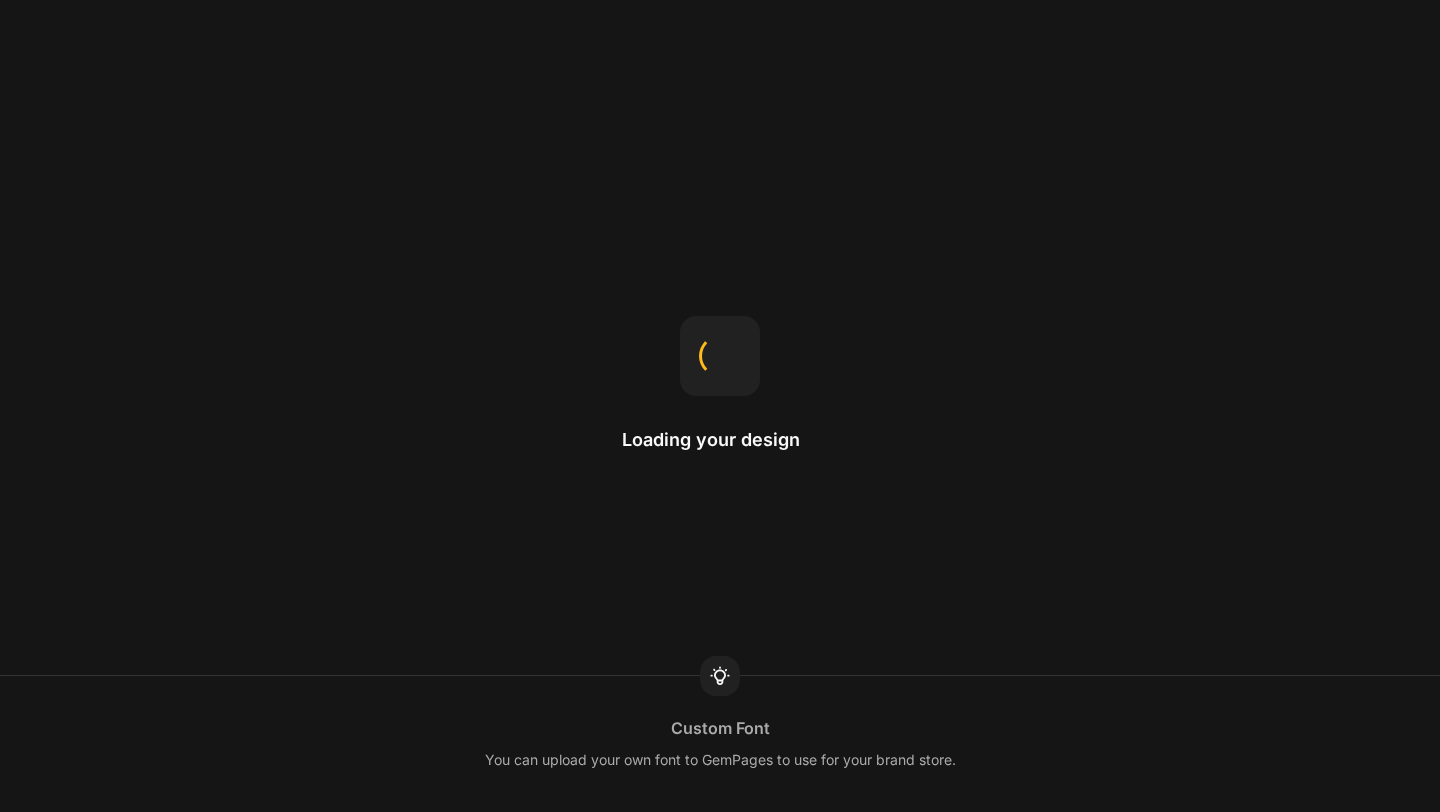 scroll, scrollTop: 0, scrollLeft: 0, axis: both 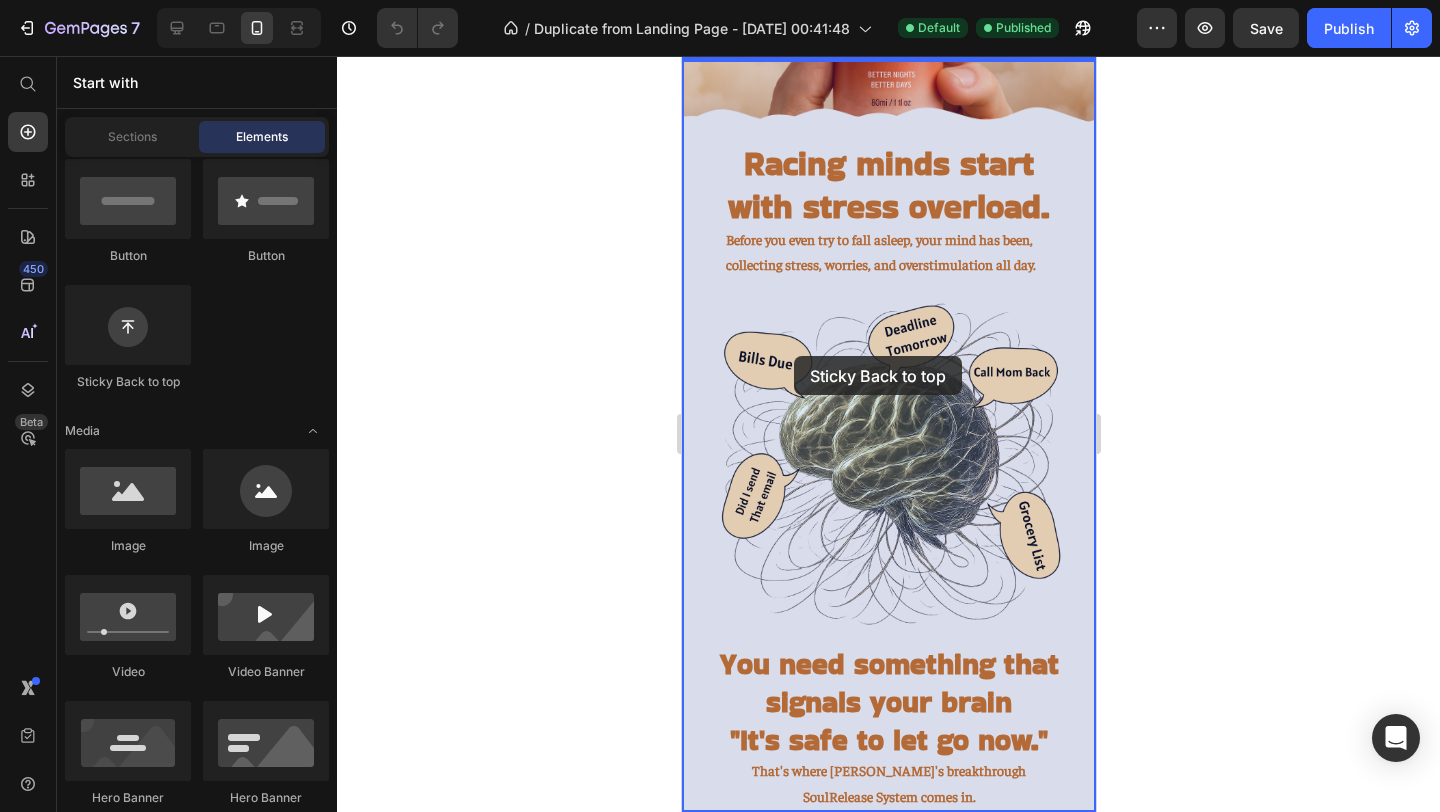 drag, startPoint x: 819, startPoint y: 409, endPoint x: 822, endPoint y: 355, distance: 54.08327 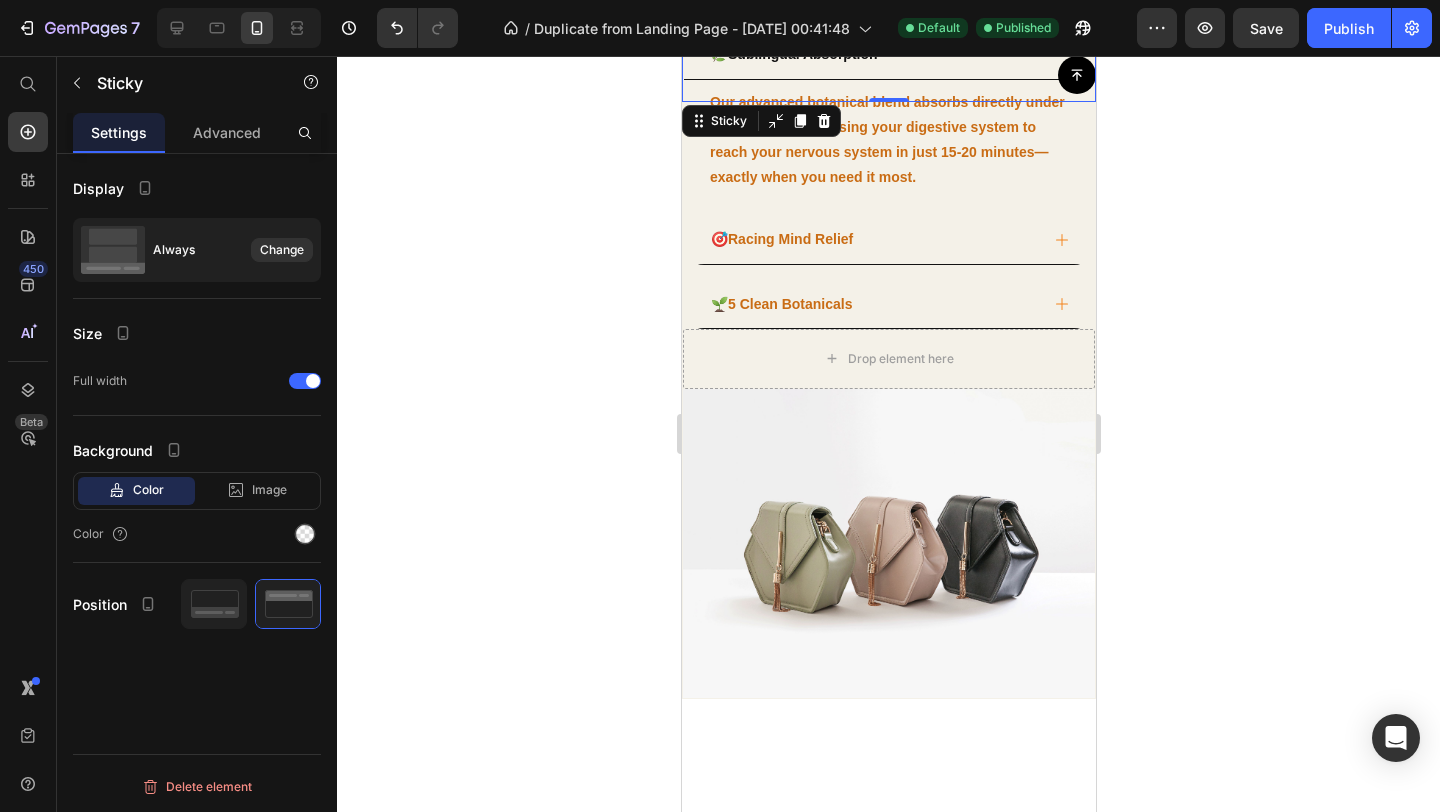 scroll, scrollTop: 1957, scrollLeft: 0, axis: vertical 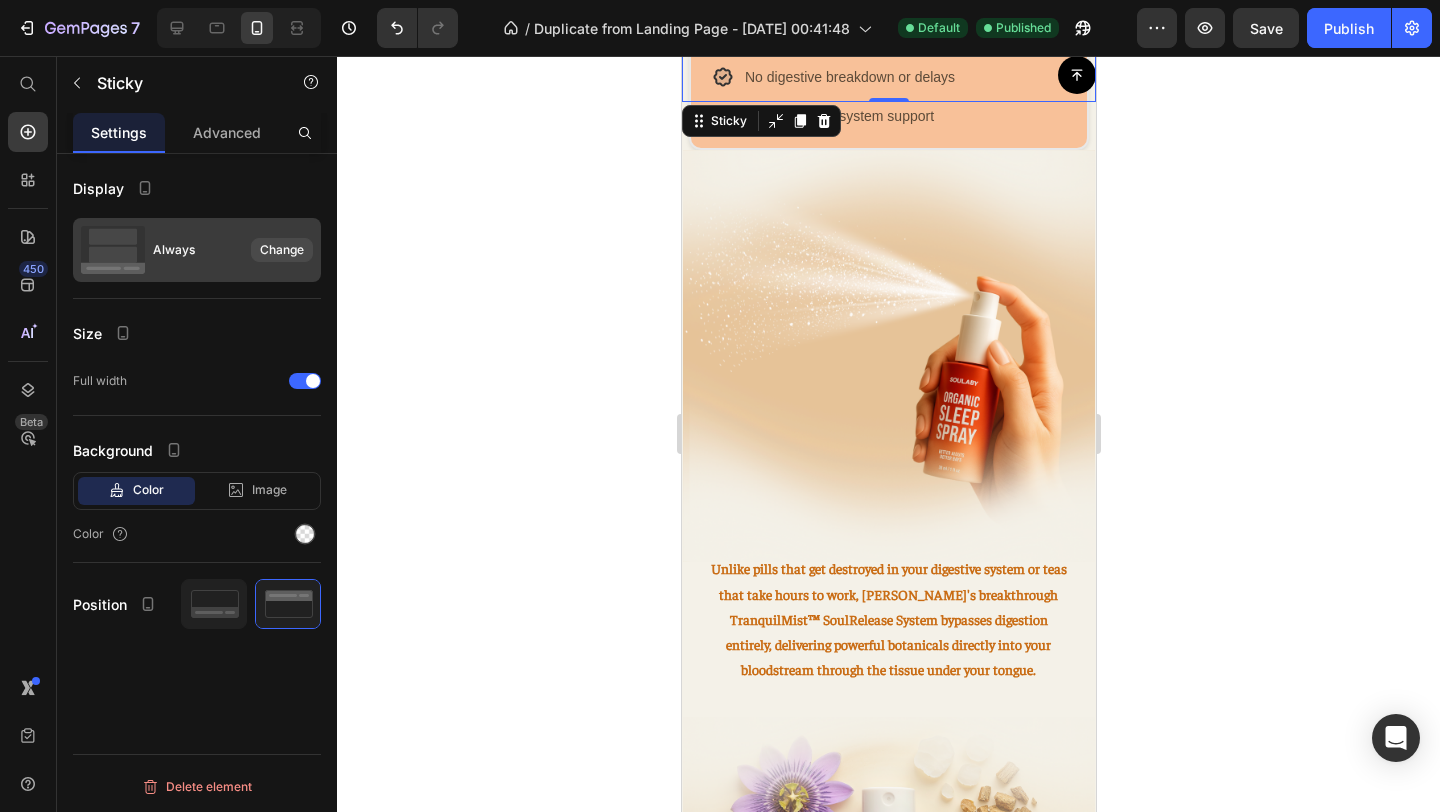 click on "Change" at bounding box center (282, 250) 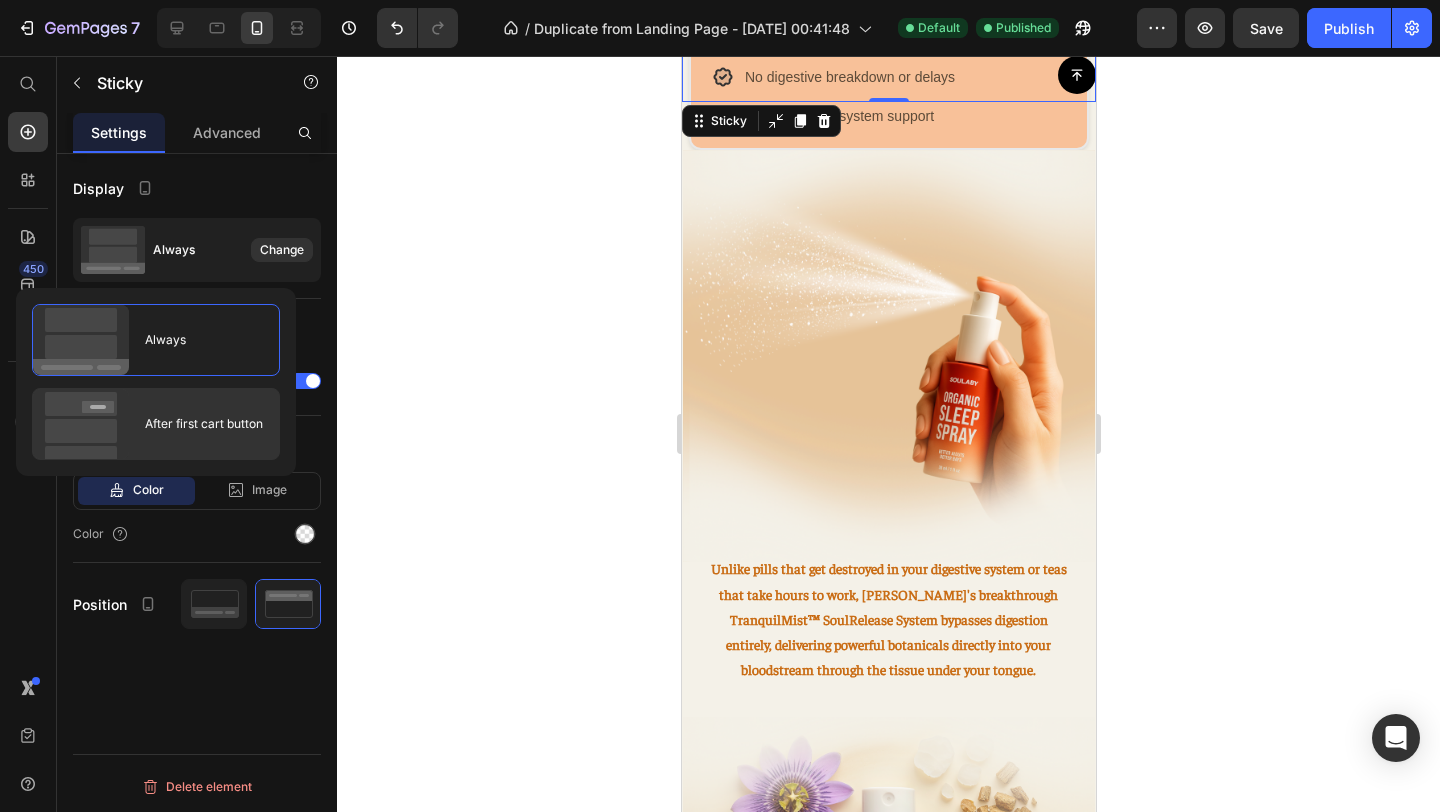 click on "After first cart button" at bounding box center [196, 424] 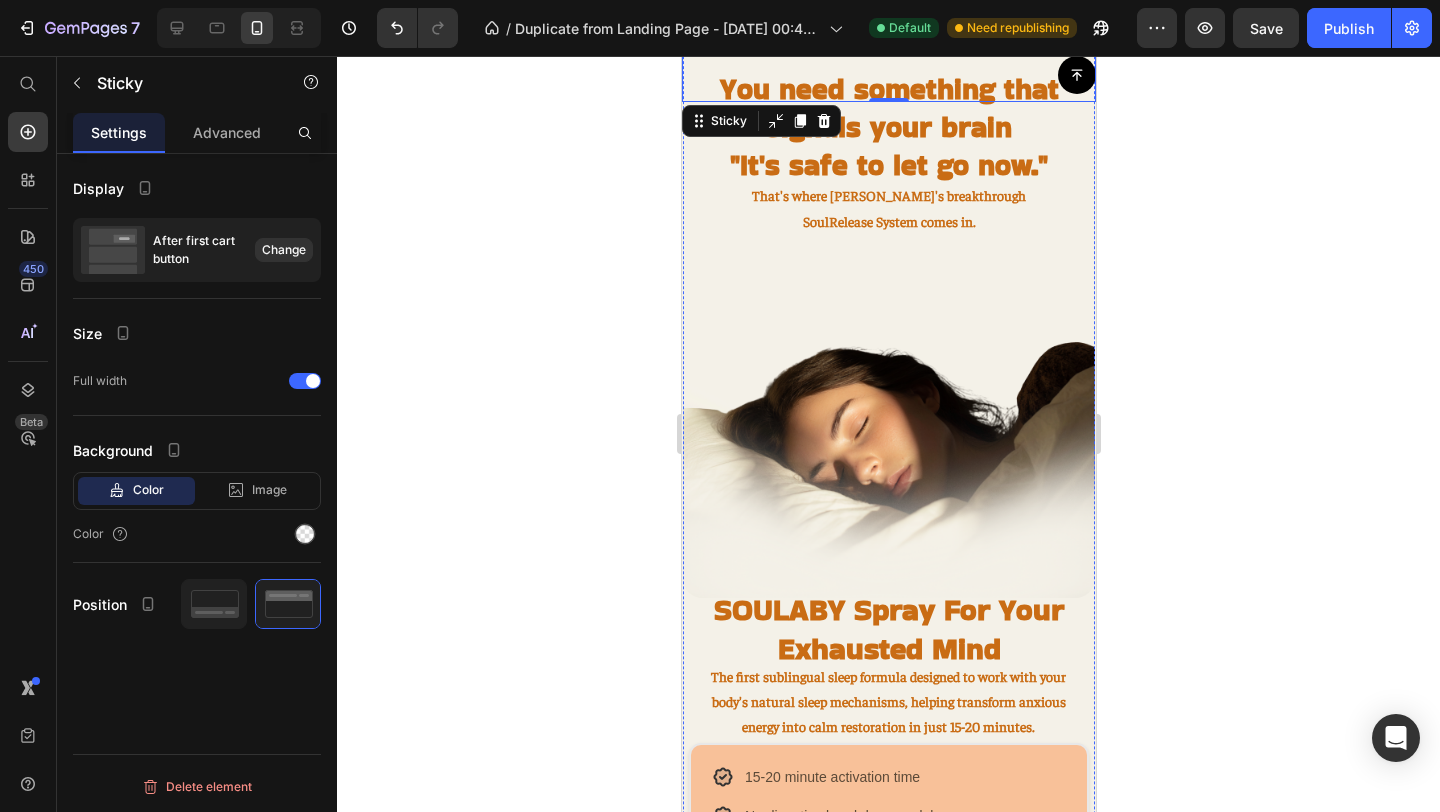 scroll, scrollTop: 1219, scrollLeft: 0, axis: vertical 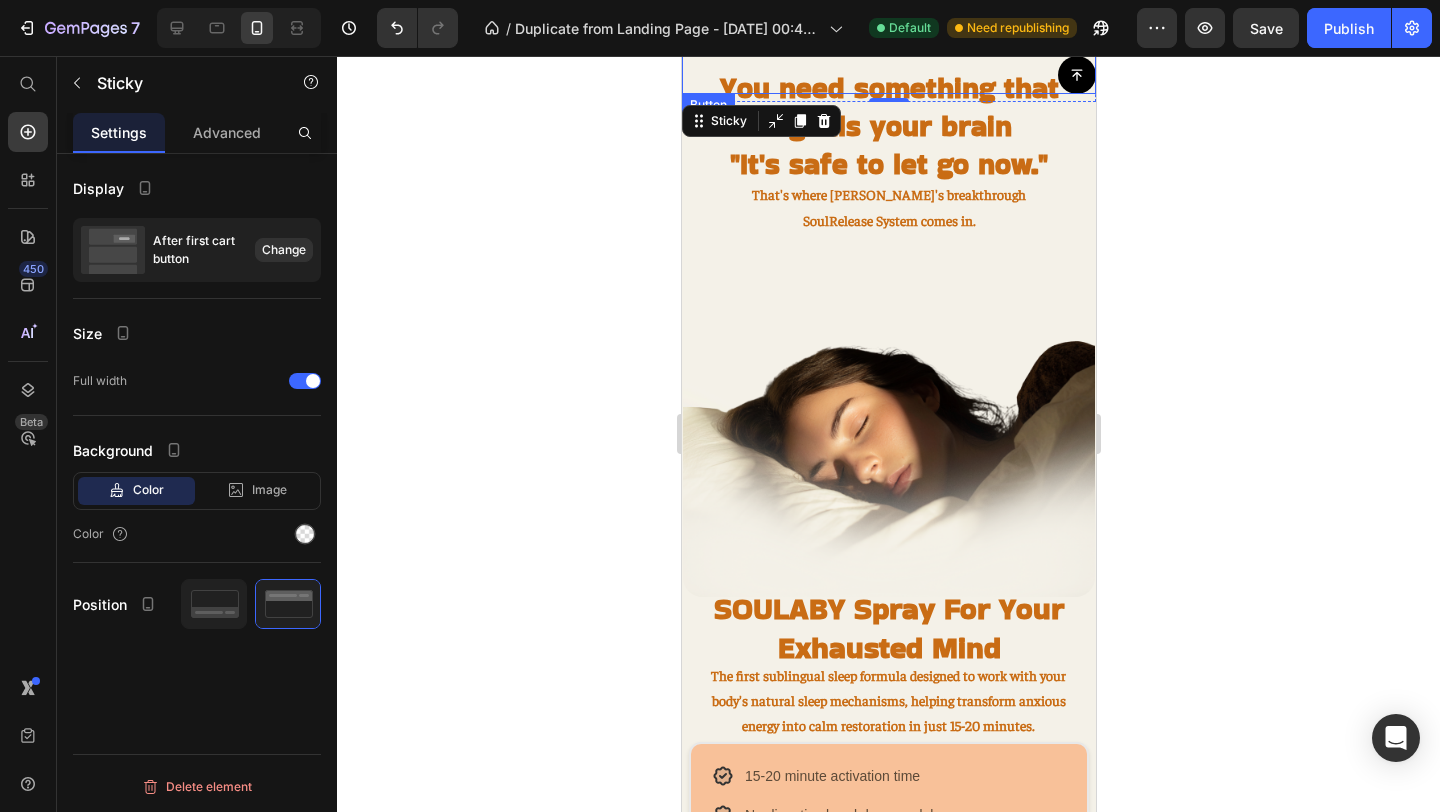 click on "Button" at bounding box center [888, 75] 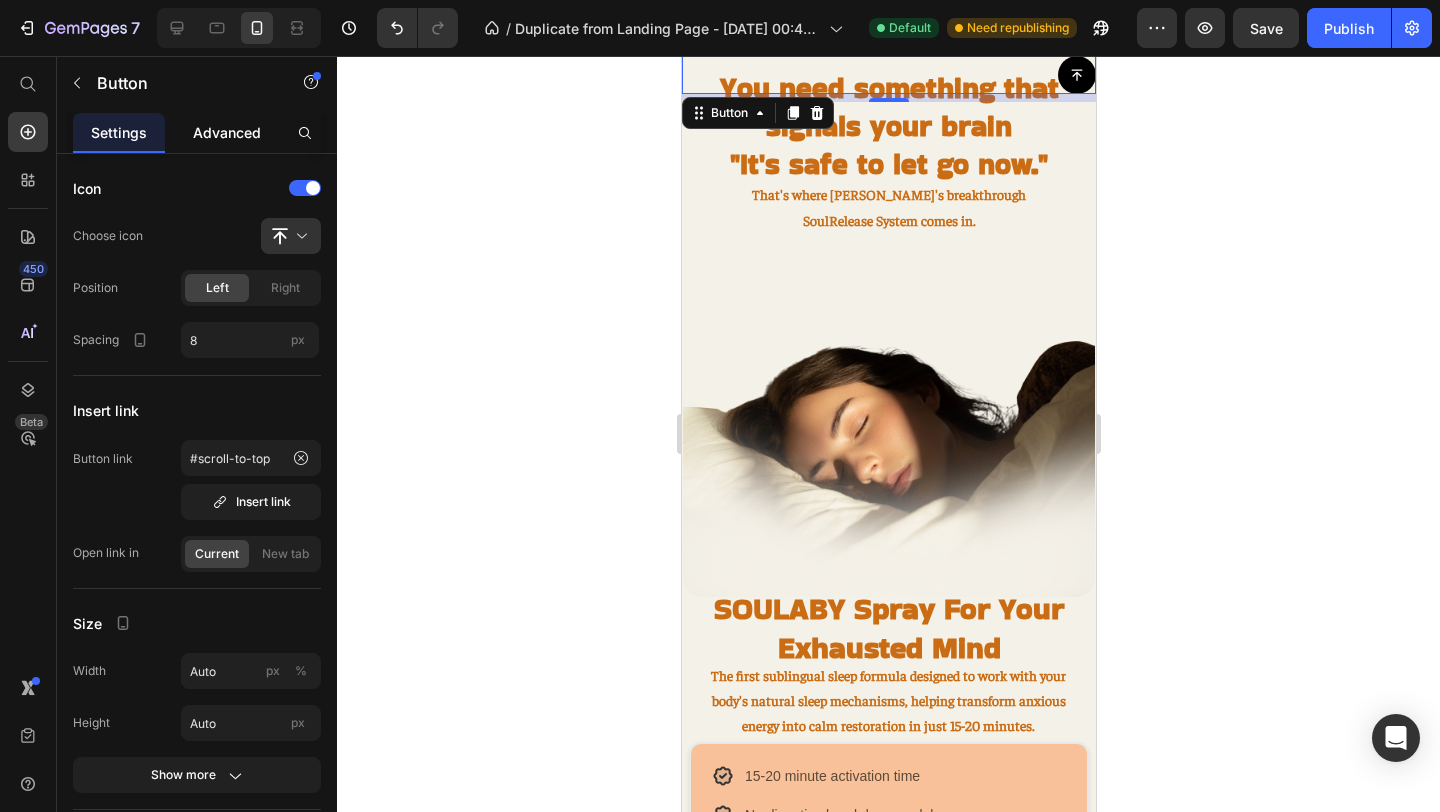 click on "Advanced" at bounding box center [227, 132] 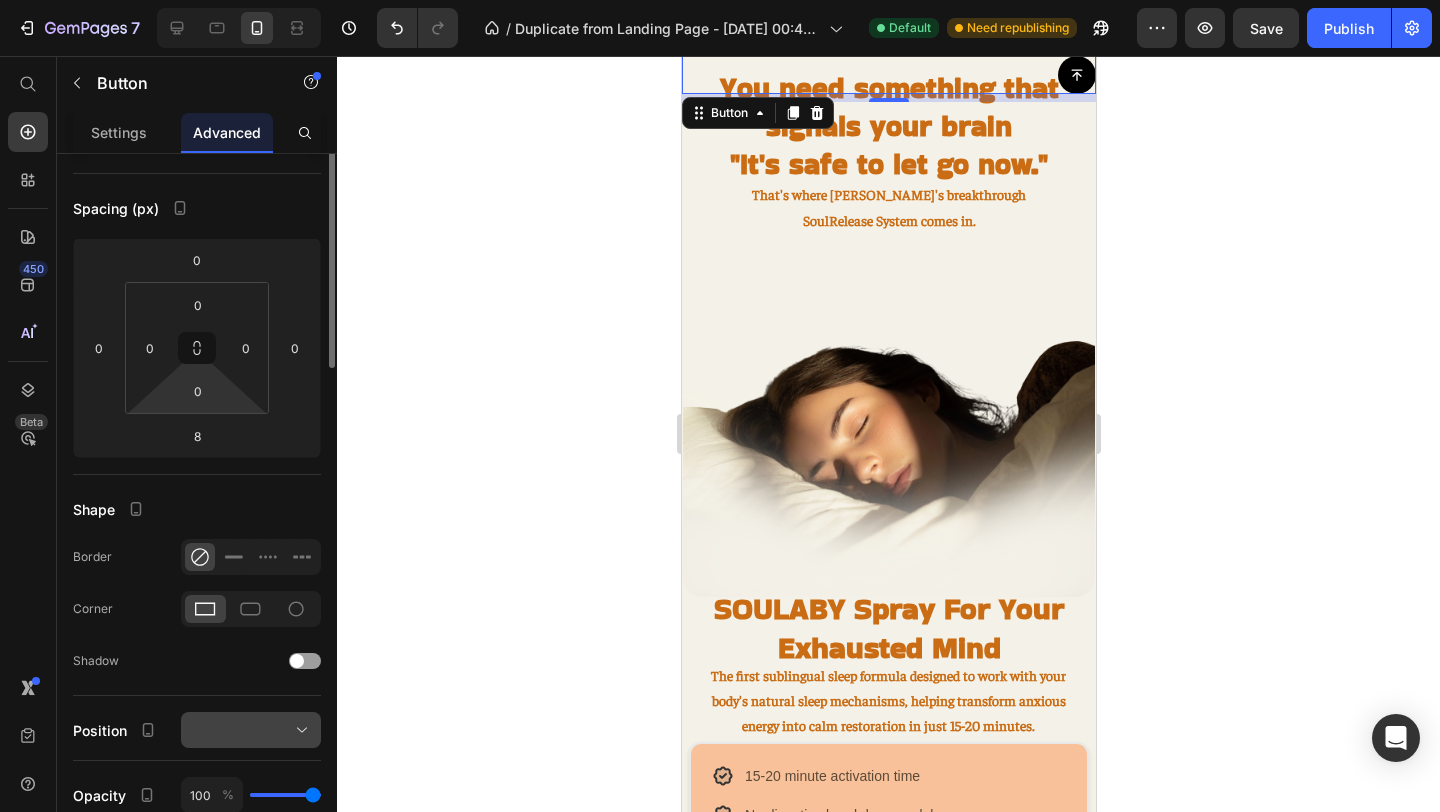 scroll, scrollTop: 0, scrollLeft: 0, axis: both 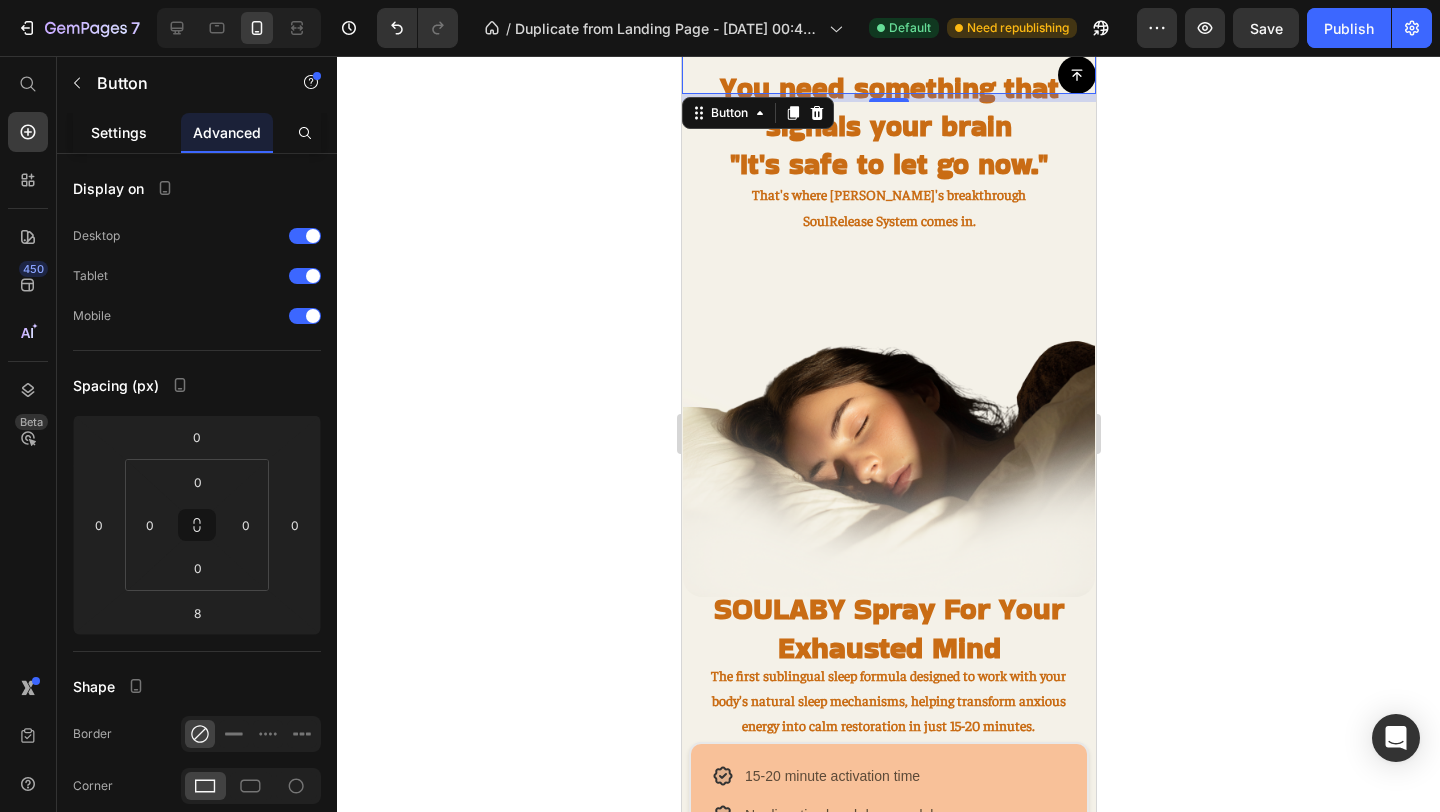click on "Settings" at bounding box center [119, 132] 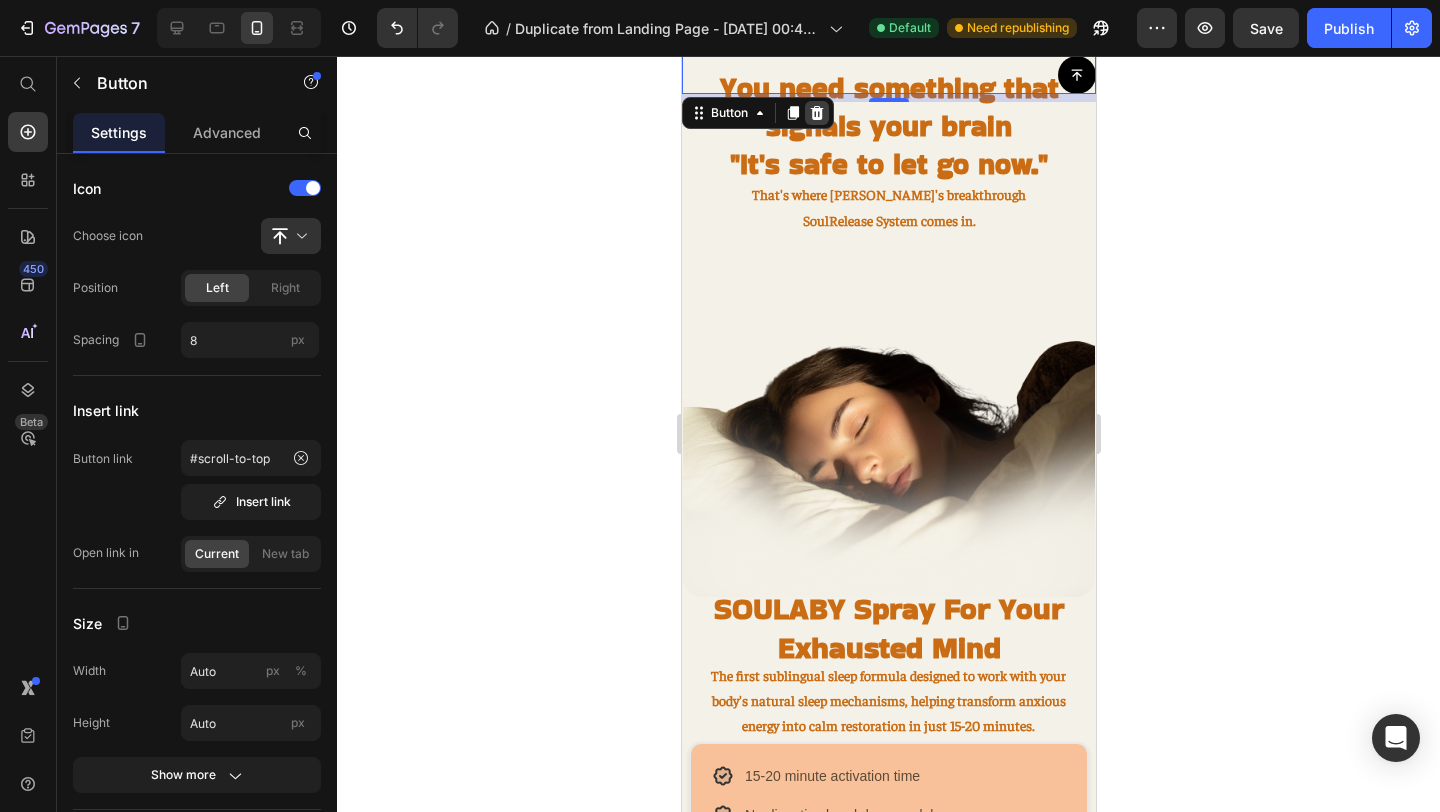 click 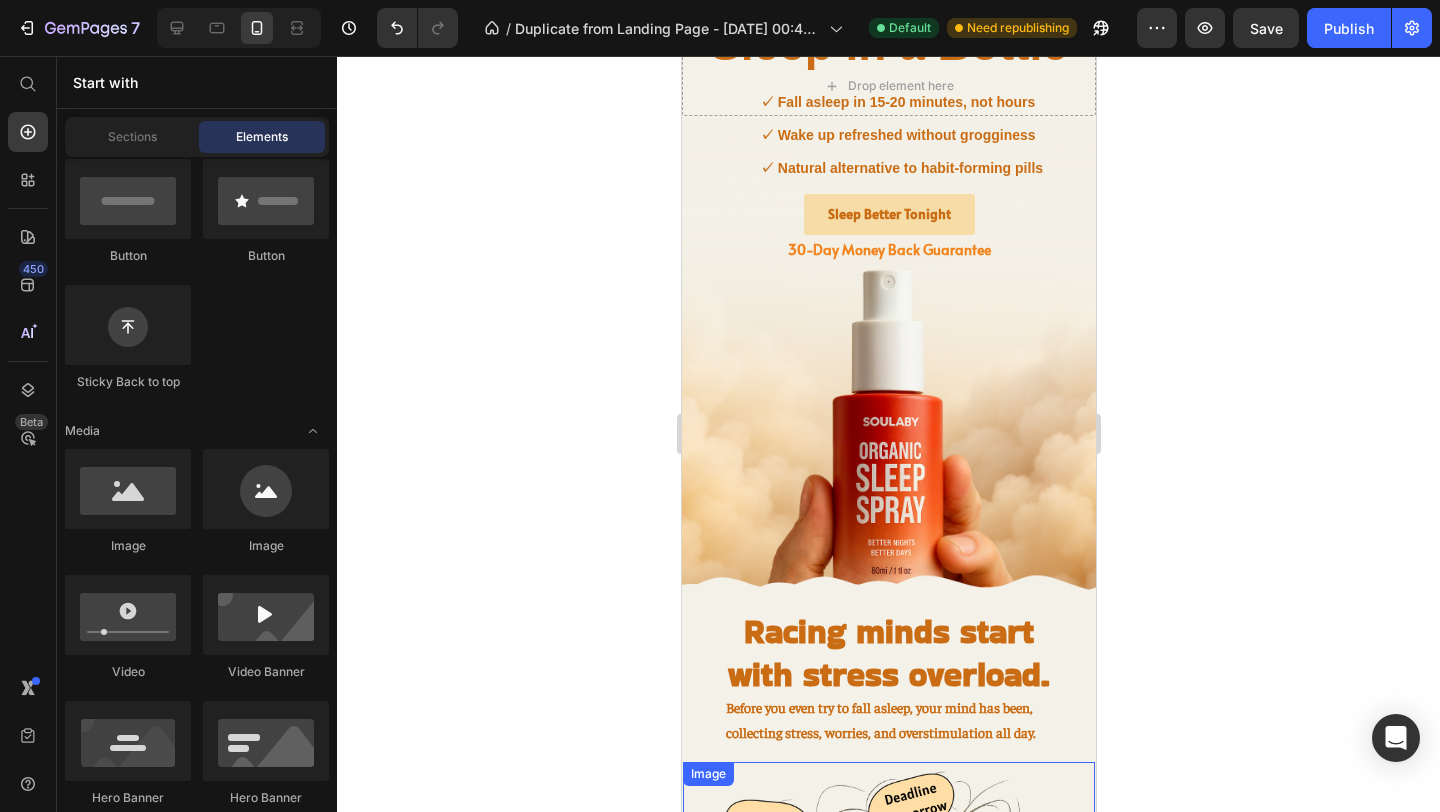 scroll, scrollTop: 0, scrollLeft: 0, axis: both 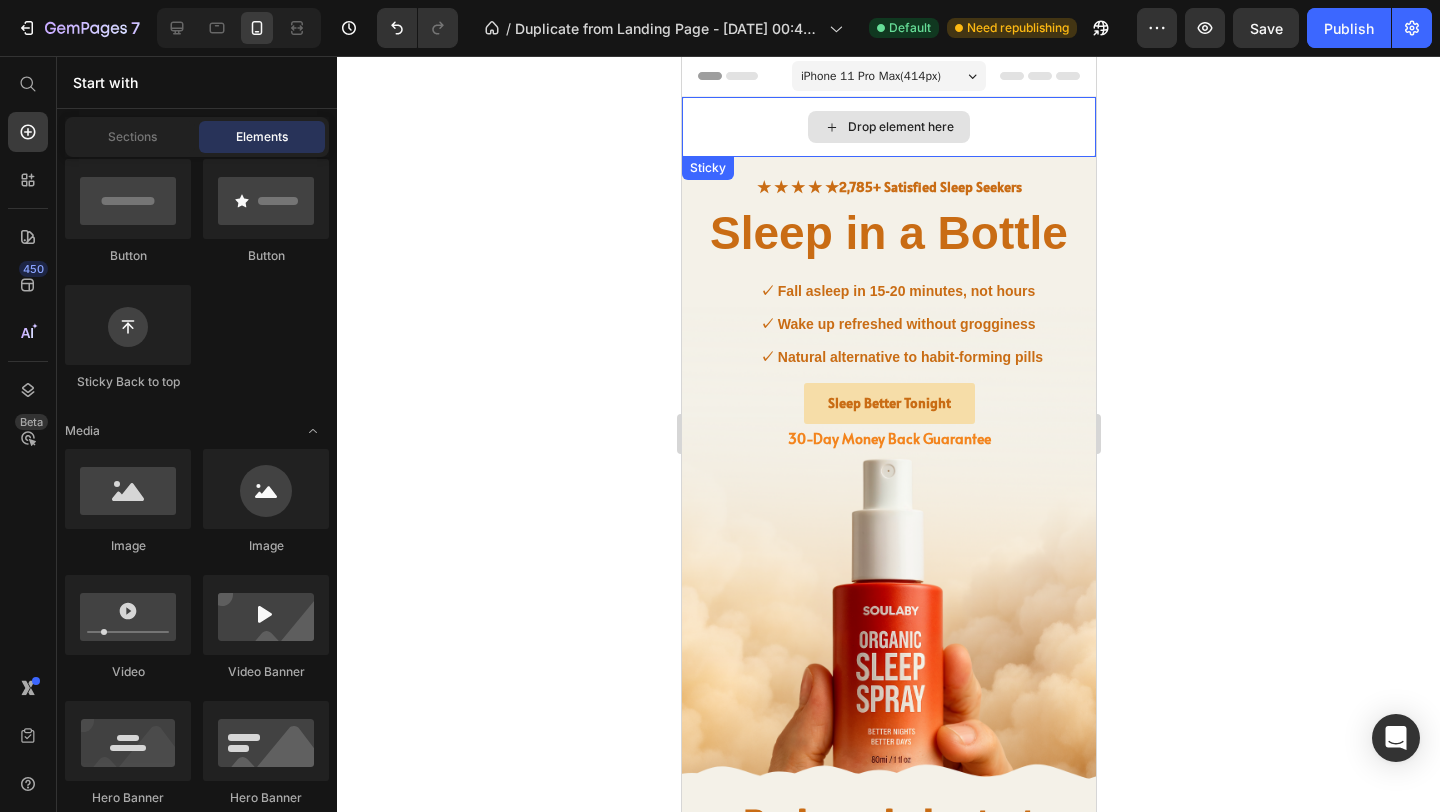 click on "Drop element here" at bounding box center (888, 127) 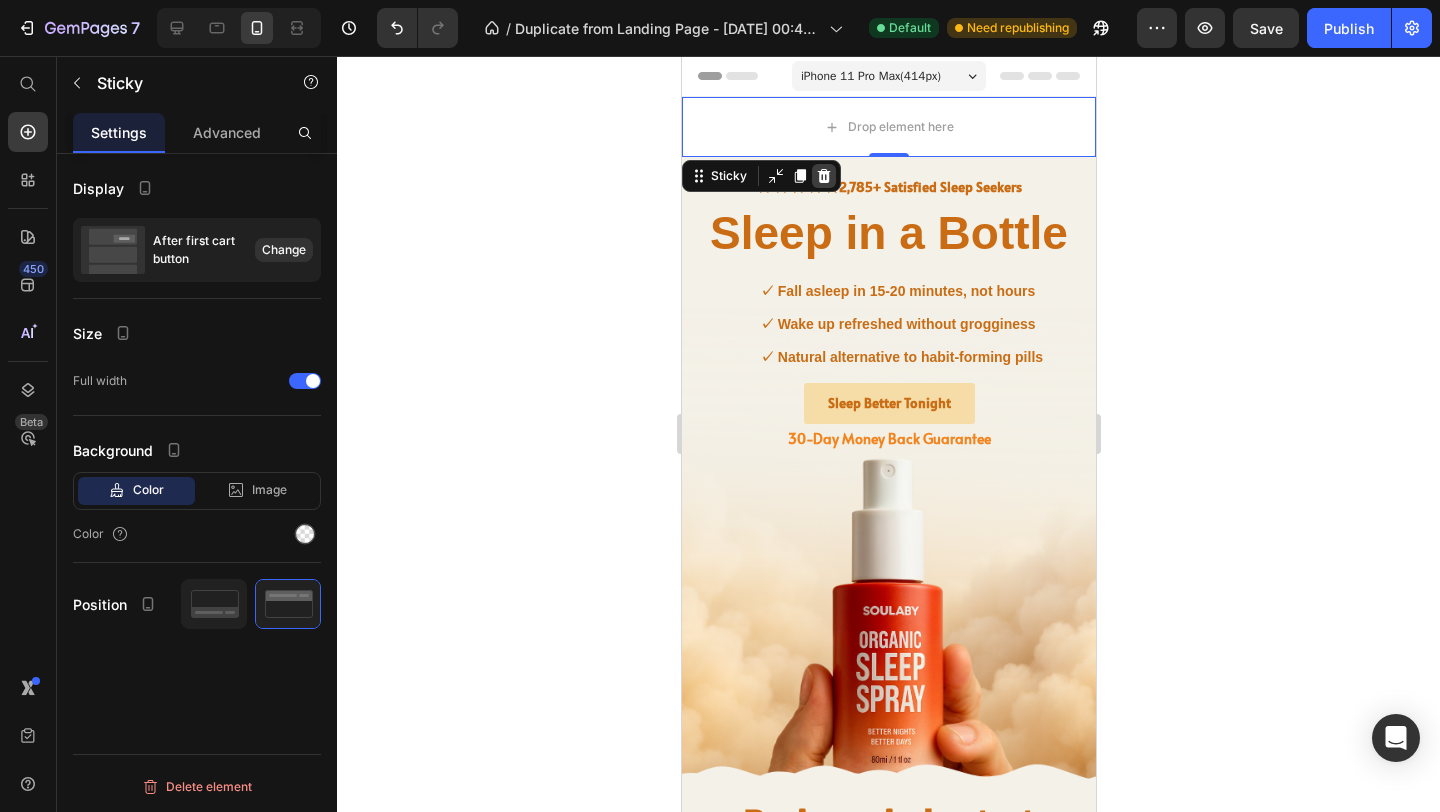 click 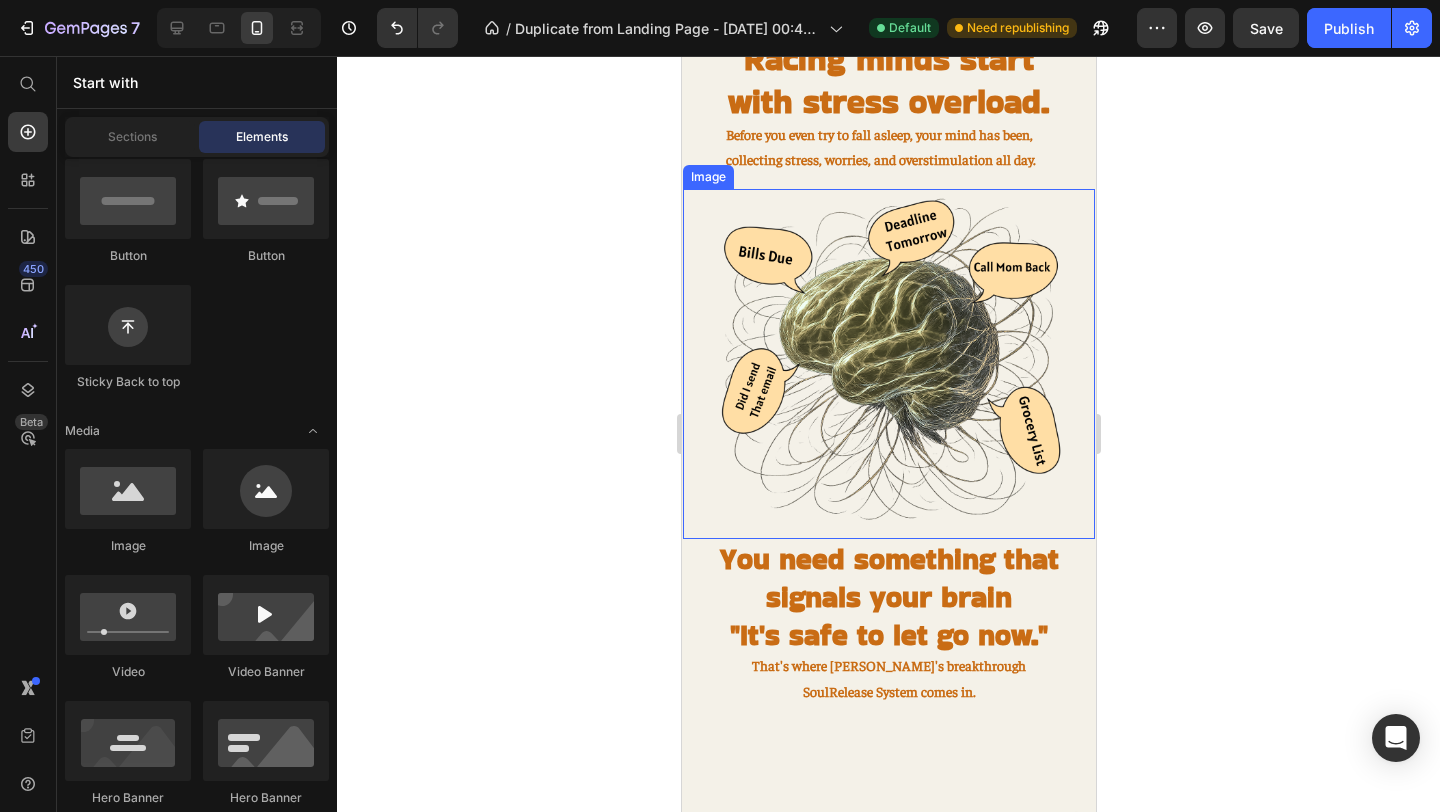 scroll, scrollTop: 704, scrollLeft: 0, axis: vertical 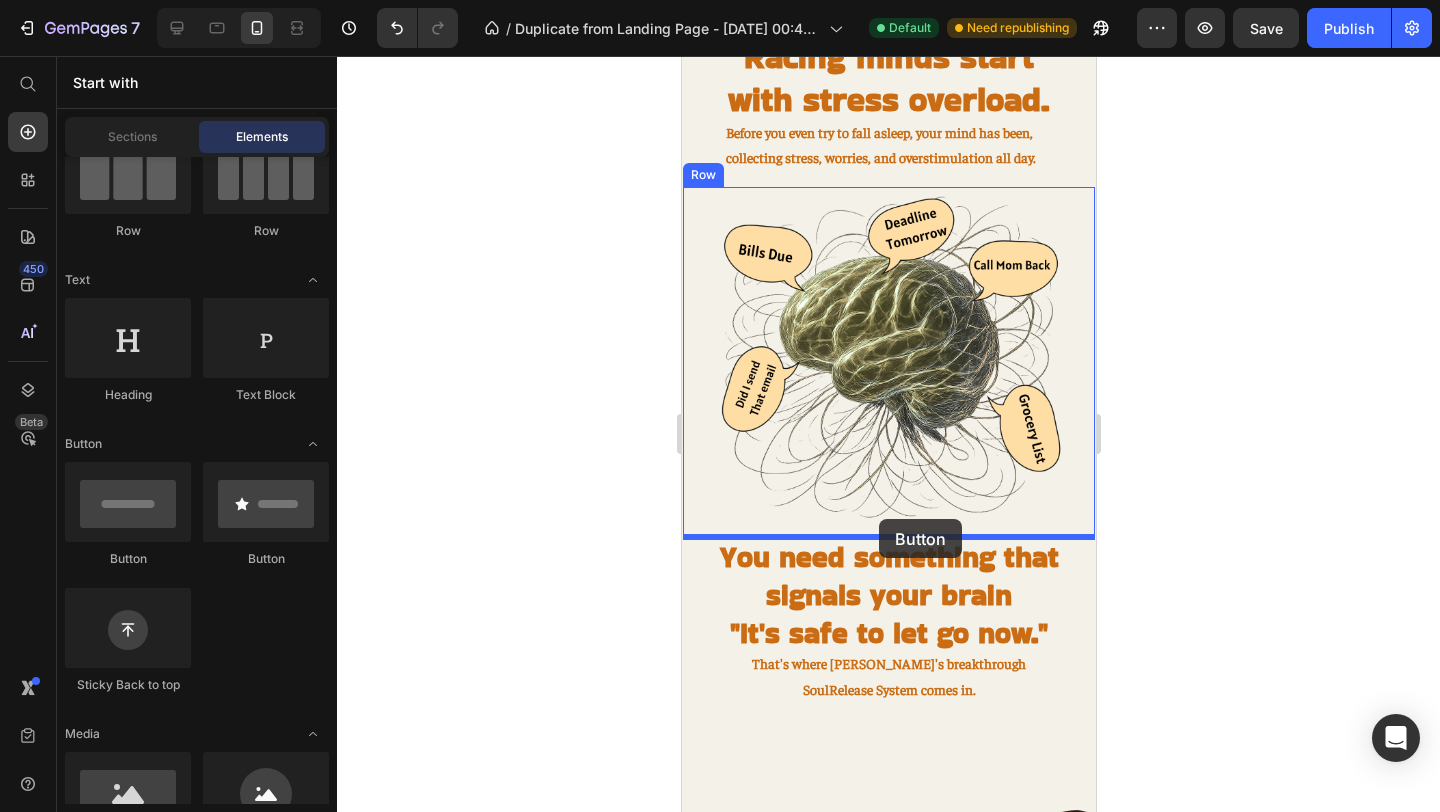 drag, startPoint x: 927, startPoint y: 582, endPoint x: 878, endPoint y: 519, distance: 79.81228 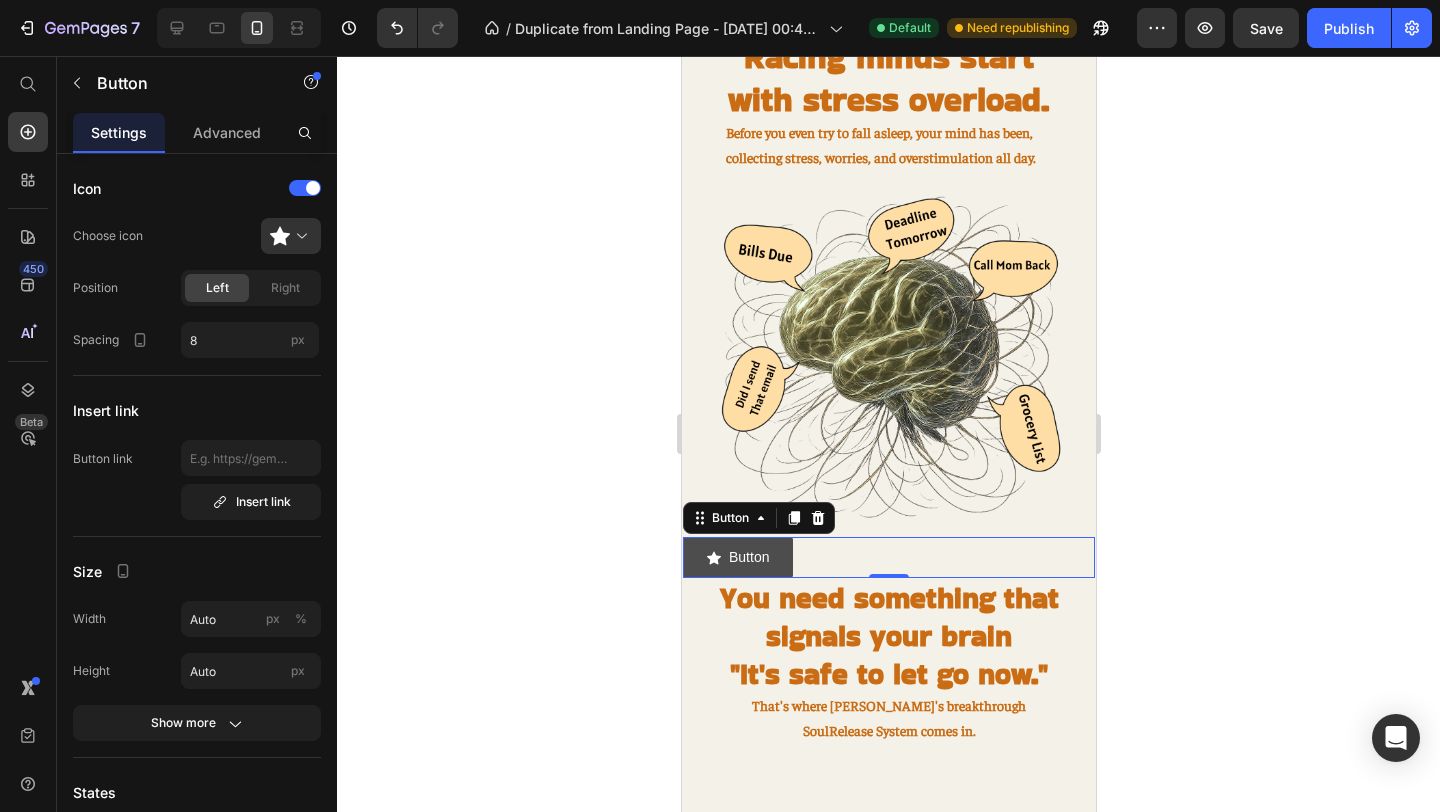 click on "Button" at bounding box center [737, 557] 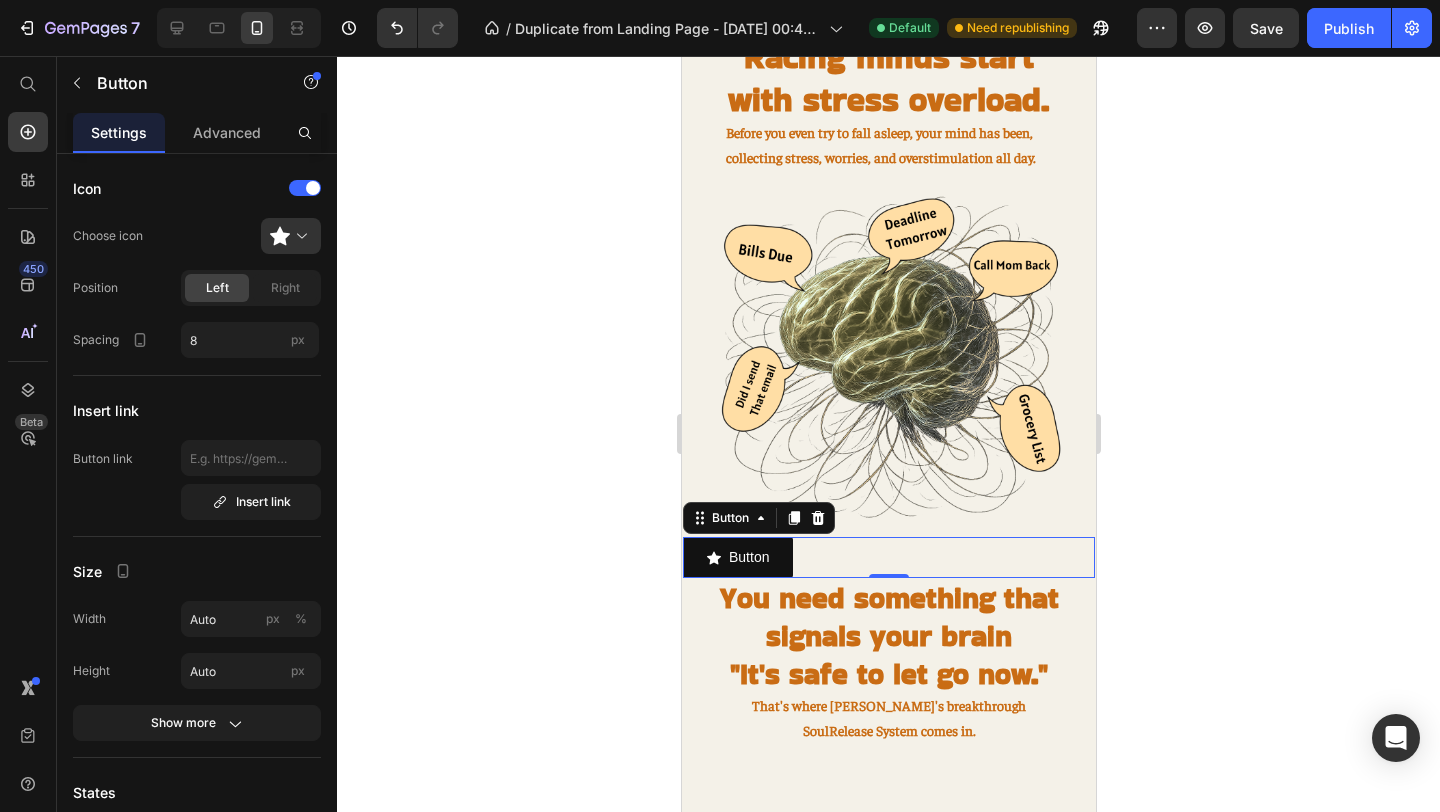 click on "Button Button   0" at bounding box center [888, 557] 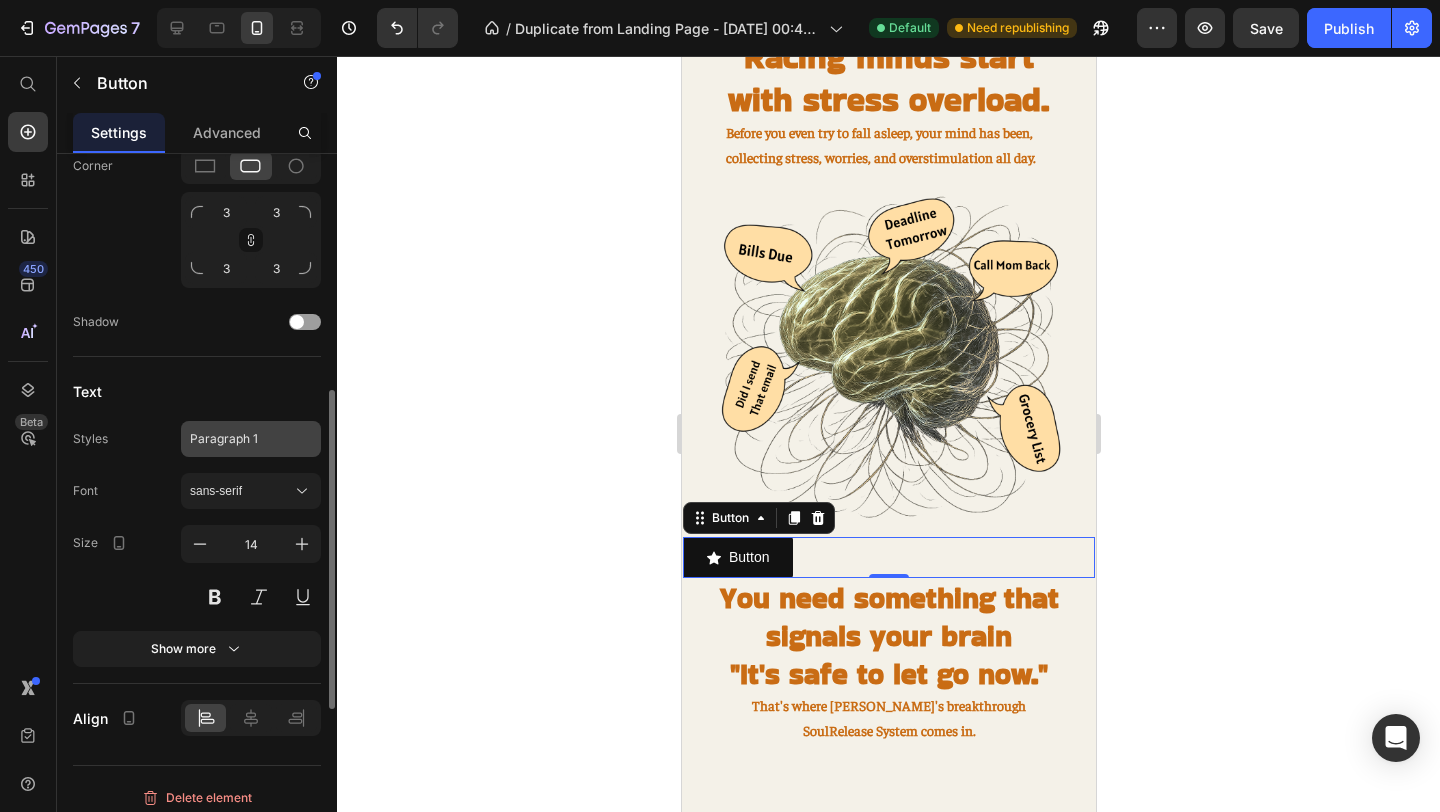 scroll, scrollTop: 887, scrollLeft: 0, axis: vertical 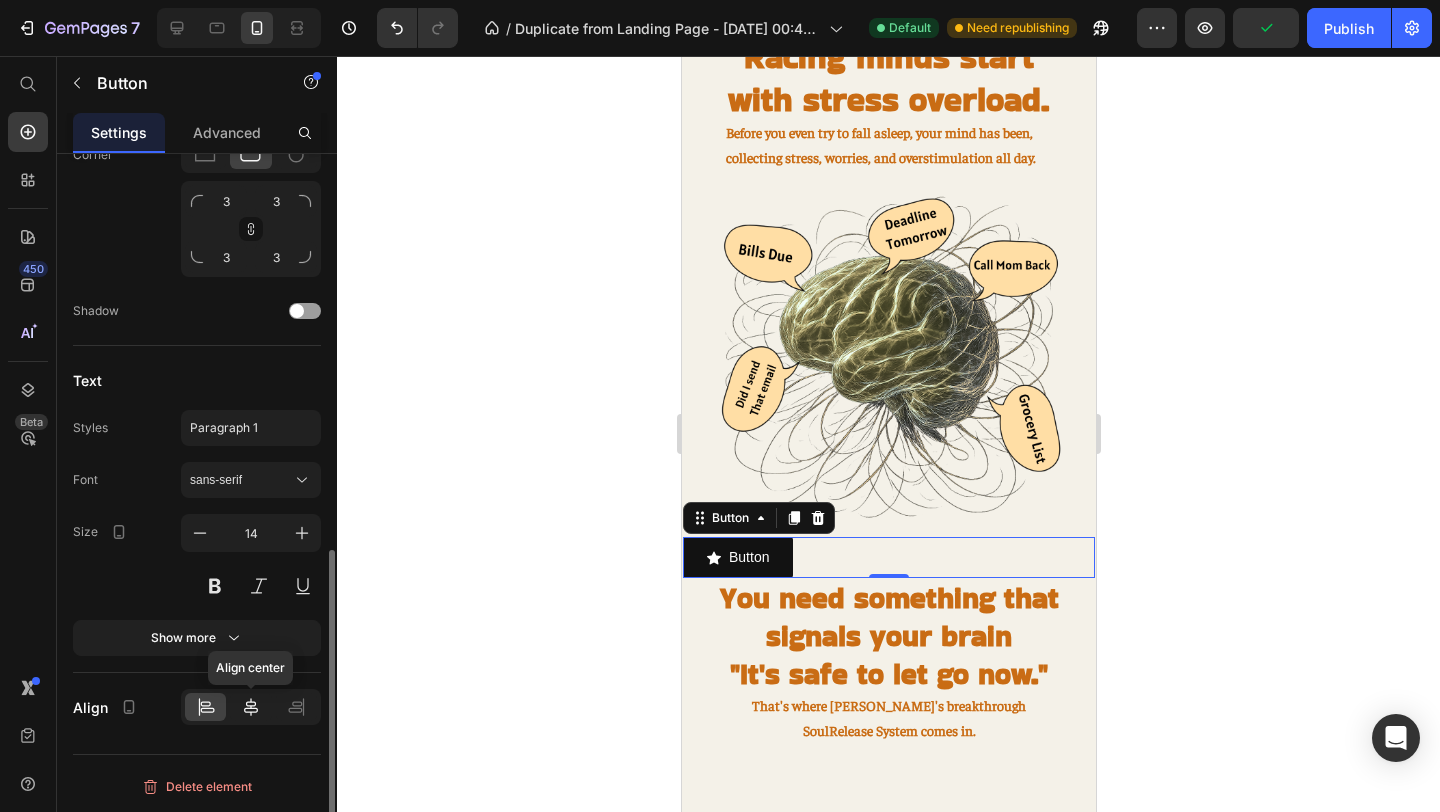 click 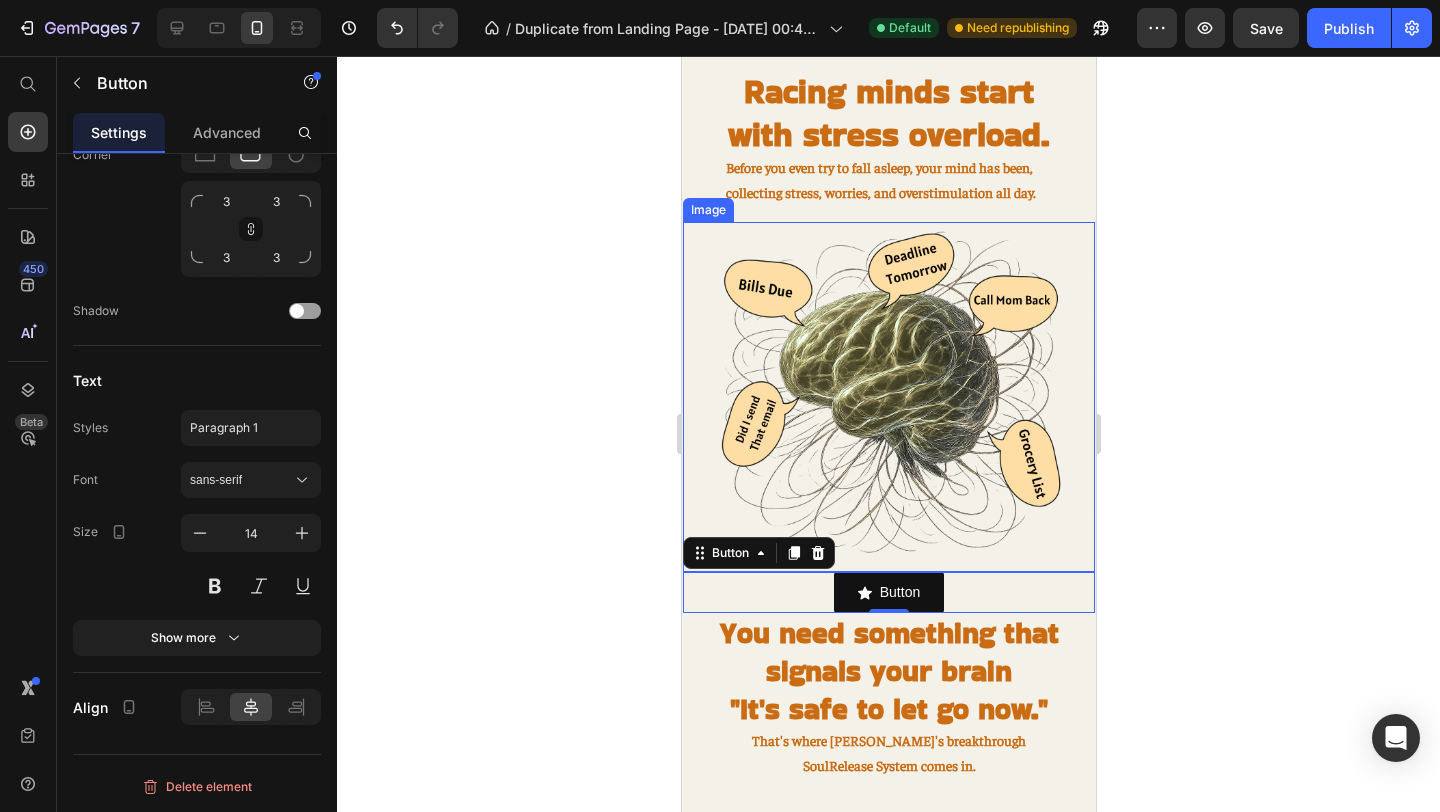 scroll, scrollTop: 679, scrollLeft: 0, axis: vertical 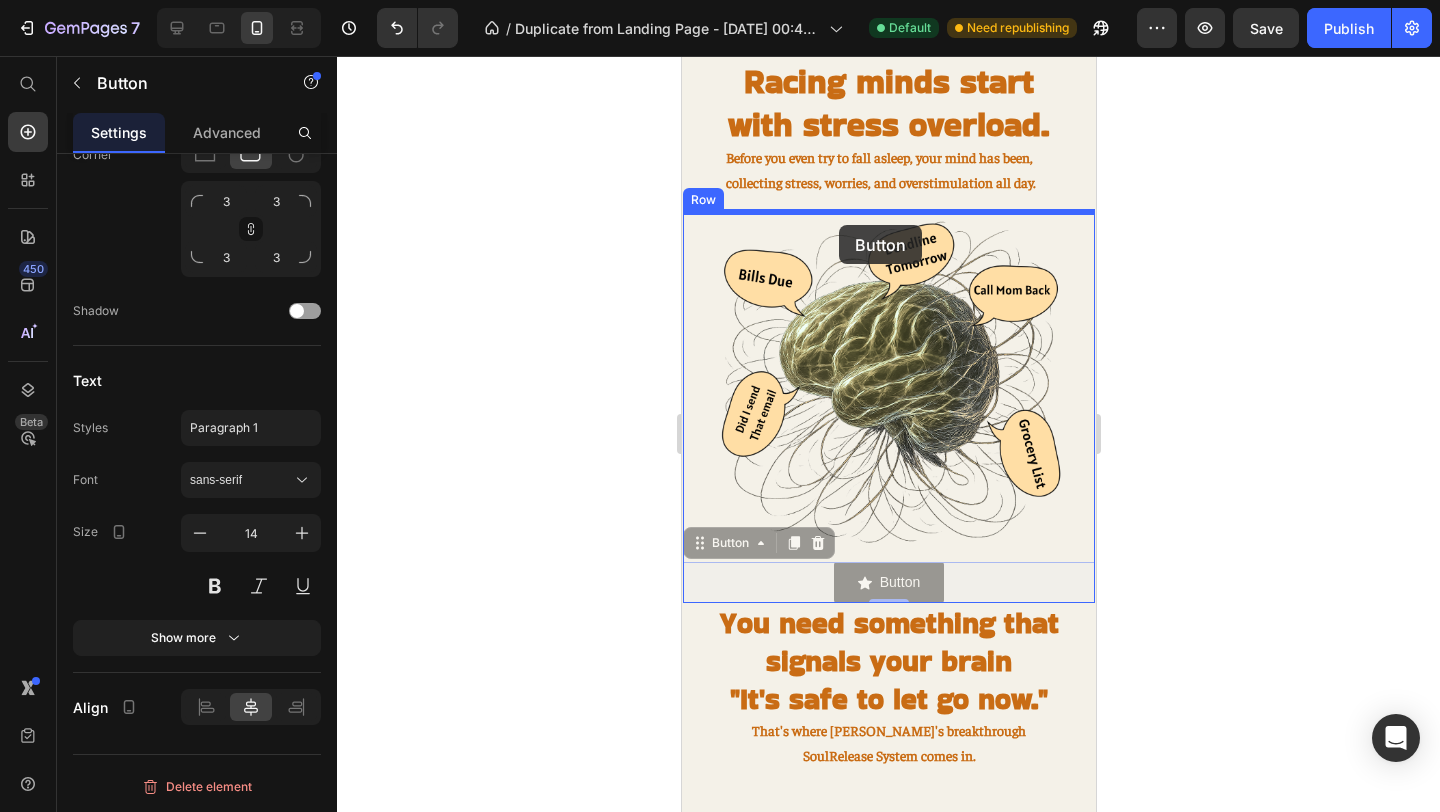 drag, startPoint x: 824, startPoint y: 582, endPoint x: 836, endPoint y: 219, distance: 363.1983 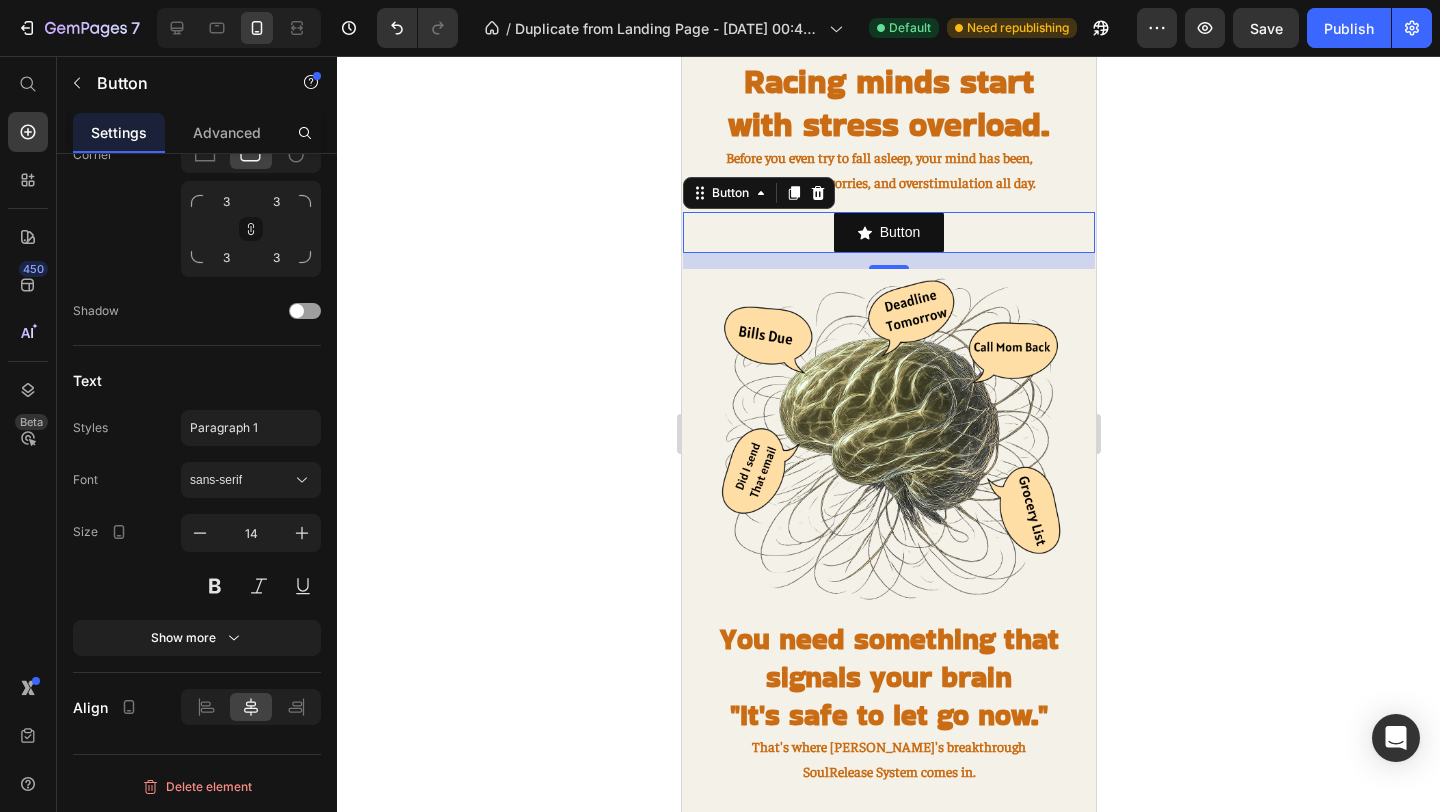 click 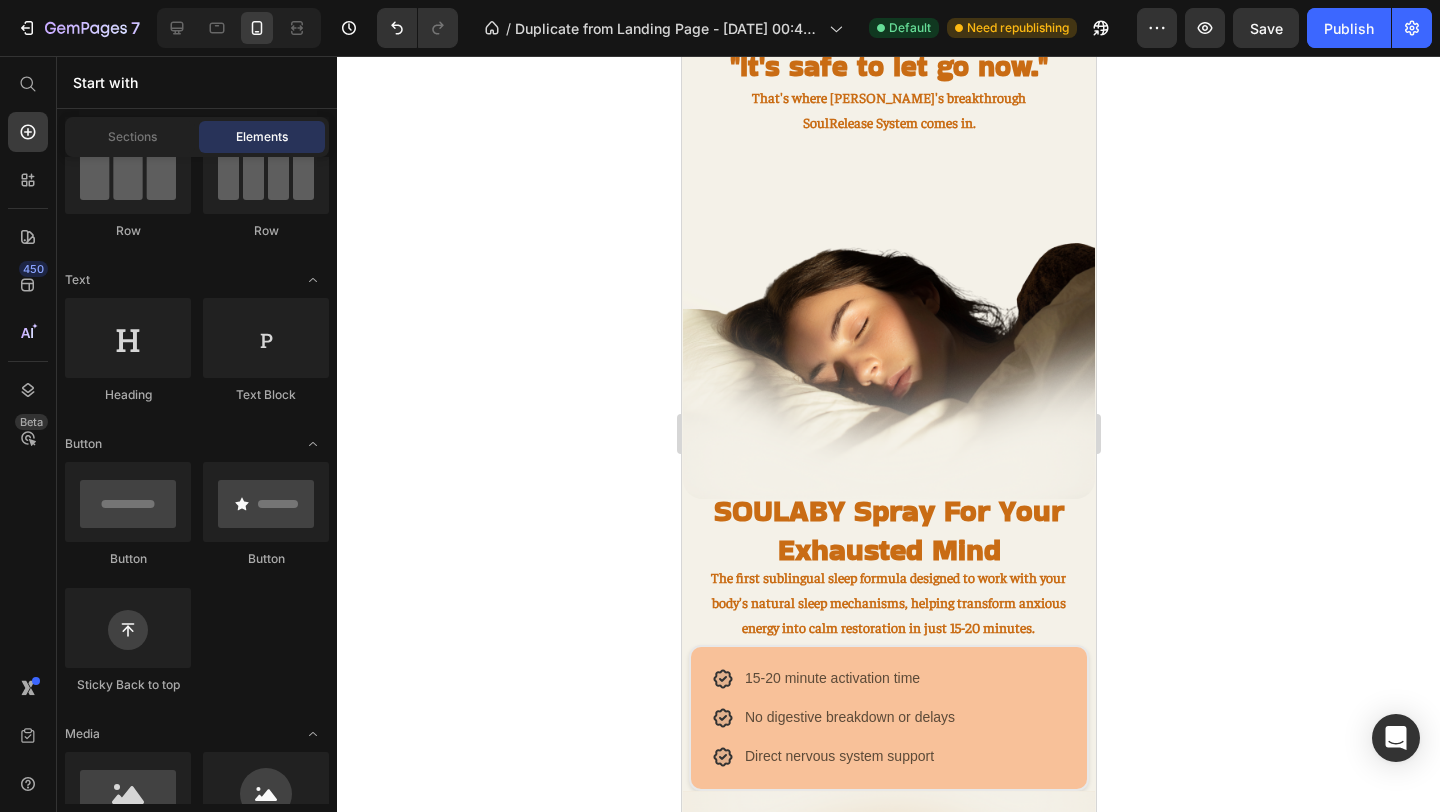 scroll, scrollTop: 1517, scrollLeft: 0, axis: vertical 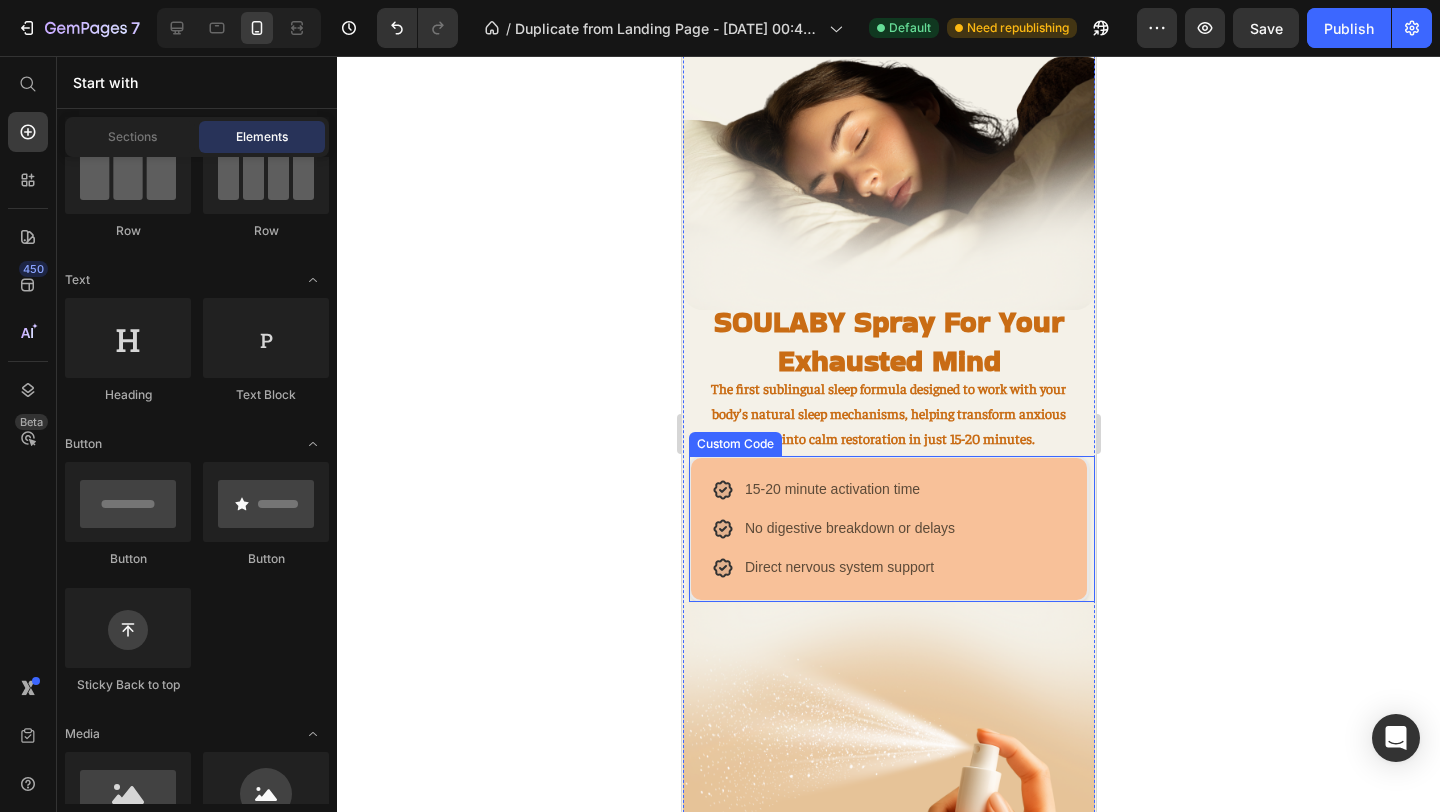 click on "15-20 minute activation time" at bounding box center [831, 489] 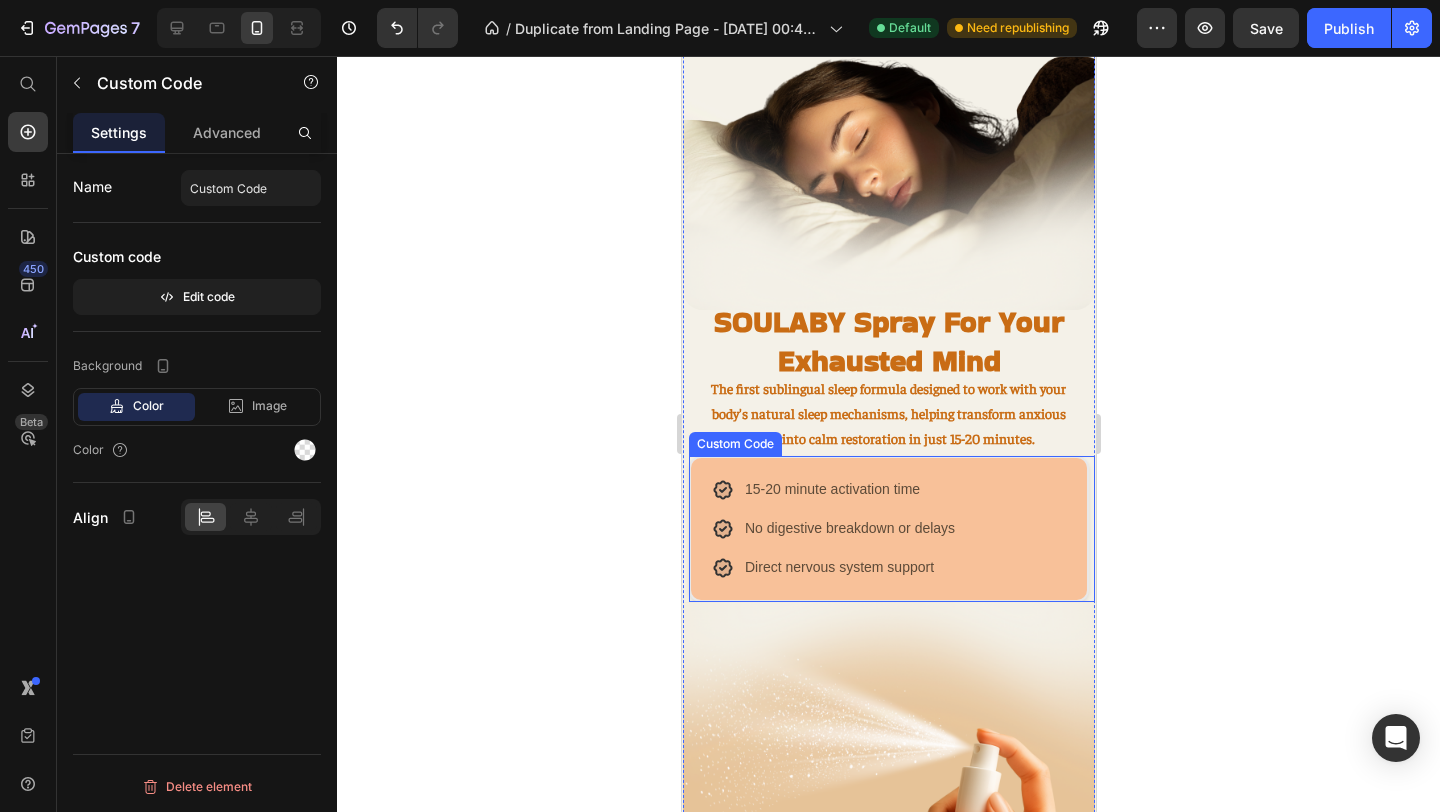 scroll, scrollTop: 0, scrollLeft: 0, axis: both 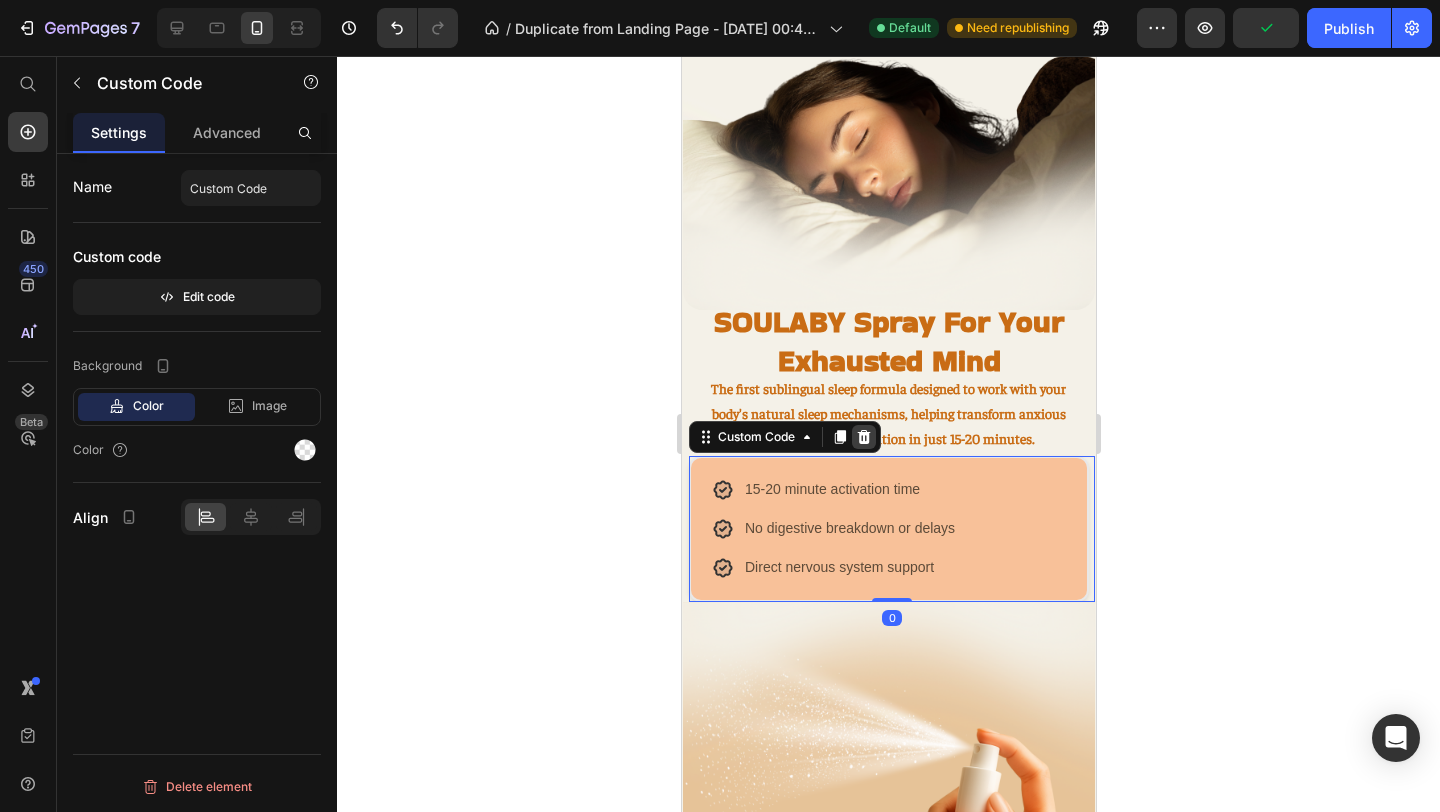 click at bounding box center (863, 437) 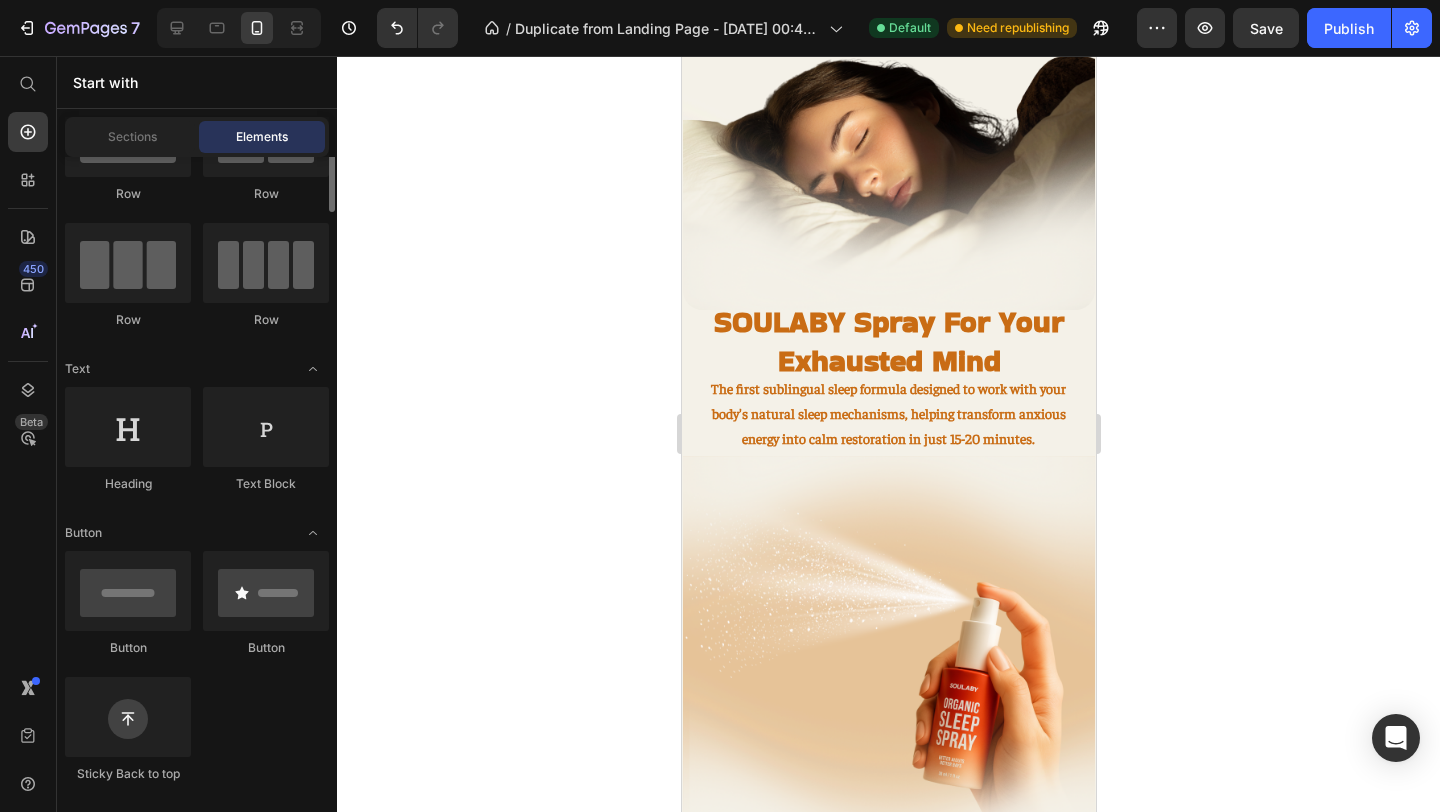 scroll, scrollTop: 68, scrollLeft: 0, axis: vertical 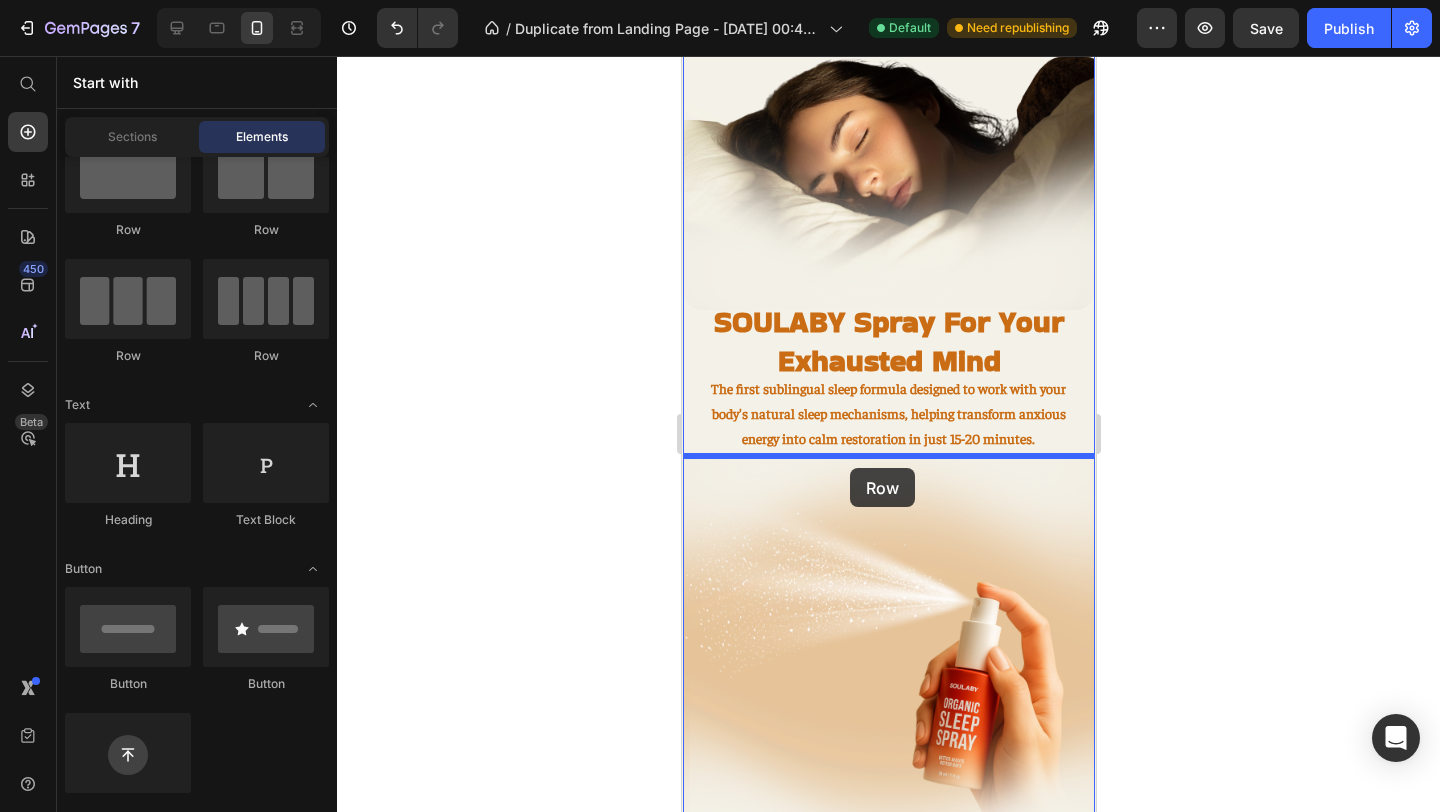 drag, startPoint x: 845, startPoint y: 386, endPoint x: 849, endPoint y: 468, distance: 82.0975 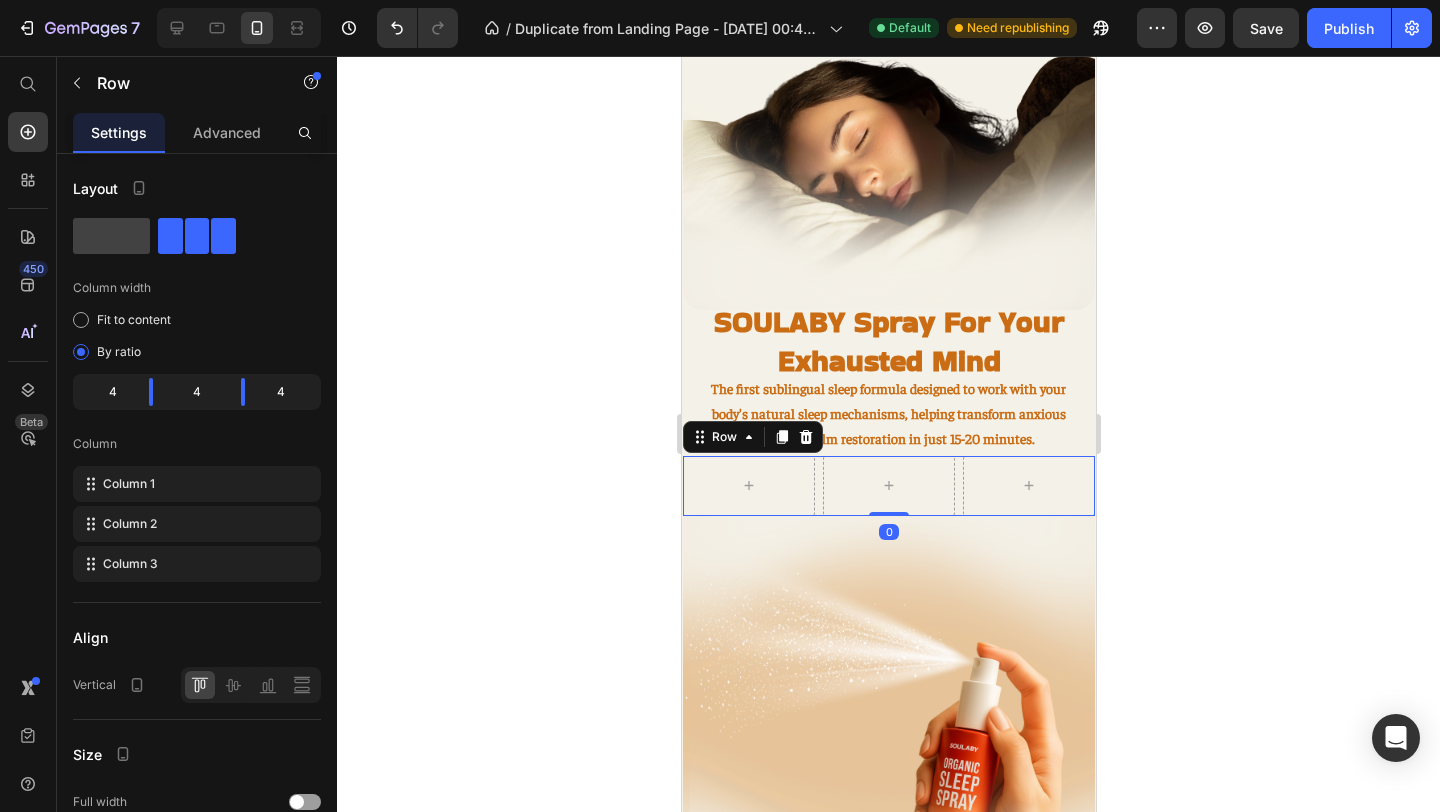 click 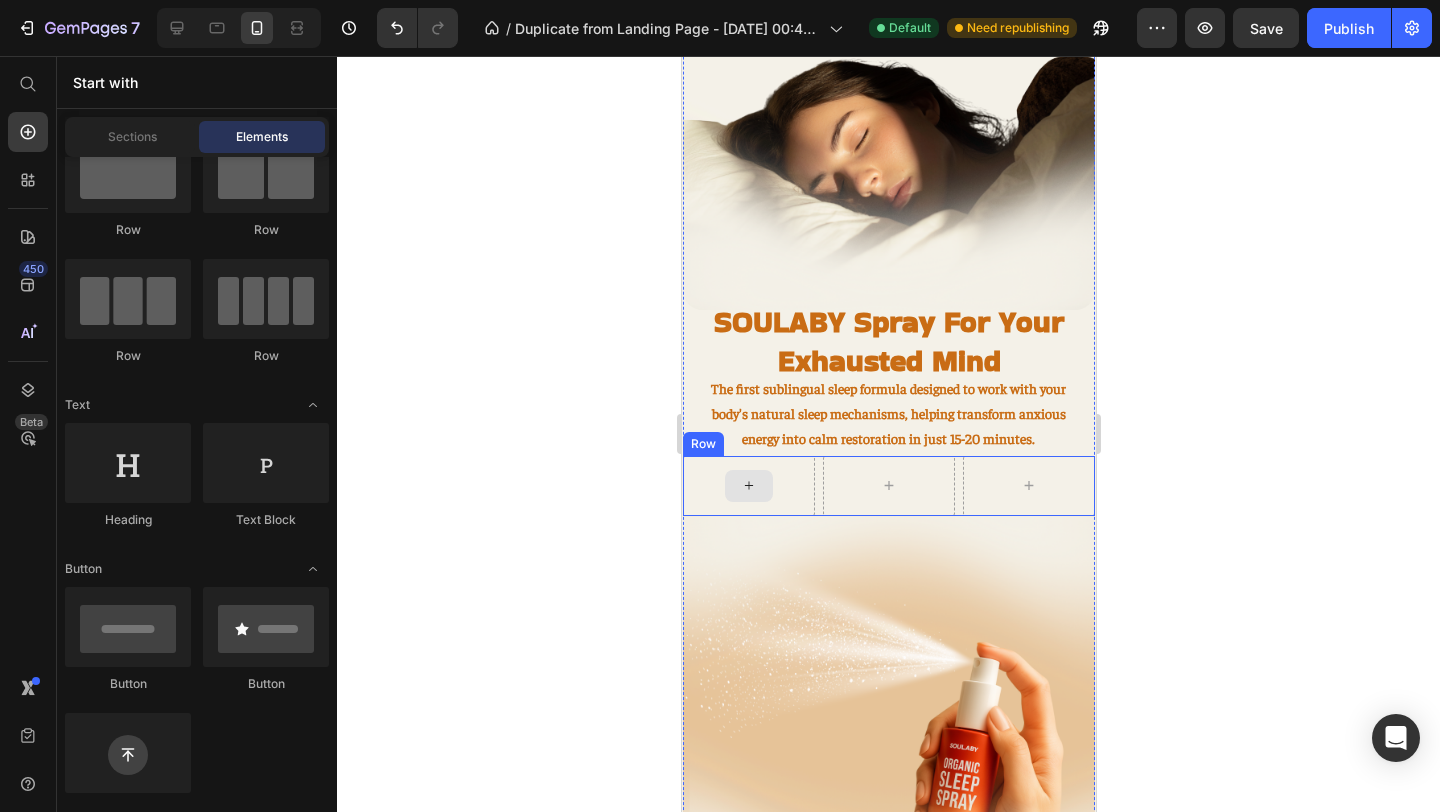 click at bounding box center (748, 486) 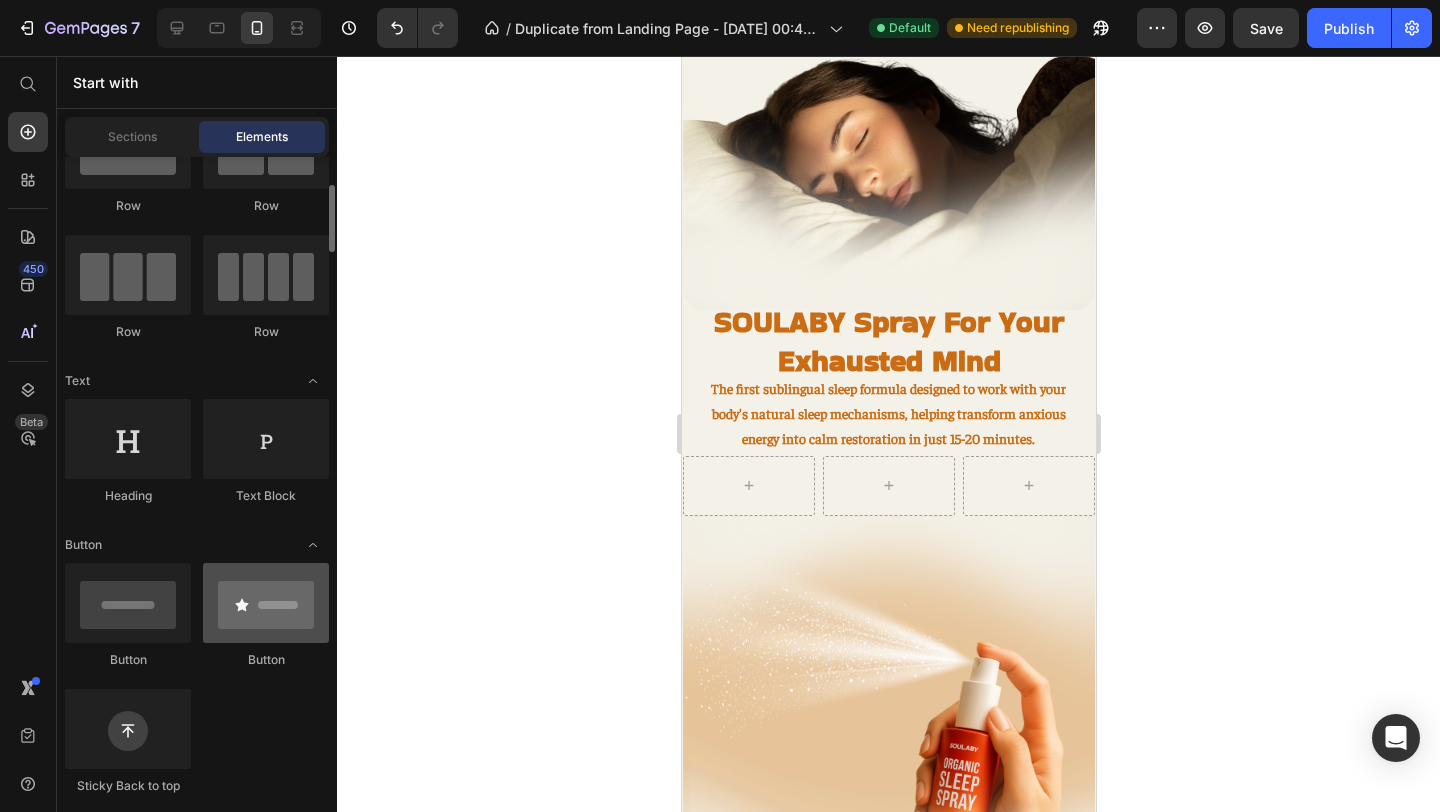 scroll, scrollTop: 109, scrollLeft: 0, axis: vertical 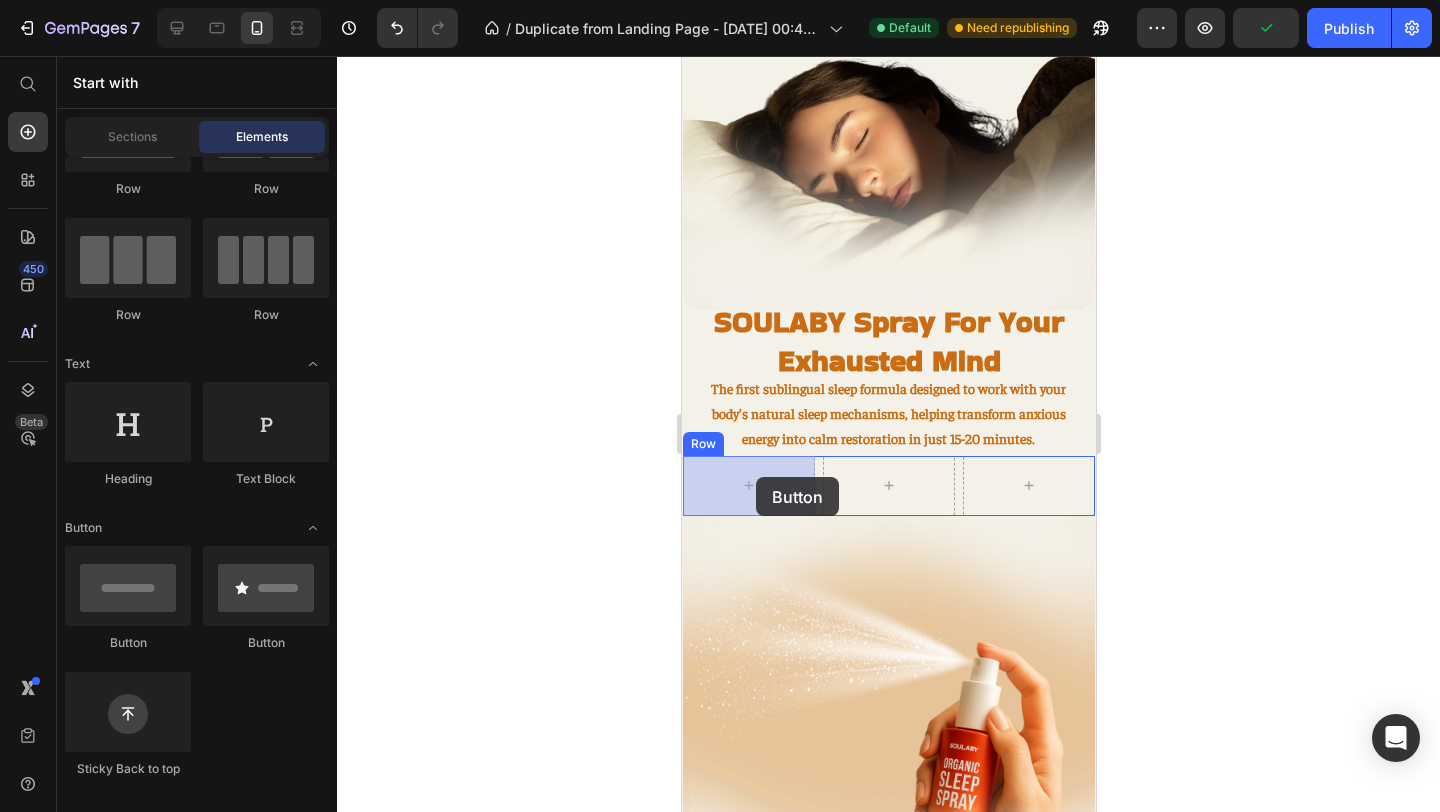 drag, startPoint x: 820, startPoint y: 645, endPoint x: 733, endPoint y: 480, distance: 186.5315 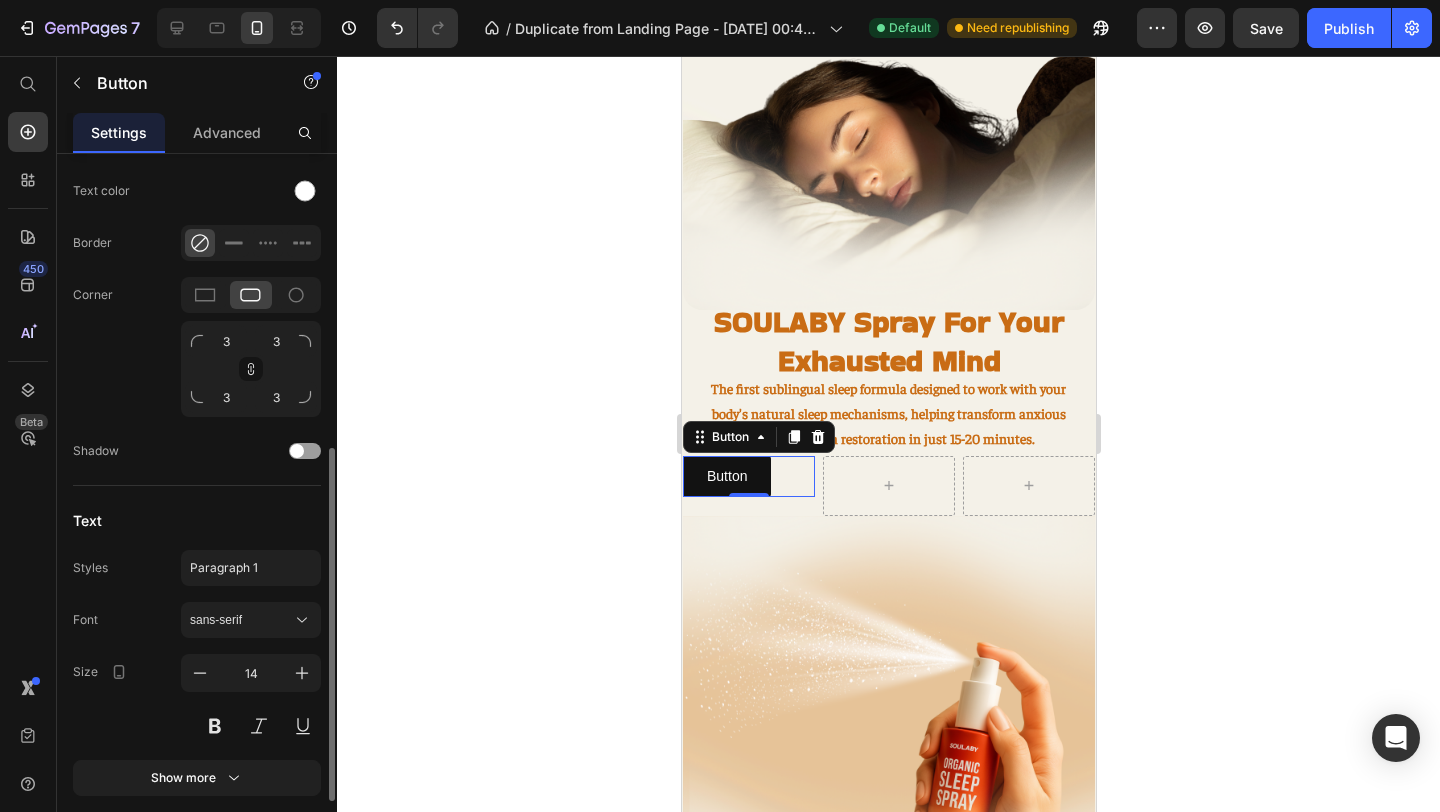 scroll, scrollTop: 730, scrollLeft: 0, axis: vertical 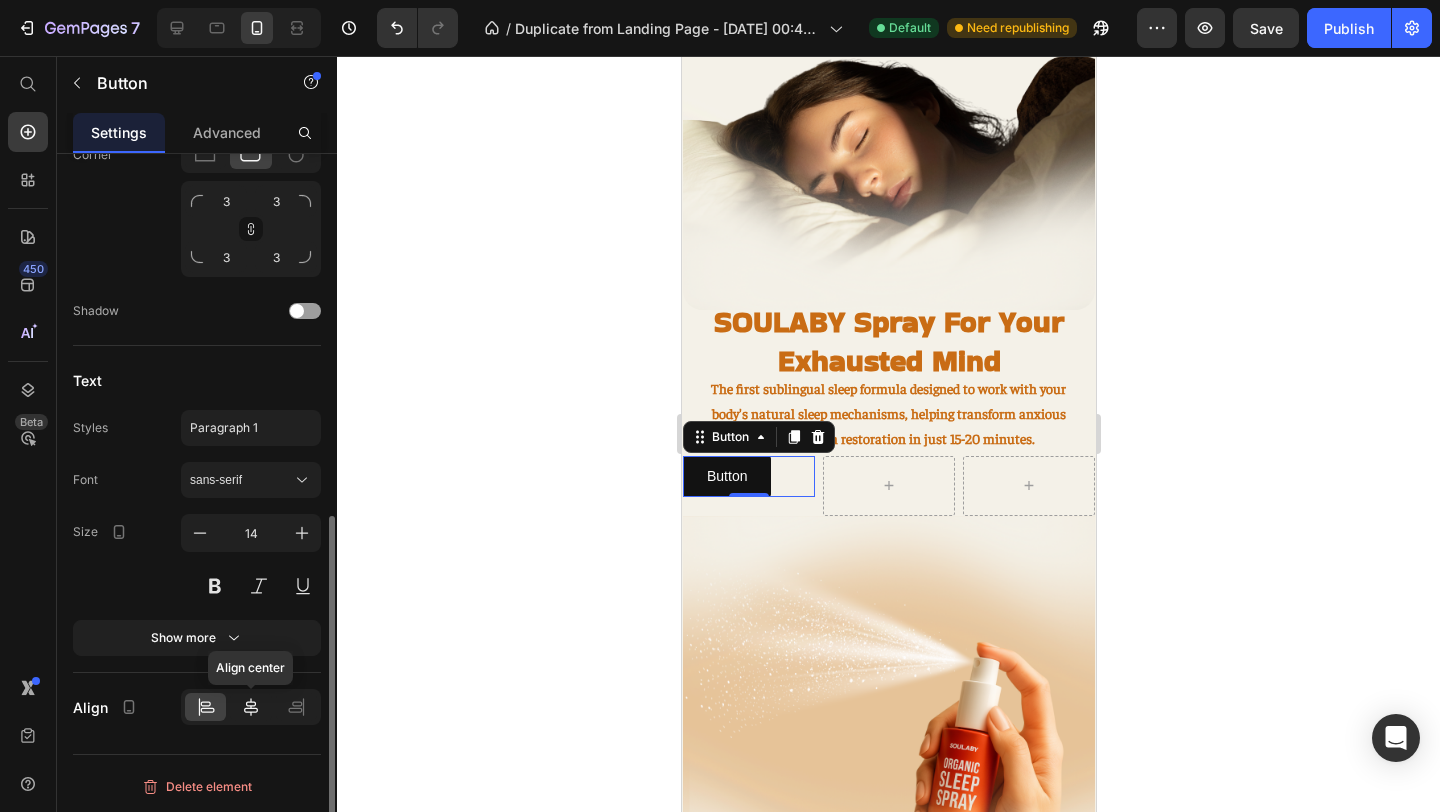 click 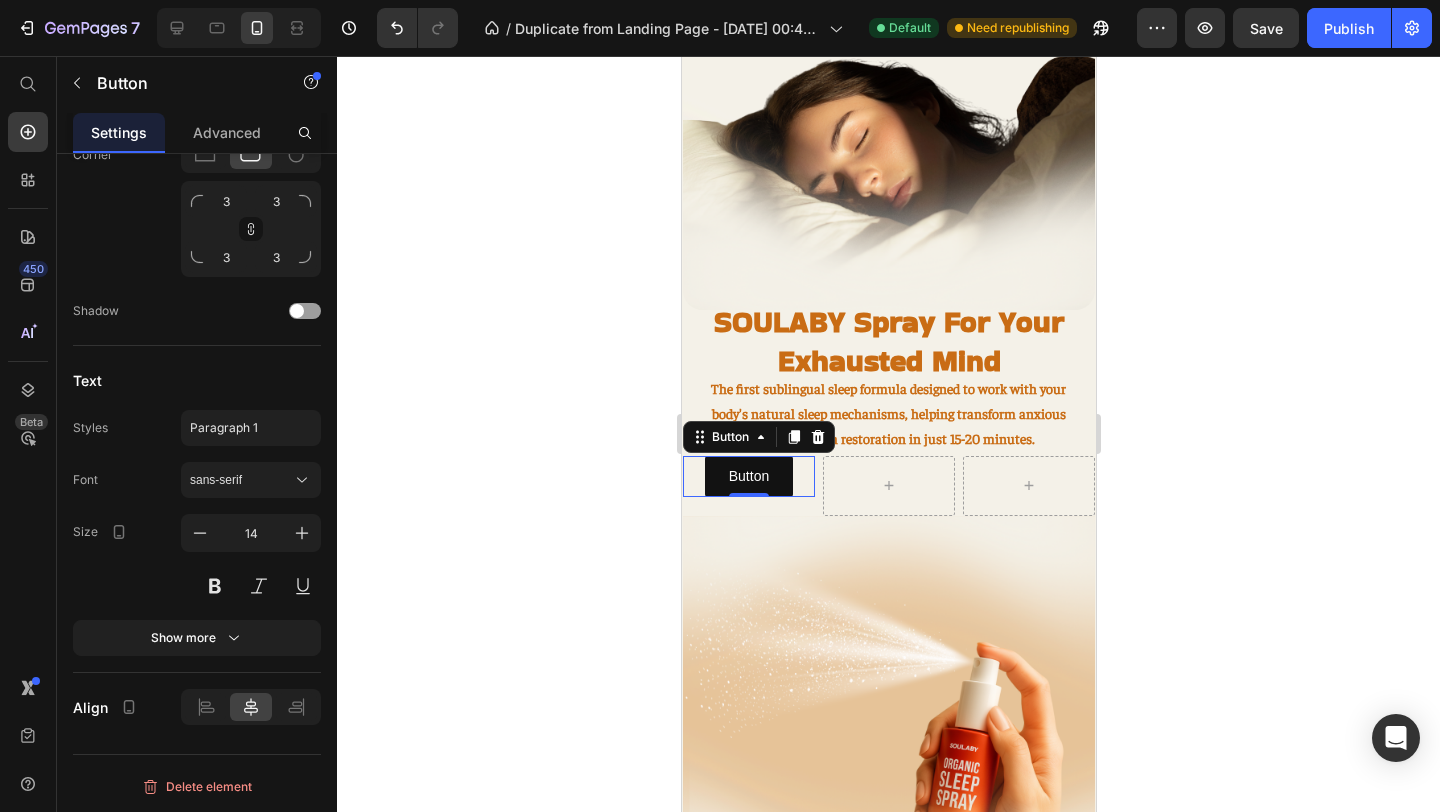 click 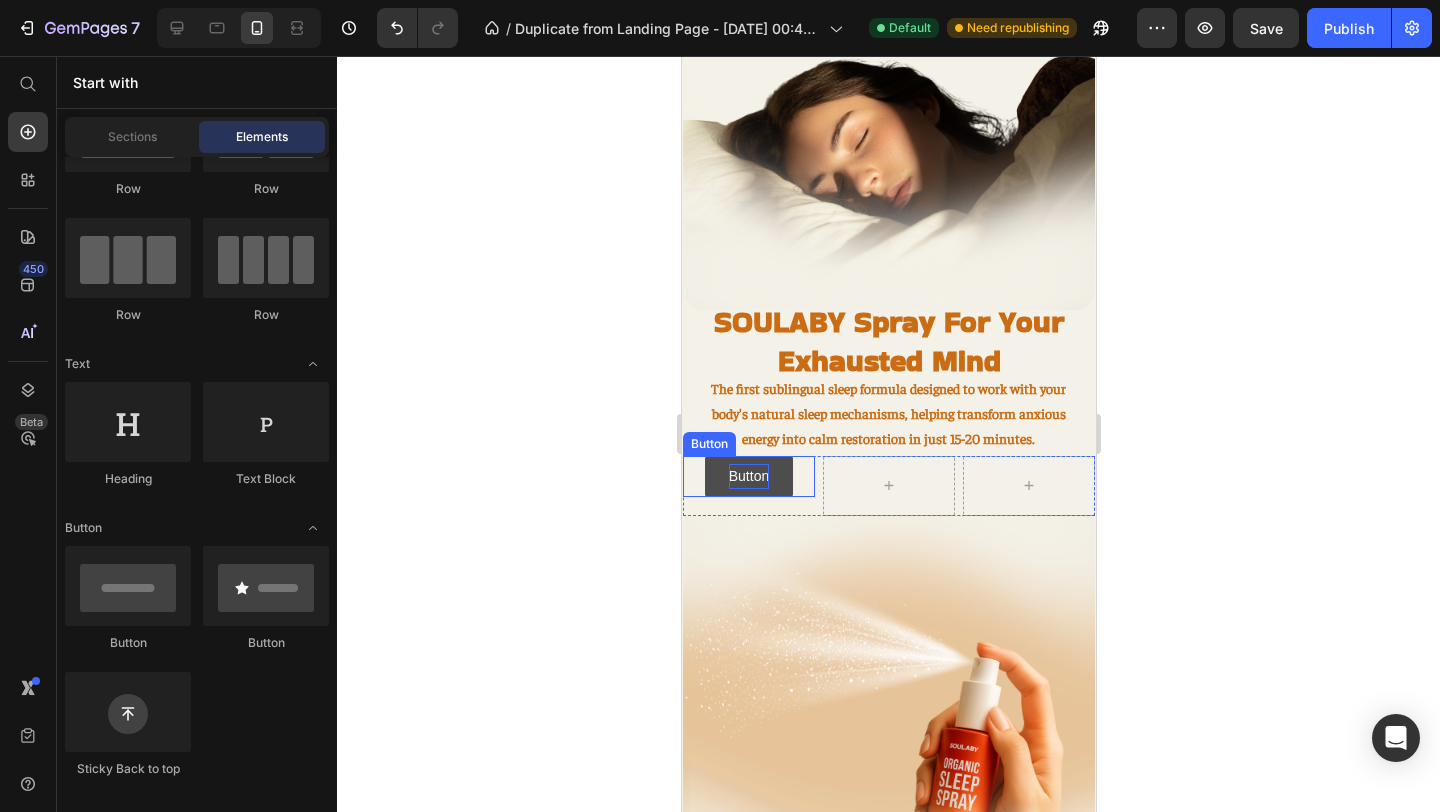 click on "Button" at bounding box center [748, 476] 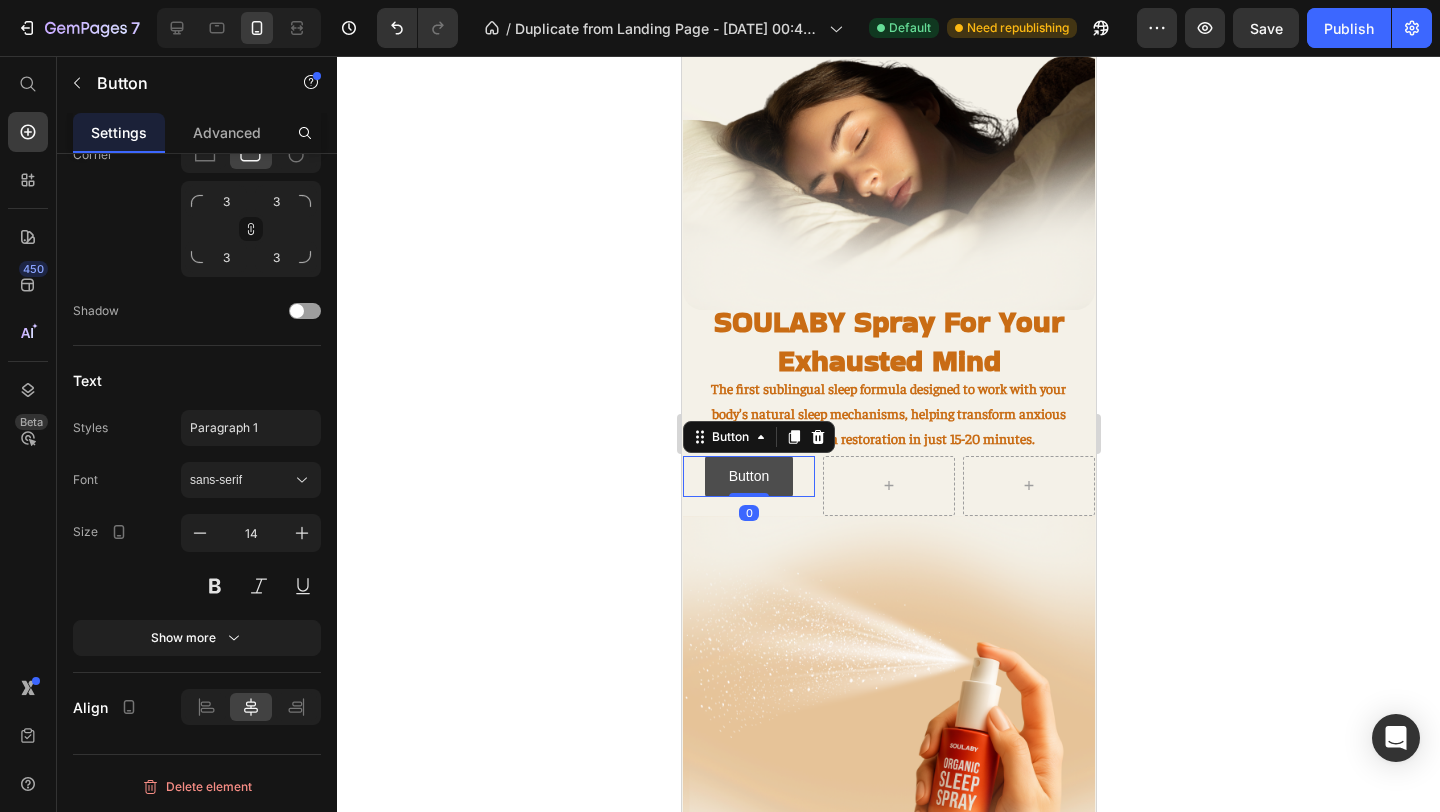 click on "Button" at bounding box center [748, 476] 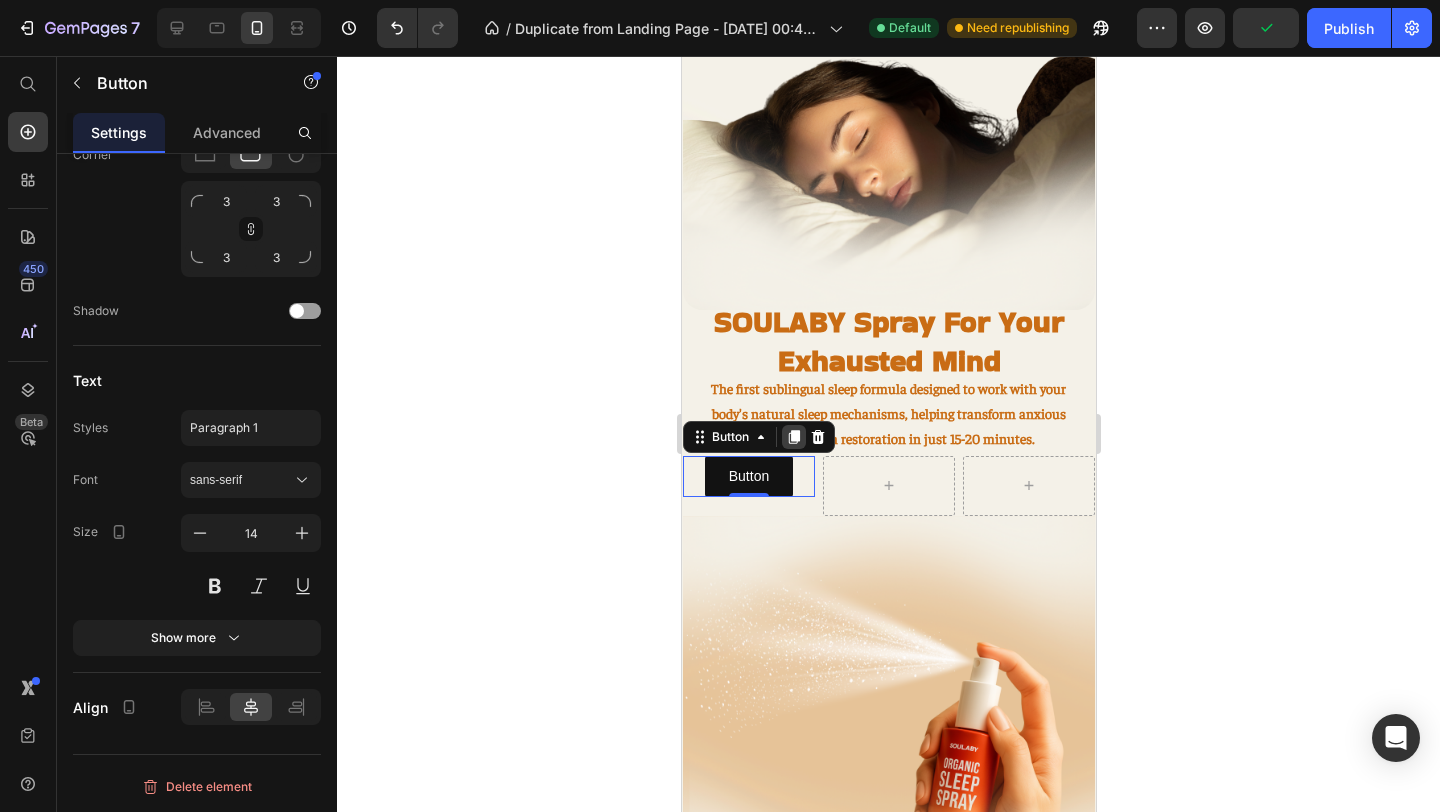 click 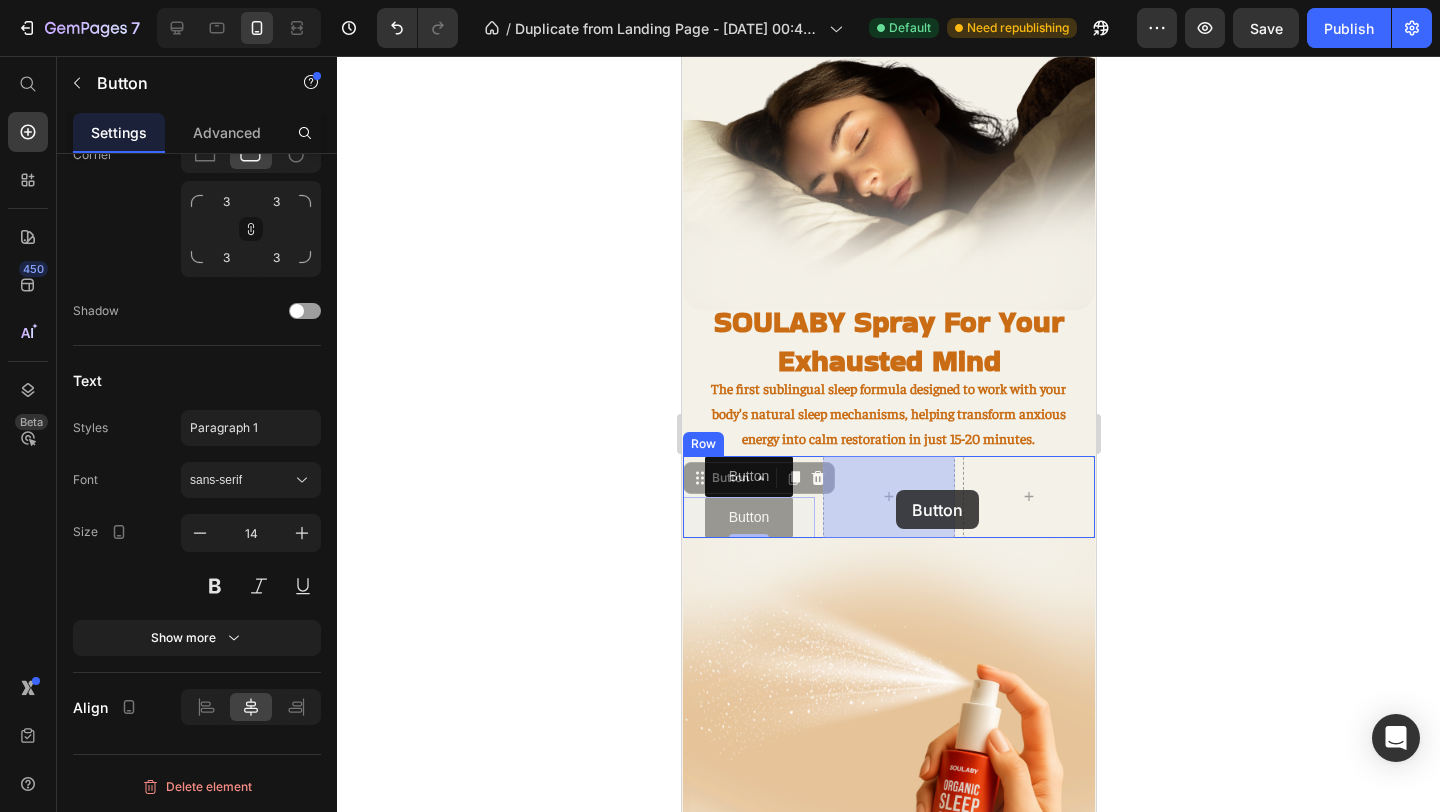 drag, startPoint x: 776, startPoint y: 513, endPoint x: 881, endPoint y: 492, distance: 107.07941 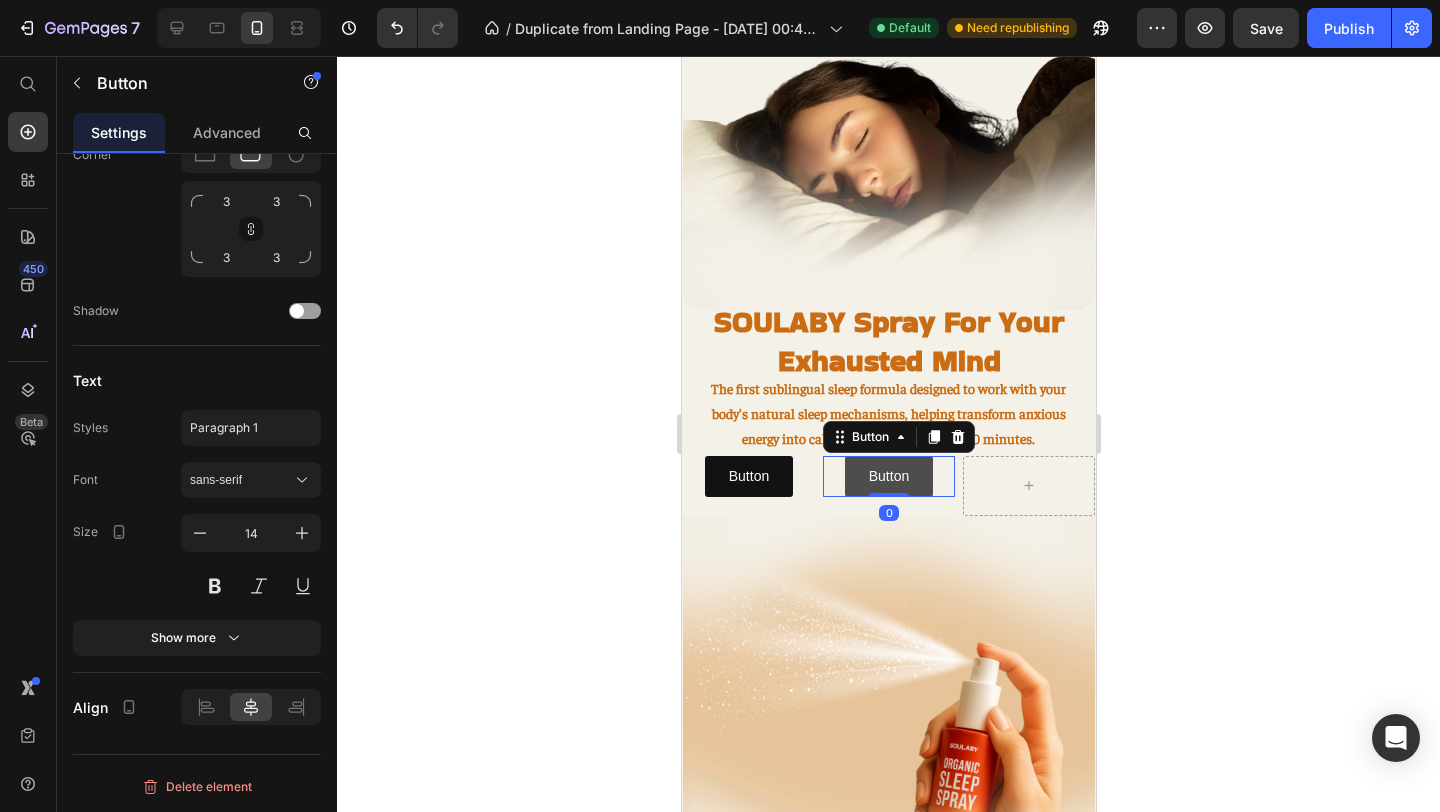 click on "Button" at bounding box center [888, 476] 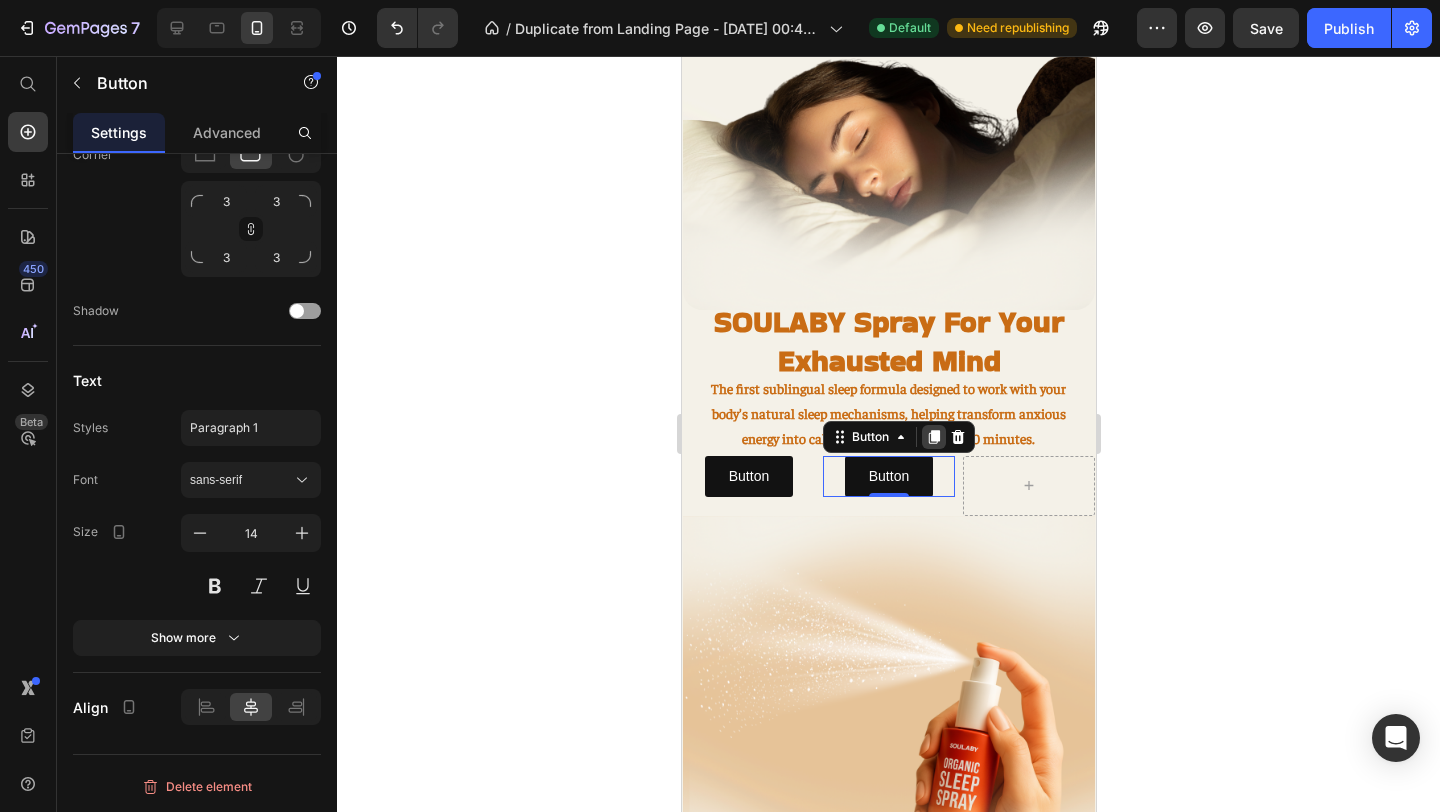 click 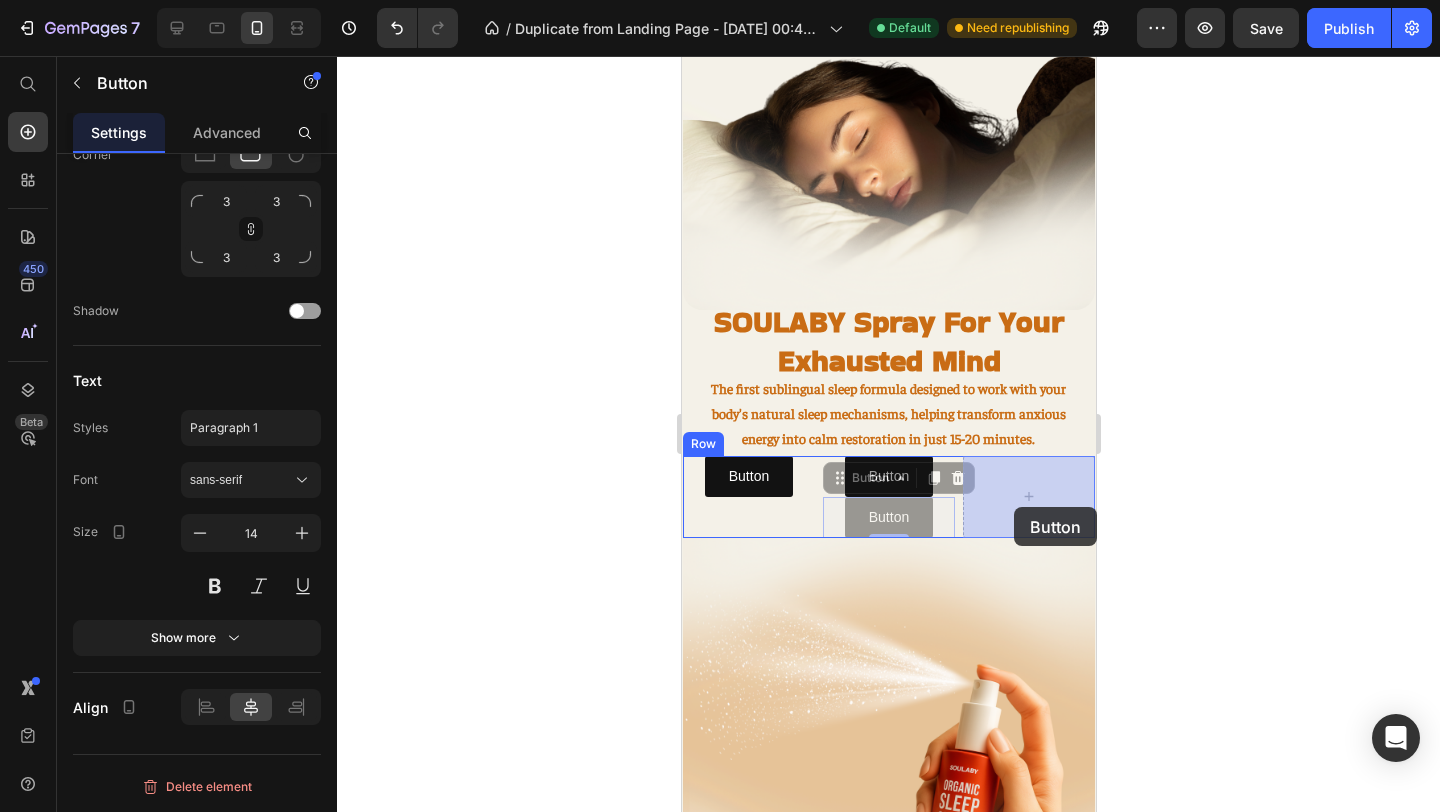 drag, startPoint x: 914, startPoint y: 520, endPoint x: 1009, endPoint y: 500, distance: 97.082436 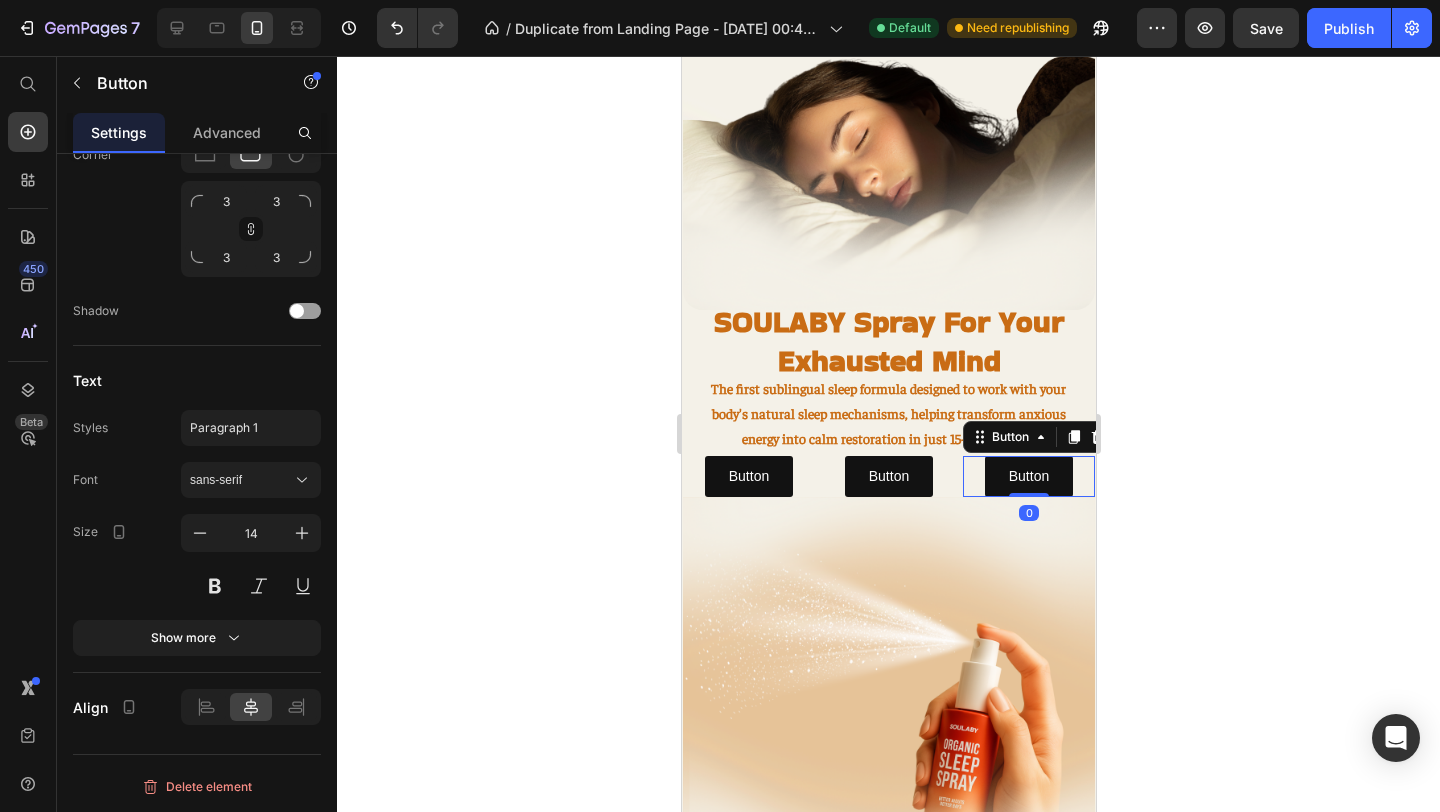click 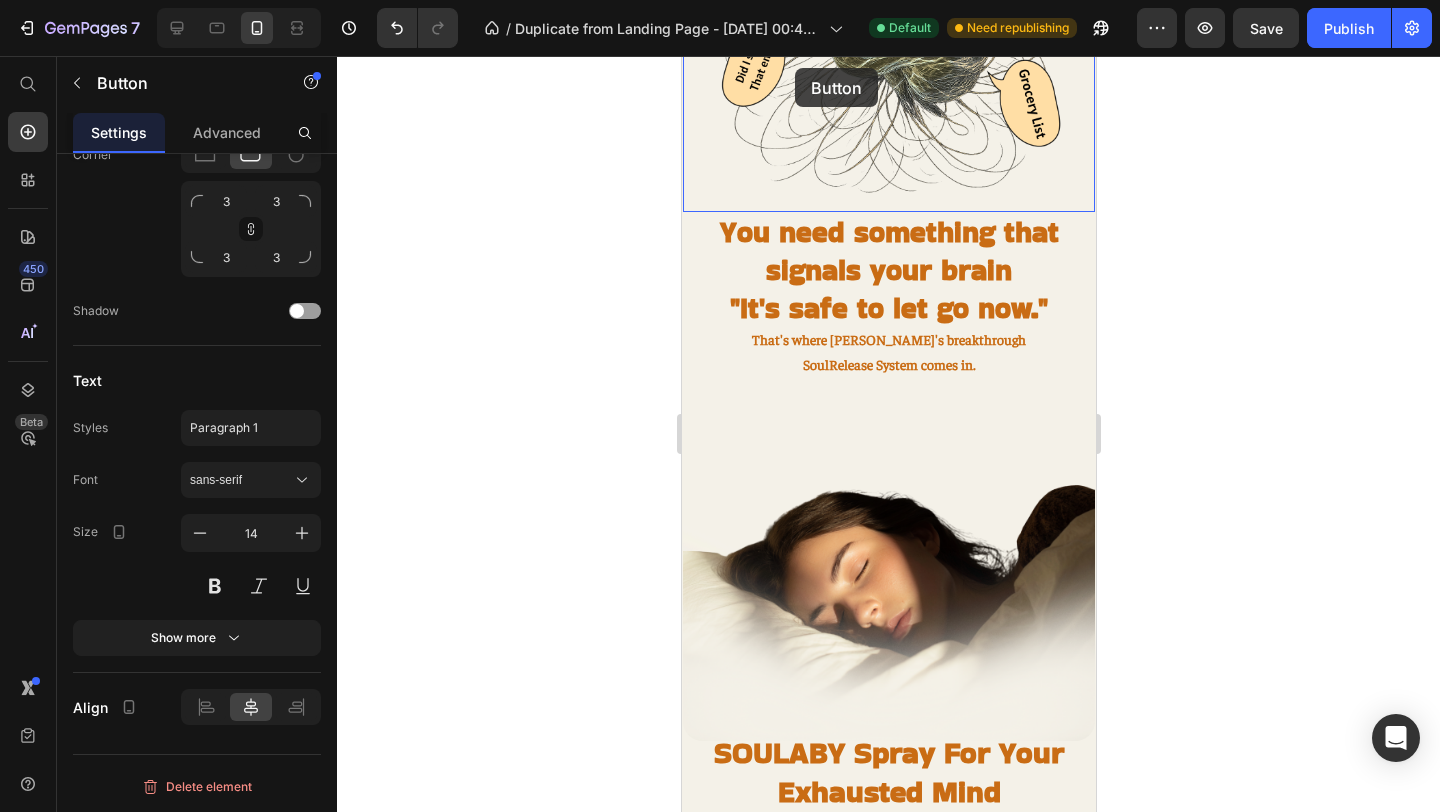 scroll, scrollTop: 956, scrollLeft: 0, axis: vertical 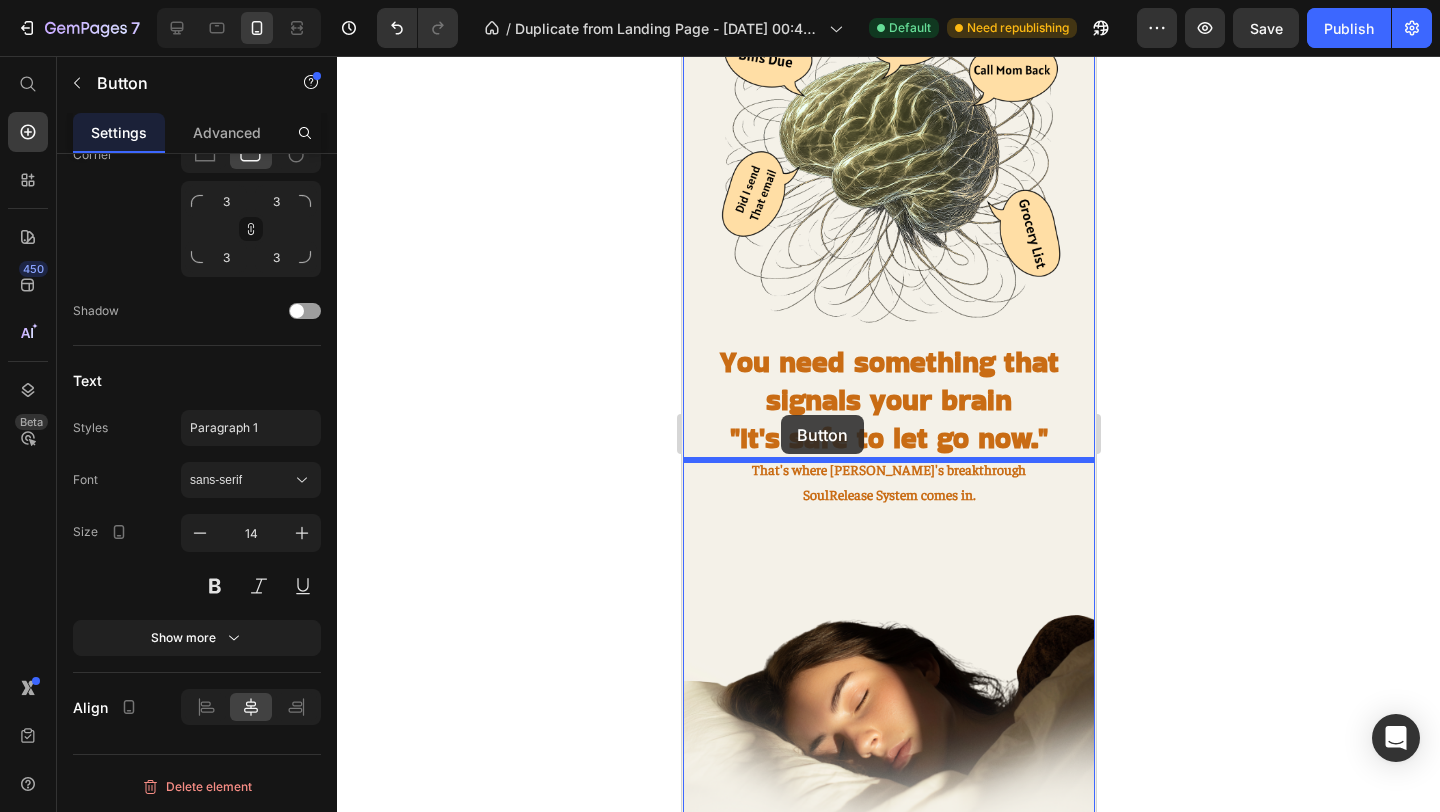drag, startPoint x: 811, startPoint y: 647, endPoint x: 776, endPoint y: 423, distance: 226.71788 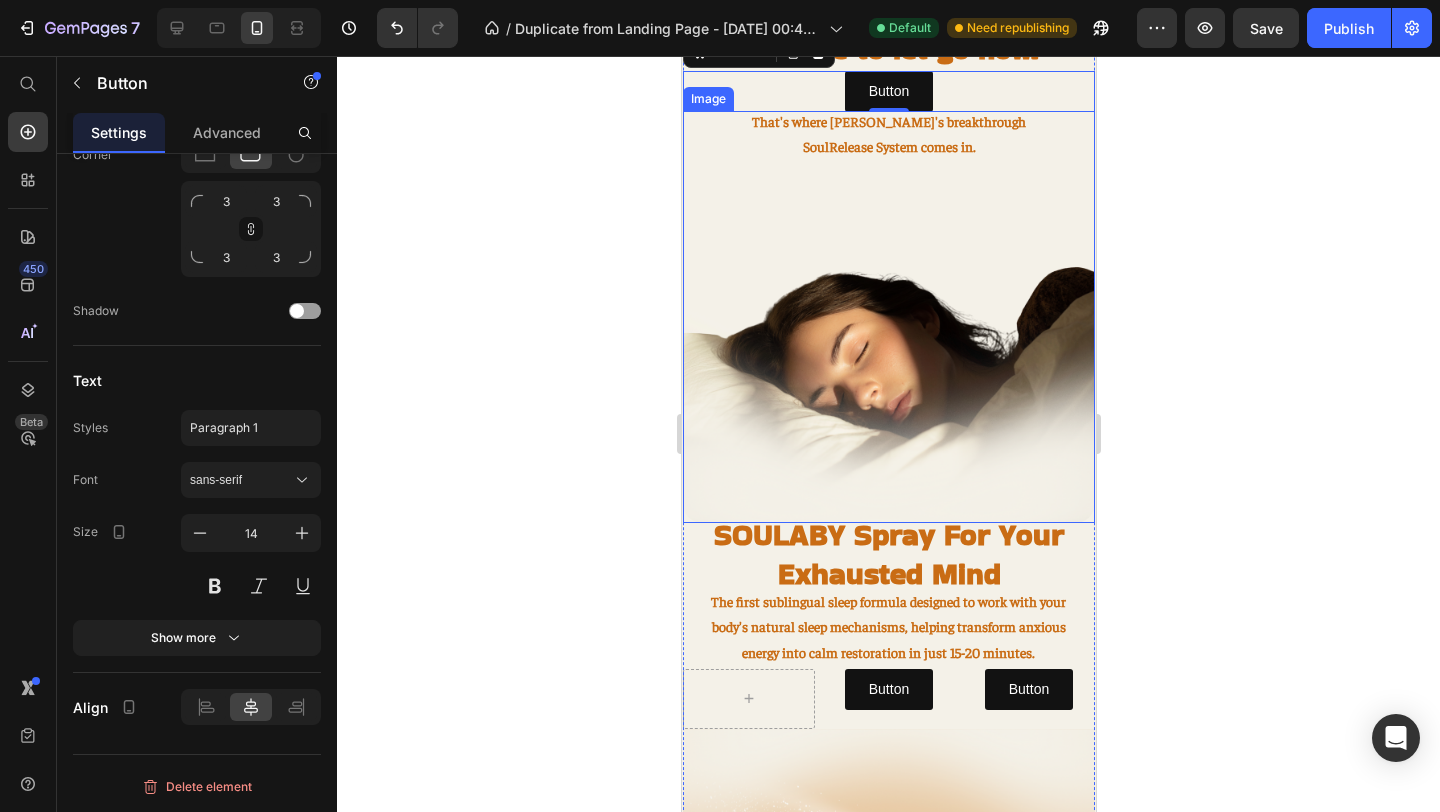 scroll, scrollTop: 1337, scrollLeft: 0, axis: vertical 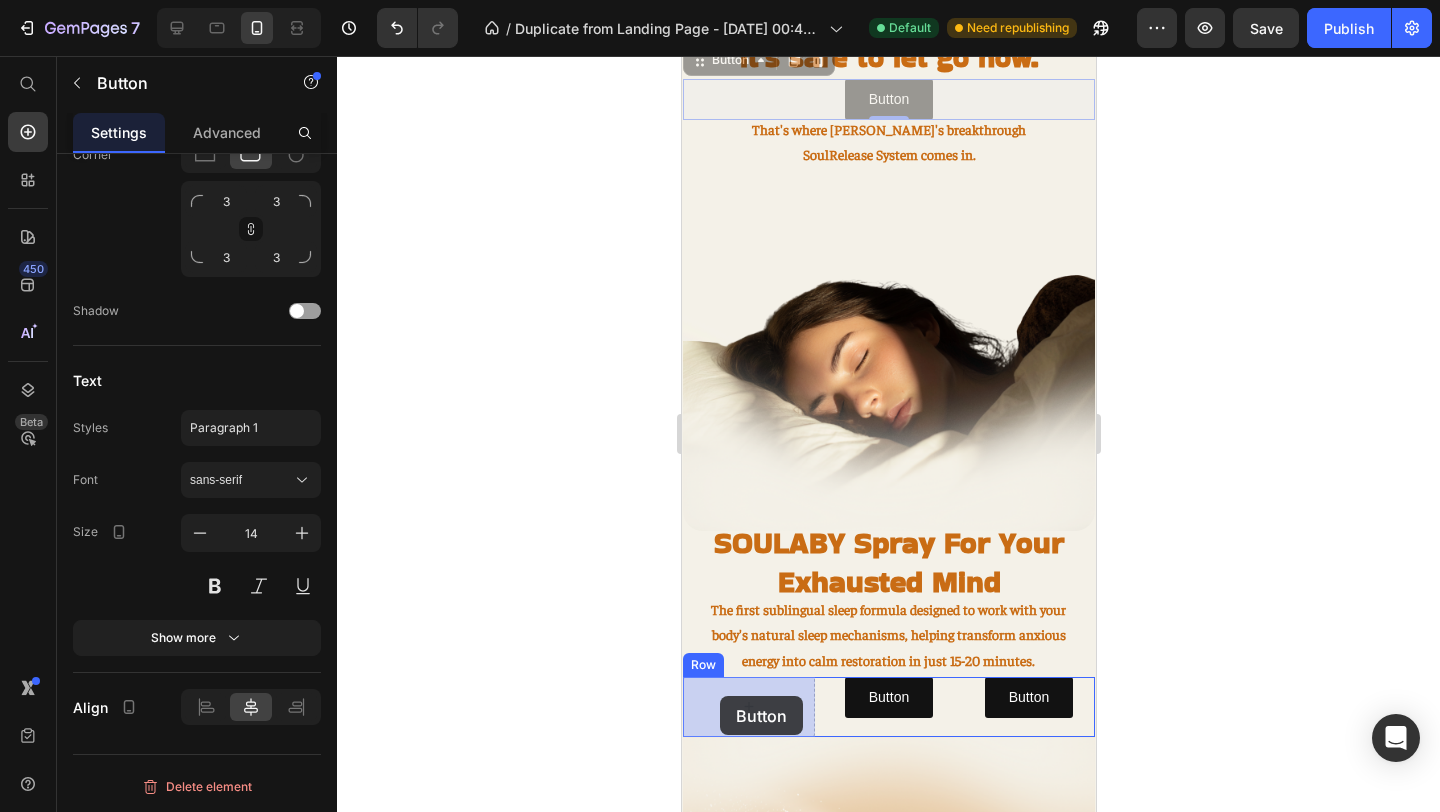 drag, startPoint x: 913, startPoint y: 105, endPoint x: 719, endPoint y: 702, distance: 627.73004 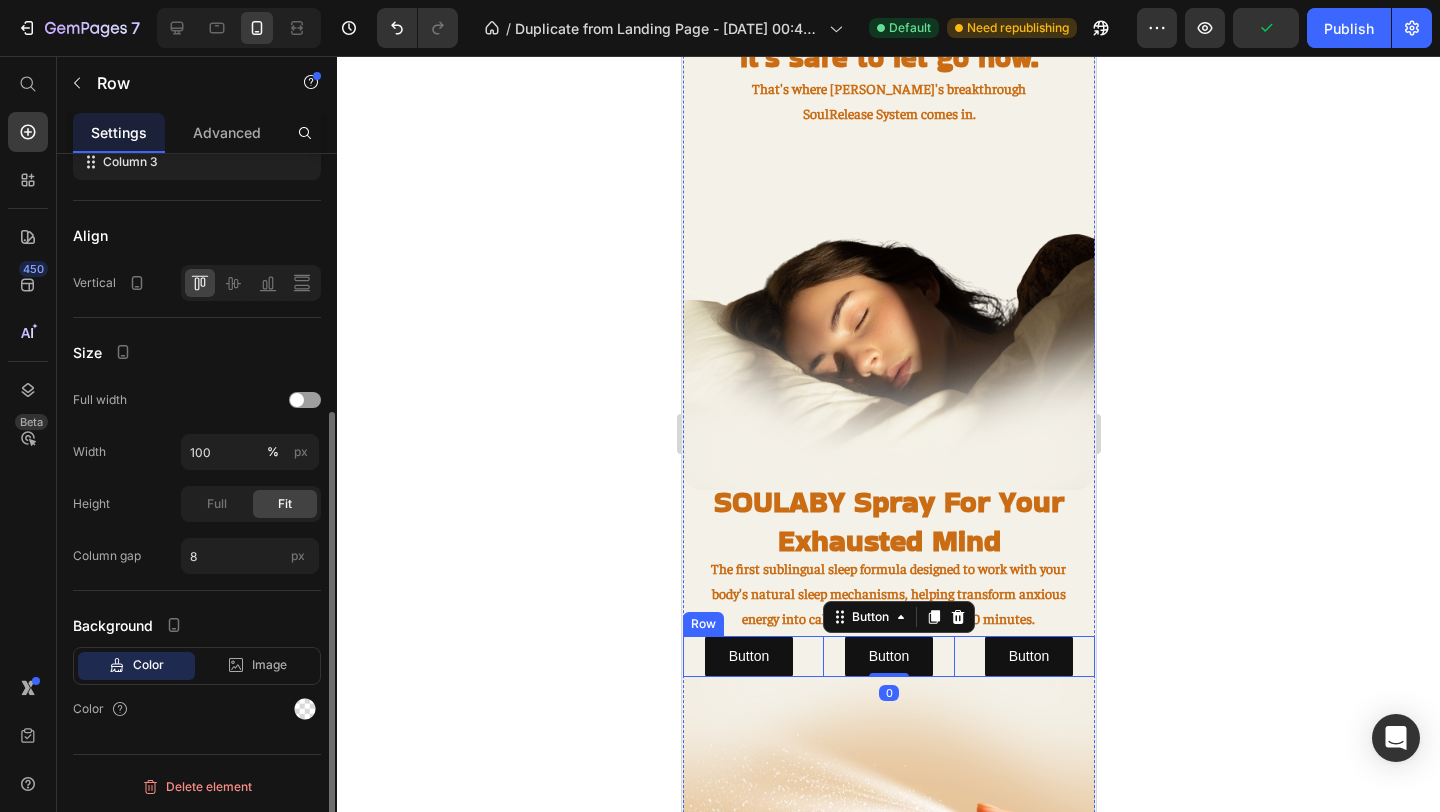 scroll, scrollTop: 0, scrollLeft: 0, axis: both 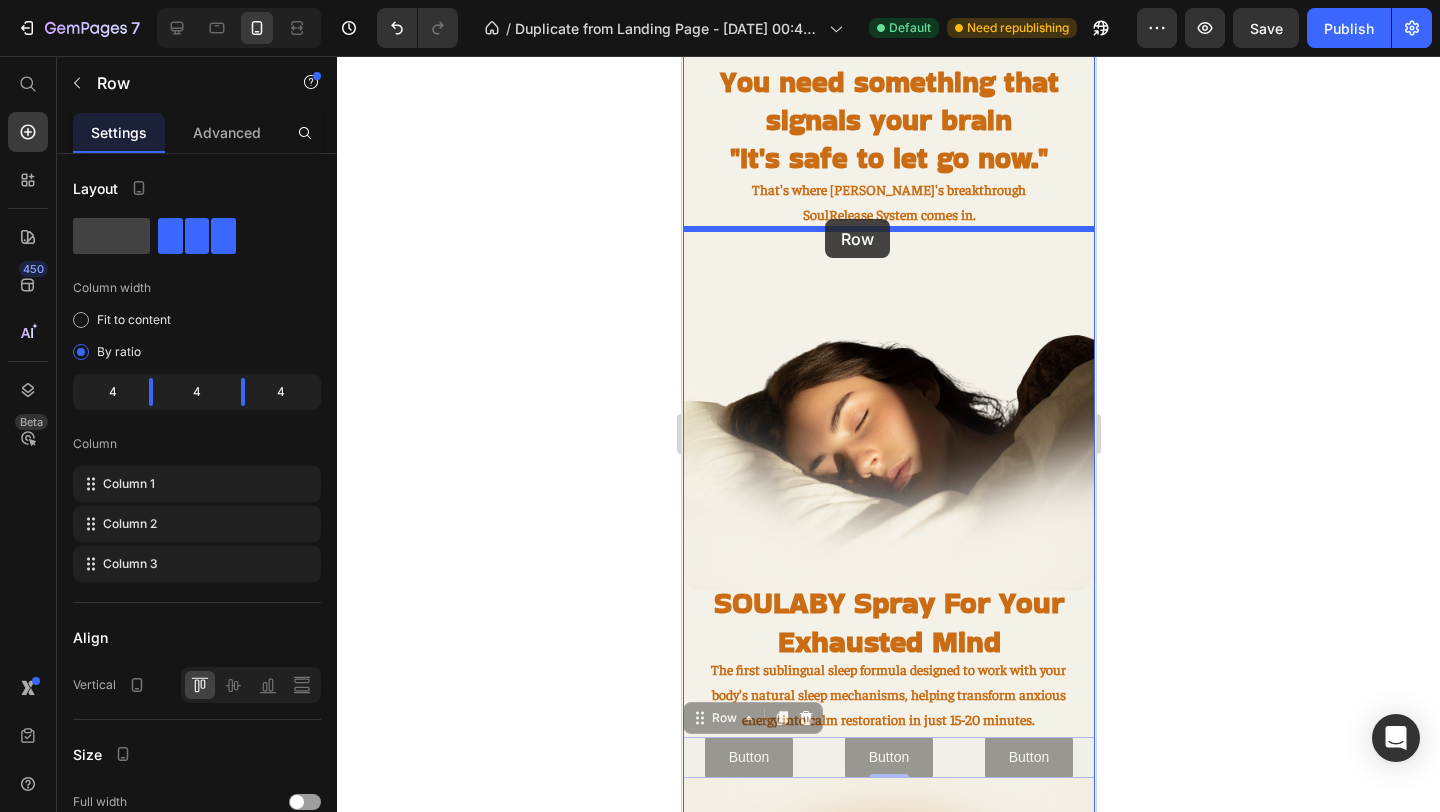 drag, startPoint x: 819, startPoint y: 657, endPoint x: 824, endPoint y: 219, distance: 438.02853 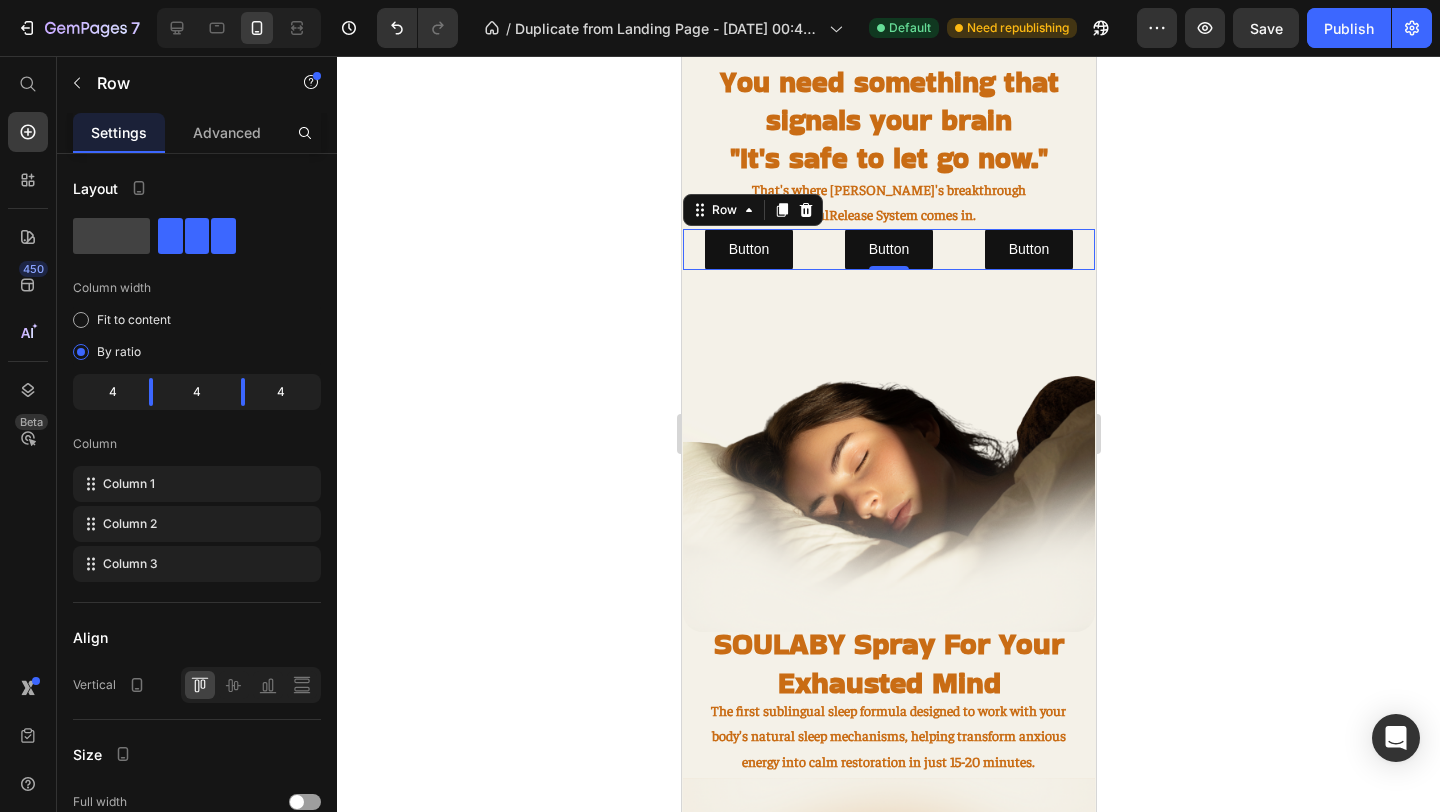 click 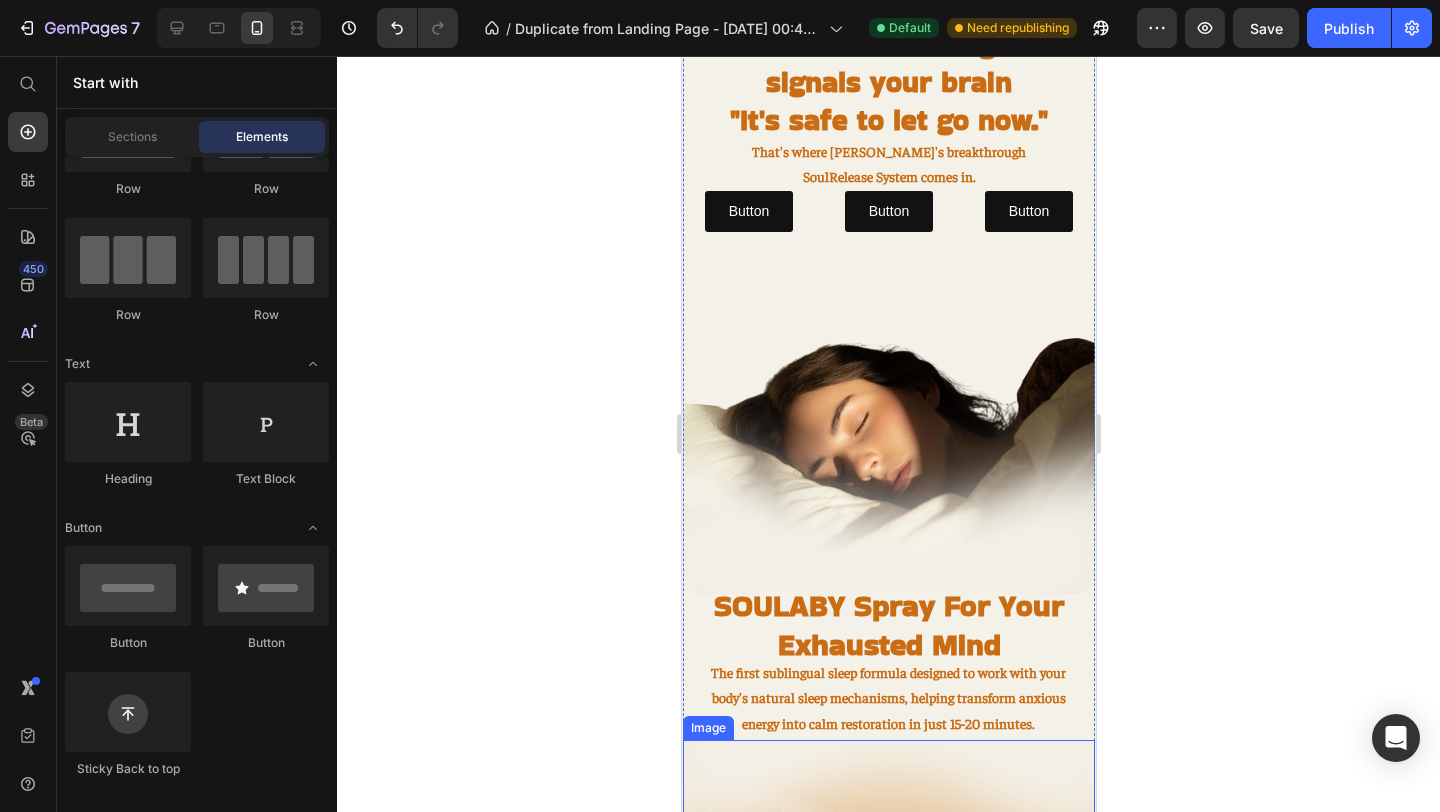 scroll, scrollTop: 1137, scrollLeft: 0, axis: vertical 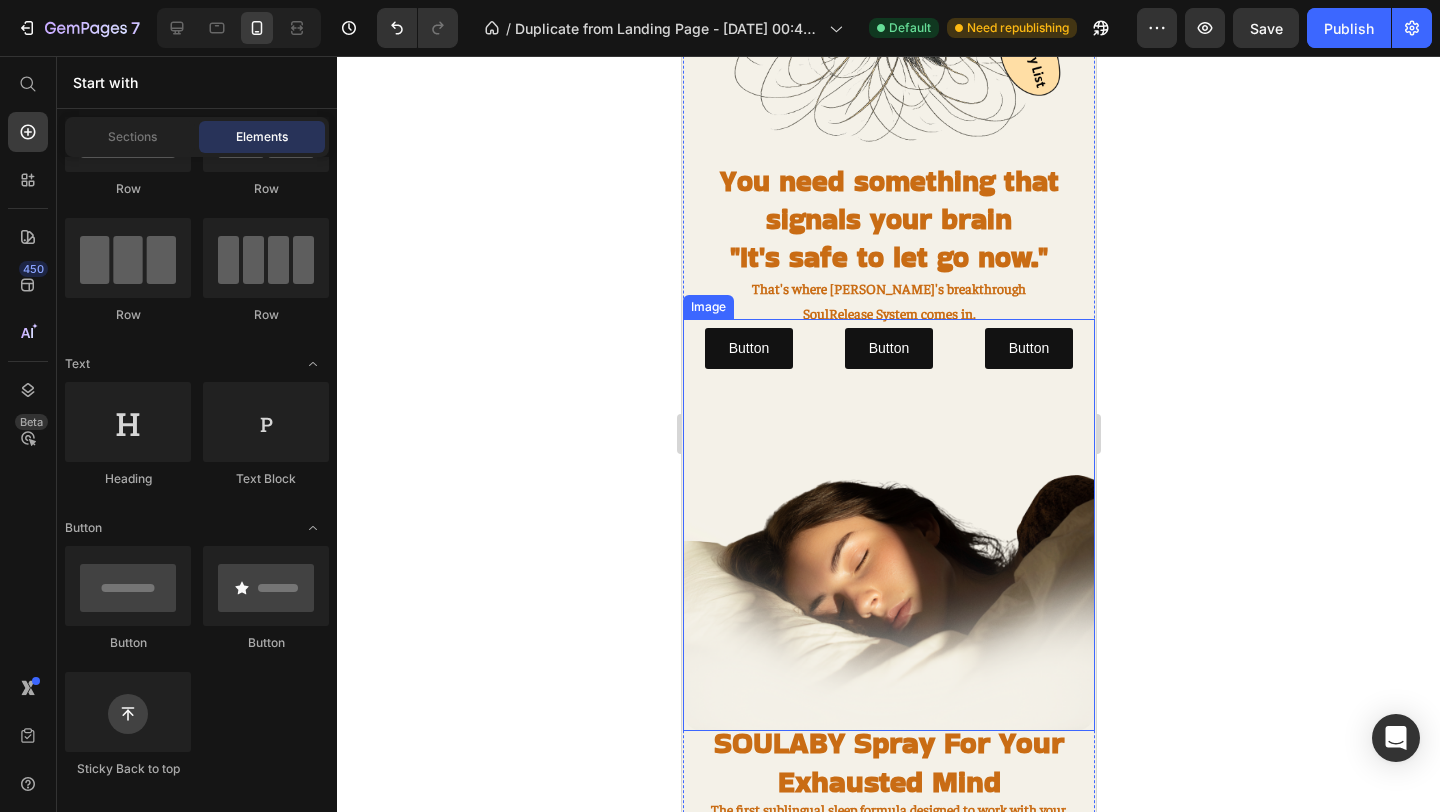 click at bounding box center (888, 525) 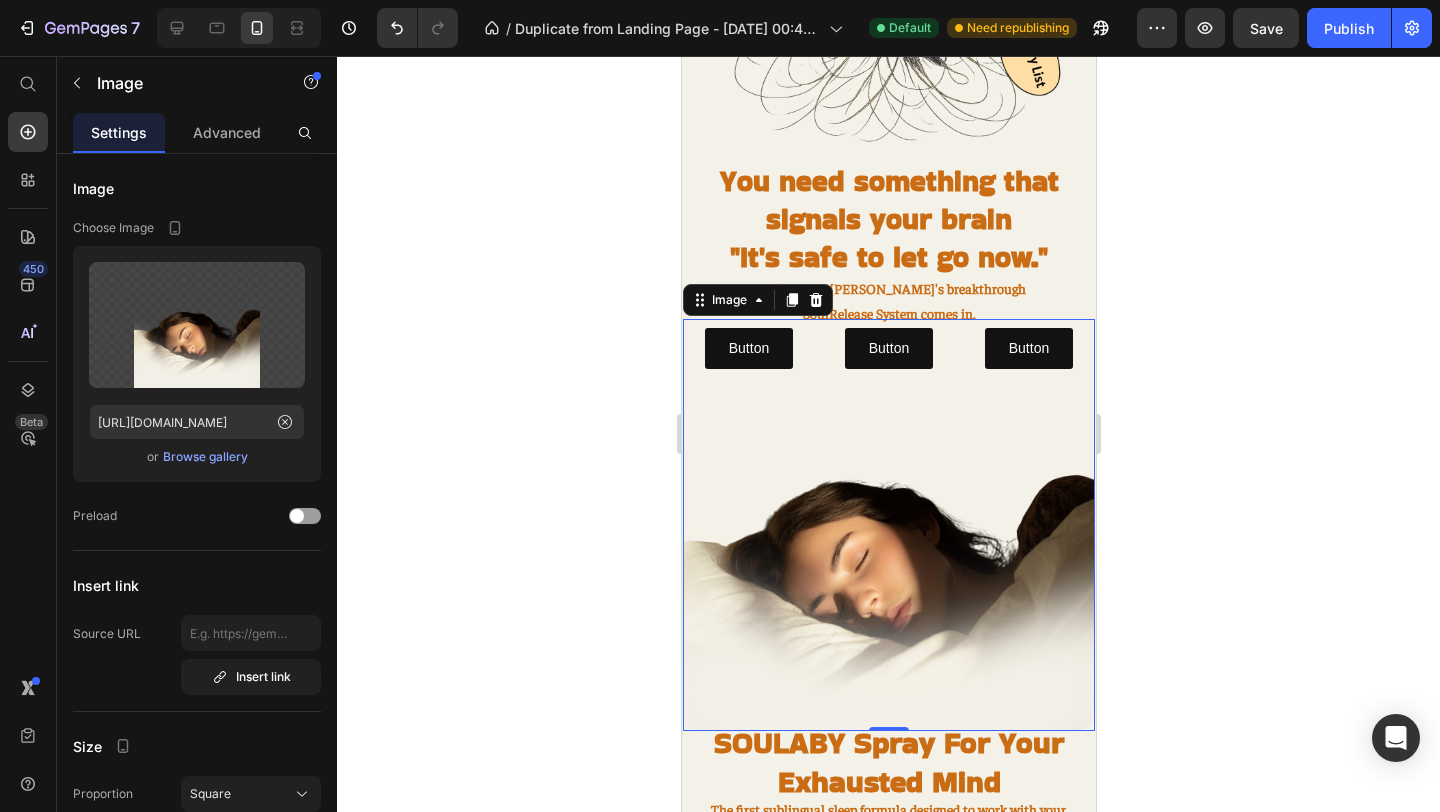click at bounding box center [888, 525] 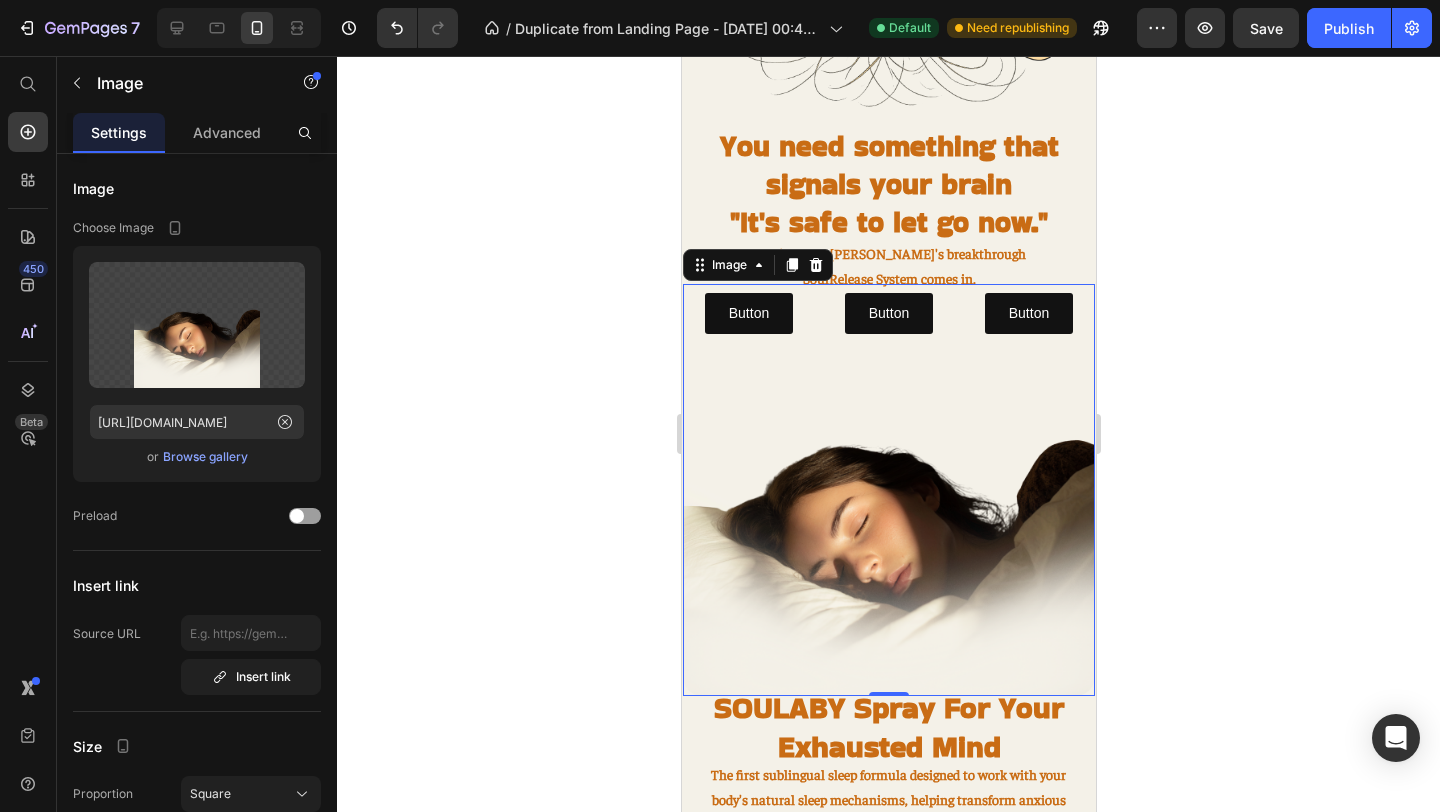 scroll, scrollTop: 1243, scrollLeft: 0, axis: vertical 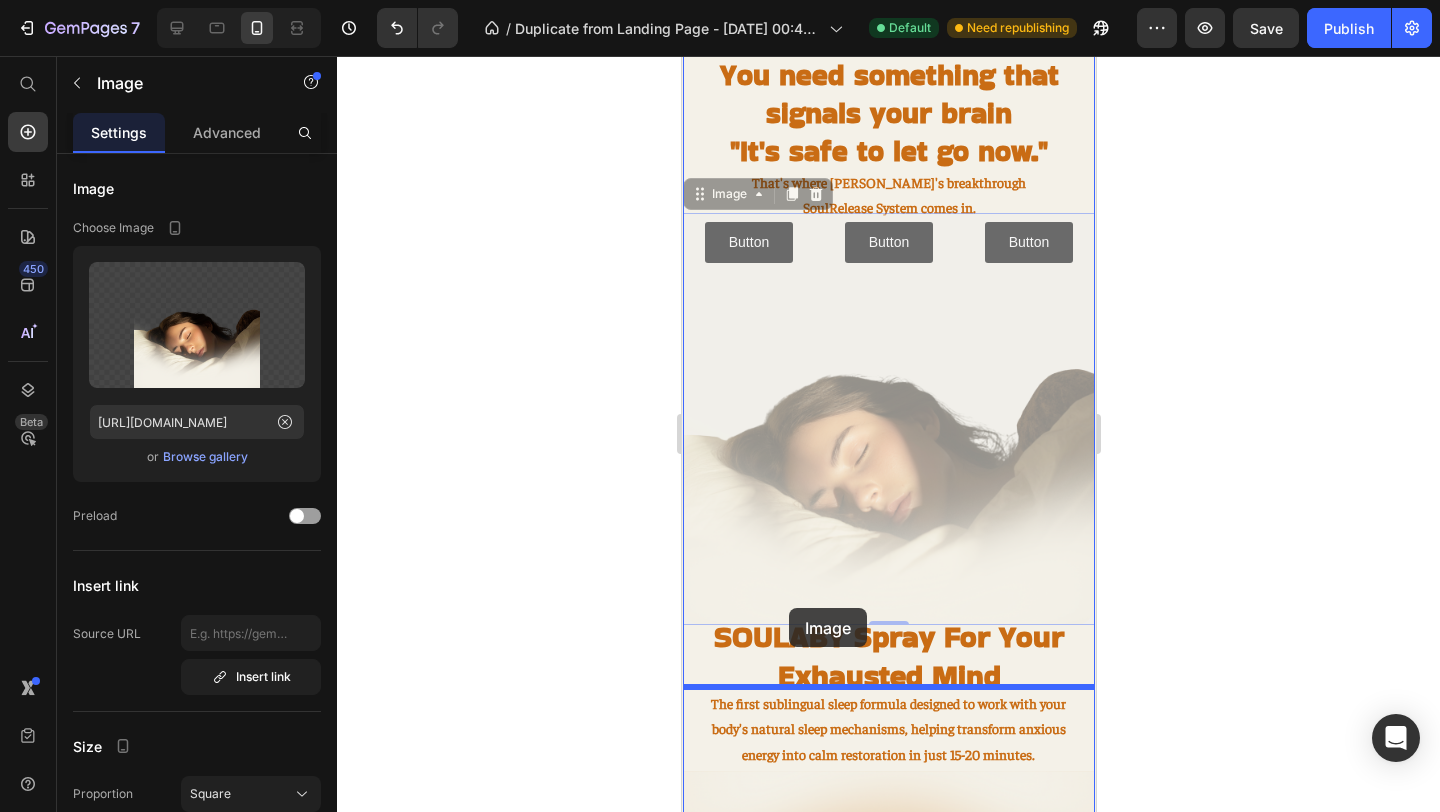 drag, startPoint x: 817, startPoint y: 246, endPoint x: 788, endPoint y: 607, distance: 362.16293 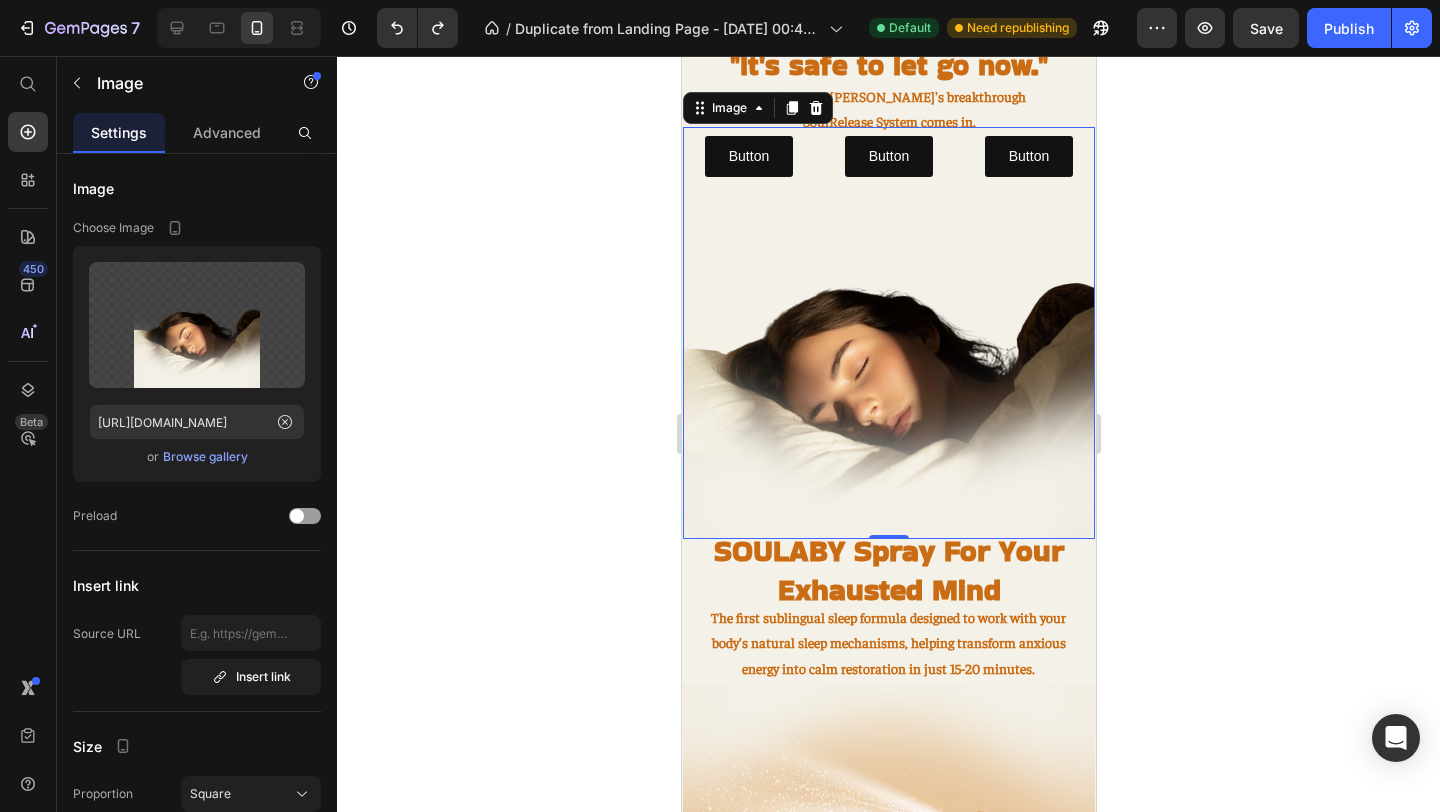 scroll, scrollTop: 1371, scrollLeft: 0, axis: vertical 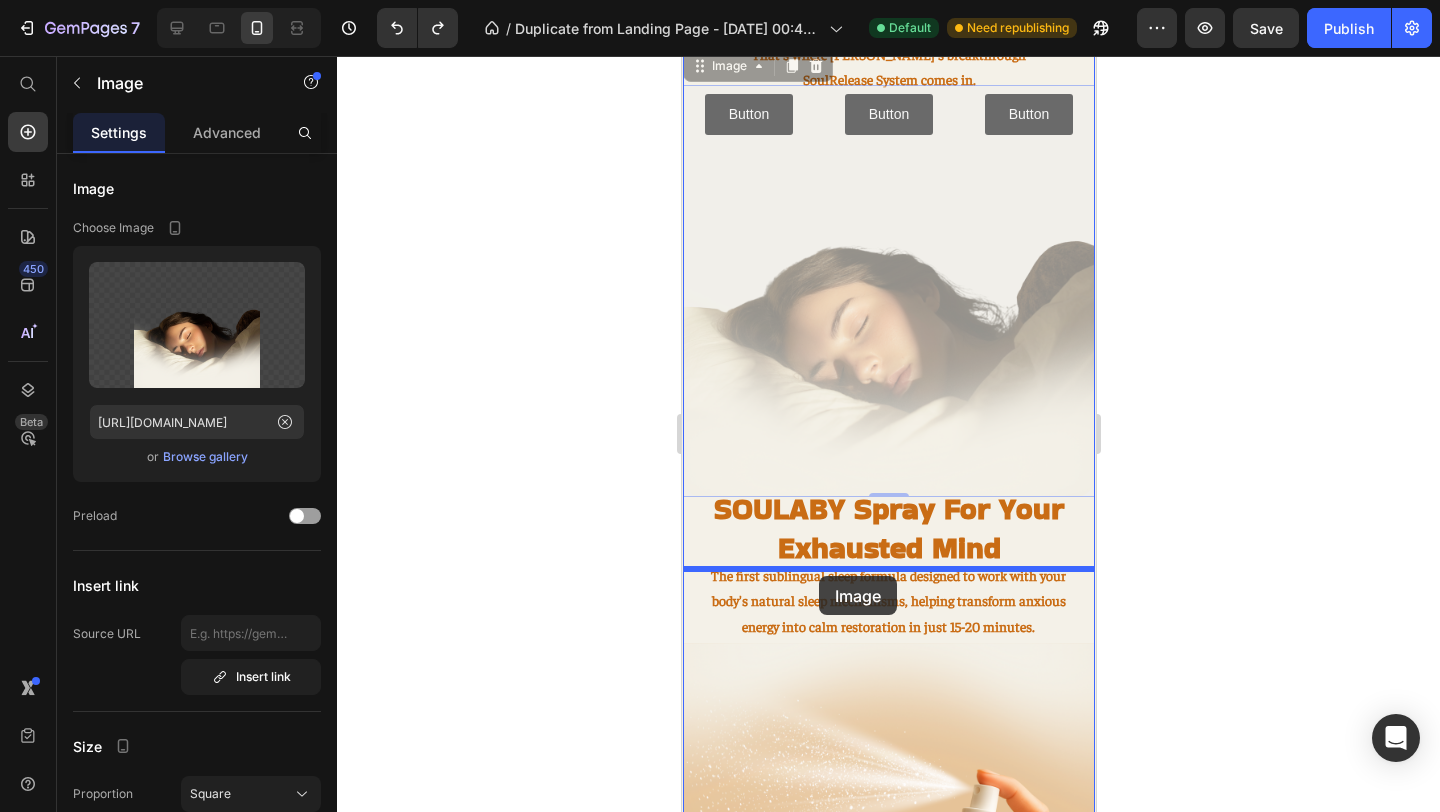 drag, startPoint x: 816, startPoint y: 111, endPoint x: 811, endPoint y: 566, distance: 455.02747 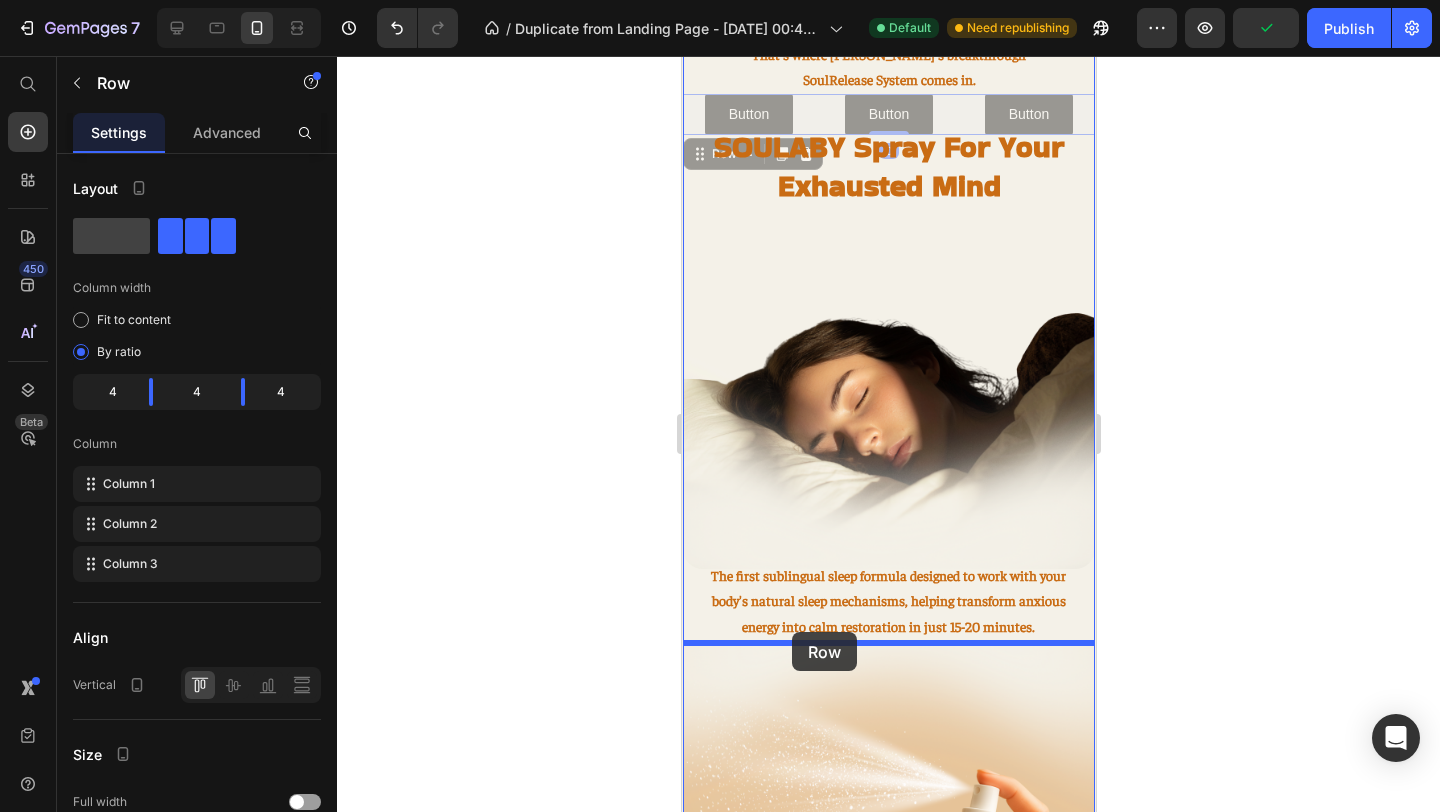 drag, startPoint x: 815, startPoint y: 107, endPoint x: 791, endPoint y: 632, distance: 525.5483 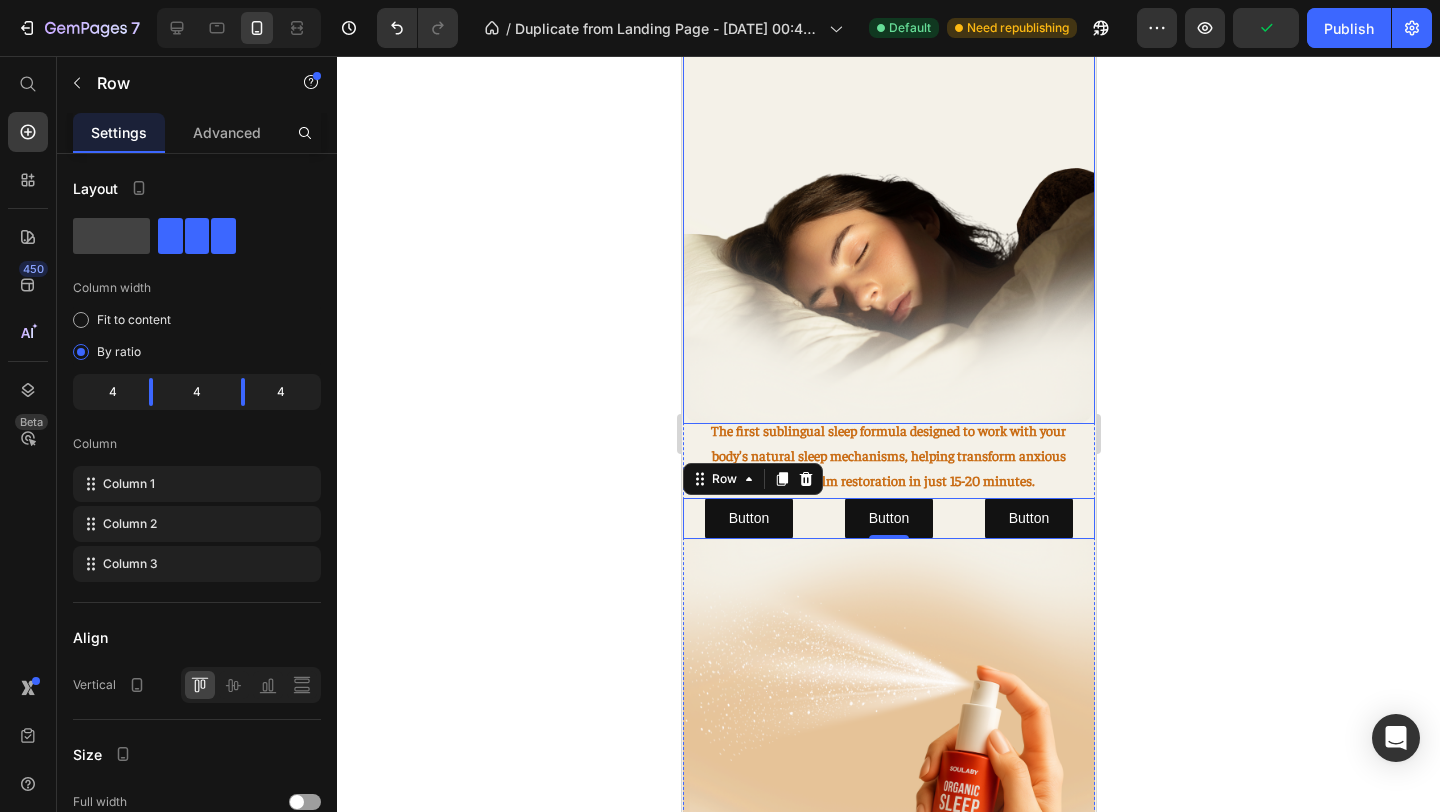 scroll, scrollTop: 1485, scrollLeft: 0, axis: vertical 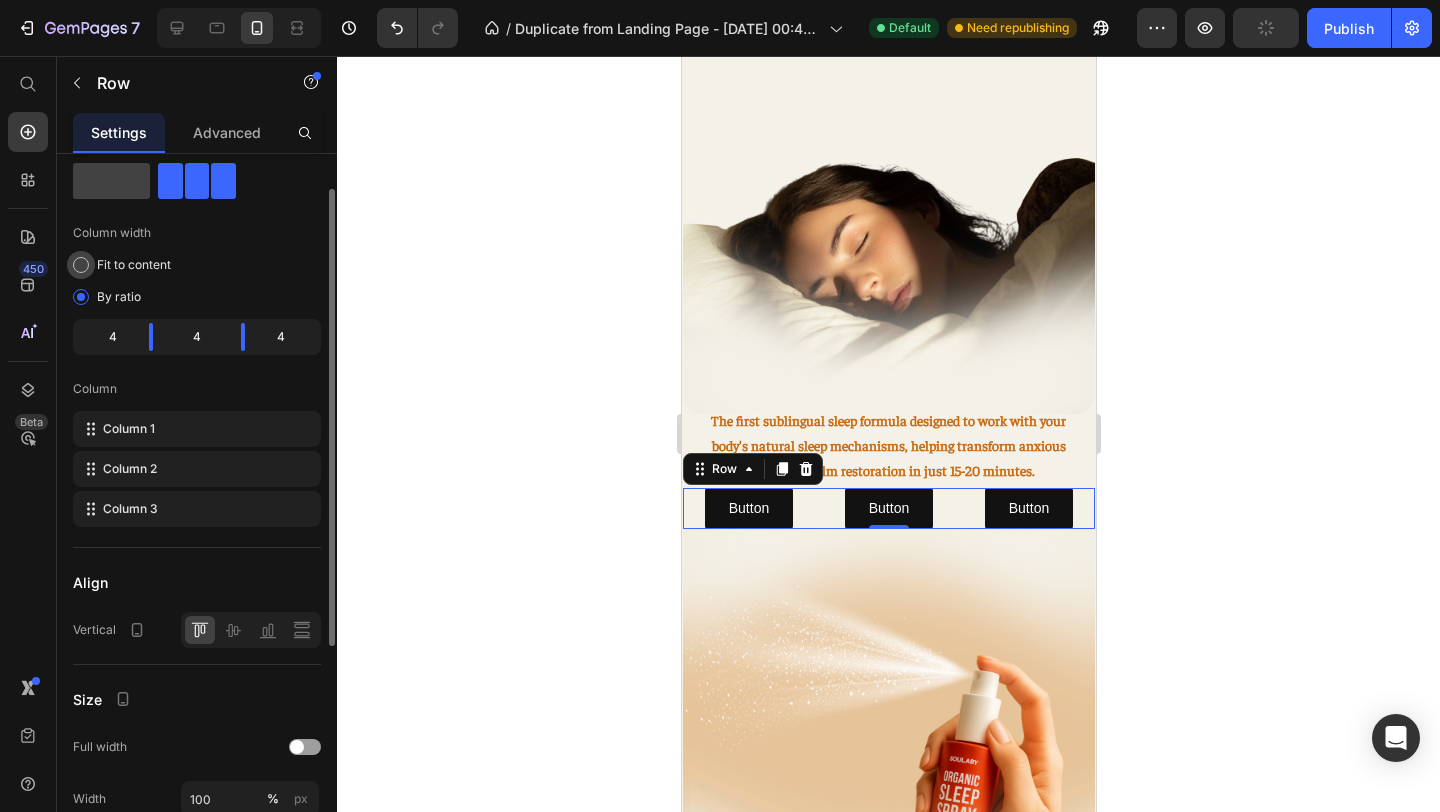 click on "Fit to content" at bounding box center [134, 265] 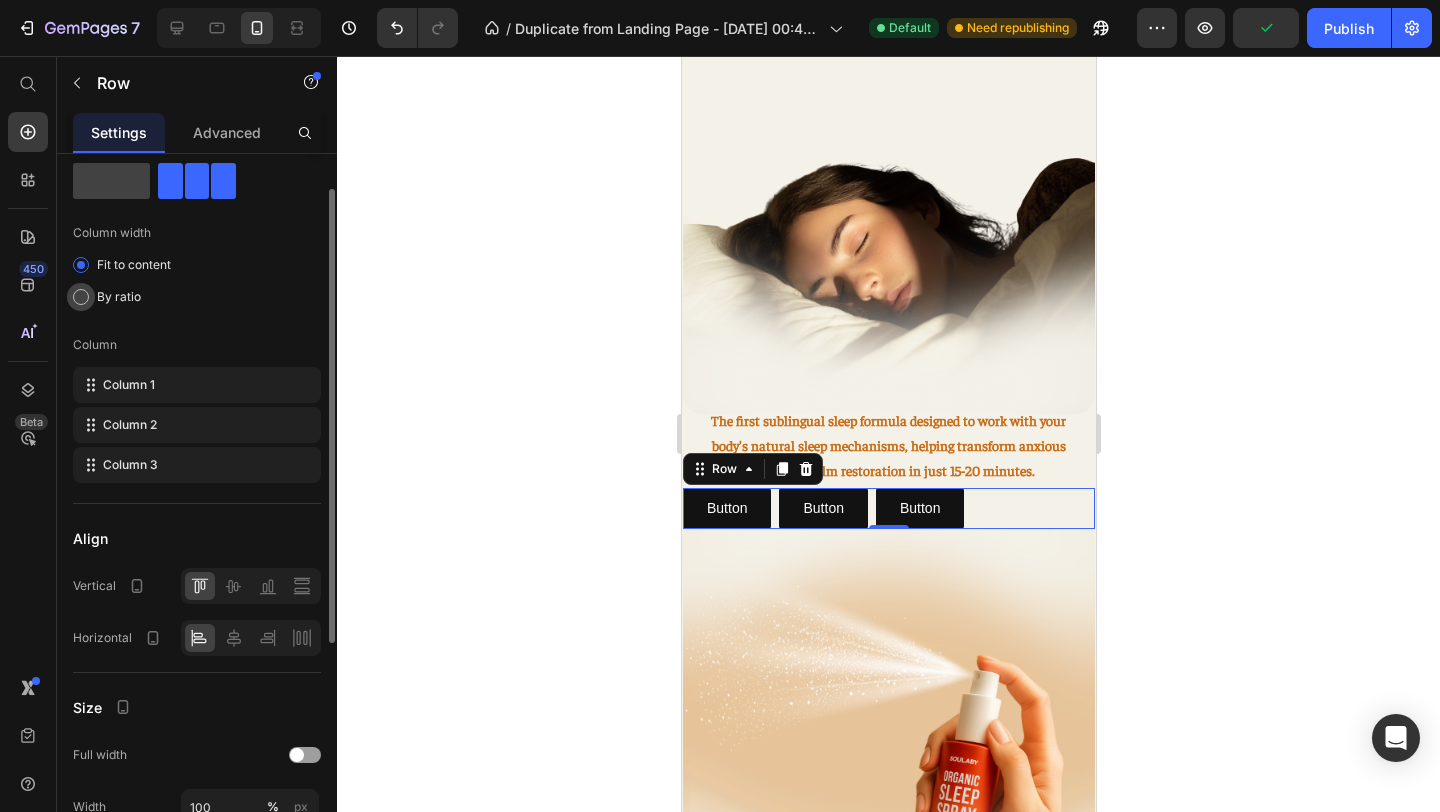 click on "By ratio" at bounding box center [119, 297] 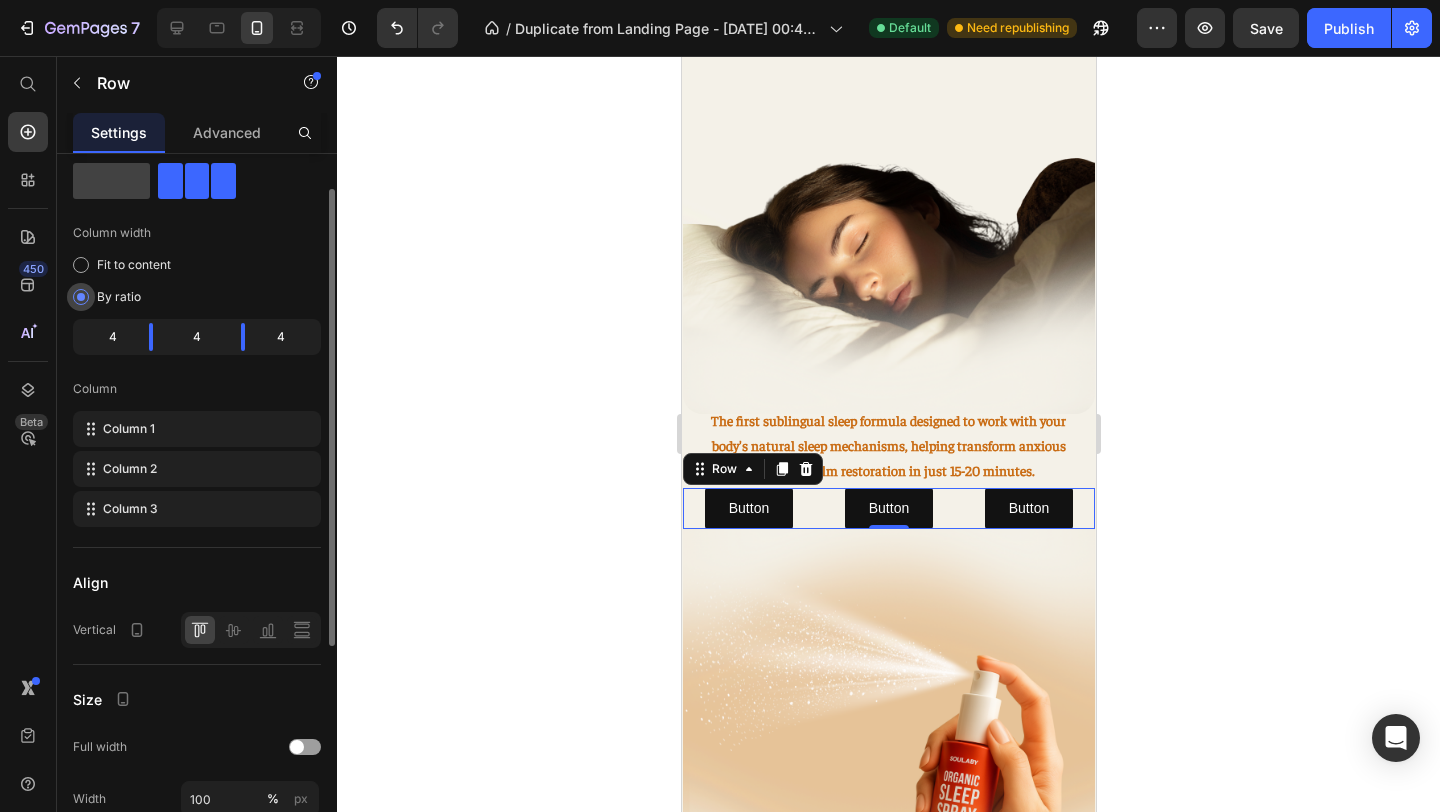 click on "By ratio" 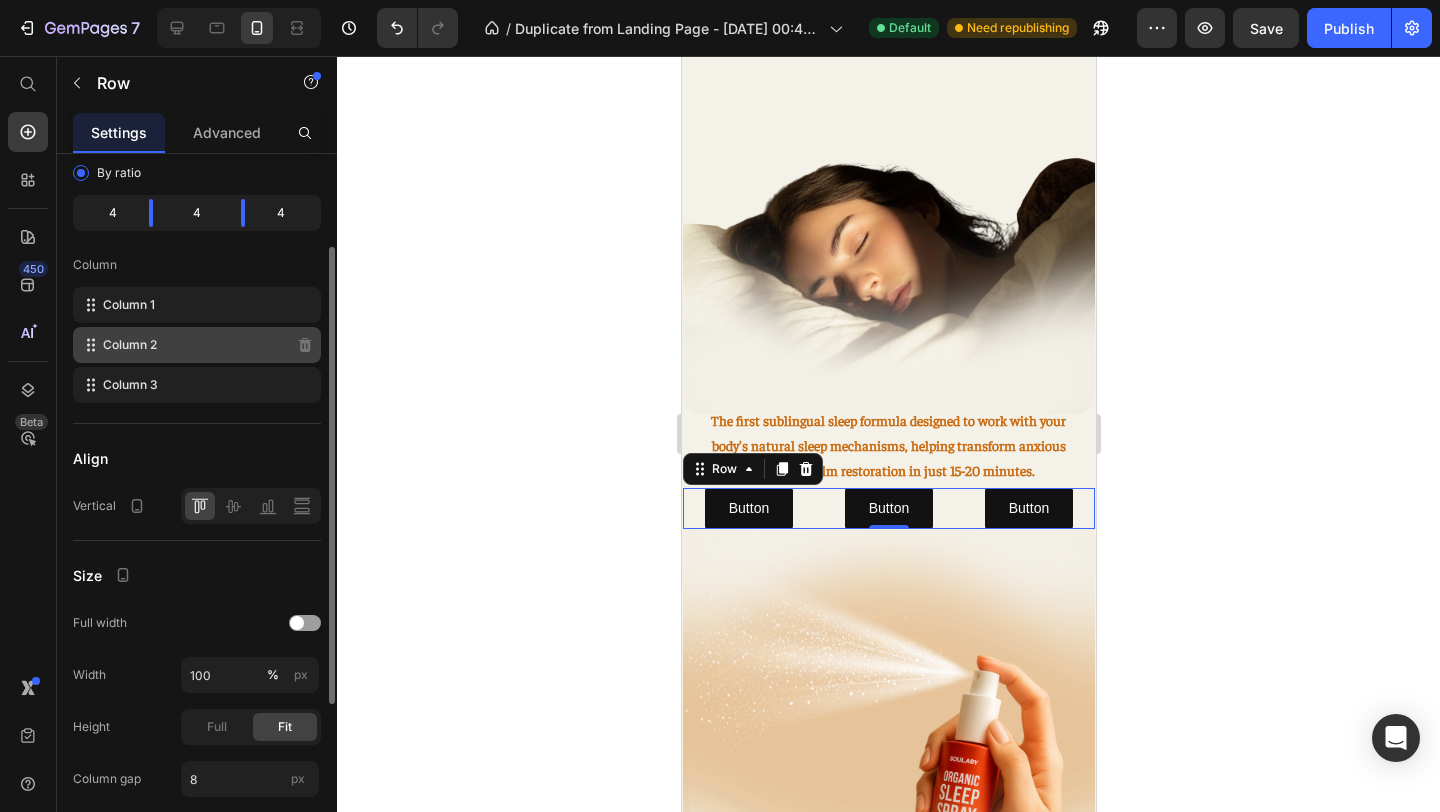 scroll, scrollTop: 194, scrollLeft: 0, axis: vertical 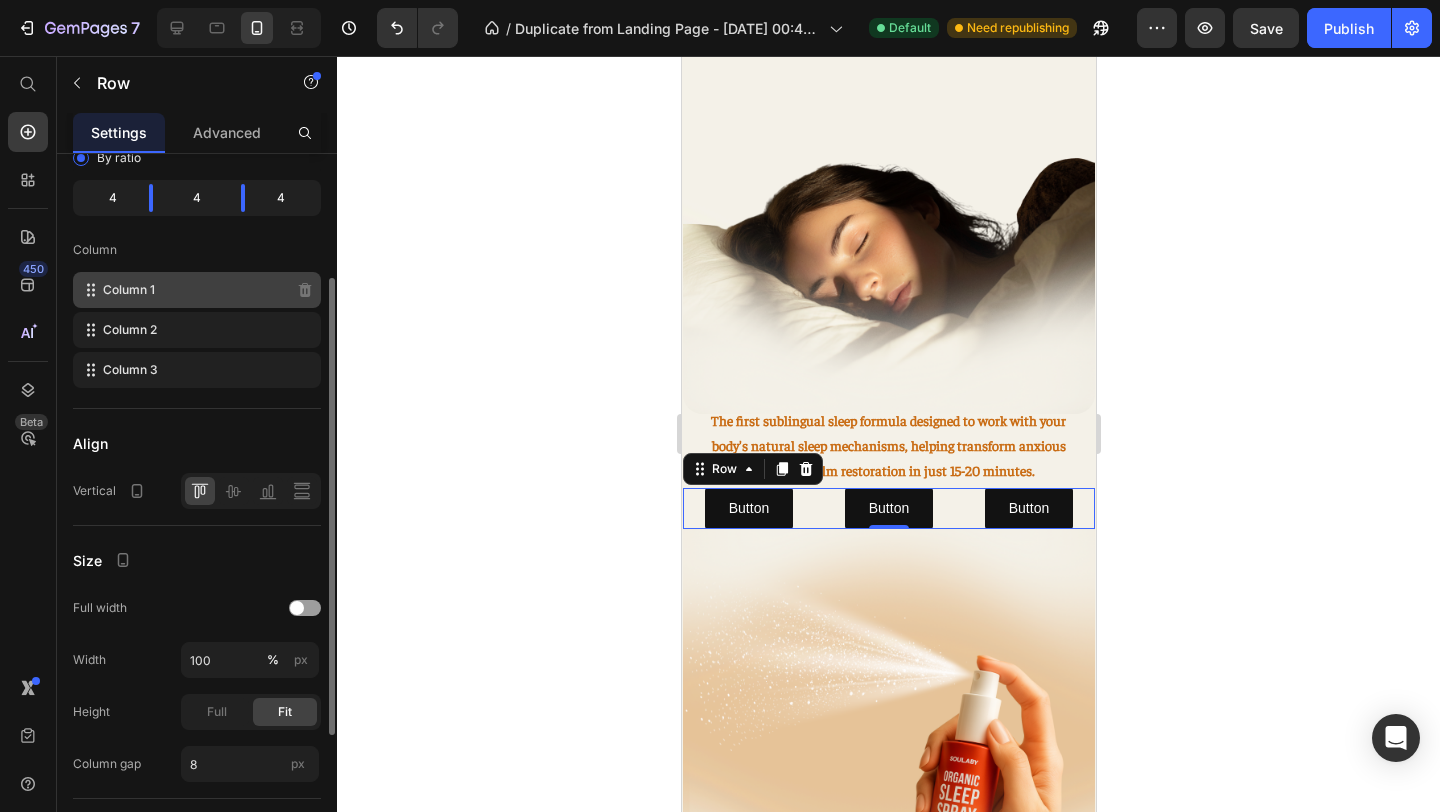 click on "Column 1" 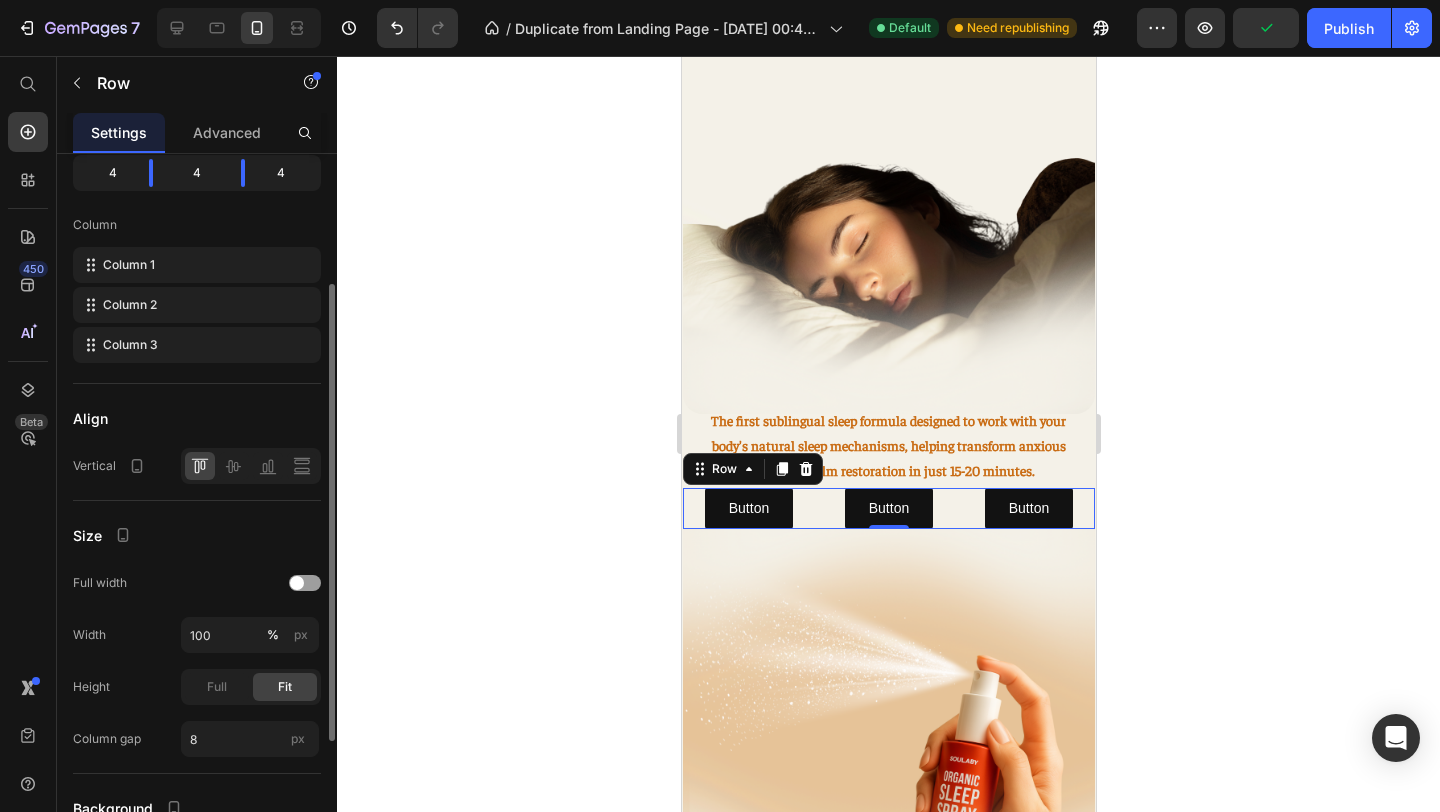 scroll, scrollTop: 209, scrollLeft: 0, axis: vertical 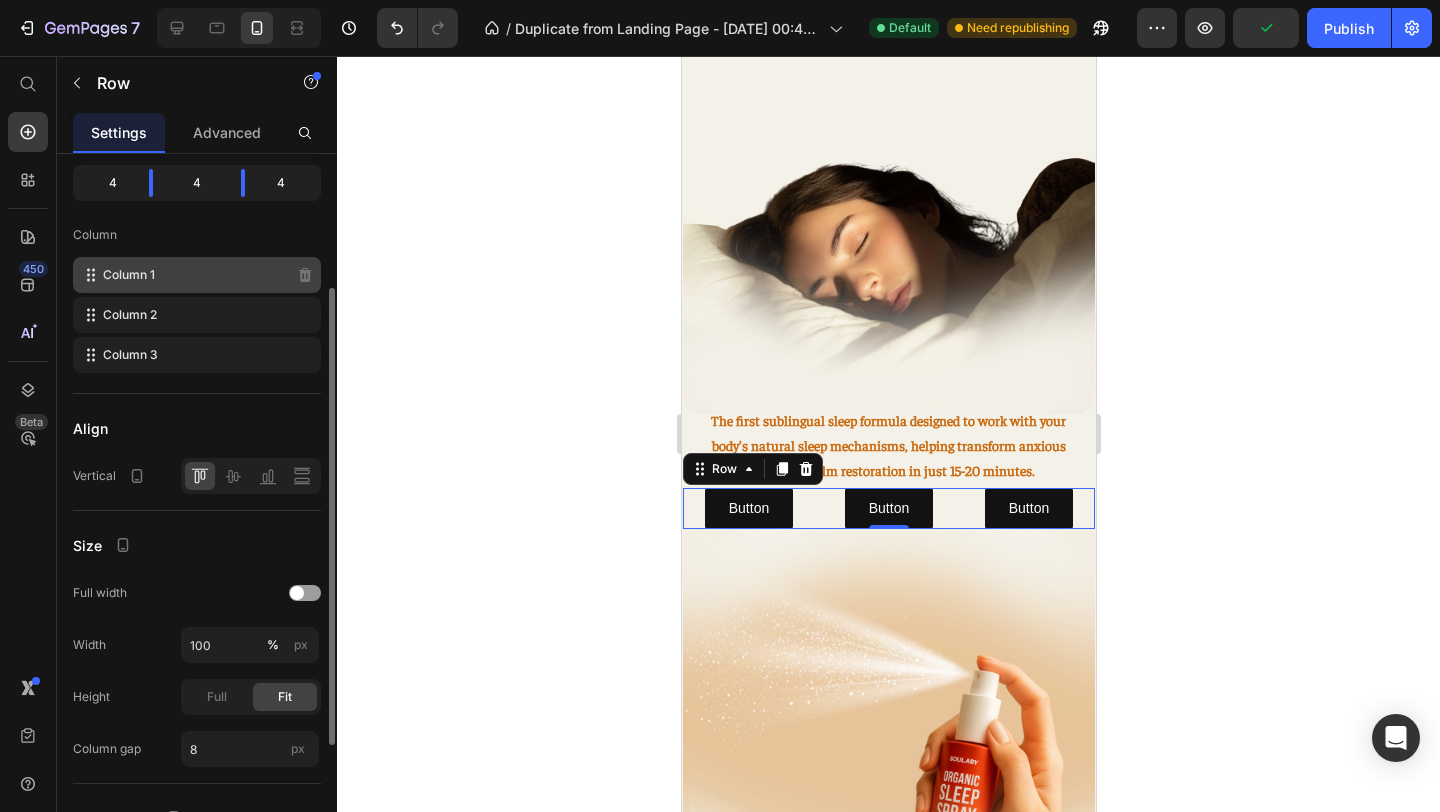 click on "Column 1" at bounding box center [129, 275] 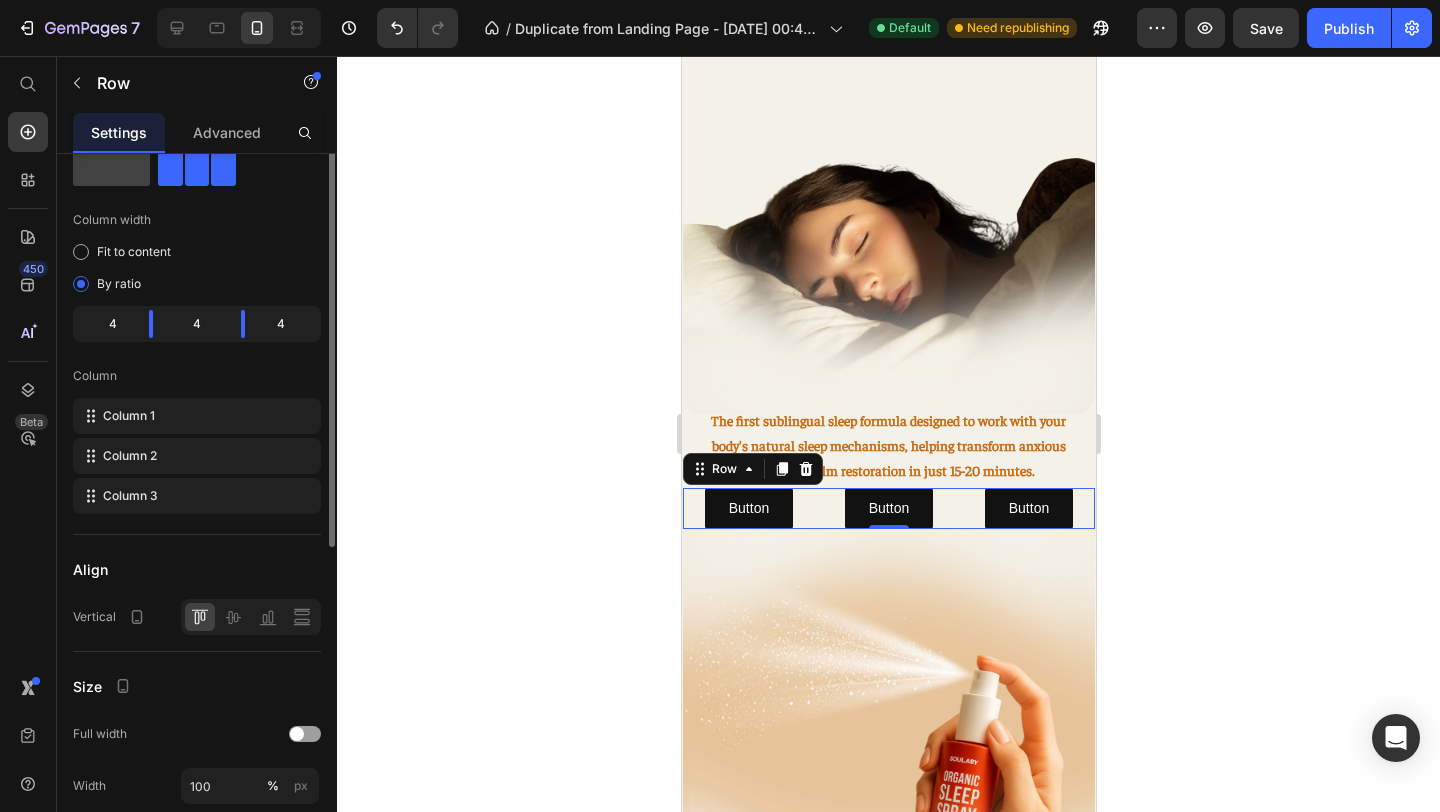 scroll, scrollTop: 3, scrollLeft: 0, axis: vertical 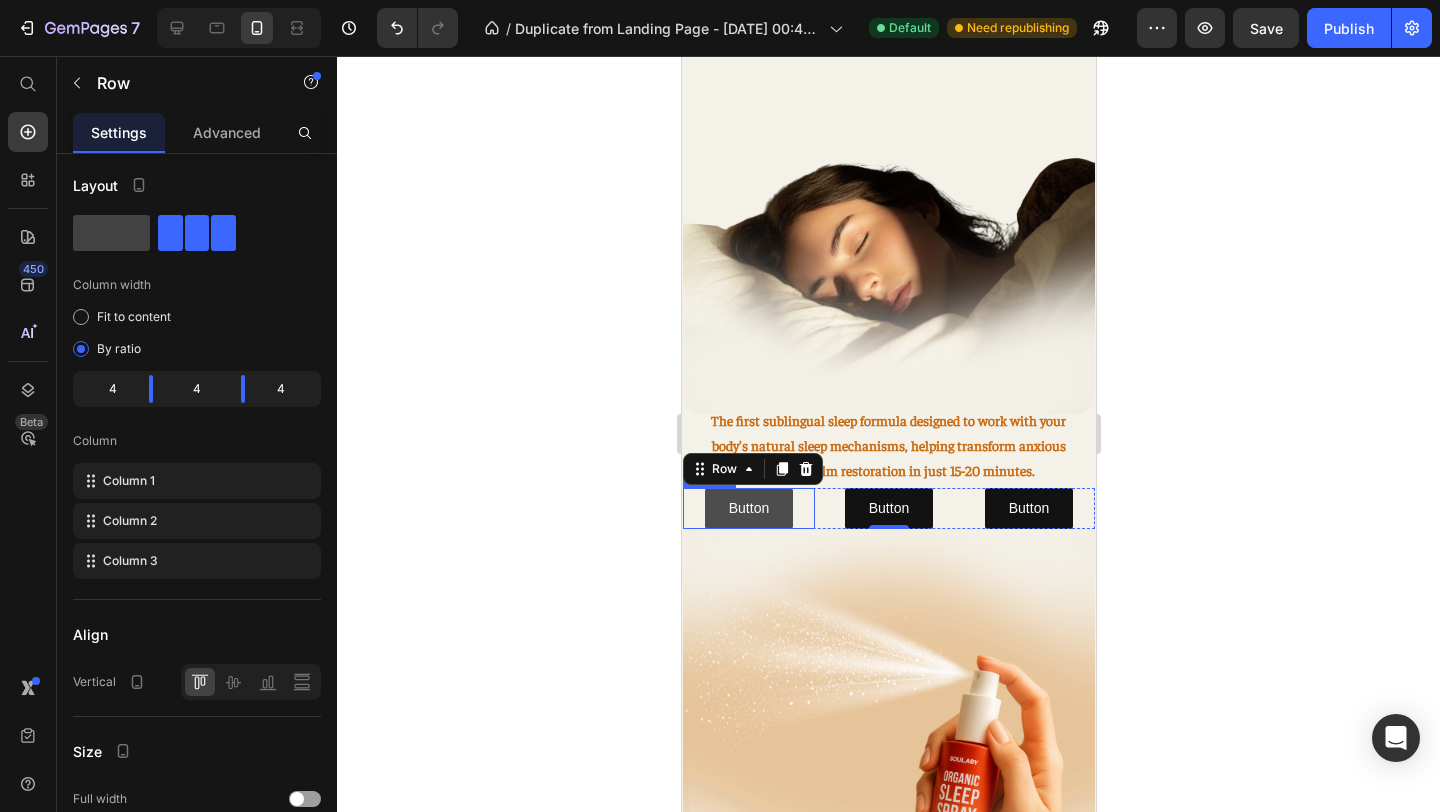 click on "Button" at bounding box center [748, 508] 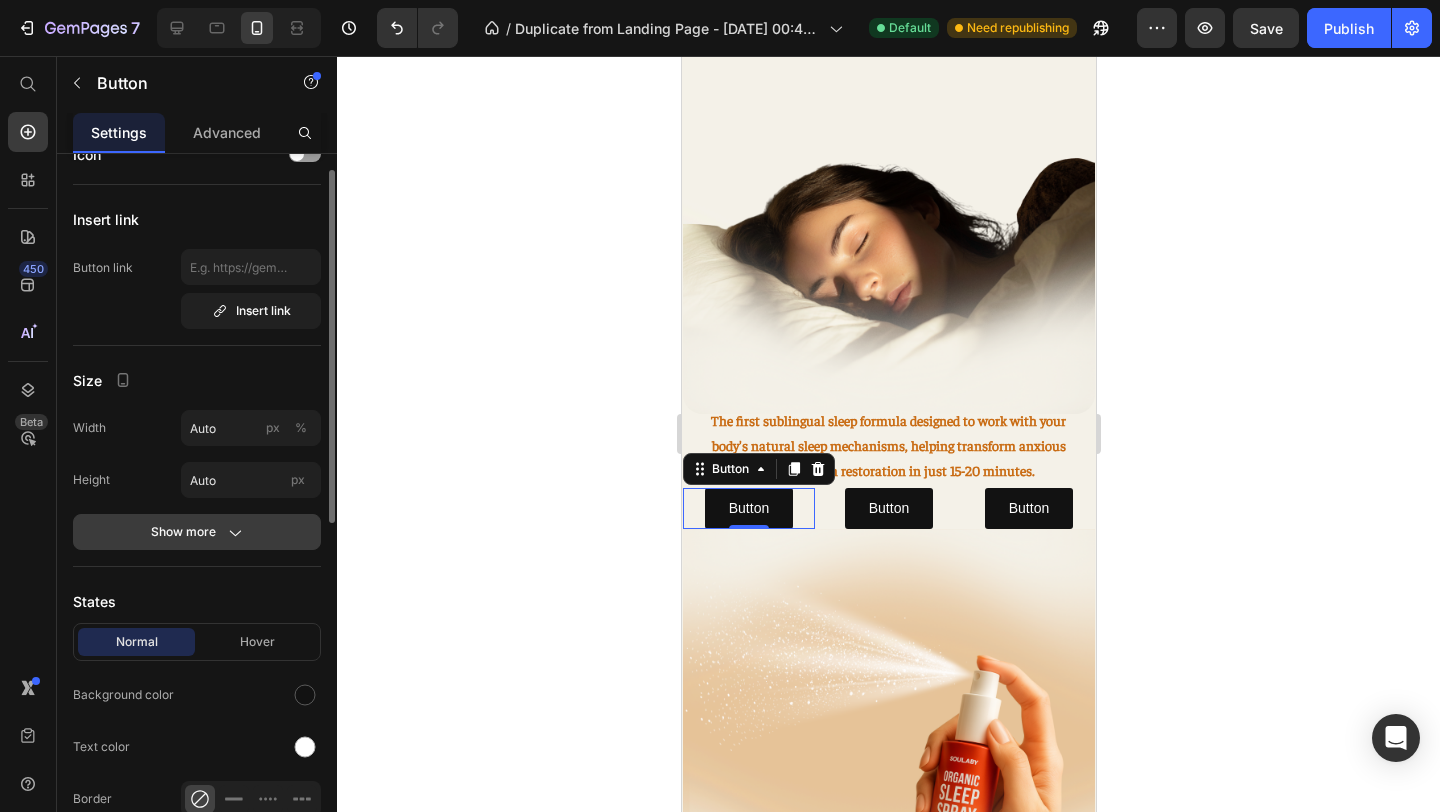 scroll, scrollTop: 0, scrollLeft: 0, axis: both 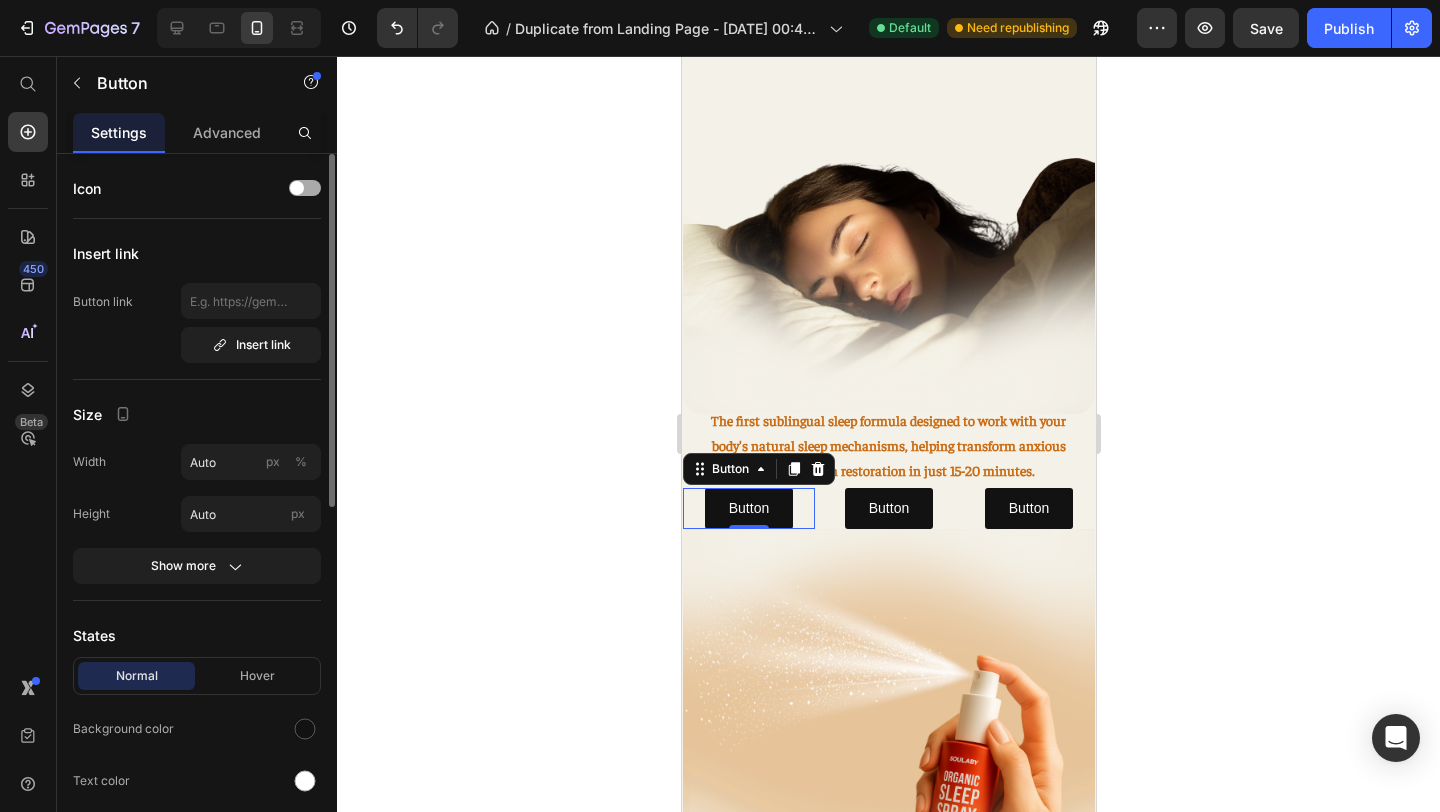 click at bounding box center (297, 188) 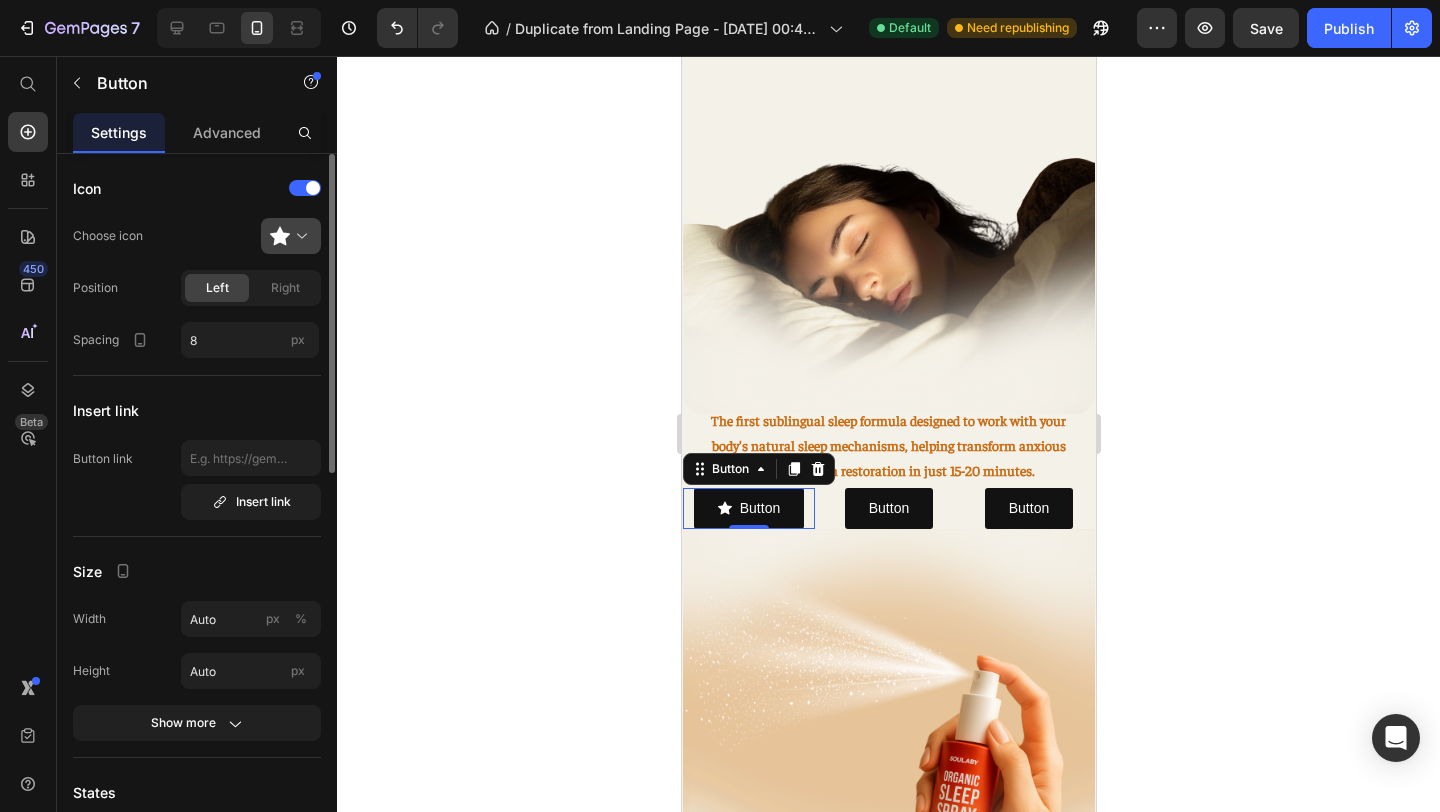 click at bounding box center [299, 236] 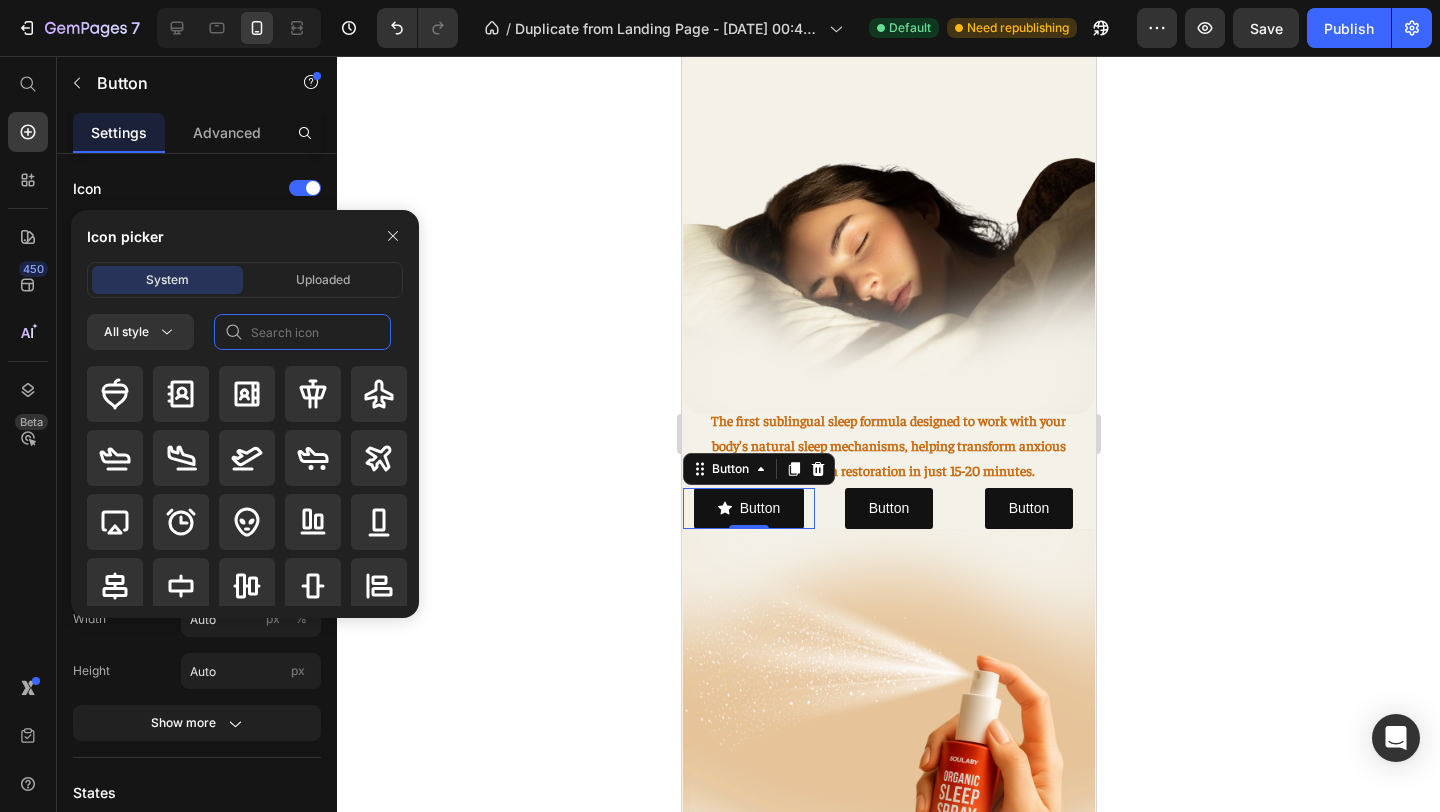 click 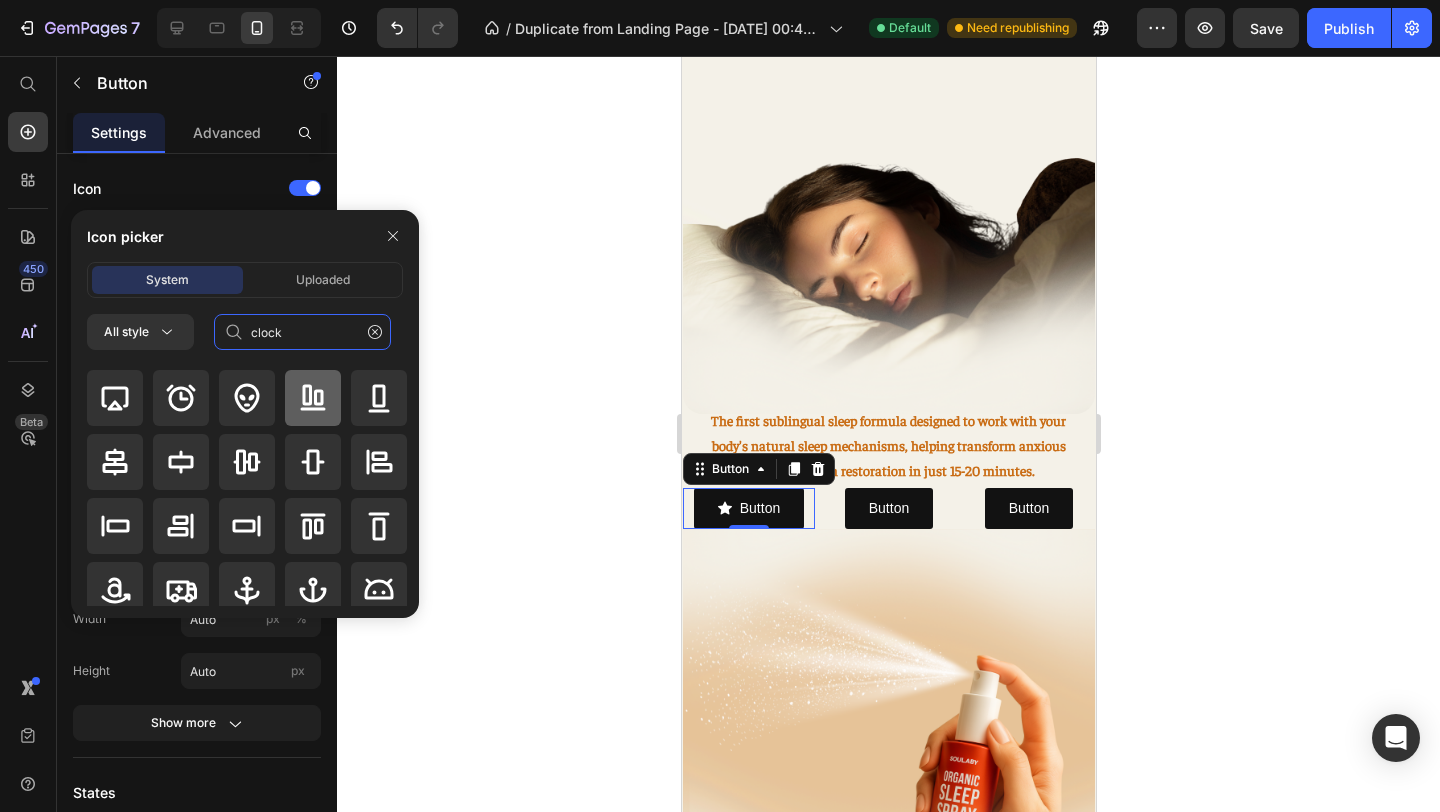 scroll, scrollTop: 123, scrollLeft: 0, axis: vertical 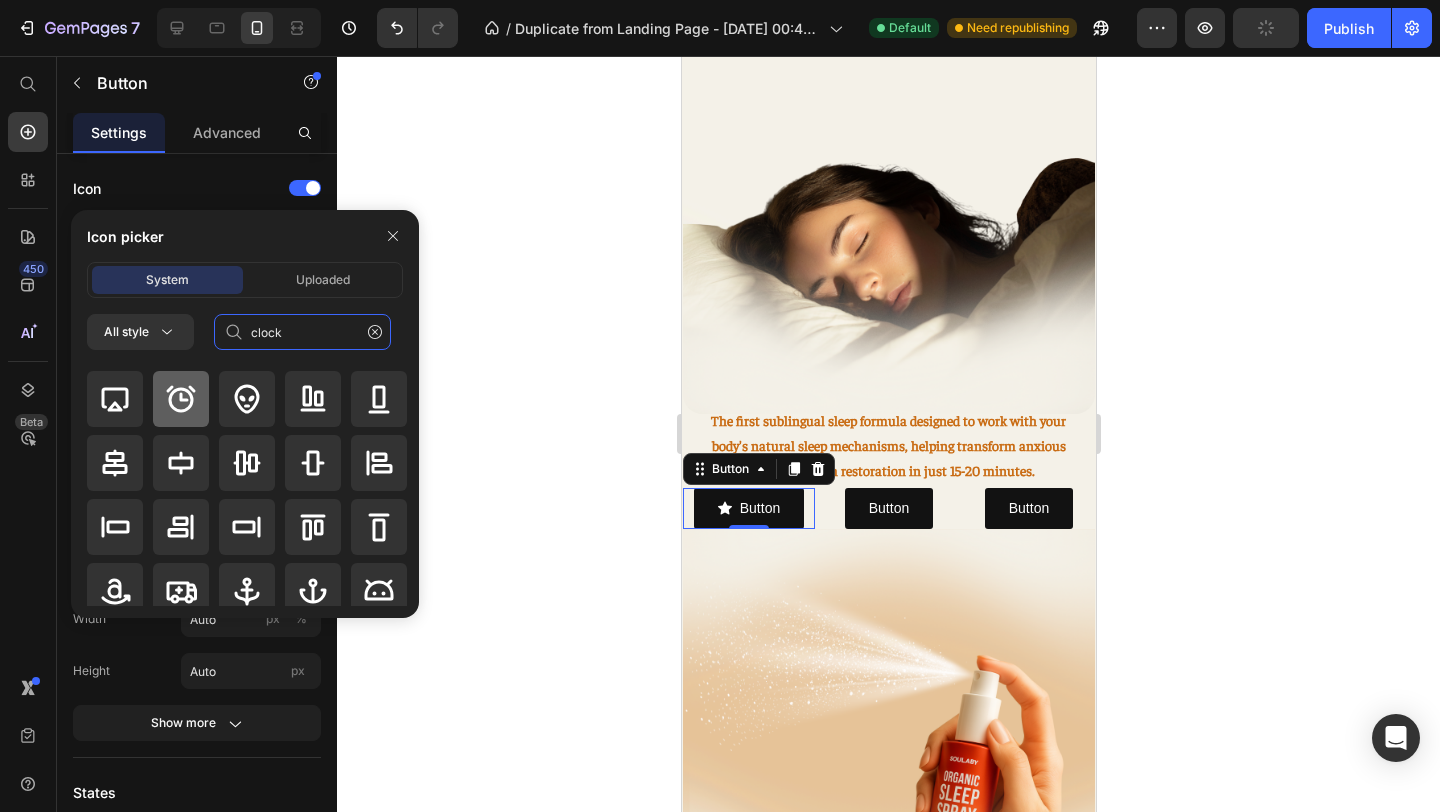 type on "clock" 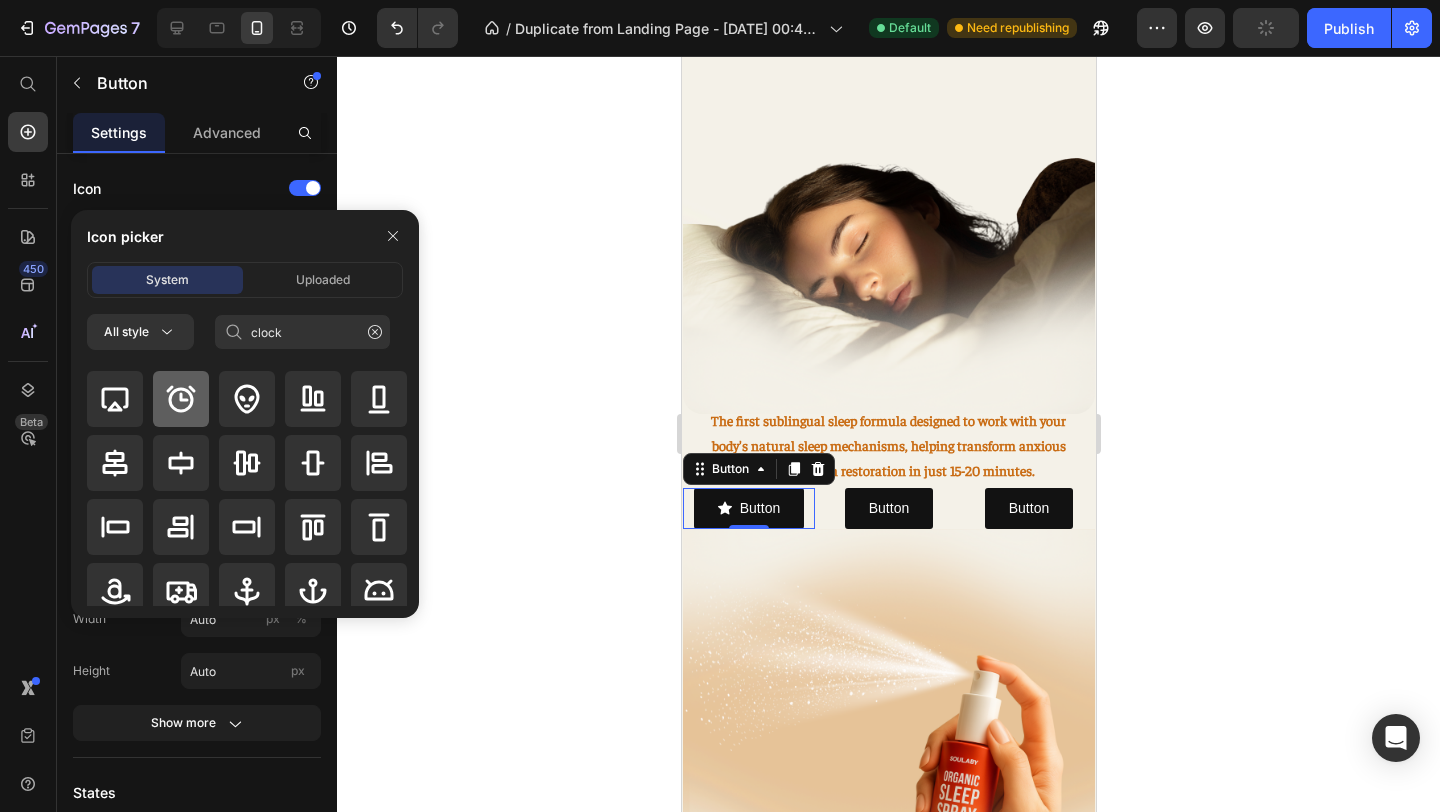 click 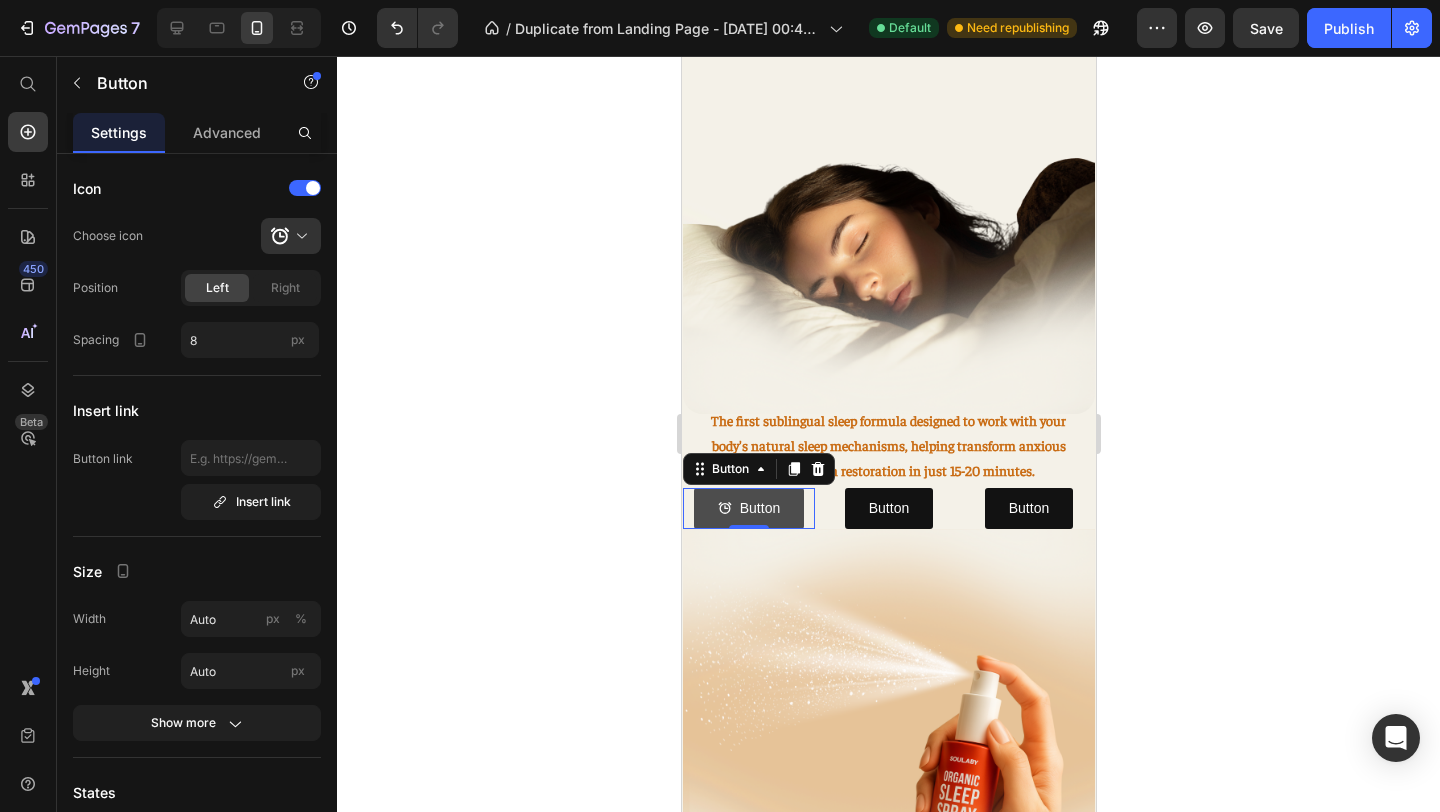 click on "Button" at bounding box center [748, 508] 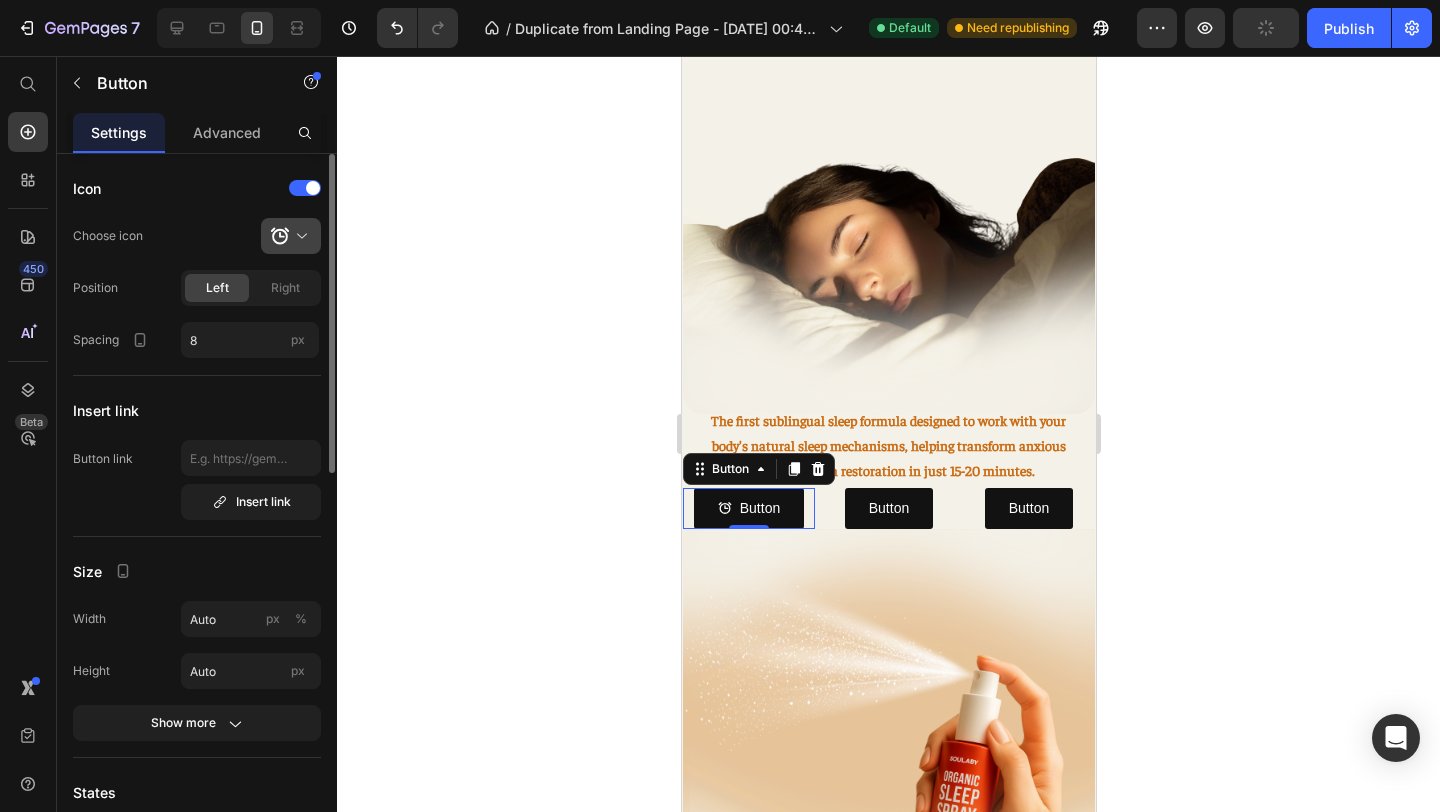 click at bounding box center (299, 236) 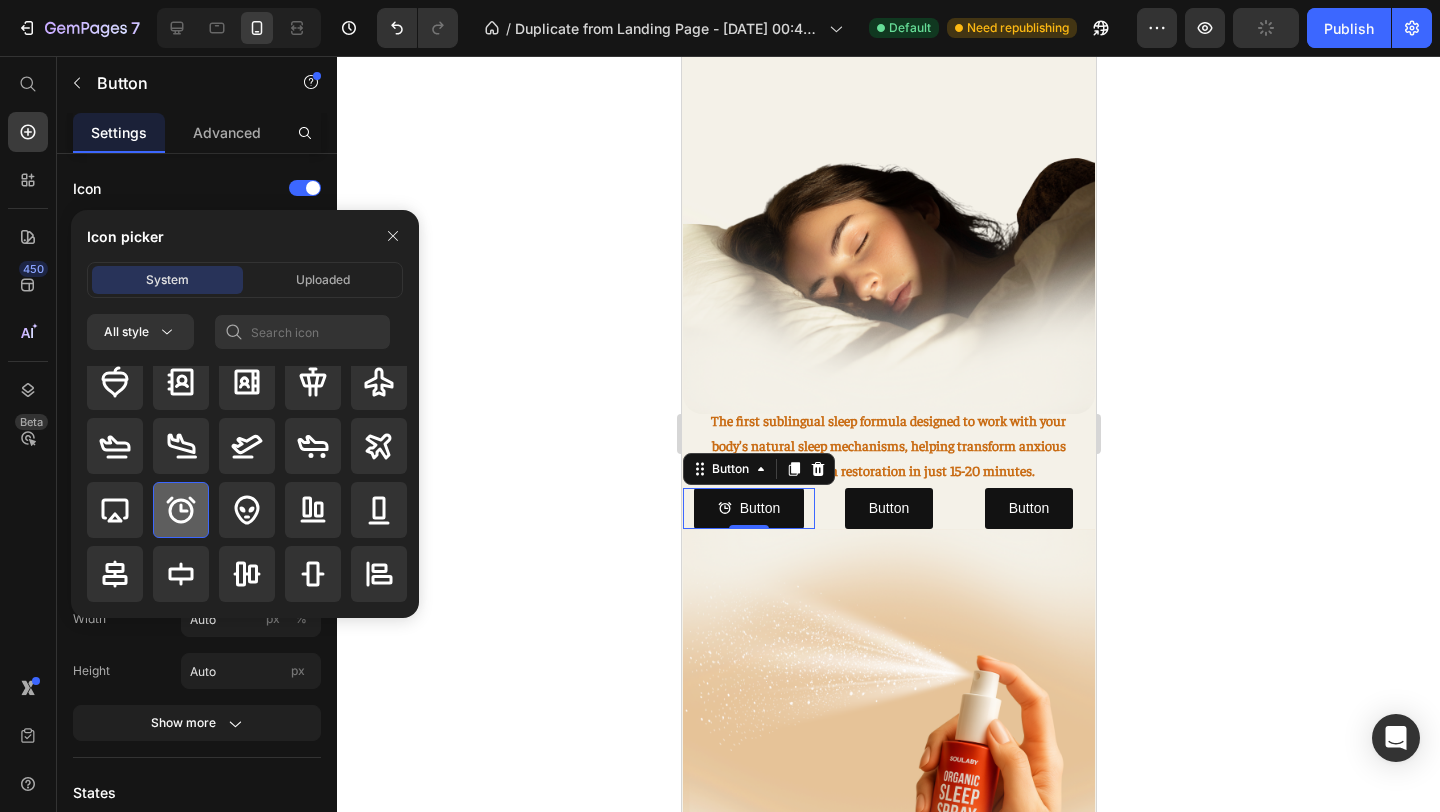 scroll, scrollTop: 0, scrollLeft: 0, axis: both 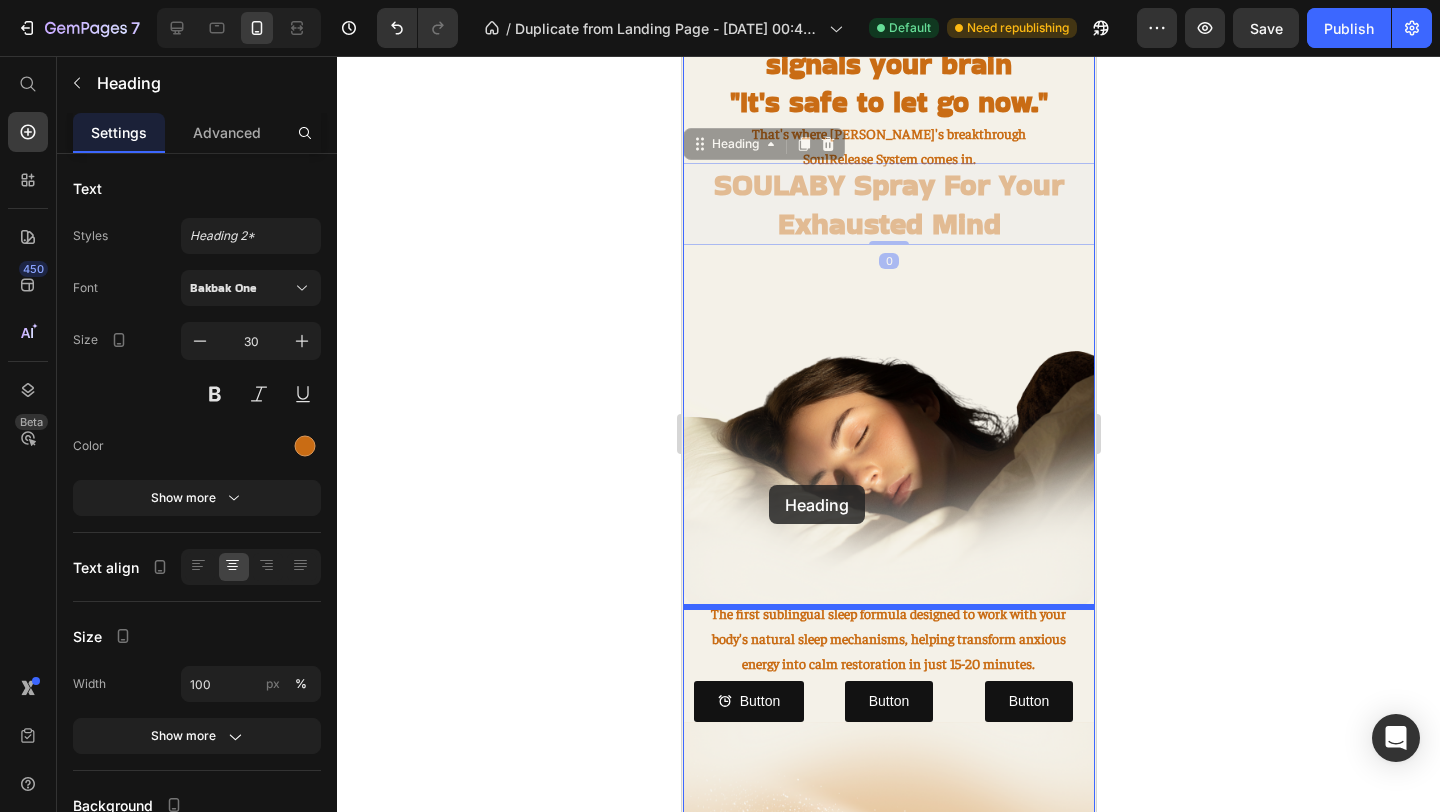 drag, startPoint x: 769, startPoint y: 172, endPoint x: 768, endPoint y: 486, distance: 314.0016 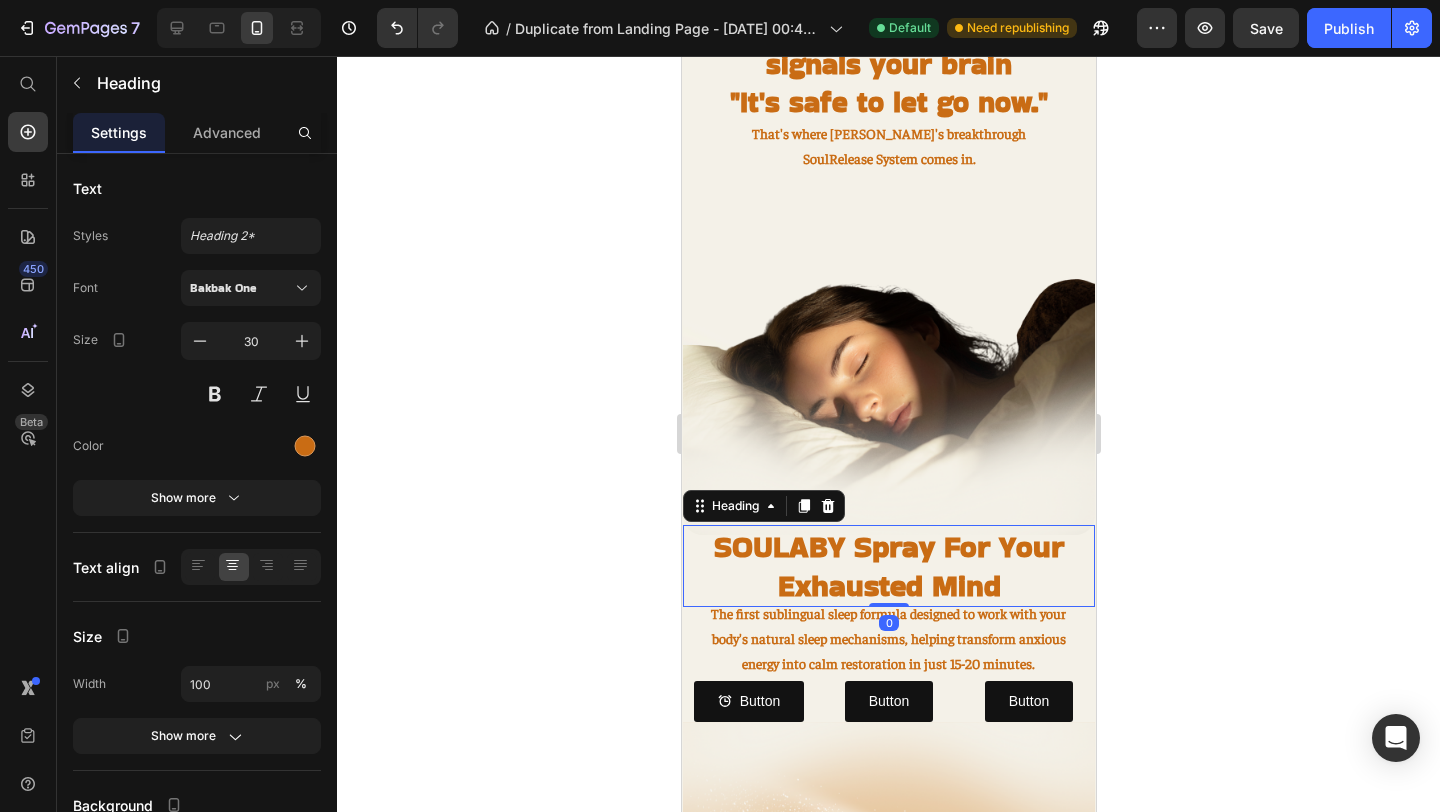 click 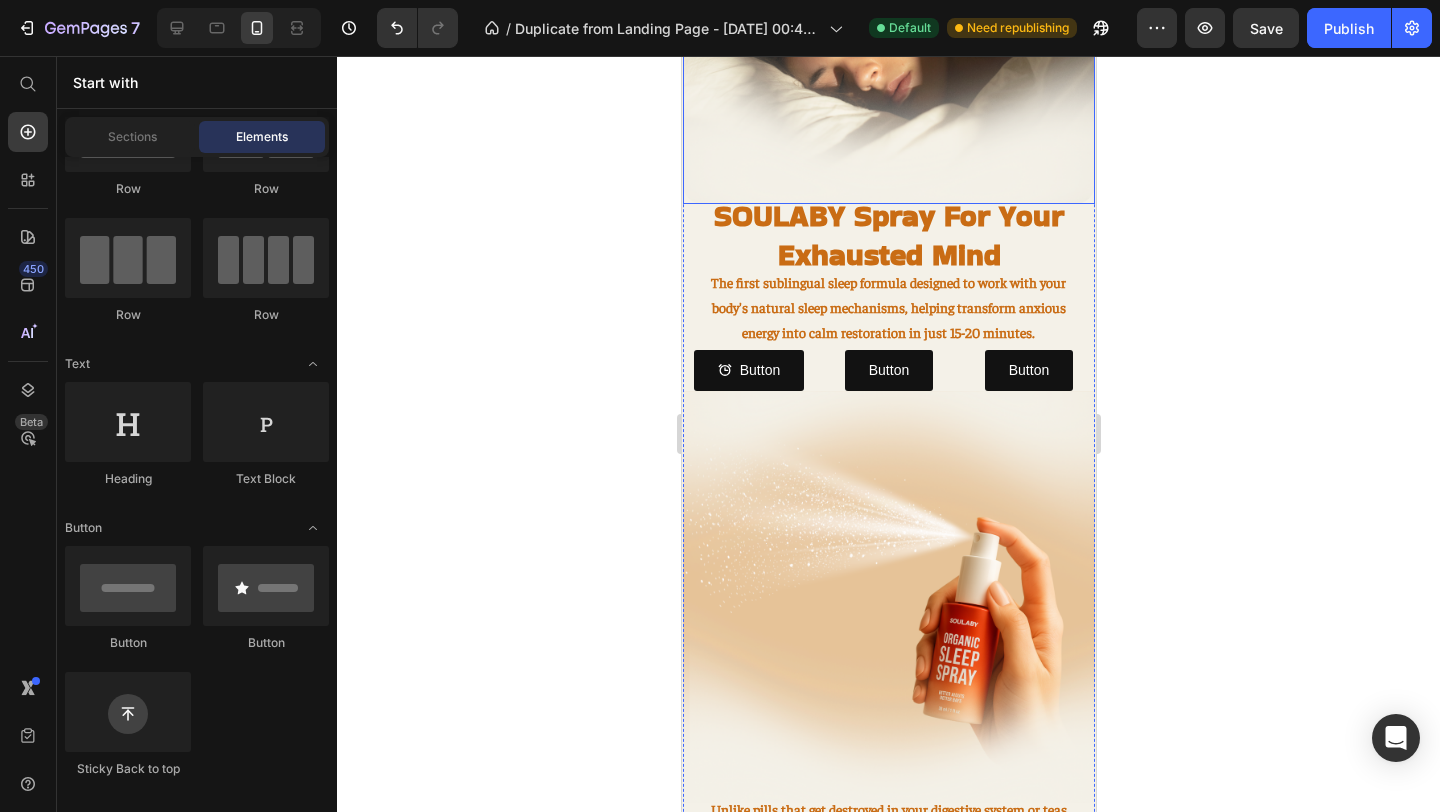 scroll, scrollTop: 1641, scrollLeft: 0, axis: vertical 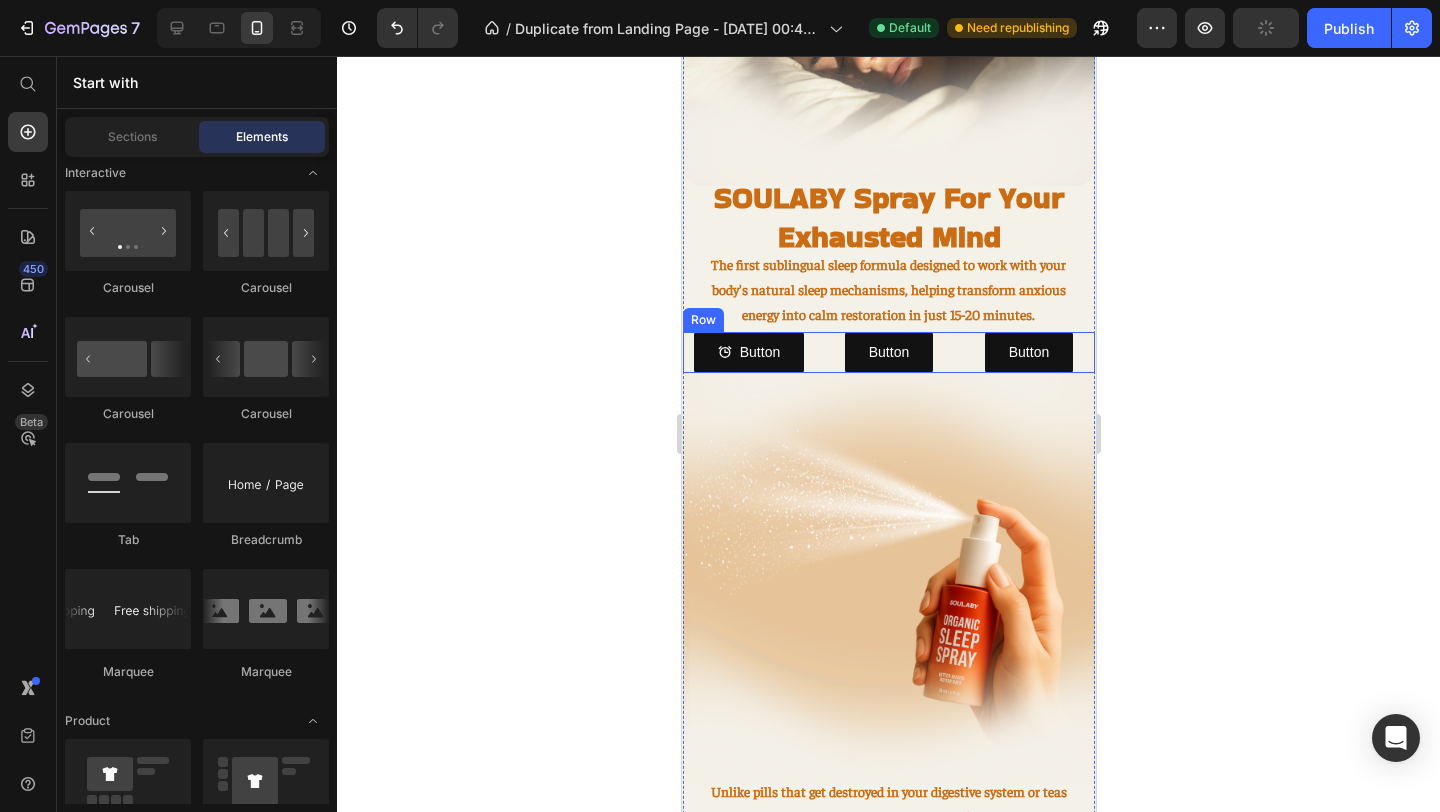 click on "Button Button Button Button Button Button Row" at bounding box center [888, 352] 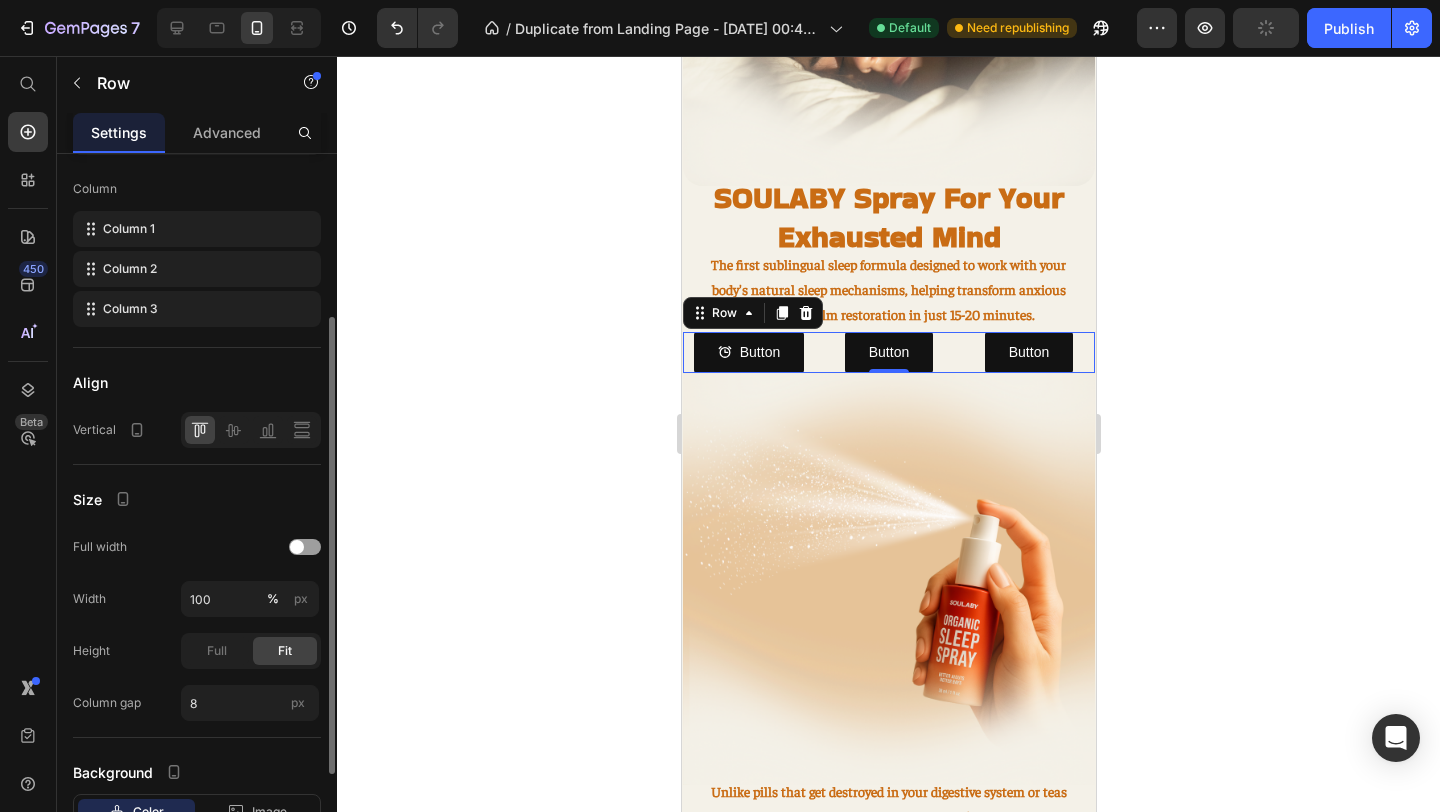 scroll, scrollTop: 280, scrollLeft: 0, axis: vertical 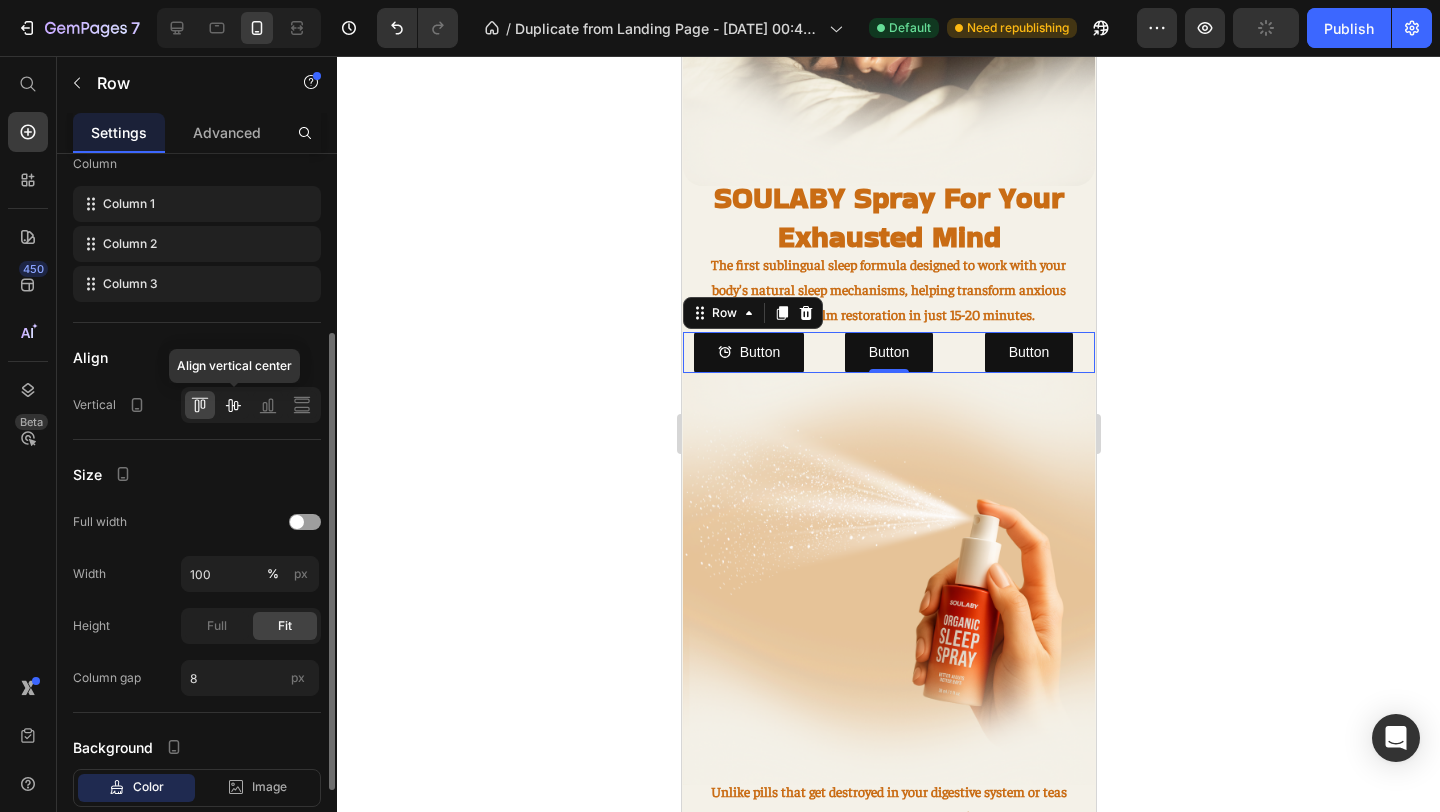 click 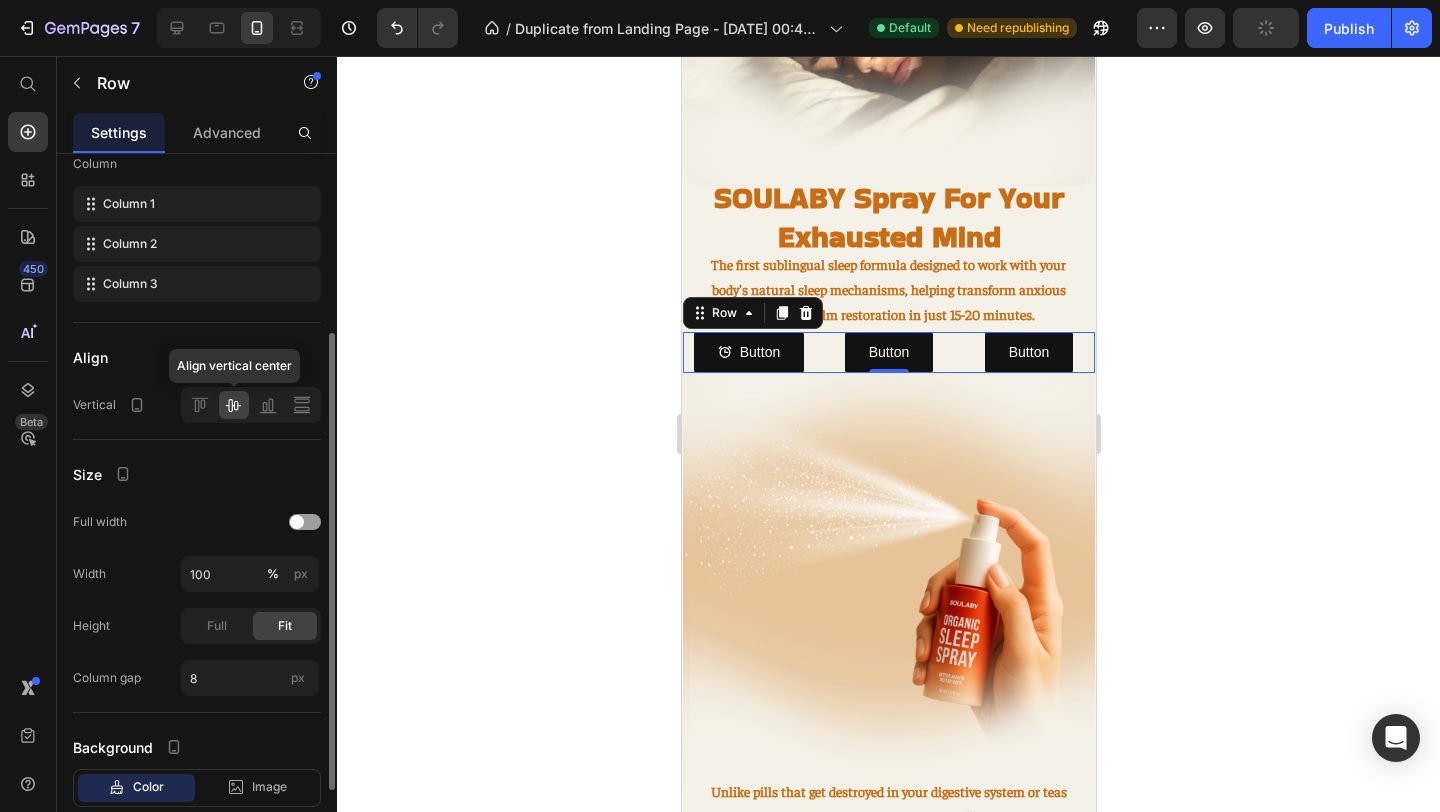 click 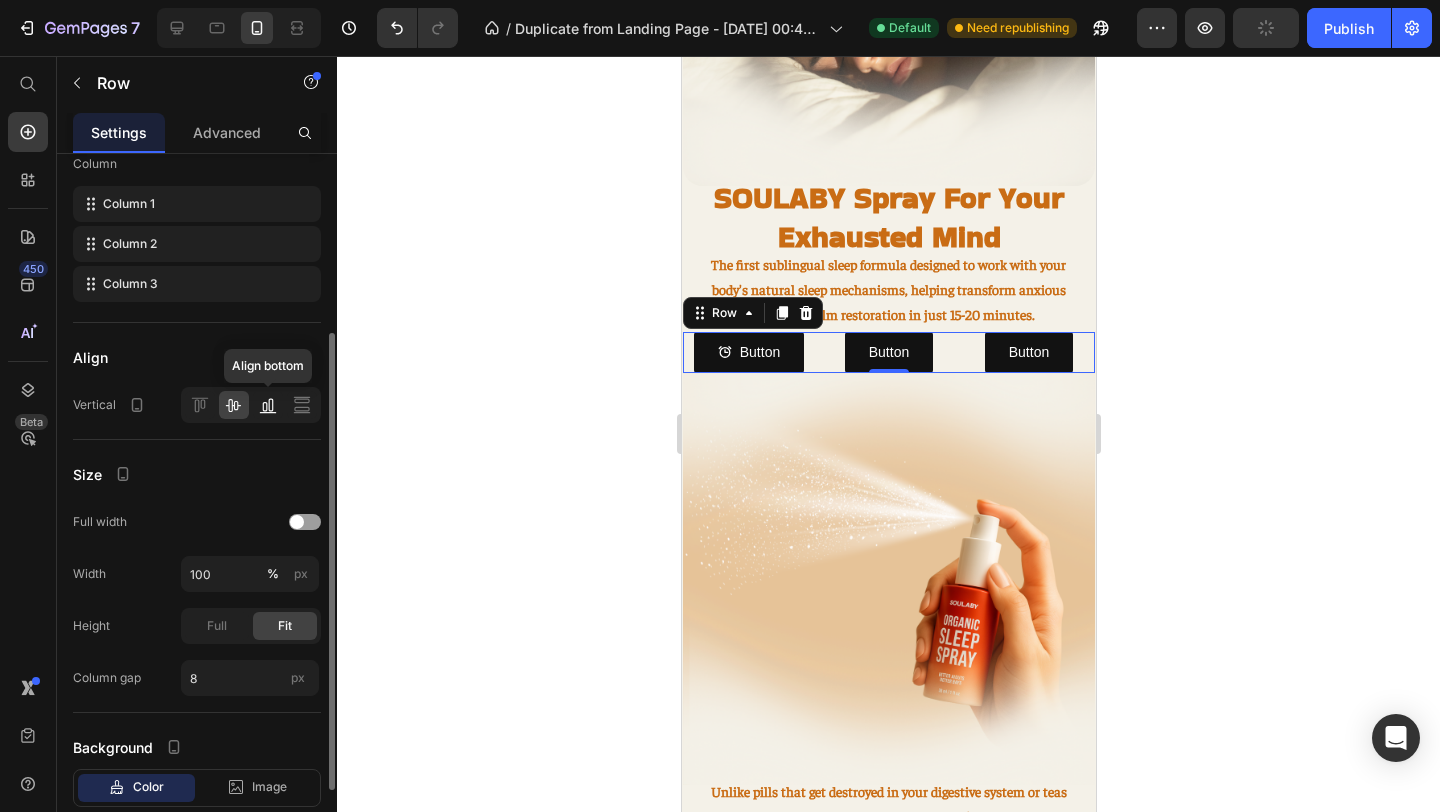 click 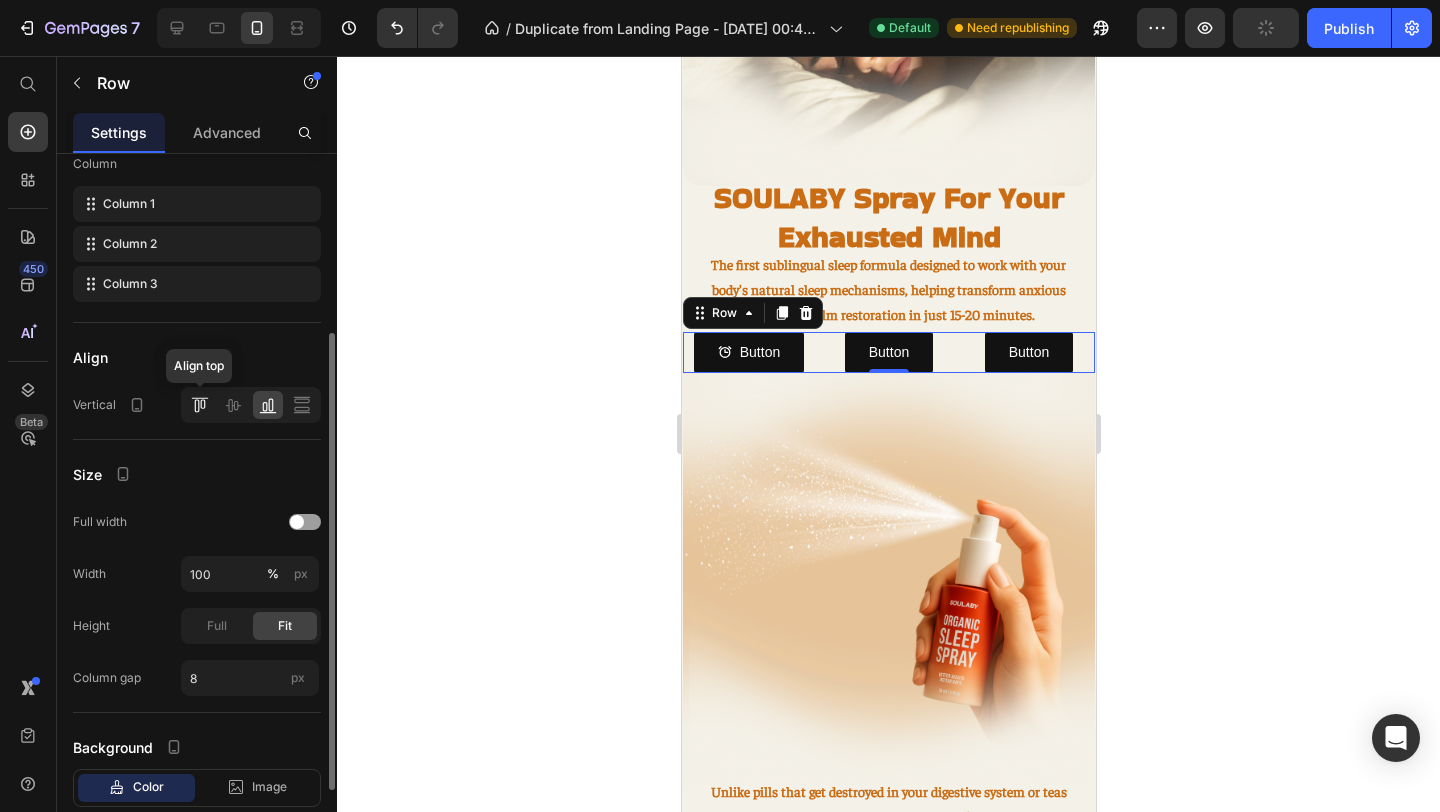 click 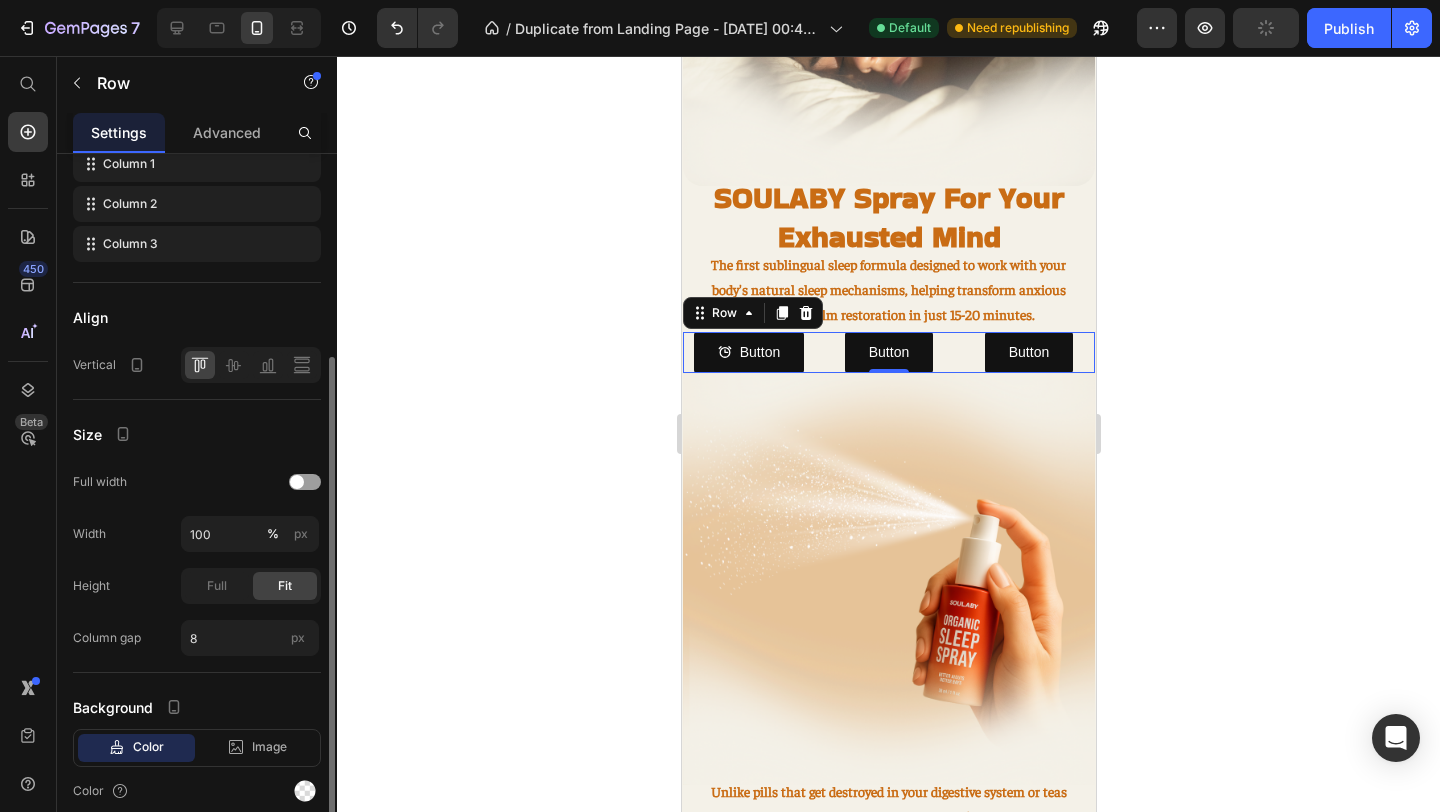 scroll, scrollTop: 321, scrollLeft: 0, axis: vertical 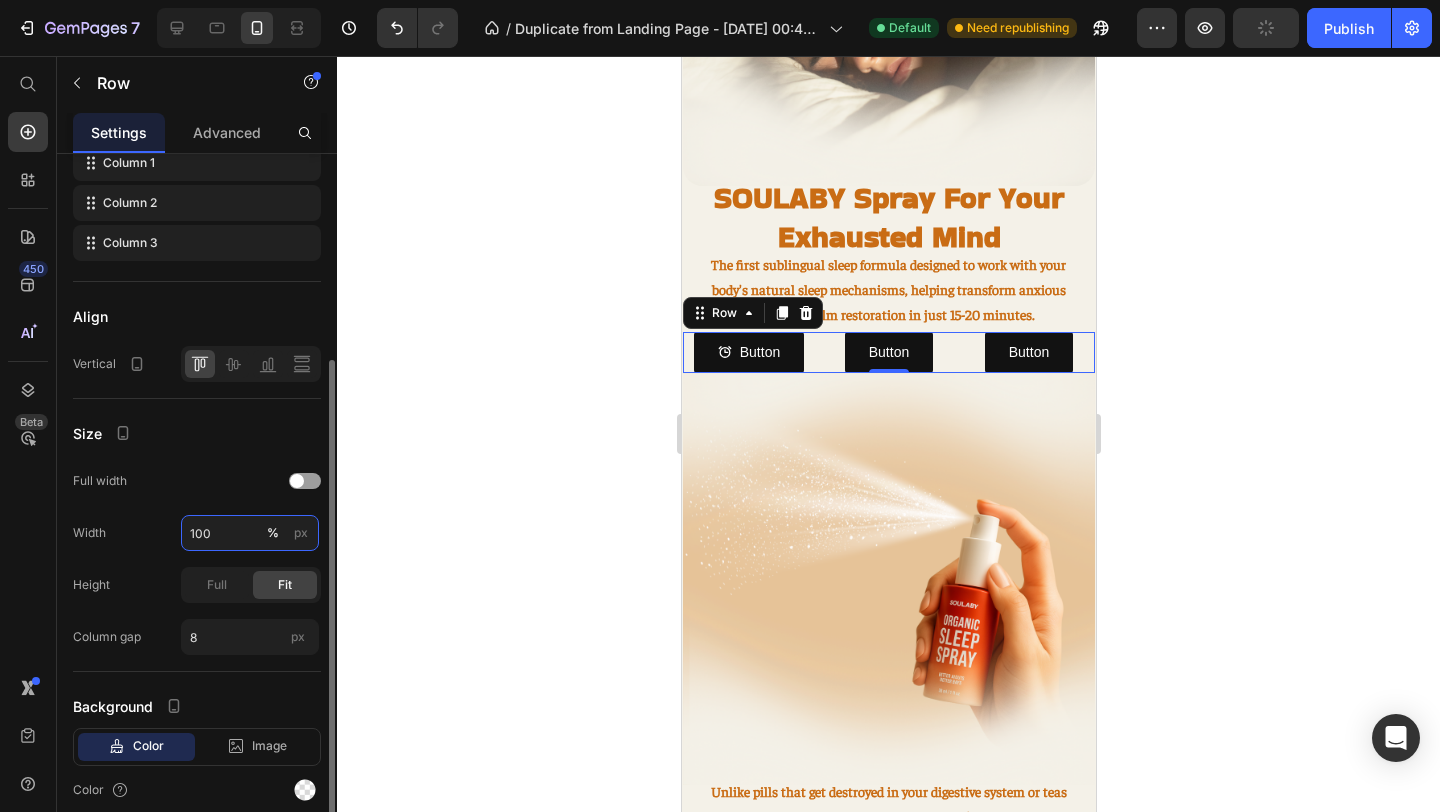 click on "100" at bounding box center (250, 533) 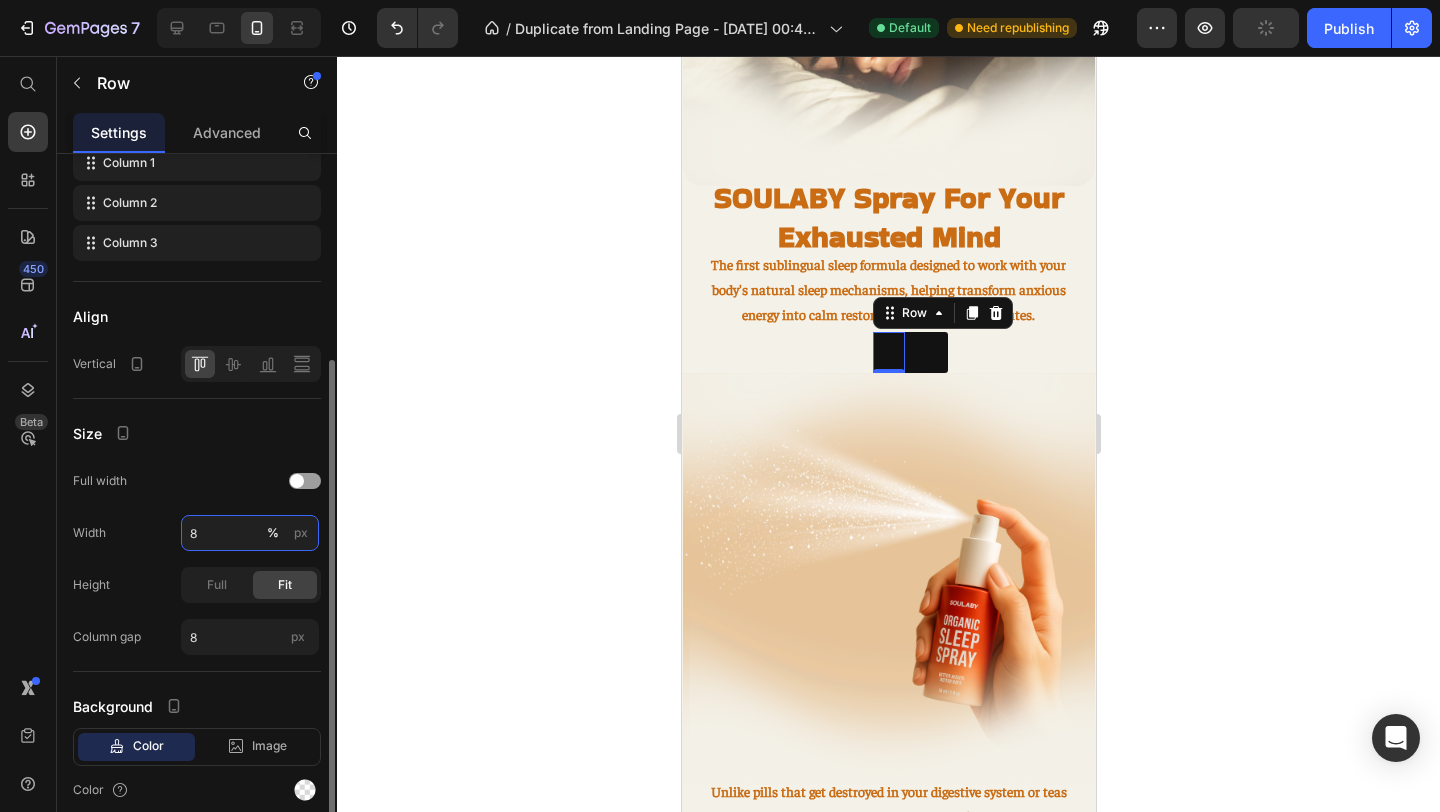 type on "80" 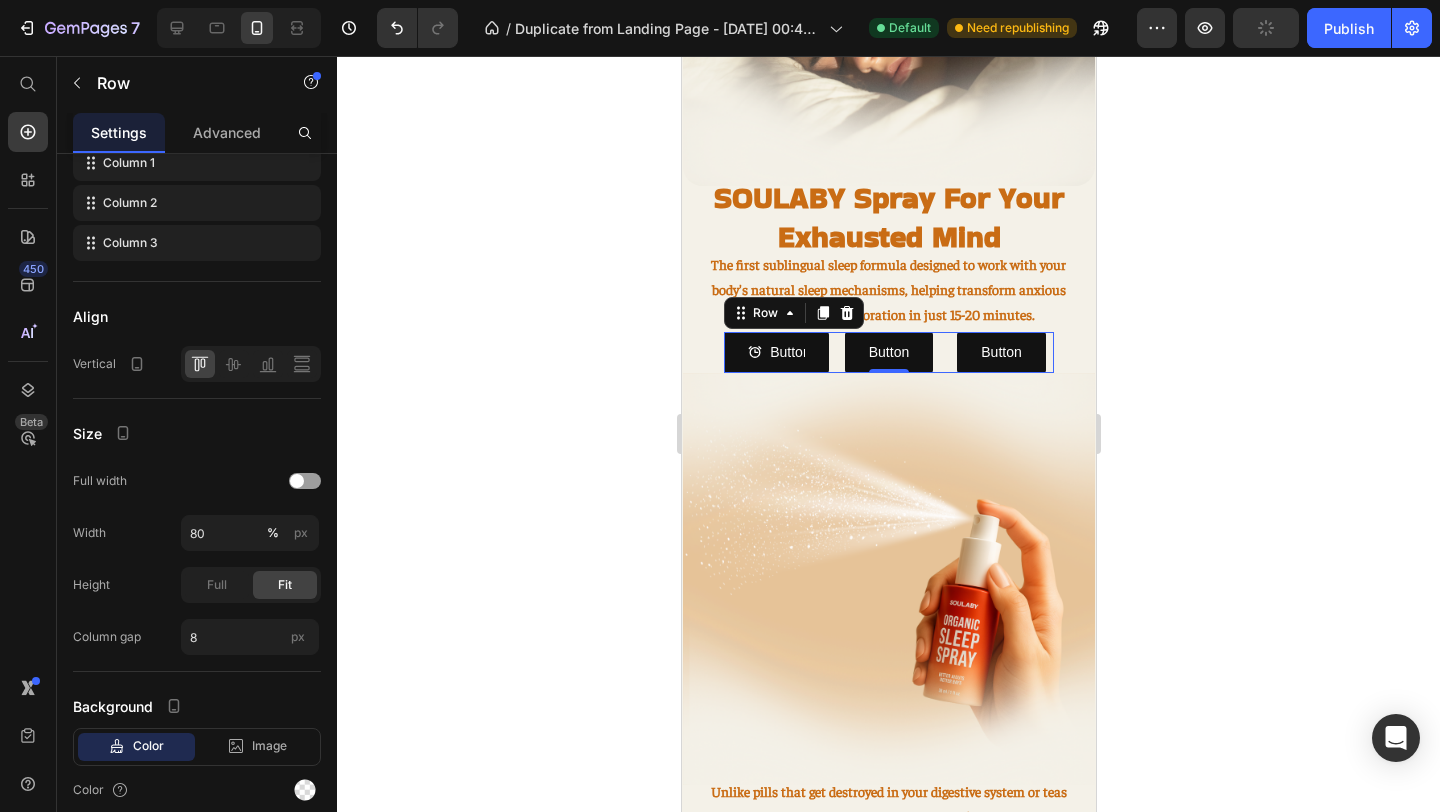 click 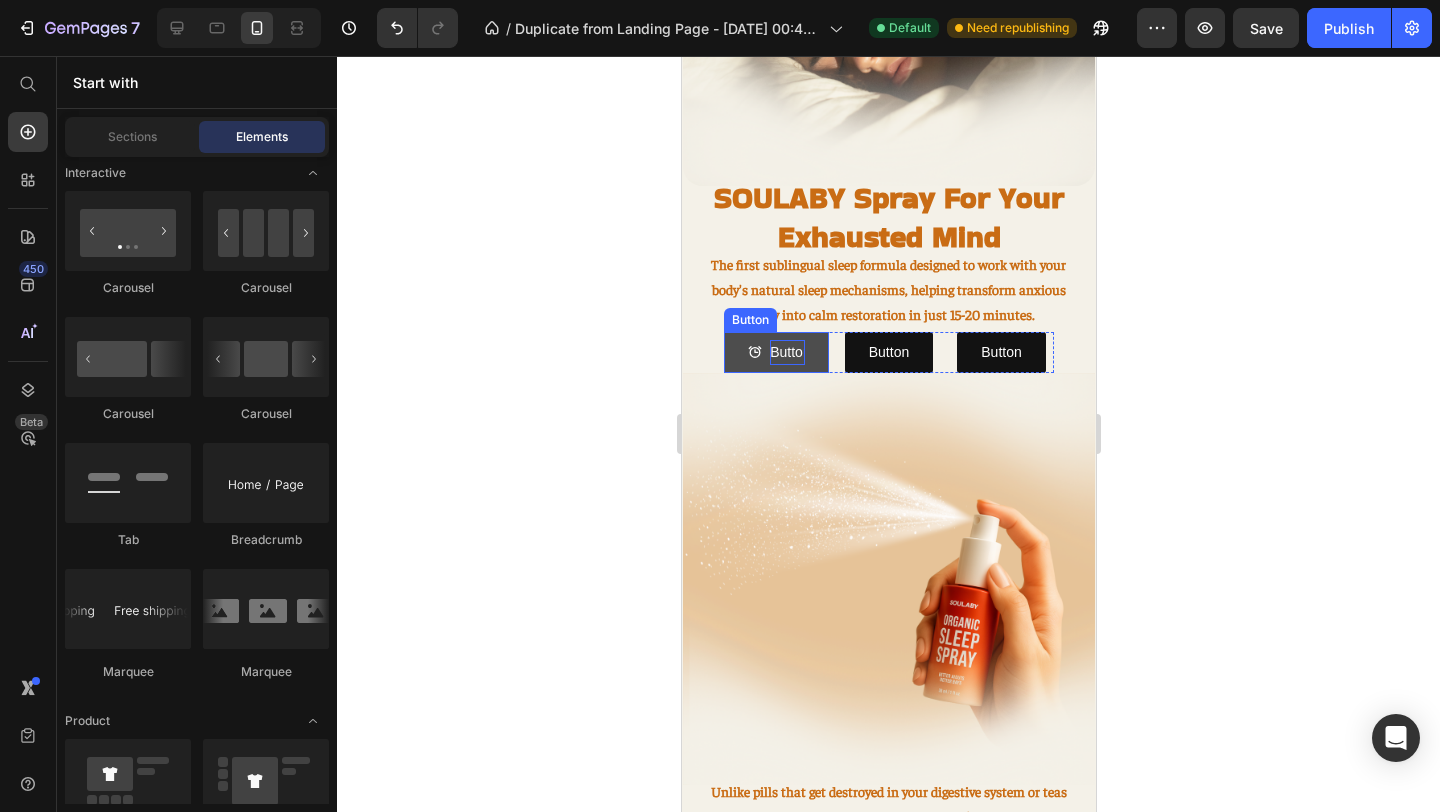 click on "Button" at bounding box center (786, 352) 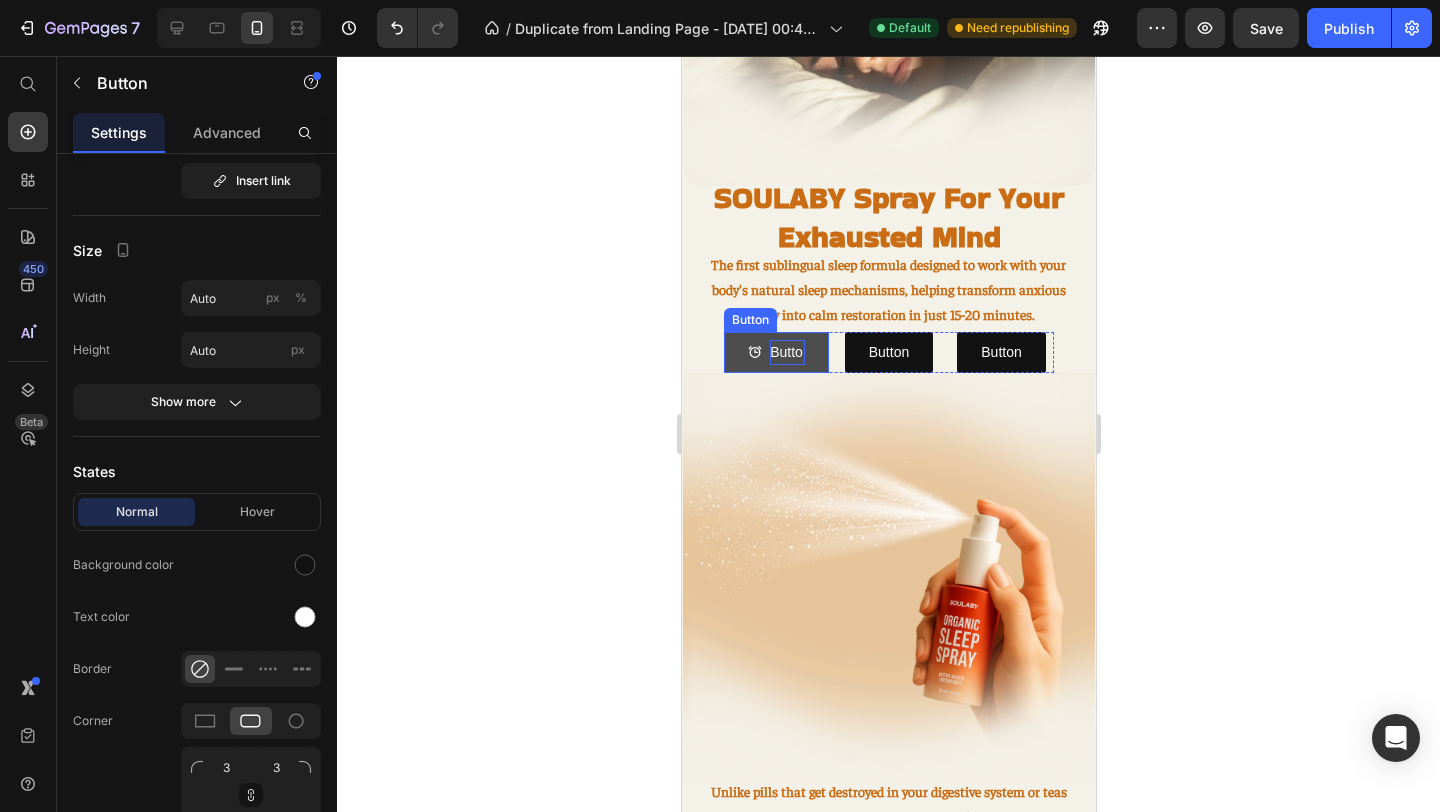 click on "Button" at bounding box center [786, 352] 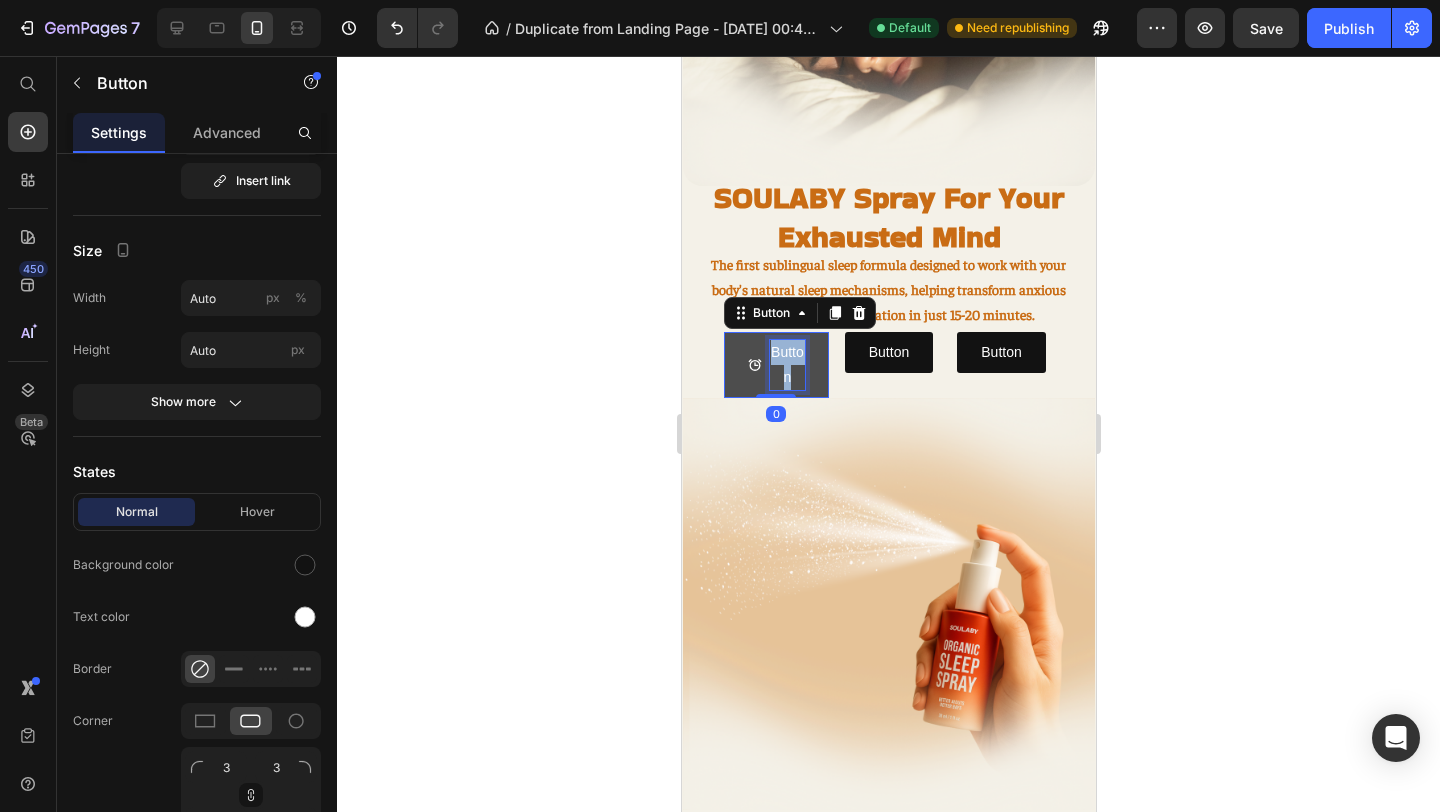 scroll, scrollTop: 0, scrollLeft: 0, axis: both 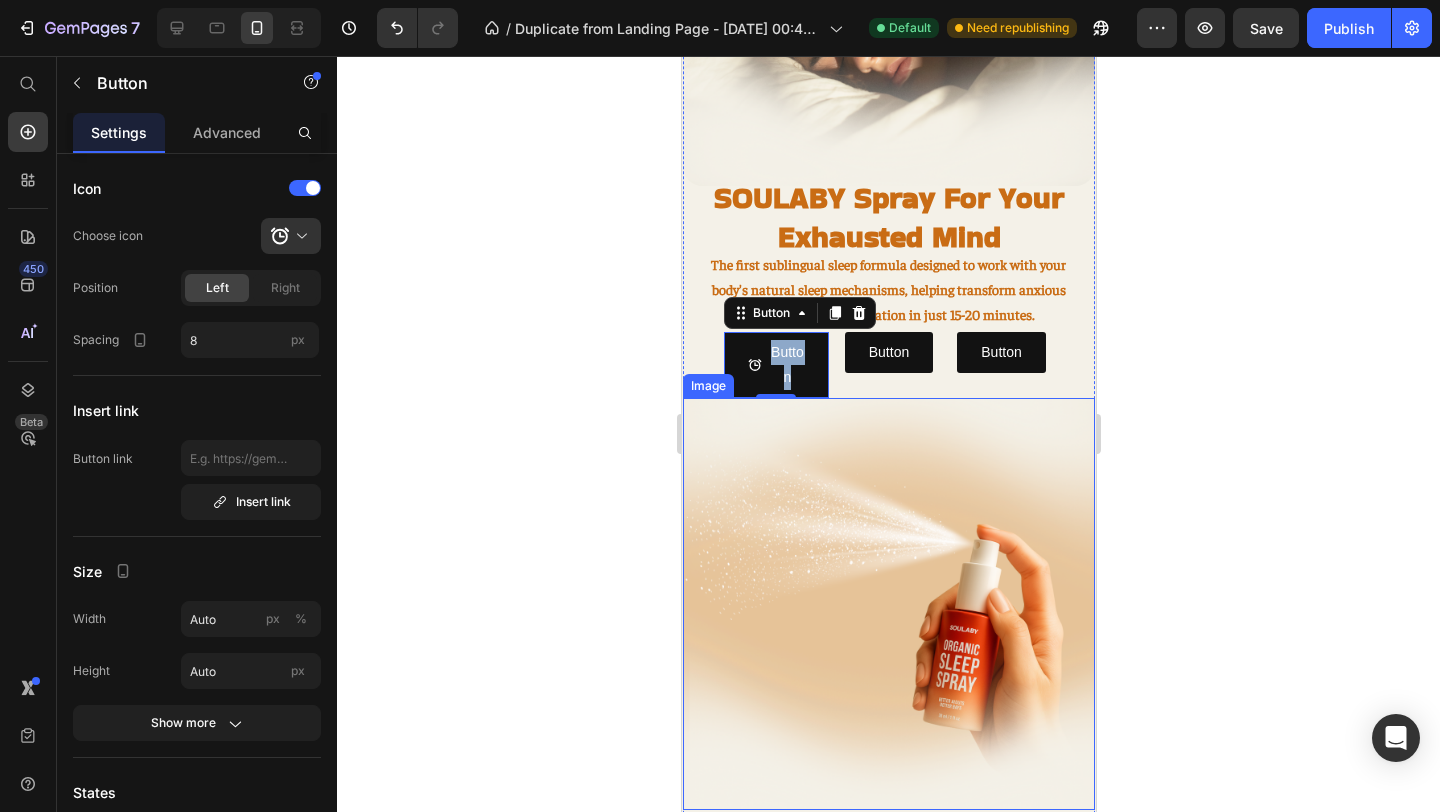 drag, startPoint x: 727, startPoint y: 390, endPoint x: 706, endPoint y: 414, distance: 31.890438 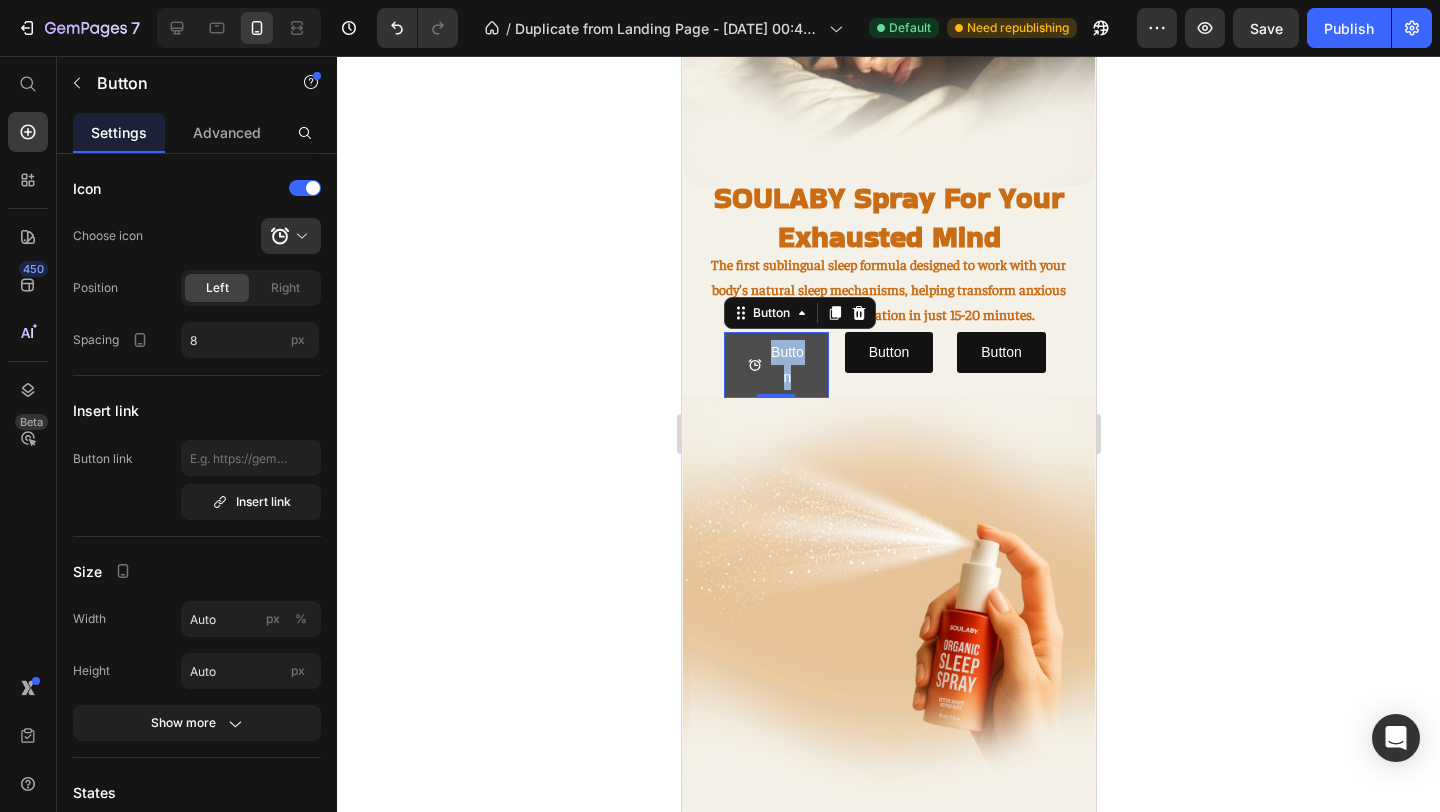 click on "Button" at bounding box center [775, 365] 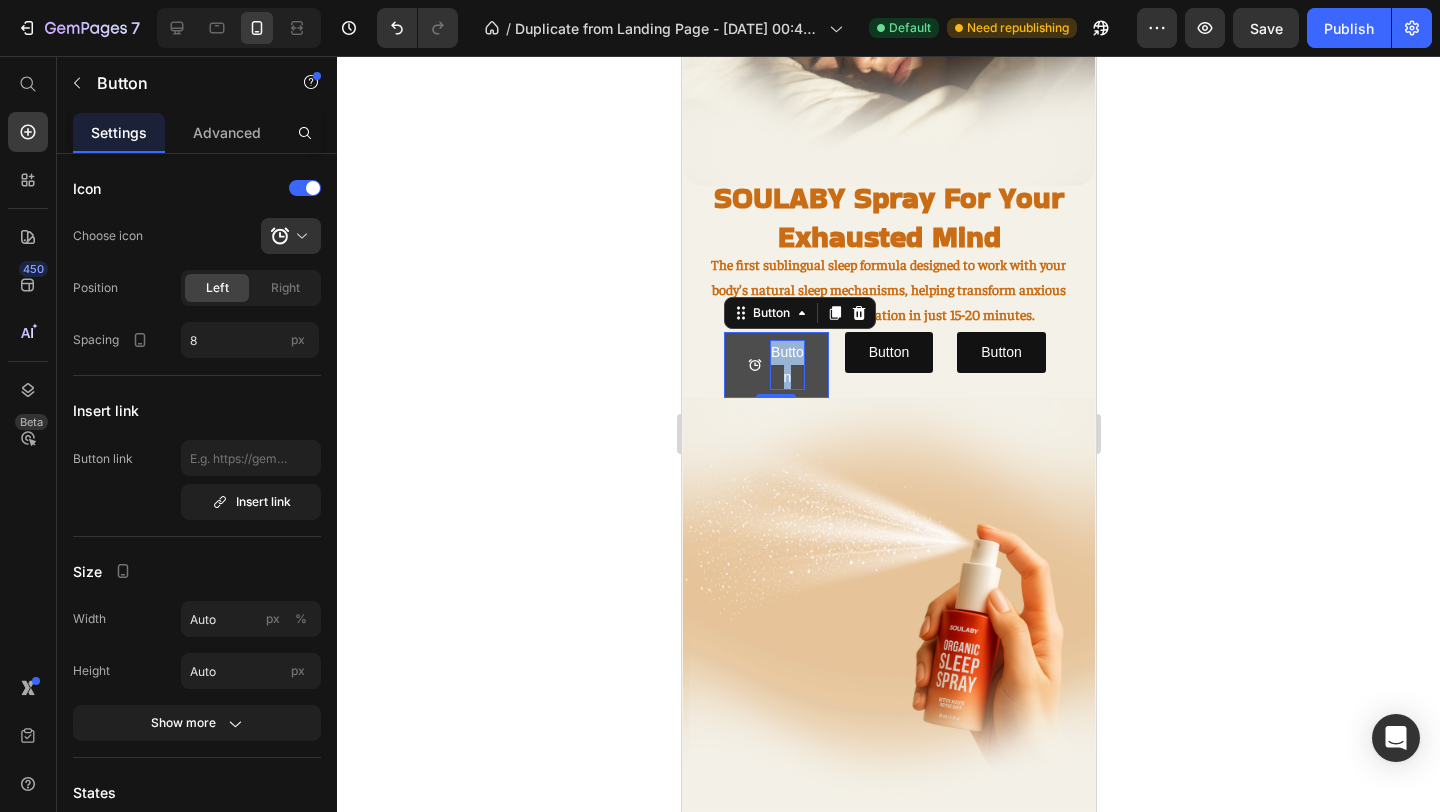 click on "Button" at bounding box center (786, 365) 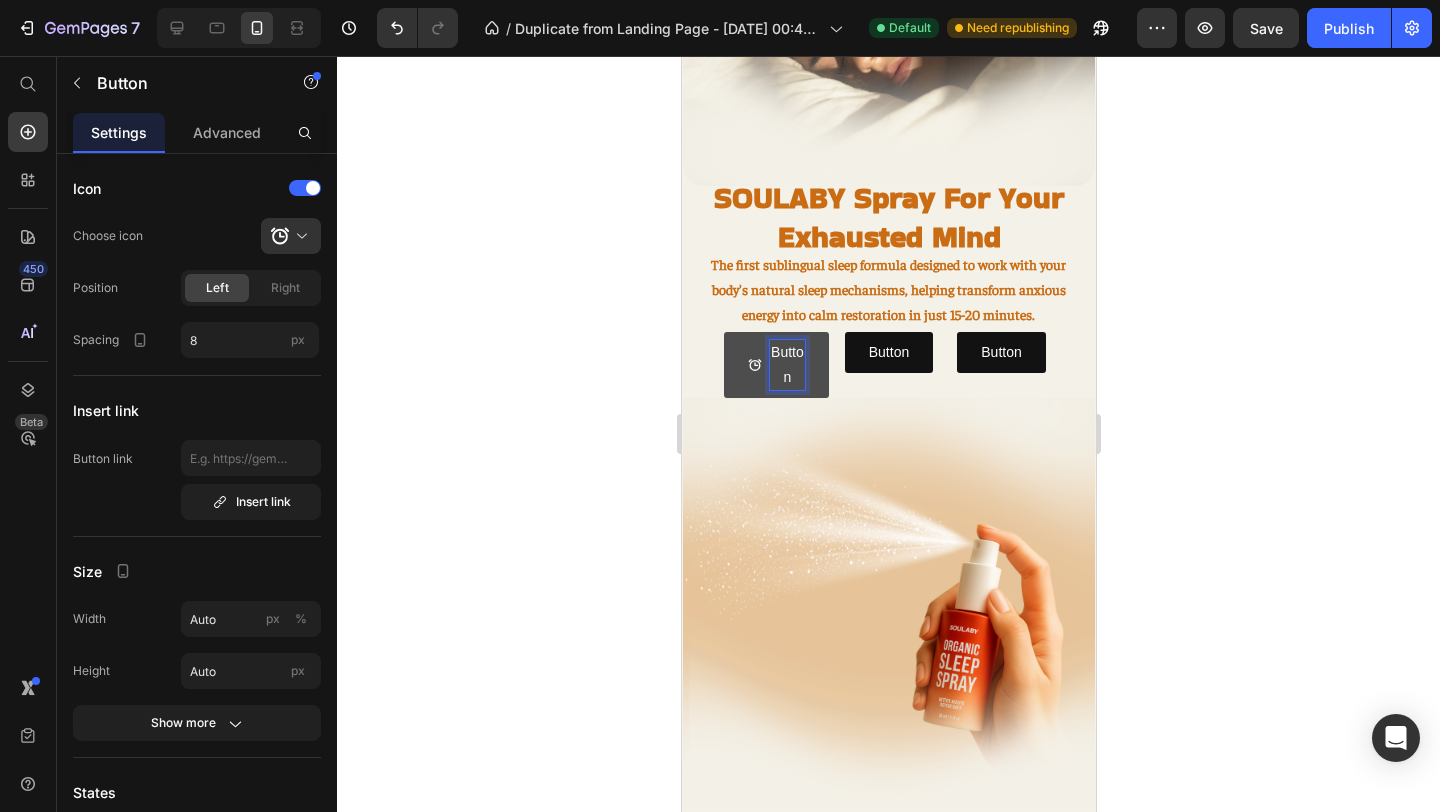 click on "Button" at bounding box center [786, 365] 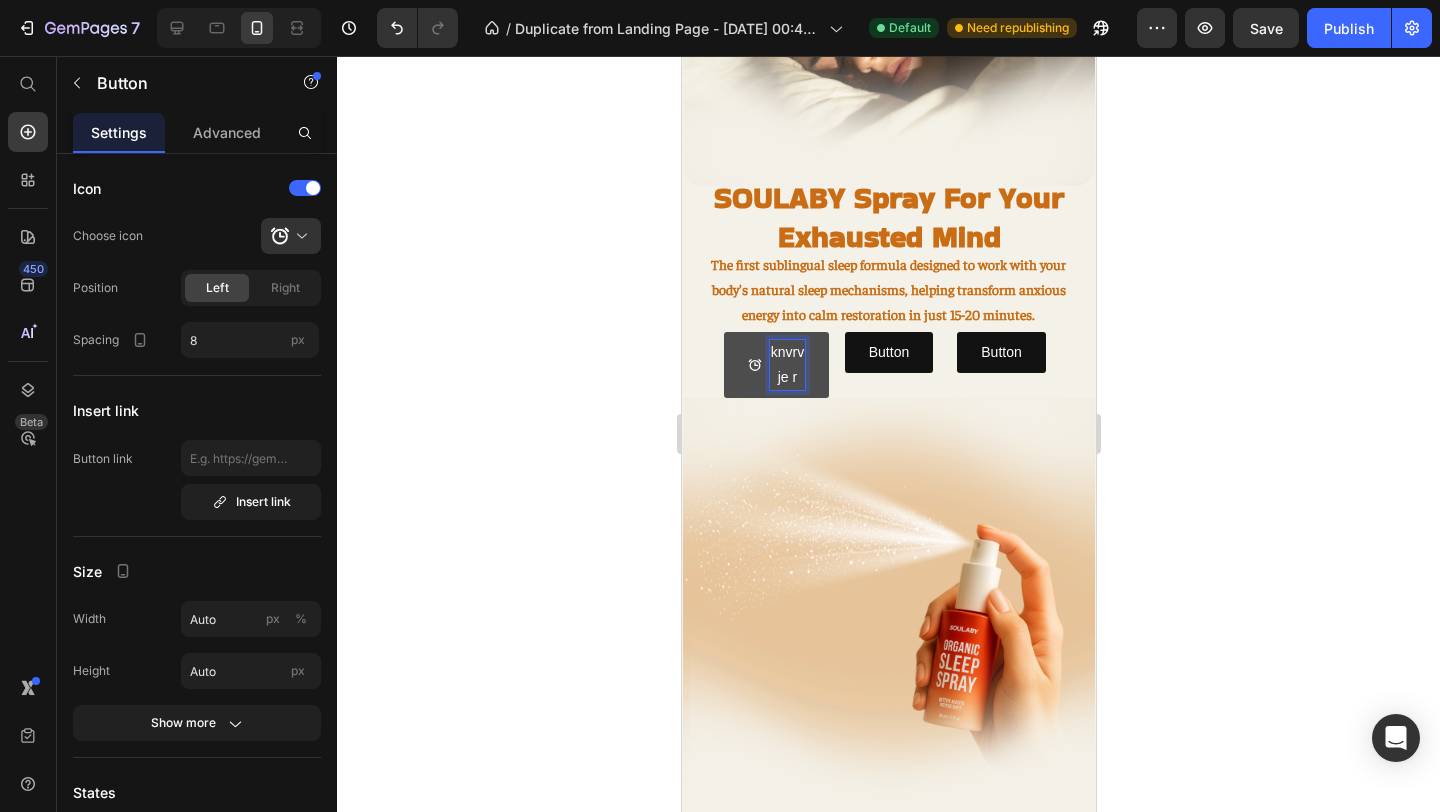 click on "knvrvje r" at bounding box center (775, 365) 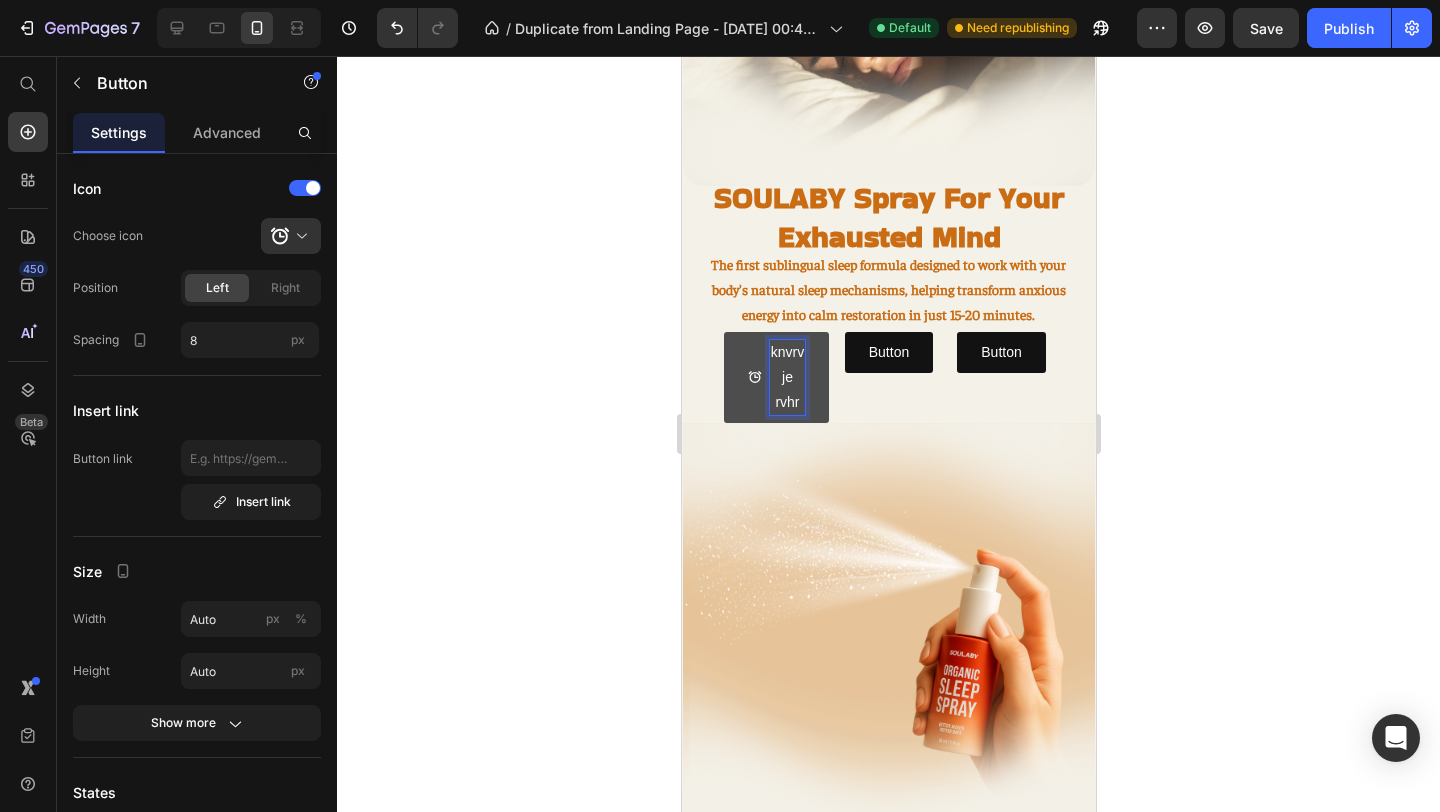 click on "knvrvje rvhr" at bounding box center (775, 378) 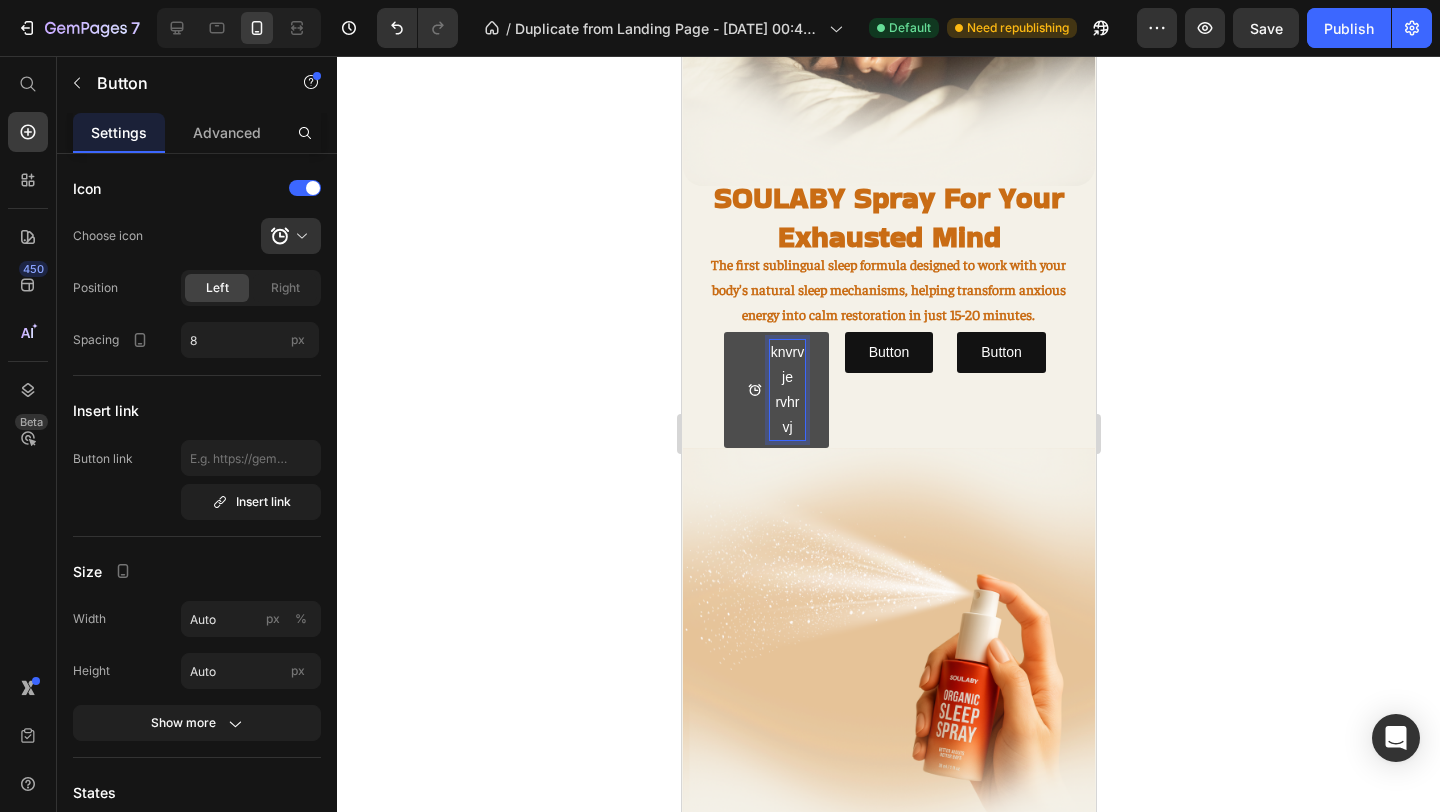 click on "knvrvje rvhr vj" at bounding box center (775, 390) 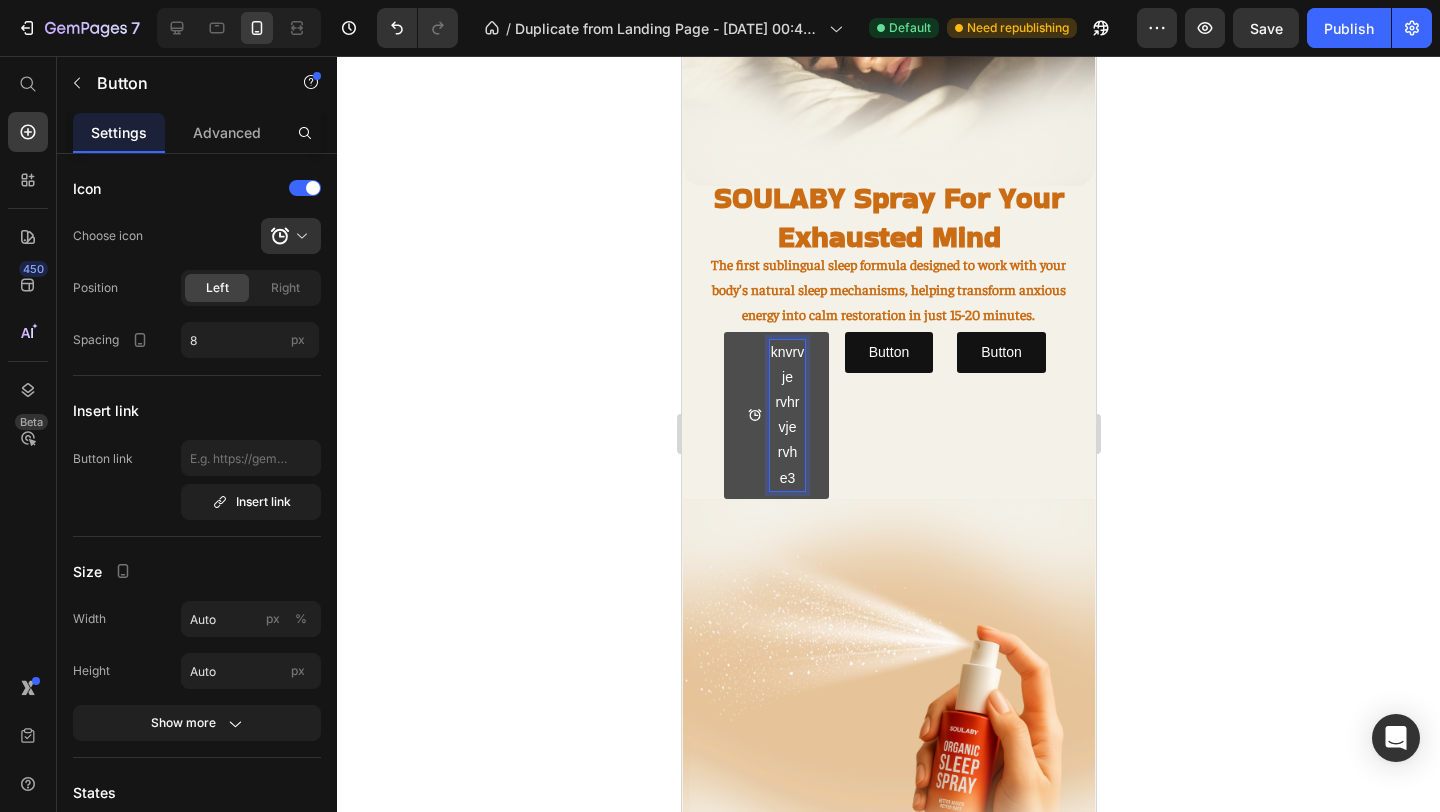 click on "knvrvje rvhr vje rvh e3" at bounding box center (775, 415) 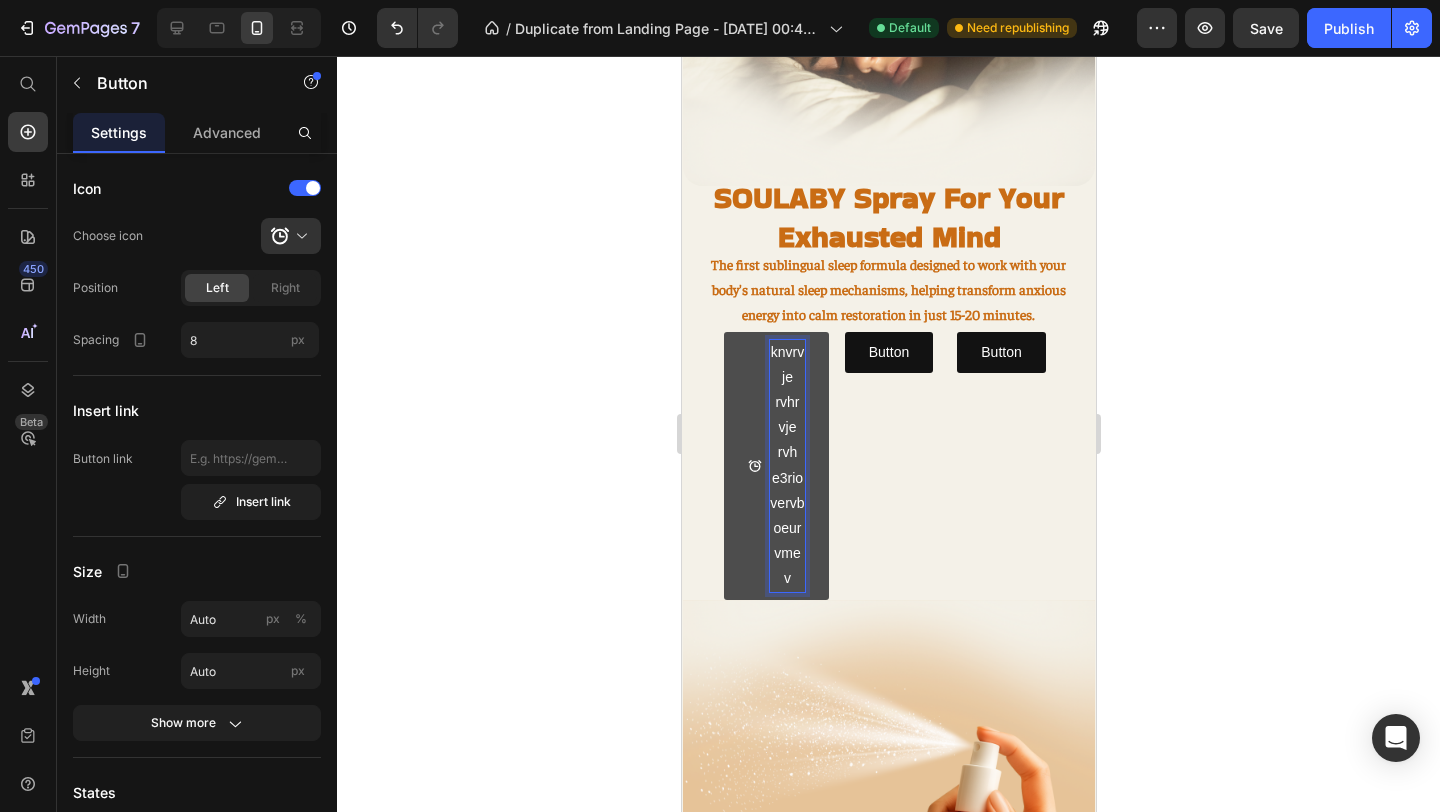 click on "knvrvje rvhr vje rvh e3riovervboeurvme v" at bounding box center [775, 466] 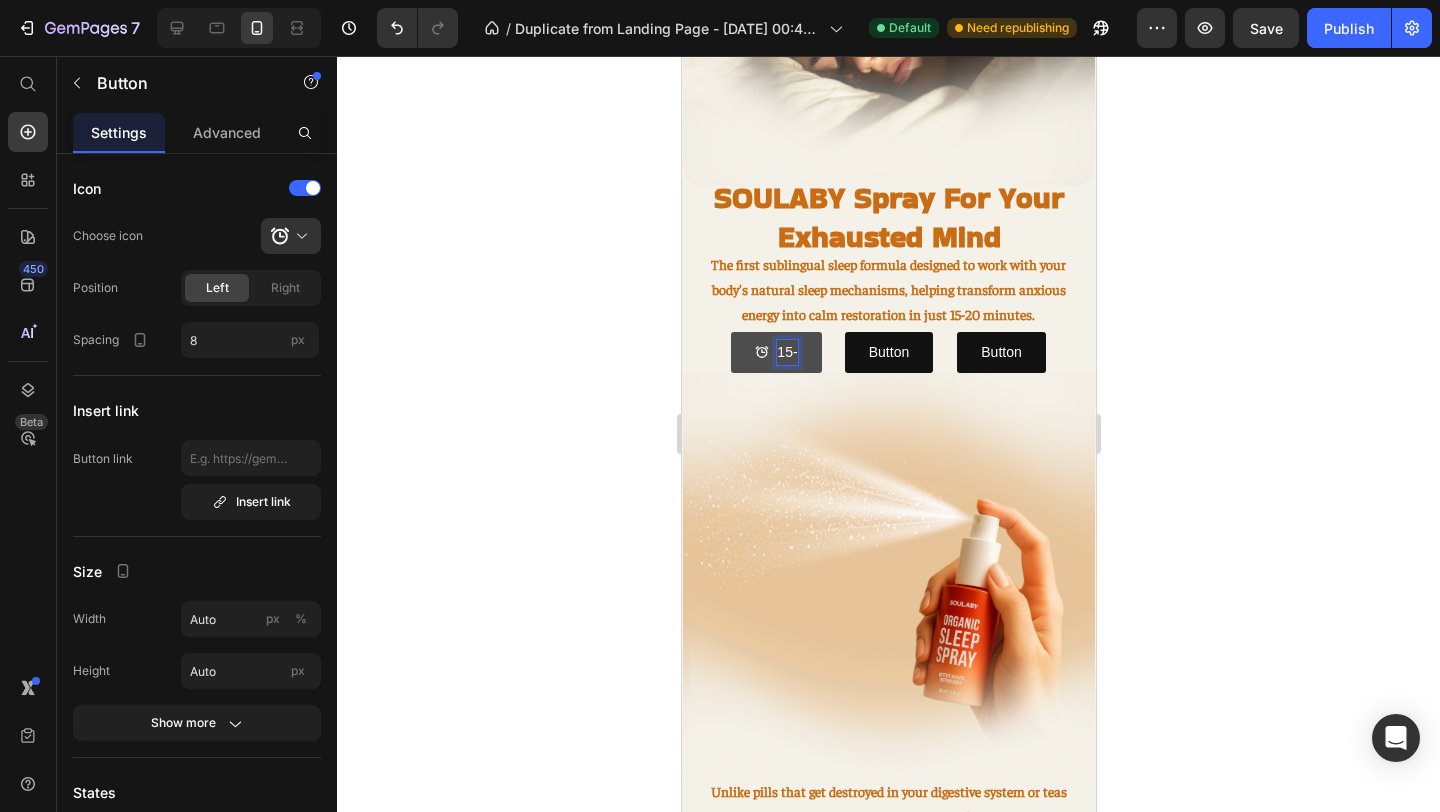 click on "15-" at bounding box center [775, 352] 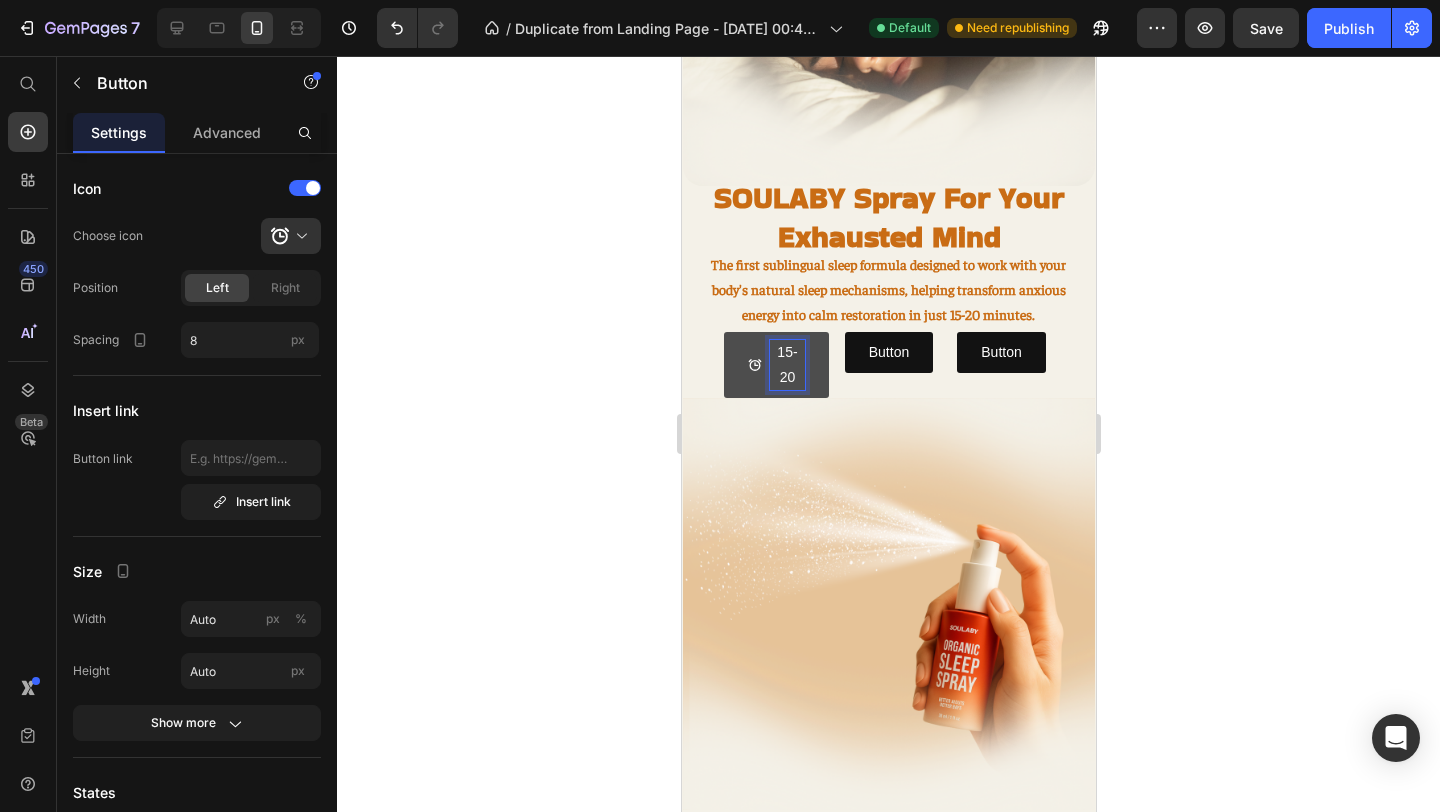 click on "15- 20" at bounding box center (775, 365) 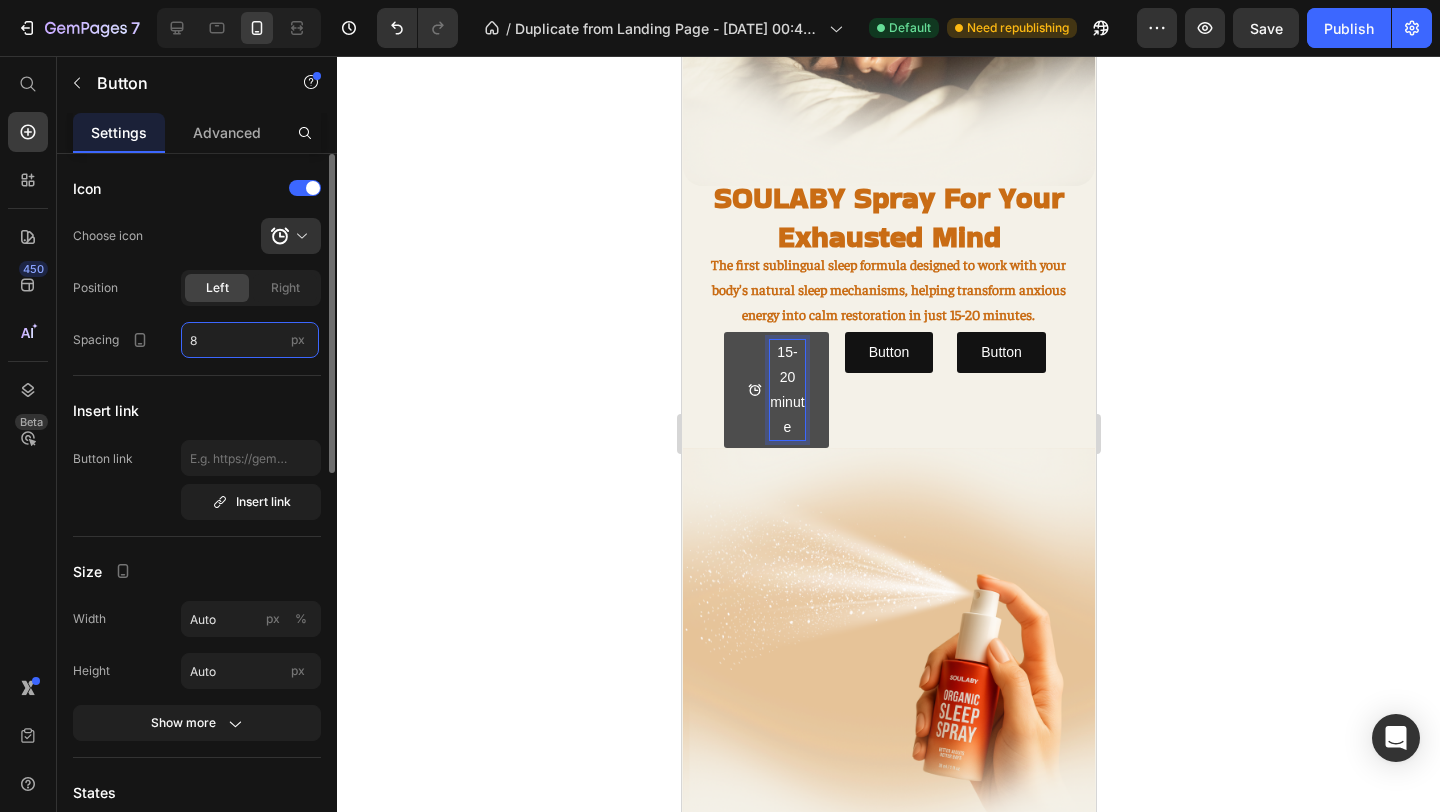 click on "8" at bounding box center [250, 340] 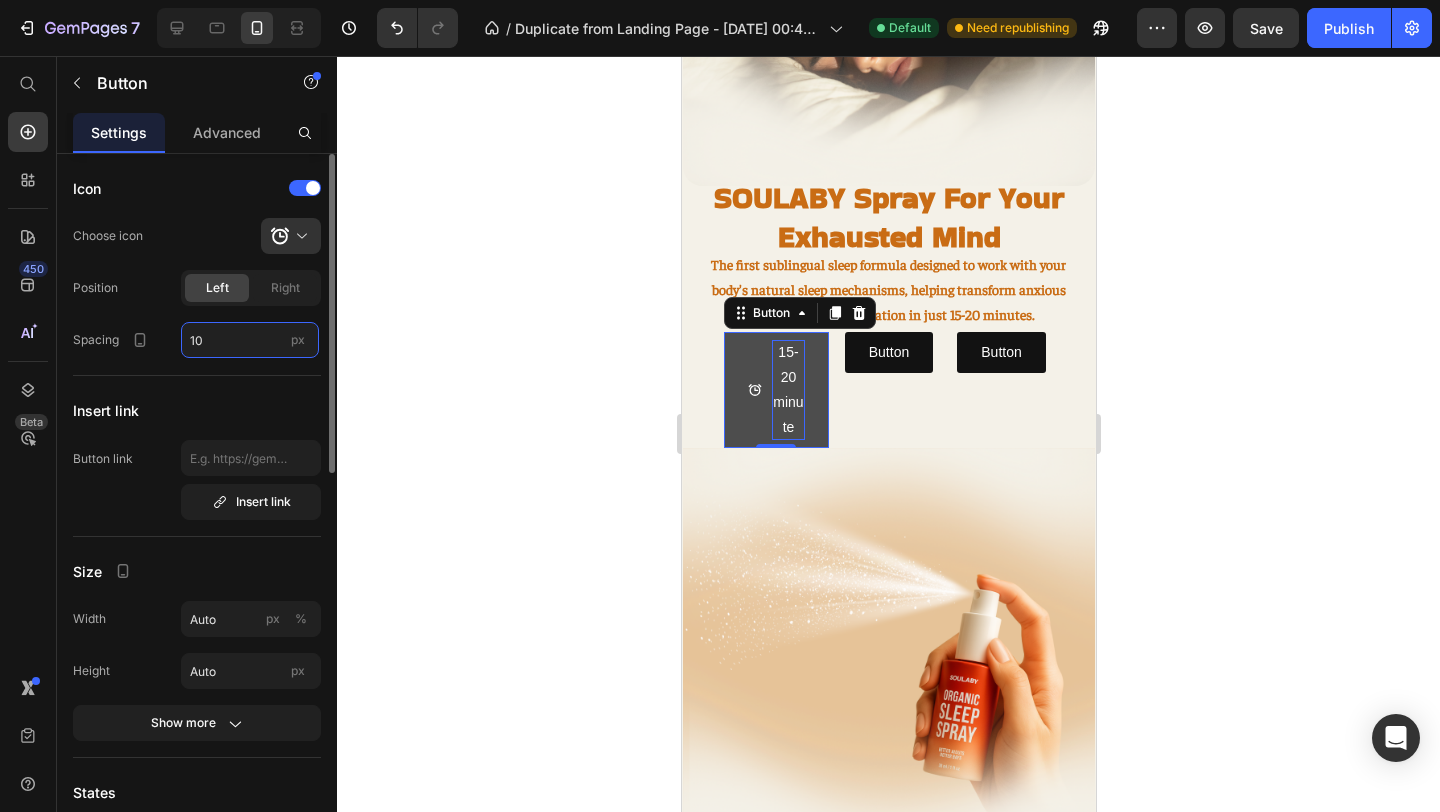 type on "1" 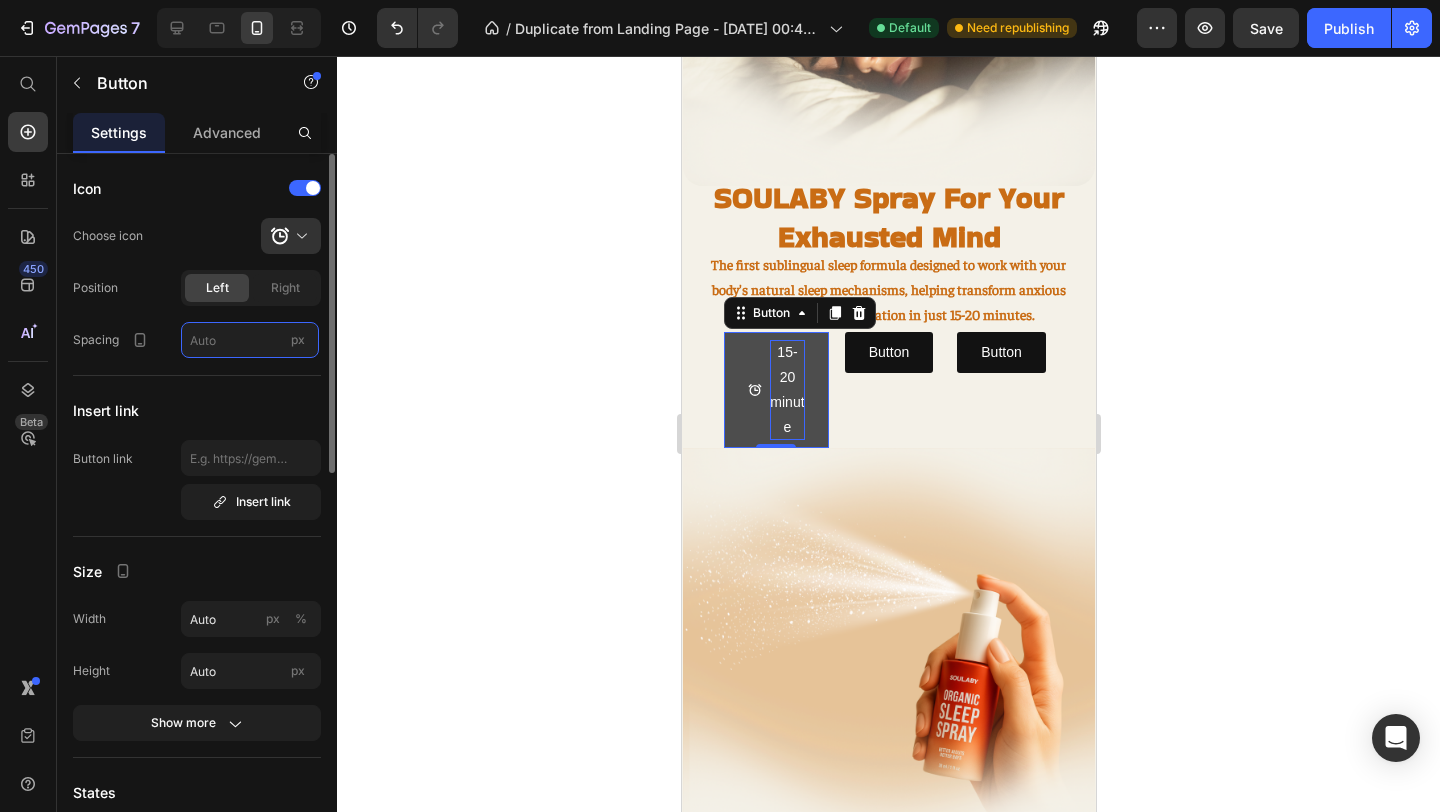 type on "0" 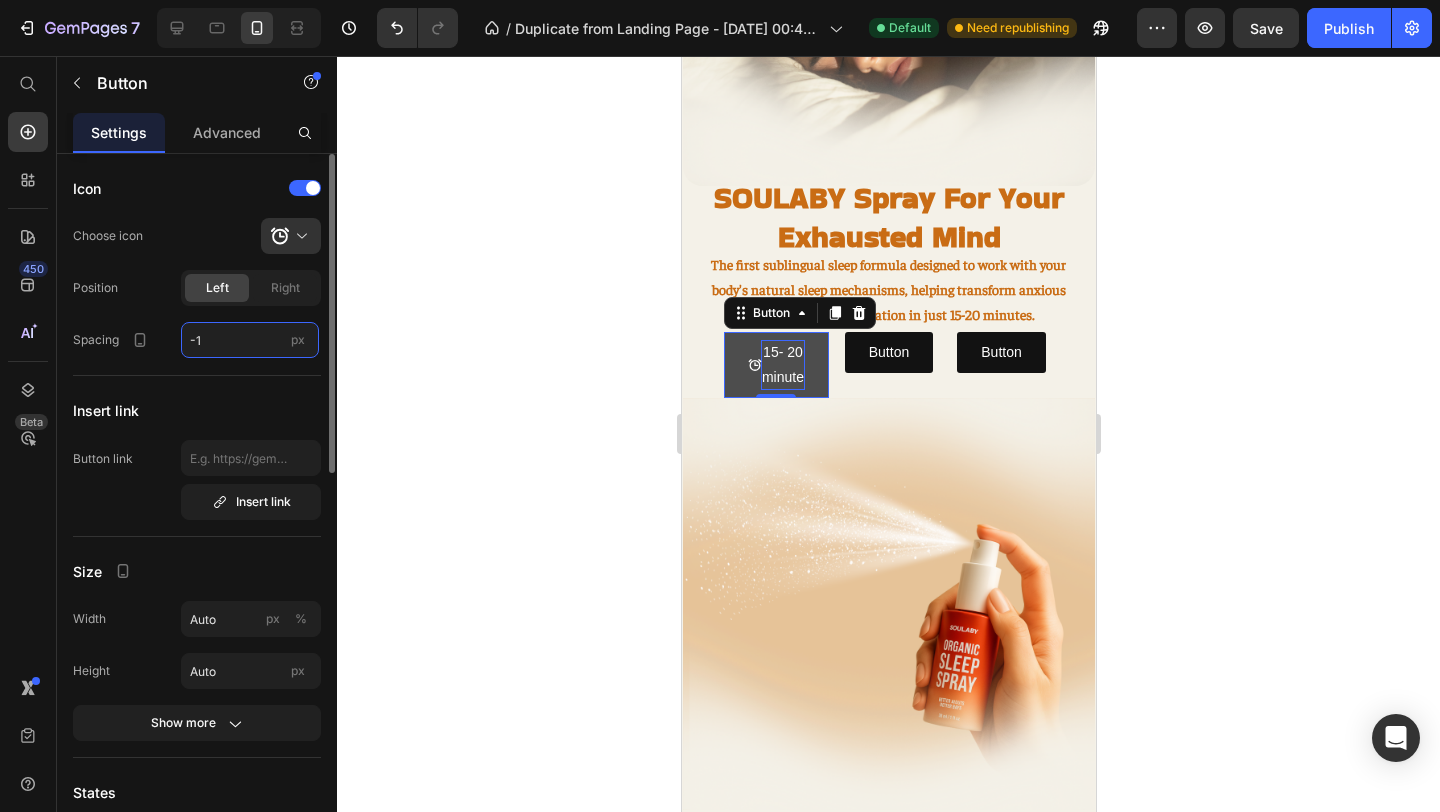 type on "-" 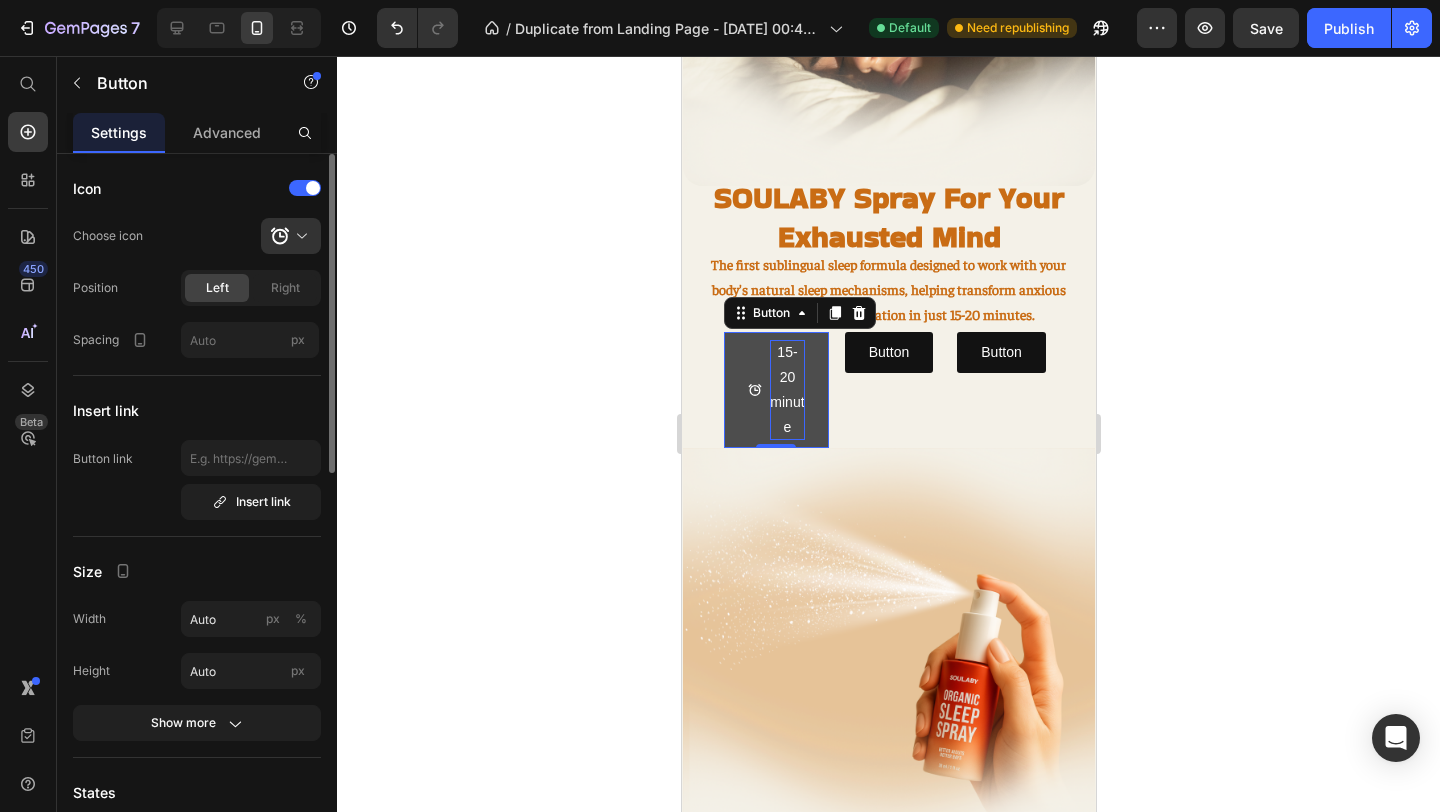 click on "Insert link" at bounding box center [197, 410] 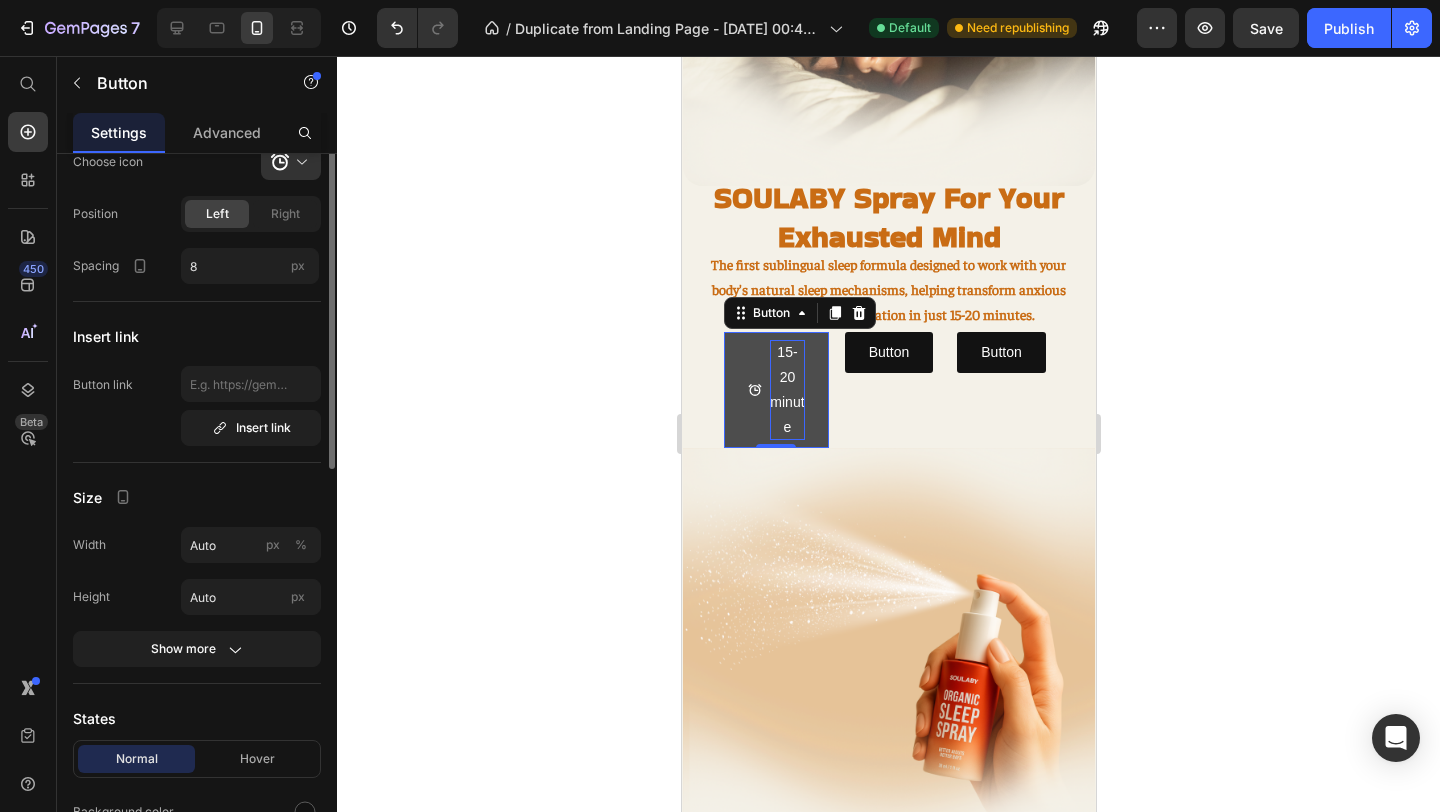scroll, scrollTop: 78, scrollLeft: 0, axis: vertical 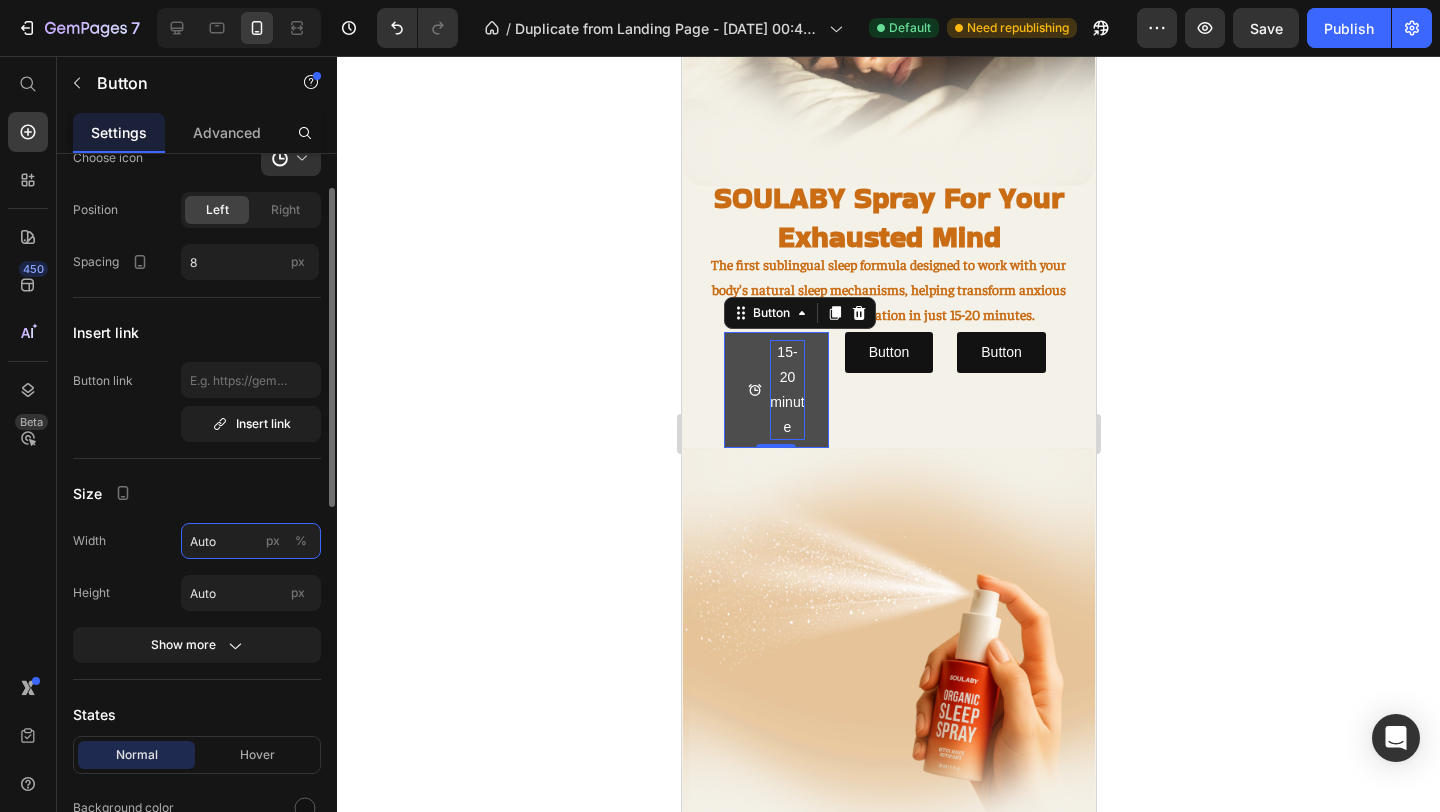 click on "Auto" at bounding box center (251, 541) 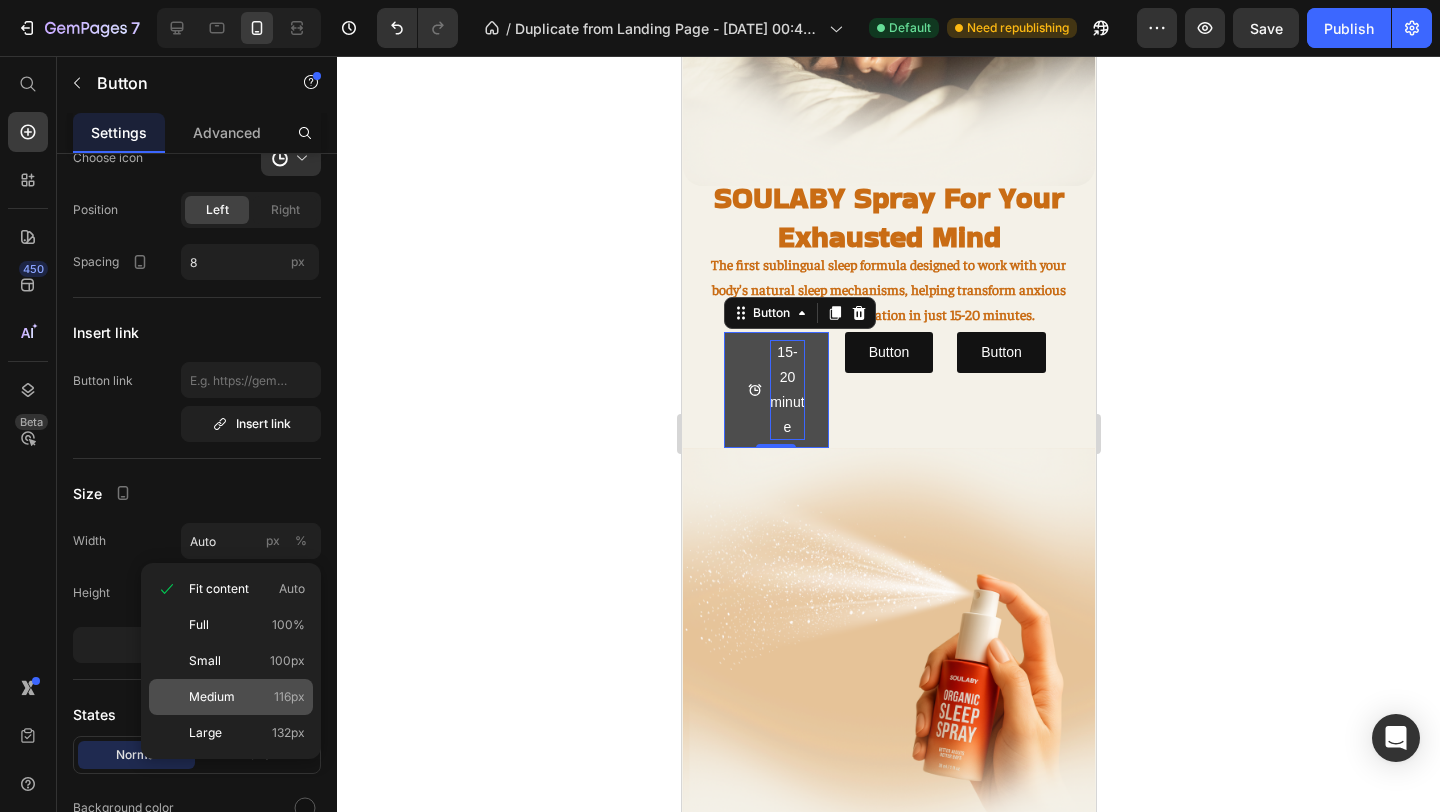 click on "Medium" at bounding box center (212, 697) 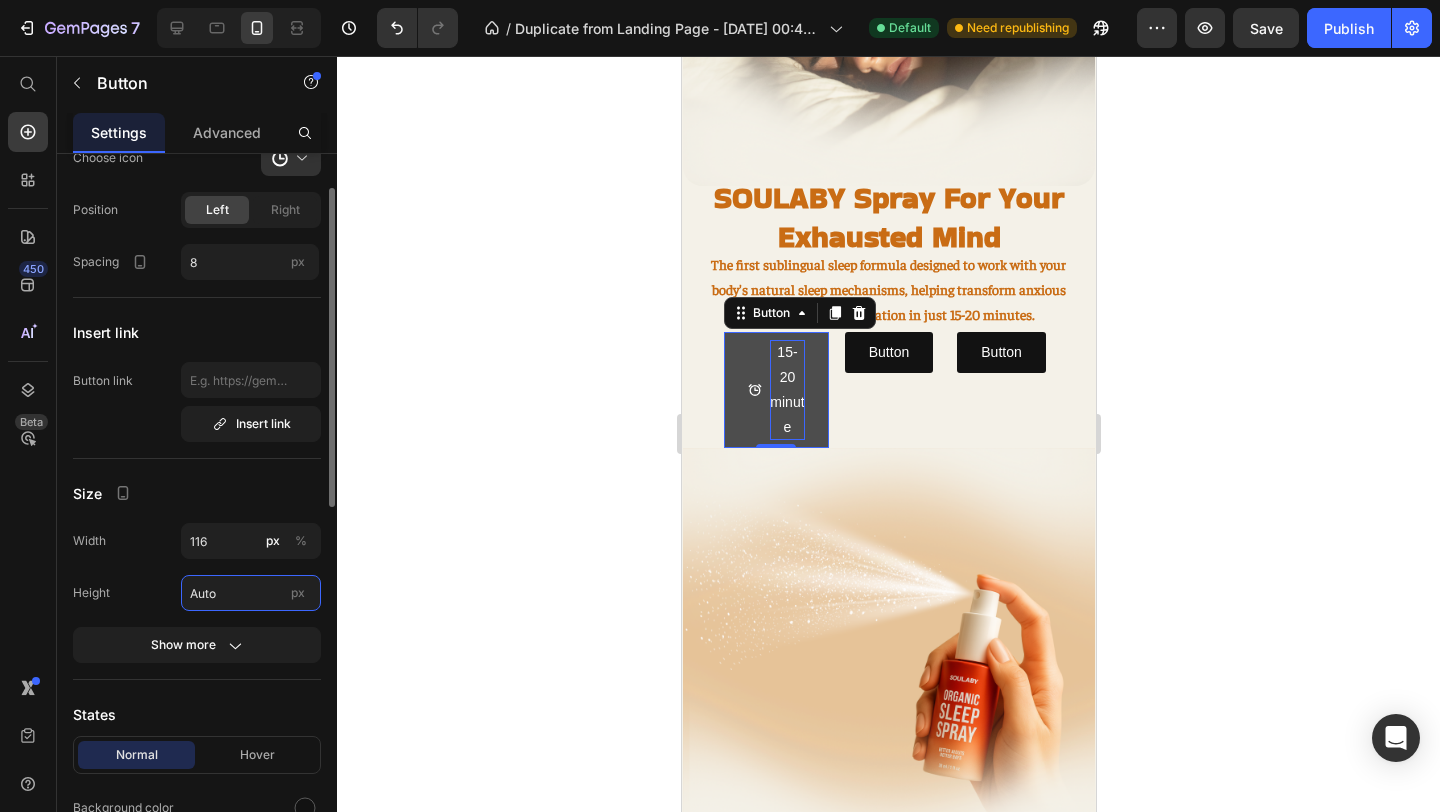 click on "Auto" at bounding box center [251, 593] 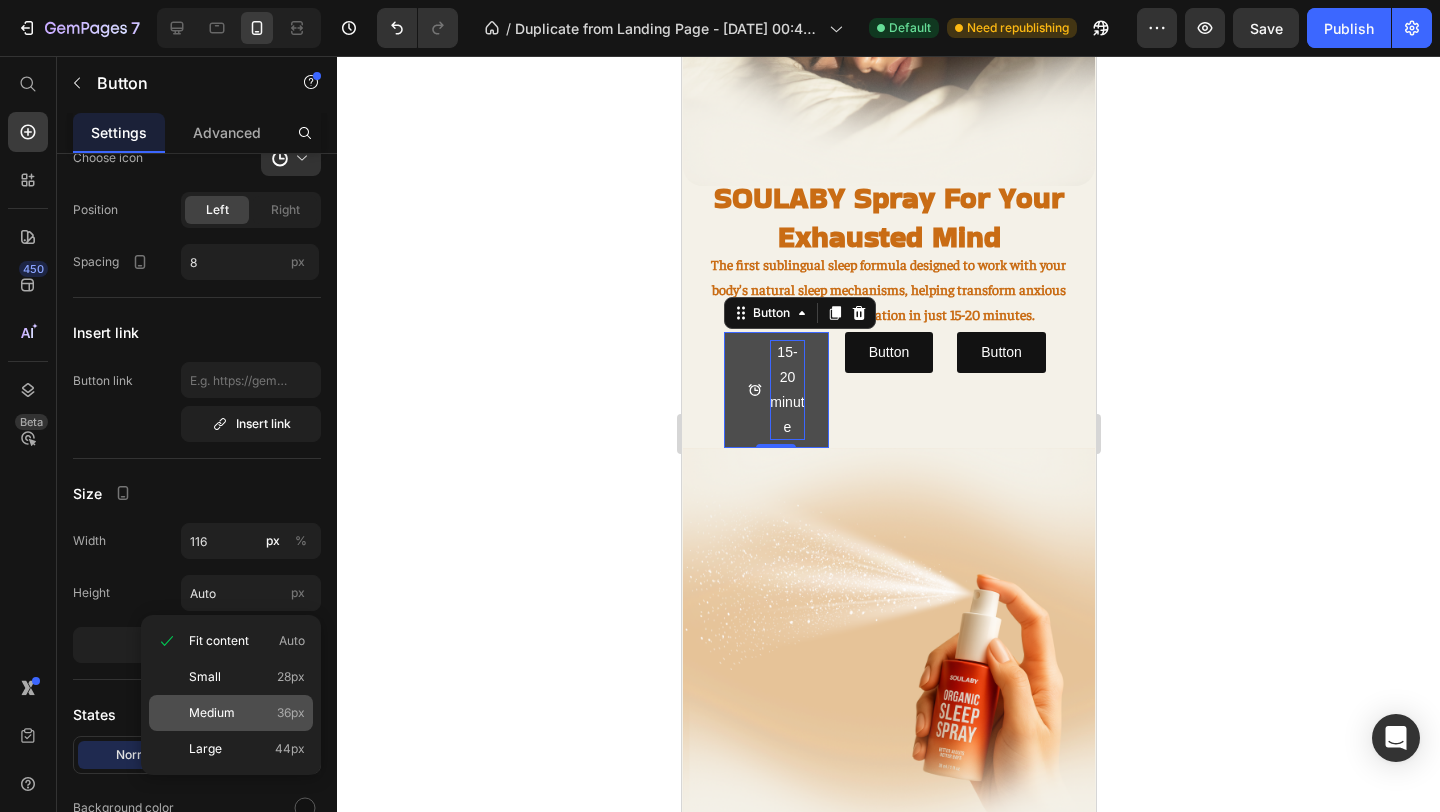 click on "Medium" at bounding box center [212, 713] 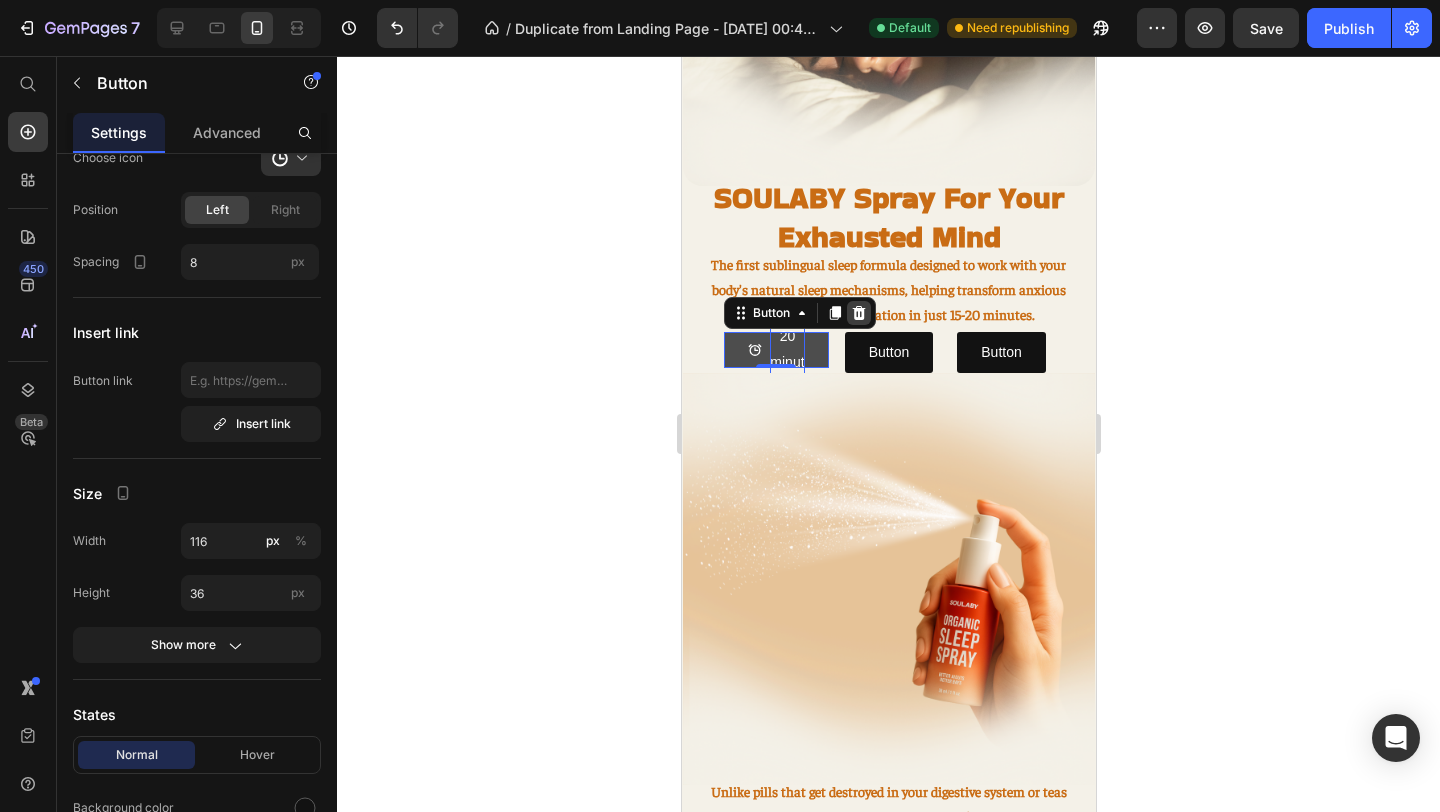 click 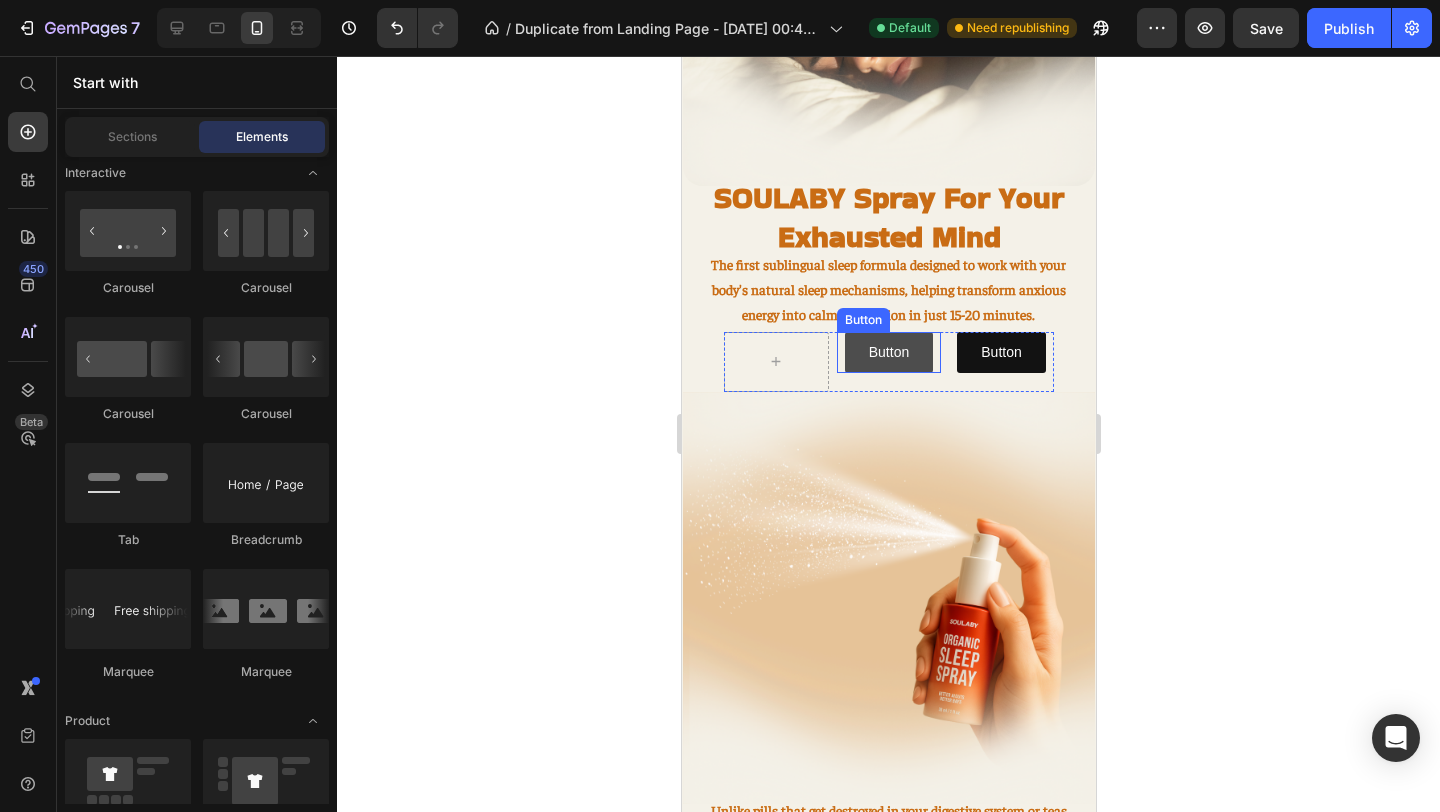 click on "Button" at bounding box center [888, 352] 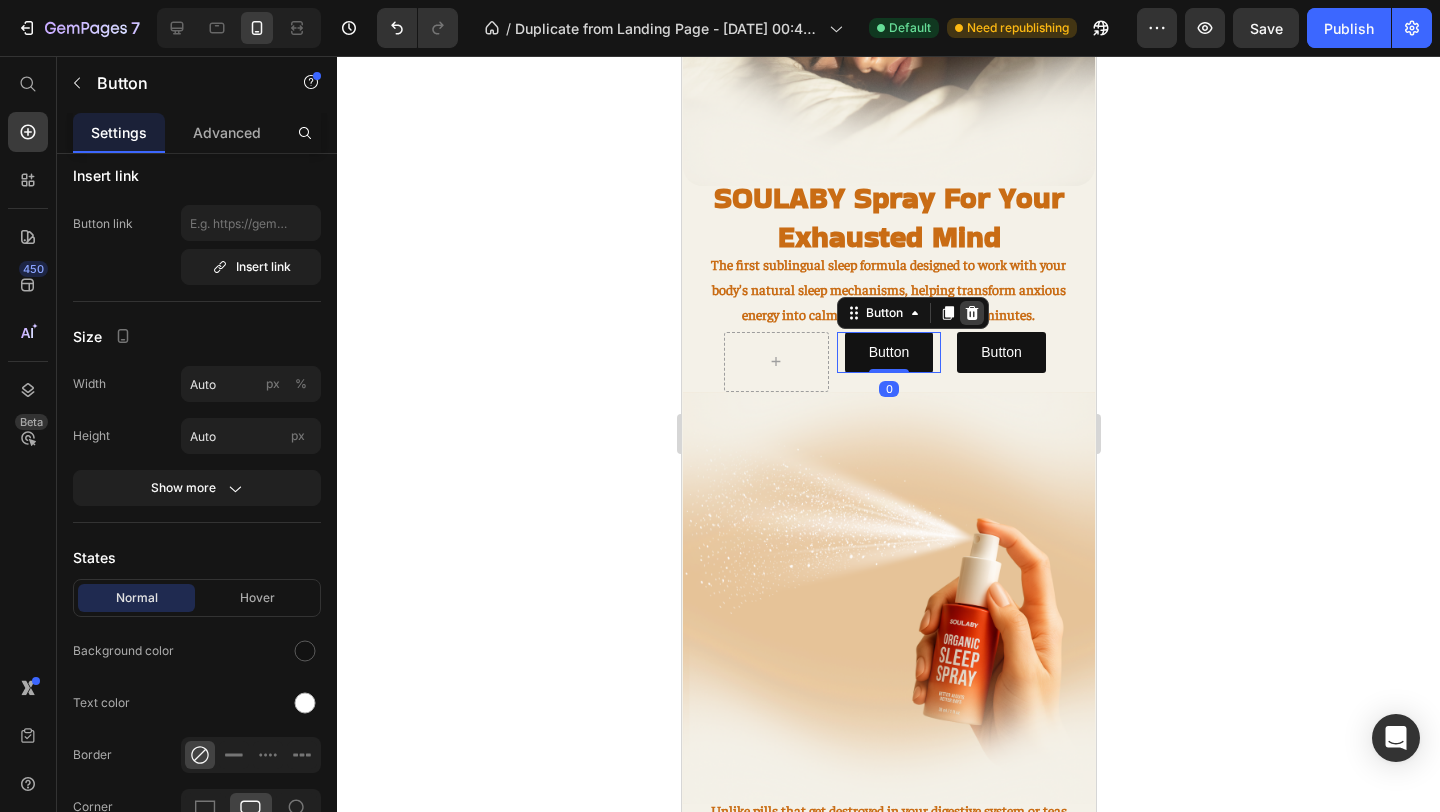 click 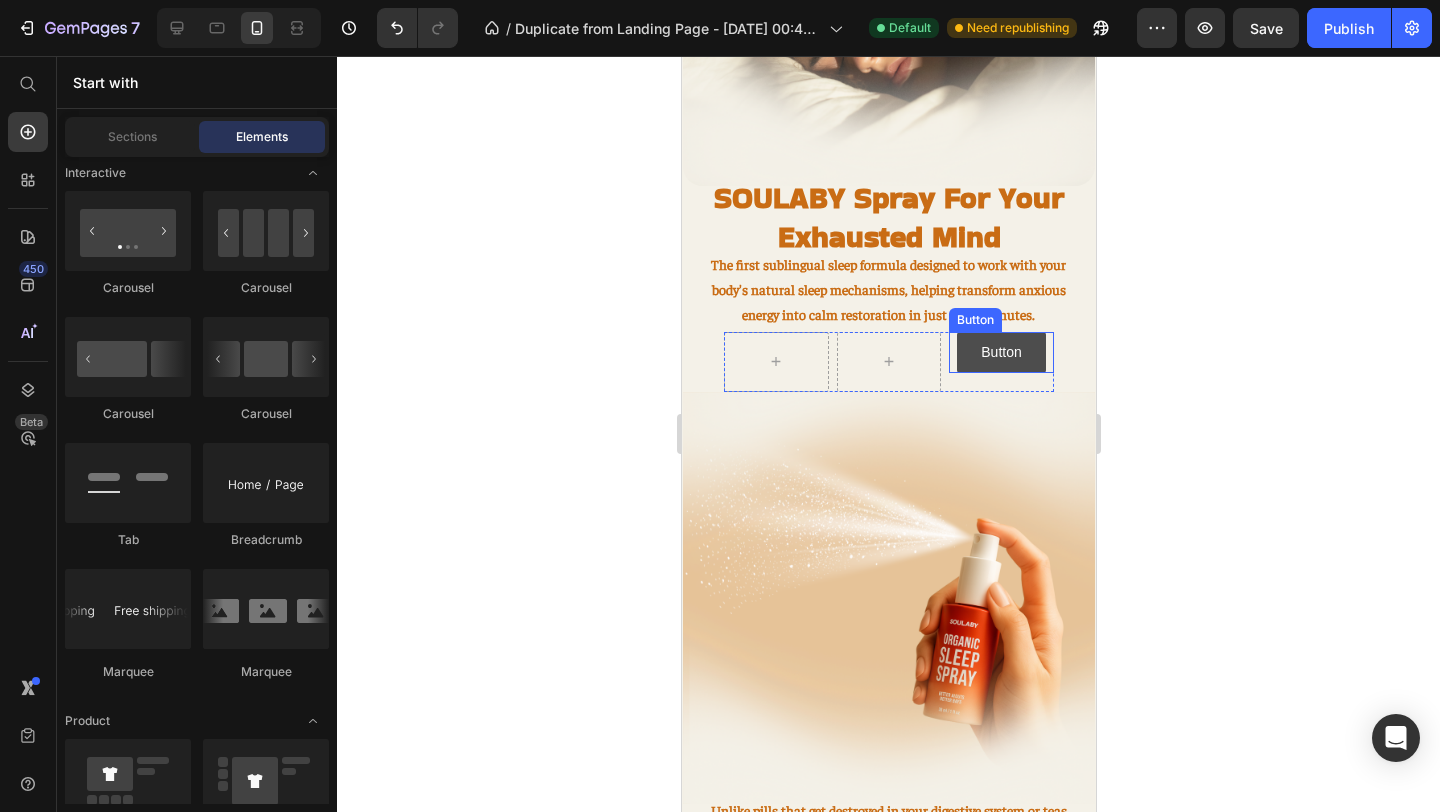 click on "Button" at bounding box center [1000, 352] 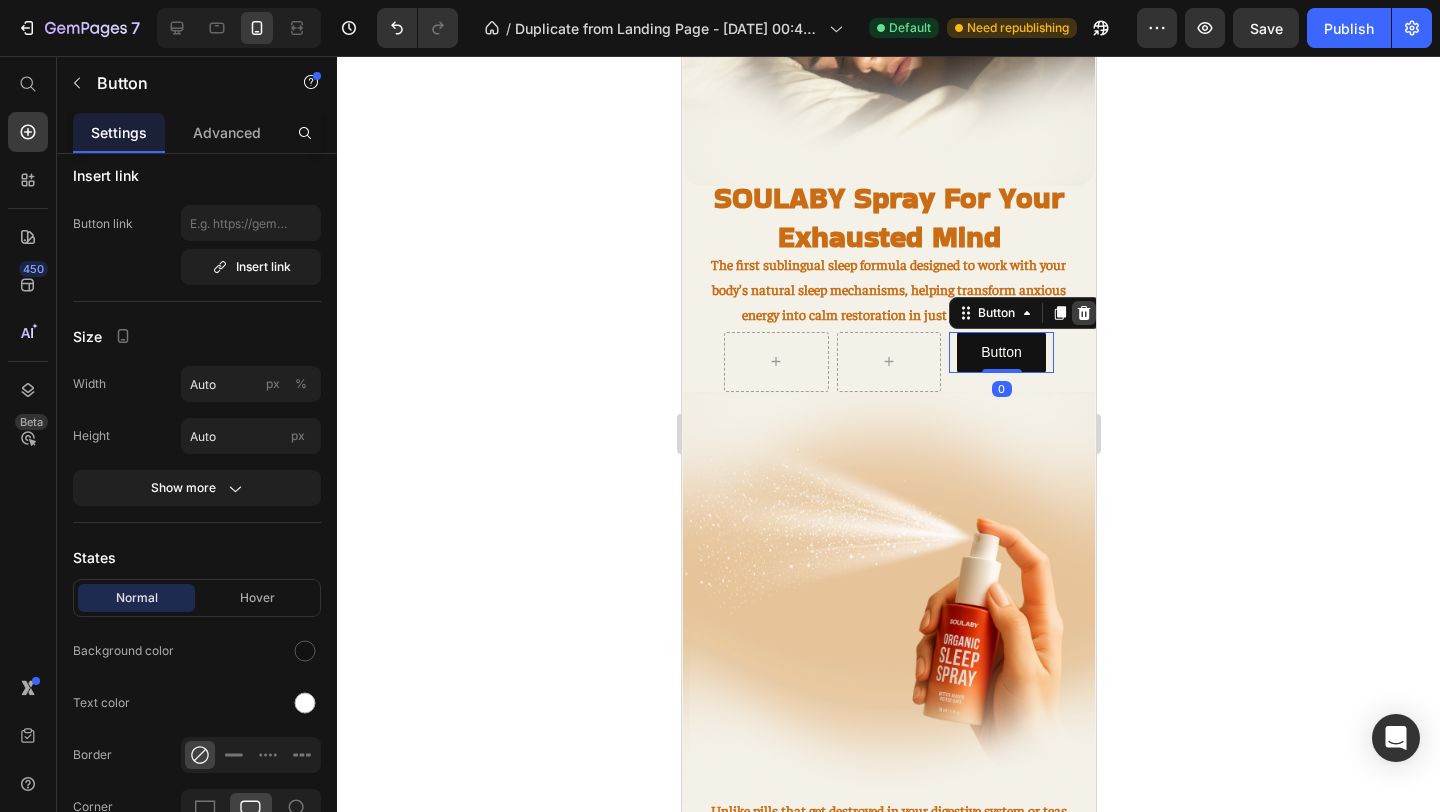 click 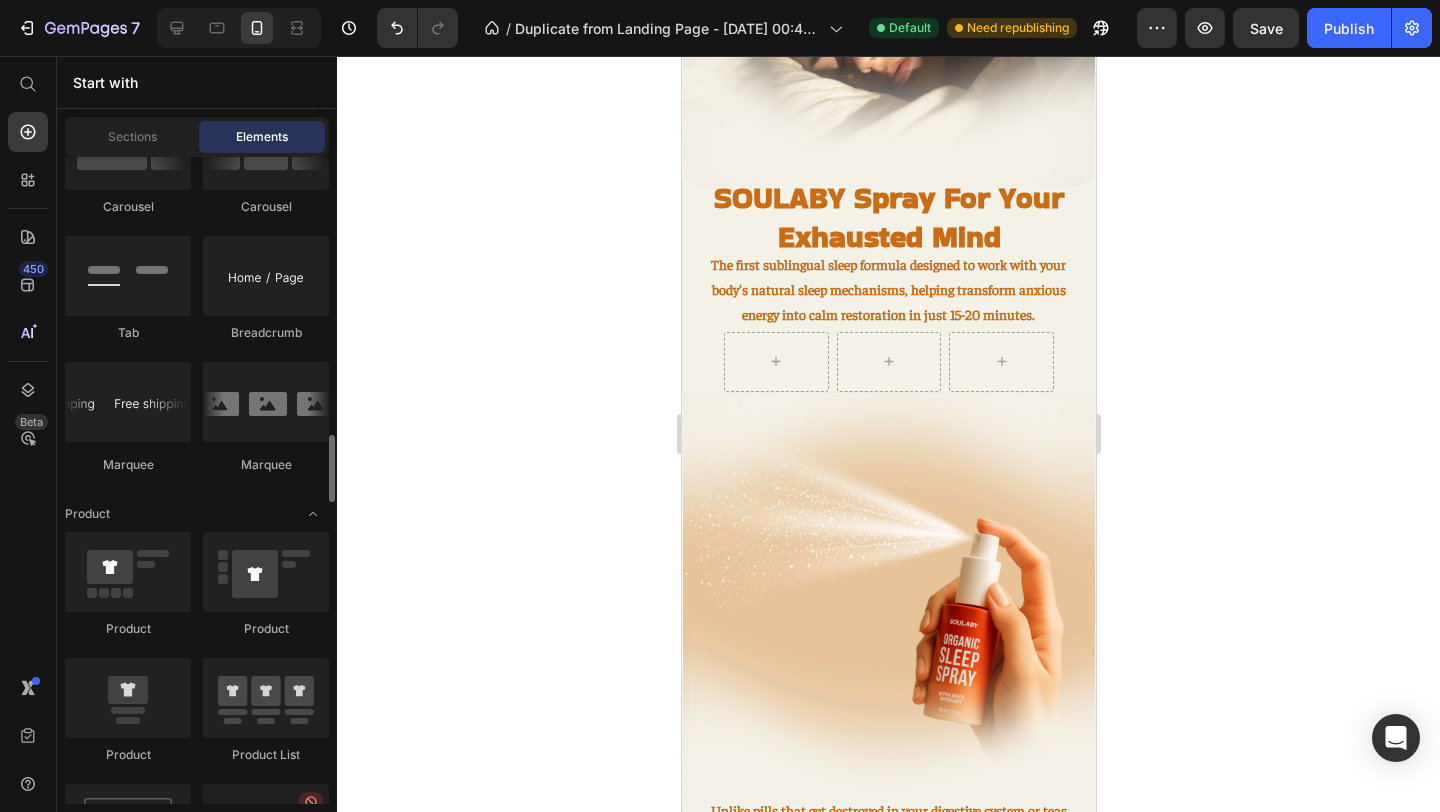 scroll, scrollTop: 2303, scrollLeft: 0, axis: vertical 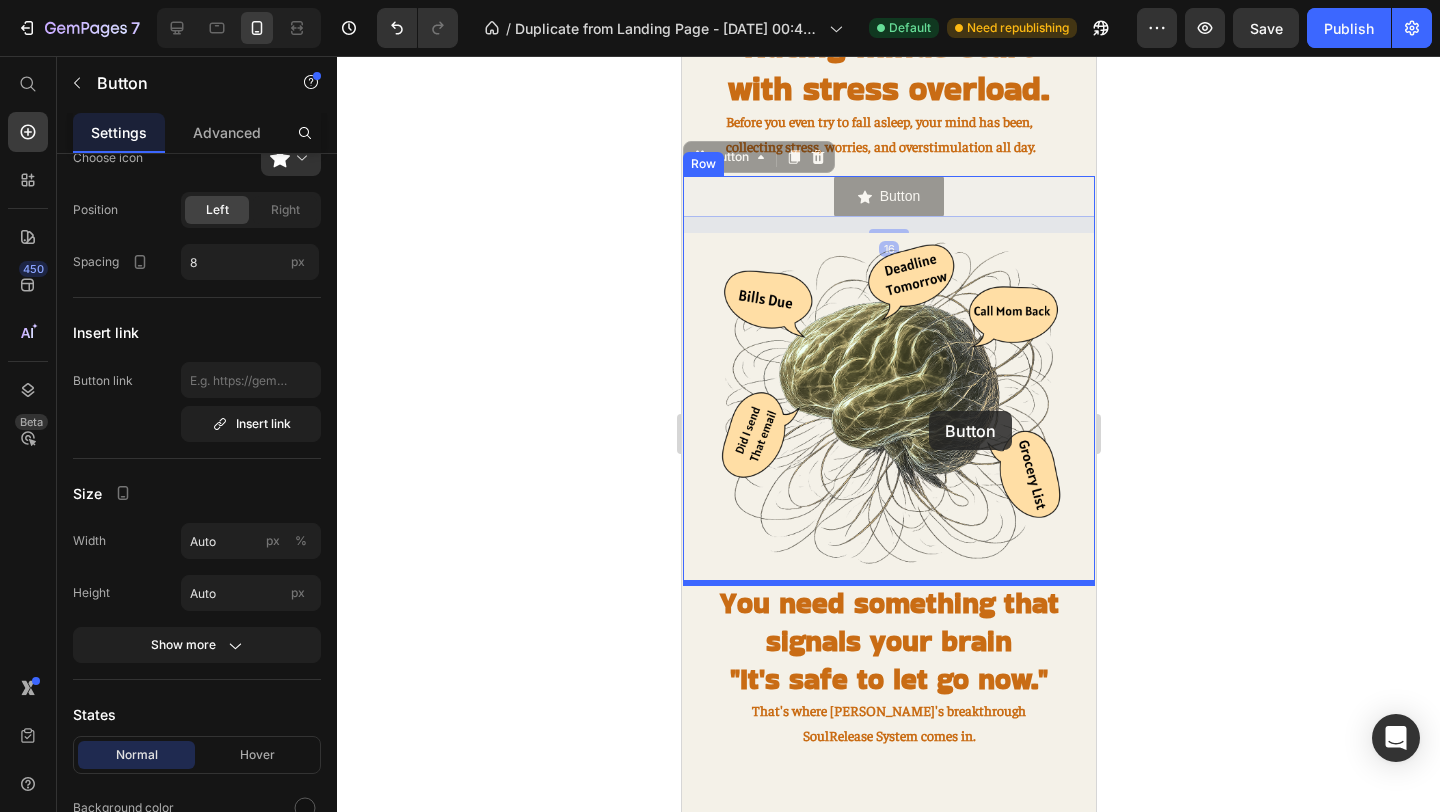 drag, startPoint x: 934, startPoint y: 198, endPoint x: 928, endPoint y: 411, distance: 213.08449 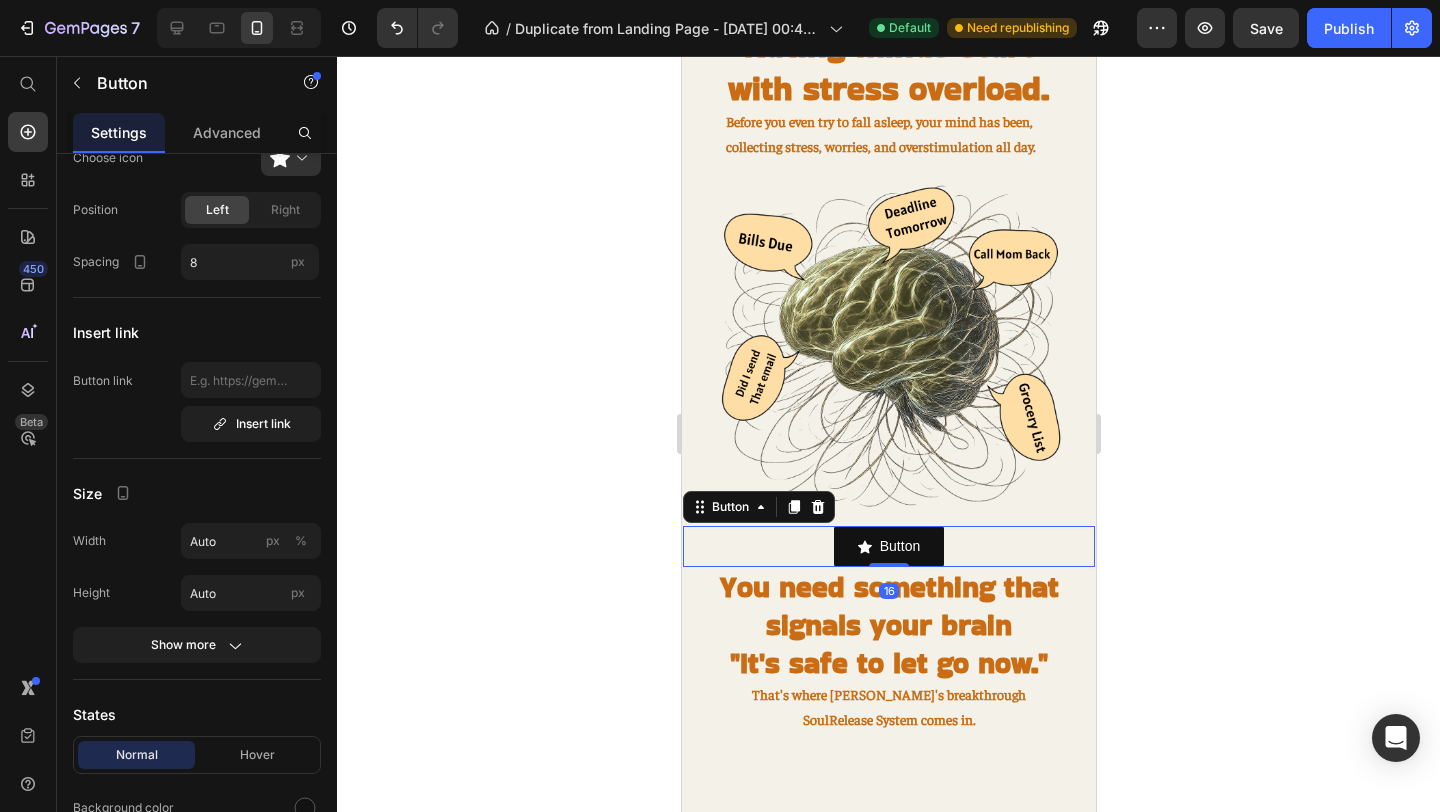 click 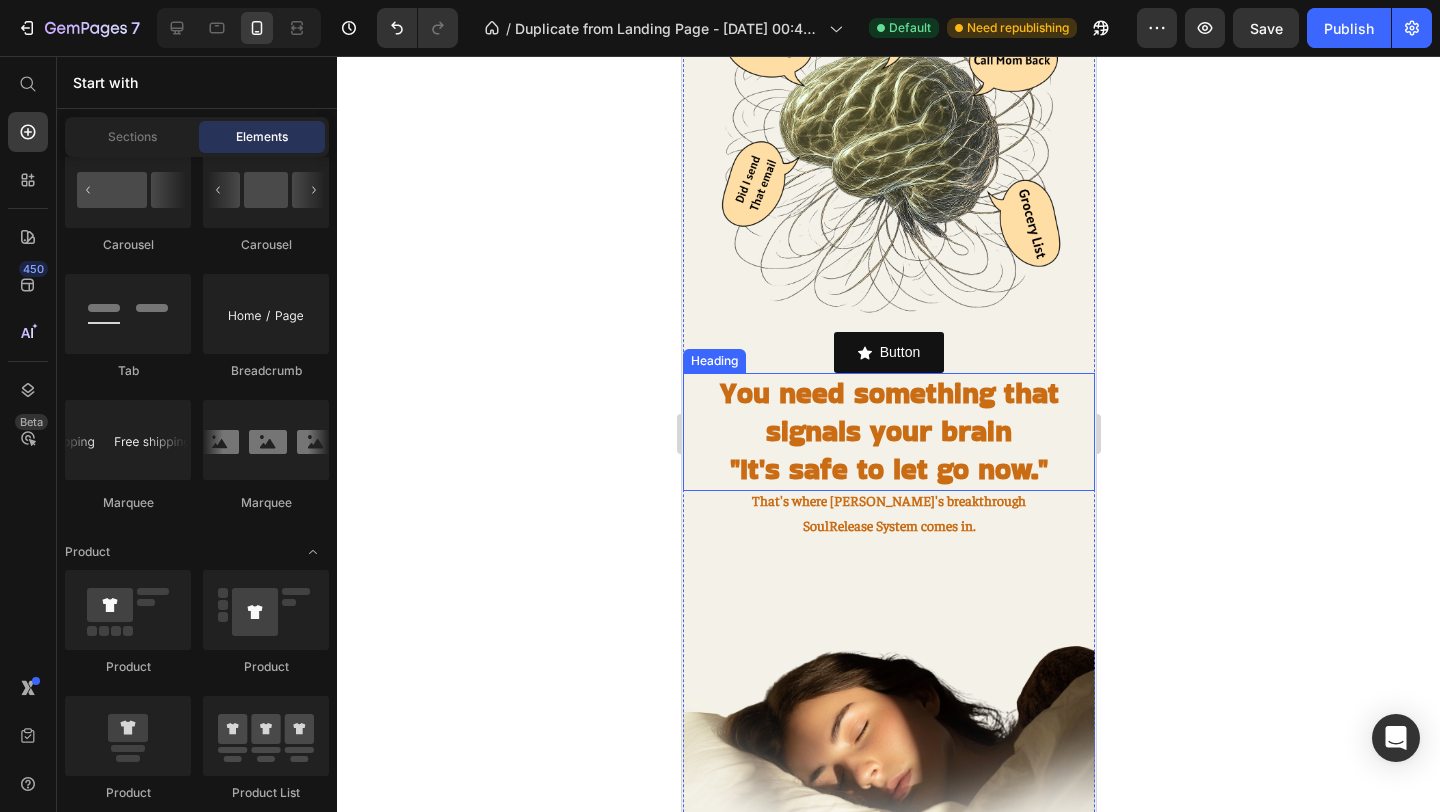 scroll, scrollTop: 928, scrollLeft: 0, axis: vertical 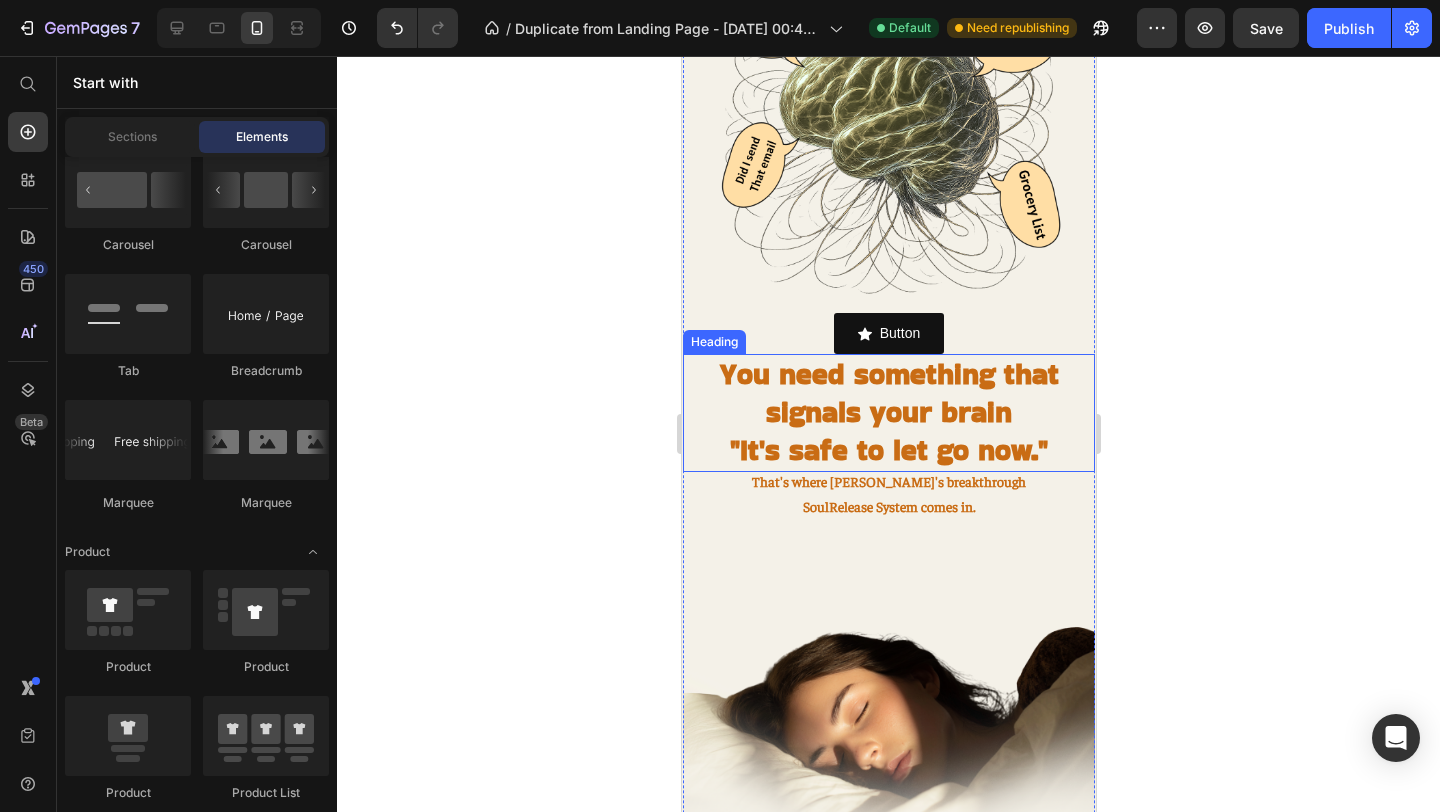 click on "You need something that signals your brain" at bounding box center (888, 393) 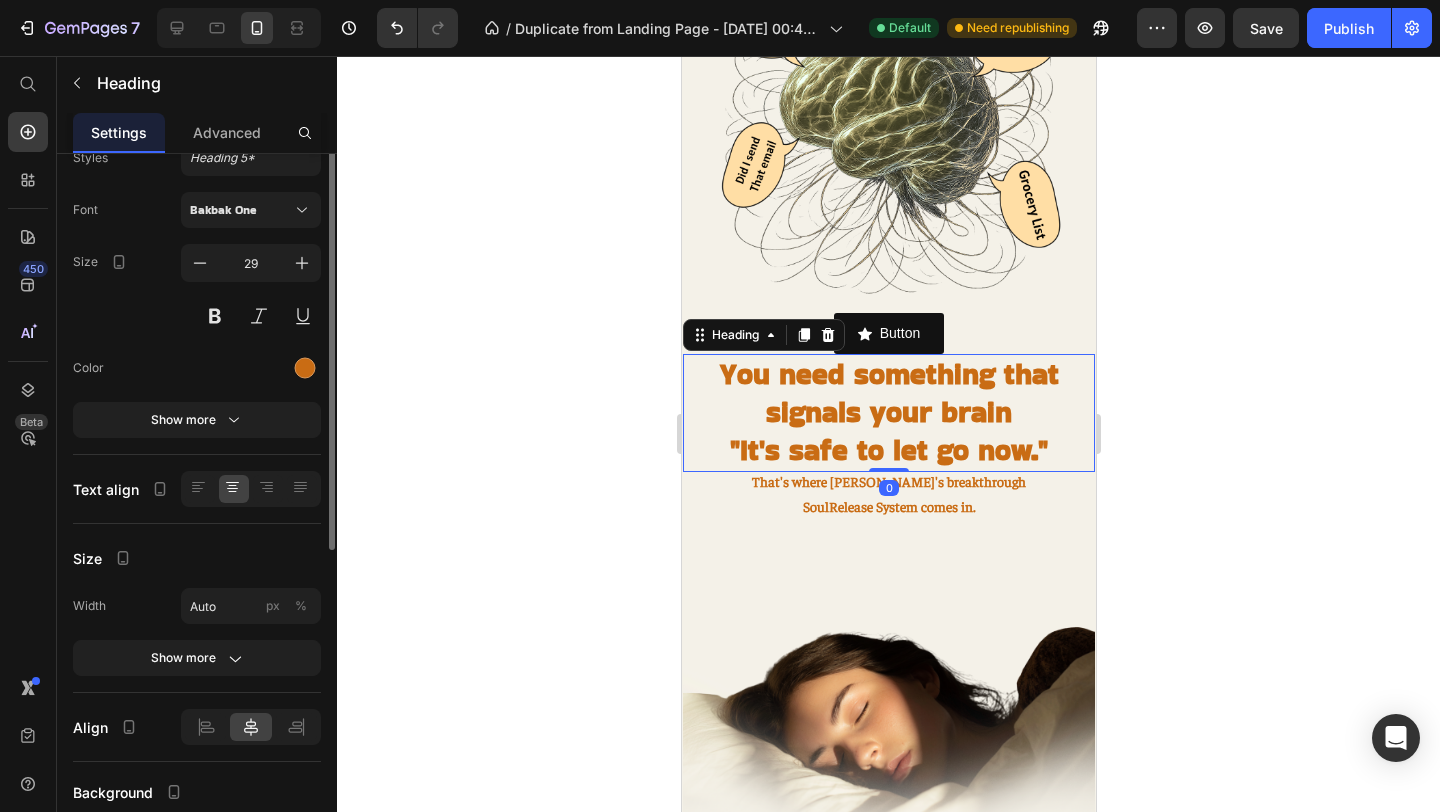 scroll, scrollTop: 0, scrollLeft: 0, axis: both 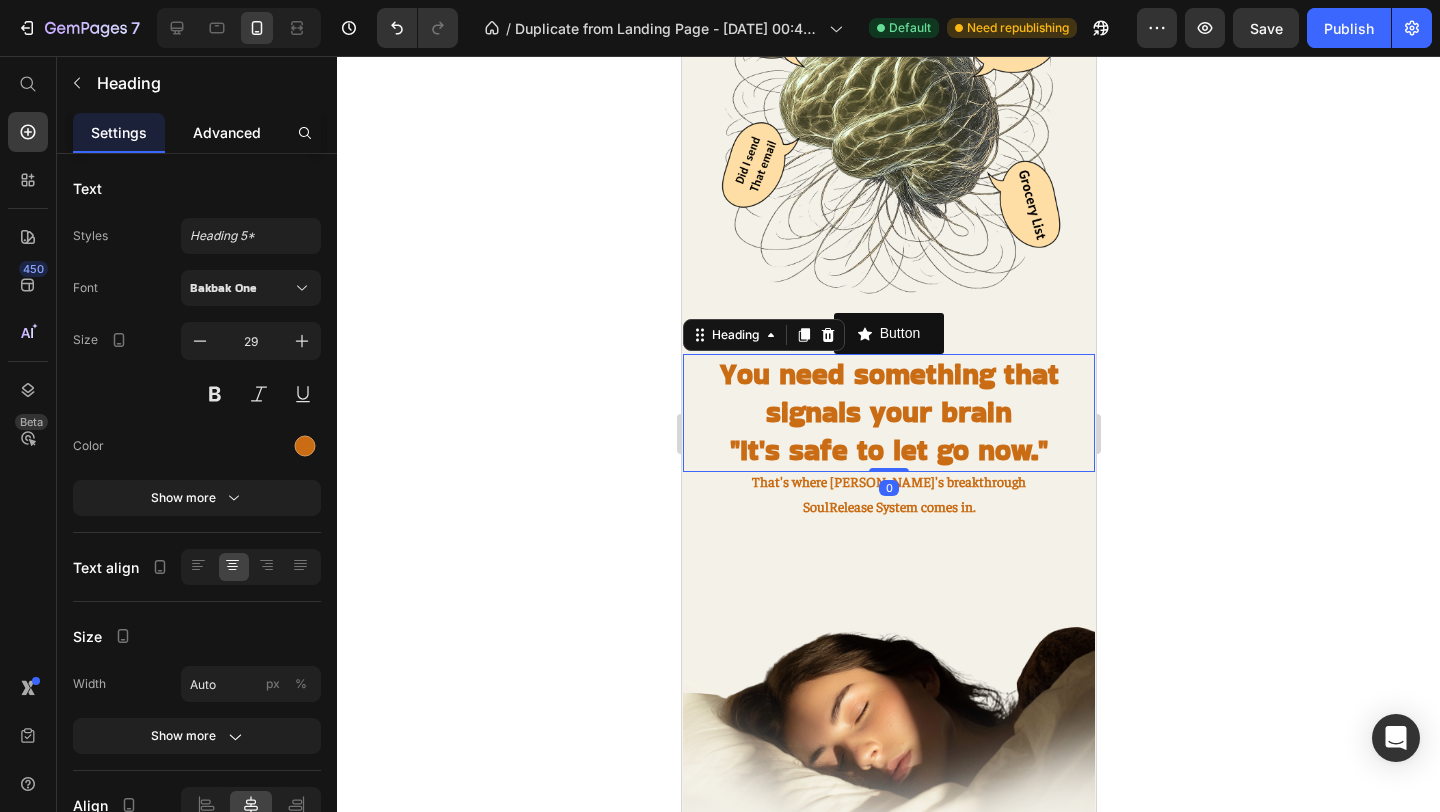 click on "Advanced" at bounding box center (227, 132) 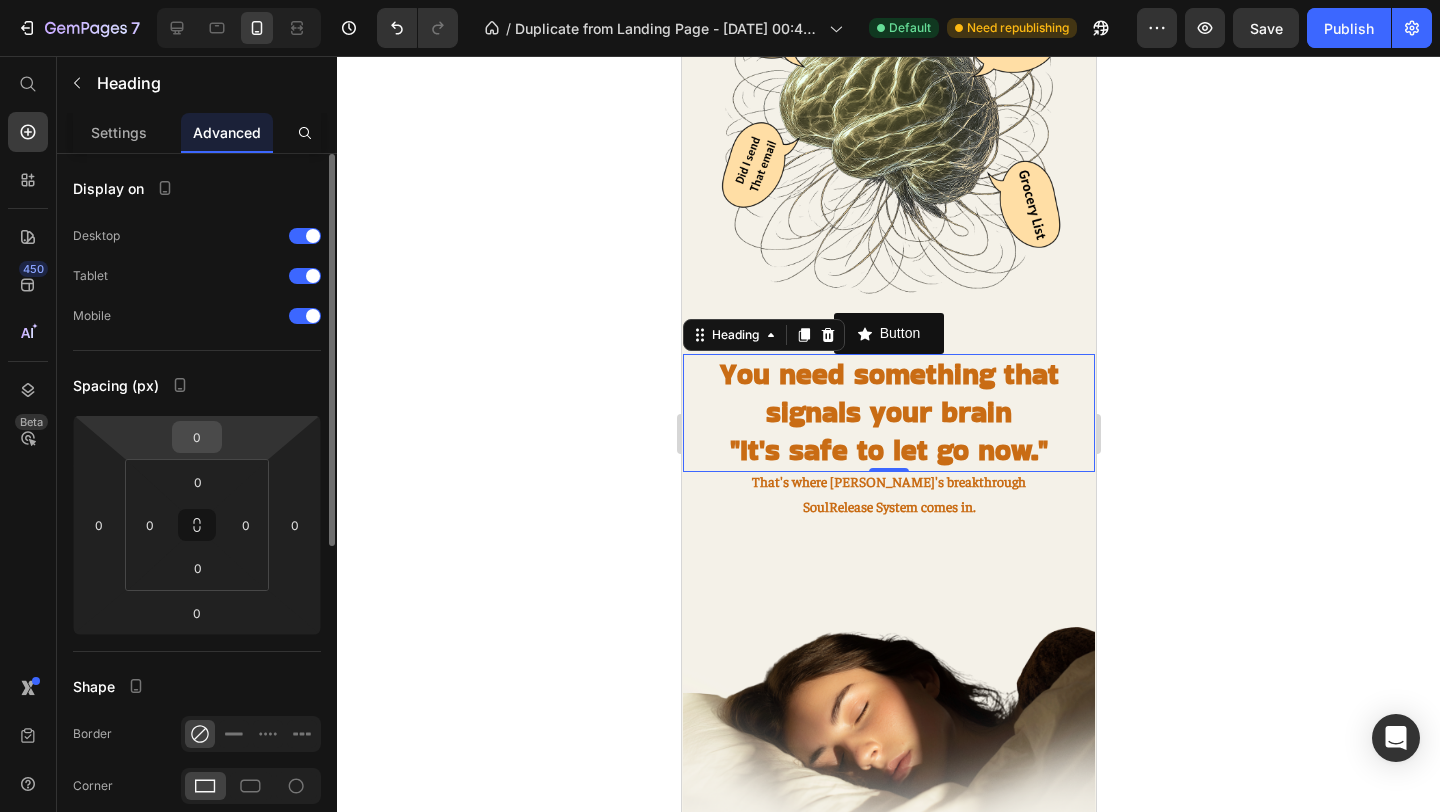 click on "0" at bounding box center [197, 437] 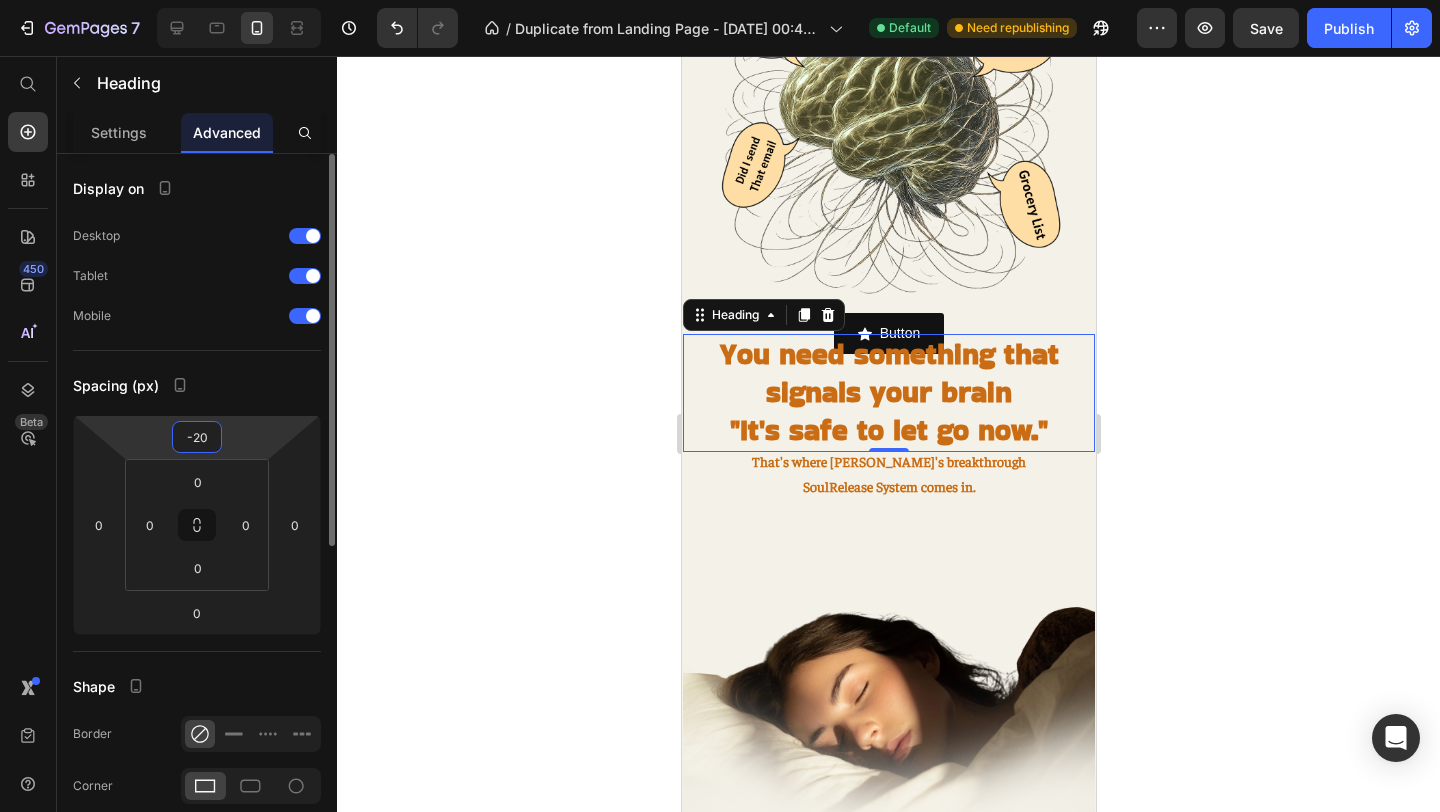 type on "-2" 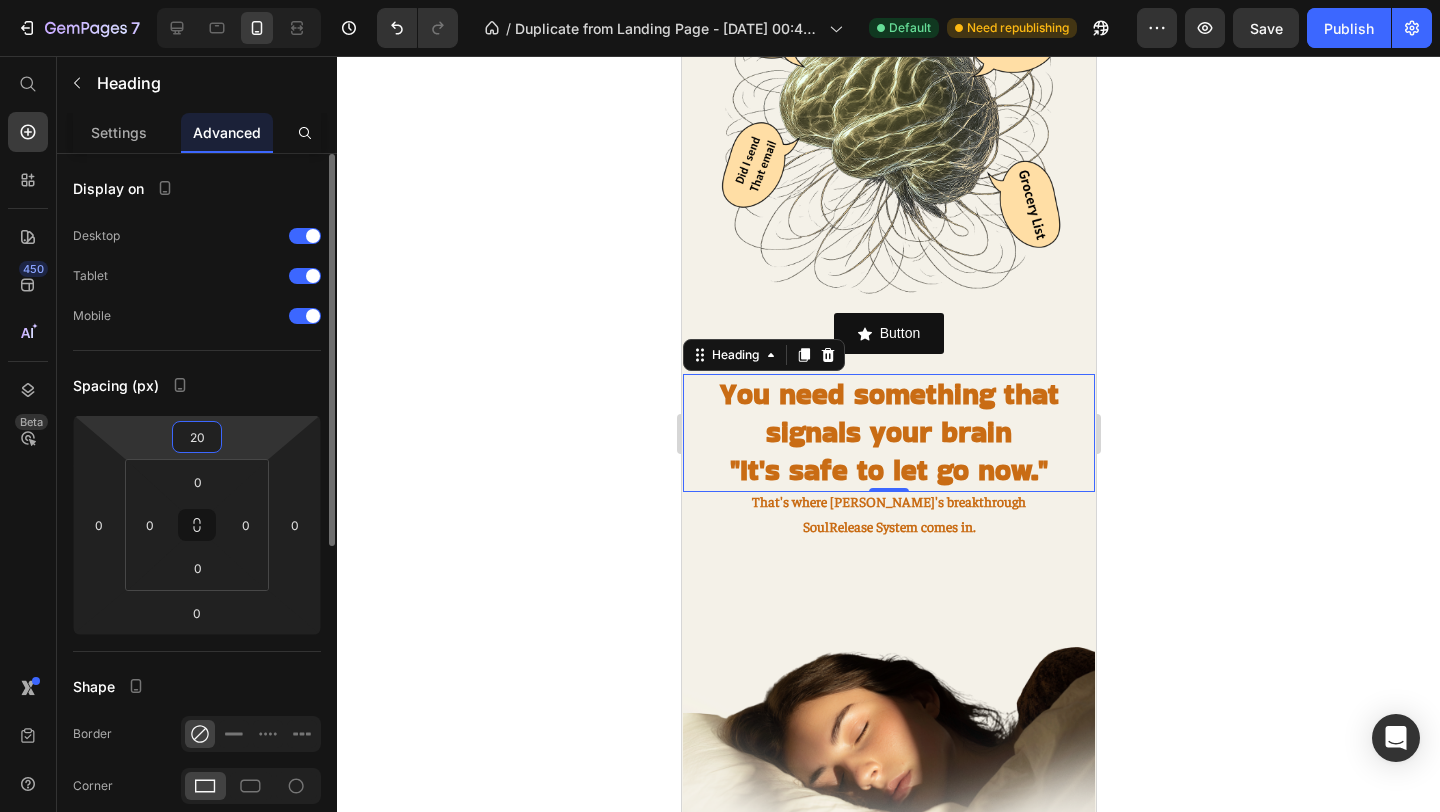 type on "2" 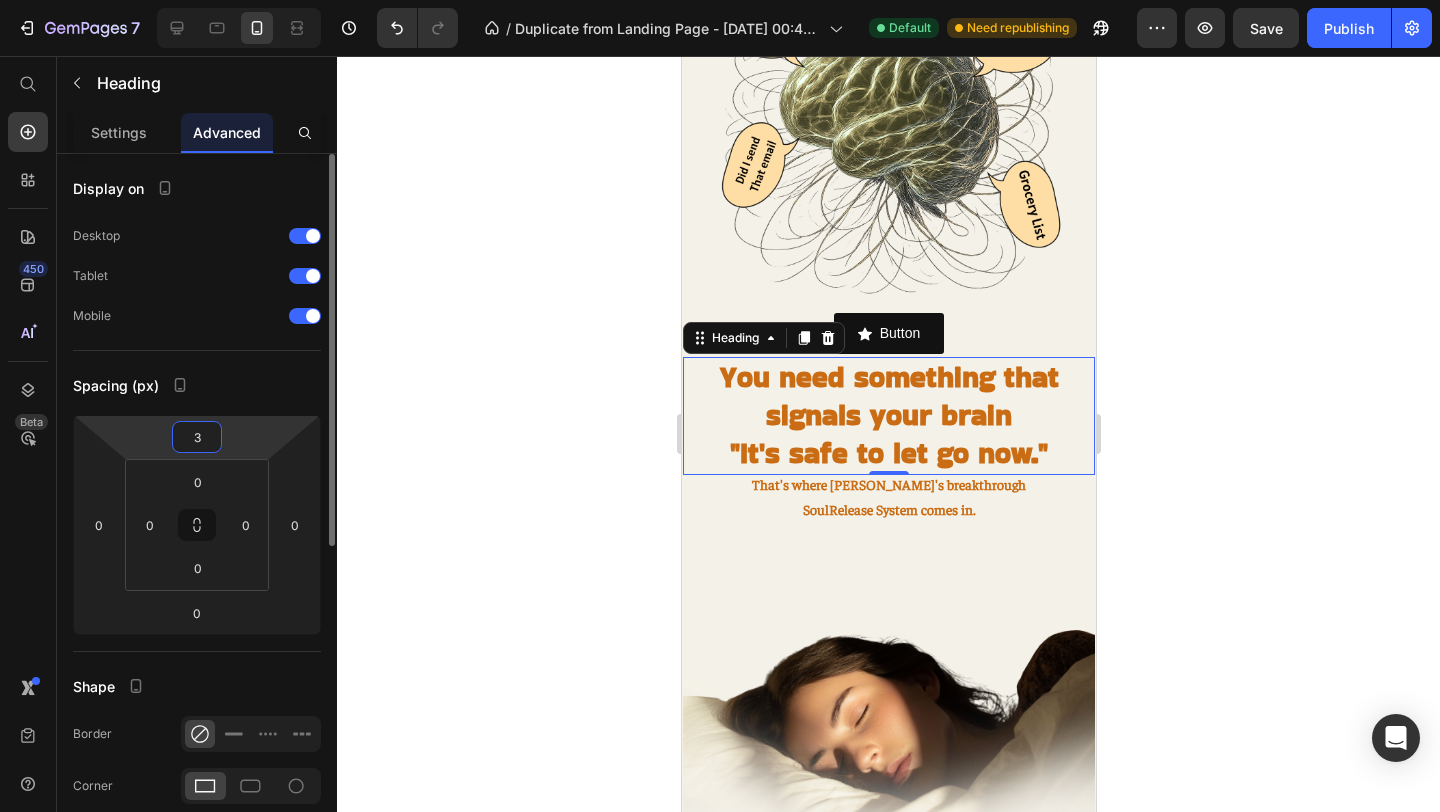 type on "30" 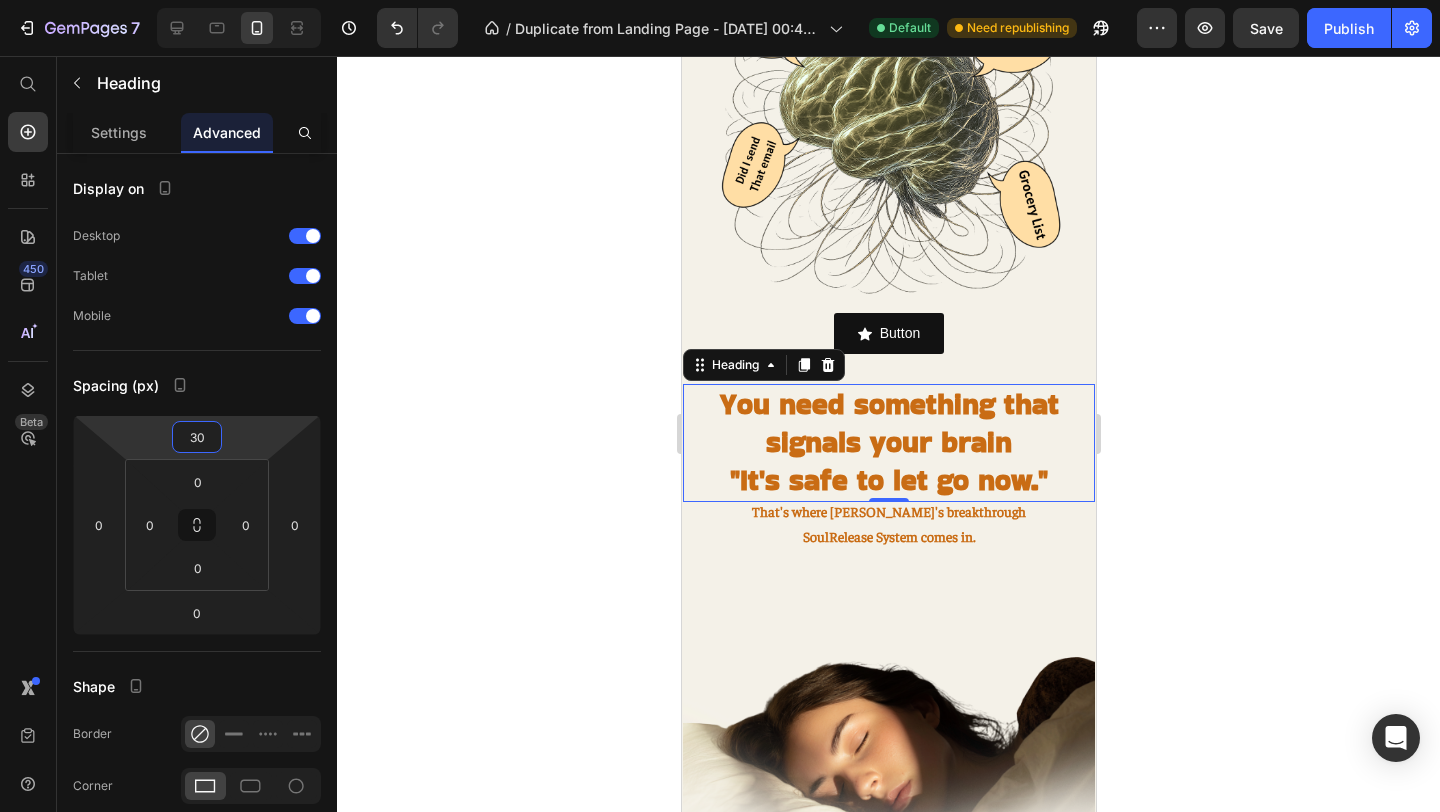 click 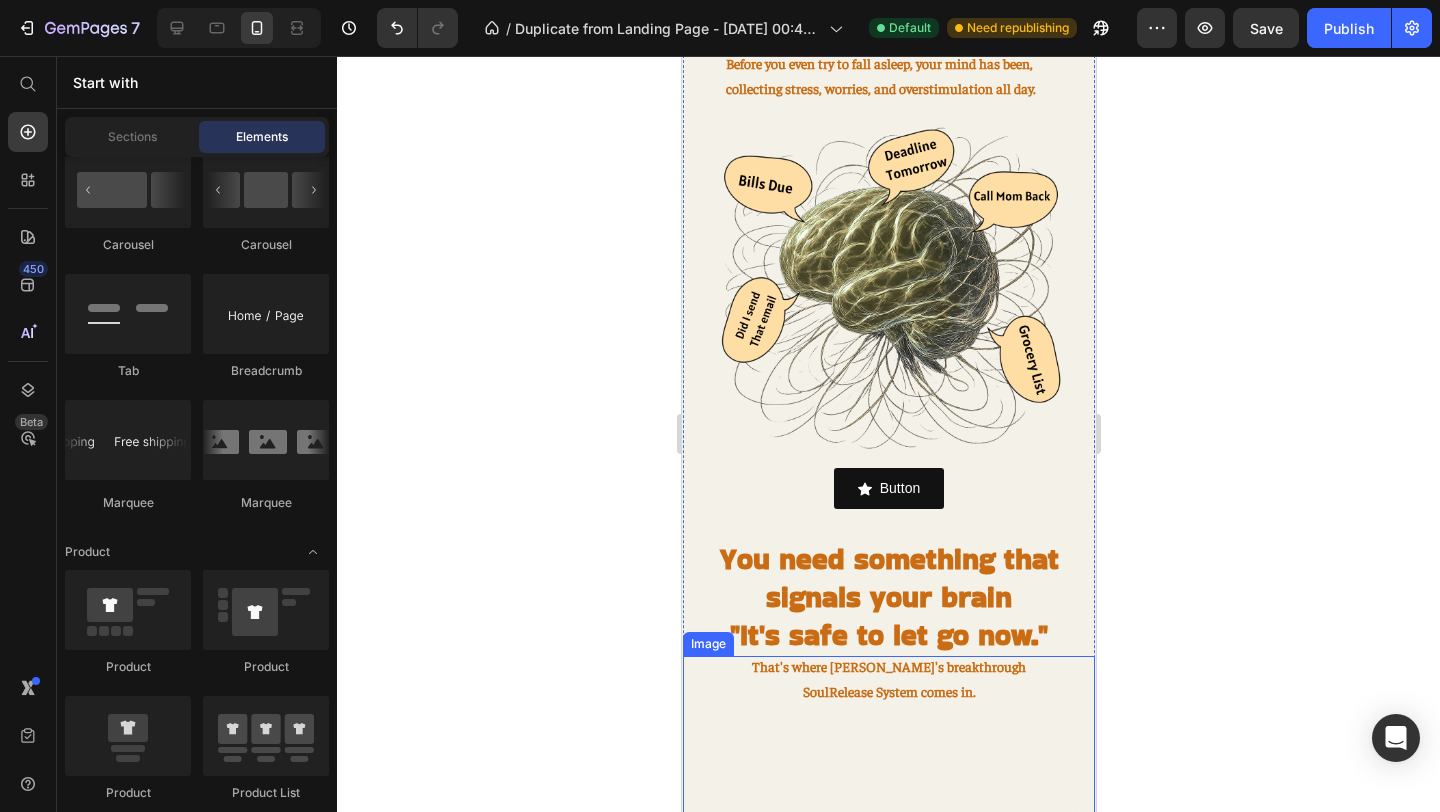 scroll, scrollTop: 775, scrollLeft: 0, axis: vertical 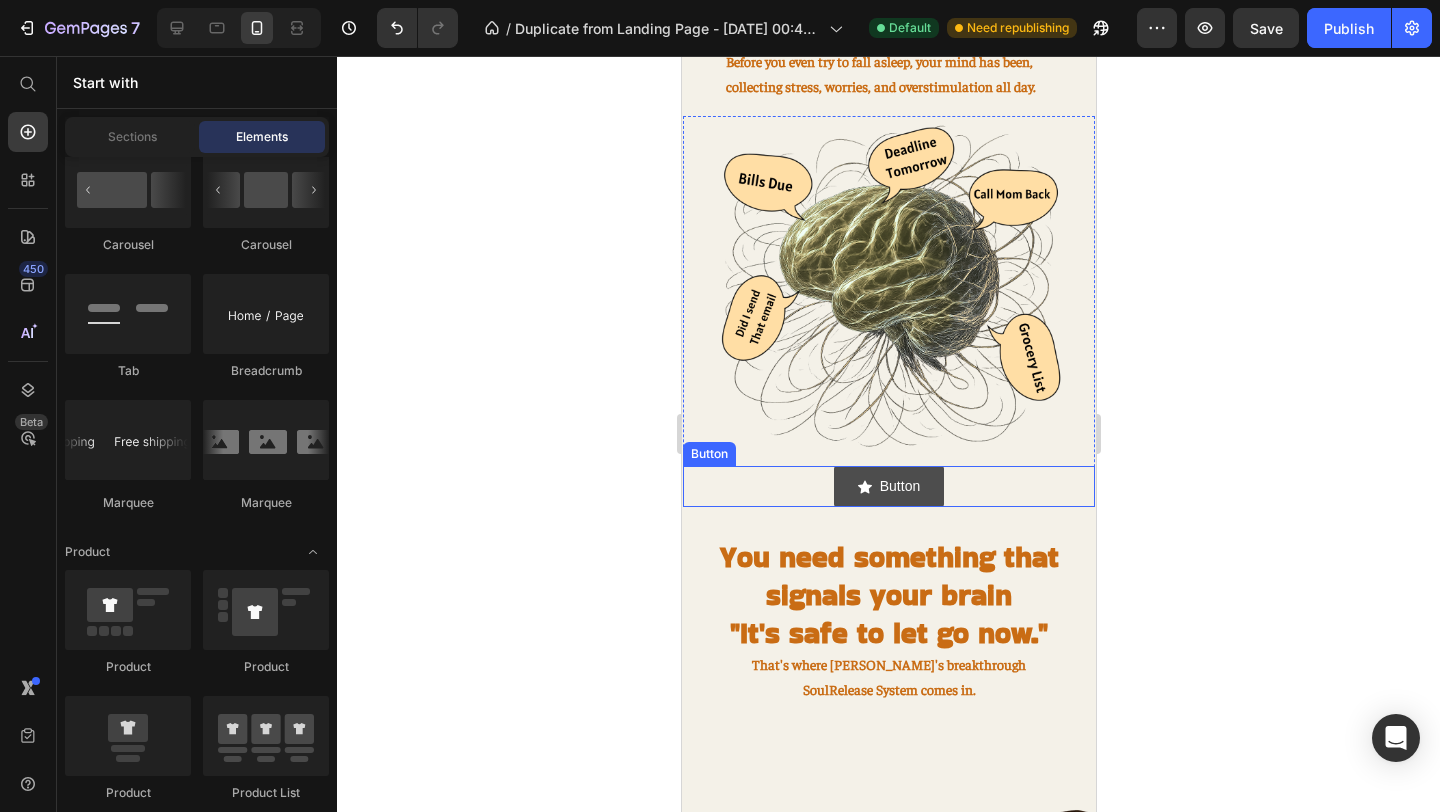 click on "Button" at bounding box center (888, 486) 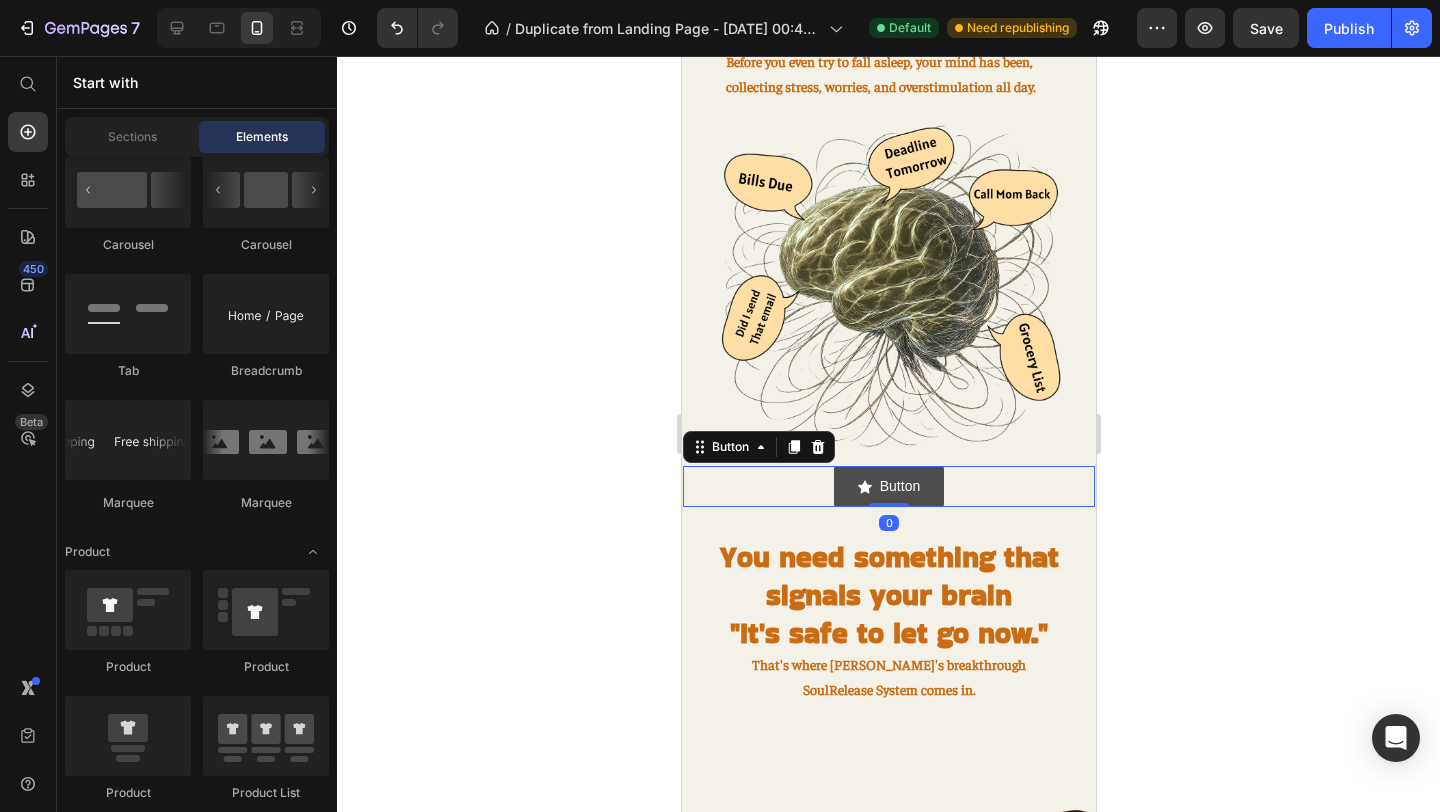 click on "Button" at bounding box center (888, 486) 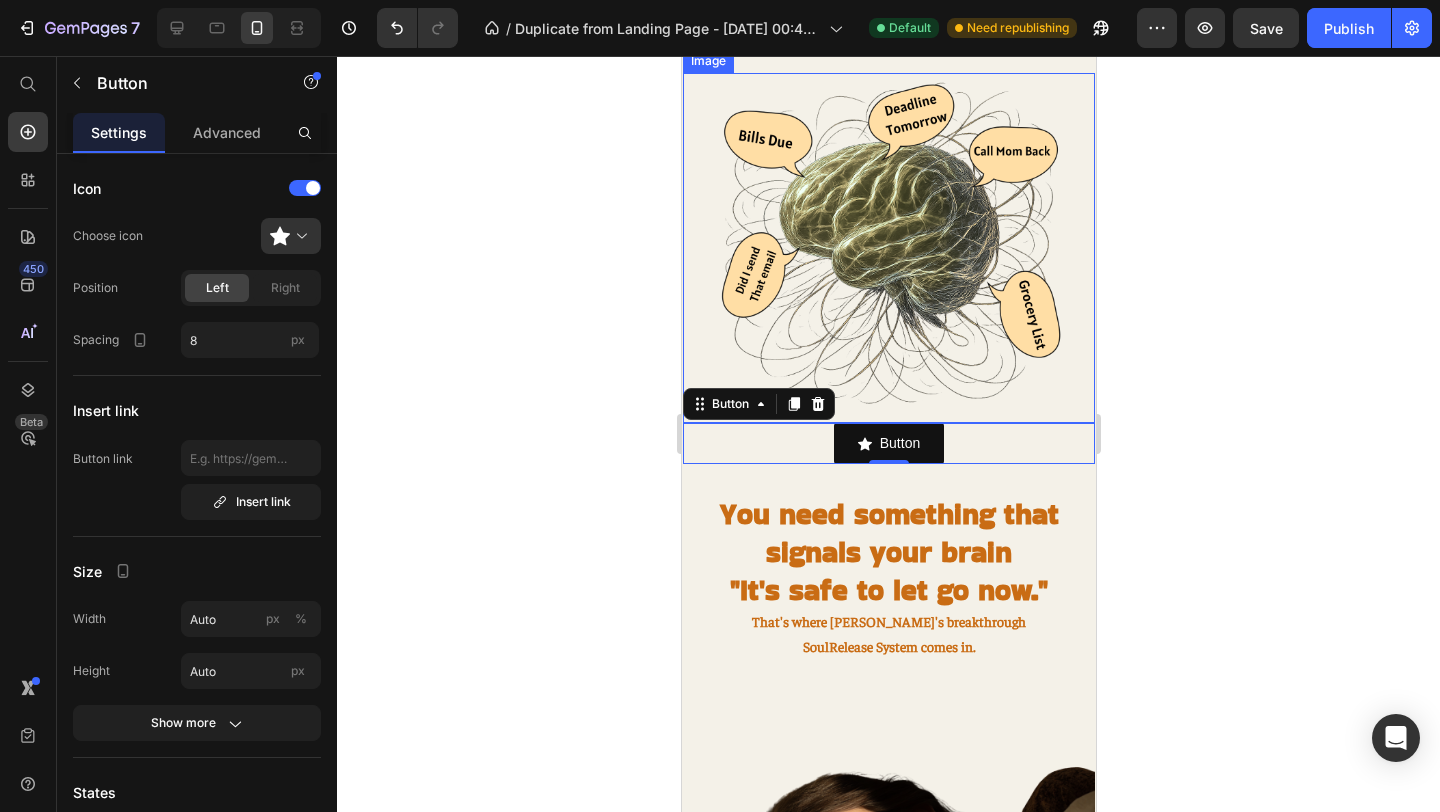 scroll, scrollTop: 849, scrollLeft: 0, axis: vertical 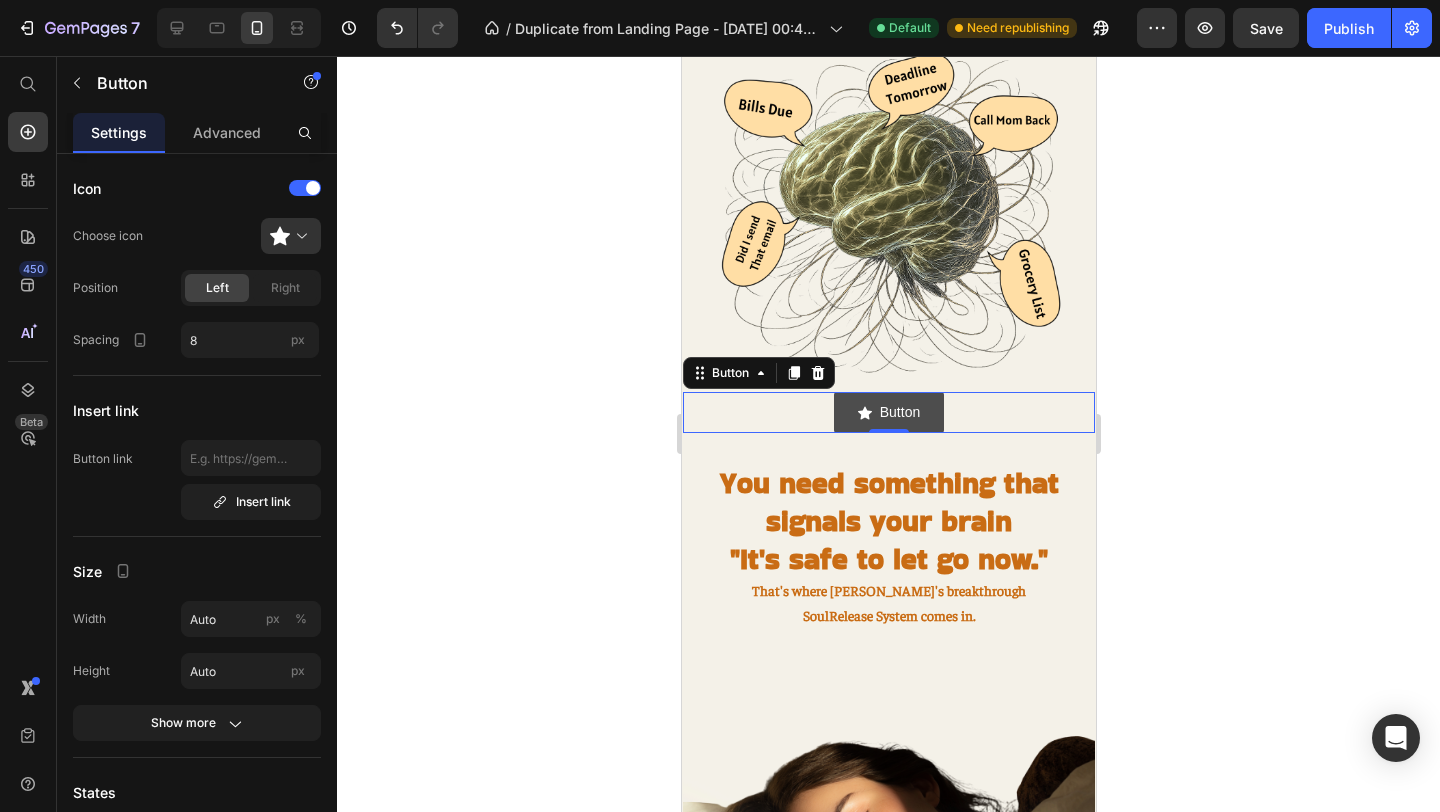 click on "Button" at bounding box center (888, 412) 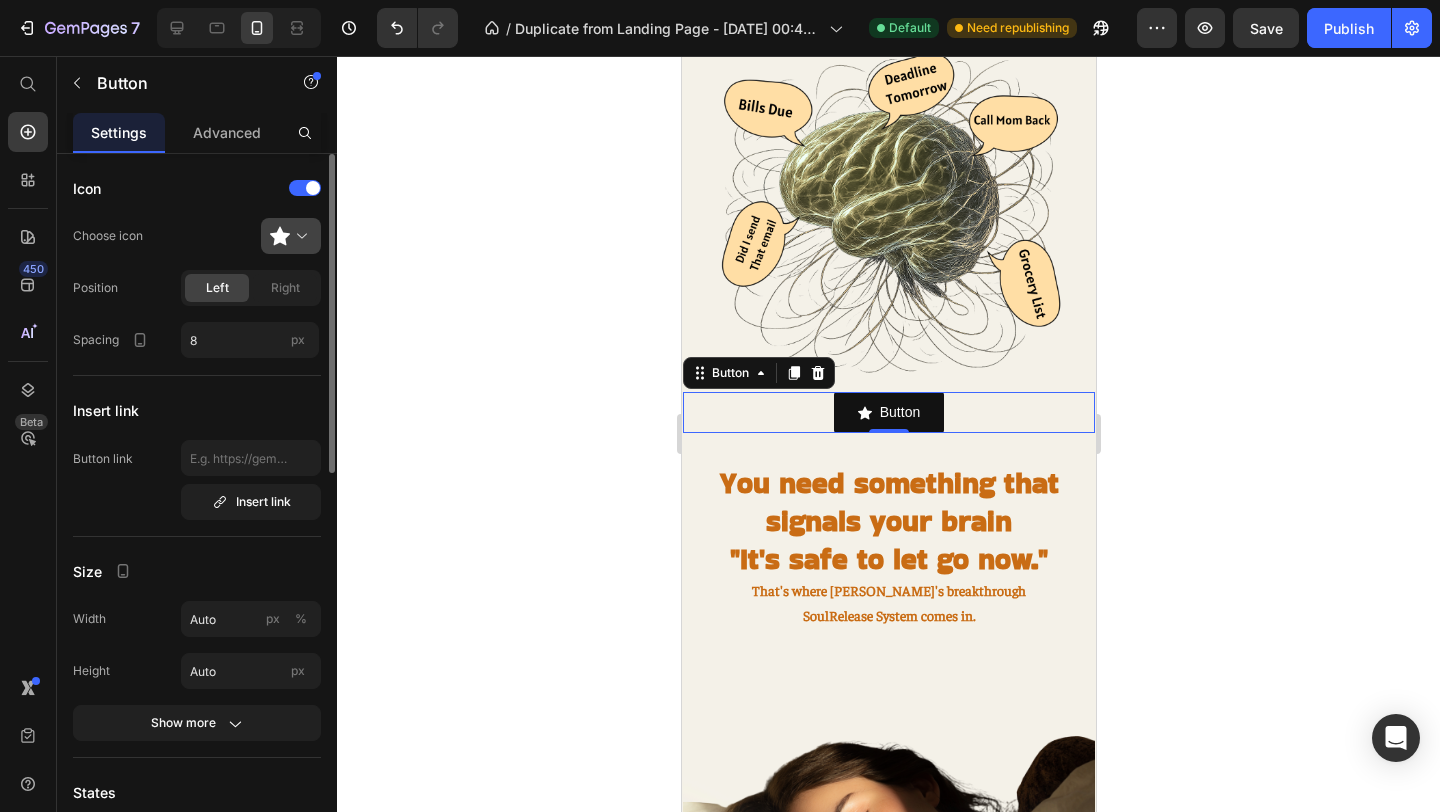 click at bounding box center [299, 236] 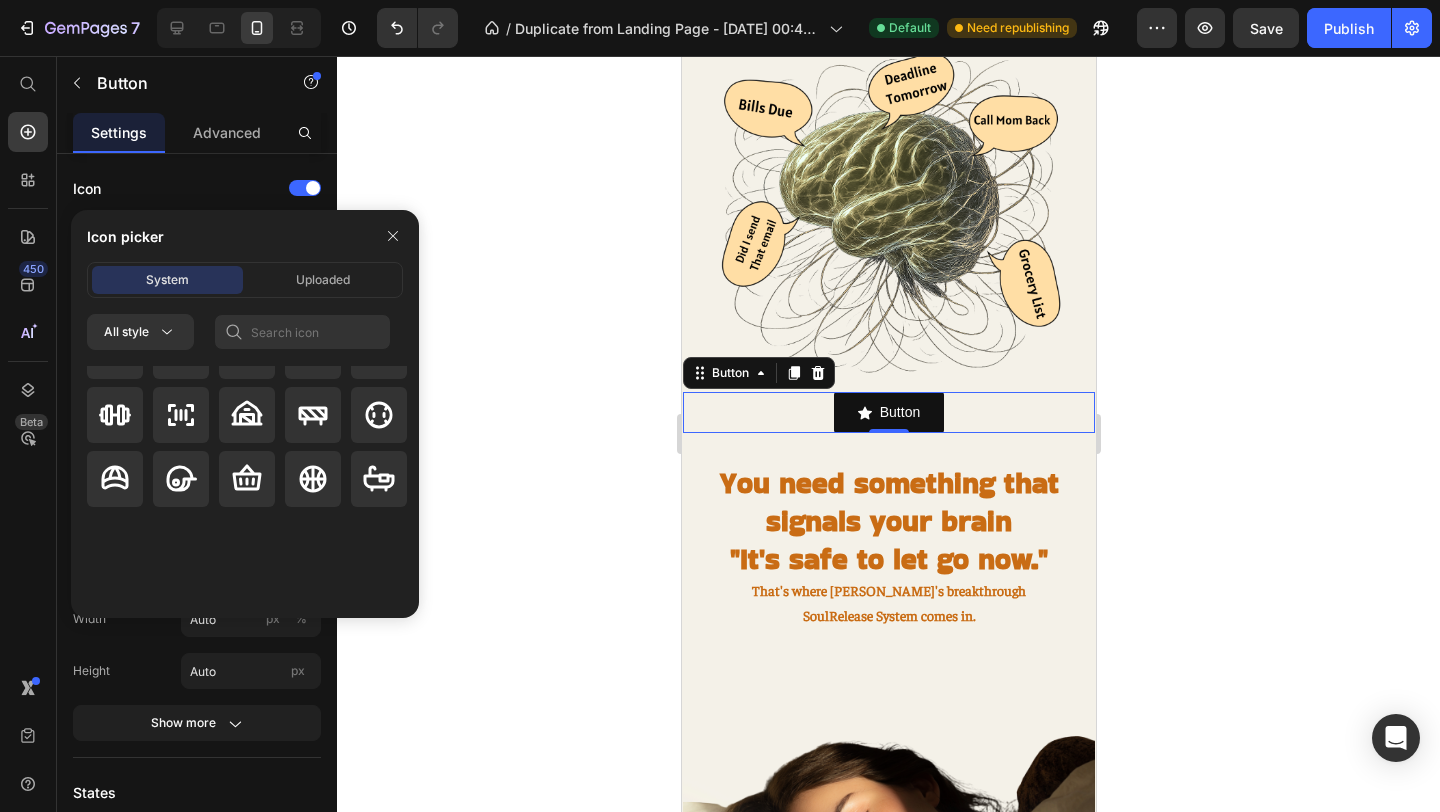 scroll, scrollTop: 1992, scrollLeft: 0, axis: vertical 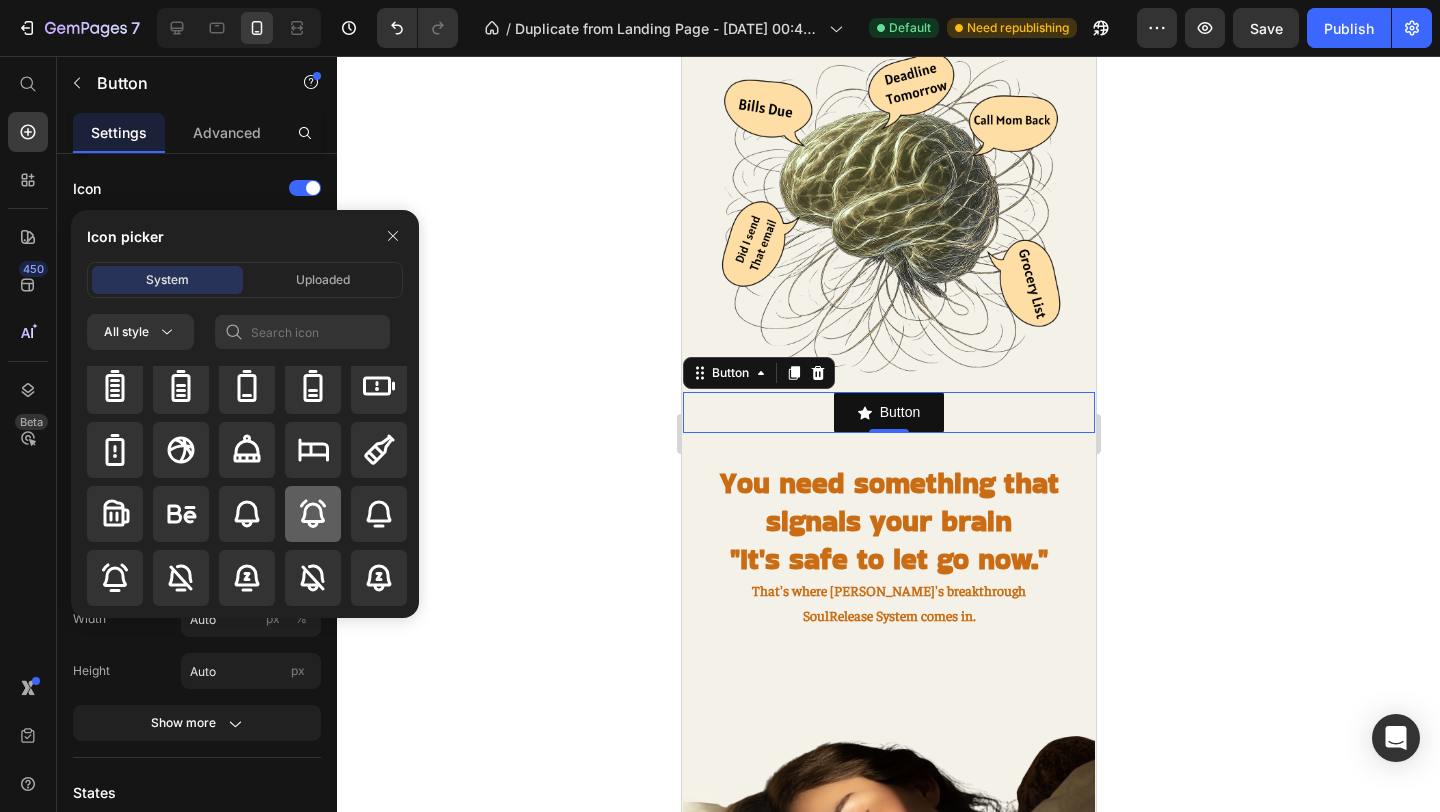 click 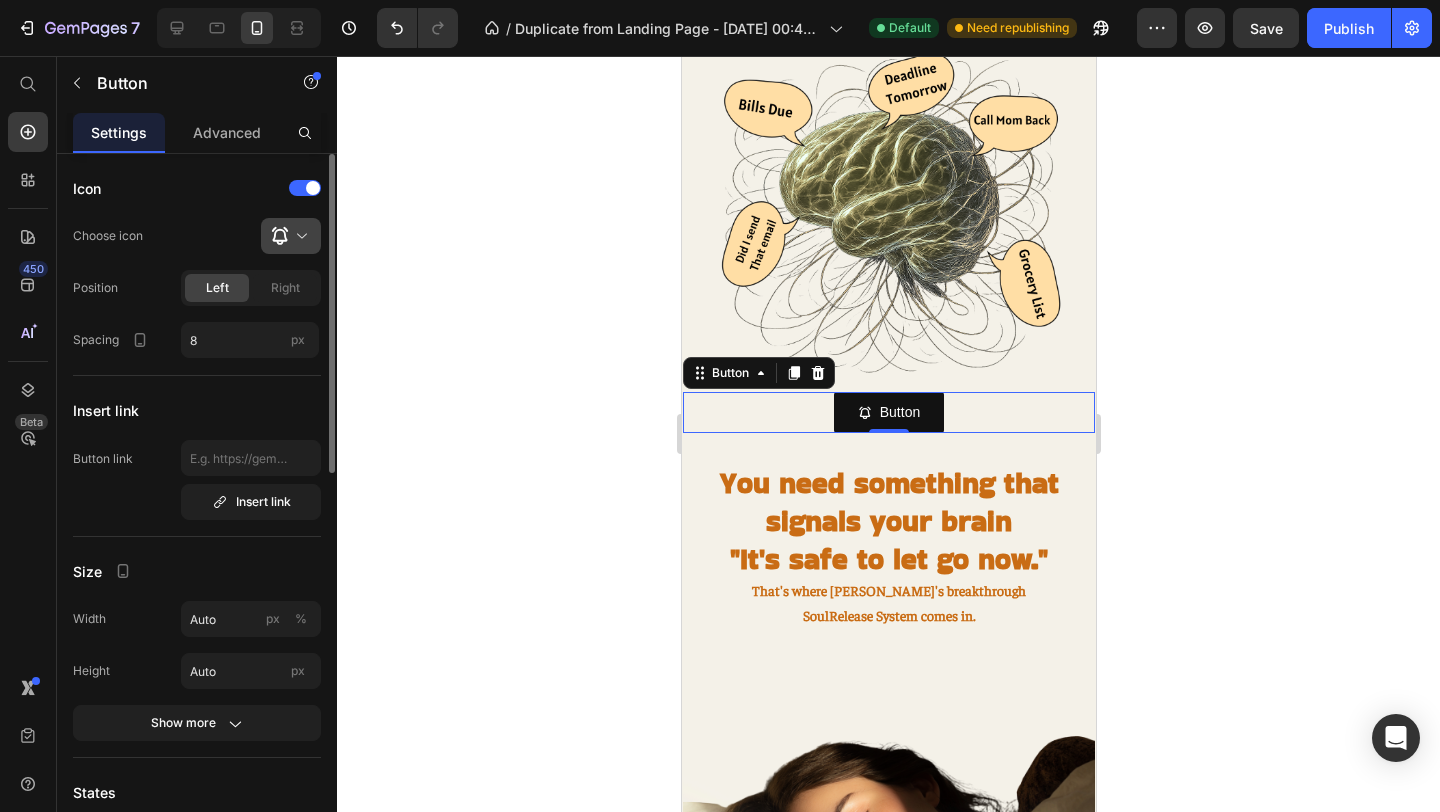 click at bounding box center [299, 236] 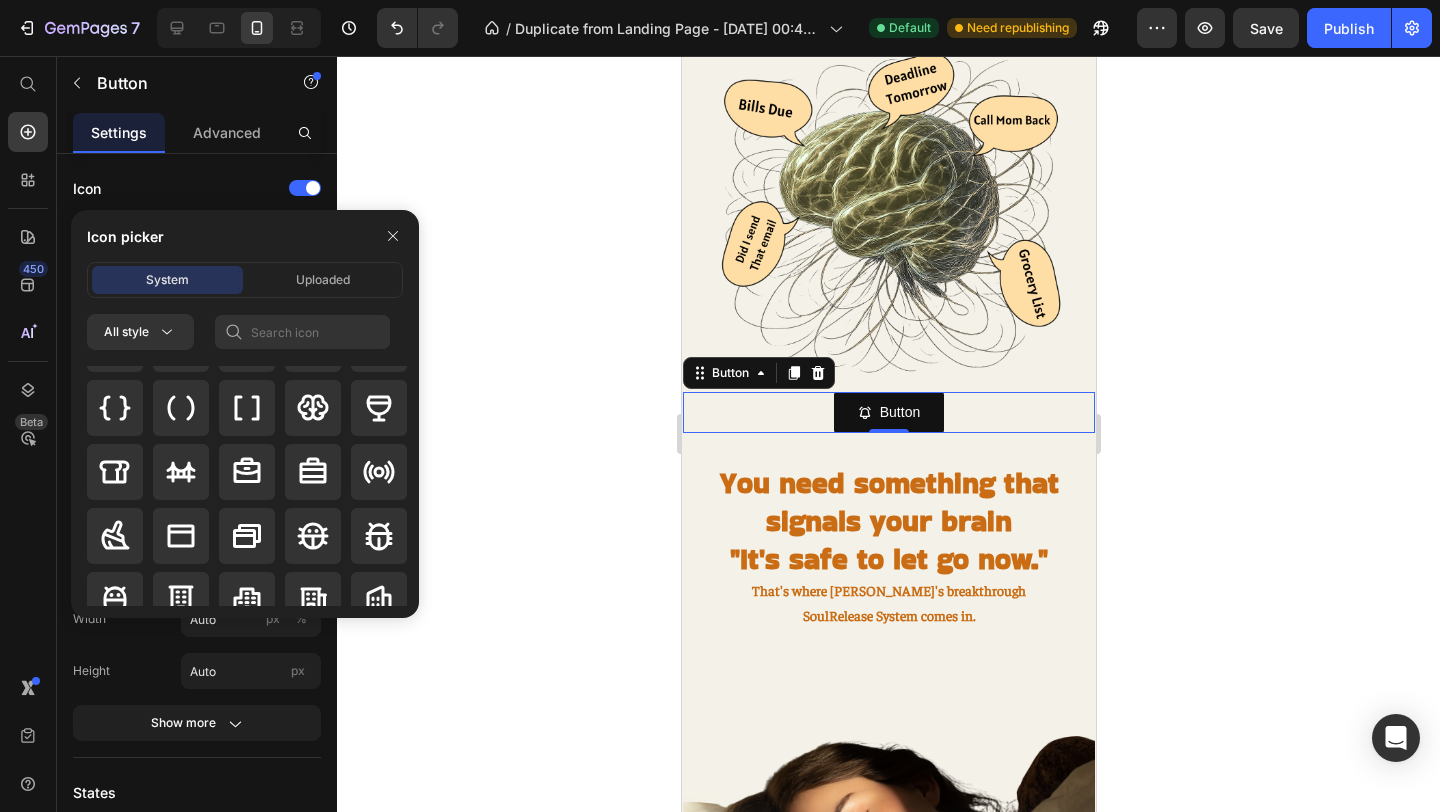scroll, scrollTop: 2587, scrollLeft: 0, axis: vertical 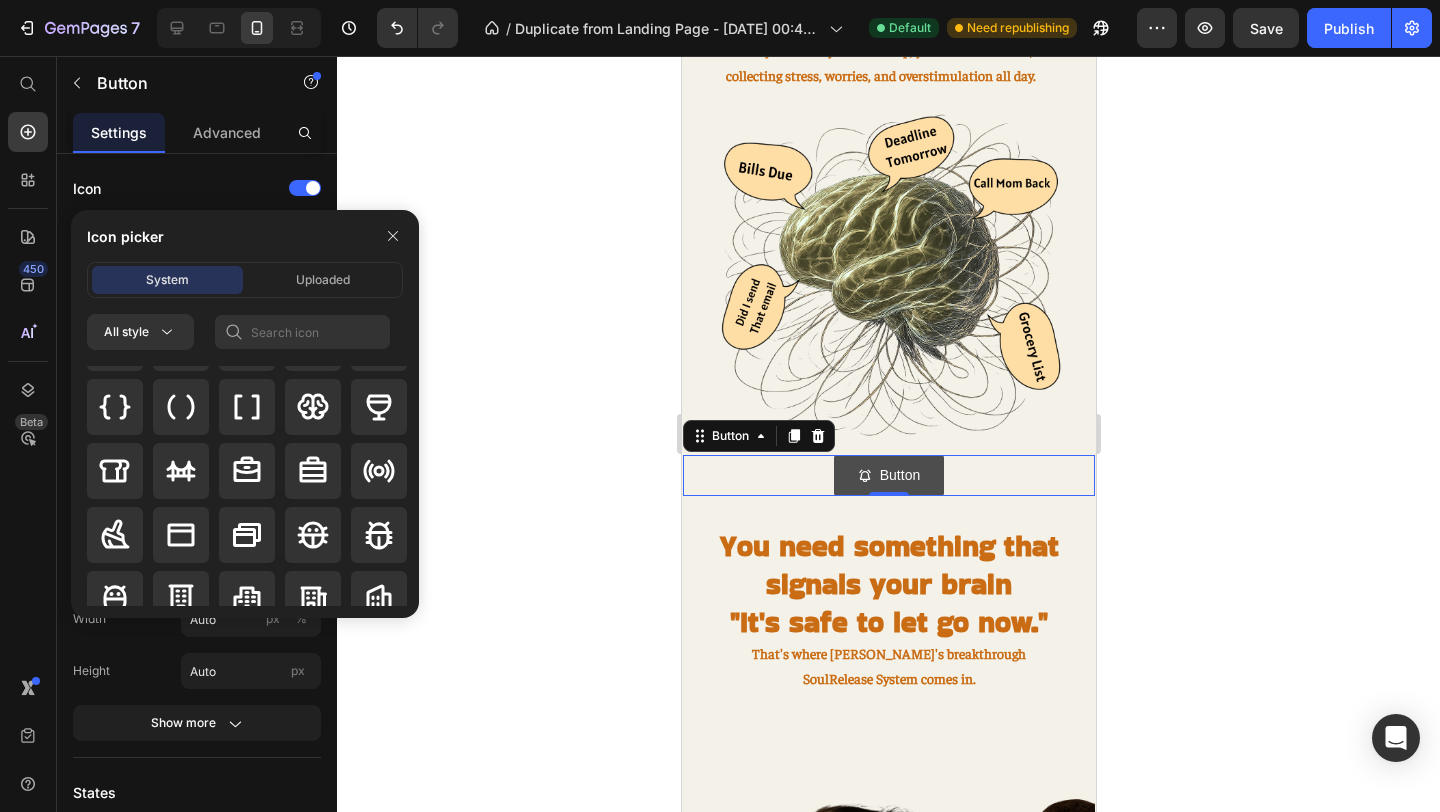 click on "Button" at bounding box center (888, 475) 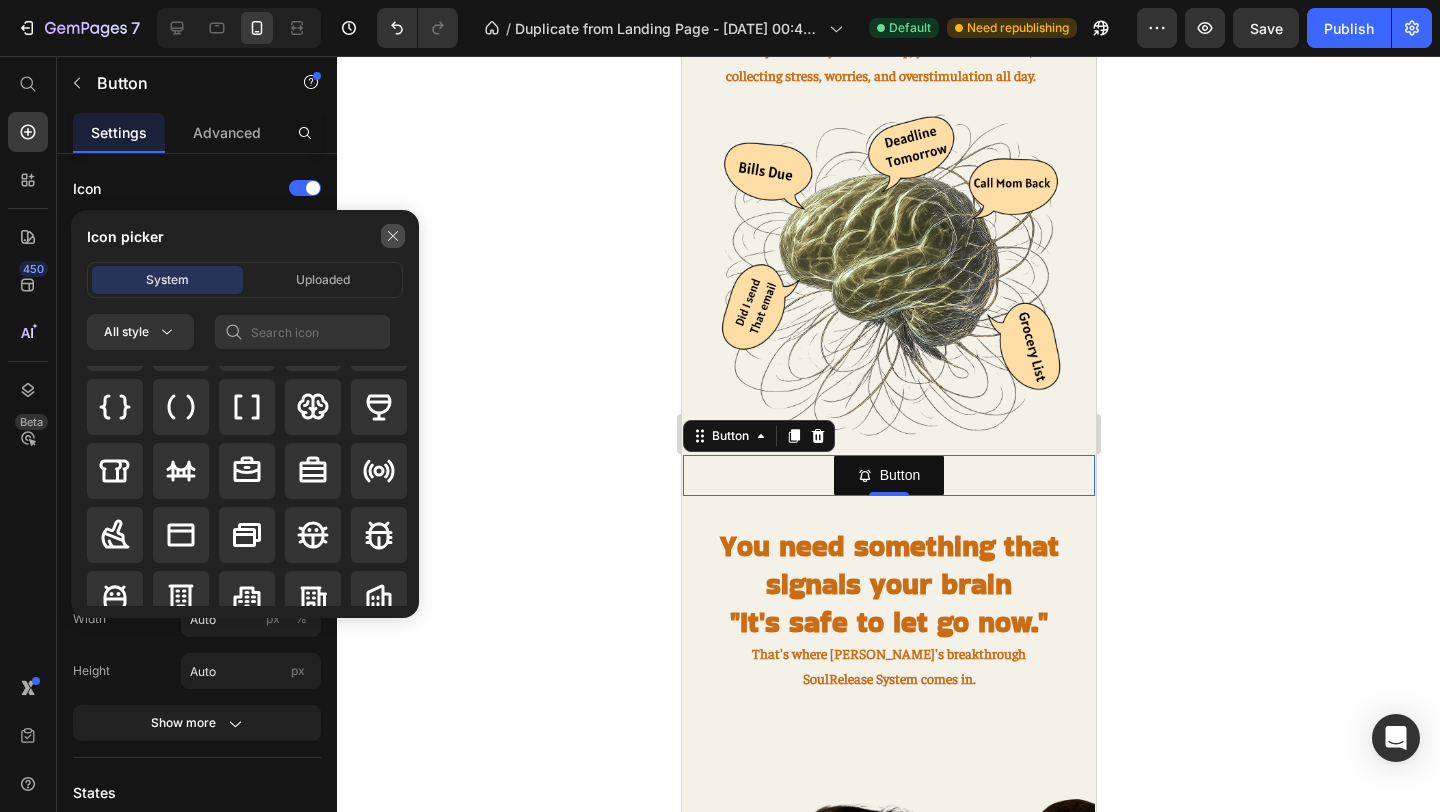 click at bounding box center [393, 236] 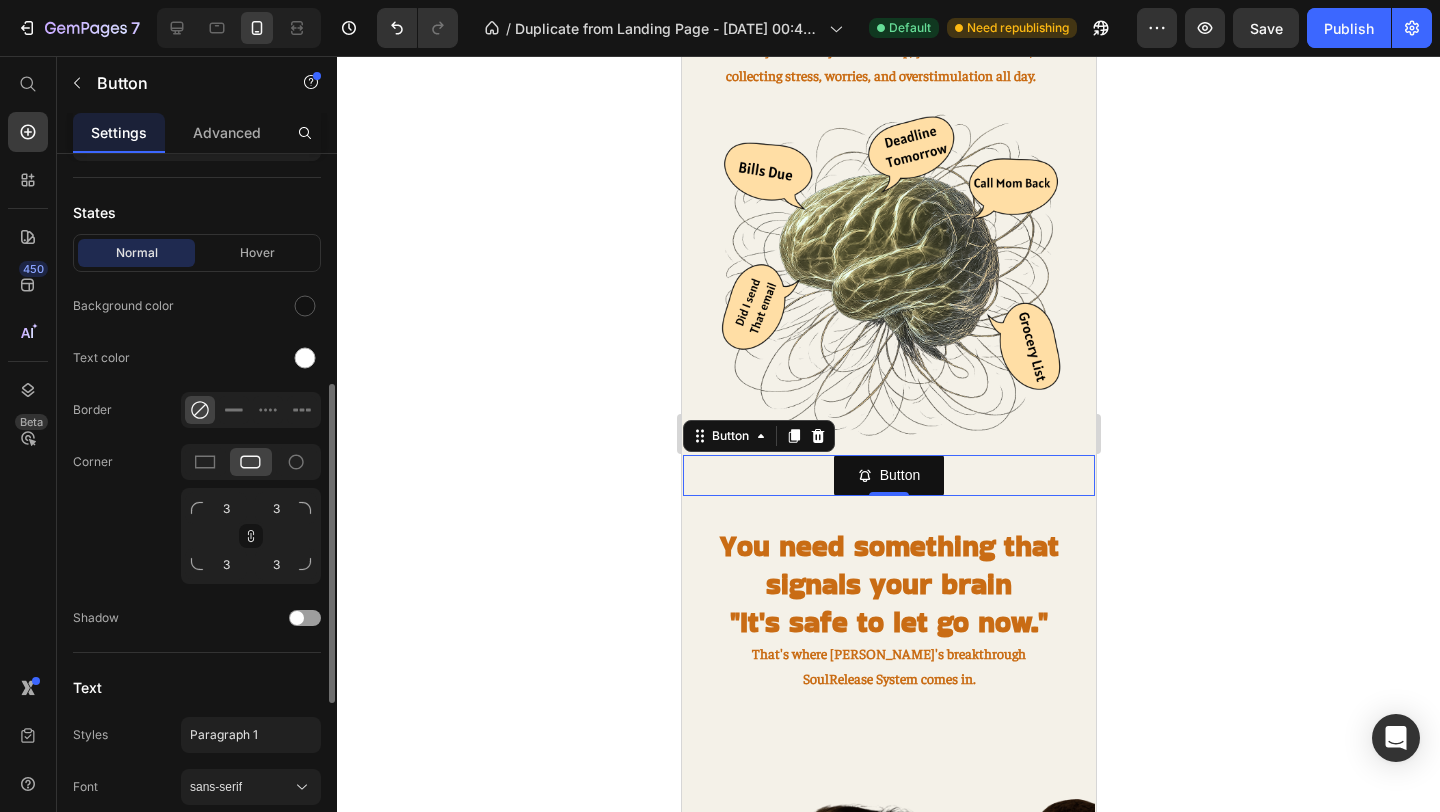 scroll, scrollTop: 697, scrollLeft: 0, axis: vertical 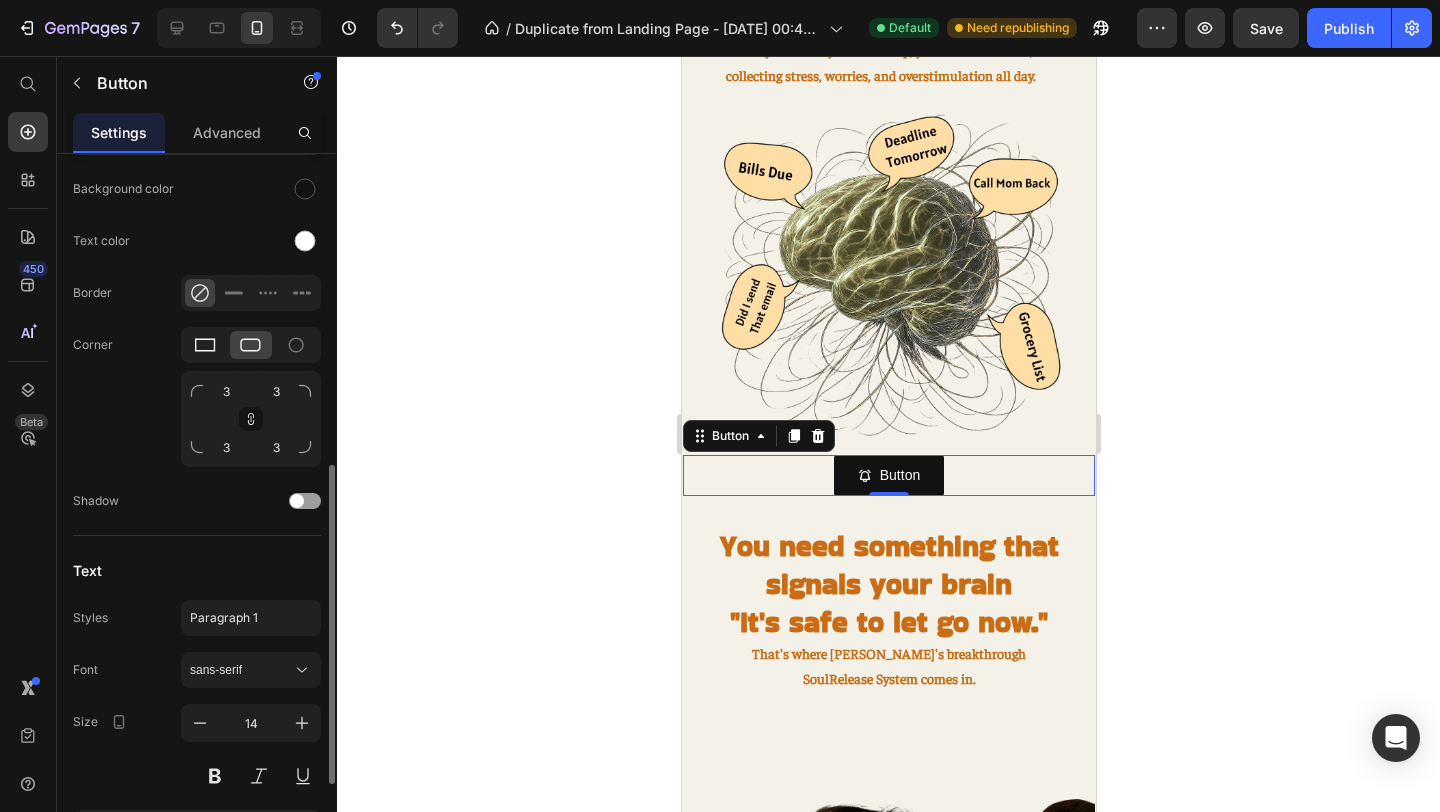 click 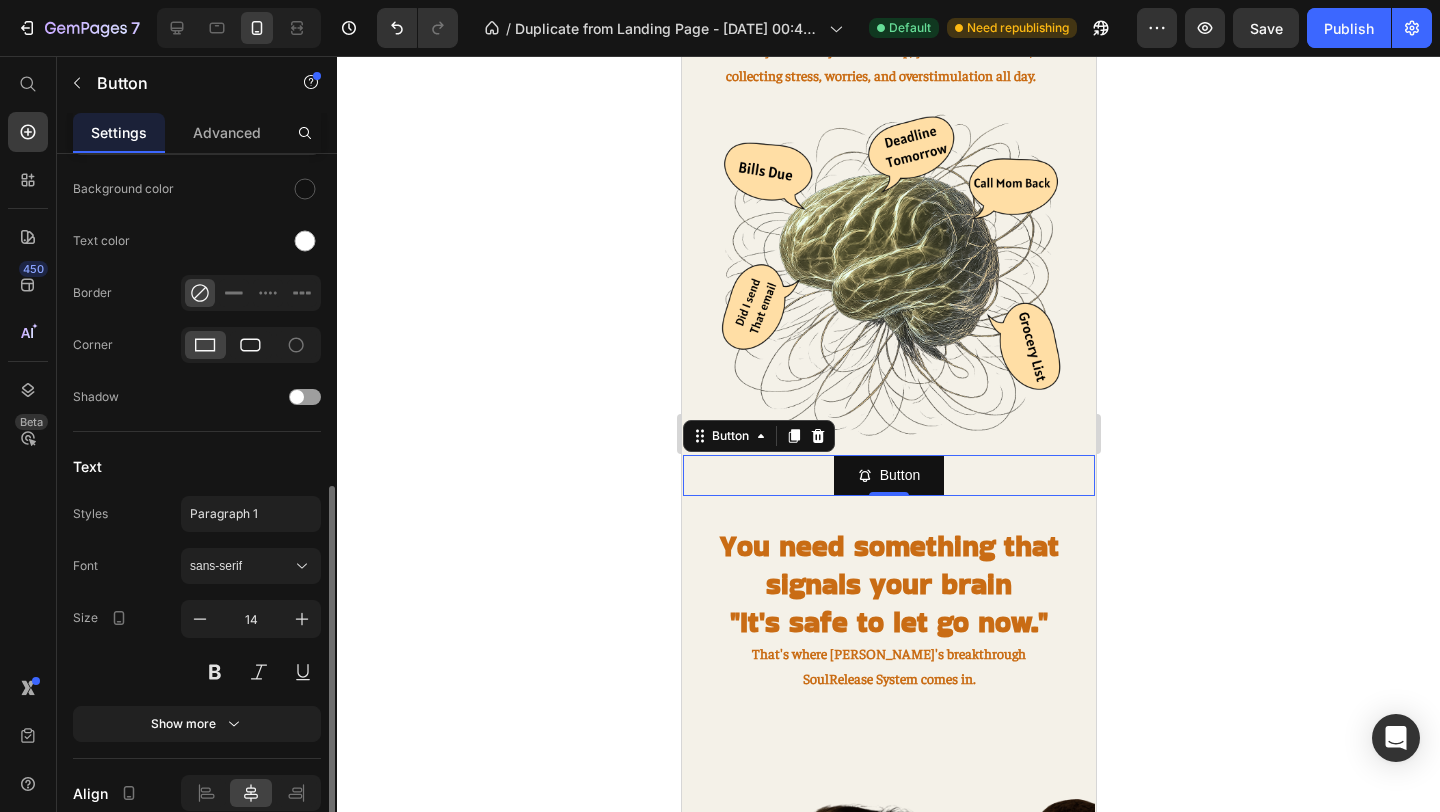 click 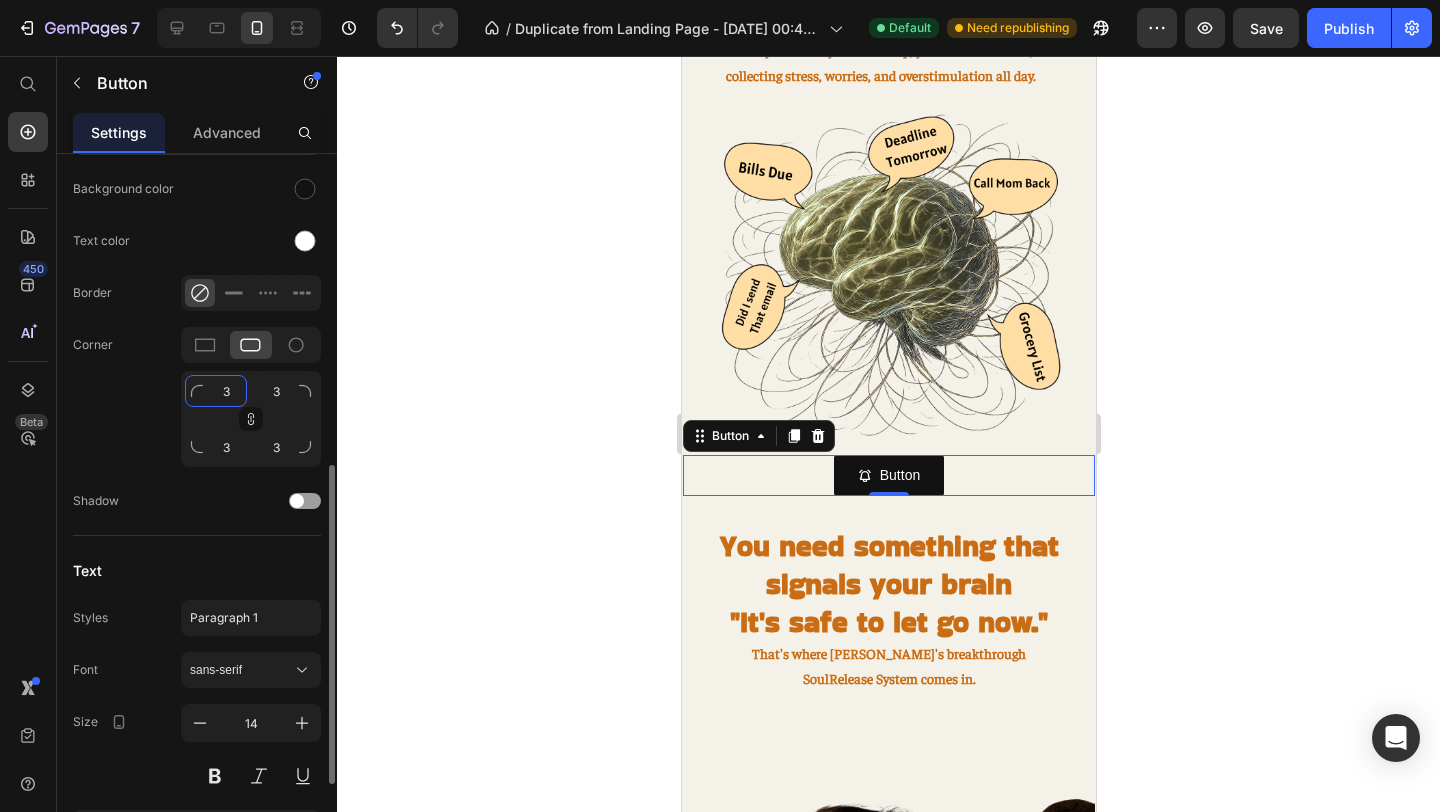 click on "3" 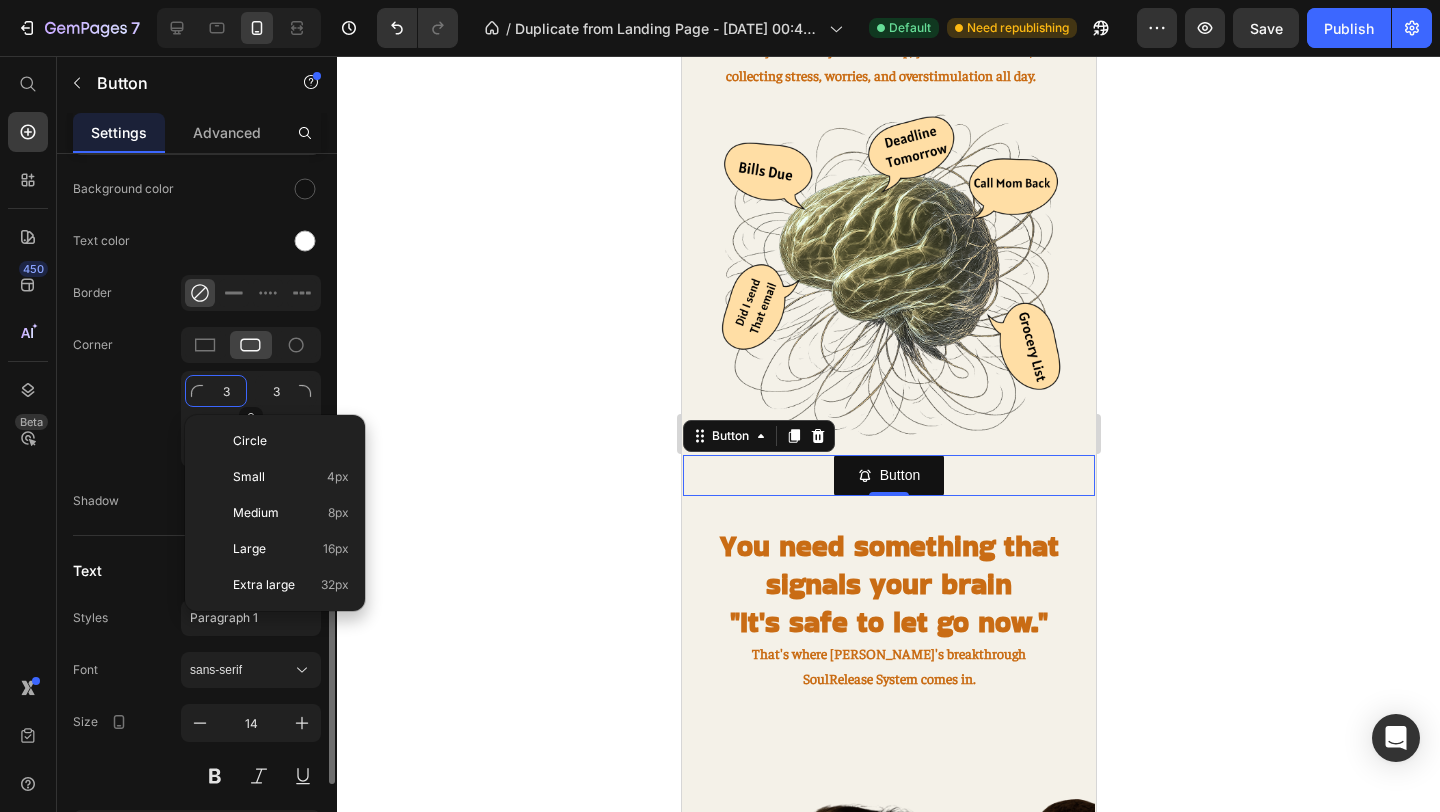 type on "2" 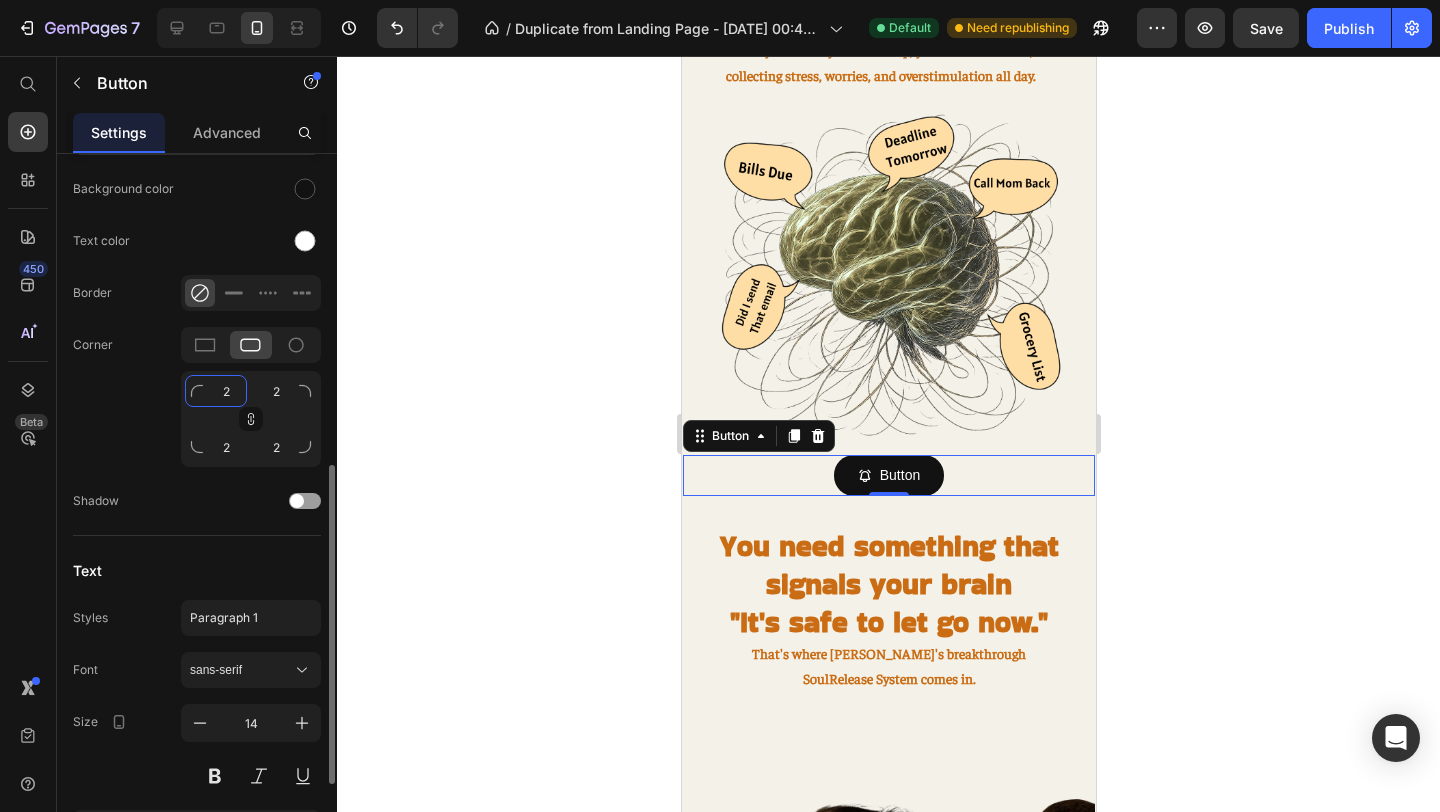 type on "20" 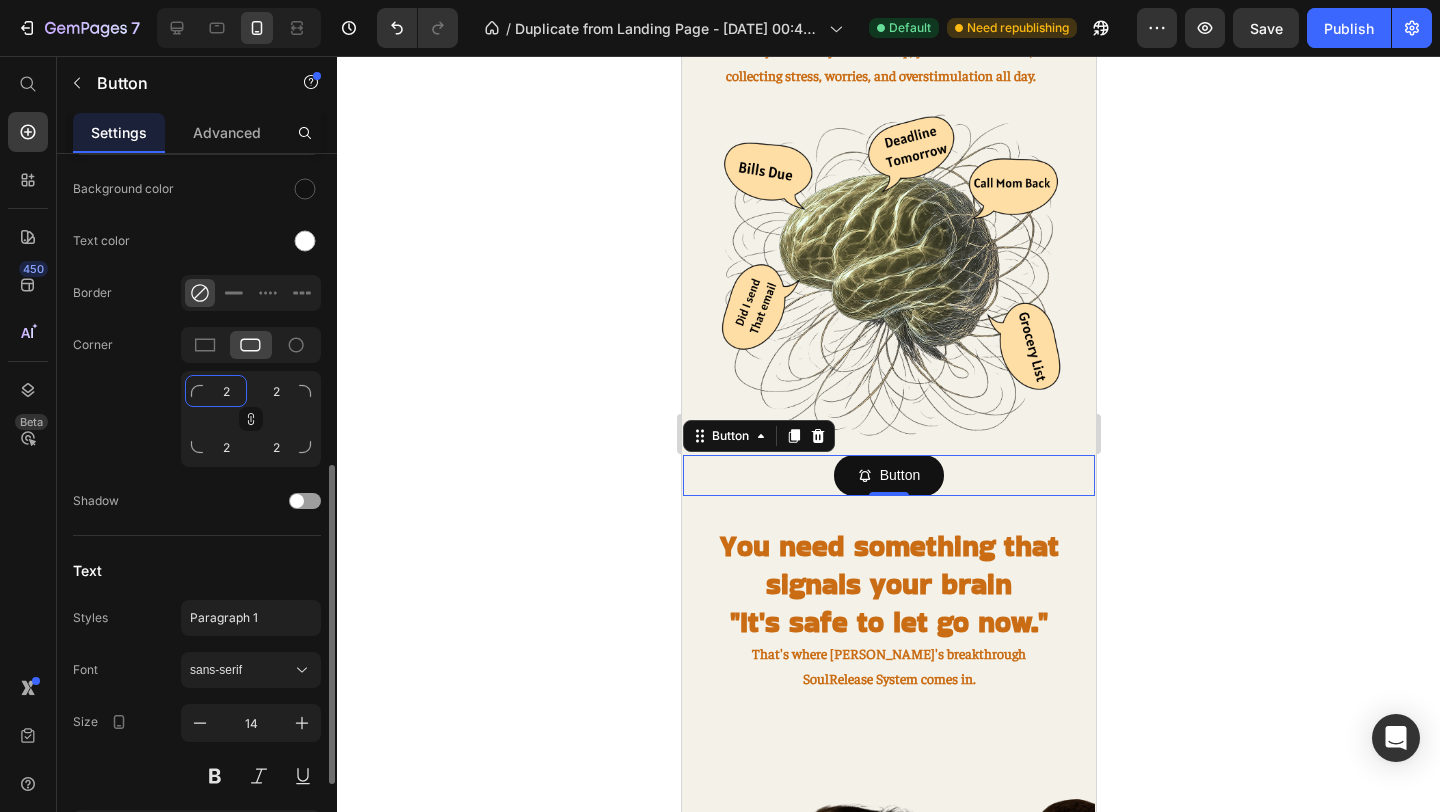 type on "20" 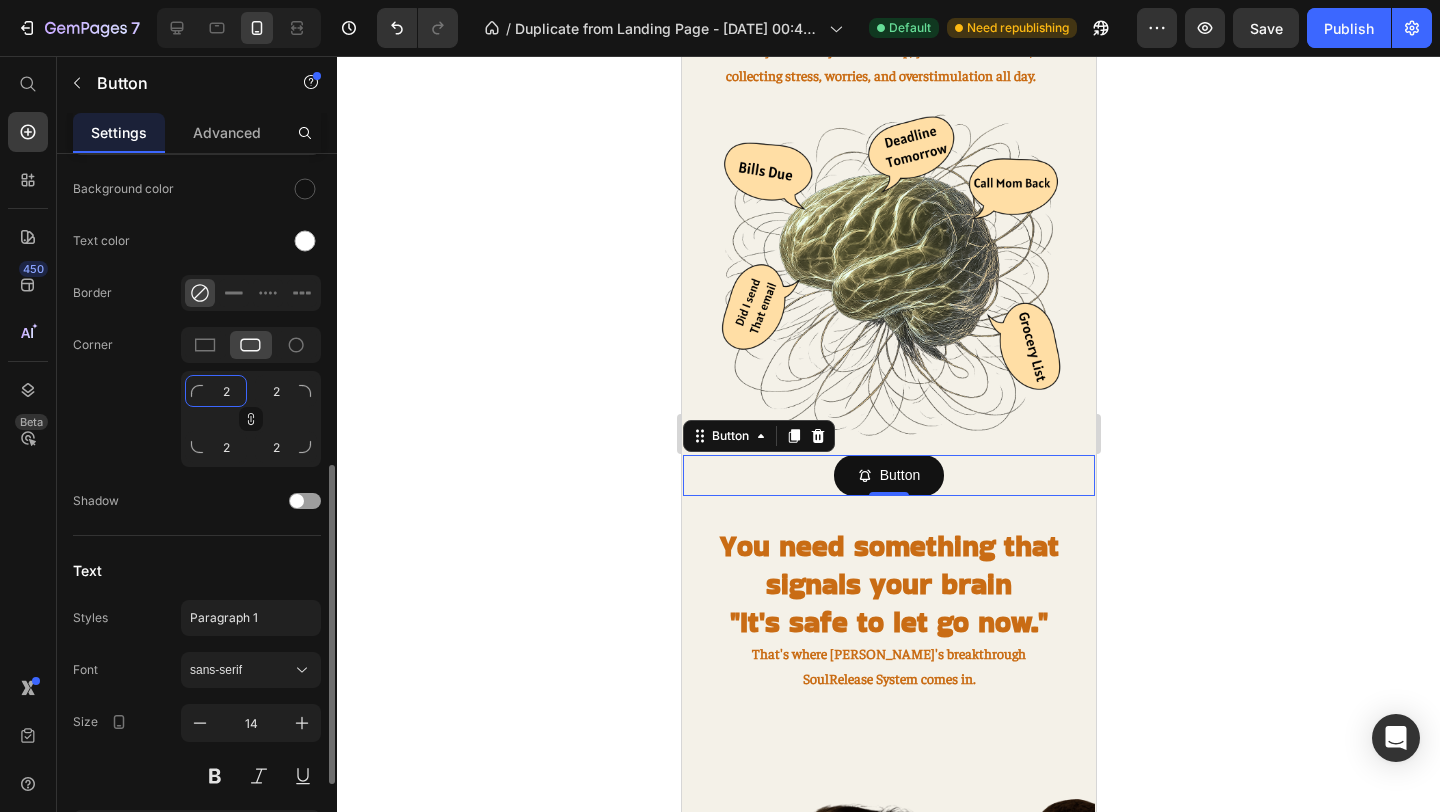 type on "20" 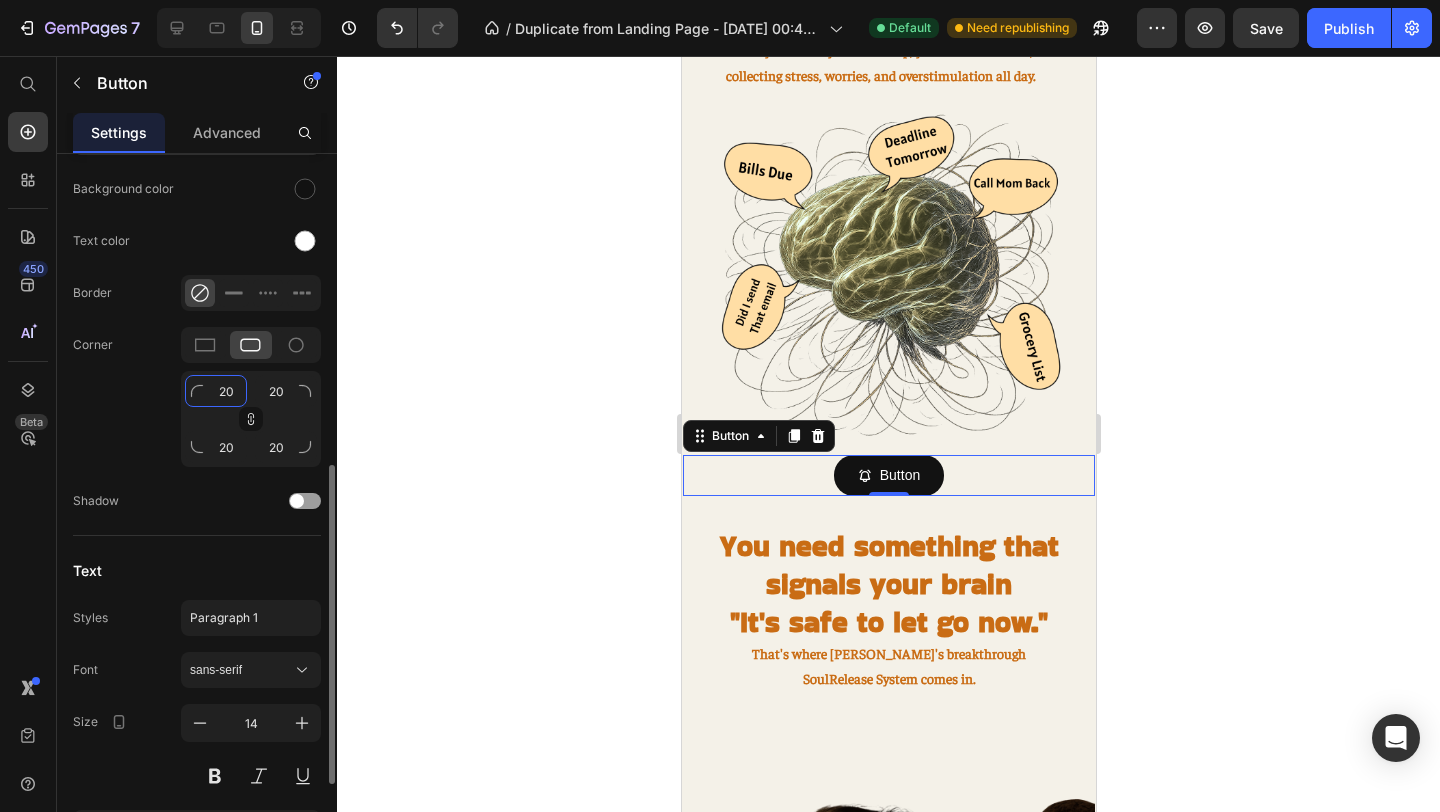 type on "2" 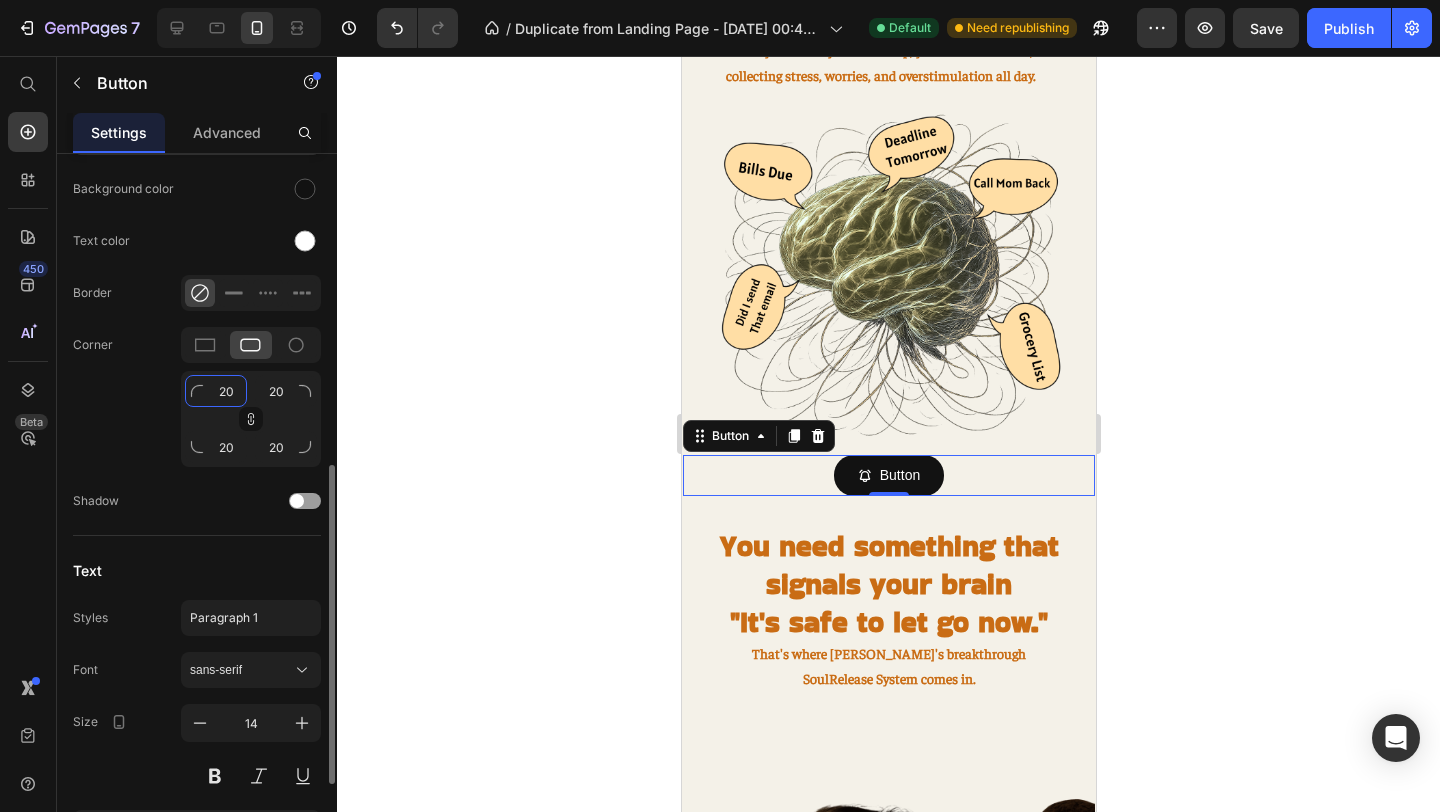 type on "2" 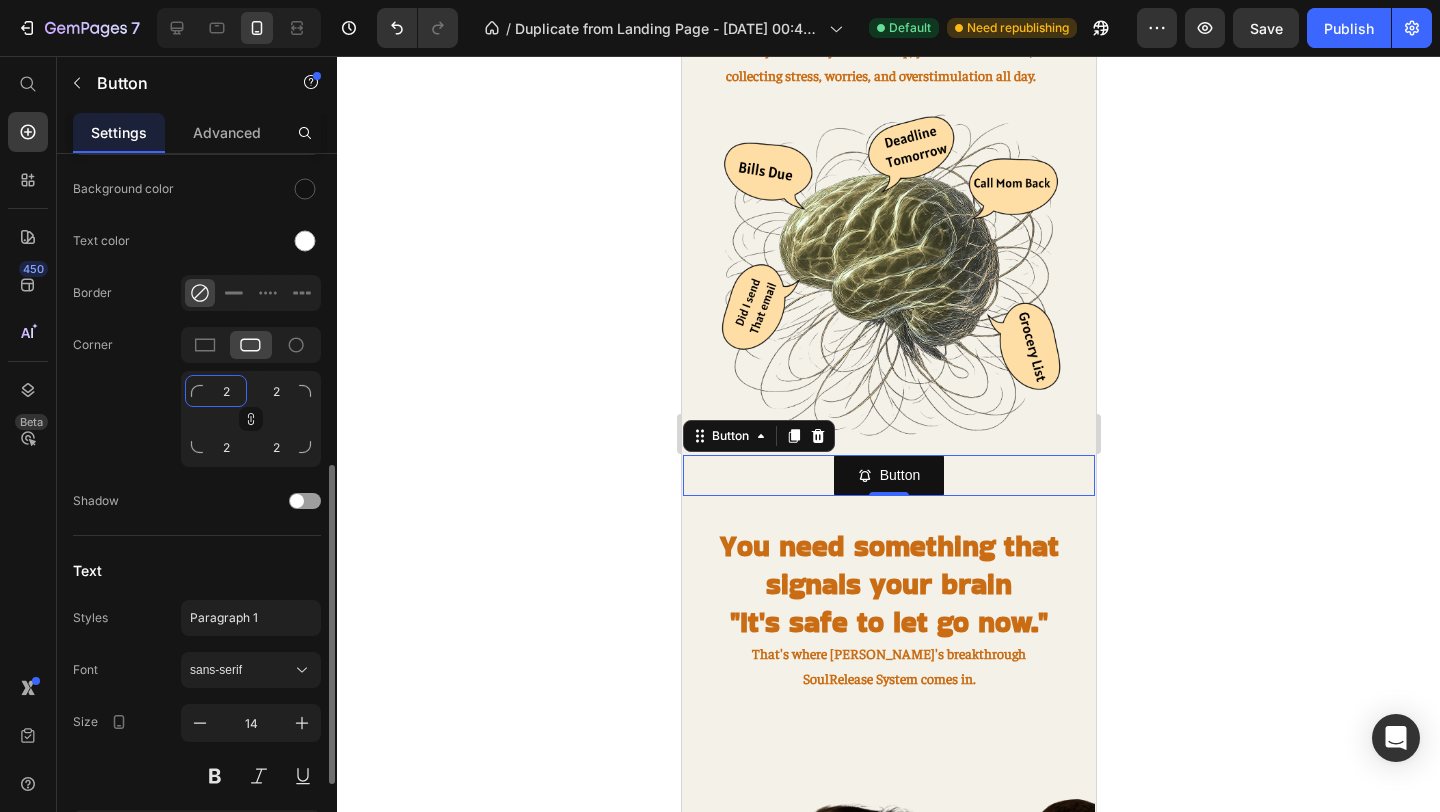 type 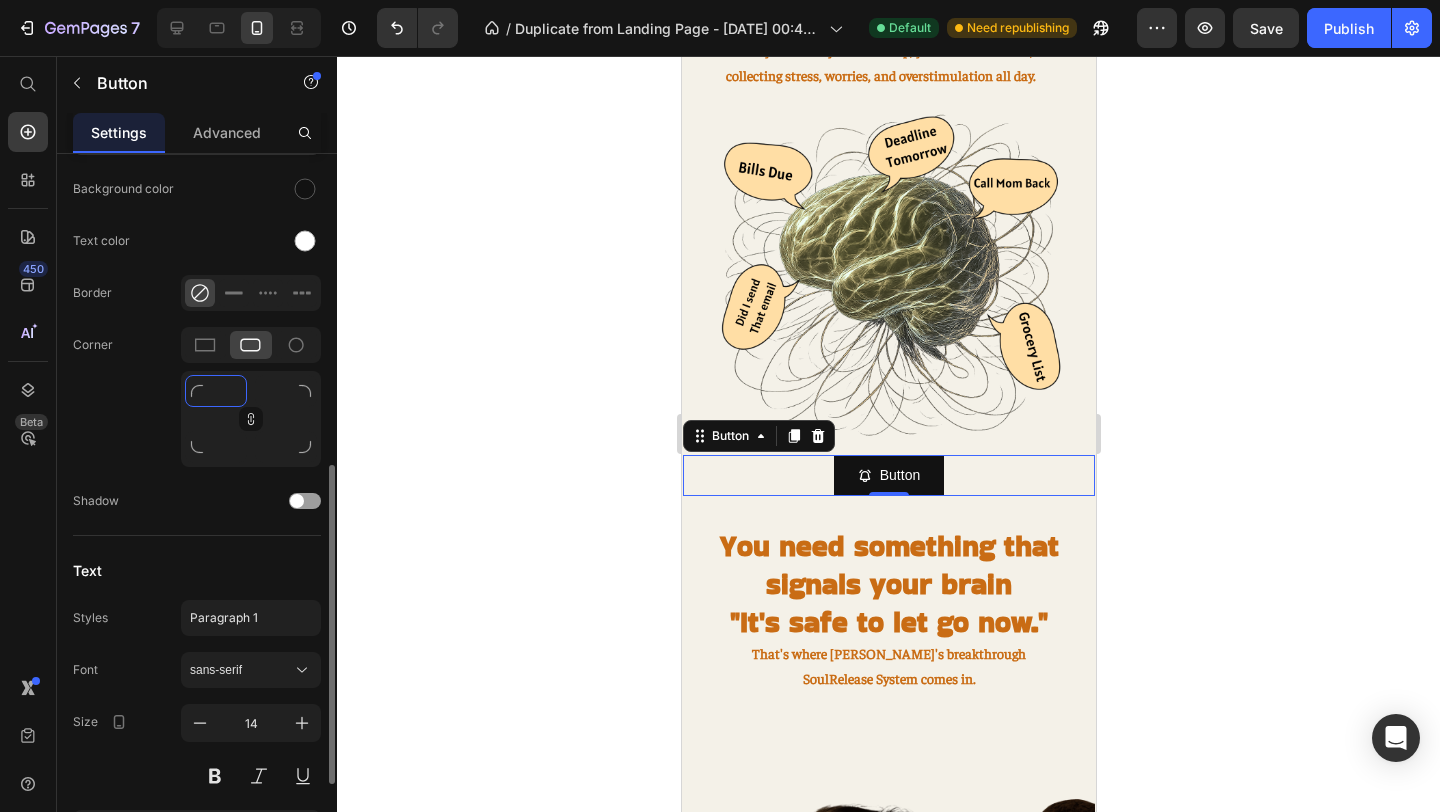 type on "1" 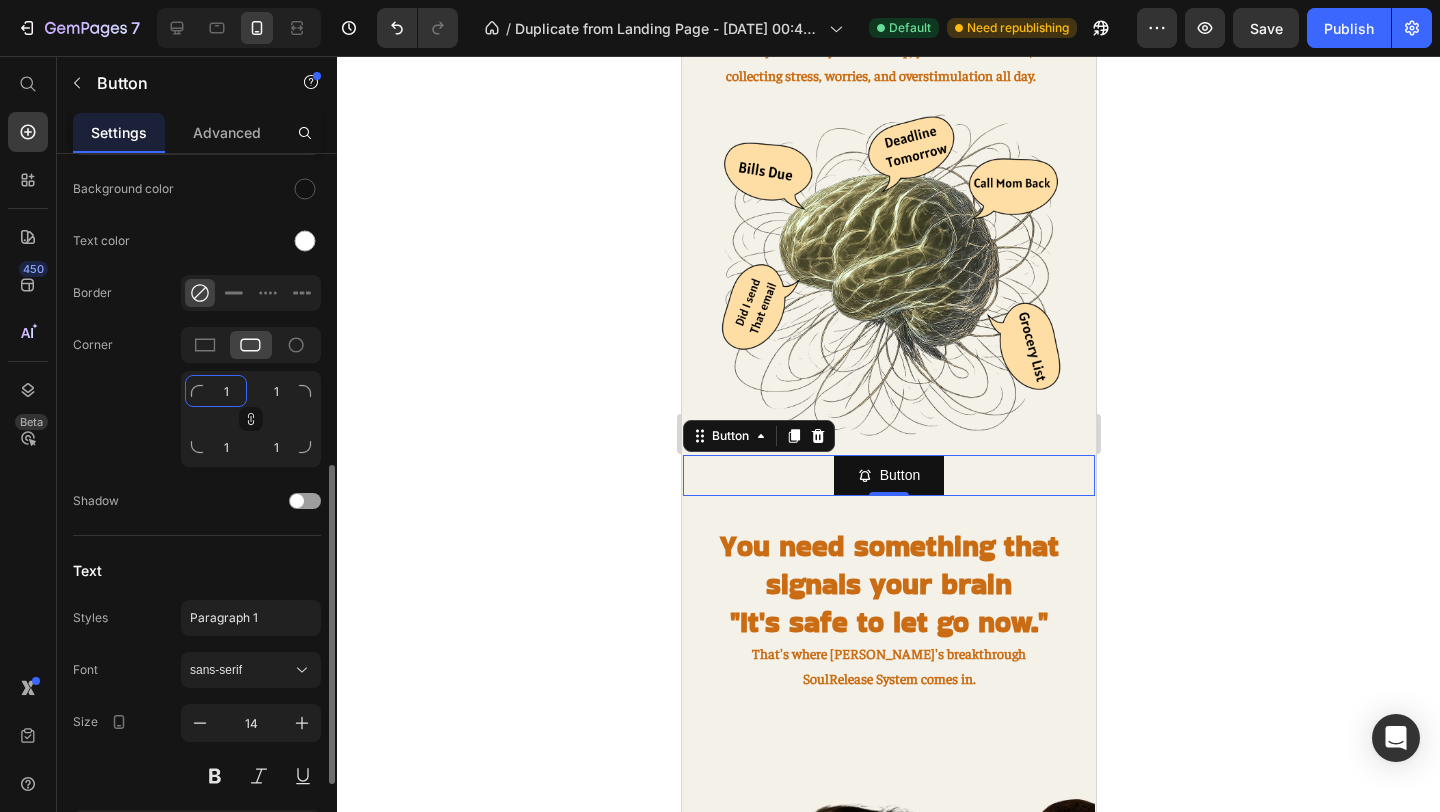 type on "10" 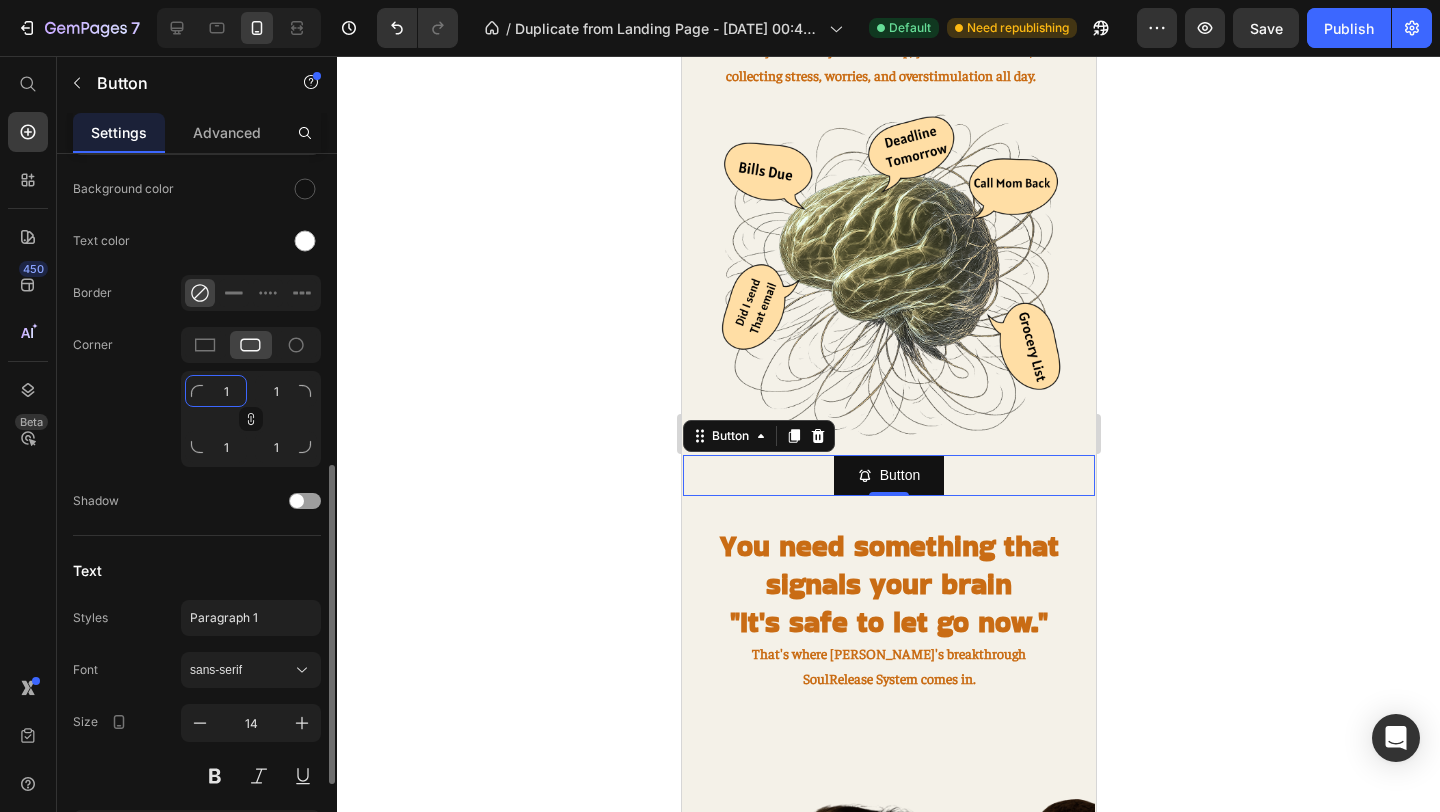 type on "10" 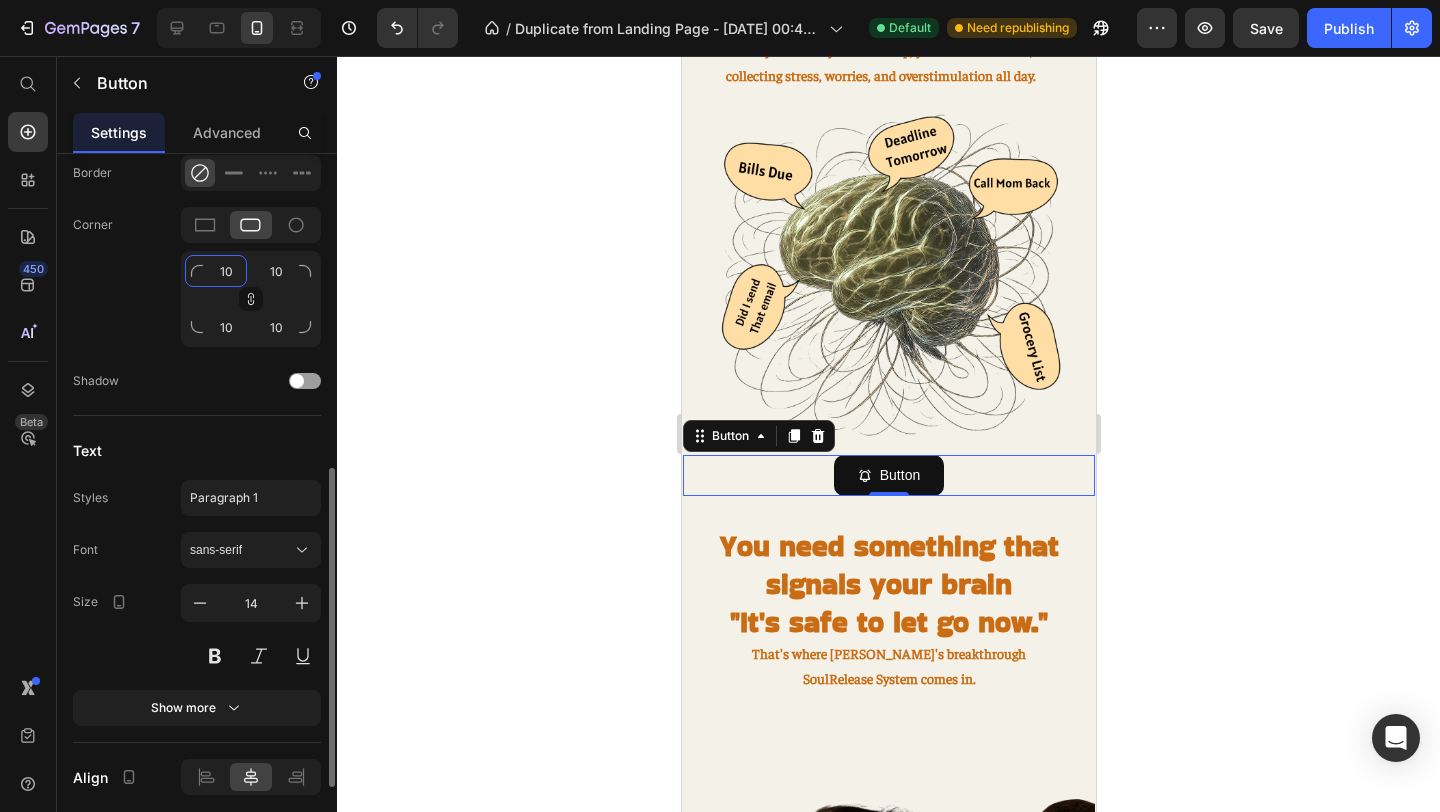 scroll, scrollTop: 829, scrollLeft: 0, axis: vertical 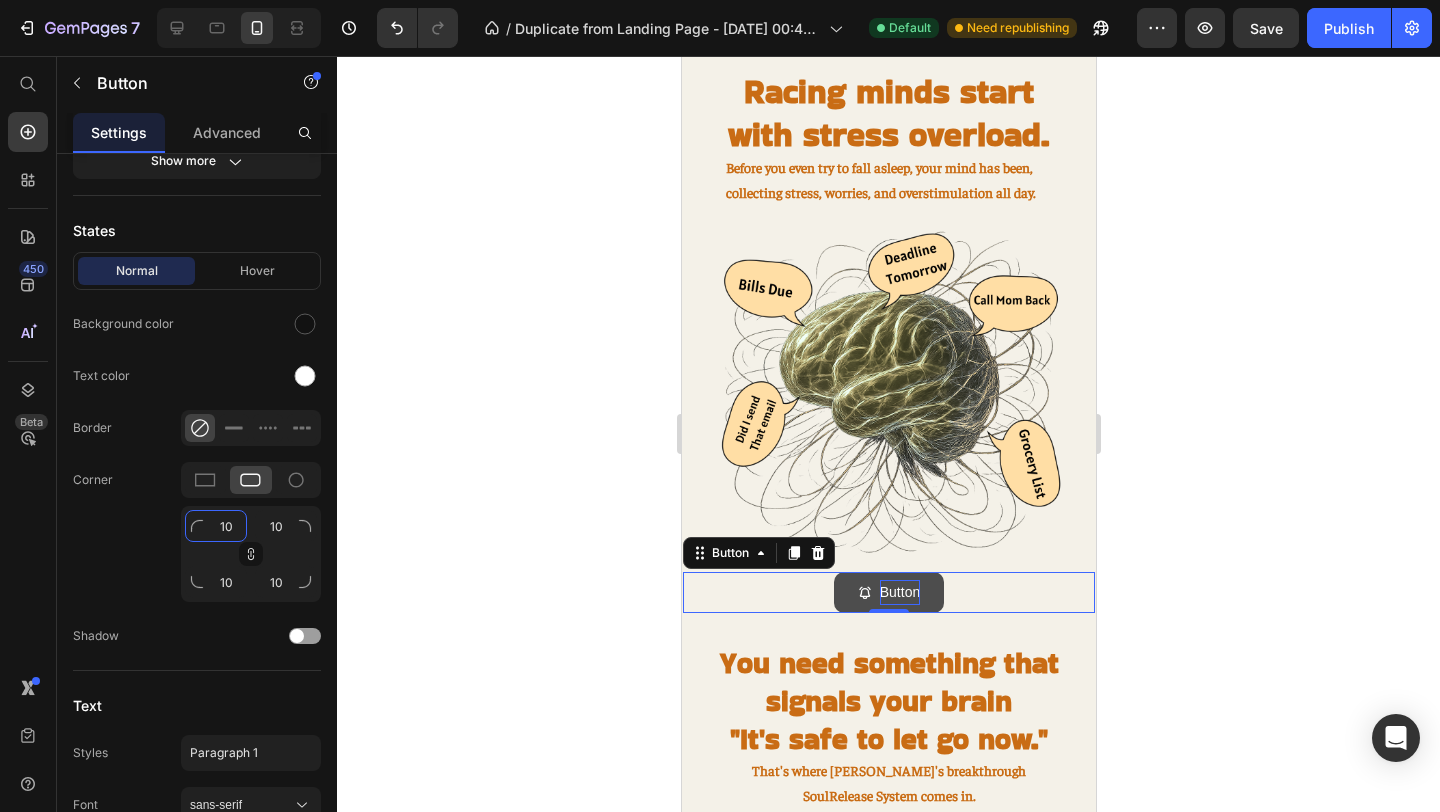 type on "10" 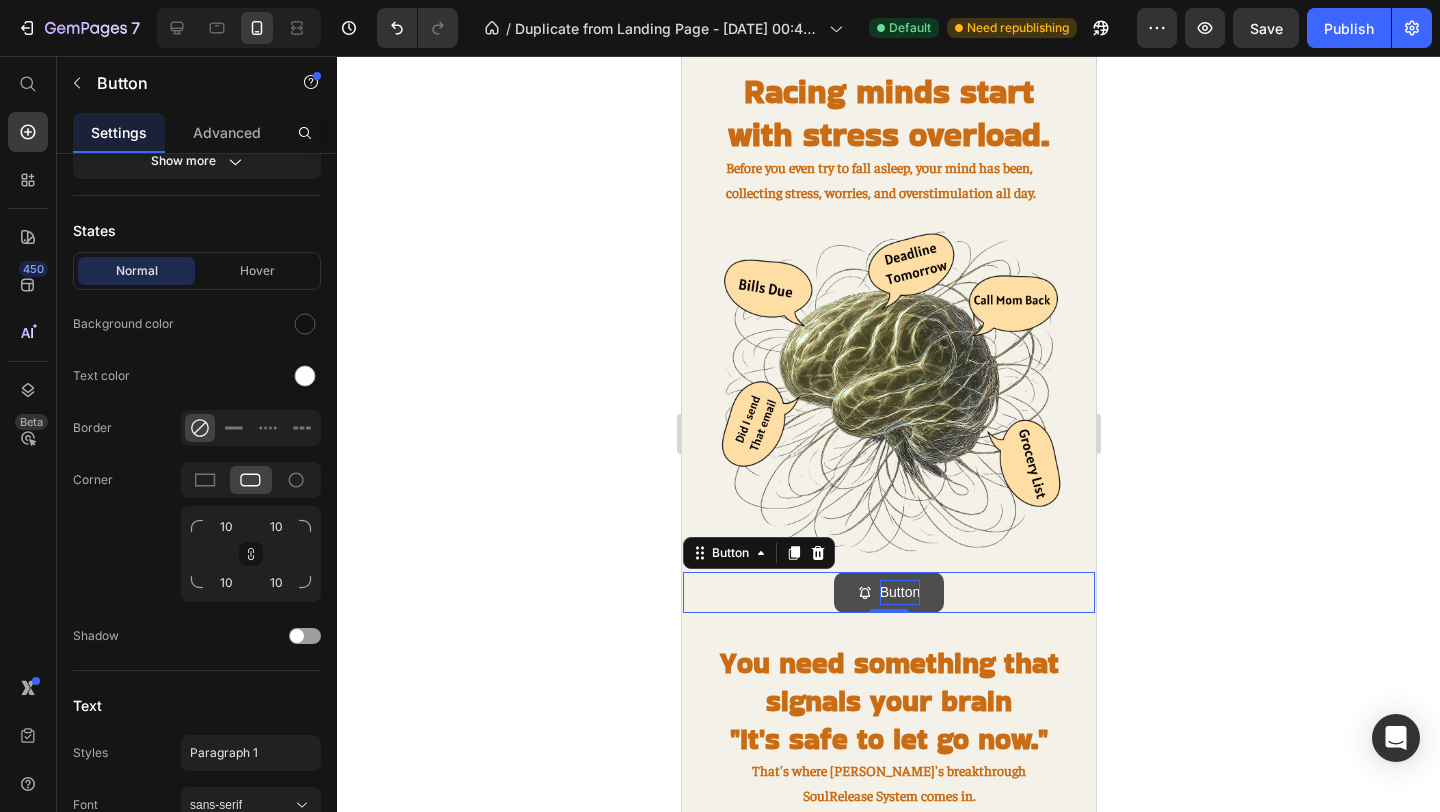click on "Button" at bounding box center (899, 592) 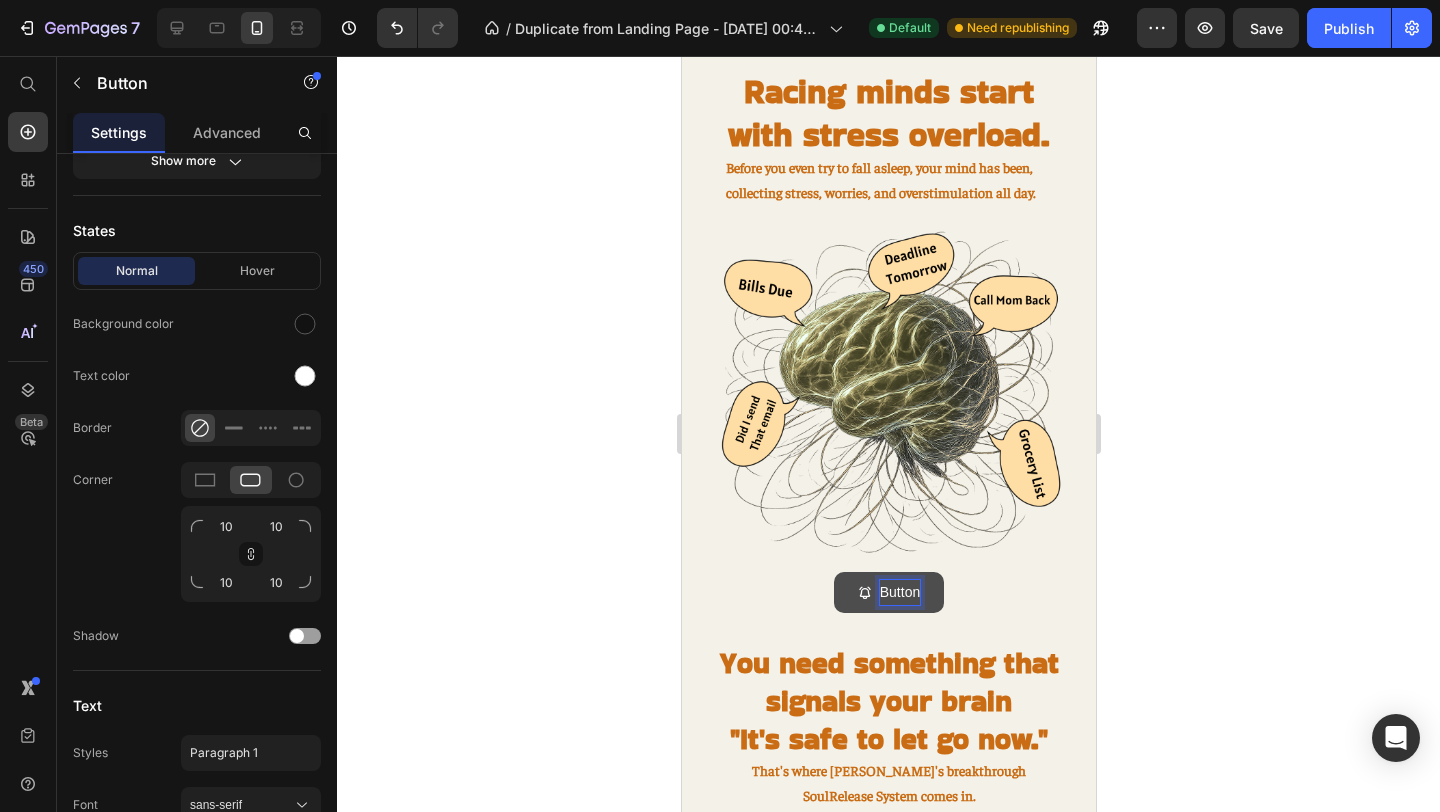 click on "Button" at bounding box center [899, 592] 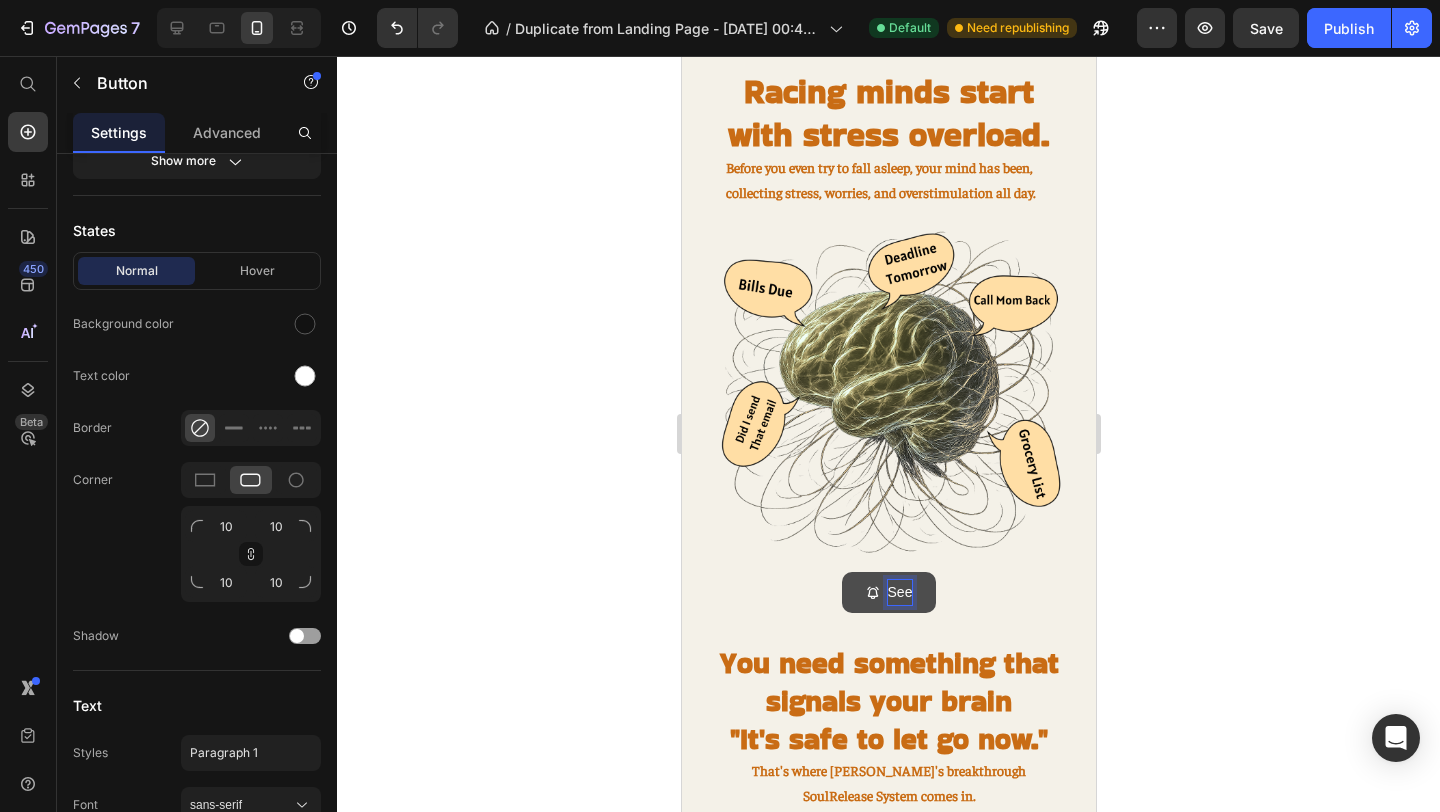 click on "See" at bounding box center (888, 592) 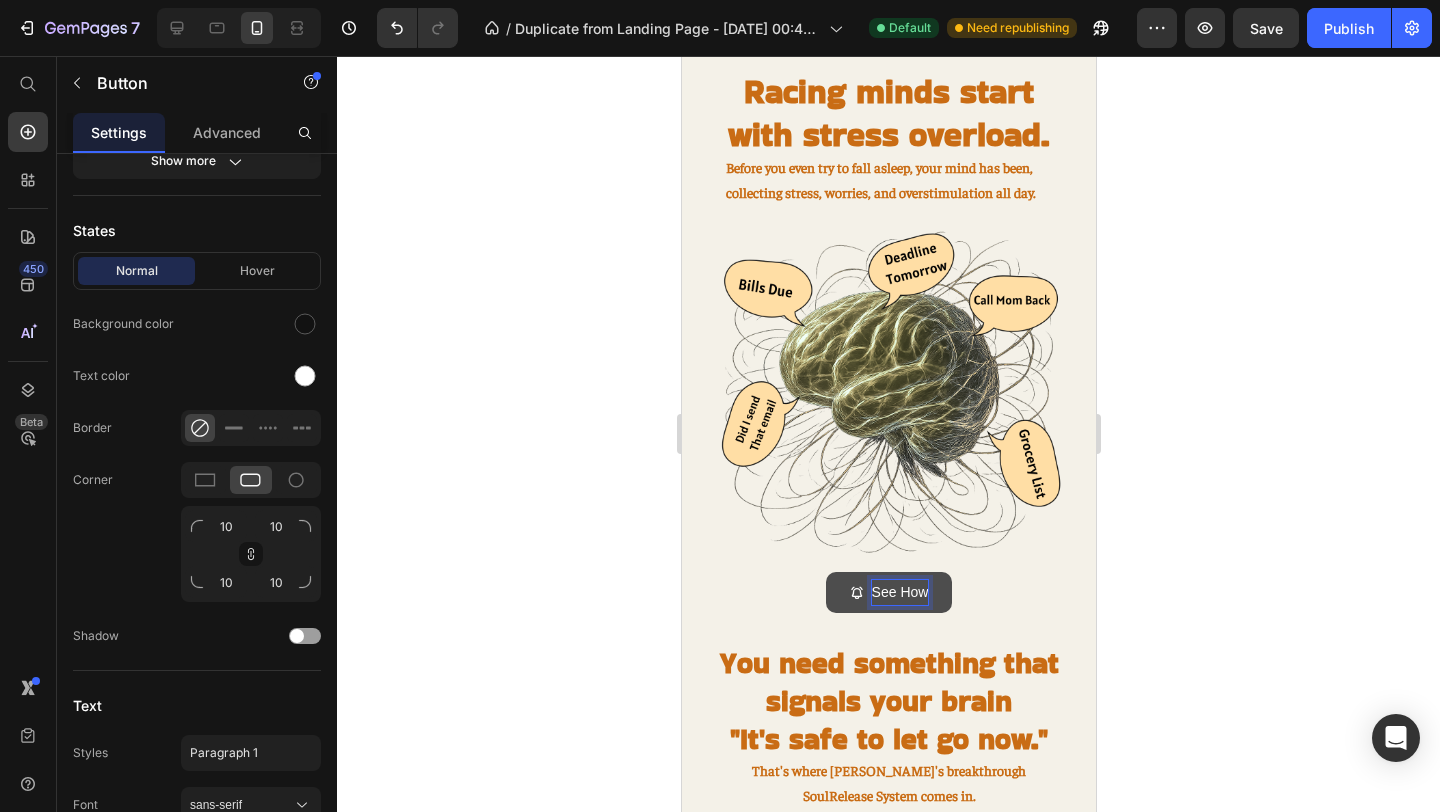 click on "See How" at bounding box center [888, 592] 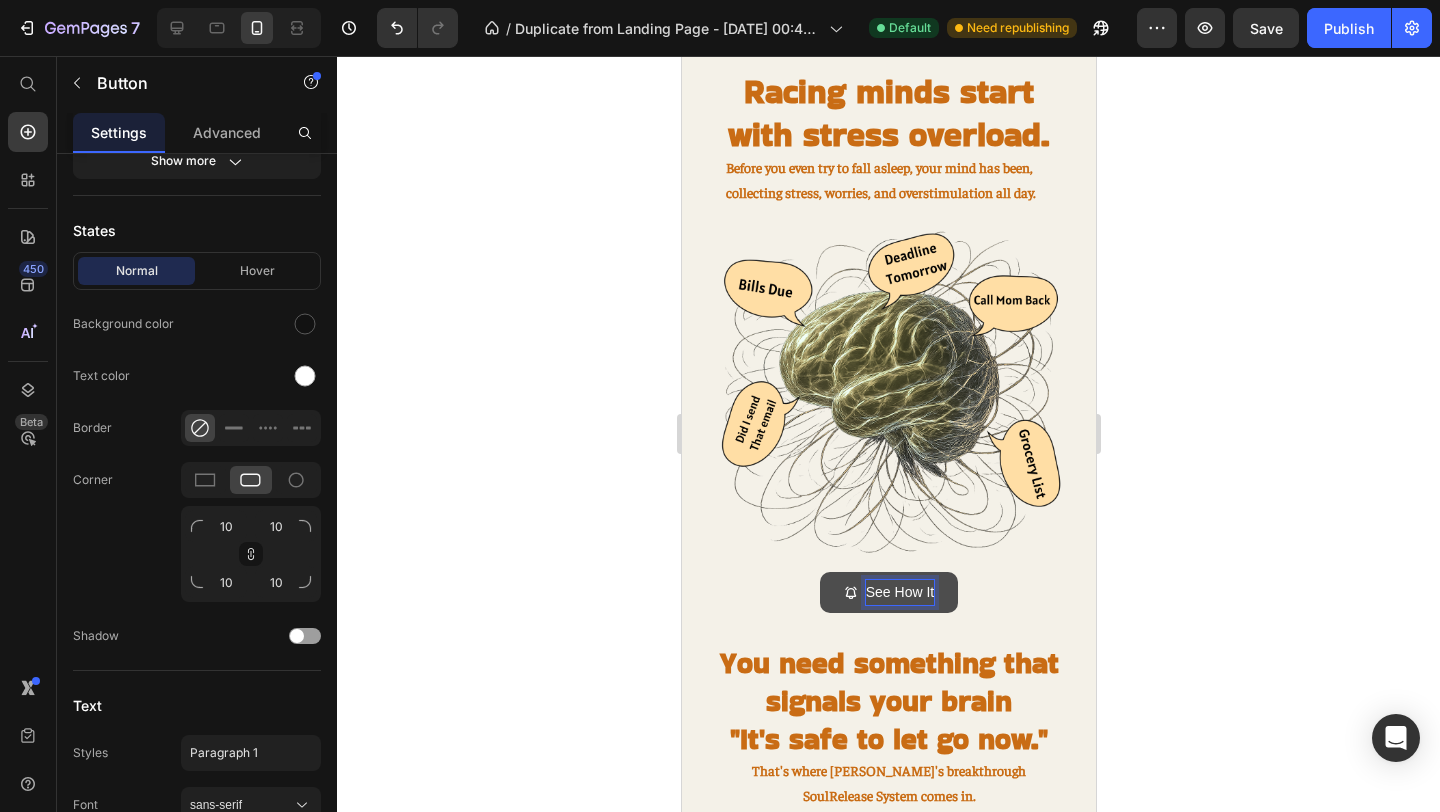 click on "See How It" at bounding box center [888, 592] 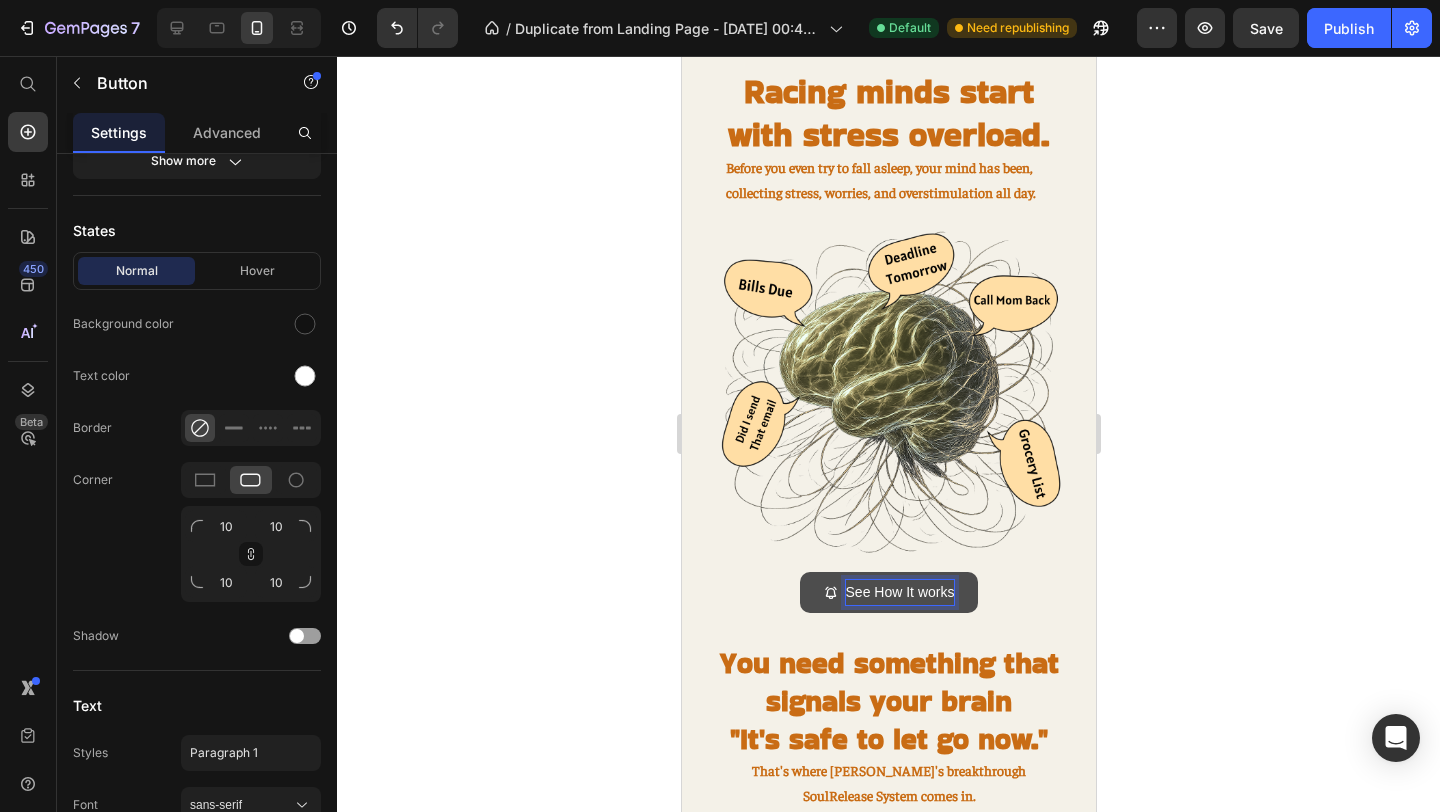 click on "See How It works" at bounding box center (888, 592) 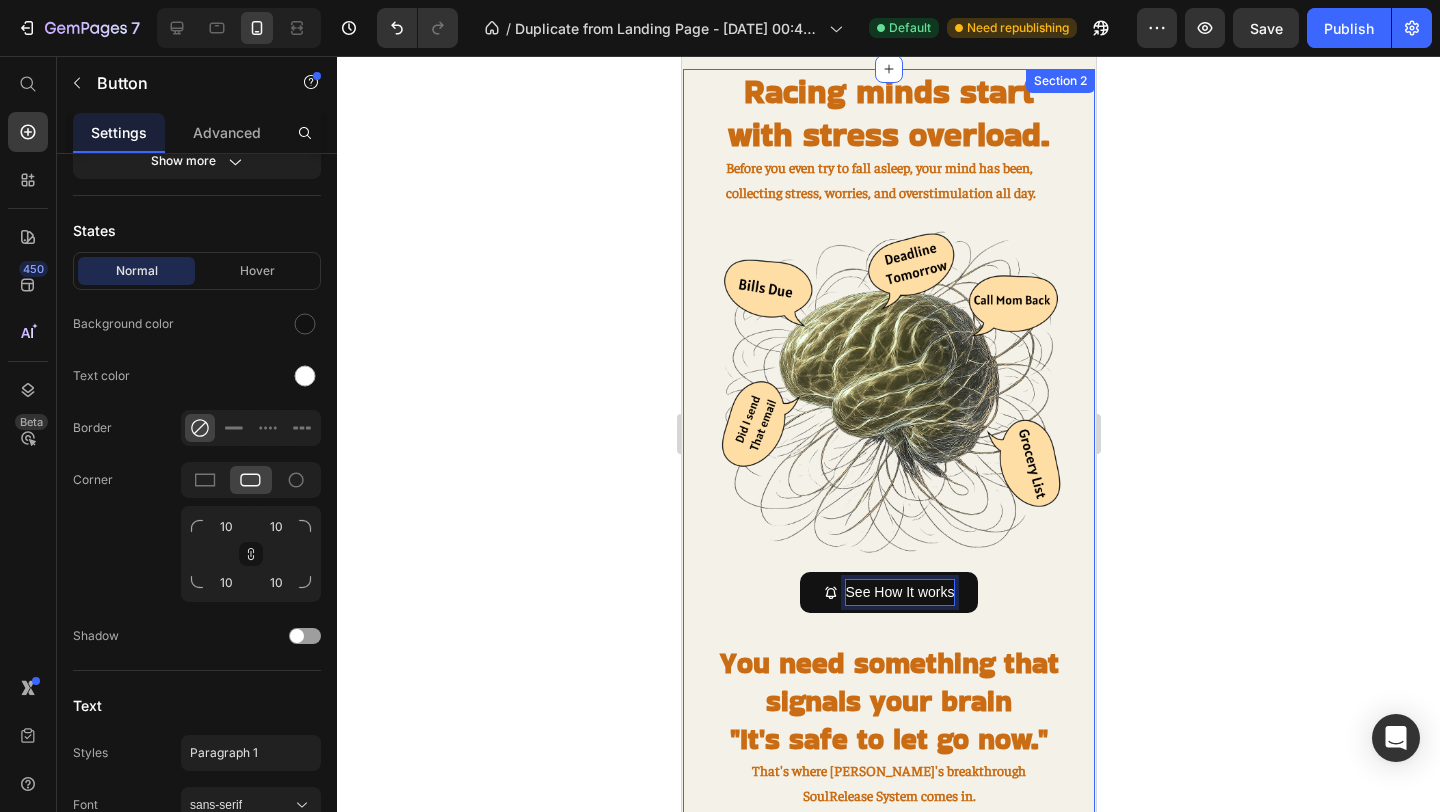 click on "Racing minds start with stress overload. Heading Before you even try to fall asleep, your mind has been, collecting stress, worries, and overstimulation all day.  Text Block Image
See How It works  Button   0 Row    You need something that signals your brain "It's safe to let go now." Heading That's where SOULABY's breakthrough SoulRelease System comes in. Text Block Image SOULABY Spray For Your Exhausted Mind Heading The first sublingual sleep formula designed to work with your body's natural sleep mechanisms, helping transform anxious energy into calm restoration in just 15-20 minutes. Text Block
Row Image Unlike pills that get destroyed in your digestive system or teas that take hours to work, SOULABY's breakthrough TranquilMist™ SoulRelease System bypasses digestion entirely, delivering powerful botanicals directly into your bloodstream through the tissue under your tongue. Text Block Image
🌿  Row" at bounding box center (888, 1546) 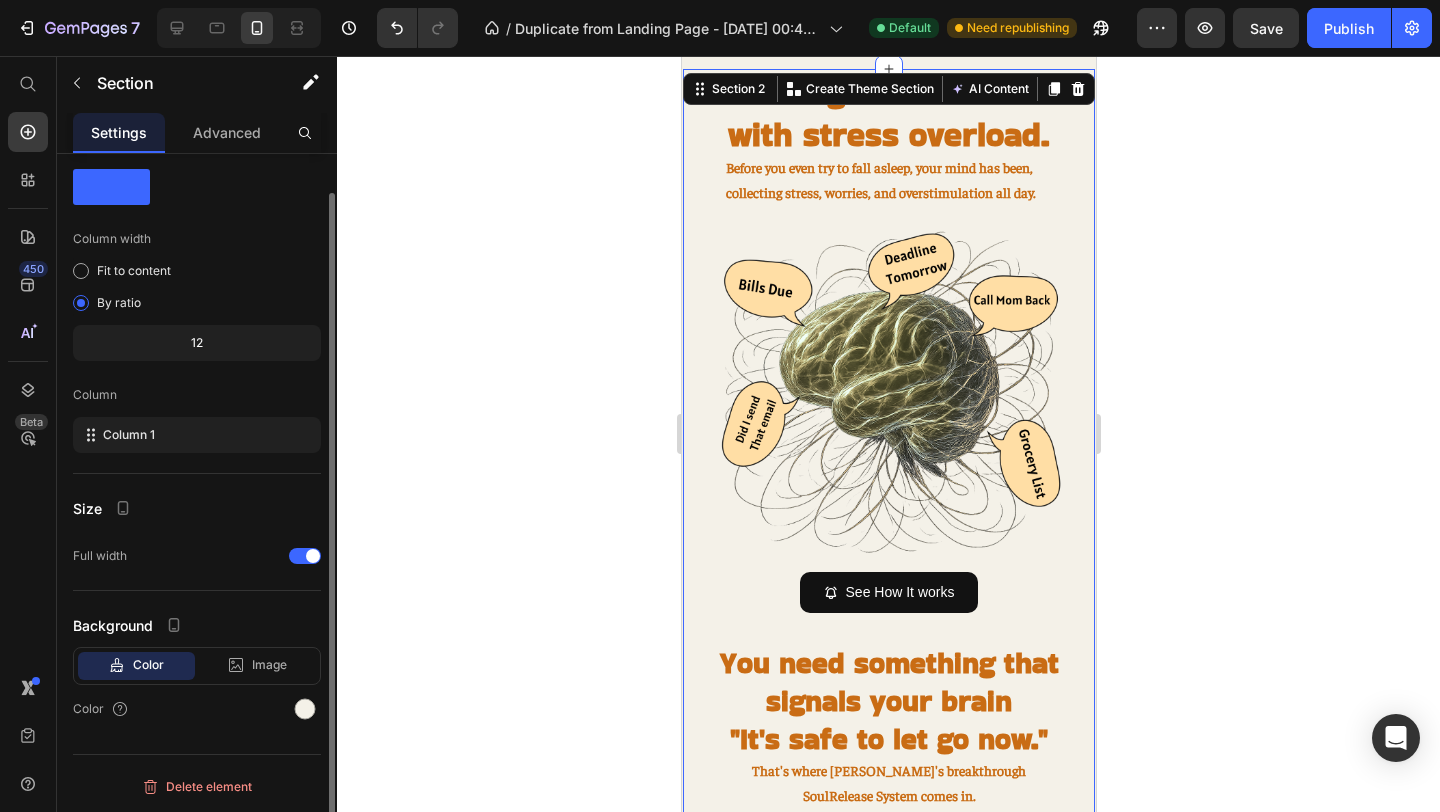 scroll, scrollTop: 0, scrollLeft: 0, axis: both 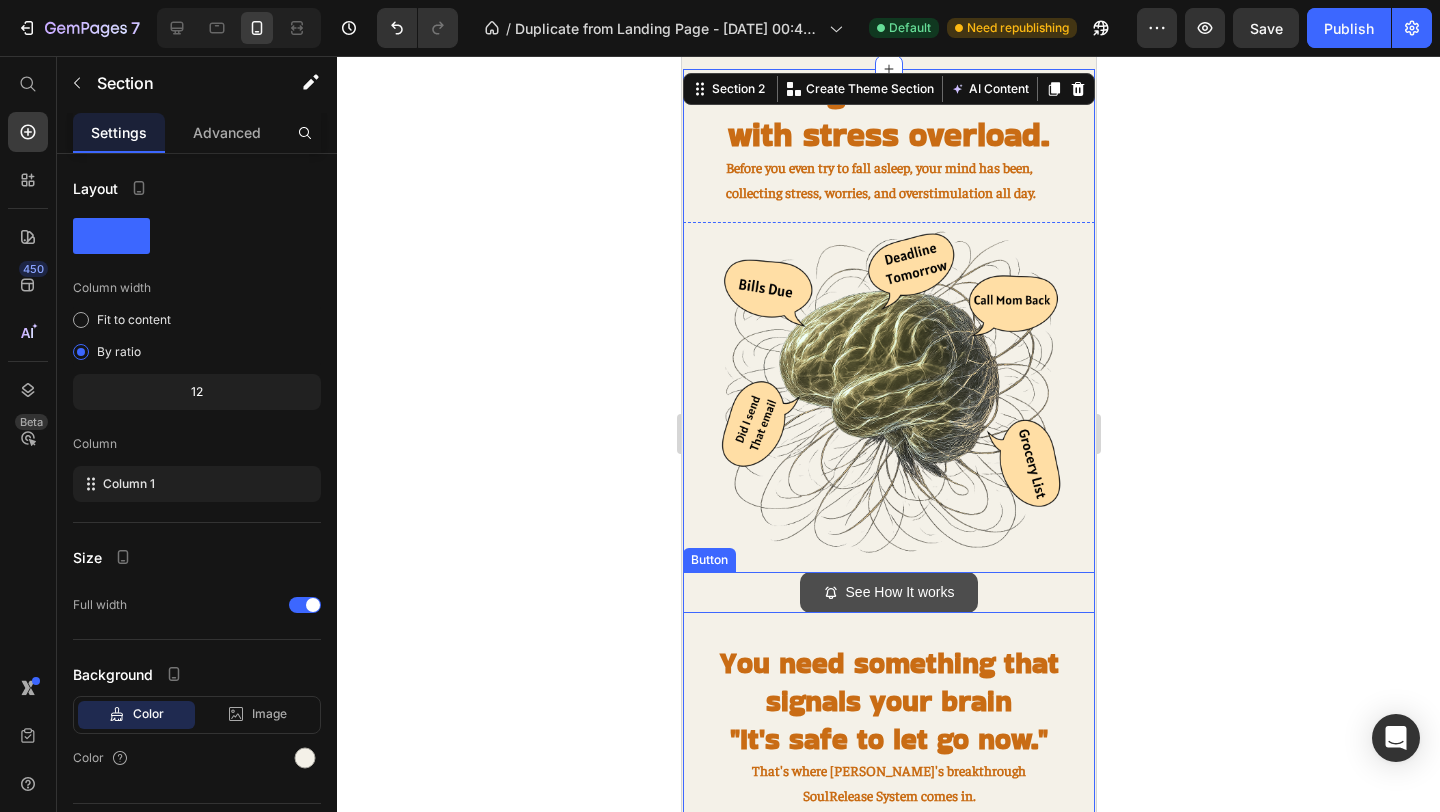 click on "See How It works" at bounding box center [888, 592] 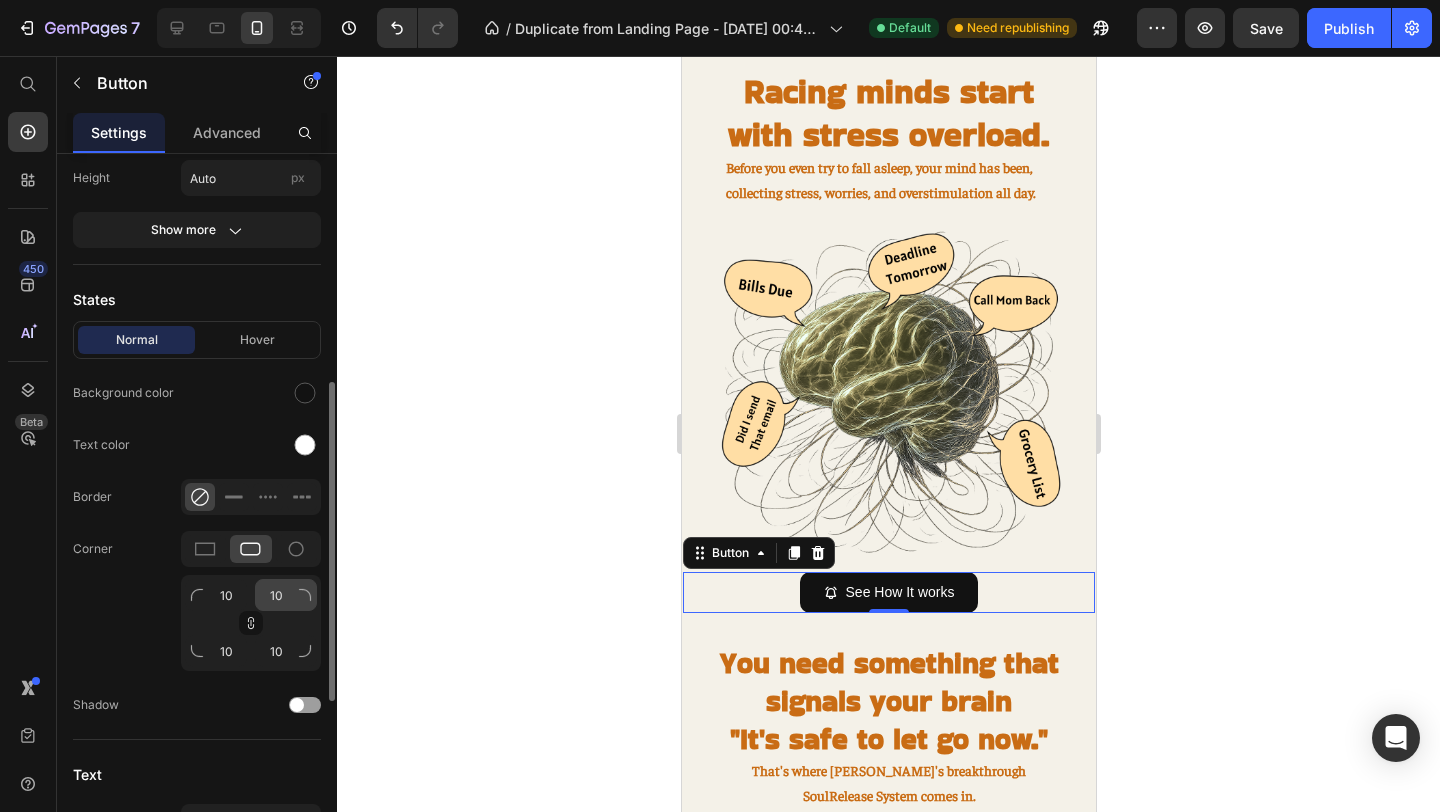 scroll, scrollTop: 513, scrollLeft: 0, axis: vertical 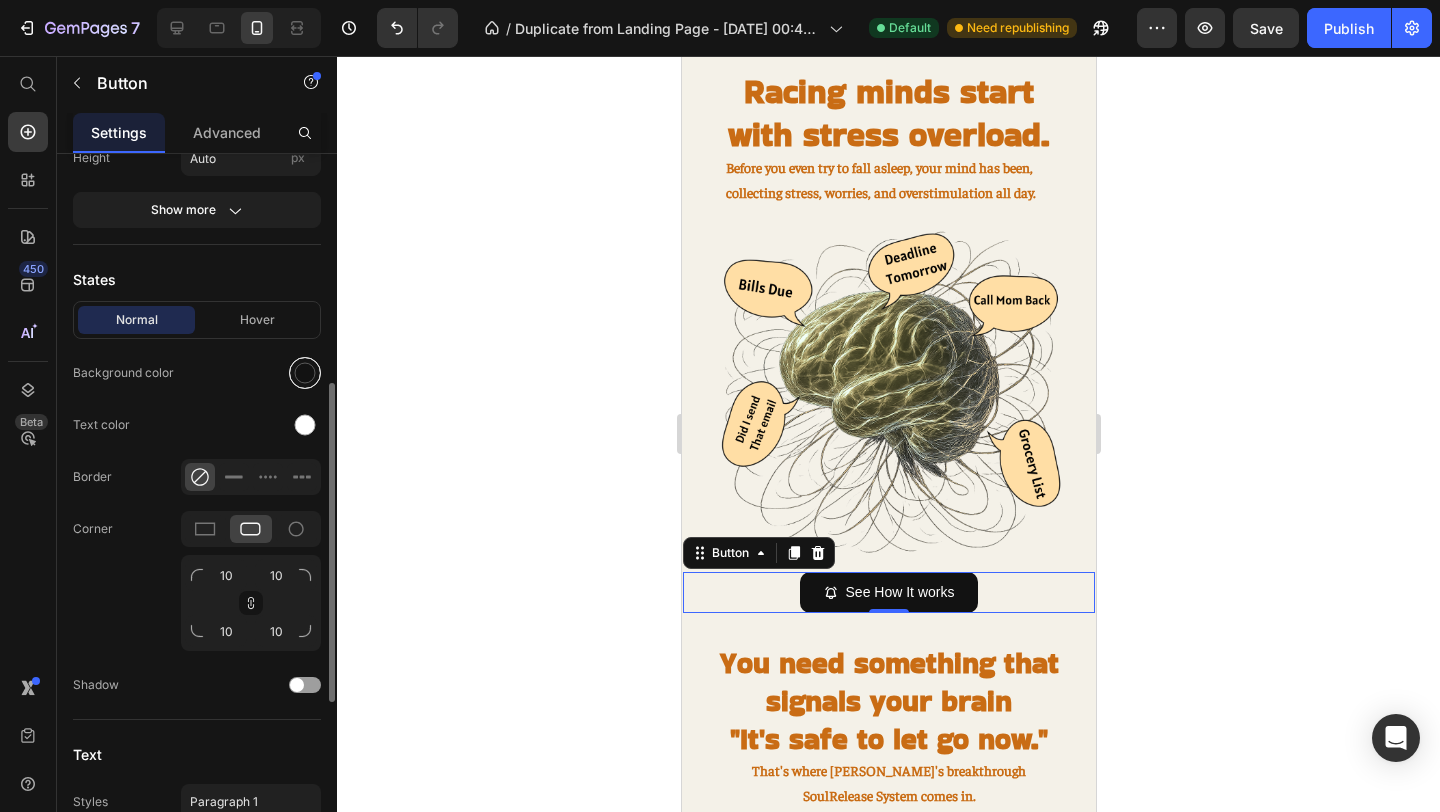 click at bounding box center (305, 373) 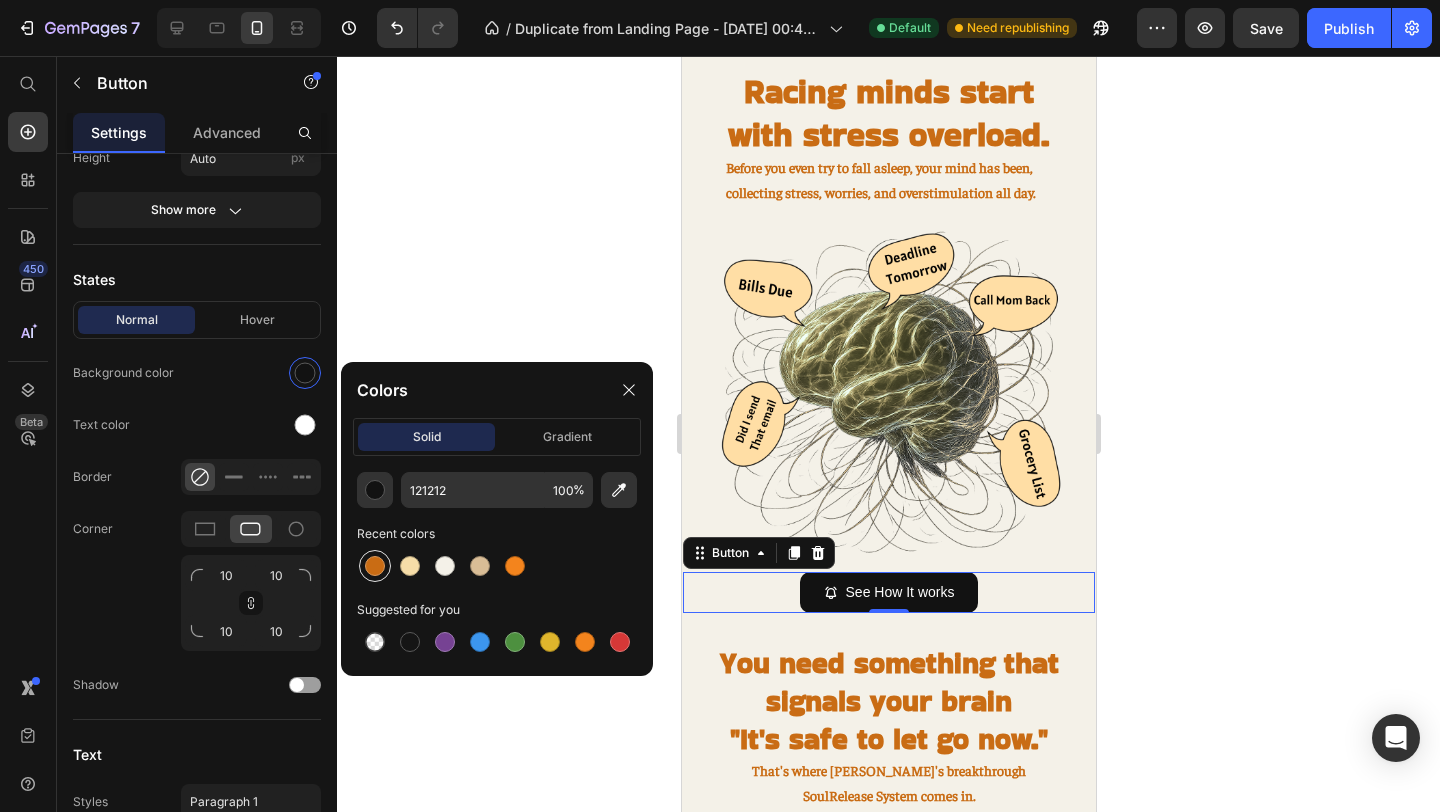 click at bounding box center (375, 566) 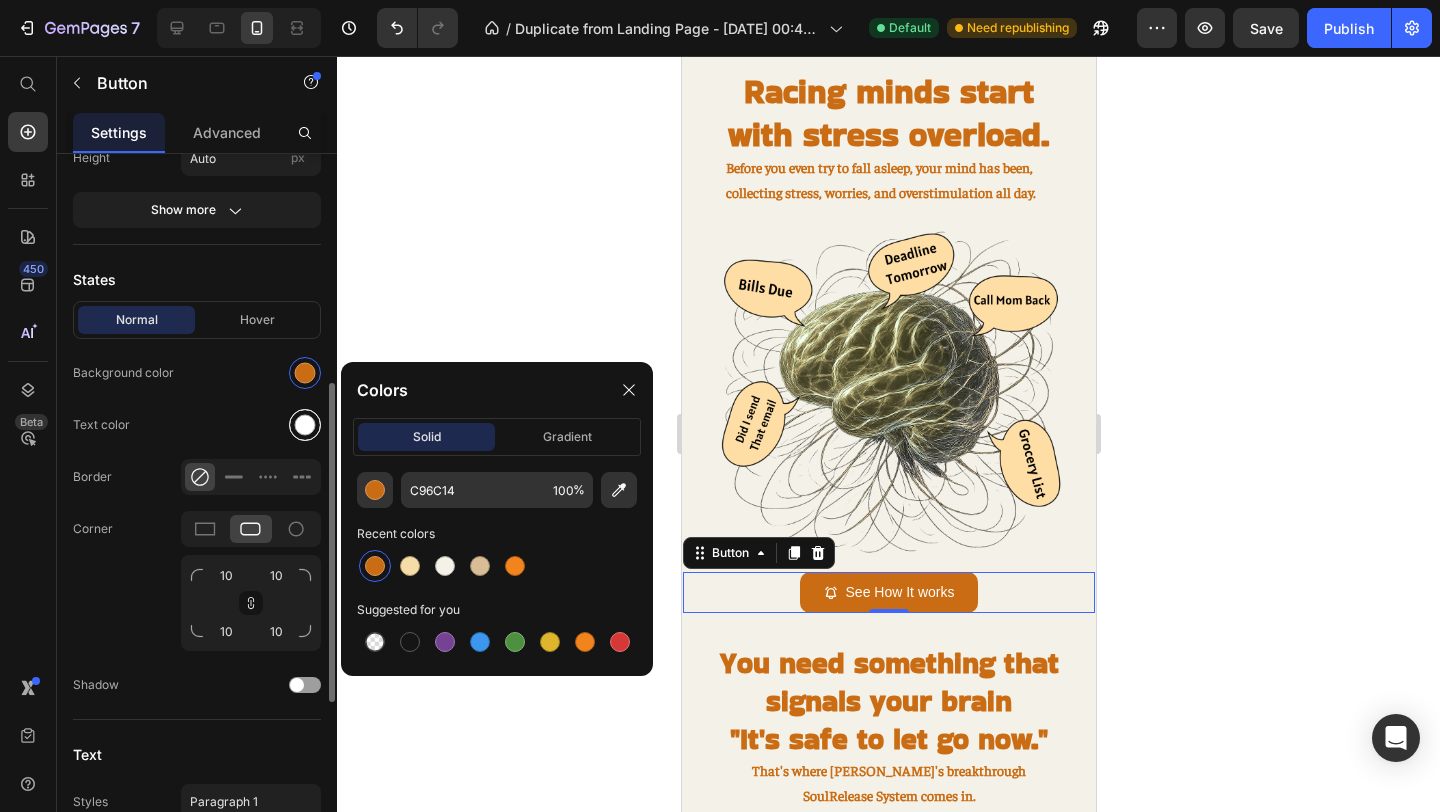 click at bounding box center [305, 425] 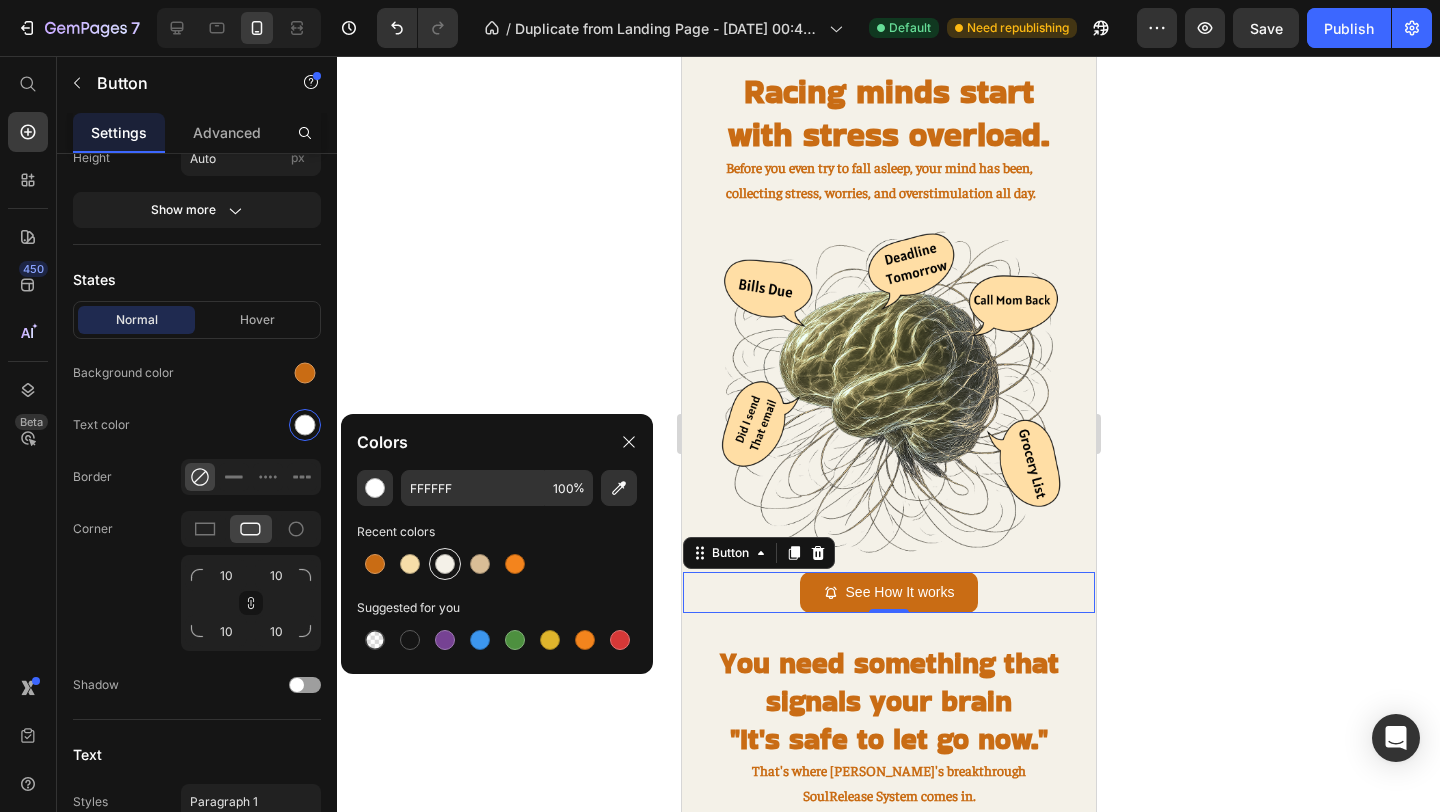 click at bounding box center (445, 564) 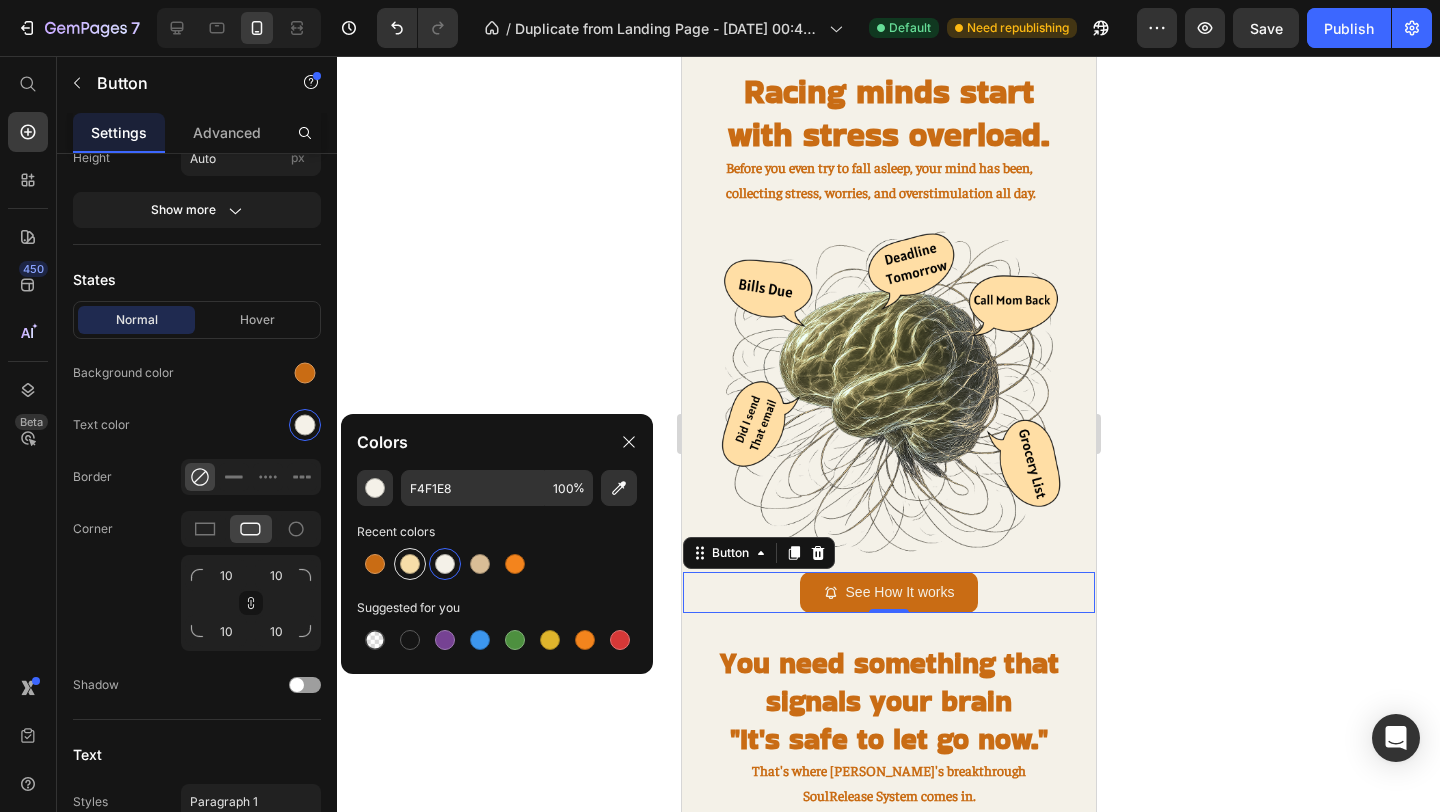 click at bounding box center (410, 564) 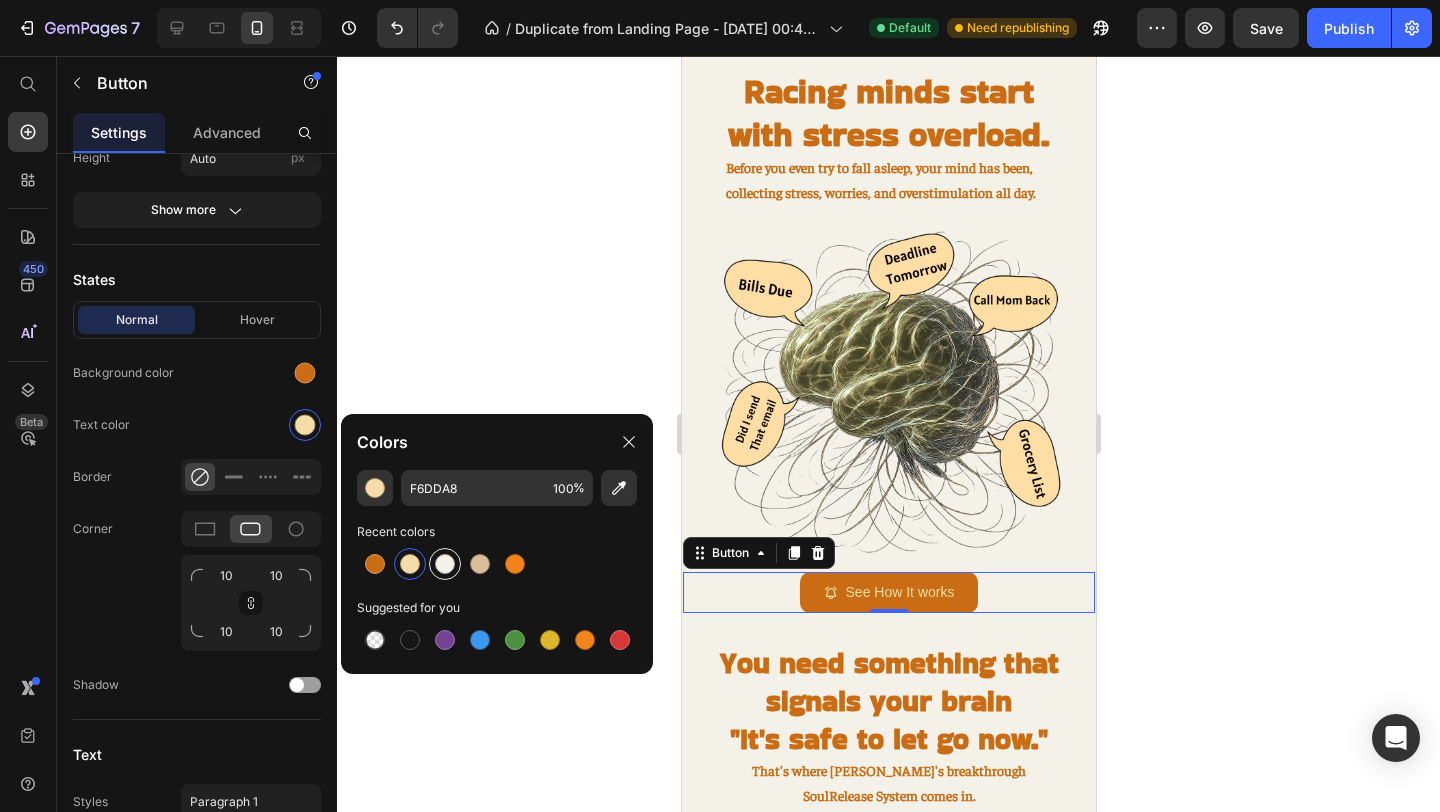 click at bounding box center (445, 564) 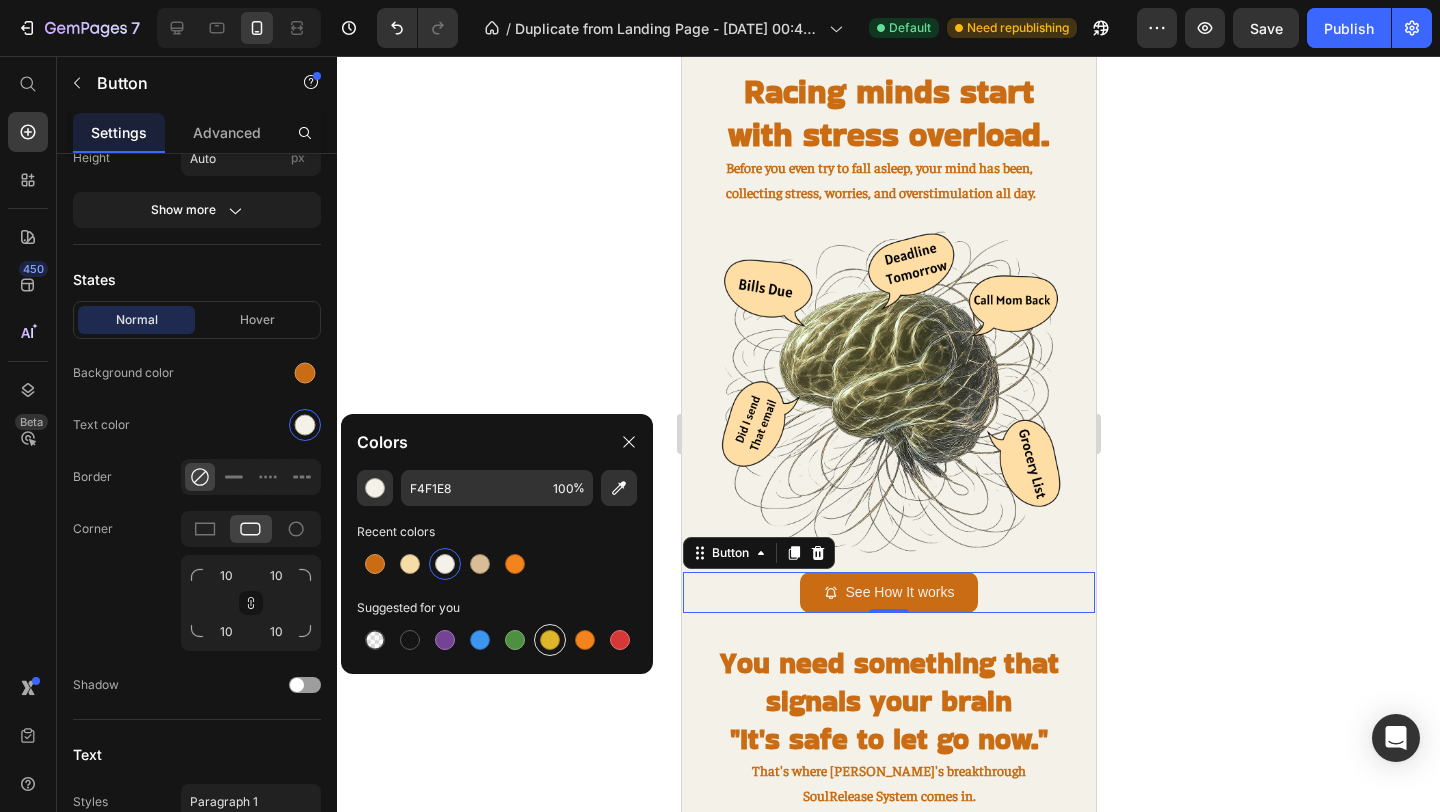 click at bounding box center (550, 640) 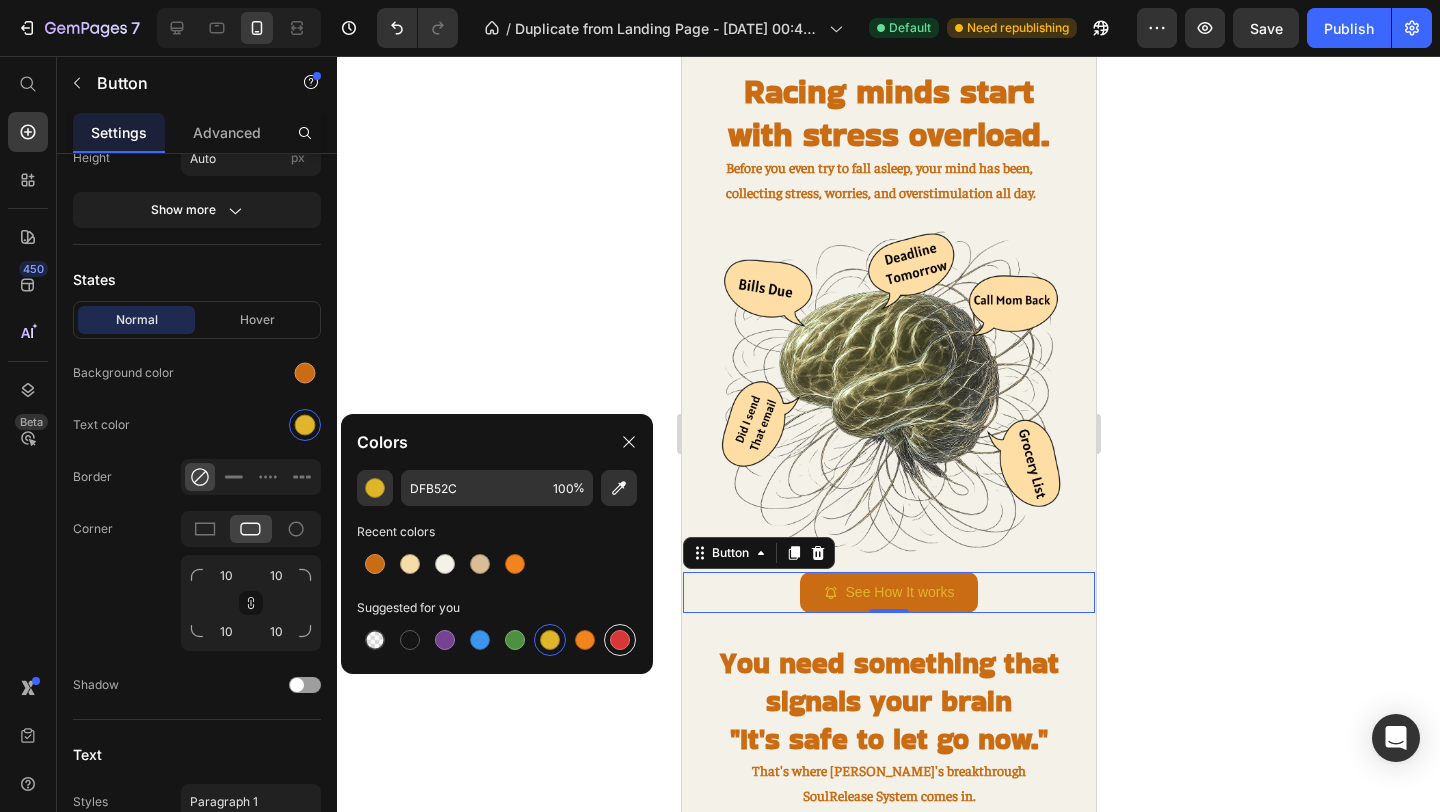 click at bounding box center (620, 640) 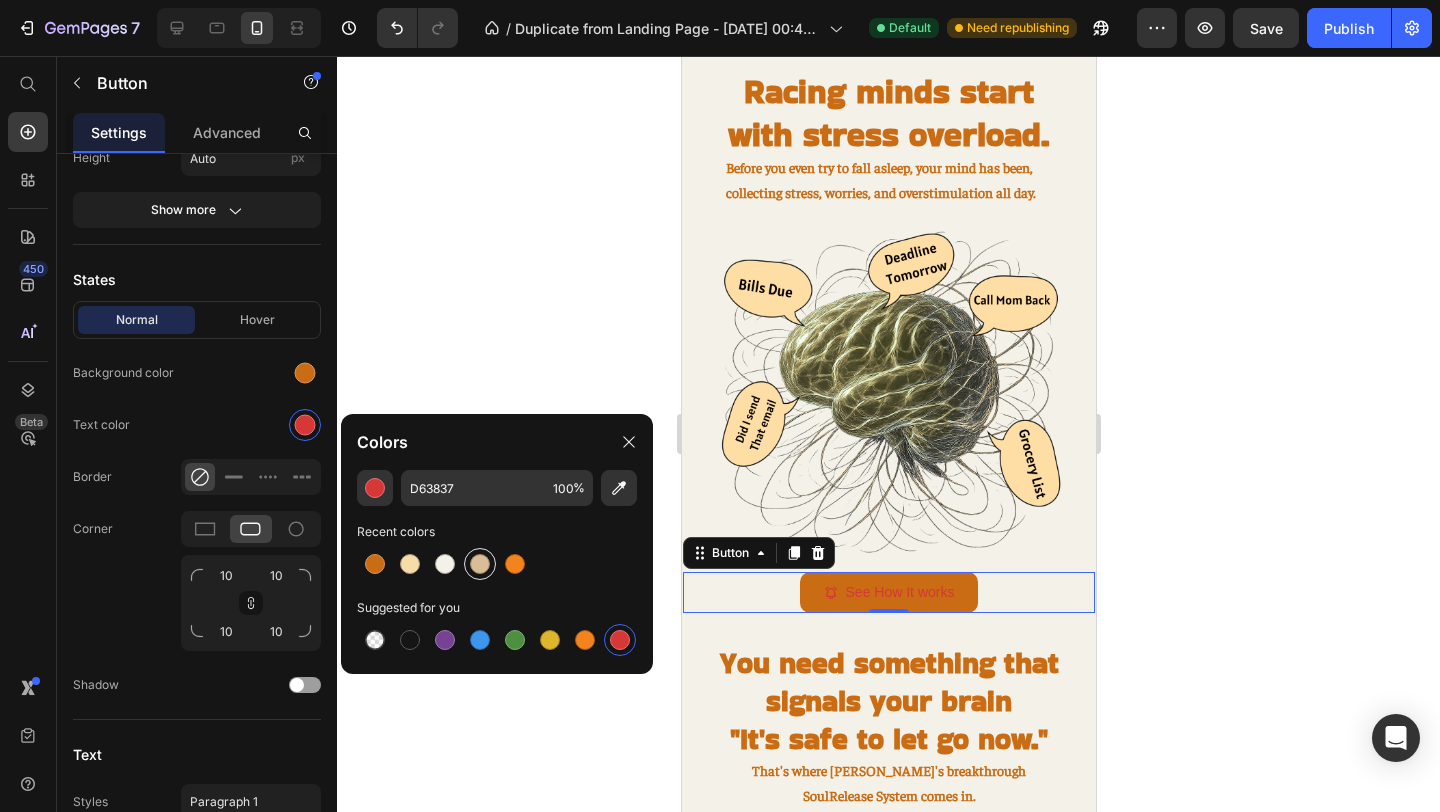 click at bounding box center [480, 564] 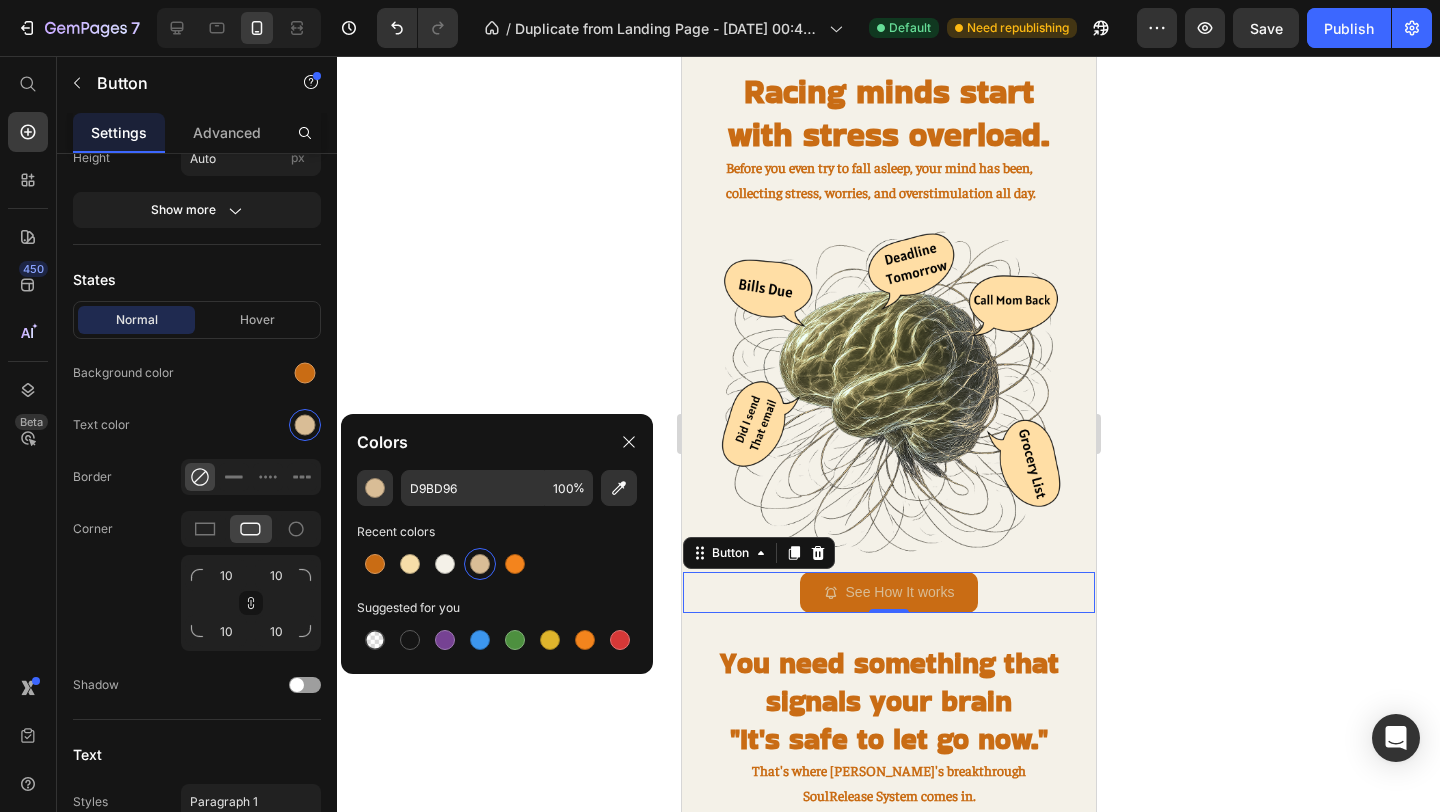 click 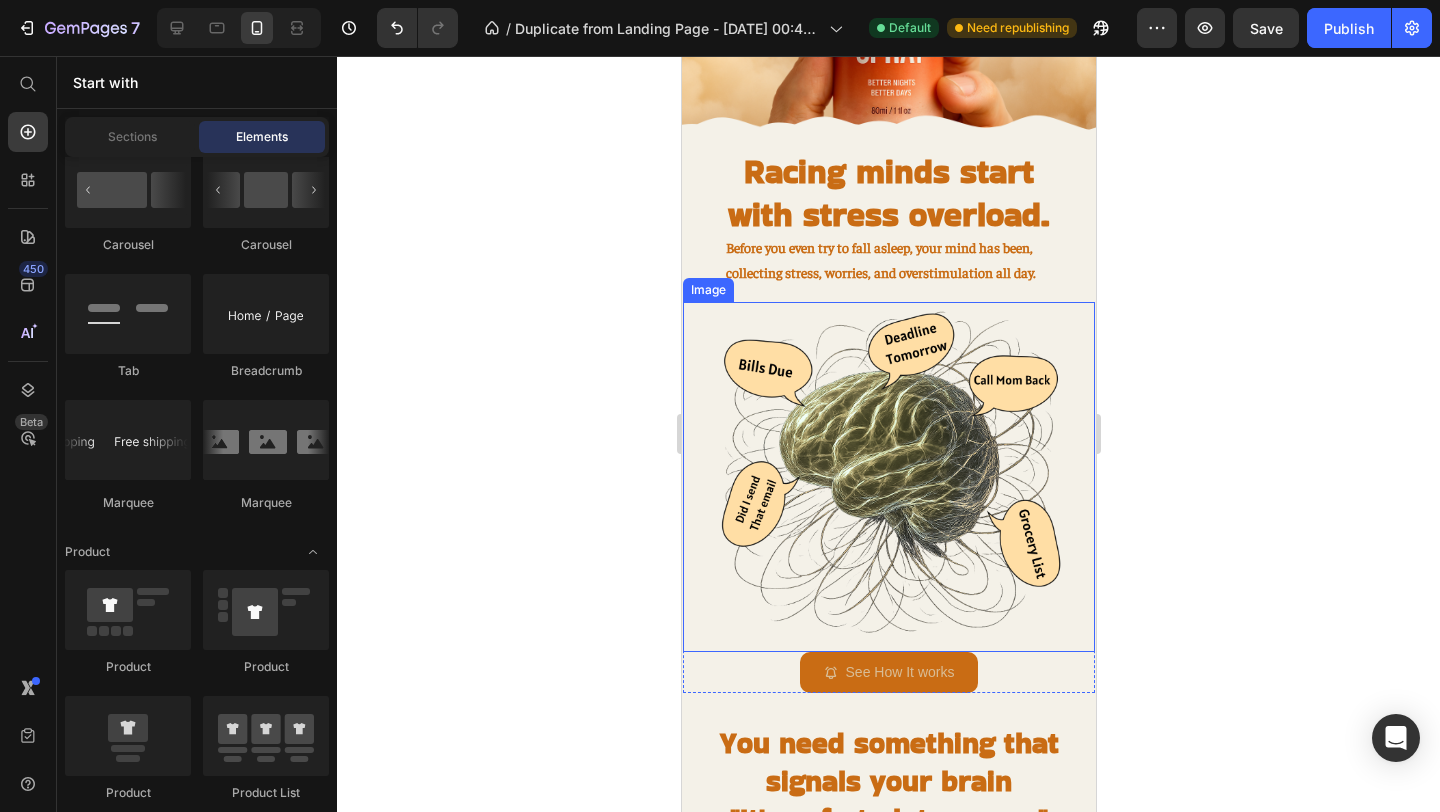 scroll, scrollTop: 591, scrollLeft: 0, axis: vertical 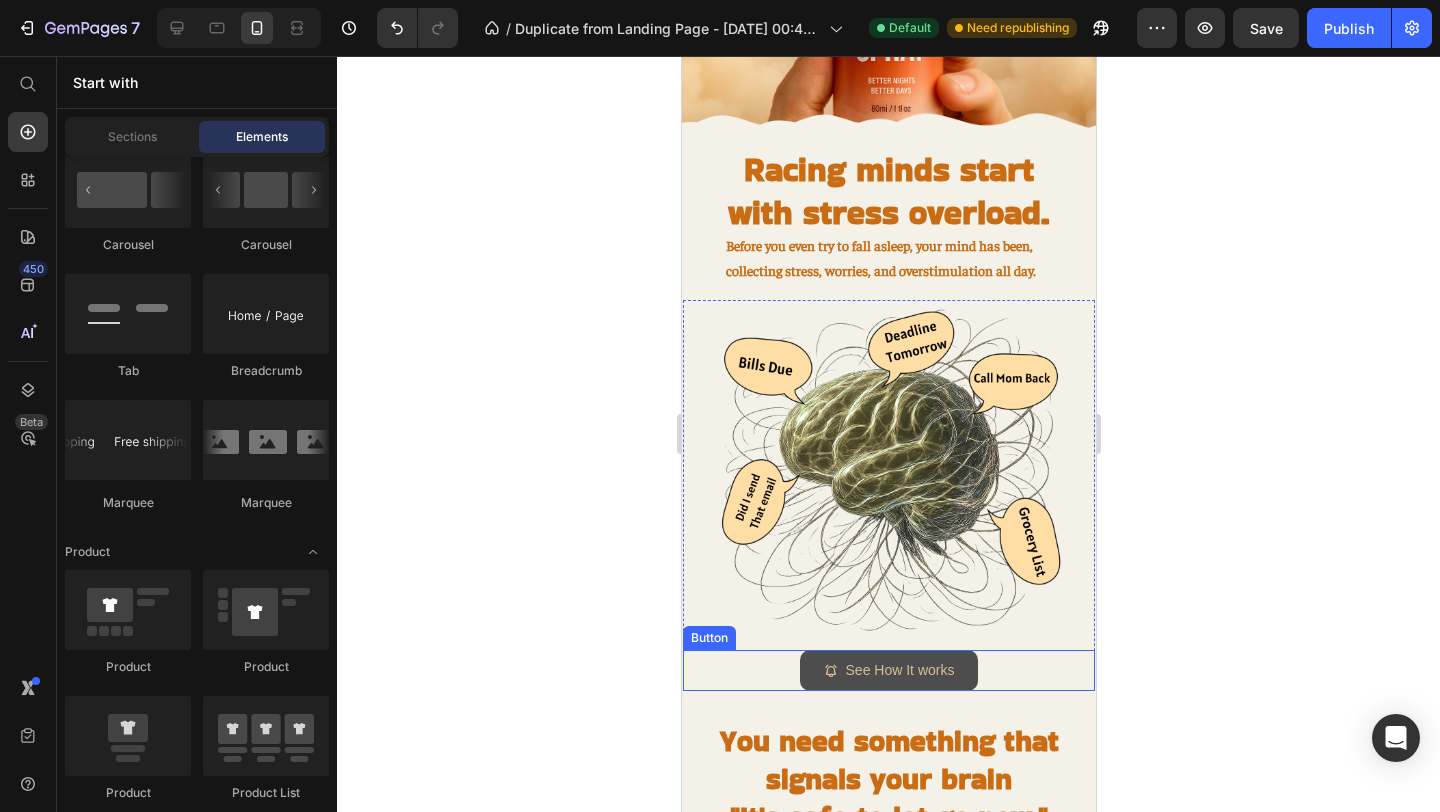 click 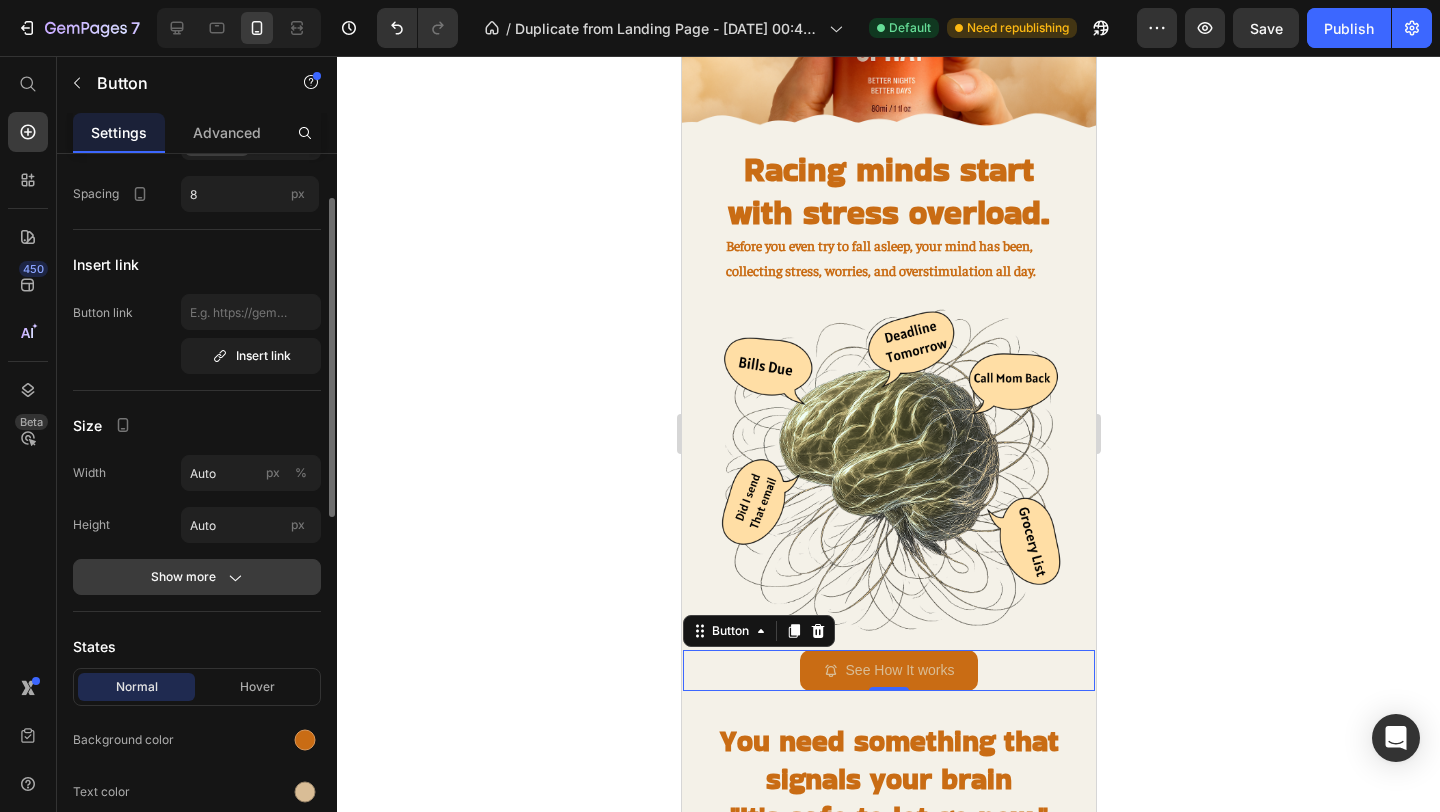scroll, scrollTop: 0, scrollLeft: 0, axis: both 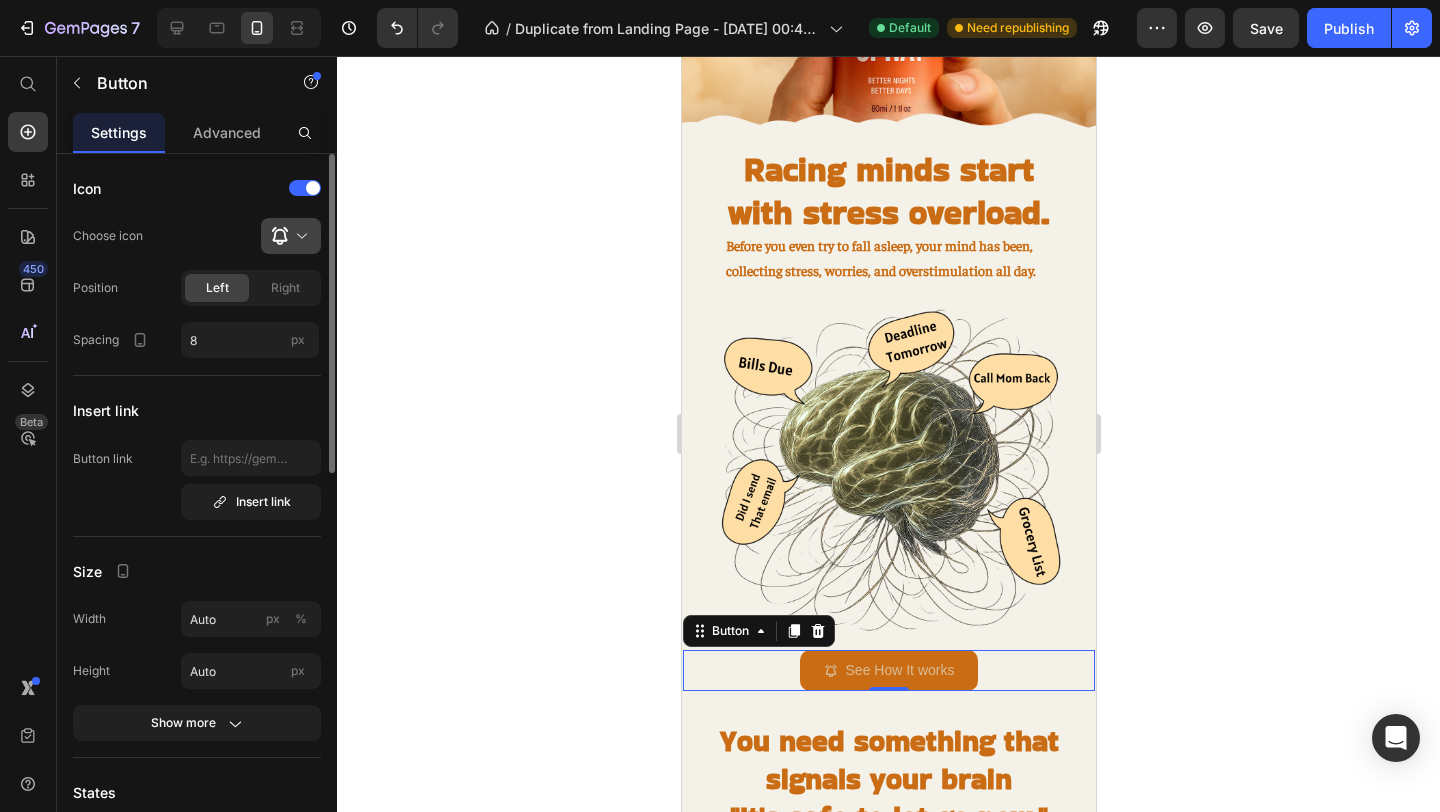 click at bounding box center [299, 236] 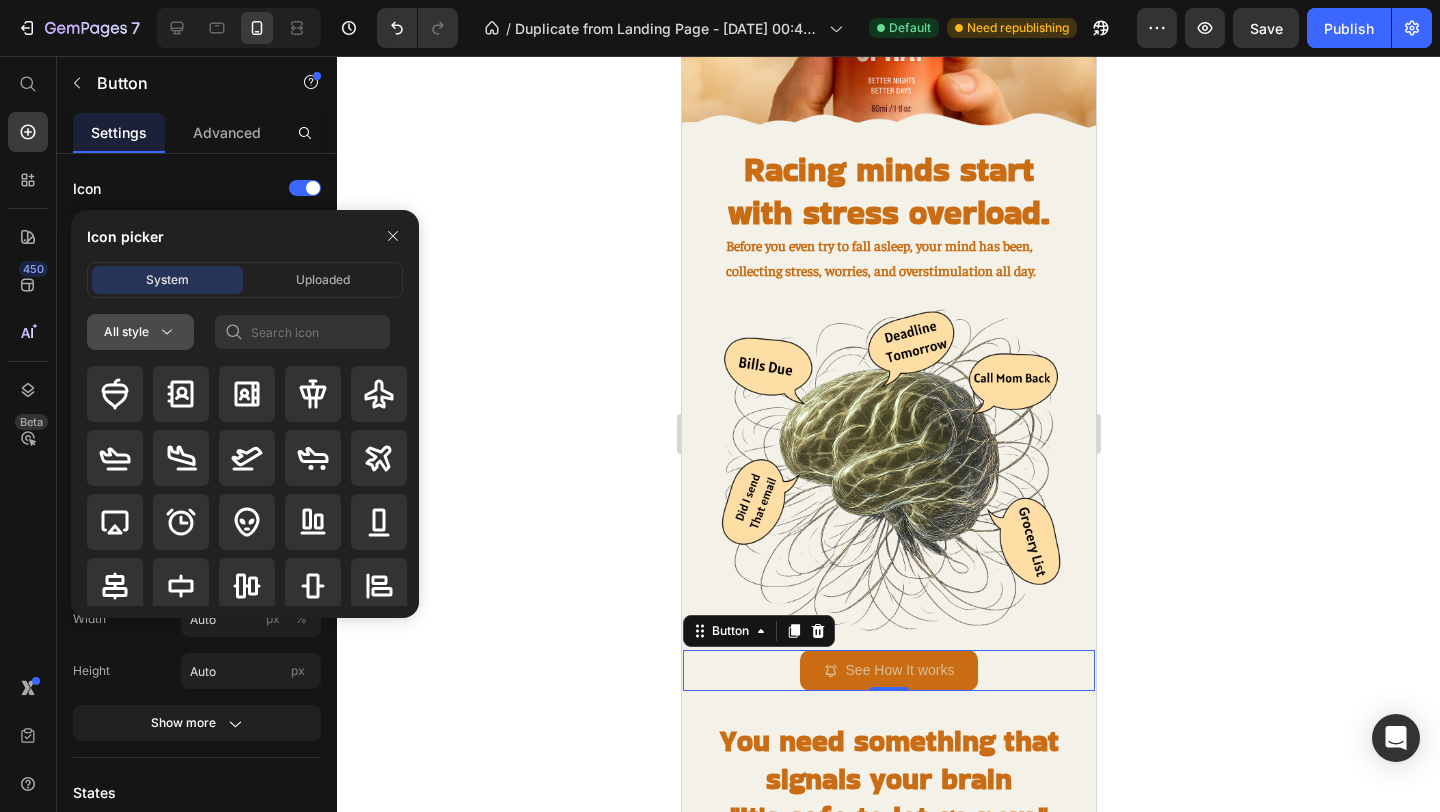 click on "All style" at bounding box center (140, 332) 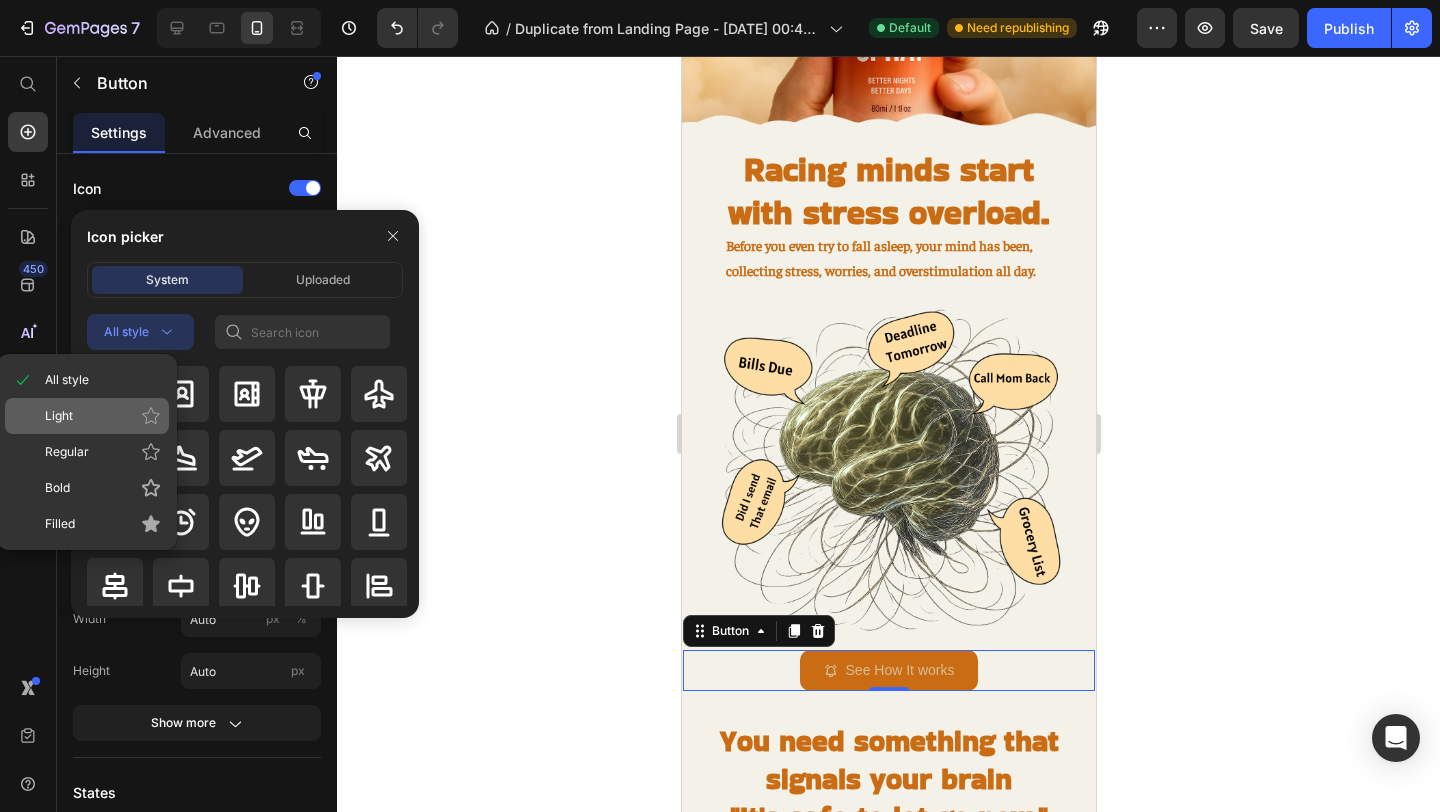 click on "Light" at bounding box center (103, 416) 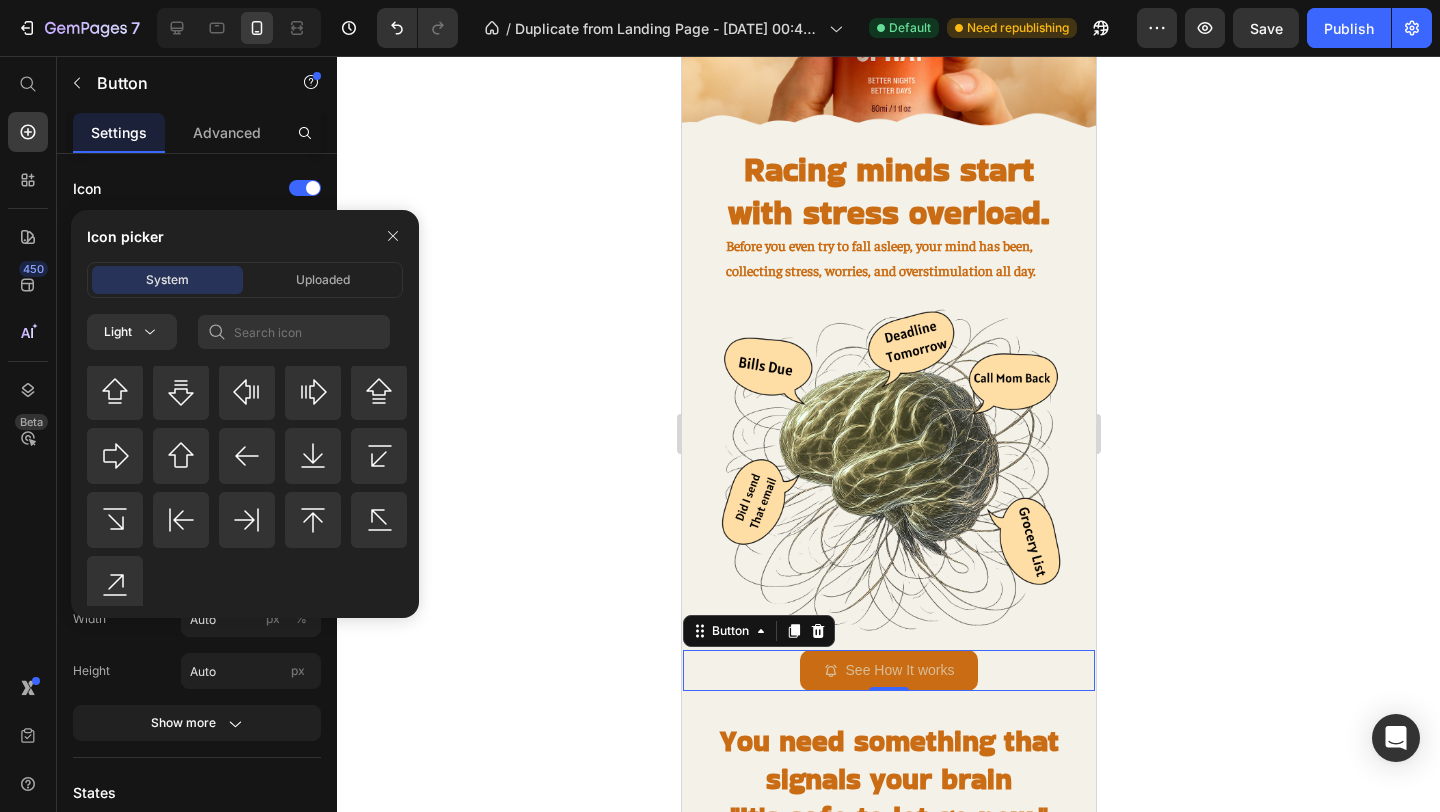 scroll, scrollTop: 927, scrollLeft: 0, axis: vertical 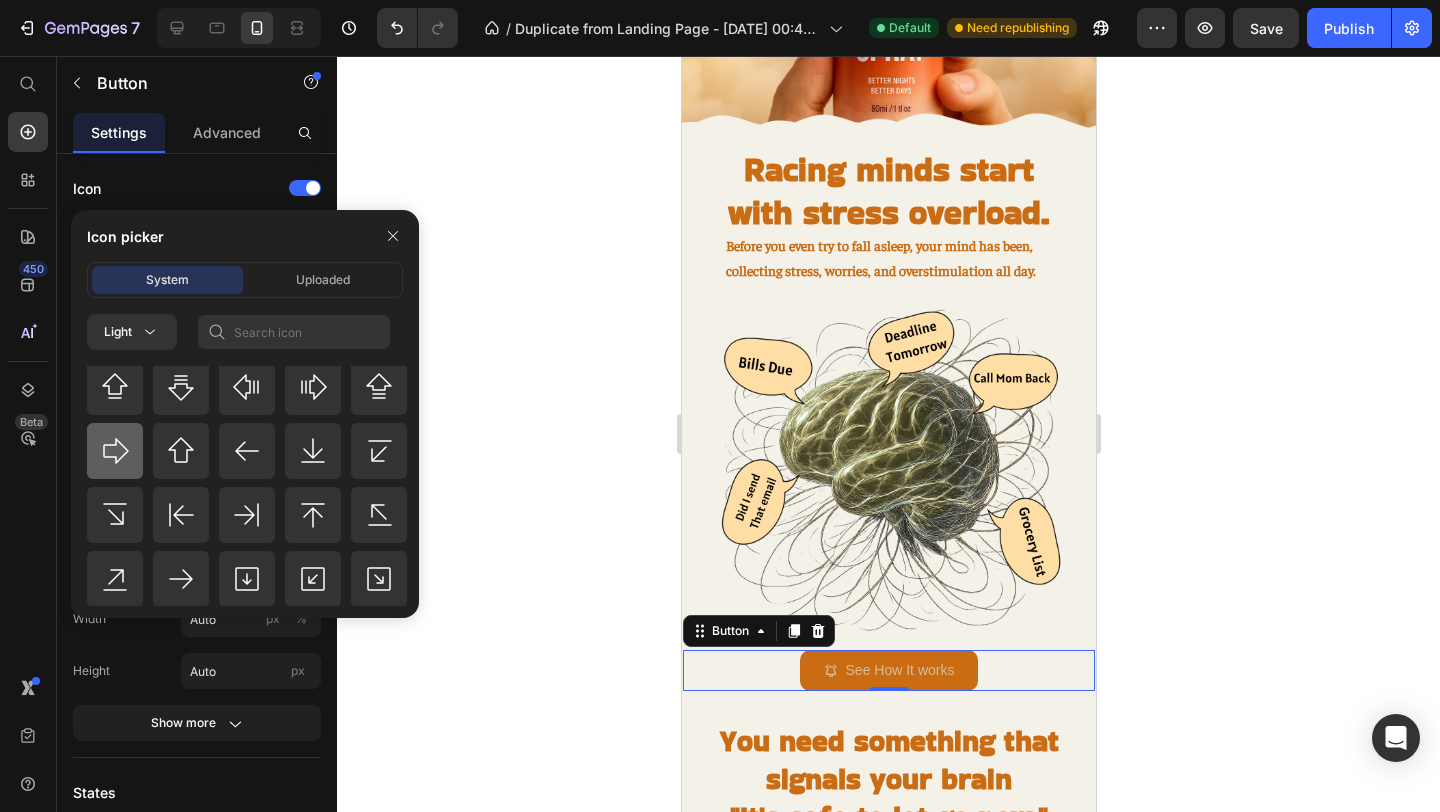 click 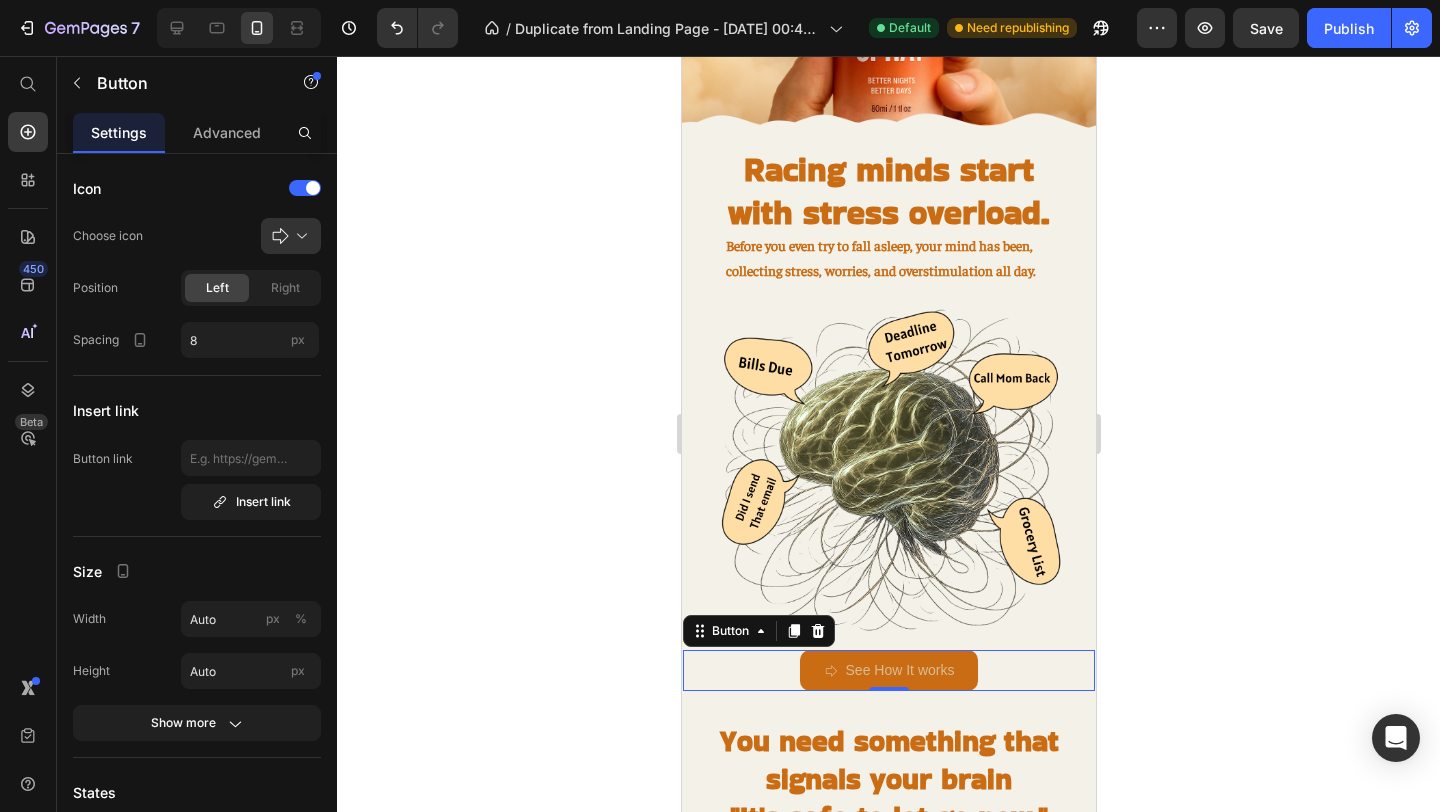 click 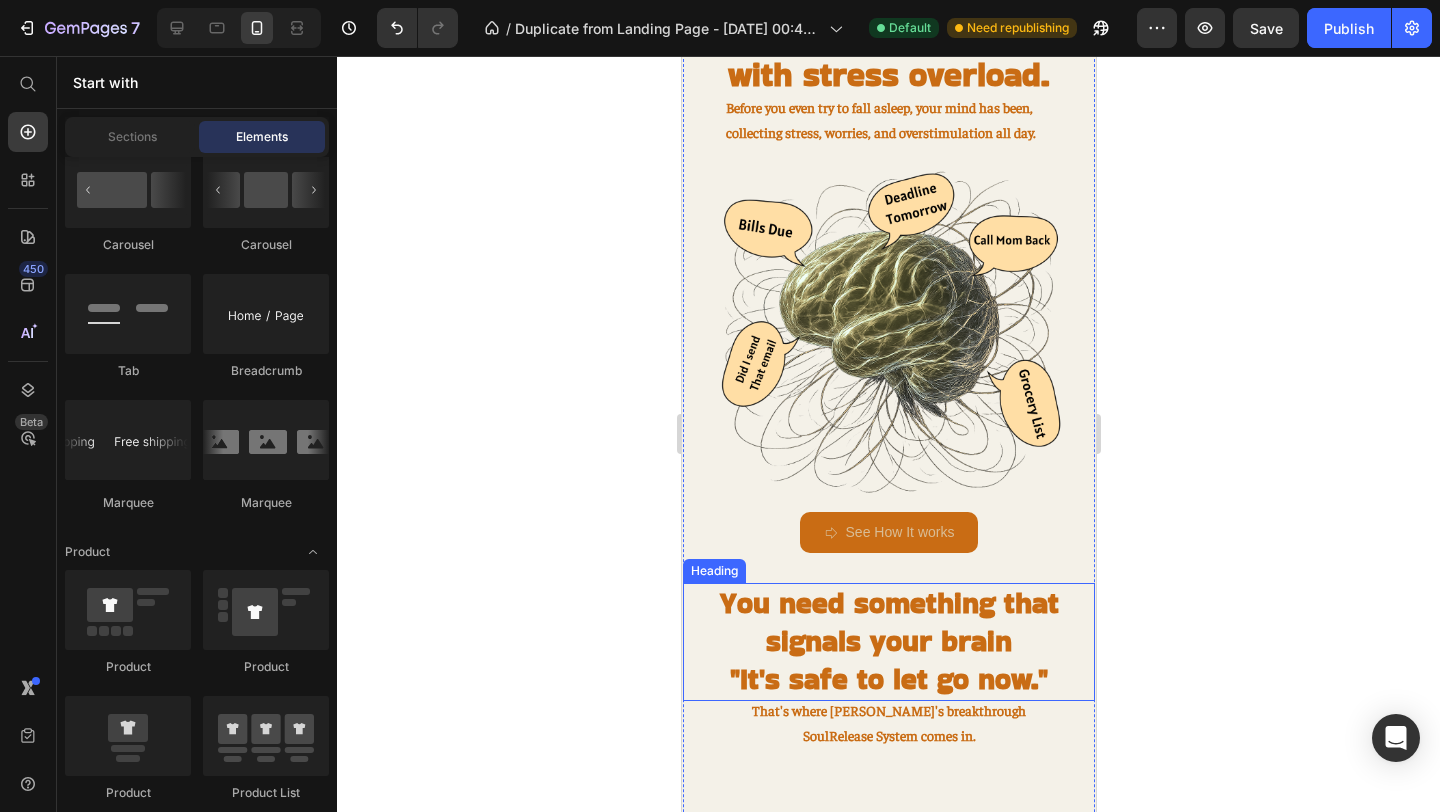 scroll, scrollTop: 743, scrollLeft: 0, axis: vertical 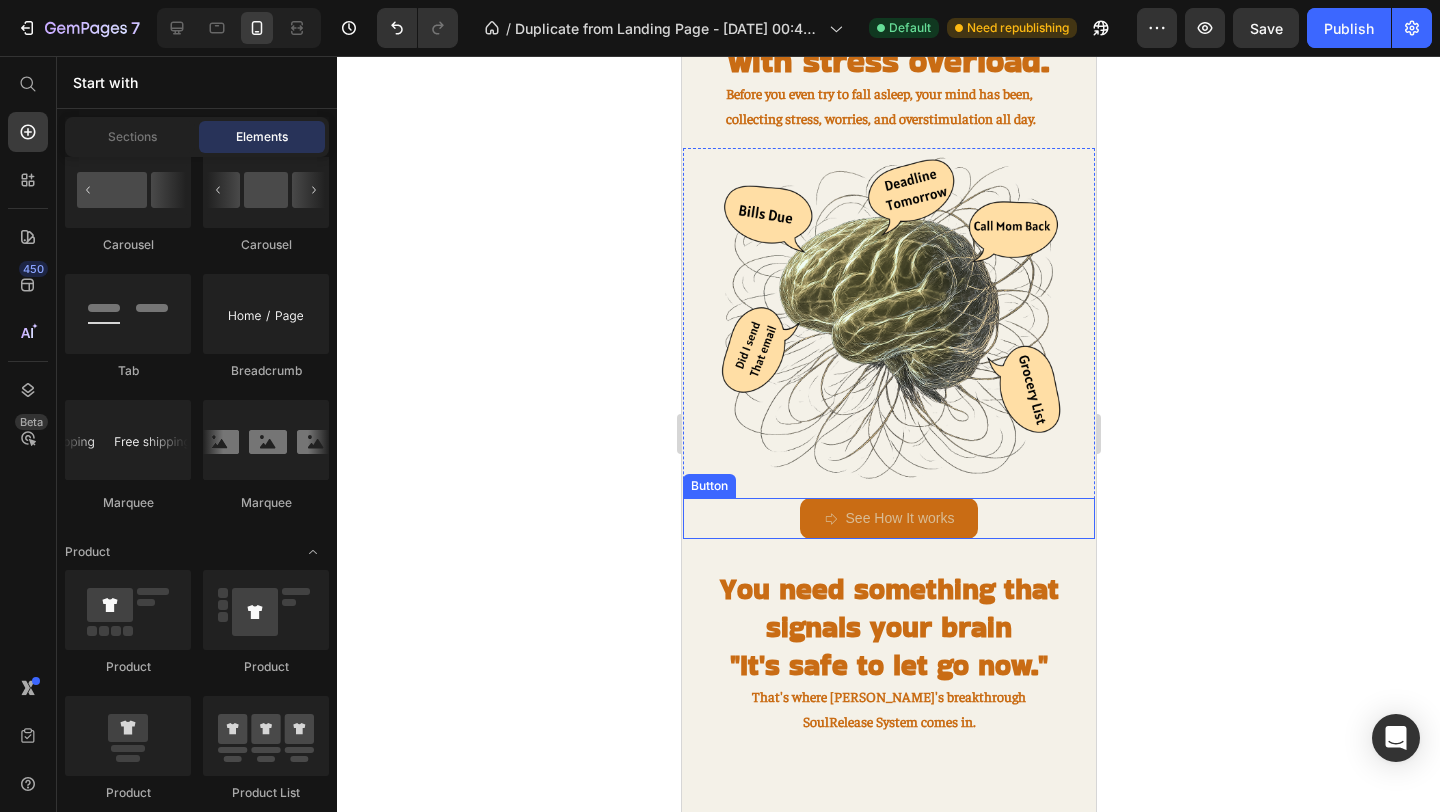 click on "See How It works  Button" at bounding box center (888, 518) 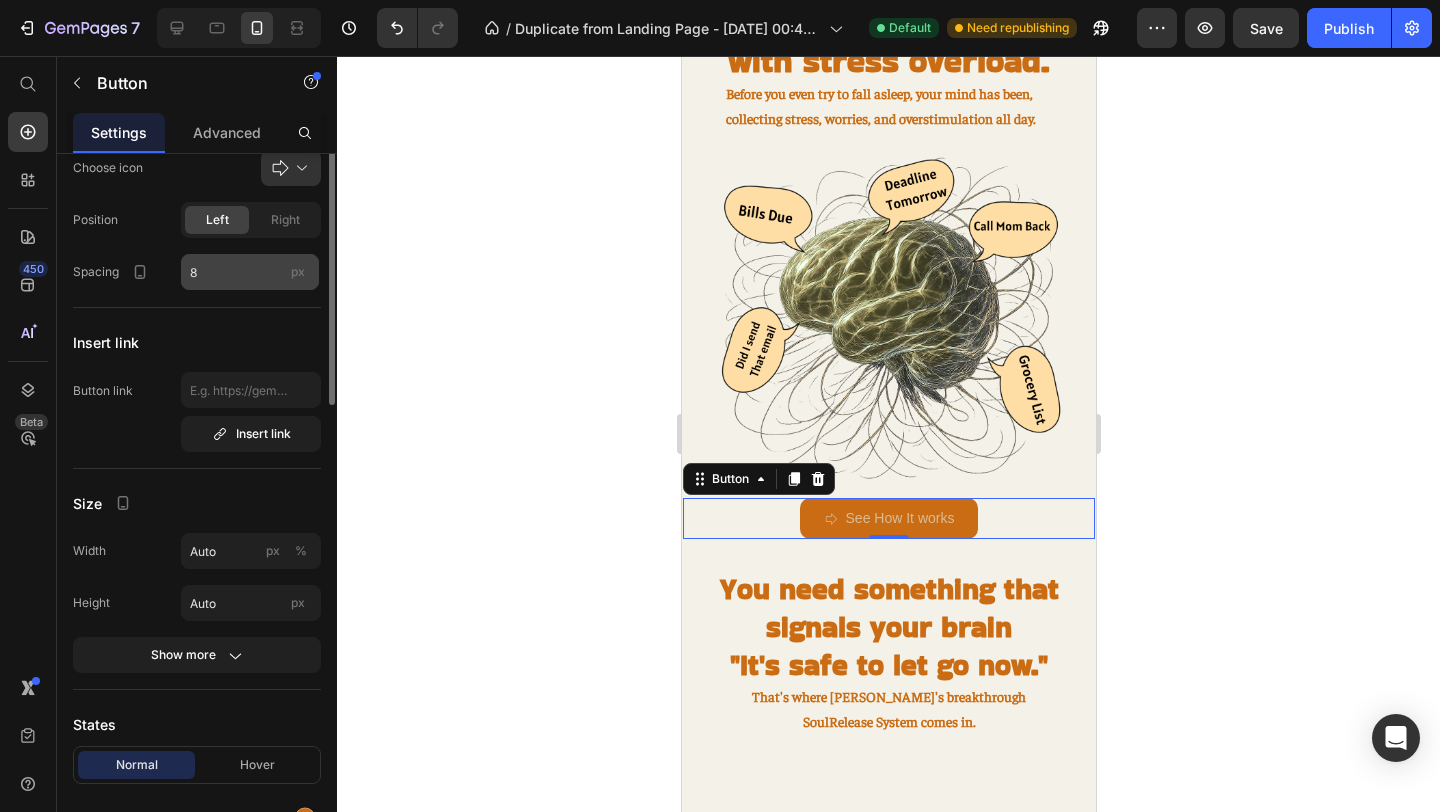 scroll, scrollTop: 0, scrollLeft: 0, axis: both 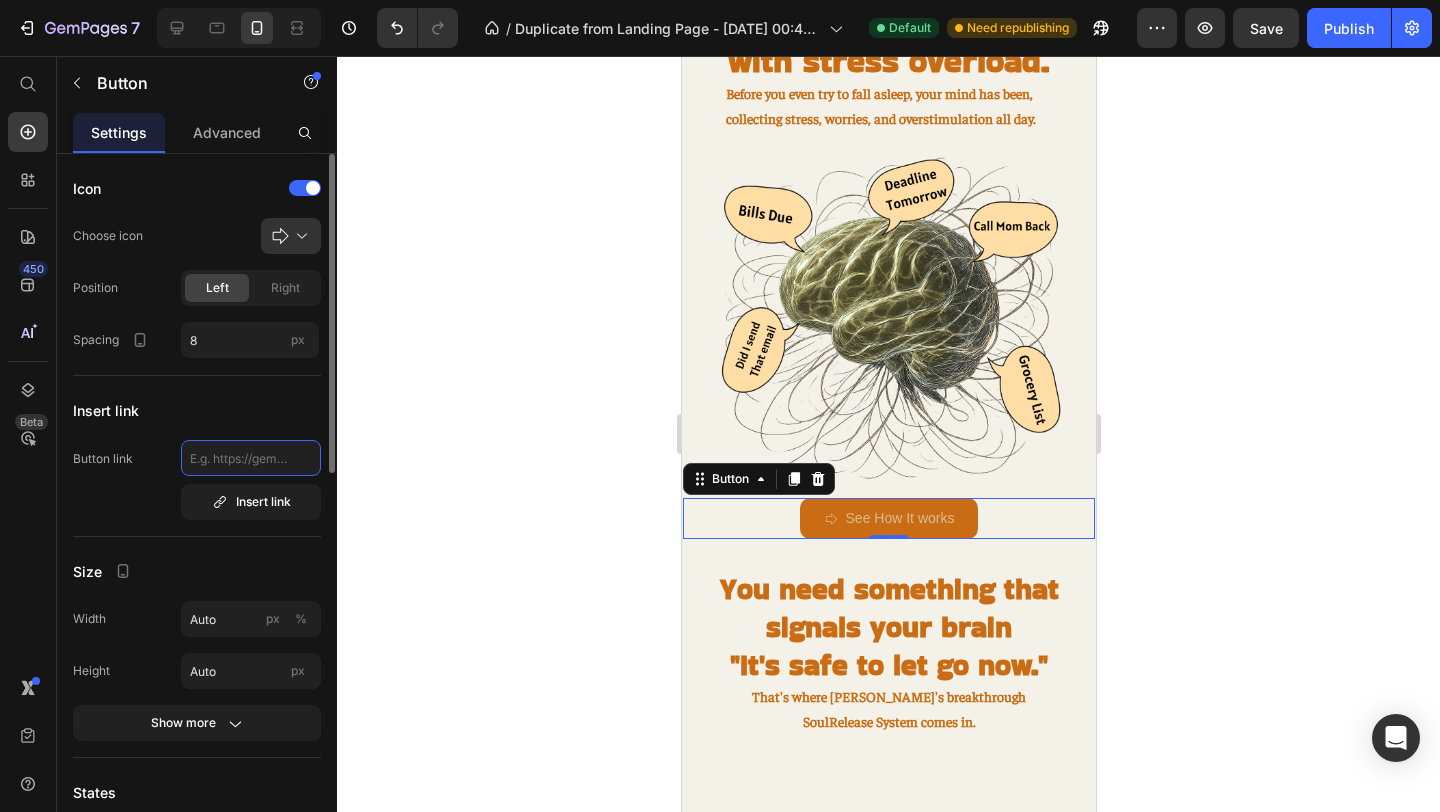 click 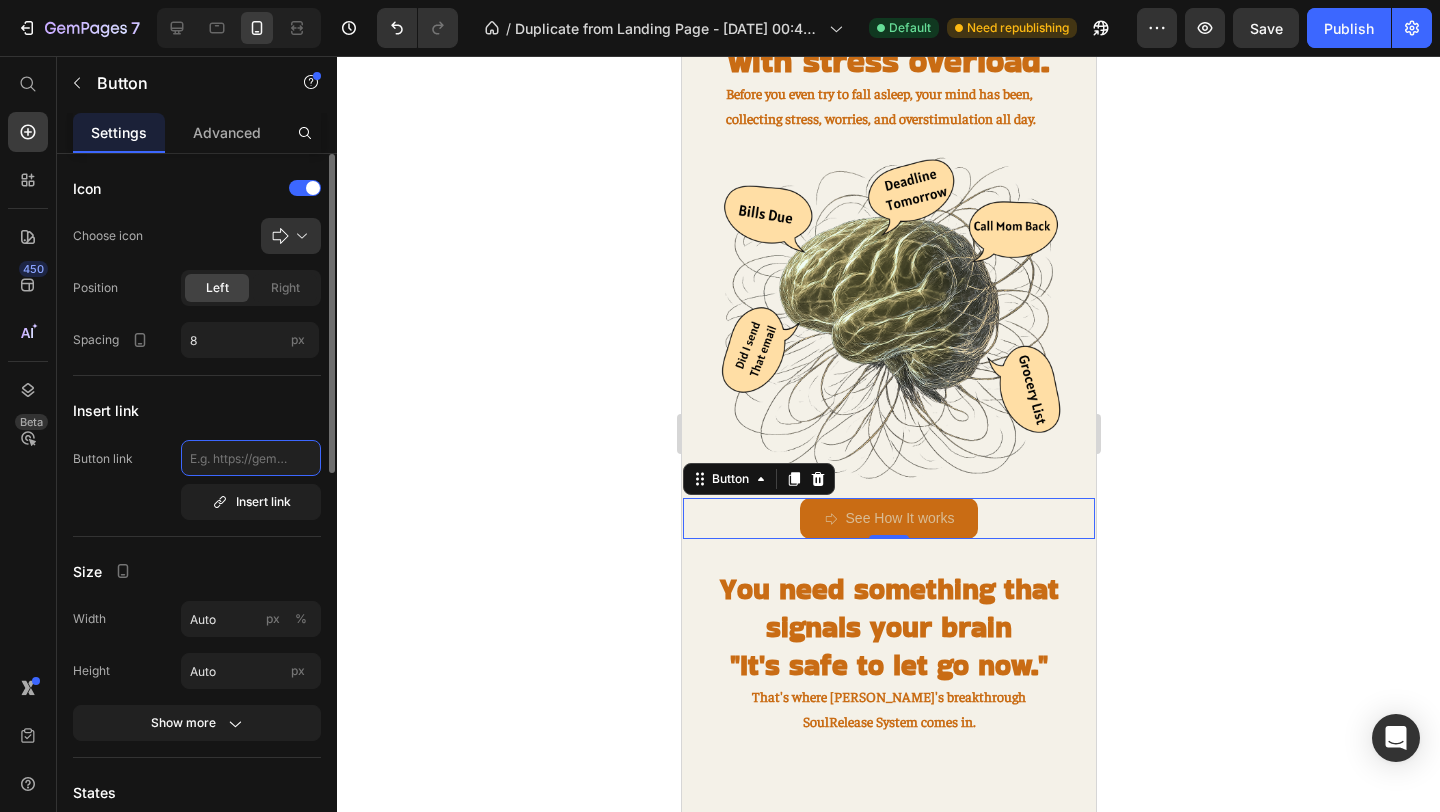 paste on "https://soulaby.com/products/soulaby-sleep-spray" 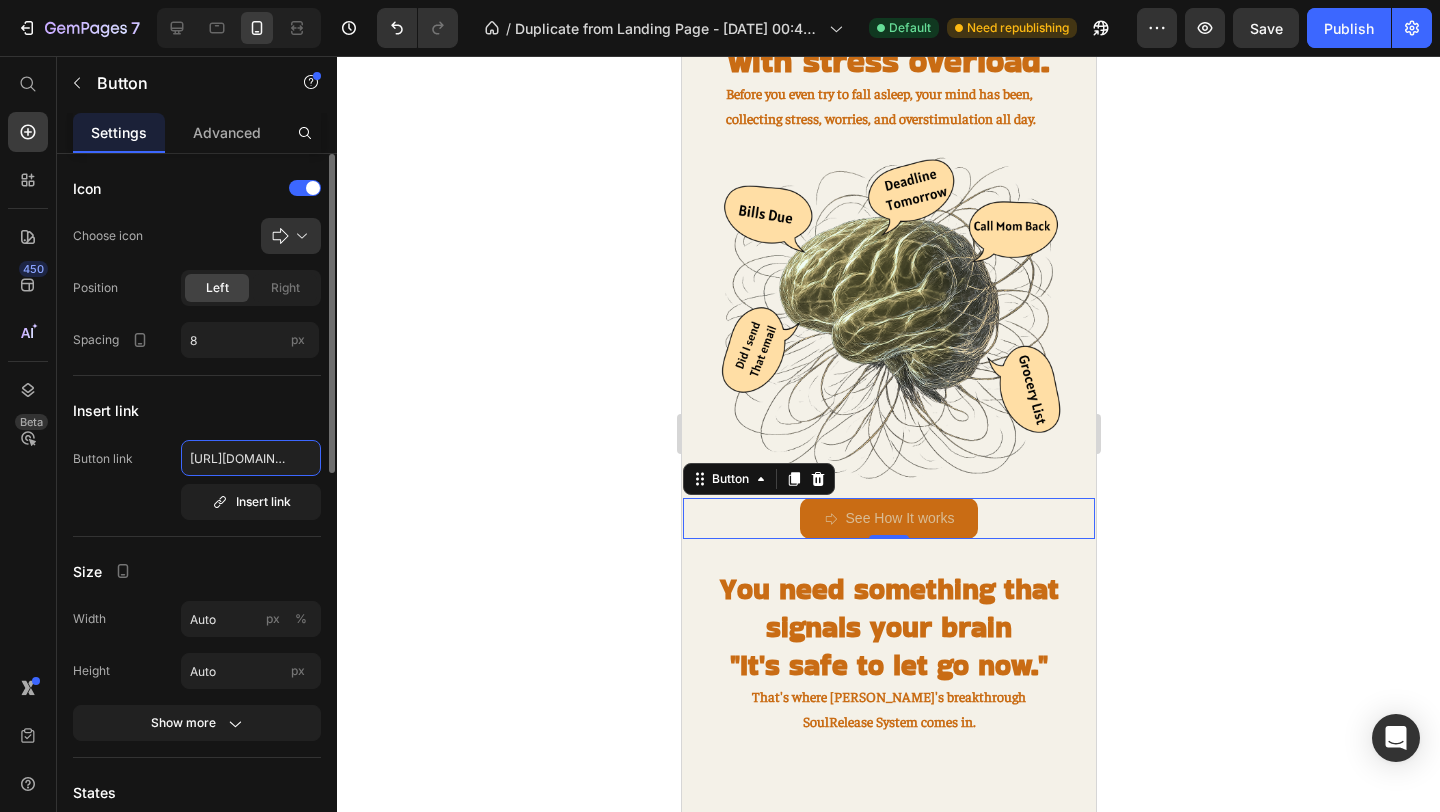 scroll, scrollTop: 0, scrollLeft: 190, axis: horizontal 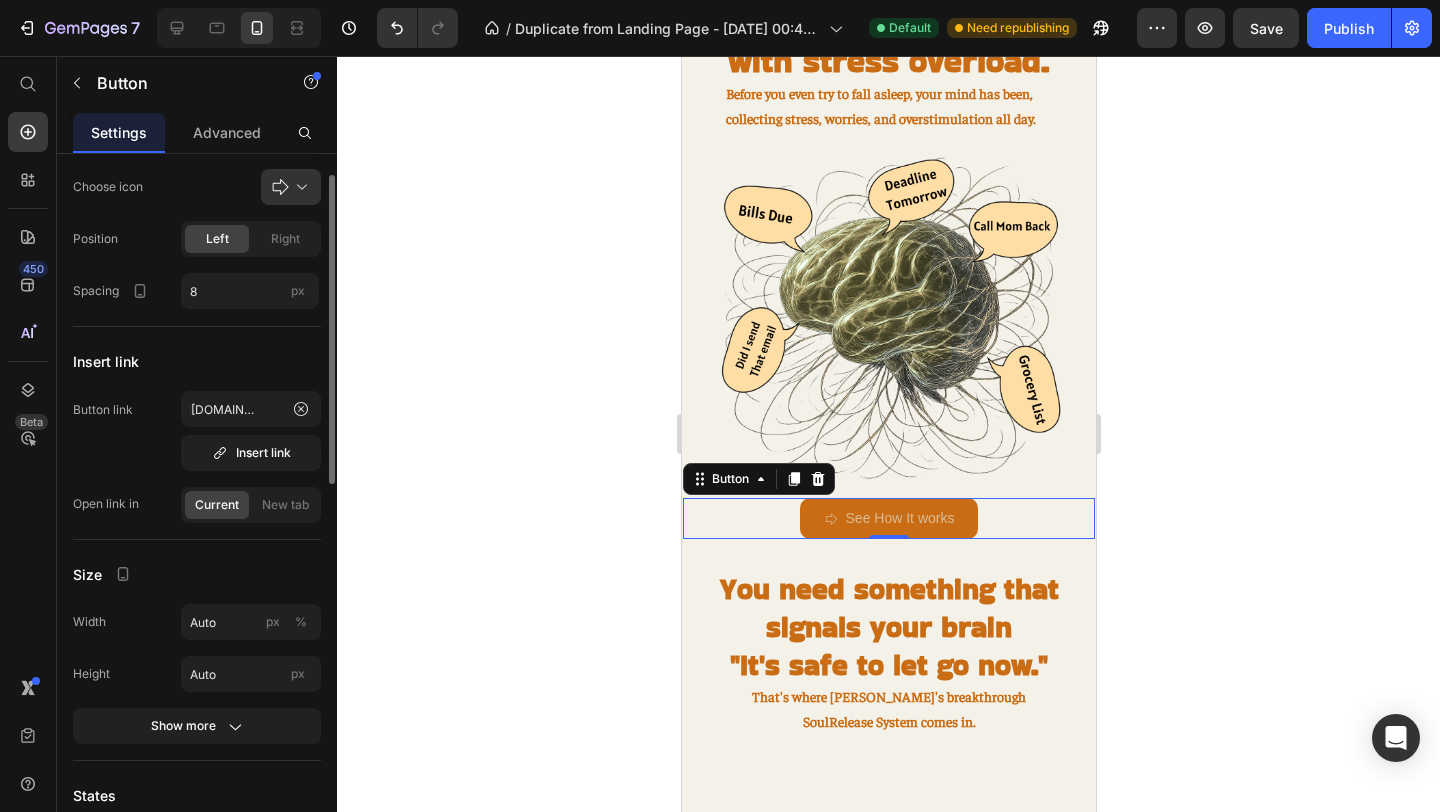click on "Insert link" at bounding box center (197, 361) 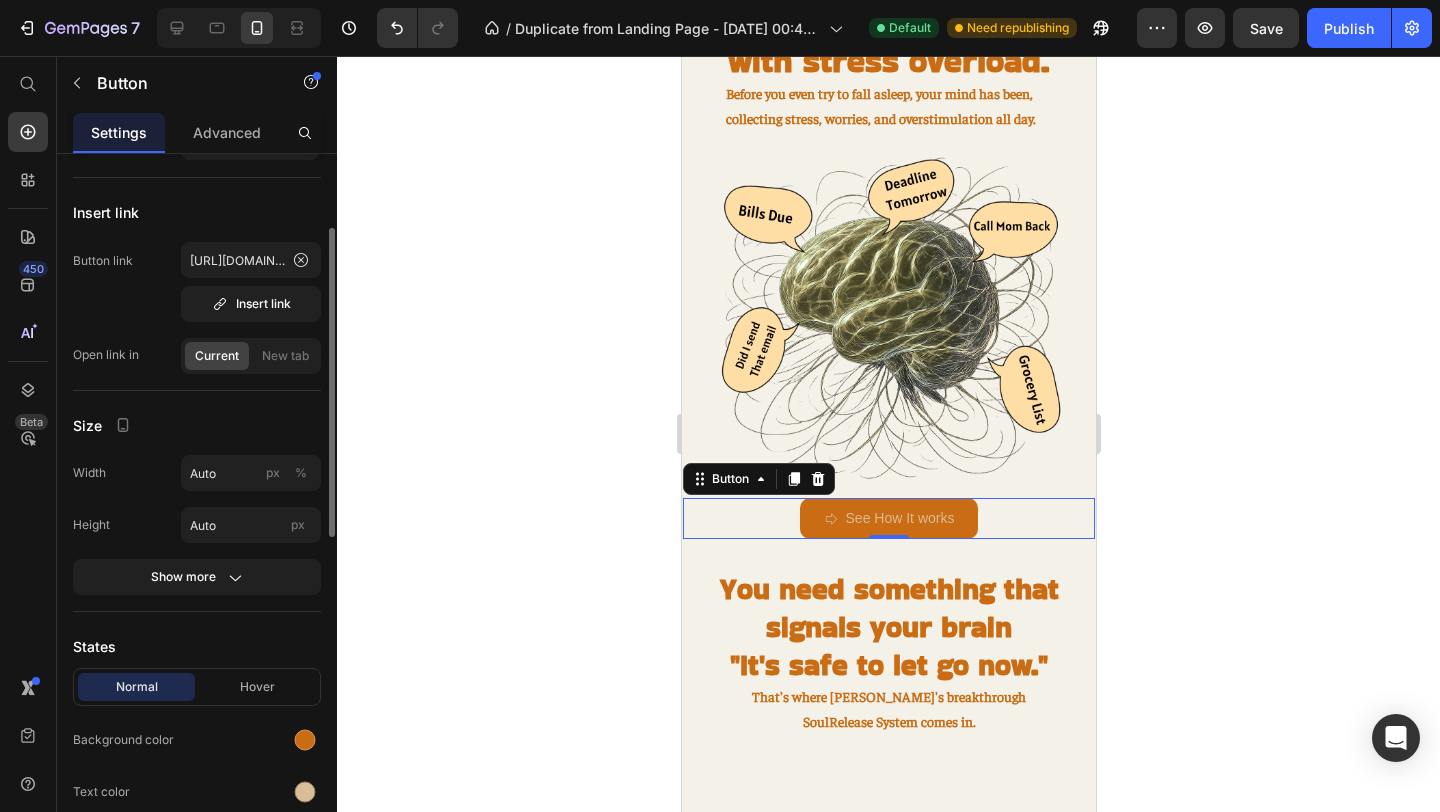 scroll, scrollTop: 203, scrollLeft: 0, axis: vertical 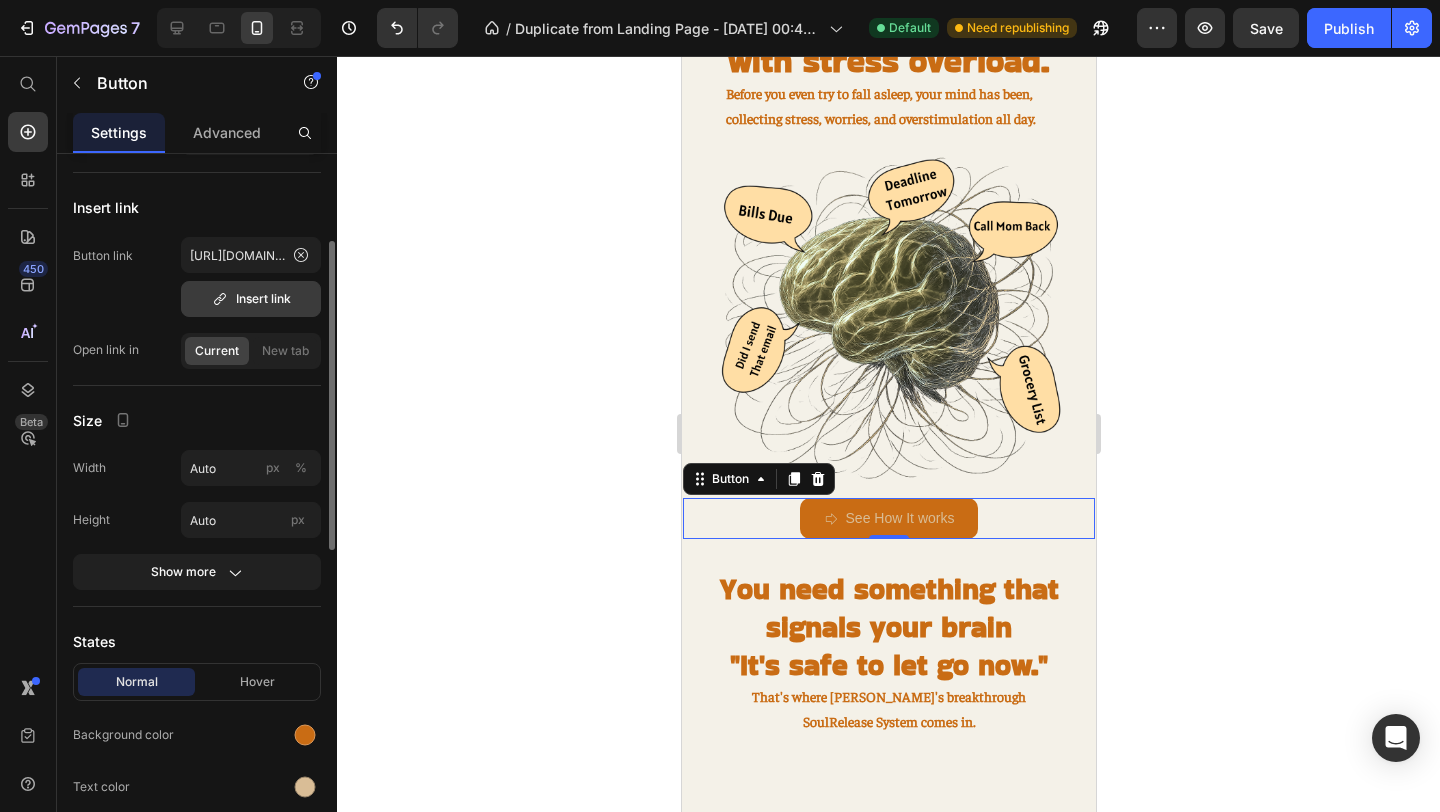click on "Insert link" at bounding box center (251, 299) 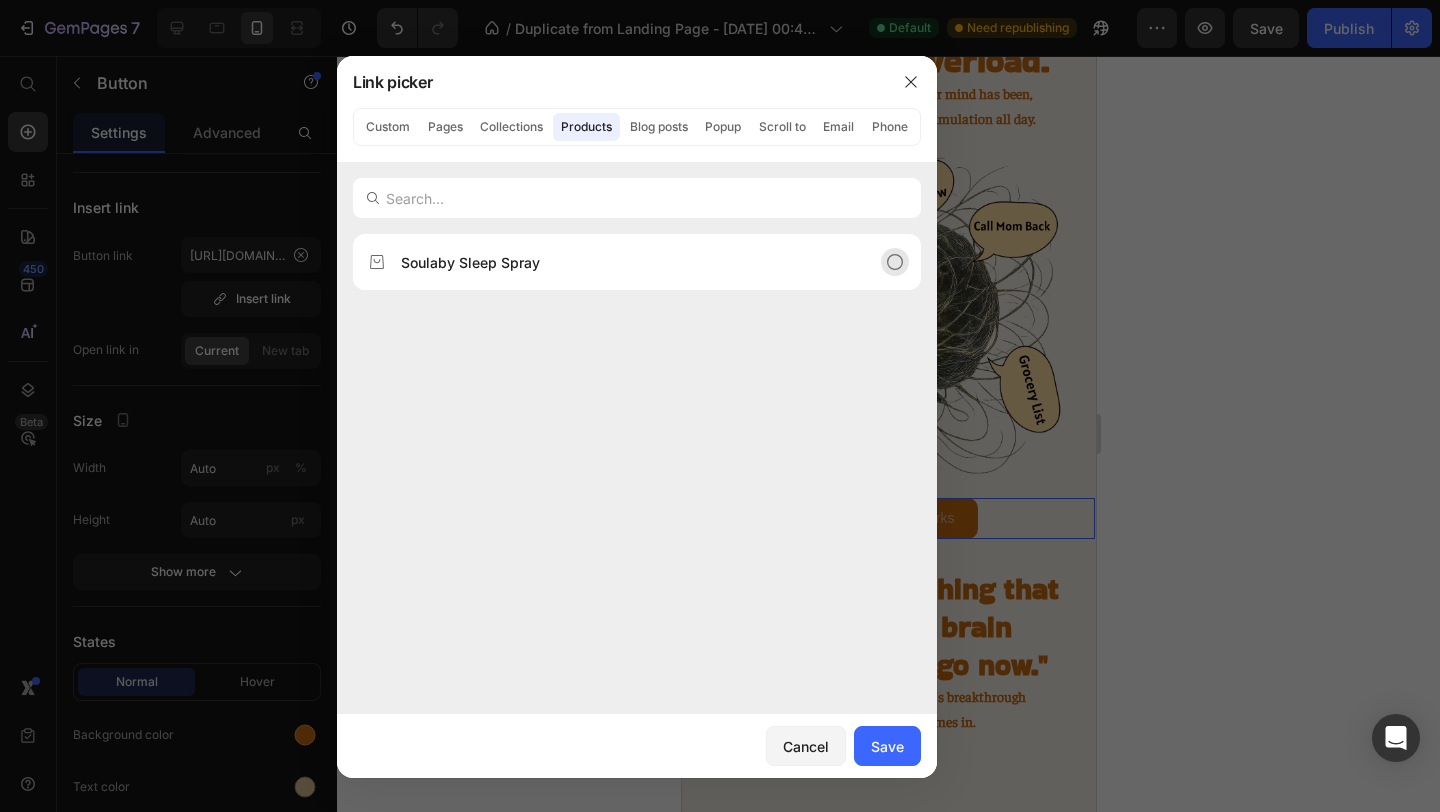 click on "Soulaby Sleep Spray" at bounding box center (470, 262) 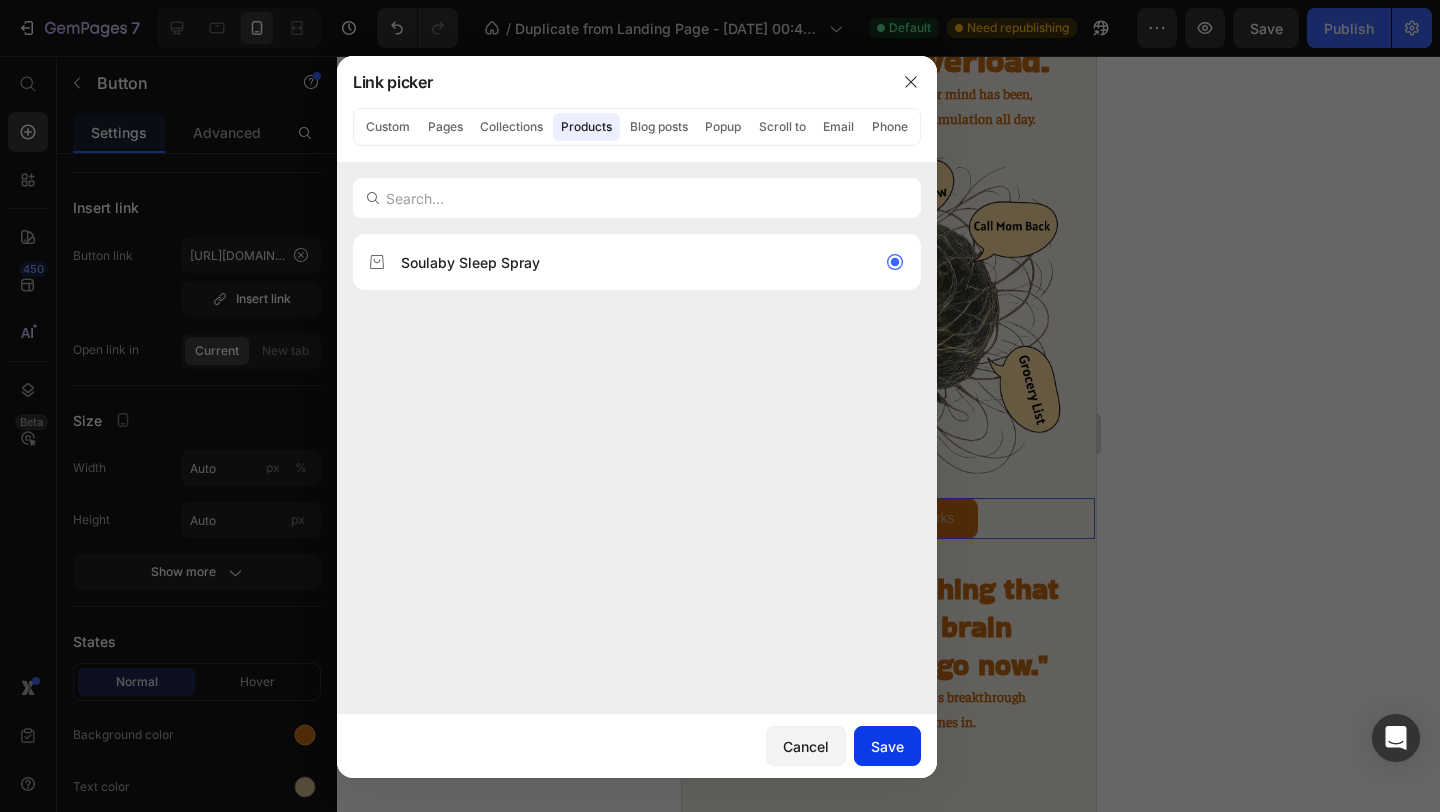 click on "Save" at bounding box center (887, 746) 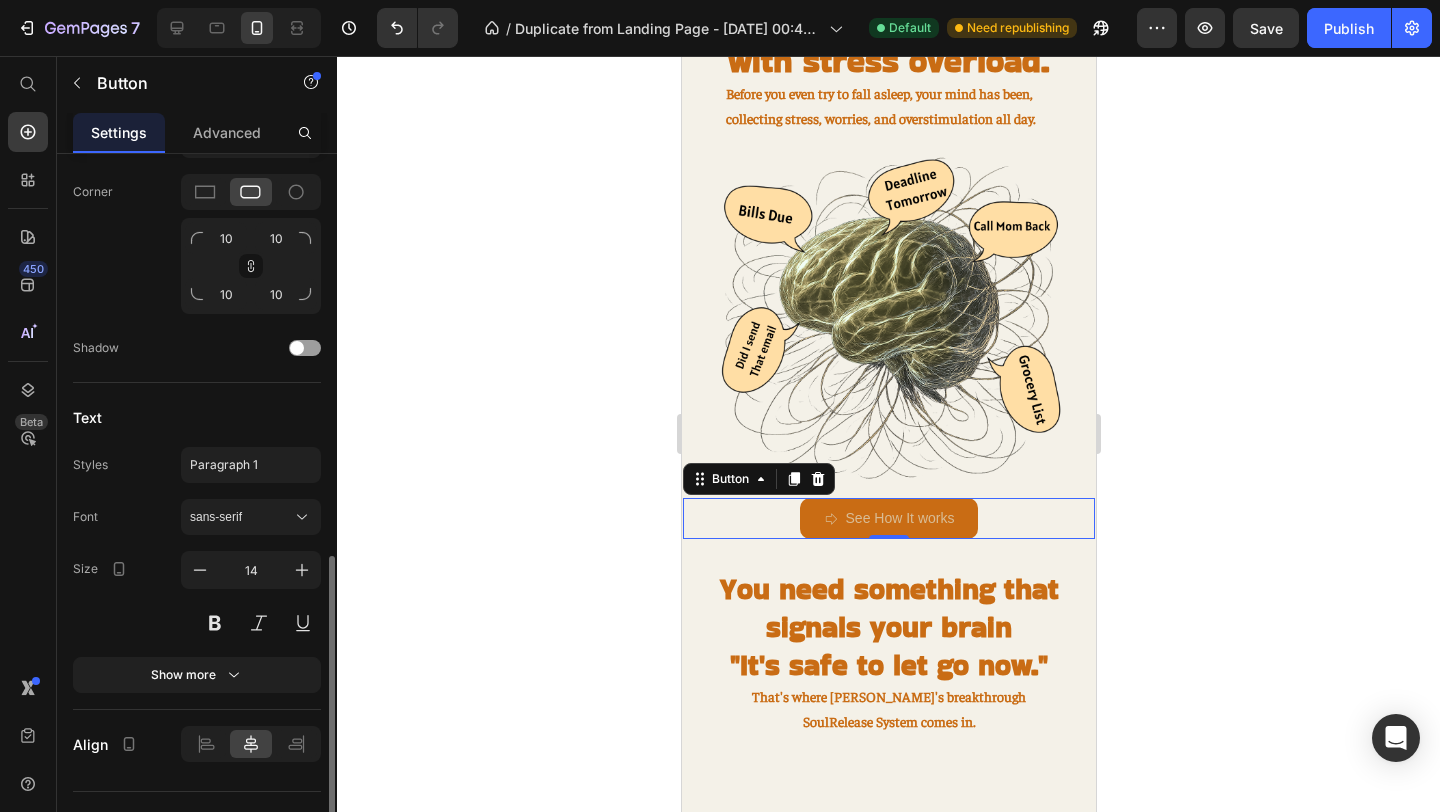 scroll, scrollTop: 924, scrollLeft: 0, axis: vertical 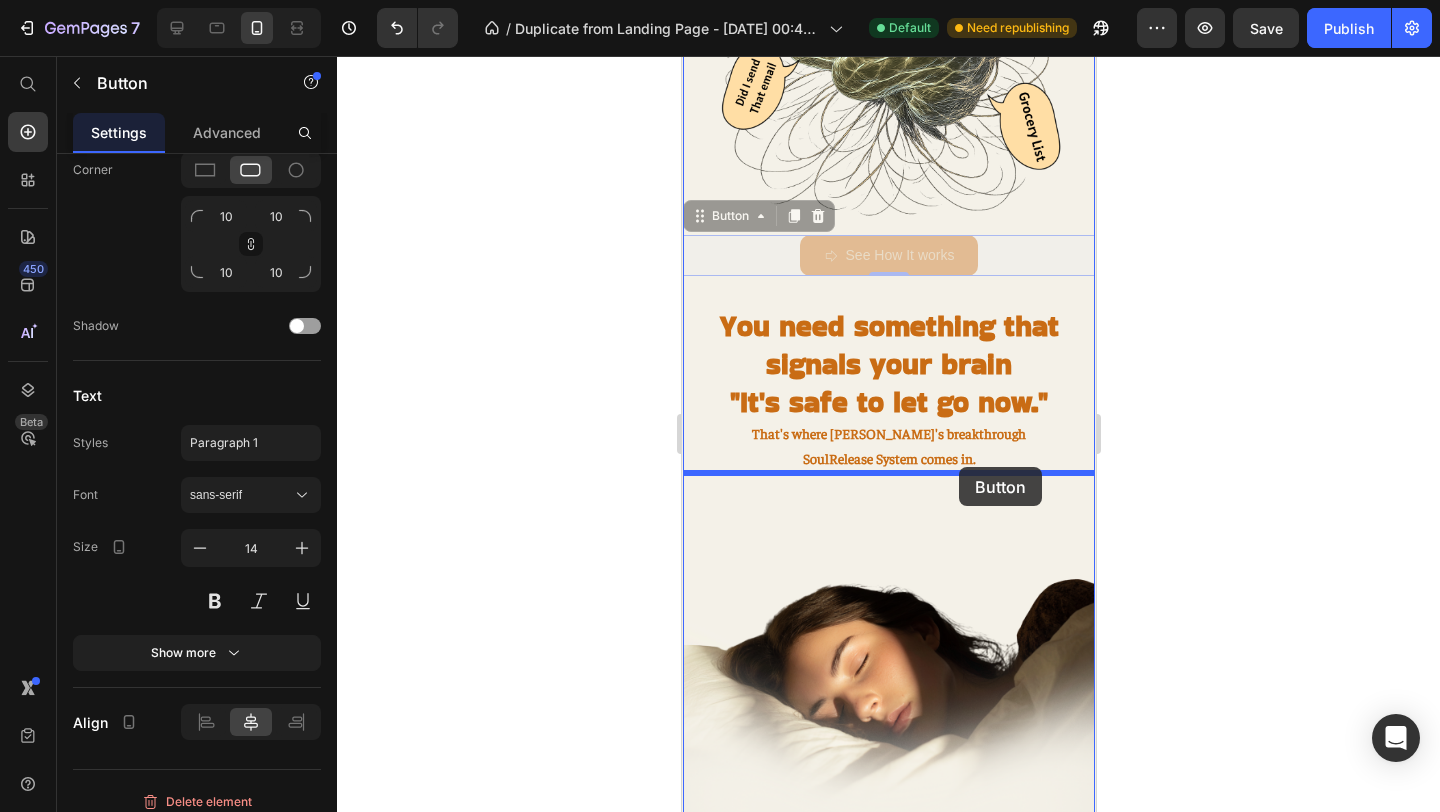 drag, startPoint x: 981, startPoint y: 252, endPoint x: 958, endPoint y: 467, distance: 216.22673 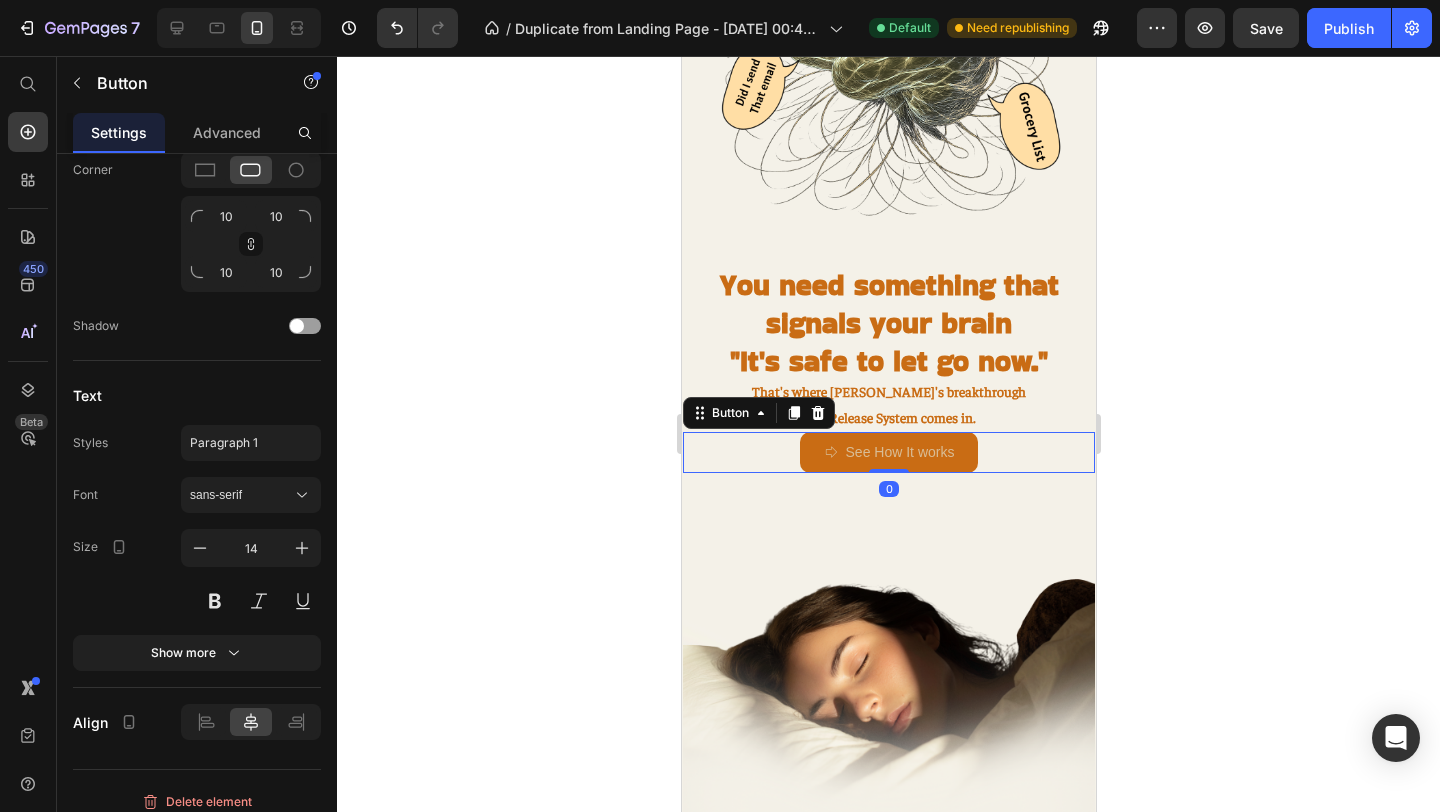click 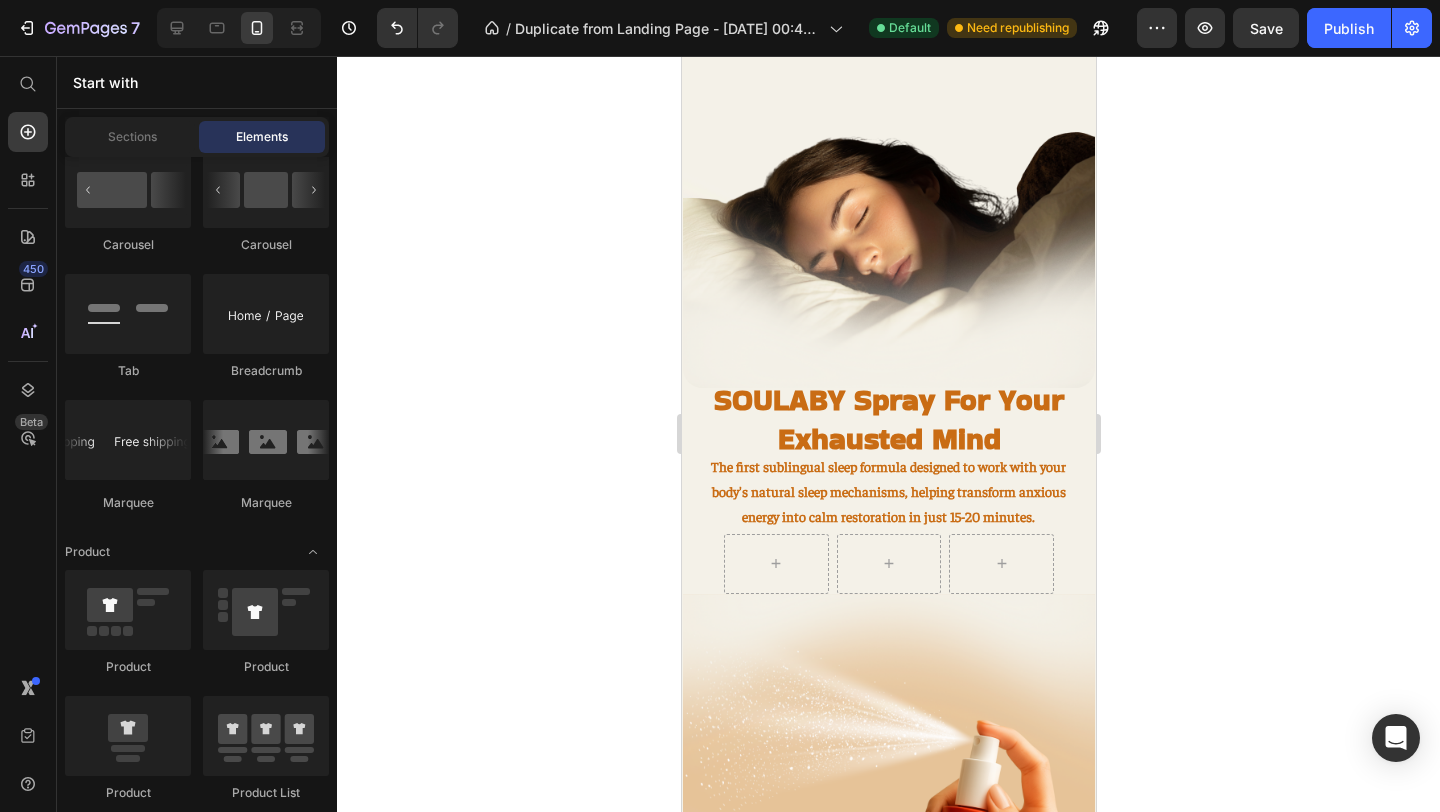 scroll, scrollTop: 1497, scrollLeft: 0, axis: vertical 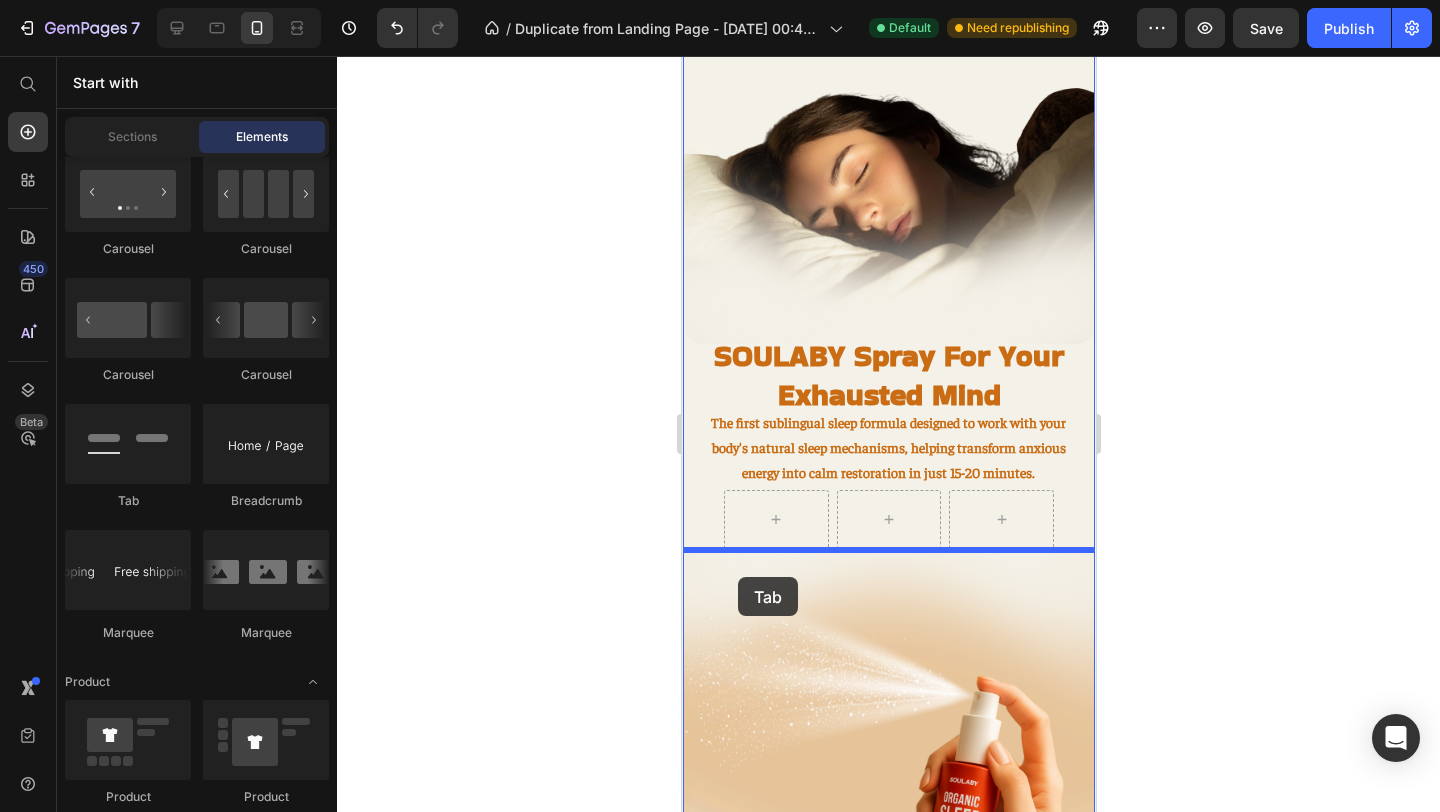 drag, startPoint x: 800, startPoint y: 499, endPoint x: 737, endPoint y: 577, distance: 100.26465 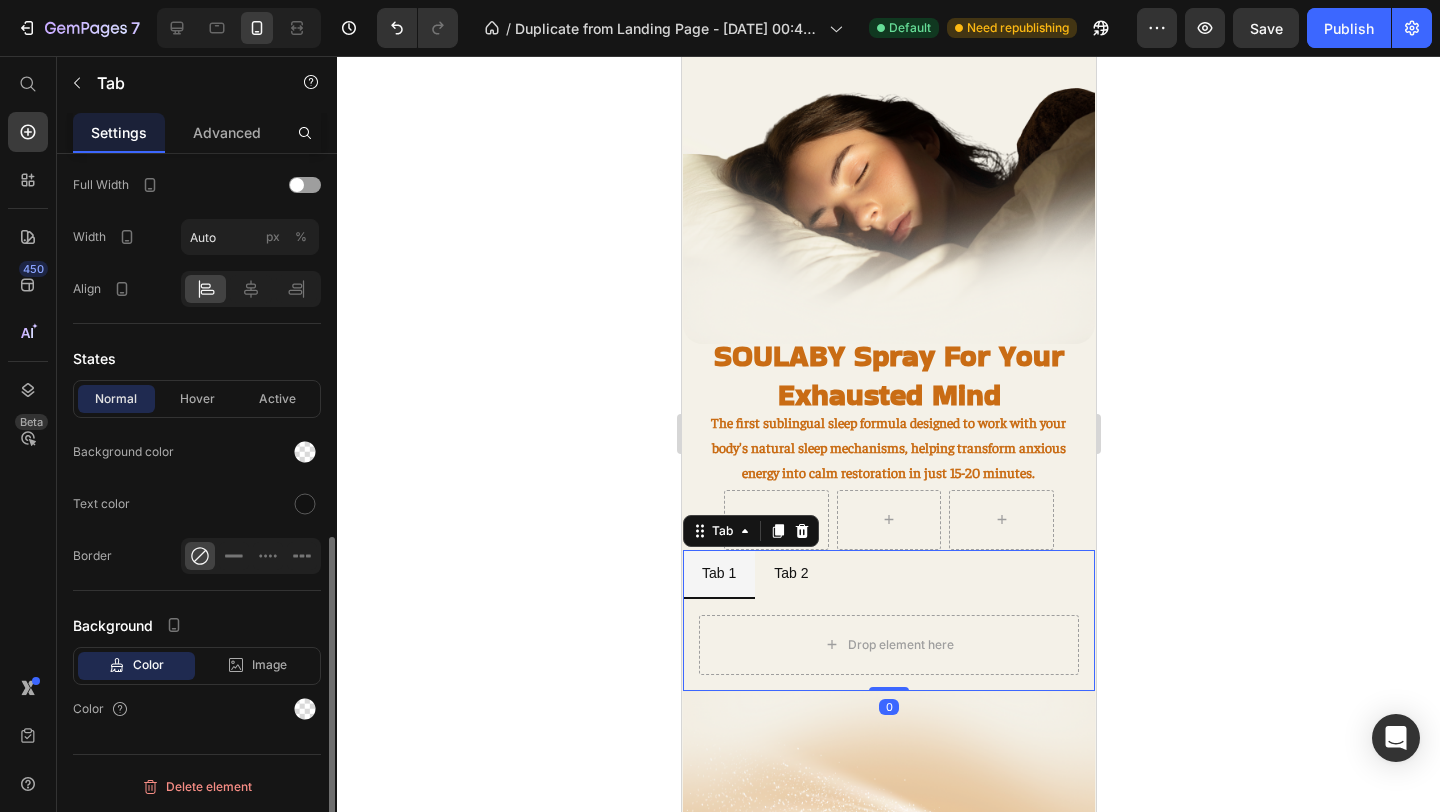 scroll, scrollTop: 0, scrollLeft: 0, axis: both 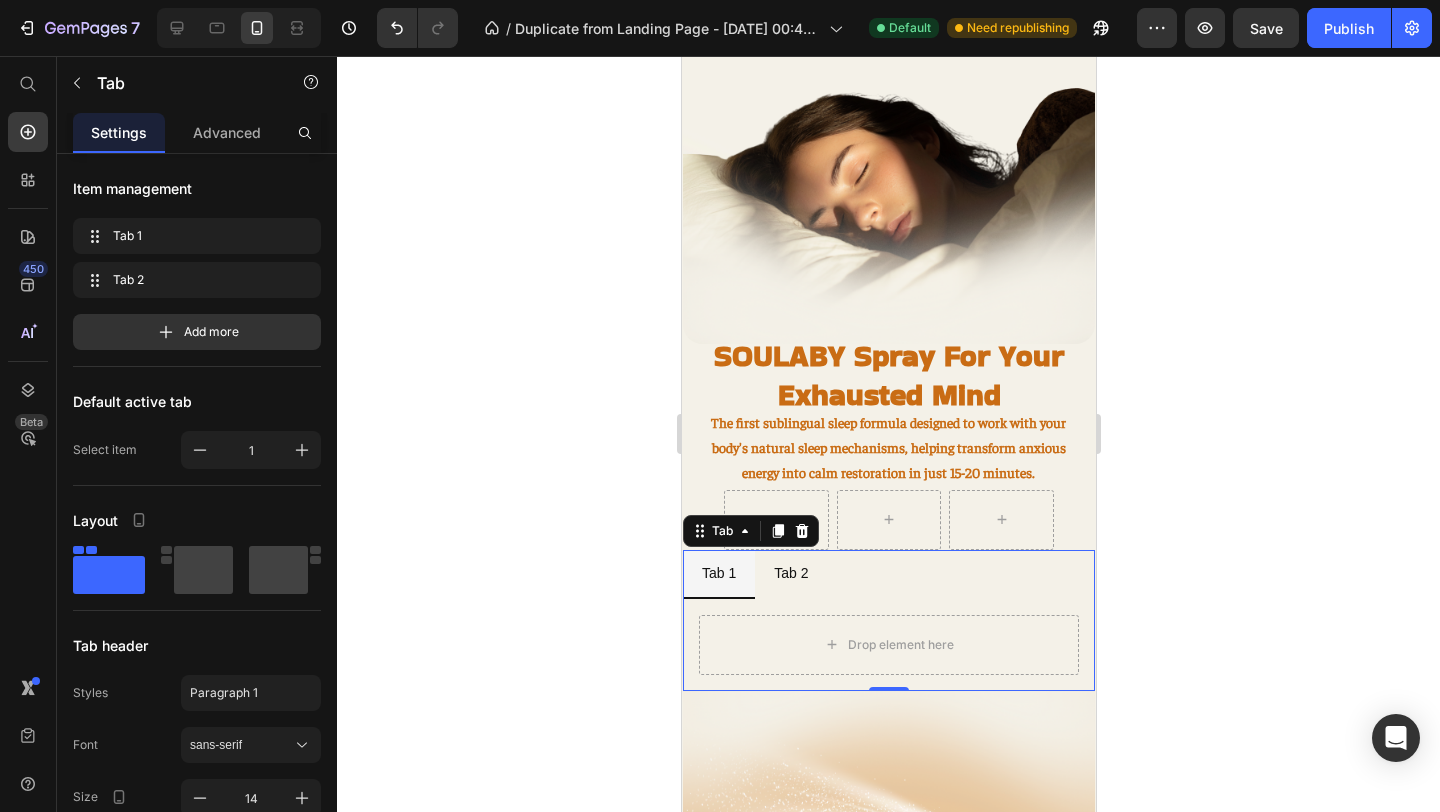 click on "Tab 2" at bounding box center [790, 573] 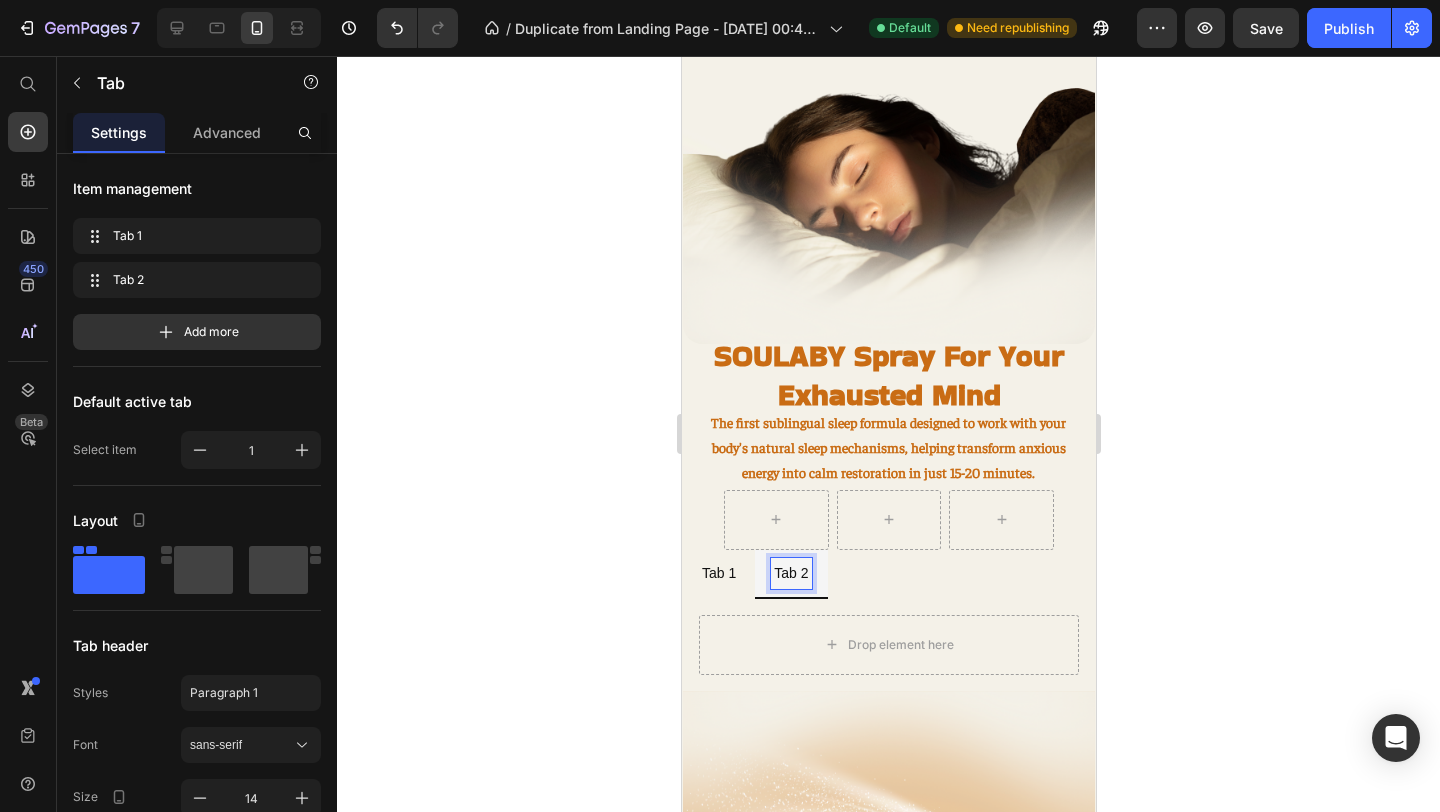 click on "Tab 1" at bounding box center (718, 573) 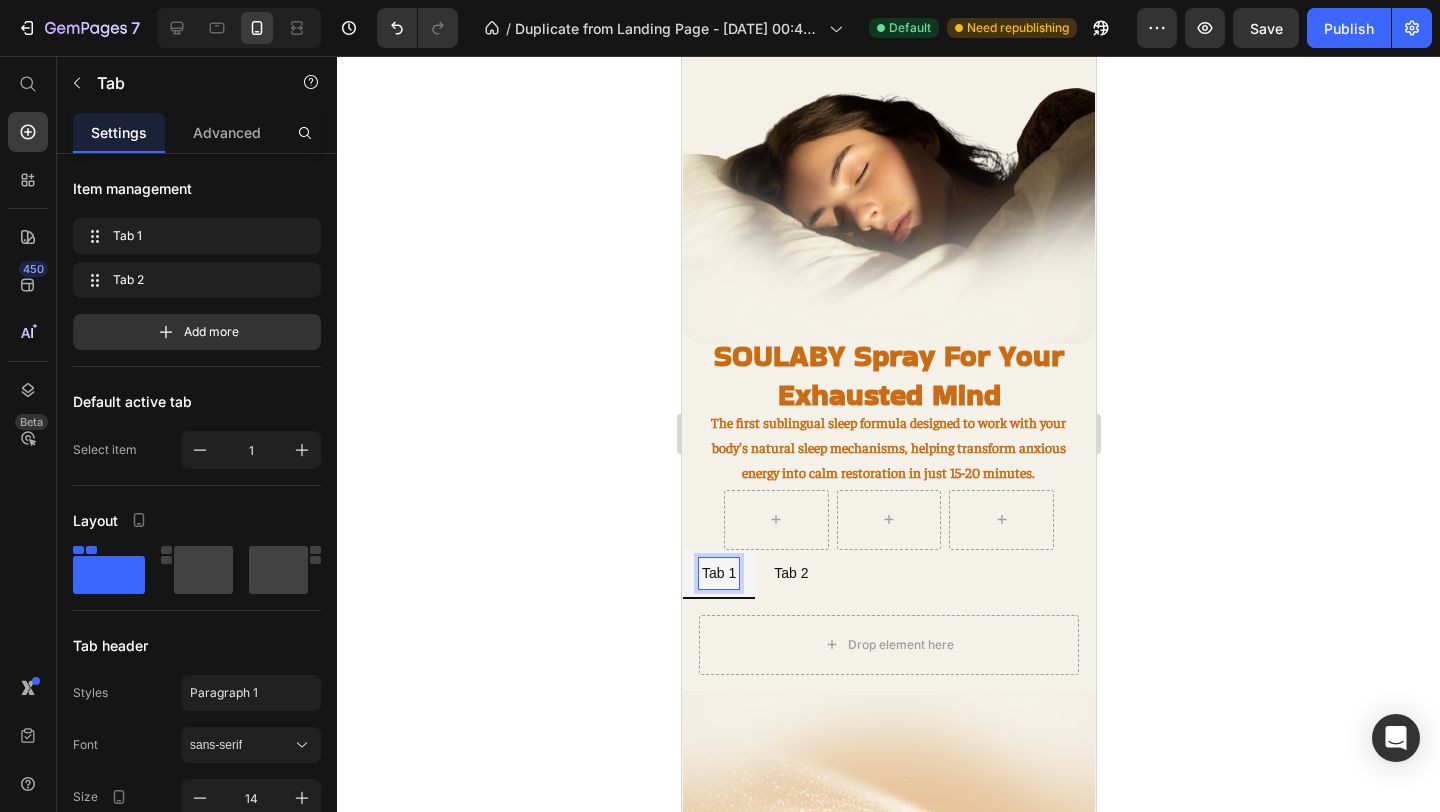 click on "Tab 2" at bounding box center [790, 573] 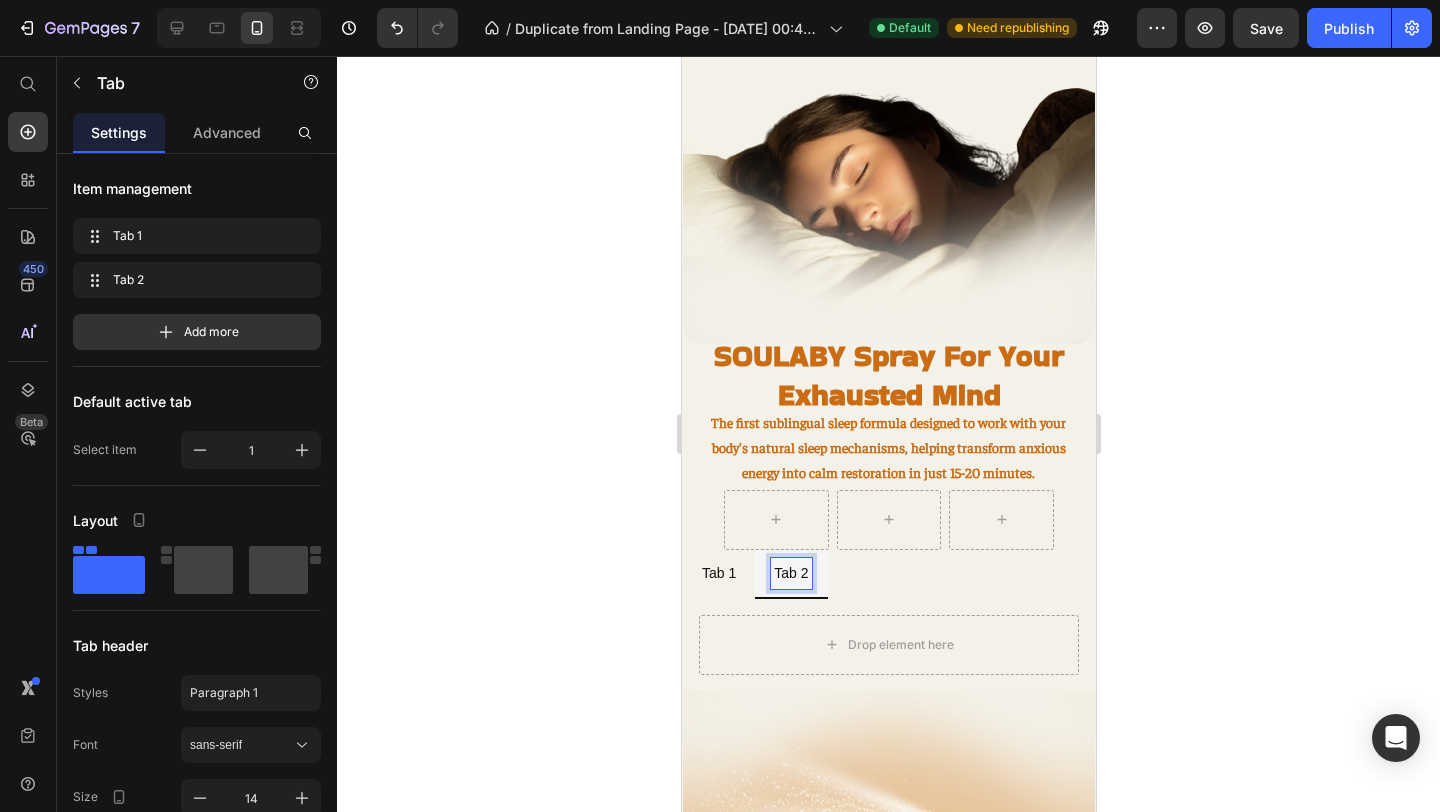 click on "Tab 1" at bounding box center (718, 574) 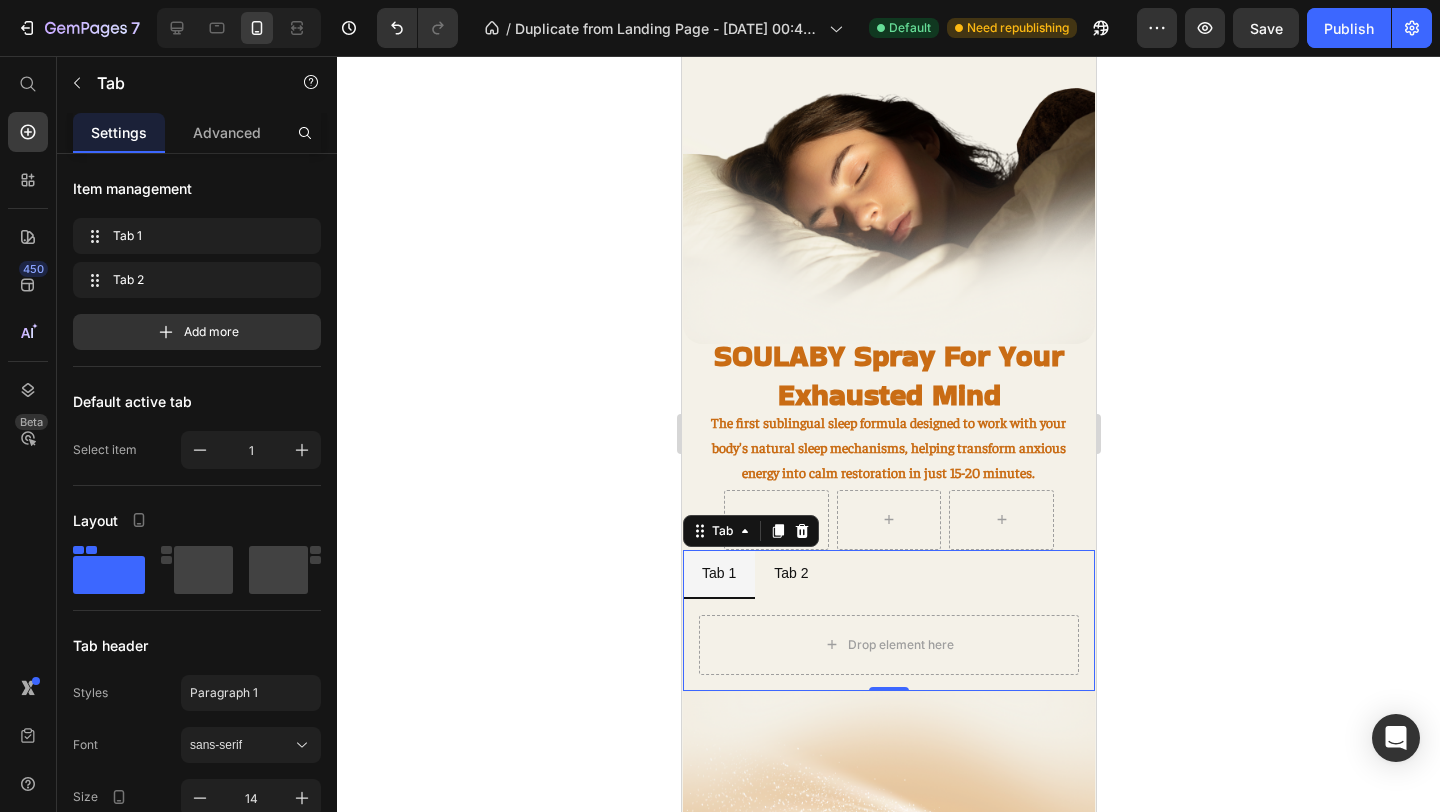 click on "Tab 2" at bounding box center [790, 574] 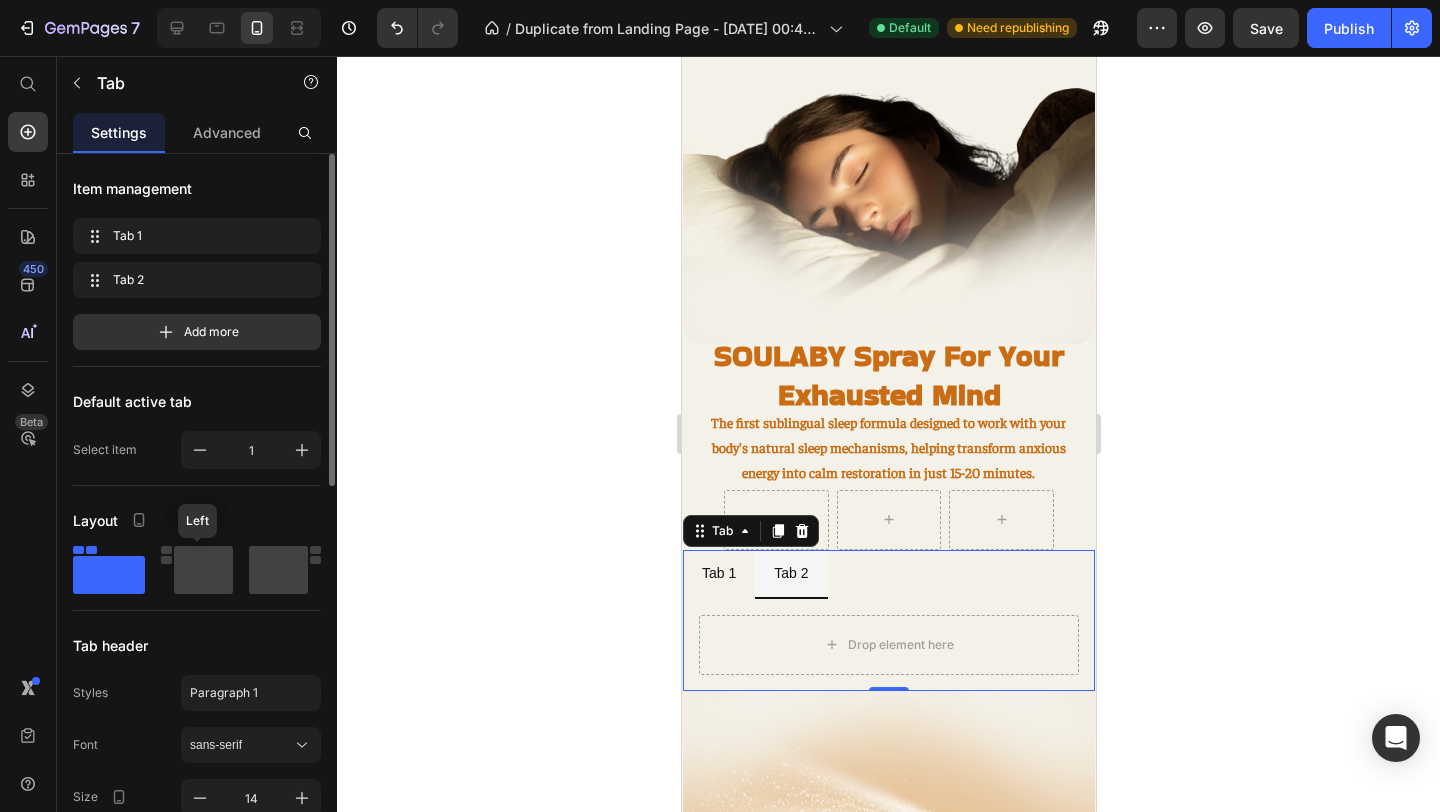 click 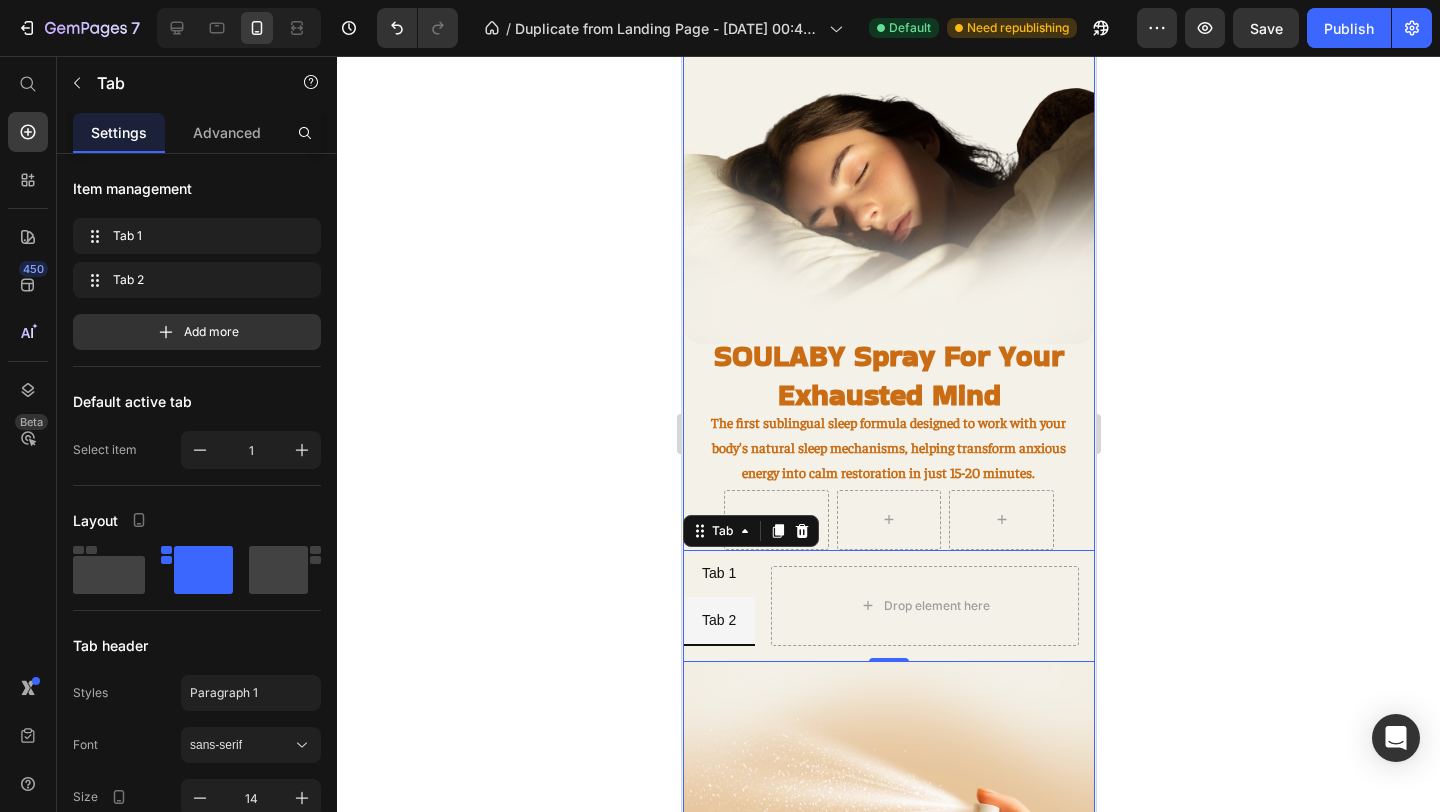 click on "Racing minds start with stress overload. Heading Before you even try to fall asleep, your mind has been, collecting stress, worries, and overstimulation all day.  Text Block Image Row    You need something that signals your brain "It's safe to let go now." Heading That's where SOULABY's breakthrough SoulRelease System comes in. Text Block
See How It works   Button Image SOULABY Spray For Your Exhausted Mind Heading The first sublingual sleep formula designed to work with your body's natural sleep mechanisms, helping transform anxious energy into calm restoration in just 15-20 minutes. Text Block
Row Tab 1 Tab 2
Drop element here Tab   0 Image Text Block Image
🌿  Sublingual Absorption Text Block
🎯  Racing Mind Relief
🌱  5 Clean Botanicals Accordion
Row" at bounding box center (888, 774) 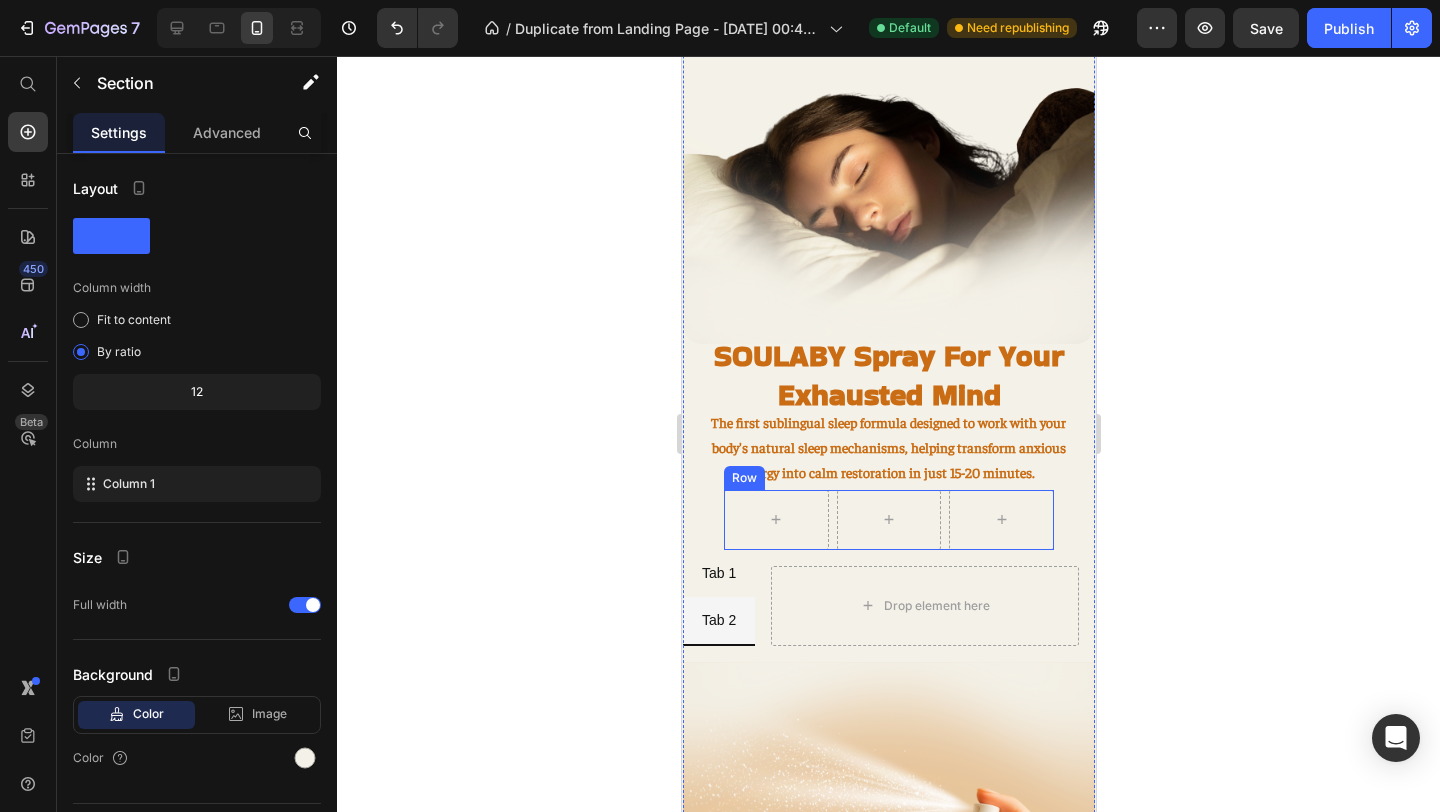 click on "Row" at bounding box center (888, 520) 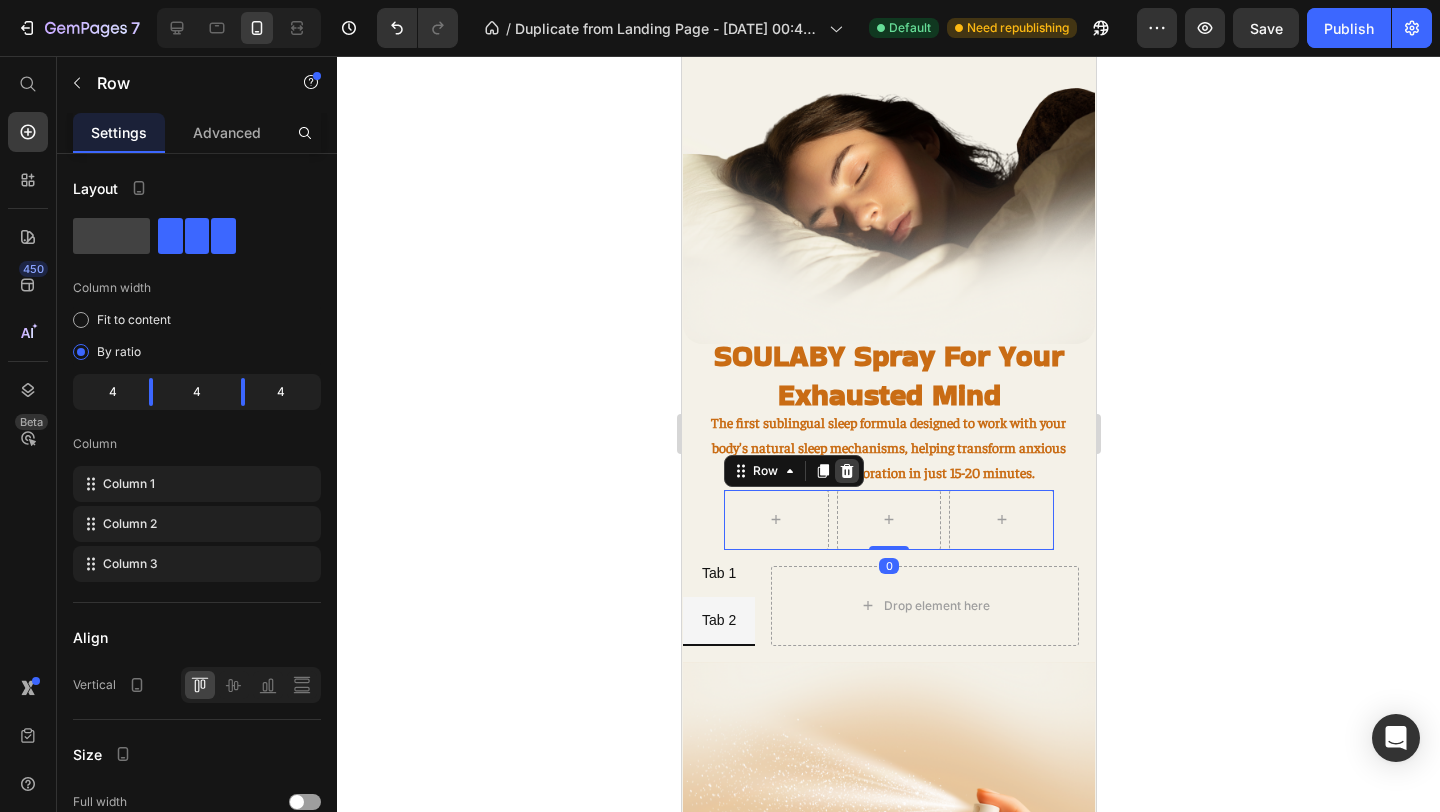 click 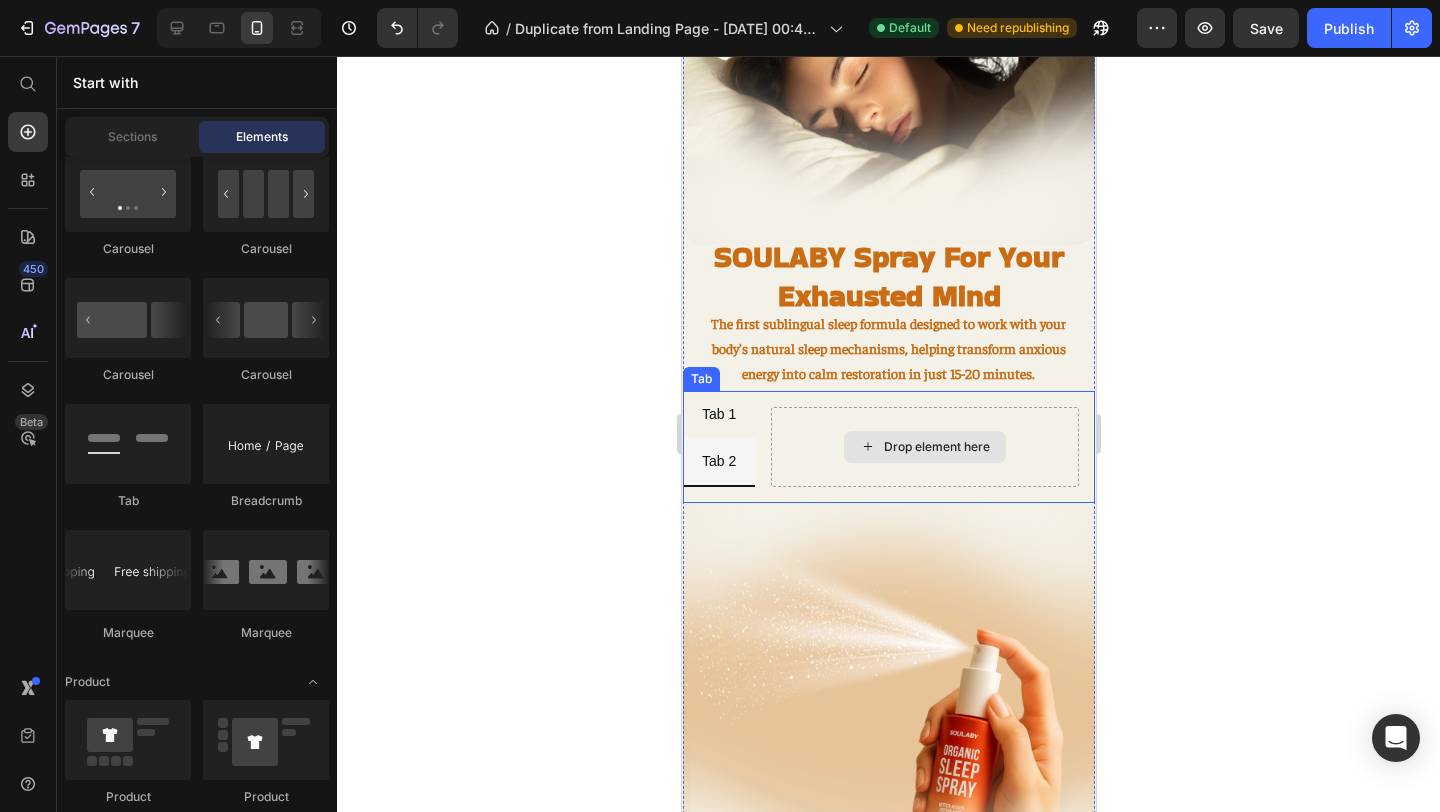 scroll, scrollTop: 1602, scrollLeft: 0, axis: vertical 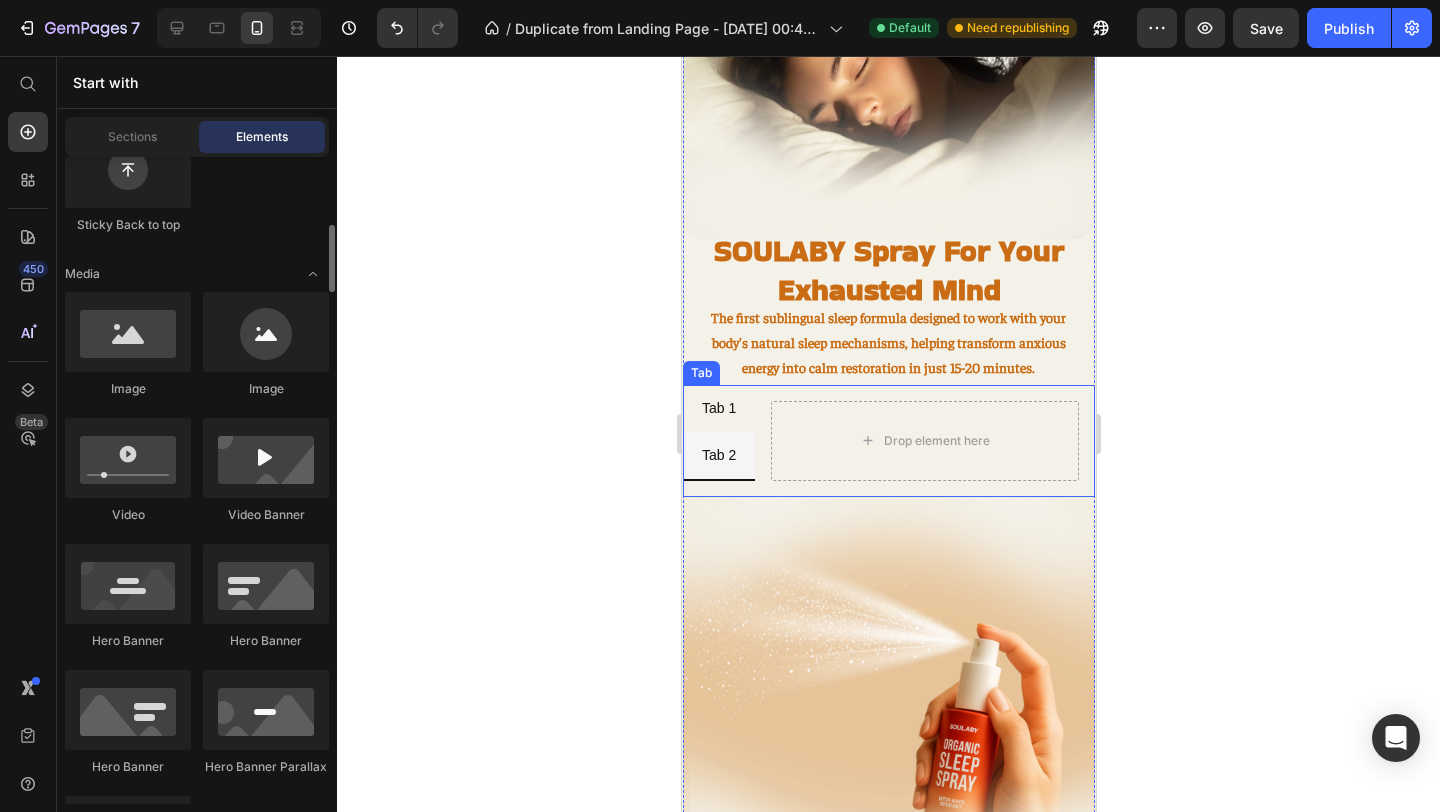 click on "Drop element here" at bounding box center (924, 433) 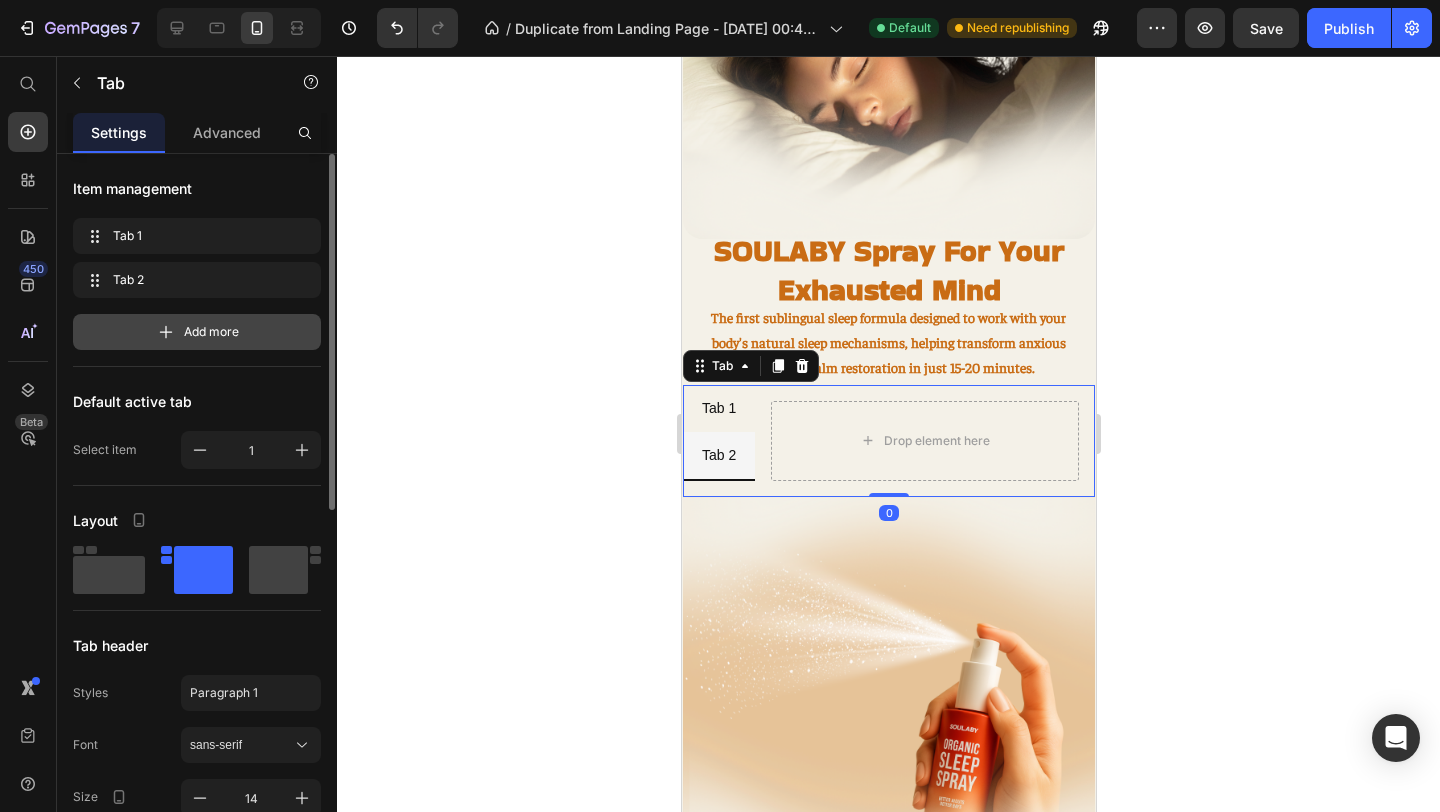 click on "Add more" at bounding box center (211, 332) 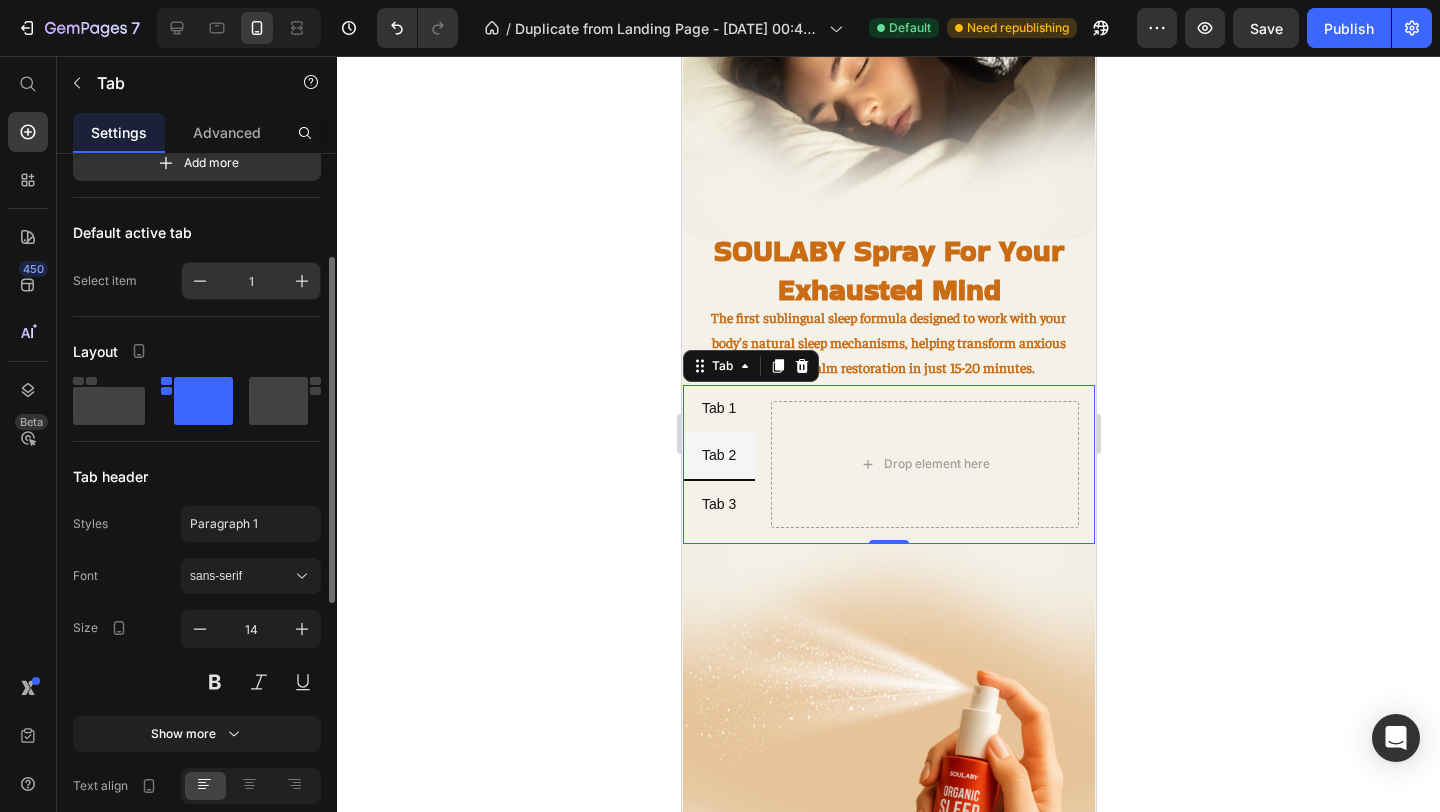 scroll, scrollTop: 232, scrollLeft: 0, axis: vertical 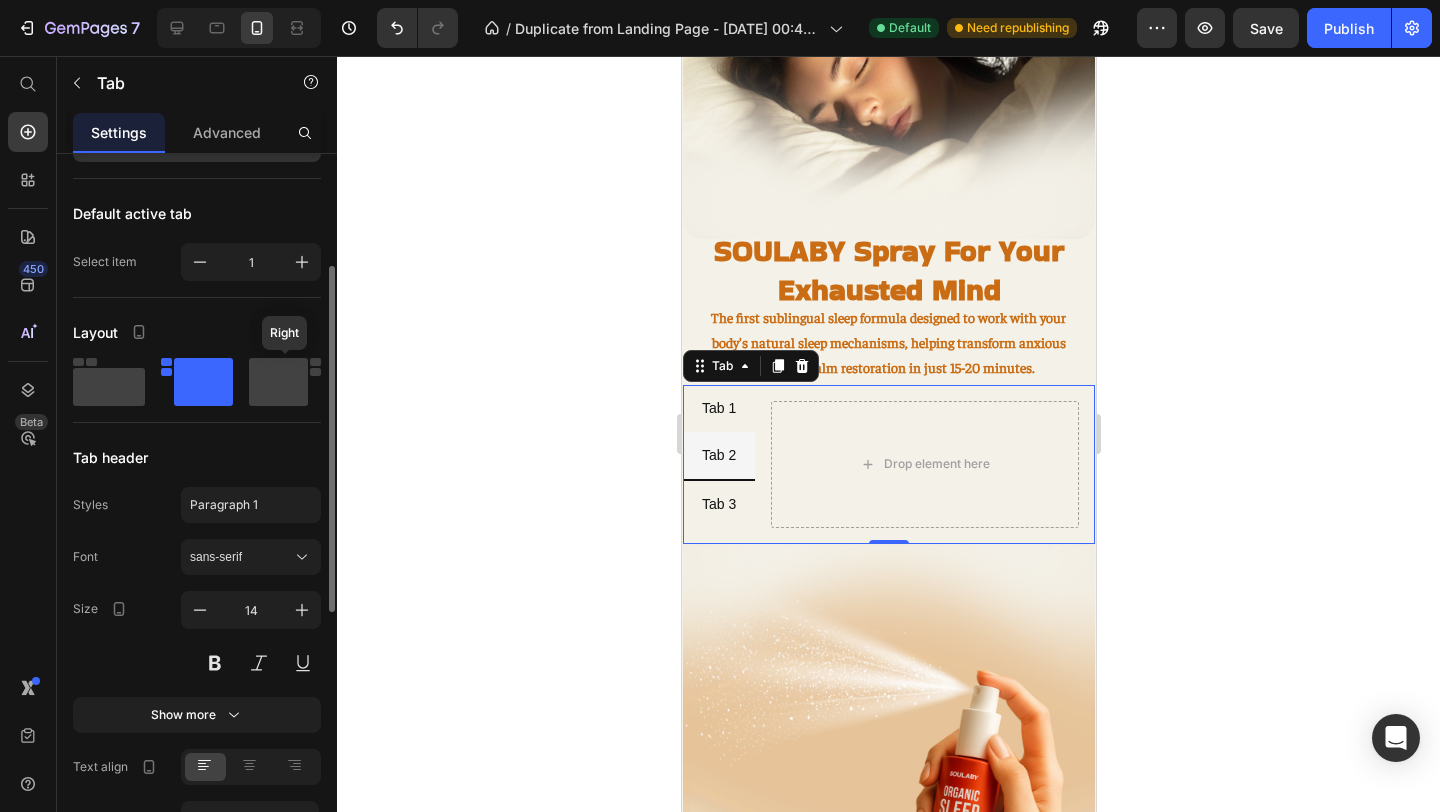 click 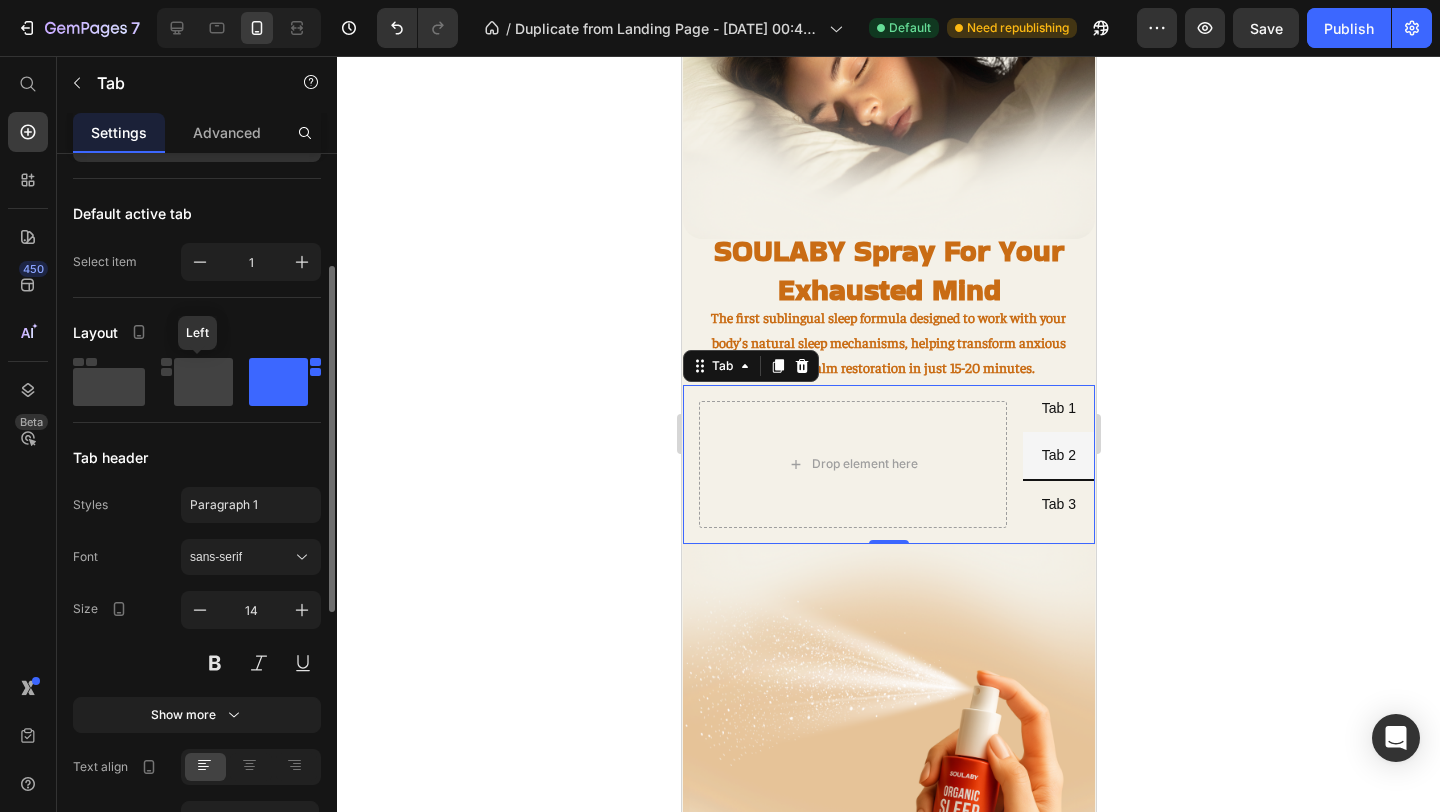 click 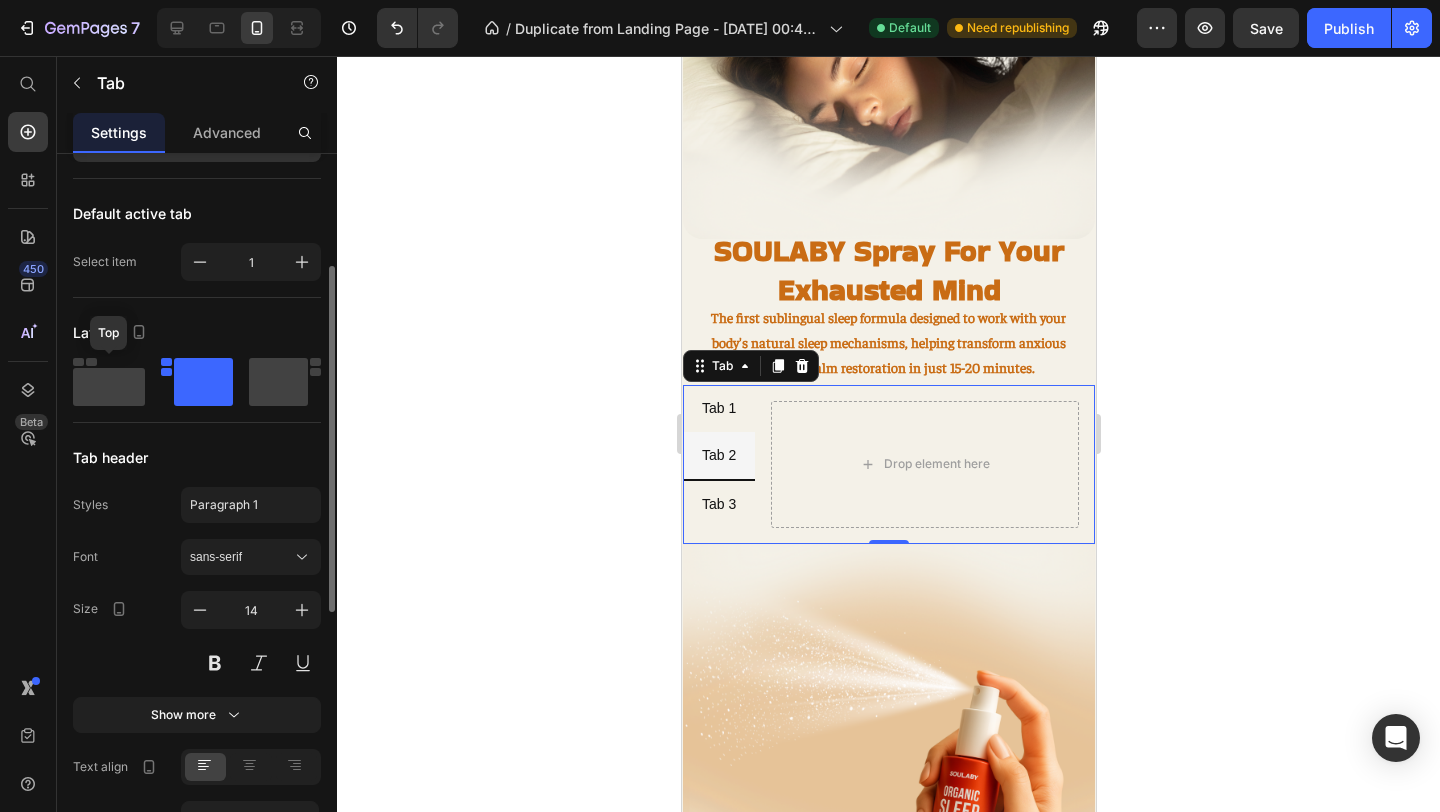 click 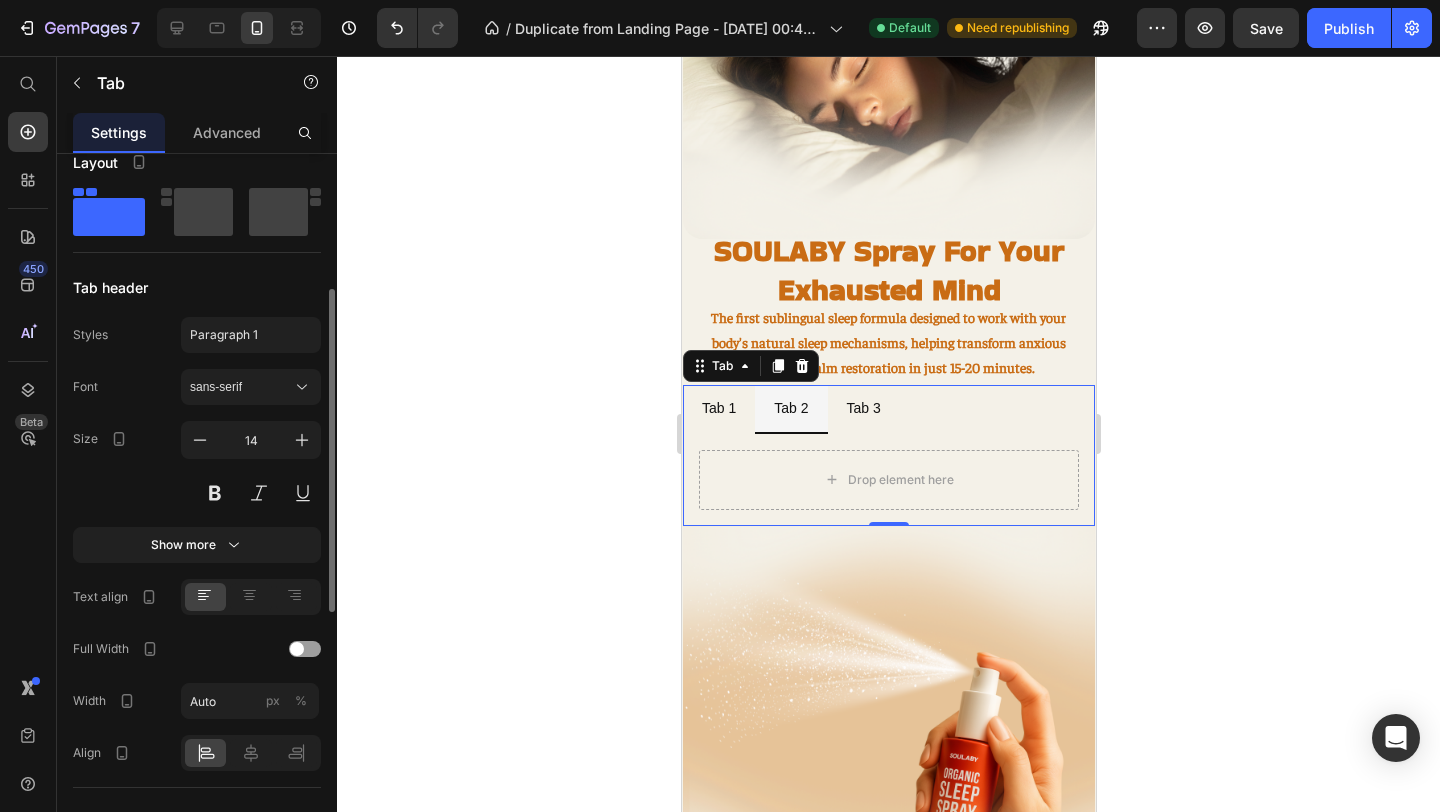 scroll, scrollTop: 471, scrollLeft: 0, axis: vertical 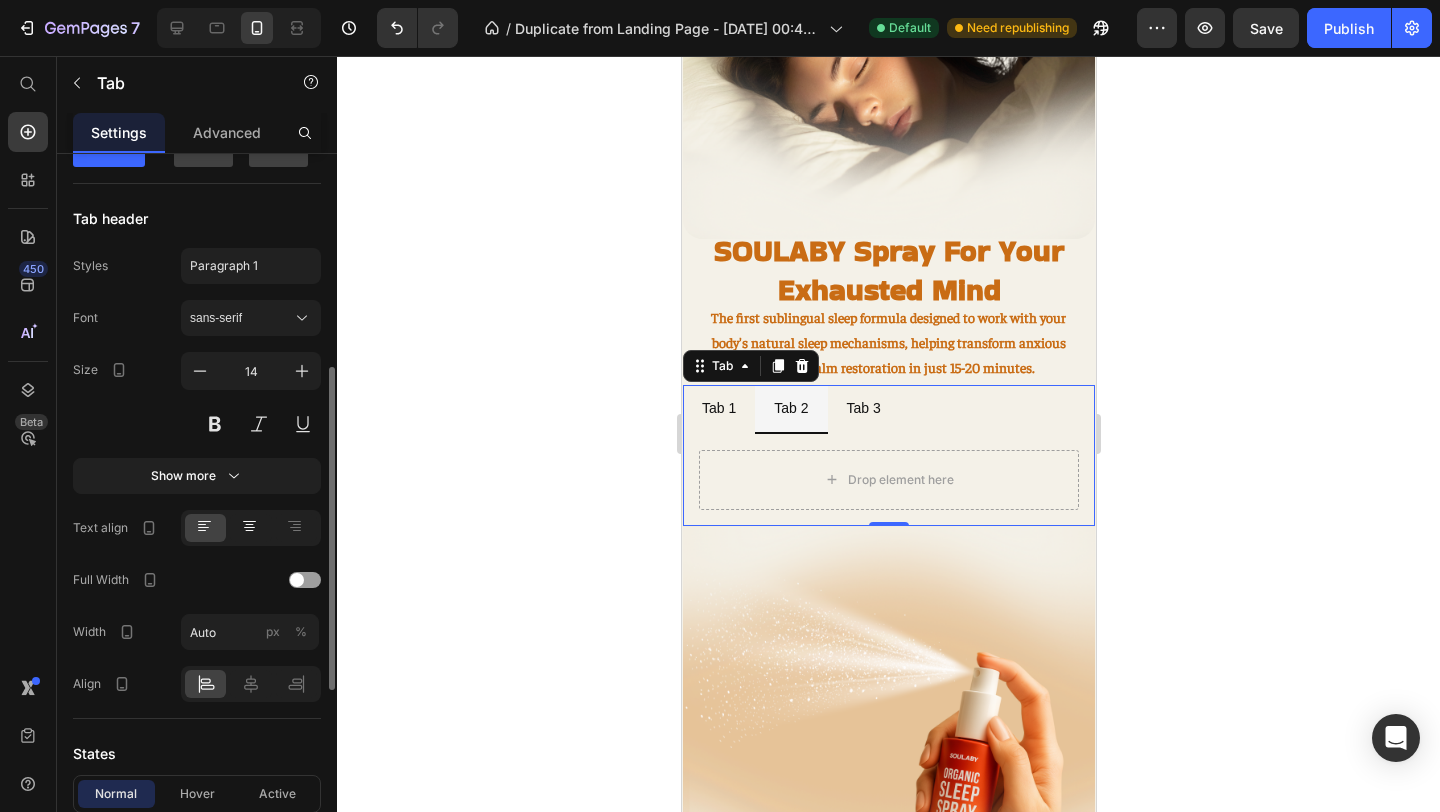 click 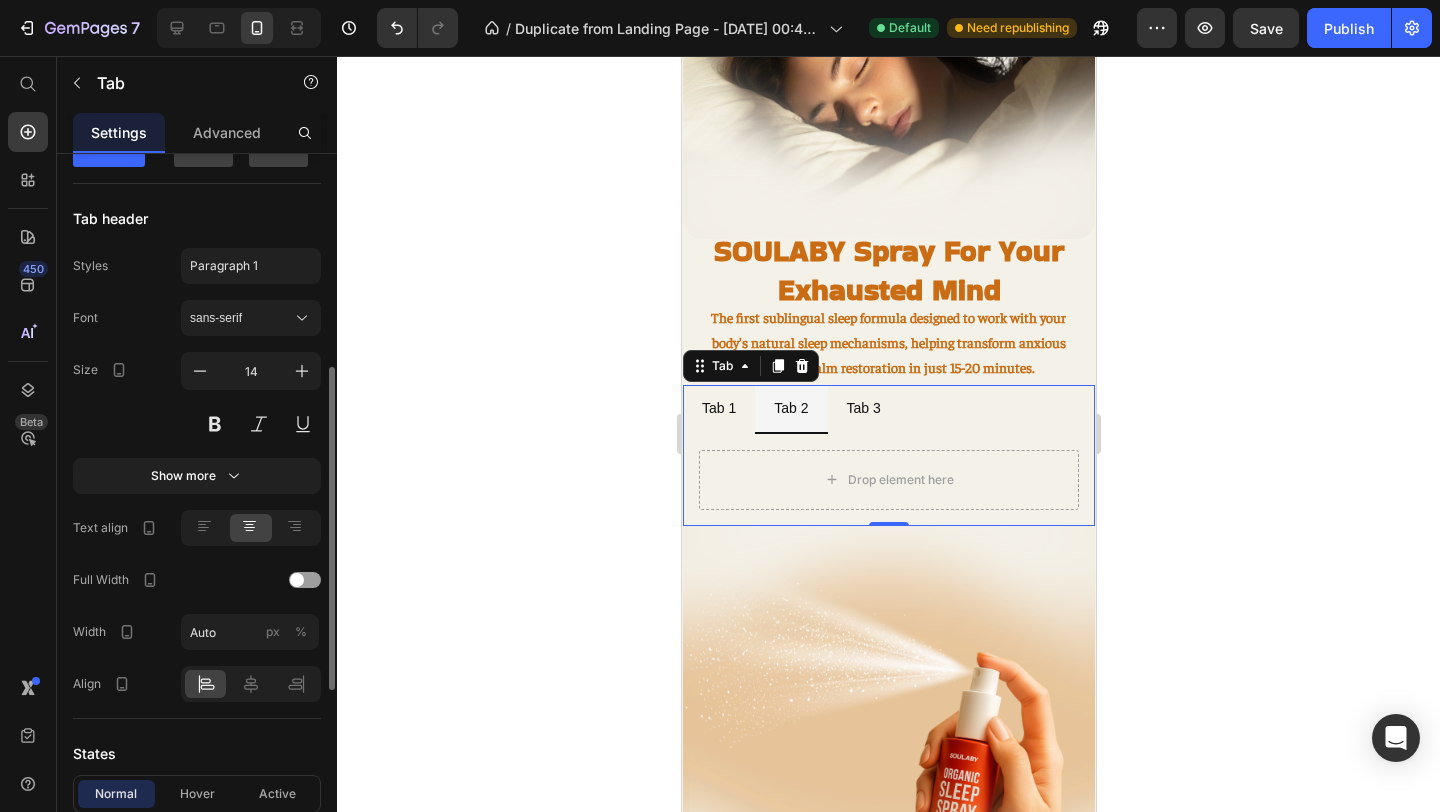 click 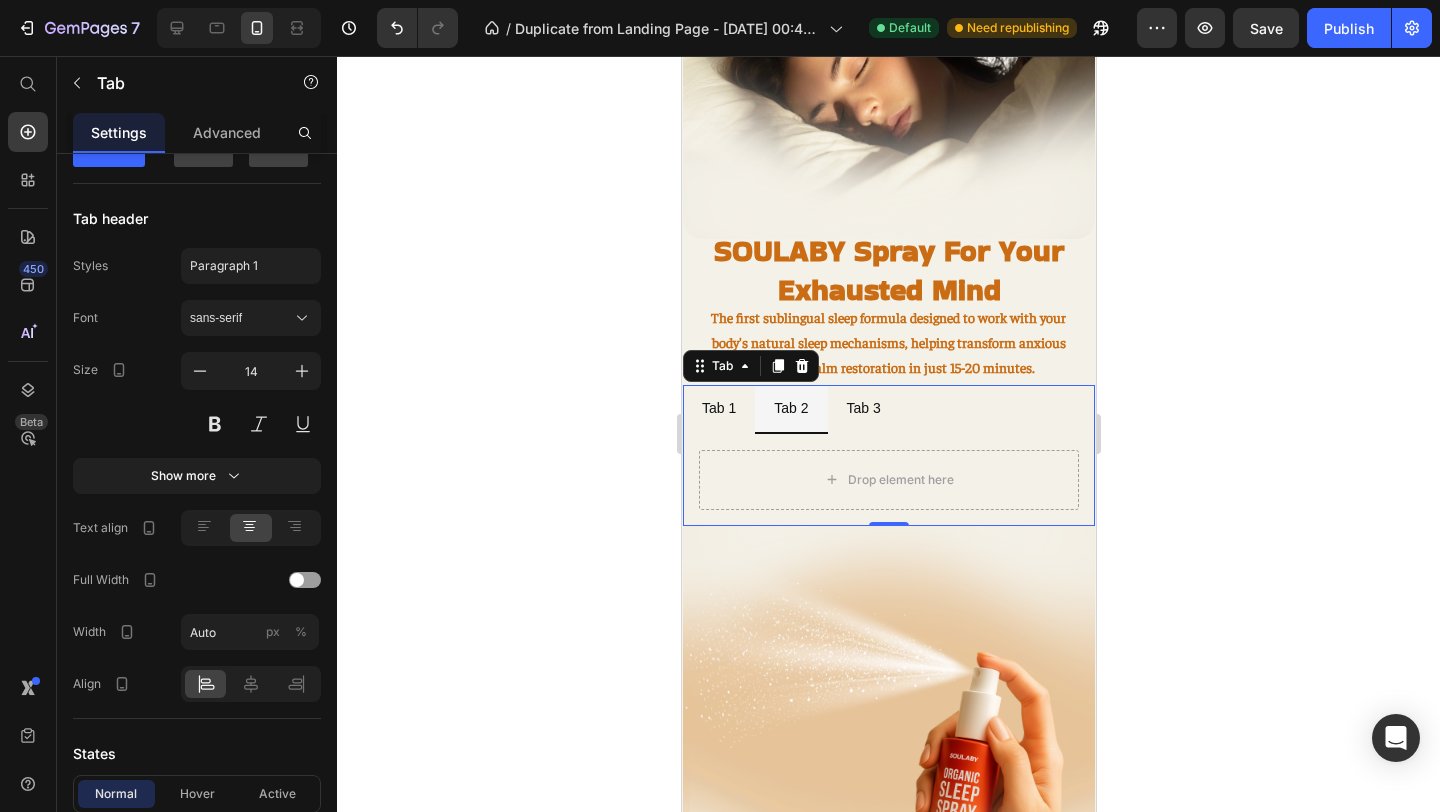 click on "Tab 3" at bounding box center (863, 409) 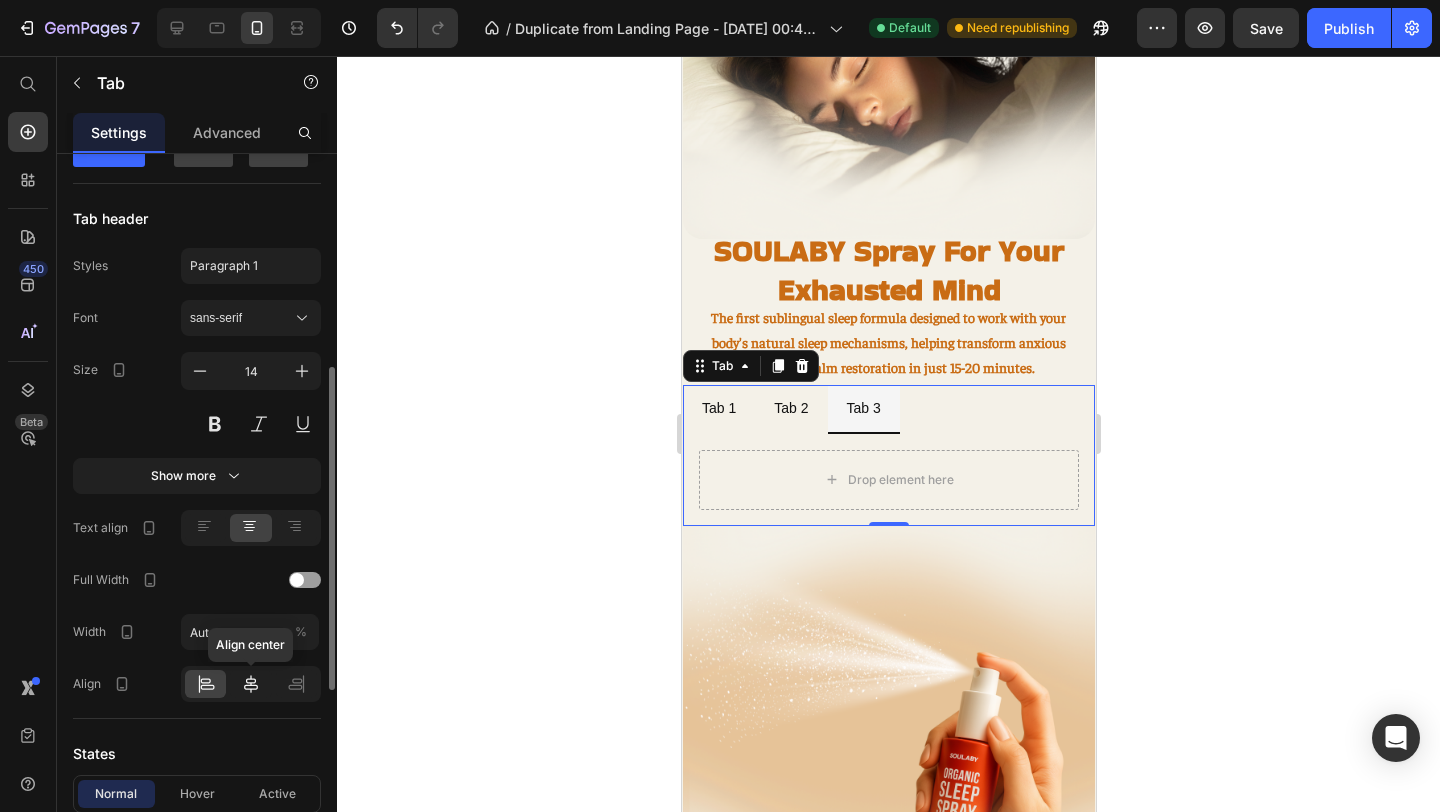 click 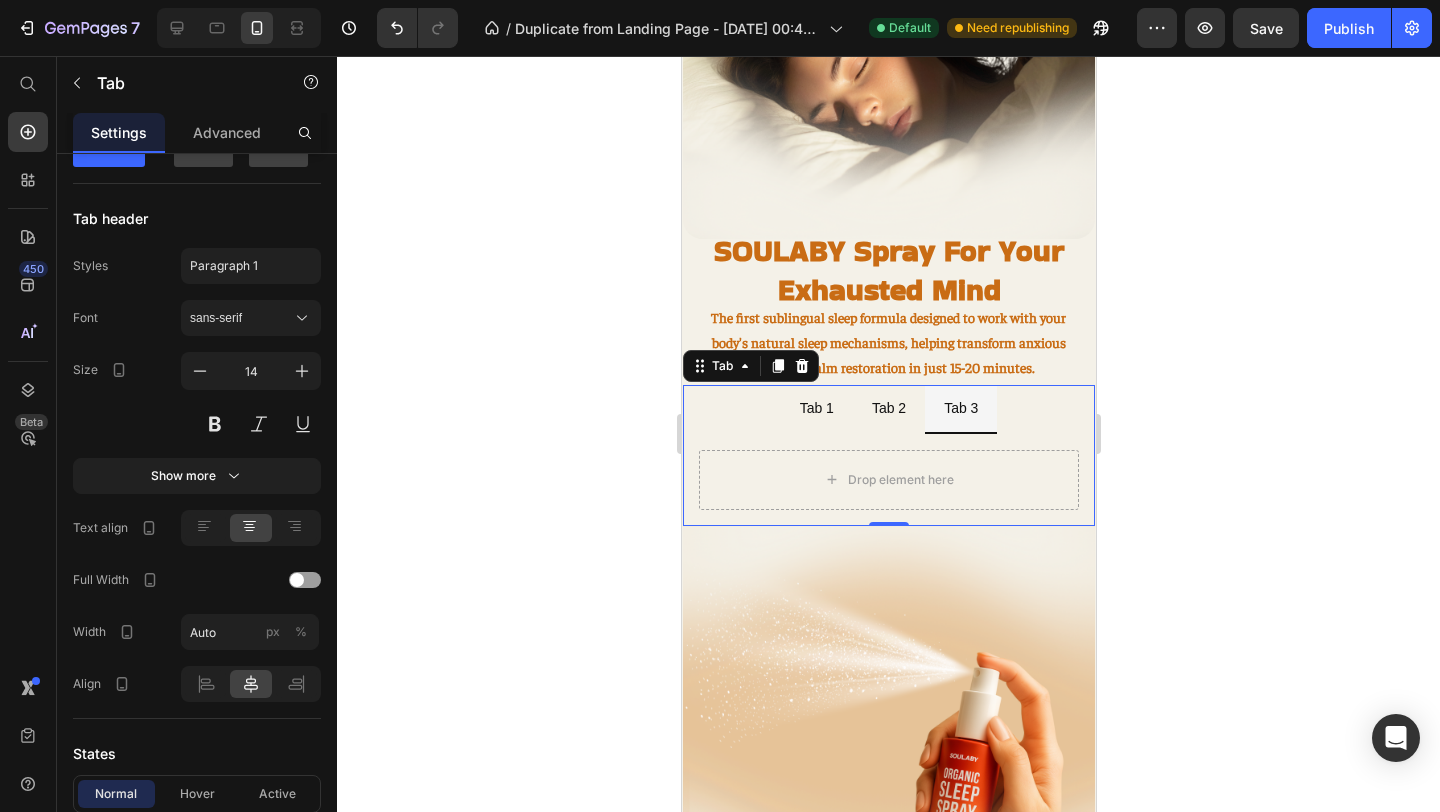 click on "Tab 1 Tab 2 Tab 3" at bounding box center (888, 409) 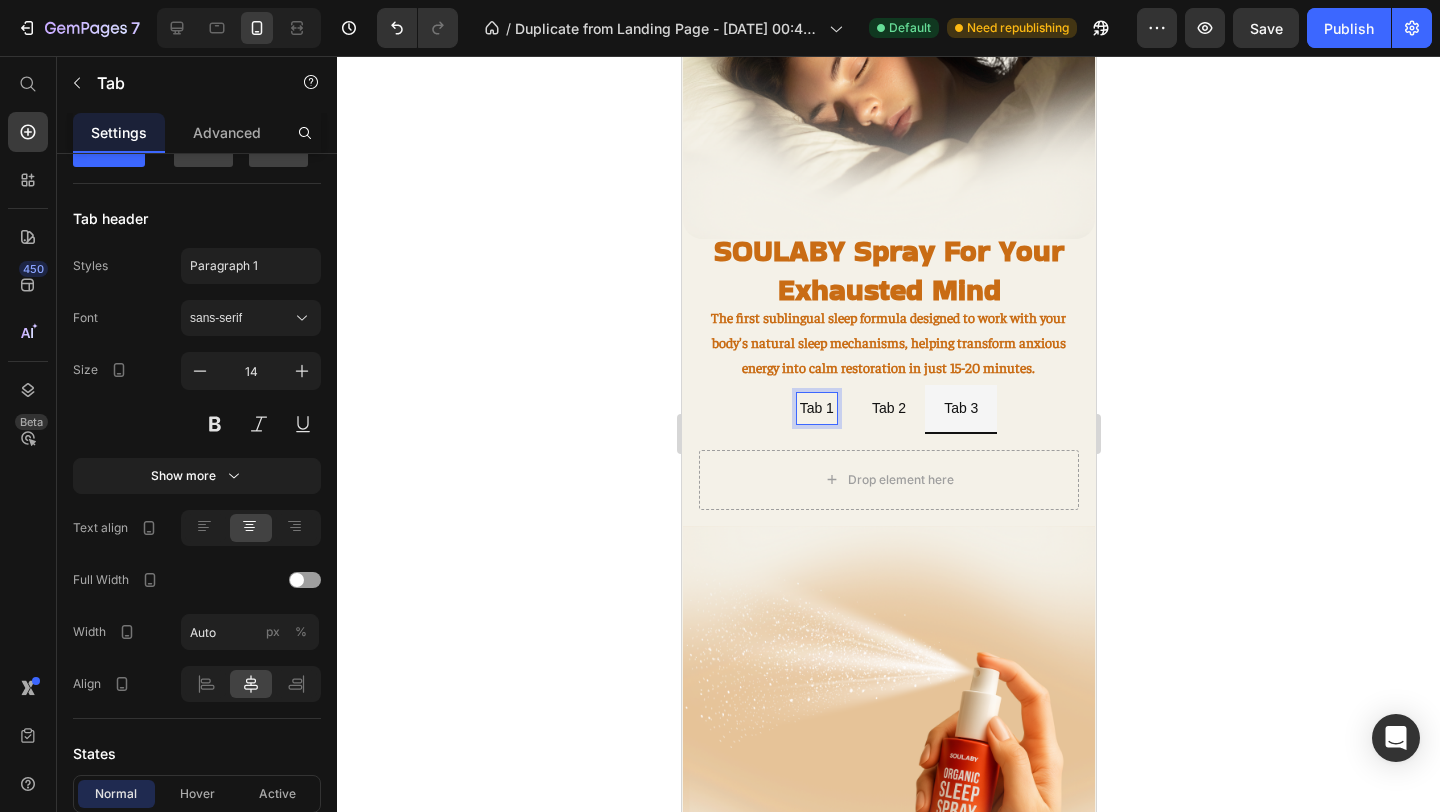 click on "Tab 2" at bounding box center [888, 408] 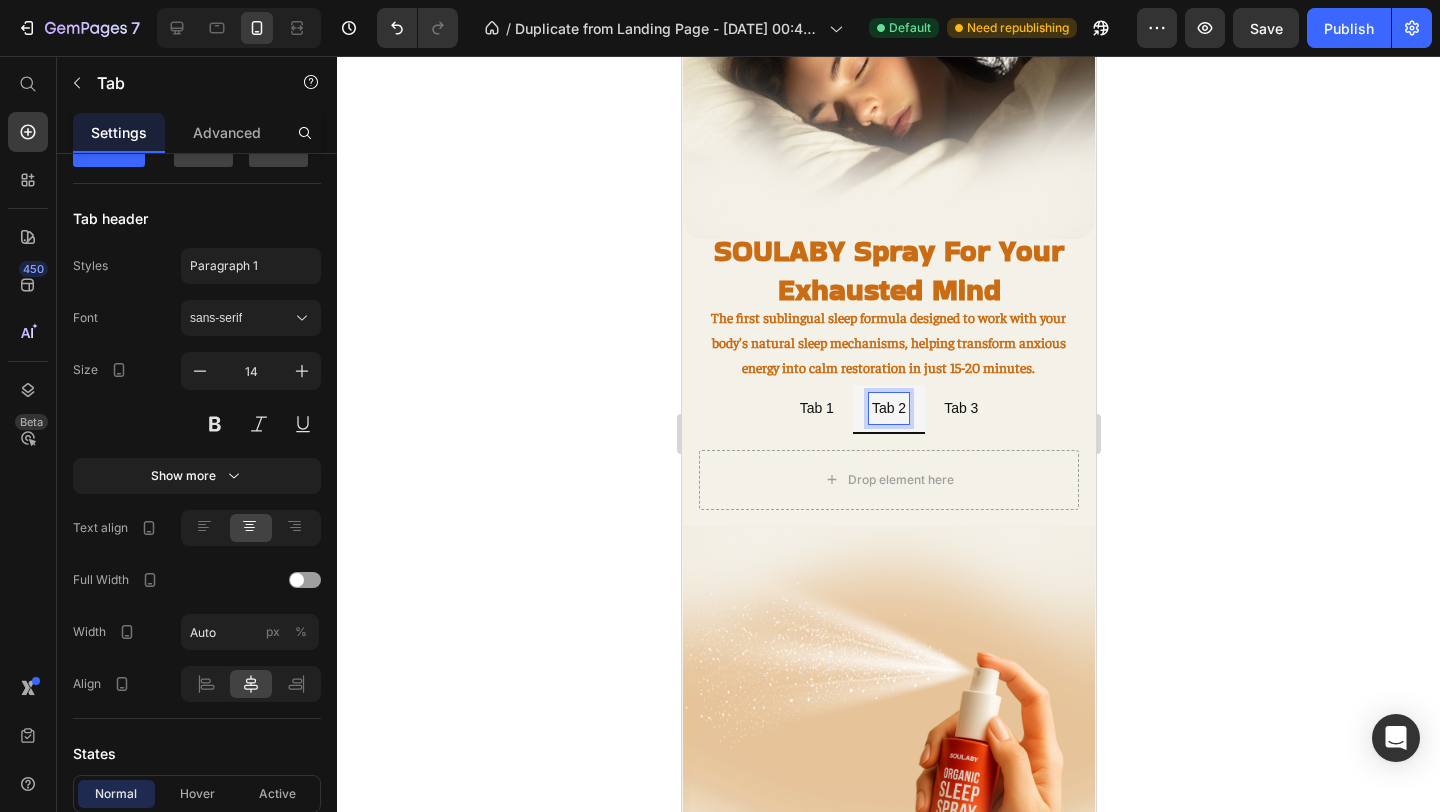 click on "Tab 3" at bounding box center [960, 408] 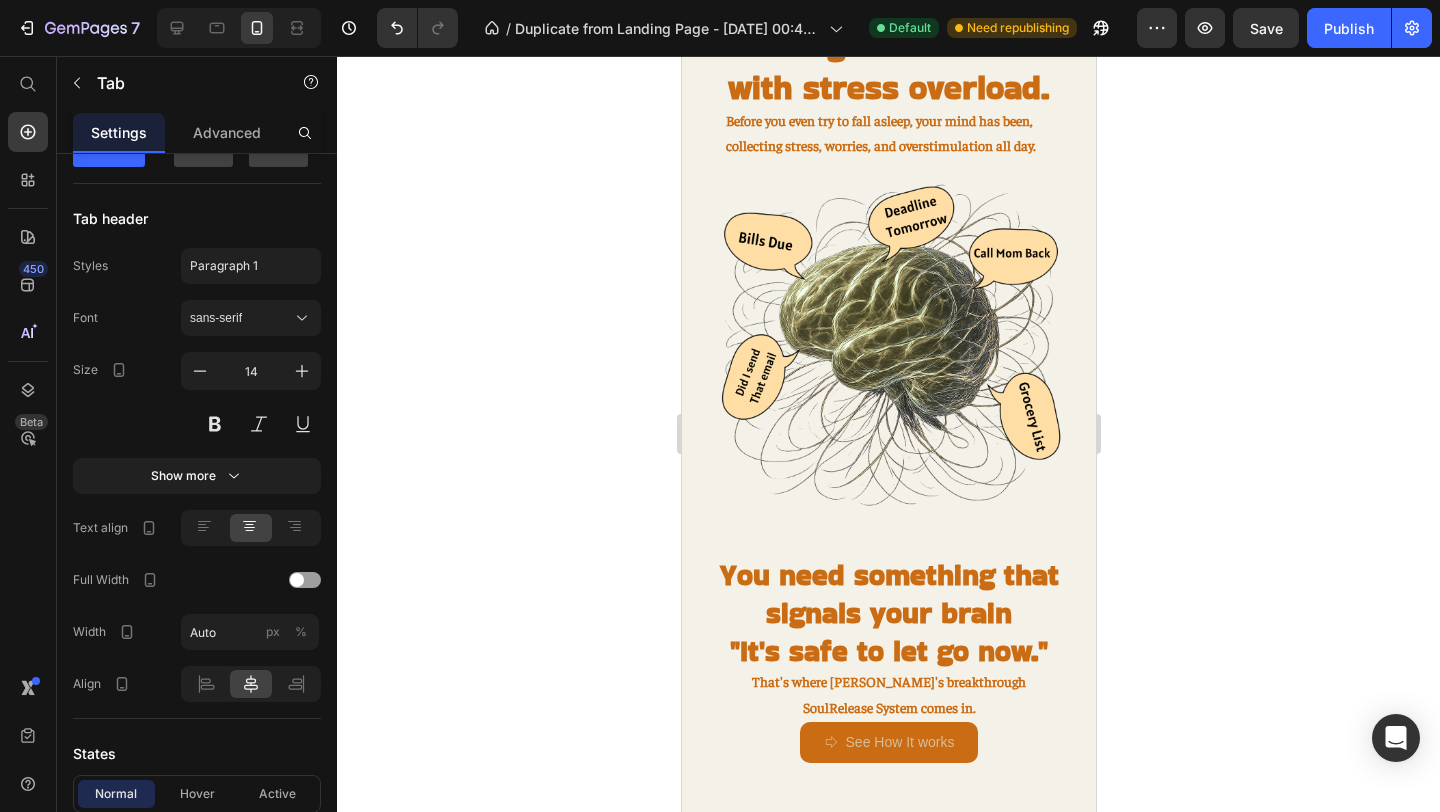scroll, scrollTop: 719, scrollLeft: 0, axis: vertical 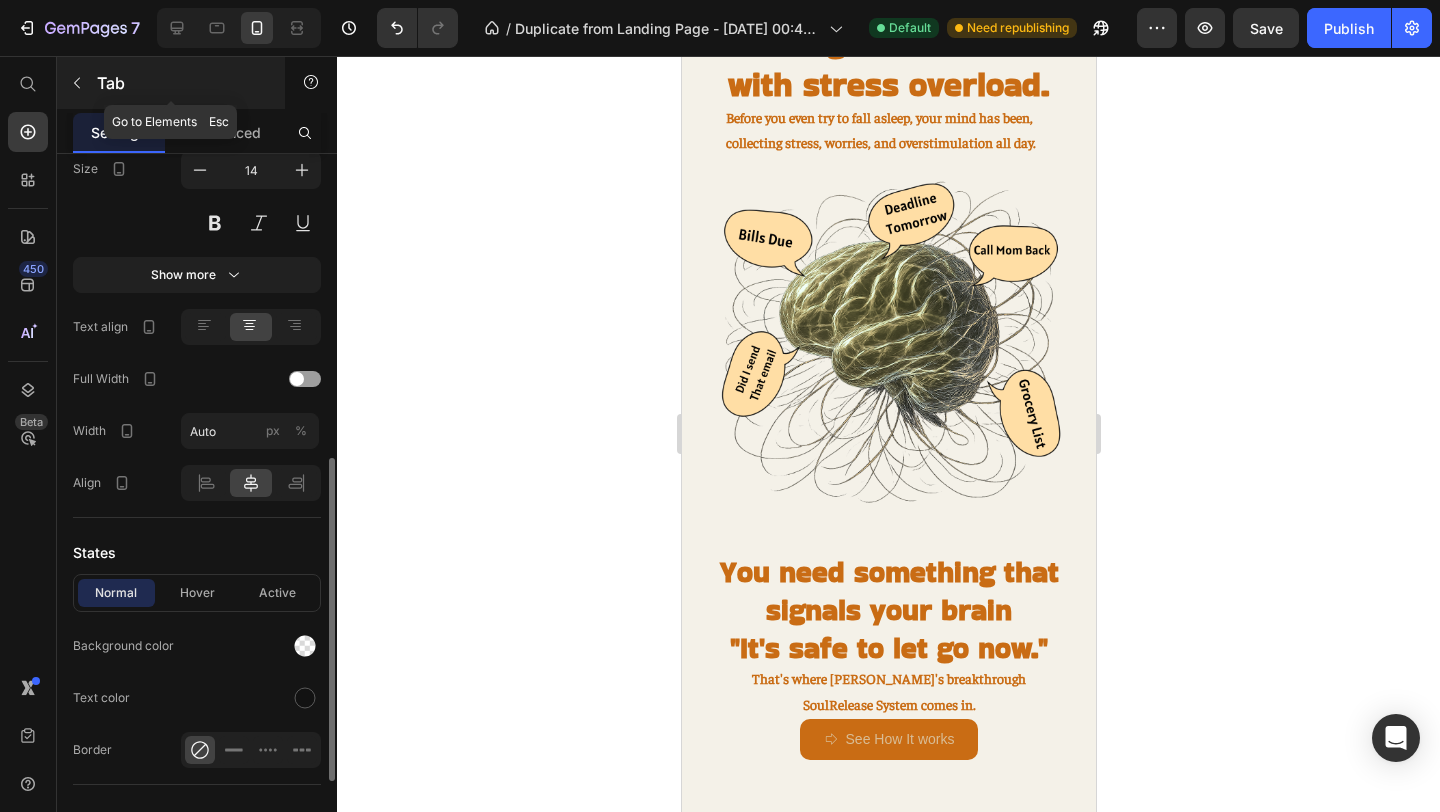 click at bounding box center (77, 83) 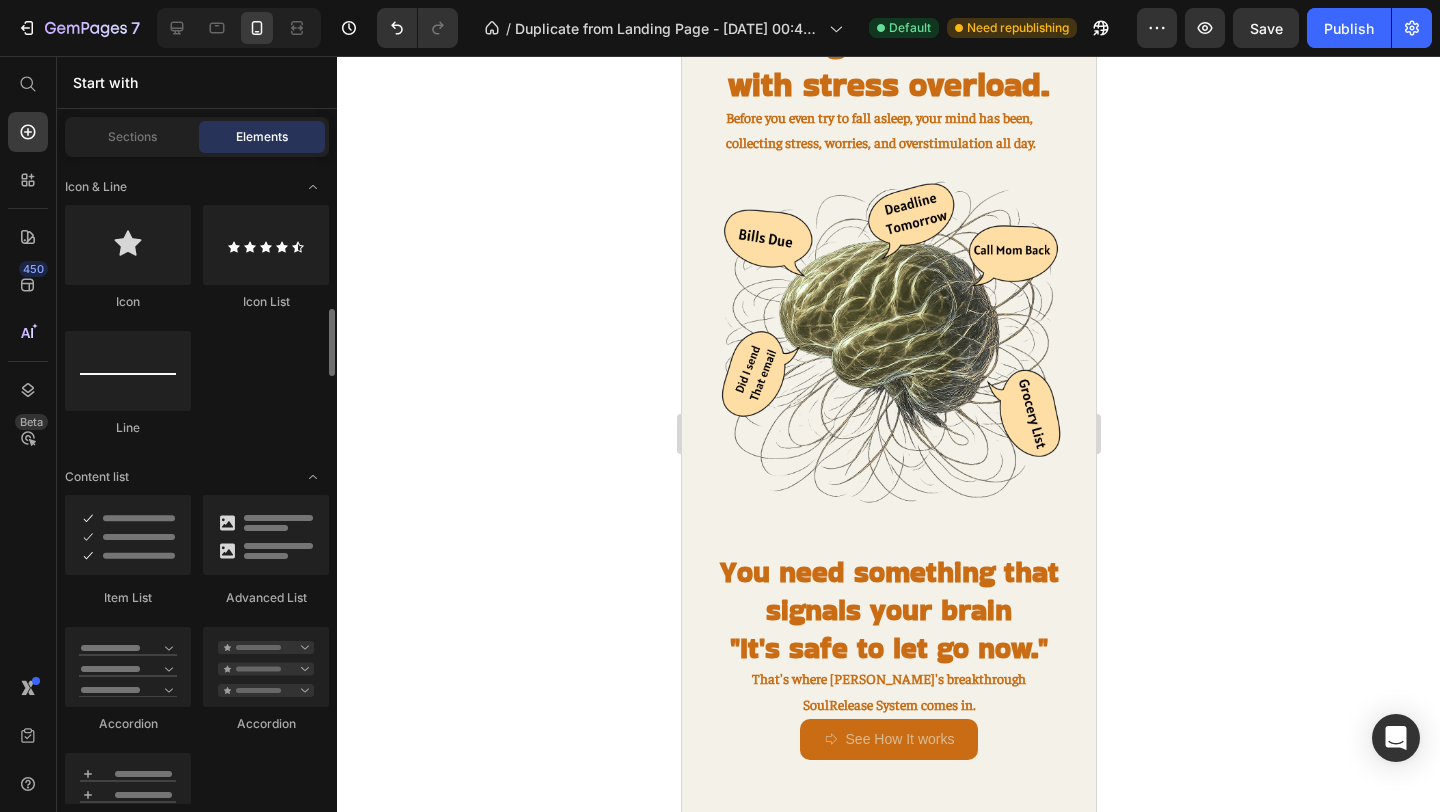 scroll, scrollTop: 1443, scrollLeft: 0, axis: vertical 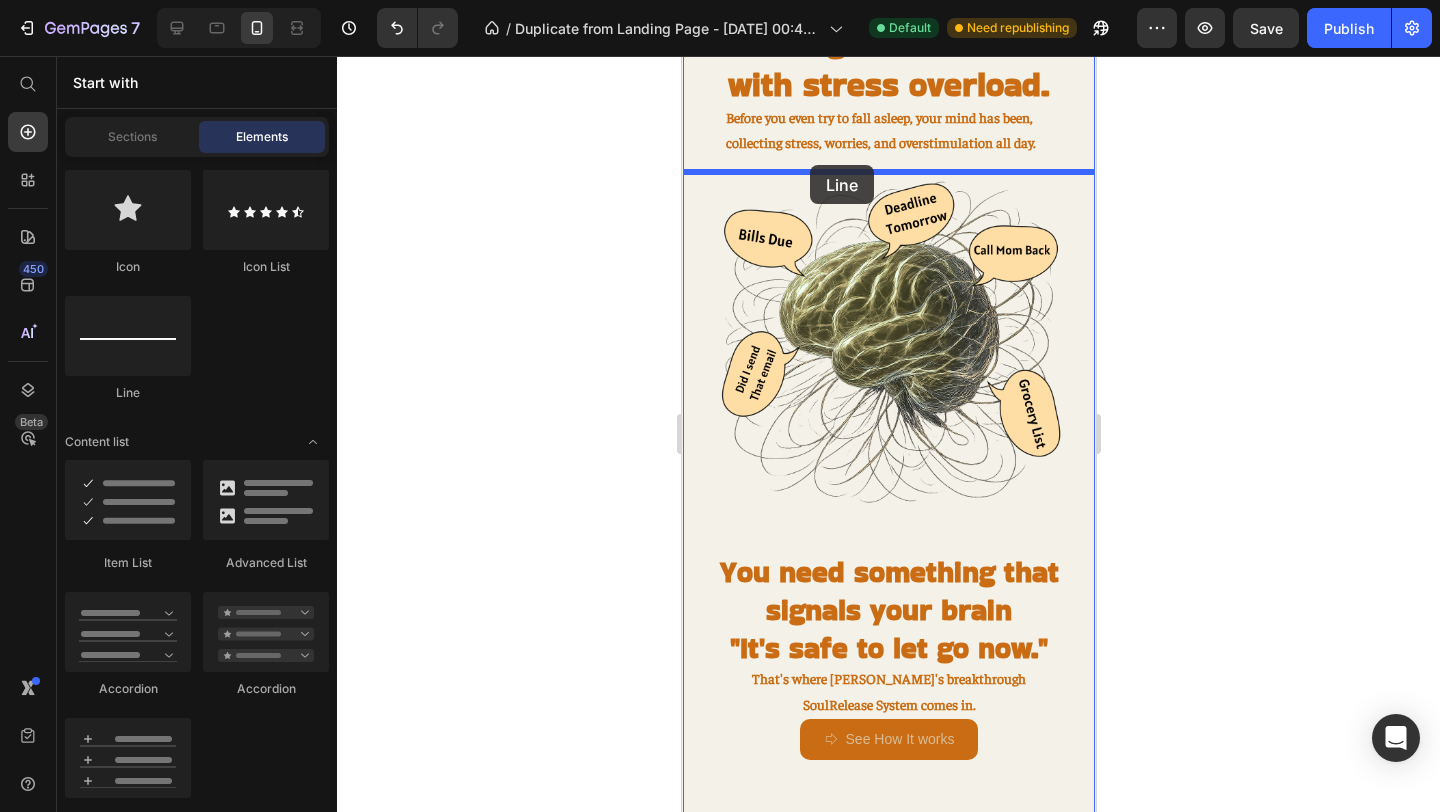 drag, startPoint x: 825, startPoint y: 384, endPoint x: 809, endPoint y: 165, distance: 219.5837 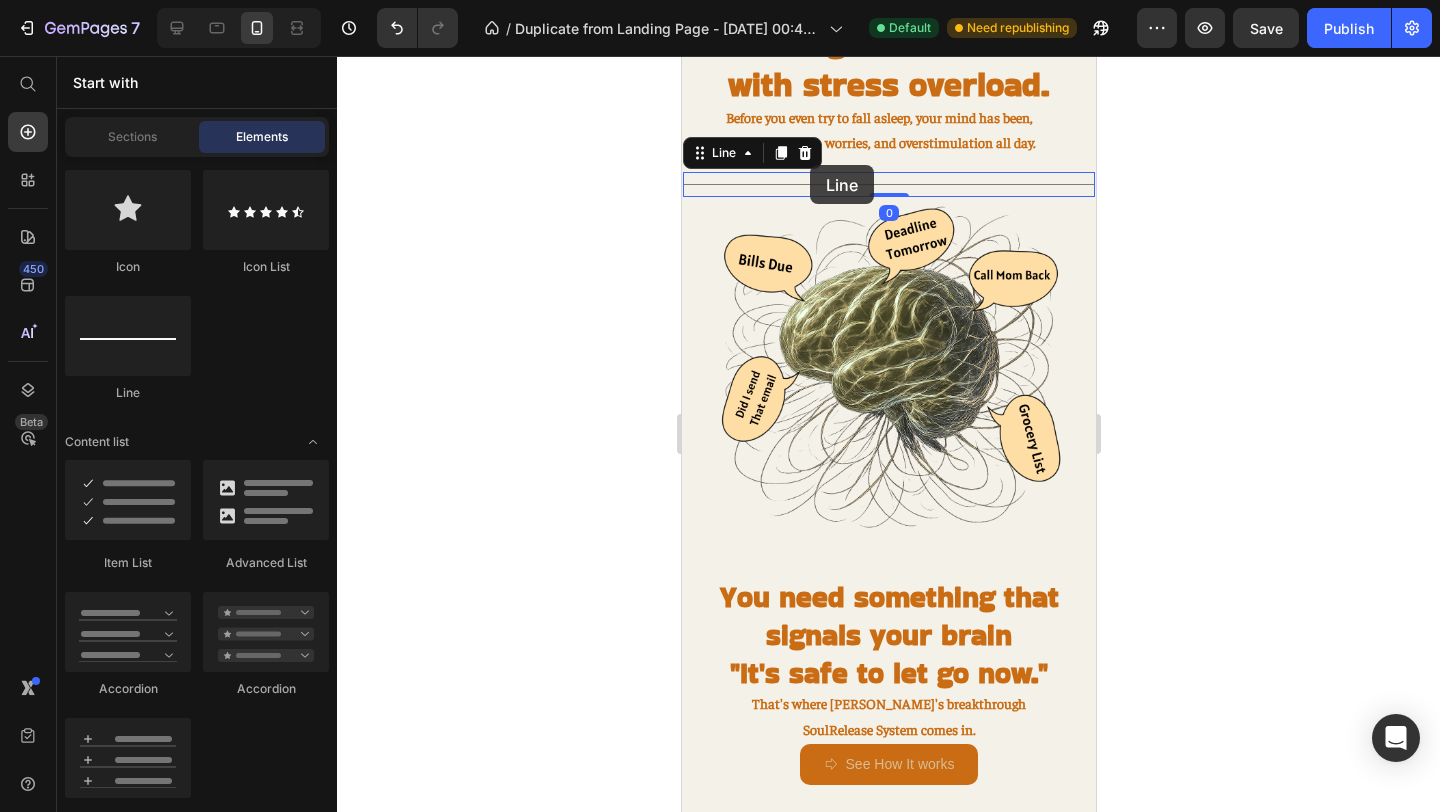 scroll, scrollTop: 0, scrollLeft: 0, axis: both 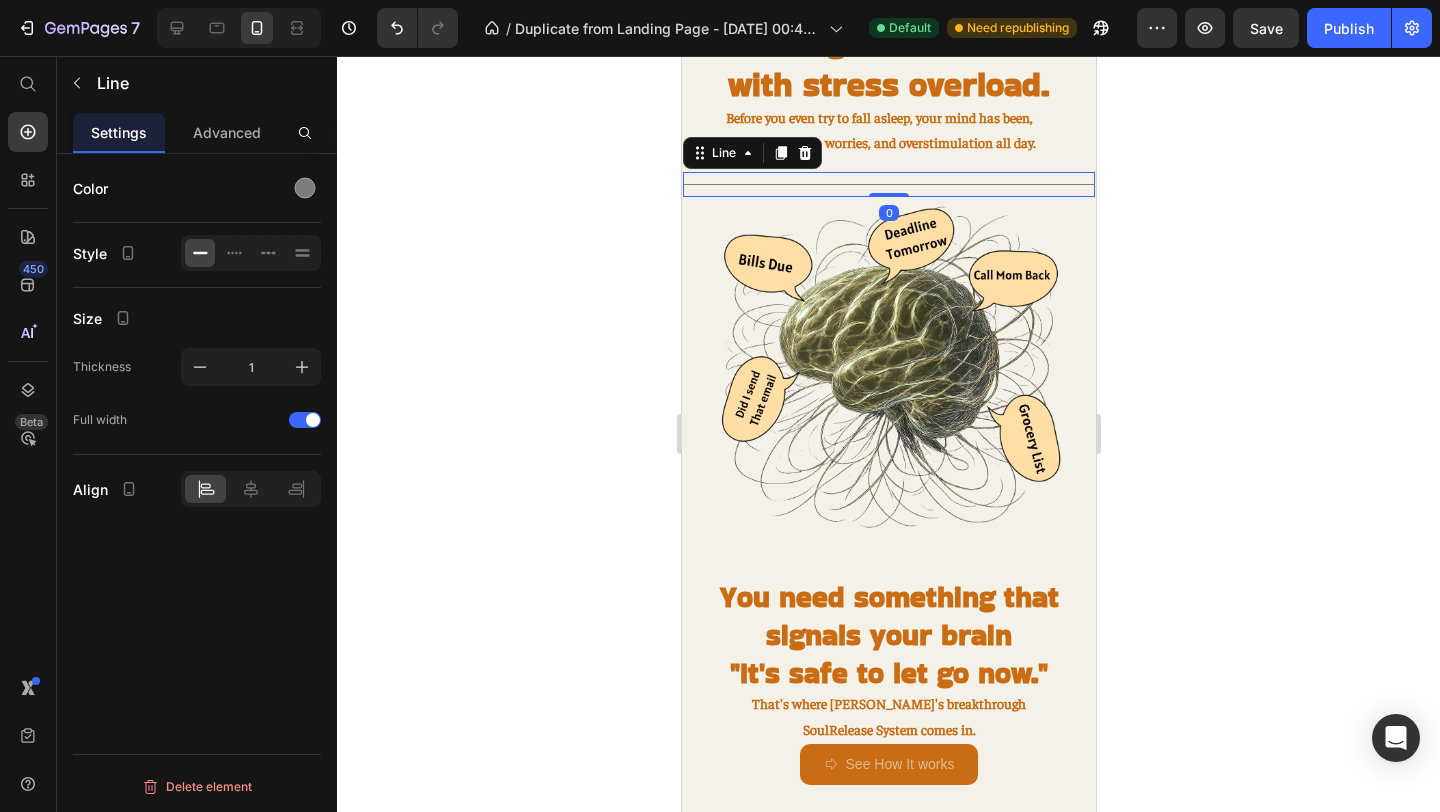 click 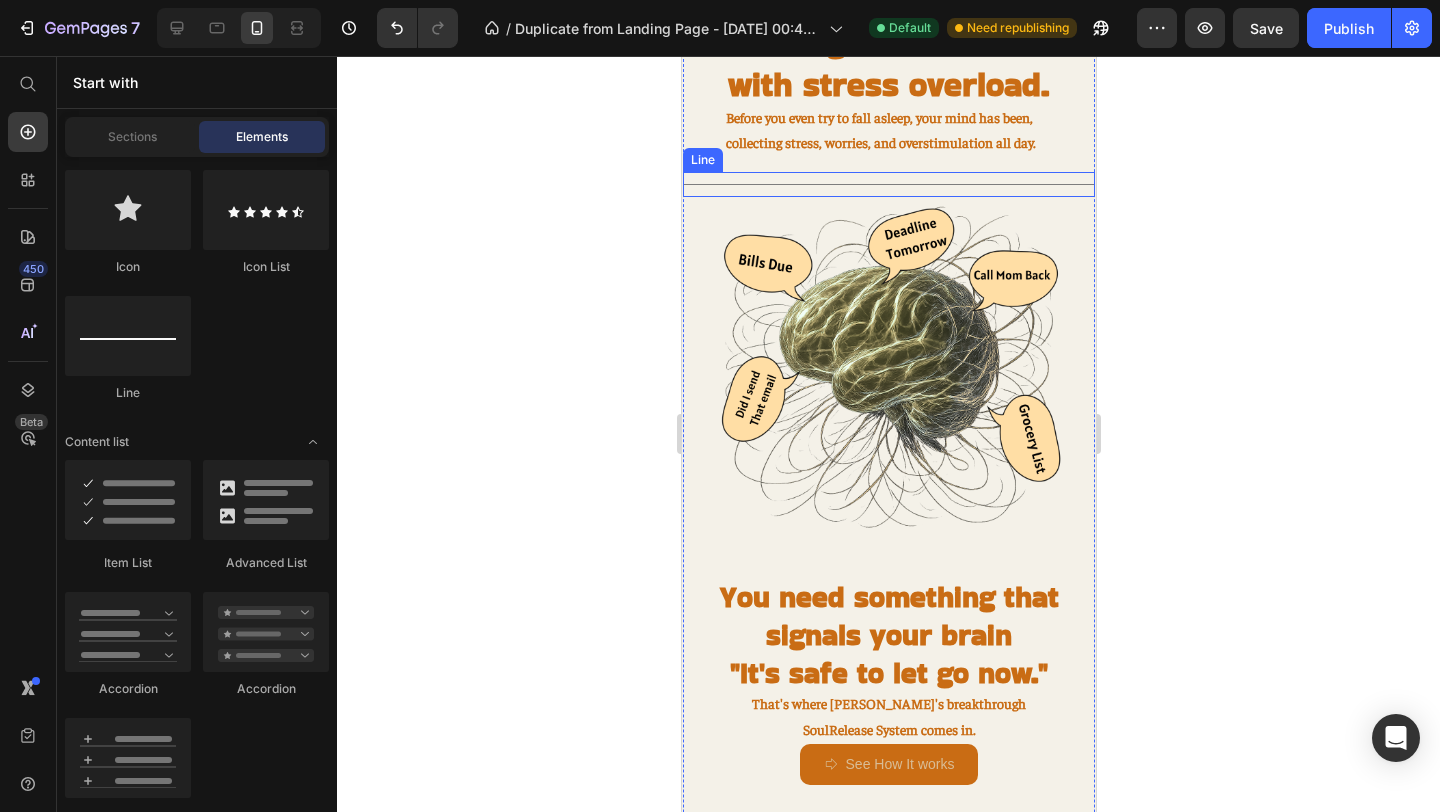 click at bounding box center (888, 184) 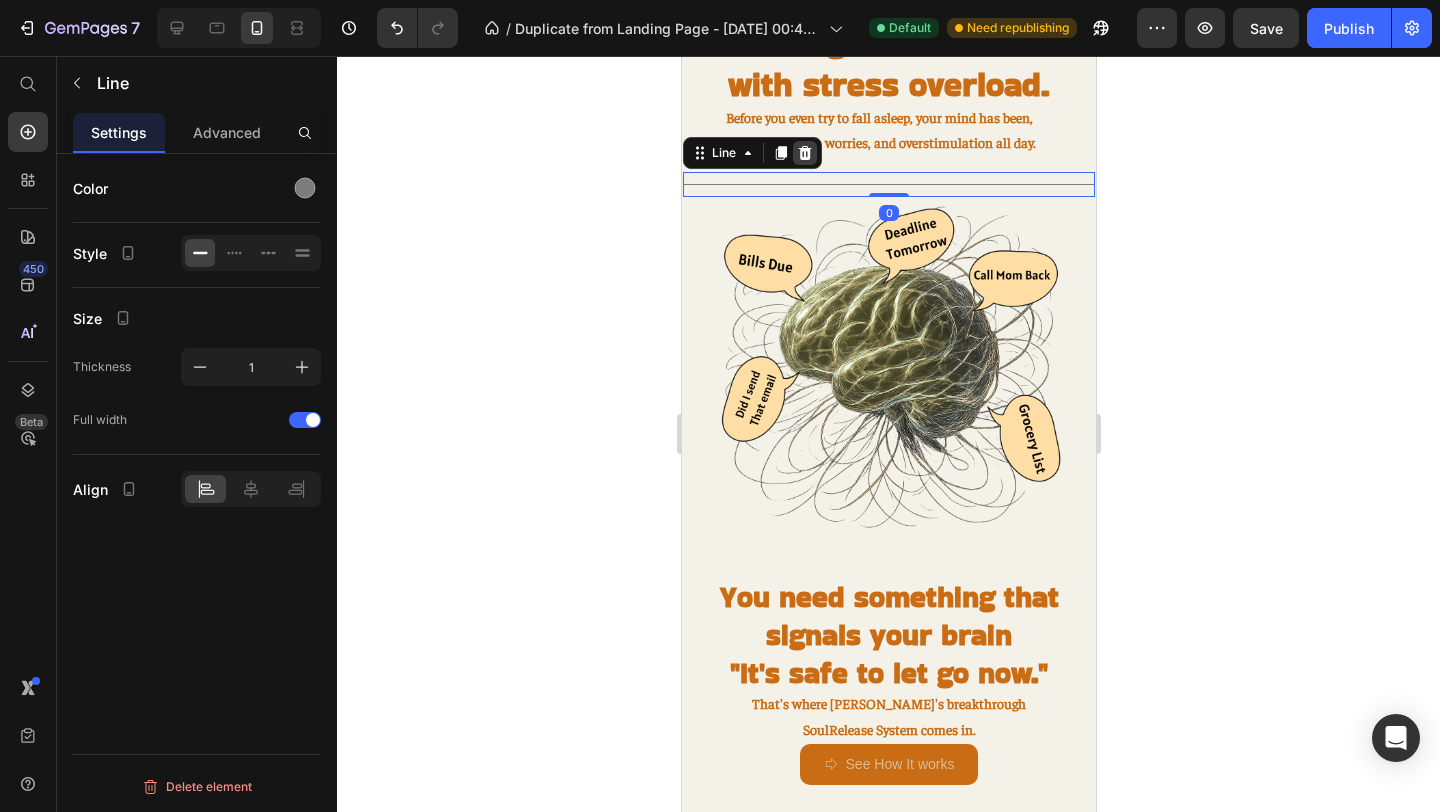 click at bounding box center [804, 153] 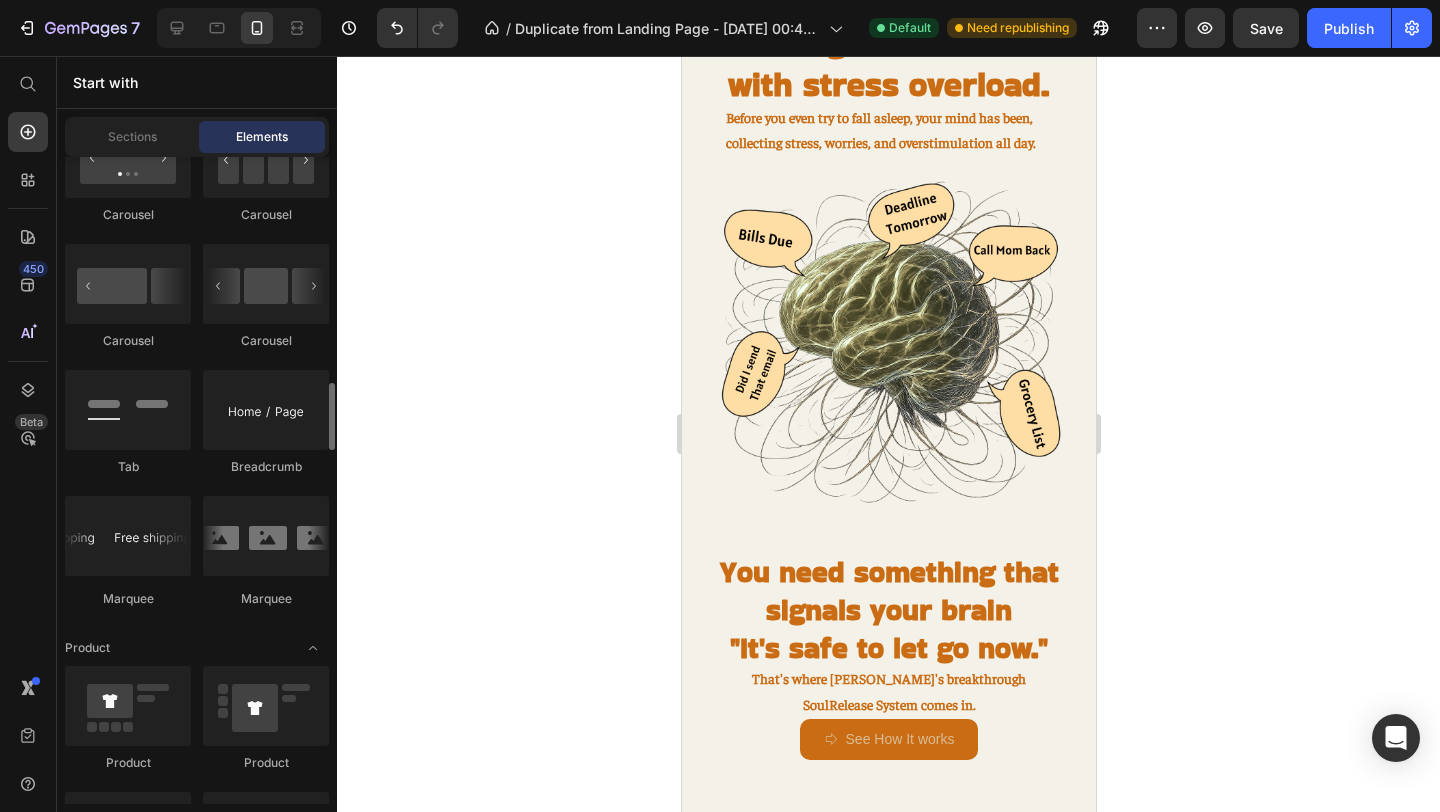 scroll, scrollTop: 2217, scrollLeft: 0, axis: vertical 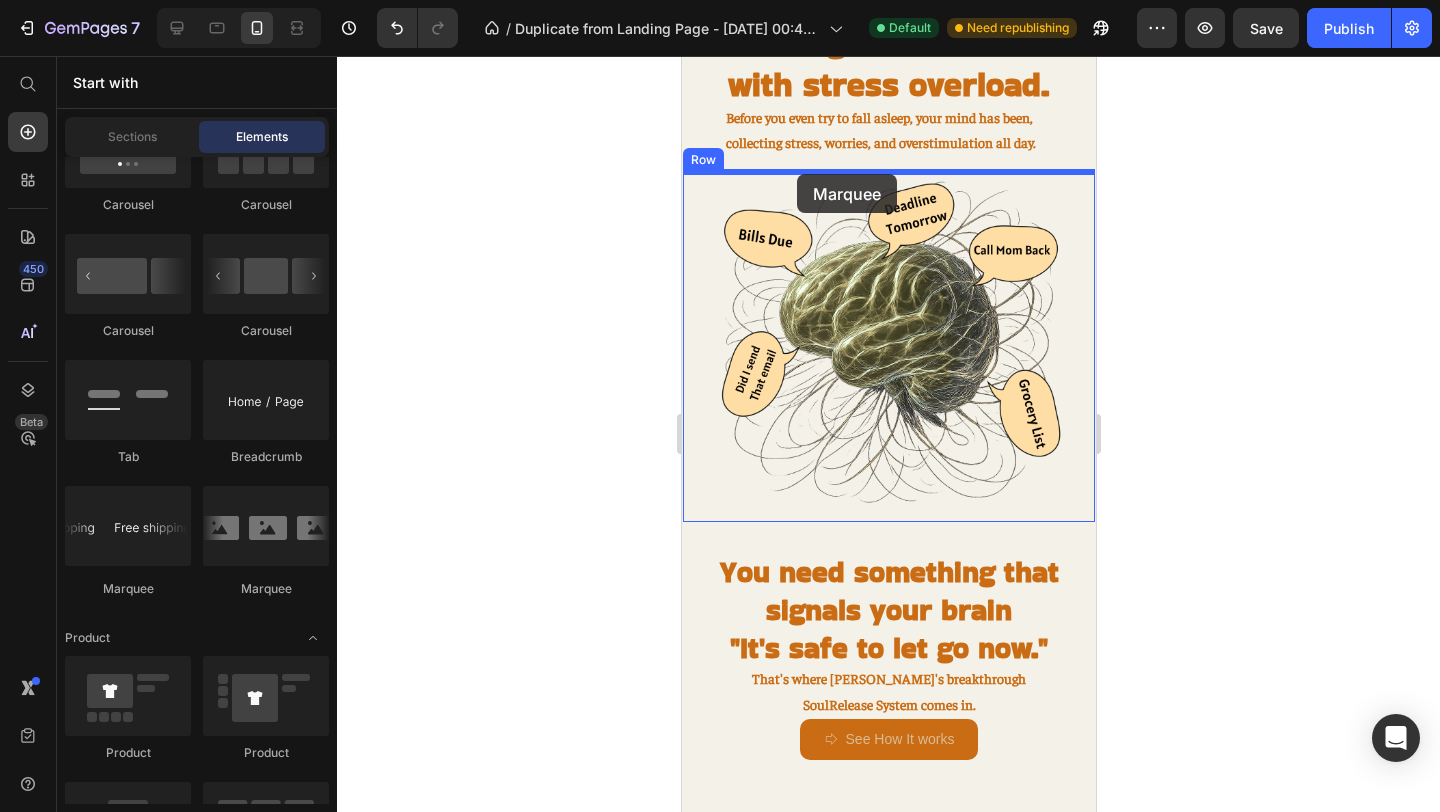 drag, startPoint x: 857, startPoint y: 575, endPoint x: 796, endPoint y: 174, distance: 405.61313 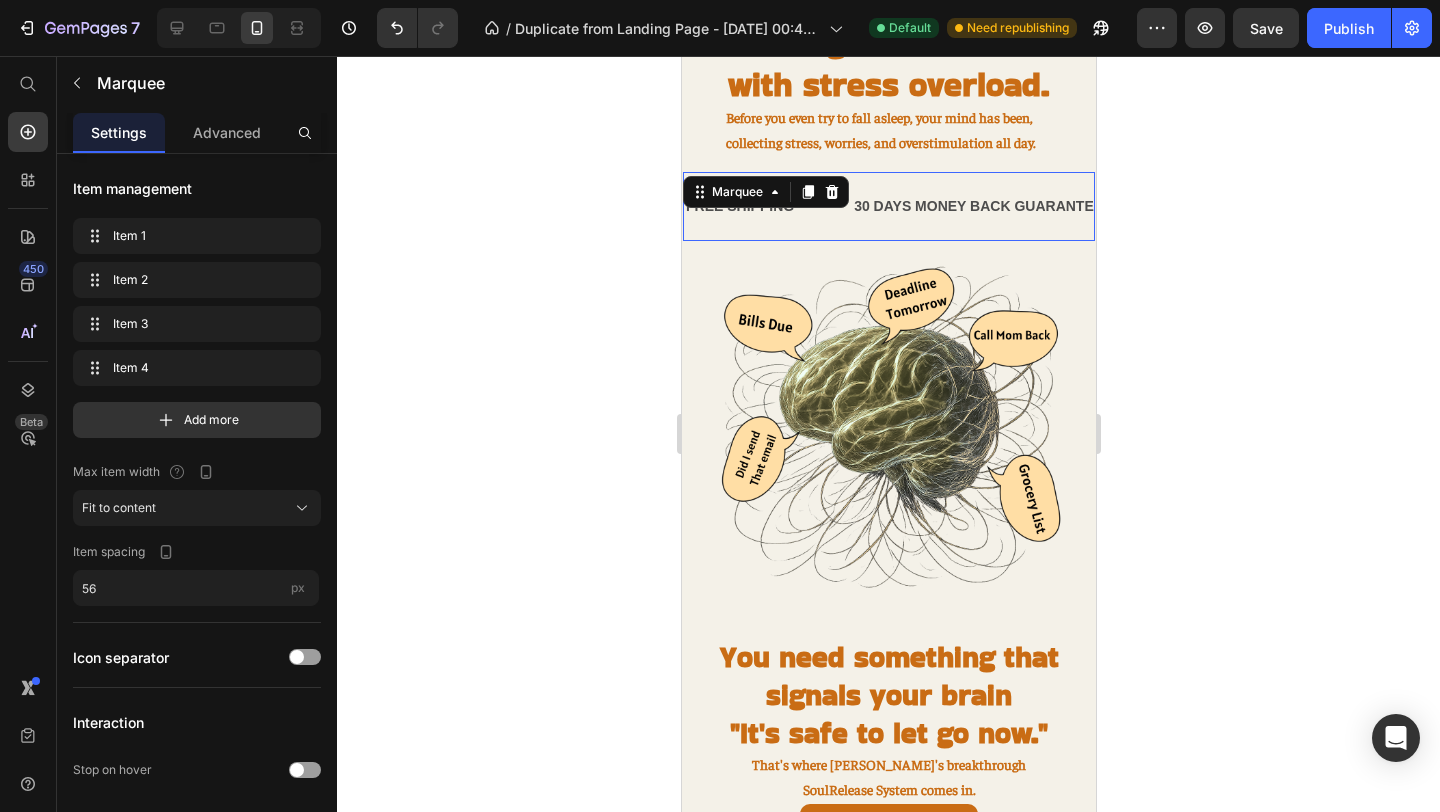 click 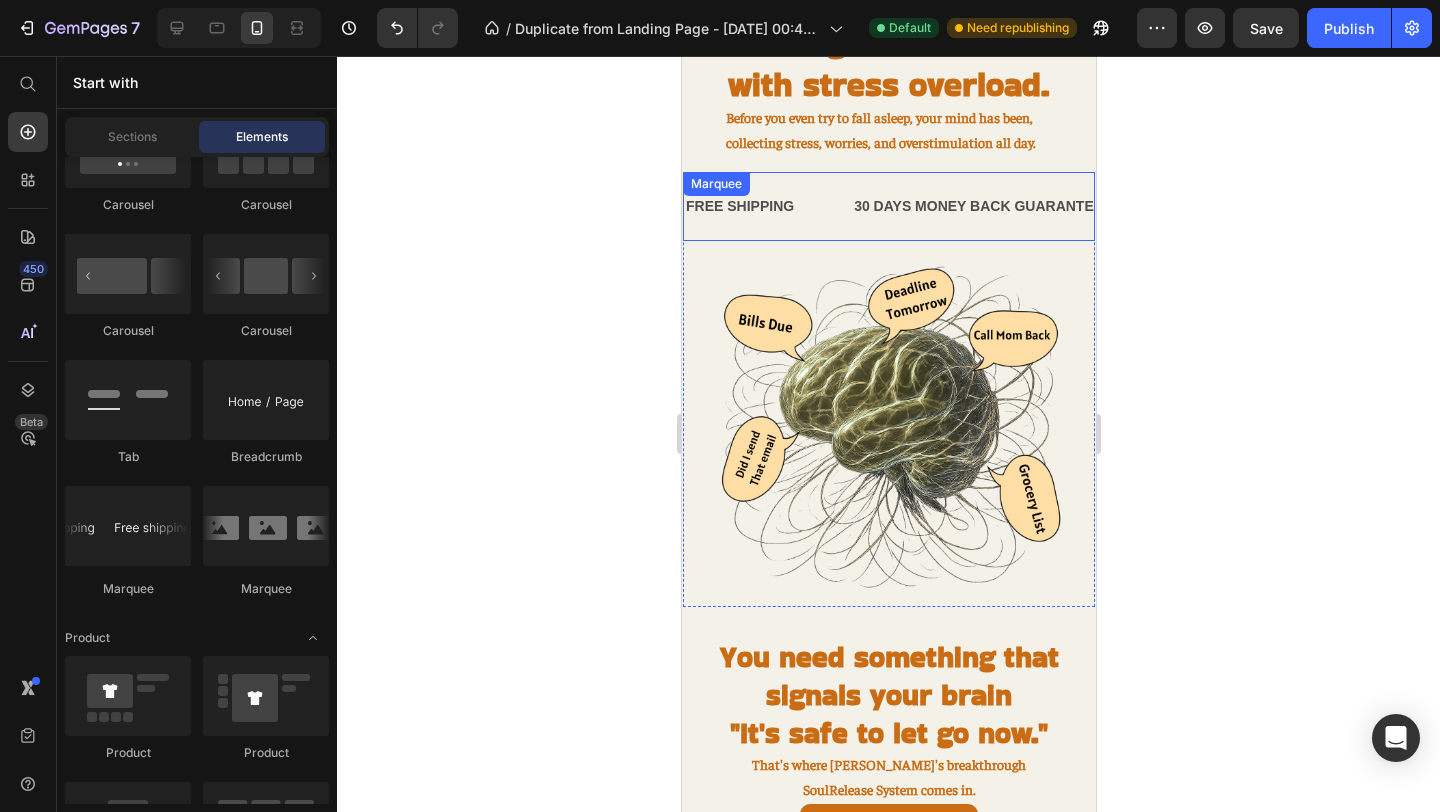 click on "FREE SHIPPING Text" at bounding box center [767, 206] 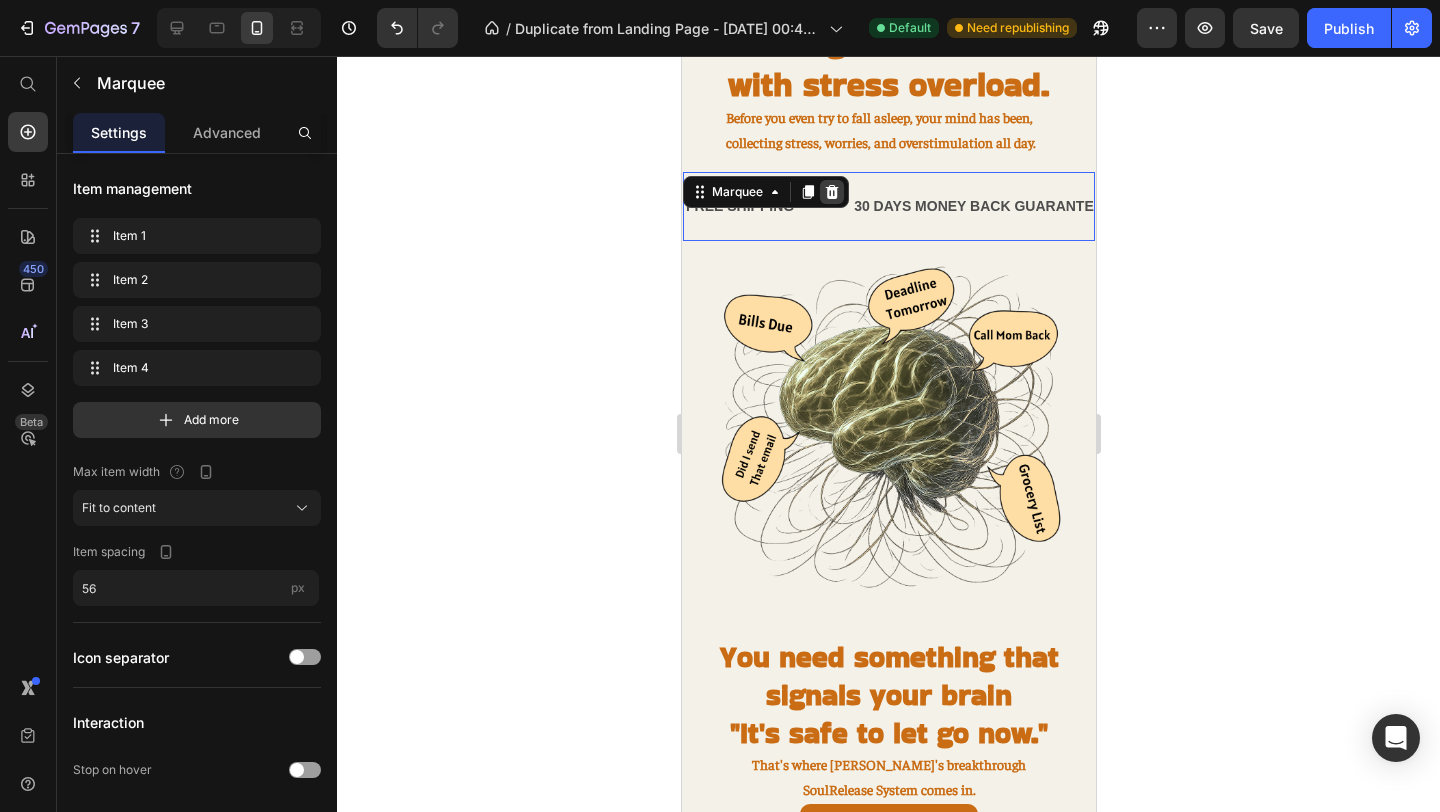 click at bounding box center (831, 192) 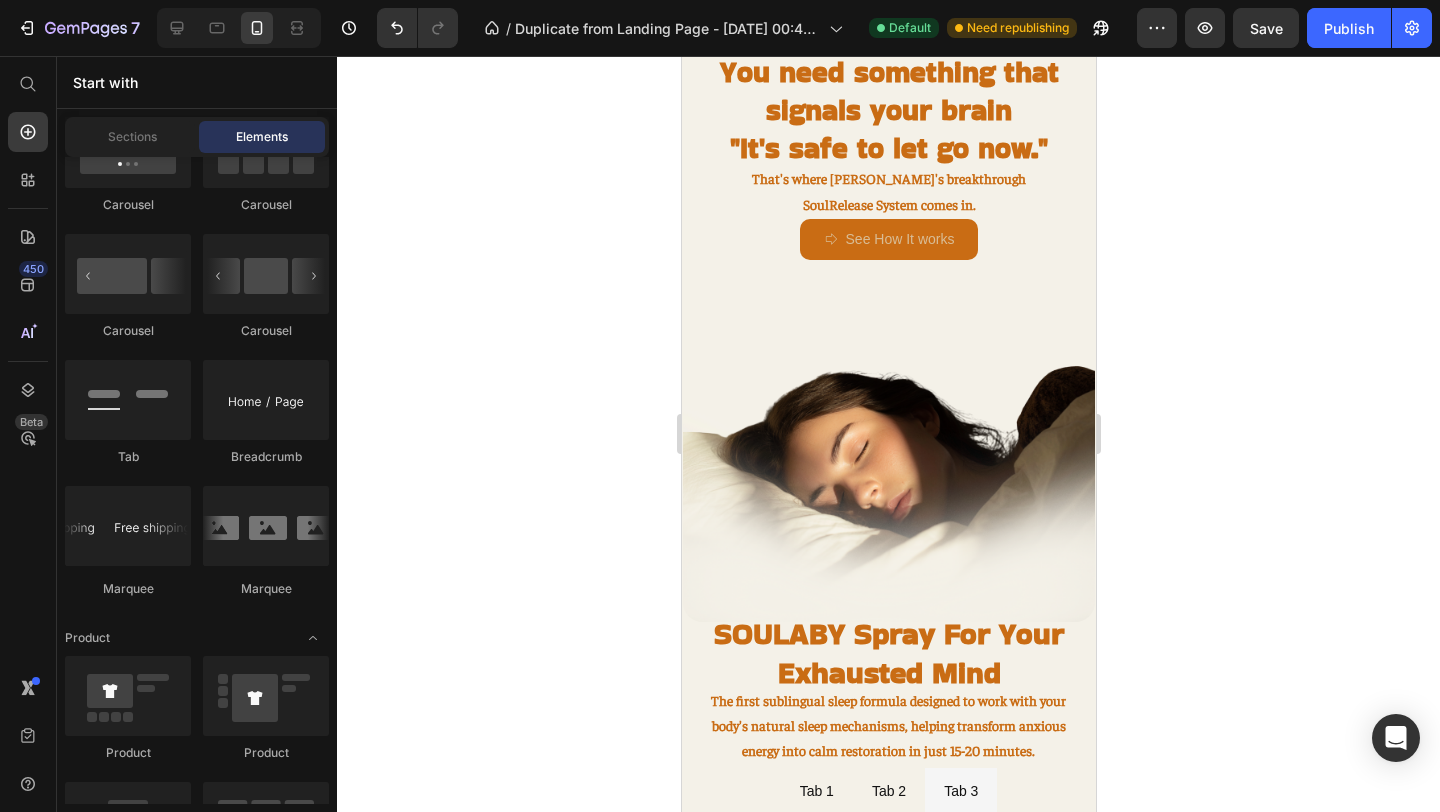scroll, scrollTop: 1262, scrollLeft: 0, axis: vertical 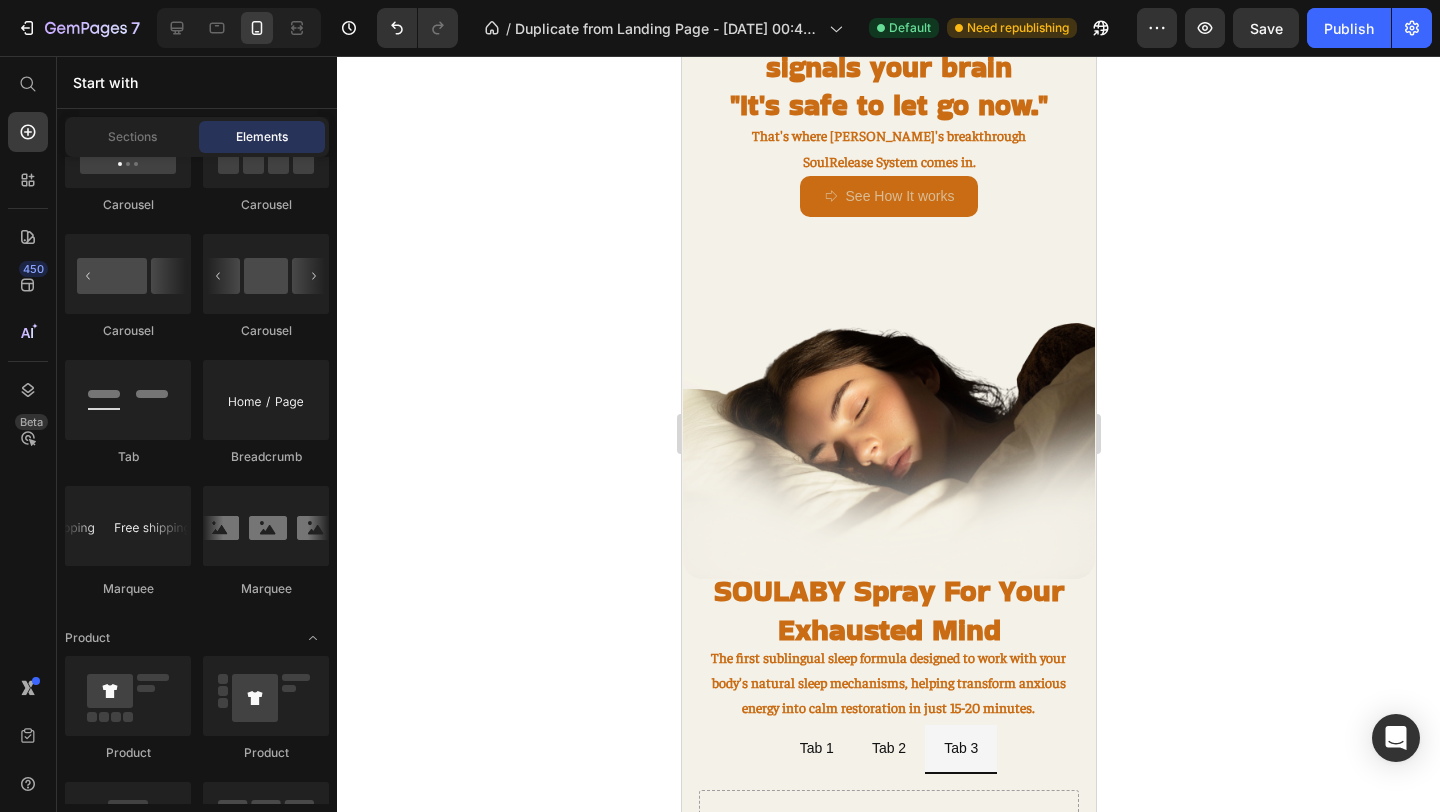 click on "7   /  Duplicate from Landing Page - Jul 9, 00:41:48 Default Need republishing Preview  Save   Publish" 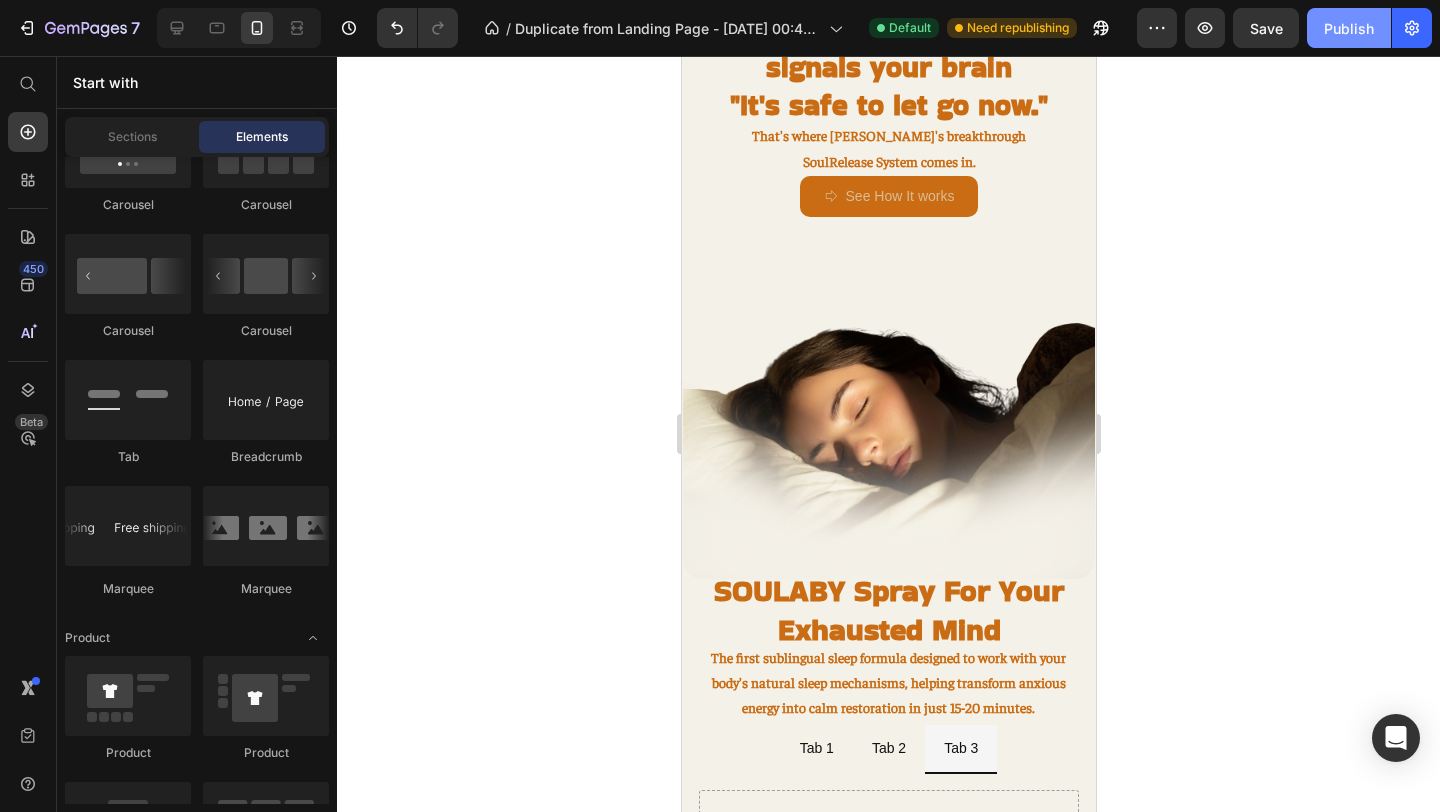 click on "Publish" at bounding box center [1349, 28] 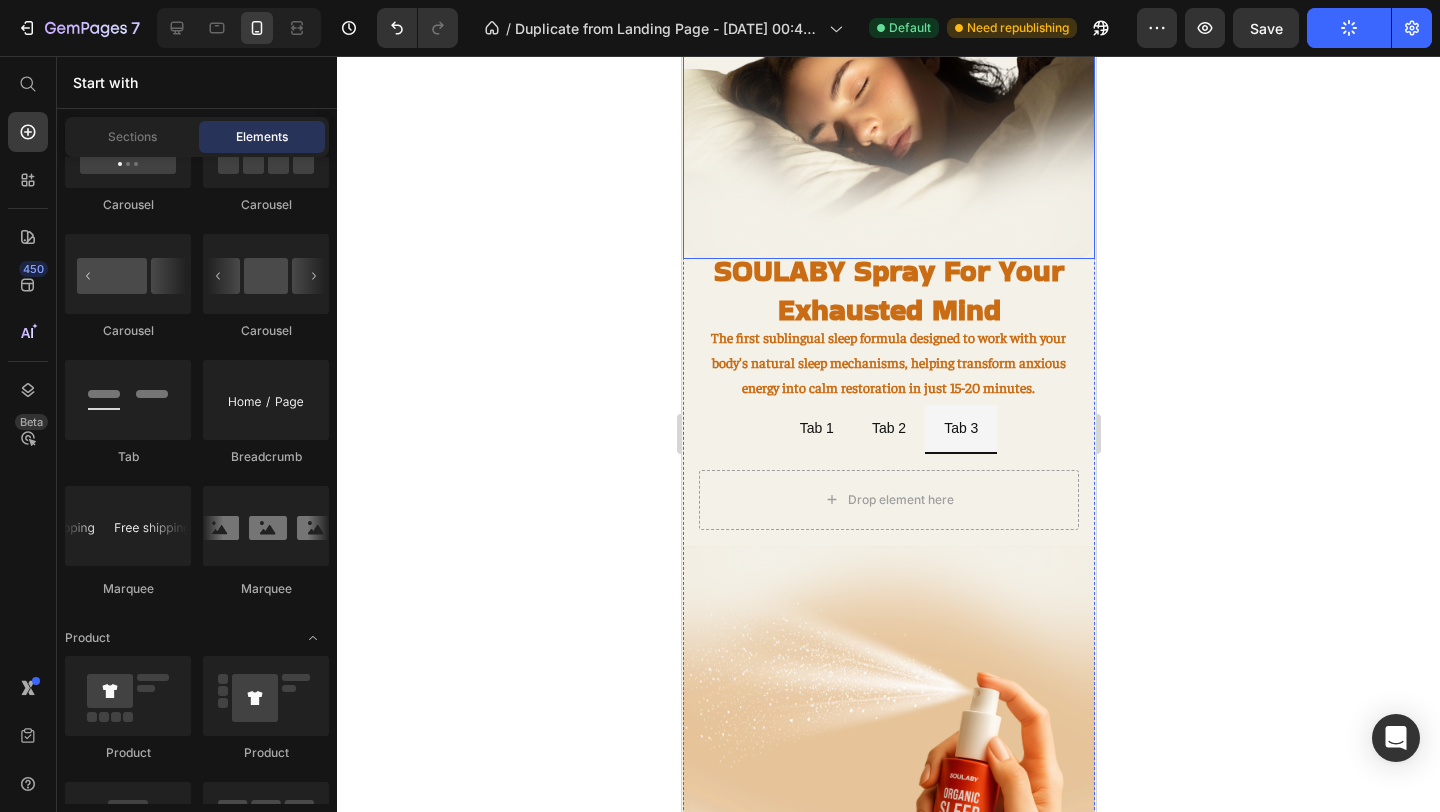 scroll, scrollTop: 1588, scrollLeft: 0, axis: vertical 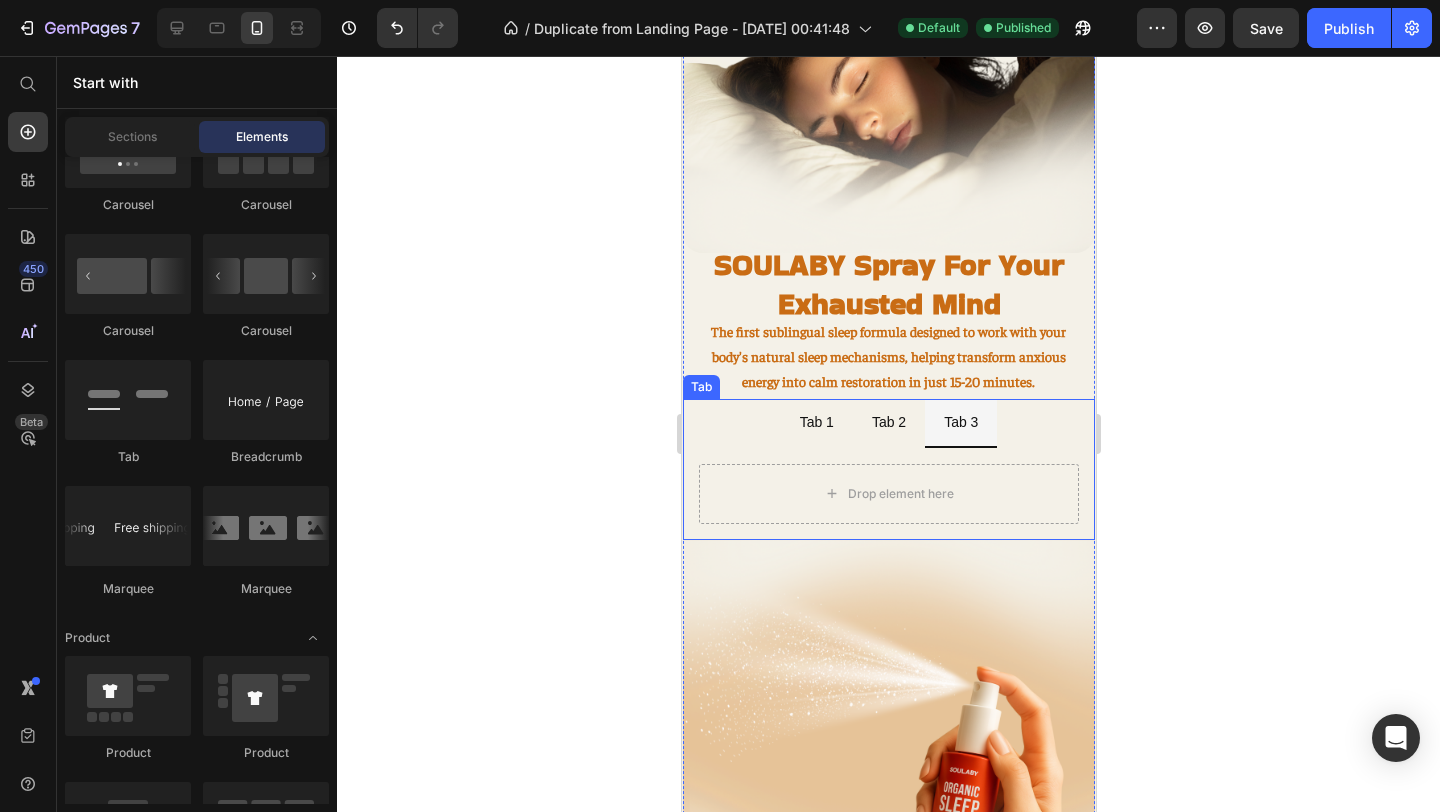 click on "Tab 1" at bounding box center (816, 422) 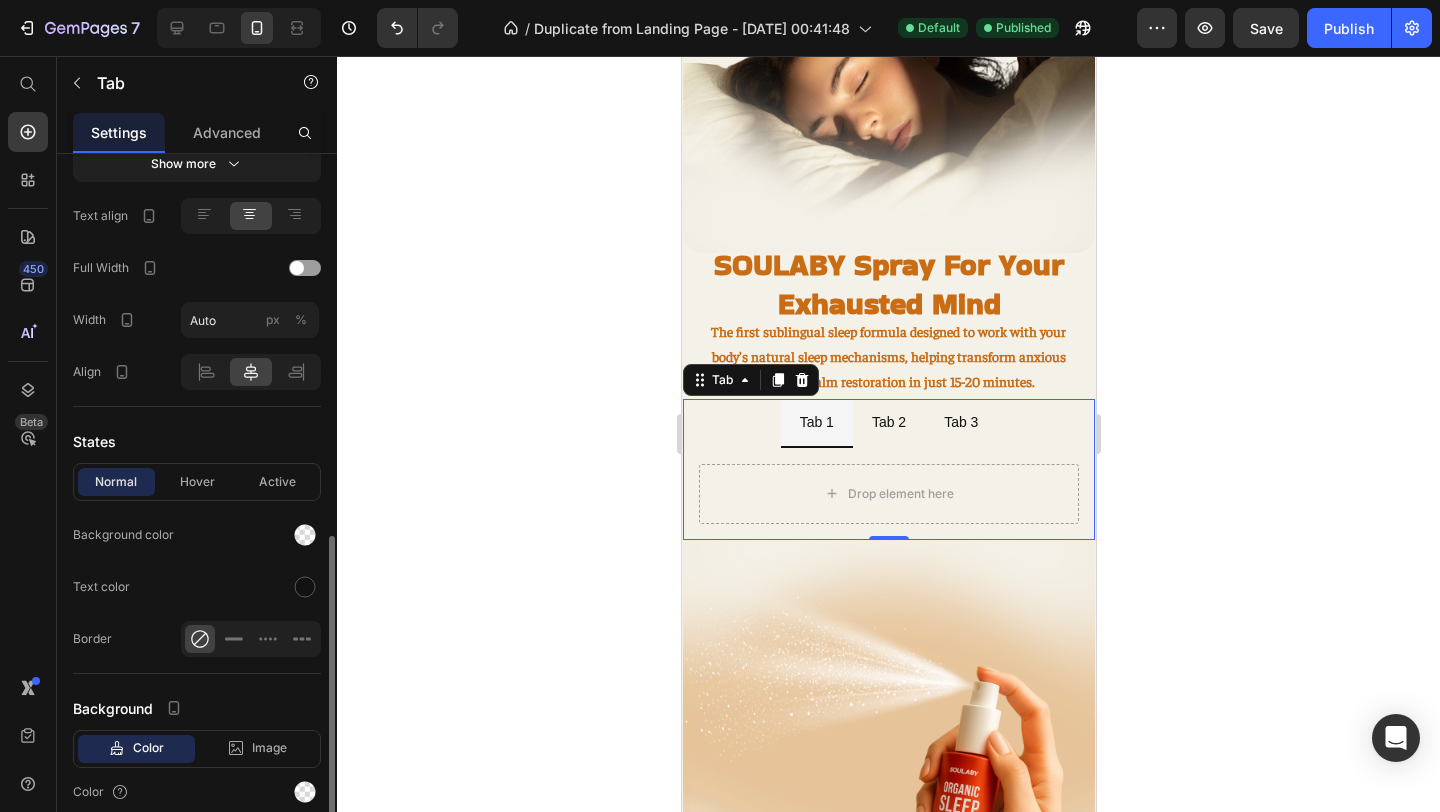 scroll, scrollTop: 866, scrollLeft: 0, axis: vertical 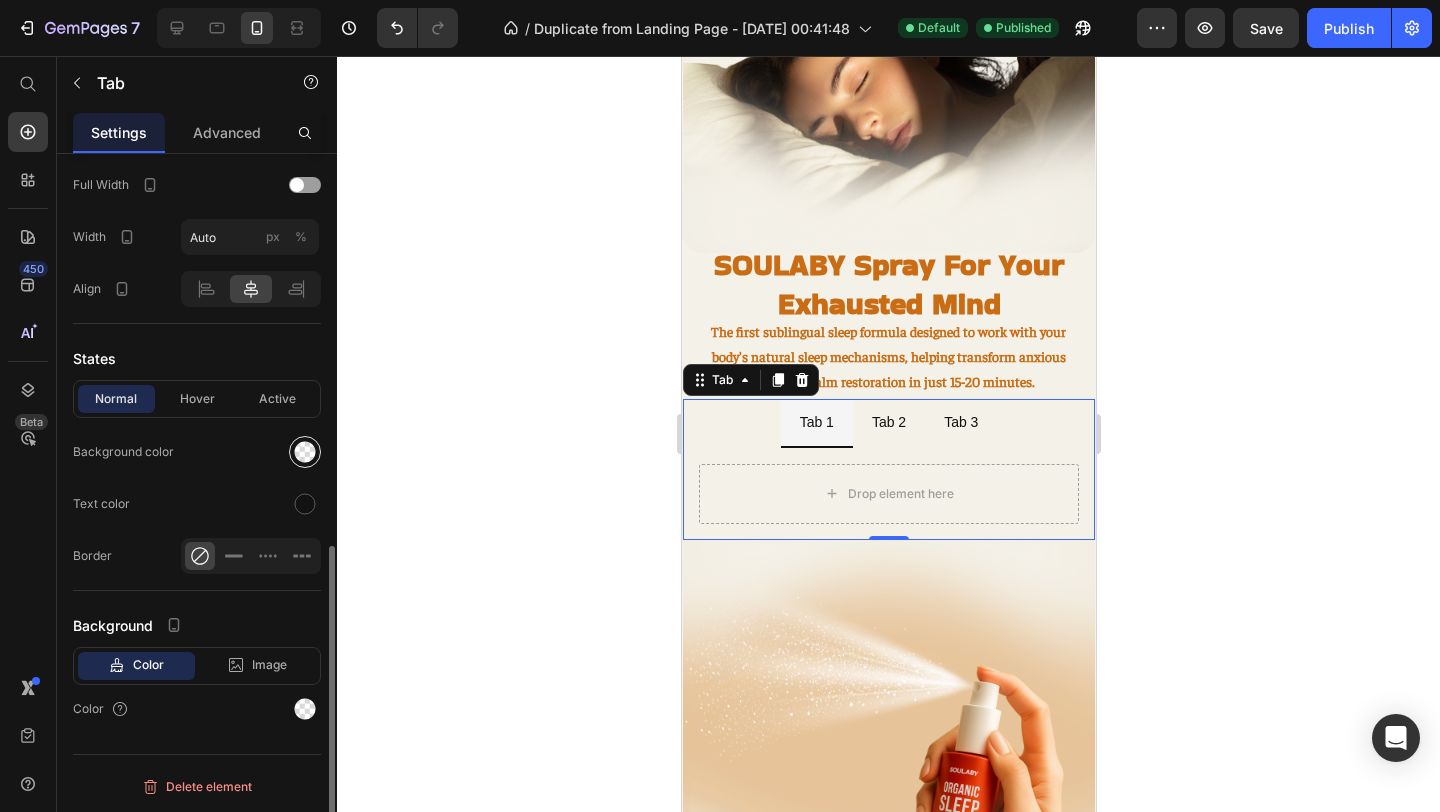 click at bounding box center [305, 452] 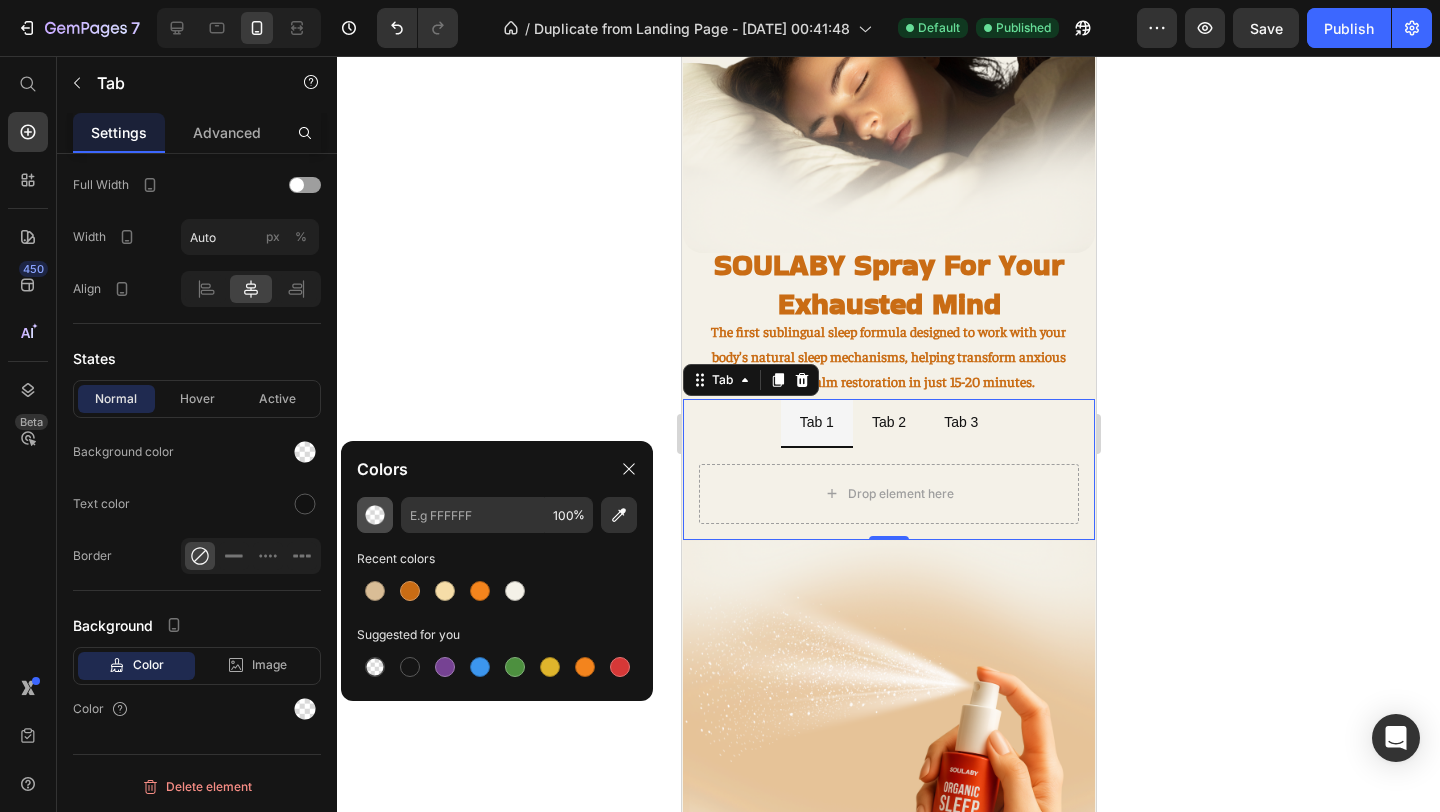 click at bounding box center [375, 515] 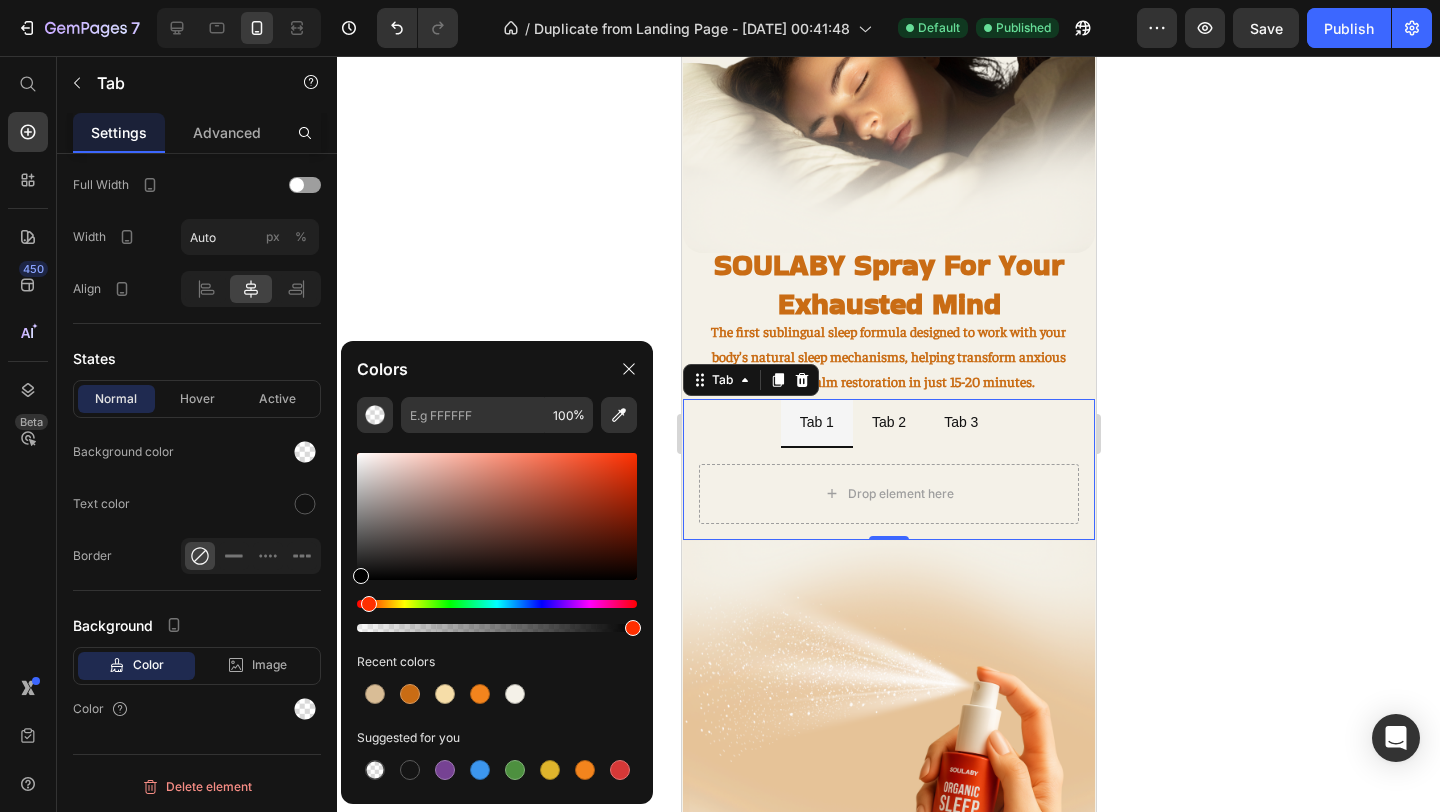 type on "000000" 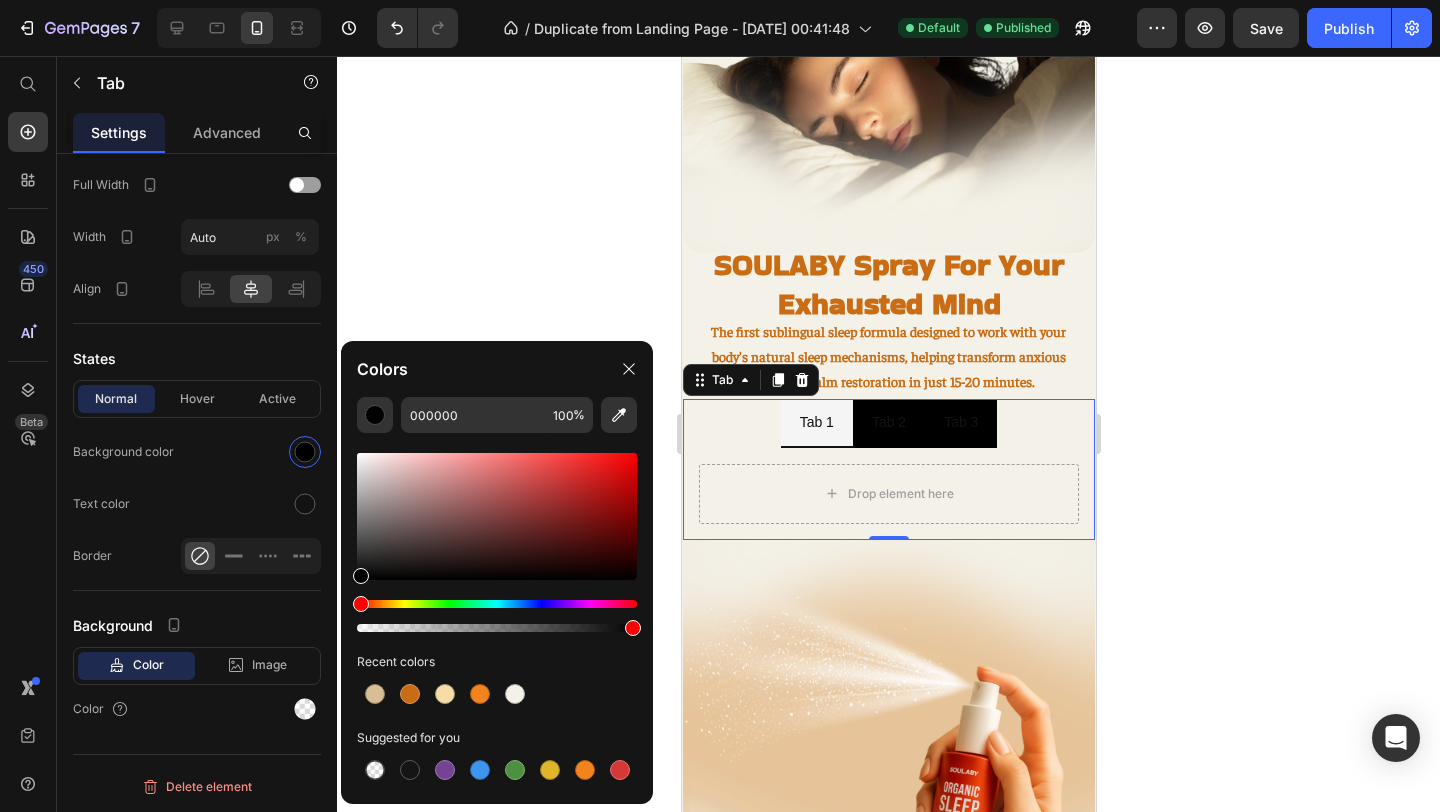 drag, startPoint x: 366, startPoint y: 601, endPoint x: 344, endPoint y: 601, distance: 22 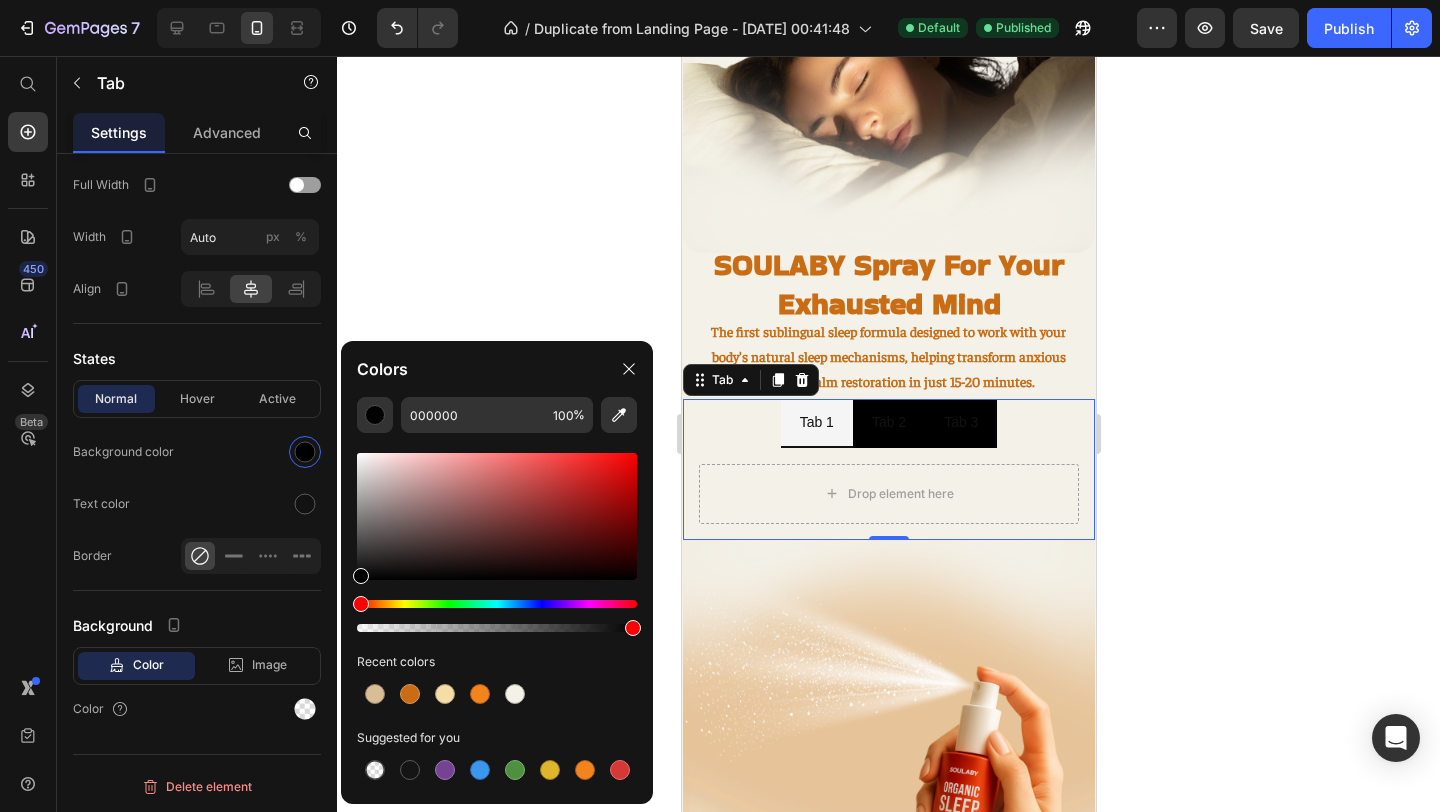 type 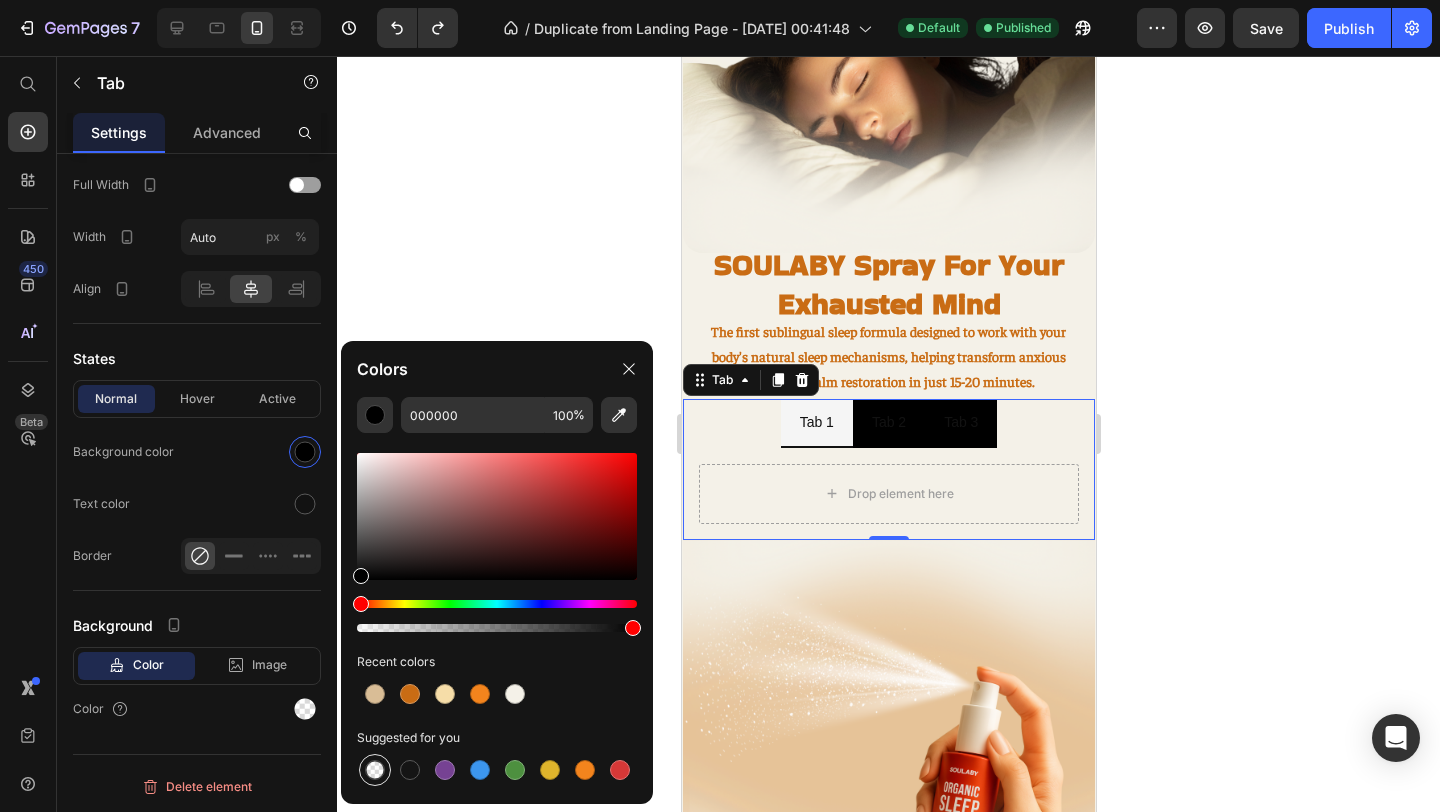 click at bounding box center (375, 770) 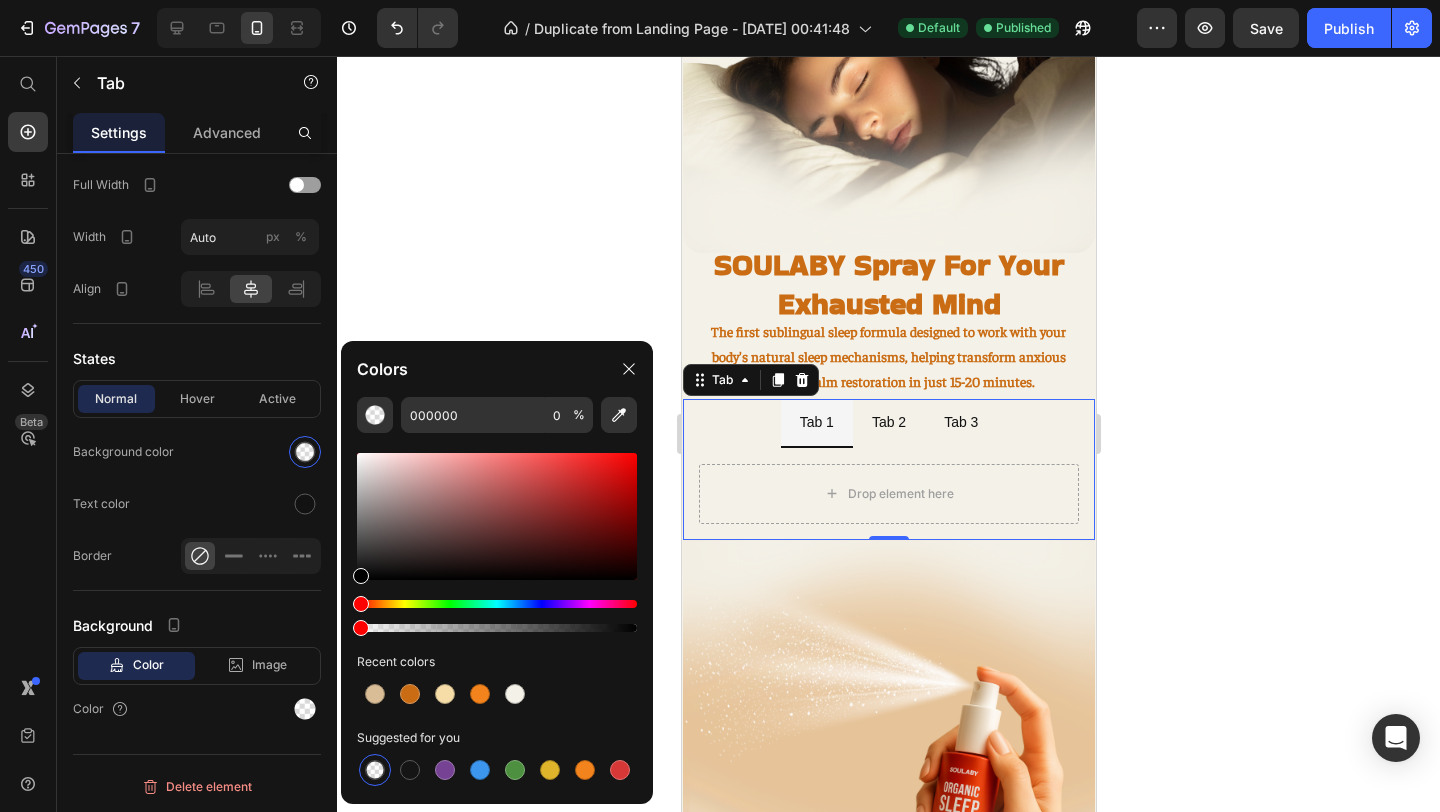 click 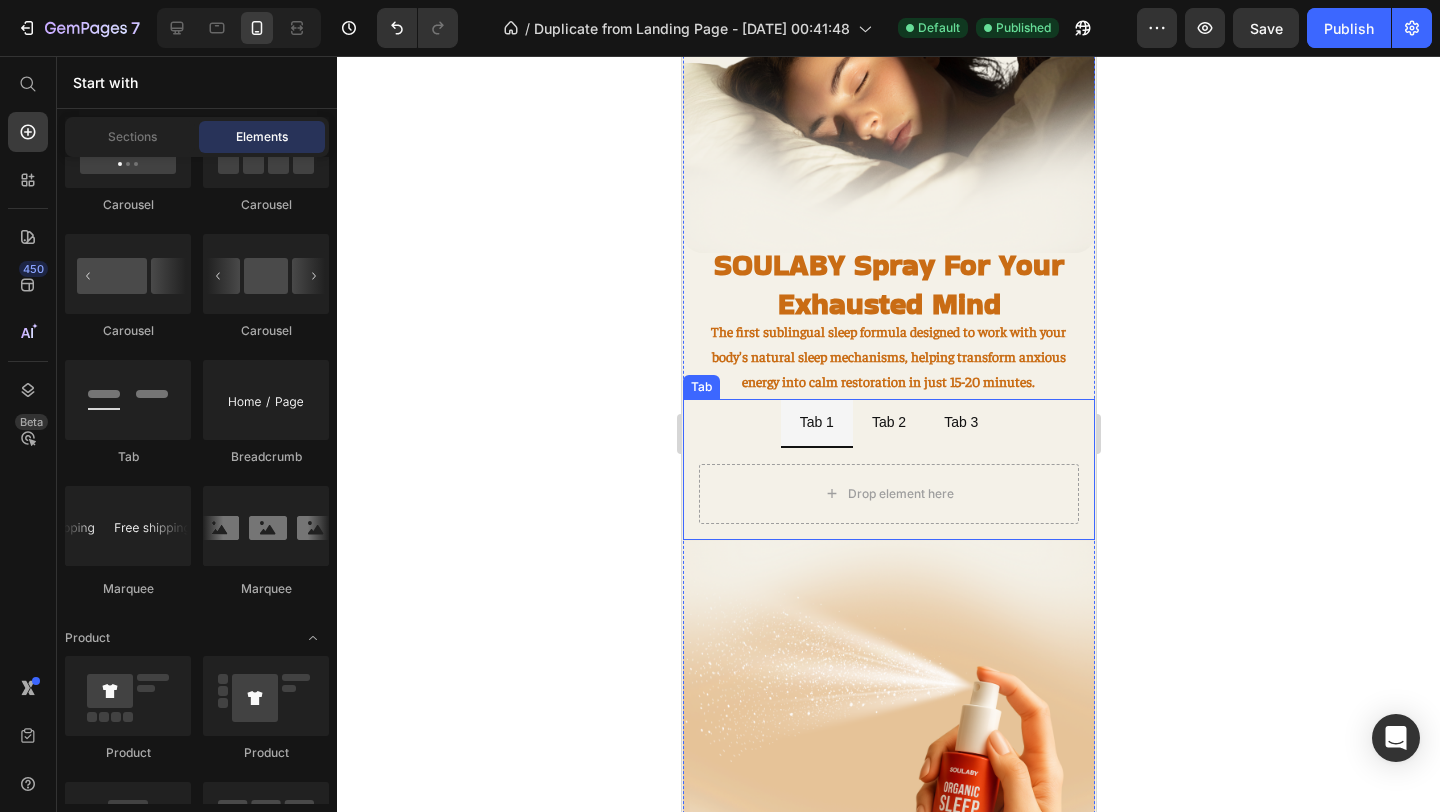 click on "Drop element here" at bounding box center [888, 486] 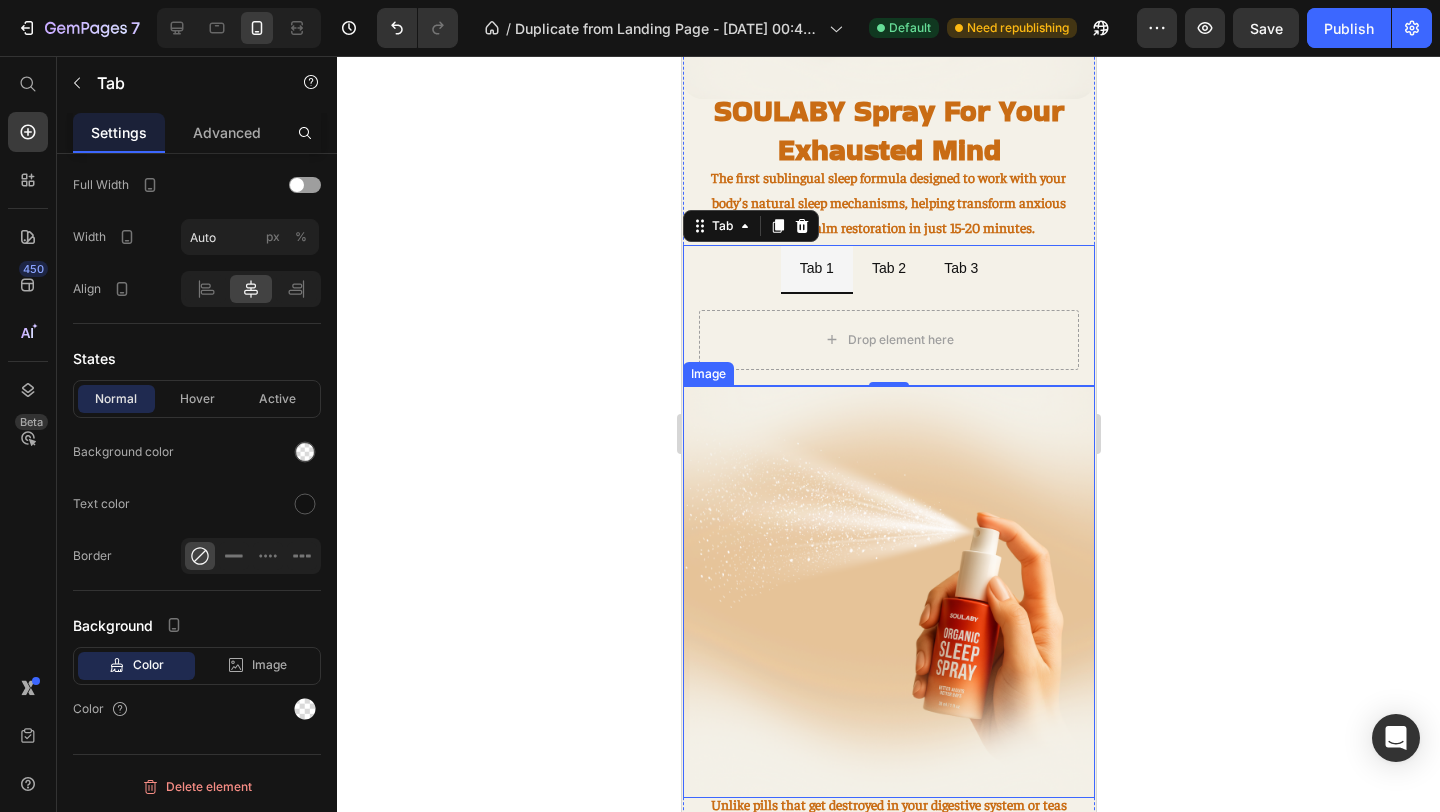 scroll, scrollTop: 1677, scrollLeft: 0, axis: vertical 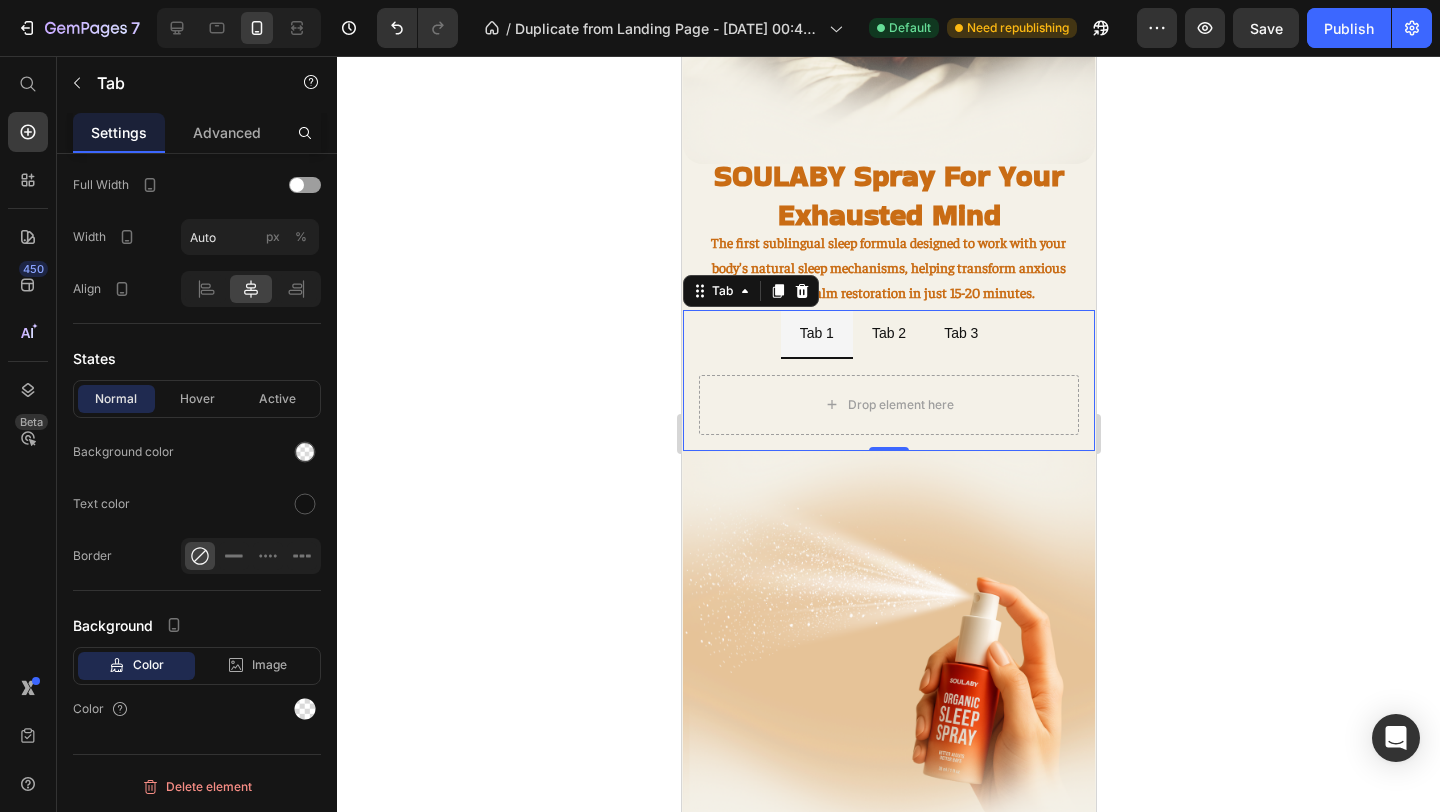 click on "Tab 1 Tab 2 Tab 3" at bounding box center [888, 334] 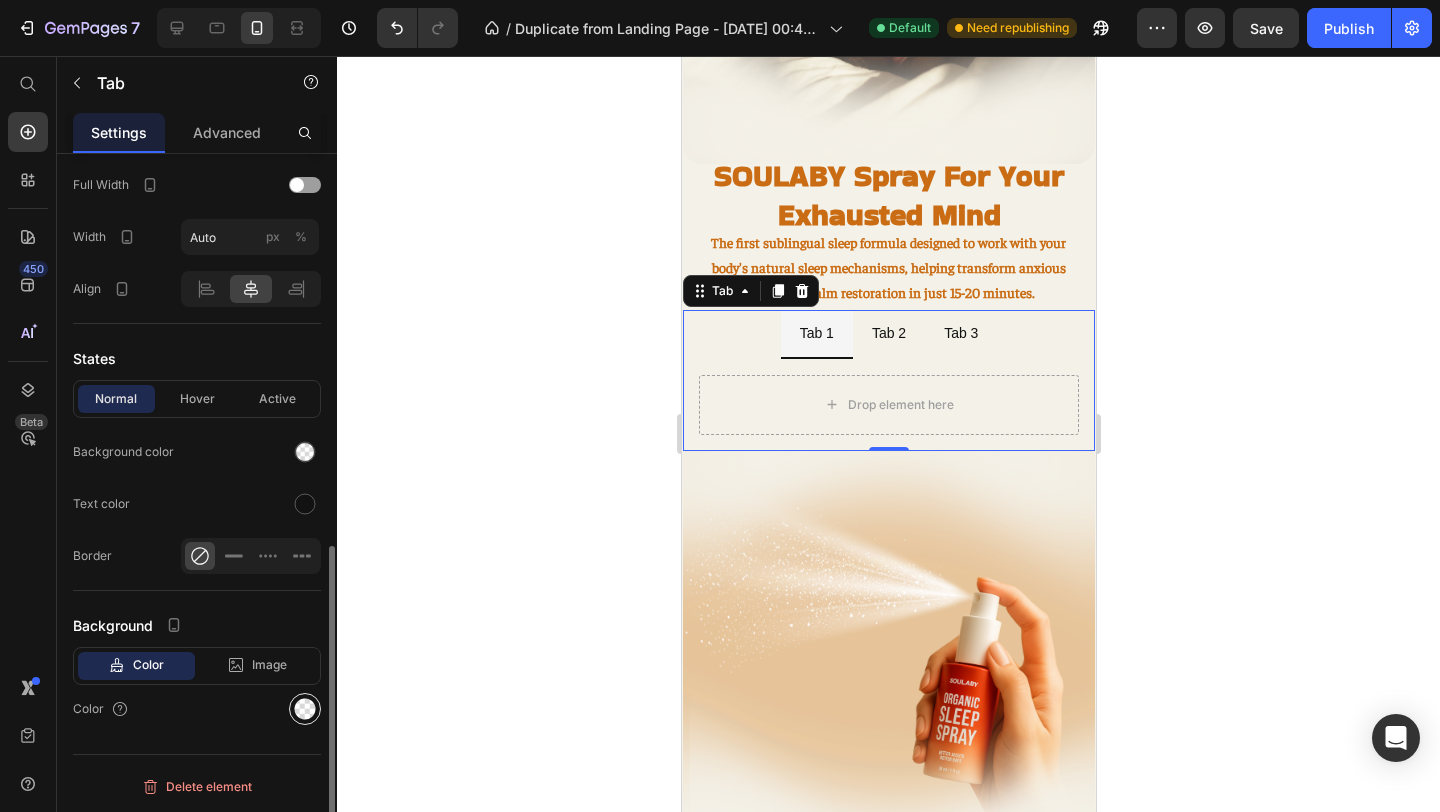 click at bounding box center [305, 709] 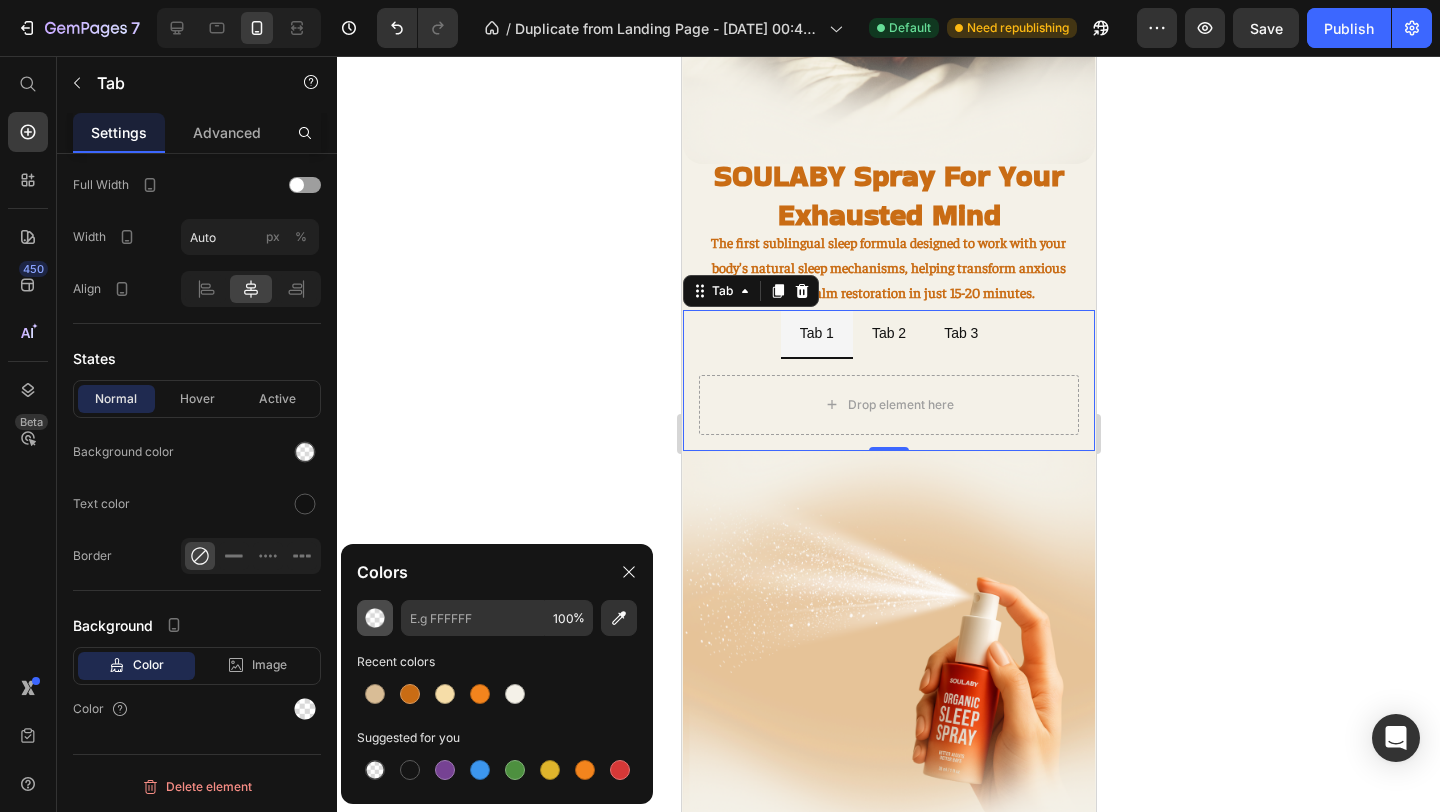 click at bounding box center [375, 618] 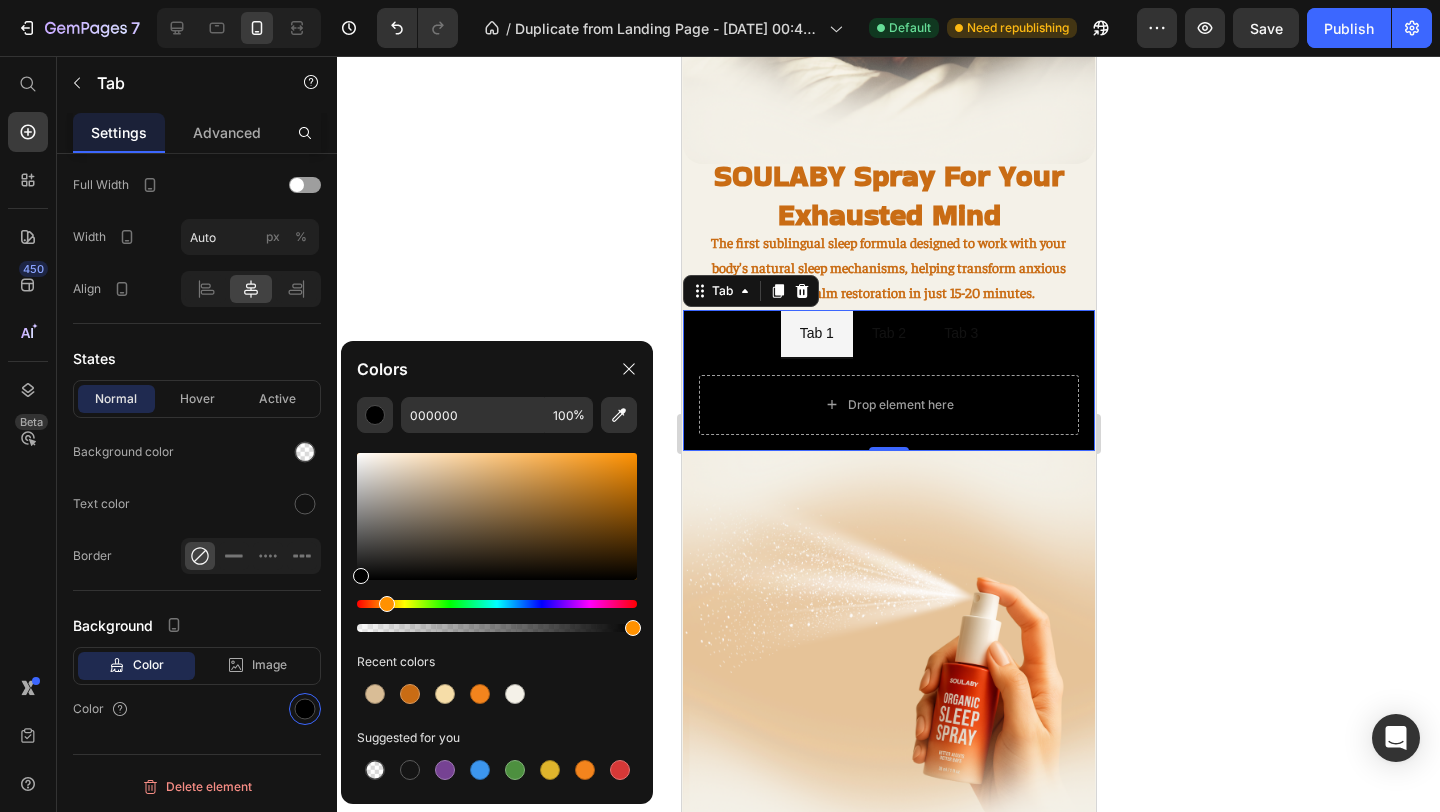drag, startPoint x: 363, startPoint y: 600, endPoint x: 384, endPoint y: 602, distance: 21.095022 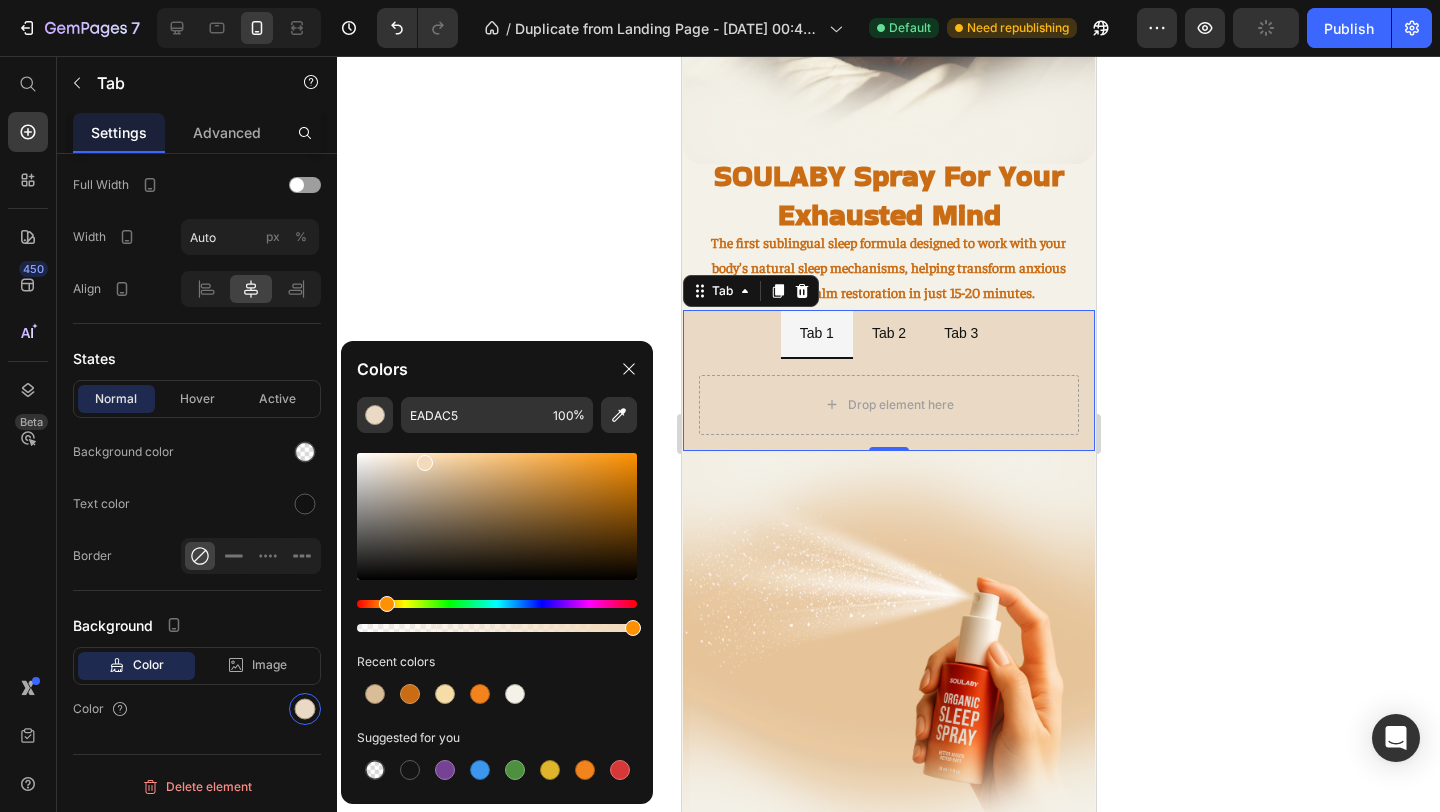 type on "F2DABA" 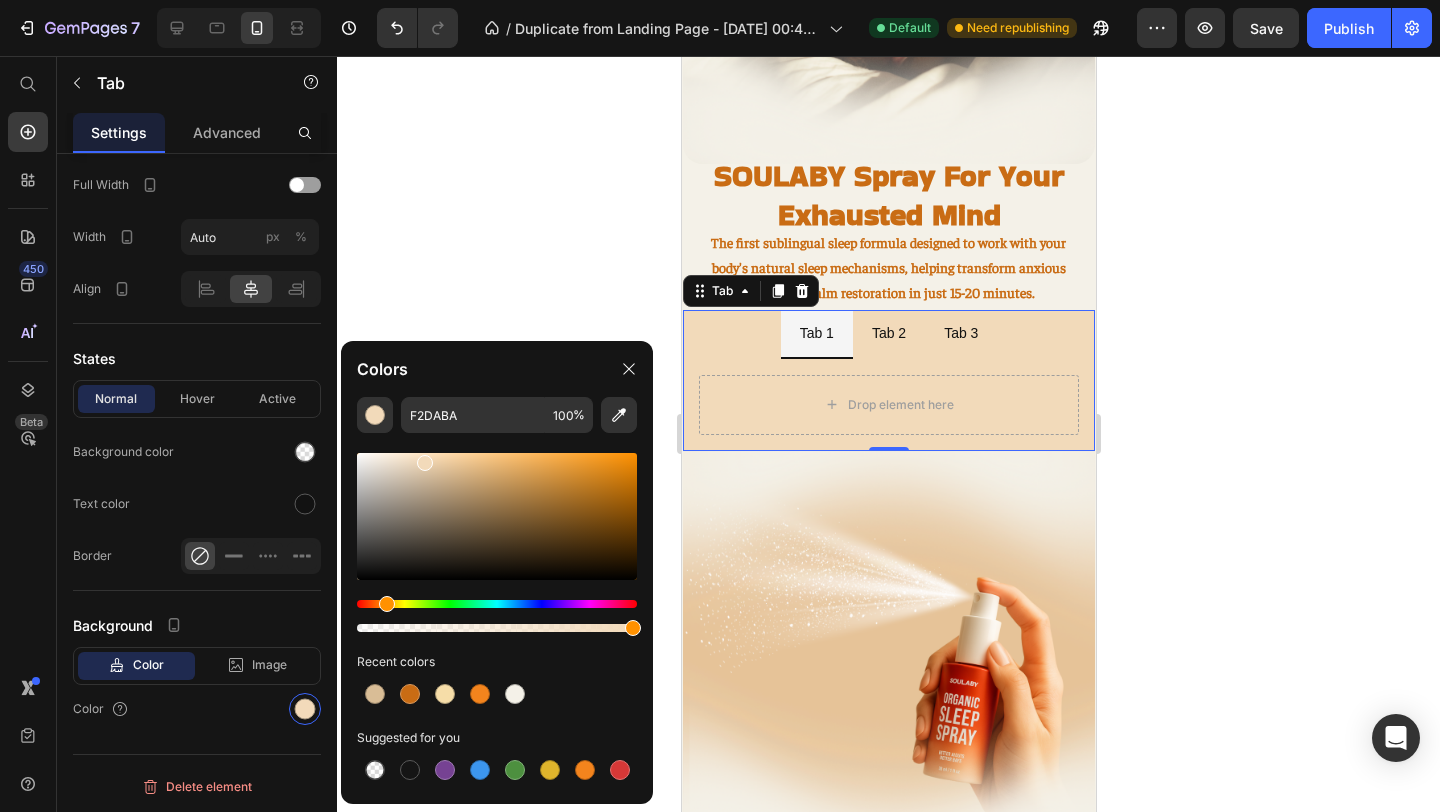 drag, startPoint x: 368, startPoint y: 567, endPoint x: 422, endPoint y: 459, distance: 120.74767 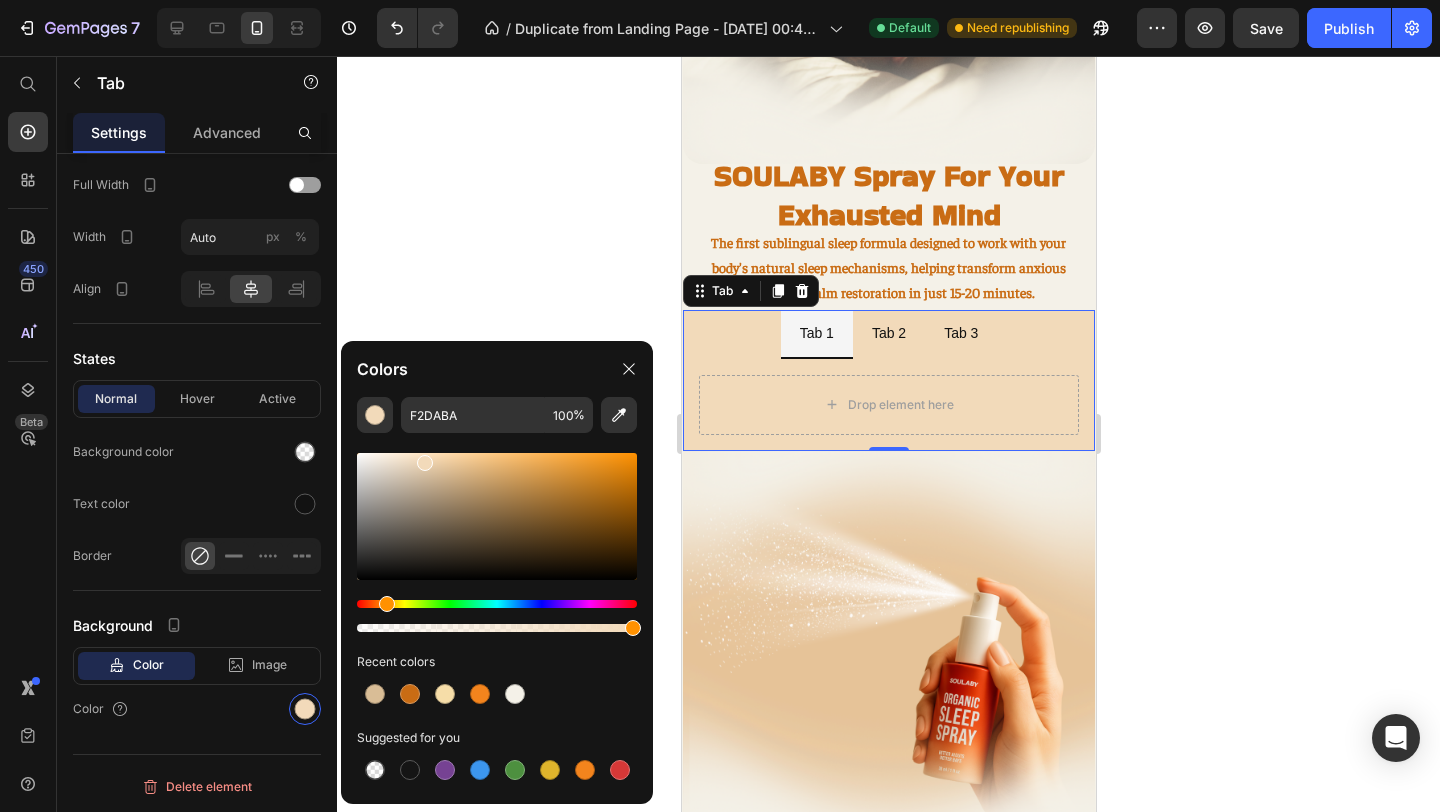 click 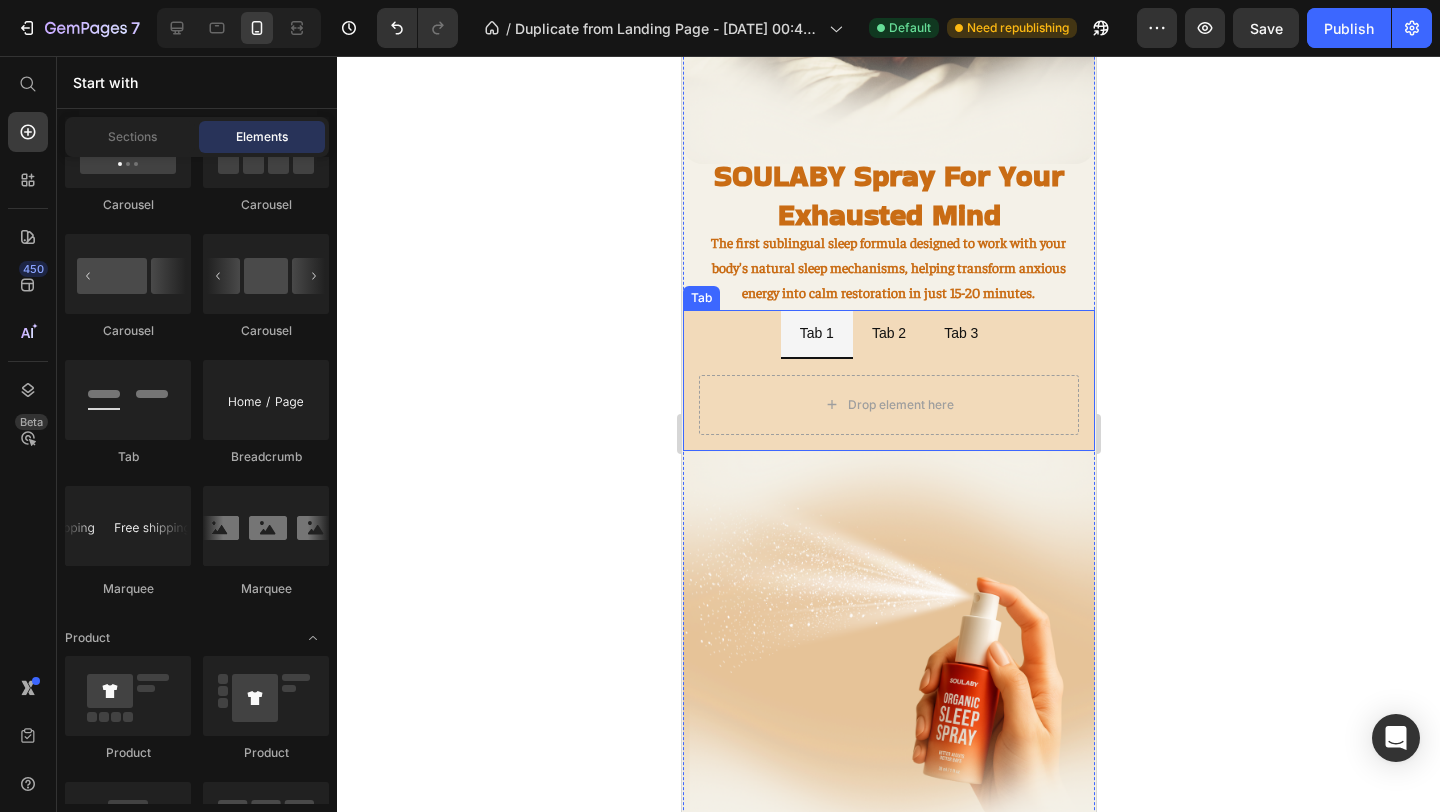 click on "Tab 1 Tab 2 Tab 3" at bounding box center (888, 334) 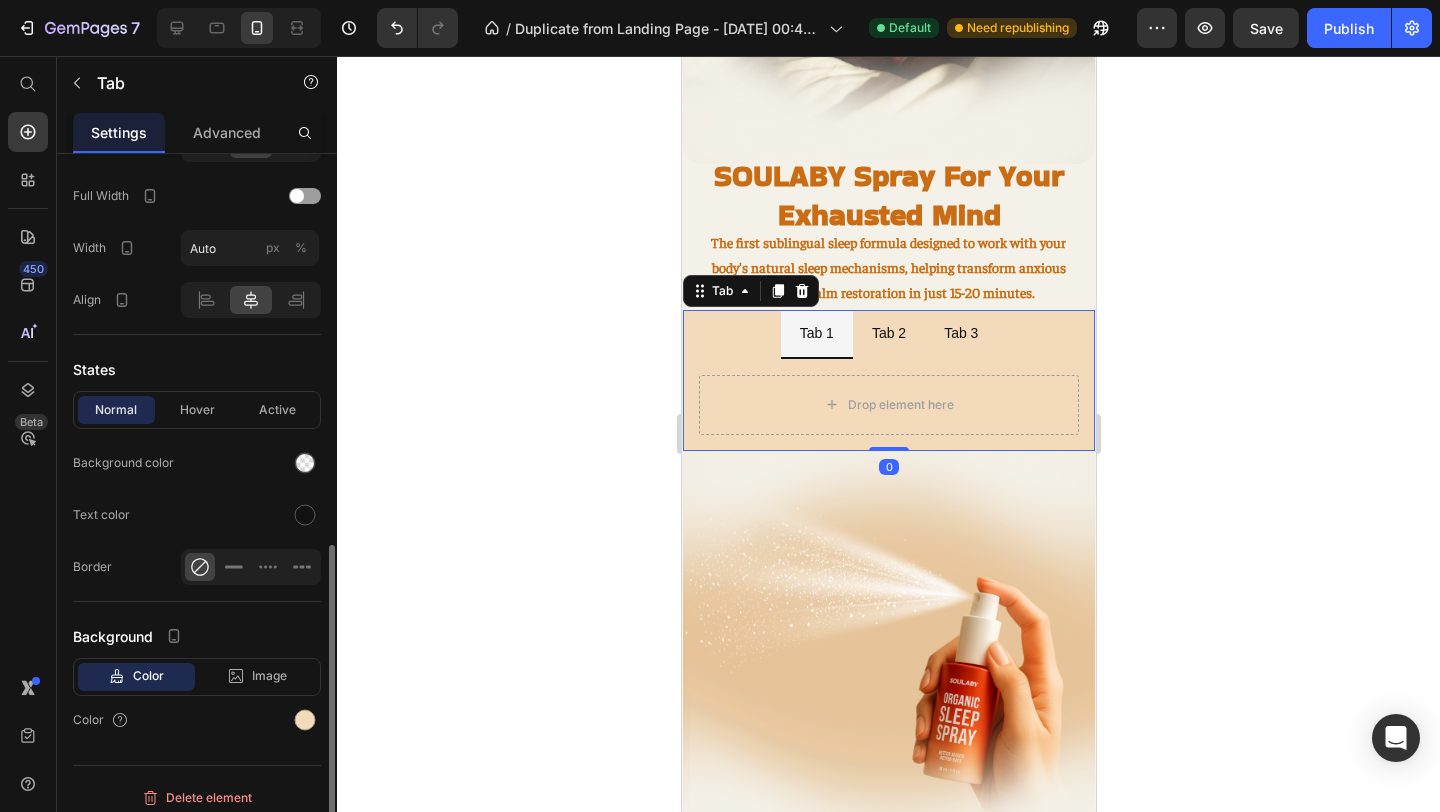 scroll, scrollTop: 866, scrollLeft: 0, axis: vertical 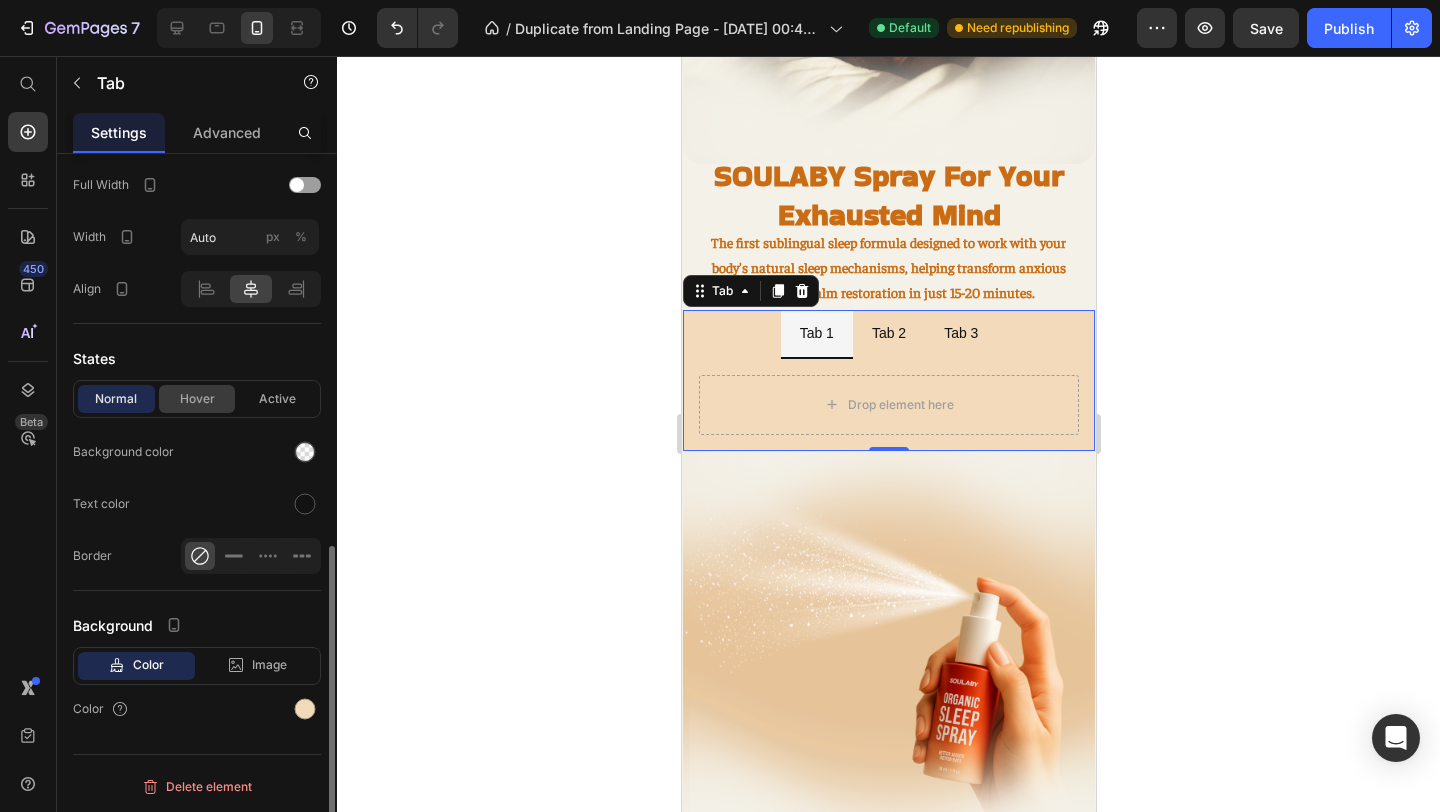 click on "Hover" at bounding box center [197, 399] 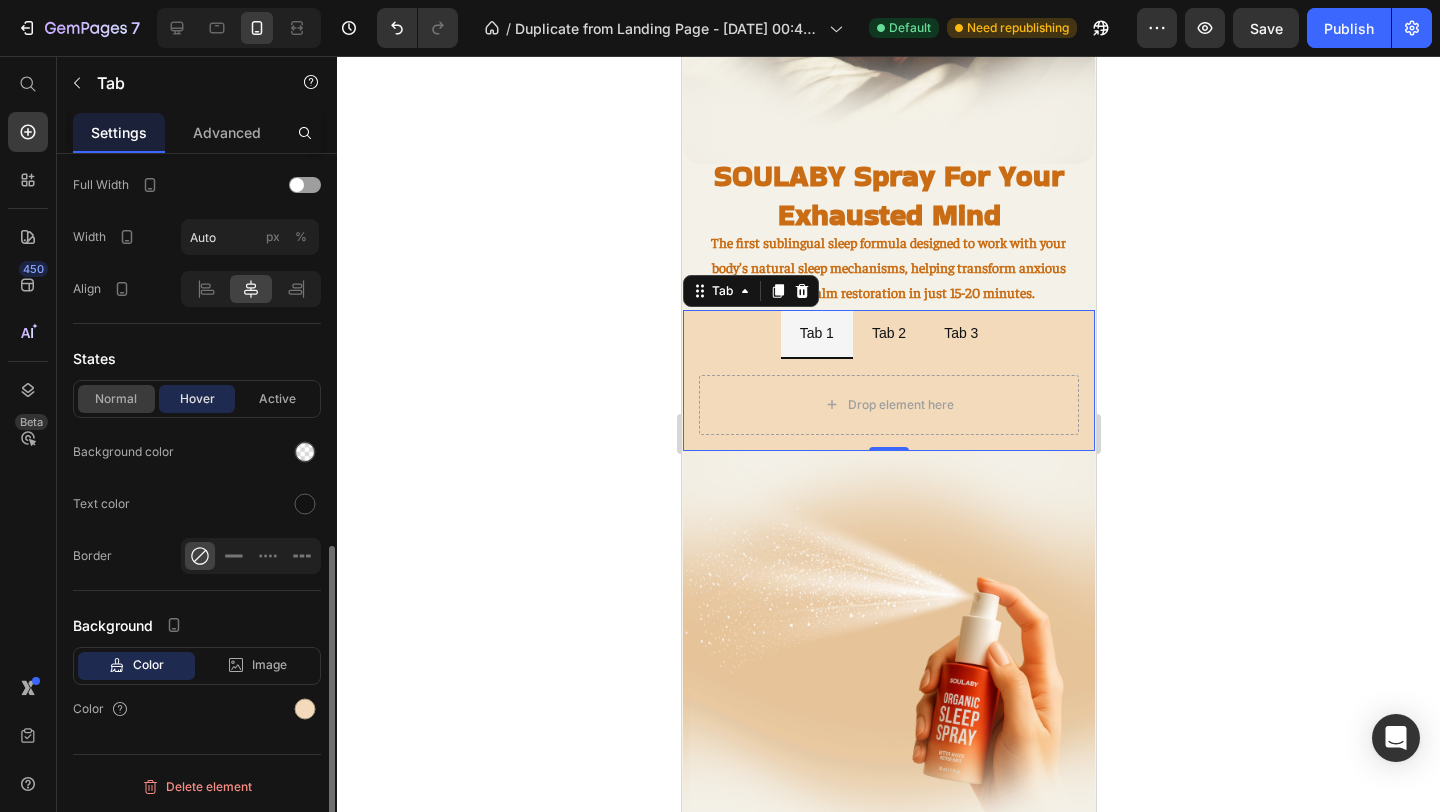 click on "Normal" at bounding box center [116, 399] 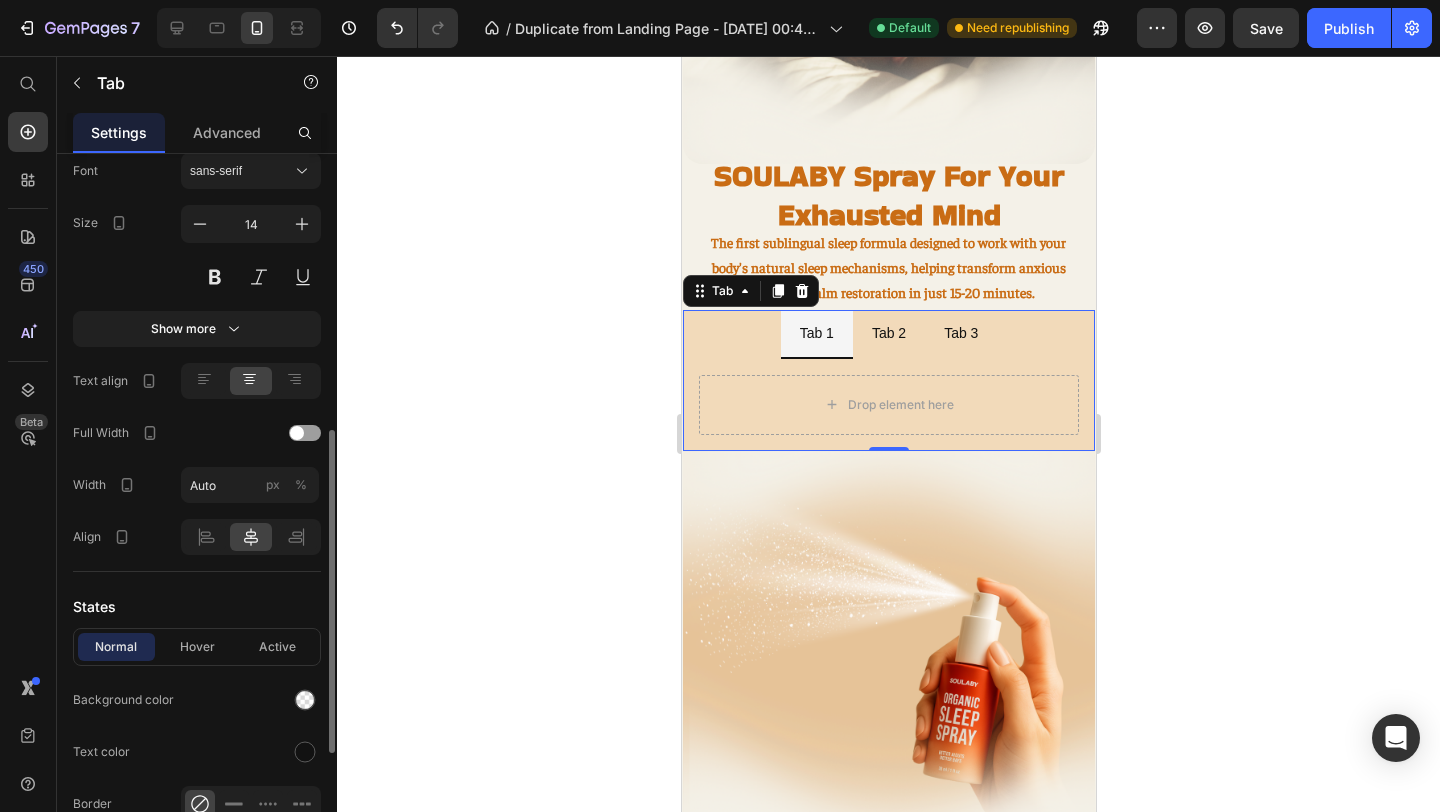 scroll, scrollTop: 614, scrollLeft: 0, axis: vertical 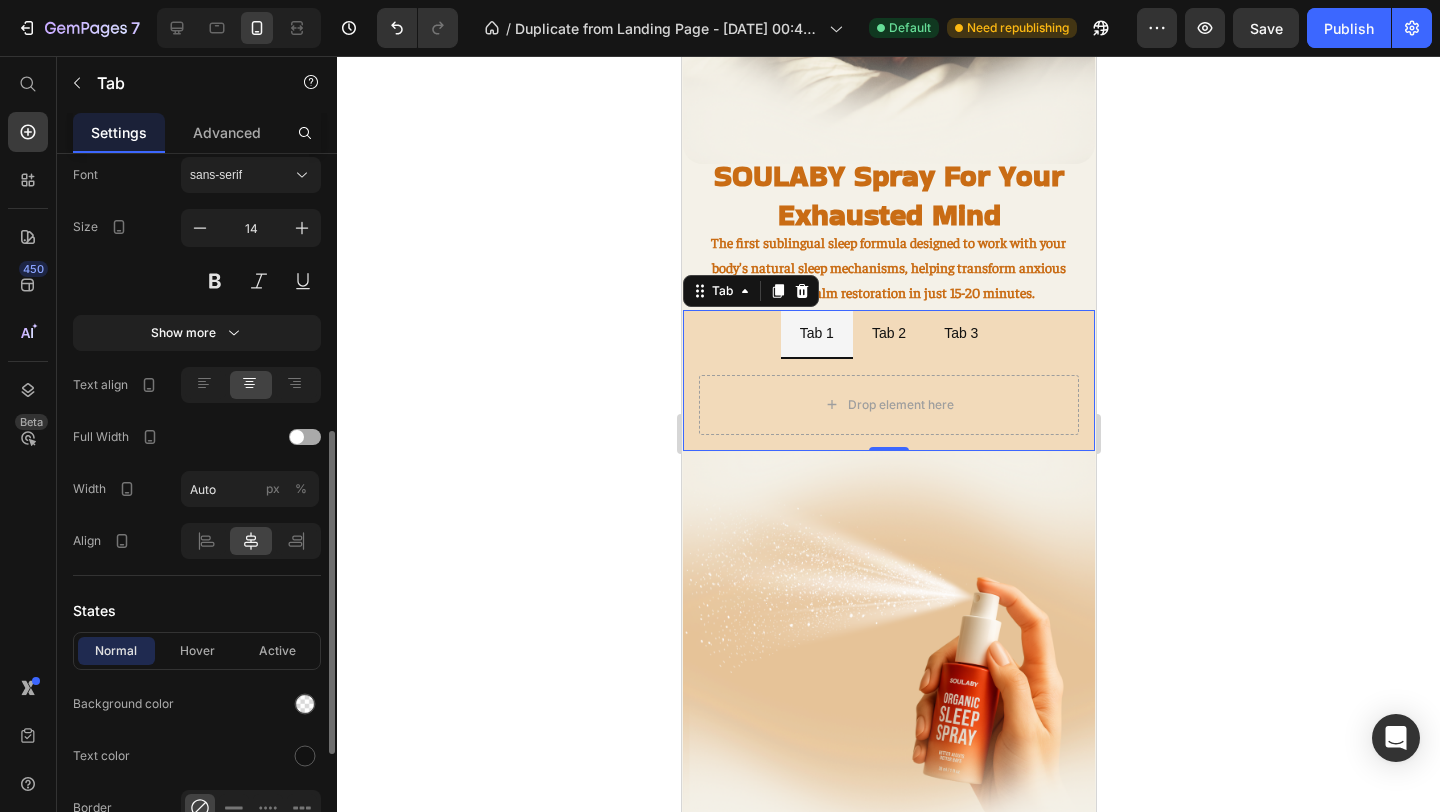click at bounding box center (305, 437) 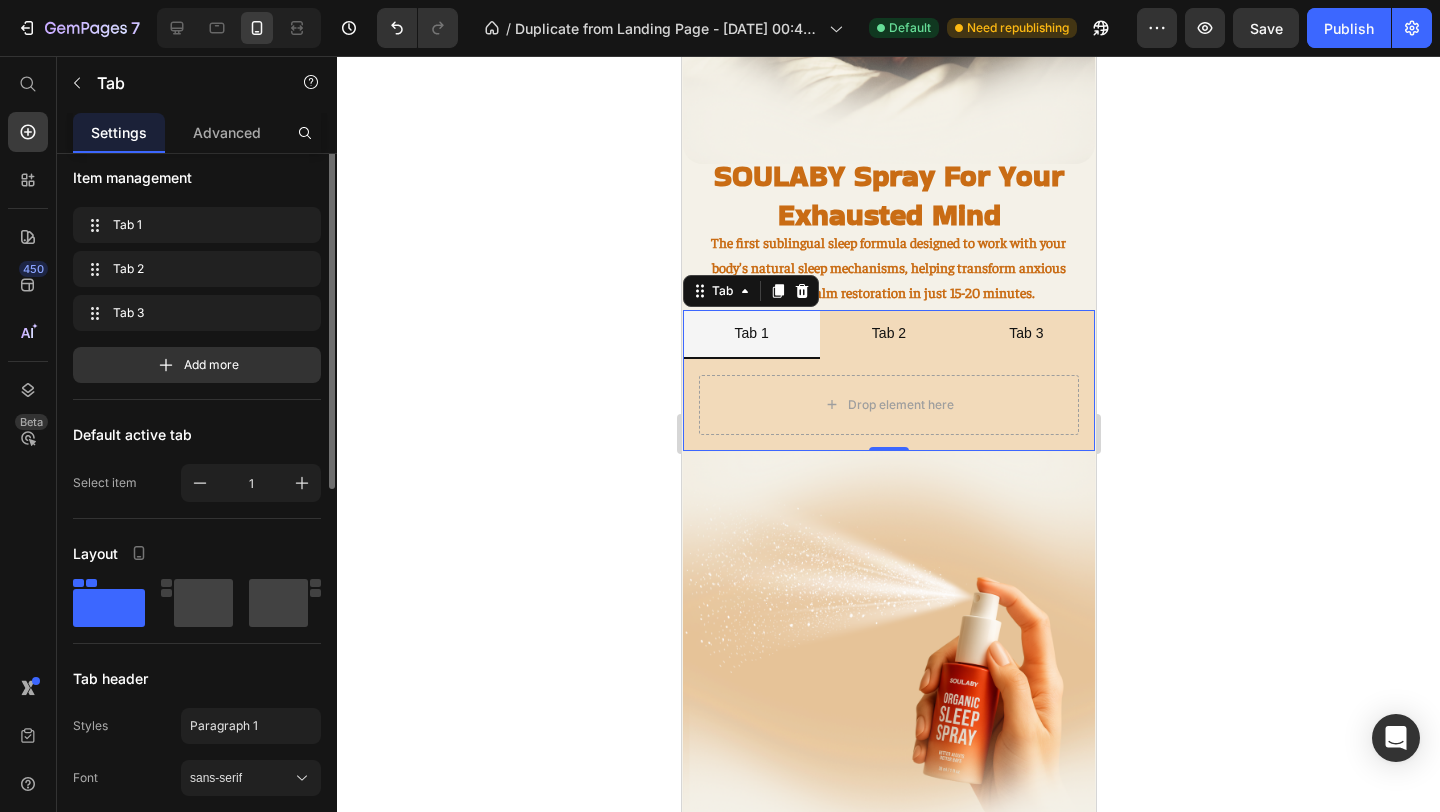 scroll, scrollTop: 0, scrollLeft: 0, axis: both 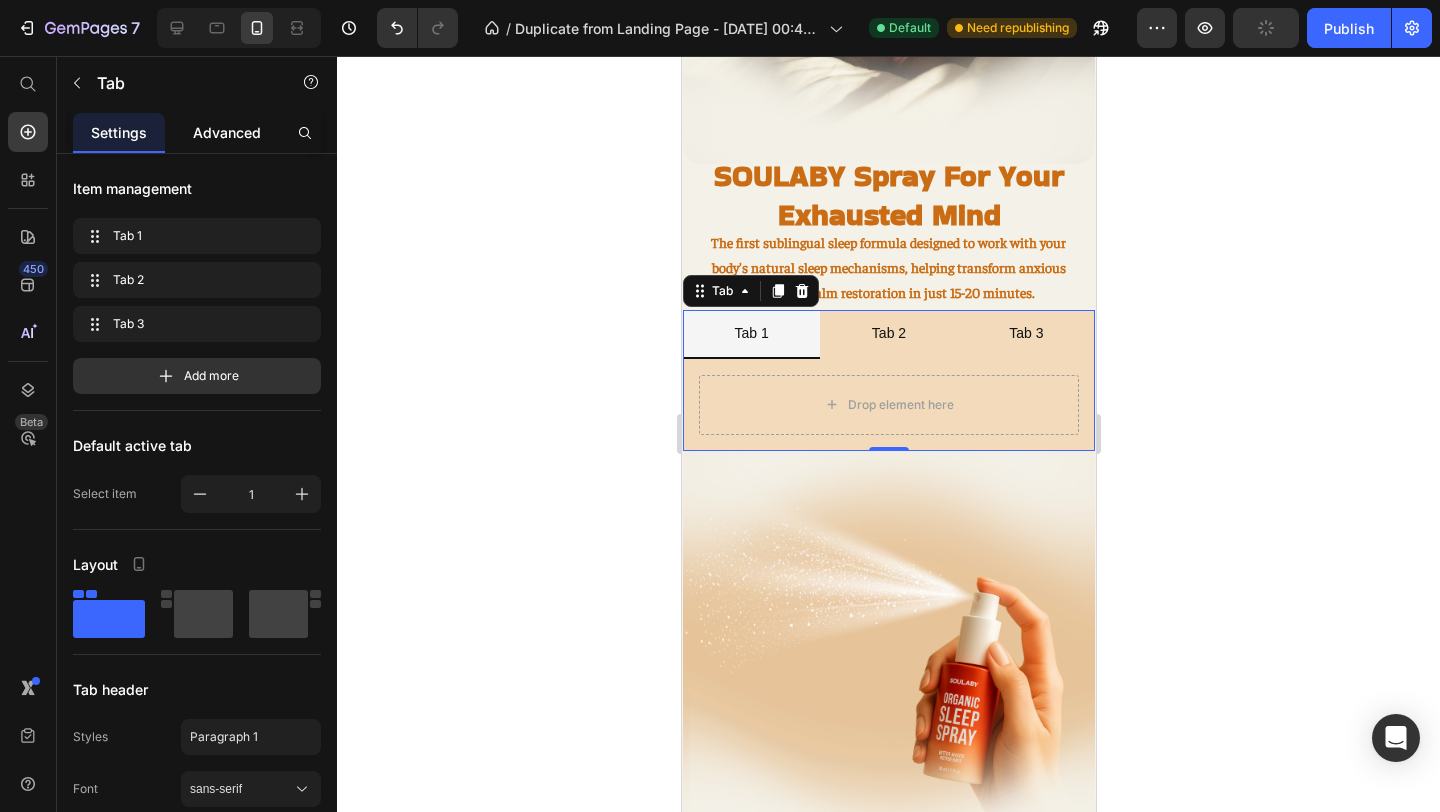 click on "Advanced" at bounding box center (227, 132) 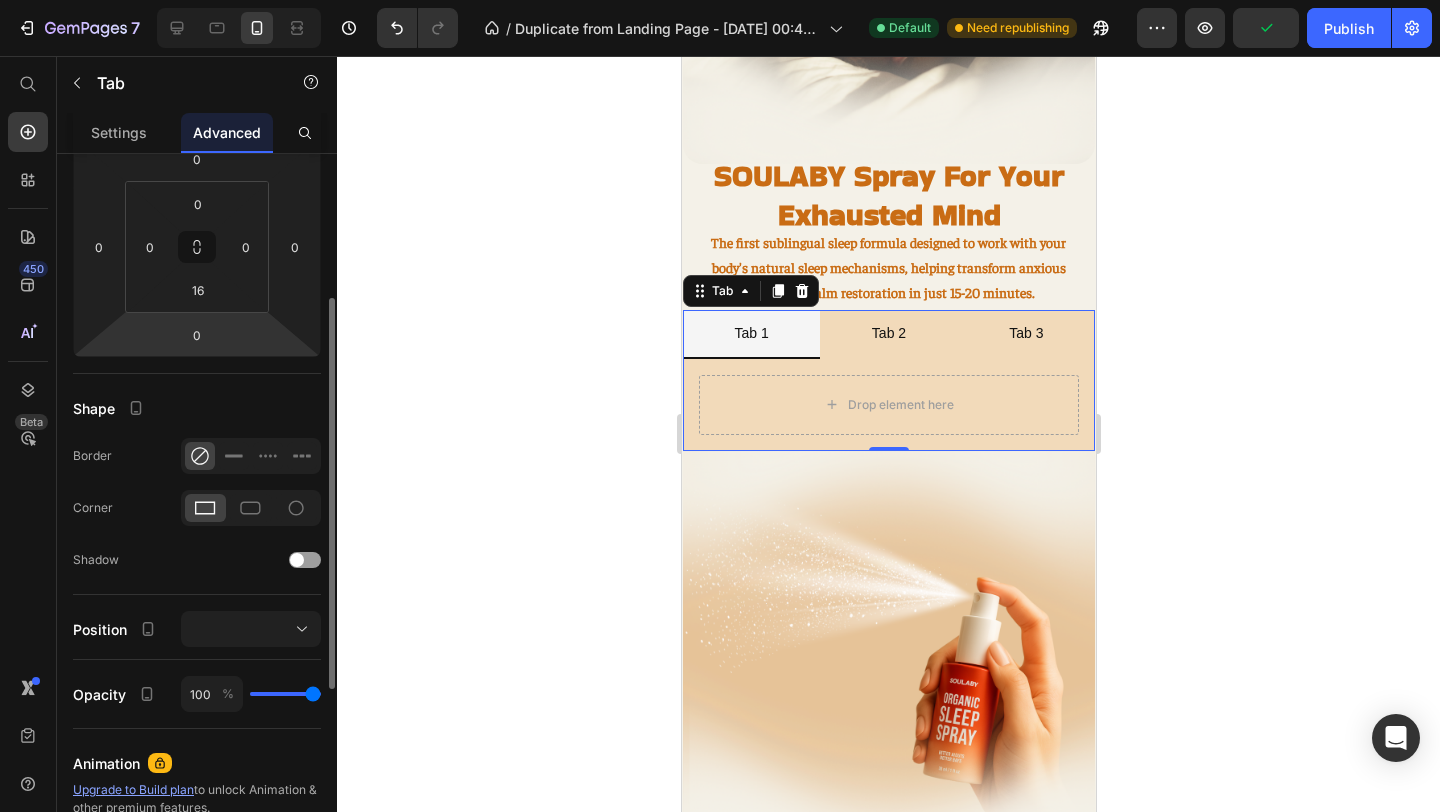scroll, scrollTop: 293, scrollLeft: 0, axis: vertical 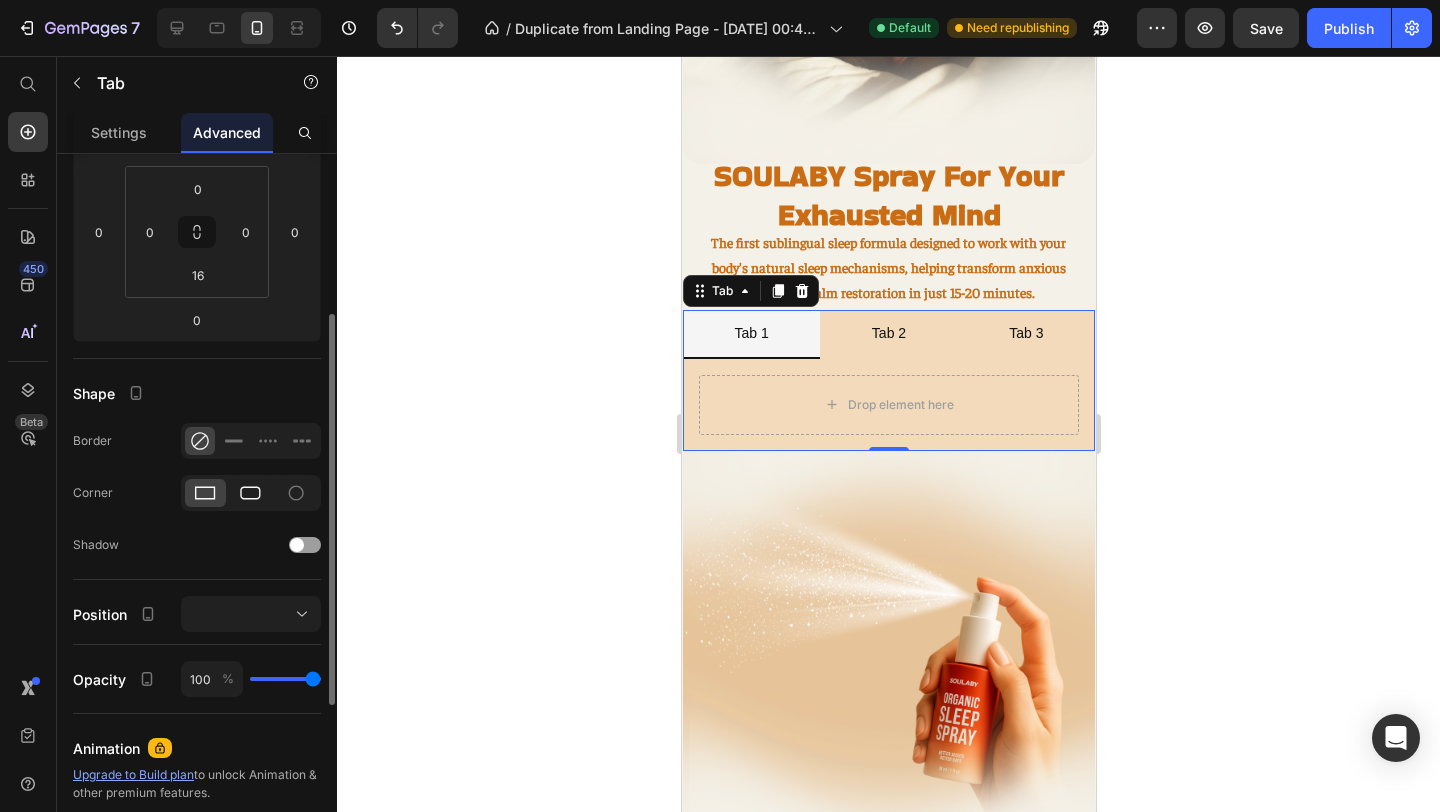 click 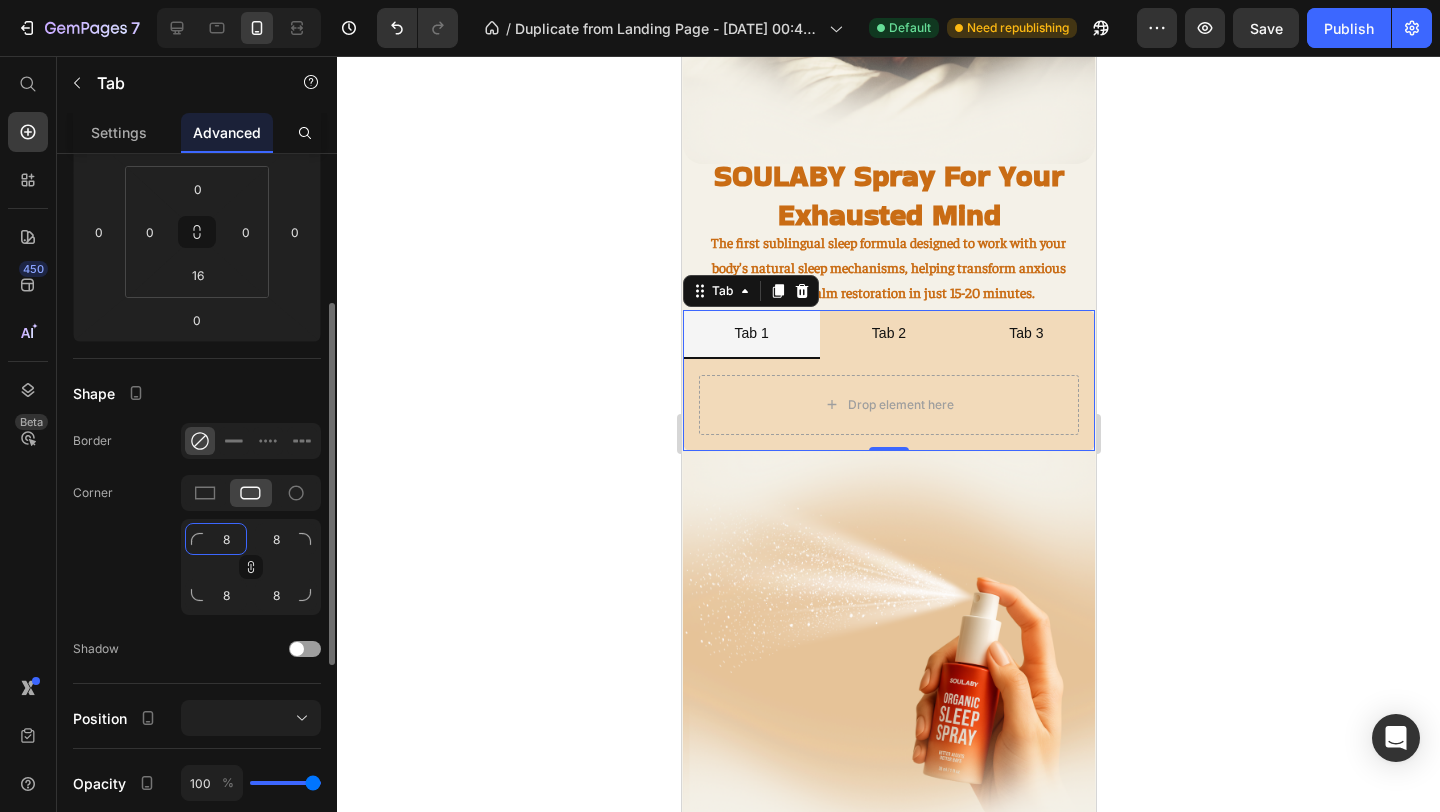 click on "8" 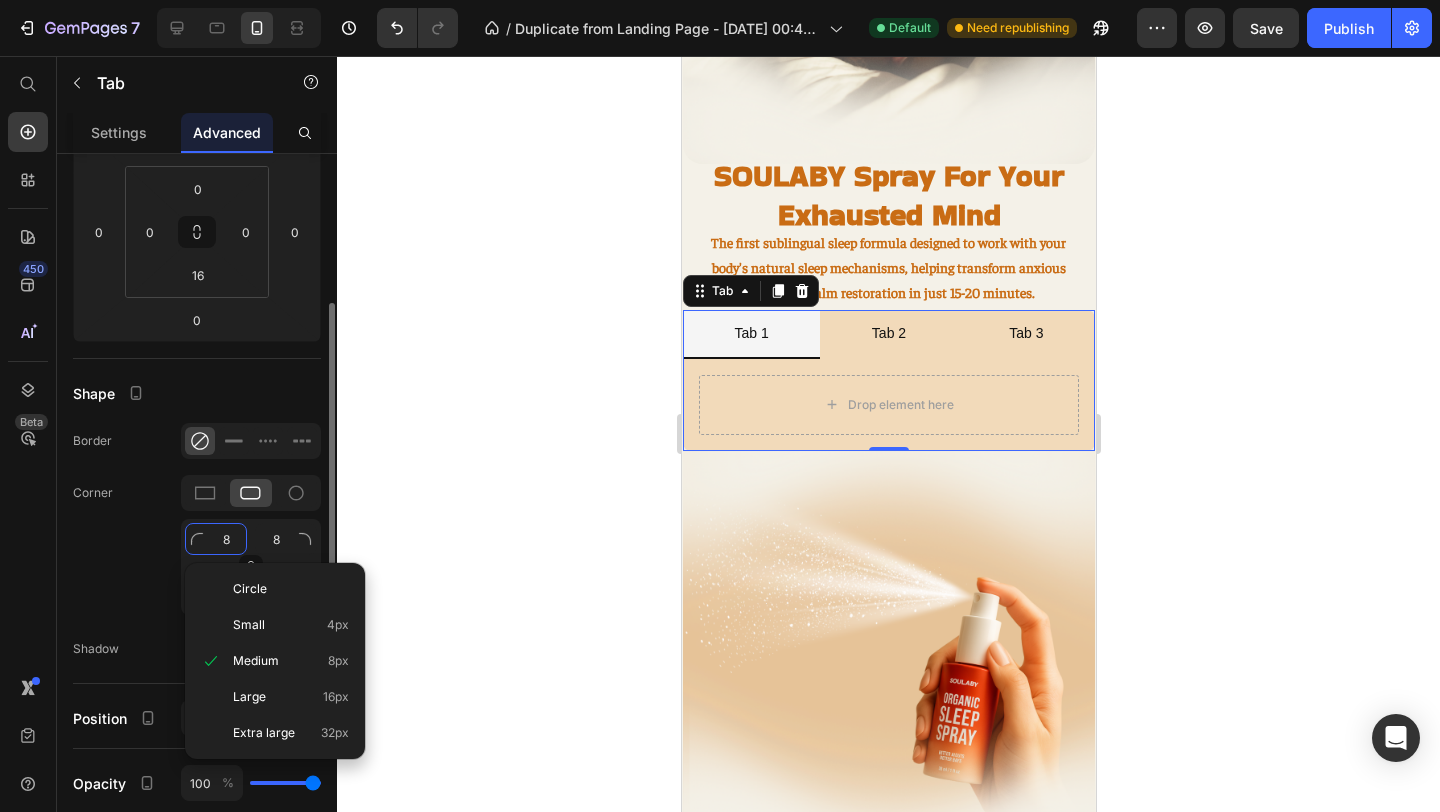 type on "2" 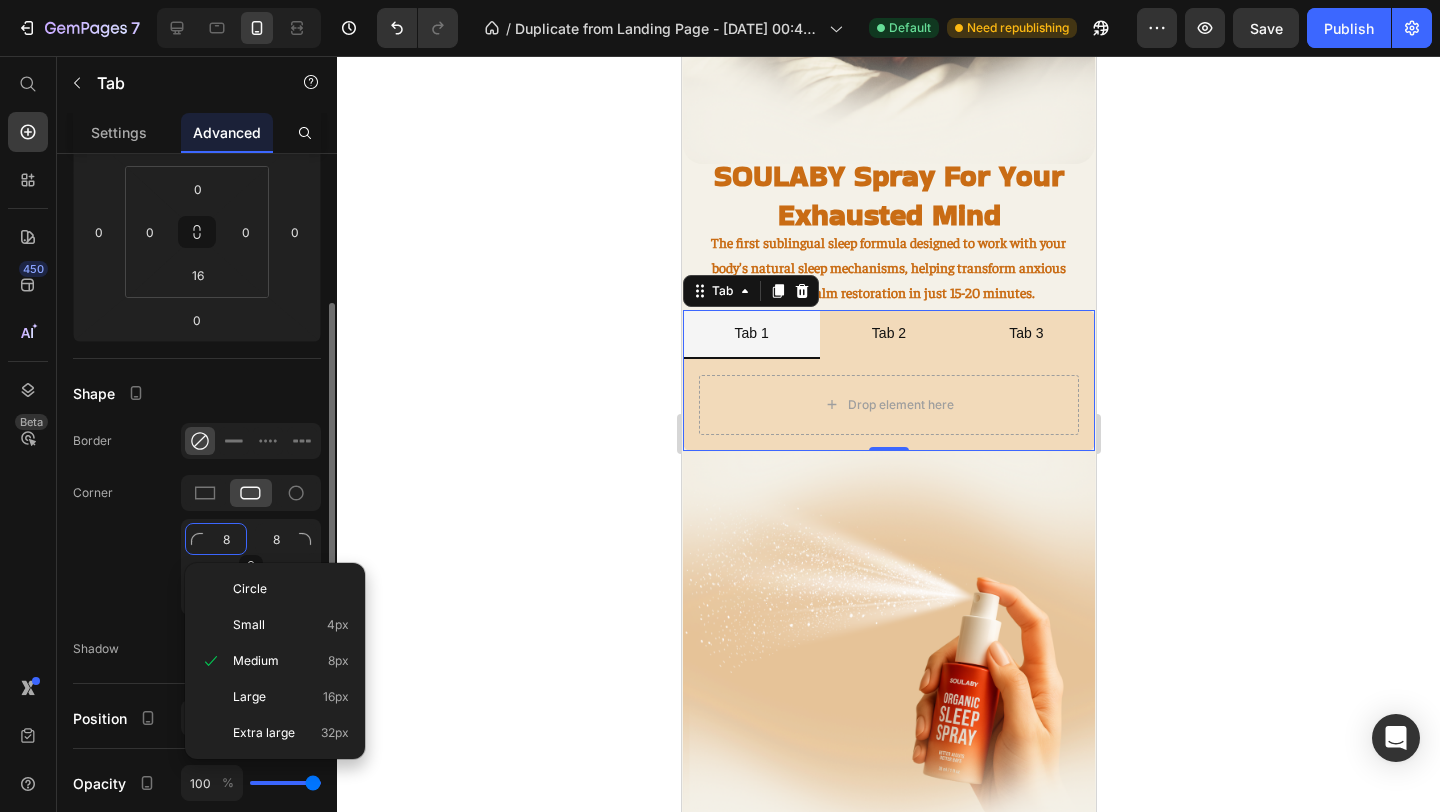 type on "2" 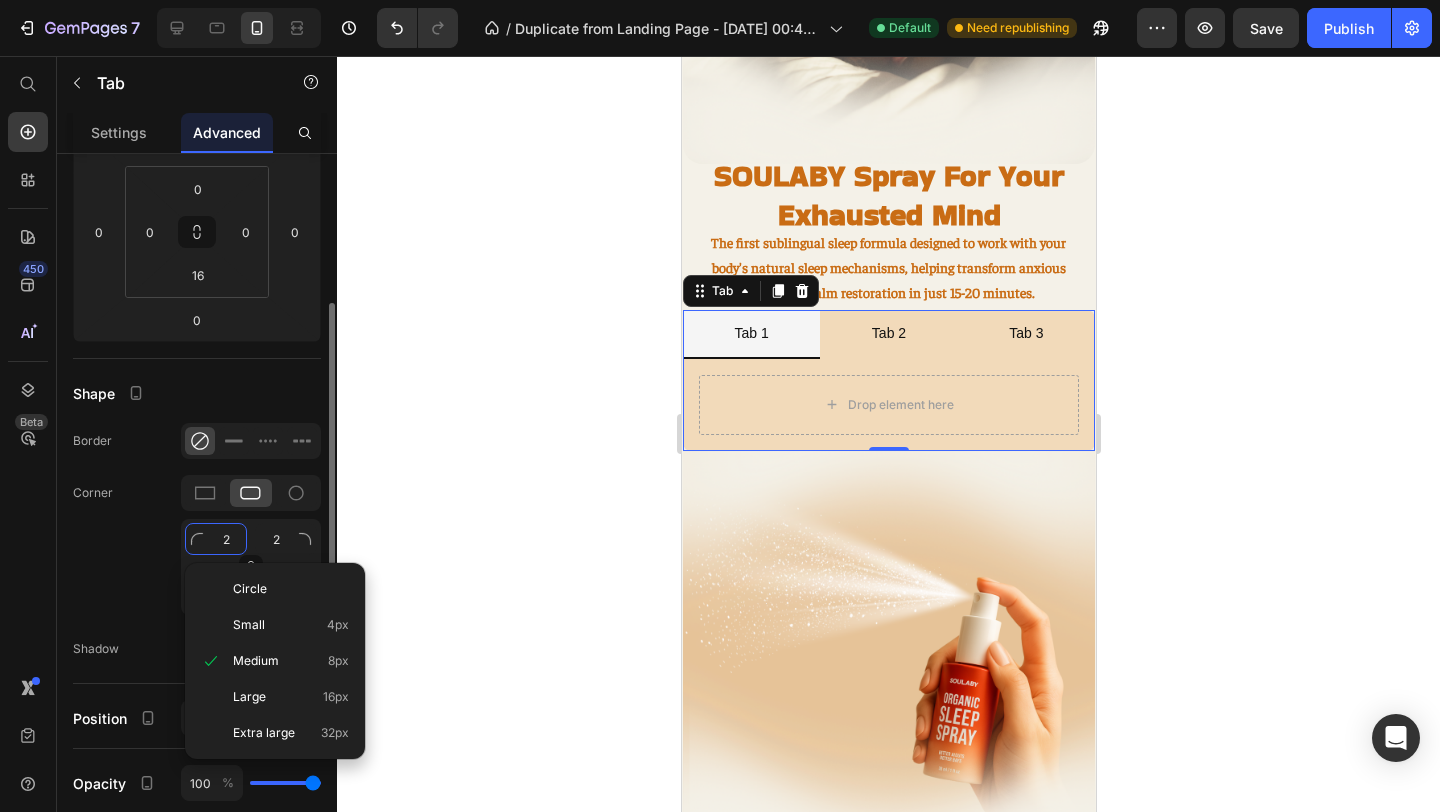 type on "20" 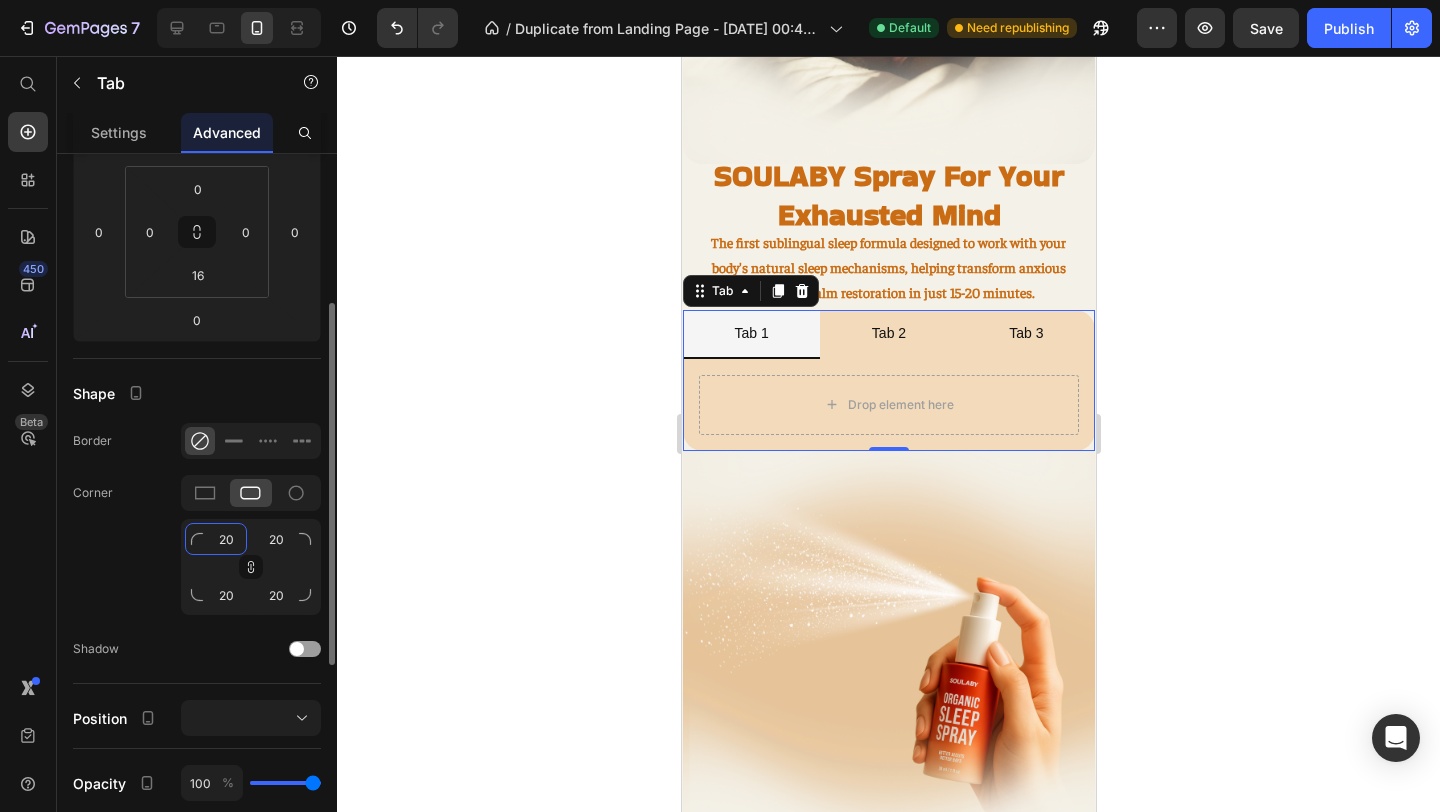 type on "20" 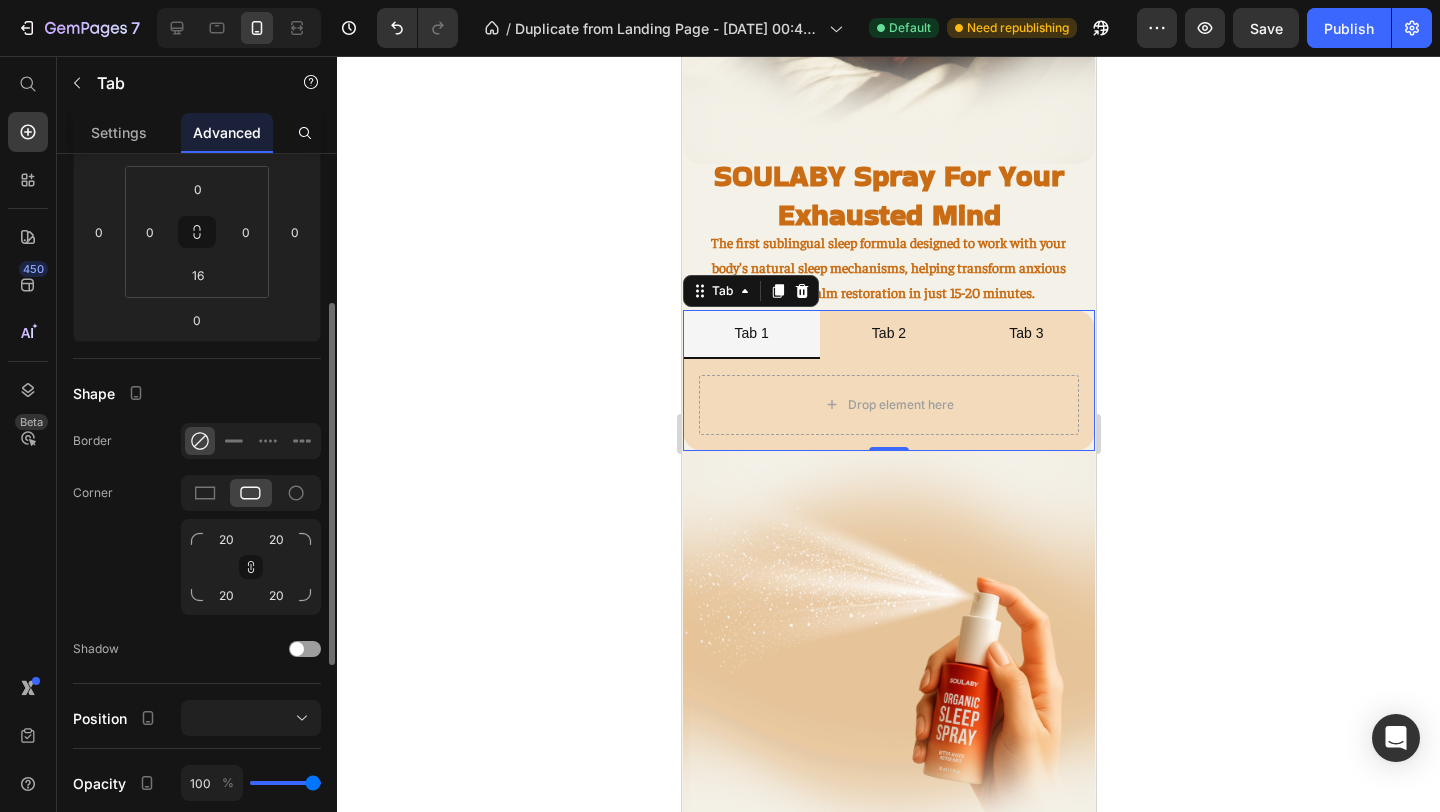 click on "Shape" at bounding box center (197, 393) 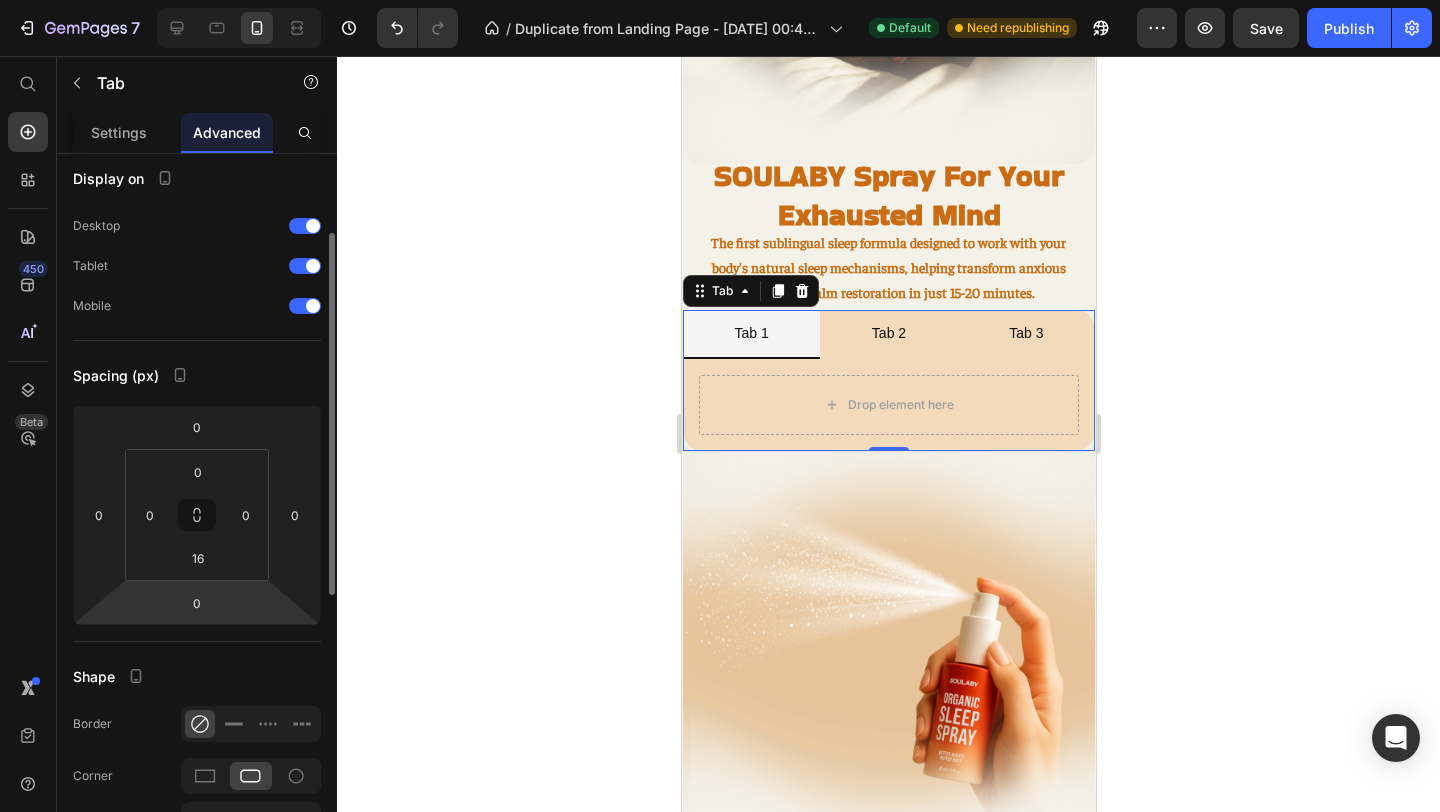 scroll, scrollTop: 0, scrollLeft: 0, axis: both 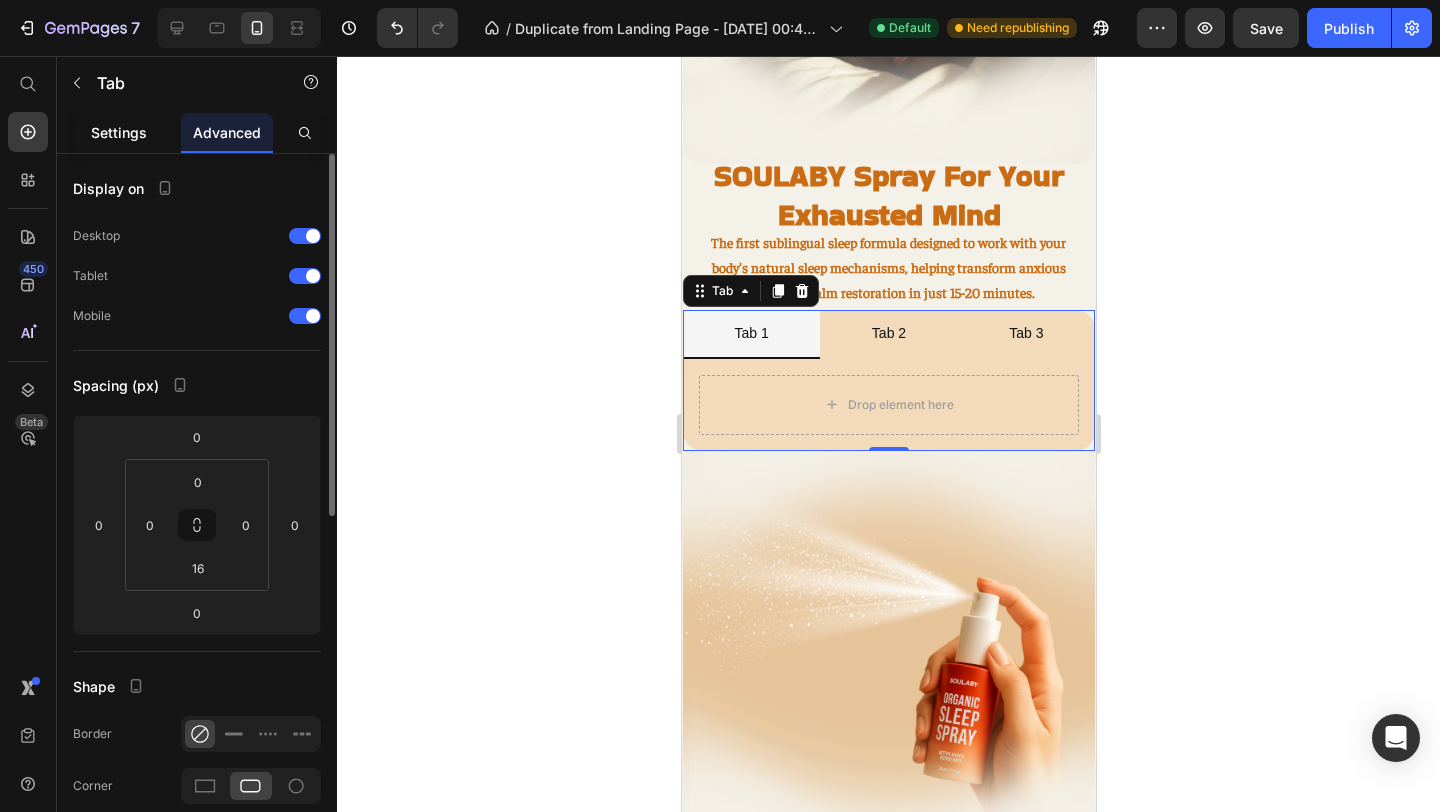 click on "Settings" 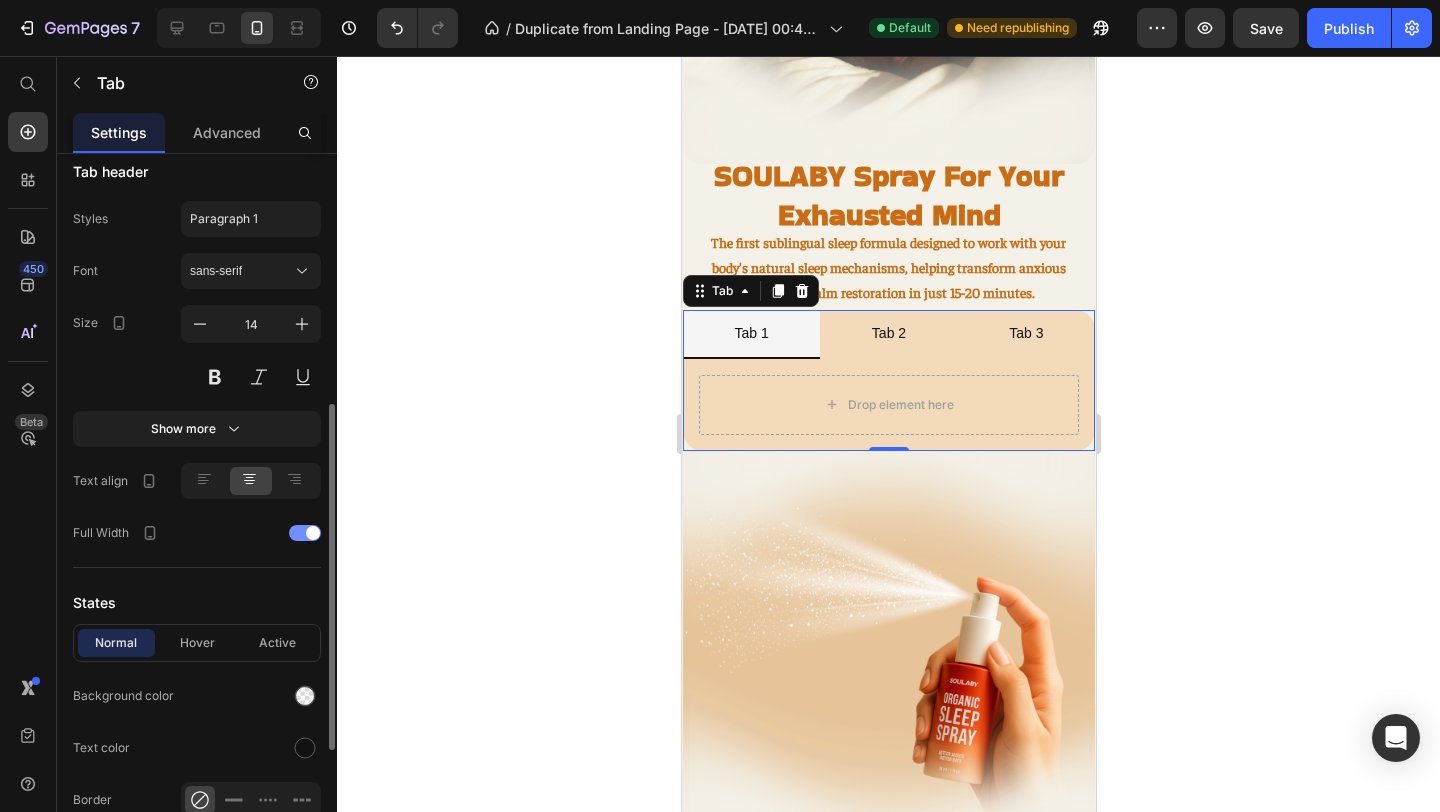 scroll, scrollTop: 528, scrollLeft: 0, axis: vertical 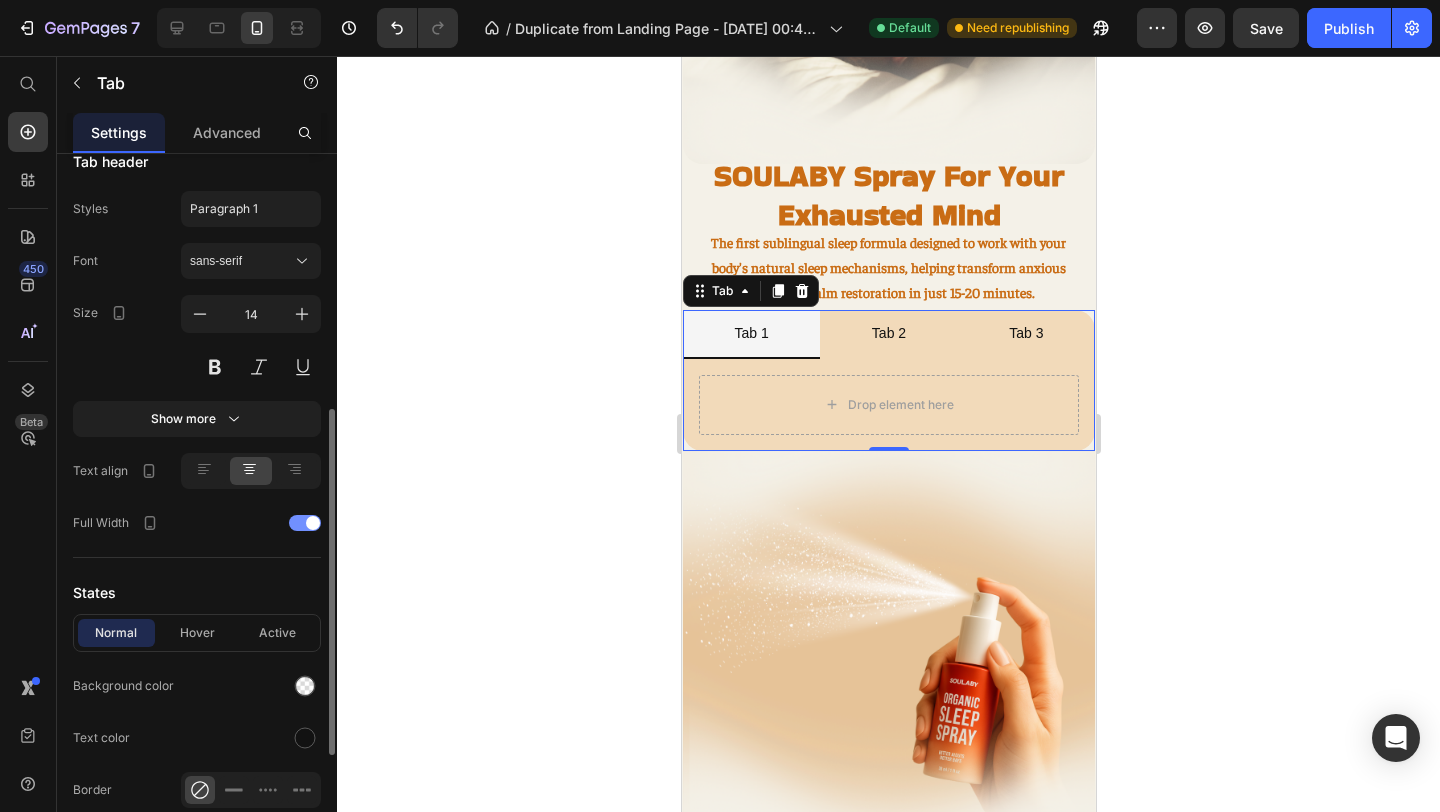click at bounding box center [305, 523] 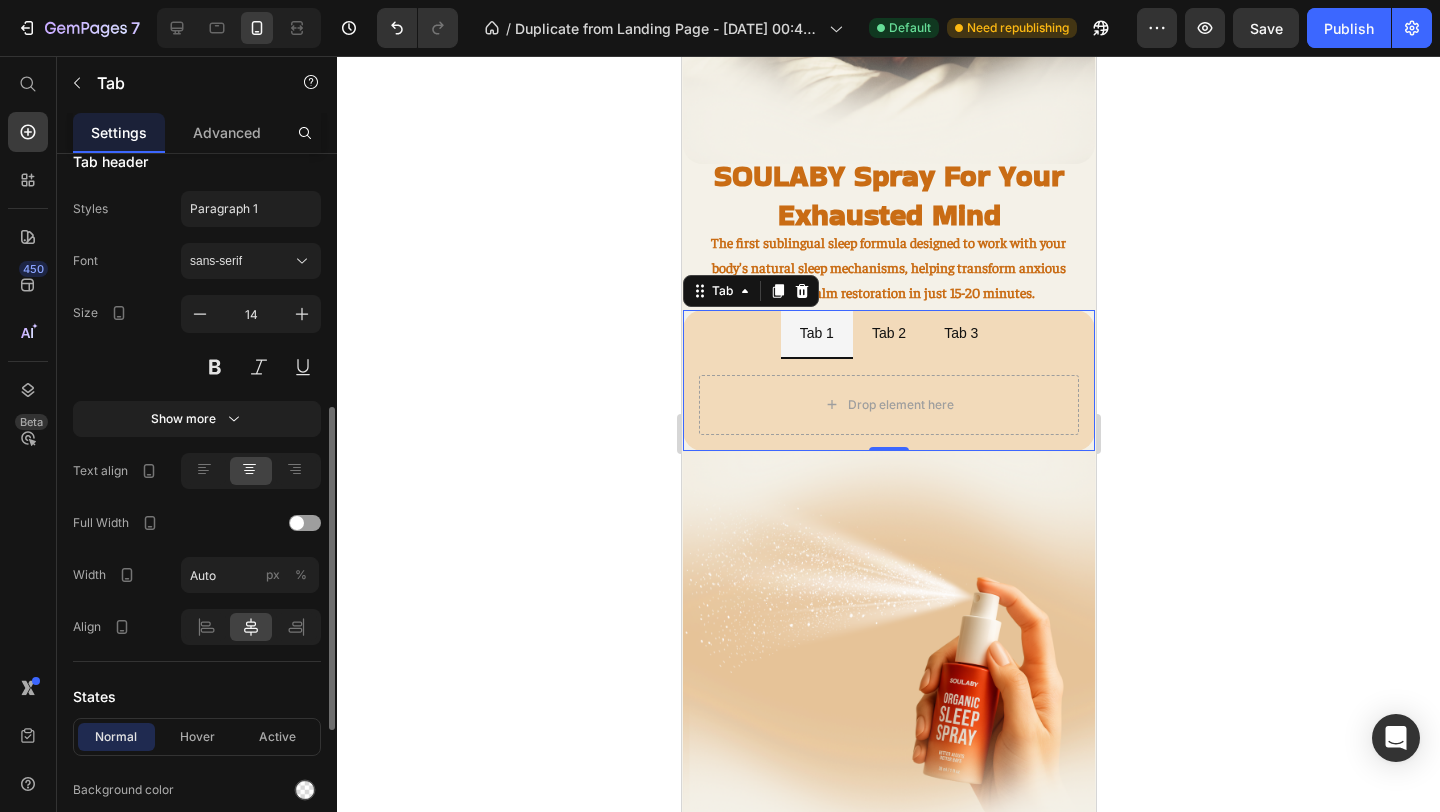 scroll, scrollTop: 565, scrollLeft: 0, axis: vertical 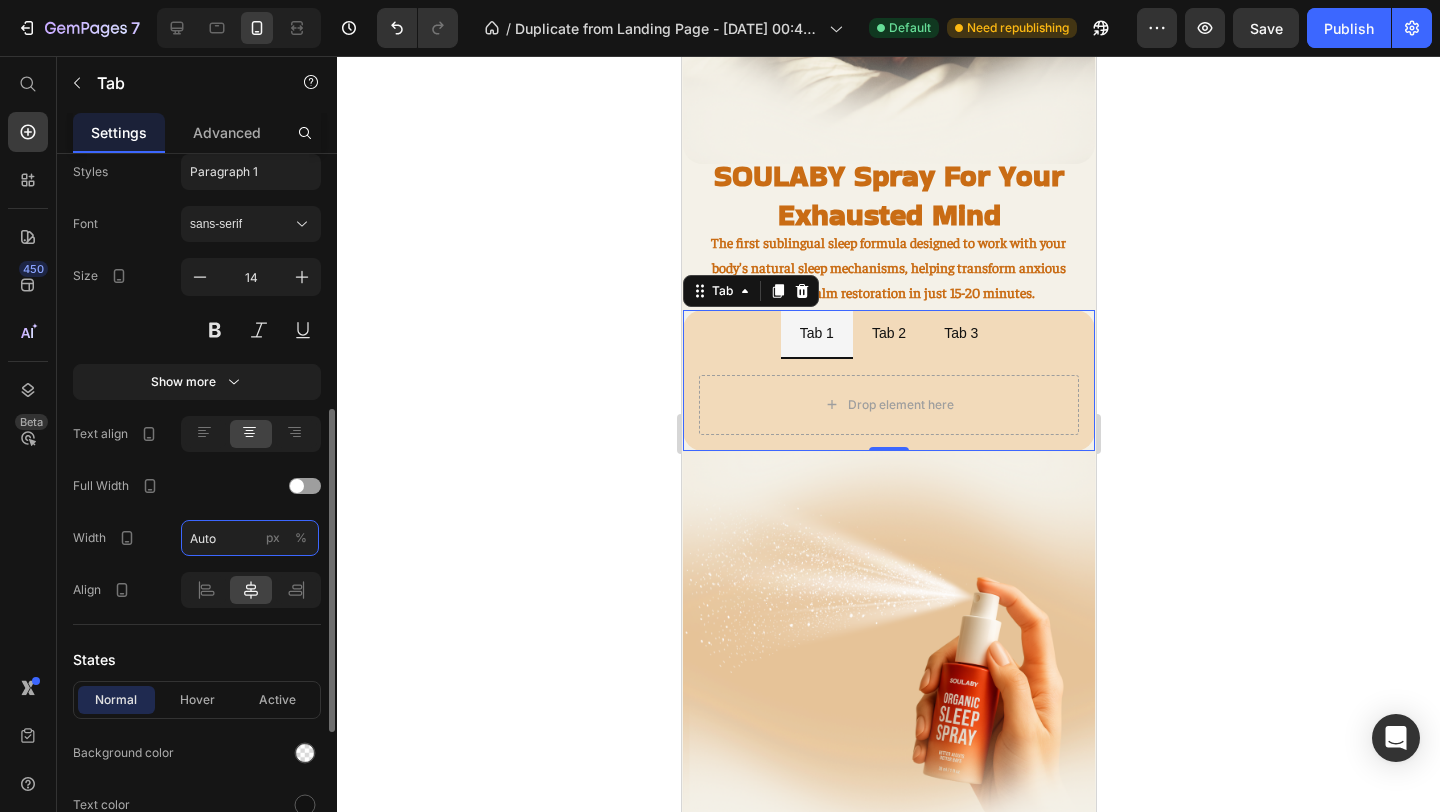 click on "Auto" at bounding box center [250, 538] 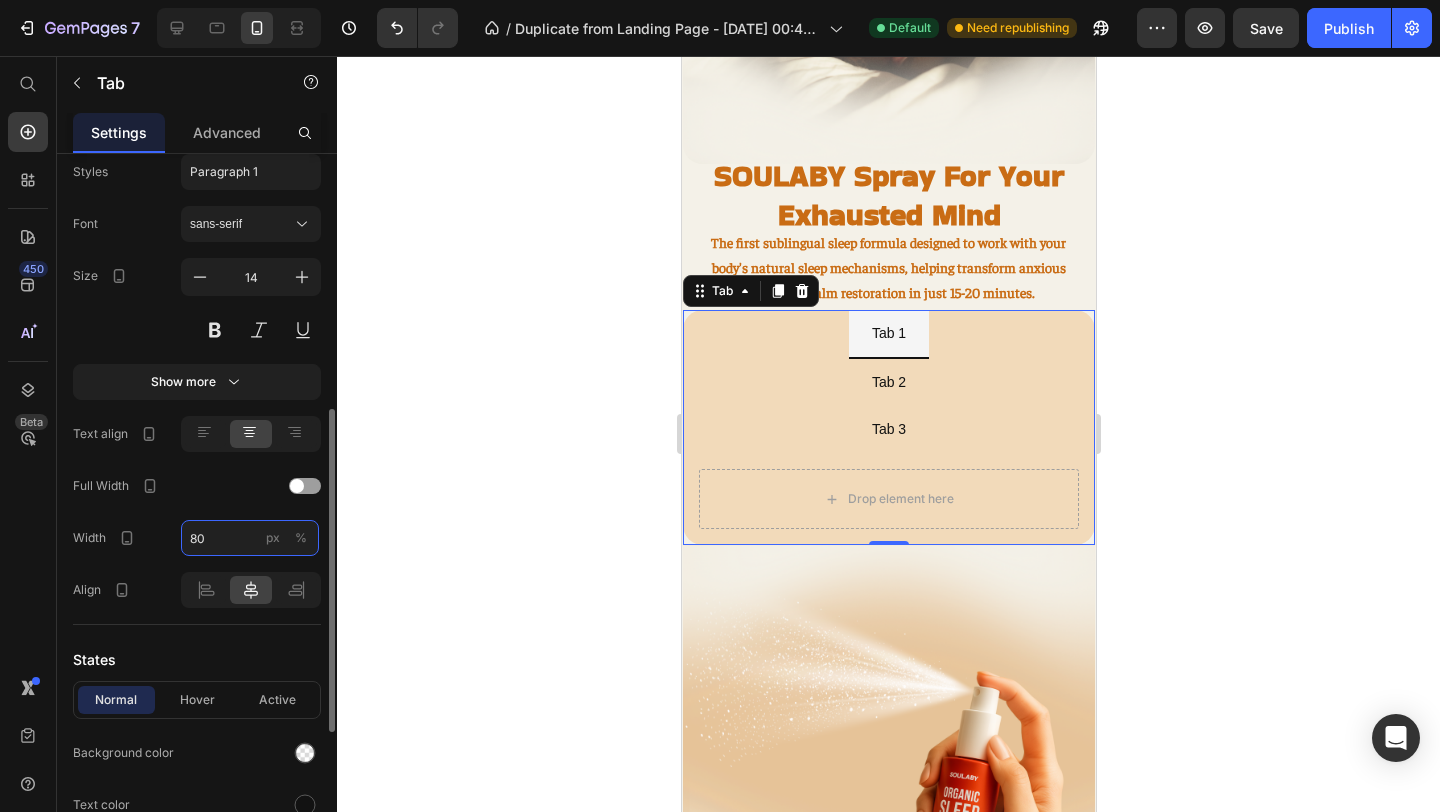 type on "8" 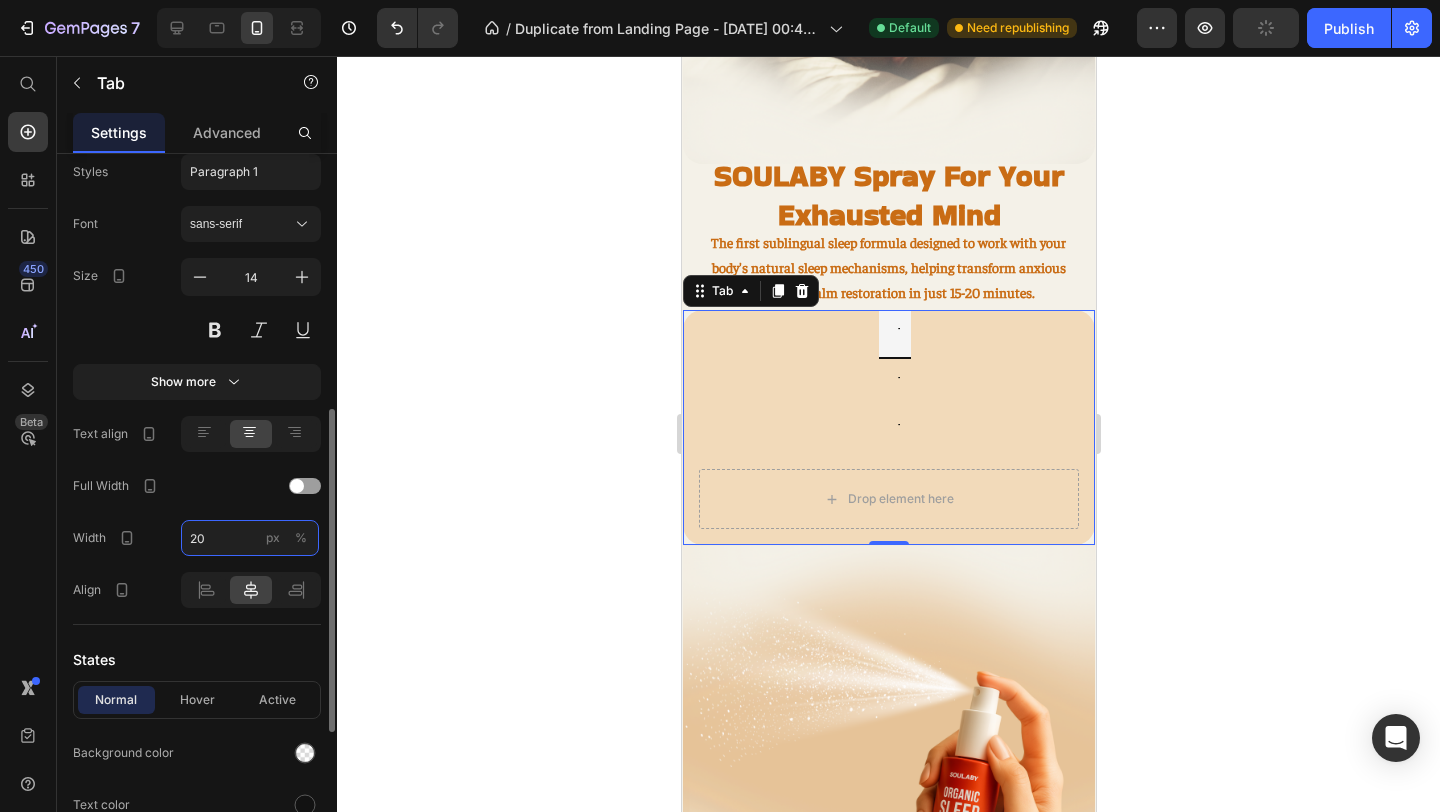 type on "2" 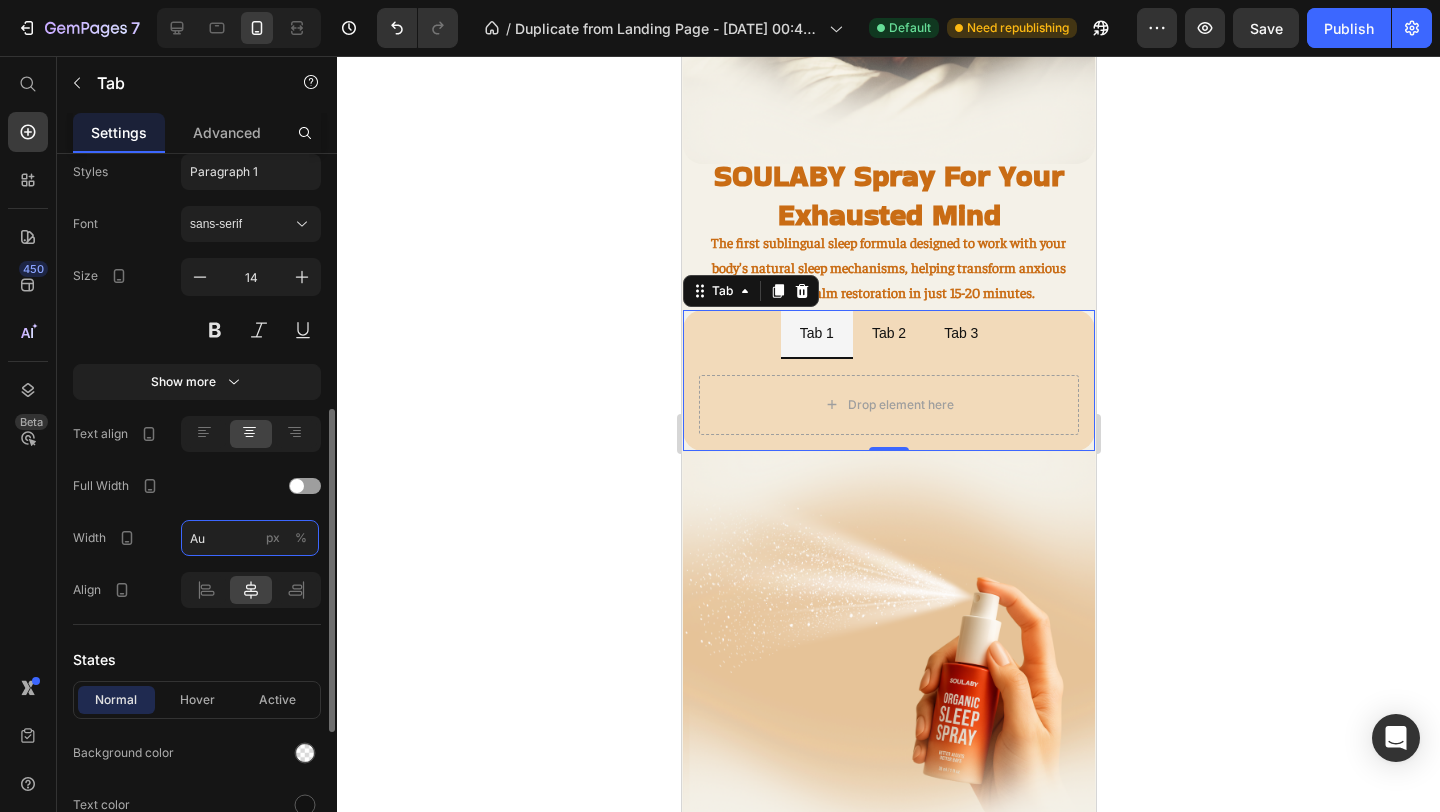type on "A" 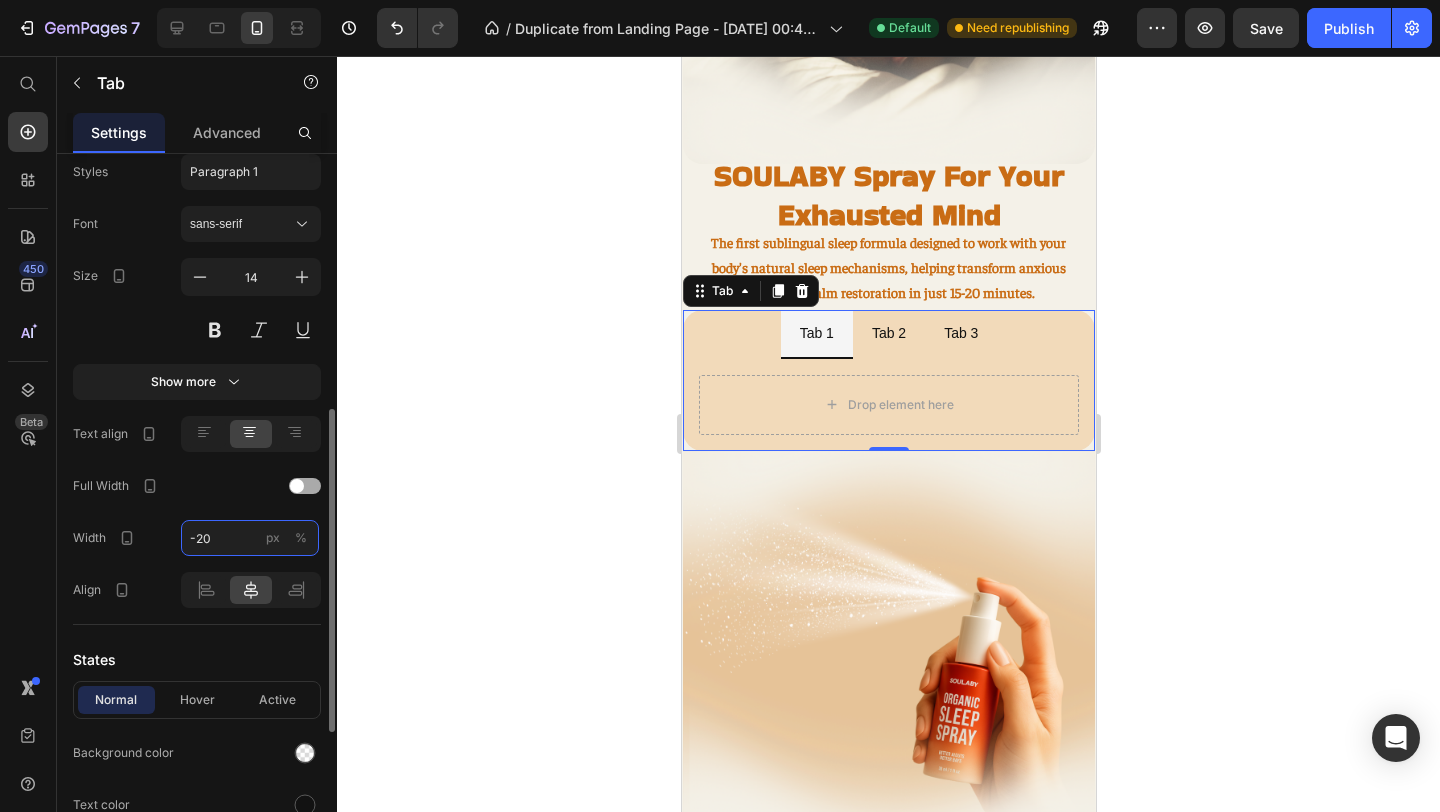 type on "-20" 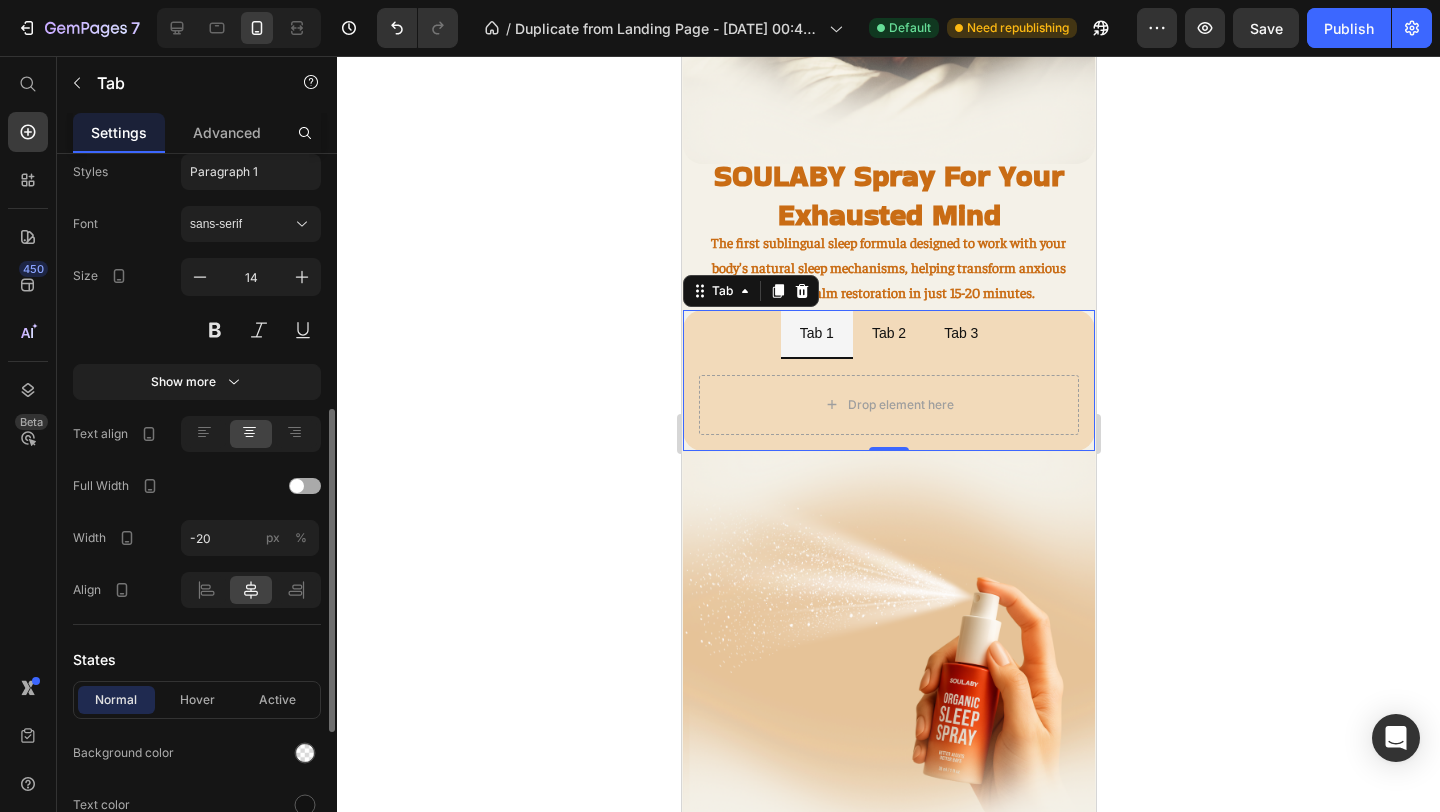 click on "Full Width" 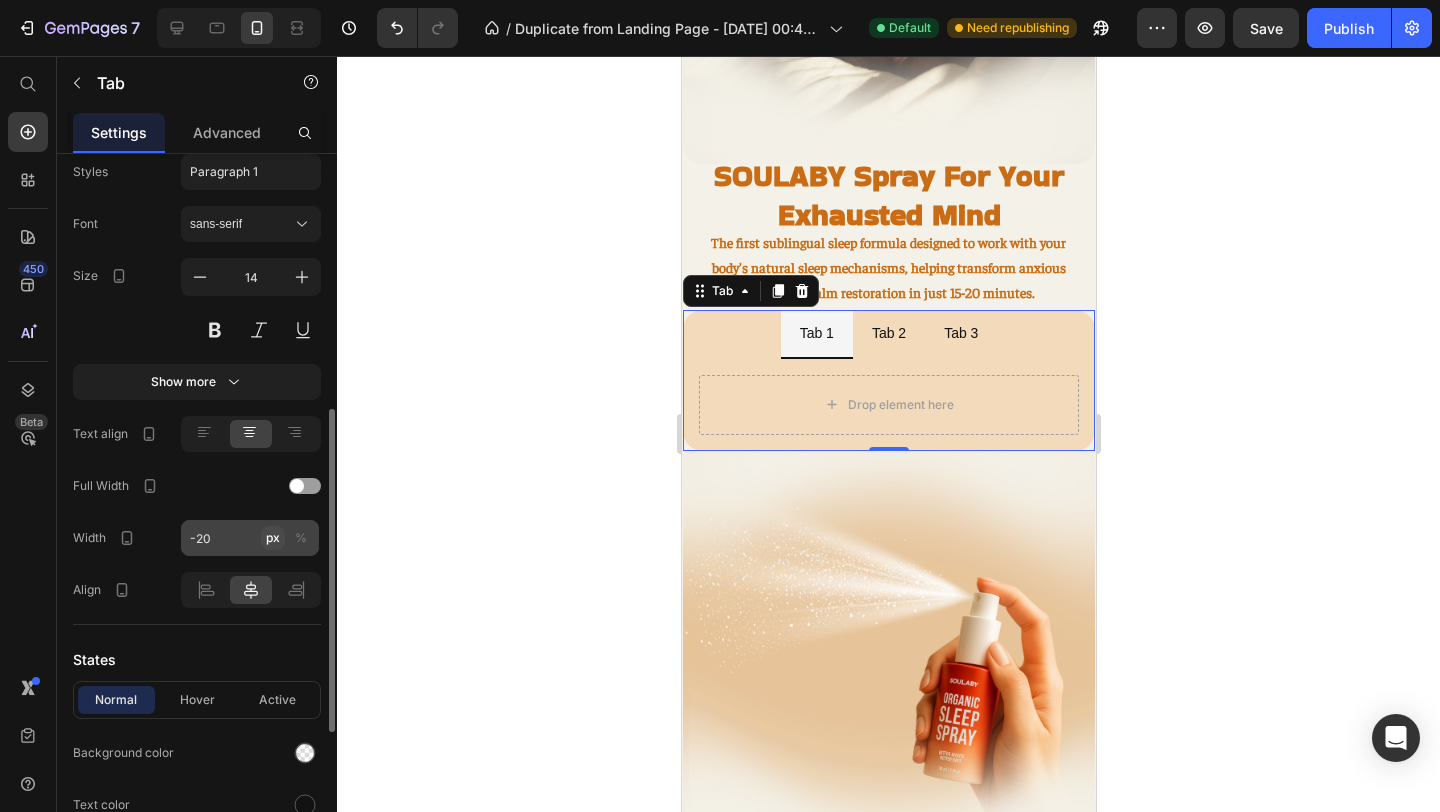 click on "px" 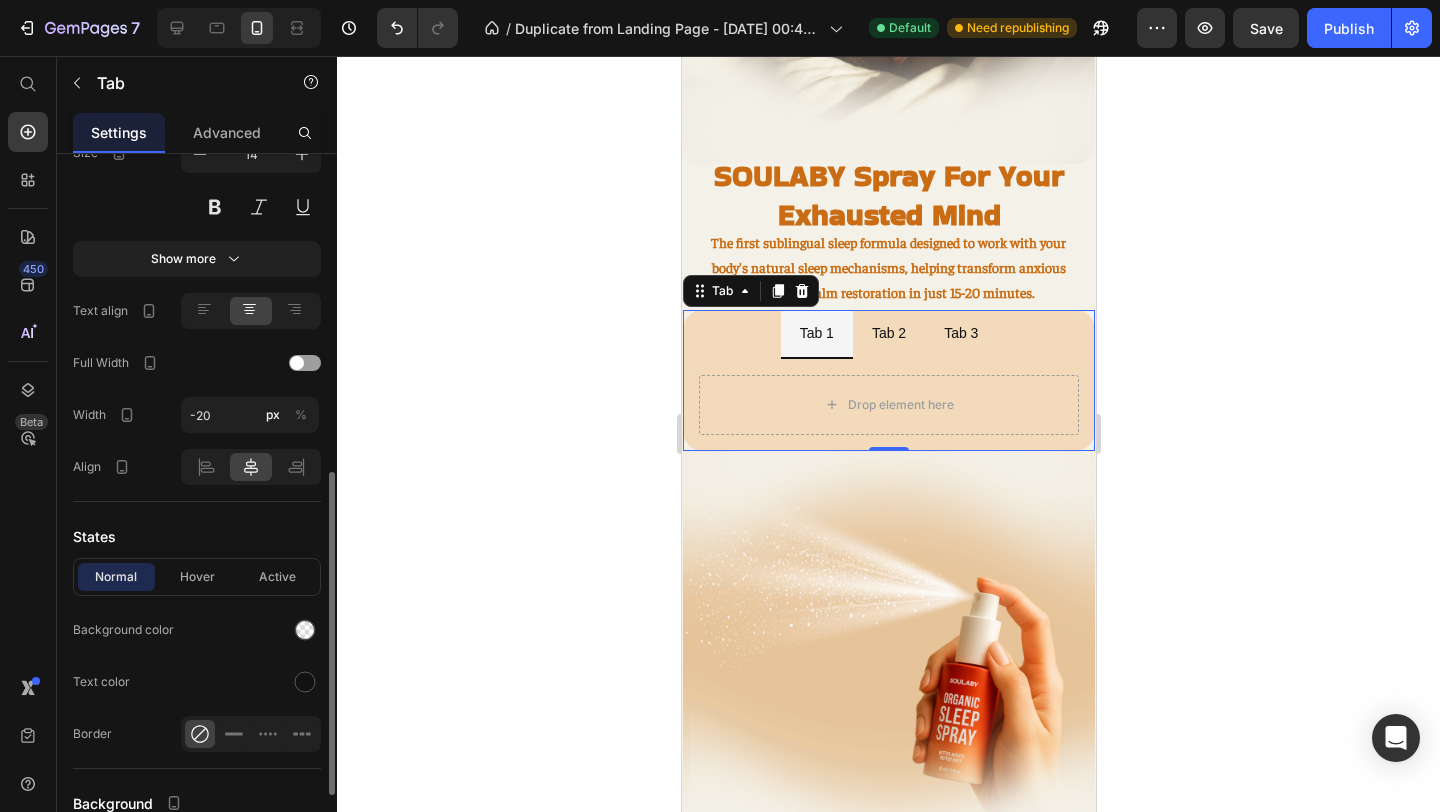 scroll, scrollTop: 693, scrollLeft: 0, axis: vertical 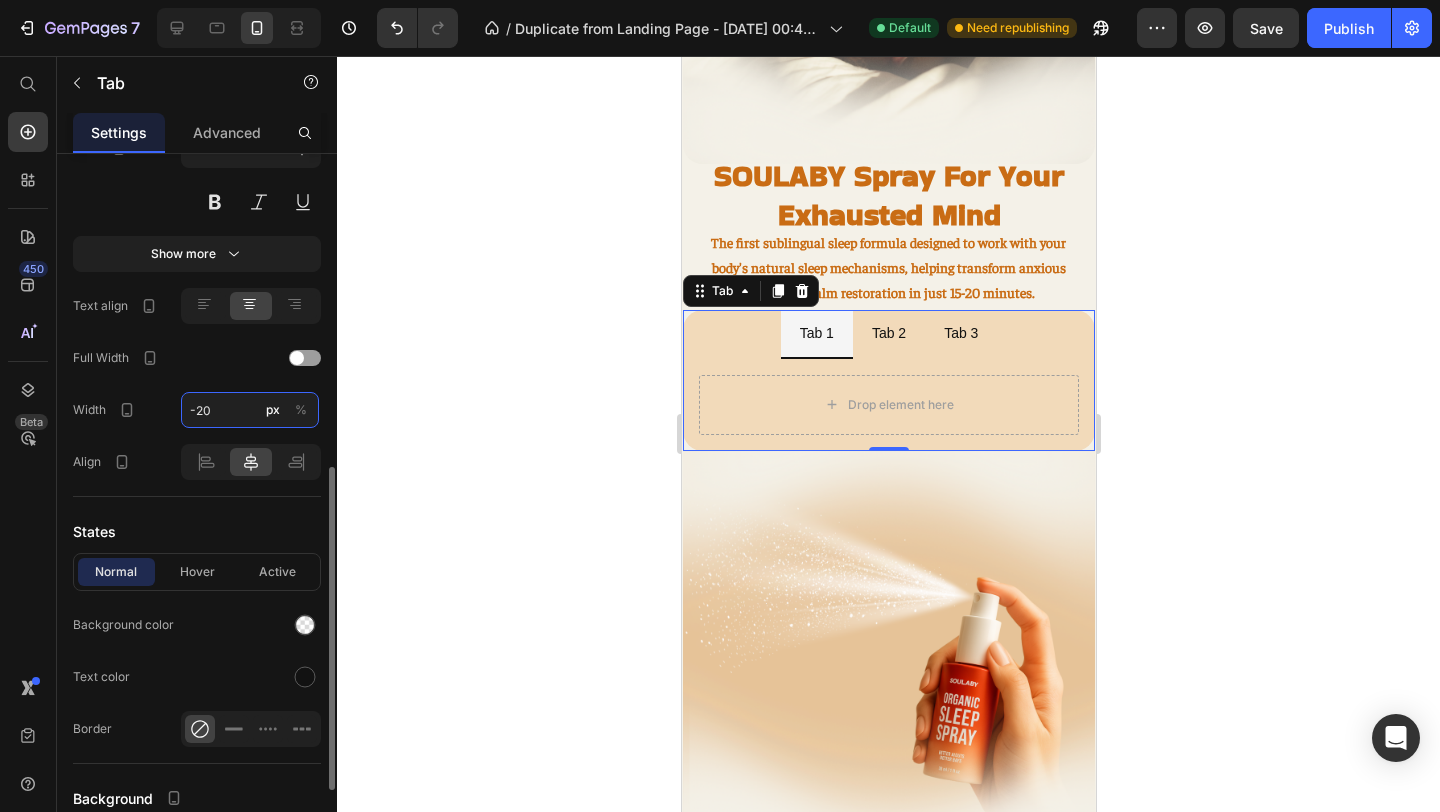 click on "-20" at bounding box center (250, 410) 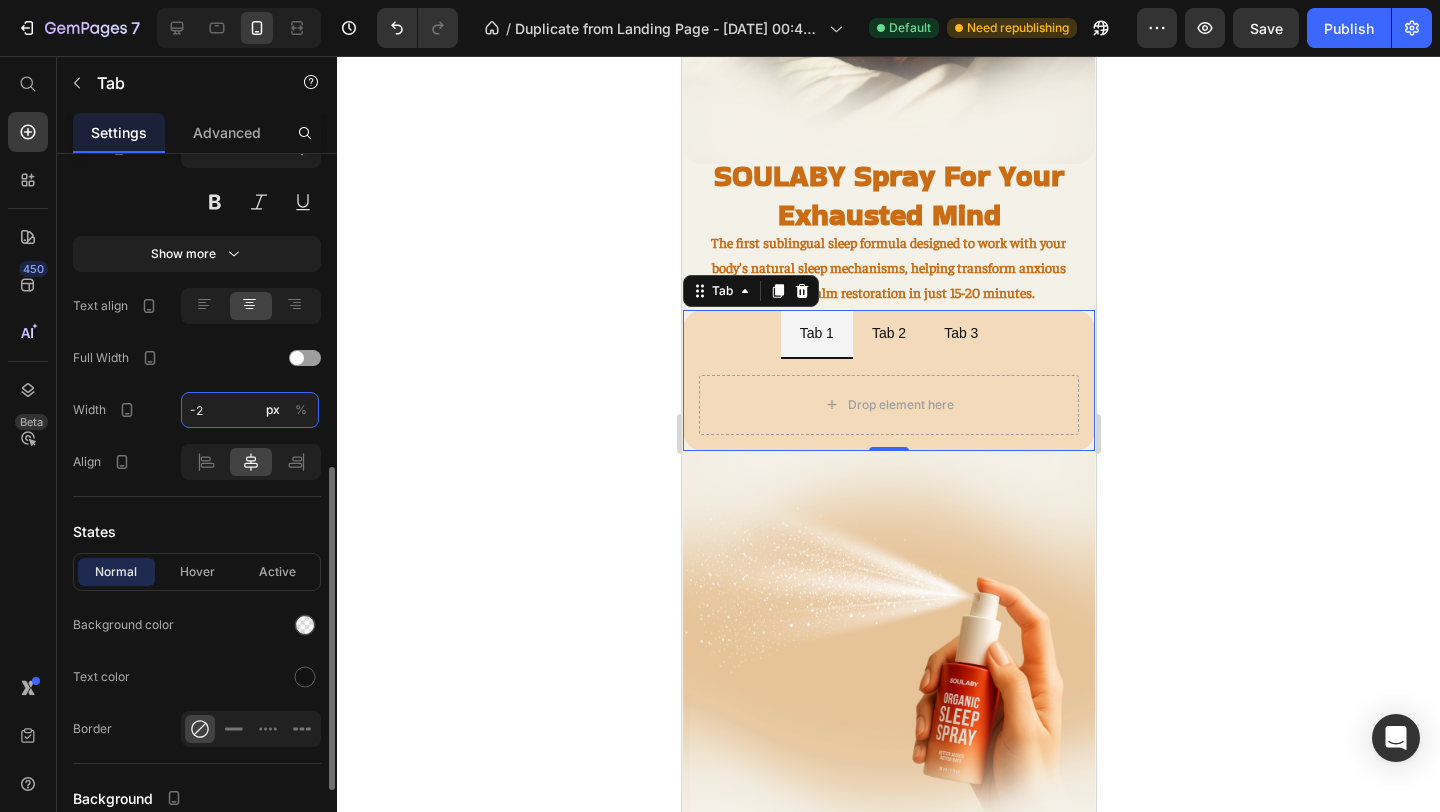 type on "-" 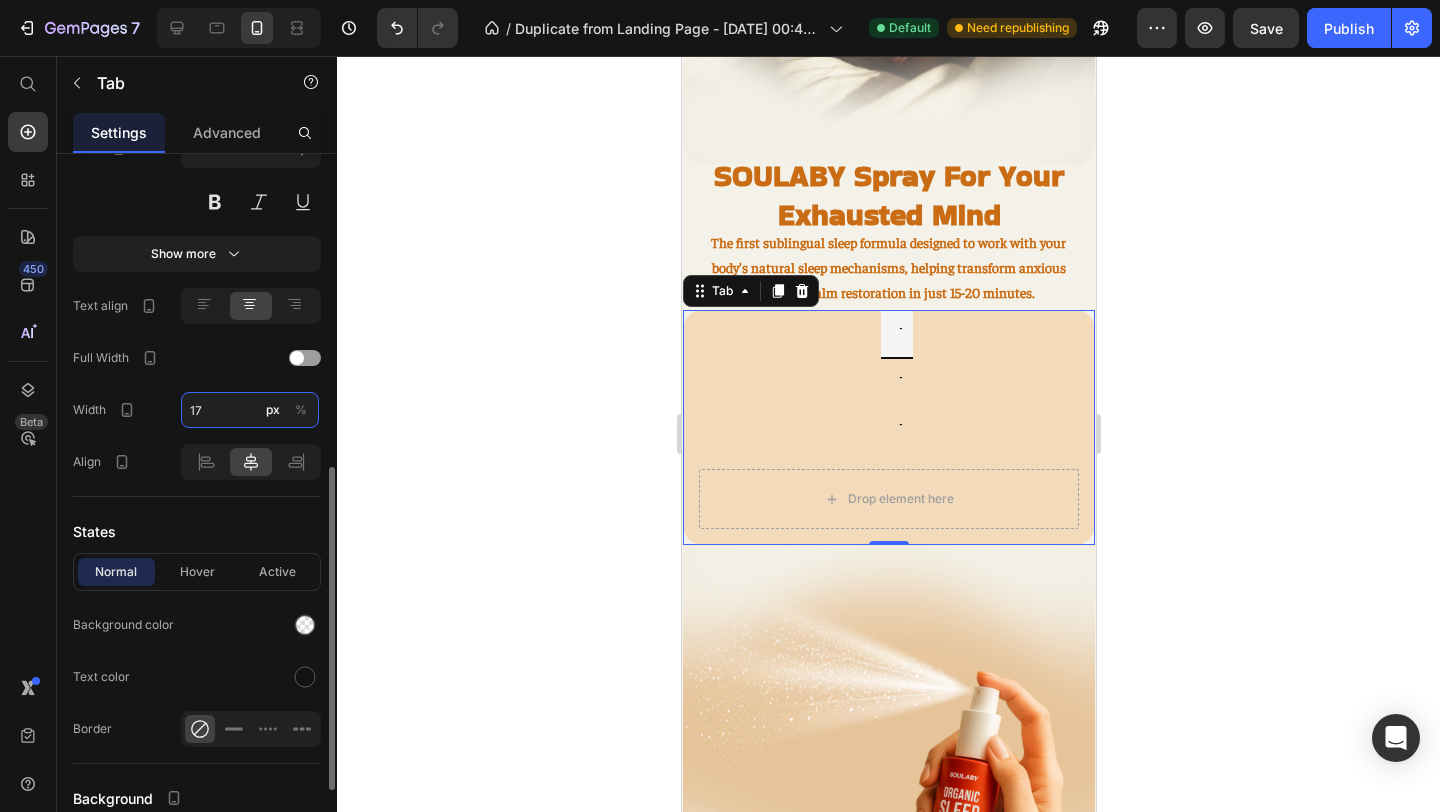 type on "1" 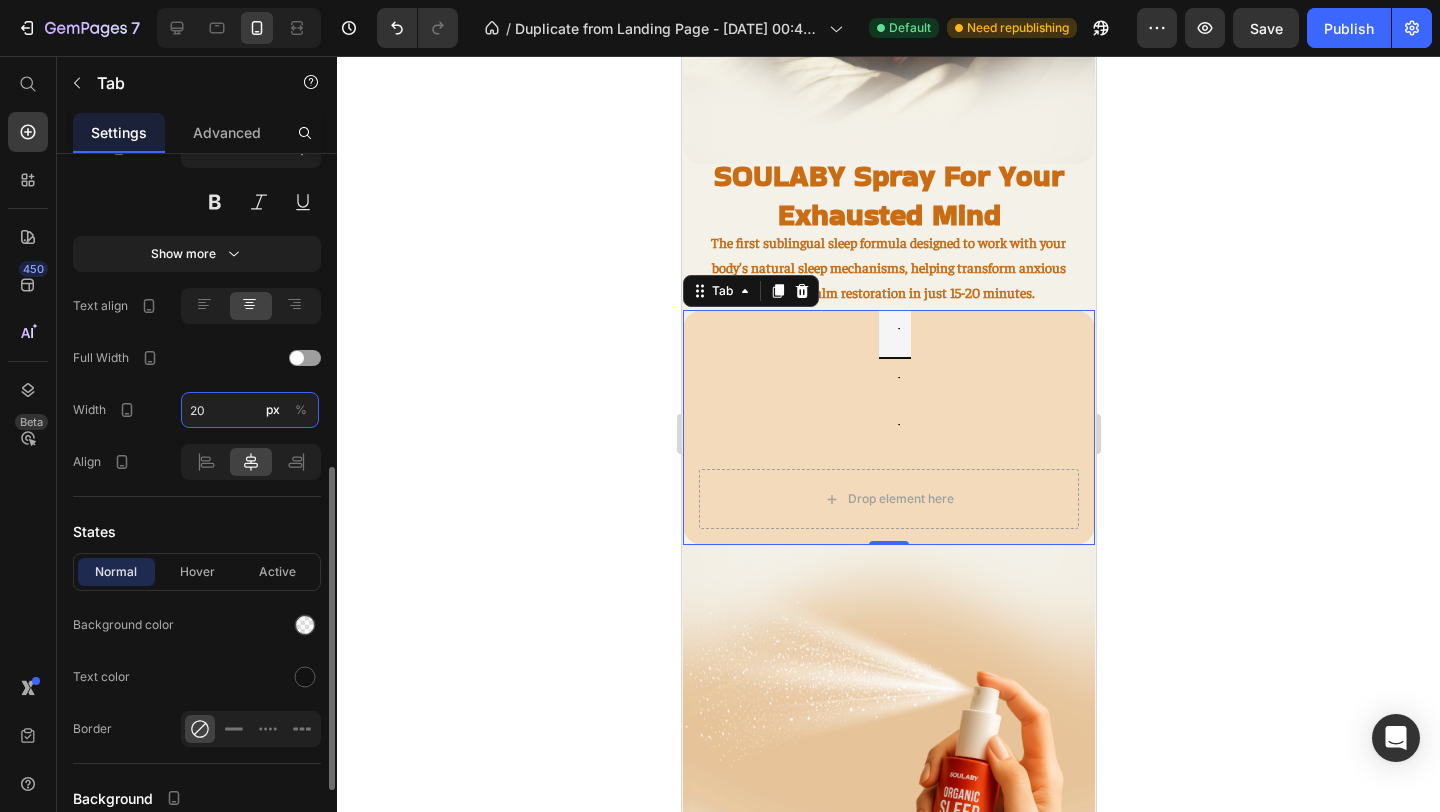type on "2" 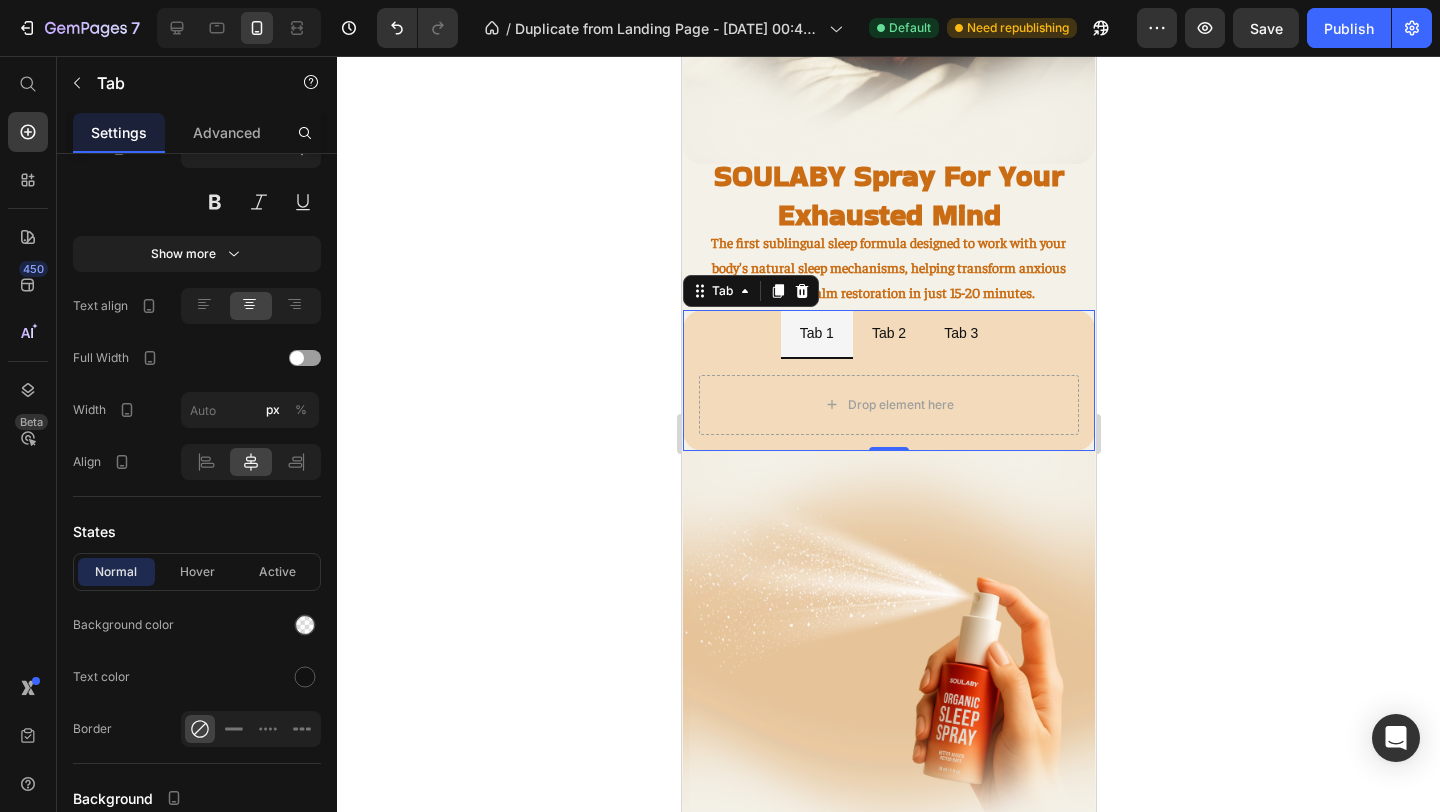 click on "Tab 1 Tab 2 Tab 3" at bounding box center (888, 334) 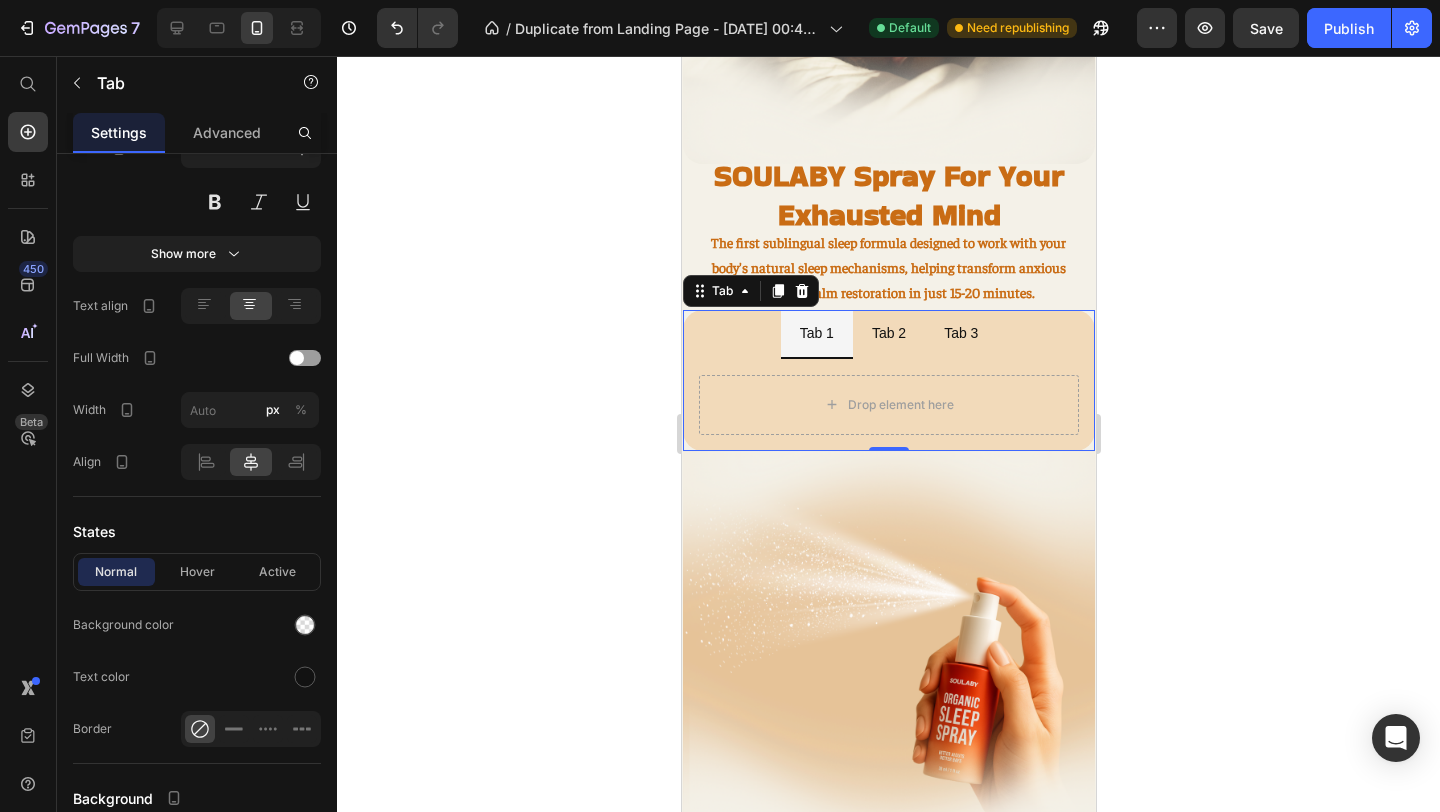 type on "-20" 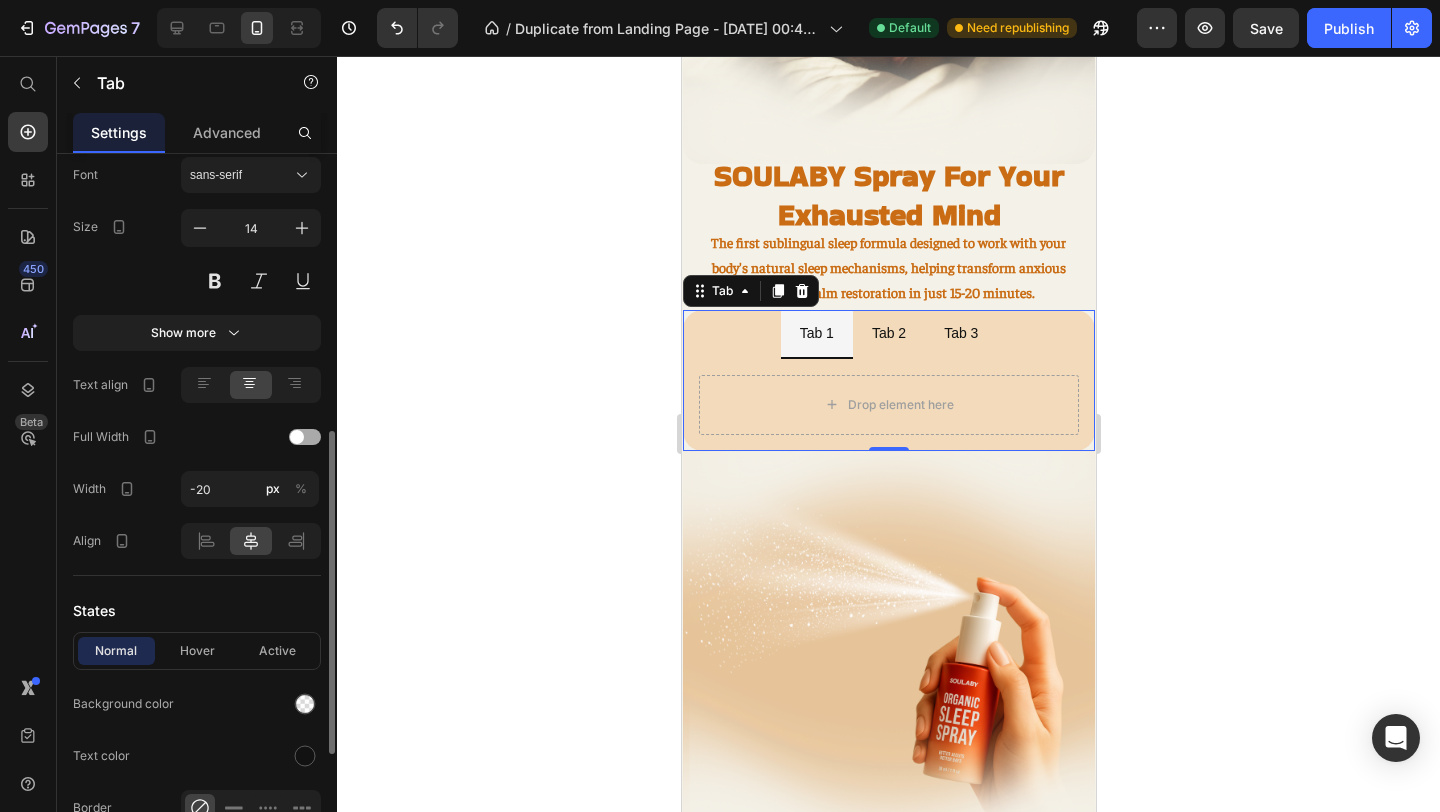 scroll, scrollTop: 649, scrollLeft: 0, axis: vertical 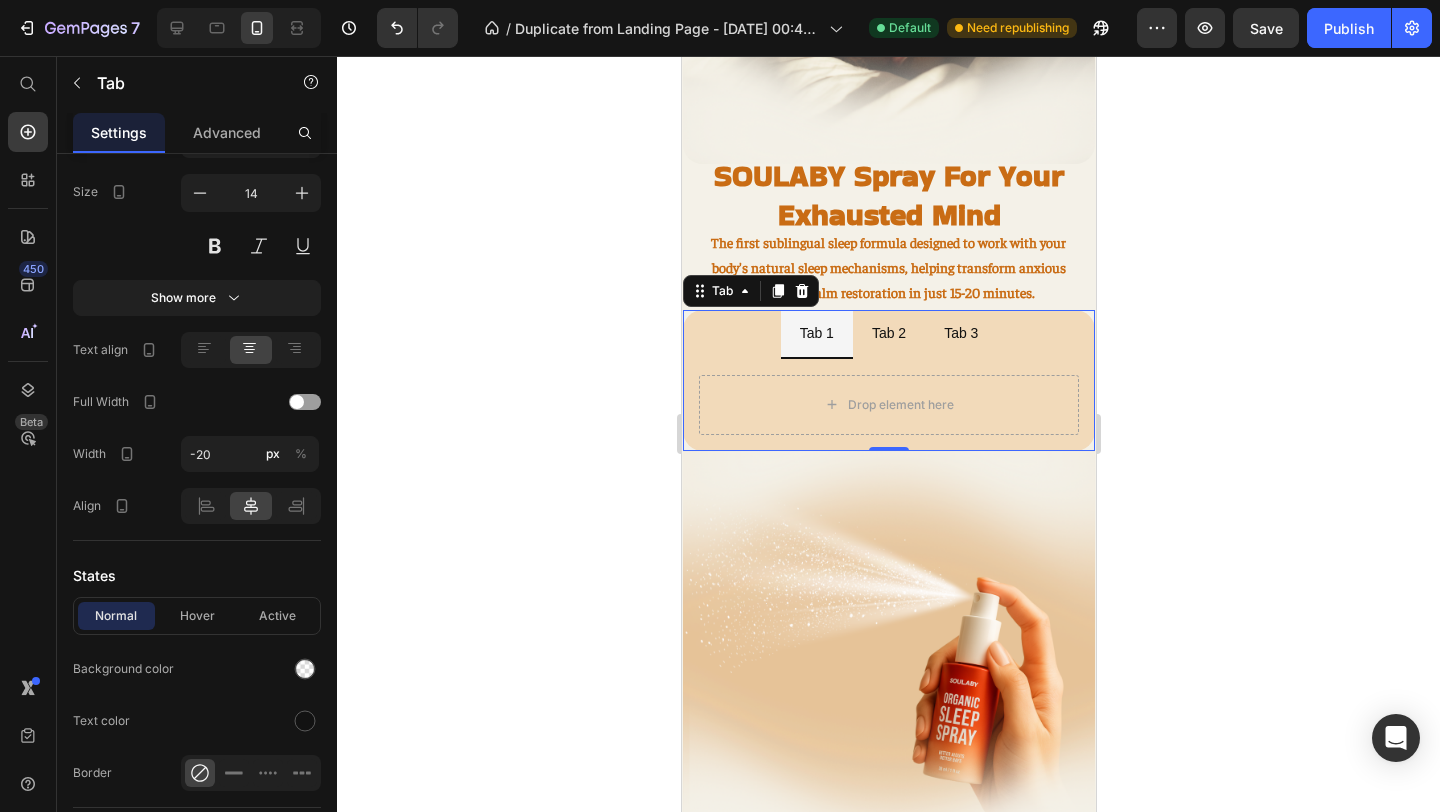 click 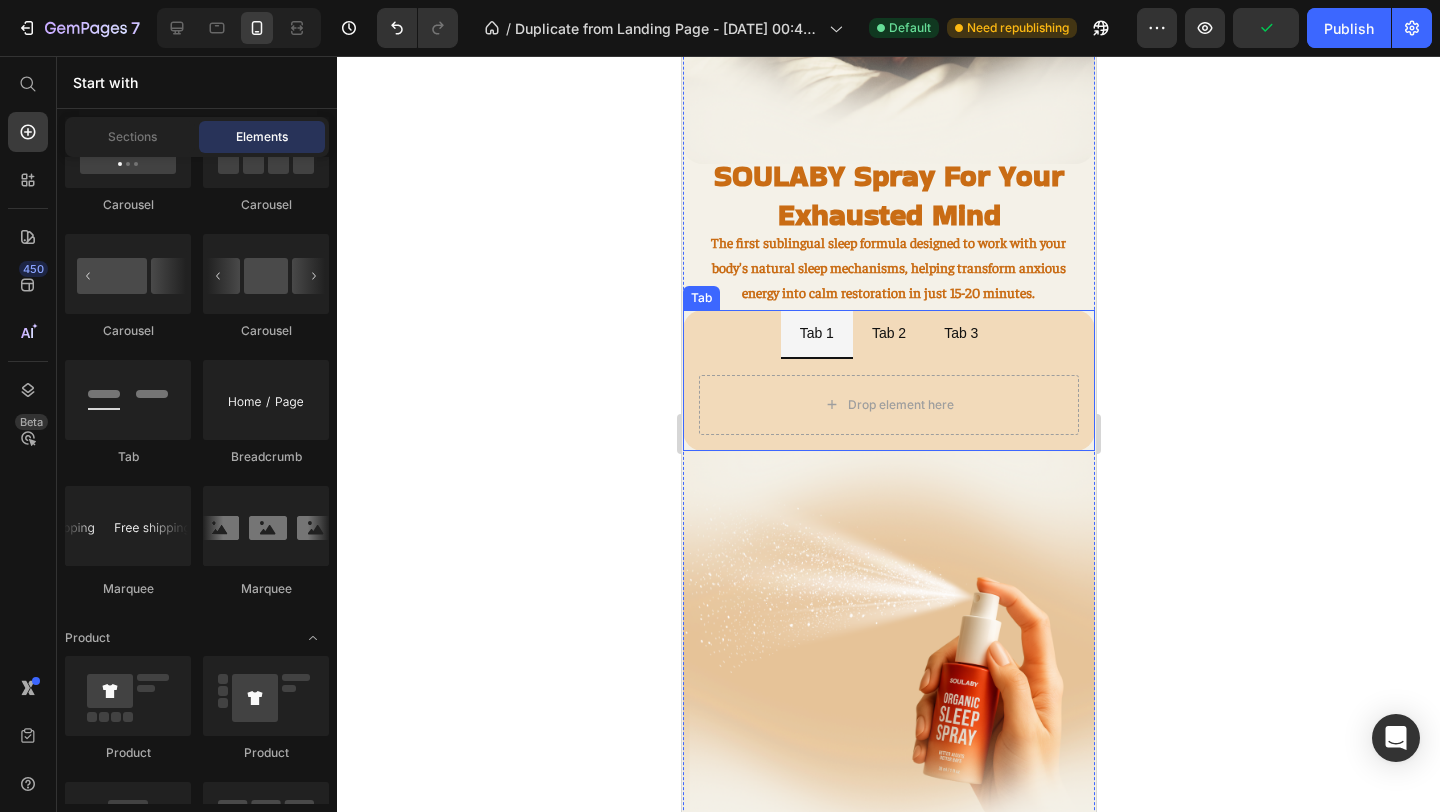 click on "Drop element here" at bounding box center (888, 397) 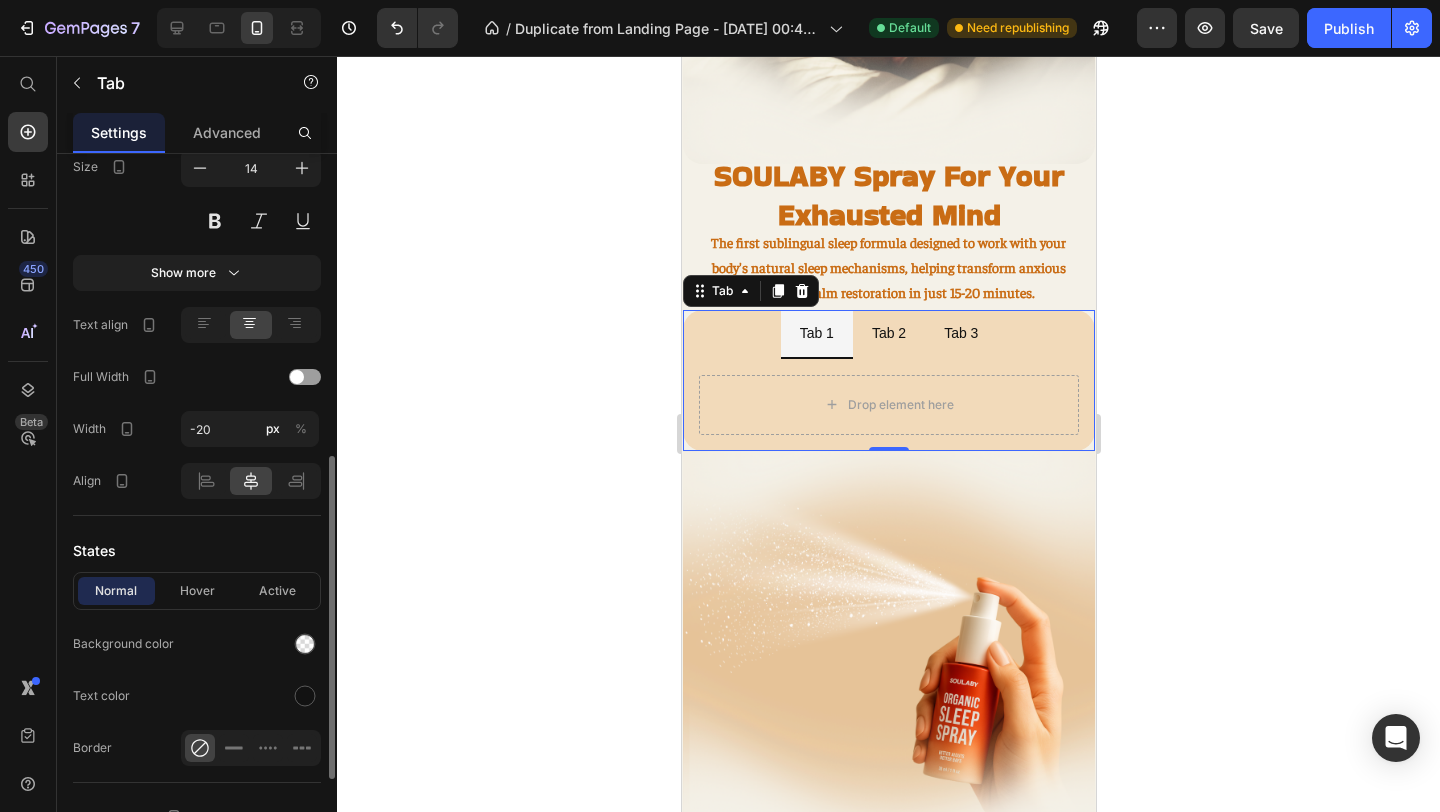 scroll, scrollTop: 676, scrollLeft: 0, axis: vertical 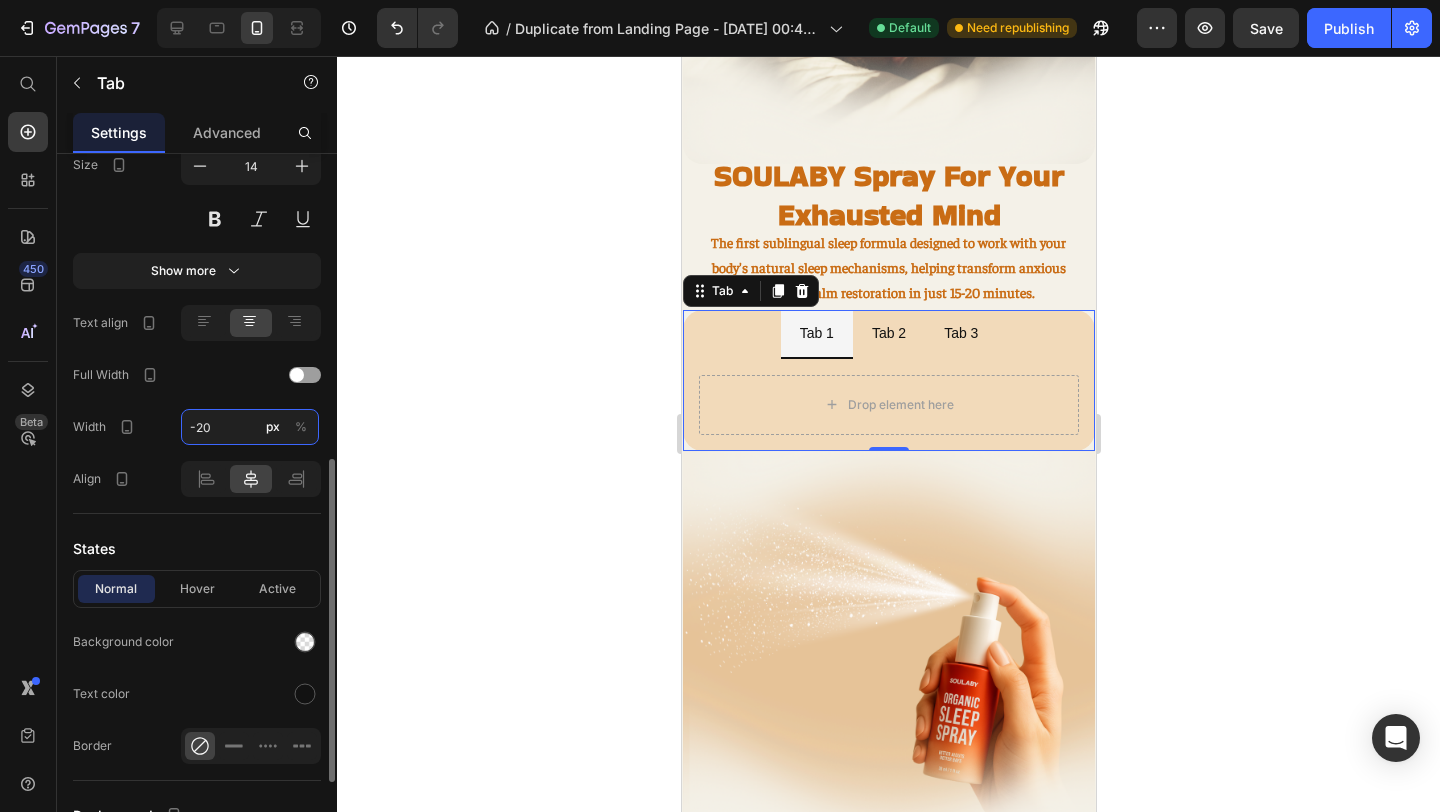 click on "-20" at bounding box center (250, 427) 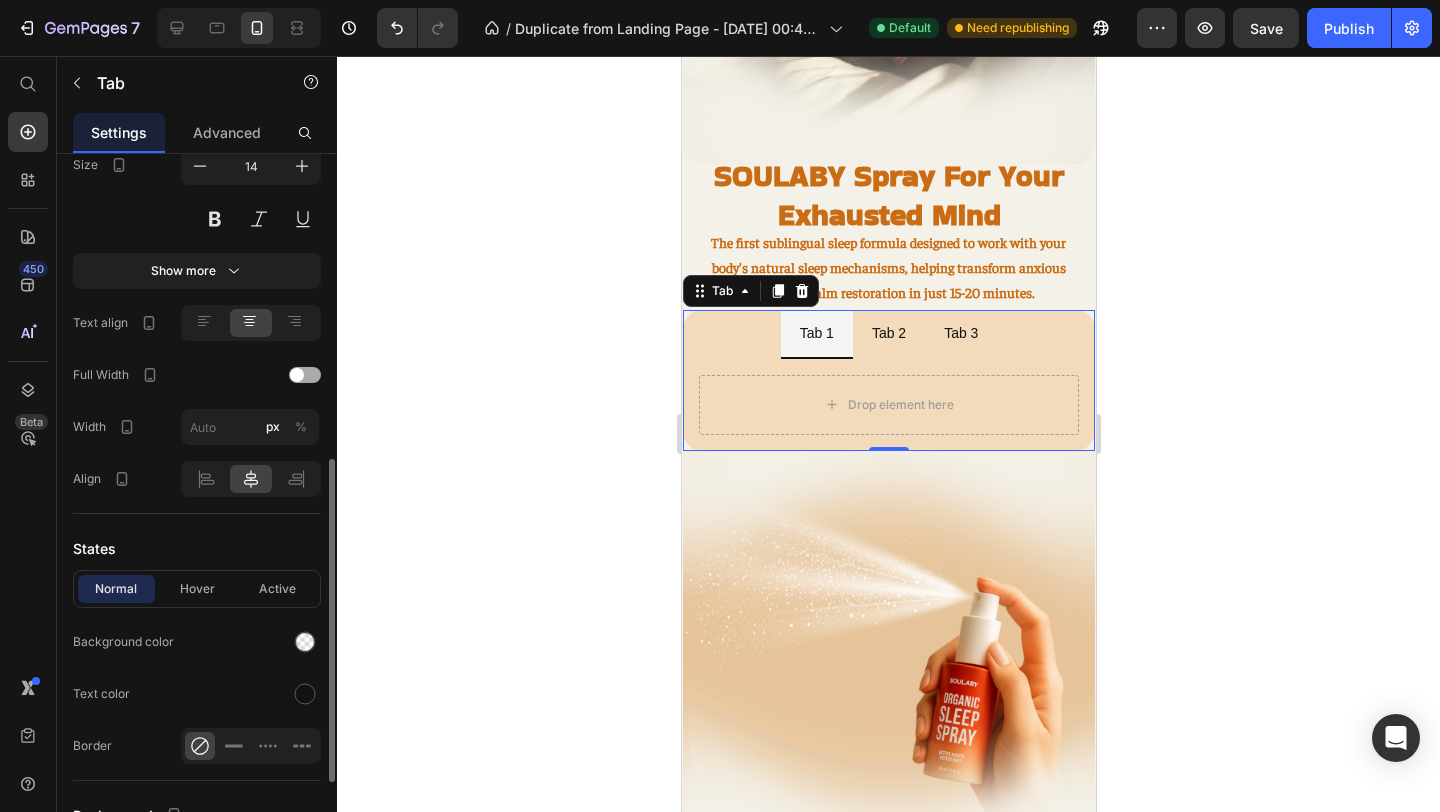 click on "Full Width" 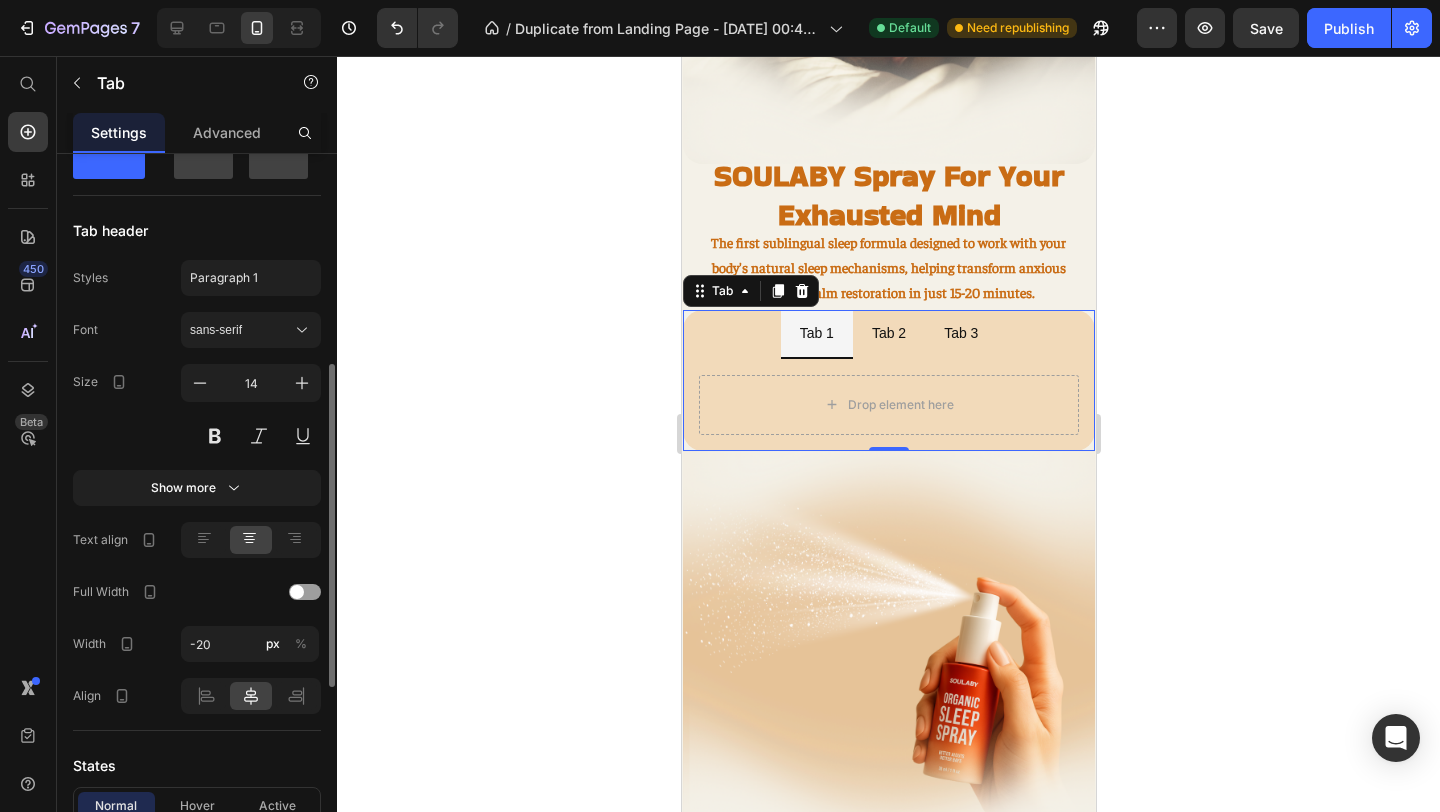 scroll, scrollTop: 463, scrollLeft: 0, axis: vertical 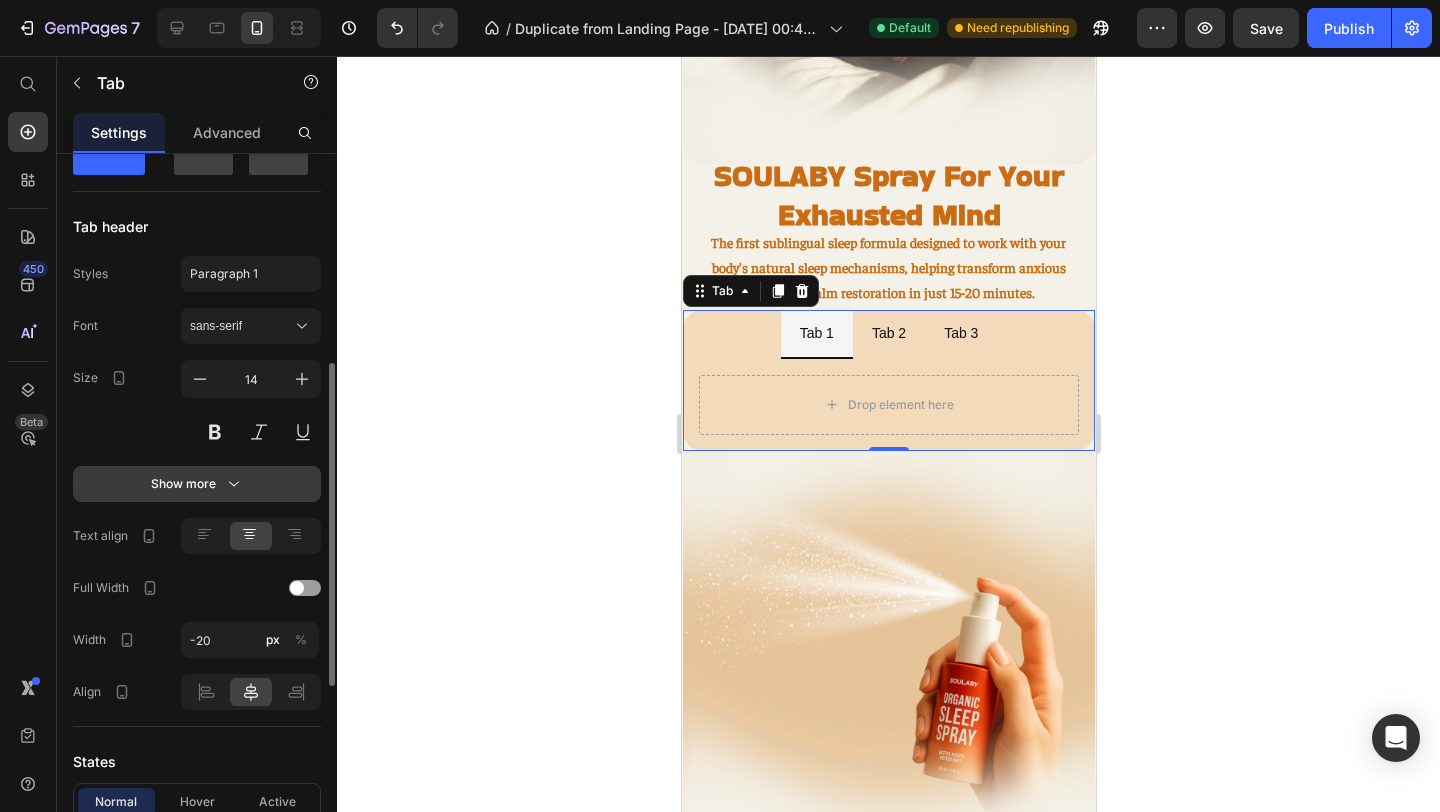 click 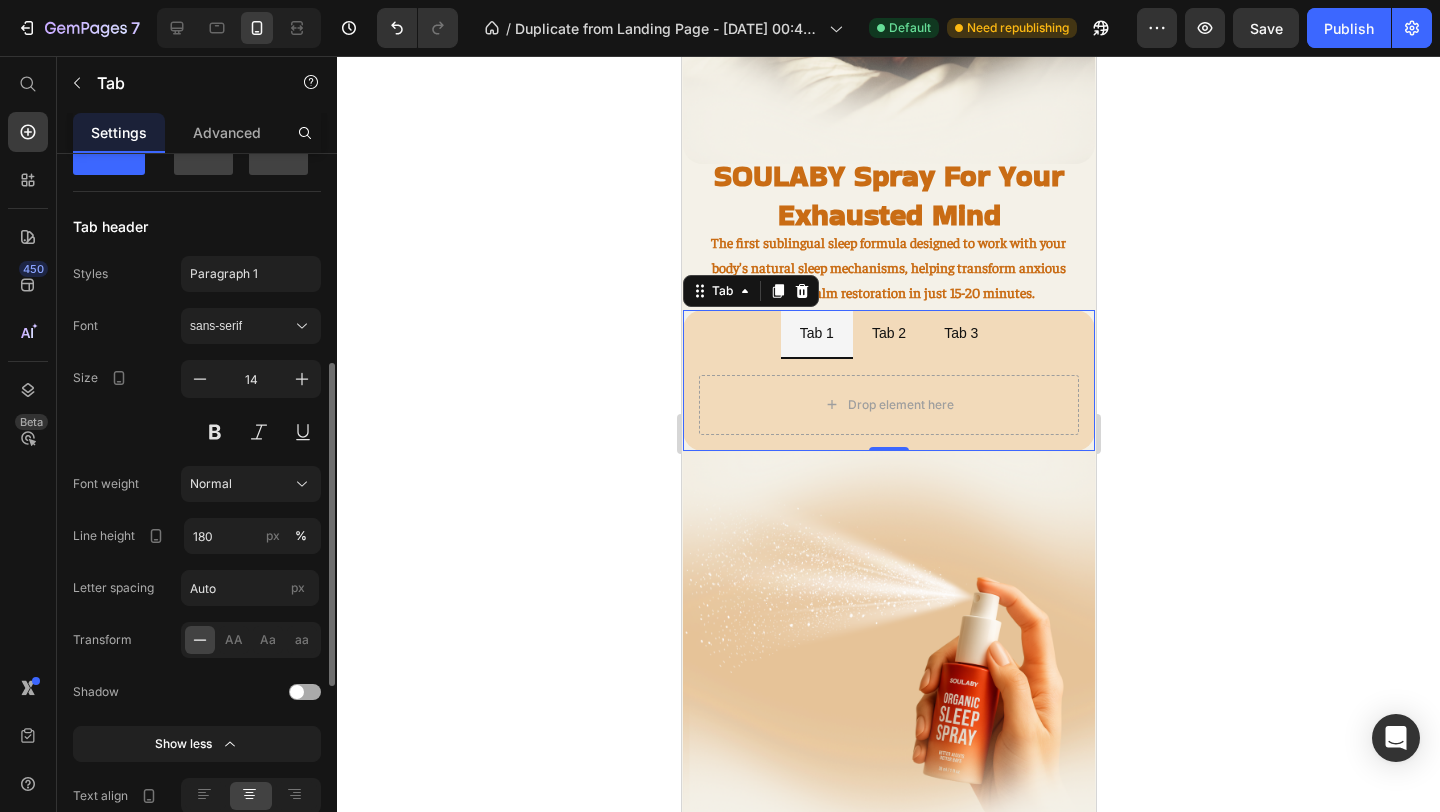 click at bounding box center (305, 692) 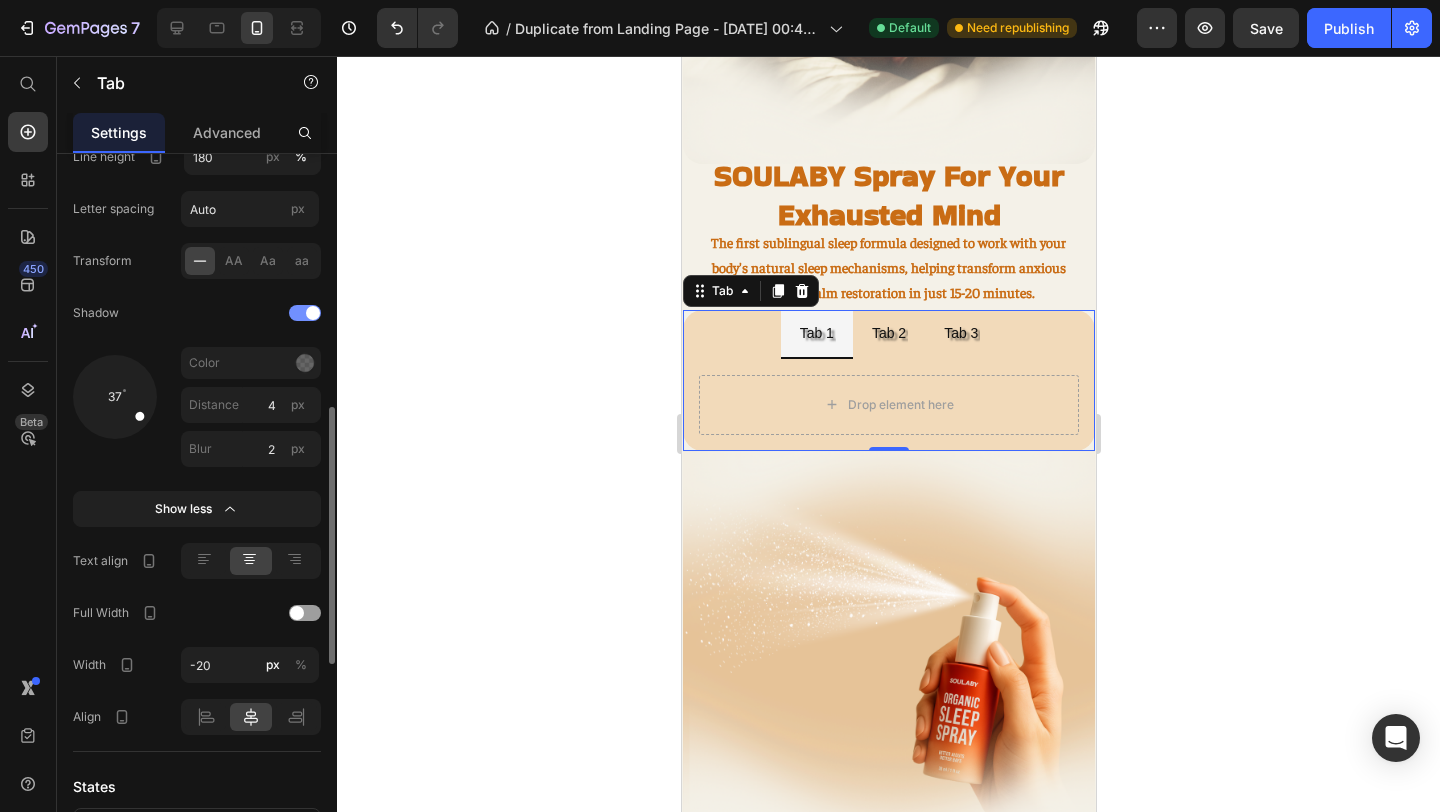 scroll, scrollTop: 848, scrollLeft: 0, axis: vertical 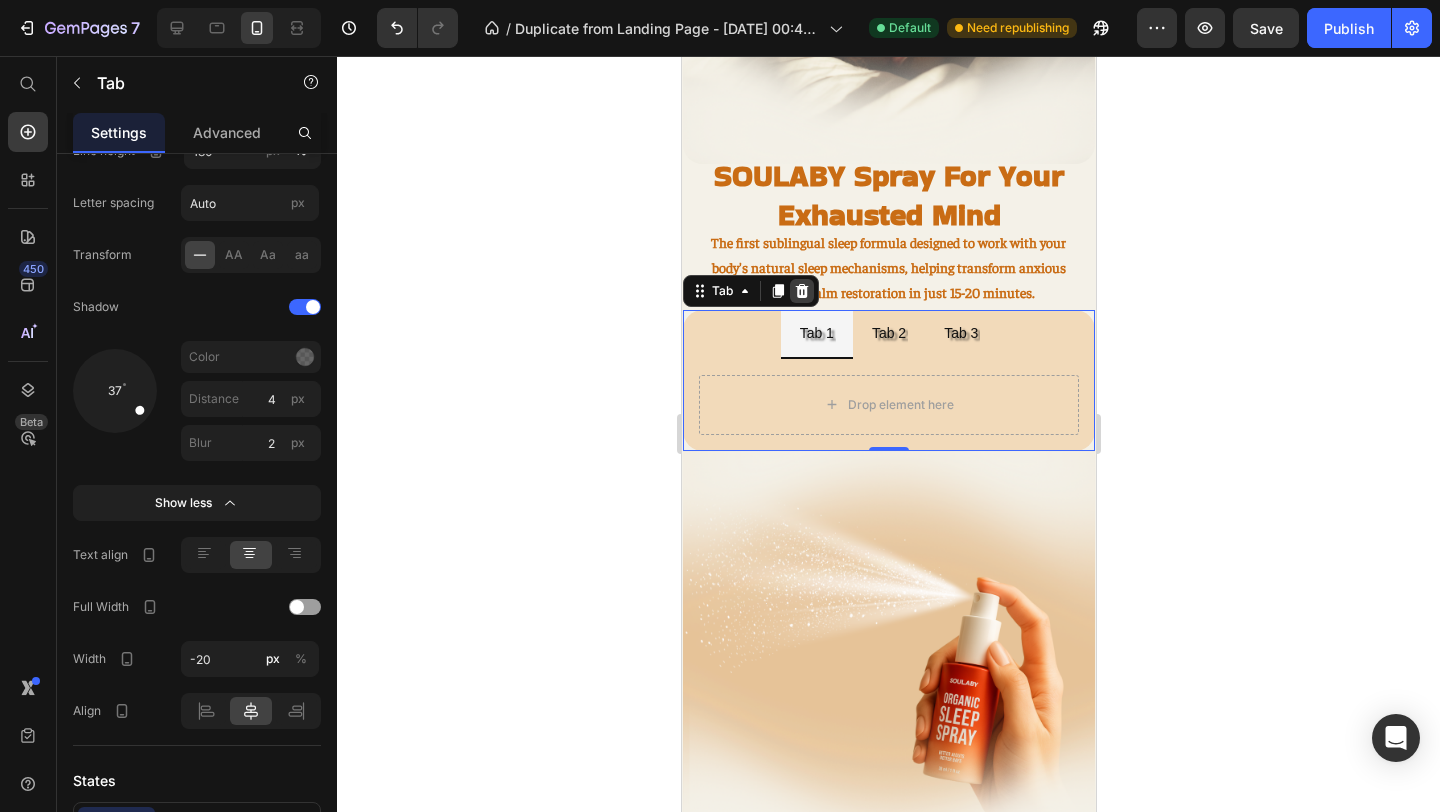 click 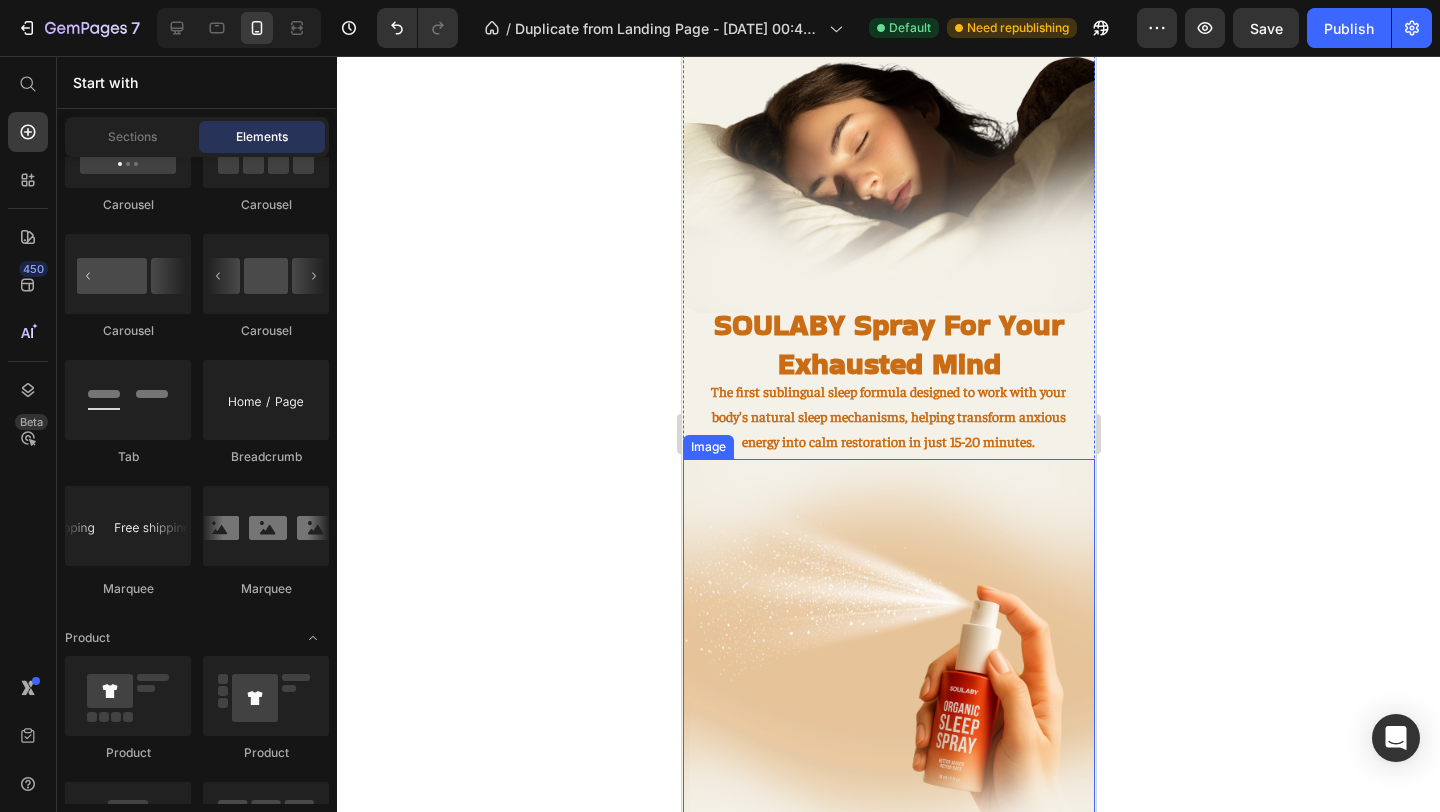 scroll, scrollTop: 1457, scrollLeft: 0, axis: vertical 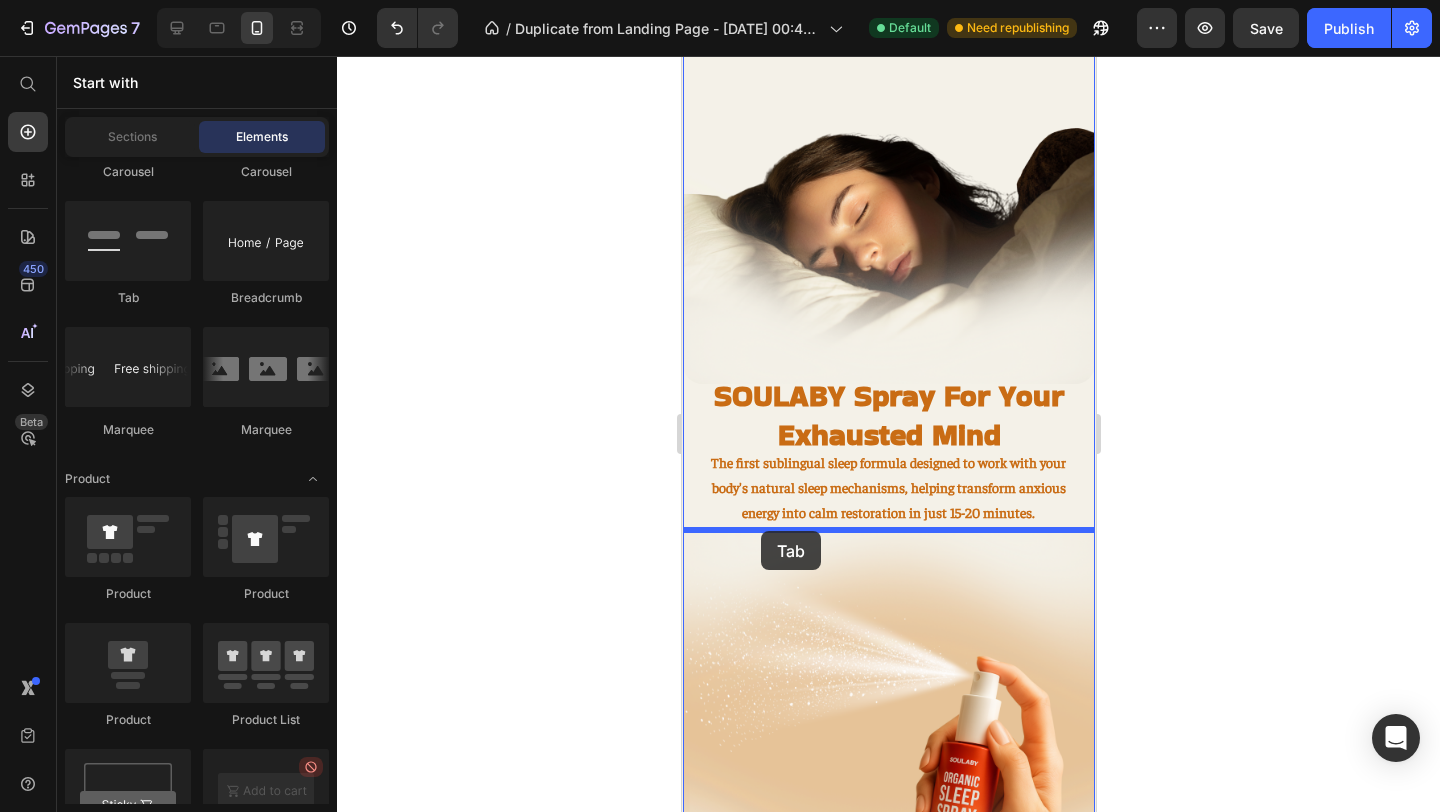 drag, startPoint x: 833, startPoint y: 308, endPoint x: 760, endPoint y: 531, distance: 234.64441 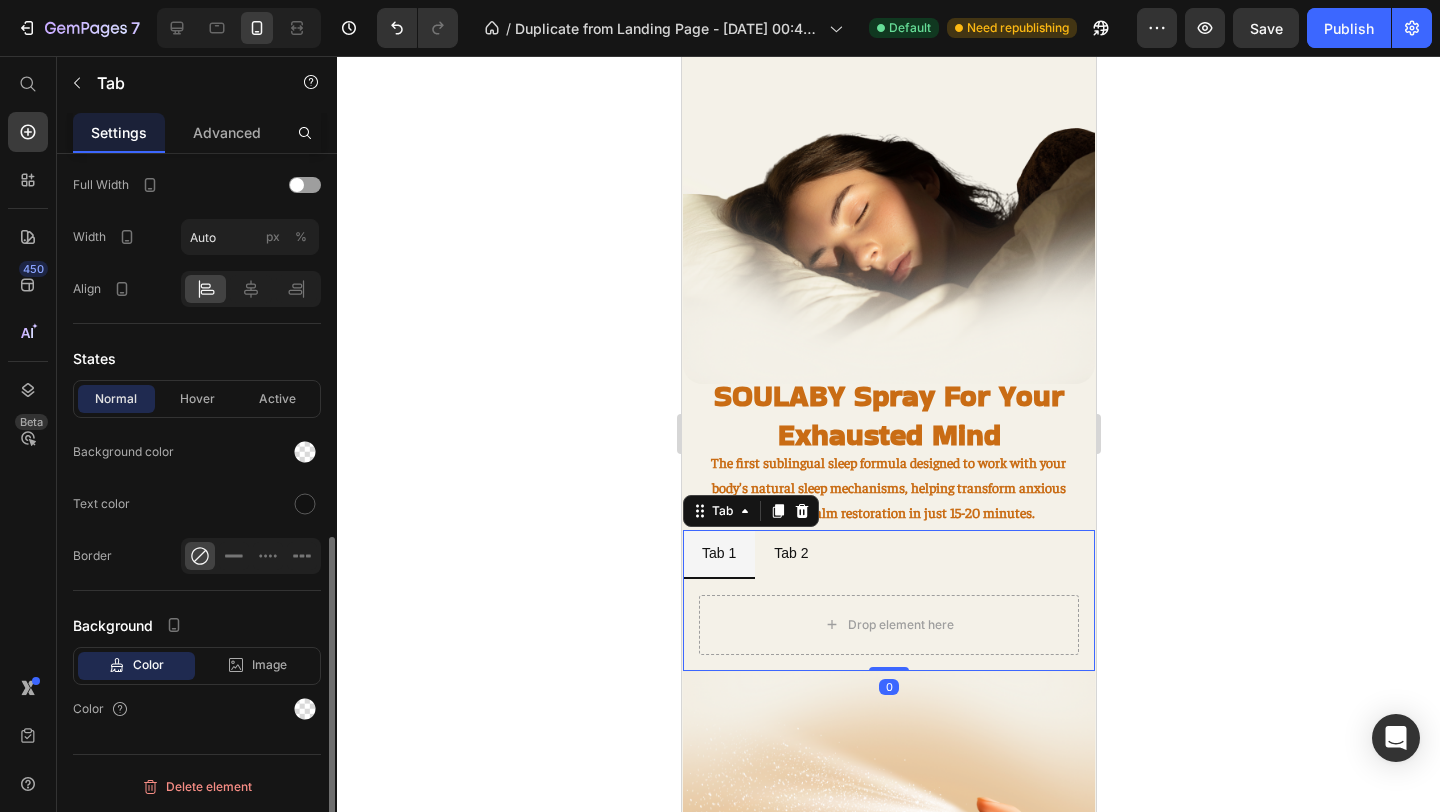 scroll, scrollTop: 822, scrollLeft: 0, axis: vertical 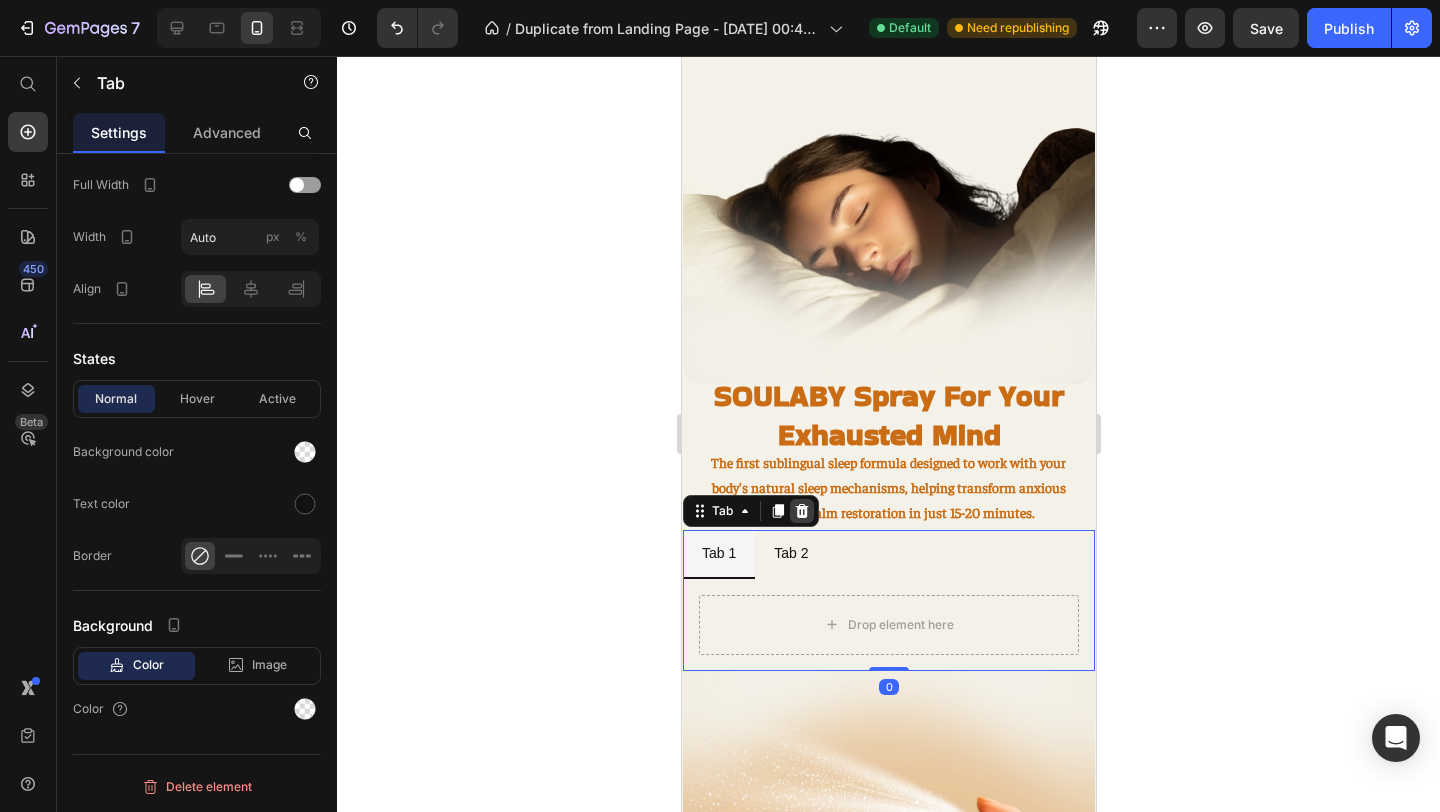 click 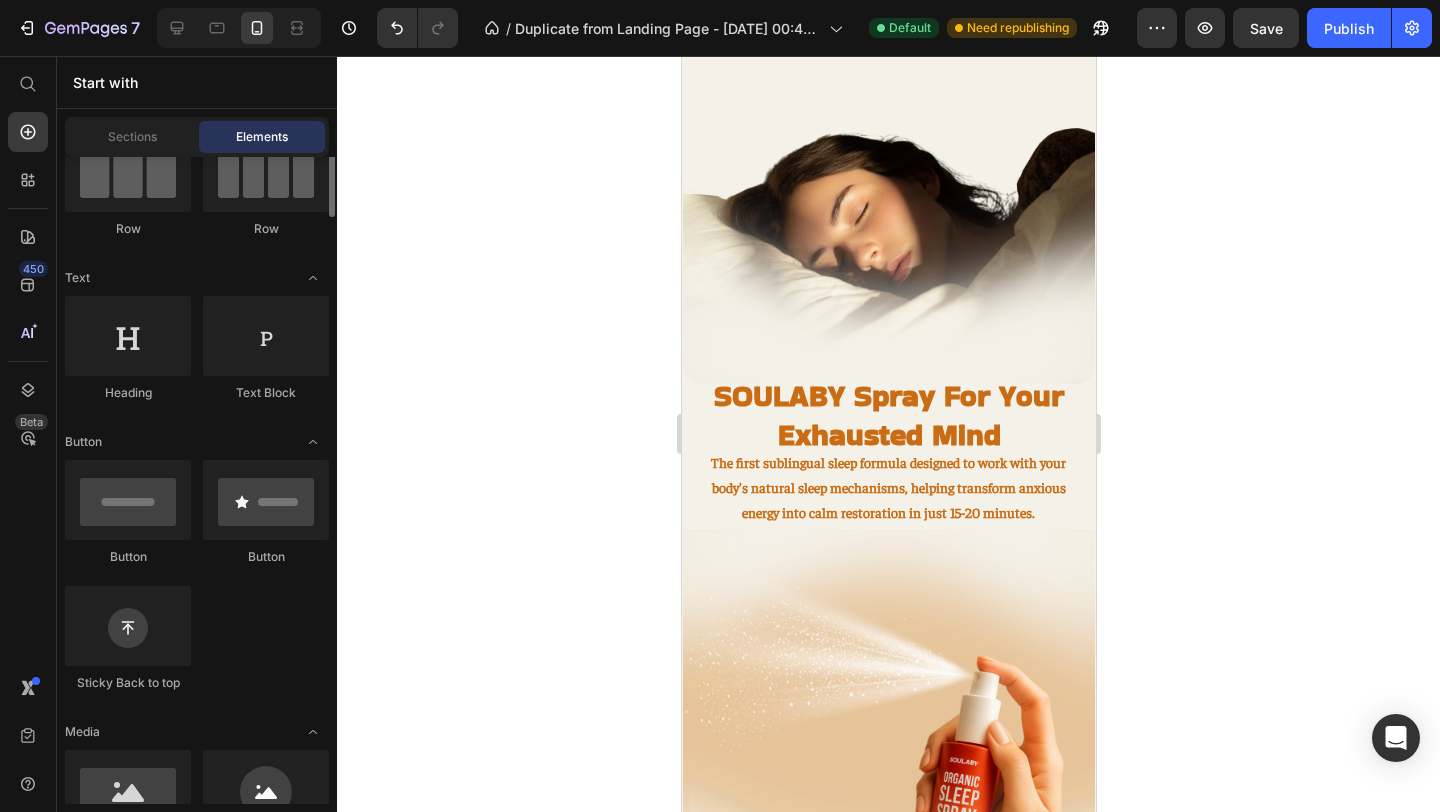 scroll, scrollTop: 168, scrollLeft: 0, axis: vertical 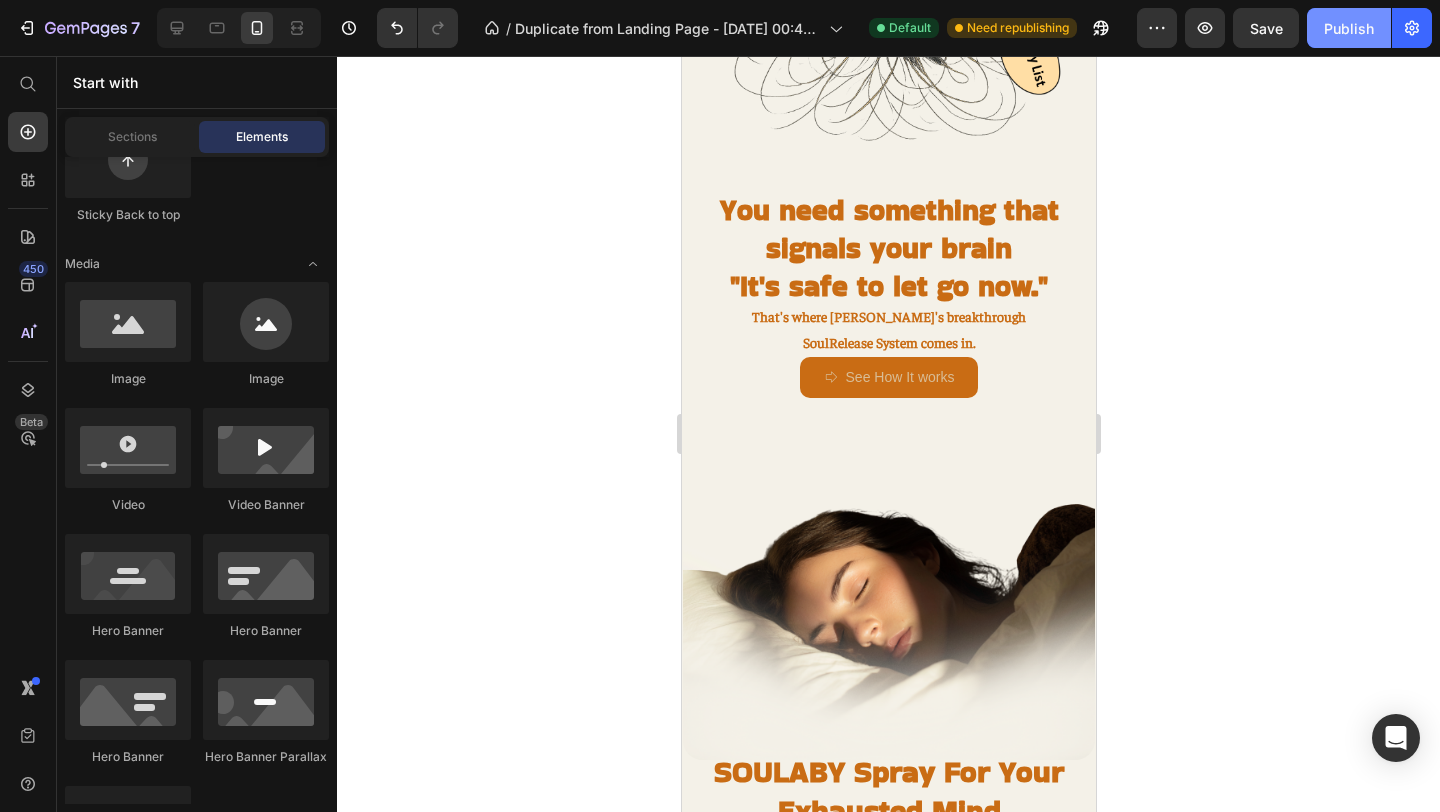 click on "Publish" at bounding box center [1349, 28] 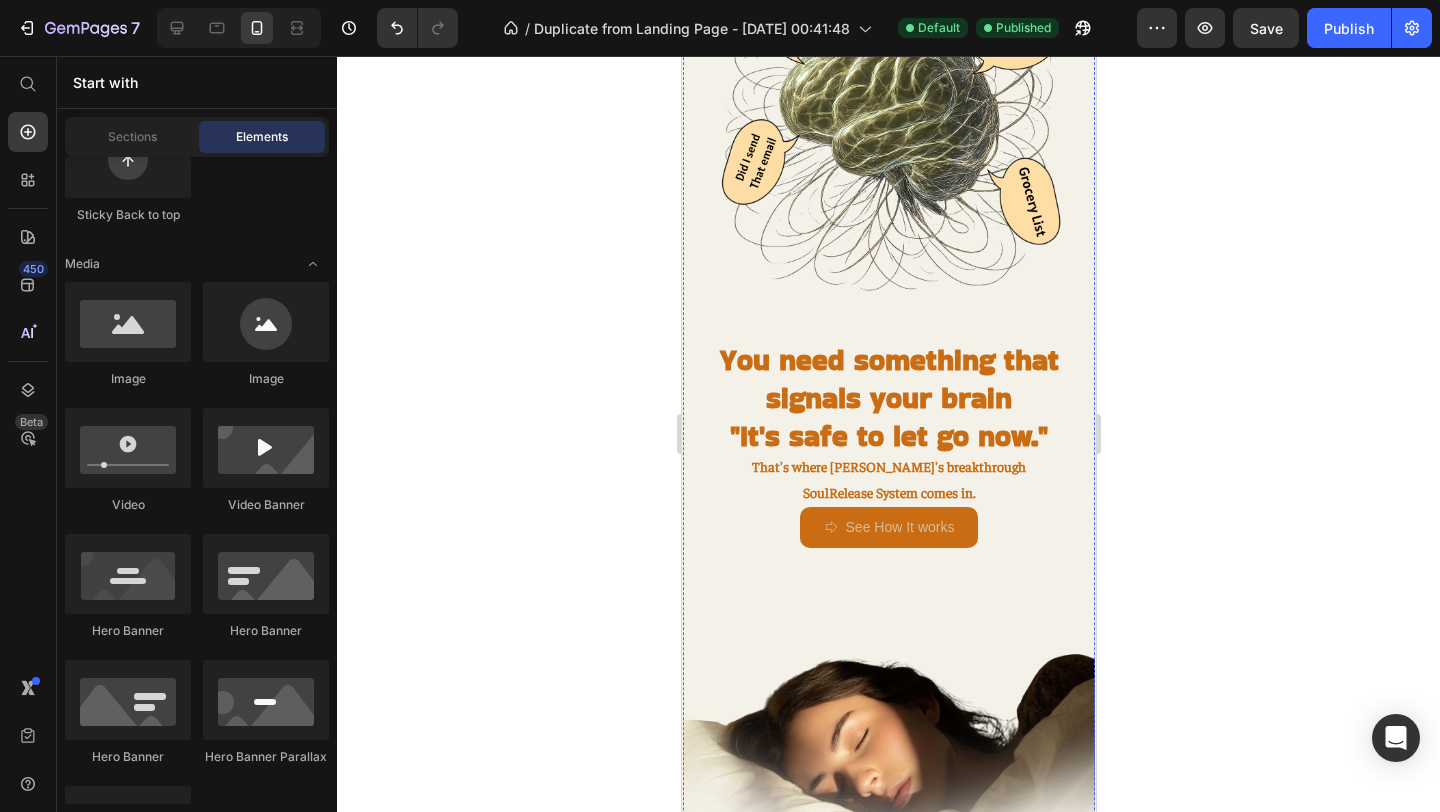 scroll, scrollTop: 927, scrollLeft: 0, axis: vertical 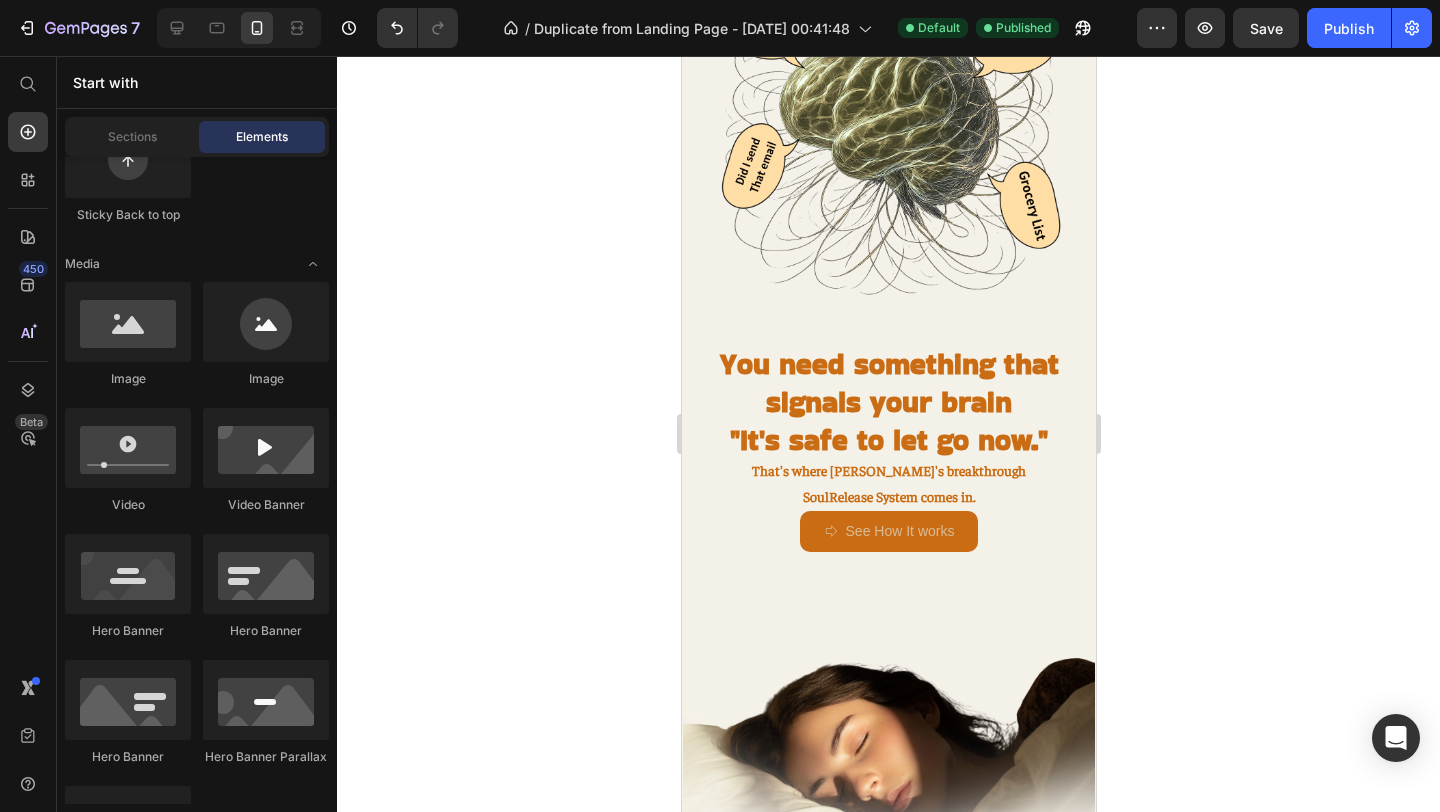 click 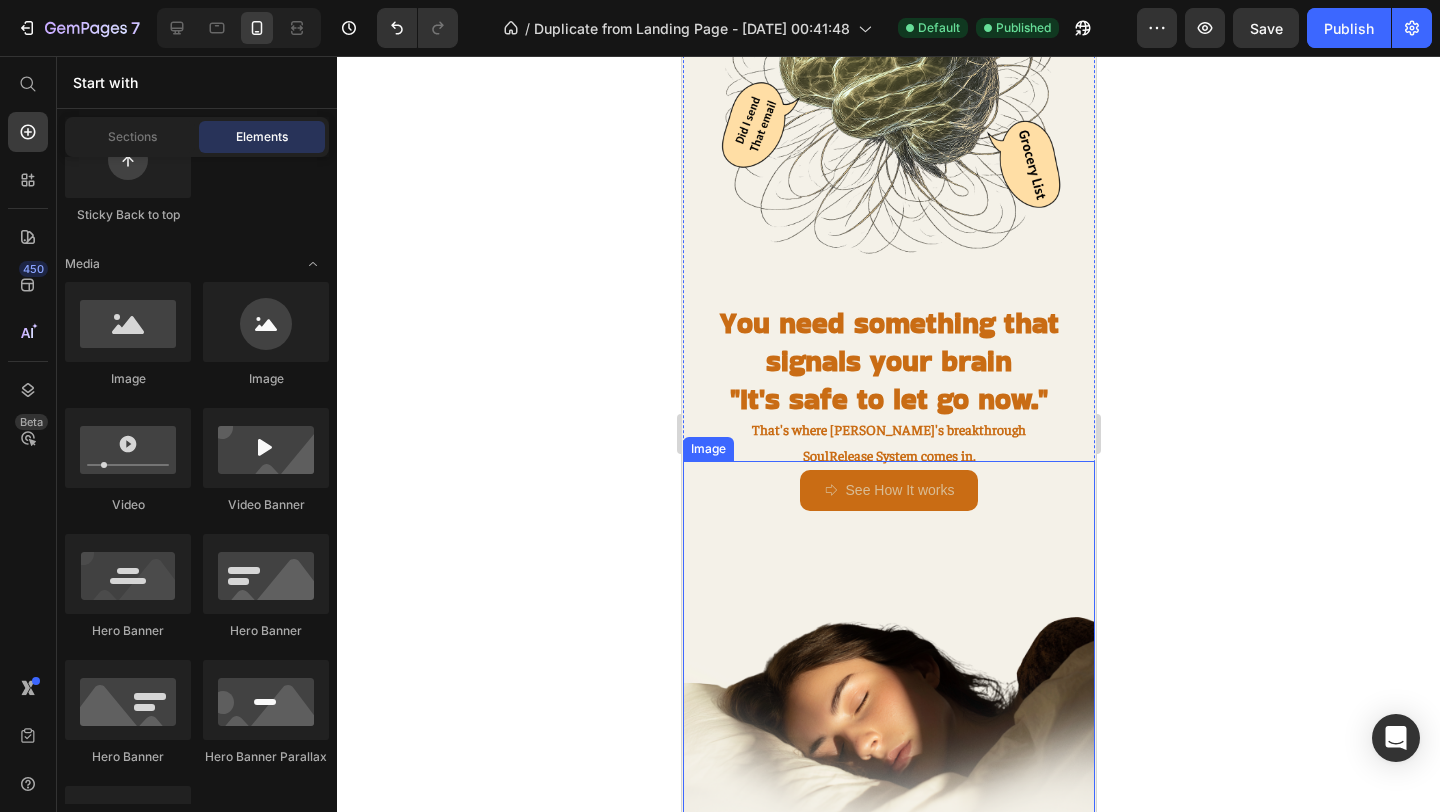 scroll, scrollTop: 992, scrollLeft: 0, axis: vertical 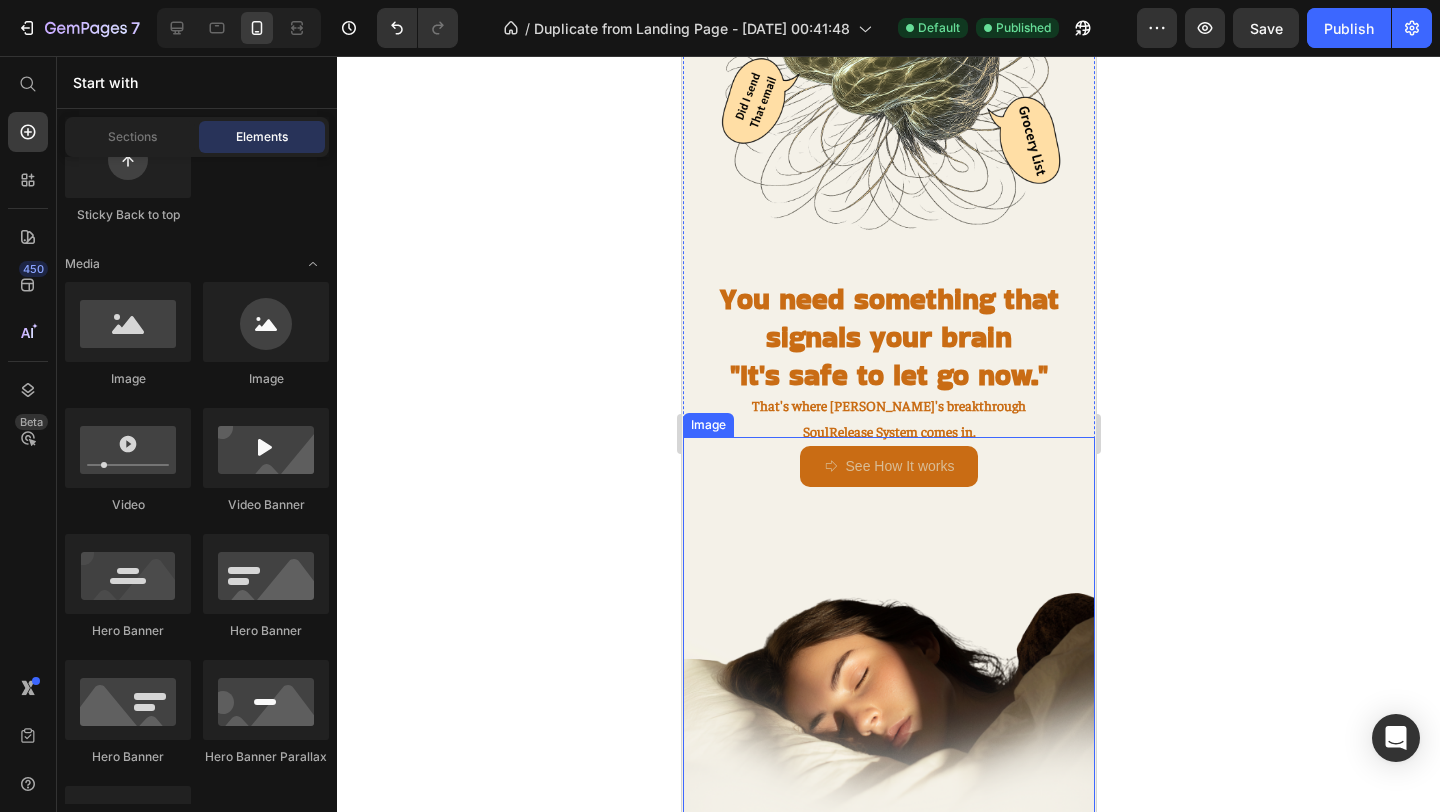 click at bounding box center (888, 643) 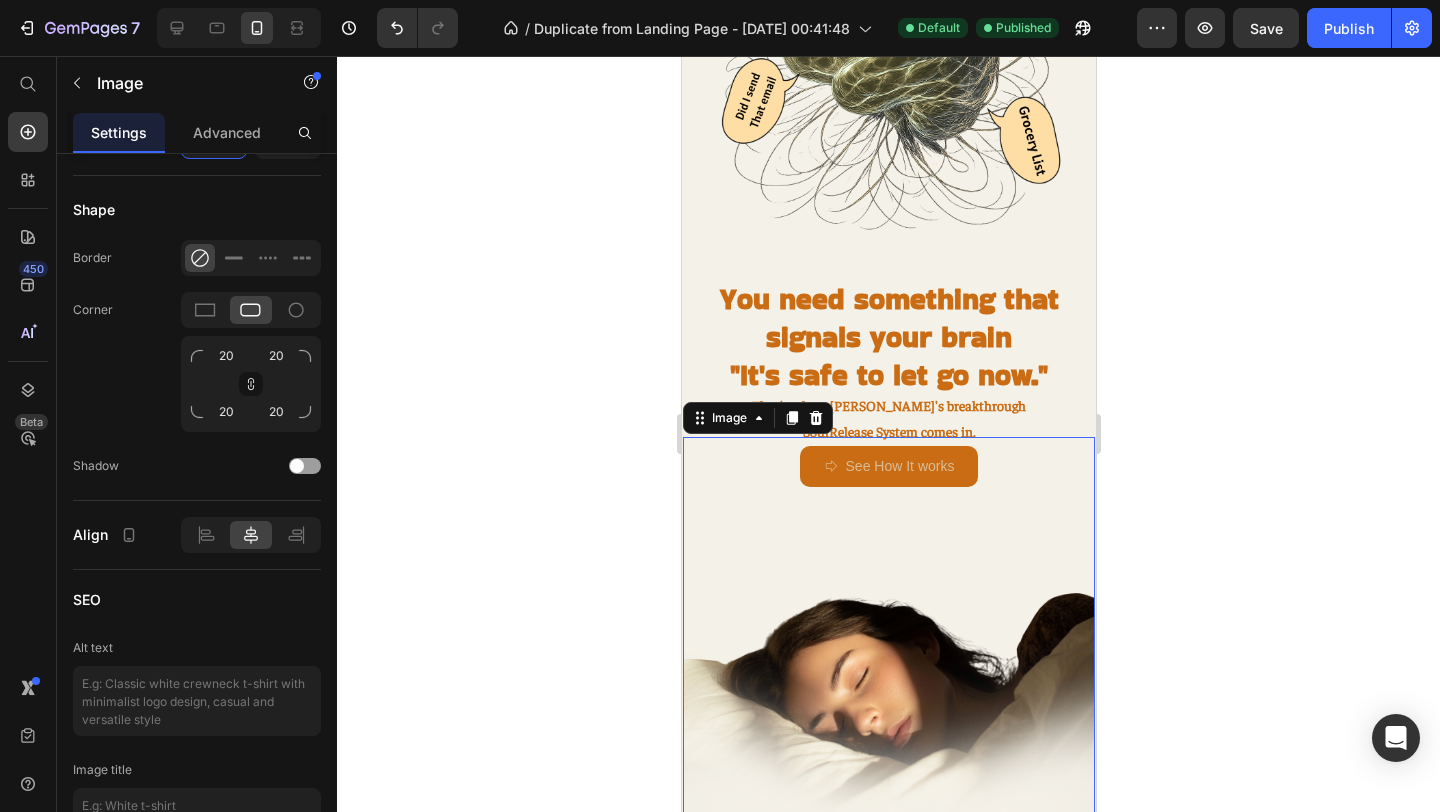 scroll, scrollTop: 0, scrollLeft: 0, axis: both 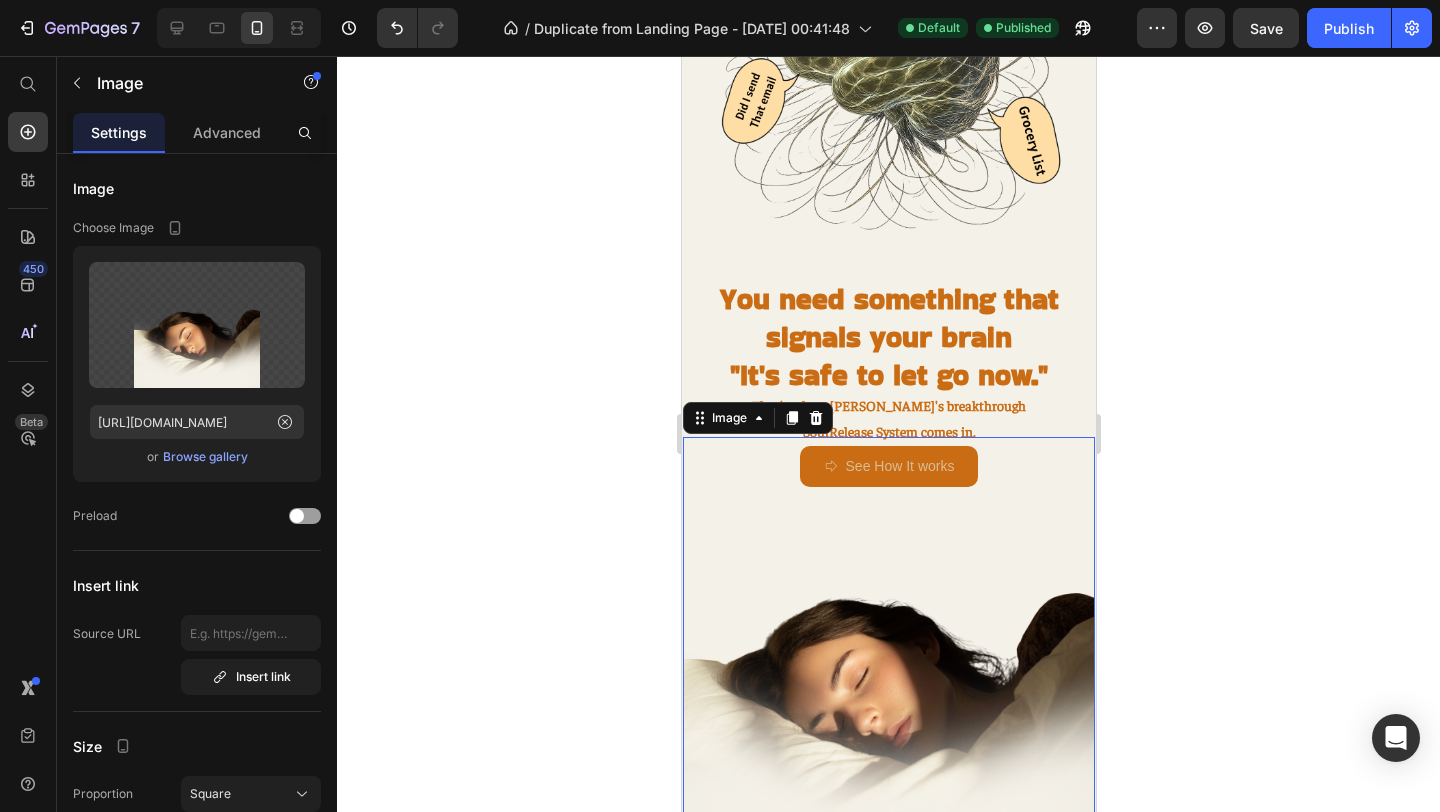 click at bounding box center (888, 643) 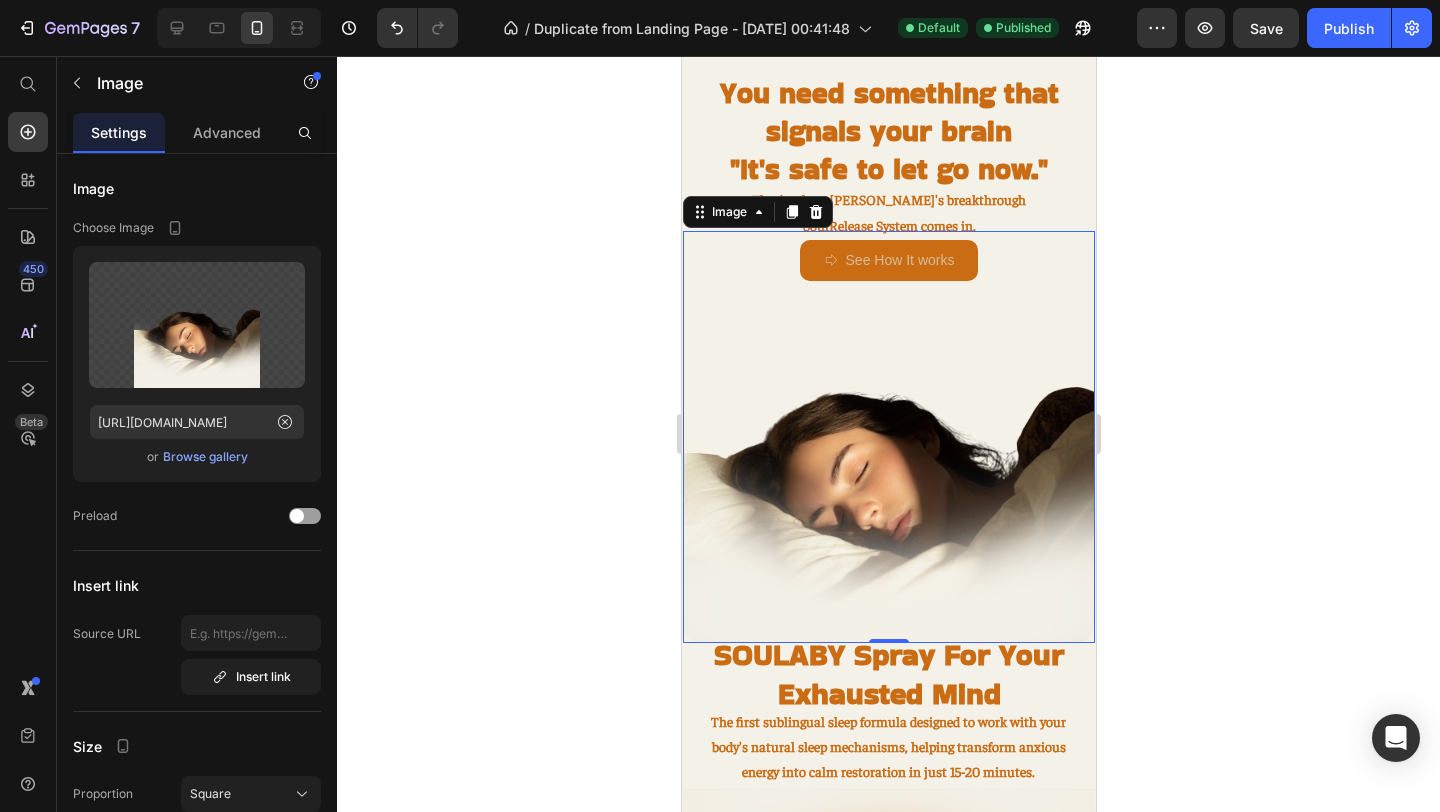 scroll, scrollTop: 1244, scrollLeft: 0, axis: vertical 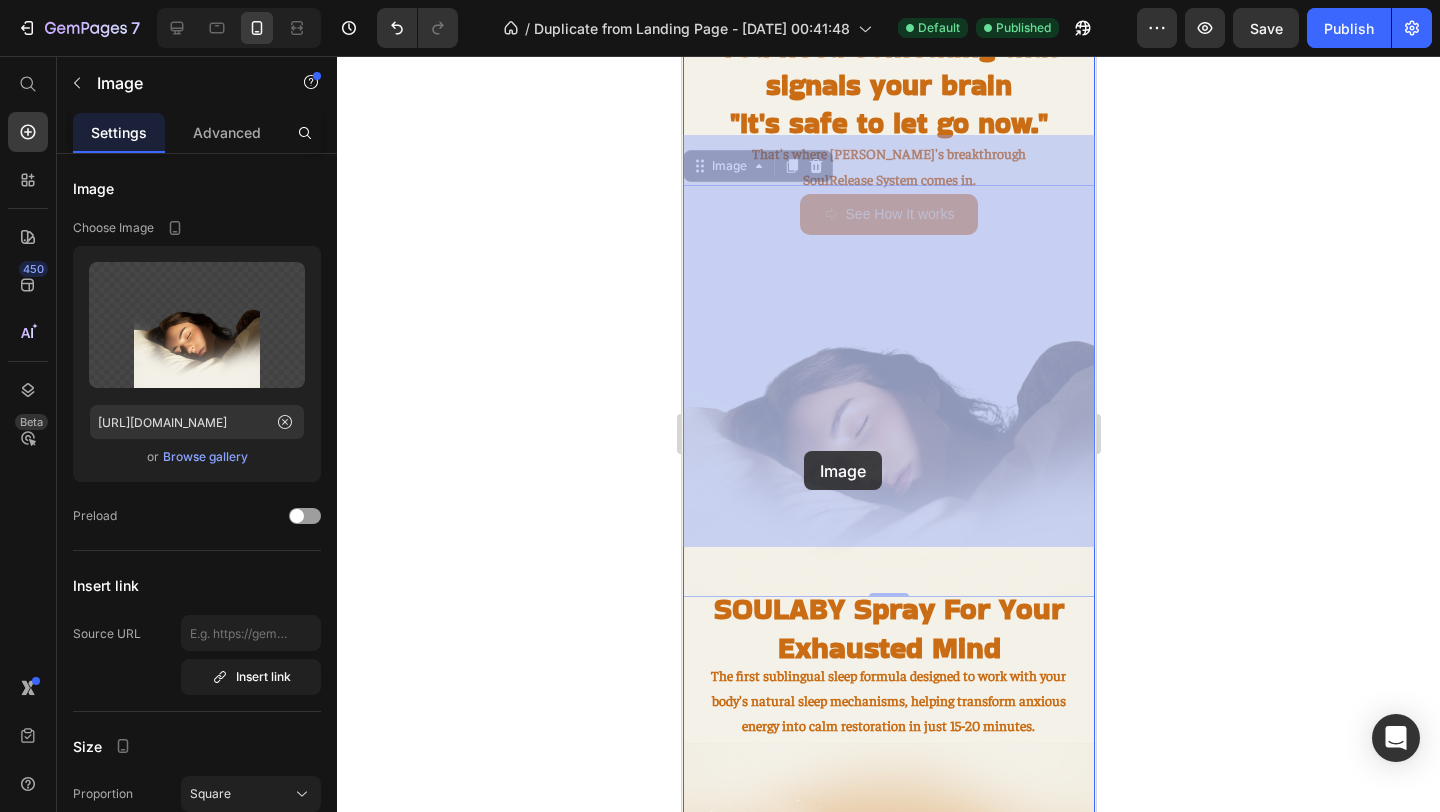 drag, startPoint x: 811, startPoint y: 344, endPoint x: 803, endPoint y: 452, distance: 108.29589 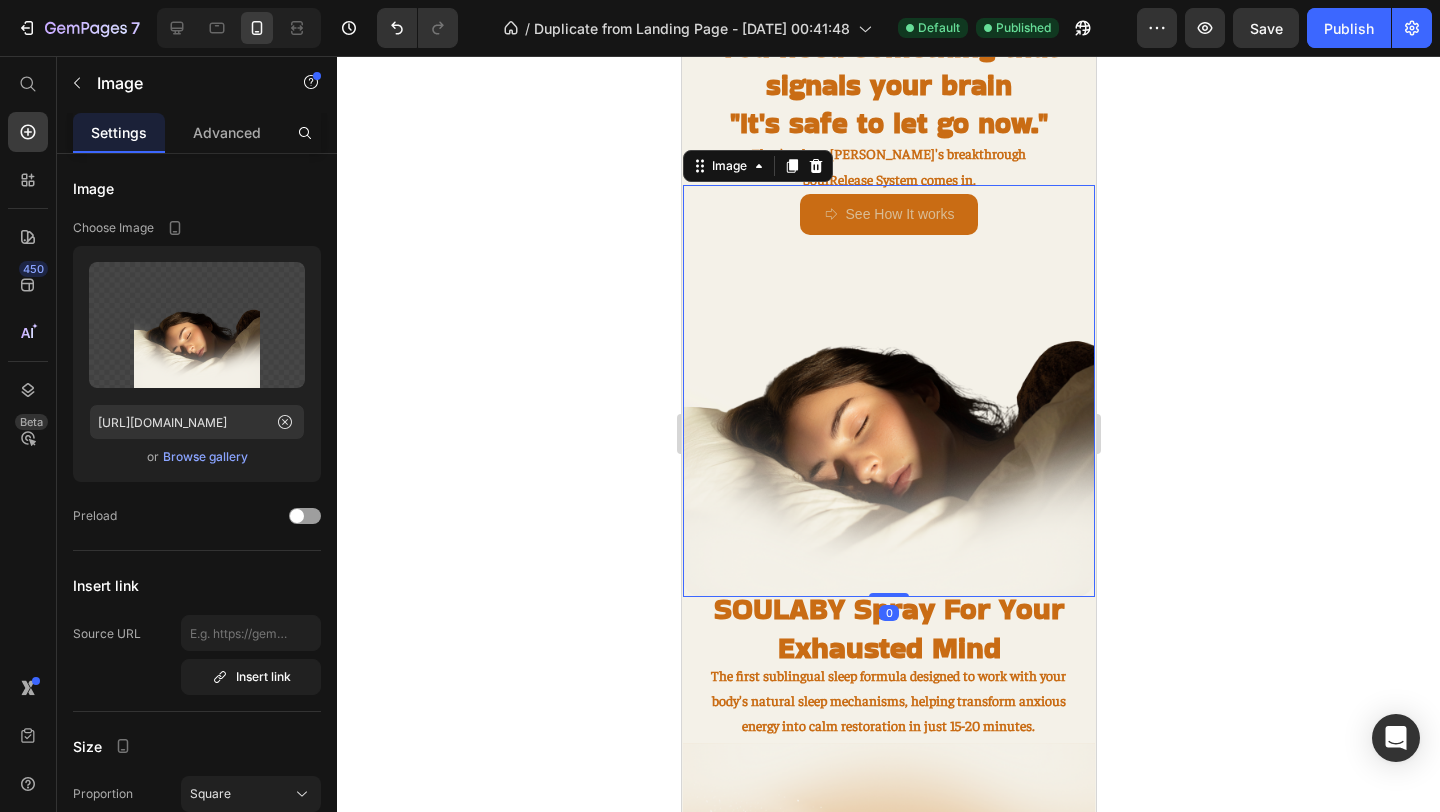 drag, startPoint x: 885, startPoint y: 594, endPoint x: 886, endPoint y: 559, distance: 35.014282 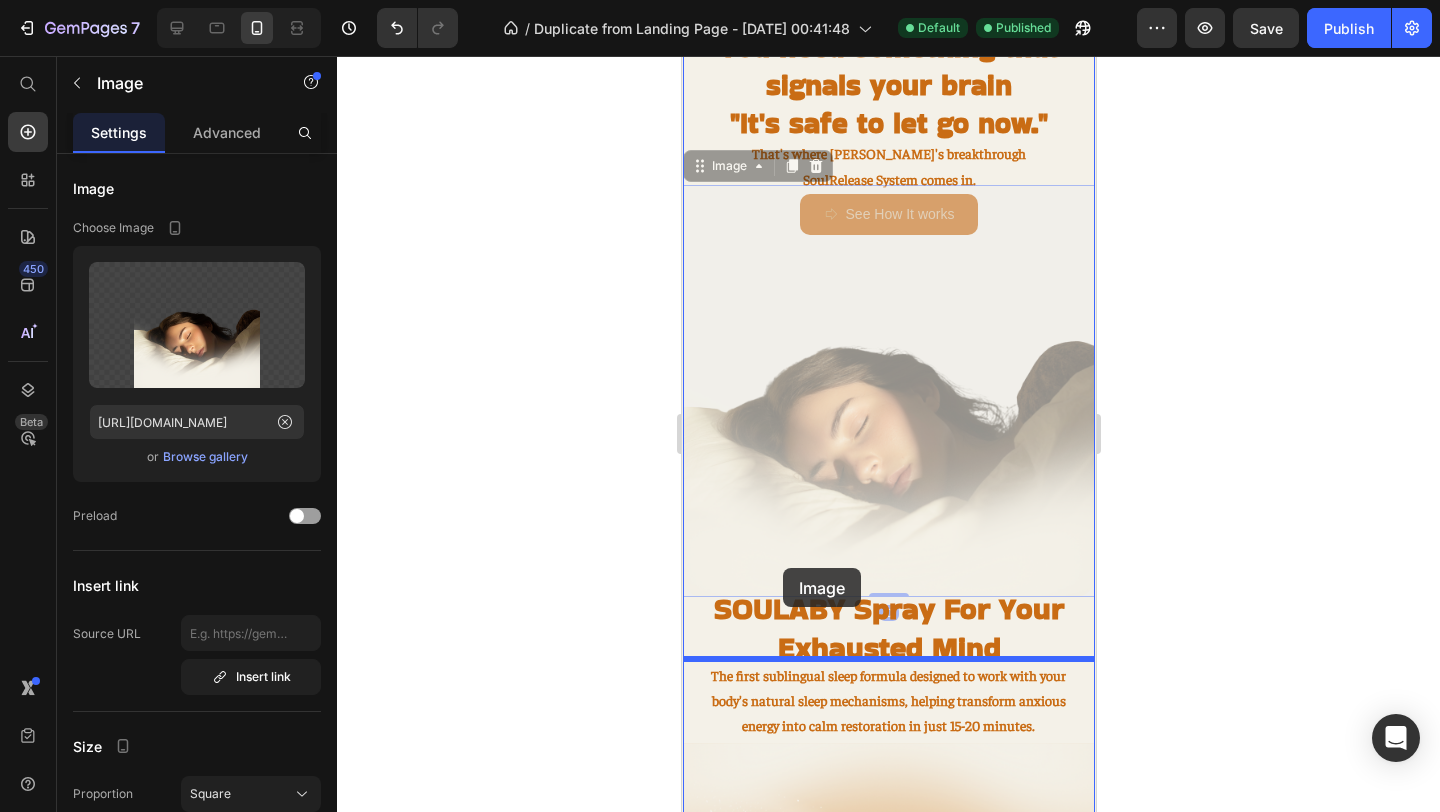 drag, startPoint x: 786, startPoint y: 306, endPoint x: 781, endPoint y: 569, distance: 263.04752 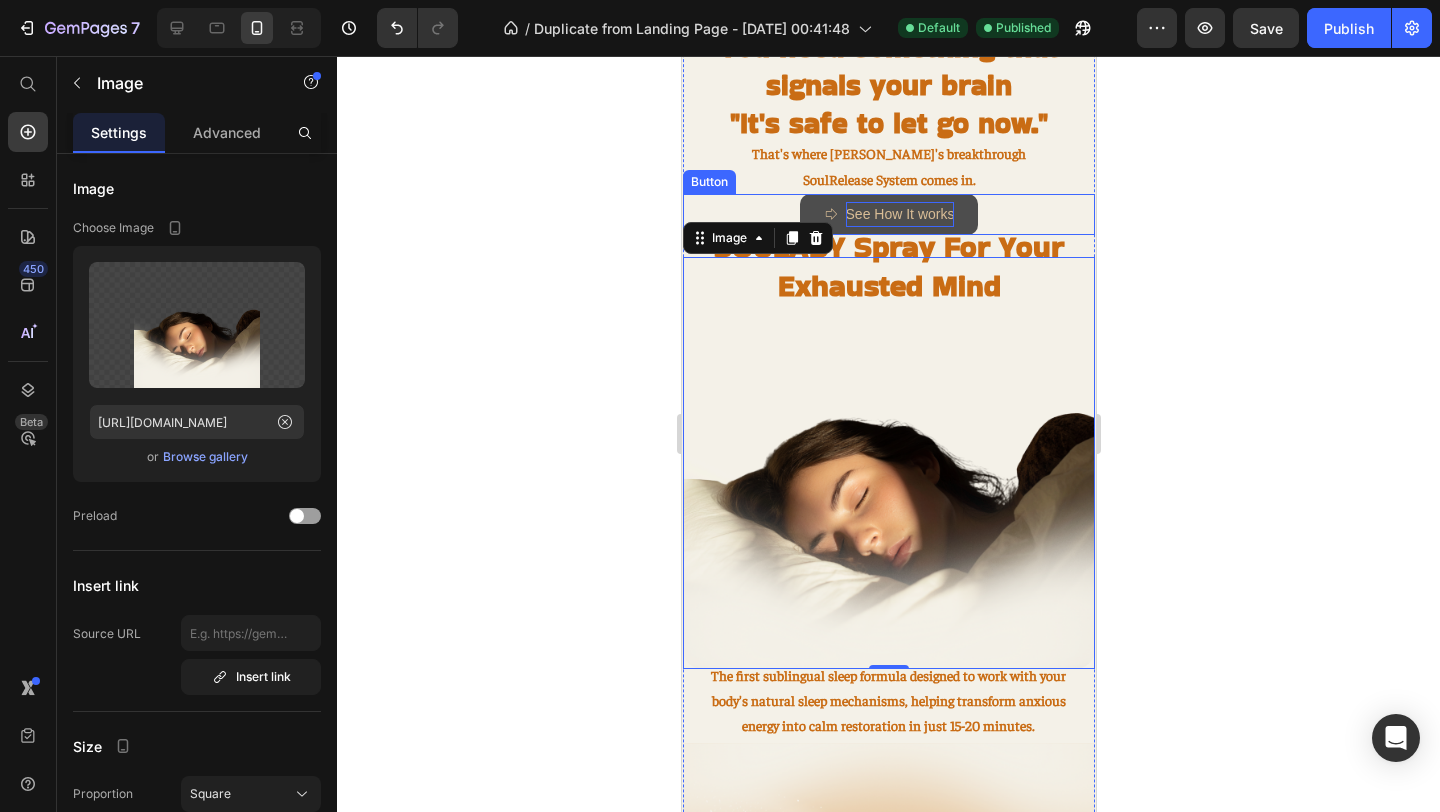 click on "See How It works" at bounding box center [899, 214] 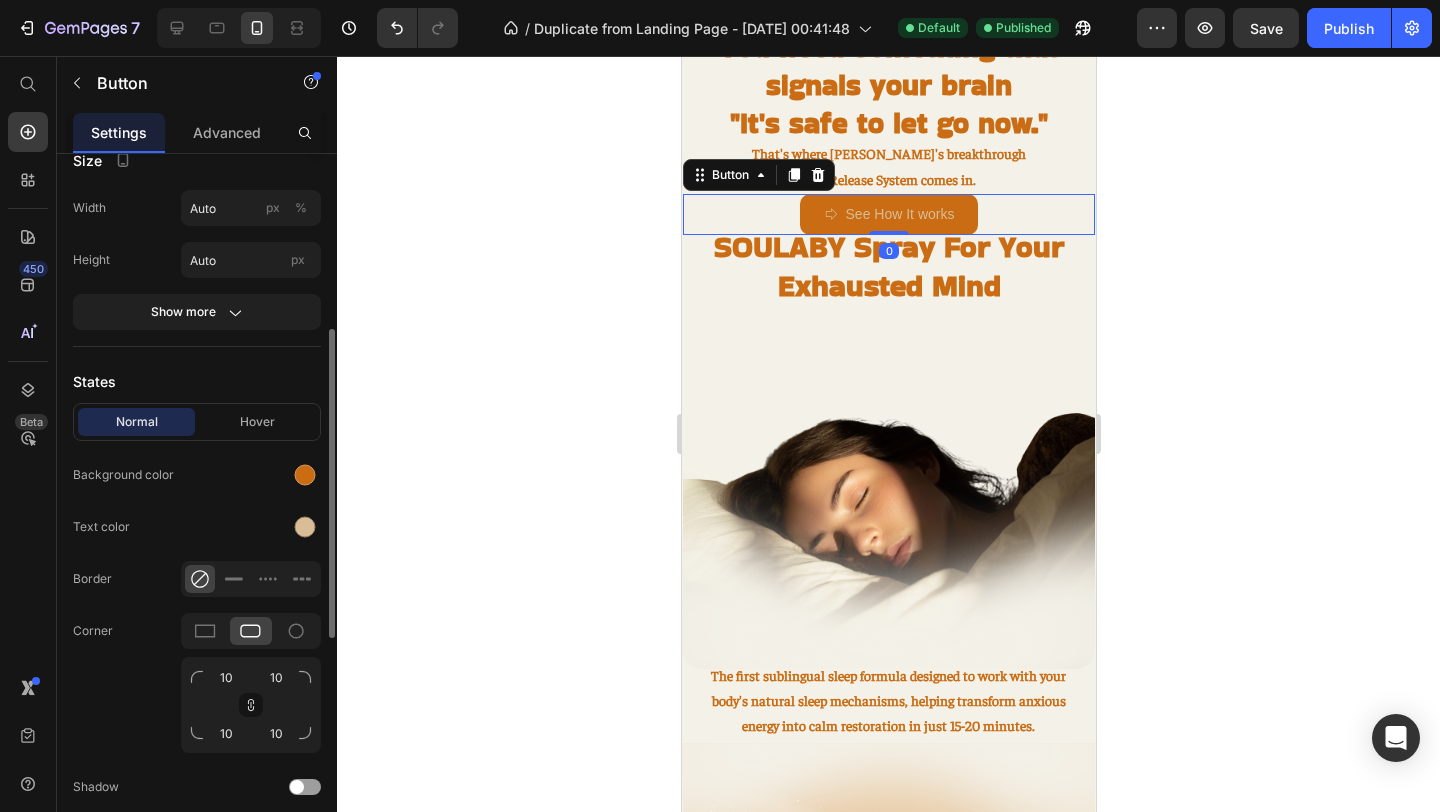 scroll, scrollTop: 506, scrollLeft: 0, axis: vertical 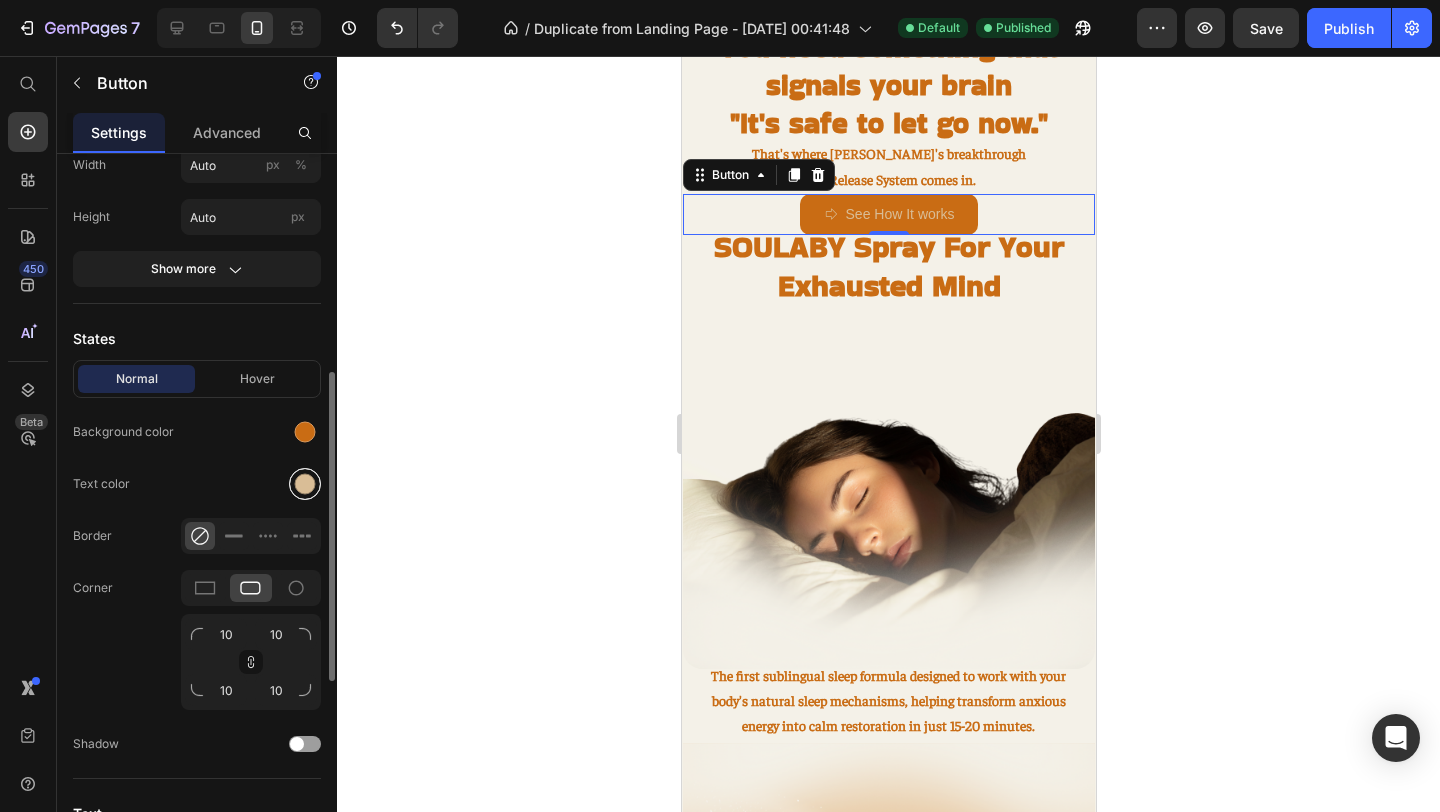 click at bounding box center (305, 484) 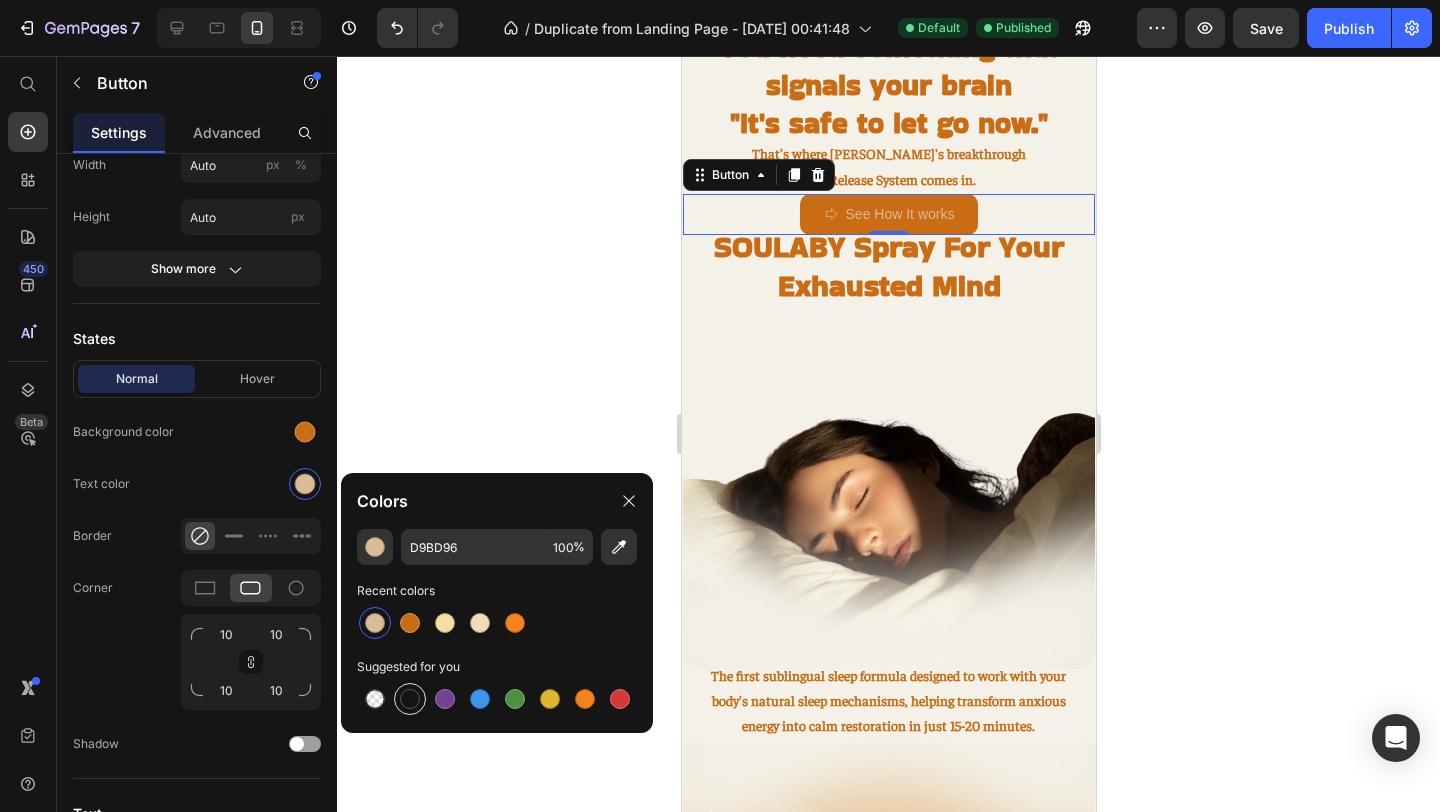 click at bounding box center [410, 699] 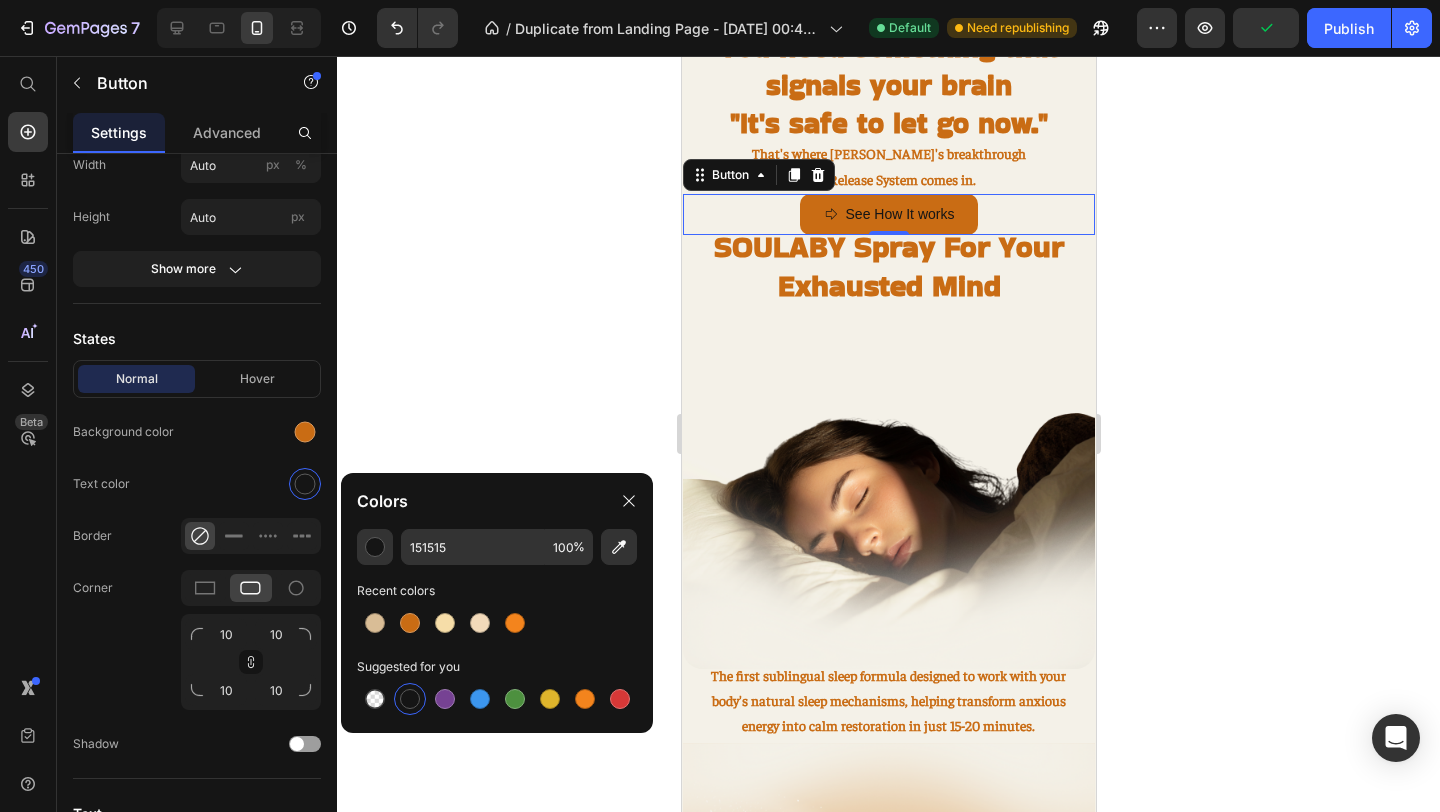 click 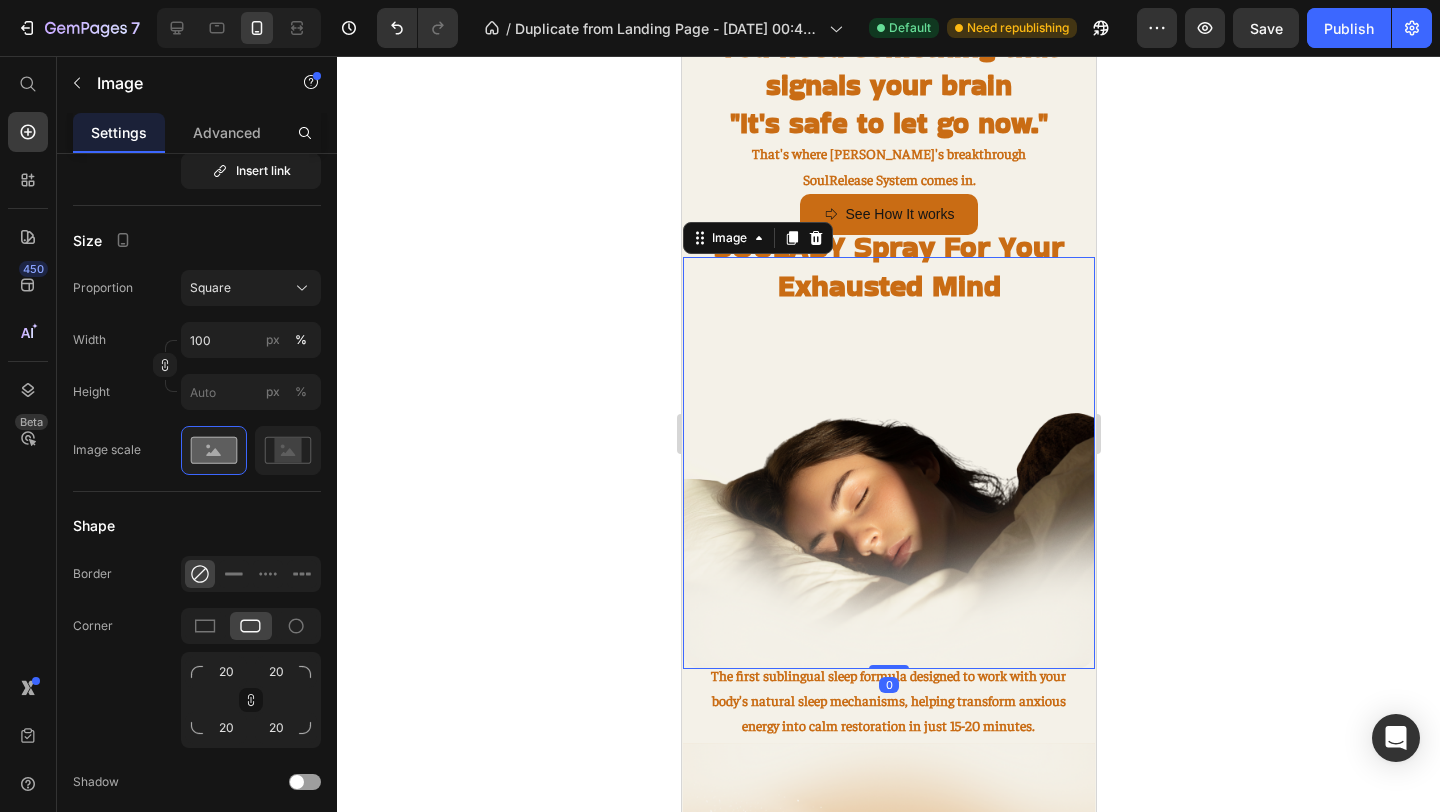 scroll, scrollTop: 0, scrollLeft: 0, axis: both 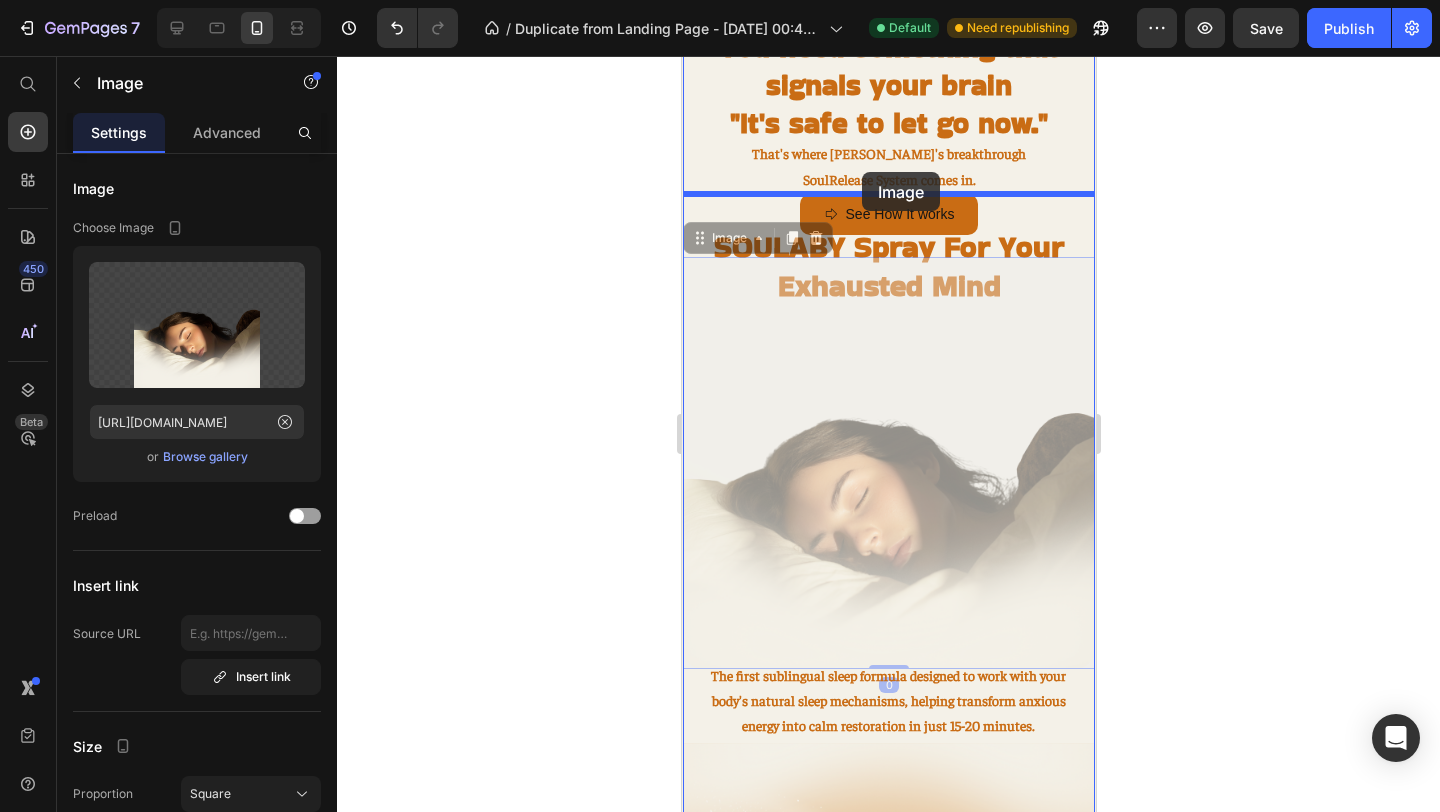 drag, startPoint x: 877, startPoint y: 406, endPoint x: 861, endPoint y: 172, distance: 234.54637 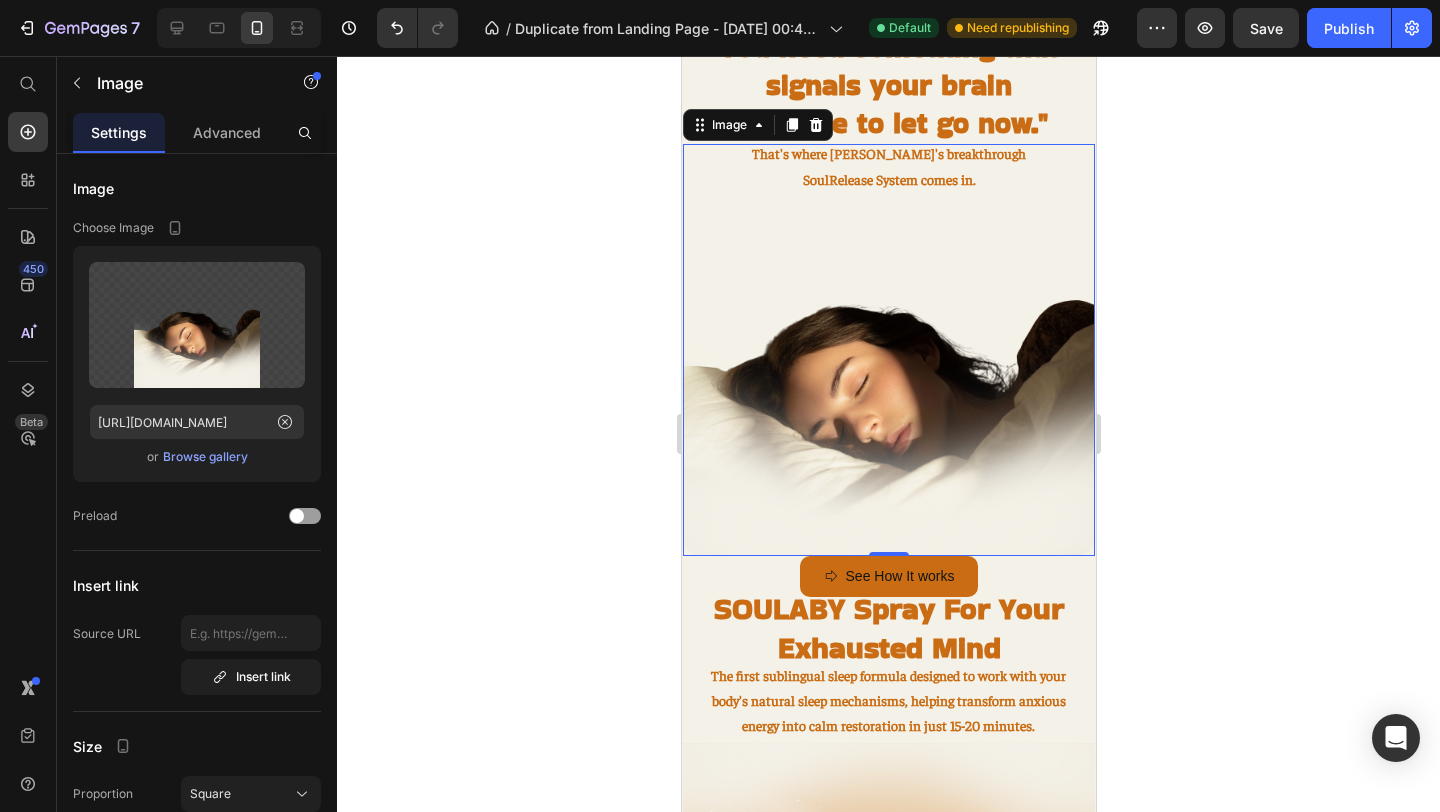 click 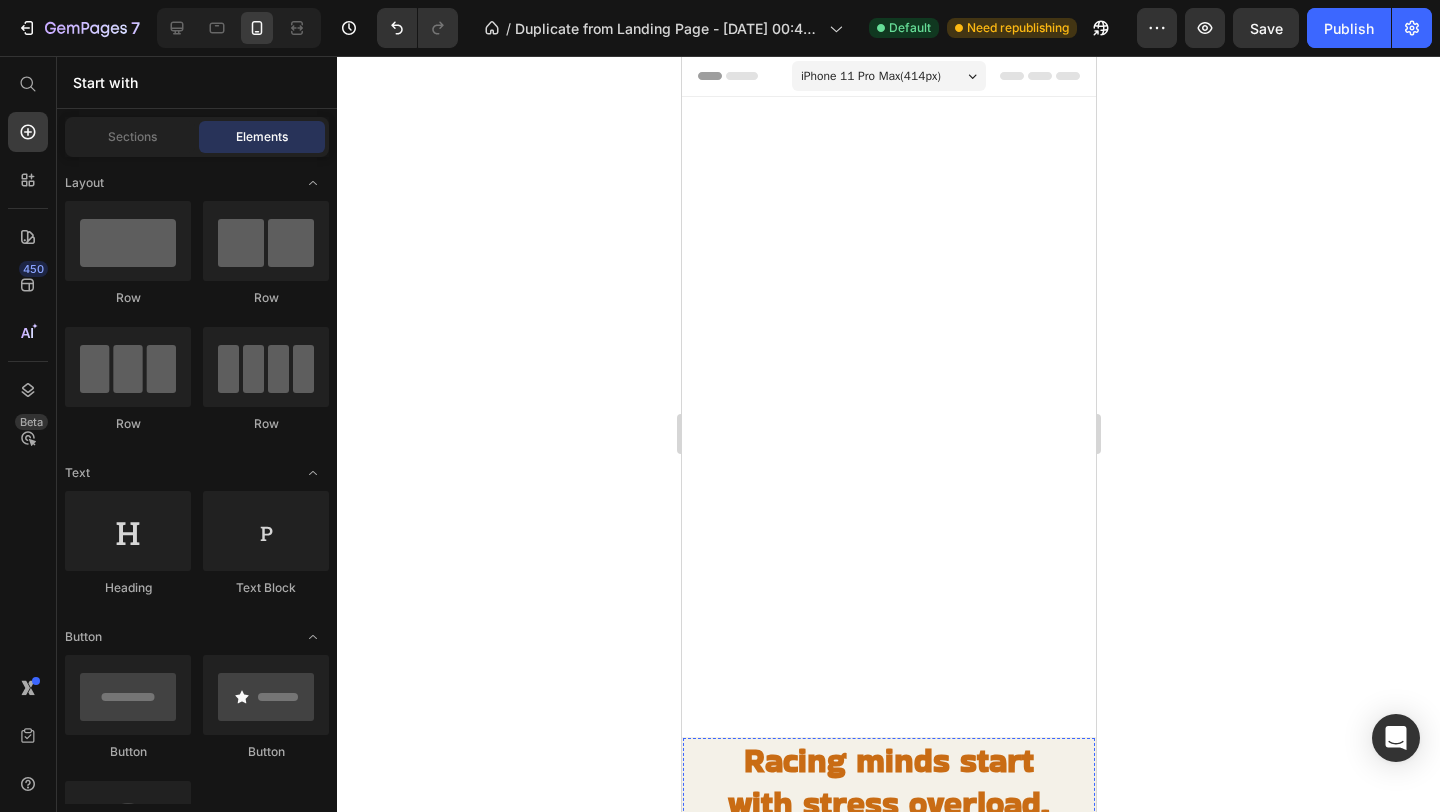 scroll, scrollTop: 1244, scrollLeft: 0, axis: vertical 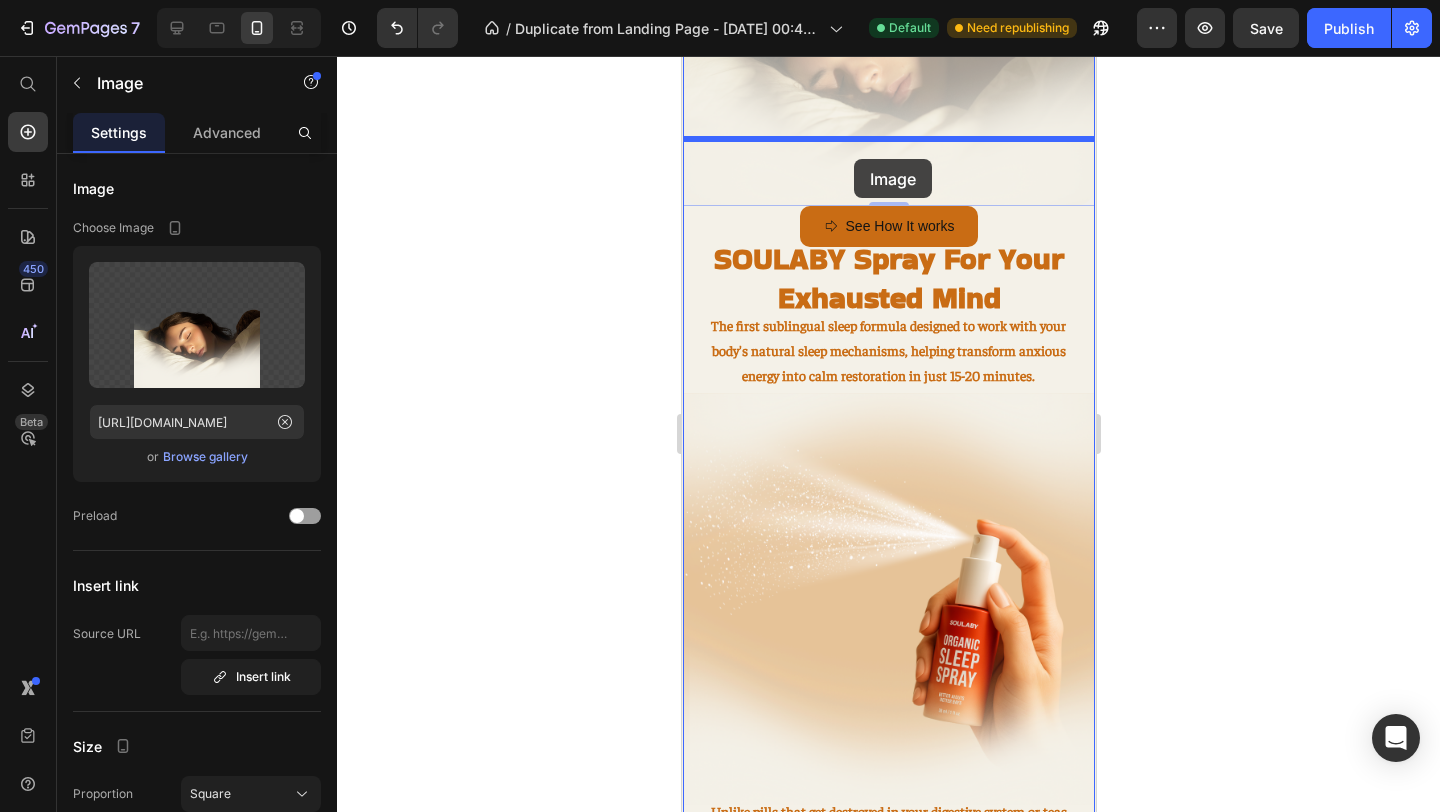 drag, startPoint x: 847, startPoint y: 316, endPoint x: 853, endPoint y: 159, distance: 157.11461 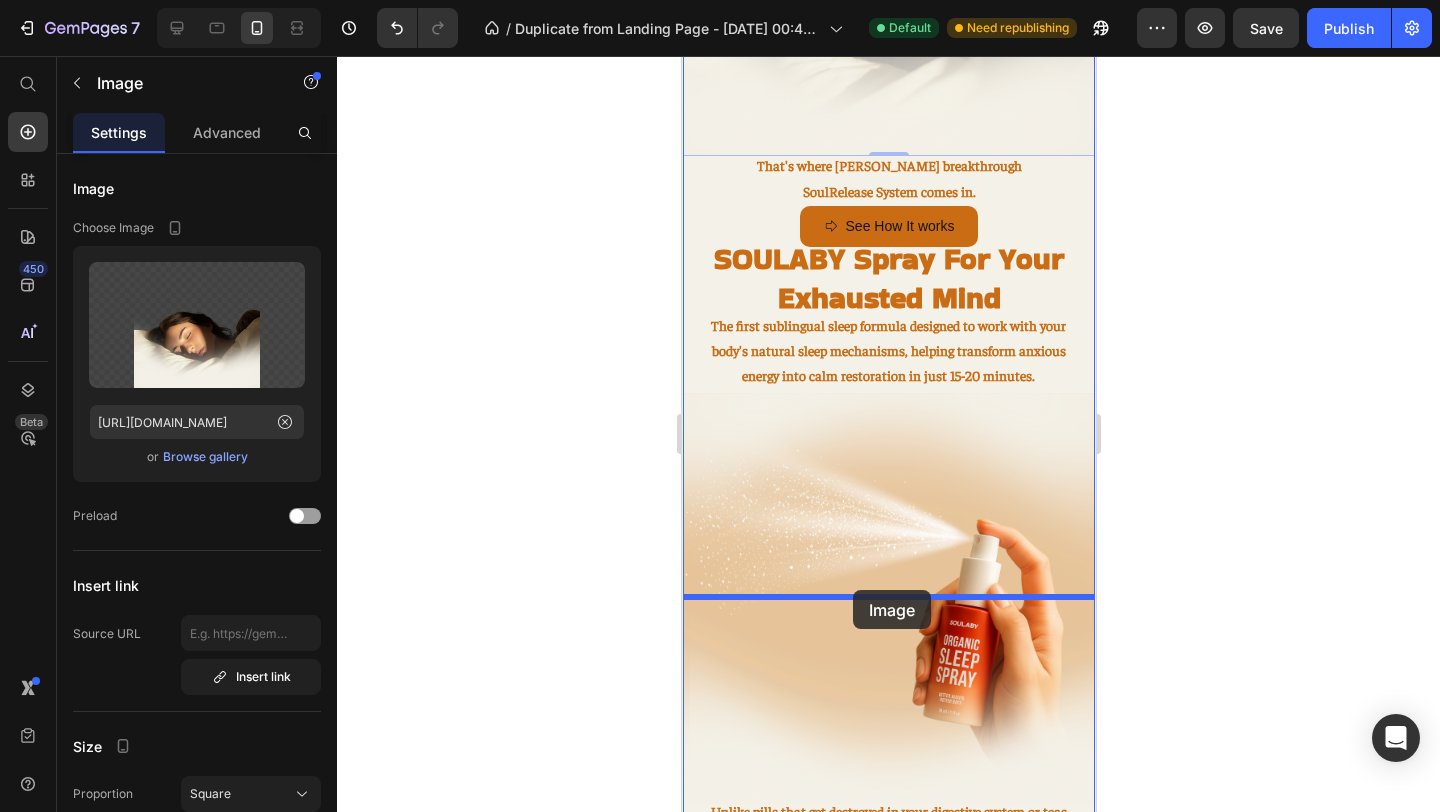 drag, startPoint x: 857, startPoint y: 275, endPoint x: 852, endPoint y: 590, distance: 315.03967 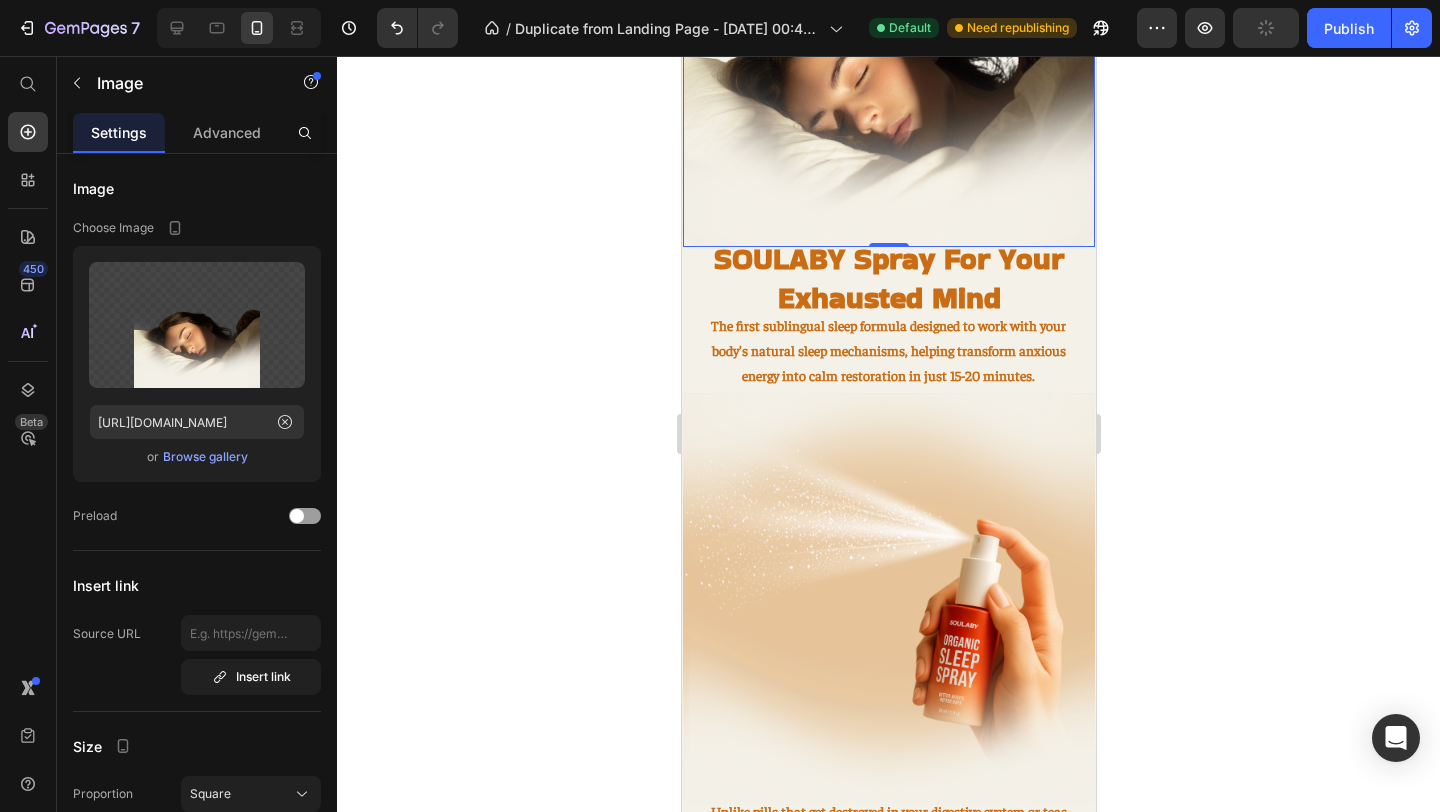 click 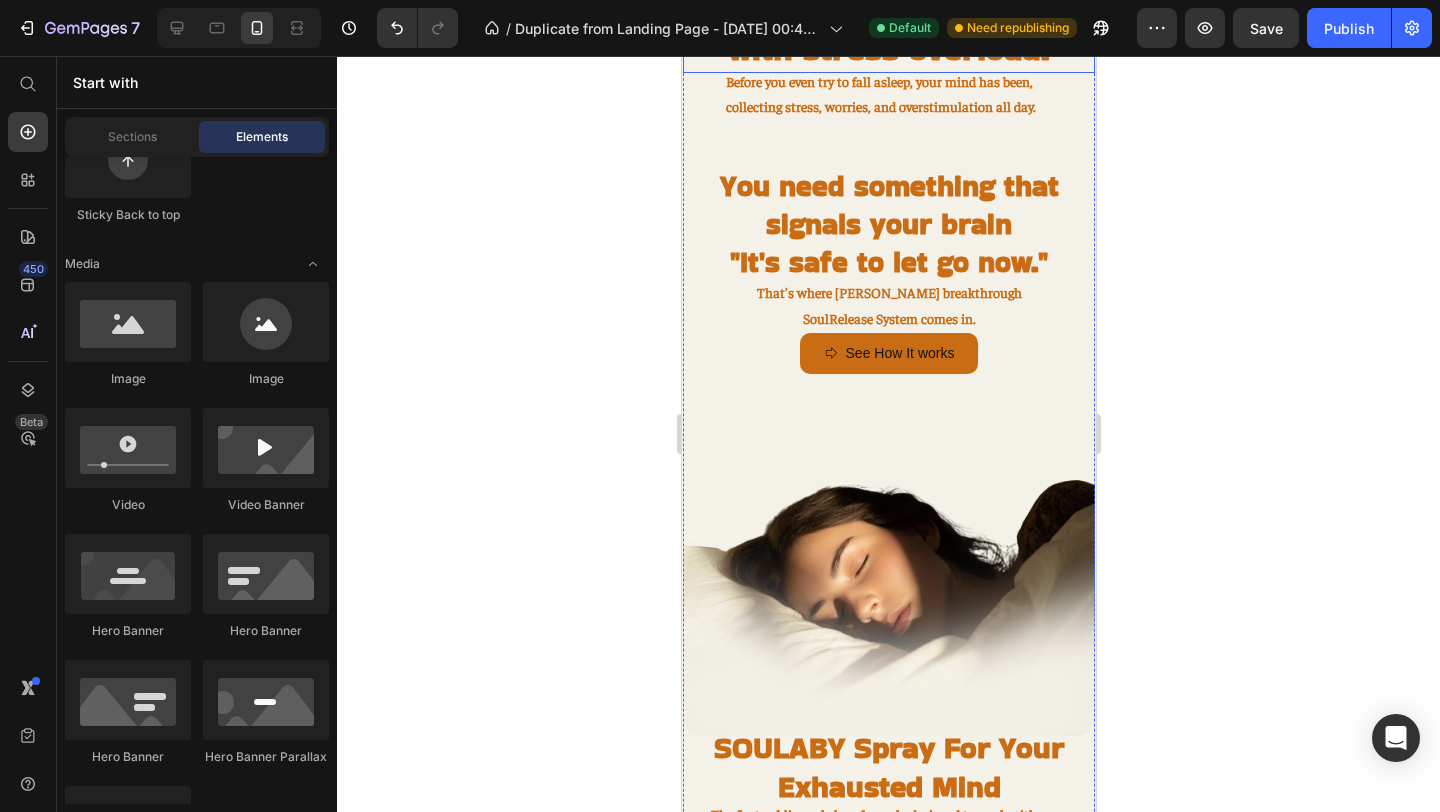 scroll, scrollTop: 877, scrollLeft: 0, axis: vertical 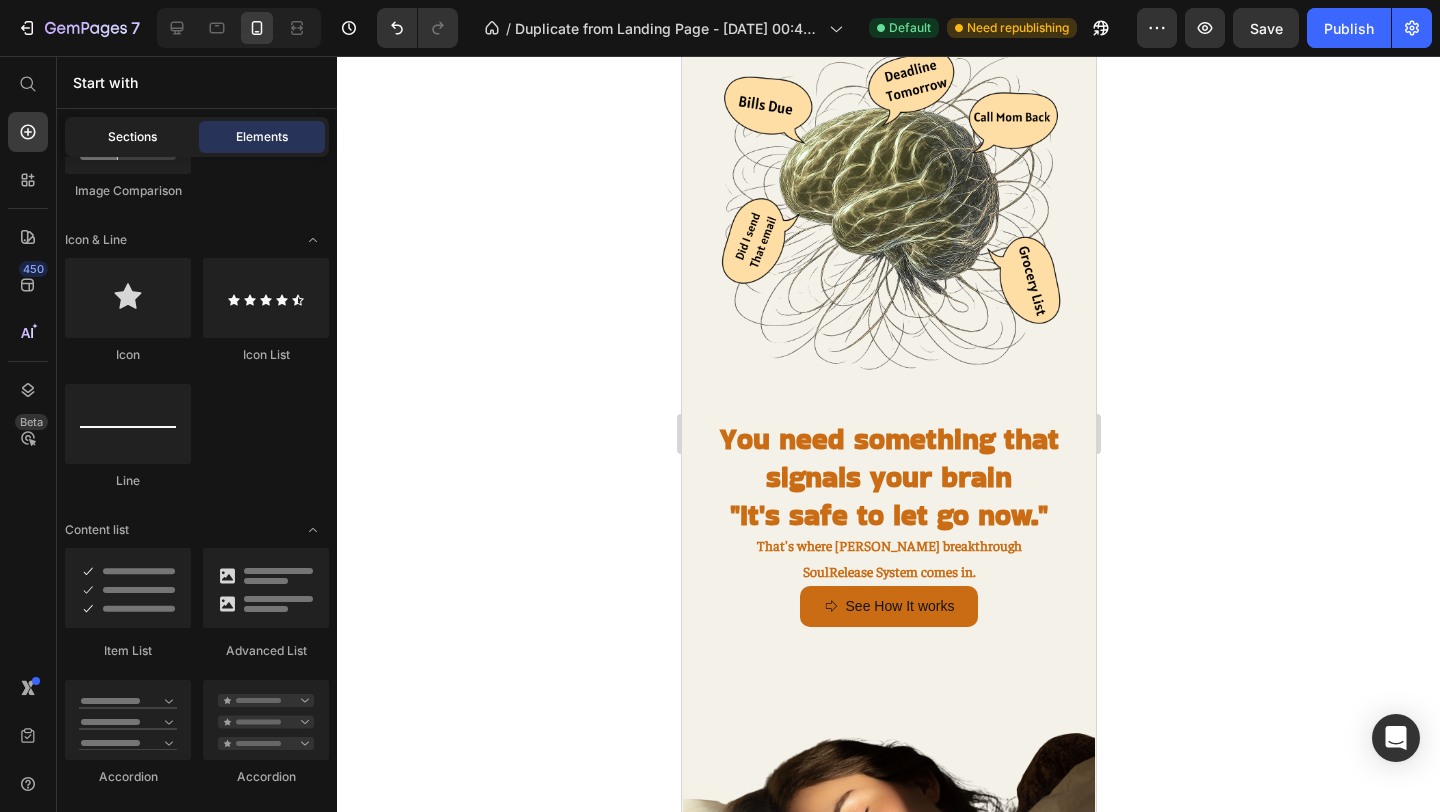 click on "Sections" at bounding box center (132, 137) 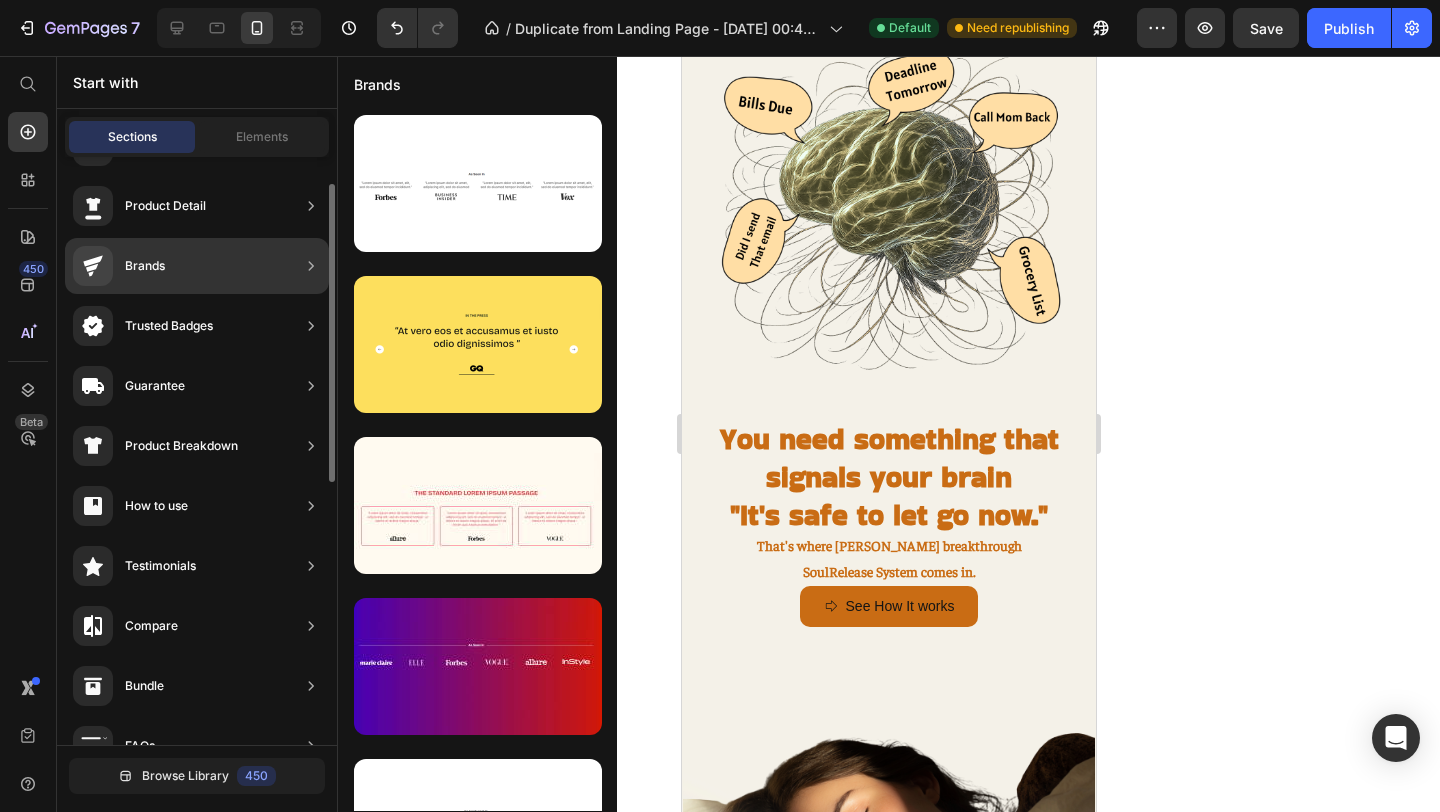 scroll, scrollTop: 56, scrollLeft: 0, axis: vertical 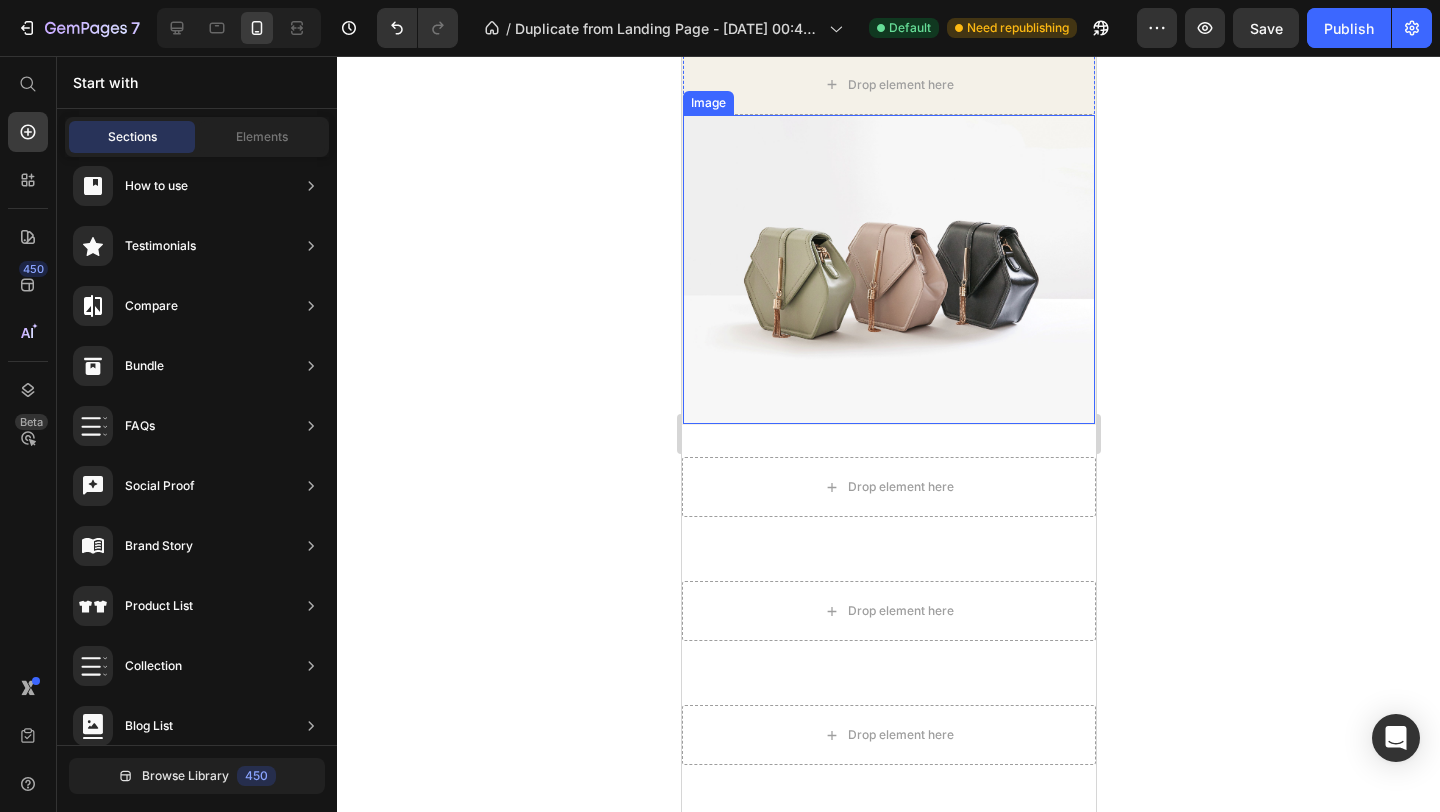click at bounding box center (888, 269) 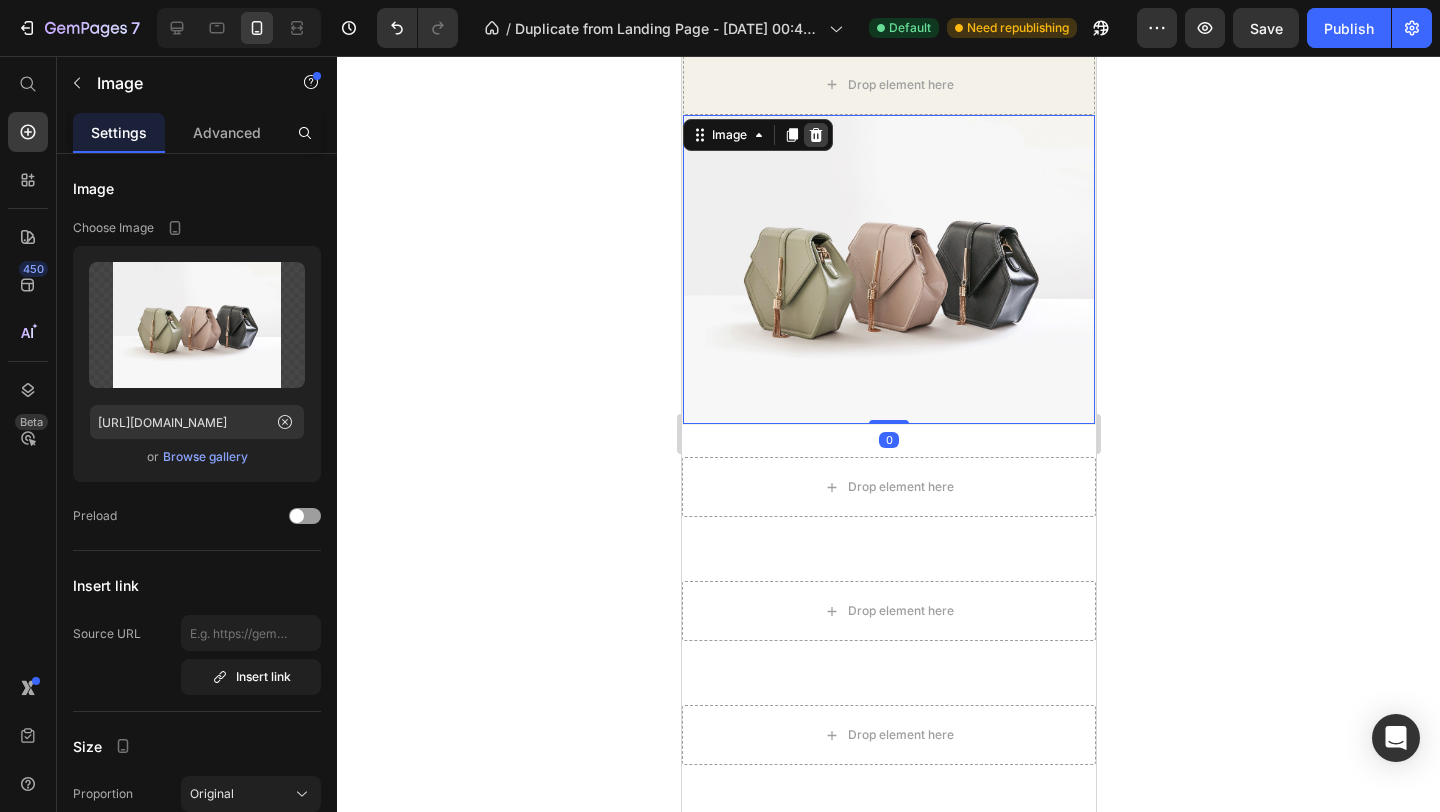 click at bounding box center [815, 135] 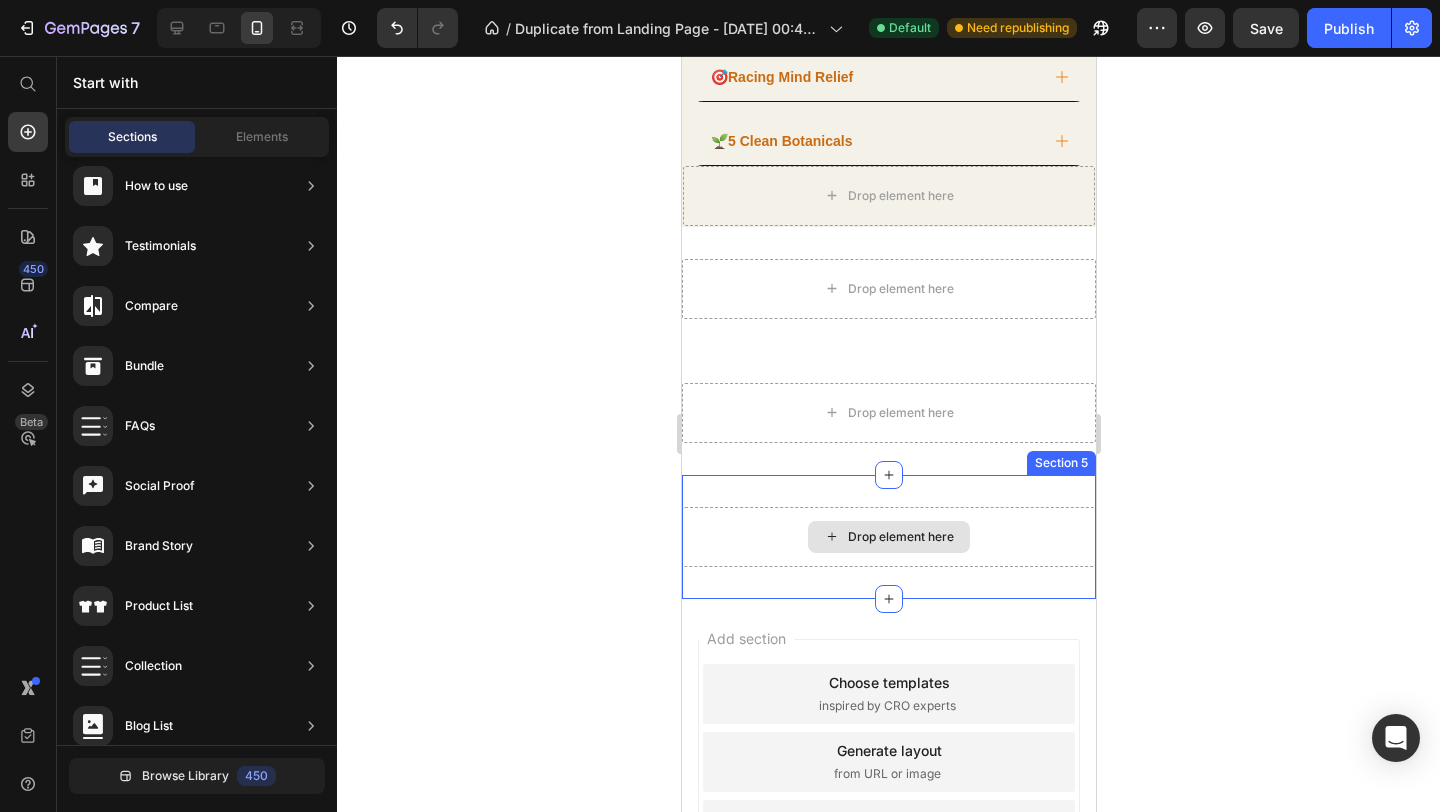 scroll, scrollTop: 3308, scrollLeft: 0, axis: vertical 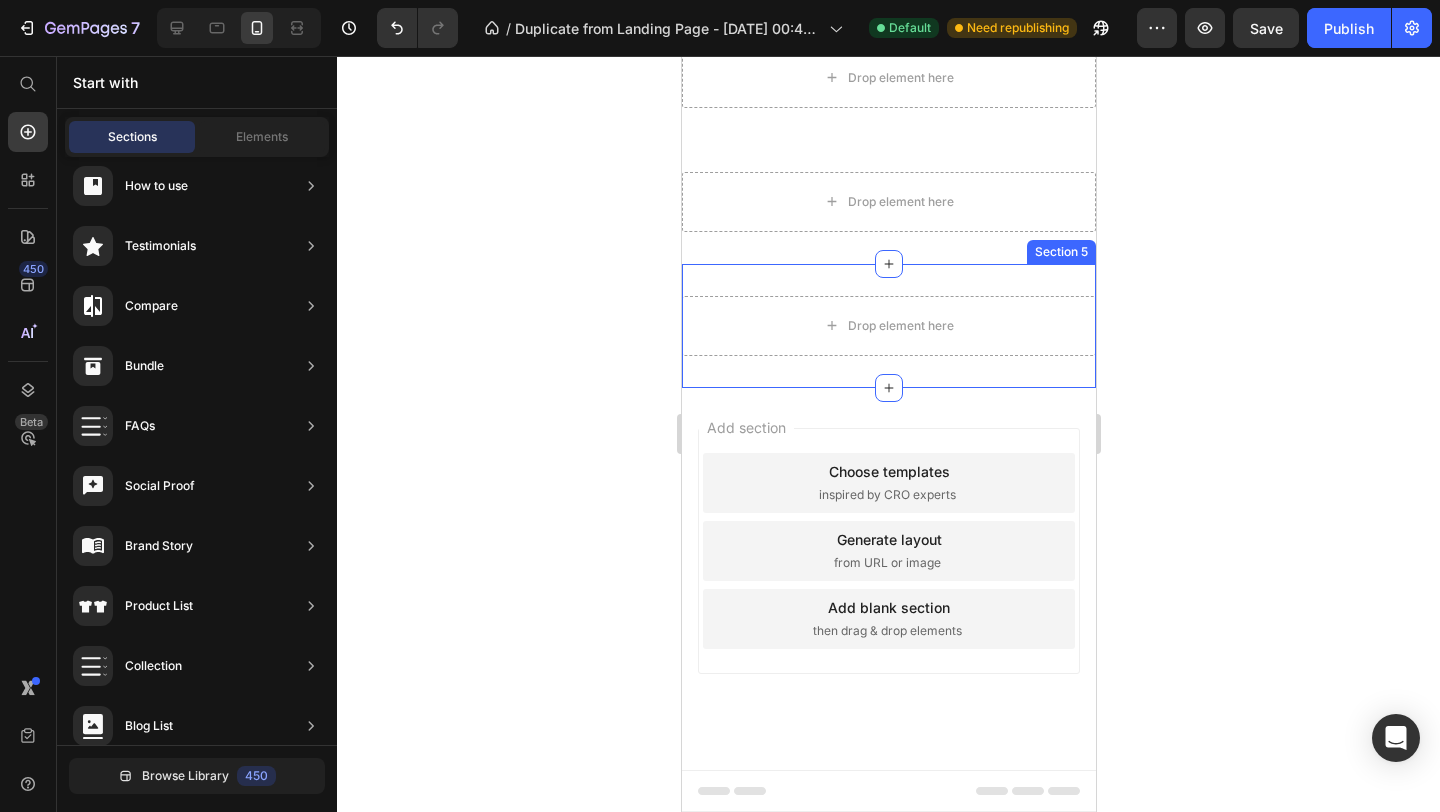click on "Drop element here Section 5" at bounding box center (888, 326) 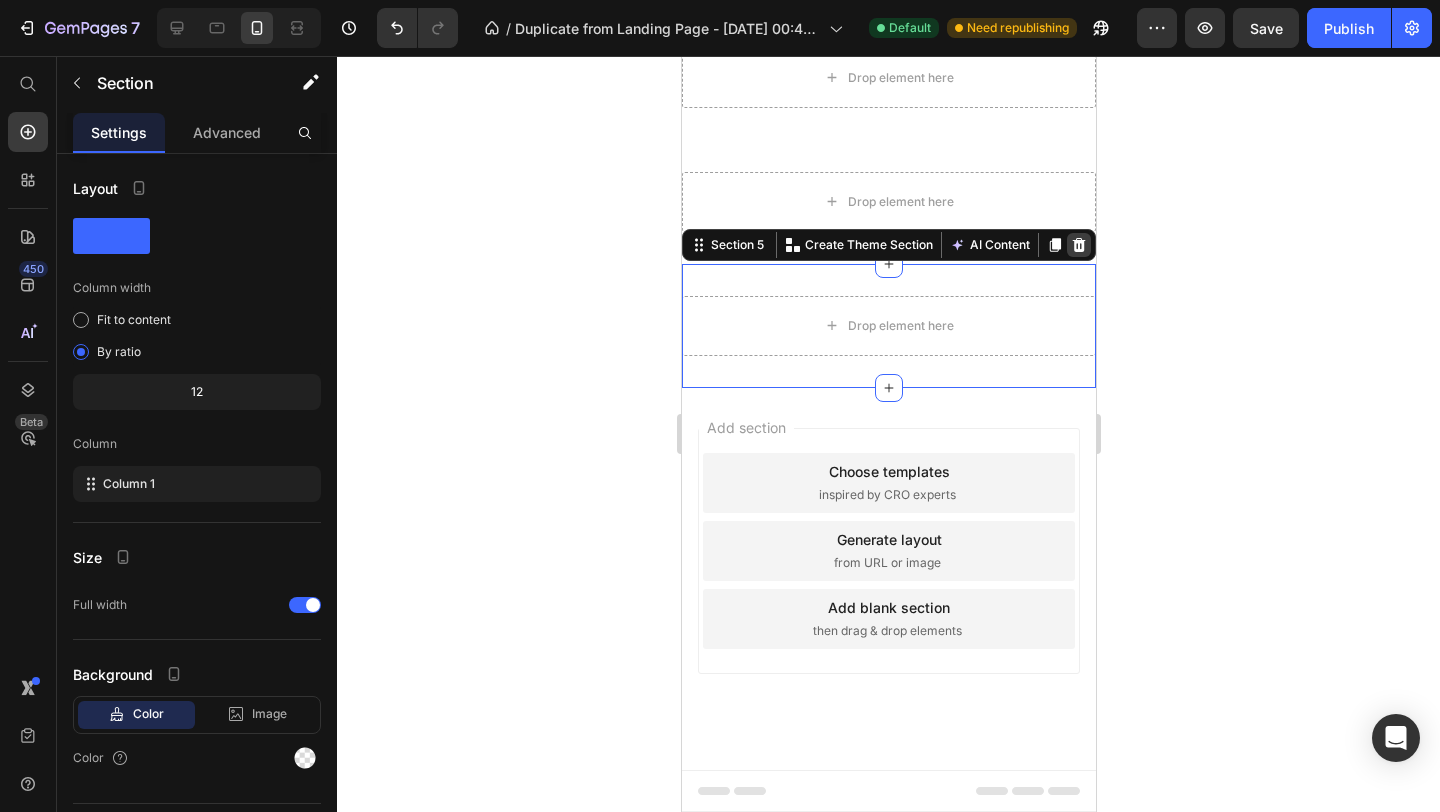 click 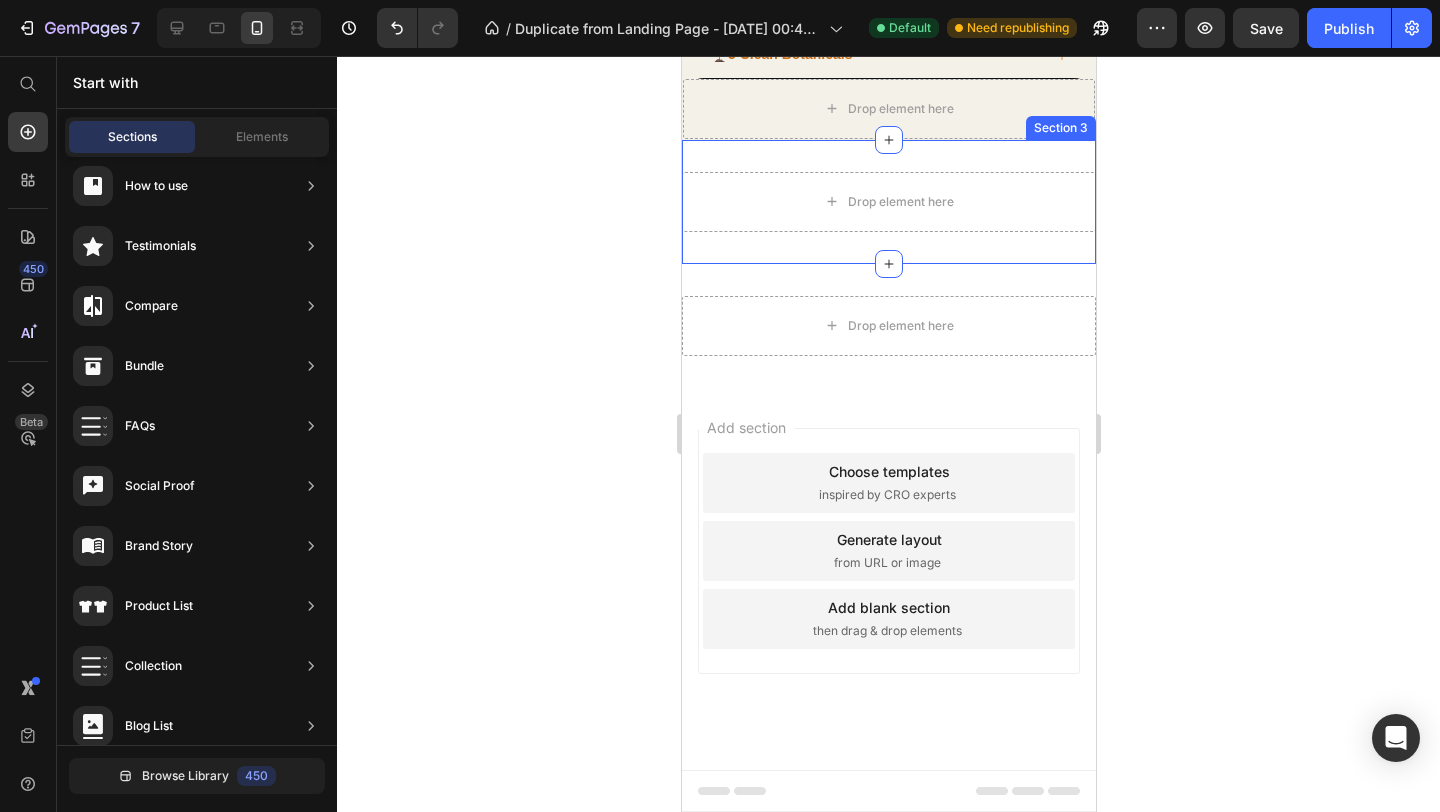 click on "Drop element here Section 3" at bounding box center [888, 202] 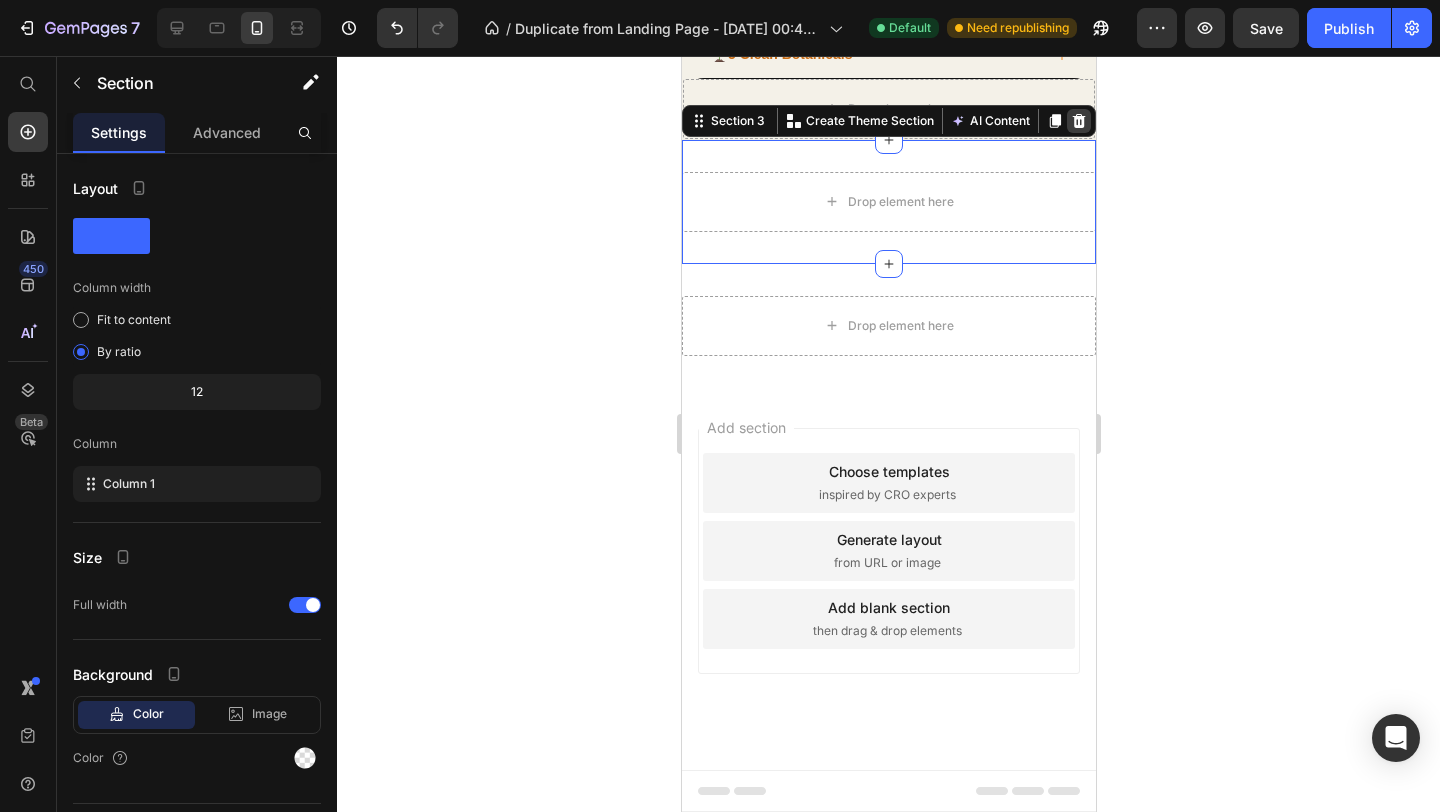 click 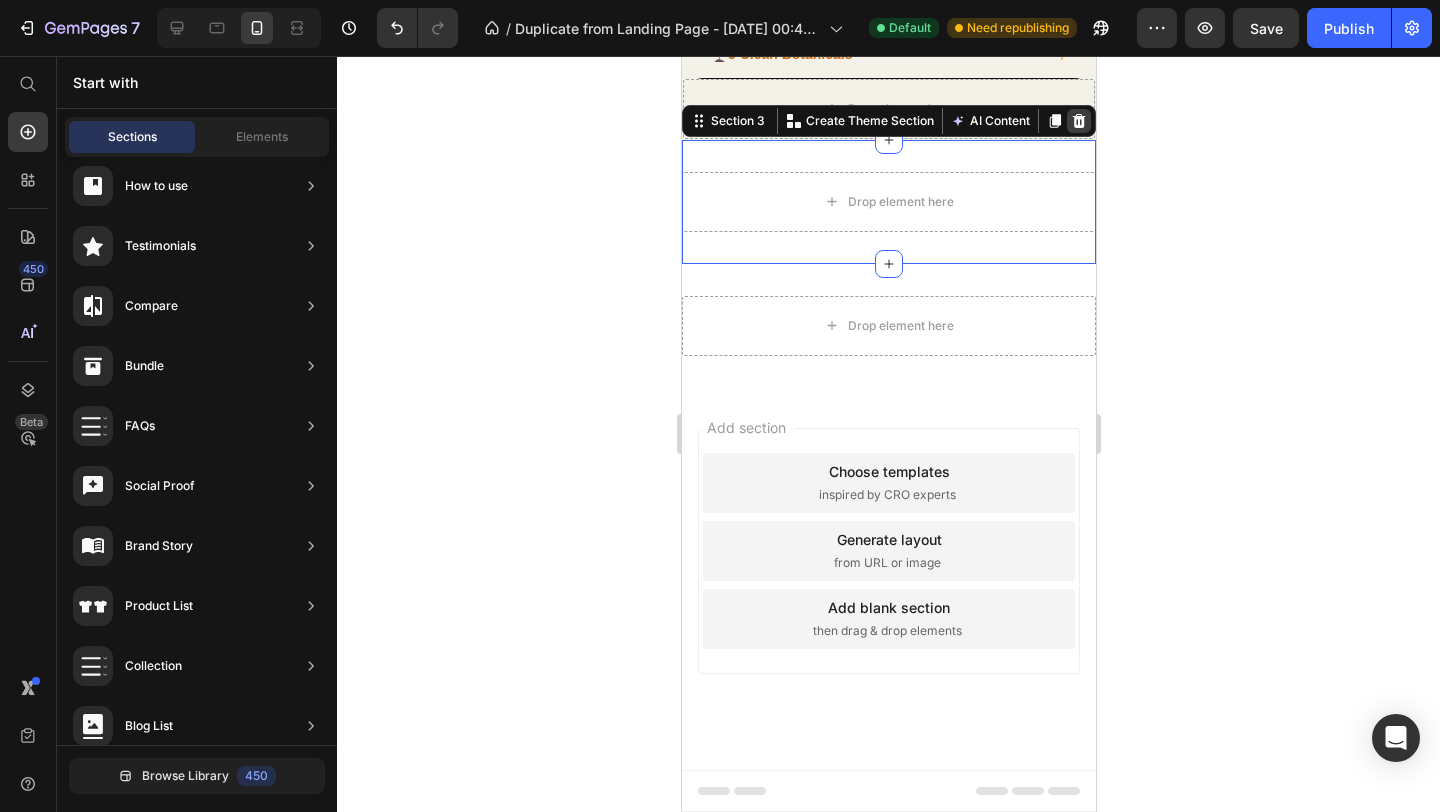 scroll, scrollTop: 3060, scrollLeft: 0, axis: vertical 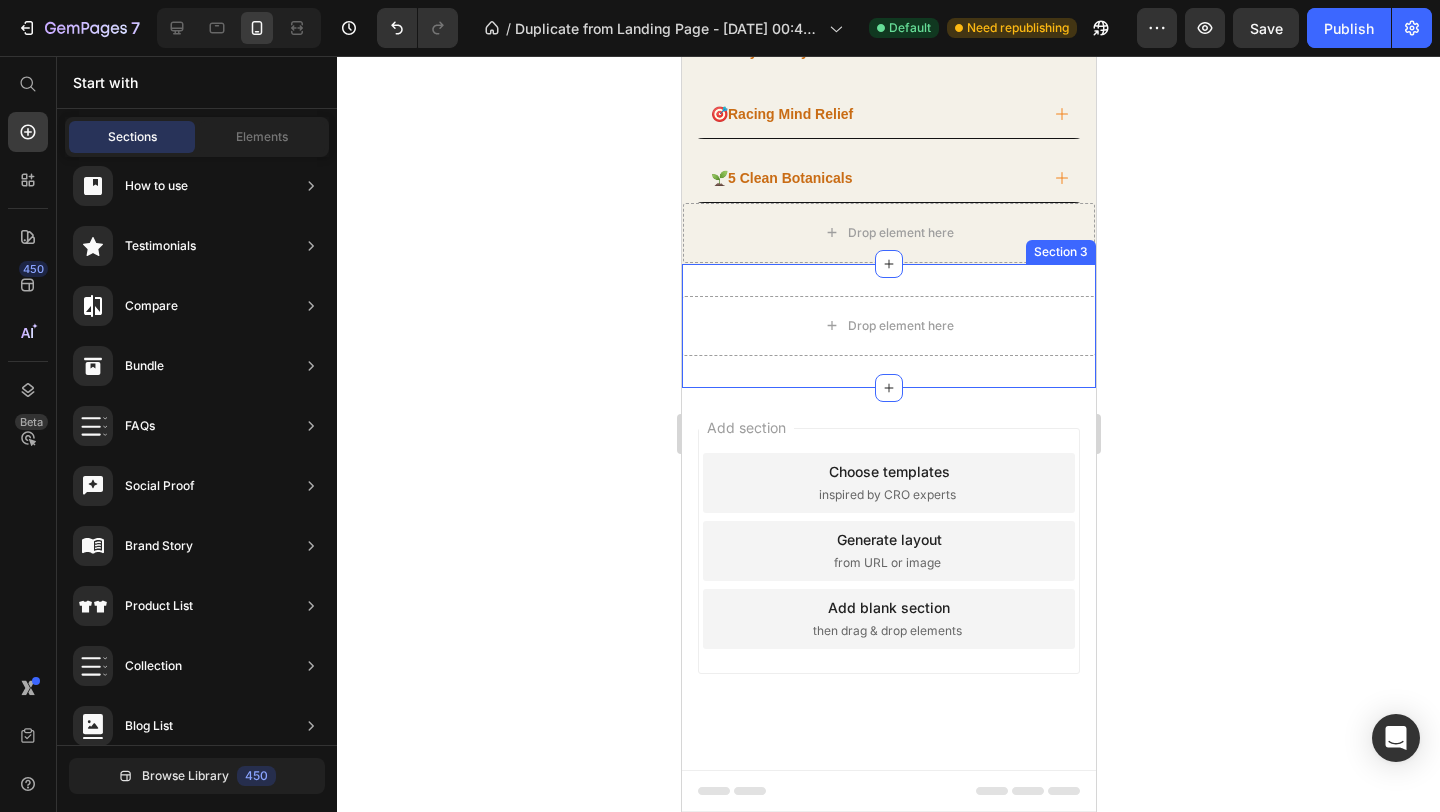 click on "Drop element here Section 3" at bounding box center (888, 326) 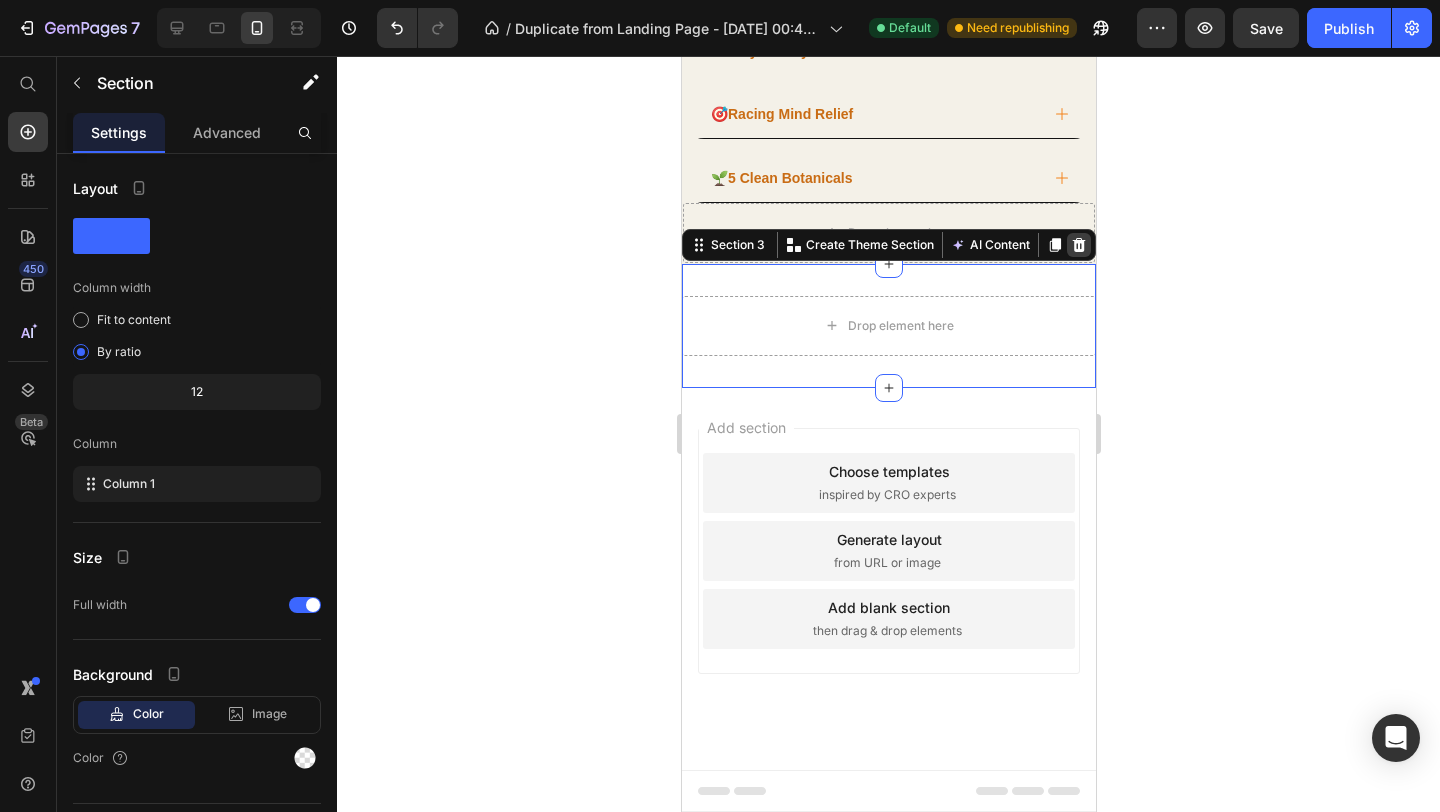 click 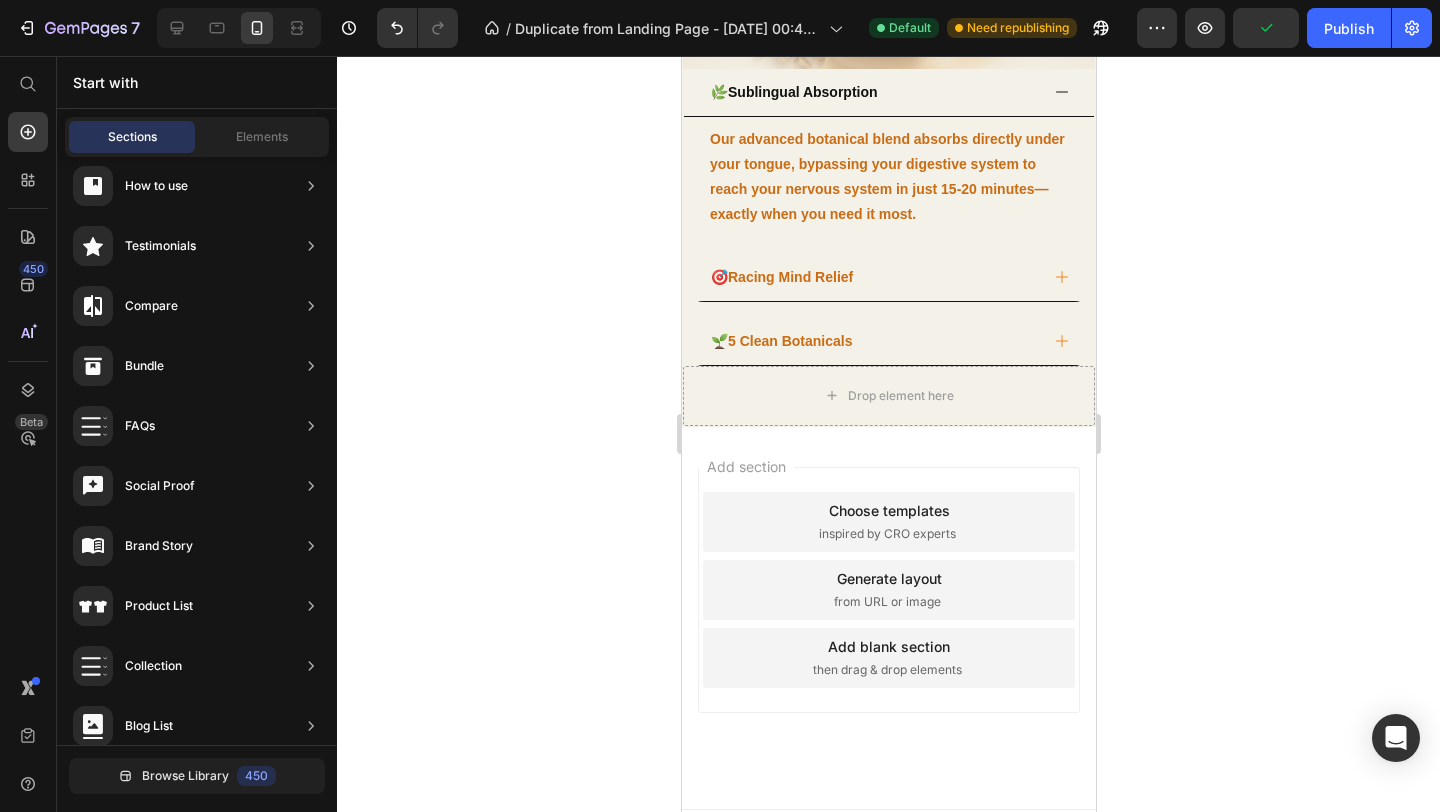 scroll, scrollTop: 2882, scrollLeft: 0, axis: vertical 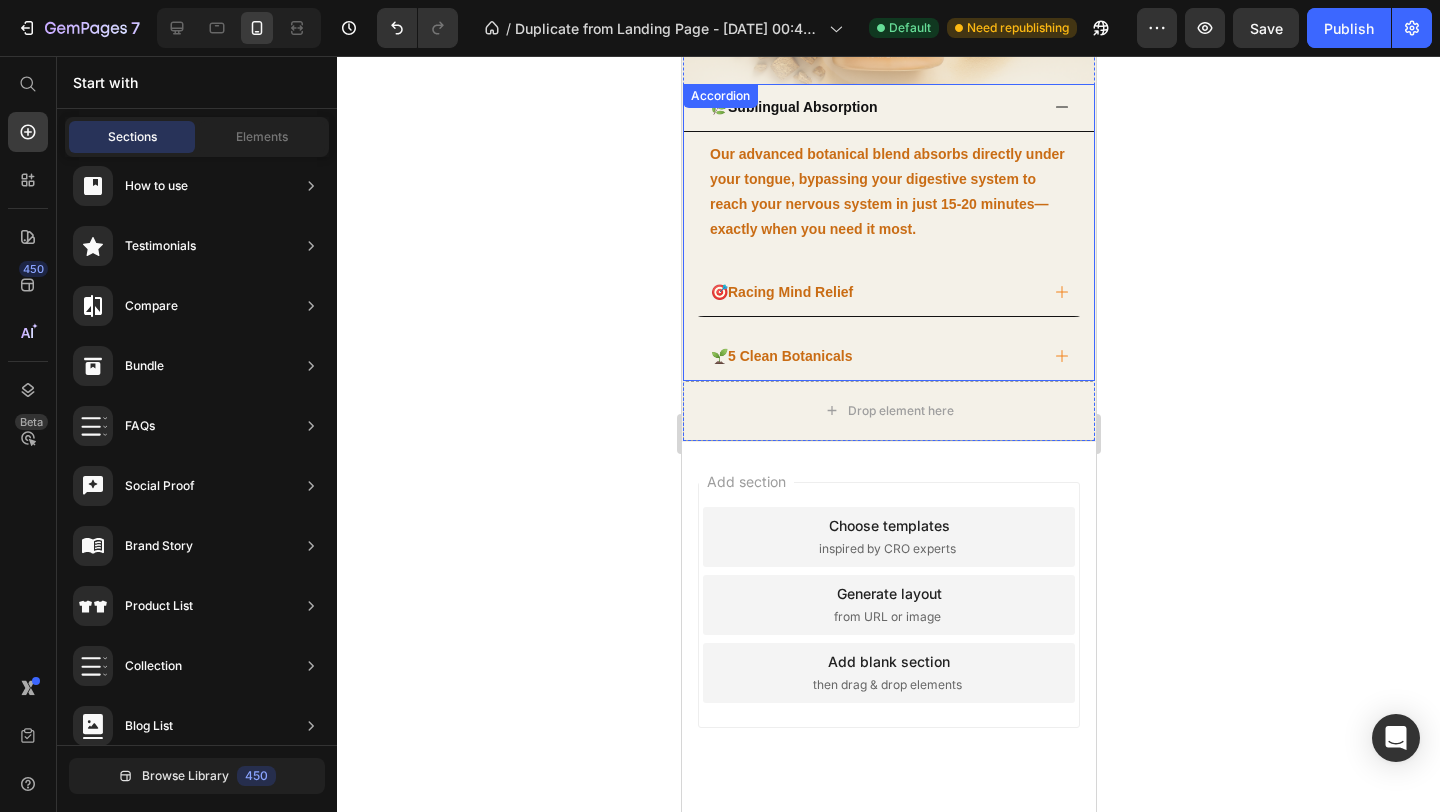 click 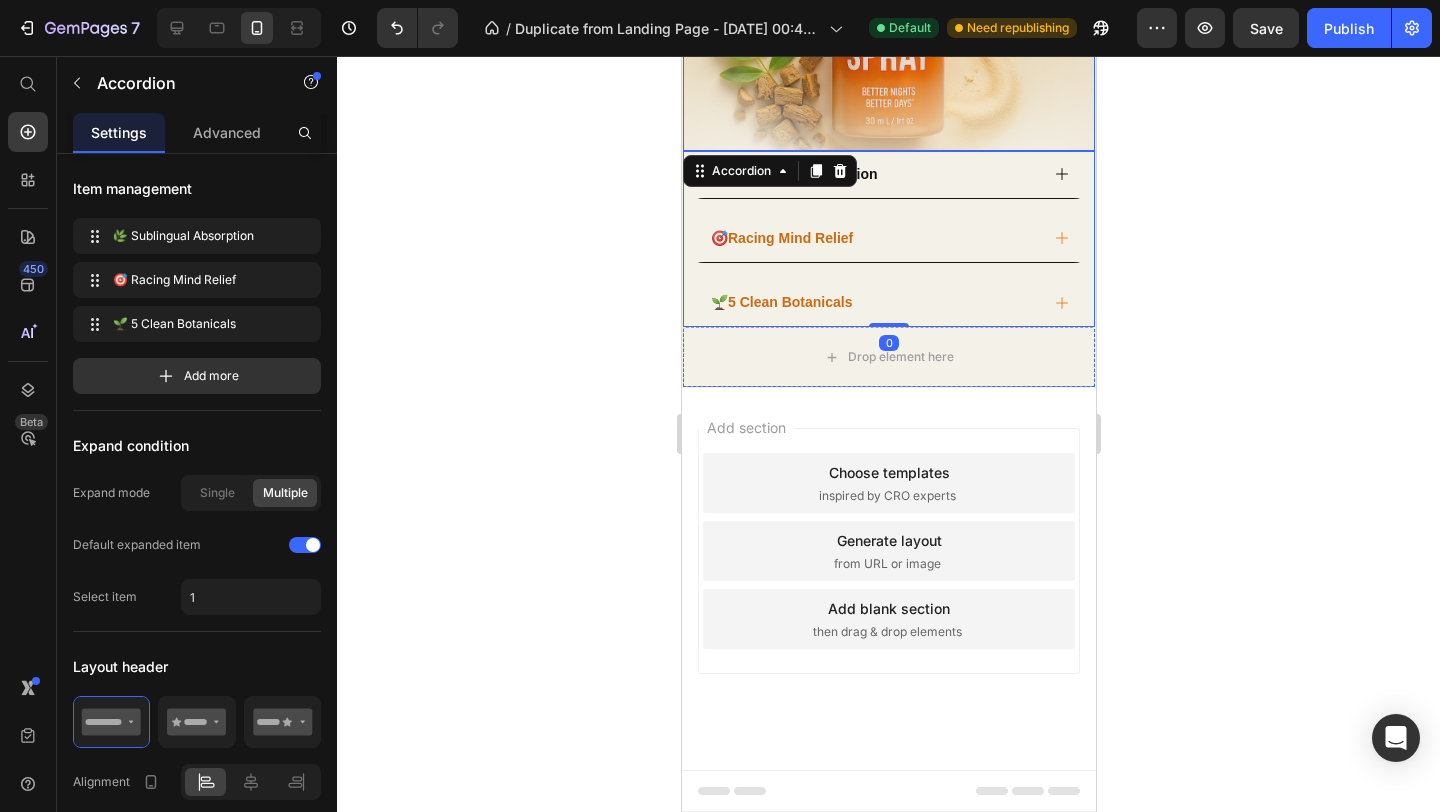 scroll, scrollTop: 2815, scrollLeft: 0, axis: vertical 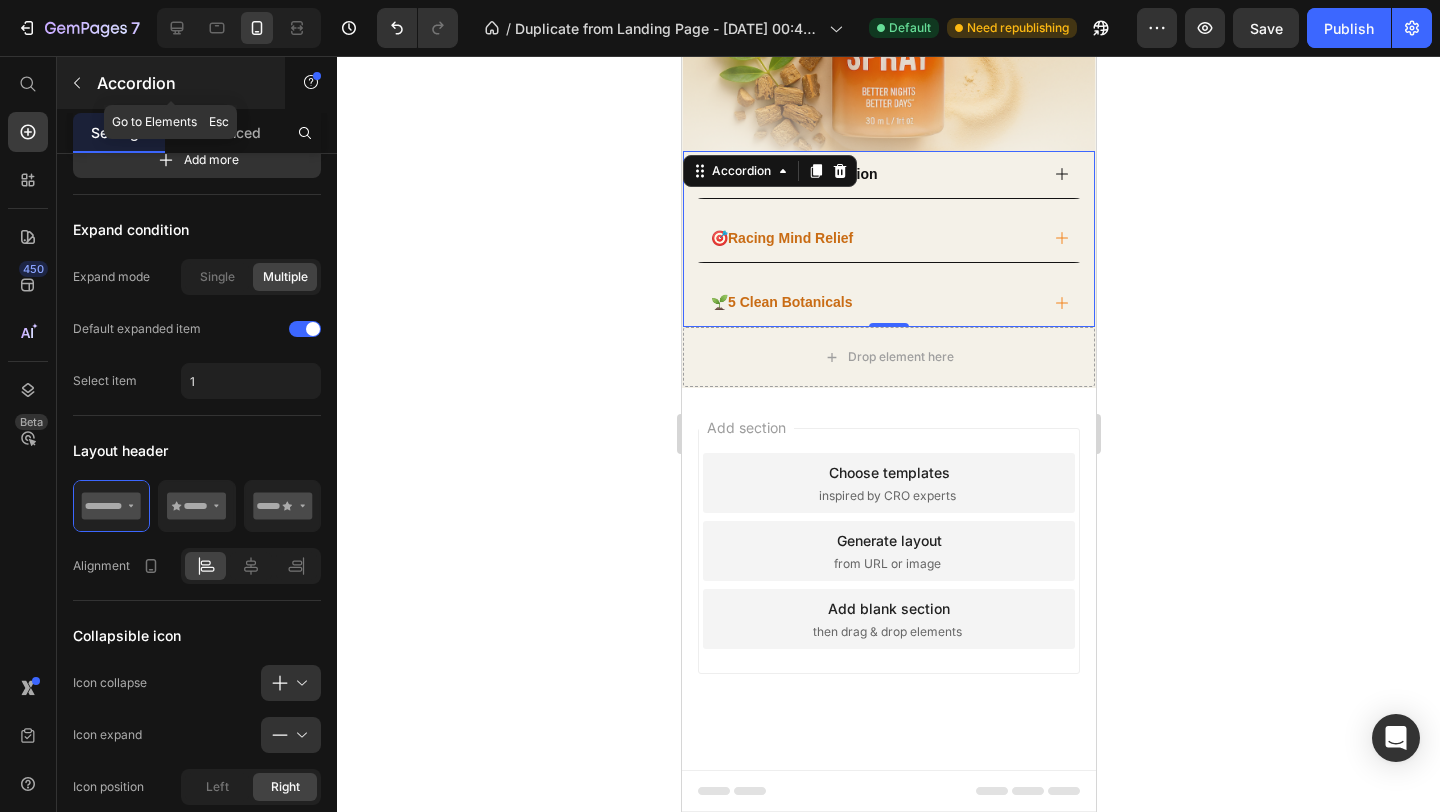 click at bounding box center [77, 83] 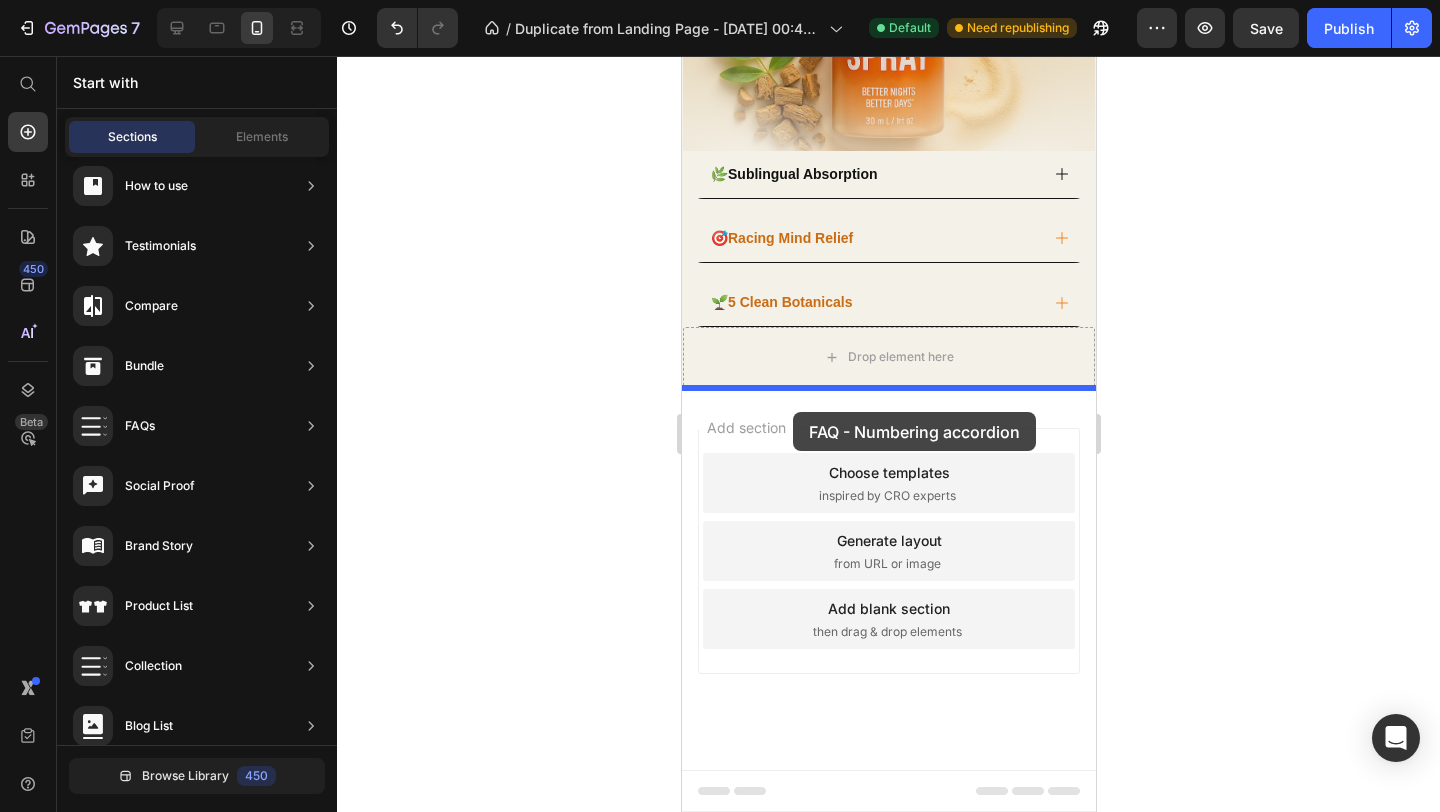 drag, startPoint x: 1178, startPoint y: 233, endPoint x: 792, endPoint y: 412, distance: 425.48444 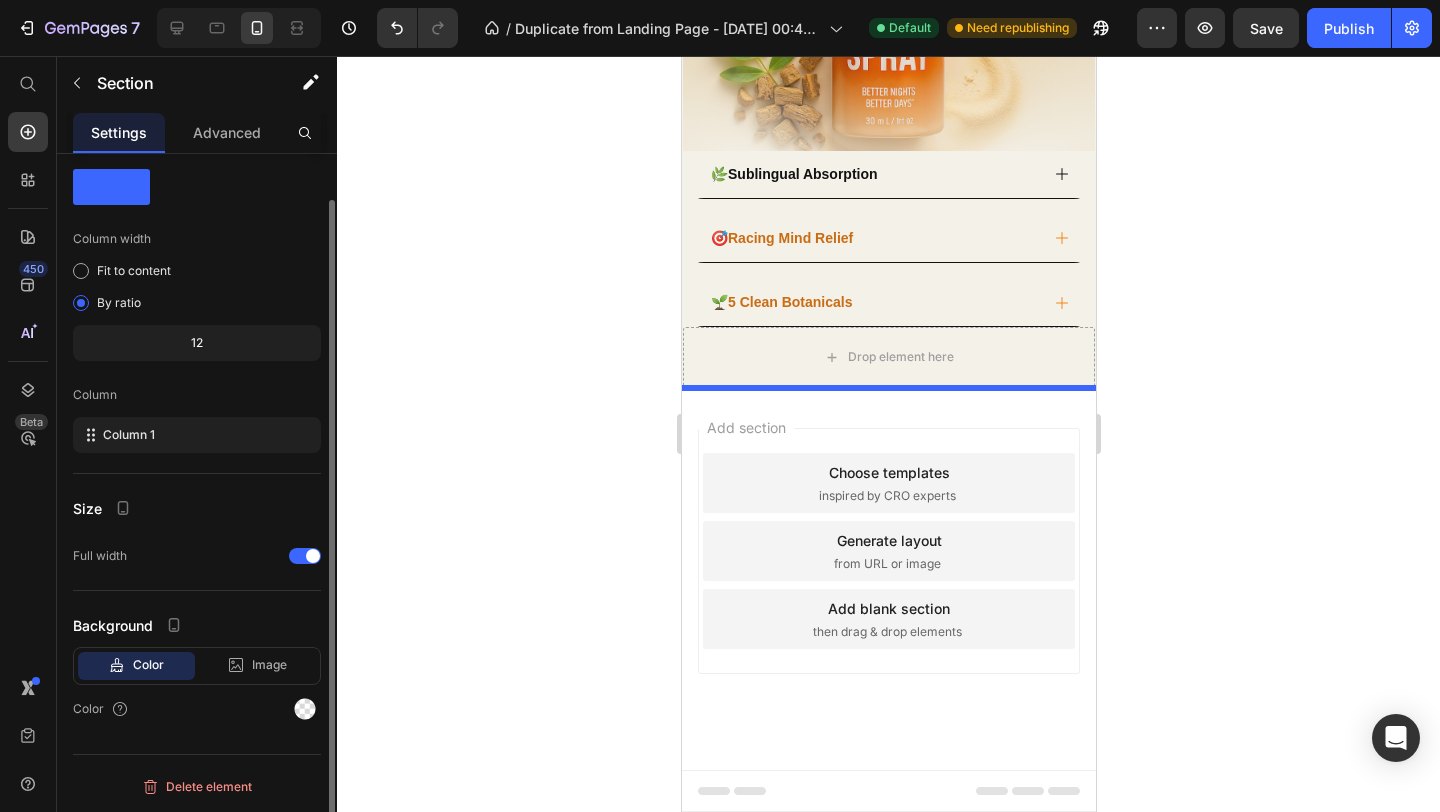 scroll, scrollTop: 2882, scrollLeft: 0, axis: vertical 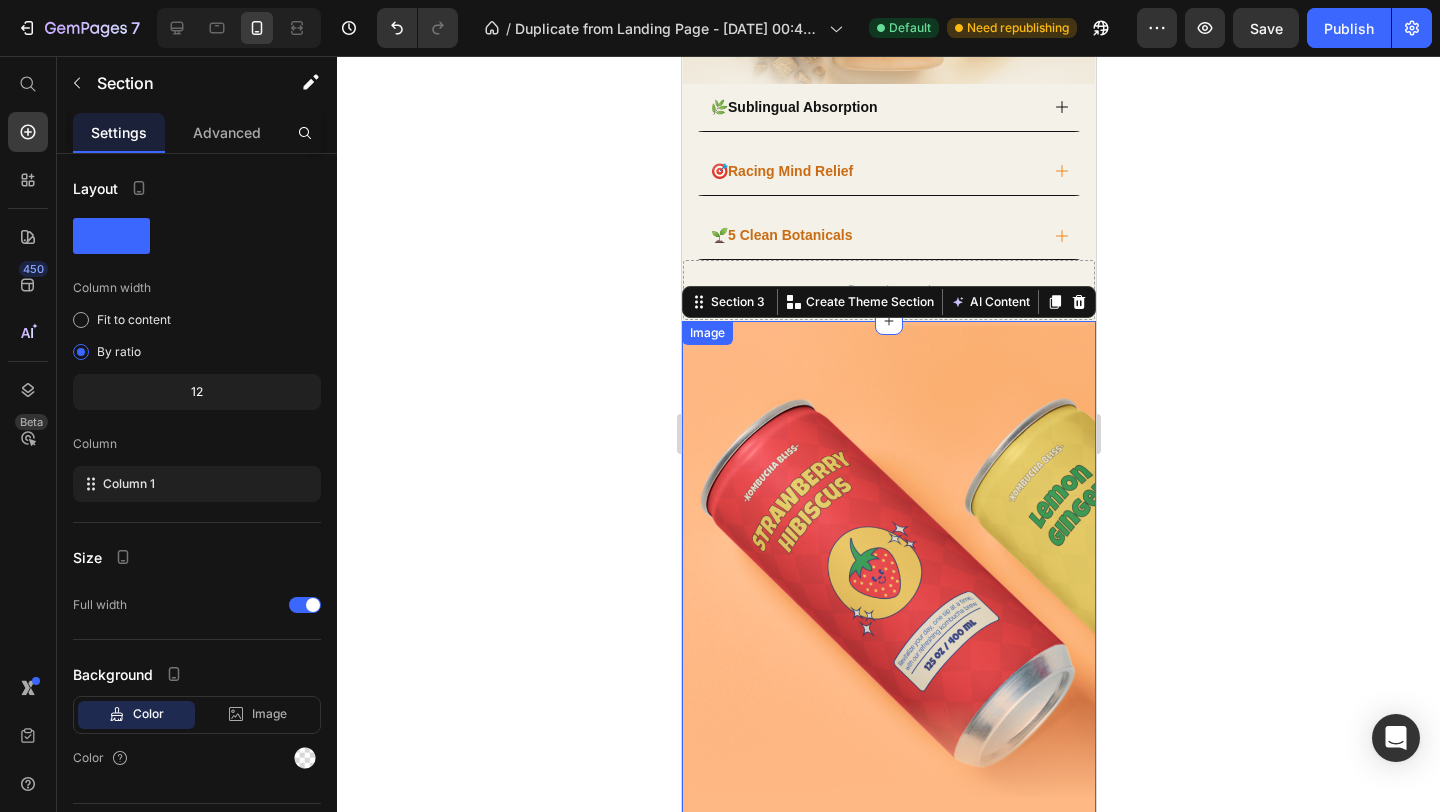 click at bounding box center (888, 569) 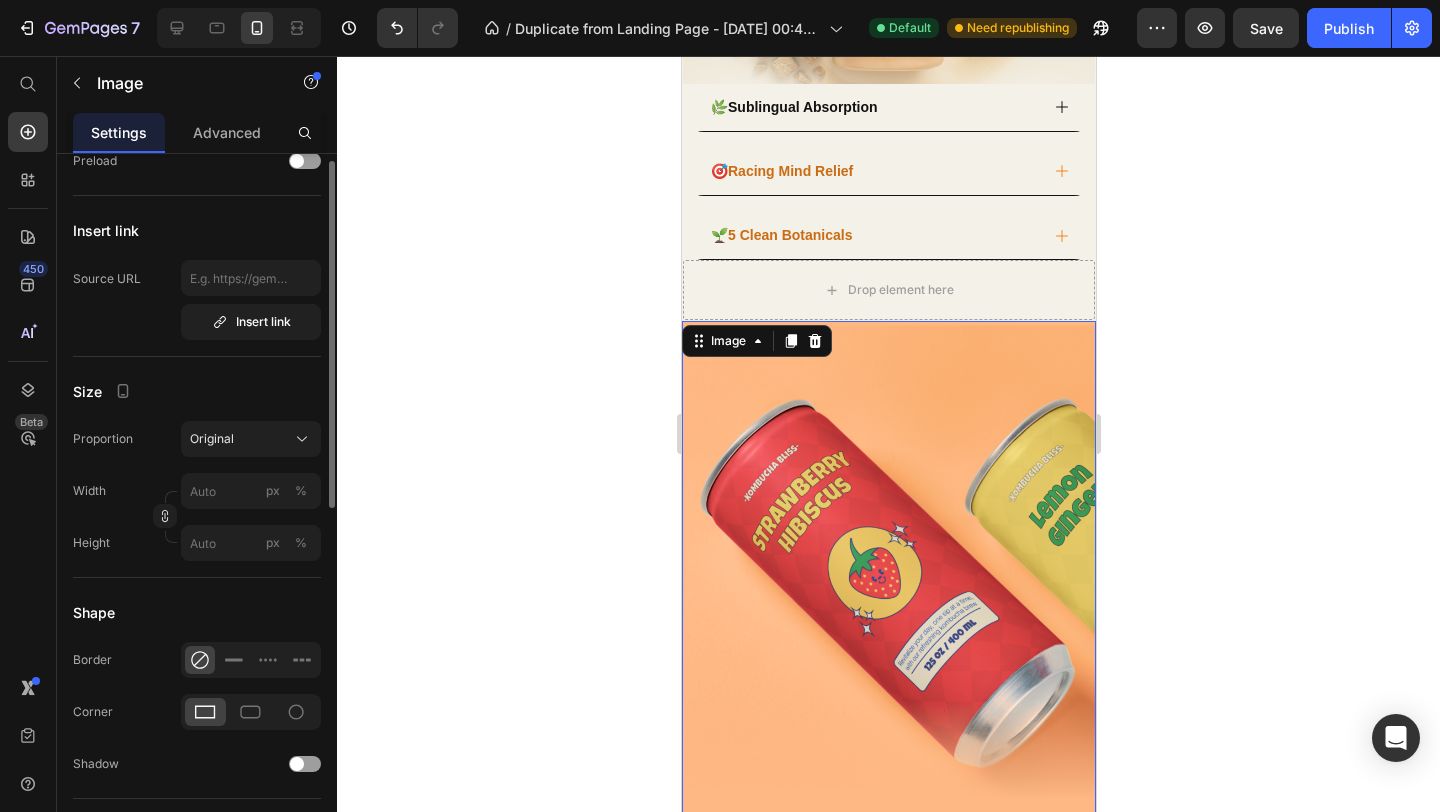 scroll, scrollTop: 501, scrollLeft: 0, axis: vertical 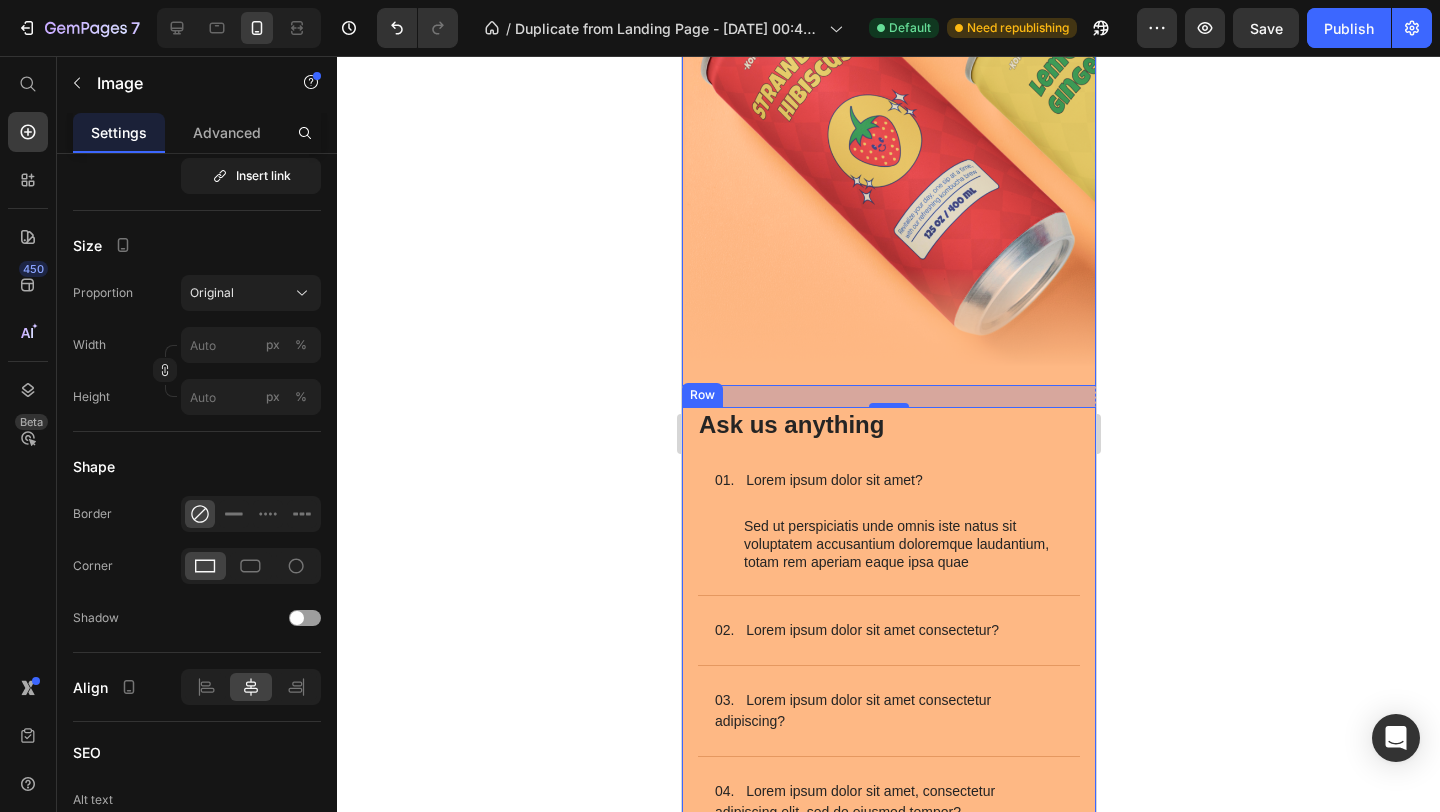click on "Ask us anything Heading
01.   Lorem ipsum dolor sit amet? Sed ut perspiciatis unde omnis iste natus sit voluptatem accusantium doloremque laudantium, totam rem aperiam eaque ipsa quae  Text Block
02.   Lorem ipsum dolor sit amet consectetur?
03.   Lorem ipsum dolor sit amet consectetur adipiscing?
04.   Lorem ipsum dolor sit amet, consectetur adipiscing elit, sed do eiusmod tempor?
05.   Lorem ipsum dolor sit amet consectetur adipiscing elit?
06.   Lorem ipsum dolor sit amet, consectetur adipiscing elit, sed do eiusmod tempor incididunt? Accordion Row" at bounding box center (888, 725) 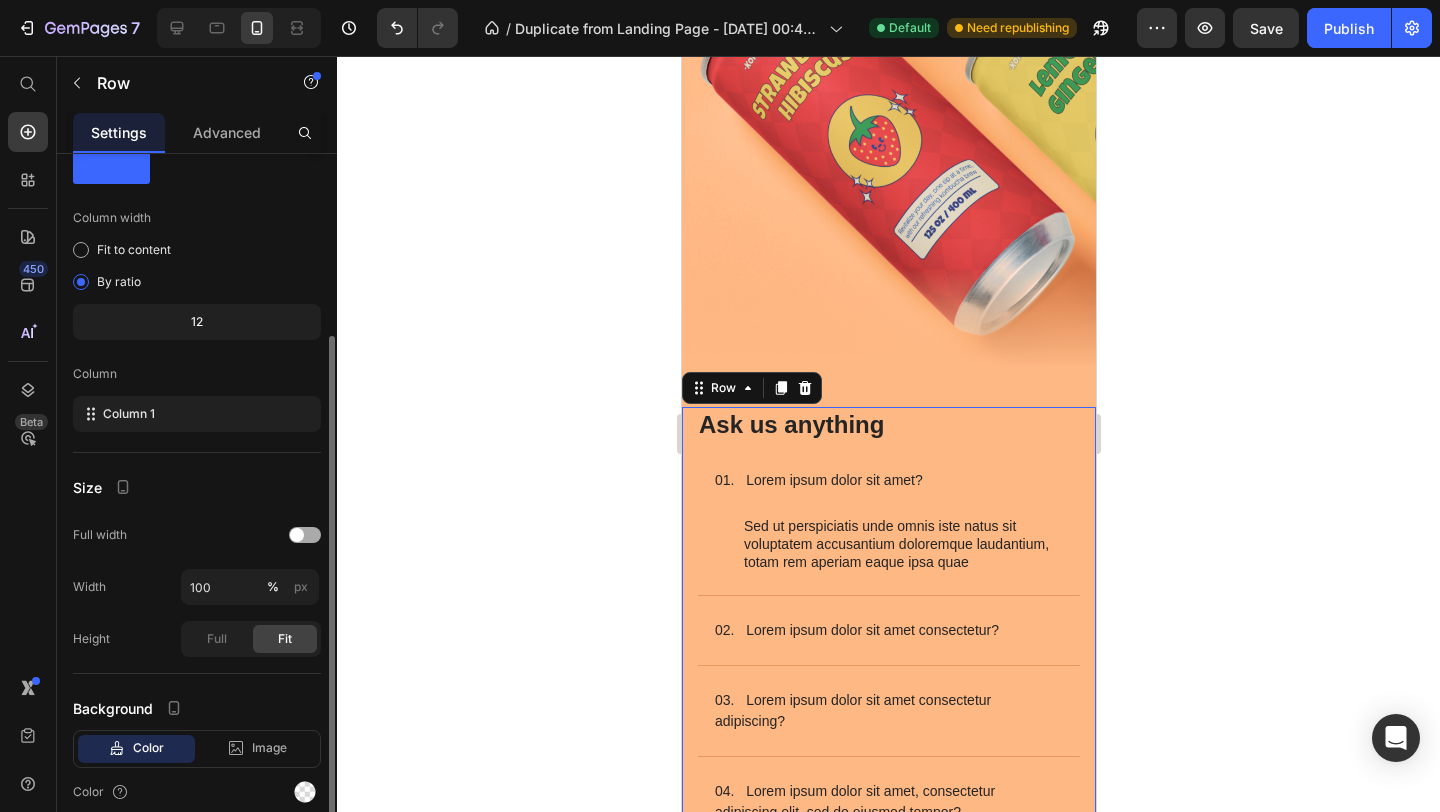 scroll, scrollTop: 153, scrollLeft: 0, axis: vertical 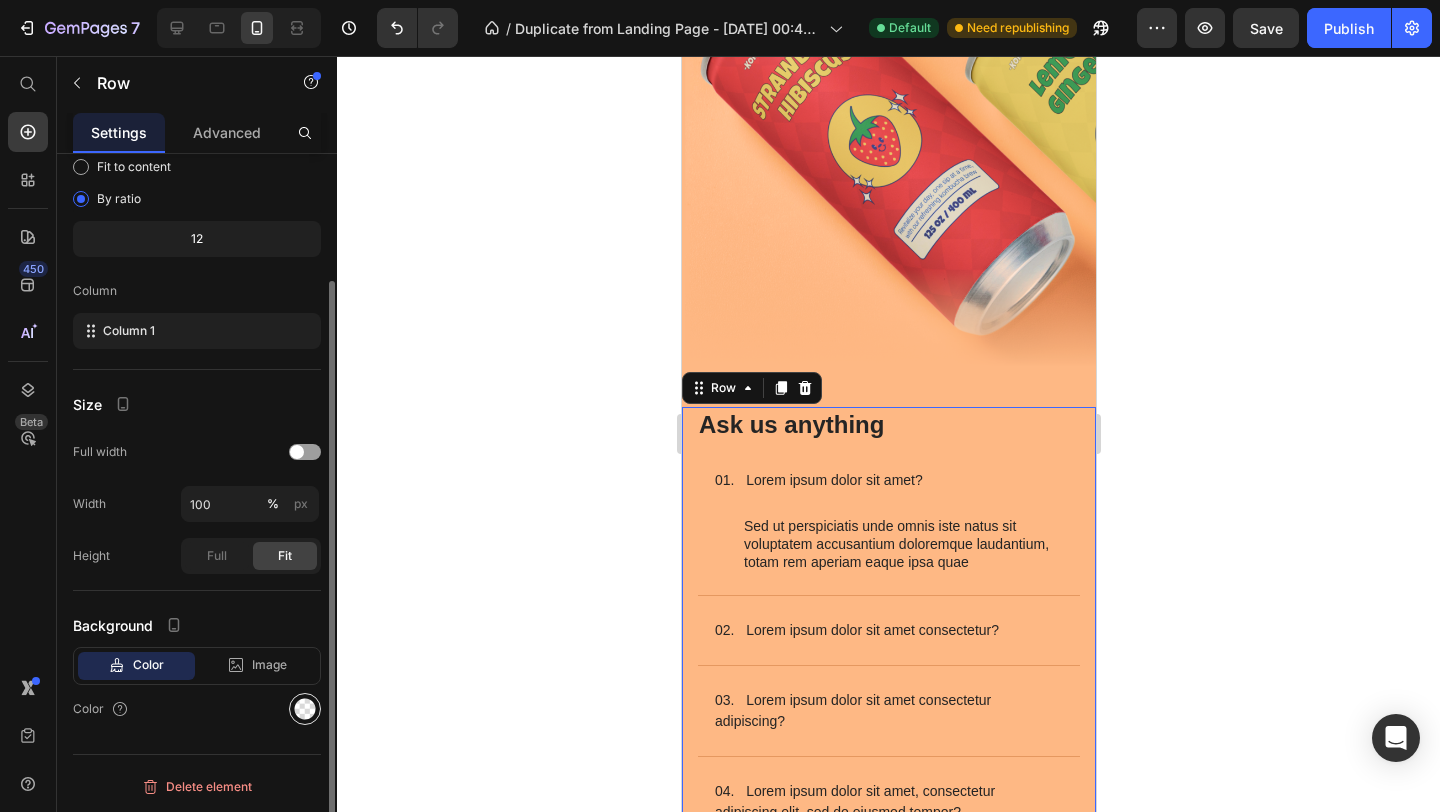click at bounding box center (305, 709) 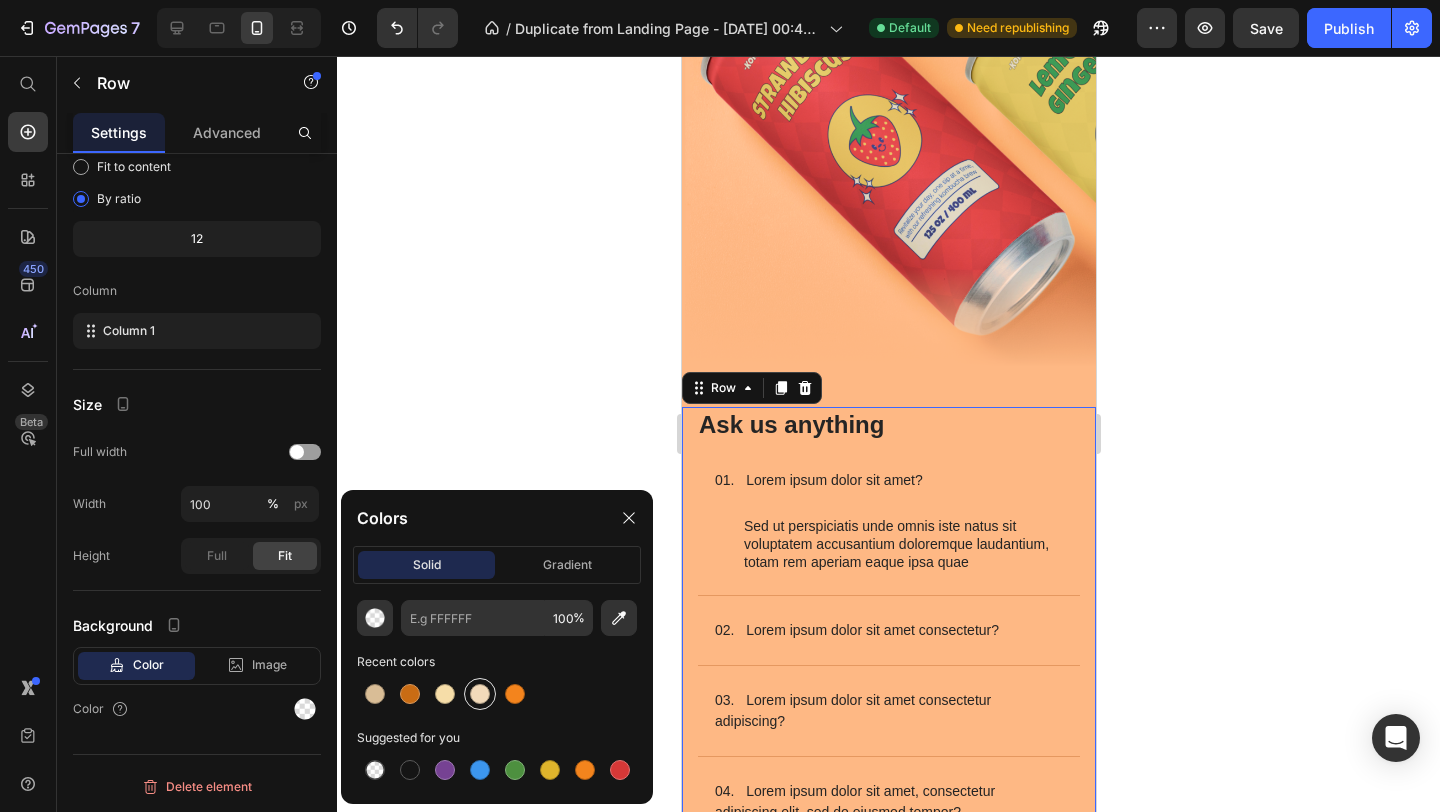 click at bounding box center (480, 694) 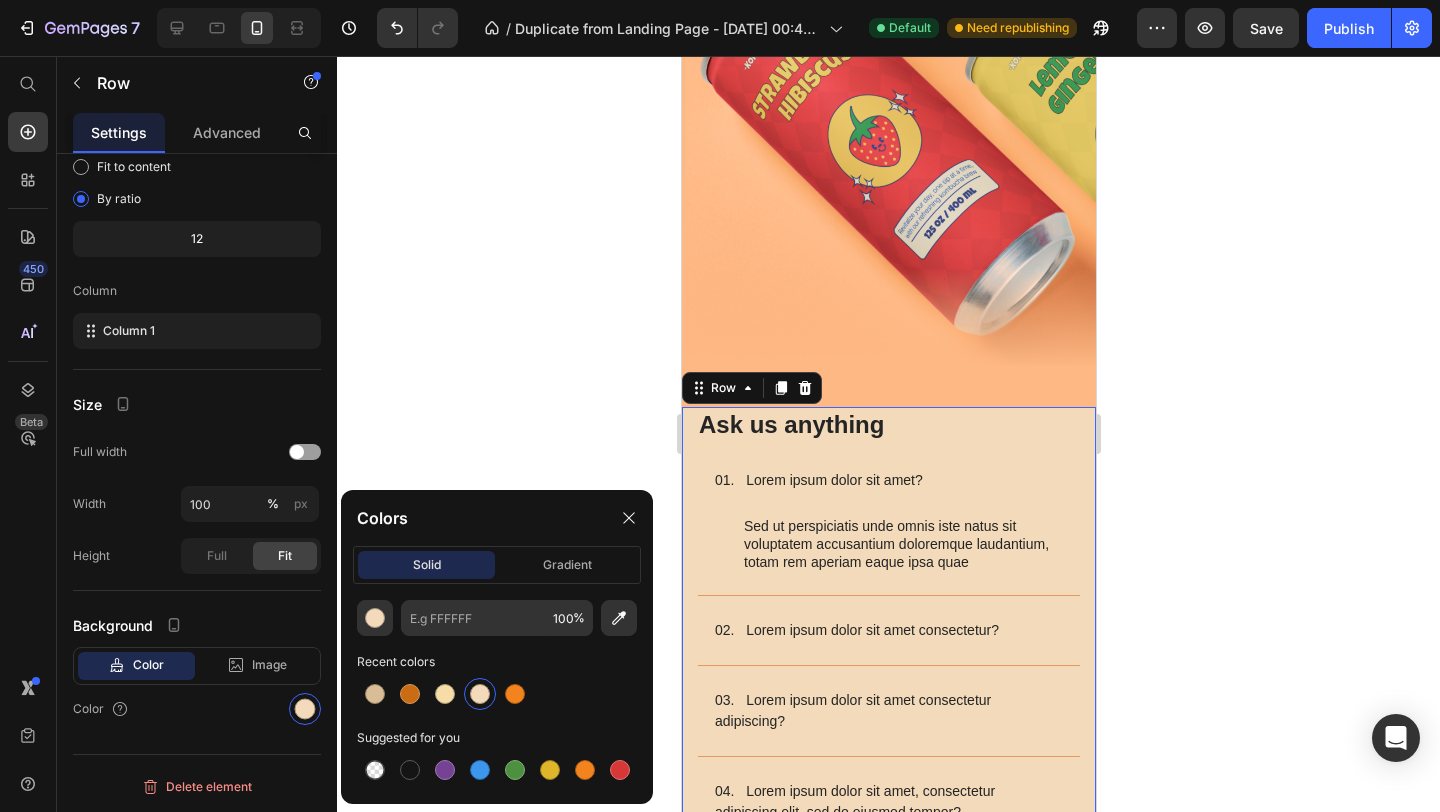 click 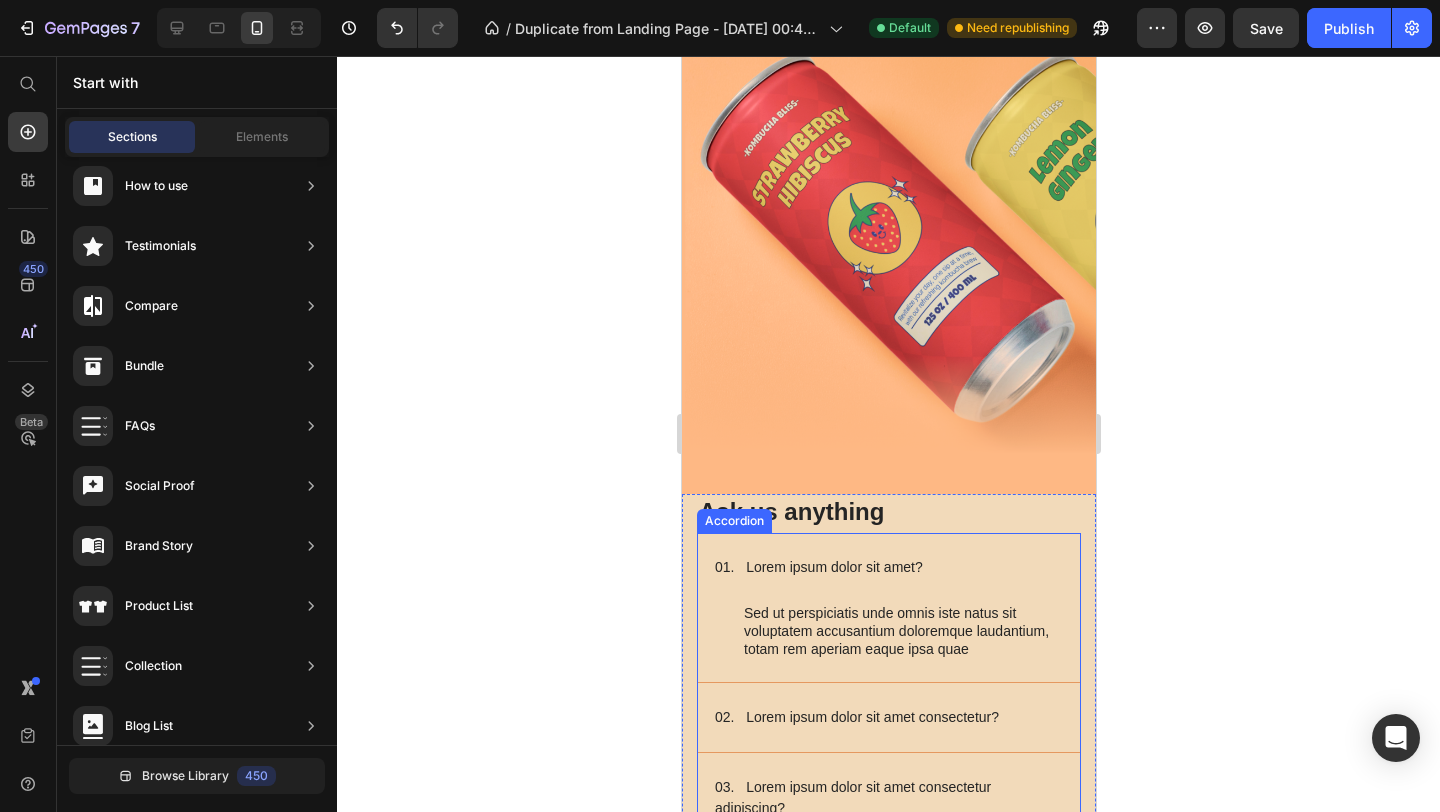 scroll, scrollTop: 3347, scrollLeft: 0, axis: vertical 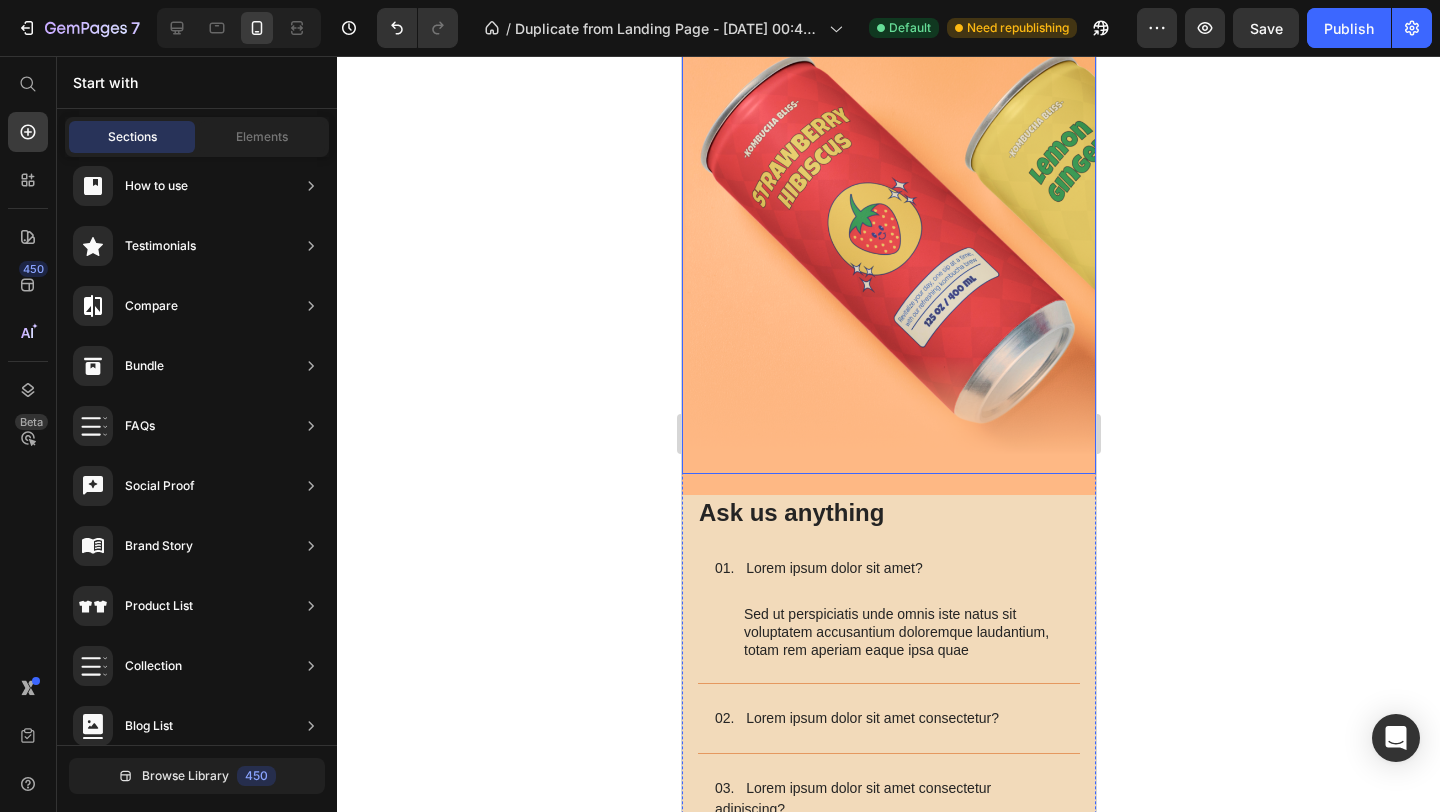 click at bounding box center [888, 225] 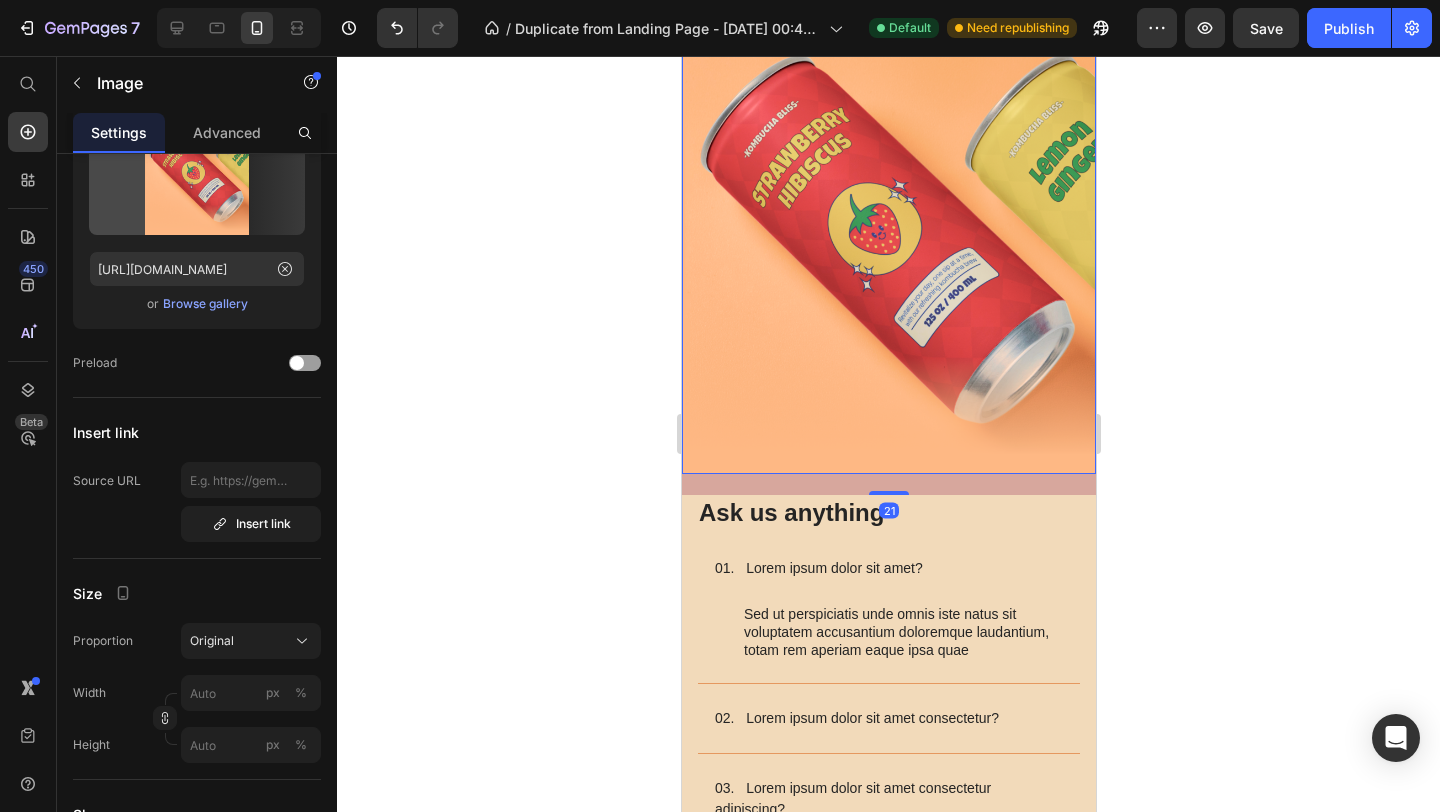 scroll, scrollTop: 0, scrollLeft: 0, axis: both 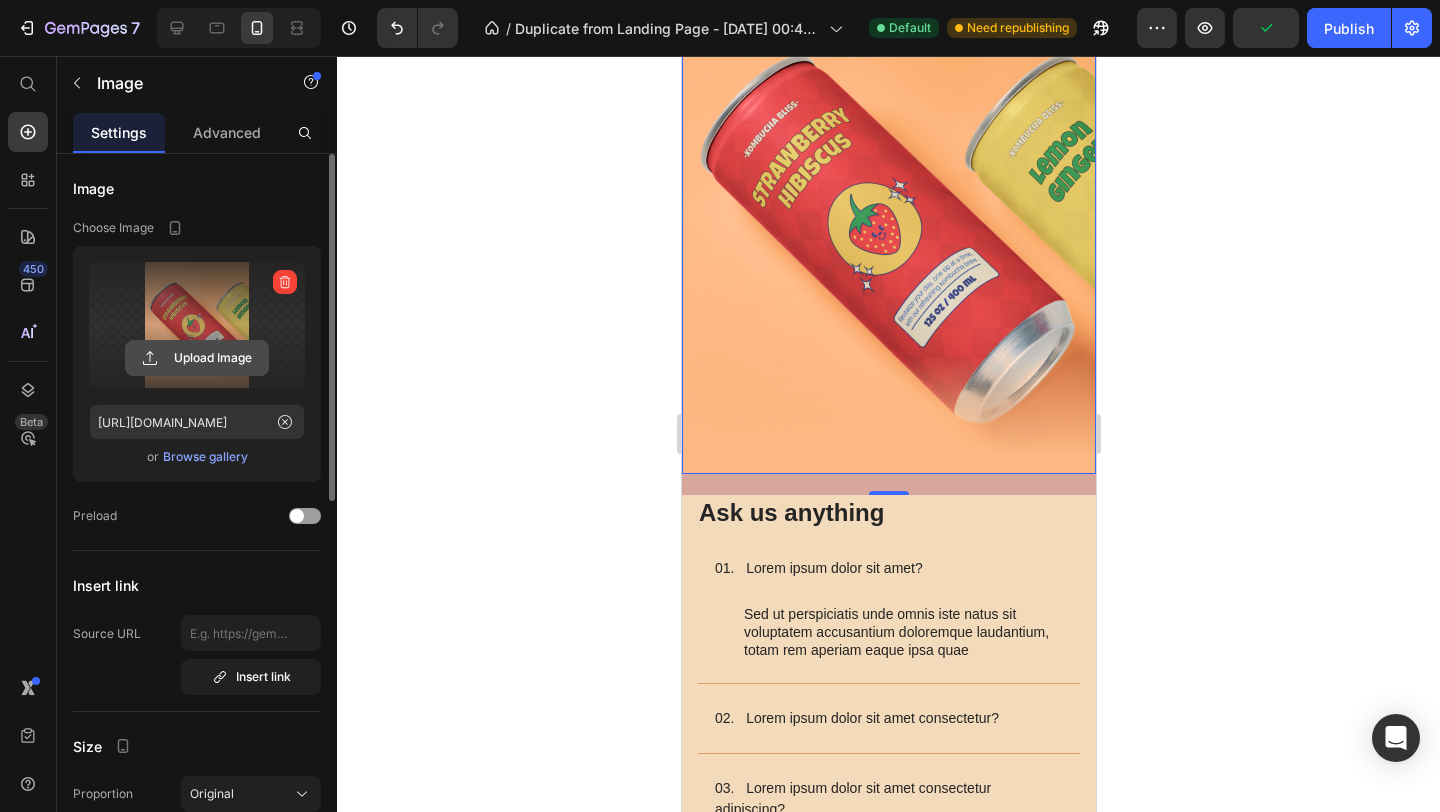 click 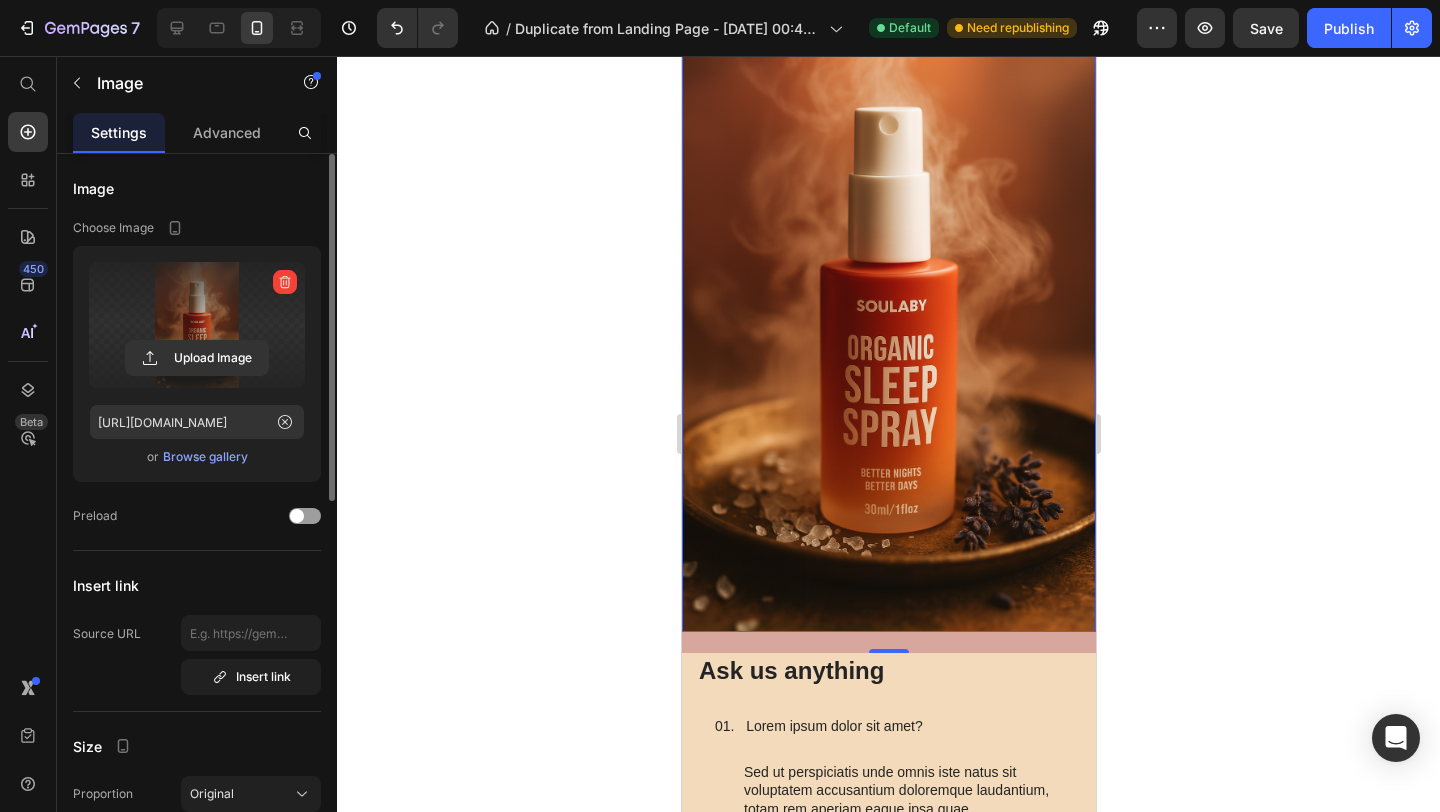 scroll, scrollTop: 3346, scrollLeft: 0, axis: vertical 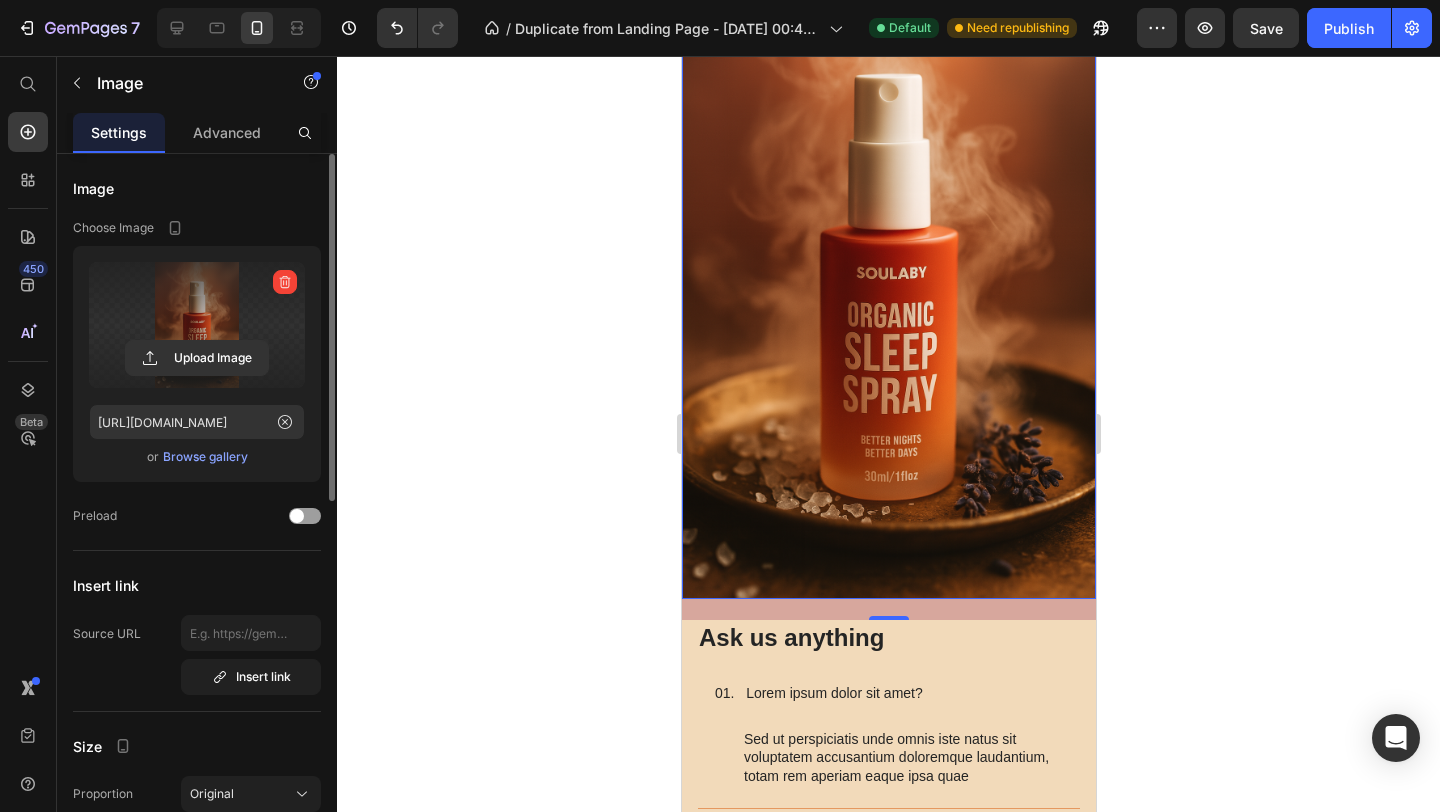 click on "21" at bounding box center [888, 609] 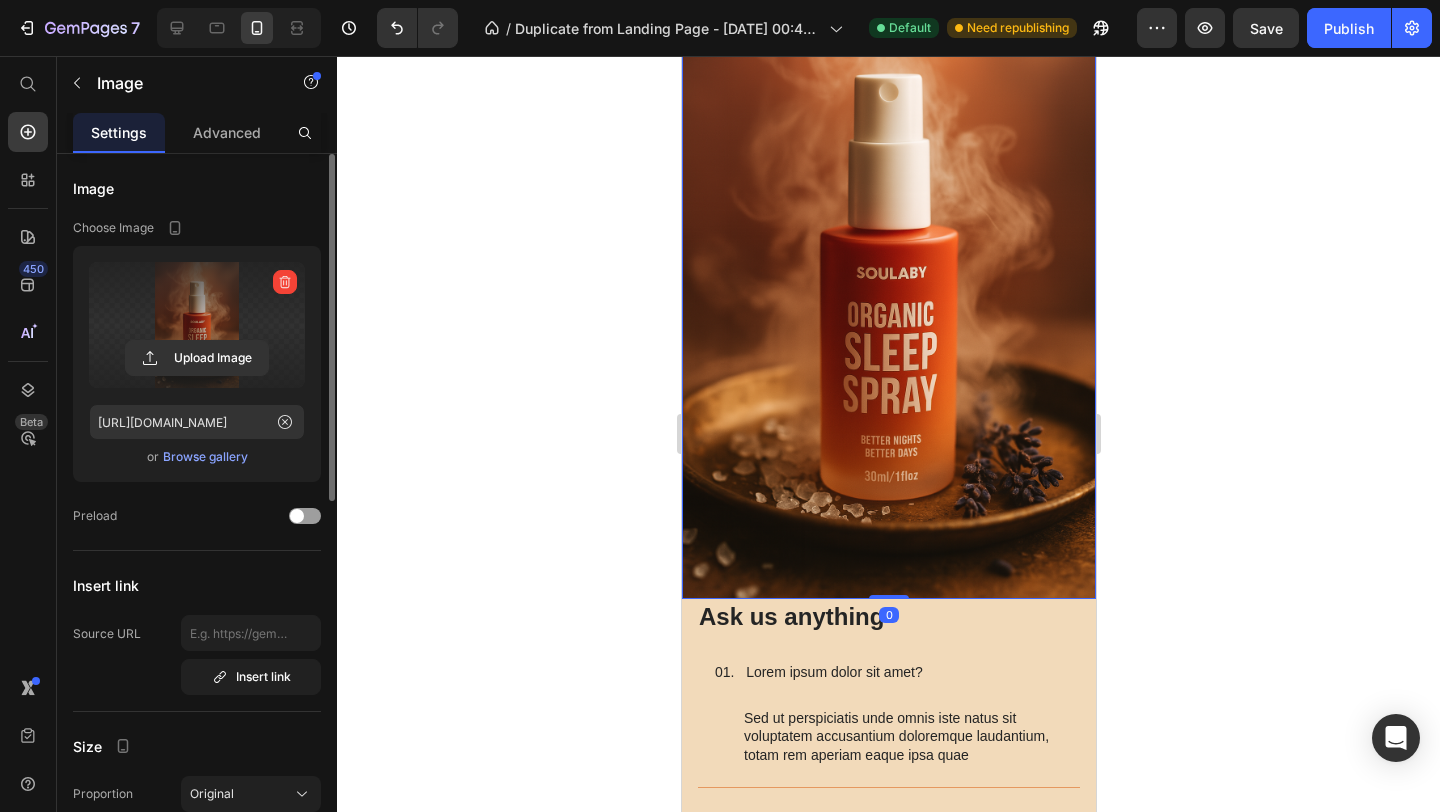 drag, startPoint x: 884, startPoint y: 619, endPoint x: 882, endPoint y: 579, distance: 40.04997 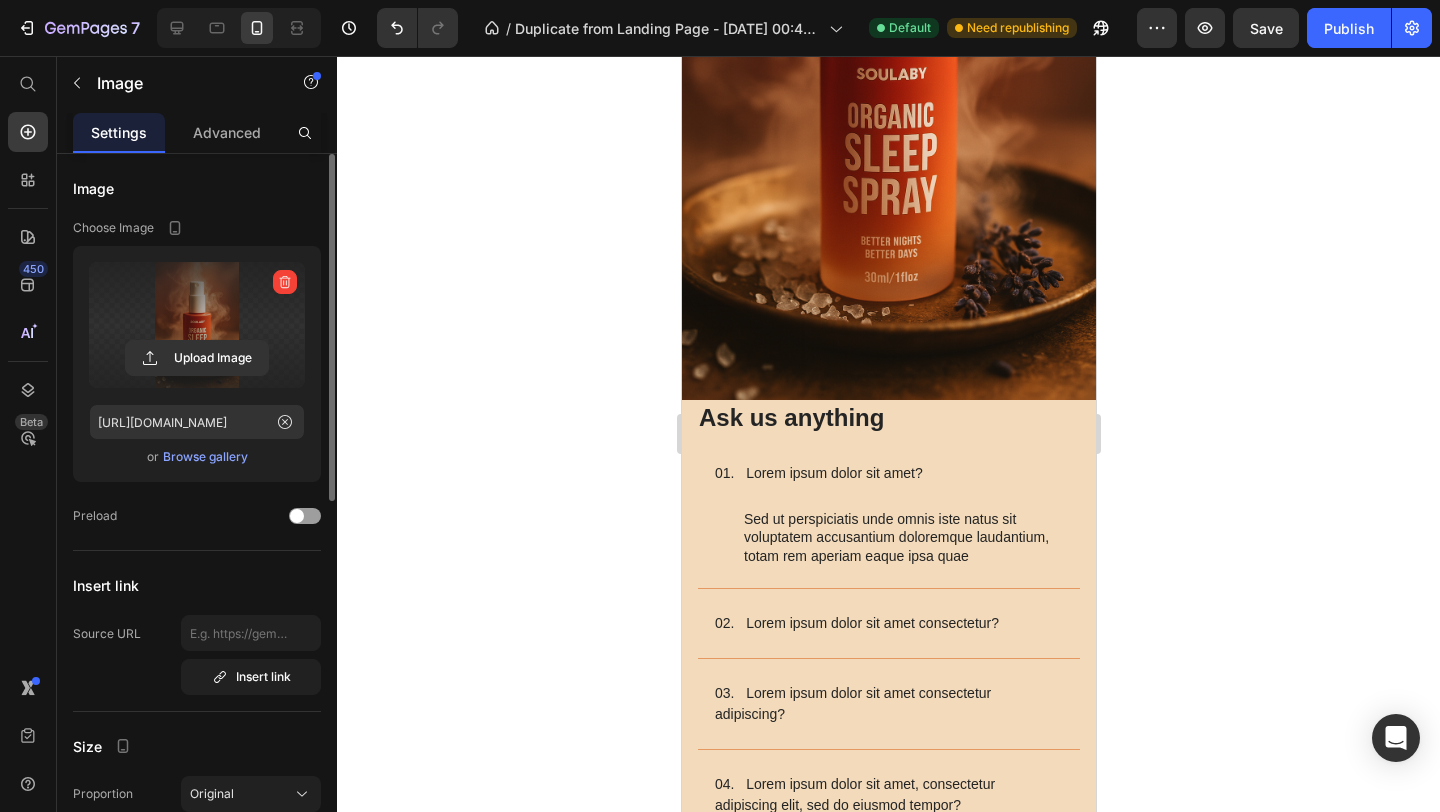 scroll, scrollTop: 3548, scrollLeft: 0, axis: vertical 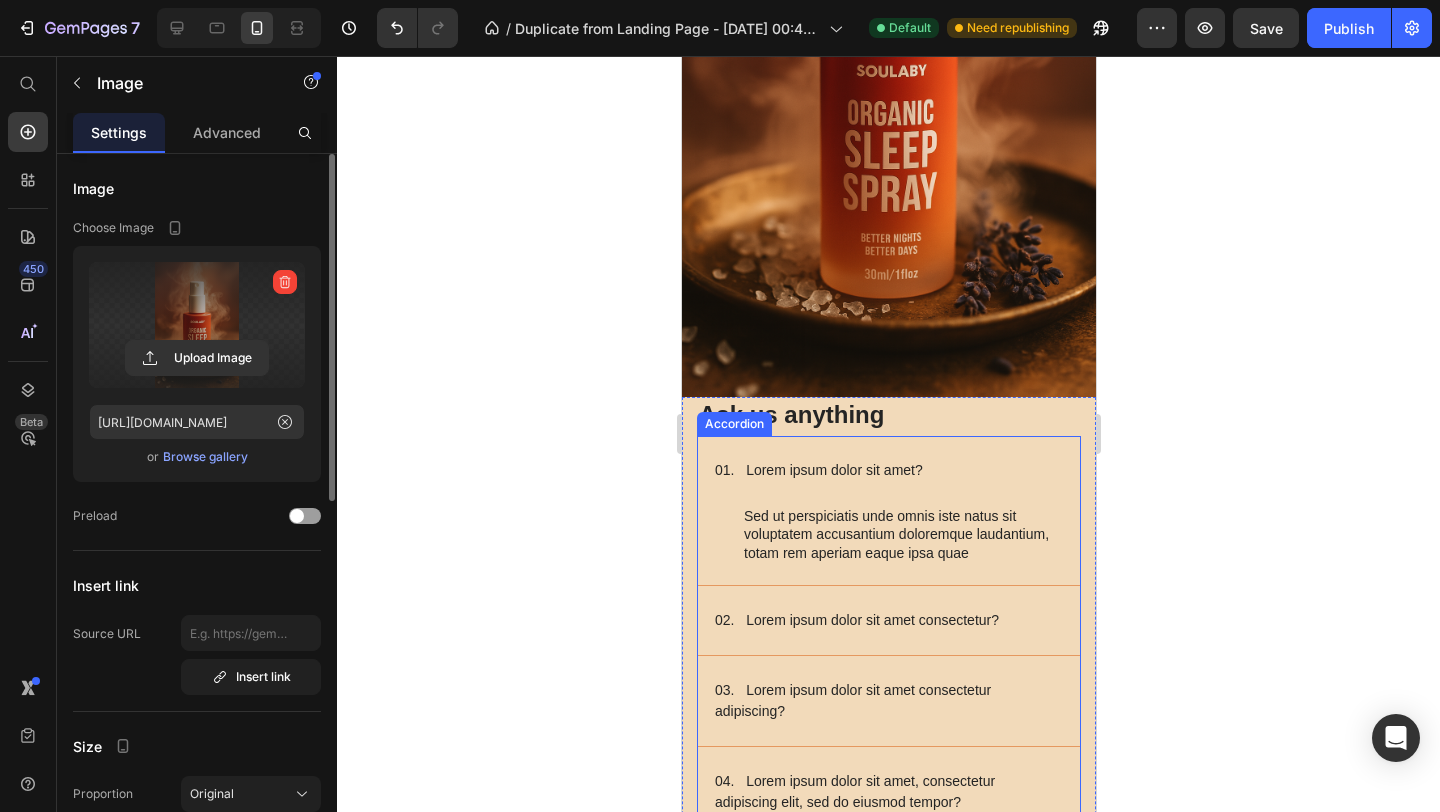 click on "01.   Lorem ipsum dolor sit amet?" at bounding box center (888, 470) 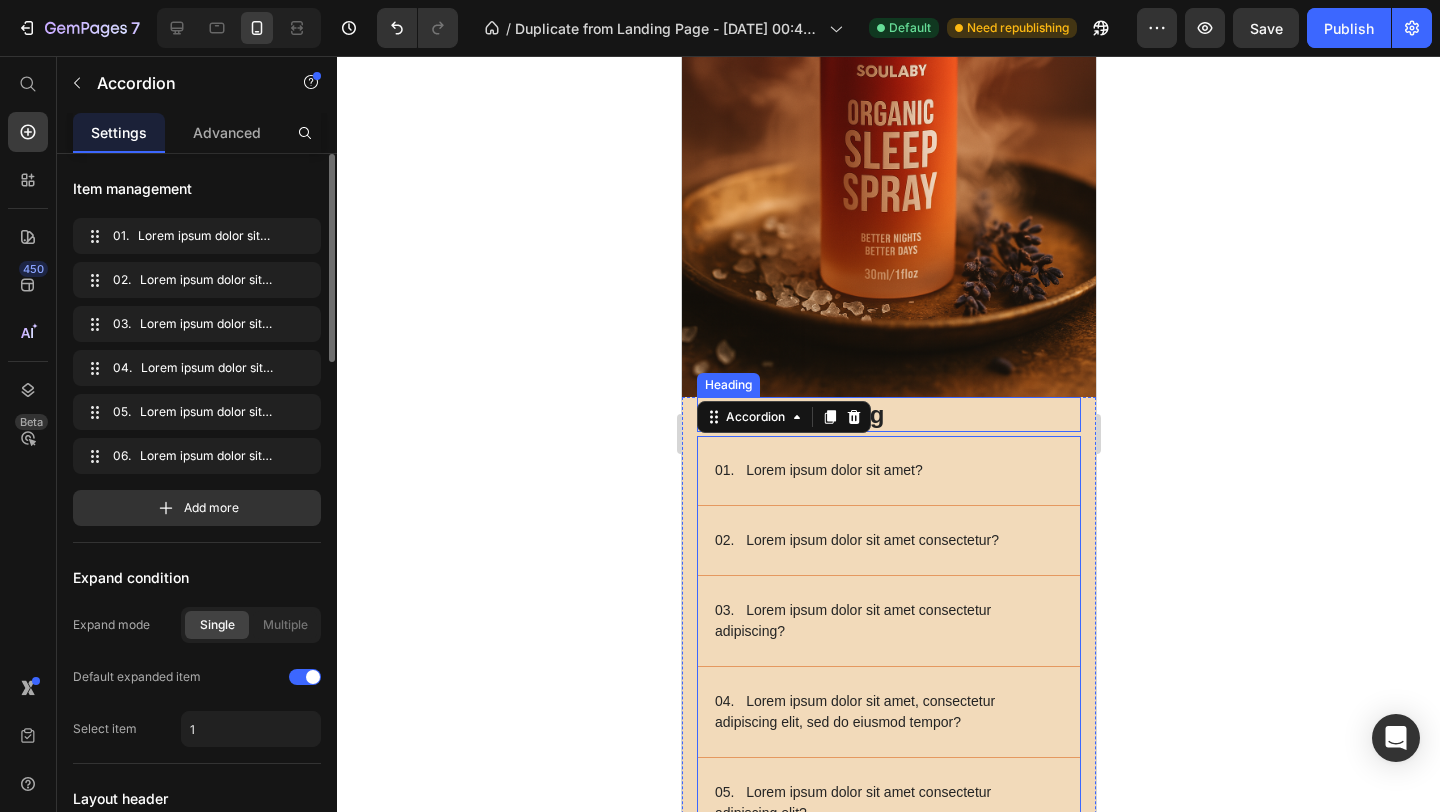 click on "Ask us anything" at bounding box center [888, 414] 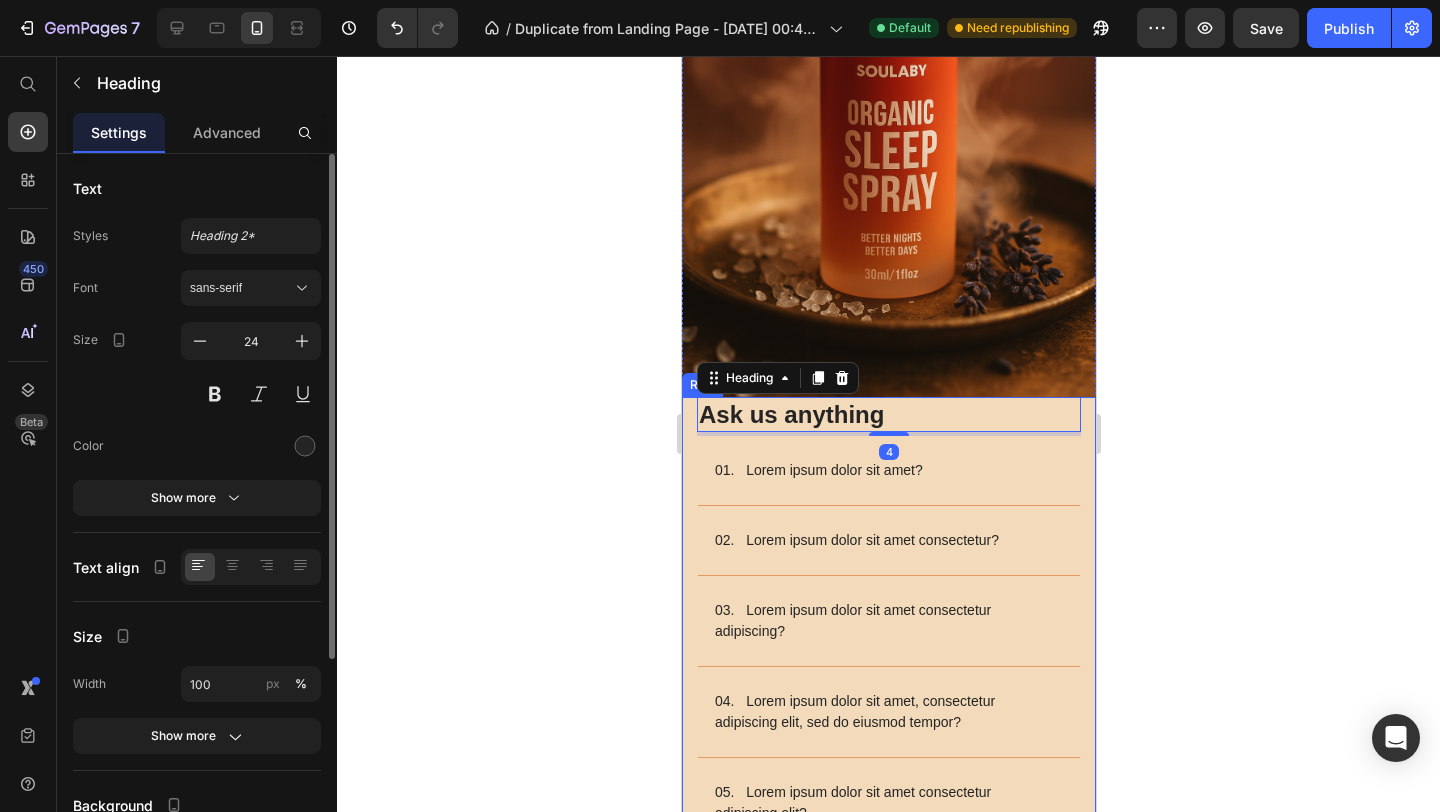click on "Ask us anything Heading   4
01.   Lorem ipsum dolor sit amet?
02.   Lorem ipsum dolor sit amet consectetur?
03.   Lorem ipsum dolor sit amet consectetur adipiscing?
04.   Lorem ipsum dolor sit amet, consectetur adipiscing elit, sed do eiusmod tempor?
05.   Lorem ipsum dolor sit amet consectetur adipiscing elit?
06.   Lorem ipsum dolor sit amet, consectetur adipiscing elit, sed do eiusmod tempor incididunt? Accordion Row" at bounding box center (888, 675) 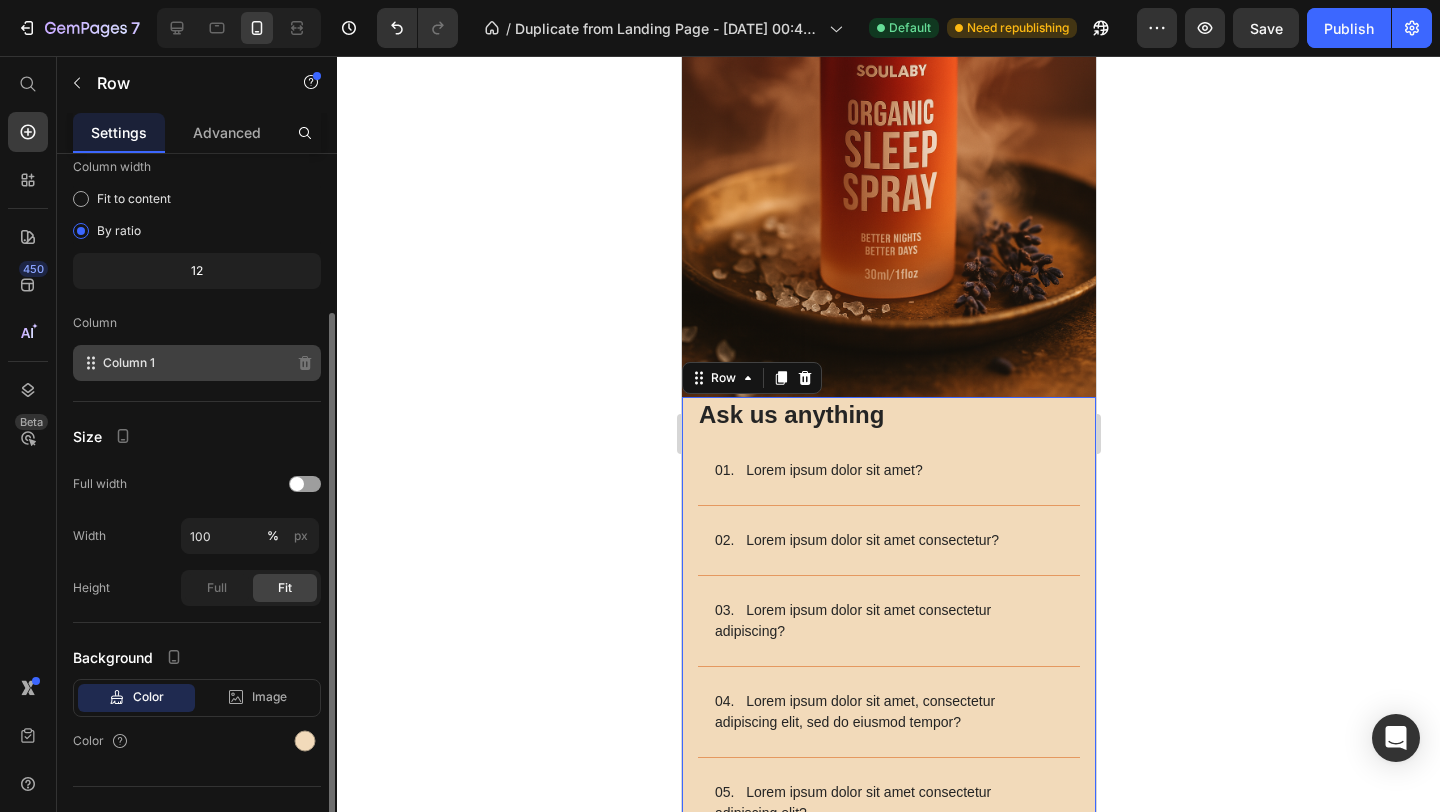 scroll, scrollTop: 153, scrollLeft: 0, axis: vertical 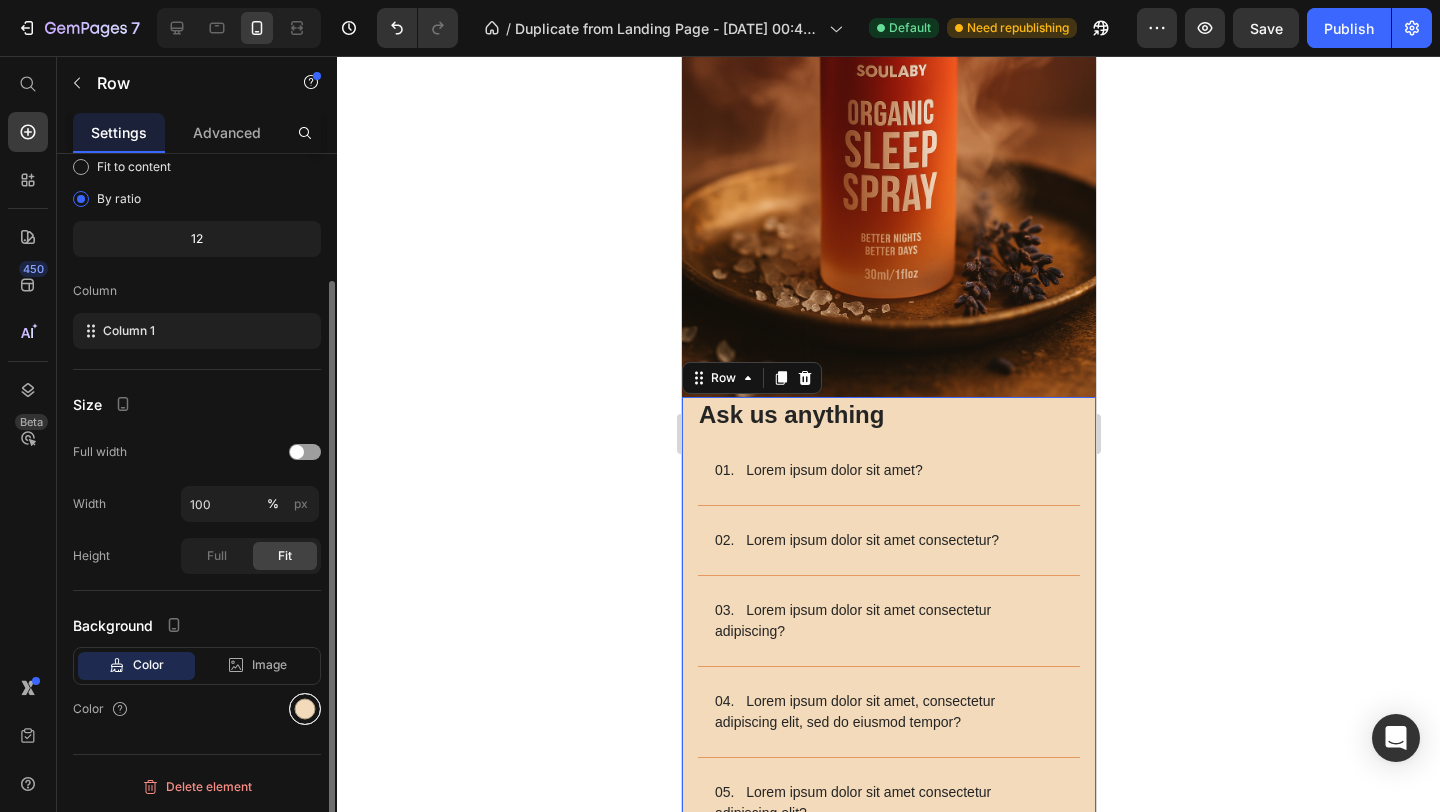 click at bounding box center [305, 709] 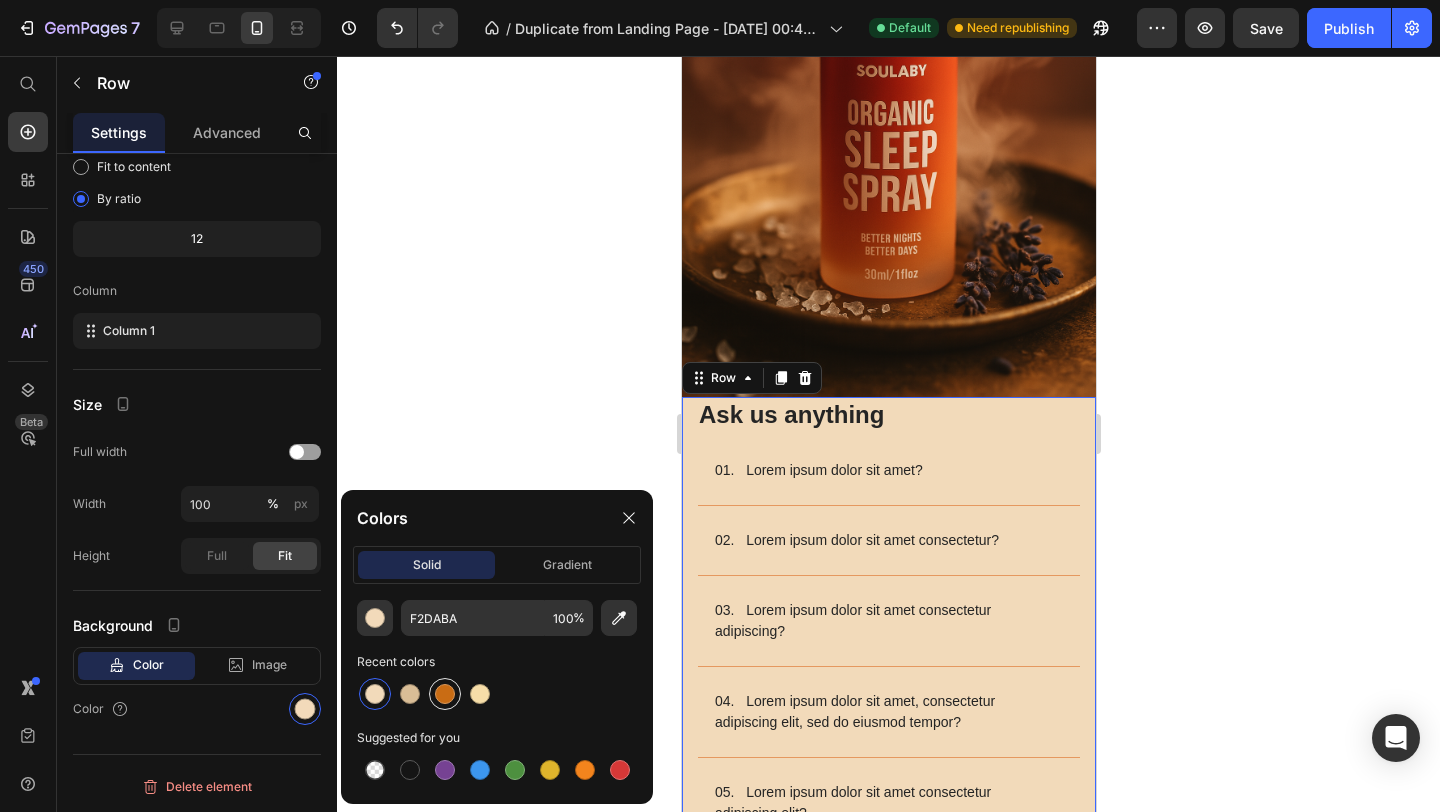 click at bounding box center [445, 694] 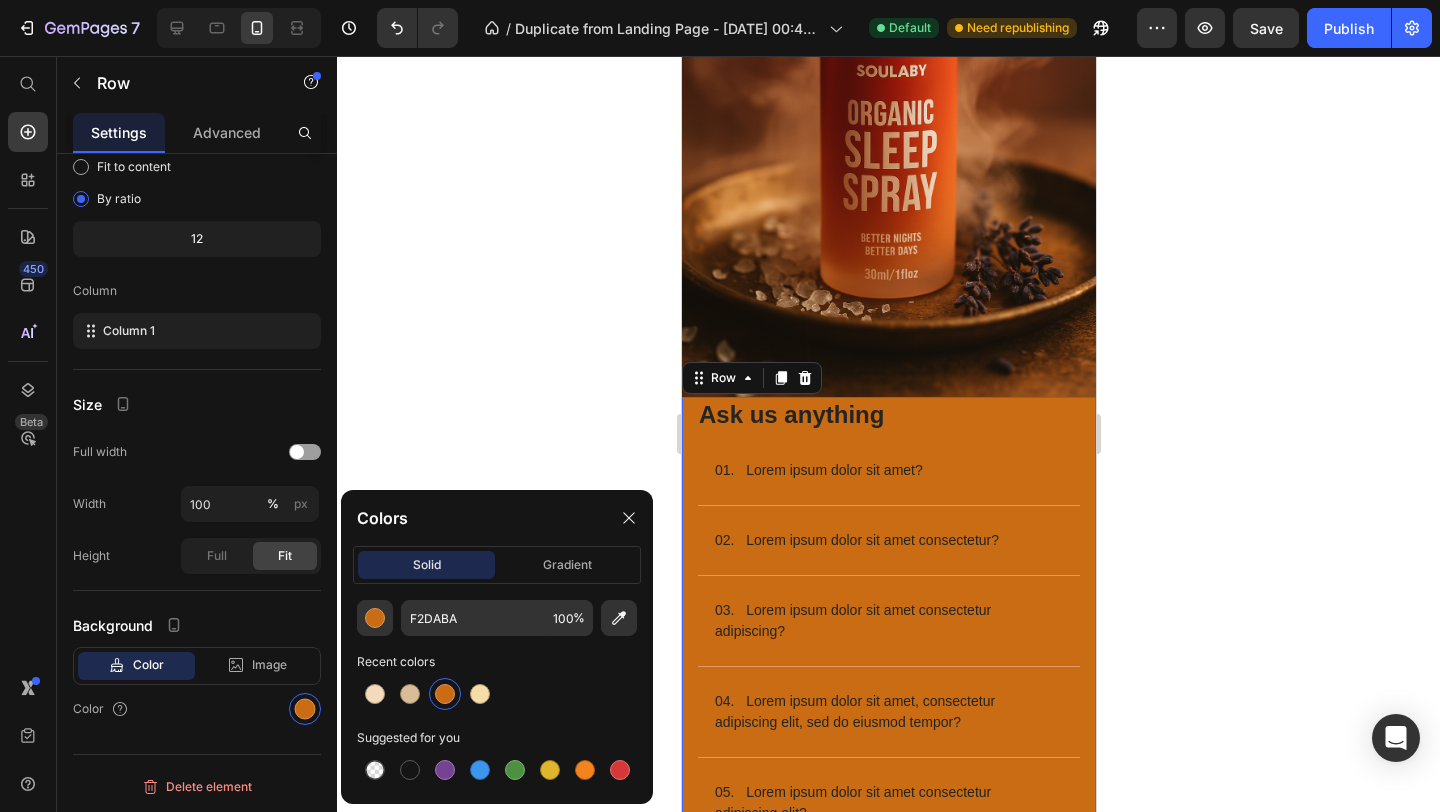 click 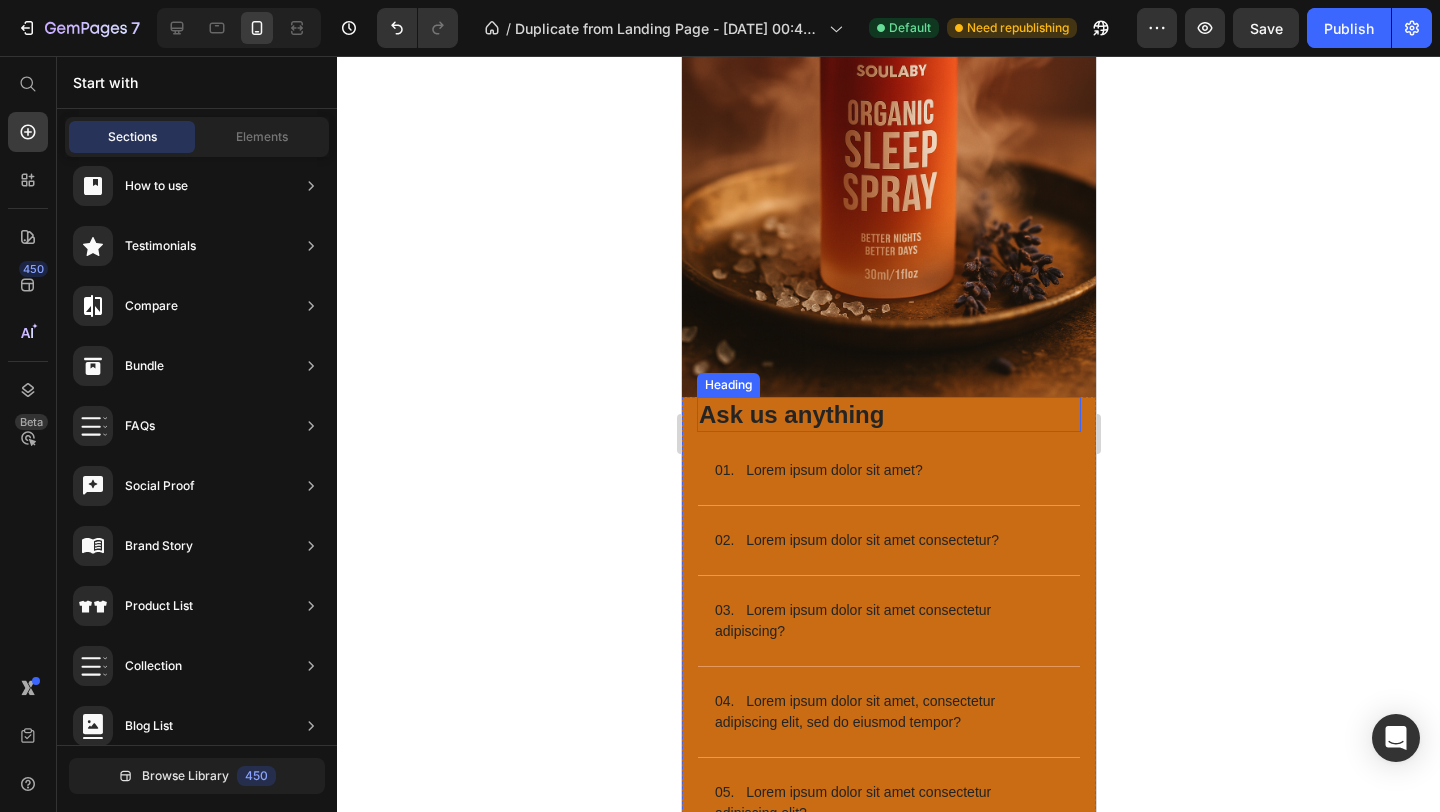 click on "Ask us anything" at bounding box center [888, 414] 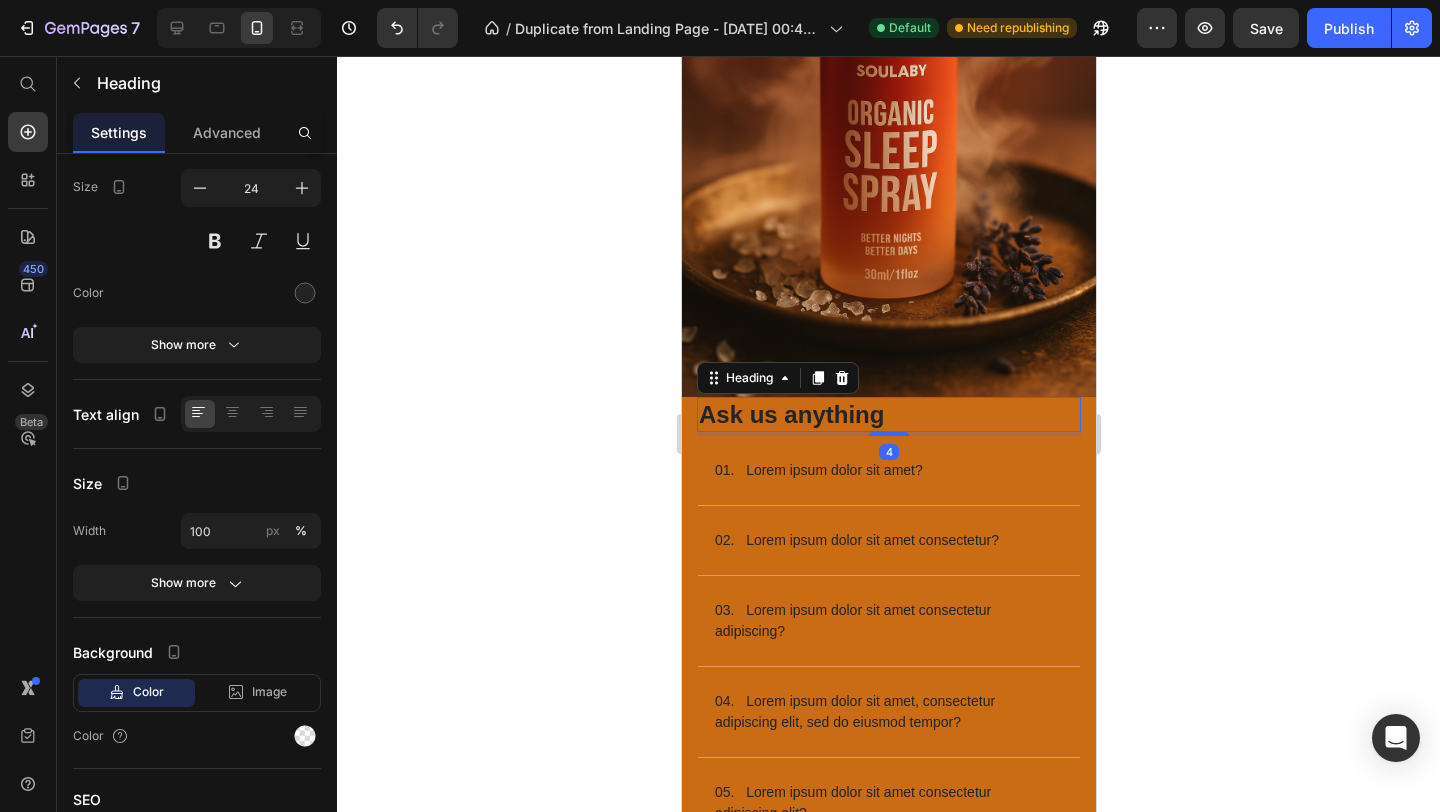 click on "Ask us anything" at bounding box center [888, 414] 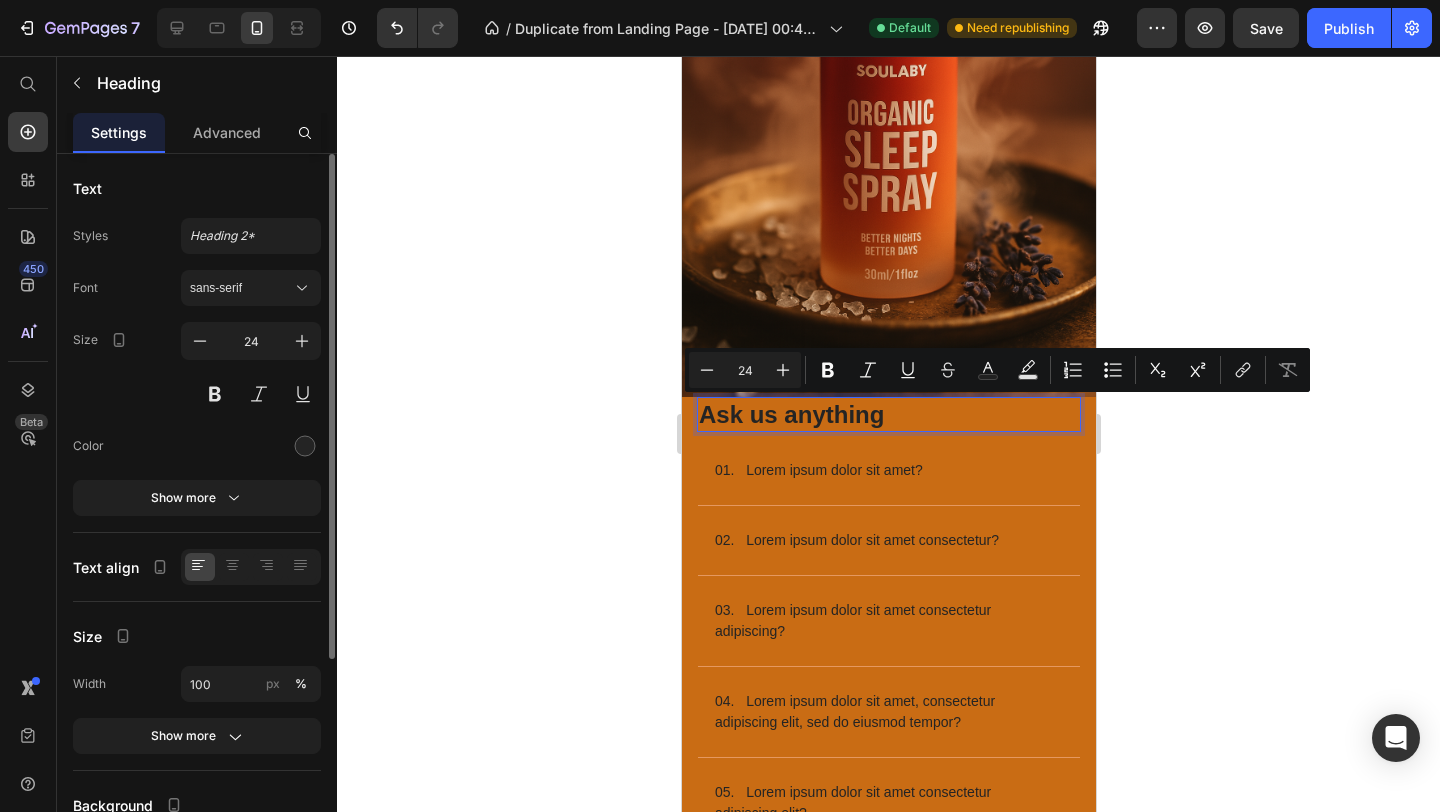 click on "Ask us anything" at bounding box center [888, 414] 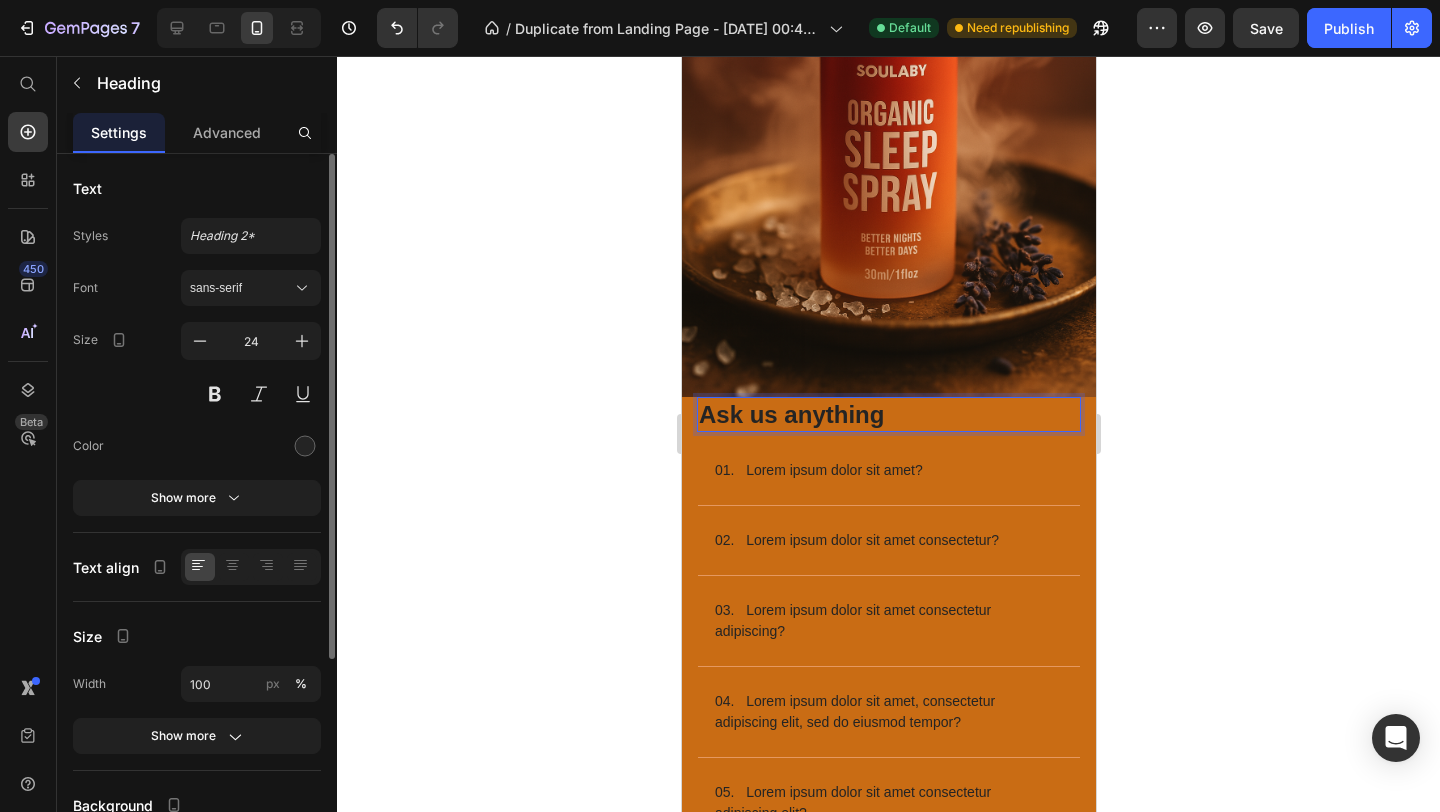 click on "Ask us anything" at bounding box center (888, 414) 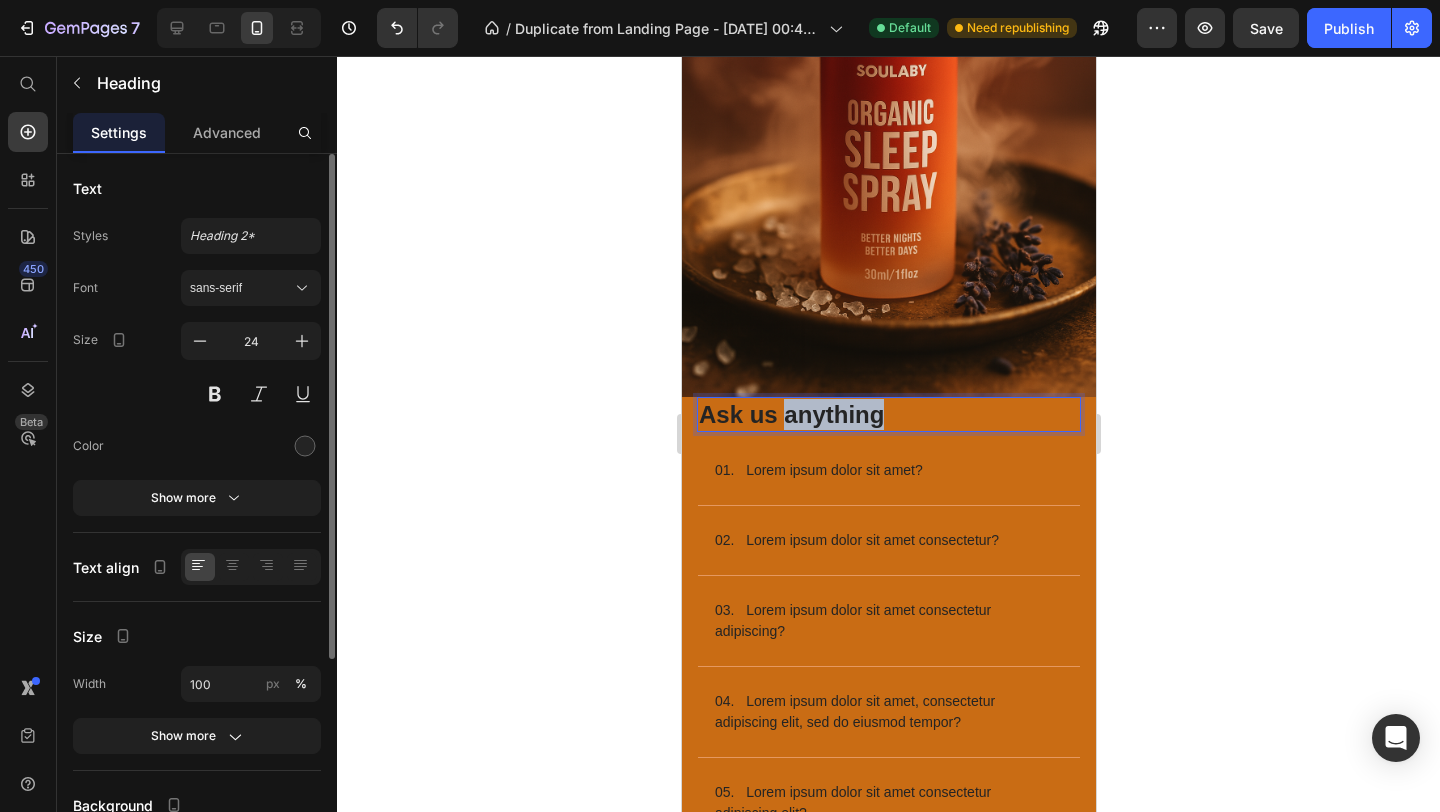 click on "Ask us anything" at bounding box center [888, 414] 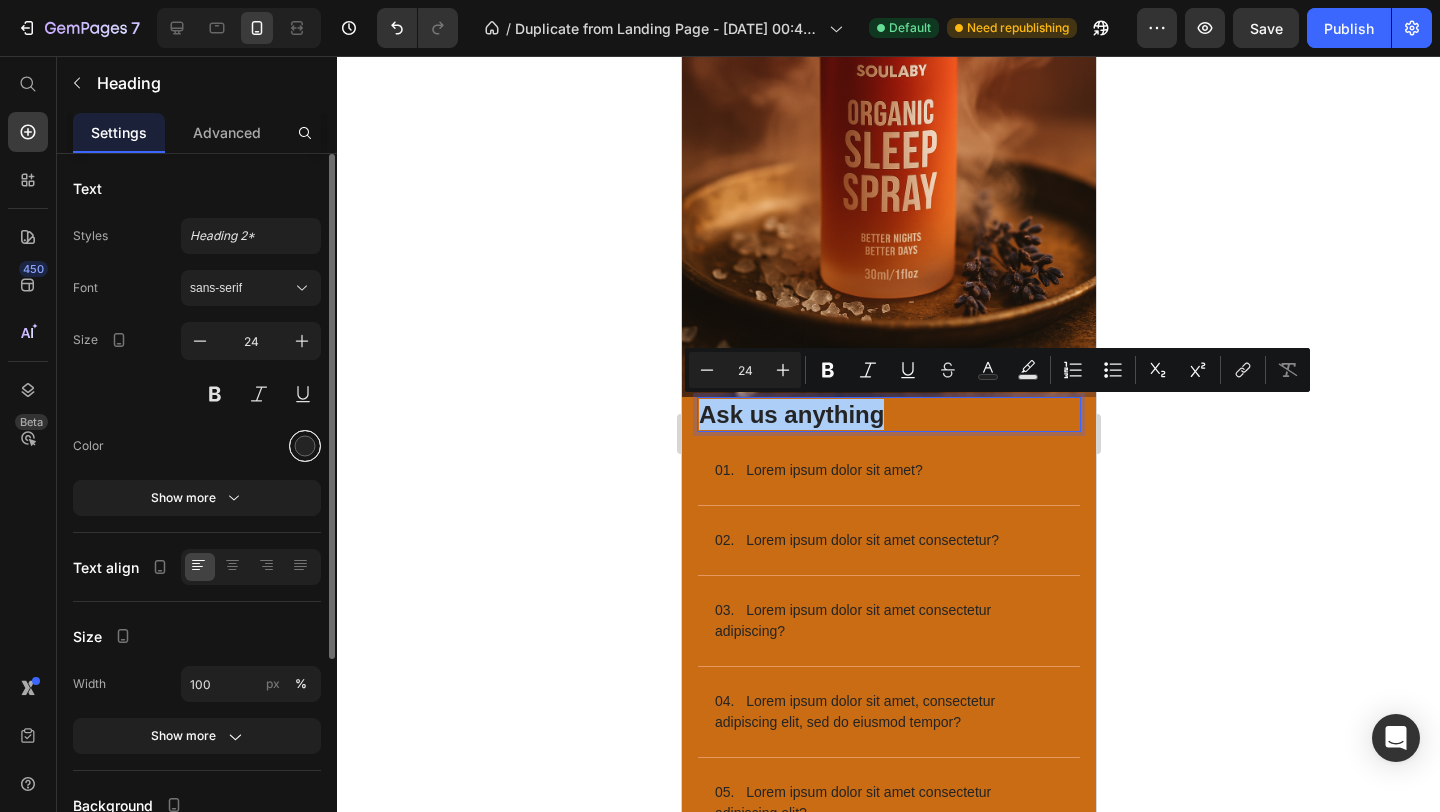 click at bounding box center [305, 446] 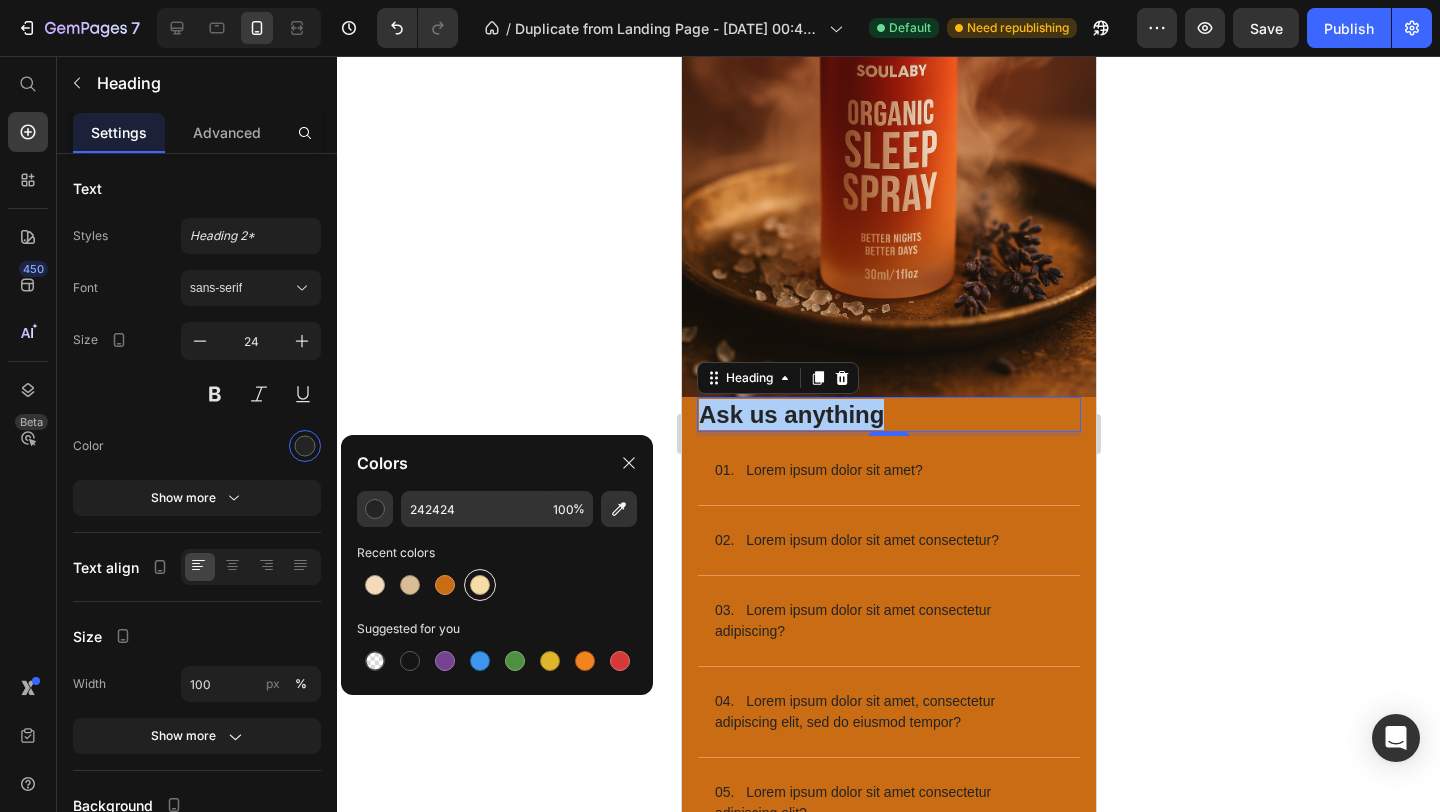 click at bounding box center [480, 585] 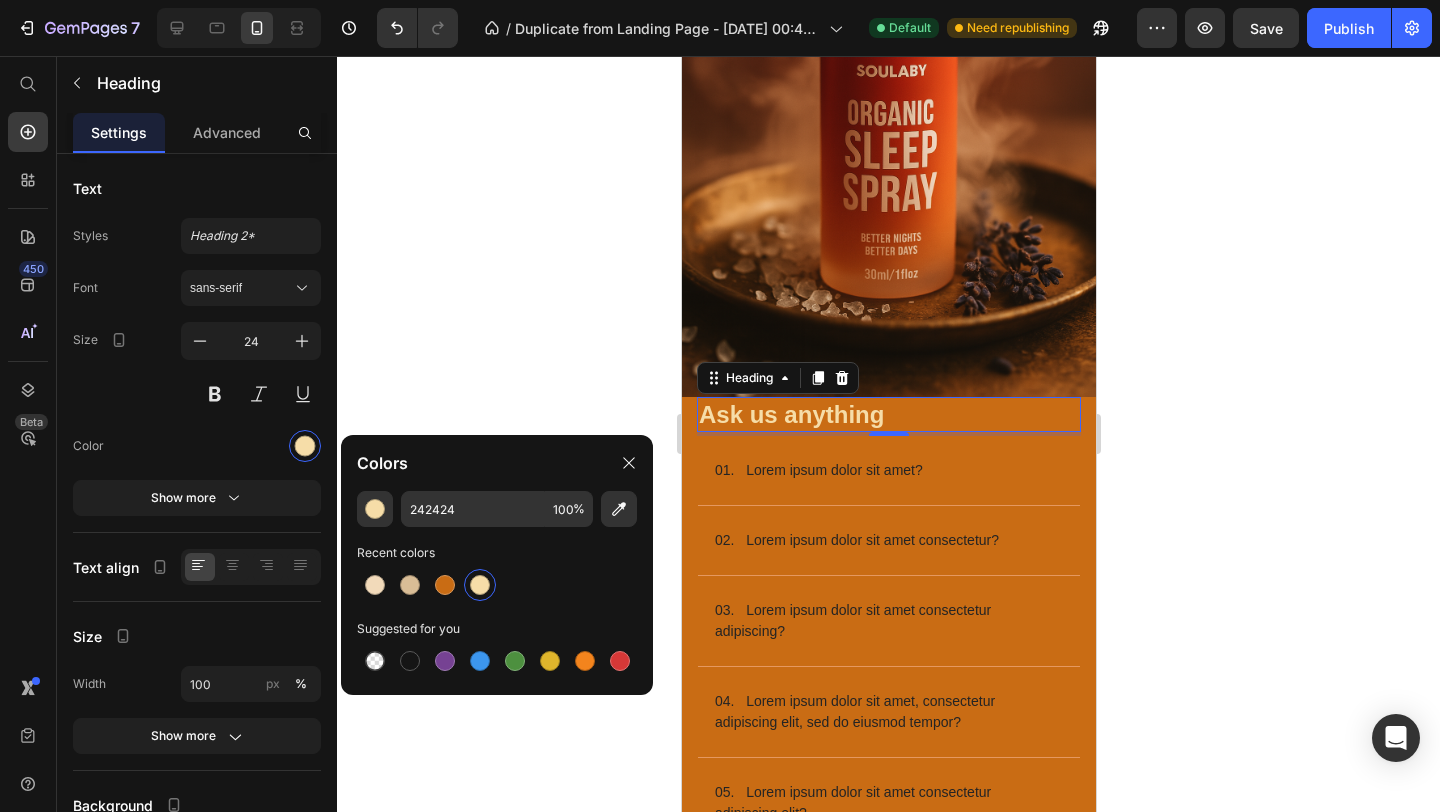 click 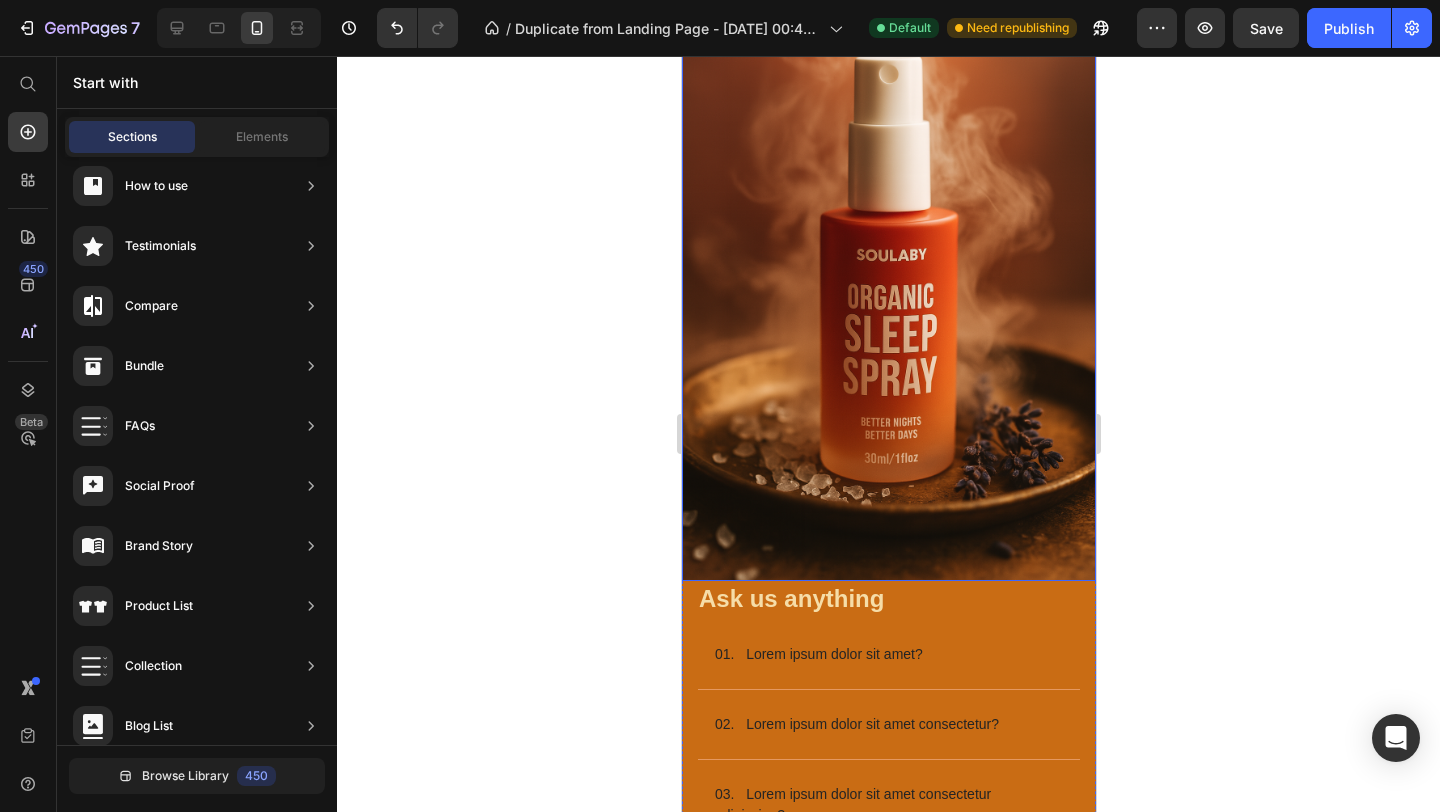scroll, scrollTop: 3386, scrollLeft: 0, axis: vertical 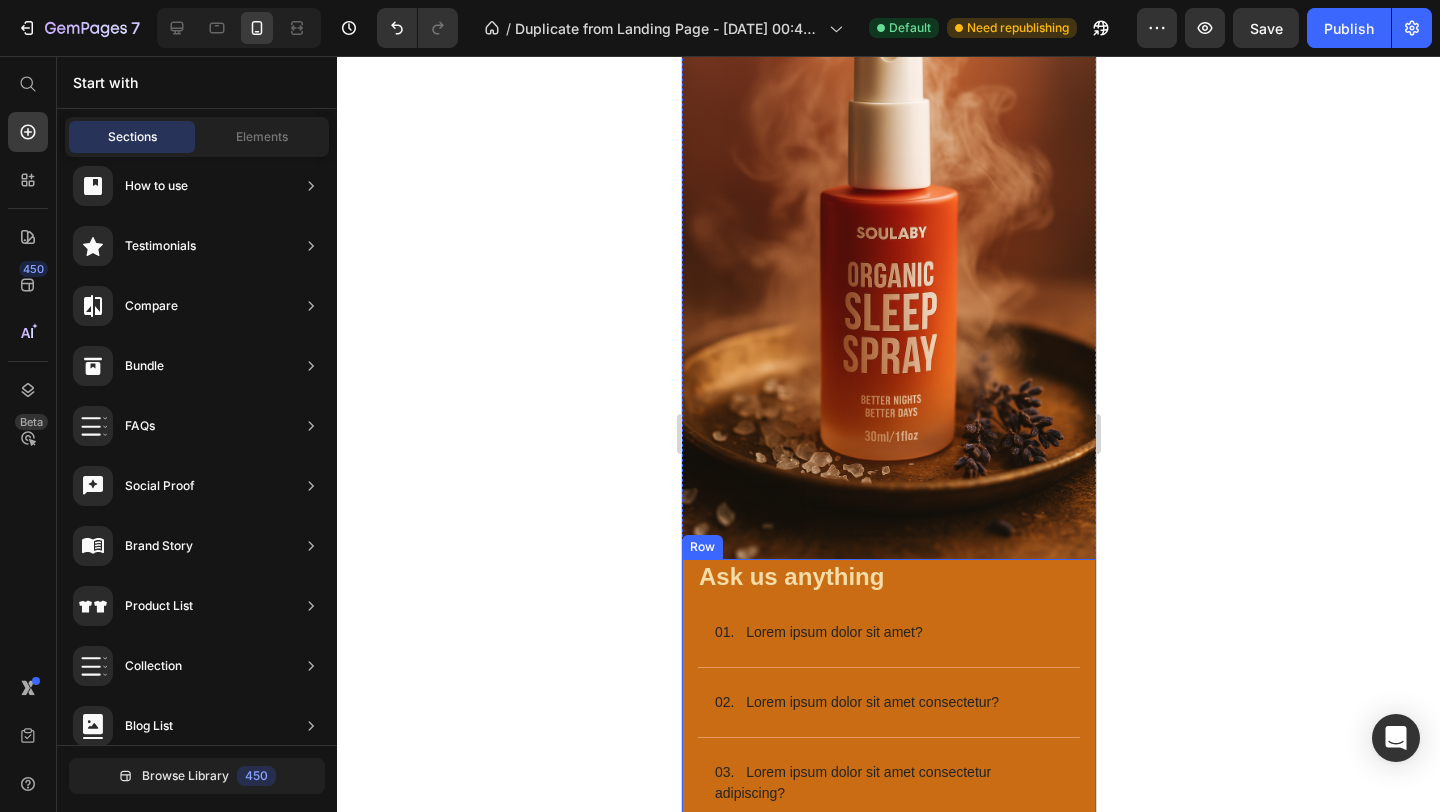 click on "Ask us anything Heading
01.   Lorem ipsum dolor sit amet?
02.   Lorem ipsum dolor sit amet consectetur?
03.   Lorem ipsum dolor sit amet consectetur adipiscing?
04.   Lorem ipsum dolor sit amet, consectetur adipiscing elit, sed do eiusmod tempor?
05.   Lorem ipsum dolor sit amet consectetur adipiscing elit?
06.   Lorem ipsum dolor sit amet, consectetur adipiscing elit, sed do eiusmod tempor incididunt? Accordion Row" at bounding box center (888, 837) 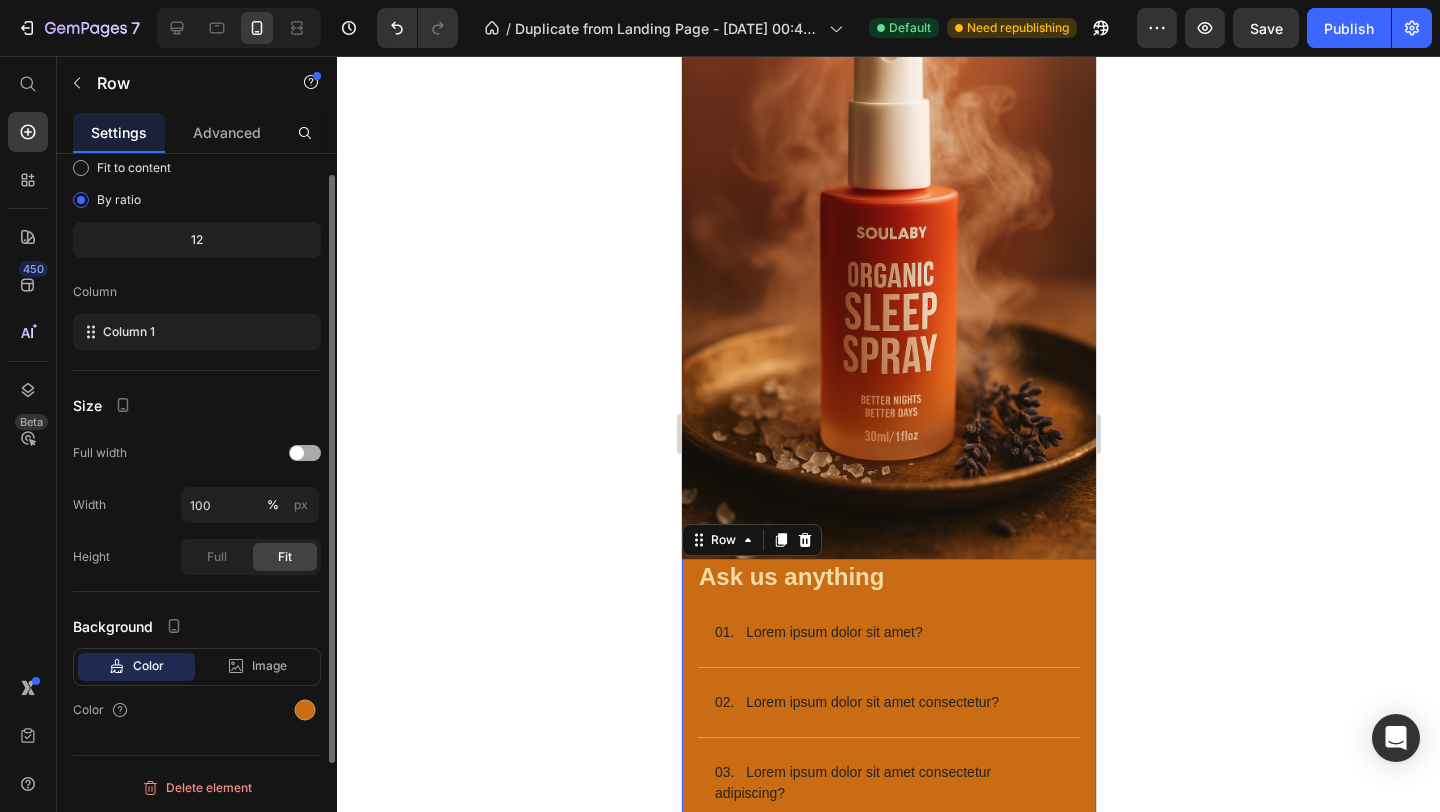 scroll, scrollTop: 153, scrollLeft: 0, axis: vertical 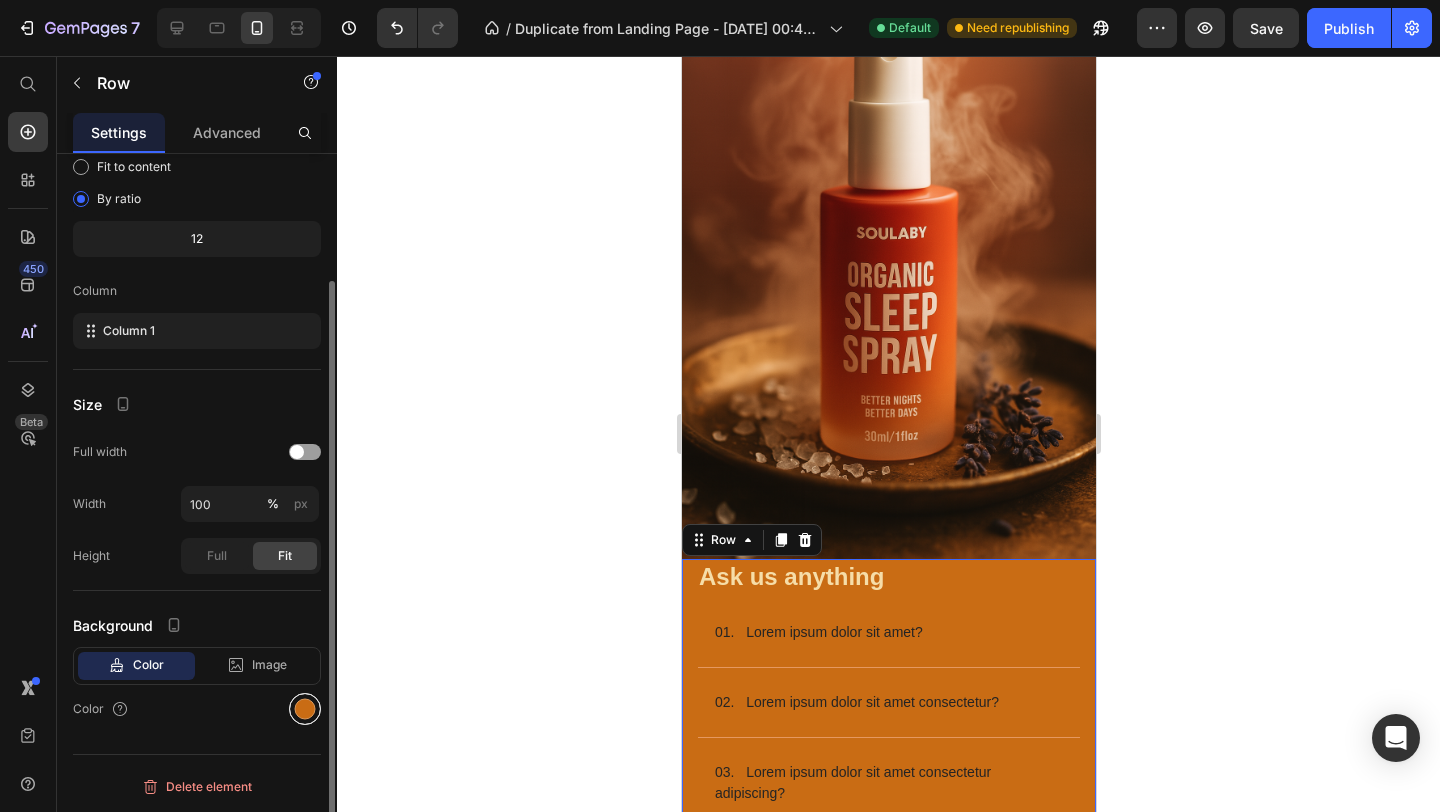 click at bounding box center (305, 709) 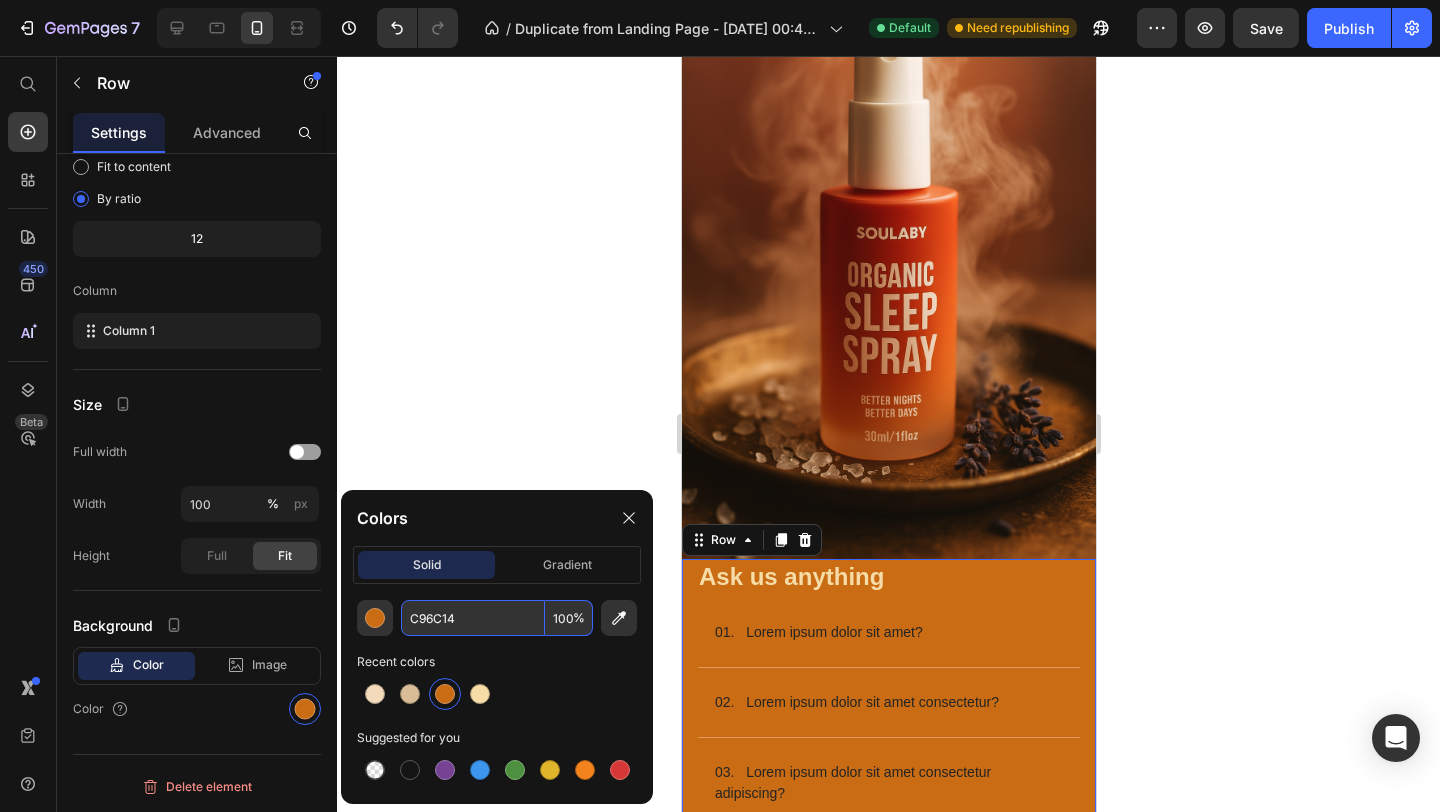 click on "C96C14" at bounding box center (473, 618) 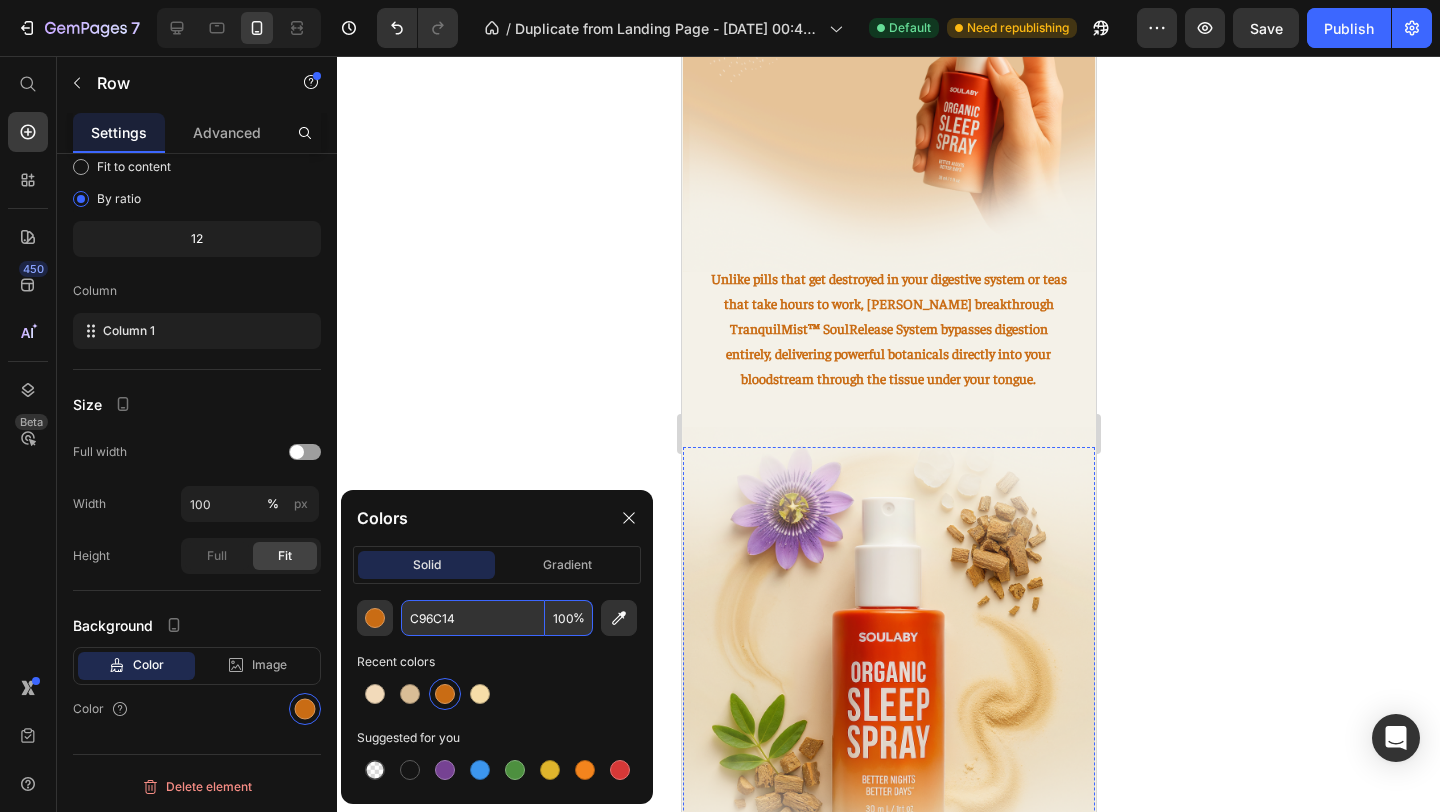 scroll, scrollTop: 2097, scrollLeft: 0, axis: vertical 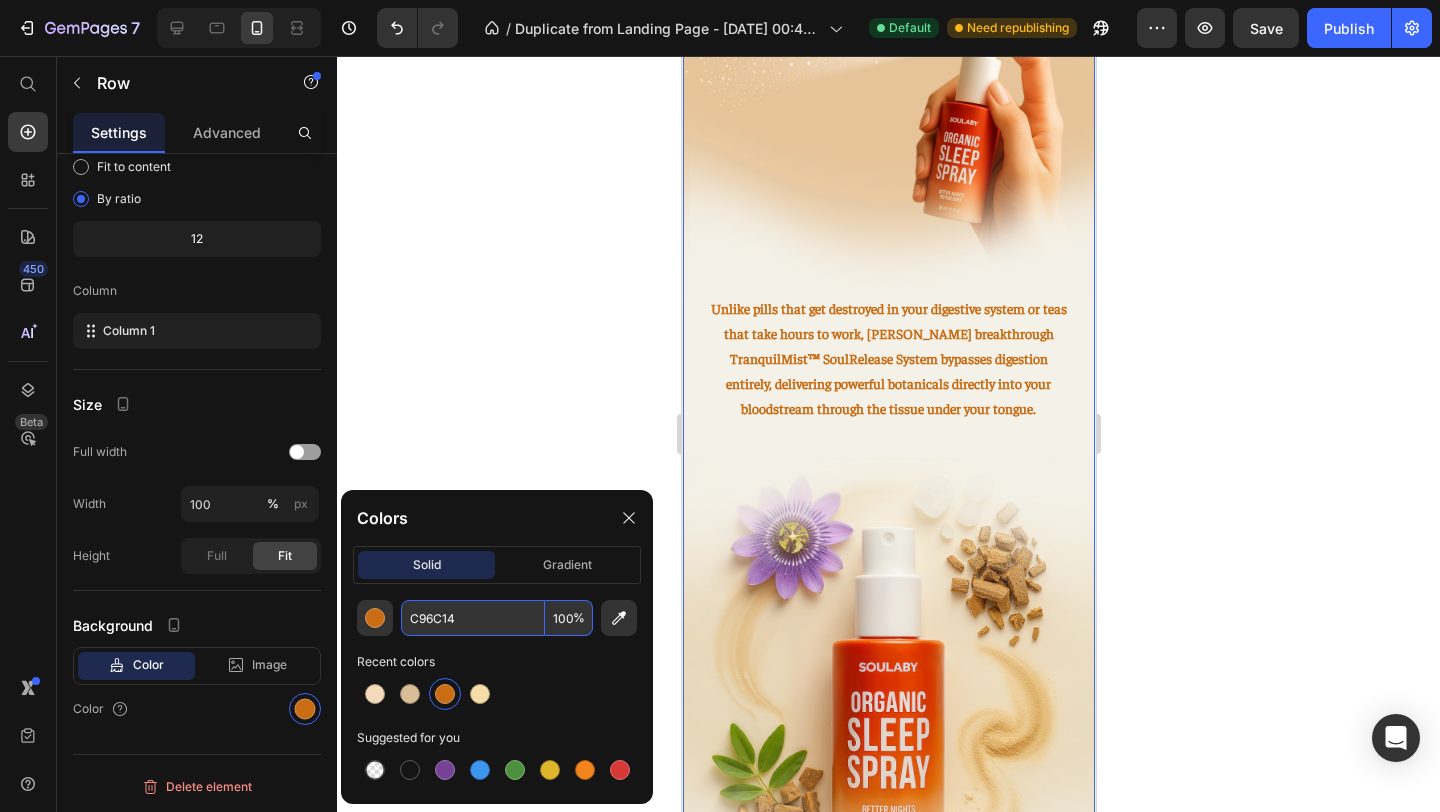 click on "Racing minds start with stress overload. Heading Before you even try to fall asleep, your mind has been, collecting stress, worries, and overstimulation all day.  Text Block Image Row    You need something that signals your brain "It's safe to let go now." Heading That's where SOULABY's breakthrough SoulRelease System comes in. Text Block
See How It works   Button Image SOULABY Spray For Your Exhausted Mind Heading The first sublingual sleep formula designed to work with your body's natural sleep mechanisms, helping transform anxious energy into calm restoration in just 15-20 minutes. Text Block Image Unlike pills that get destroyed in your digestive system or teas that take hours to work, SOULABY's breakthrough TranquilMist™ SoulRelease System bypasses digestion entirely, delivering powerful botanicals directly into your bloodstream through the tissue under your tongue. Text Block Image
🌿  Sublingual Absorption Text Block
🎯" at bounding box center [888, -67] 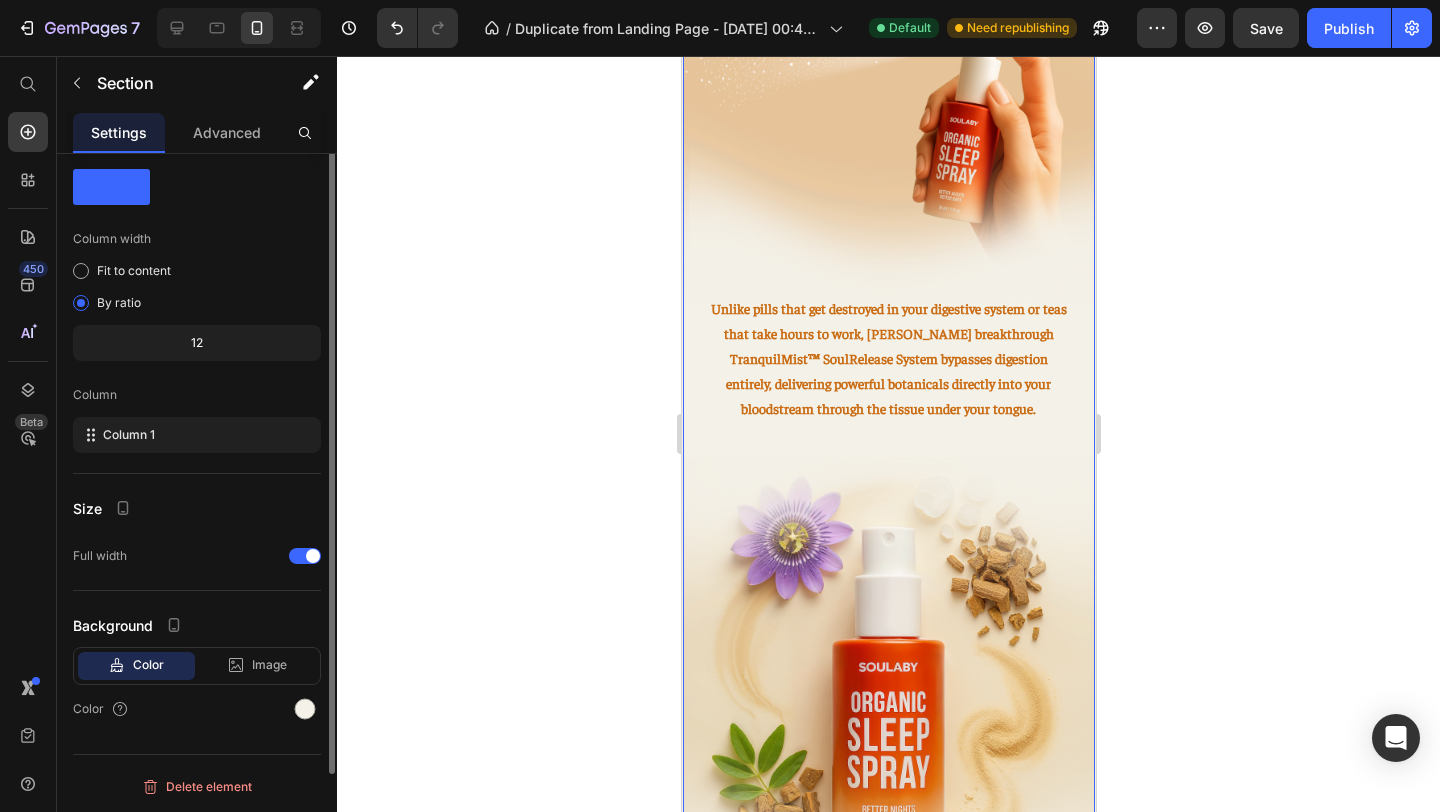 scroll, scrollTop: 0, scrollLeft: 0, axis: both 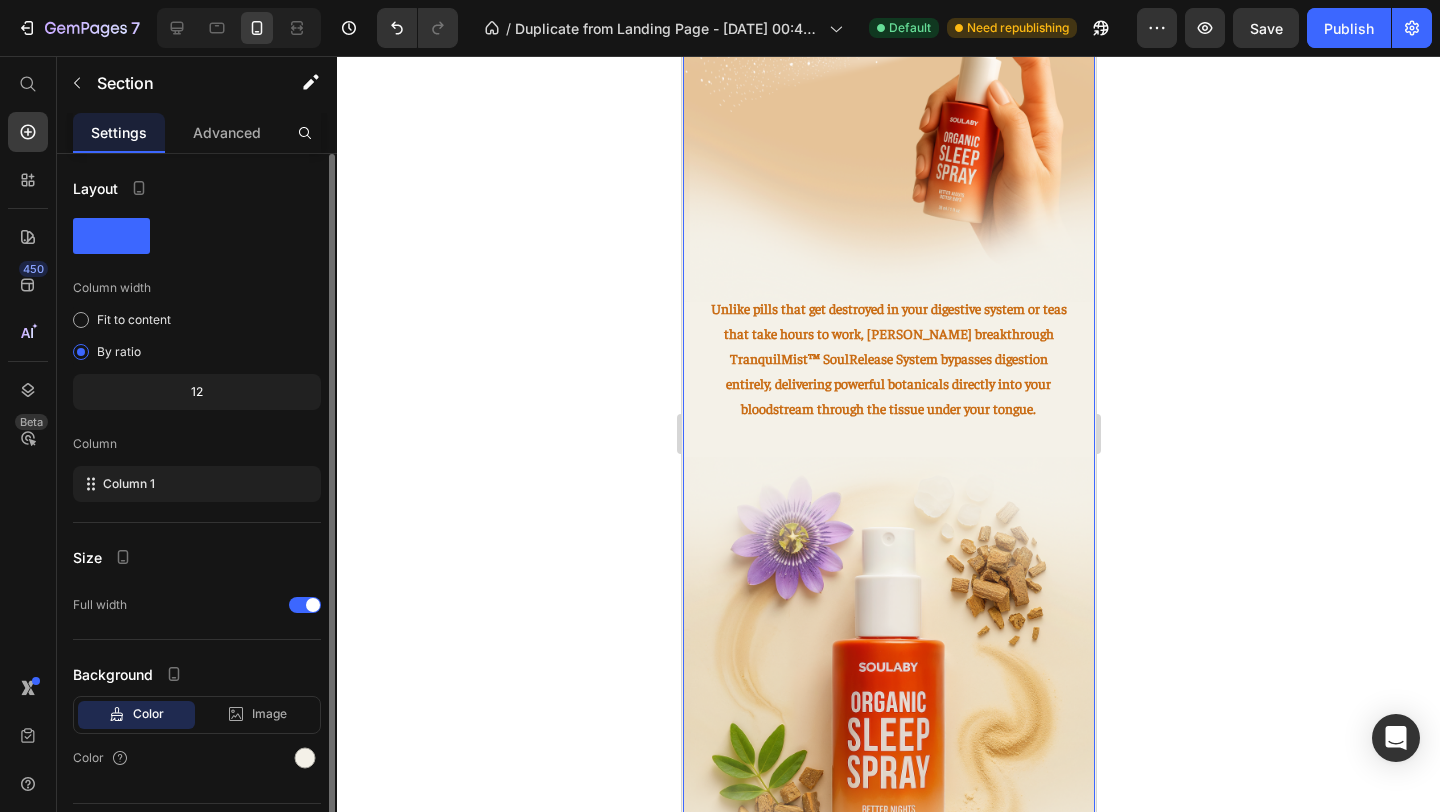 click on "Racing minds start with stress overload. Heading Before you even try to fall asleep, your mind has been, collecting stress, worries, and overstimulation all day.  Text Block Image Row    You need something that signals your brain "It's safe to let go now." Heading That's where SOULABY's breakthrough SoulRelease System comes in. Text Block
See How It works   Button Image SOULABY Spray For Your Exhausted Mind Heading The first sublingual sleep formula designed to work with your body's natural sleep mechanisms, helping transform anxious energy into calm restoration in just 15-20 minutes. Text Block Image Unlike pills that get destroyed in your digestive system or teas that take hours to work, SOULABY's breakthrough TranquilMist™ SoulRelease System bypasses digestion entirely, delivering powerful botanicals directly into your bloodstream through the tissue under your tongue. Text Block Image
🌿  Sublingual Absorption Text Block
🎯" at bounding box center [888, -67] 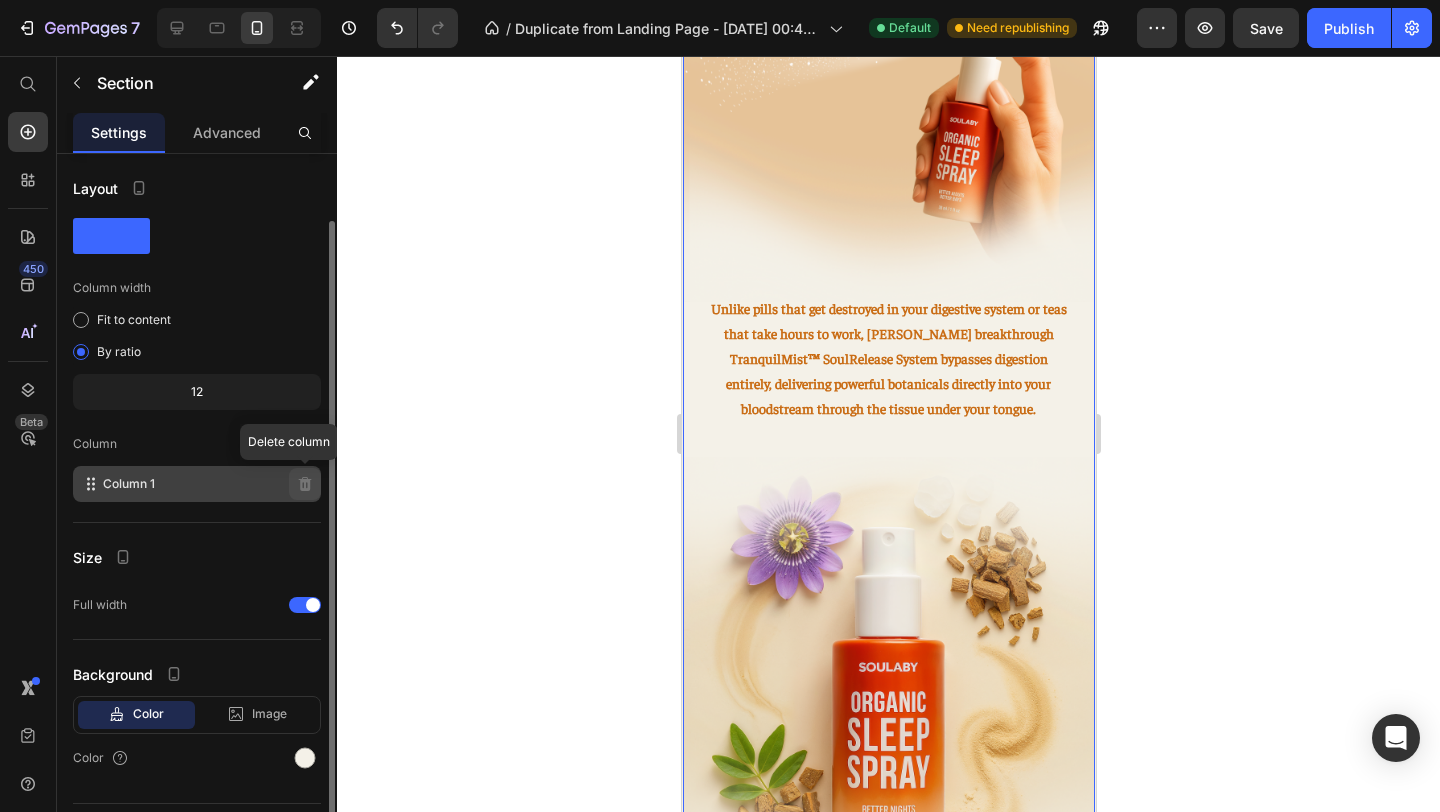 scroll, scrollTop: 49, scrollLeft: 0, axis: vertical 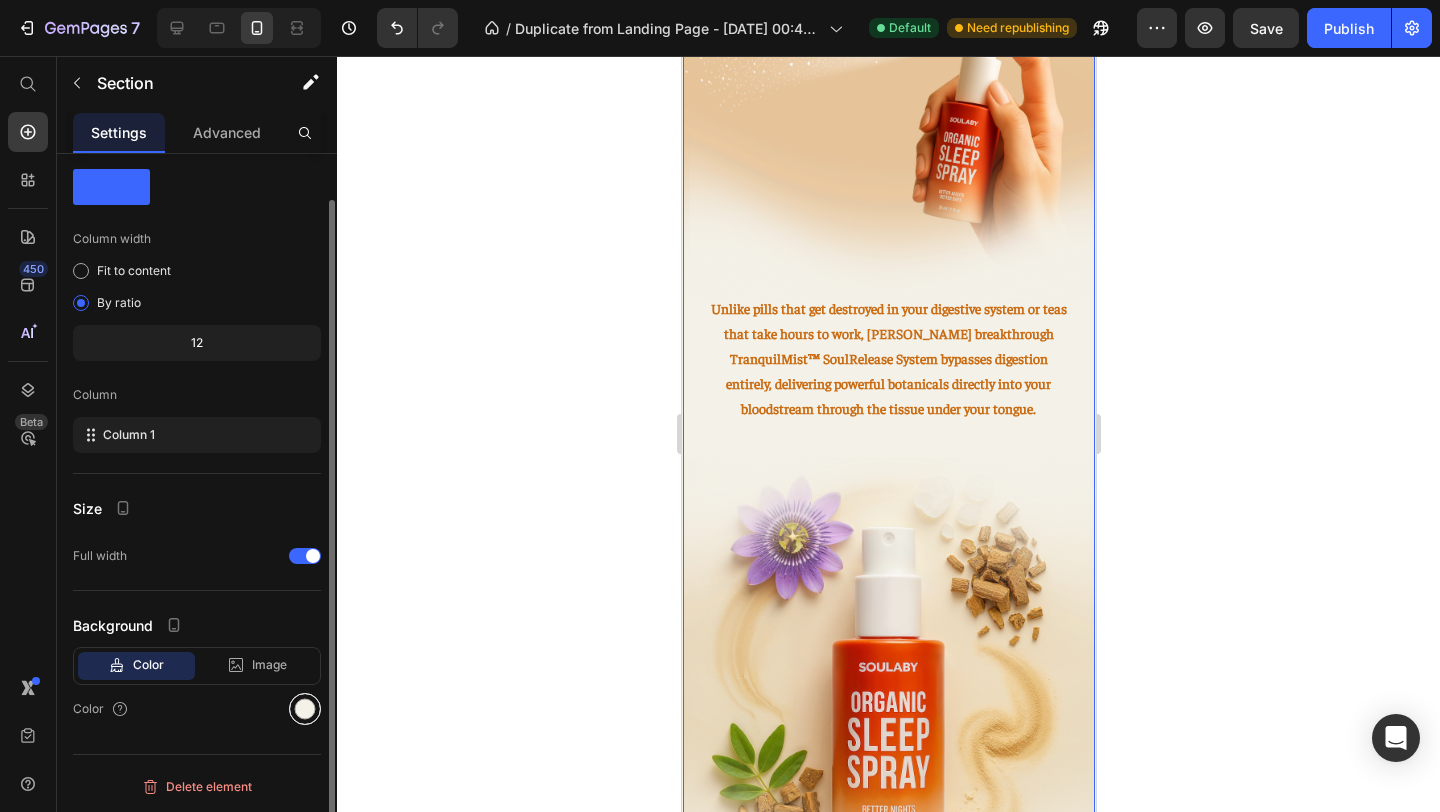 click at bounding box center [305, 709] 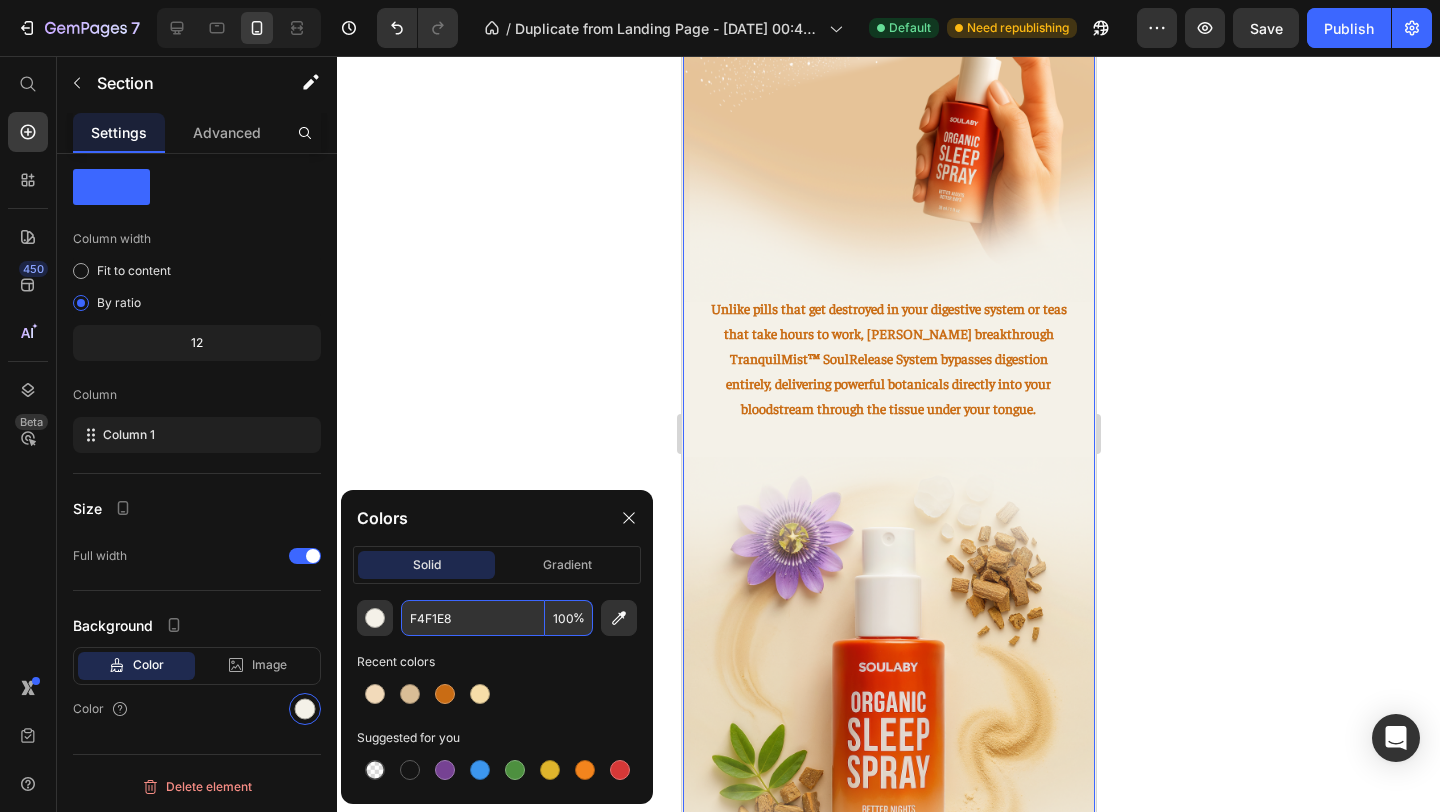 click on "F4F1E8" at bounding box center (473, 618) 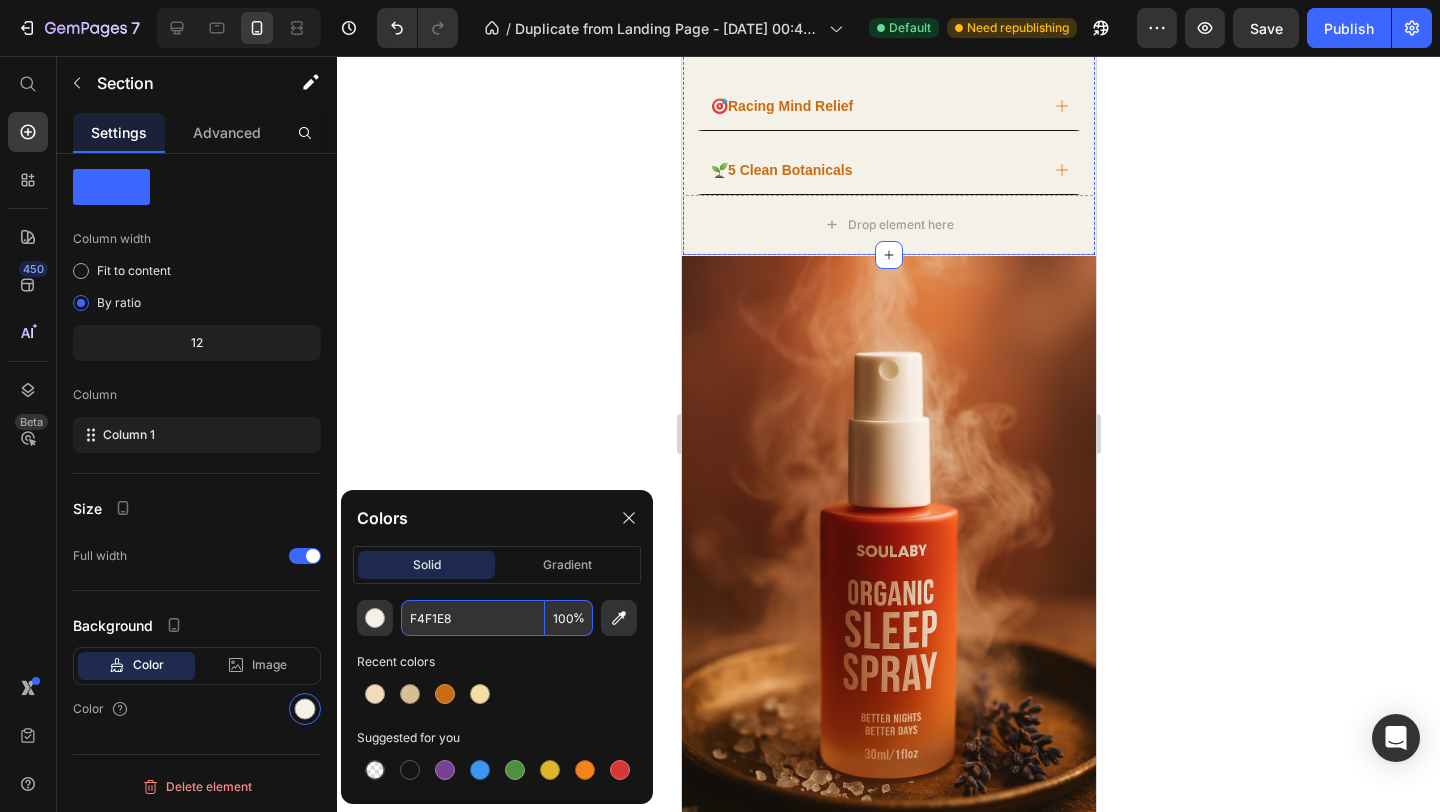 scroll, scrollTop: 3095, scrollLeft: 0, axis: vertical 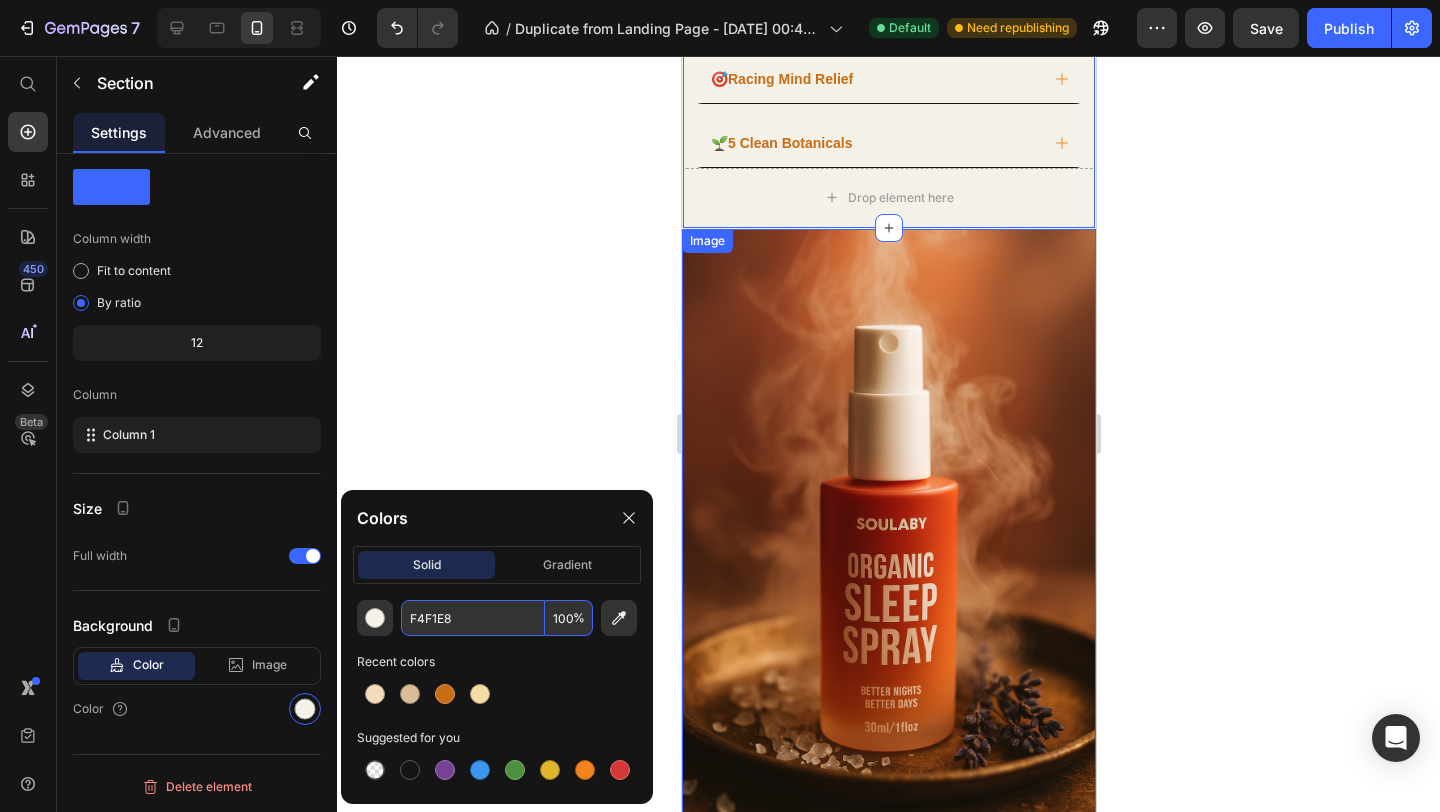 click at bounding box center (888, 539) 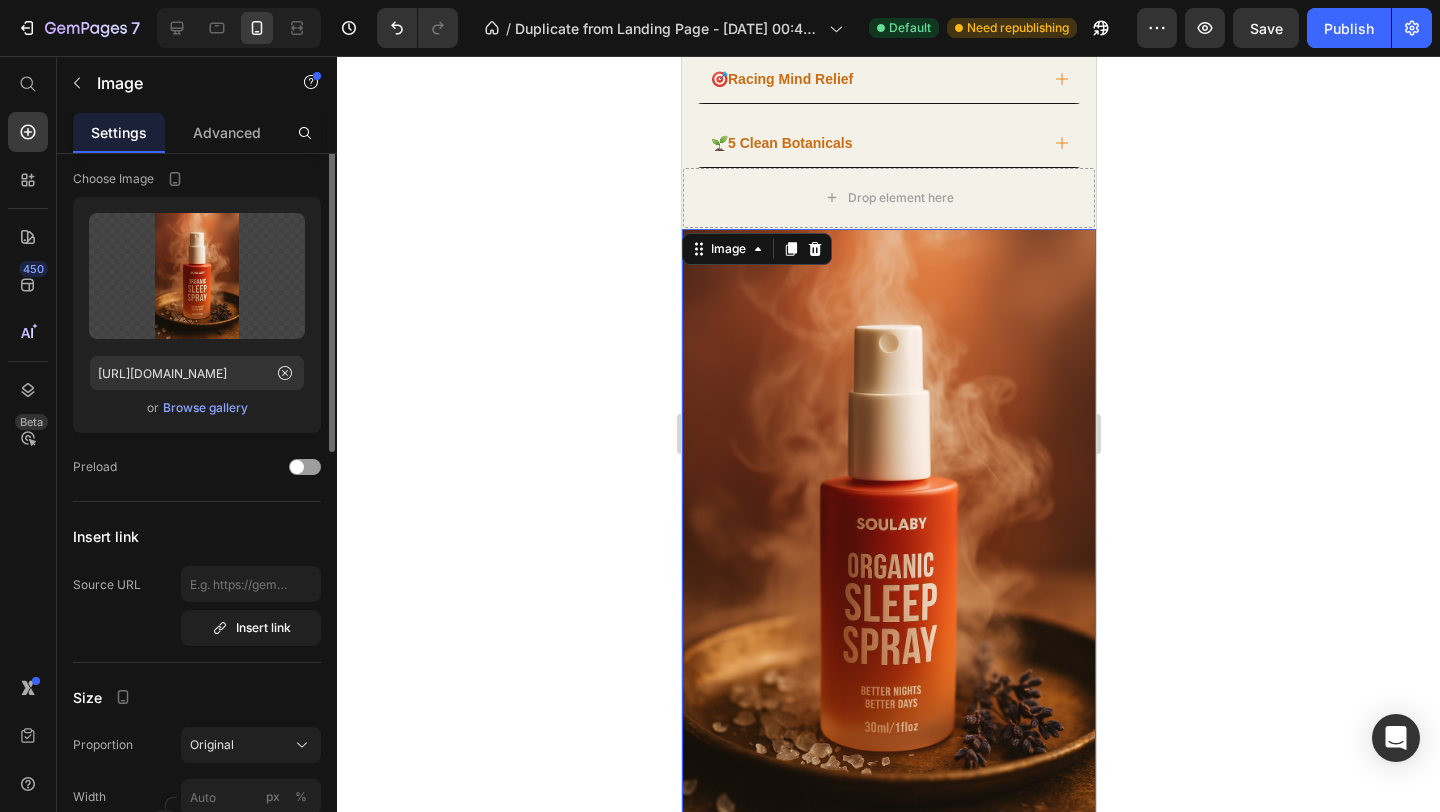 scroll, scrollTop: 0, scrollLeft: 0, axis: both 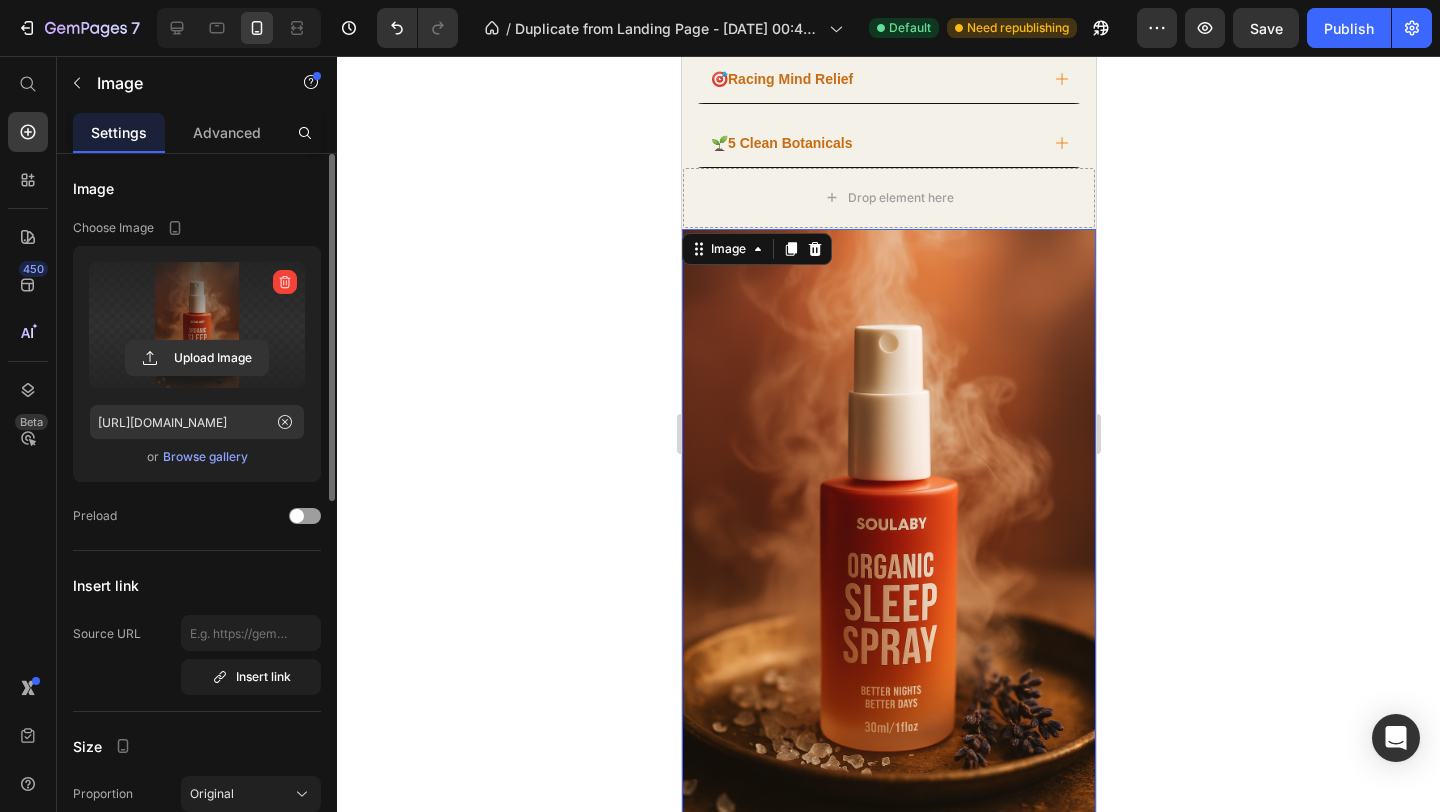 click at bounding box center [285, 282] 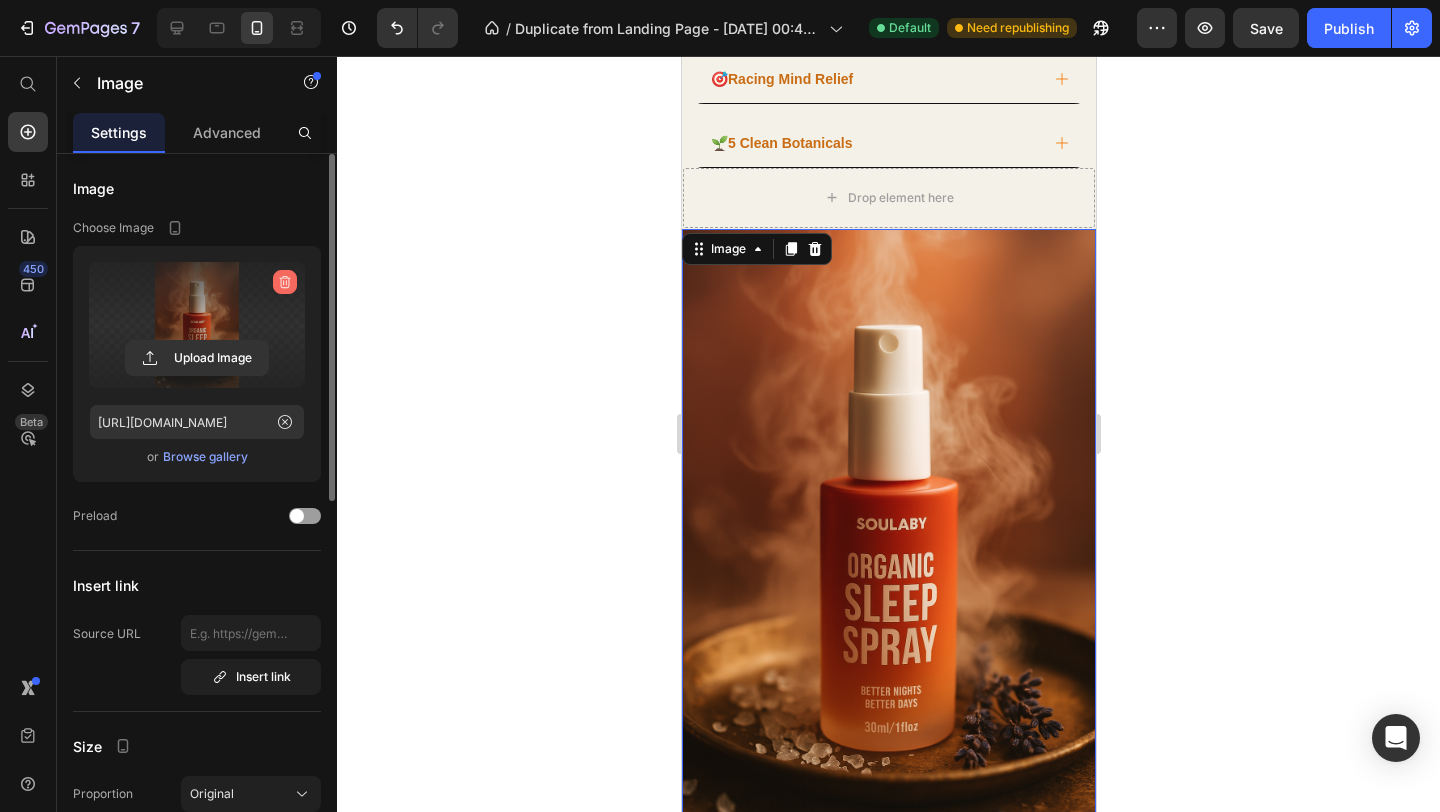 click 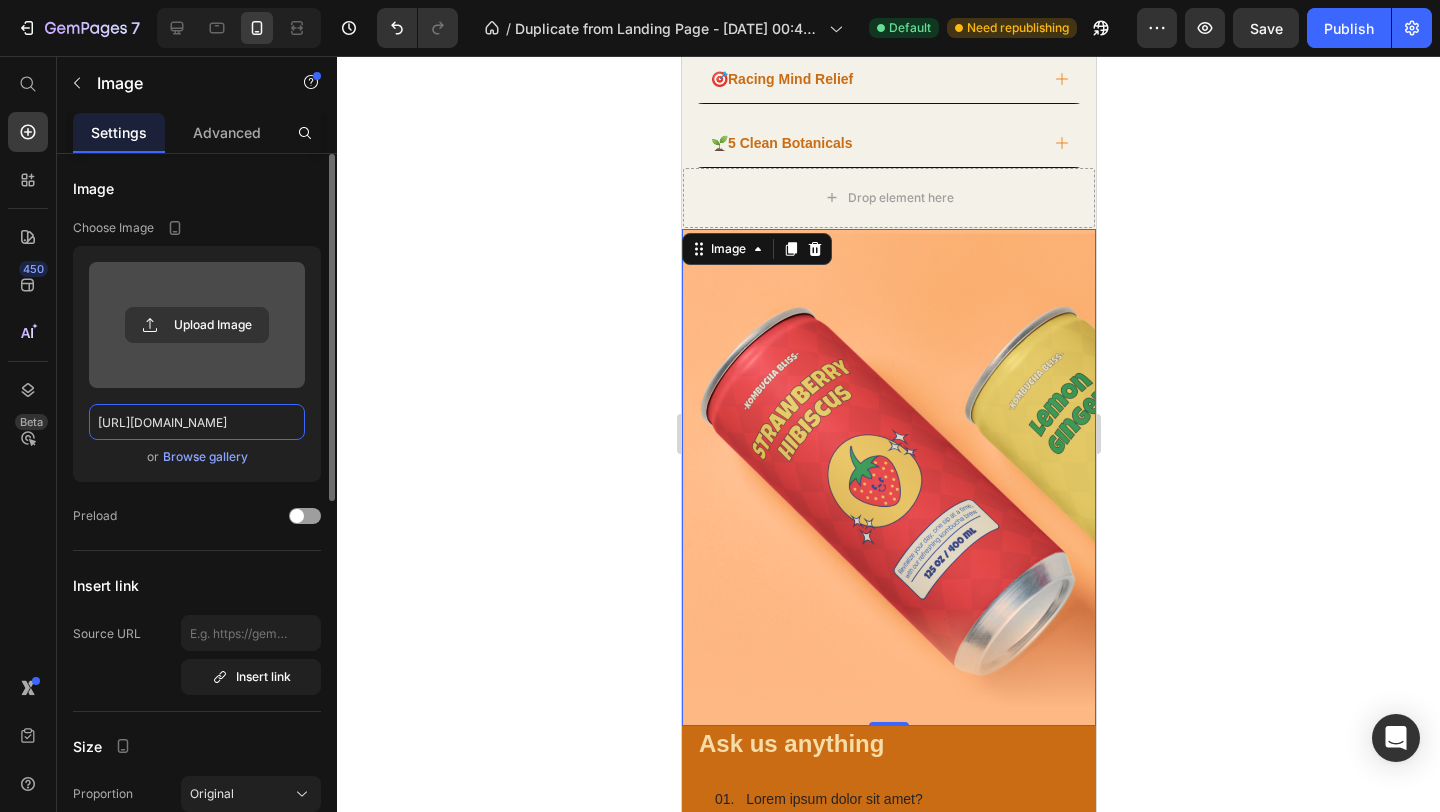 scroll, scrollTop: 0, scrollLeft: 0, axis: both 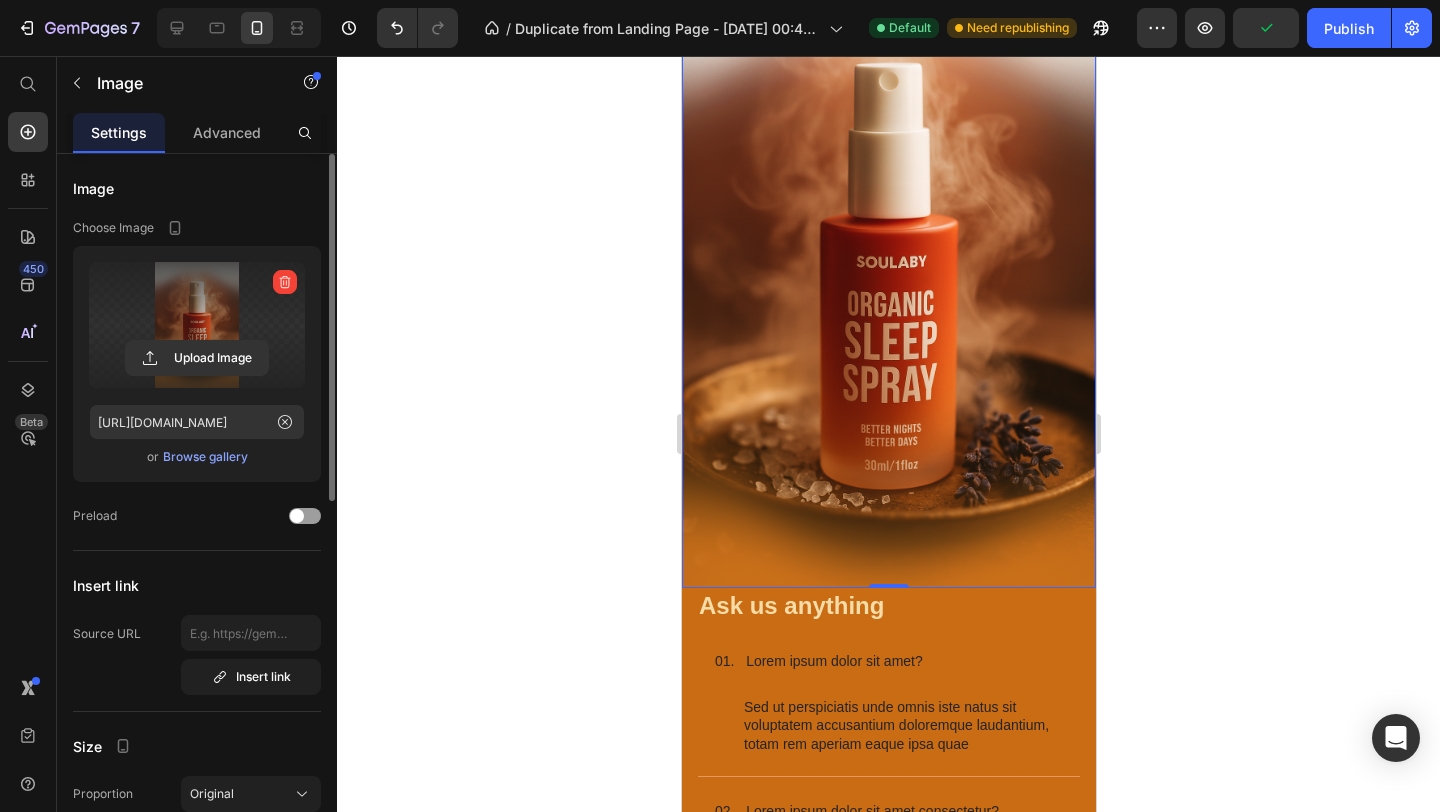 click 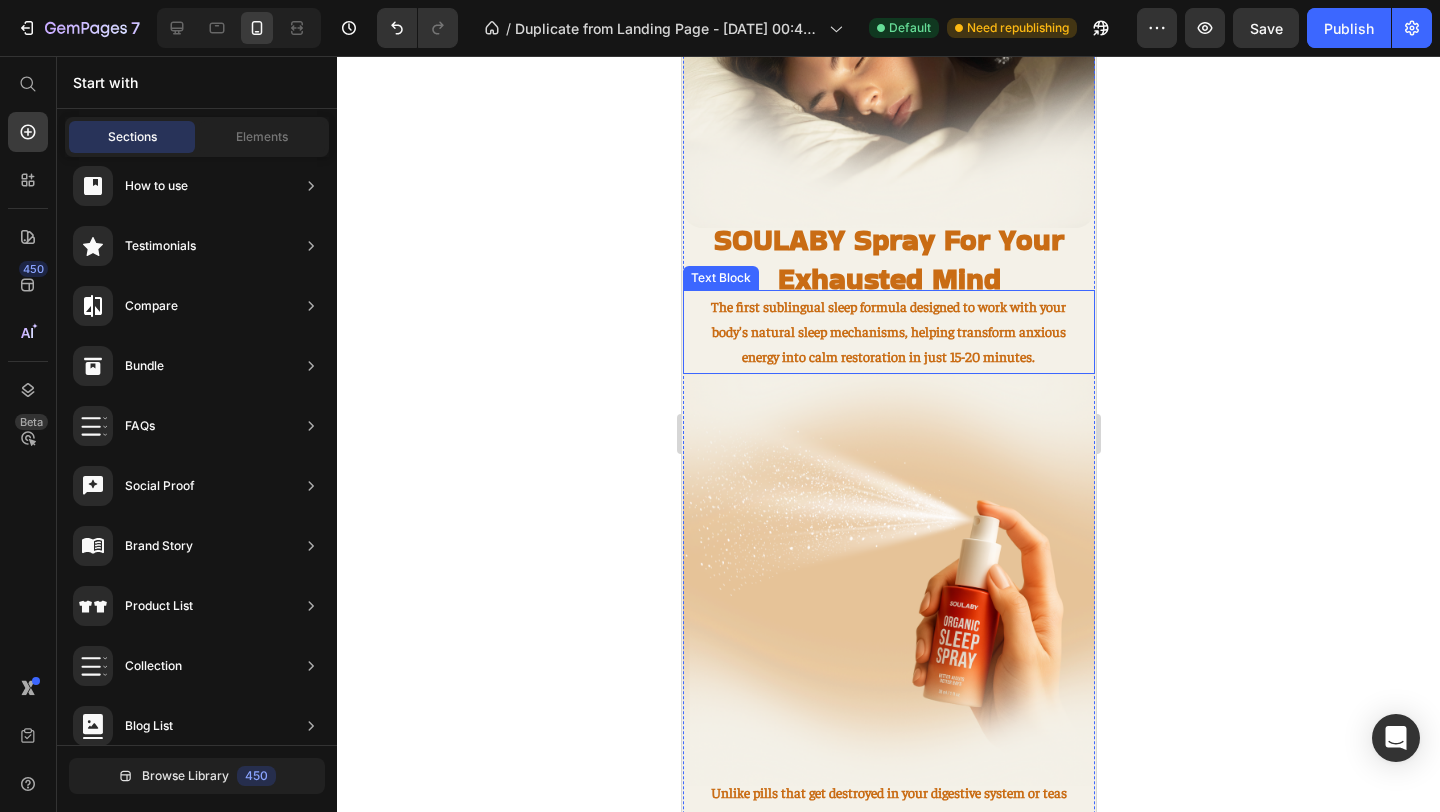 scroll, scrollTop: 1636, scrollLeft: 0, axis: vertical 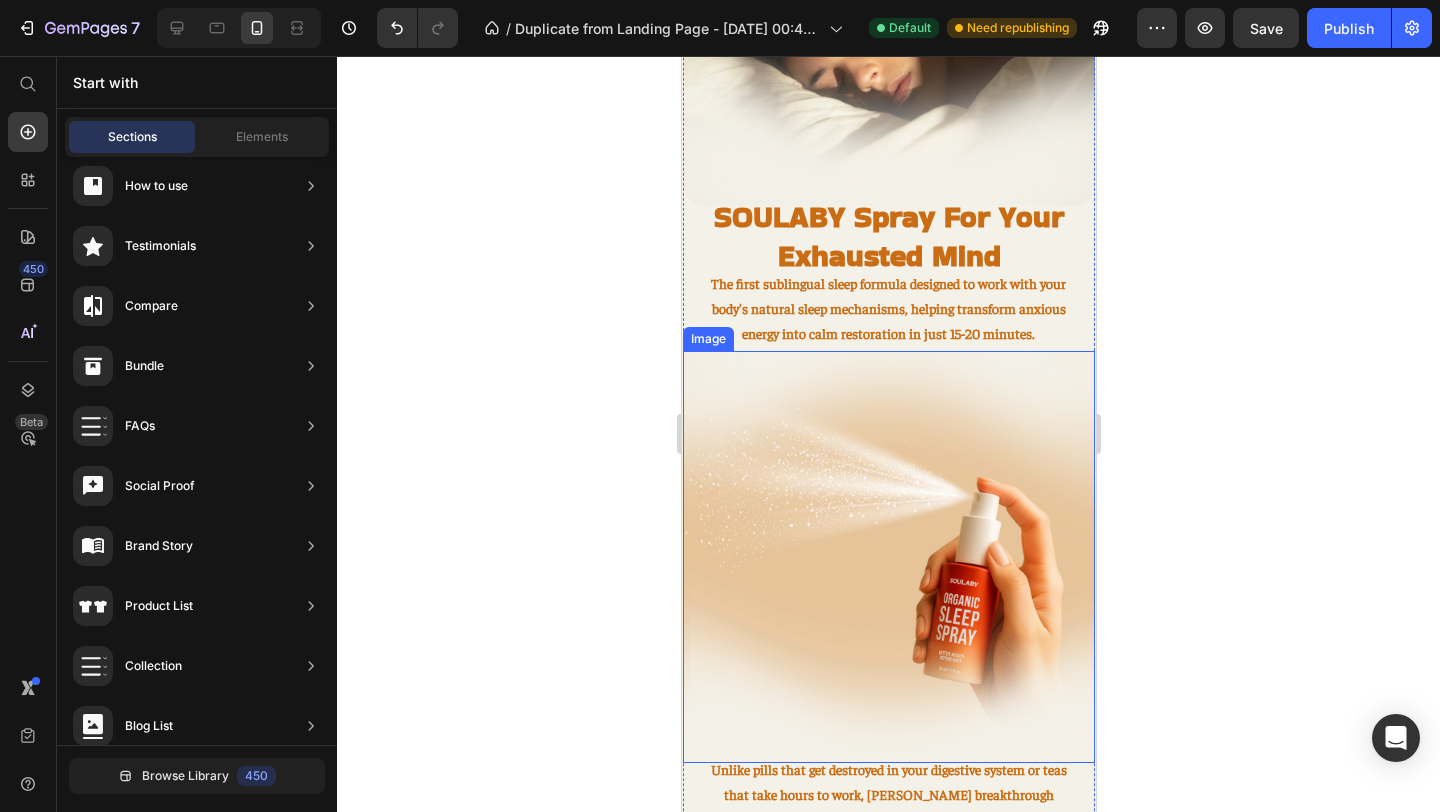 click at bounding box center [888, 557] 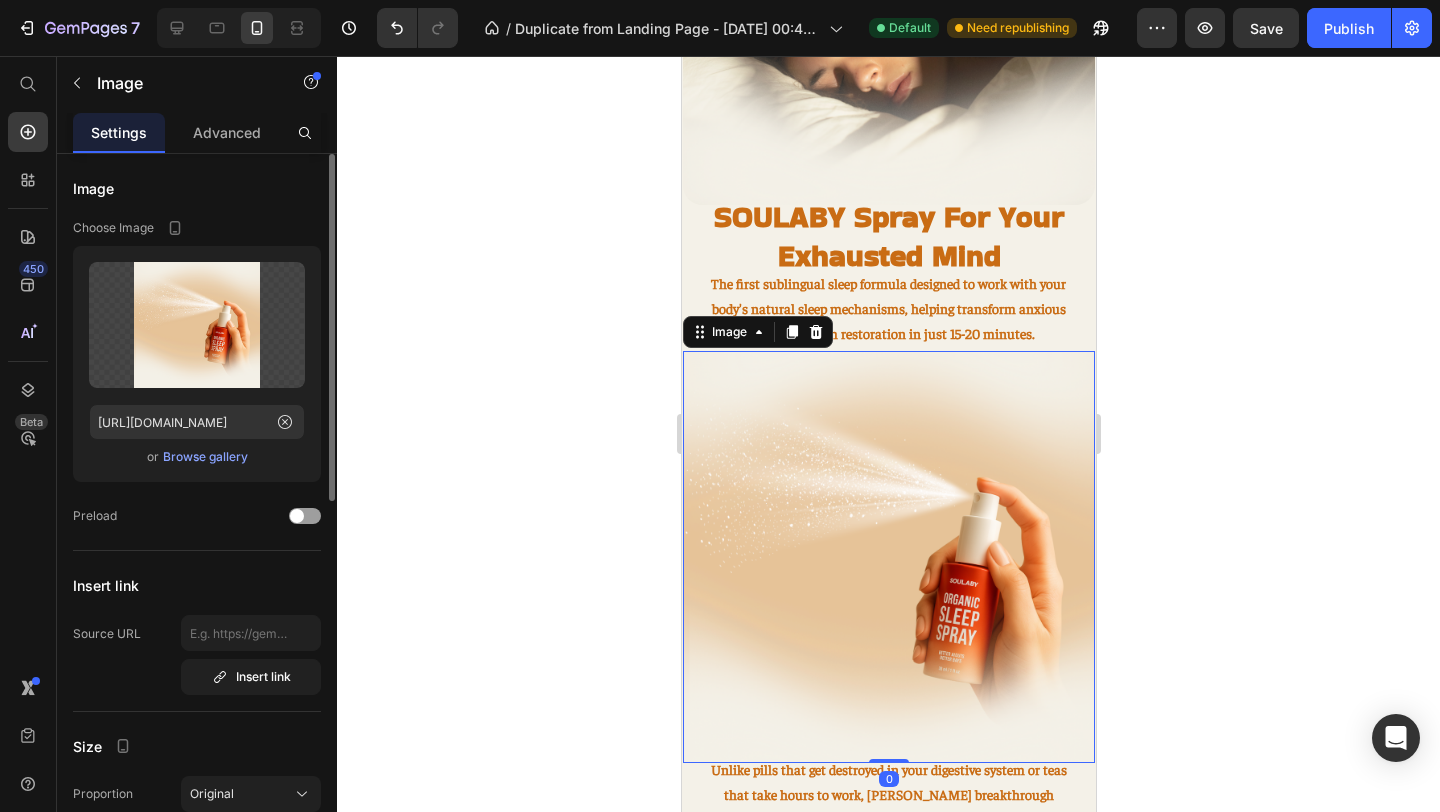 click 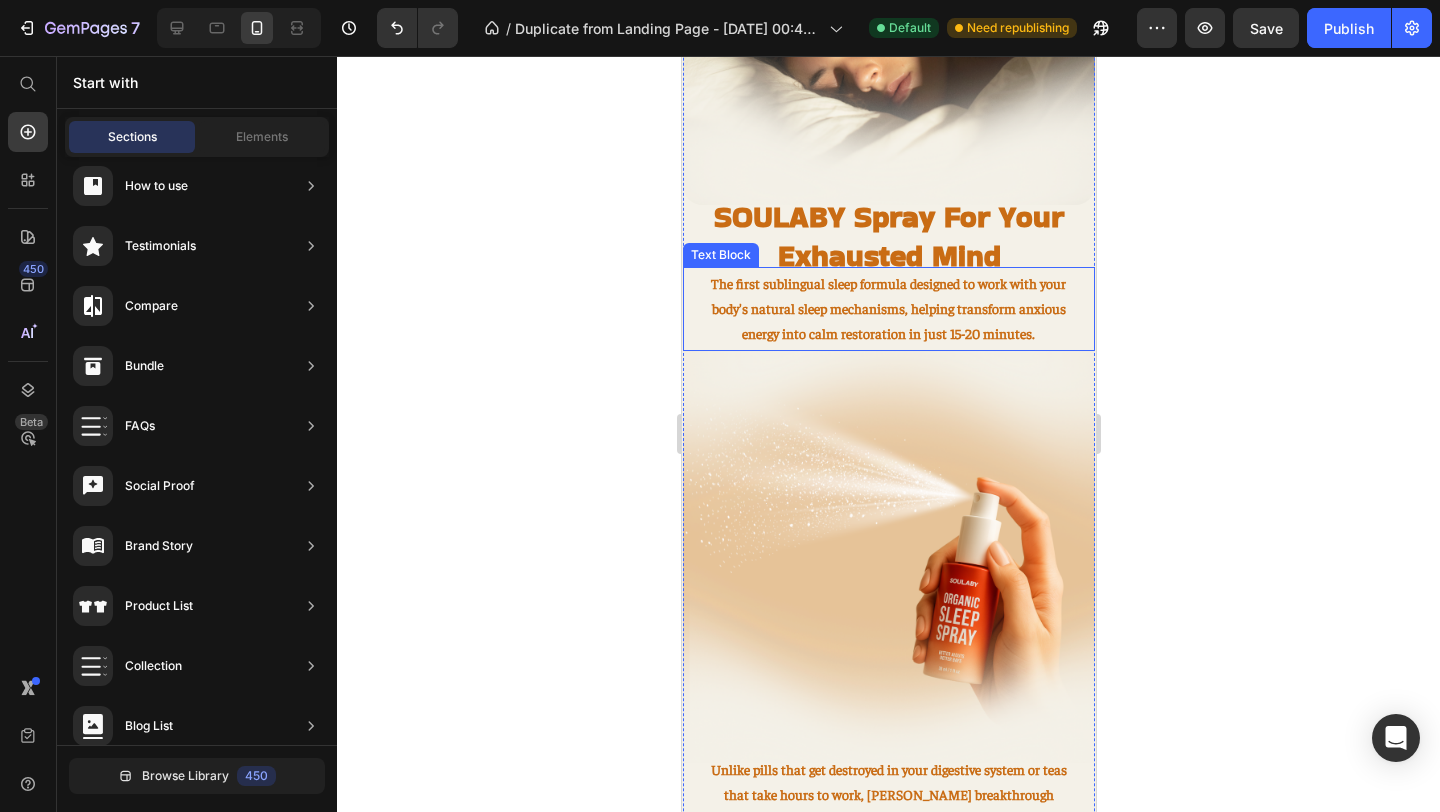 click on "The first sublingual sleep formula designed to work with your body's natural sleep mechanisms, helping transform anxious energy into calm restoration in just 15-20 minutes." at bounding box center [888, 309] 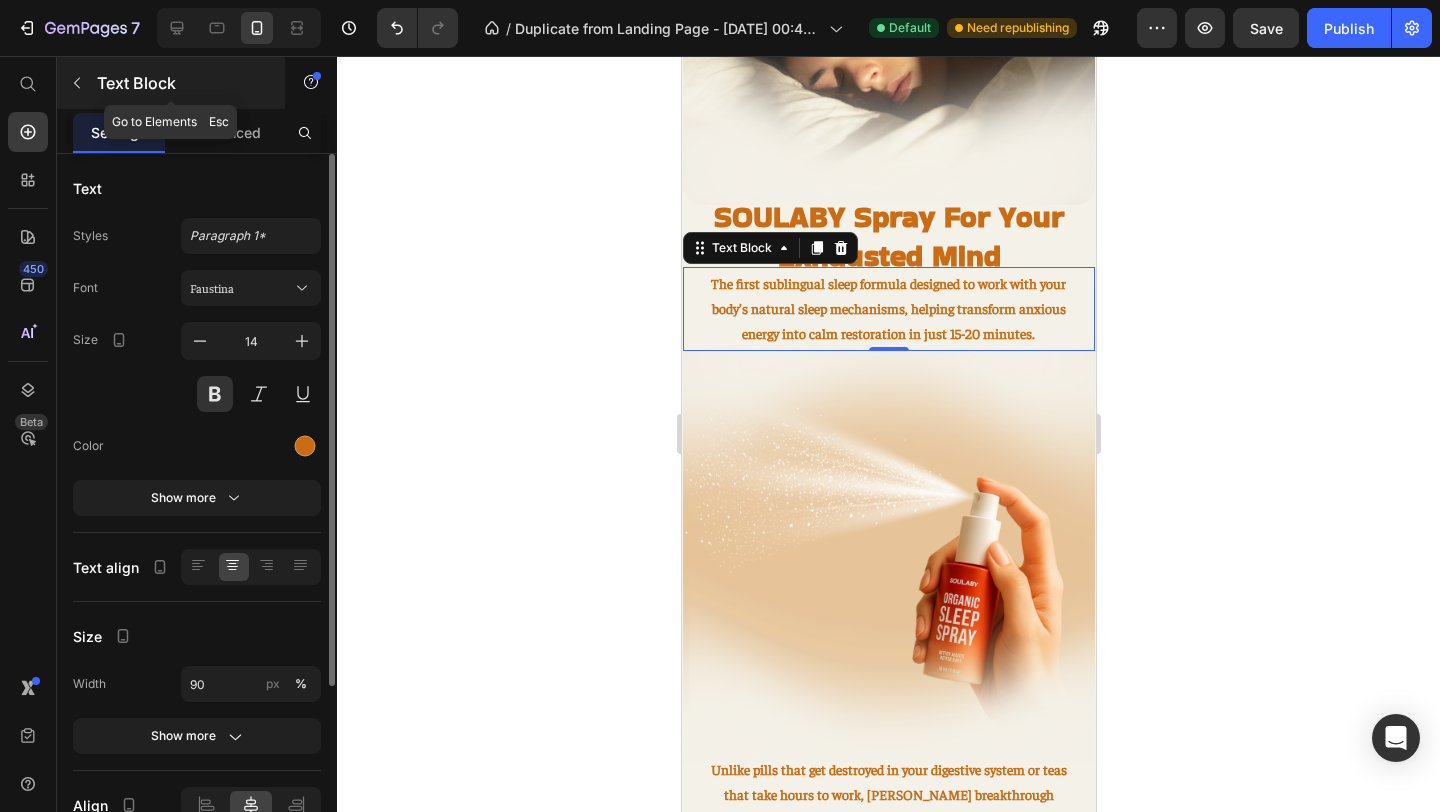 click at bounding box center [77, 83] 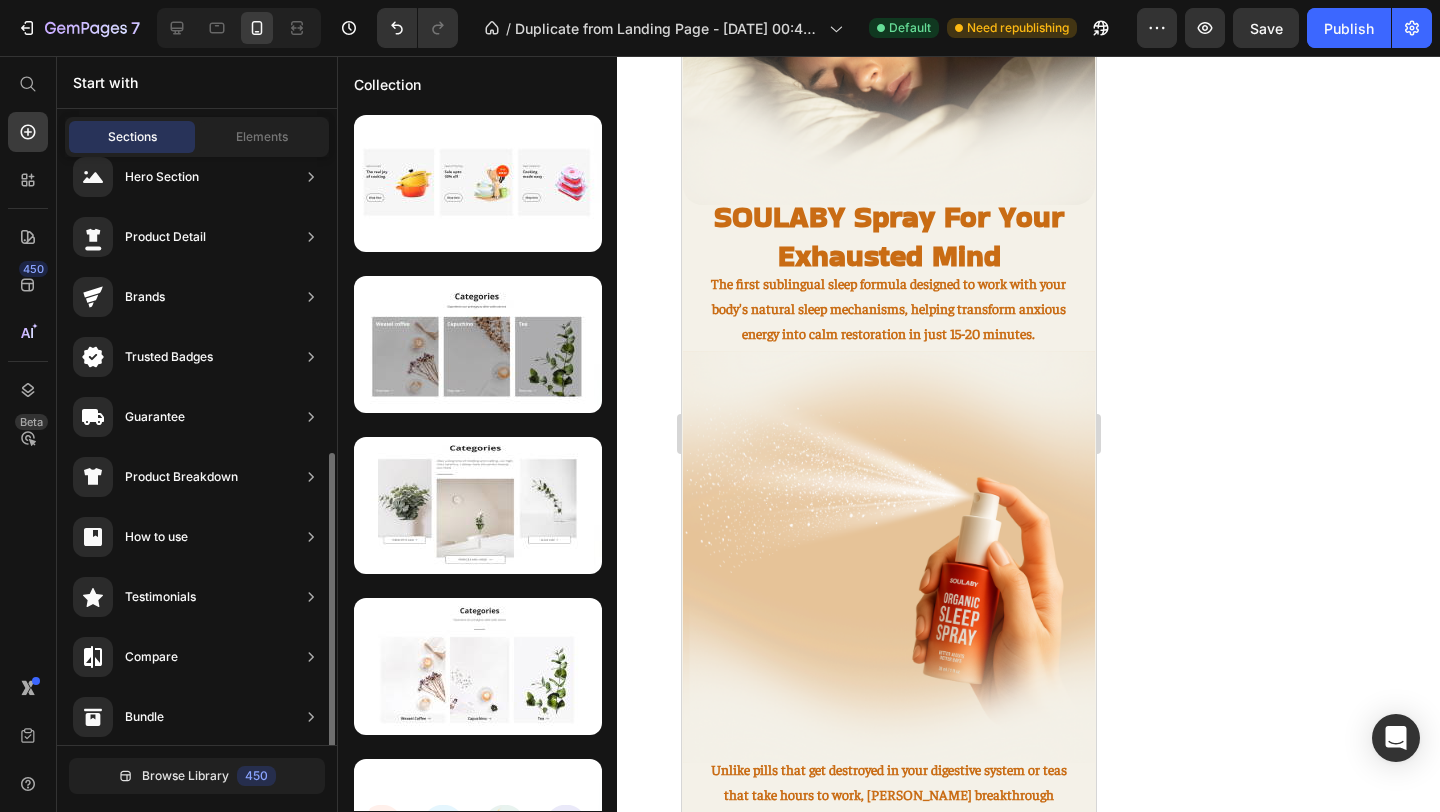 scroll, scrollTop: 0, scrollLeft: 0, axis: both 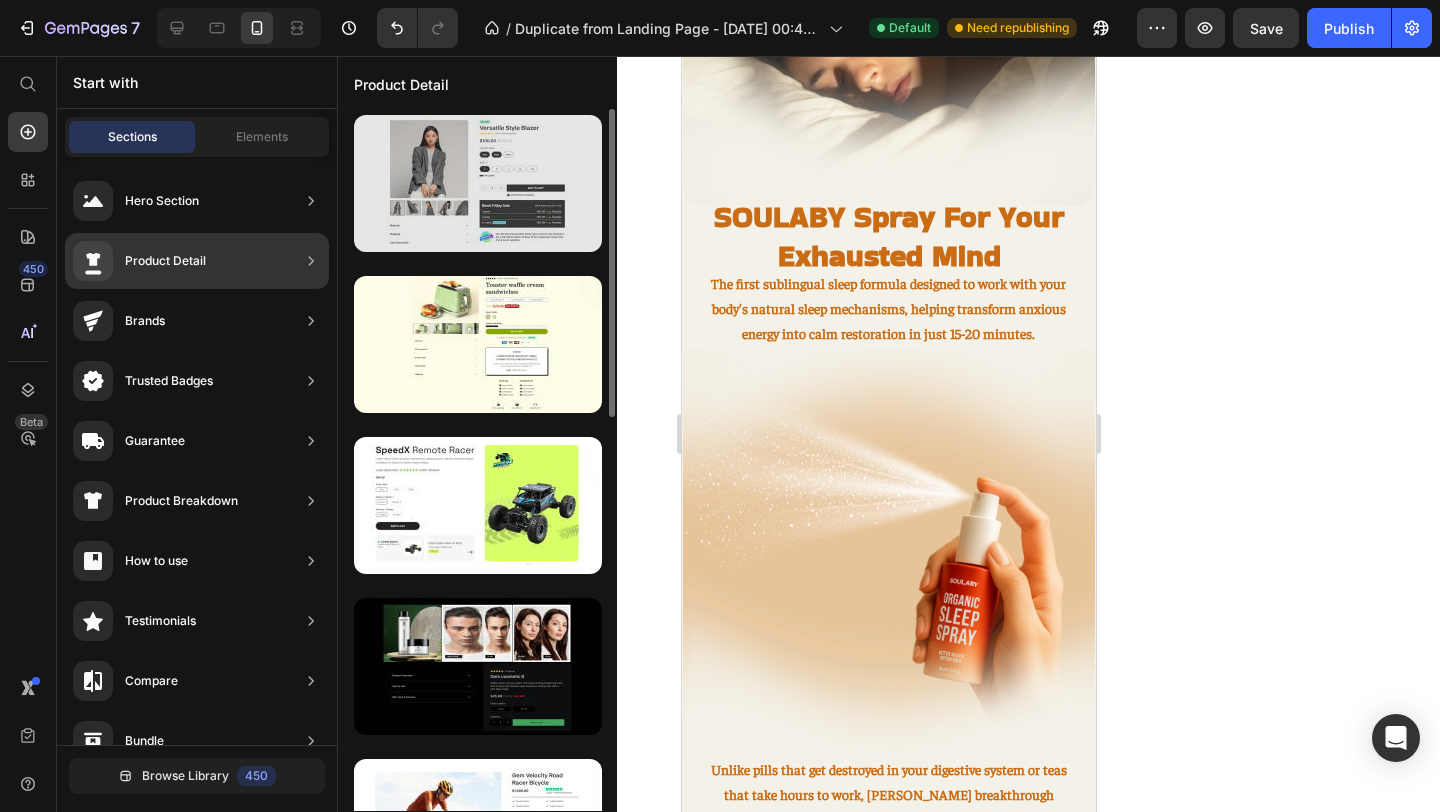 click at bounding box center [478, 183] 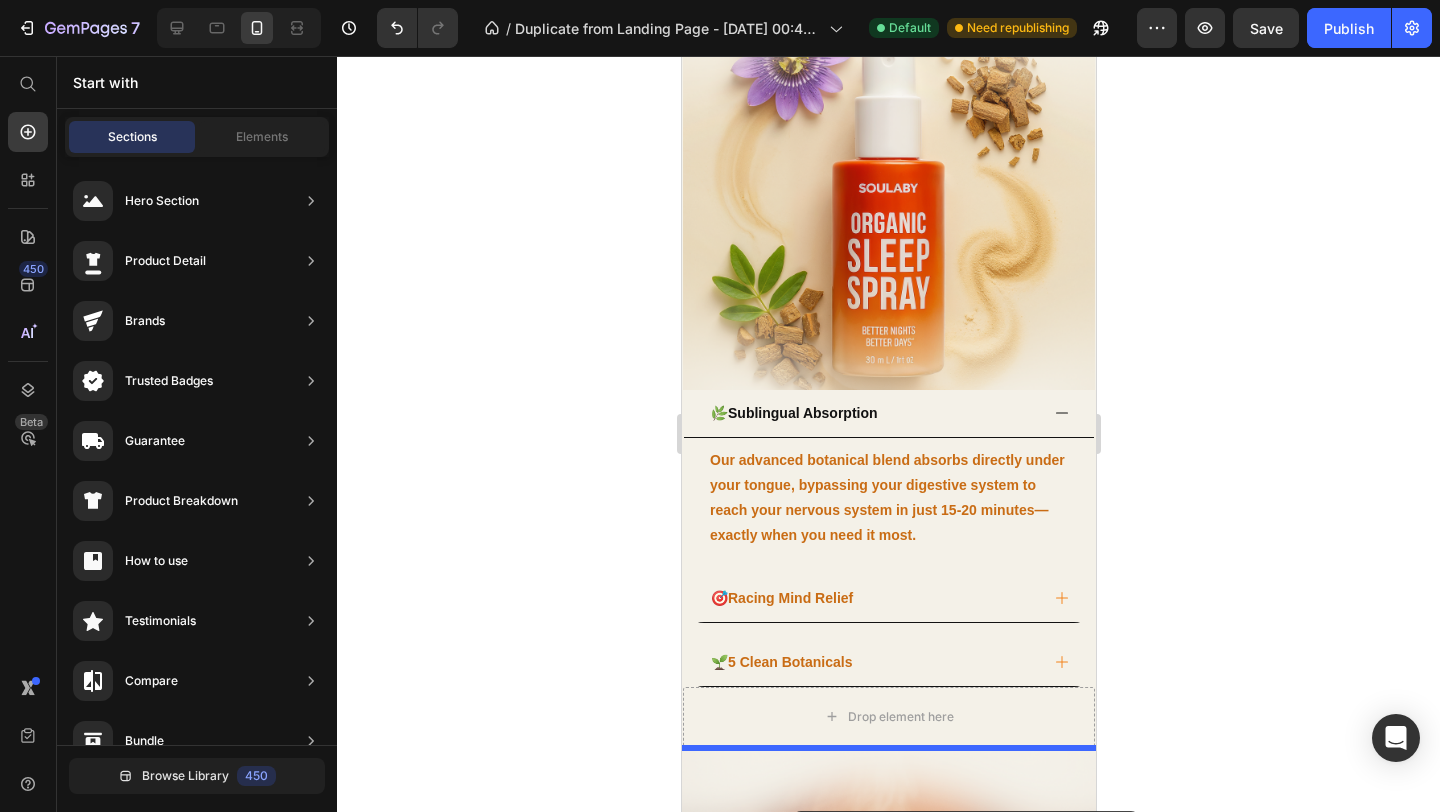 scroll, scrollTop: 2635, scrollLeft: 0, axis: vertical 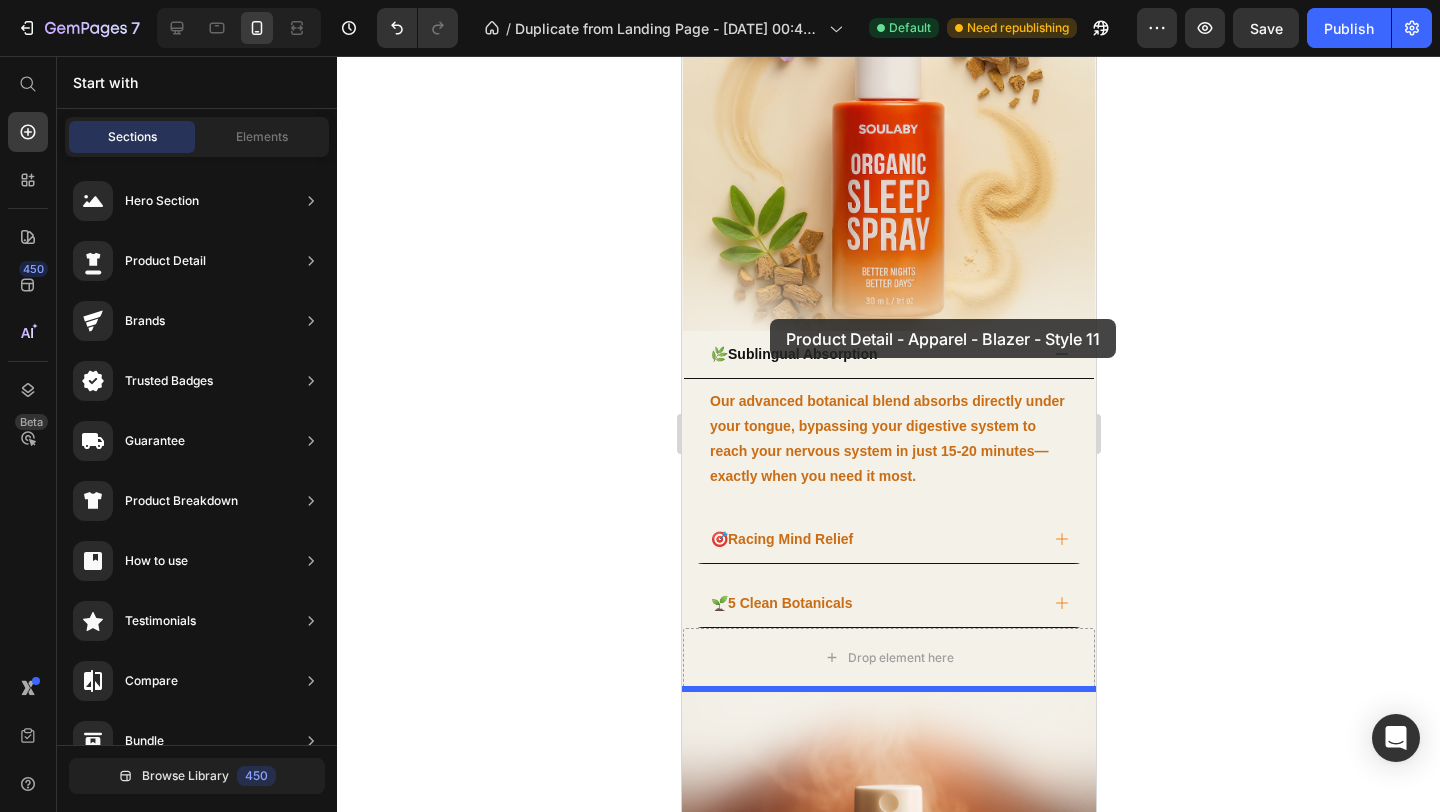 drag, startPoint x: 1168, startPoint y: 286, endPoint x: 769, endPoint y: 319, distance: 400.36234 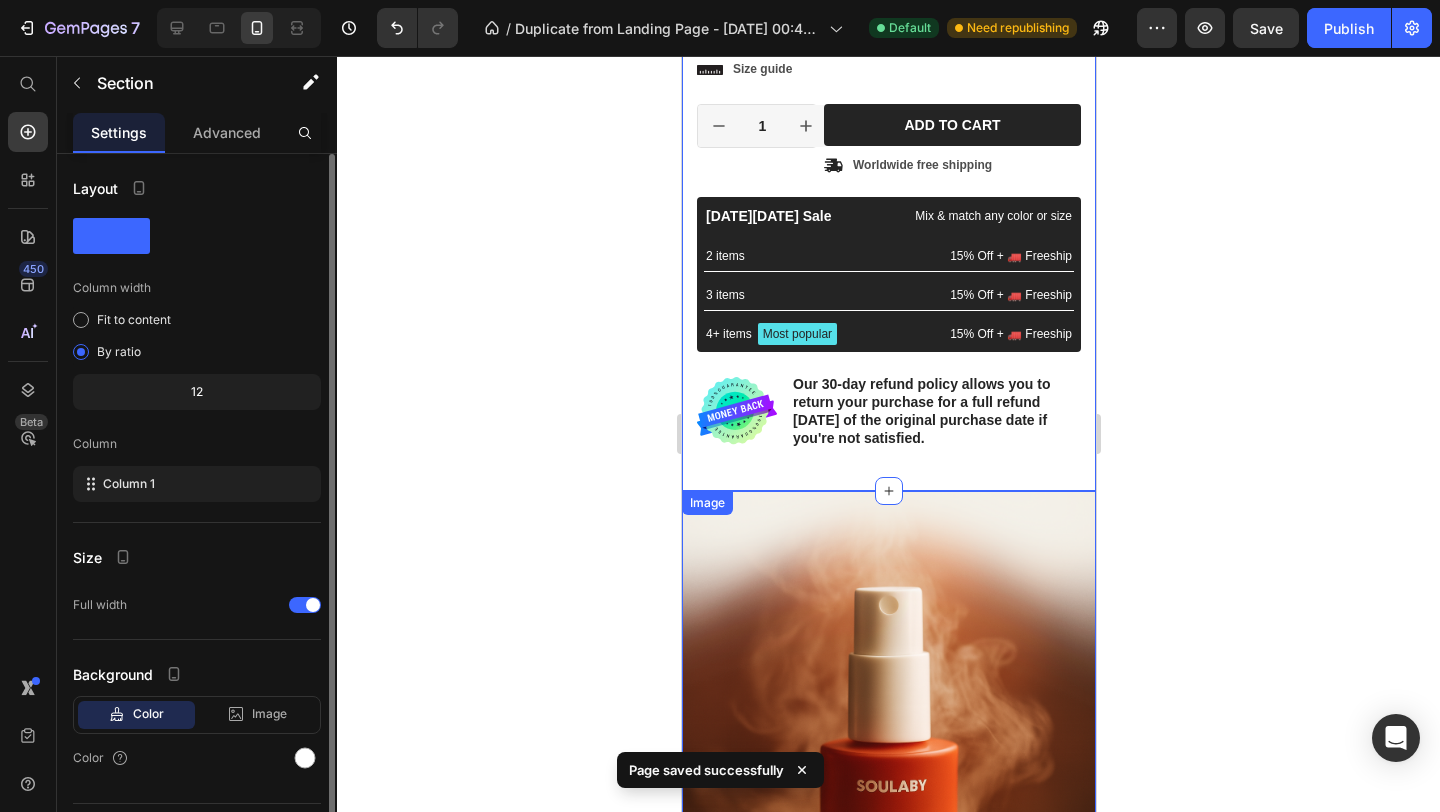scroll, scrollTop: 3773, scrollLeft: 0, axis: vertical 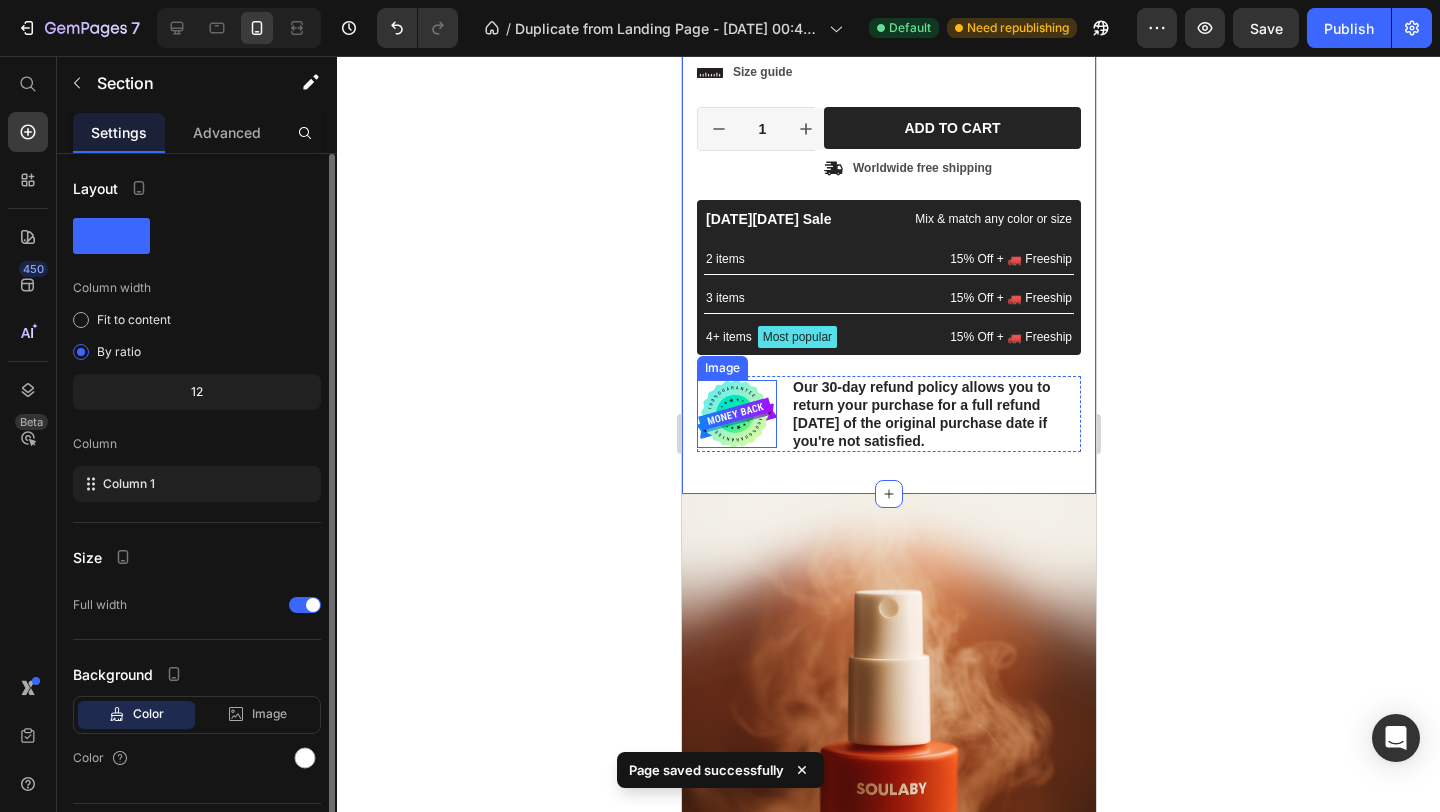 click at bounding box center [736, 414] 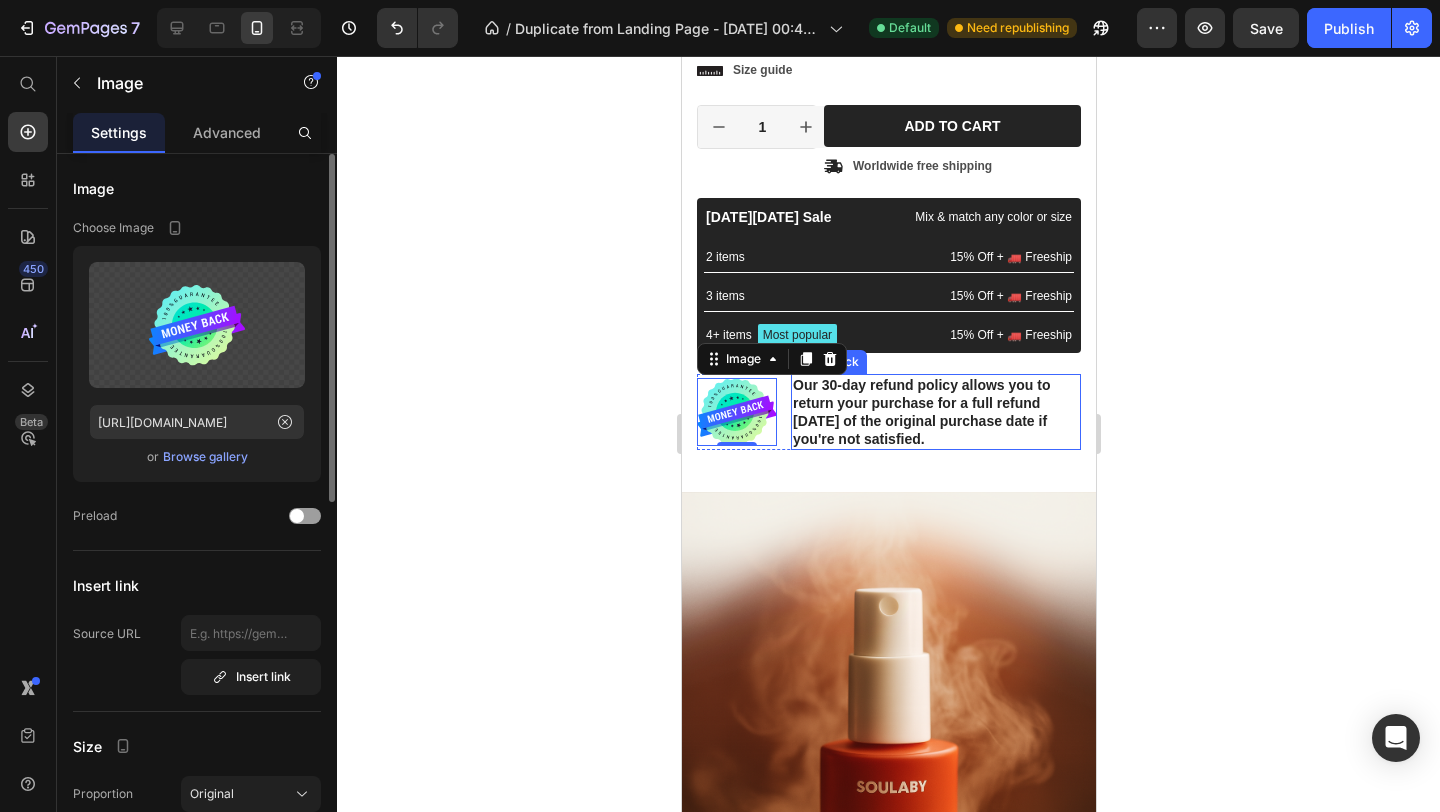 scroll, scrollTop: 3362, scrollLeft: 0, axis: vertical 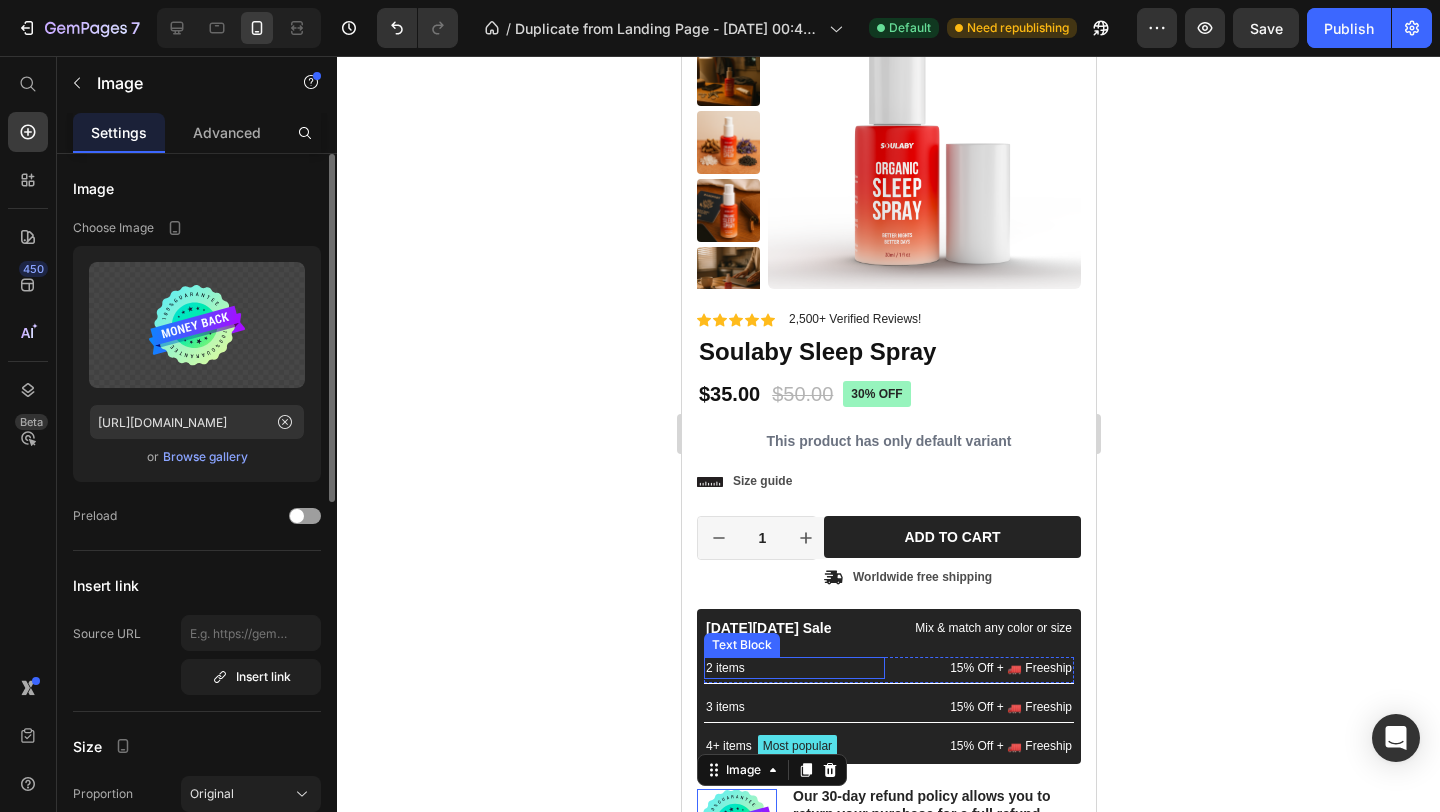 click on "2 items" at bounding box center [793, 668] 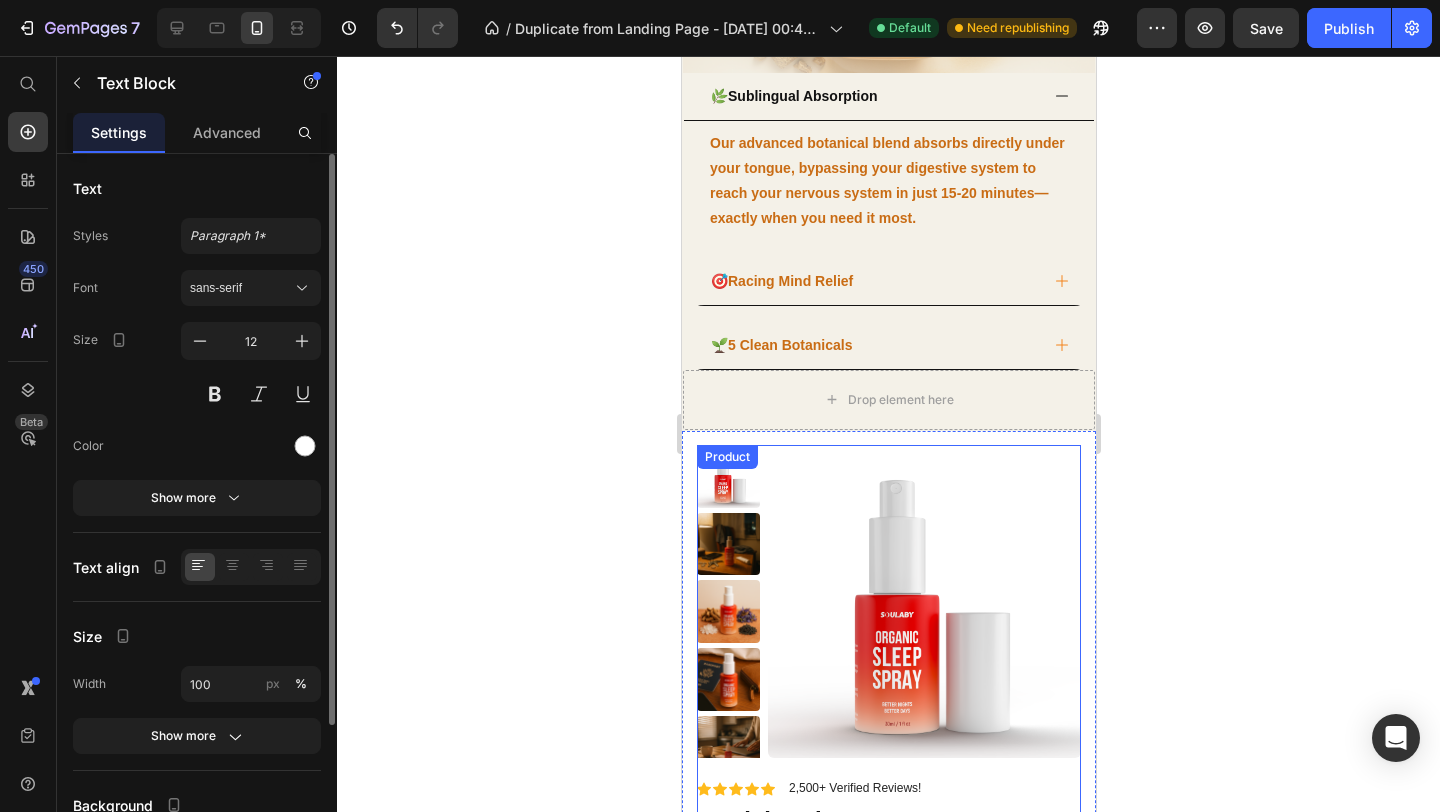 scroll, scrollTop: 2910, scrollLeft: 0, axis: vertical 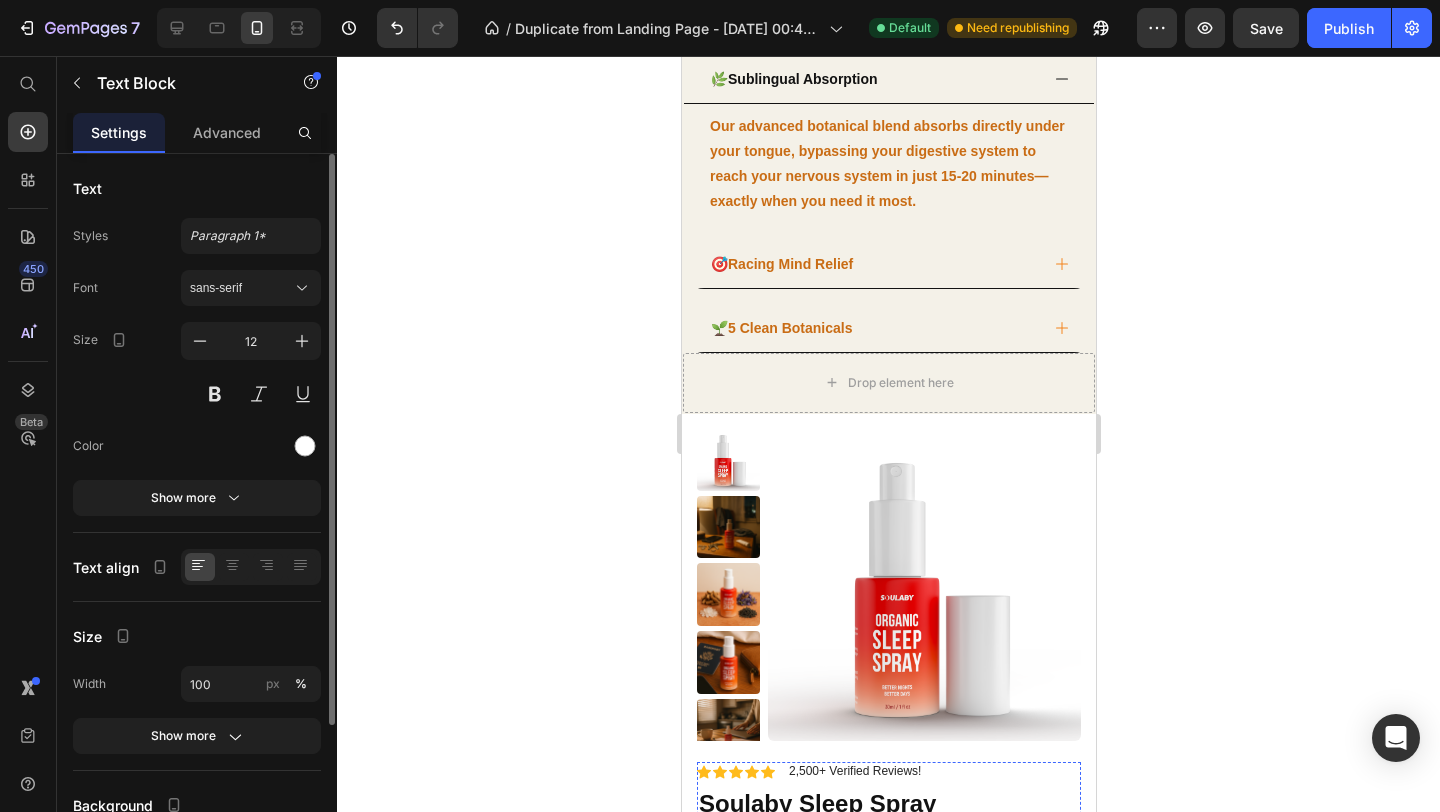click on "Icon Size guide Text Block Row" at bounding box center (888, 934) 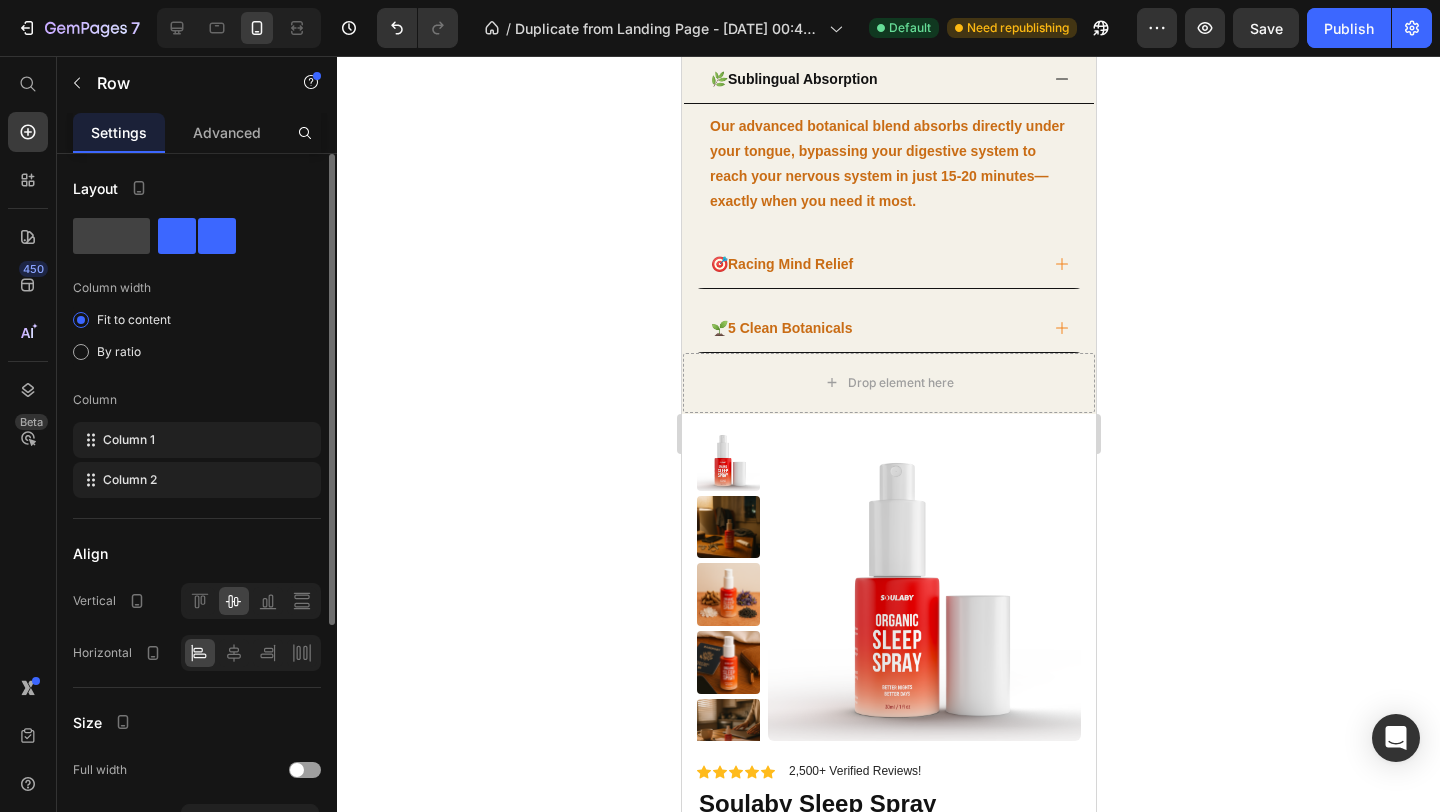 click 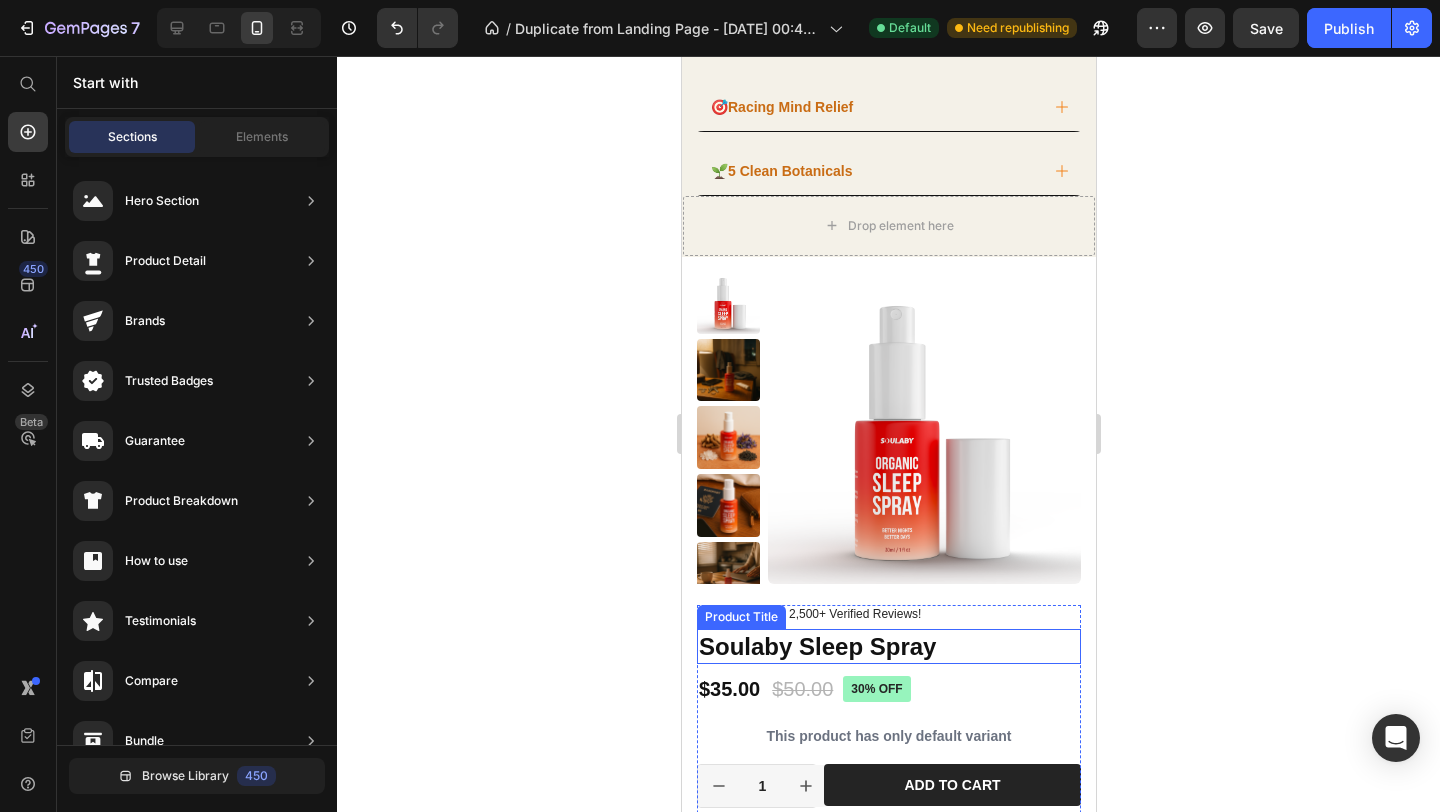 scroll, scrollTop: 2982, scrollLeft: 0, axis: vertical 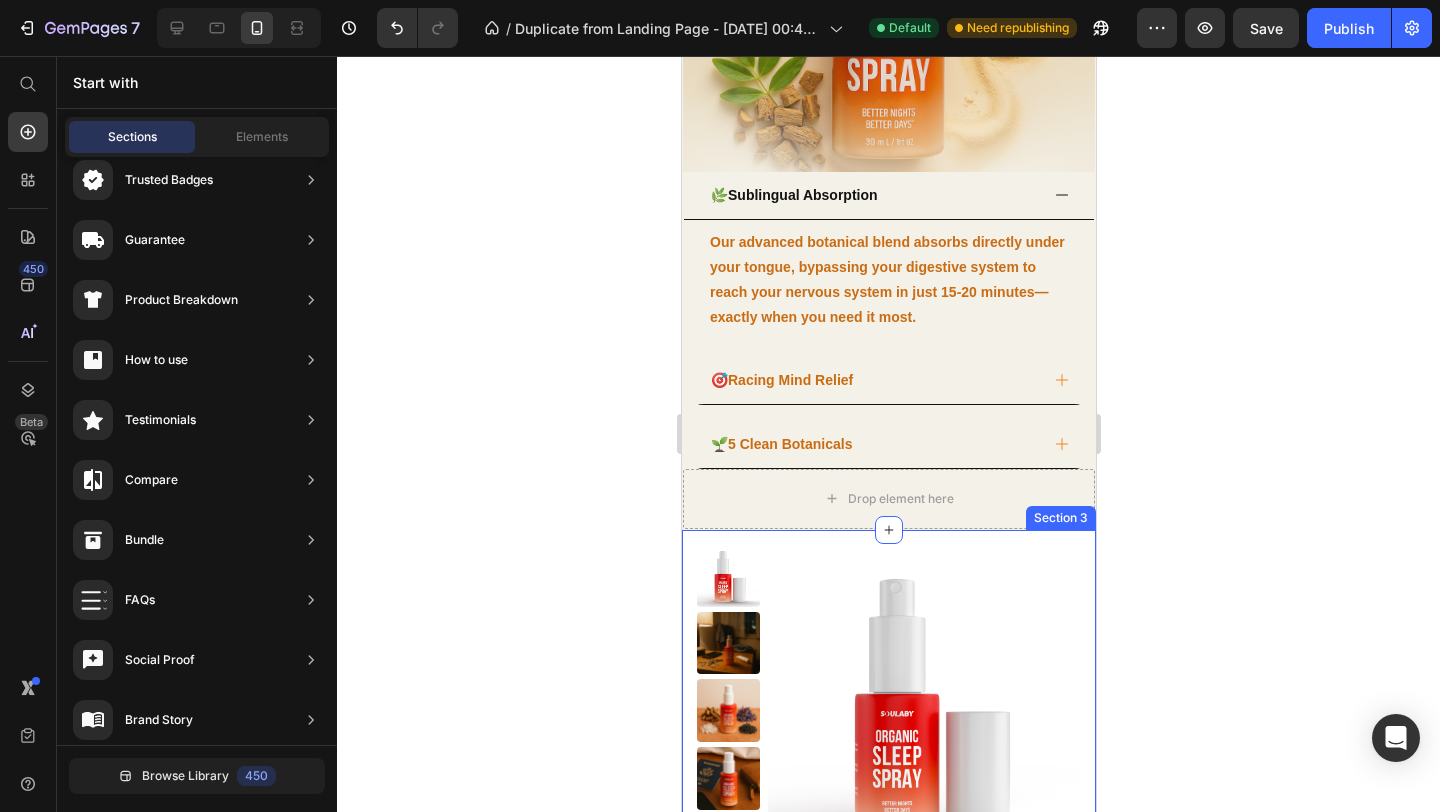 click on "Product Images
Material
Shipping
Care instruction Accordion Icon Icon Icon Icon Icon Icon List 2,500+ Verified Reviews! Text Block Row 30% off Product Badge Soulaby Sleep Spray Product Title Icon Icon Icon Icon Icon Icon List 2,500+ Verified Reviews! Text Block Row $35.00 Product Price $50.00 Product Price 30% off Product Badge Row This product has only default variant Product Variants & Swatches This product has only default variant Product Variants & Swatches 1 Product Quantity Row Add to cart Add to Cart
Icon Worldwide free shipping Text Block Row Row Black Friday Sale Text Block Mix & match any color or size Text Block Row 2 items Text Block 15% Off + 🚛 Freeship Text Block Row 3 items Text Block 15% Off + 🚛 Freeship Text Block Row 4+ items Text Block Most popular Text Block Row 15% Off + 🚛 Freeship Text Block Row Row Image Text Block Row Row Product Section 3" at bounding box center (888, 977) 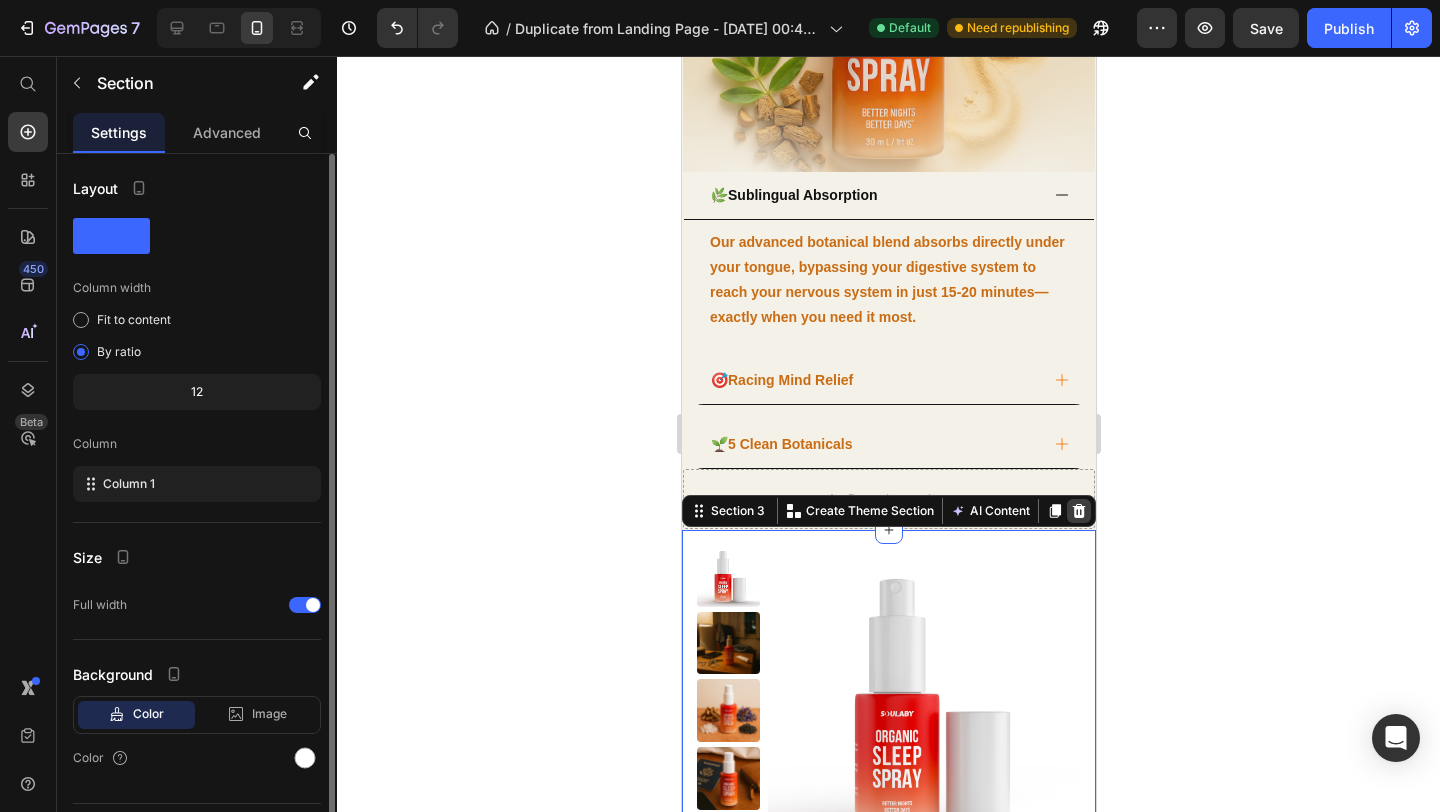 click 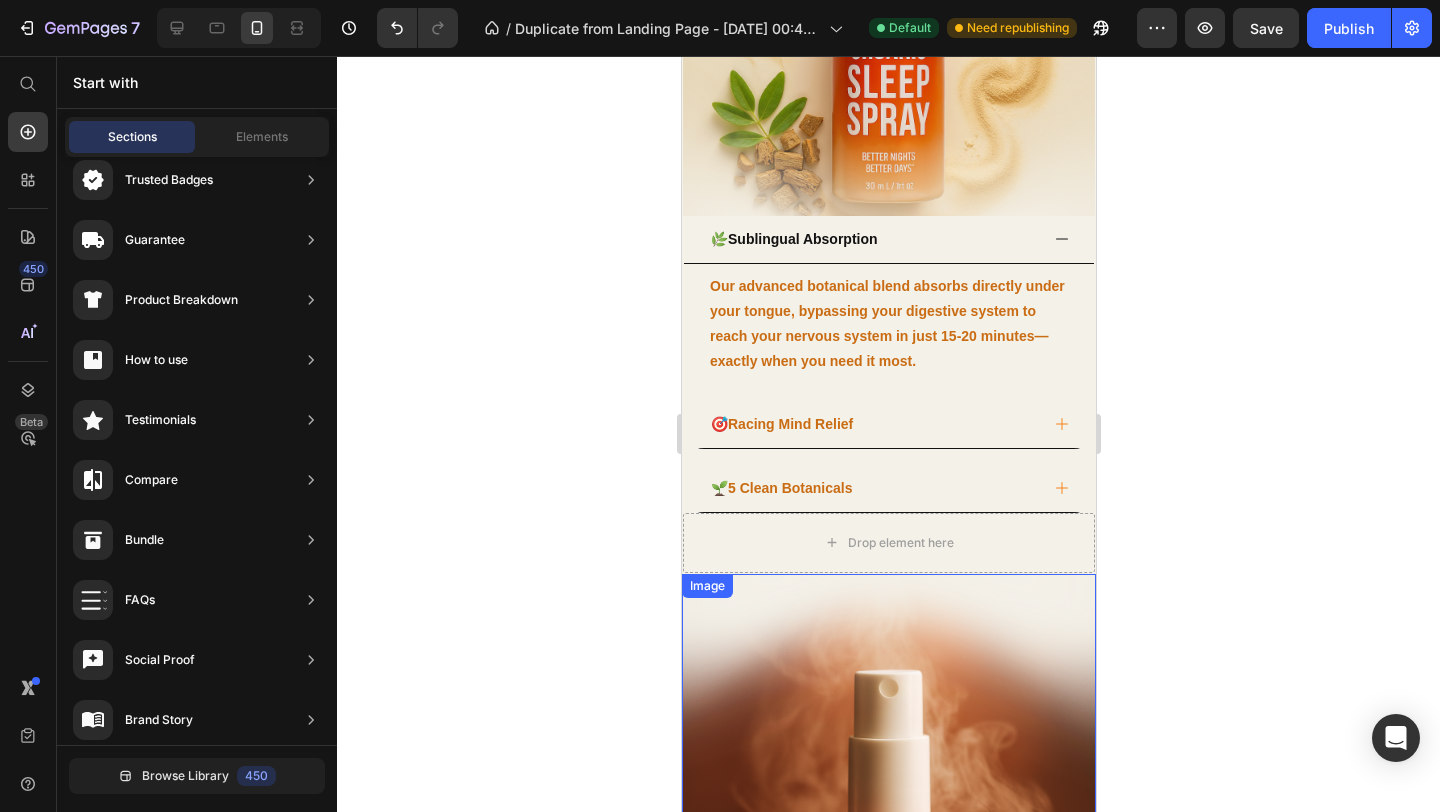 scroll, scrollTop: 2640, scrollLeft: 0, axis: vertical 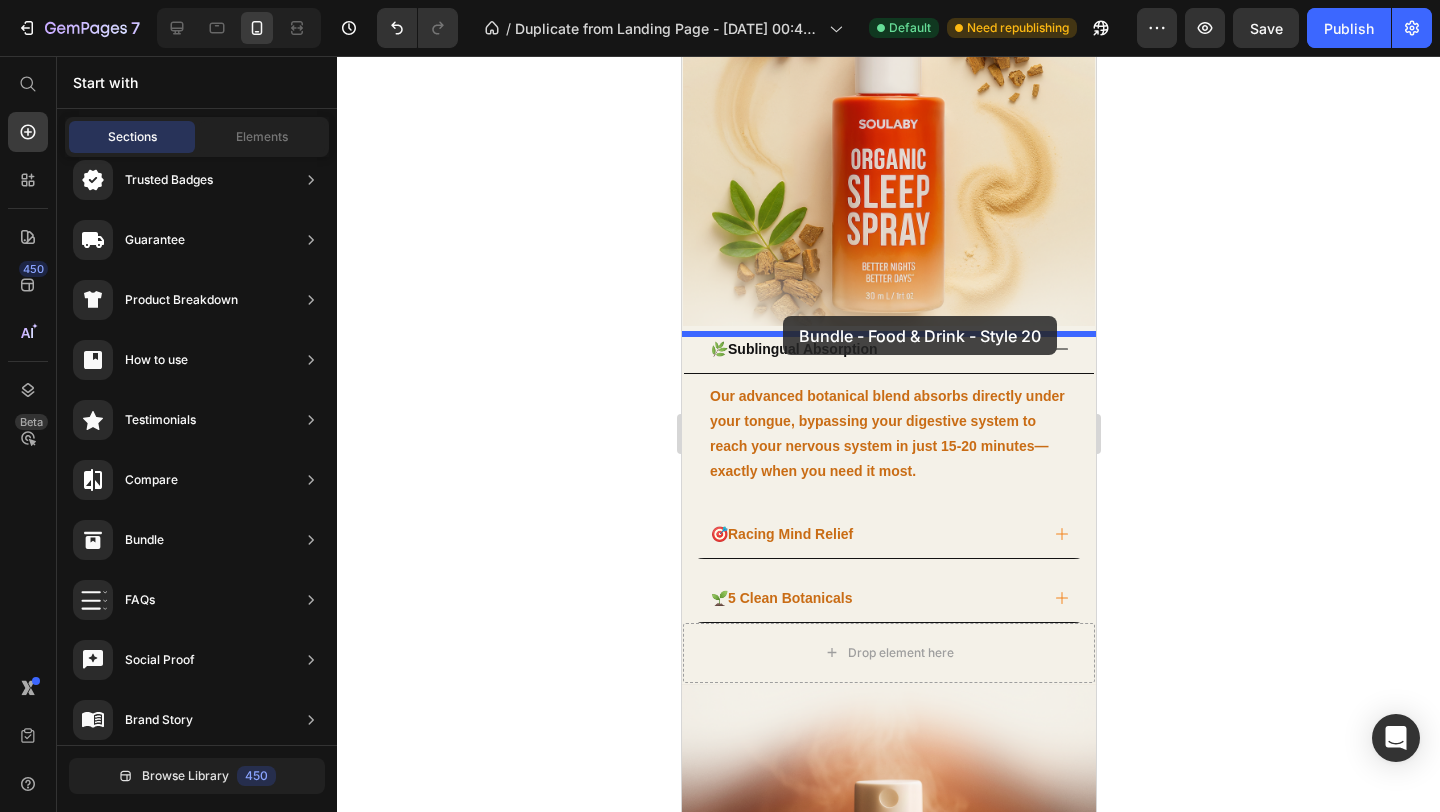 drag, startPoint x: 1114, startPoint y: 528, endPoint x: 782, endPoint y: 316, distance: 393.9137 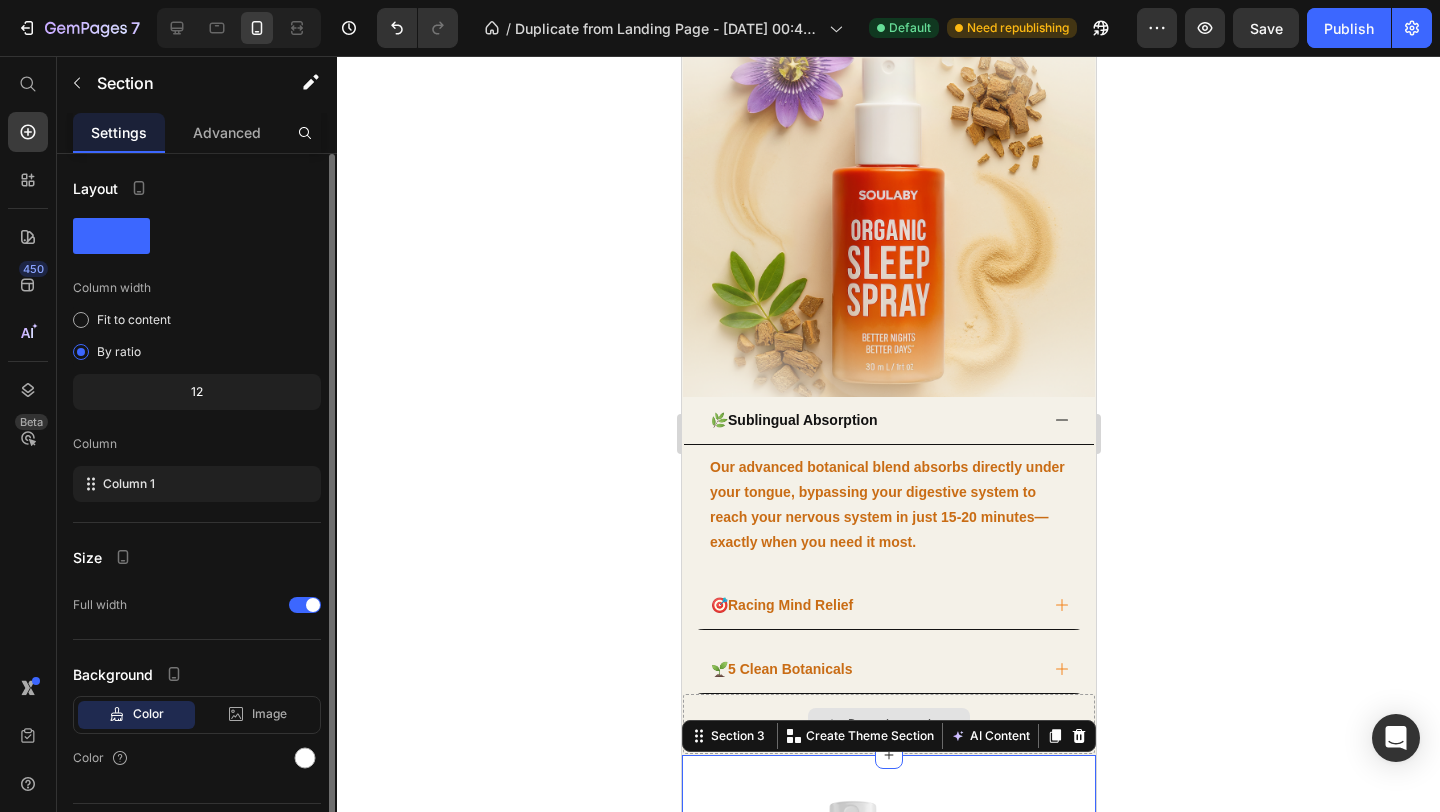 scroll, scrollTop: 2711, scrollLeft: 0, axis: vertical 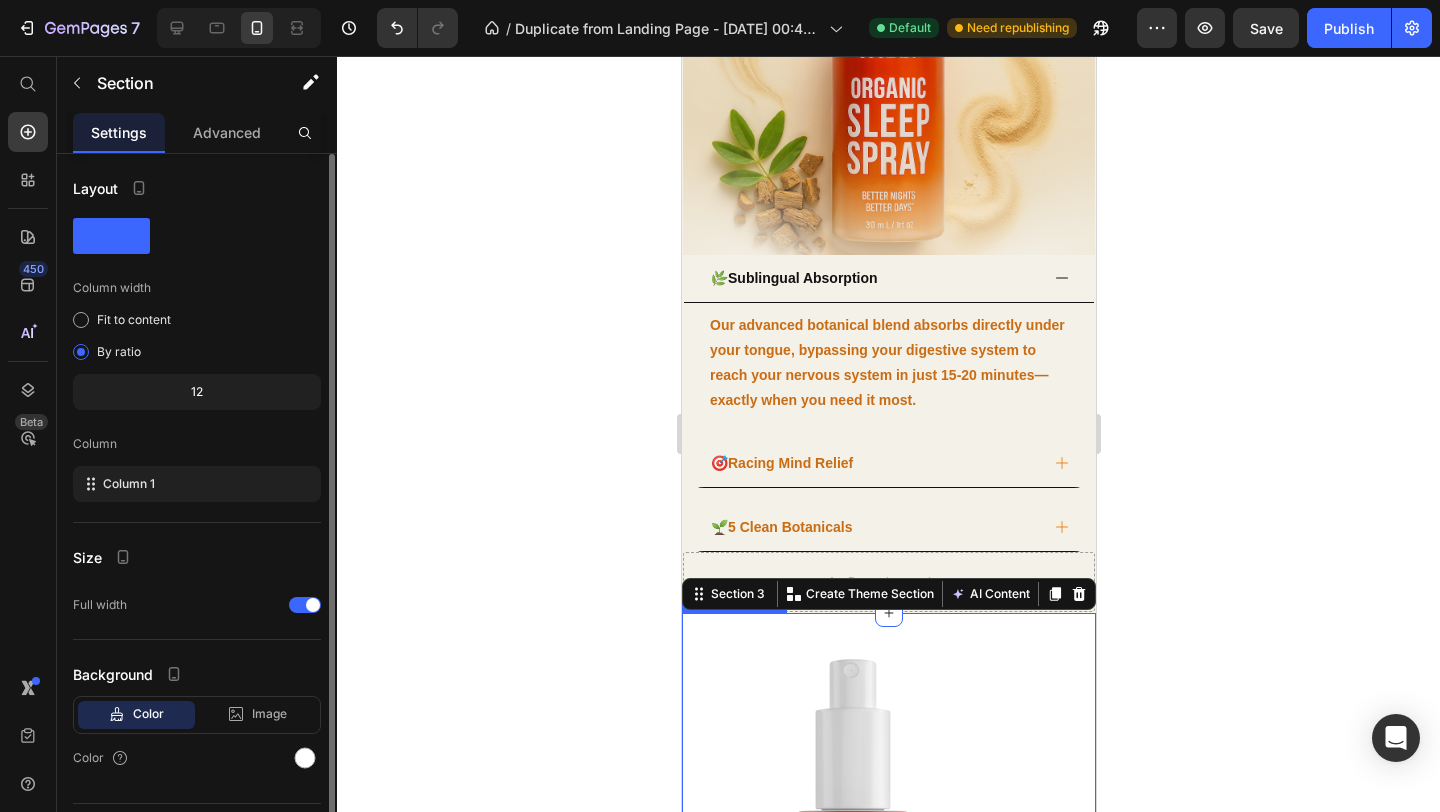 click at bounding box center [888, 820] 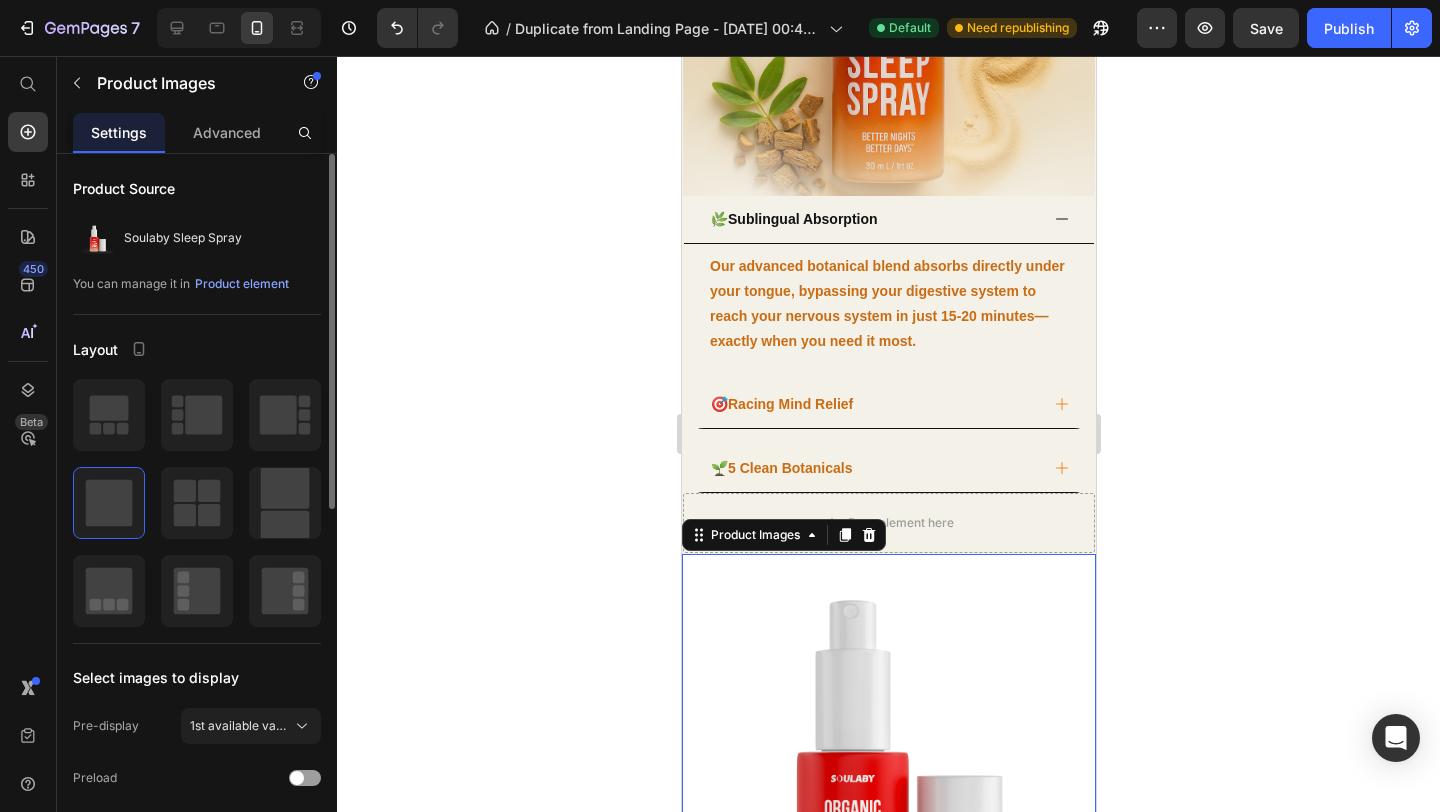 scroll, scrollTop: 2829, scrollLeft: 0, axis: vertical 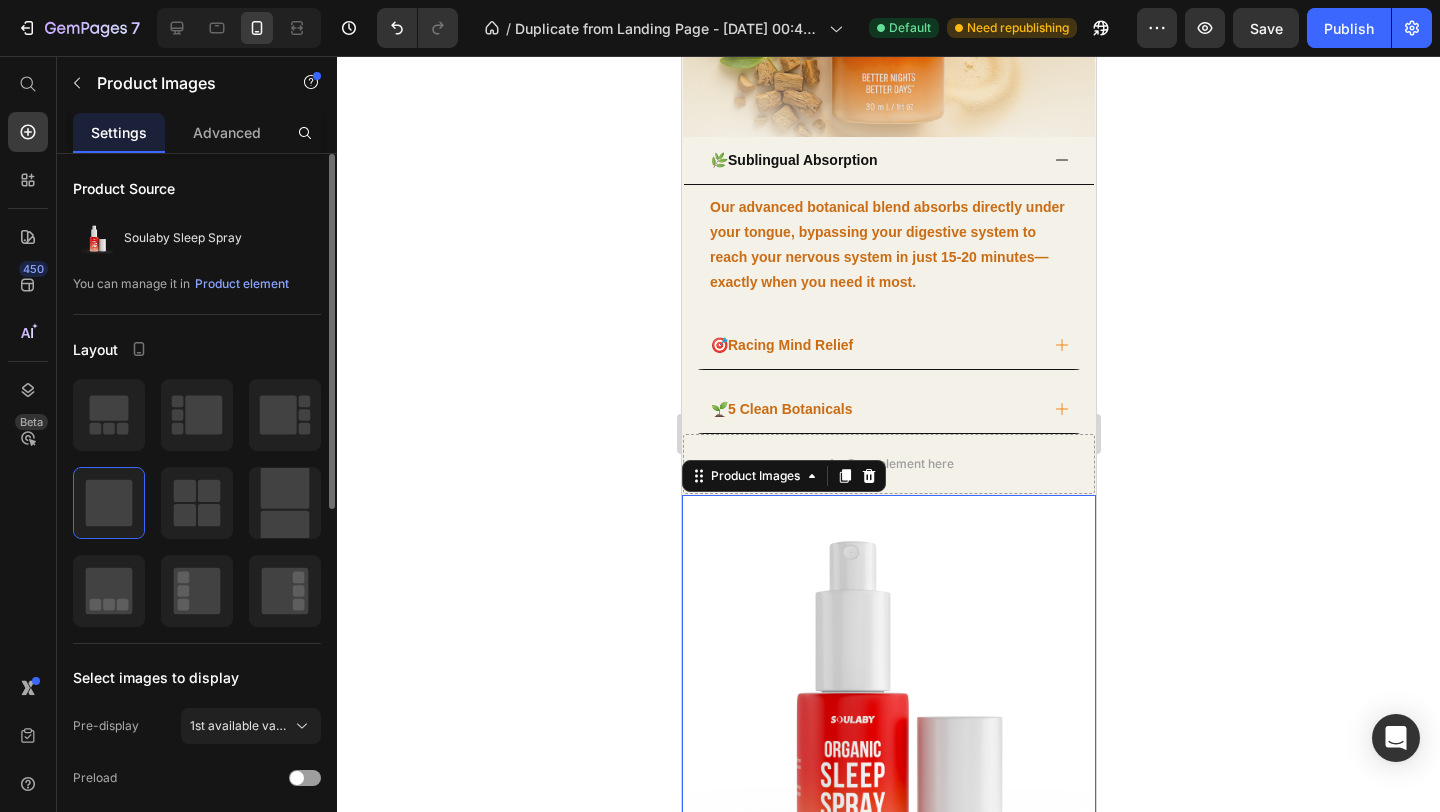 click on "21" at bounding box center [888, 919] 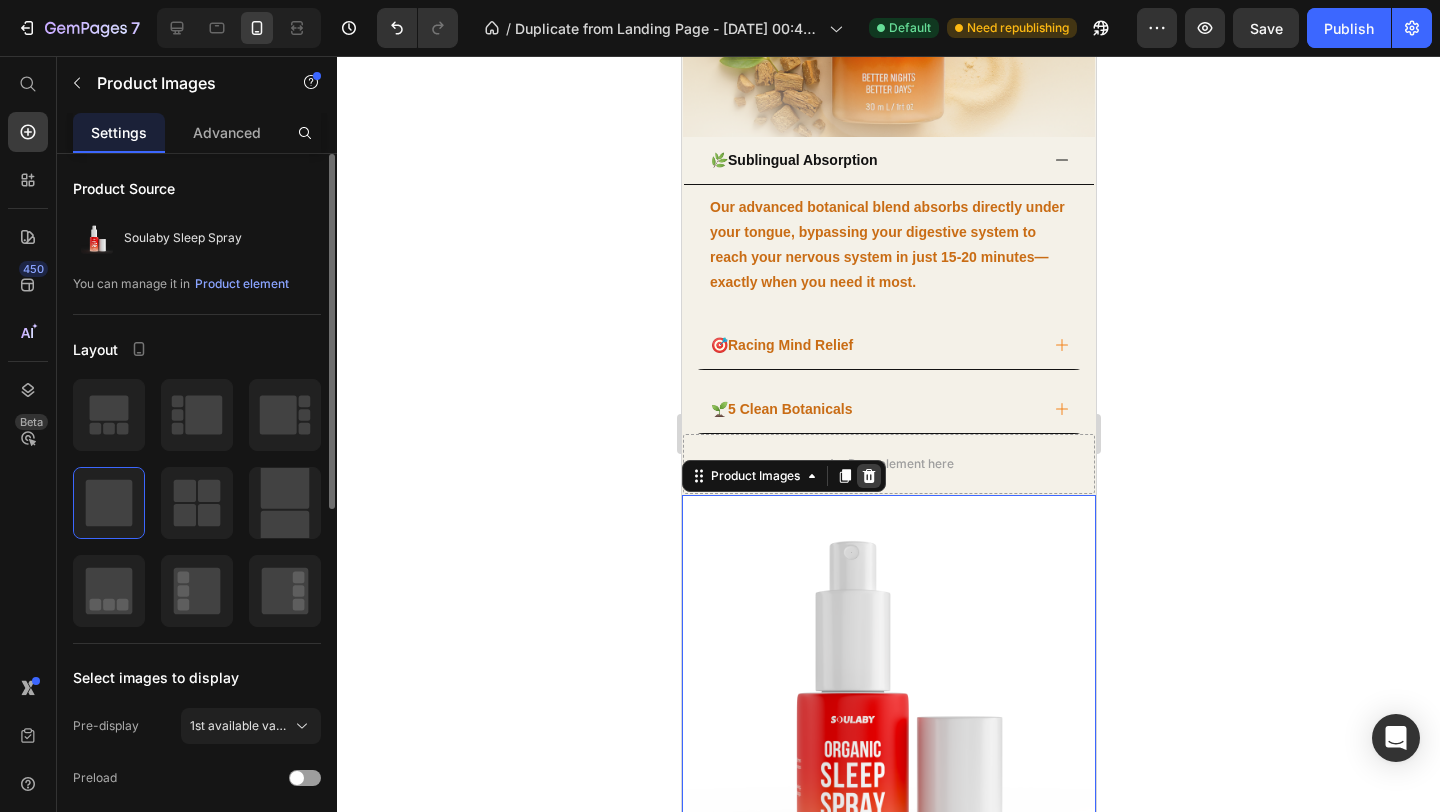 click 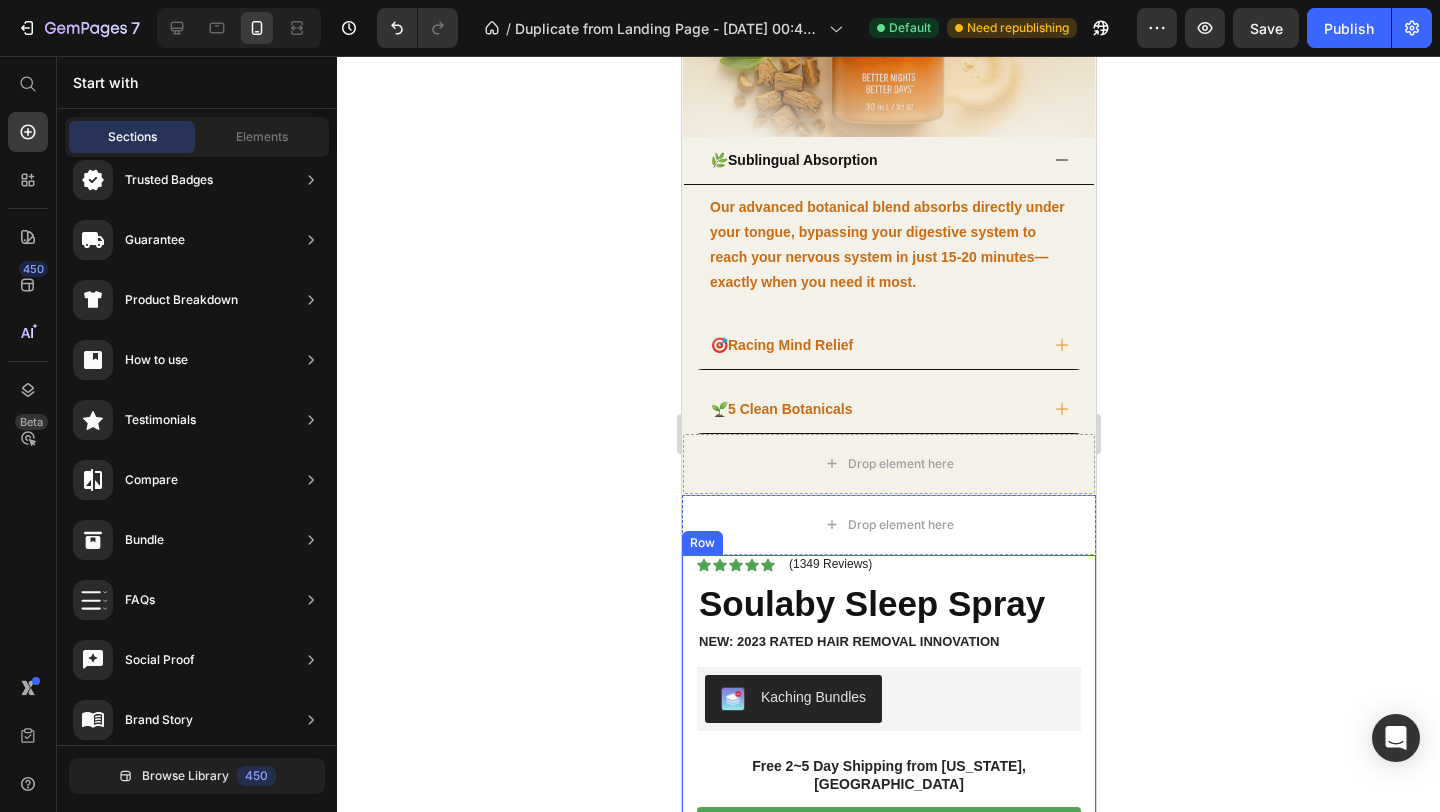 click on "Icon Icon Icon Icon Icon Icon List (1349 Reviews) Text Block Row Soulaby Sleep Spray Product Title NEW: 2023 RATED HAIR REMOVAL INNOVATION Text Block Lorem ipsum dolor sit amet, consectetur adipiscing elit, sed do eiusmod tempor incididunt ut labore et dolore magna aliqua. Text Block
More quality
Sustainable & patented
Made in Germany Item List Kaching Bundles Kaching Bundles Free 2~5 Day Shipping from Nevada, USA Text Block add to cart Add to Cart
More quality
Sustainable & patented
Made in Germany Item List Row" at bounding box center (888, 776) 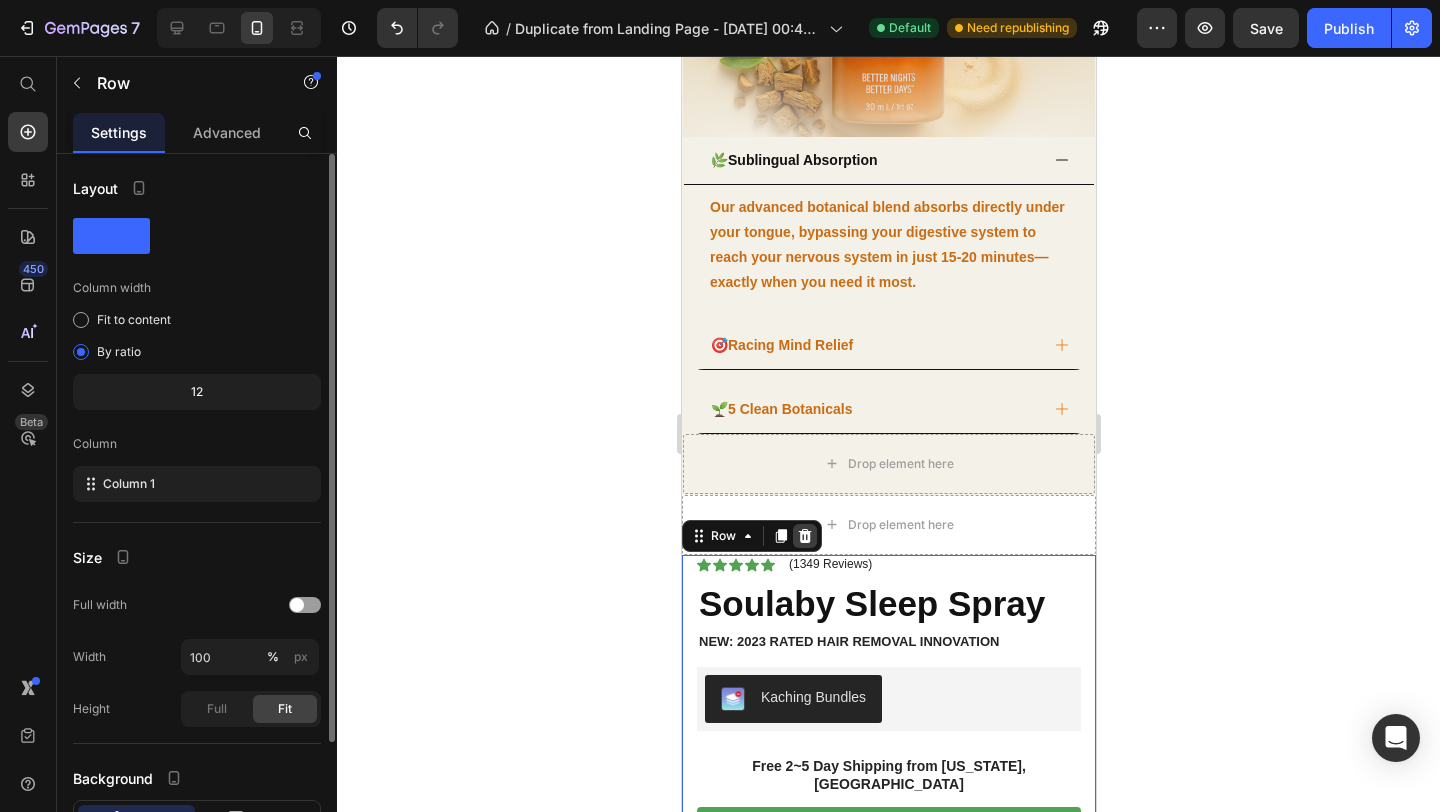 click 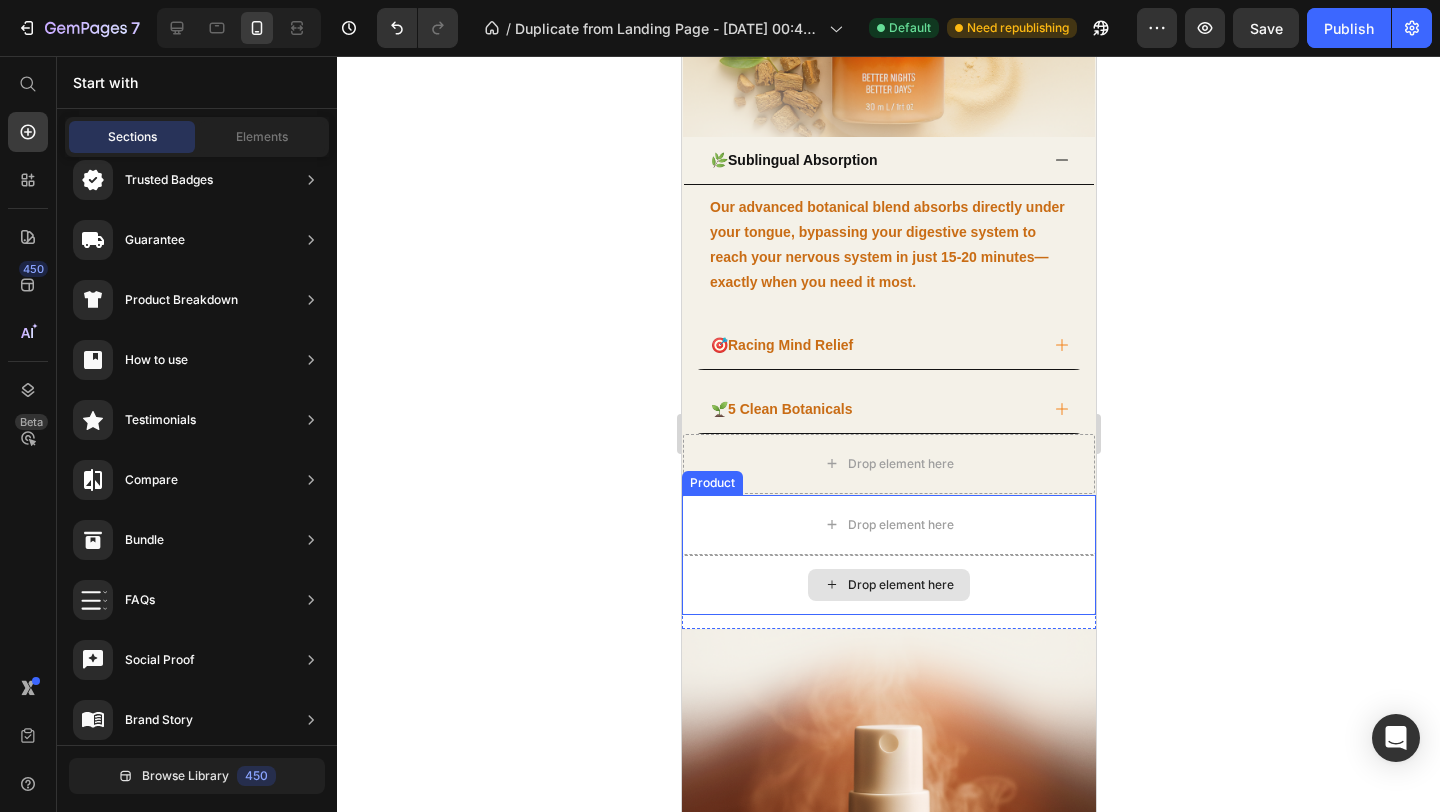click on "Drop element here" at bounding box center [888, 585] 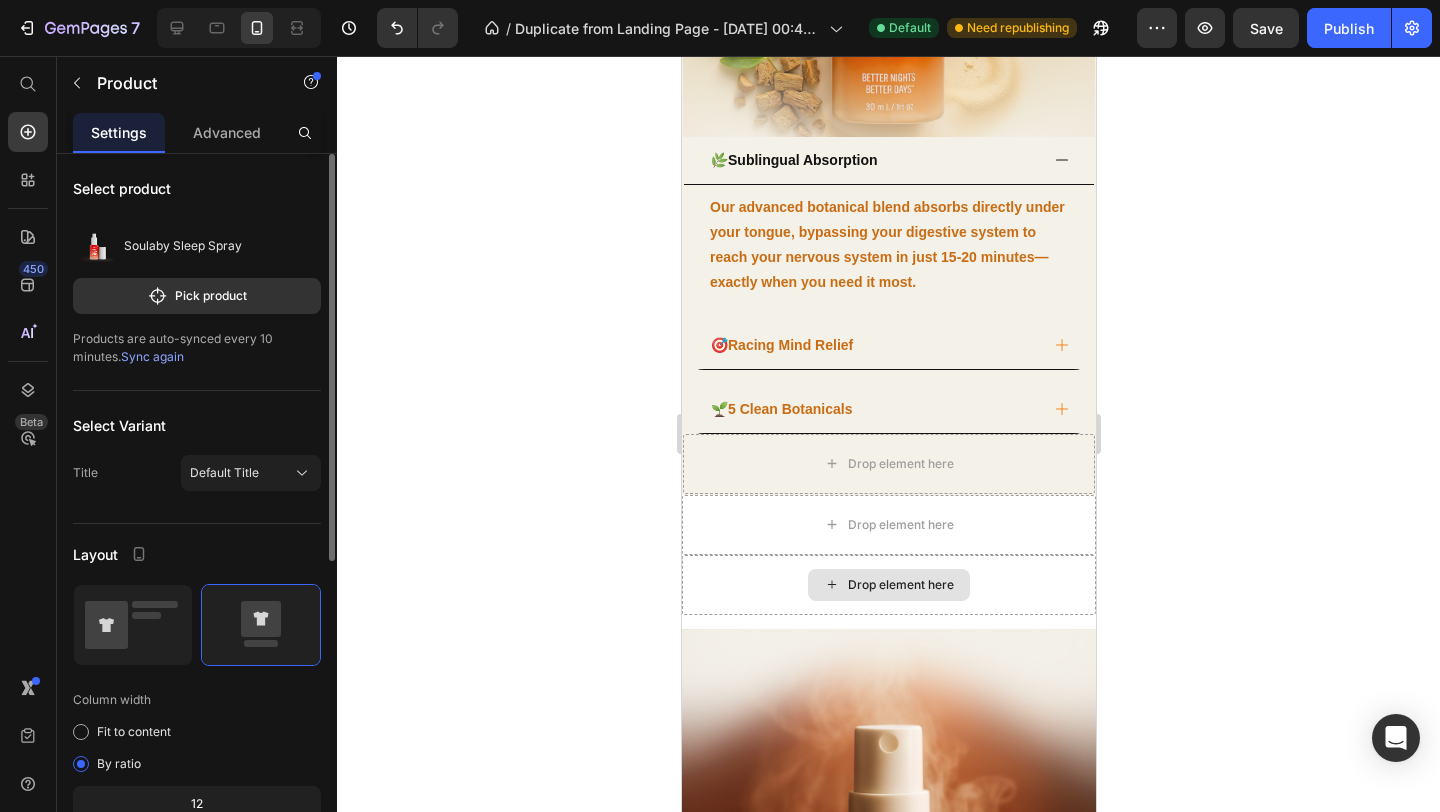 click on "Drop element here" at bounding box center [888, 585] 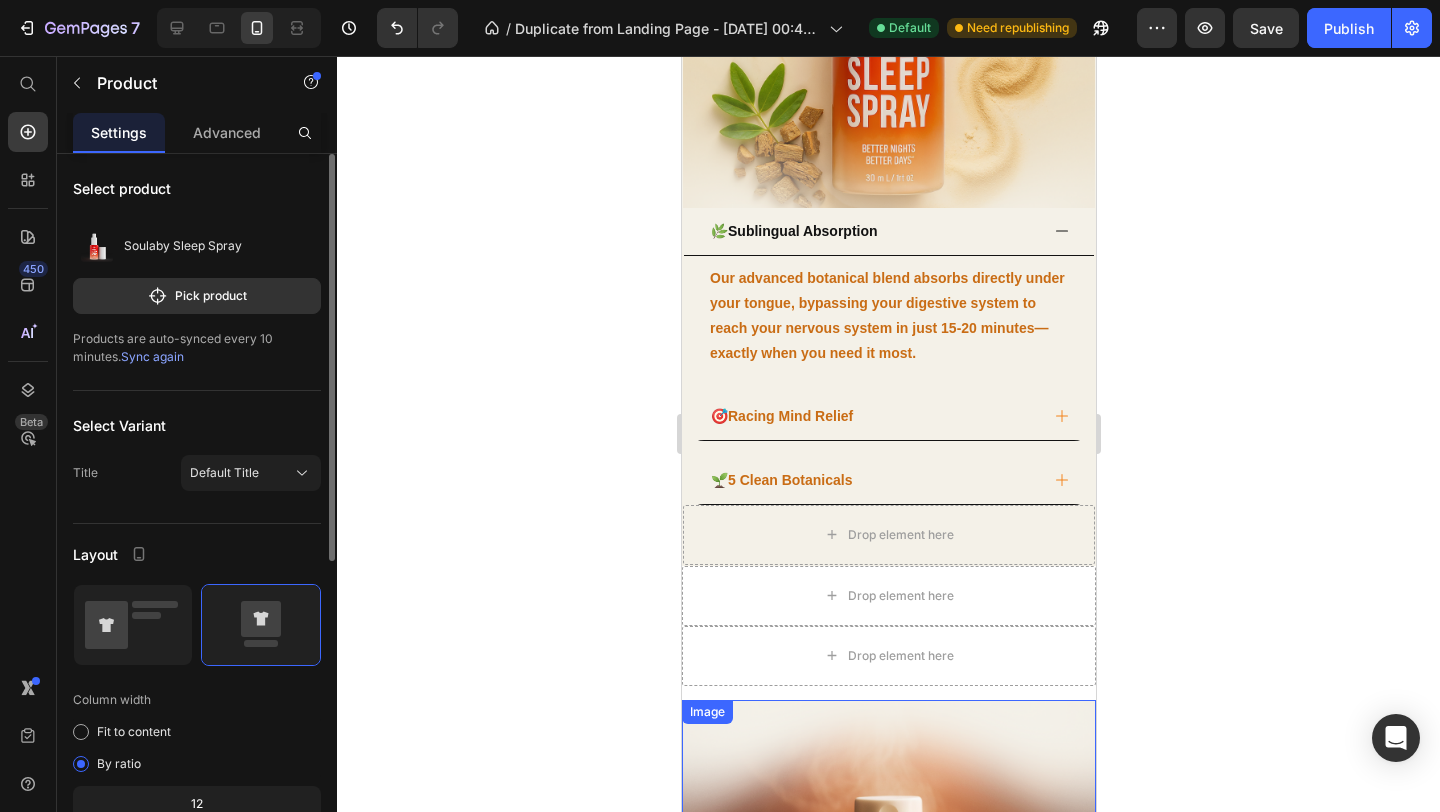 scroll, scrollTop: 2744, scrollLeft: 0, axis: vertical 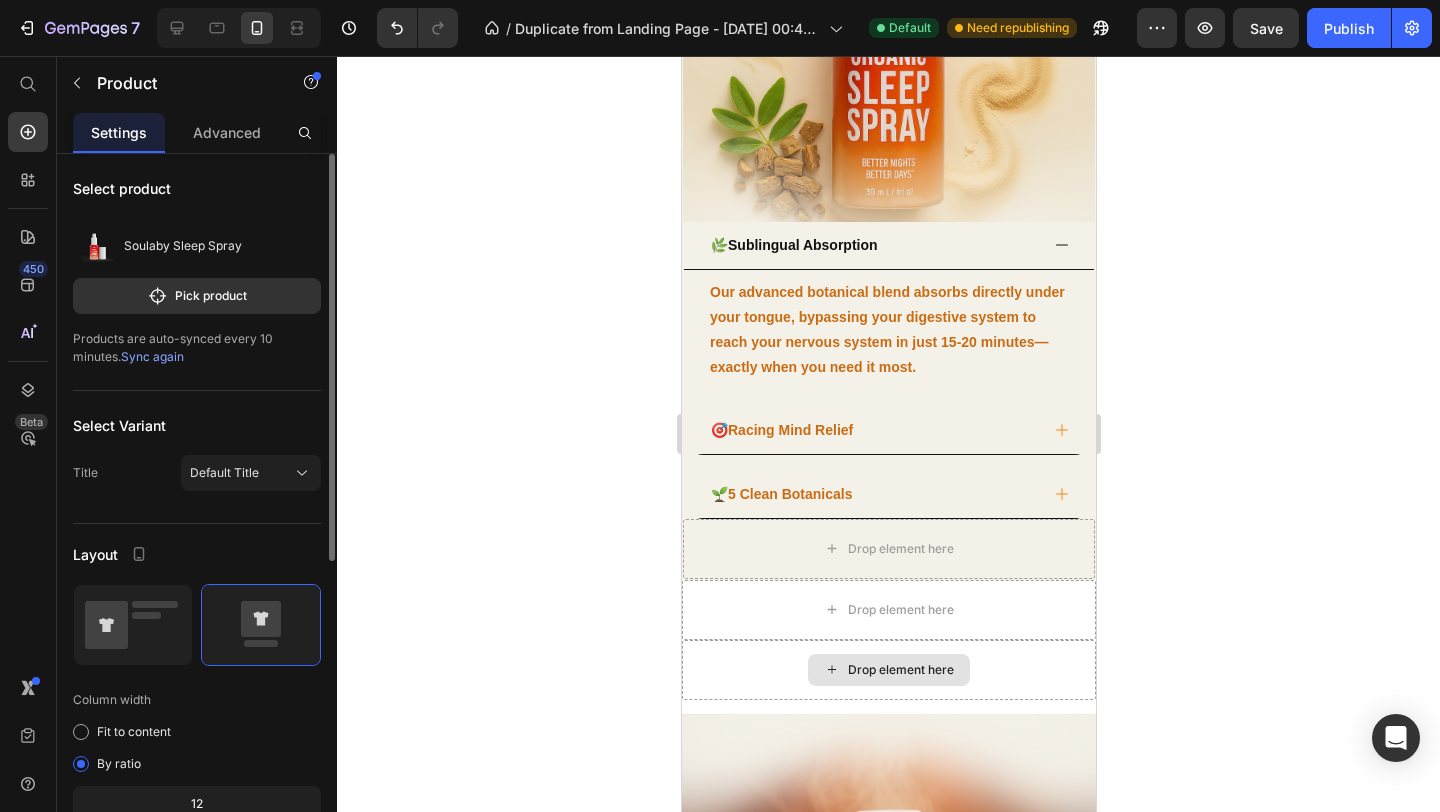 click on "Drop element here" at bounding box center [888, 670] 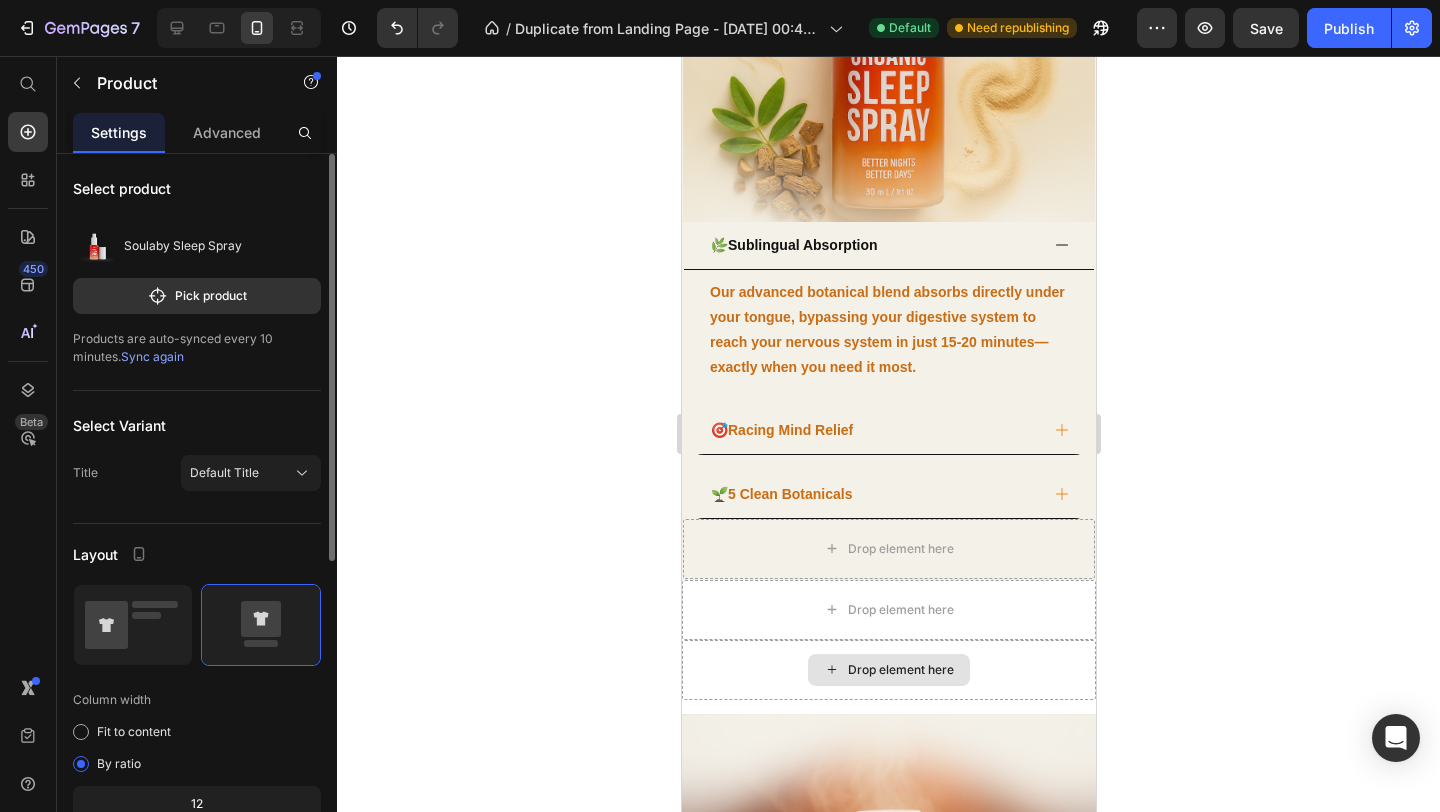 click on "Drop element here" at bounding box center [888, 670] 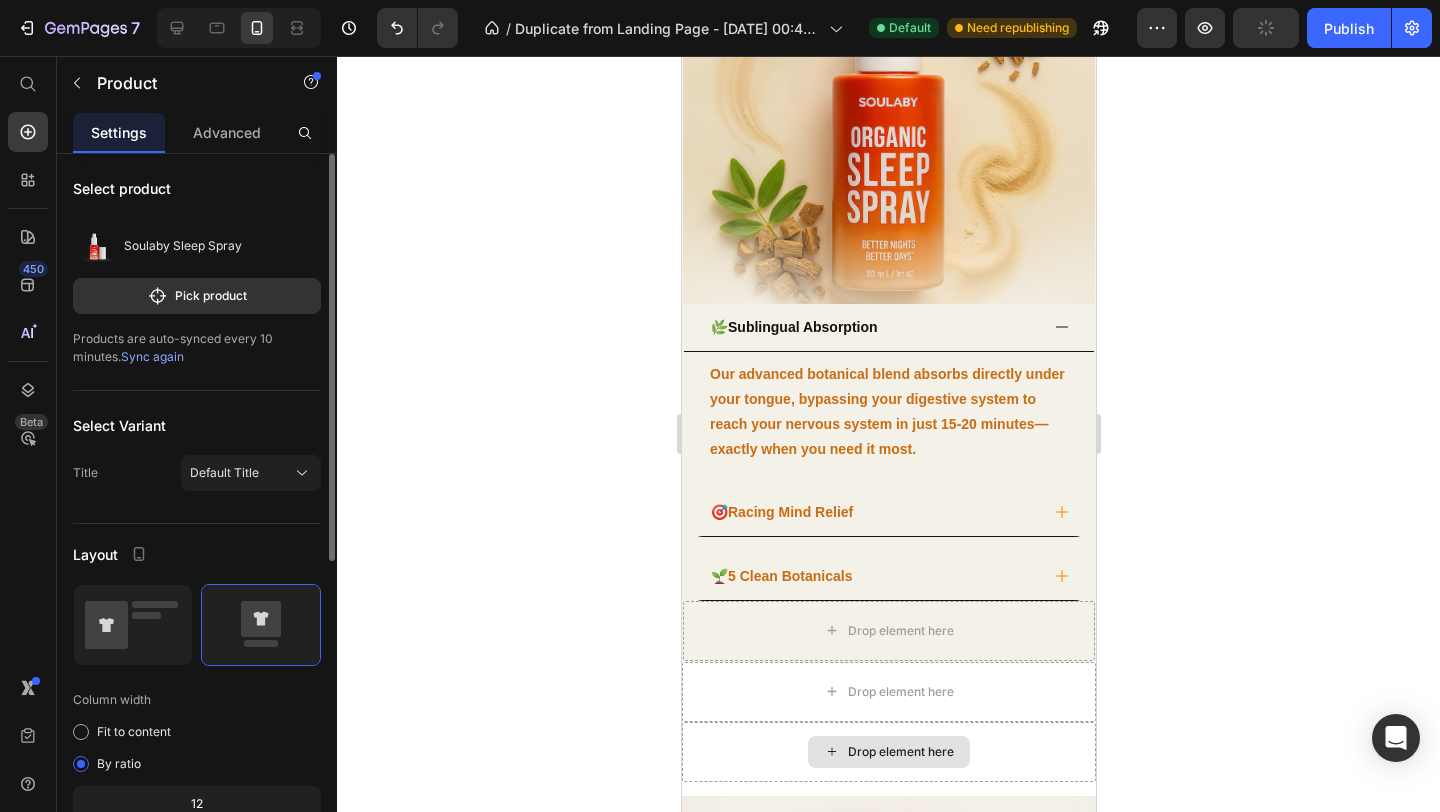 scroll, scrollTop: 2647, scrollLeft: 0, axis: vertical 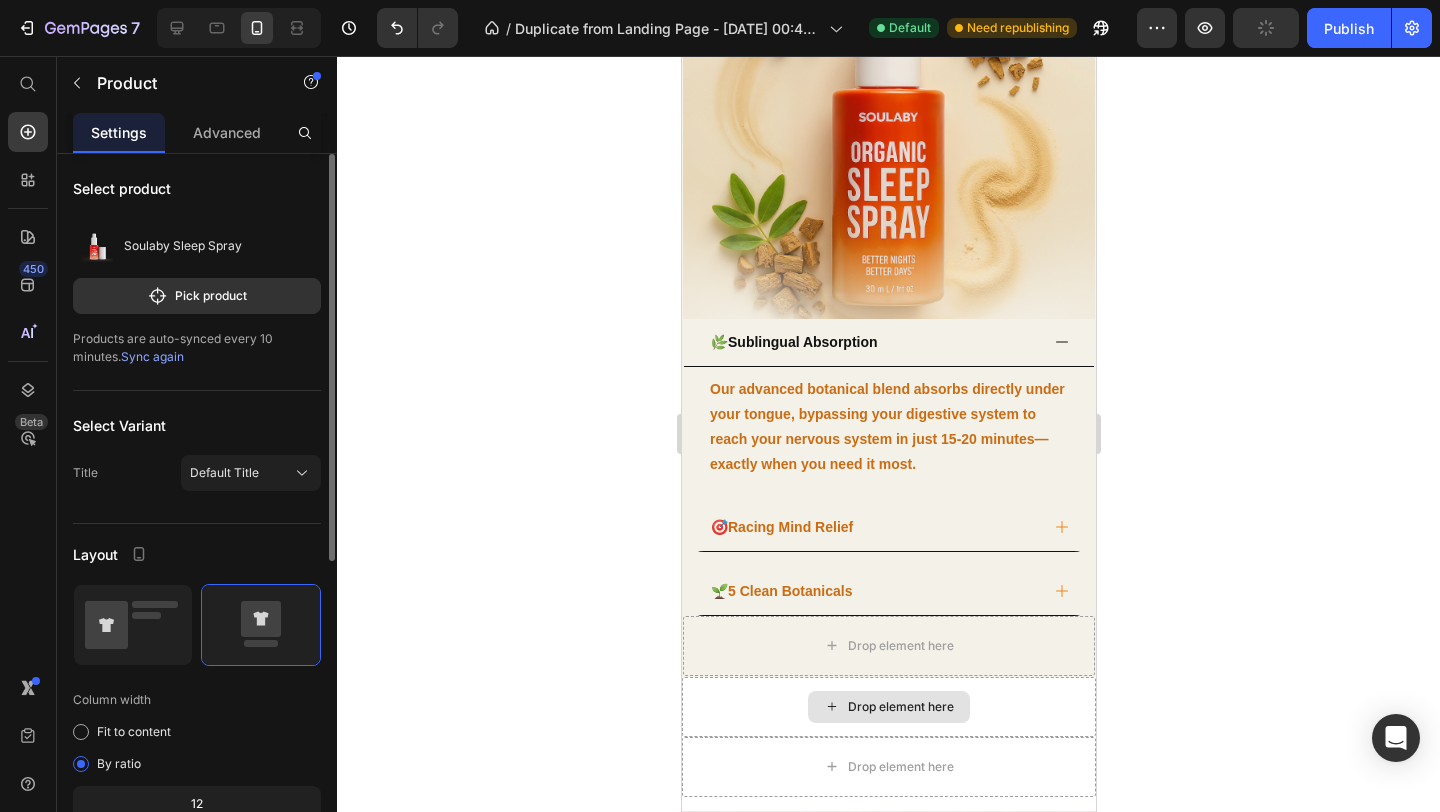 click on "Drop element here" at bounding box center [888, 707] 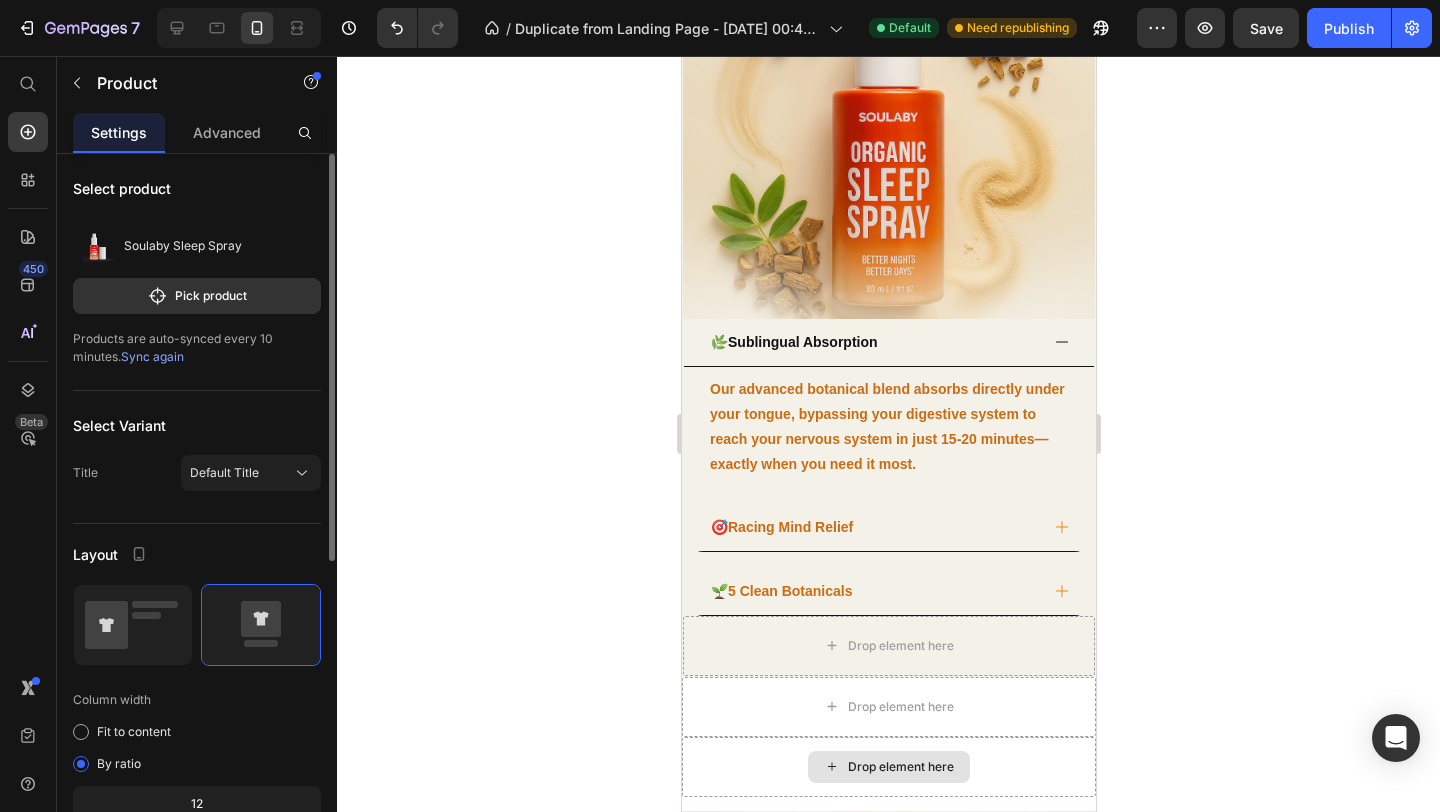 click on "Drop element here" at bounding box center (888, 767) 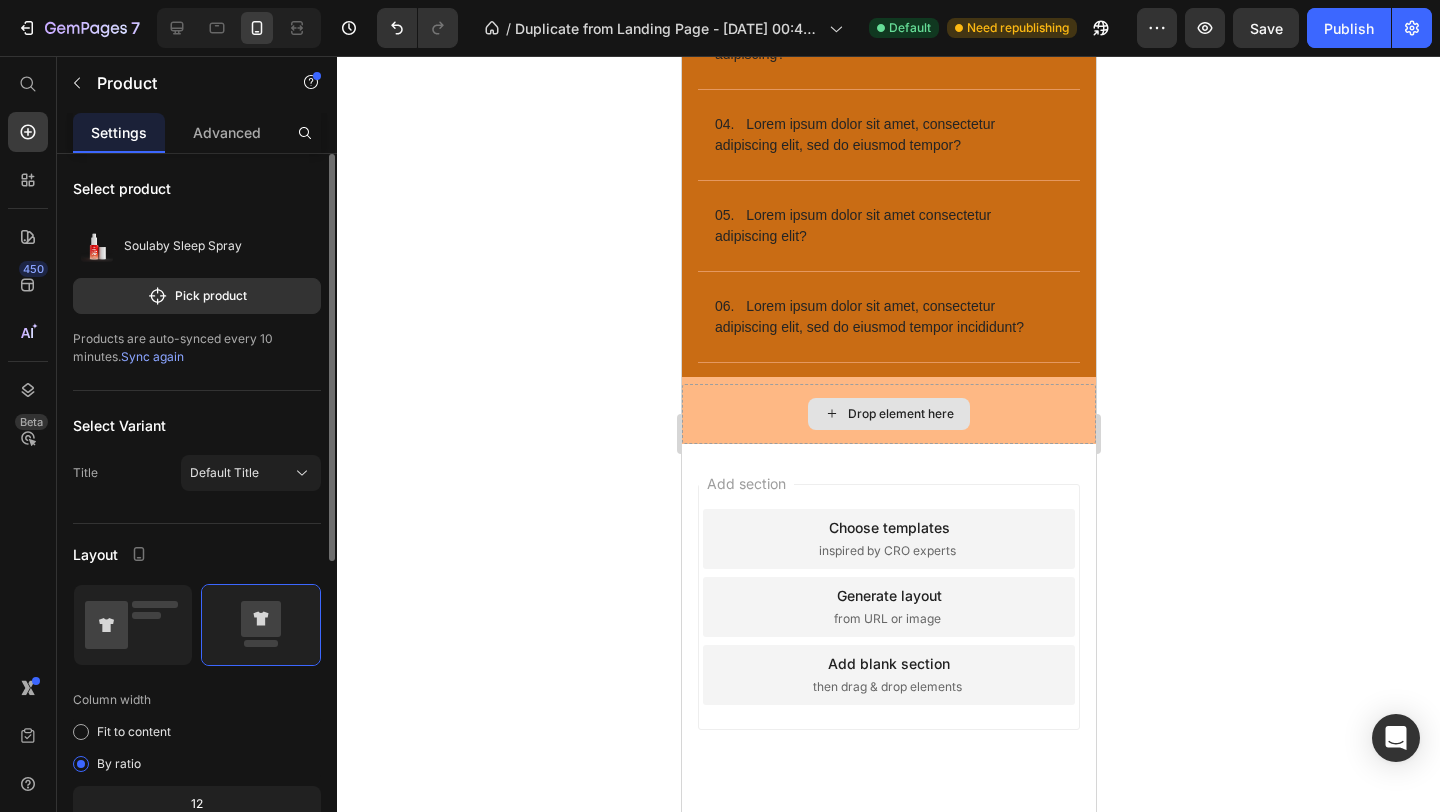 scroll, scrollTop: 4006, scrollLeft: 0, axis: vertical 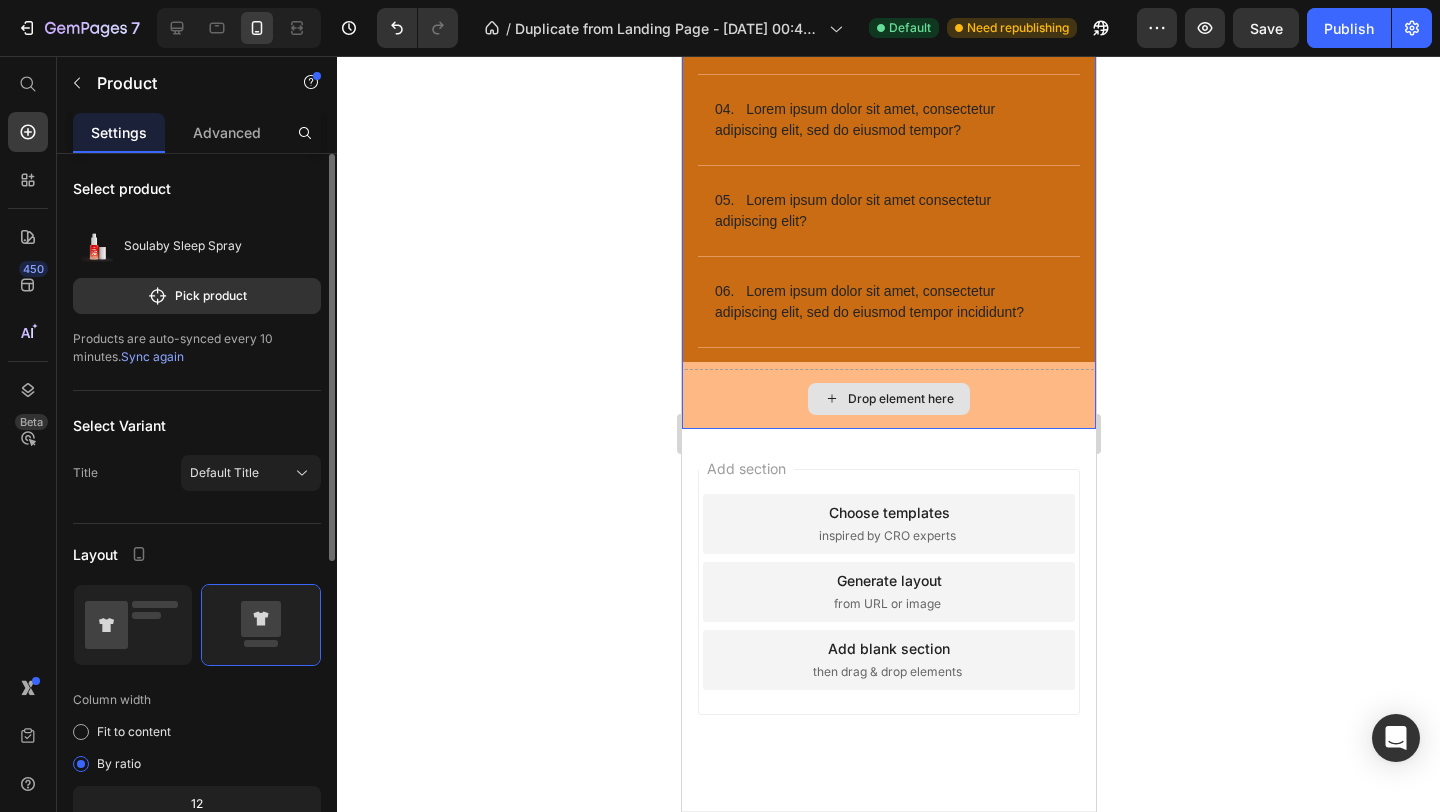 click on "Drop element here" at bounding box center [888, 399] 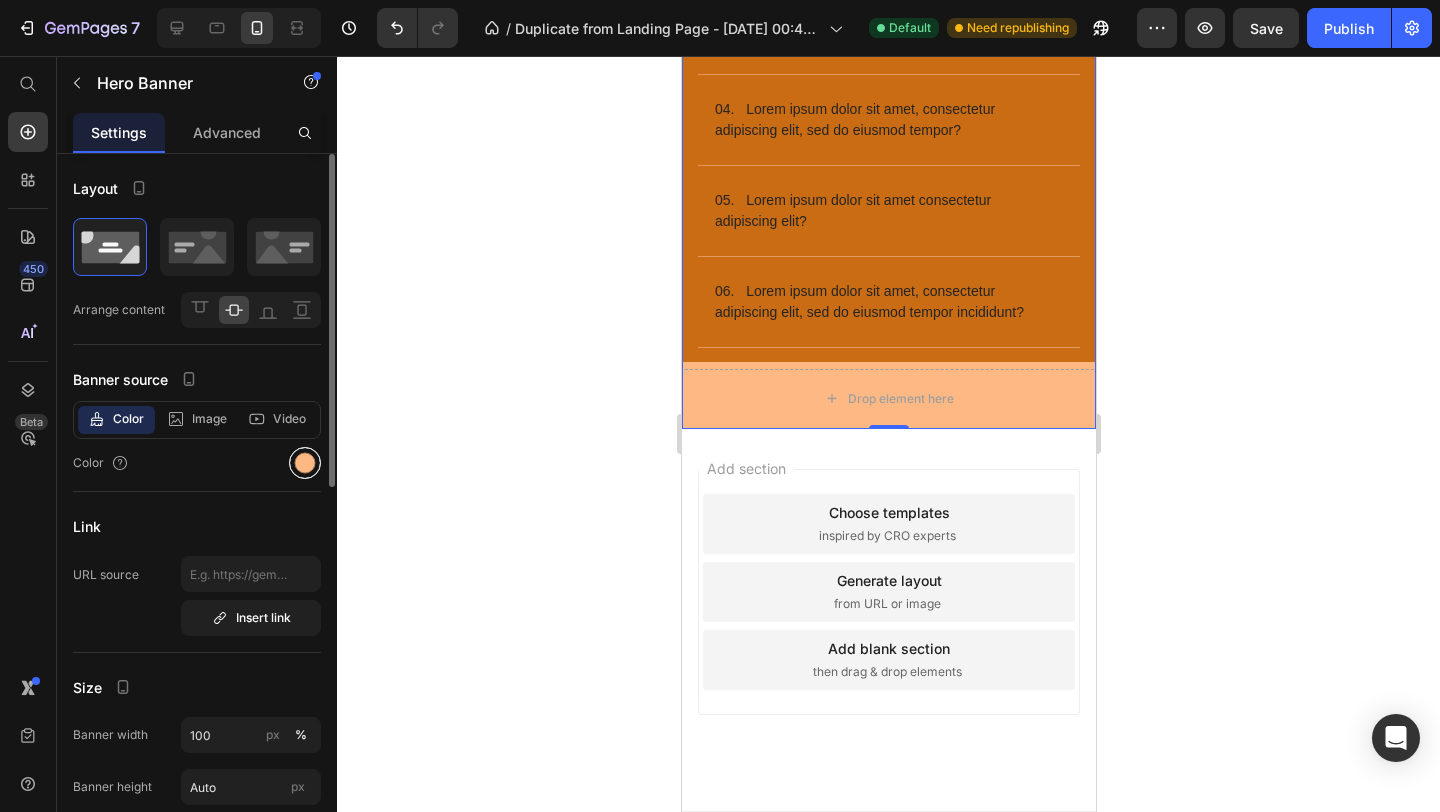 click at bounding box center (305, 463) 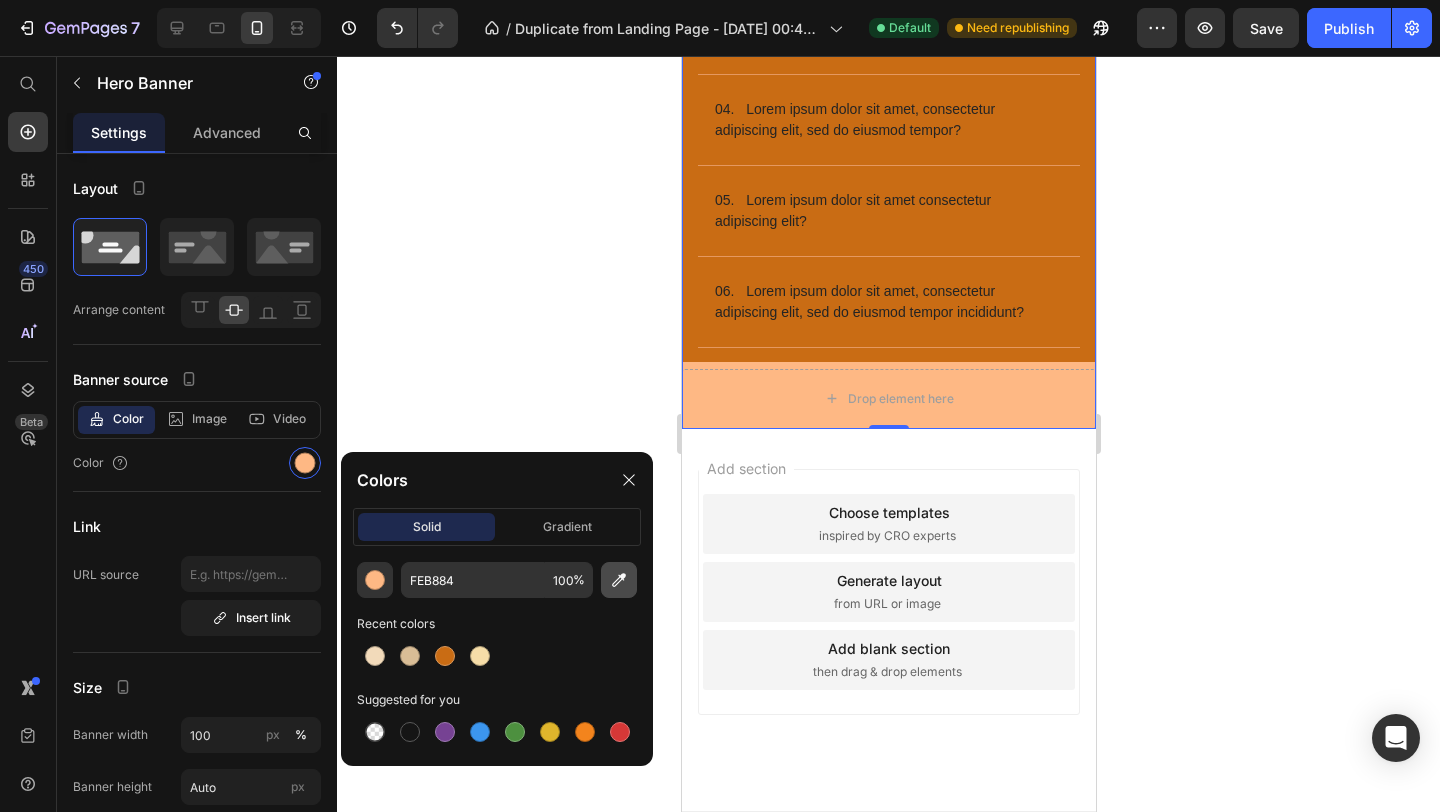 click at bounding box center [619, 580] 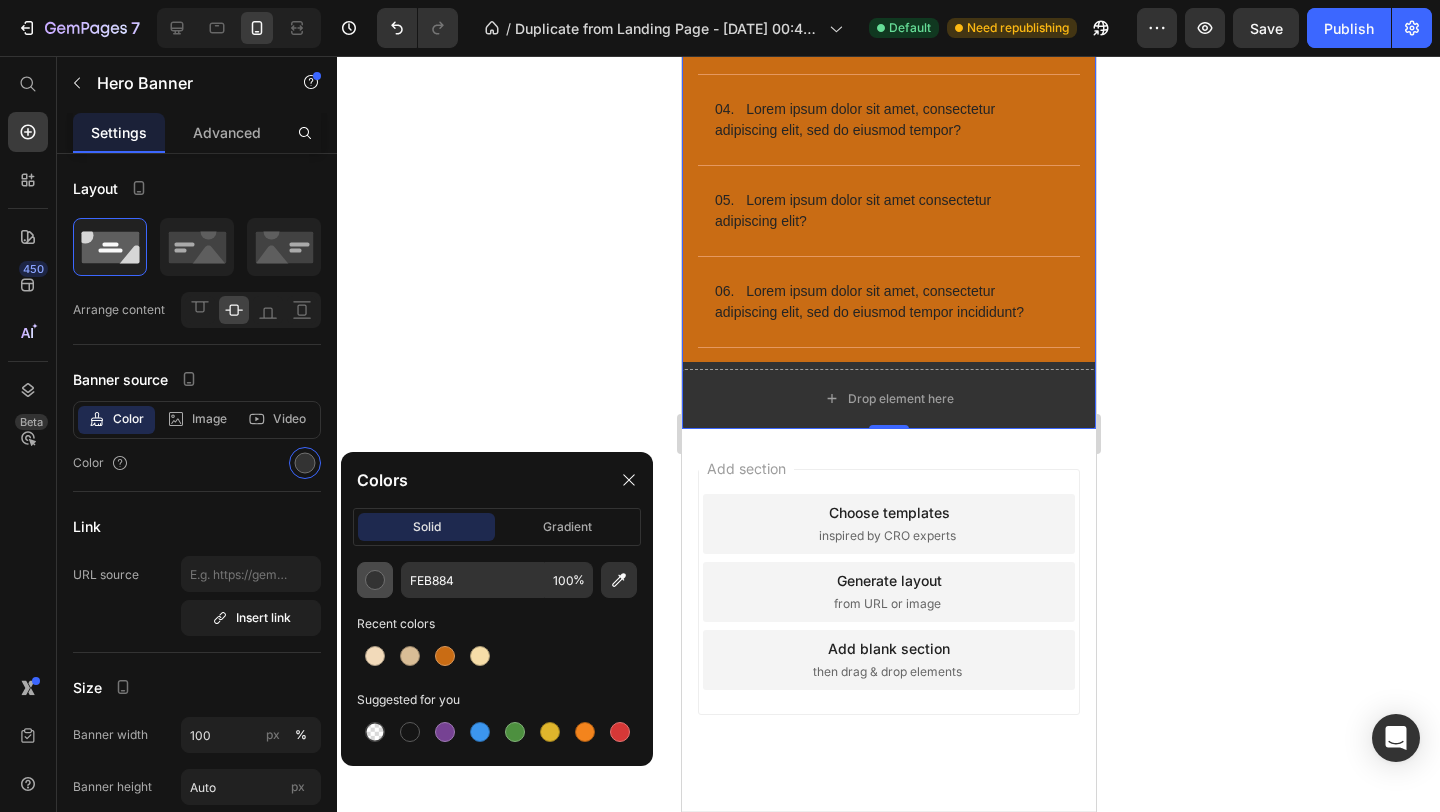 click at bounding box center (375, 580) 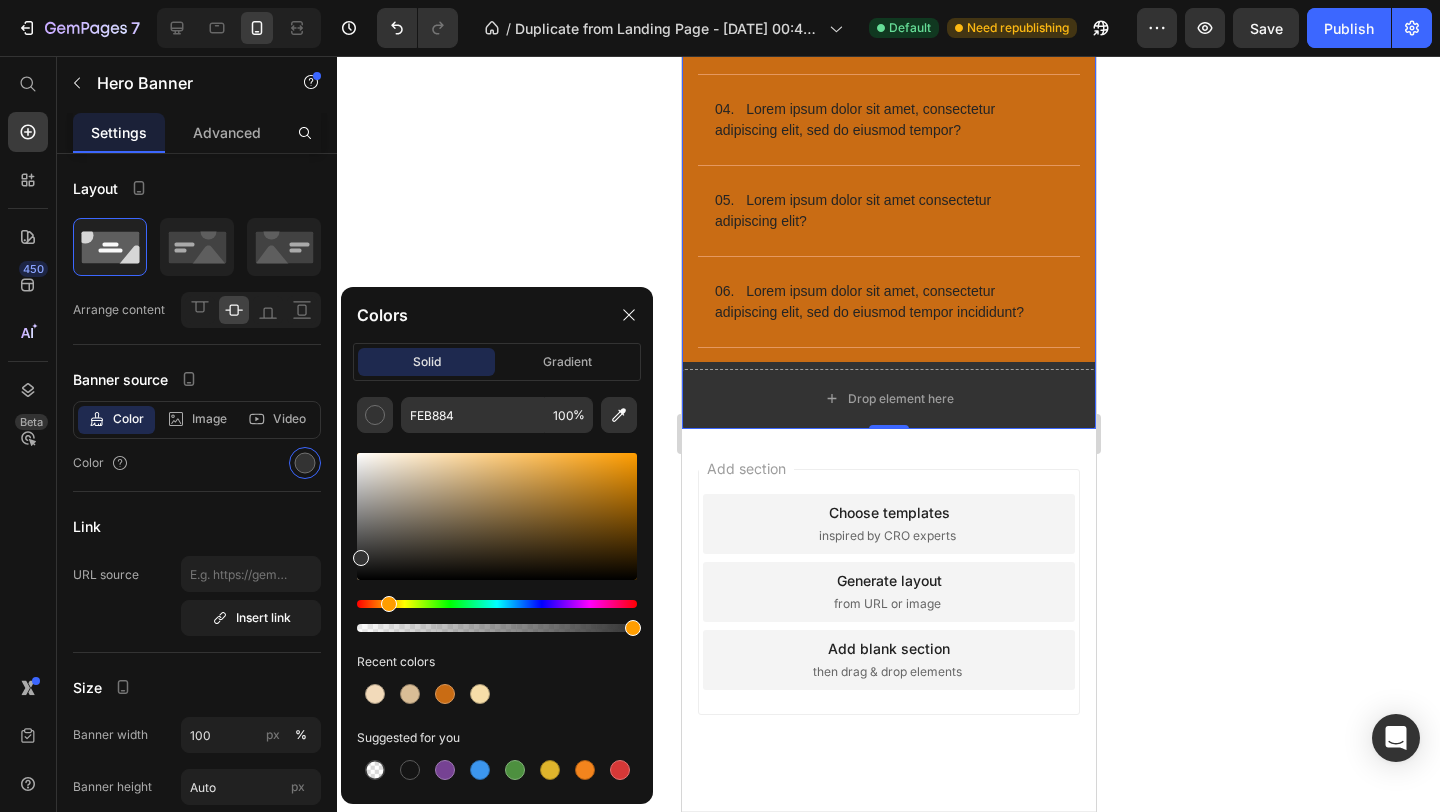 drag, startPoint x: 365, startPoint y: 608, endPoint x: 386, endPoint y: 609, distance: 21.023796 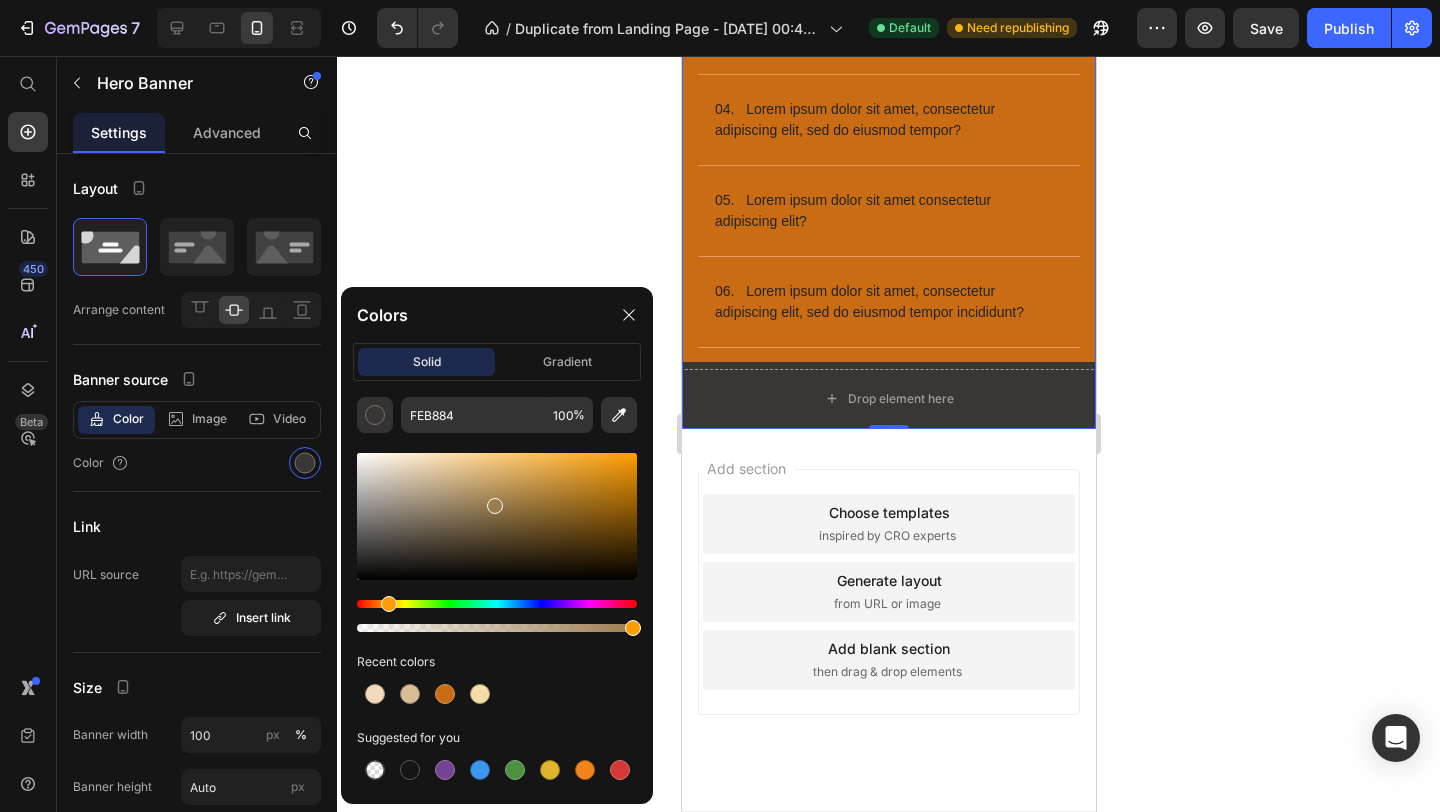 drag, startPoint x: 363, startPoint y: 552, endPoint x: 542, endPoint y: 470, distance: 196.88829 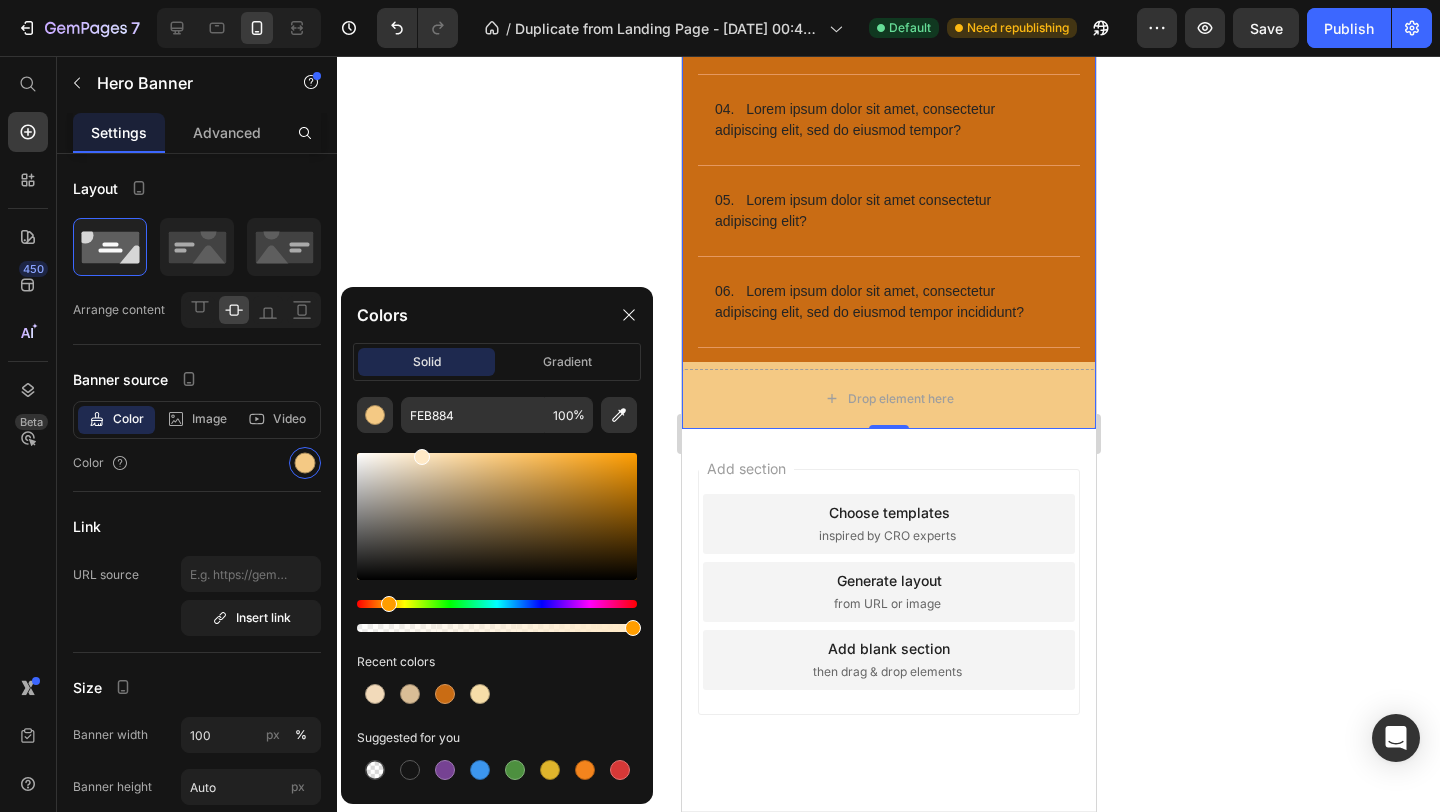 drag, startPoint x: 546, startPoint y: 474, endPoint x: 418, endPoint y: 449, distance: 130.41856 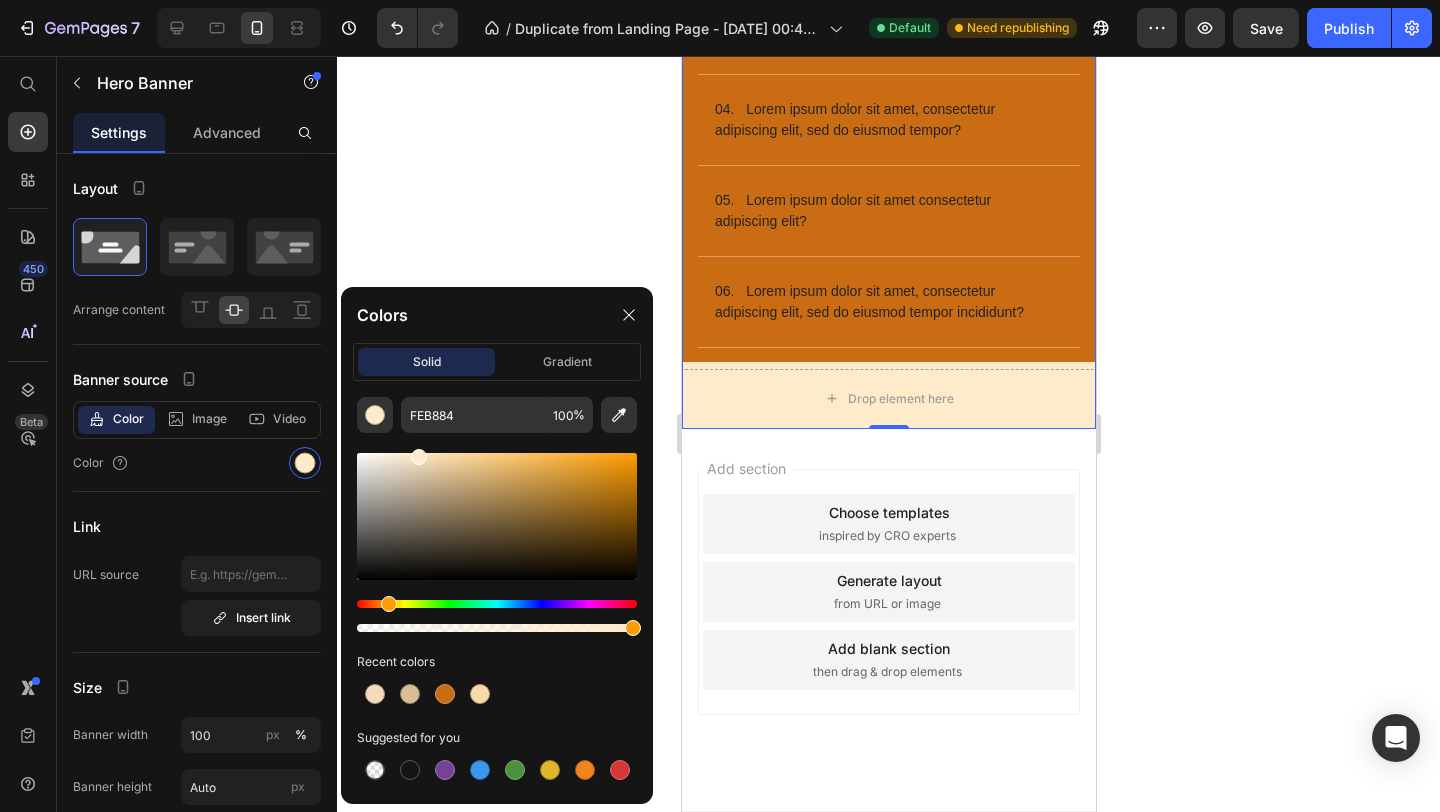 click 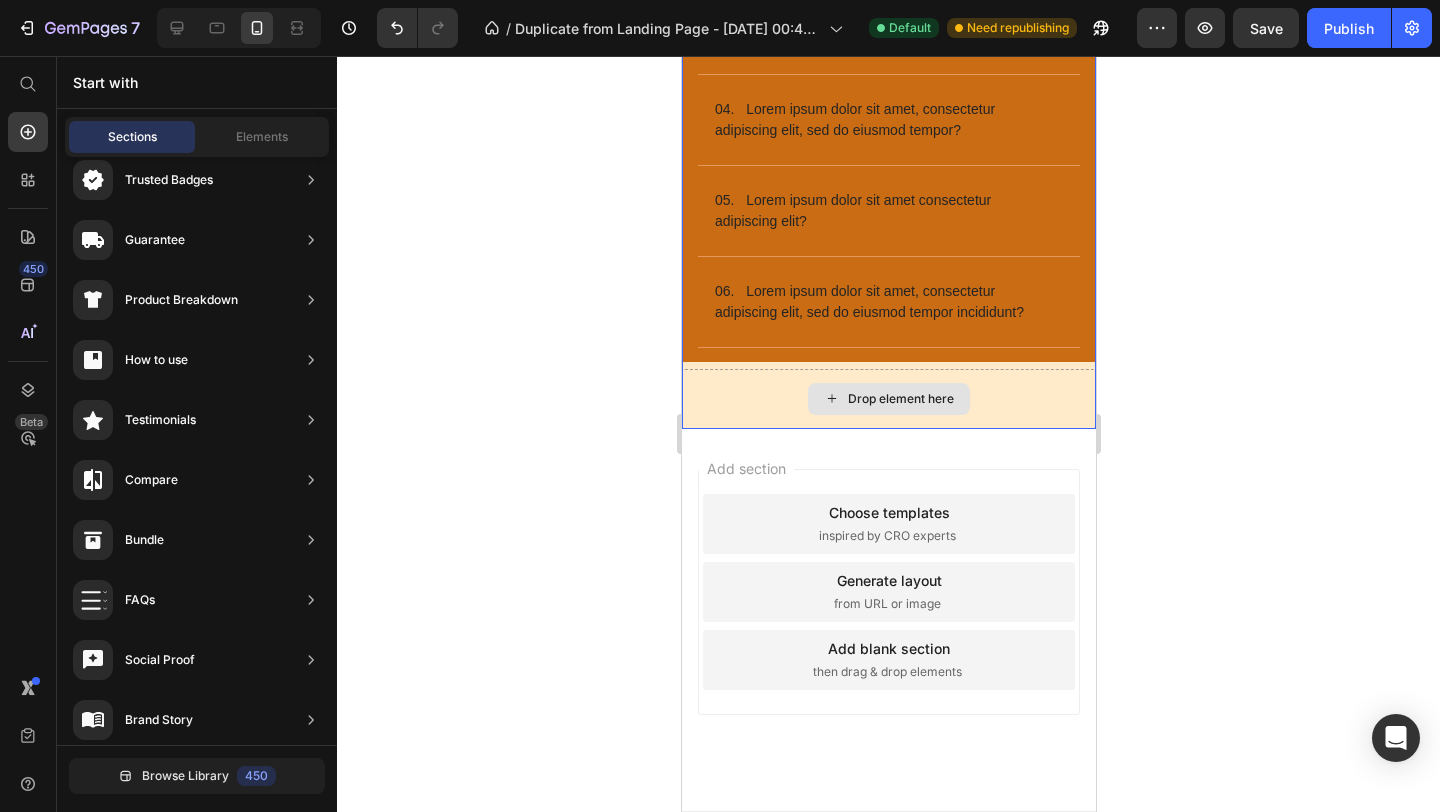 click on "Drop element here" at bounding box center [888, 399] 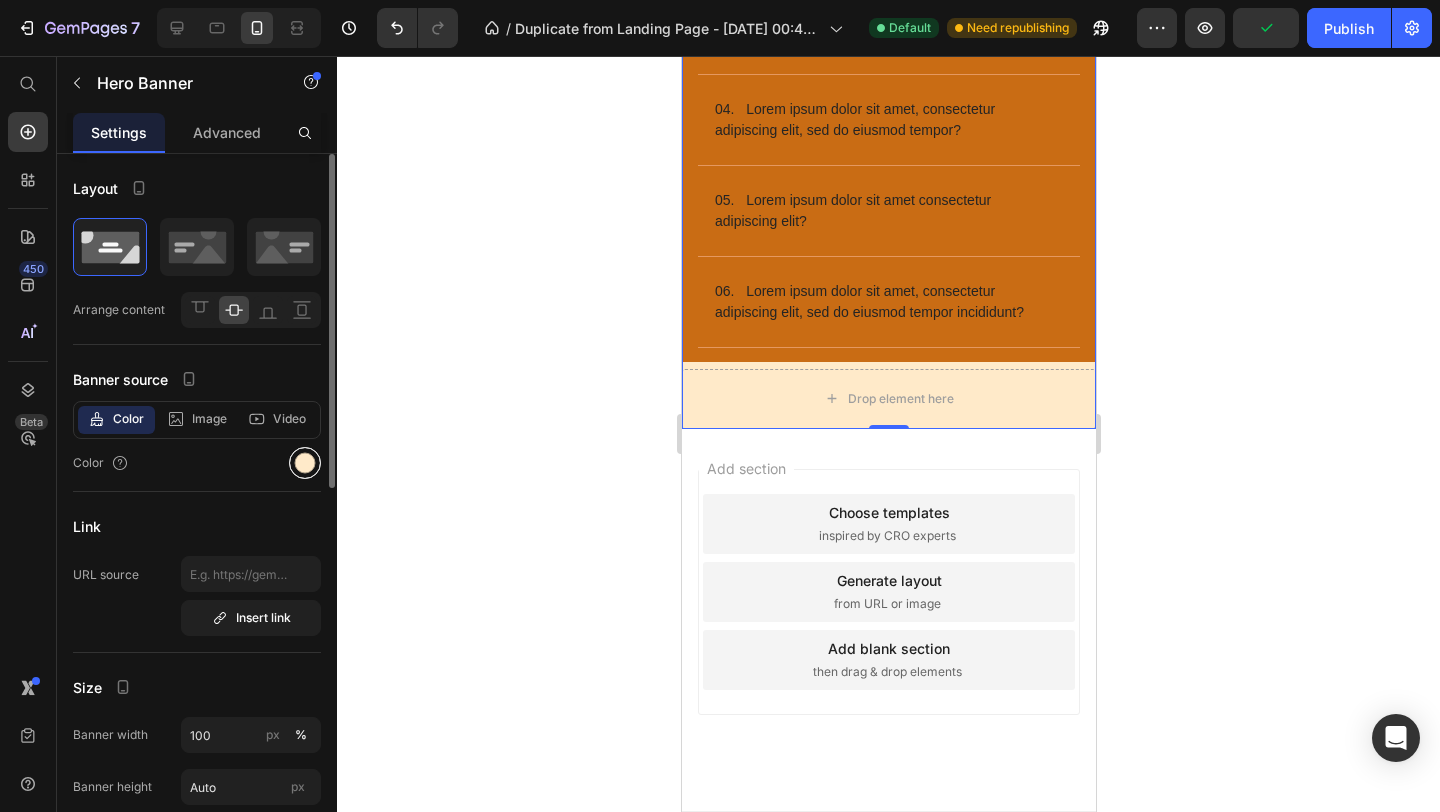 click at bounding box center (305, 463) 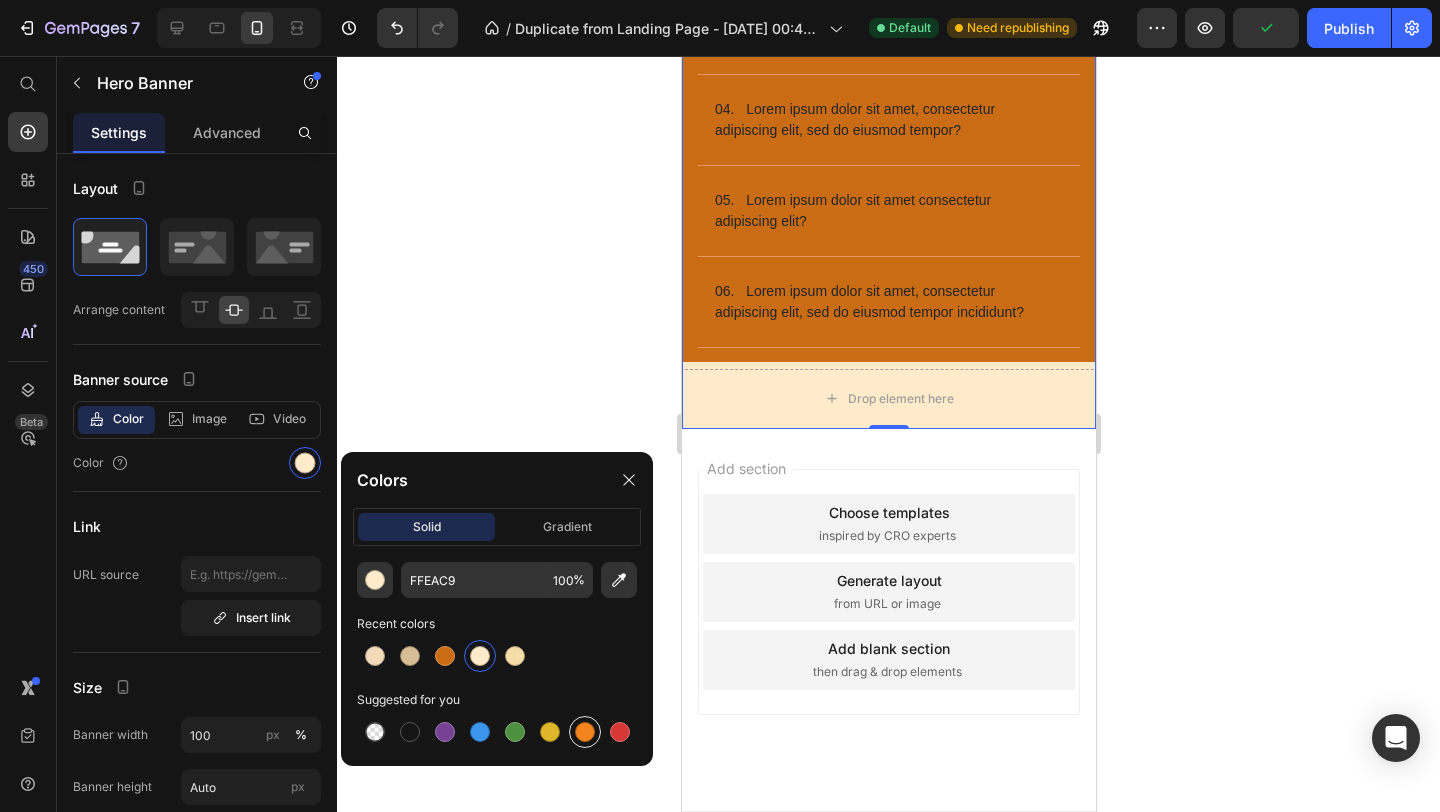 click at bounding box center (585, 732) 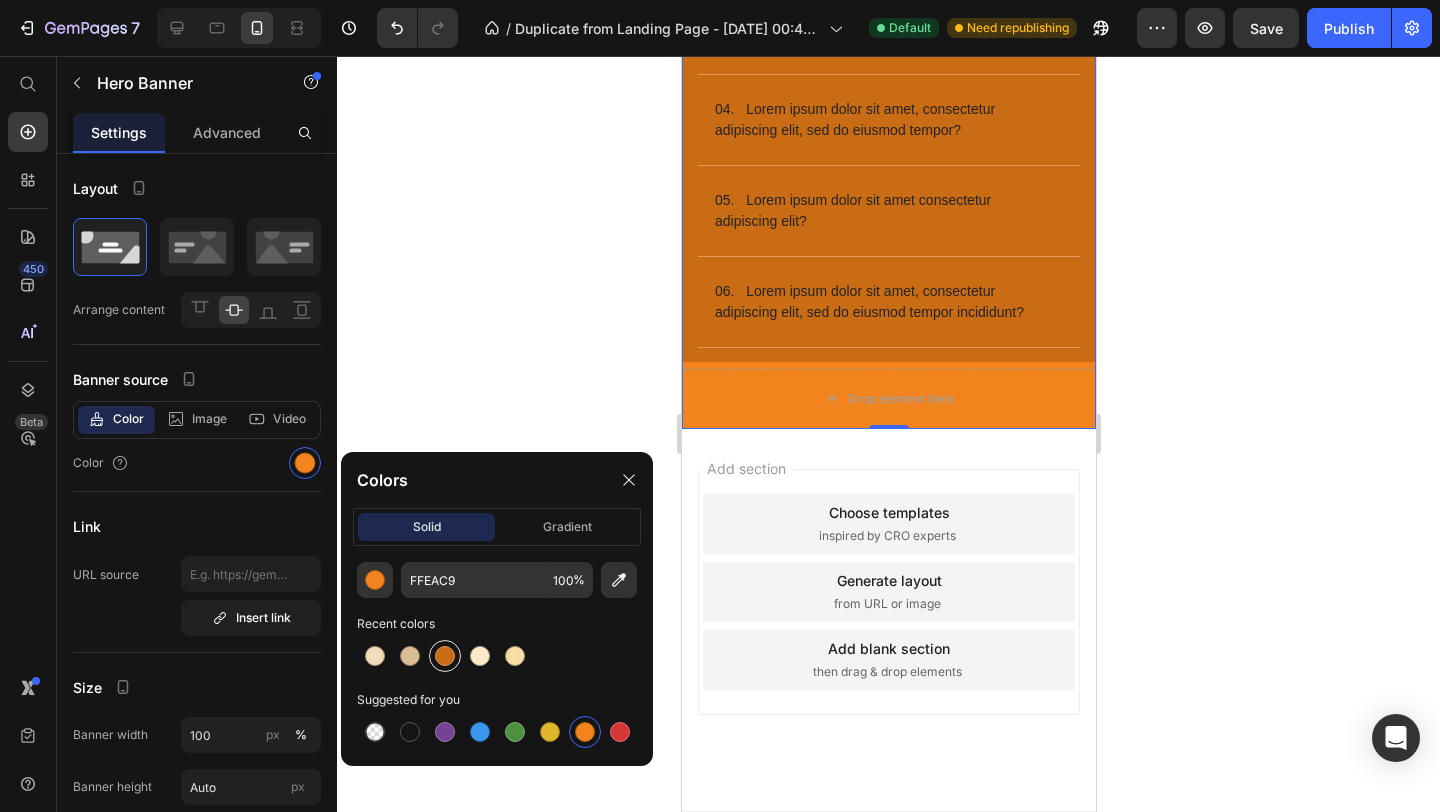 click at bounding box center [445, 656] 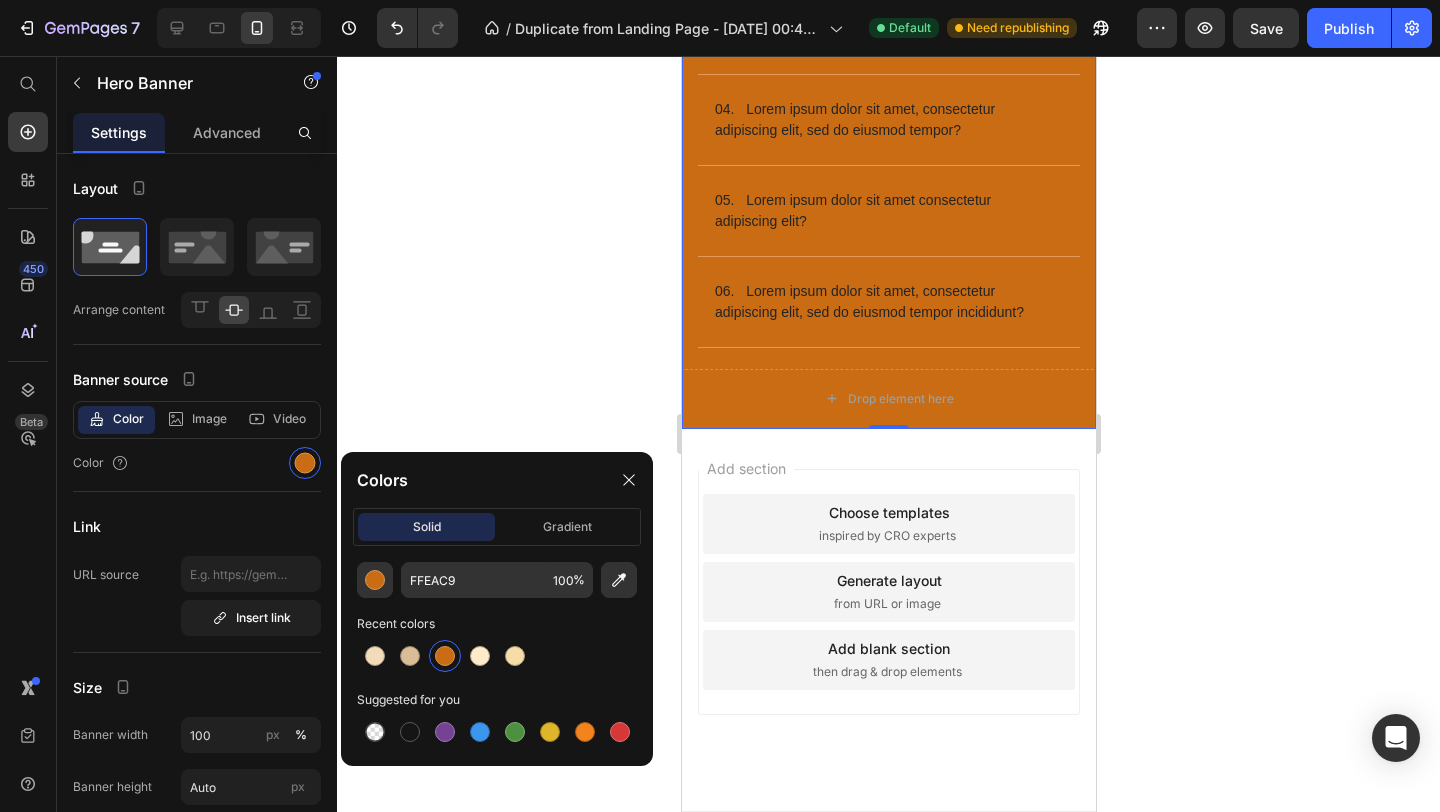 click 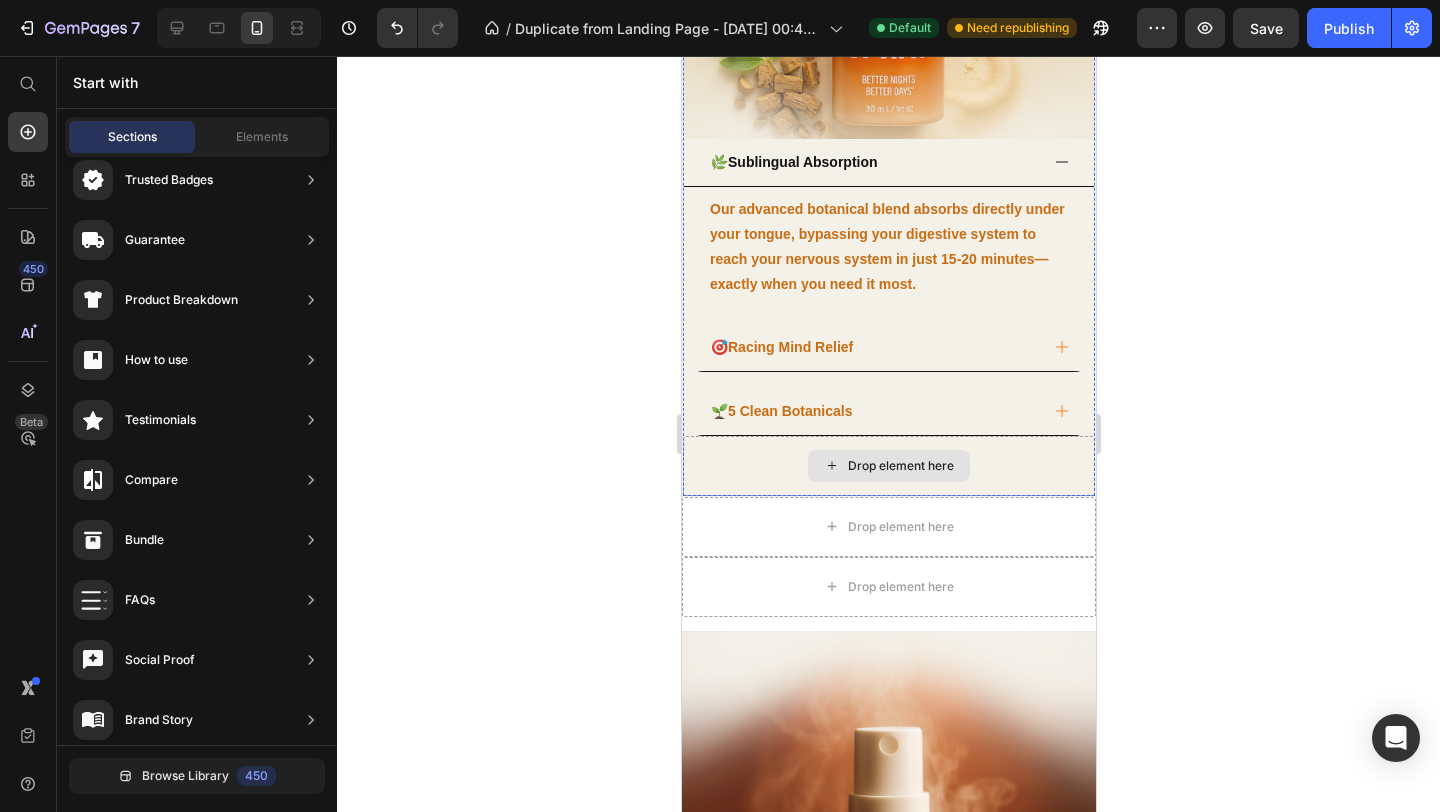 scroll, scrollTop: 2829, scrollLeft: 0, axis: vertical 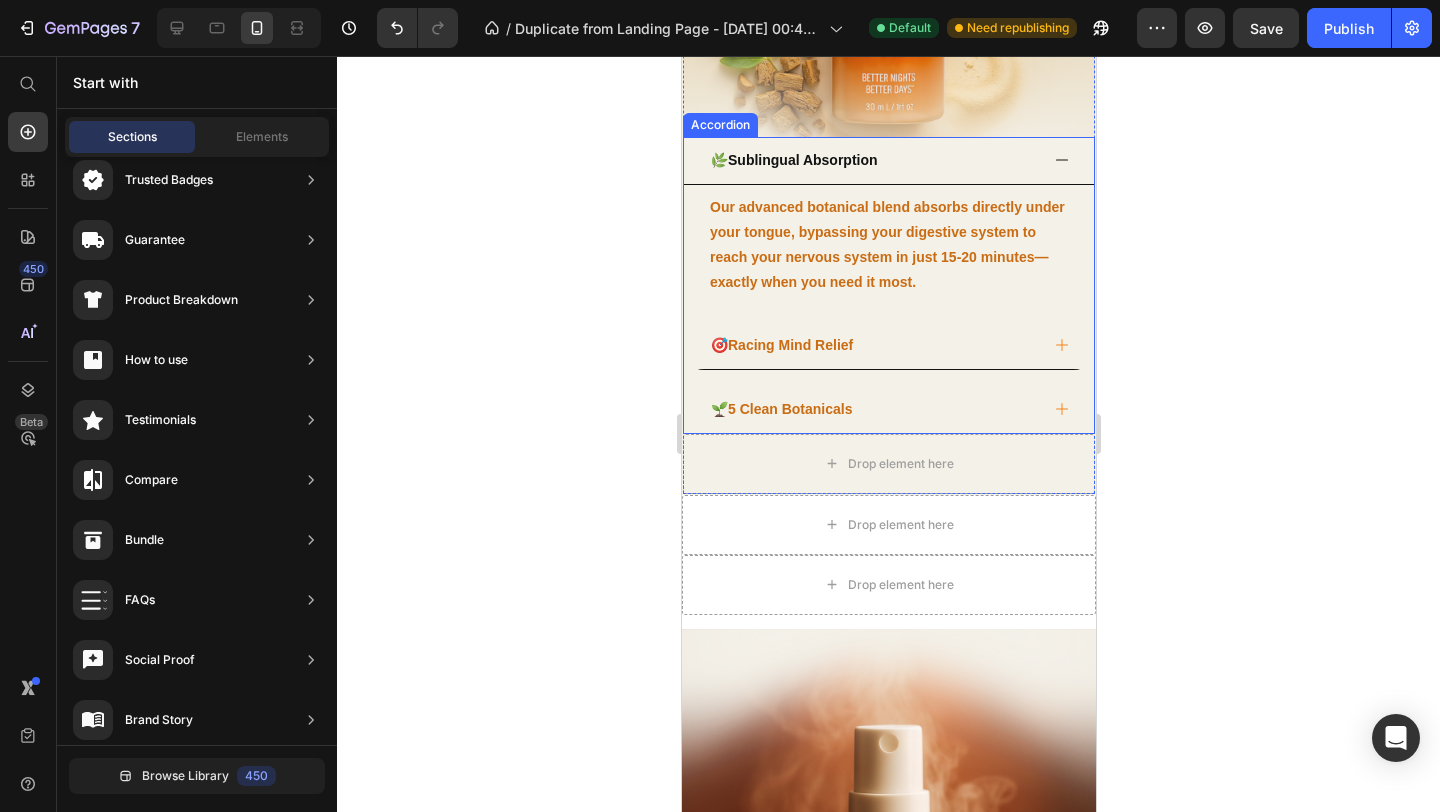 click on "🌿  Sublingual Absorption" at bounding box center (872, 160) 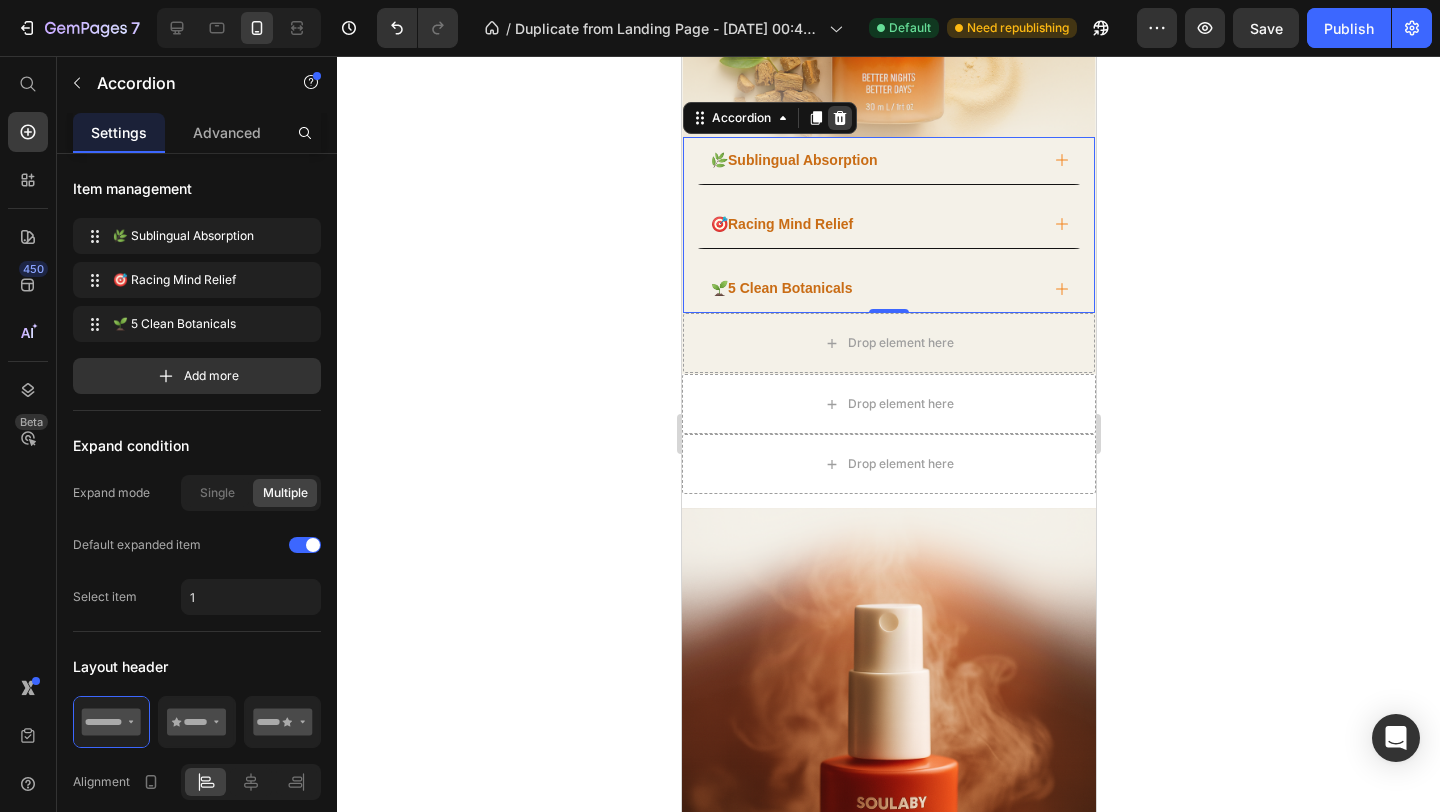 click 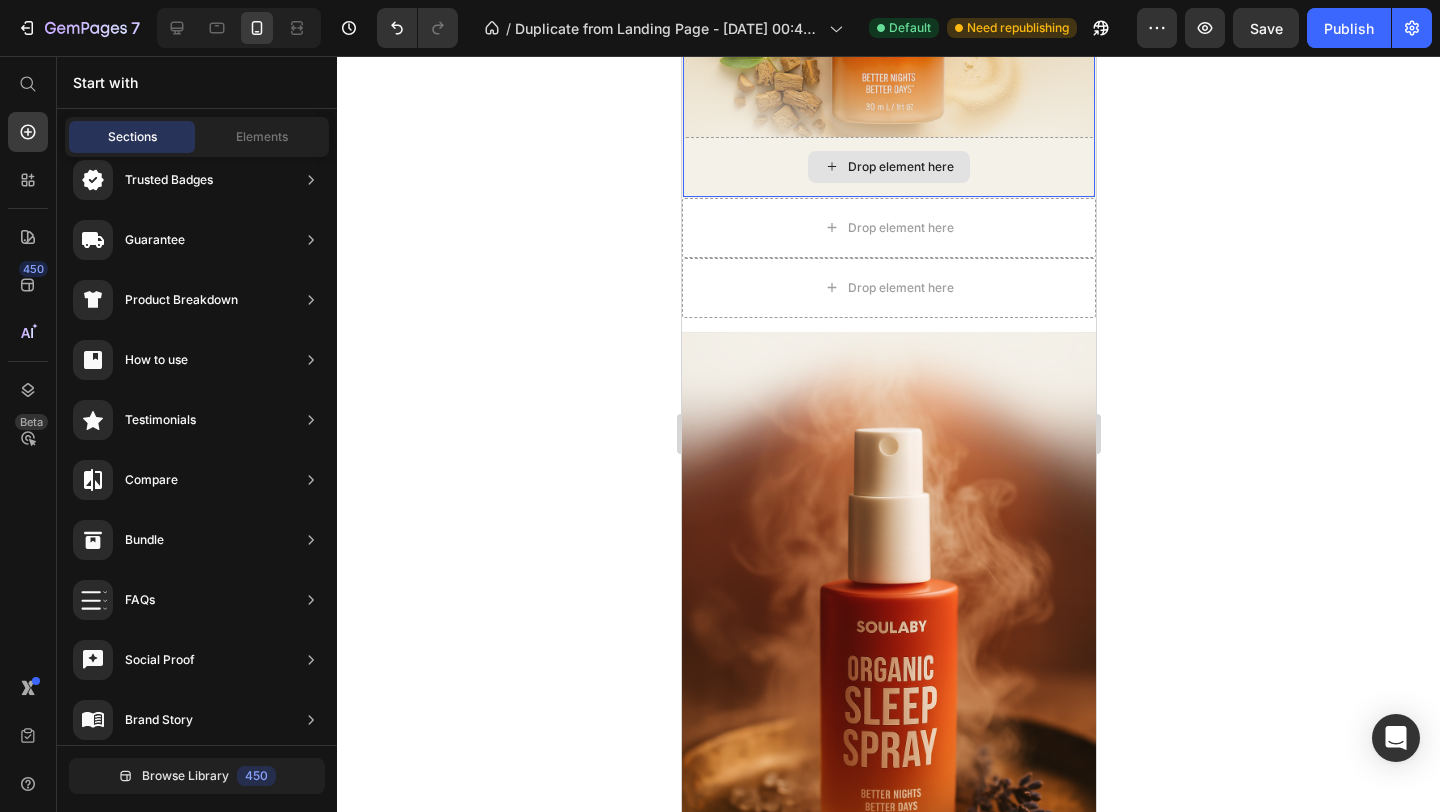 click on "Drop element here" at bounding box center [888, 167] 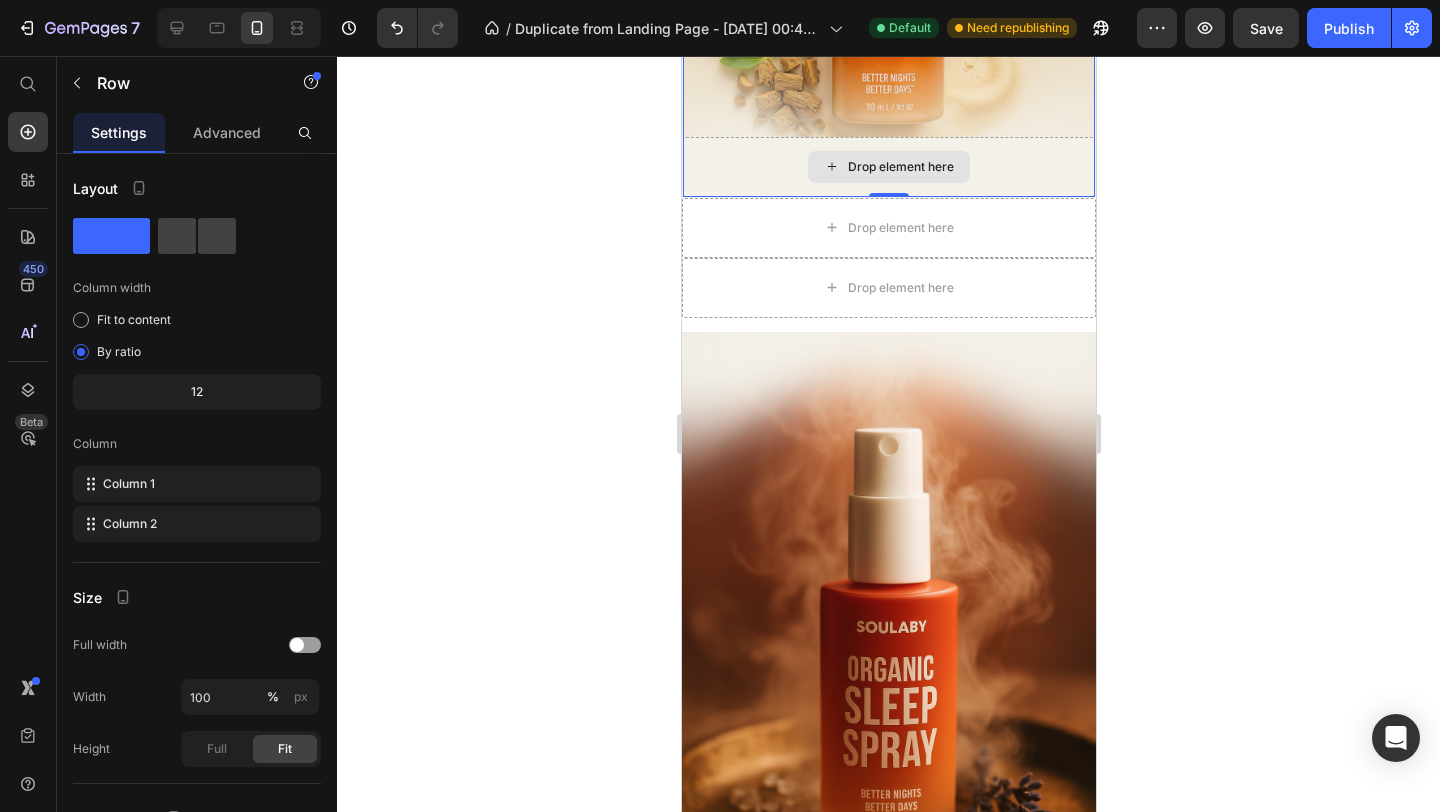 scroll, scrollTop: 2806, scrollLeft: 0, axis: vertical 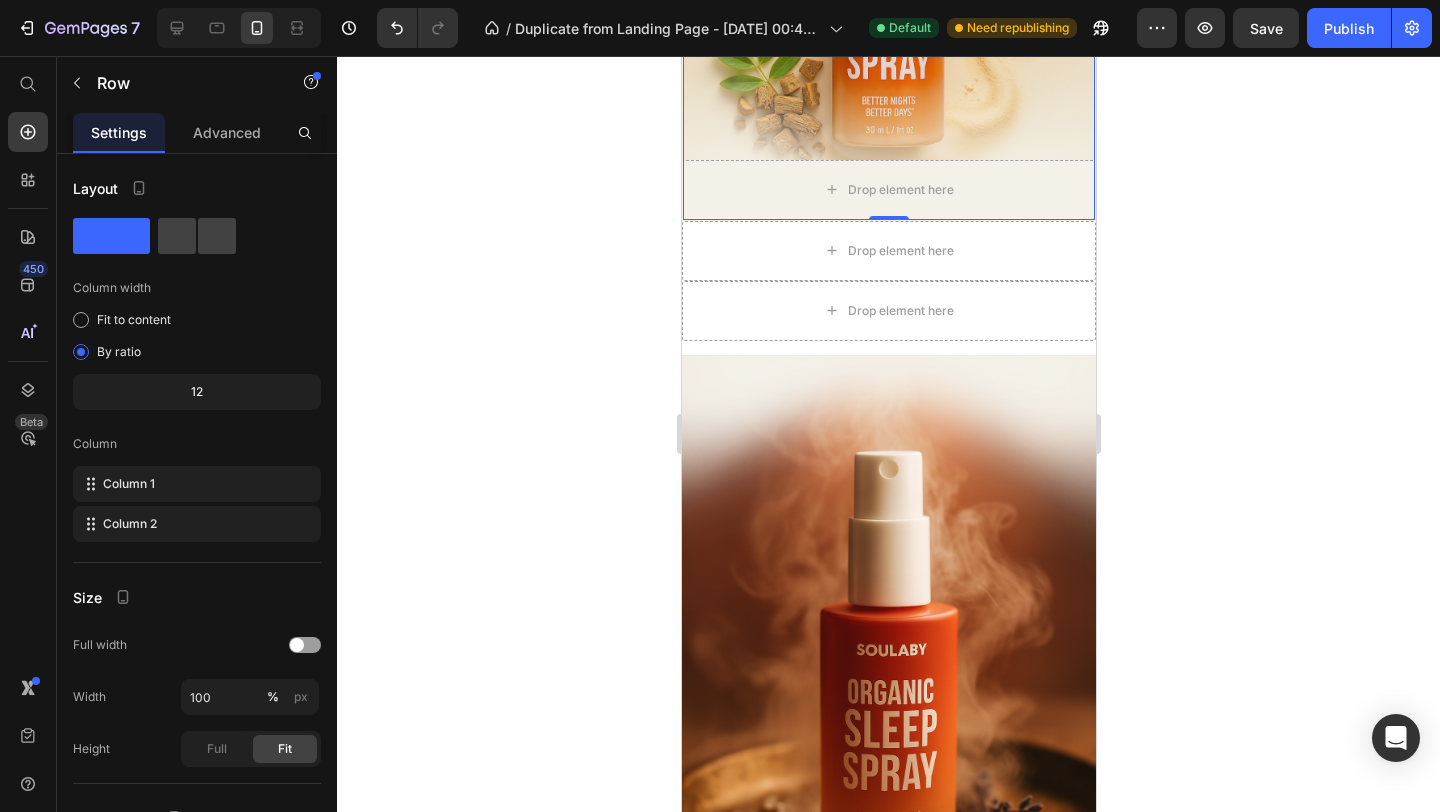 click 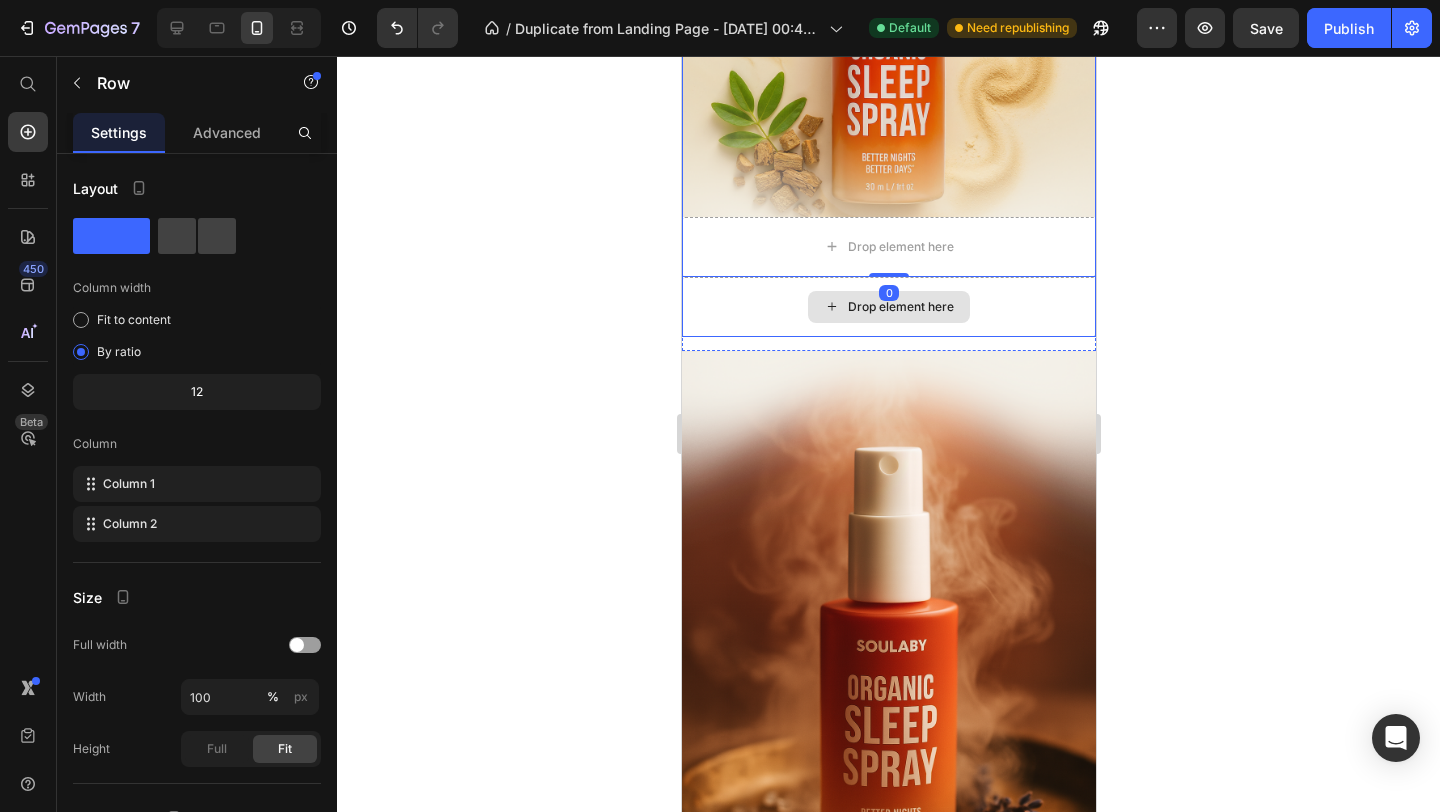 scroll, scrollTop: 2712, scrollLeft: 0, axis: vertical 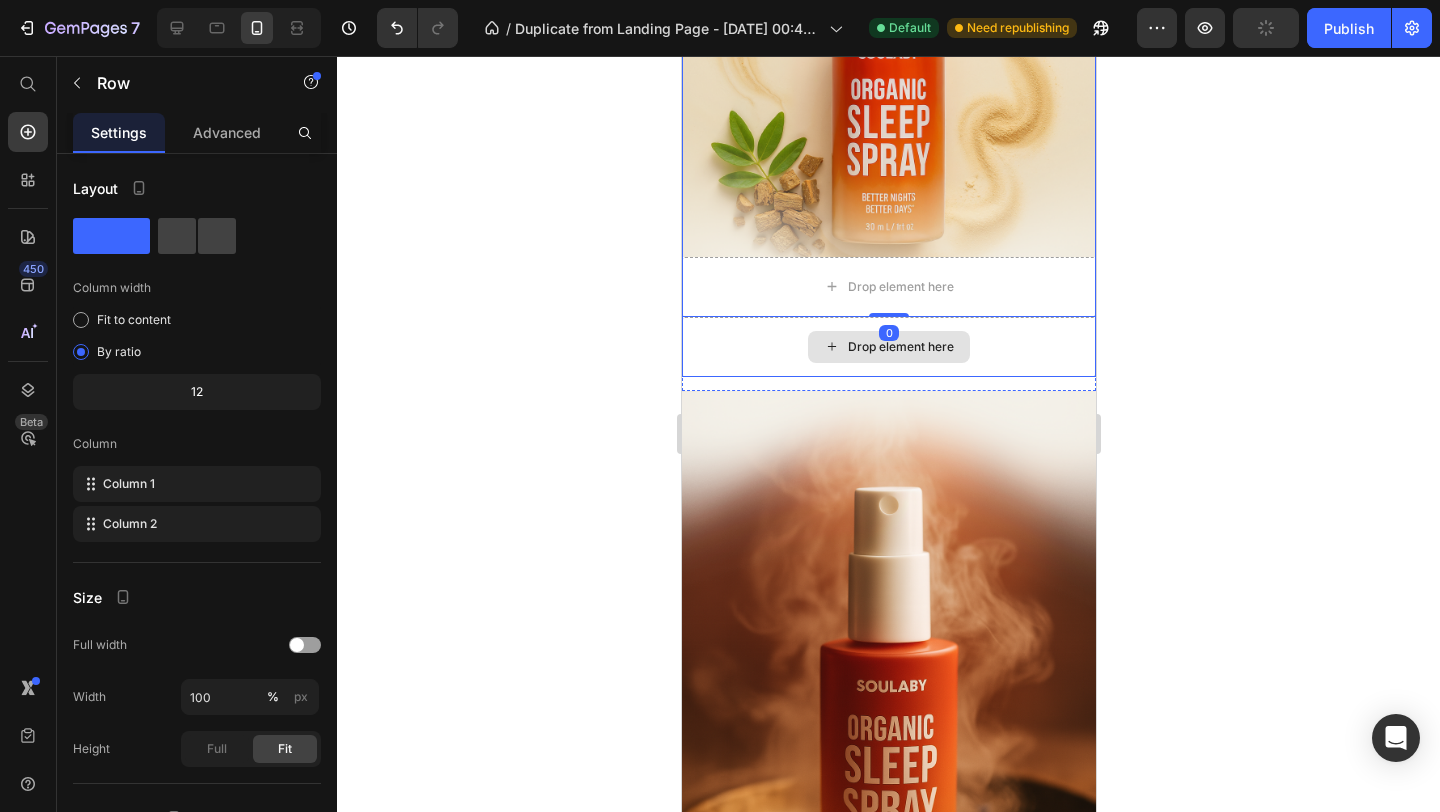 click on "Drop element here" at bounding box center [888, 347] 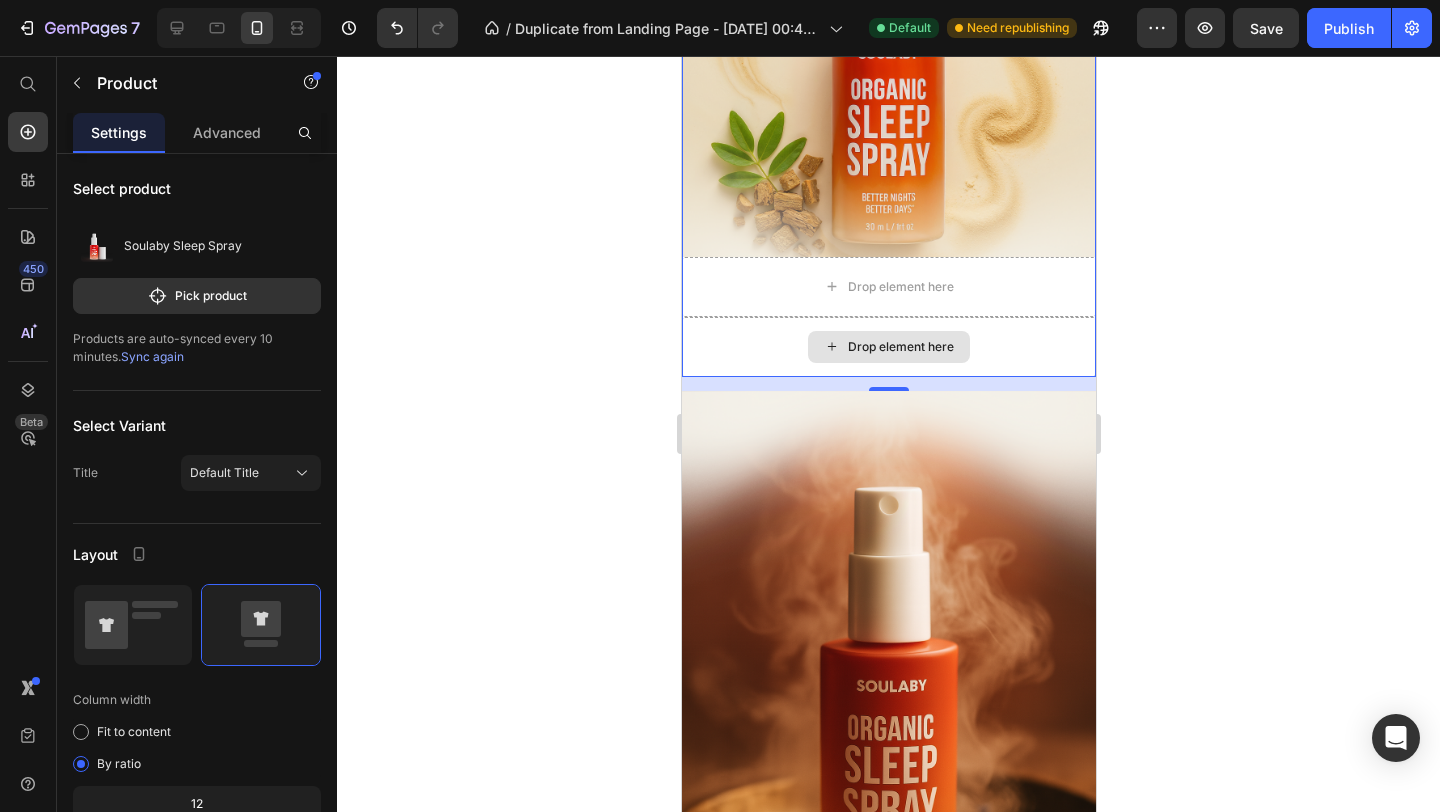 click on "Drop element here" at bounding box center (888, 347) 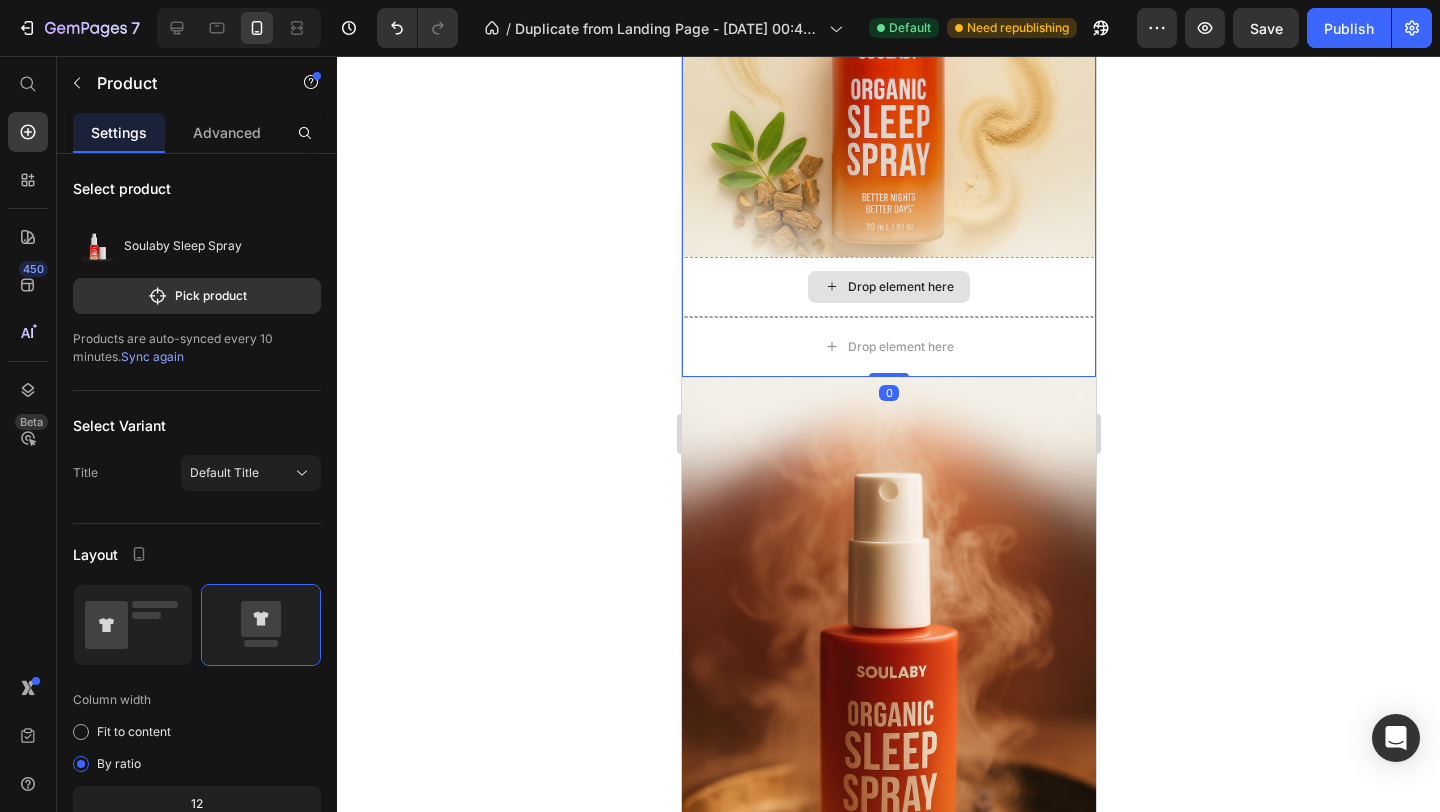 drag, startPoint x: 890, startPoint y: 387, endPoint x: 878, endPoint y: 282, distance: 105.68349 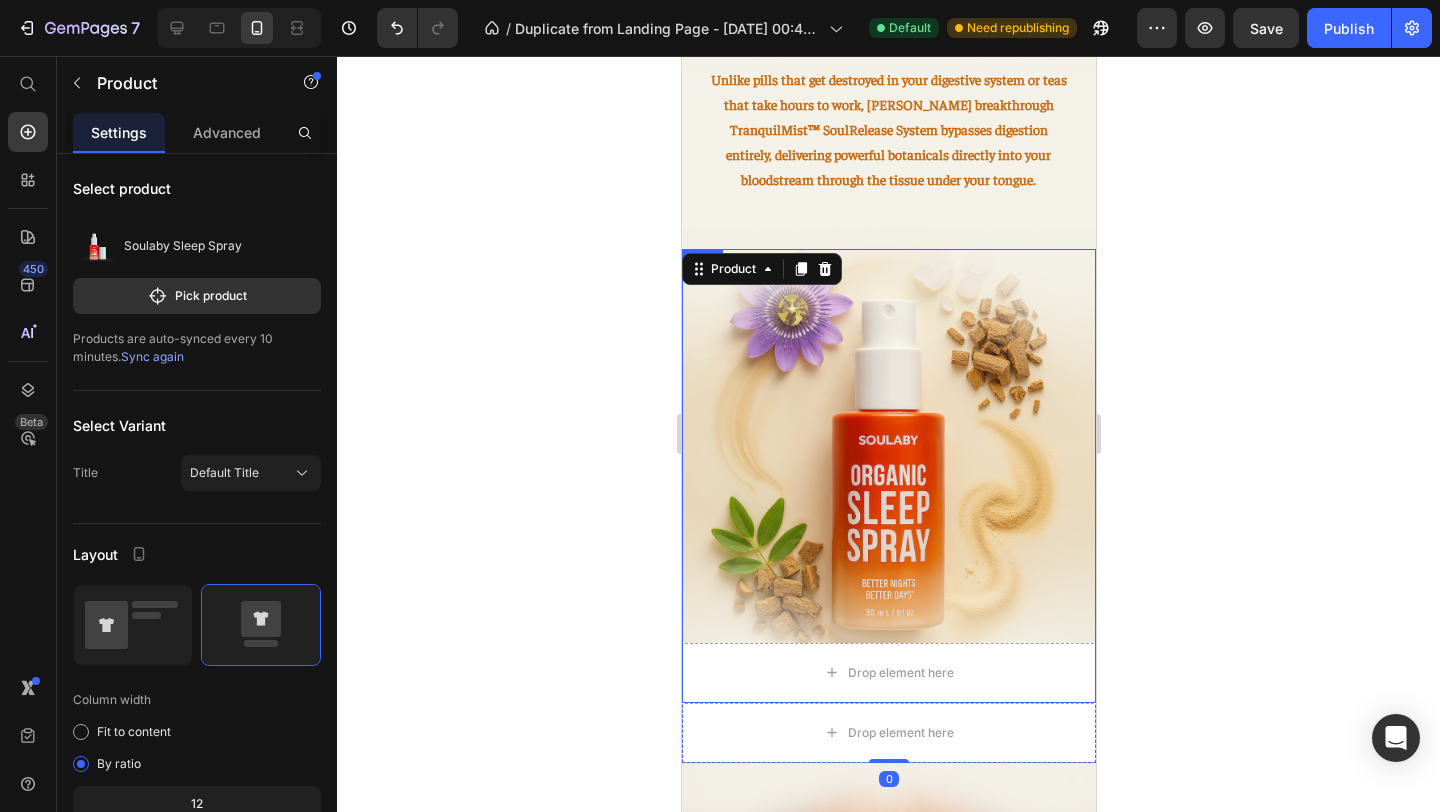 scroll, scrollTop: 2323, scrollLeft: 0, axis: vertical 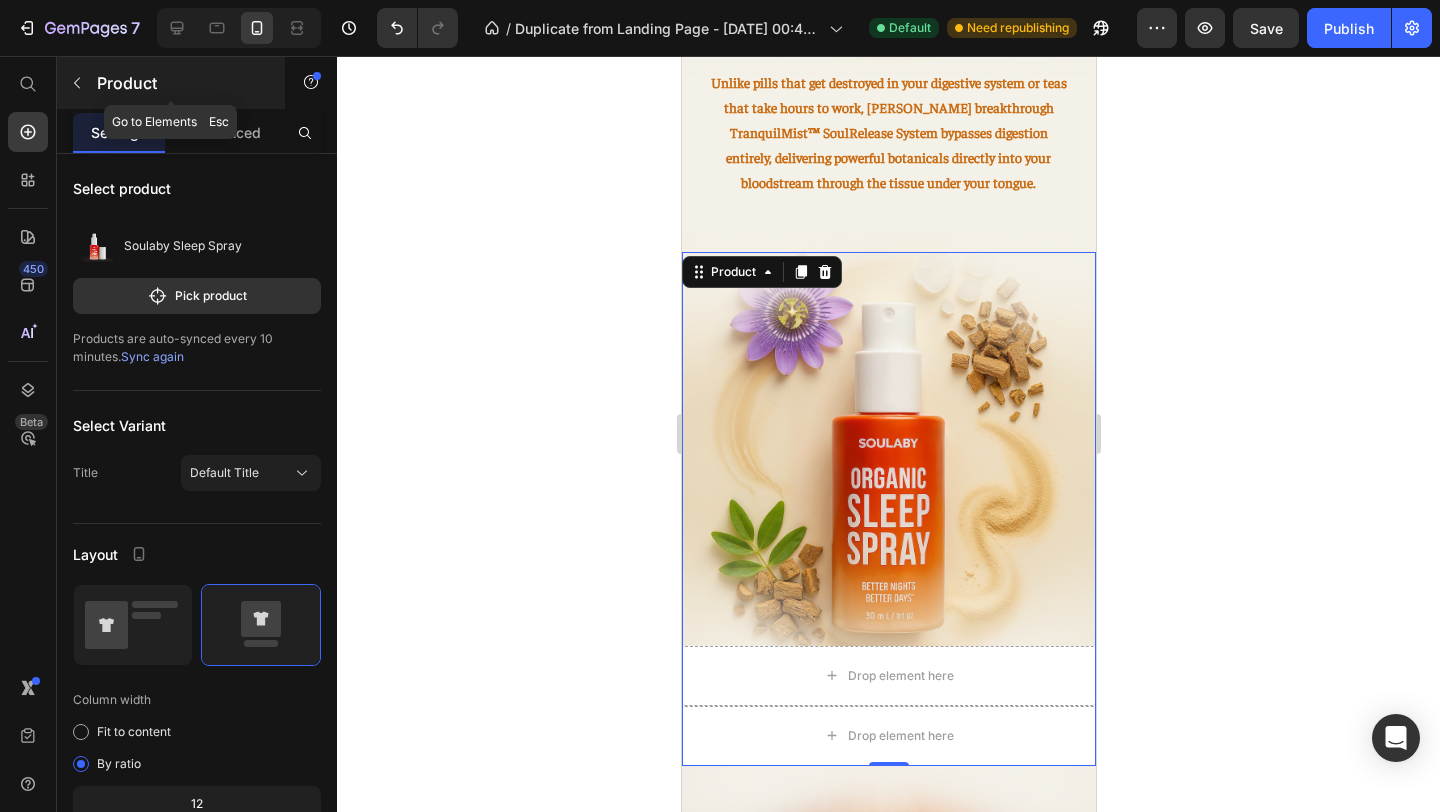 click at bounding box center (77, 83) 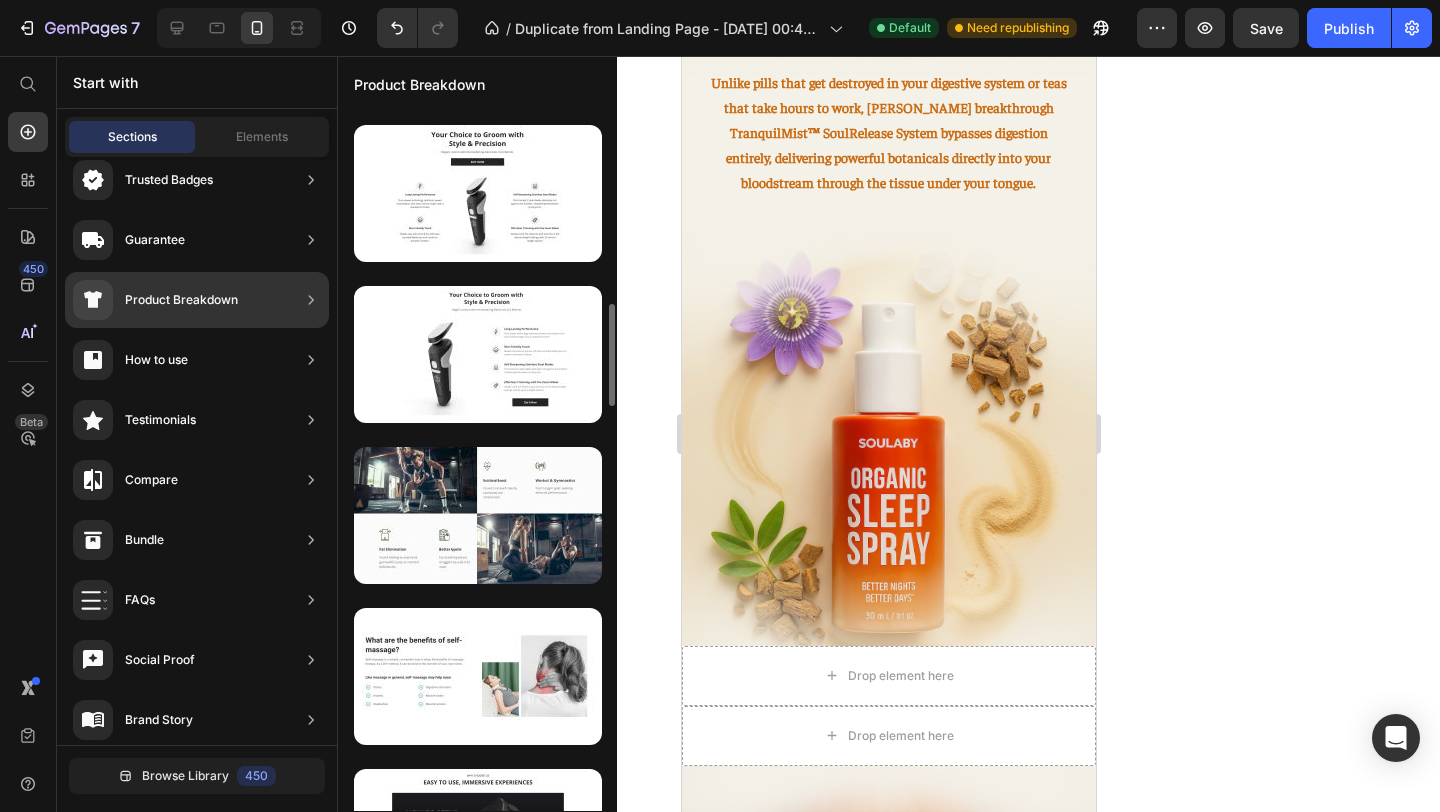 scroll, scrollTop: 1295, scrollLeft: 0, axis: vertical 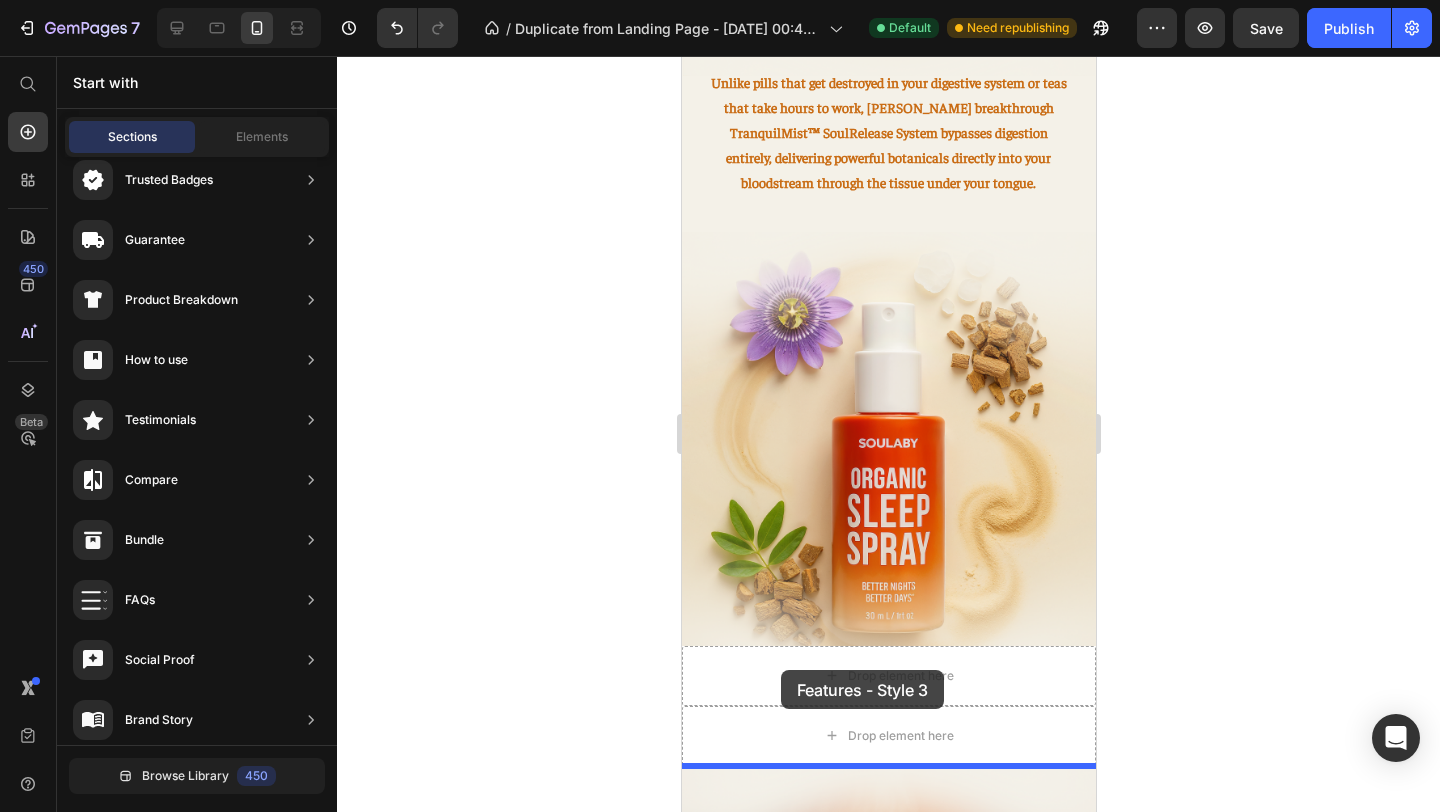 drag, startPoint x: 1201, startPoint y: 437, endPoint x: 777, endPoint y: 672, distance: 484.769 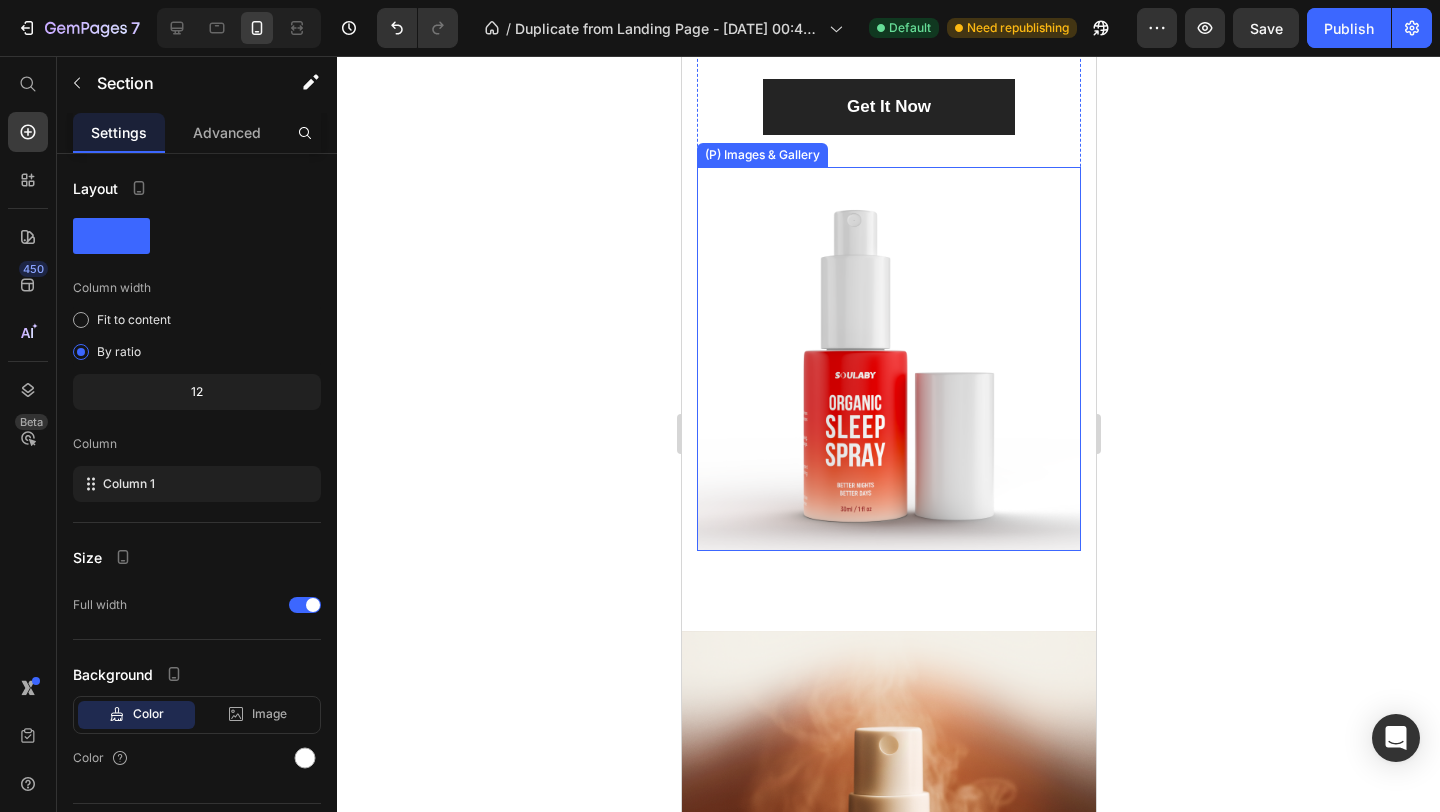 scroll, scrollTop: 3939, scrollLeft: 0, axis: vertical 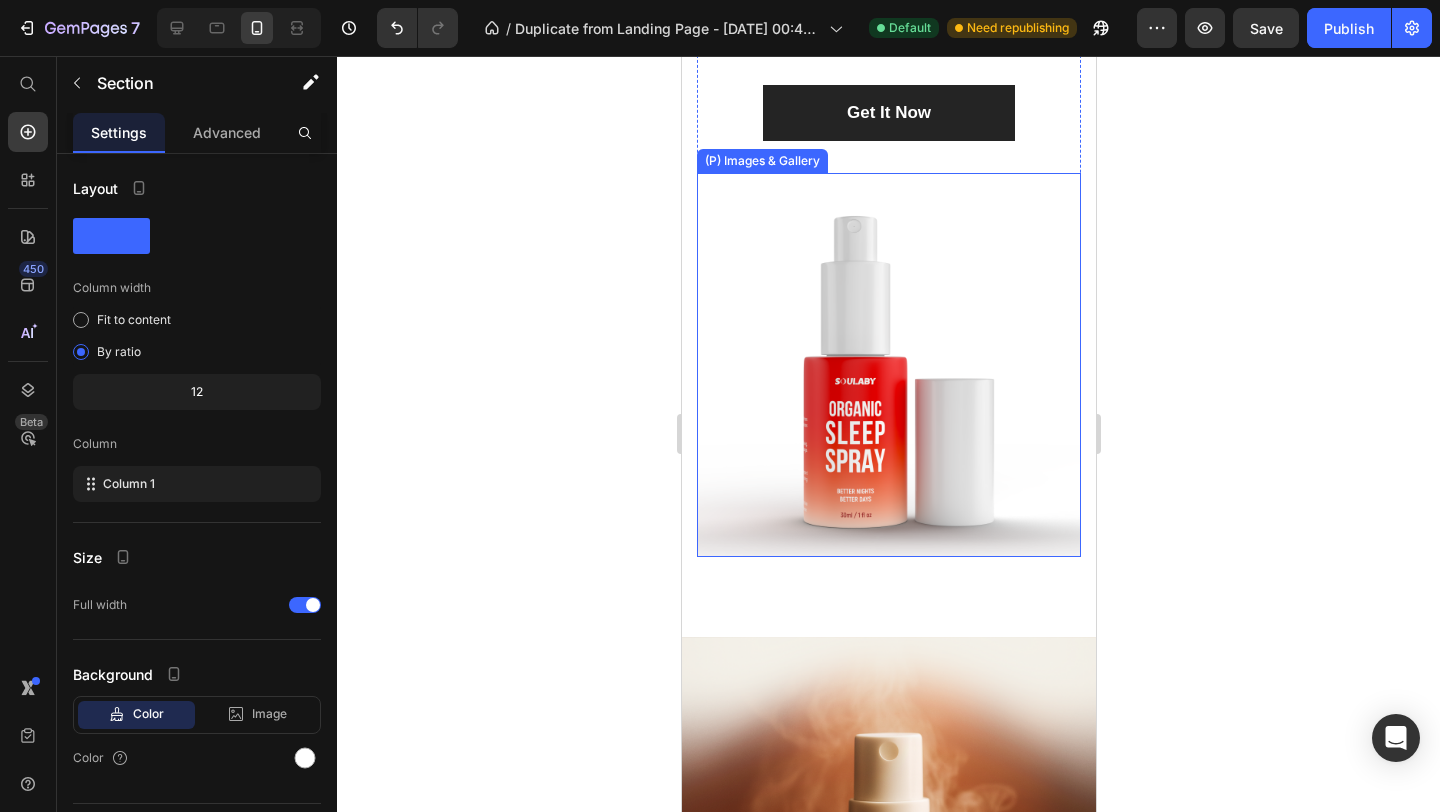 click at bounding box center (888, 365) 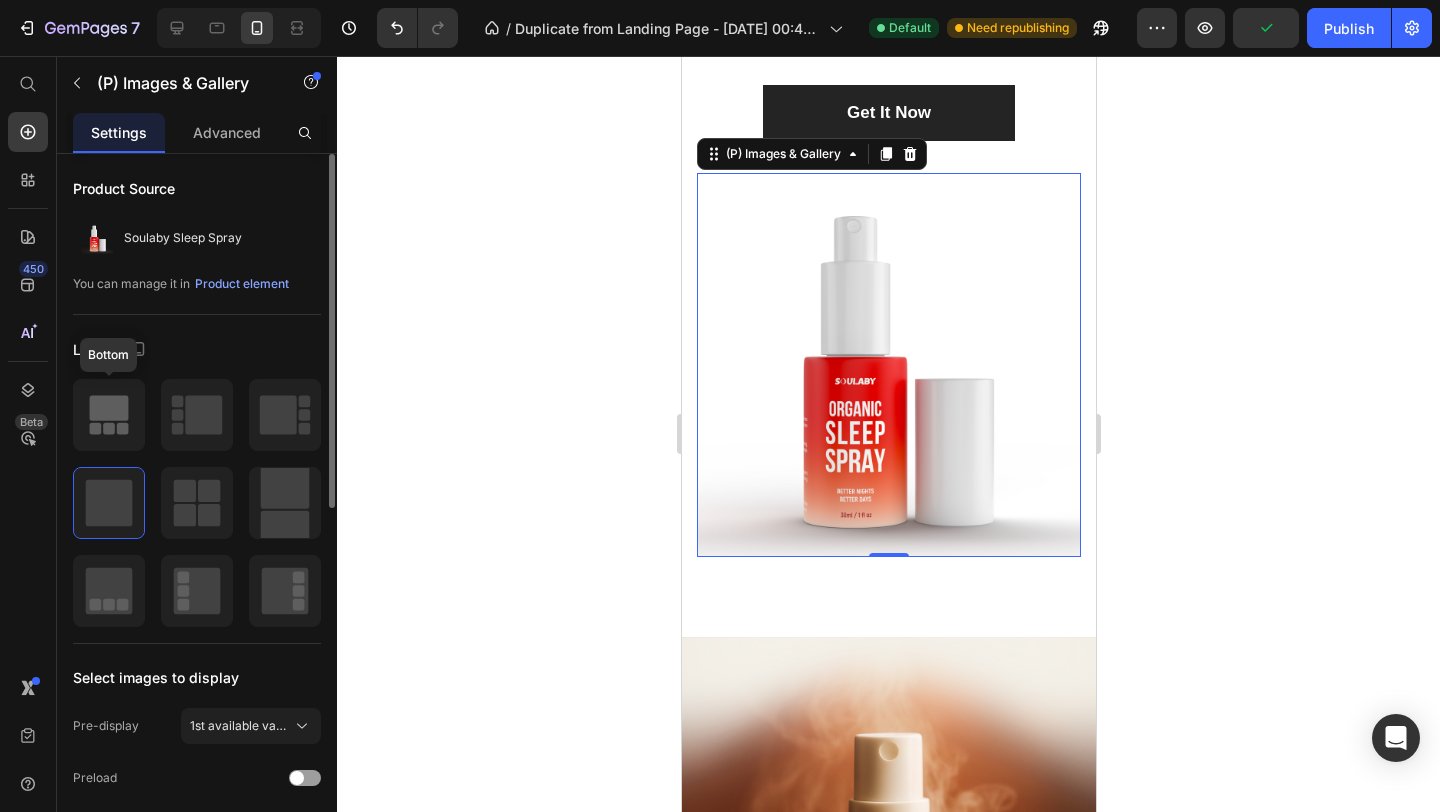 click 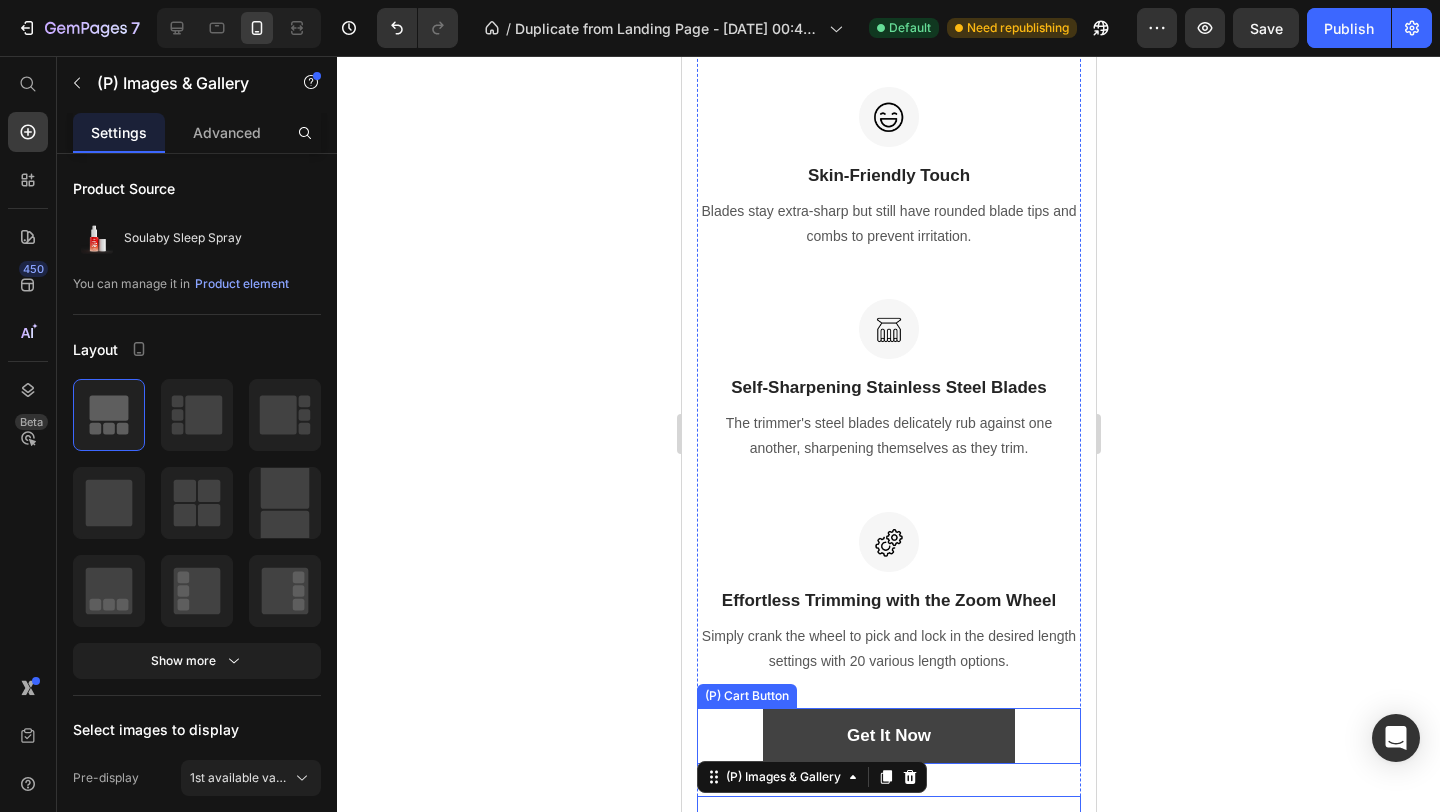 scroll, scrollTop: 3516, scrollLeft: 0, axis: vertical 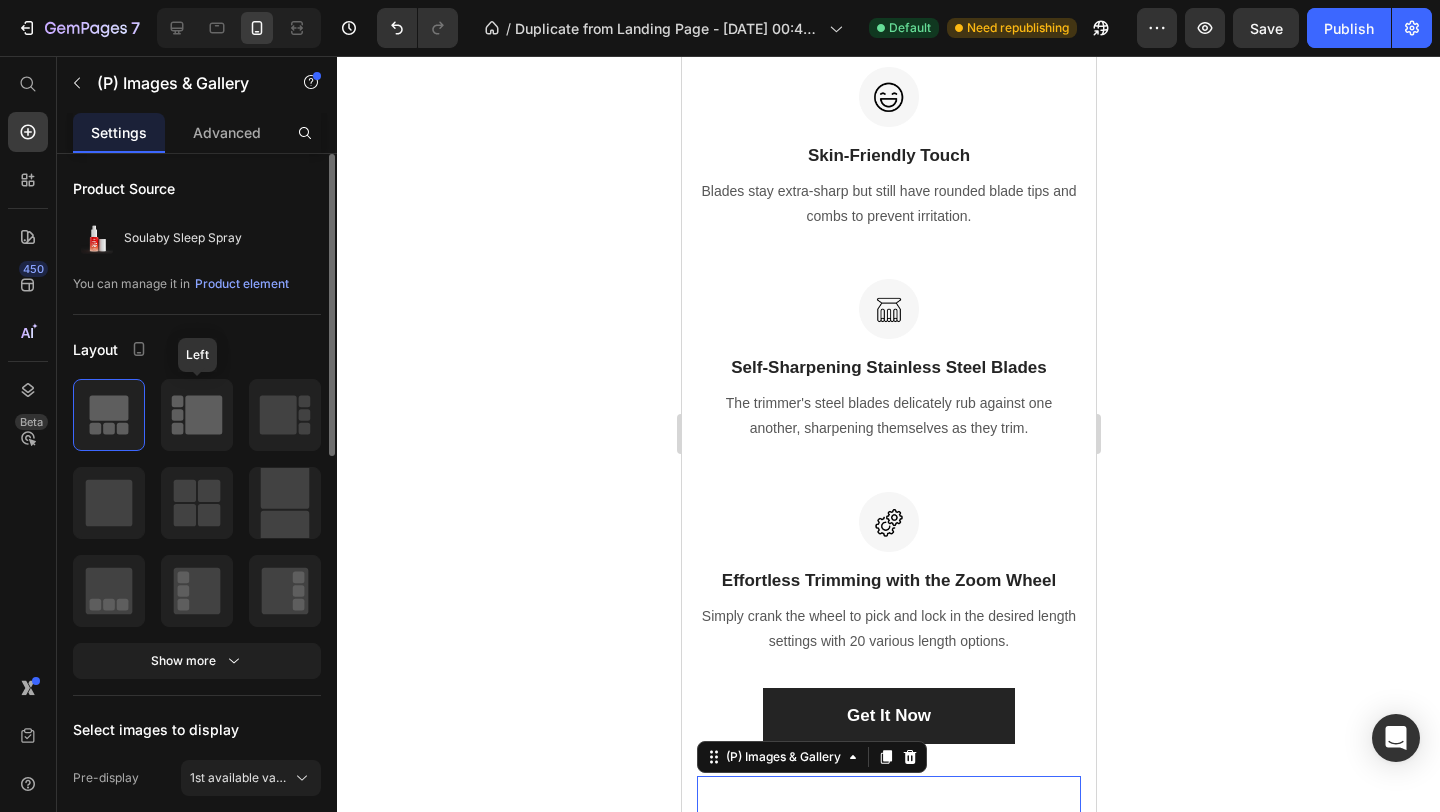 click 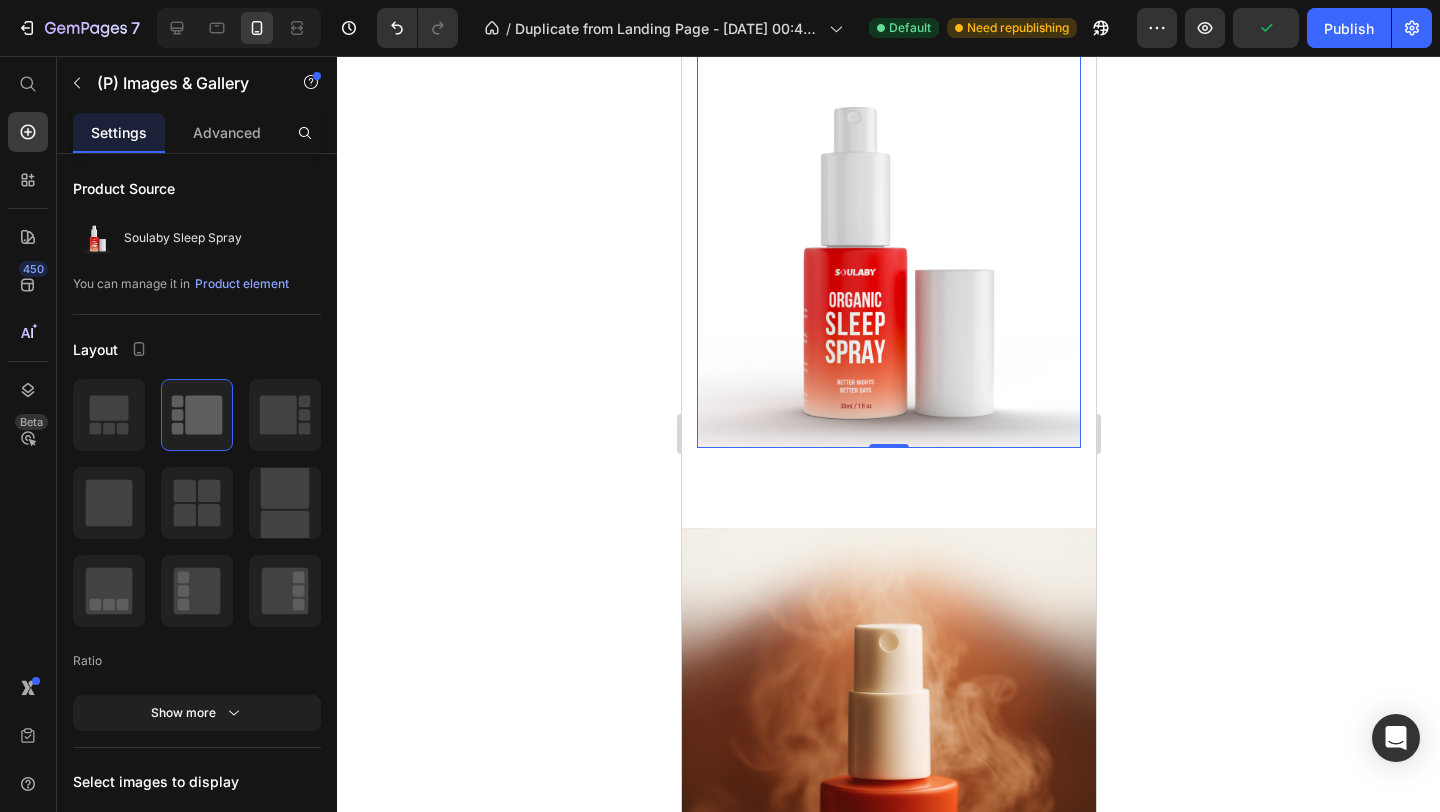 scroll, scrollTop: 4520, scrollLeft: 0, axis: vertical 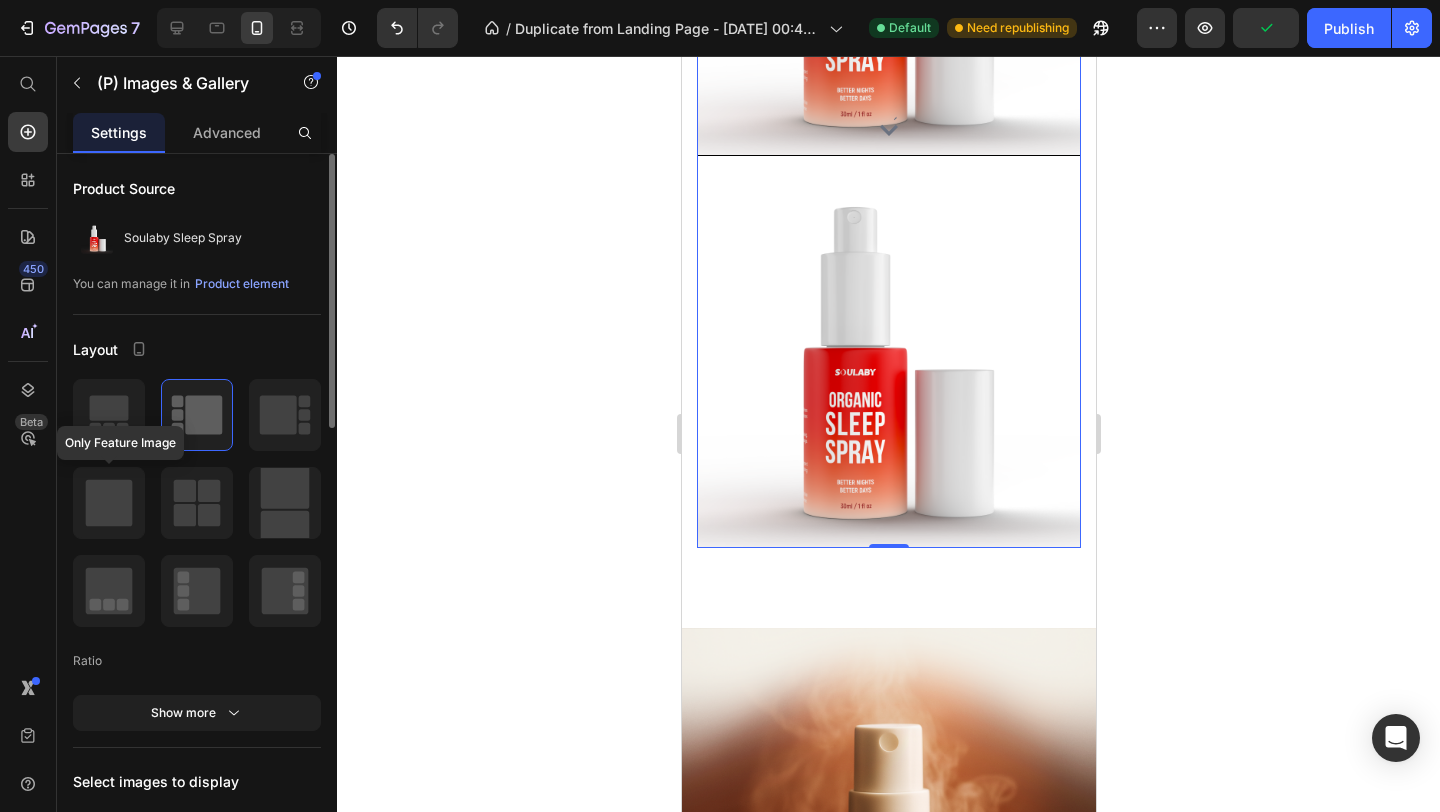 click 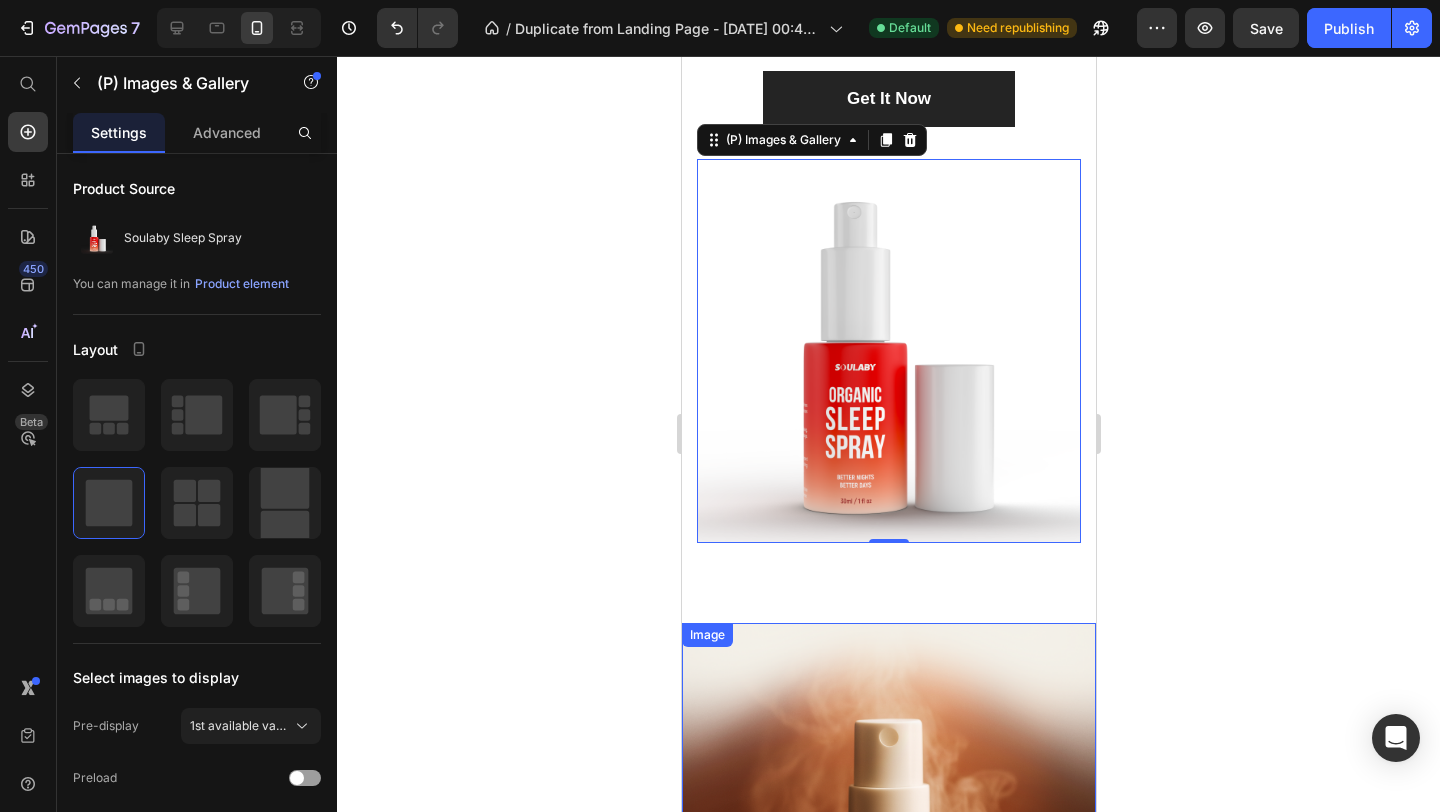 scroll, scrollTop: 4132, scrollLeft: 0, axis: vertical 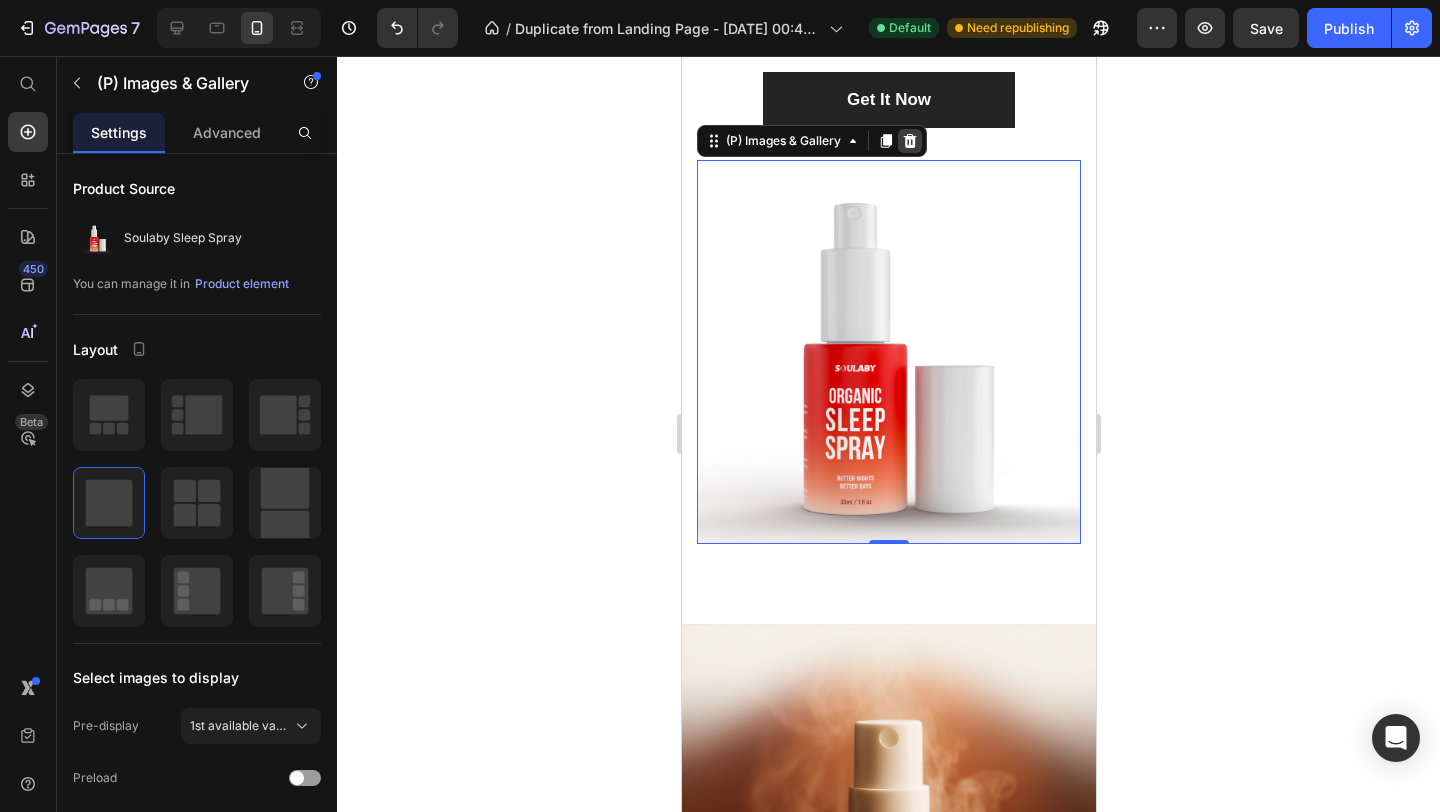 click 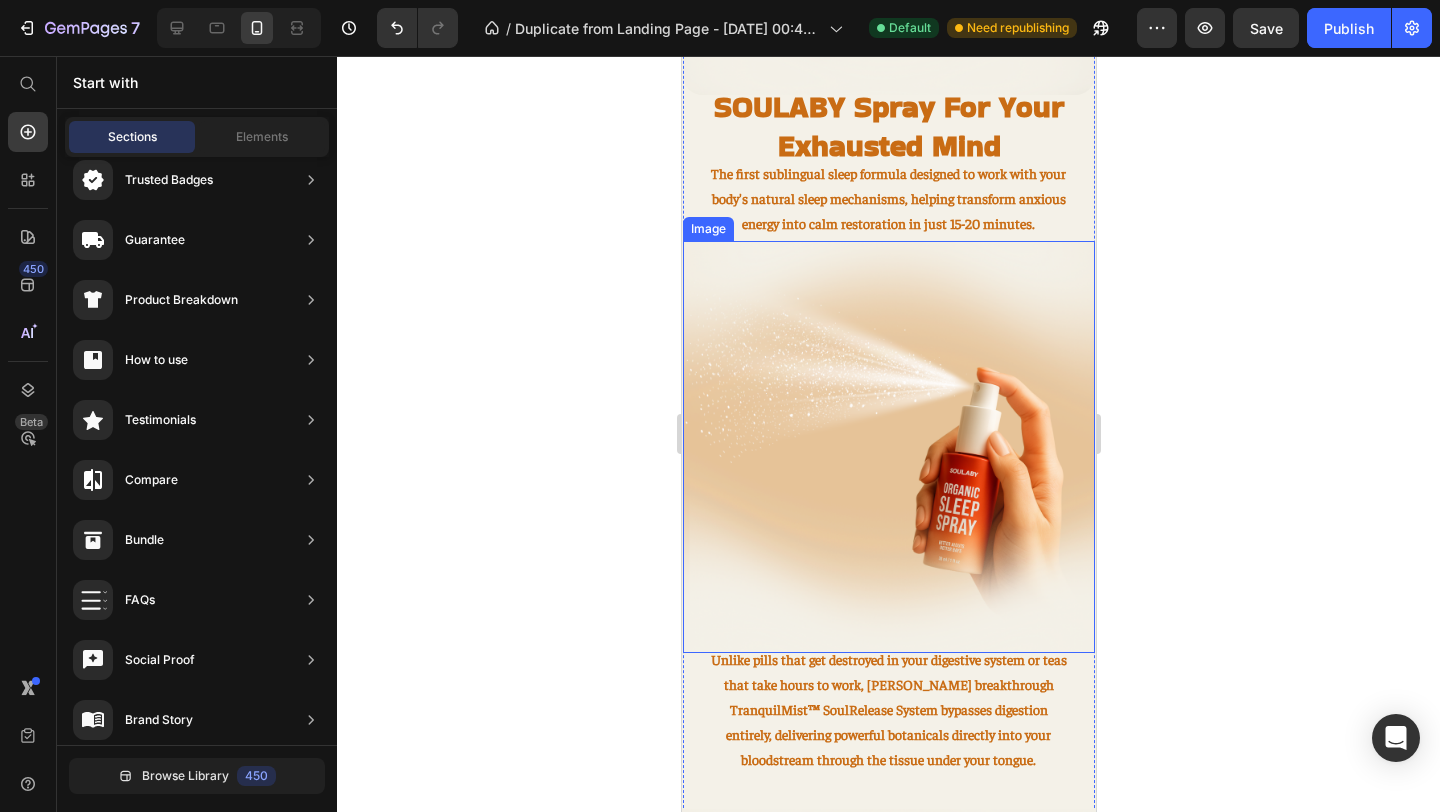 scroll, scrollTop: 1748, scrollLeft: 0, axis: vertical 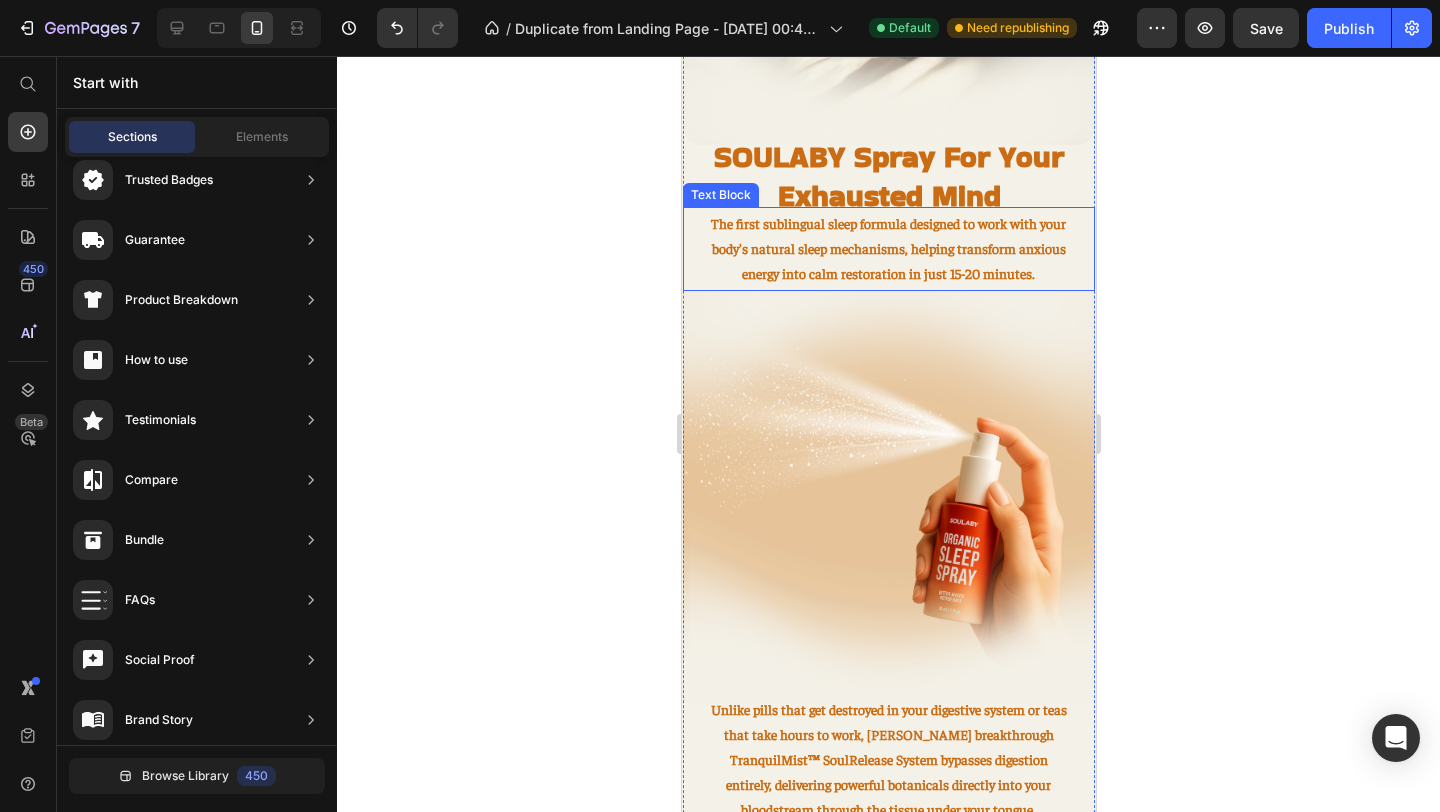 click on "The first sublingual sleep formula designed to work with your body's natural sleep mechanisms, helping transform anxious energy into calm restoration in just 15-20 minutes." at bounding box center (888, 249) 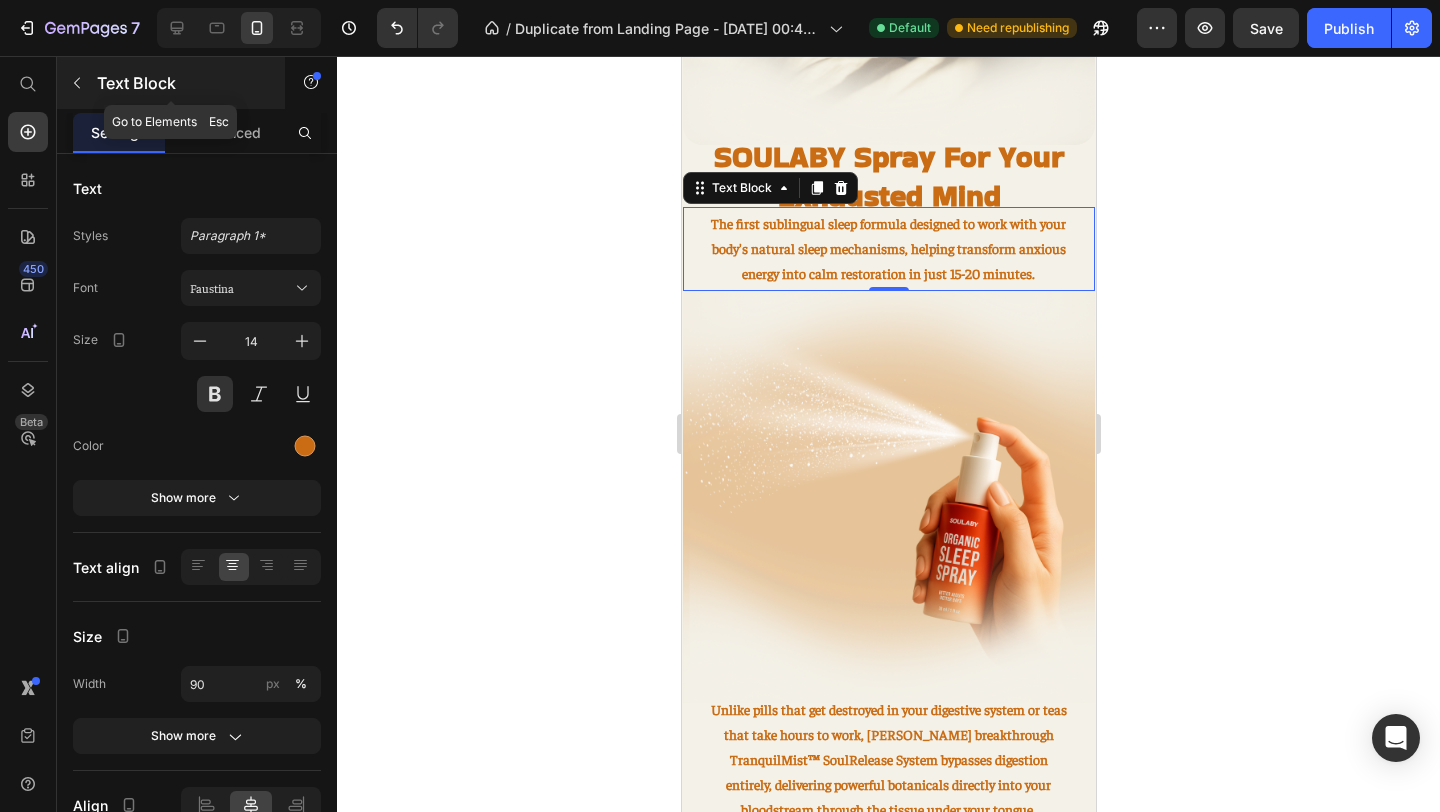 click 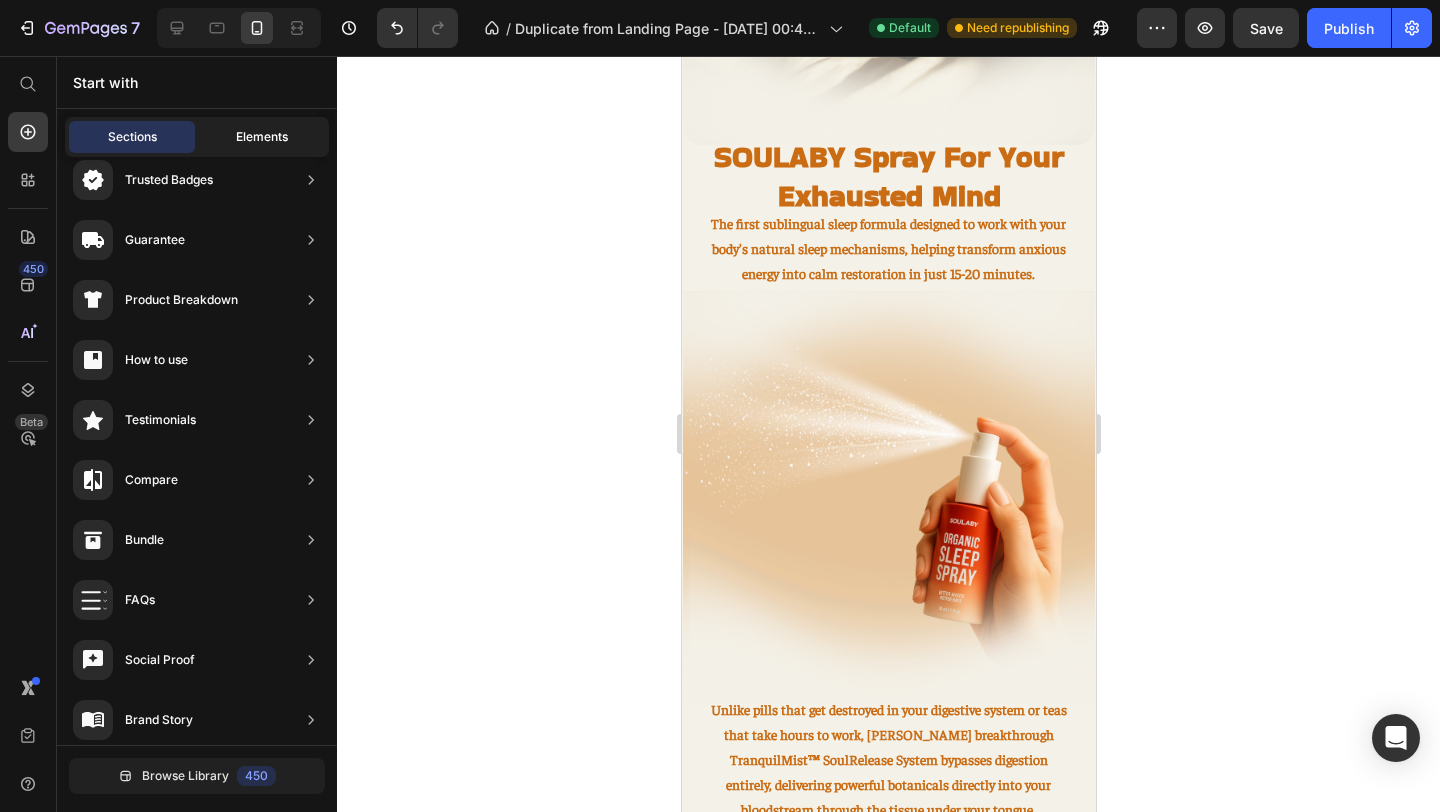 click on "Elements" 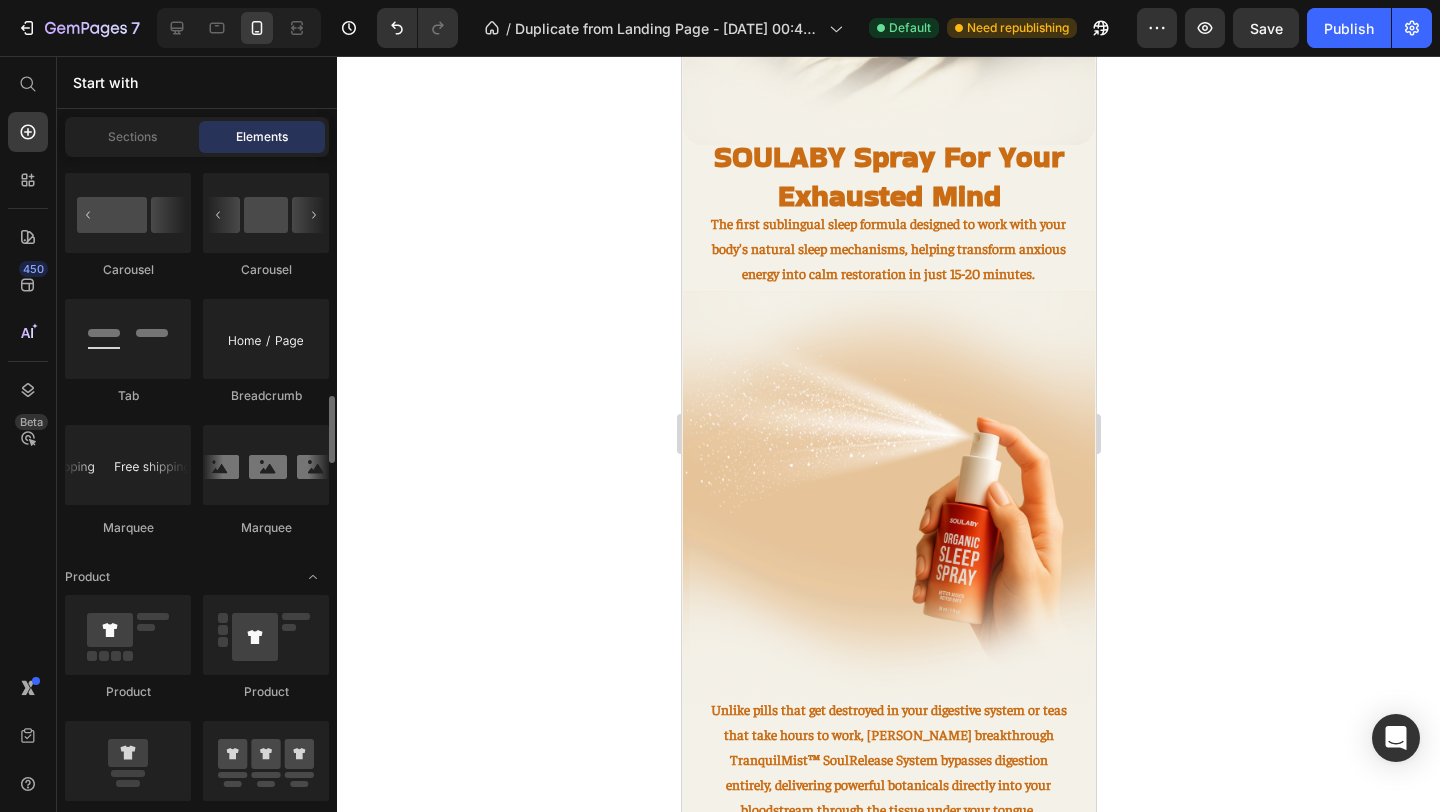scroll, scrollTop: 2279, scrollLeft: 0, axis: vertical 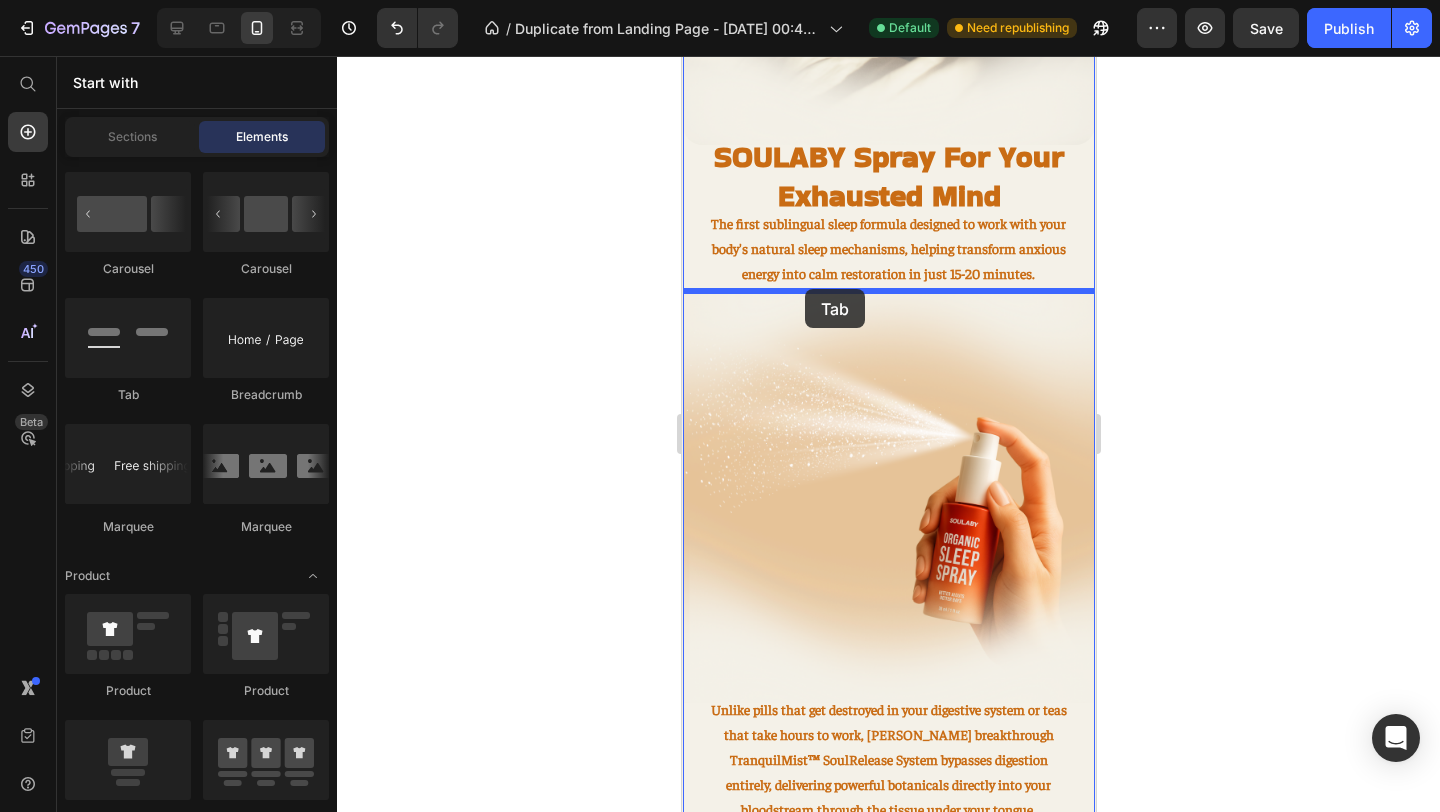 drag, startPoint x: 843, startPoint y: 404, endPoint x: 804, endPoint y: 289, distance: 121.433105 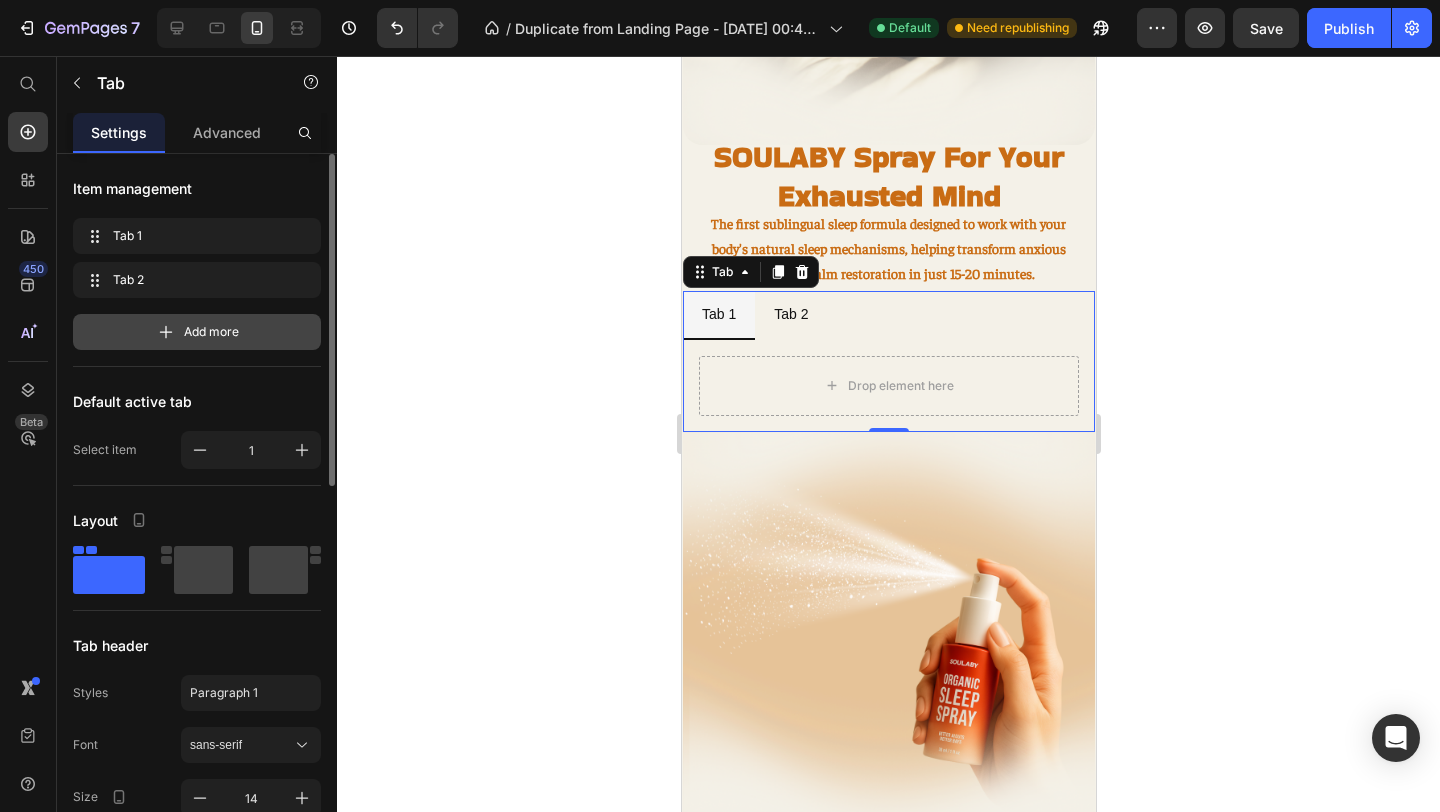click on "Add more" at bounding box center [197, 332] 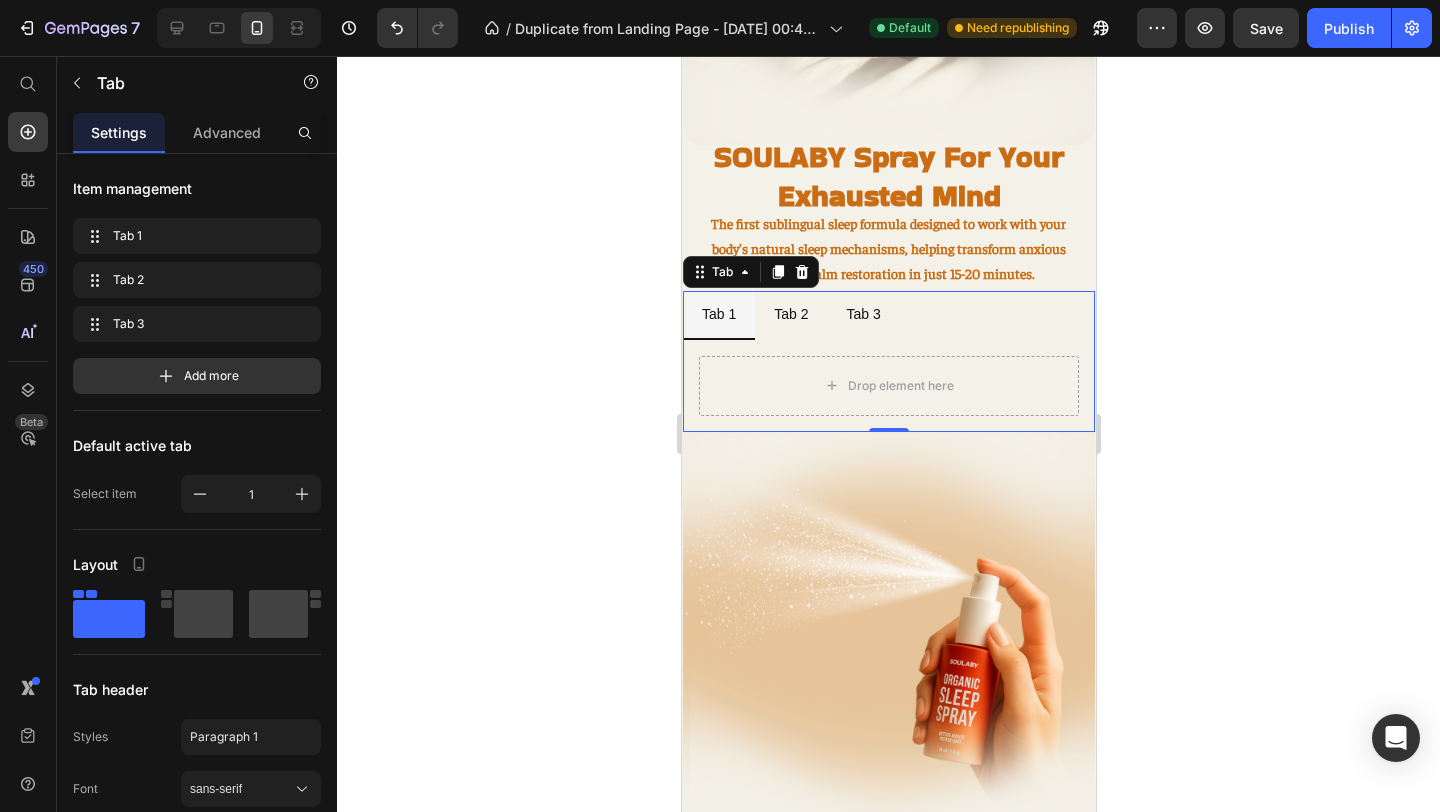 click on "Drop element here" at bounding box center [888, 378] 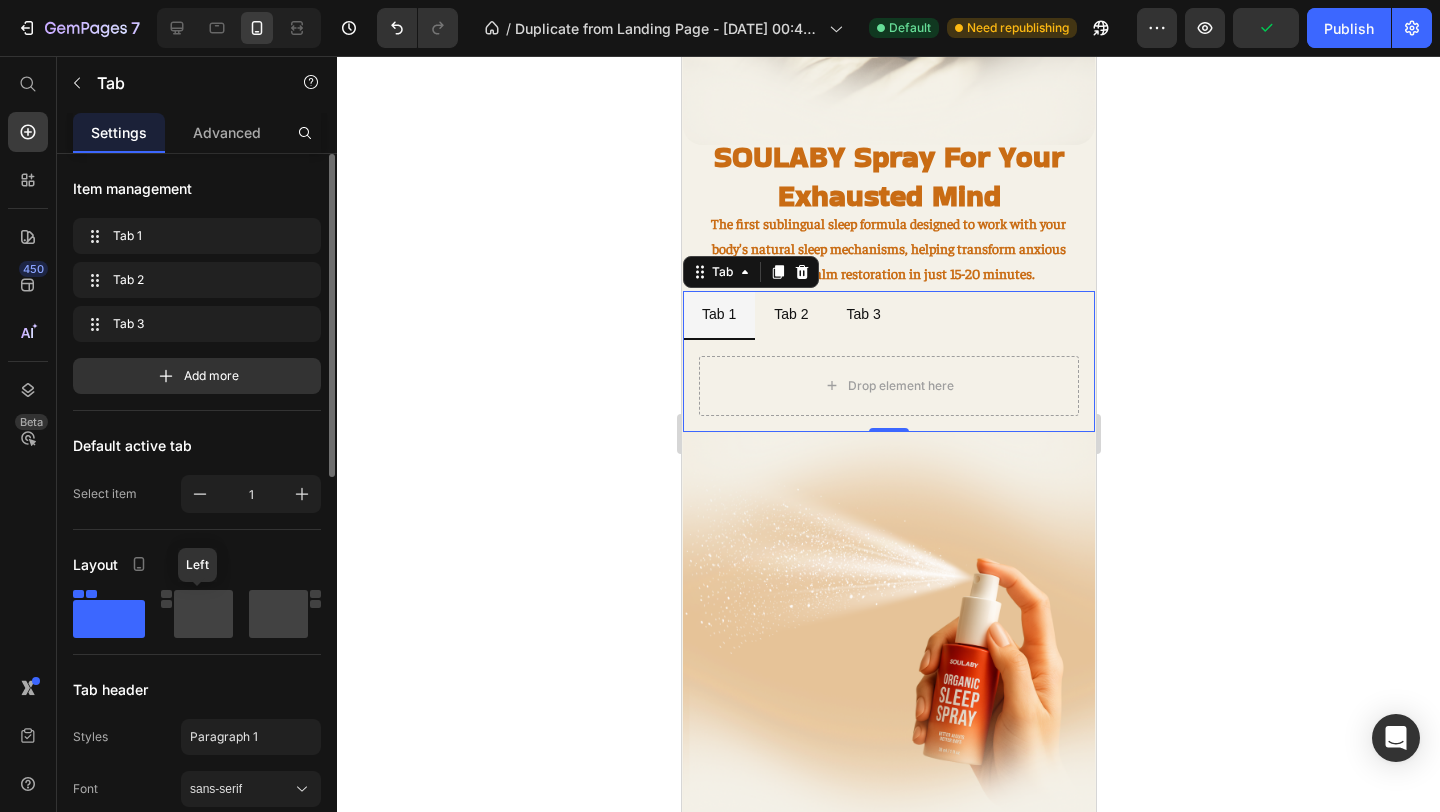 click 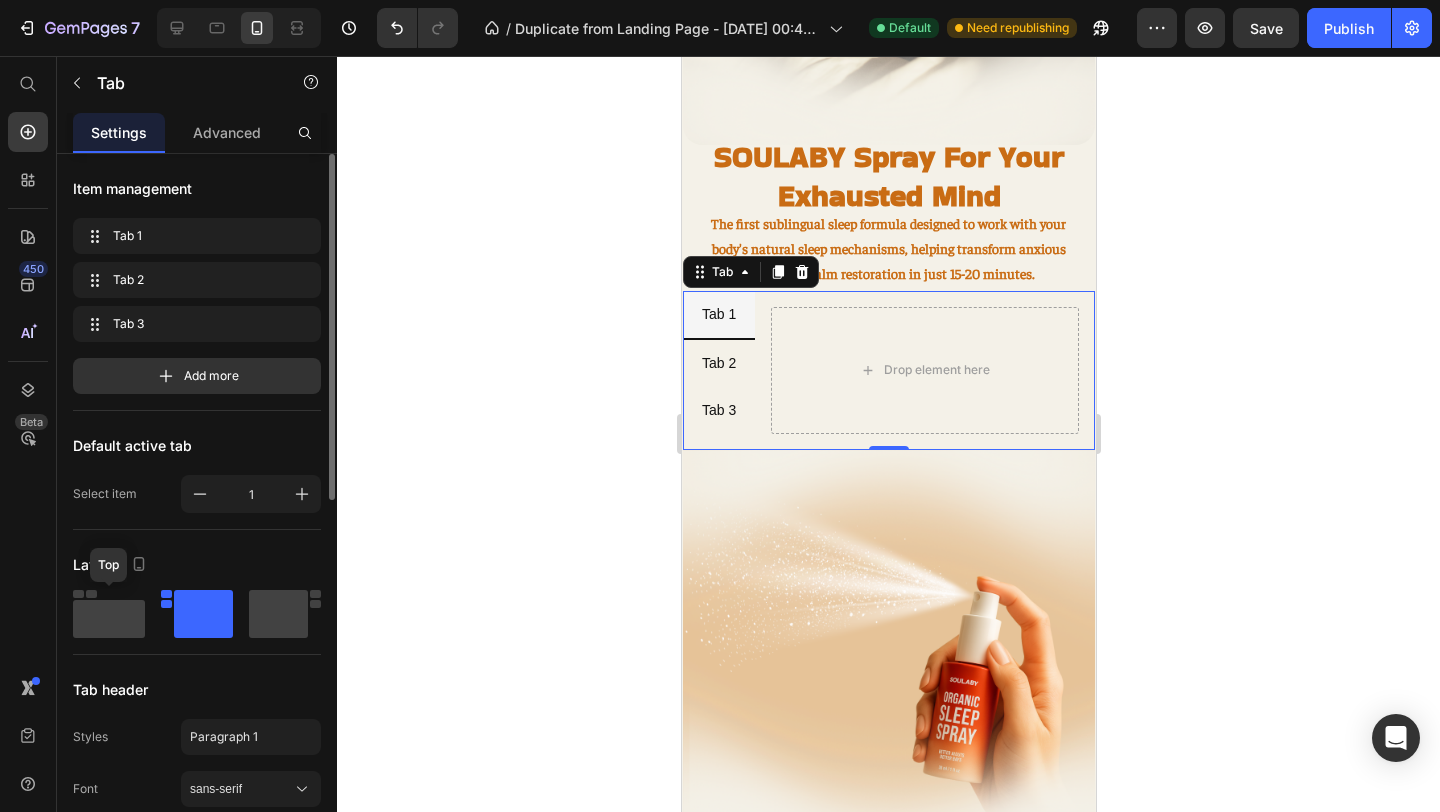 click 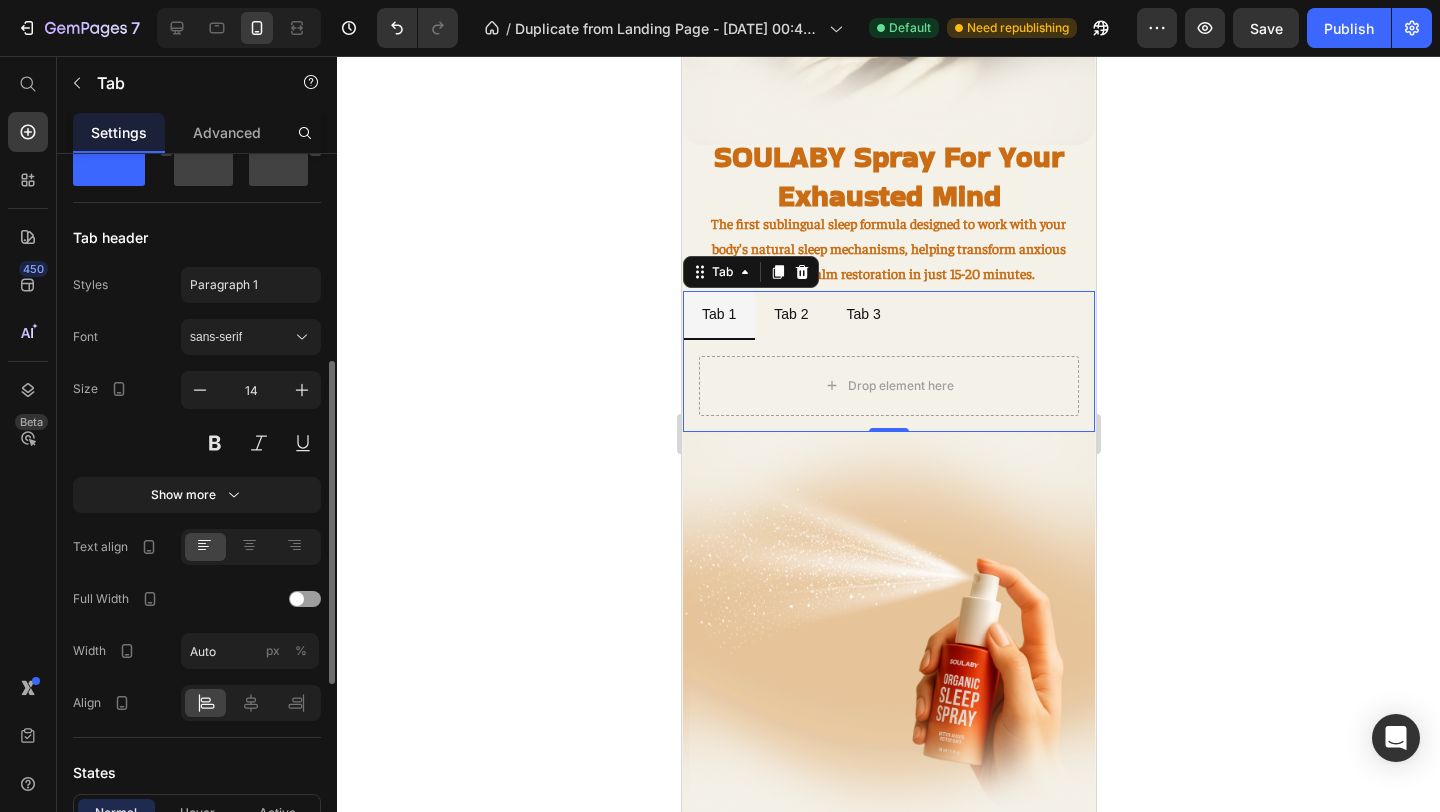 scroll, scrollTop: 456, scrollLeft: 0, axis: vertical 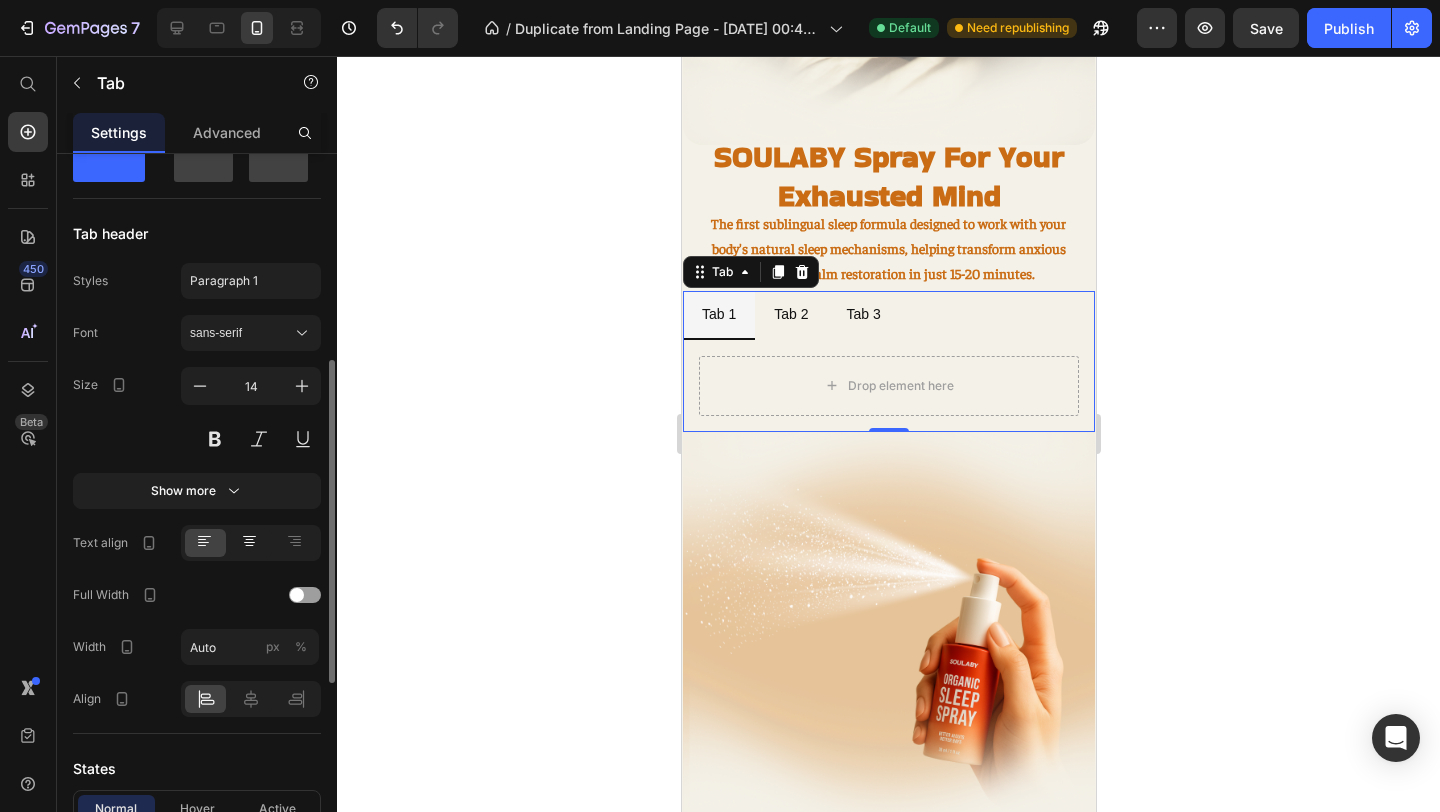 click 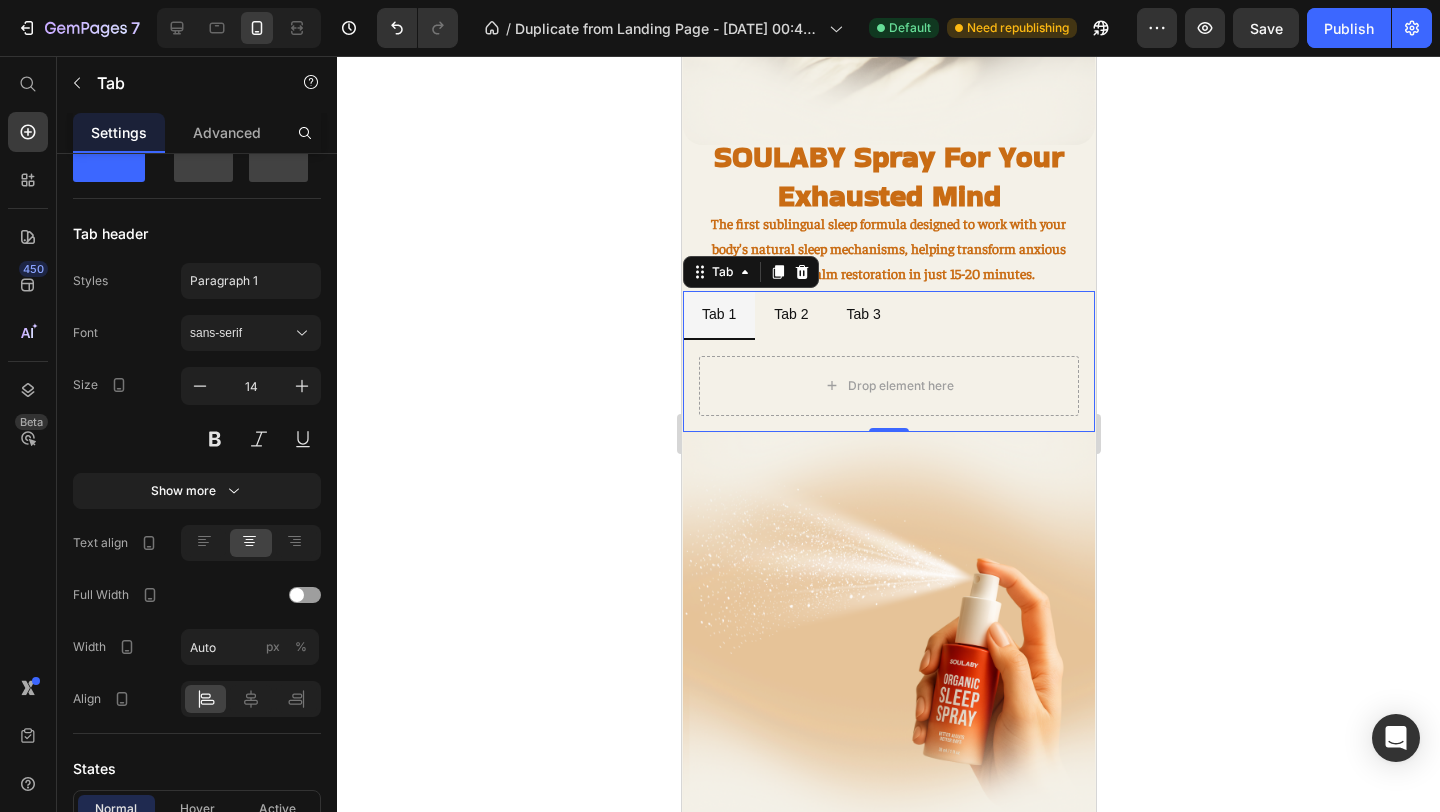 click on "Tab 1 Tab 2 Tab 3" at bounding box center (888, 315) 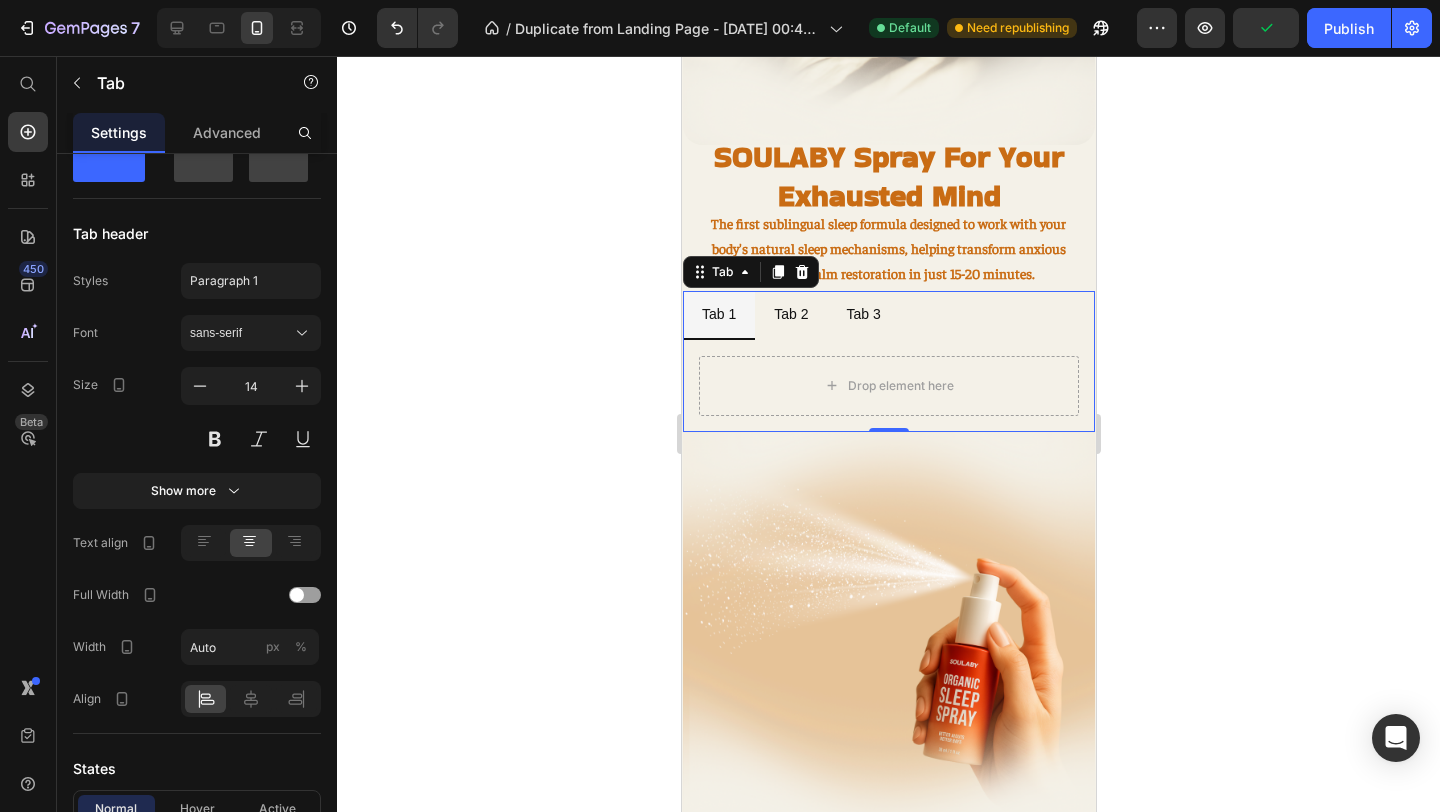 click on "Tab 1 Tab 2 Tab 3" at bounding box center [888, 315] 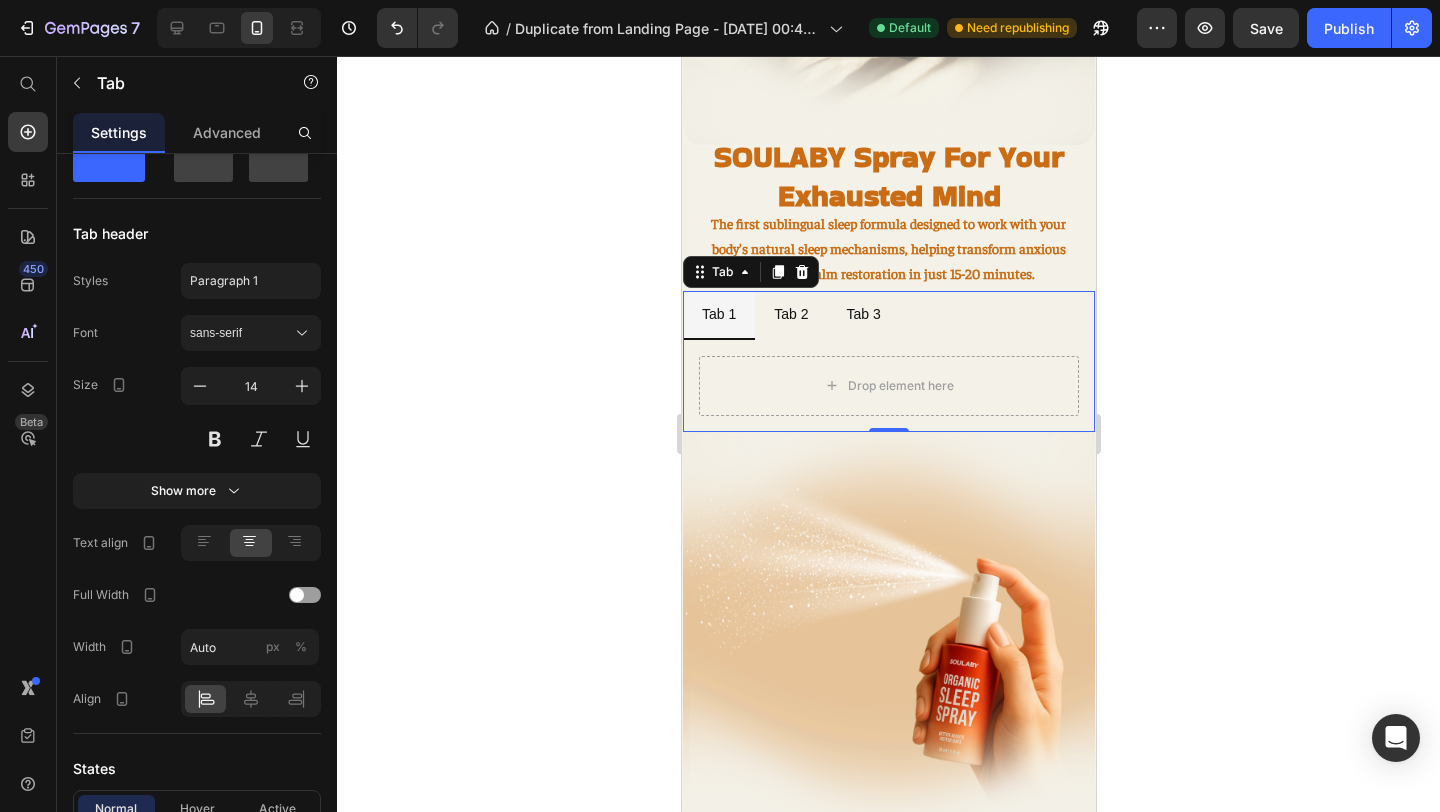 click on "Tab 1 Tab 2 Tab 3
Drop element here
Tab   0" at bounding box center [888, 361] 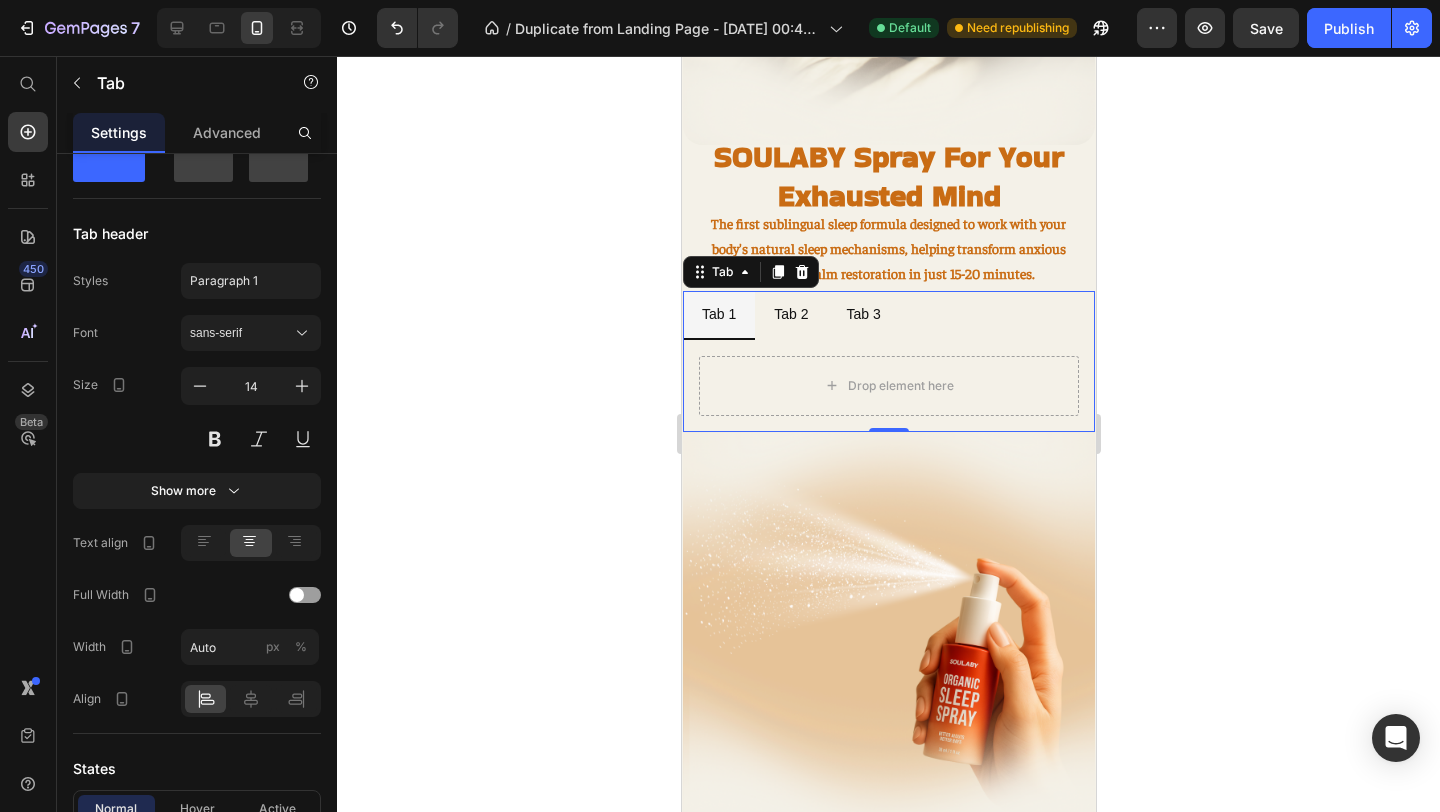 click 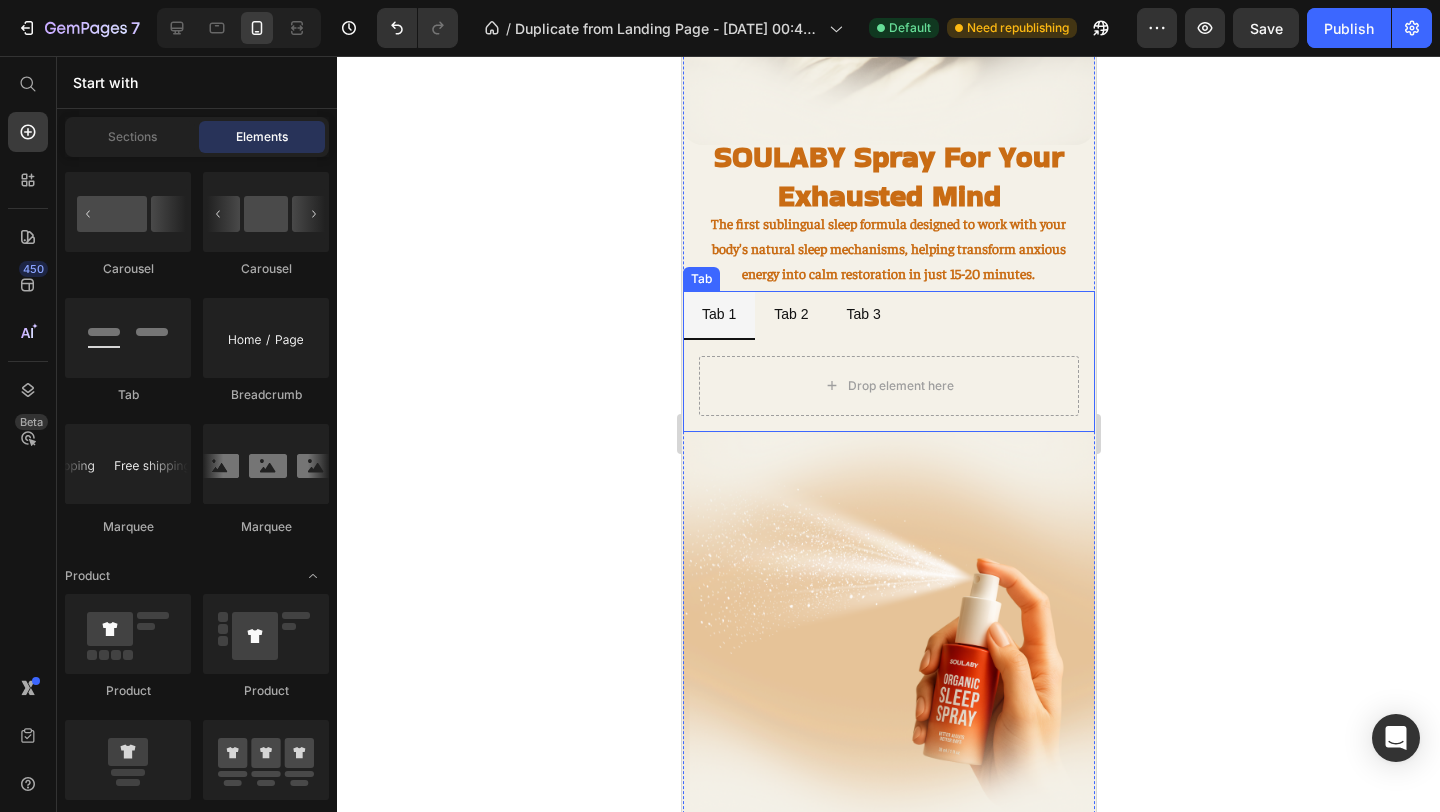 click on "Tab 1 Tab 2 Tab 3" at bounding box center [888, 315] 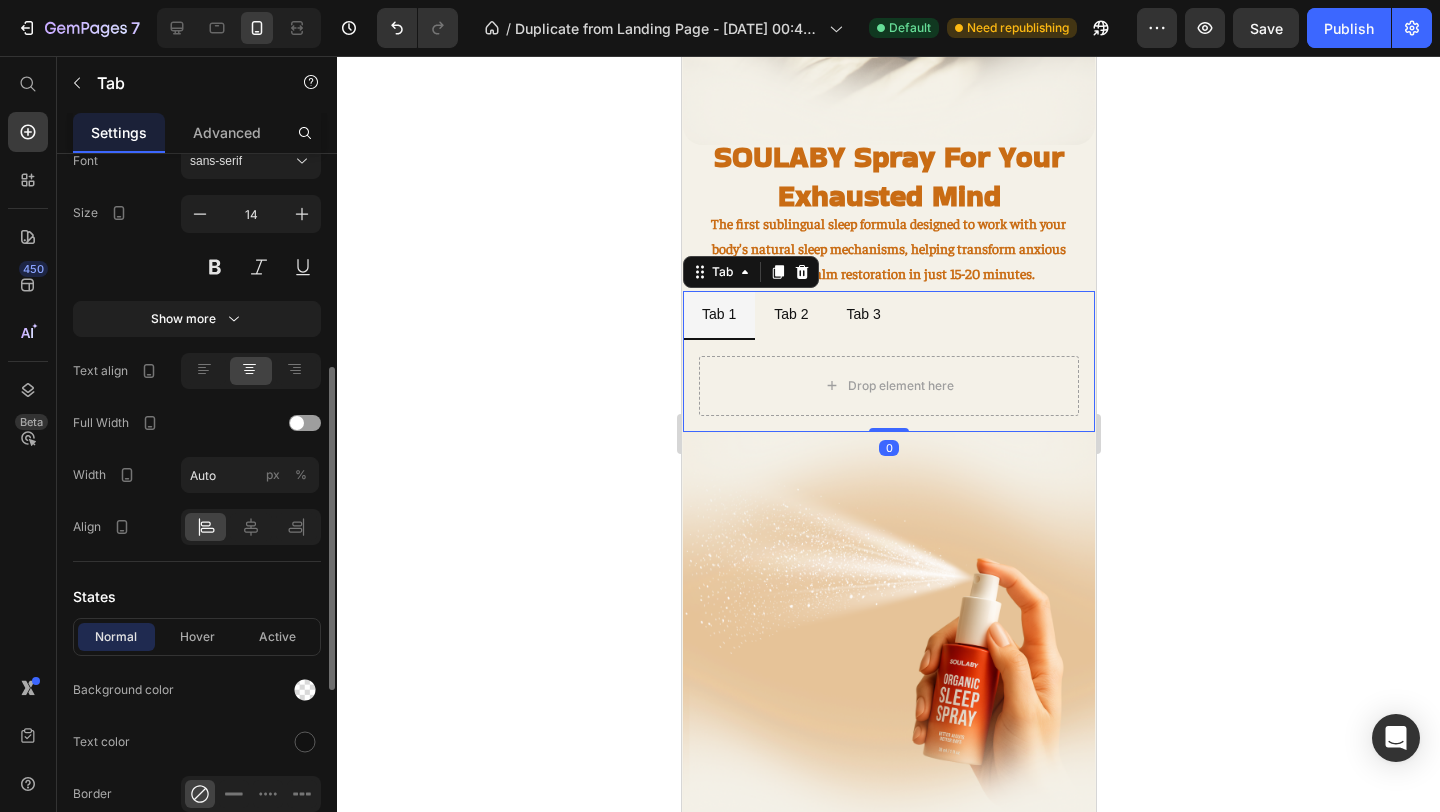 scroll, scrollTop: 718, scrollLeft: 0, axis: vertical 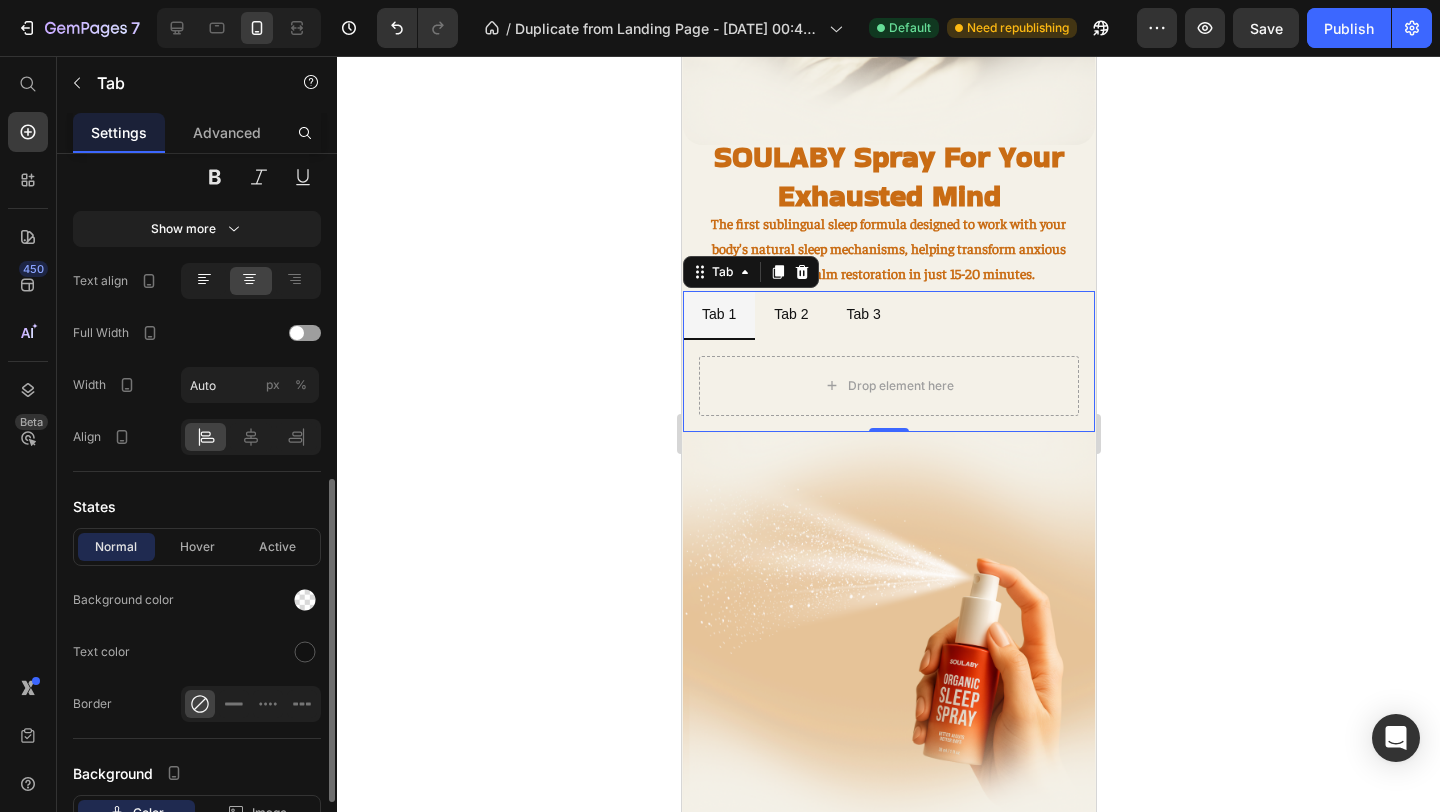 click 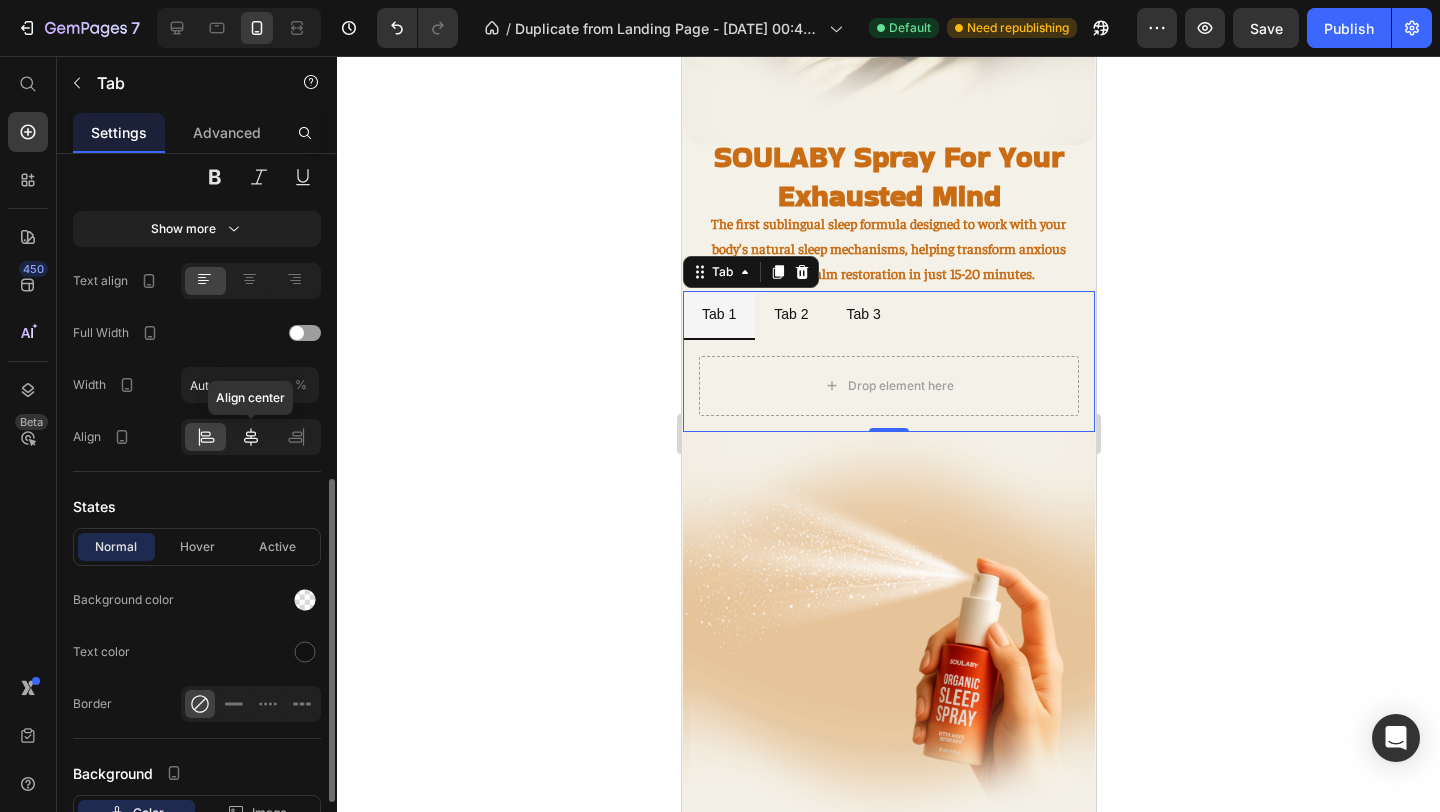 click 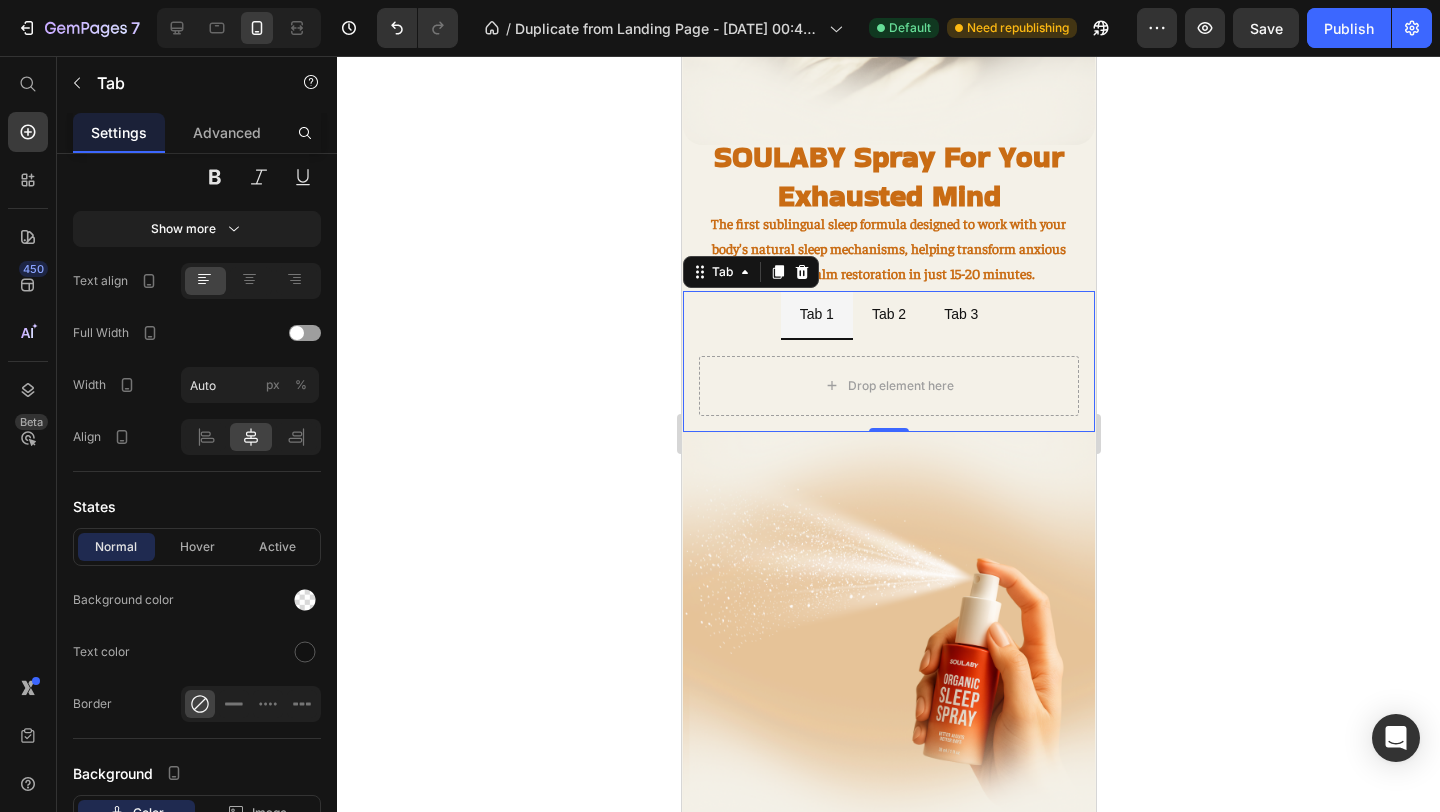 click 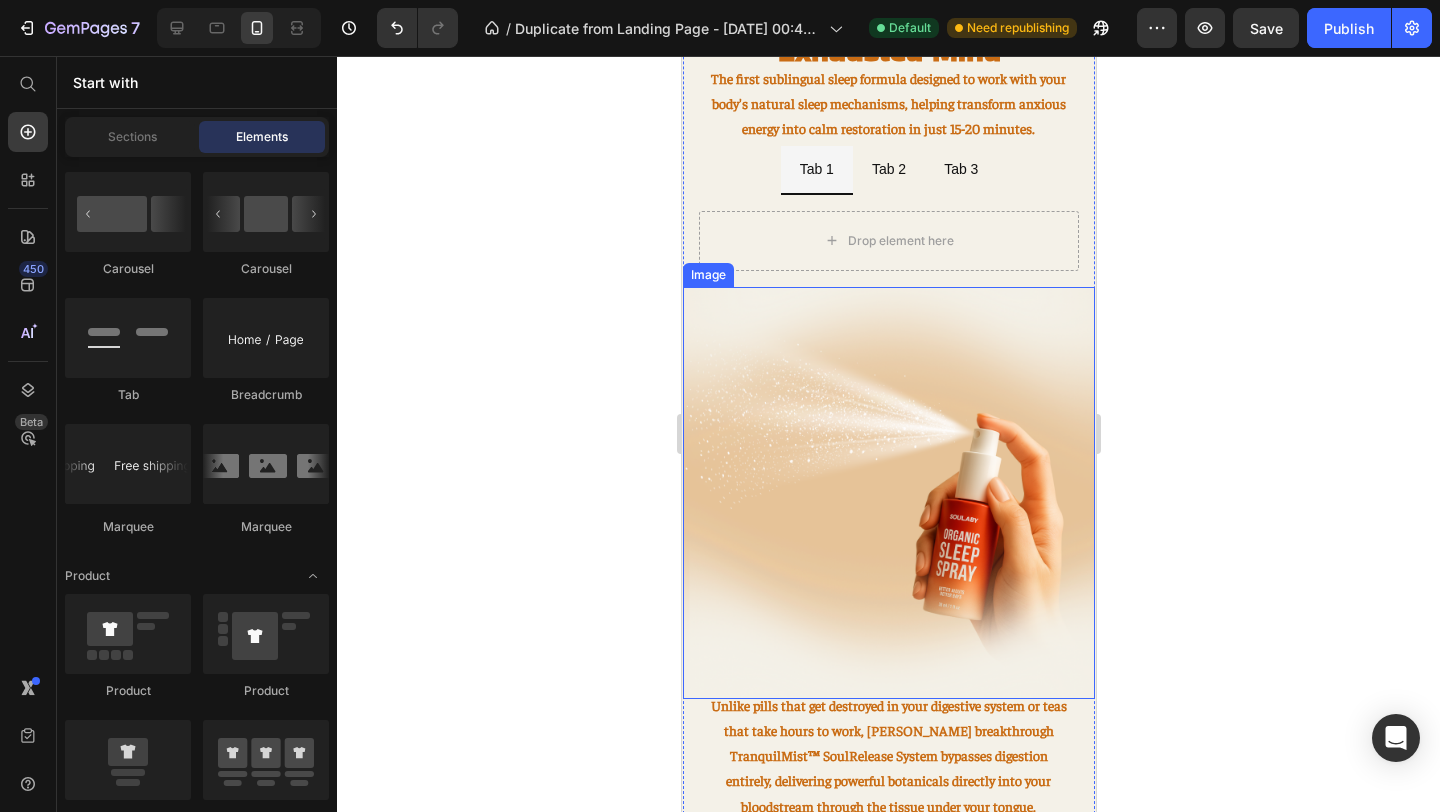 scroll, scrollTop: 1881, scrollLeft: 0, axis: vertical 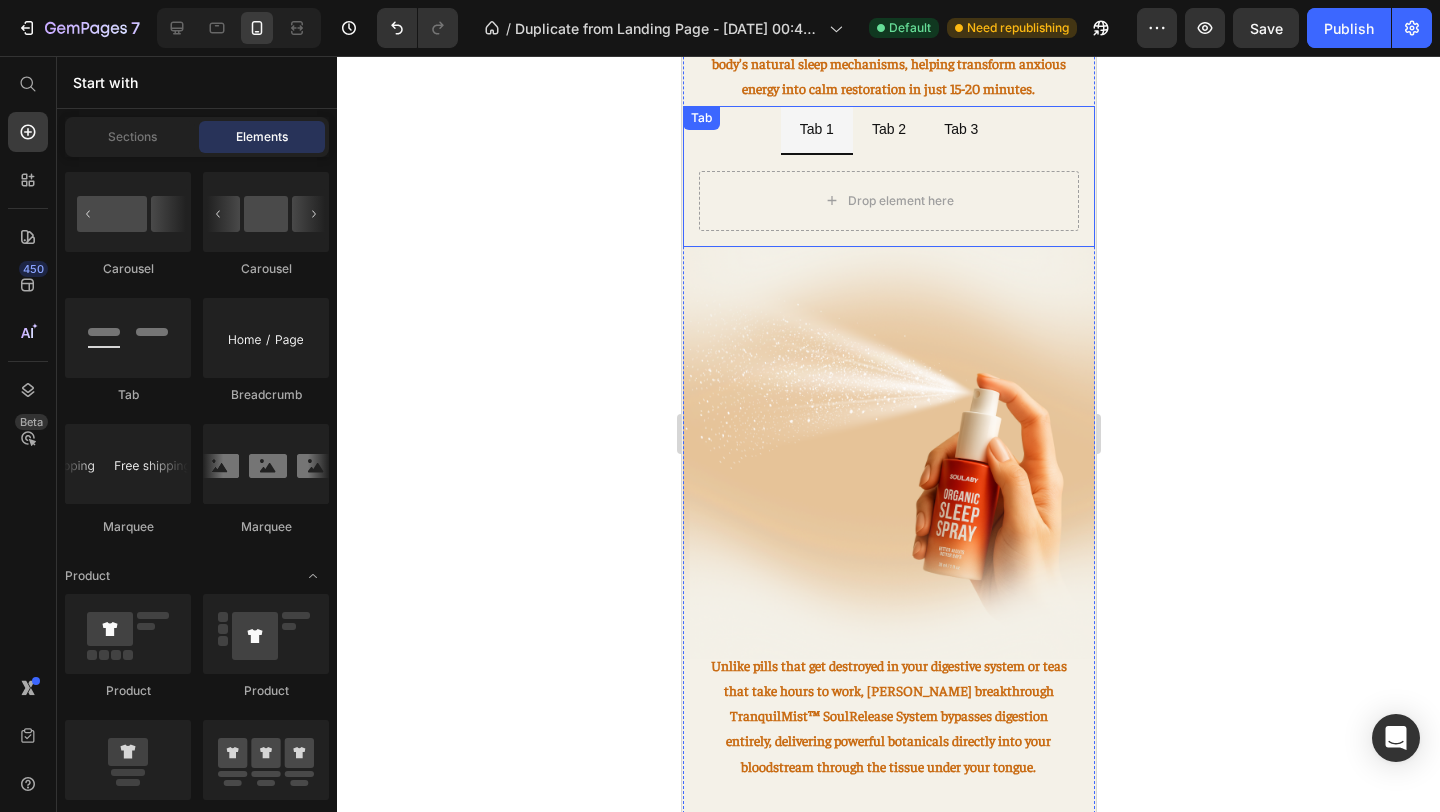 click on "Tab 1" at bounding box center (816, 129) 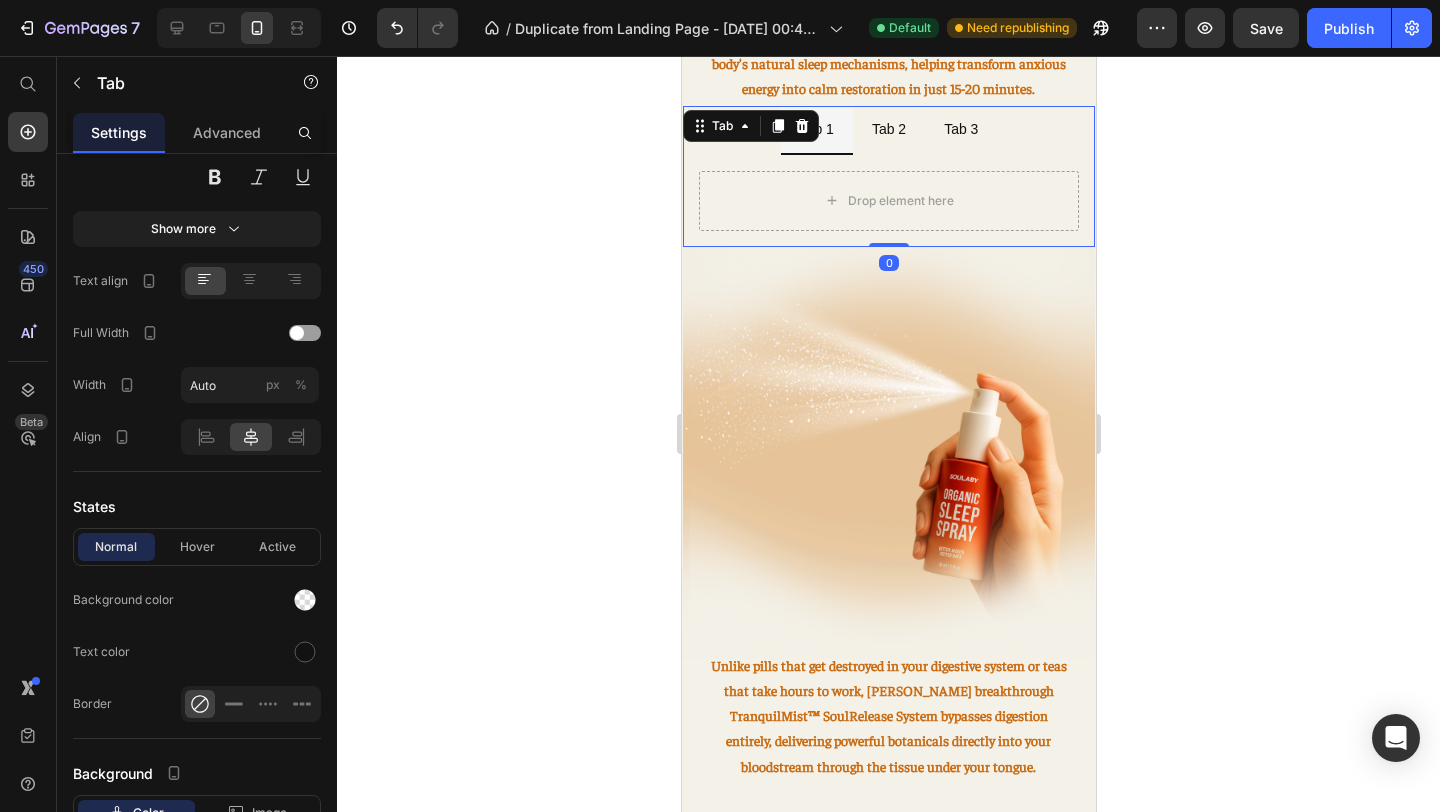 click on "Tab" at bounding box center (750, 126) 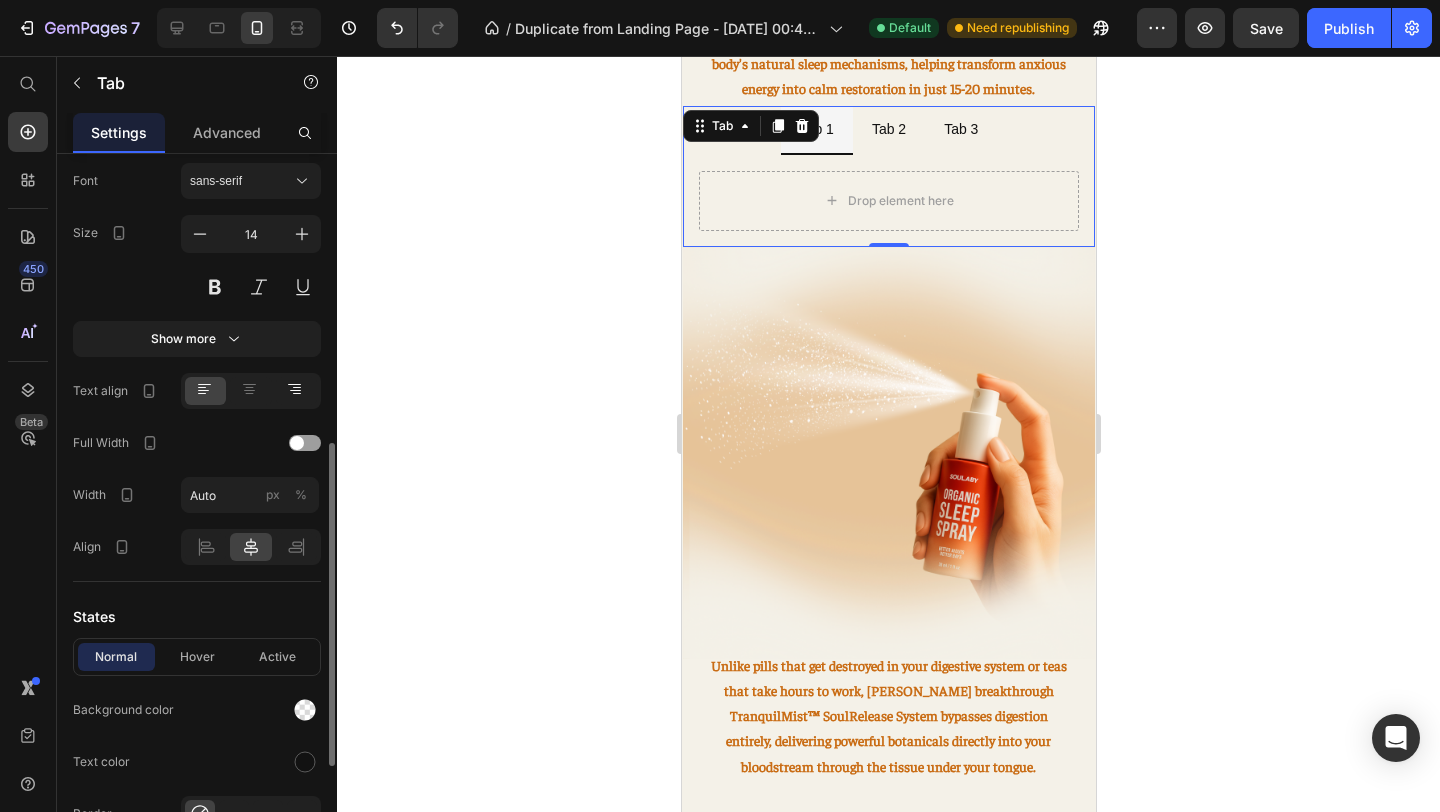 scroll, scrollTop: 534, scrollLeft: 0, axis: vertical 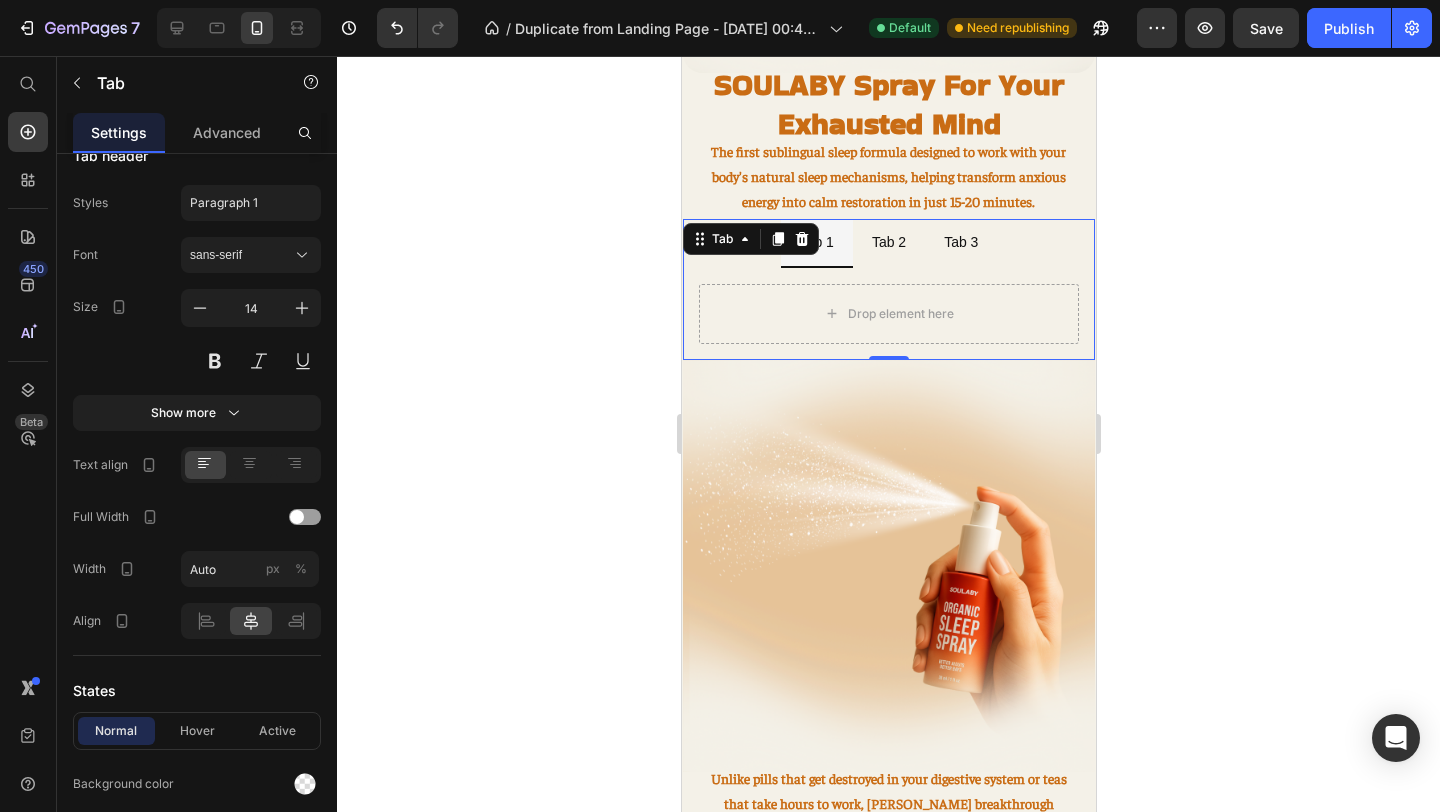 click 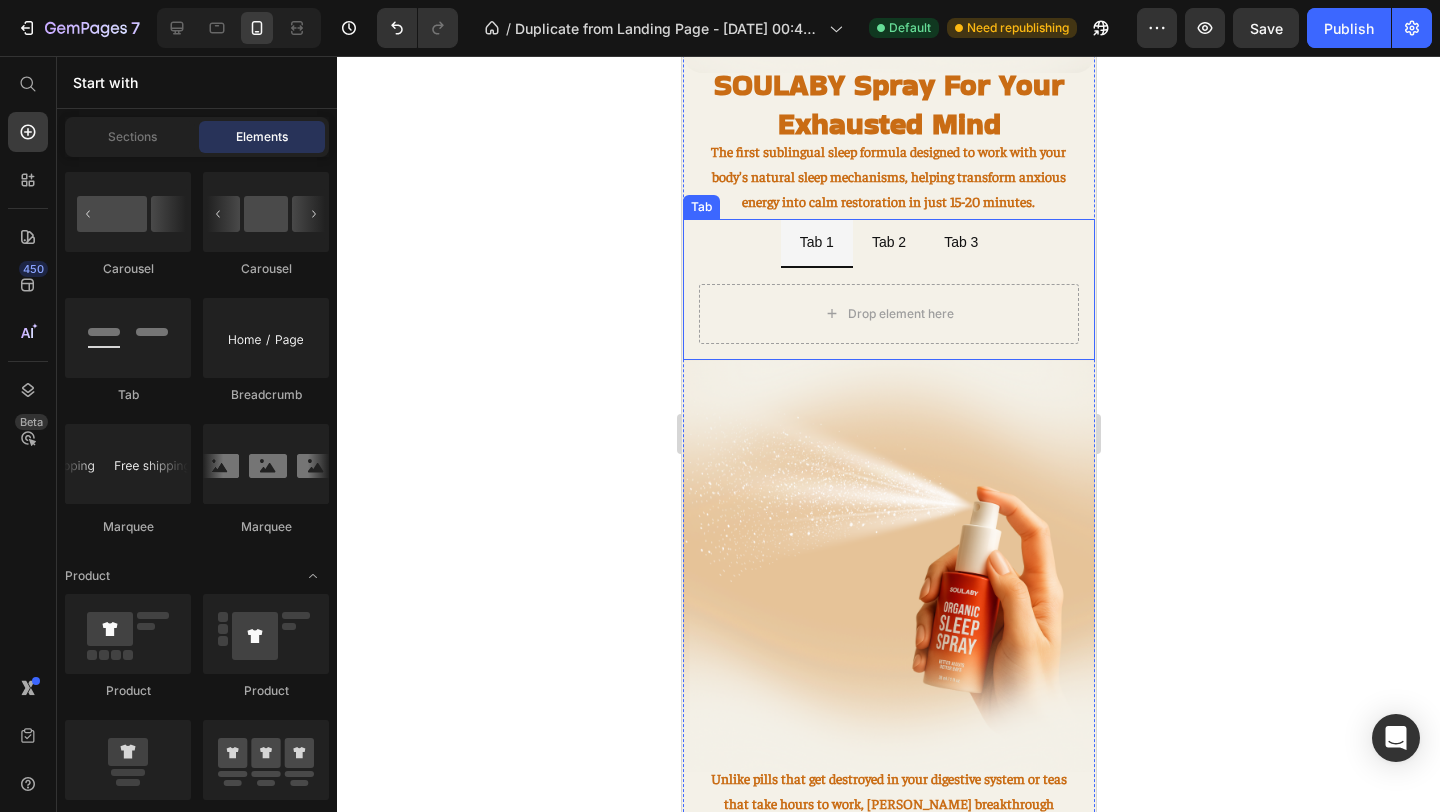 click on "Tab 1" at bounding box center (816, 242) 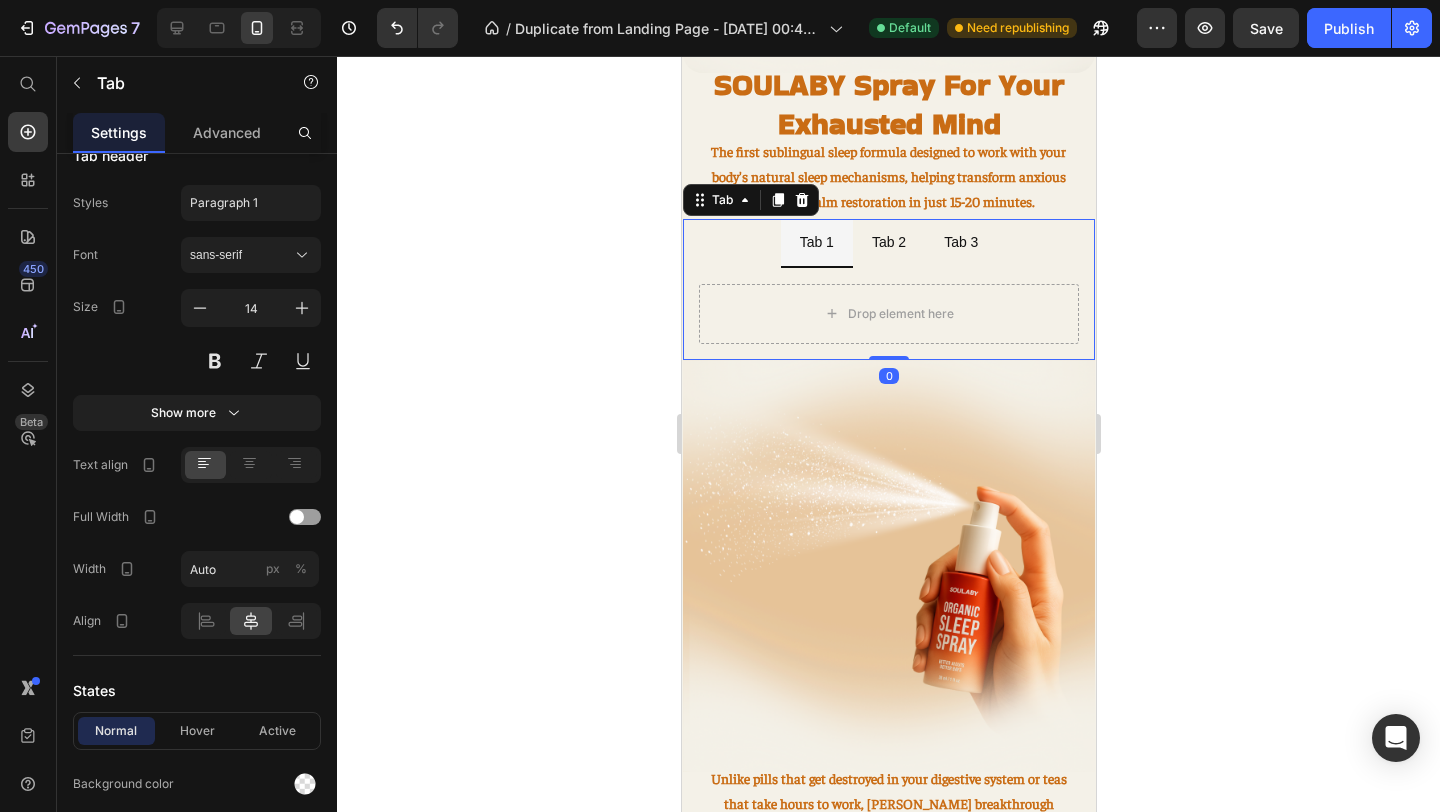 click on "Tab 1" at bounding box center [816, 242] 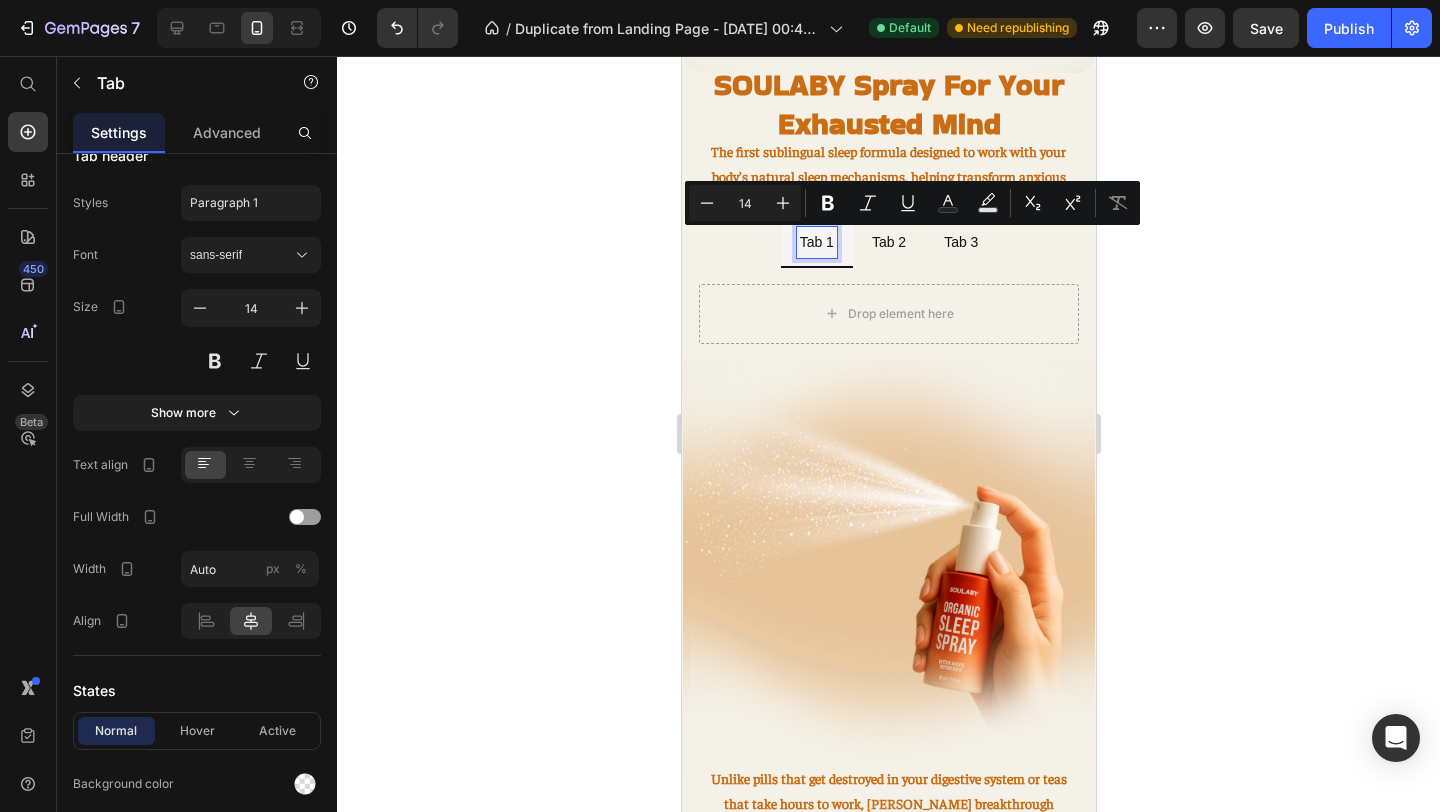 click on "Tab 1" at bounding box center [816, 242] 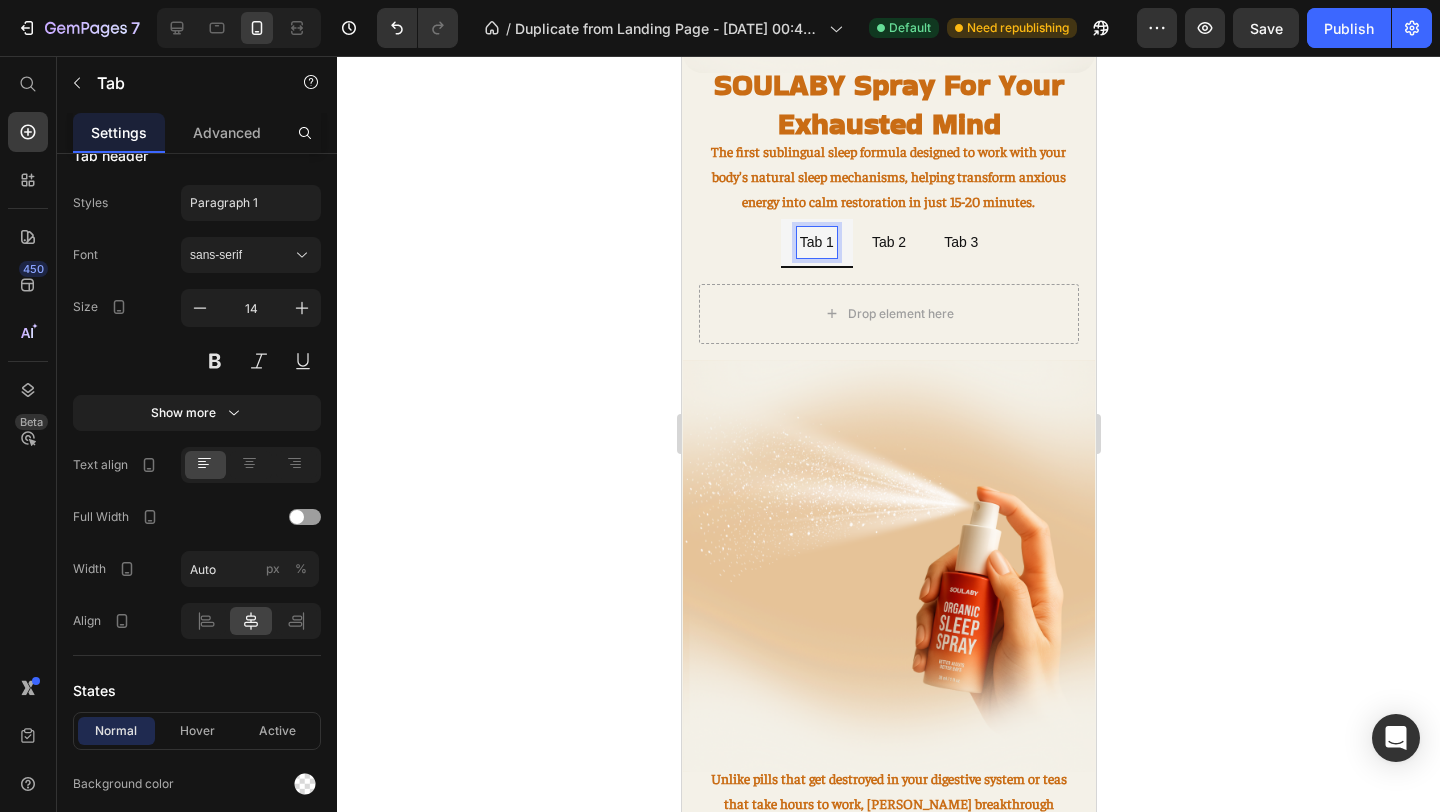 click on "Tab 1" at bounding box center [816, 242] 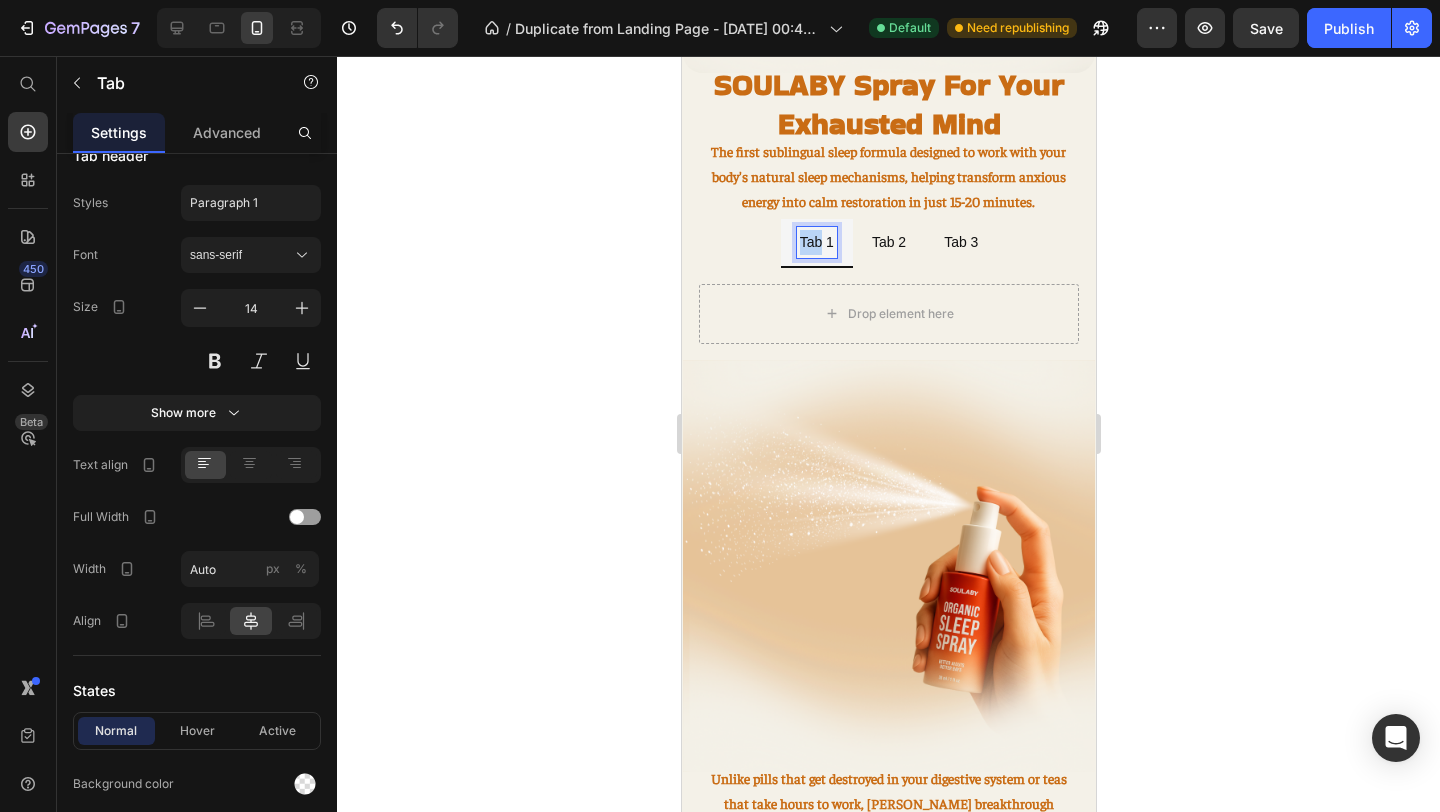click on "Tab 1" at bounding box center (816, 242) 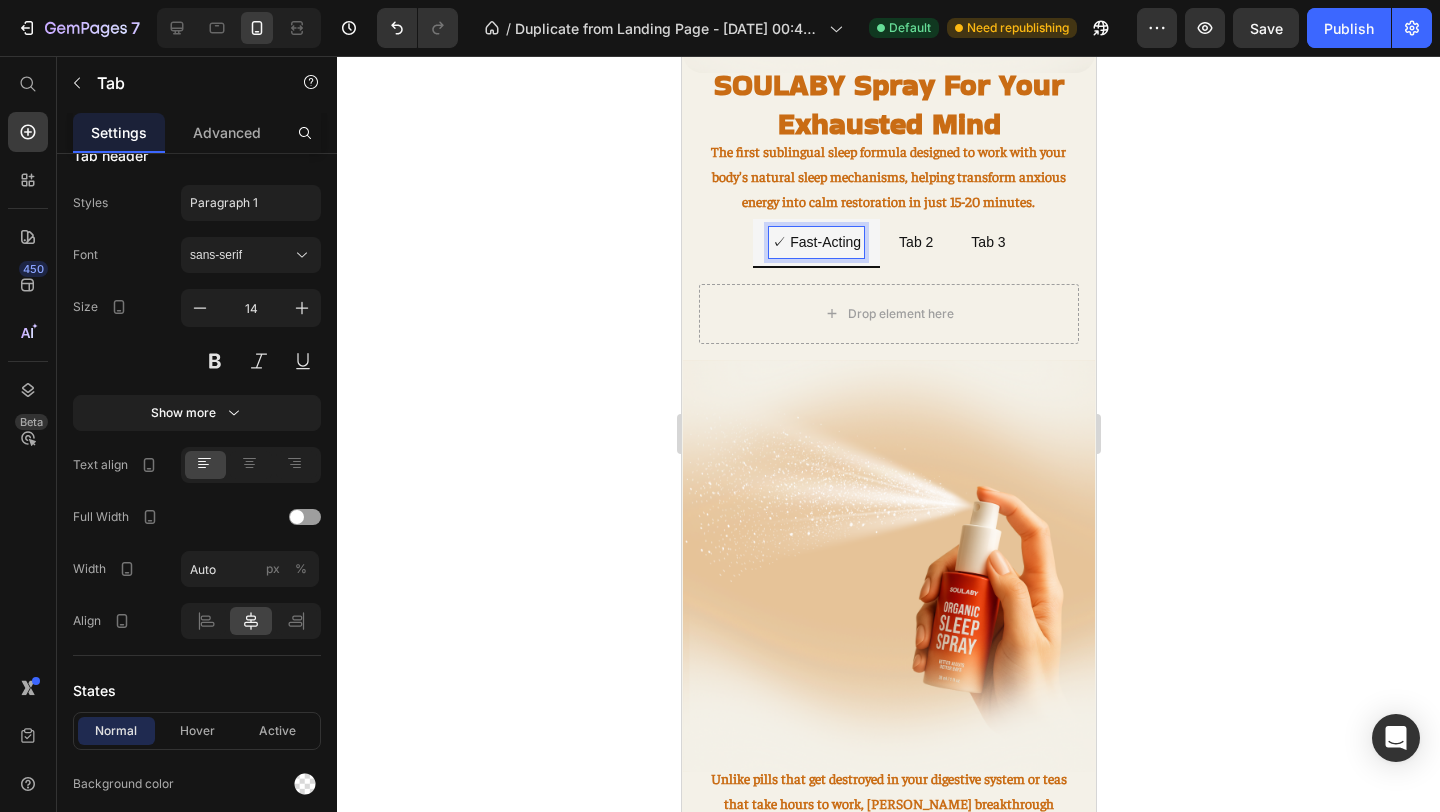 click 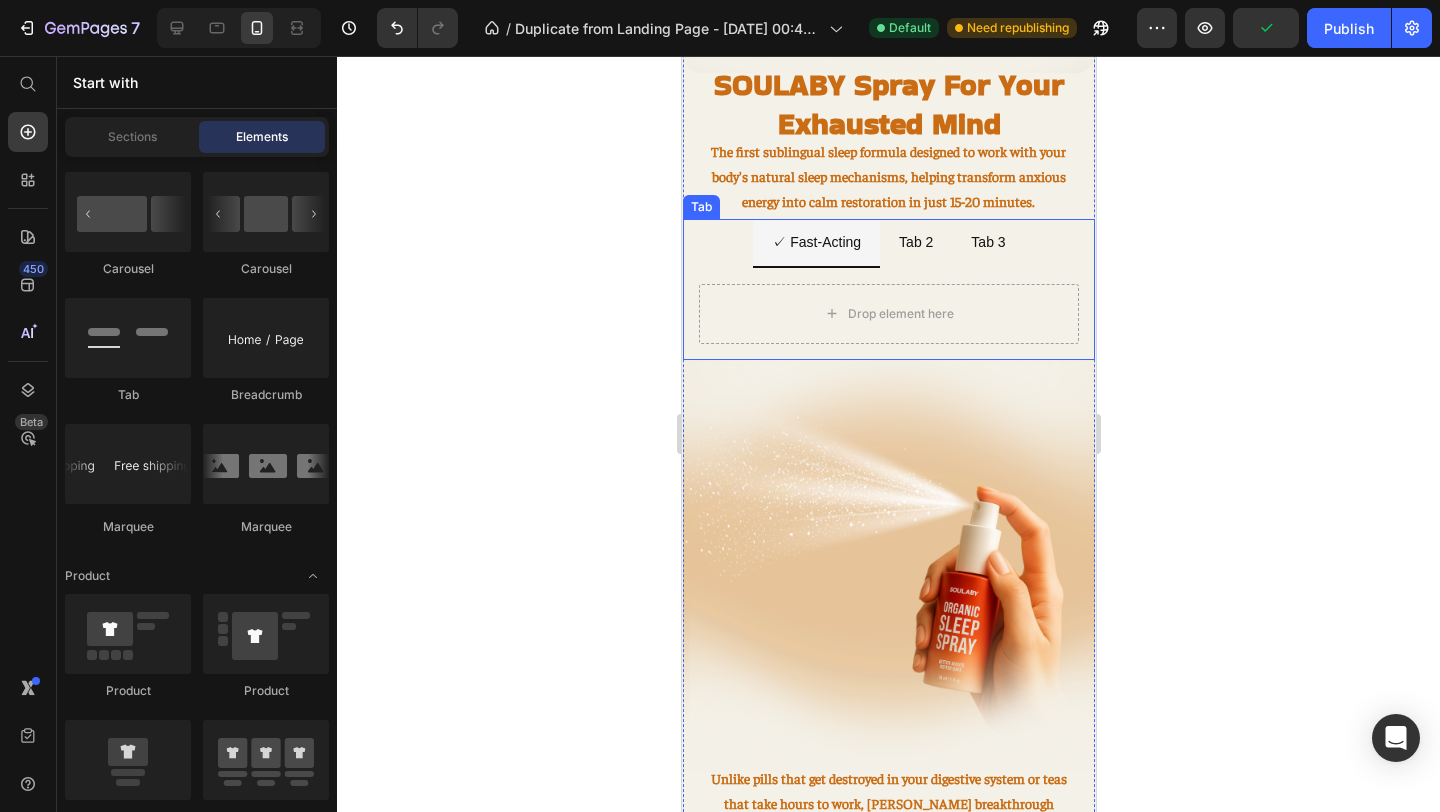click on "Tab 2" at bounding box center [915, 242] 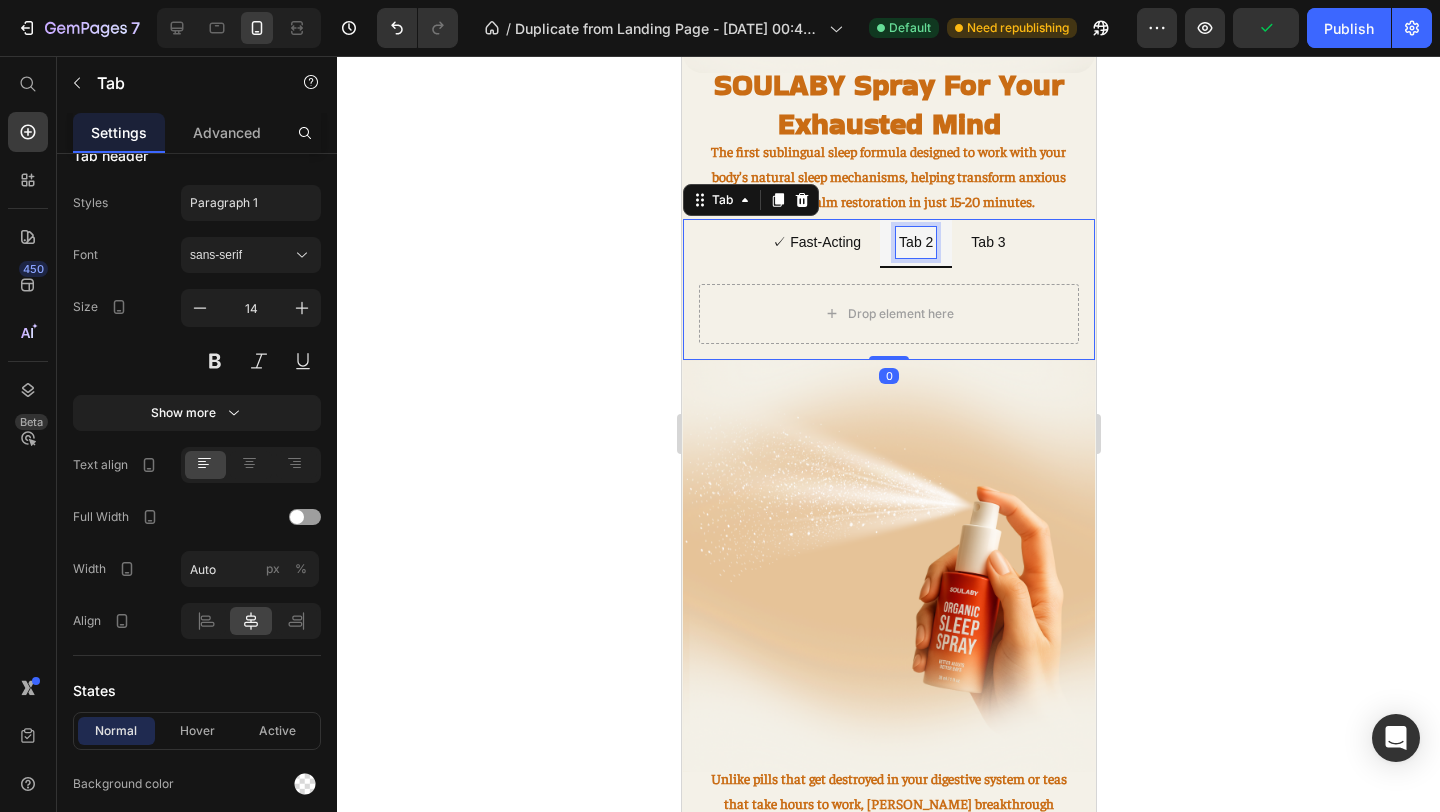click on "Tab 2" at bounding box center [915, 242] 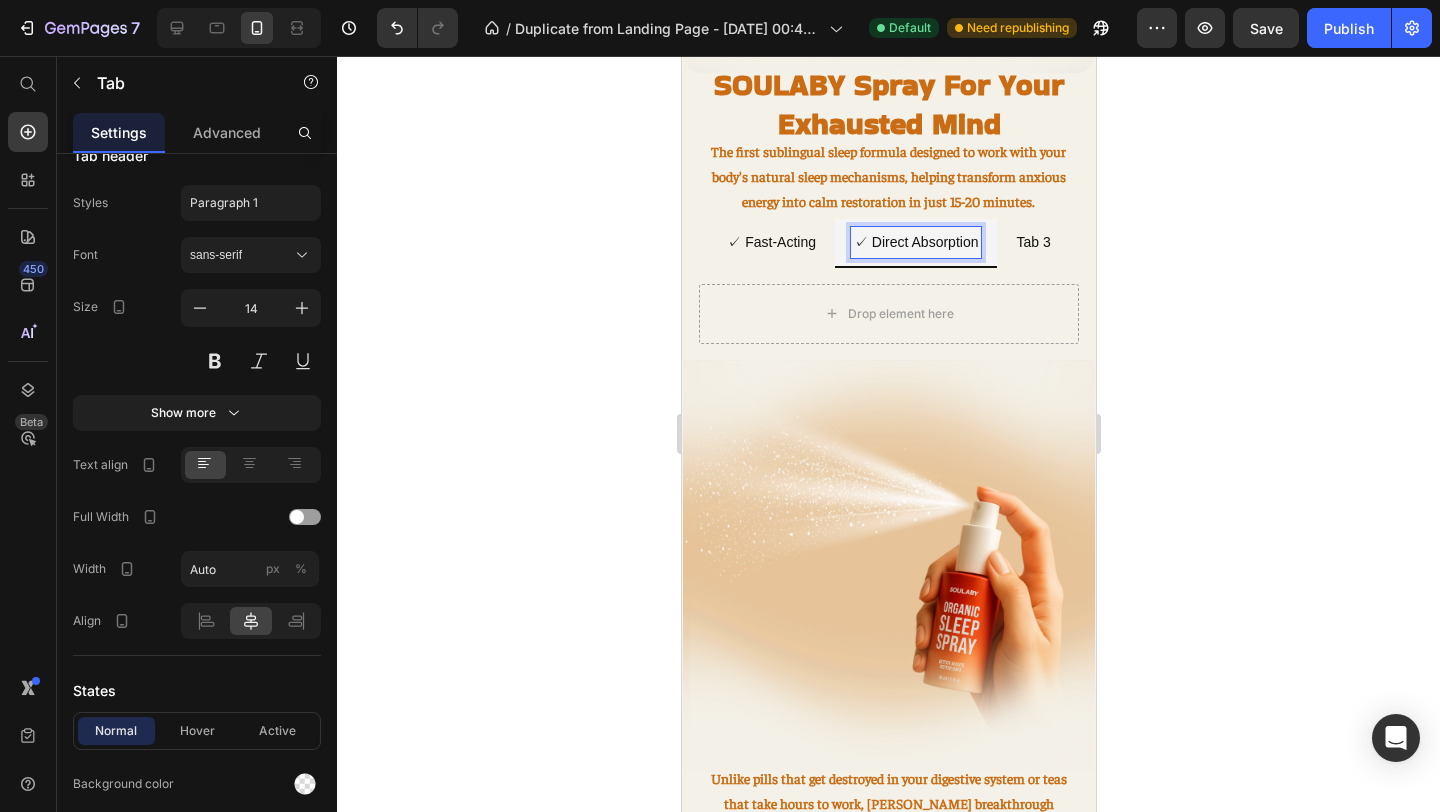 click 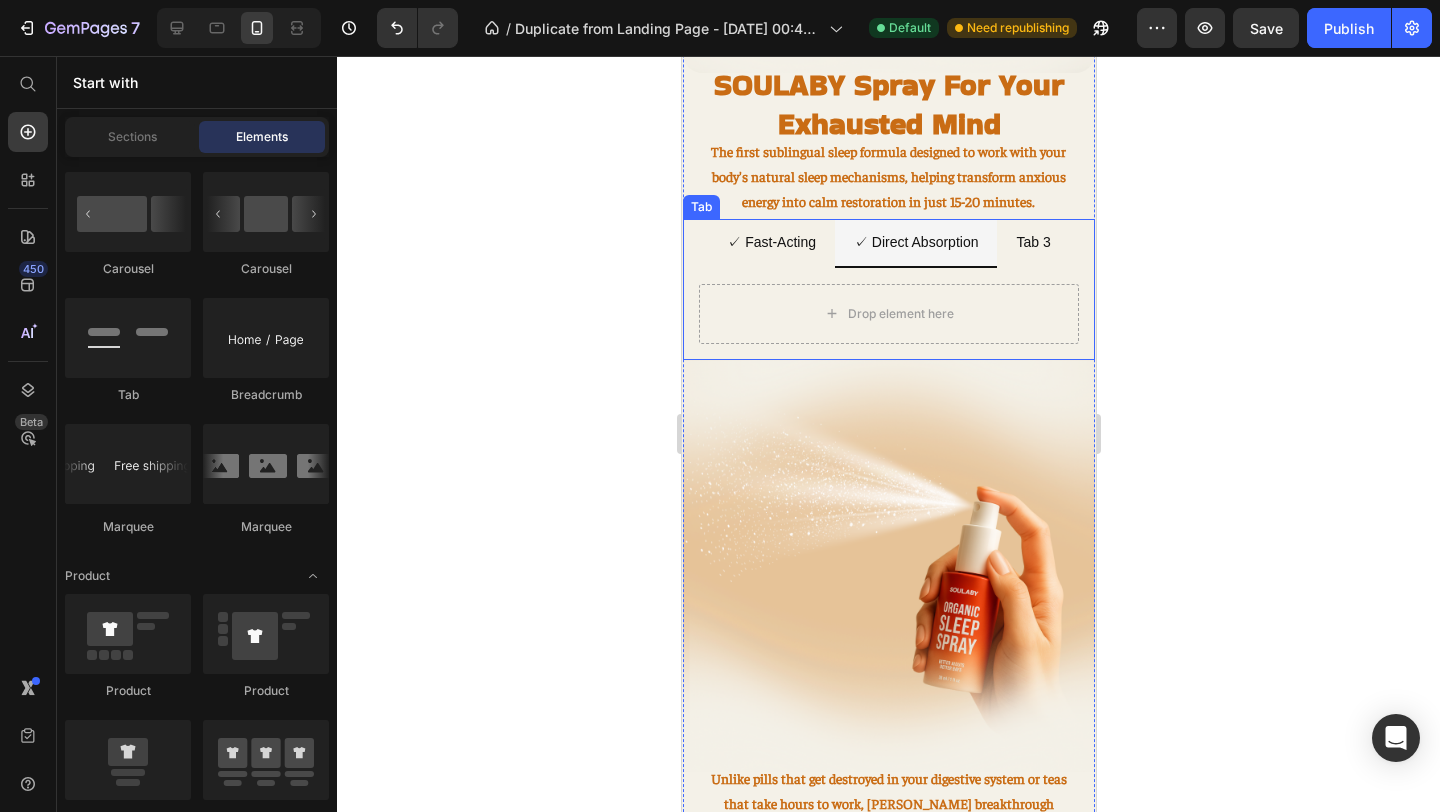 click on "Tab 3" at bounding box center (1032, 242) 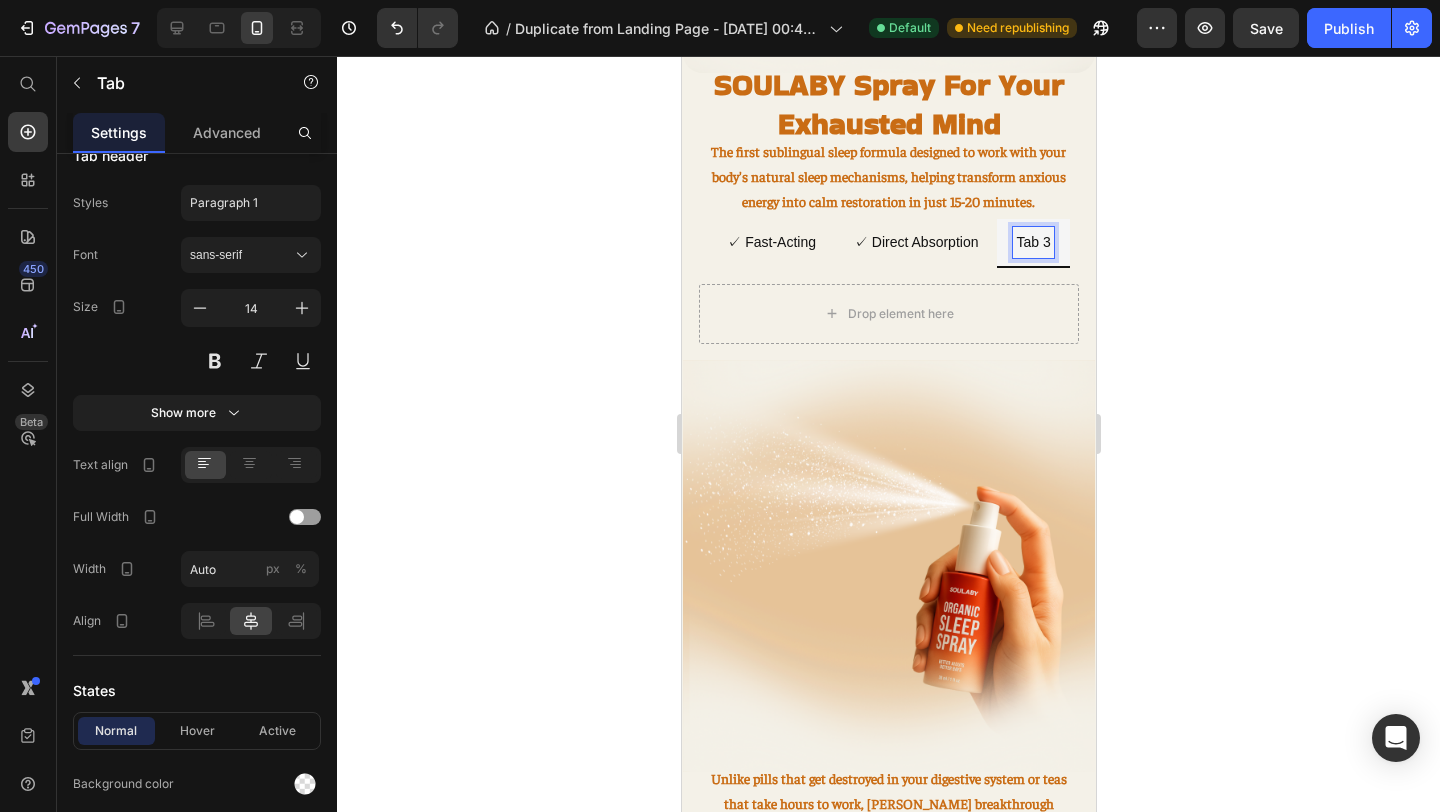 click on "Tab 3" at bounding box center (1032, 242) 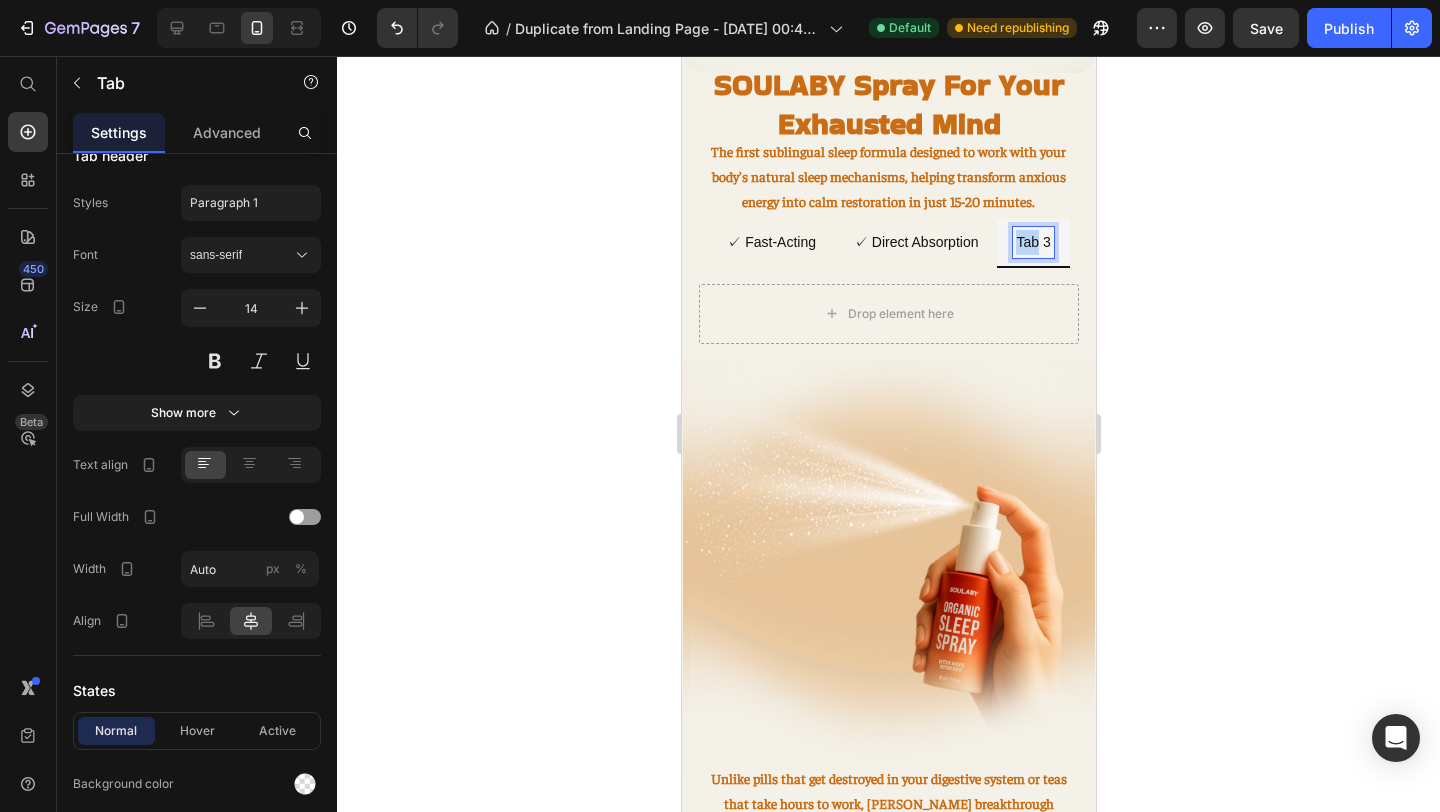 click on "Tab 3" at bounding box center (1032, 242) 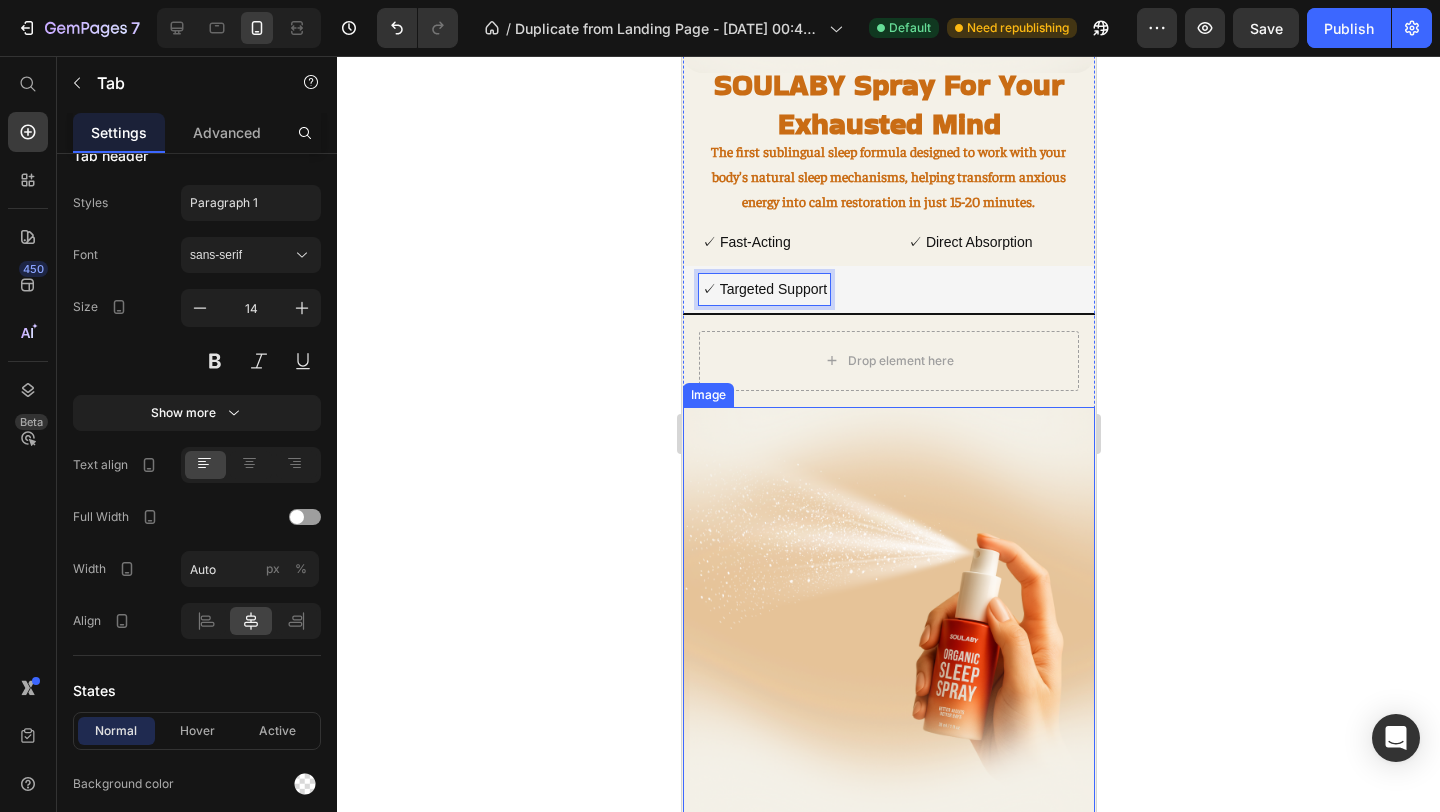 scroll, scrollTop: 1815, scrollLeft: 0, axis: vertical 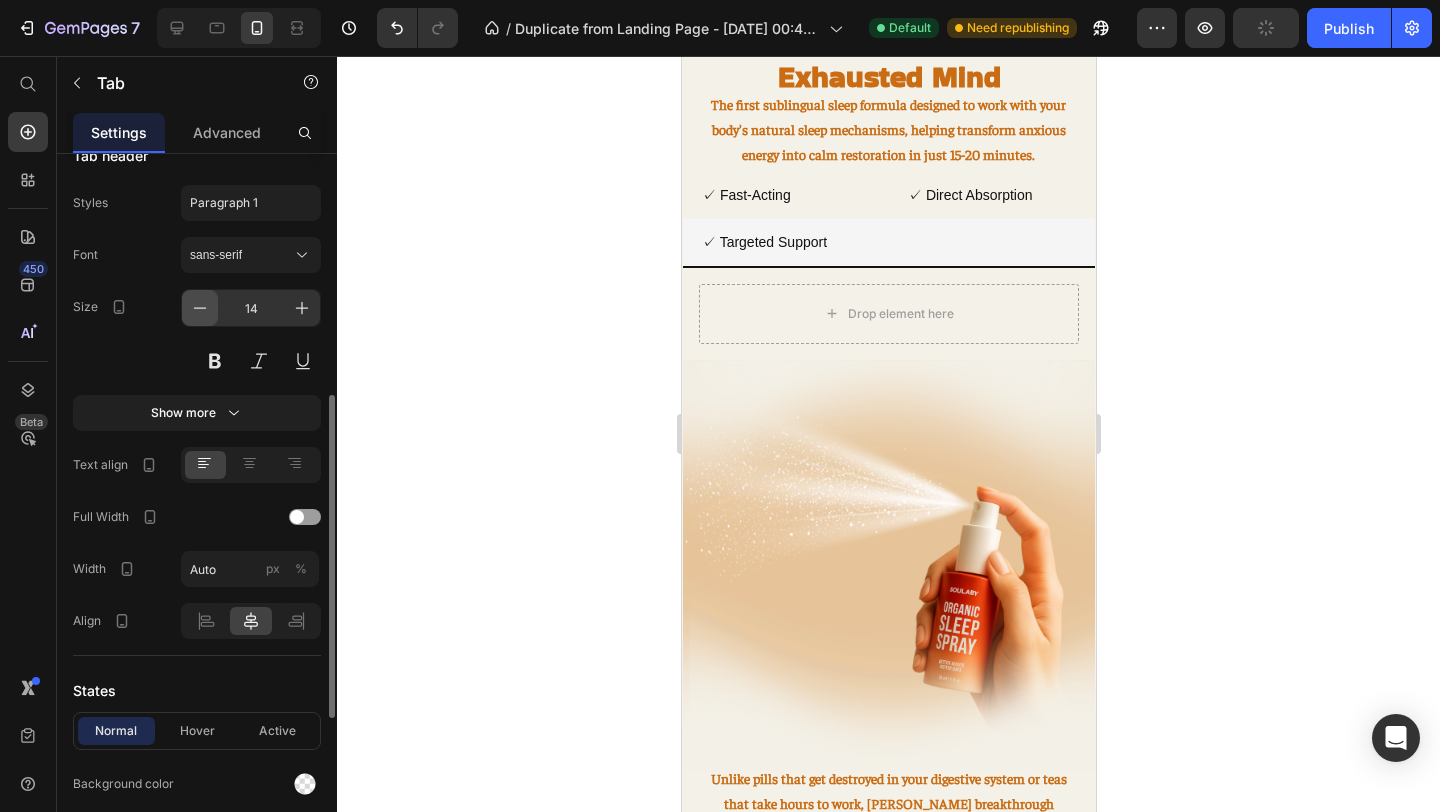 click 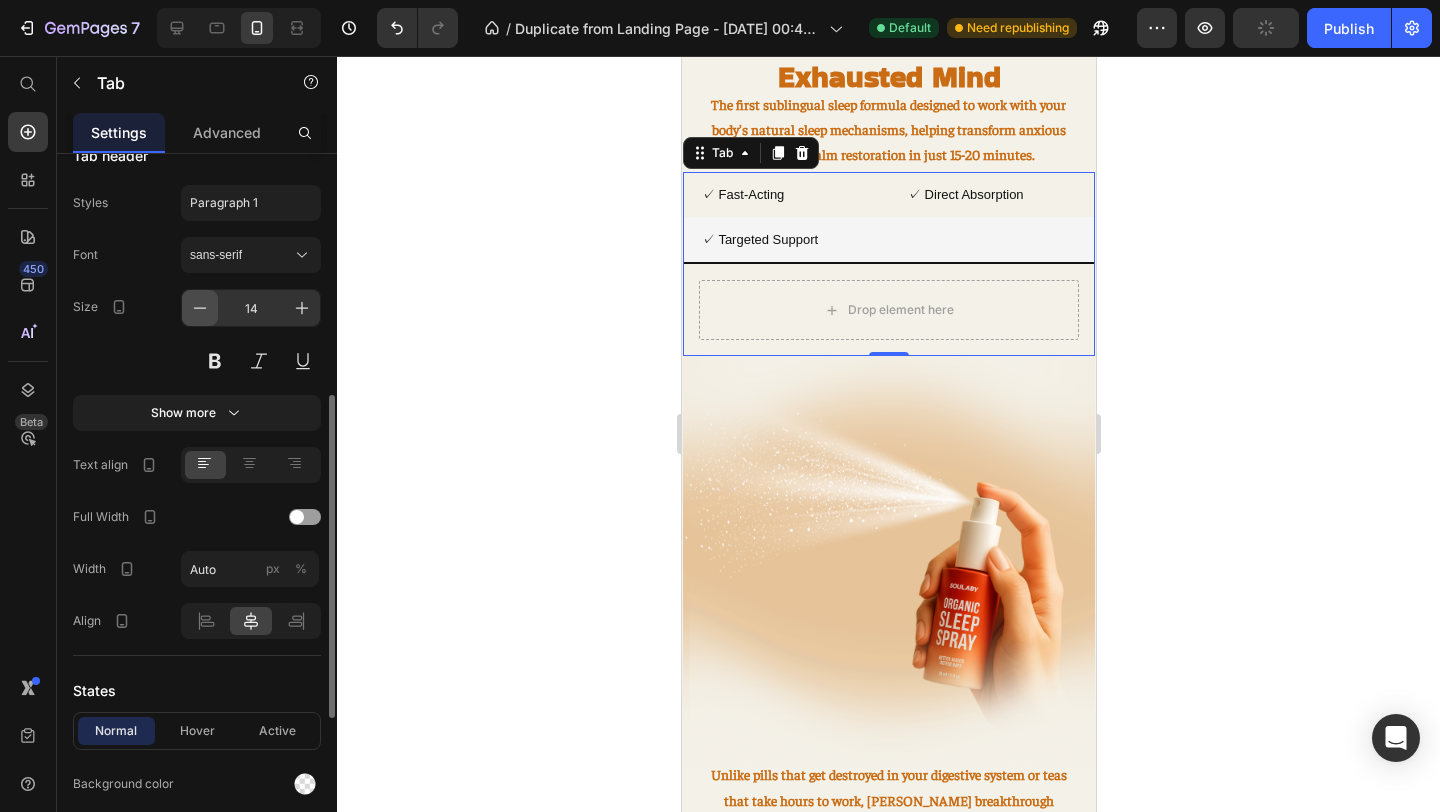 click 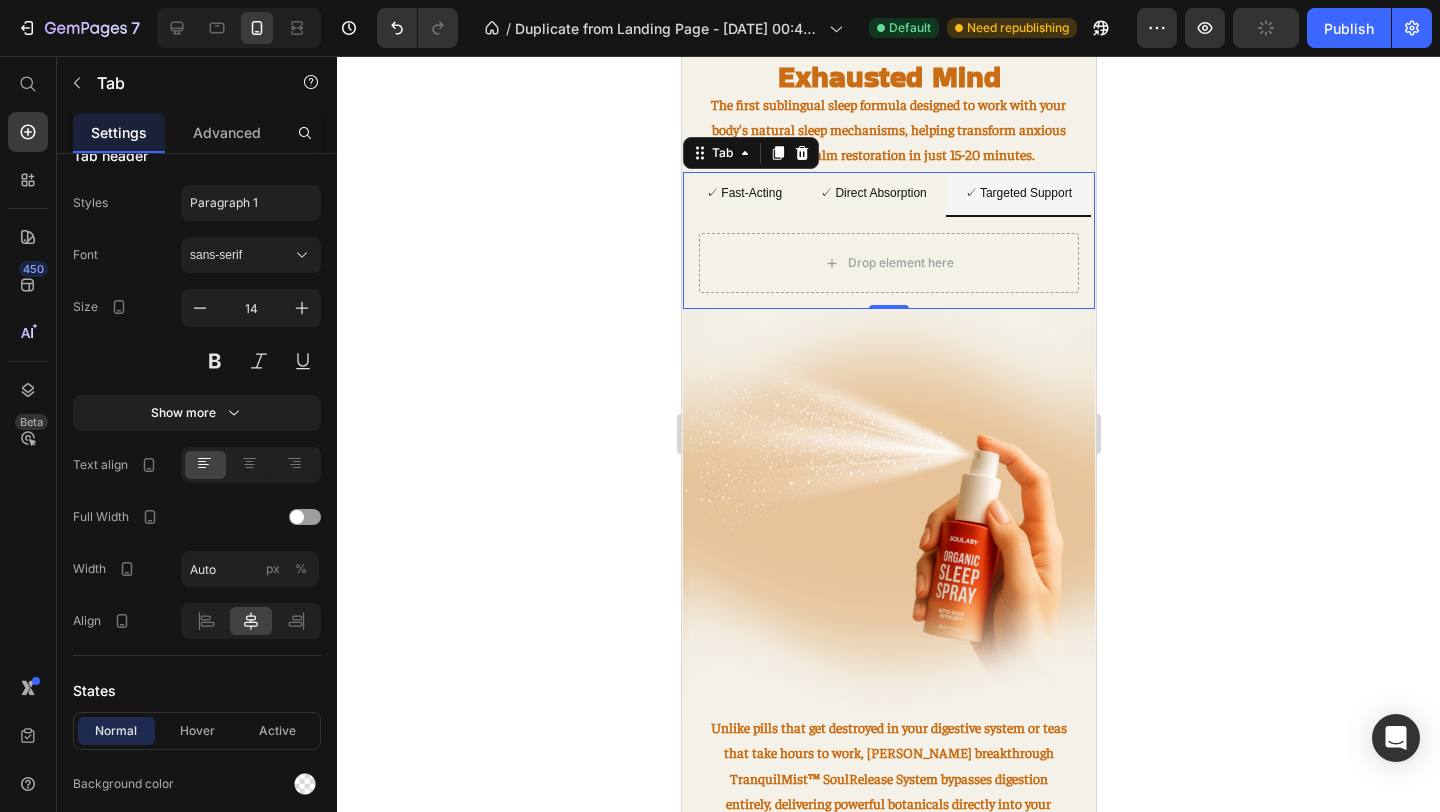 click 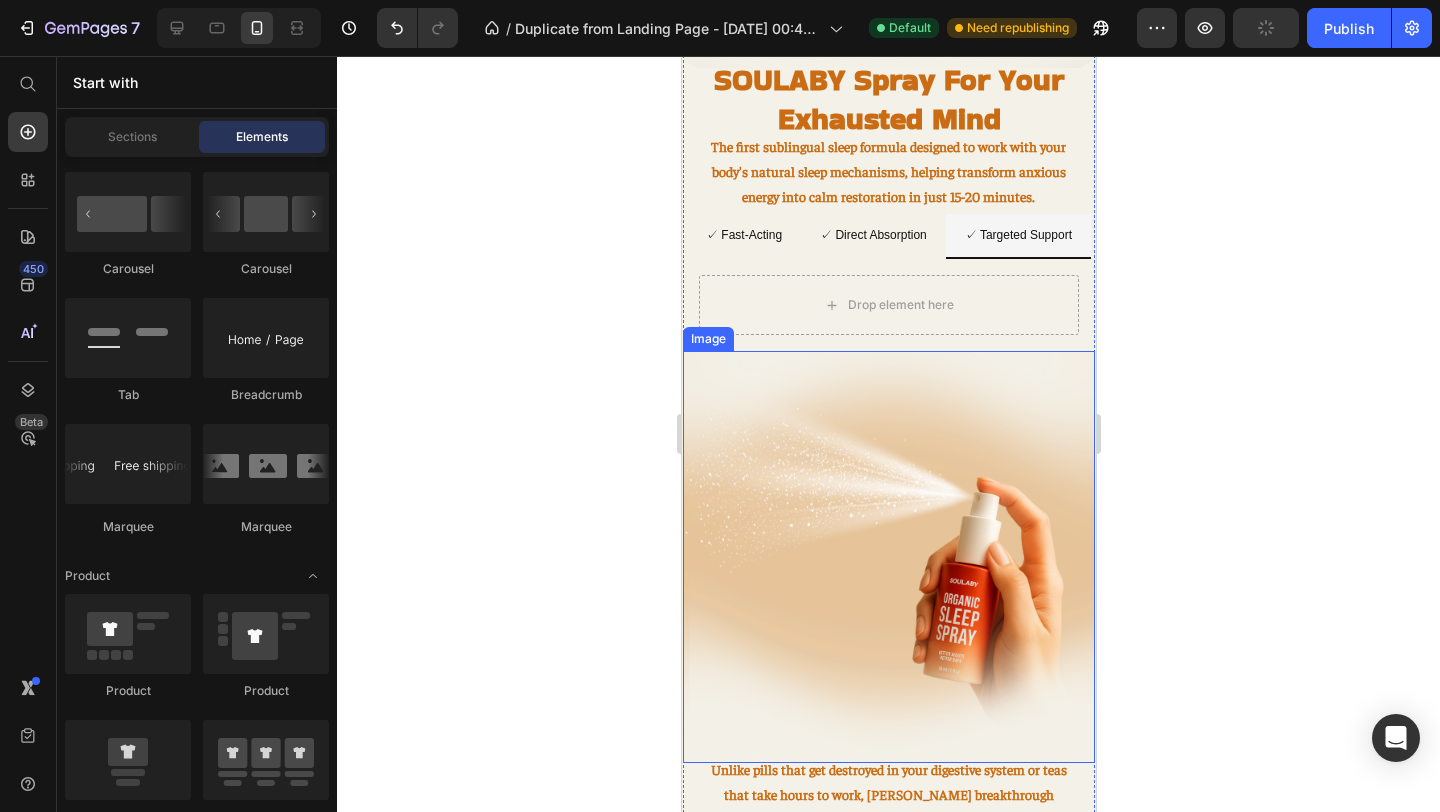 scroll, scrollTop: 1755, scrollLeft: 0, axis: vertical 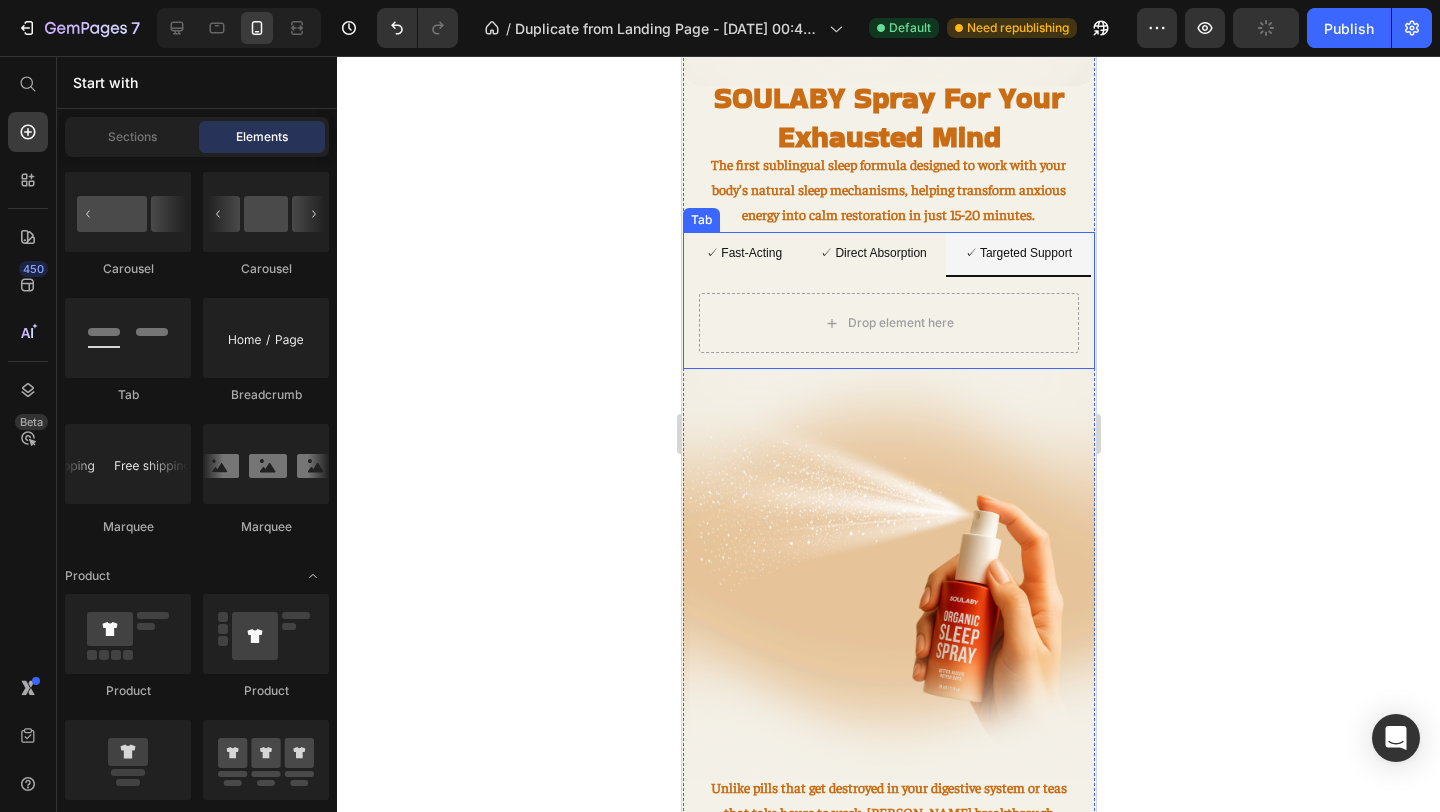 click on "✓ Fast-Acting" at bounding box center [743, 254] 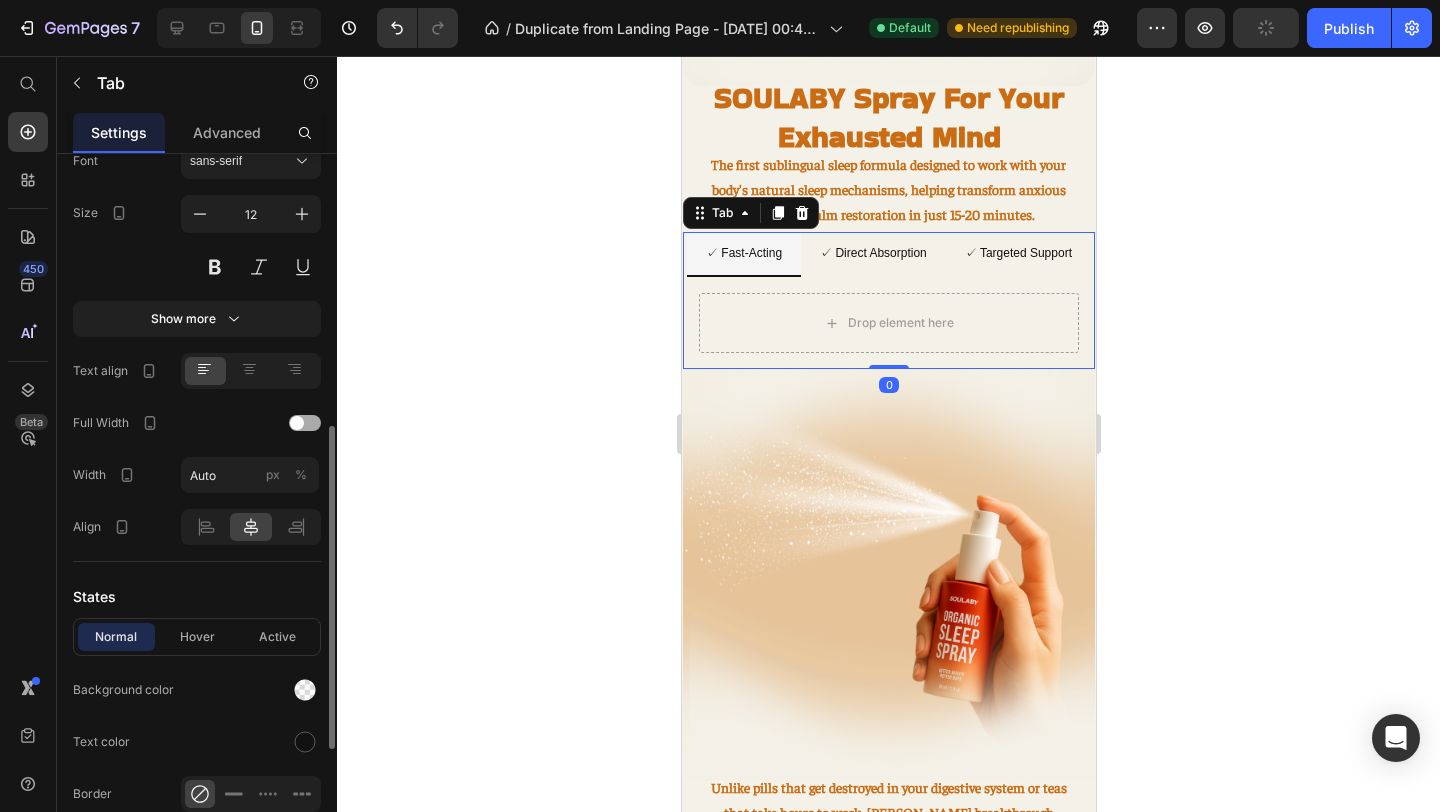 scroll, scrollTop: 691, scrollLeft: 0, axis: vertical 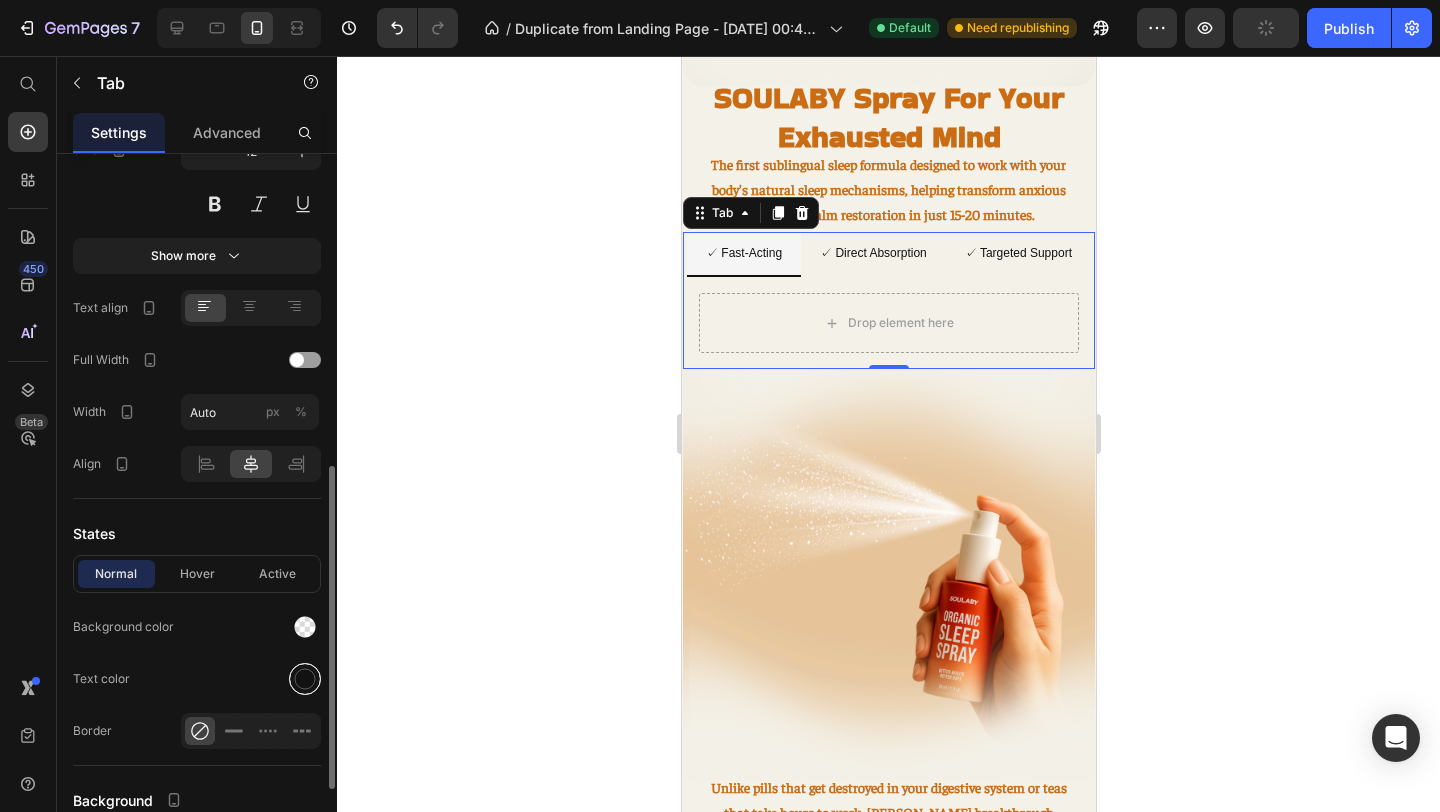 click at bounding box center [305, 679] 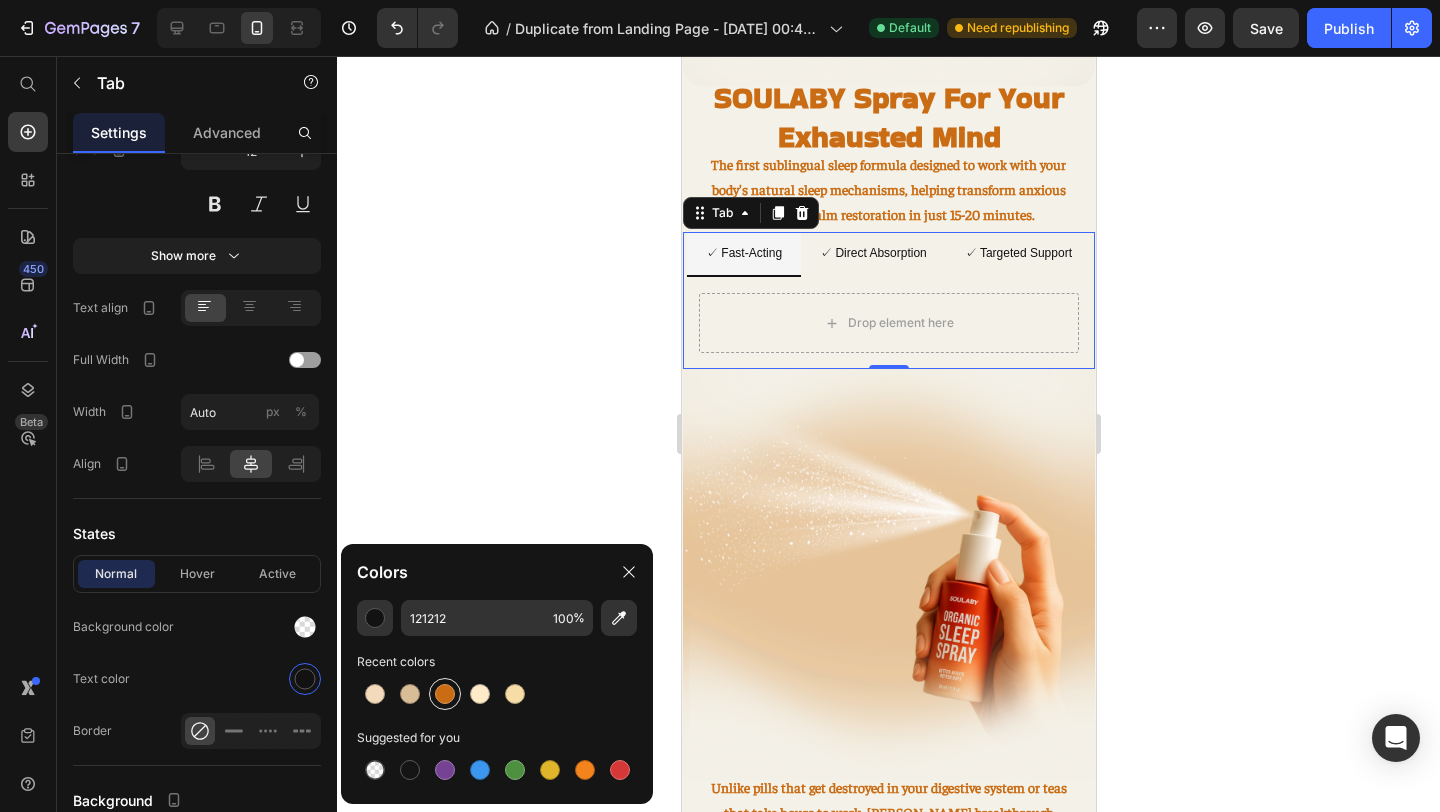 click at bounding box center (445, 694) 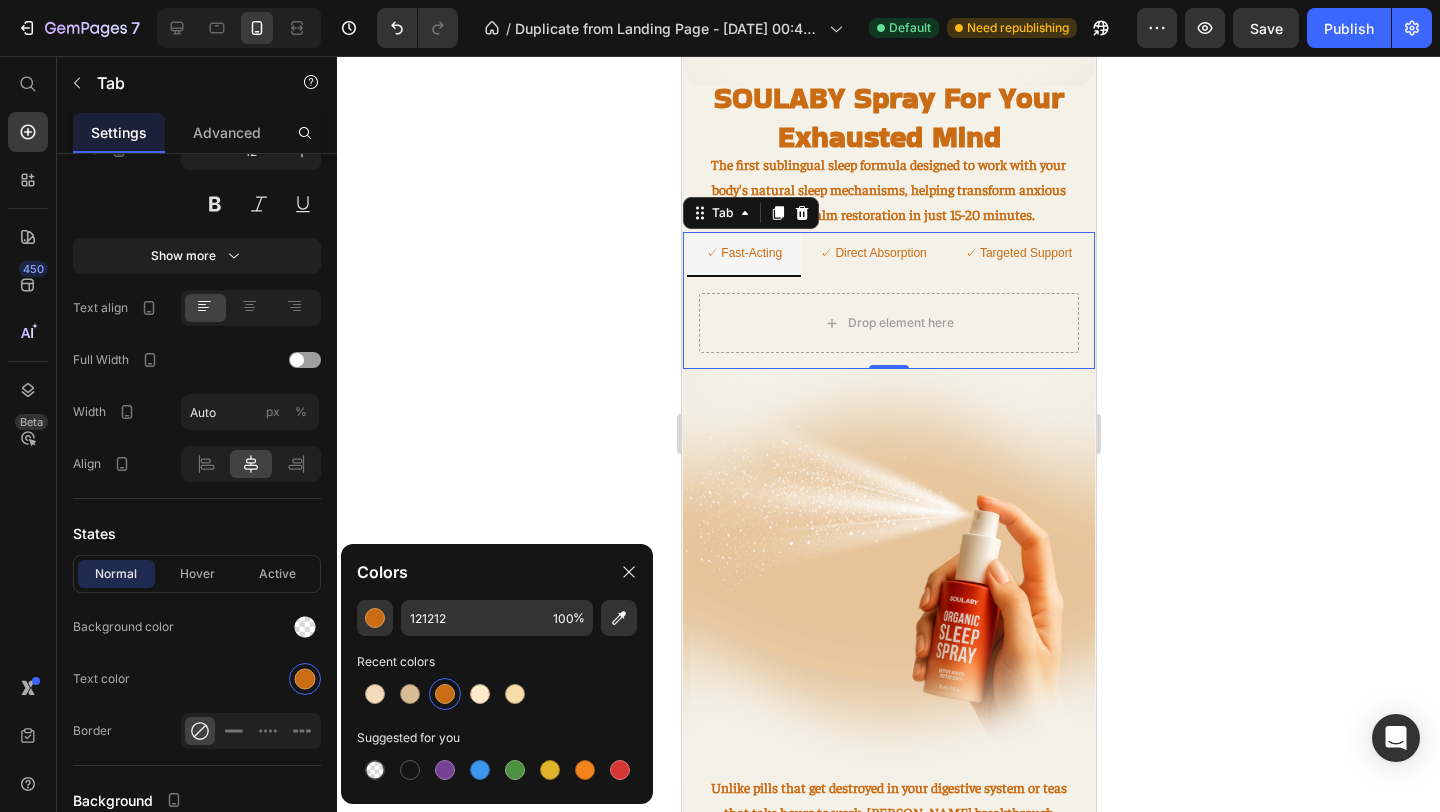 click 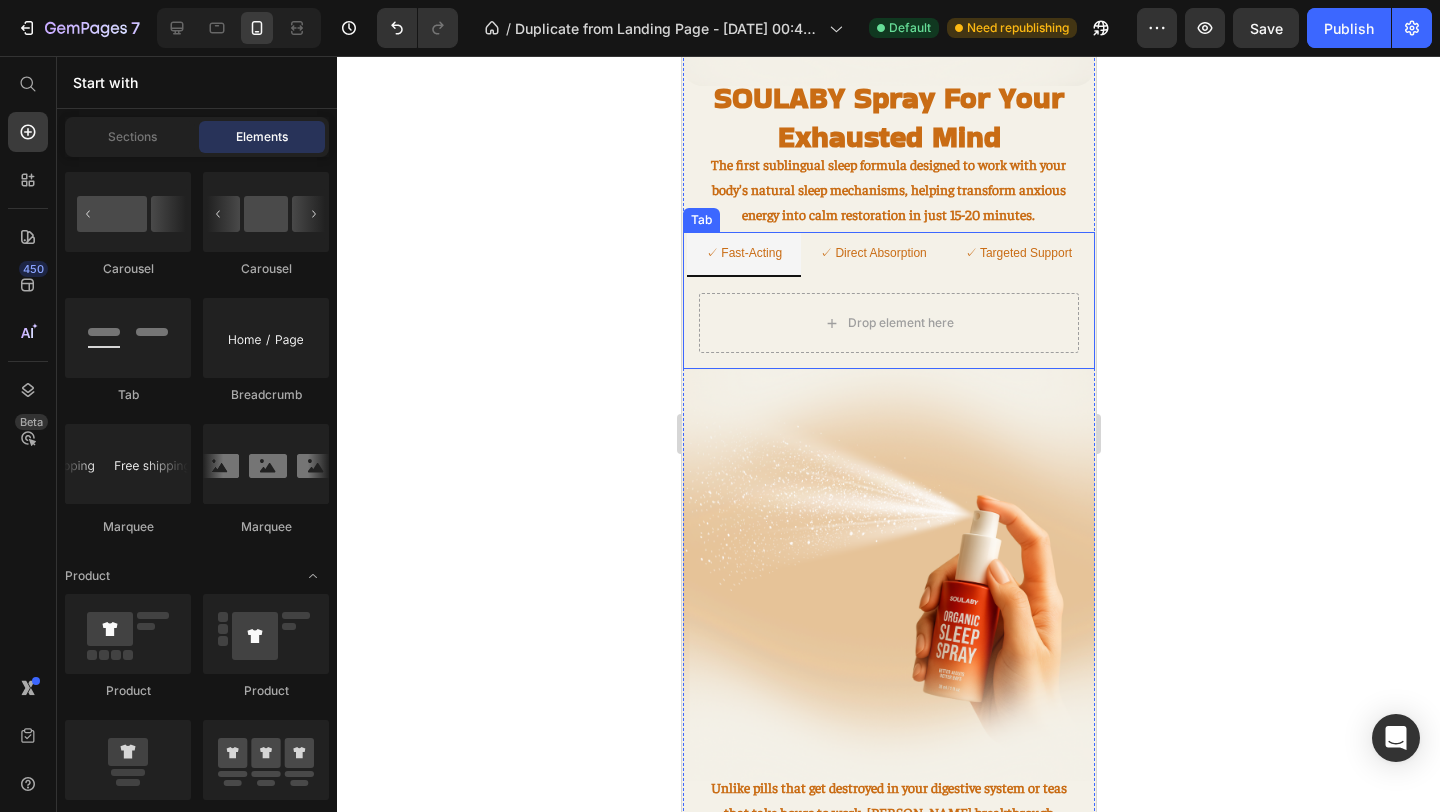 click on "✓ Fast-Acting" at bounding box center [743, 254] 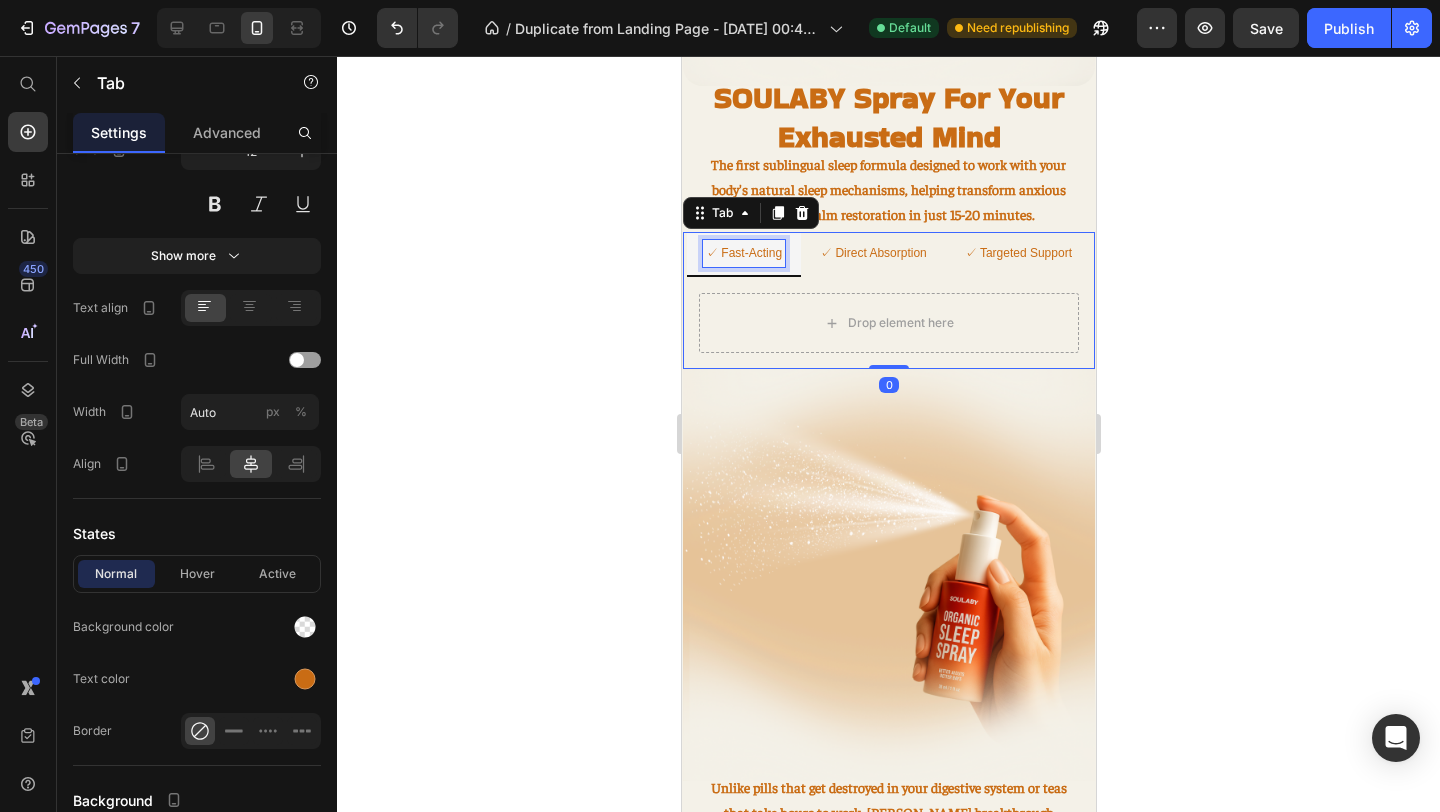 click on "✓ Fast-Acting" at bounding box center (743, 254) 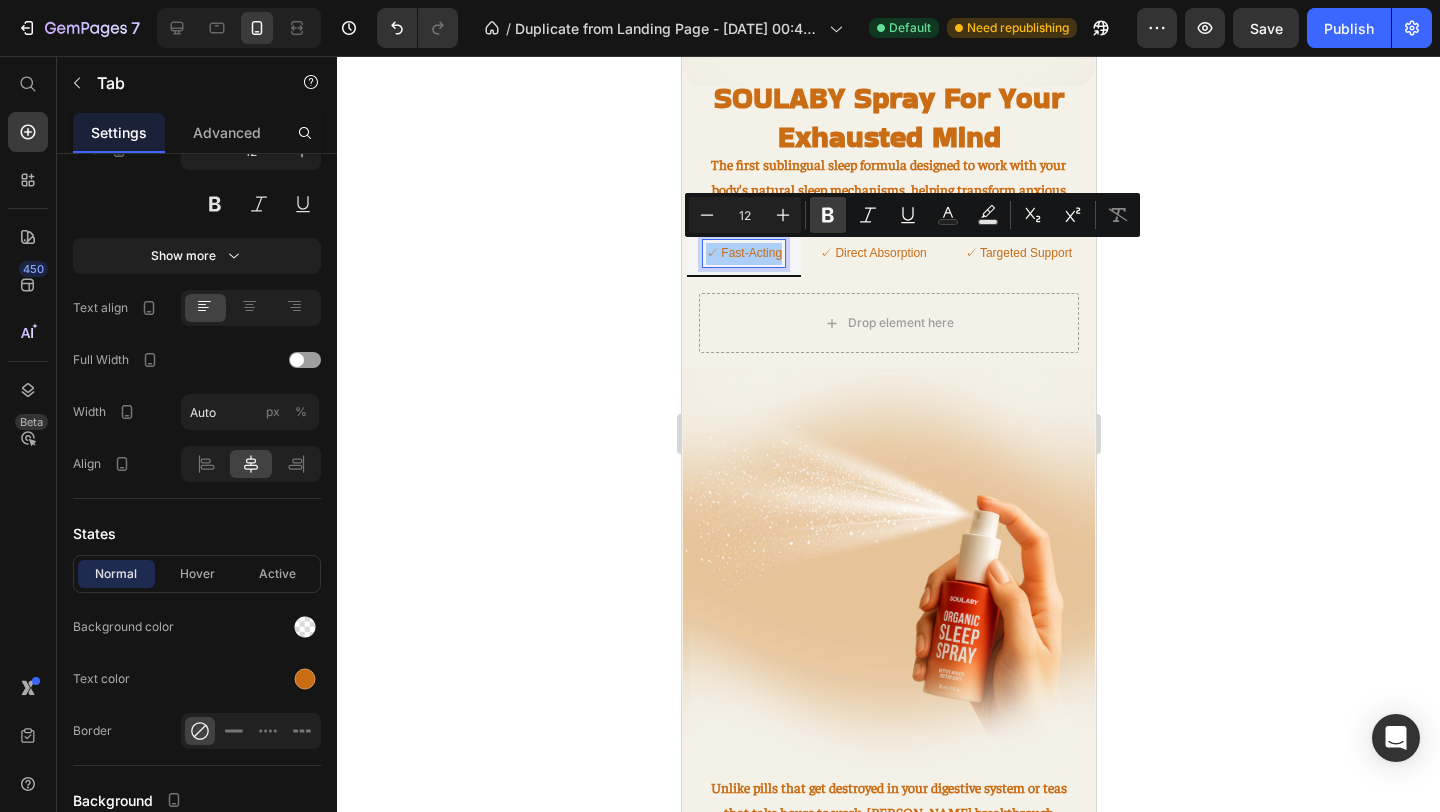click 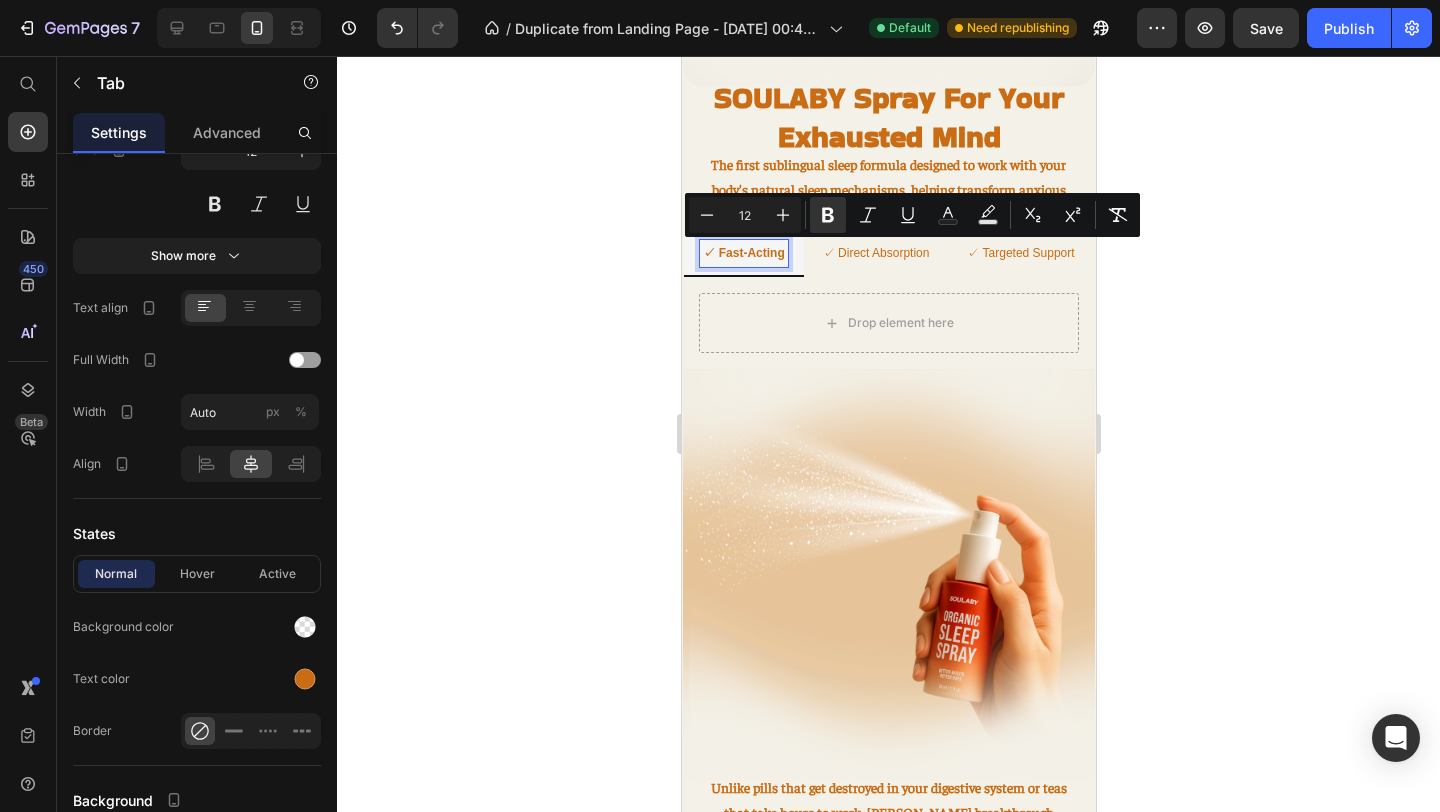 click 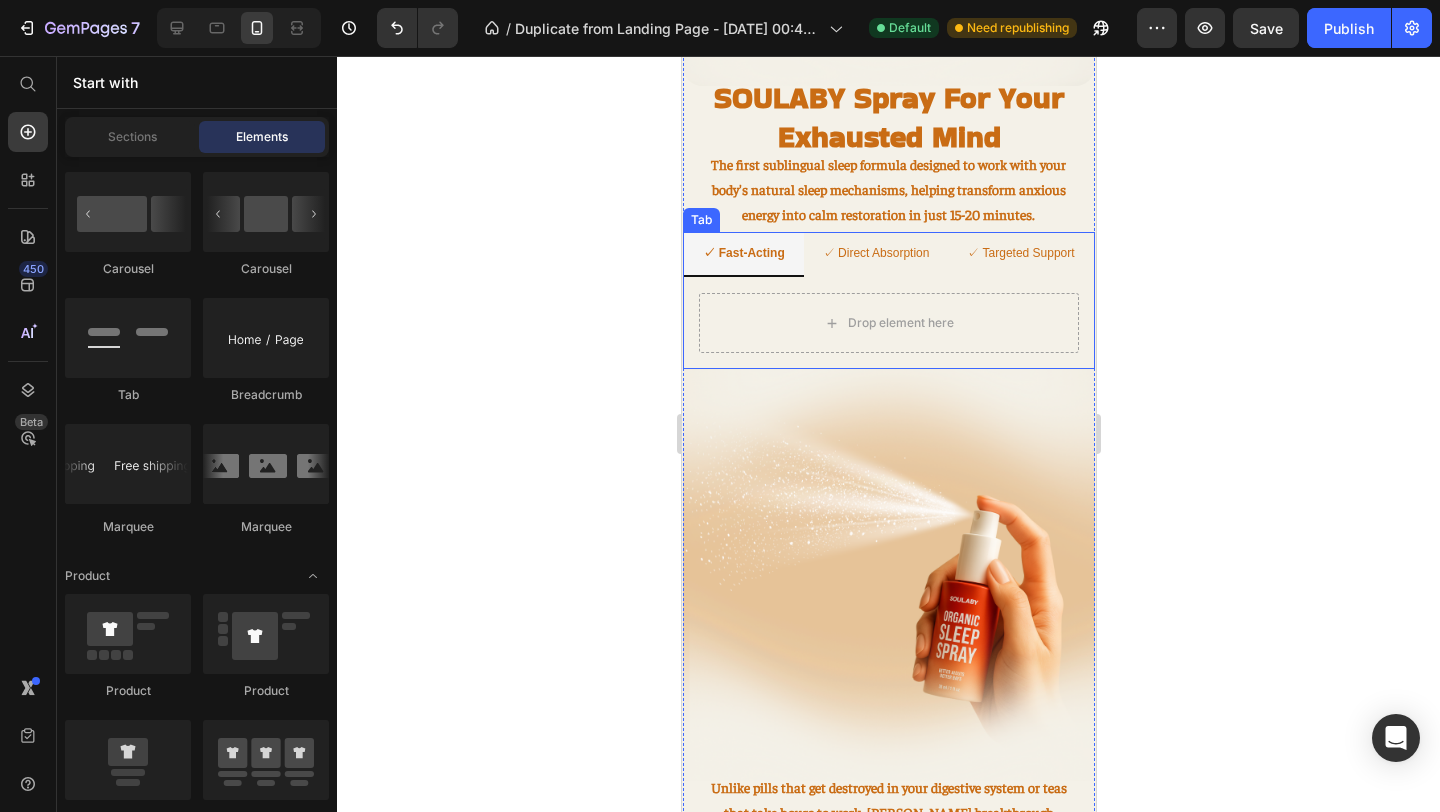 click on "✓ Direct Absorption" at bounding box center (875, 254) 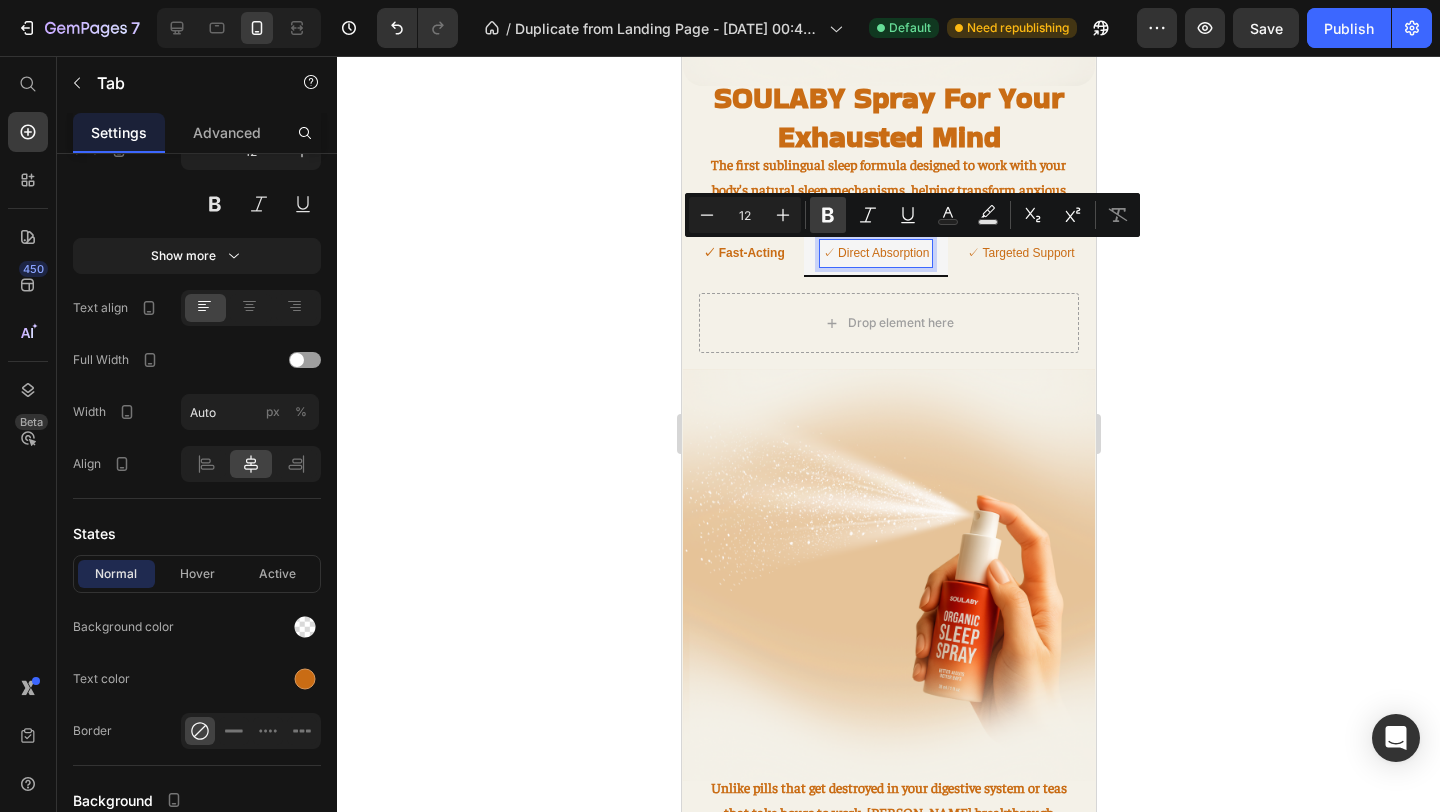 click on "Bold" at bounding box center [828, 215] 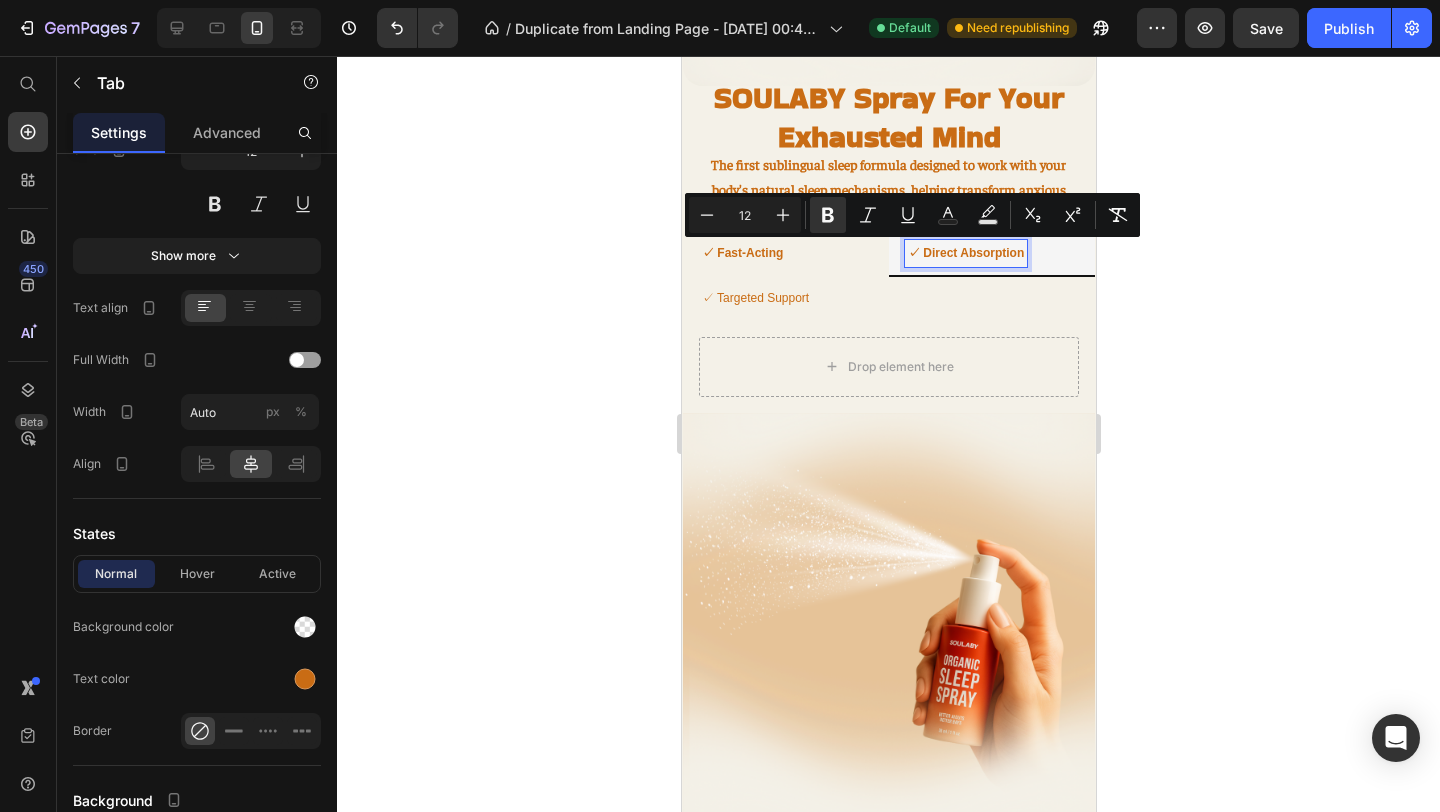 click 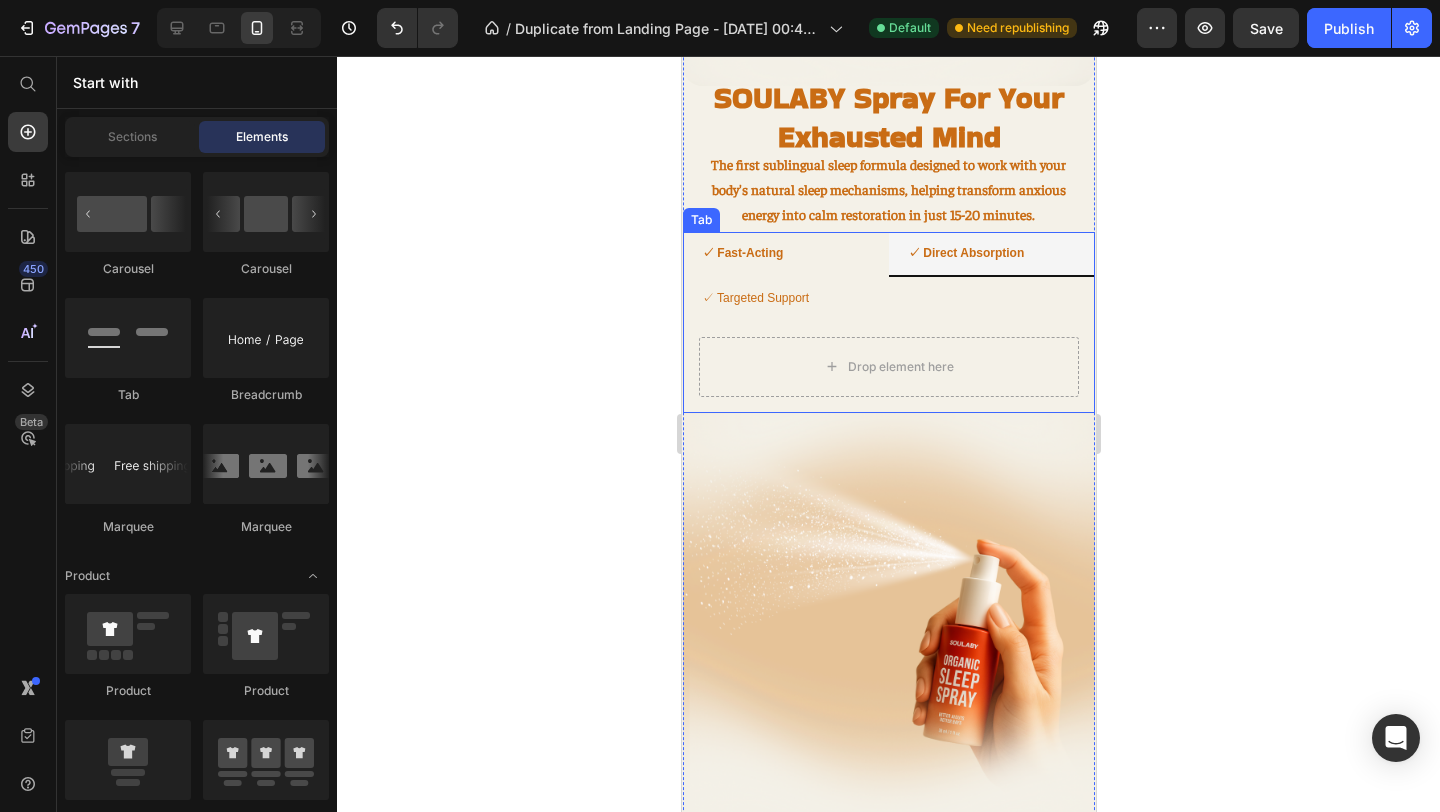 click on "✓ Targeted Support" at bounding box center [754, 299] 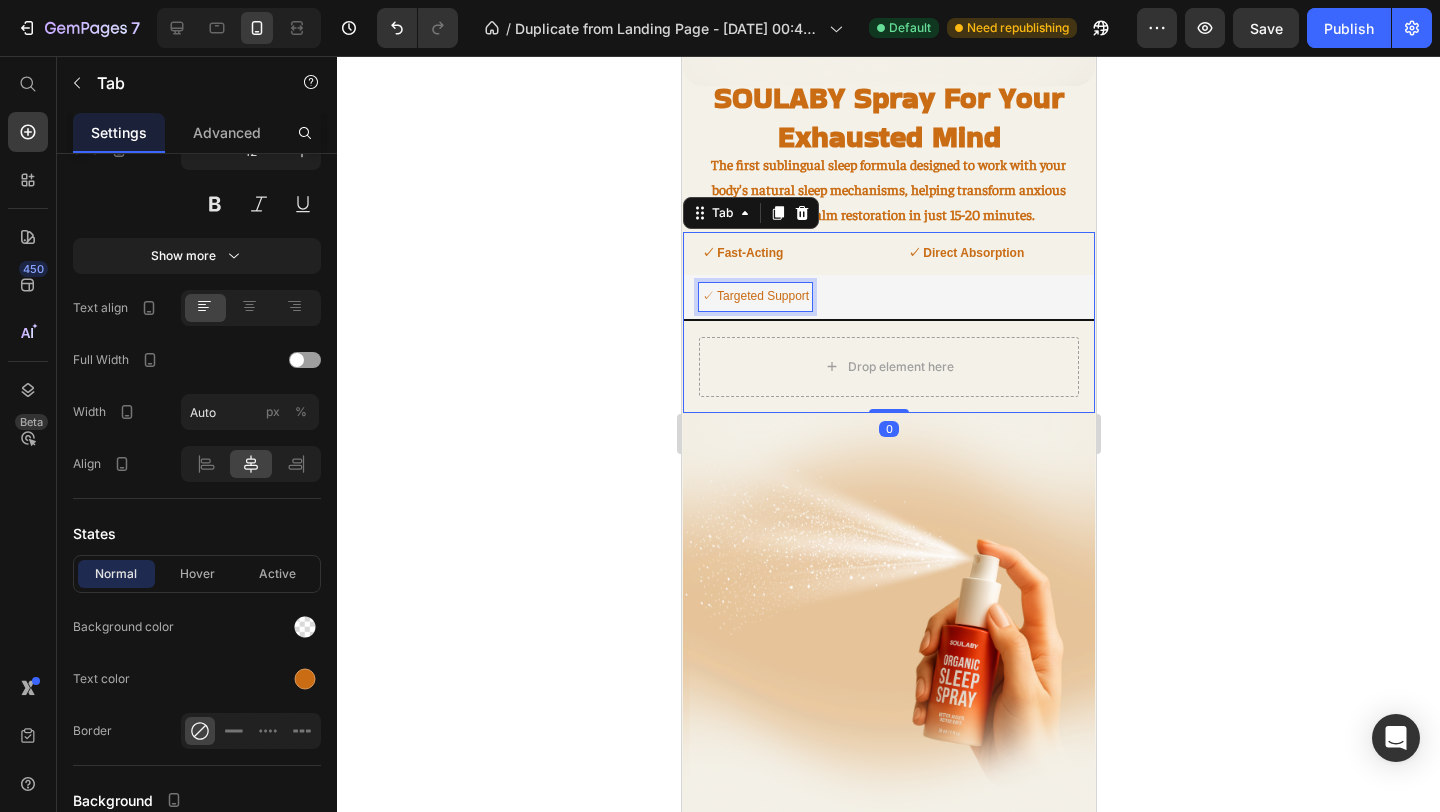 click on "✓ Targeted Support" at bounding box center [754, 297] 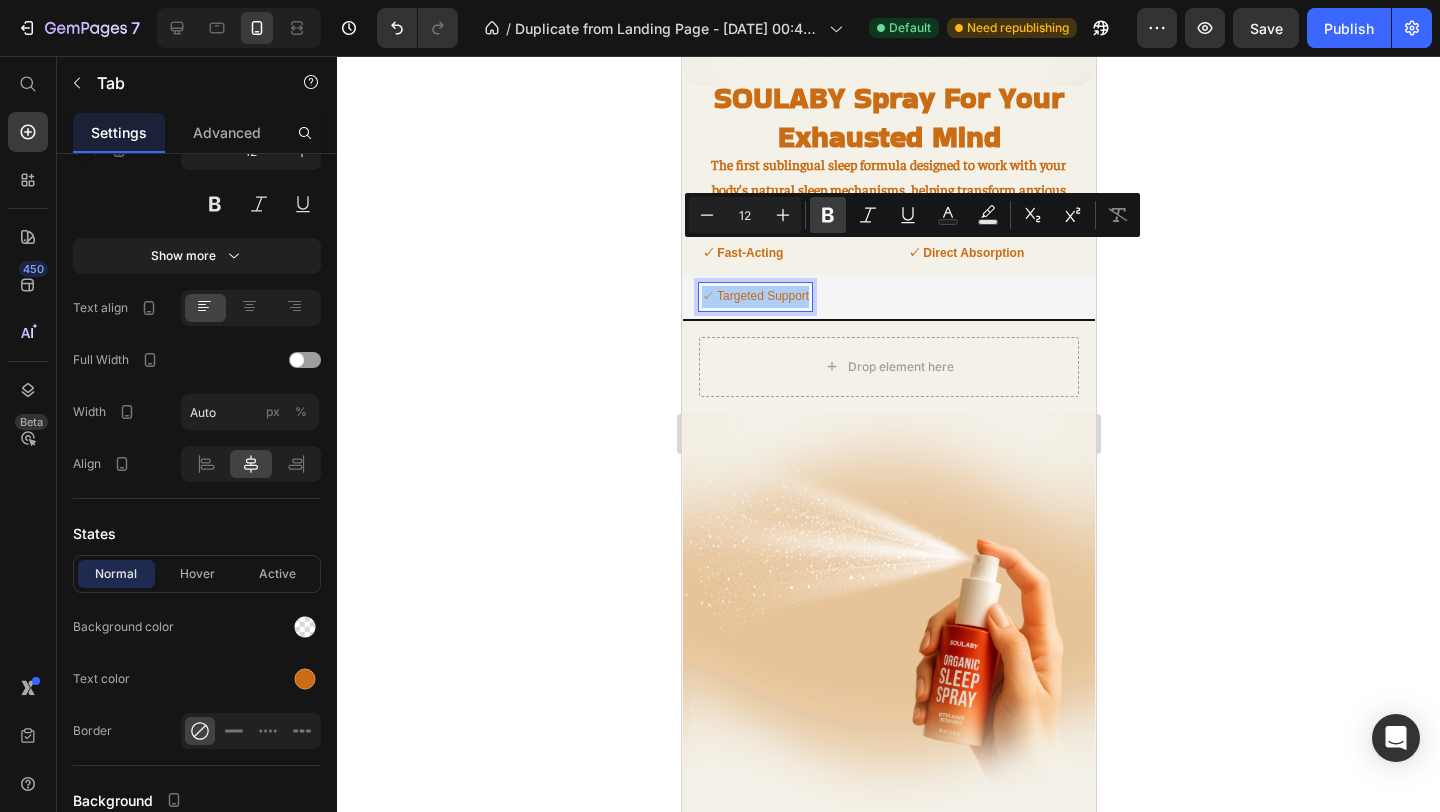 click 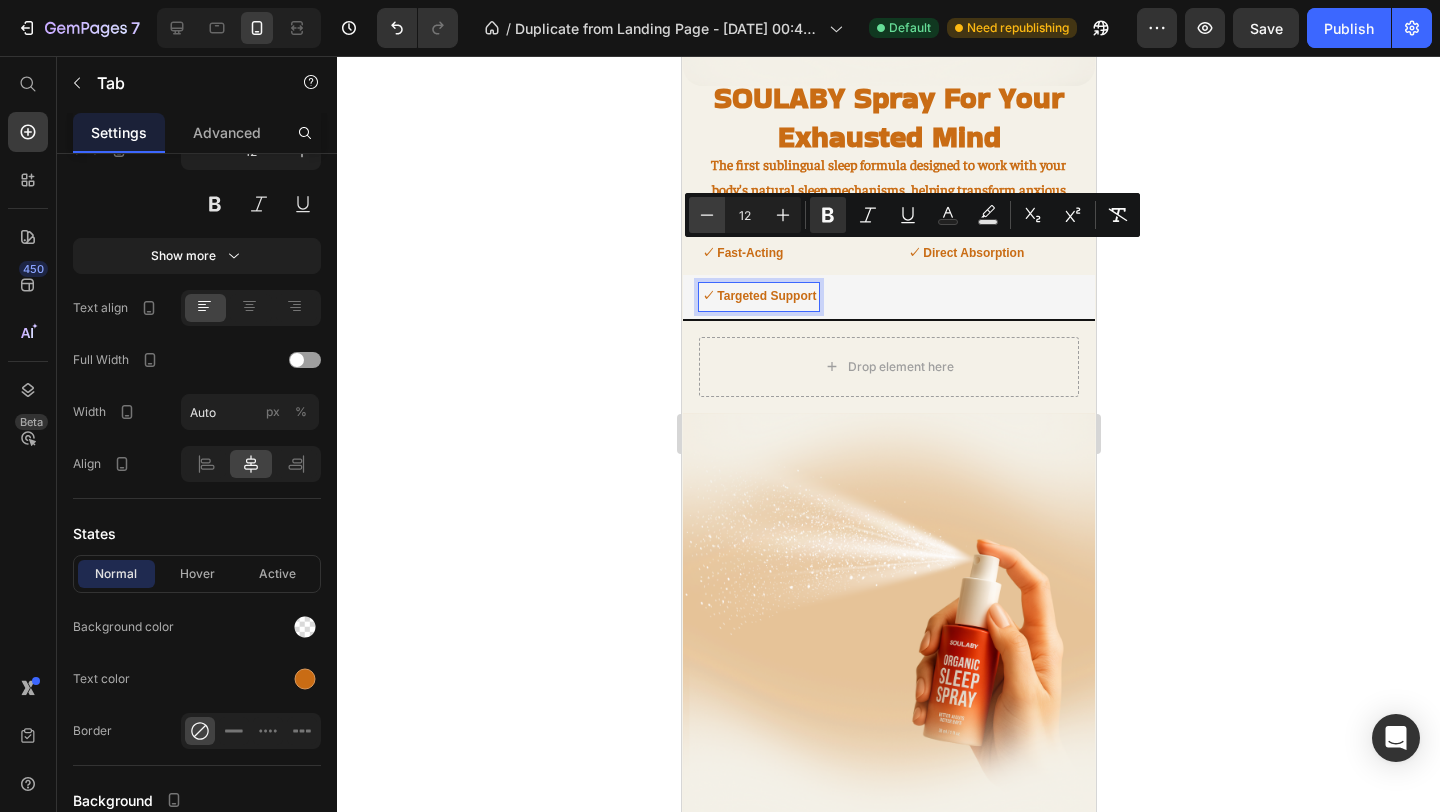 click 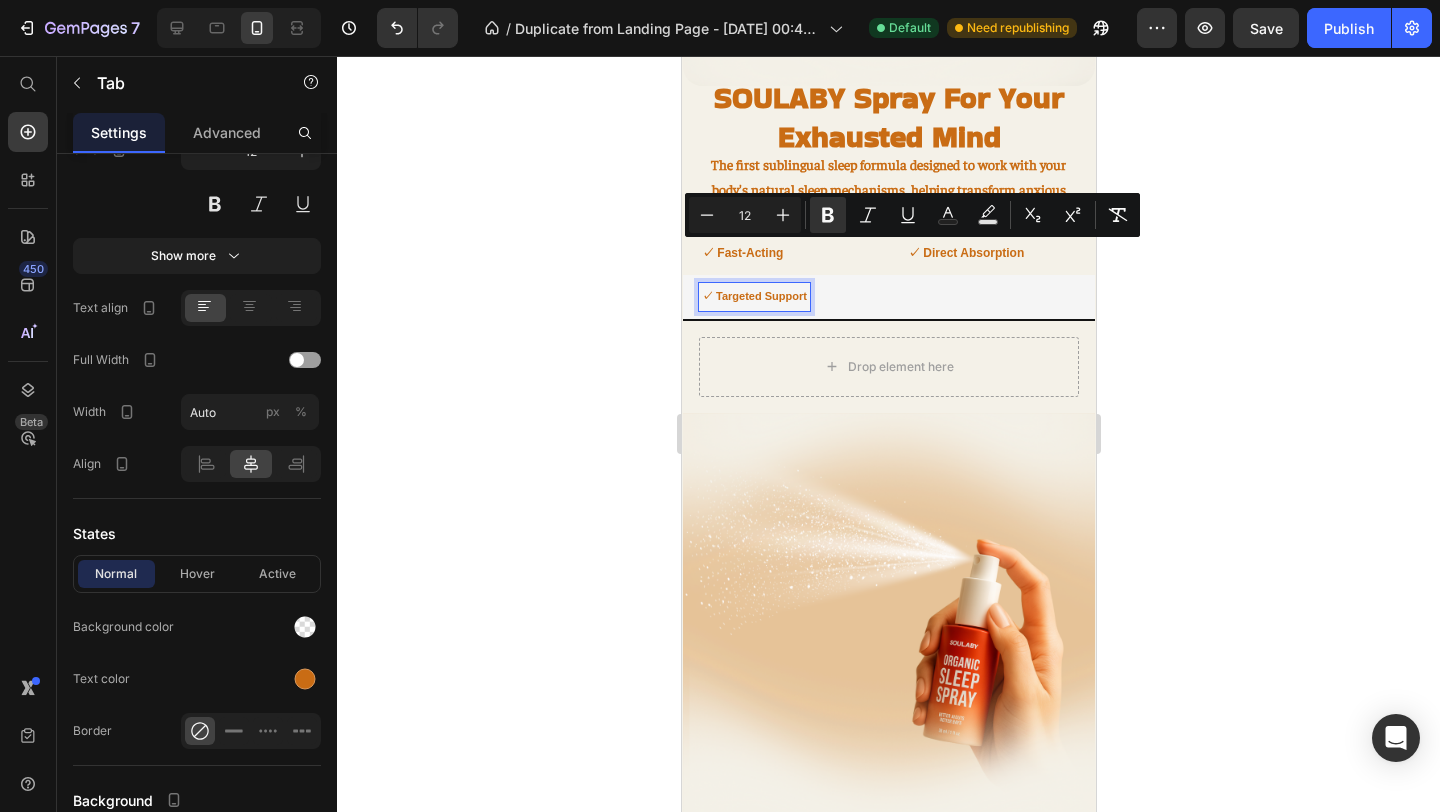 click 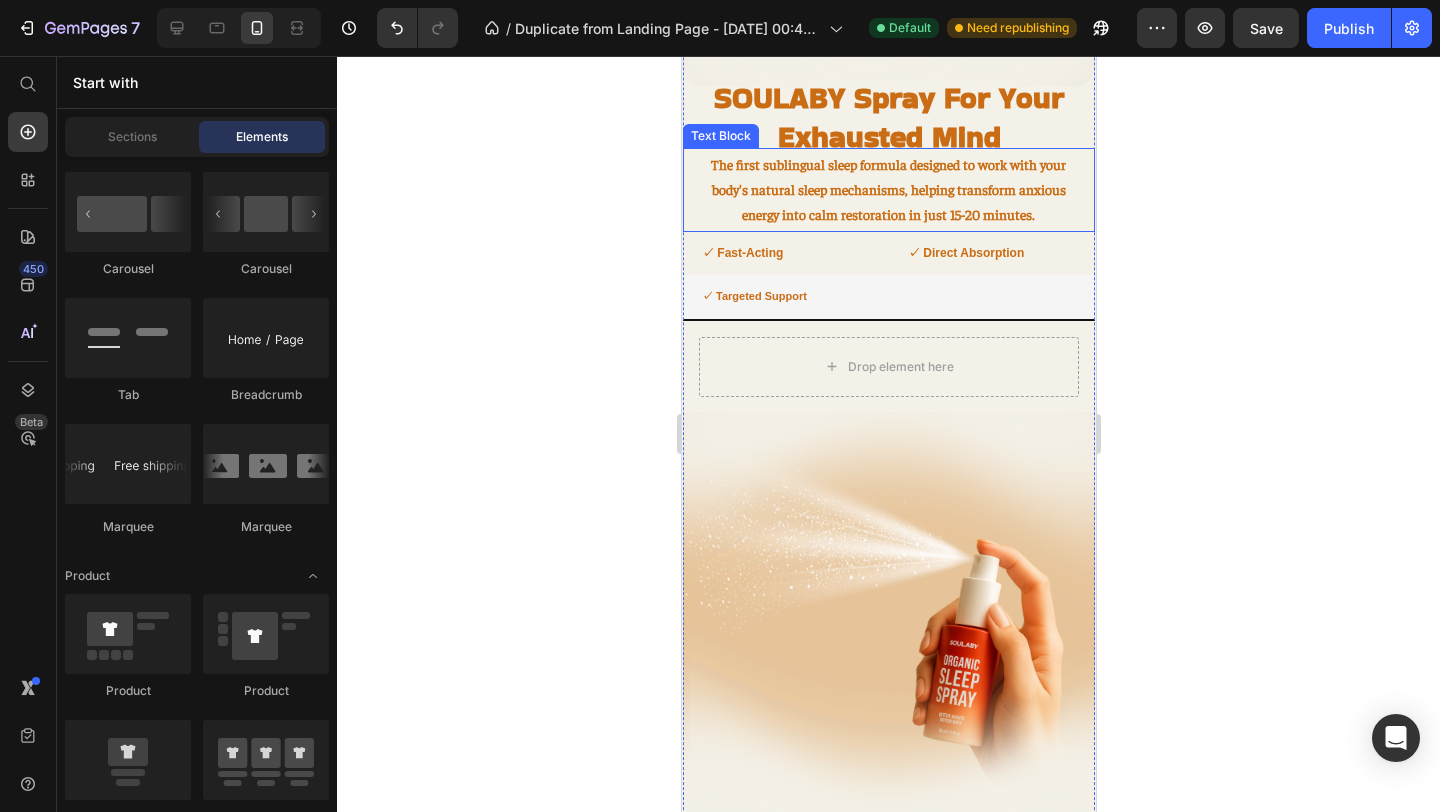 scroll, scrollTop: 1714, scrollLeft: 0, axis: vertical 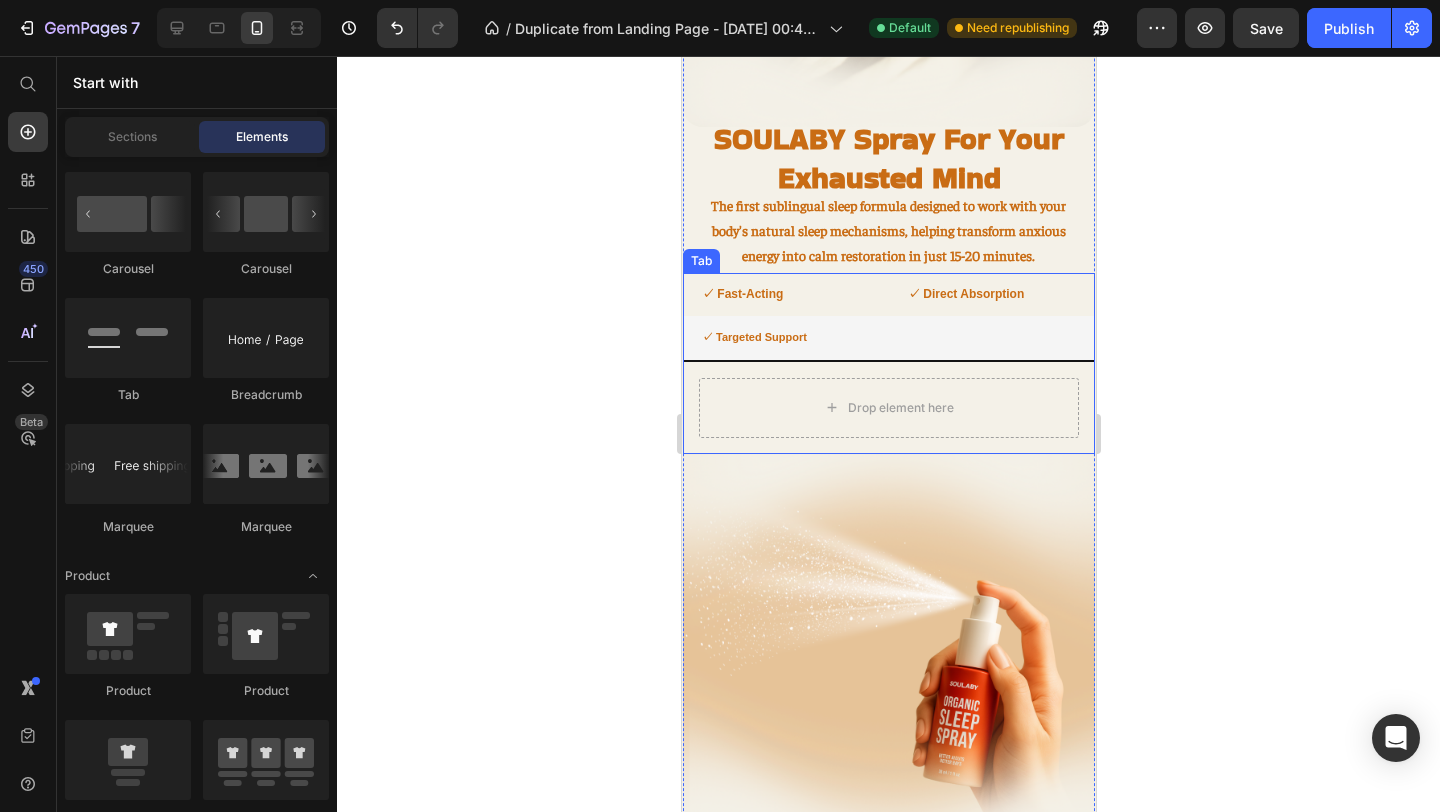click on "✓ Fast-Acting" at bounding box center (741, 294) 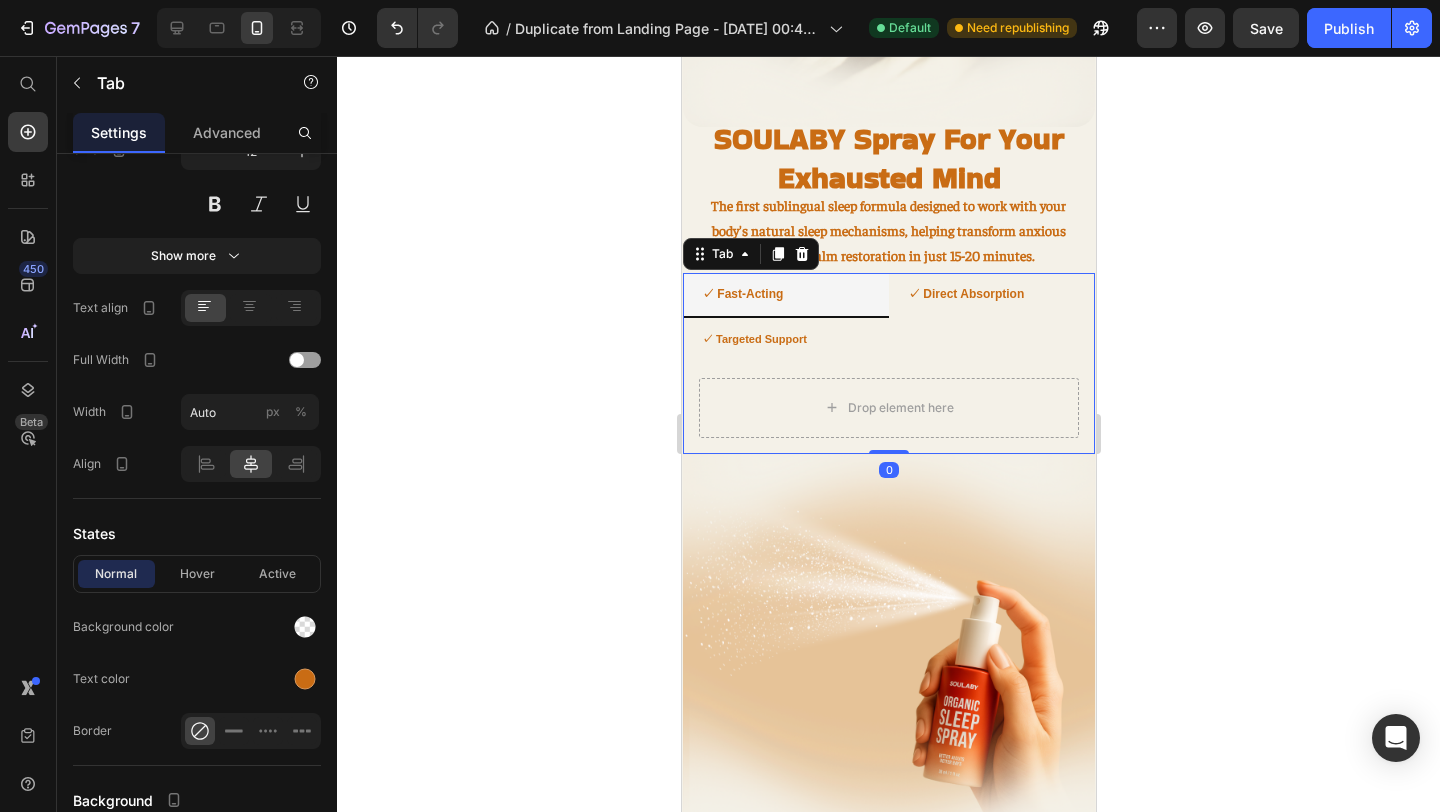 click on "✓ Direct Absorption" at bounding box center (991, 296) 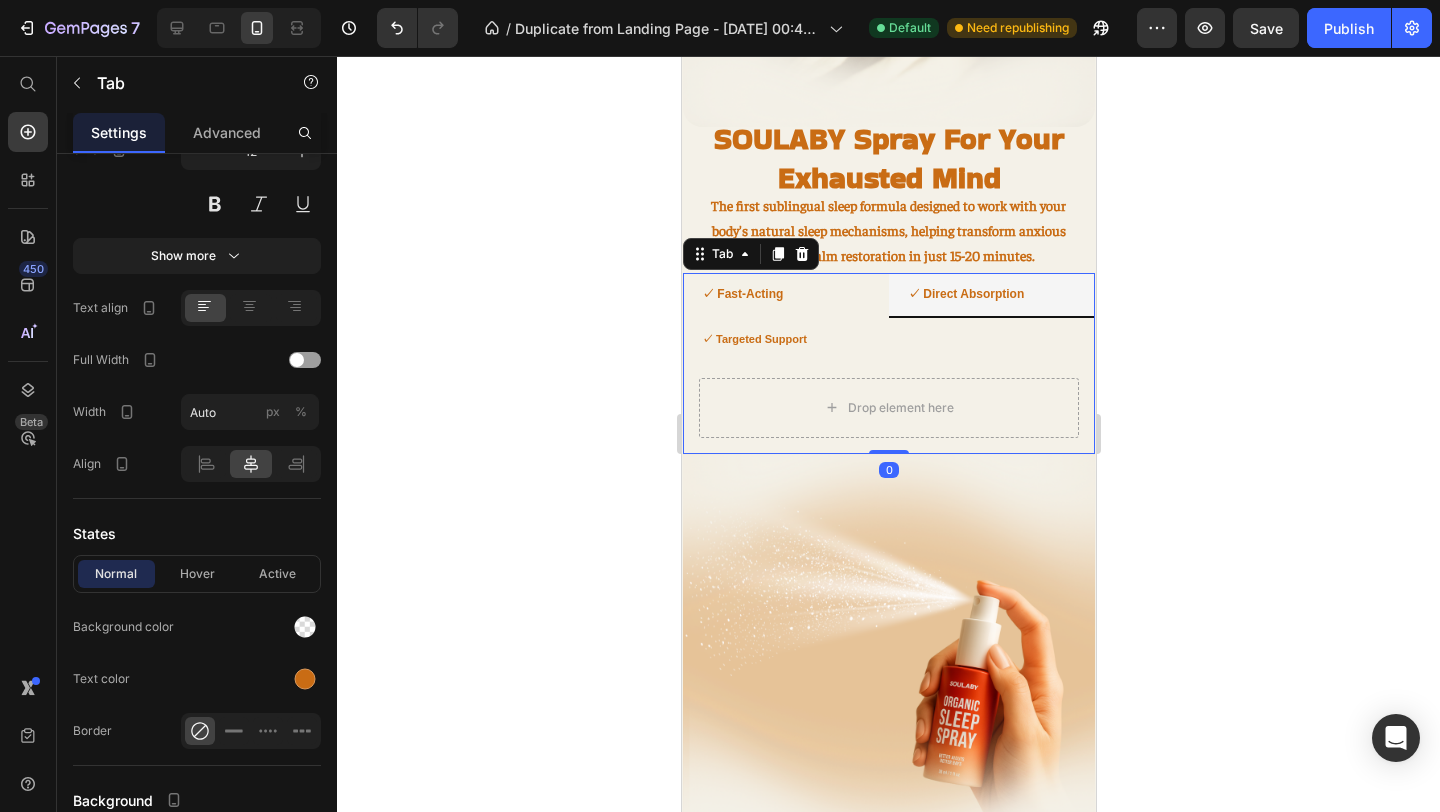 click on "✓ Targeted Support" at bounding box center (753, 340) 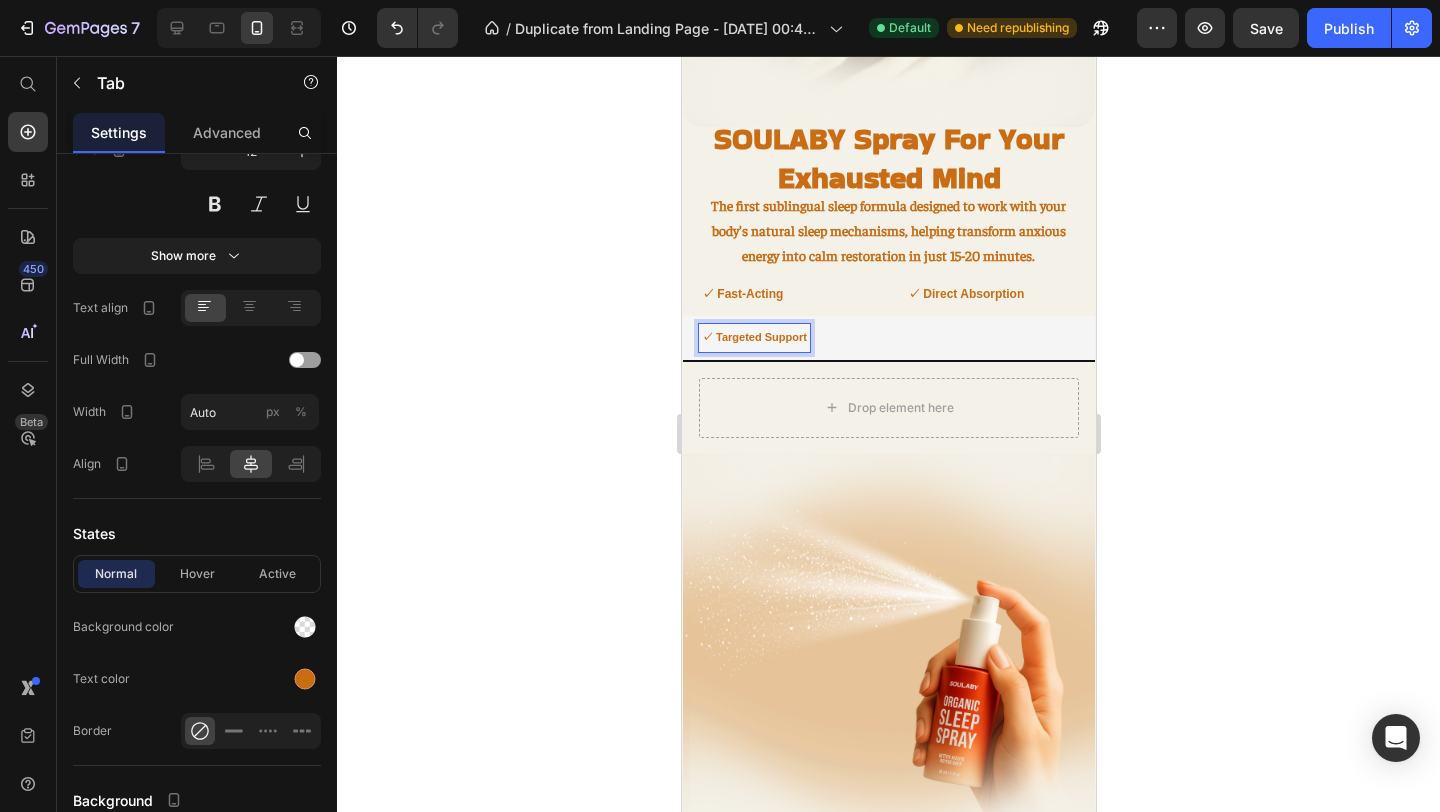 click on "✓ Fast-Acting" at bounding box center [741, 294] 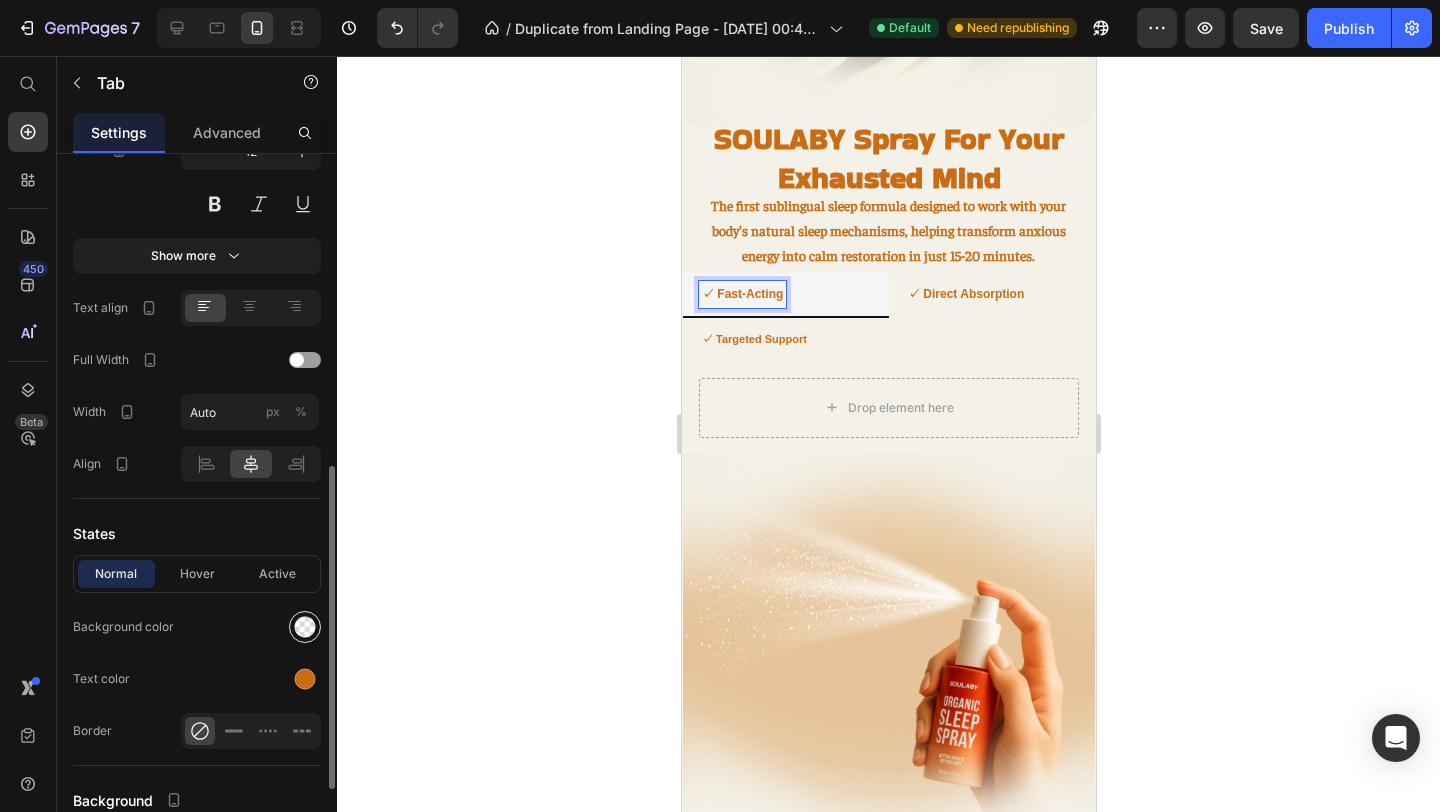 click at bounding box center [305, 627] 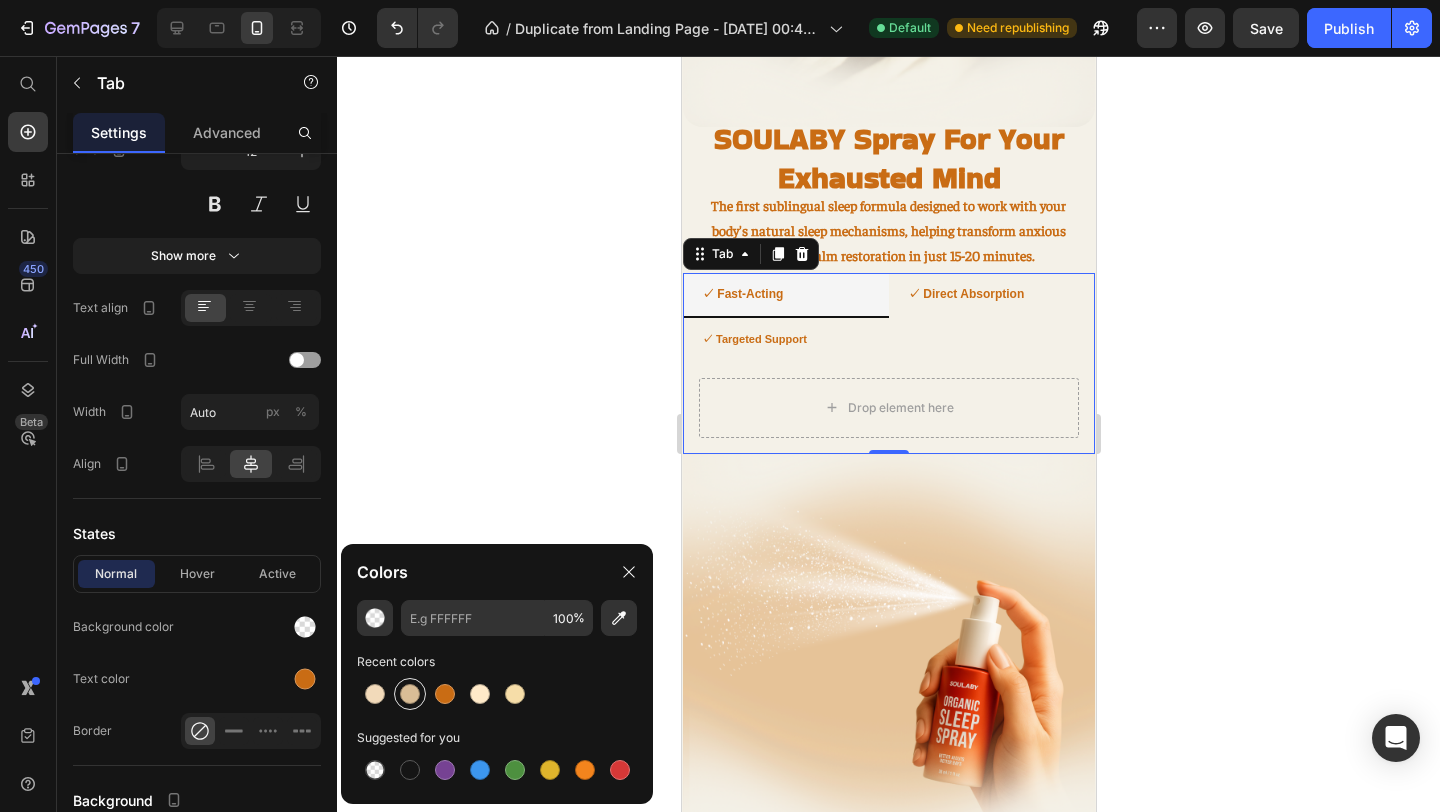 click at bounding box center (410, 694) 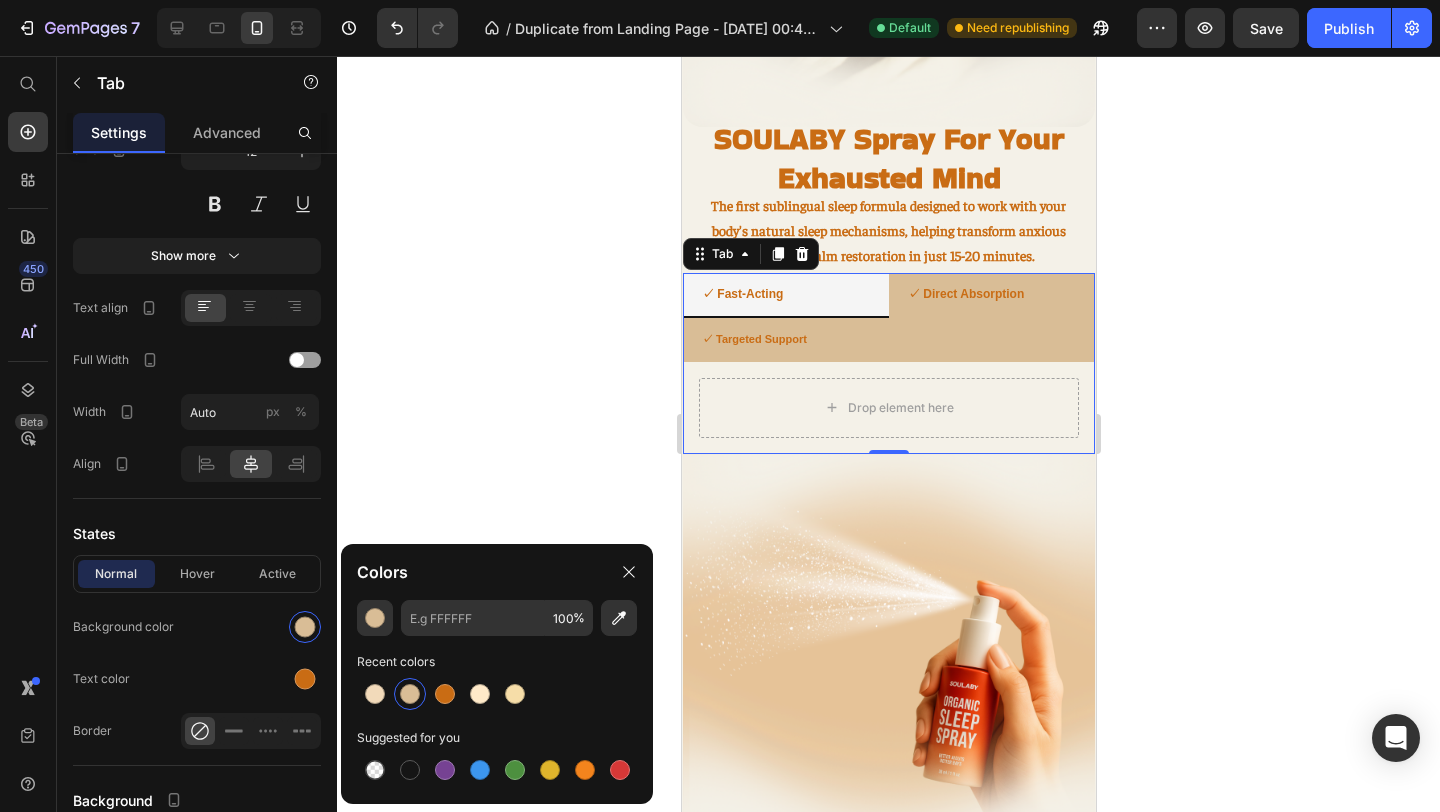 click 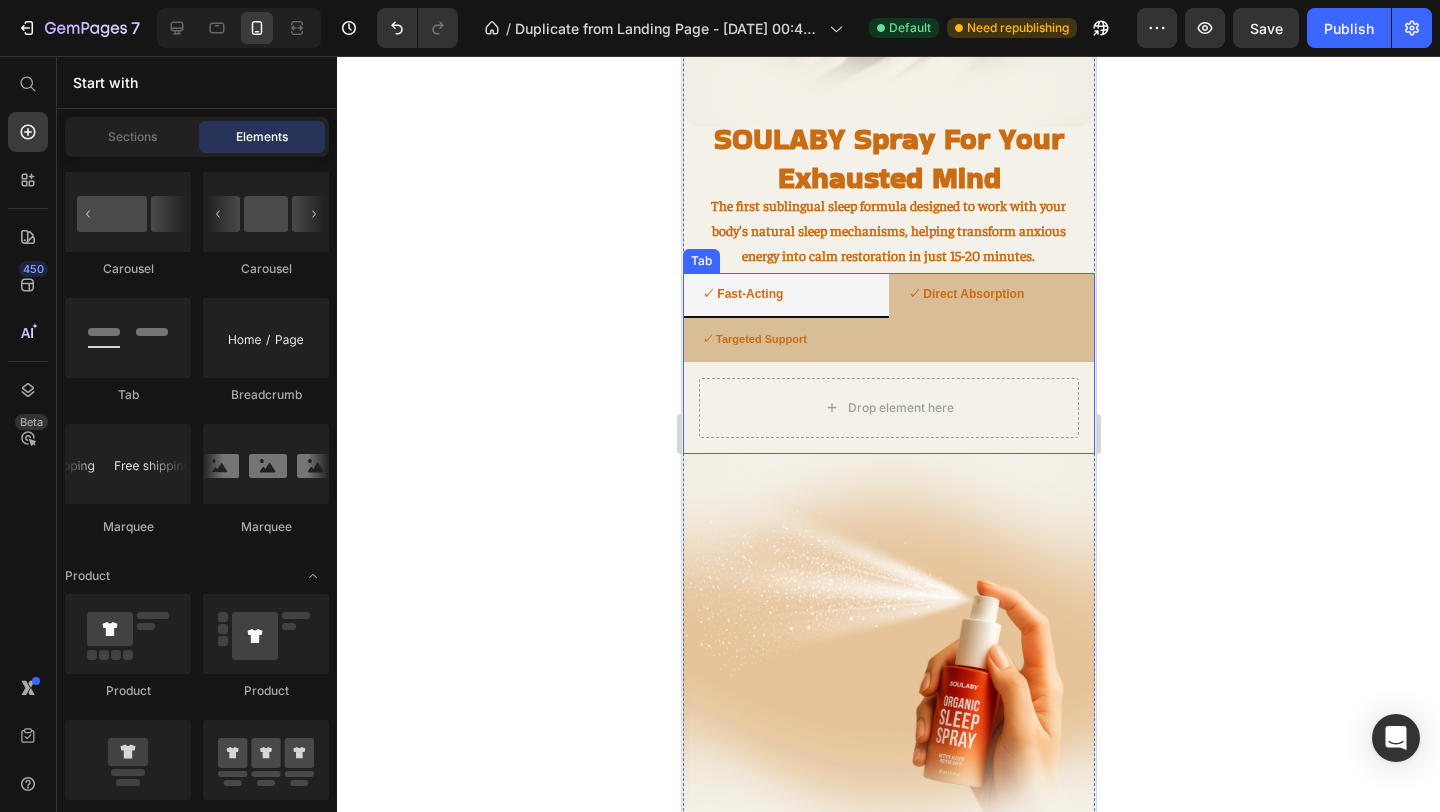 click on "✓ Direct Absorption" at bounding box center [965, 295] 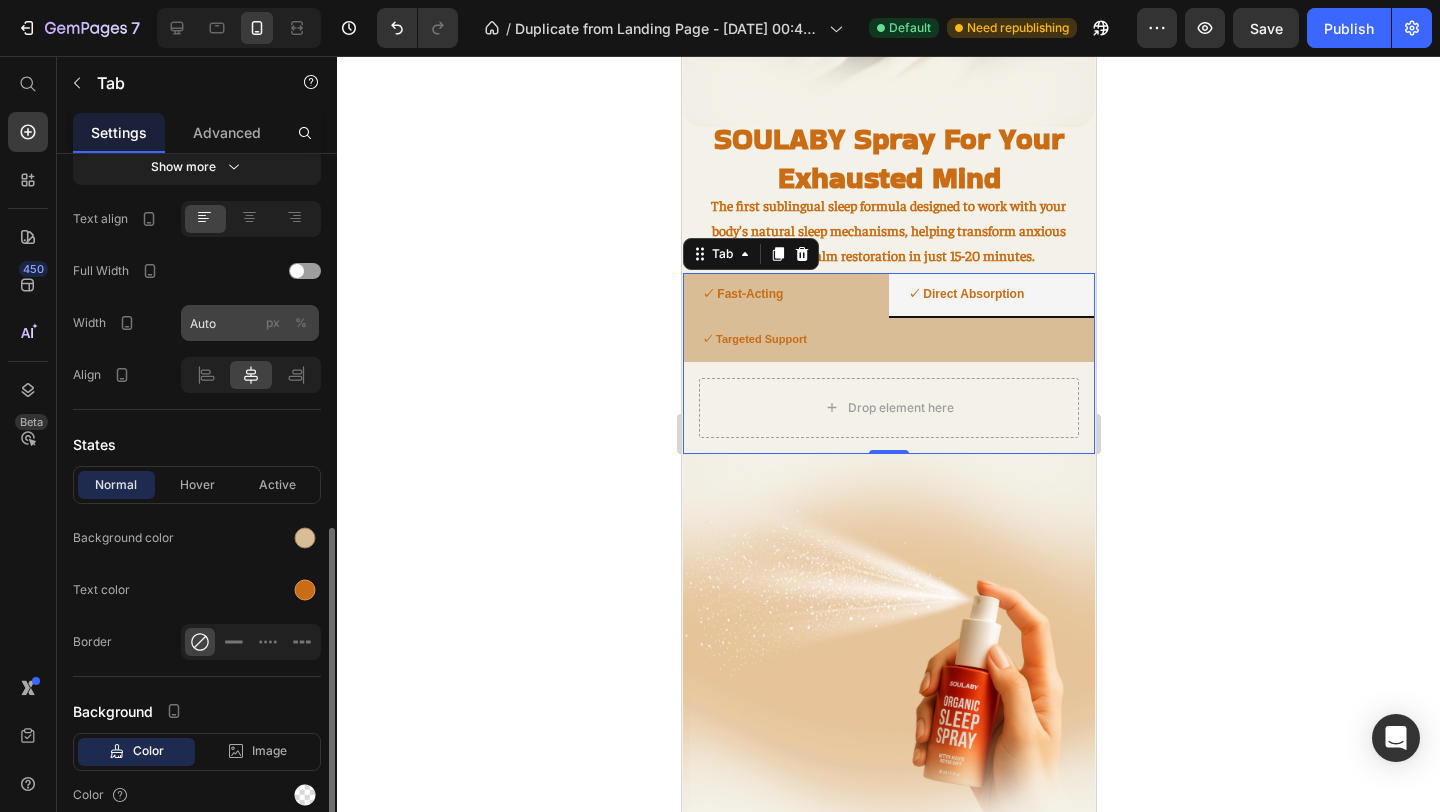 scroll, scrollTop: 866, scrollLeft: 0, axis: vertical 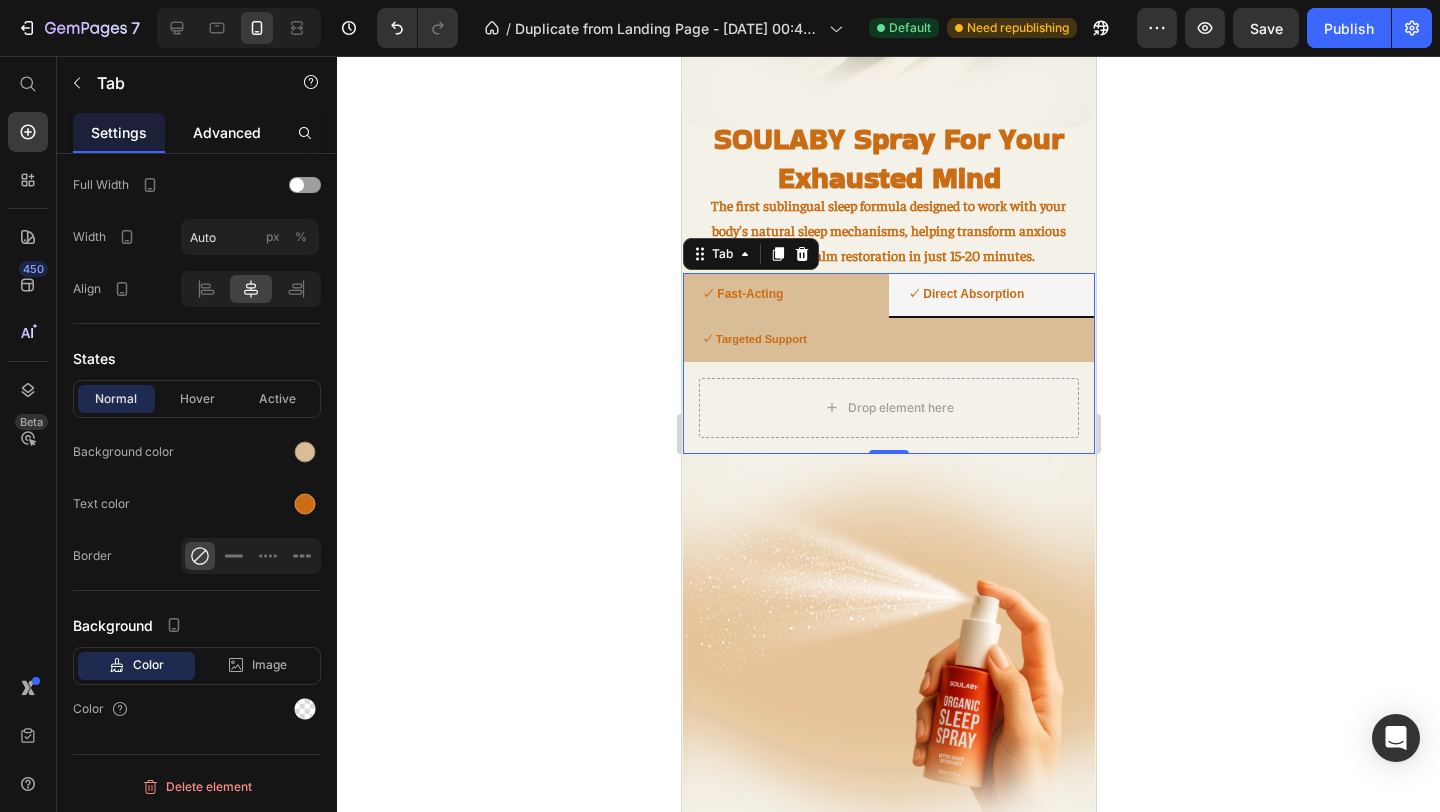 click on "Advanced" at bounding box center (227, 132) 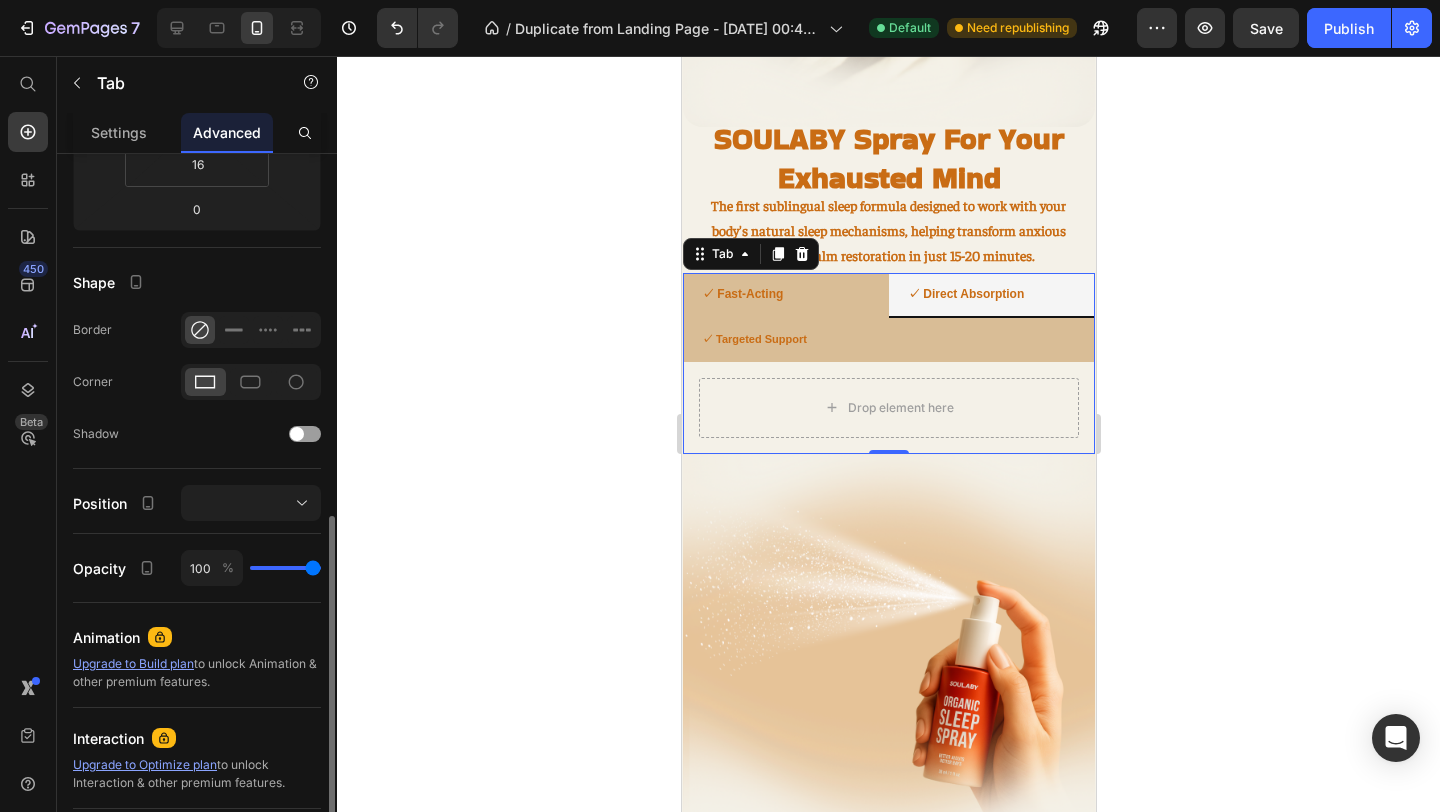 scroll, scrollTop: 506, scrollLeft: 0, axis: vertical 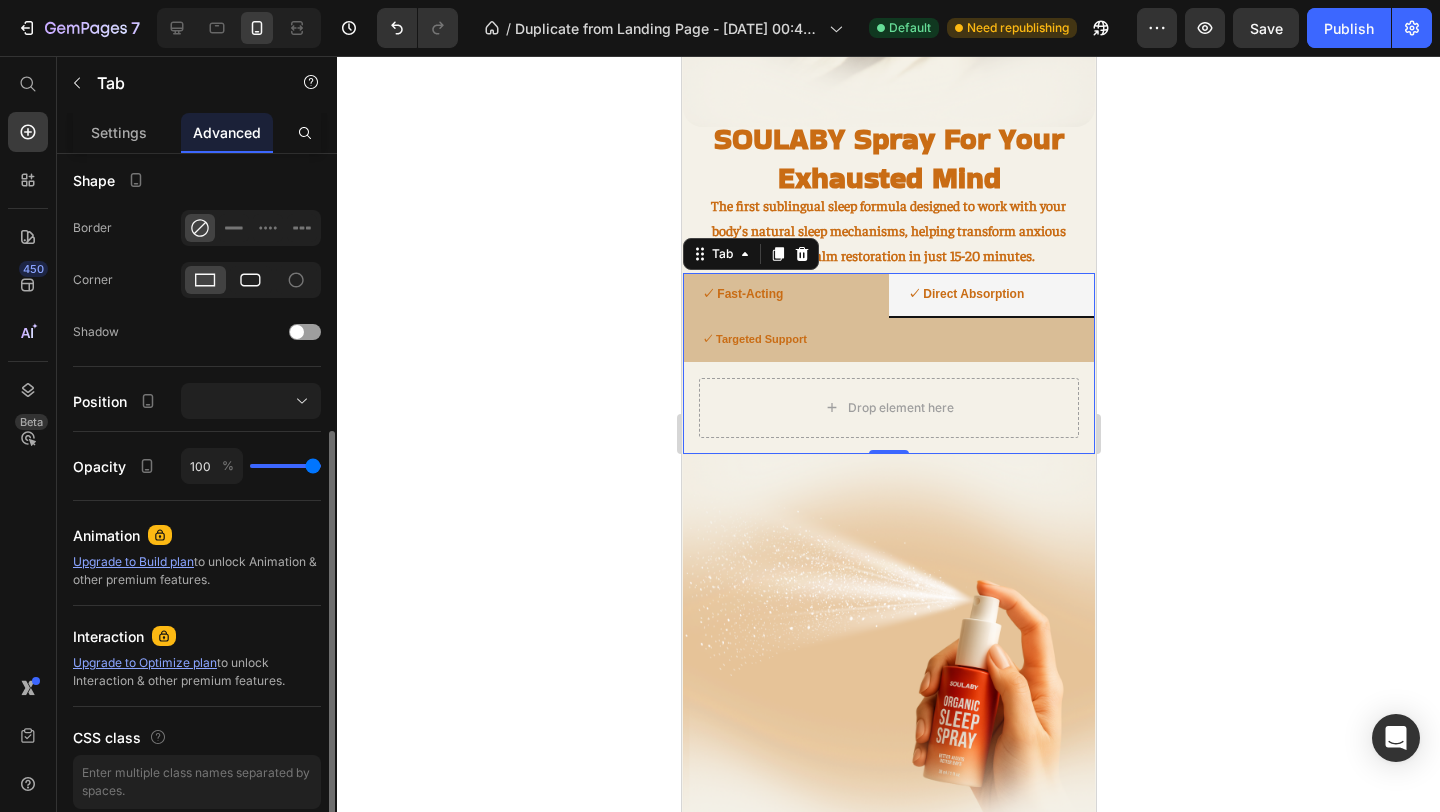 click 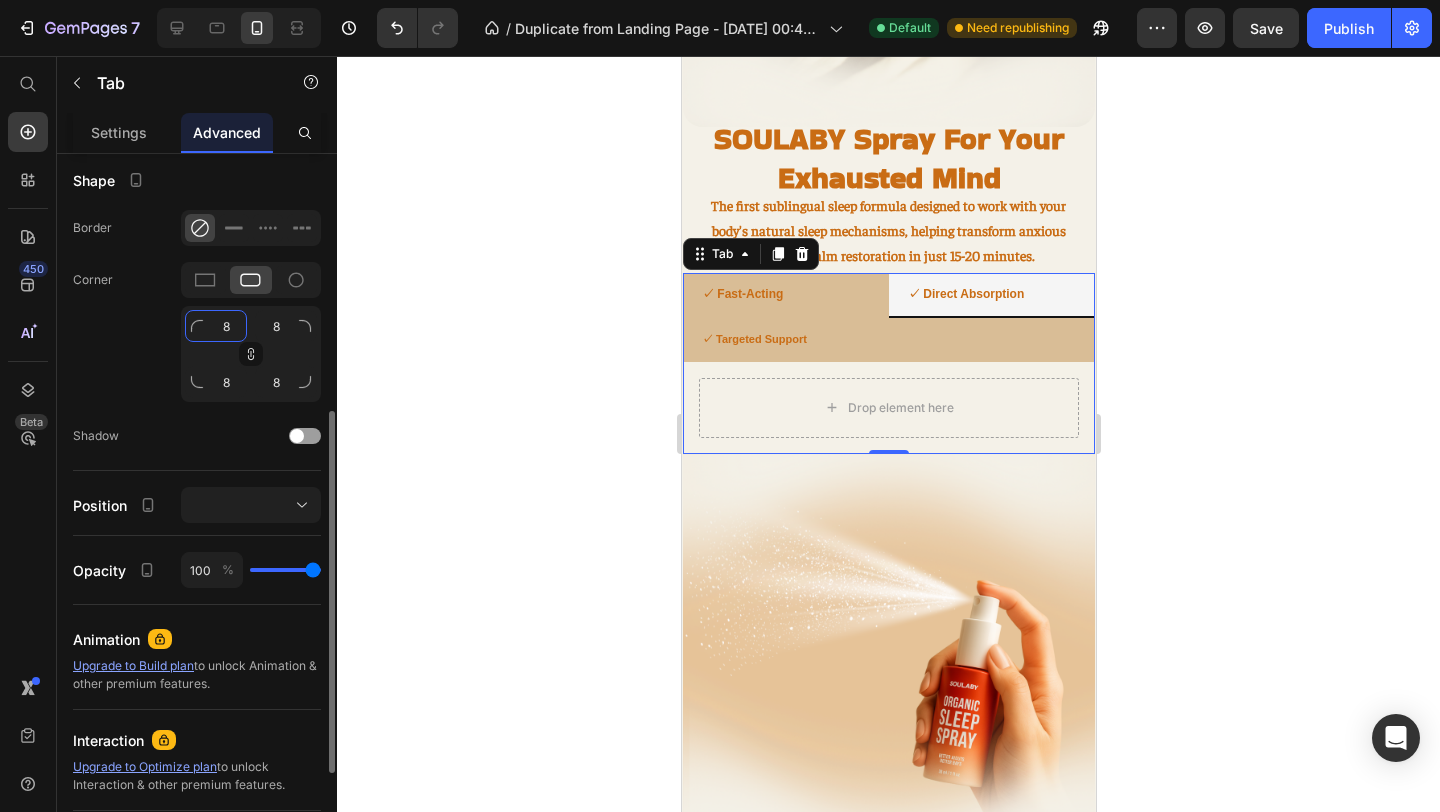 click on "8" 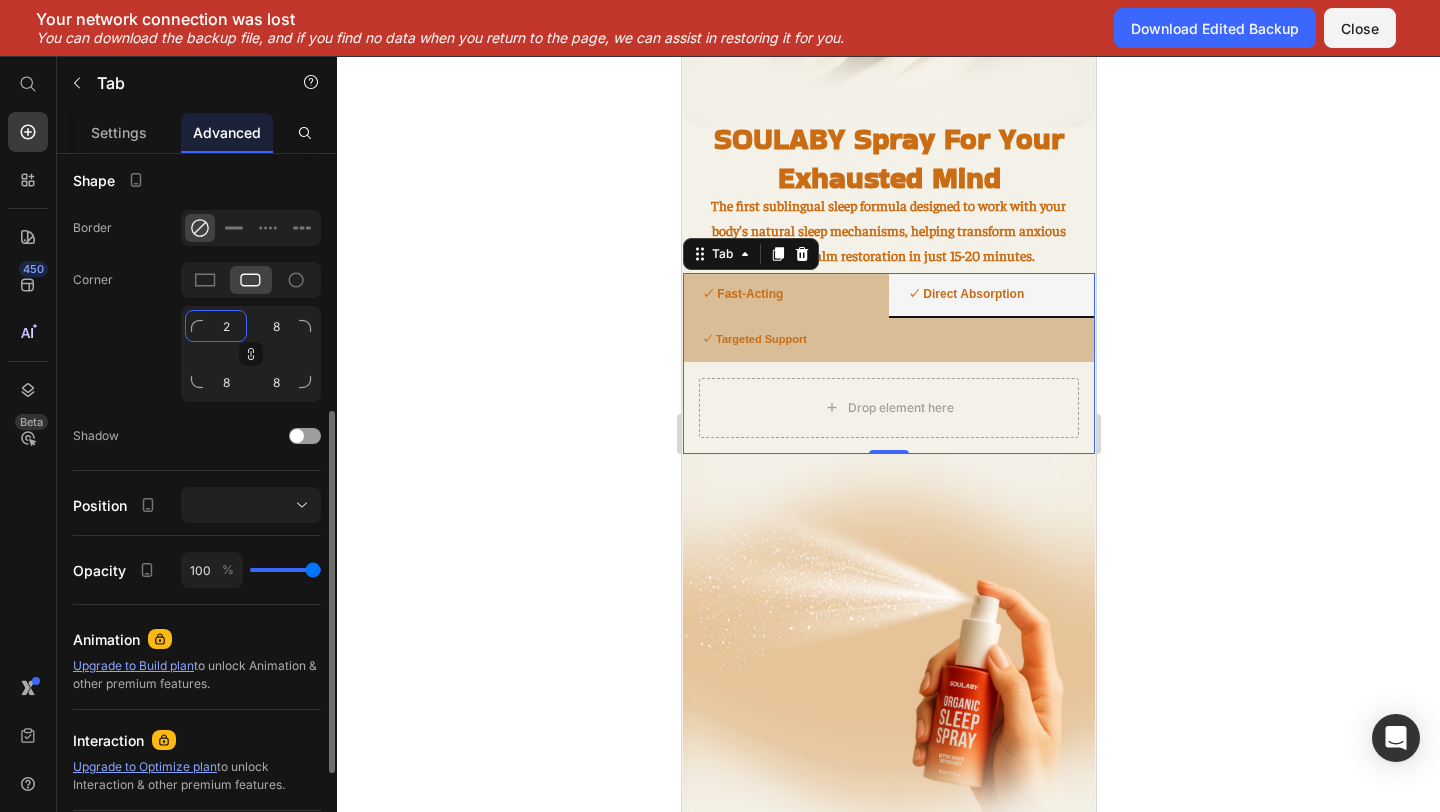 type on "25" 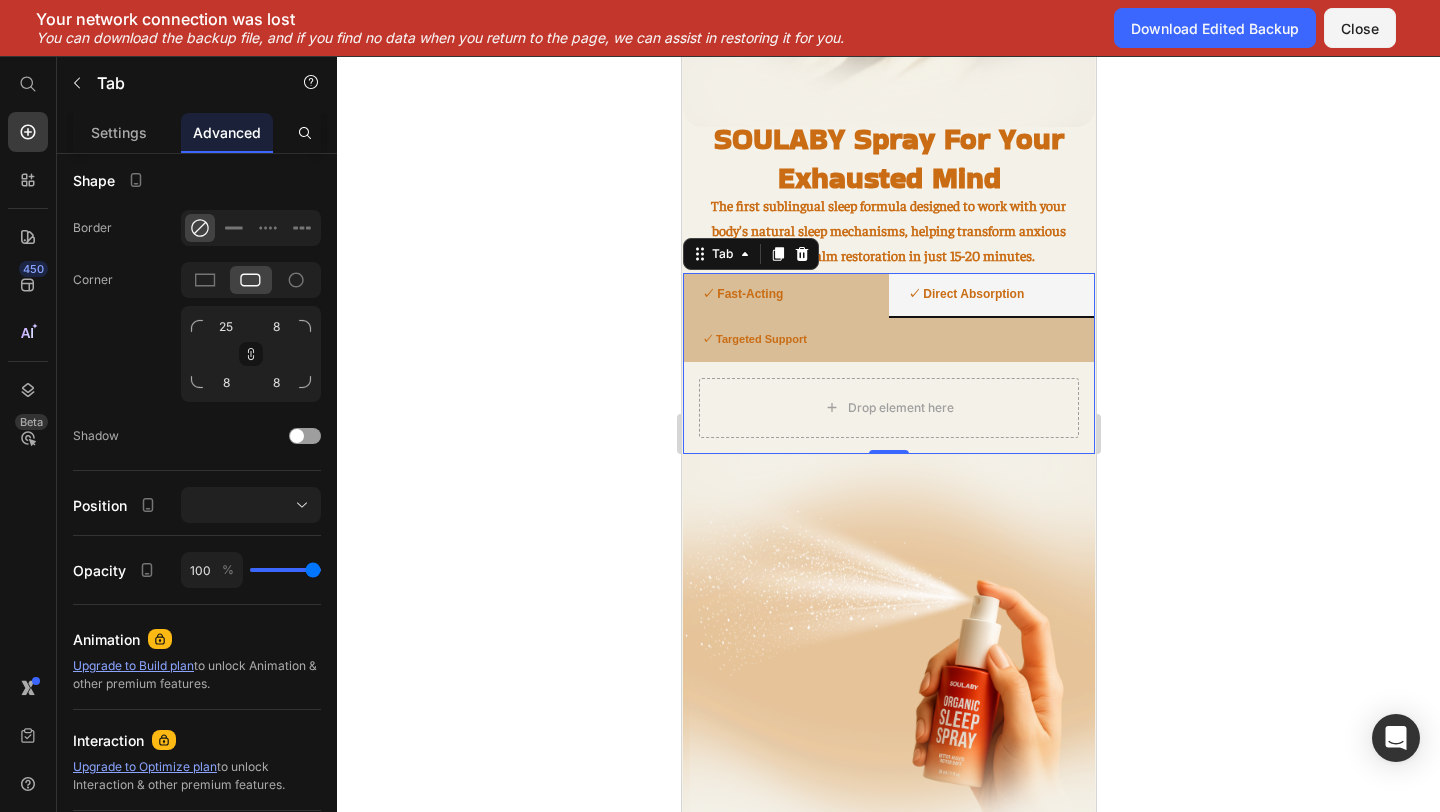 click 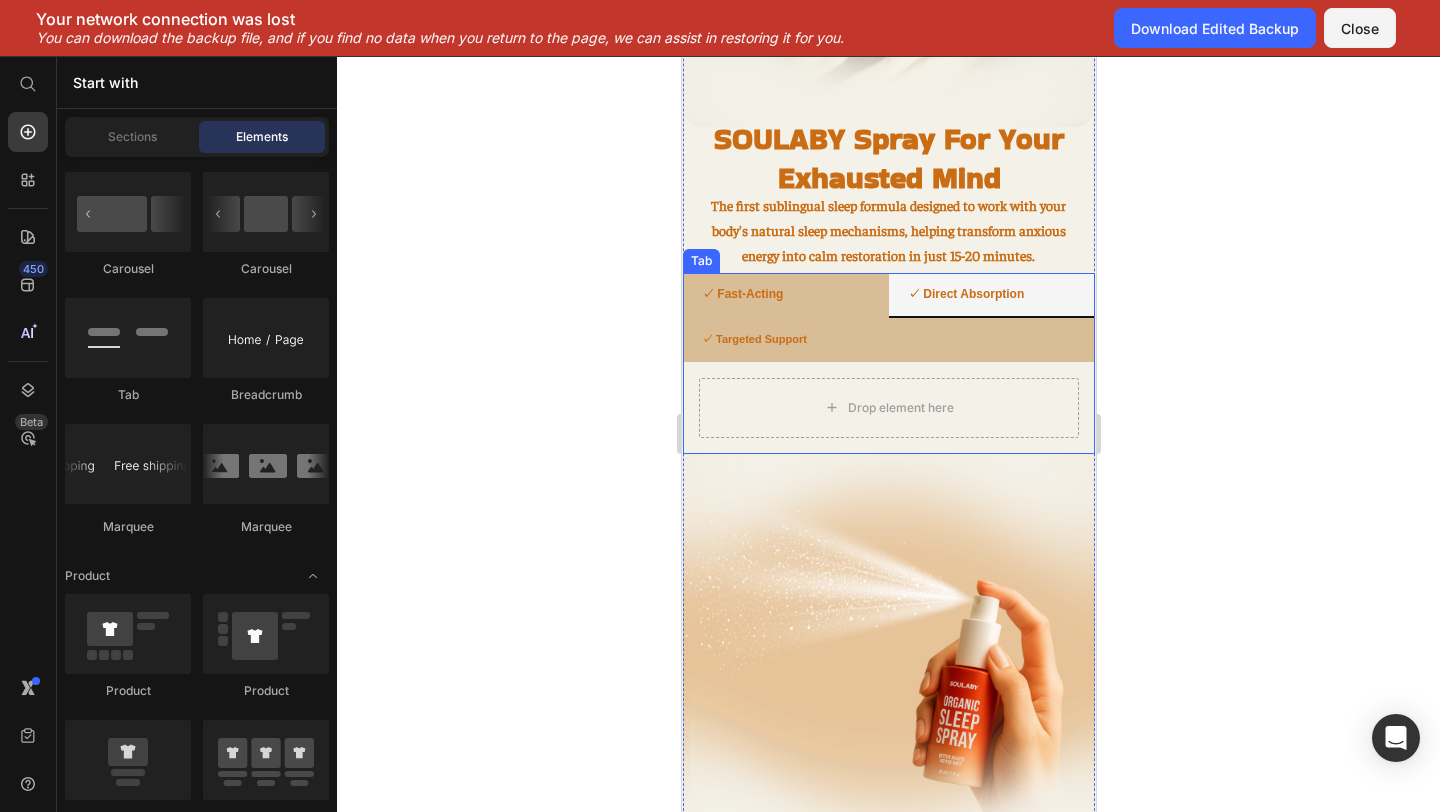 click on "Drop element here" at bounding box center (888, 400) 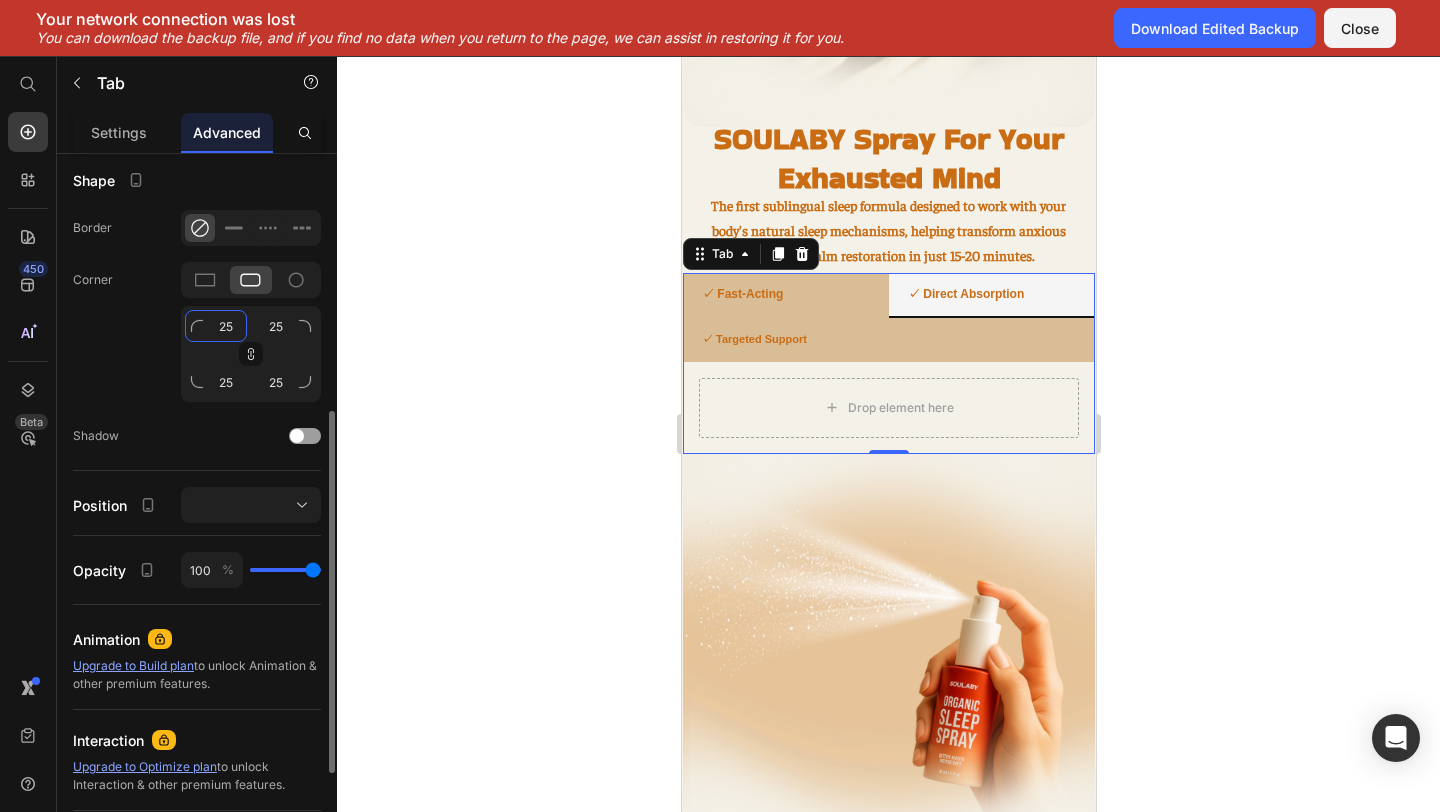 click on "25" 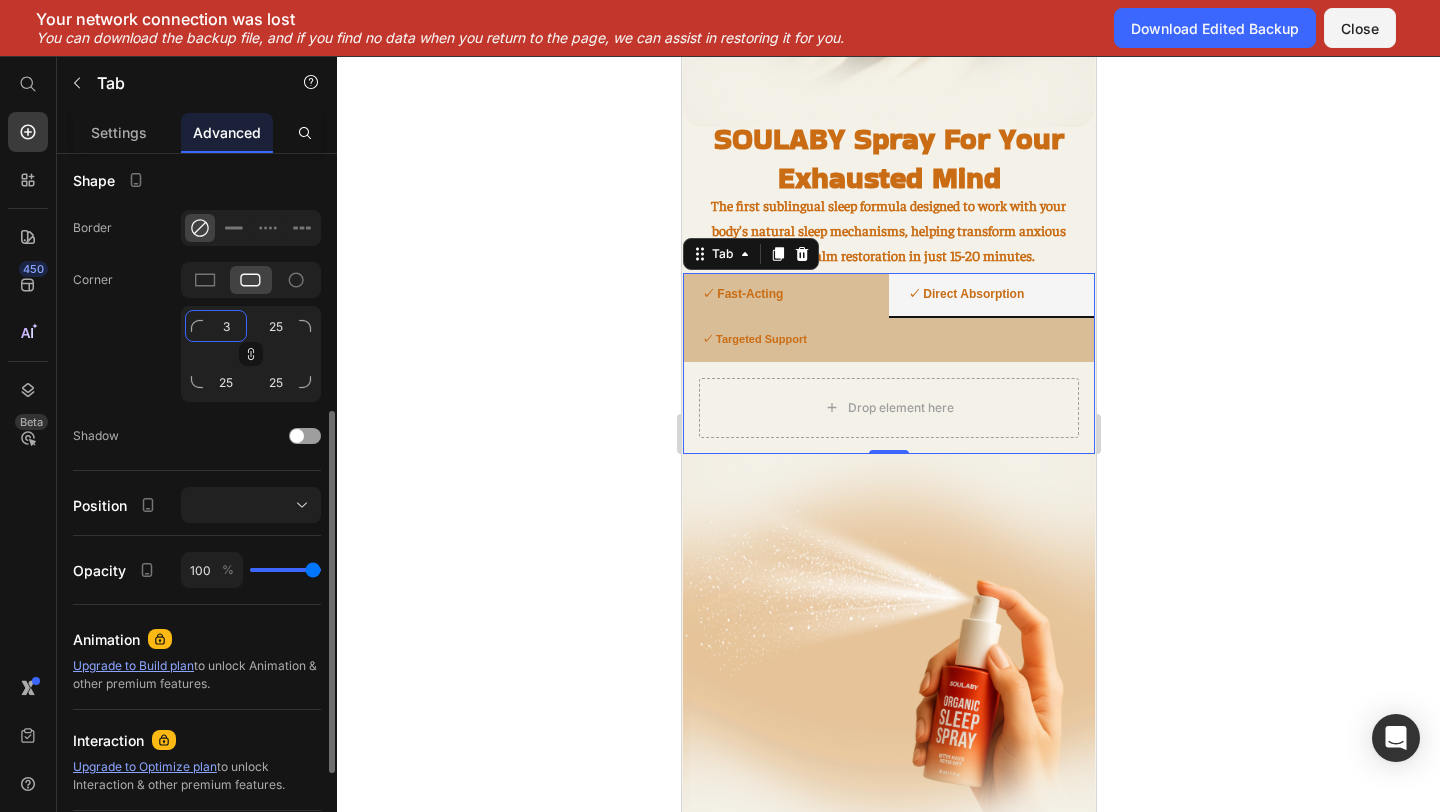 type on "30" 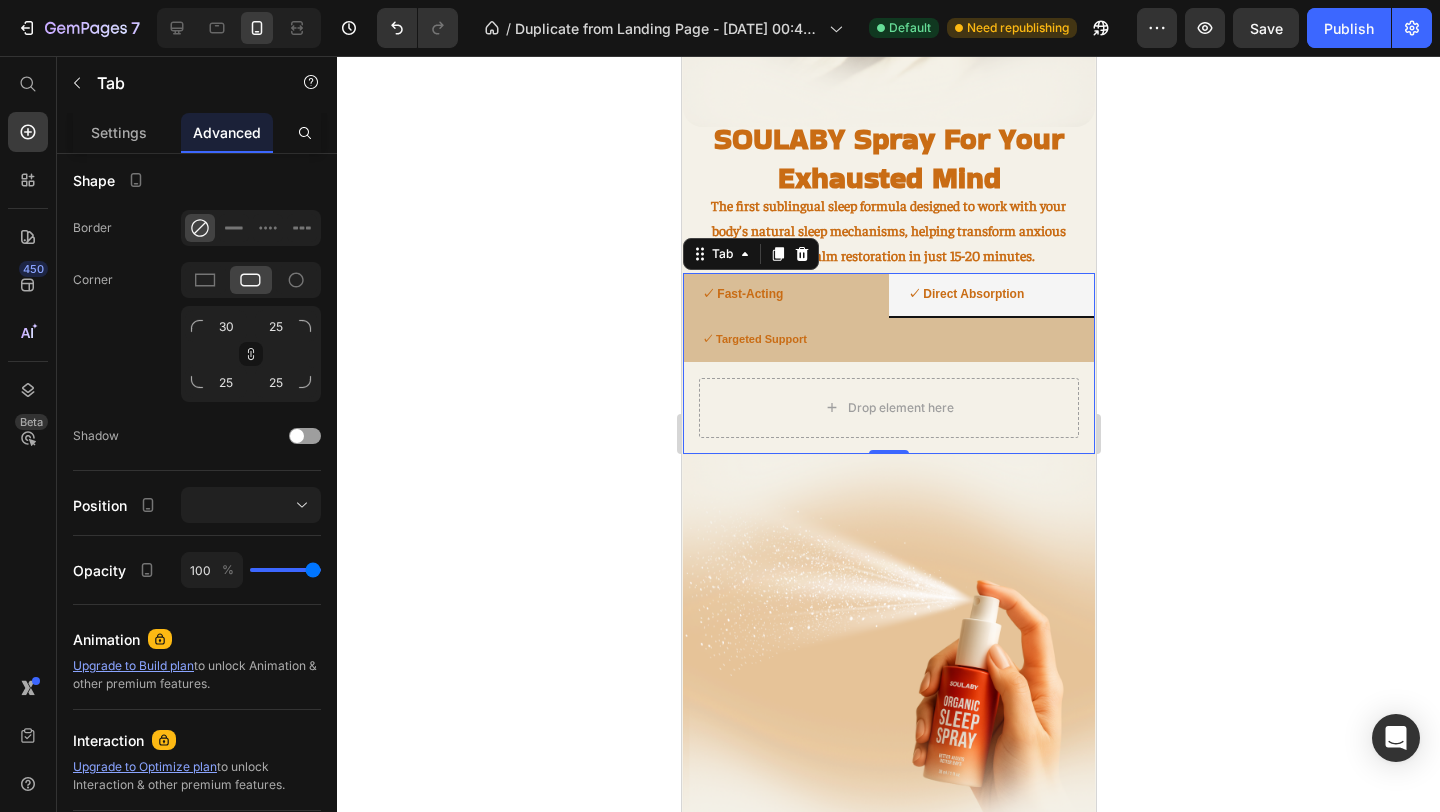 click 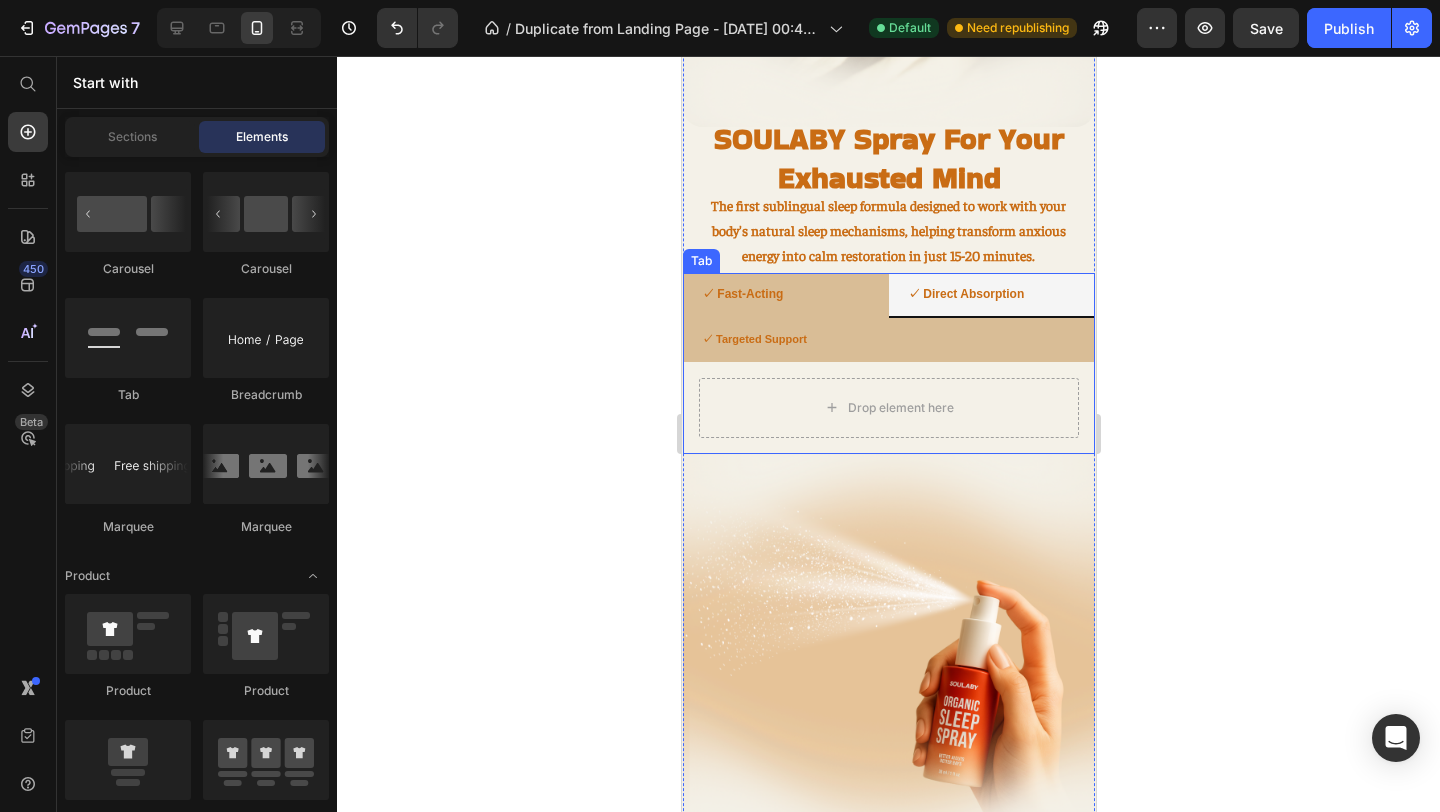 click on "Drop element here" at bounding box center (888, 400) 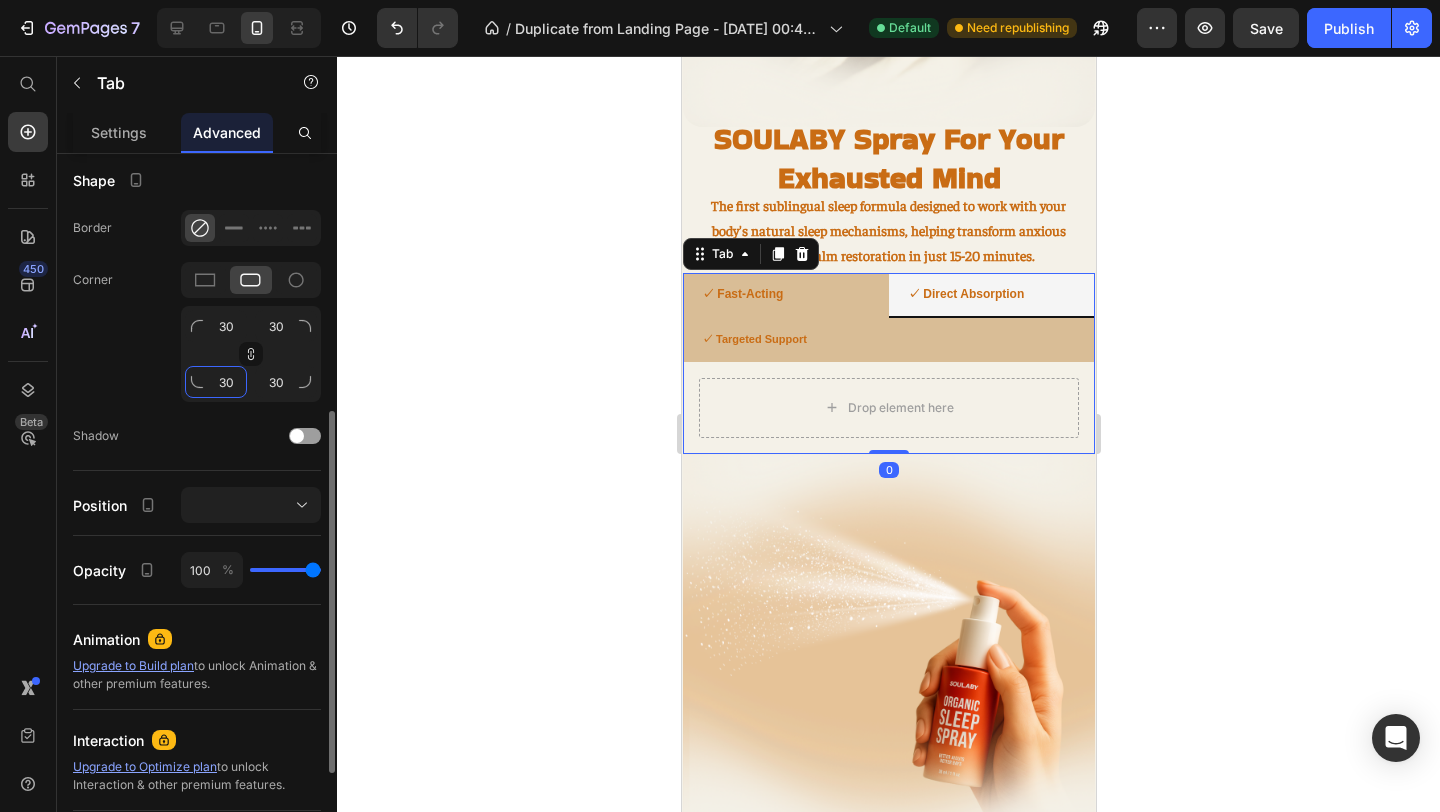 click on "30" 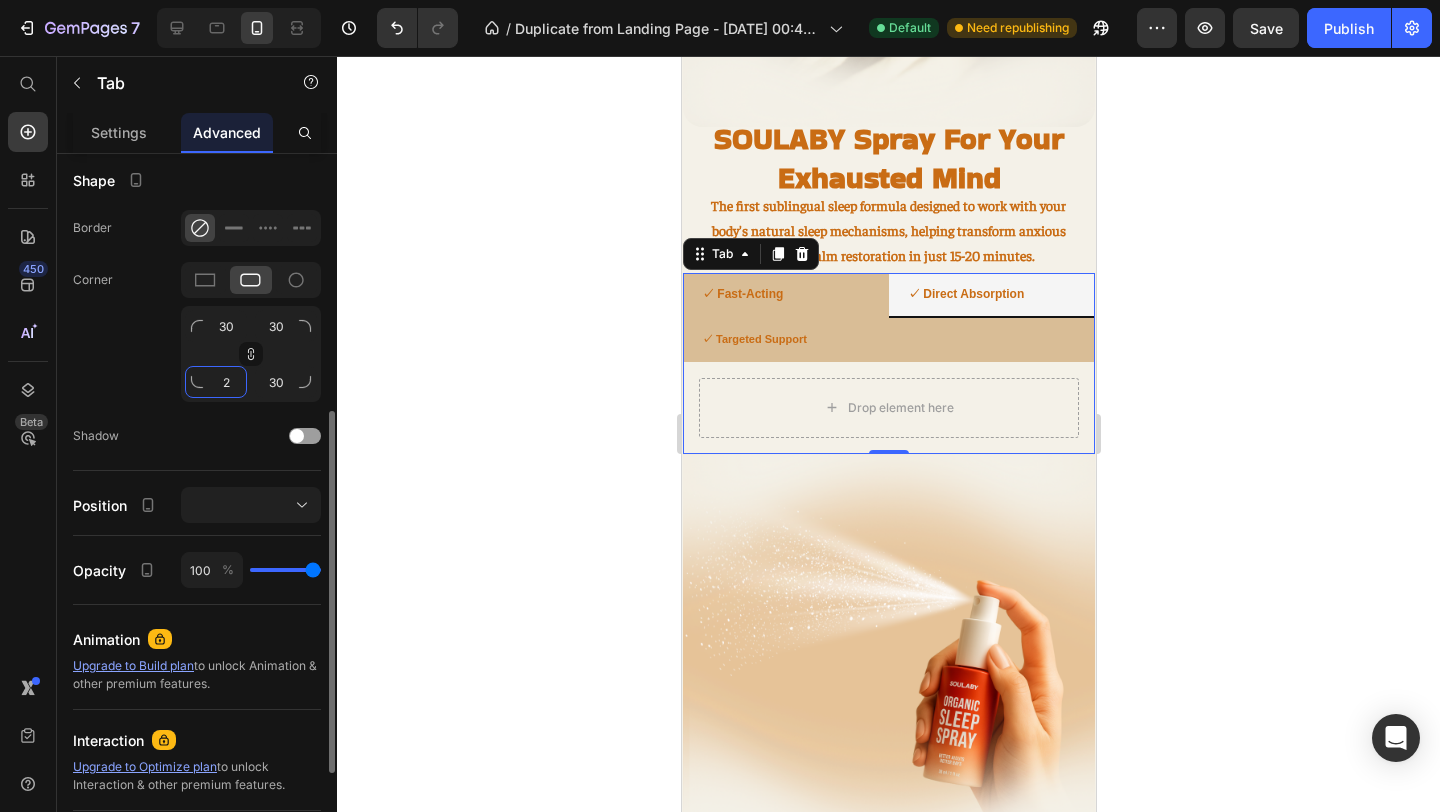 type on "25" 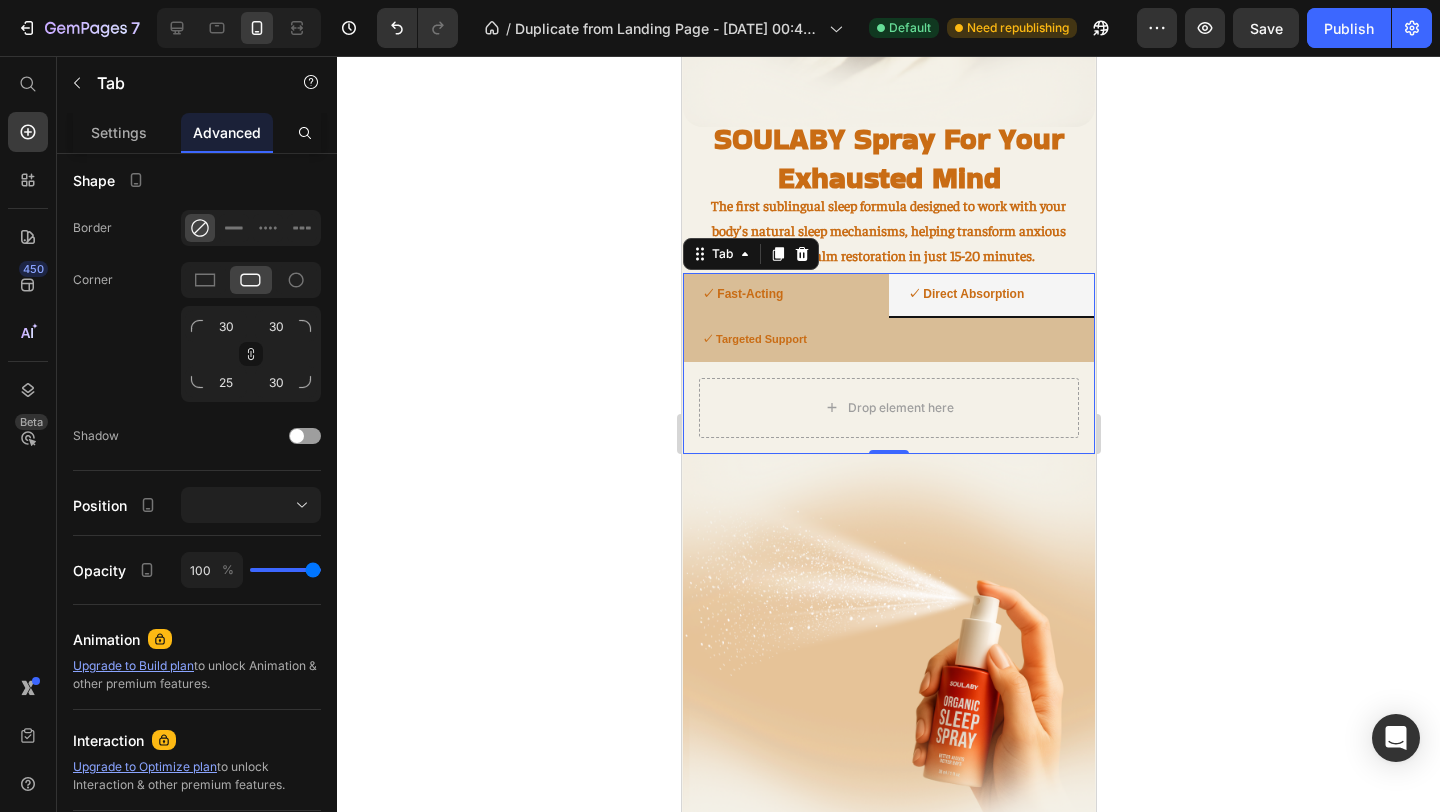 click 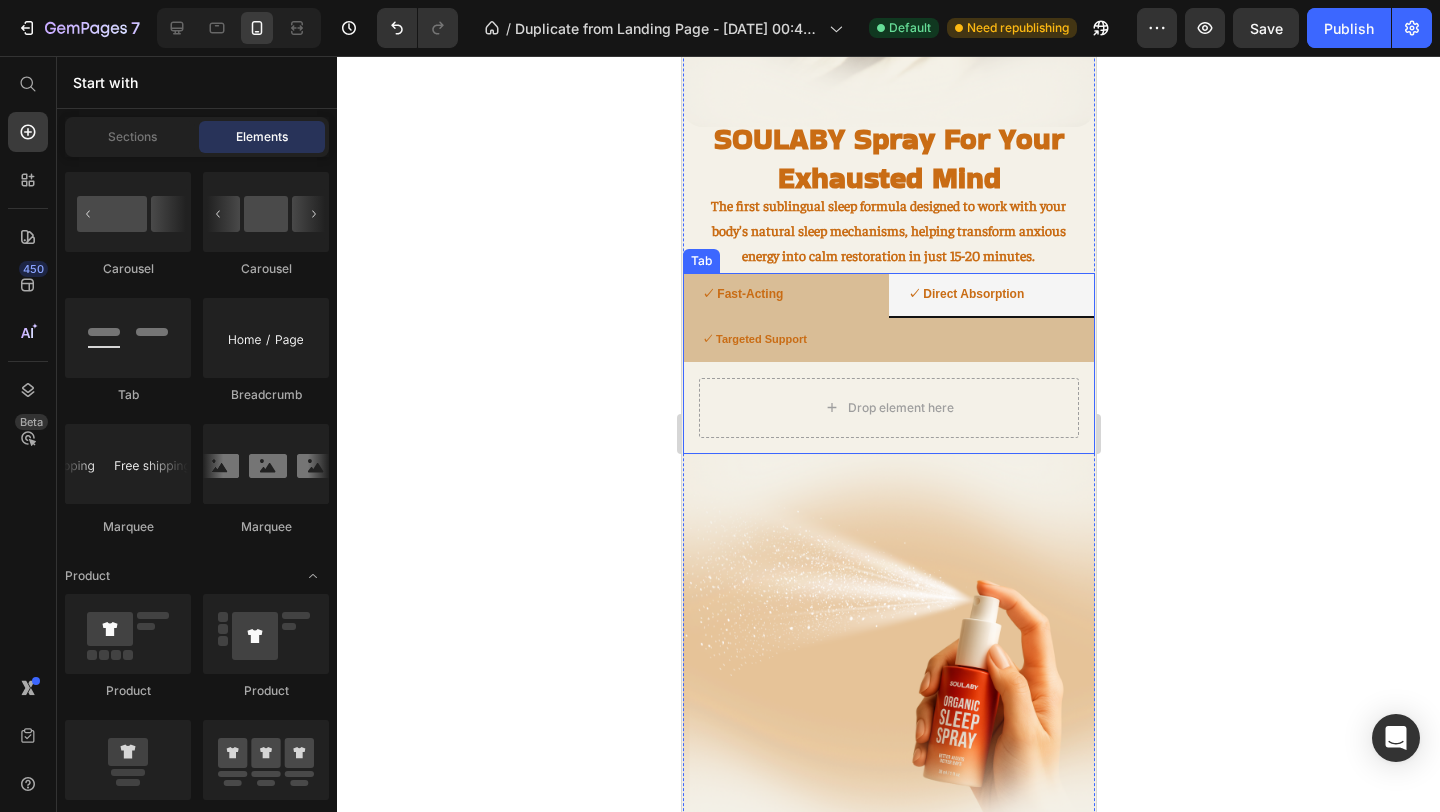 click on "✓ Fast-Acting" at bounding box center [785, 296] 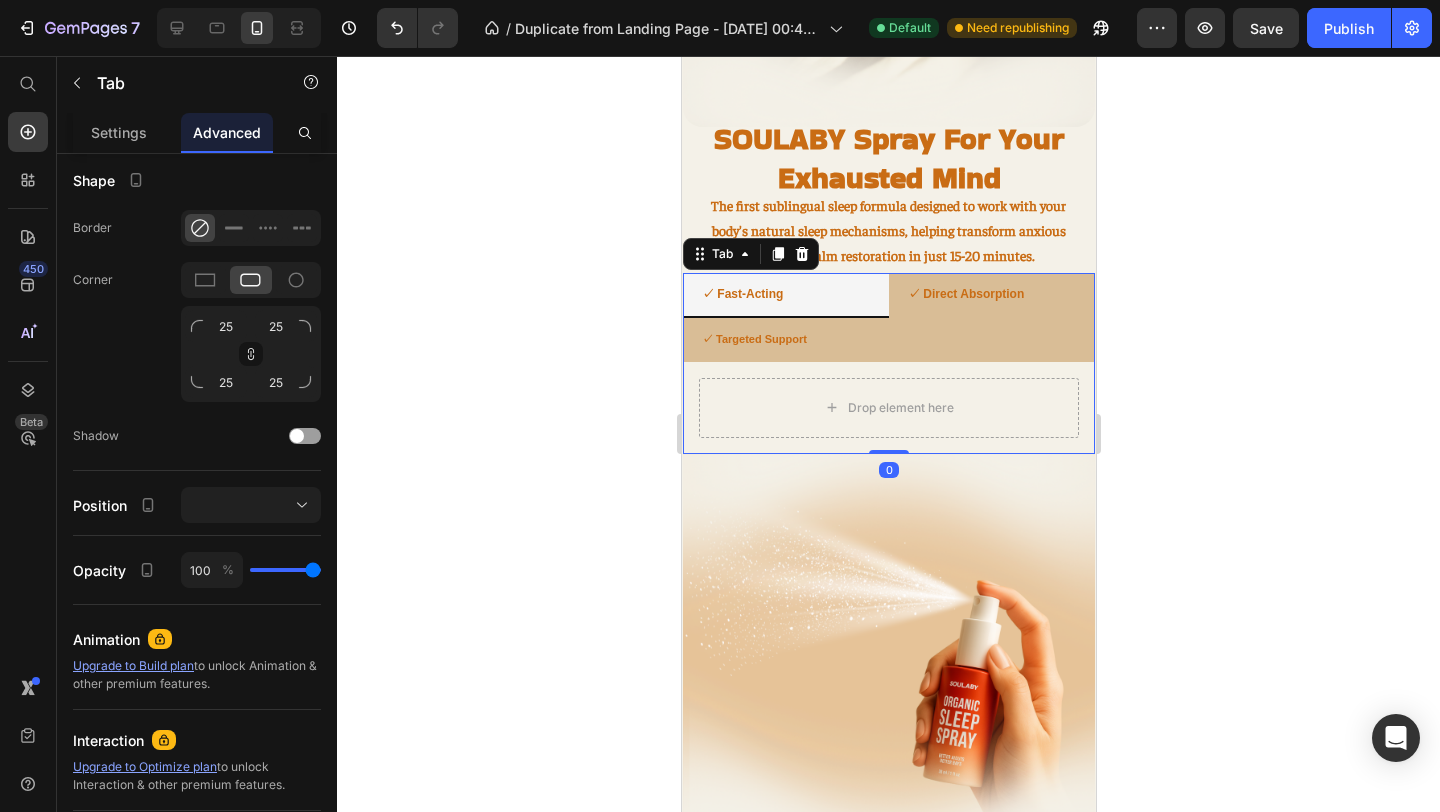 click on "Drop element here" at bounding box center (888, 400) 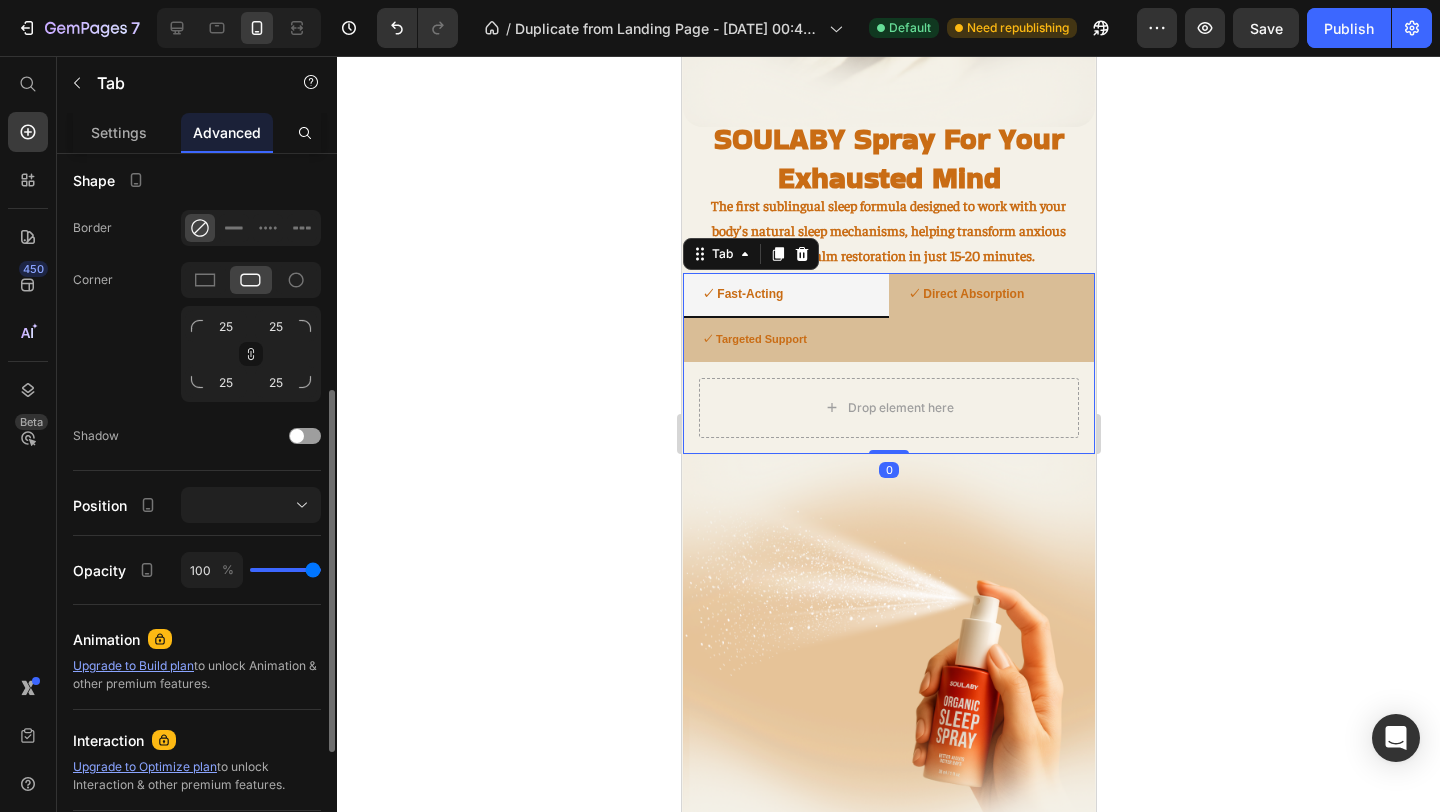 scroll, scrollTop: 483, scrollLeft: 0, axis: vertical 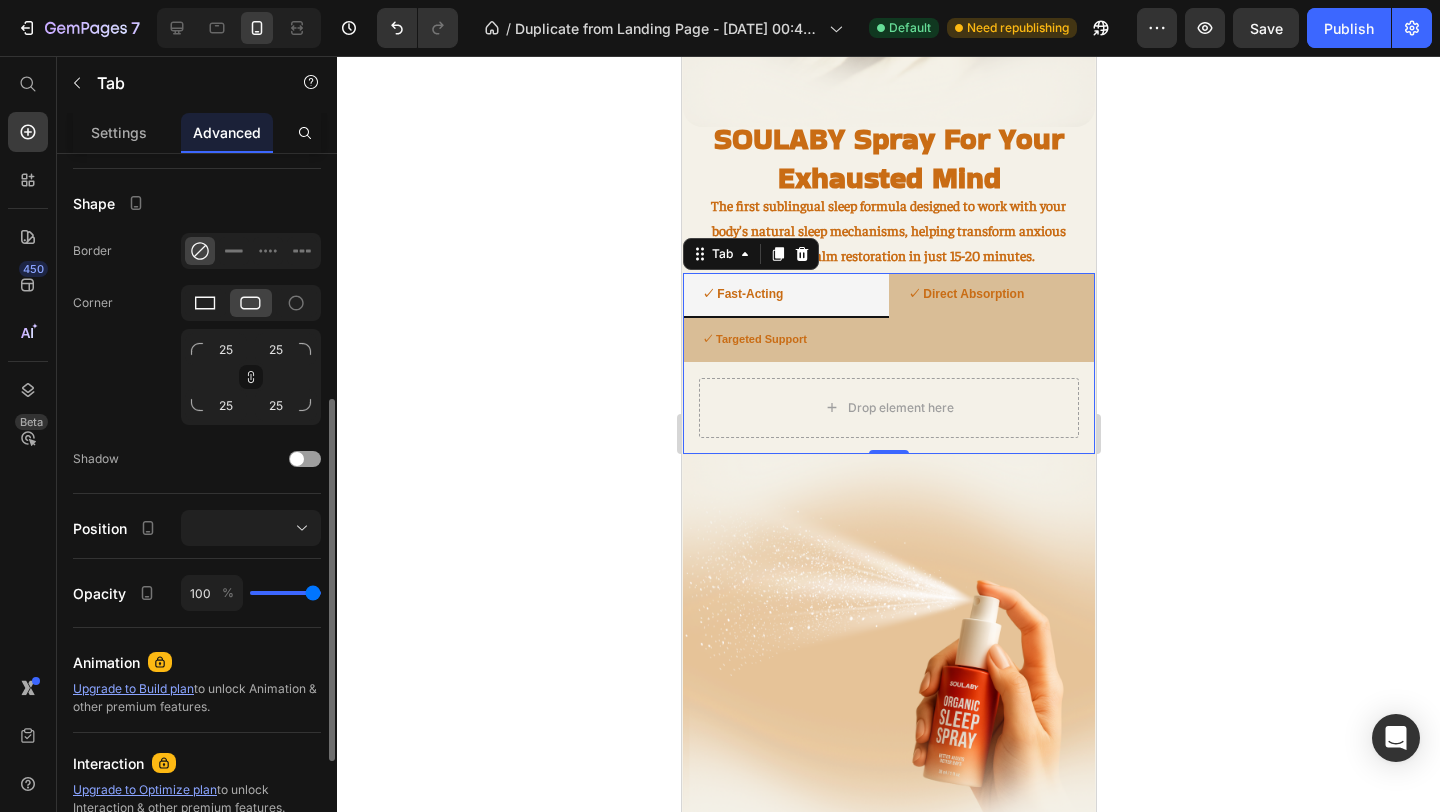click 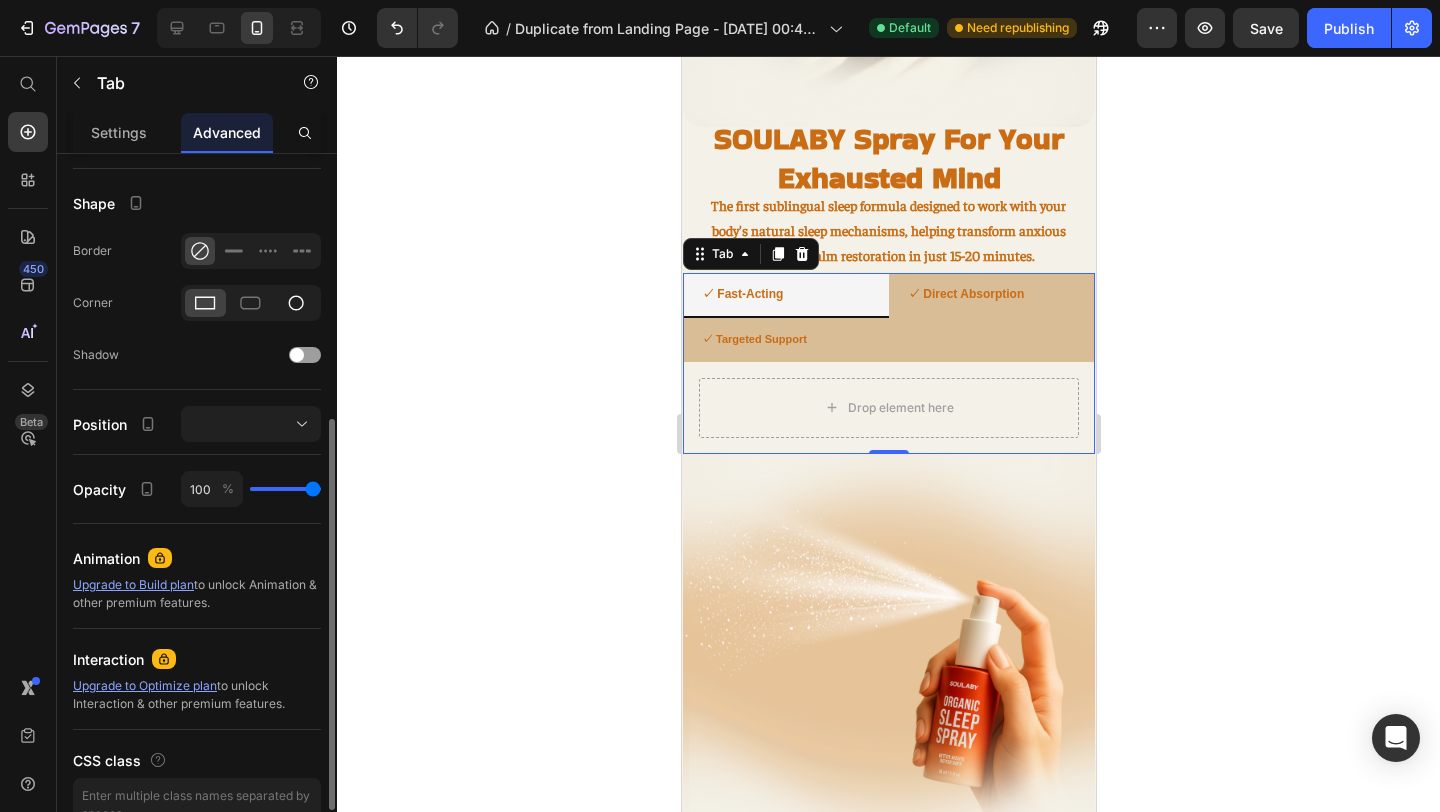 click 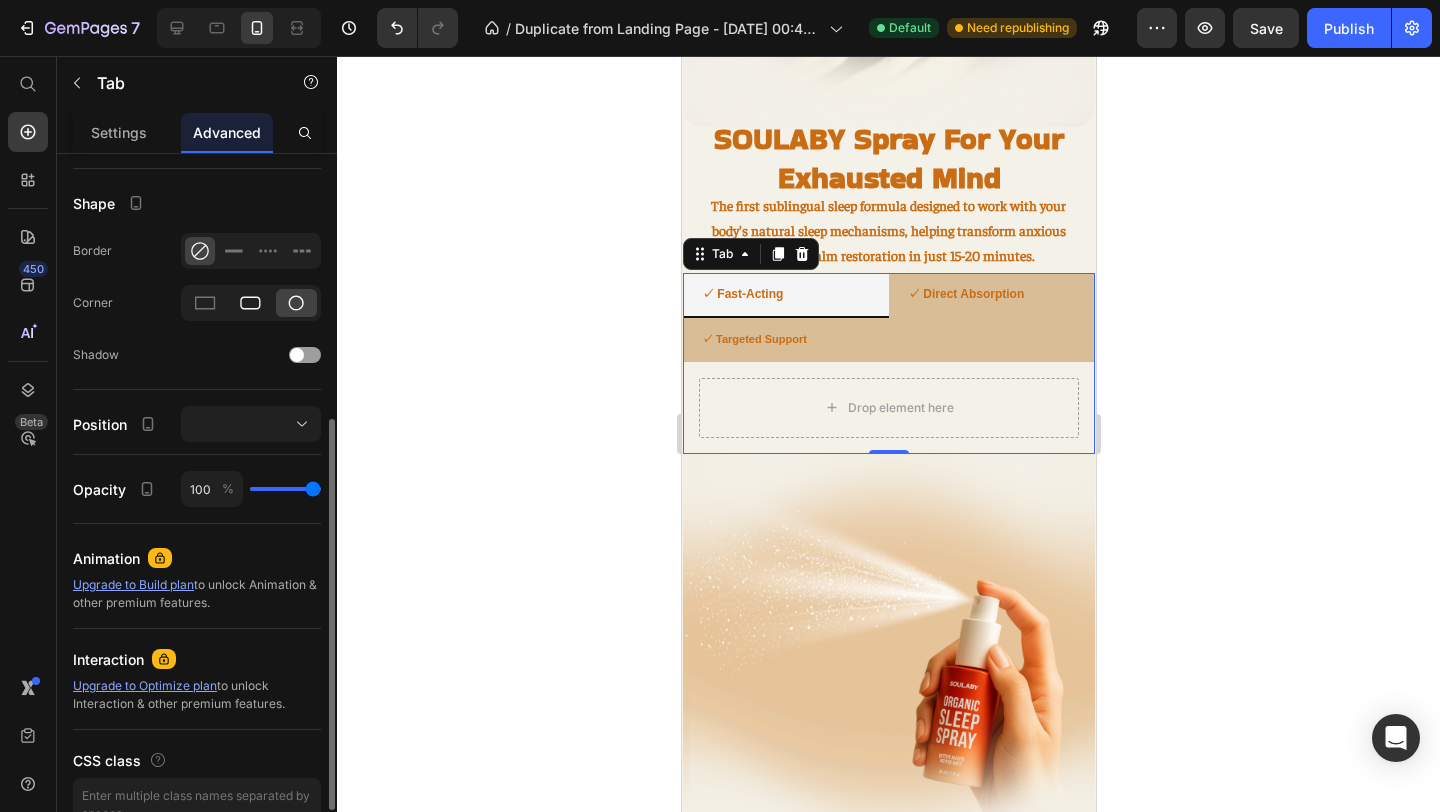 click 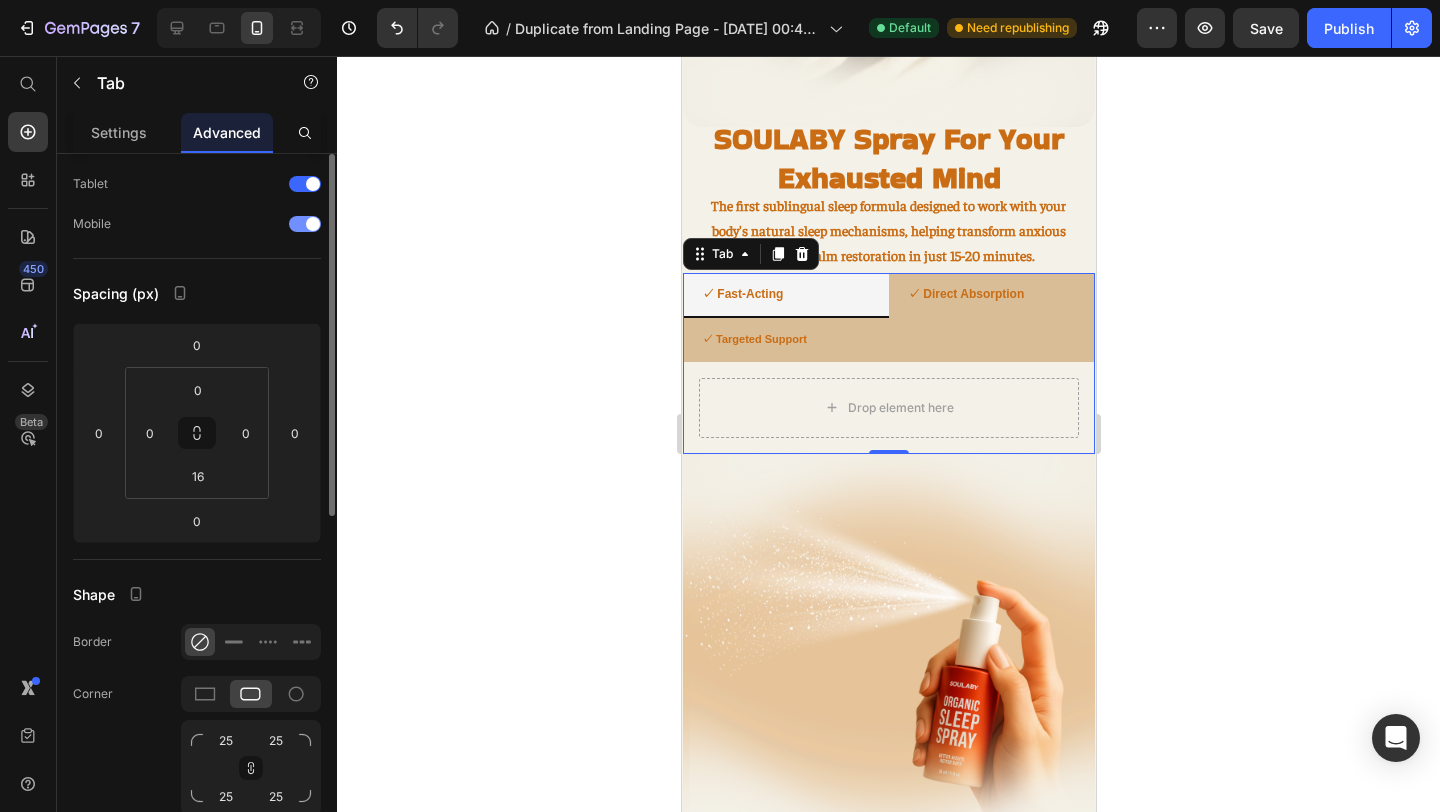 scroll, scrollTop: 0, scrollLeft: 0, axis: both 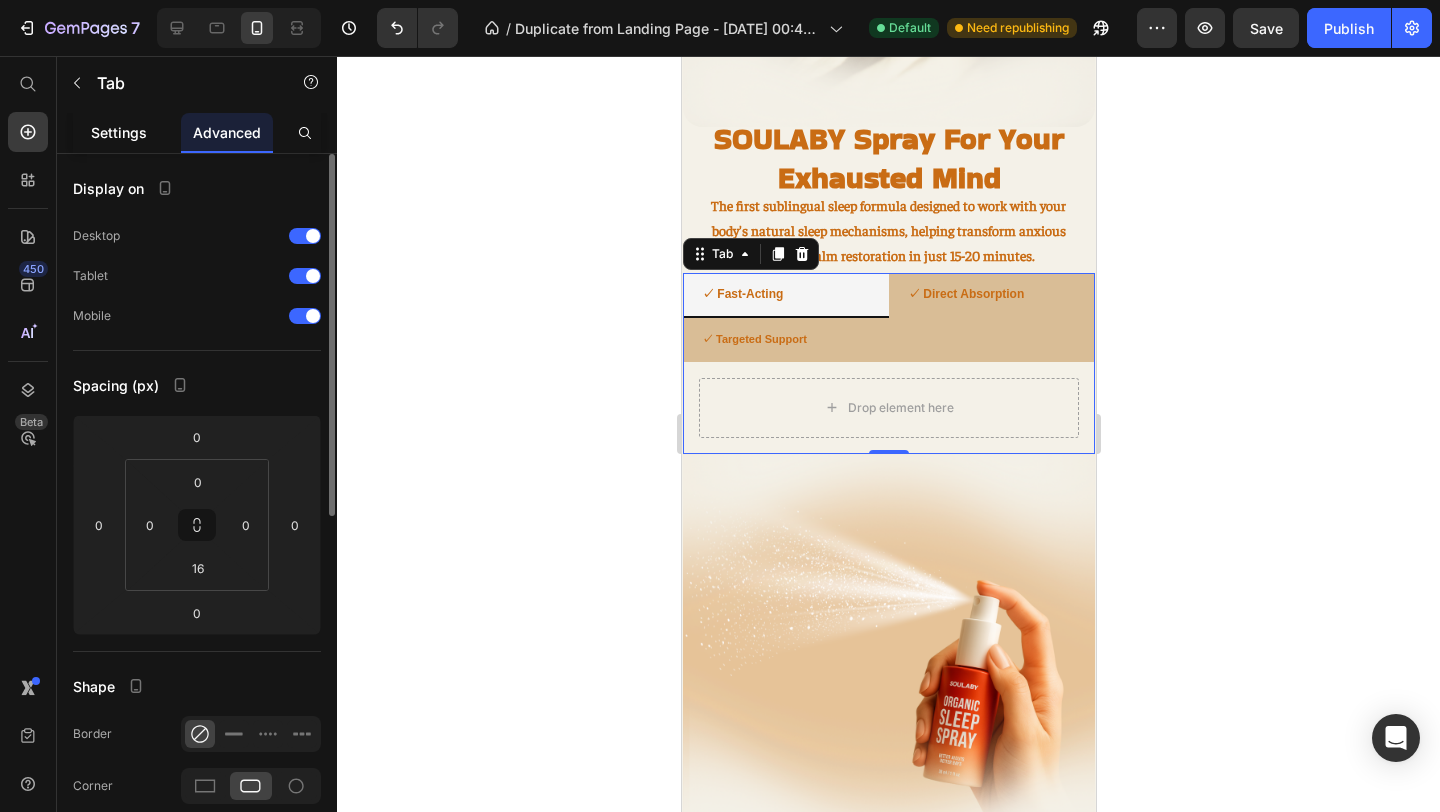 click on "Settings" at bounding box center [119, 132] 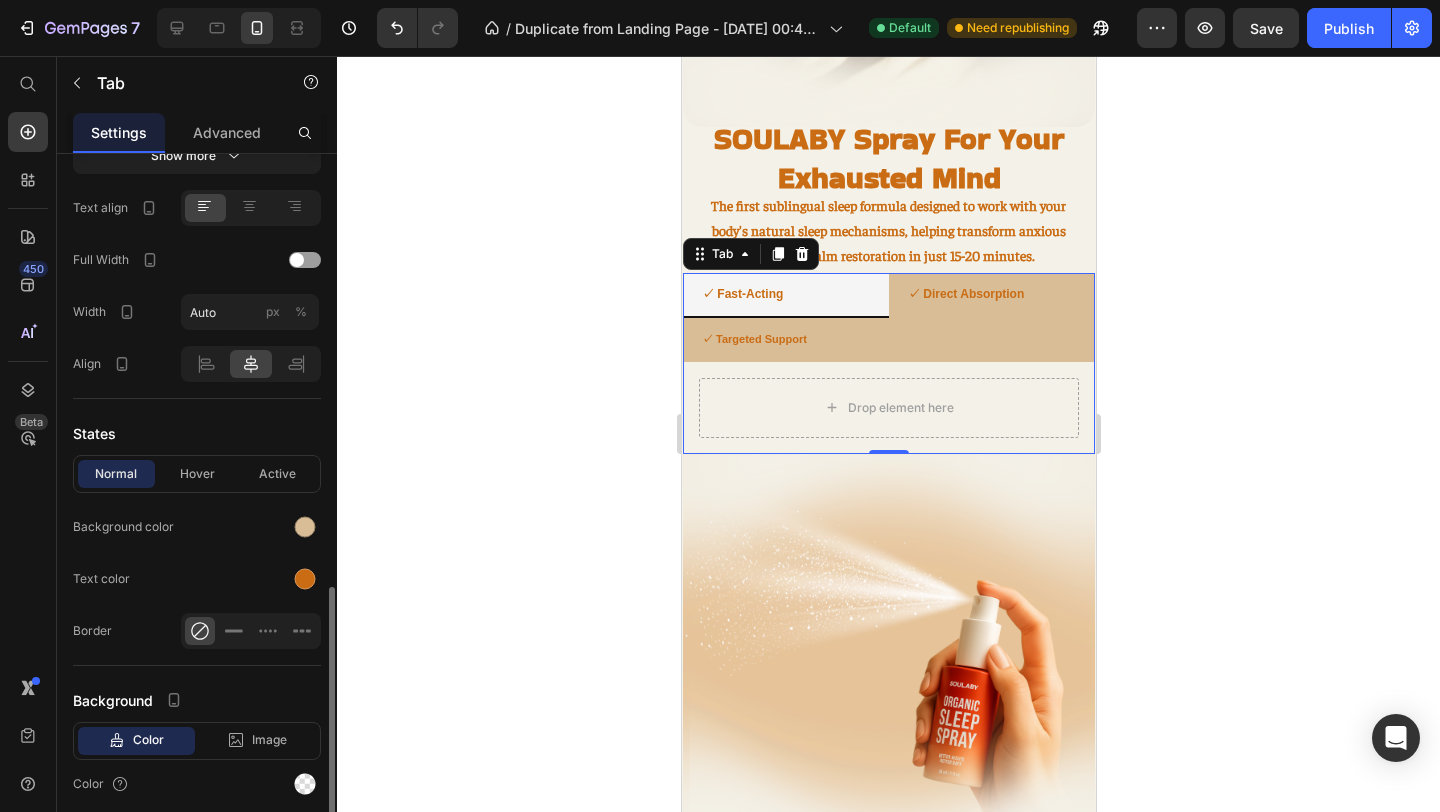 scroll, scrollTop: 866, scrollLeft: 0, axis: vertical 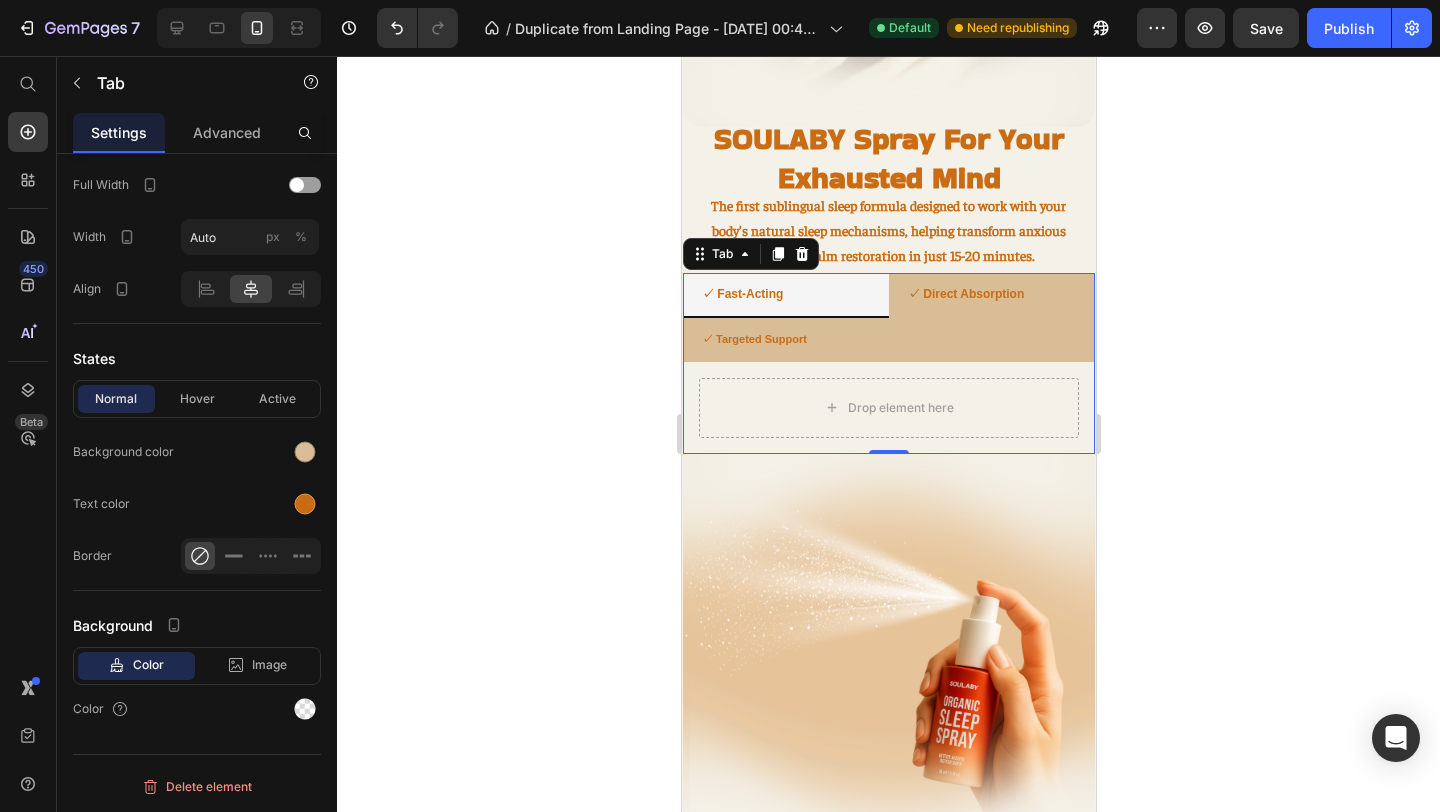 click on "✓ Fast-Acting ✓ Direct Absorption ✓ Targeted Support
Drop element here
Tab   0" at bounding box center [888, 363] 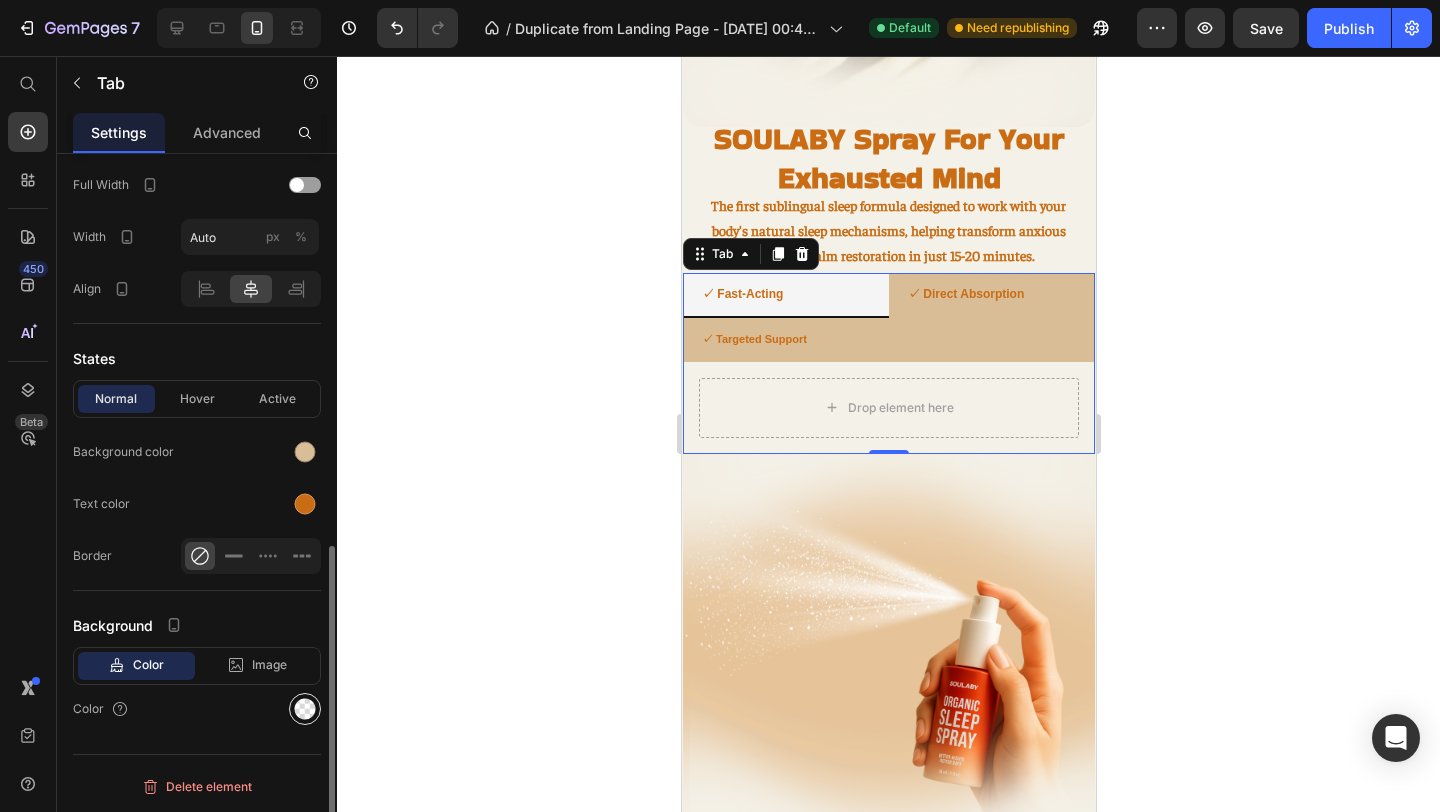 click at bounding box center (305, 709) 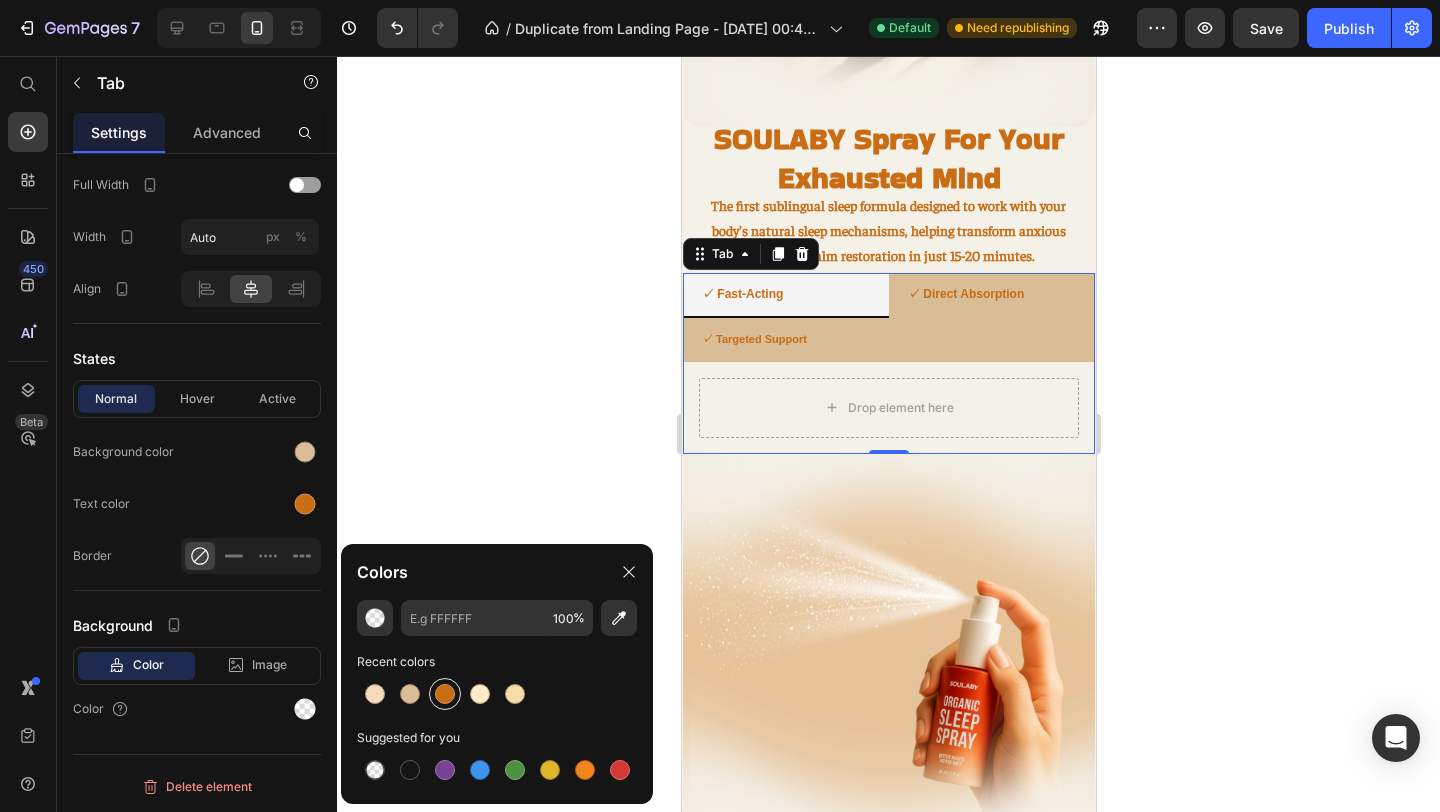 click at bounding box center (445, 694) 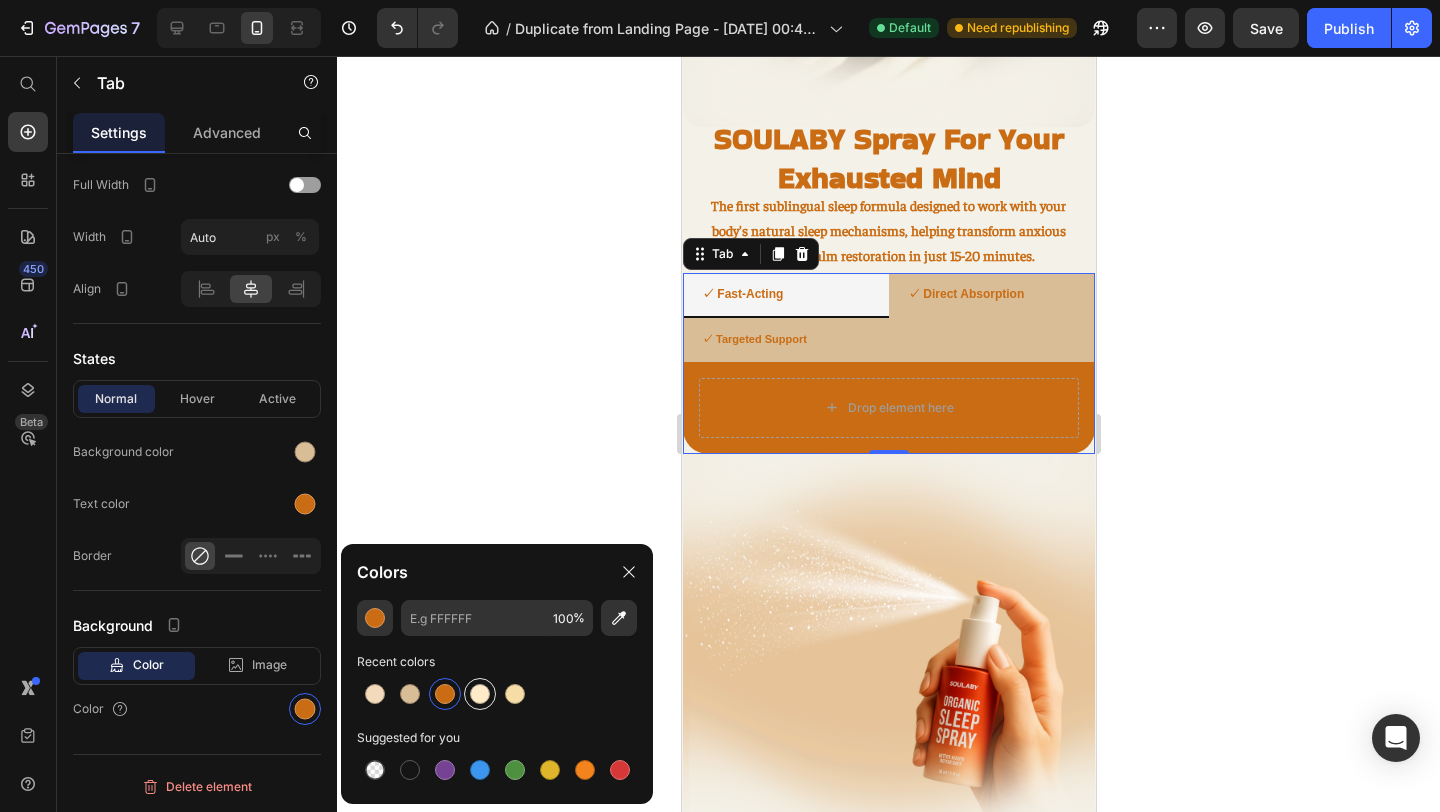 click at bounding box center [480, 694] 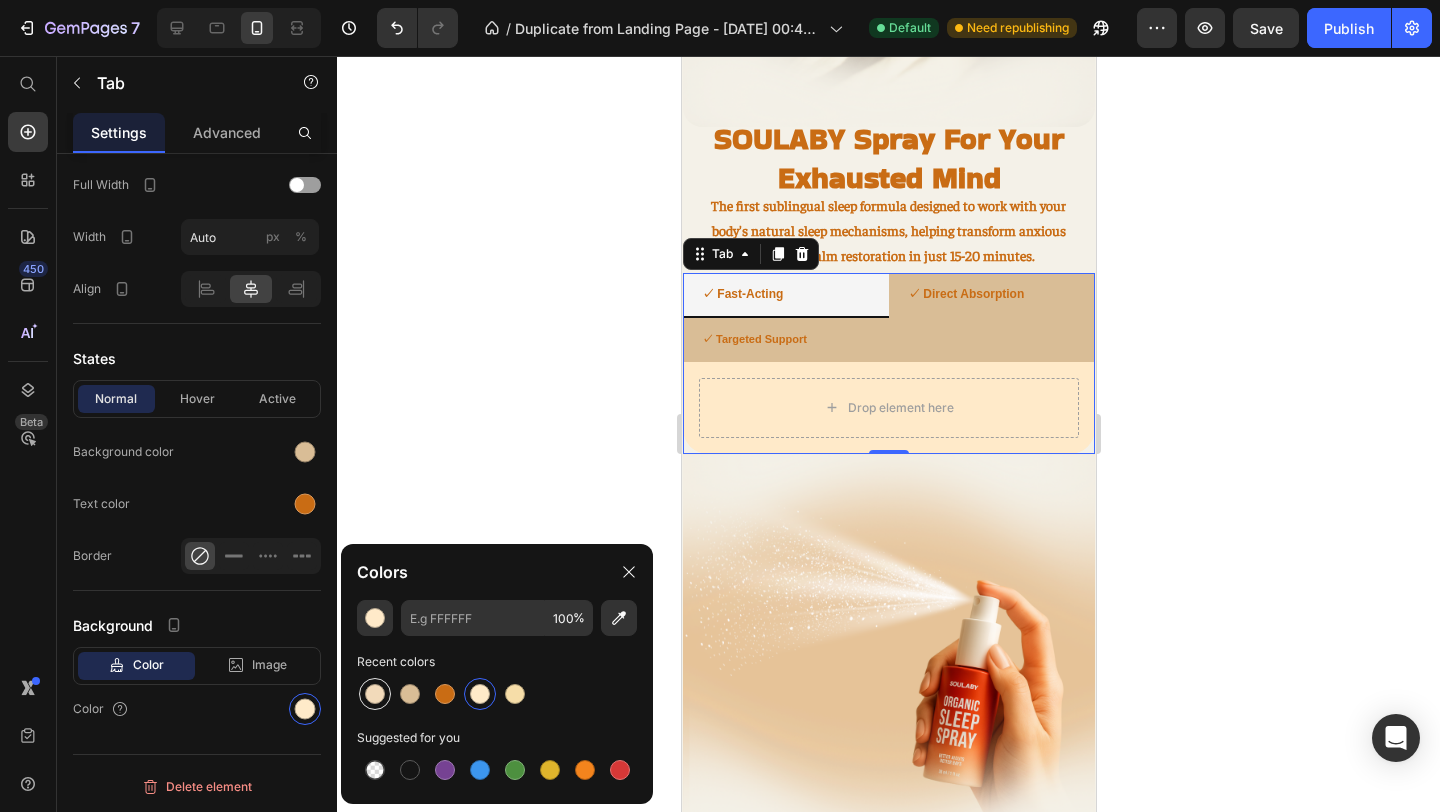 click at bounding box center [375, 694] 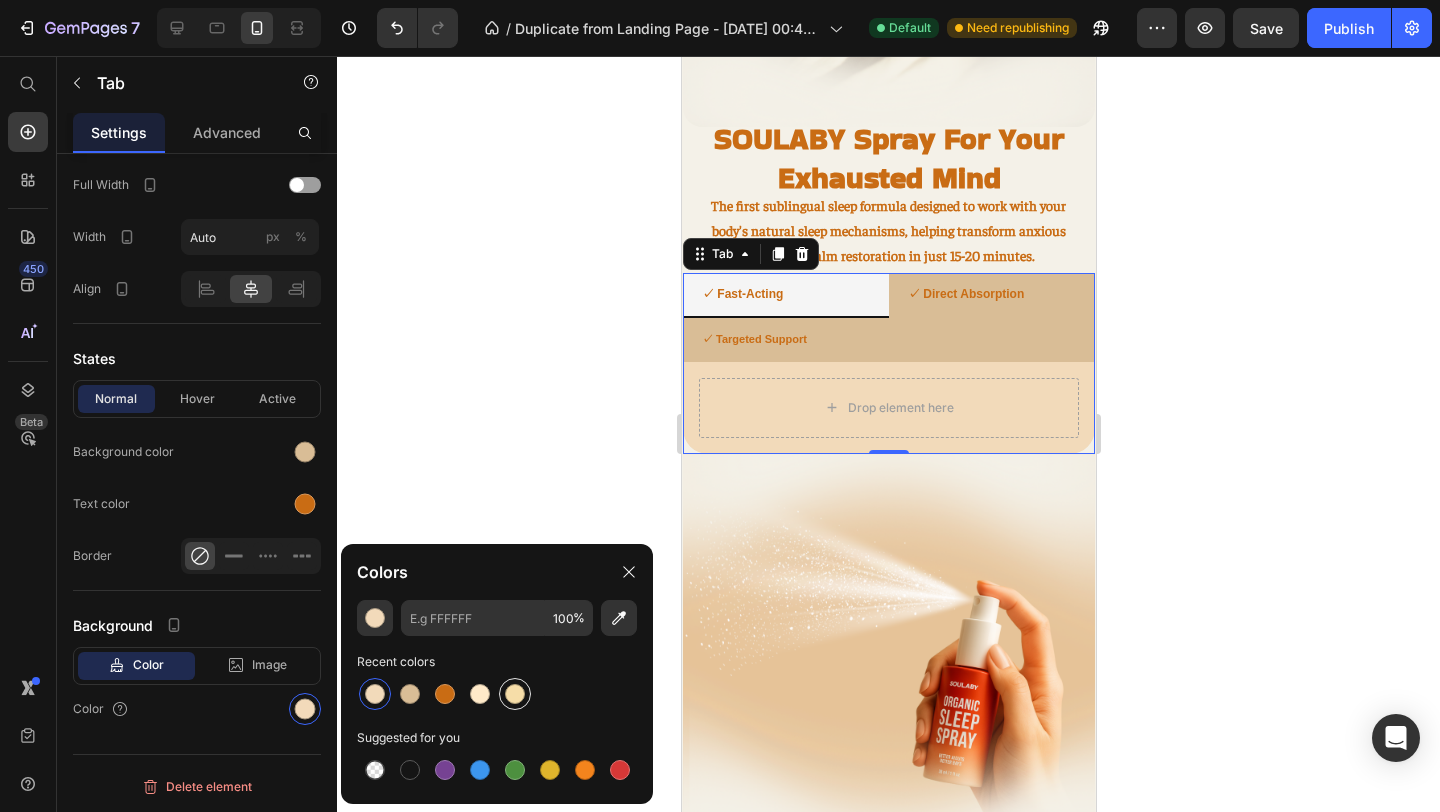 click at bounding box center (515, 694) 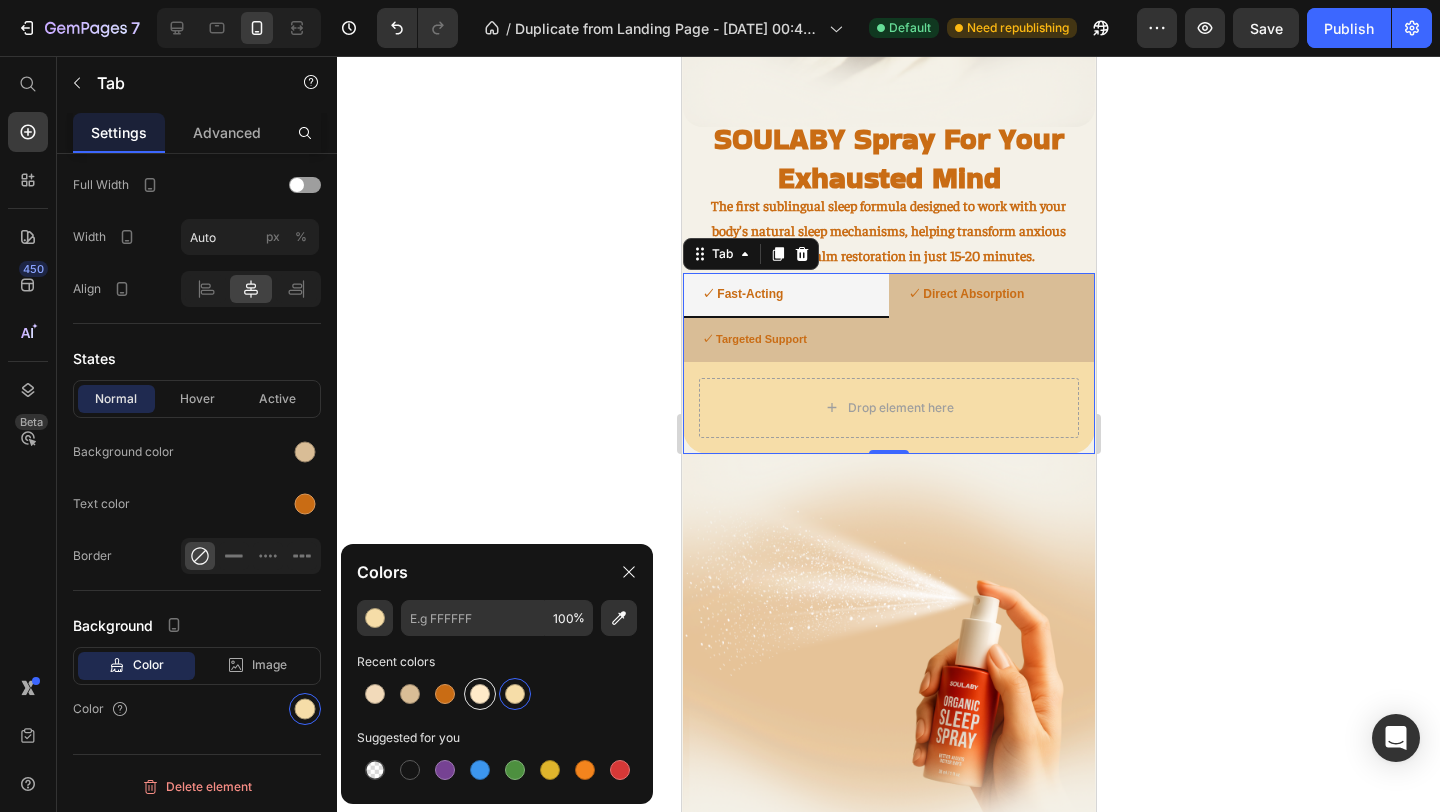 click at bounding box center (480, 694) 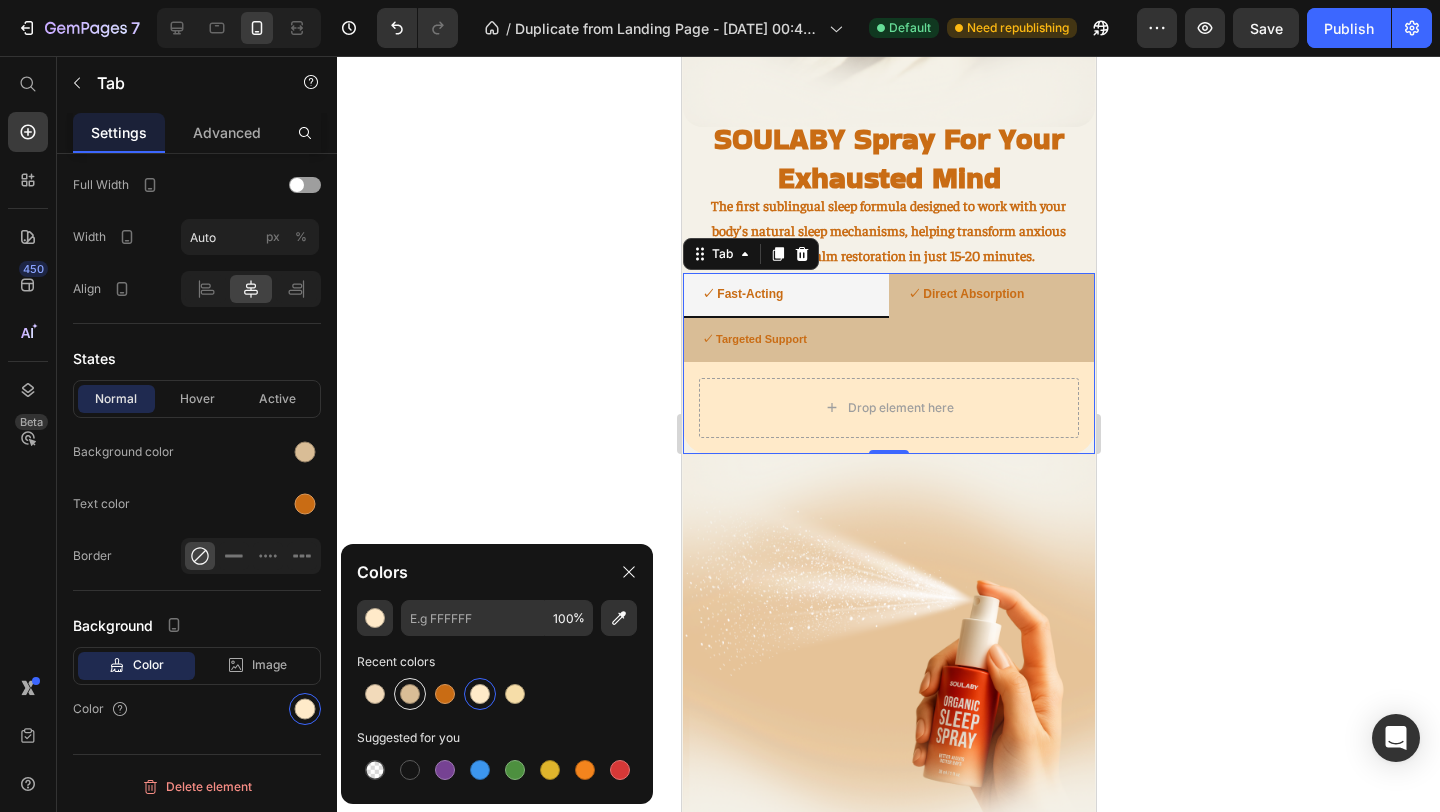 click at bounding box center (410, 694) 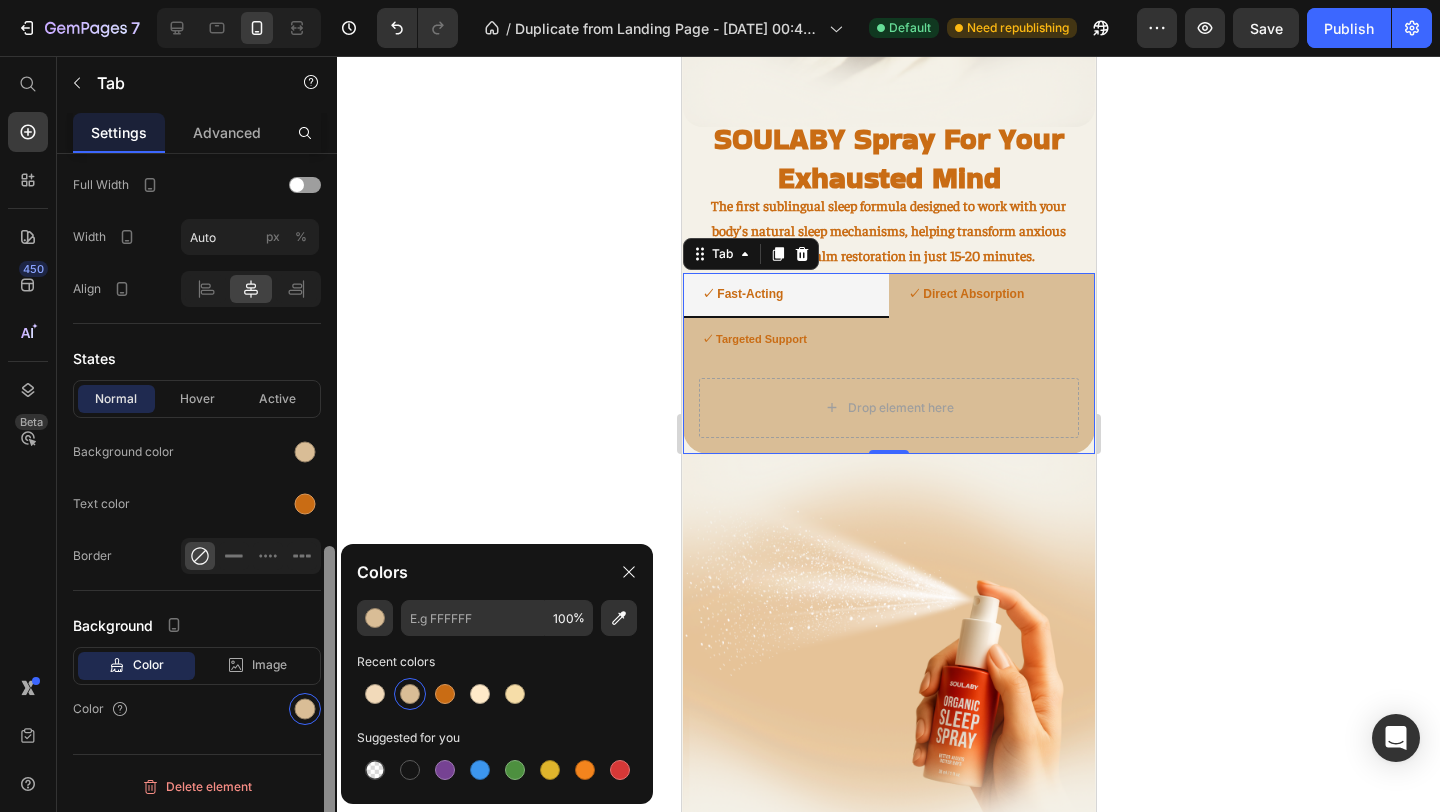 click at bounding box center (329, 511) 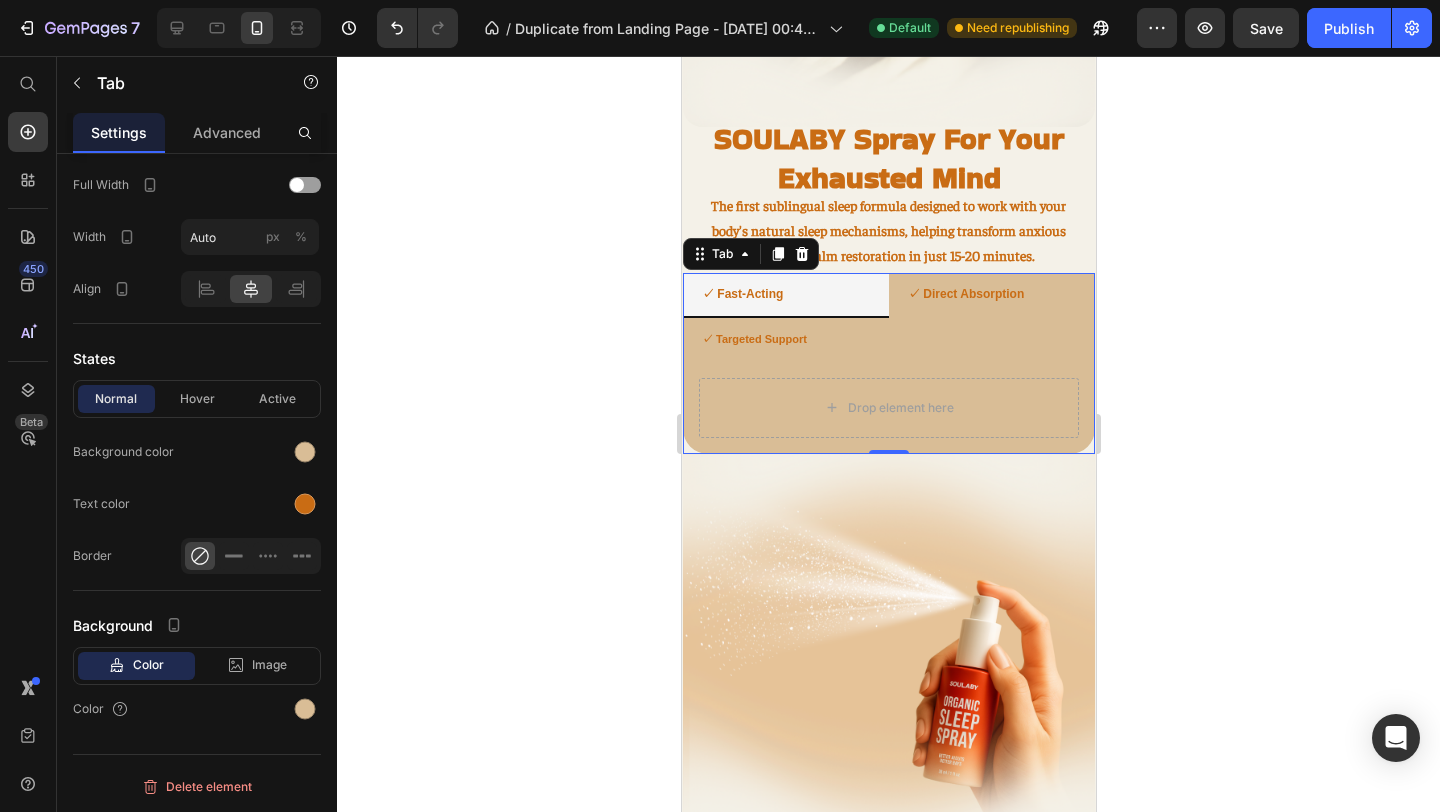 scroll, scrollTop: 151, scrollLeft: 0, axis: vertical 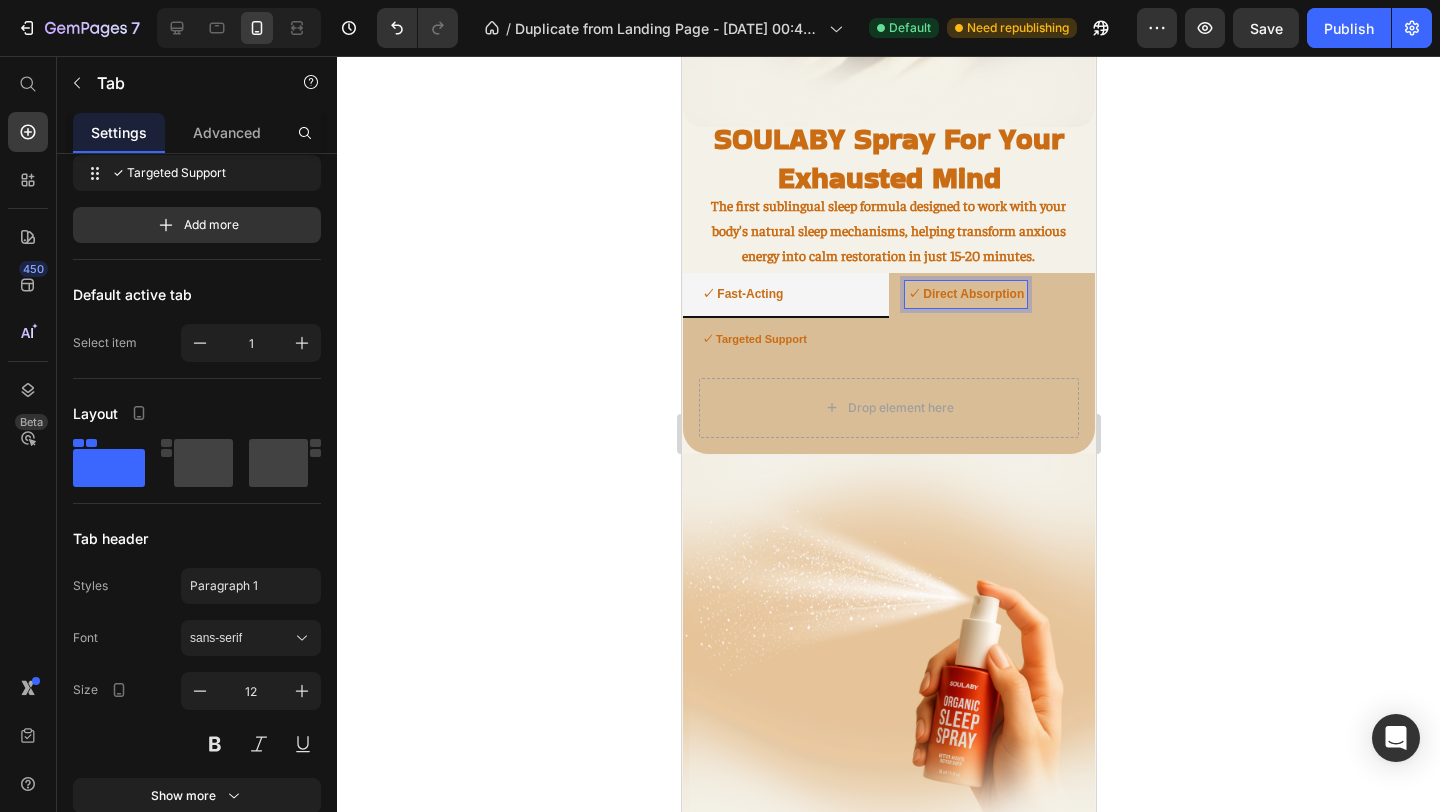 click on "✓ Fast-Acting" at bounding box center (785, 296) 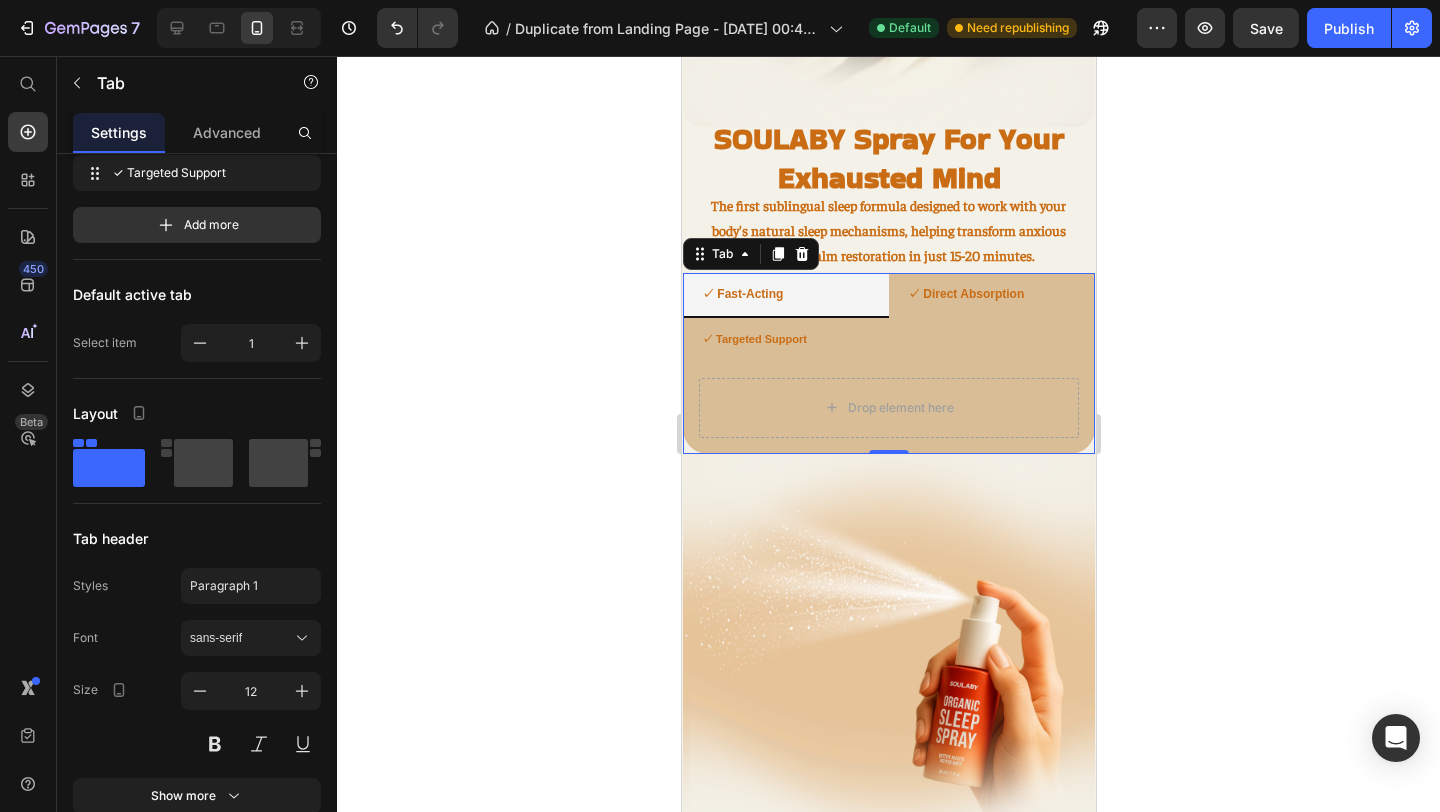 click 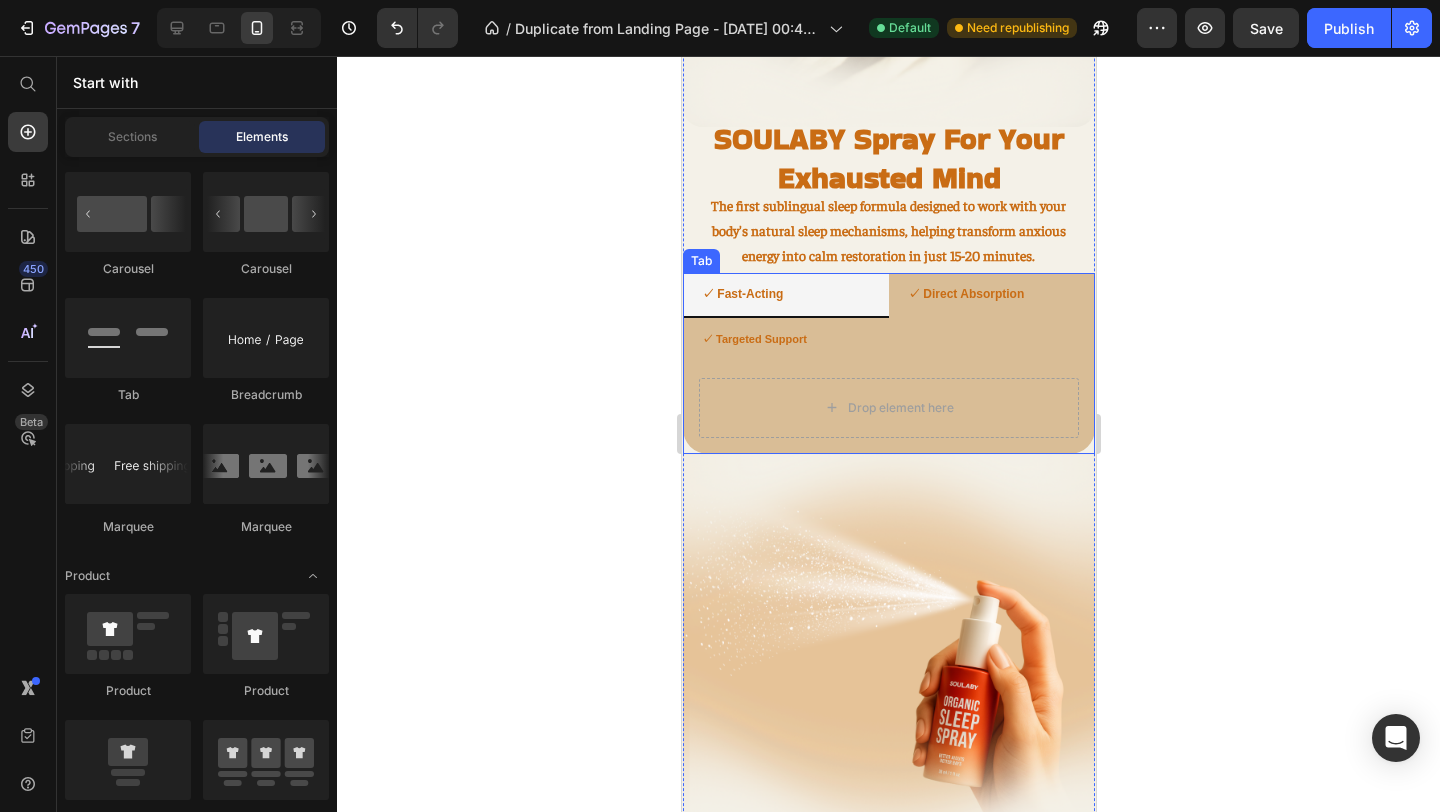click on "✓ Fast-Acting" at bounding box center (785, 296) 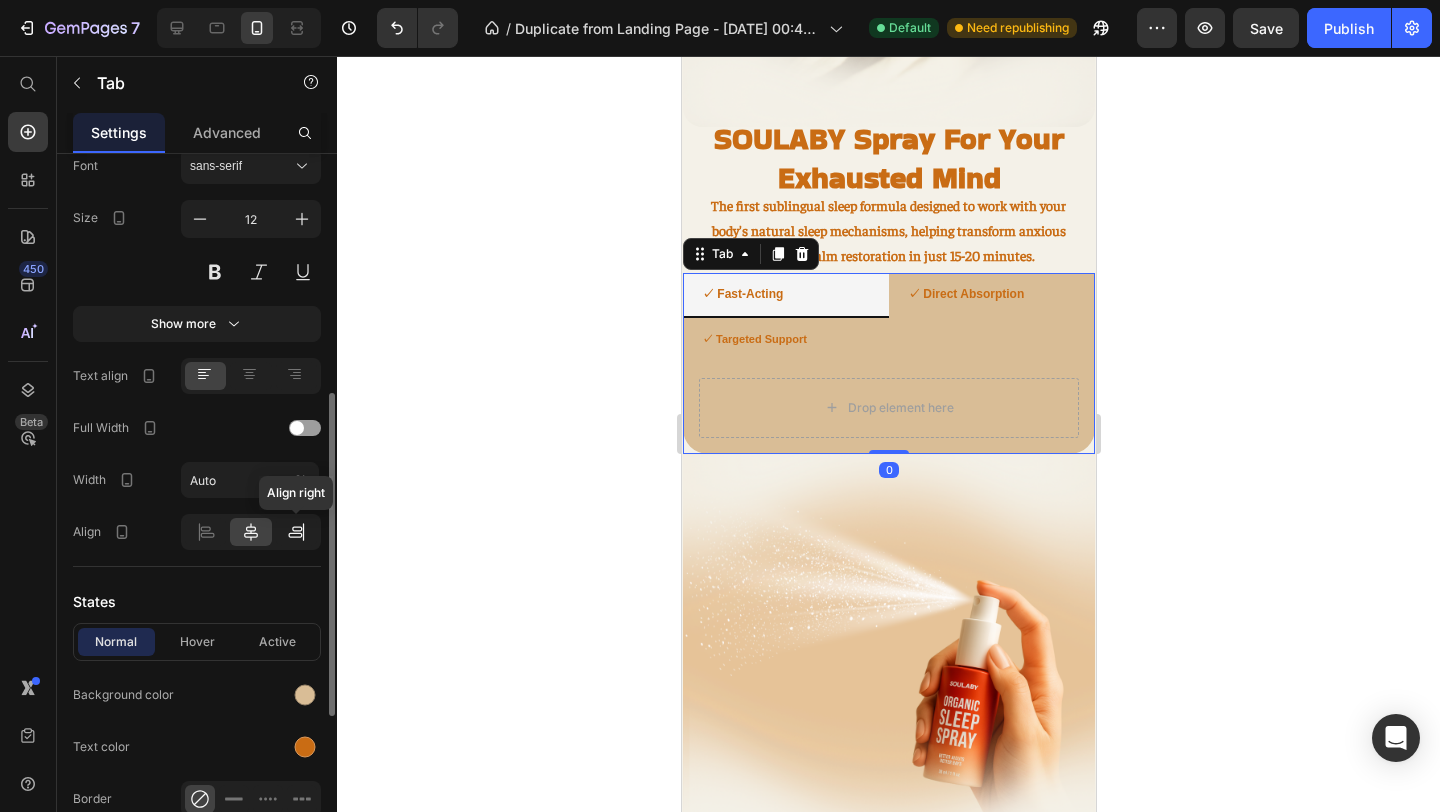 scroll, scrollTop: 627, scrollLeft: 0, axis: vertical 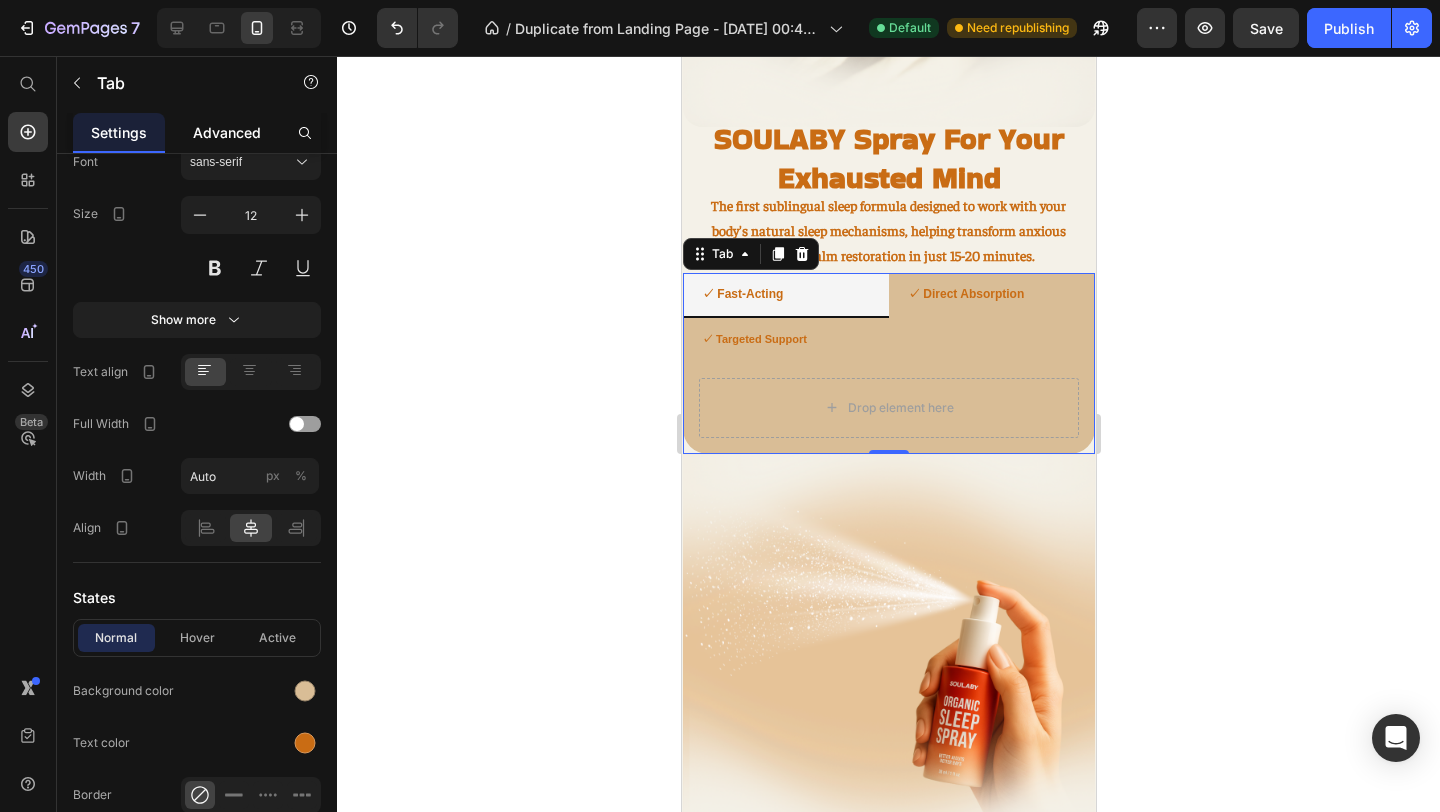 click on "Advanced" at bounding box center (227, 132) 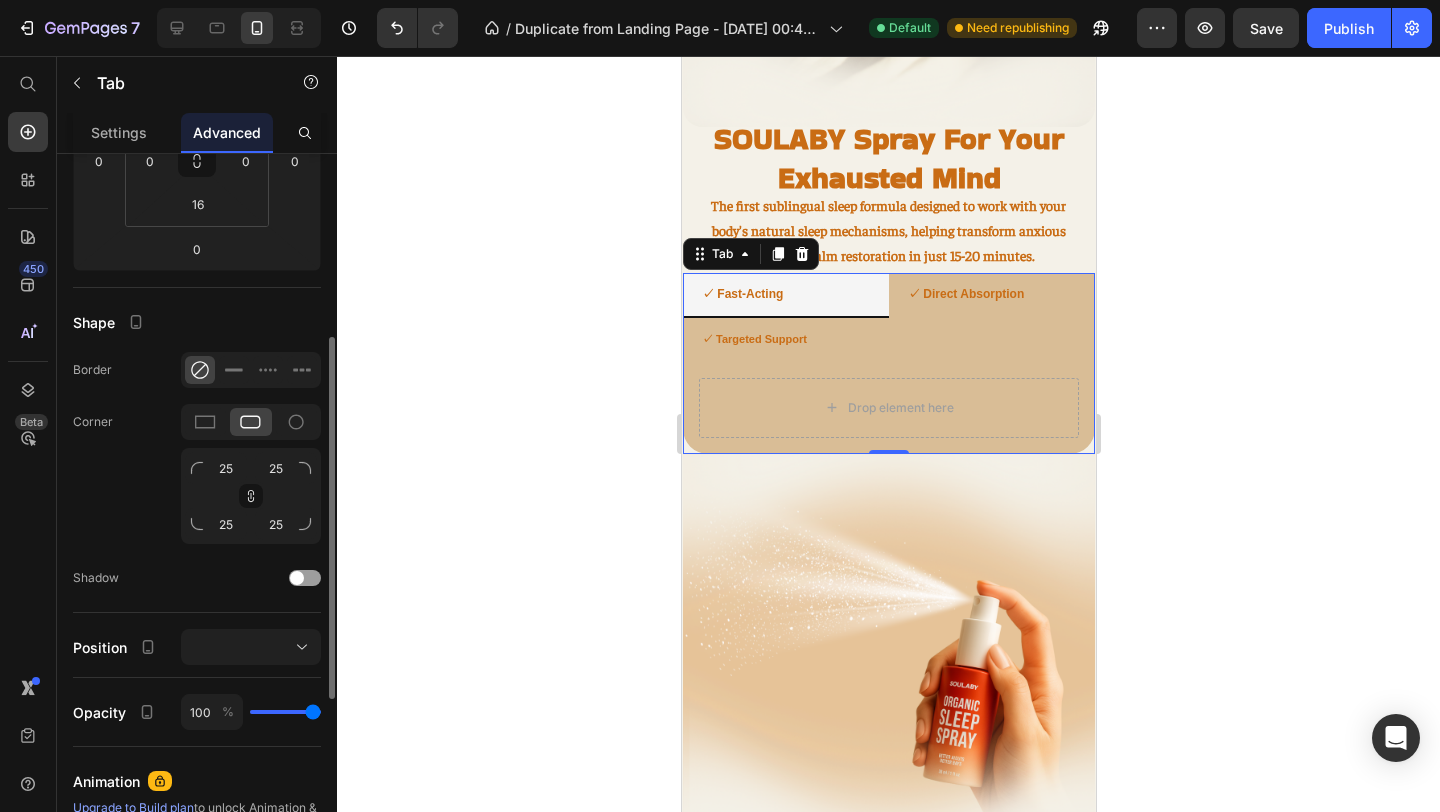 scroll, scrollTop: 365, scrollLeft: 0, axis: vertical 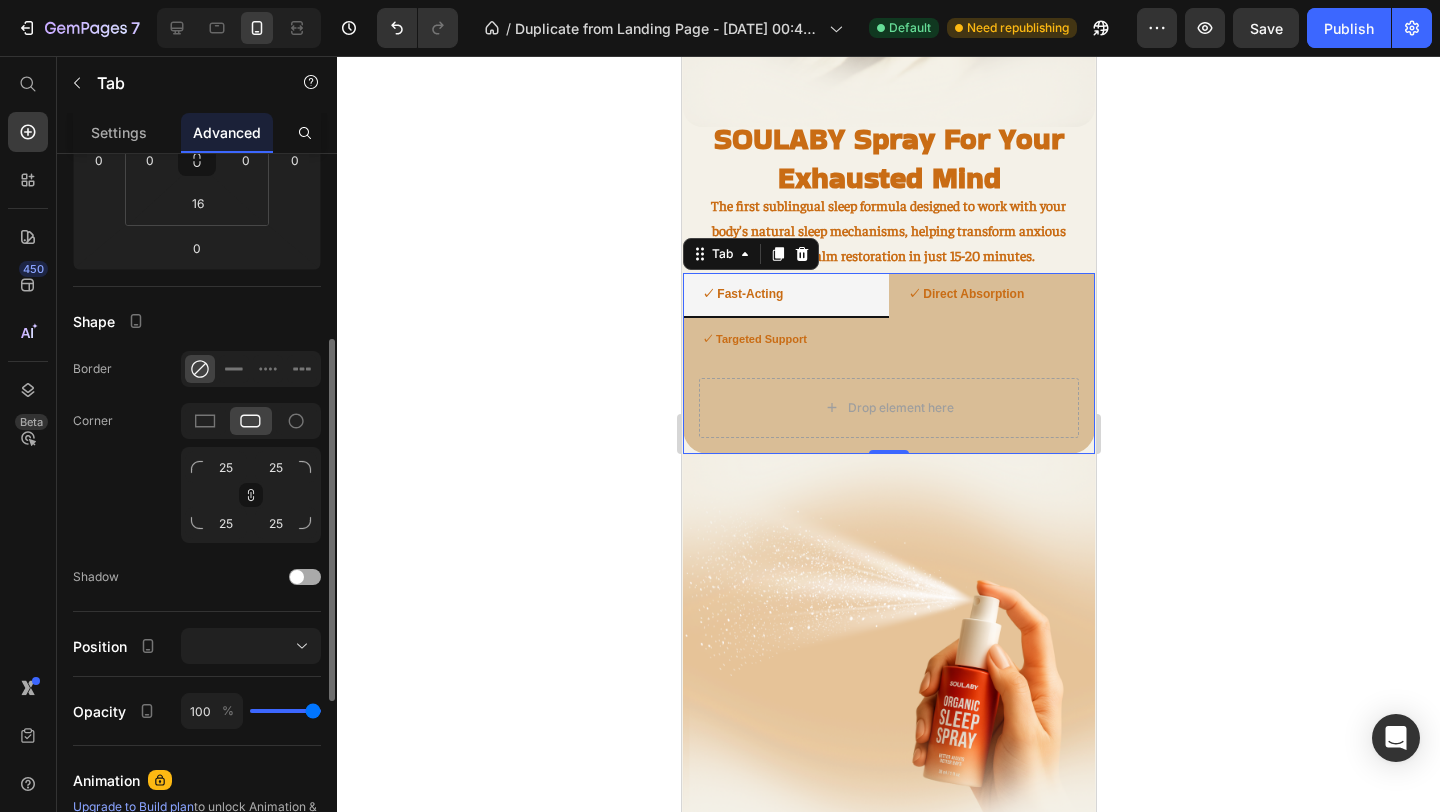 click at bounding box center [297, 577] 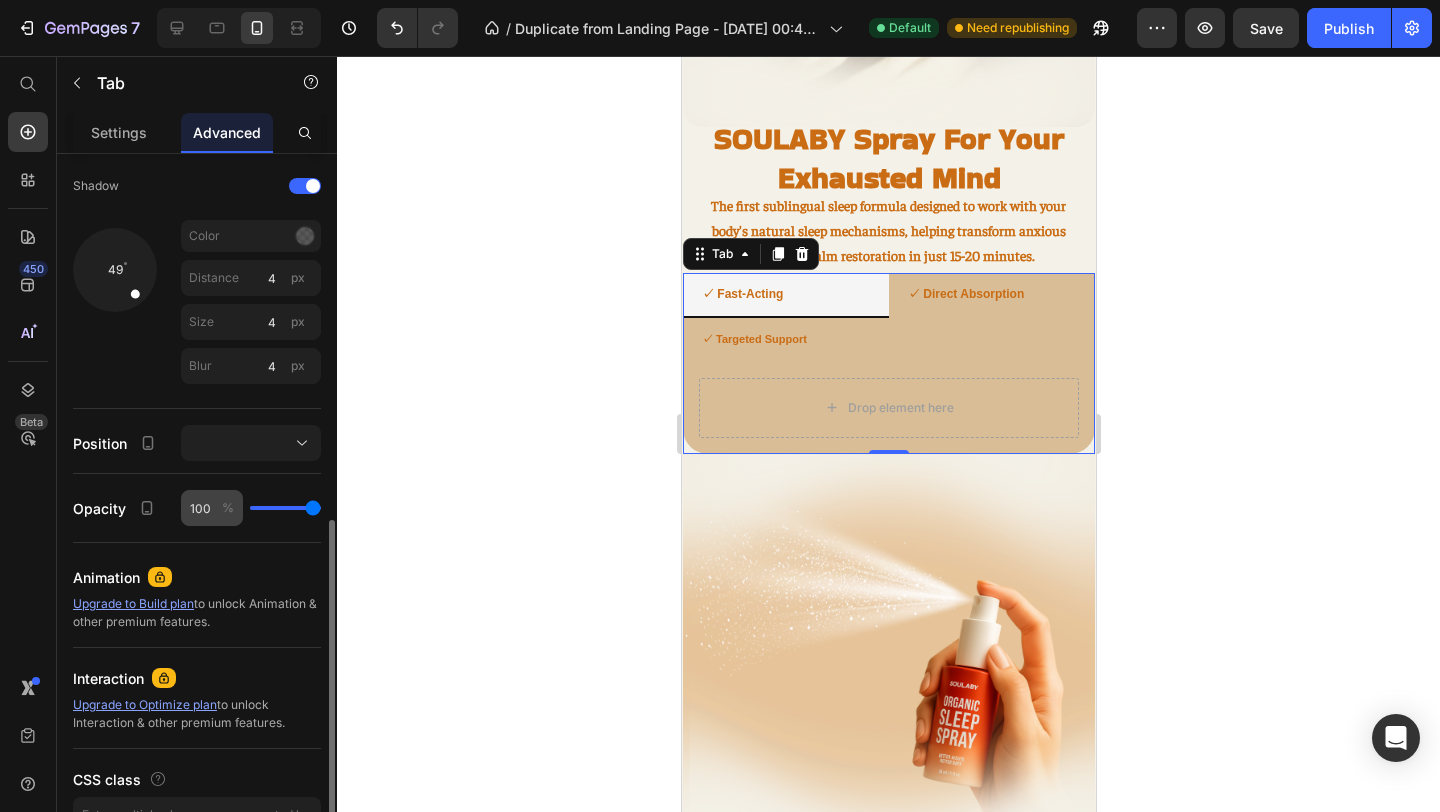 scroll, scrollTop: 775, scrollLeft: 0, axis: vertical 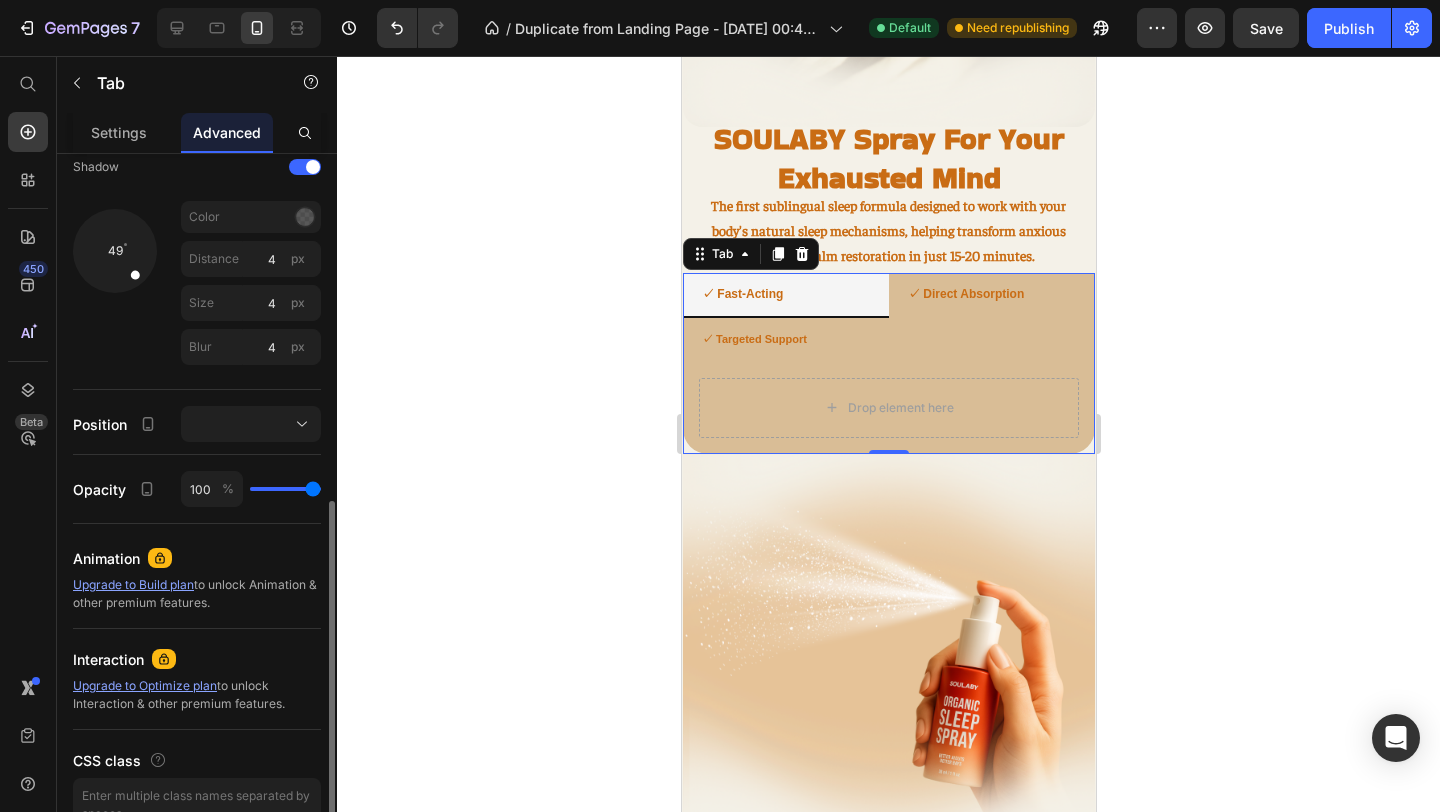 click 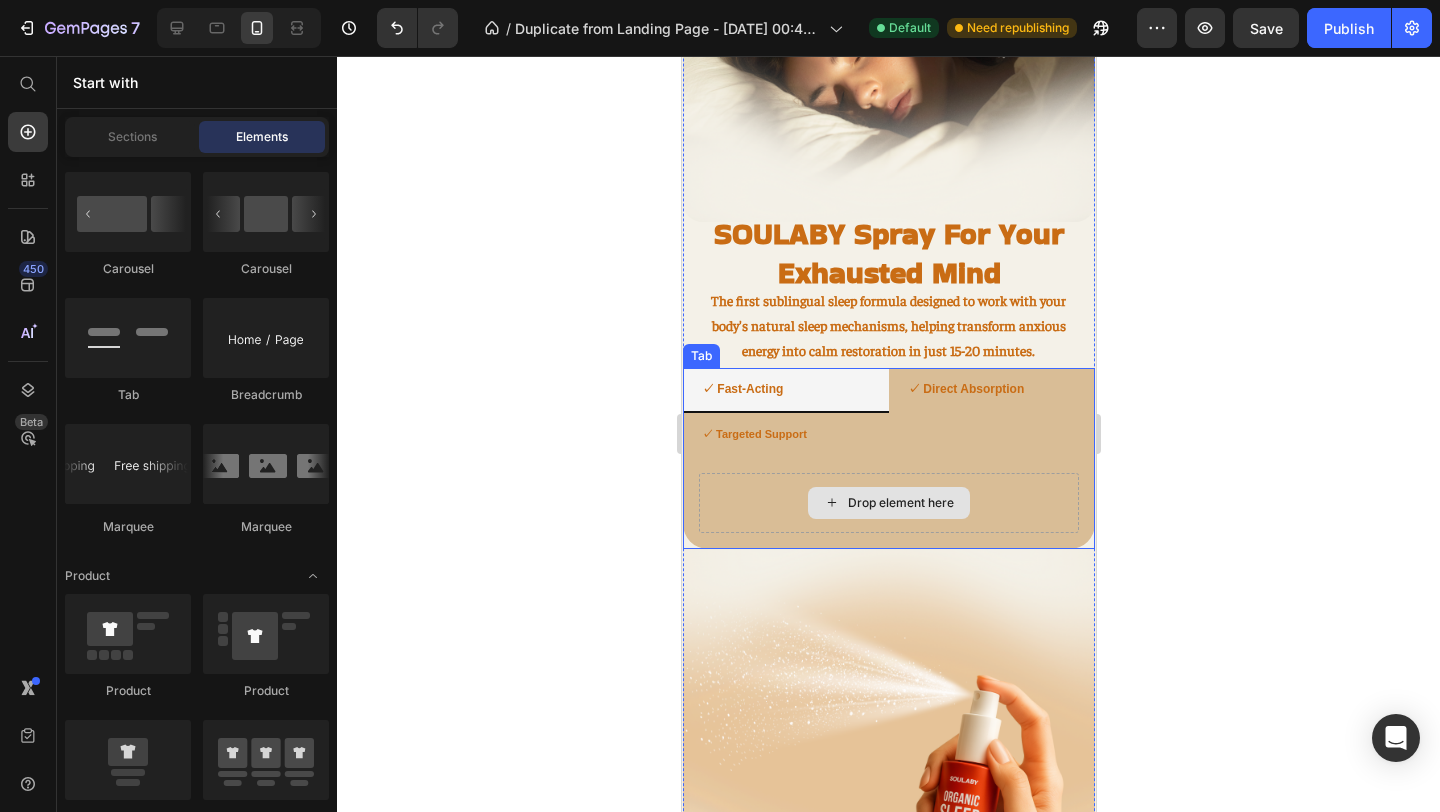 scroll, scrollTop: 1622, scrollLeft: 0, axis: vertical 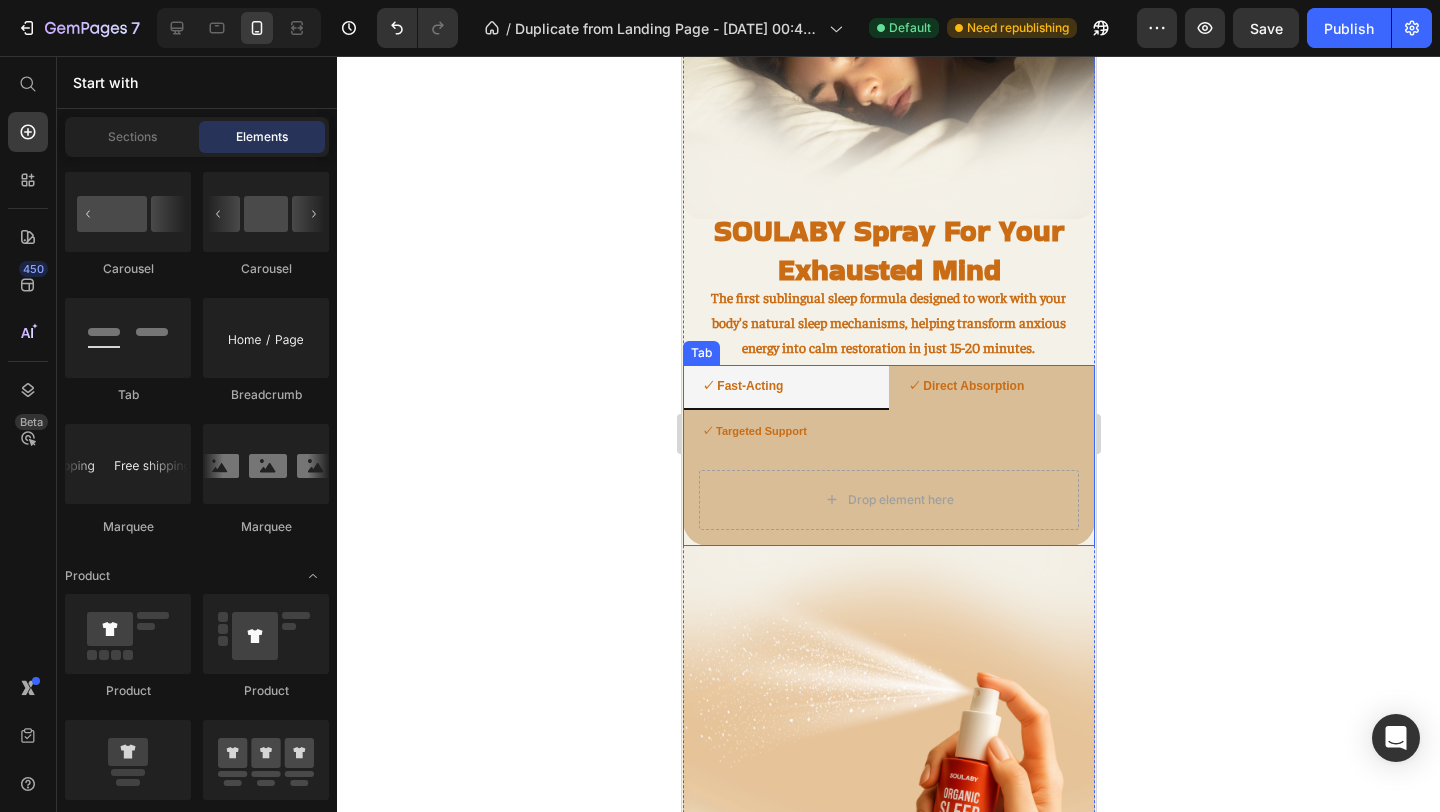 click on "✓ Targeted Support" at bounding box center [888, 432] 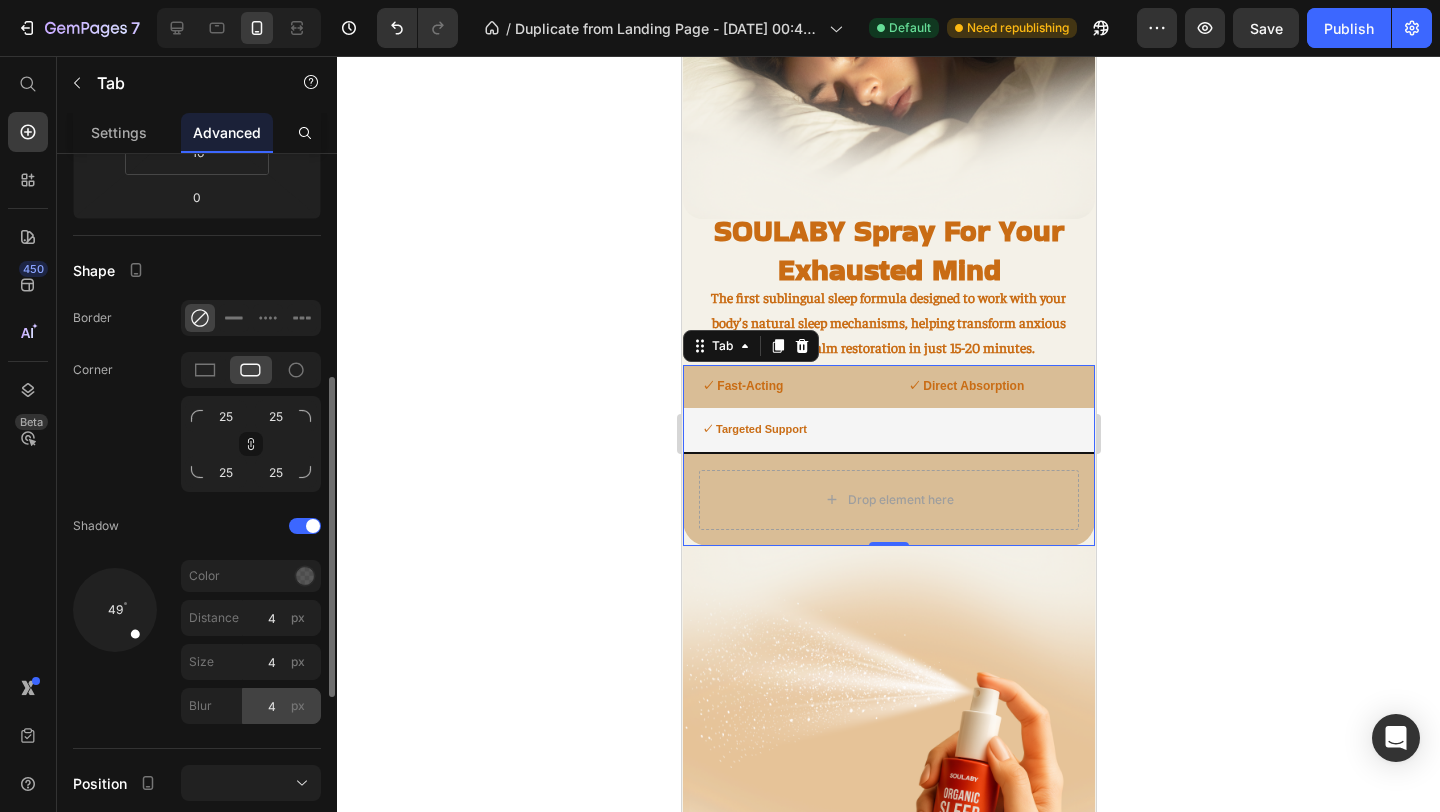 scroll, scrollTop: 408, scrollLeft: 0, axis: vertical 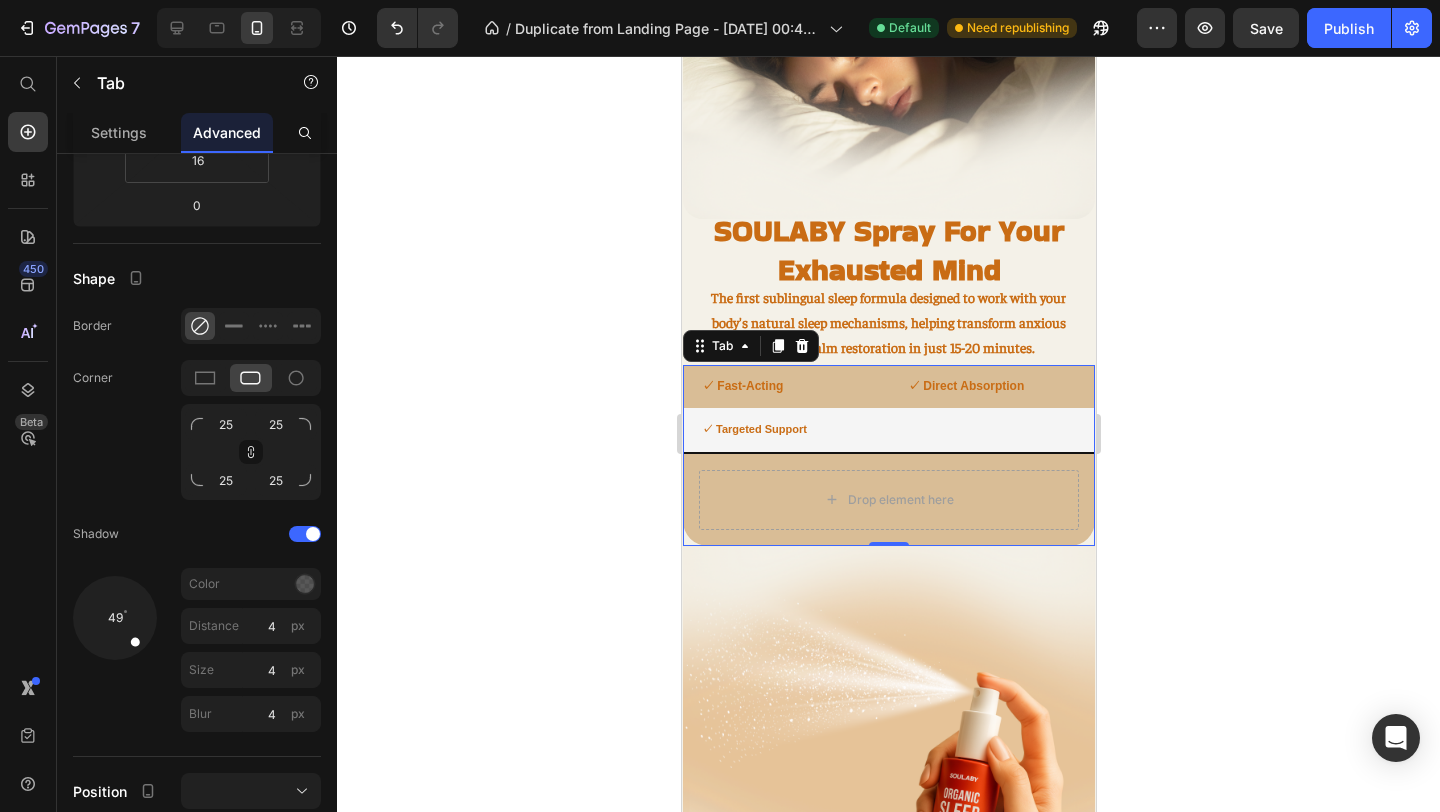 click 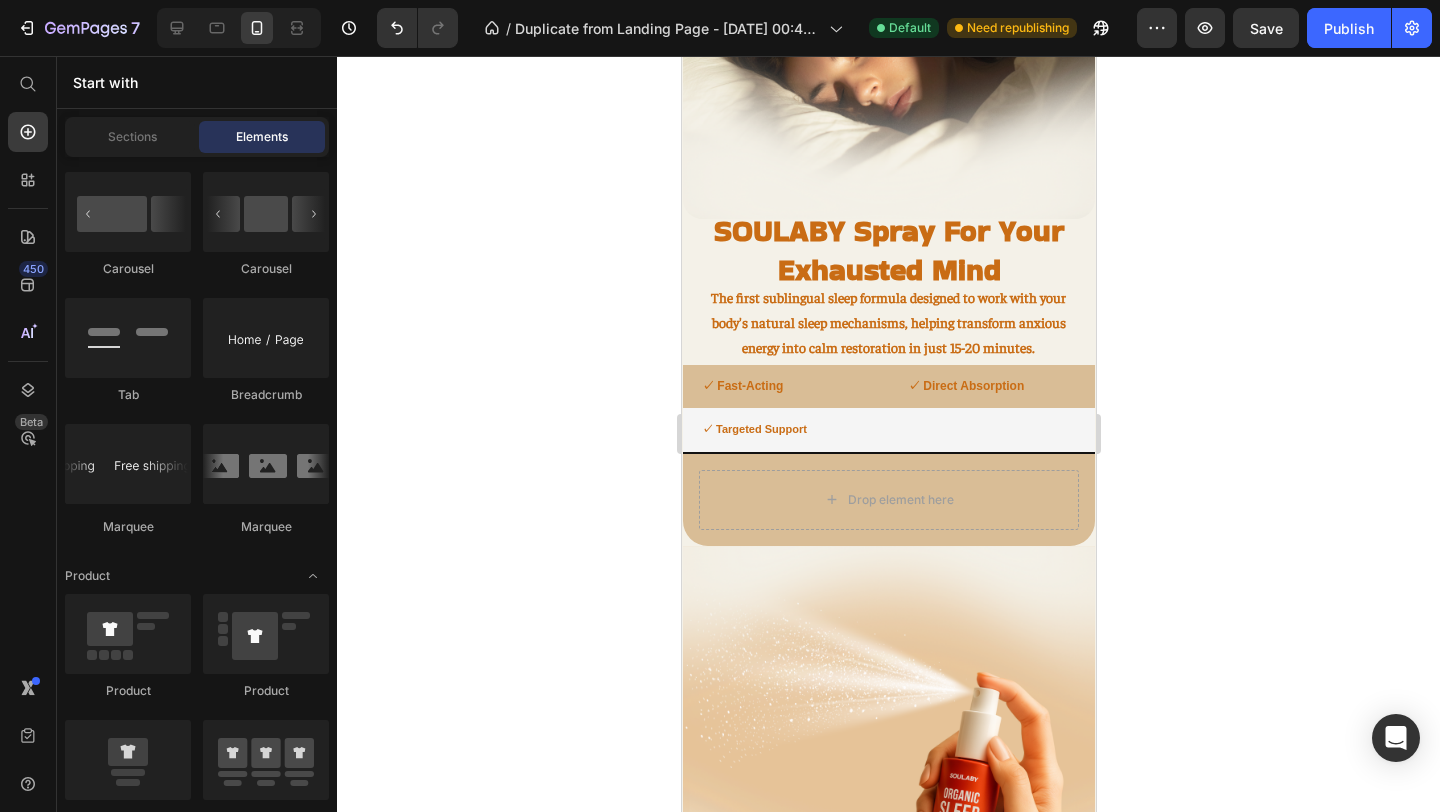 click 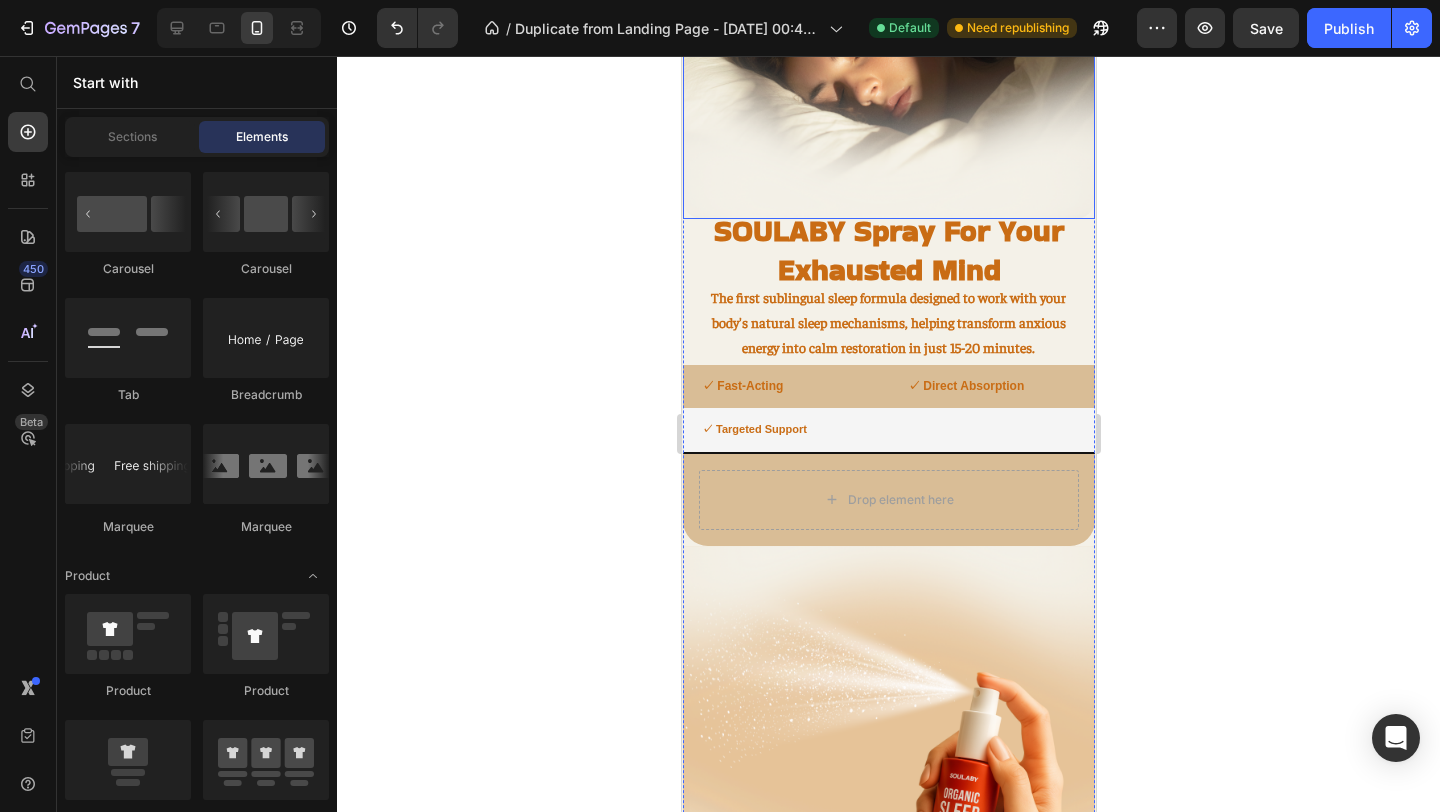 click at bounding box center [888, 13] 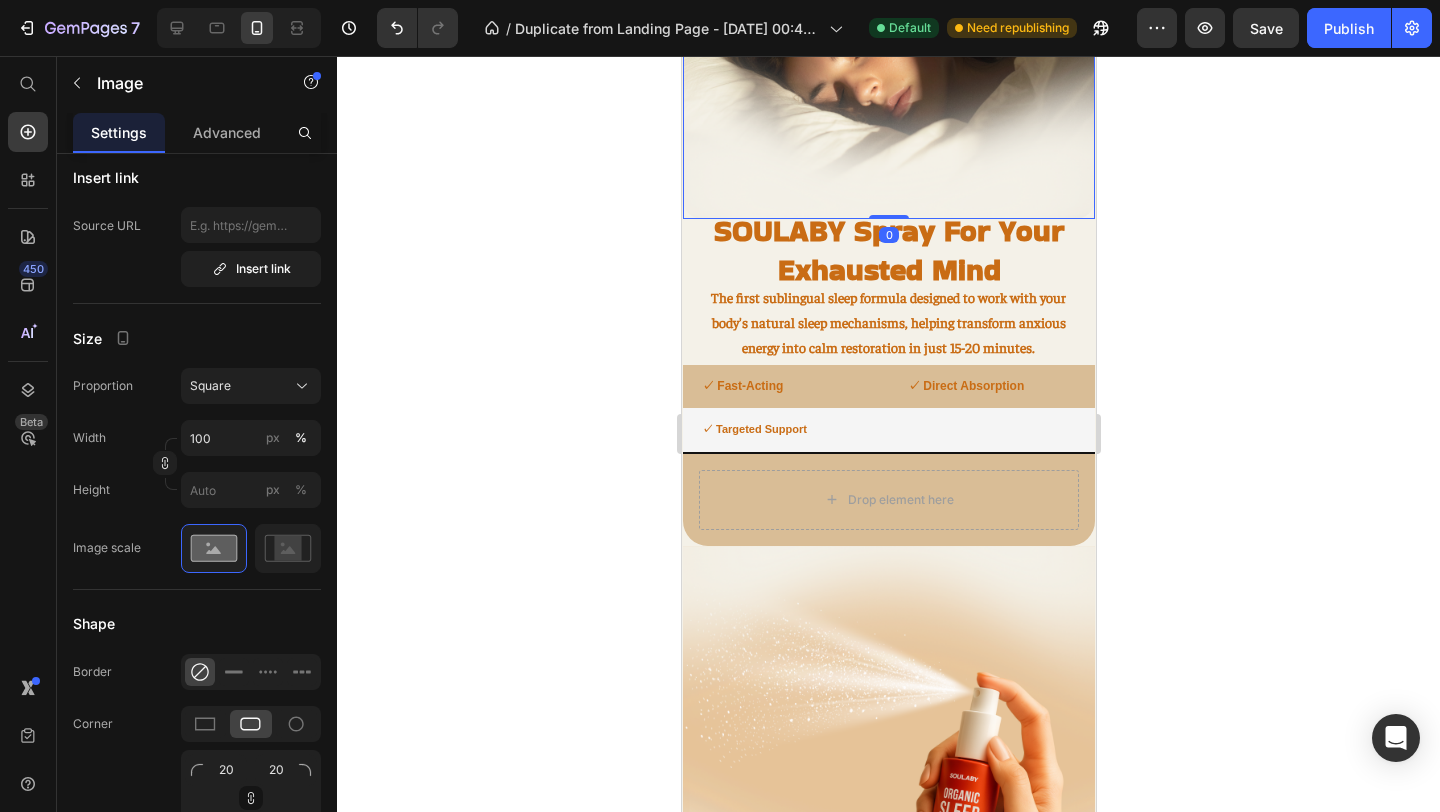 scroll, scrollTop: 0, scrollLeft: 0, axis: both 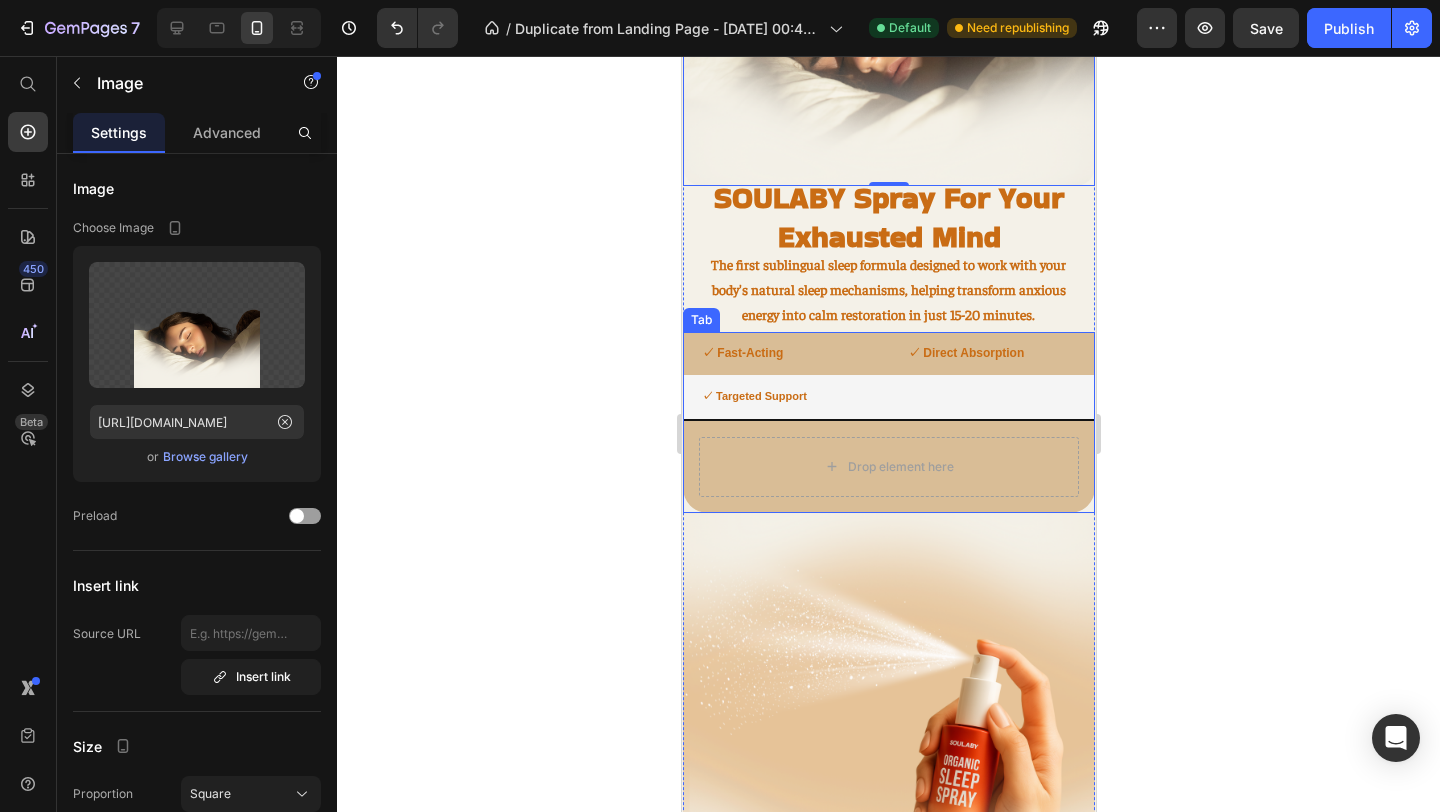 click on "✓ Fast-Acting" at bounding box center [741, 354] 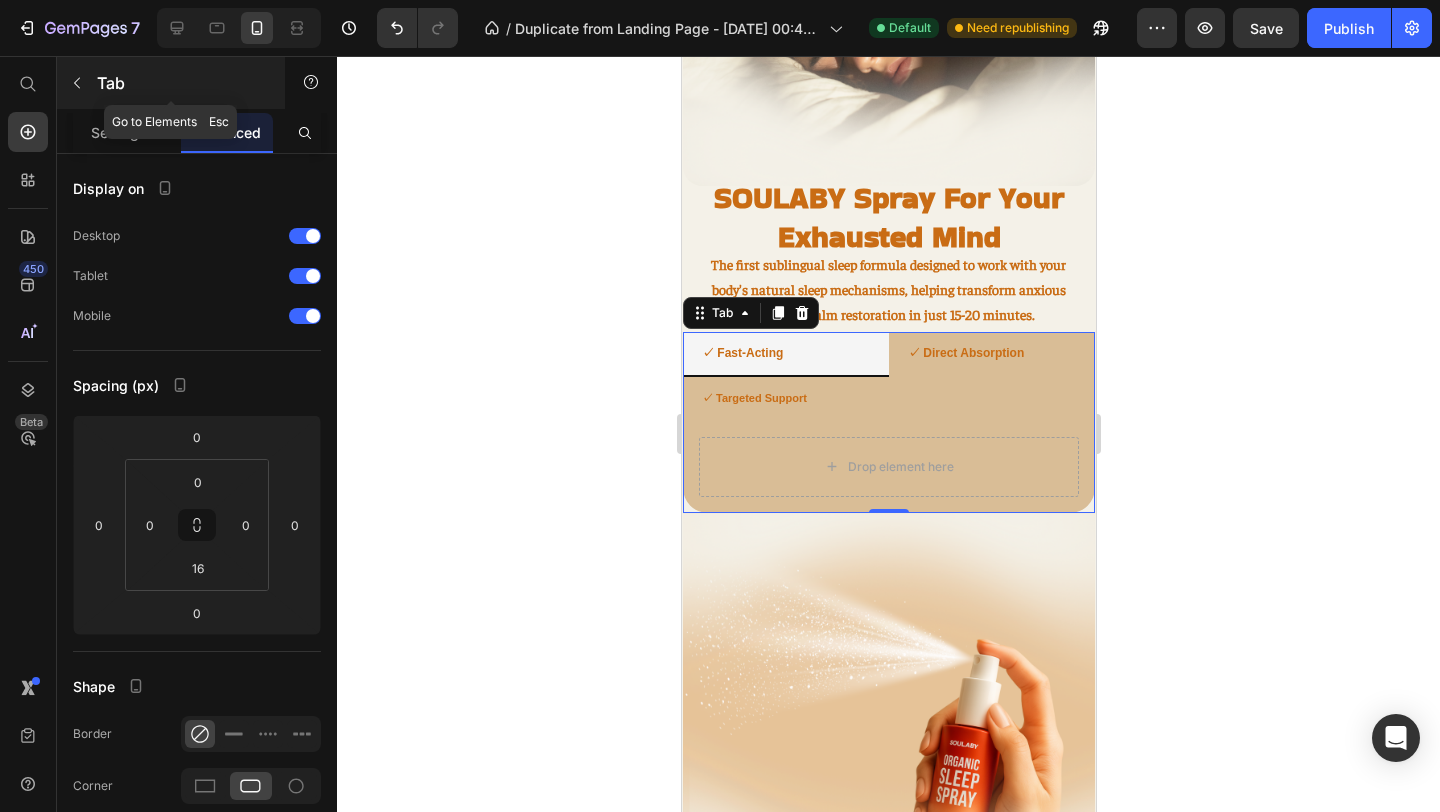click at bounding box center [77, 83] 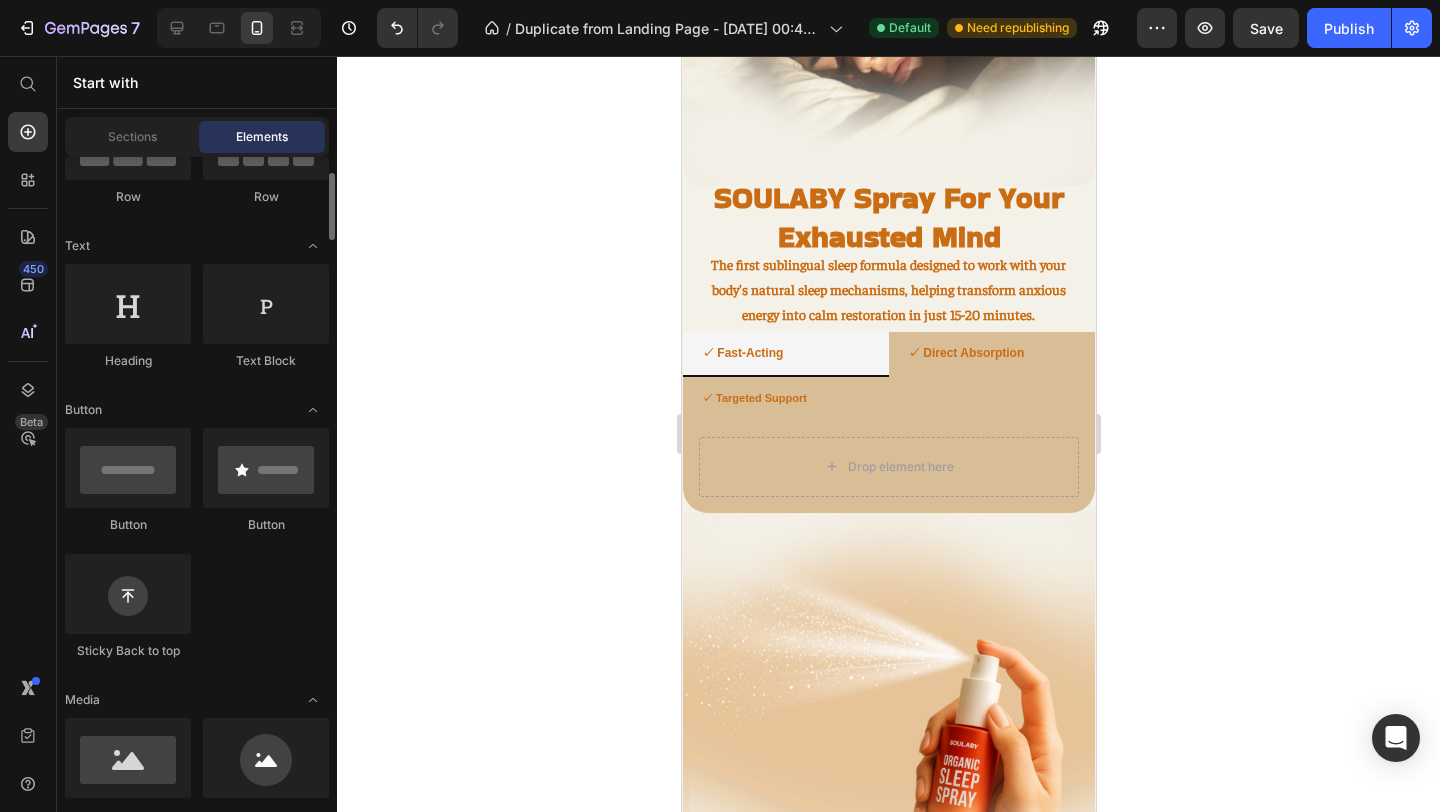 scroll, scrollTop: 218, scrollLeft: 0, axis: vertical 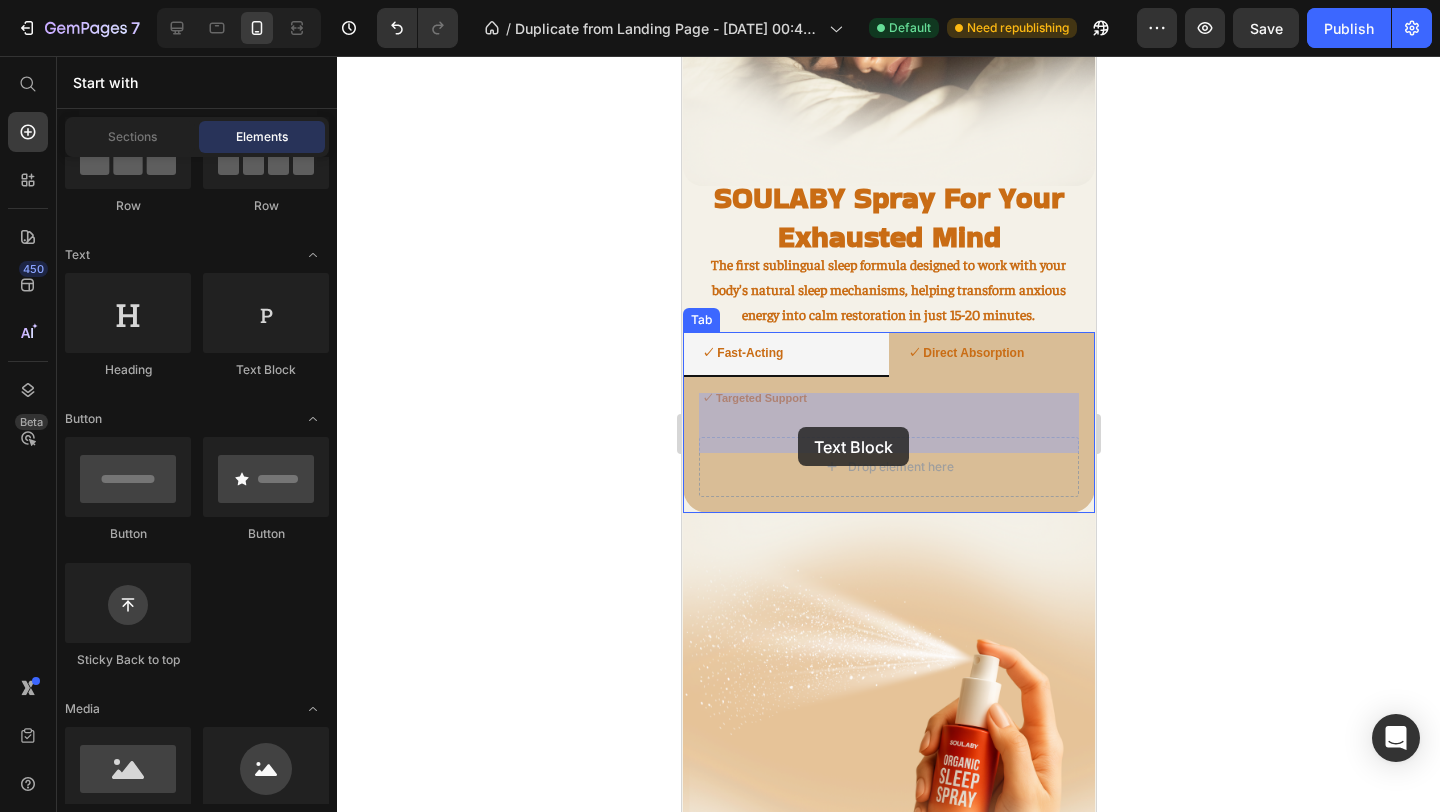 drag, startPoint x: 953, startPoint y: 371, endPoint x: 804, endPoint y: 428, distance: 159.53056 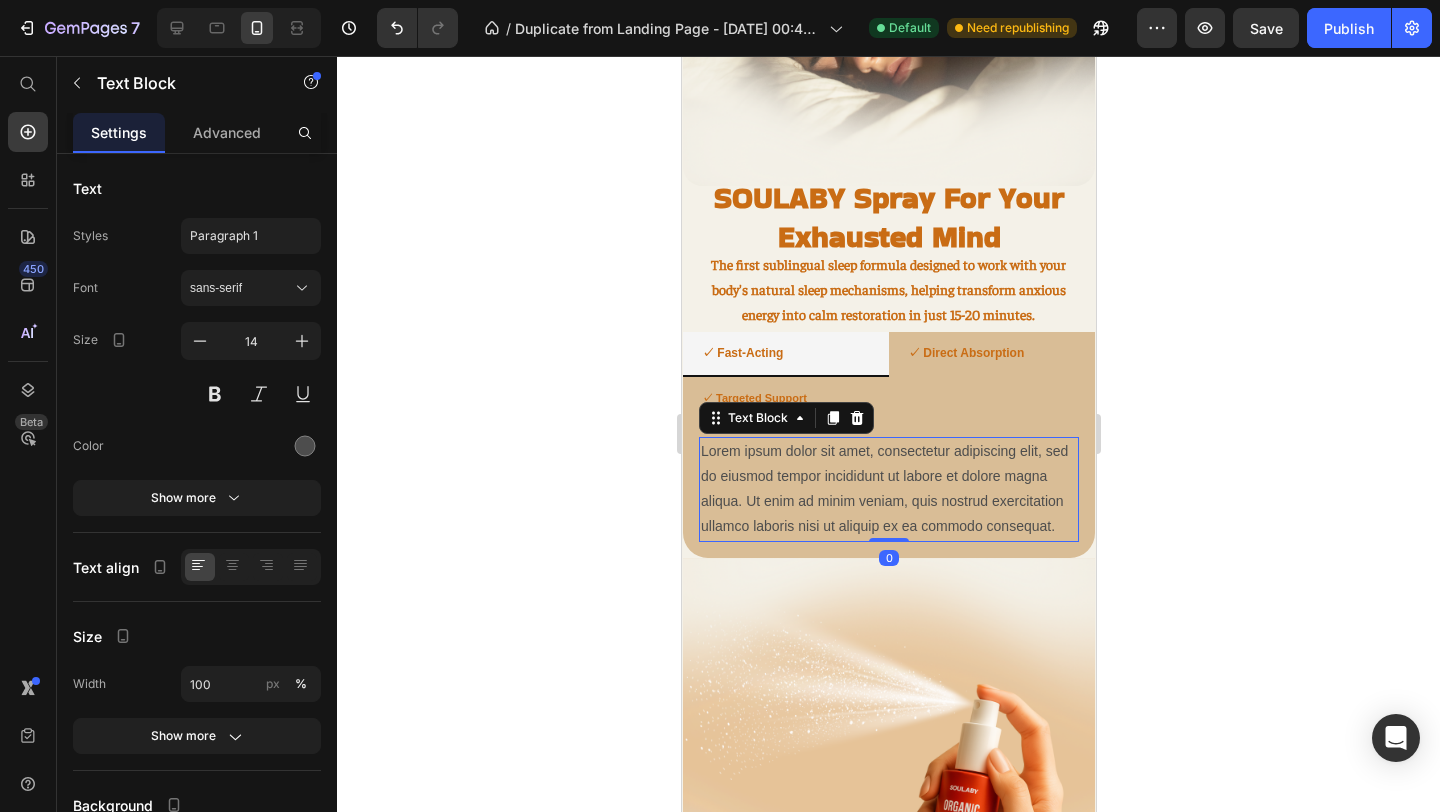 click on "Lorem ipsum dolor sit amet, consectetur adipiscing elit, sed do eiusmod tempor incididunt ut labore et dolore magna aliqua. Ut enim ad minim veniam, quis nostrud exercitation ullamco laboris nisi ut aliquip ex ea commodo consequat." at bounding box center [888, 489] 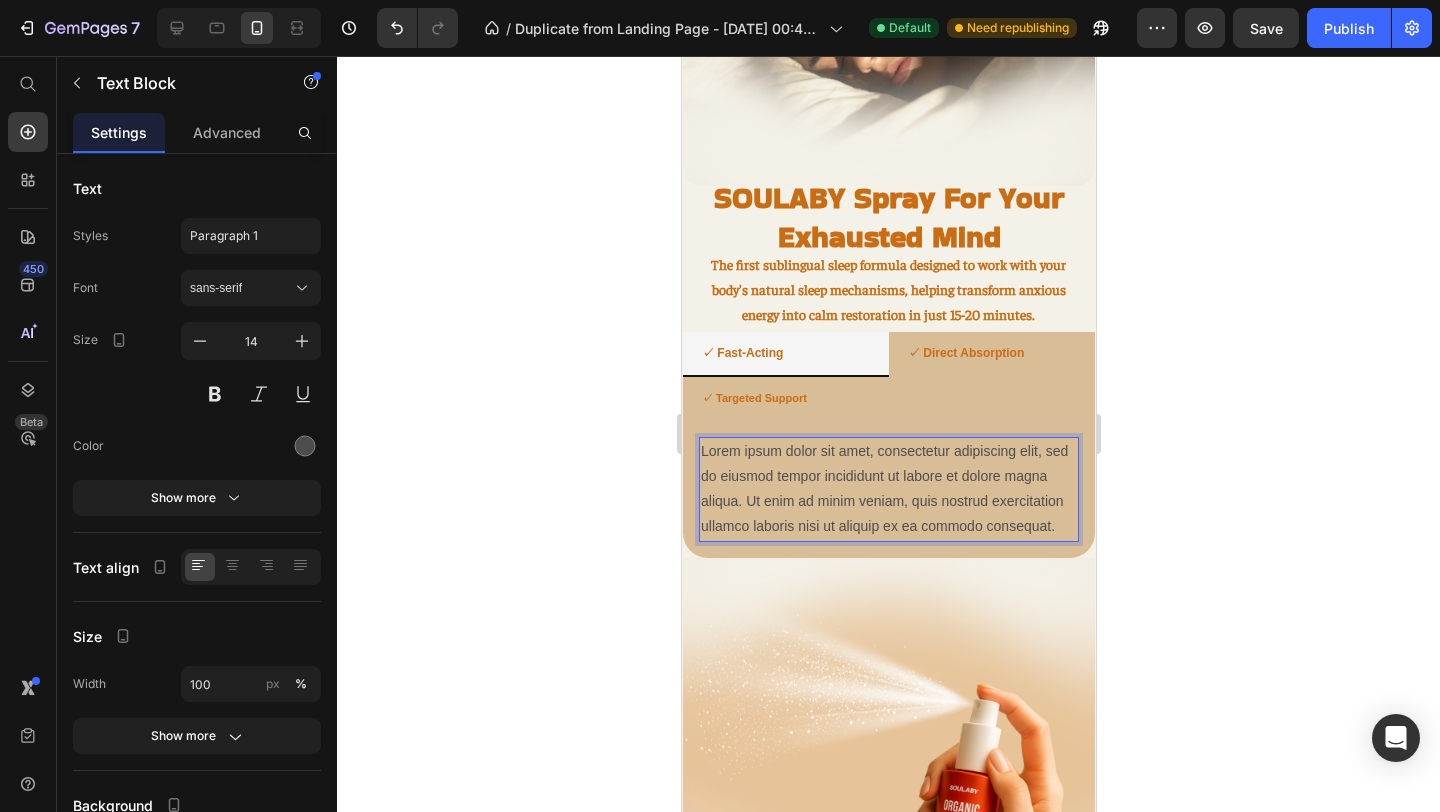 click on "Lorem ipsum dolor sit amet, consectetur adipiscing elit, sed do eiusmod tempor incididunt ut labore et dolore magna aliqua. Ut enim ad minim veniam, quis nostrud exercitation ullamco laboris nisi ut aliquip ex ea commodo consequat." at bounding box center (888, 489) 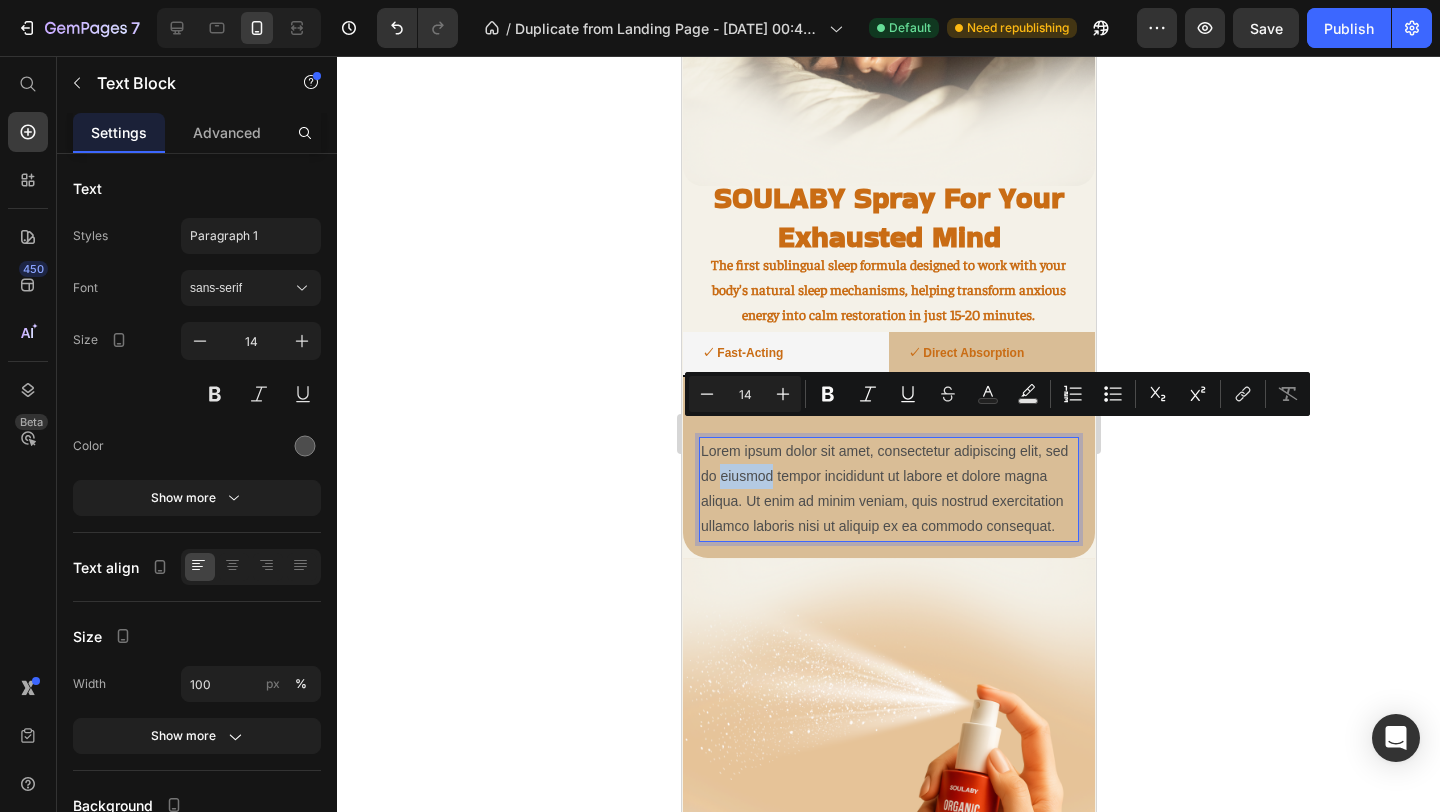 click on "Lorem ipsum dolor sit amet, consectetur adipiscing elit, sed do eiusmod tempor incididunt ut labore et dolore magna aliqua. Ut enim ad minim veniam, quis nostrud exercitation ullamco laboris nisi ut aliquip ex ea commodo consequat." at bounding box center [888, 489] 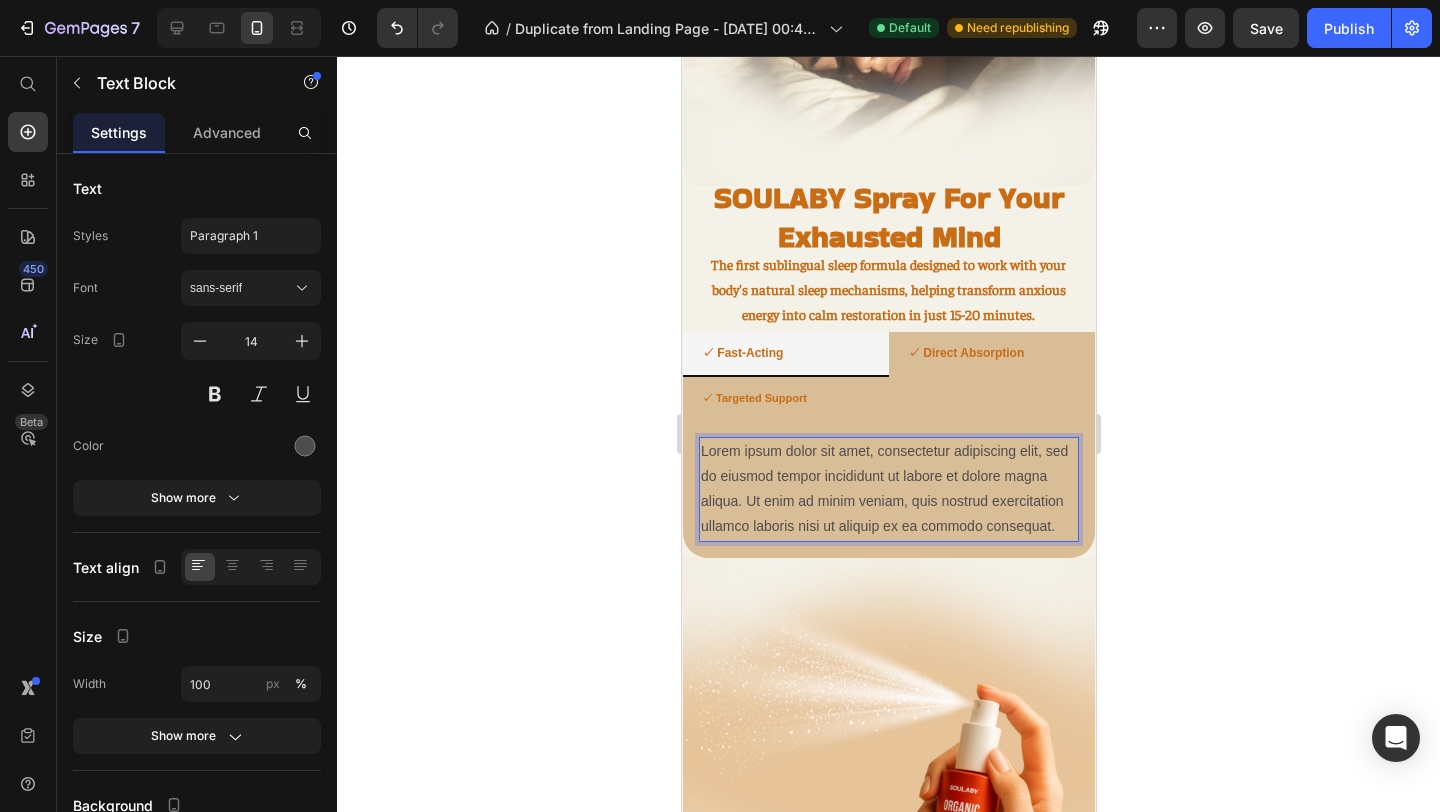 click on "Lorem ipsum dolor sit amet, consectetur adipiscing elit, sed do eiusmod tempor incididunt ut labore et dolore magna aliqua. Ut enim ad minim veniam, quis nostrud exercitation ullamco laboris nisi ut aliquip ex ea commodo consequat." at bounding box center [888, 489] 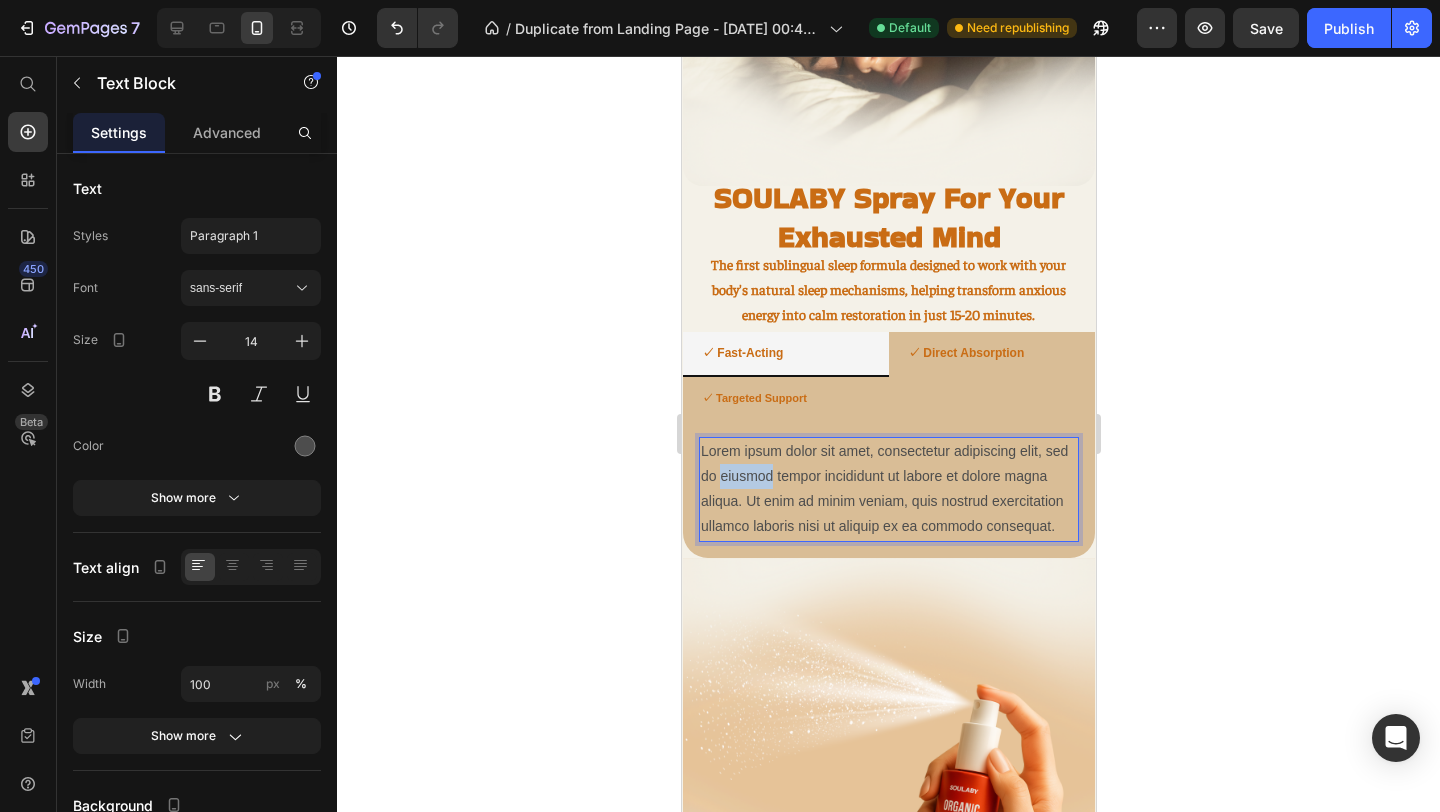click on "Lorem ipsum dolor sit amet, consectetur adipiscing elit, sed do eiusmod tempor incididunt ut labore et dolore magna aliqua. Ut enim ad minim veniam, quis nostrud exercitation ullamco laboris nisi ut aliquip ex ea commodo consequat." at bounding box center [888, 489] 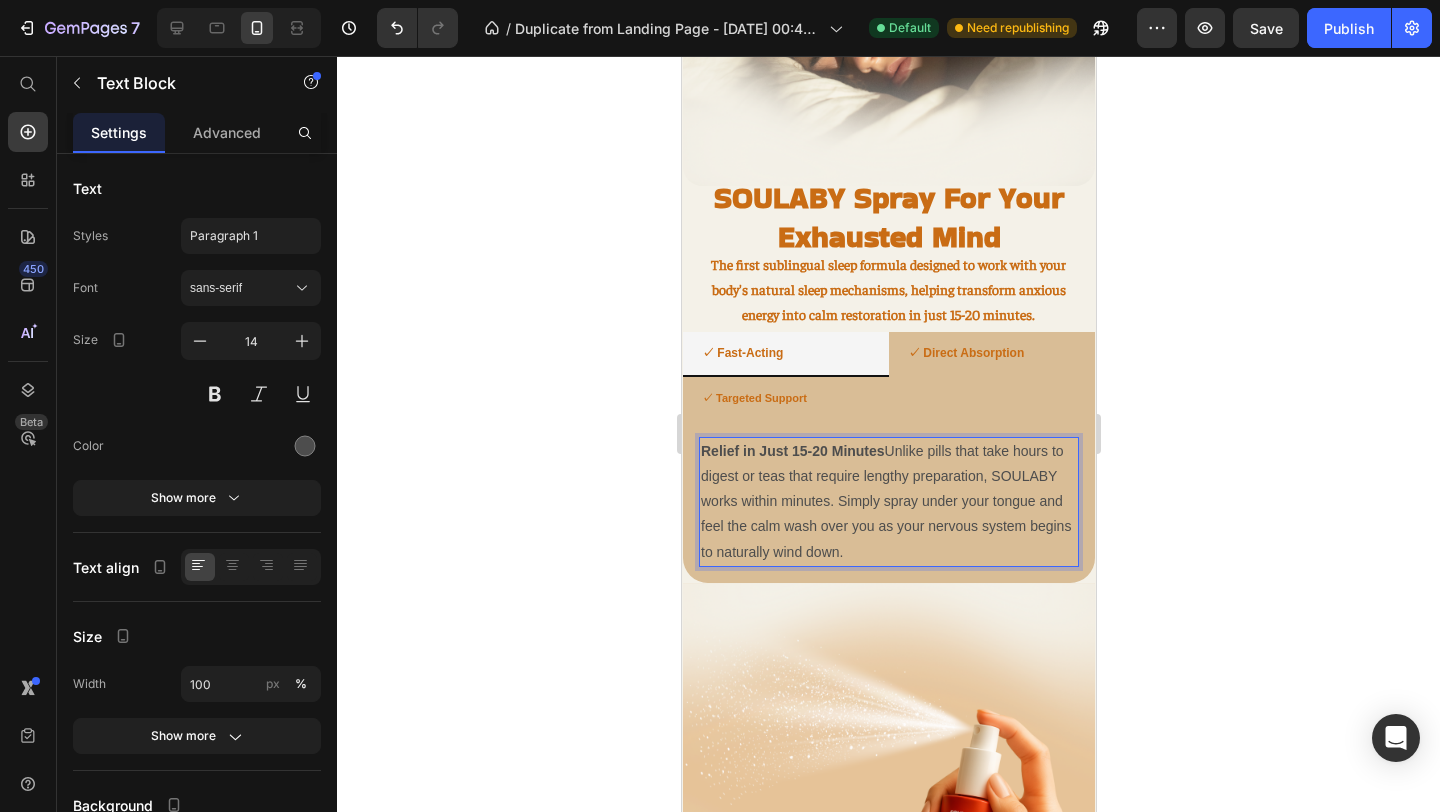 click 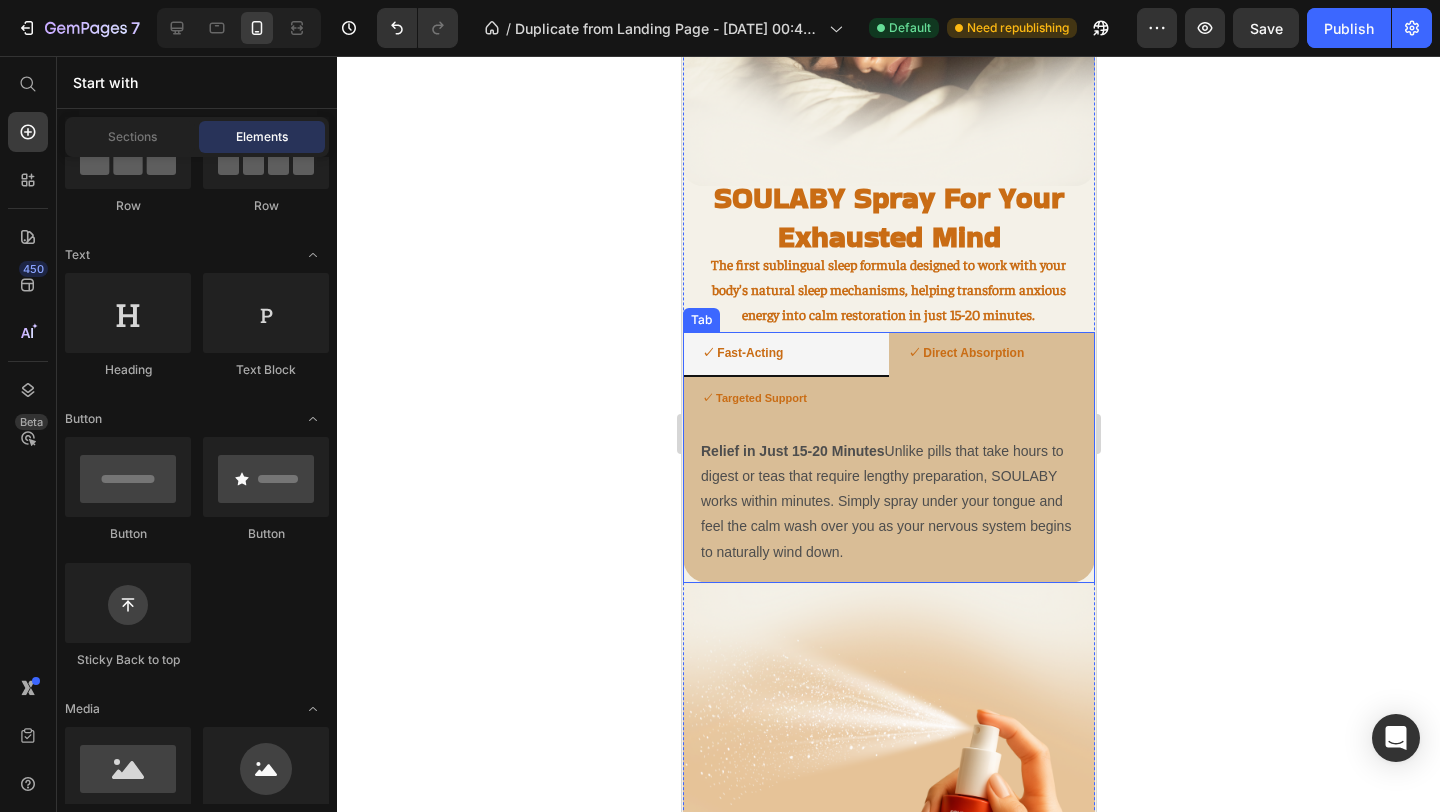 click on "✓ Direct Absorption" at bounding box center [965, 353] 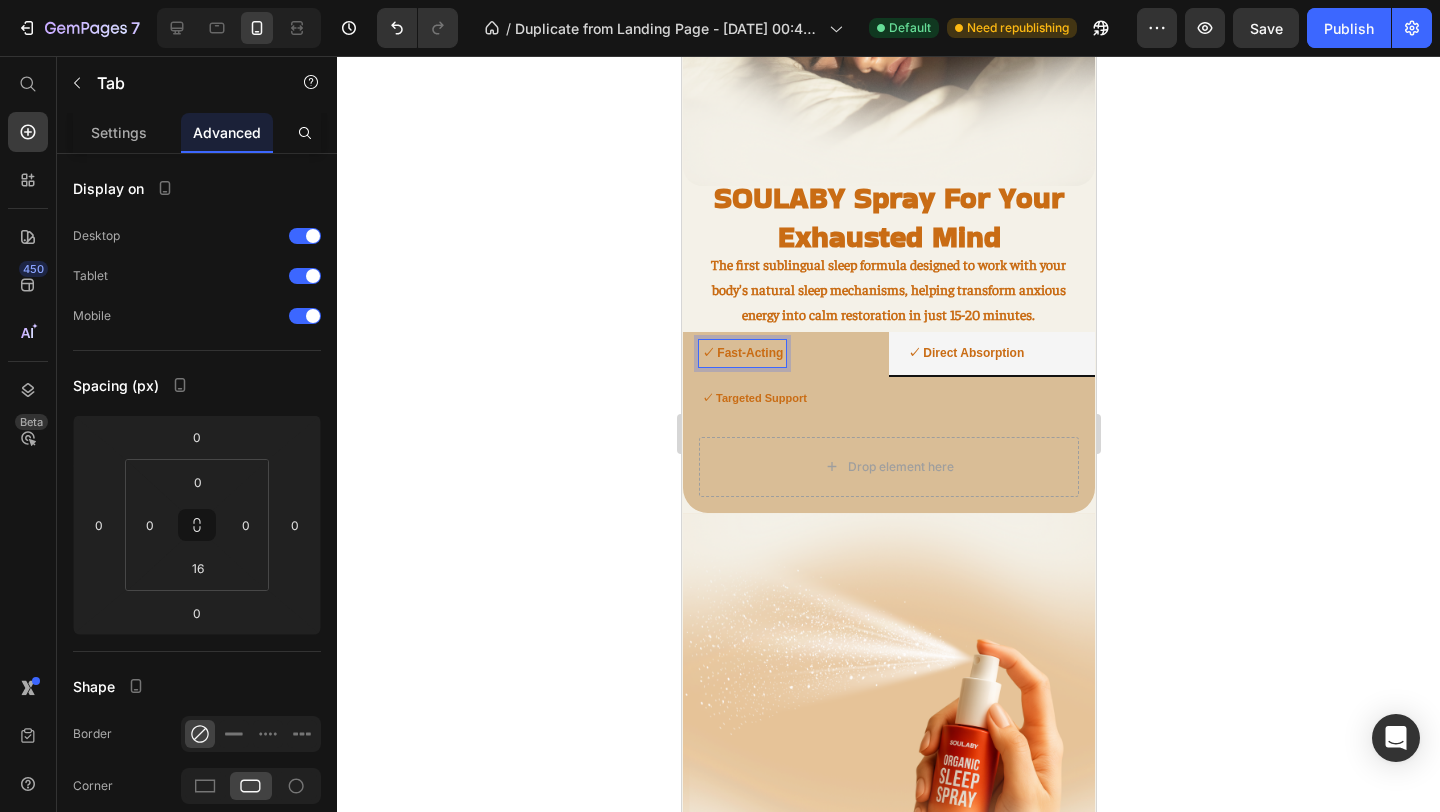 click on "✓ Fast-Acting" at bounding box center [741, 353] 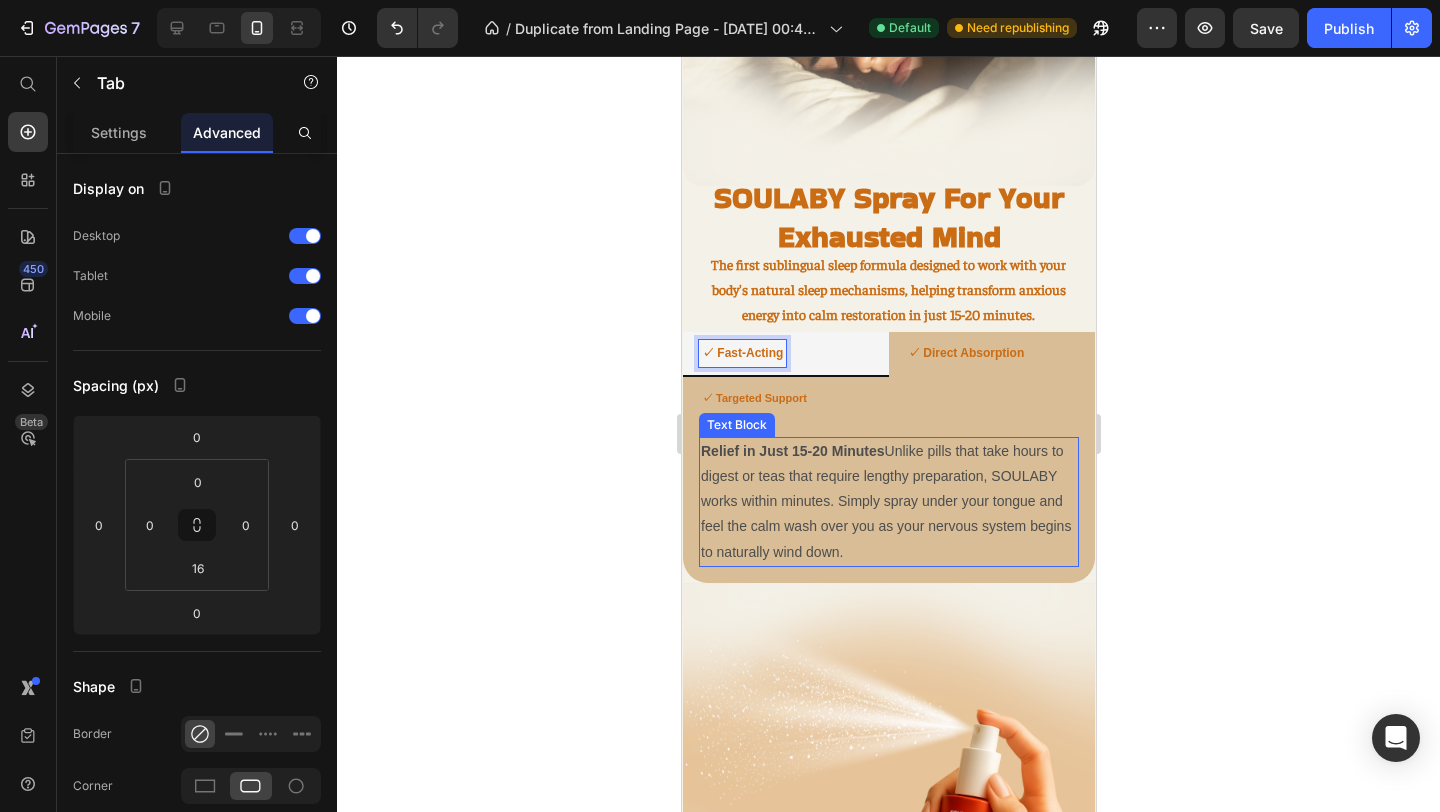 click on "Relief in Just 15-20 Minutes  Unlike pills that take hours to digest or teas that require lengthy preparation, SOULABY works within minutes. Simply spray under your tongue and feel the calm wash over you as your nervous system begins to naturally wind down." at bounding box center (888, 502) 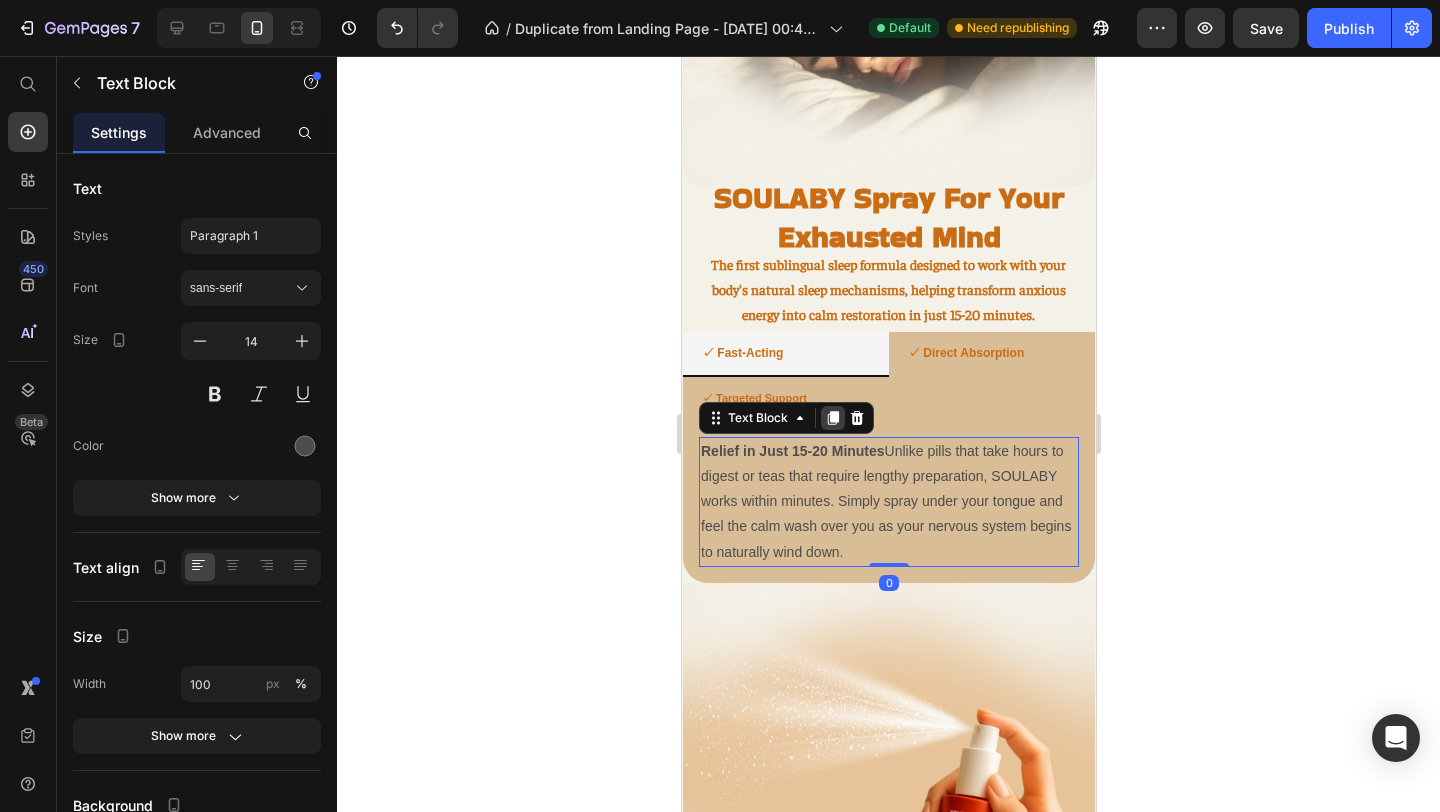 click 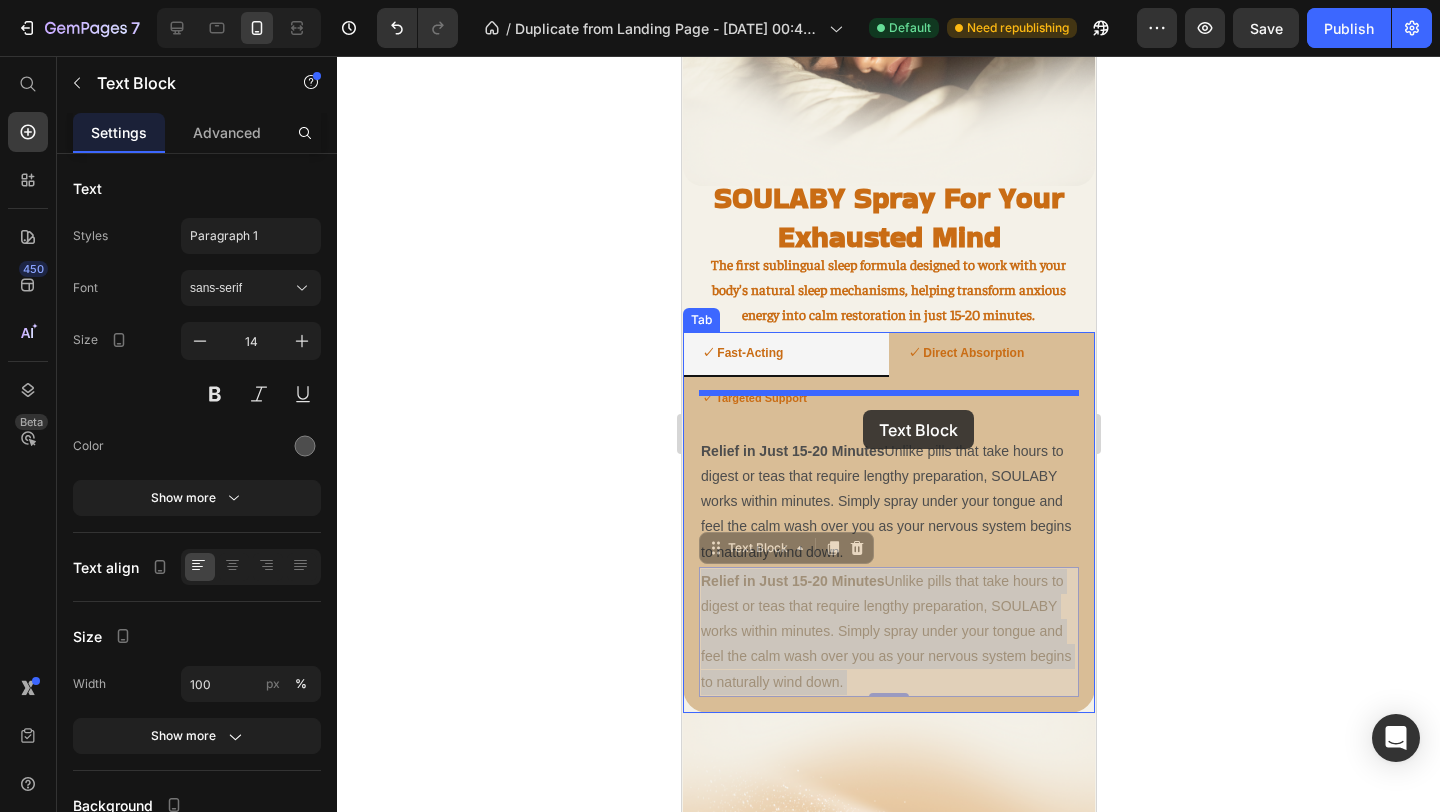 drag, startPoint x: 897, startPoint y: 538, endPoint x: 862, endPoint y: 410, distance: 132.69891 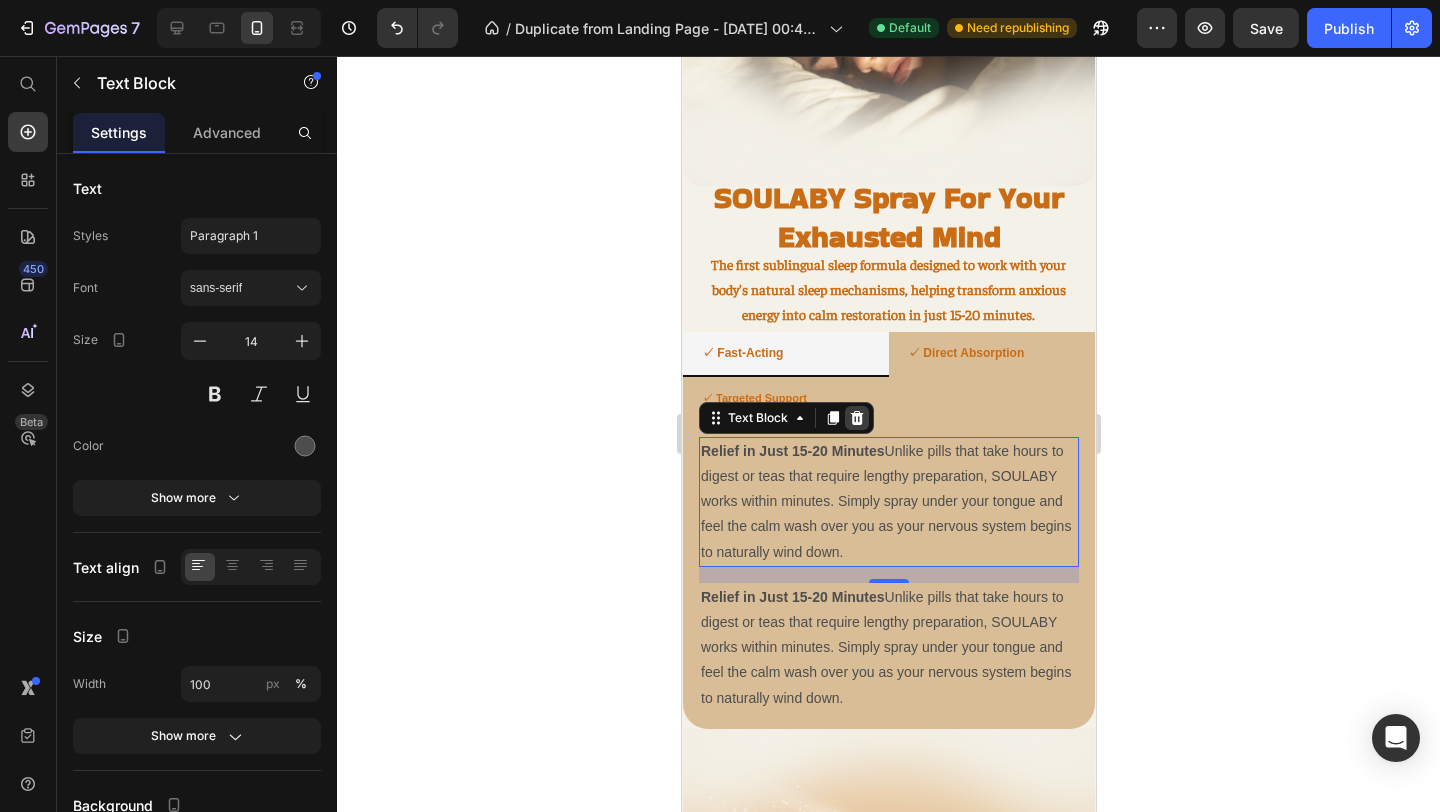 click 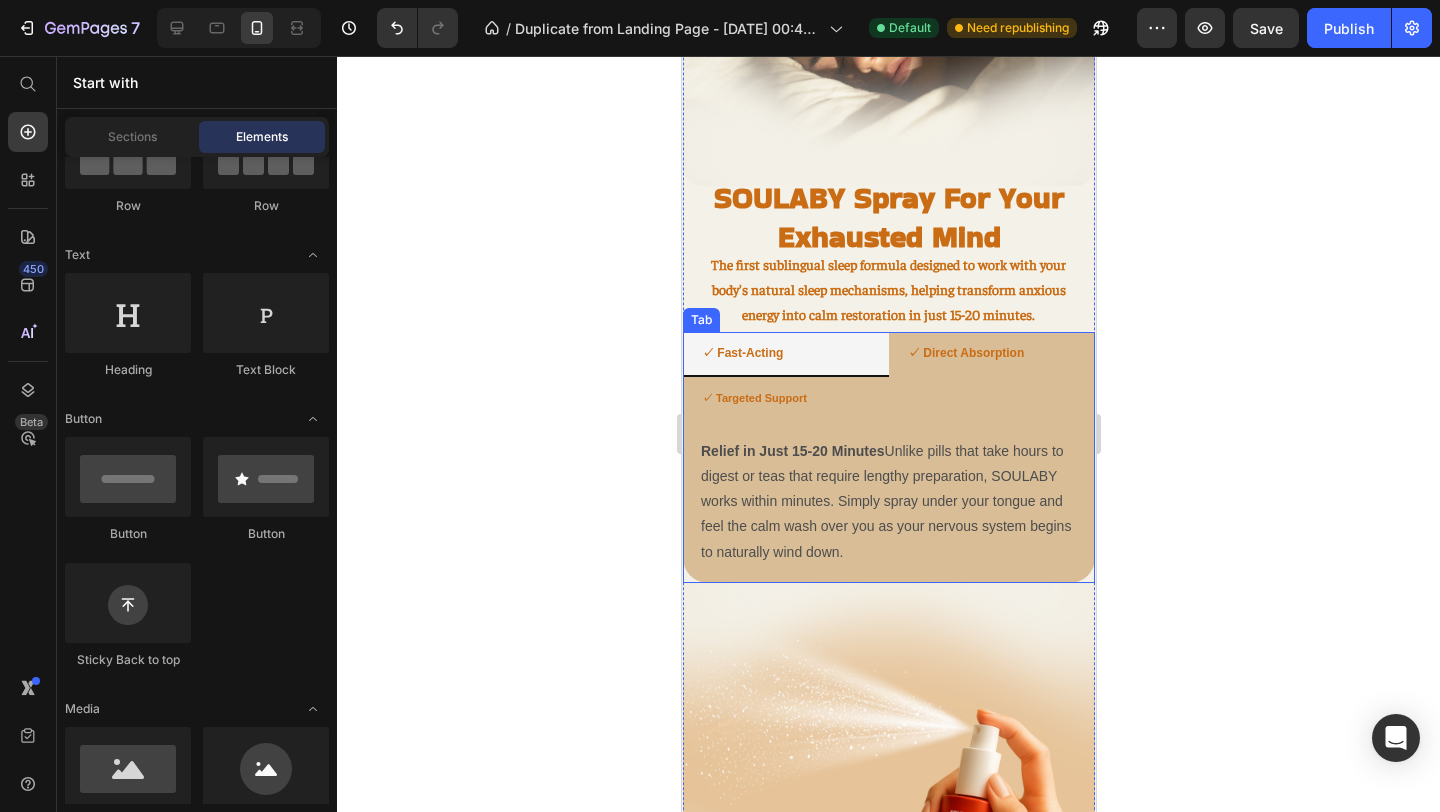 click on "✓ Direct Absorption" at bounding box center (965, 353) 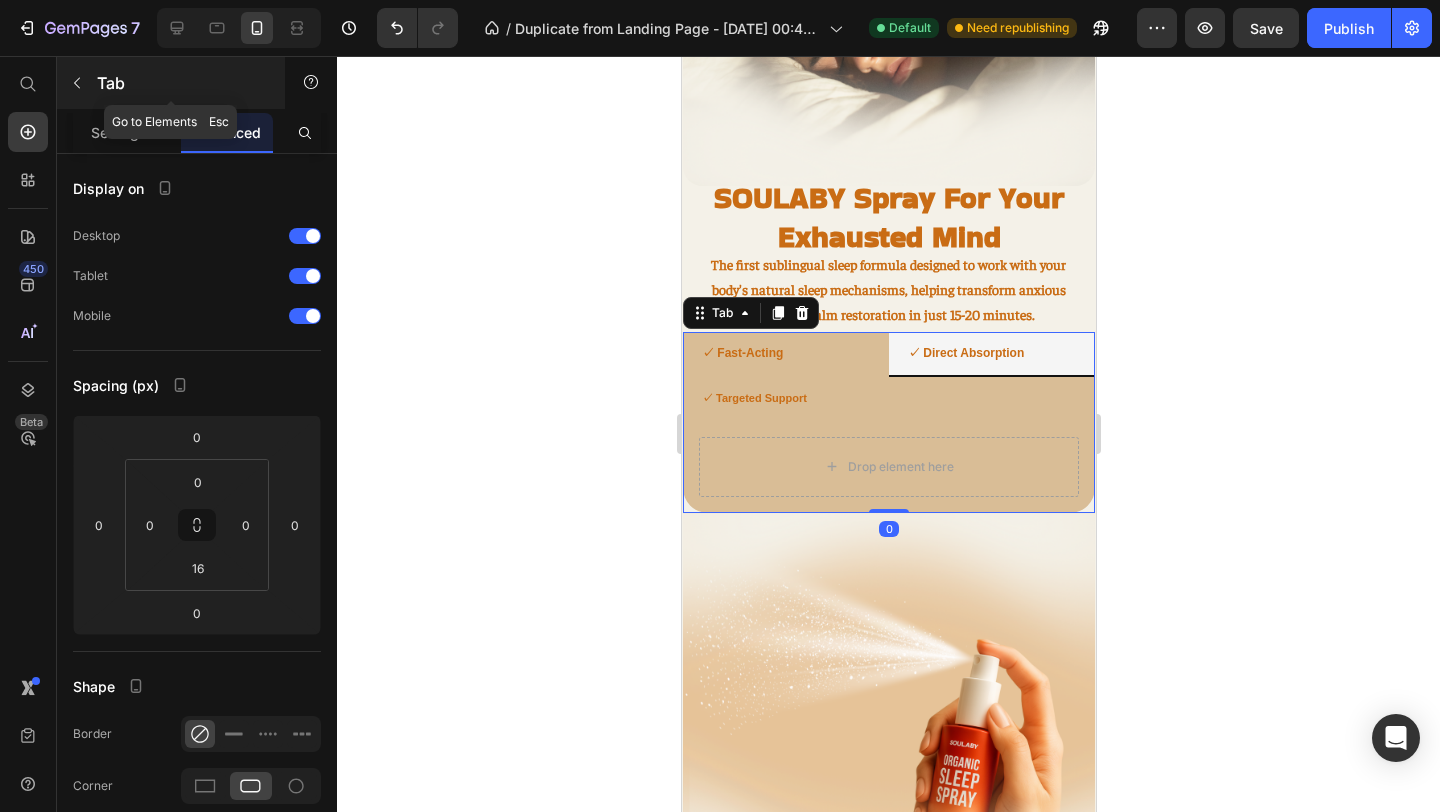 click 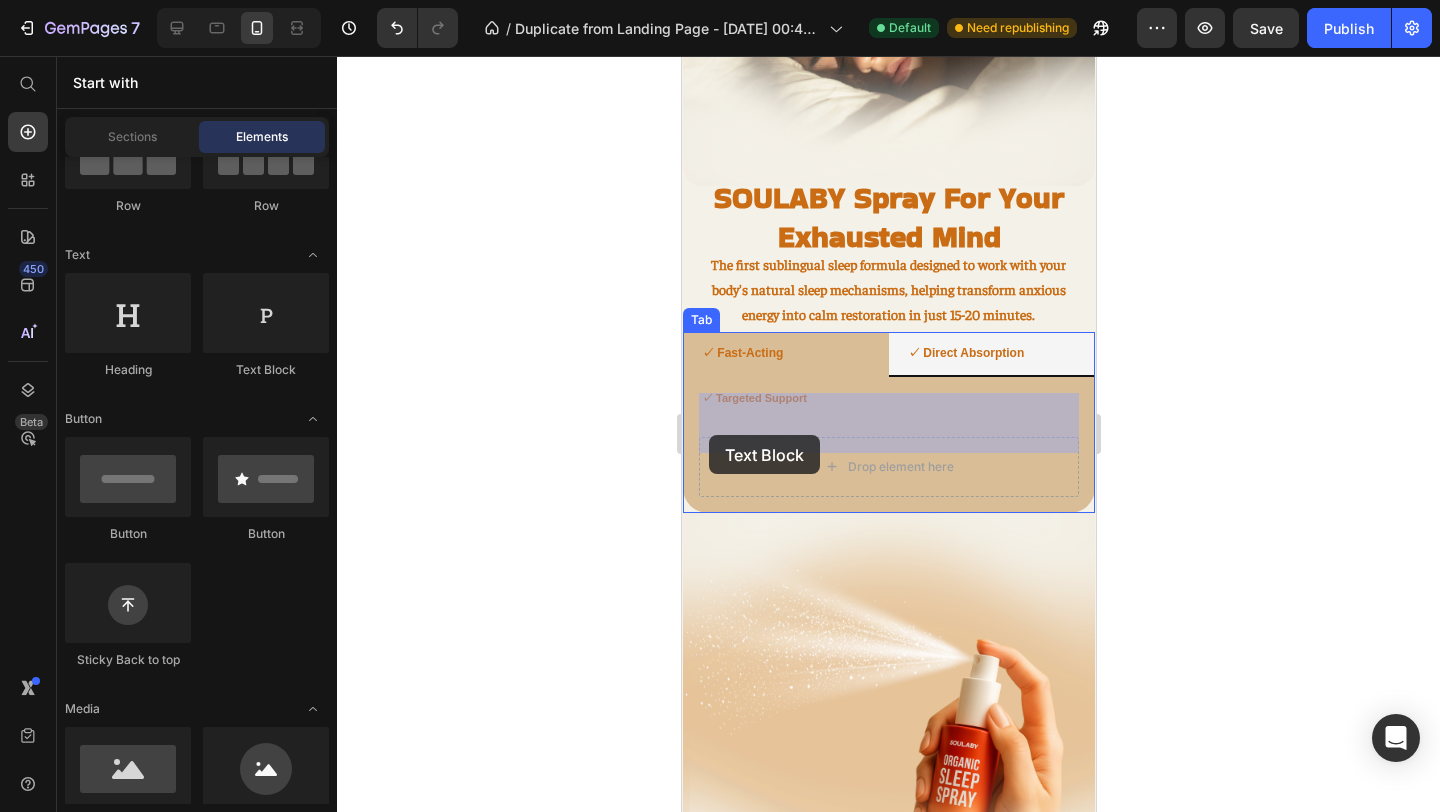 drag, startPoint x: 929, startPoint y: 380, endPoint x: 789, endPoint y: 423, distance: 146.45477 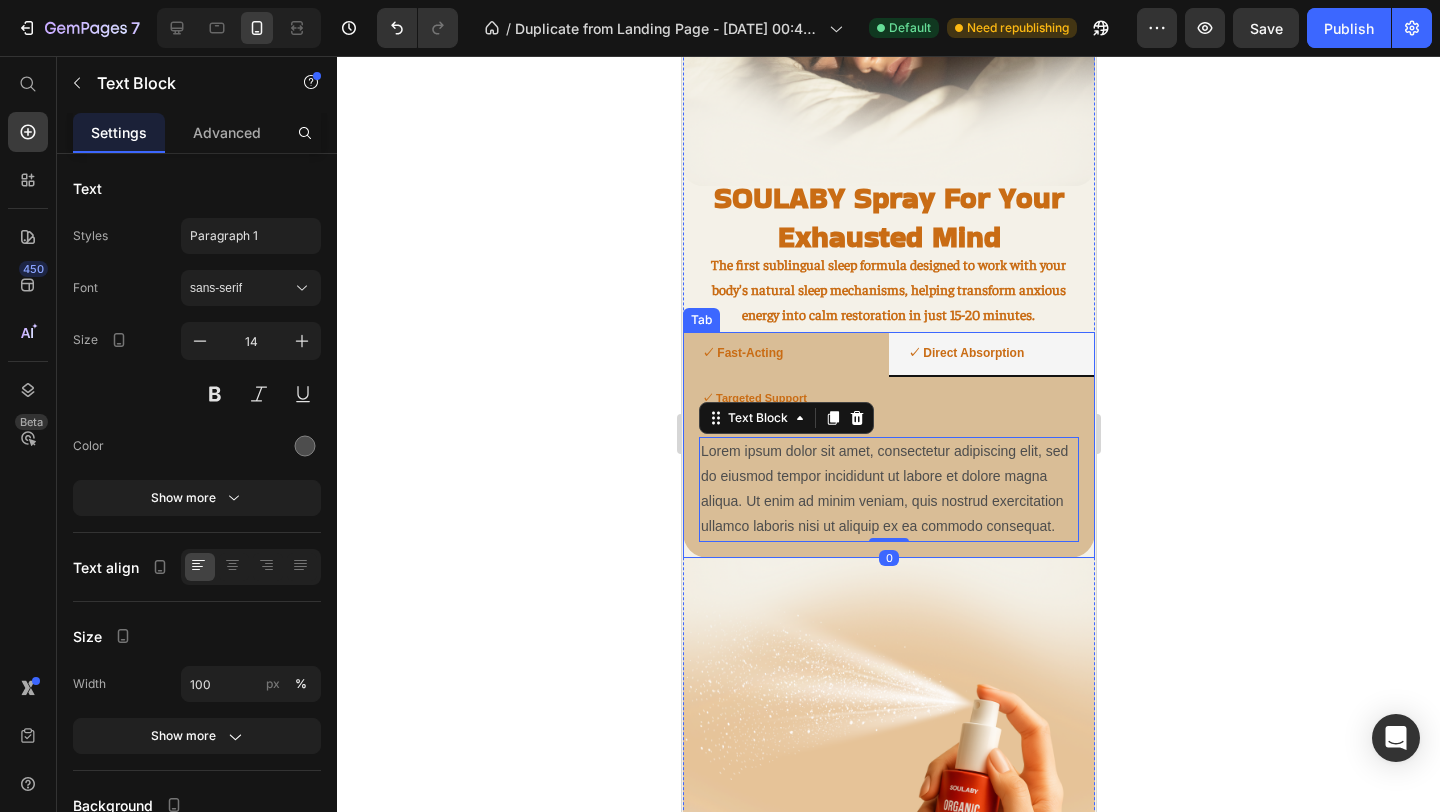 click on "✓ Targeted Support" at bounding box center [753, 398] 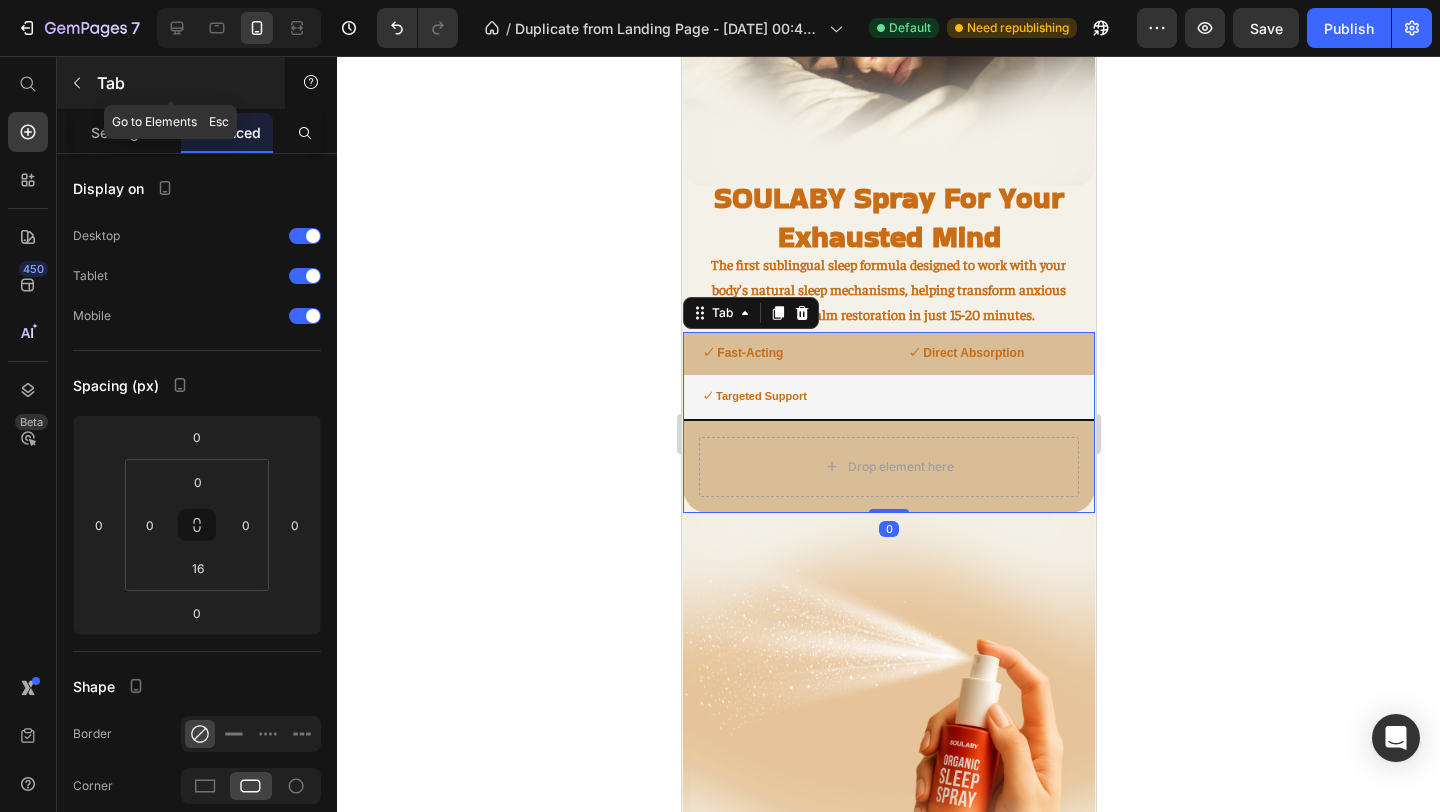 click at bounding box center [77, 83] 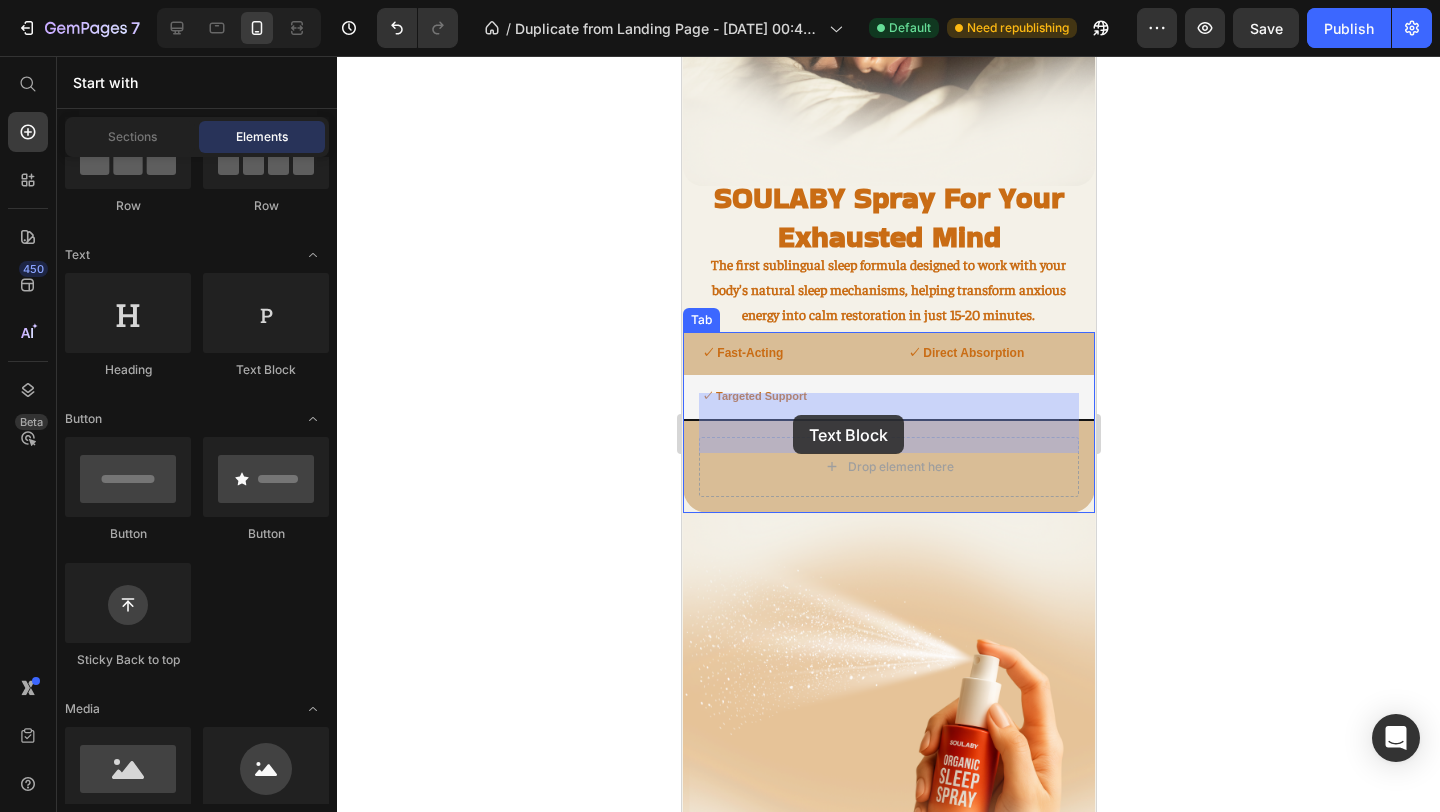 drag, startPoint x: 942, startPoint y: 386, endPoint x: 794, endPoint y: 415, distance: 150.81445 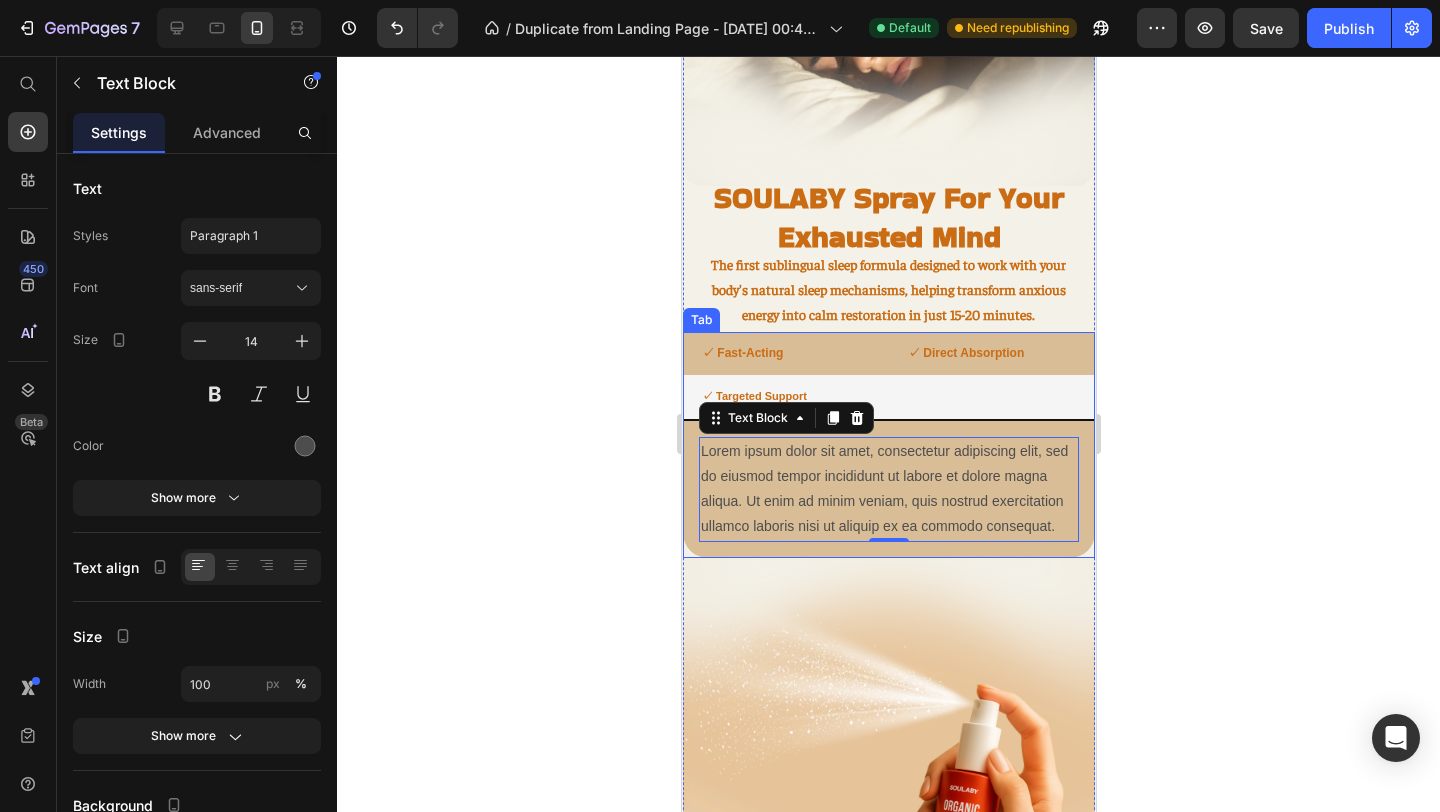 click on "✓ Direct Absorption" at bounding box center (965, 353) 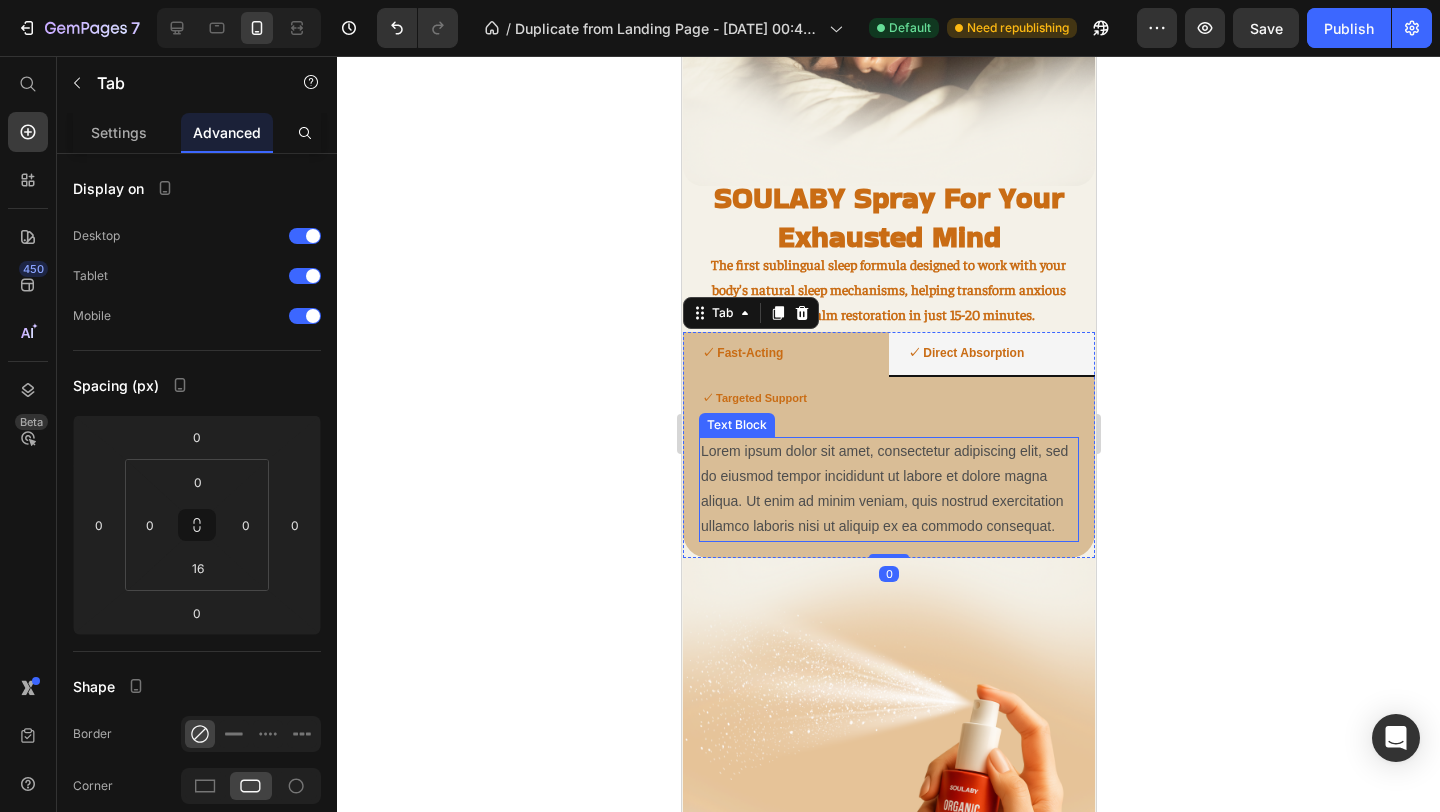 click on "Lorem ipsum dolor sit amet, consectetur adipiscing elit, sed do eiusmod tempor incididunt ut labore et dolore magna aliqua. Ut enim ad minim veniam, quis nostrud exercitation ullamco laboris nisi ut aliquip ex ea commodo consequat." at bounding box center (888, 489) 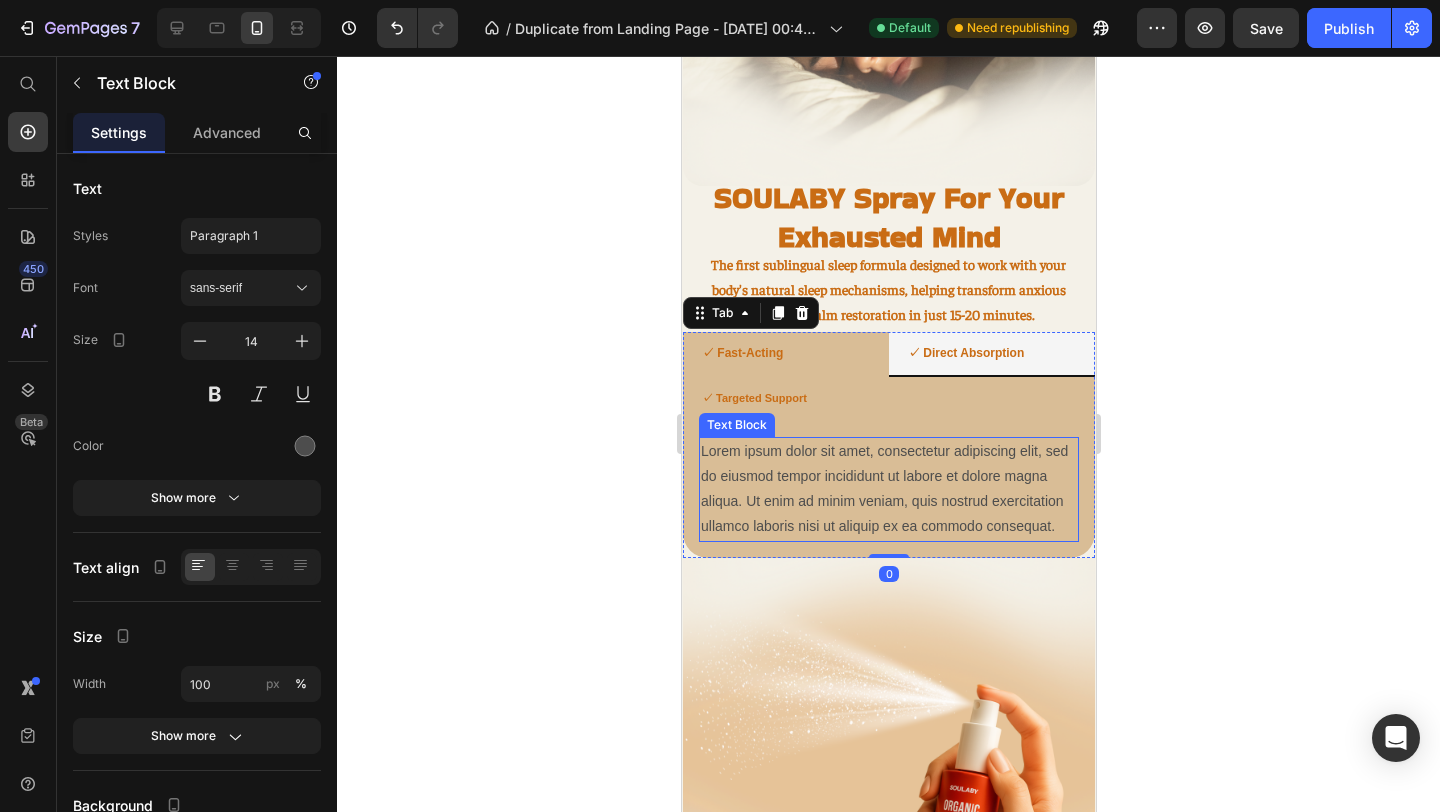 click on "Lorem ipsum dolor sit amet, consectetur adipiscing elit, sed do eiusmod tempor incididunt ut labore et dolore magna aliqua. Ut enim ad minim veniam, quis nostrud exercitation ullamco laboris nisi ut aliquip ex ea commodo consequat." at bounding box center (888, 489) 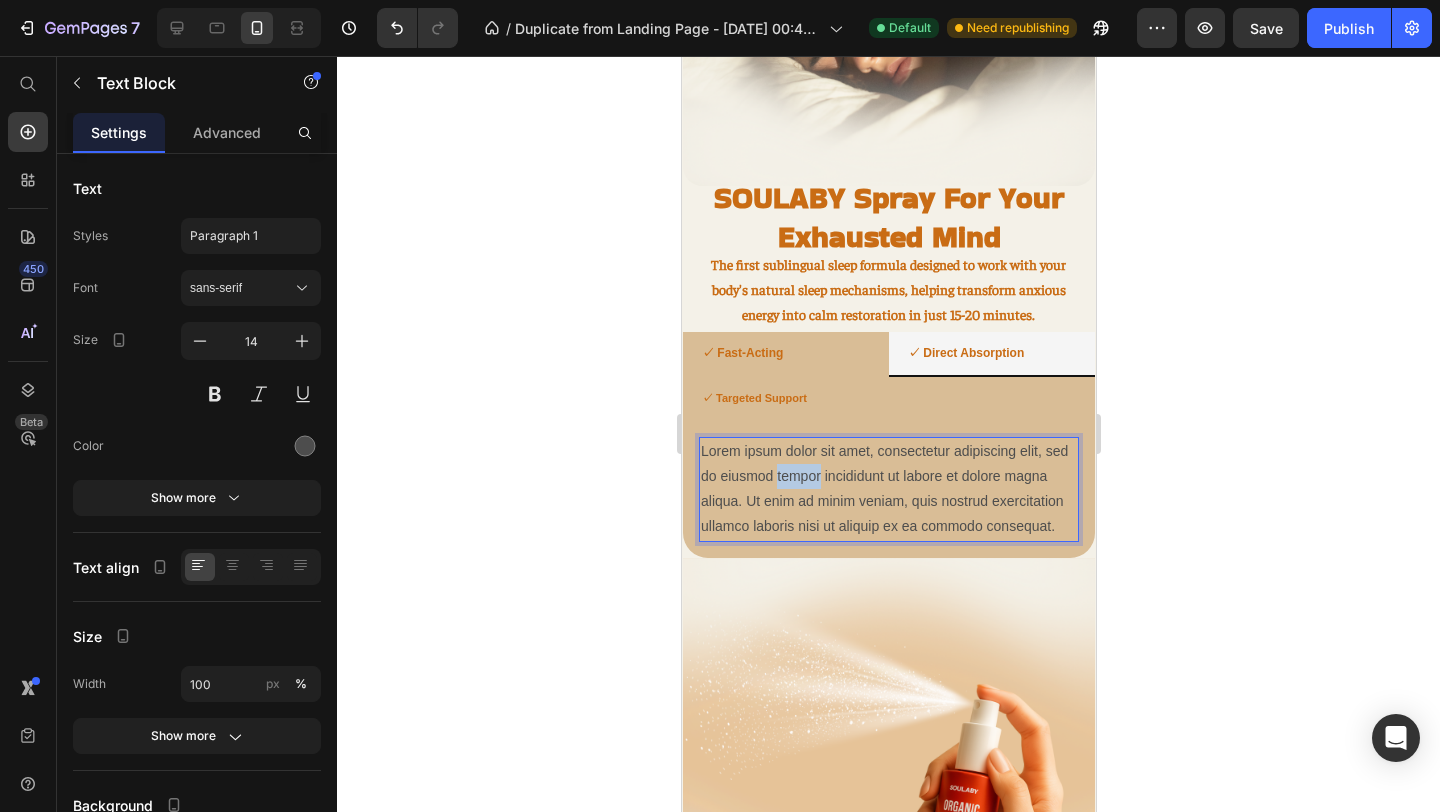 click on "Lorem ipsum dolor sit amet, consectetur adipiscing elit, sed do eiusmod tempor incididunt ut labore et dolore magna aliqua. Ut enim ad minim veniam, quis nostrud exercitation ullamco laboris nisi ut aliquip ex ea commodo consequat." at bounding box center (888, 489) 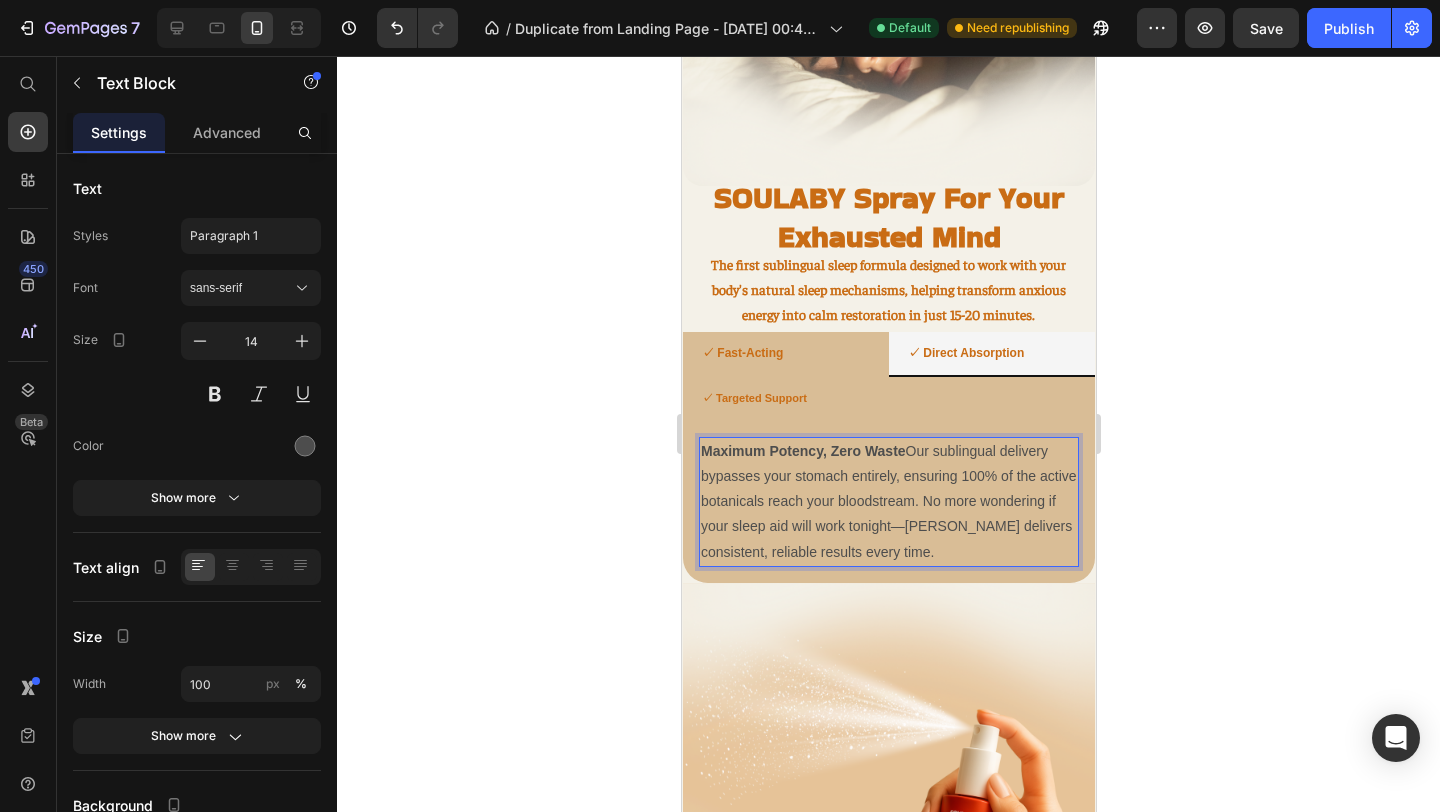 click 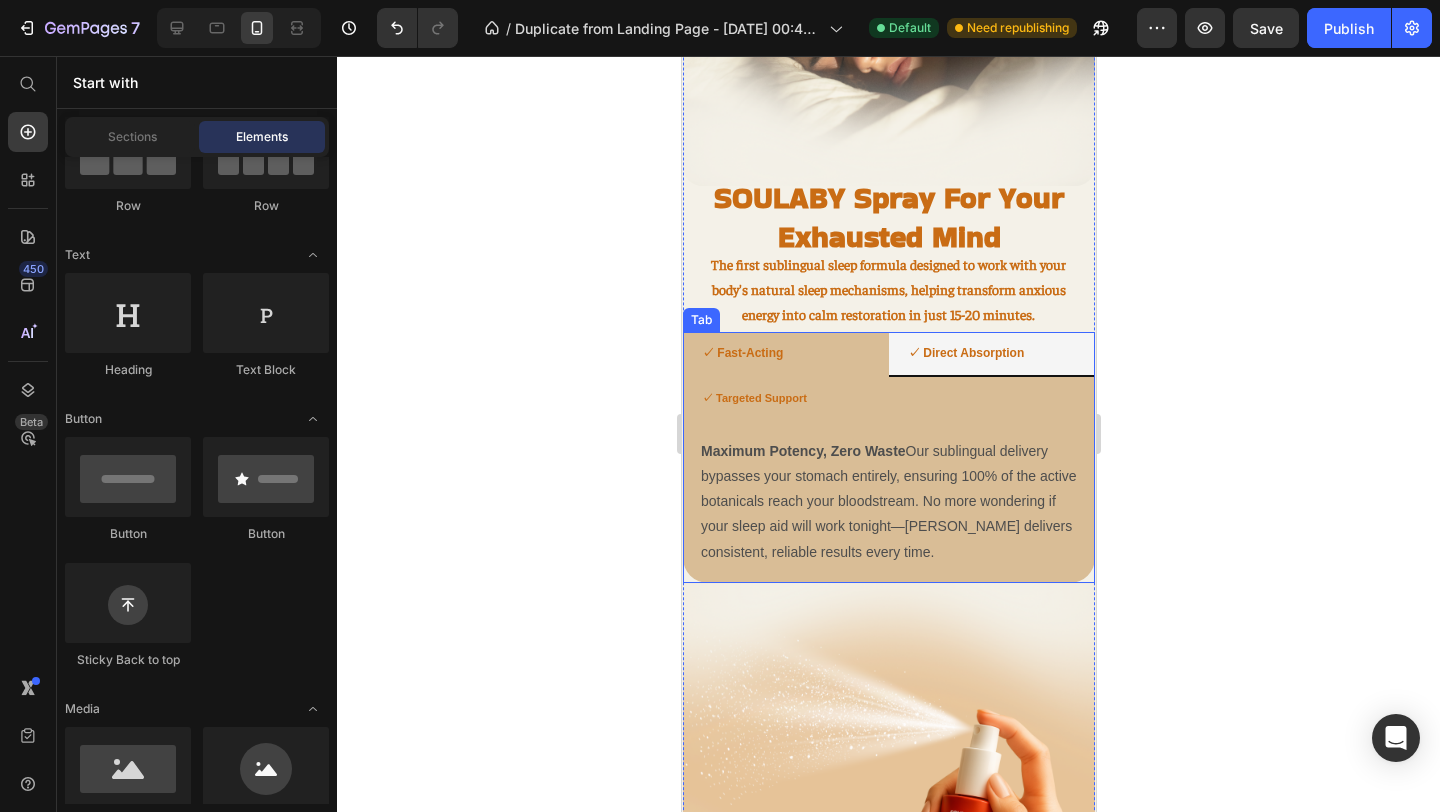 click on "✓ Targeted Support" at bounding box center (753, 398) 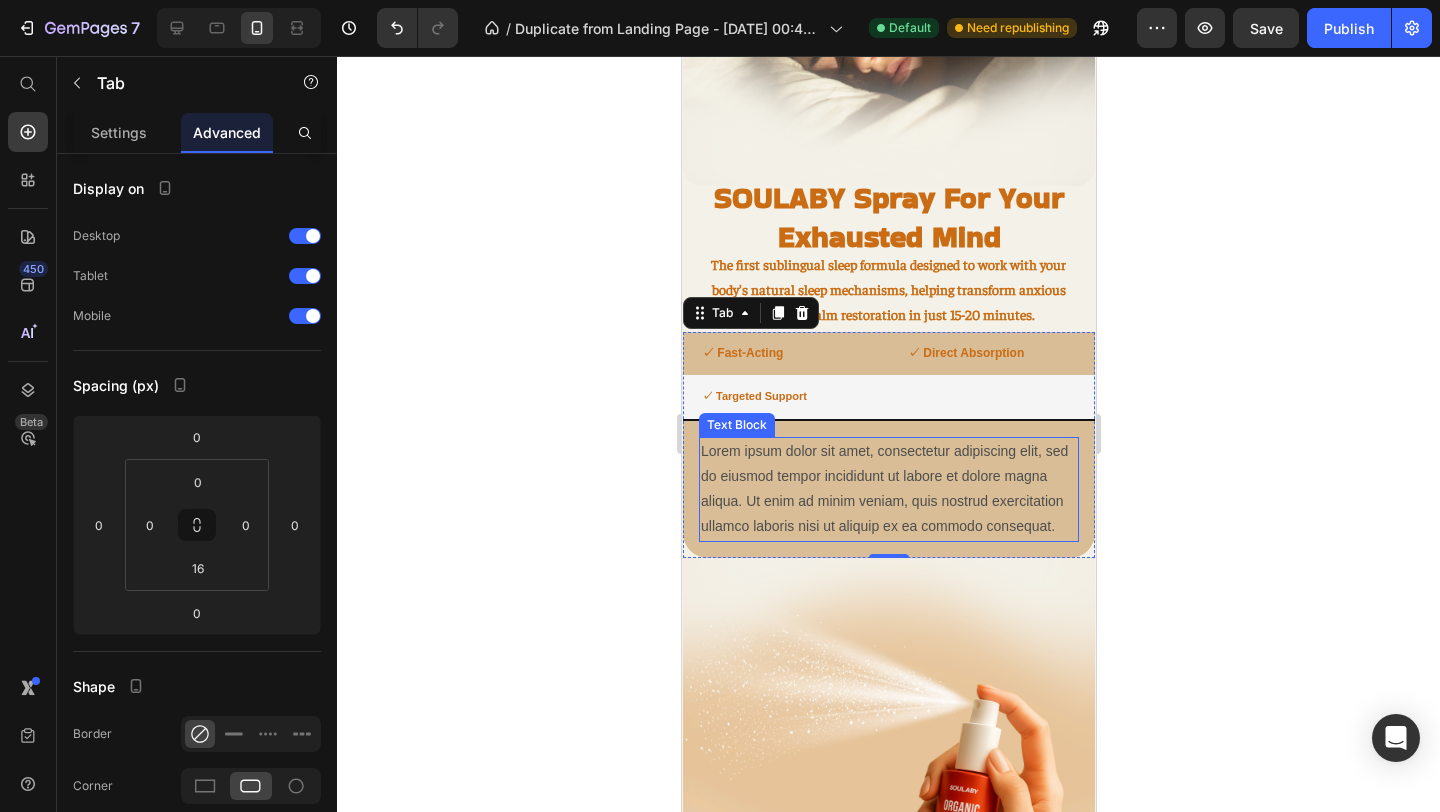 click on "Lorem ipsum dolor sit amet, consectetur adipiscing elit, sed do eiusmod tempor incididunt ut labore et dolore magna aliqua. Ut enim ad minim veniam, quis nostrud exercitation ullamco laboris nisi ut aliquip ex ea commodo consequat." at bounding box center [888, 489] 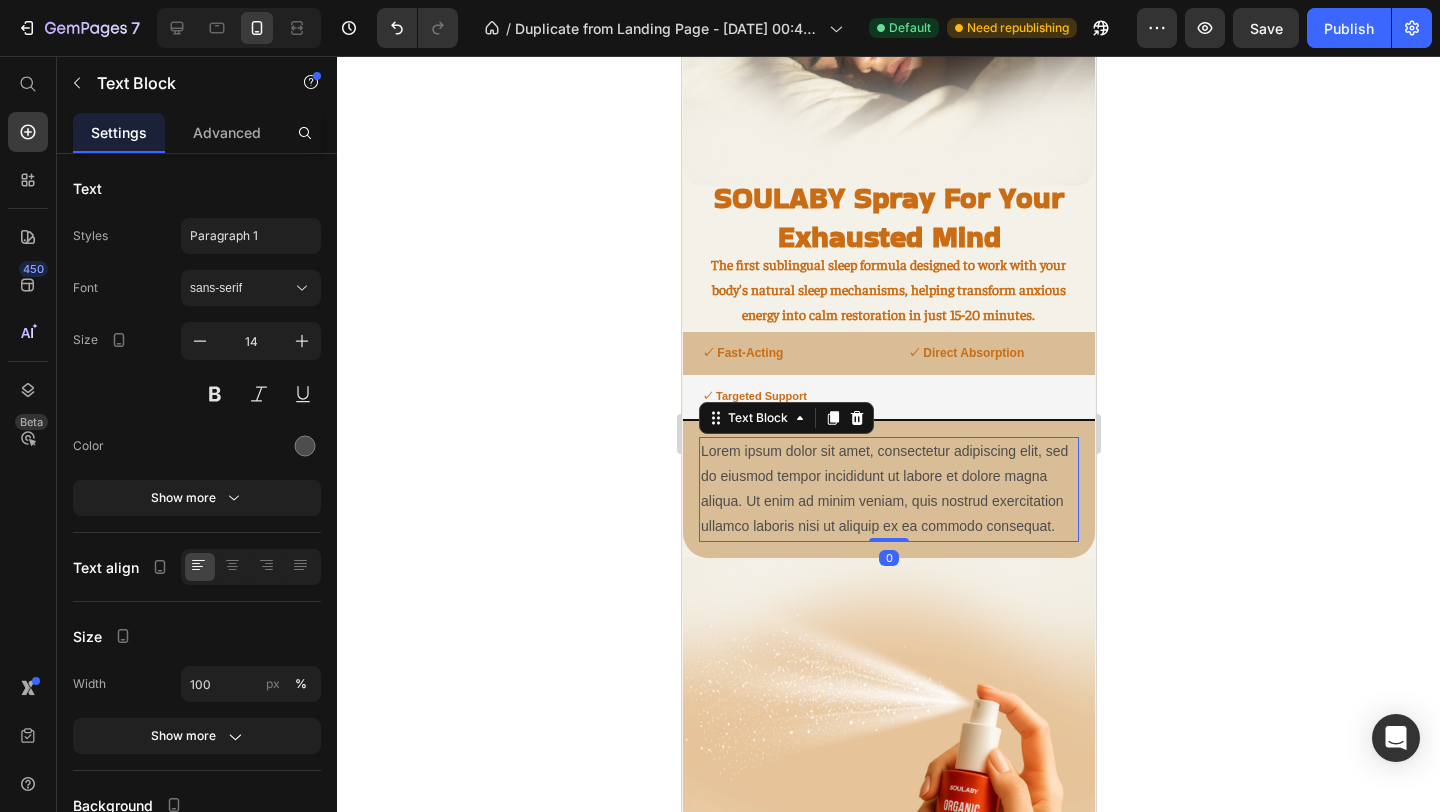 click on "Lorem ipsum dolor sit amet, consectetur adipiscing elit, sed do eiusmod tempor incididunt ut labore et dolore magna aliqua. Ut enim ad minim veniam, quis nostrud exercitation ullamco laboris nisi ut aliquip ex ea commodo consequat." at bounding box center [888, 489] 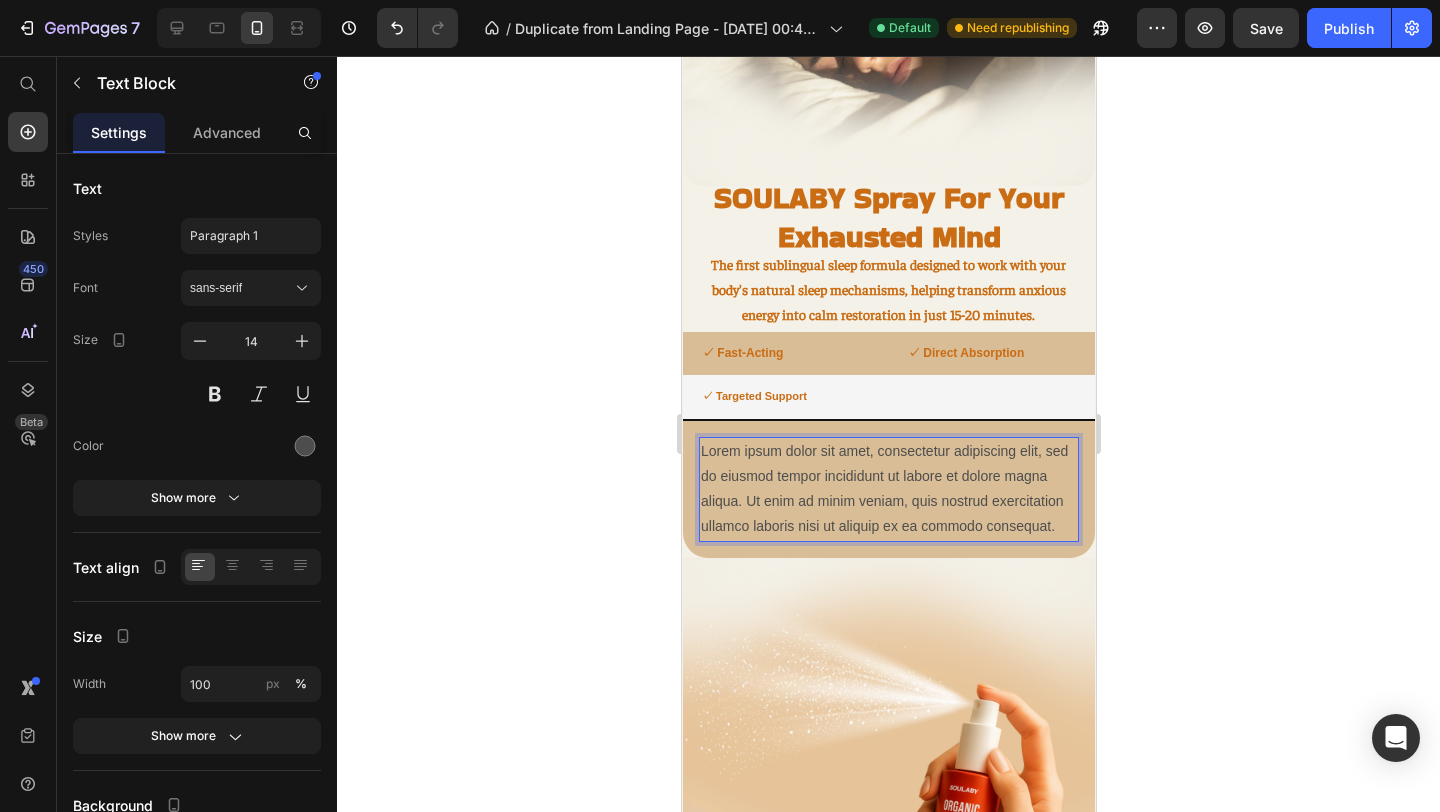 click on "Lorem ipsum dolor sit amet, consectetur adipiscing elit, sed do eiusmod tempor incididunt ut labore et dolore magna aliqua. Ut enim ad minim veniam, quis nostrud exercitation ullamco laboris nisi ut aliquip ex ea commodo consequat." at bounding box center (888, 489) 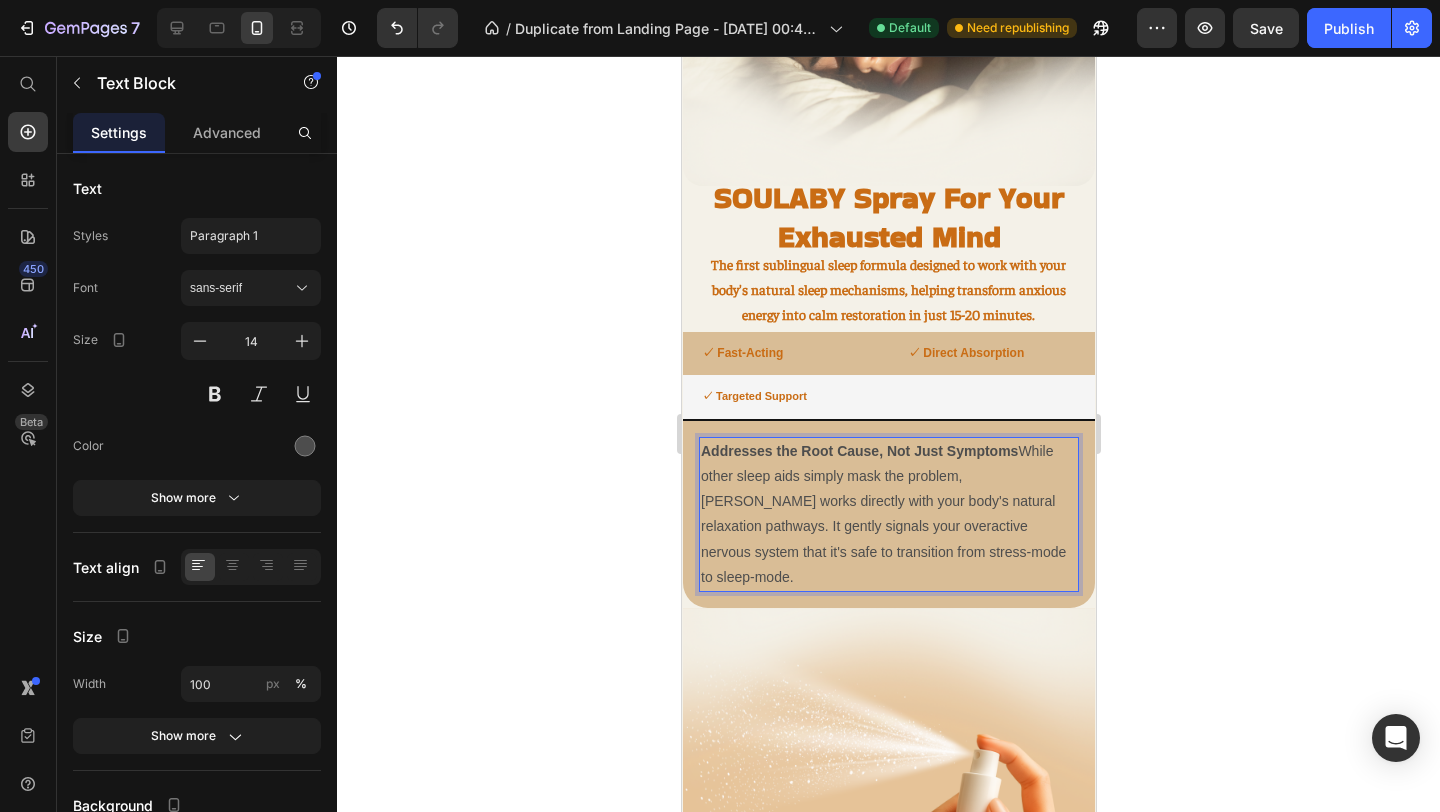 click 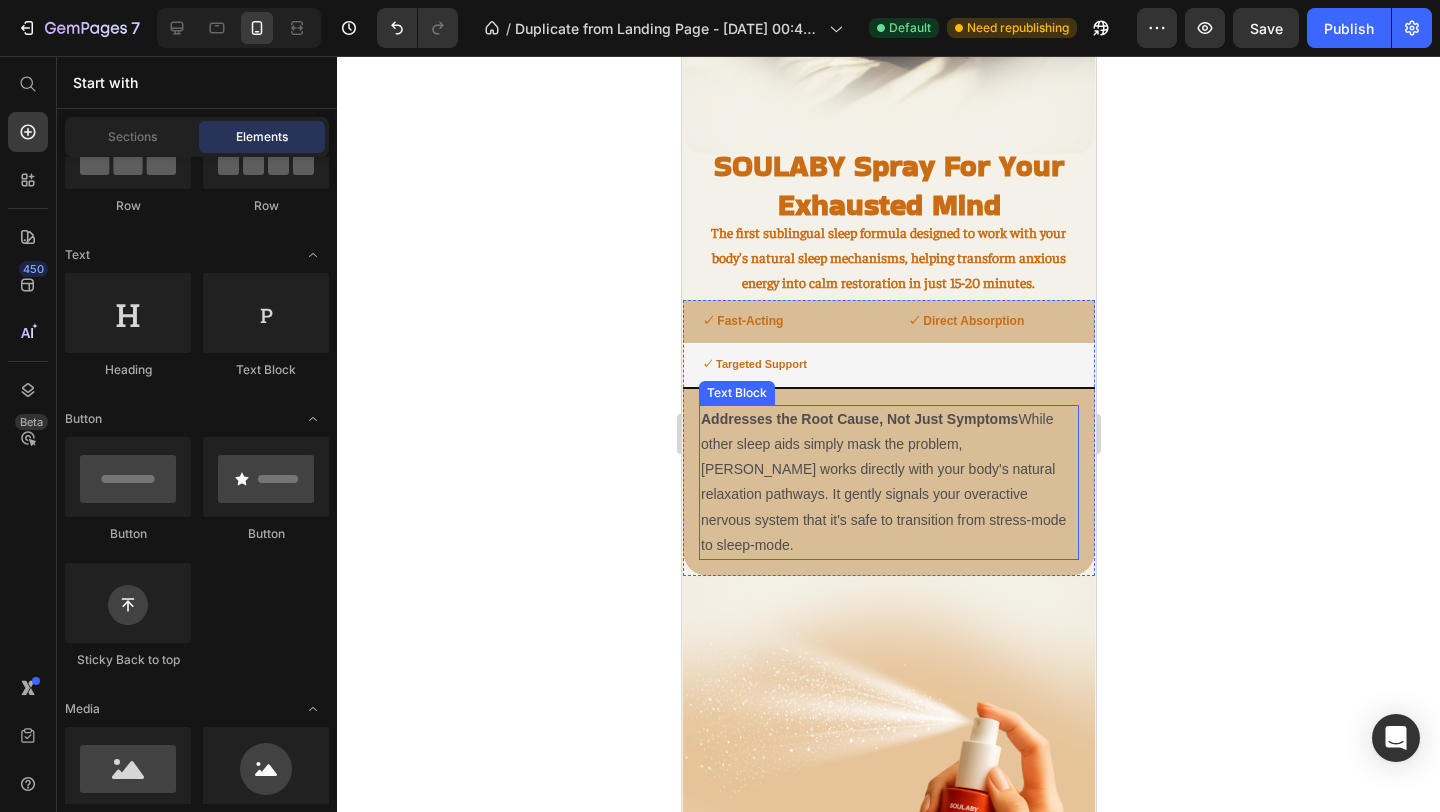scroll, scrollTop: 1693, scrollLeft: 0, axis: vertical 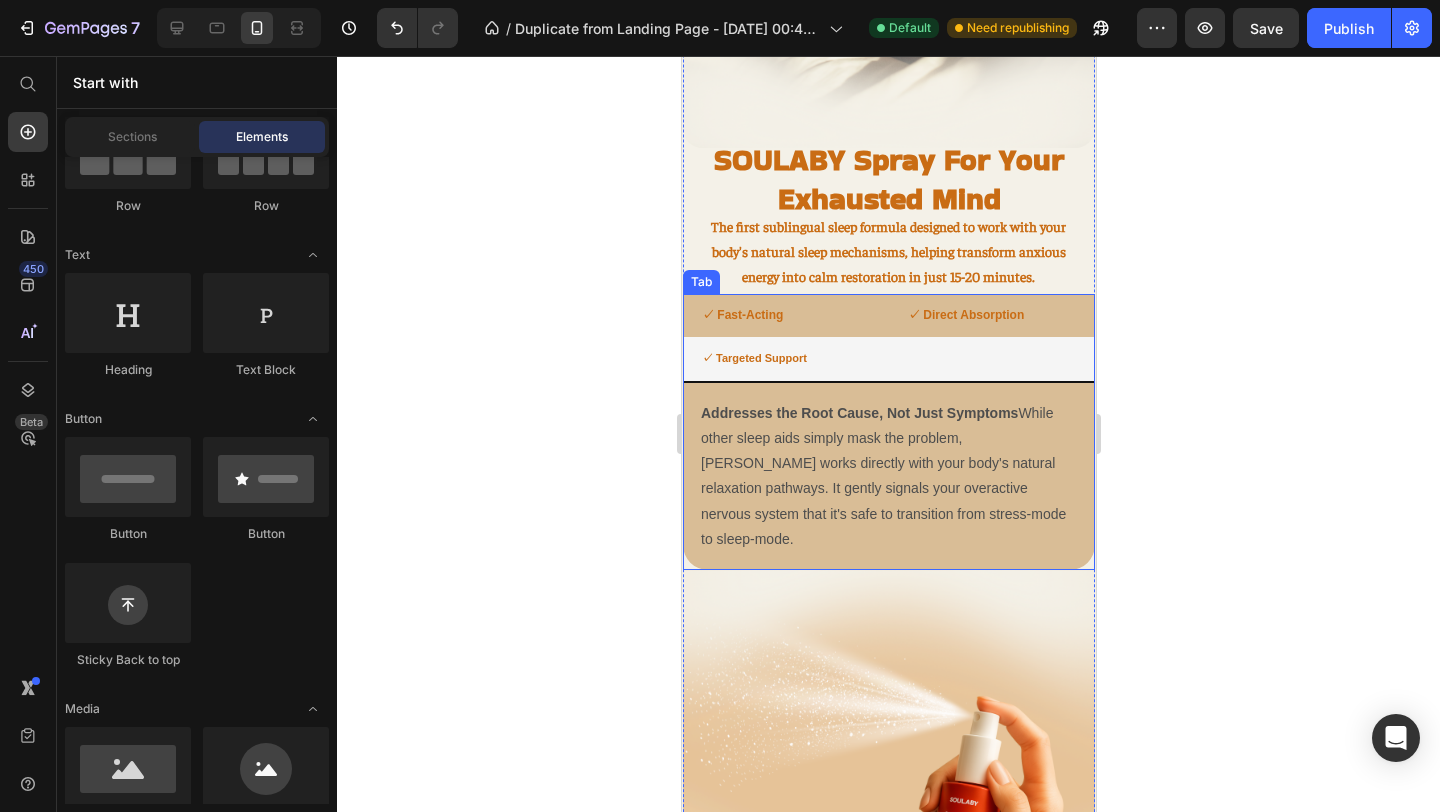 click on "✓ Direct Absorption" at bounding box center (965, 316) 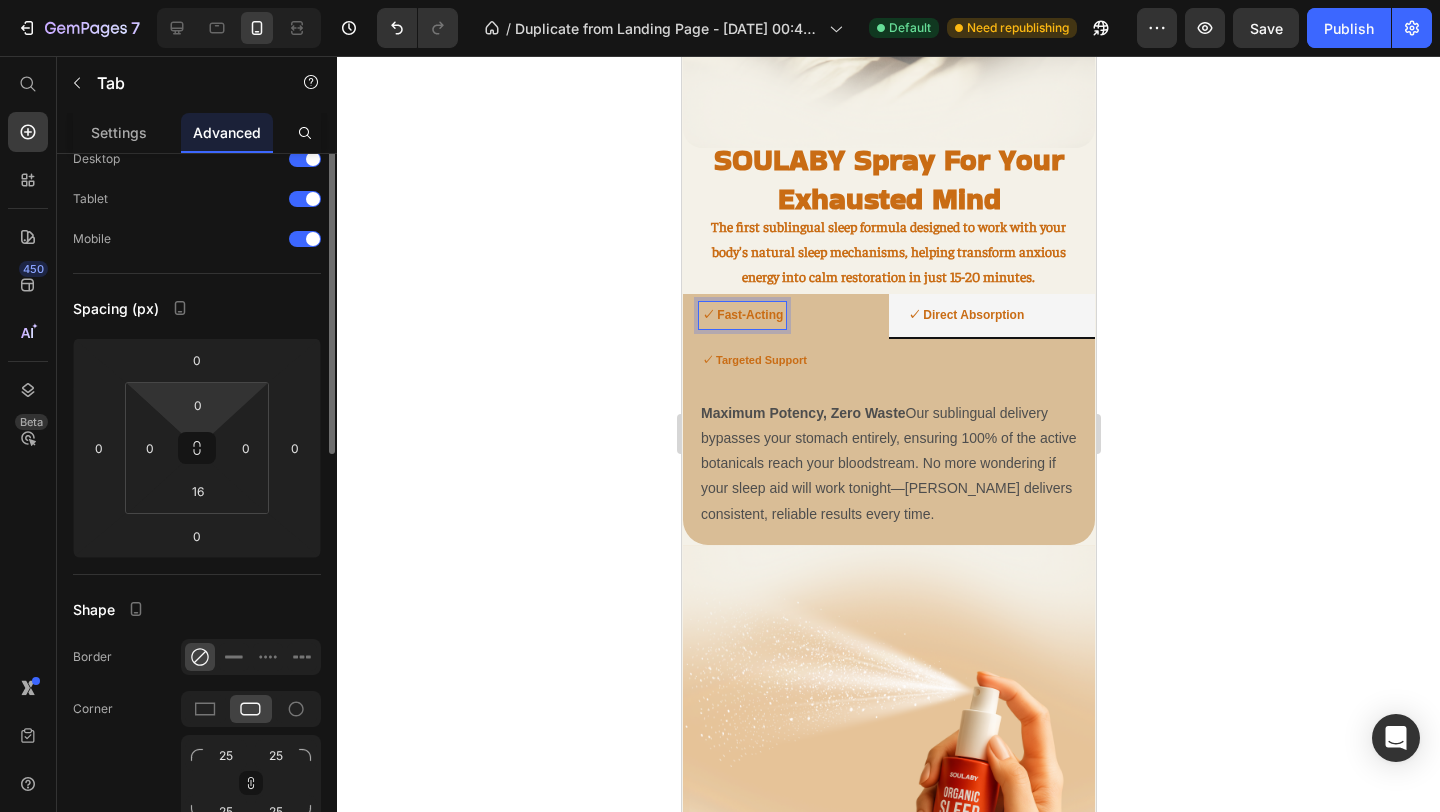 scroll, scrollTop: 40, scrollLeft: 0, axis: vertical 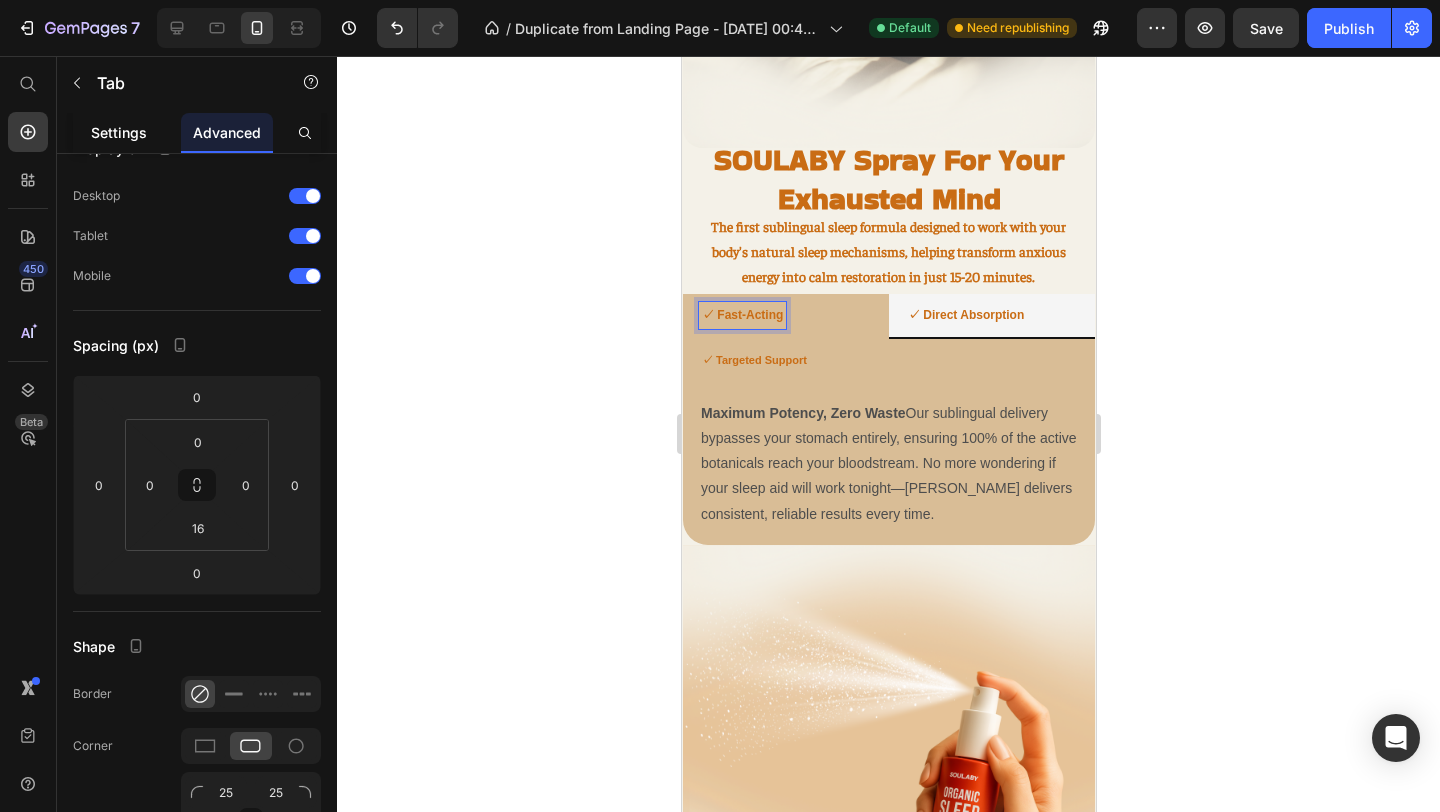 click on "Settings" at bounding box center [119, 132] 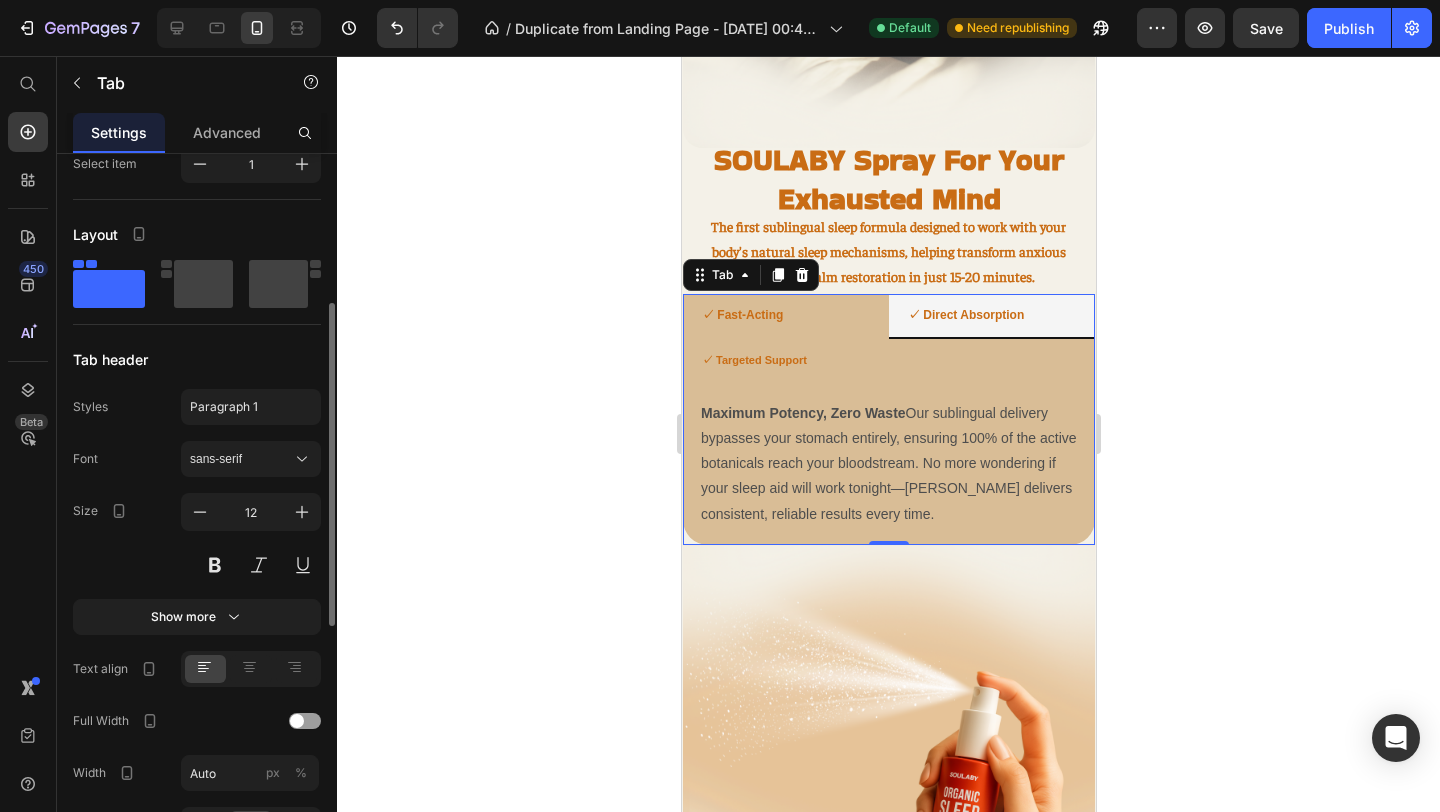 scroll, scrollTop: 399, scrollLeft: 0, axis: vertical 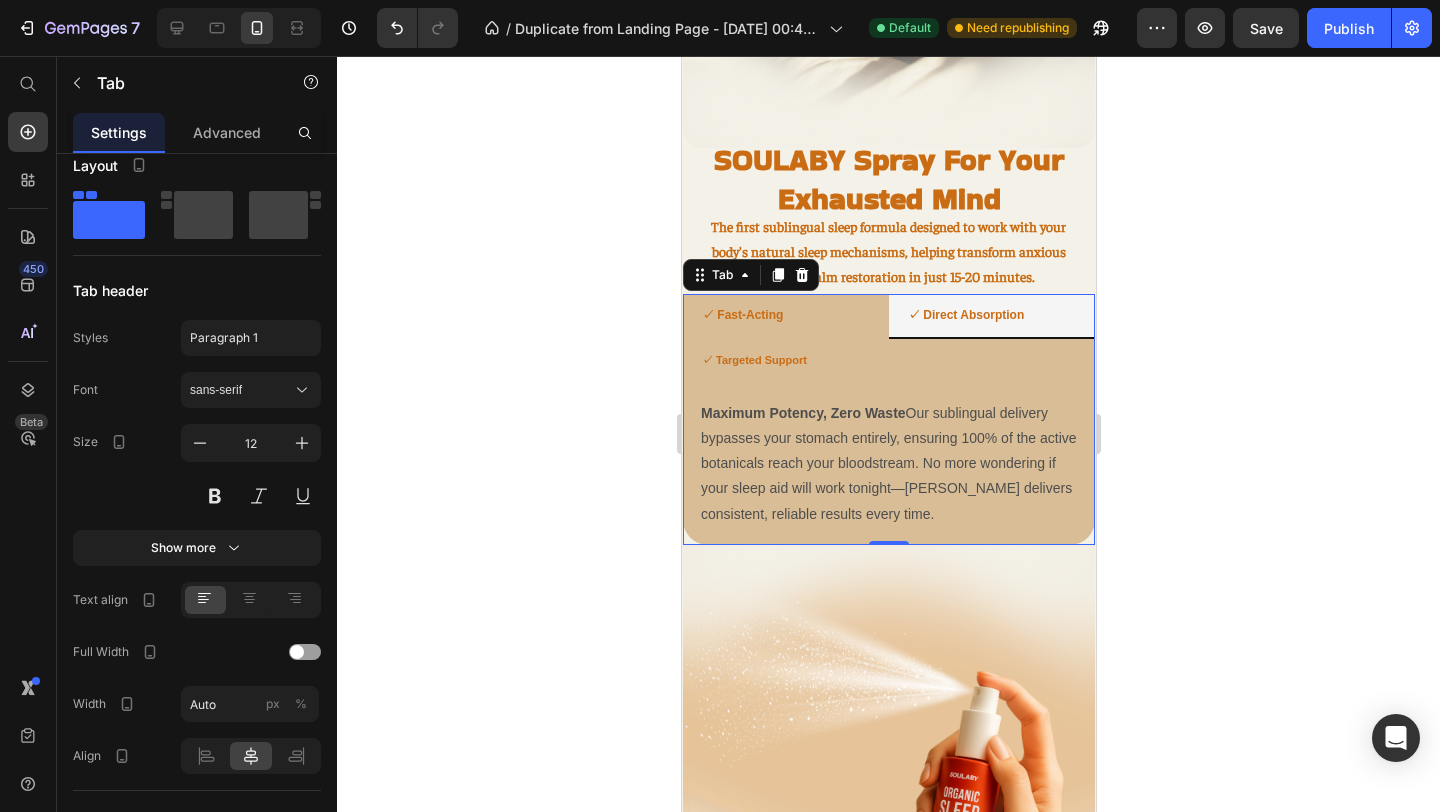 click on "Relief in Just 15-20 Minutes  Unlike pills that take hours to digest or teas that require lengthy preparation, SOULABY works within minutes. Simply spray under your tongue and feel the calm wash over you as your nervous system begins to naturally wind down. Text Block Maximum Potency, Zero Waste  Our sublingual delivery bypasses your stomach entirely, ensuring 100% of the active botanicals reach your bloodstream. No more wondering if your sleep aid will work tonight—SOULABY delivers consistent, reliable results every time. Text Block Addresses the Root Cause, Not Just Symptoms  While other sleep aids simply mask the problem, SOULABY works directly with your body's natural relaxation pathways. It gently signals your overactive nervous system that it's safe to transition from stress-mode to sleep-mode. Text Block" at bounding box center [888, 456] 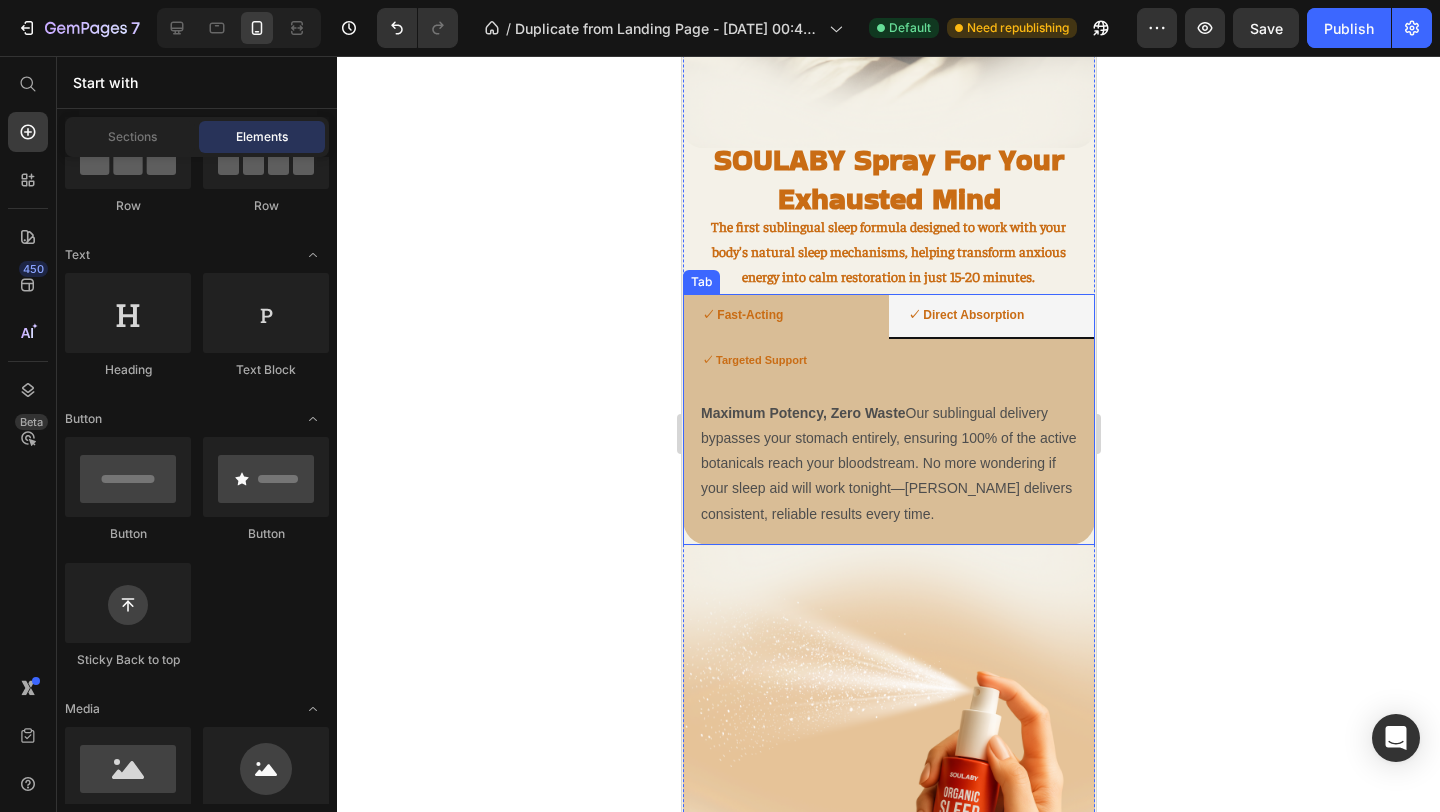 click on "✓ Fast-Acting" at bounding box center [785, 317] 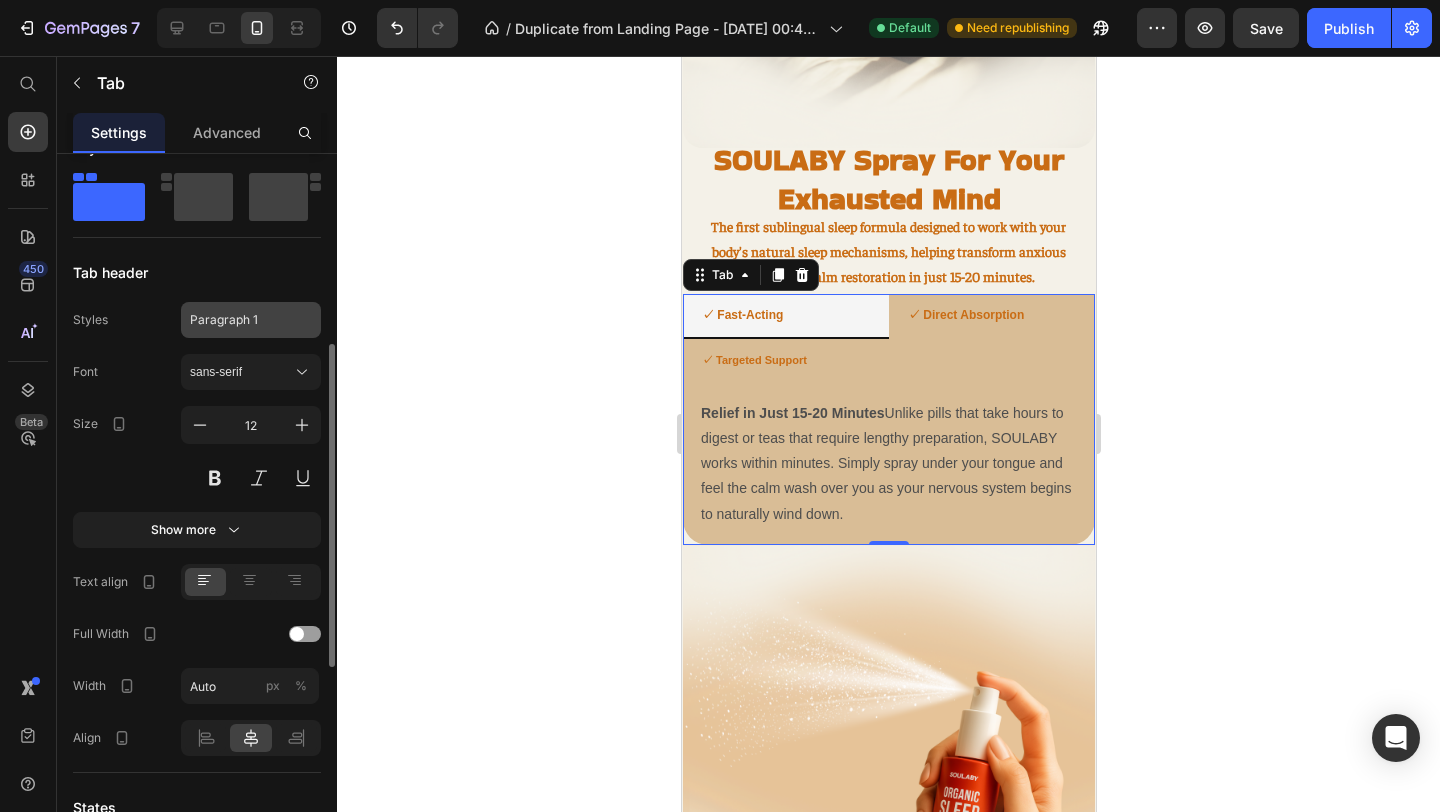 scroll, scrollTop: 418, scrollLeft: 0, axis: vertical 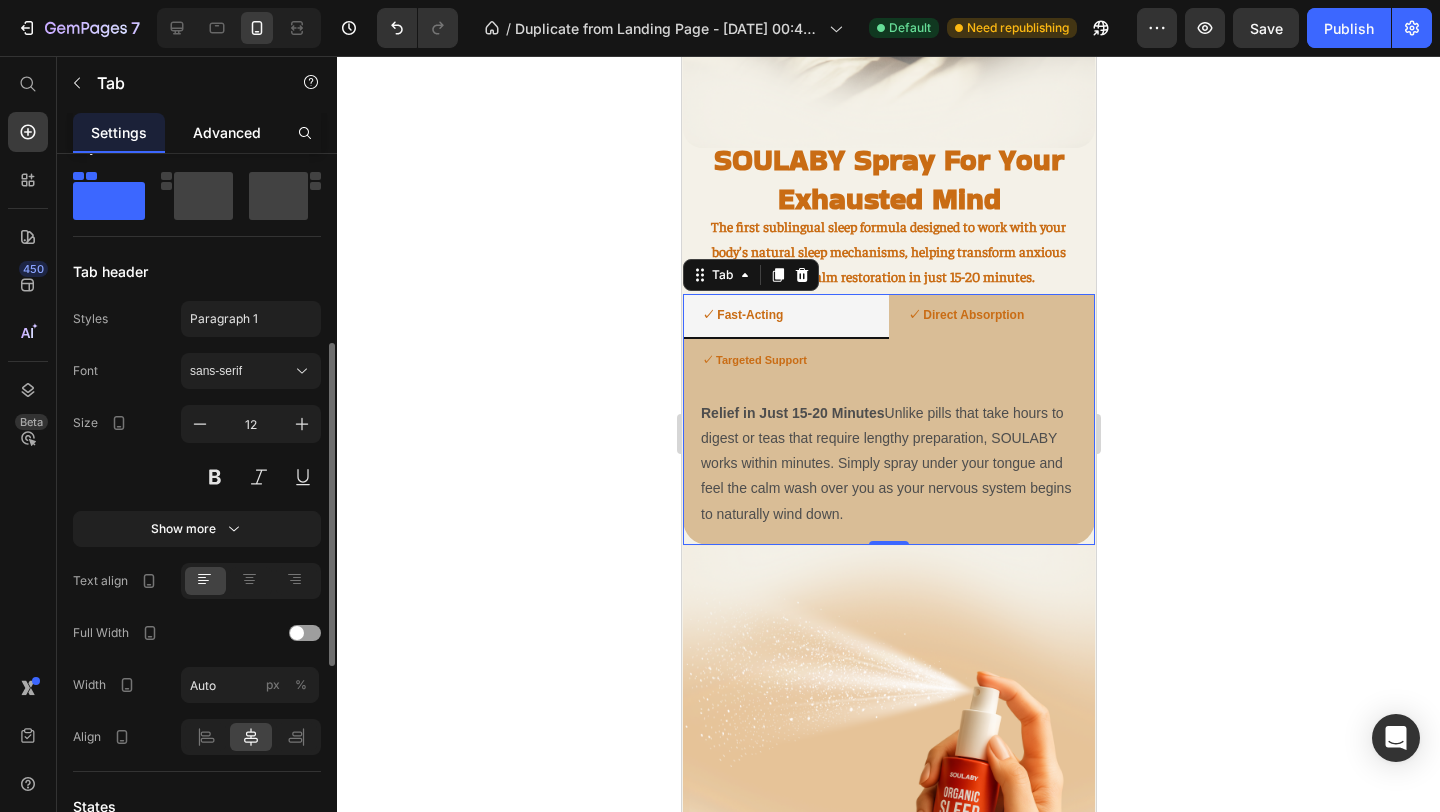click on "Advanced" at bounding box center (227, 132) 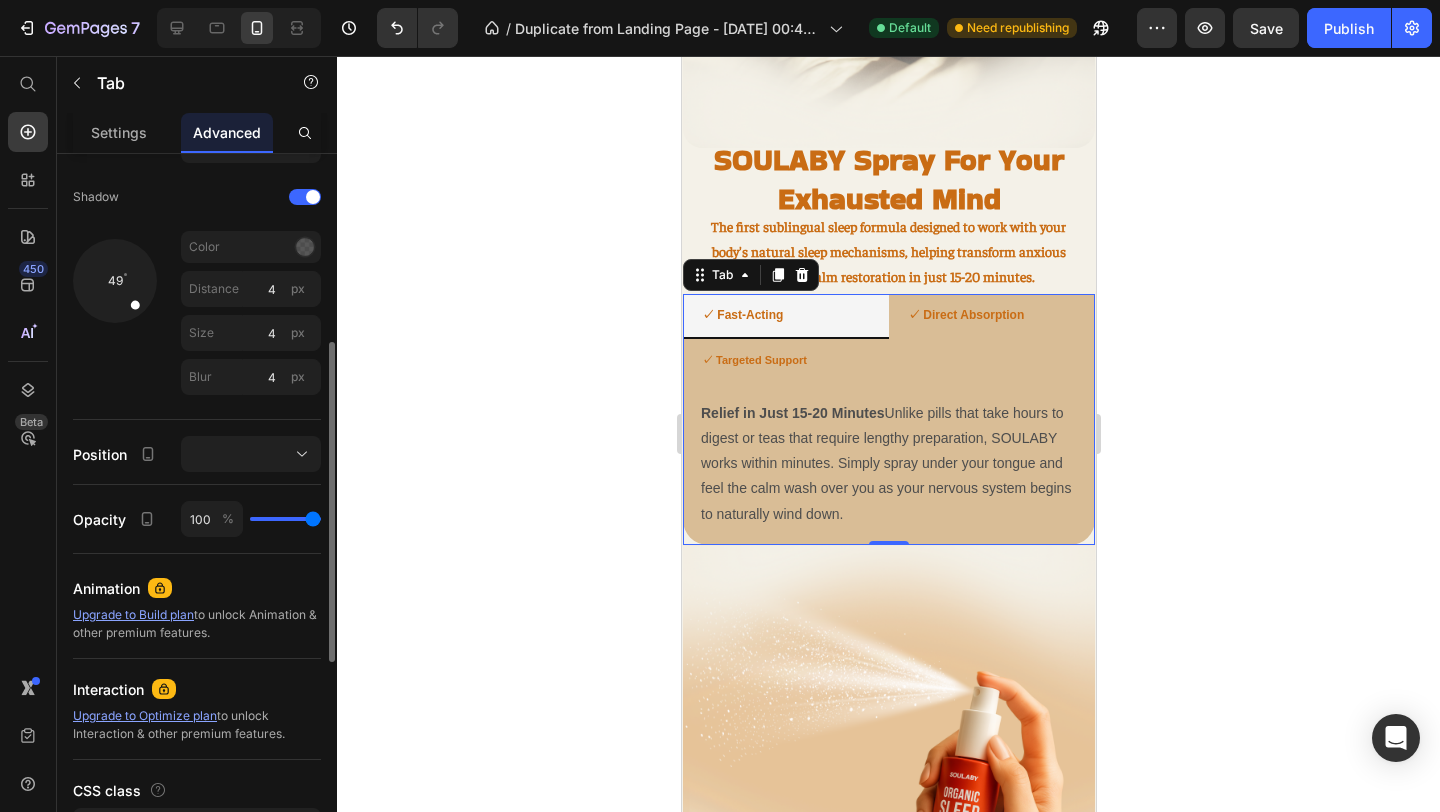 scroll, scrollTop: 784, scrollLeft: 0, axis: vertical 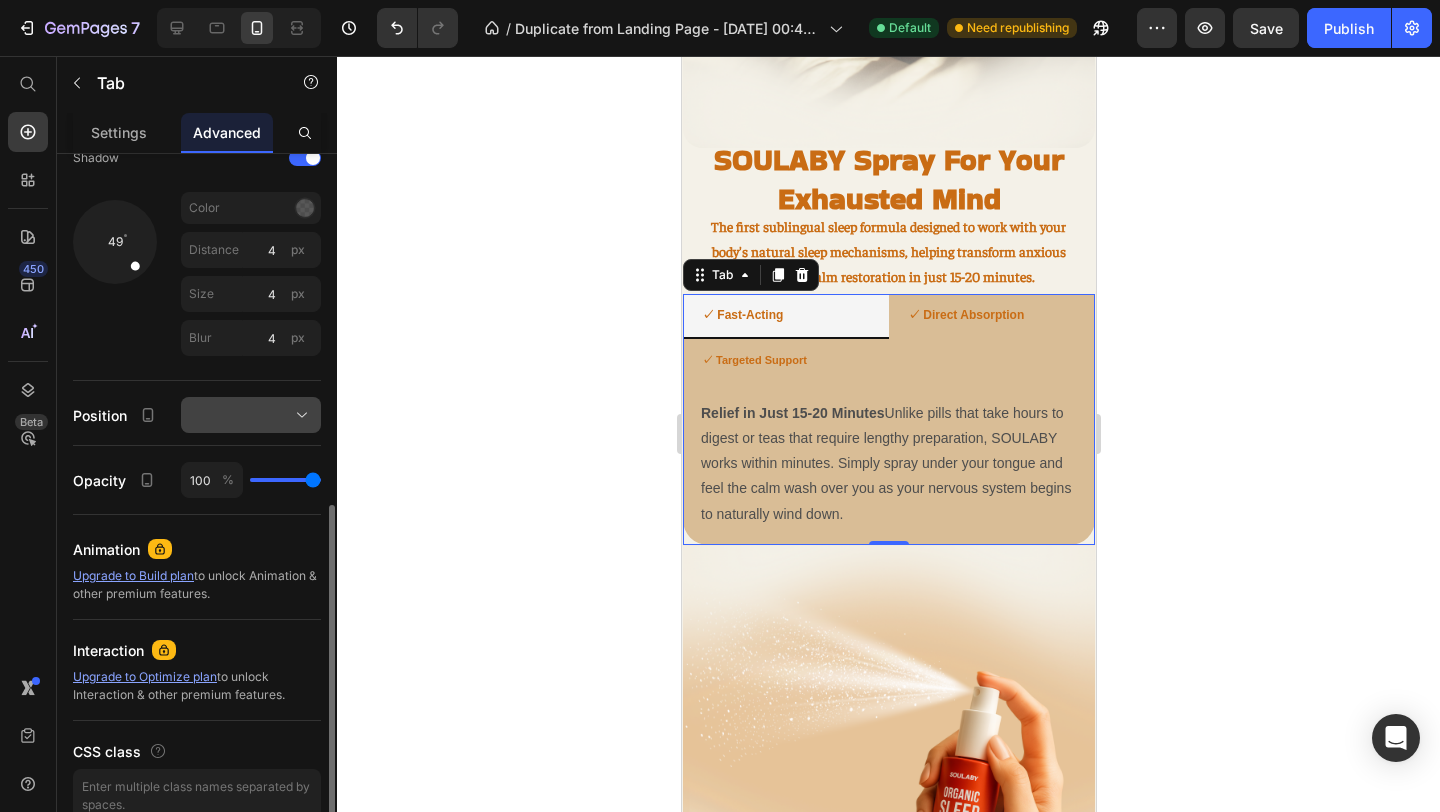 click at bounding box center [251, 415] 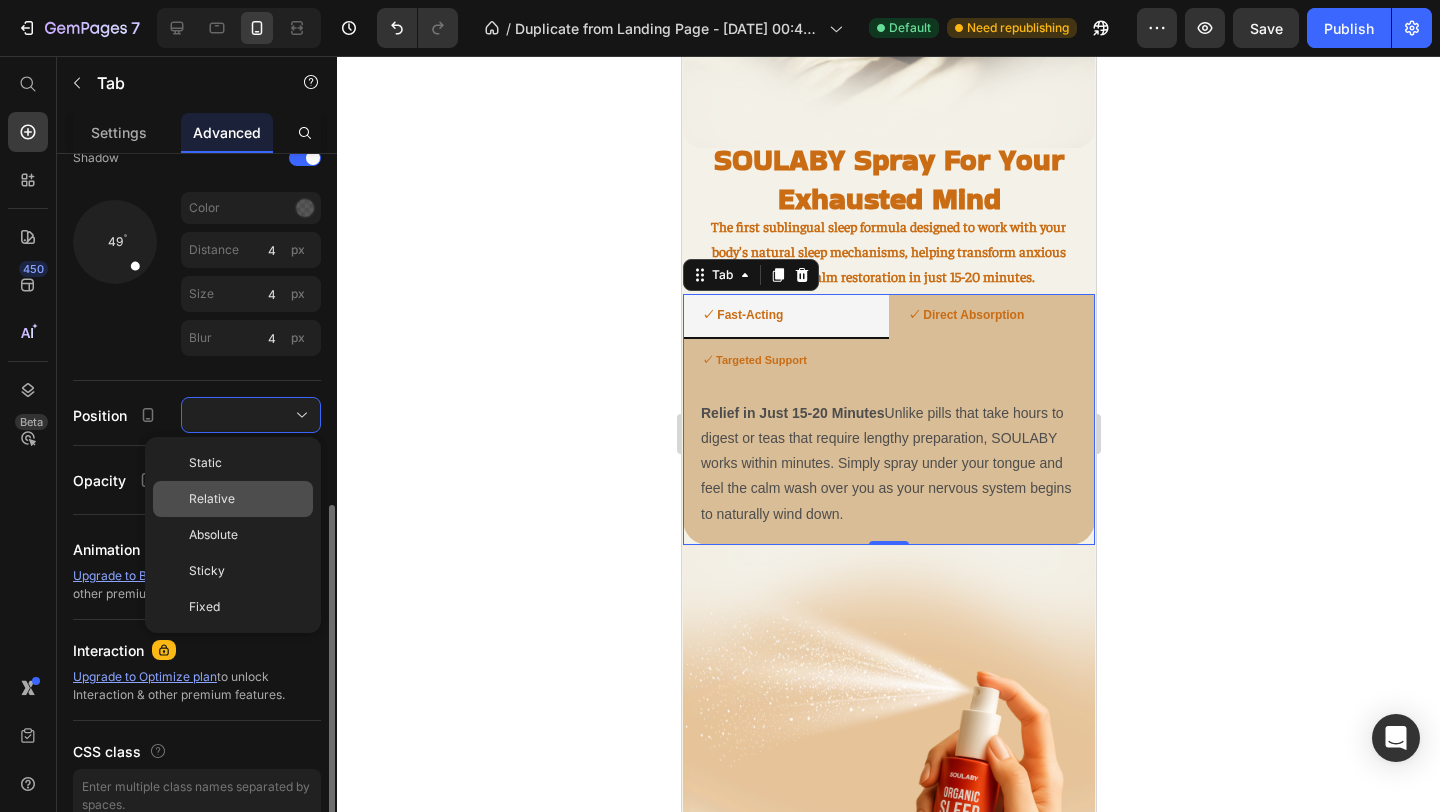click on "Relative" at bounding box center [212, 499] 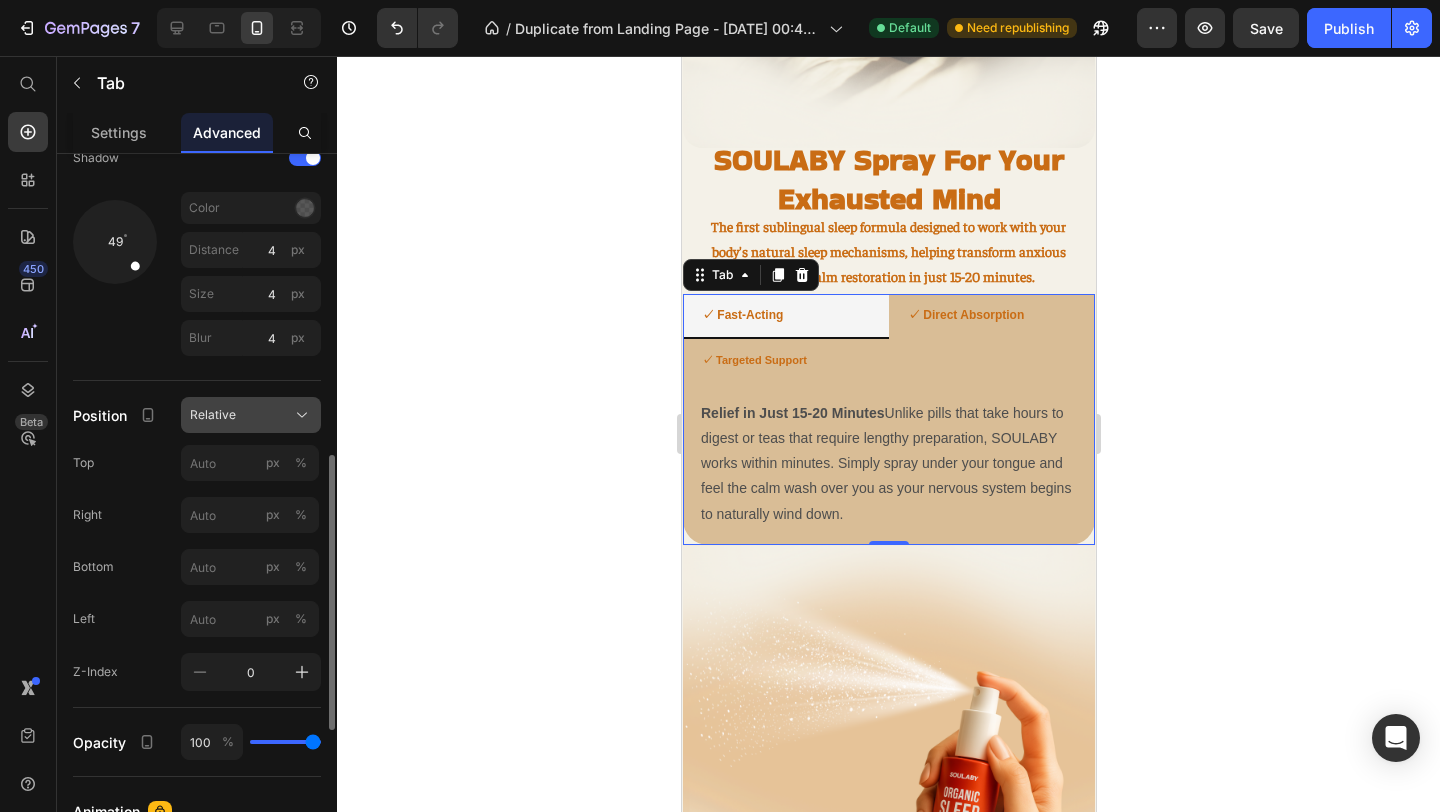 click on "Relative" at bounding box center (251, 415) 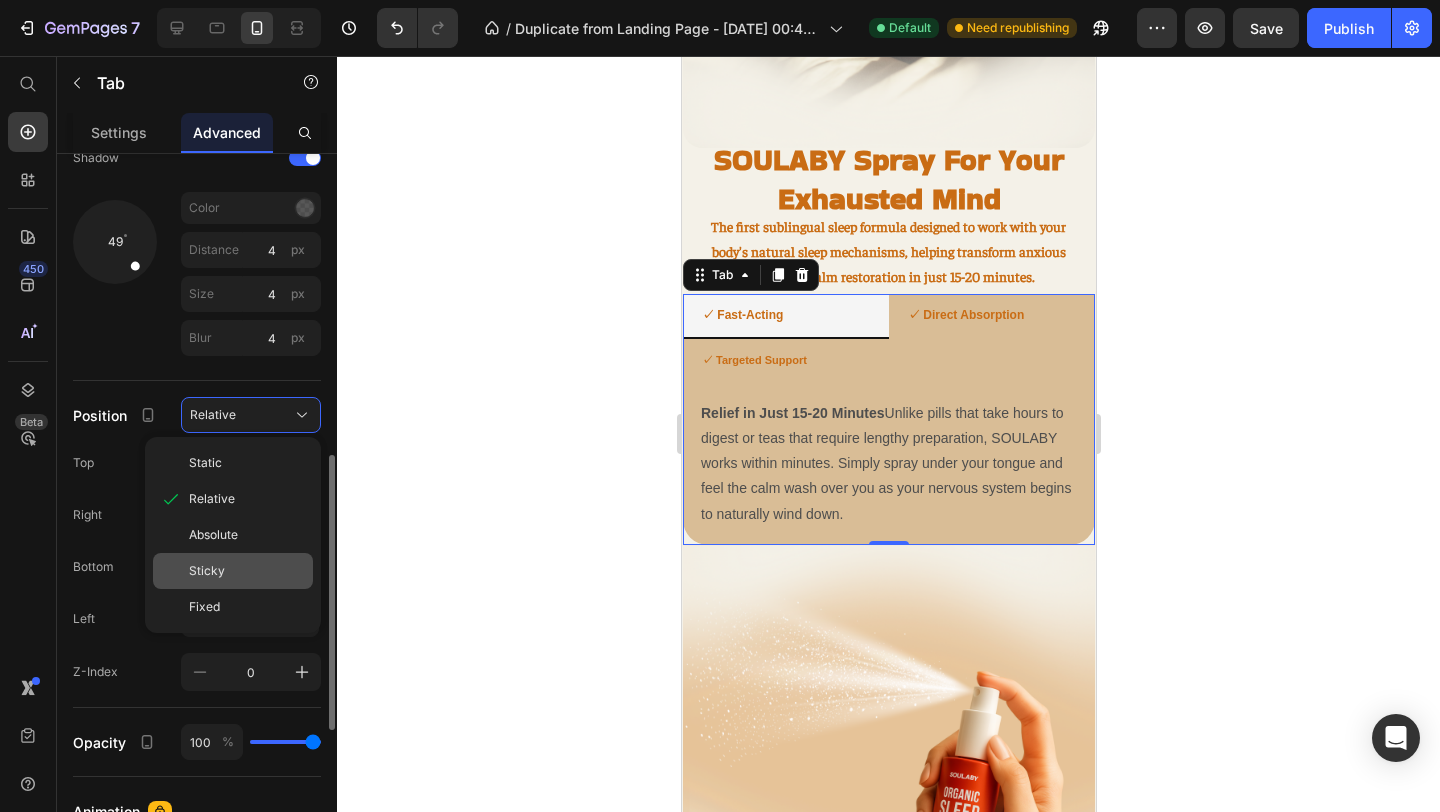 click on "Sticky" at bounding box center [247, 571] 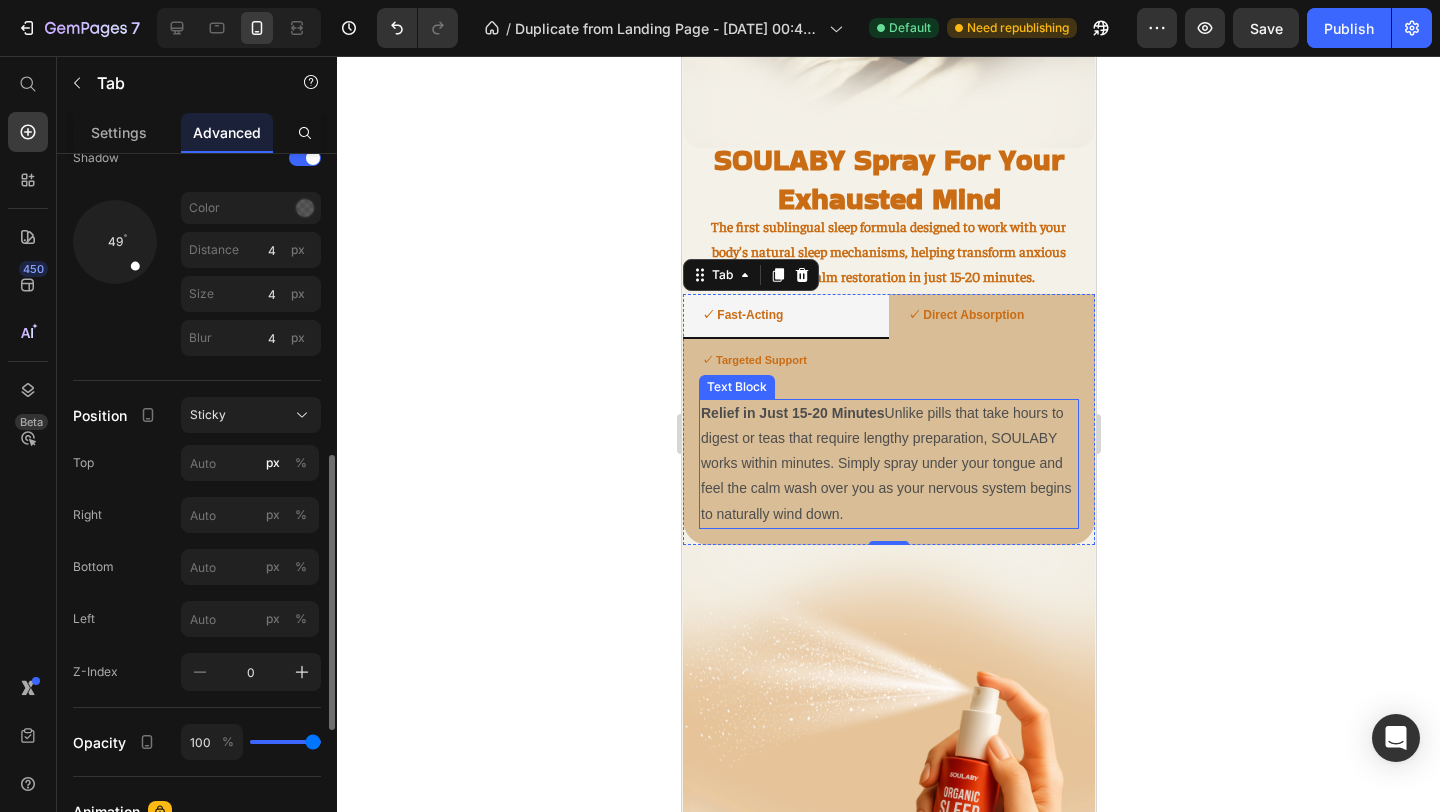 click on "Relief in Just 15-20 Minutes  Unlike pills that take hours to digest or teas that require lengthy preparation, SOULABY works within minutes. Simply spray under your tongue and feel the calm wash over you as your nervous system begins to naturally wind down." at bounding box center (888, 464) 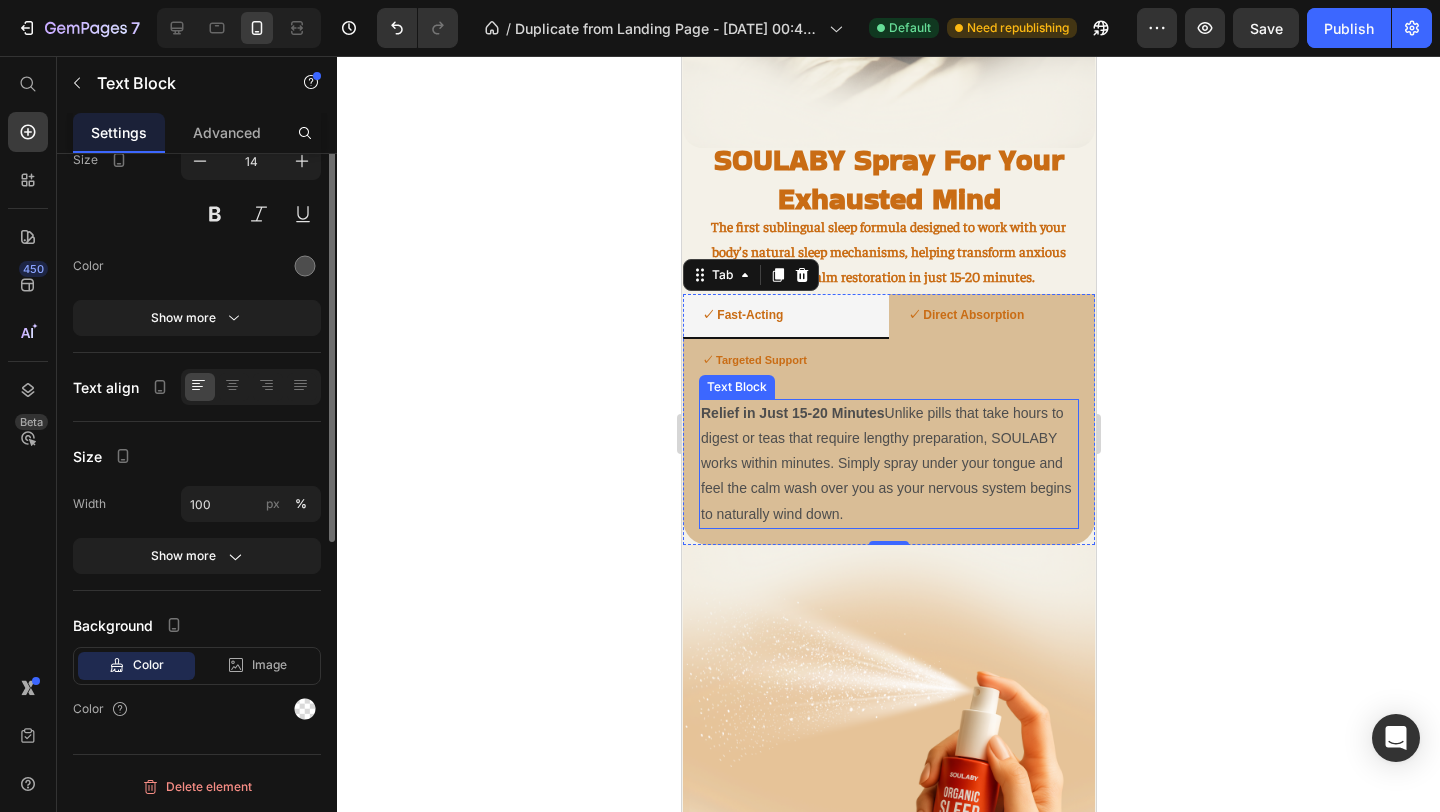 scroll, scrollTop: 0, scrollLeft: 0, axis: both 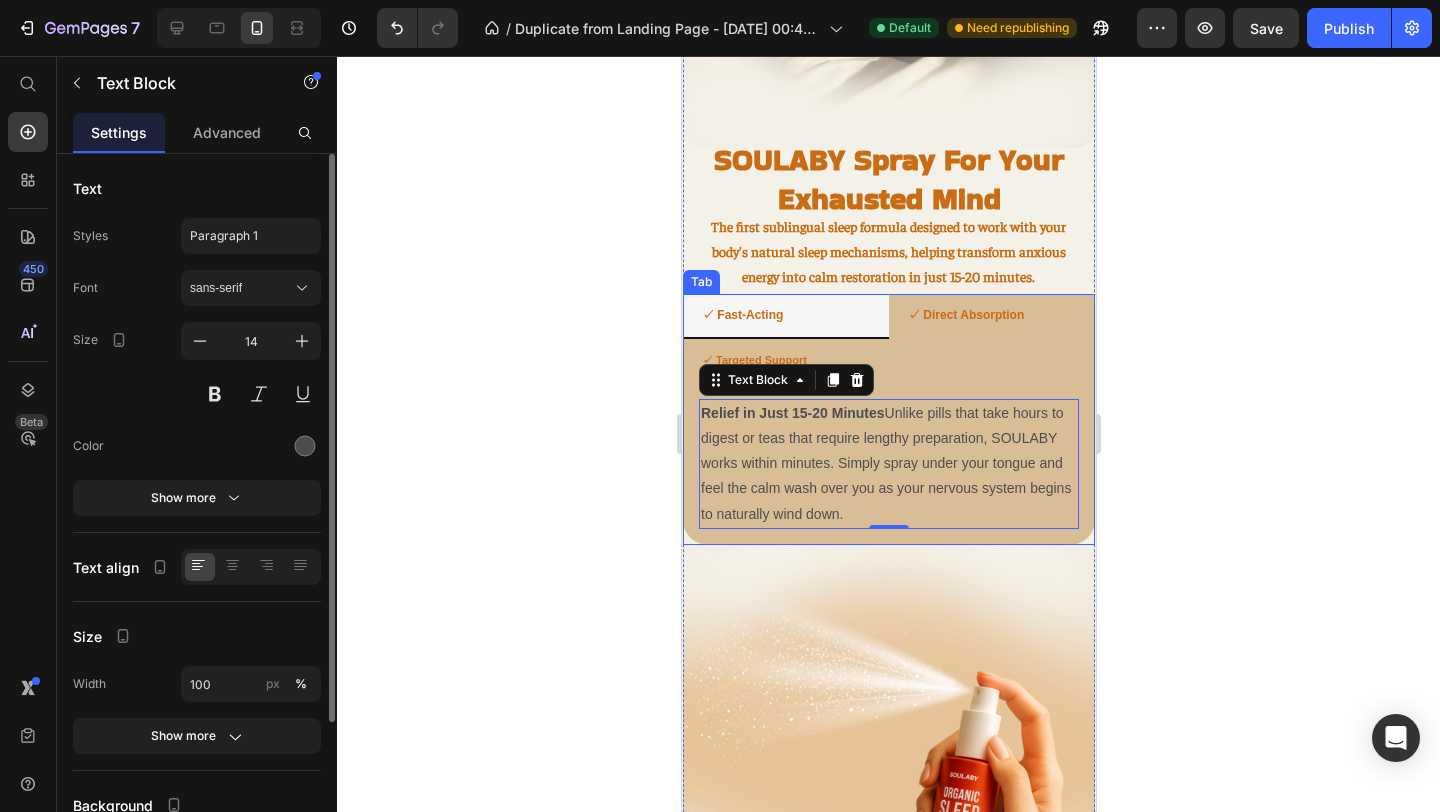click on "✓ Direct Absorption" at bounding box center [991, 317] 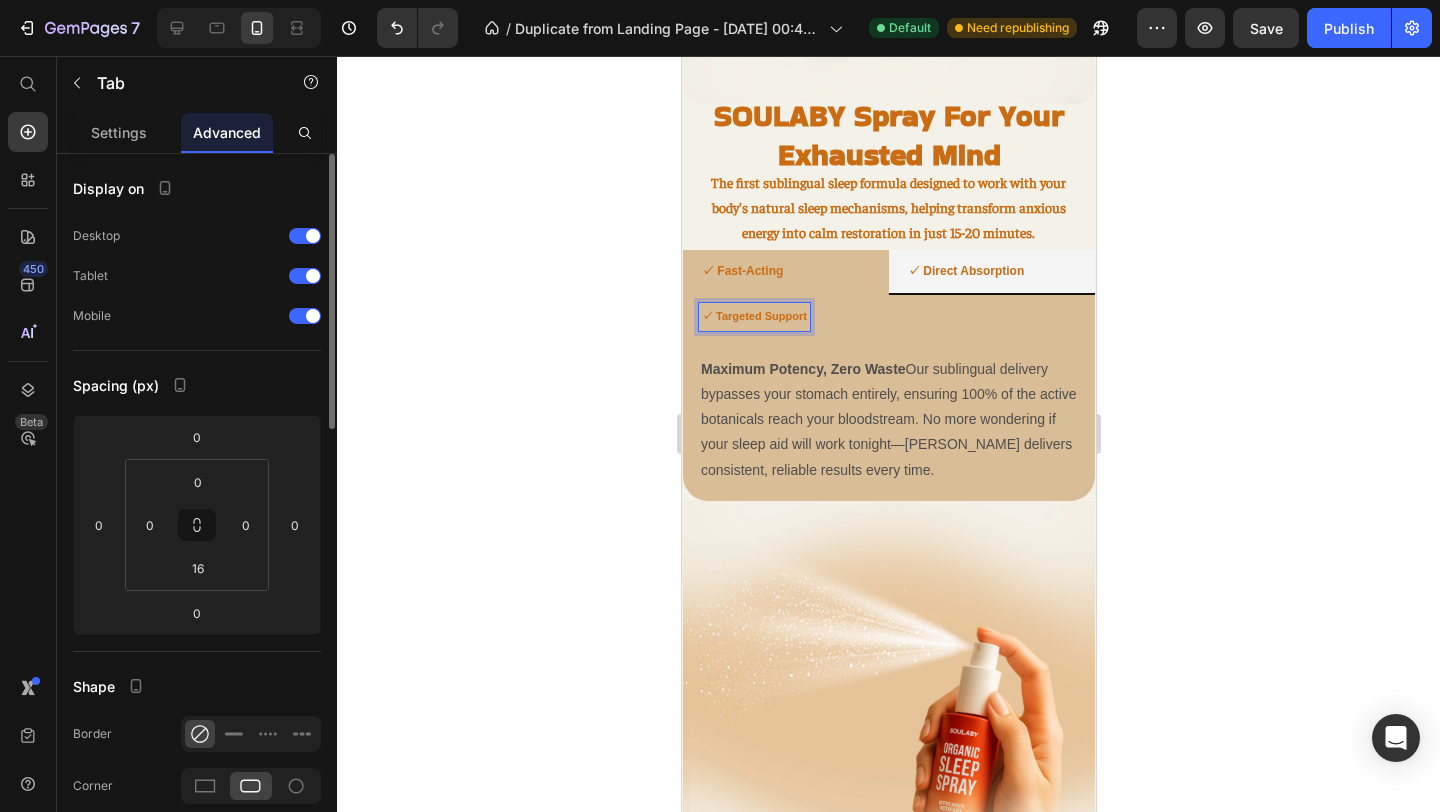 scroll, scrollTop: 1708, scrollLeft: 0, axis: vertical 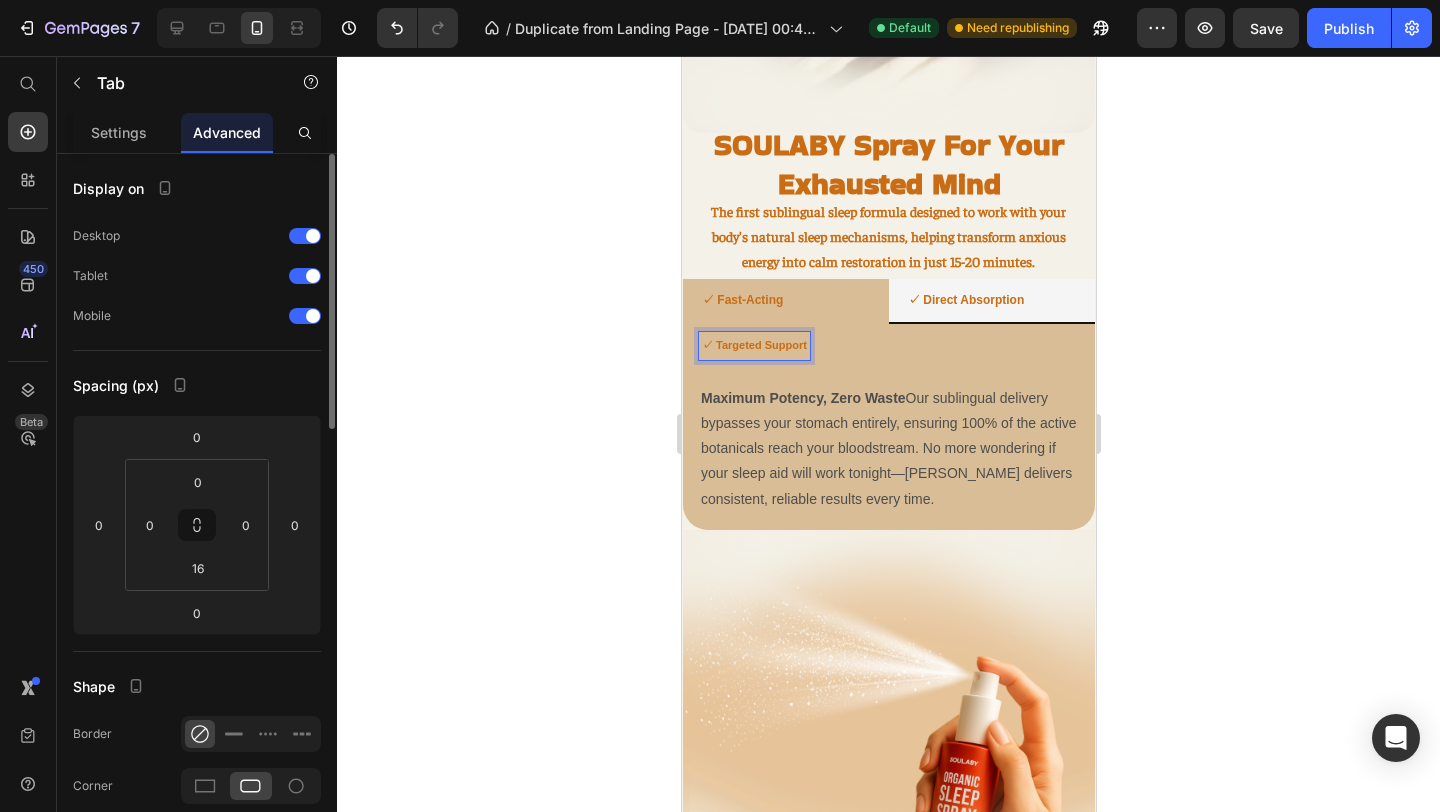 click on "Relief in Just 15-20 Minutes  Unlike pills that take hours to digest or teas that require lengthy preparation, SOULABY works within minutes. Simply spray under your tongue and feel the calm wash over you as your nervous system begins to naturally wind down. Text Block Maximum Potency, Zero Waste  Our sublingual delivery bypasses your stomach entirely, ensuring 100% of the active botanicals reach your bloodstream. No more wondering if your sleep aid will work tonight—SOULABY delivers consistent, reliable results every time. Text Block Addresses the Root Cause, Not Just Symptoms  While other sleep aids simply mask the problem, SOULABY works directly with your body's natural relaxation pathways. It gently signals your overactive nervous system that it's safe to transition from stress-mode to sleep-mode. Text Block" at bounding box center (888, 441) 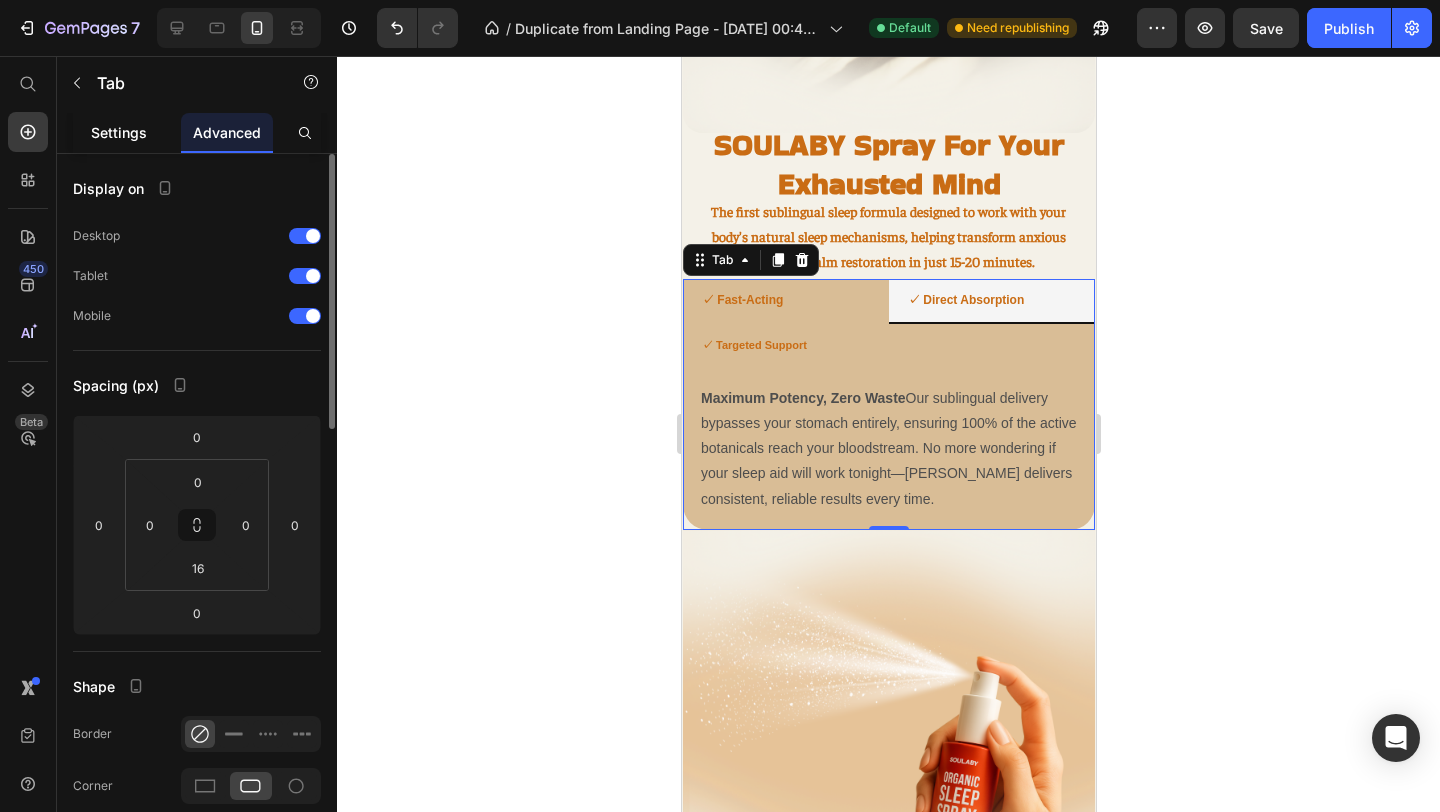 click on "Settings" 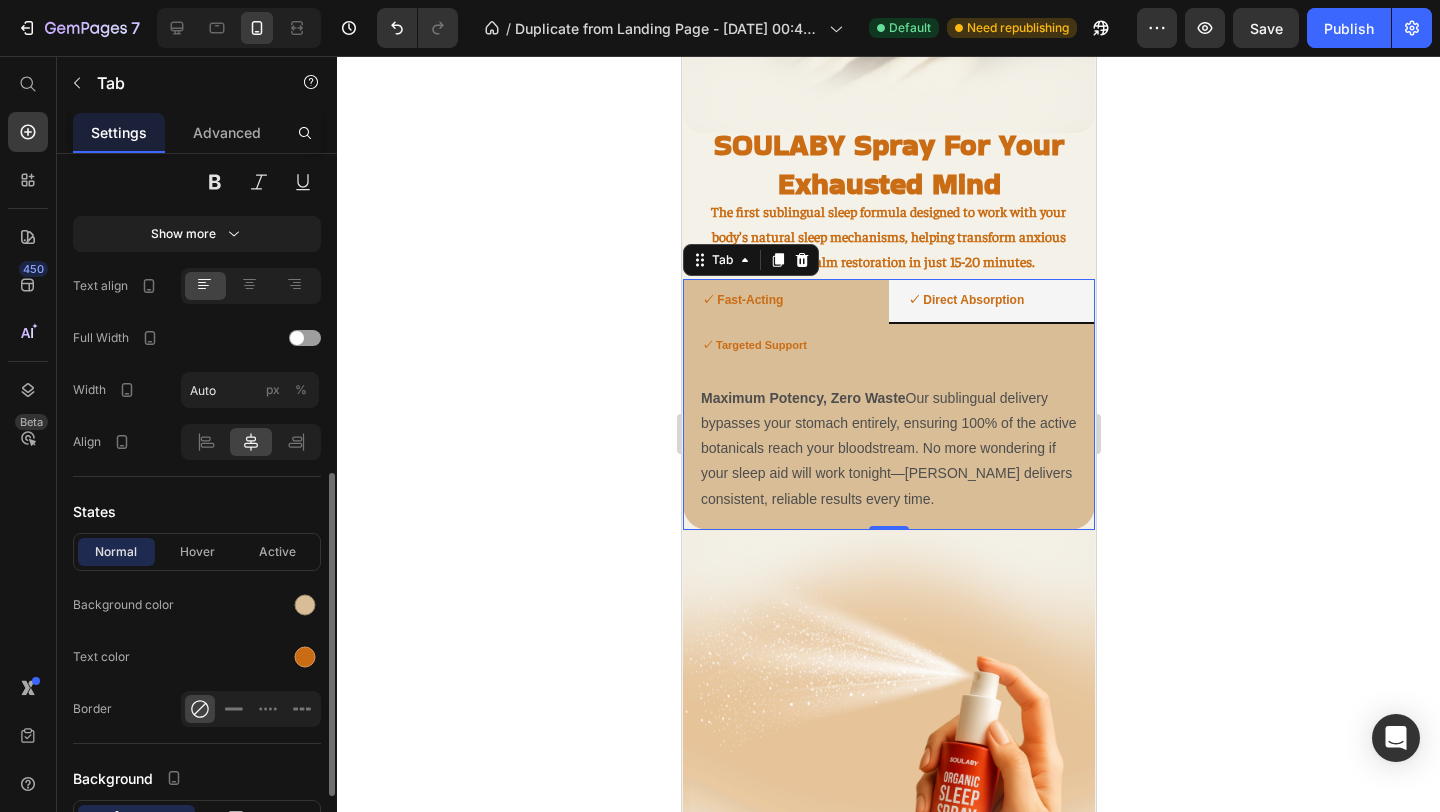 scroll, scrollTop: 718, scrollLeft: 0, axis: vertical 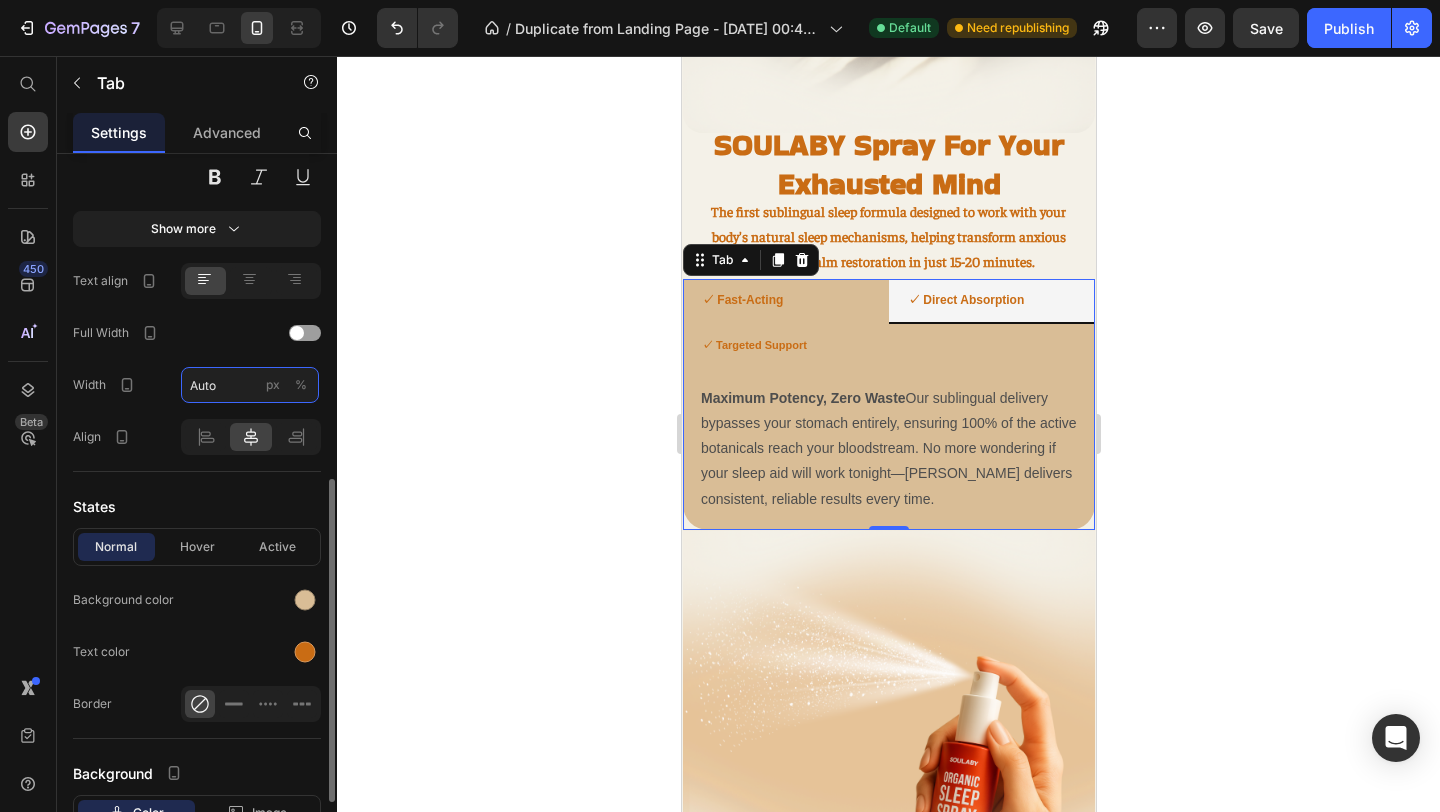click on "Auto" at bounding box center (250, 385) 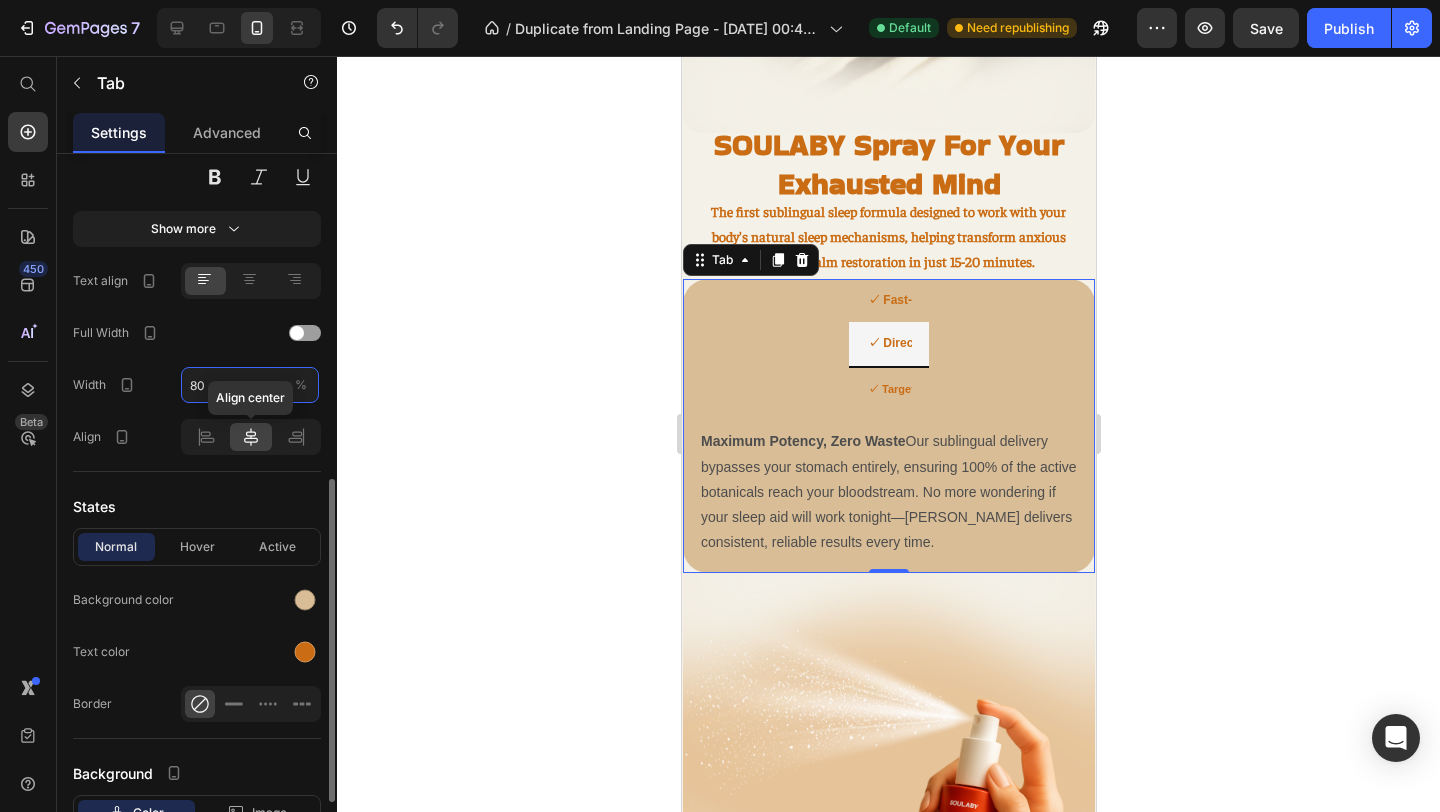 type on "8" 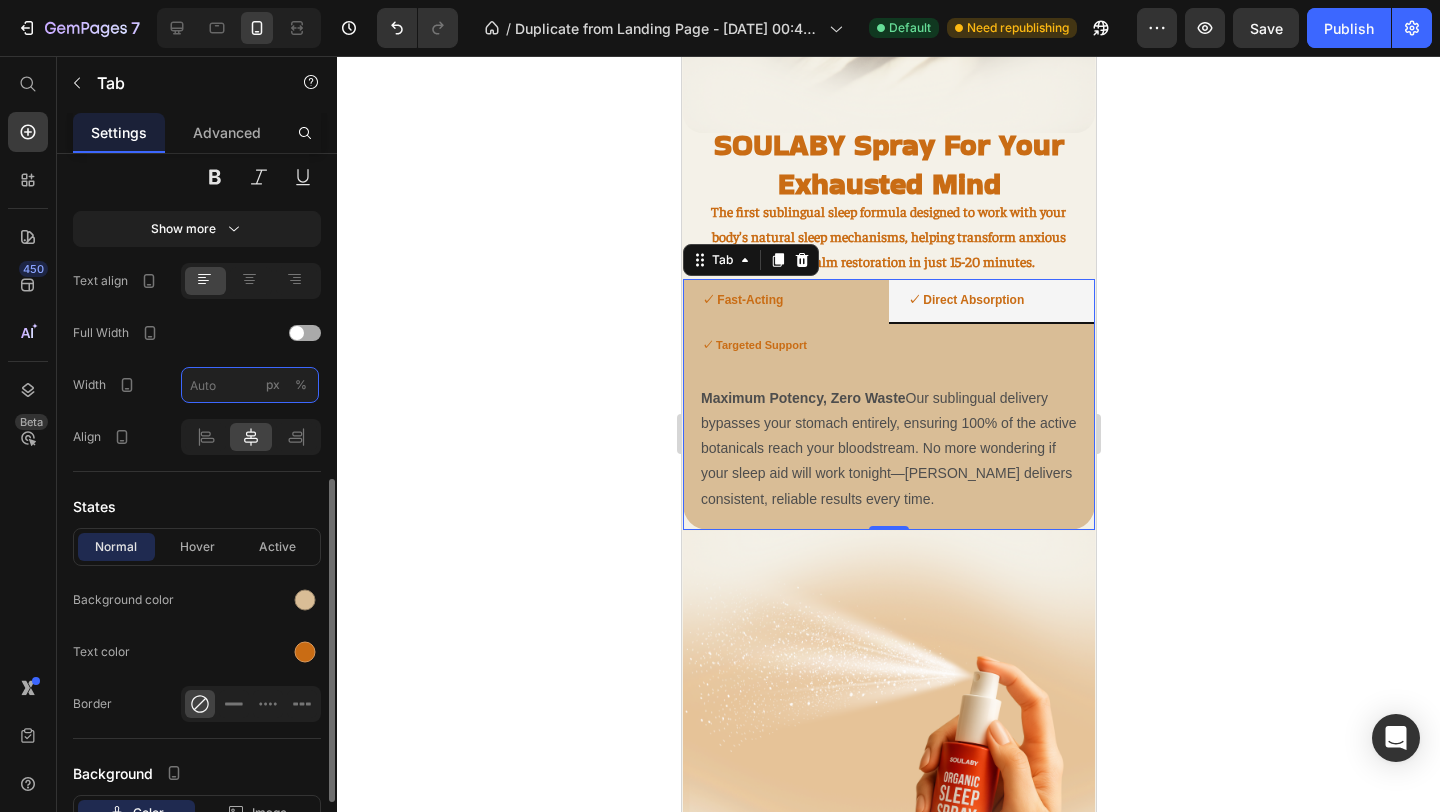 type 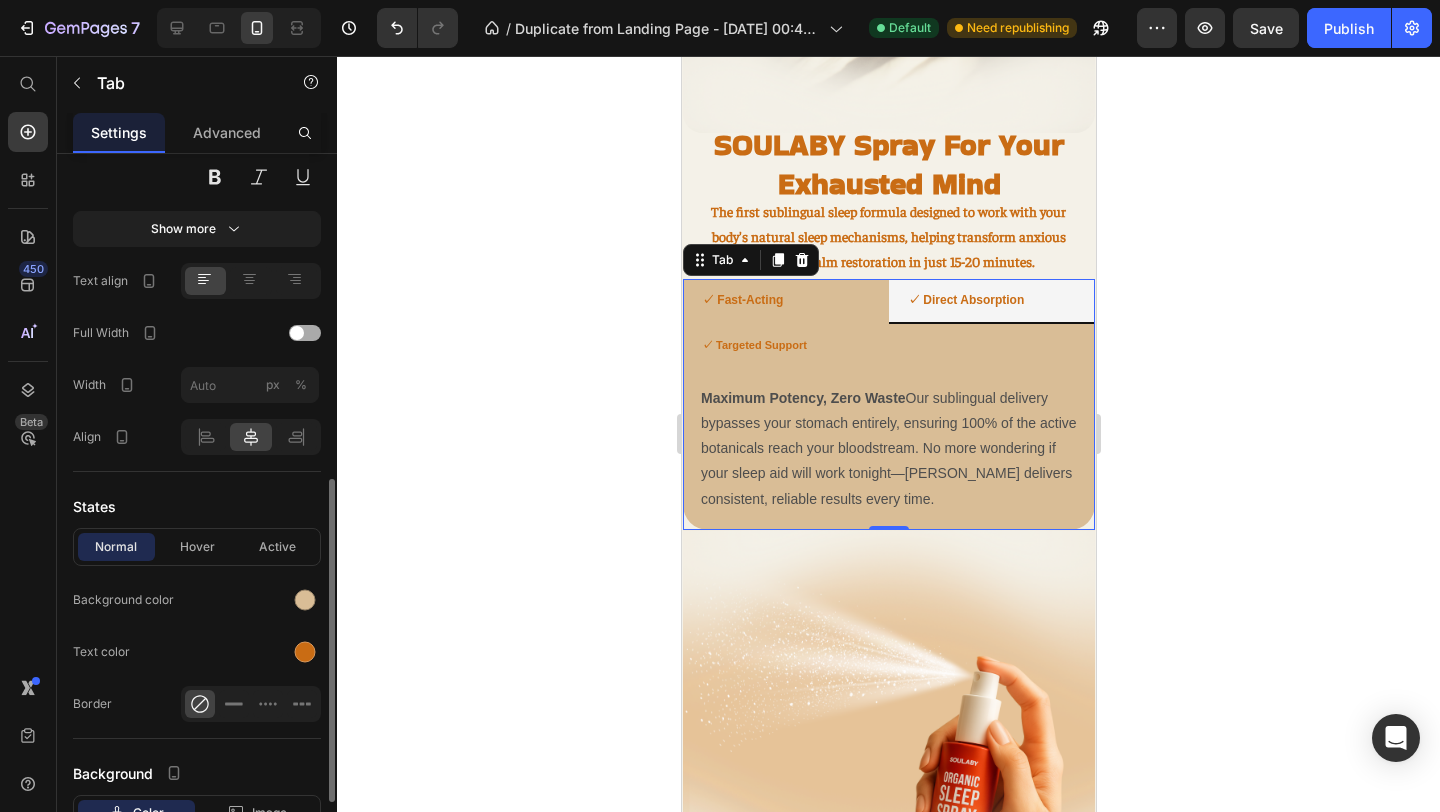 click on "Full Width" 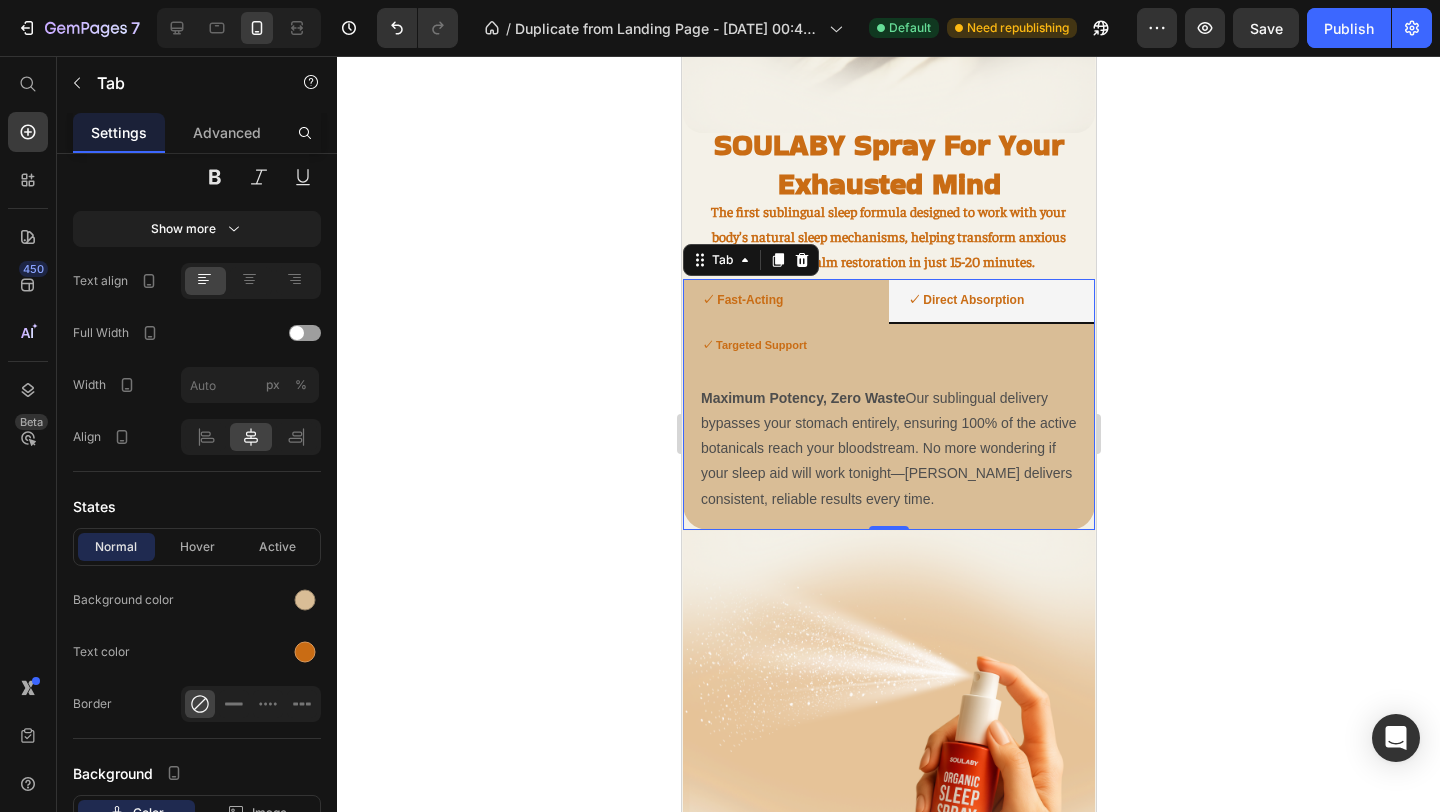 click on "✓ Fast-Acting ✓ Direct Absorption ✓ Targeted Support Relief in Just 15-20 Minutes  Unlike pills that take hours to digest or teas that require lengthy preparation, SOULABY works within minutes. Simply spray under your tongue and feel the calm wash over you as your nervous system begins to naturally wind down. Text Block Maximum Potency, Zero Waste  Our sublingual delivery bypasses your stomach entirely, ensuring 100% of the active botanicals reach your bloodstream. No more wondering if your sleep aid will work tonight—SOULABY delivers consistent, reliable results every time. Text Block Addresses the Root Cause, Not Just Symptoms  While other sleep aids simply mask the problem, SOULABY works directly with your body's natural relaxation pathways. It gently signals your overactive nervous system that it's safe to transition from stress-mode to sleep-mode. Text Block Tab   0" at bounding box center [888, 404] 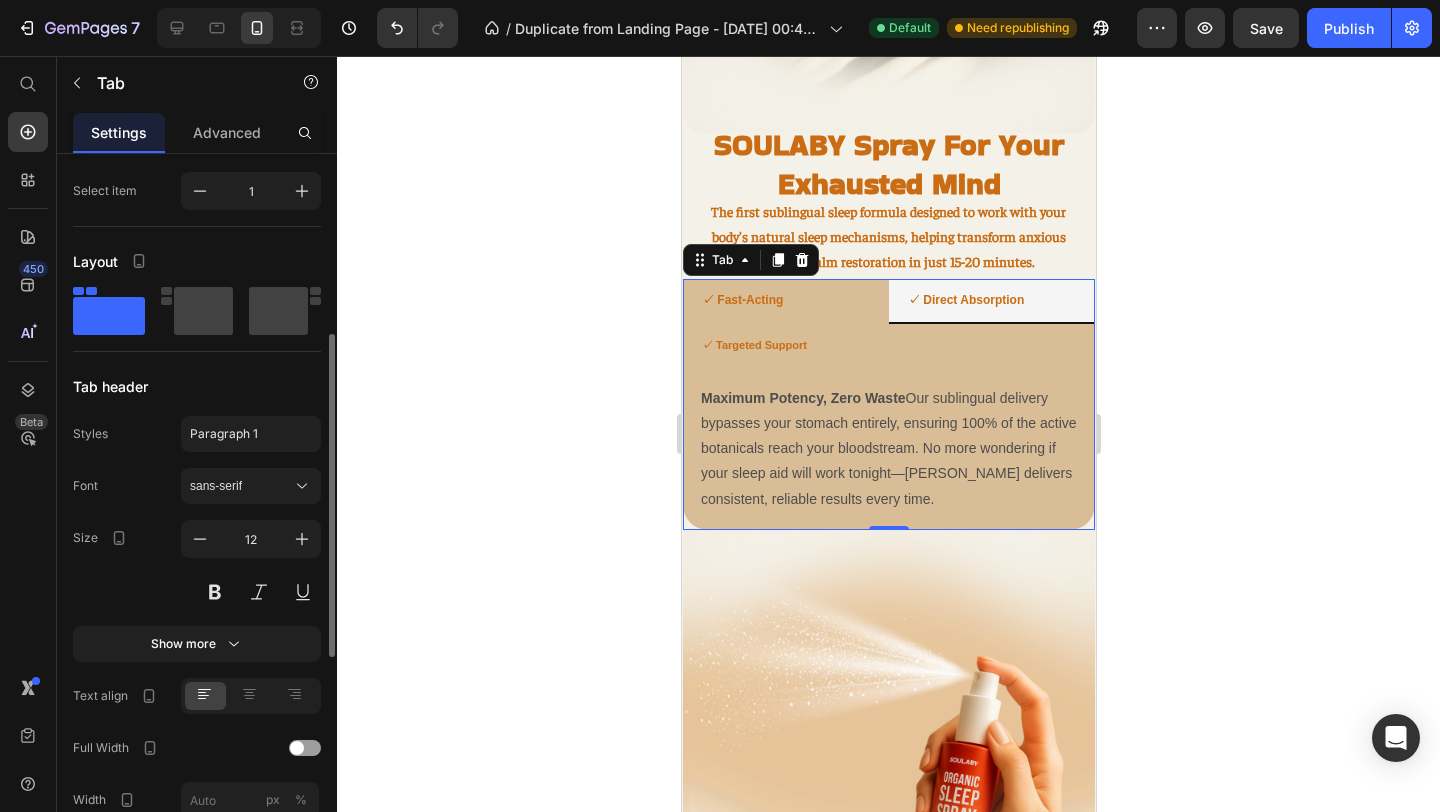 scroll, scrollTop: 301, scrollLeft: 0, axis: vertical 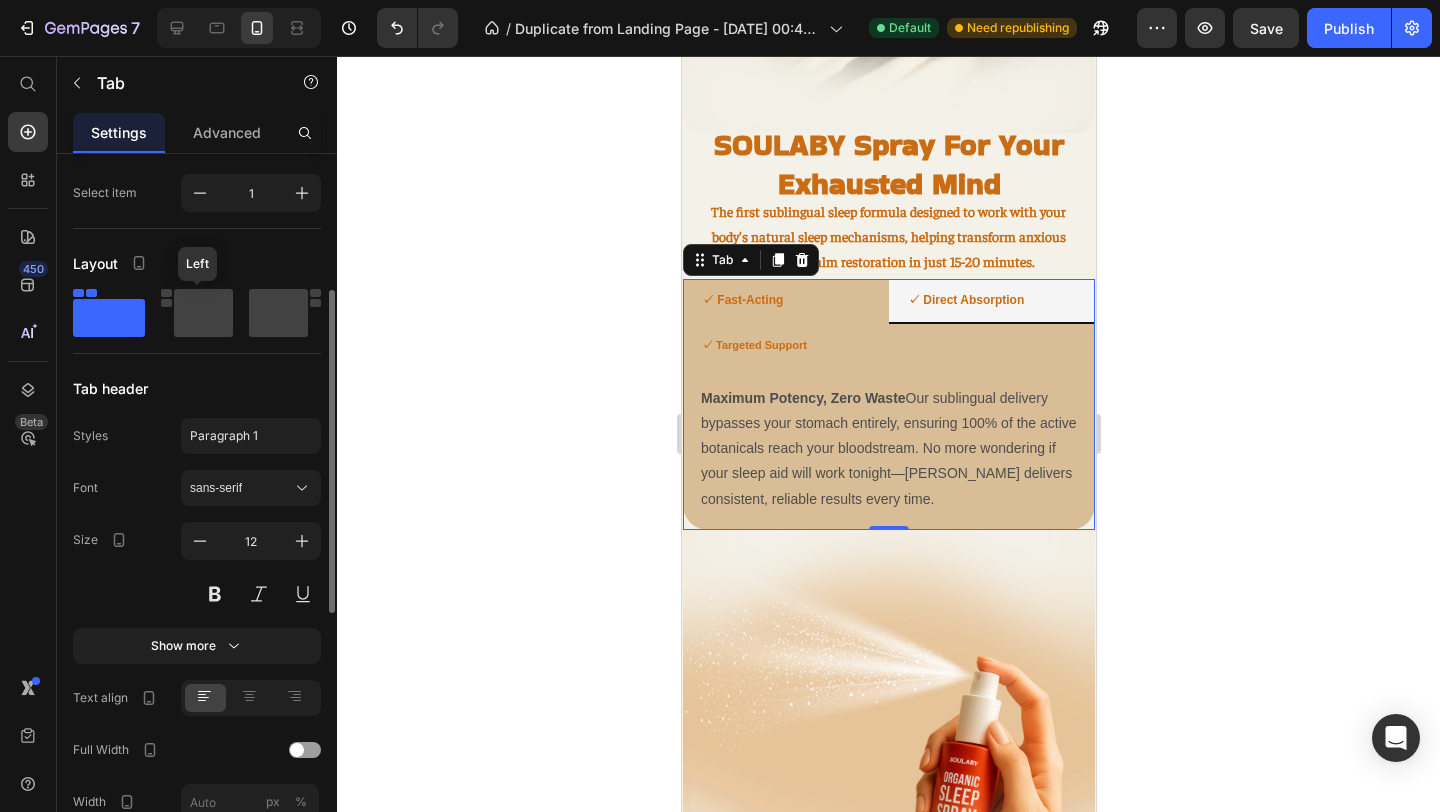 click 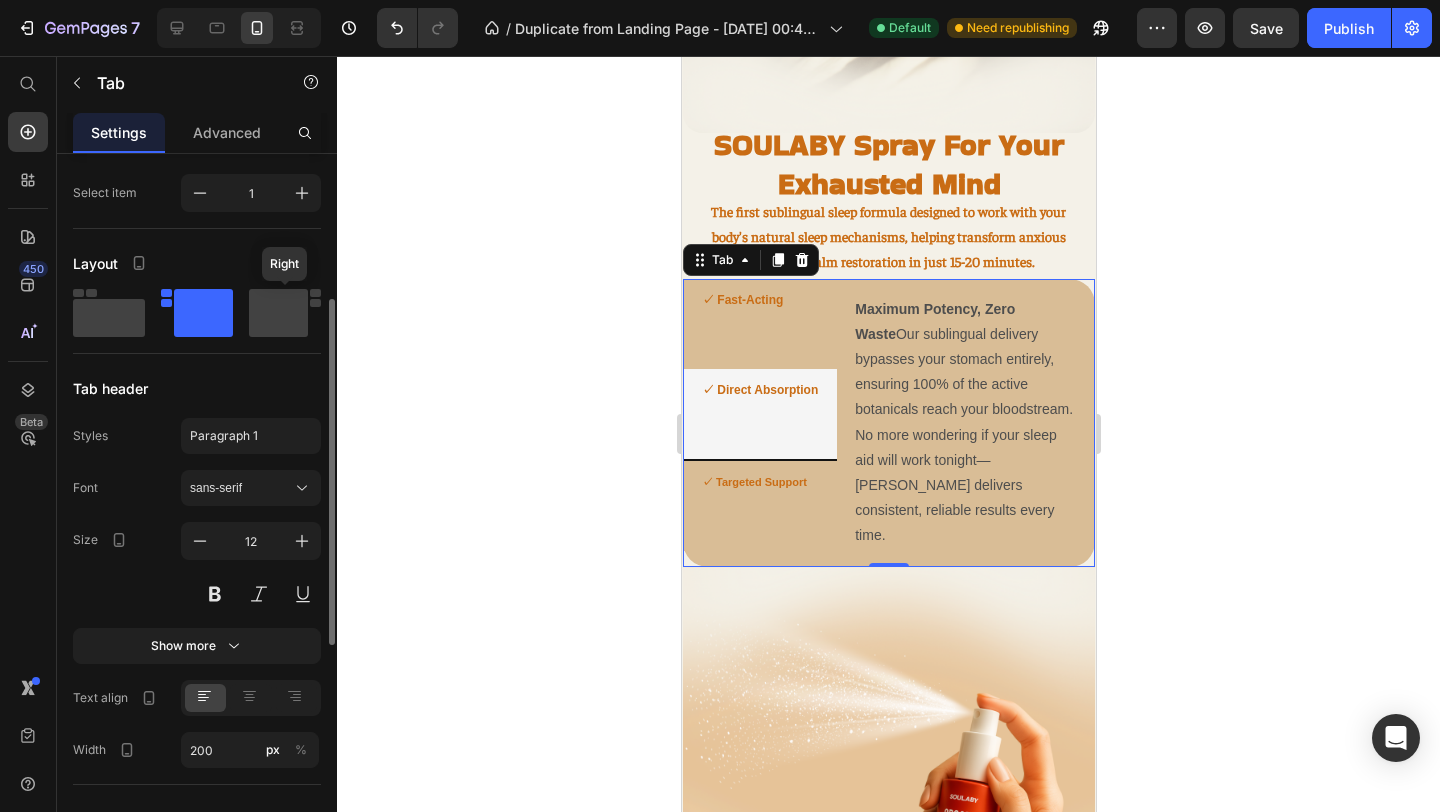 click 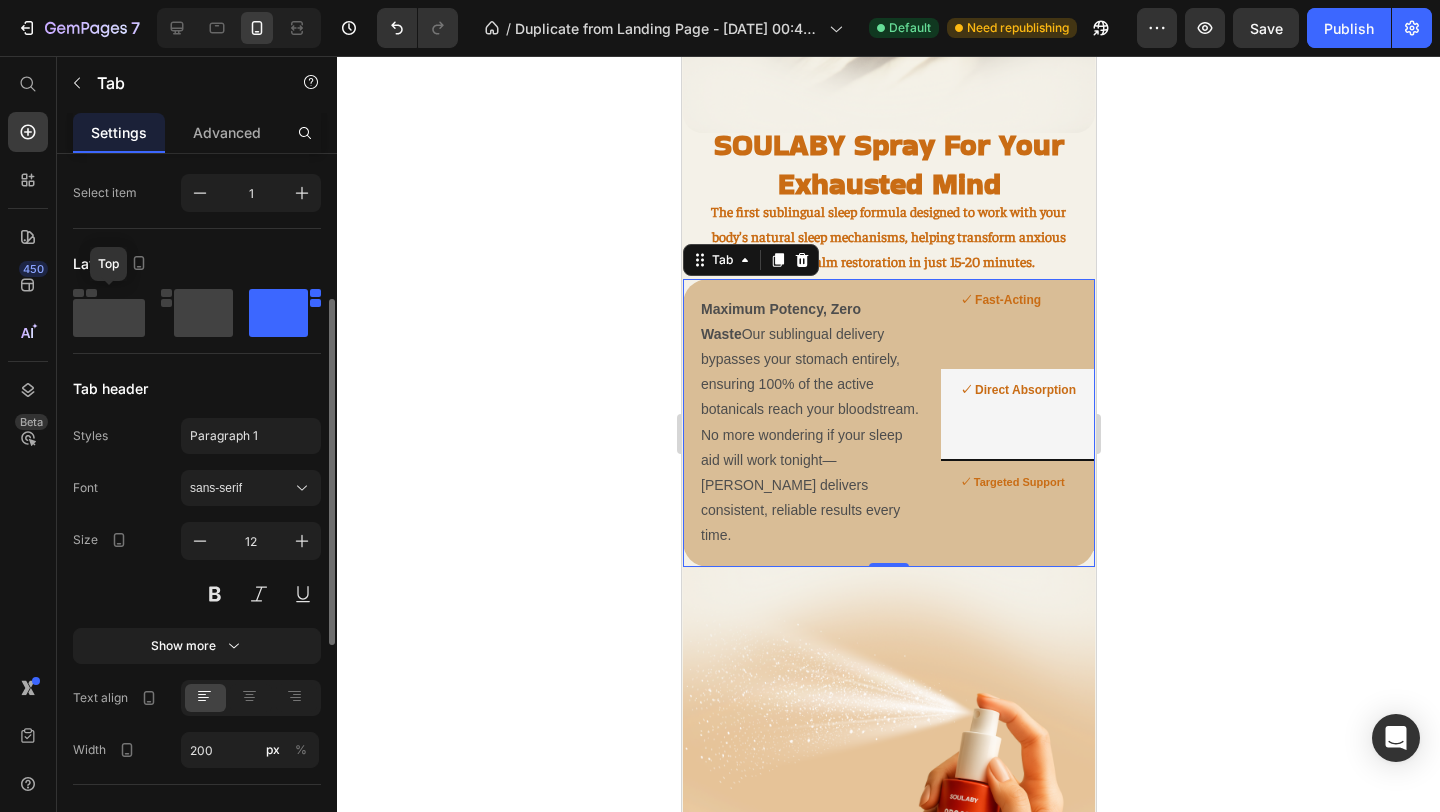click 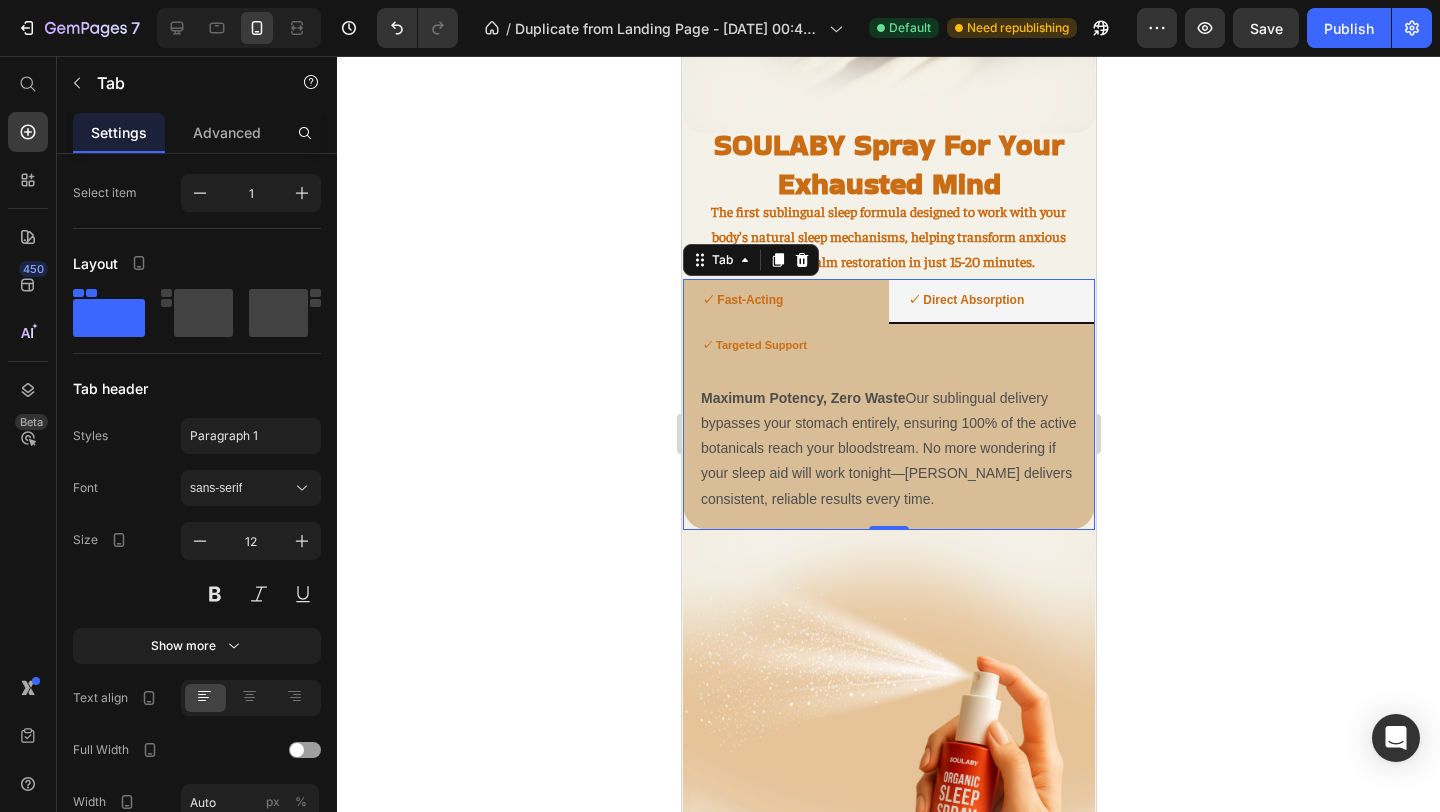 click 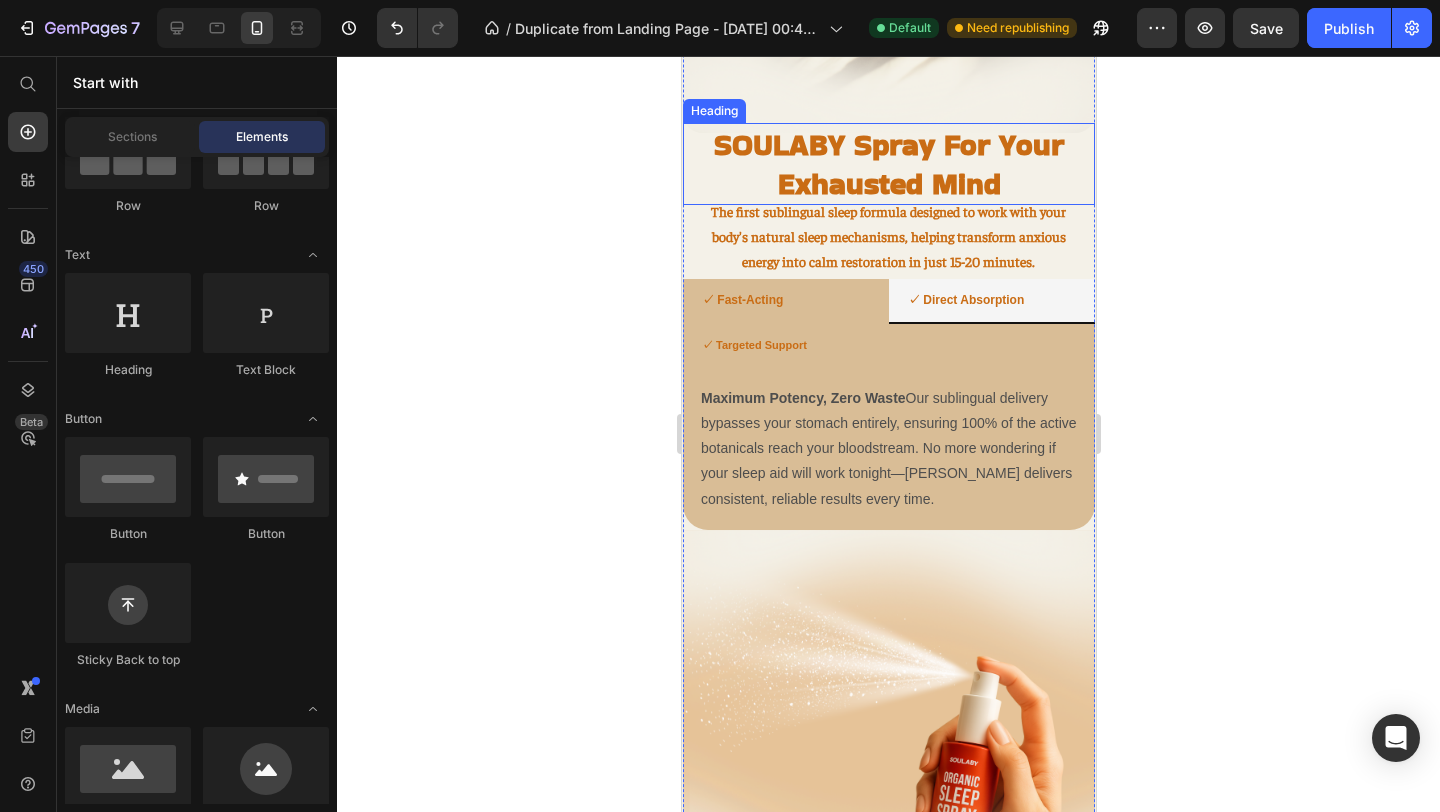 scroll, scrollTop: 1696, scrollLeft: 0, axis: vertical 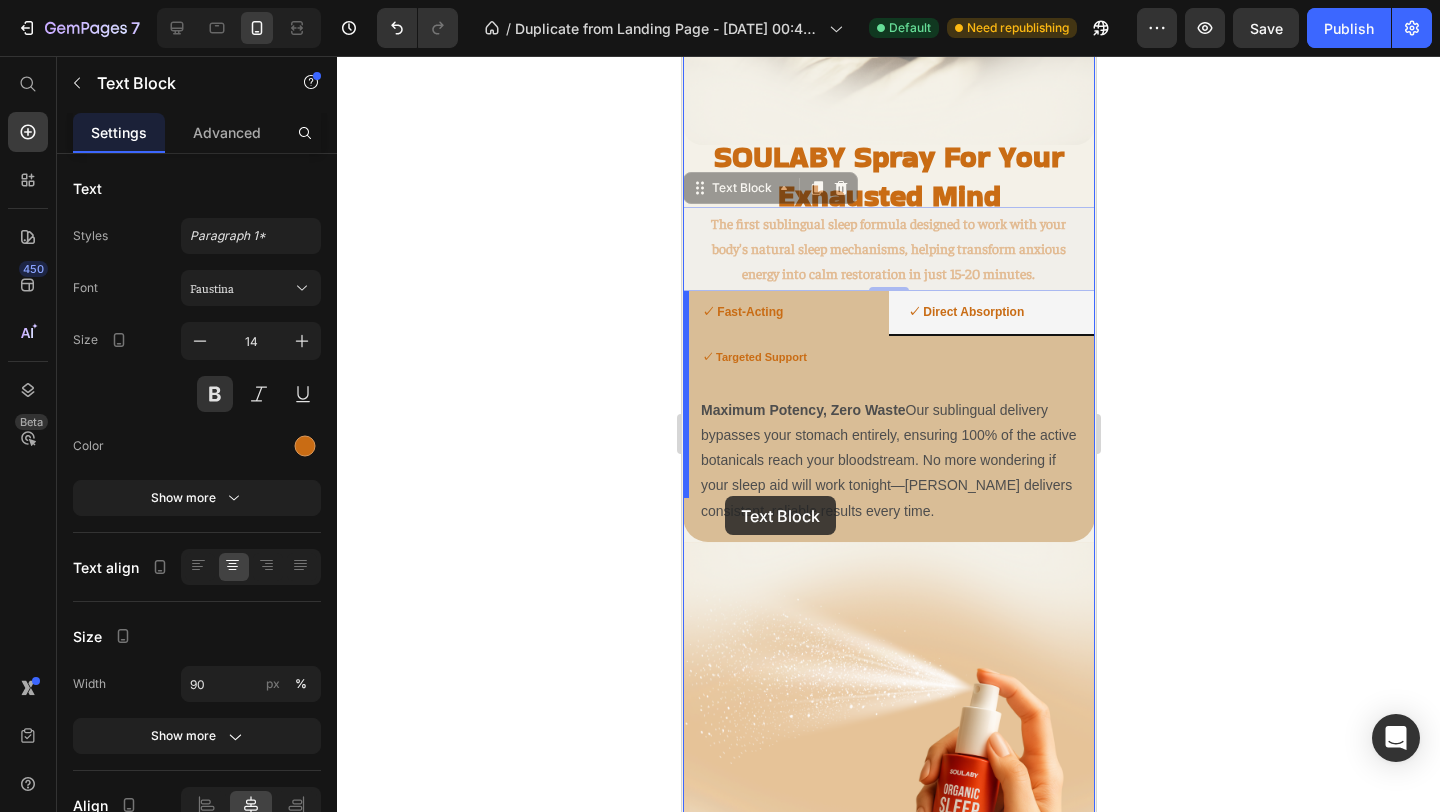 drag, startPoint x: 760, startPoint y: 250, endPoint x: 723, endPoint y: 498, distance: 250.74489 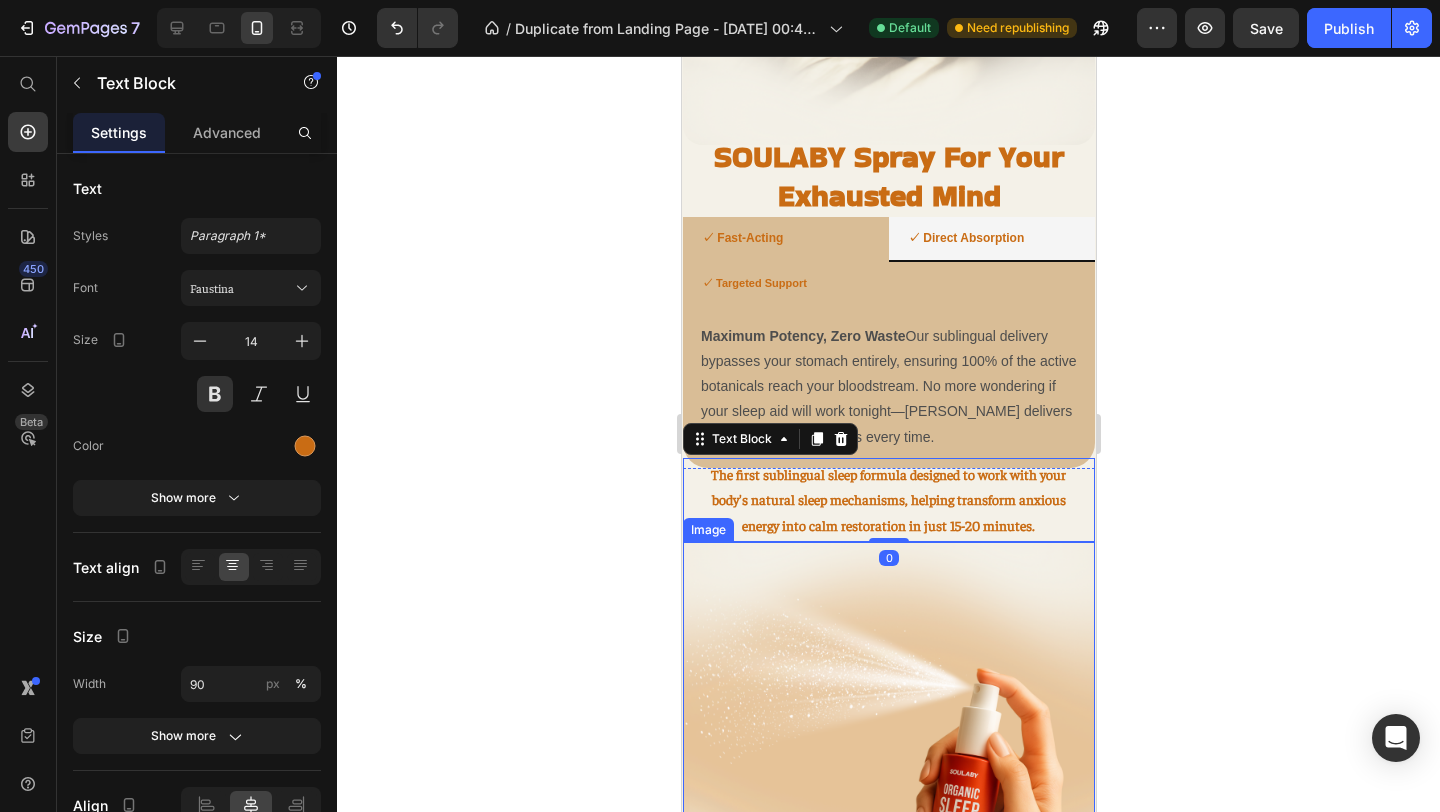 click 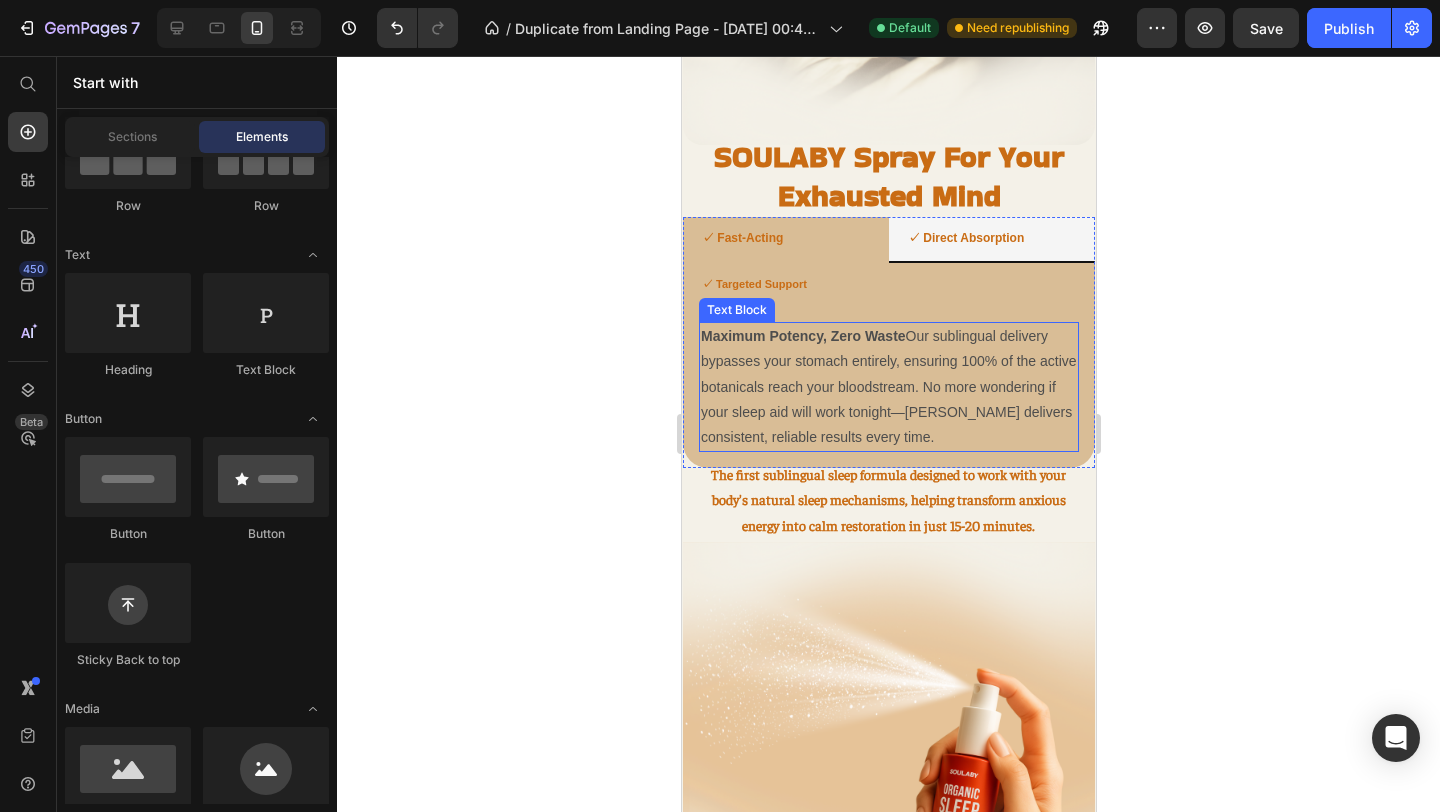 click 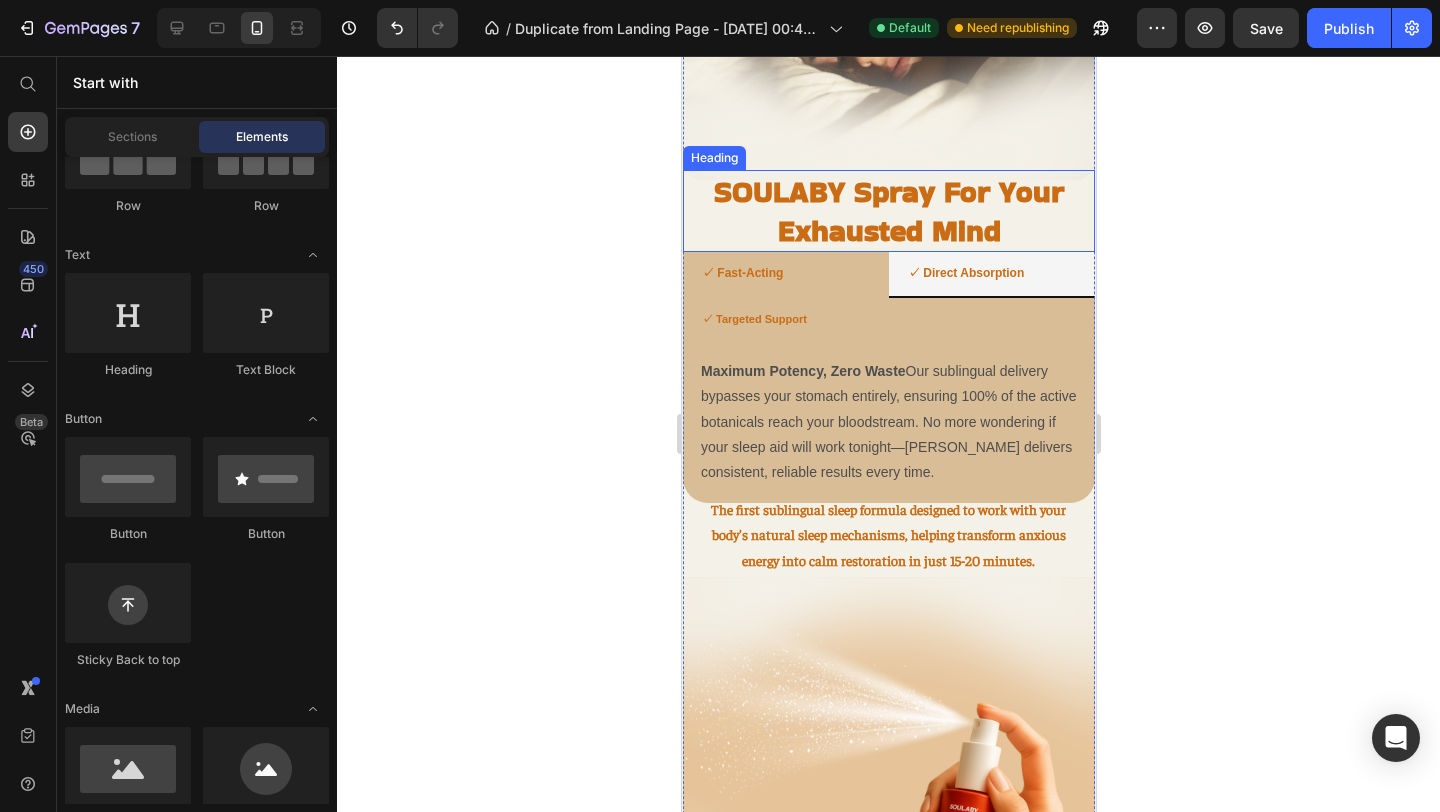scroll, scrollTop: 1653, scrollLeft: 0, axis: vertical 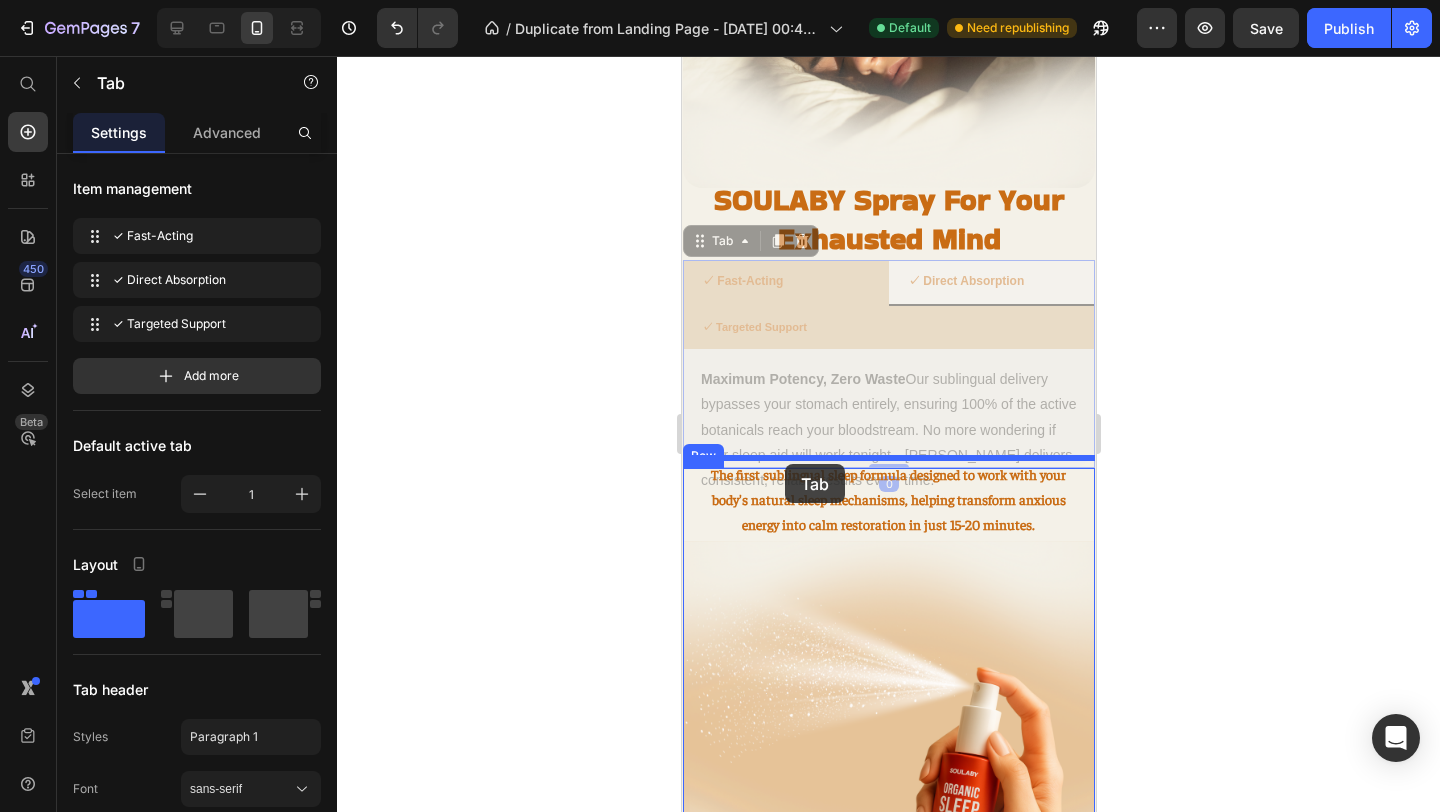 drag, startPoint x: 784, startPoint y: 306, endPoint x: 784, endPoint y: 464, distance: 158 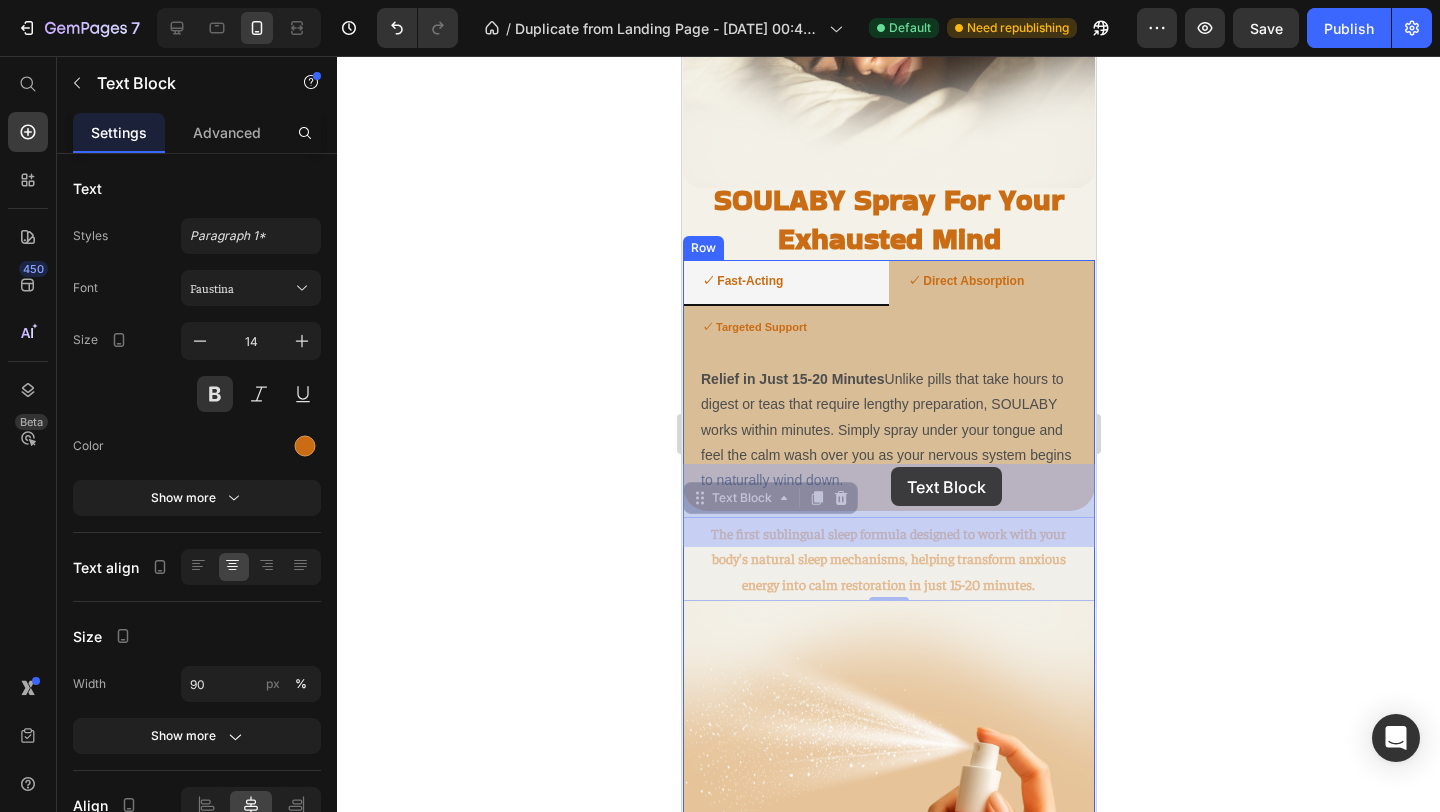drag, startPoint x: 890, startPoint y: 480, endPoint x: 890, endPoint y: 467, distance: 13 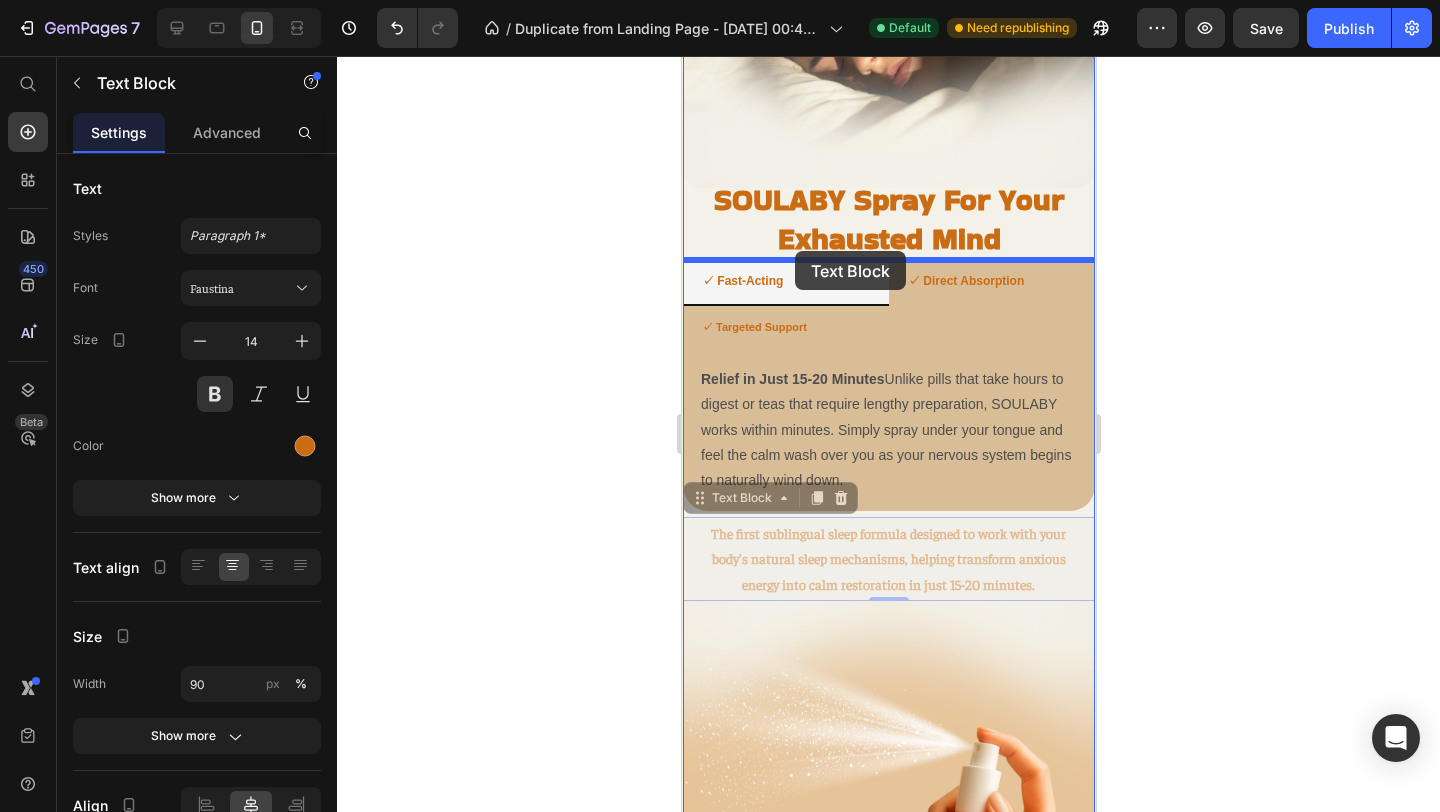 drag, startPoint x: 693, startPoint y: 513, endPoint x: 794, endPoint y: 251, distance: 280.79352 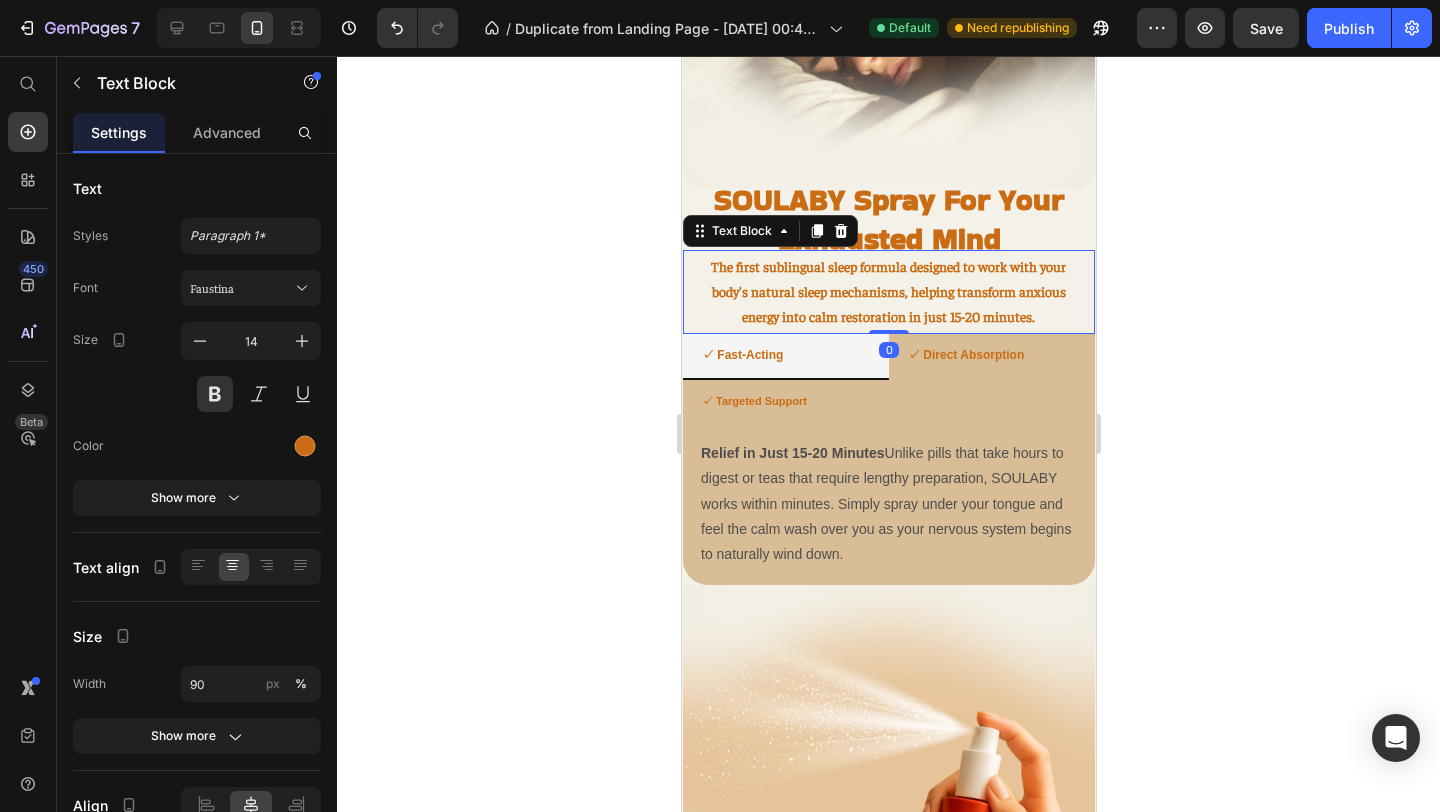 click 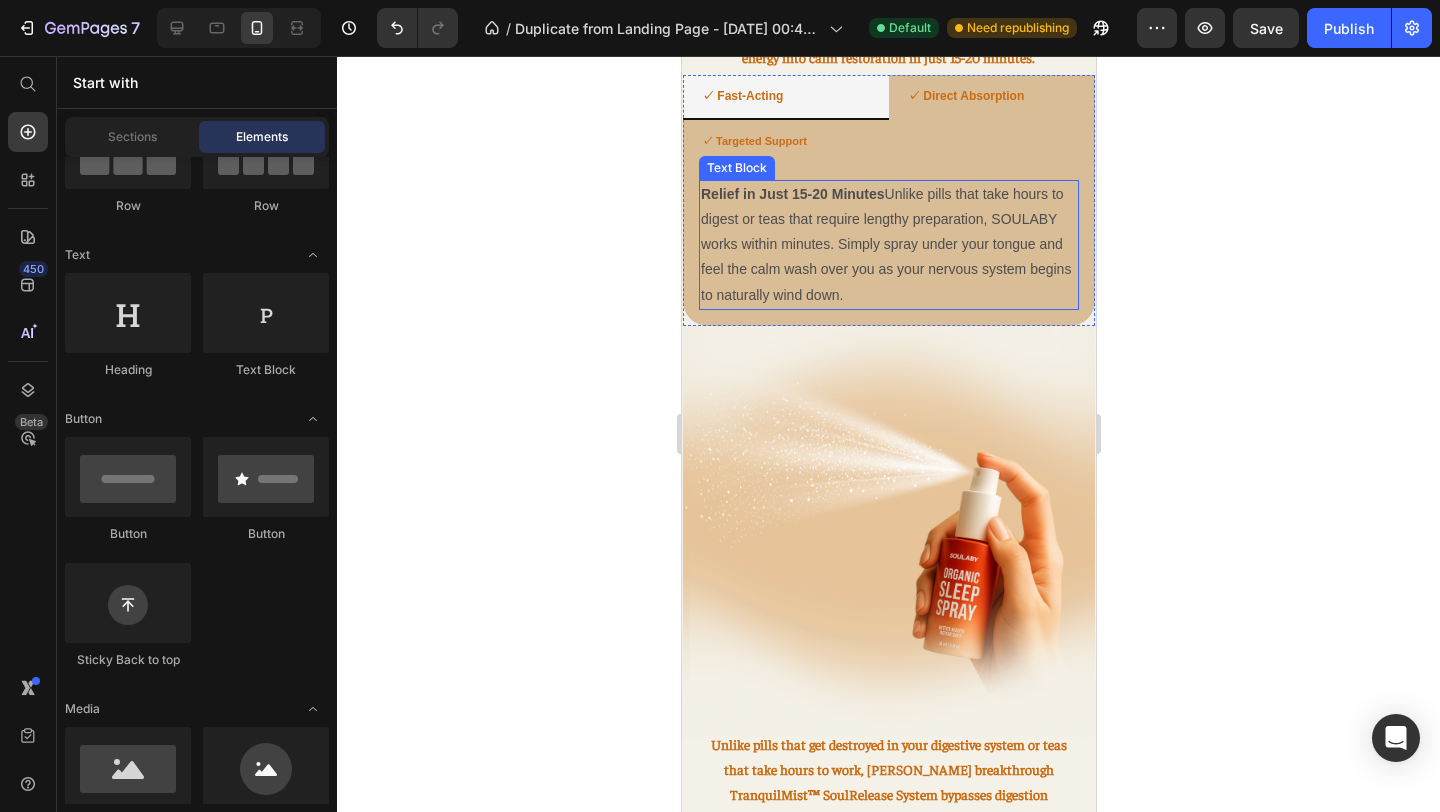scroll, scrollTop: 1850, scrollLeft: 0, axis: vertical 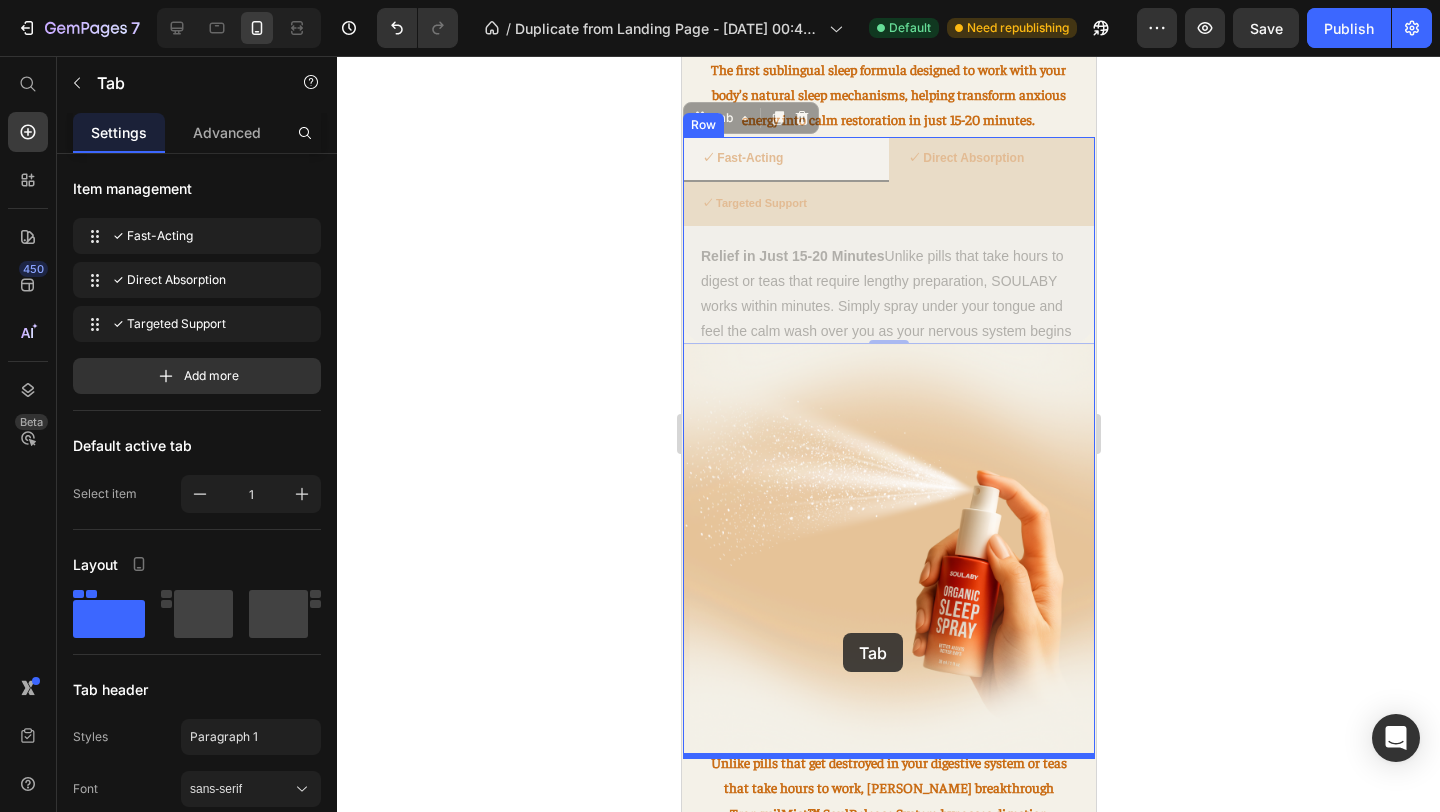 drag, startPoint x: 810, startPoint y: 187, endPoint x: 841, endPoint y: 638, distance: 452.06415 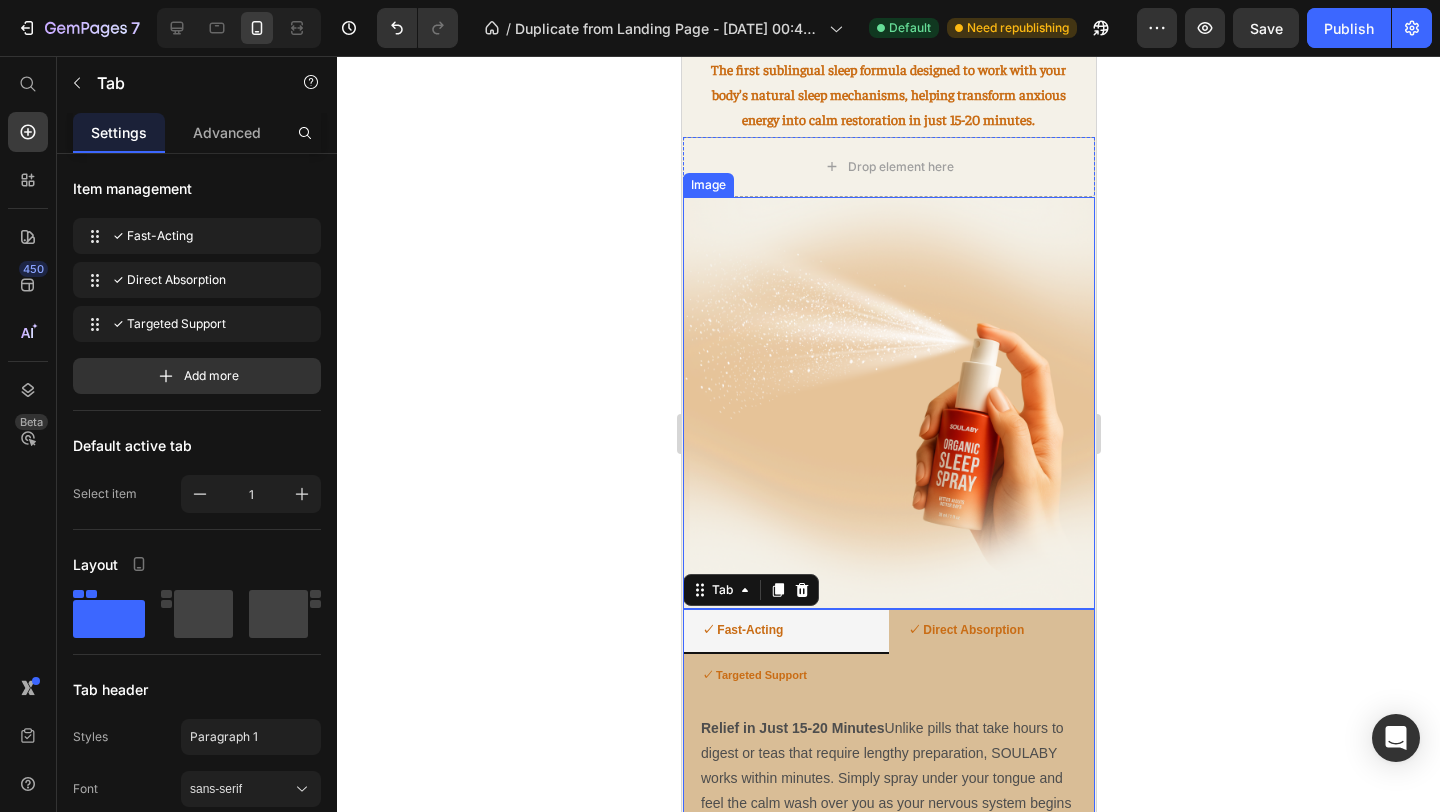 scroll, scrollTop: 1838, scrollLeft: 0, axis: vertical 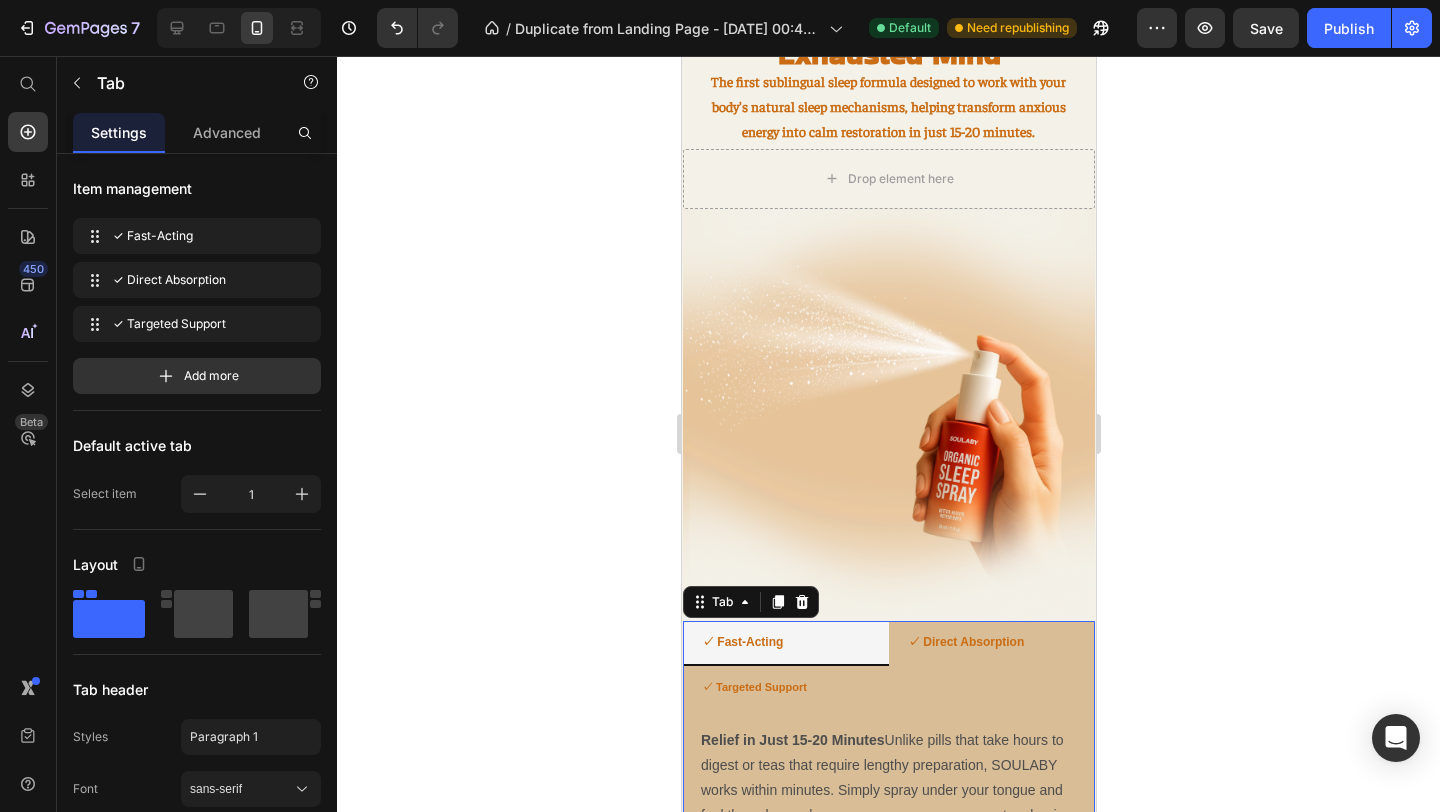 click 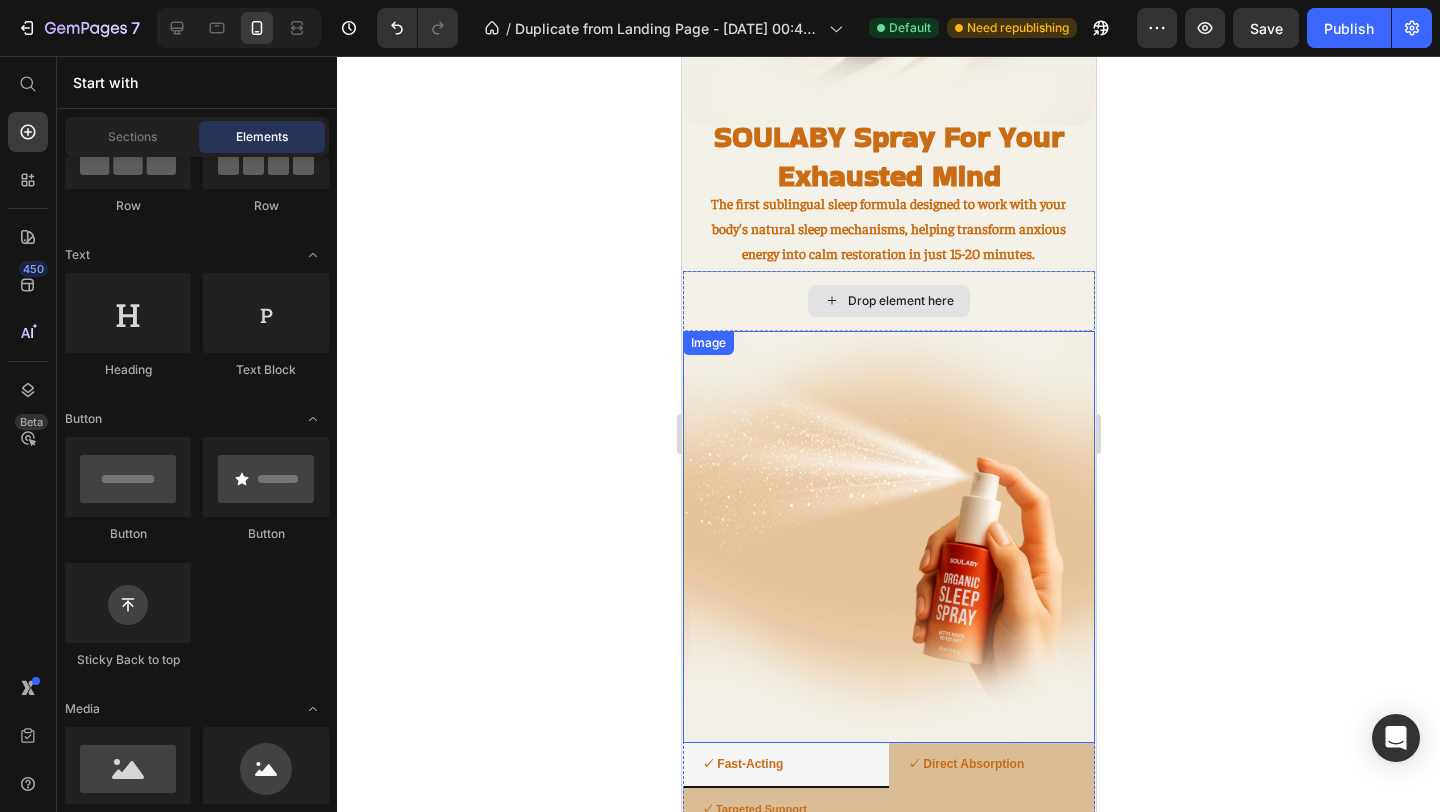 scroll, scrollTop: 1681, scrollLeft: 0, axis: vertical 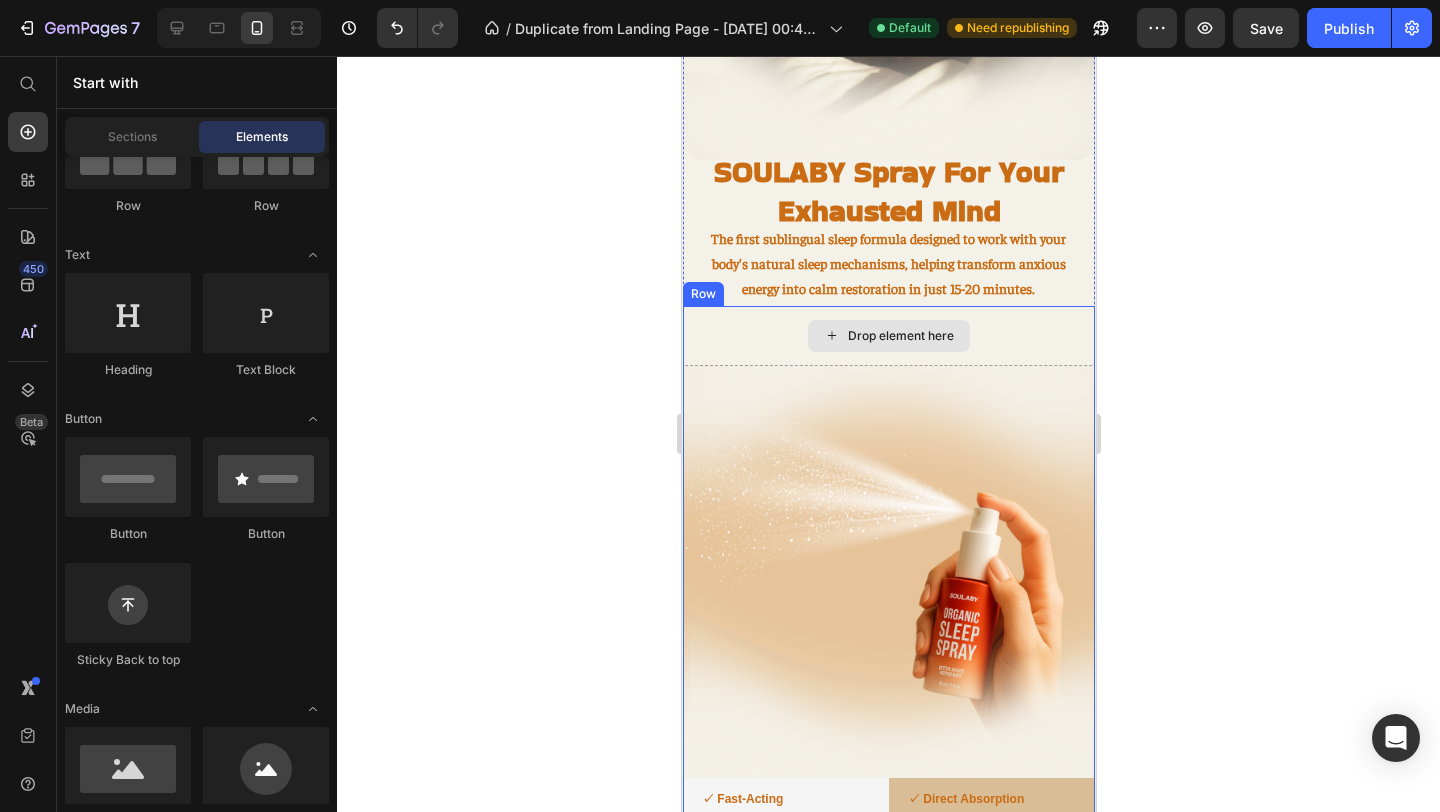 click on "Drop element here" at bounding box center (888, 336) 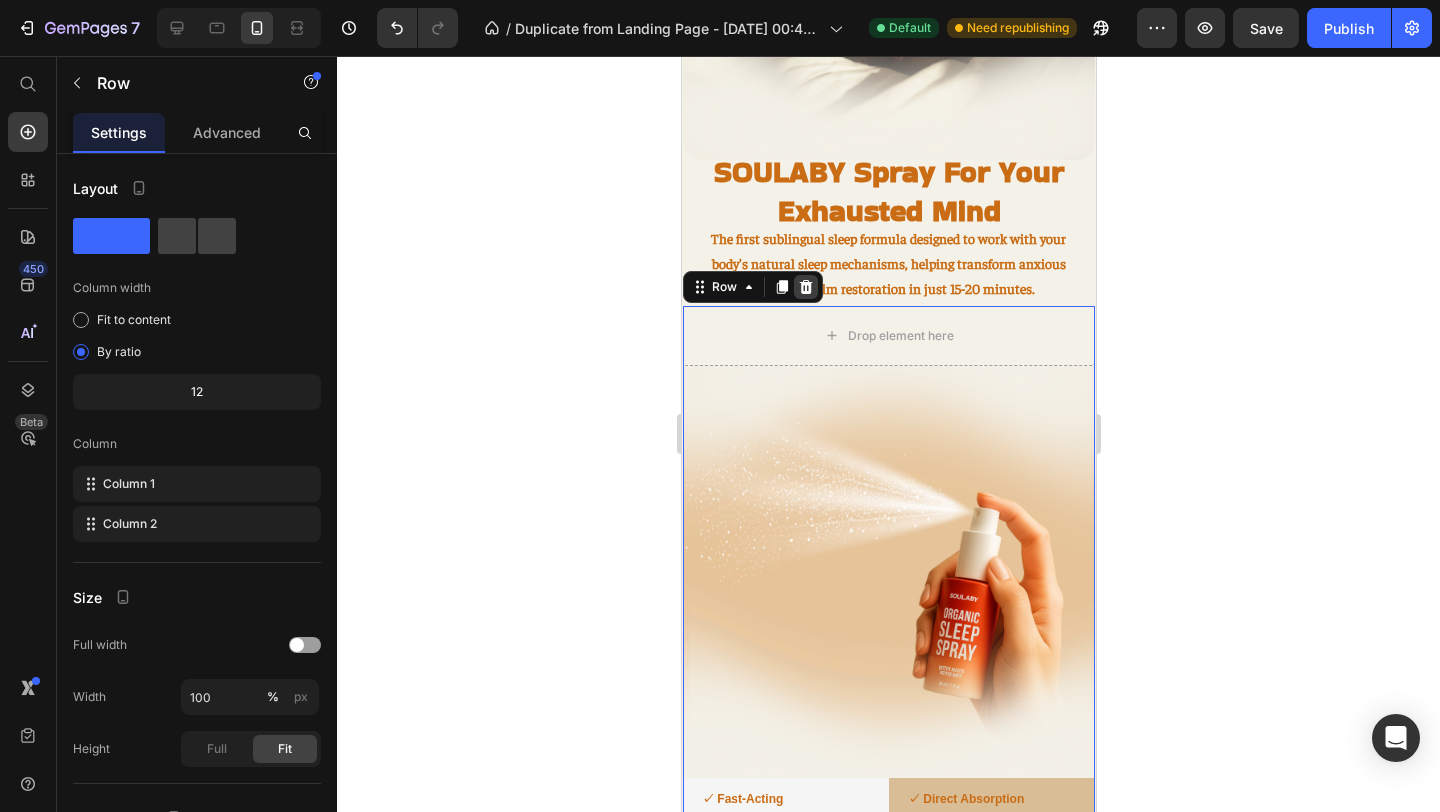 click 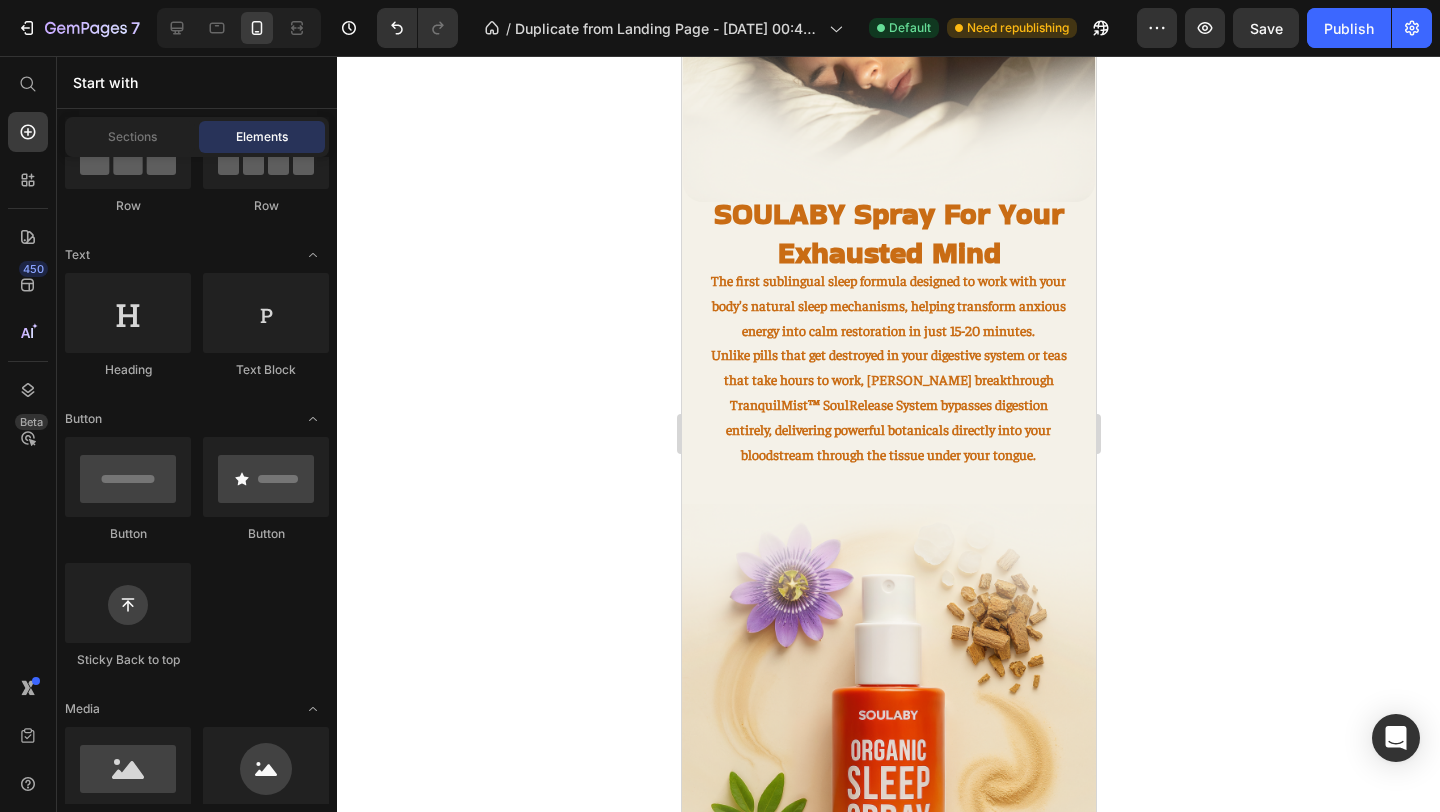 scroll, scrollTop: 1660, scrollLeft: 0, axis: vertical 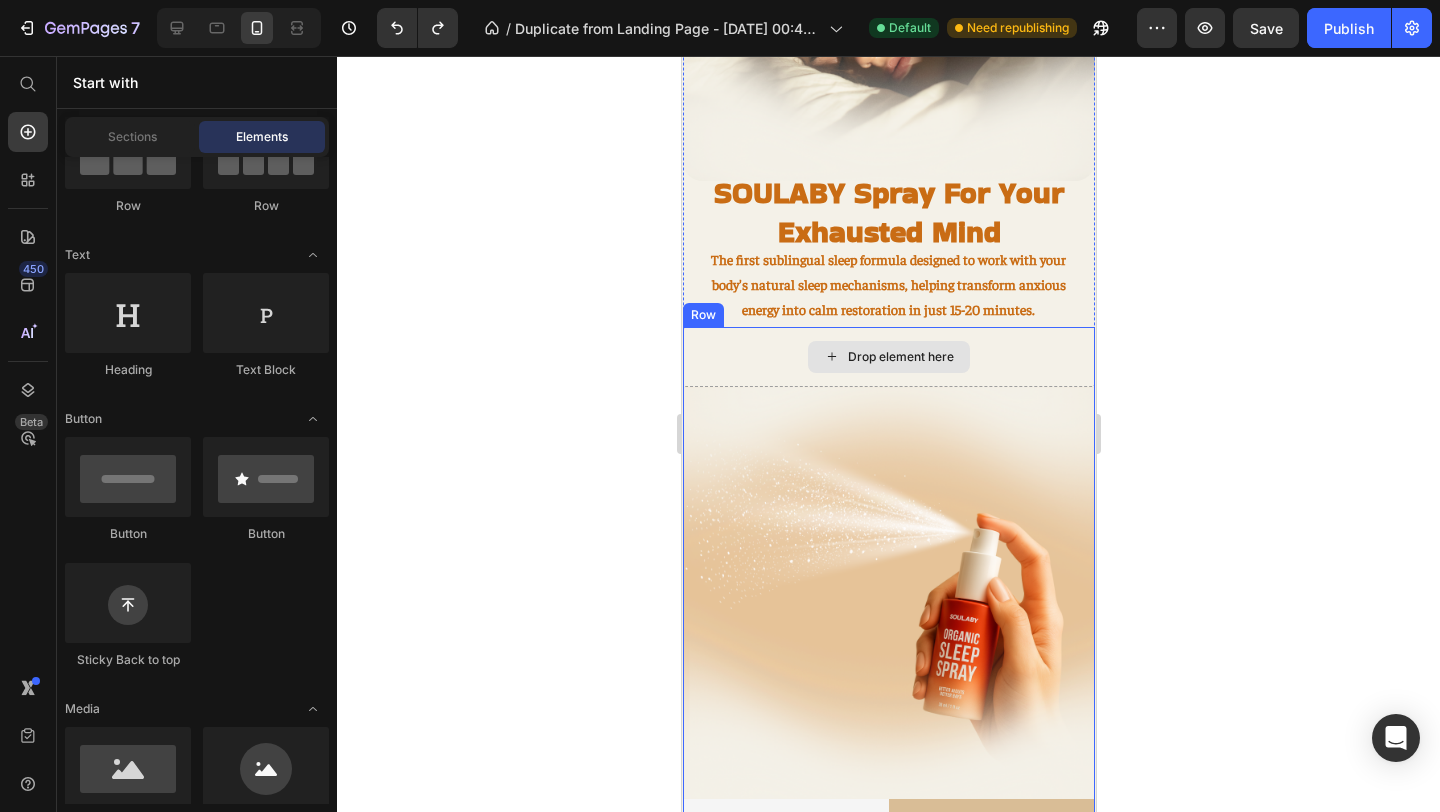click on "Drop element here" at bounding box center [888, 357] 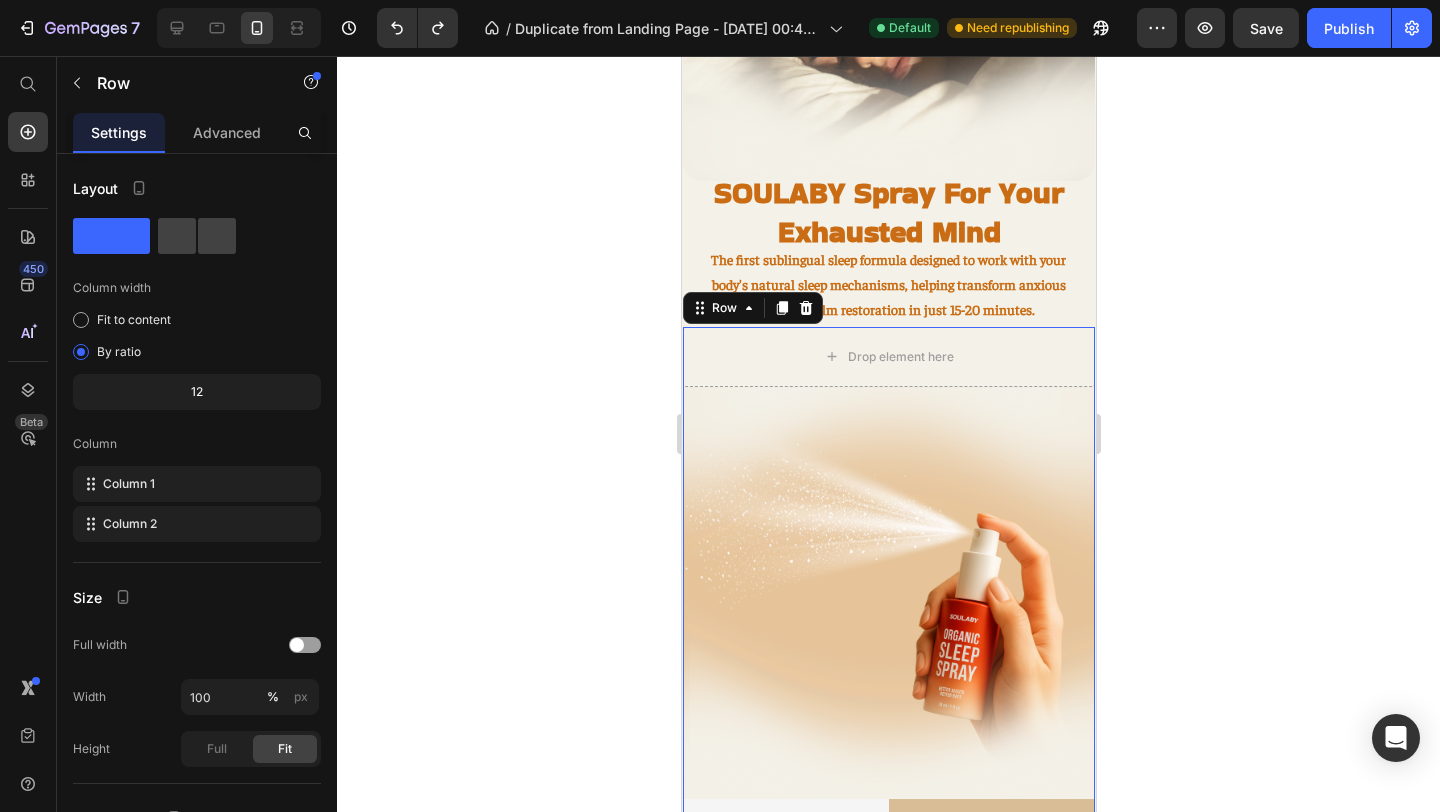click 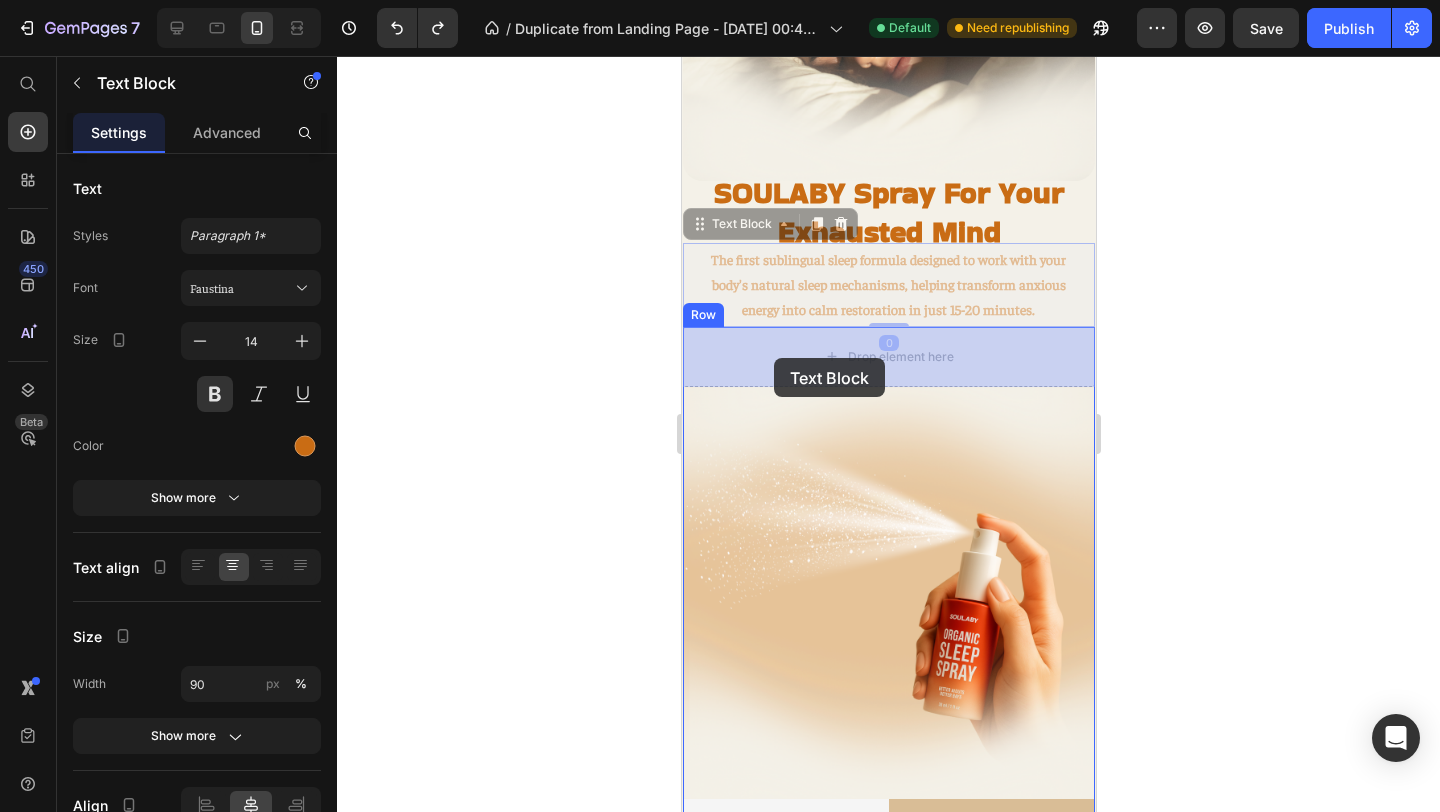drag, startPoint x: 771, startPoint y: 283, endPoint x: 769, endPoint y: 363, distance: 80.024994 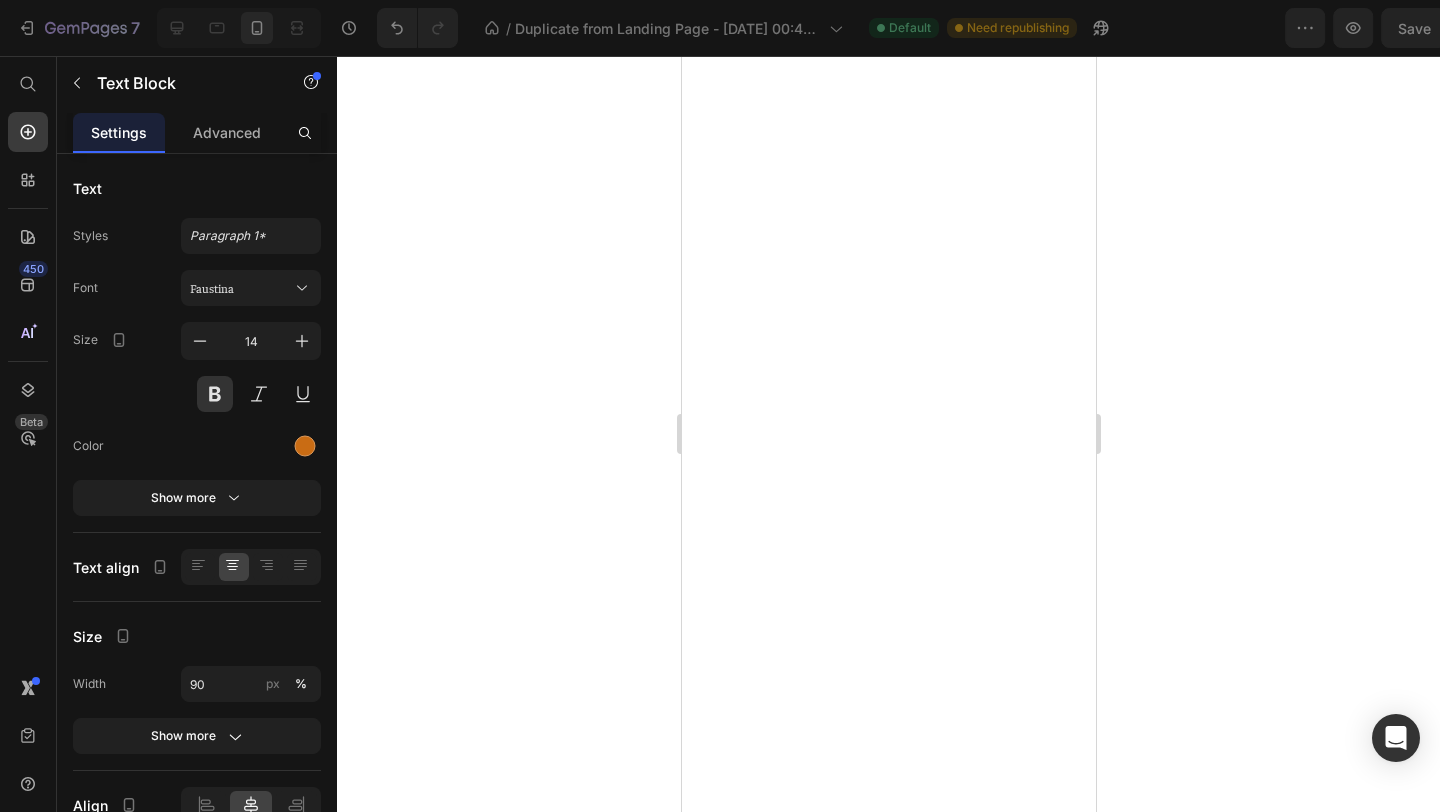 click 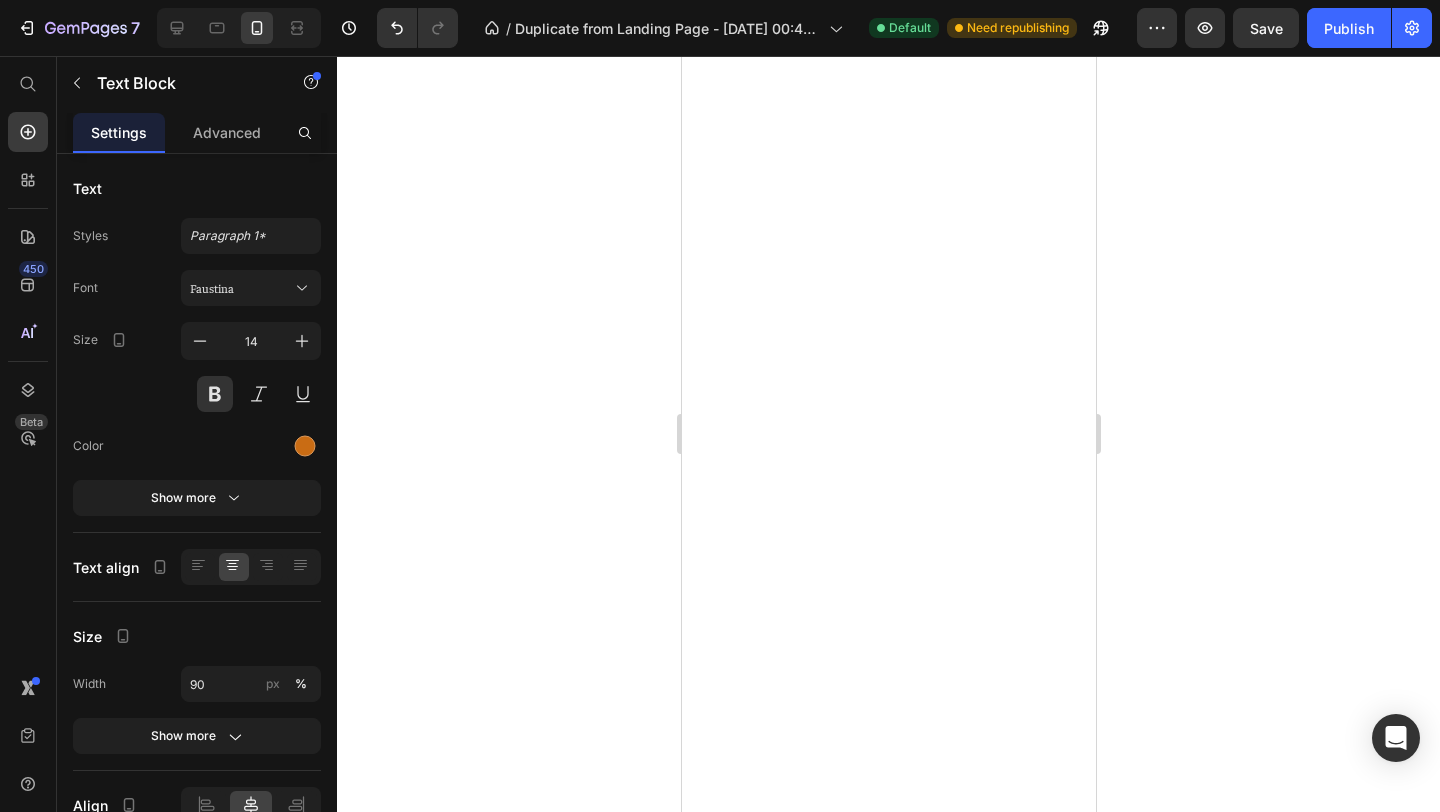 scroll, scrollTop: 0, scrollLeft: 0, axis: both 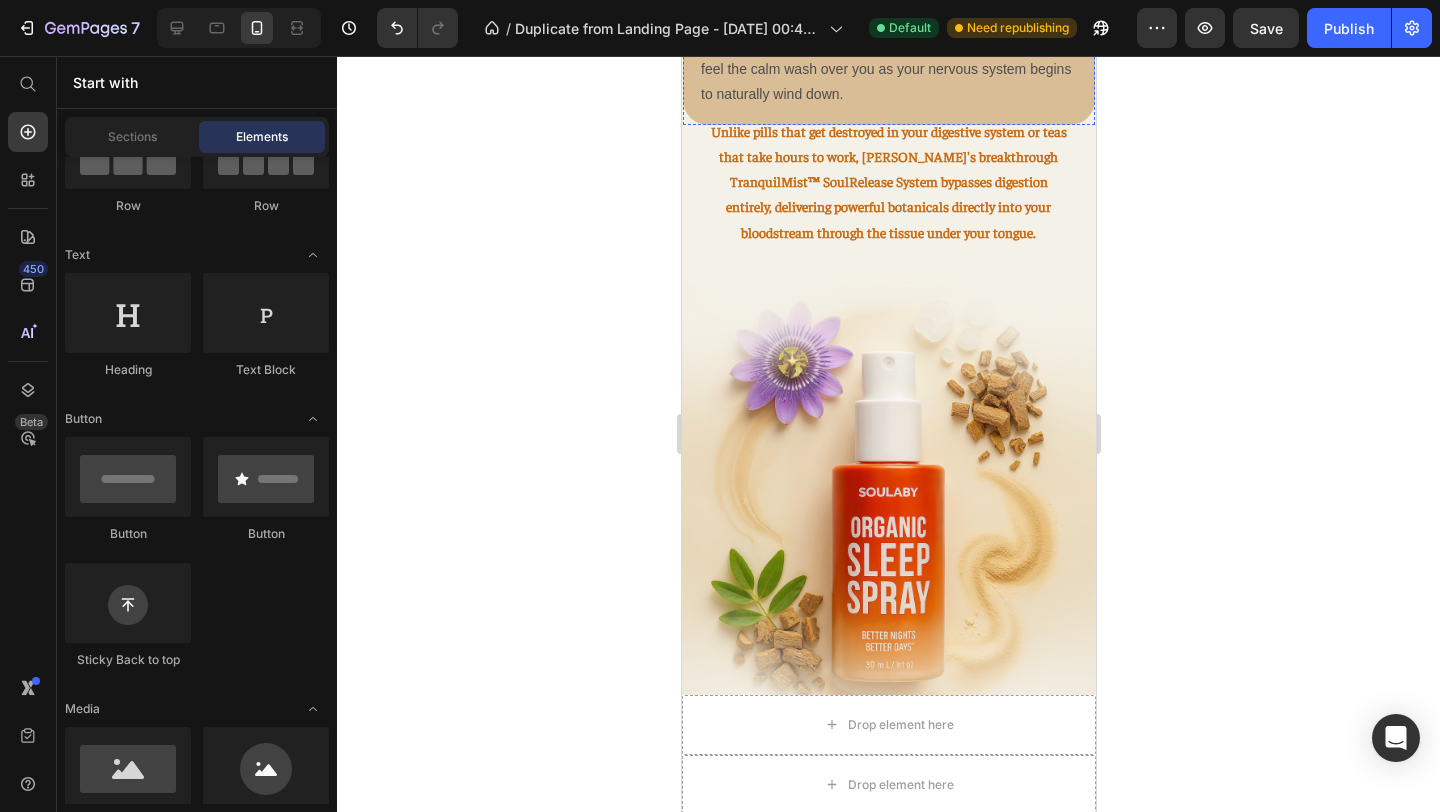 click 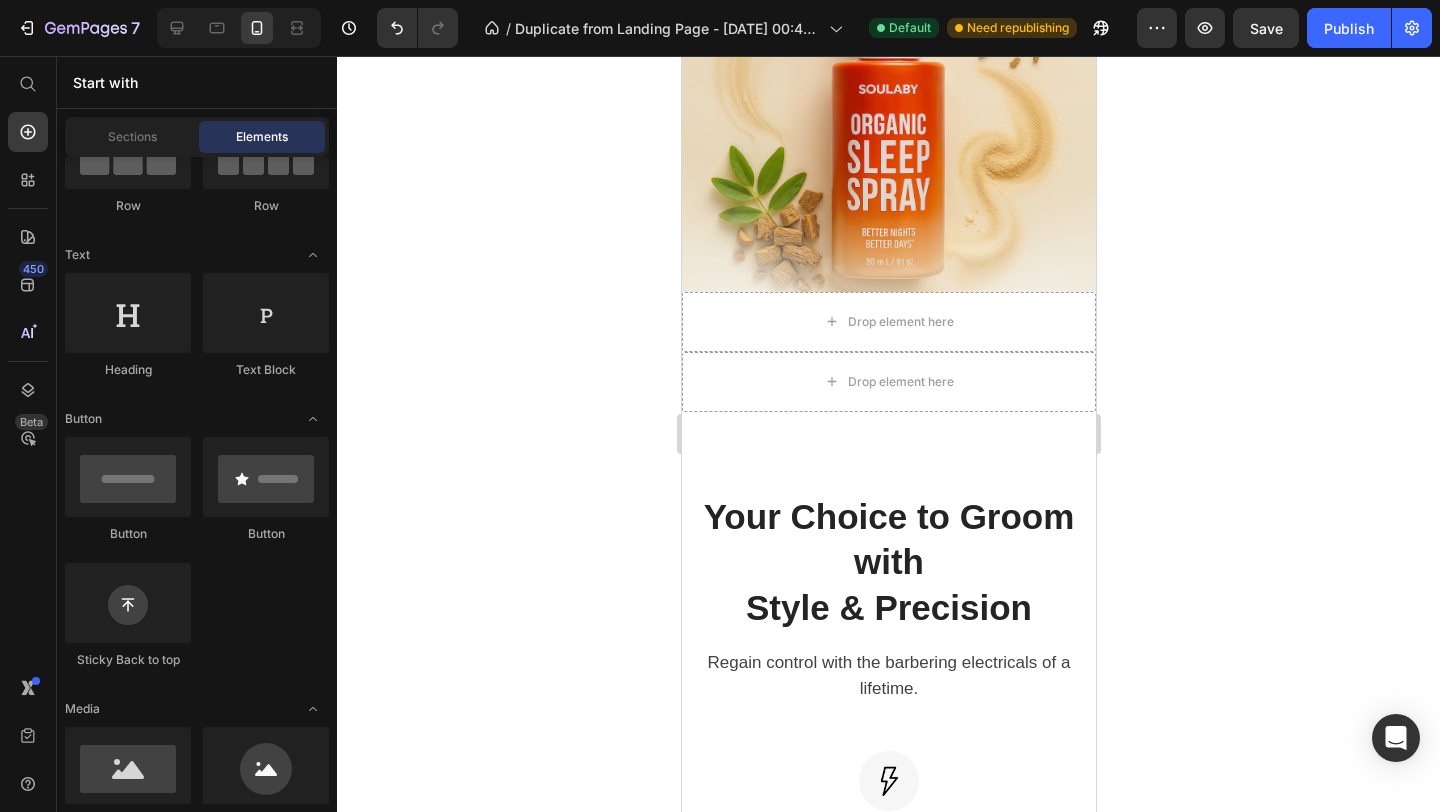 scroll, scrollTop: 2208, scrollLeft: 0, axis: vertical 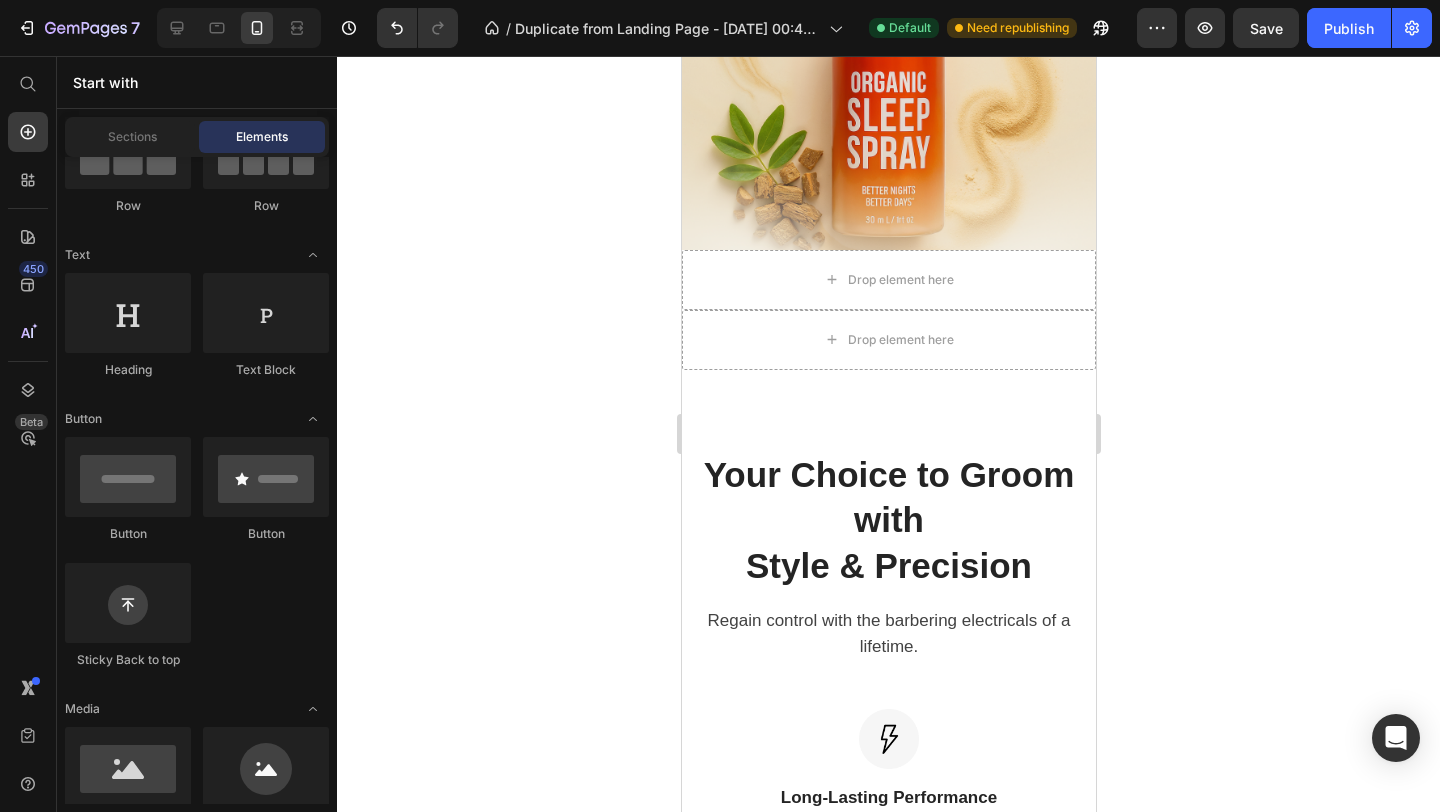 click on "Unlike pills that get destroyed in your digestive system or teas that take hours to work, [PERSON_NAME]'s breakthrough TranquilMist™ SoulRelease System bypasses digestion entirely, delivering powerful botanicals directly into your bloodstream through the tissue under your tongue." at bounding box center [888, -263] 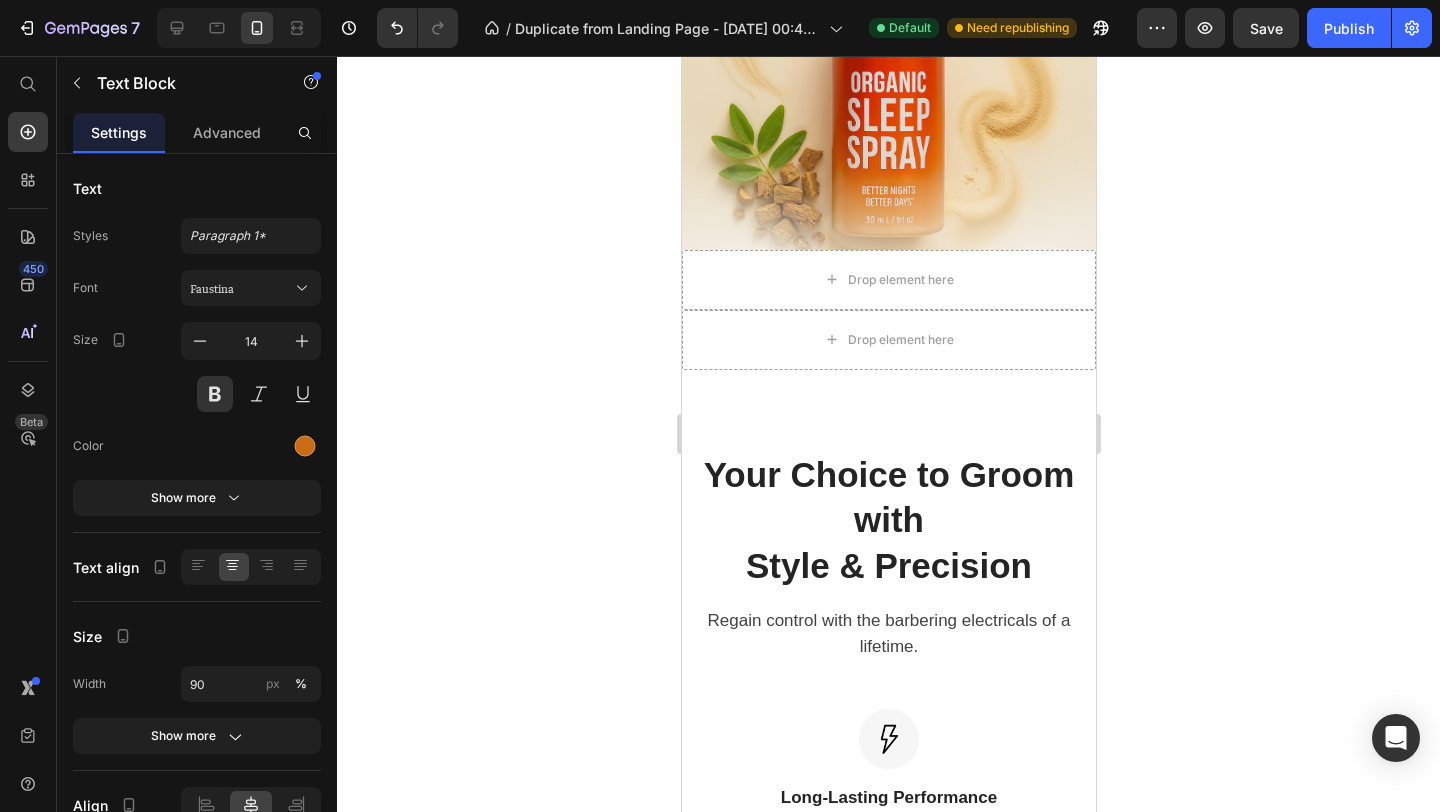 click on "Unlike pills that get destroyed in your digestive system or teas that take hours to work, [PERSON_NAME]'s breakthrough TranquilMist™ SoulRelease System bypasses digestion entirely, delivering powerful botanicals directly into your bloodstream through the tissue under your tongue." at bounding box center (888, -263) 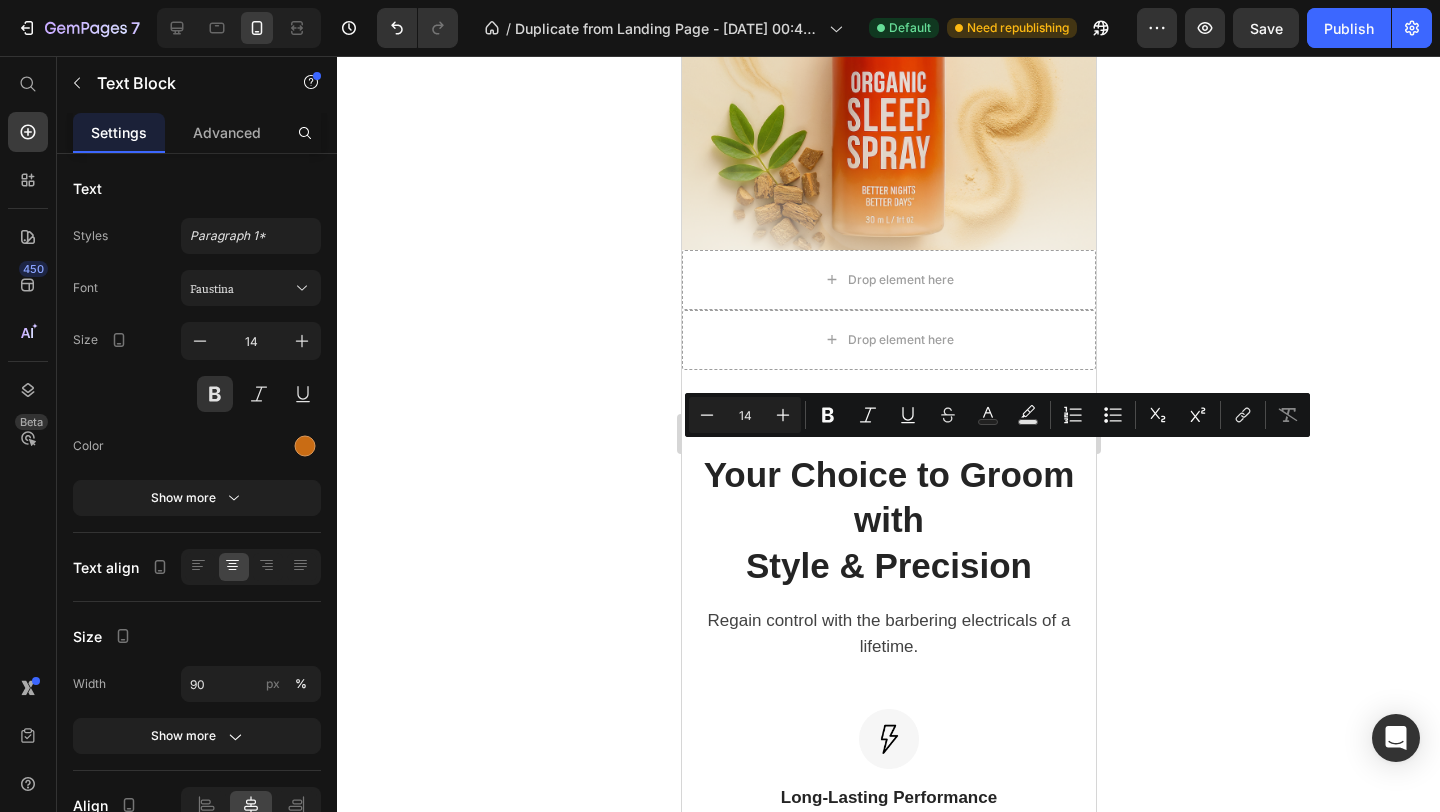 click 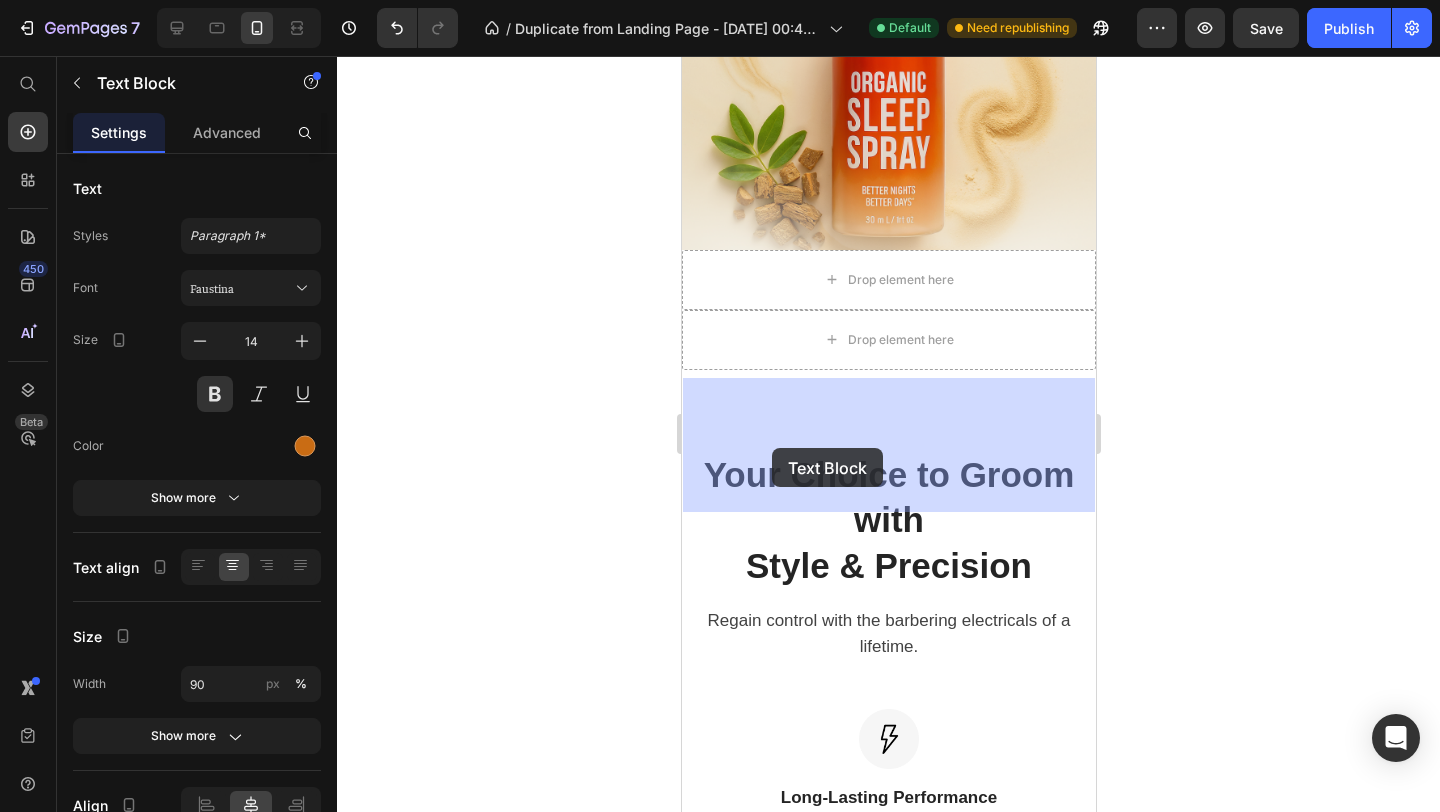drag, startPoint x: 708, startPoint y: 401, endPoint x: 757, endPoint y: 437, distance: 60.80296 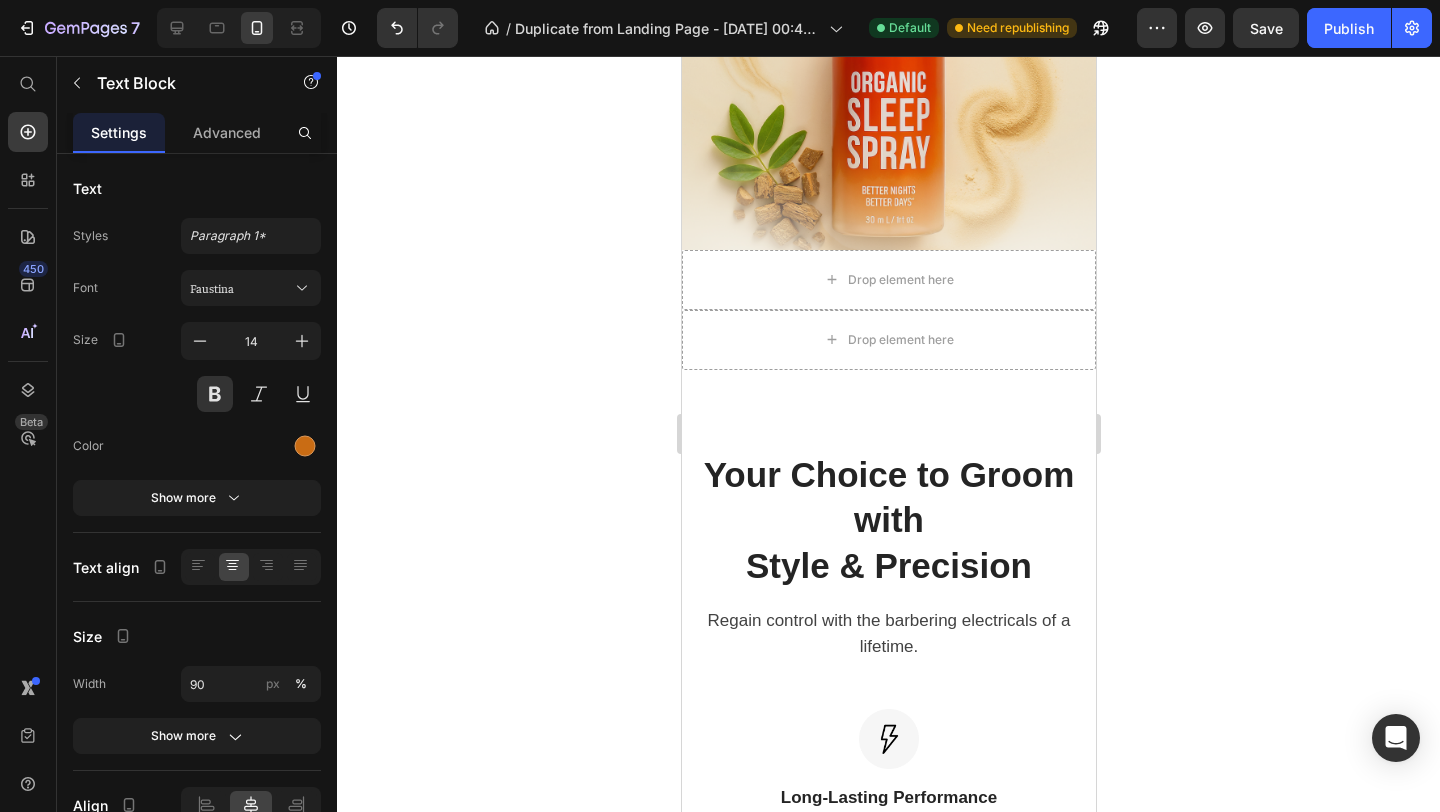 click on "Unlike pills that get destroyed in your digestive system or teas that take hours to work, [PERSON_NAME]'s breakthrough TranquilMist™ SoulRelease System bypasses digestion entirely, delivering powerful botanicals directly into your bloodstream through the tissue under your tongue." at bounding box center [888, -263] 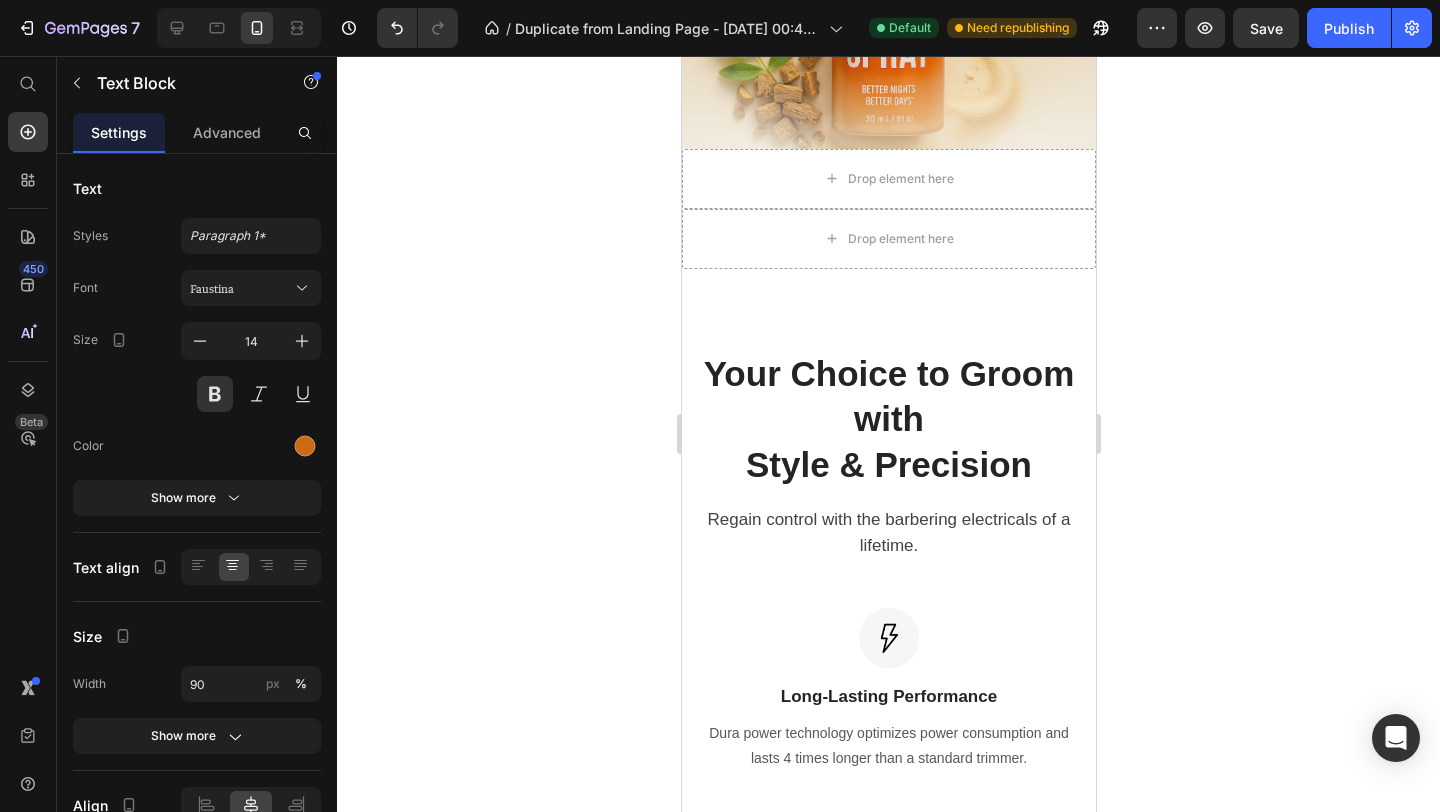 click 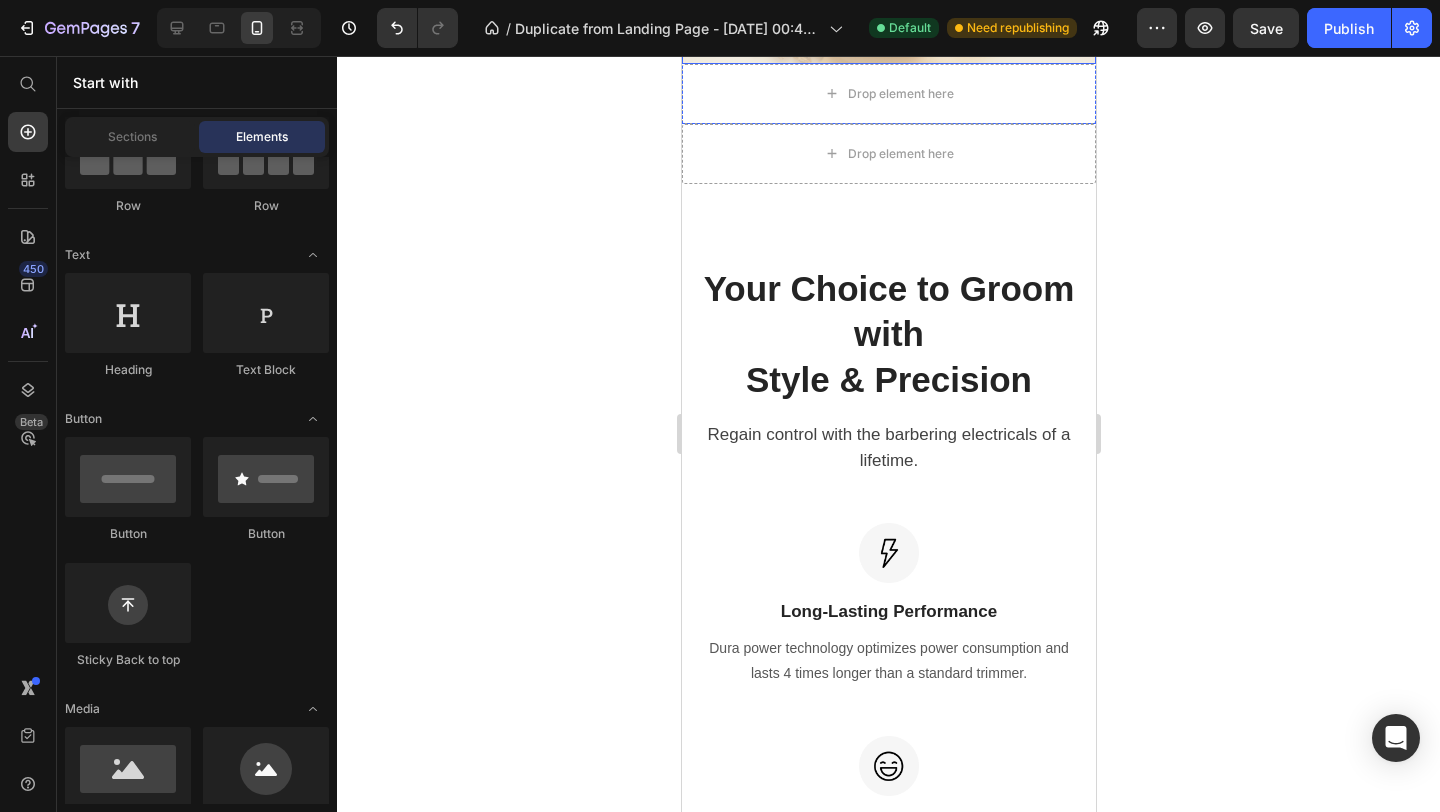 scroll, scrollTop: 2275, scrollLeft: 0, axis: vertical 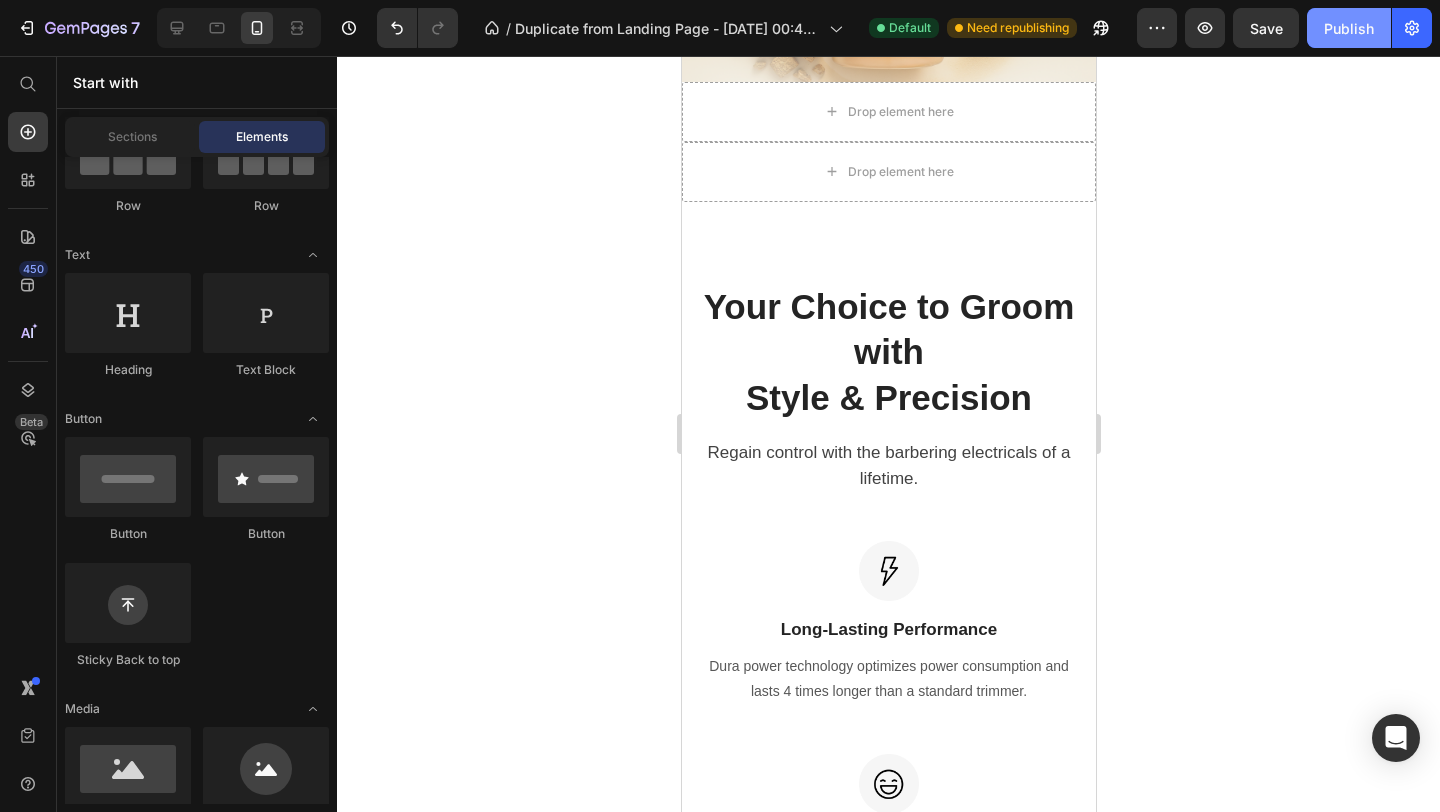 click on "Publish" at bounding box center (1349, 28) 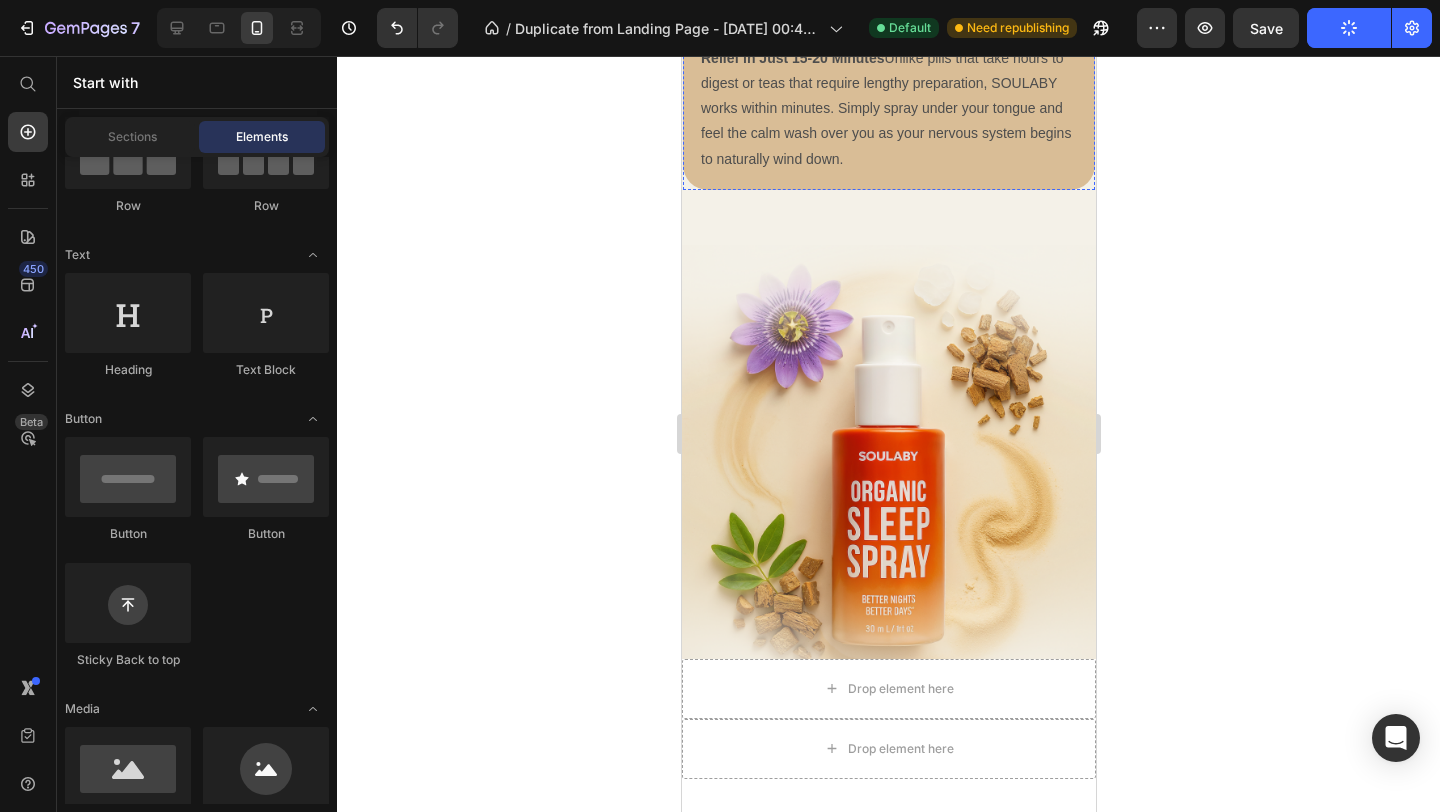 scroll, scrollTop: 1706, scrollLeft: 0, axis: vertical 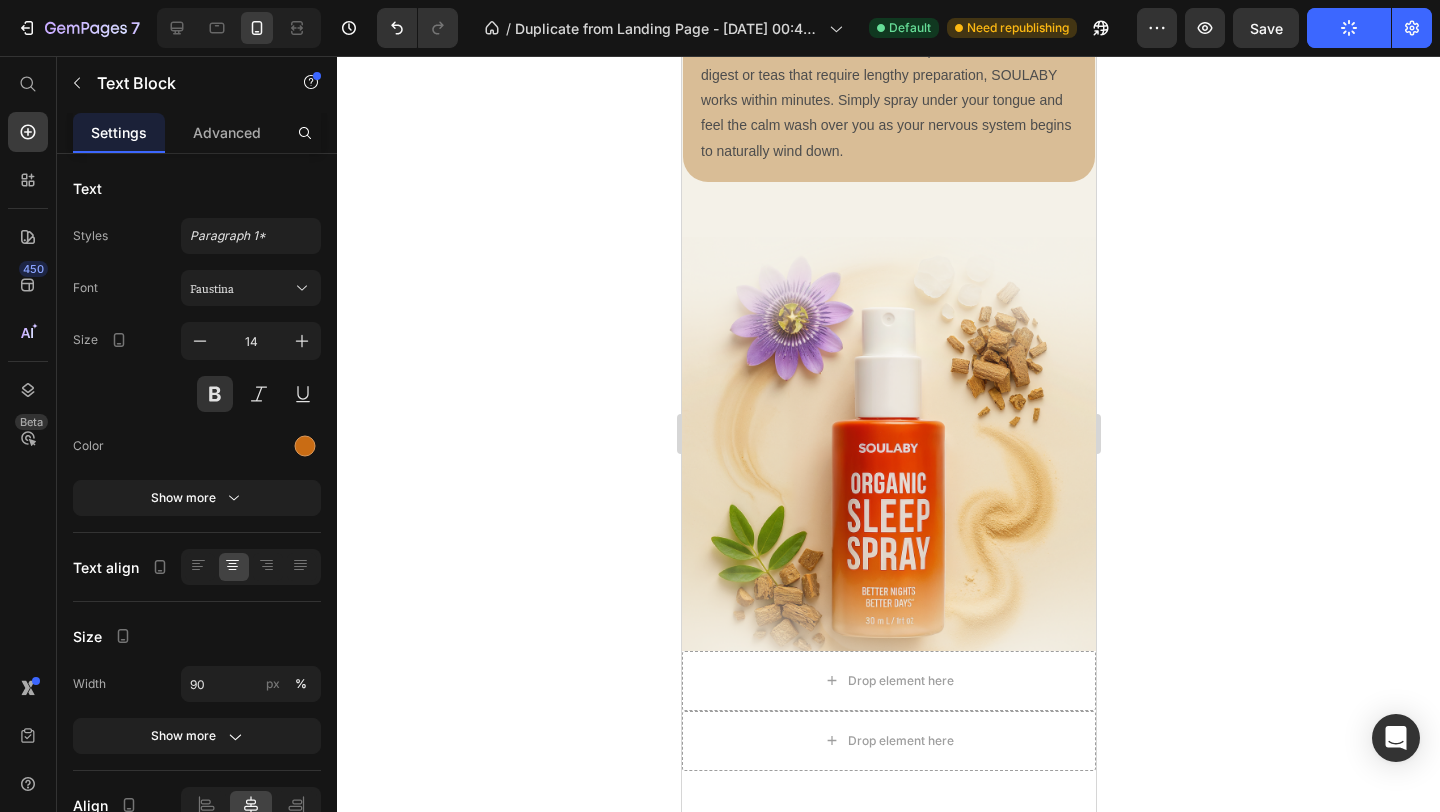 click on "The first sublingual sleep formula designed to work with your body's natural sleep mechanisms, helping transform anxious energy into calm restoration in just 15-20 minutes." at bounding box center (888, -111) 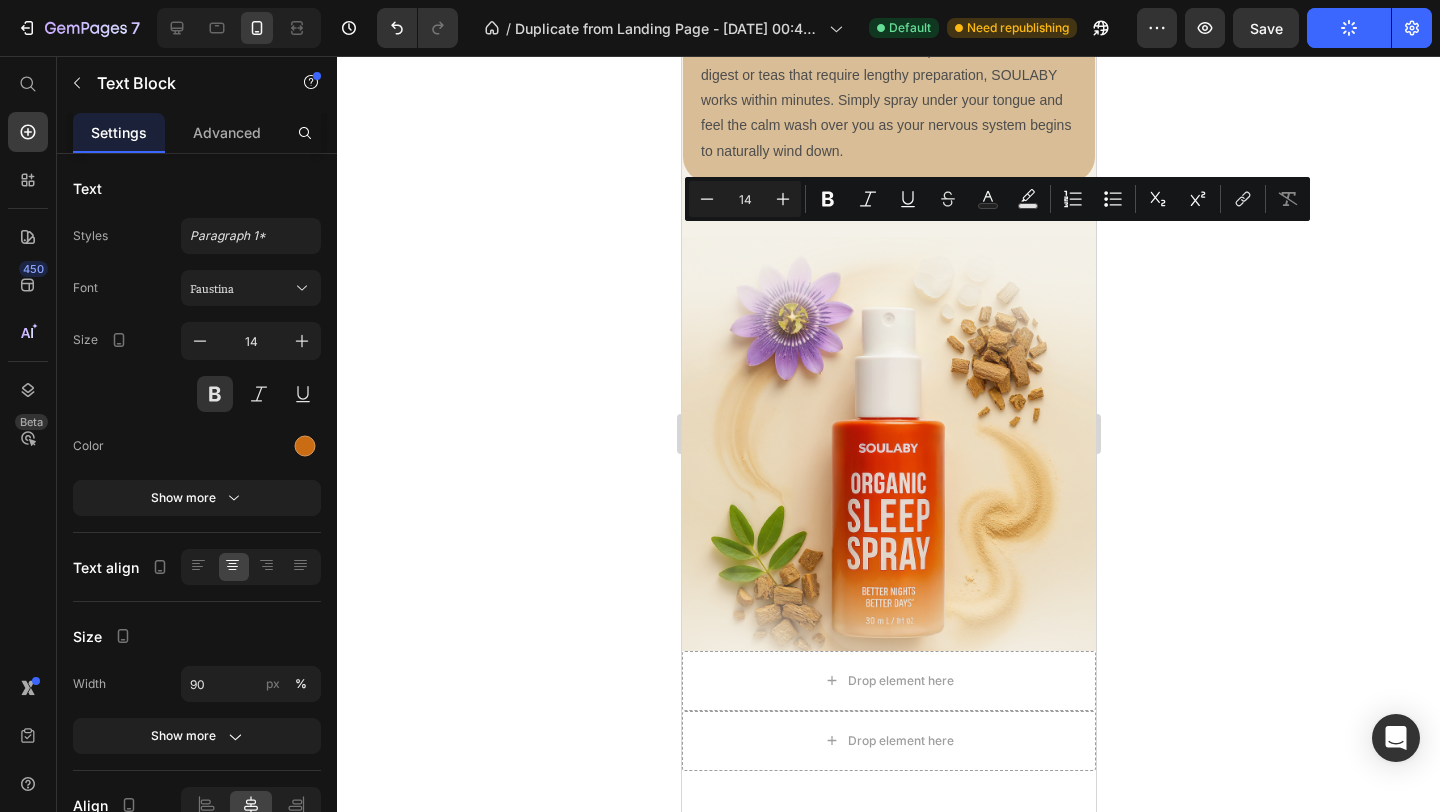click on "The first sublingual sleep formula designed to work with your body's natural sleep mechanisms, helping transform anxious energy into calm restoration in just 15-20 minutes." at bounding box center (888, -111) 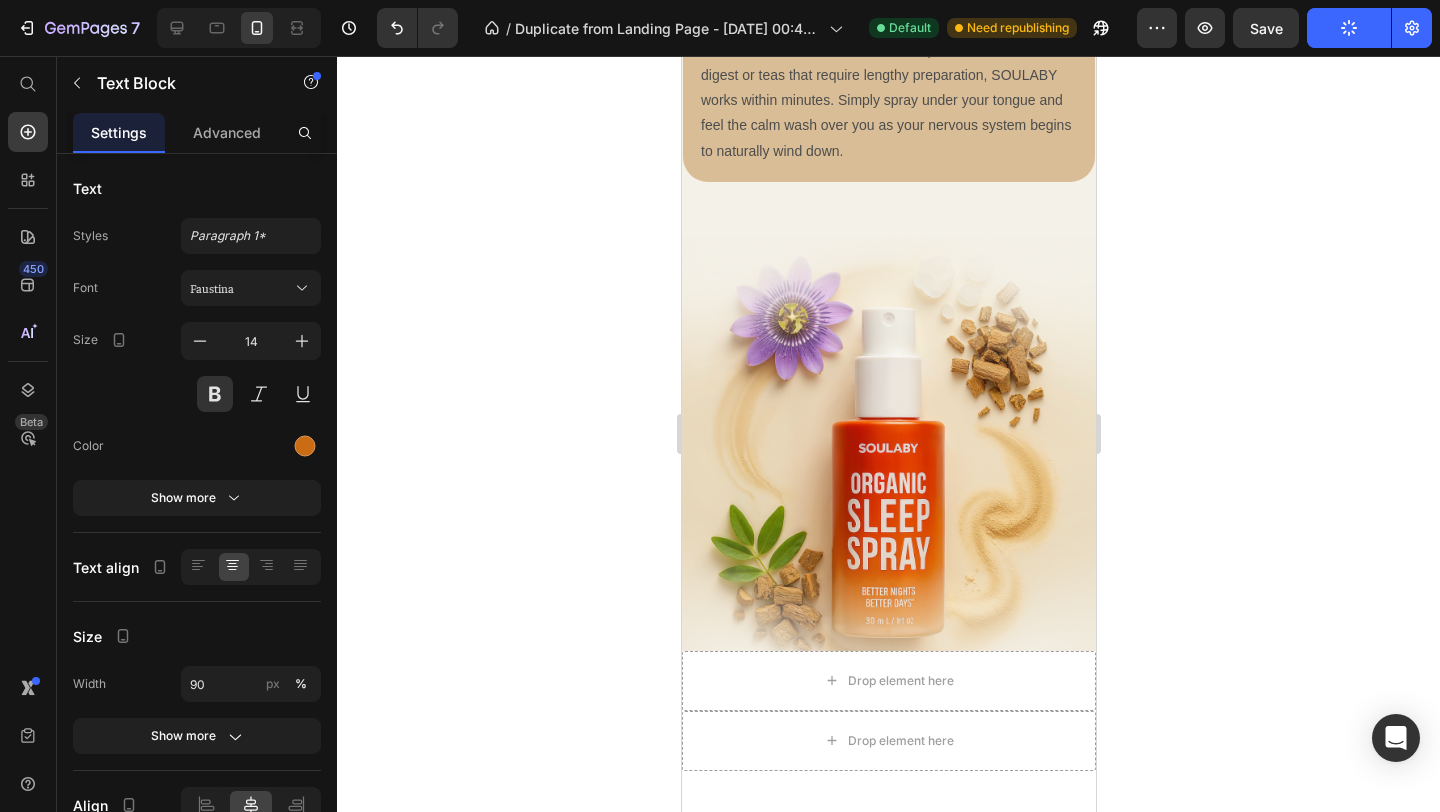 click on "The first sublingual sleep formula designed to work with your body's natural sleep mechanisms, helping transform anxious energy into calm restoration in just 15-20 minutes." at bounding box center (888, -111) 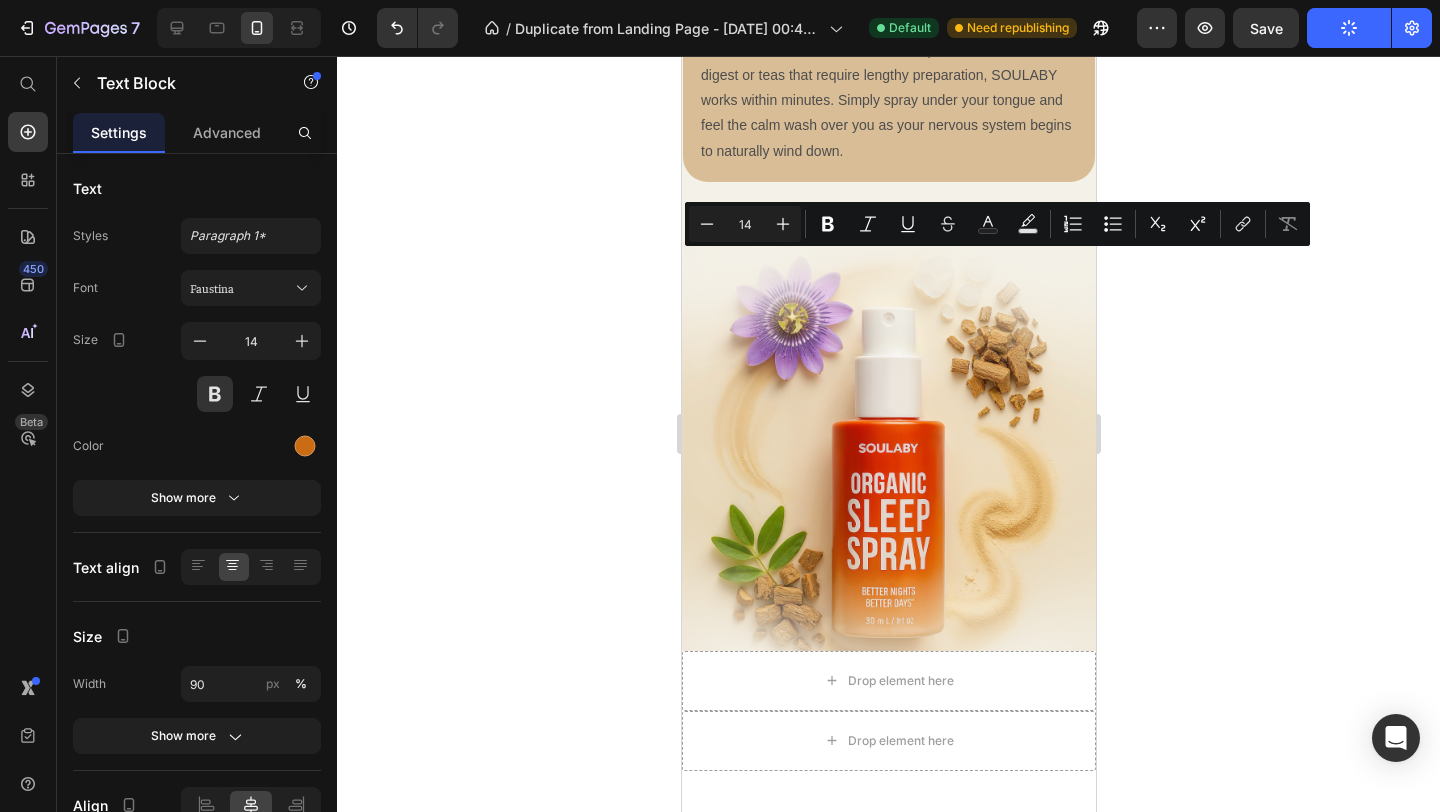 click on "The first sublingual sleep formula designed to work with your body's natural sleep mechanisms, helping transform anxious energy into calm restoration in just 15-20 minutes." at bounding box center (888, -111) 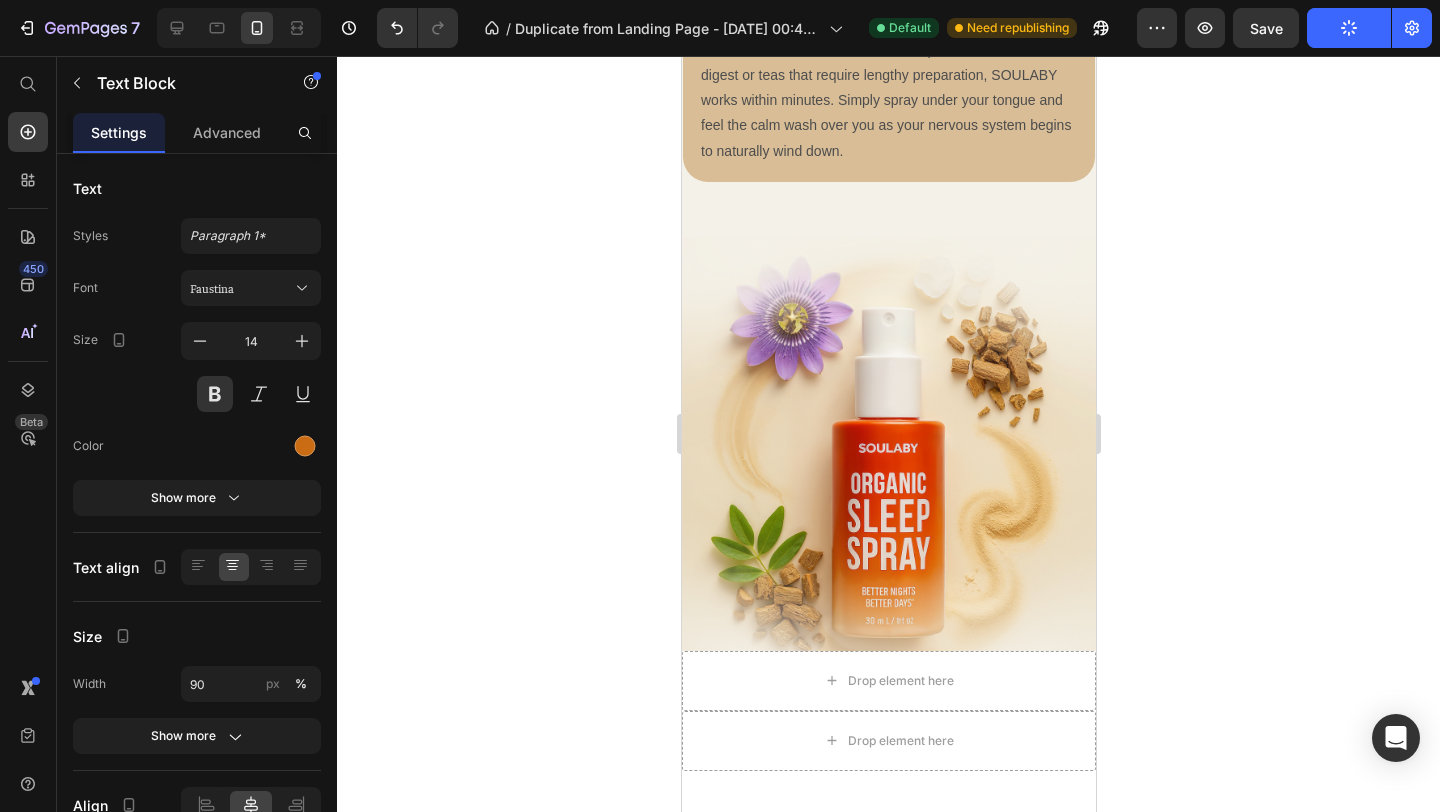 click on "The first sublingual sleep formula designed to work with your body's natural sleep mechanisms, helping transform anxious energy into calm restoration in just 15-20 minutes." at bounding box center (888, -111) 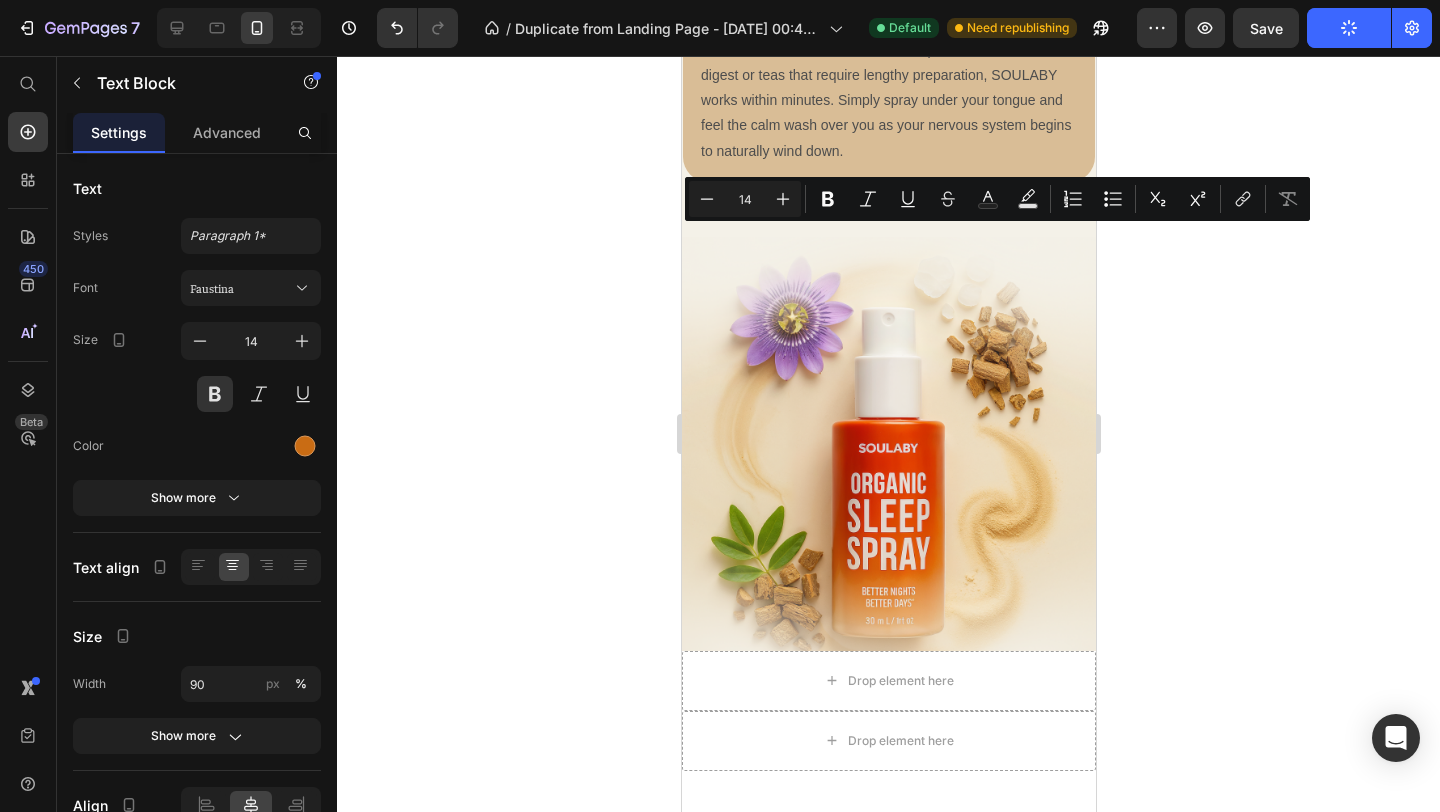 click on "The first sublingual sleep formula designed to work with your body's natural sleep mechanisms, helping transform anxious energy into calm restoration in just 15-20 minutes." at bounding box center (888, -111) 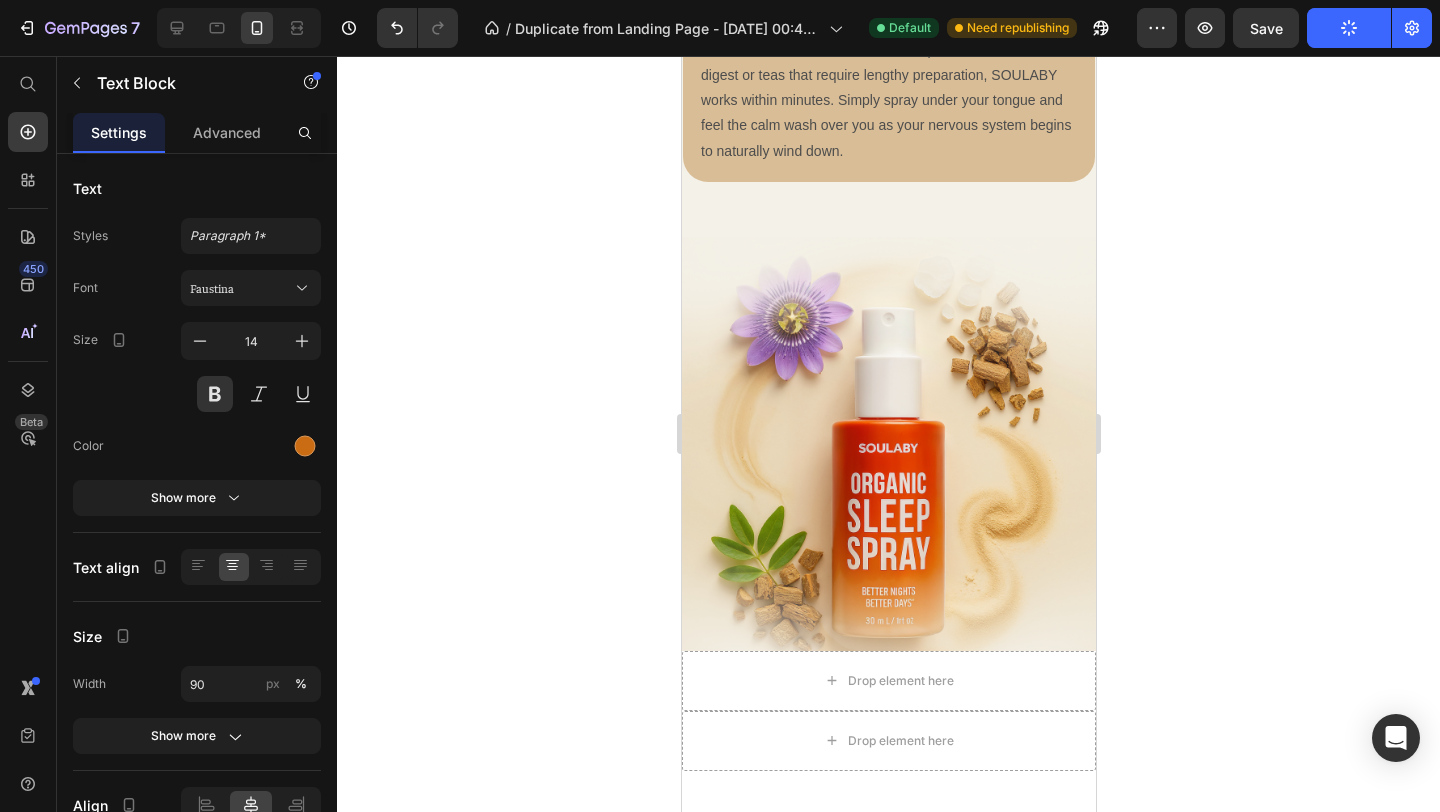 drag, startPoint x: 905, startPoint y: 238, endPoint x: 1046, endPoint y: 276, distance: 146.03082 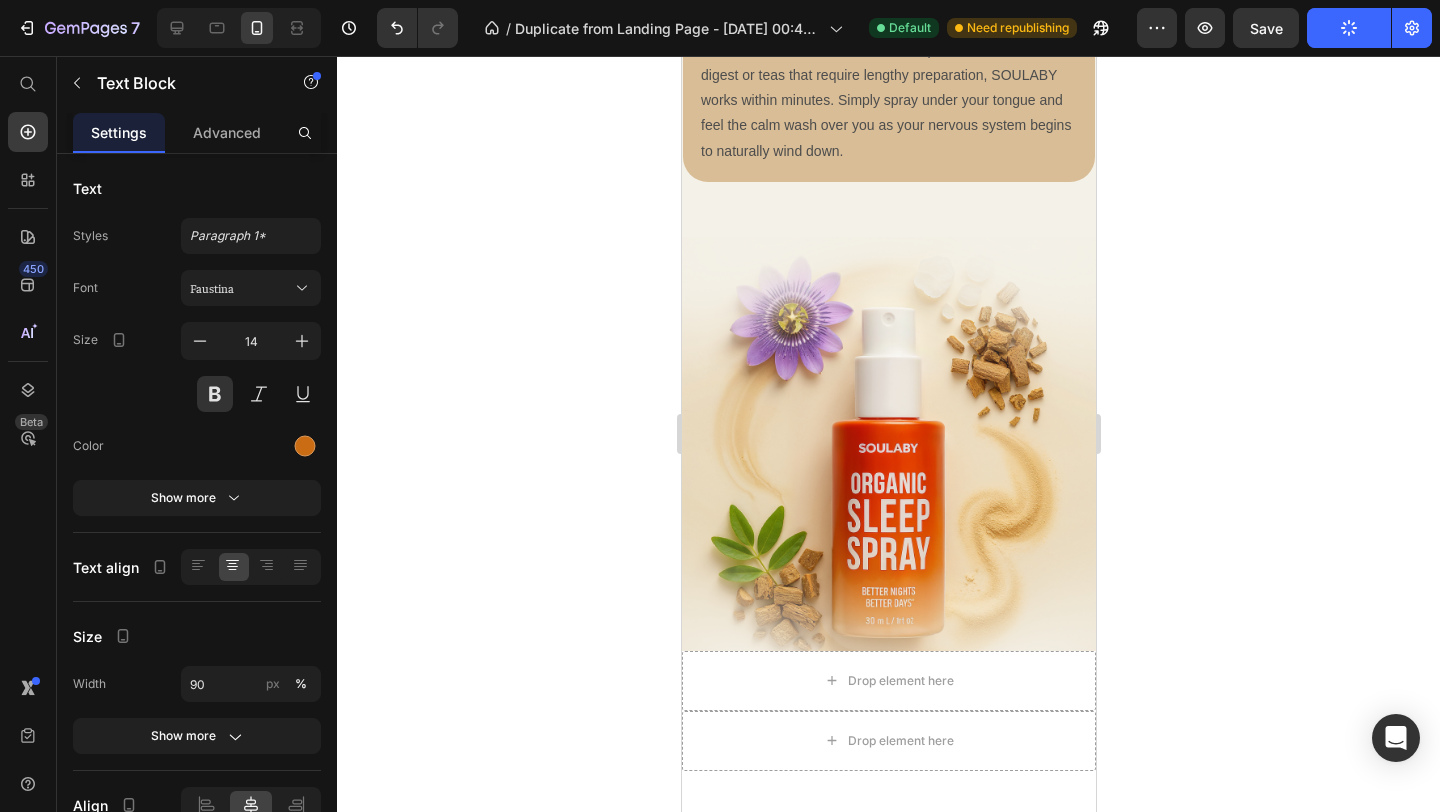 click on "The first sublingual sleep formula designed to work with your body's natural sleep mechanisms, helping transform anxious energy into calm restoration in just 15-20 minutes." at bounding box center (888, -111) 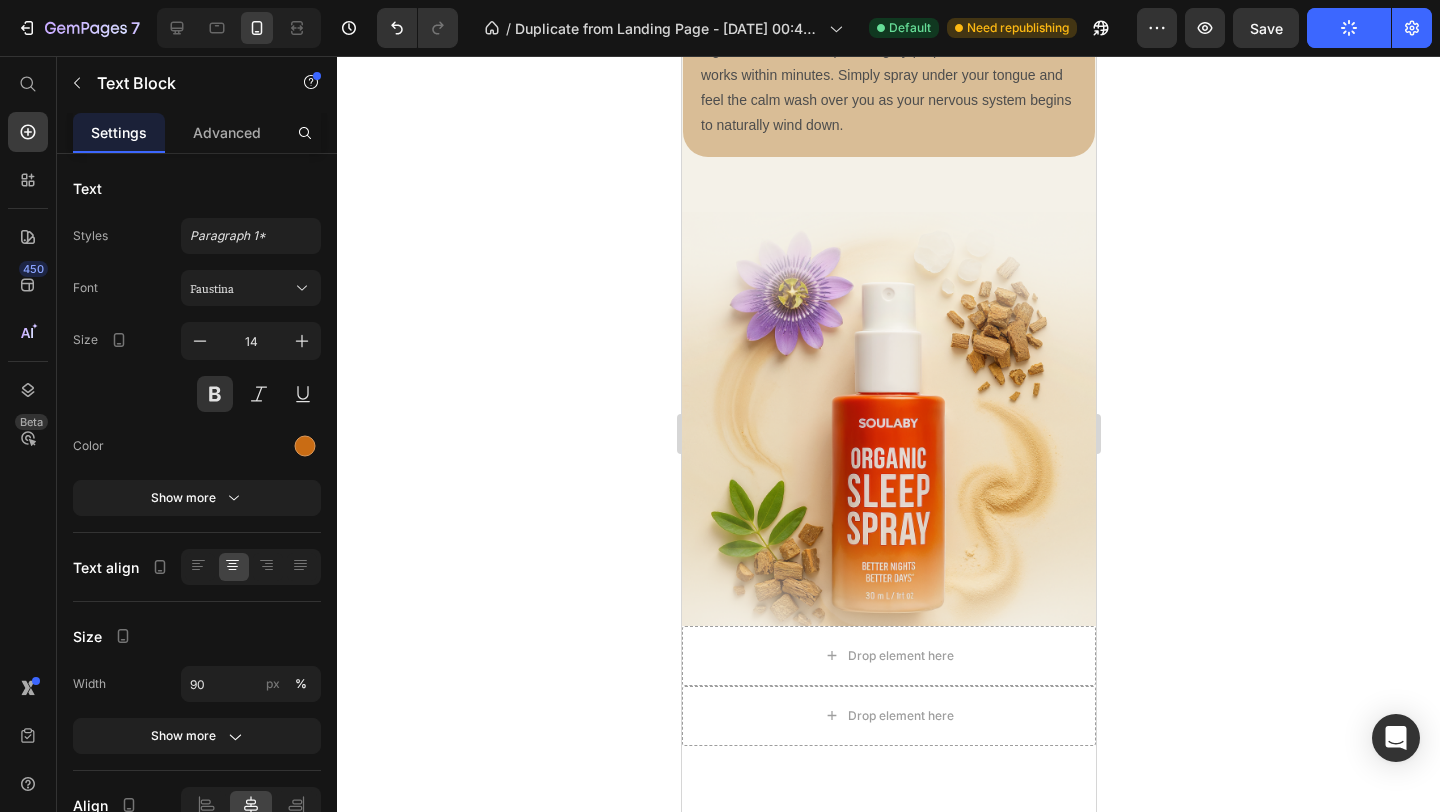 click on "The first sublingual sleep formula designed to work with your body's natural sleep mechanisms." at bounding box center [888, -124] 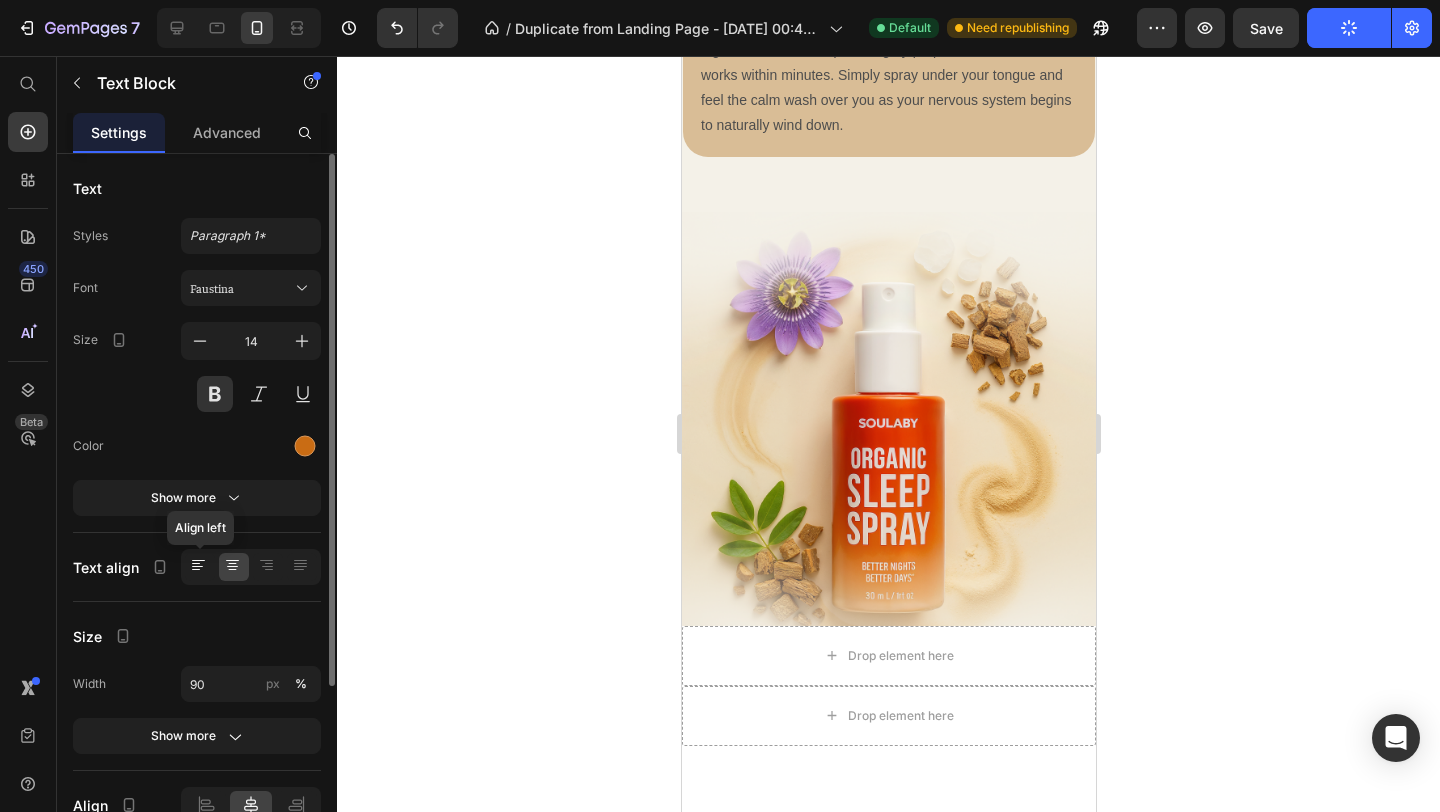 click 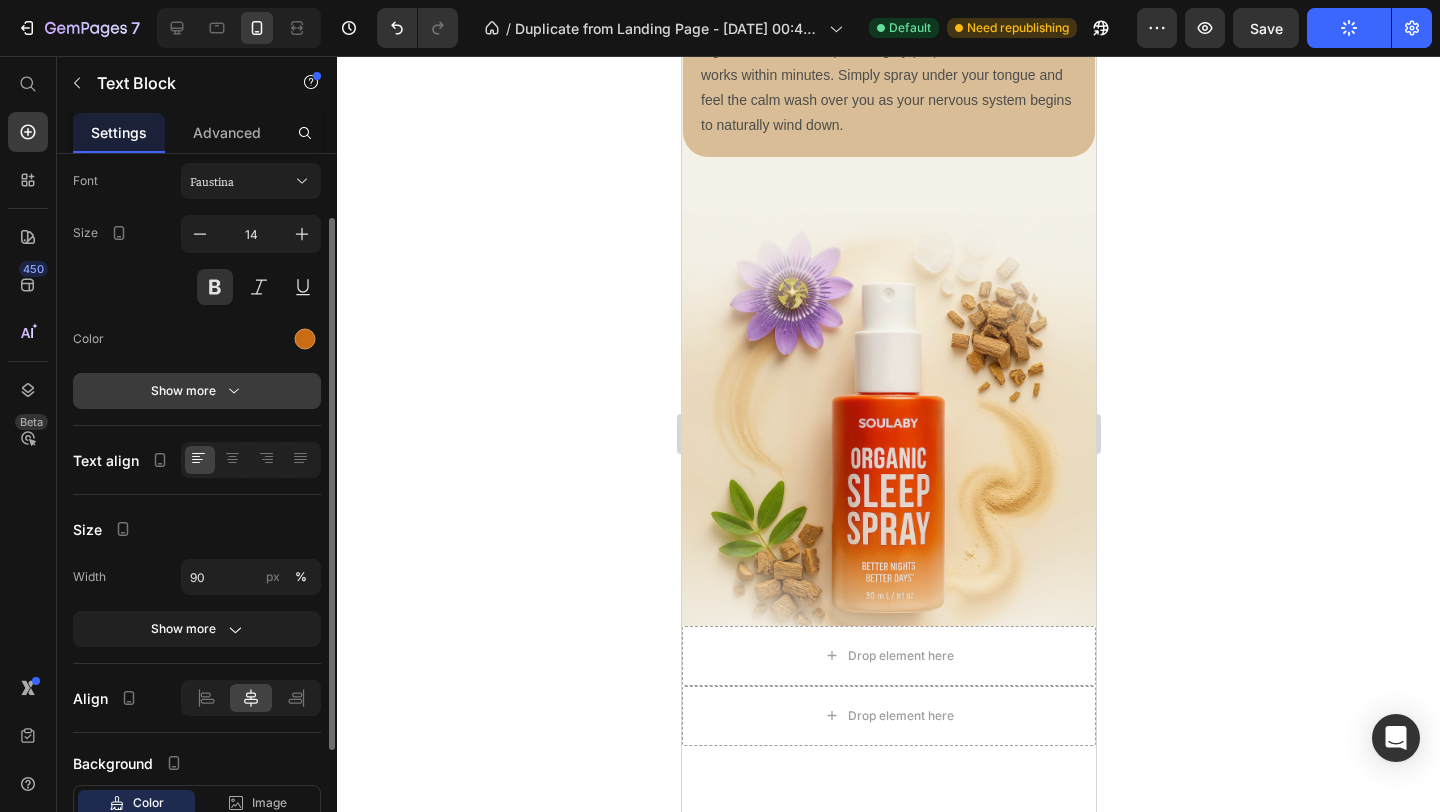 scroll, scrollTop: 152, scrollLeft: 0, axis: vertical 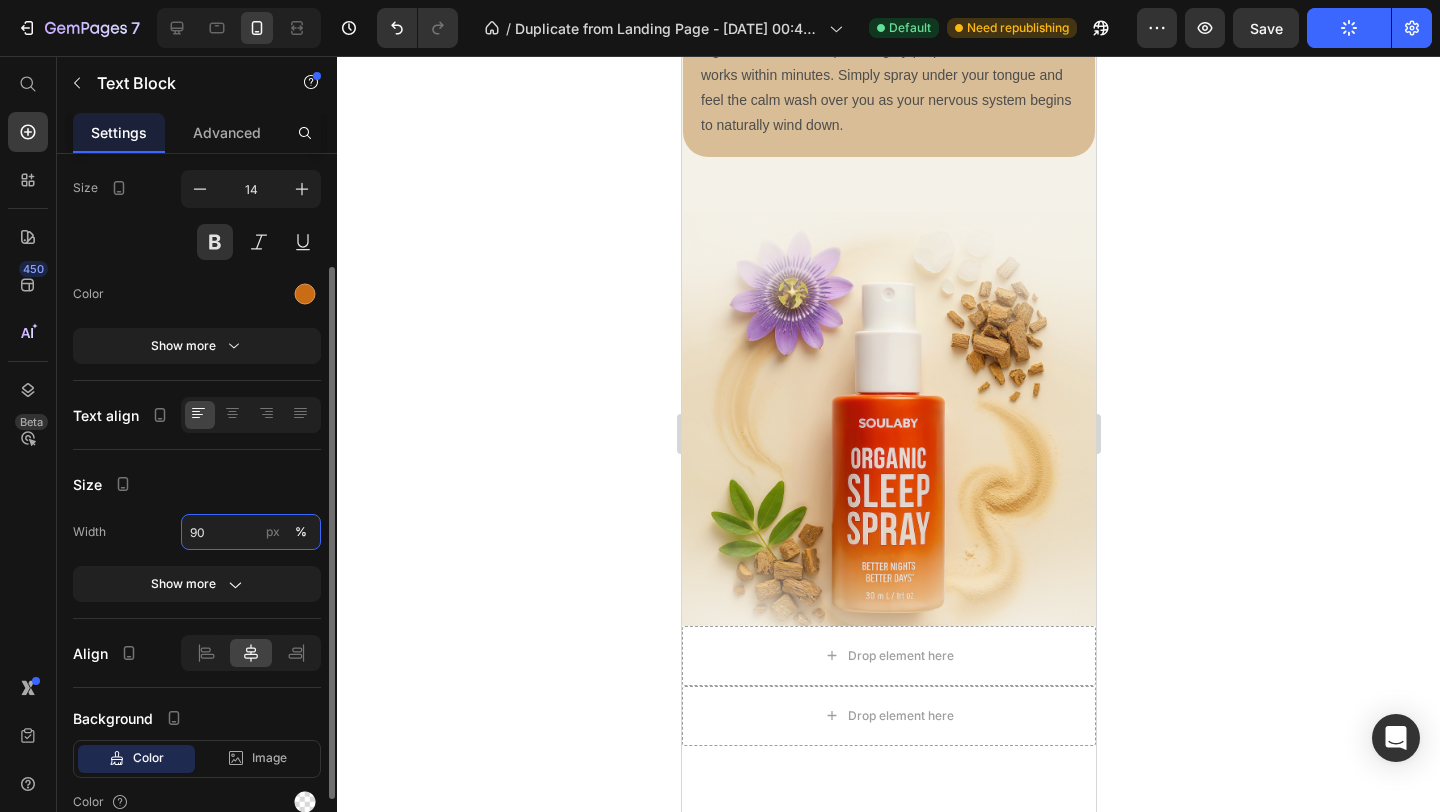 click on "90" at bounding box center [251, 532] 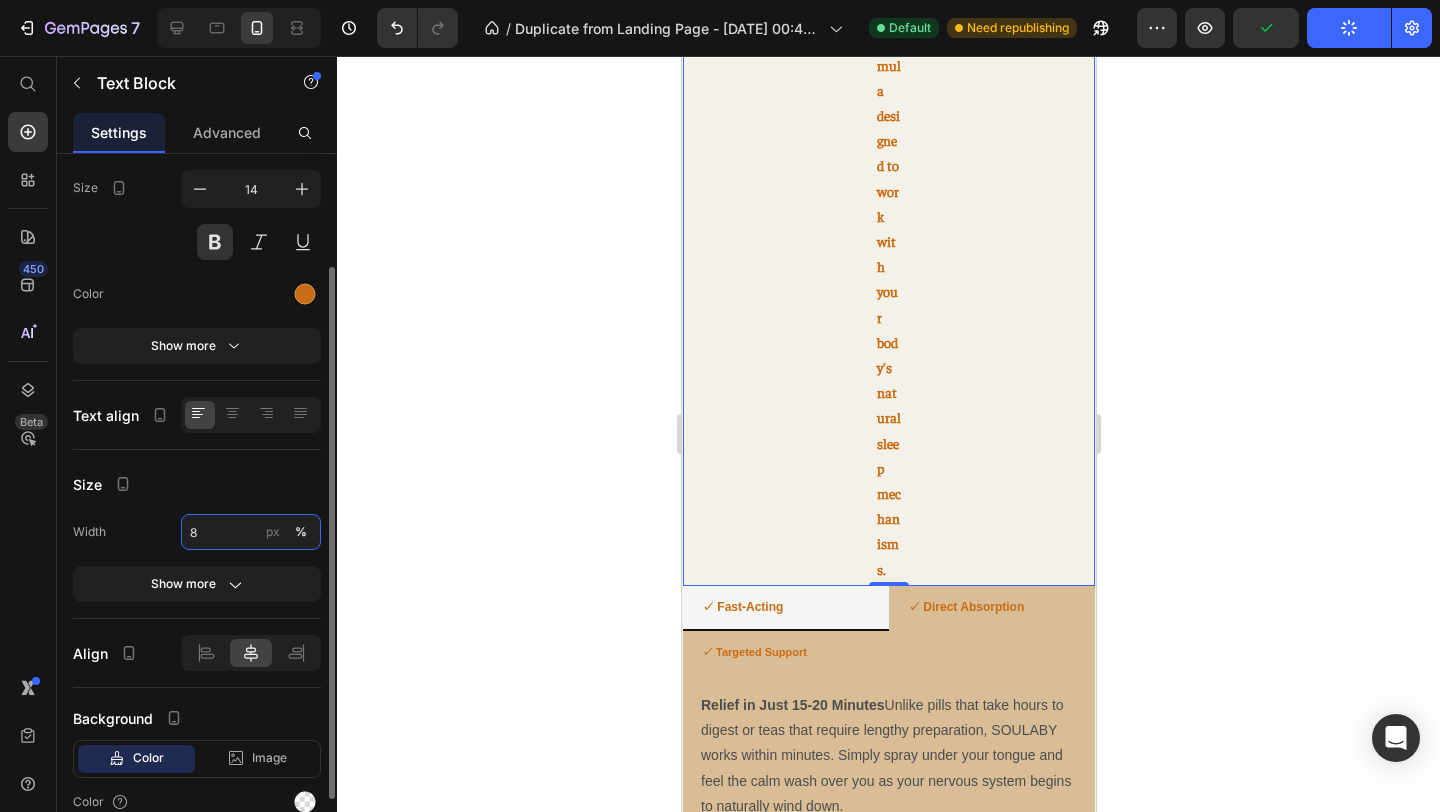 type on "80" 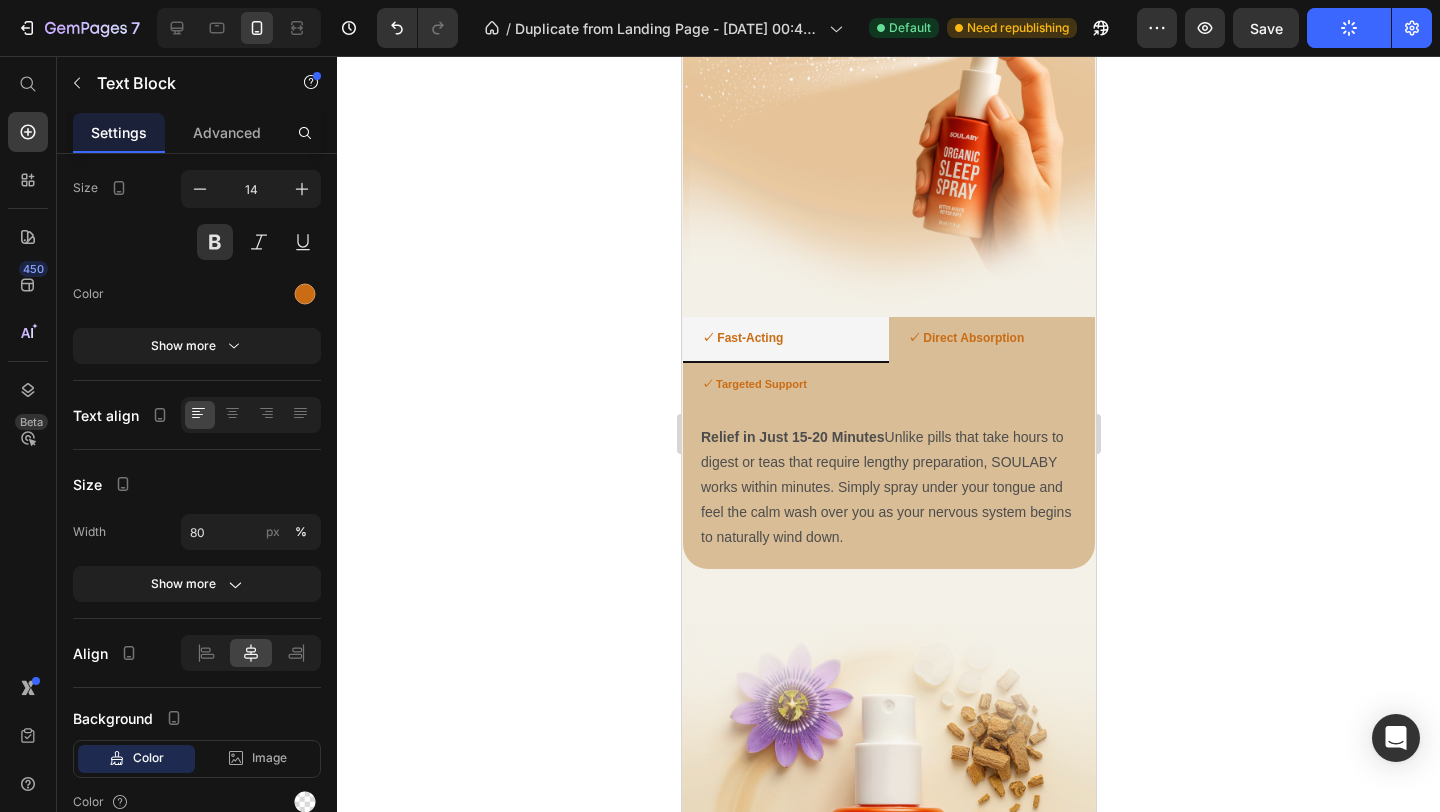 click 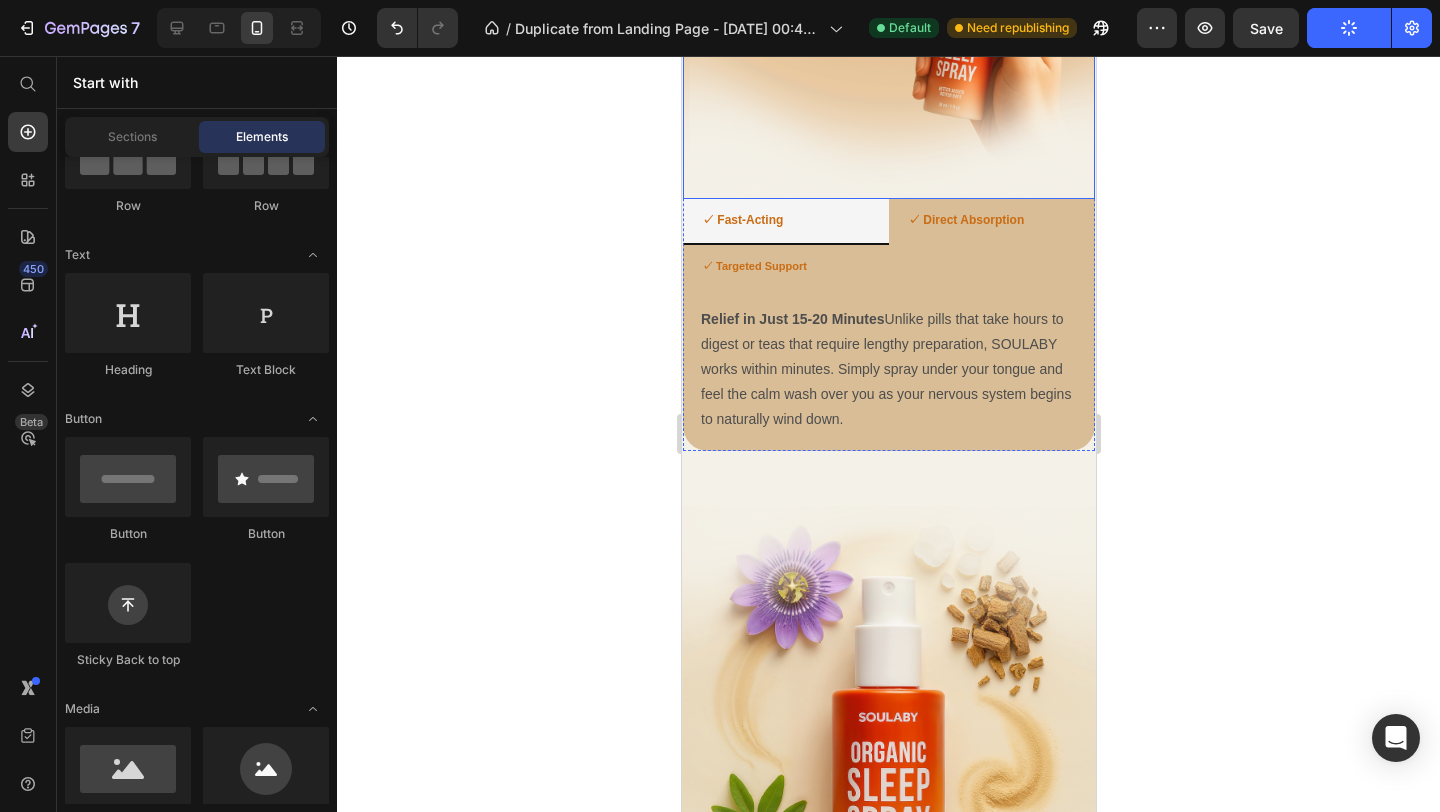 scroll, scrollTop: 1835, scrollLeft: 0, axis: vertical 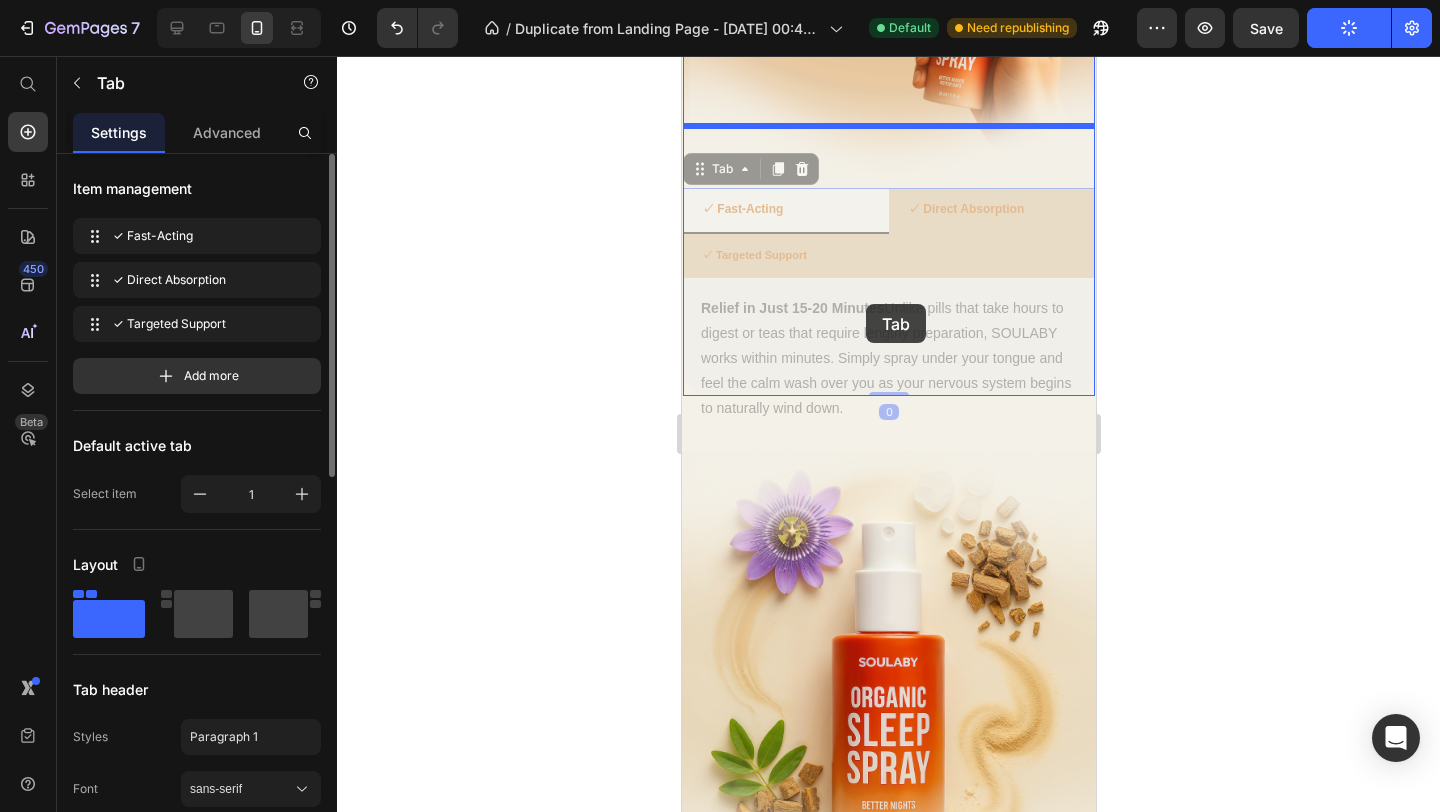 drag, startPoint x: 889, startPoint y: 591, endPoint x: 865, endPoint y: 304, distance: 288.00174 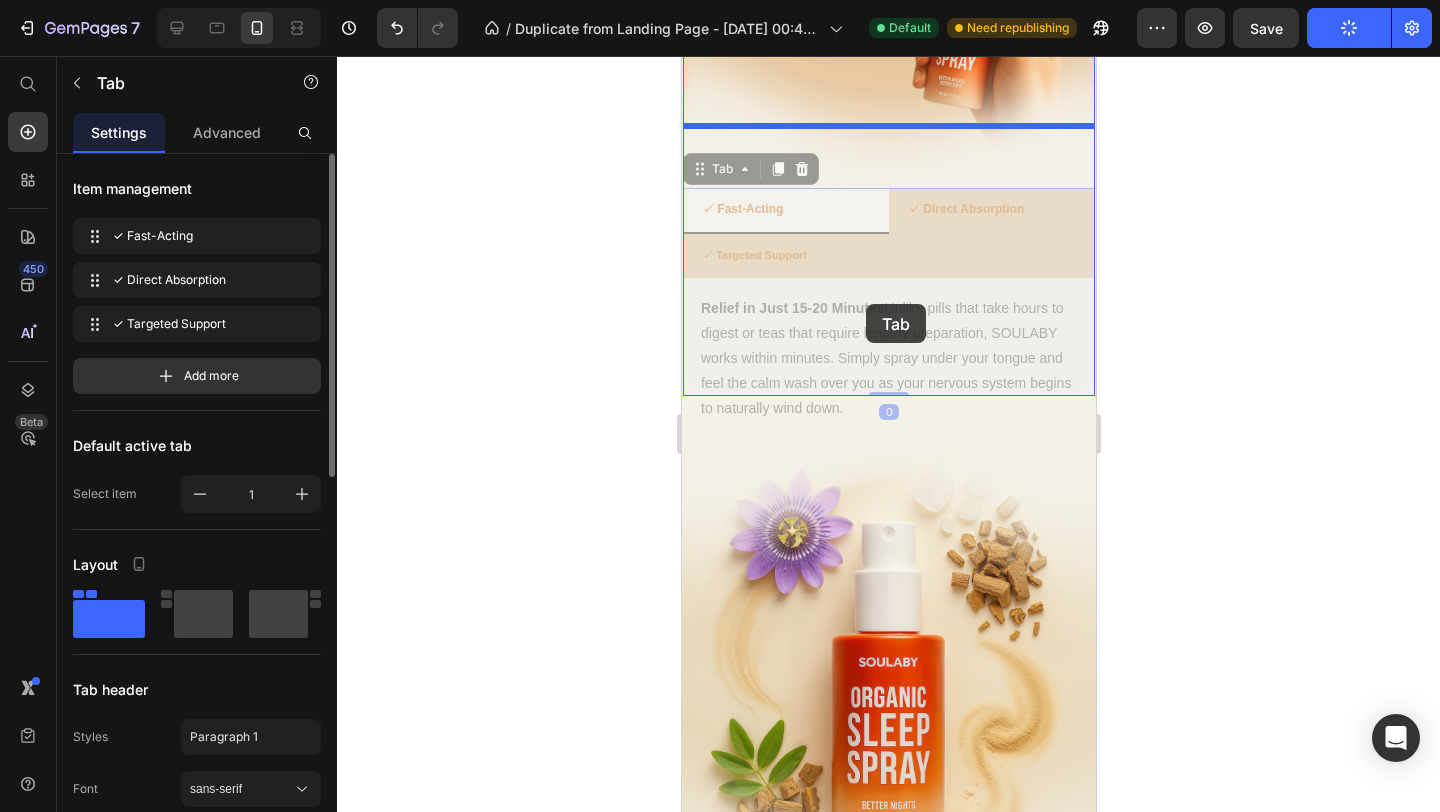 click on "iPhone 11 Pro Max  ( 414 px) iPhone 13 Mini iPhone 13 Pro iPhone 11 Pro Max iPhone 15 Pro Max Pixel 7 Galaxy S8+ Galaxy S20 Ultra iPad Mini iPad Air iPad Pro Header Racing minds start with stress overload. Heading Before you even try to fall asleep, your mind has been, collecting stress, worries, and overstimulation all day.  Text Block Image Row    You need something that signals your brain "It's safe to let go now." Heading That's where SOULABY's breakthrough SoulRelease System comes in. Text Block
See How It works   Button Image SOULABY Spray For Your Exhausted Mind Heading The first sublingual sleep formula designed to work with your body's natural sleep mechanisms. Text Block Image ✓ Fast-Acting ✓ Direct Absorption ✓ Targeted Support Relief in Just 15-20 Minutes Text Block Maximum Potency, Zero Waste Text Block Addresses the Root Cause, Not Just Symptoms Text Block Tab   0 ✓ Fast-Acting ✓ Direct Absorption ✓ Targeted Support Relief in Just 15-20 Minutes Text Block Tab   0" at bounding box center [888, 1178] 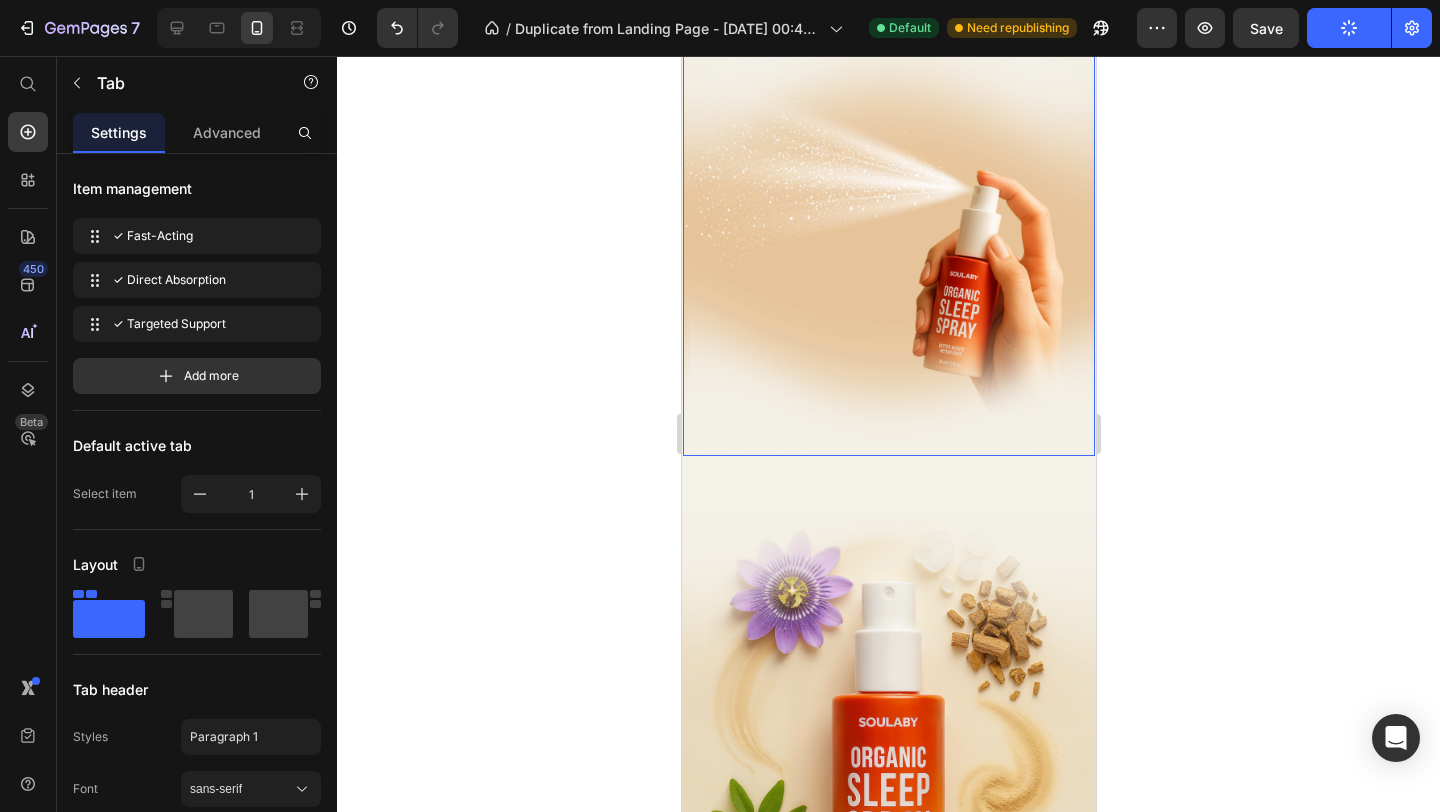 click 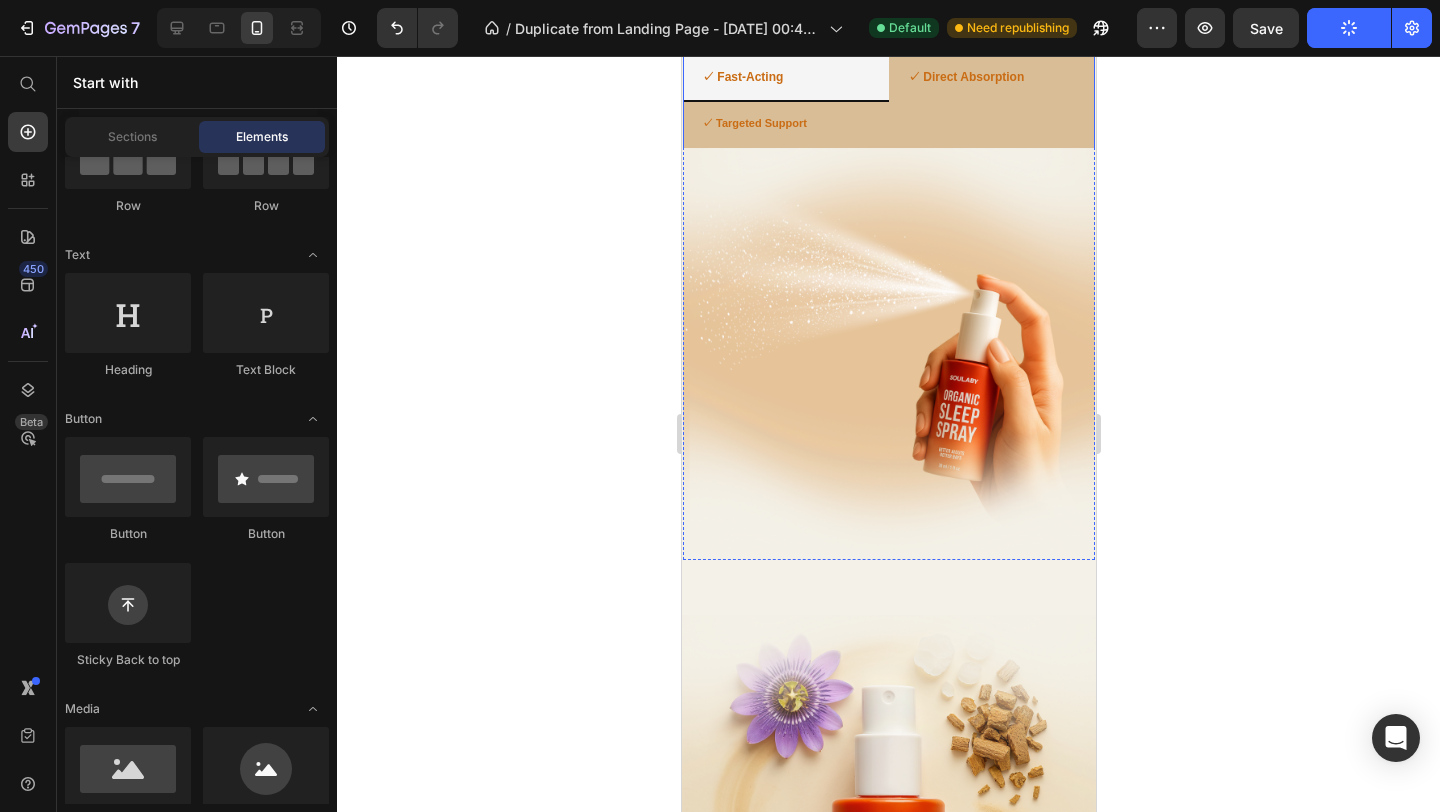 scroll, scrollTop: 1735, scrollLeft: 0, axis: vertical 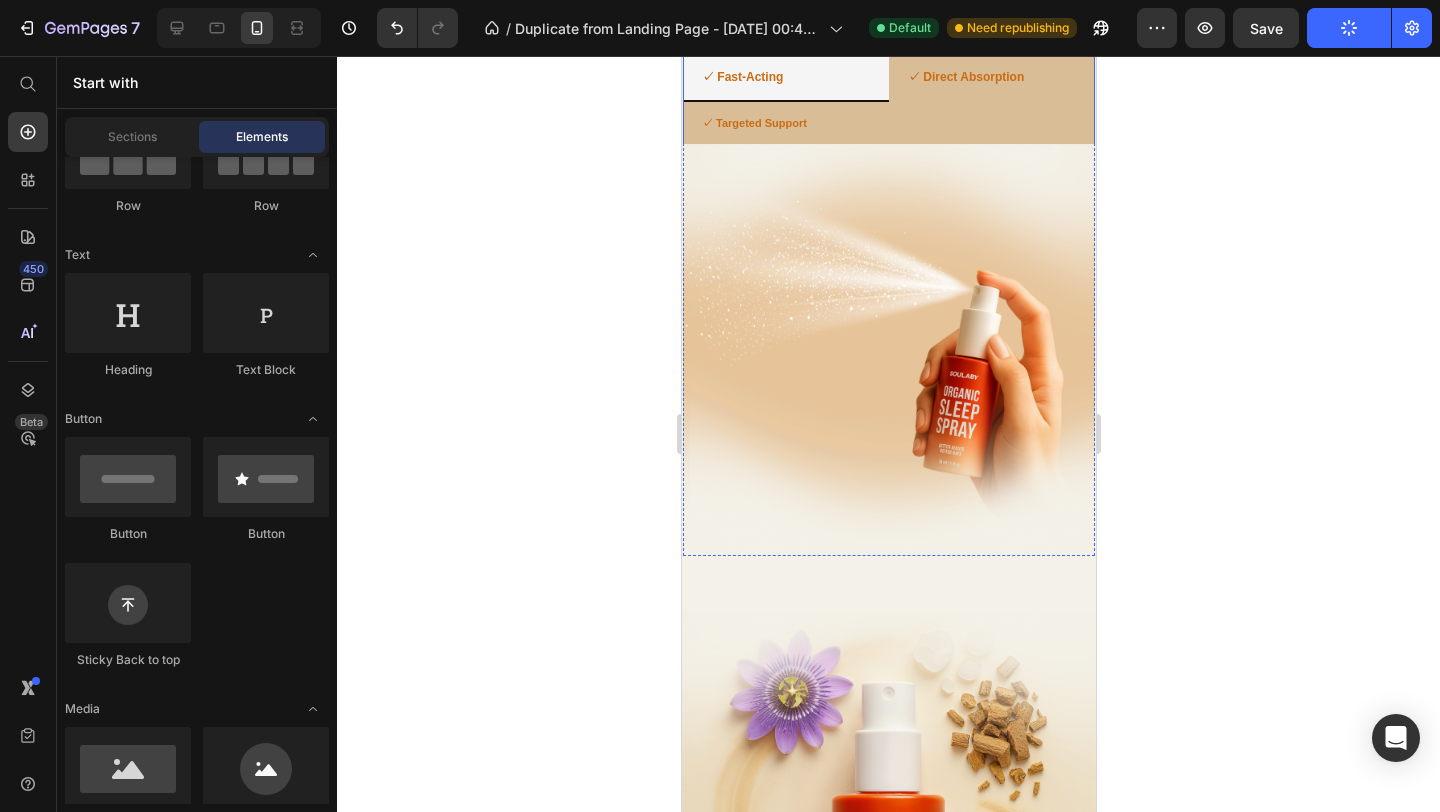 click on "✓ Fast-Acting ✓ Direct Absorption ✓ Targeted Support Relief in Just 15-20 Minutes  Unlike pills that take hours to digest or teas that require lengthy preparation, SOULABY works within minutes. Simply spray under your tongue and feel the calm wash over you as your nervous system begins to naturally wind down. Text Block Maximum Potency, Zero Waste  Our sublingual delivery bypasses your stomach entirely, ensuring 100% of the active botanicals reach your bloodstream. No more wondering if your sleep aid will work tonight—SOULABY delivers consistent, reliable results every time. Text Block Addresses the Root Cause, Not Just Symptoms  While other sleep aids simply mask the problem, SOULABY works directly with your body's natural relaxation pathways. It gently signals your overactive nervous system that it's safe to transition from stress-mode to sleep-mode. Text Block Tab" at bounding box center [888, 181] 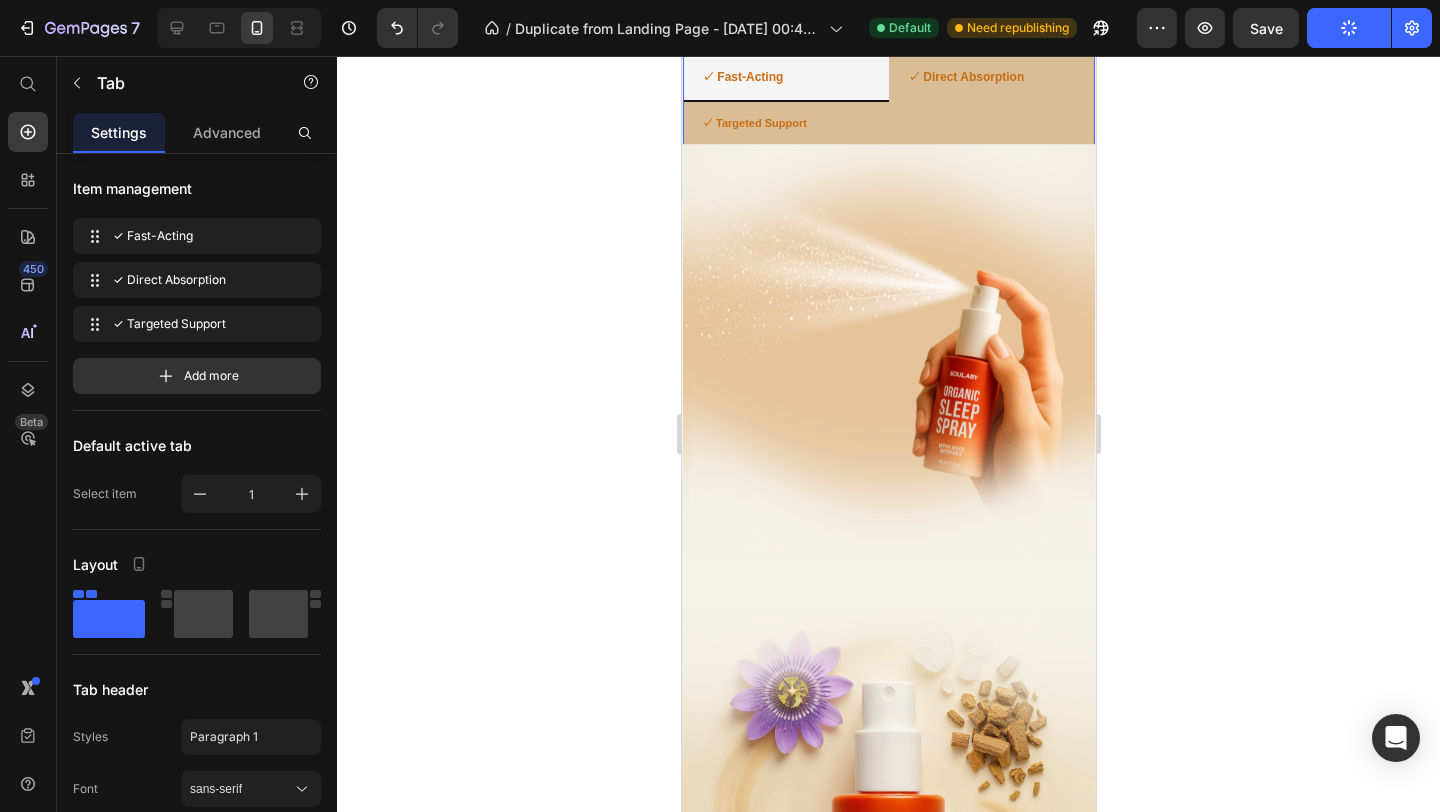 click on "Relief in Just 15-20 Minutes  Unlike pills that take hours to digest or teas that require lengthy preparation, SOULABY works within minutes. Simply spray under your tongue and feel the calm wash over you as your nervous system begins to naturally wind down. Text Block Maximum Potency, Zero Waste  Our sublingual delivery bypasses your stomach entirely, ensuring 100% of the active botanicals reach your bloodstream. No more wondering if your sleep aid will work tonight—SOULABY delivers consistent, reliable results every time. Text Block Addresses the Root Cause, Not Just Symptoms  While other sleep aids simply mask the problem, SOULABY works directly with your body's natural relaxation pathways. It gently signals your overactive nervous system that it's safe to transition from stress-mode to sleep-mode. Text Block" at bounding box center [888, 218] 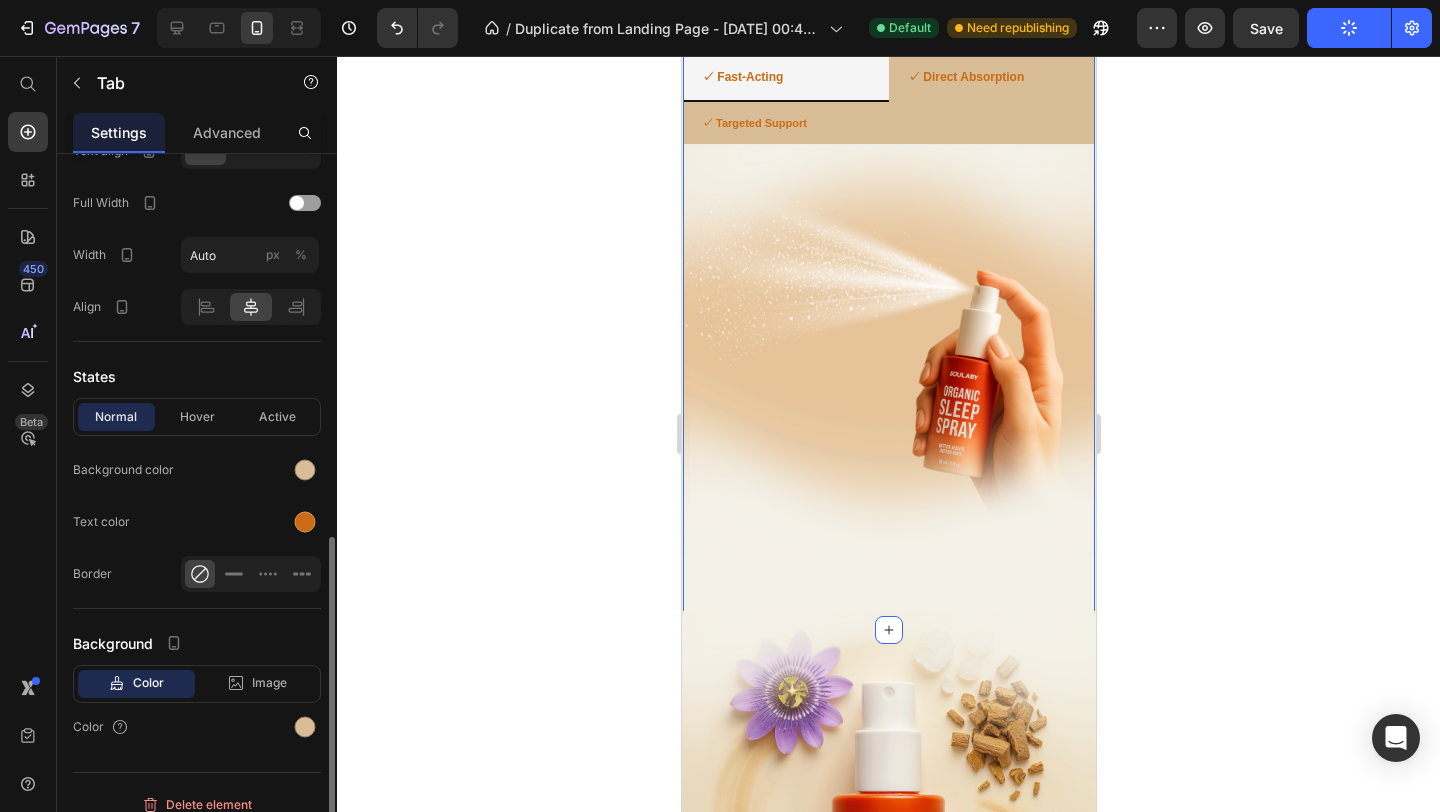 scroll, scrollTop: 866, scrollLeft: 0, axis: vertical 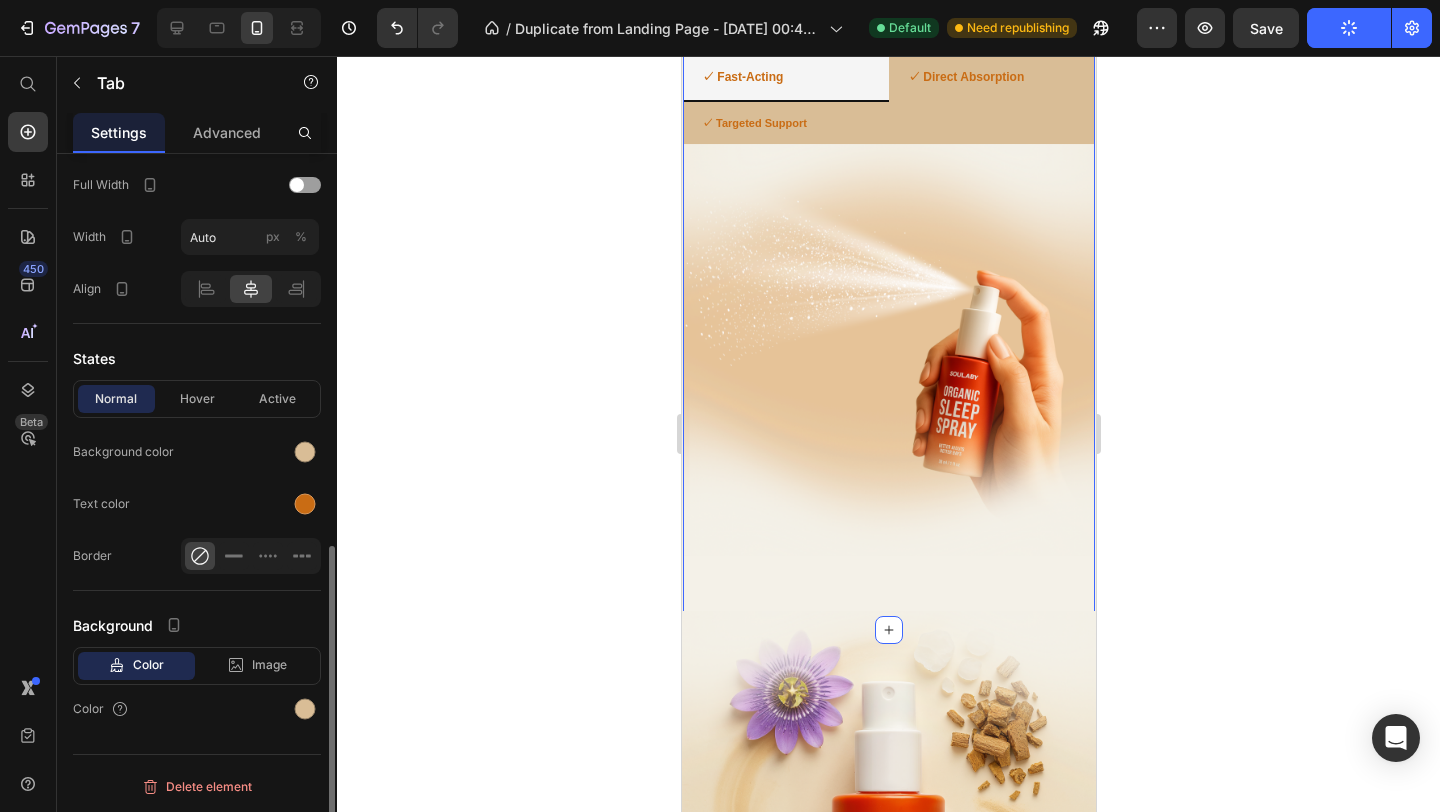 click on "Background color" 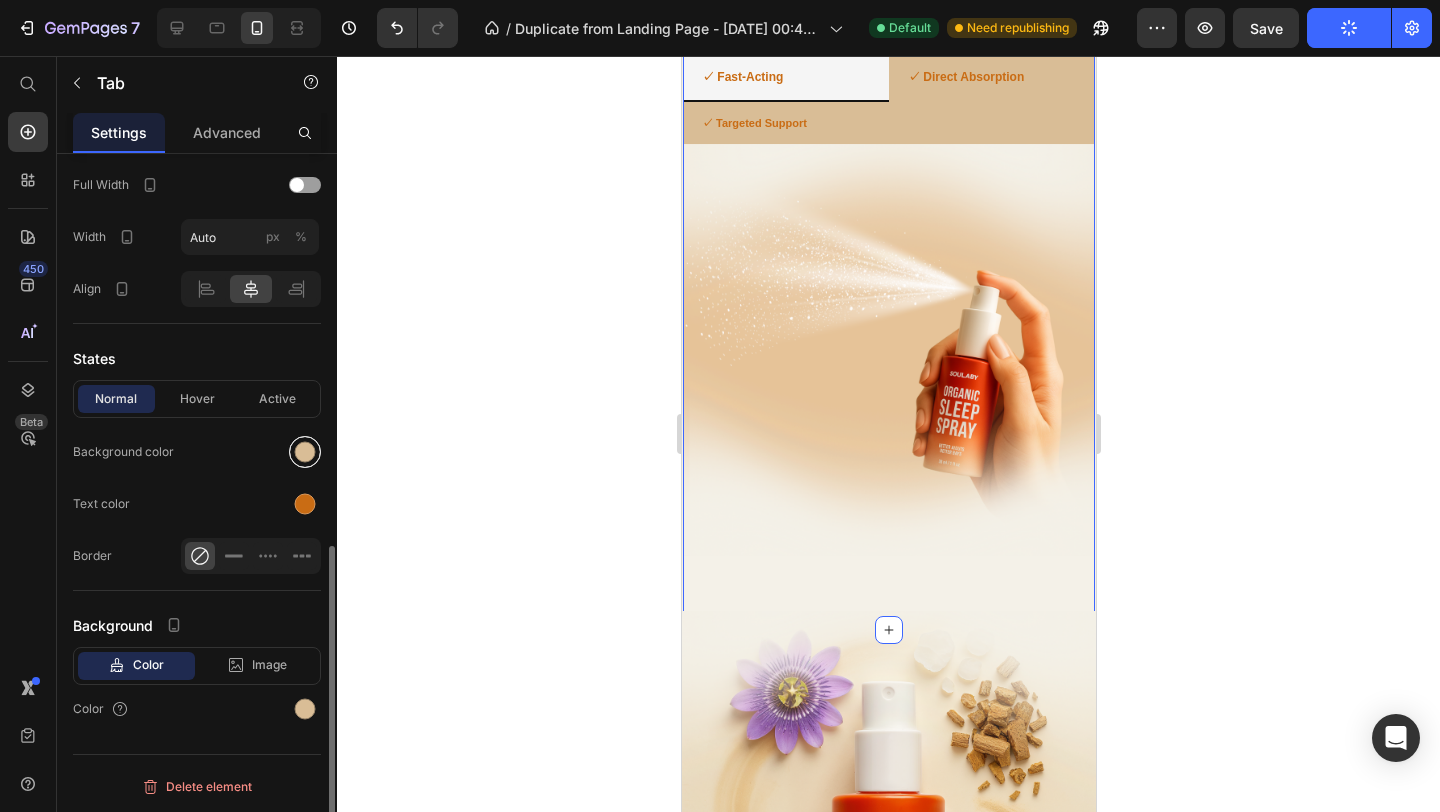 click at bounding box center (305, 452) 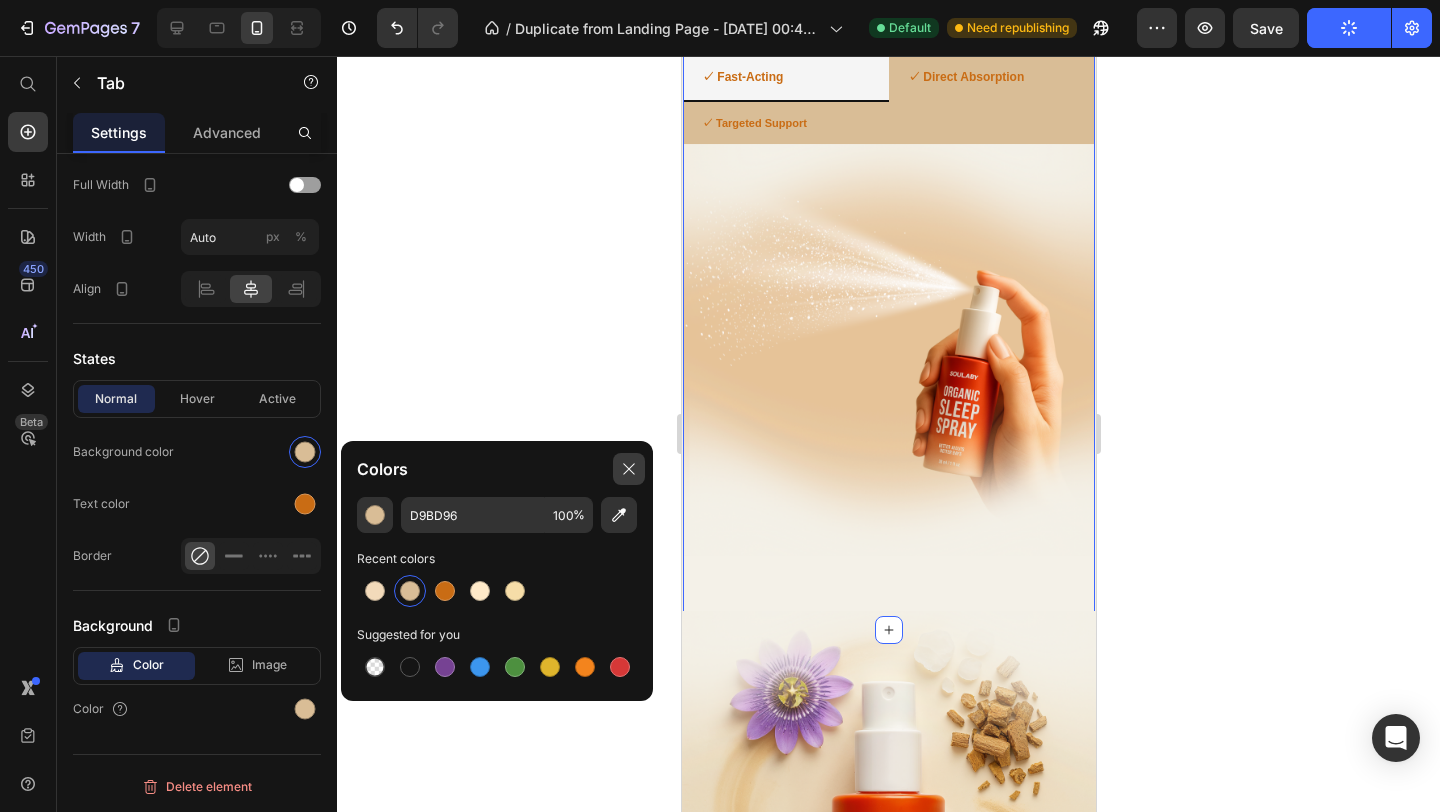 click 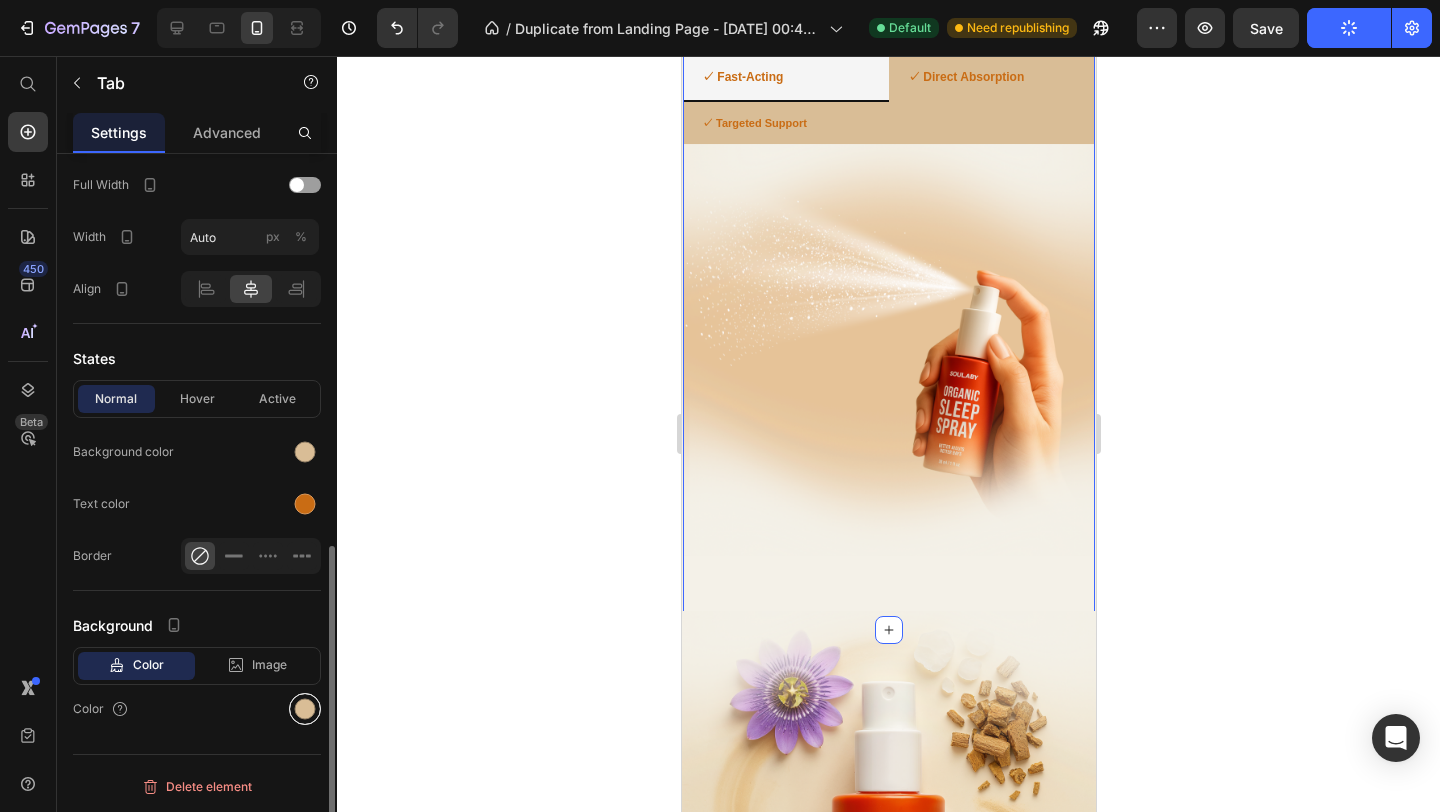 click at bounding box center [305, 709] 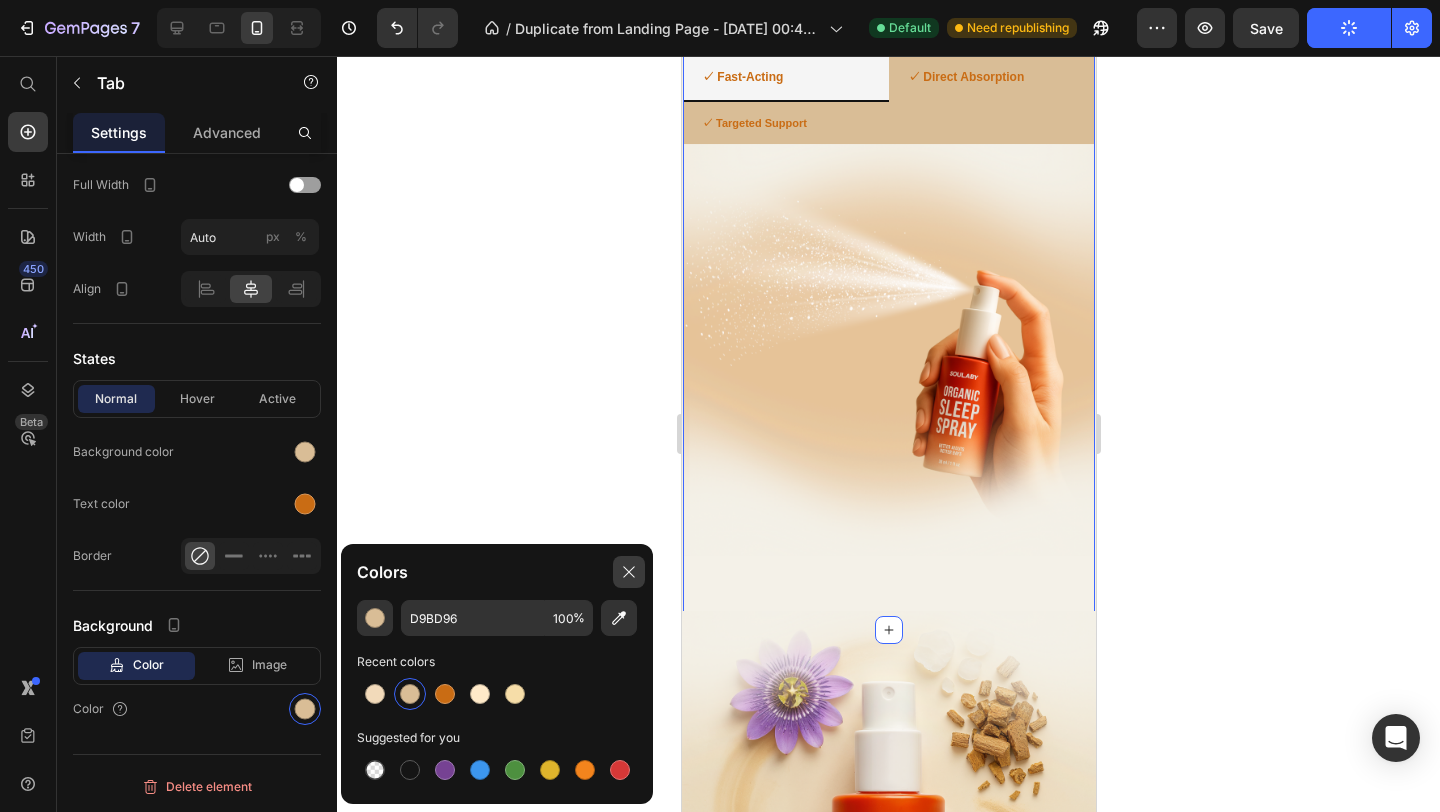 click 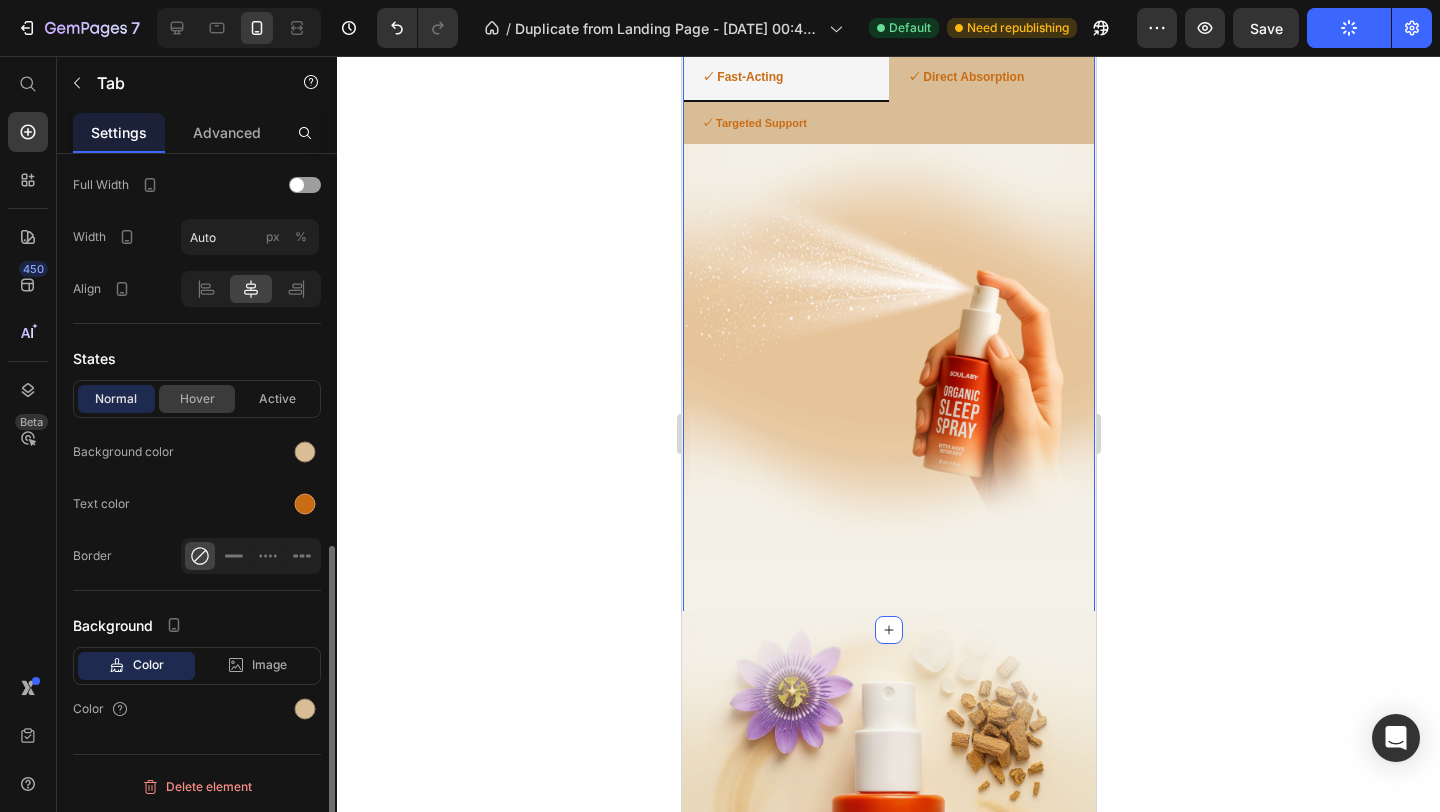 click on "Hover" at bounding box center (197, 399) 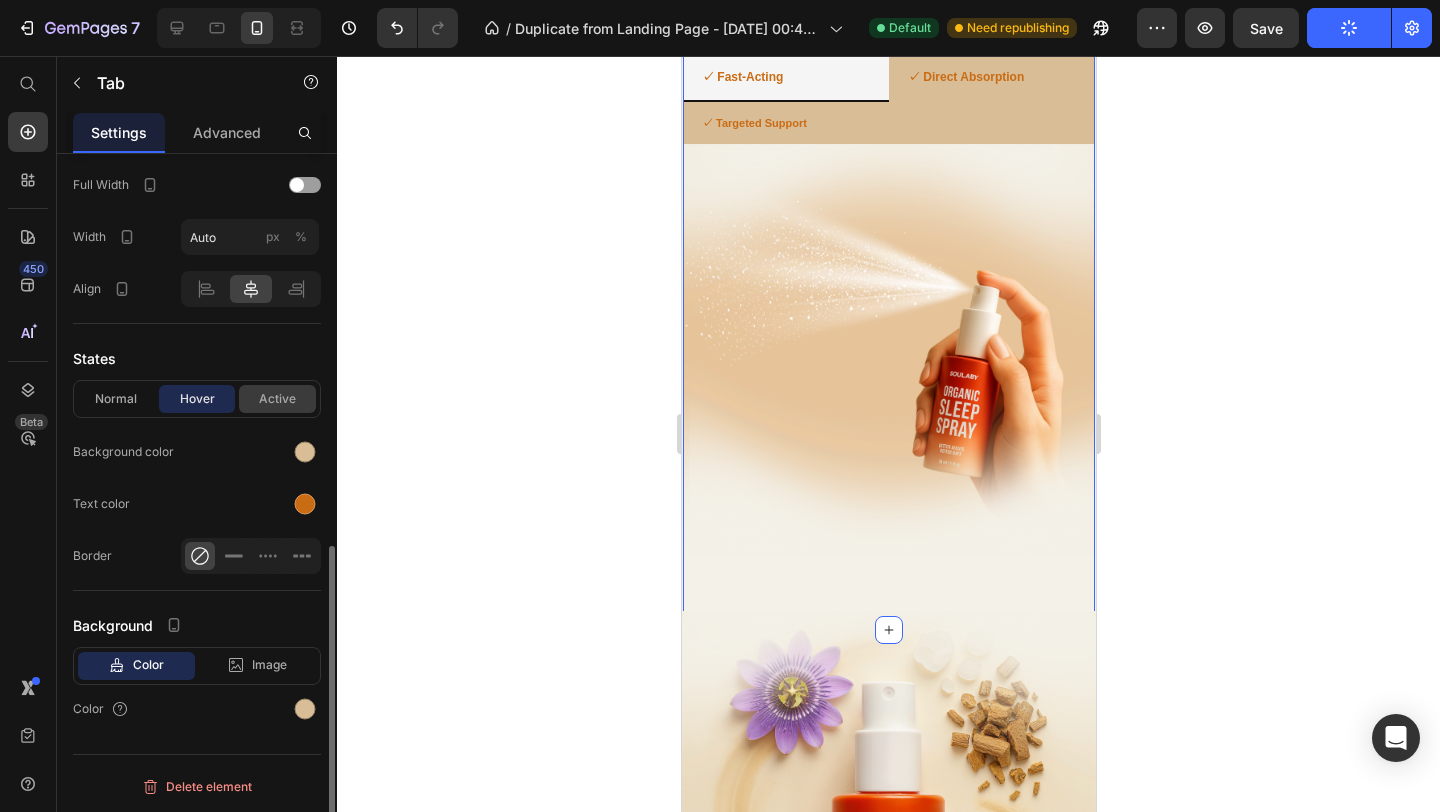 click on "Active" at bounding box center (277, 399) 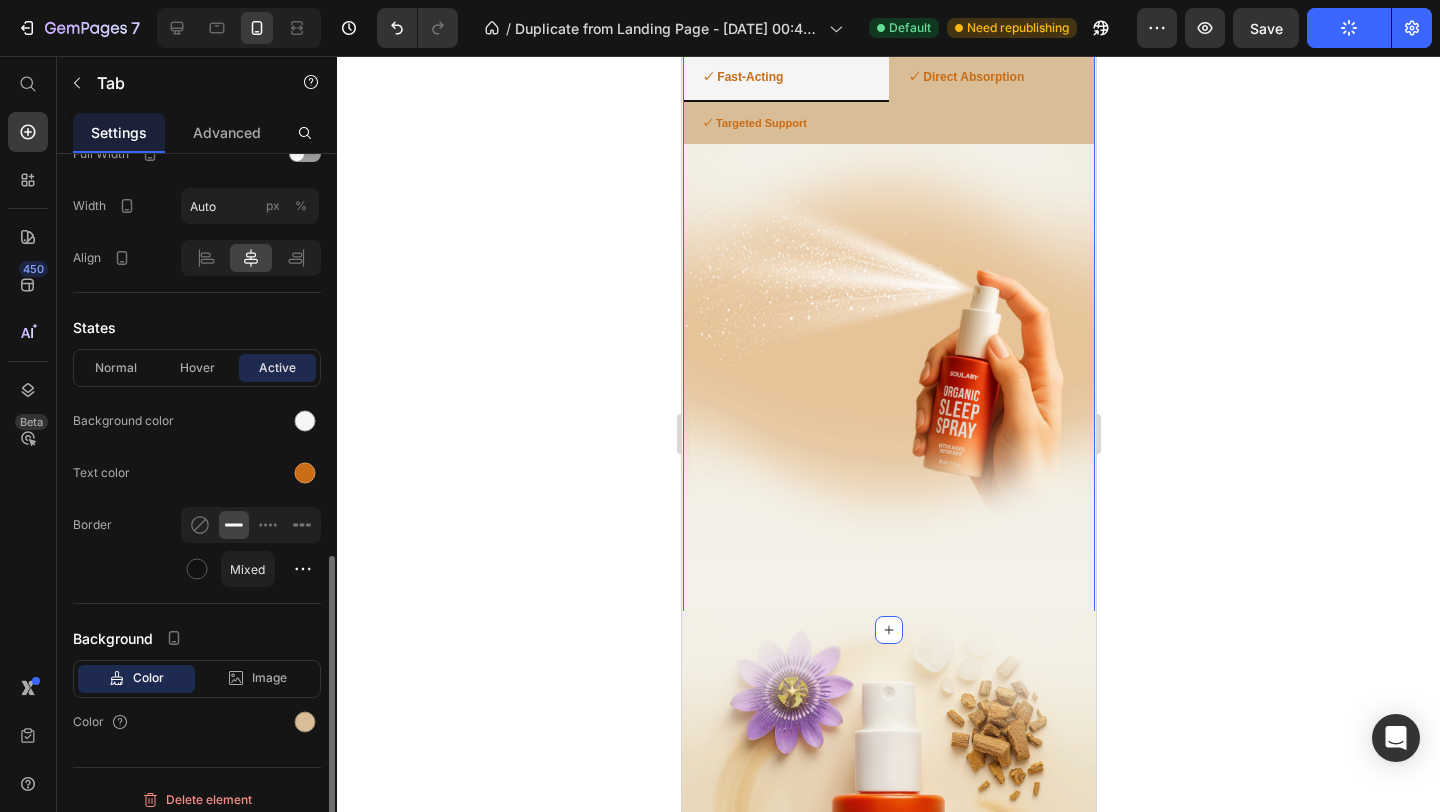 scroll, scrollTop: 902, scrollLeft: 0, axis: vertical 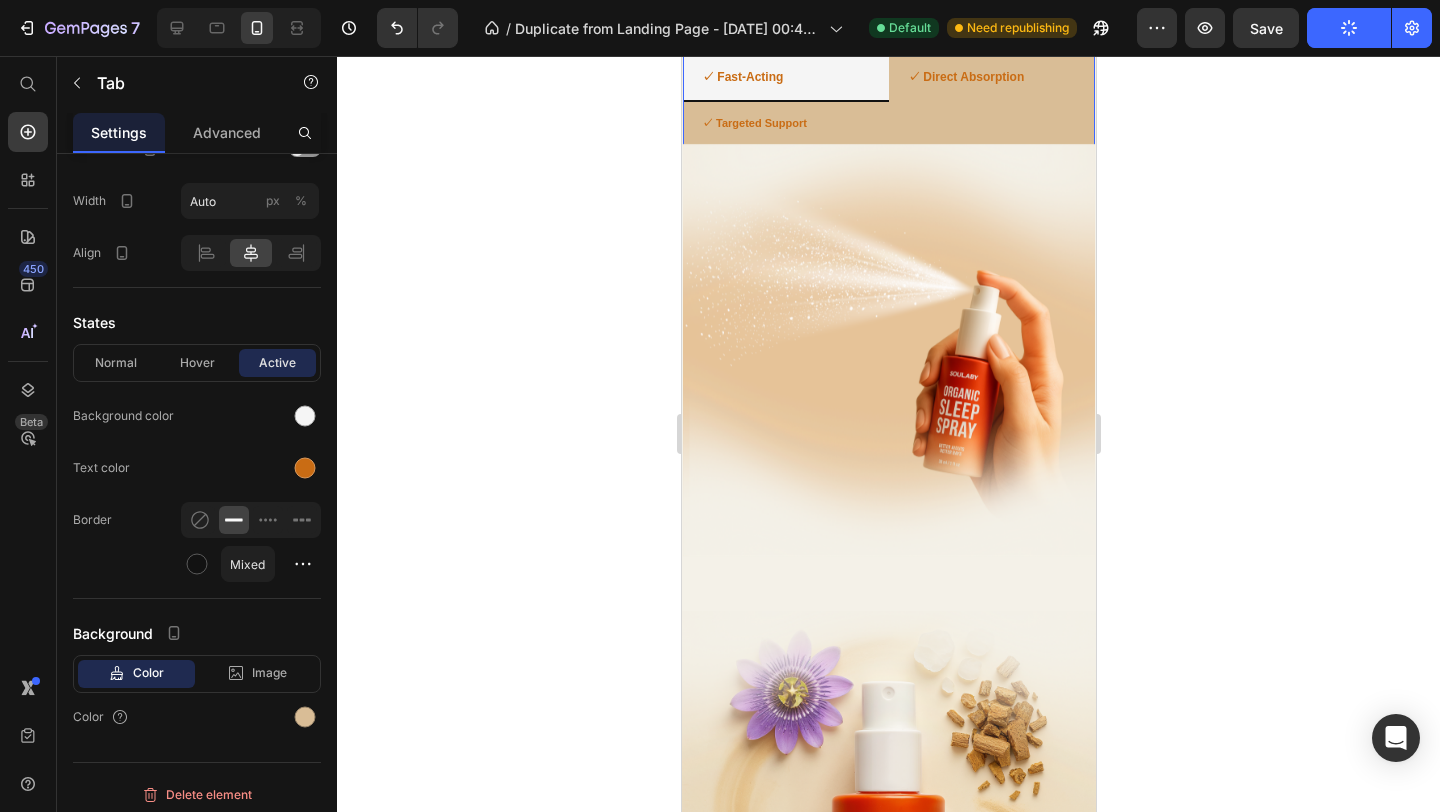 click on "Publish" 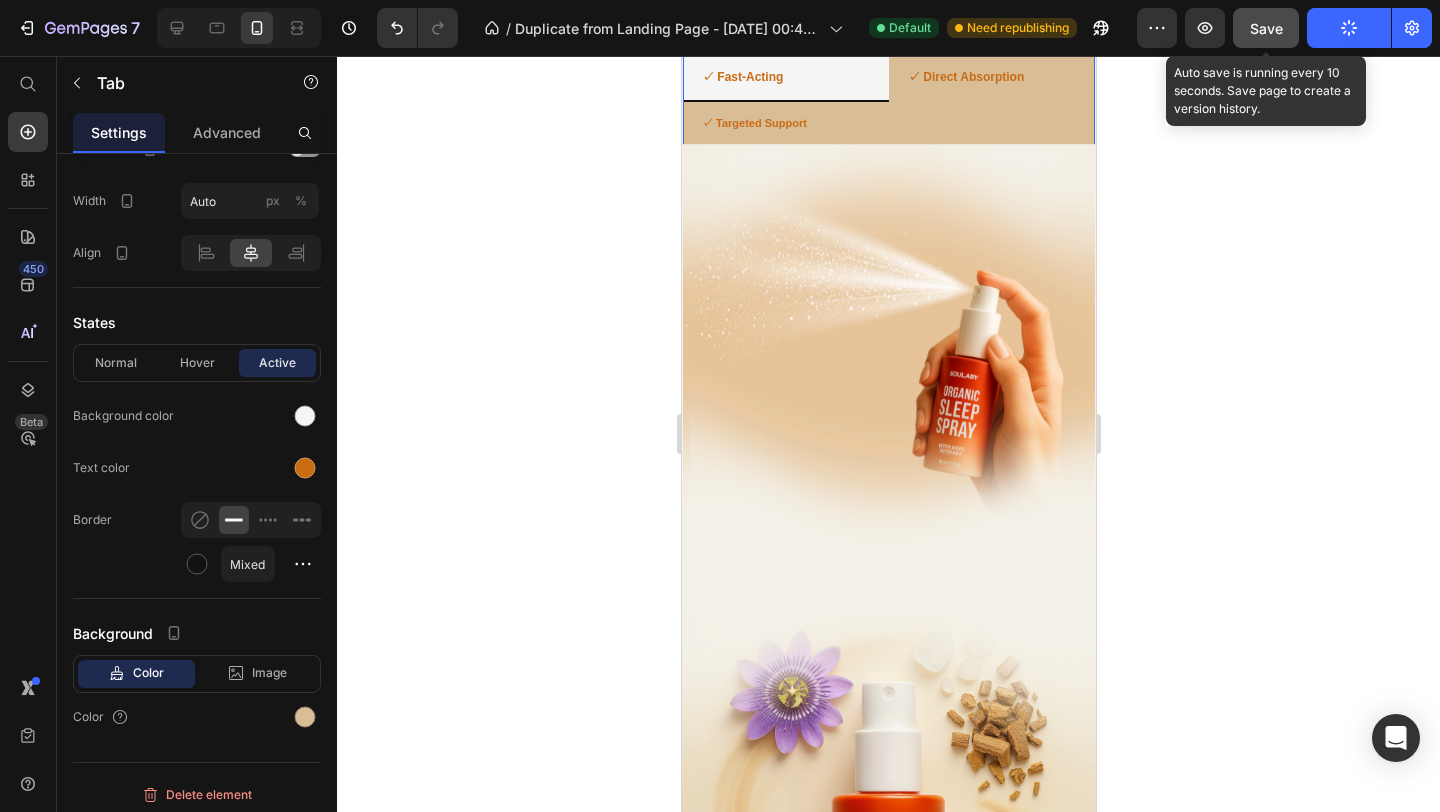 click on "Save" at bounding box center (1266, 28) 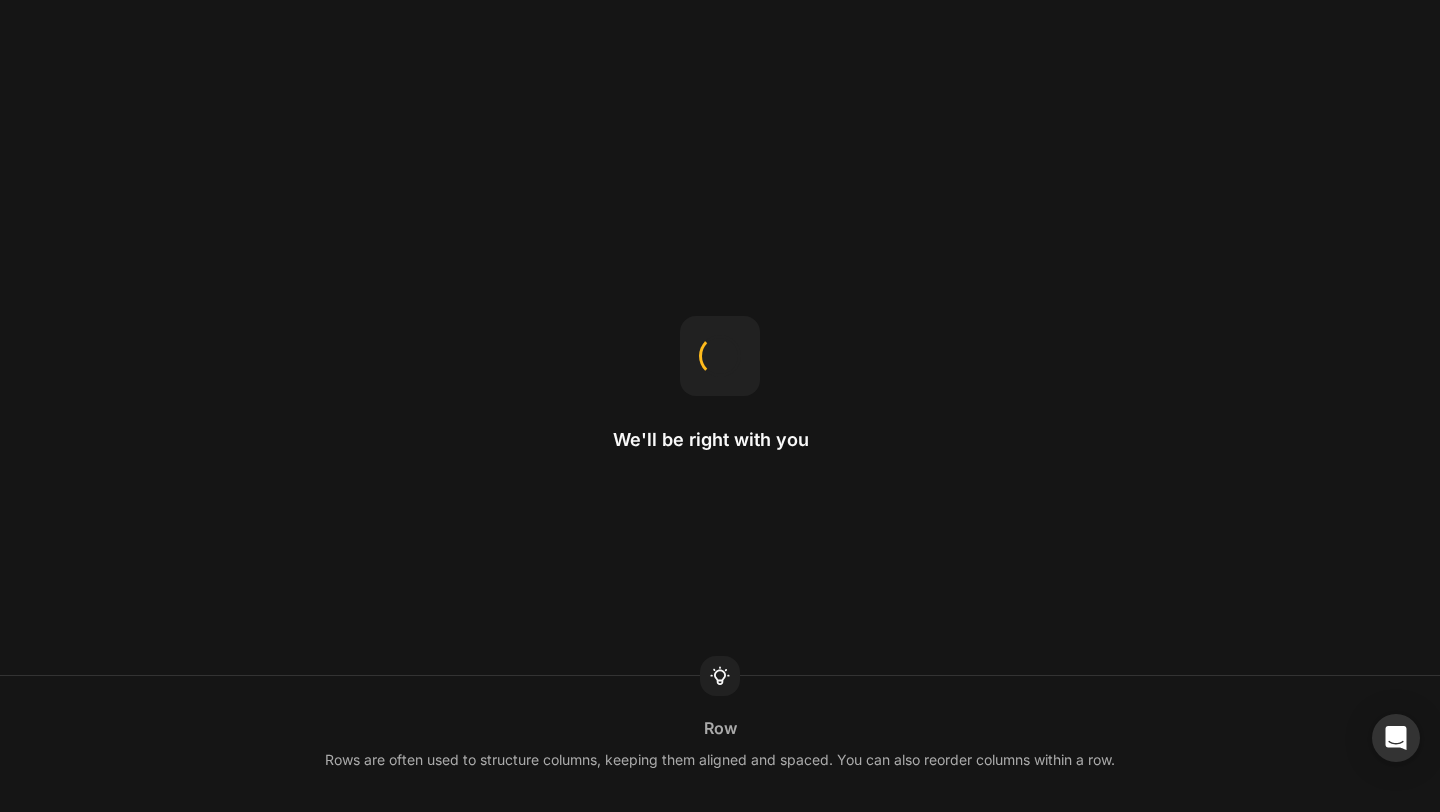 scroll, scrollTop: 0, scrollLeft: 0, axis: both 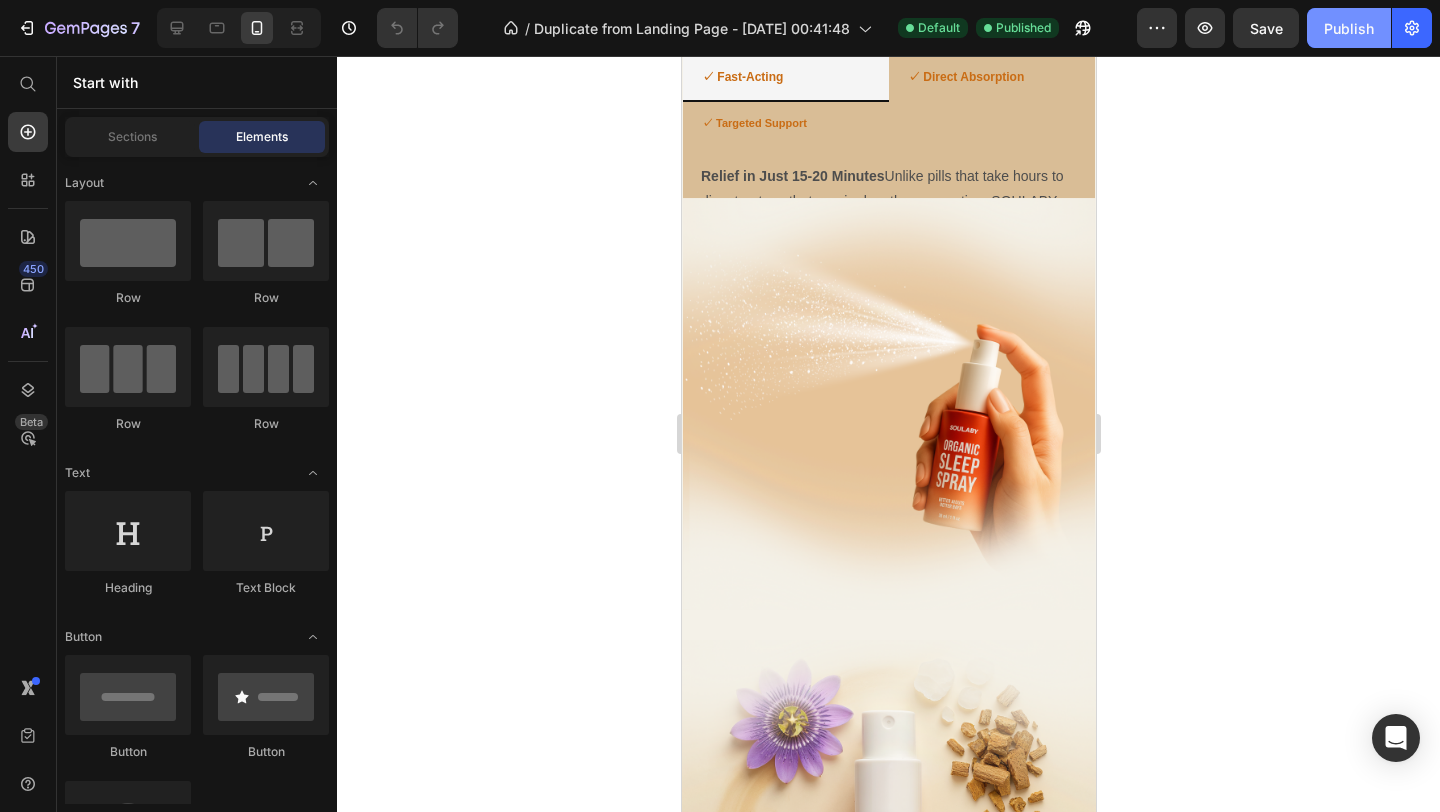 click on "Publish" 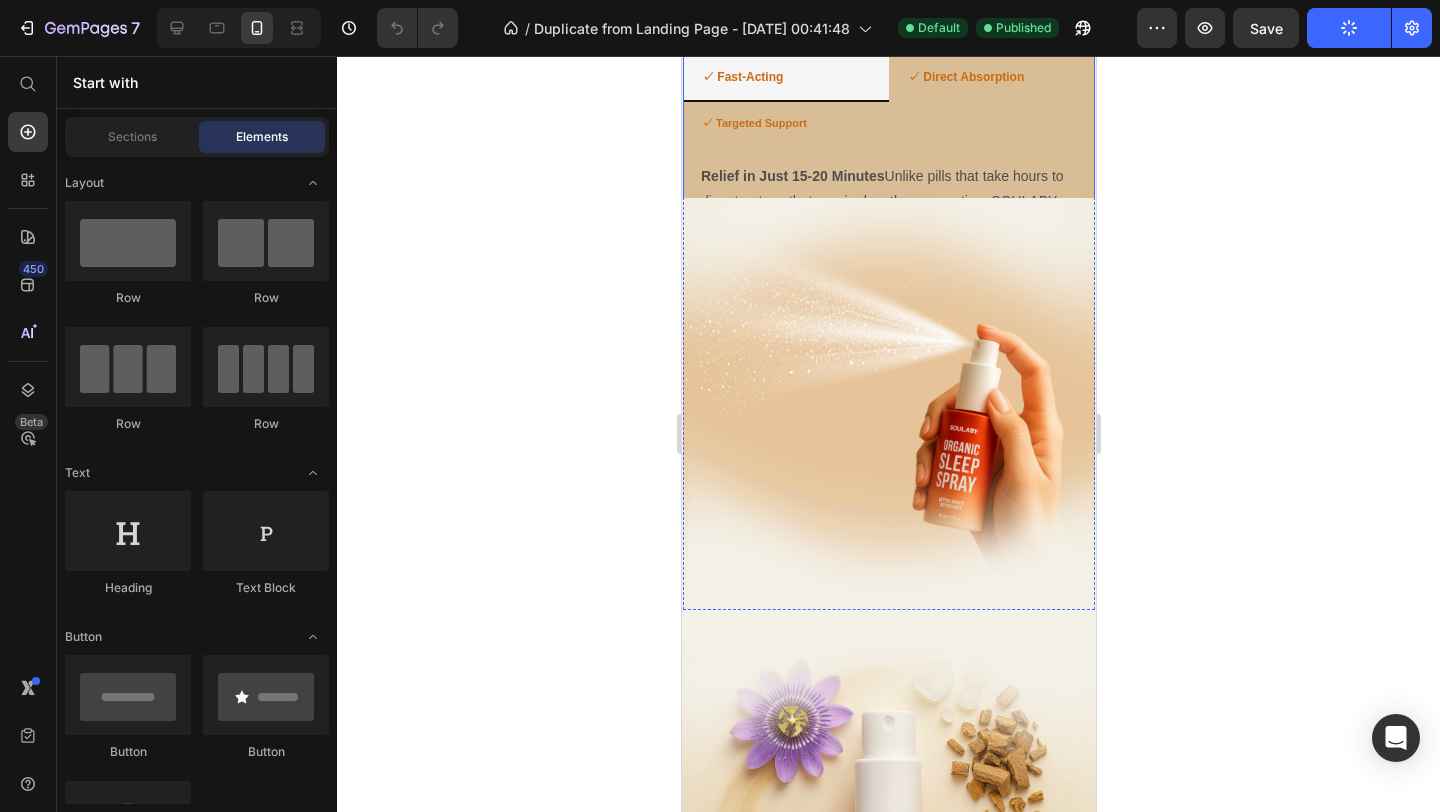 click on "Relief in Just 15-20 Minutes  Unlike pills that take hours to digest or teas that require lengthy preparation, SOULABY works within minutes. Simply spray under your tongue and feel the calm wash over you as your nervous system begins to naturally wind down. Text Block Maximum Potency, Zero Waste  Our sublingual delivery bypasses your stomach entirely, ensuring 100% of the active botanicals reach your bloodstream. No more wondering if your sleep aid will work tonight—SOULABY delivers consistent, reliable results every time. Text Block Addresses the Root Cause, Not Just Symptoms  While other sleep aids simply mask the problem, SOULABY works directly with your body's natural relaxation pathways. It gently signals your overactive nervous system that it's safe to transition from stress-mode to sleep-mode. Text Block" at bounding box center [888, 218] 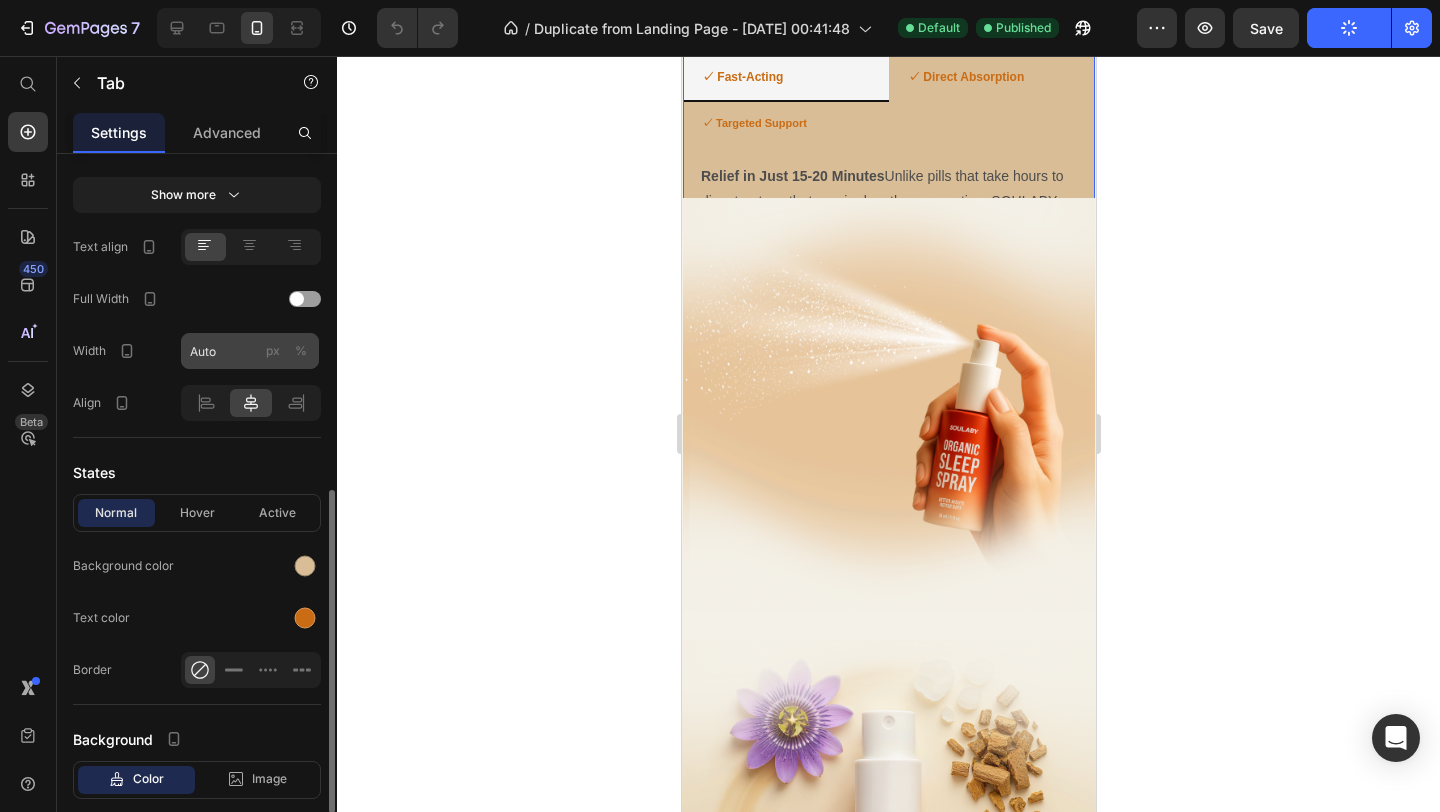 scroll, scrollTop: 753, scrollLeft: 0, axis: vertical 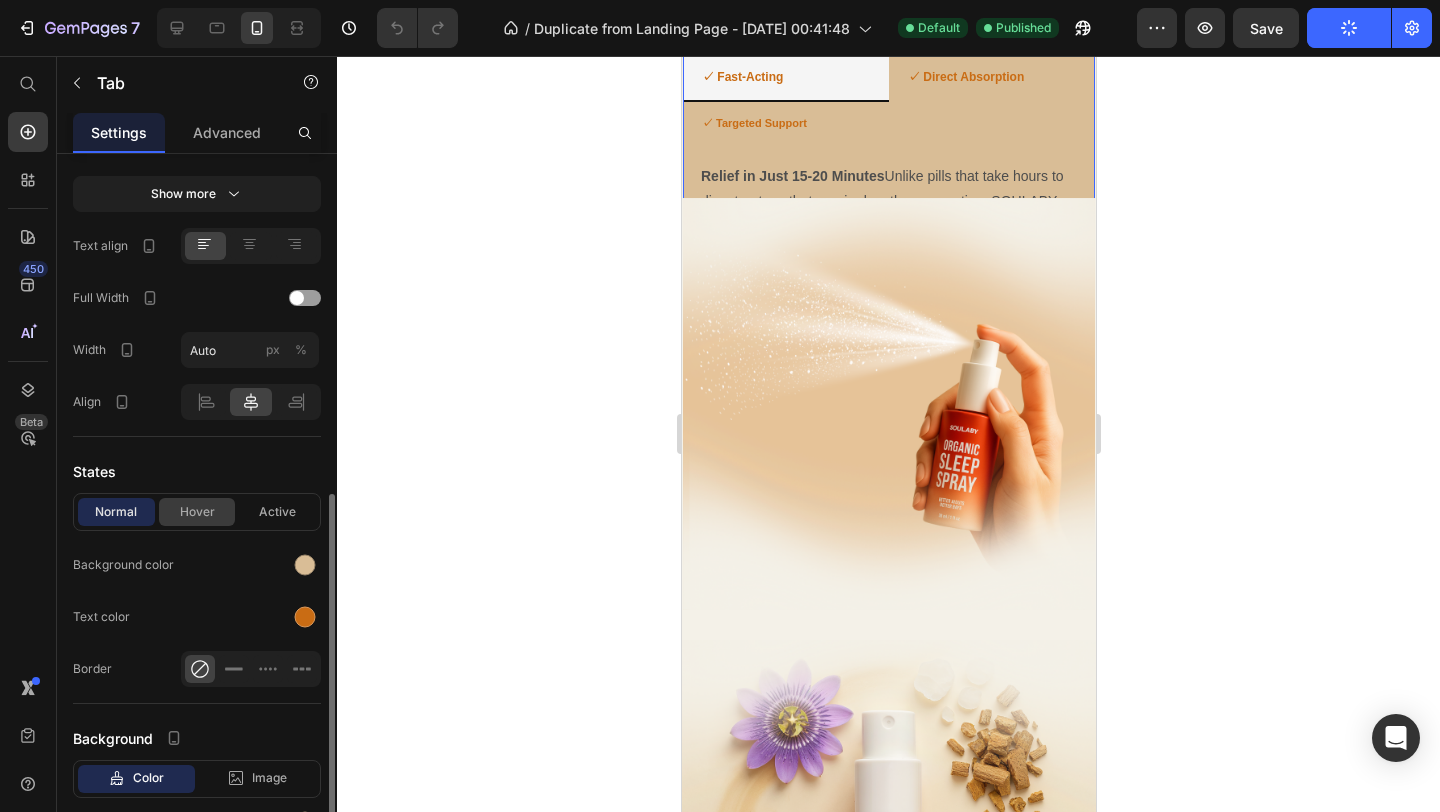 click on "Hover" at bounding box center (197, 512) 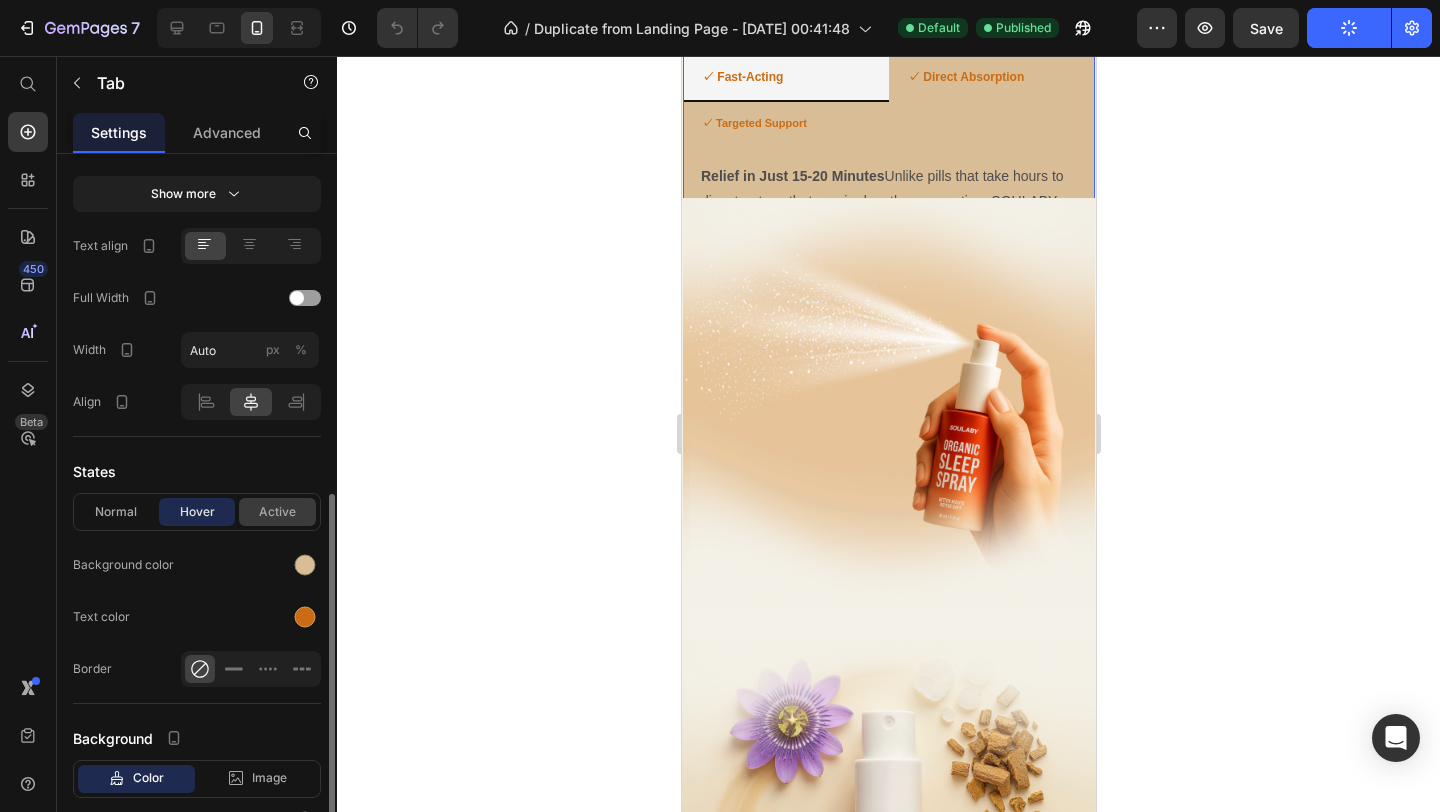 click on "Active" at bounding box center (277, 512) 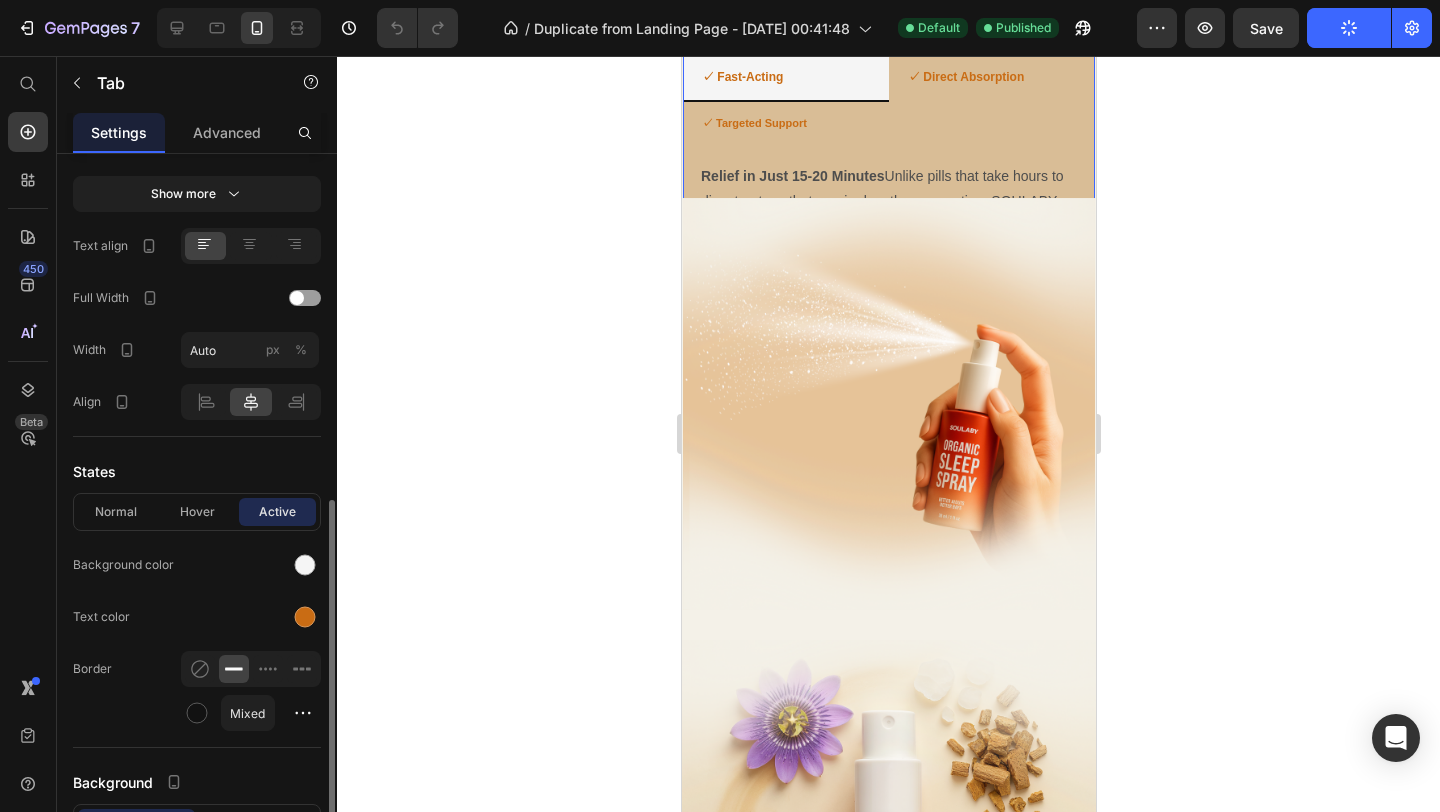 scroll, scrollTop: 793, scrollLeft: 0, axis: vertical 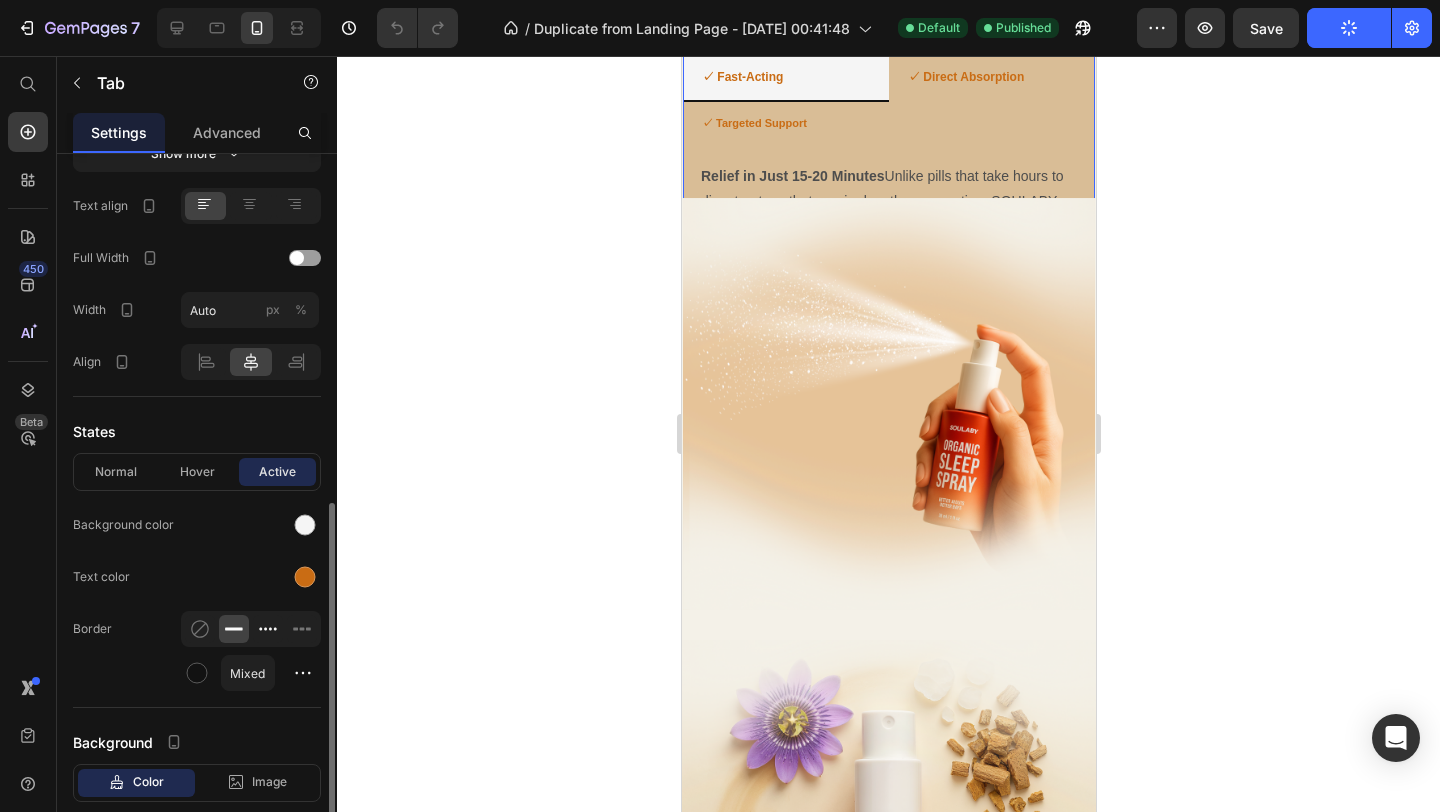 click 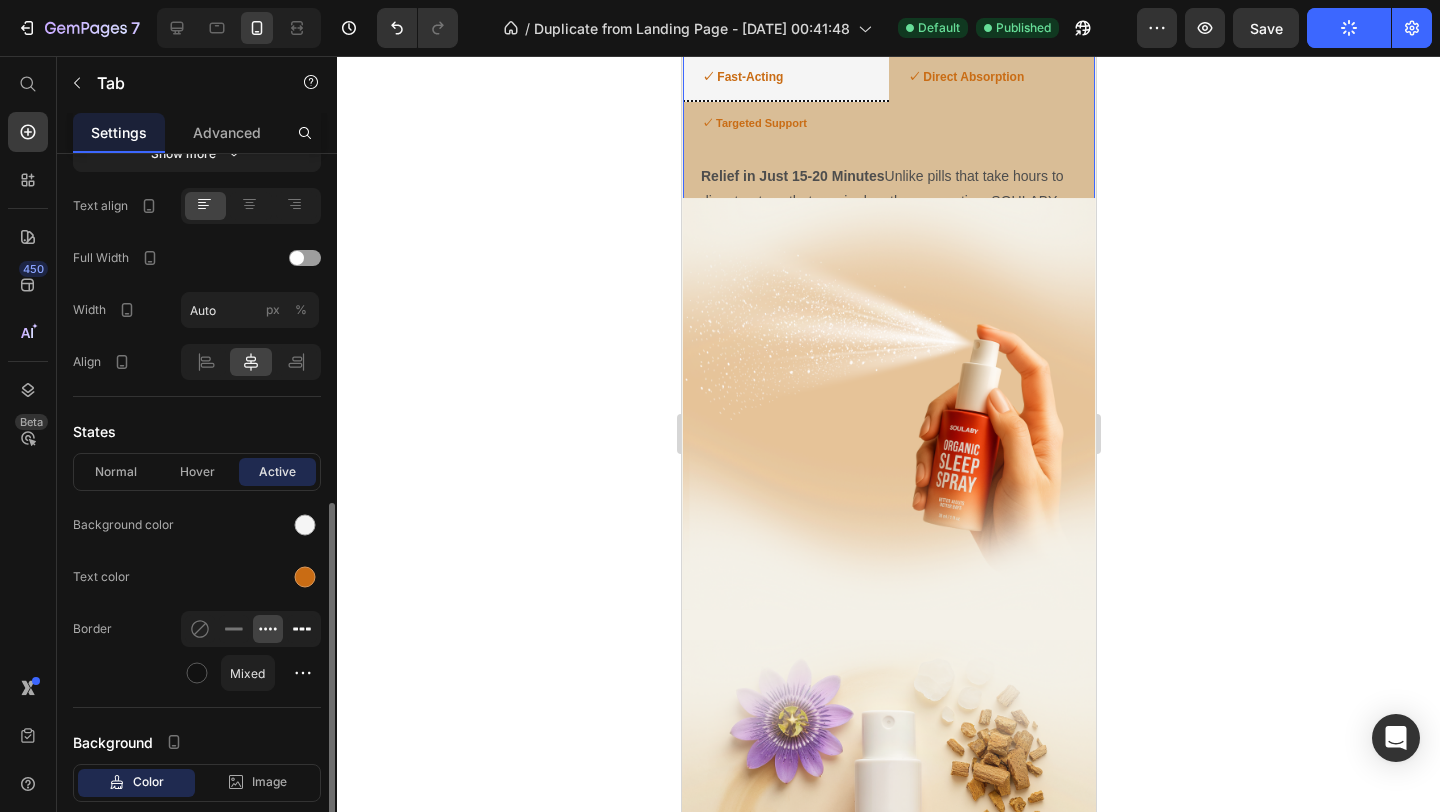 click 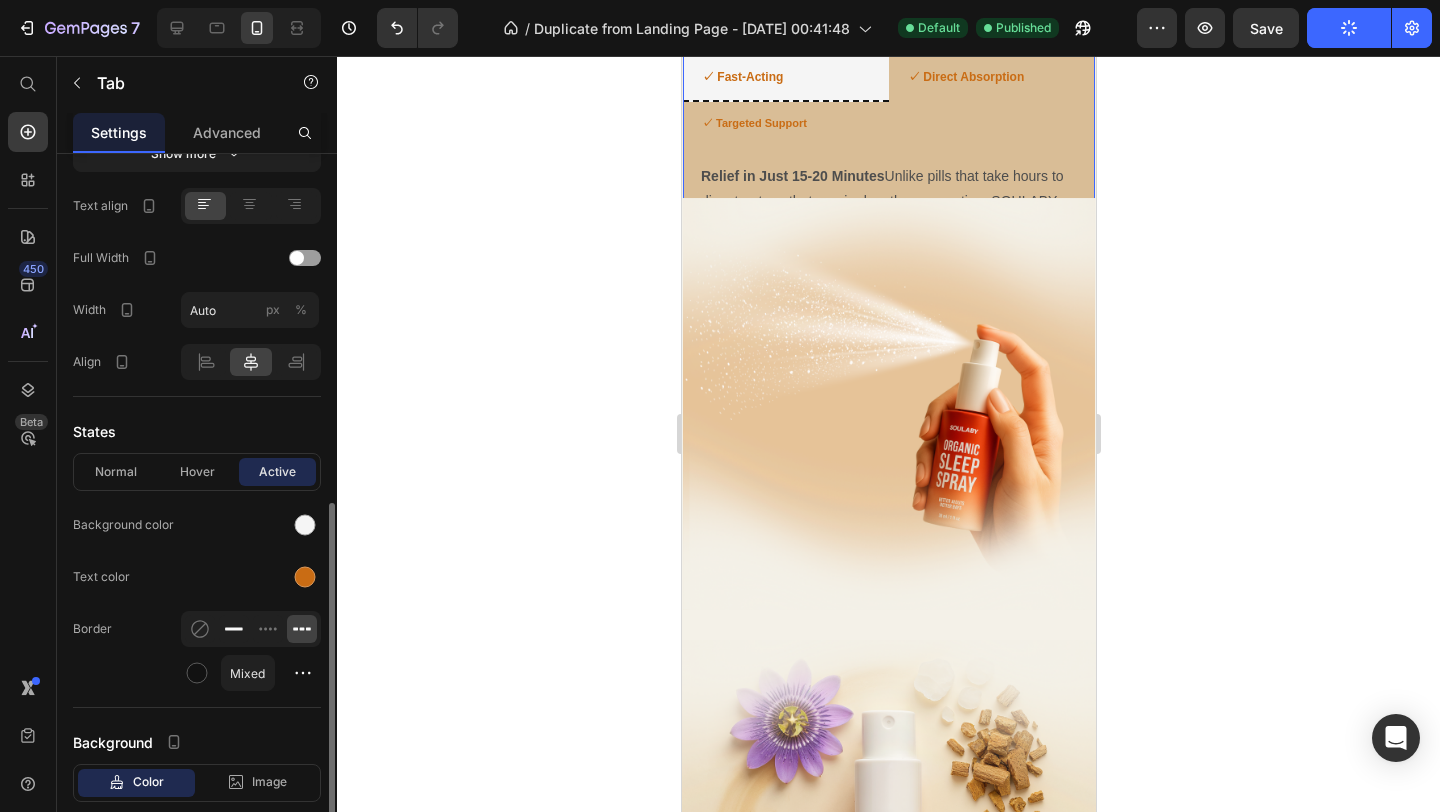 click 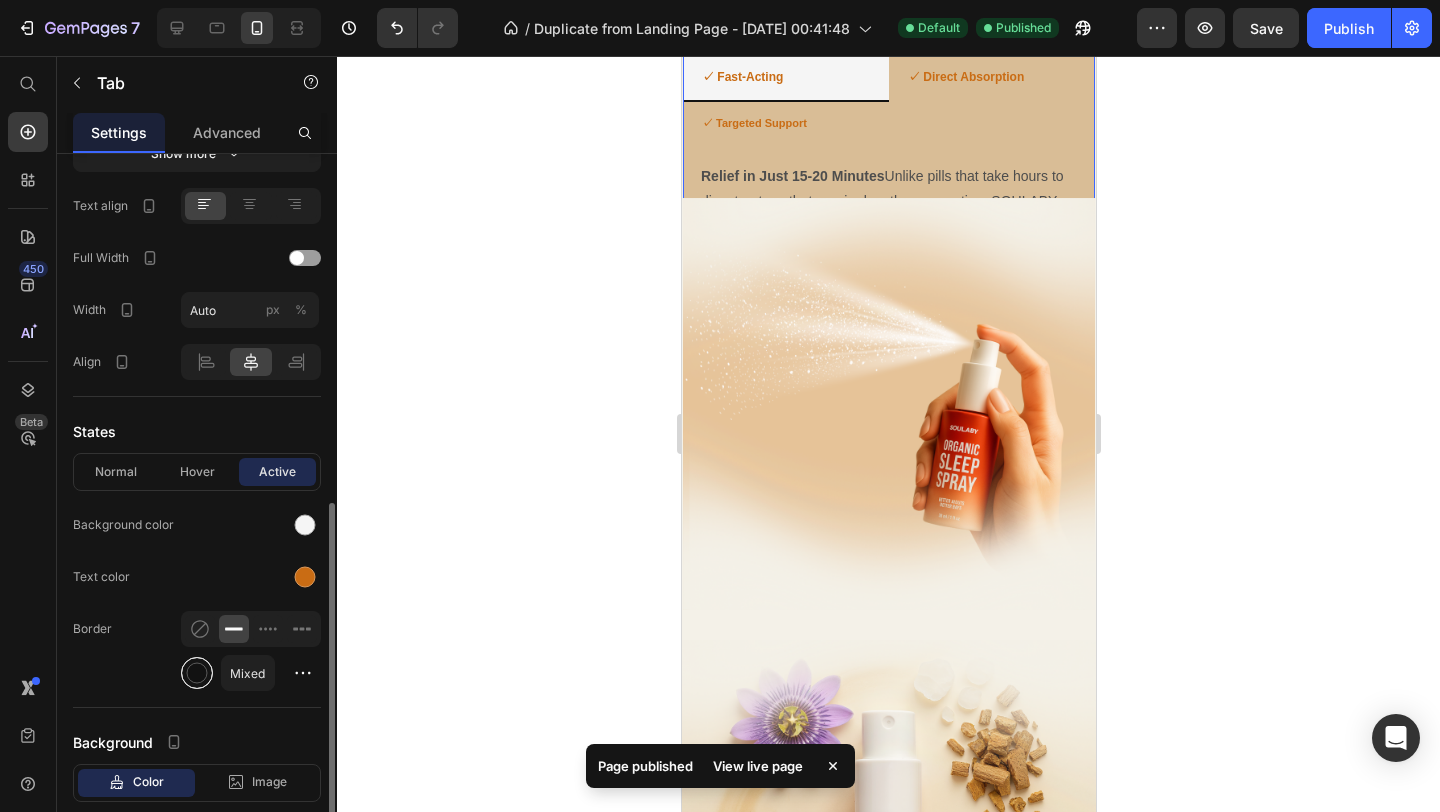 click at bounding box center [197, 673] 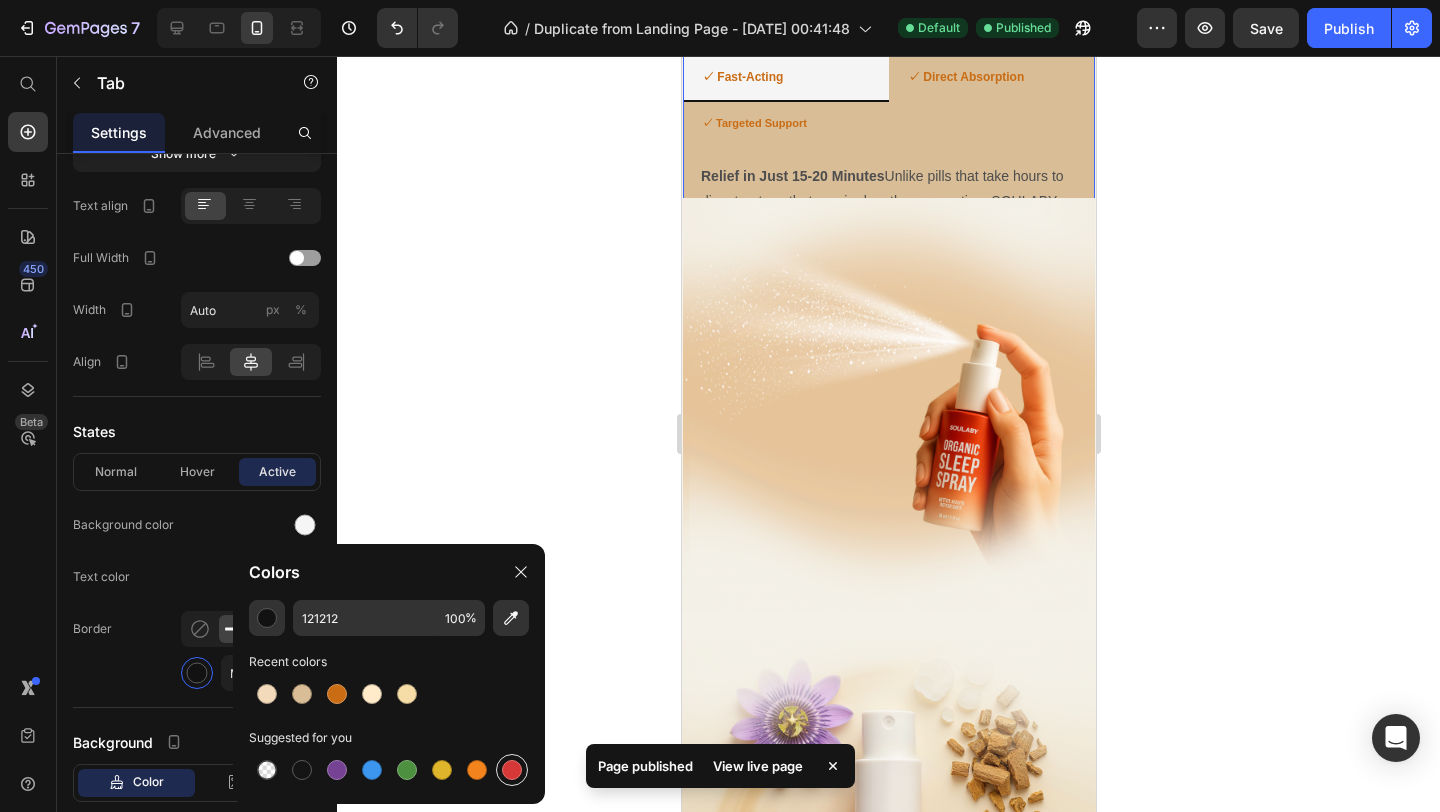 click at bounding box center [512, 770] 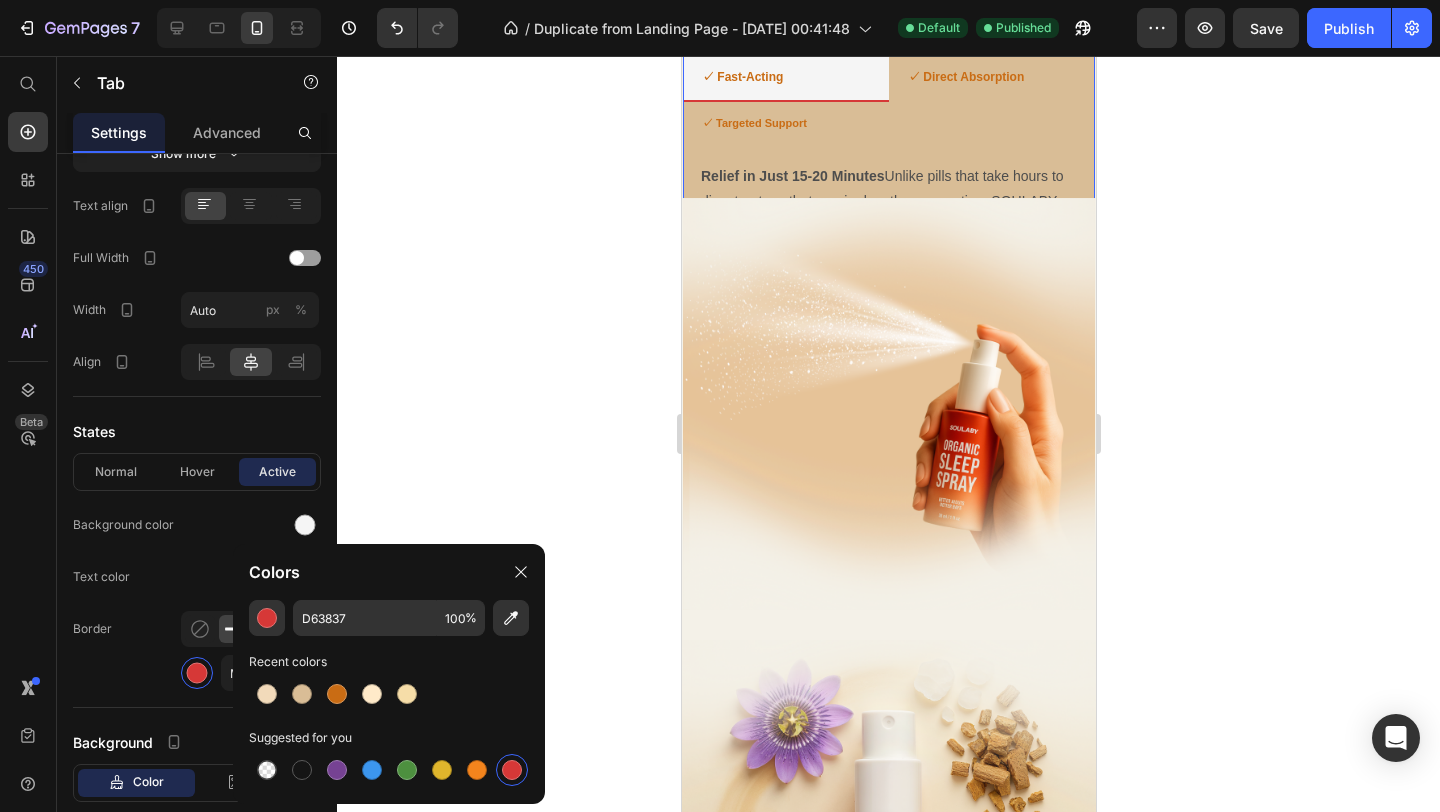 click 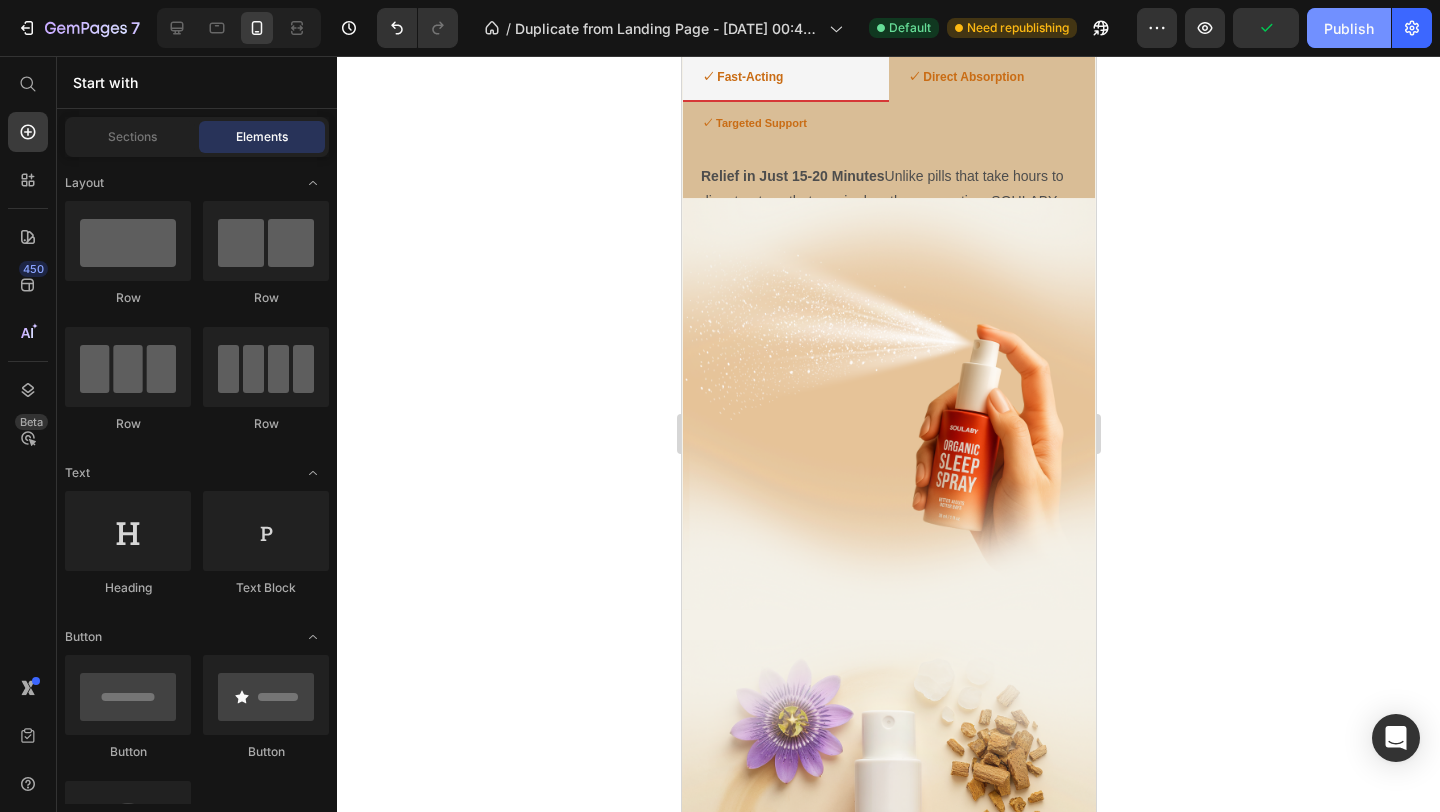 click on "Publish" at bounding box center [1349, 28] 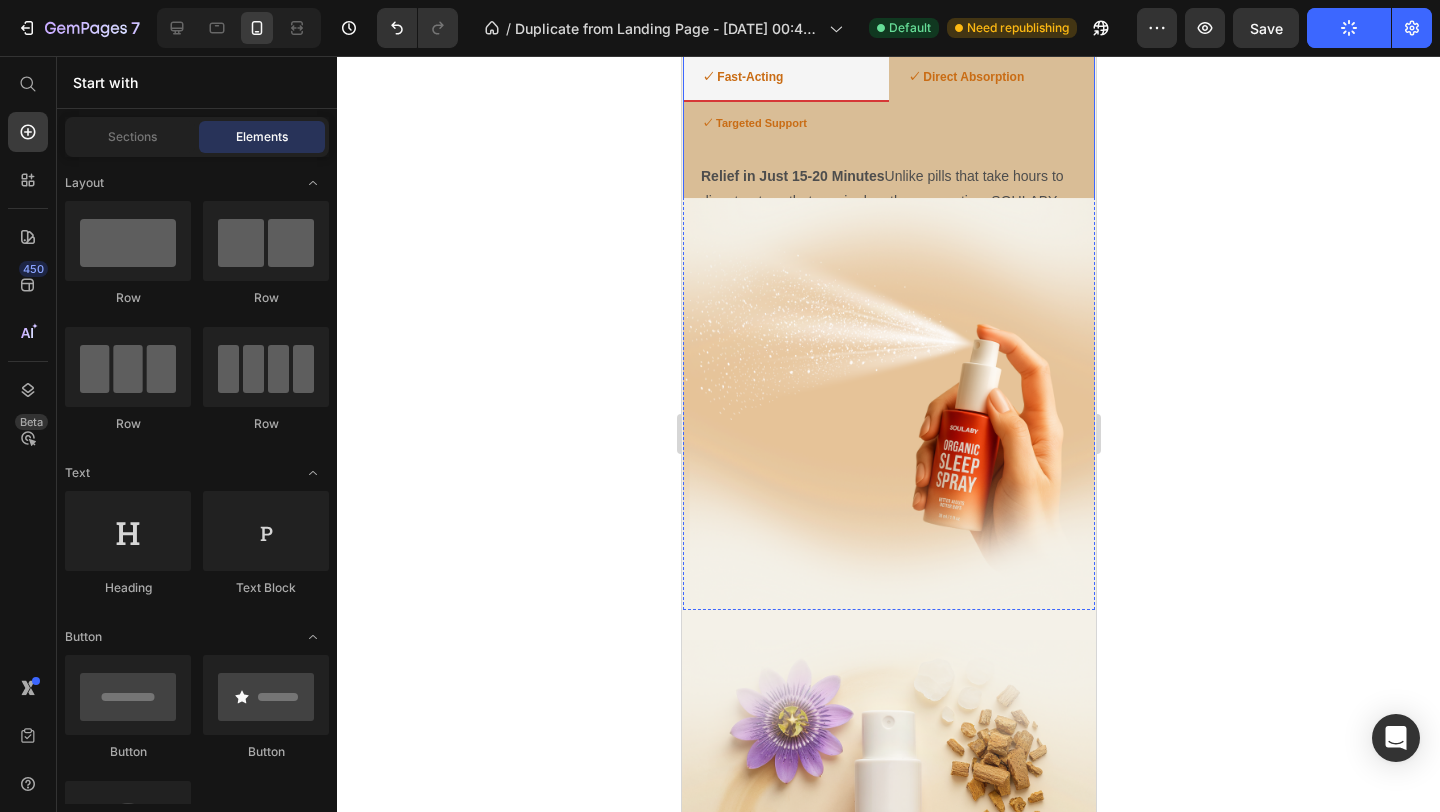 click on "Relief in Just 15-20 Minutes  Unlike pills that take hours to digest or teas that require lengthy preparation, SOULABY works within minutes. Simply spray under your tongue and feel the calm wash over you as your nervous system begins to naturally wind down. Text Block Maximum Potency, Zero Waste  Our sublingual delivery bypasses your stomach entirely, ensuring 100% of the active botanicals reach your bloodstream. No more wondering if your sleep aid will work tonight—SOULABY delivers consistent, reliable results every time. Text Block Addresses the Root Cause, Not Just Symptoms  While other sleep aids simply mask the problem, SOULABY works directly with your body's natural relaxation pathways. It gently signals your overactive nervous system that it's safe to transition from stress-mode to sleep-mode. Text Block" at bounding box center [888, 218] 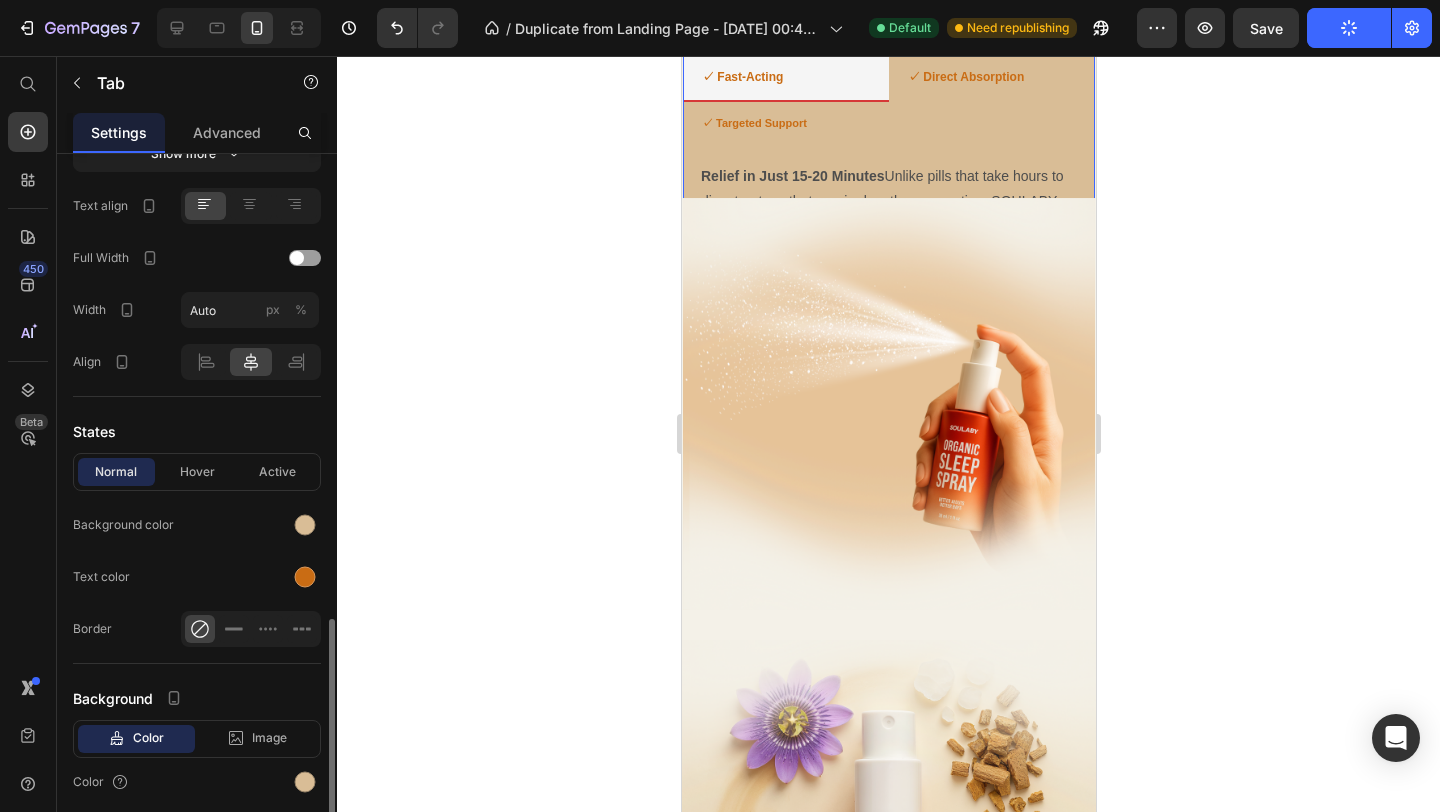 scroll, scrollTop: 866, scrollLeft: 0, axis: vertical 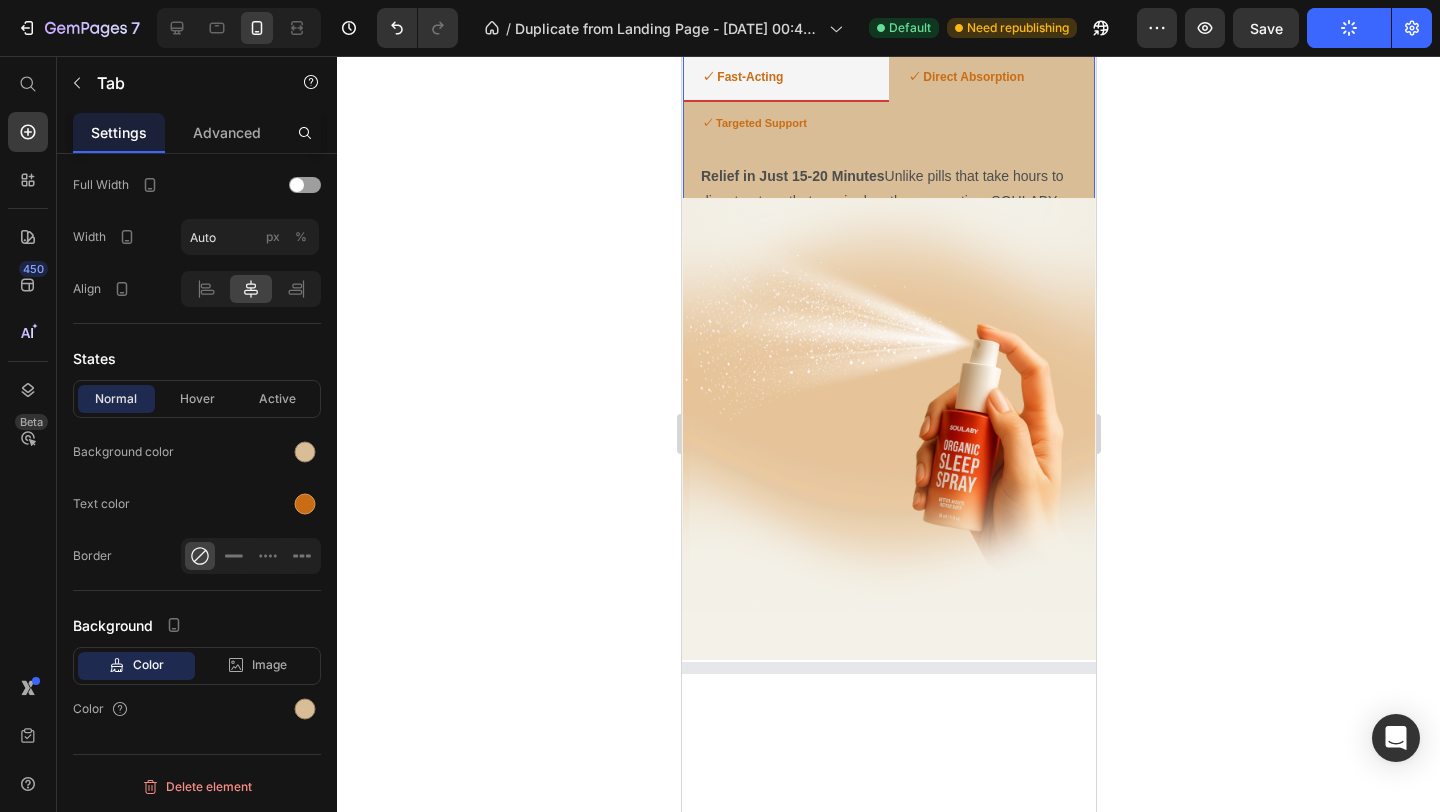 click 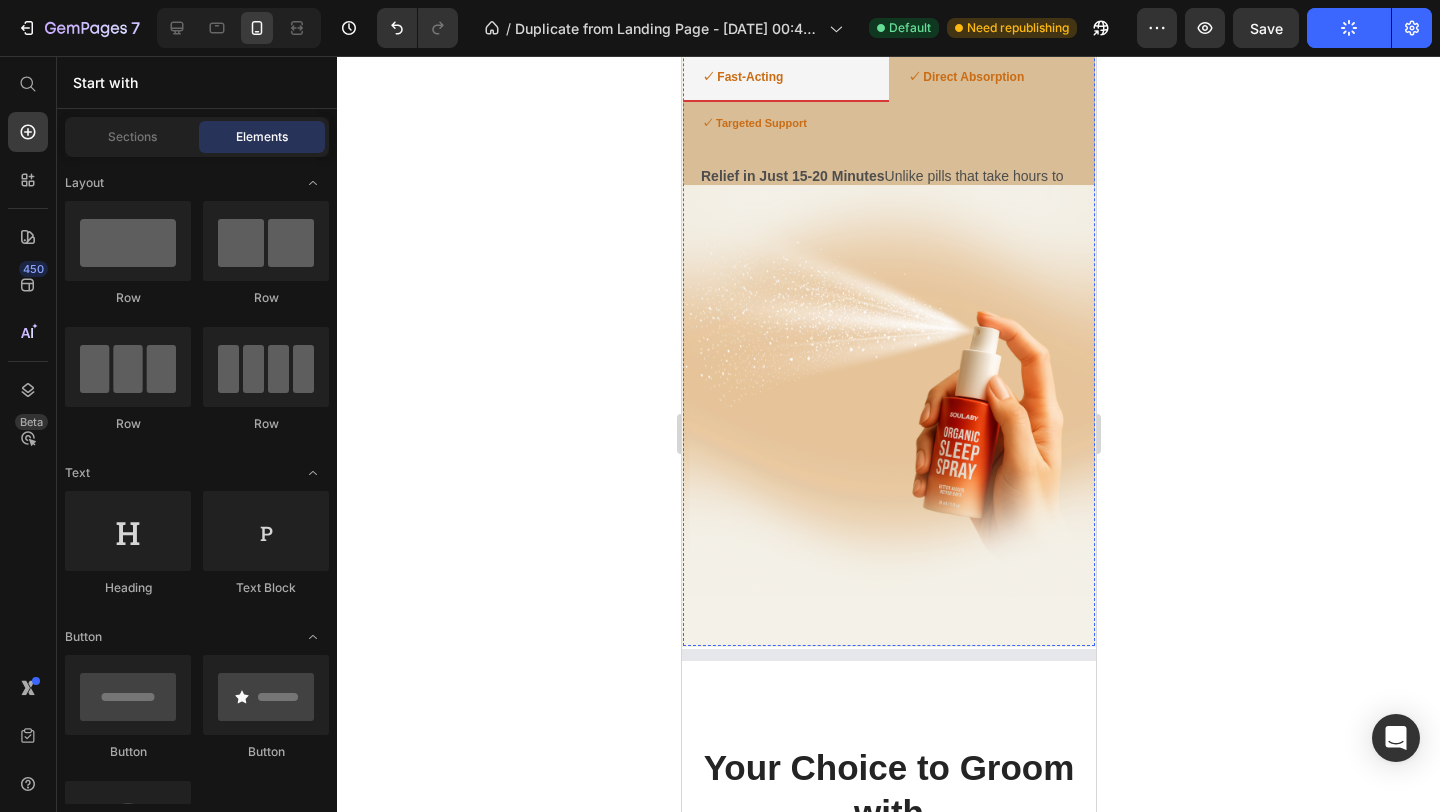 scroll, scrollTop: 1698, scrollLeft: 0, axis: vertical 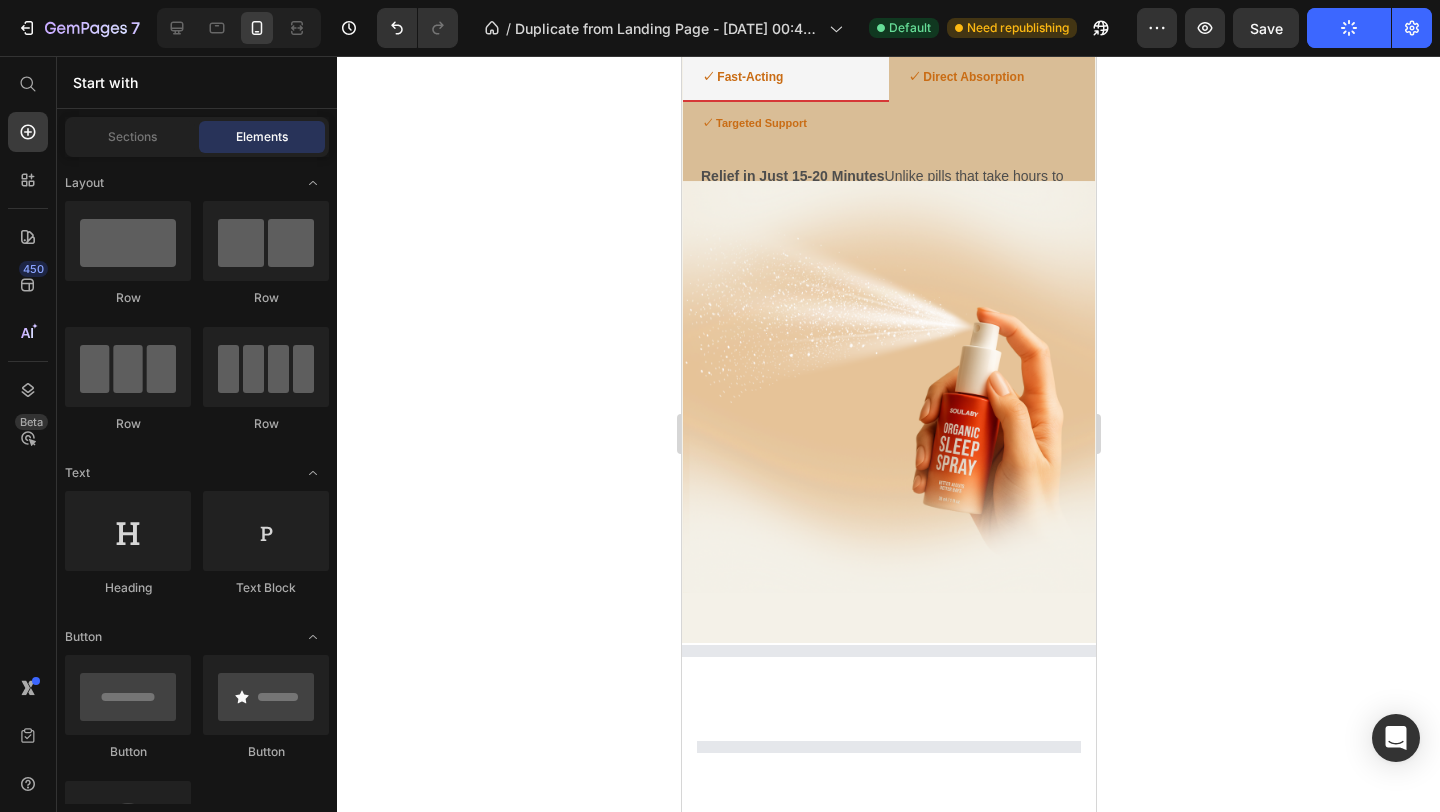 click 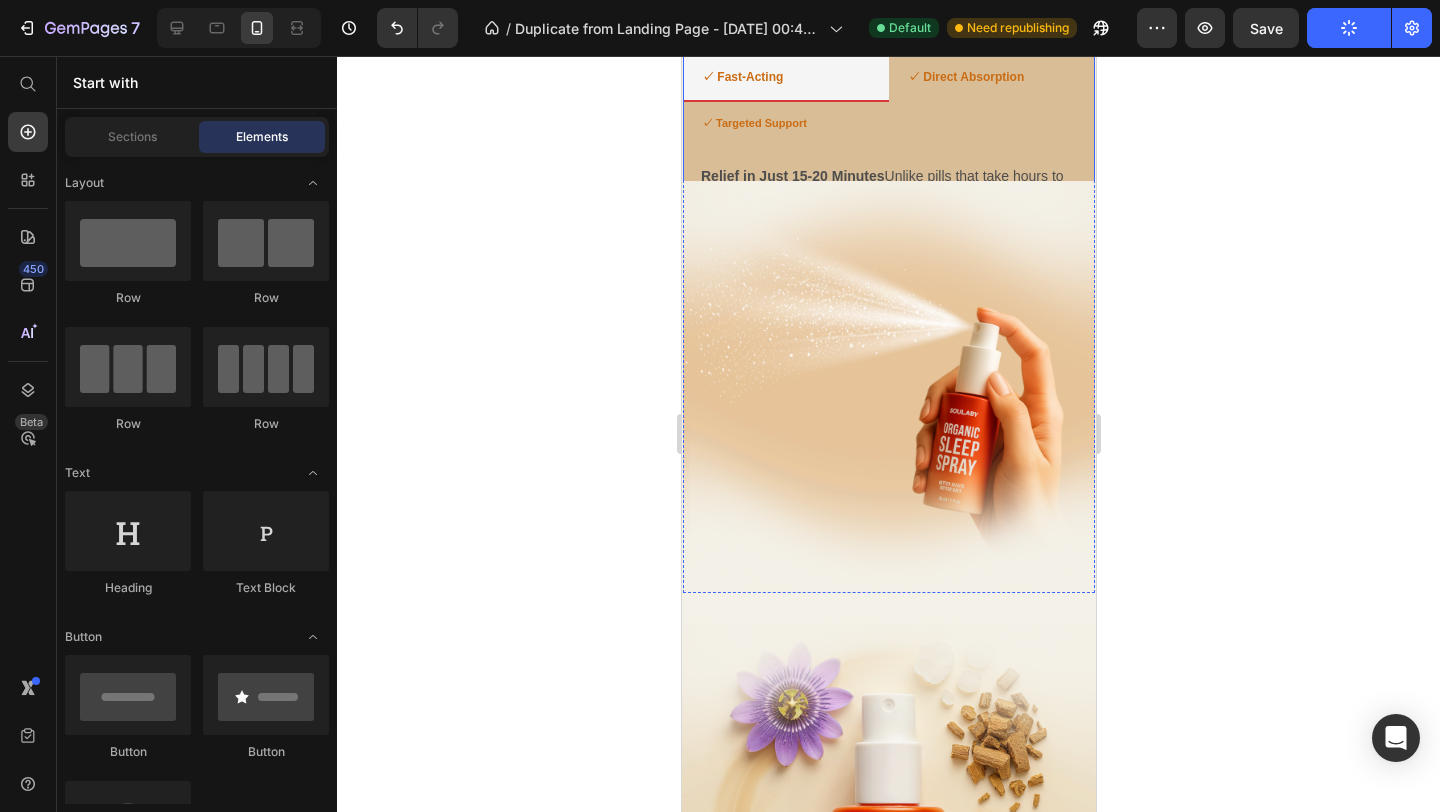 click on "Relief in Just 15-20 Minutes  Unlike pills that take hours to digest or teas that require lengthy preparation, SOULABY works within minutes. Simply spray under your tongue and feel the calm wash over you as your nervous system begins to naturally wind down. Text Block Maximum Potency, Zero Waste  Our sublingual delivery bypasses your stomach entirely, ensuring 100% of the active botanicals reach your bloodstream. No more wondering if your sleep aid will work tonight—SOULABY delivers consistent, reliable results every time. Text Block Addresses the Root Cause, Not Just Symptoms  While other sleep aids simply mask the problem, SOULABY works directly with your body's natural relaxation pathways. It gently signals your overactive nervous system that it's safe to transition from stress-mode to sleep-mode. Text Block" at bounding box center [888, 218] 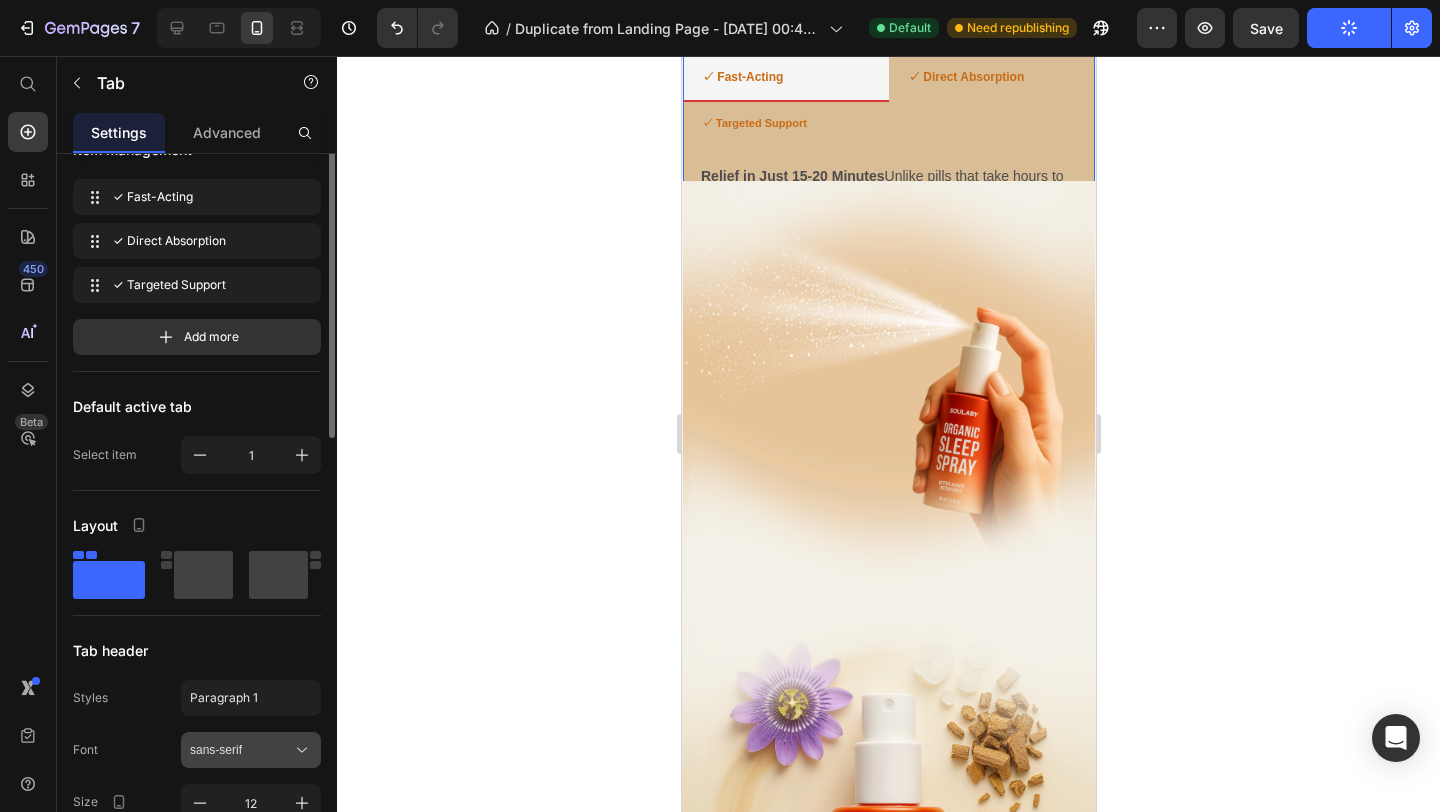 scroll, scrollTop: 0, scrollLeft: 0, axis: both 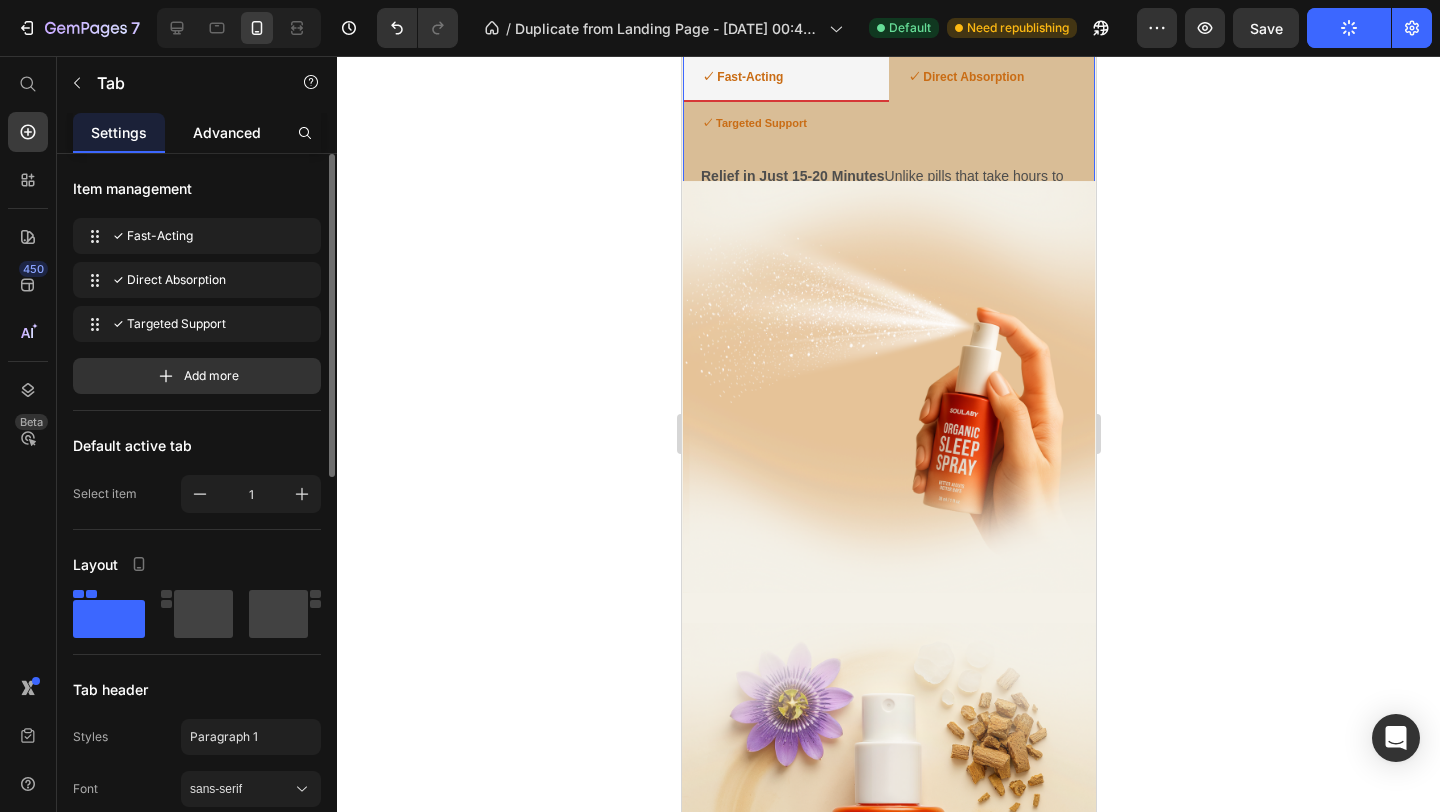 click on "Advanced" at bounding box center (227, 132) 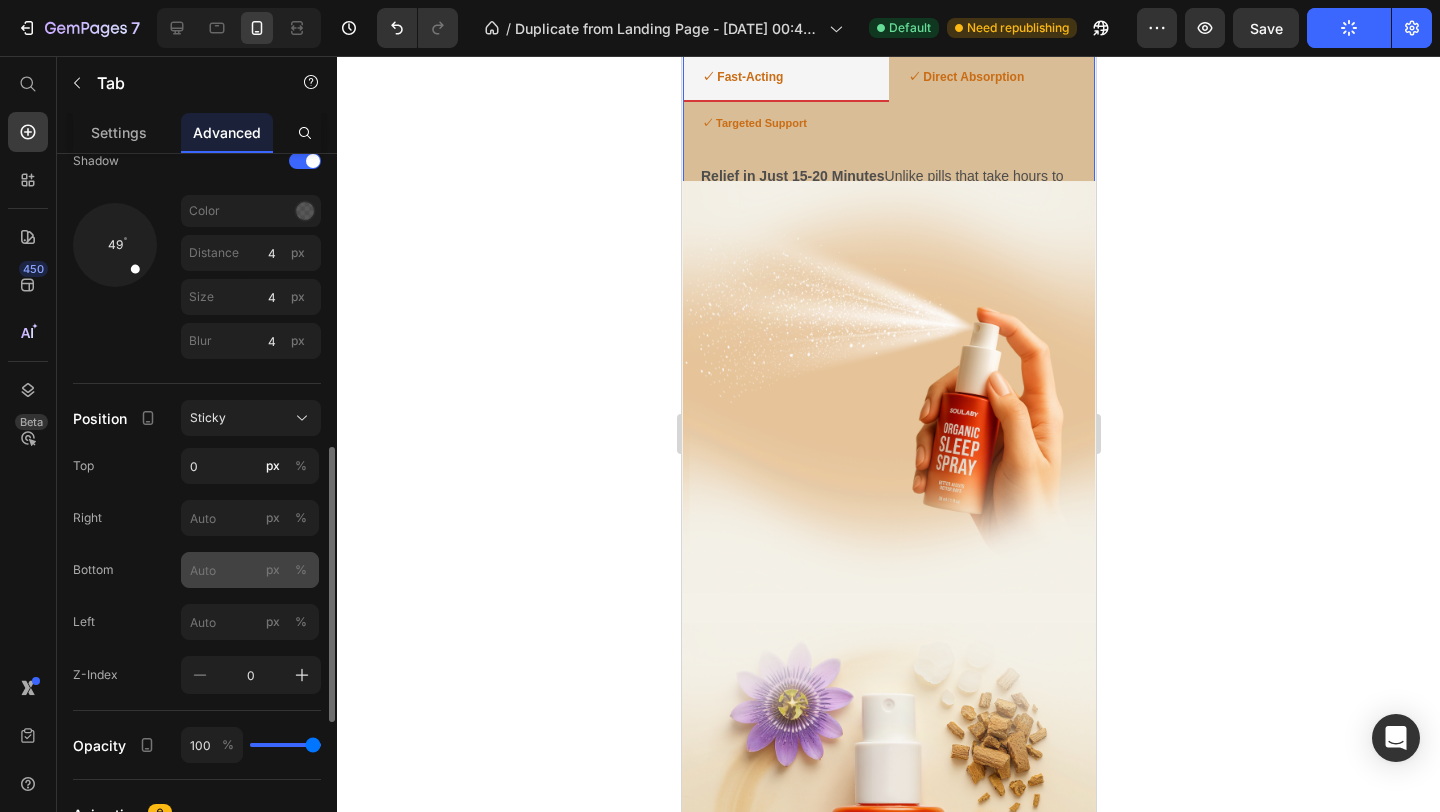scroll, scrollTop: 776, scrollLeft: 0, axis: vertical 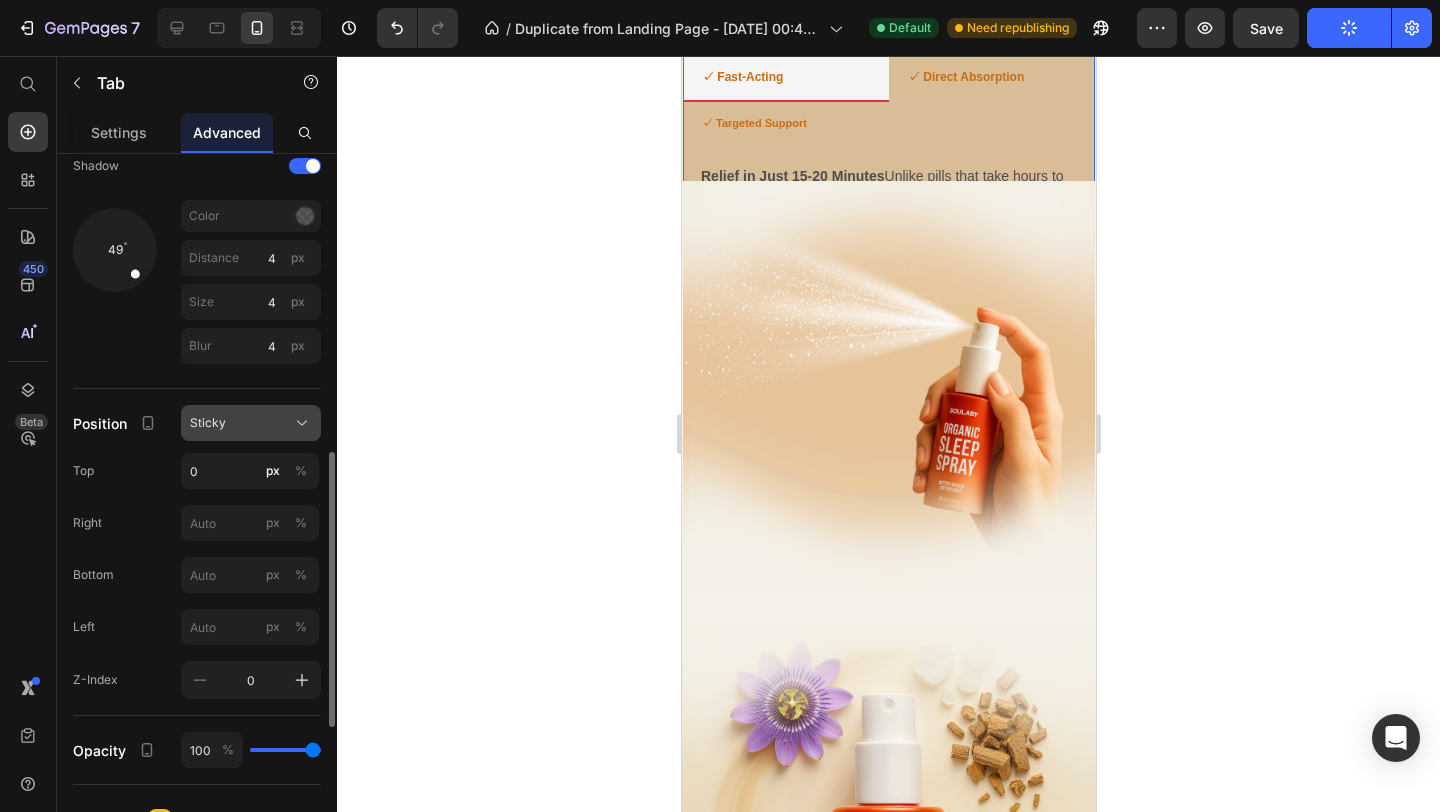 click on "Sticky" 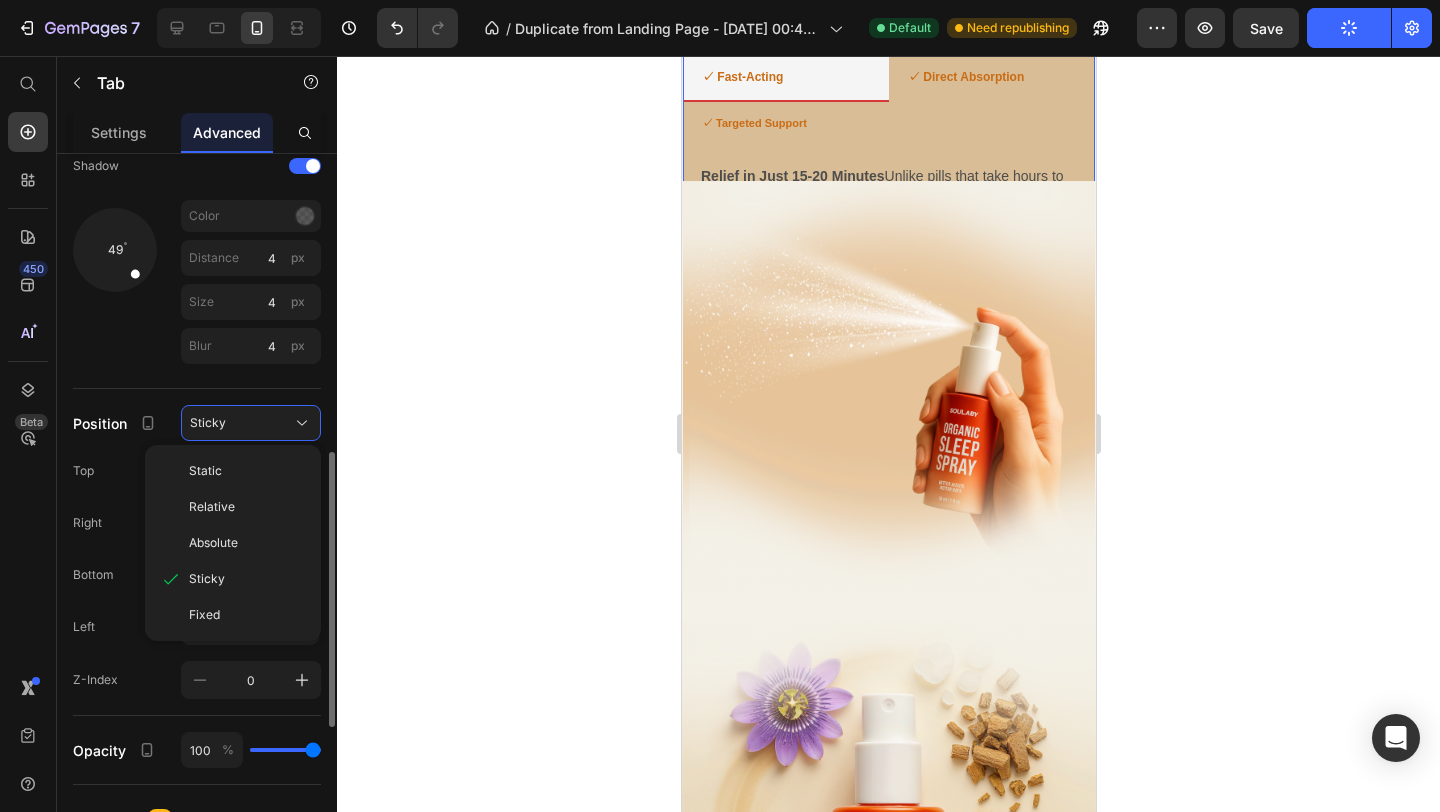 click on "49" at bounding box center (115, 286) 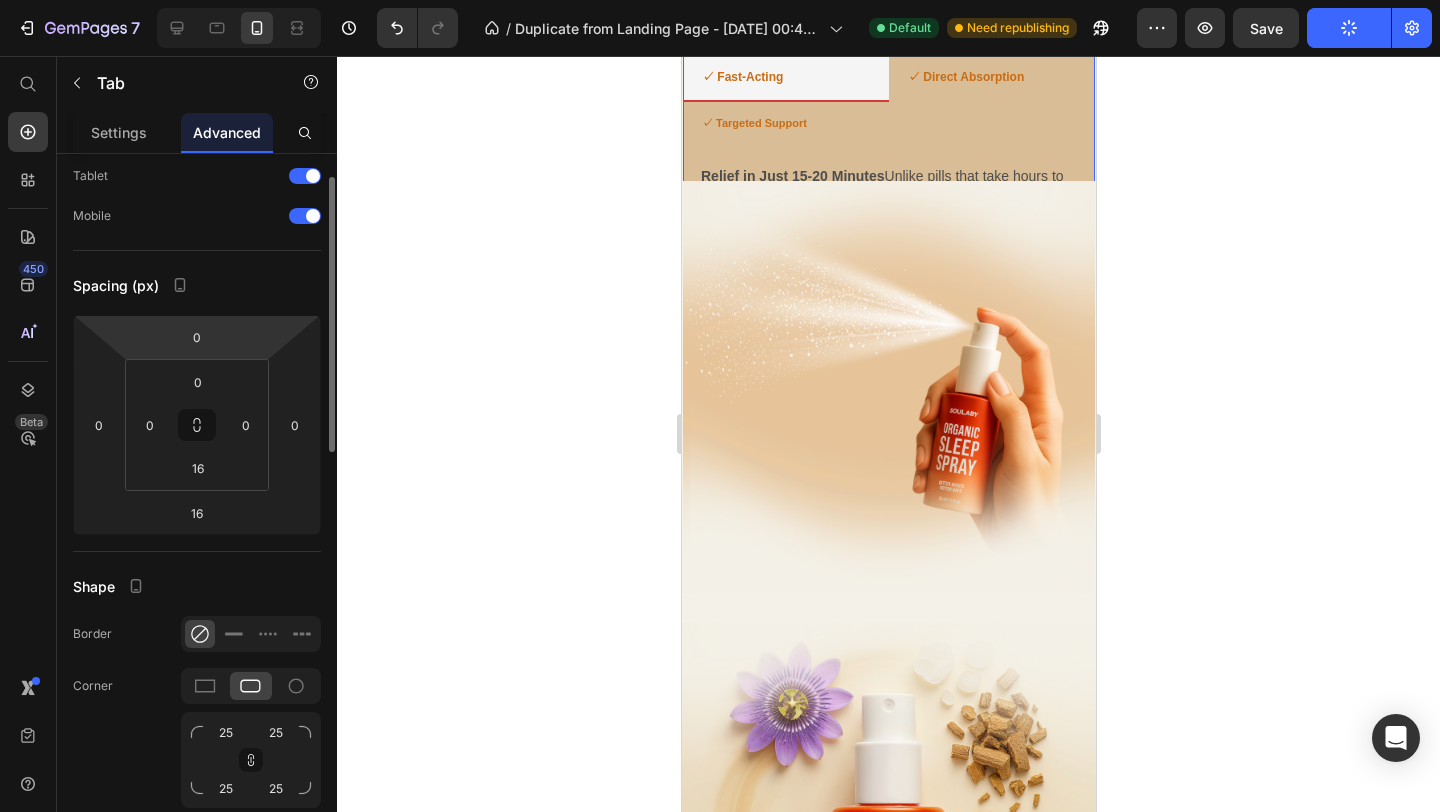 scroll, scrollTop: 0, scrollLeft: 0, axis: both 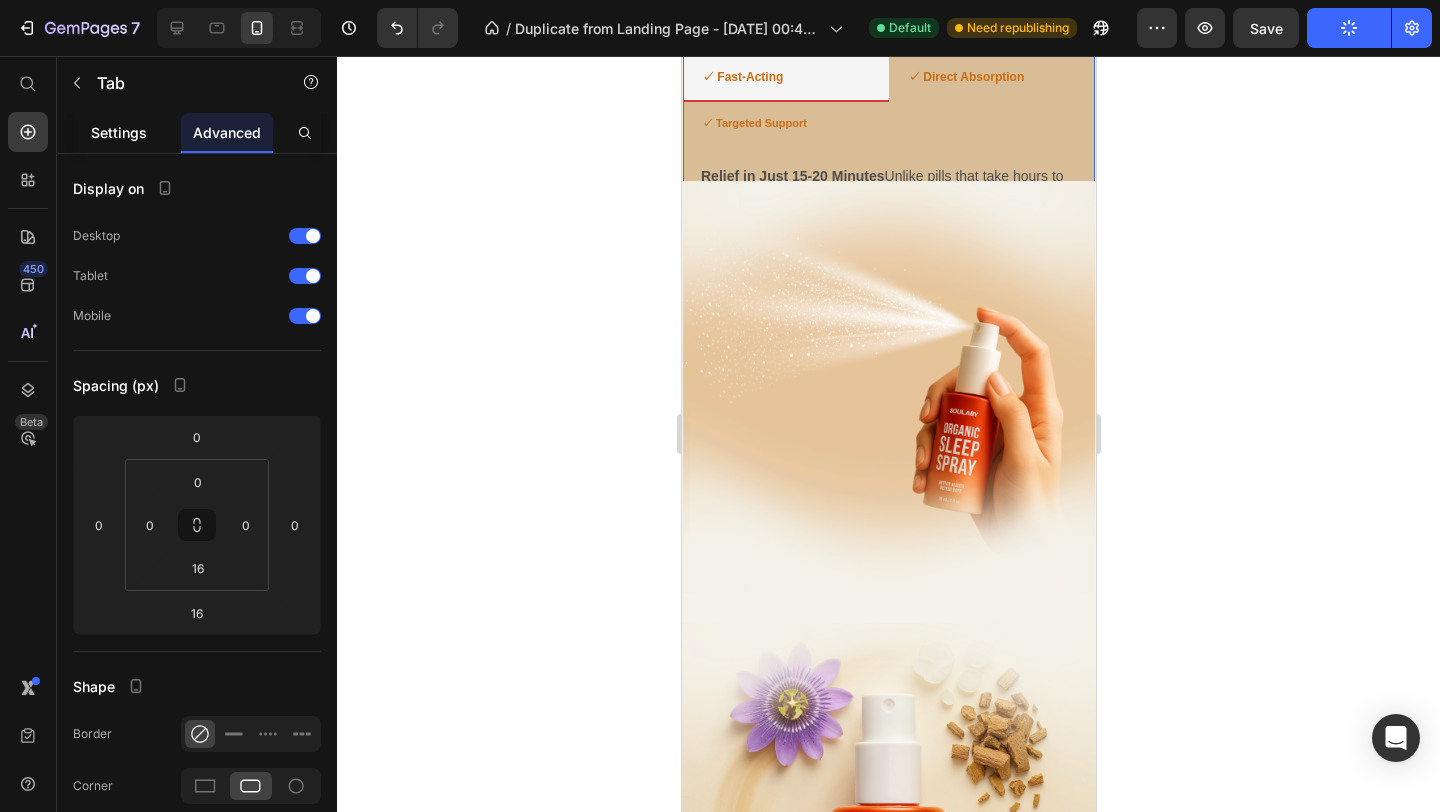 click on "Settings" at bounding box center [119, 132] 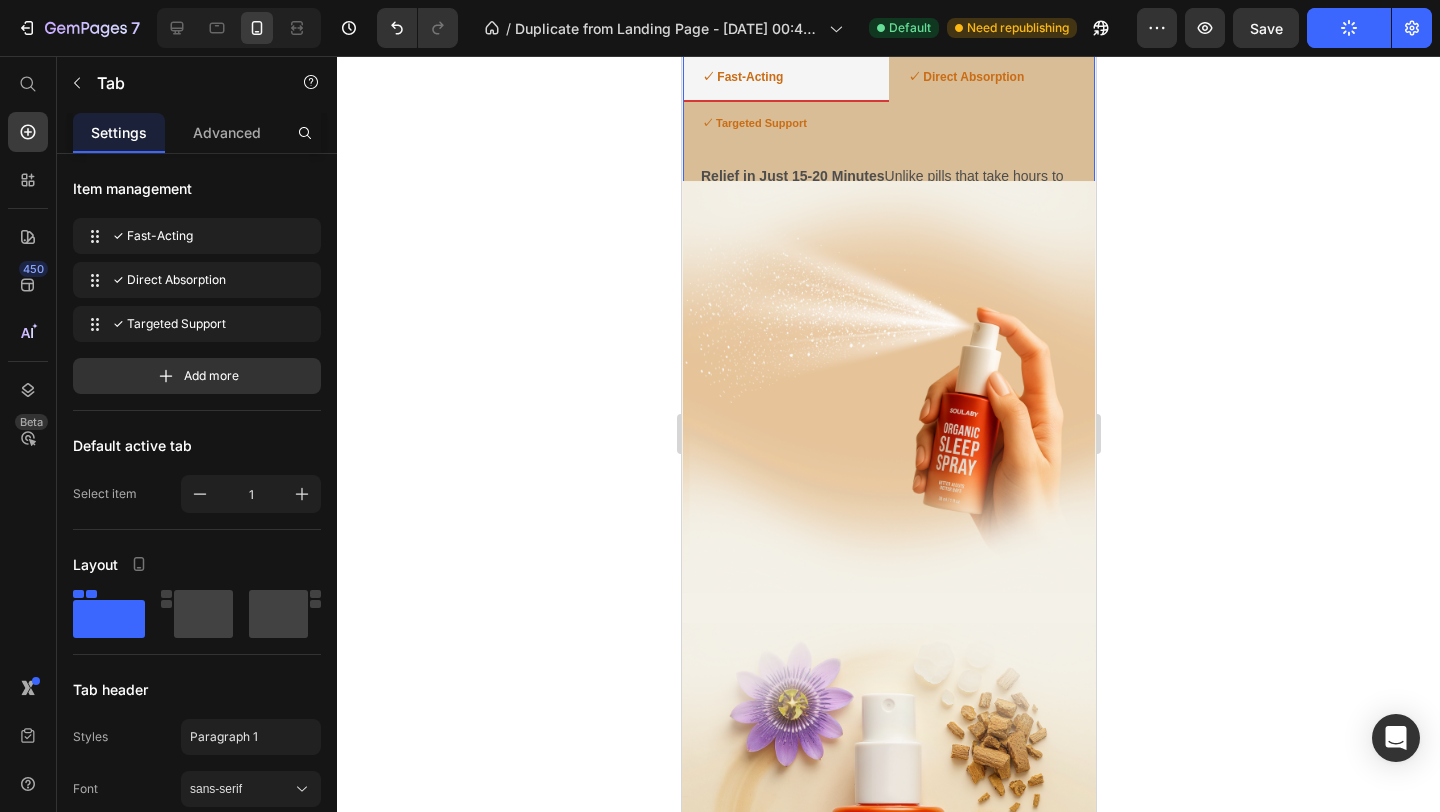 click on "✓ Fast-Acting ✓ Direct Absorption ✓ Targeted Support Relief in Just 15-20 Minutes  Unlike pills that take hours to digest or teas that require lengthy preparation, SOULABY works within minutes. Simply spray under your tongue and feel the calm wash over you as your nervous system begins to naturally wind down. Text Block Maximum Potency, Zero Waste  Our sublingual delivery bypasses your stomach entirely, ensuring 100% of the active botanicals reach your bloodstream. No more wondering if your sleep aid will work tonight—SOULABY delivers consistent, reliable results every time. Text Block Addresses the Root Cause, Not Just Symptoms  While other sleep aids simply mask the problem, SOULABY works directly with your body's natural relaxation pathways. It gently signals your overactive nervous system that it's safe to transition from stress-mode to sleep-mode. Text Block Tab   16" at bounding box center [888, 181] 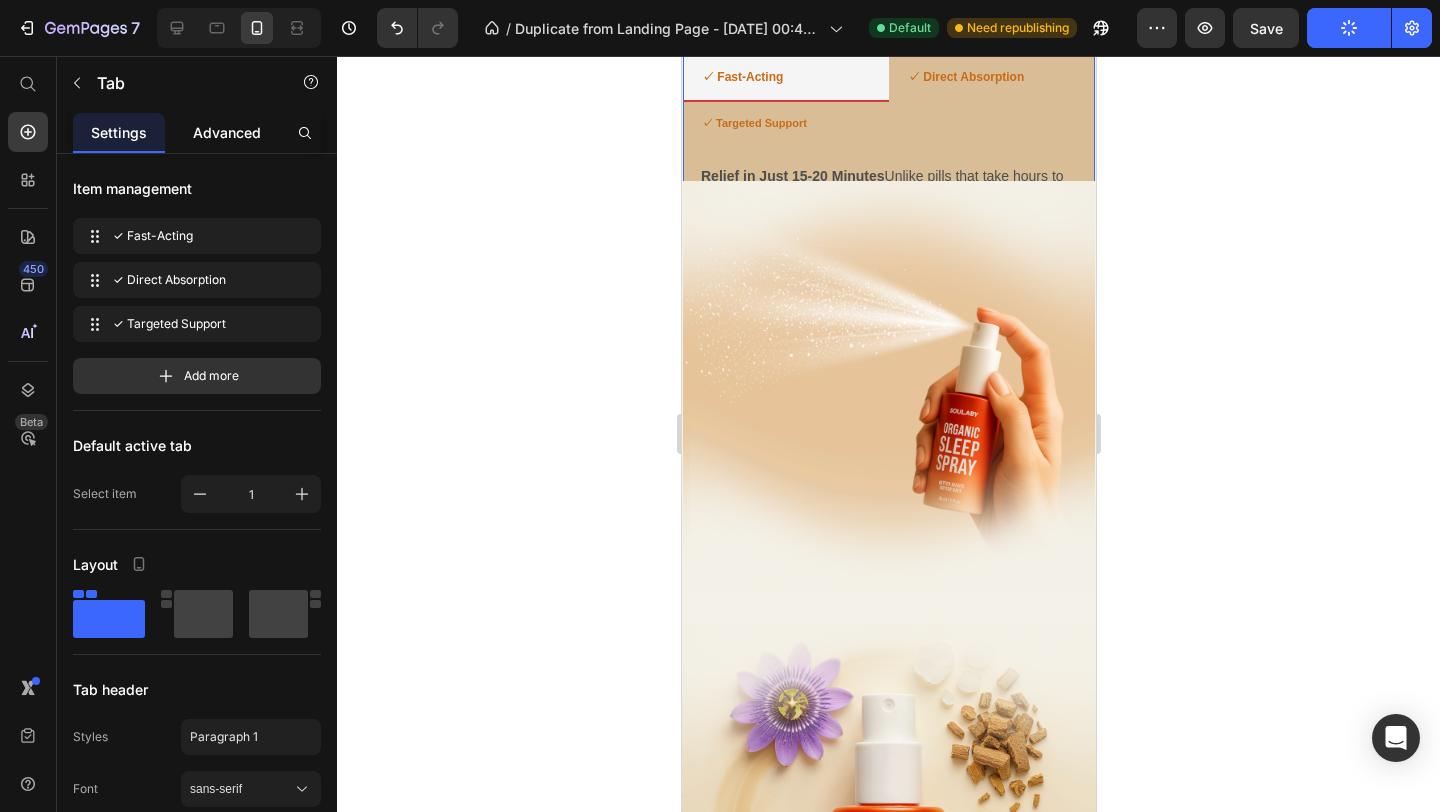 click on "Advanced" at bounding box center (227, 132) 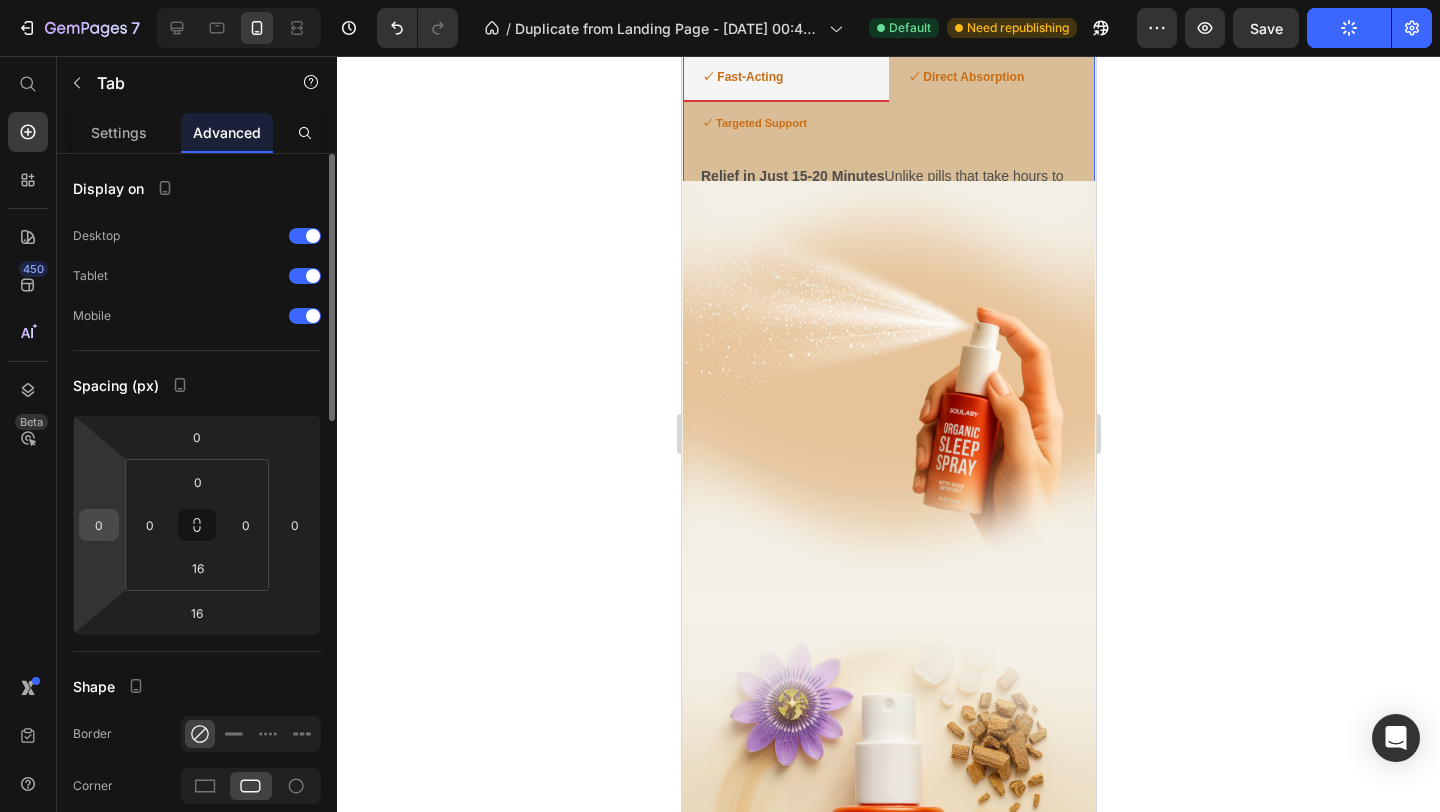 click on "0" at bounding box center [99, 525] 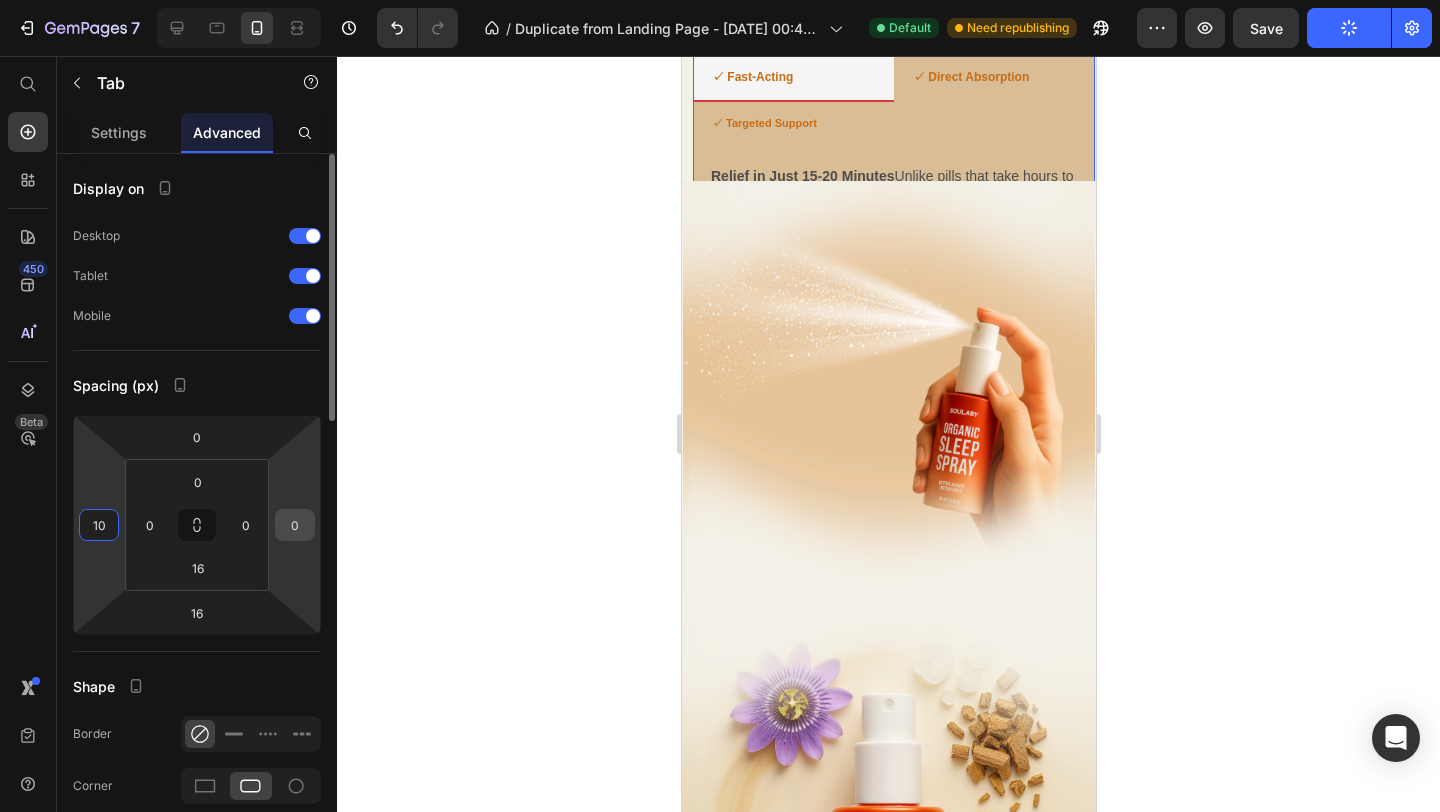 type on "10" 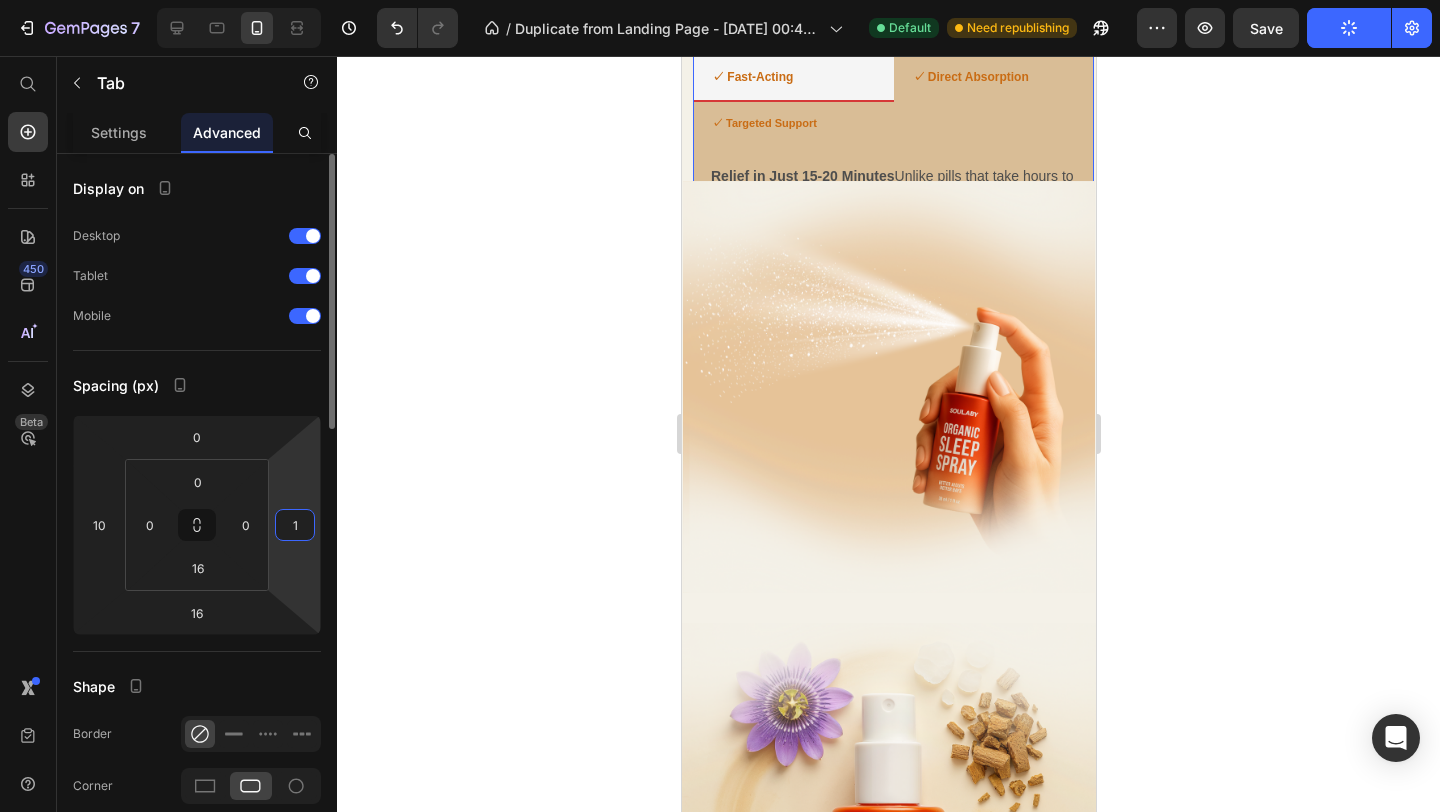 type on "10" 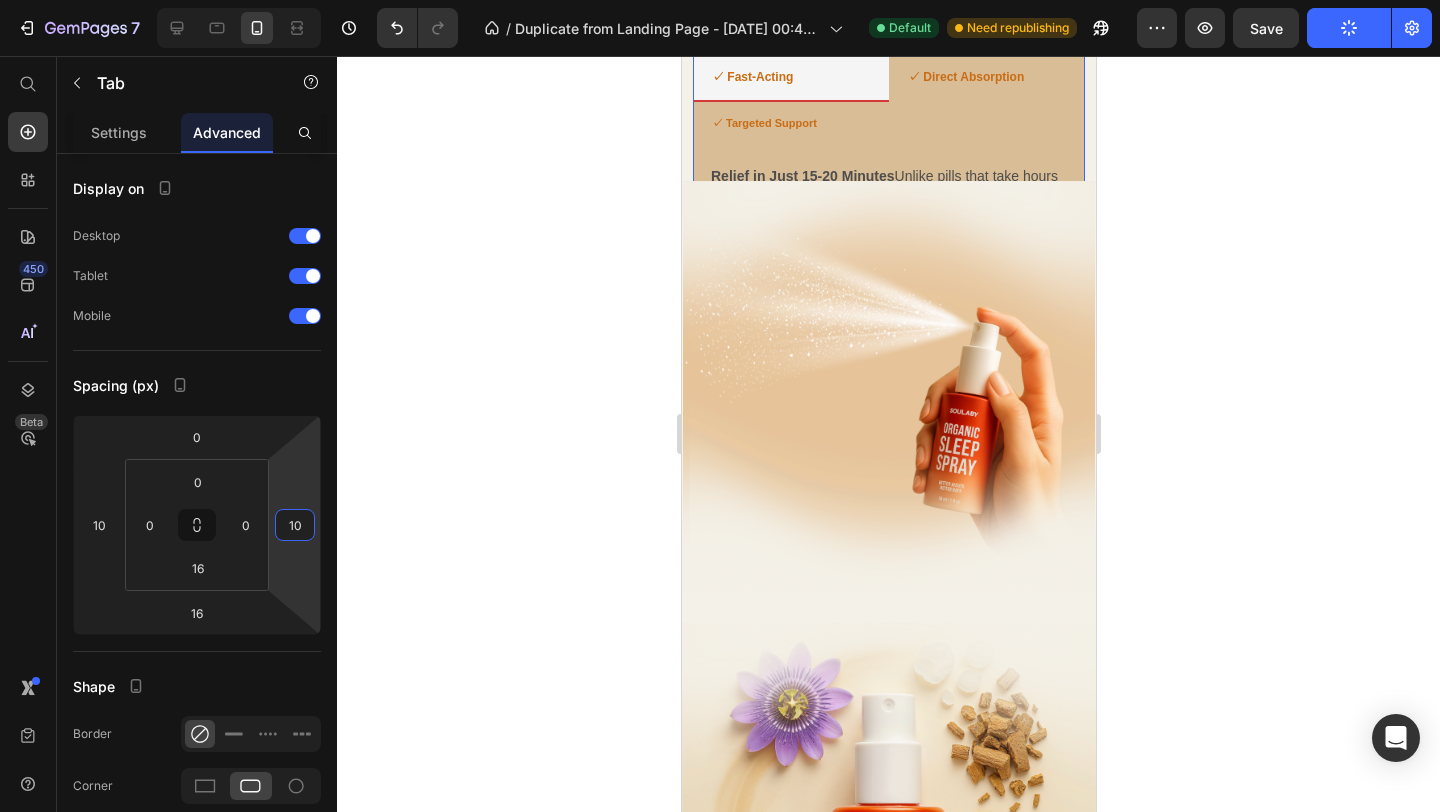click 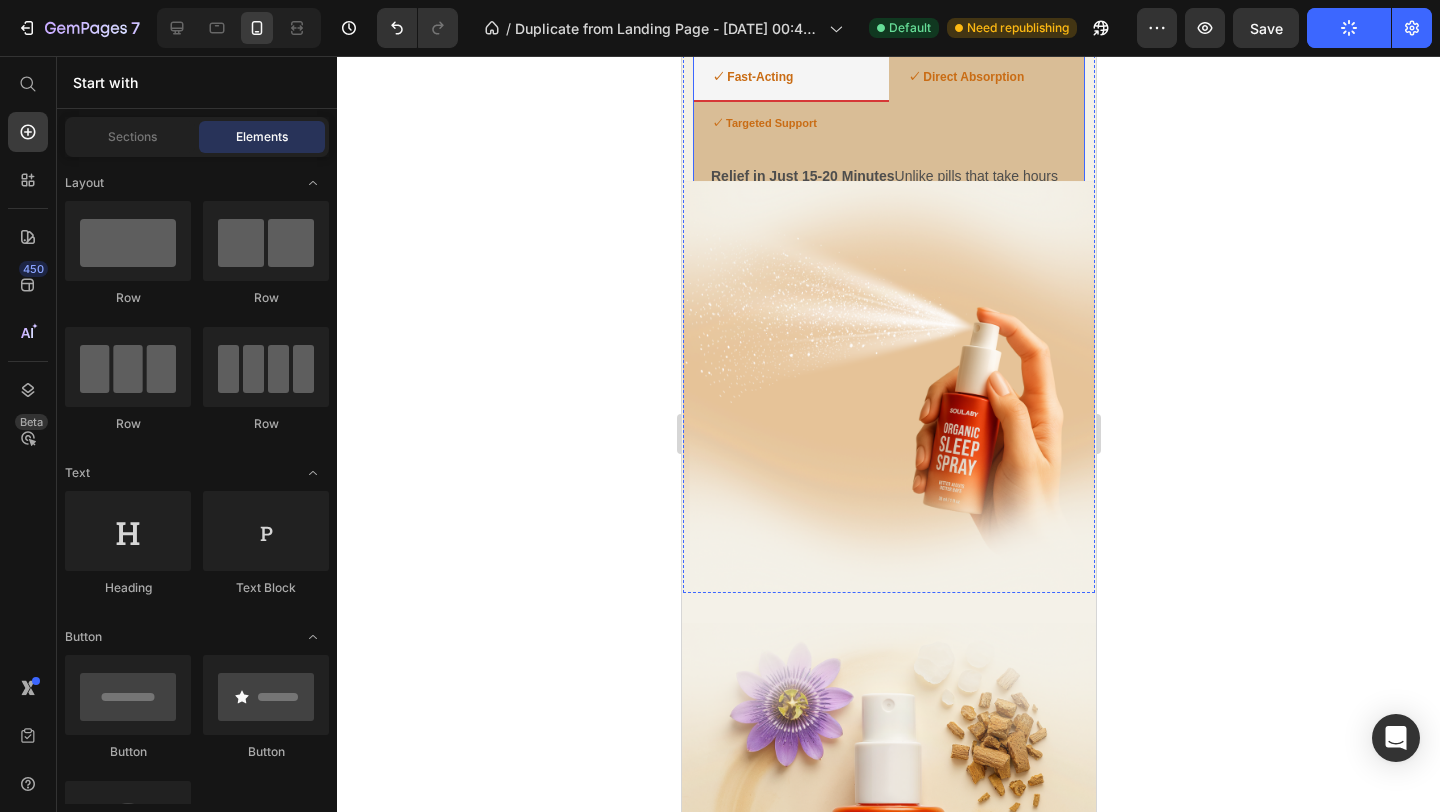 click on "✓ Fast-Acting" at bounding box center [790, 79] 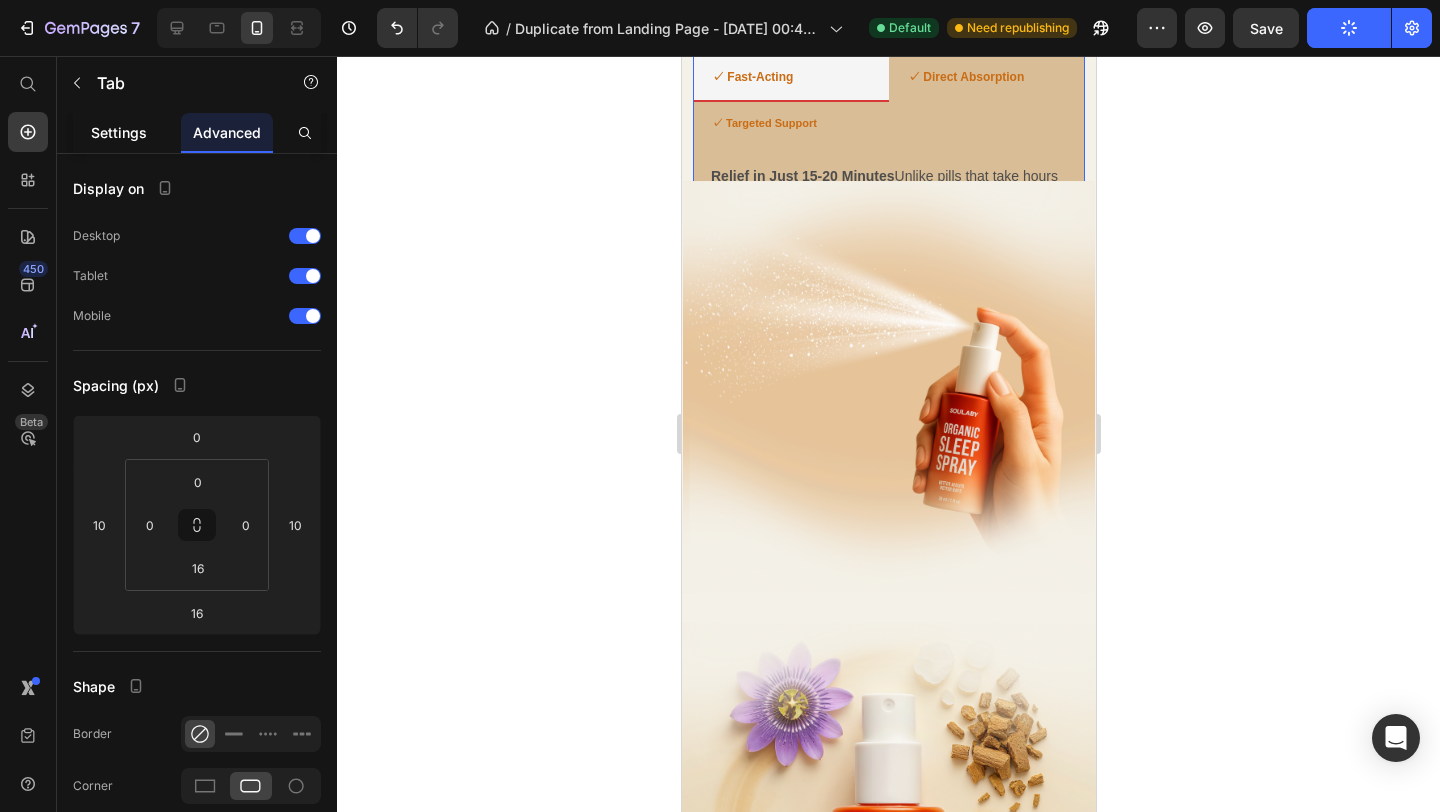 click on "Settings" at bounding box center [119, 132] 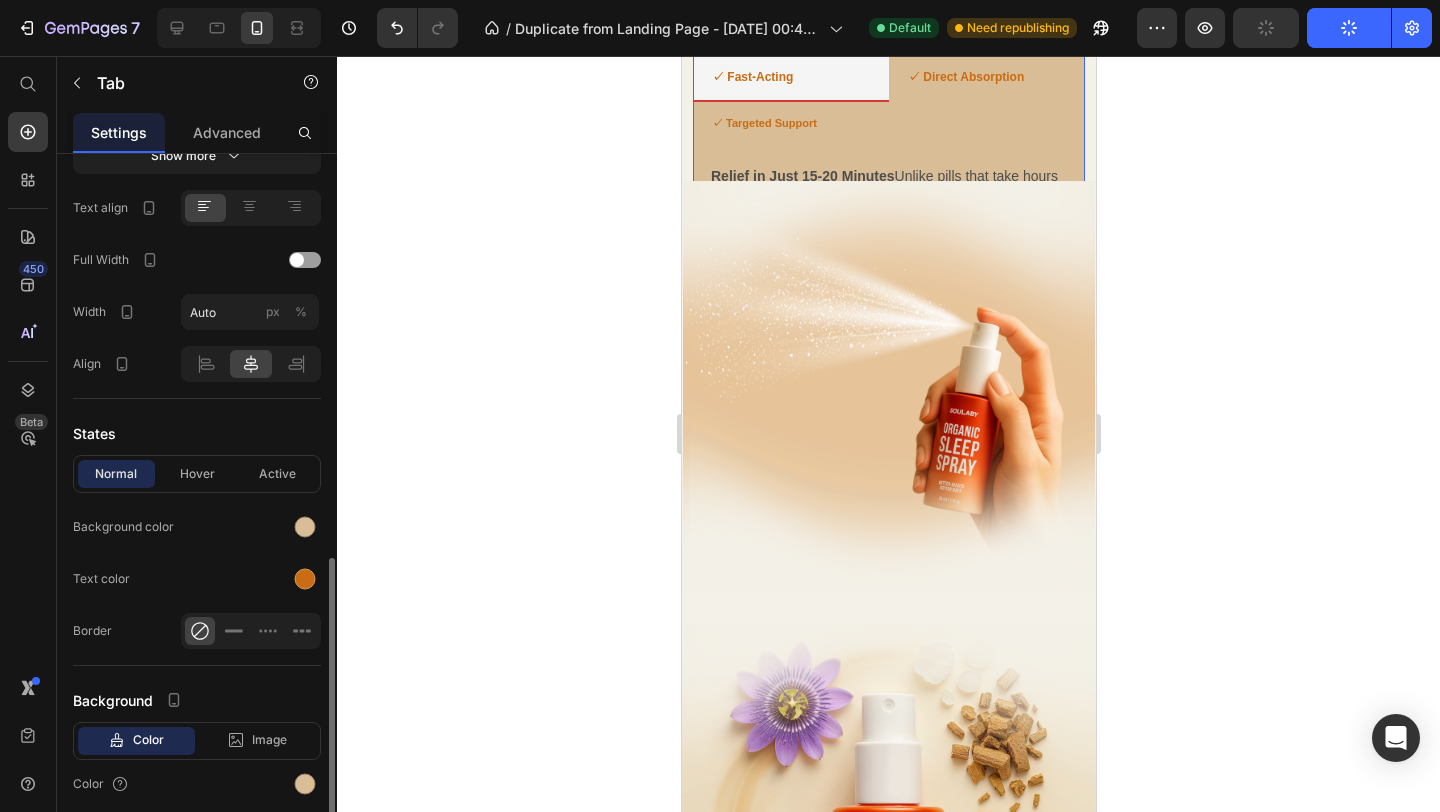 scroll, scrollTop: 823, scrollLeft: 0, axis: vertical 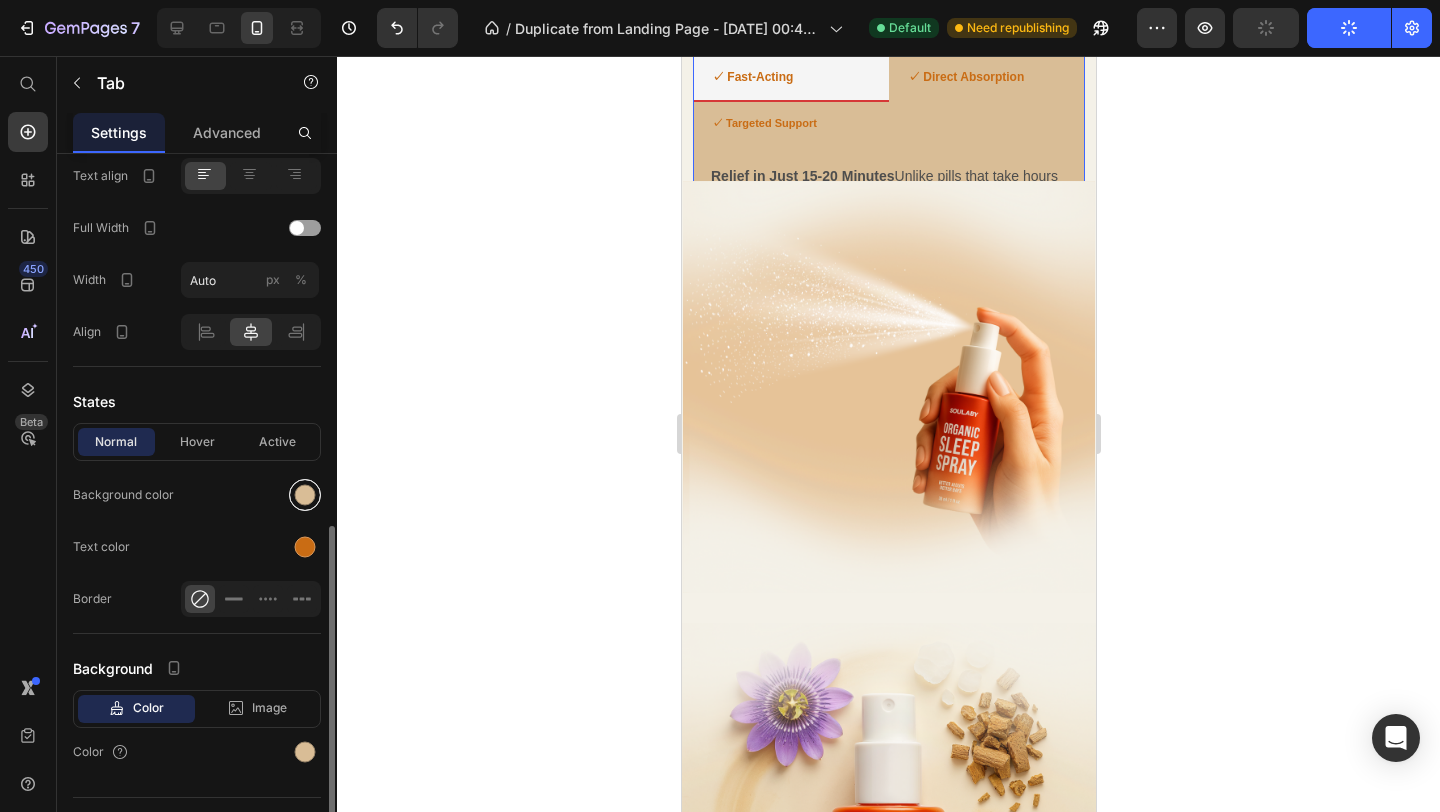 click at bounding box center [305, 495] 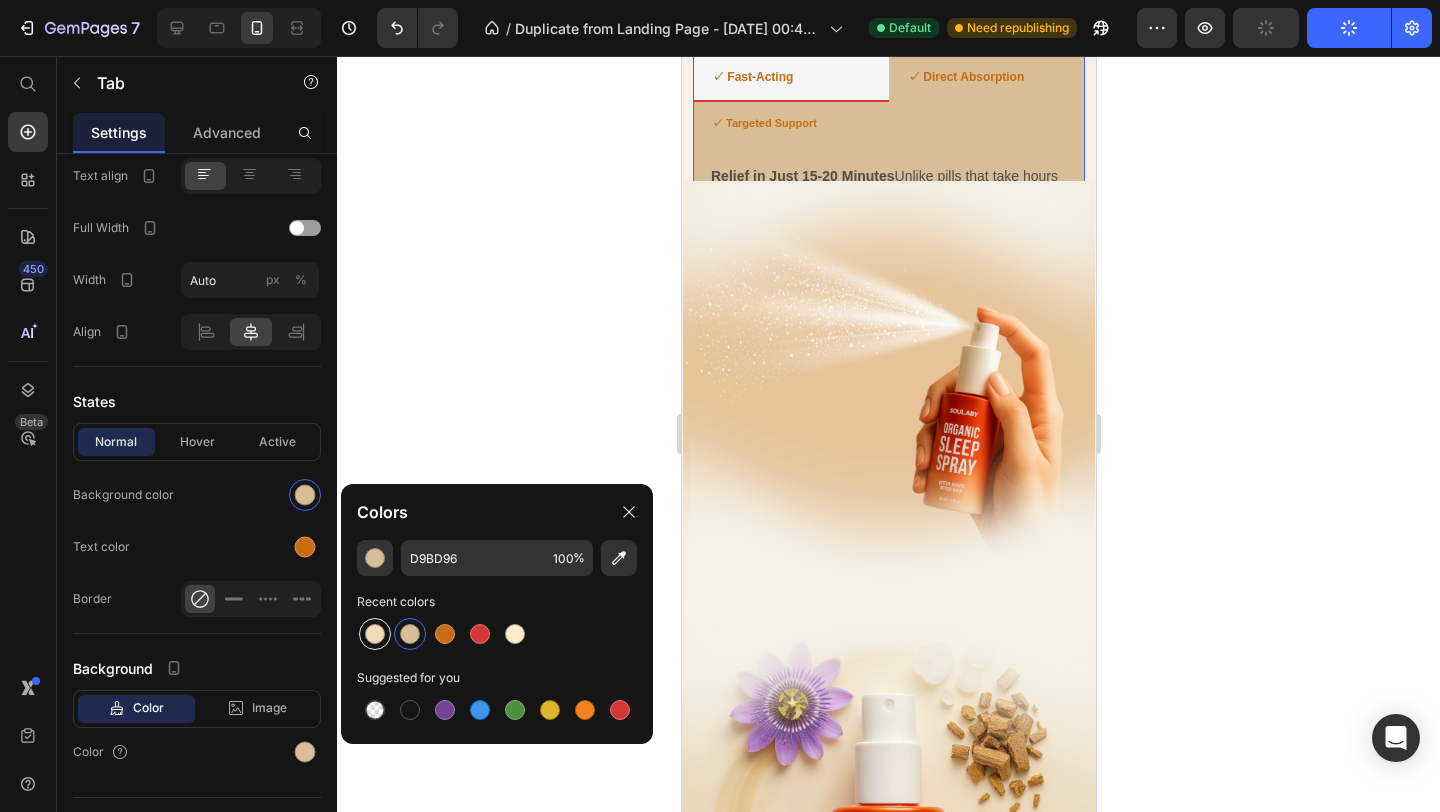 click at bounding box center (375, 634) 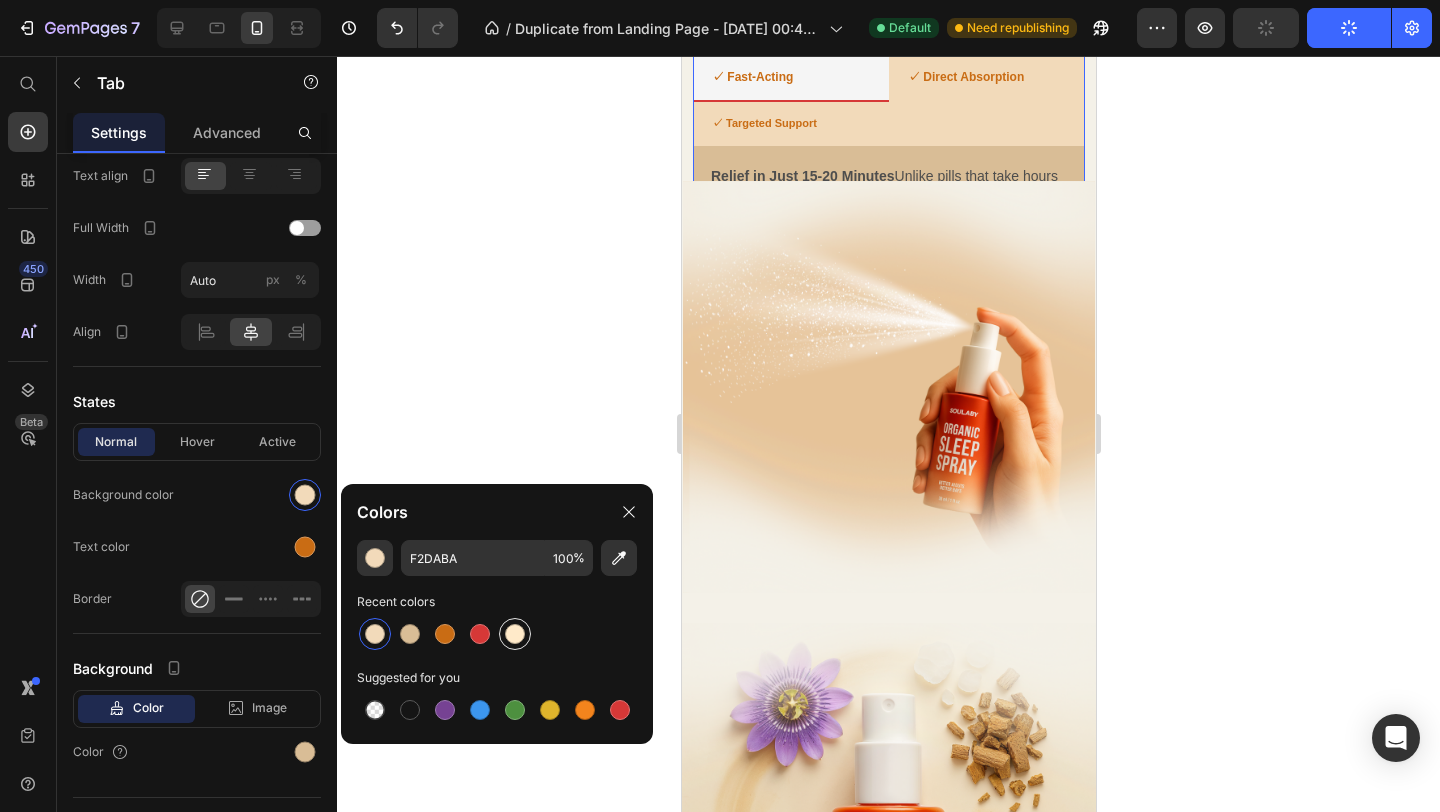 click at bounding box center (515, 634) 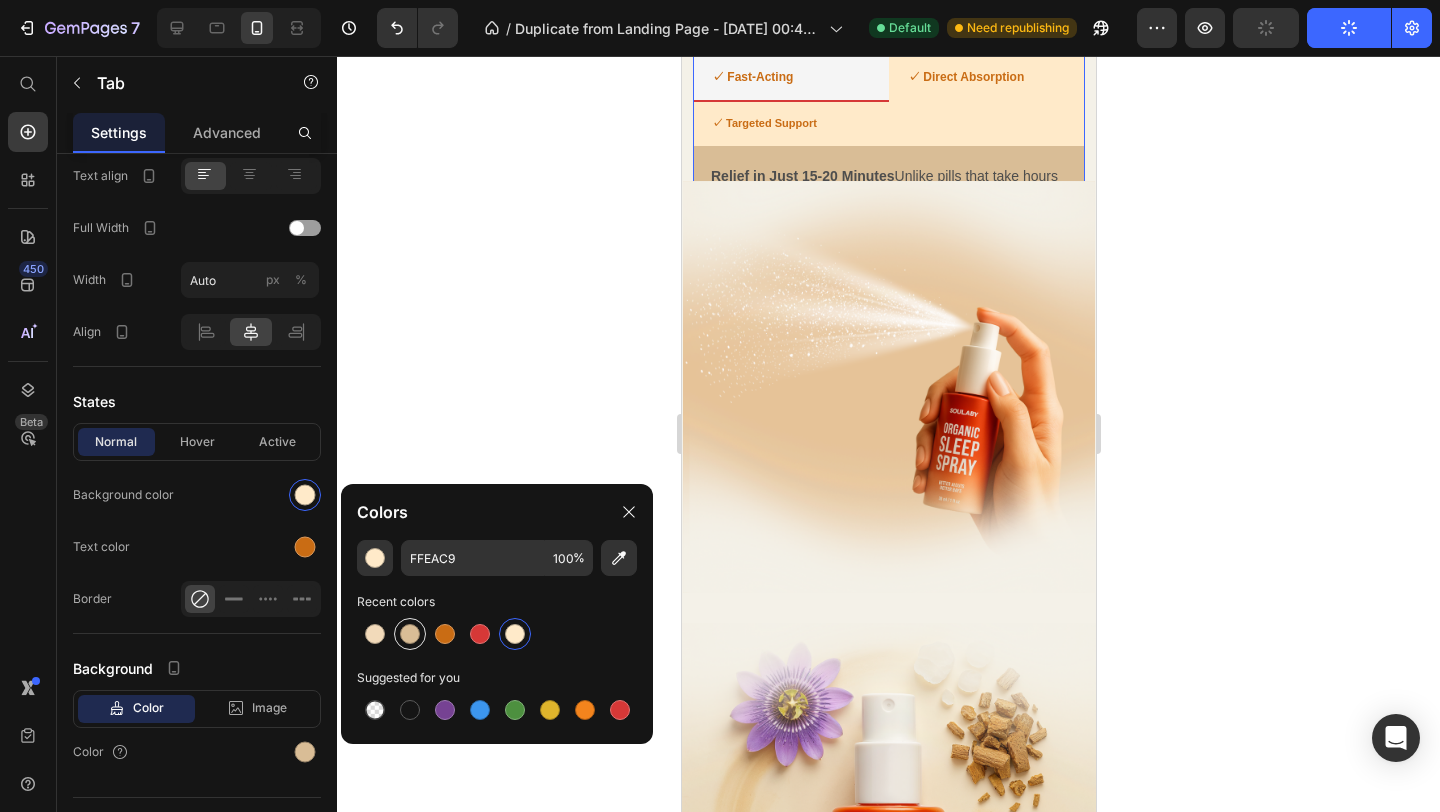 click at bounding box center (410, 634) 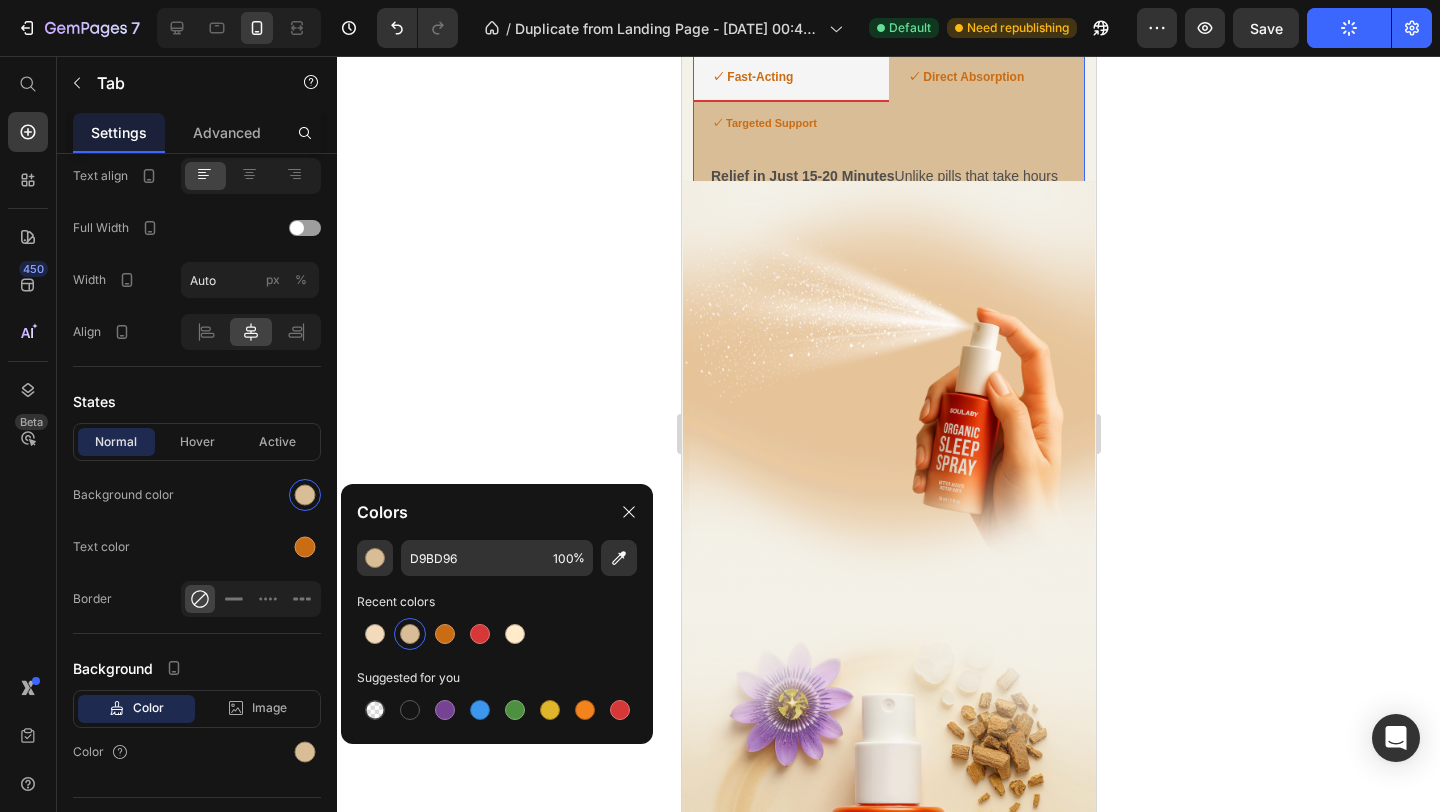 click 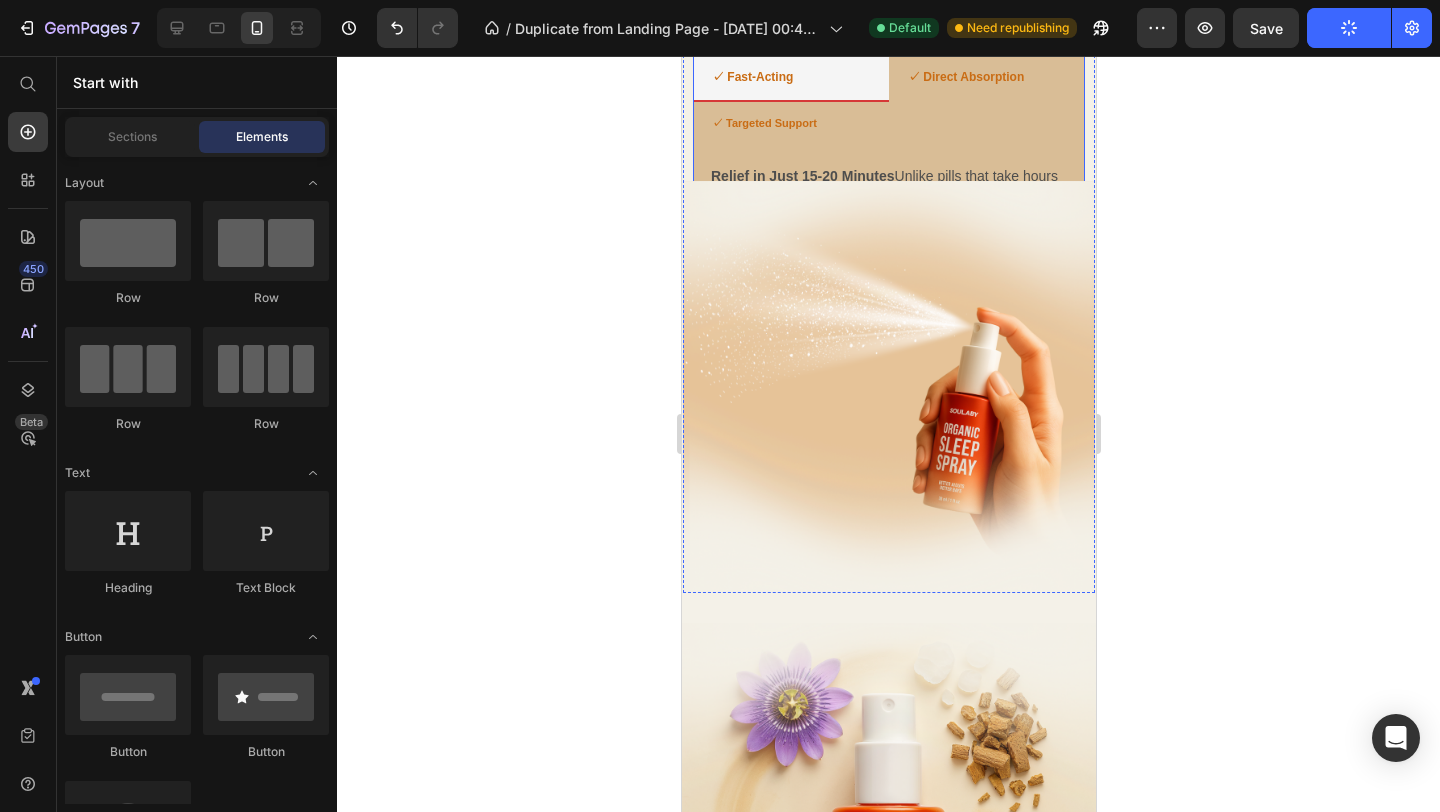 click on "✓ Targeted Support" at bounding box center [888, 124] 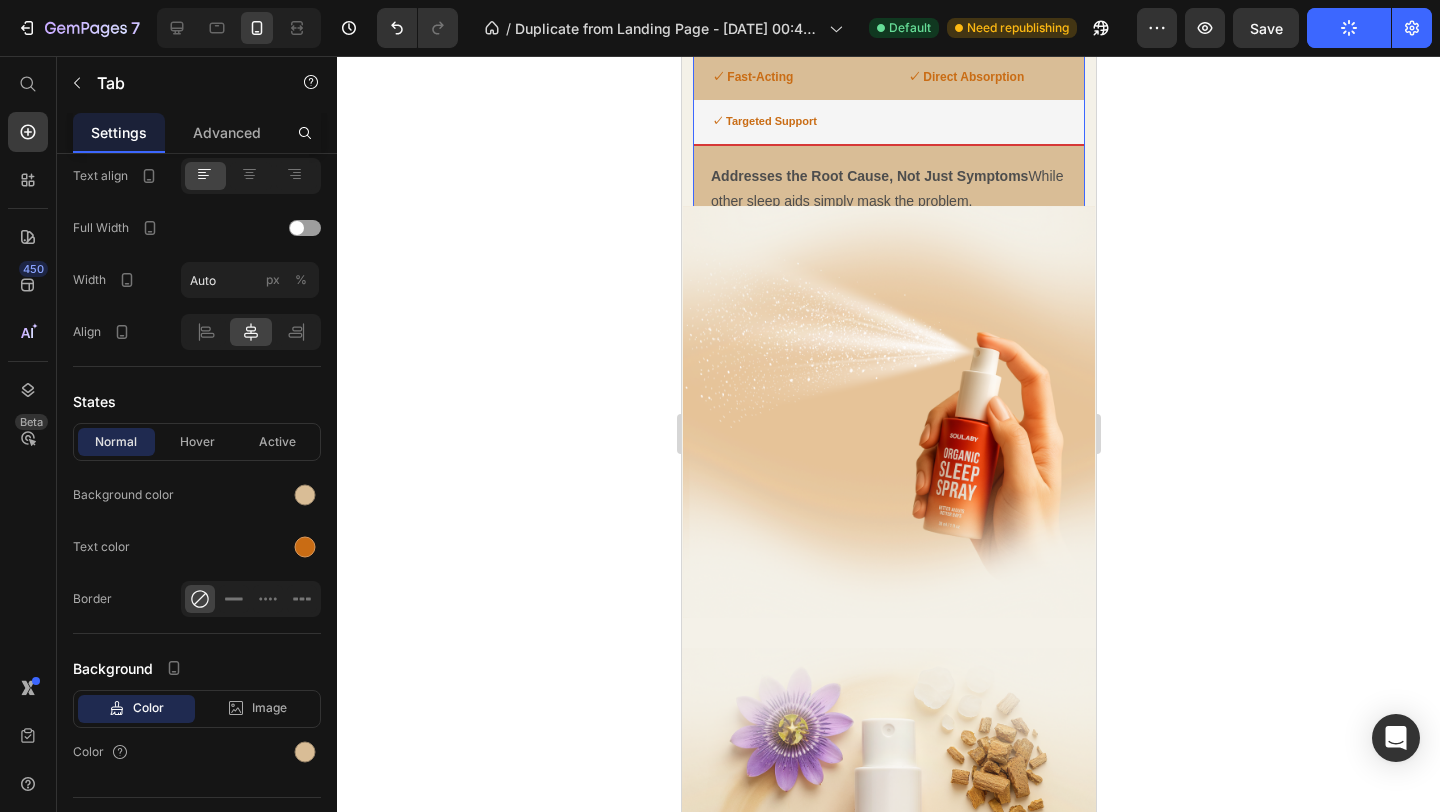 click on "✓ Fast-Acting" at bounding box center [790, 78] 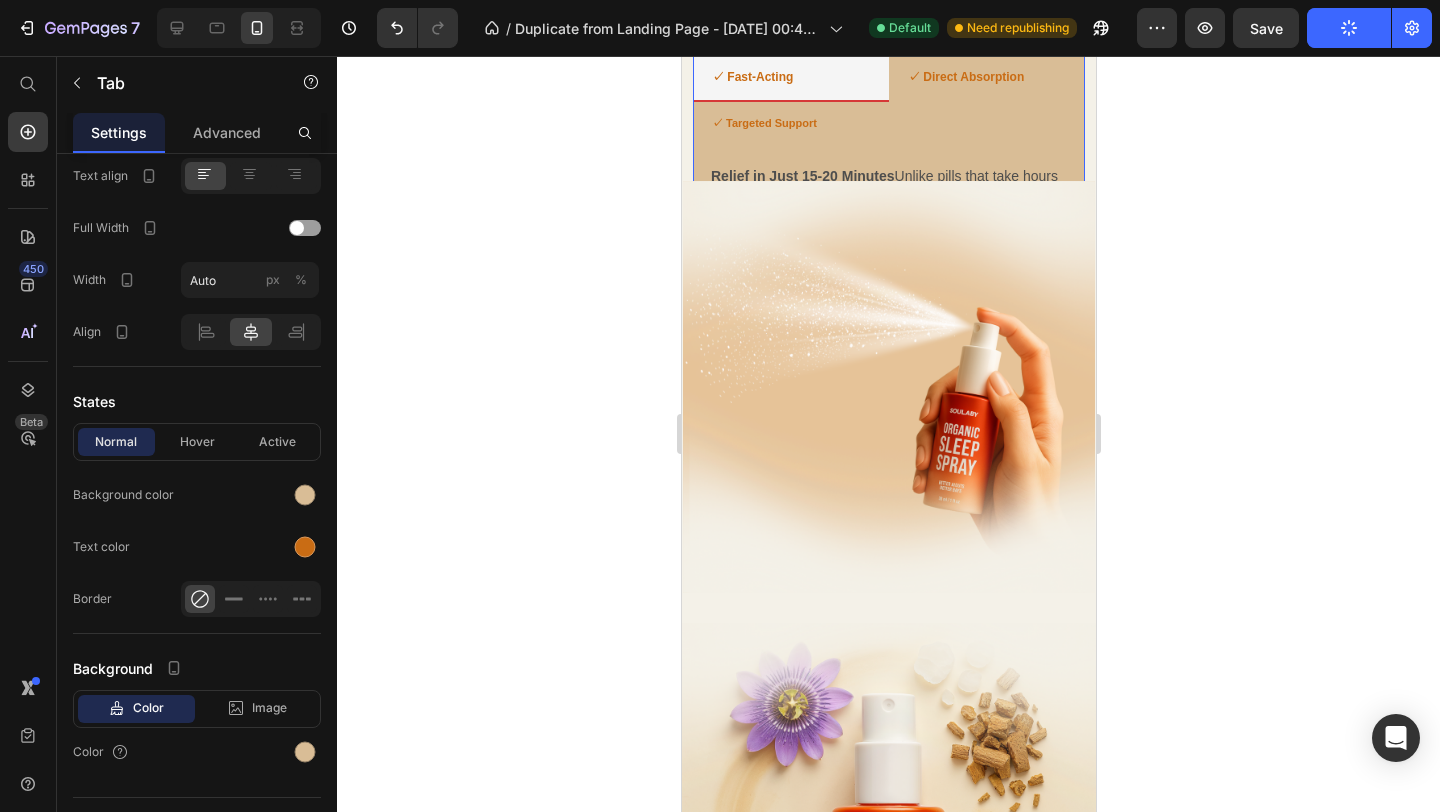 click on "✓ Direct Absorption" at bounding box center (965, 78) 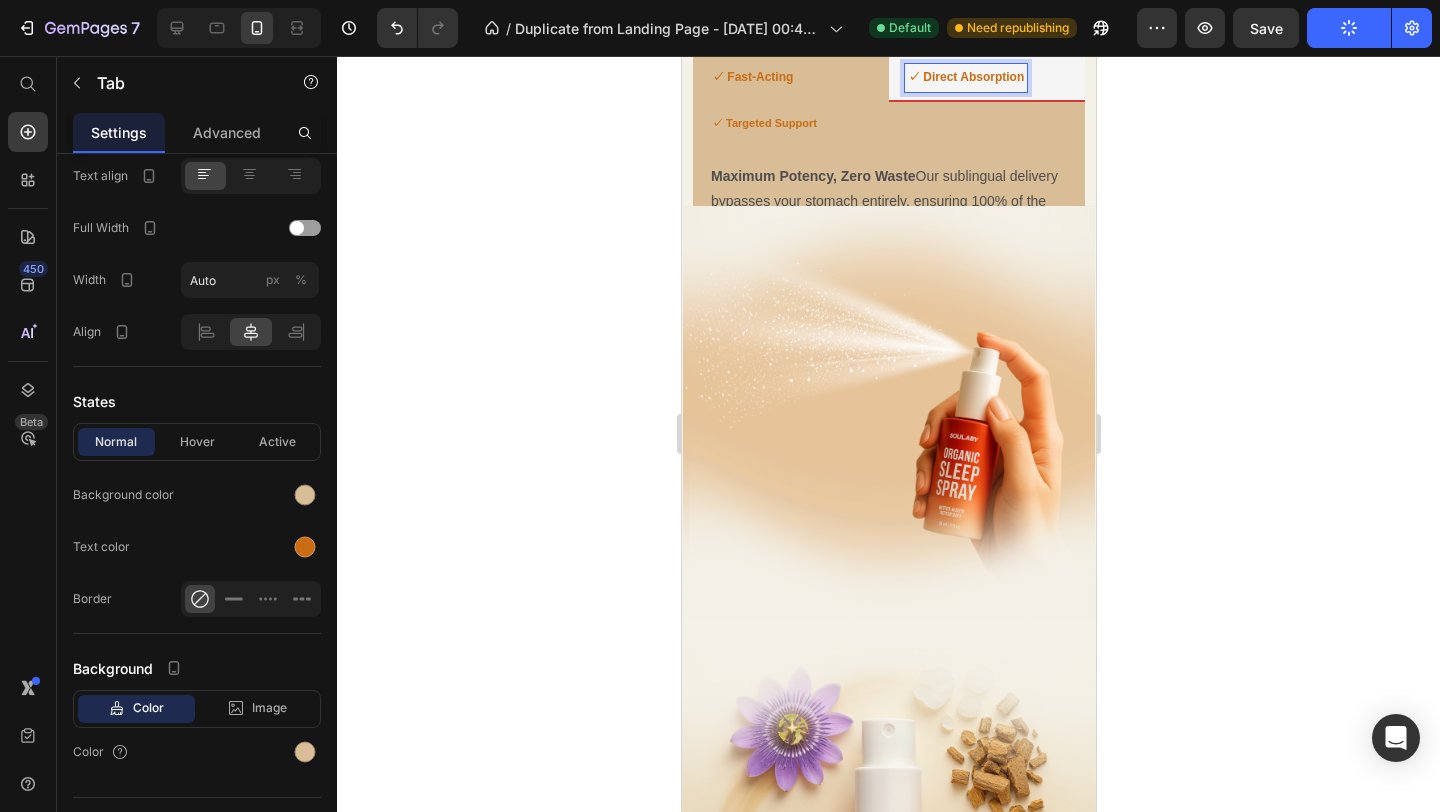 click on "✓ Targeted Support" at bounding box center (888, 124) 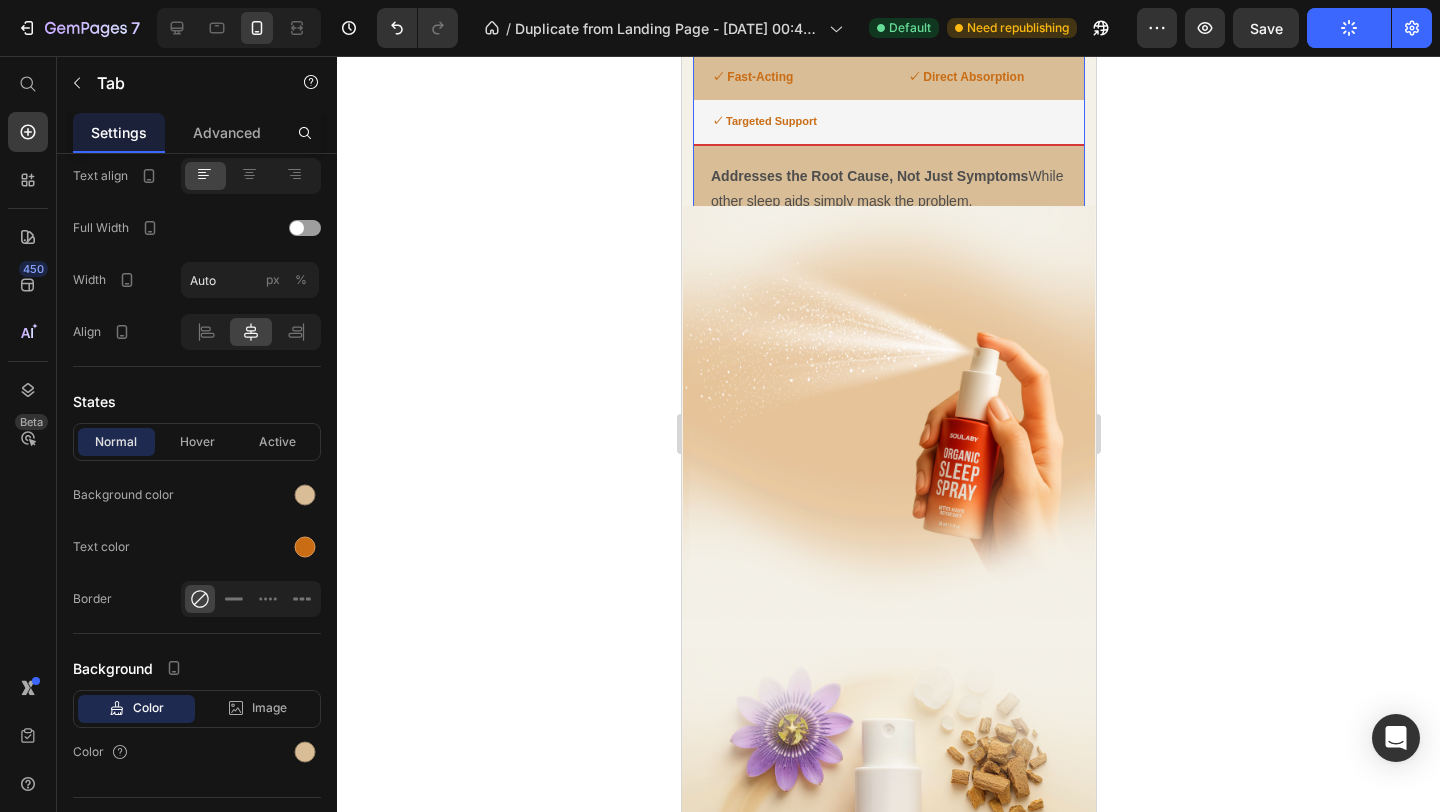 click 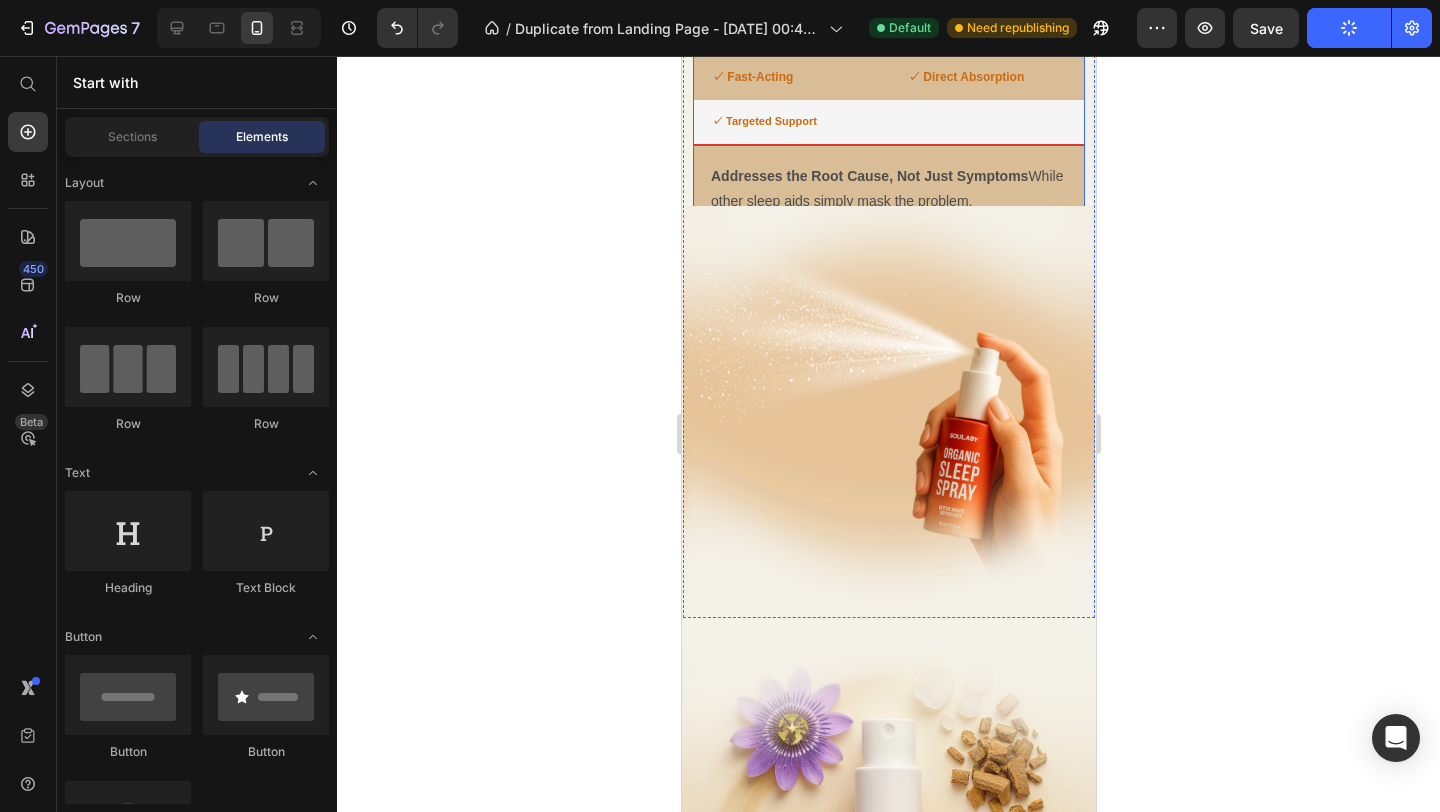 click on "✓ Targeted Support" at bounding box center (888, 123) 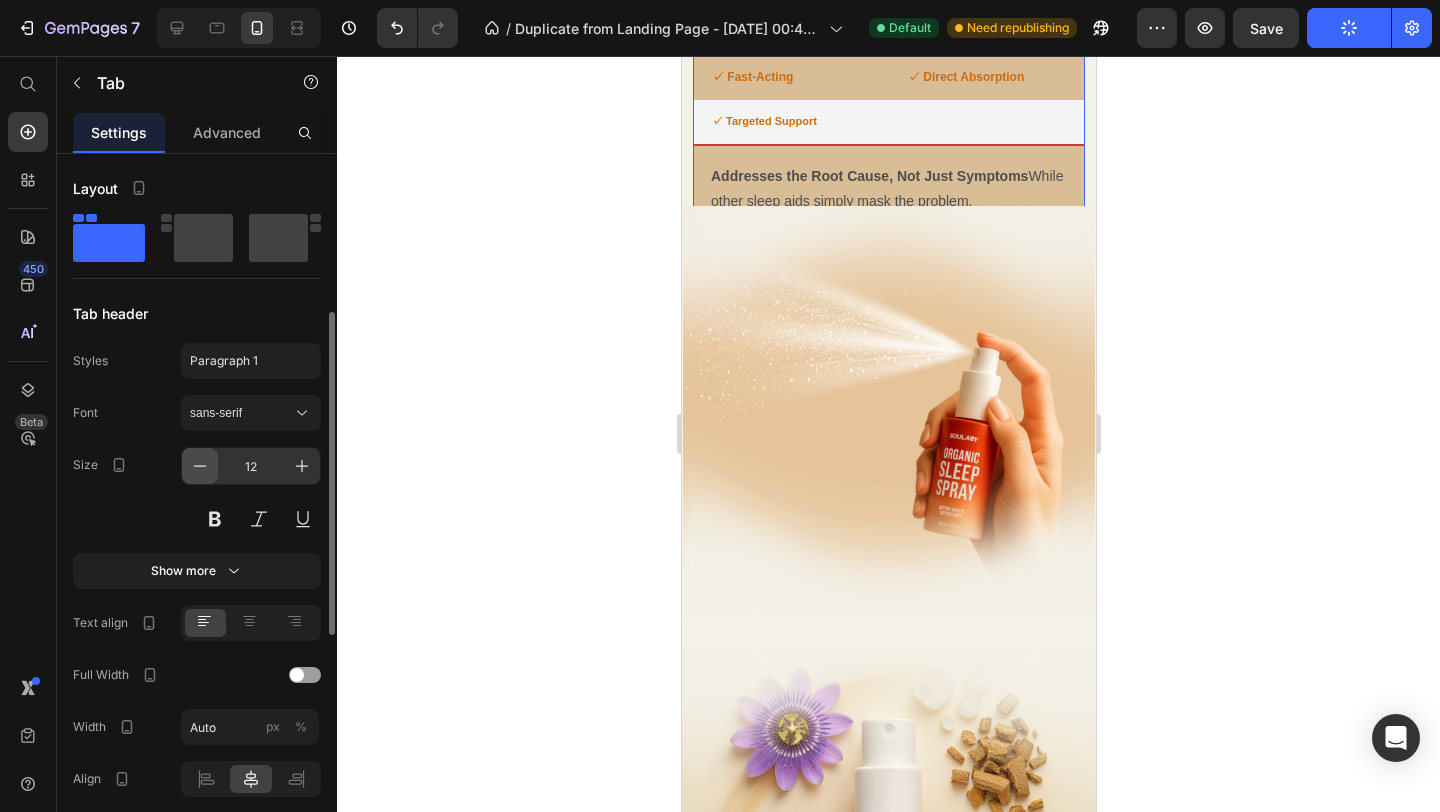 scroll, scrollTop: 387, scrollLeft: 0, axis: vertical 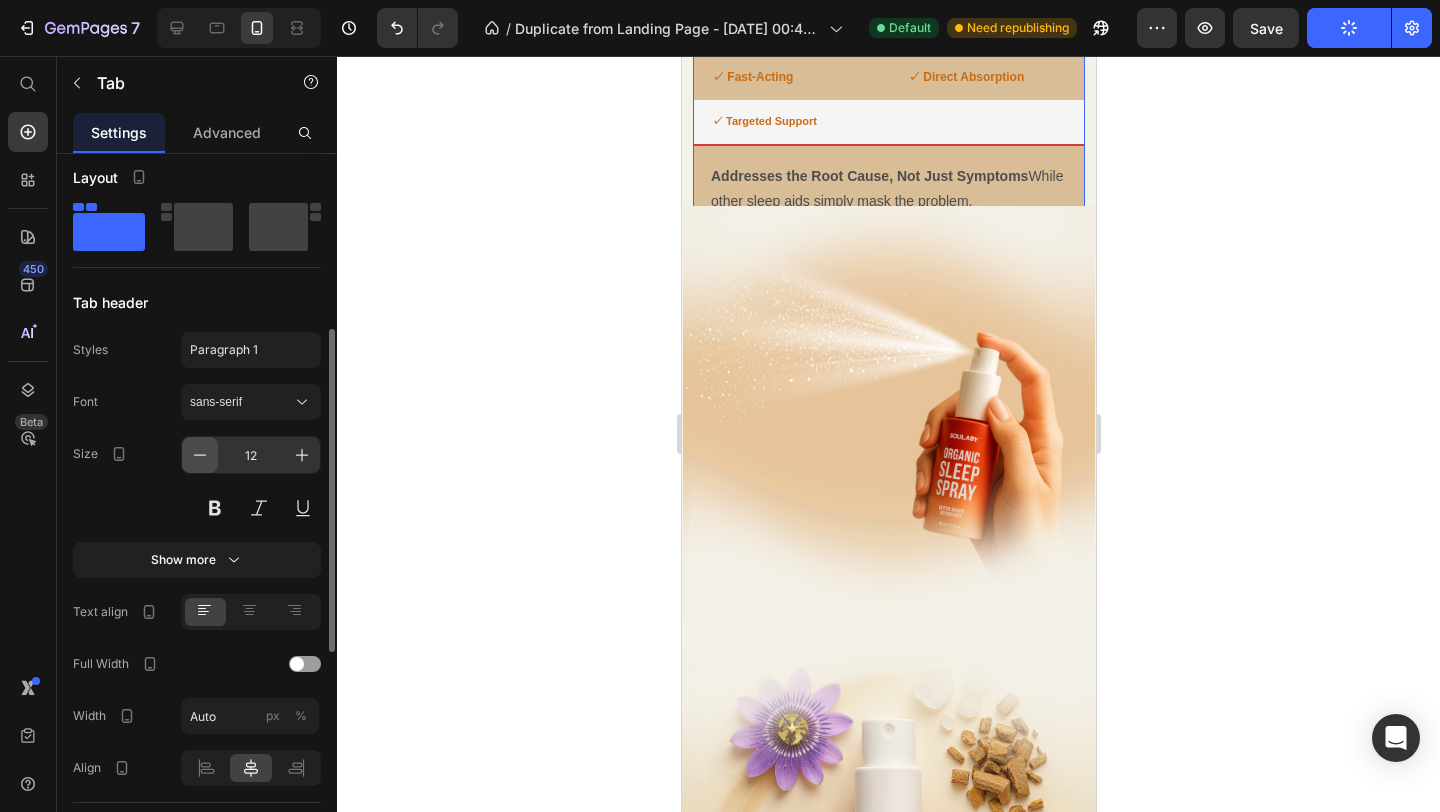click 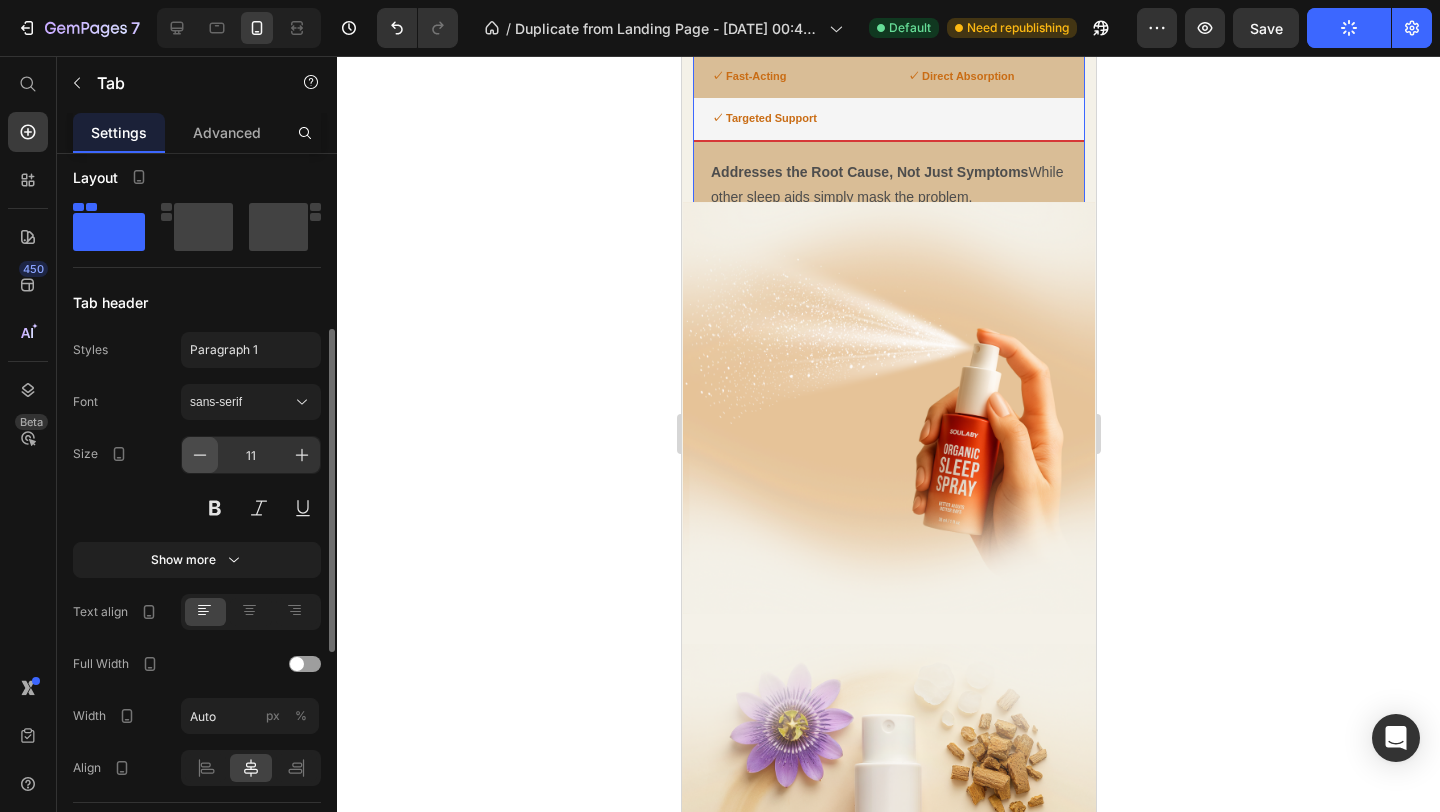 click 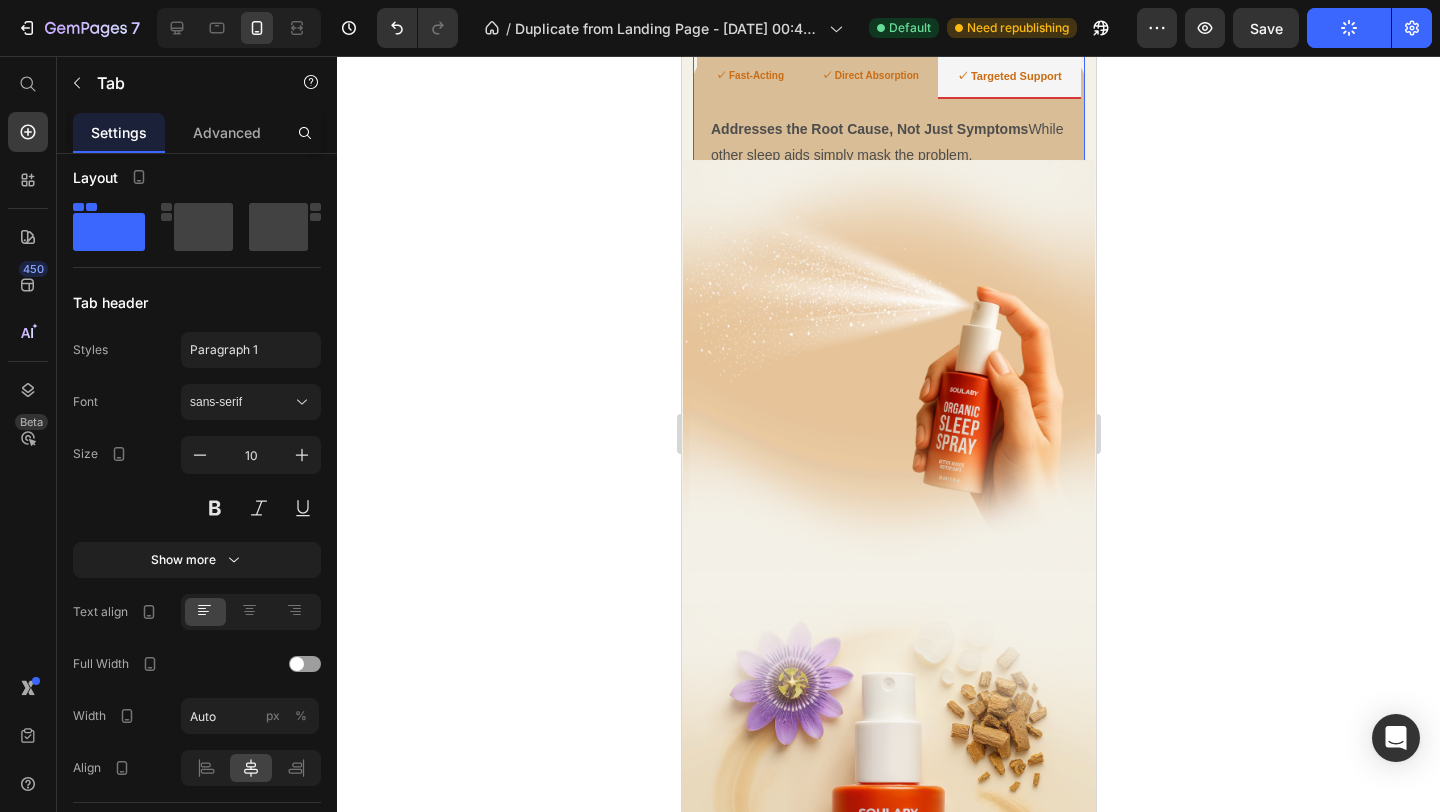 click 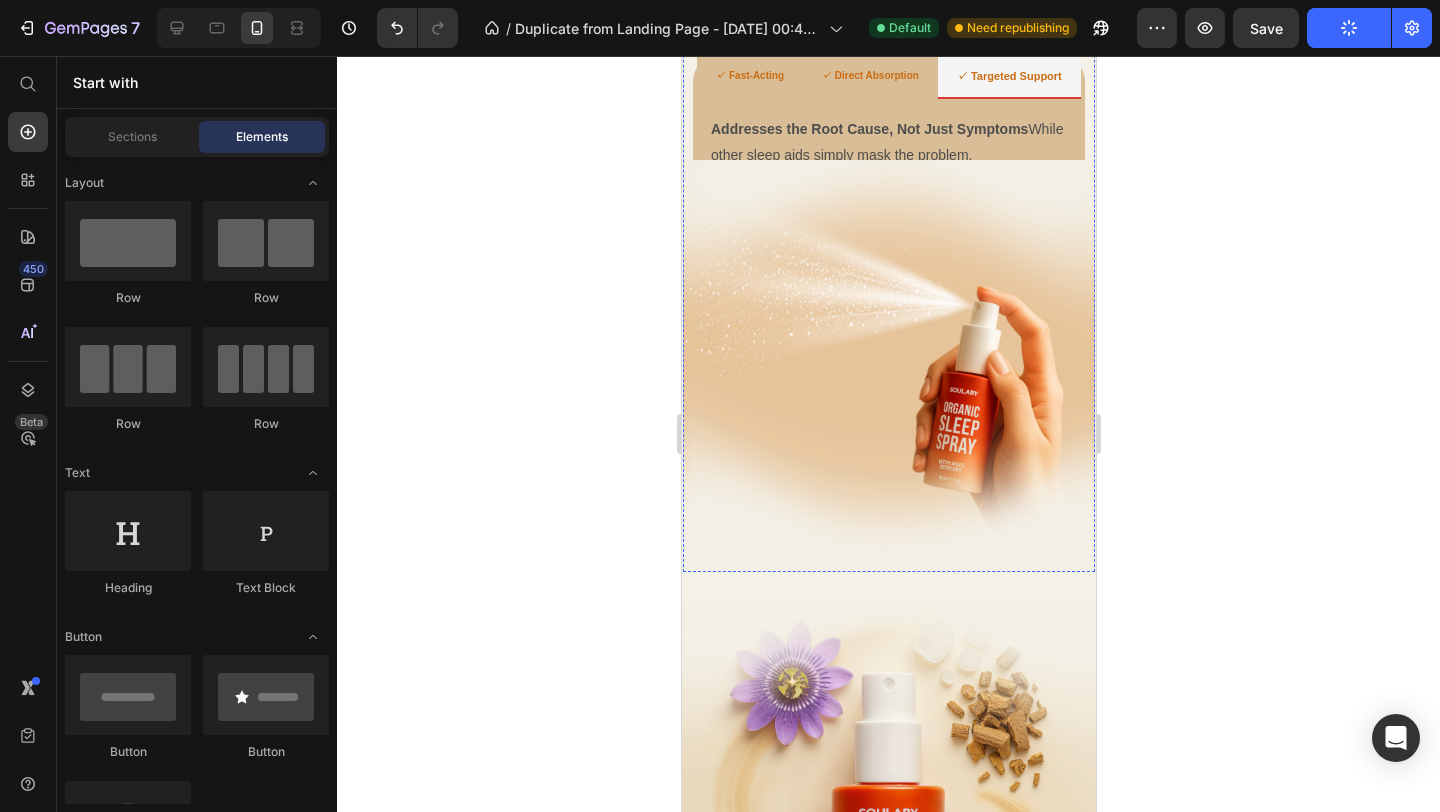 click on "The first sublingual sleep formula designed to work with your body's natural sleep mechanisms." at bounding box center [888, -116] 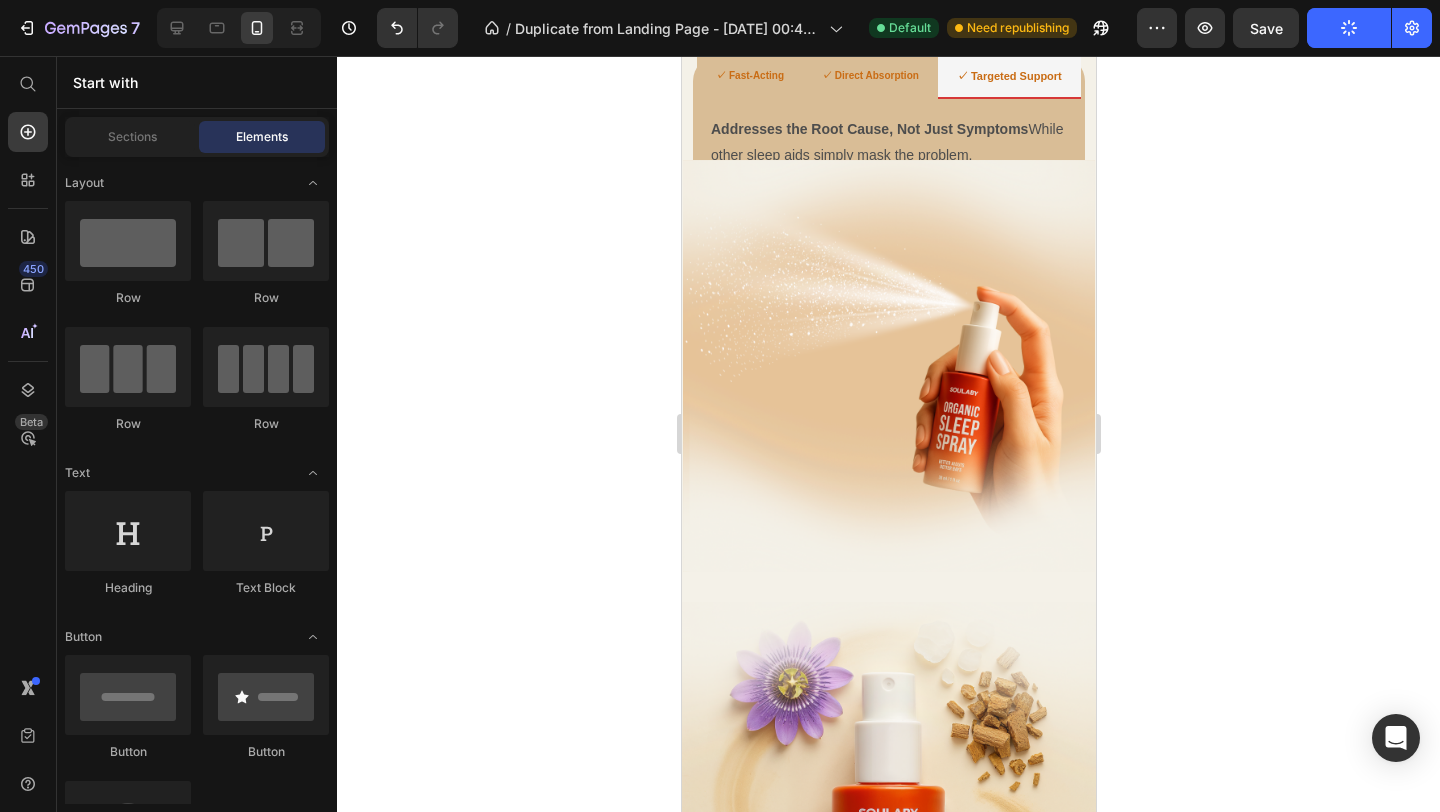 scroll, scrollTop: 0, scrollLeft: 0, axis: both 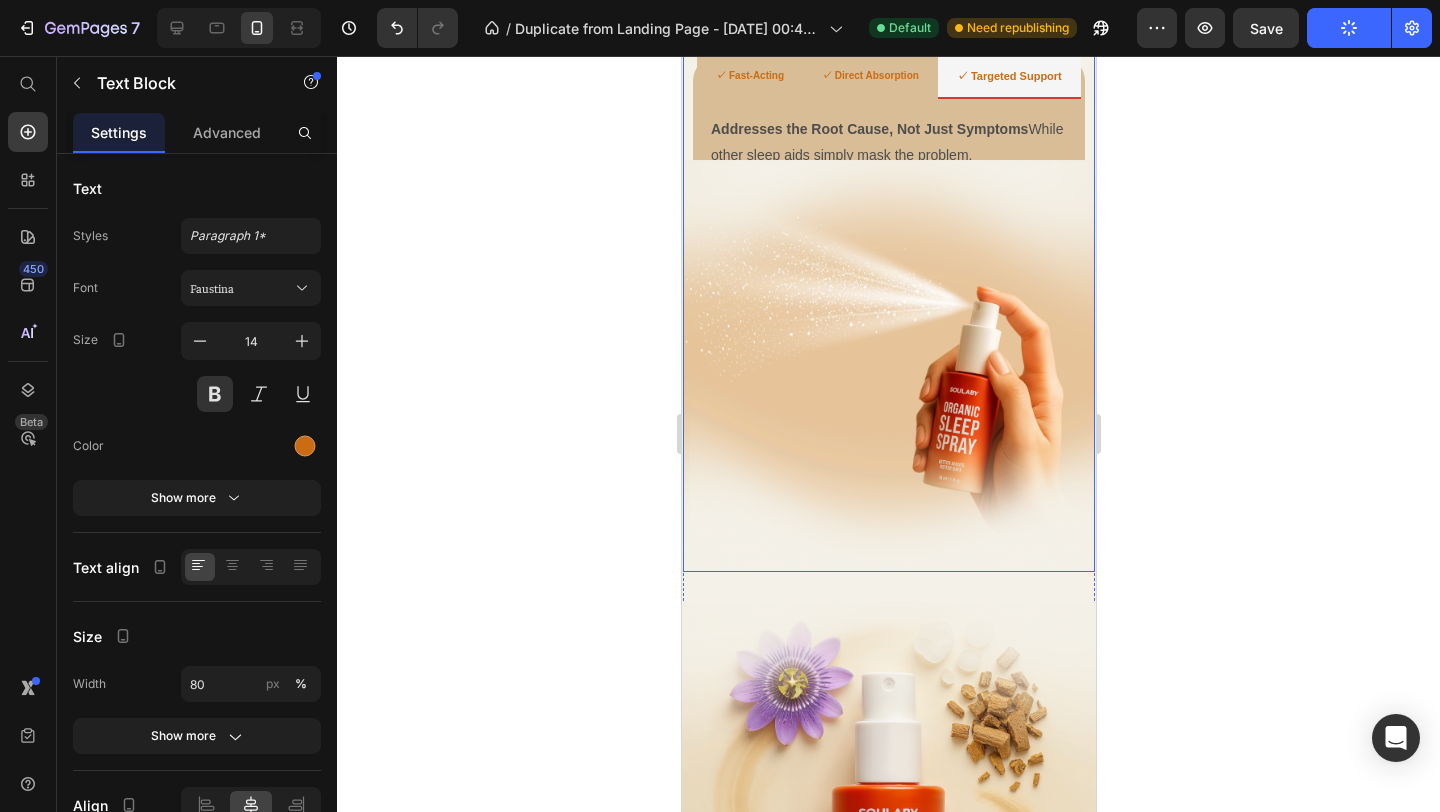 click on "✓ Fast-Acting ✓ Direct Absorption ✓ Targeted Support Relief in Just 15-20 Minutes  Unlike pills that take hours to digest or teas that require lengthy preparation, SOULABY works within minutes. Simply spray under your tongue and feel the calm wash over you as your nervous system begins to naturally wind down. Text Block Maximum Potency, Zero Waste  Our sublingual delivery bypasses your stomach entirely, ensuring 100% of the active botanicals reach your bloodstream. No more wondering if your sleep aid will work tonight—SOULABY delivers consistent, reliable results every time. Text Block Addresses the Root Cause, Not Just Symptoms  While other sleep aids simply mask the problem, SOULABY works directly with your body's natural relaxation pathways. It gently signals your overactive nervous system that it's safe to transition from stress-mode to sleep-mode. Text Block Tab Image" at bounding box center [888, 242] 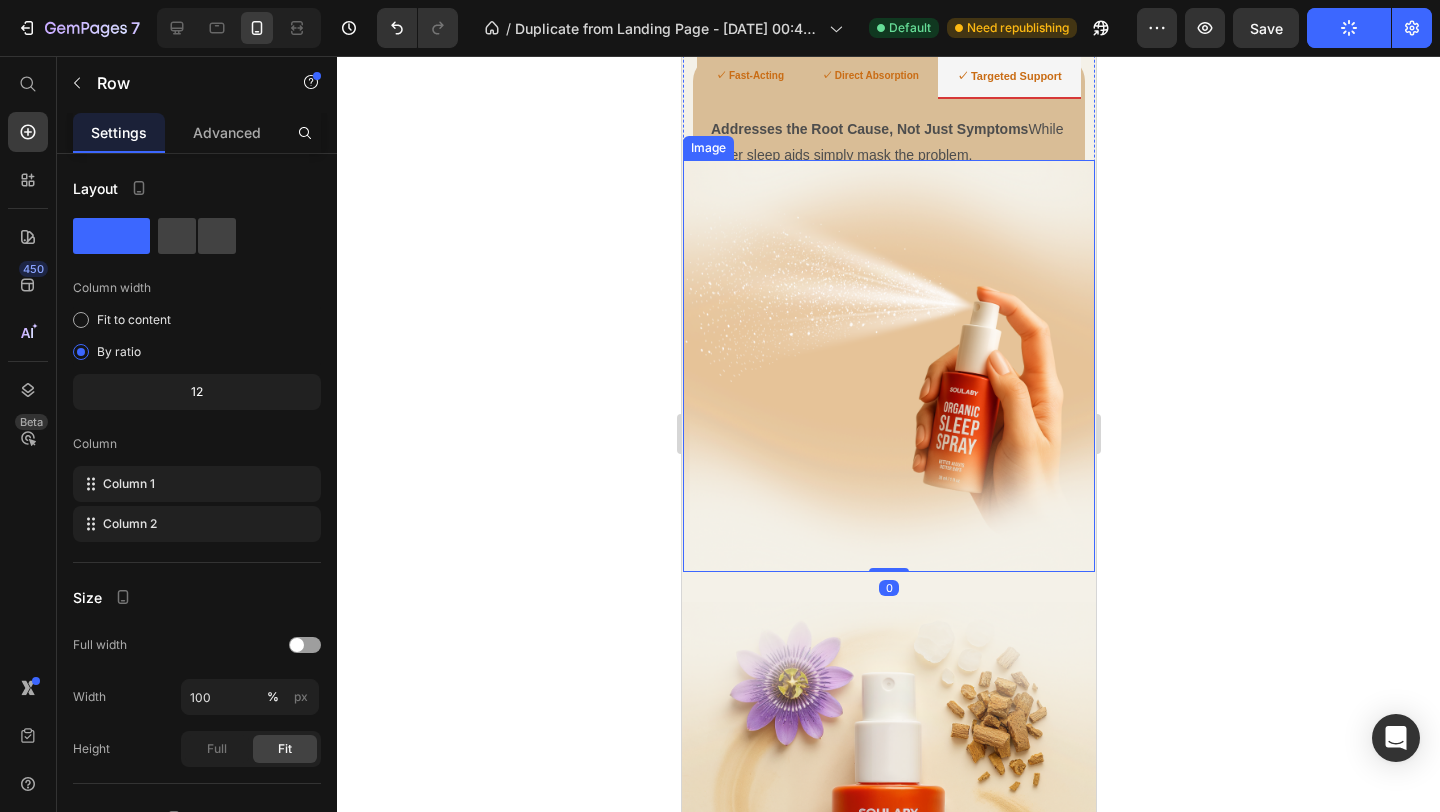 scroll, scrollTop: 1717, scrollLeft: 0, axis: vertical 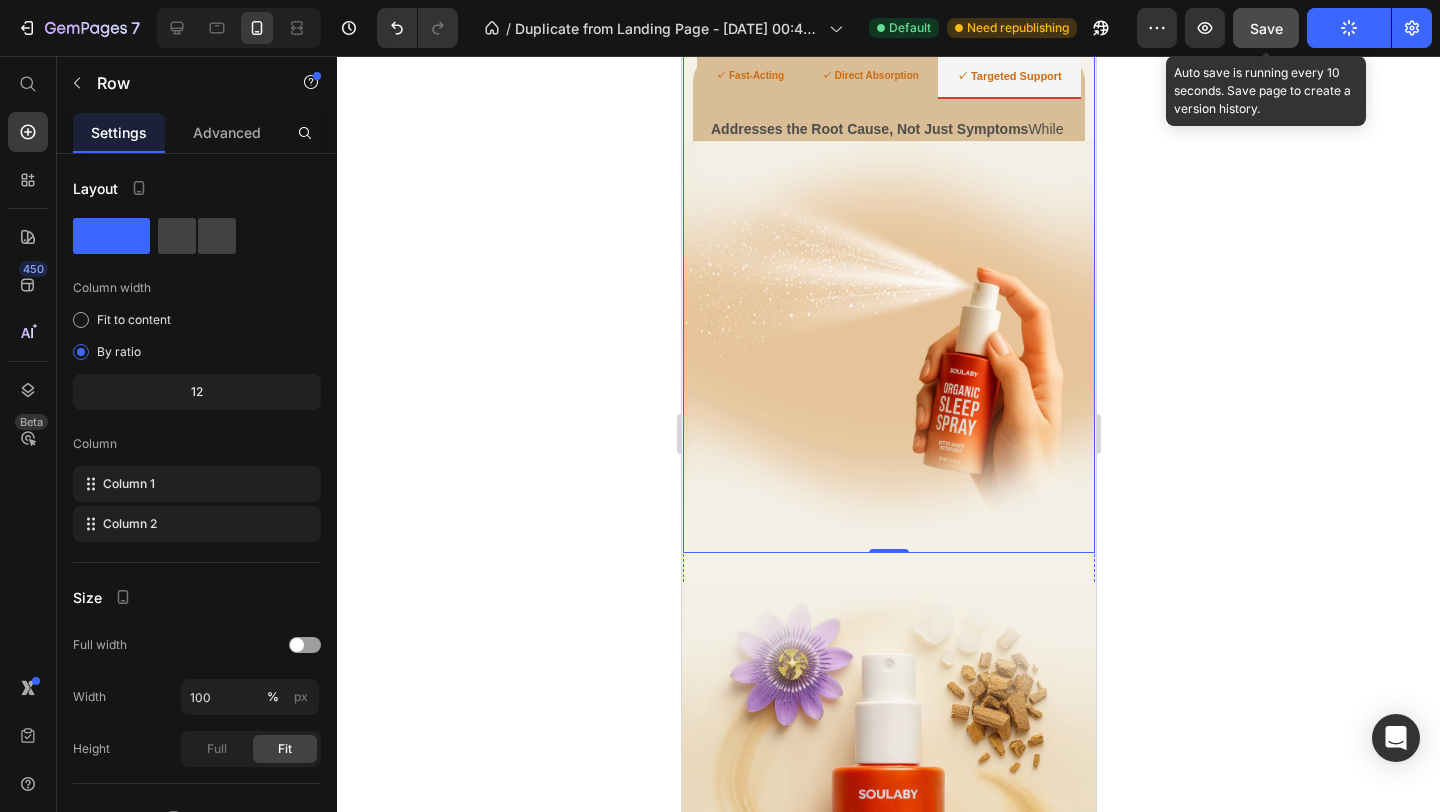 click on "Save" 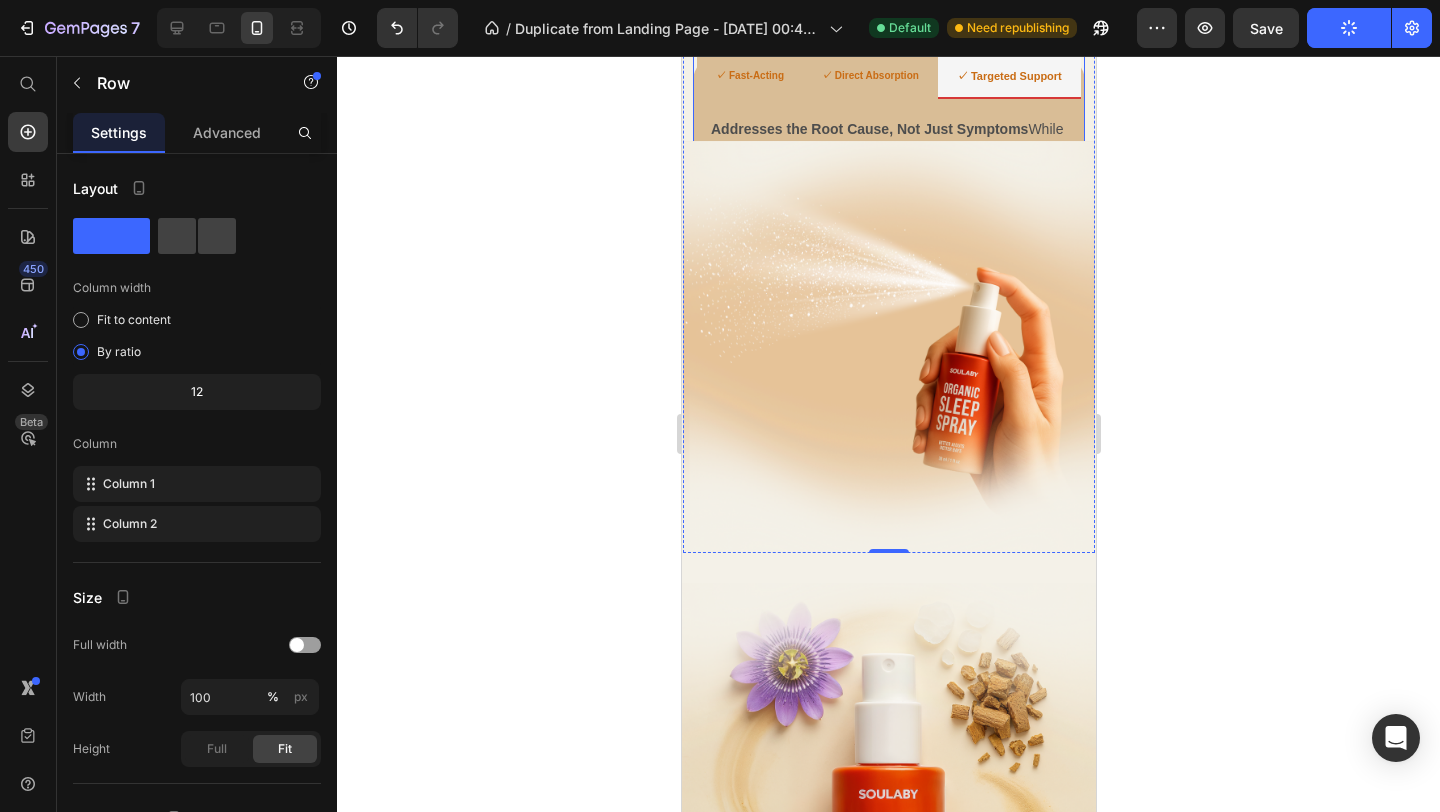 click on "✓ Fast-Acting" at bounding box center [749, 75] 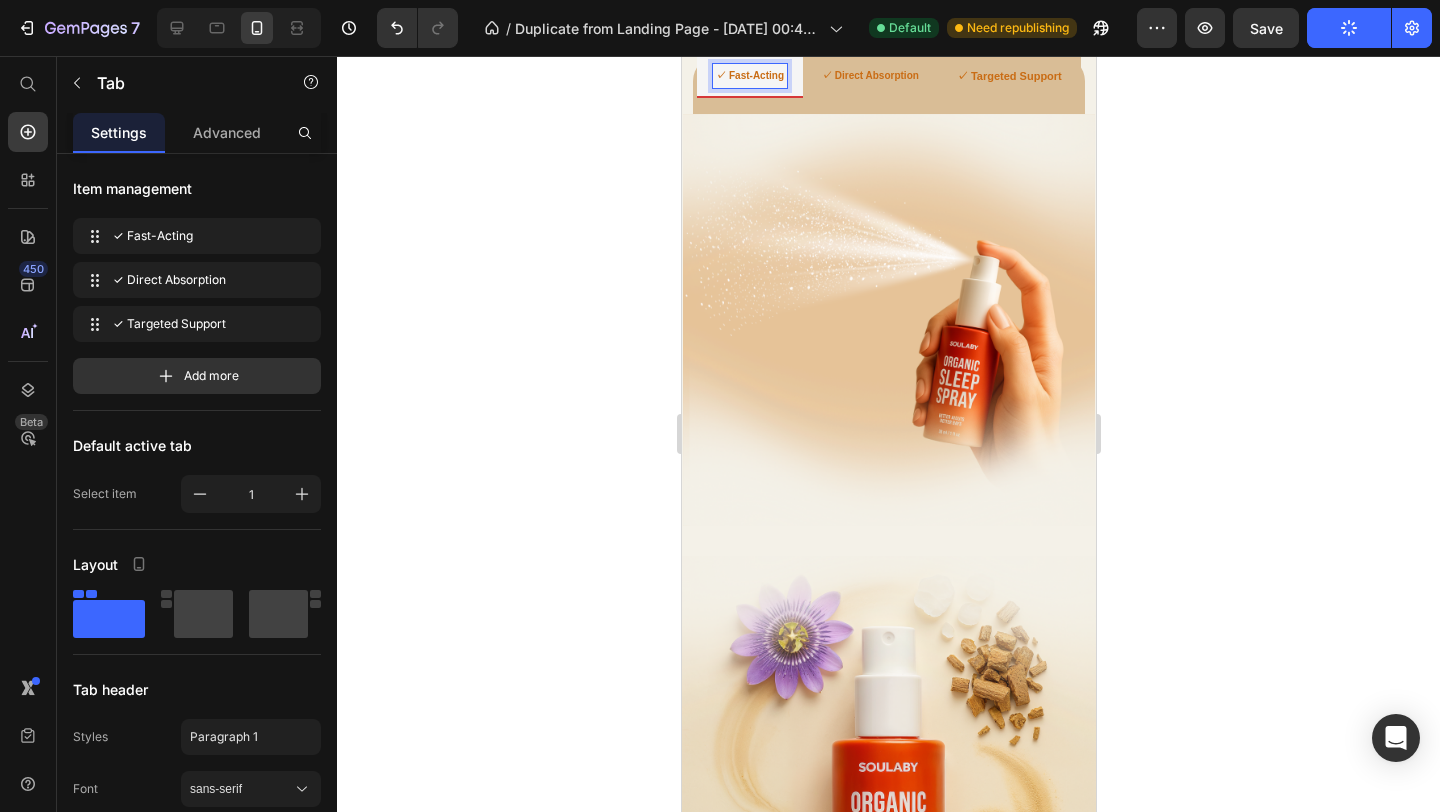 click on "✓ Fast-Acting" at bounding box center [749, 75] 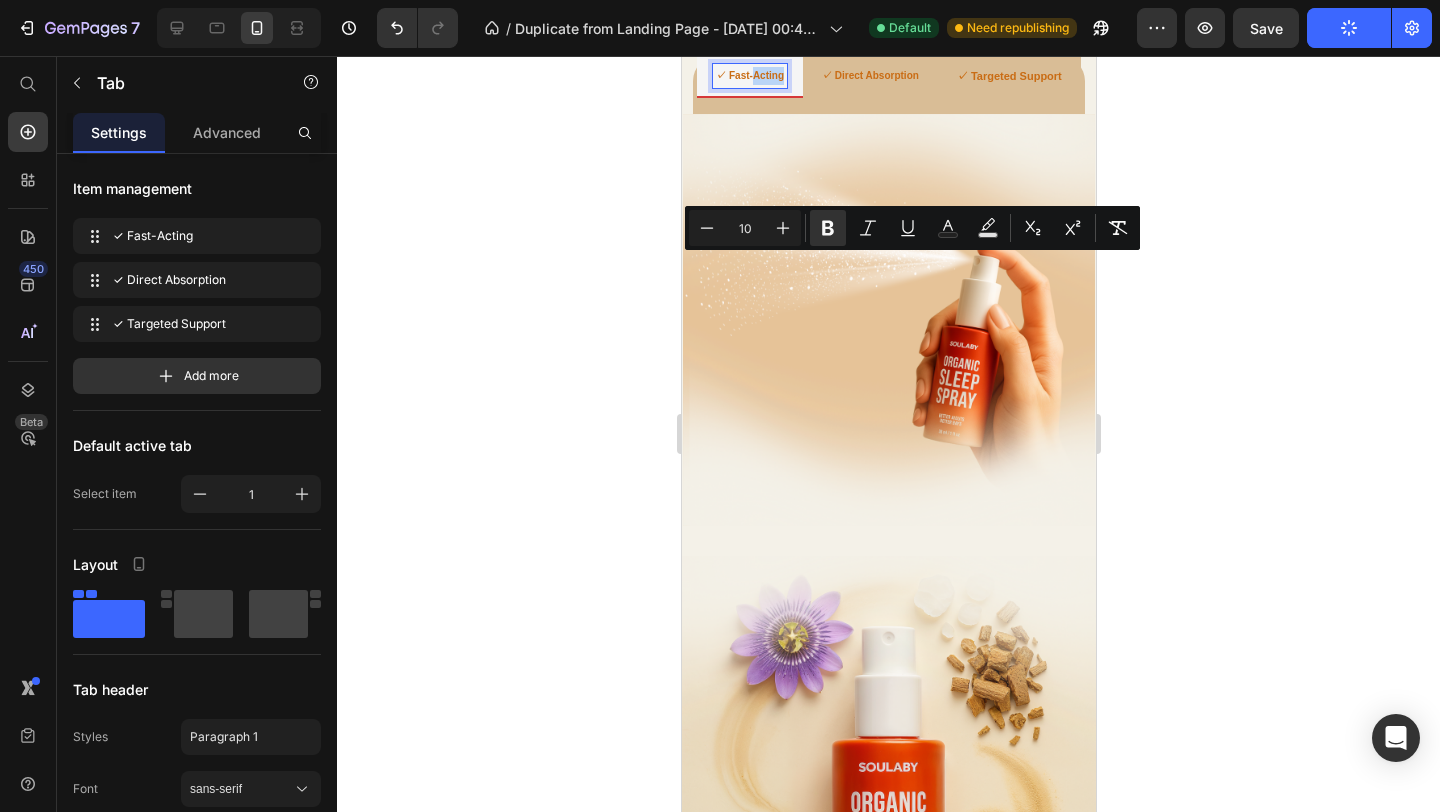 click on "✓ Fast-Acting" at bounding box center [749, 75] 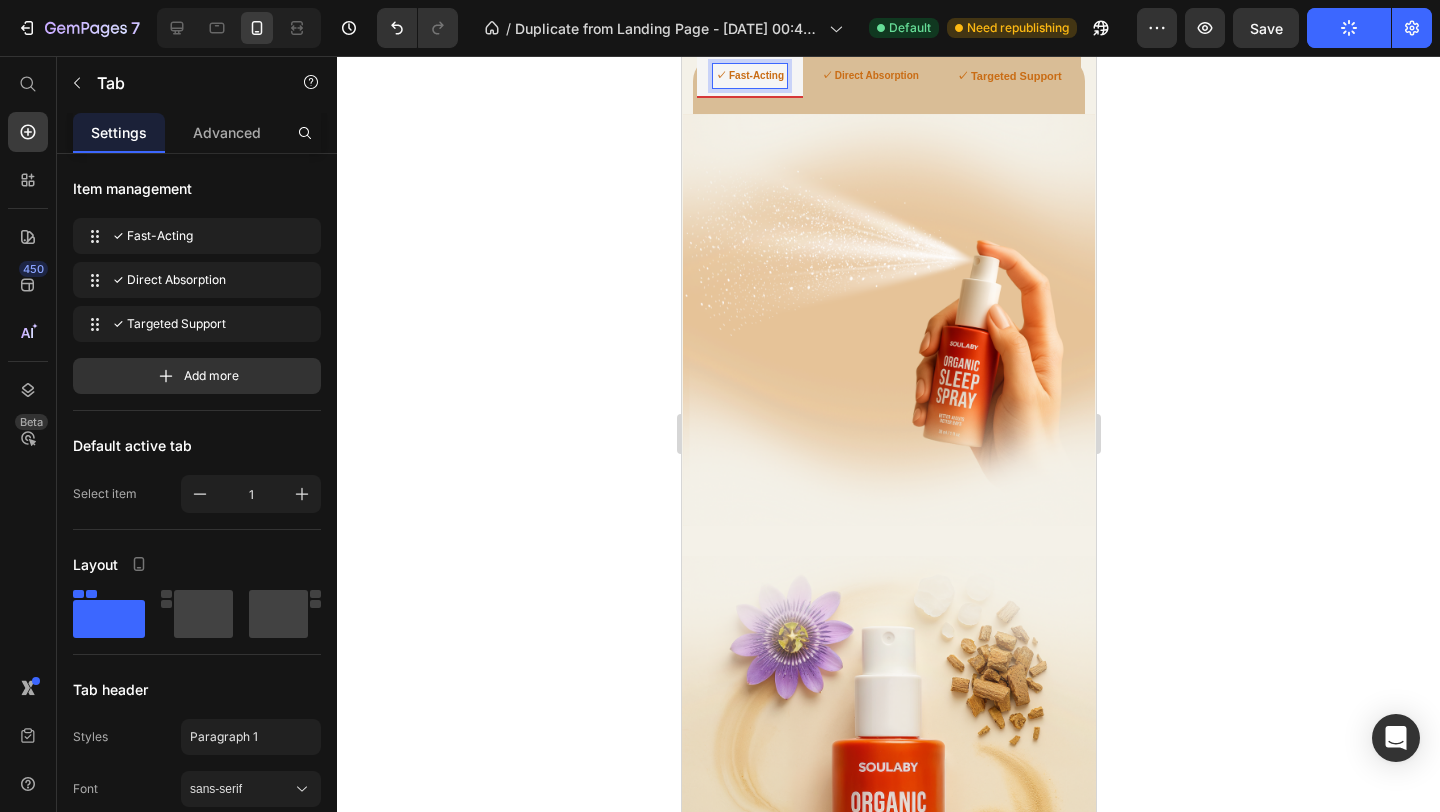 click on "✓ Fast-Acting" at bounding box center (749, 75) 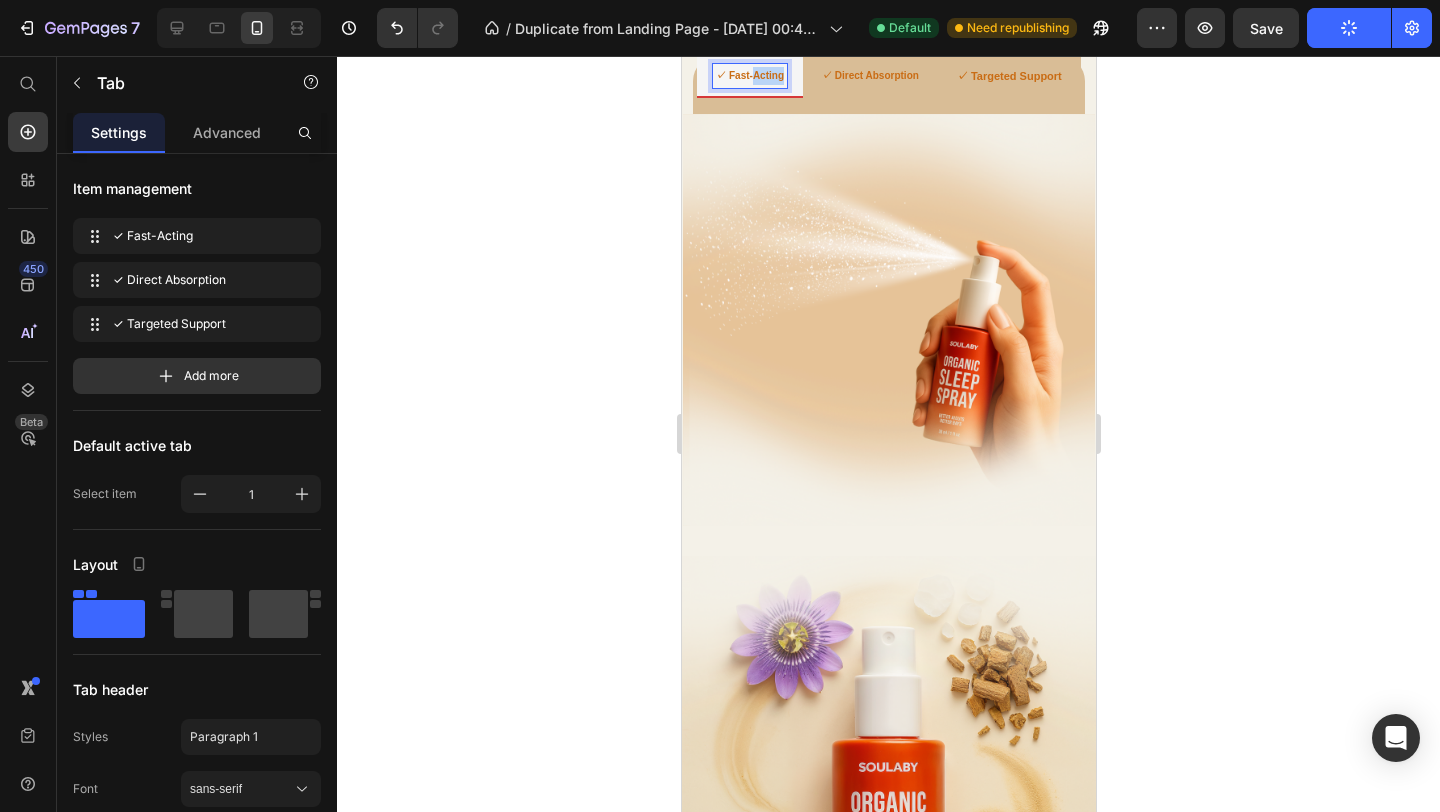 click on "✓ Fast-Acting" at bounding box center (749, 75) 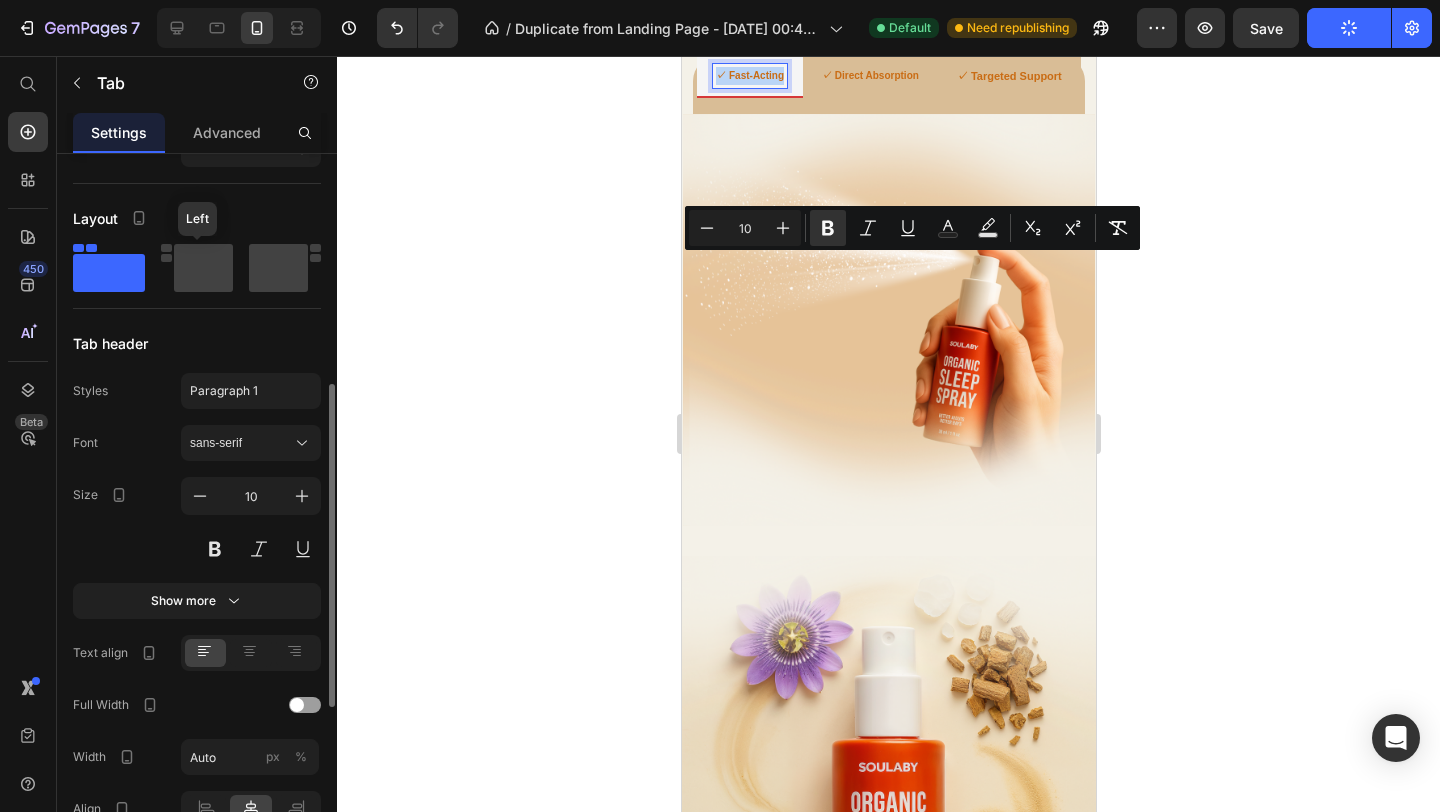 scroll, scrollTop: 518, scrollLeft: 0, axis: vertical 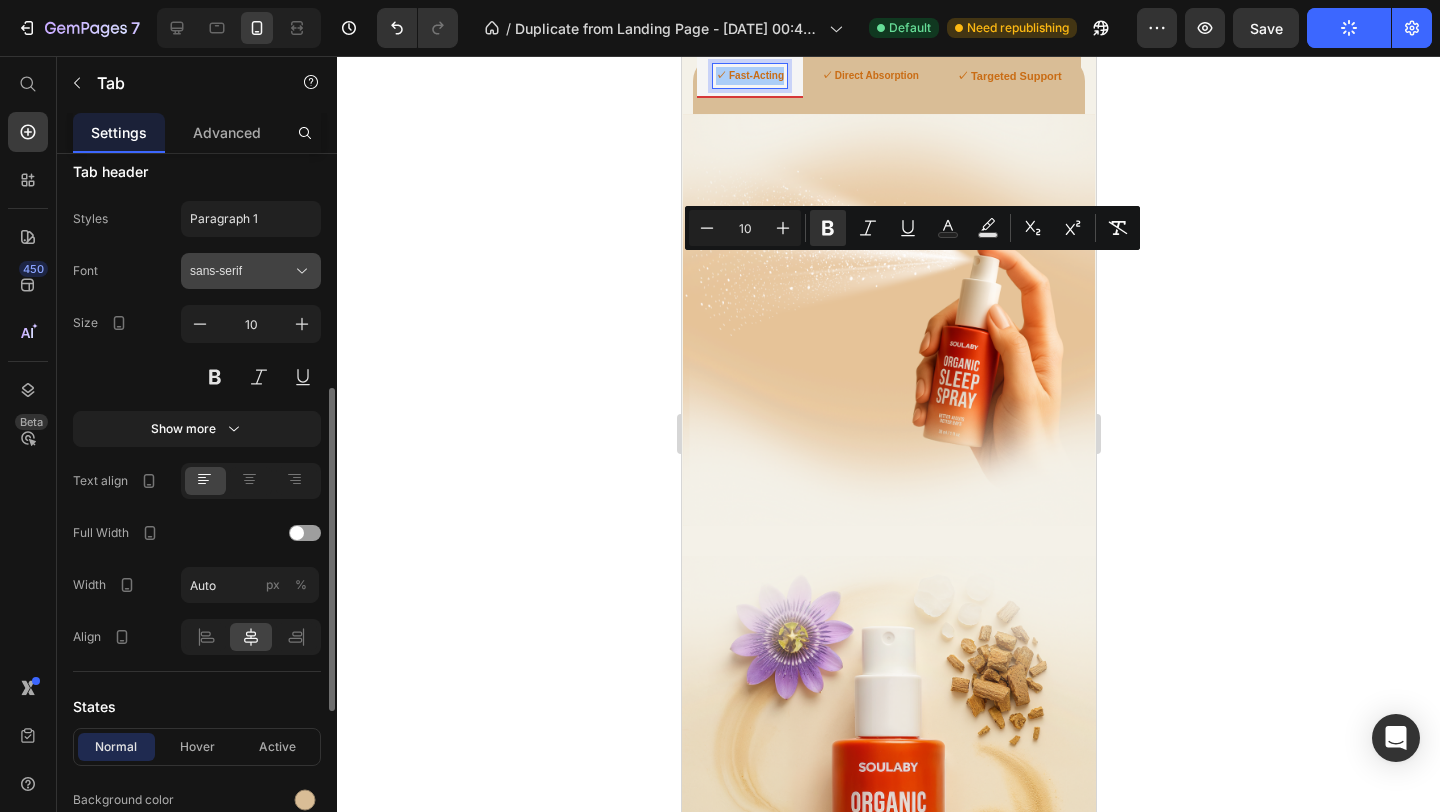click on "sans-serif" at bounding box center (251, 271) 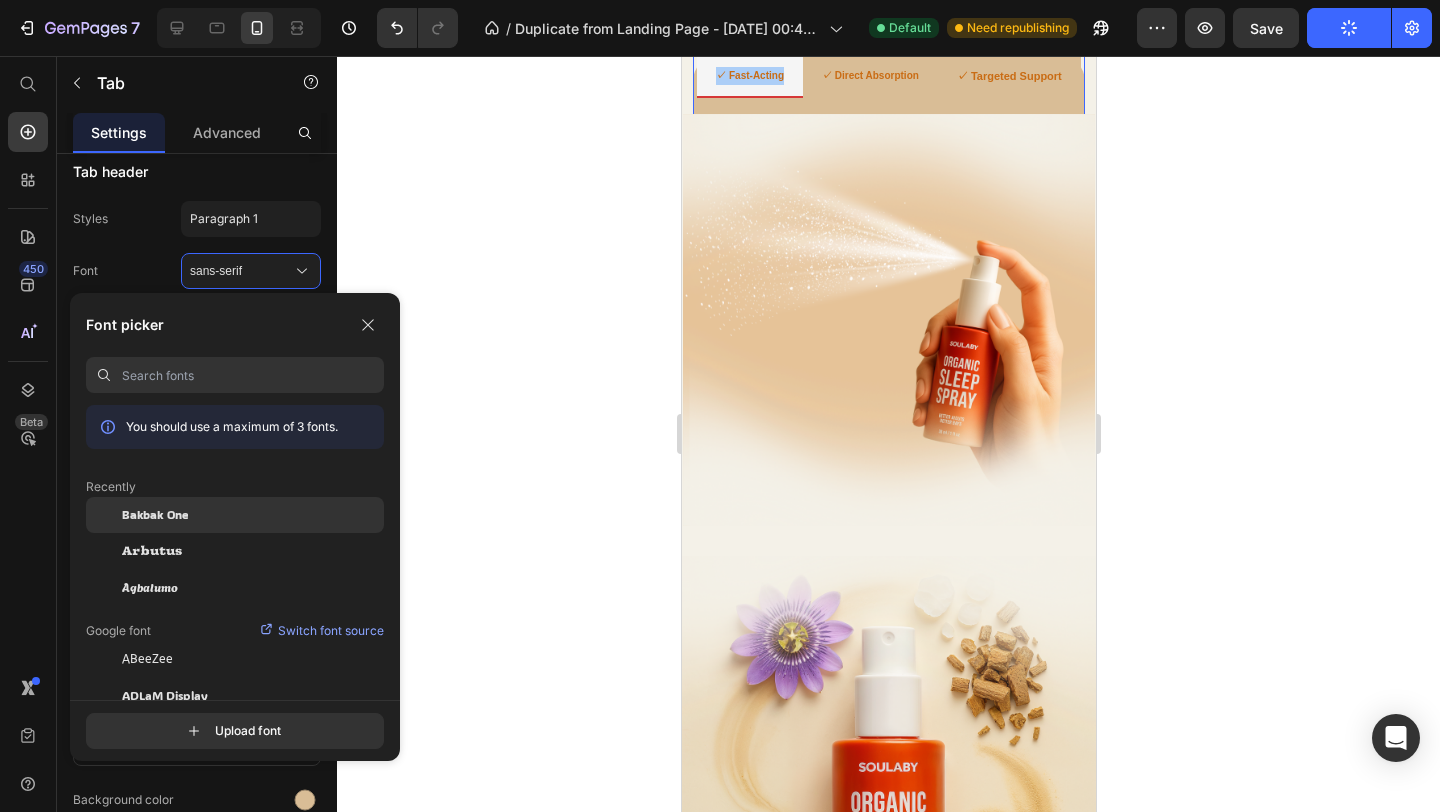 click on "Bakbak One" at bounding box center [155, 515] 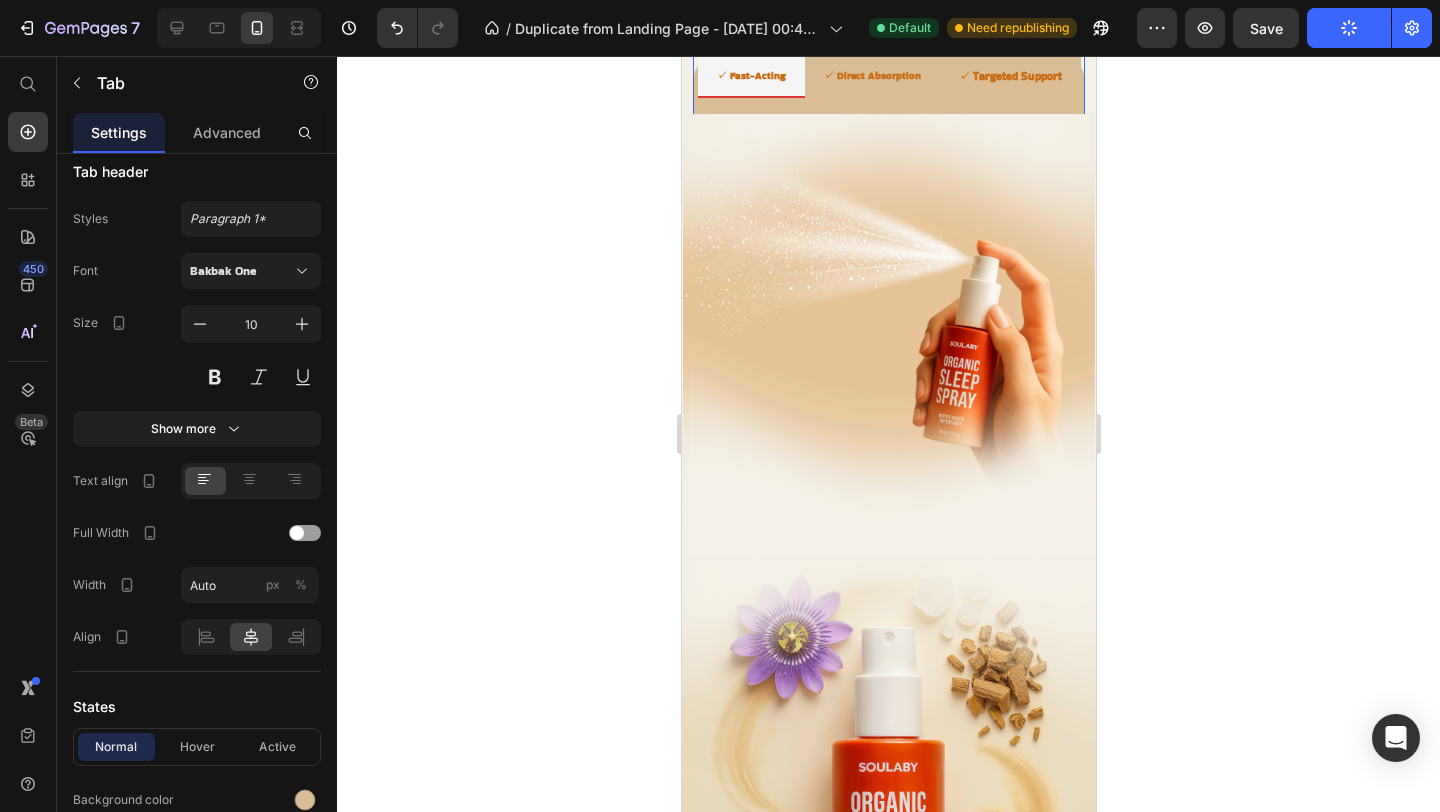 click 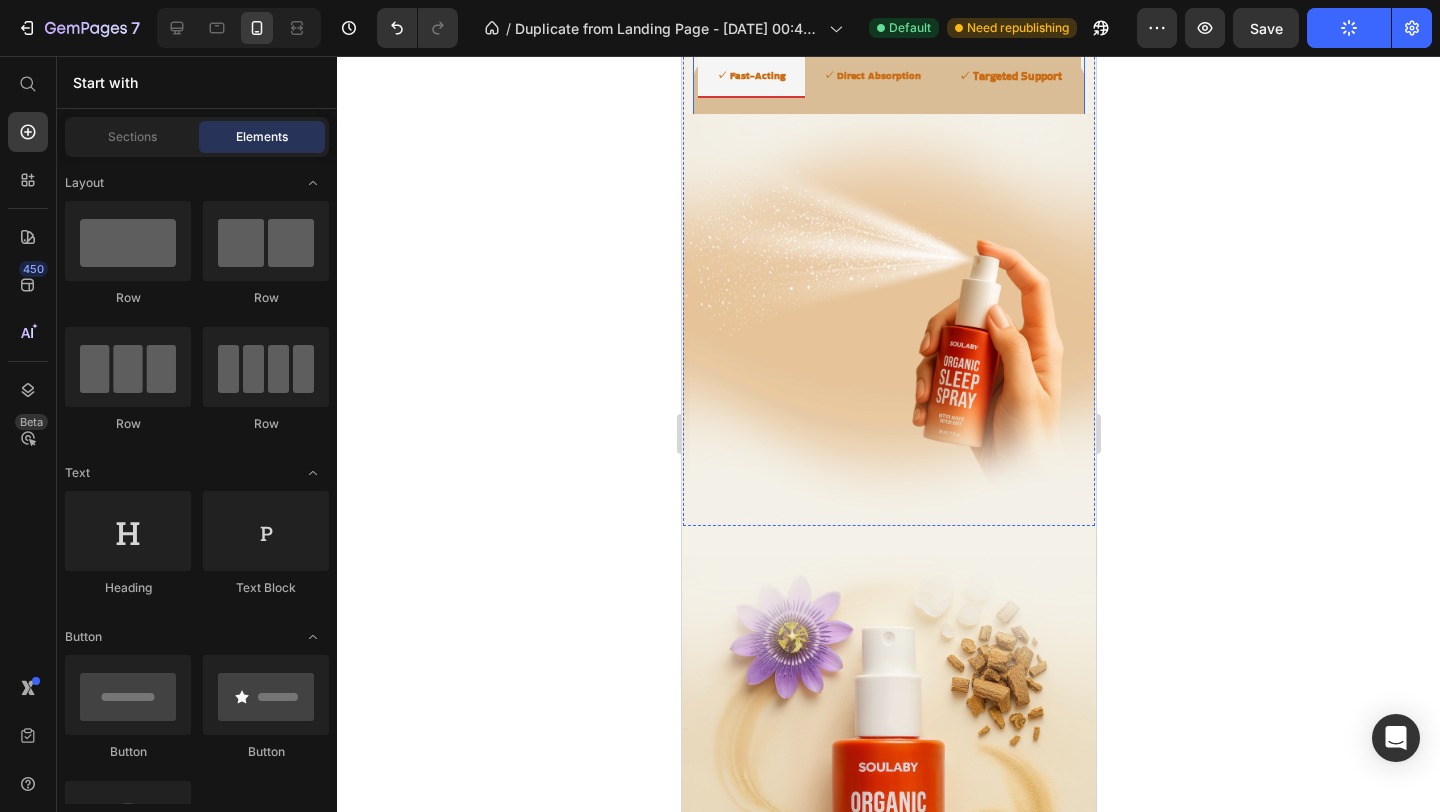 click 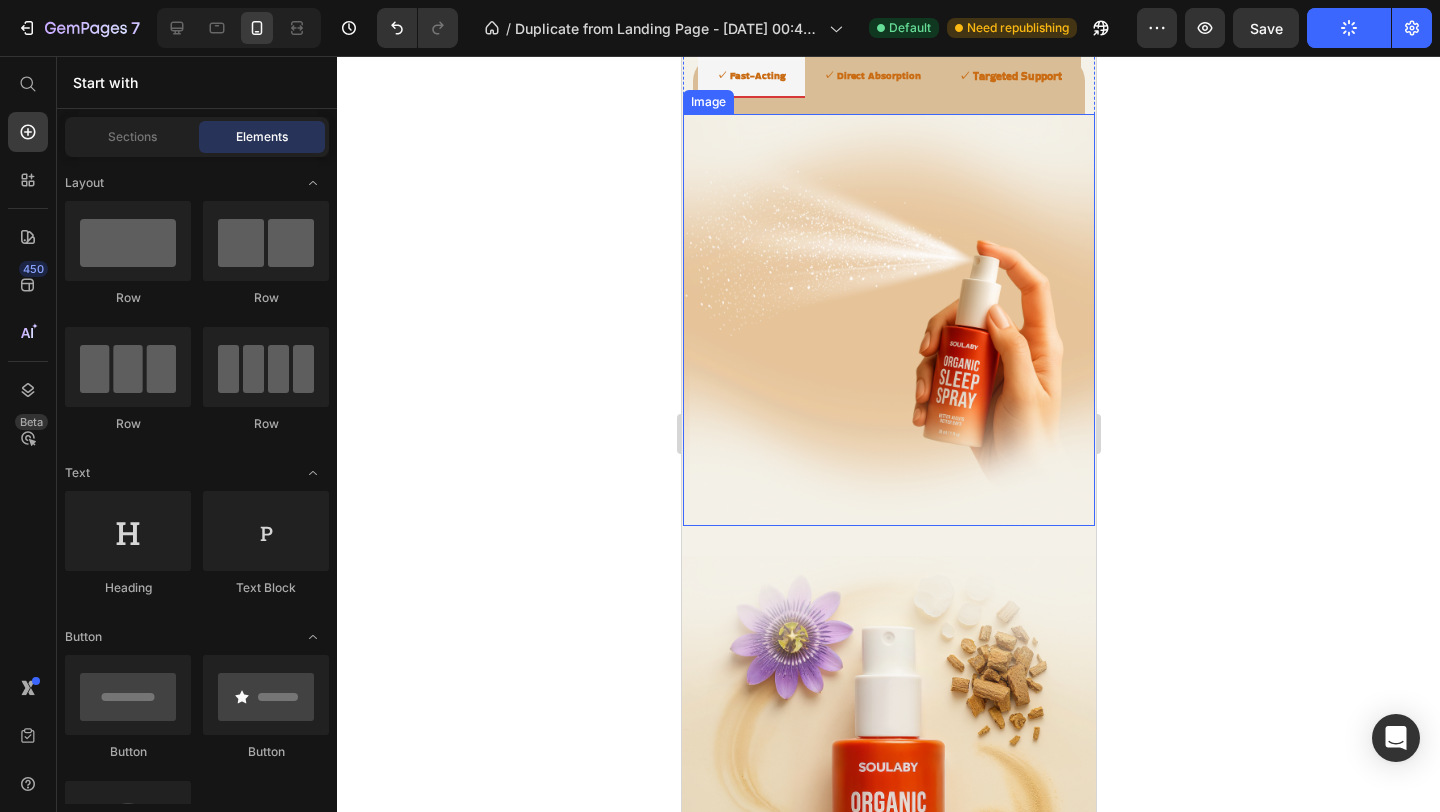 click at bounding box center (888, 320) 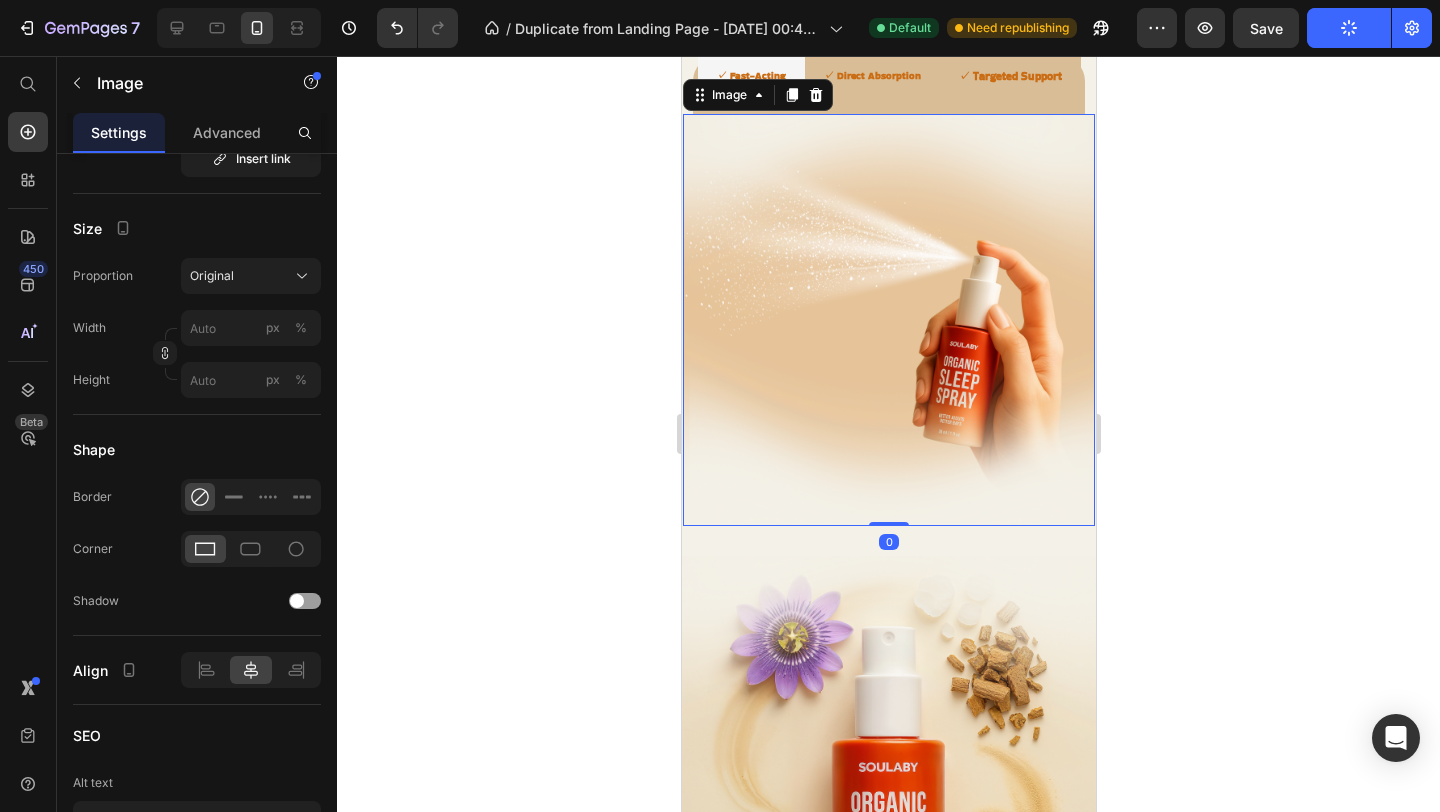 scroll, scrollTop: 0, scrollLeft: 0, axis: both 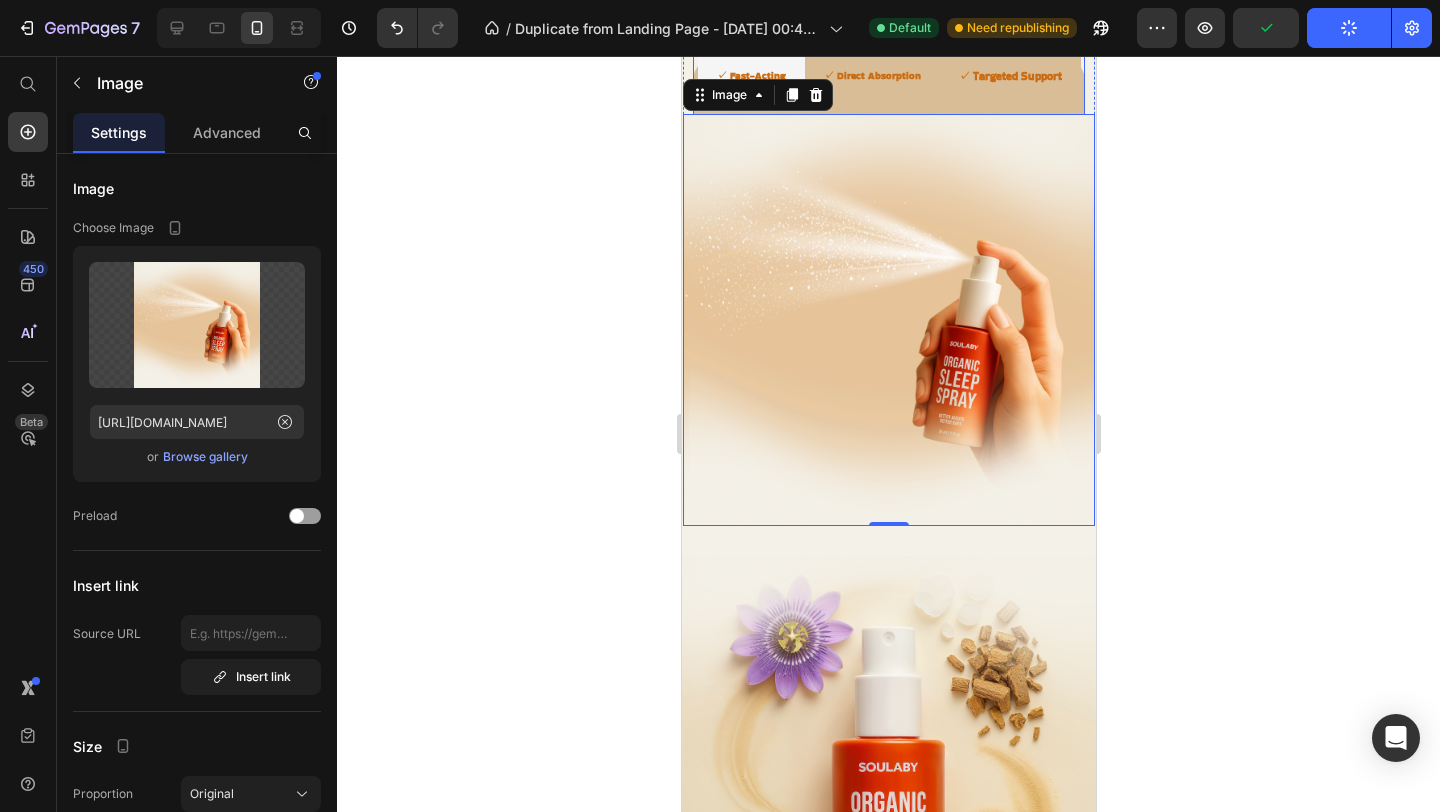 click on "✓ Direct Absorption" at bounding box center (871, 77) 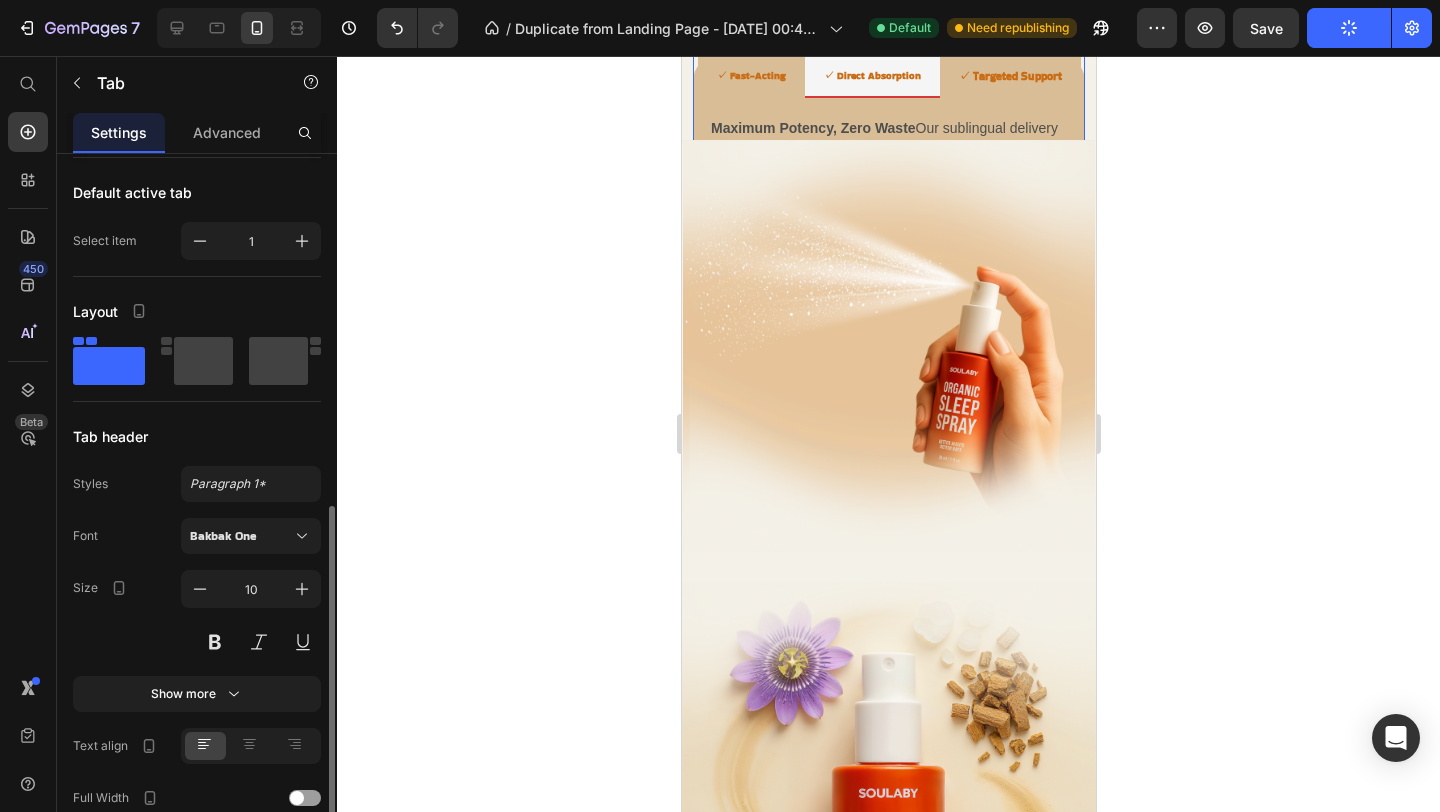 scroll, scrollTop: 467, scrollLeft: 0, axis: vertical 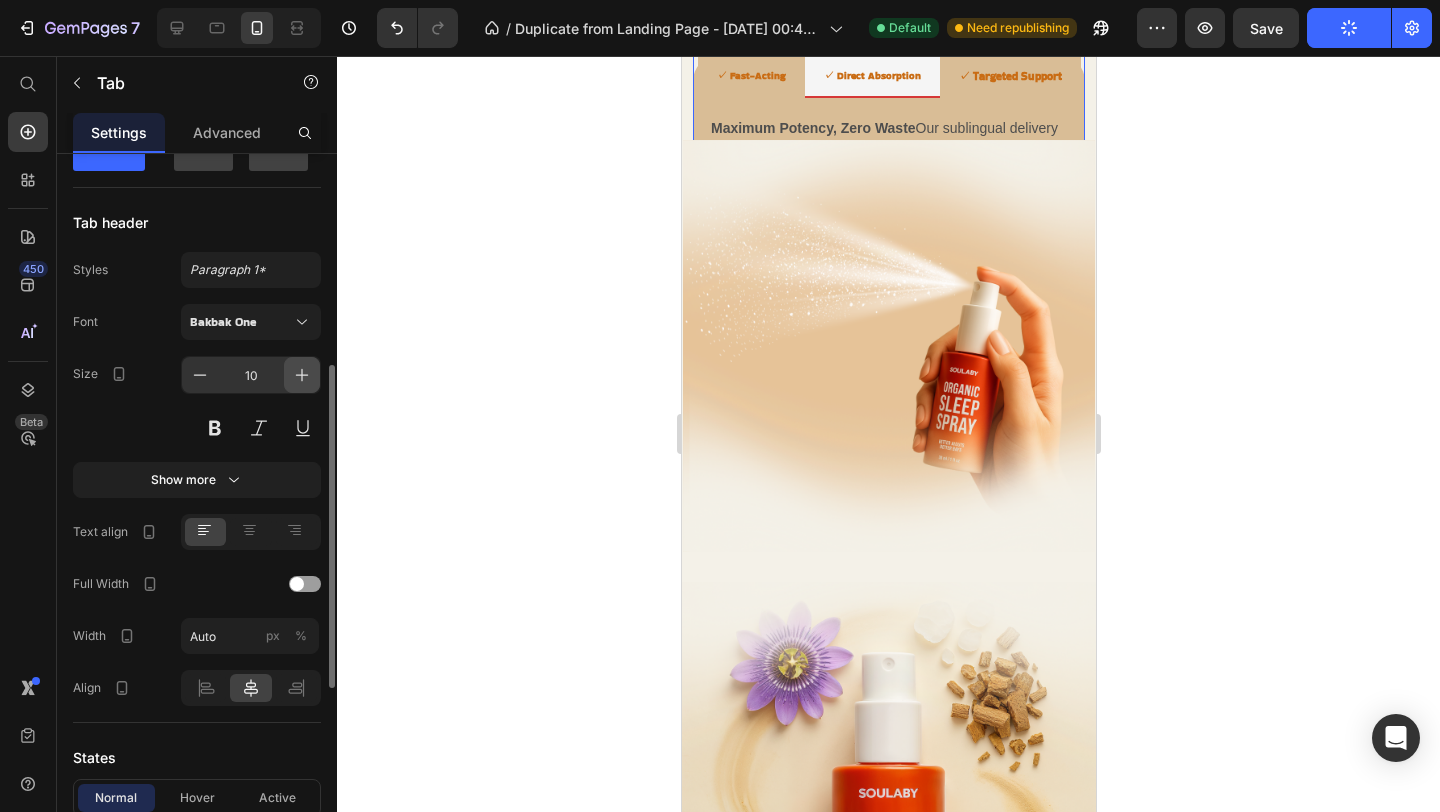 click 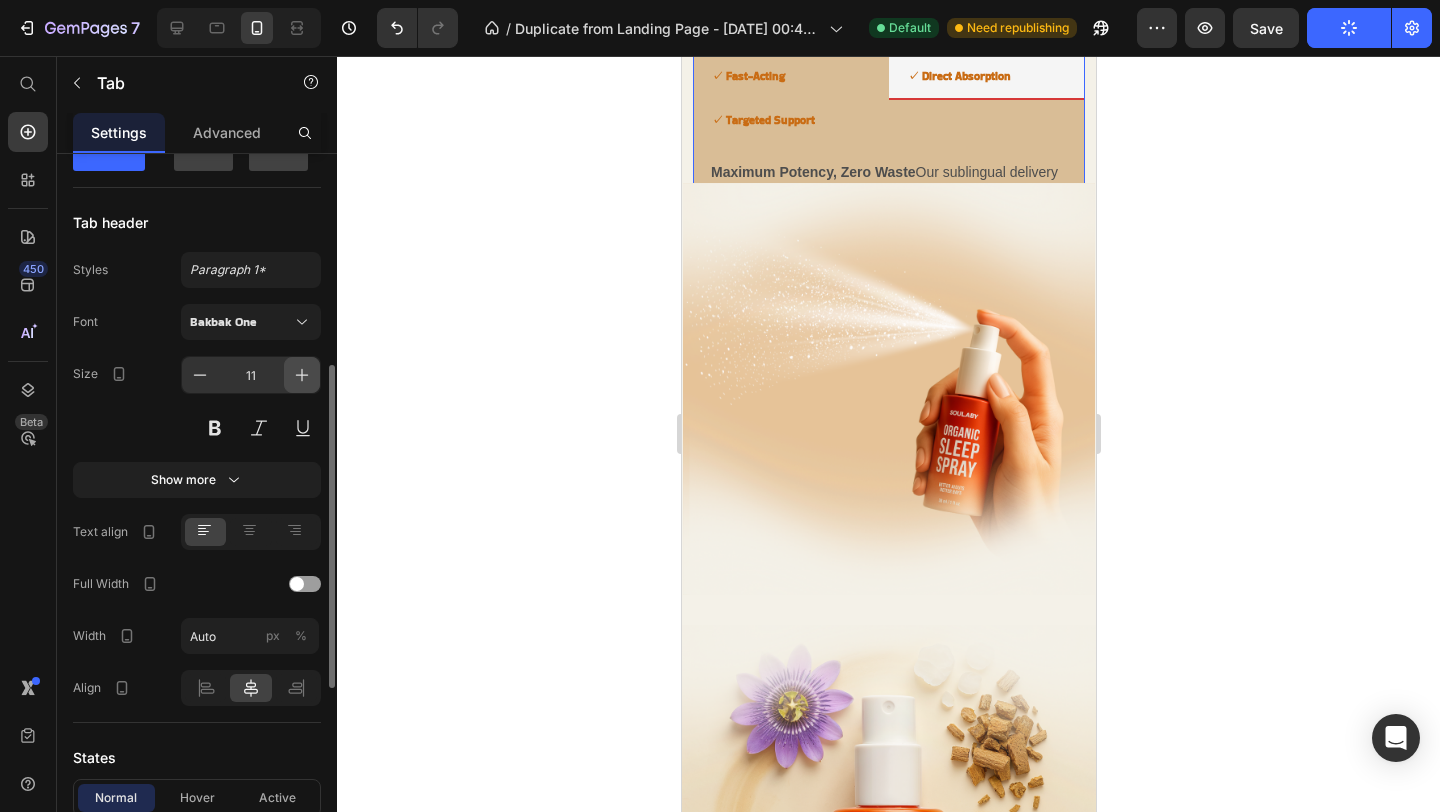 click 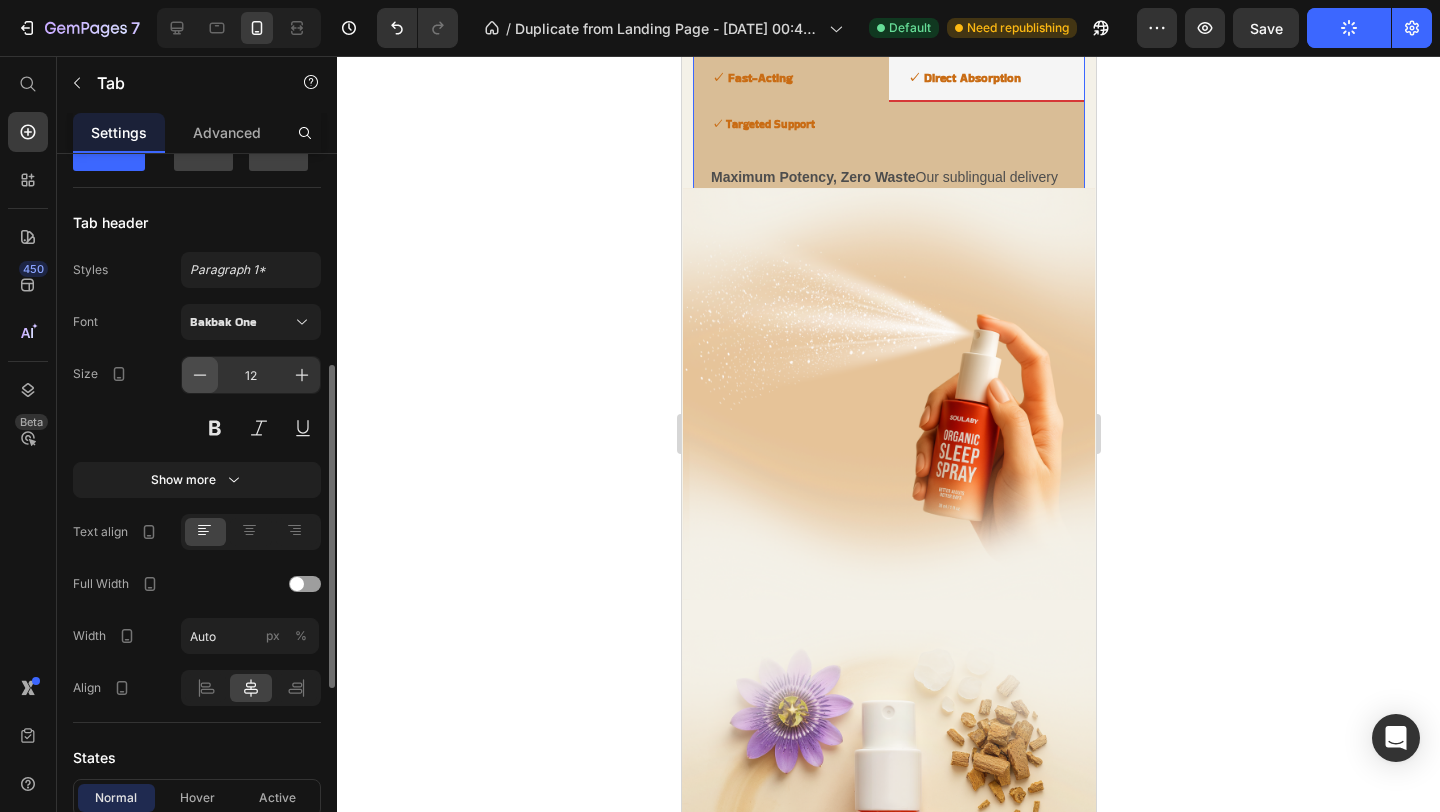 click 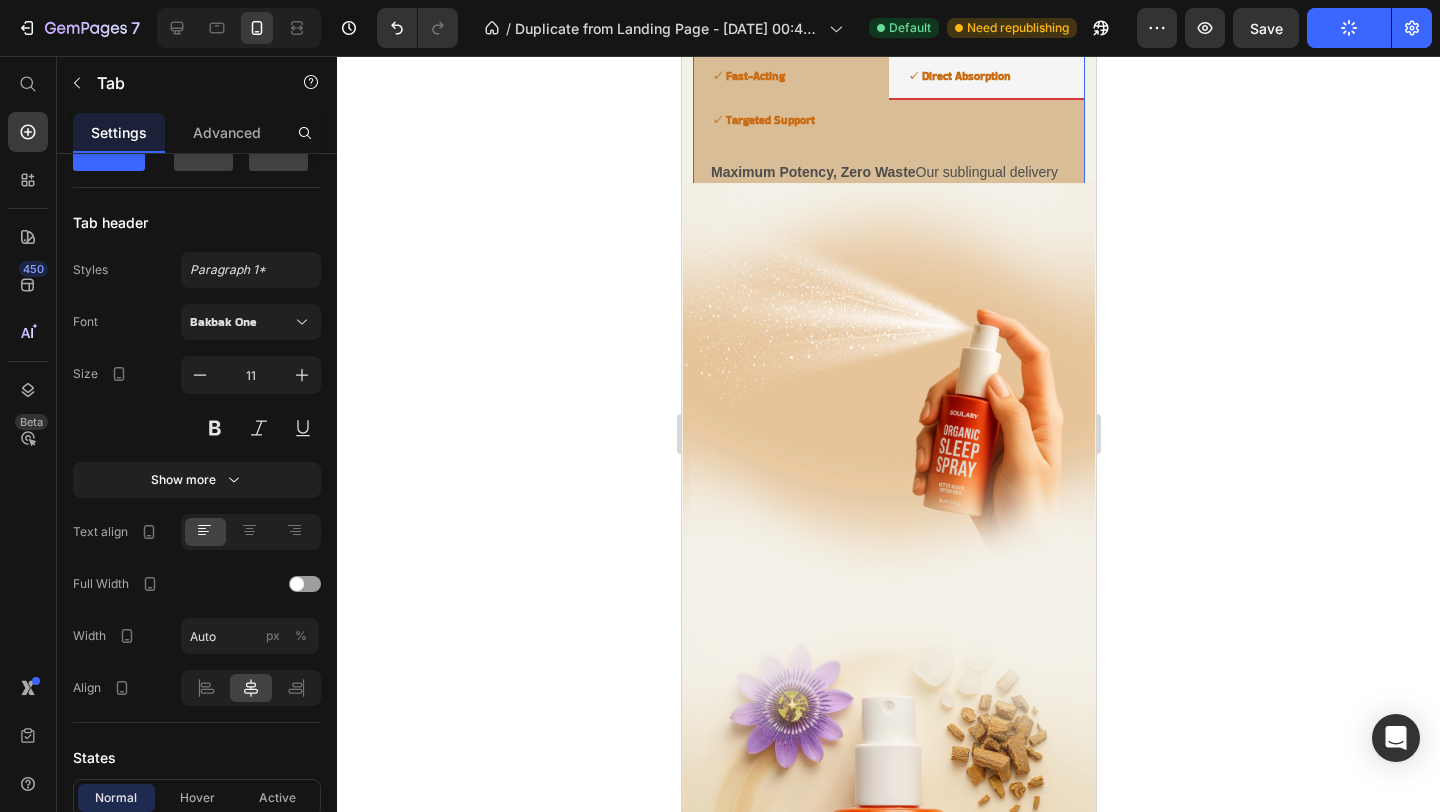 click 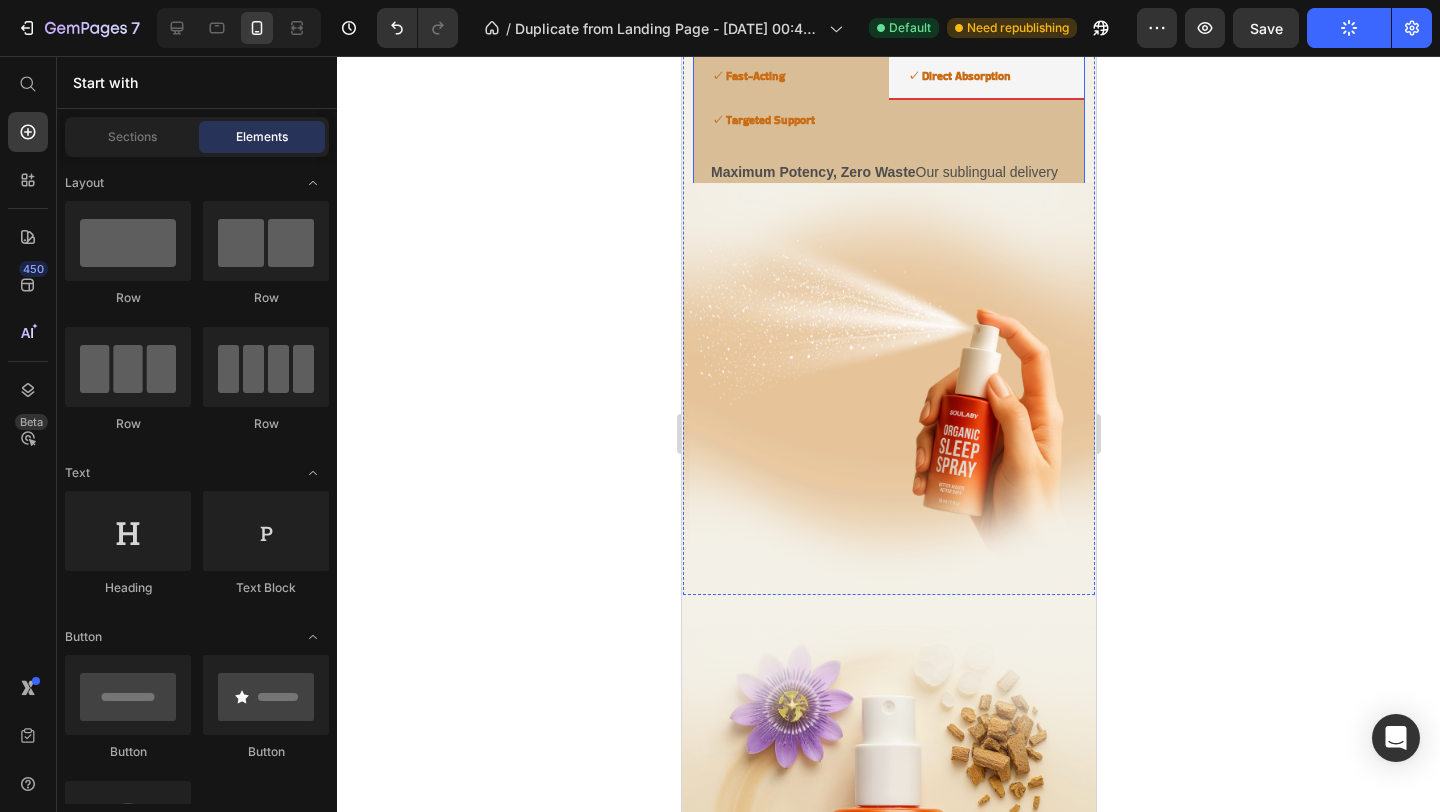 click on "✓ Fast-Acting" at bounding box center (790, 78) 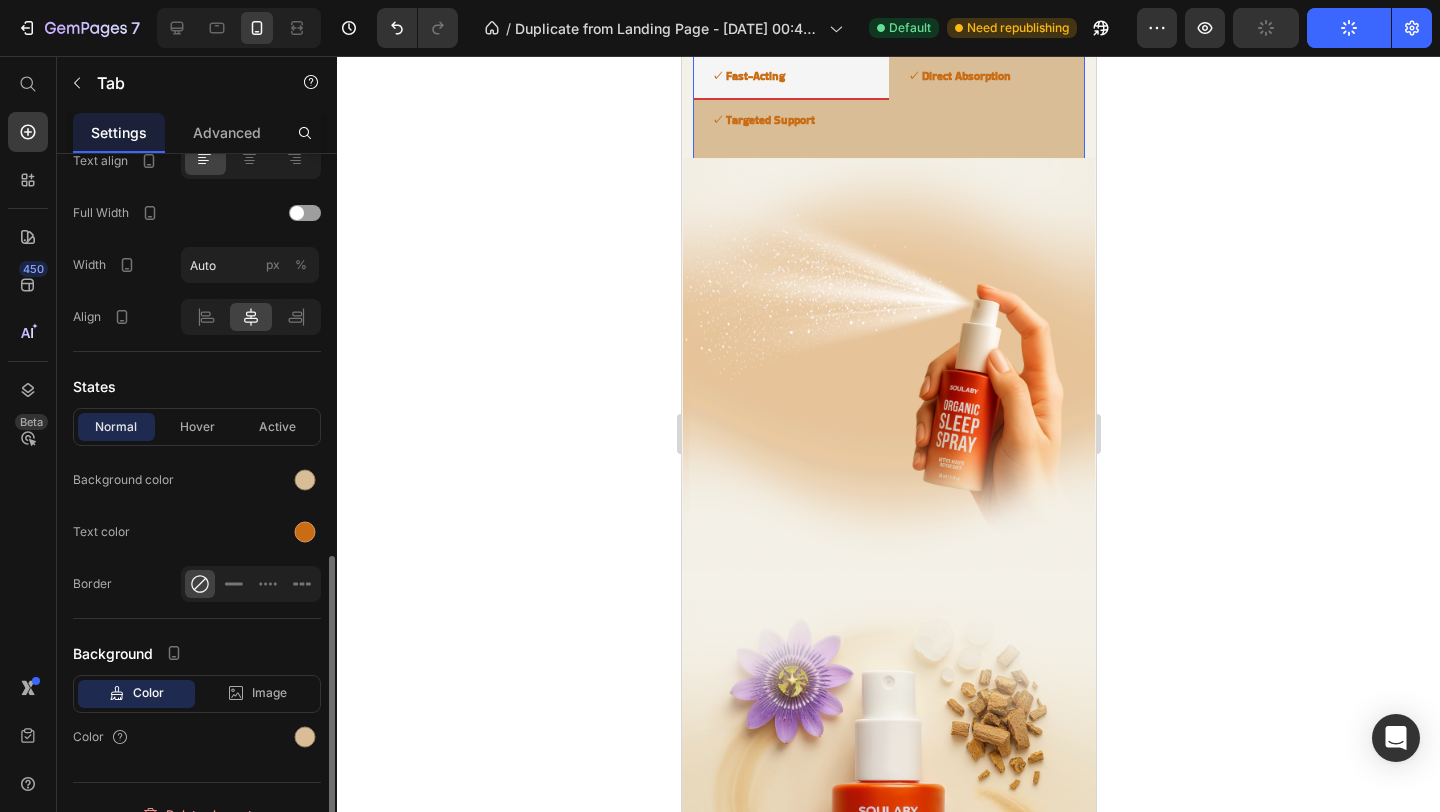 scroll, scrollTop: 856, scrollLeft: 0, axis: vertical 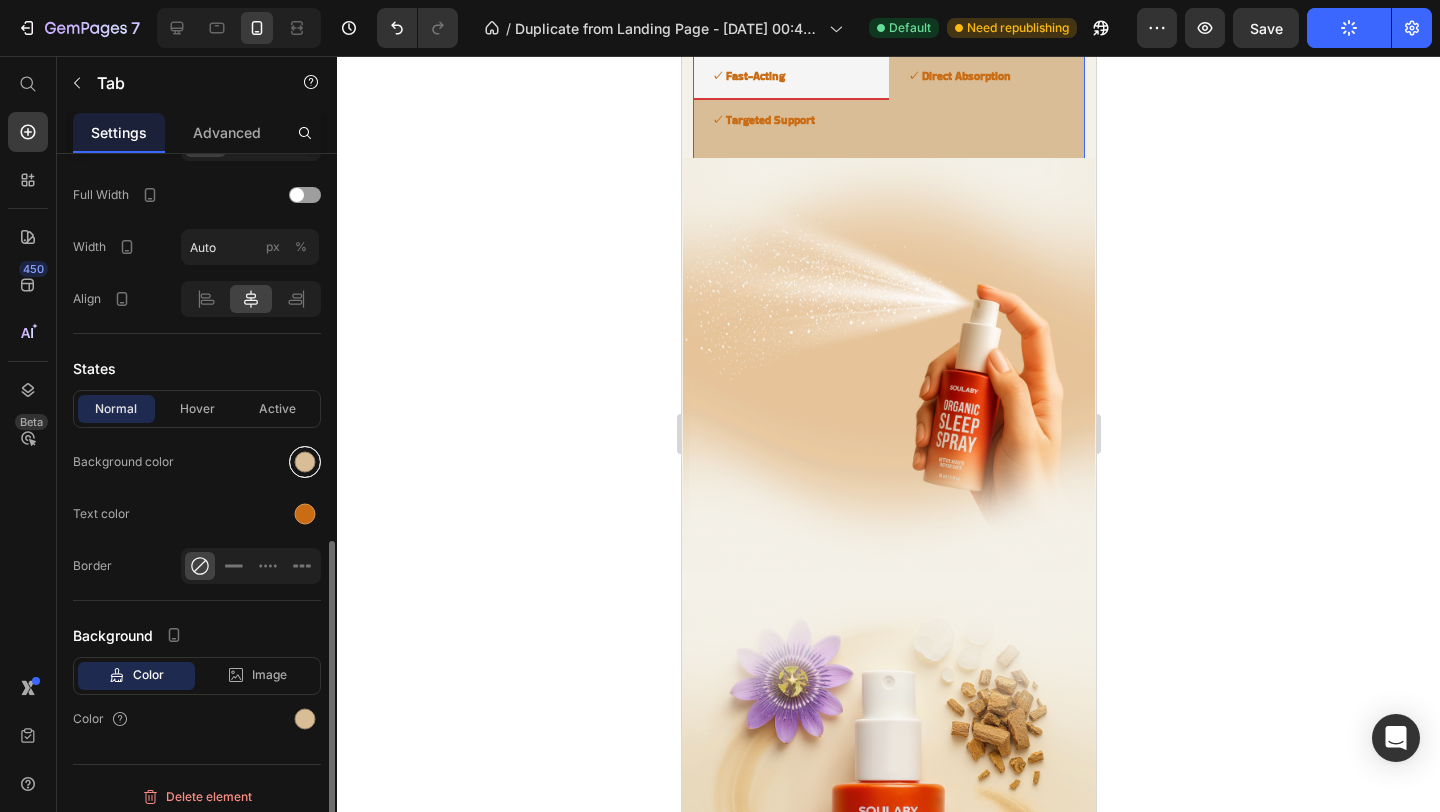 click at bounding box center [305, 462] 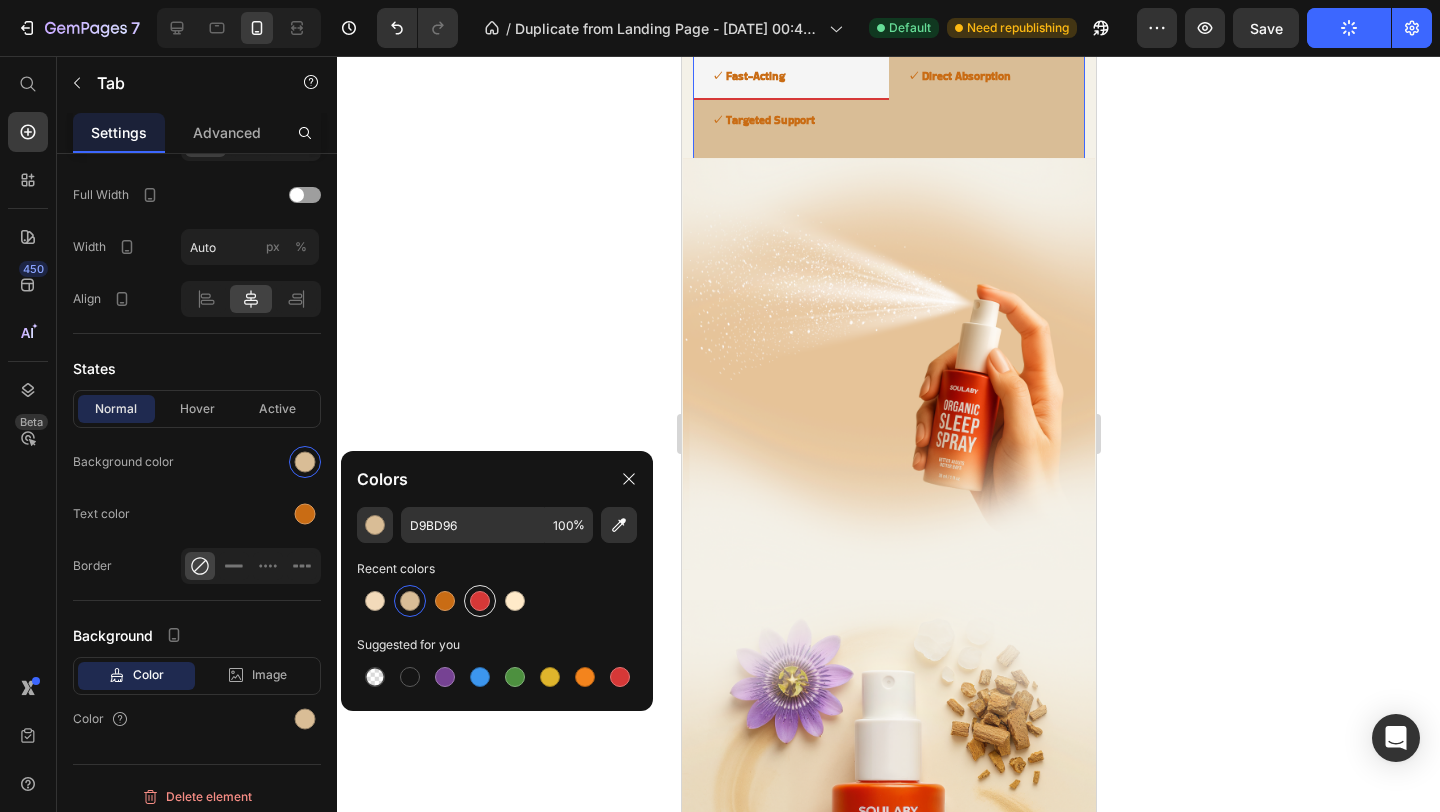 click at bounding box center (480, 601) 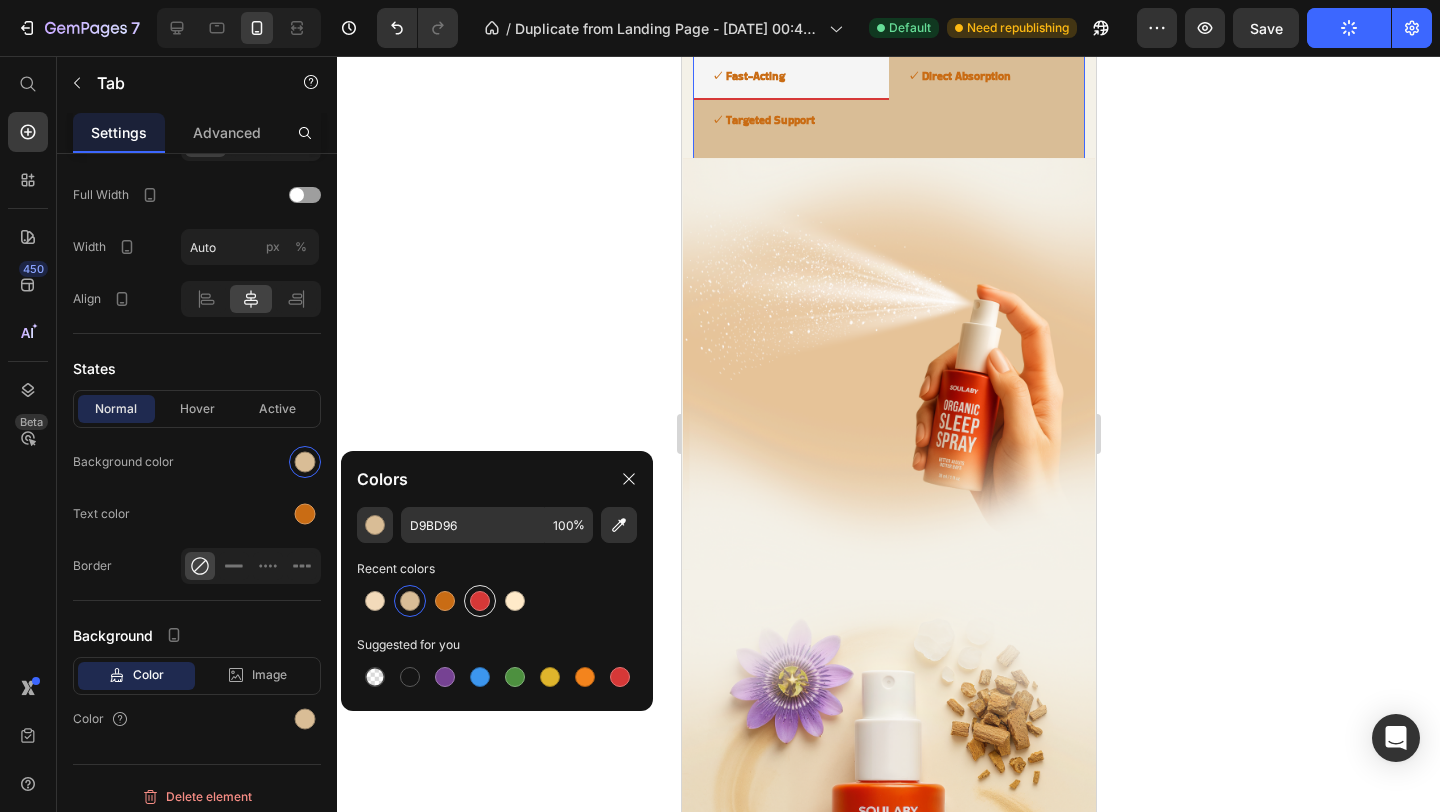 type on "D63837" 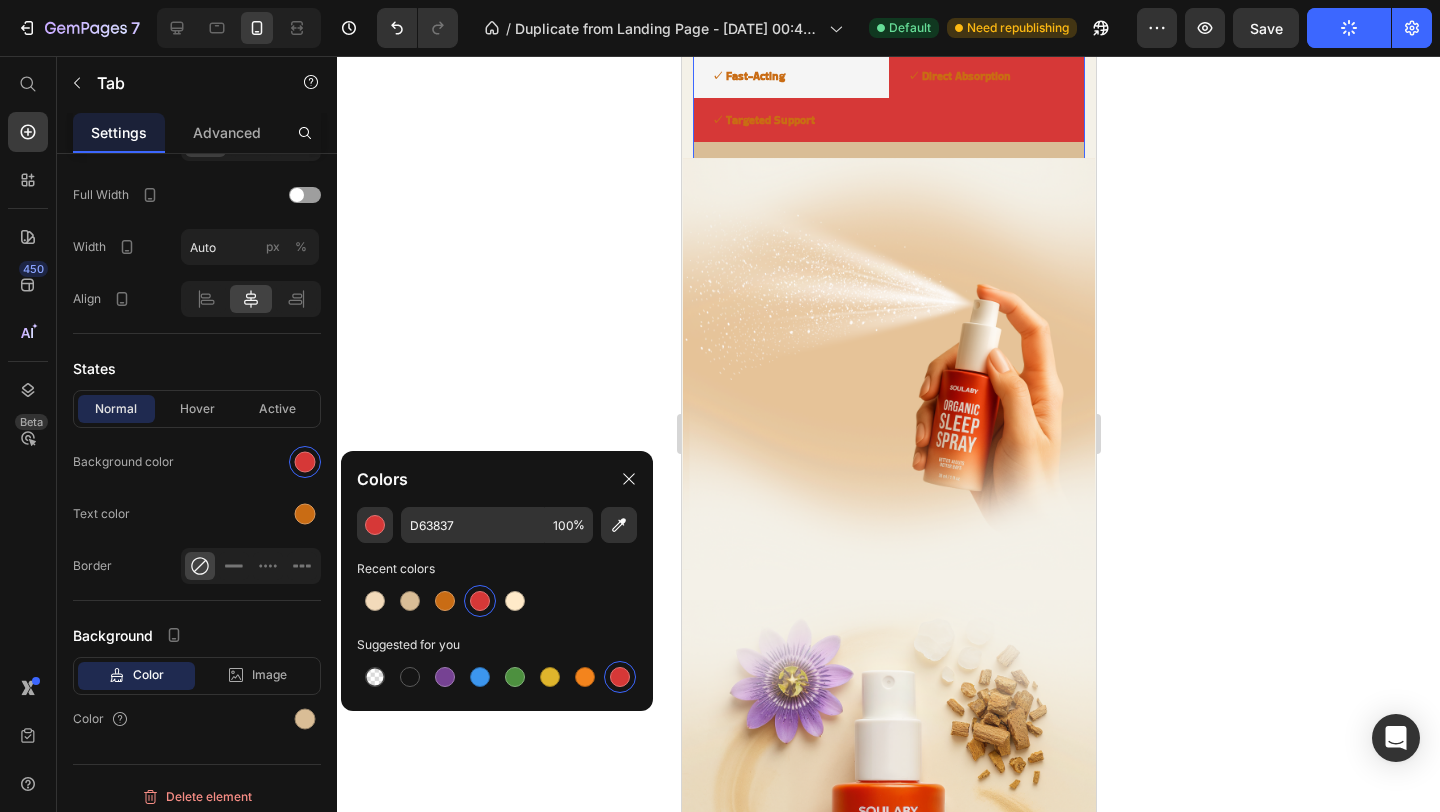 click 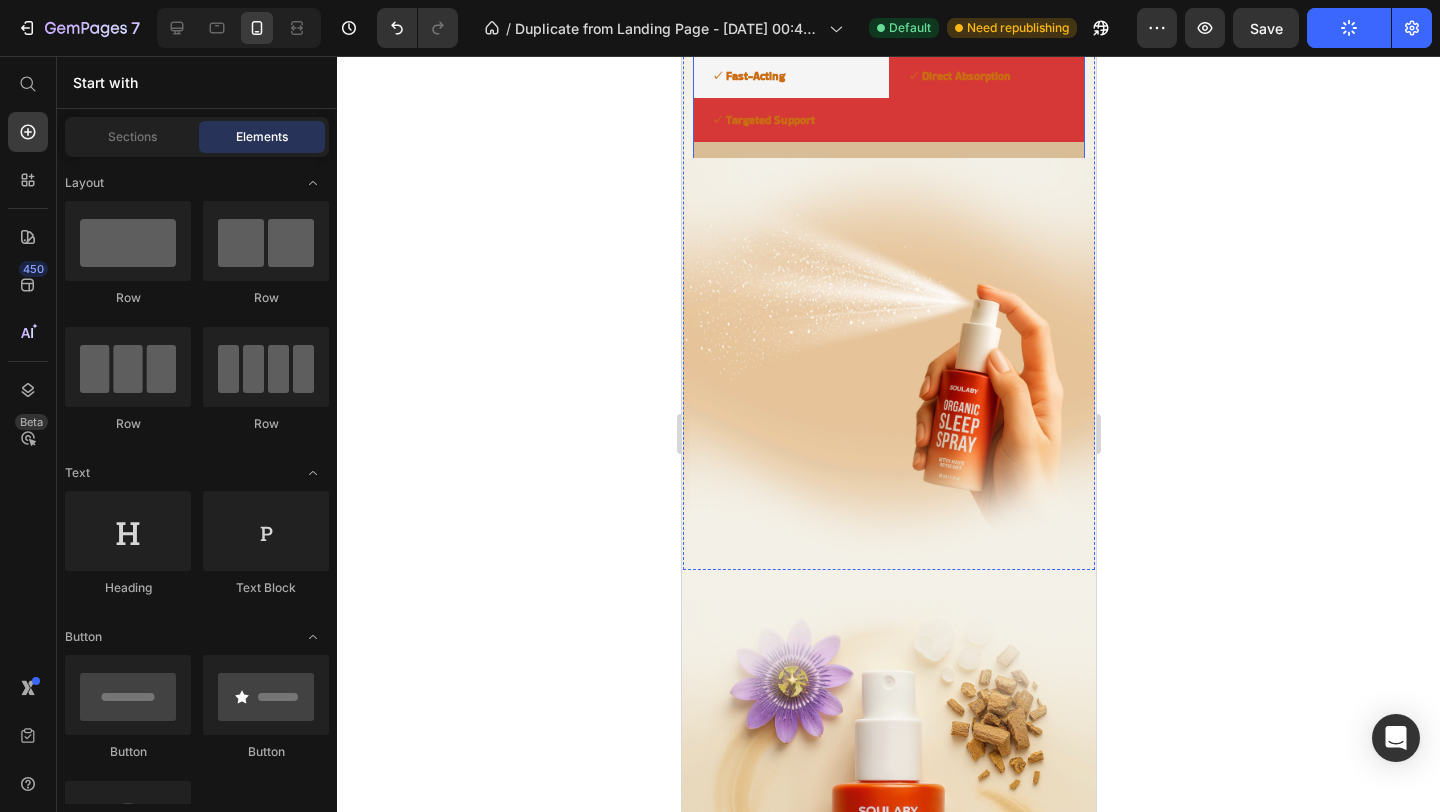 click on "✓ Direct Absorption" at bounding box center [958, 76] 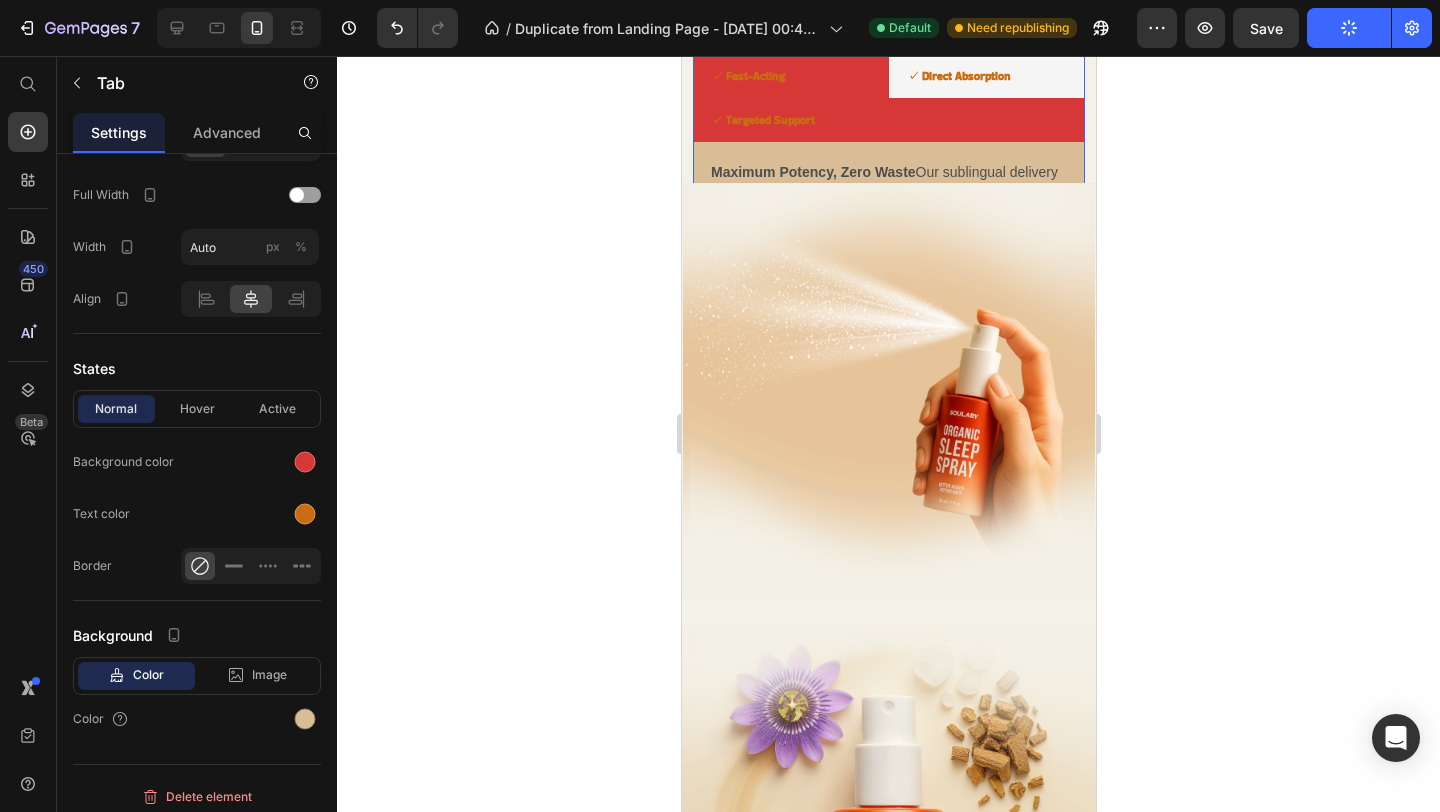 click on "Relief in Just 15-20 Minutes  Unlike pills that take hours to digest or teas that require lengthy preparation, SOULABY works within minutes. Simply spray under your tongue and feel the calm wash over you as your nervous system begins to naturally wind down. Text Block Maximum Potency, Zero Waste  Our sublingual delivery bypasses your stomach entirely, ensuring 100% of the active botanicals reach your bloodstream. No more wondering if your sleep aid will work tonight—[PERSON_NAME] delivers consistent, reliable results every time. Text Block Addresses the Root Cause, Not Just Symptoms  While other sleep aids simply mask the problem, SOULABY works directly with your body's natural relaxation pathways. It gently signals your overactive nervous system that it's safe to transition from stress-mode to sleep-mode. Text Block" at bounding box center (888, 227) 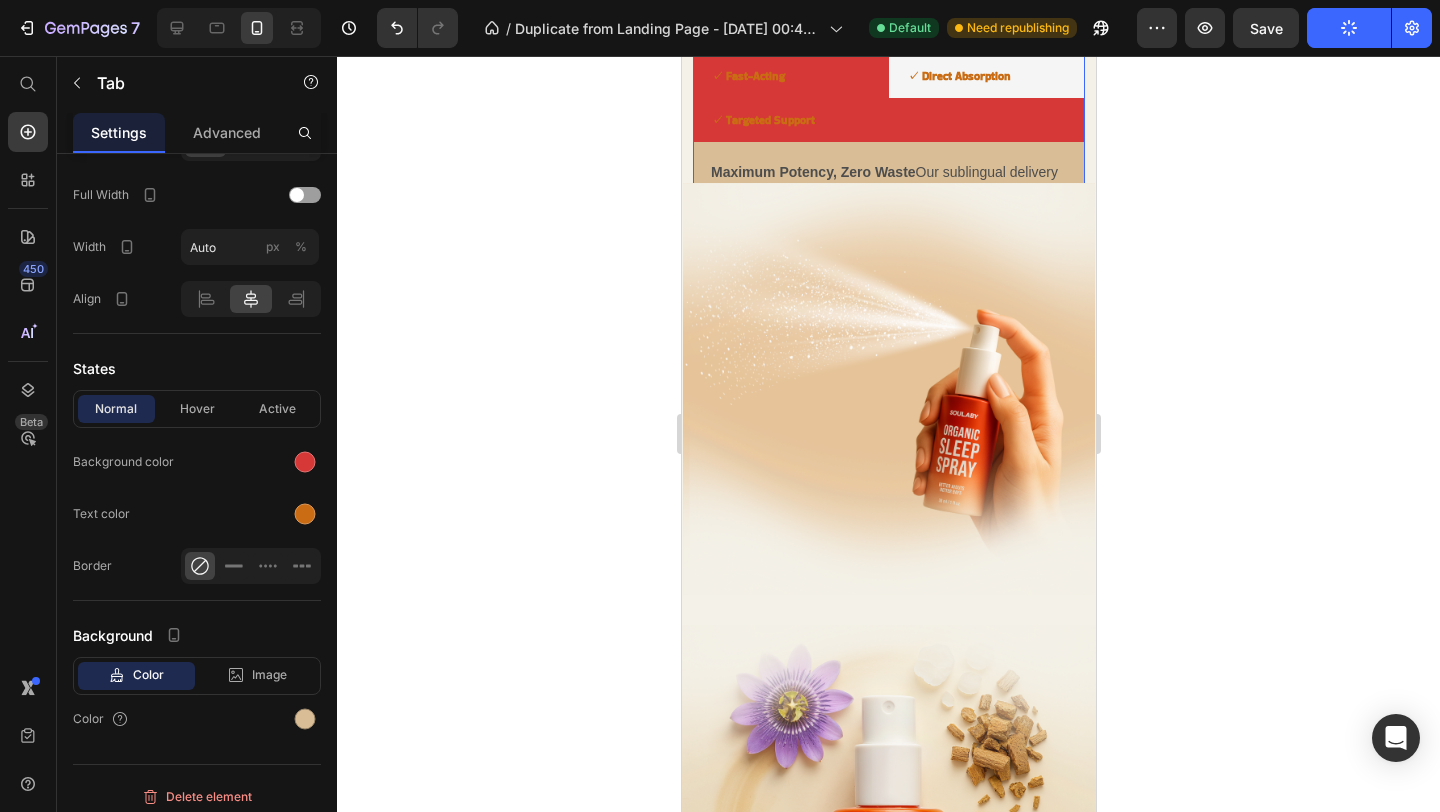 click on "✓ Targeted Support" at bounding box center (762, 121) 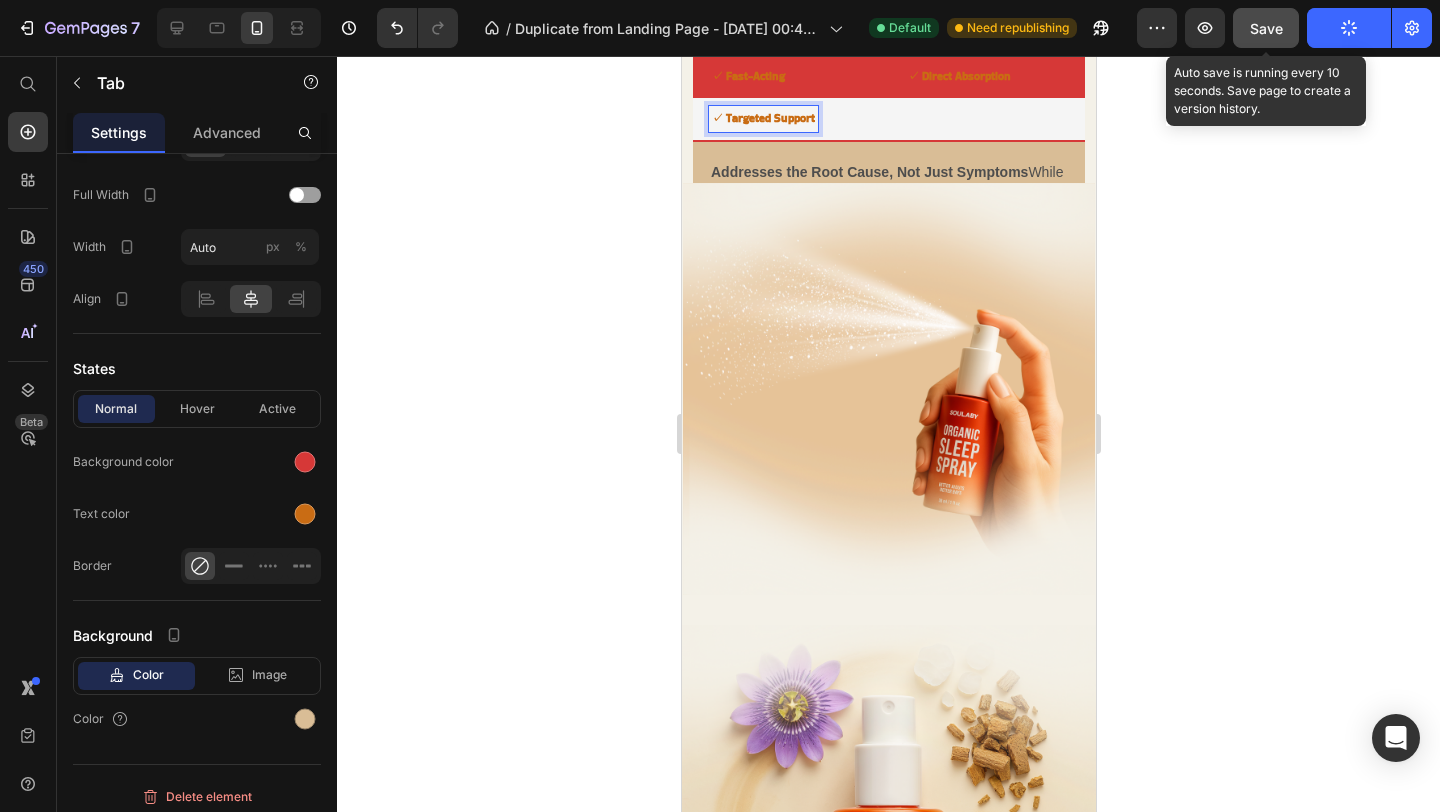 click on "Save" at bounding box center (1266, 28) 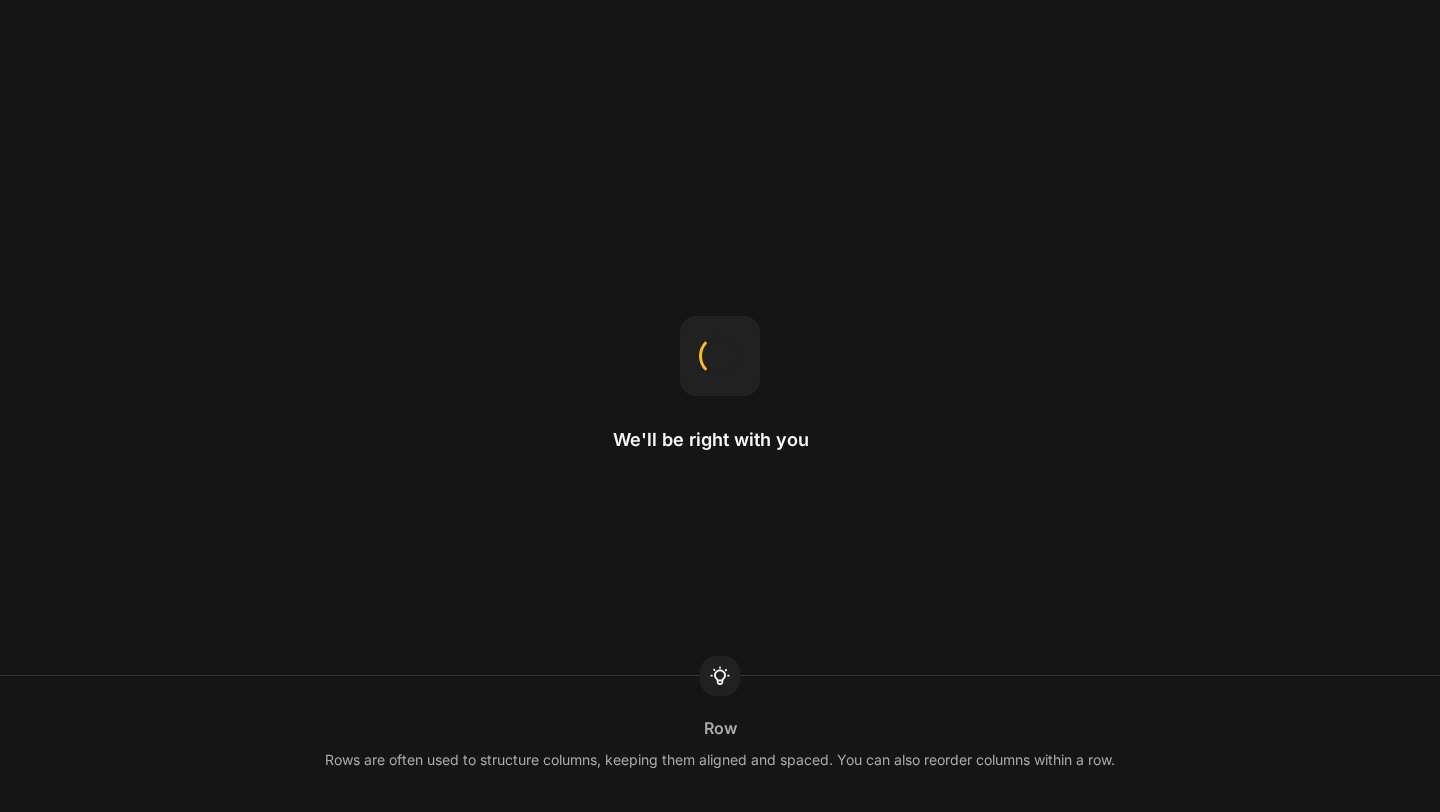 scroll, scrollTop: 0, scrollLeft: 0, axis: both 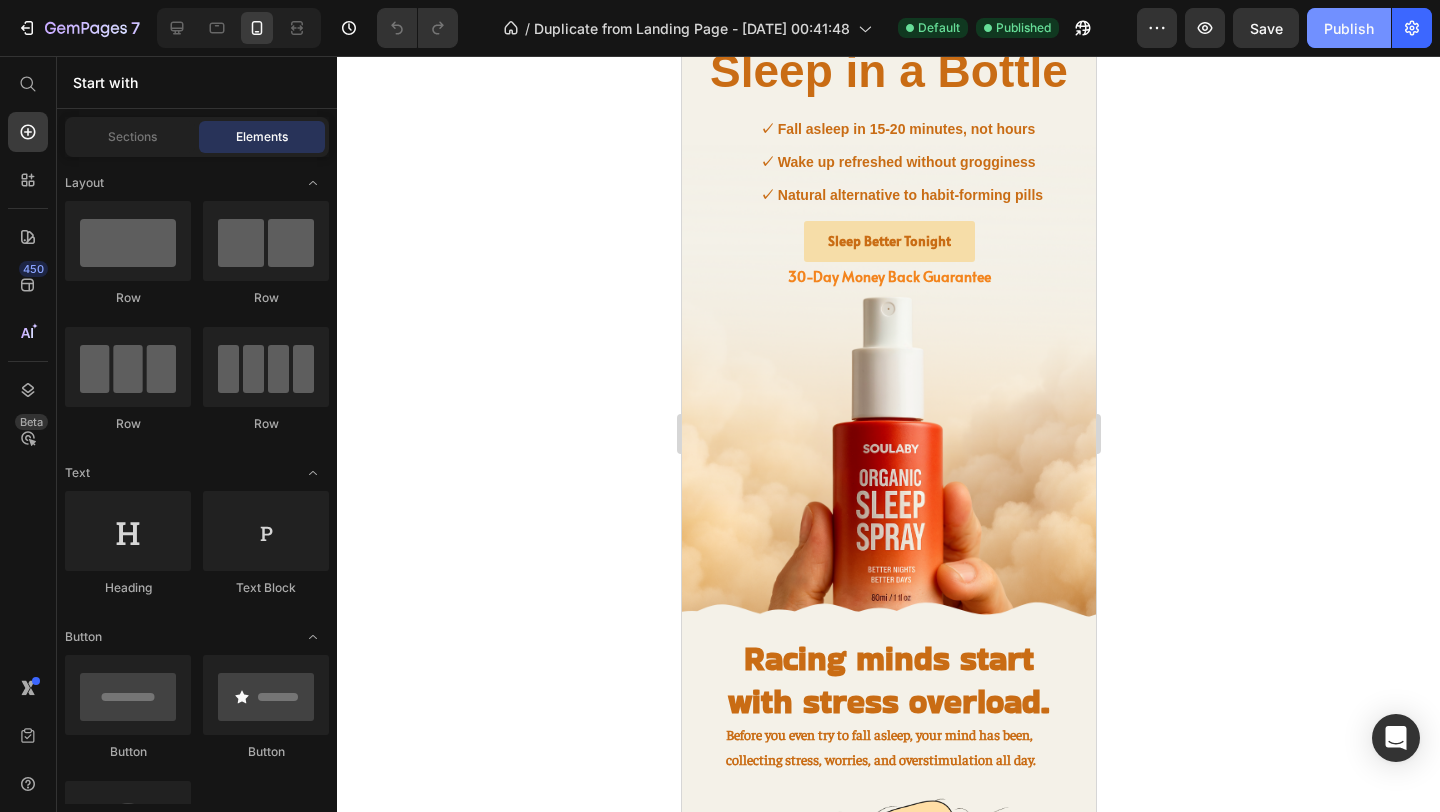 click on "Publish" 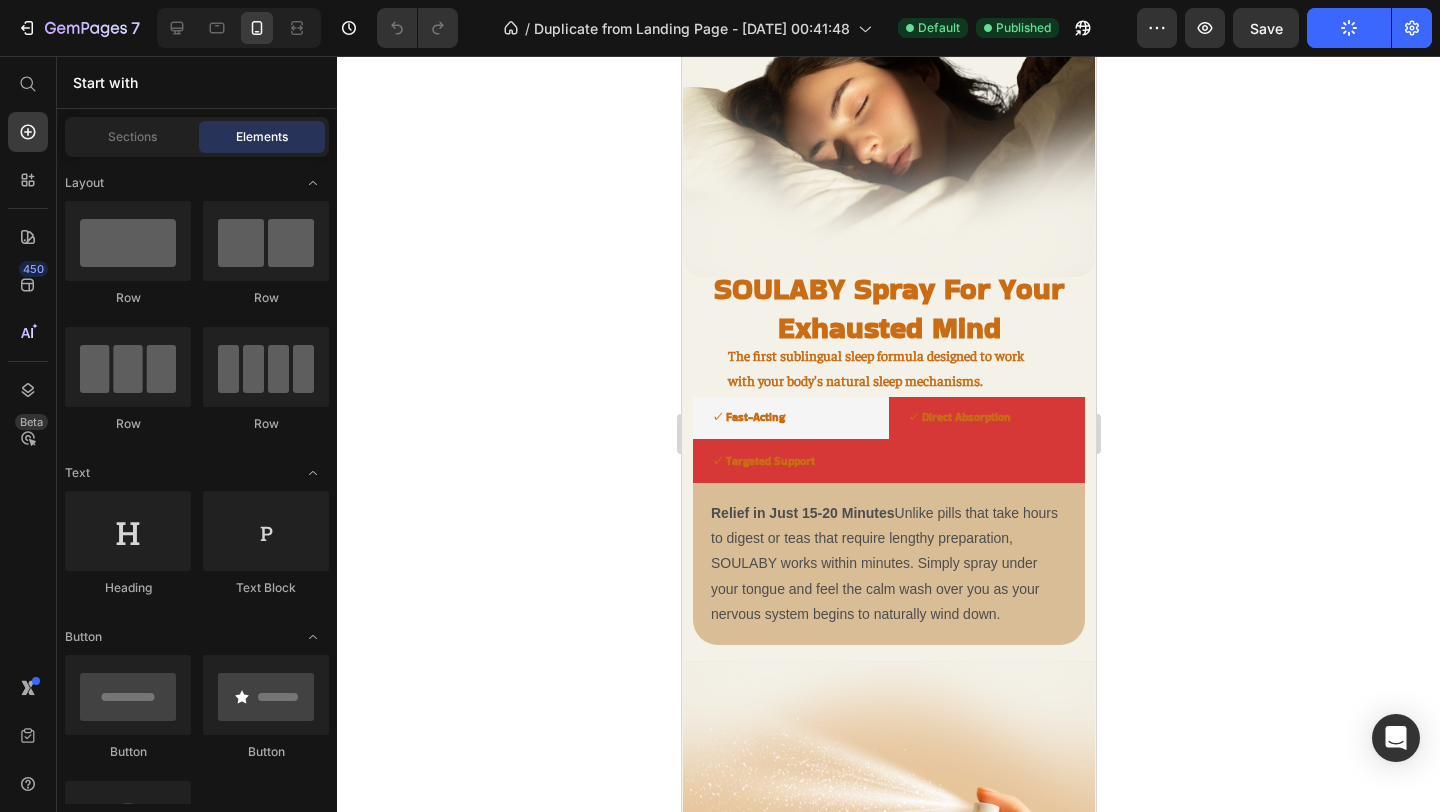 scroll, scrollTop: 1602, scrollLeft: 0, axis: vertical 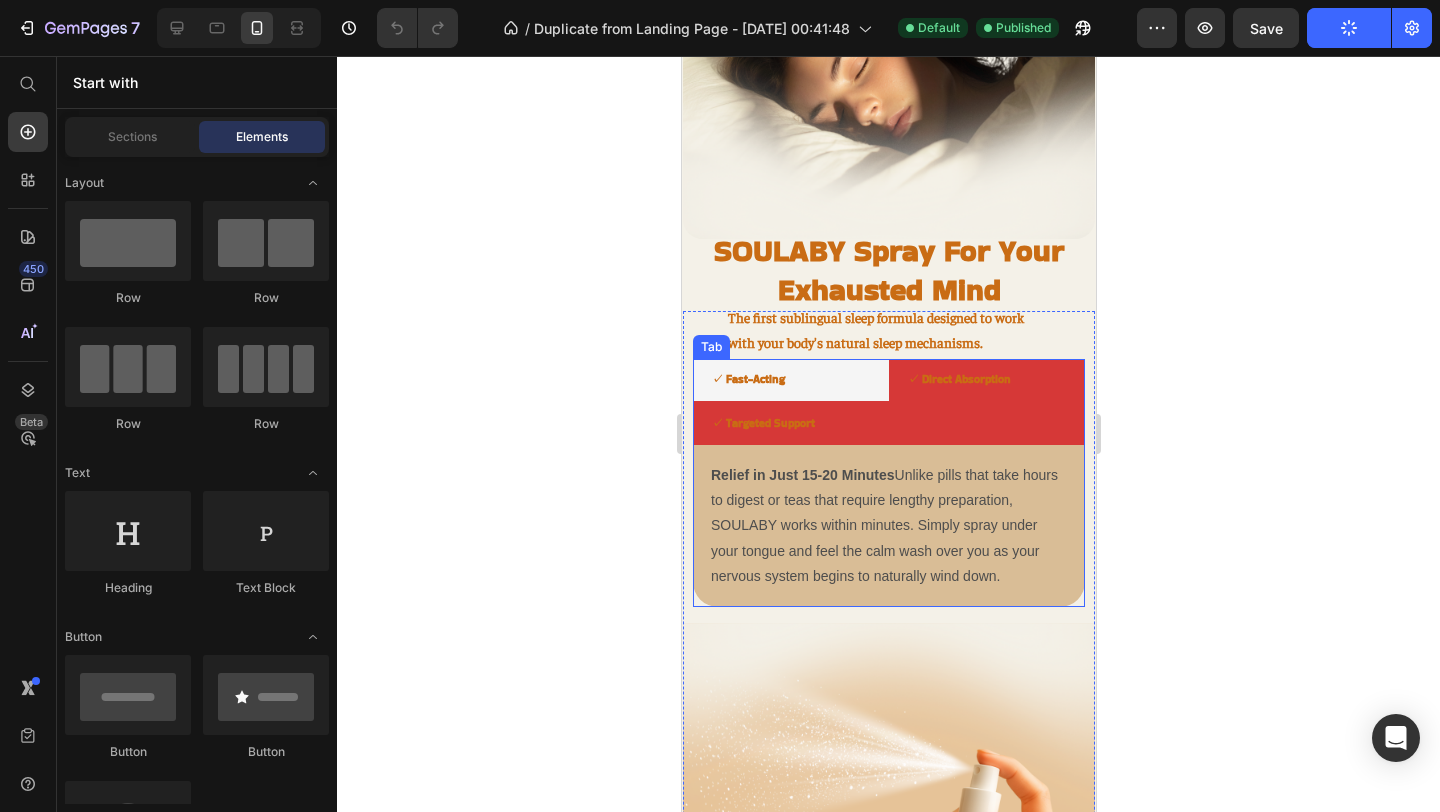 click on "✓ Fast-Acting ✓ Direct Absorption ✓ Targeted Support Relief in Just 15-20 Minutes  Unlike pills that take hours to digest or teas that require lengthy preparation, SOULABY works within minutes. Simply spray under your tongue and feel the calm wash over you as your nervous system begins to naturally wind down. Text Block Maximum Potency, Zero Waste  Our sublingual delivery bypasses your stomach entirely, ensuring 100% of the active botanicals reach your bloodstream. No more wondering if your sleep aid will work tonight—[PERSON_NAME] delivers consistent, reliable results every time. Text Block Addresses the Root Cause, Not Just Symptoms  While other sleep aids simply mask the problem, SOULABY works directly with your body's natural relaxation pathways. It gently signals your overactive nervous system that it's safe to transition from stress-mode to sleep-mode. Text Block Tab" at bounding box center [888, 483] 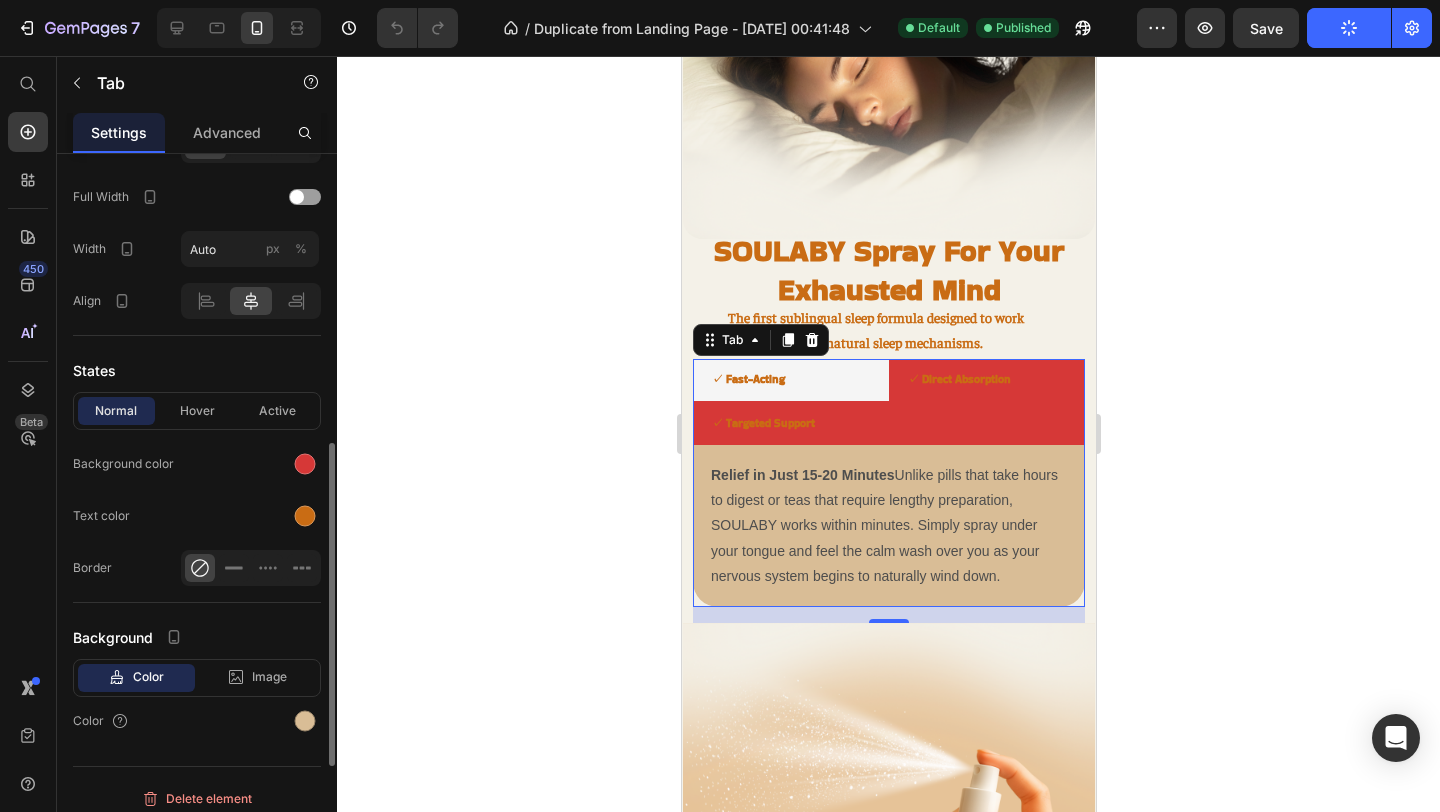 scroll, scrollTop: 866, scrollLeft: 0, axis: vertical 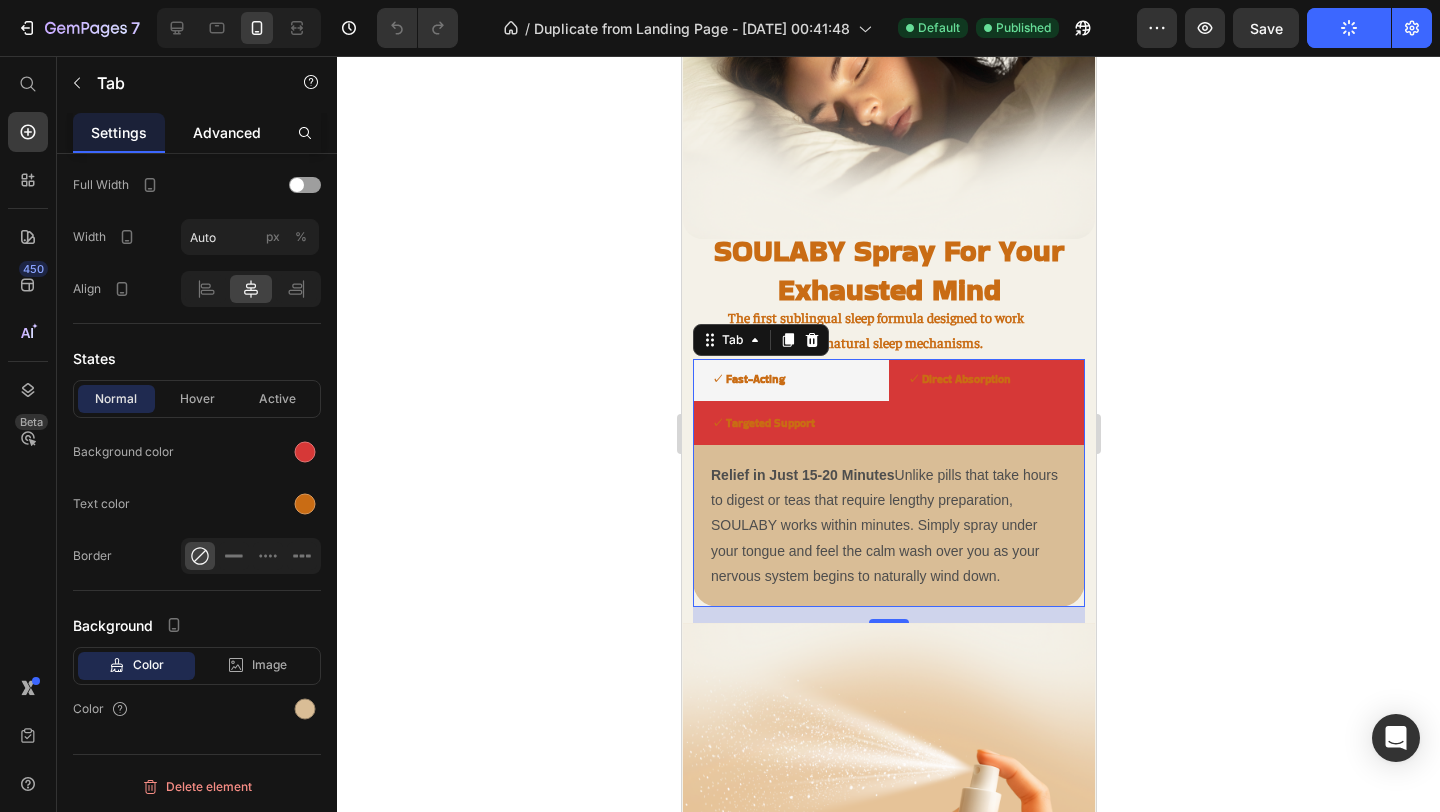 click on "Advanced" at bounding box center (227, 132) 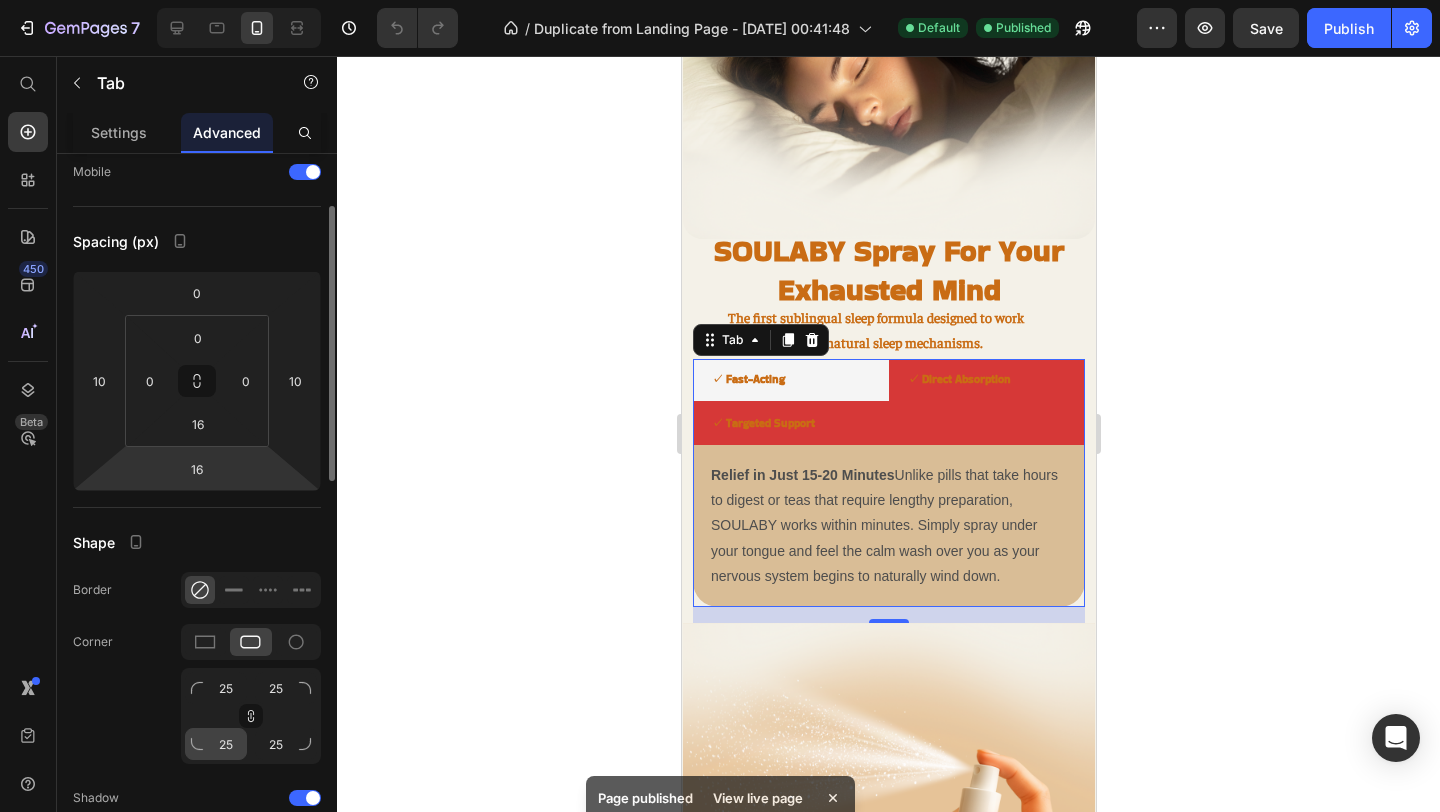 scroll, scrollTop: 138, scrollLeft: 0, axis: vertical 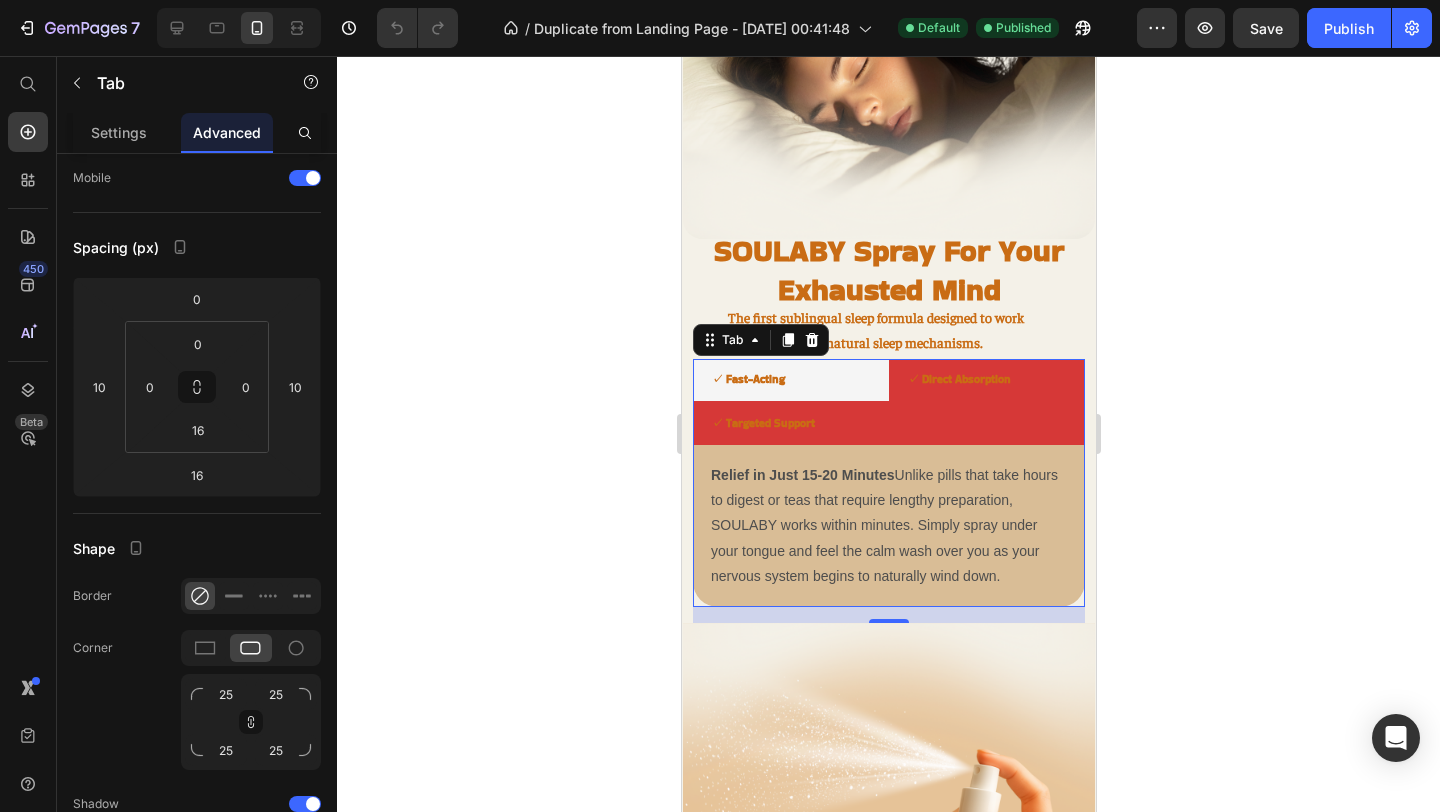 click 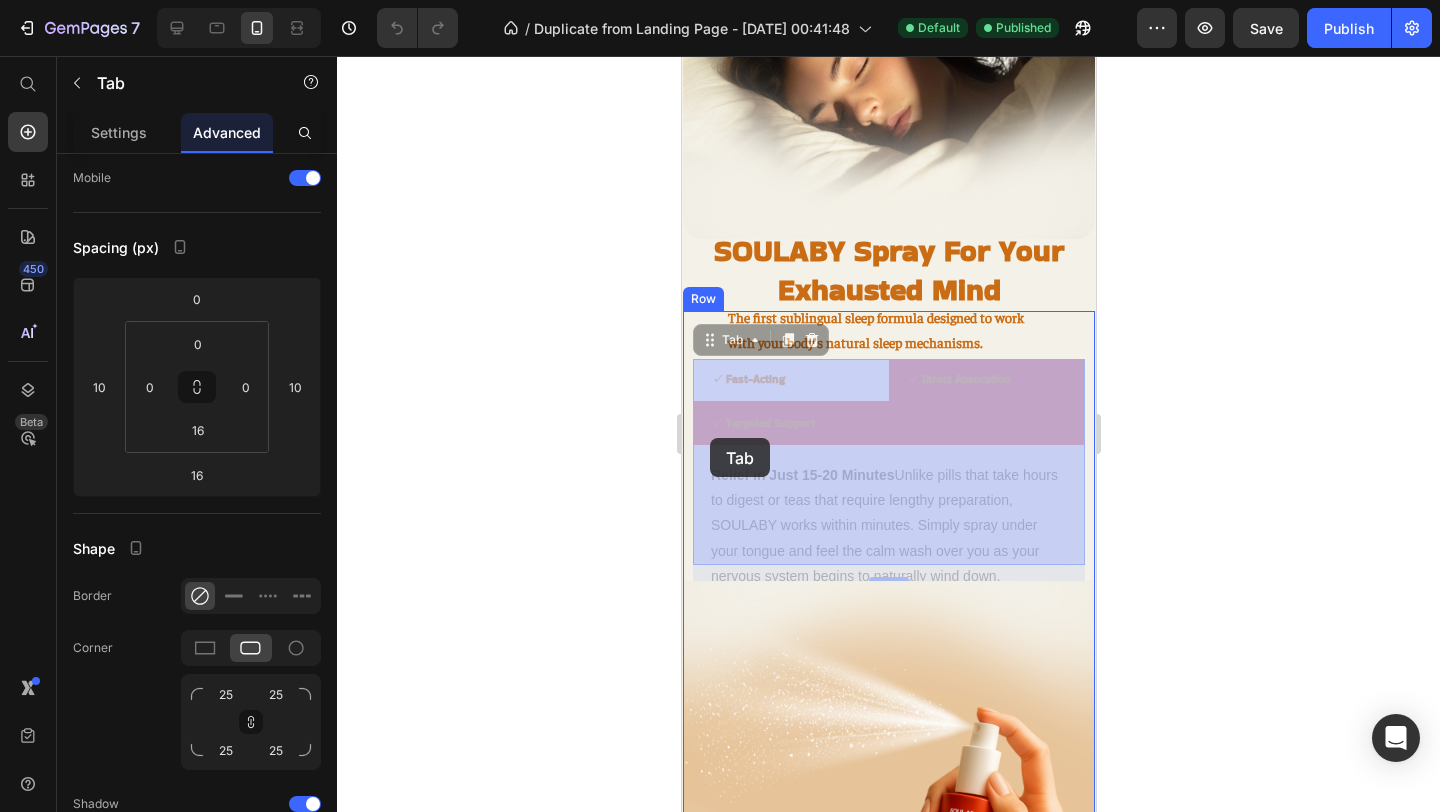 drag, startPoint x: 696, startPoint y: 368, endPoint x: 710, endPoint y: 440, distance: 73.34848 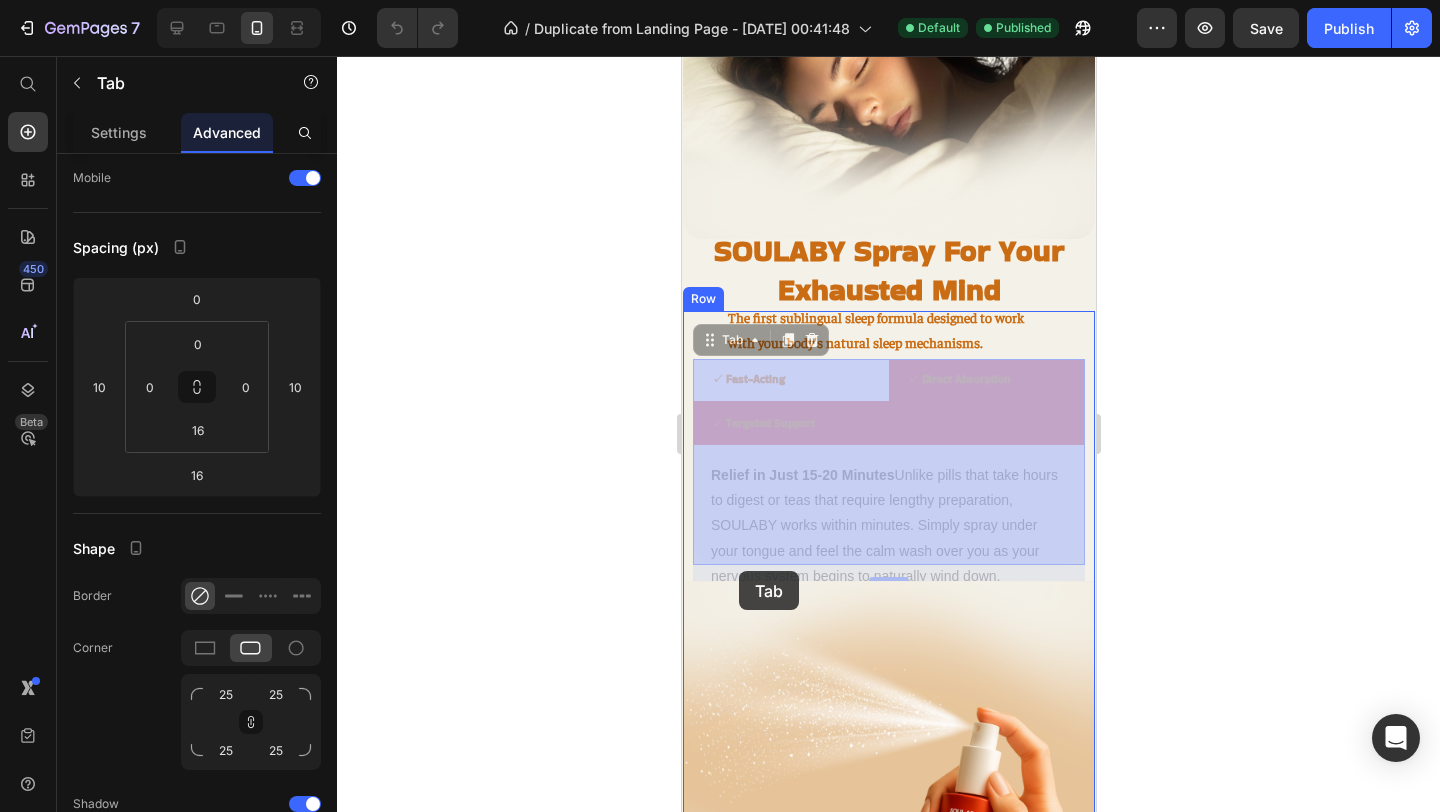 drag, startPoint x: 704, startPoint y: 367, endPoint x: 738, endPoint y: 571, distance: 206.81392 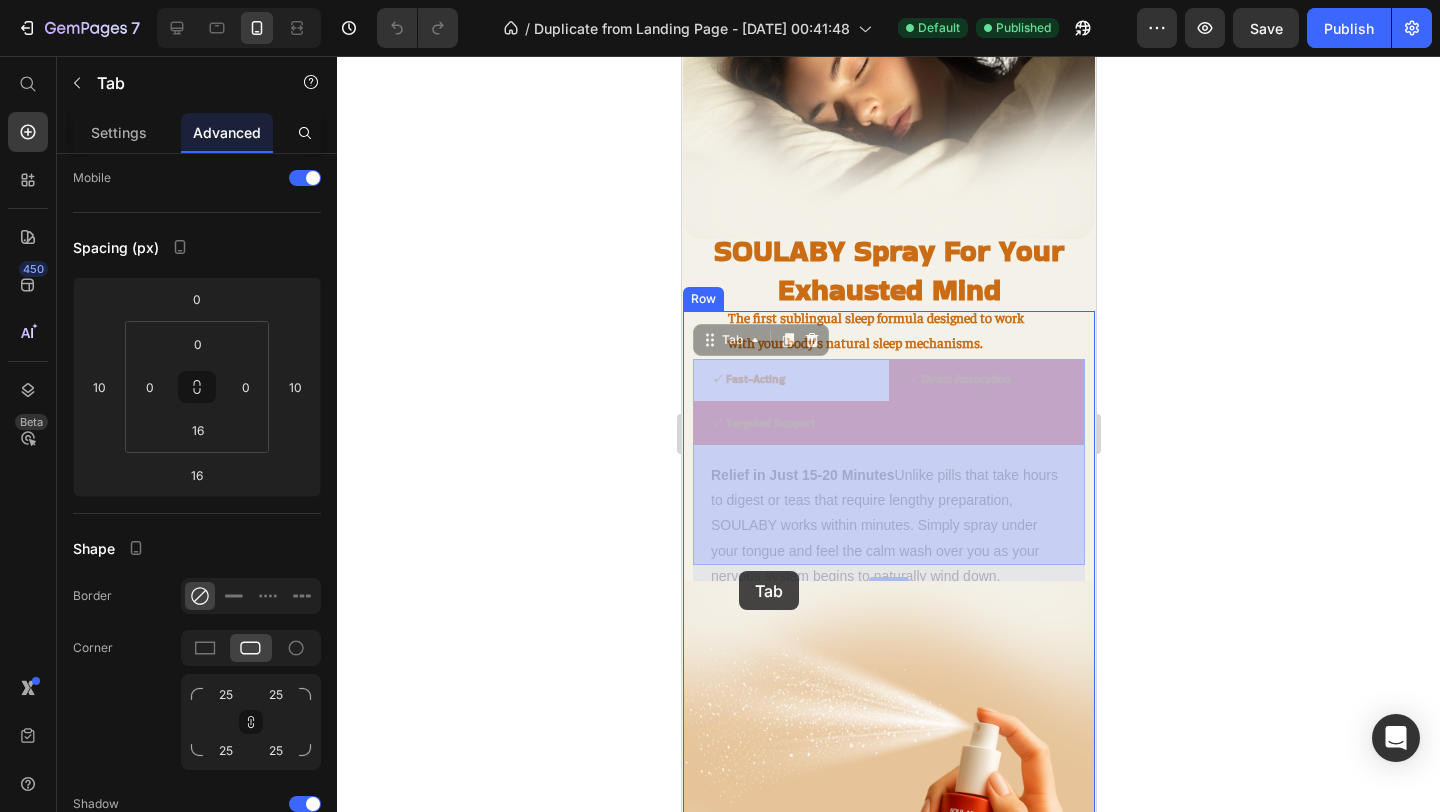 click on "iPhone 11 Pro Max  ( 414 px) iPhone 13 Mini iPhone 13 Pro iPhone 11 Pro Max iPhone 15 Pro Max Pixel 7 Galaxy S8+ Galaxy S20 Ultra iPad Mini iPad Air iPad Pro Header Racing minds start with stress overload. Heading Before you even try to fall asleep, your mind has been, collecting stress, worries, and overstimulation all day.  Text Block Image Row    You need something that signals your brain "It's safe to let go now." Heading That's where [PERSON_NAME]'s breakthrough SoulRelease System comes in. Text Block
See How It works   Button Image SOULABY Spray For Your Exhausted Mind Heading The first sublingual sleep formula designed to work with your body's natural sleep mechanisms. Text Block ✓ Fast-Acting ✓ Direct Absorption ✓ Targeted Support Relief in Just 15-20 Minutes Text Block Maximum Potency, Zero Waste Text Block Addresses the Root Cause, Not Just Symptoms Text Block Tab   16 ✓ Fast-Acting ✓ Direct Absorption ✓ Targeted Support Relief in Just 15-20 Minutes Text Block Text Block Tab" at bounding box center [888, 649] 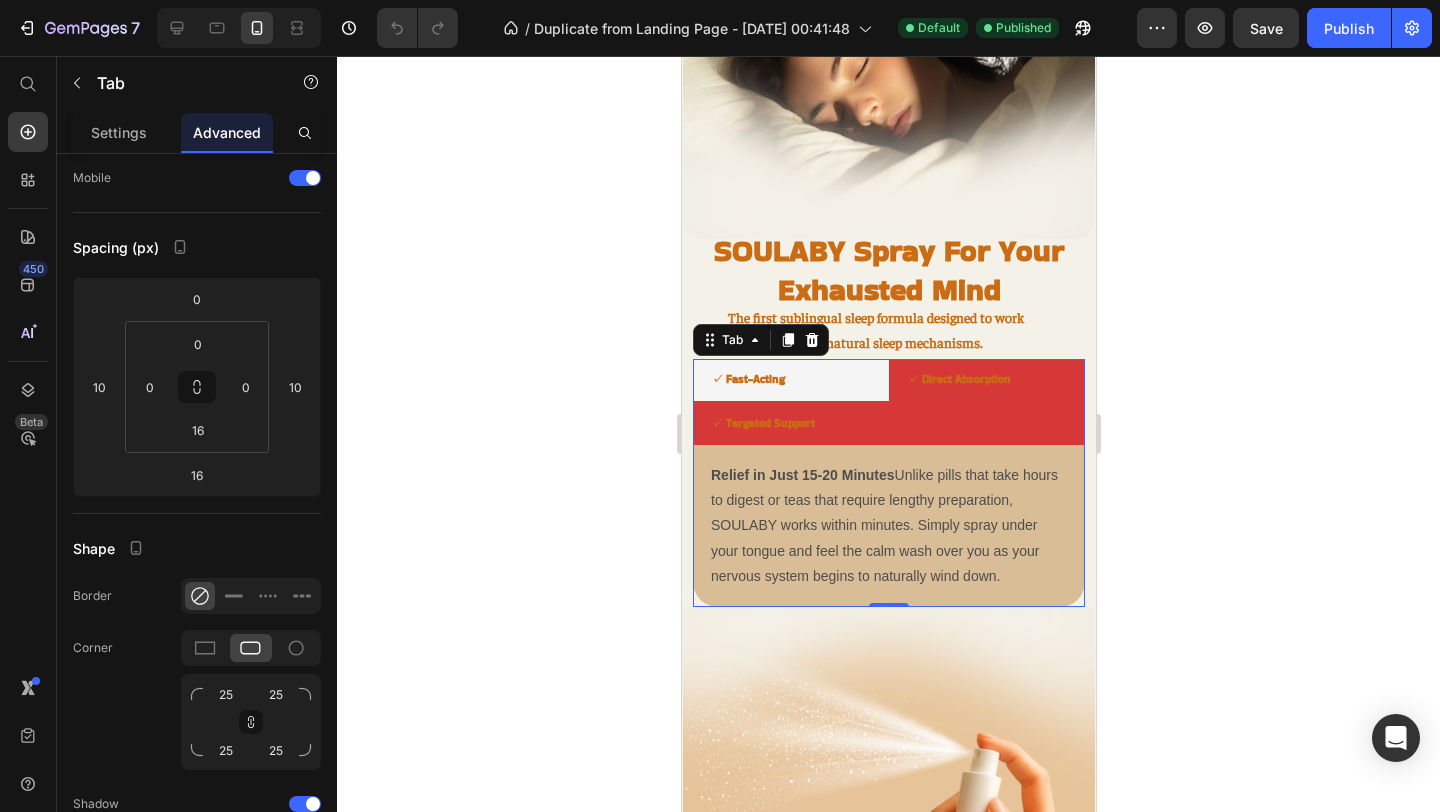 drag, startPoint x: 885, startPoint y: 579, endPoint x: 869, endPoint y: 550, distance: 33.12099 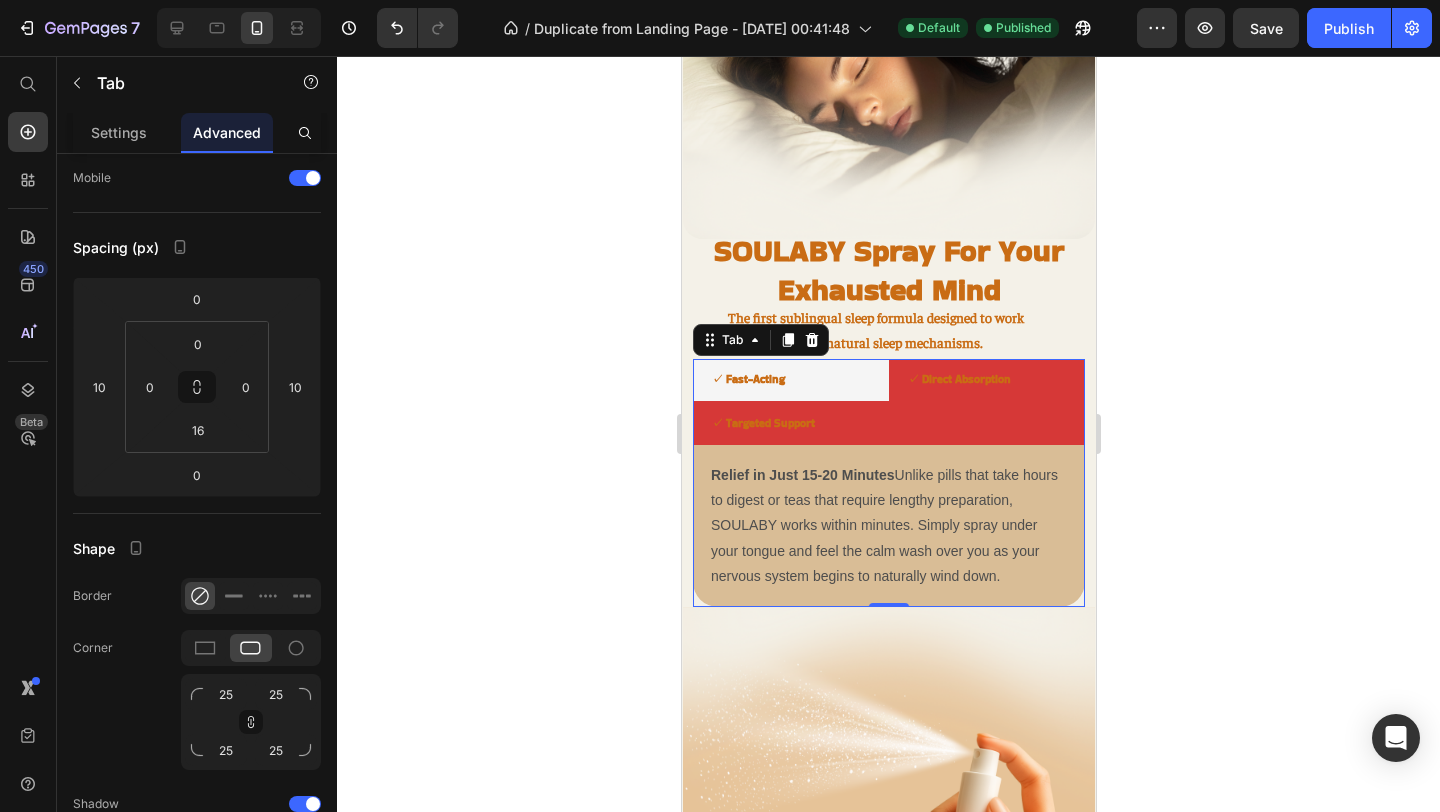 click 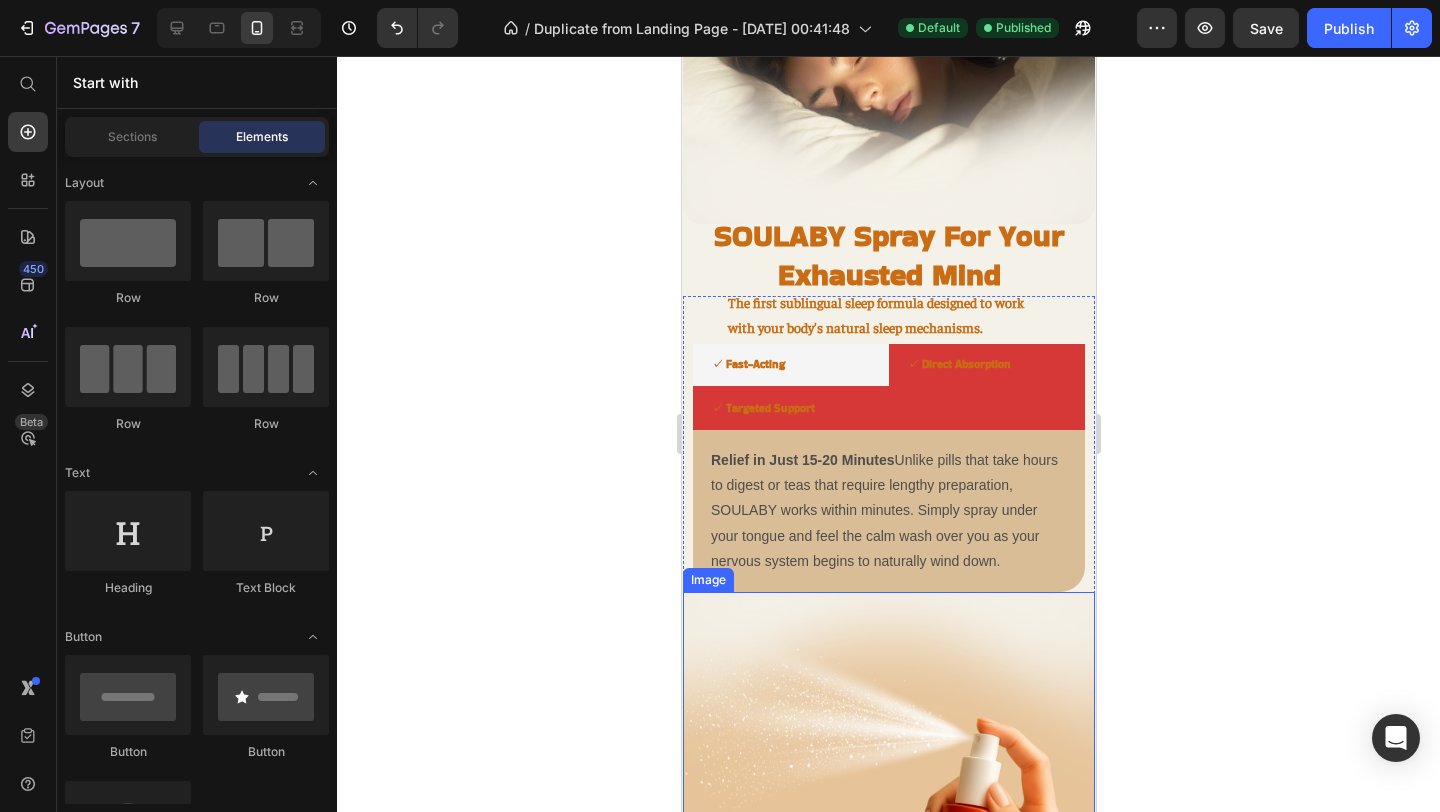 scroll, scrollTop: 1619, scrollLeft: 0, axis: vertical 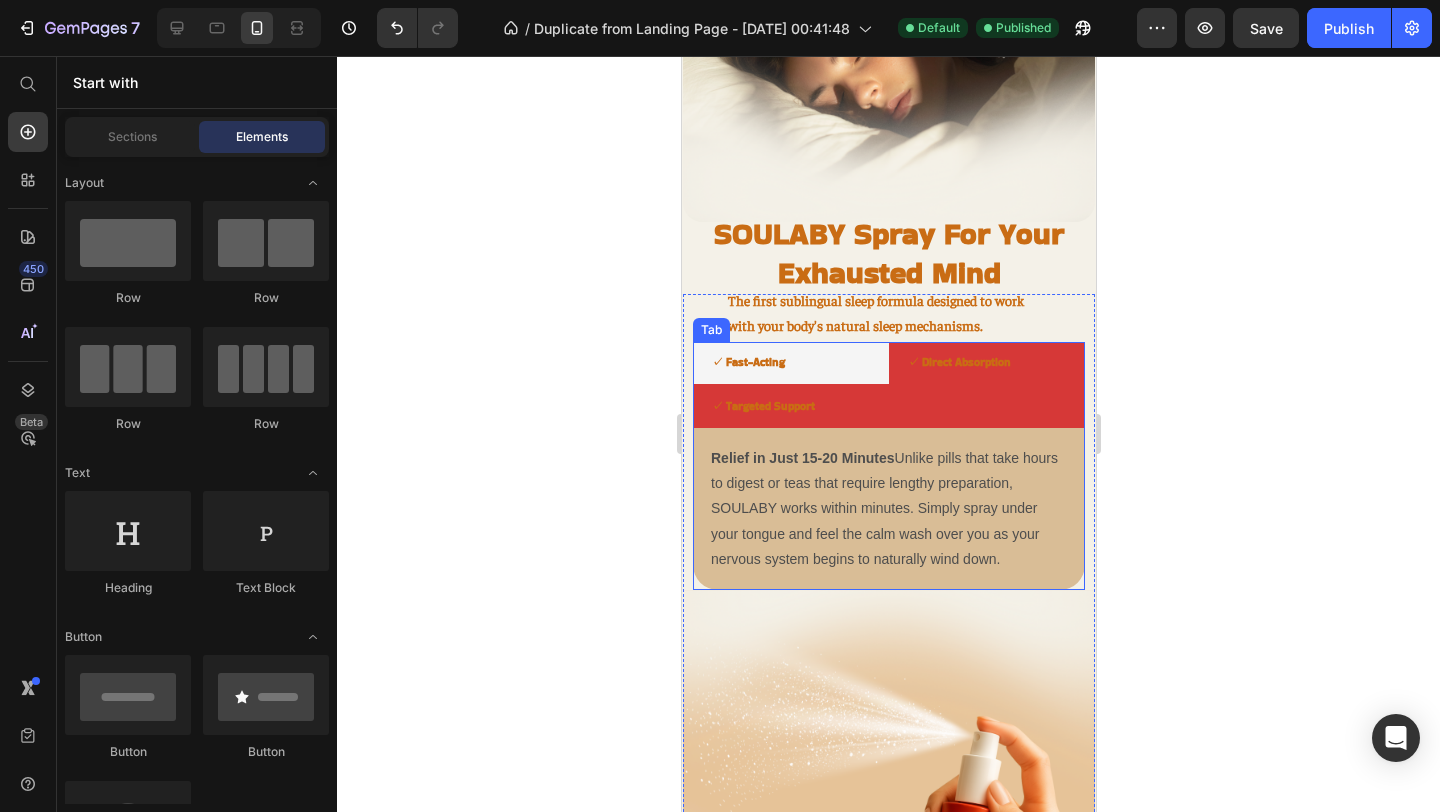 click on "✓ Direct Absorption" at bounding box center (986, 364) 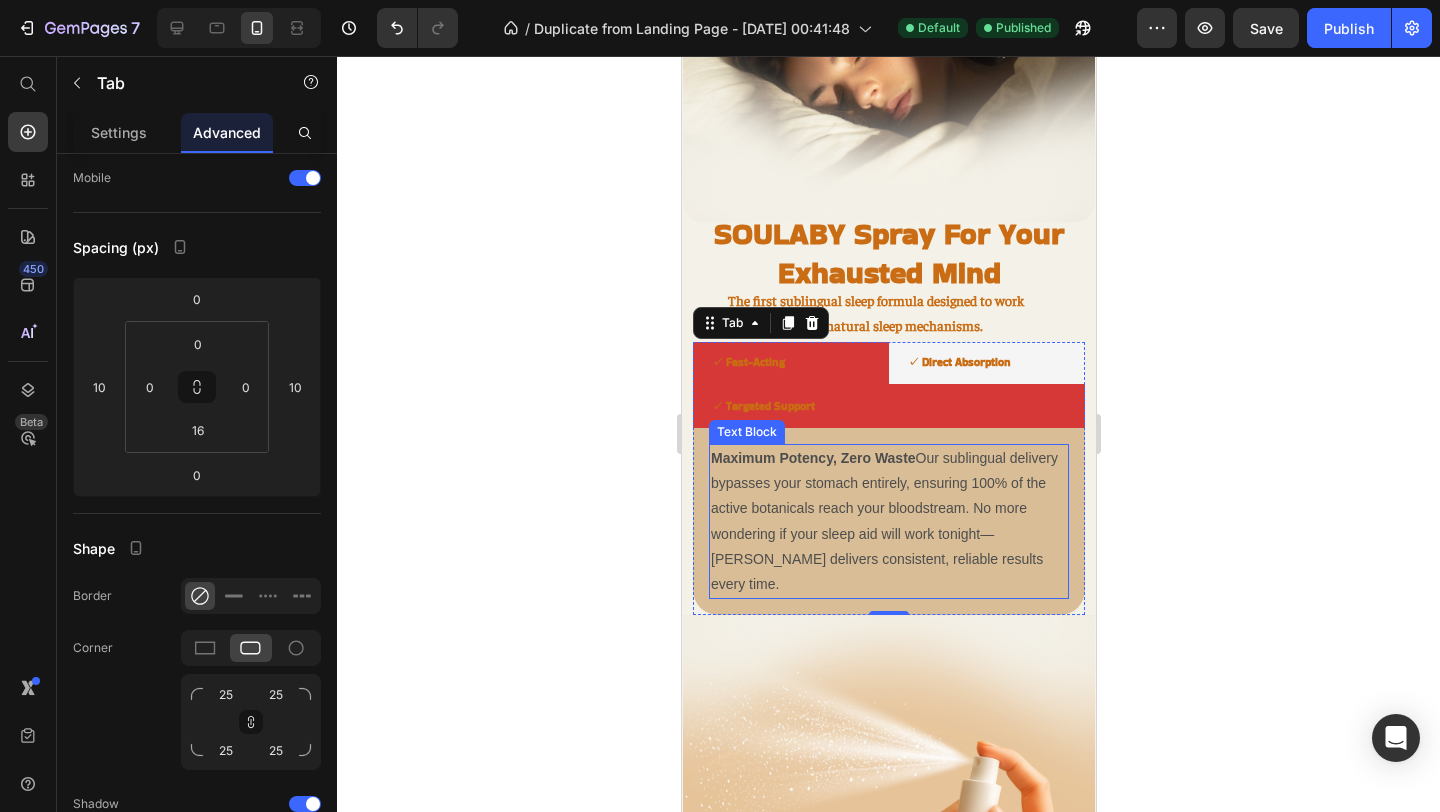 click on "Maximum Potency, Zero Waste  Our sublingual delivery bypasses your stomach entirely, ensuring 100% of the active botanicals reach your bloodstream. No more wondering if your sleep aid will work tonight—[PERSON_NAME] delivers consistent, reliable results every time." at bounding box center [888, 521] 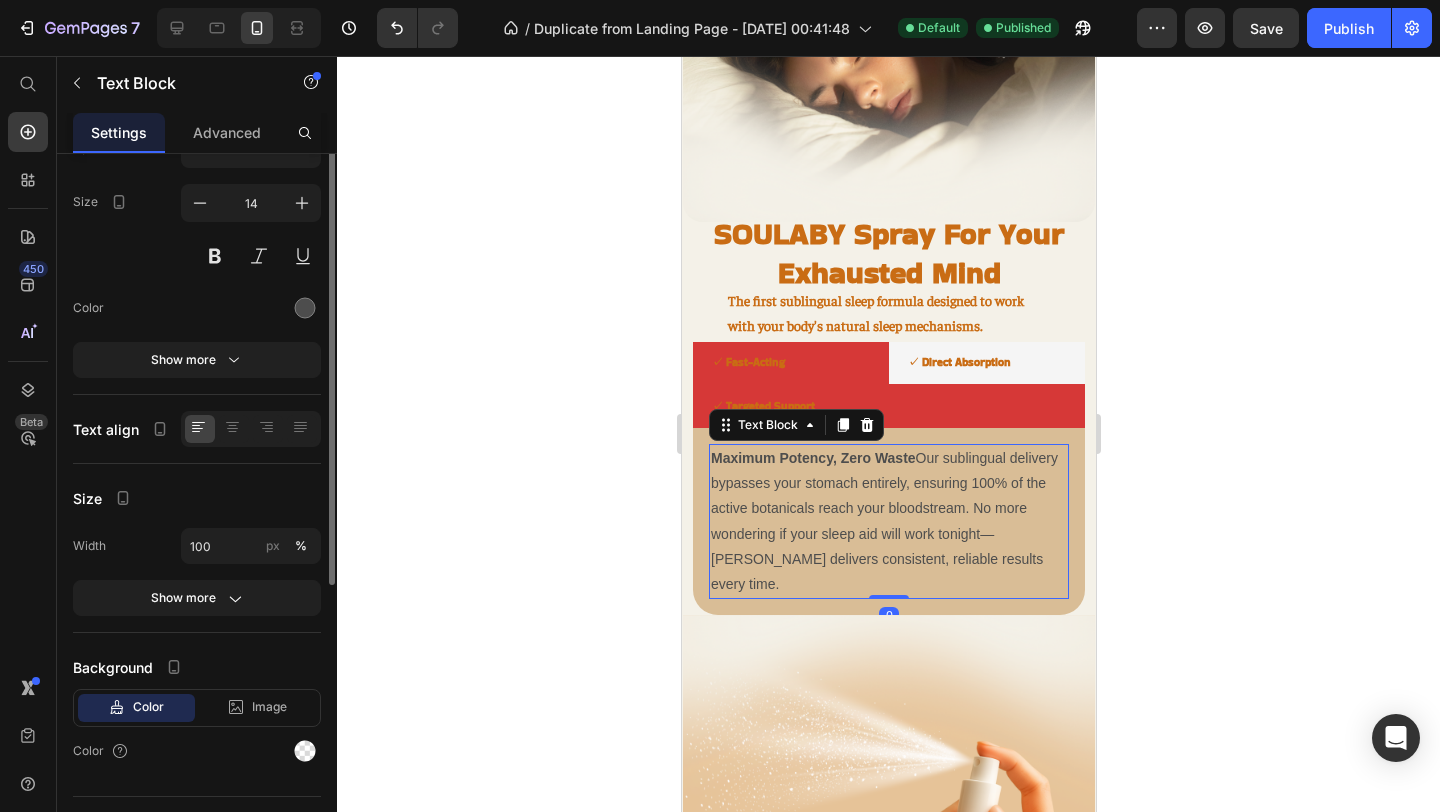 click on "Maximum Potency, Zero Waste  Our sublingual delivery bypasses your stomach entirely, ensuring 100% of the active botanicals reach your bloodstream. No more wondering if your sleep aid will work tonight—[PERSON_NAME] delivers consistent, reliable results every time." at bounding box center (888, 521) 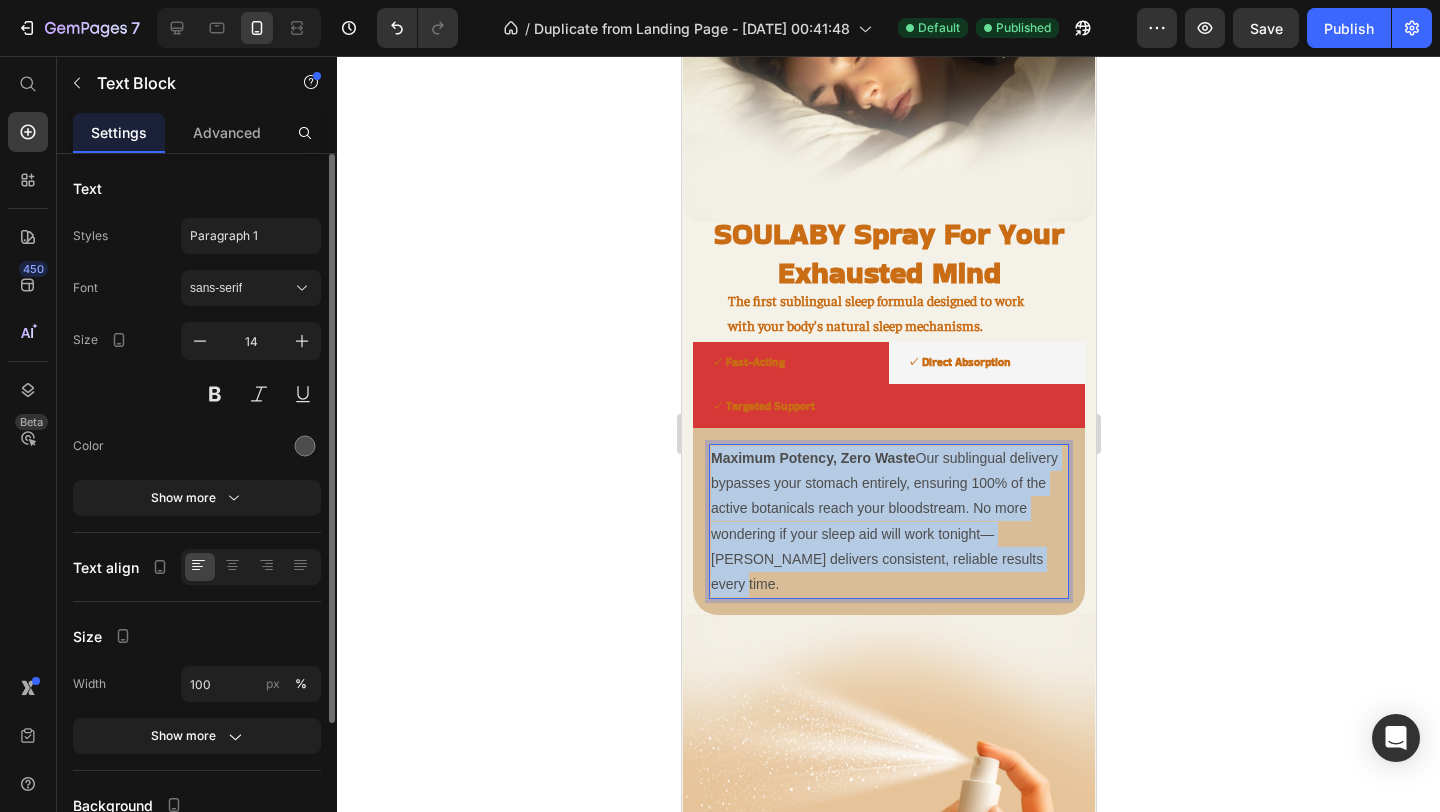 click on "Maximum Potency, Zero Waste  Our sublingual delivery bypasses your stomach entirely, ensuring 100% of the active botanicals reach your bloodstream. No more wondering if your sleep aid will work tonight—[PERSON_NAME] delivers consistent, reliable results every time." at bounding box center (888, 521) 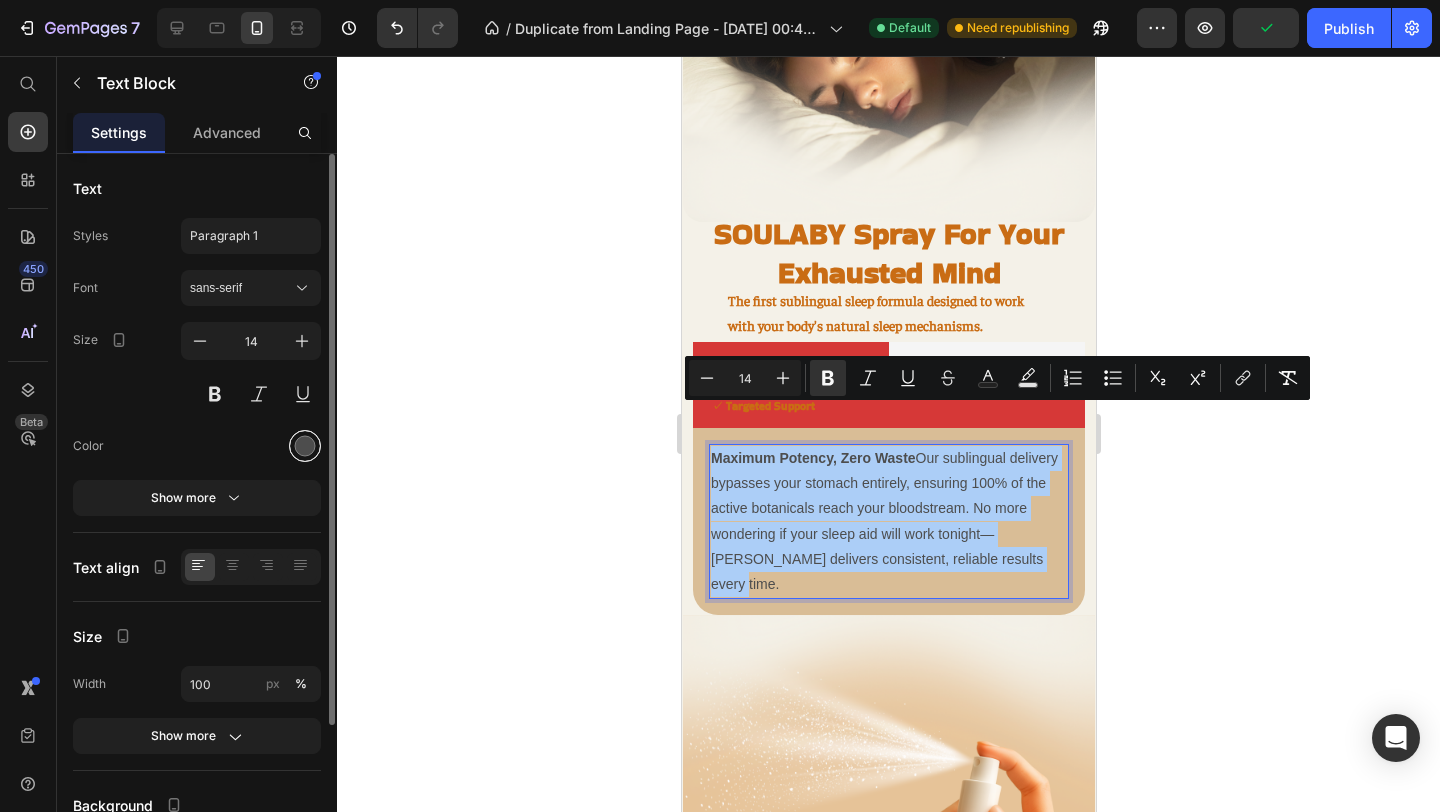 click at bounding box center (305, 446) 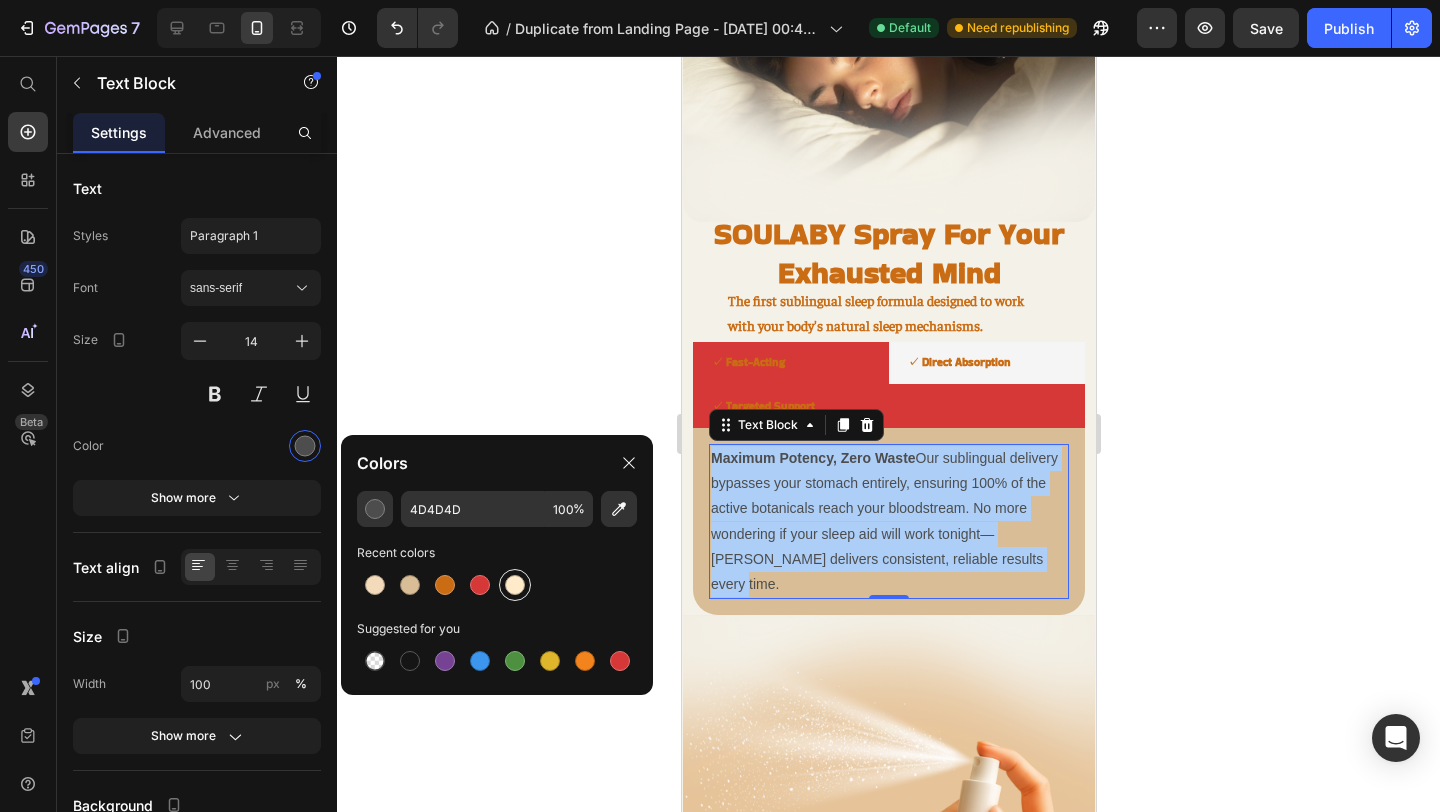 click at bounding box center (515, 585) 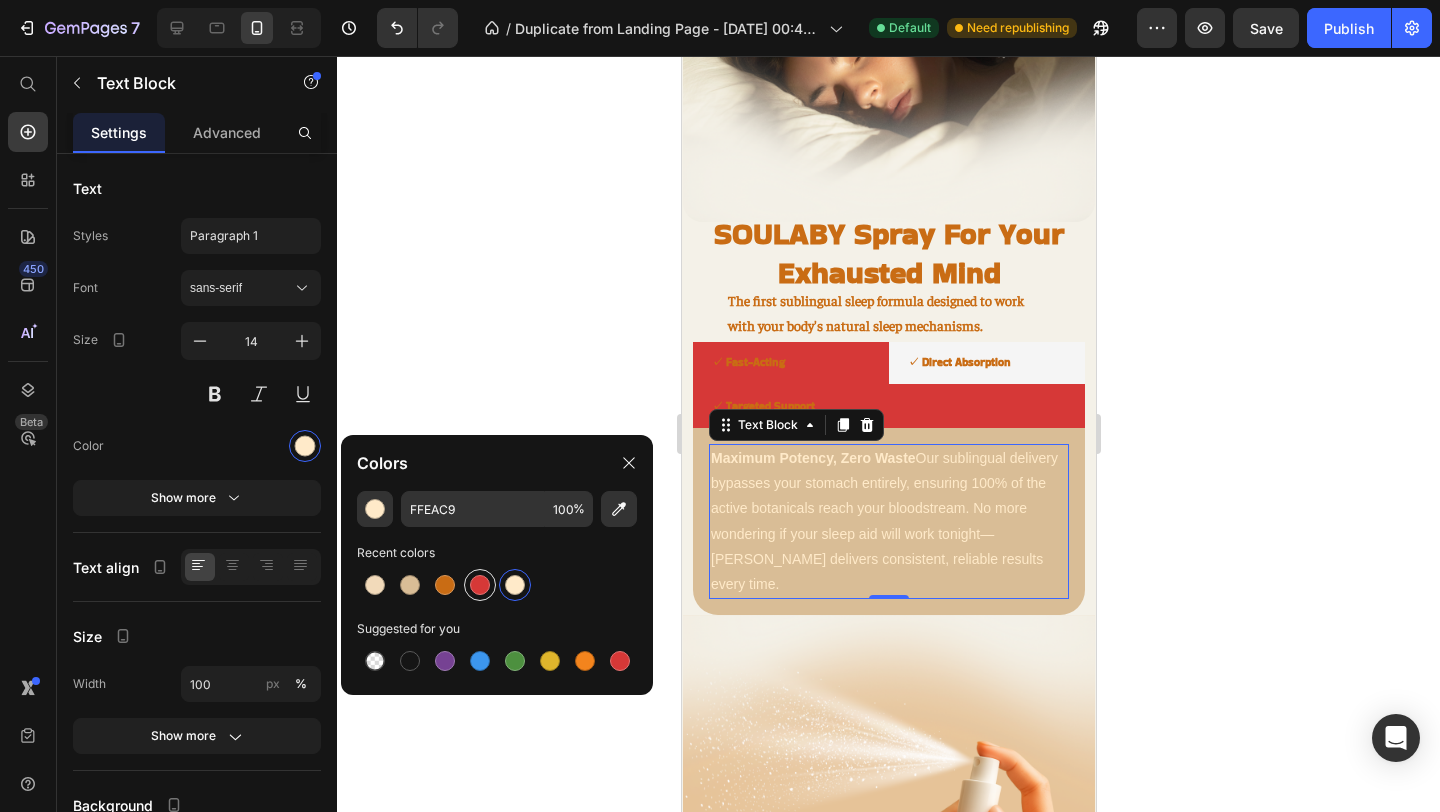 click at bounding box center [480, 585] 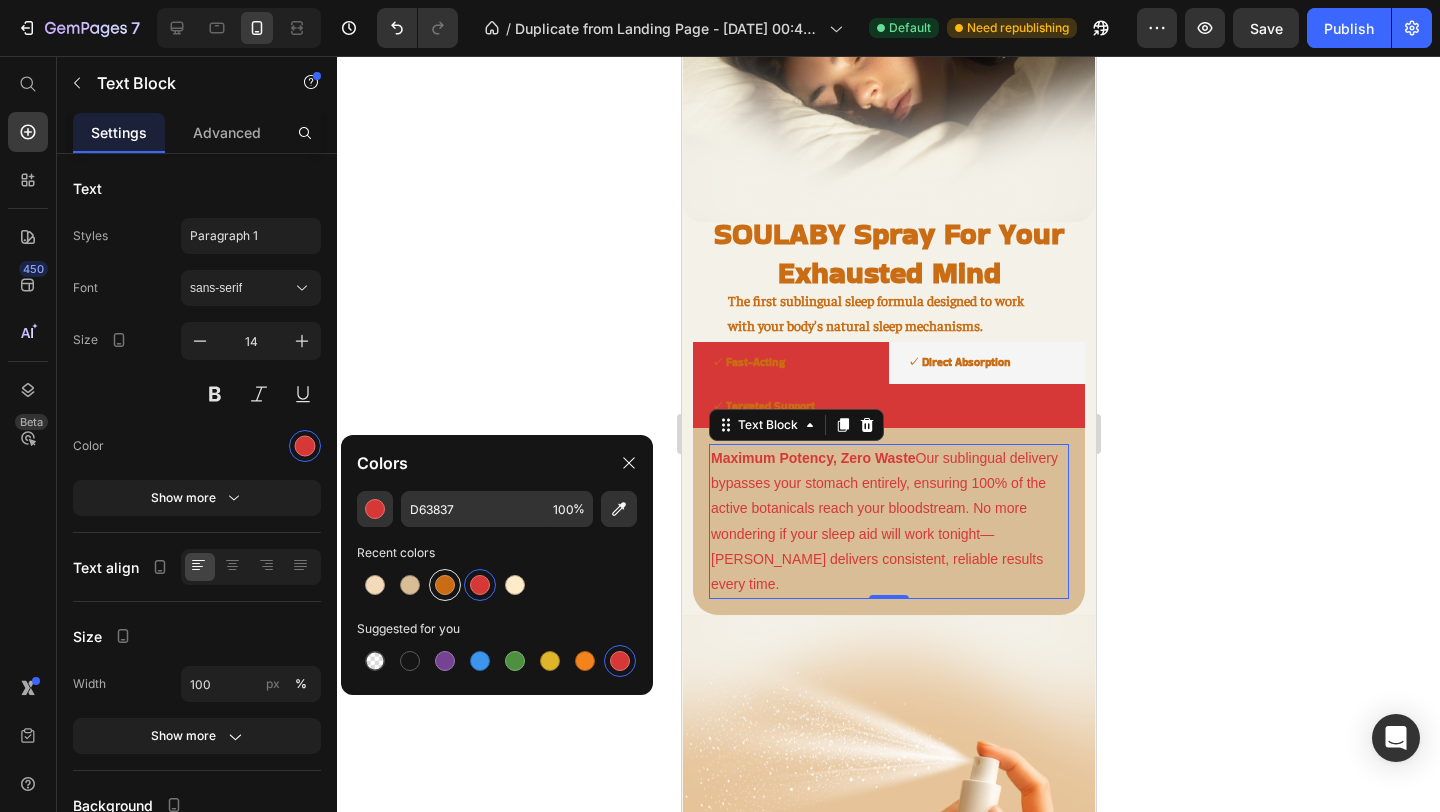 click at bounding box center [445, 585] 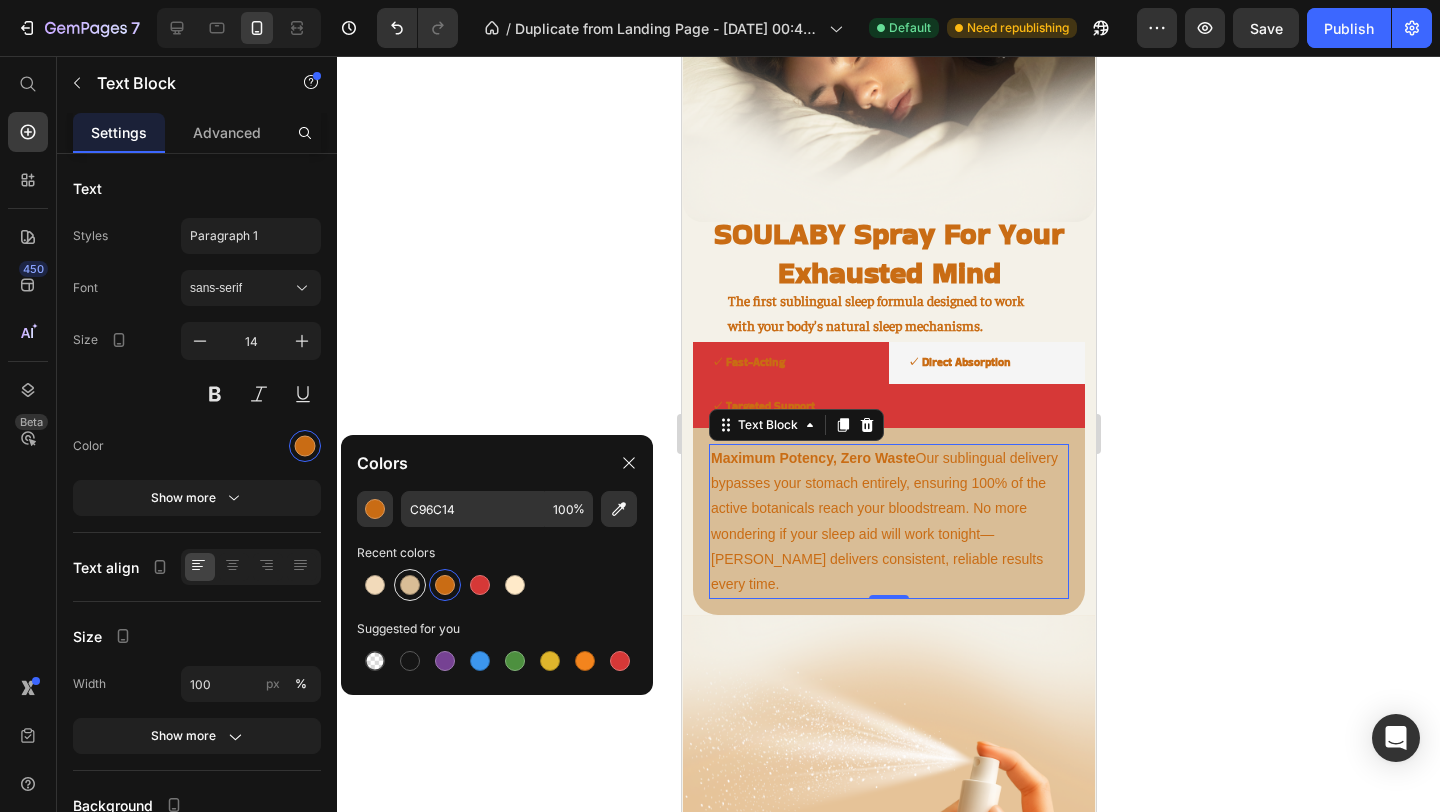 click at bounding box center [410, 585] 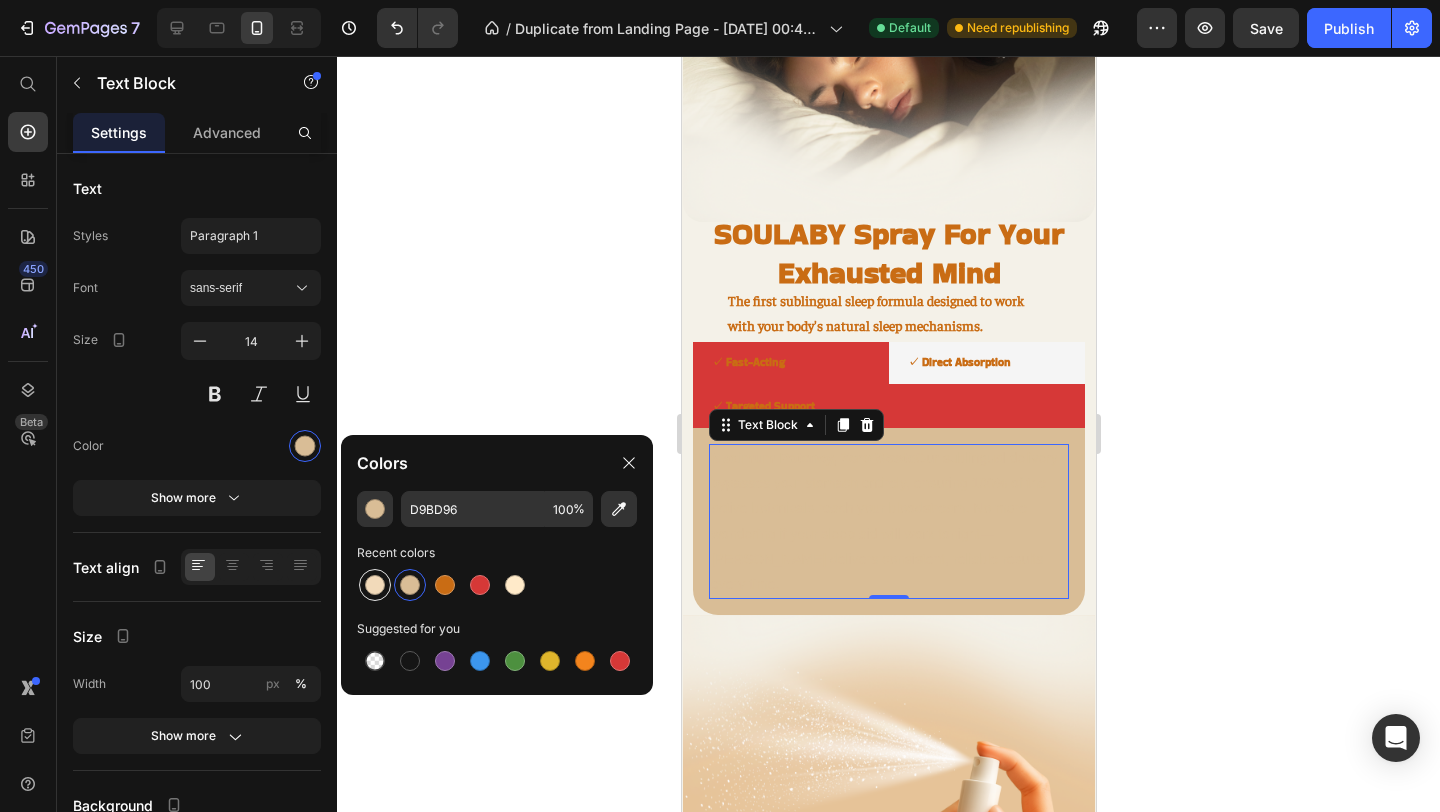 click at bounding box center [375, 585] 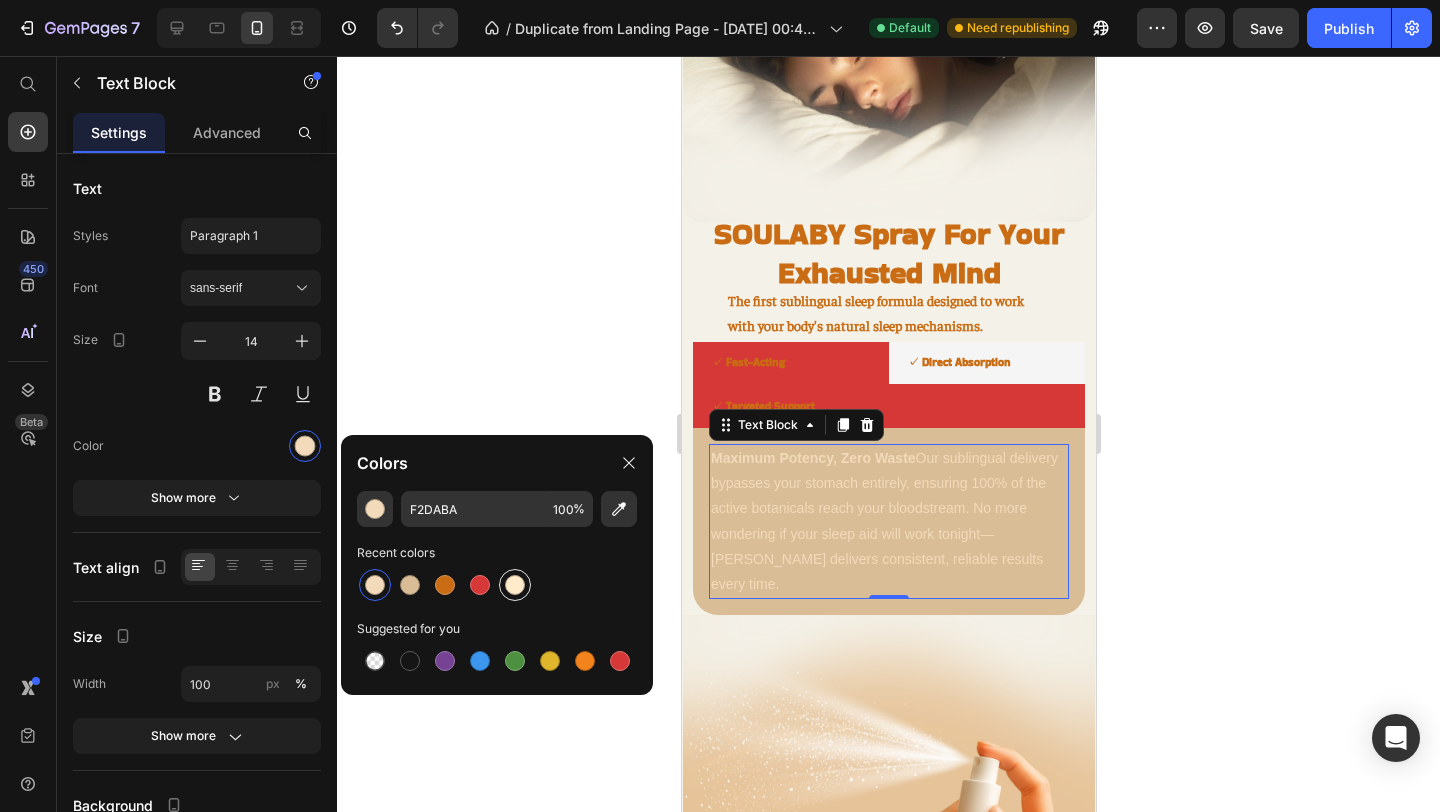 click at bounding box center (515, 585) 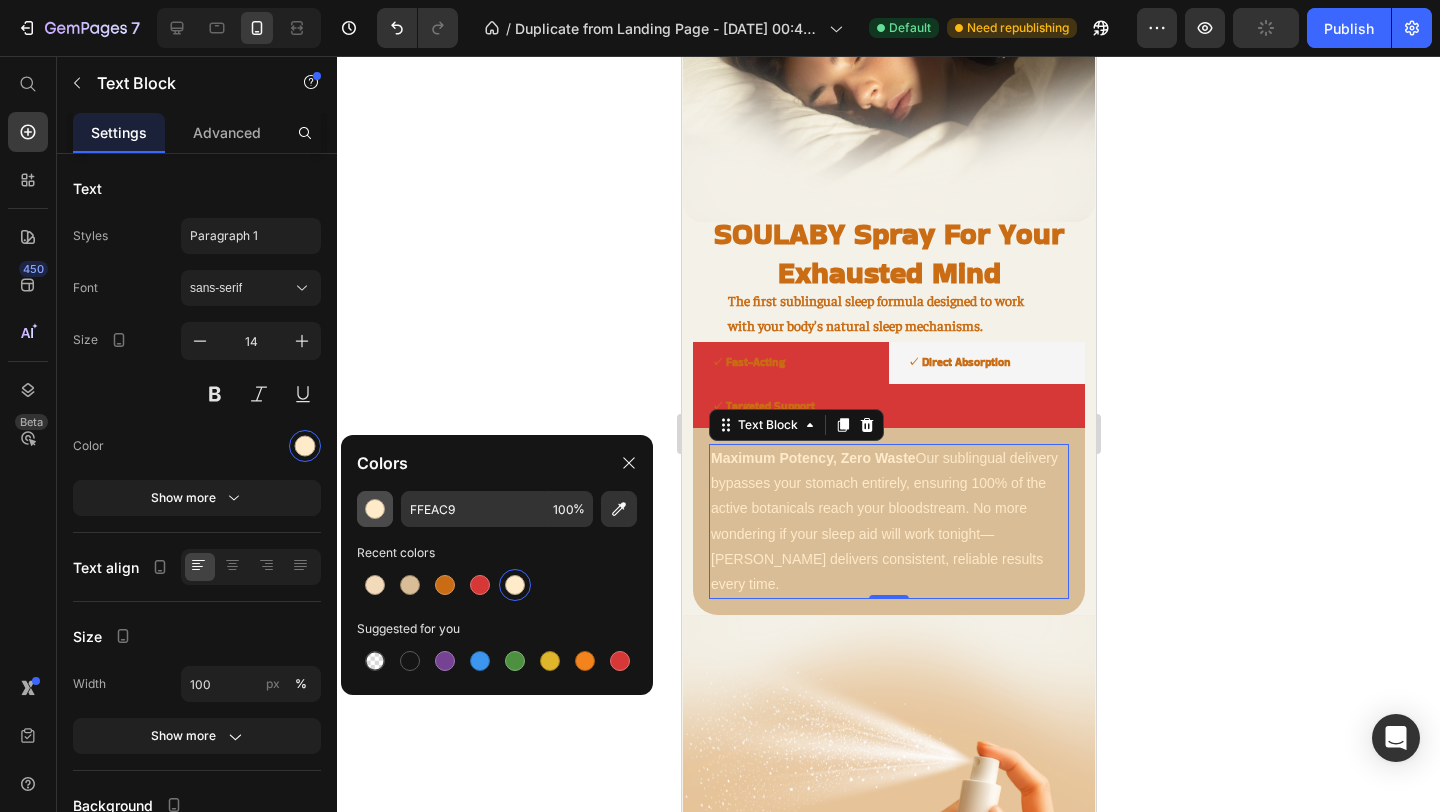click at bounding box center (375, 509) 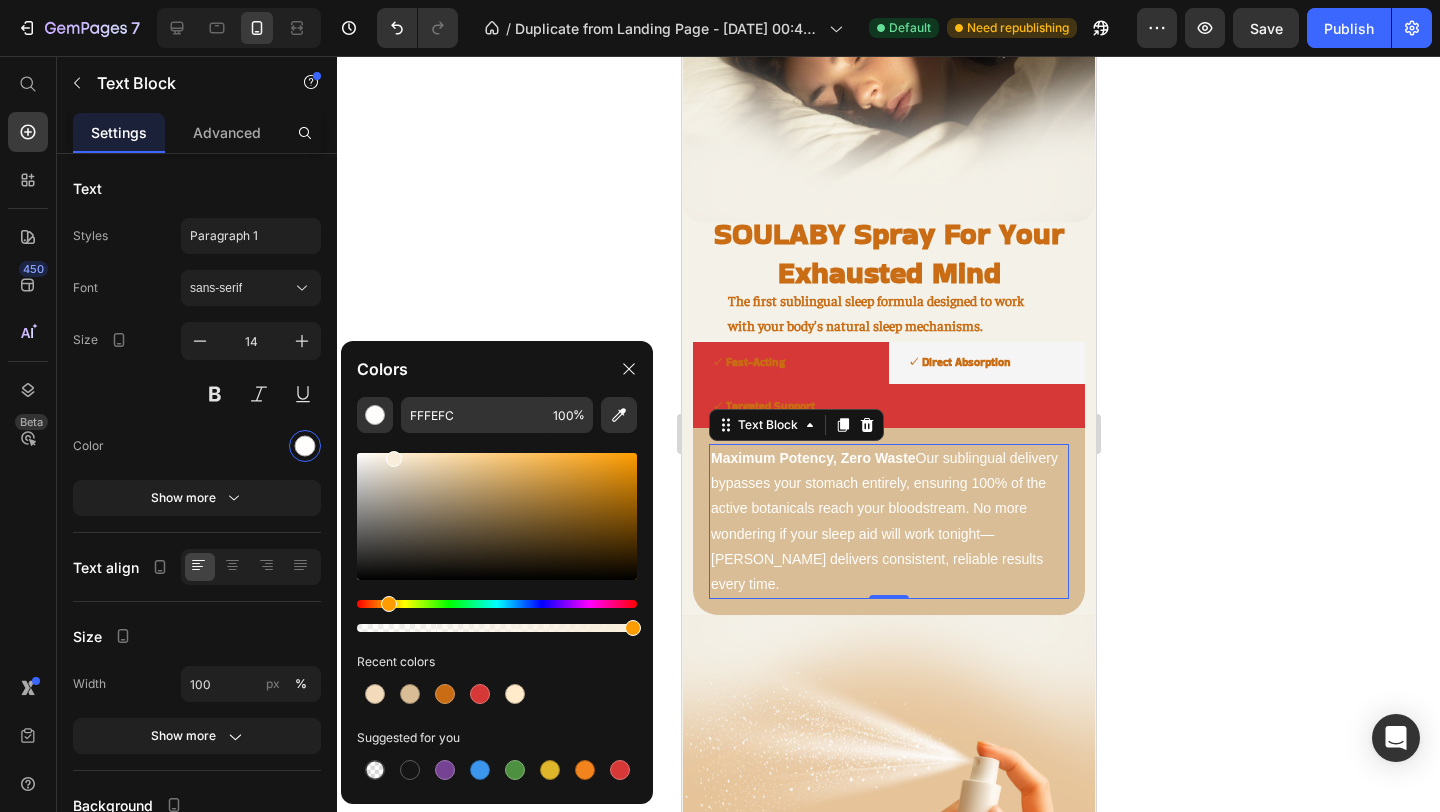 type on "F9EEDB" 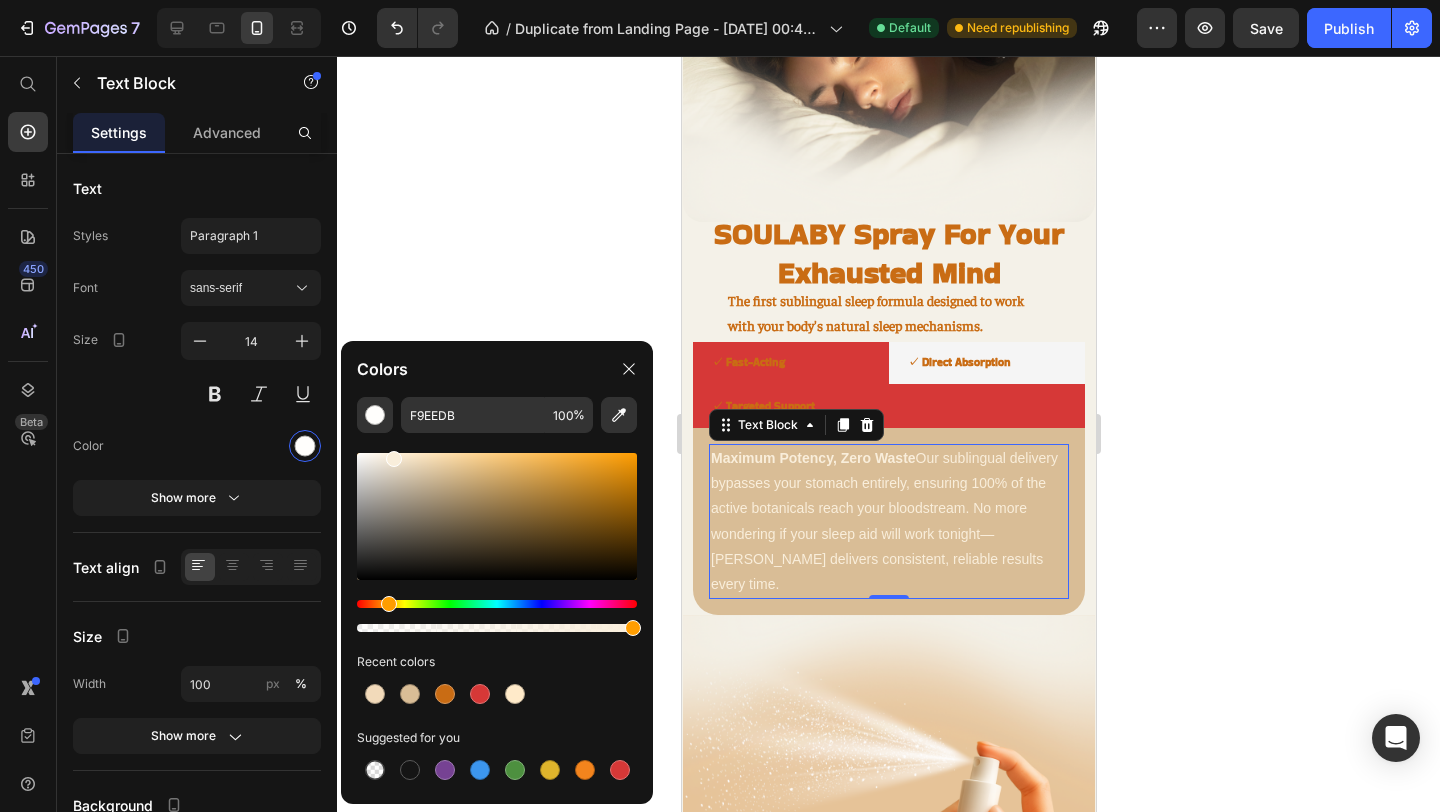 drag, startPoint x: 416, startPoint y: 460, endPoint x: 393, endPoint y: 455, distance: 23.537205 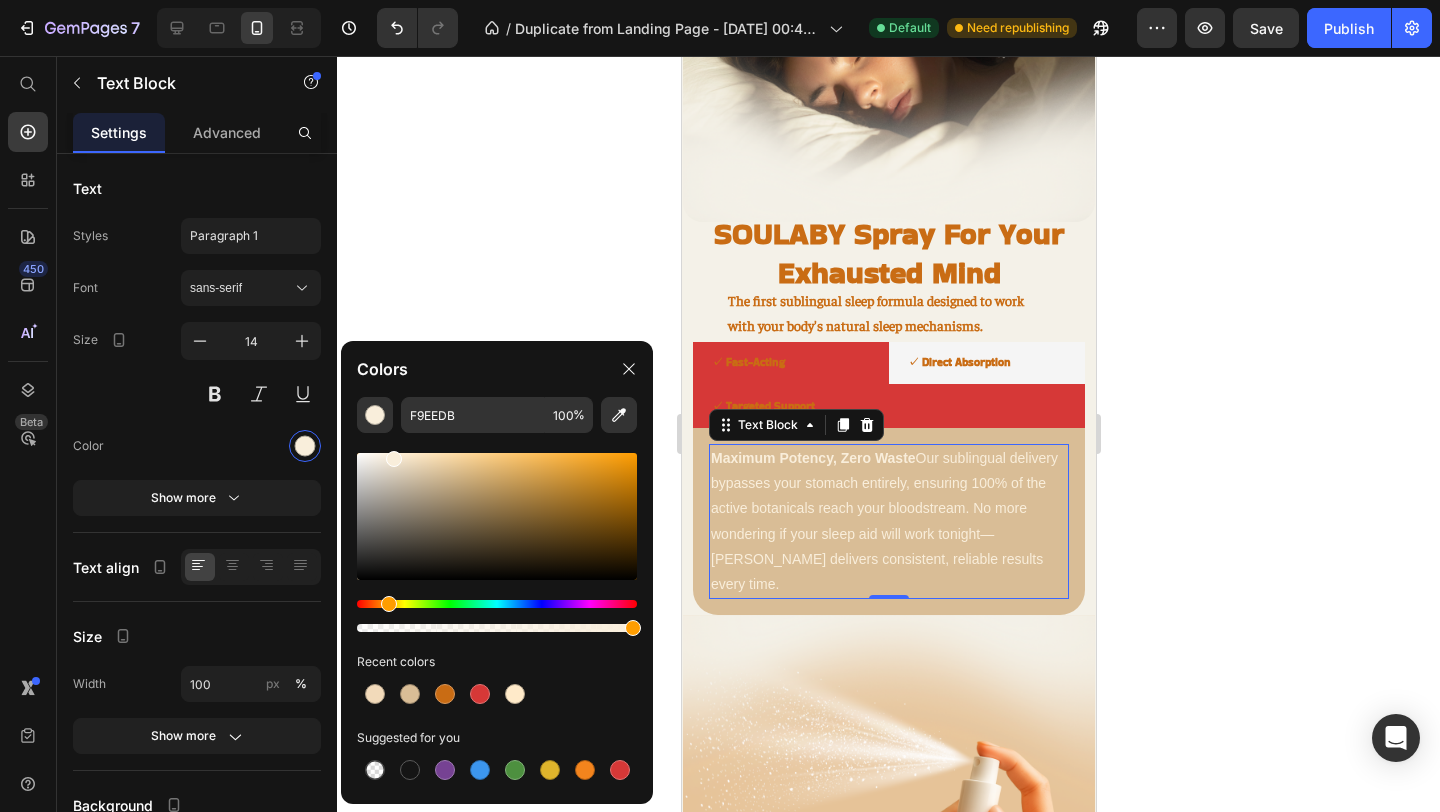 click 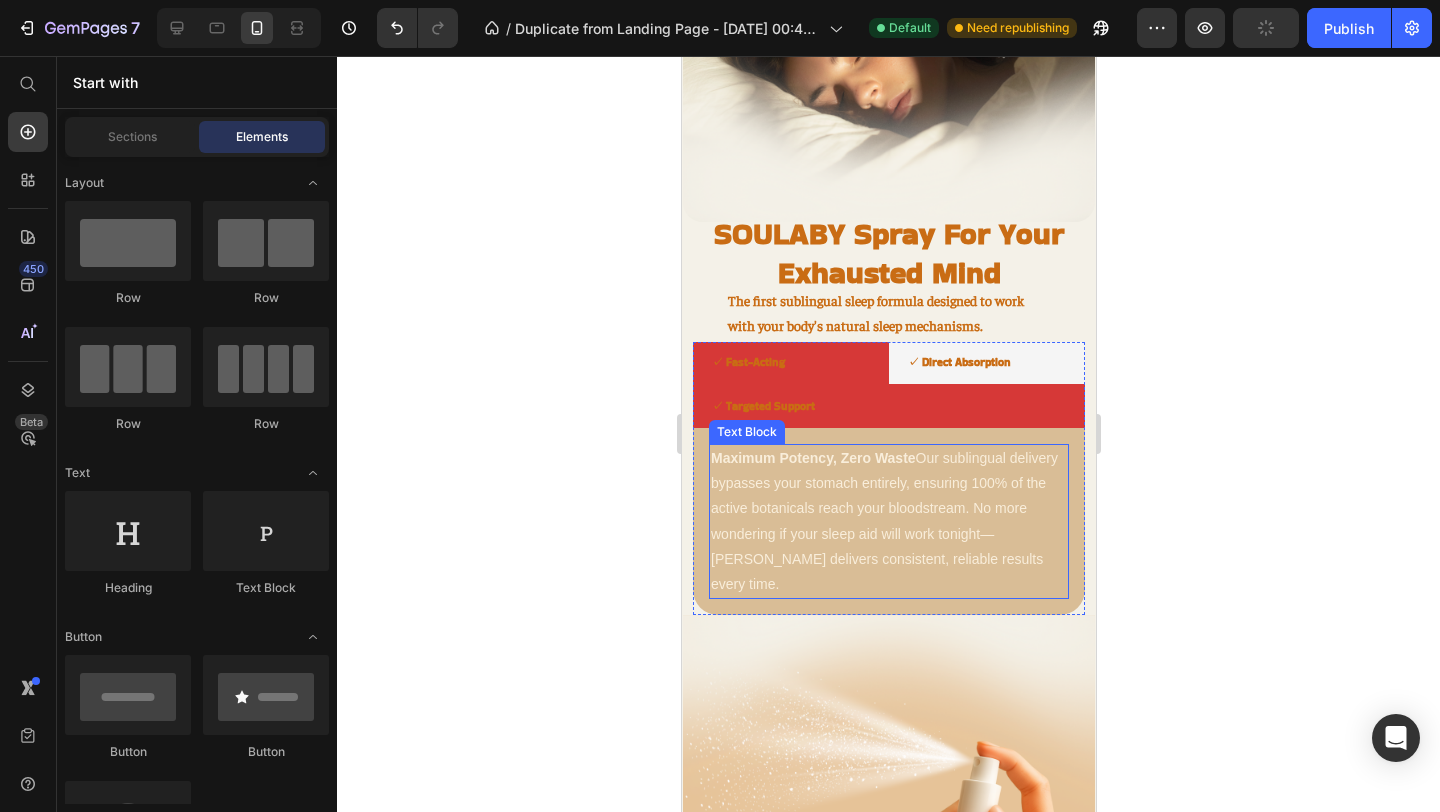 click on "Maximum Potency, Zero Waste  Our sublingual delivery bypasses your stomach entirely, ensuring 100% of the active botanicals reach your bloodstream. No more wondering if your sleep aid will work tonight—SOULABY delivers consistent, reliable results every time." at bounding box center (888, 521) 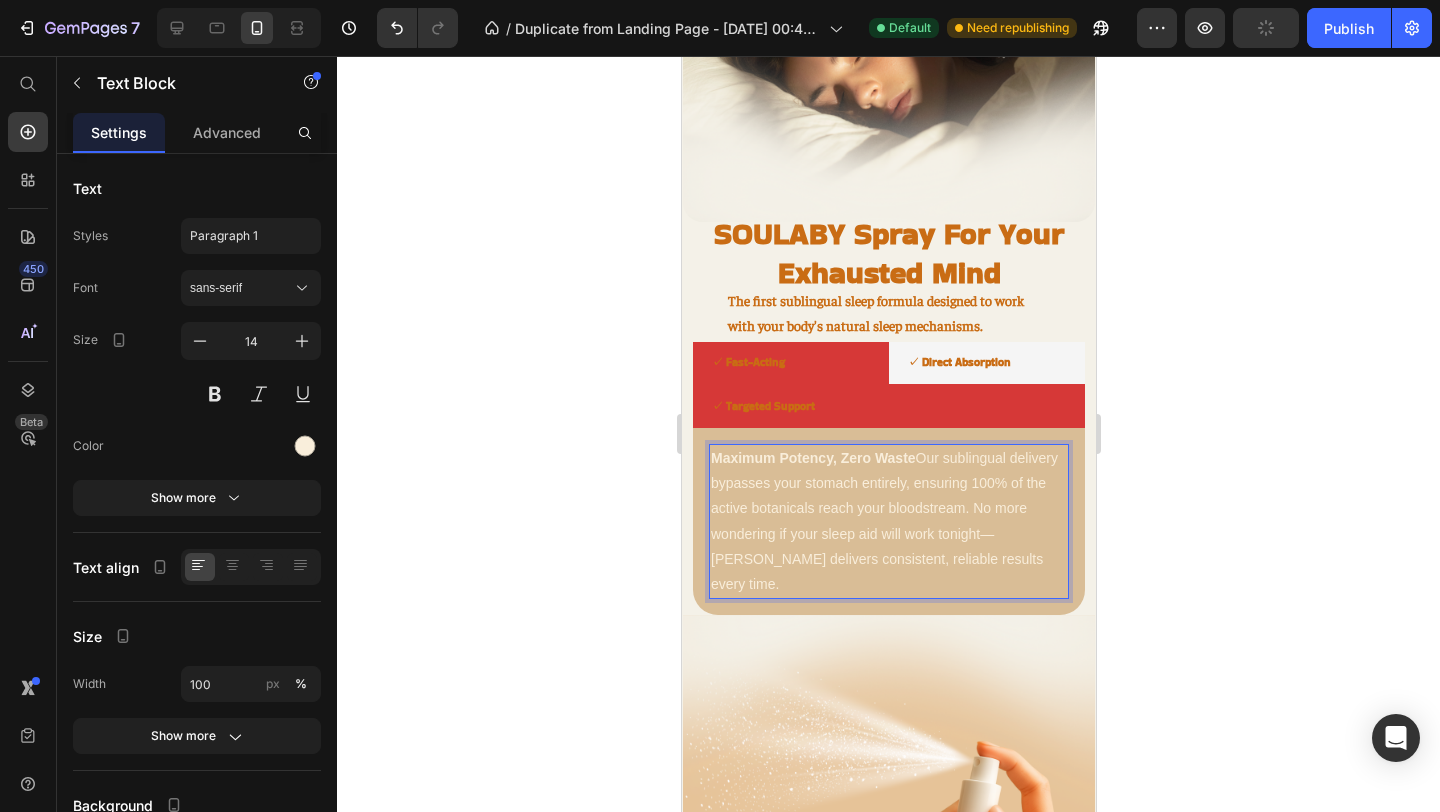 click on "Maximum Potency, Zero Waste  Our sublingual delivery bypasses your stomach entirely, ensuring 100% of the active botanicals reach your bloodstream. No more wondering if your sleep aid will work tonight—SOULABY delivers consistent, reliable results every time." at bounding box center (888, 521) 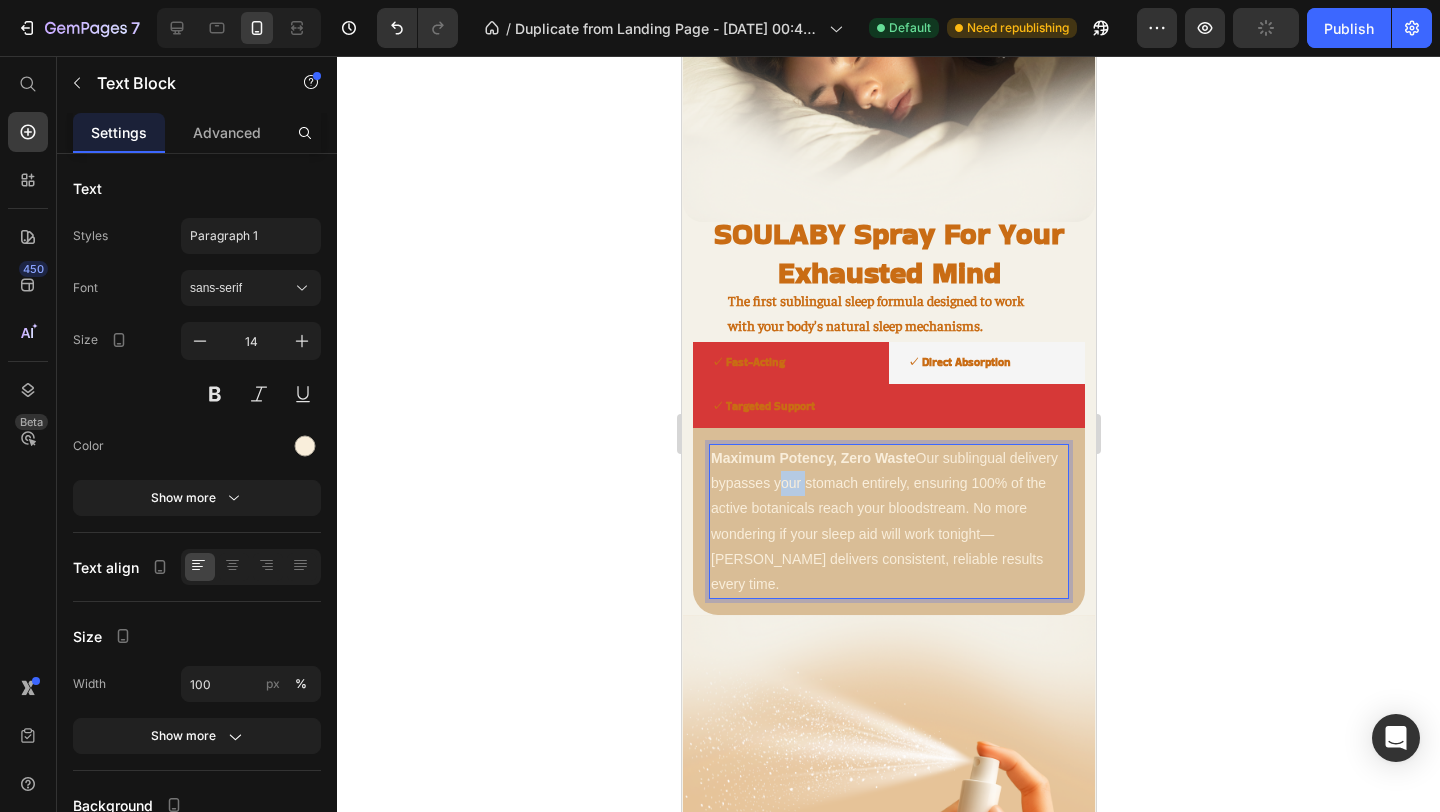 click on "Maximum Potency, Zero Waste  Our sublingual delivery bypasses your stomach entirely, ensuring 100% of the active botanicals reach your bloodstream. No more wondering if your sleep aid will work tonight—SOULABY delivers consistent, reliable results every time." at bounding box center [888, 521] 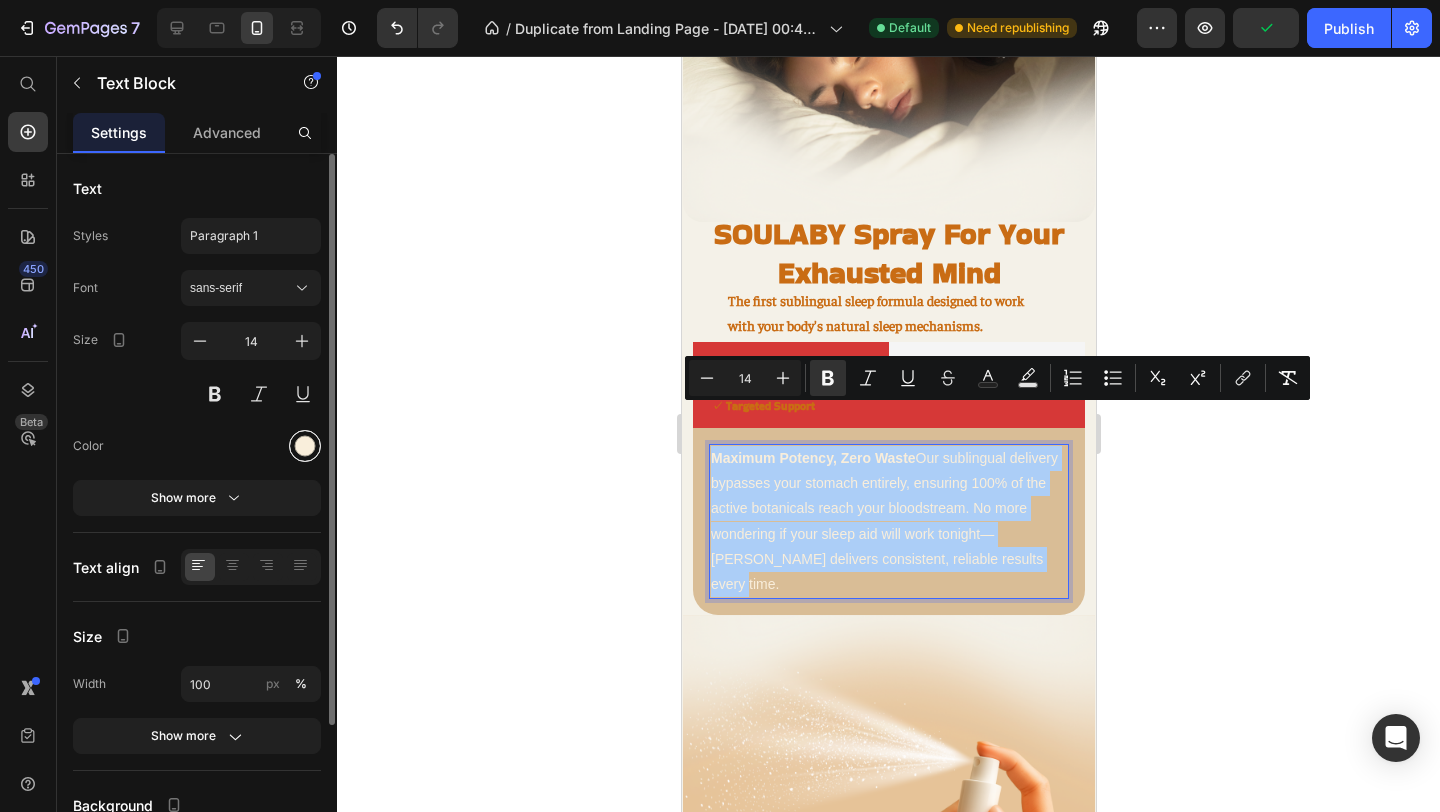 click at bounding box center (305, 446) 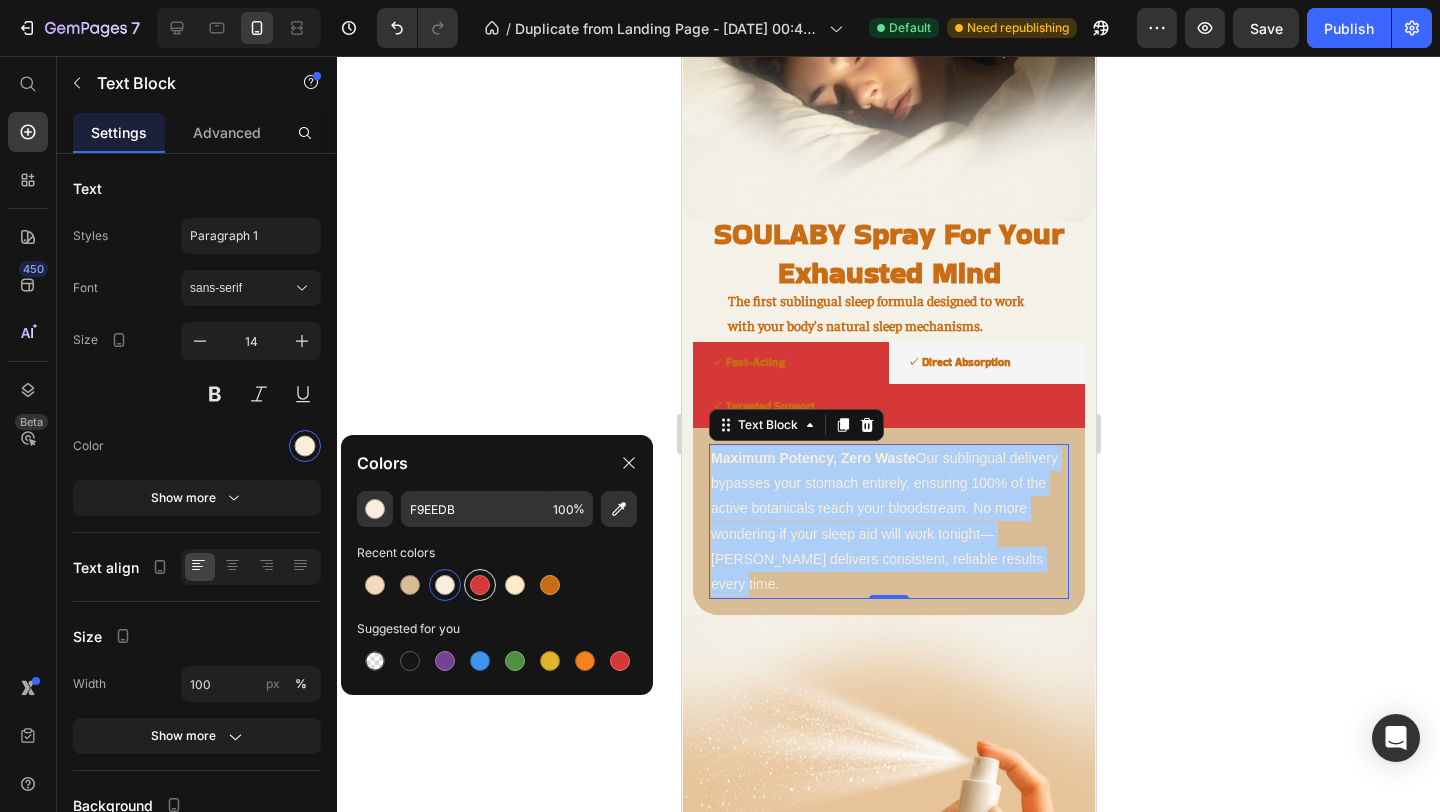 click at bounding box center [480, 585] 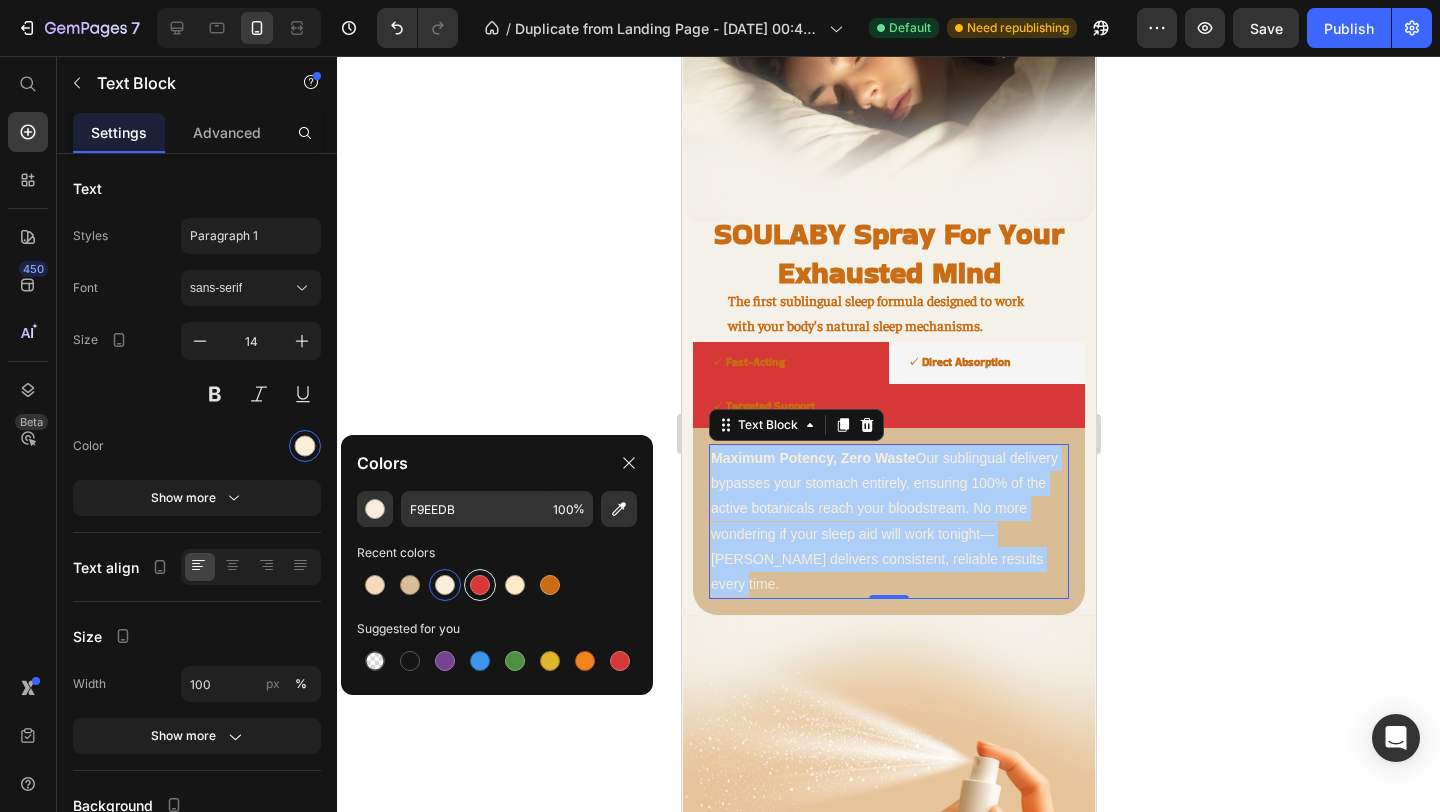 type on "D63837" 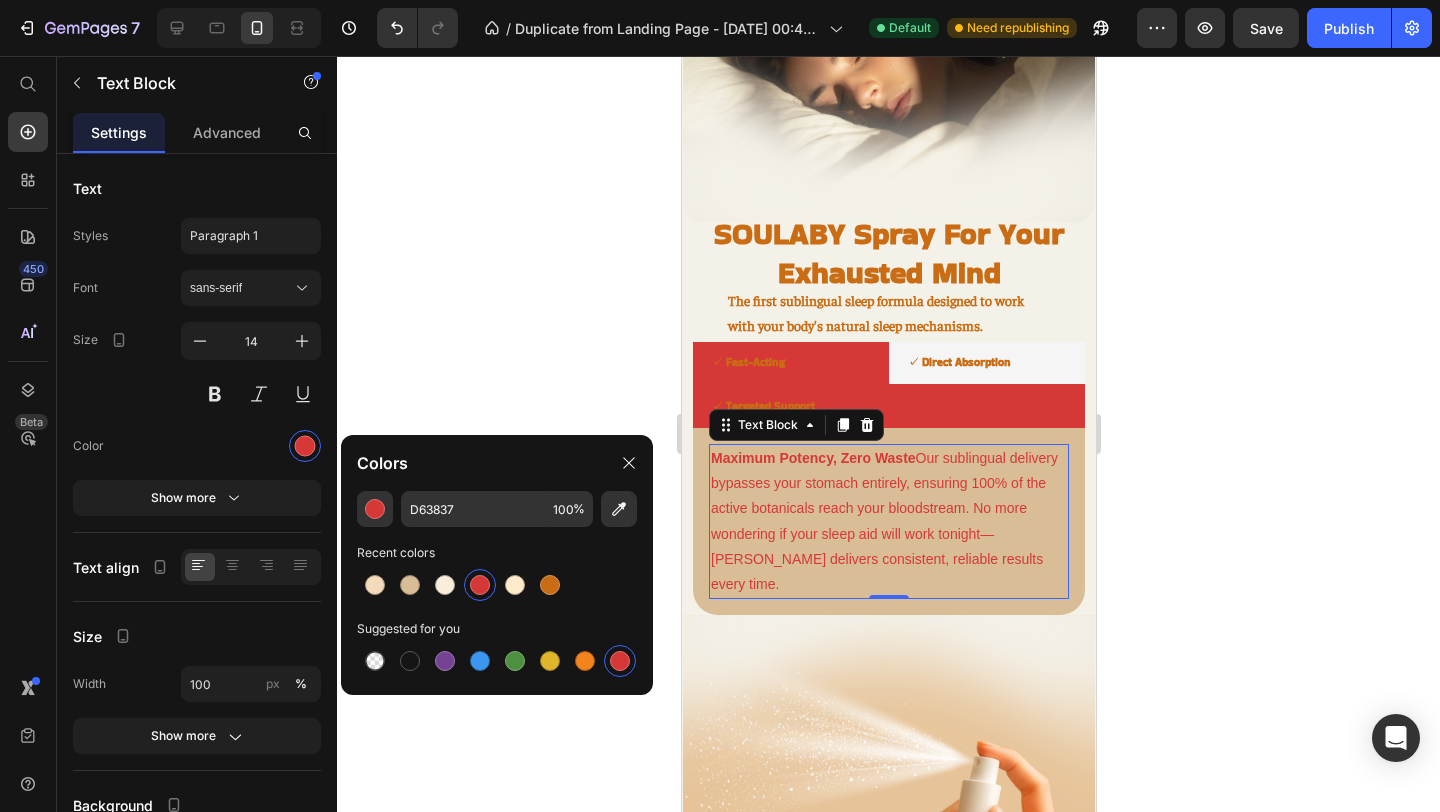click 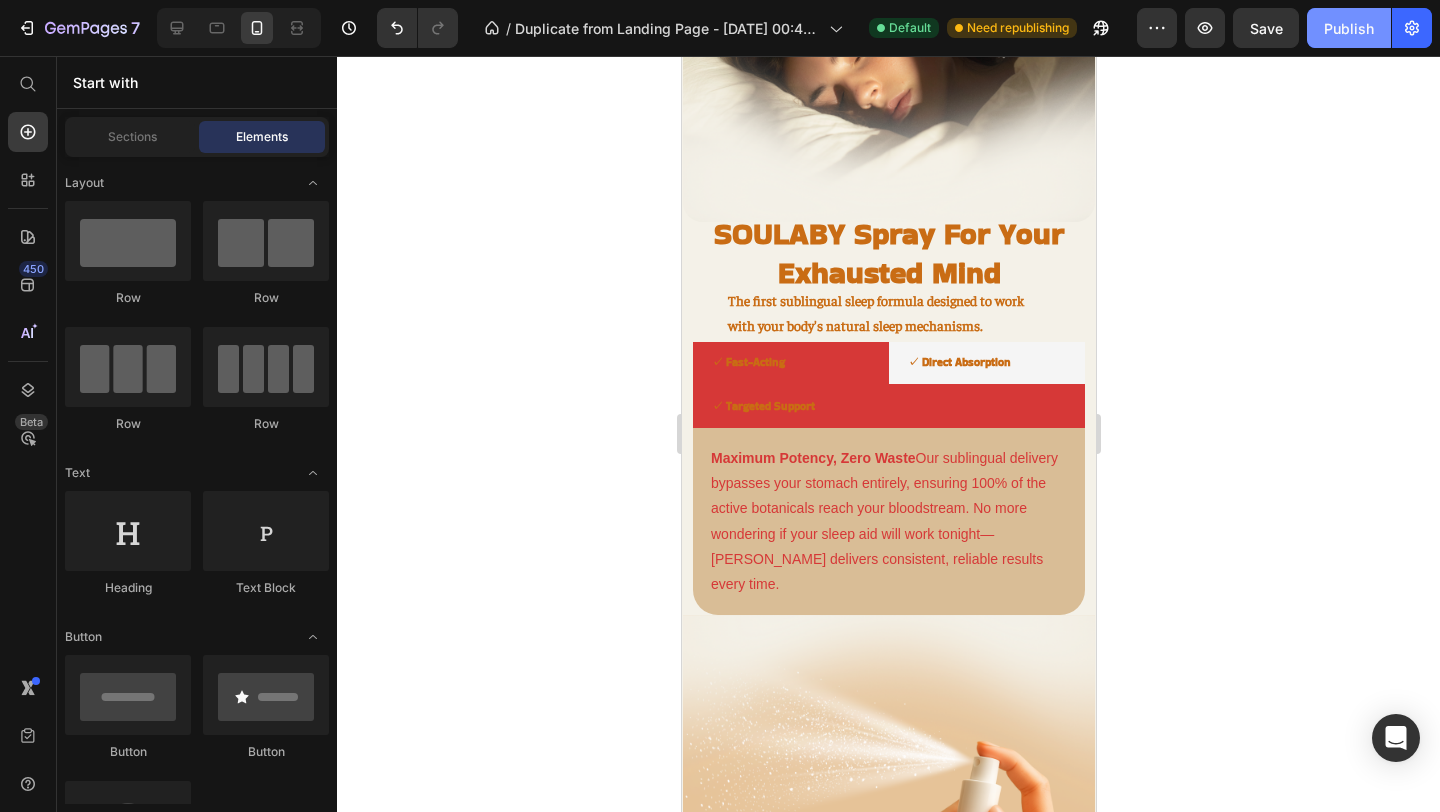click on "Publish" 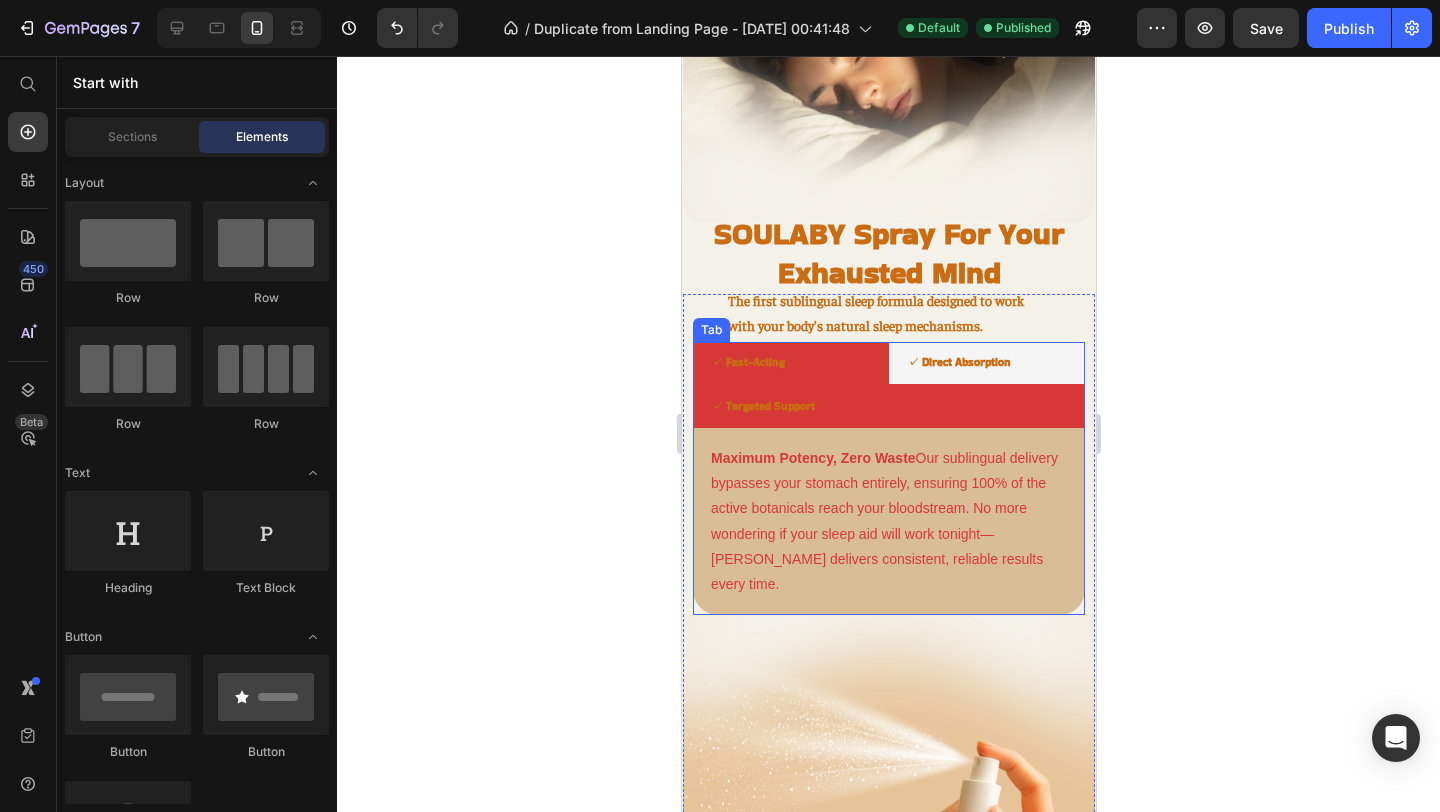 click on "✓ Fast-Acting" at bounding box center (790, 364) 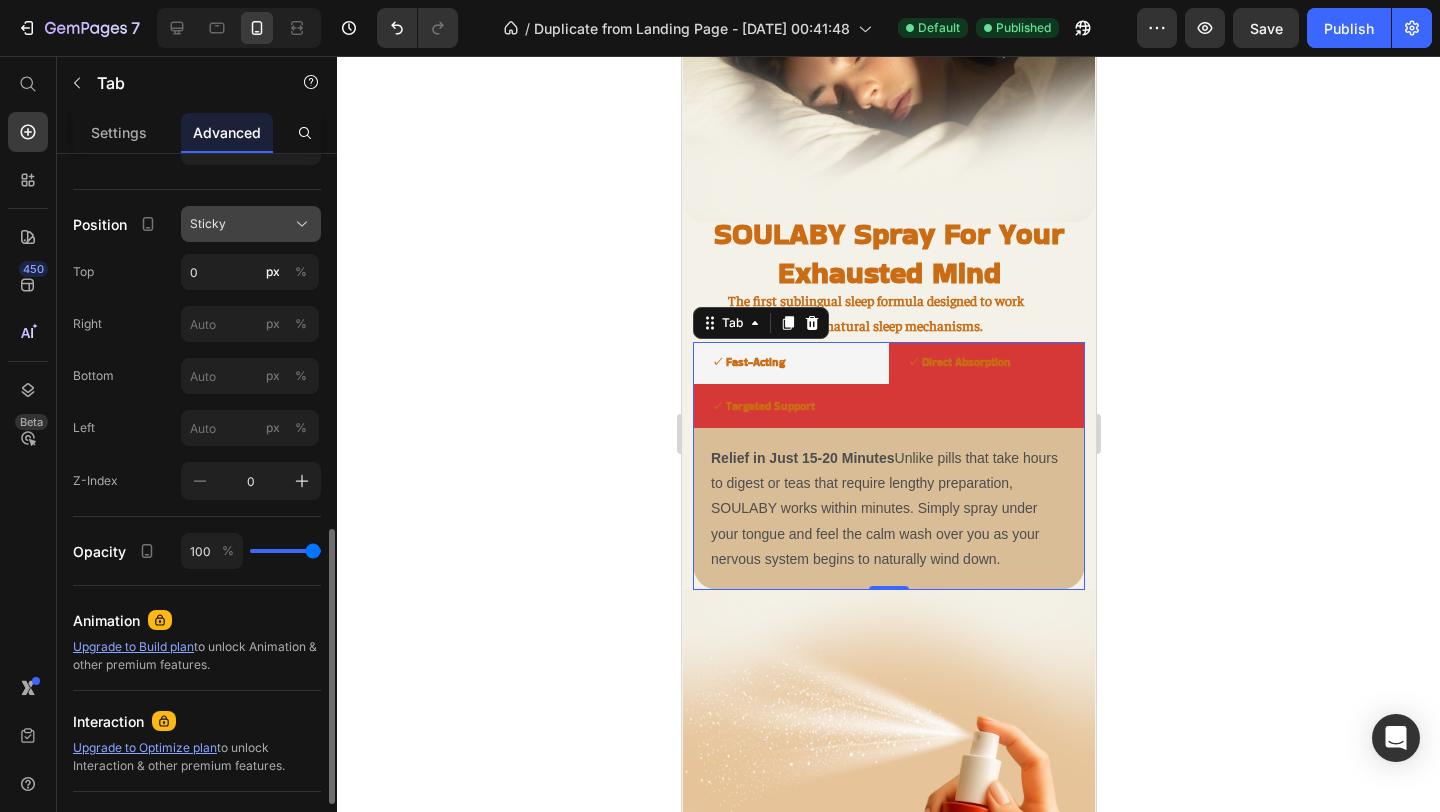 scroll, scrollTop: 1144, scrollLeft: 0, axis: vertical 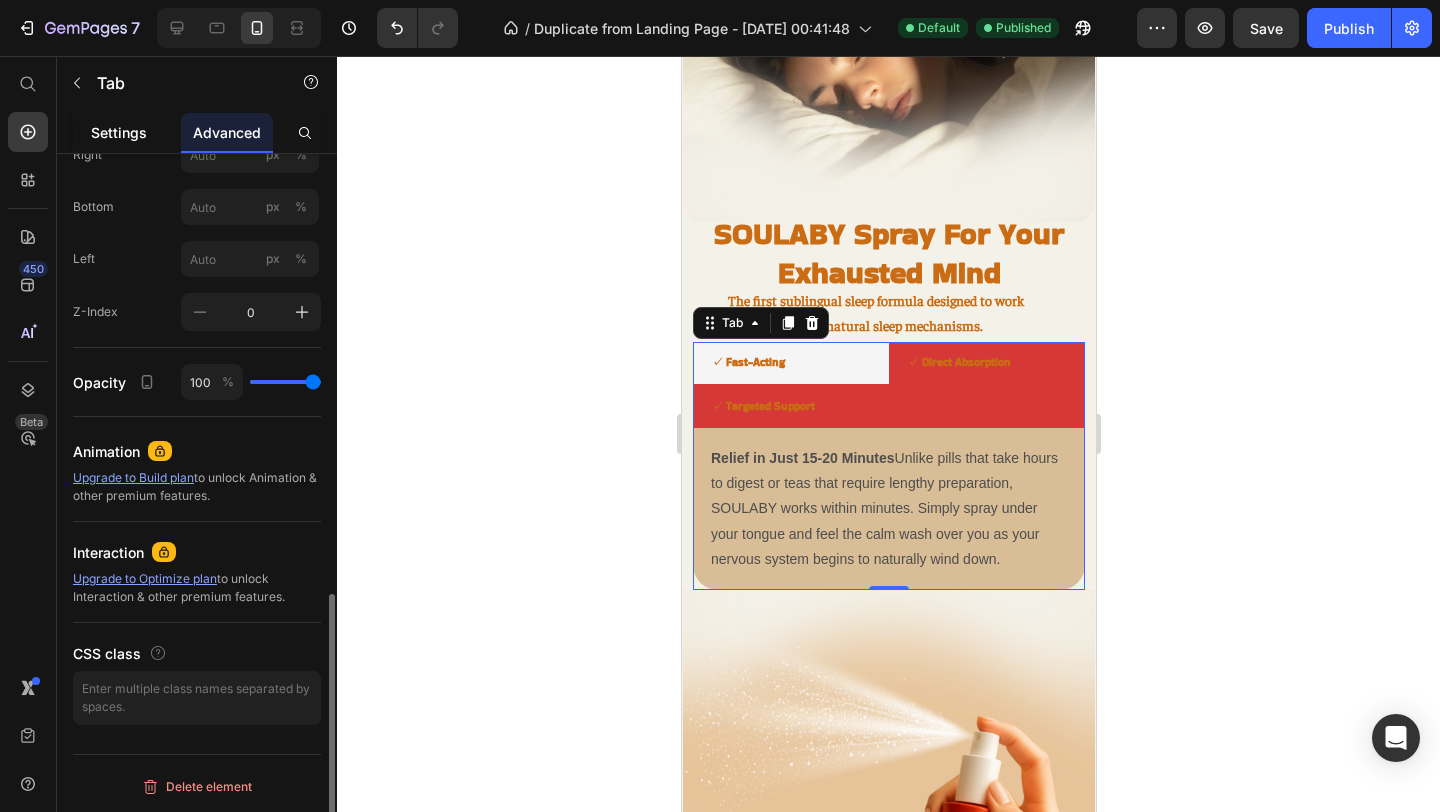 click on "Settings" at bounding box center (119, 132) 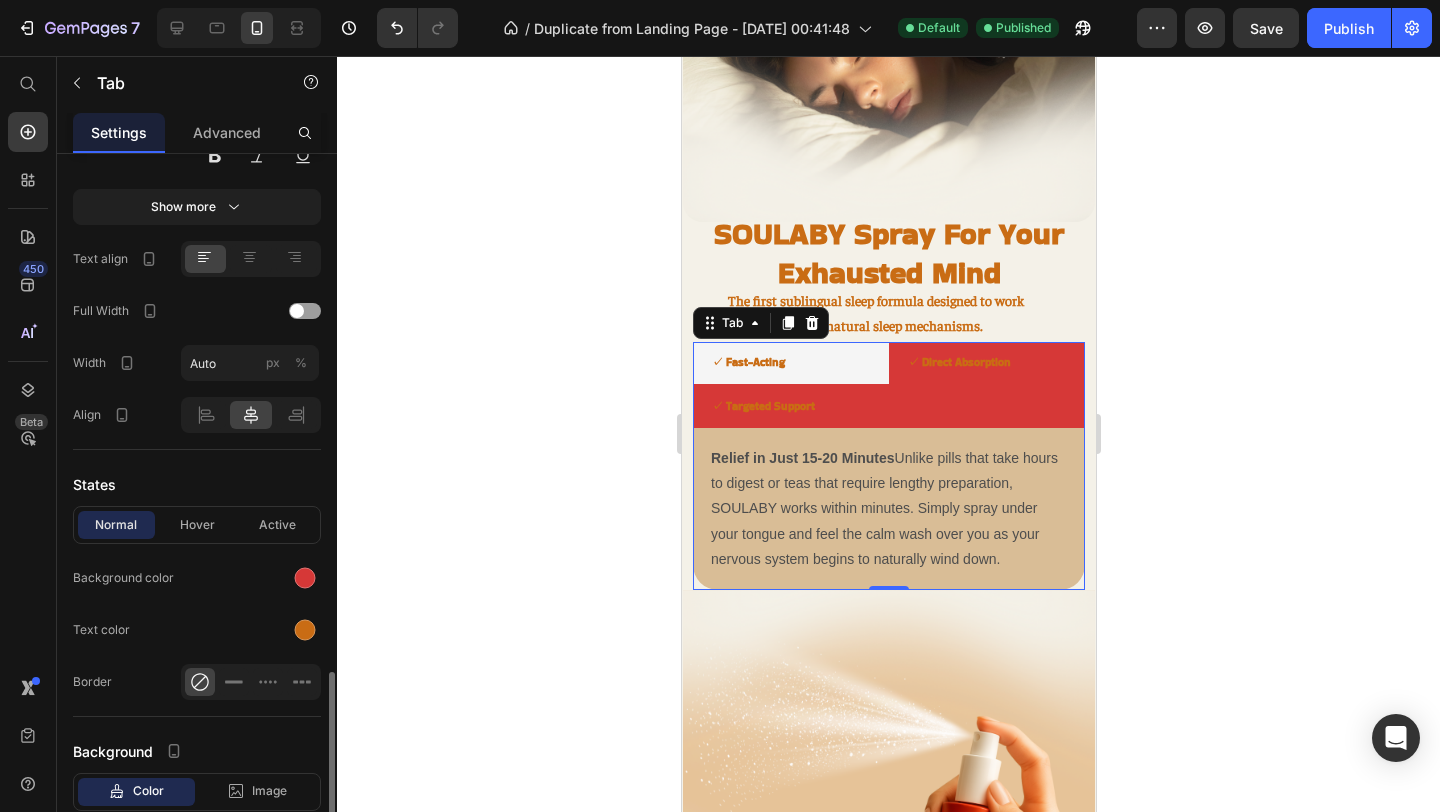 scroll, scrollTop: 866, scrollLeft: 0, axis: vertical 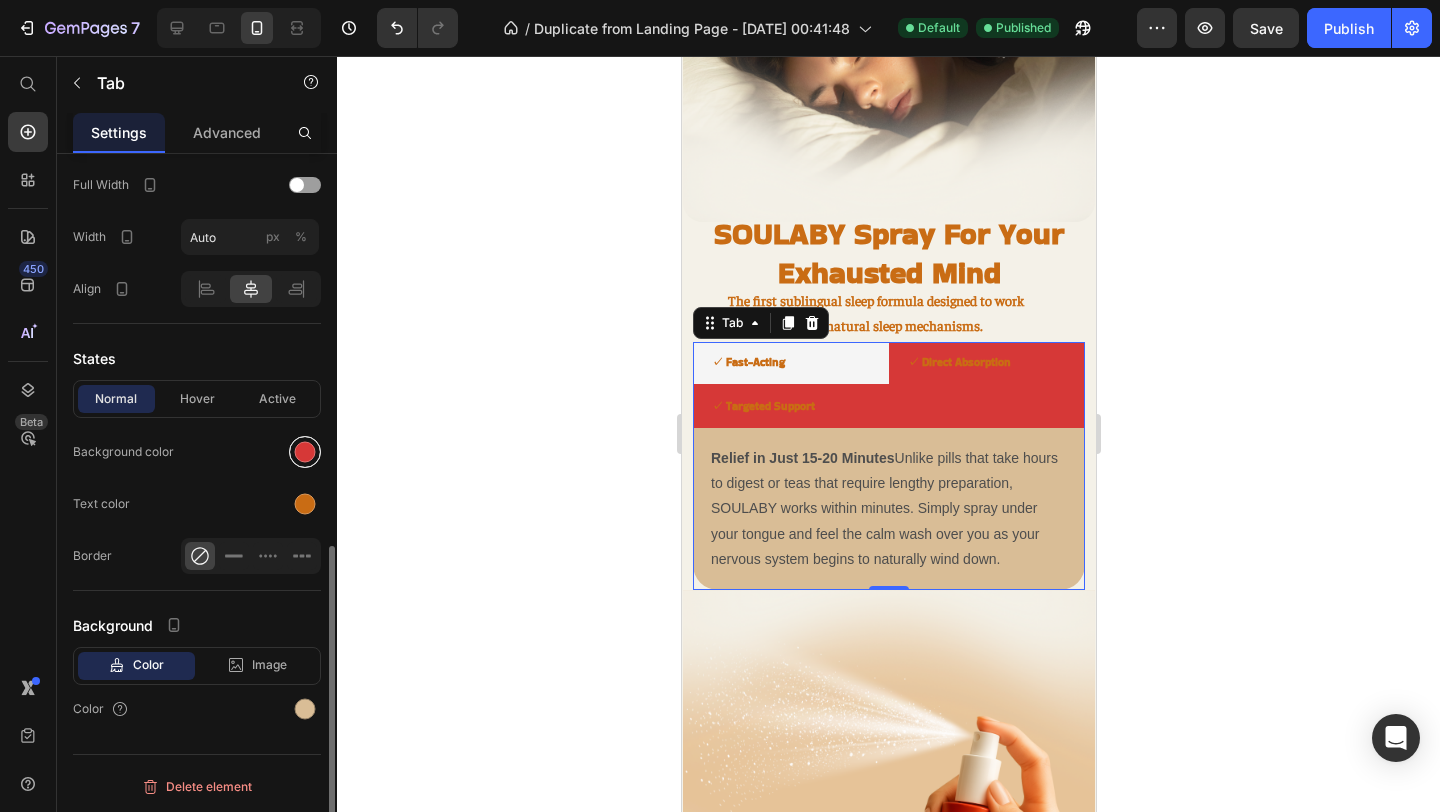 click at bounding box center [305, 452] 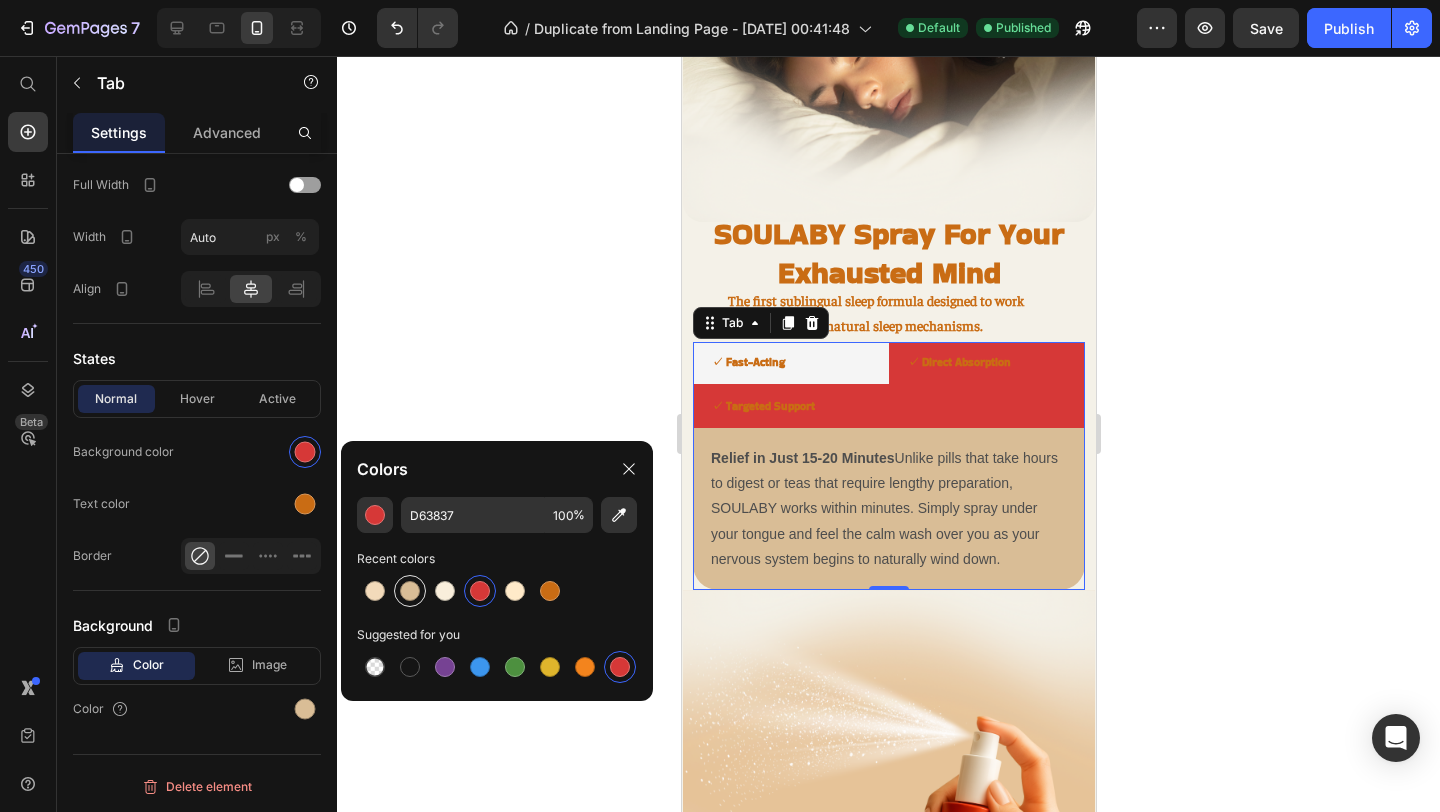 click at bounding box center [410, 591] 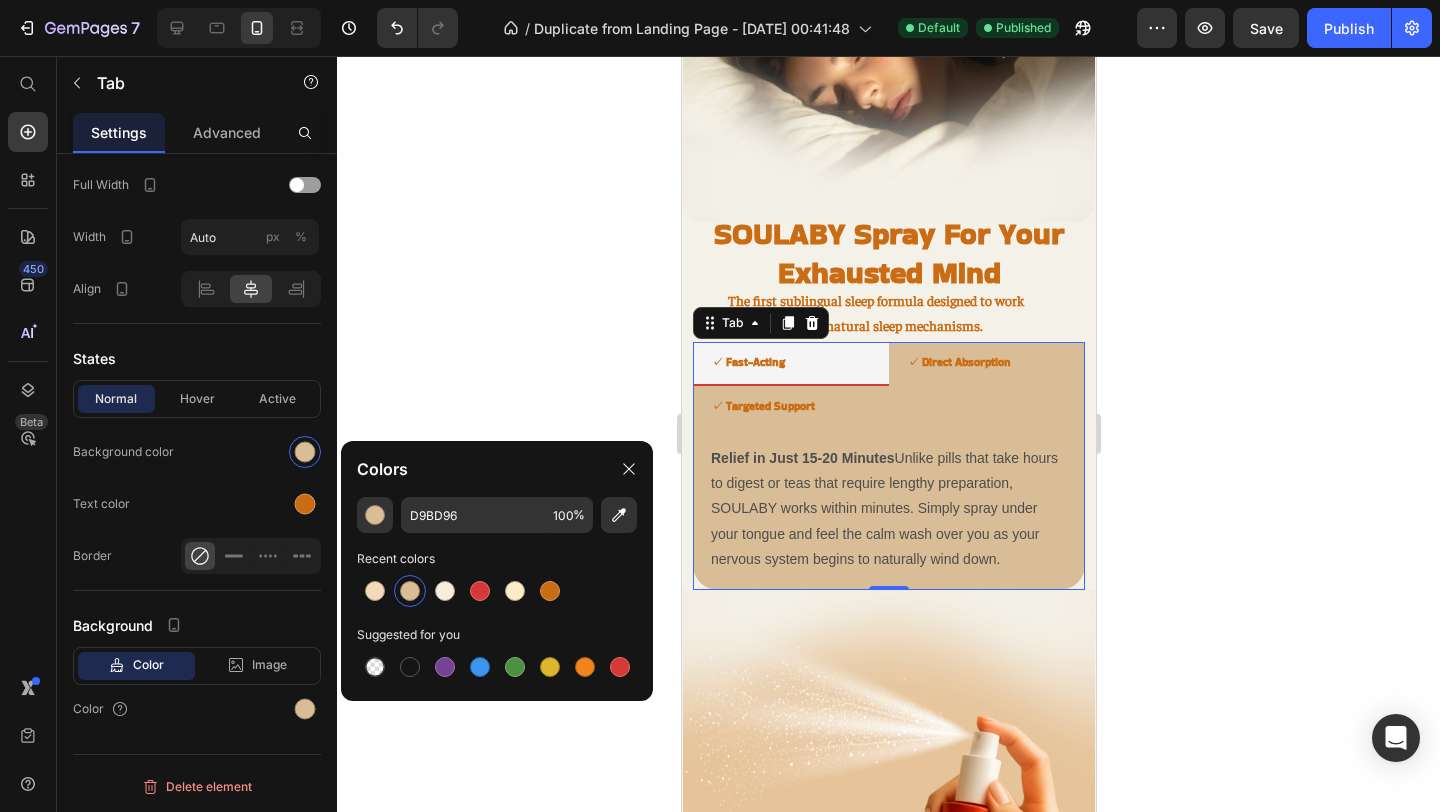 click 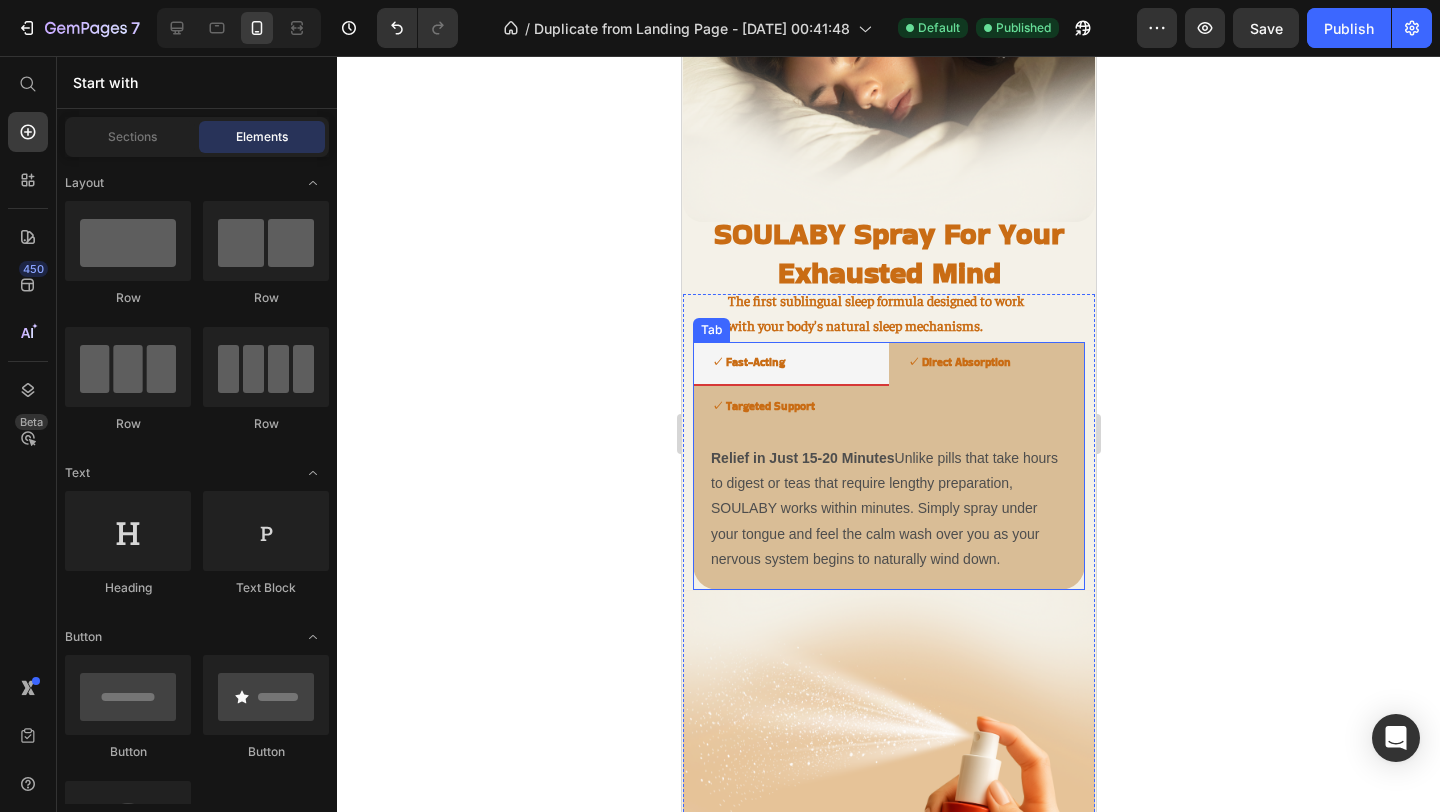 click on "✓ Direct Absorption" at bounding box center (958, 364) 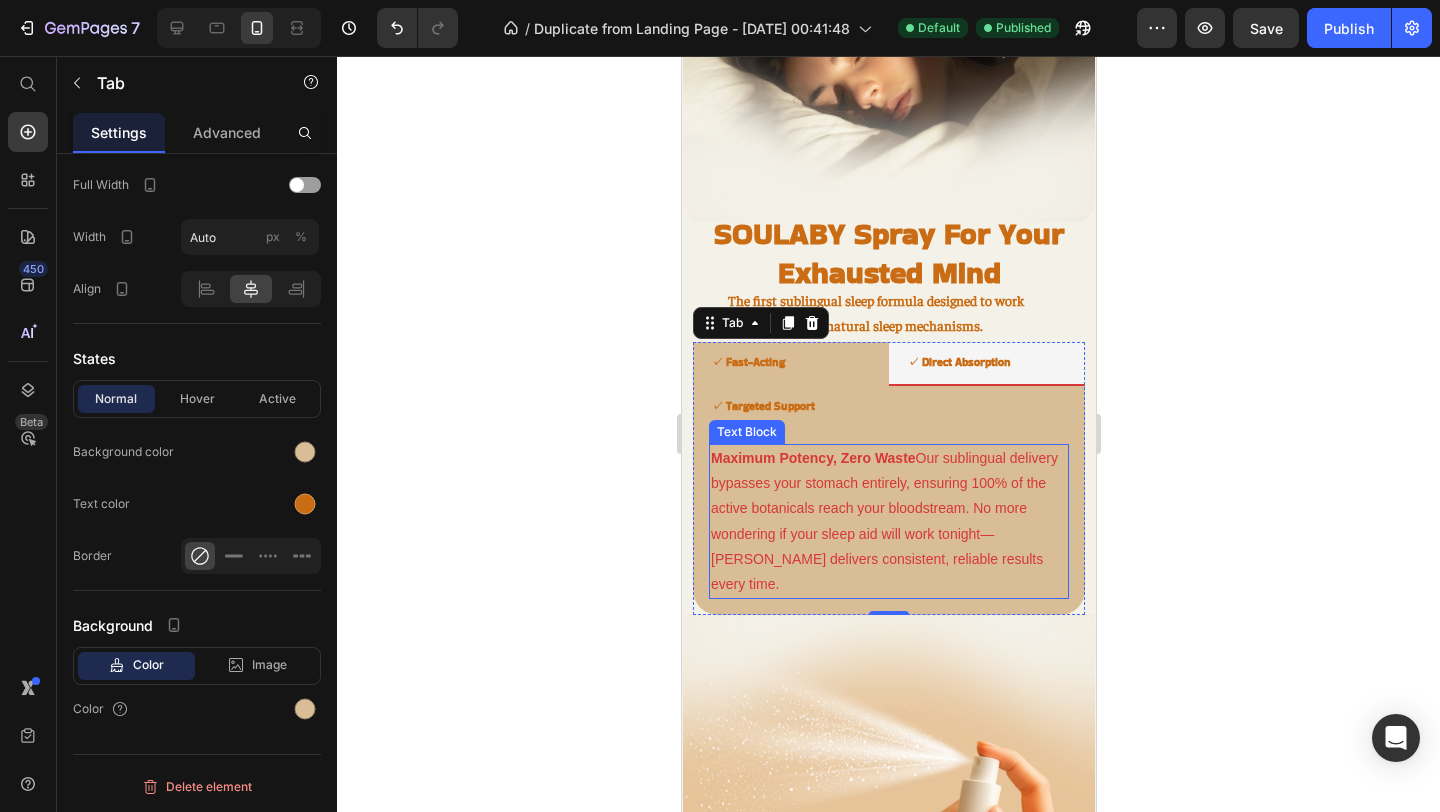 click on "Maximum Potency, Zero Waste  Our sublingual delivery bypasses your stomach entirely, ensuring 100% of the active botanicals reach your bloodstream. No more wondering if your sleep aid will work tonight—SOULABY delivers consistent, reliable results every time." at bounding box center [888, 521] 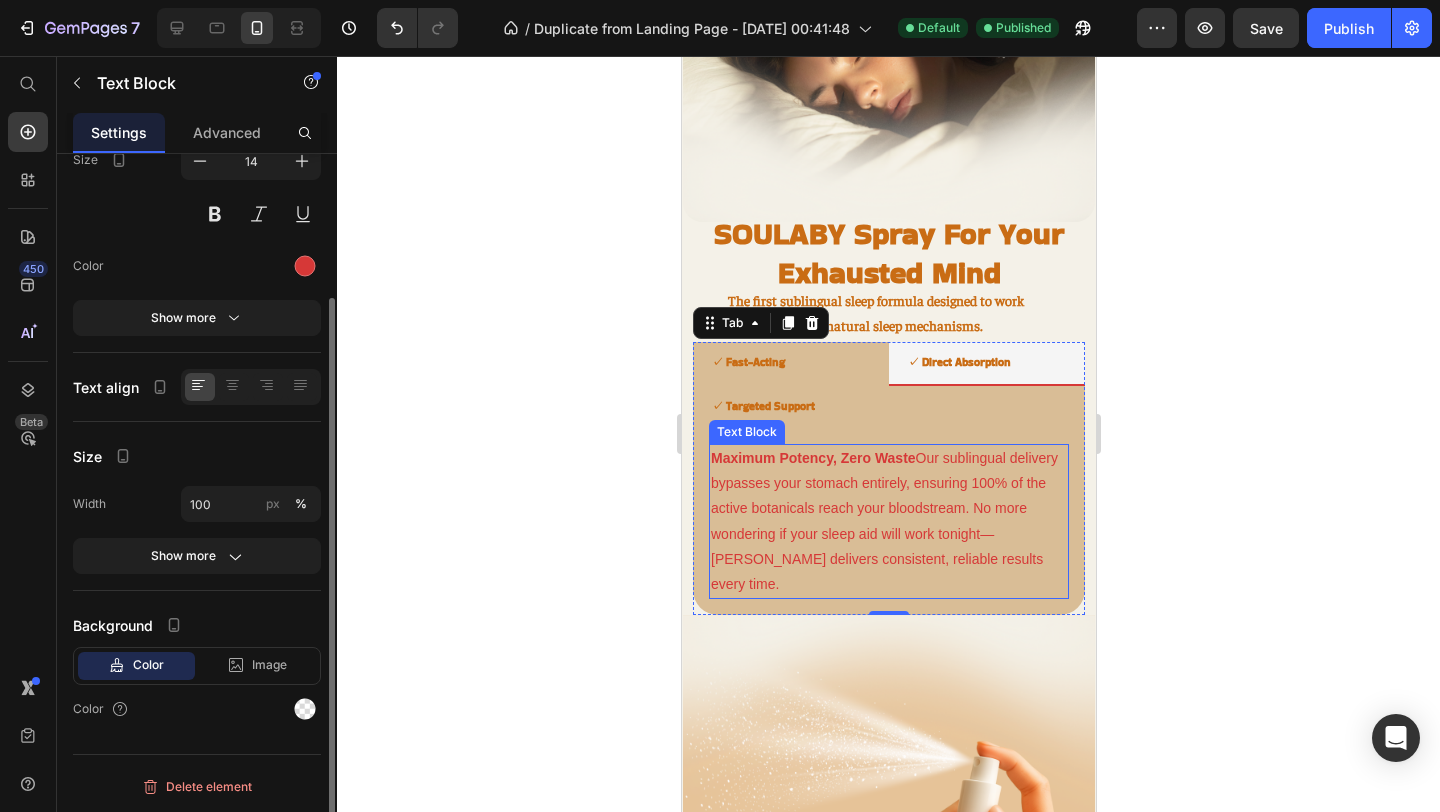 scroll, scrollTop: 0, scrollLeft: 0, axis: both 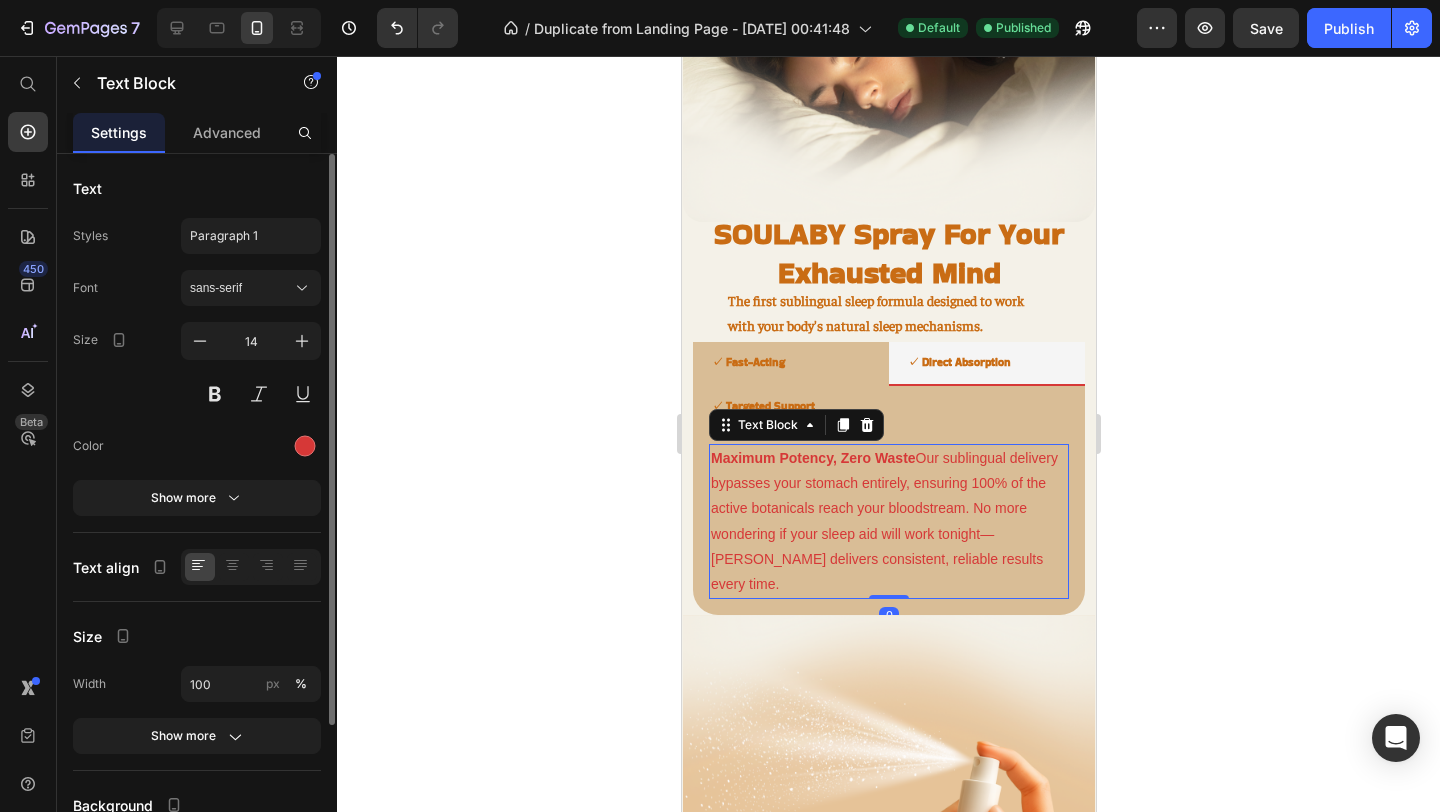 click on "Maximum Potency, Zero Waste  Our sublingual delivery bypasses your stomach entirely, ensuring 100% of the active botanicals reach your bloodstream. No more wondering if your sleep aid will work tonight—SOULABY delivers consistent, reliable results every time." at bounding box center (888, 521) 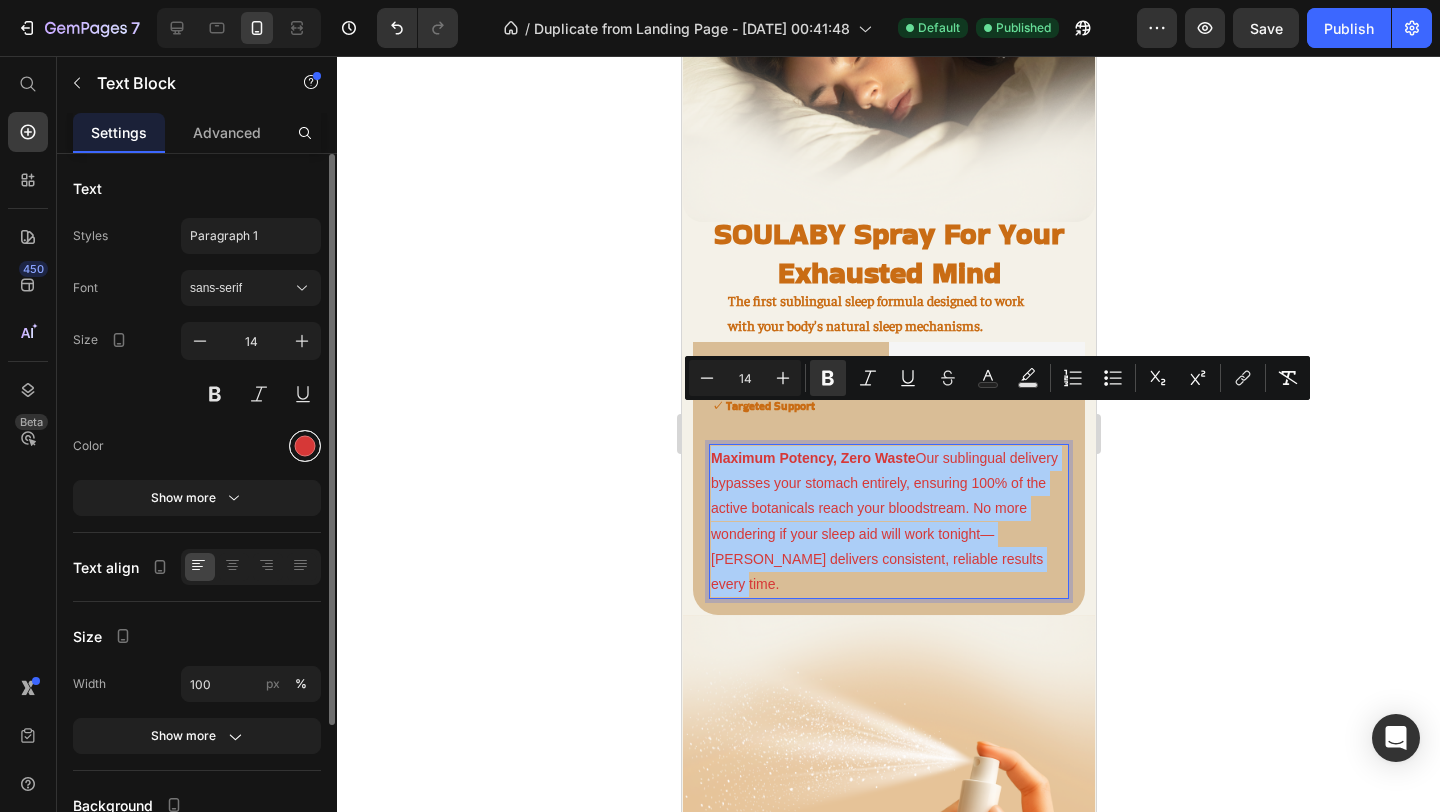 click at bounding box center [305, 446] 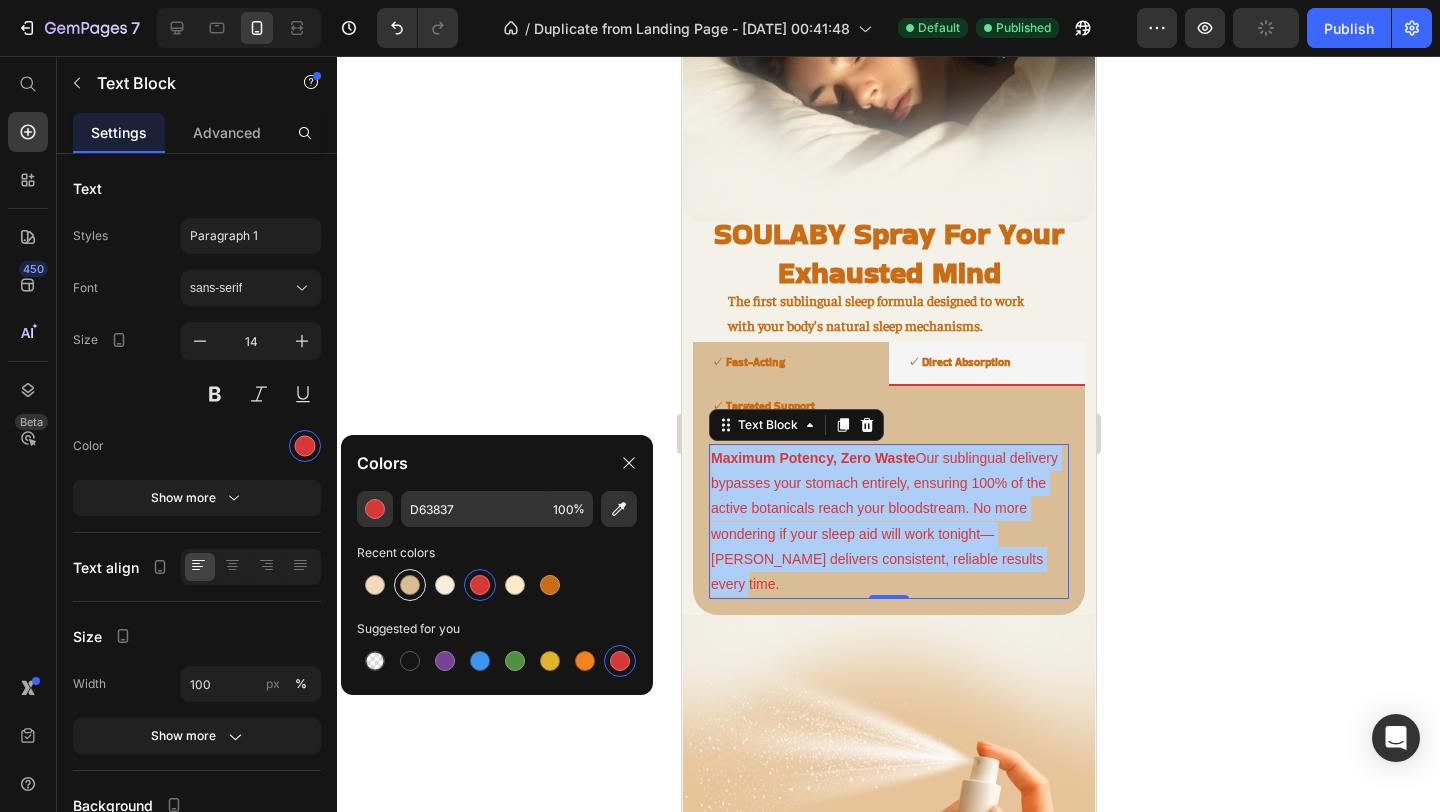 click at bounding box center [410, 585] 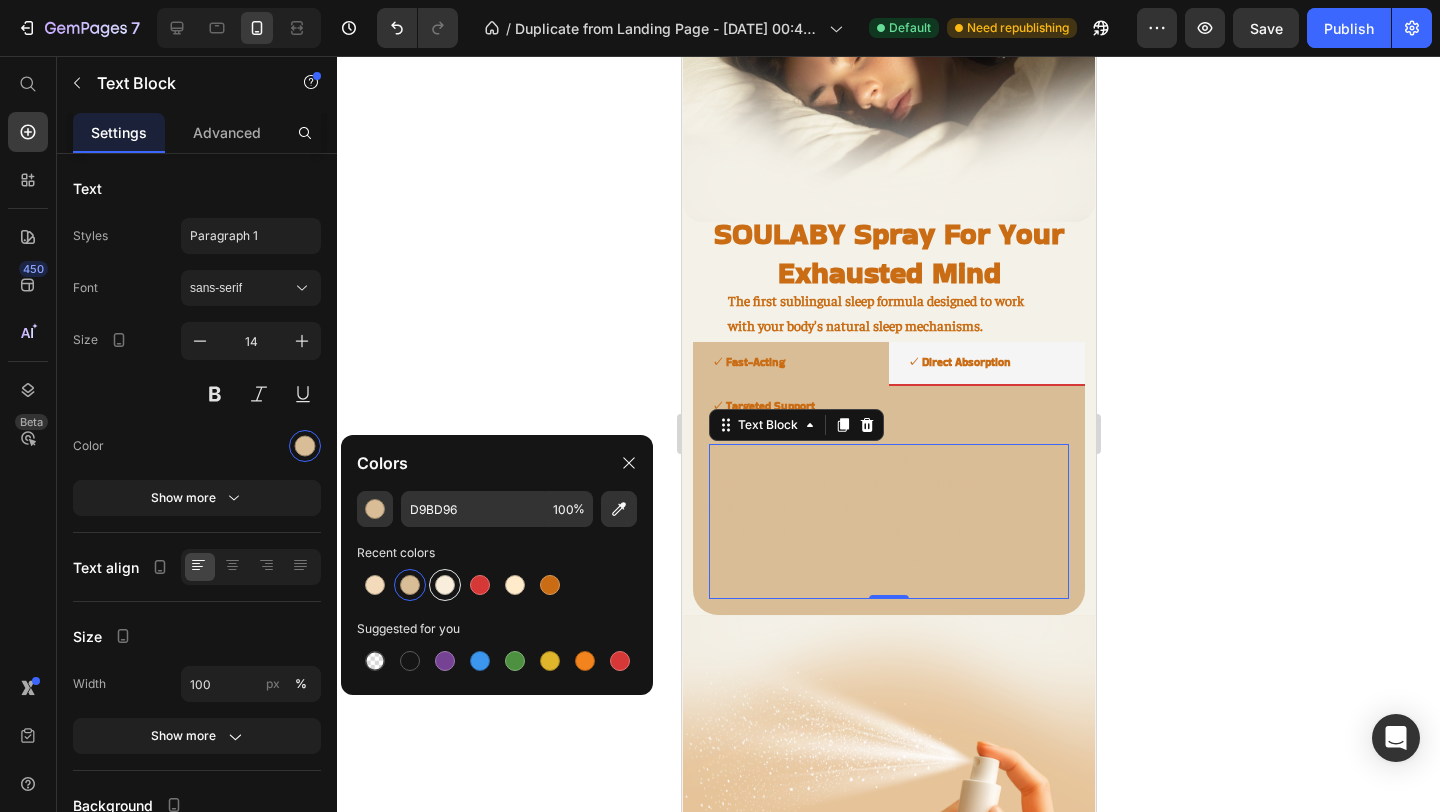 click at bounding box center [445, 585] 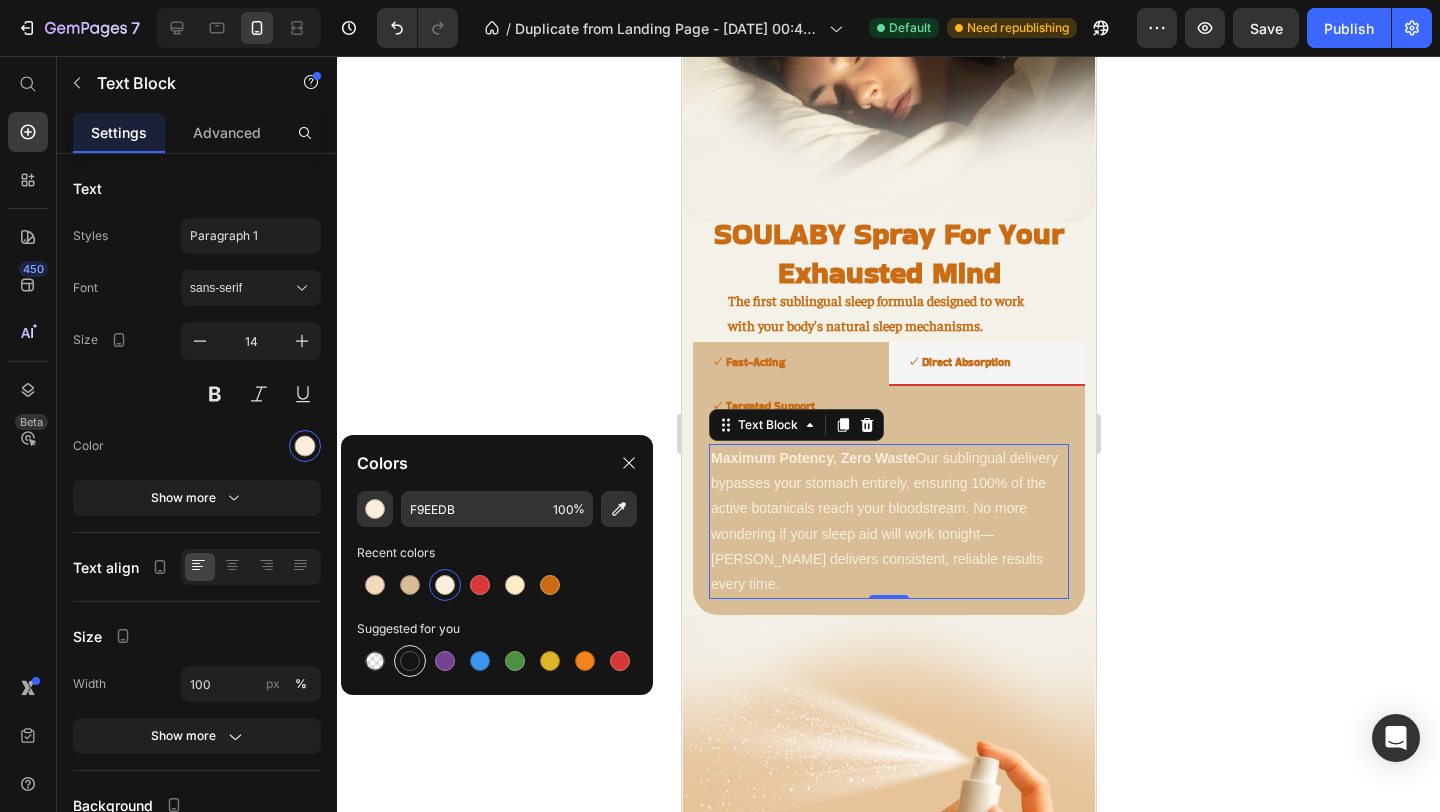 click at bounding box center (410, 661) 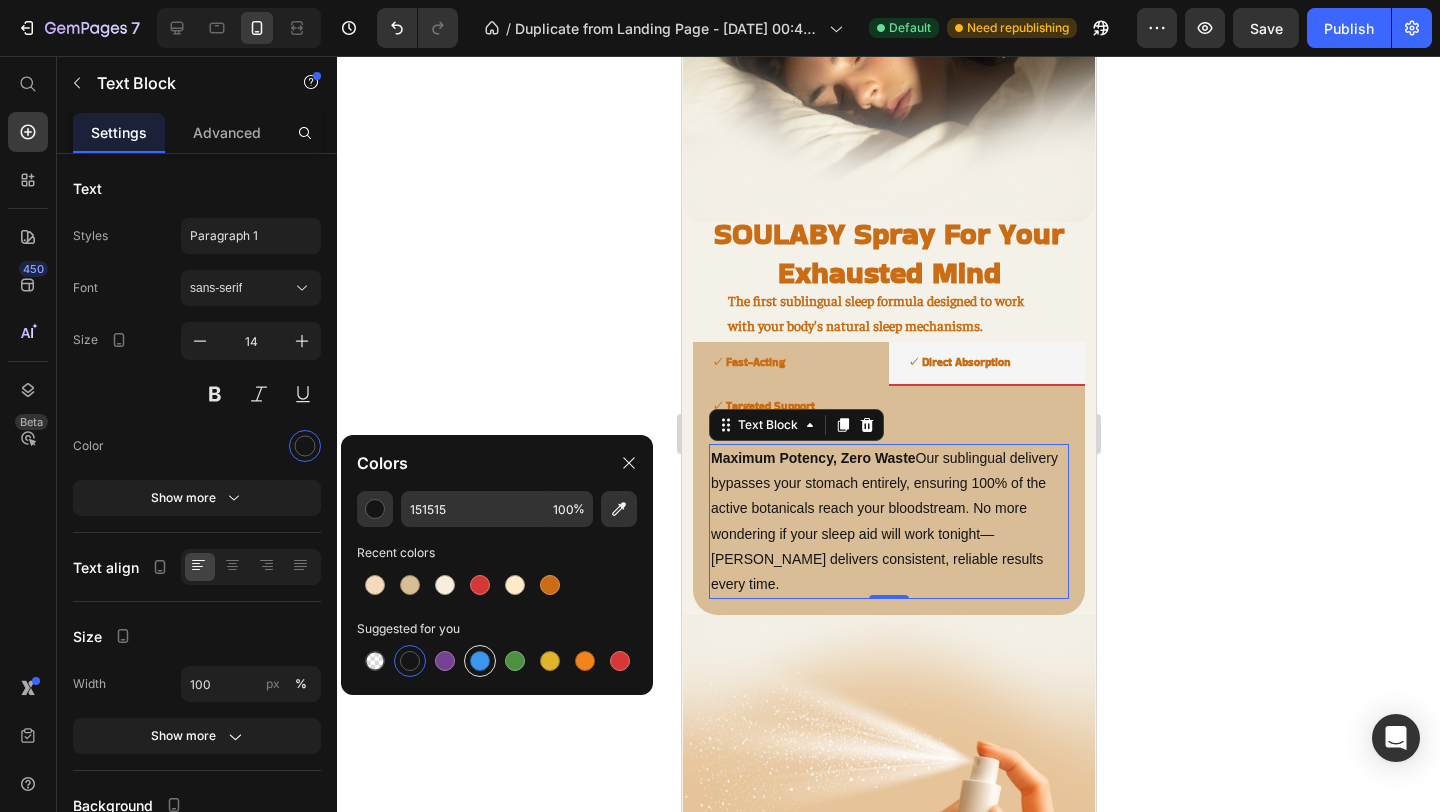 click at bounding box center (480, 661) 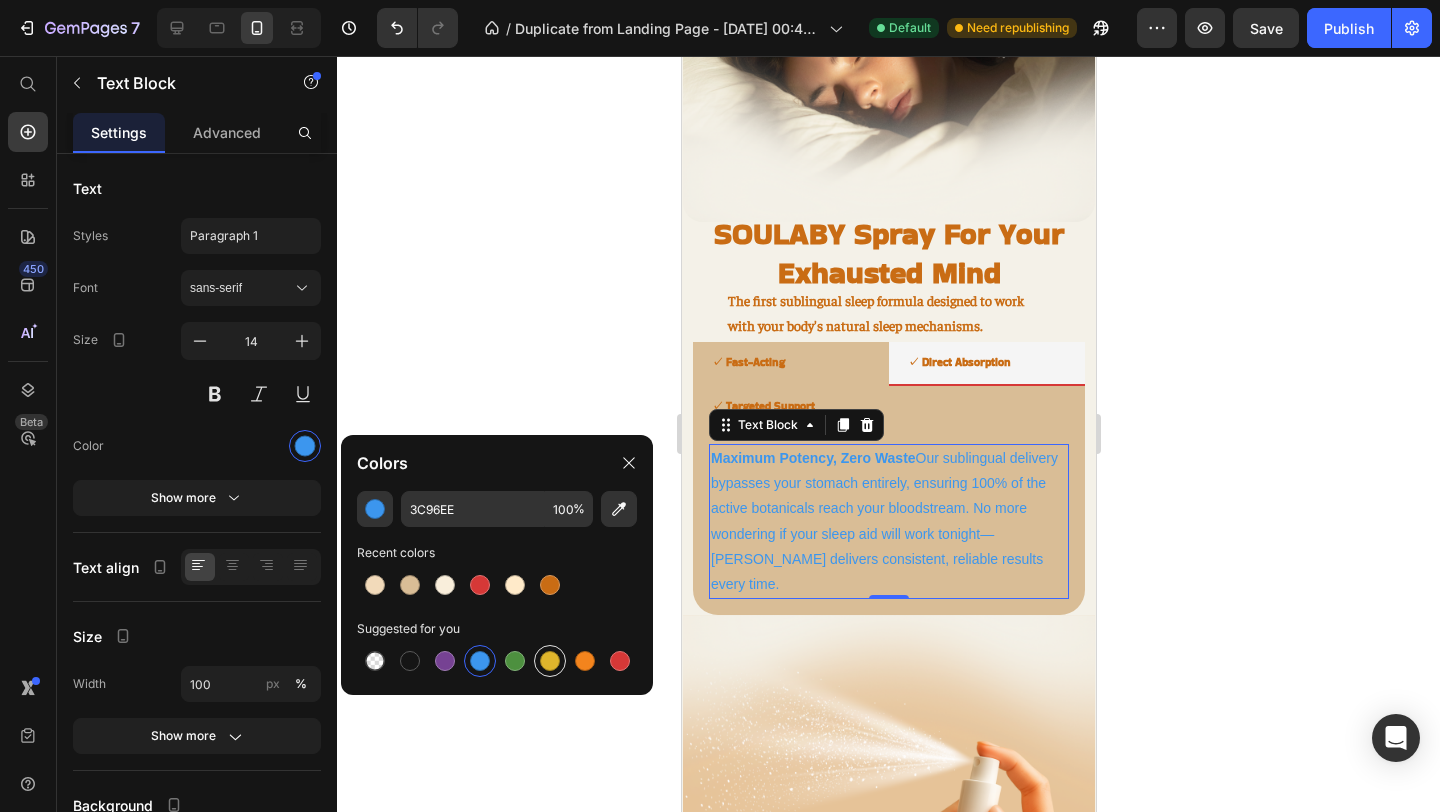 click at bounding box center [550, 661] 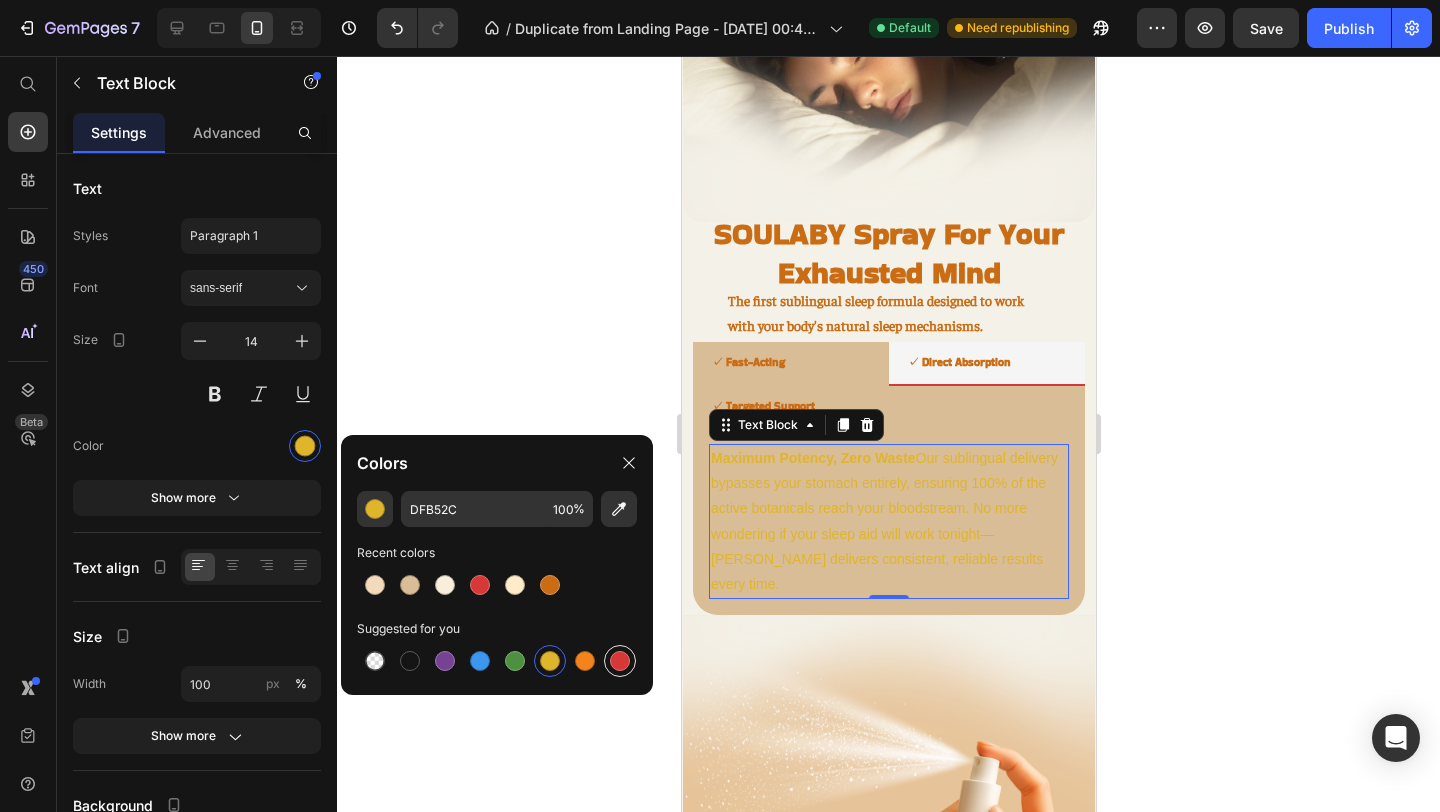 click at bounding box center [620, 661] 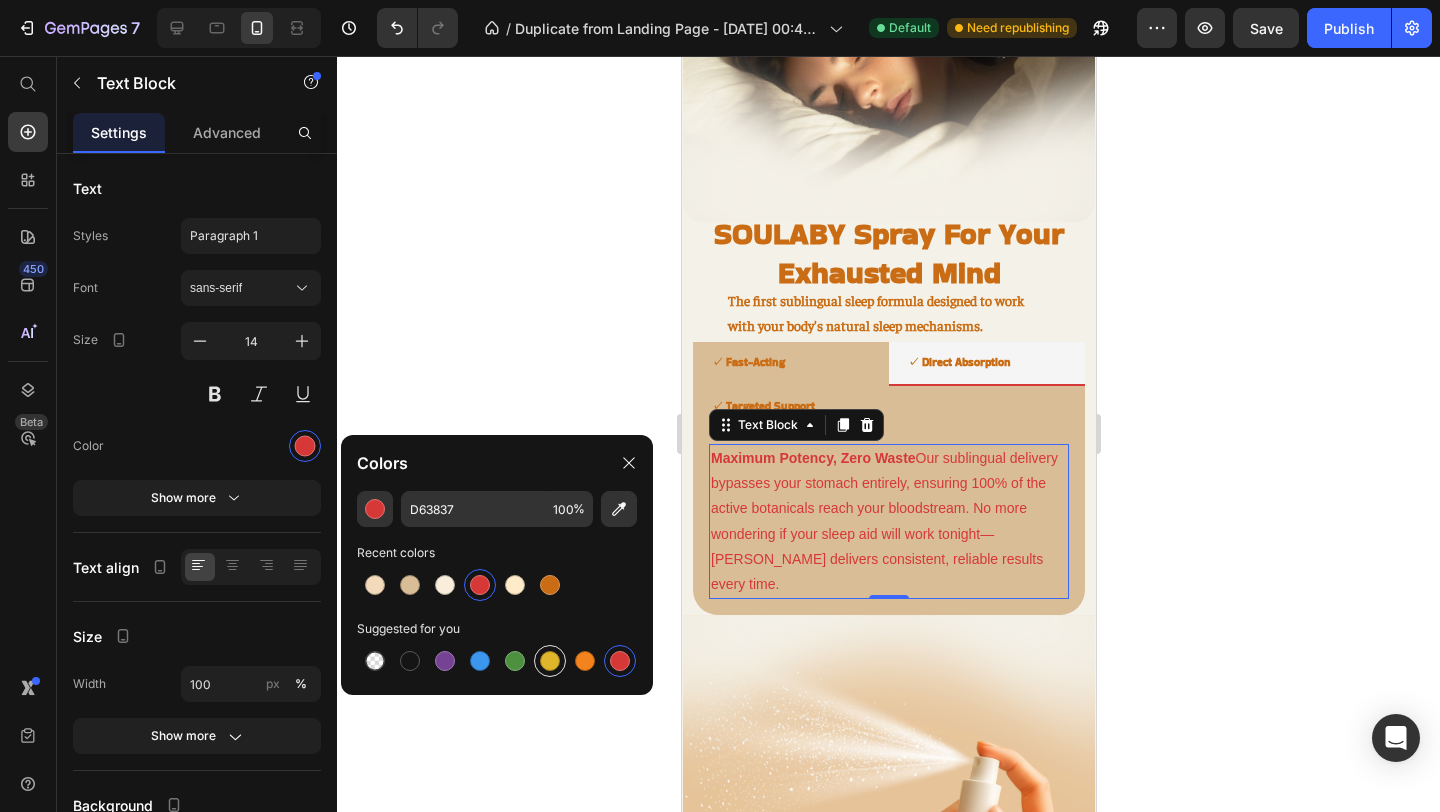 click at bounding box center [550, 661] 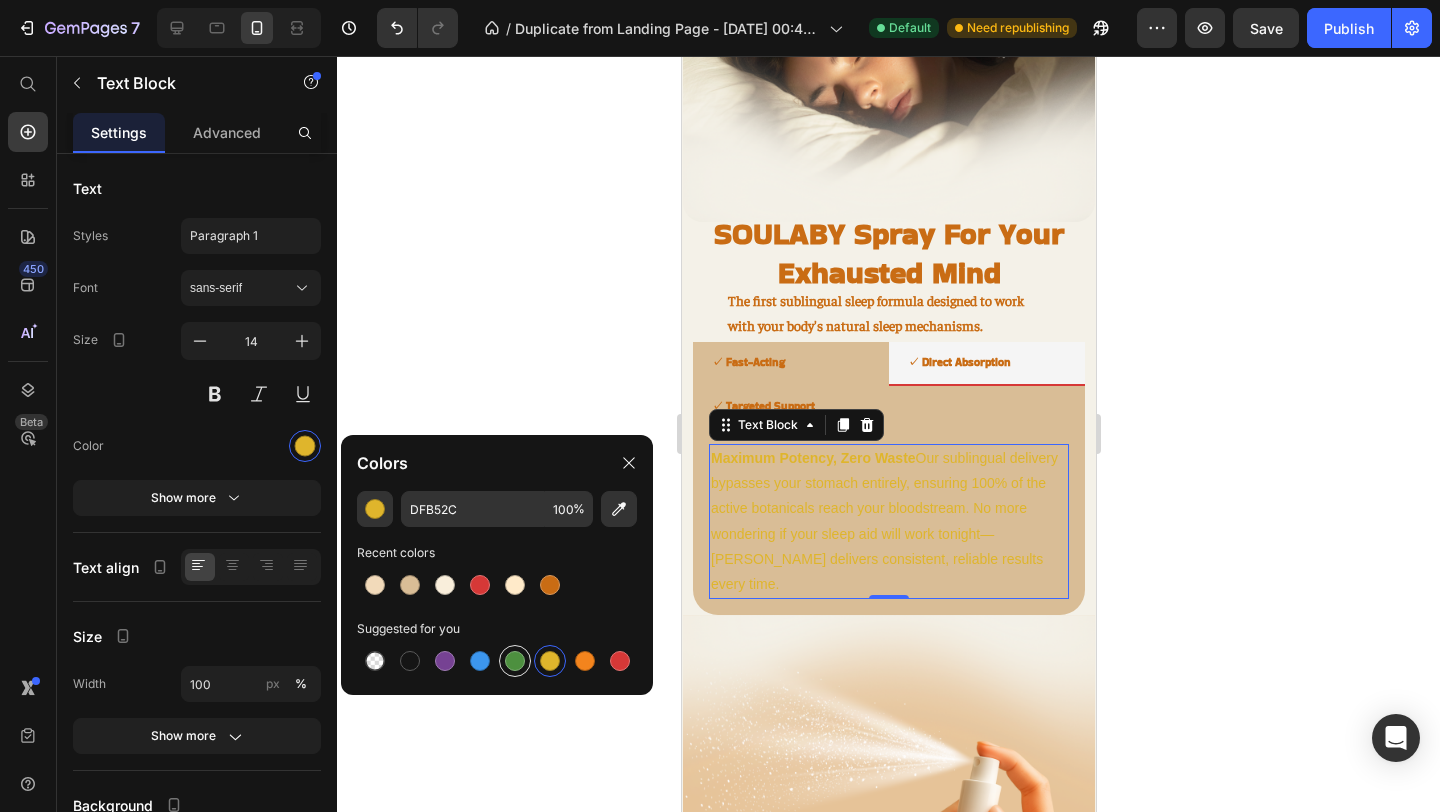 click at bounding box center (515, 661) 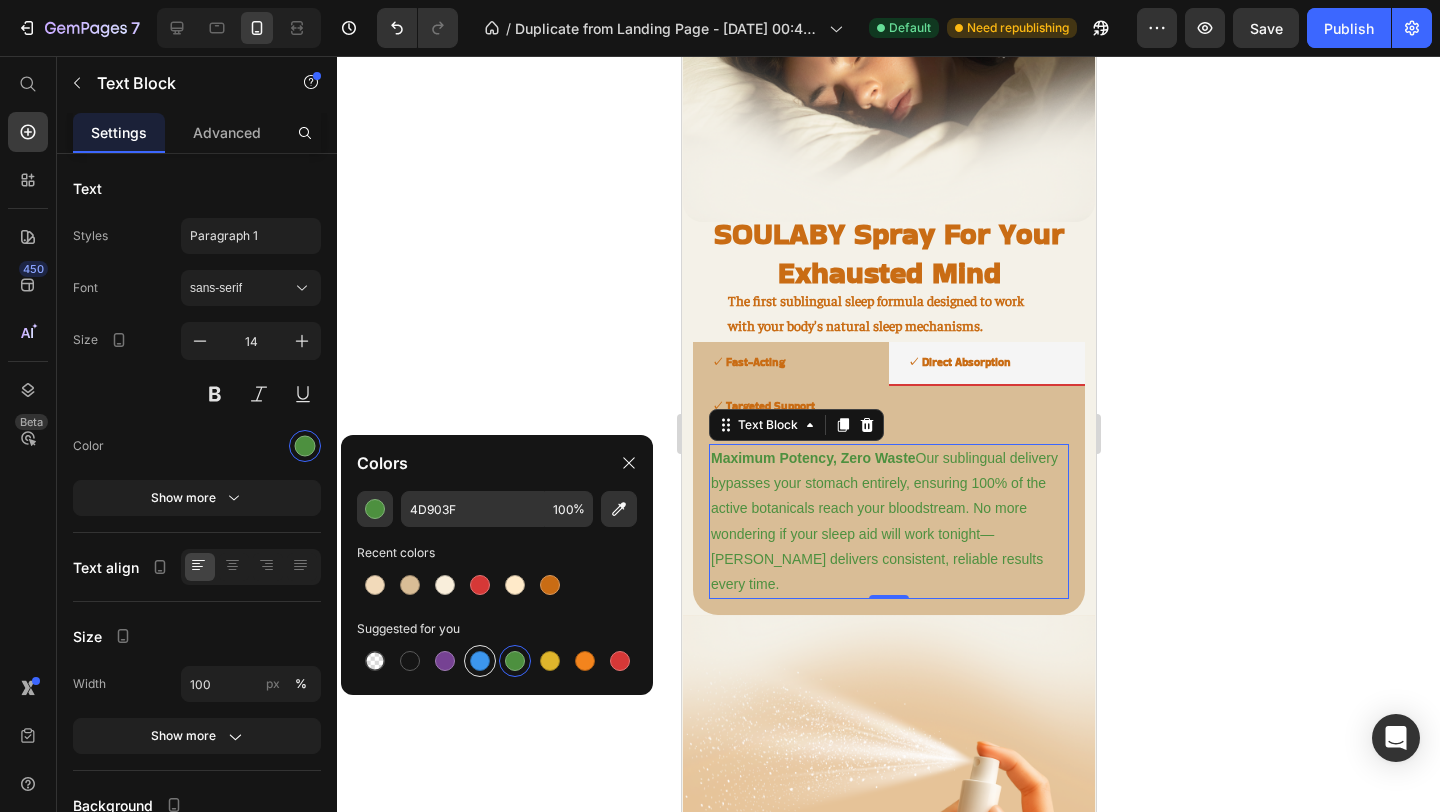 click at bounding box center [480, 661] 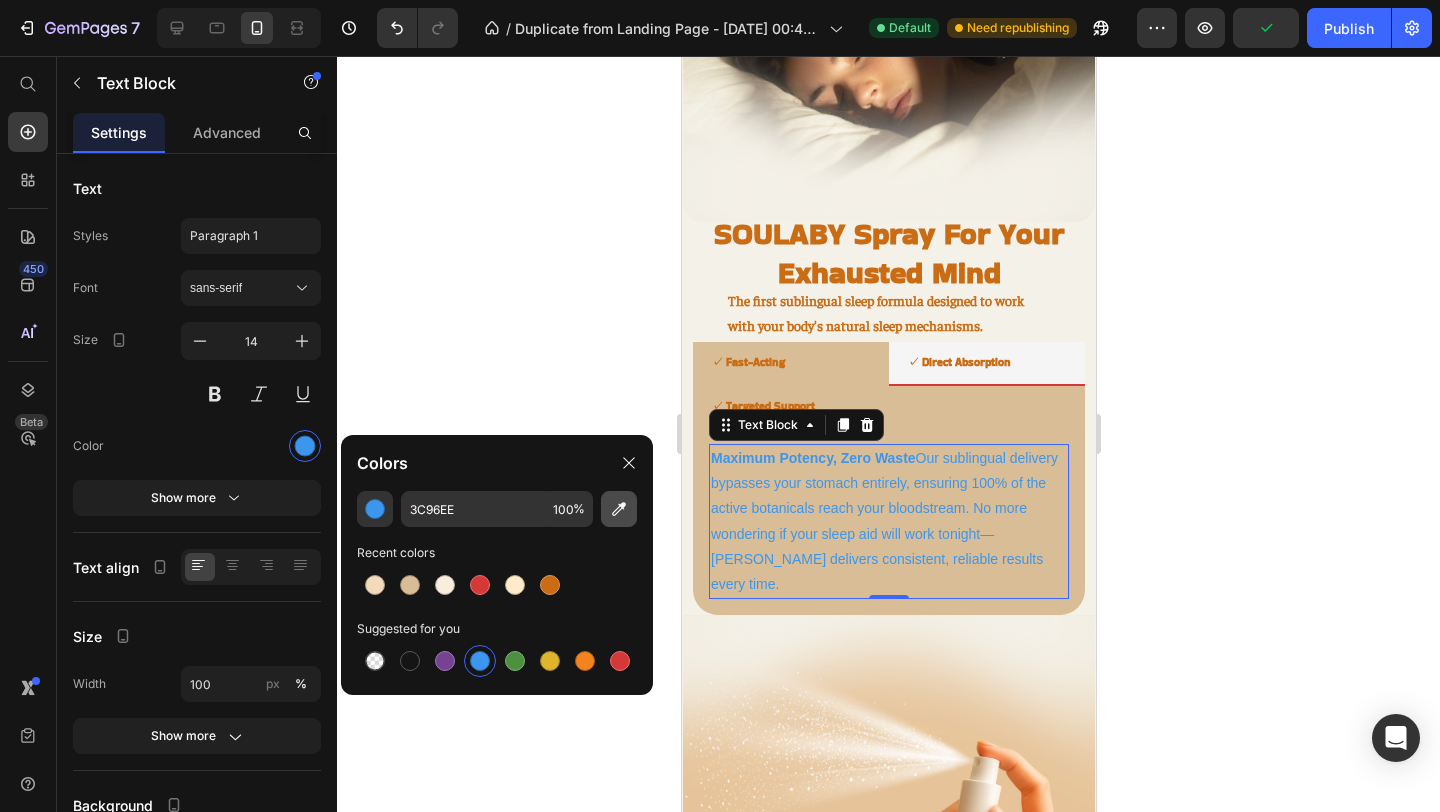 click 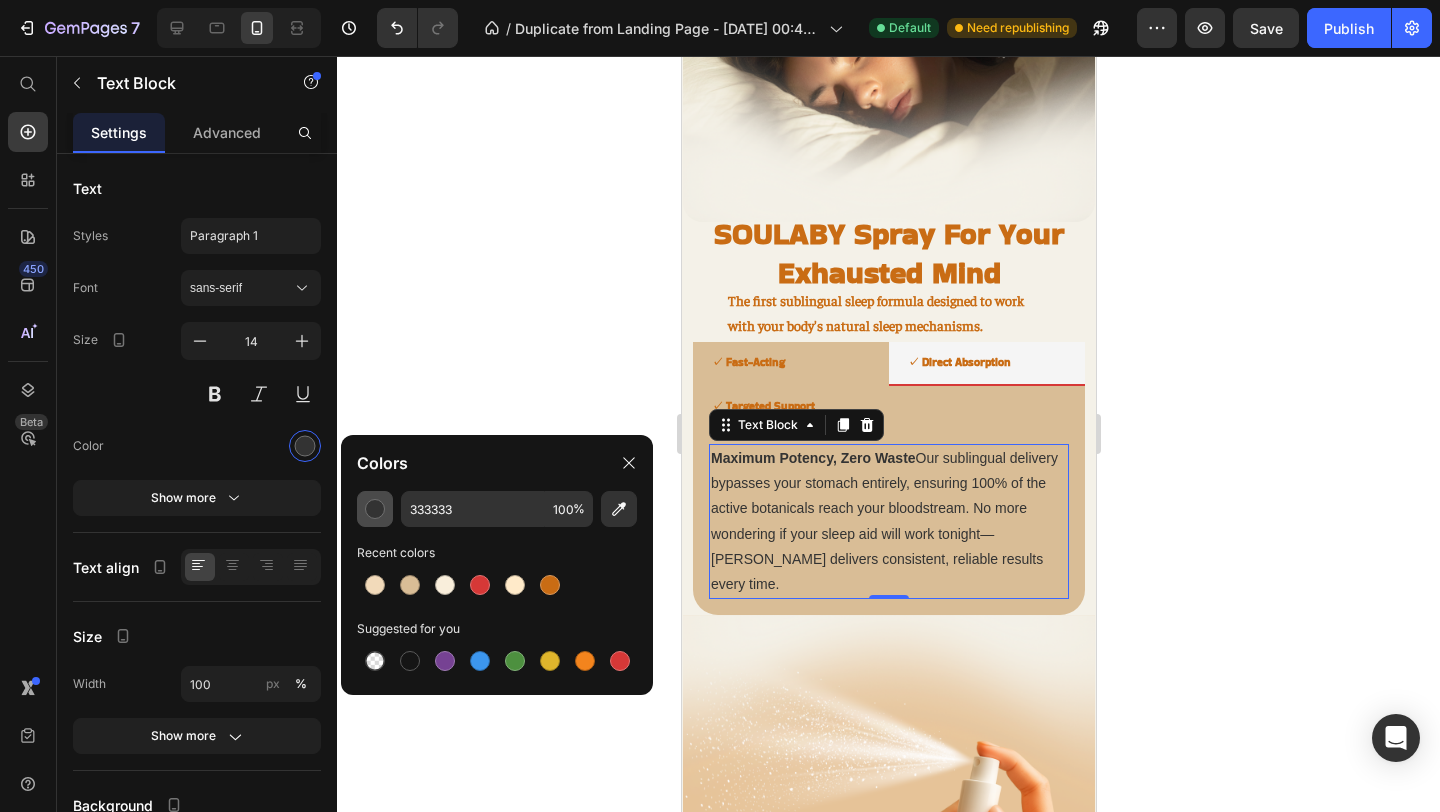 click at bounding box center (375, 509) 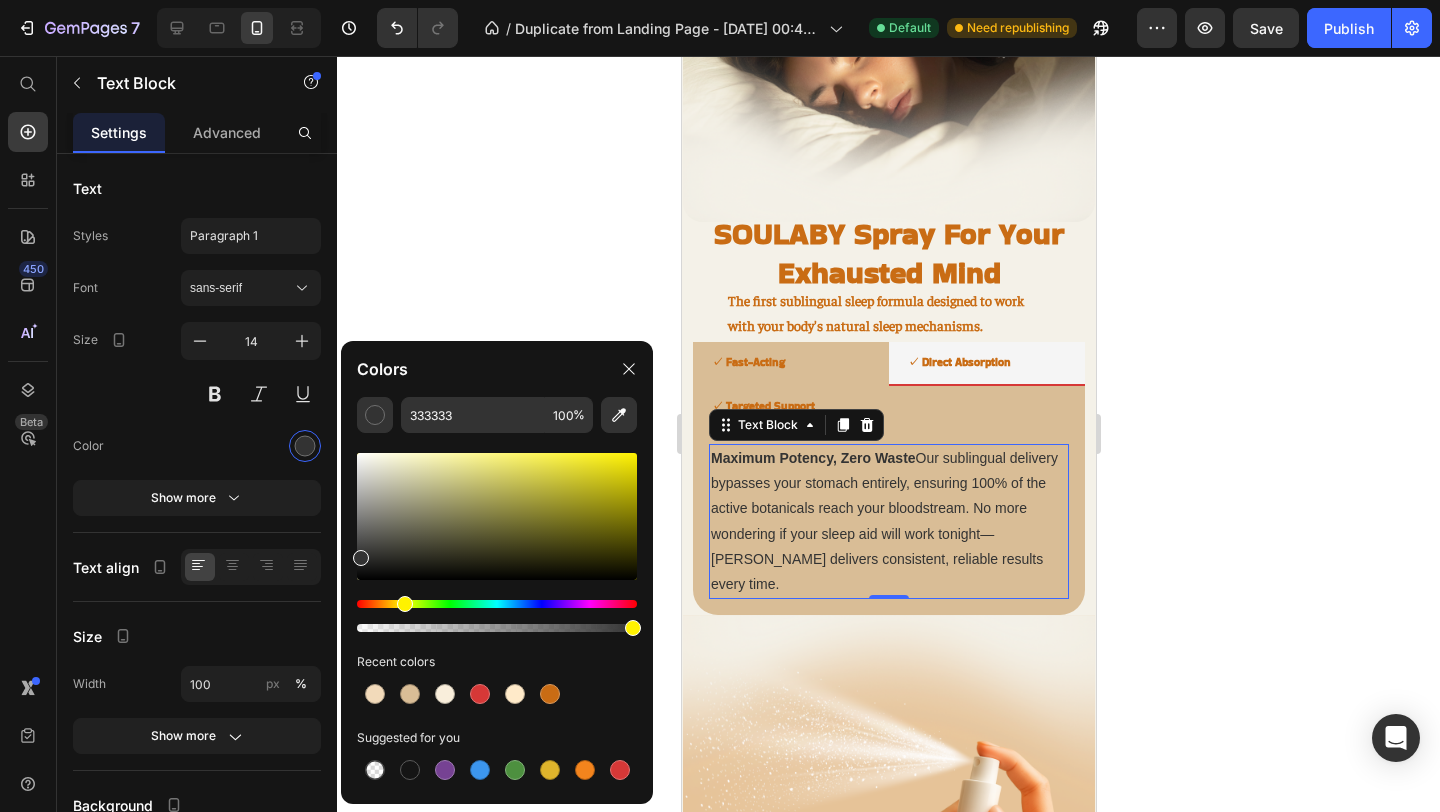 drag, startPoint x: 361, startPoint y: 607, endPoint x: 403, endPoint y: 604, distance: 42.107006 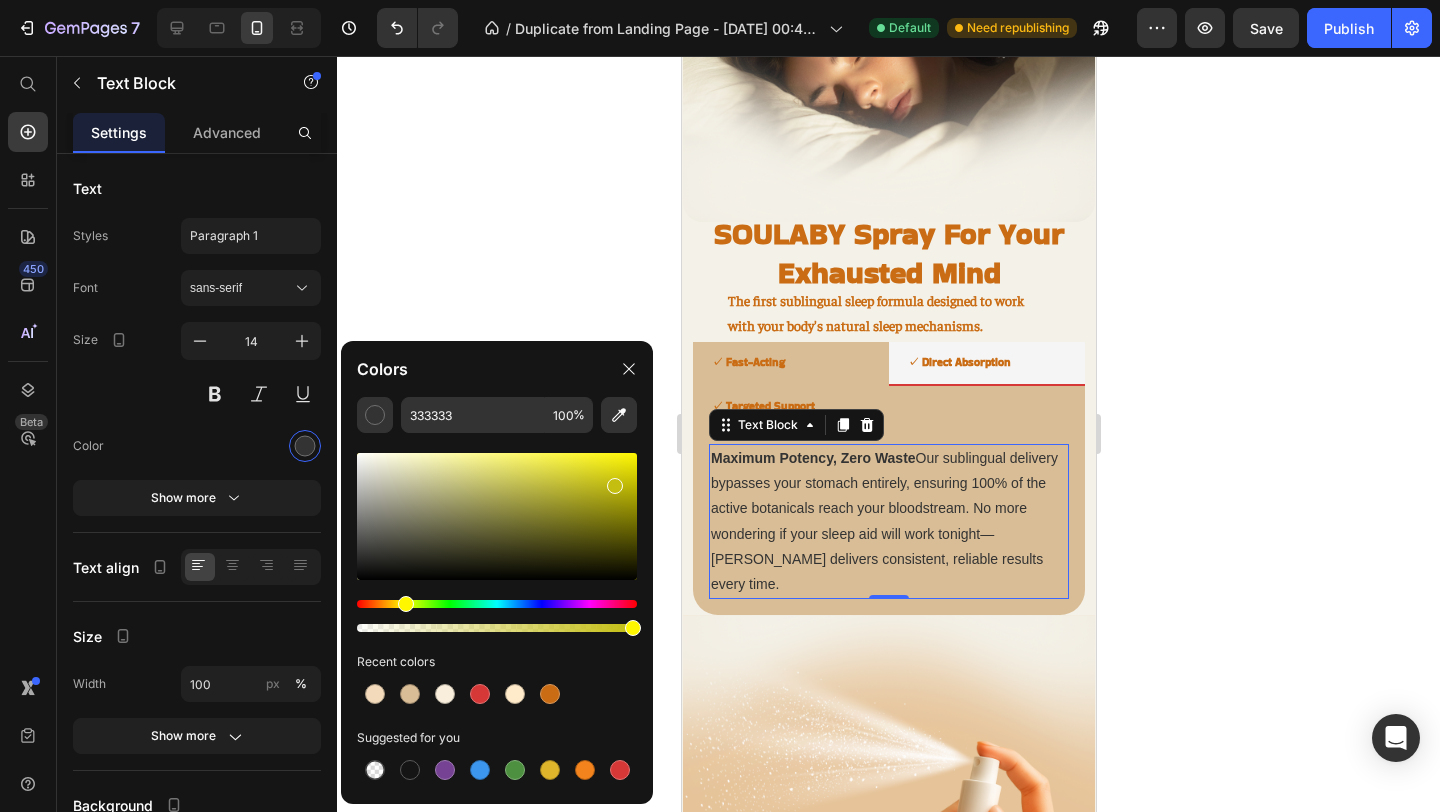 drag, startPoint x: 362, startPoint y: 556, endPoint x: 614, endPoint y: 482, distance: 262.64044 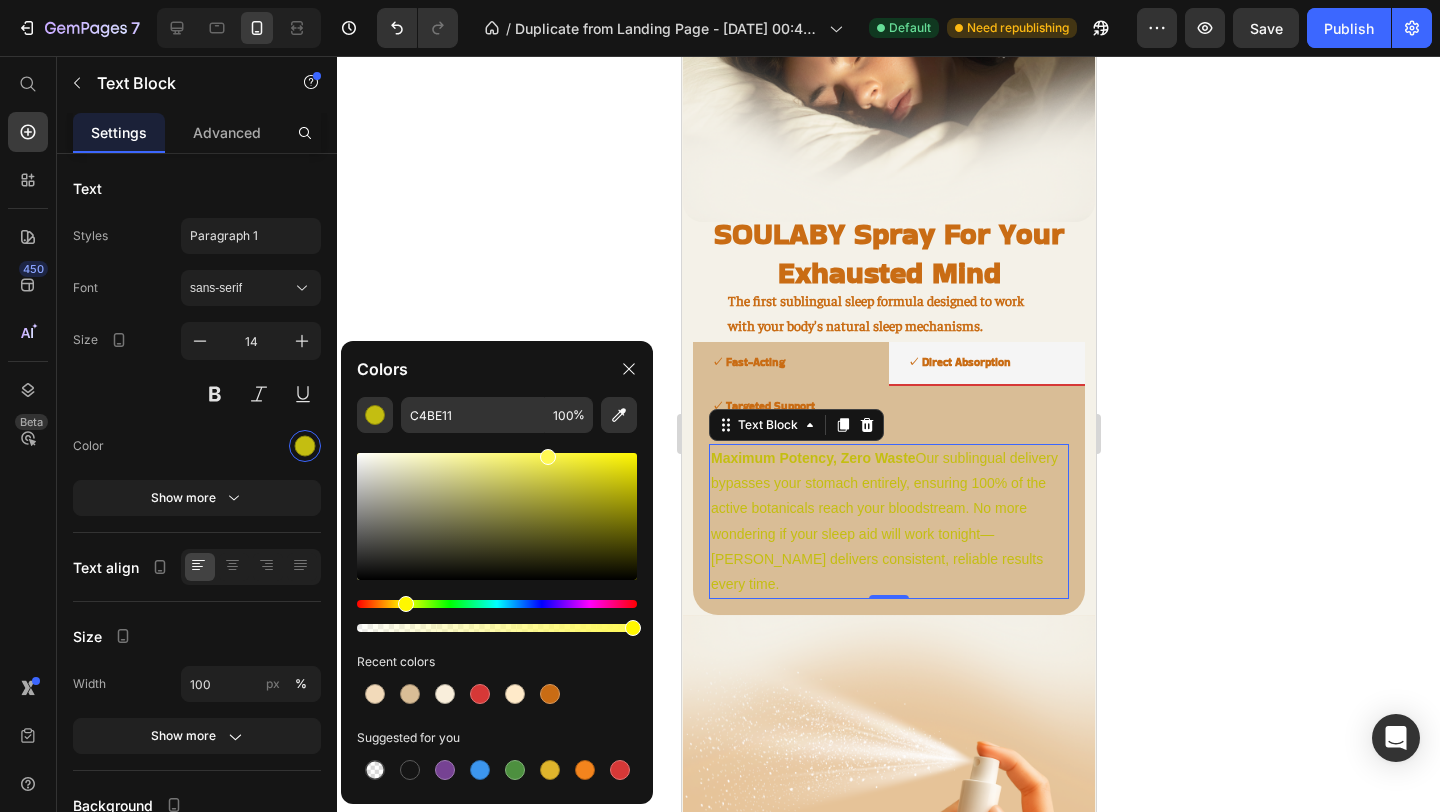 drag, startPoint x: 614, startPoint y: 482, endPoint x: 542, endPoint y: 436, distance: 85.44004 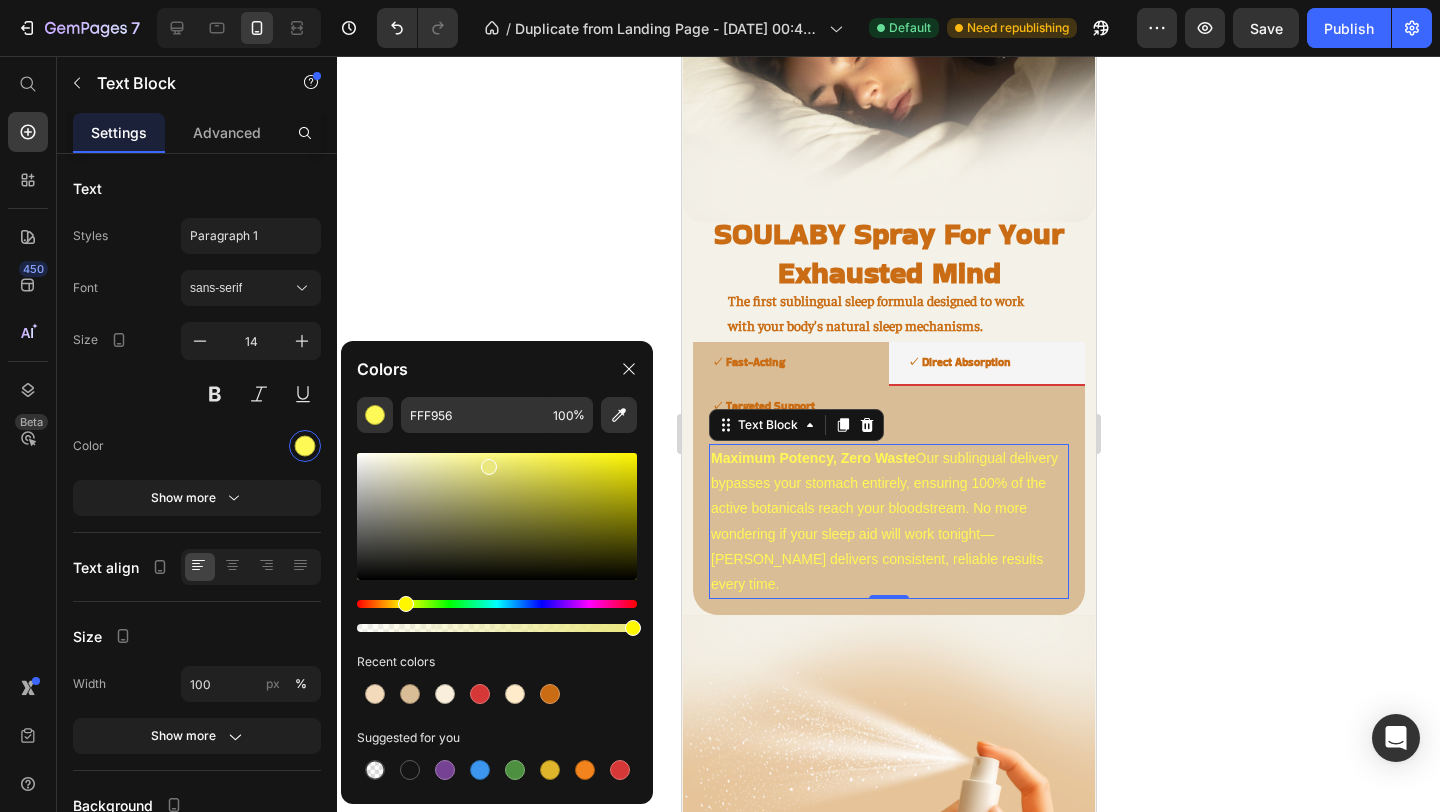 drag, startPoint x: 537, startPoint y: 462, endPoint x: 481, endPoint y: 462, distance: 56 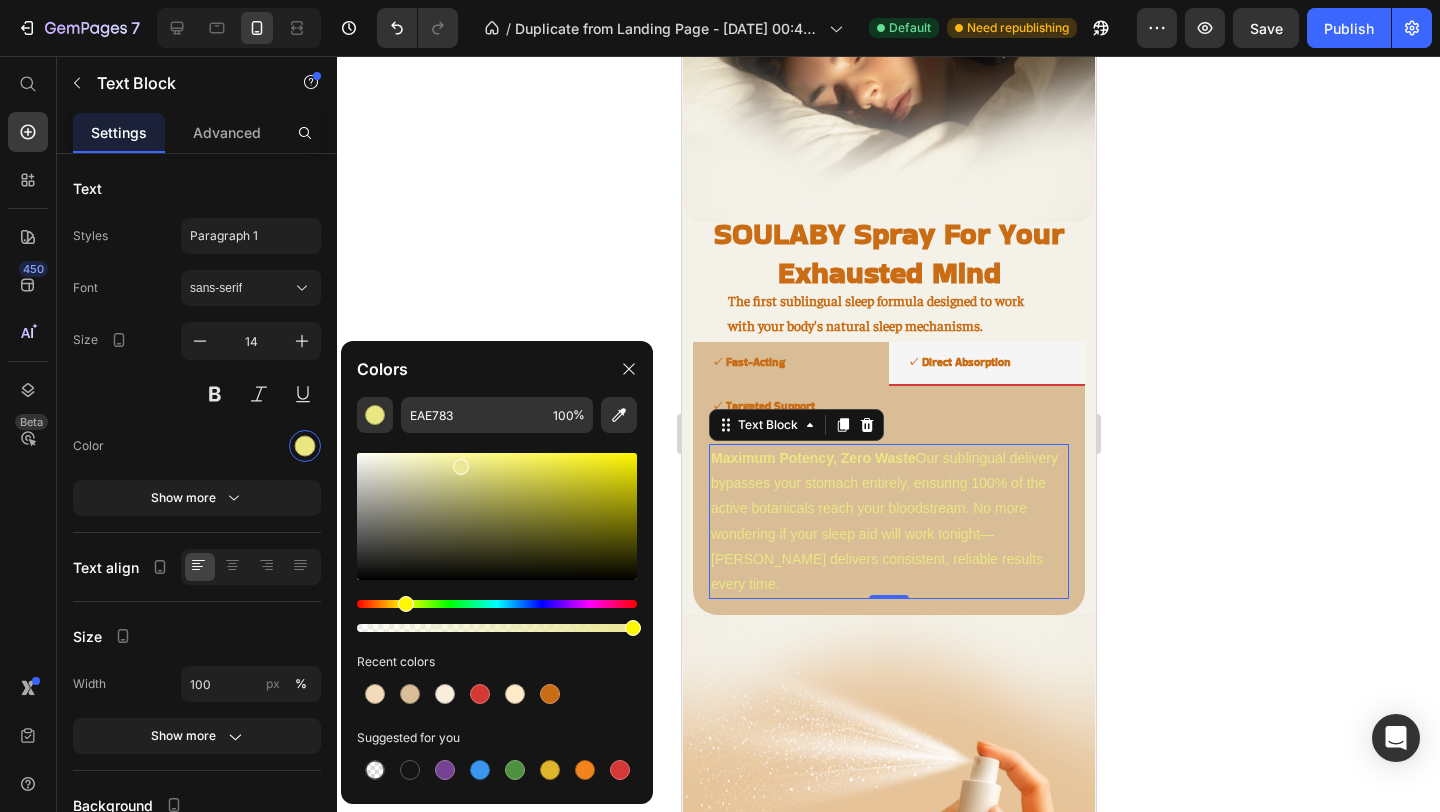 drag, startPoint x: 481, startPoint y: 462, endPoint x: 437, endPoint y: 462, distance: 44 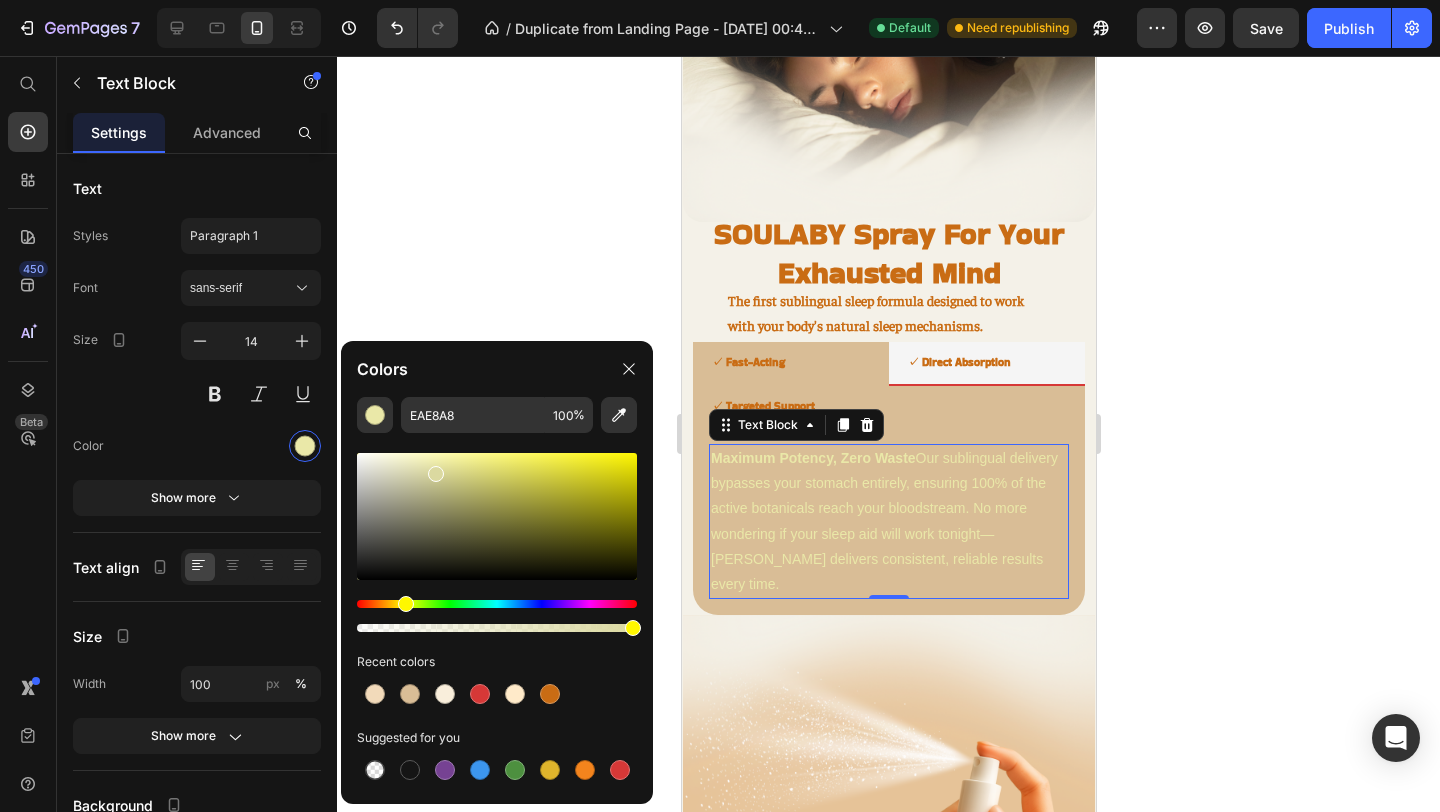 click at bounding box center (436, 474) 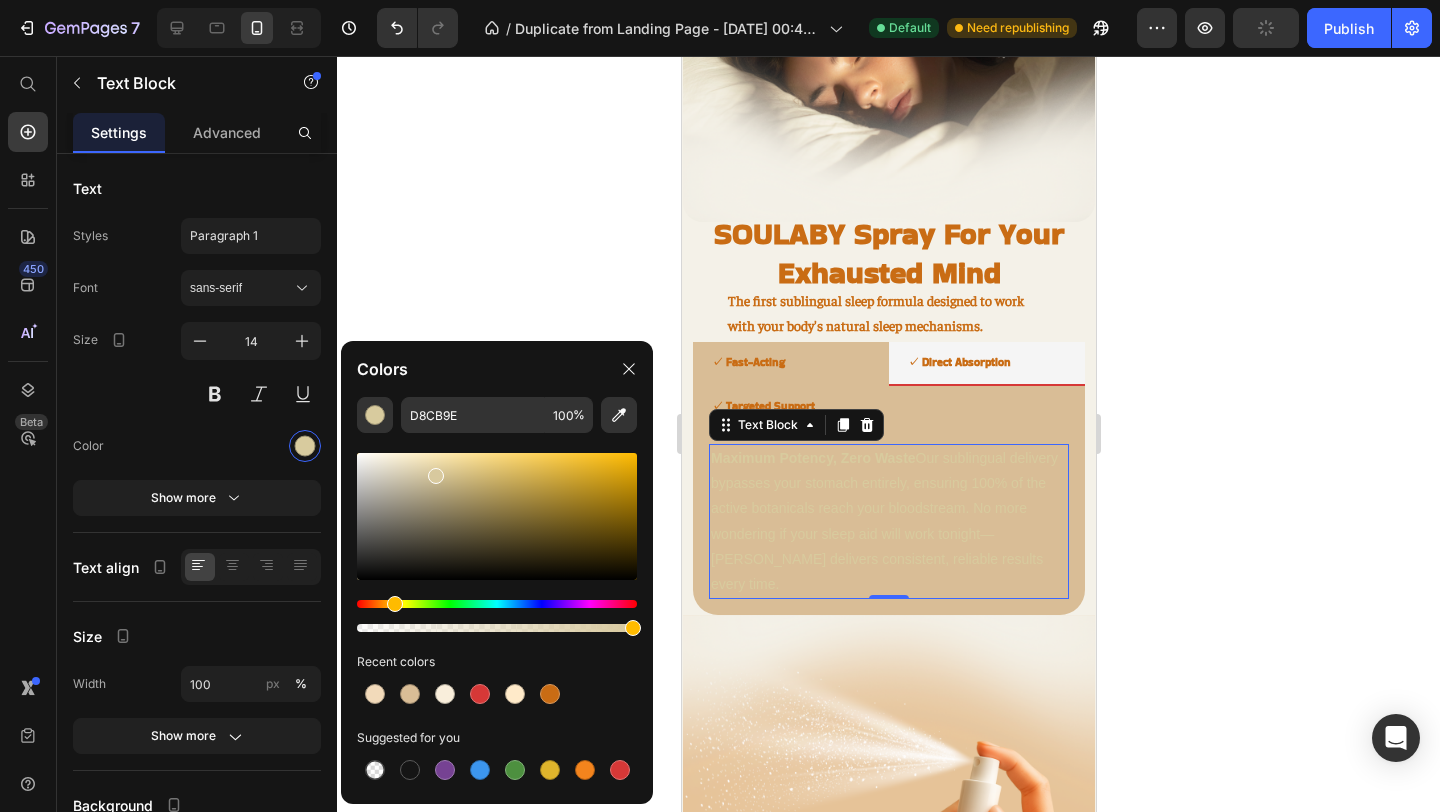 drag, startPoint x: 407, startPoint y: 600, endPoint x: 391, endPoint y: 601, distance: 16.03122 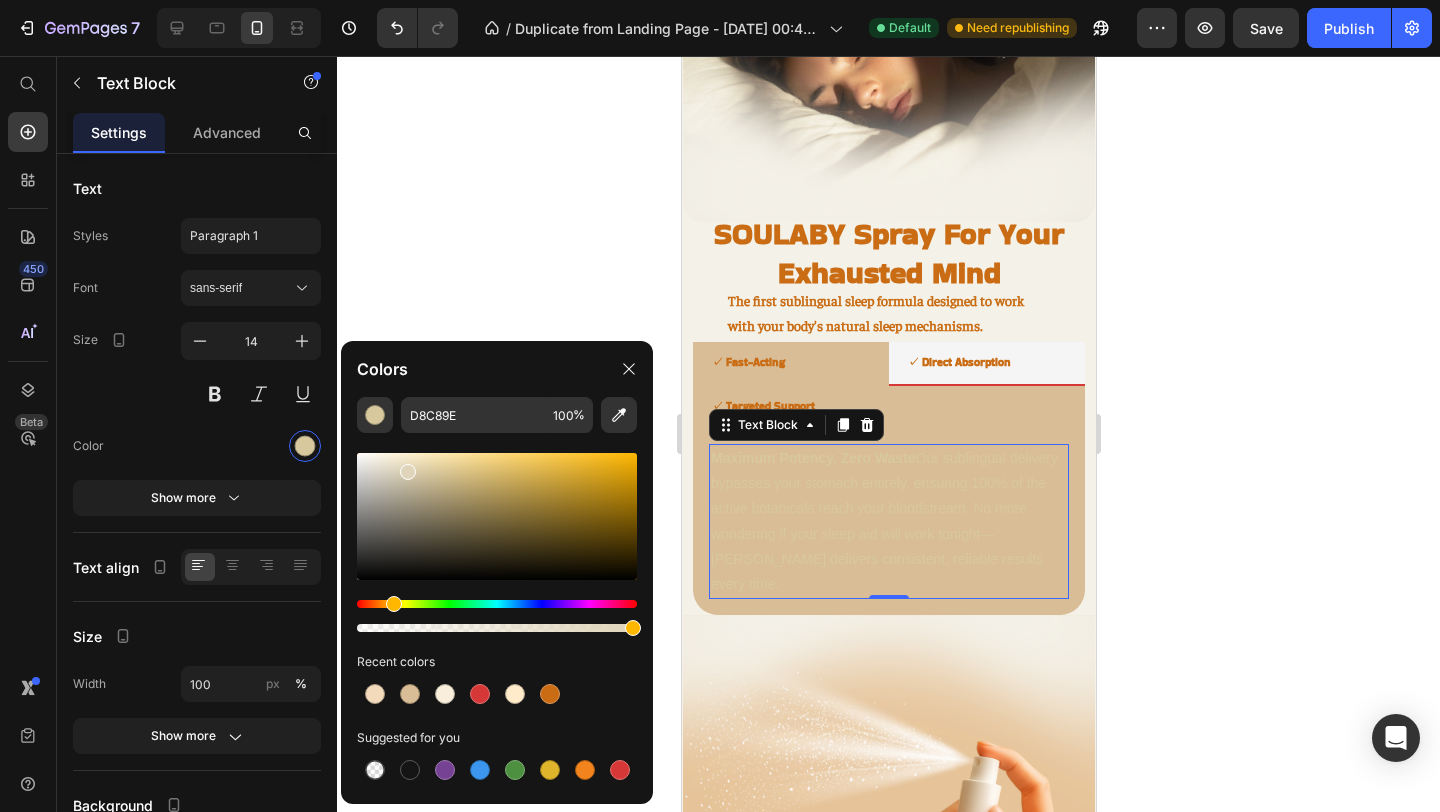 drag, startPoint x: 435, startPoint y: 475, endPoint x: 393, endPoint y: 438, distance: 55.97321 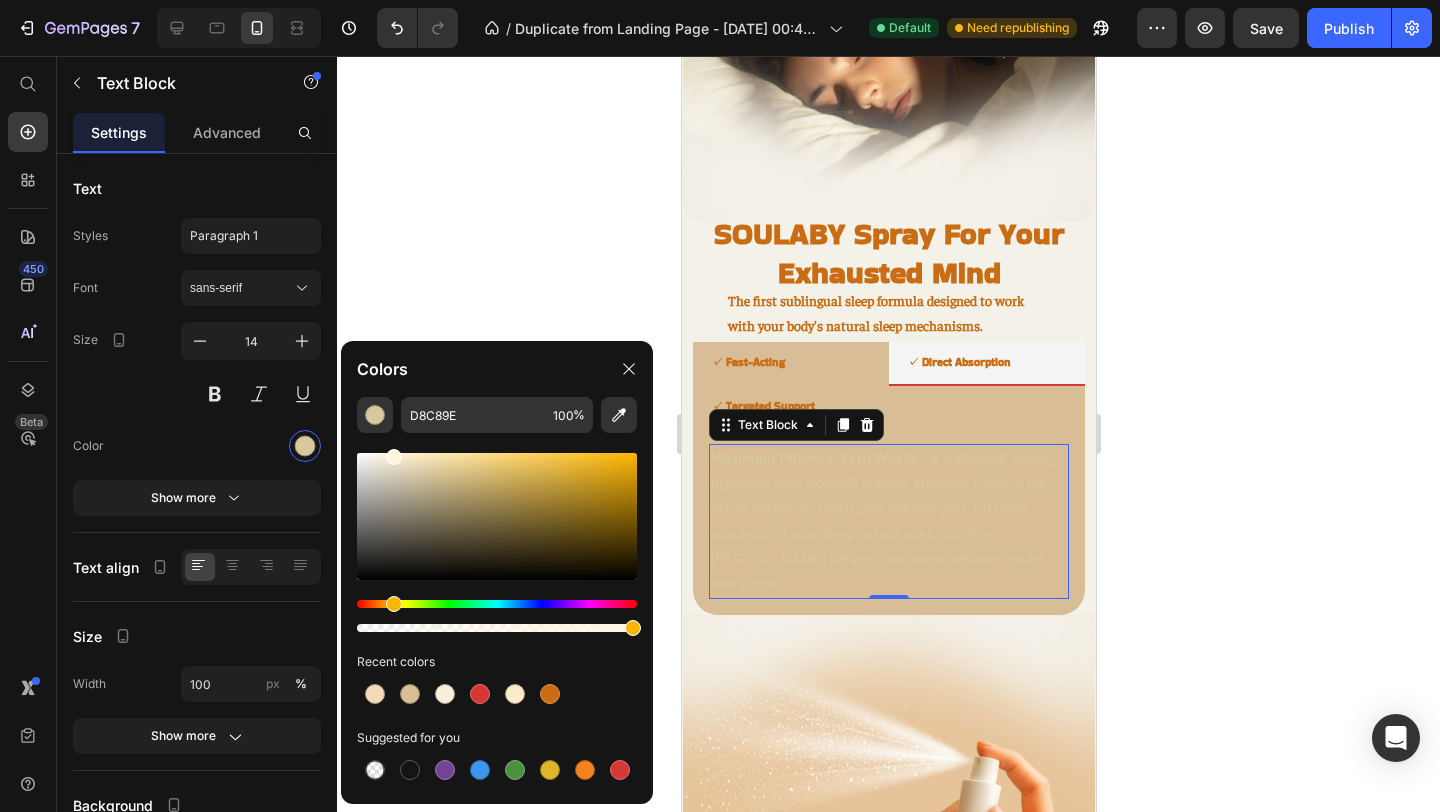 type on "FFF6E0" 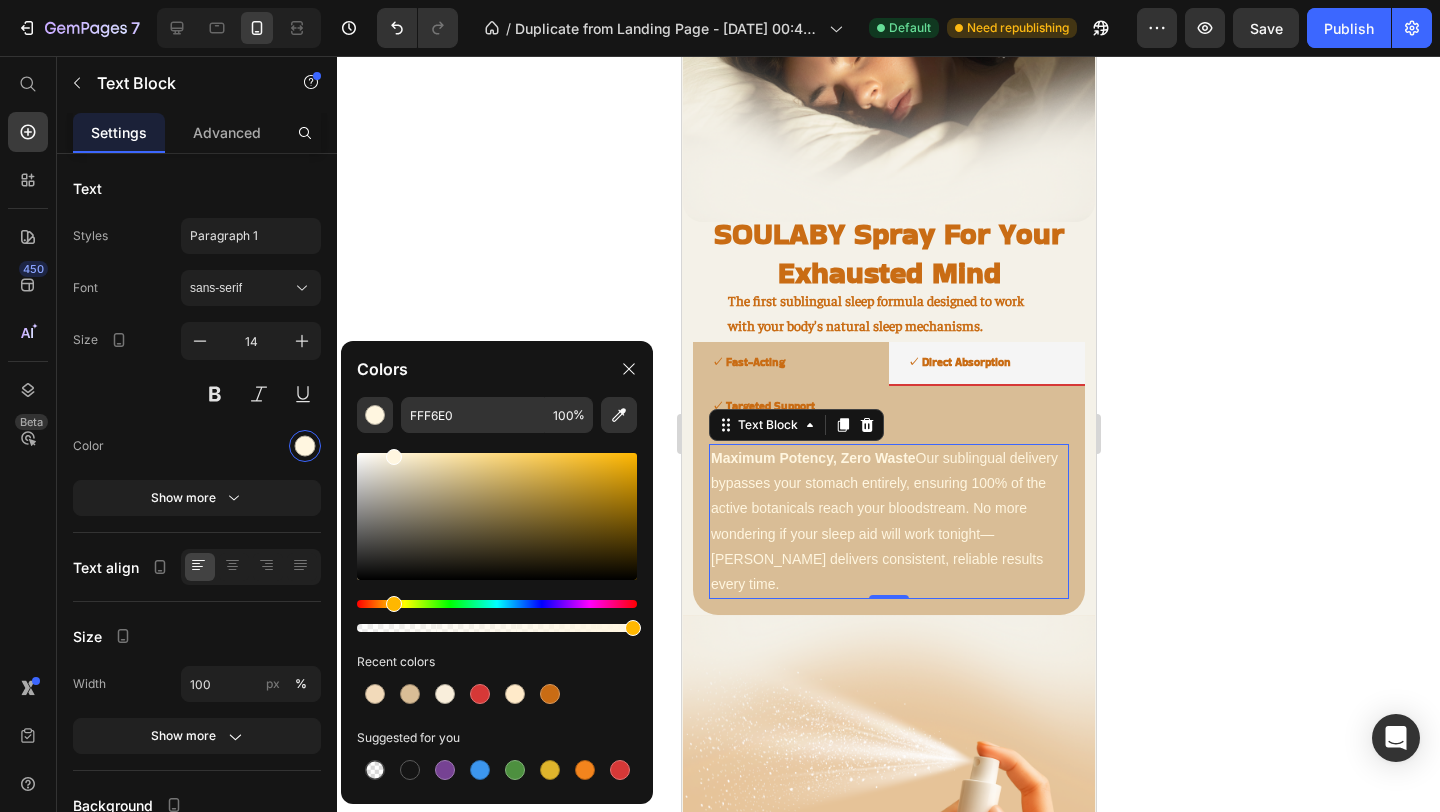 click 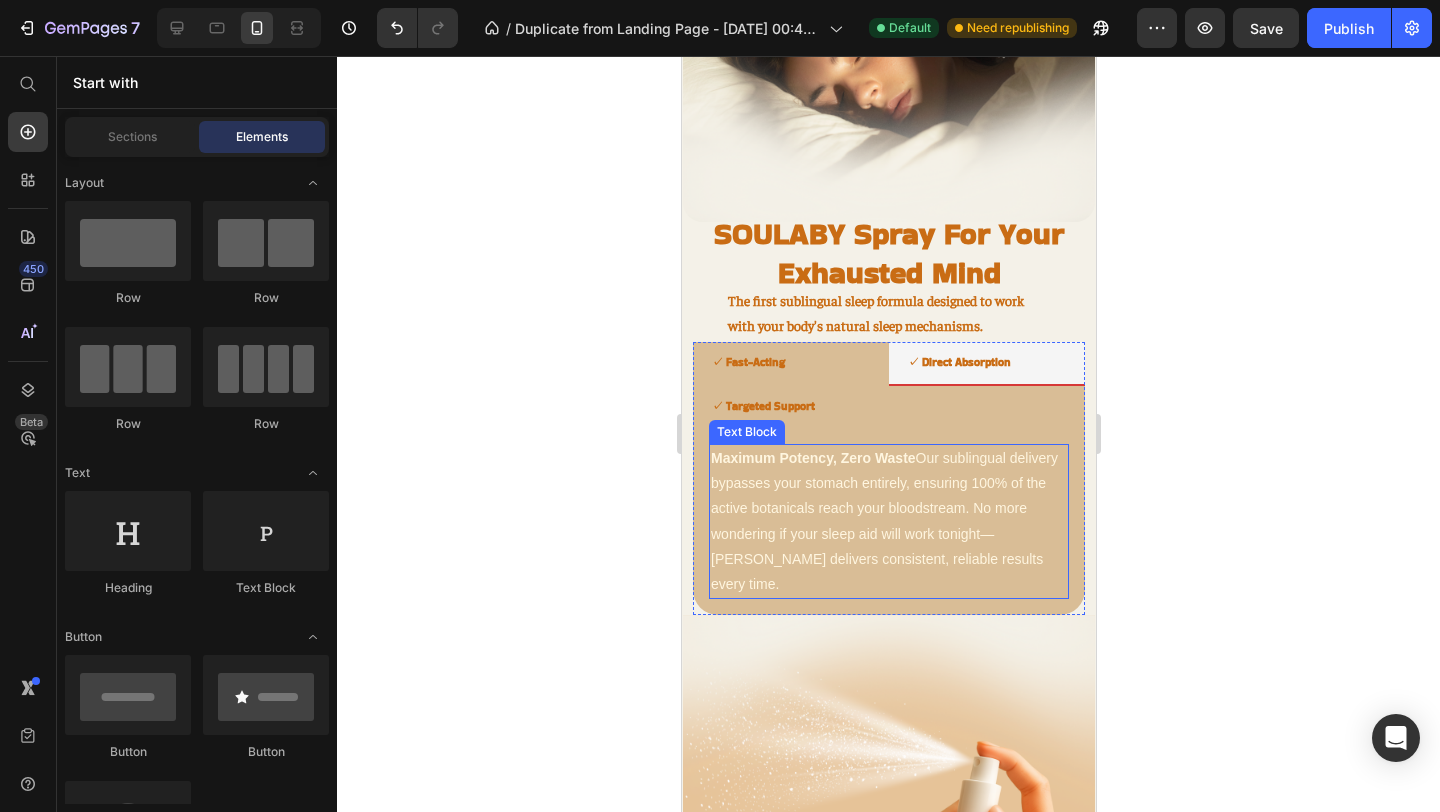 click on "Maximum Potency, Zero Waste  Our sublingual delivery bypasses your stomach entirely, ensuring 100% of the active botanicals reach your bloodstream. No more wondering if your sleep aid will work tonight—SOULABY delivers consistent, reliable results every time." at bounding box center (888, 521) 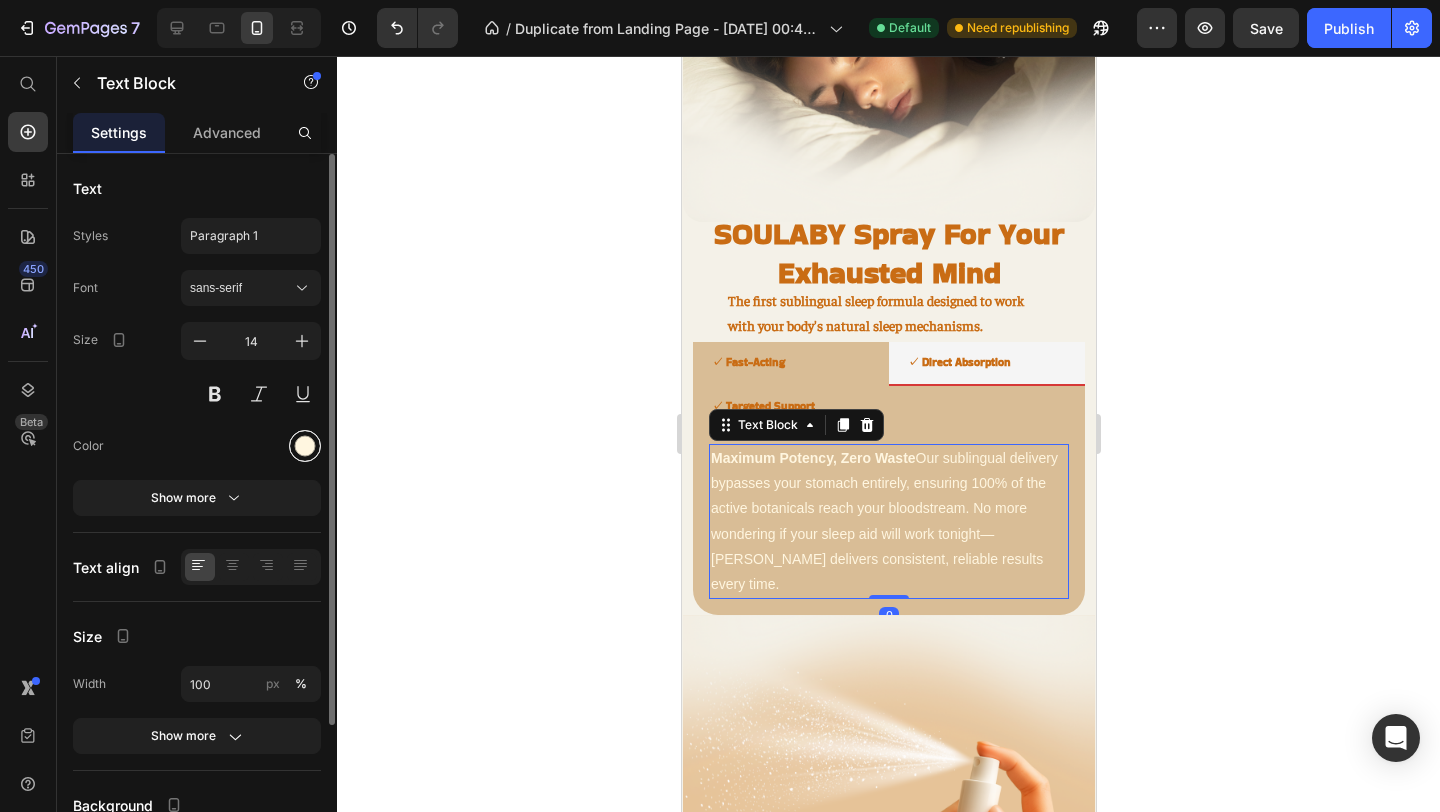 click at bounding box center (305, 446) 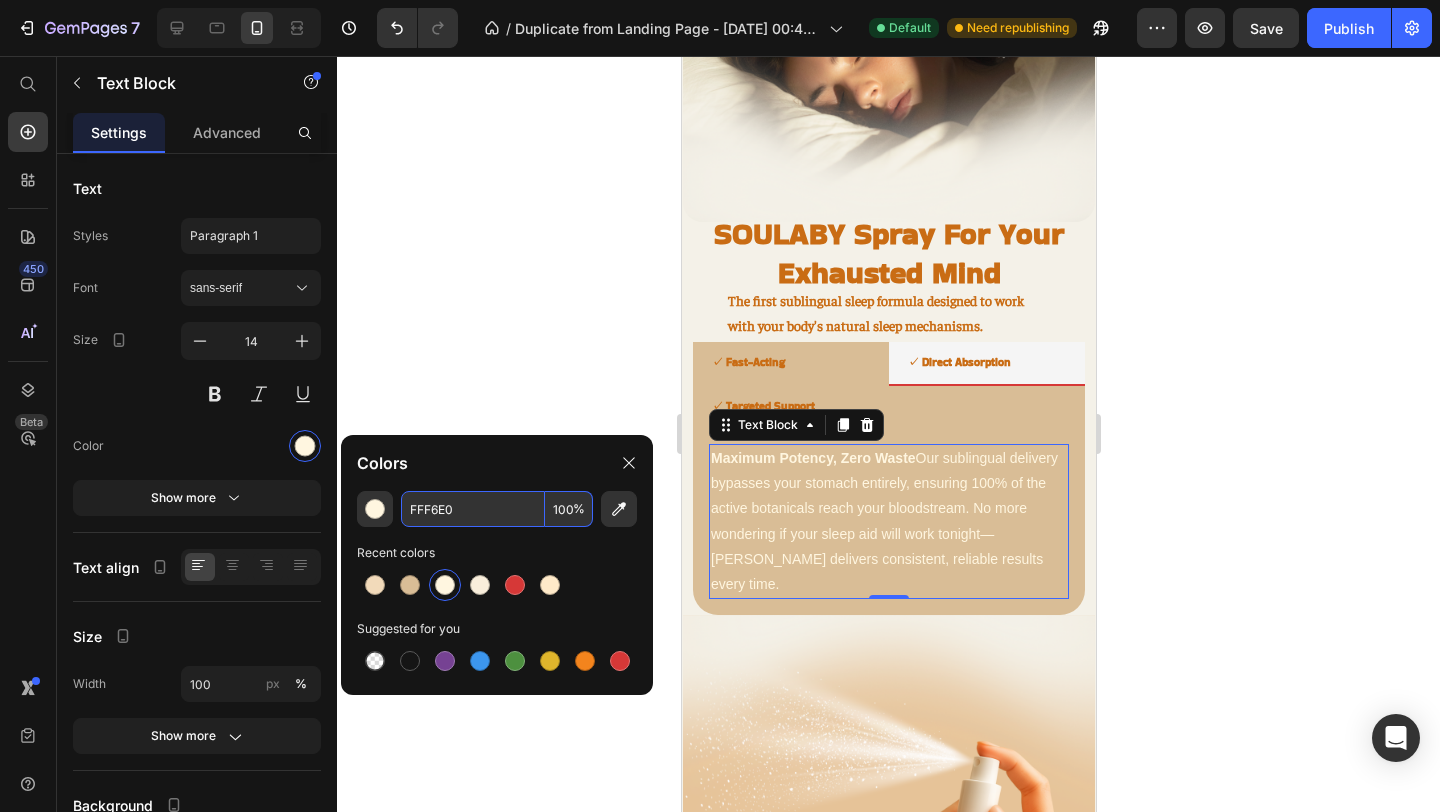 click on "FFF6E0" at bounding box center (473, 509) 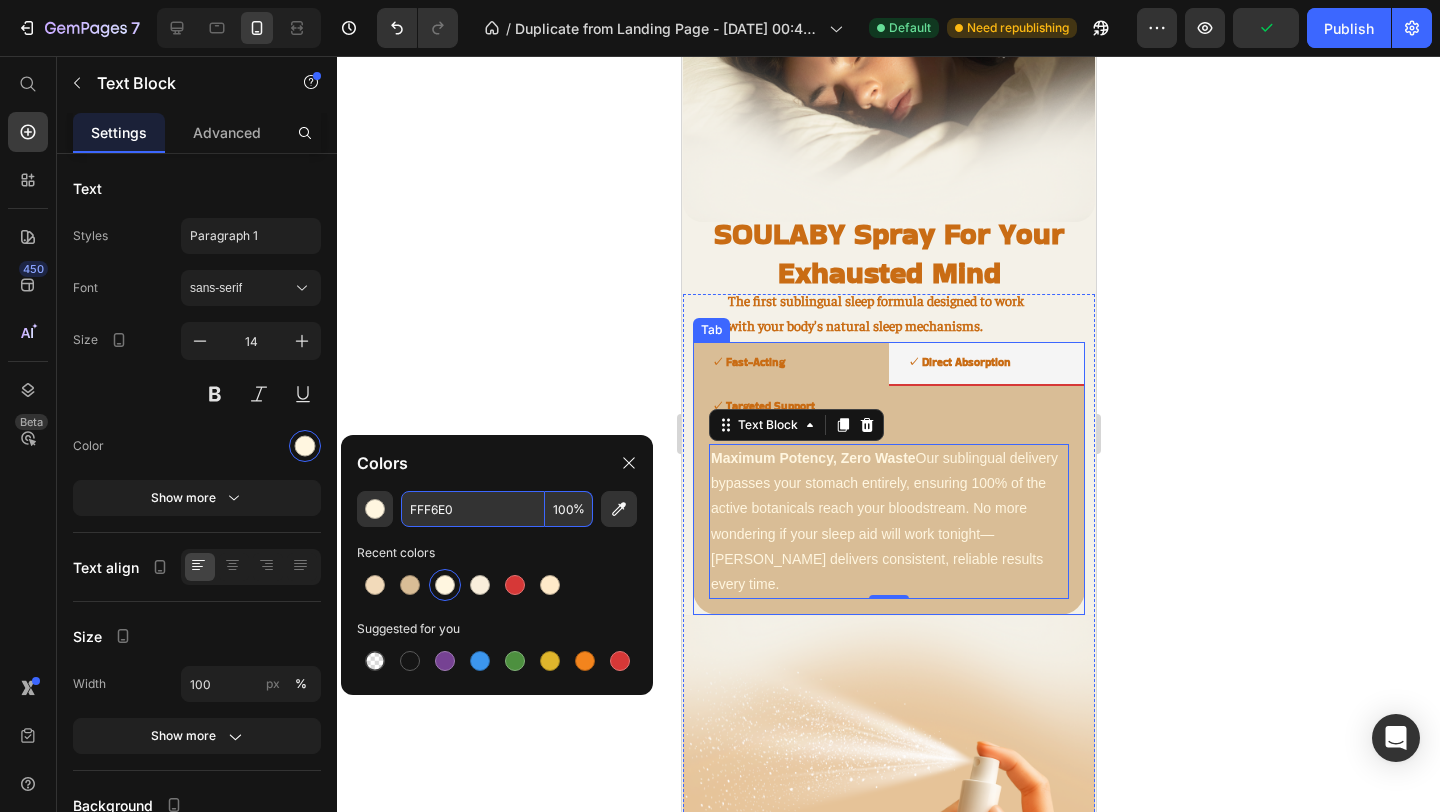 click on "✓ Fast-Acting" at bounding box center (747, 362) 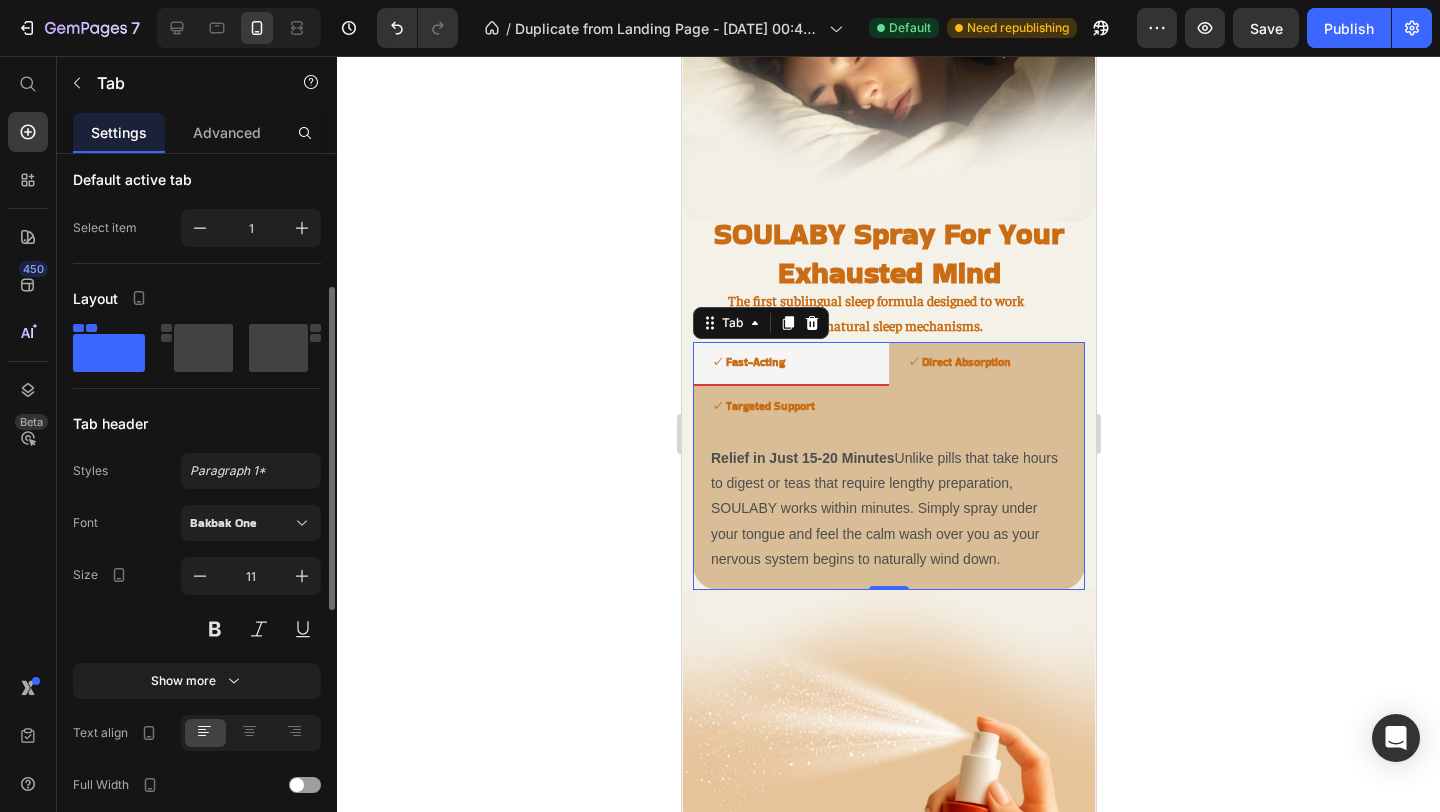 scroll, scrollTop: 301, scrollLeft: 0, axis: vertical 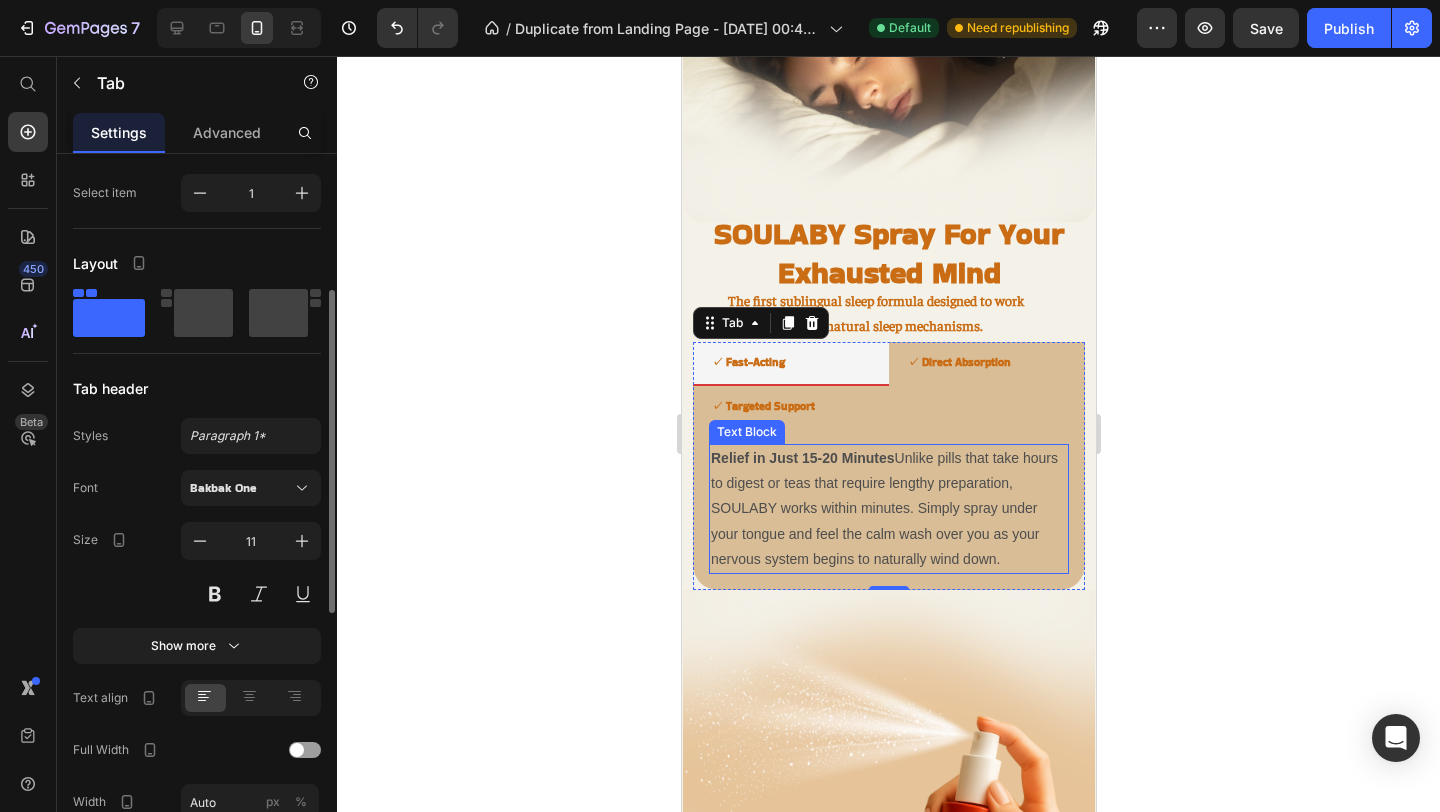 click on "Relief in Just 15-20 Minutes  Unlike pills that take hours to digest or teas that require lengthy preparation, SOULABY works within minutes. Simply spray under your tongue and feel the calm wash over you as your nervous system begins to naturally wind down." at bounding box center (888, 509) 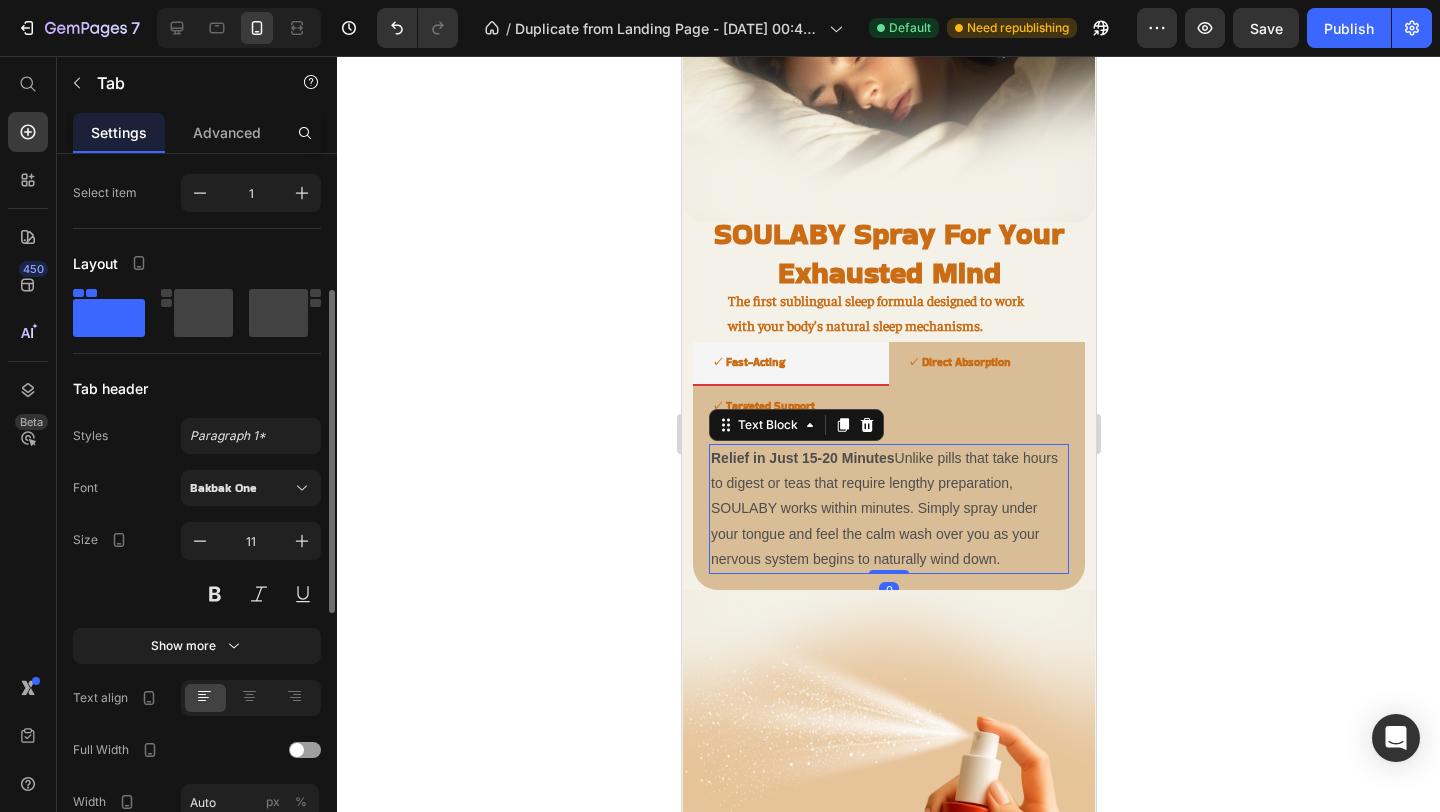 scroll, scrollTop: 0, scrollLeft: 0, axis: both 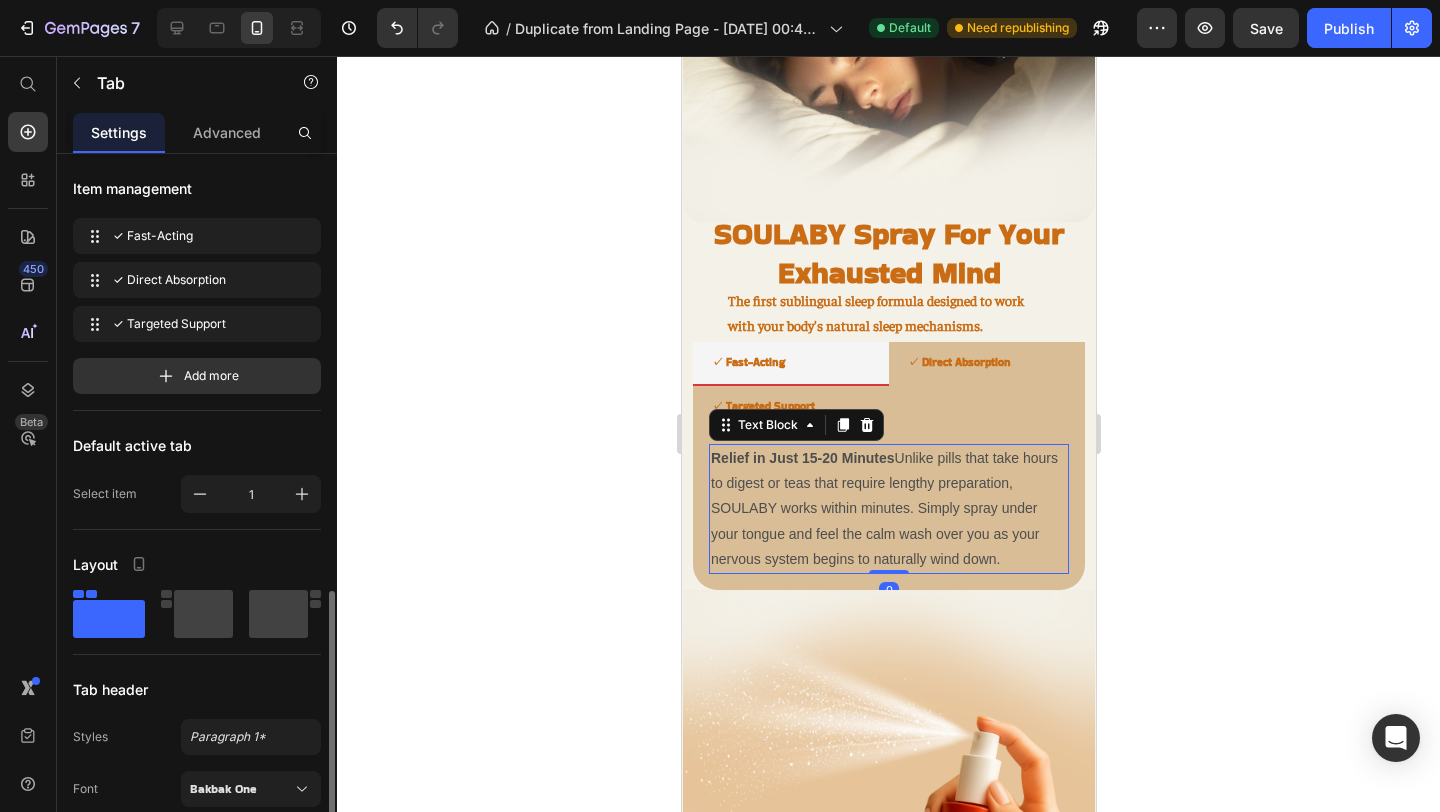 click on "Relief in Just 15-20 Minutes  Unlike pills that take hours to digest or teas that require lengthy preparation, SOULABY works within minutes. Simply spray under your tongue and feel the calm wash over you as your nervous system begins to naturally wind down." at bounding box center [888, 509] 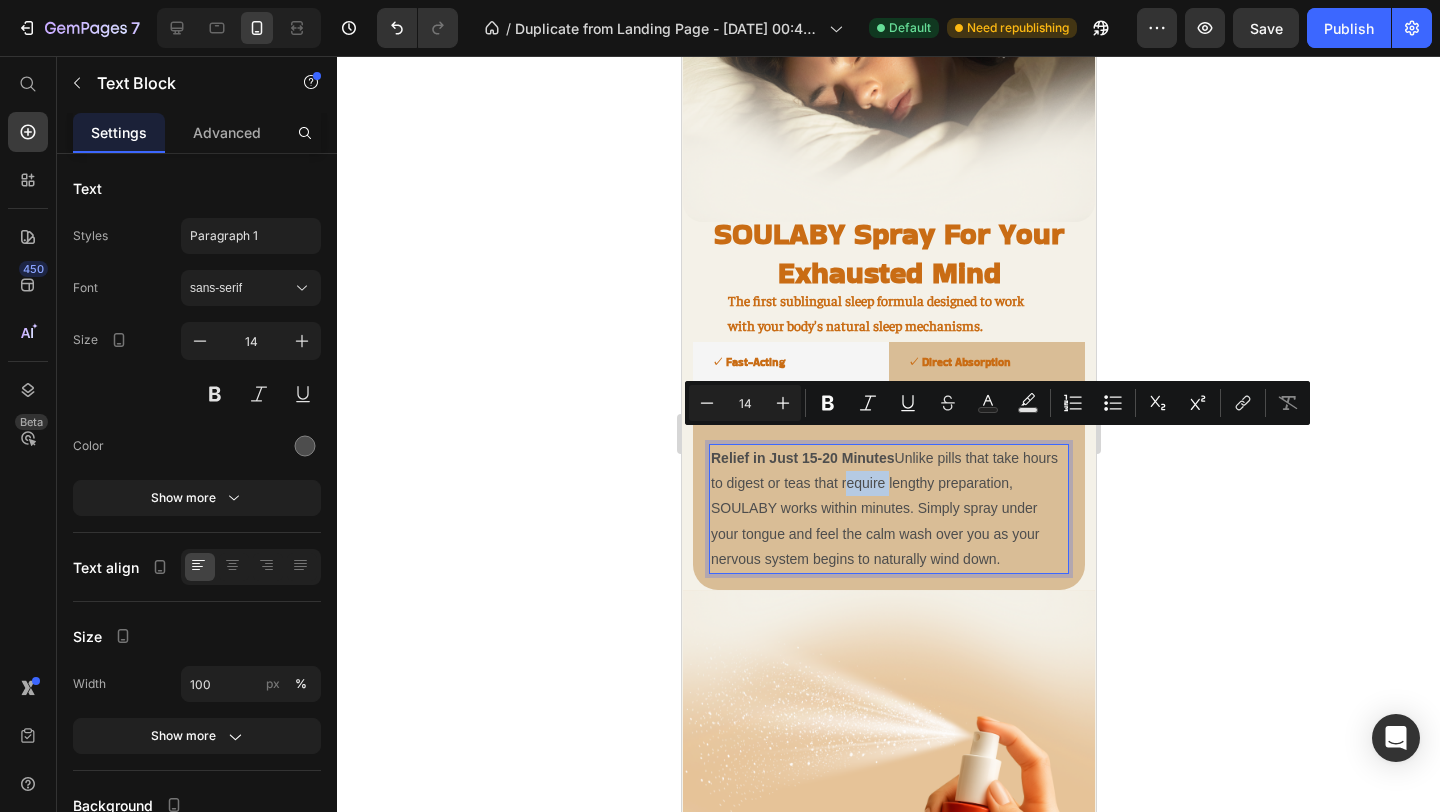 click on "Relief in Just 15-20 Minutes  Unlike pills that take hours to digest or teas that require lengthy preparation, SOULABY works within minutes. Simply spray under your tongue and feel the calm wash over you as your nervous system begins to naturally wind down." at bounding box center [888, 509] 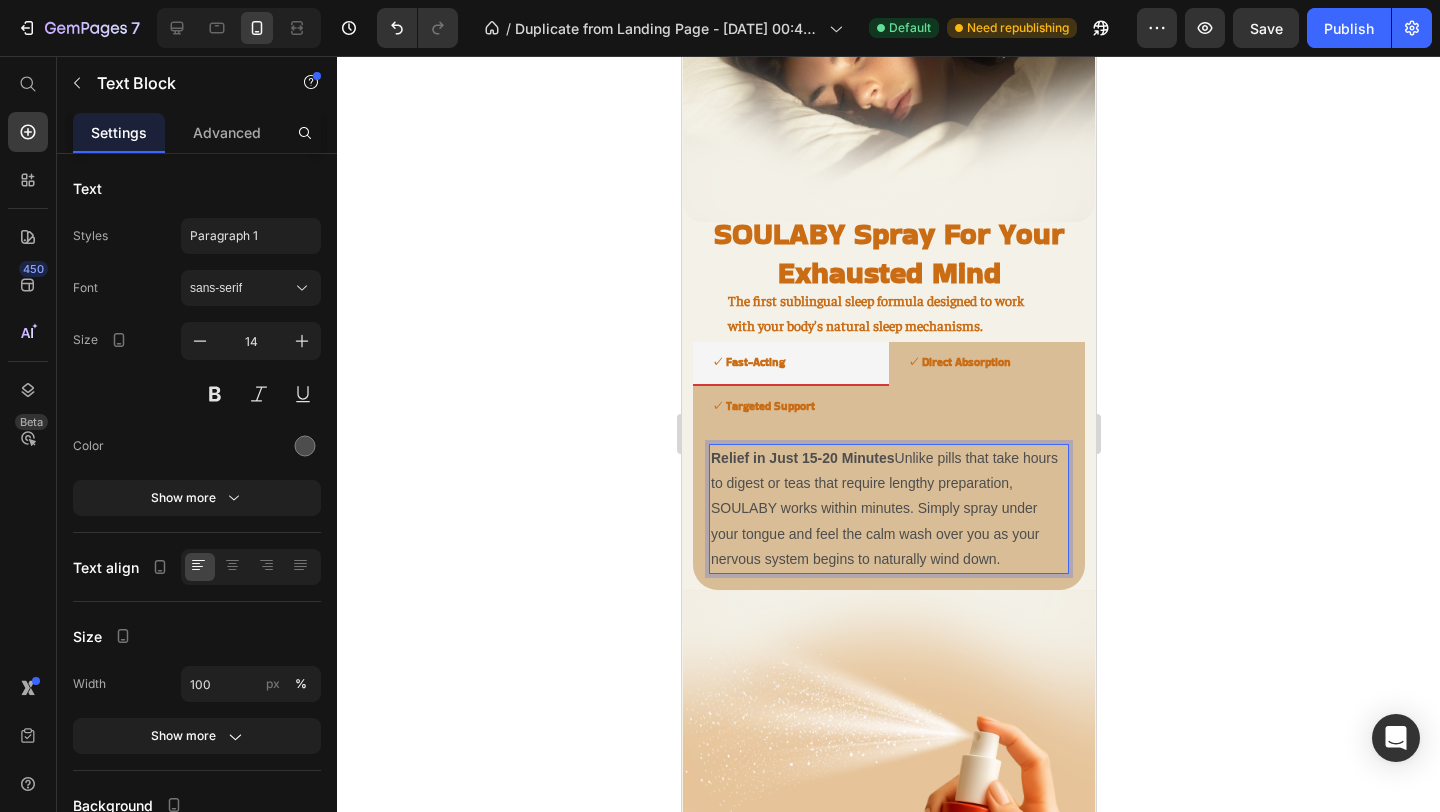 click on "Relief in Just 15-20 Minutes  Unlike pills that take hours to digest or teas that require lengthy preparation, SOULABY works within minutes. Simply spray under your tongue and feel the calm wash over you as your nervous system begins to naturally wind down." at bounding box center (888, 509) 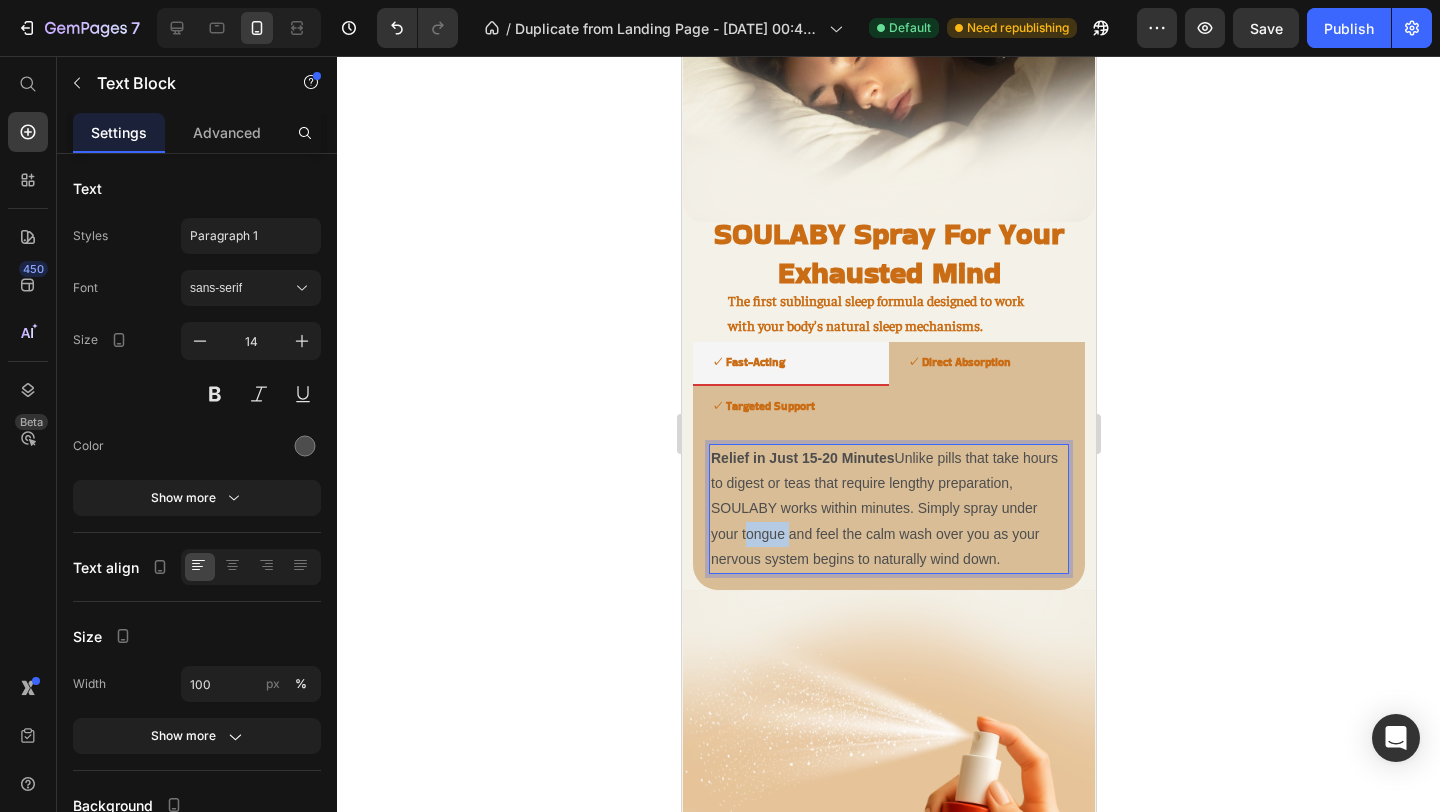 click on "Relief in Just 15-20 Minutes  Unlike pills that take hours to digest or teas that require lengthy preparation, SOULABY works within minutes. Simply spray under your tongue and feel the calm wash over you as your nervous system begins to naturally wind down." at bounding box center (888, 509) 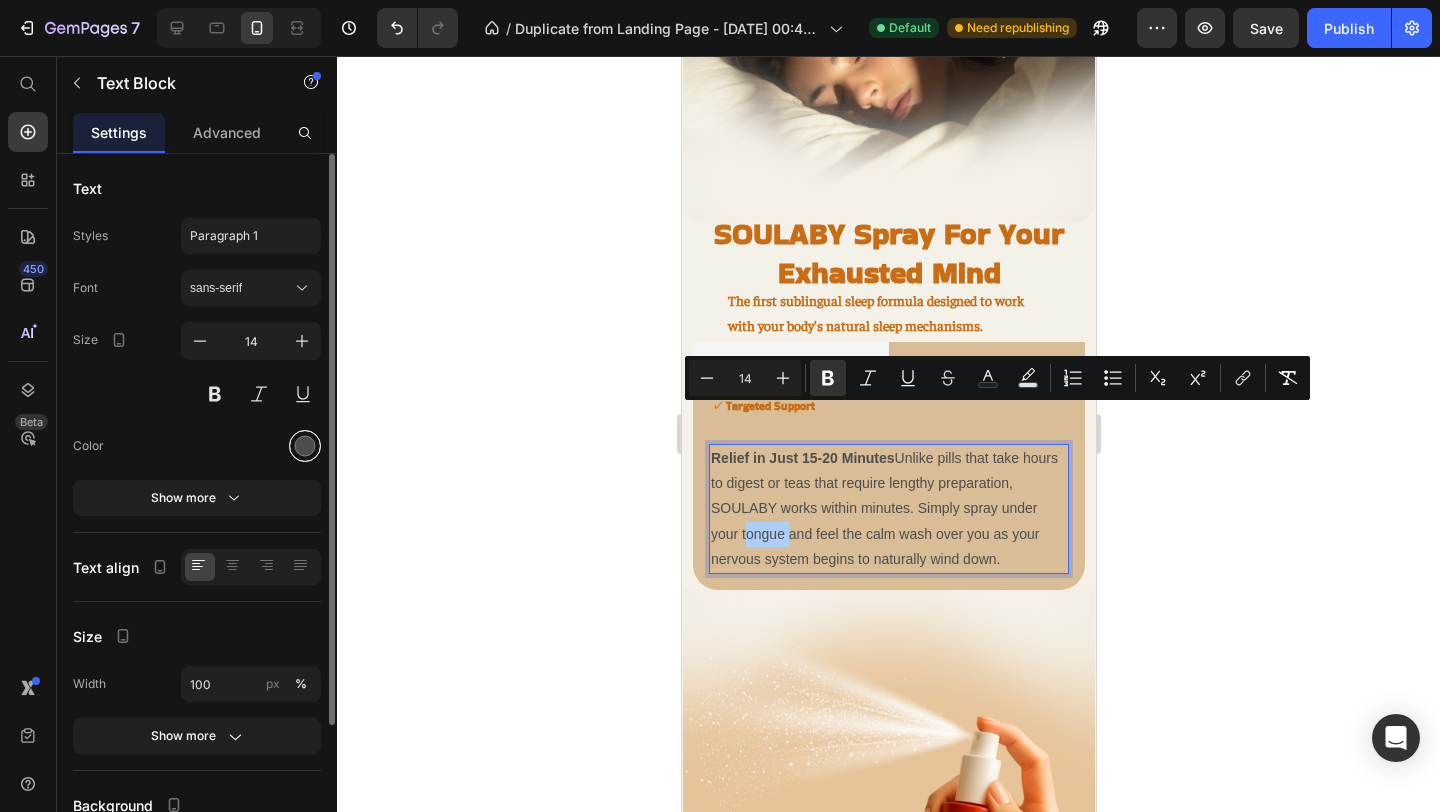 click at bounding box center [305, 446] 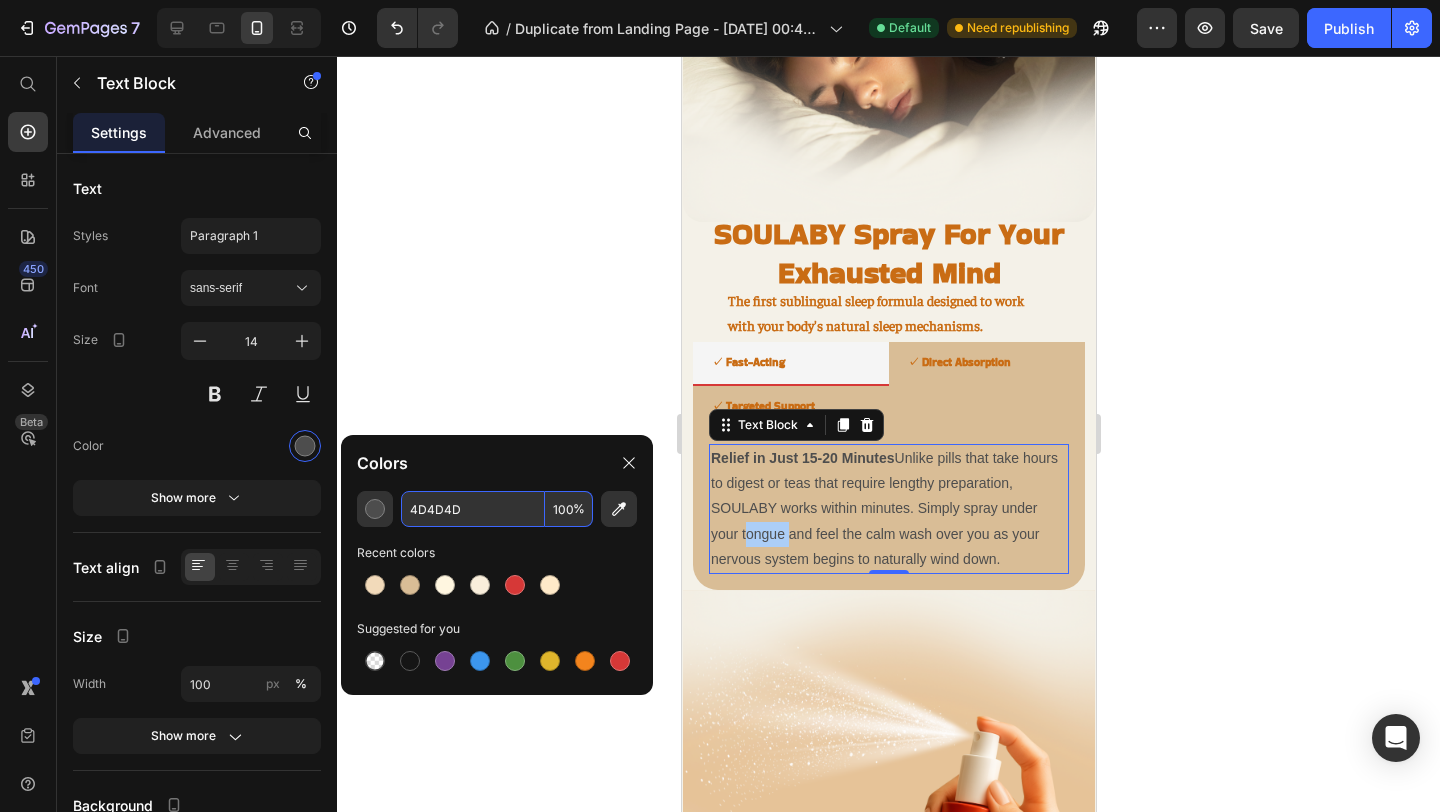 click on "4D4D4D" at bounding box center [473, 509] 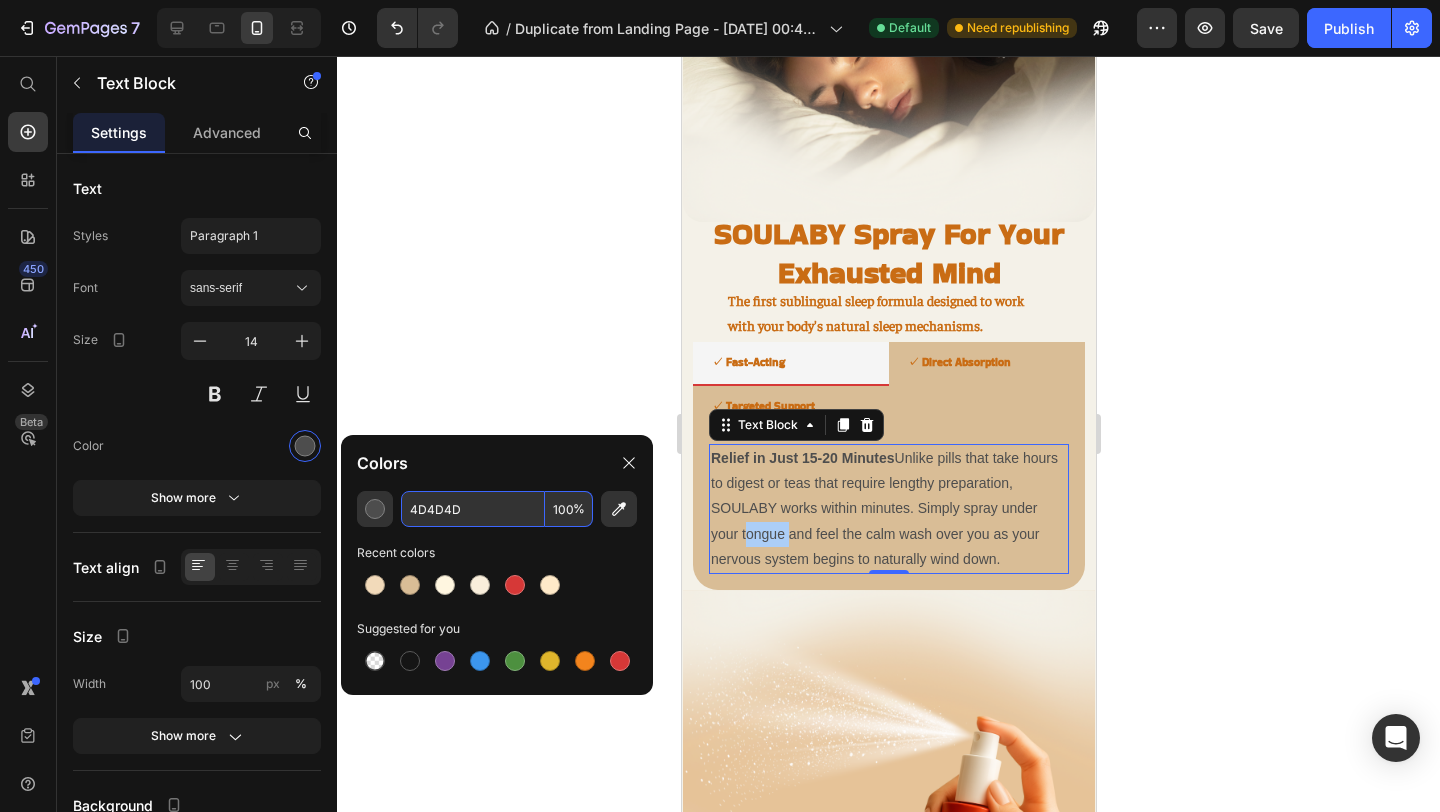 paste on "FFF6E0" 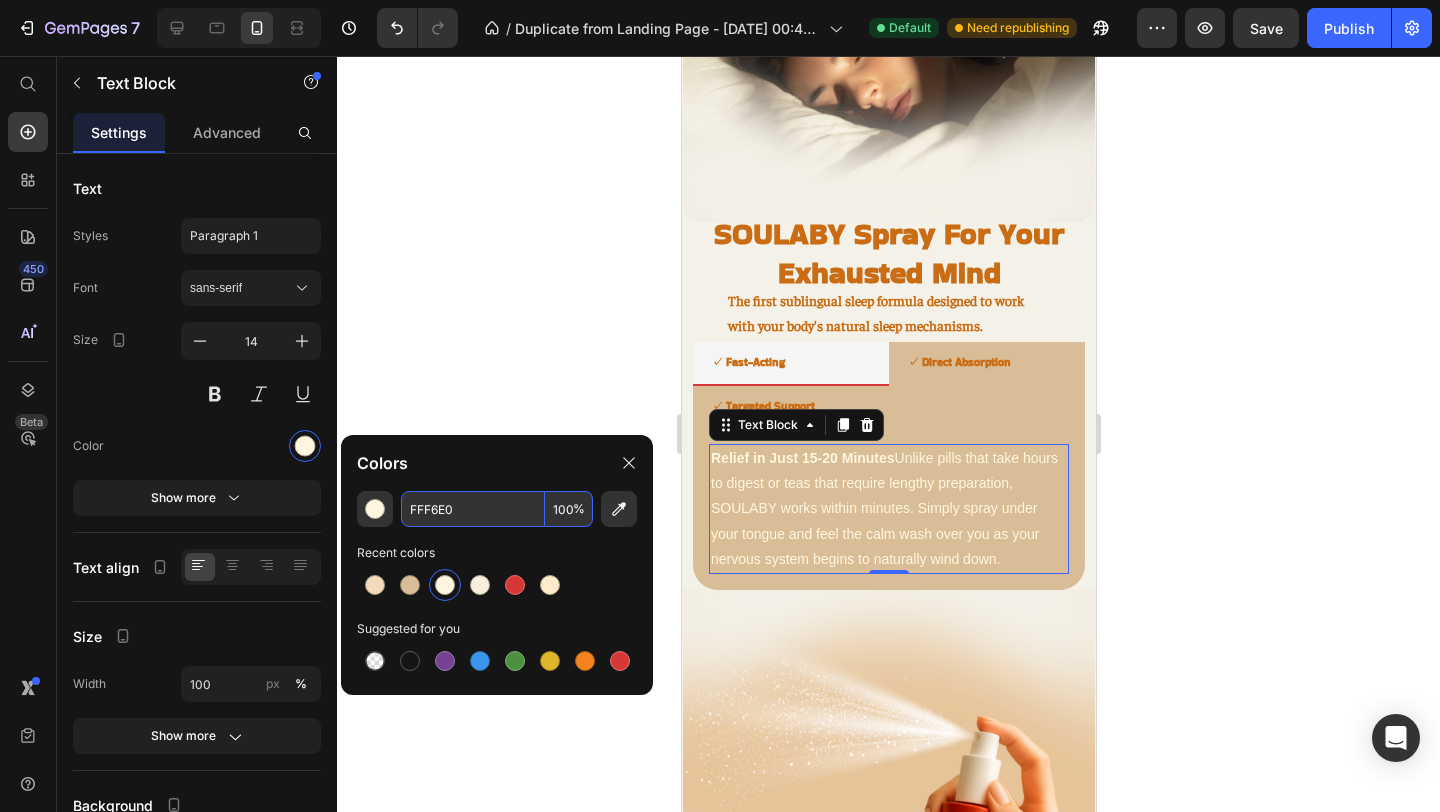 click 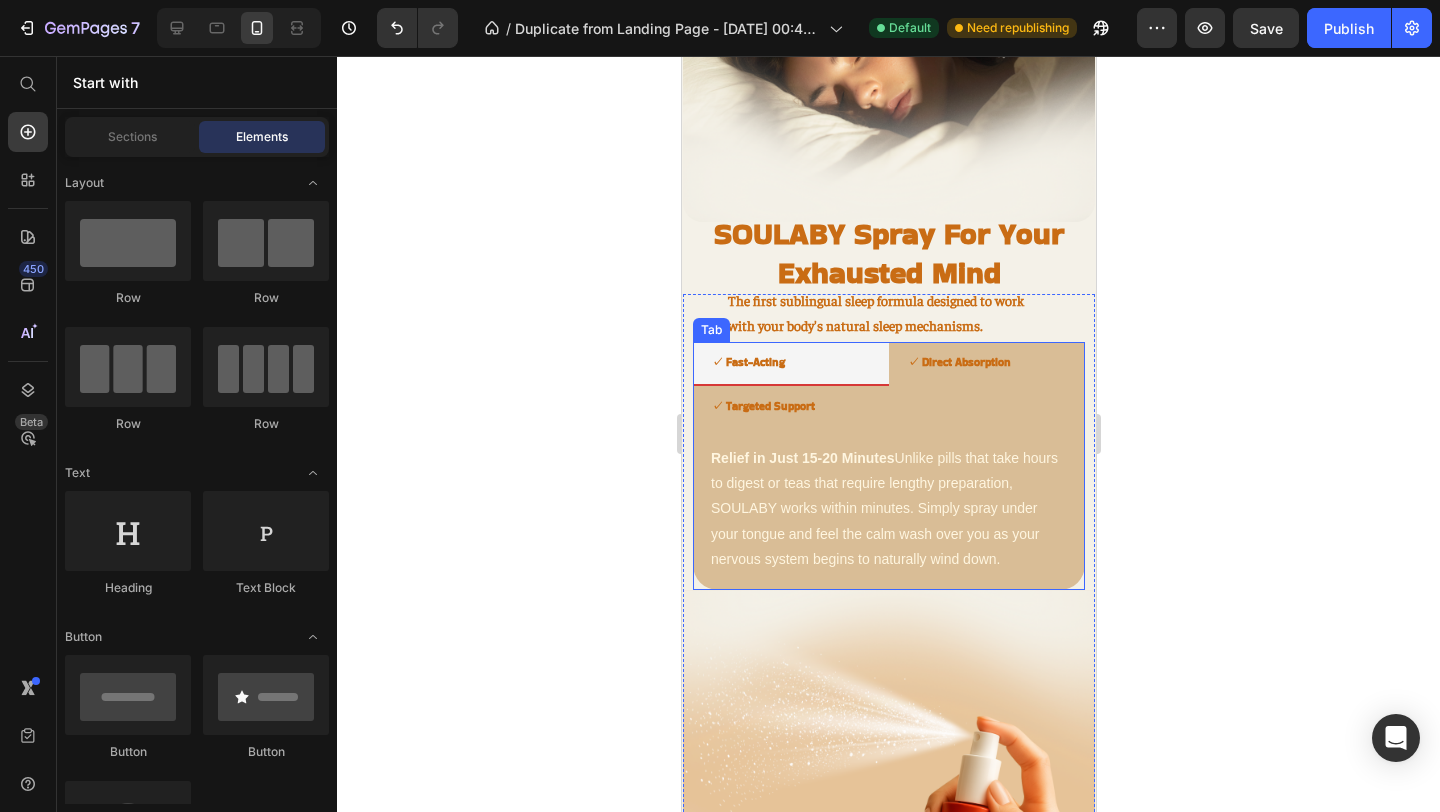 click on "✓ Targeted Support" at bounding box center [762, 406] 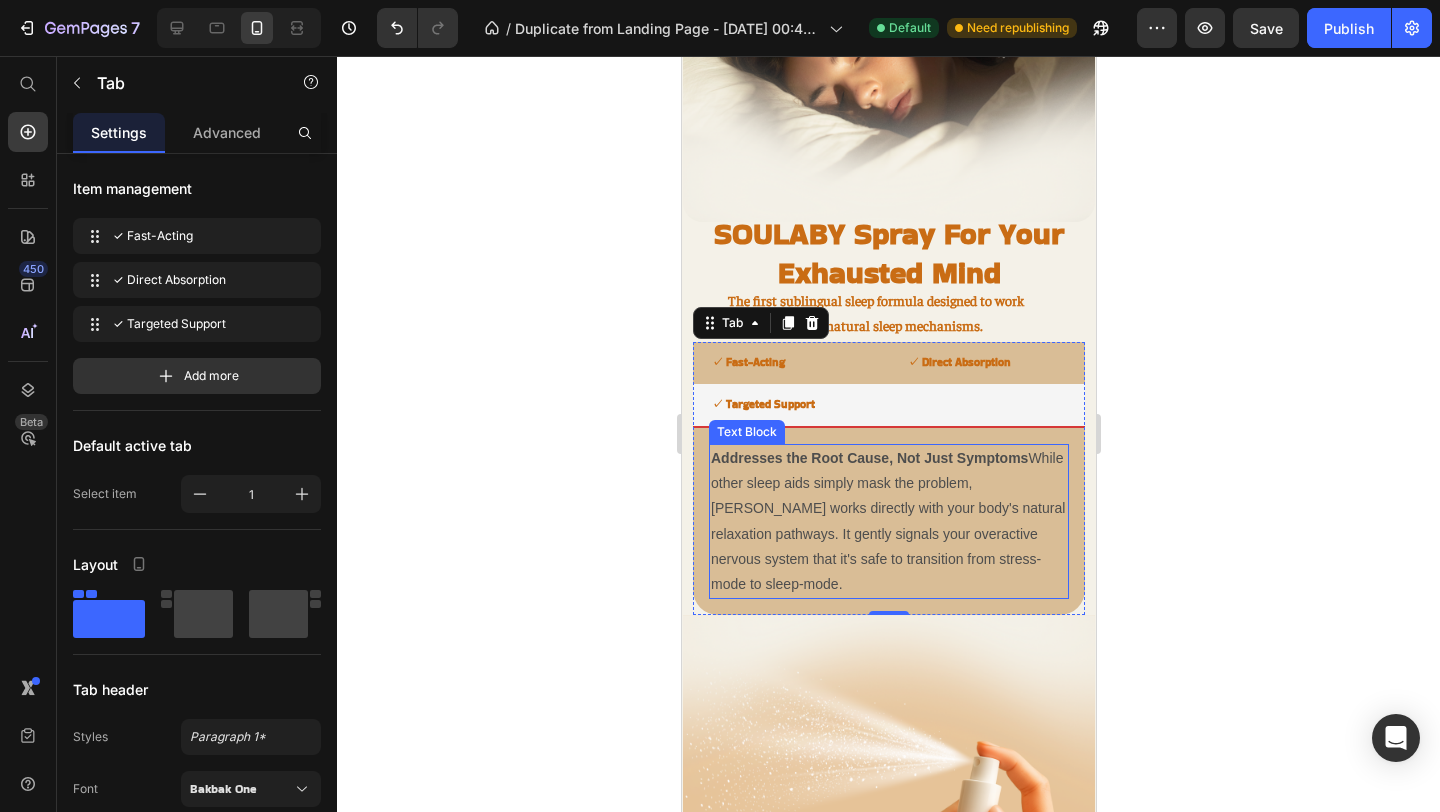 click on "Addresses the Root Cause, Not Just Symptoms  While other sleep aids simply mask the problem, SOULABY works directly with your body's natural relaxation pathways. It gently signals your overactive nervous system that it's safe to transition from stress-mode to sleep-mode." at bounding box center (888, 521) 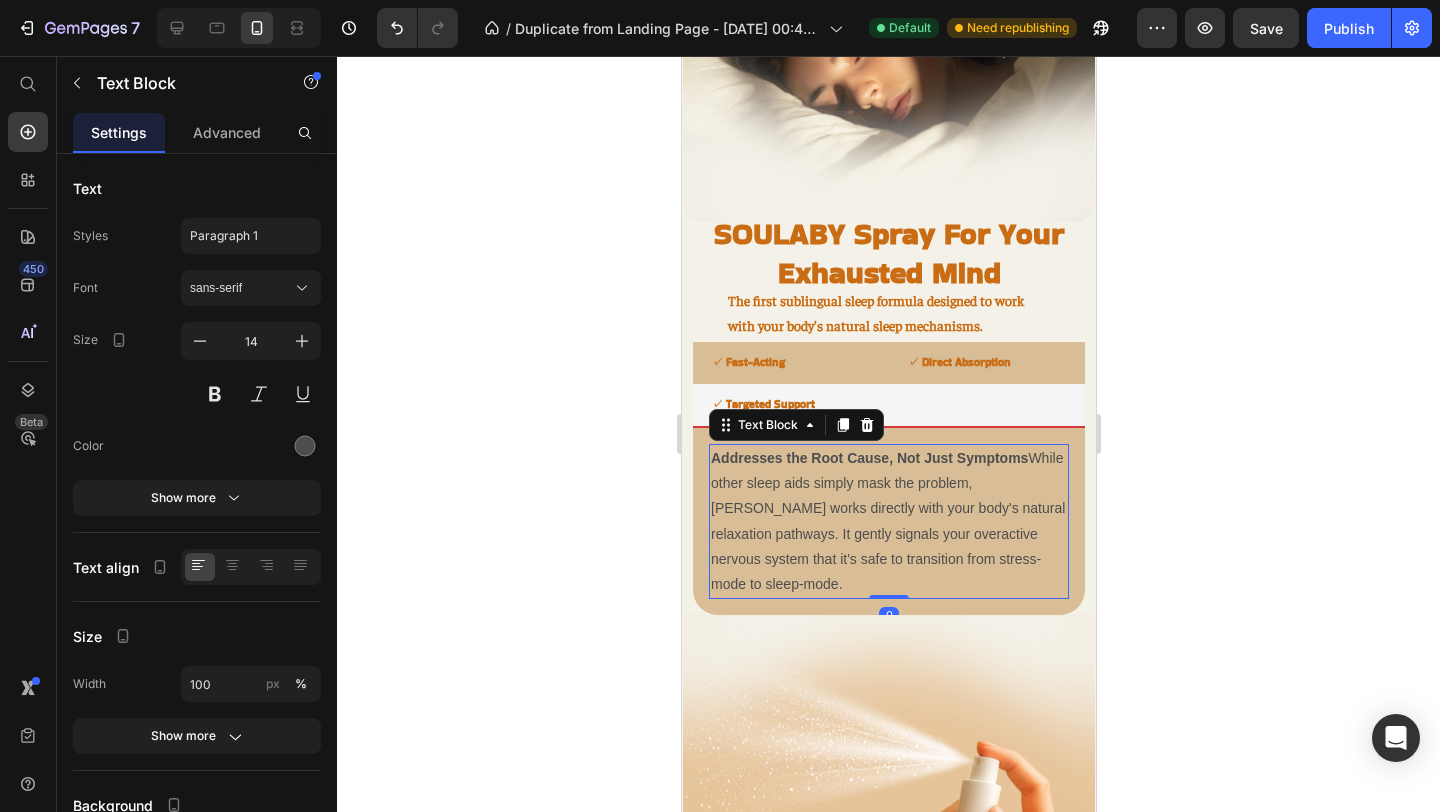 click on "Addresses the Root Cause, Not Just Symptoms  While other sleep aids simply mask the problem, SOULABY works directly with your body's natural relaxation pathways. It gently signals your overactive nervous system that it's safe to transition from stress-mode to sleep-mode." at bounding box center [888, 521] 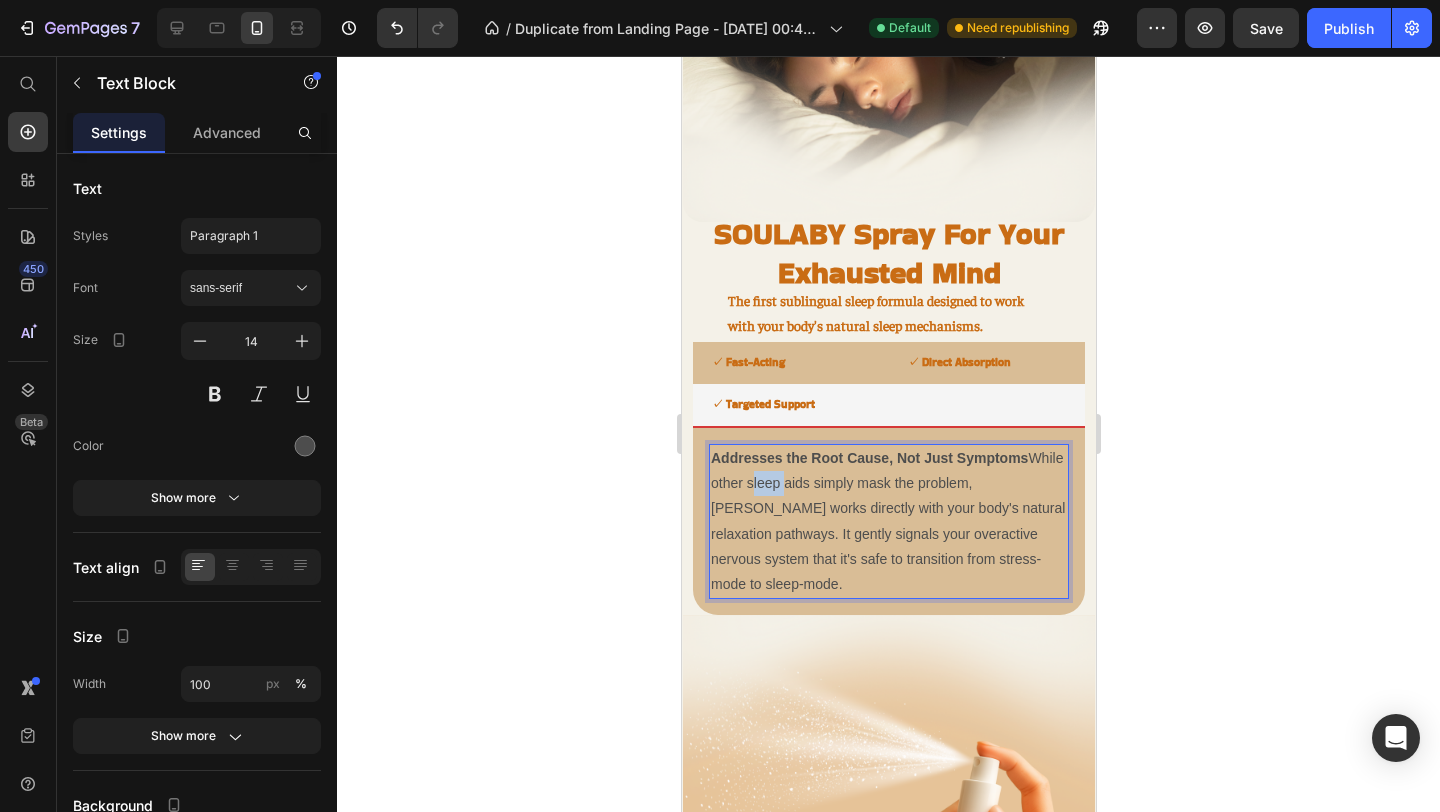 click on "Addresses the Root Cause, Not Just Symptoms  While other sleep aids simply mask the problem, SOULABY works directly with your body's natural relaxation pathways. It gently signals your overactive nervous system that it's safe to transition from stress-mode to sleep-mode." at bounding box center (888, 521) 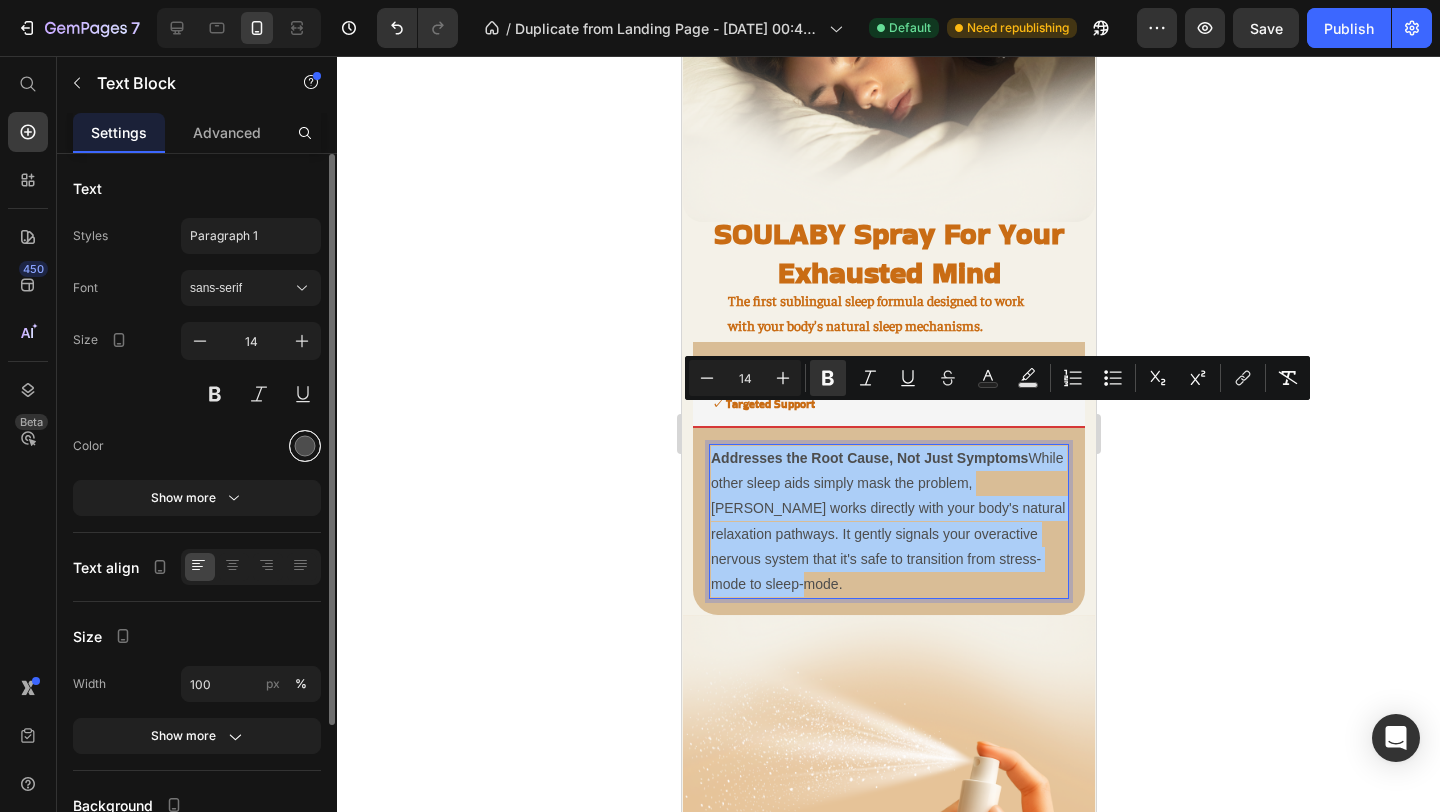 click at bounding box center [305, 446] 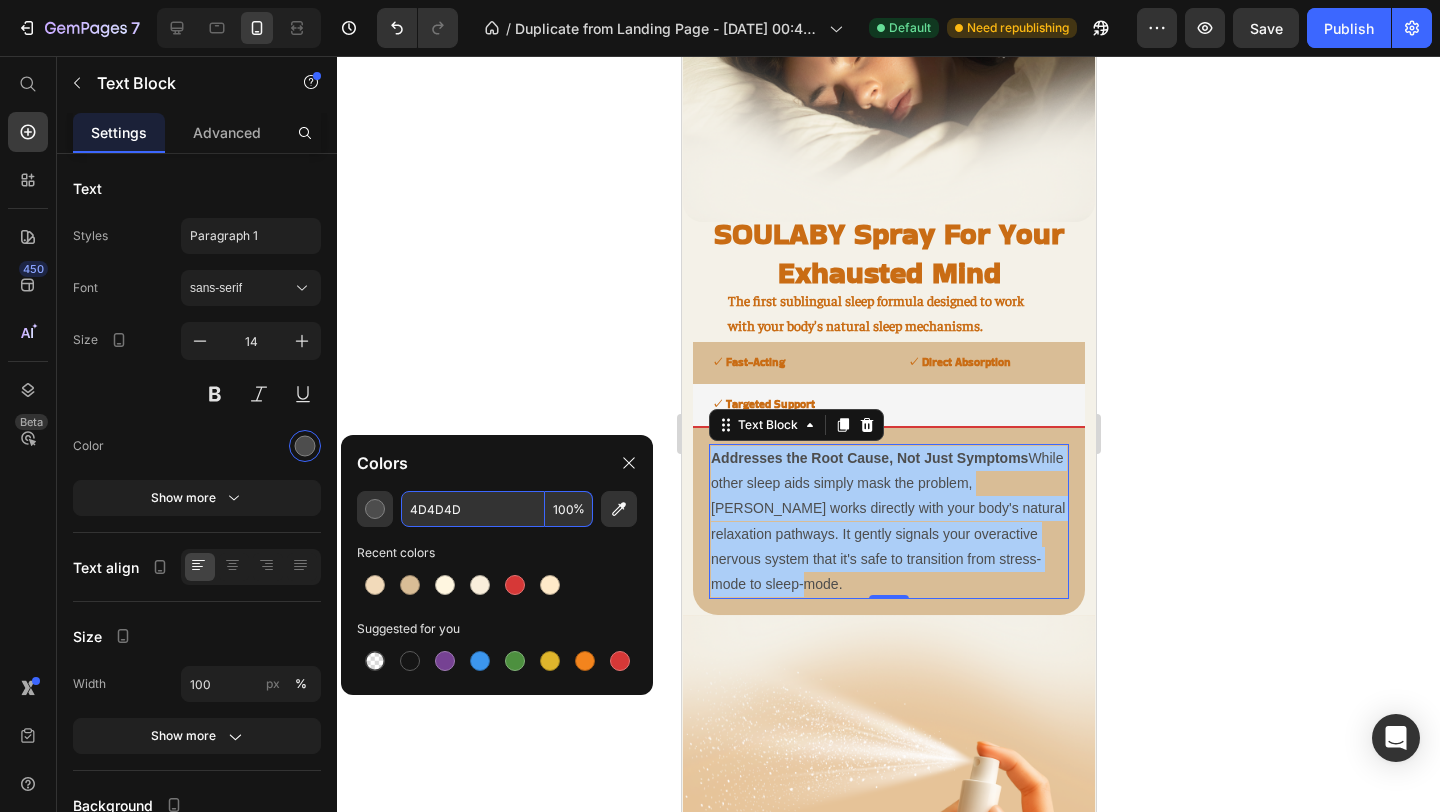 click on "4D4D4D" at bounding box center [473, 509] 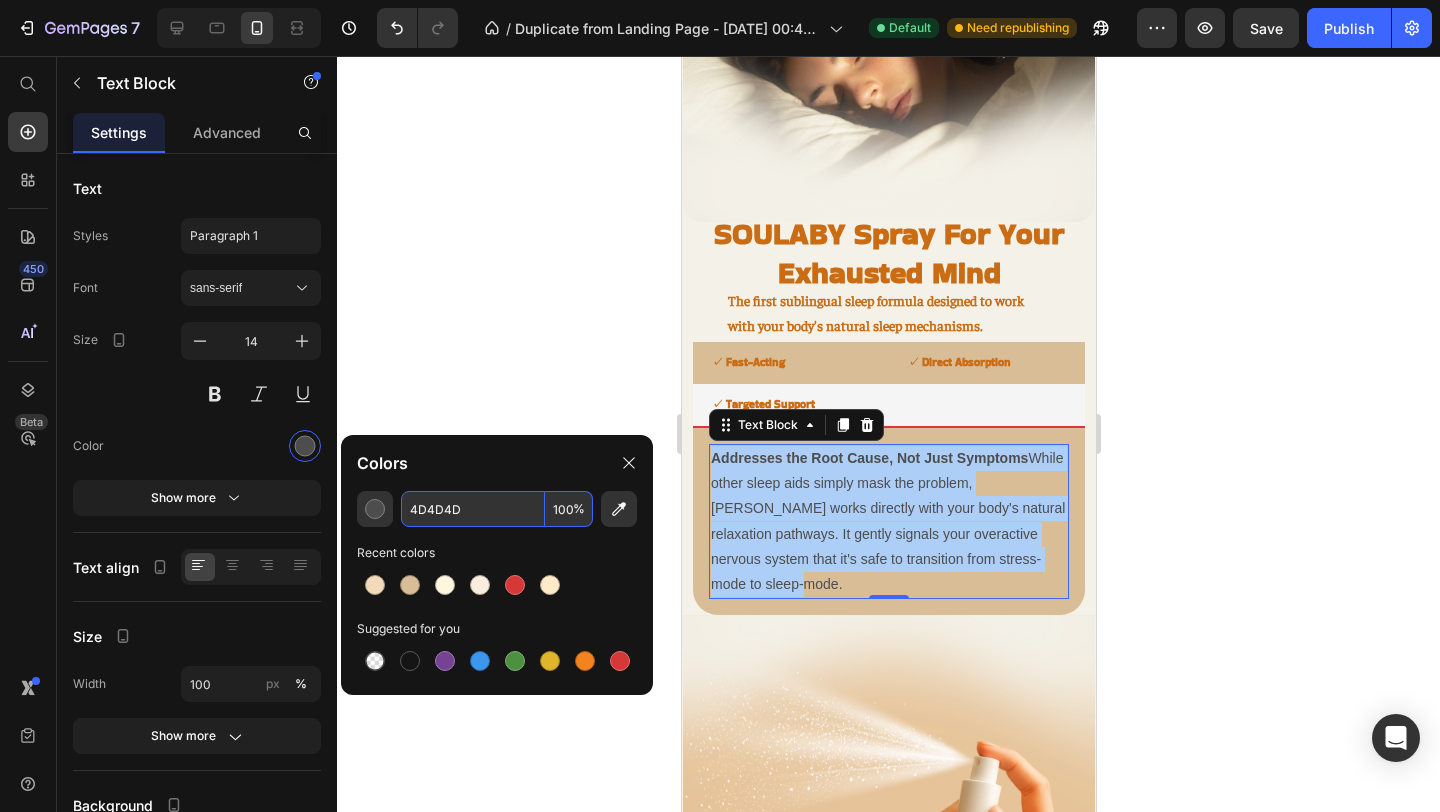 paste on "FFF6E0" 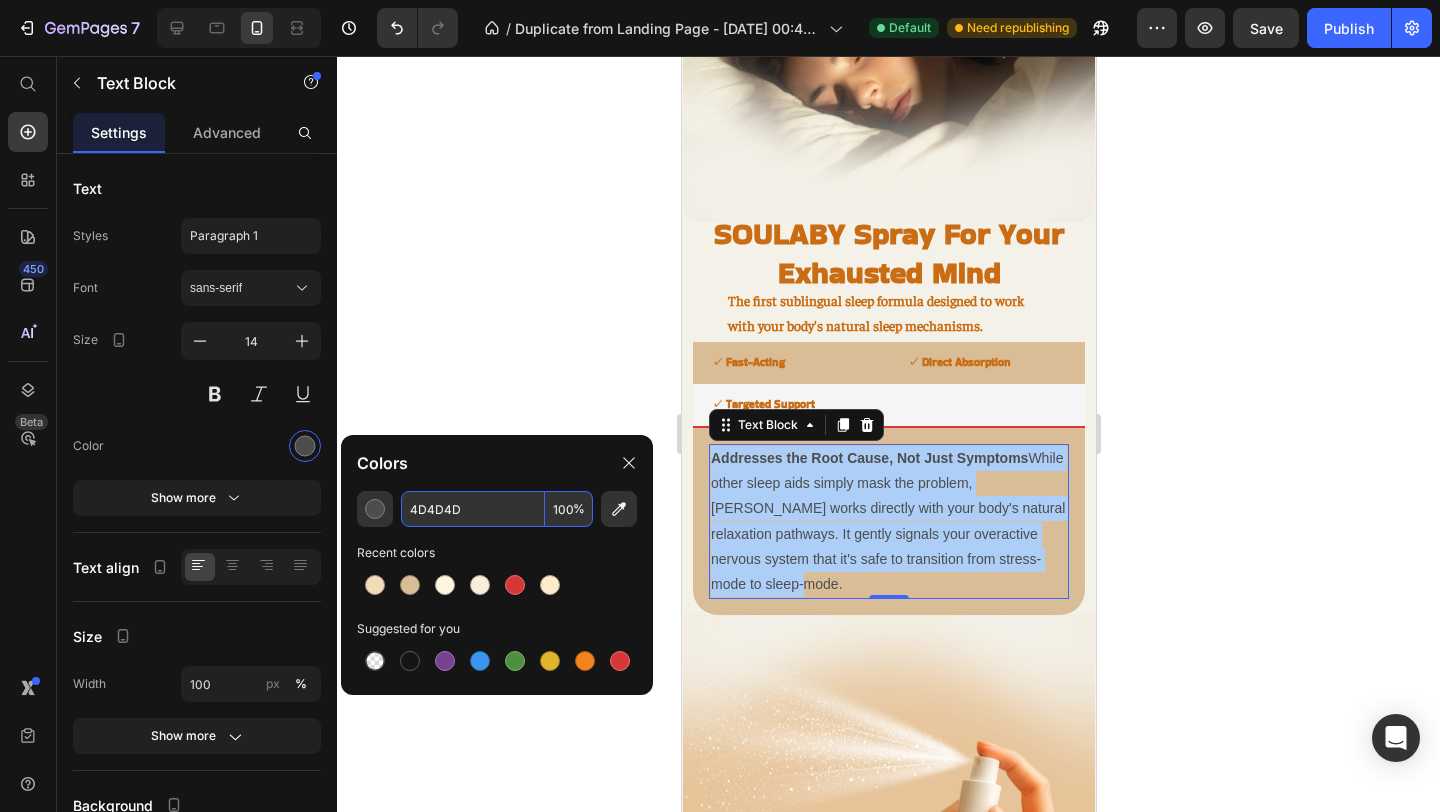 type on "FFF6E0" 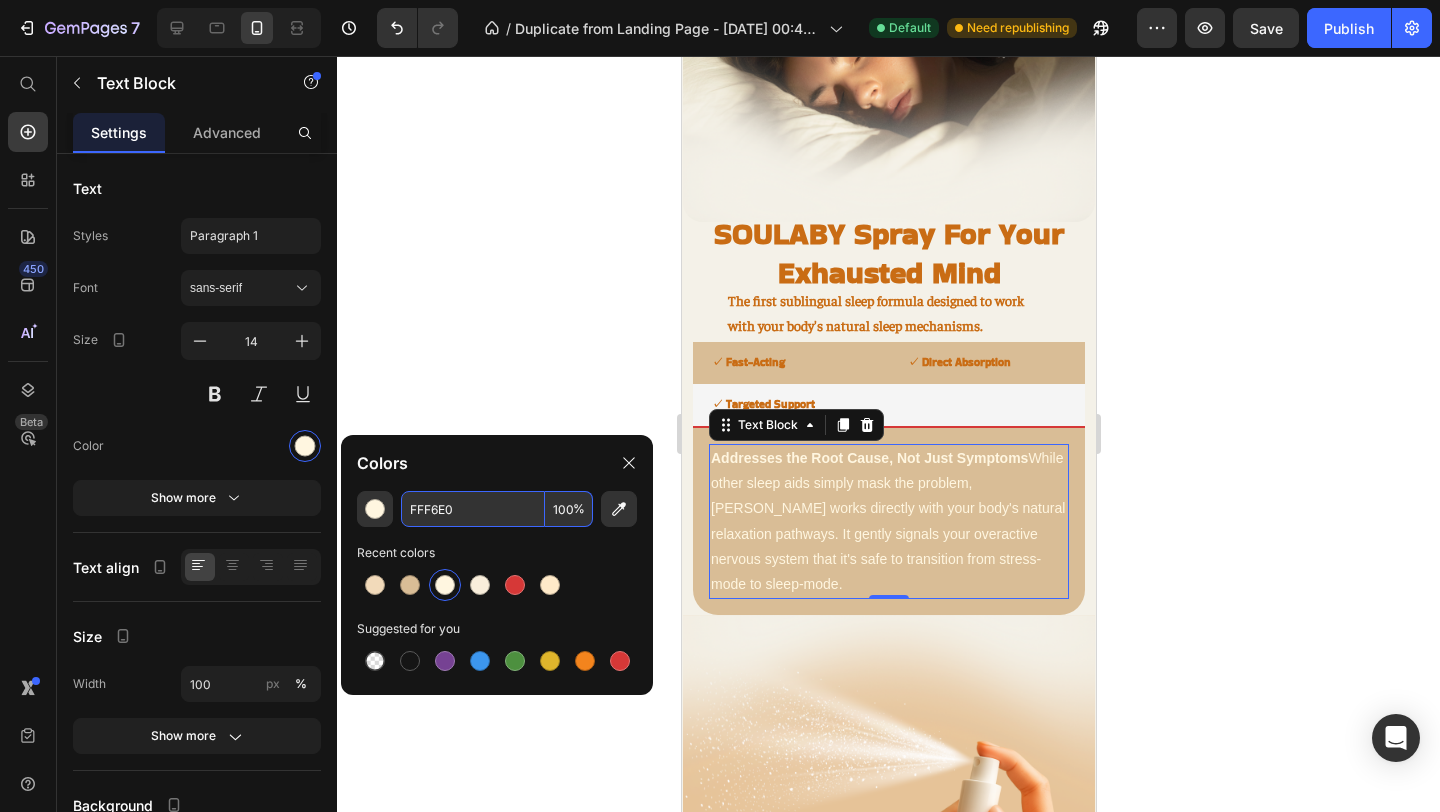 click 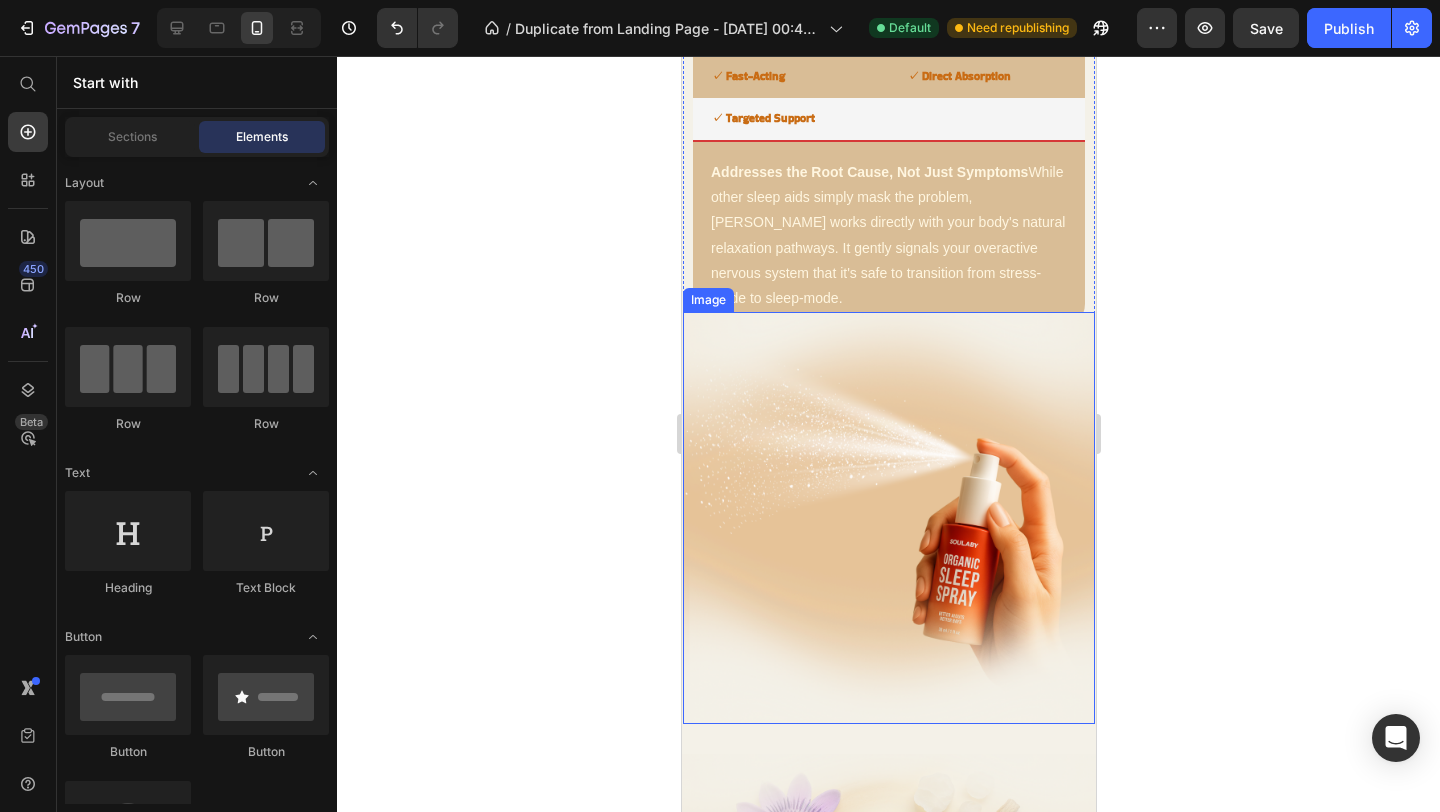 scroll, scrollTop: 1916, scrollLeft: 0, axis: vertical 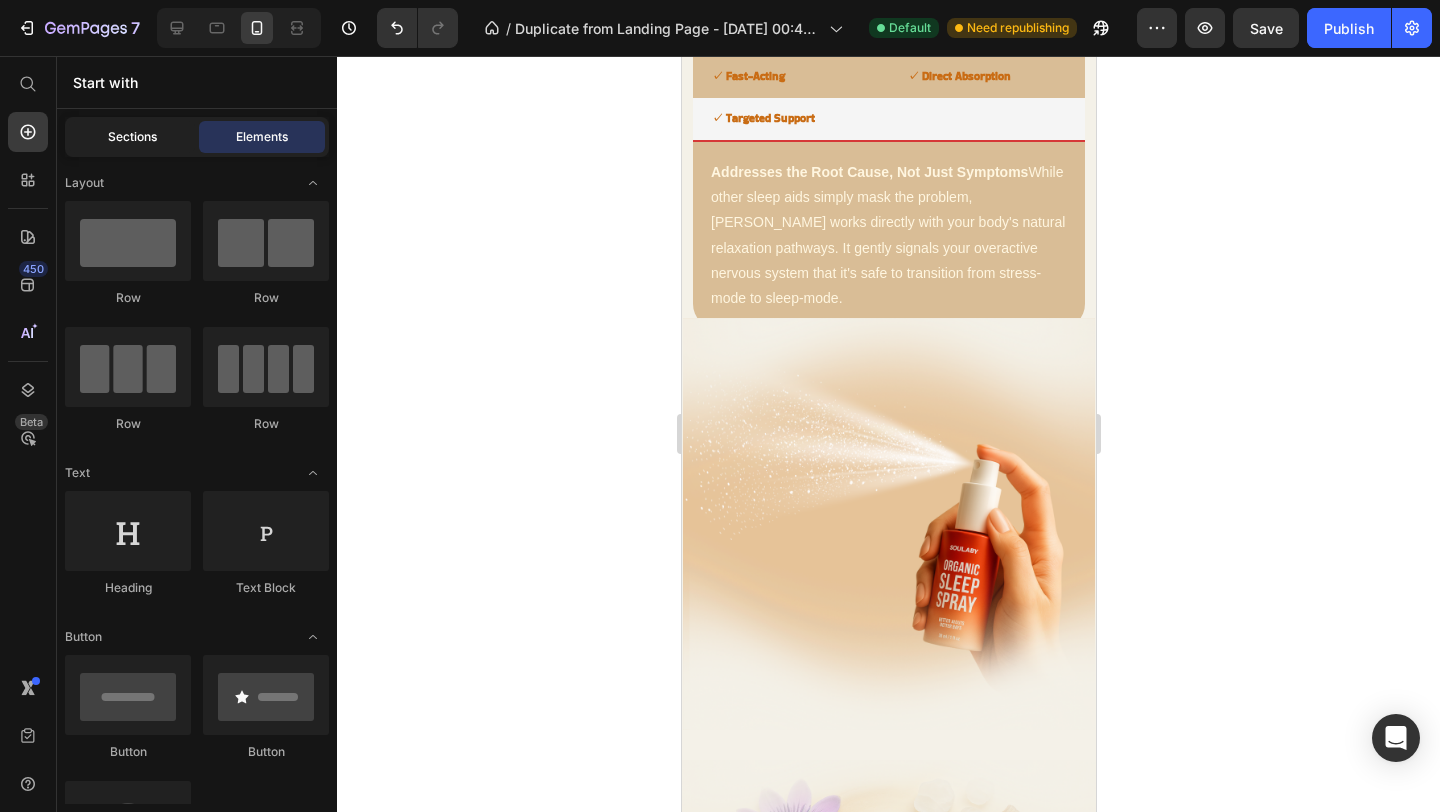 click on "Sections" 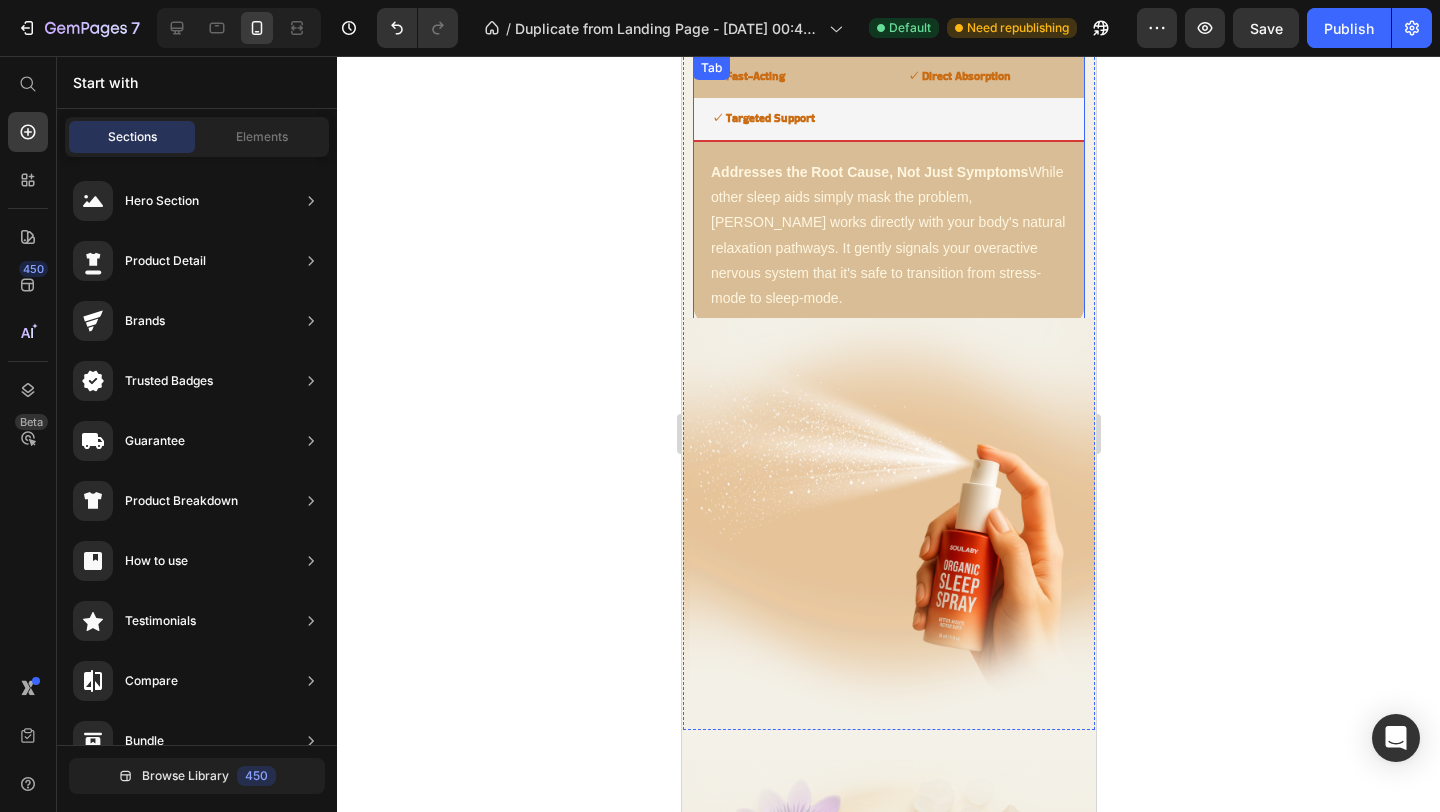 click on "Relief in Just 15-20 Minutes  Unlike pills that take hours to digest or teas that require lengthy preparation, SOULABY works within minutes. Simply spray under your tongue and feel the calm wash over you as your nervous system begins to naturally wind down. Text Block Maximum Potency, Zero Waste  Our sublingual delivery bypasses your stomach entirely, ensuring 100% of the active botanicals reach your bloodstream. No more wondering if your sleep aid will work tonight—SOULABY delivers consistent, reliable results every time. Text Block Addresses the Root Cause, Not Just Symptoms  While other sleep aids simply mask the problem, SOULABY works directly with your body's natural relaxation pathways. It gently signals your overactive nervous system that it's safe to transition from stress-mode to sleep-mode. Text Block" at bounding box center (888, 227) 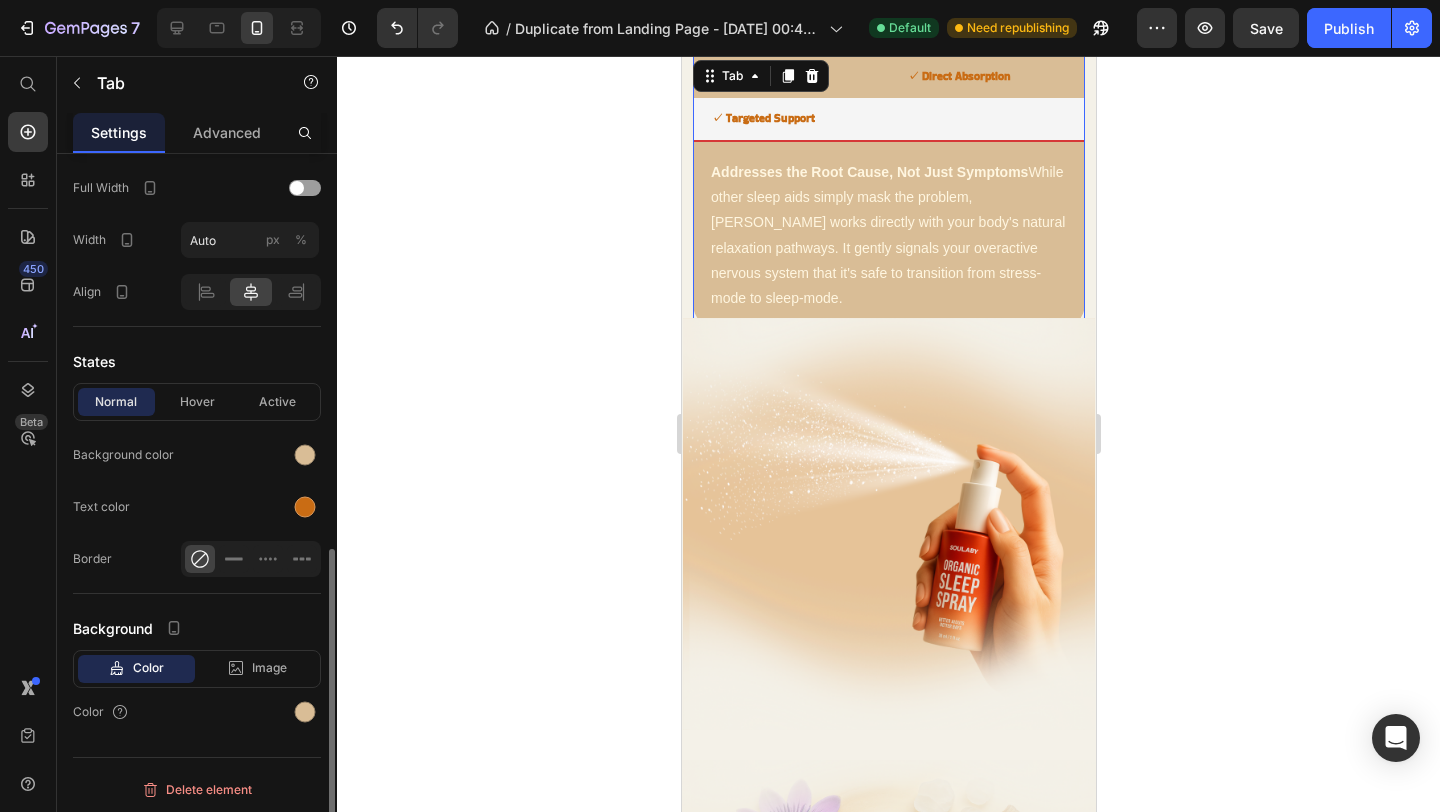 scroll, scrollTop: 866, scrollLeft: 0, axis: vertical 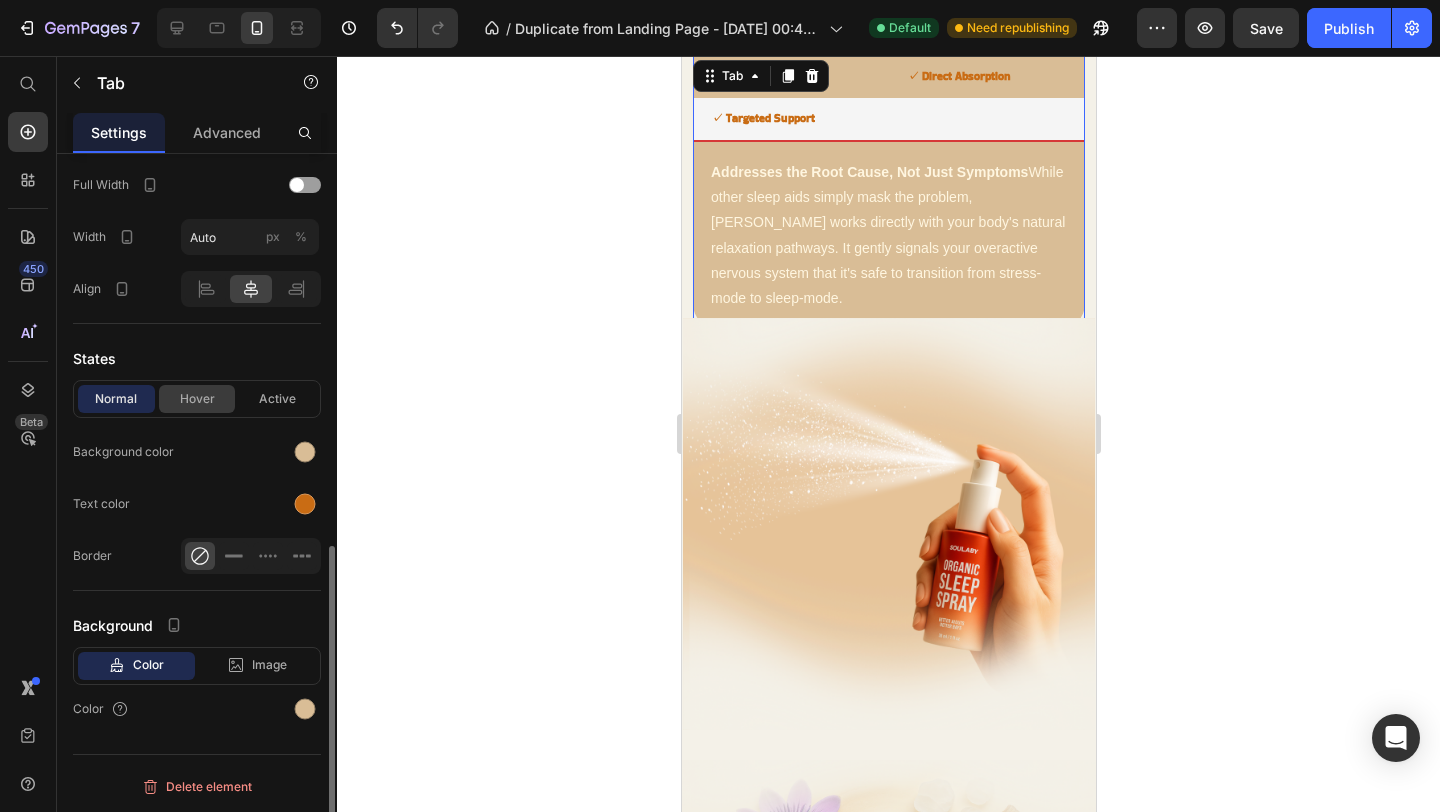 click on "Hover" at bounding box center [197, 399] 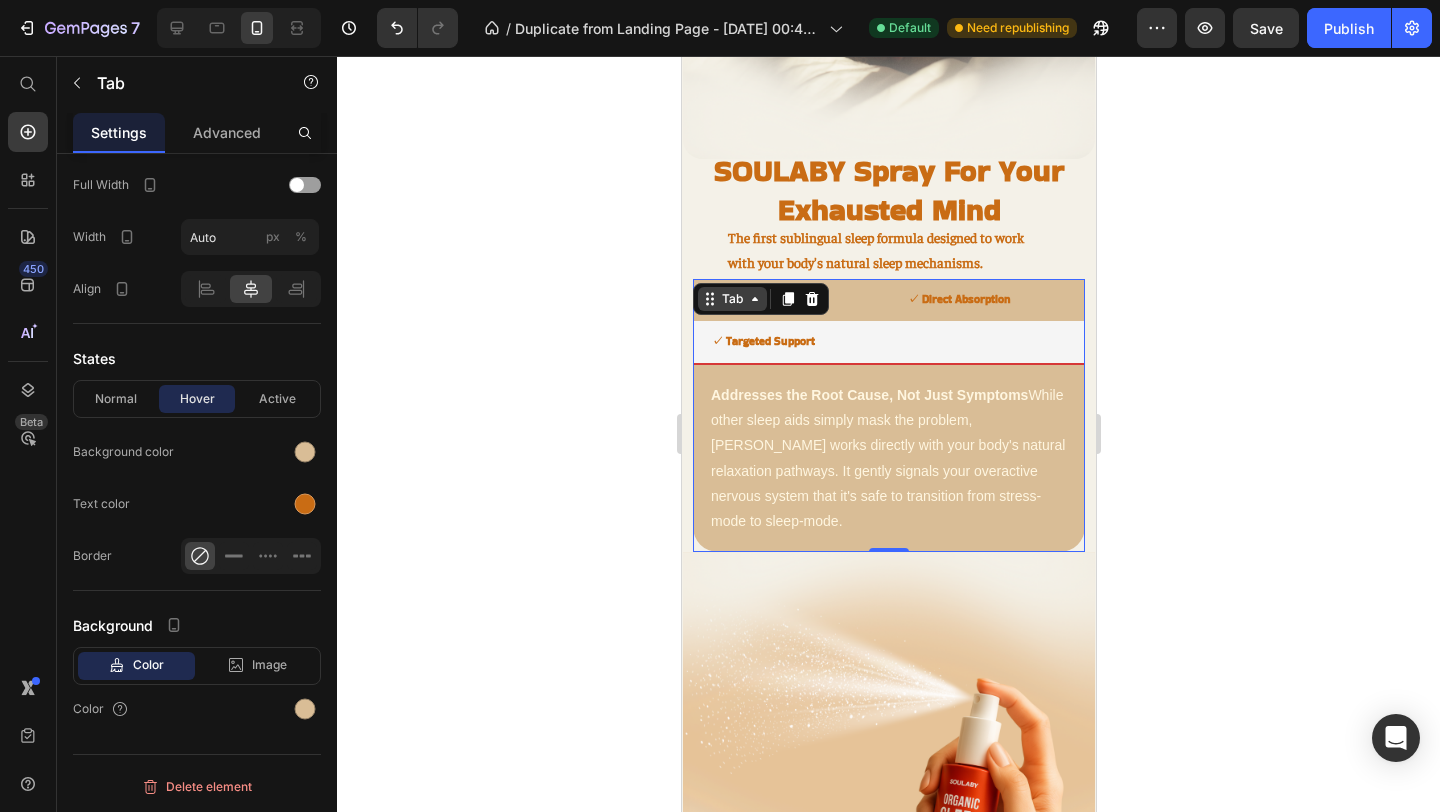 scroll, scrollTop: 1678, scrollLeft: 0, axis: vertical 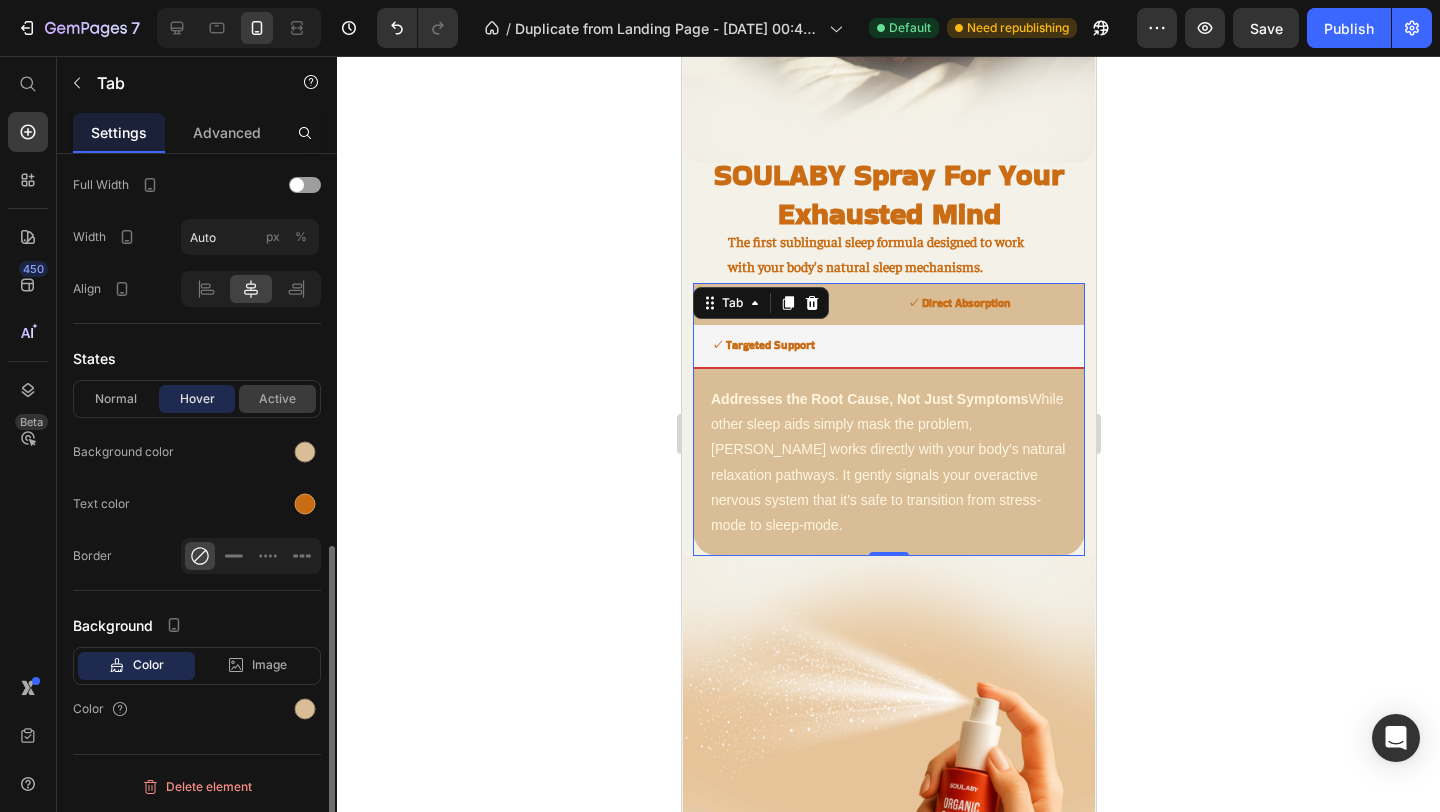 click on "Active" at bounding box center (277, 399) 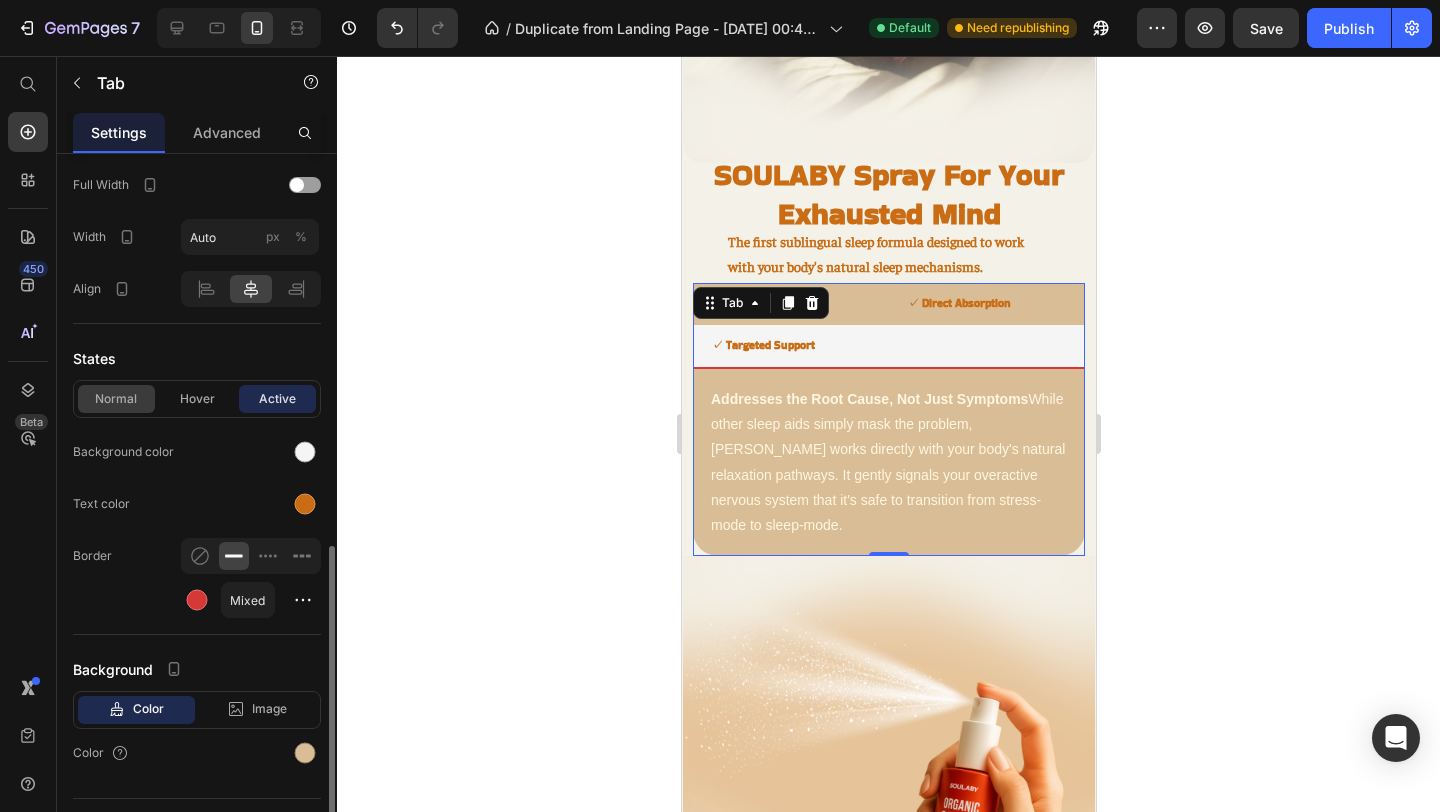 click on "Normal" at bounding box center [116, 399] 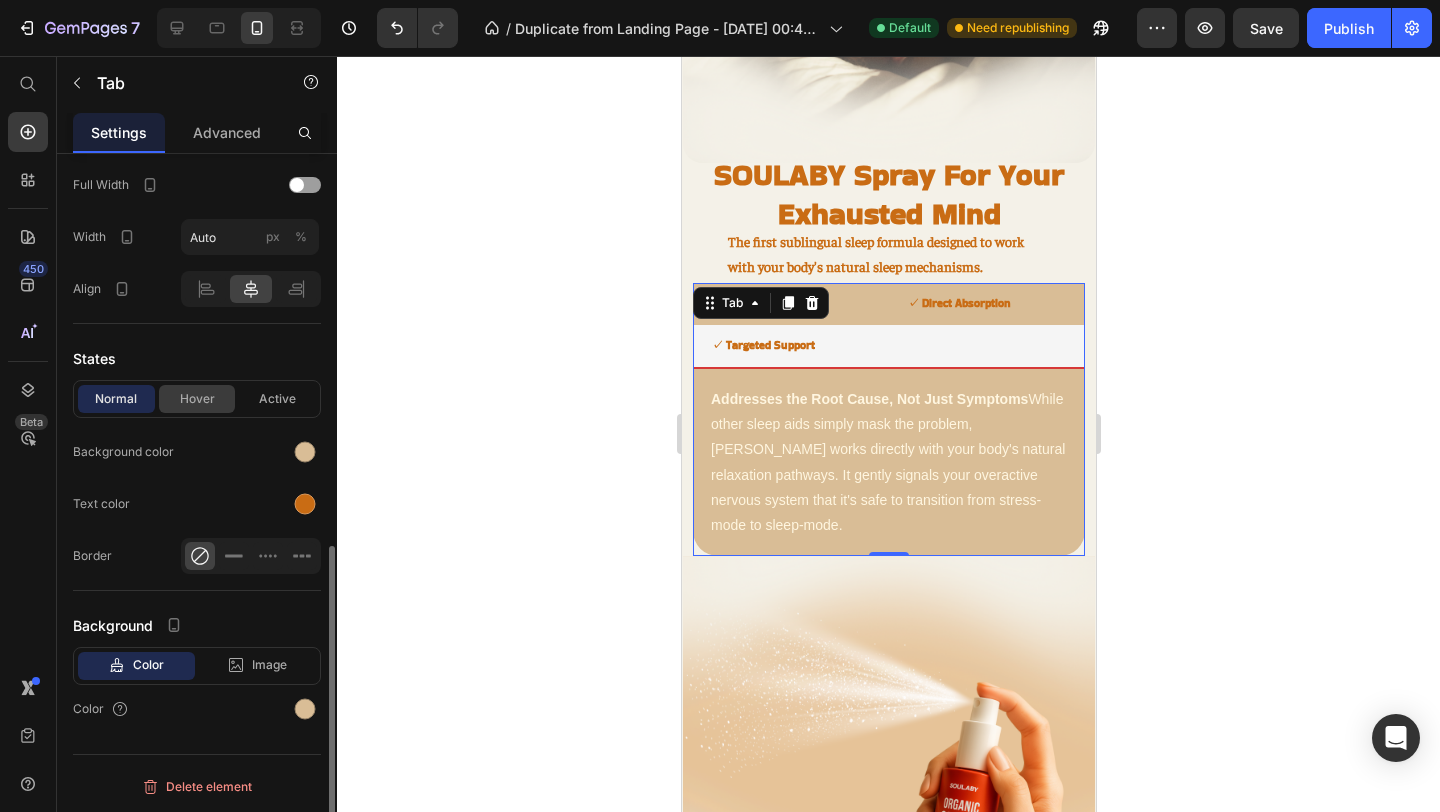 click on "Hover" at bounding box center [197, 399] 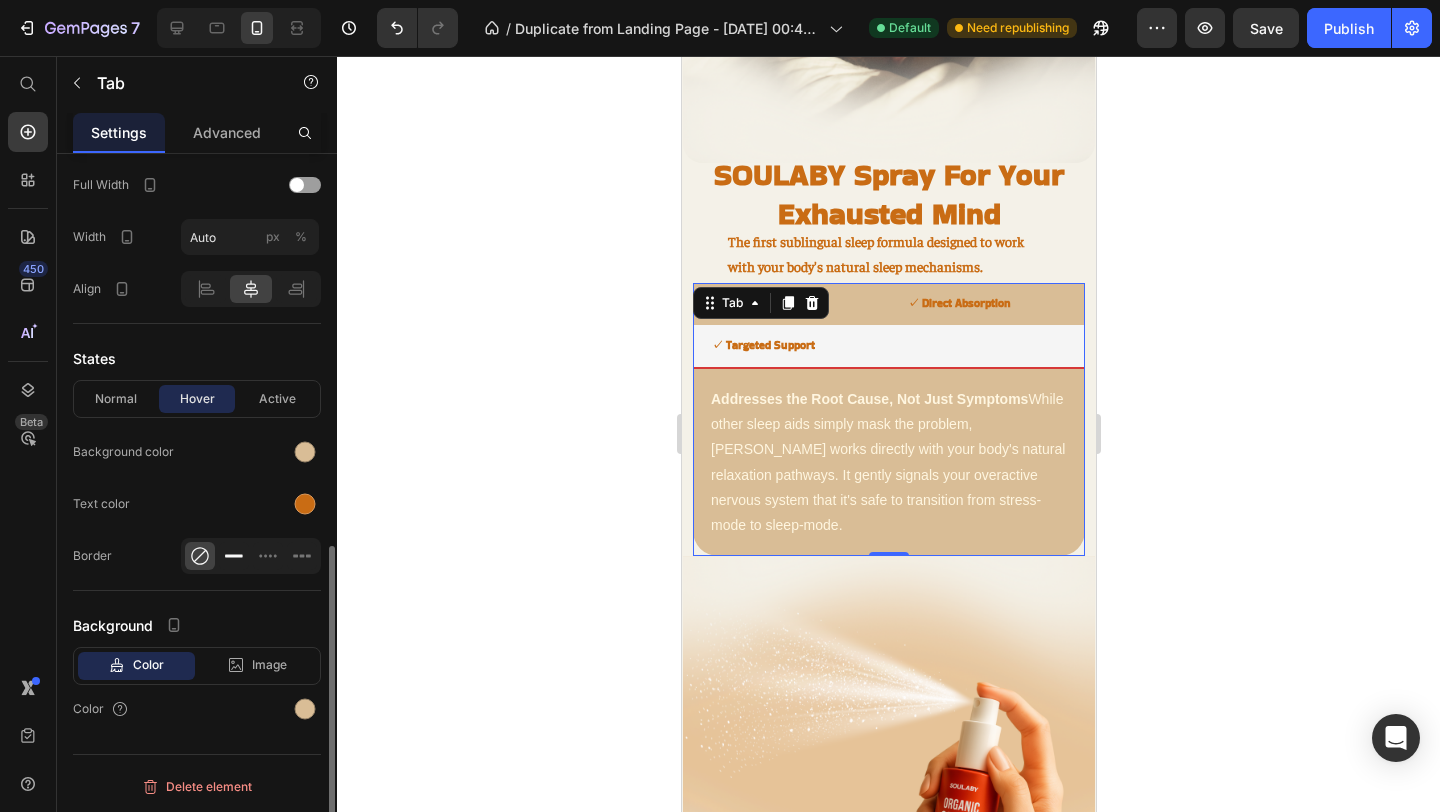 click 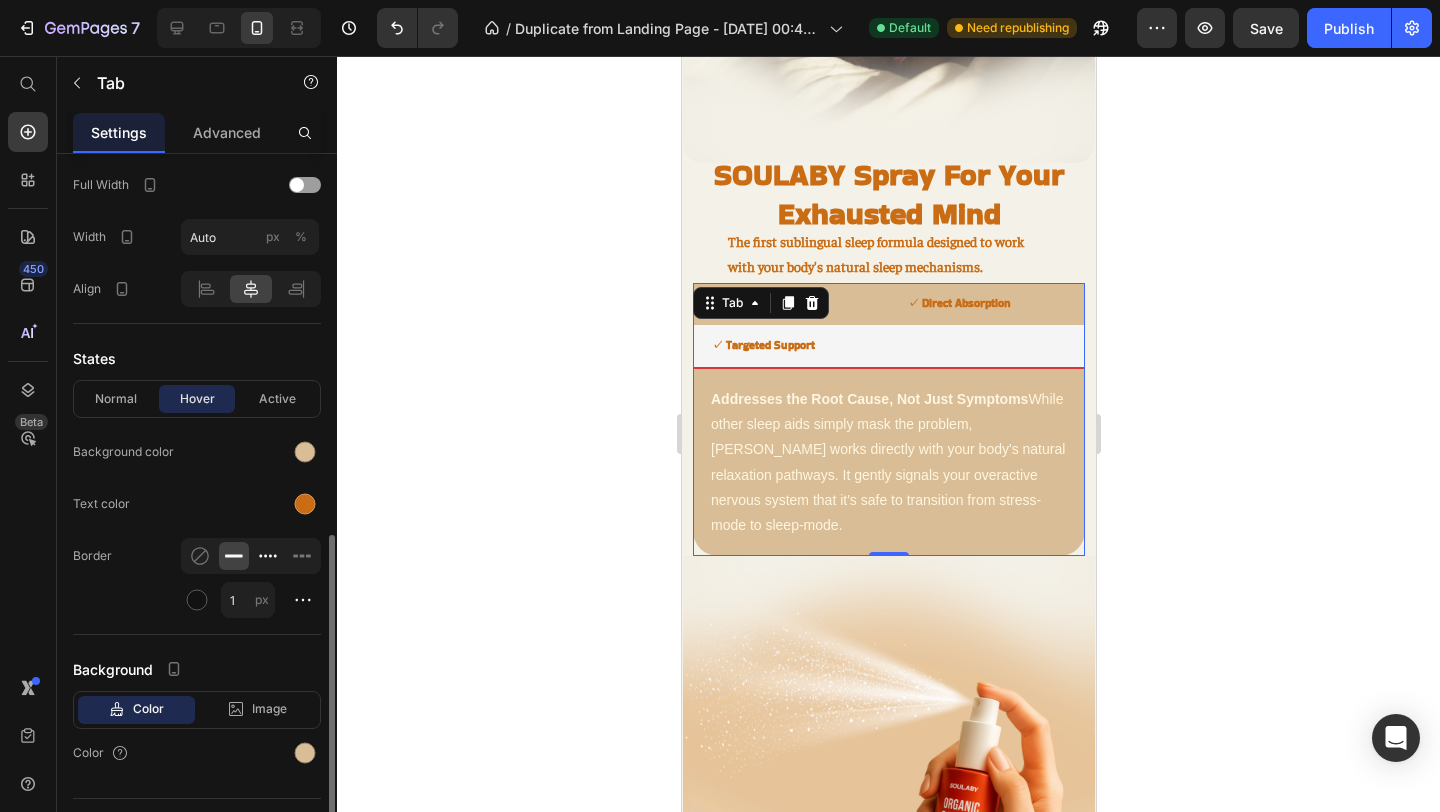 click 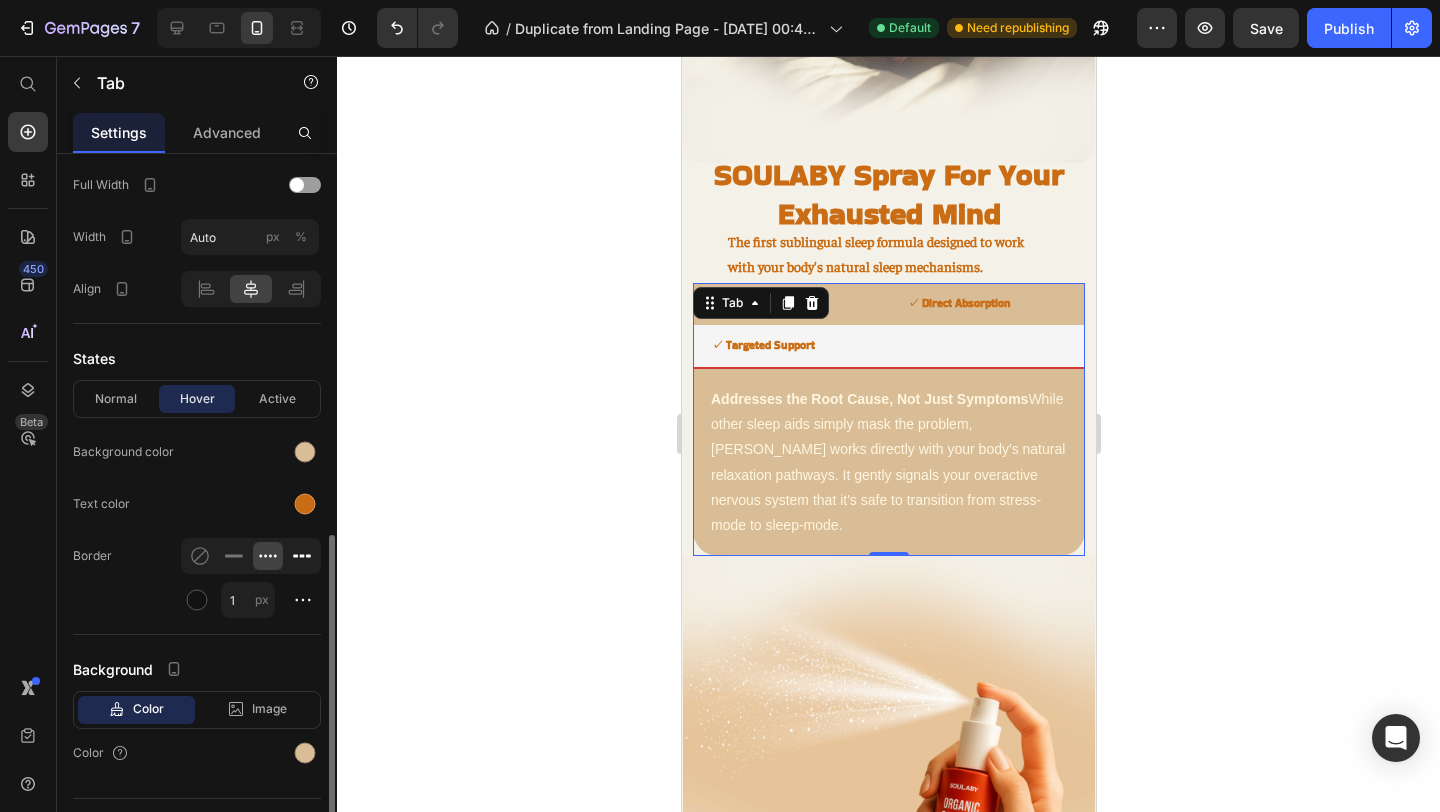 click 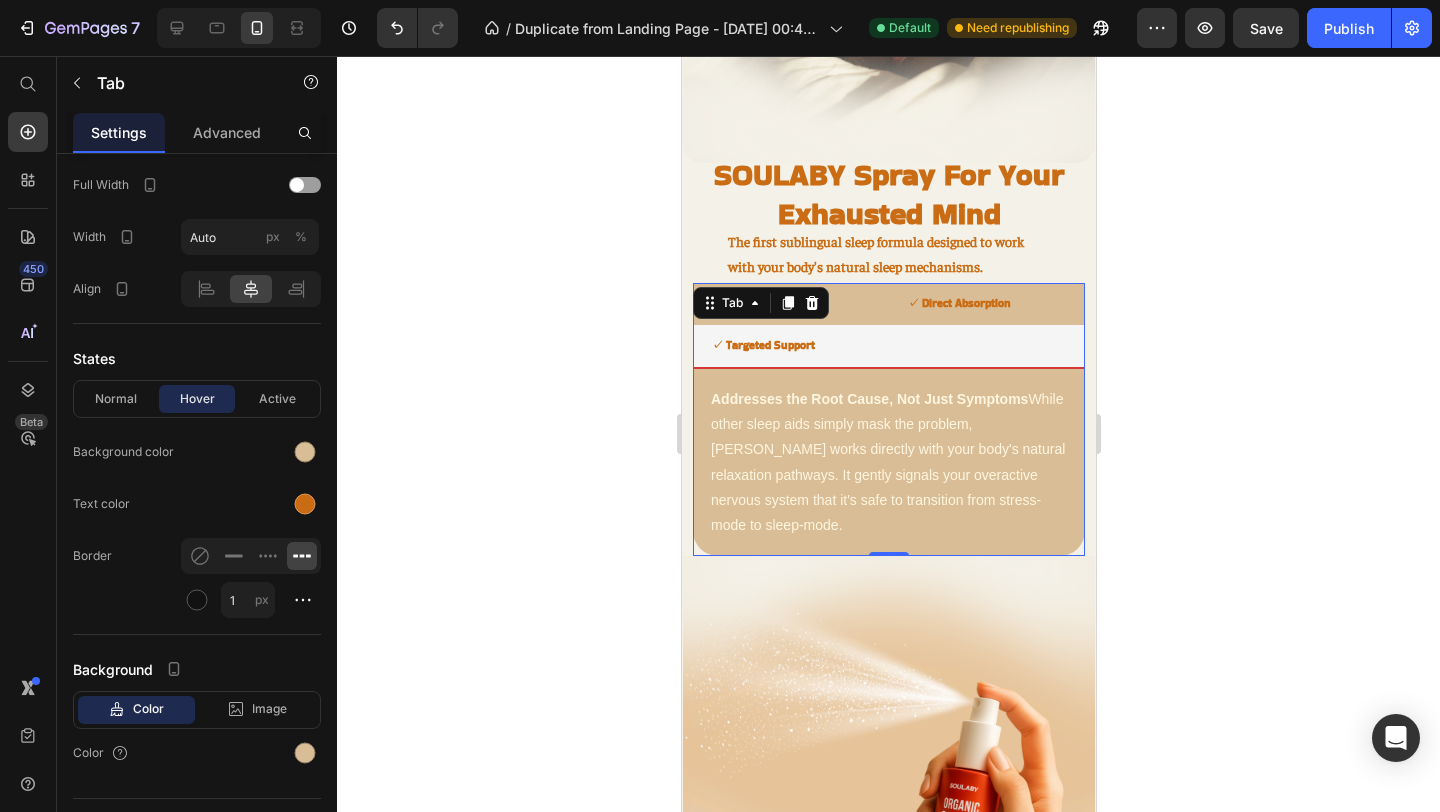 click 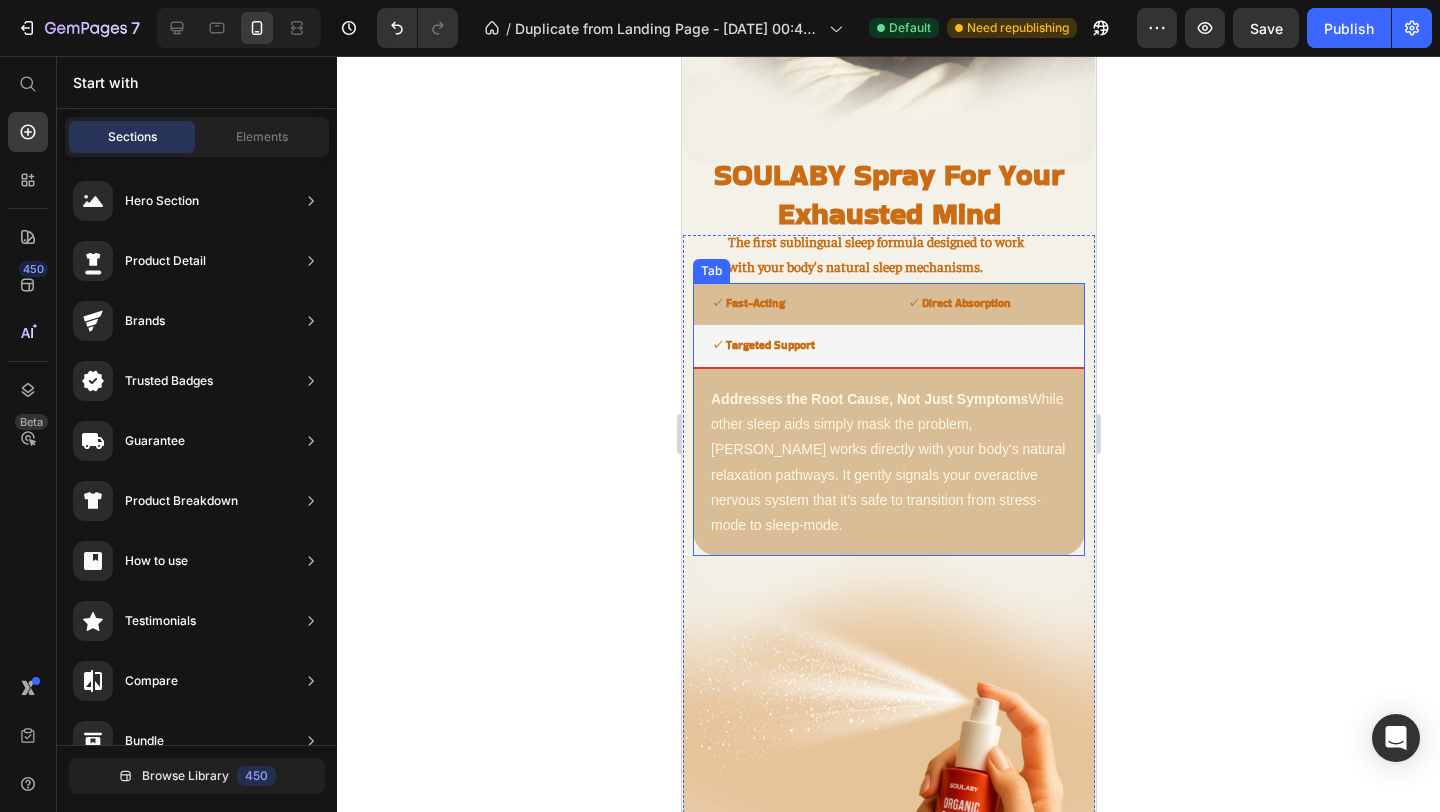 click on "Relief in Just 15-20 Minutes  Unlike pills that take hours to digest or teas that require lengthy preparation, SOULABY works within minutes. Simply spray under your tongue and feel the calm wash over you as your nervous system begins to naturally wind down. Text Block Maximum Potency, Zero Waste  Our sublingual delivery bypasses your stomach entirely, ensuring 100% of the active botanicals reach your bloodstream. No more wondering if your sleep aid will work tonight—SOULABY delivers consistent, reliable results every time. Text Block Addresses the Root Cause, Not Just Symptoms  While other sleep aids simply mask the problem, SOULABY works directly with your body's natural relaxation pathways. It gently signals your overactive nervous system that it's safe to transition from stress-mode to sleep-mode. Text Block" at bounding box center (888, 454) 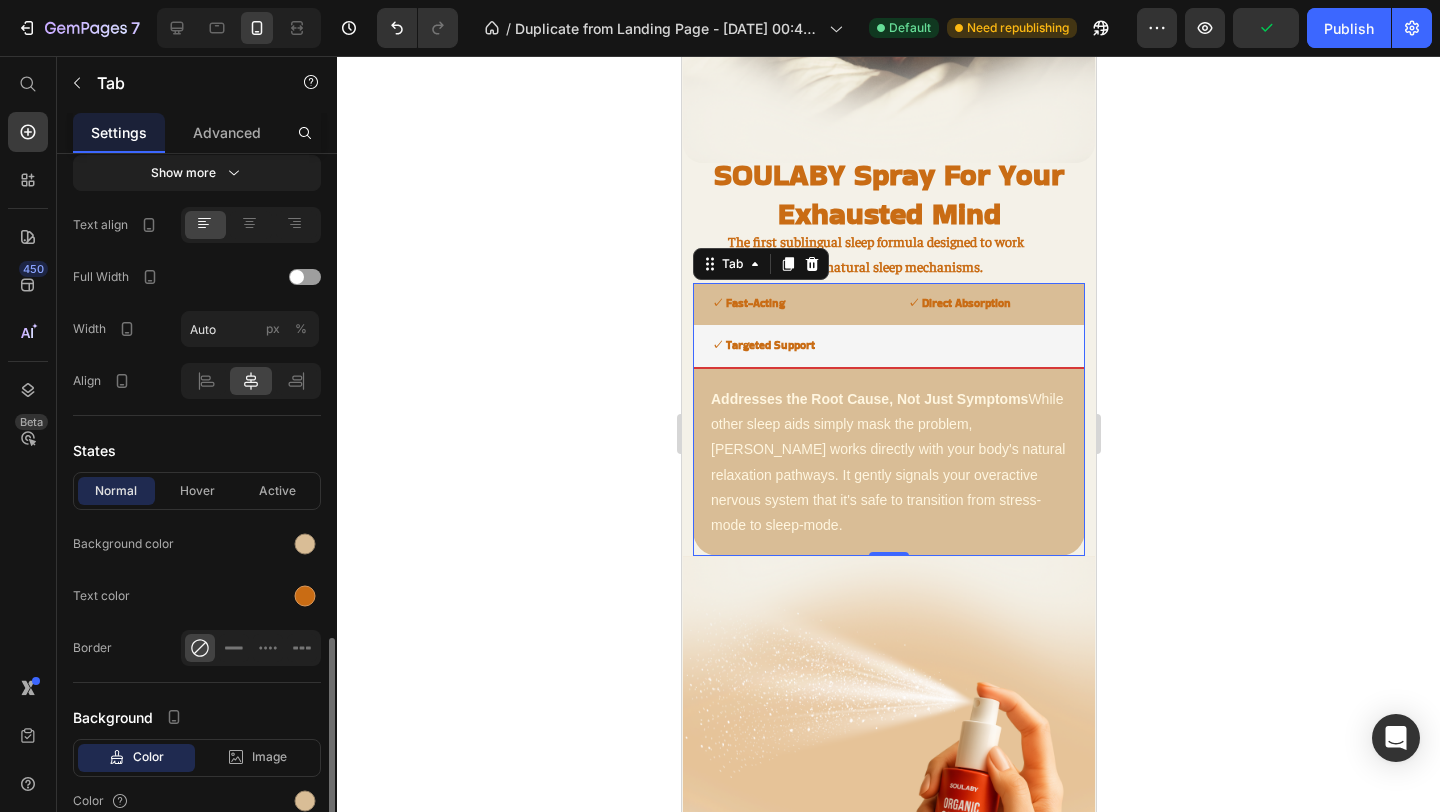 scroll, scrollTop: 866, scrollLeft: 0, axis: vertical 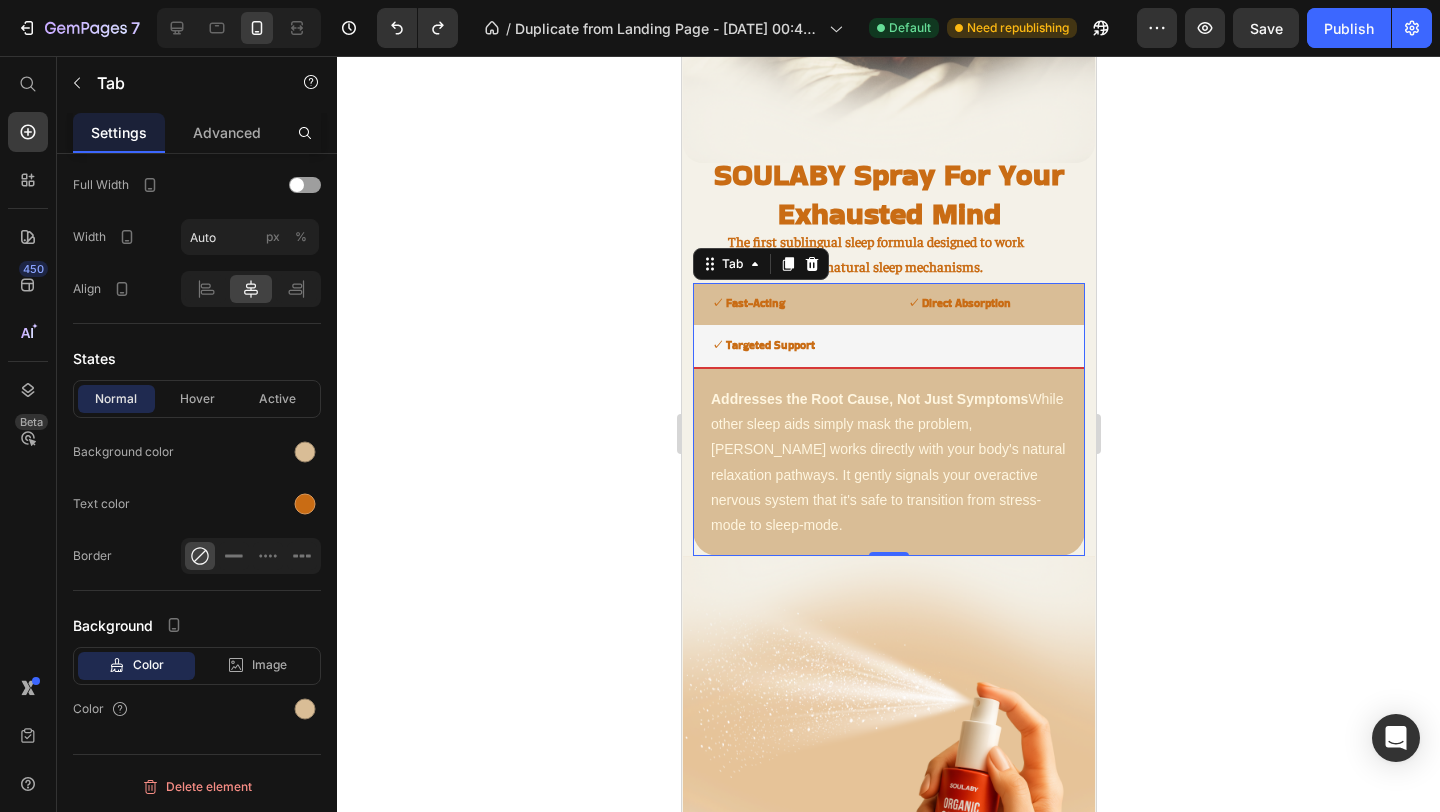 click on "✓ Direct Absorption" at bounding box center (958, 304) 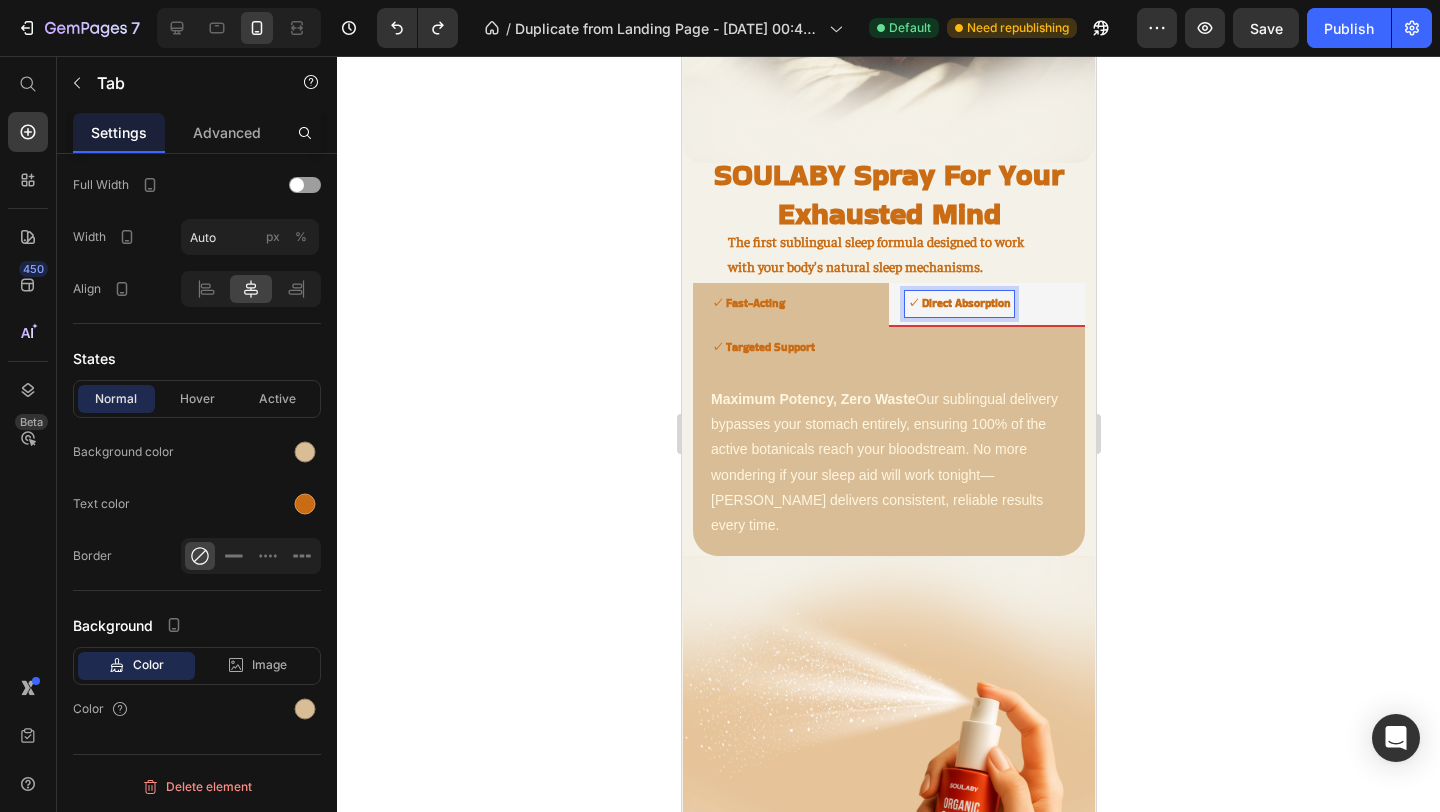 click on "✓ Fast-Acting" at bounding box center (747, 304) 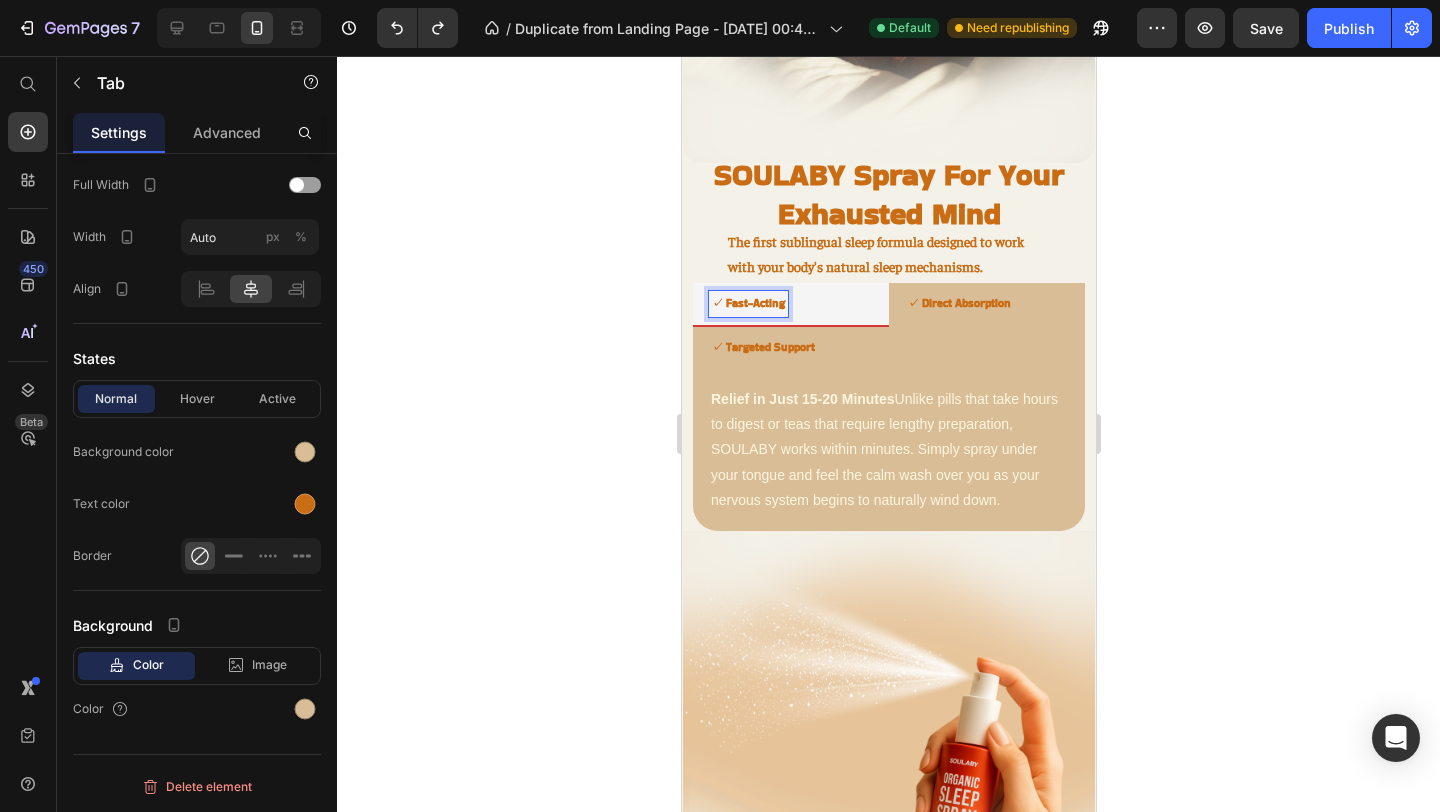 click on "✓ Direct Absorption" at bounding box center [986, 305] 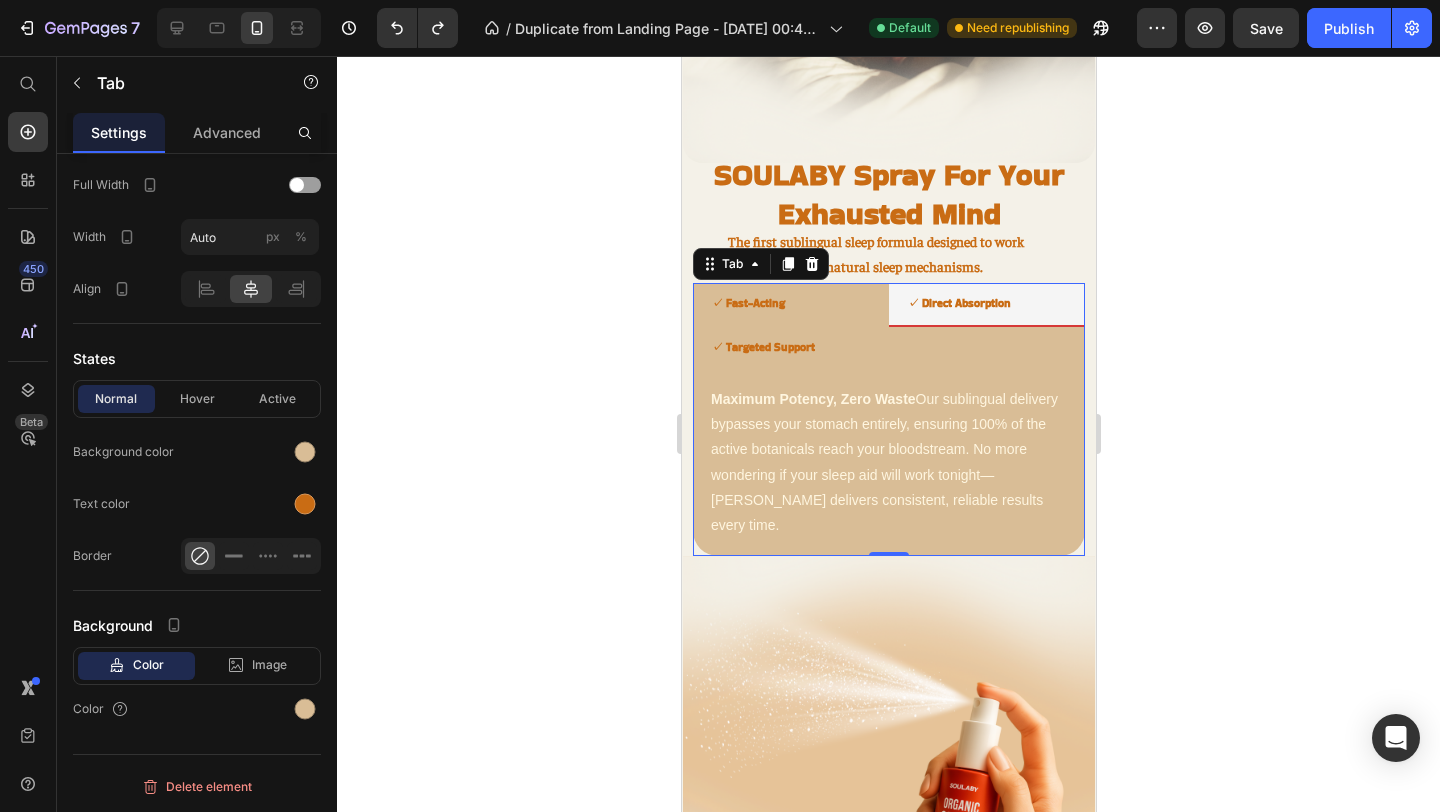 click on "✓ Targeted Support" at bounding box center [888, 348] 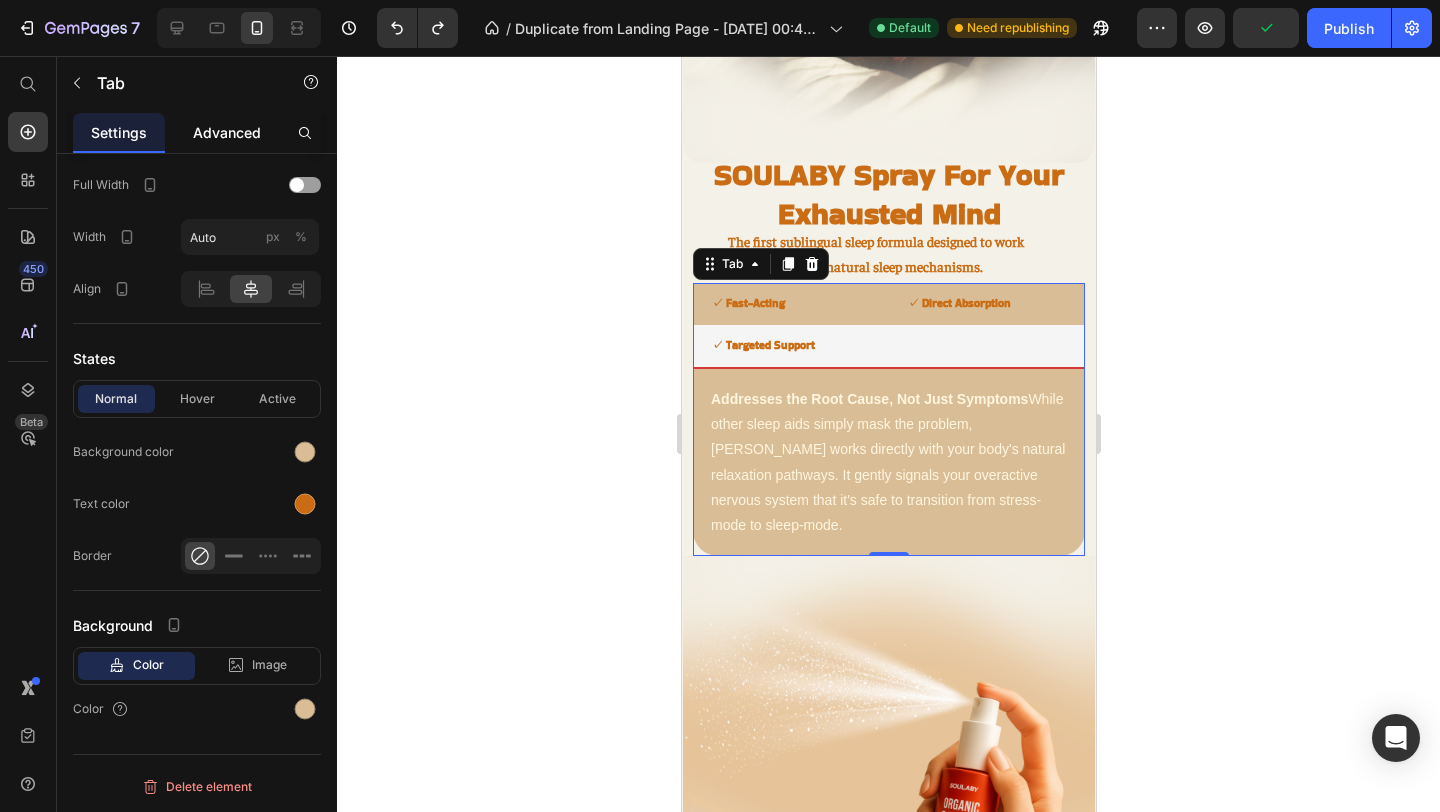 click on "Advanced" at bounding box center (227, 132) 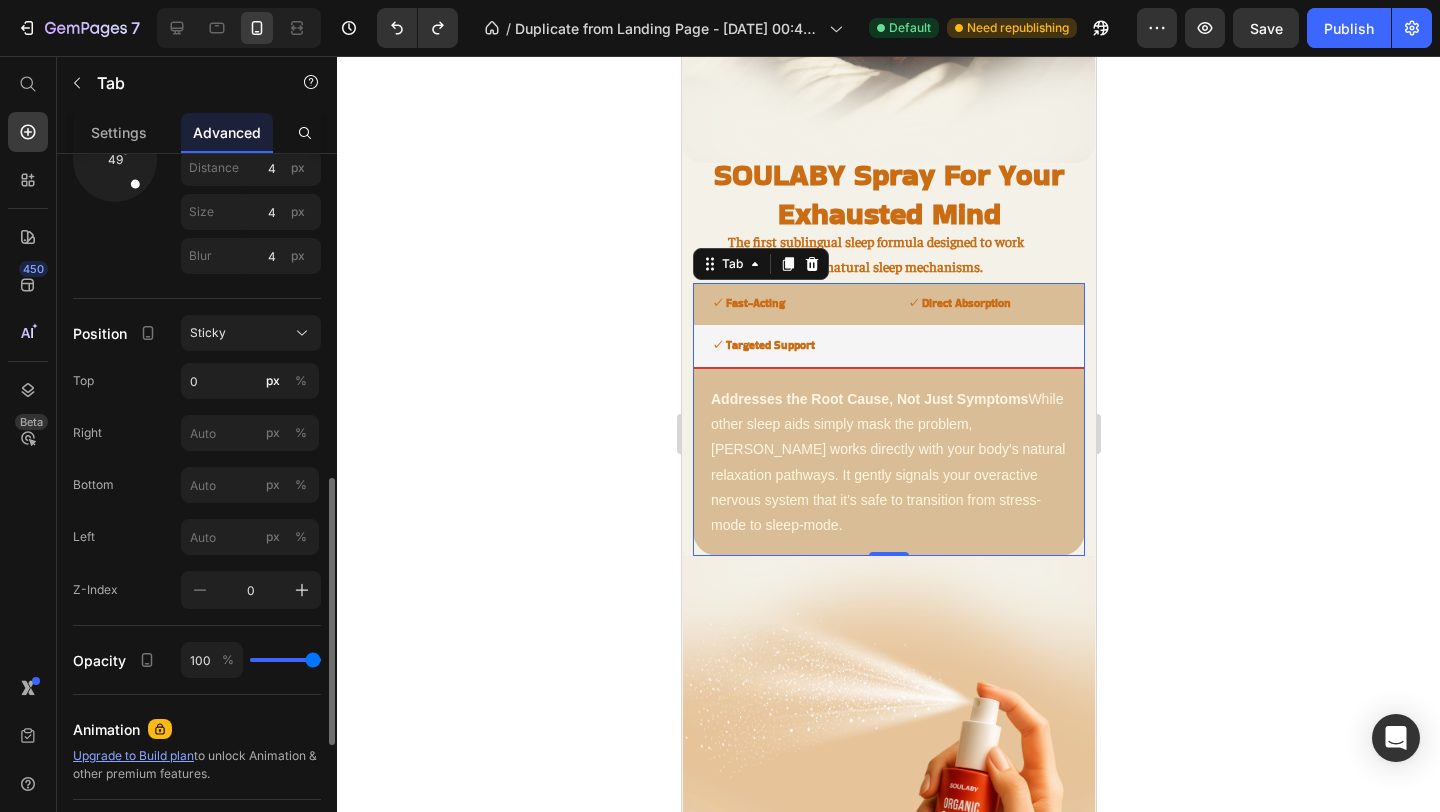 scroll, scrollTop: 0, scrollLeft: 0, axis: both 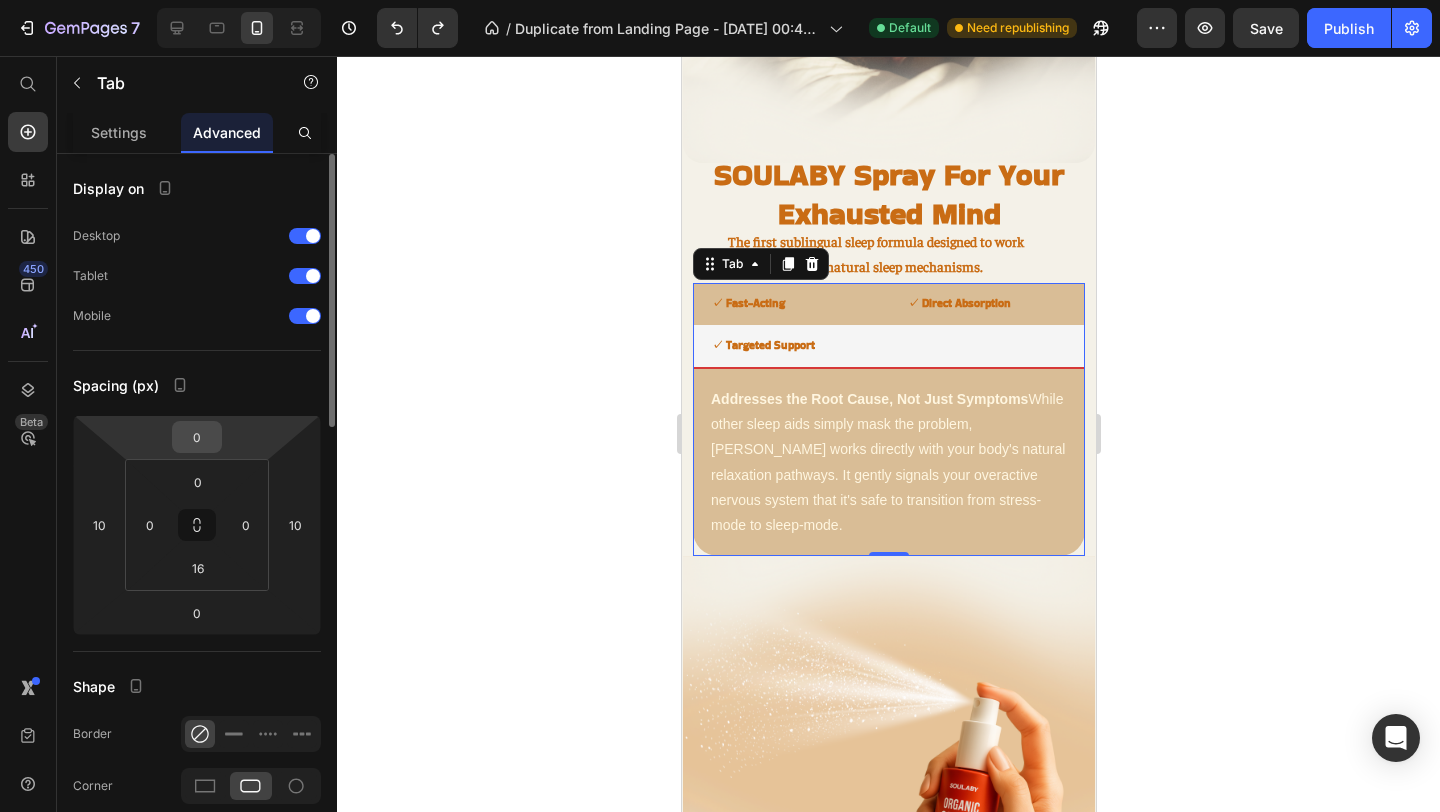 click on "0" at bounding box center [197, 437] 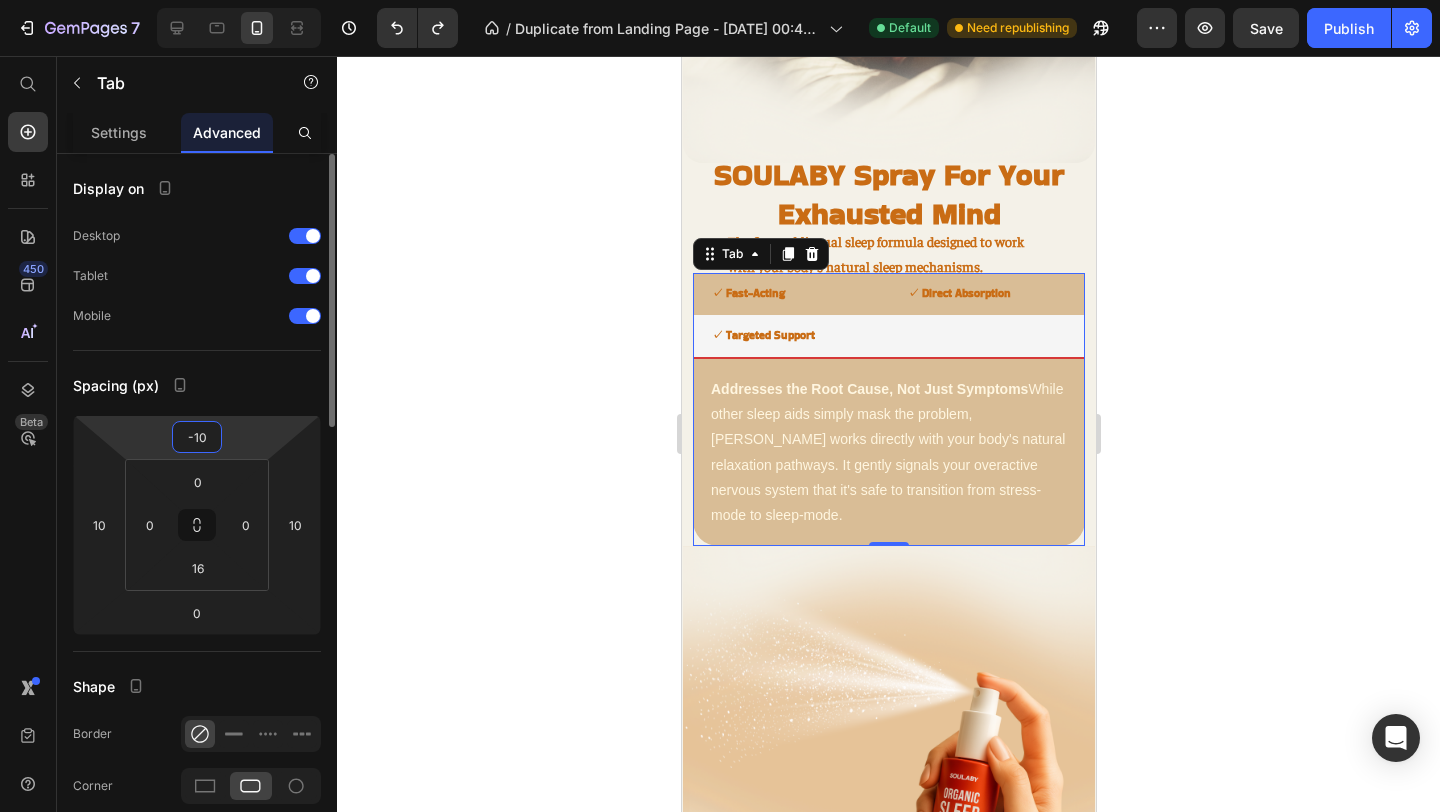 type on "-1" 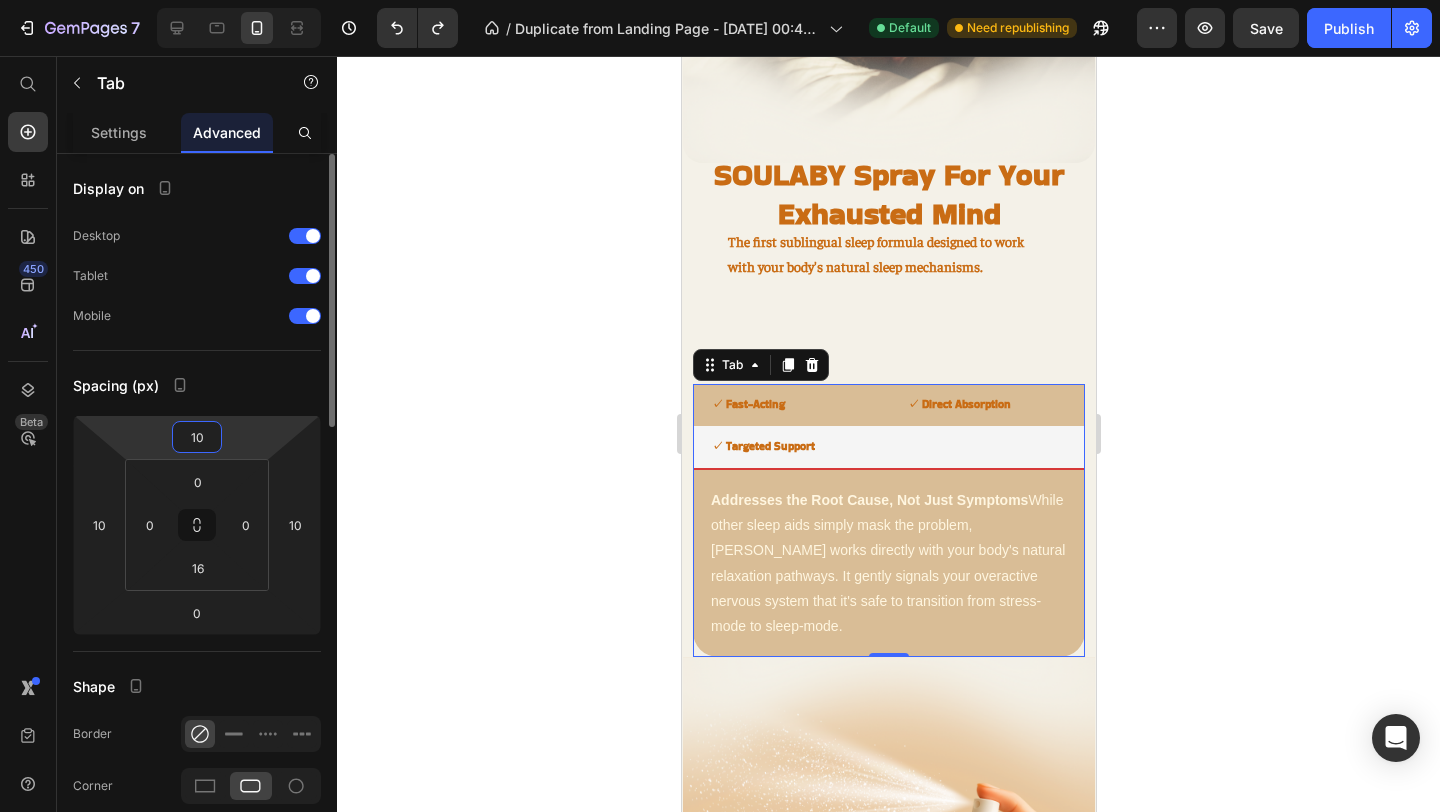 type on "1" 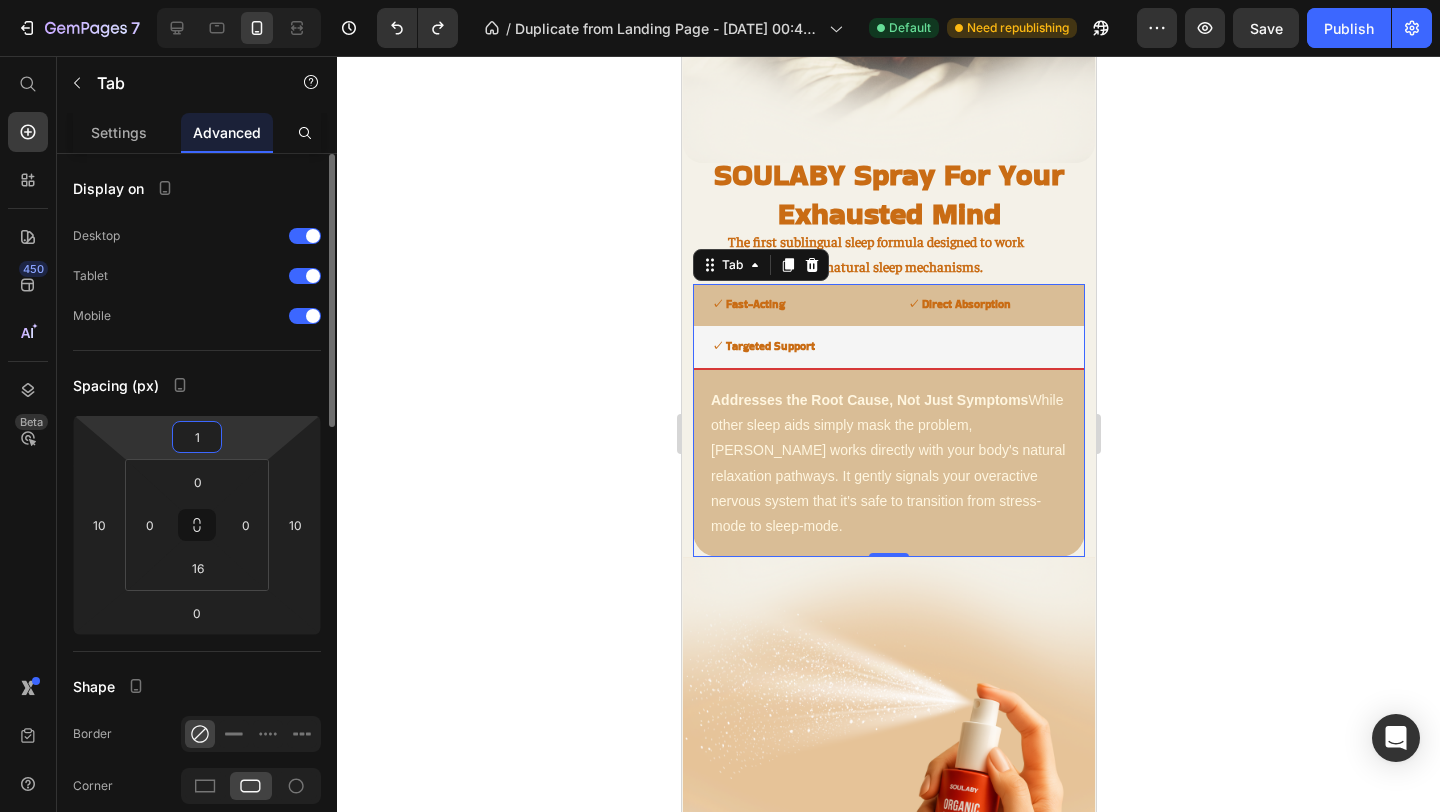 type on "15" 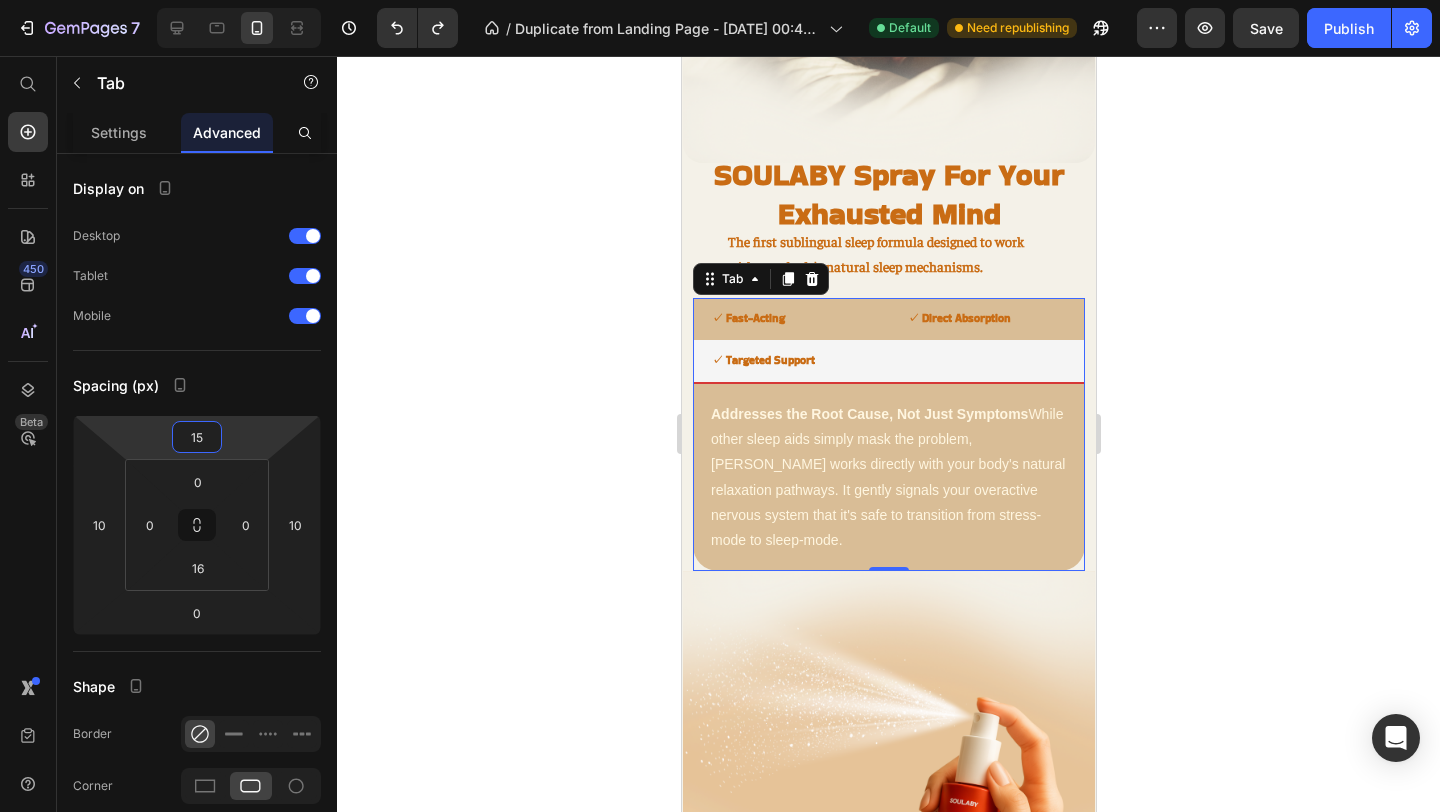 click 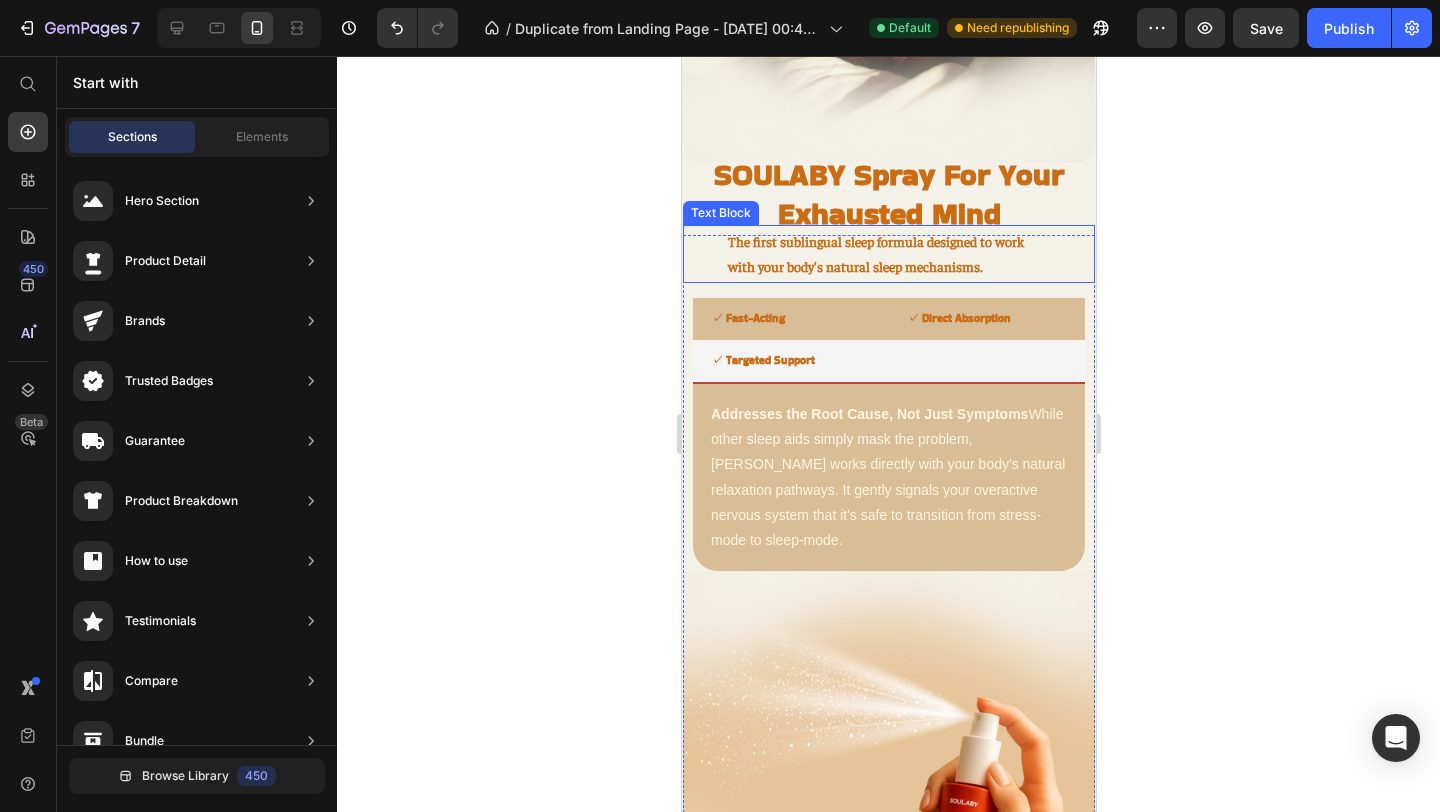 click on "The first sublingual sleep formula designed to work with your body's natural sleep mechanisms." at bounding box center (888, 254) 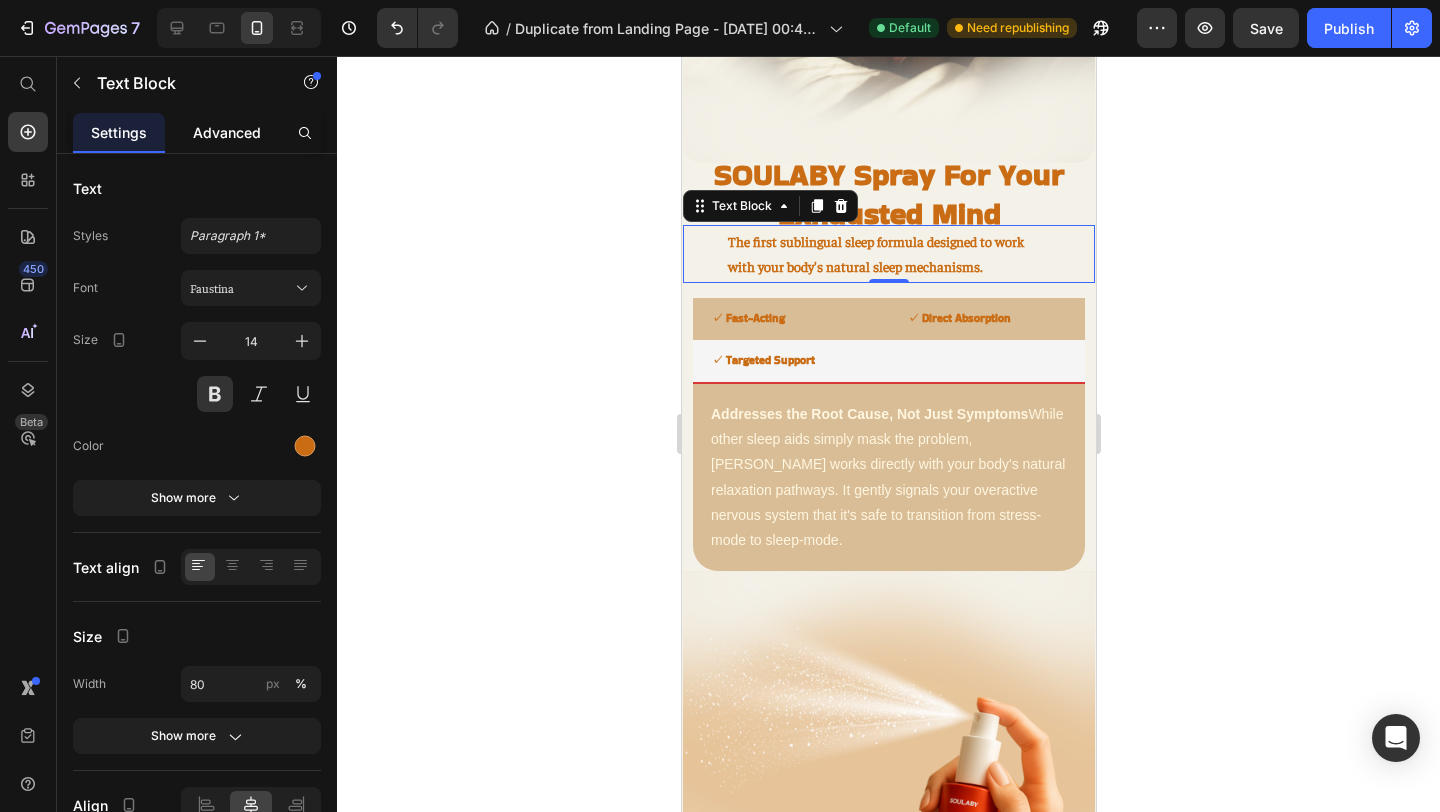 click on "Advanced" at bounding box center [227, 132] 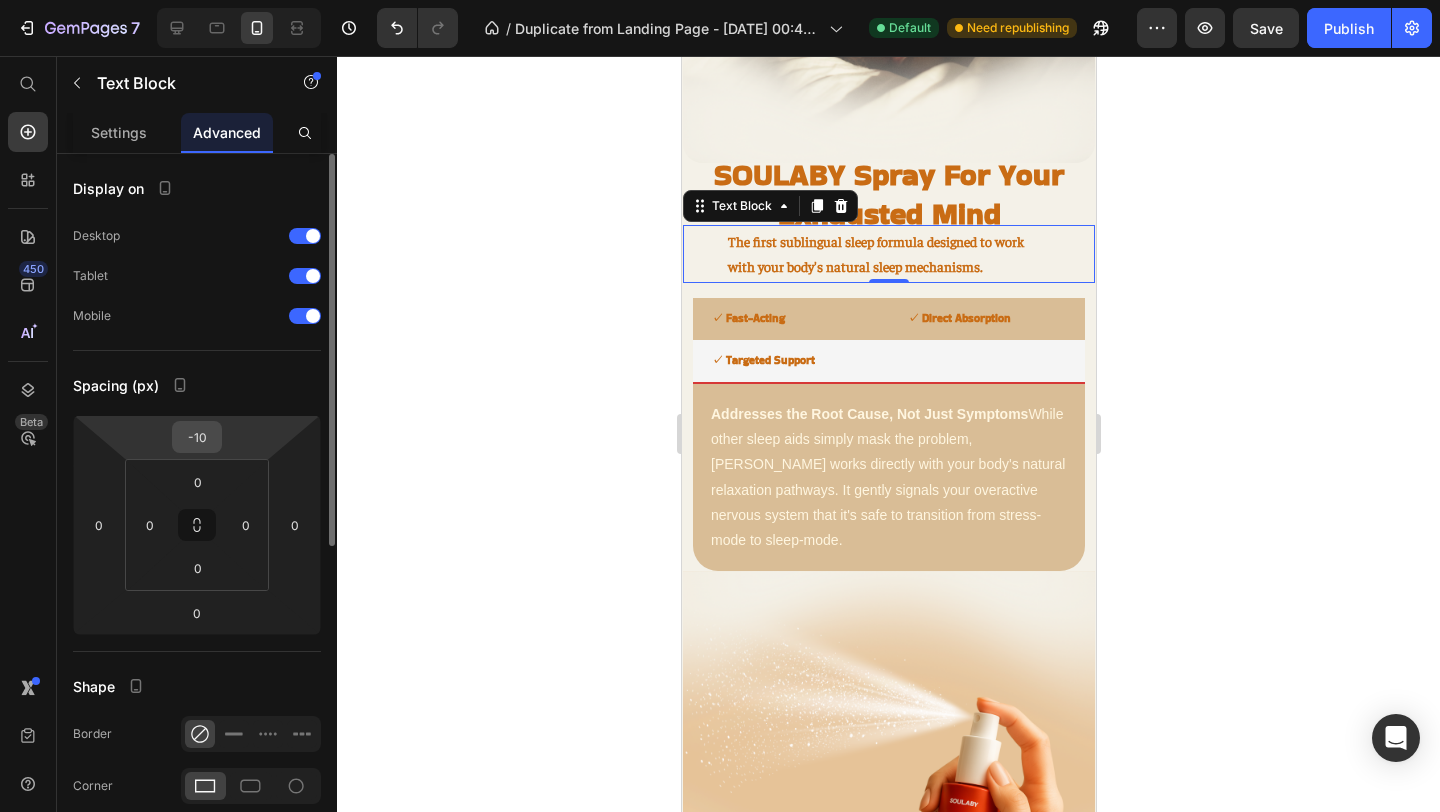 click on "-10" at bounding box center (197, 437) 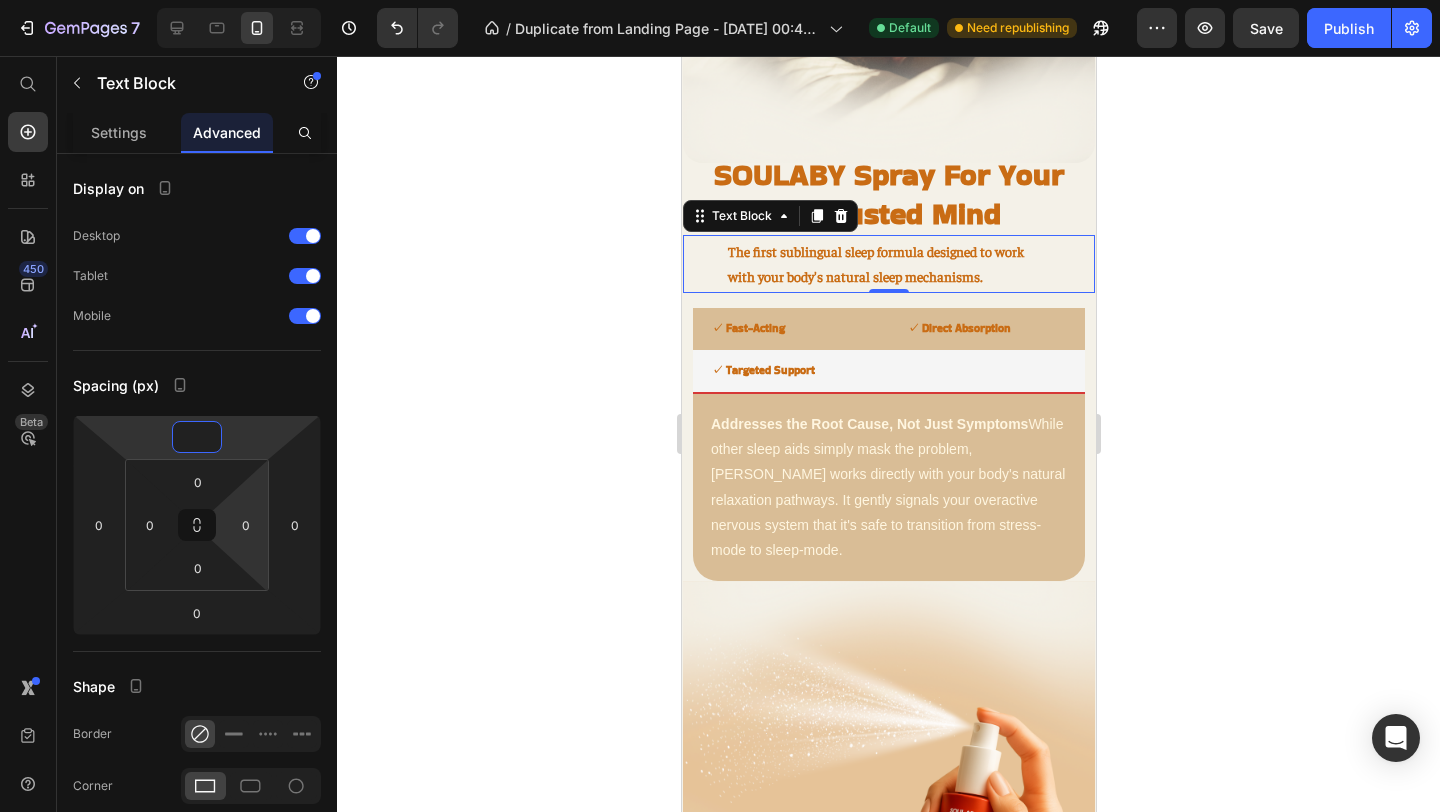 type on "-5" 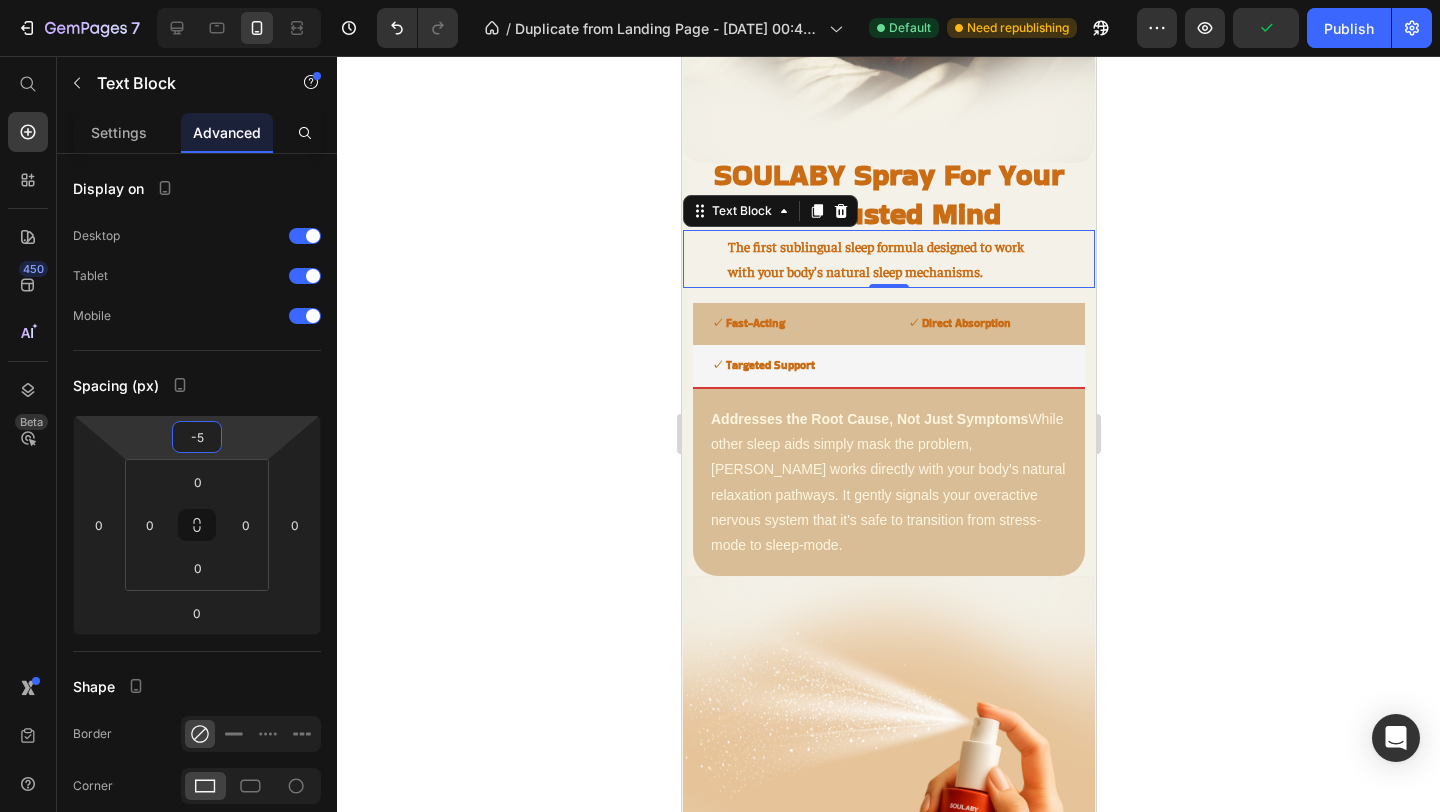 click 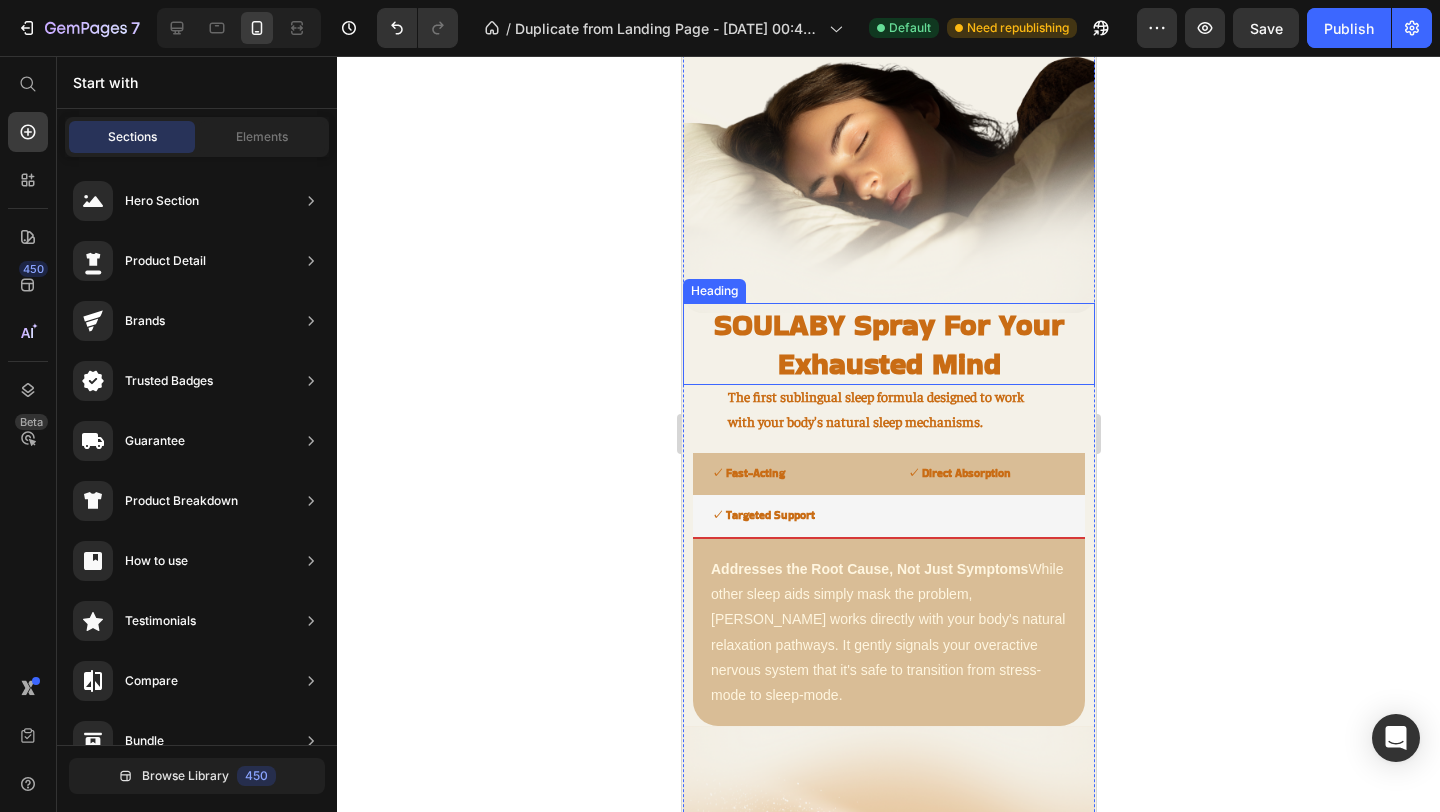 scroll, scrollTop: 1539, scrollLeft: 0, axis: vertical 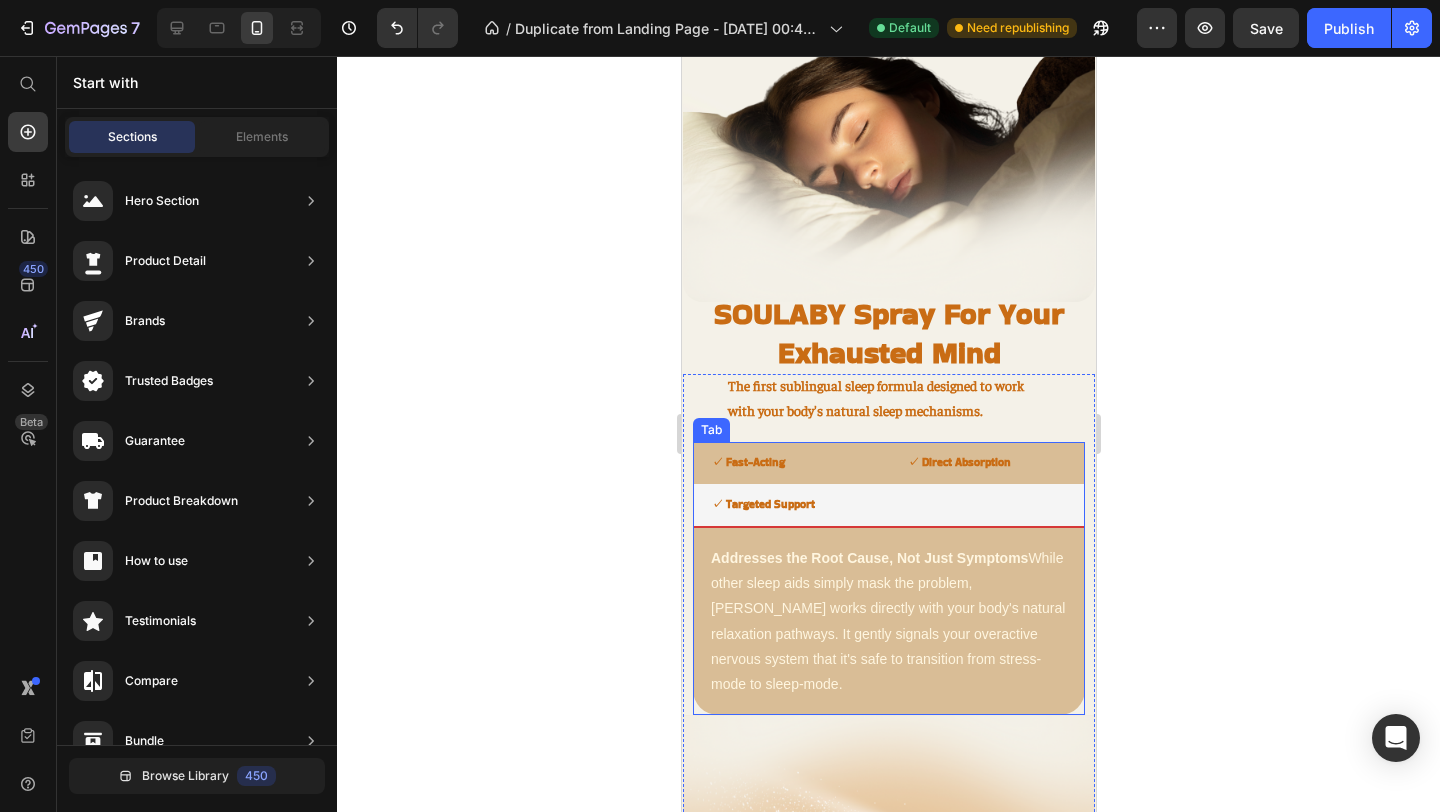 click on "✓ Direct Absorption" at bounding box center [958, 462] 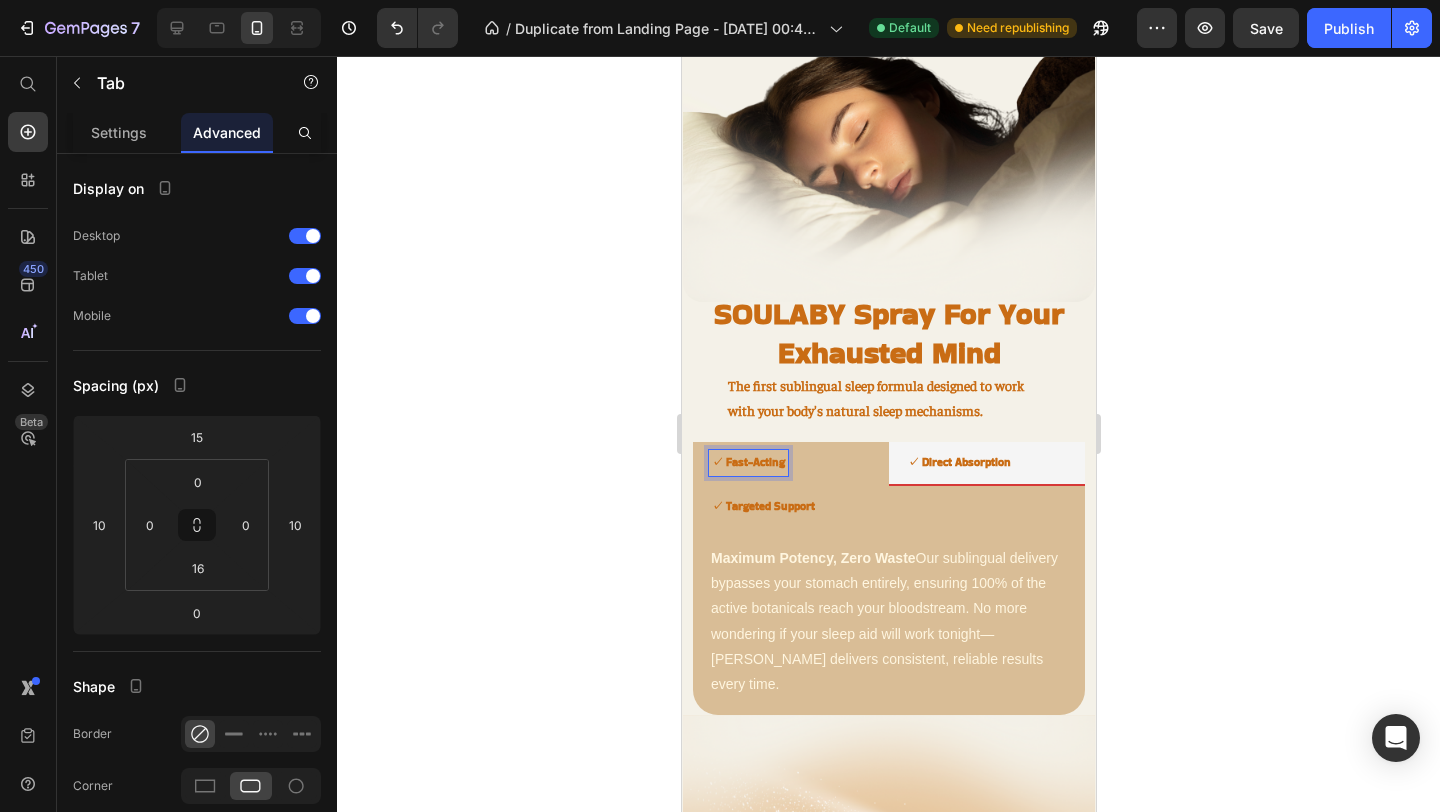 click on "✓ Fast-Acting" at bounding box center [747, 462] 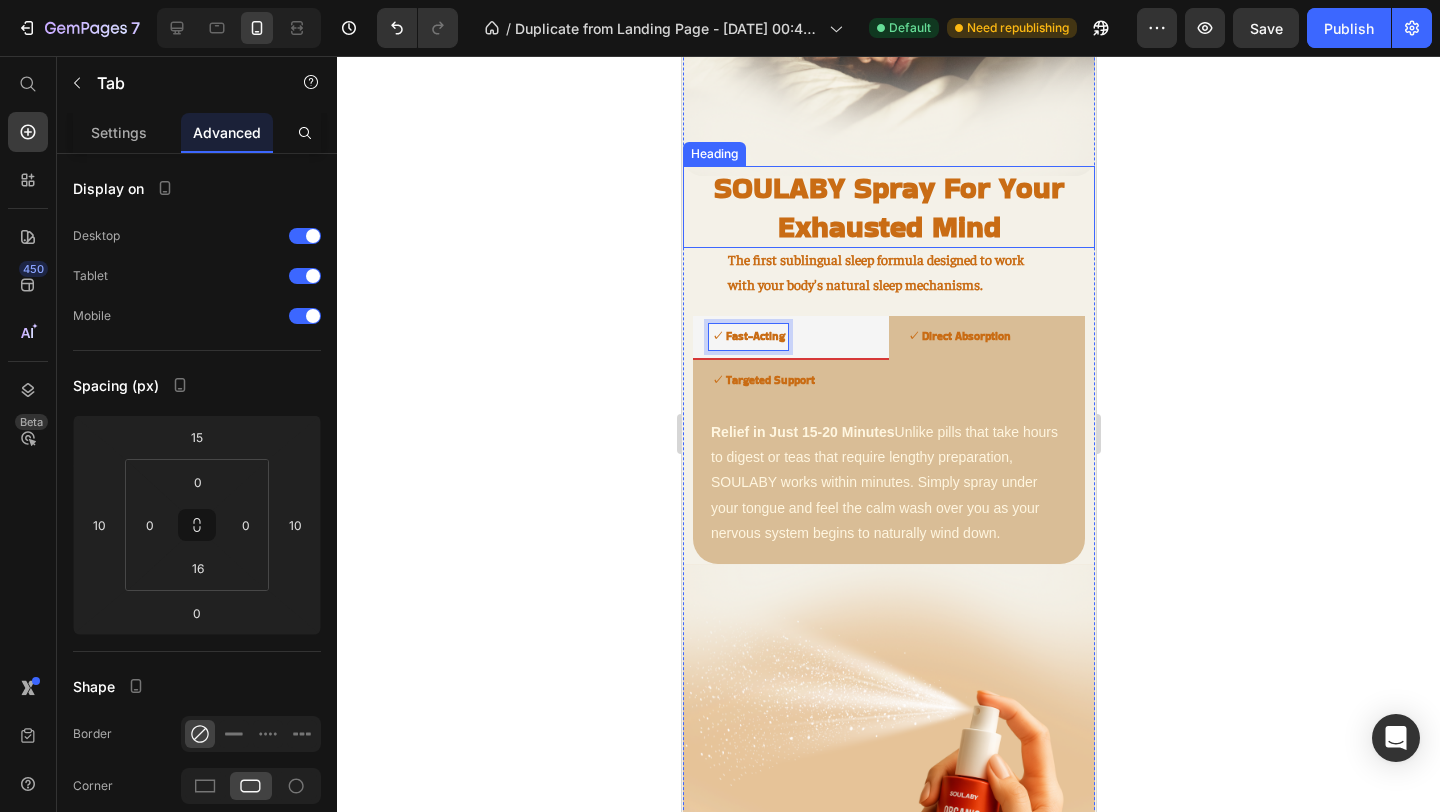 scroll, scrollTop: 1661, scrollLeft: 0, axis: vertical 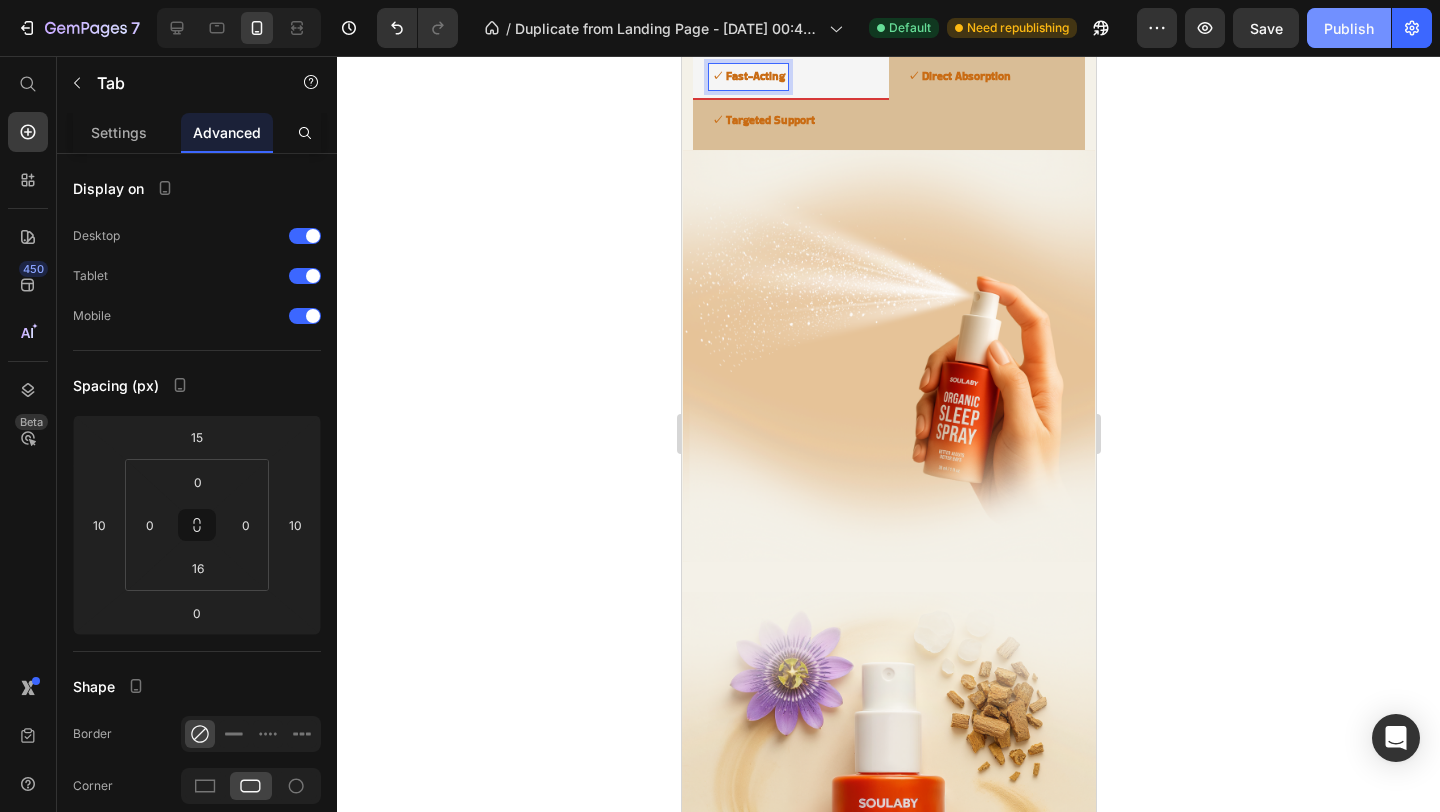 click on "Publish" at bounding box center (1349, 28) 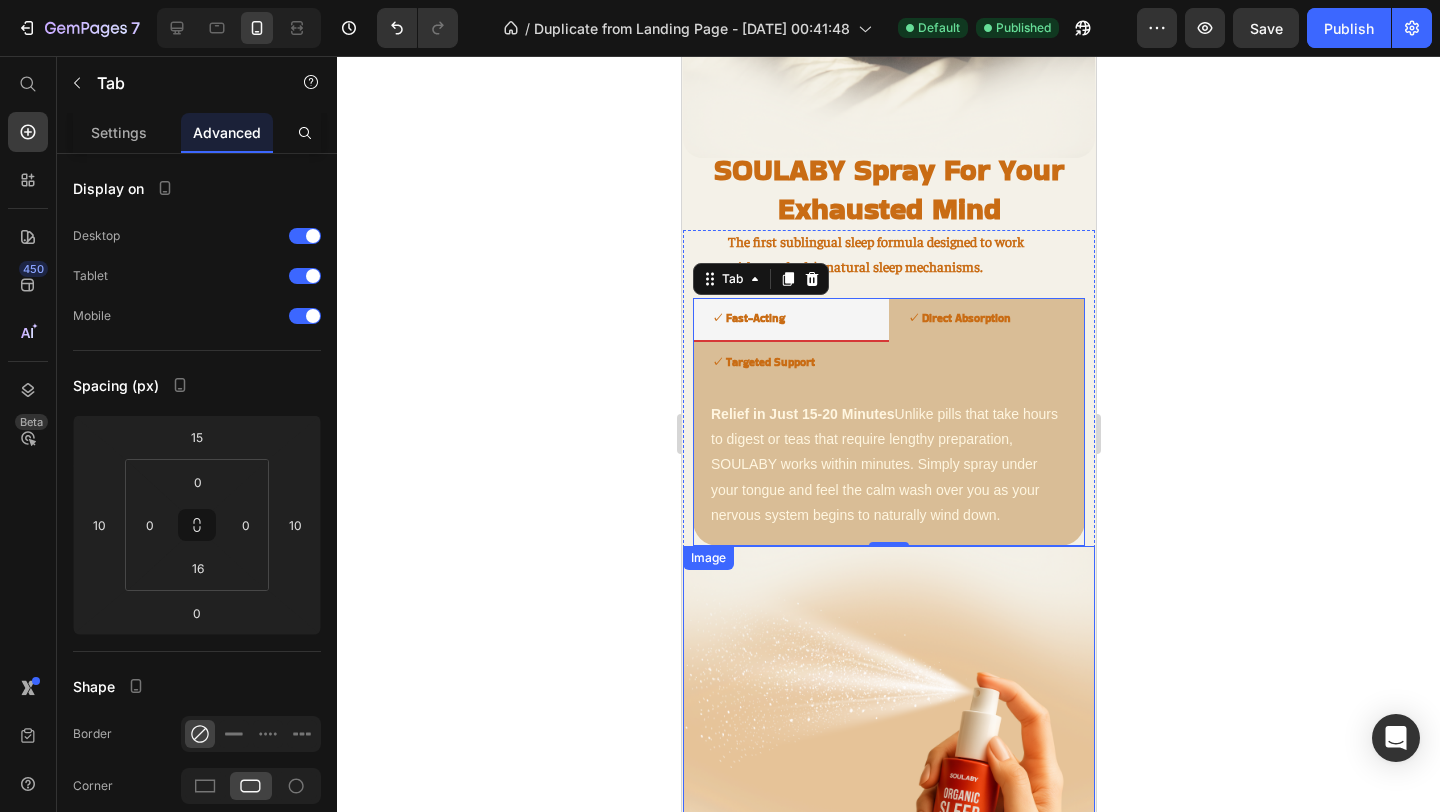 scroll, scrollTop: 1661, scrollLeft: 0, axis: vertical 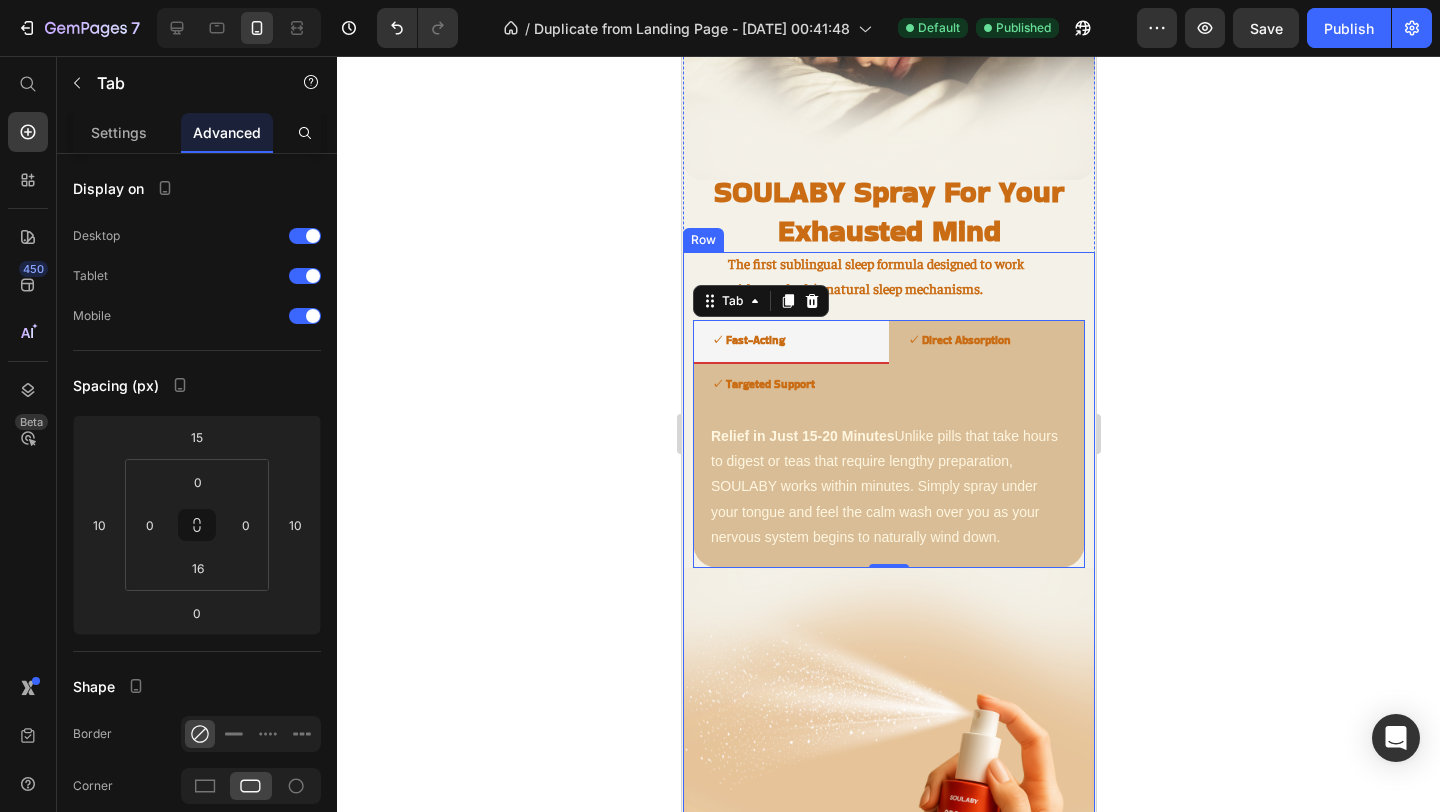 click on "✓ Fast-Acting ✓ Direct Absorption ✓ Targeted Support Relief in Just 15-20 Minutes  Unlike pills that take hours to digest or teas that require lengthy preparation, SOULABY works within minutes. Simply spray under your tongue and feel the calm wash over you as your nervous system begins to naturally wind down. Text Block Maximum Potency, Zero Waste  Our sublingual delivery bypasses your stomach entirely, ensuring 100% of the active botanicals reach your bloodstream. No more wondering if your sleep aid will work tonight—SOULABY delivers consistent, reliable results every time. Text Block Addresses the Root Cause, Not Just Symptoms  While other sleep aids simply mask the problem, SOULABY works directly with your body's natural relaxation pathways. It gently signals your overactive nervous system that it's safe to transition from stress-mode to sleep-mode. Text Block Tab   0 Image" at bounding box center (888, 642) 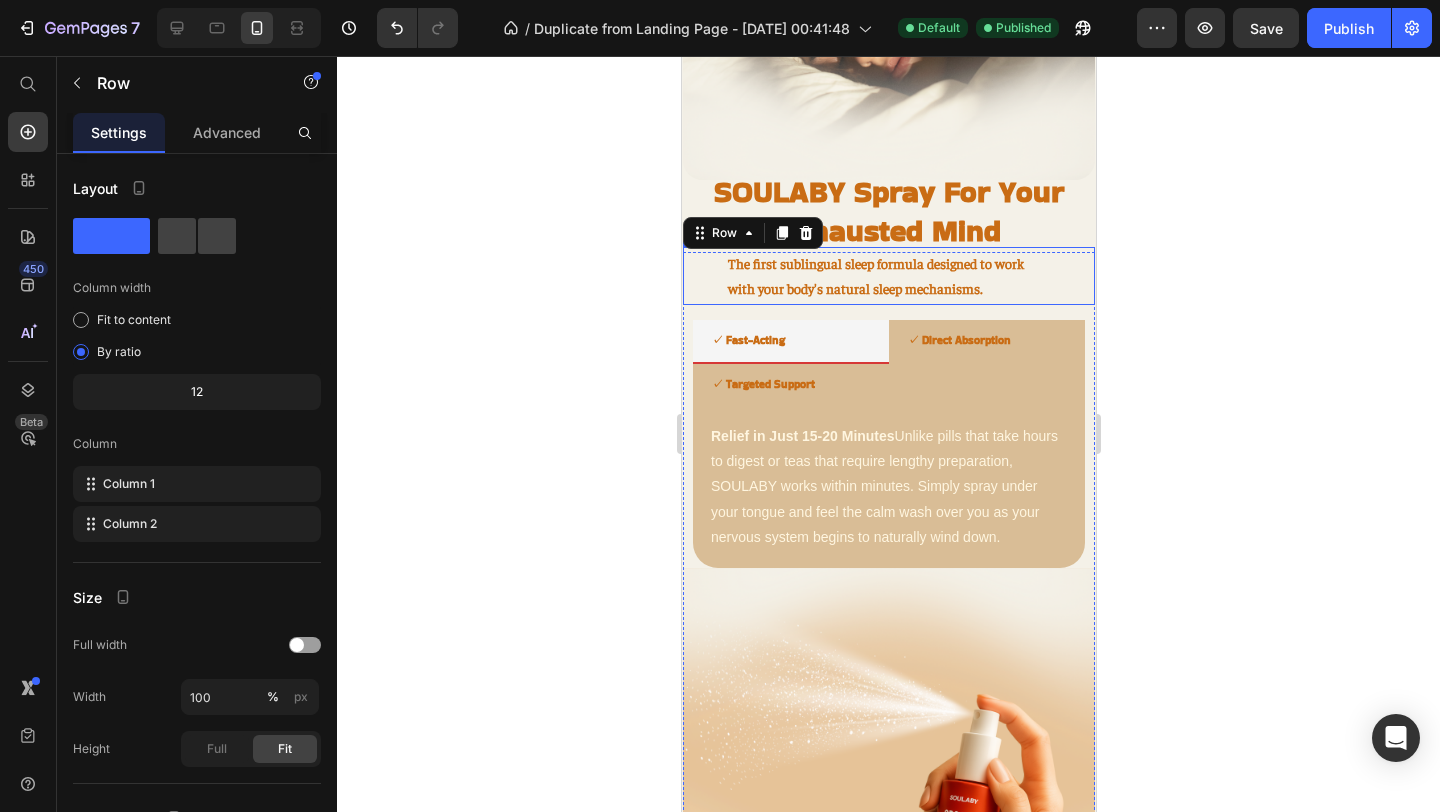 click on "The first sublingual sleep formula designed to work with your body's natural sleep mechanisms." at bounding box center (888, 276) 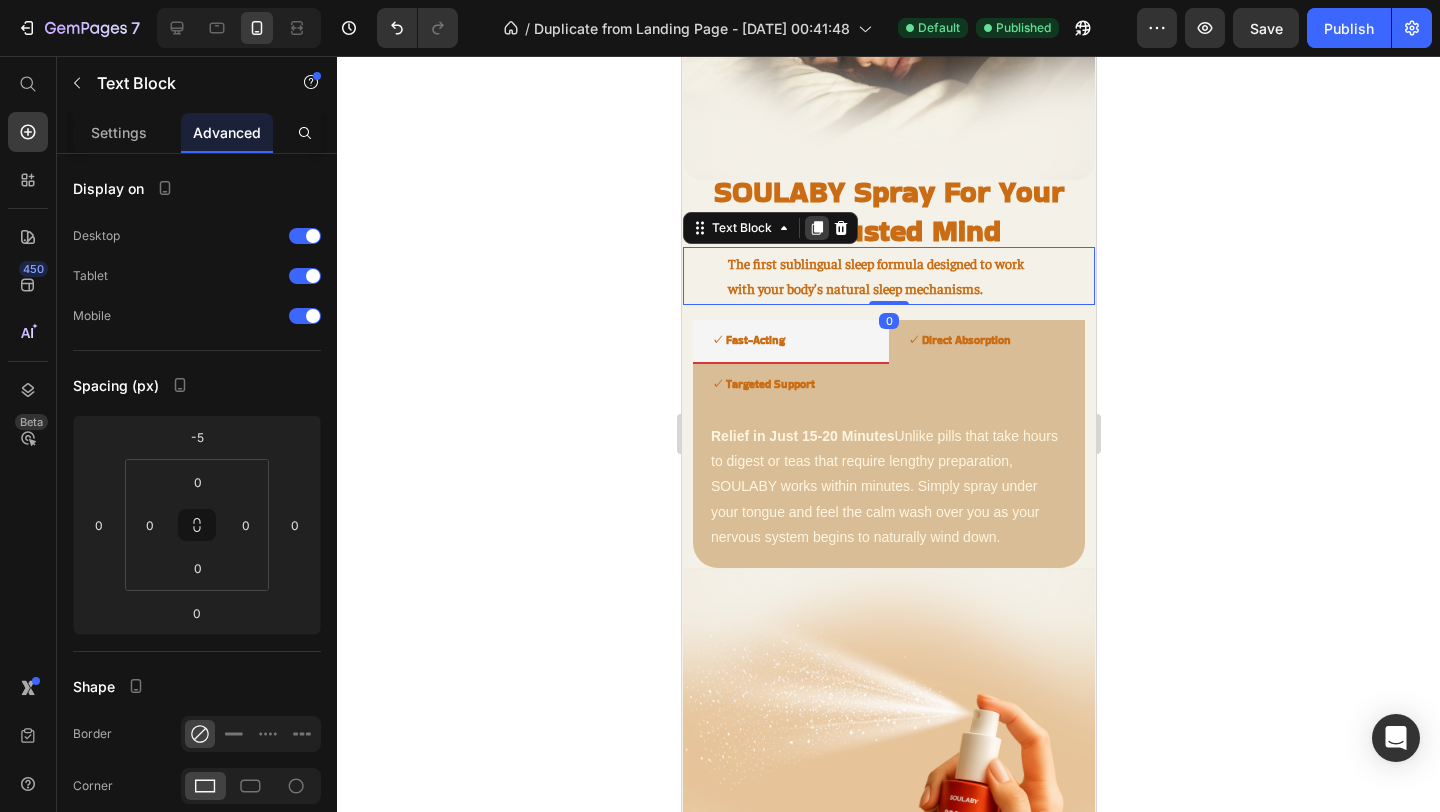 click 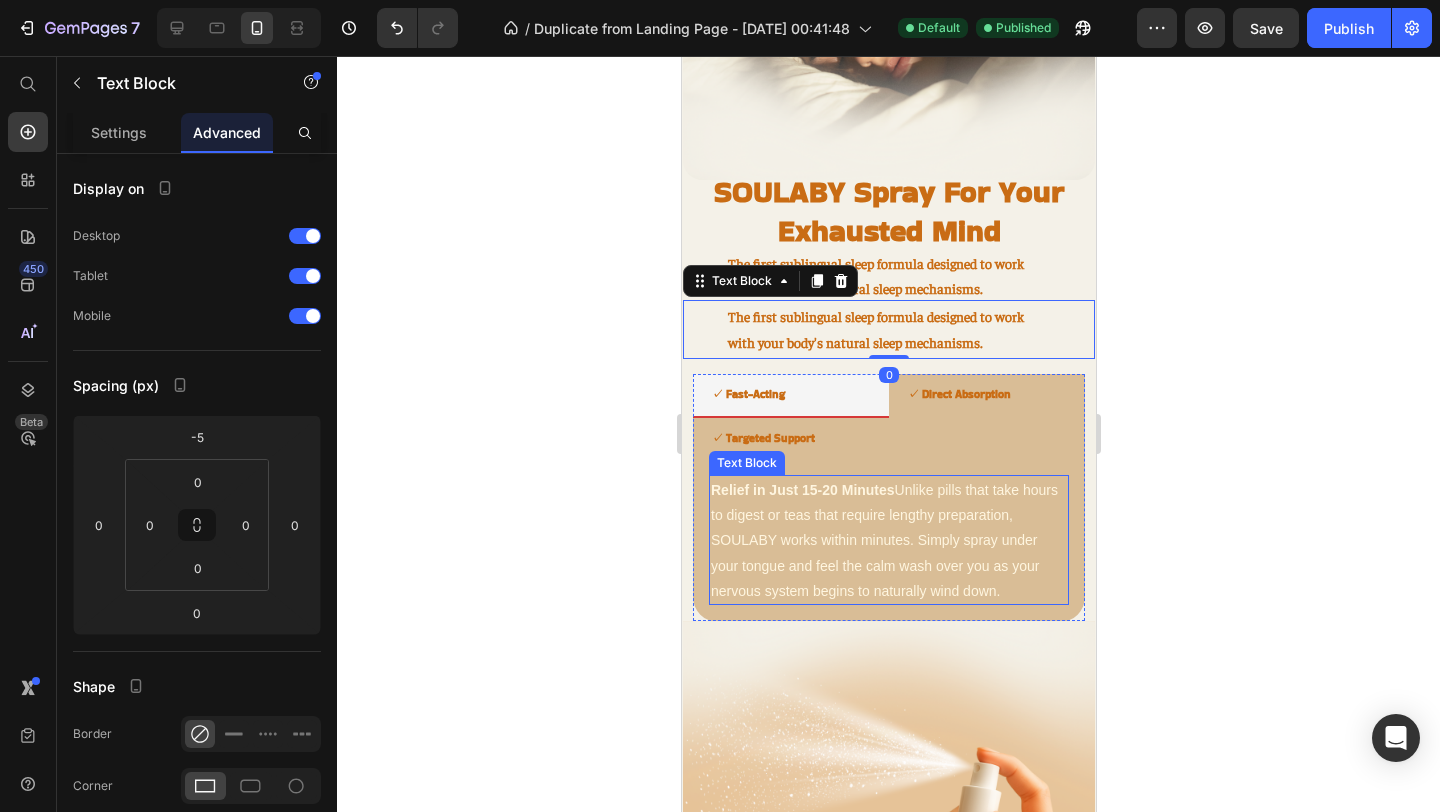 scroll, scrollTop: 1807, scrollLeft: 0, axis: vertical 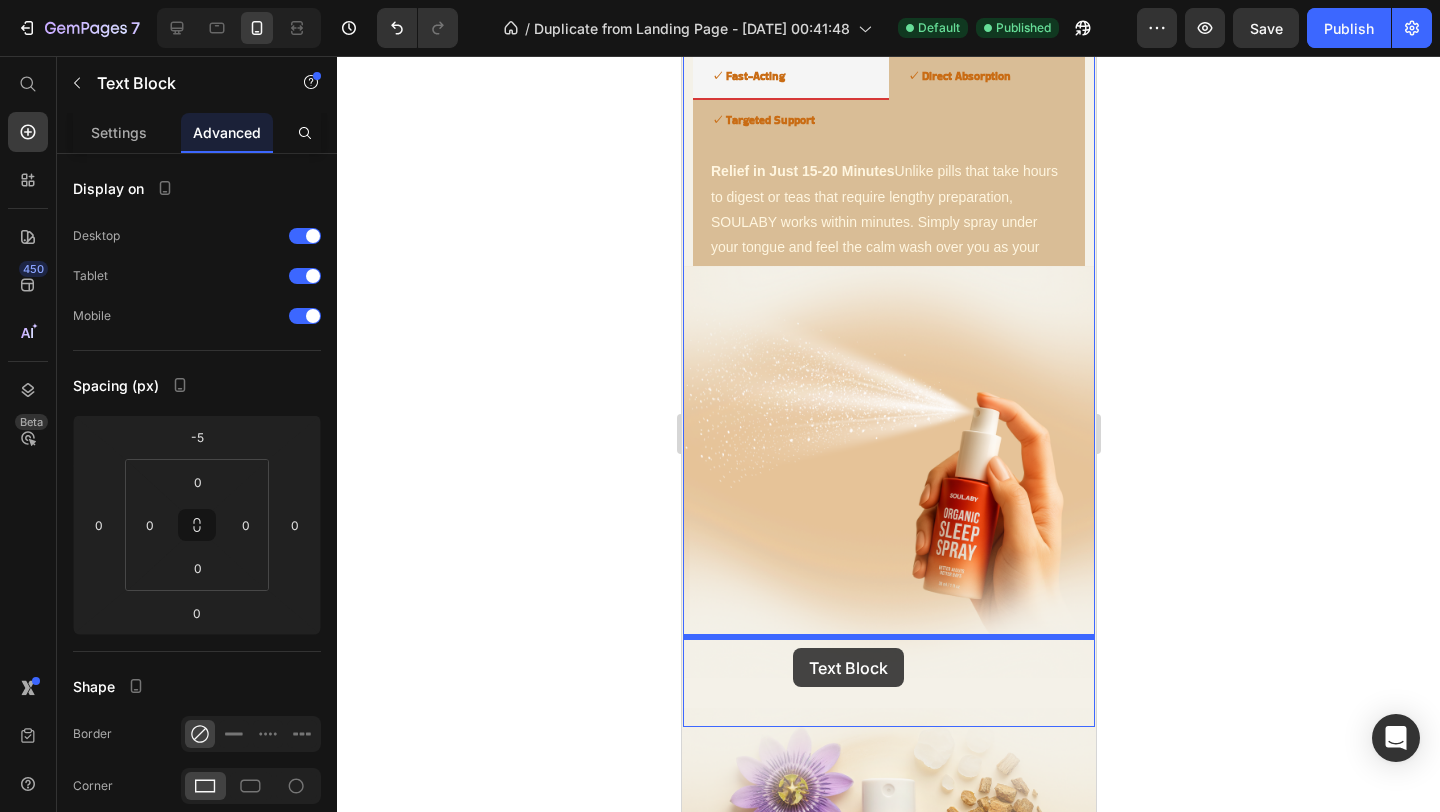 drag, startPoint x: 713, startPoint y: 189, endPoint x: 792, endPoint y: 648, distance: 465.74887 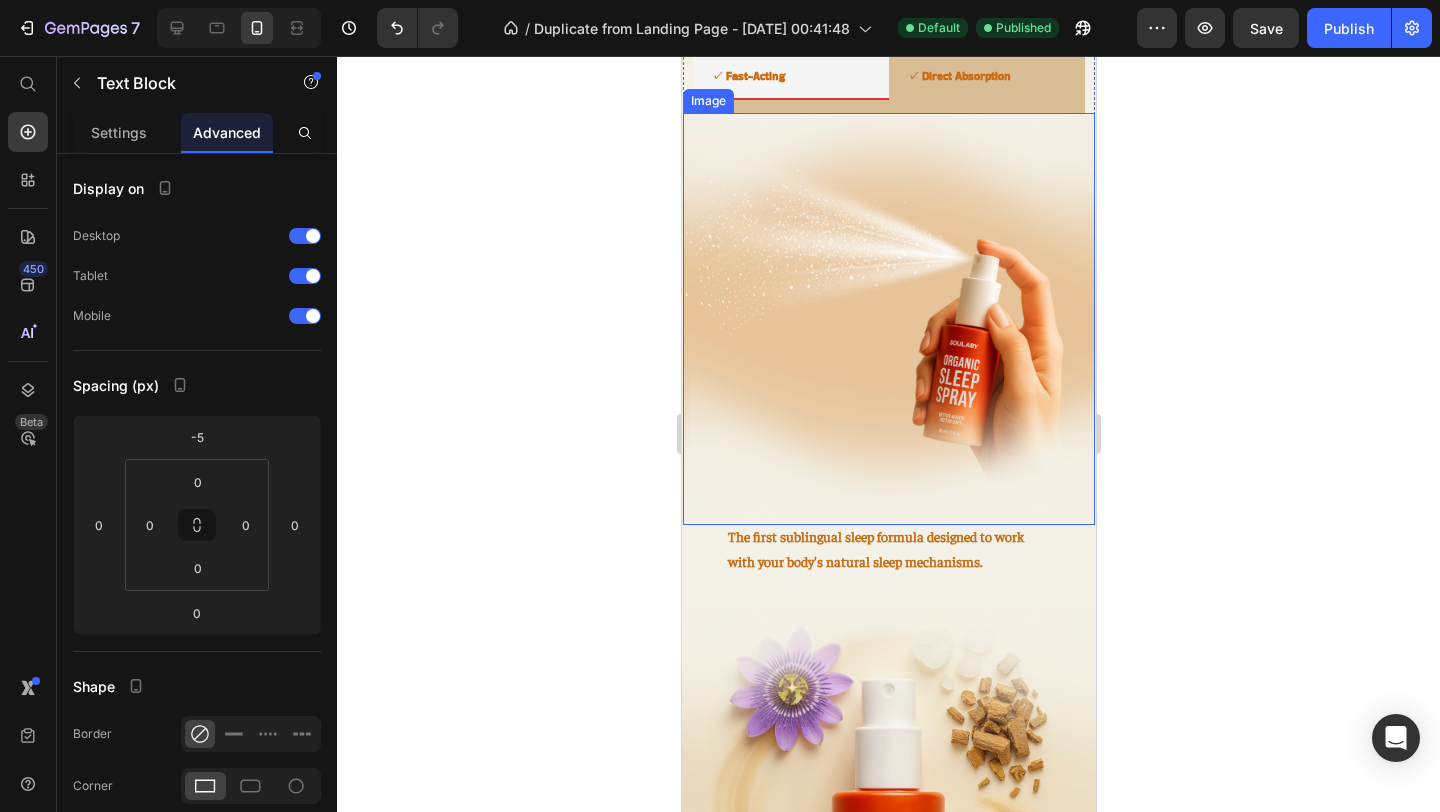 scroll, scrollTop: 2150, scrollLeft: 0, axis: vertical 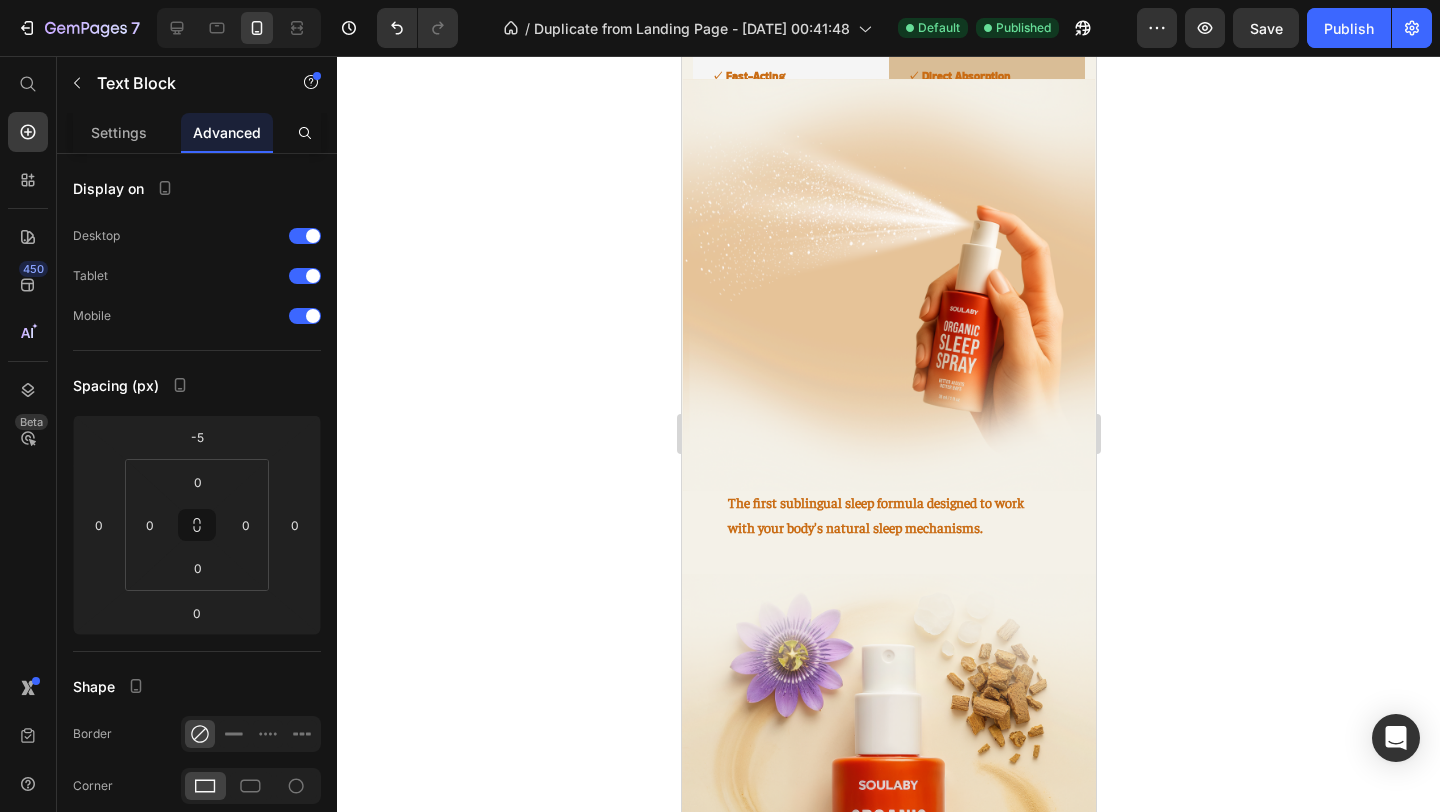 click on "The first sublingual sleep formula designed to work with your body's natural sleep mechanisms." at bounding box center (888, 515) 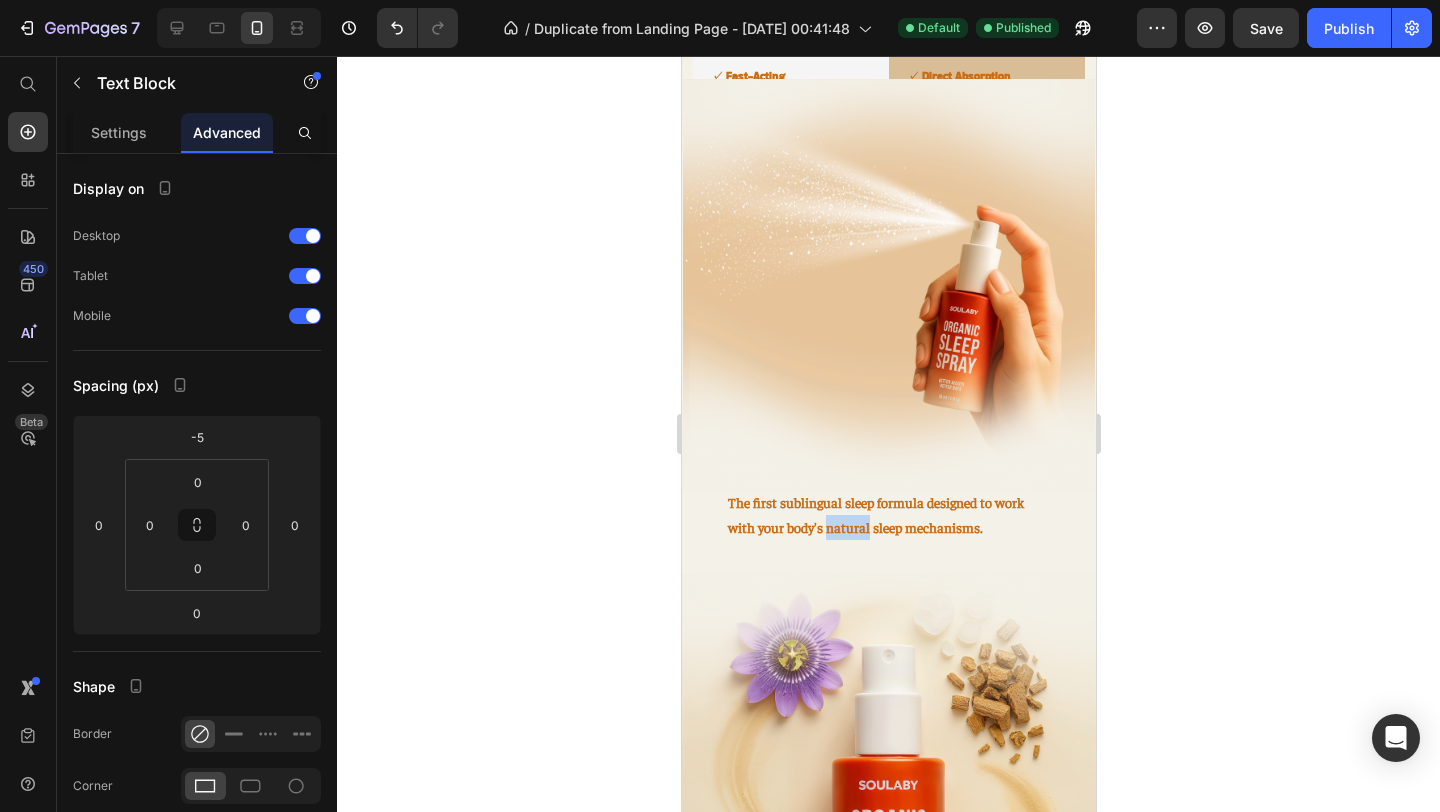 click on "The first sublingual sleep formula designed to work with your body's natural sleep mechanisms." at bounding box center [888, 515] 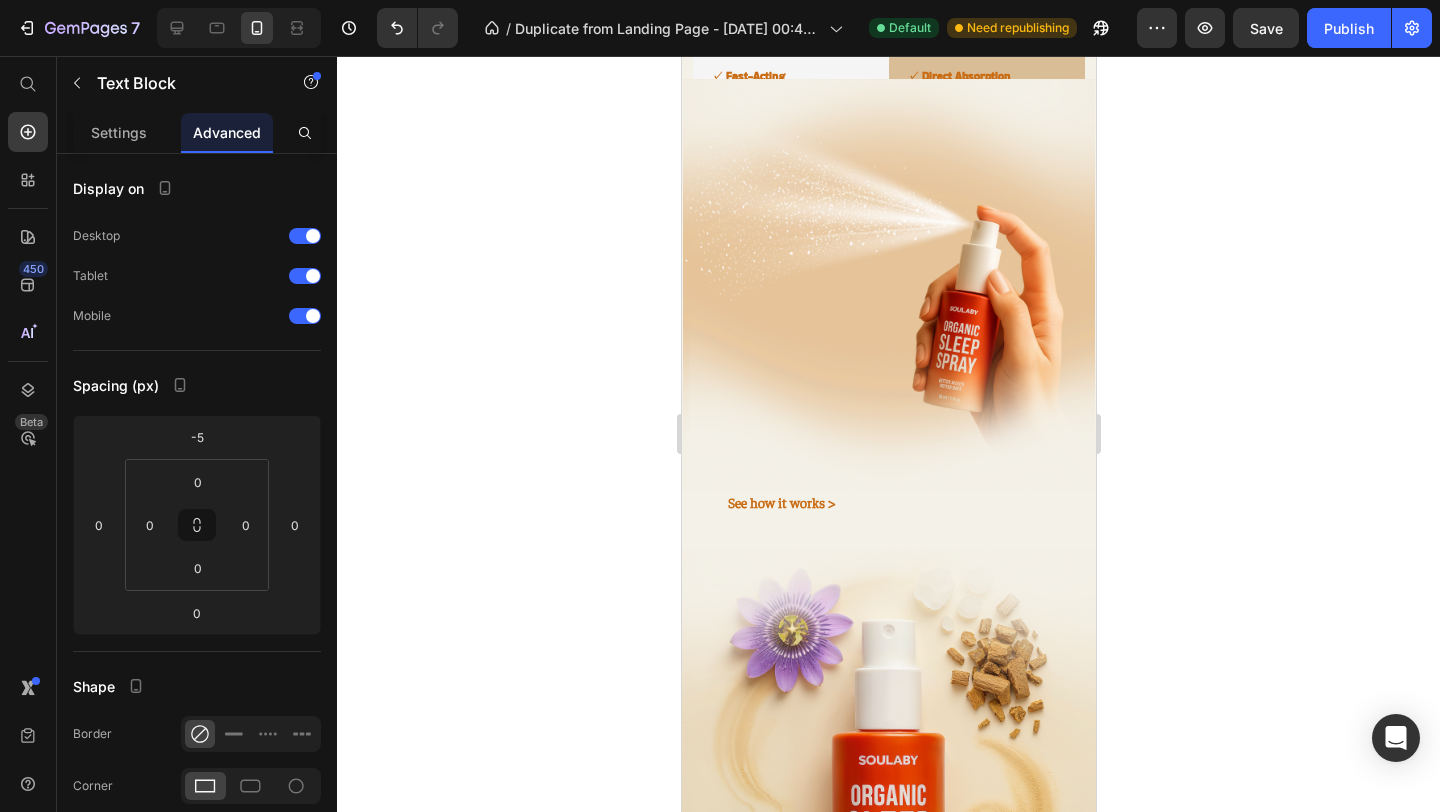 click on "See how it works >" at bounding box center [888, 502] 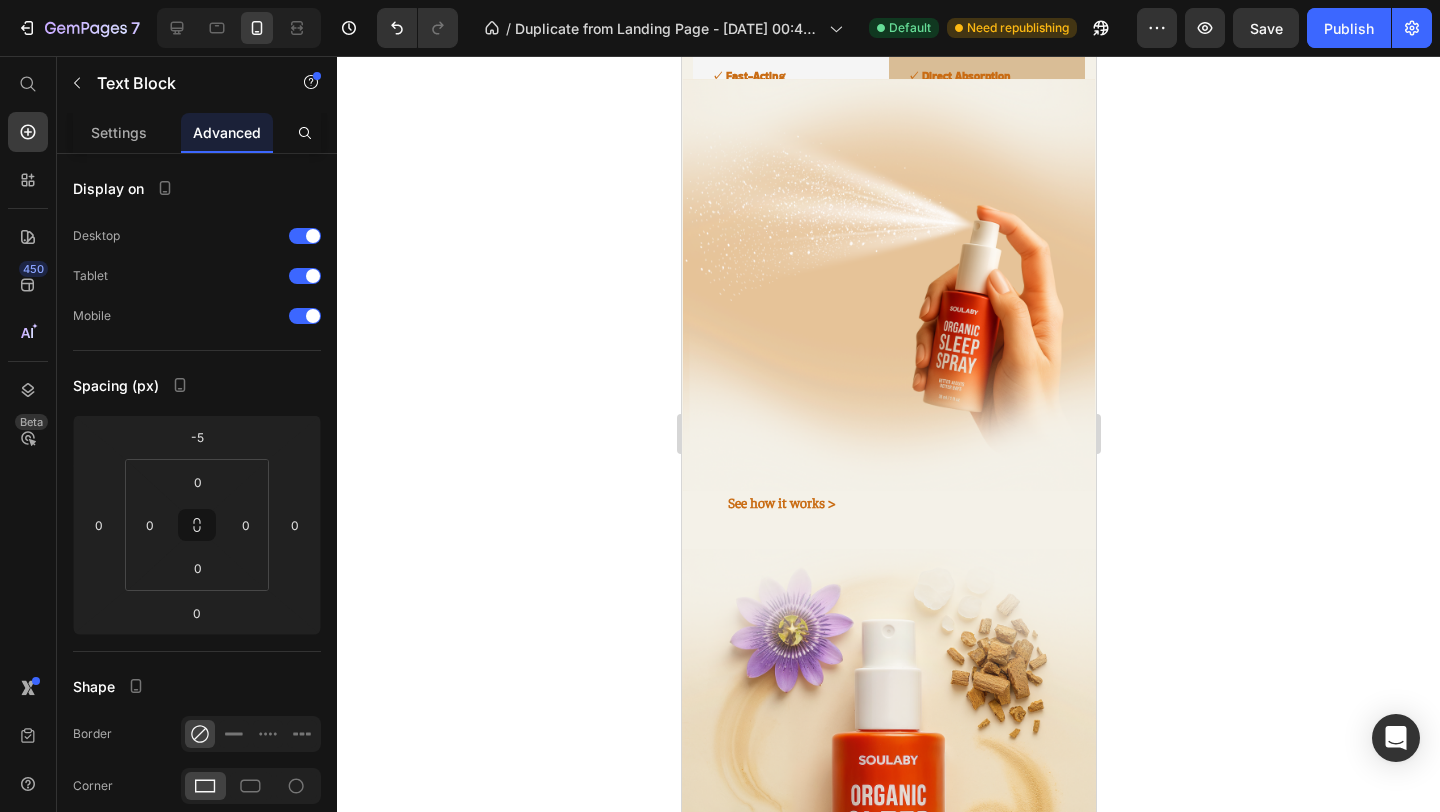 click 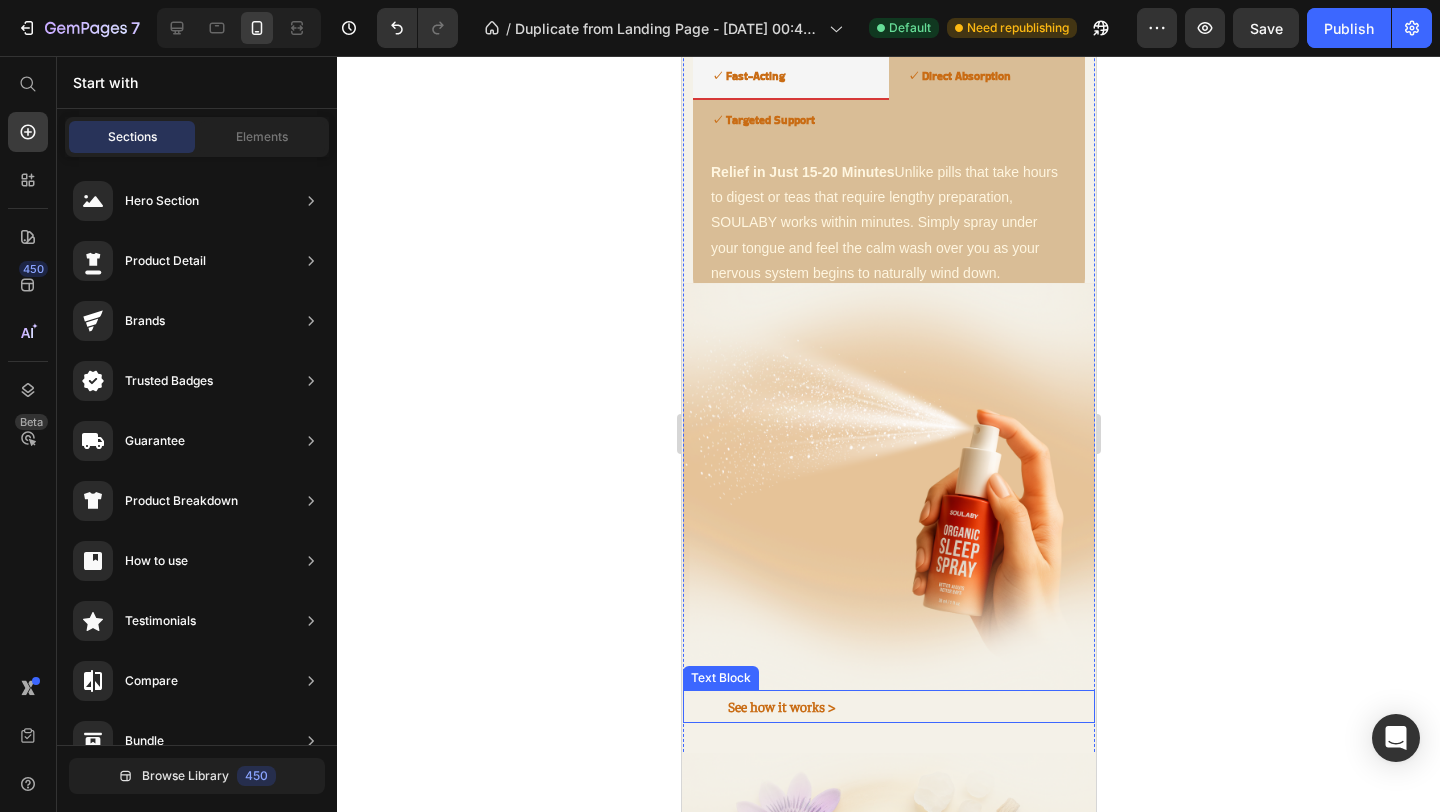scroll, scrollTop: 2090, scrollLeft: 0, axis: vertical 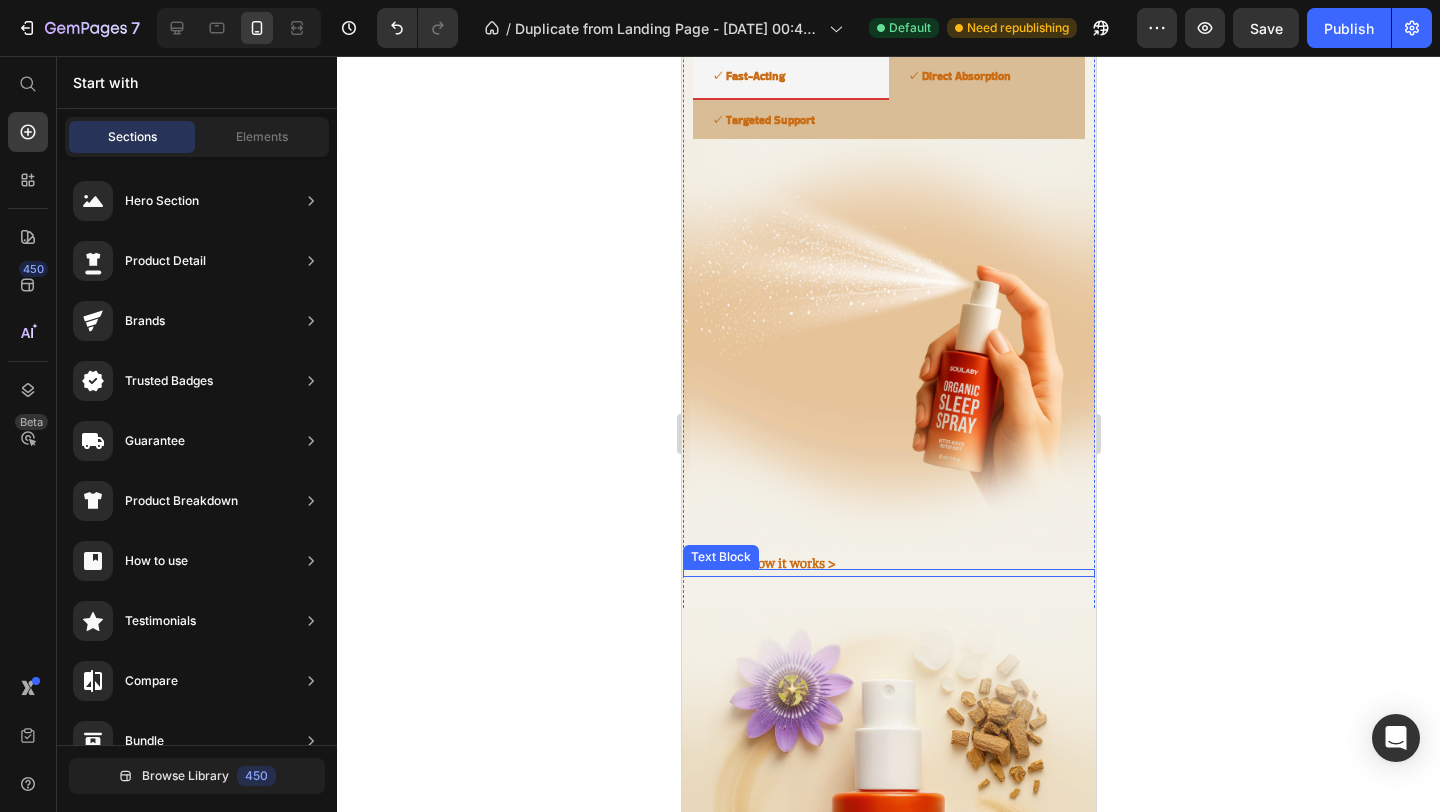 click at bounding box center [888, 573] 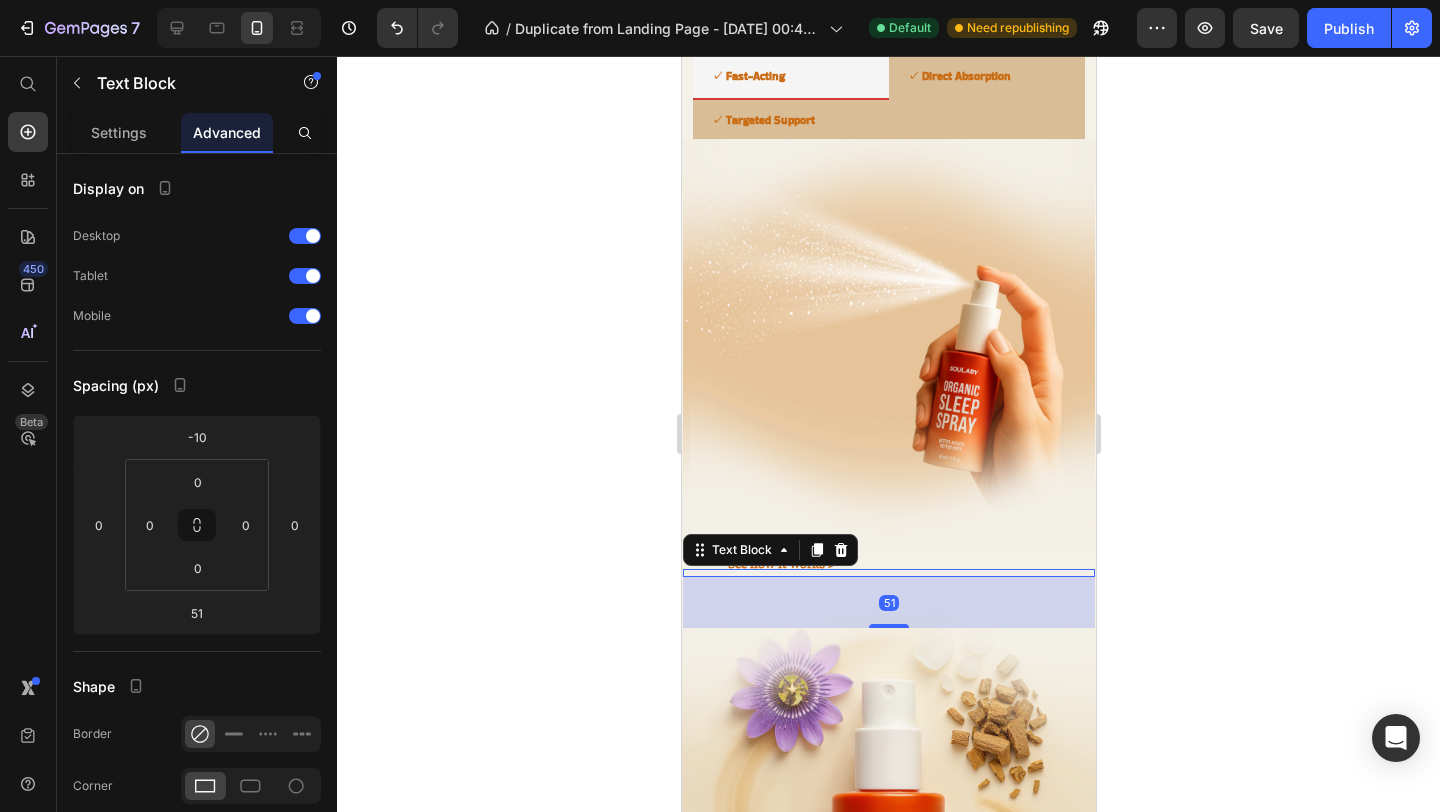 click 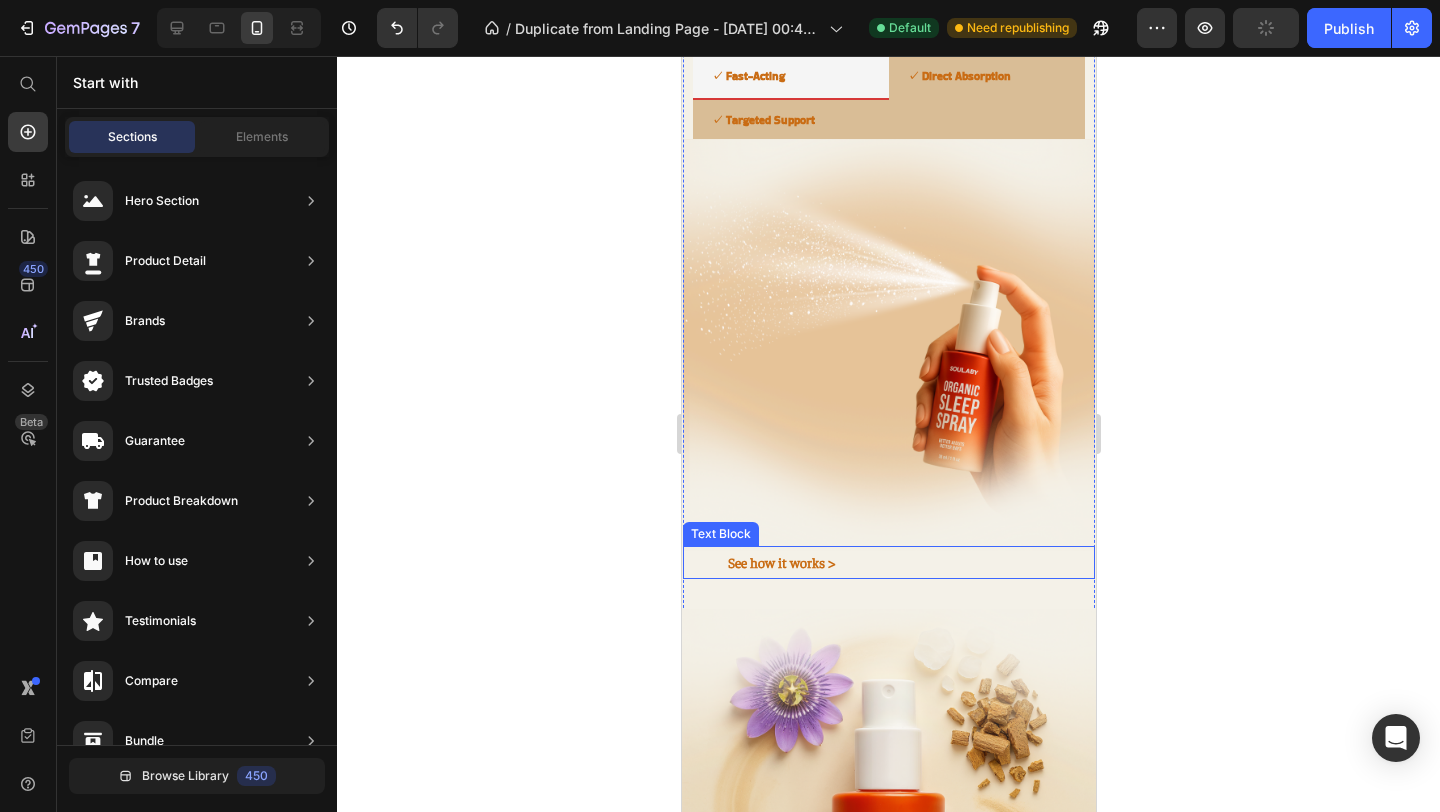 click on "See how it works >" at bounding box center [888, 562] 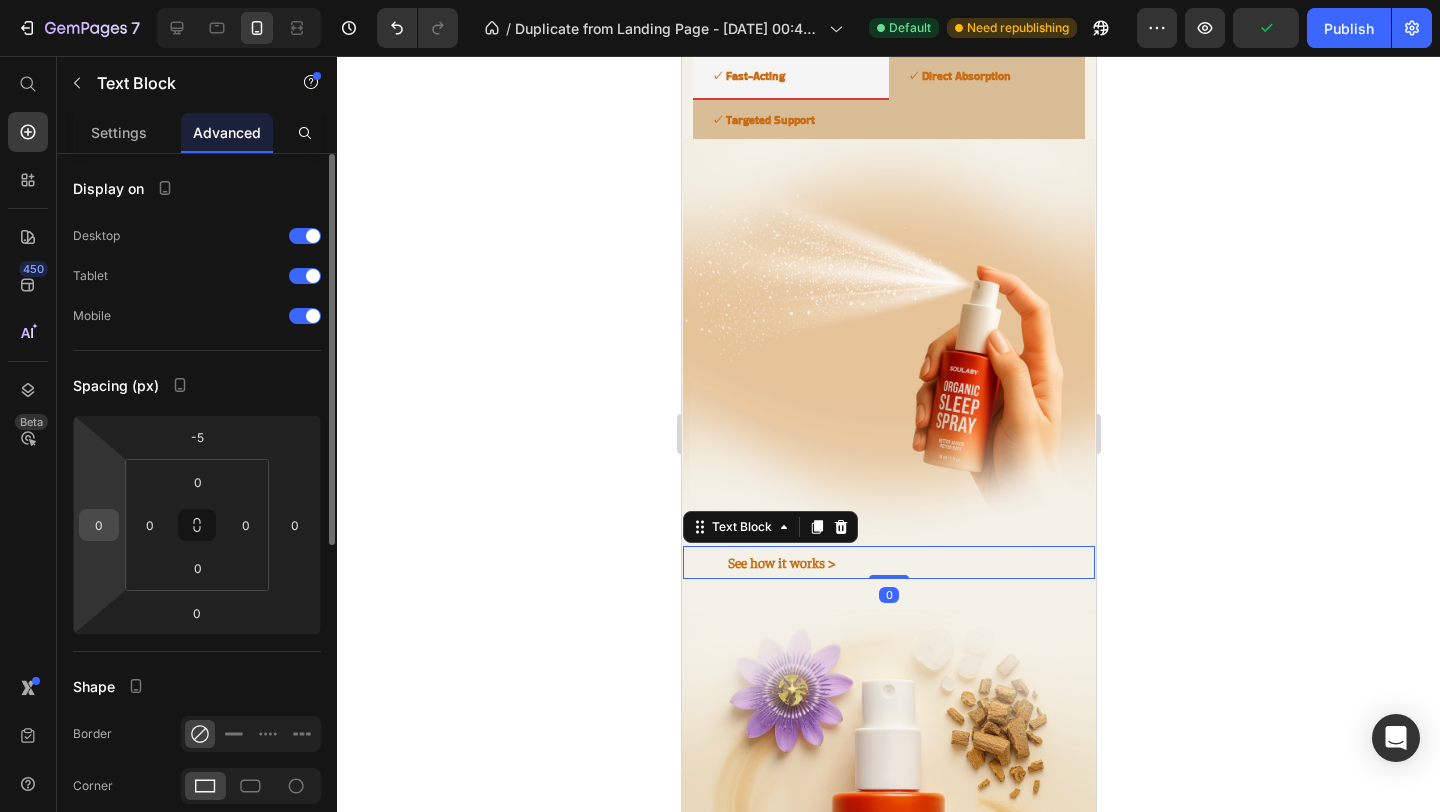 click on "0" at bounding box center (99, 525) 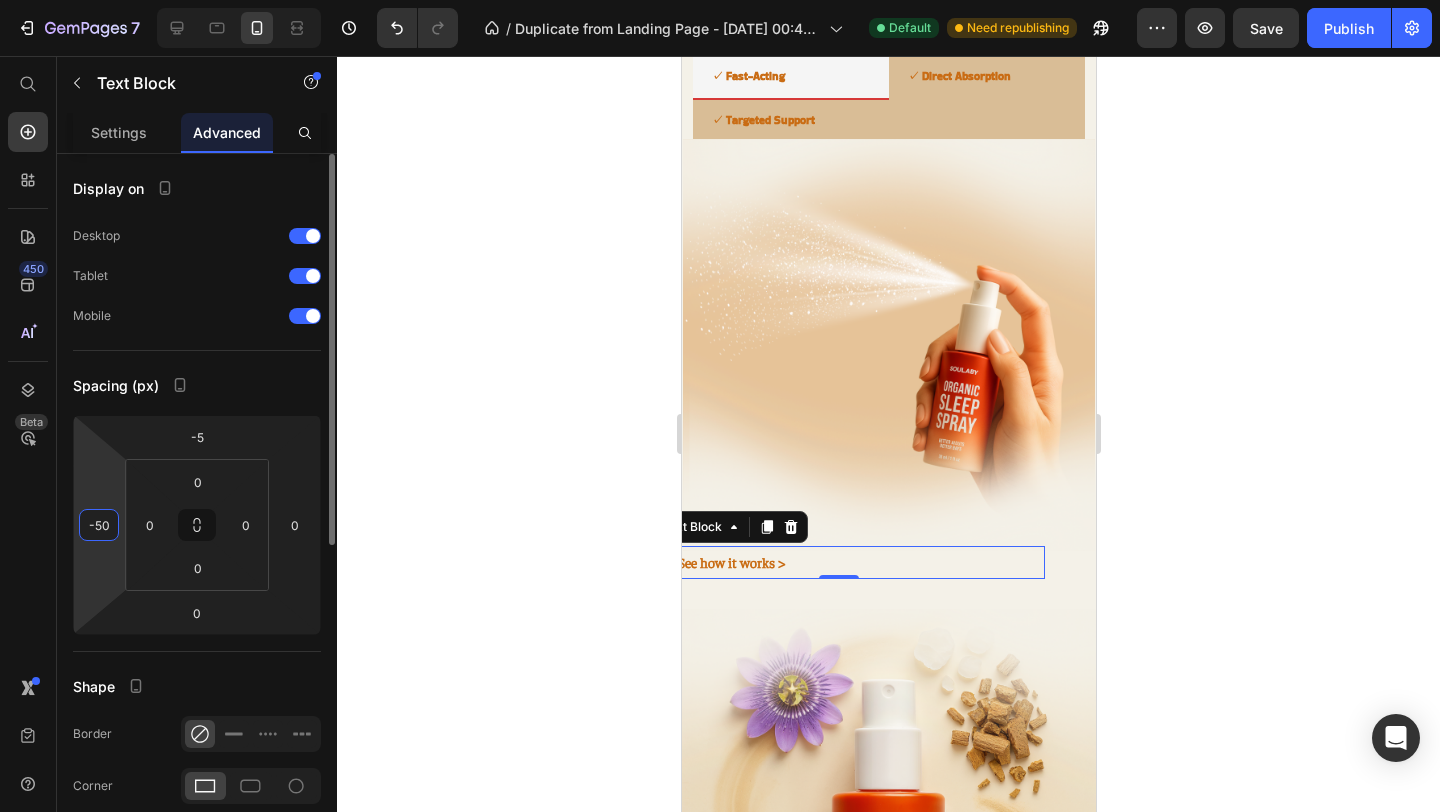 type on "-5" 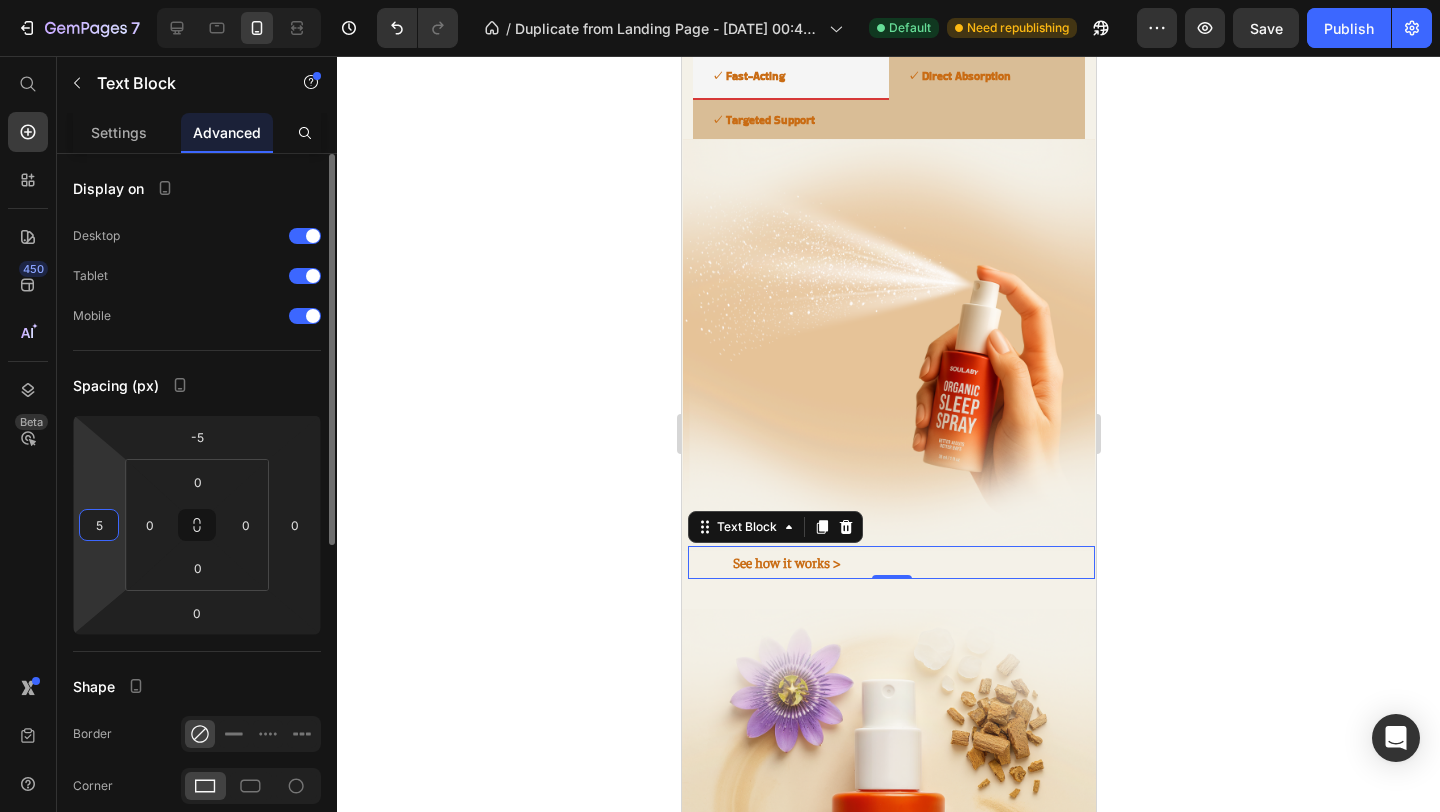 type on "50" 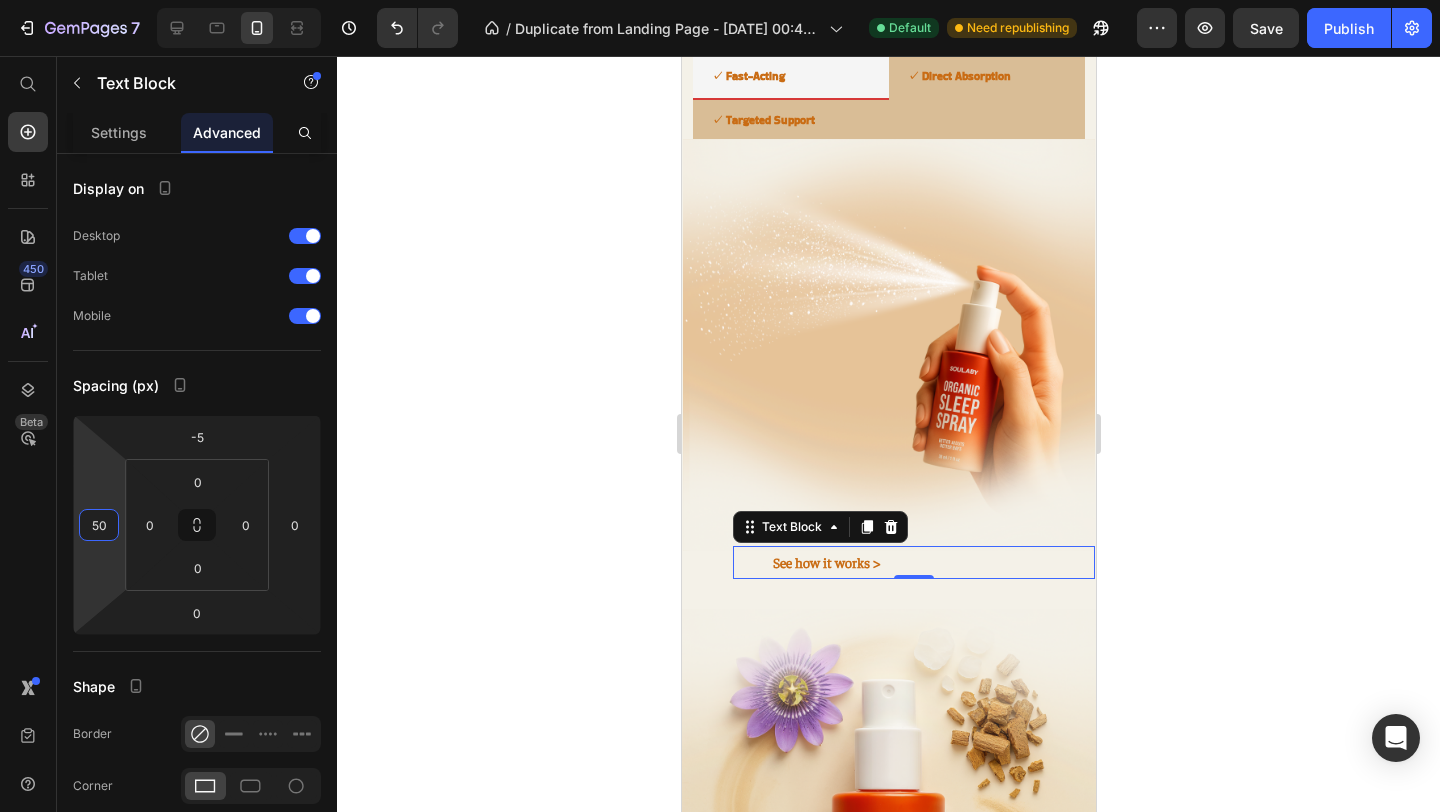 click 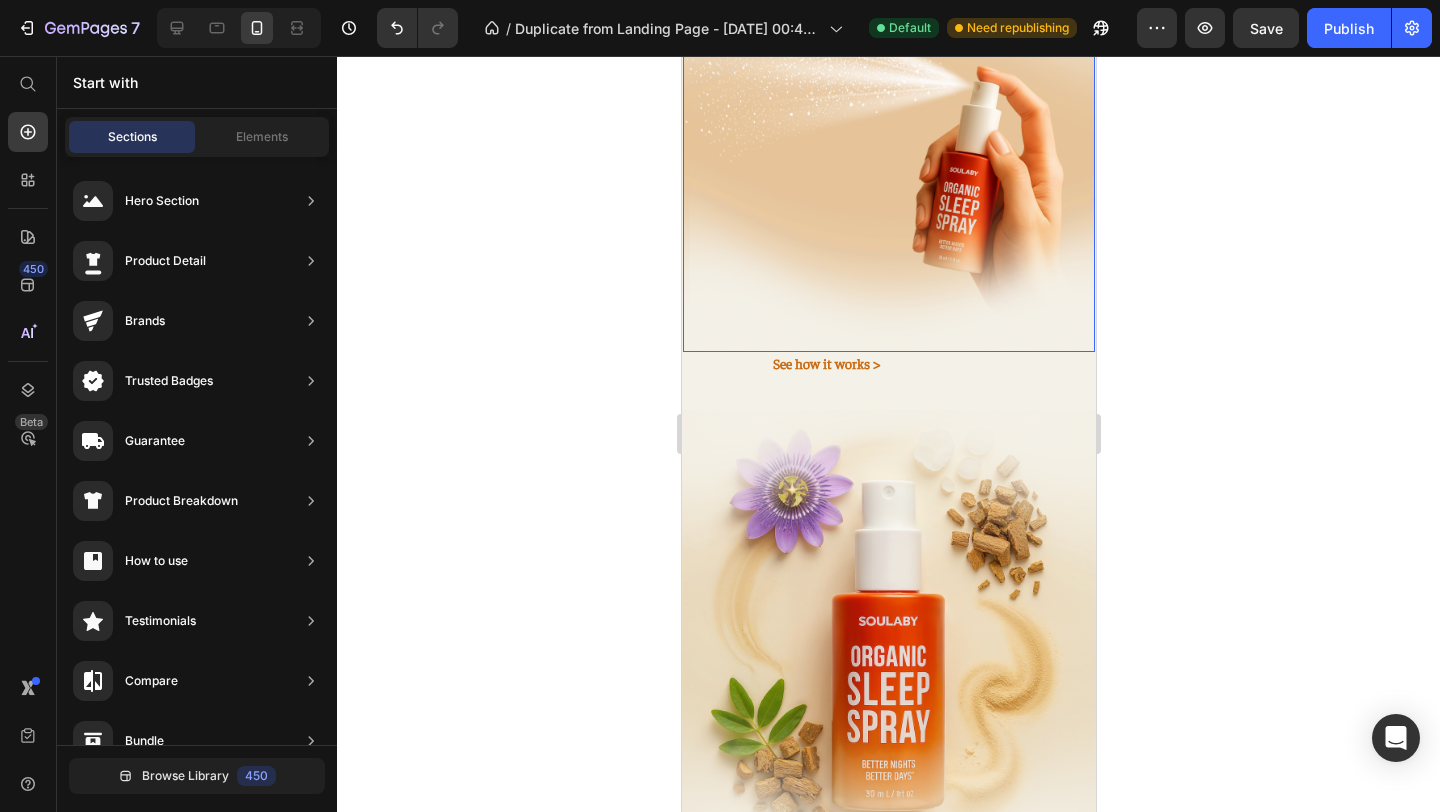 scroll, scrollTop: 2298, scrollLeft: 0, axis: vertical 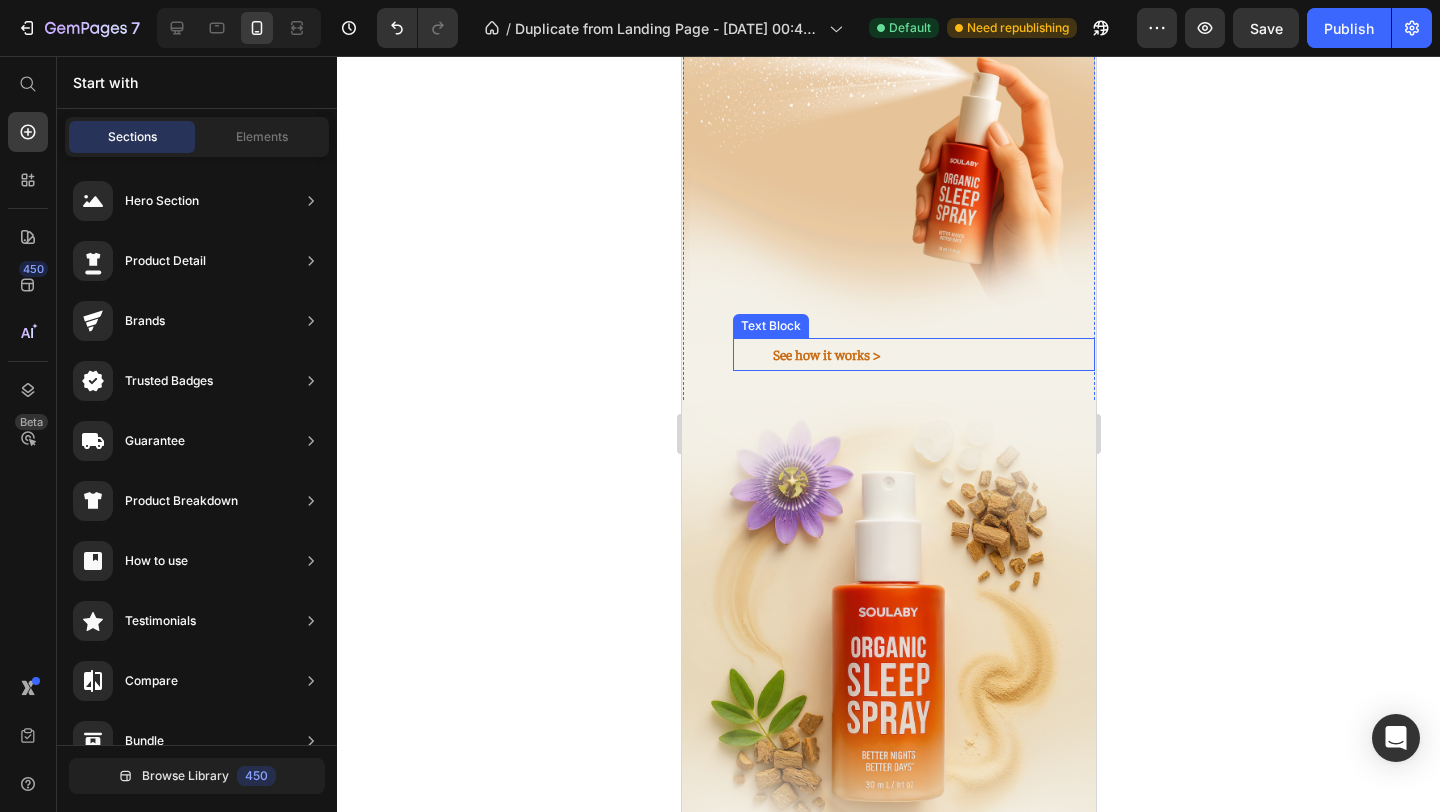 click on "See how it works >" at bounding box center [913, 354] 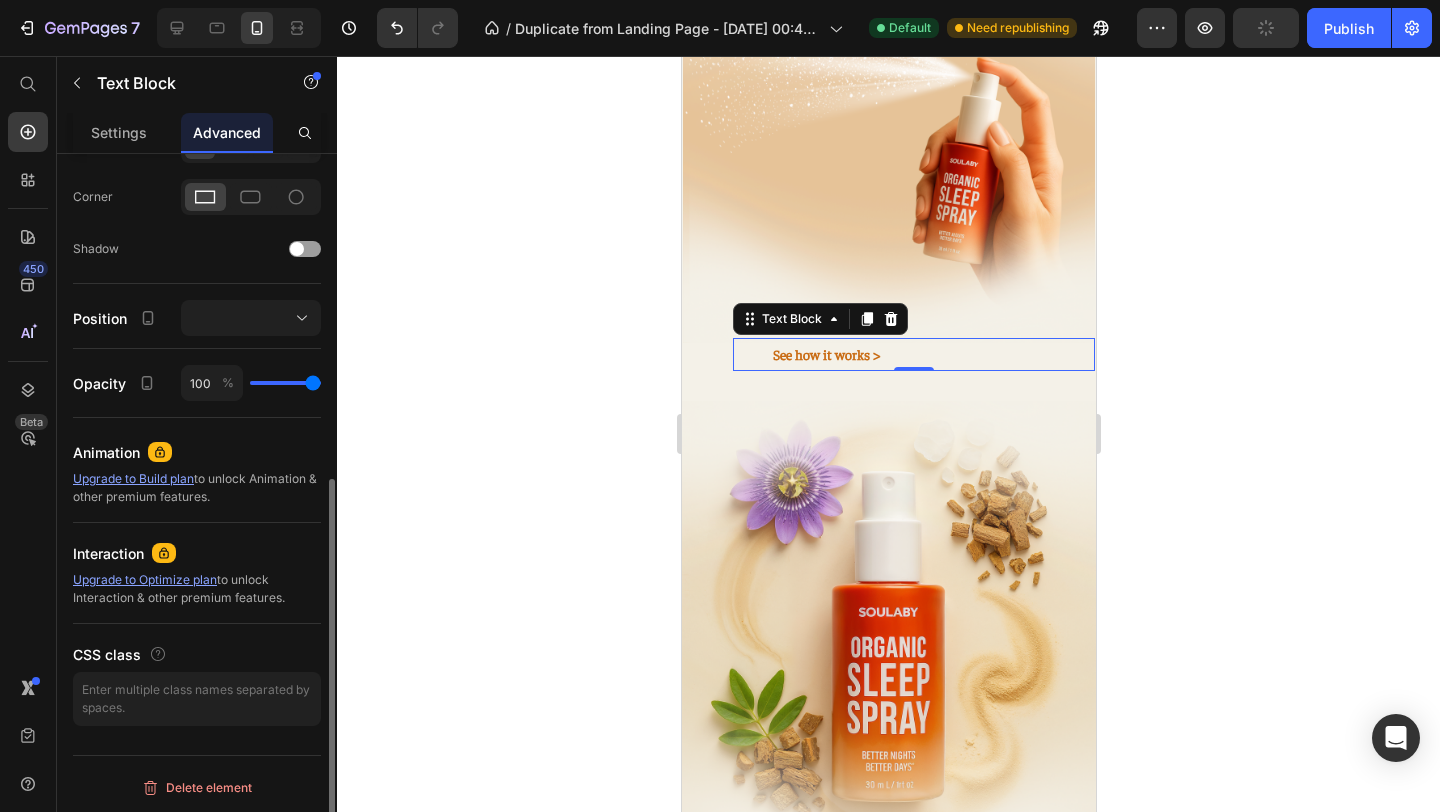 scroll, scrollTop: 590, scrollLeft: 0, axis: vertical 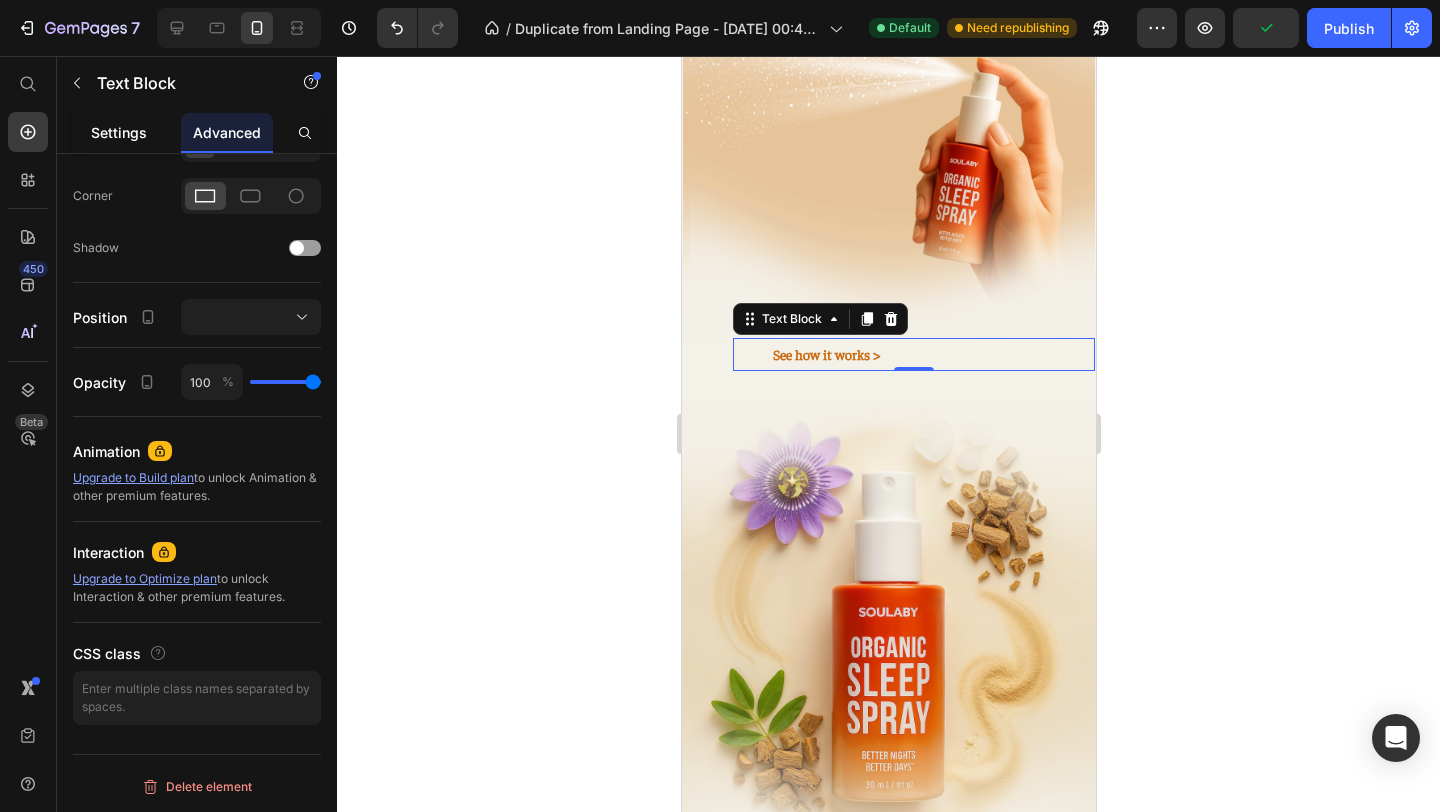 click on "Settings" at bounding box center [119, 132] 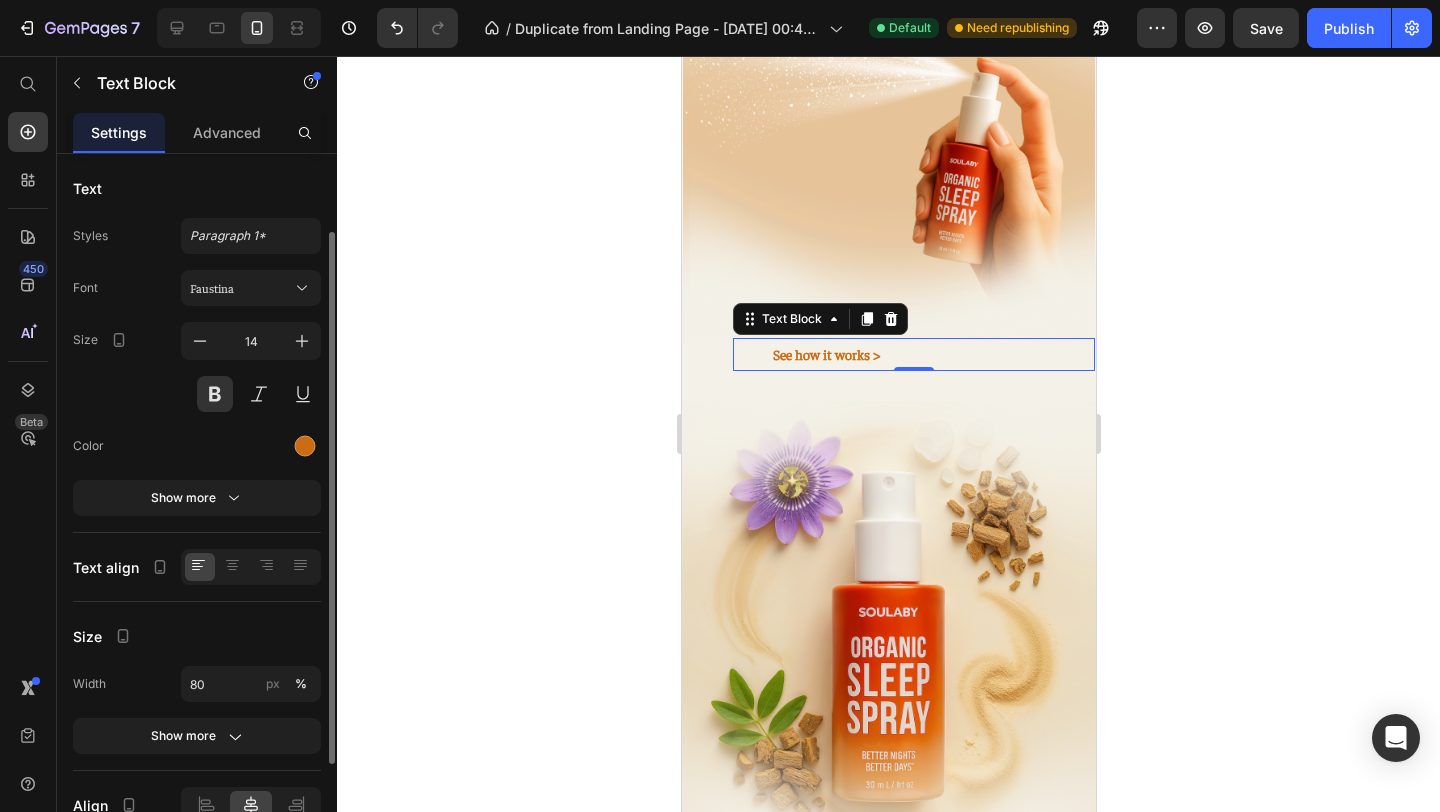 scroll, scrollTop: 245, scrollLeft: 0, axis: vertical 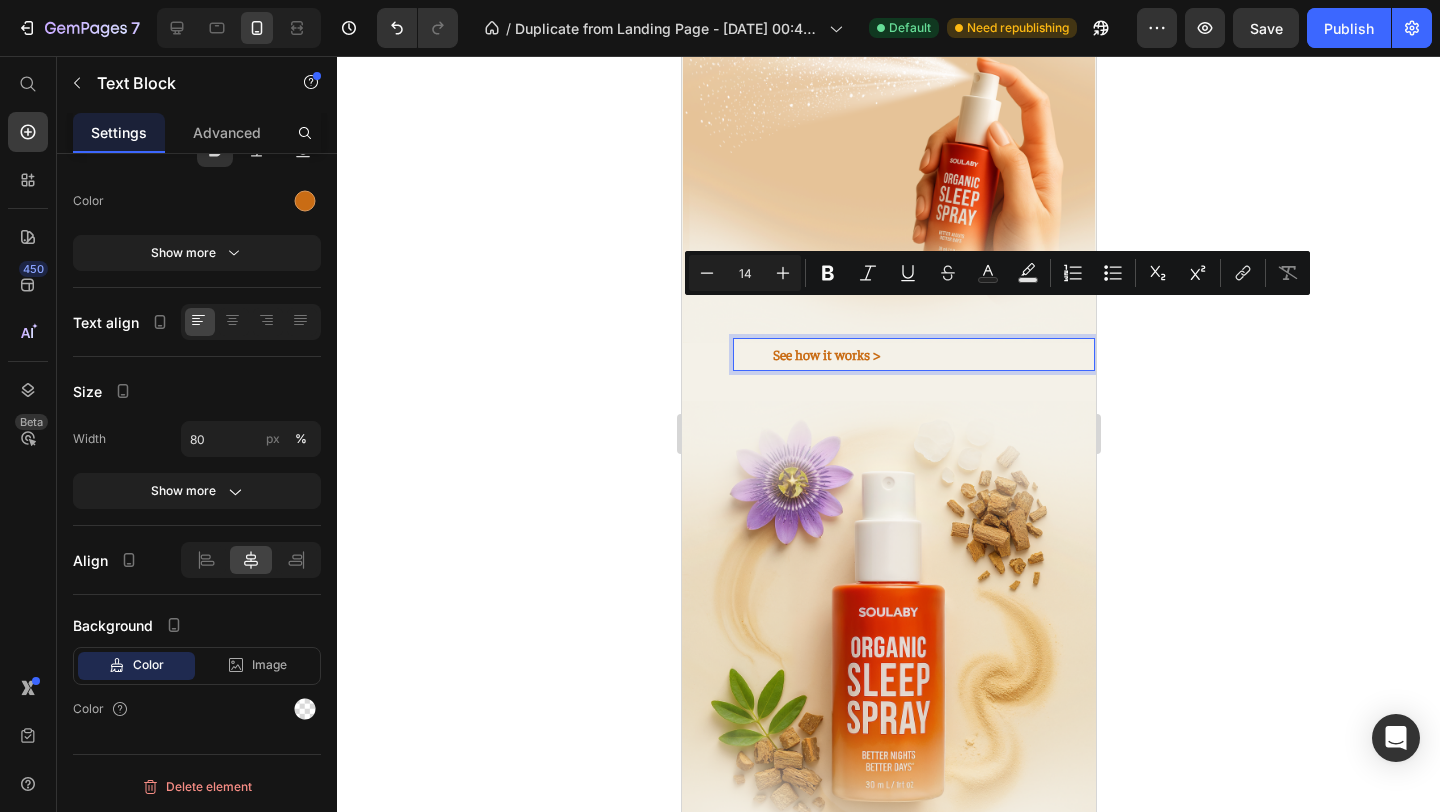 click on "See how it works >" at bounding box center (913, 354) 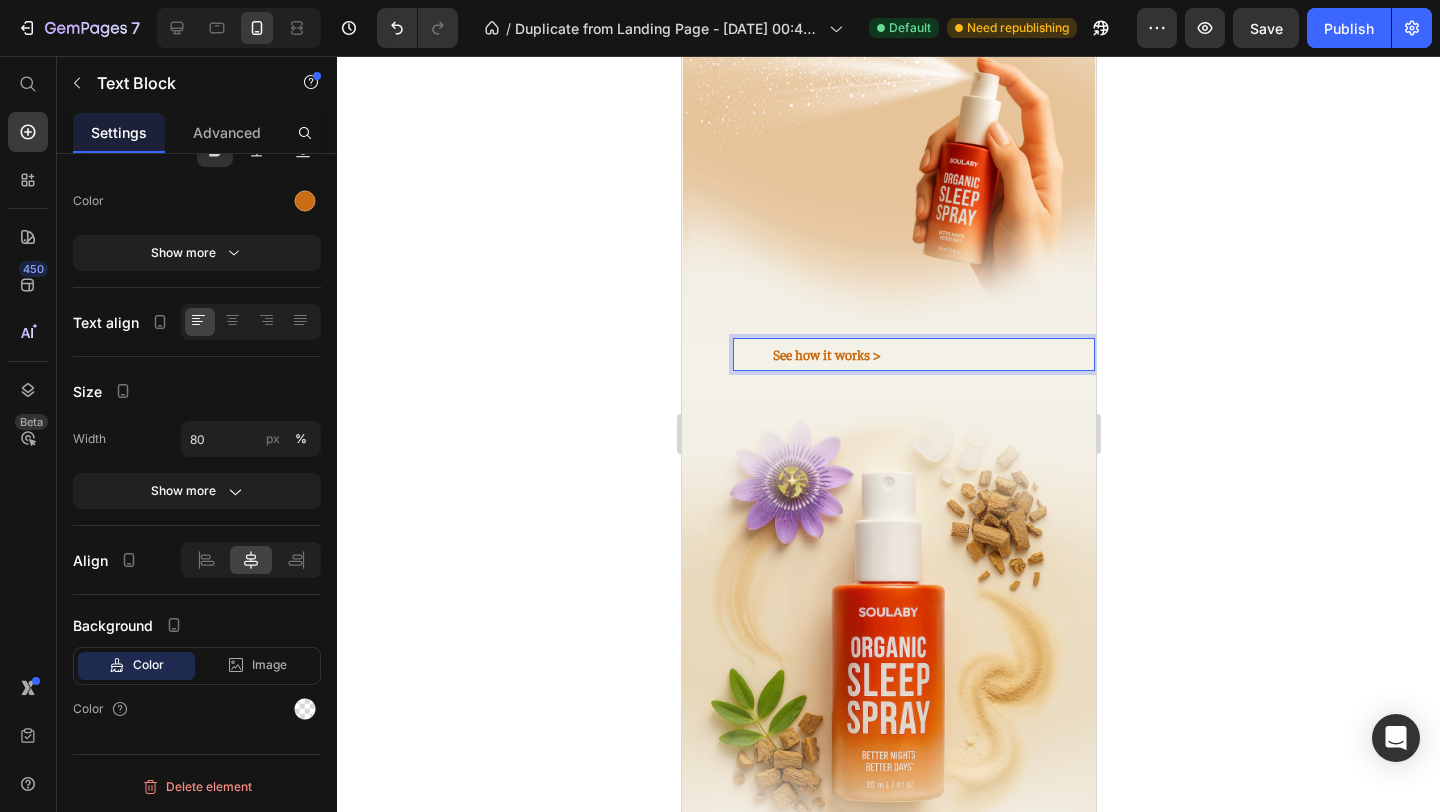 click on "See how it works >" at bounding box center (913, 354) 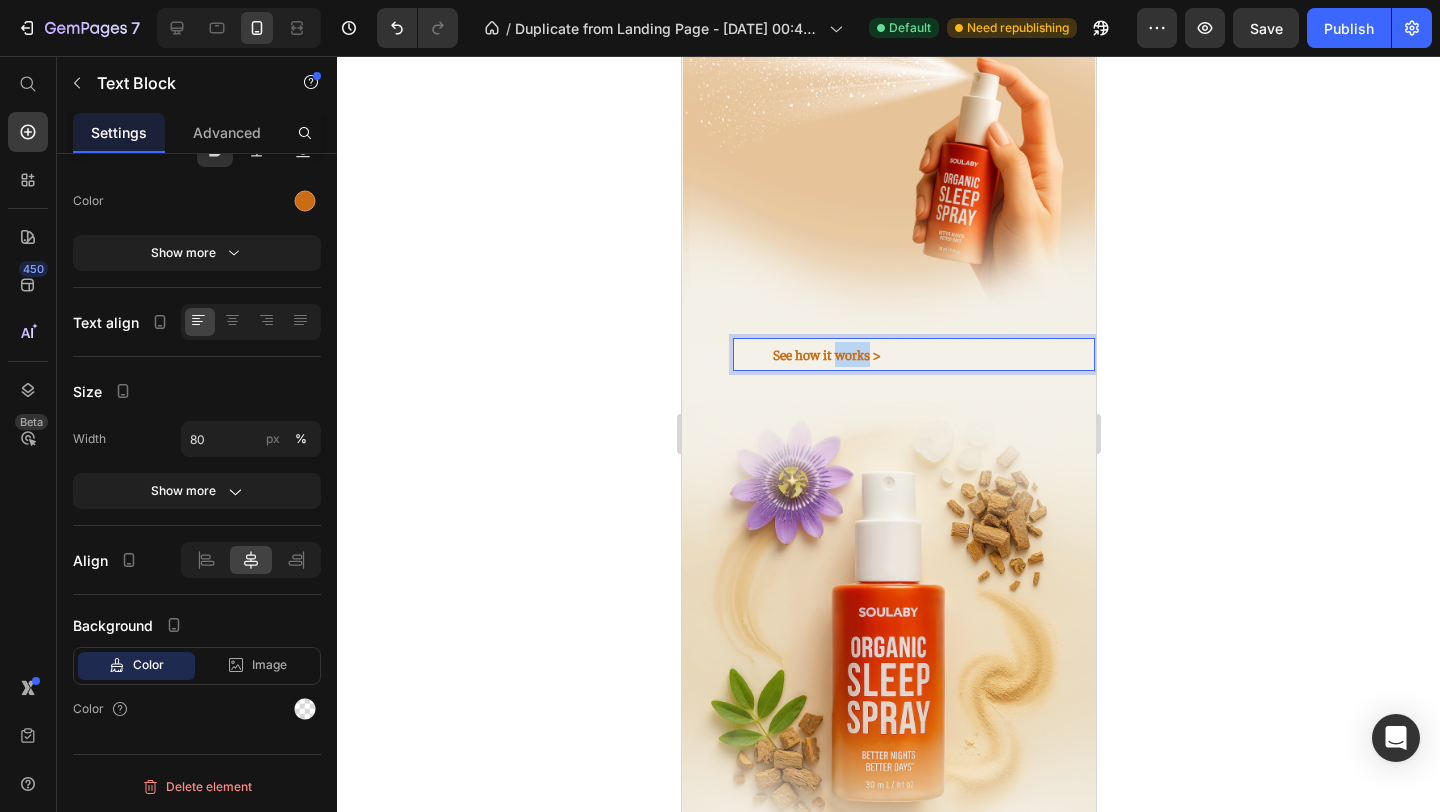 click on "See how it works >" at bounding box center (913, 354) 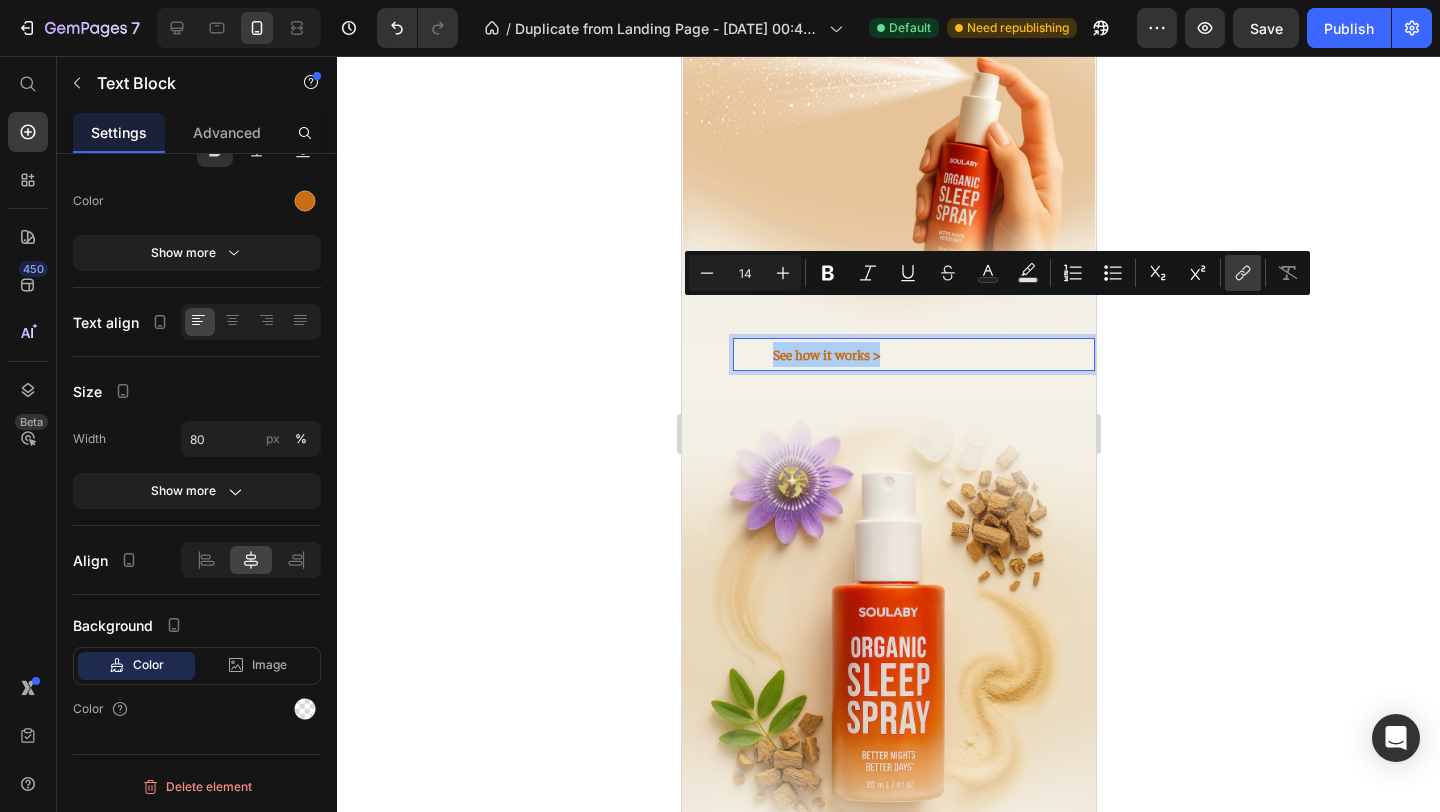 click 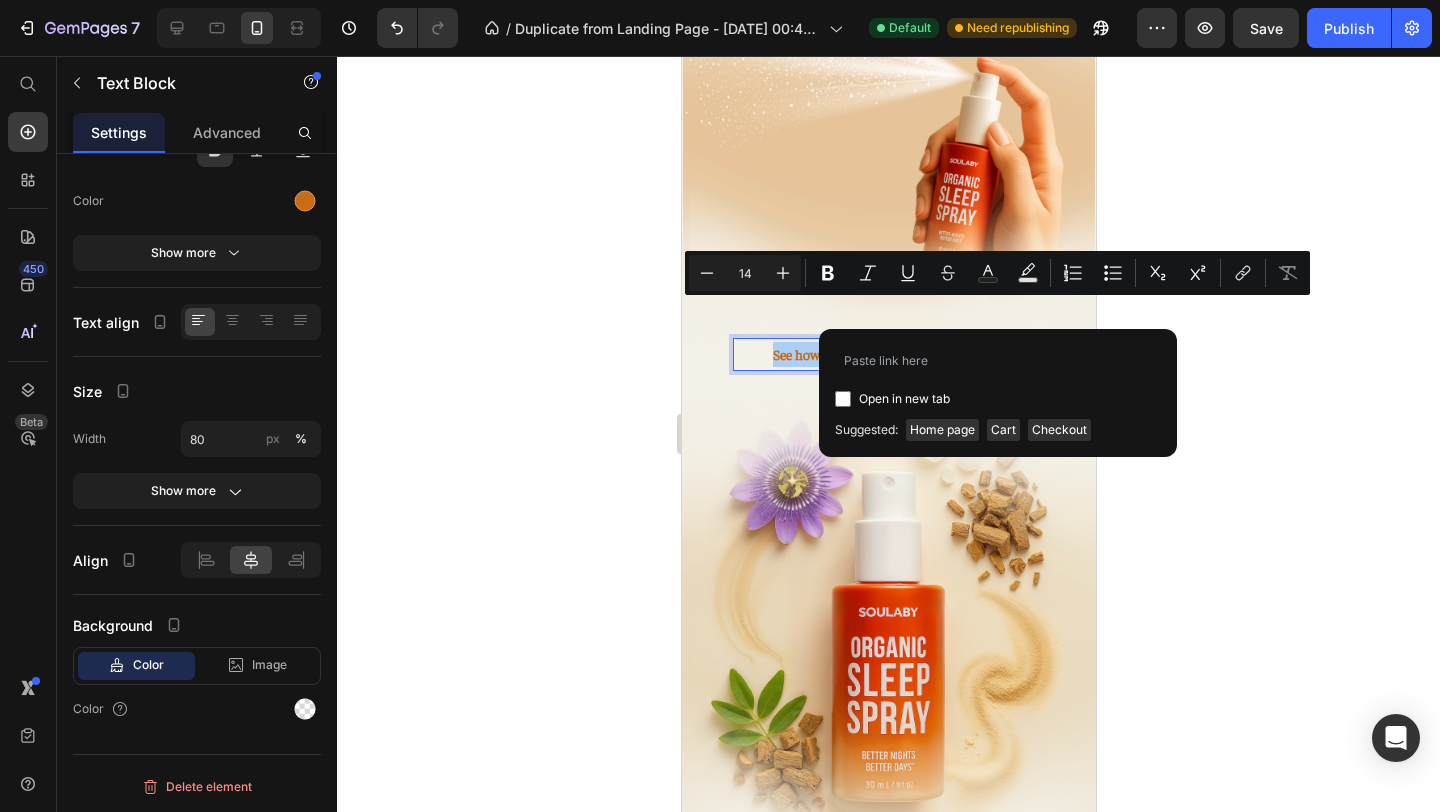 click at bounding box center [843, 399] 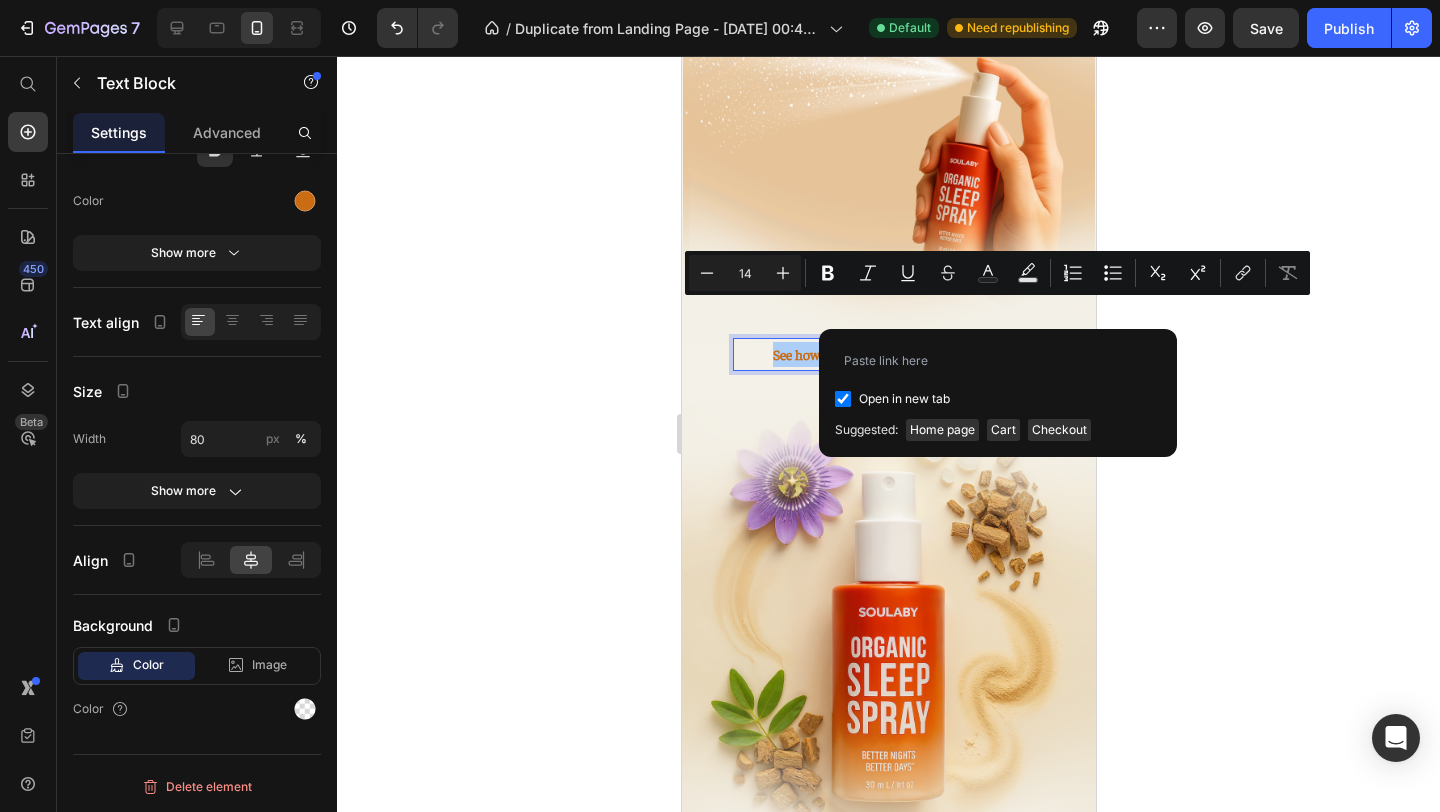 click at bounding box center [843, 399] 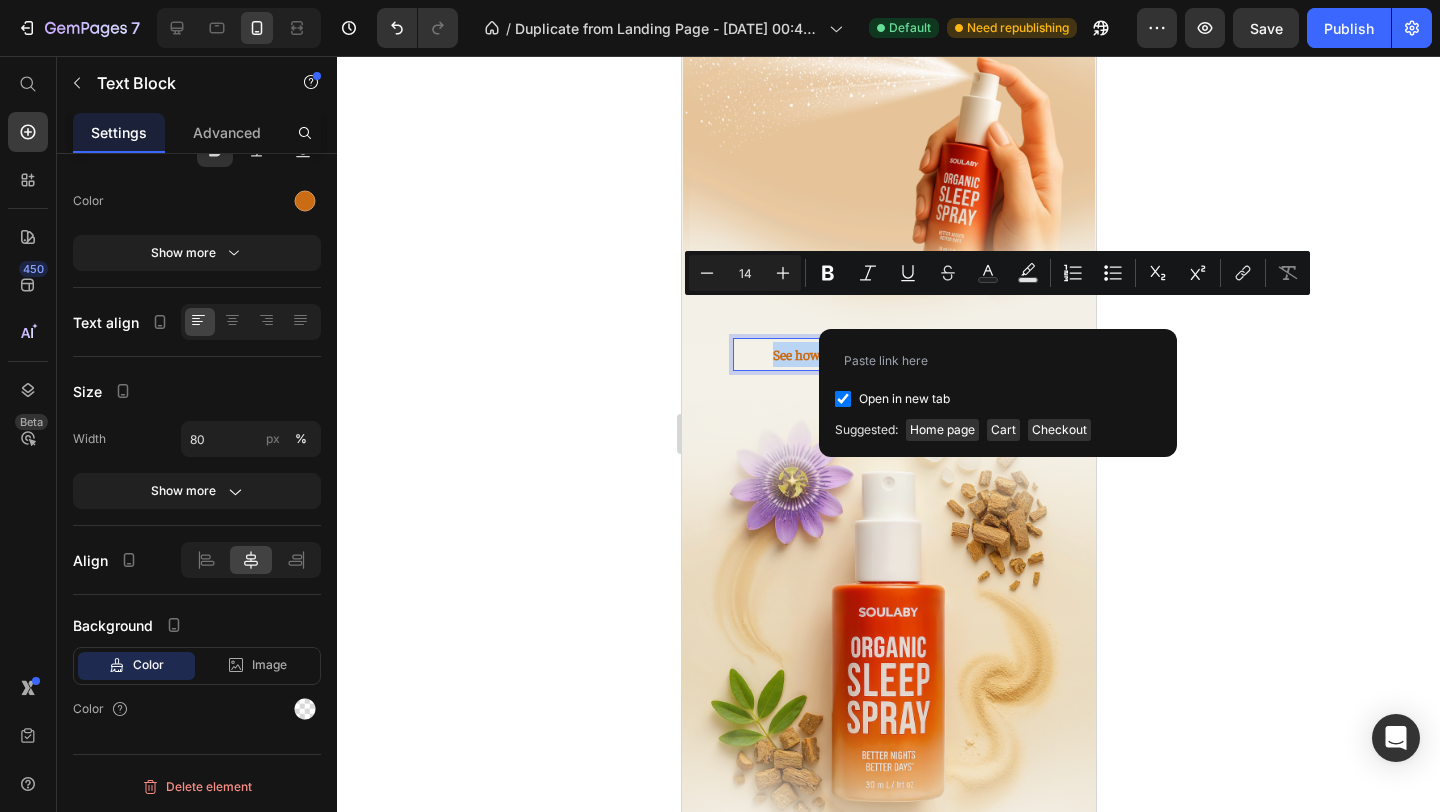 checkbox on "false" 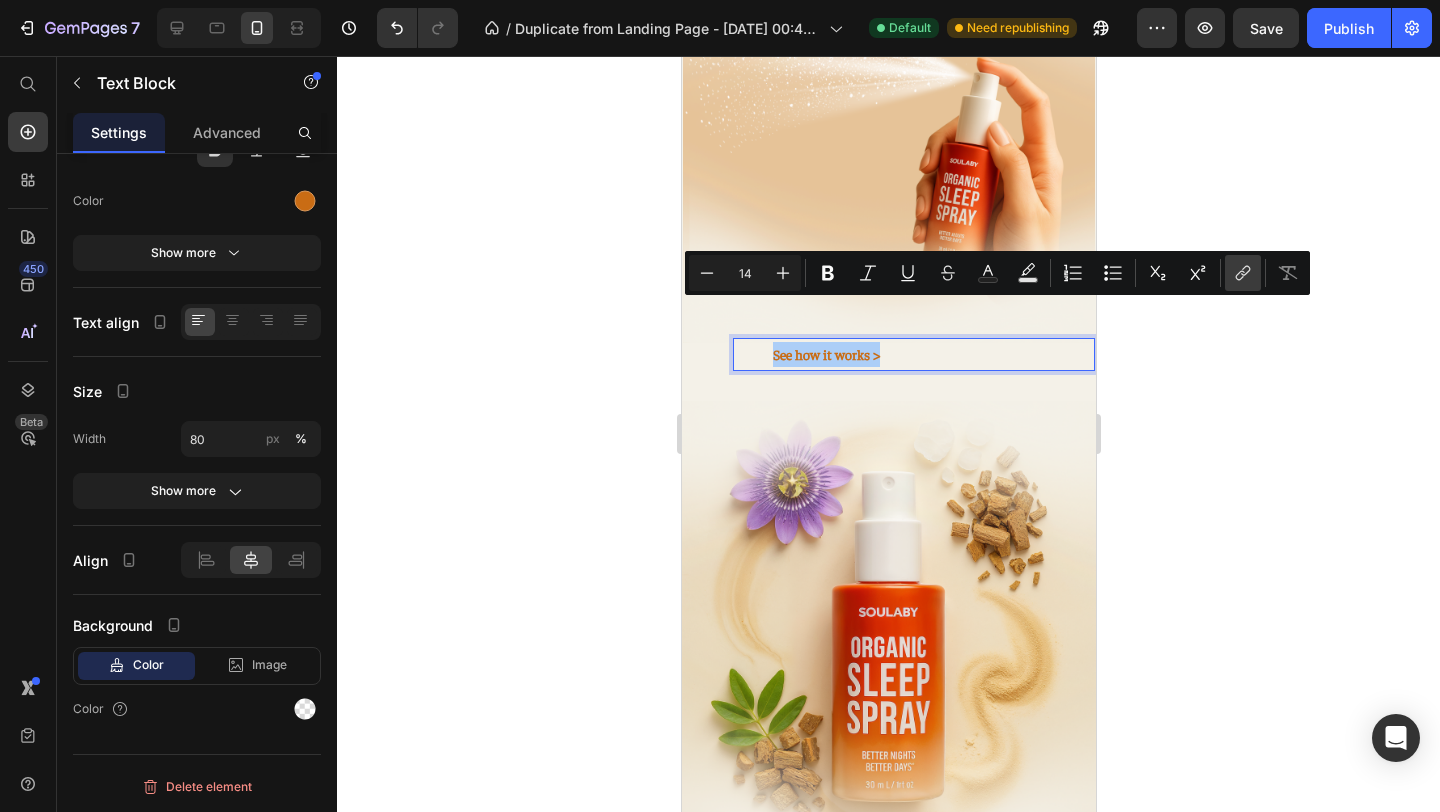 click 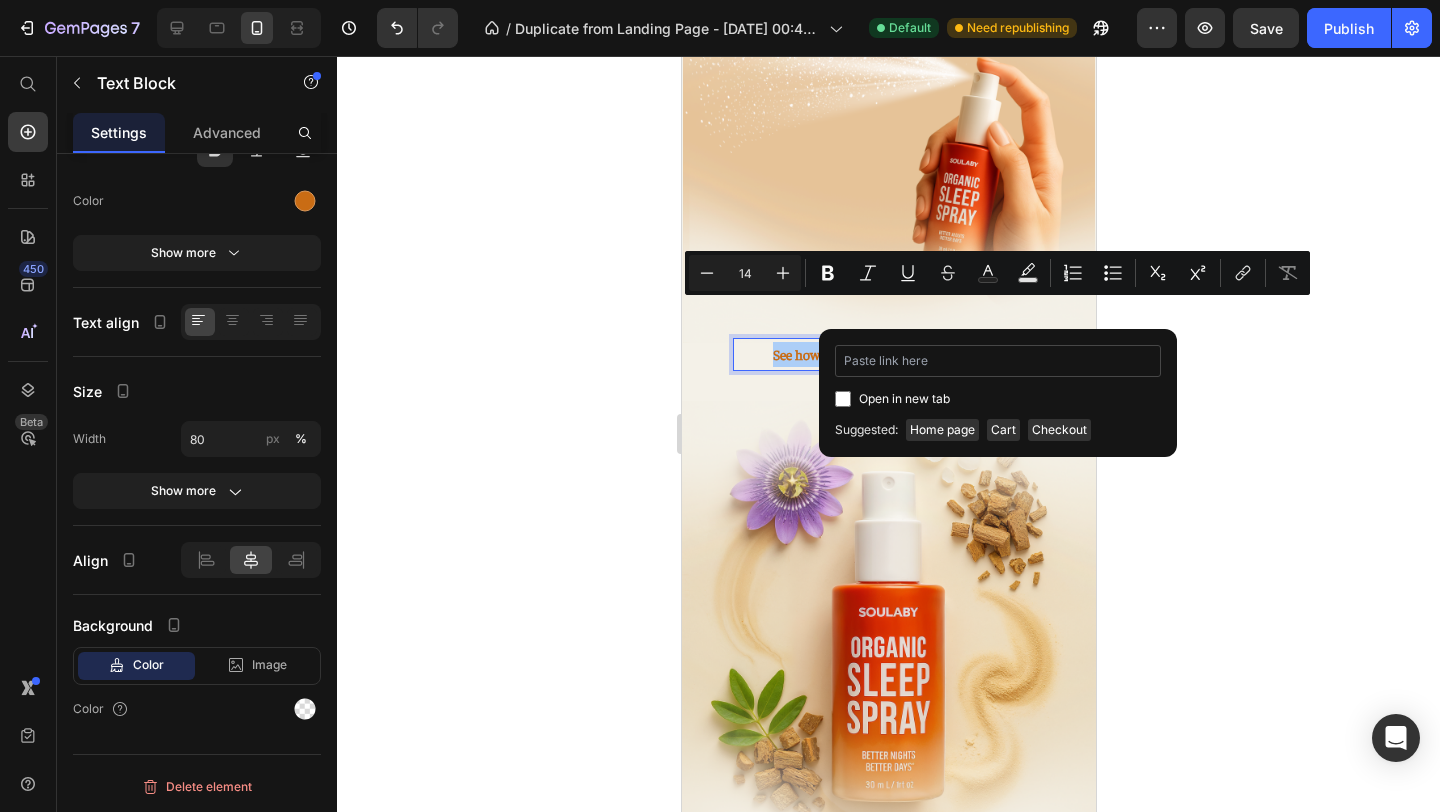 type on "https://soulaby.com/products/soulaby-sleep-spray" 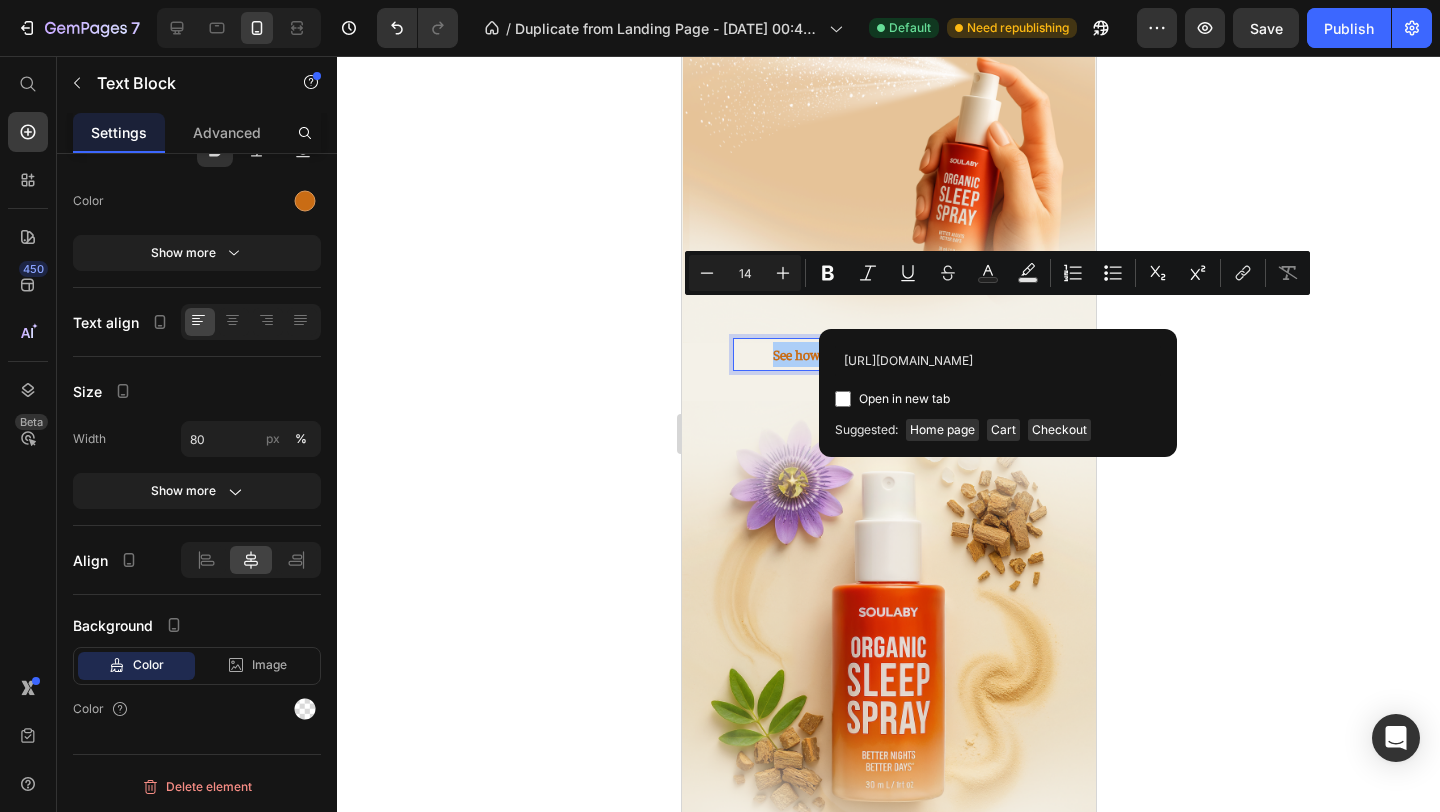 scroll, scrollTop: 0, scrollLeft: 64, axis: horizontal 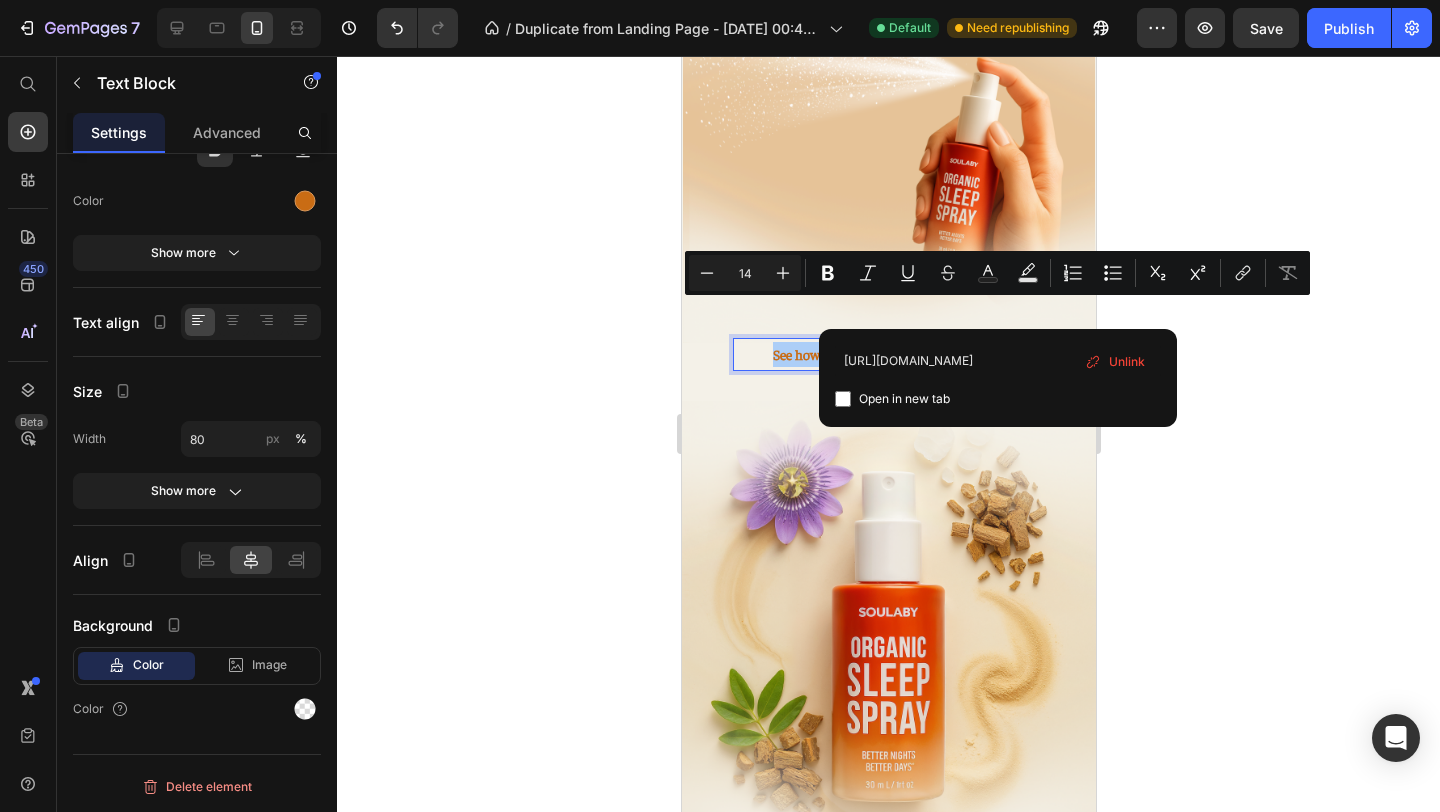 click 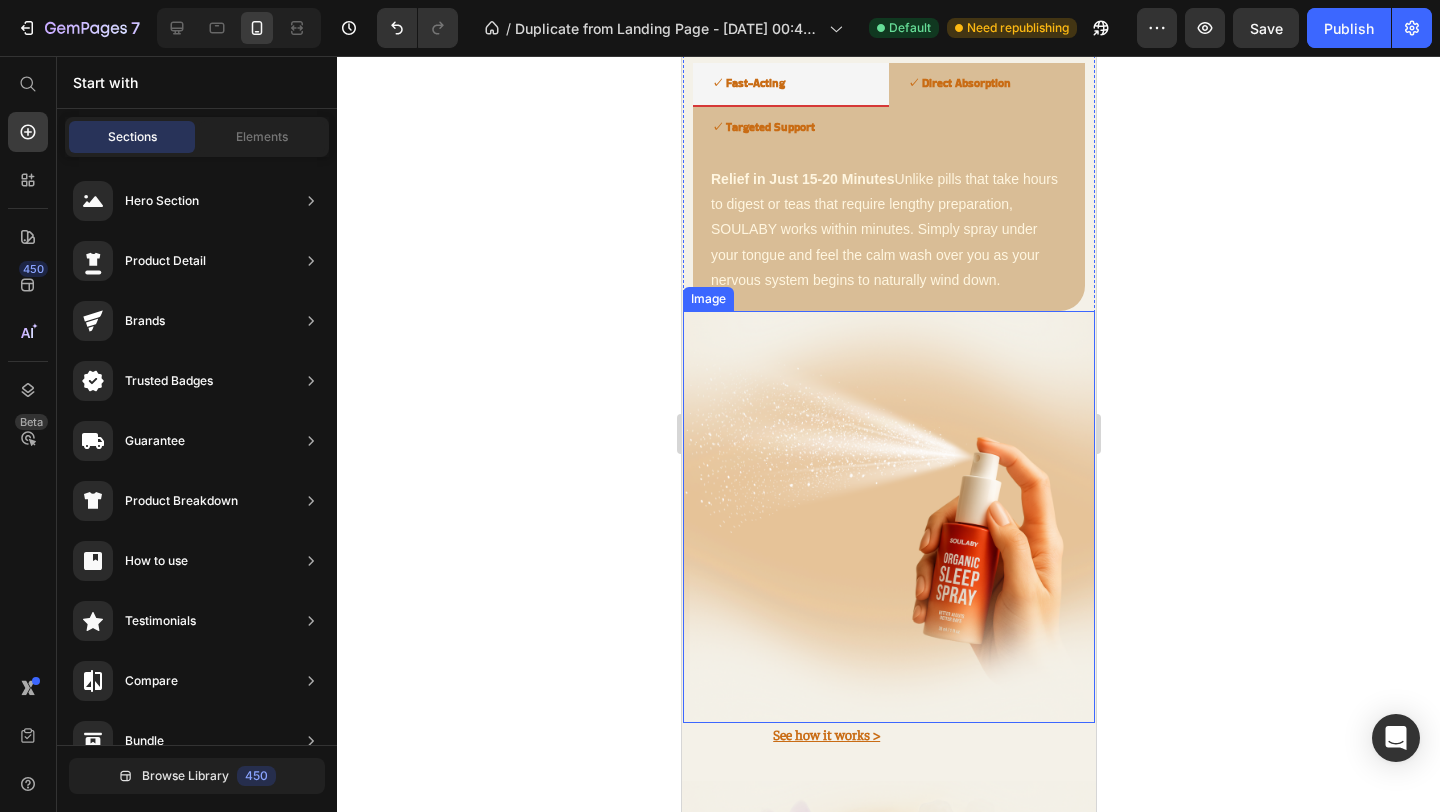 scroll, scrollTop: 2034, scrollLeft: 0, axis: vertical 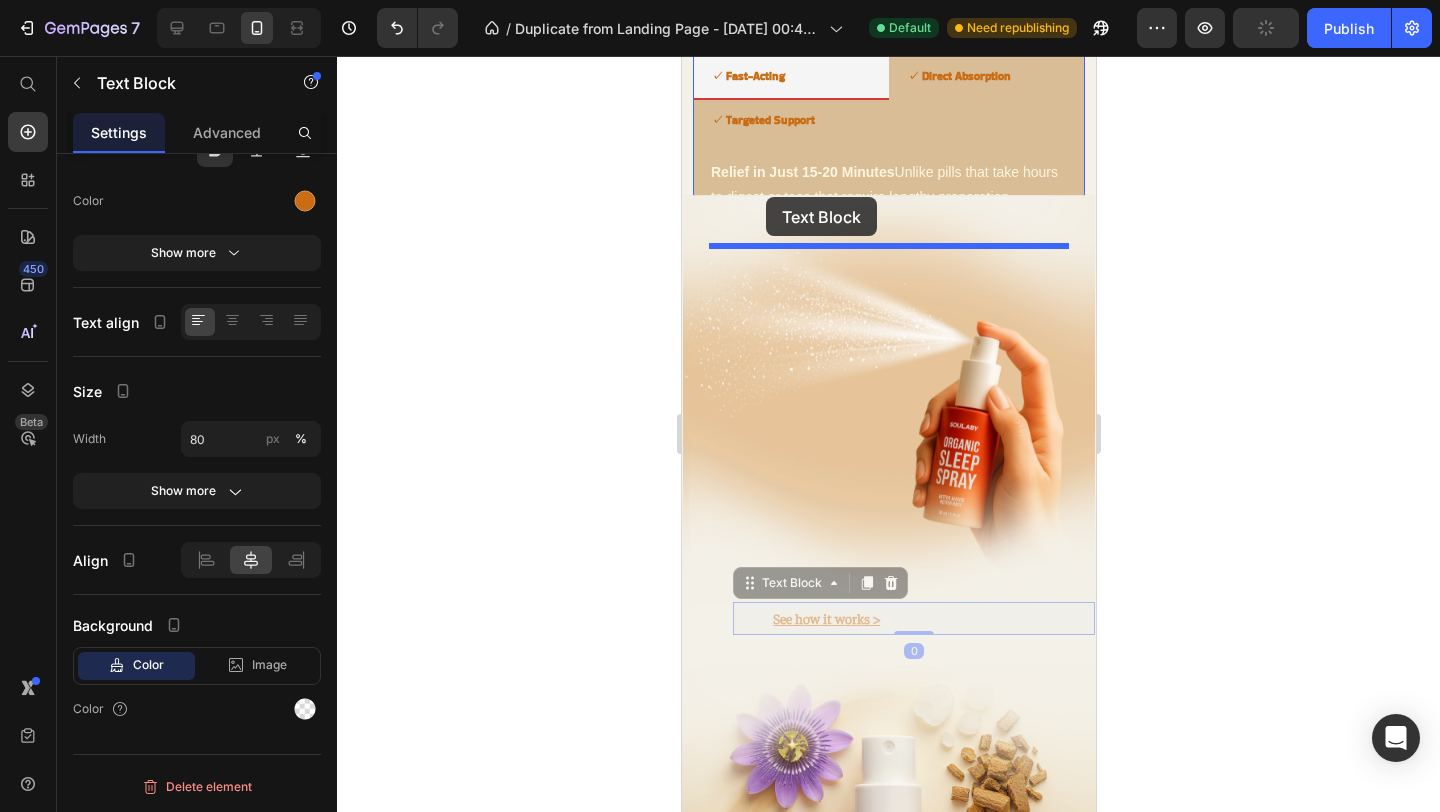 drag, startPoint x: 757, startPoint y: 575, endPoint x: 765, endPoint y: 197, distance: 378.08466 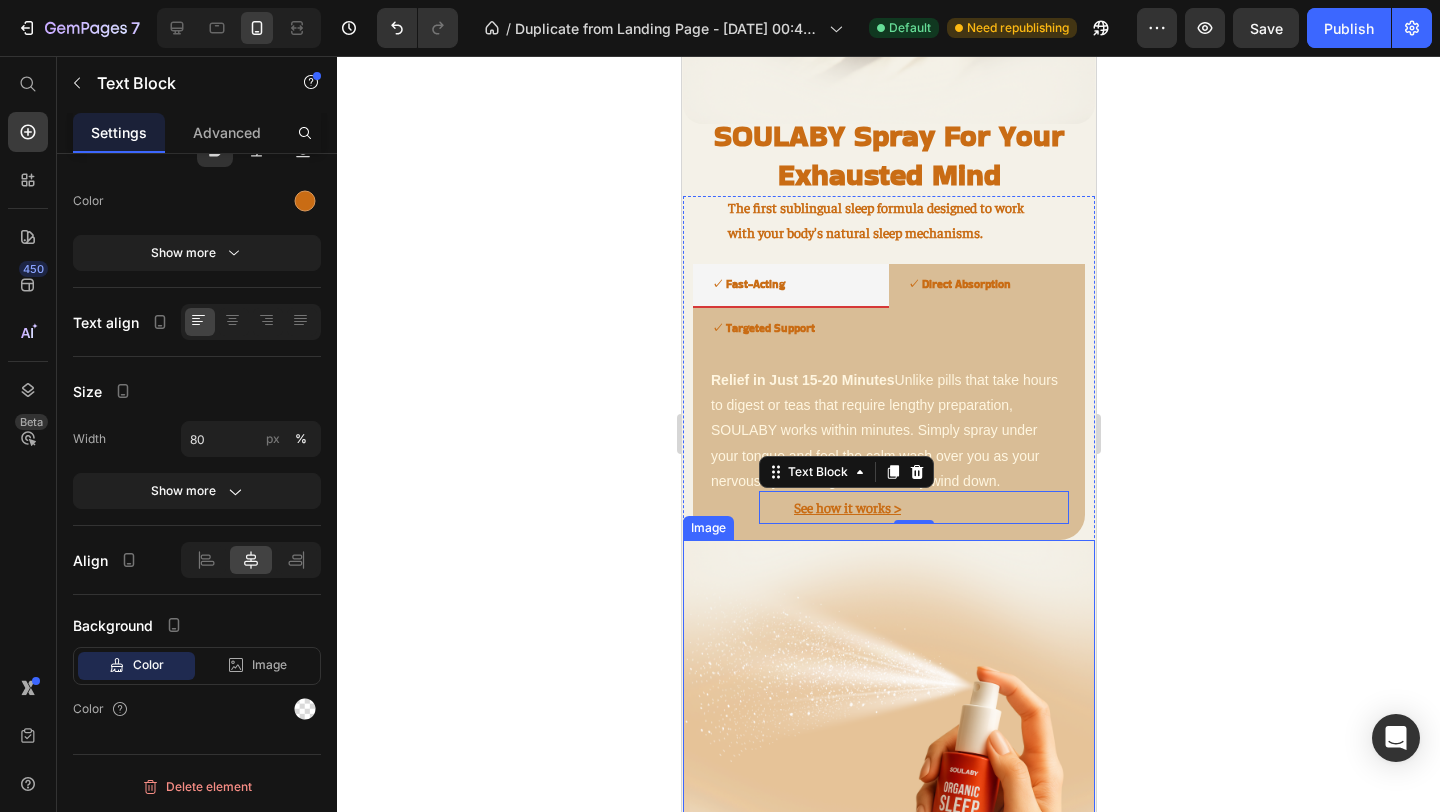 scroll, scrollTop: 1720, scrollLeft: 0, axis: vertical 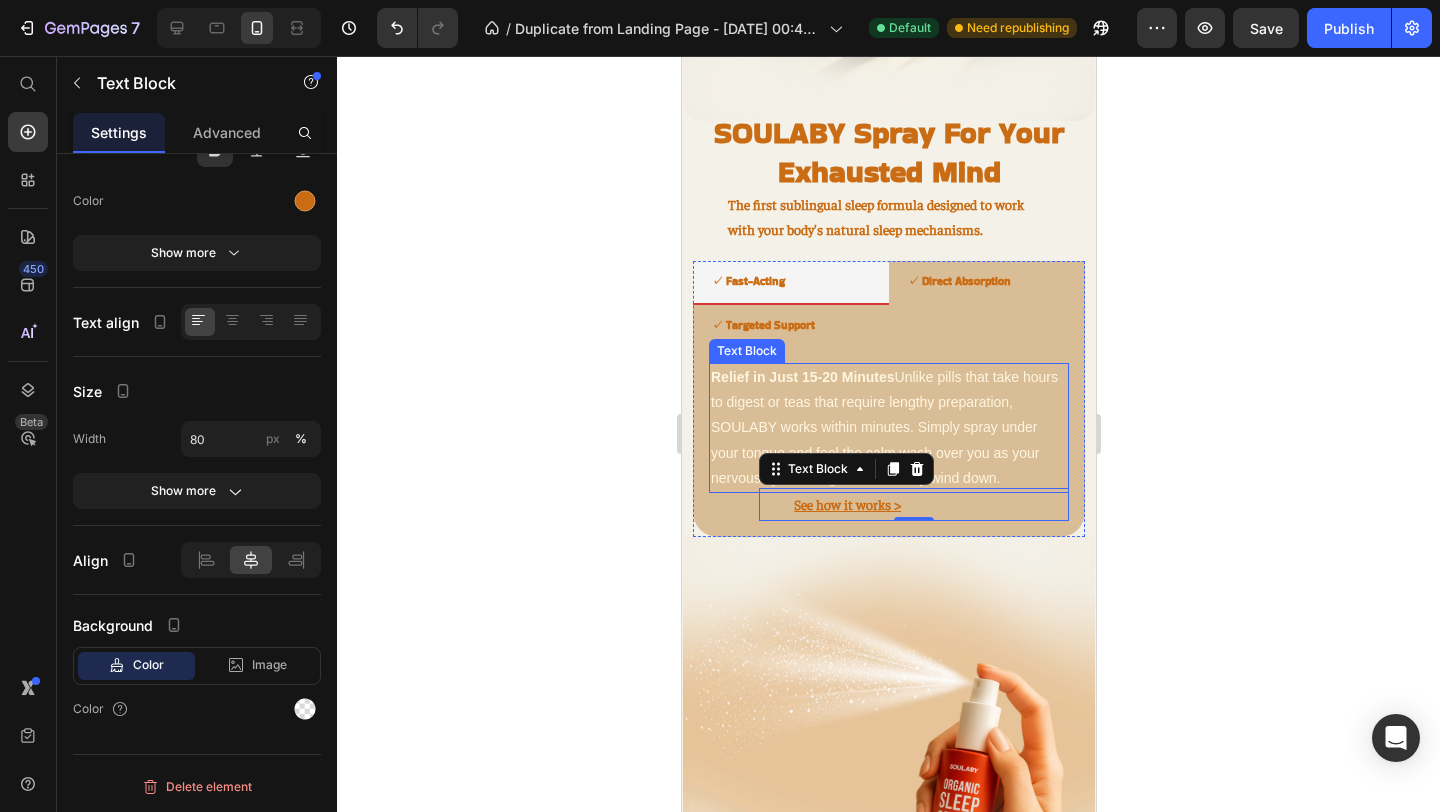 click 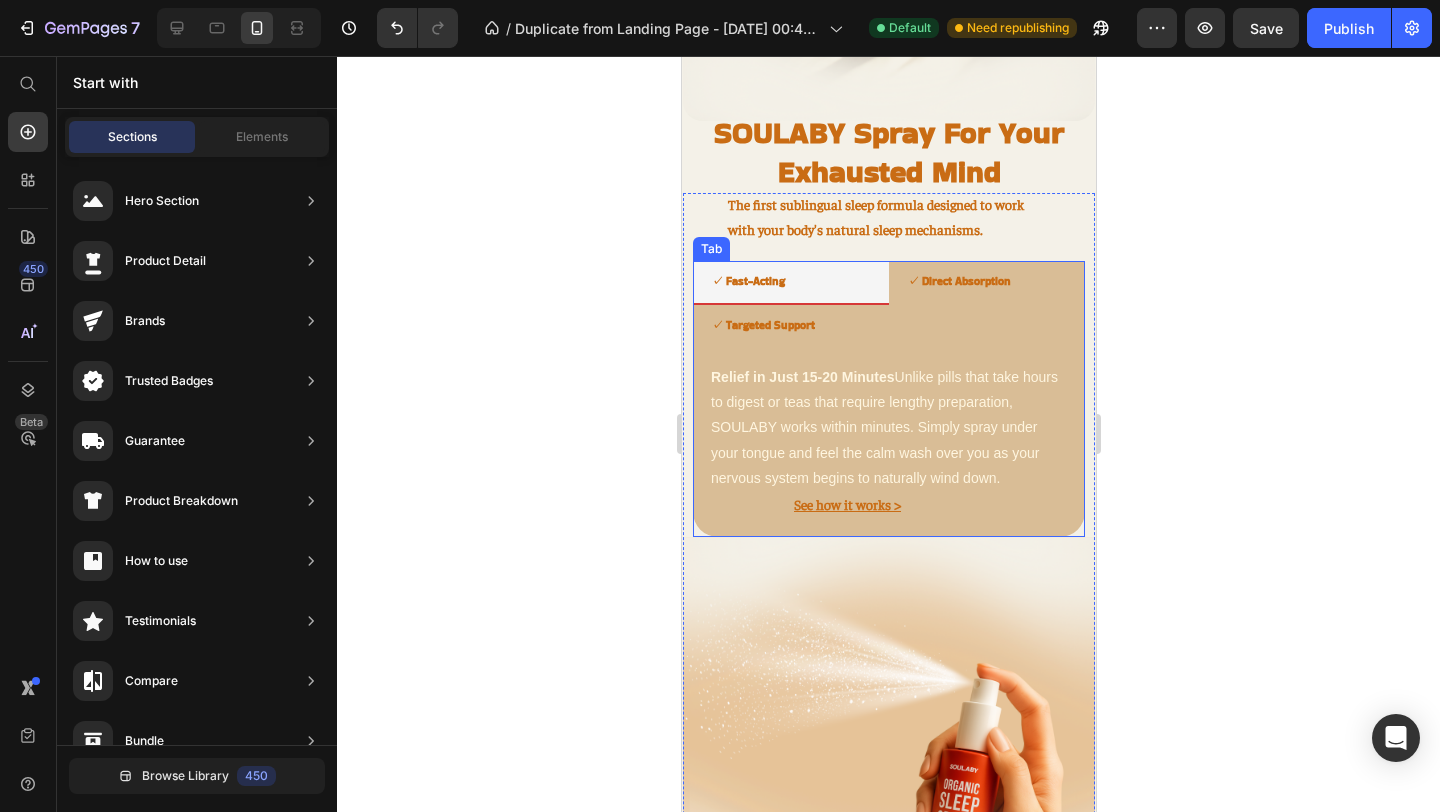 click on "✓ Direct Absorption" at bounding box center [958, 281] 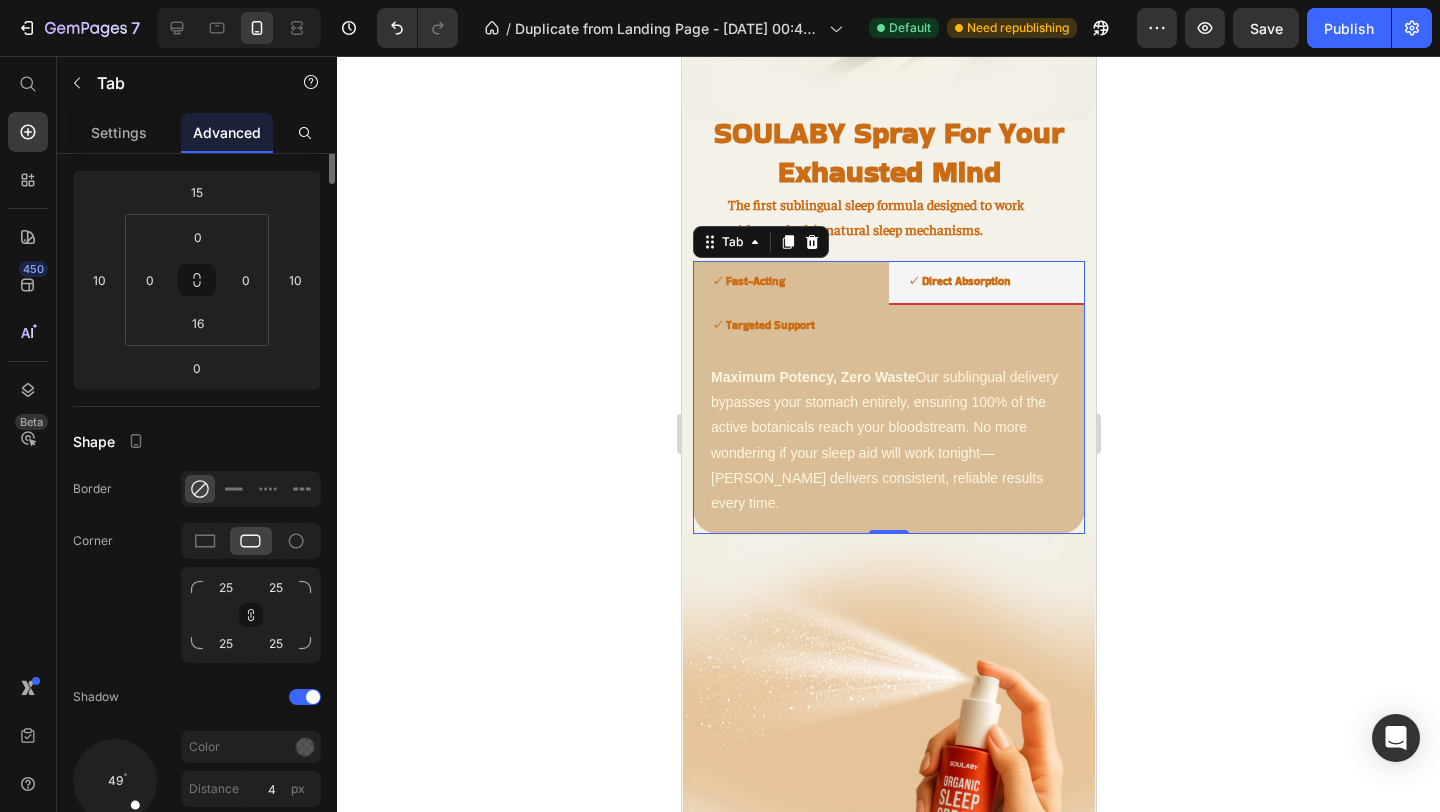 scroll, scrollTop: 0, scrollLeft: 0, axis: both 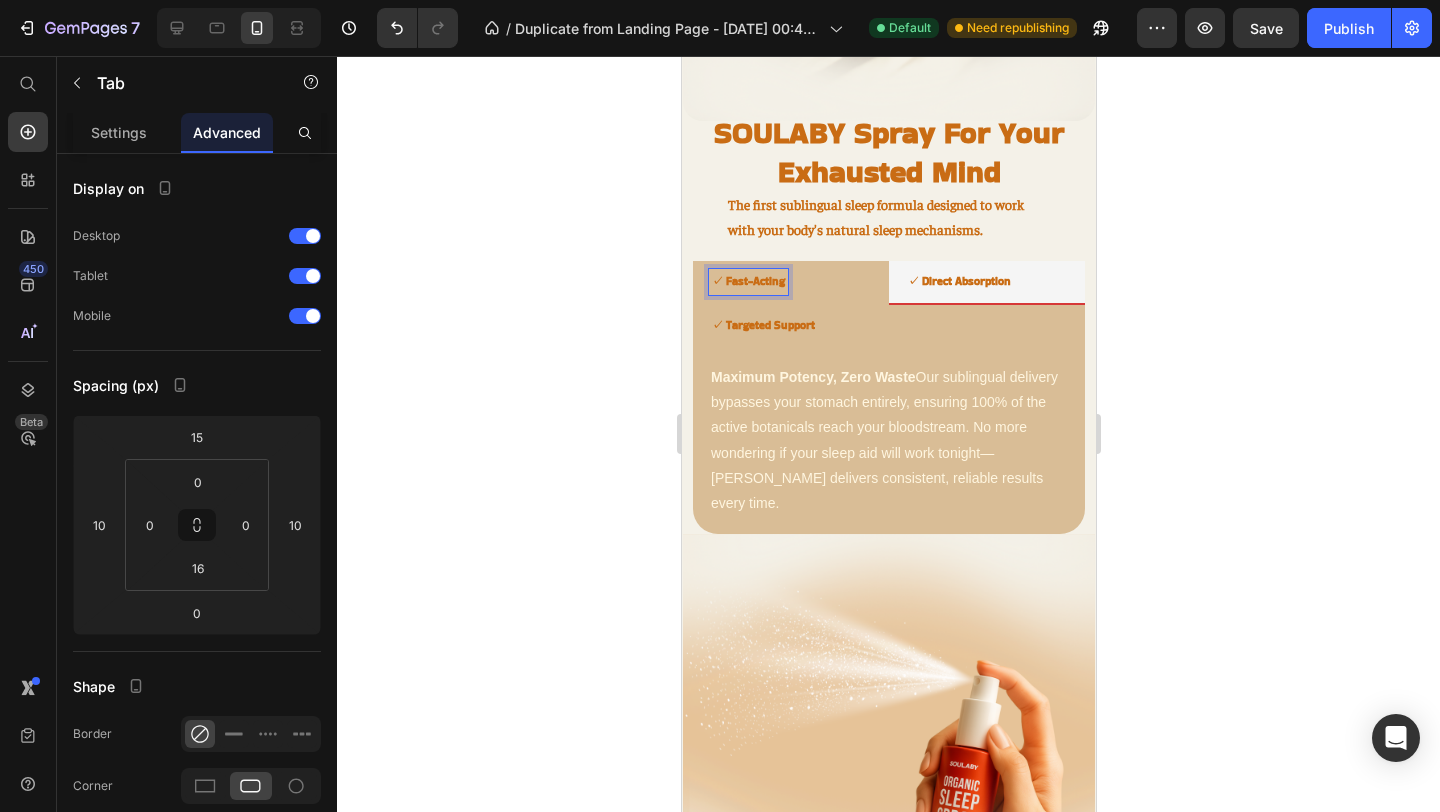 click on "✓ Targeted Support" at bounding box center [762, 325] 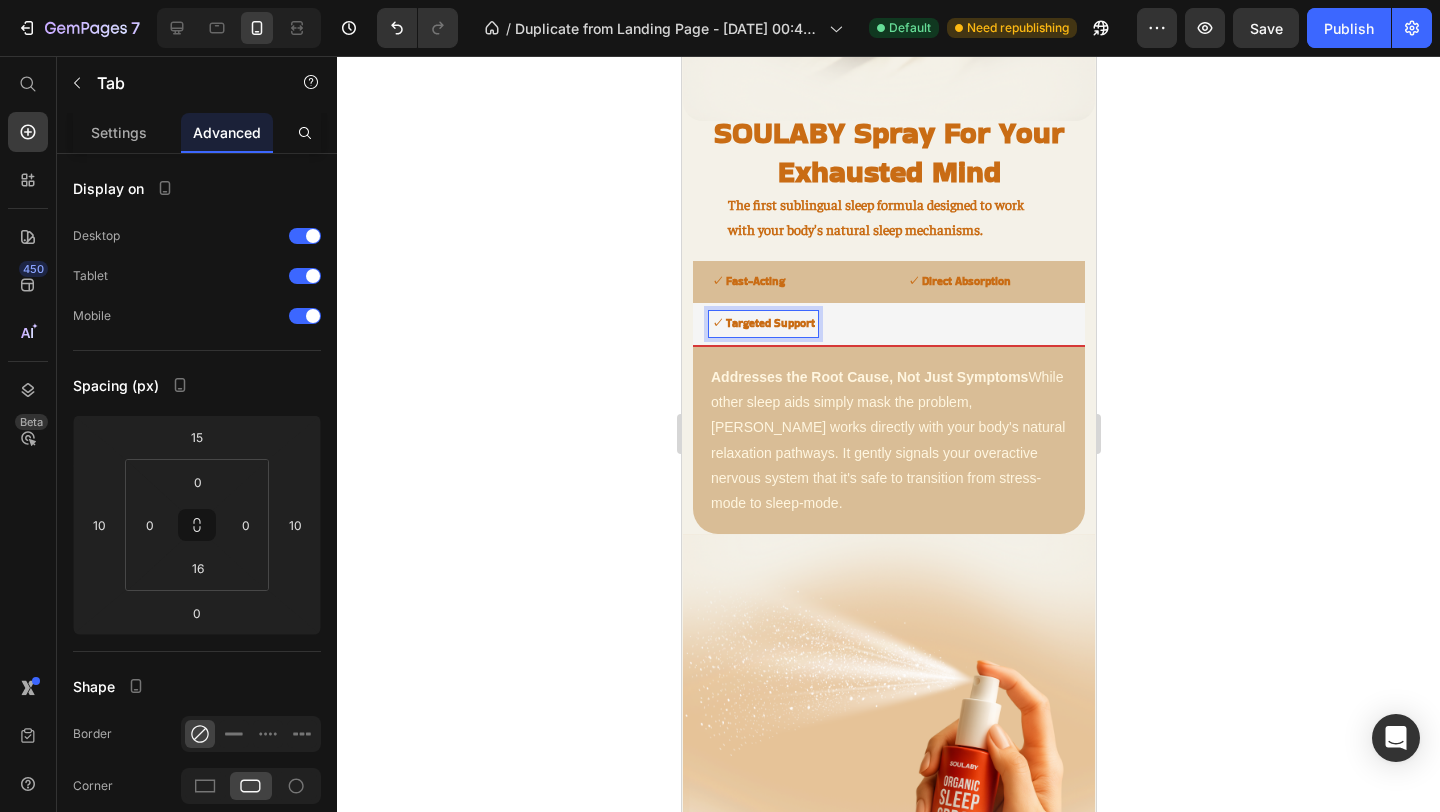 click on "✓ Direct Absorption" at bounding box center [958, 281] 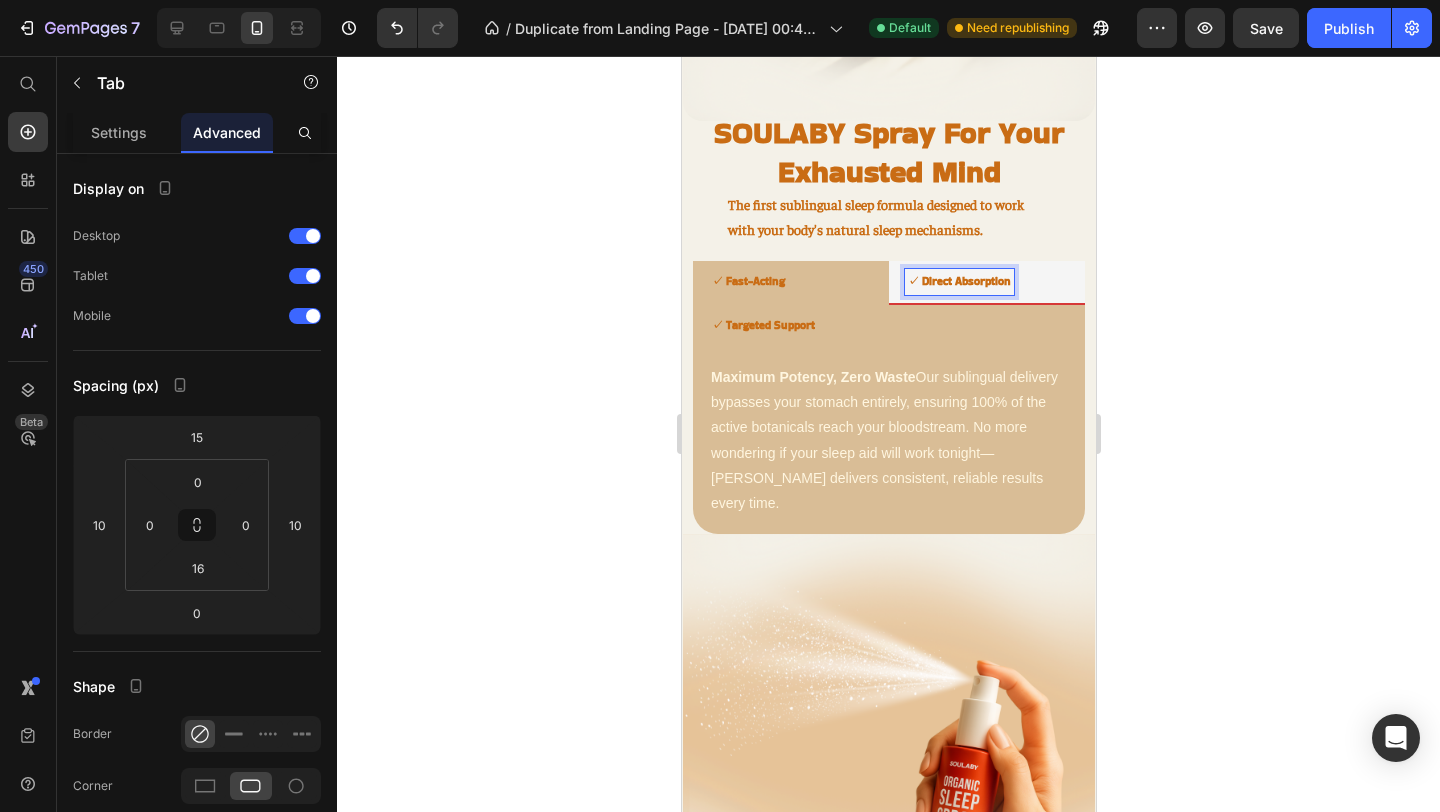 click on "✓ Fast-Acting" at bounding box center (747, 281) 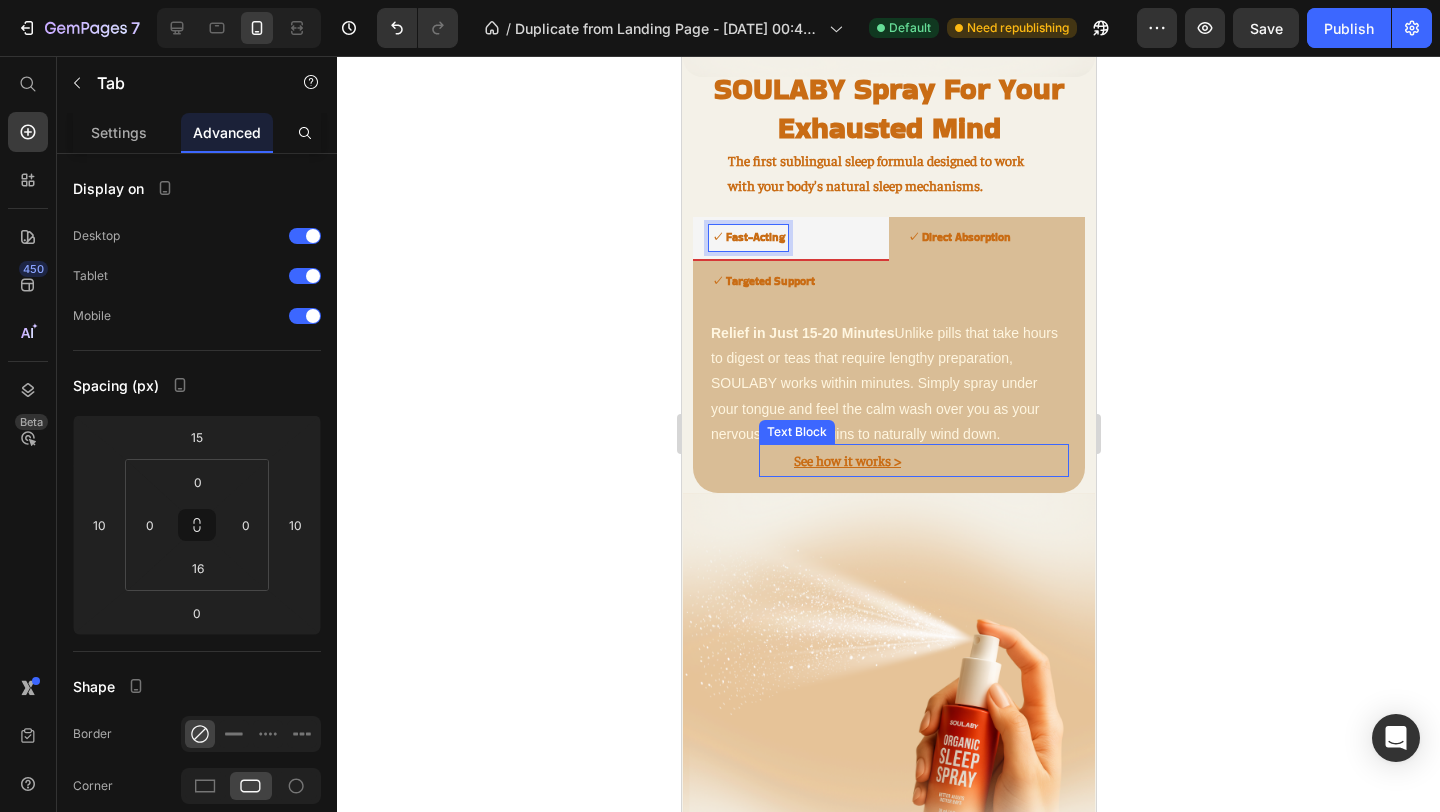 scroll, scrollTop: 1779, scrollLeft: 0, axis: vertical 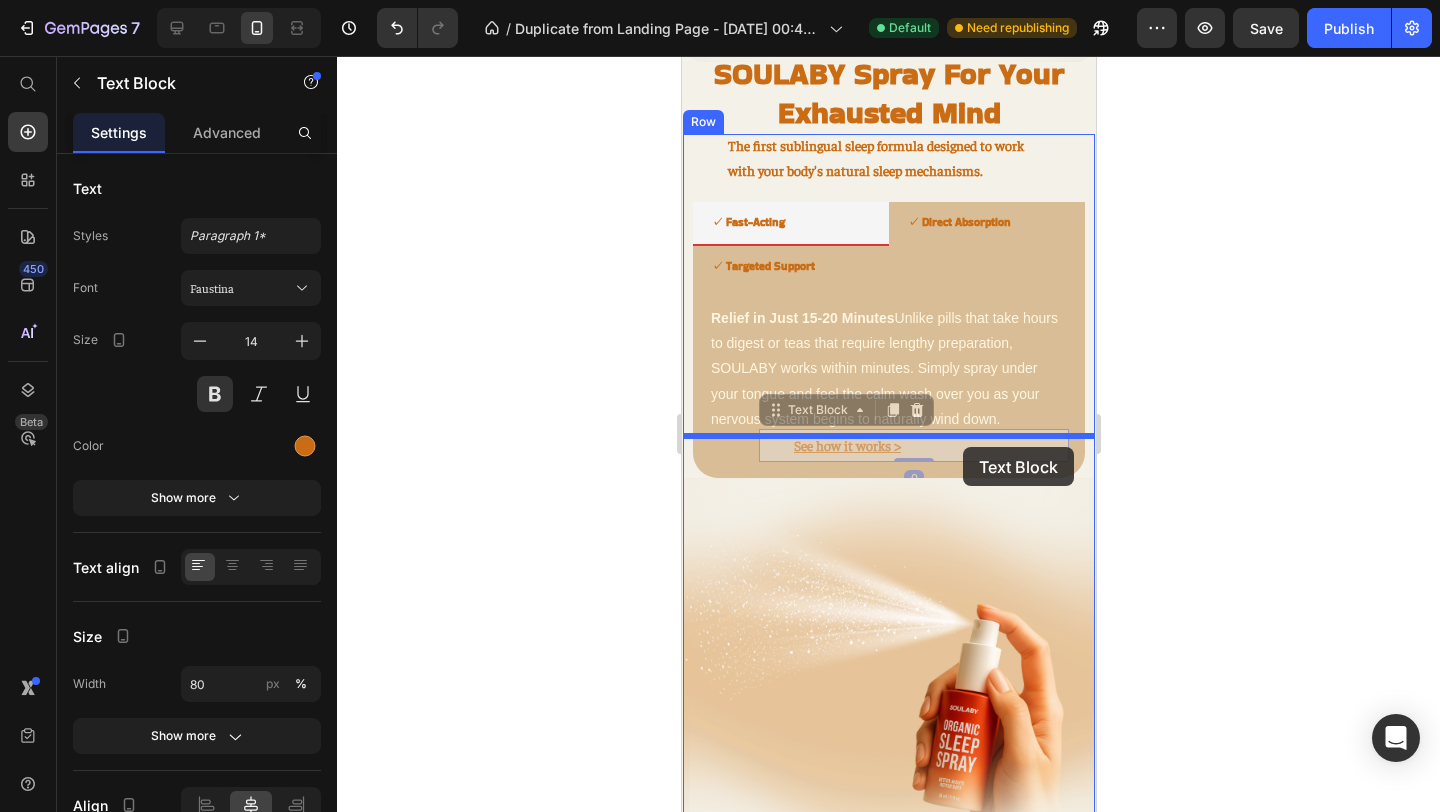 drag, startPoint x: 958, startPoint y: 409, endPoint x: 962, endPoint y: 447, distance: 38.209946 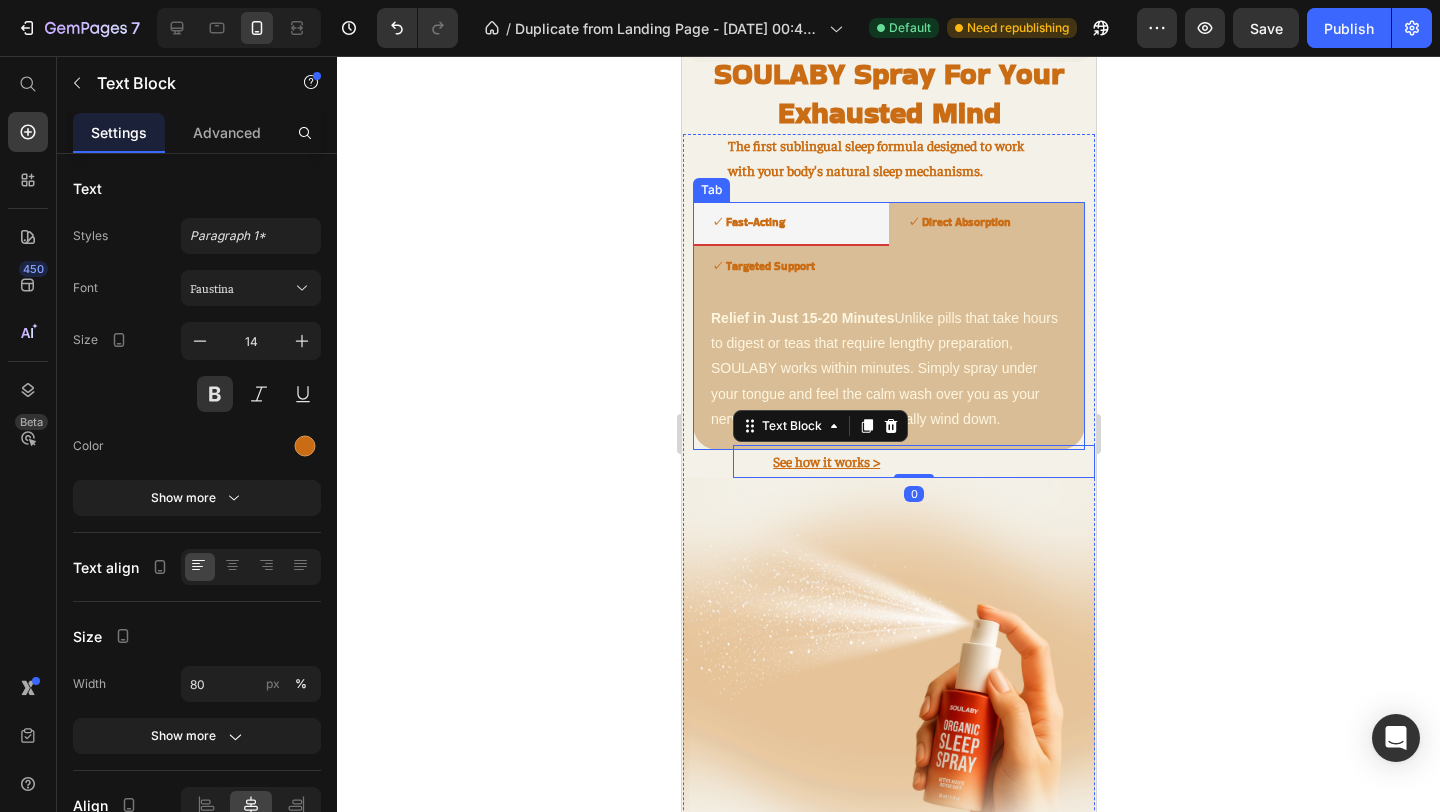 click 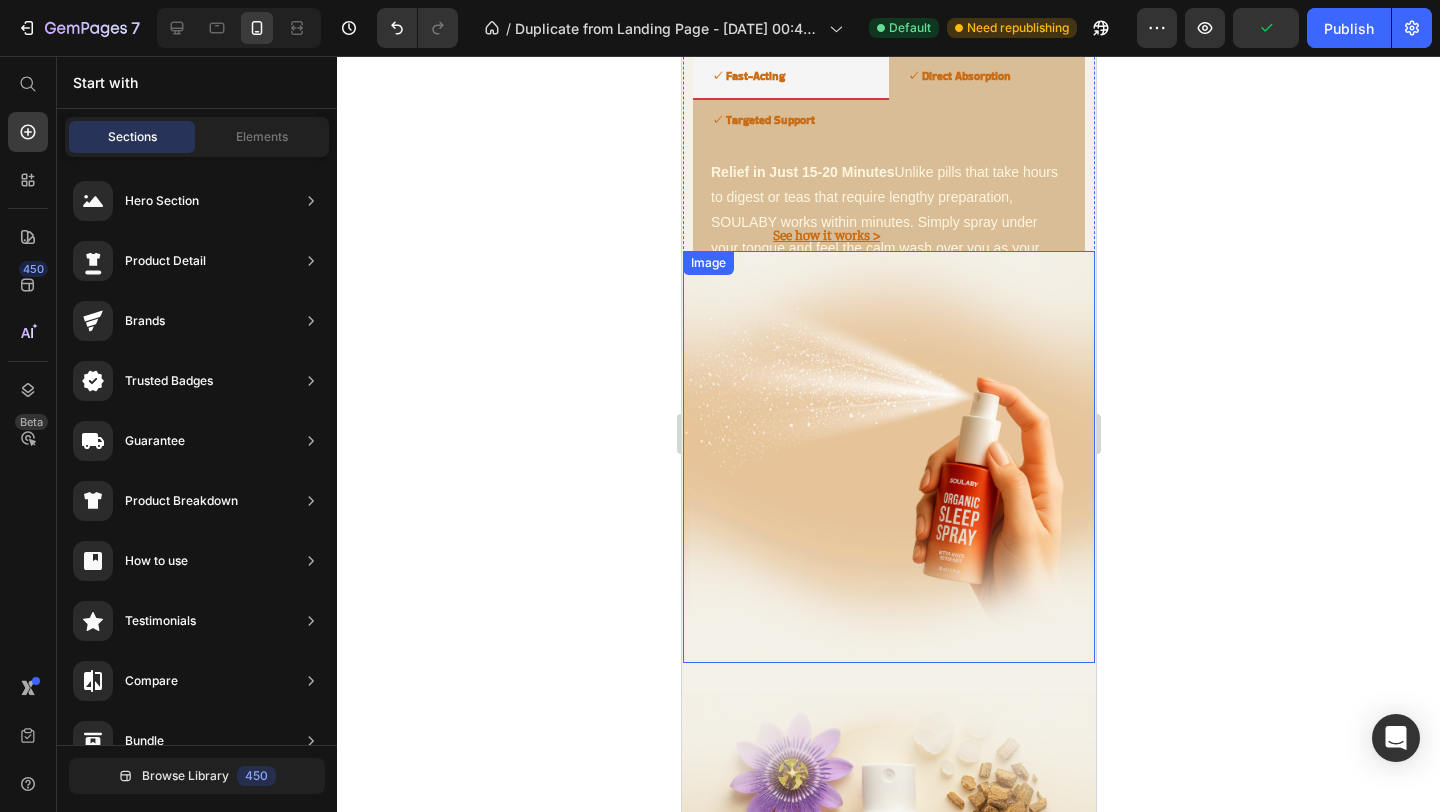 scroll, scrollTop: 1995, scrollLeft: 0, axis: vertical 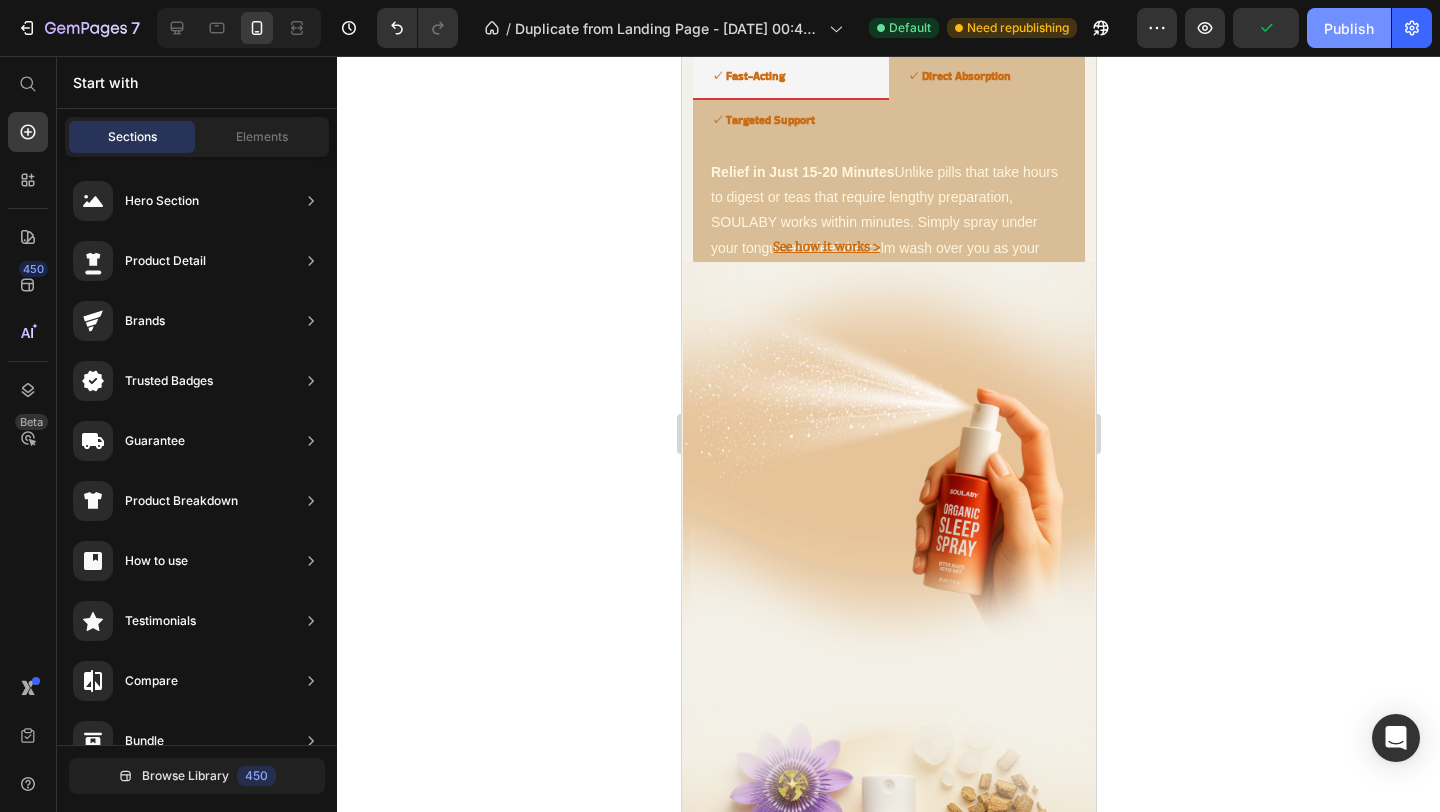 click on "Publish" at bounding box center [1349, 28] 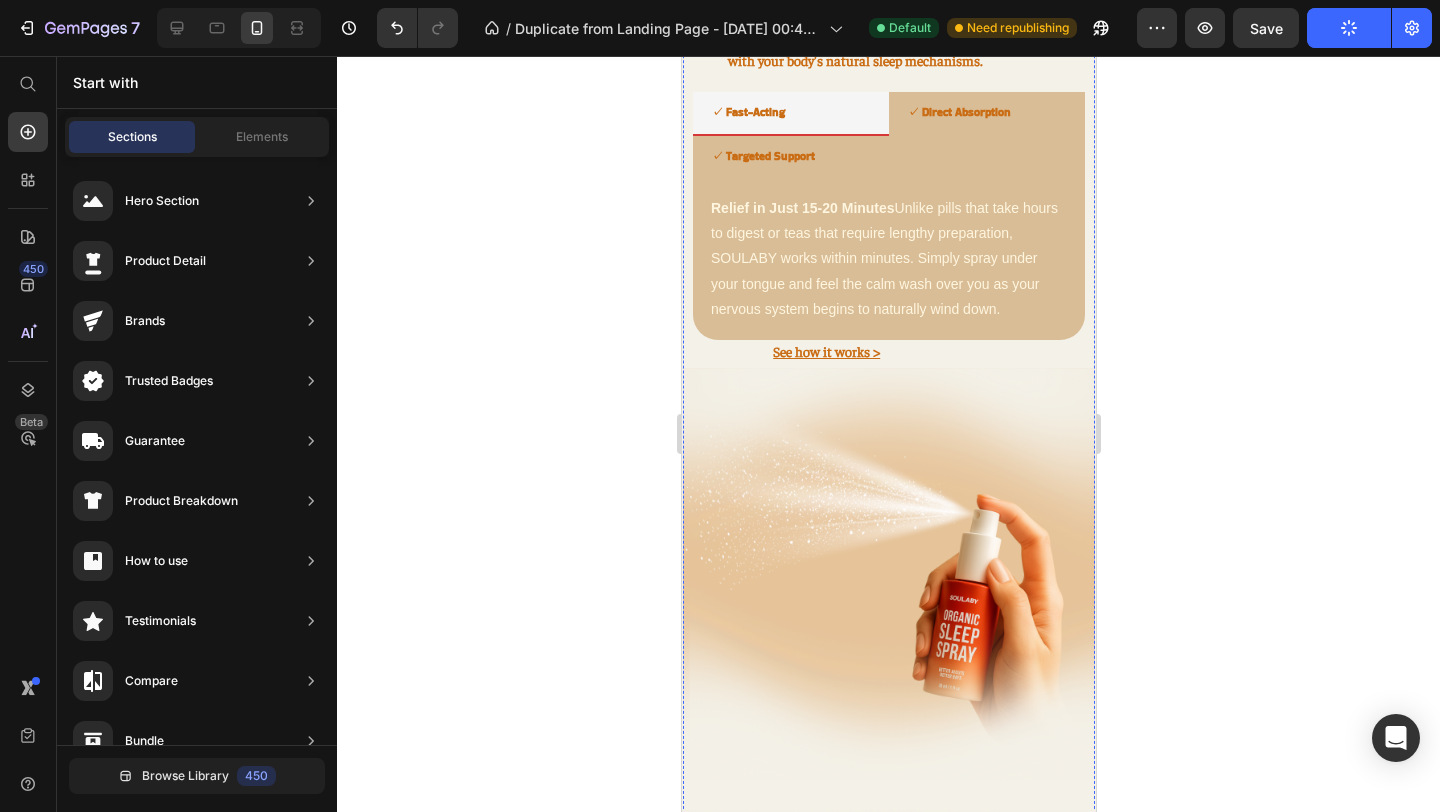 scroll, scrollTop: 1887, scrollLeft: 0, axis: vertical 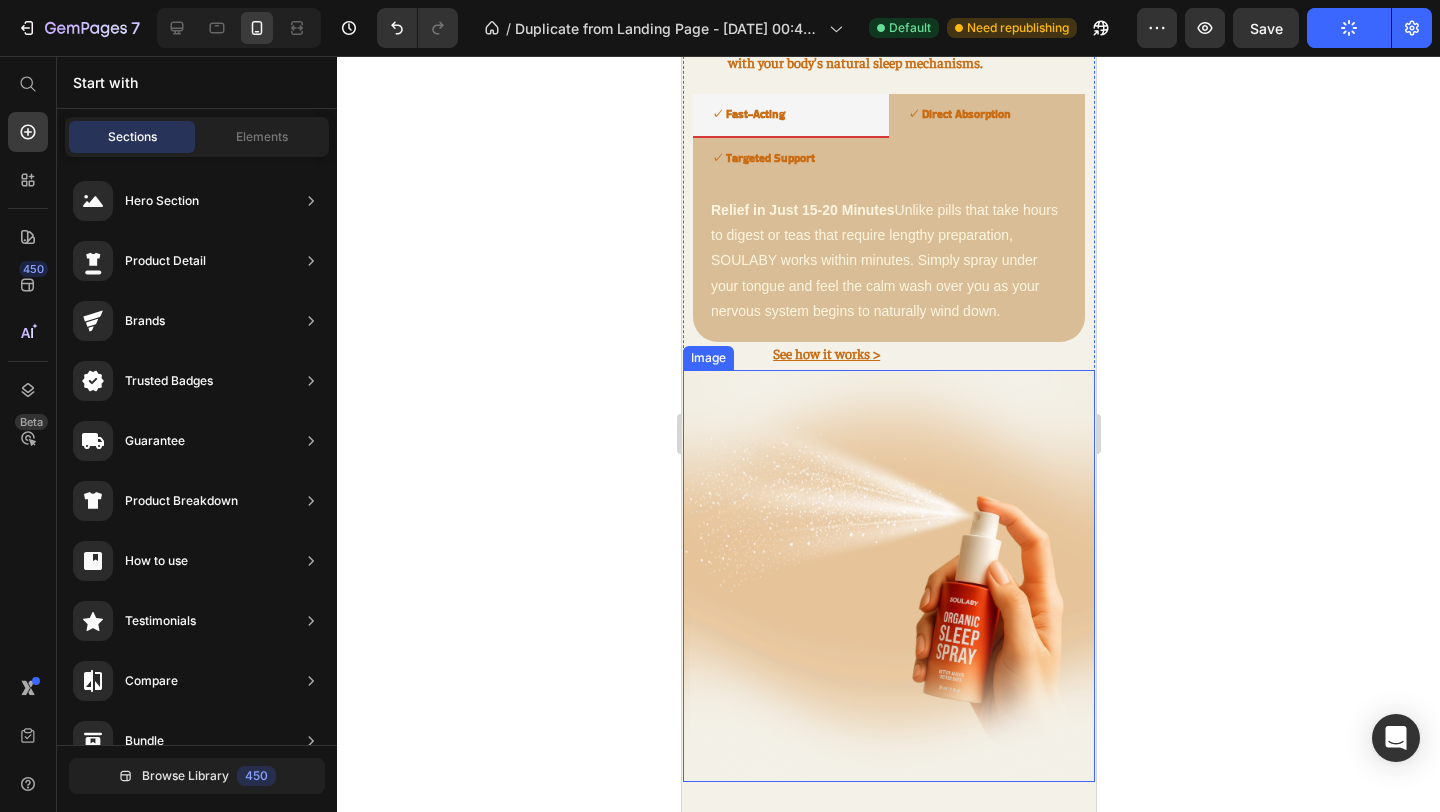 click at bounding box center [888, 576] 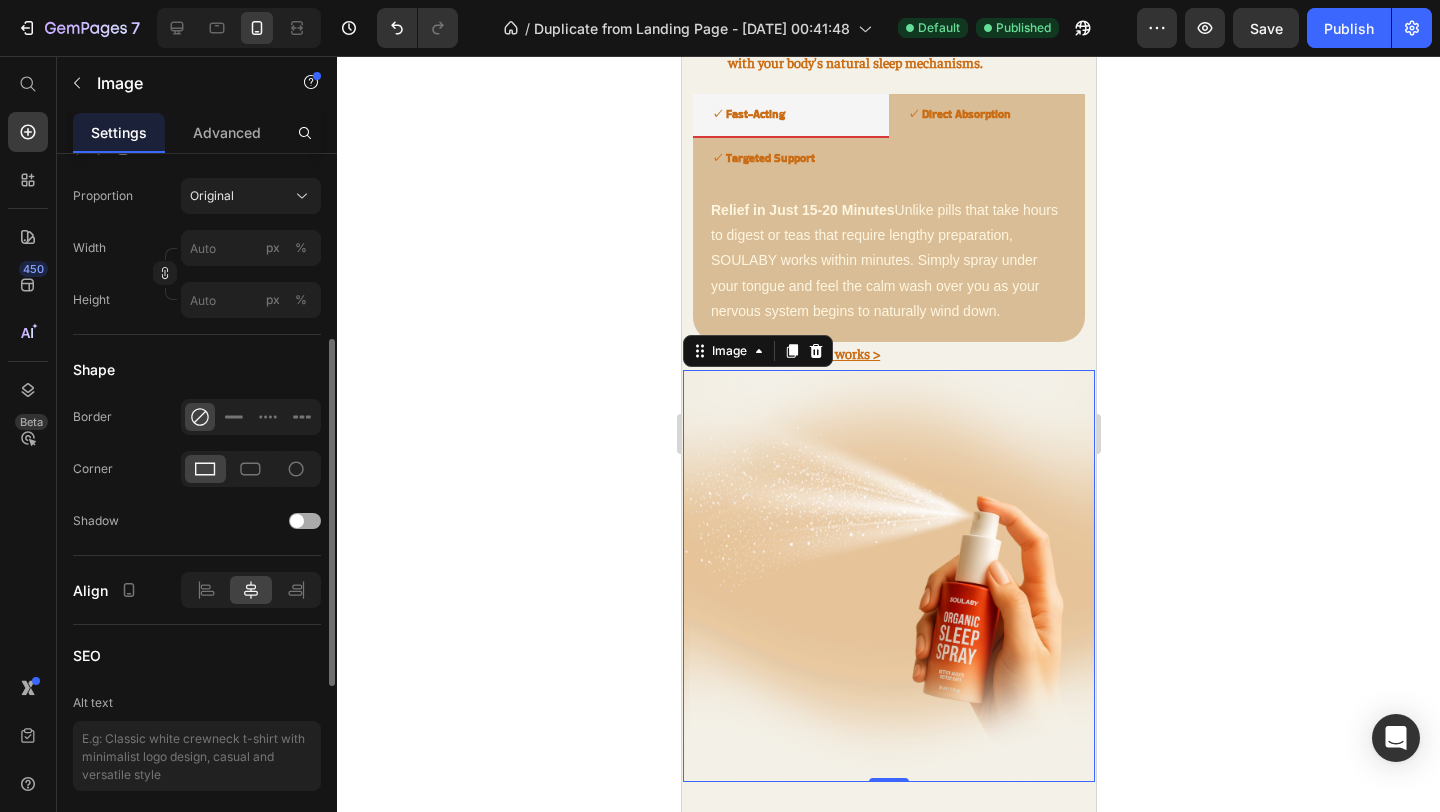 scroll, scrollTop: 497, scrollLeft: 0, axis: vertical 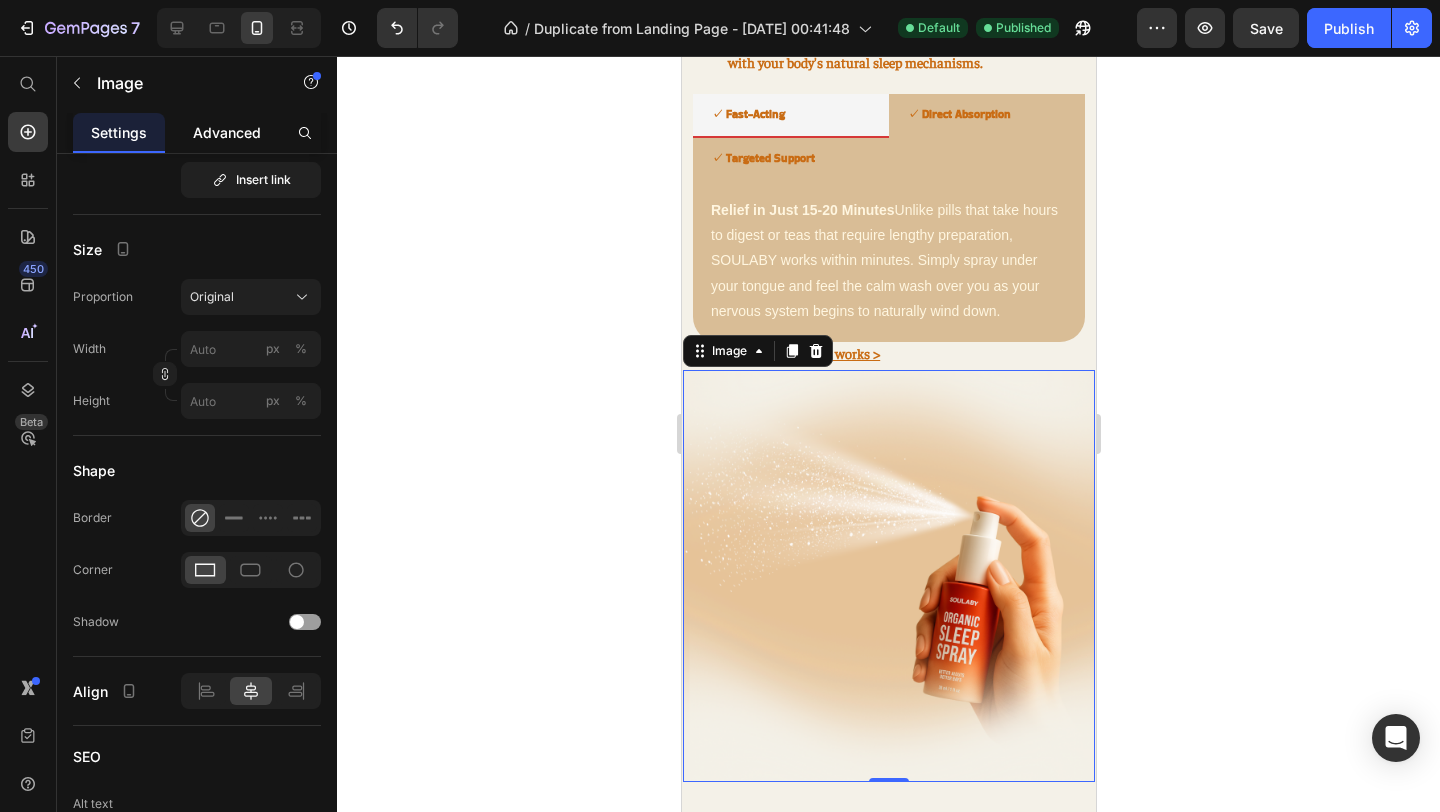 click on "Advanced" at bounding box center [227, 132] 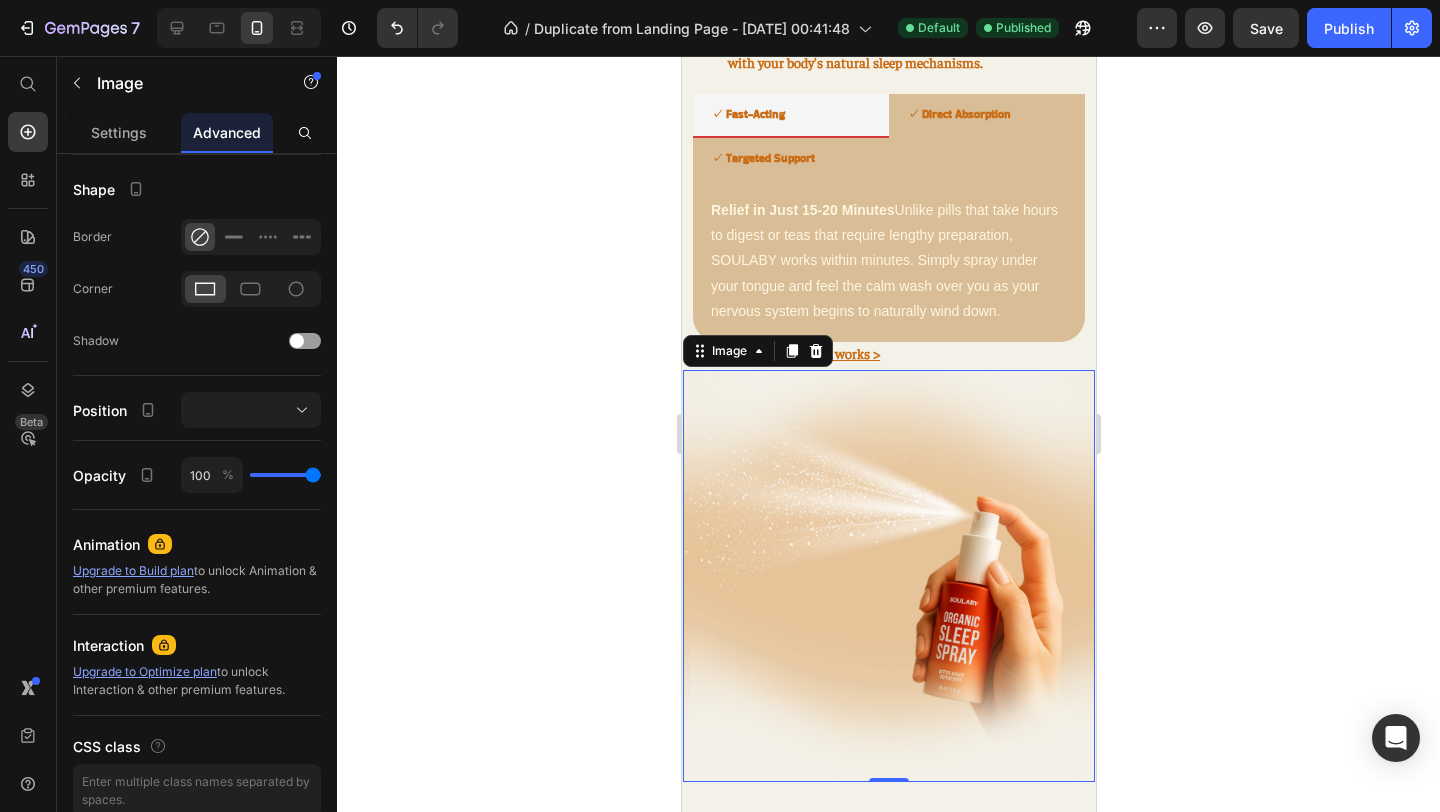 scroll, scrollTop: 0, scrollLeft: 0, axis: both 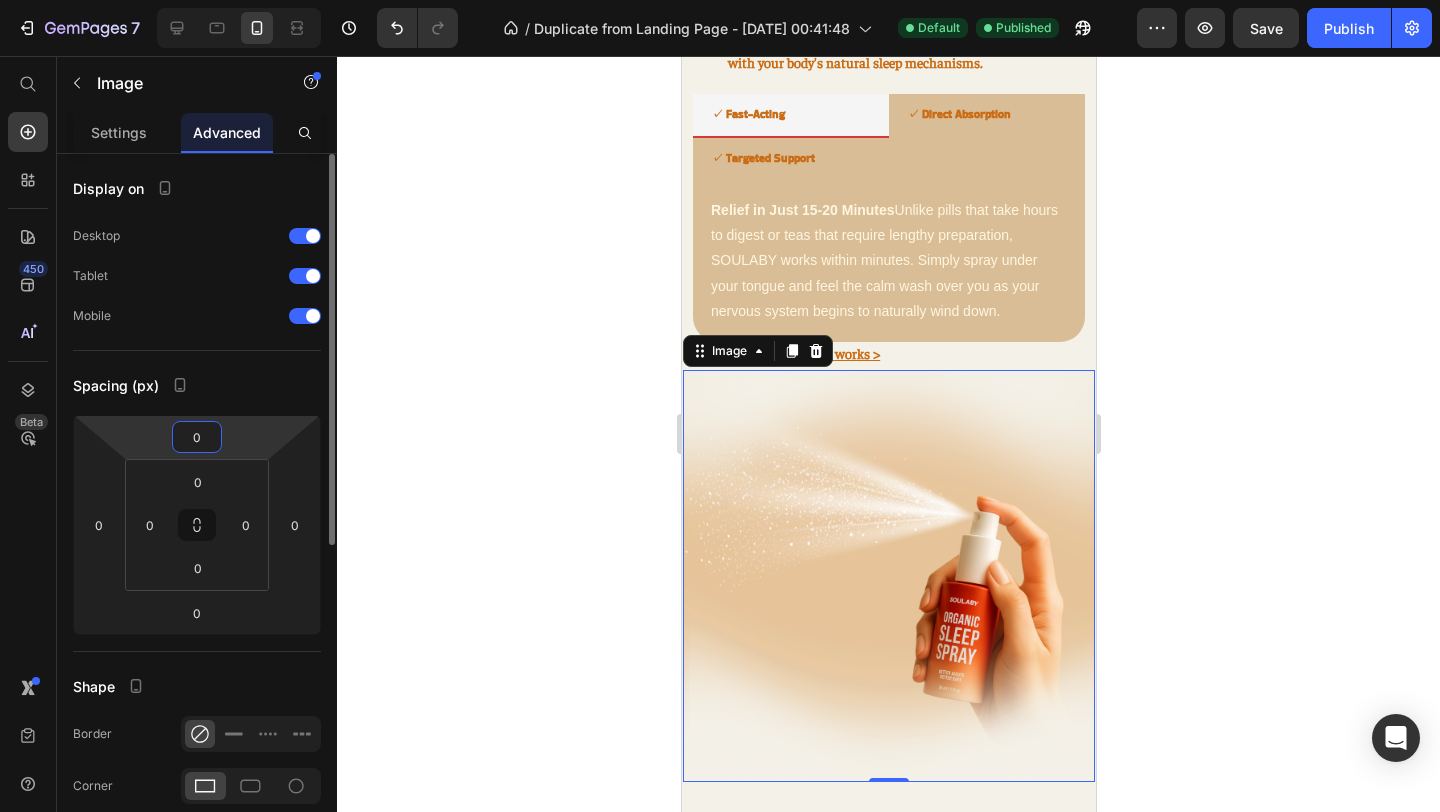 click on "0" at bounding box center (197, 437) 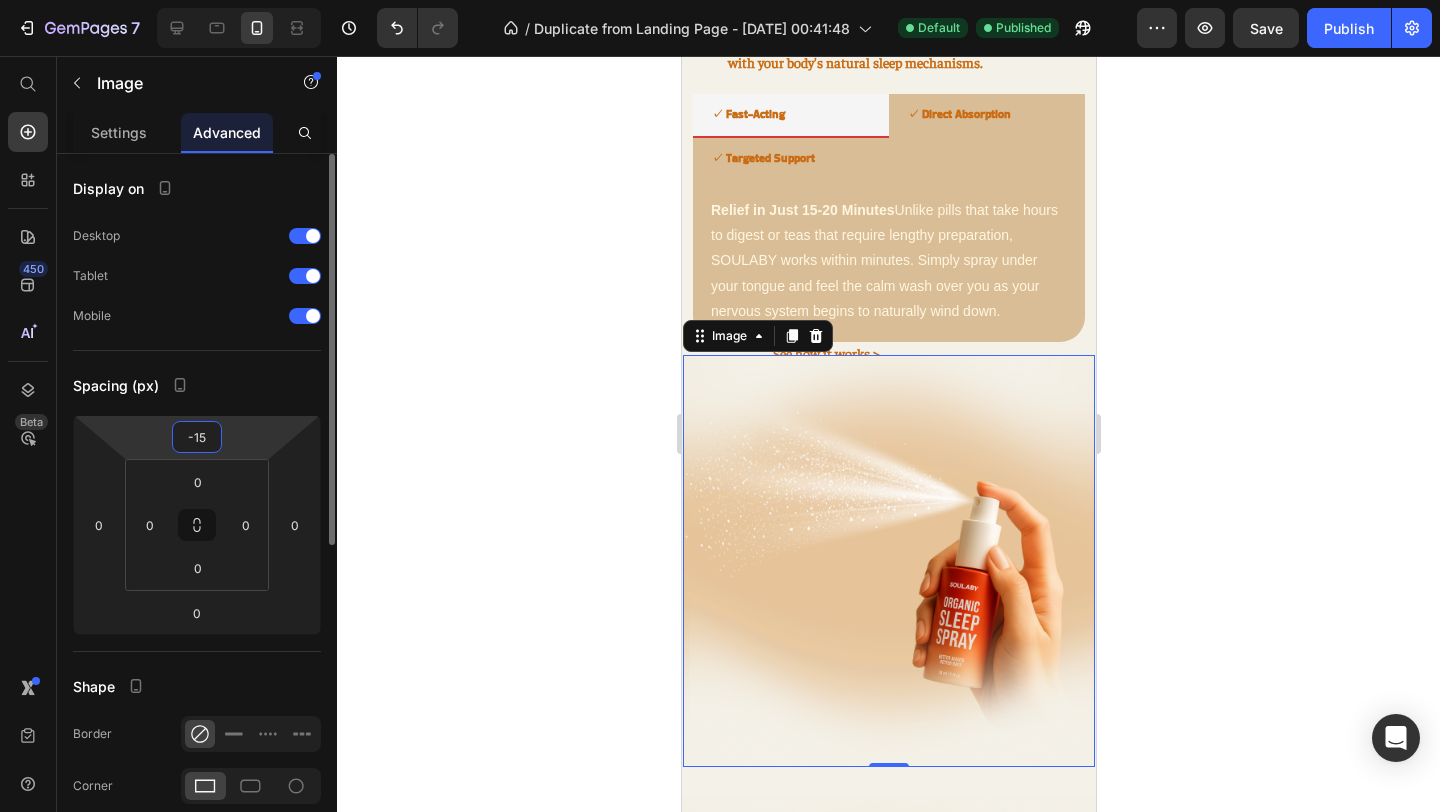 type on "-1" 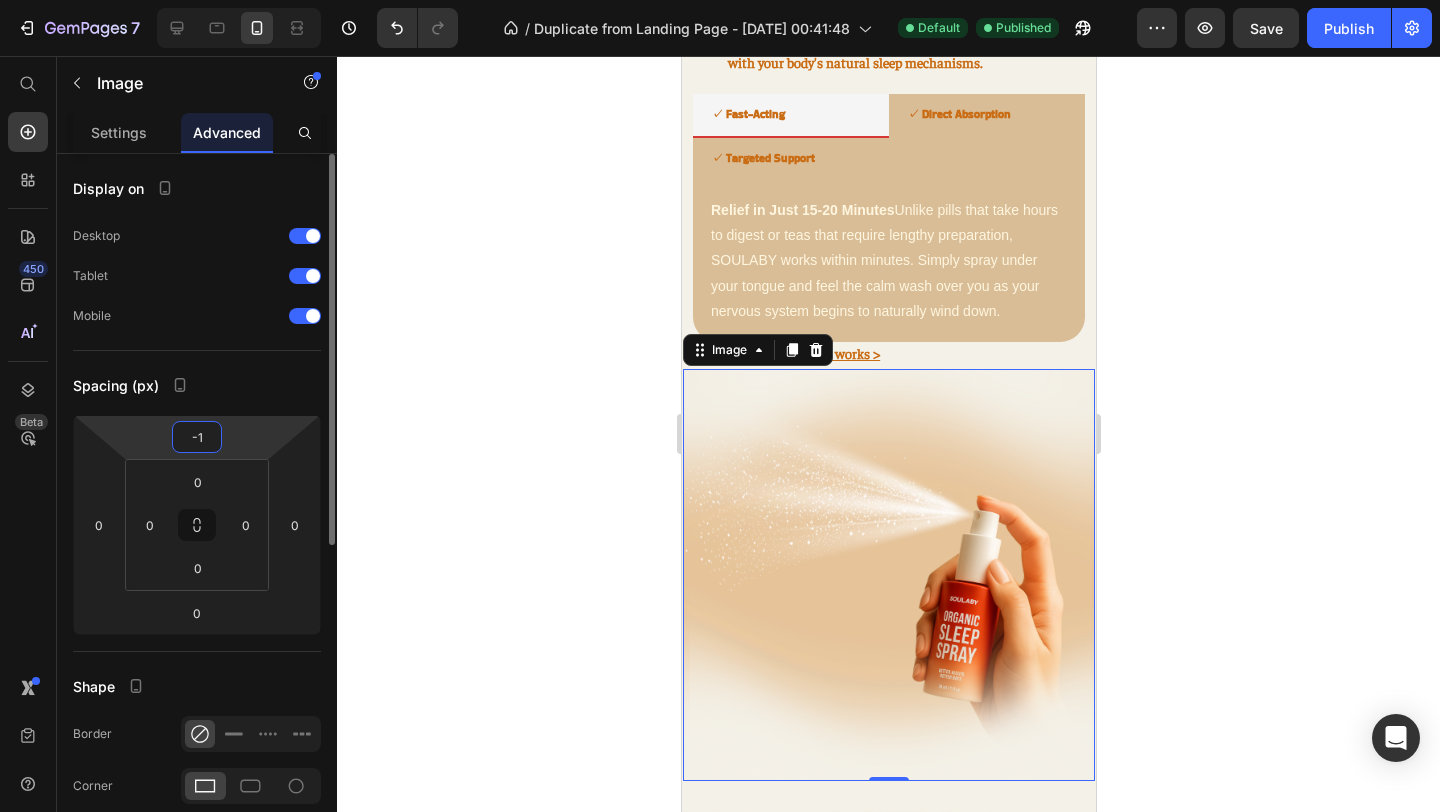 type on "-10" 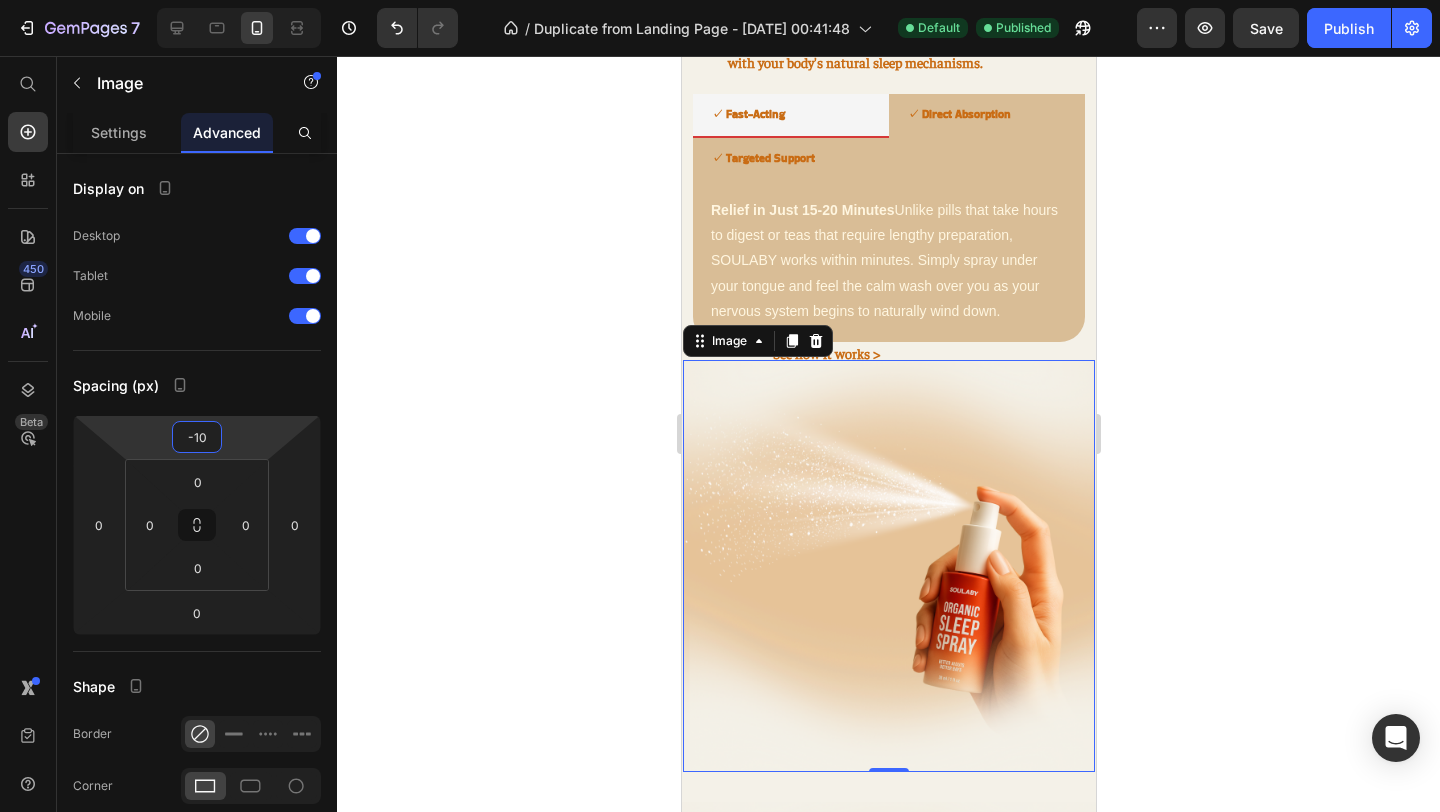 click 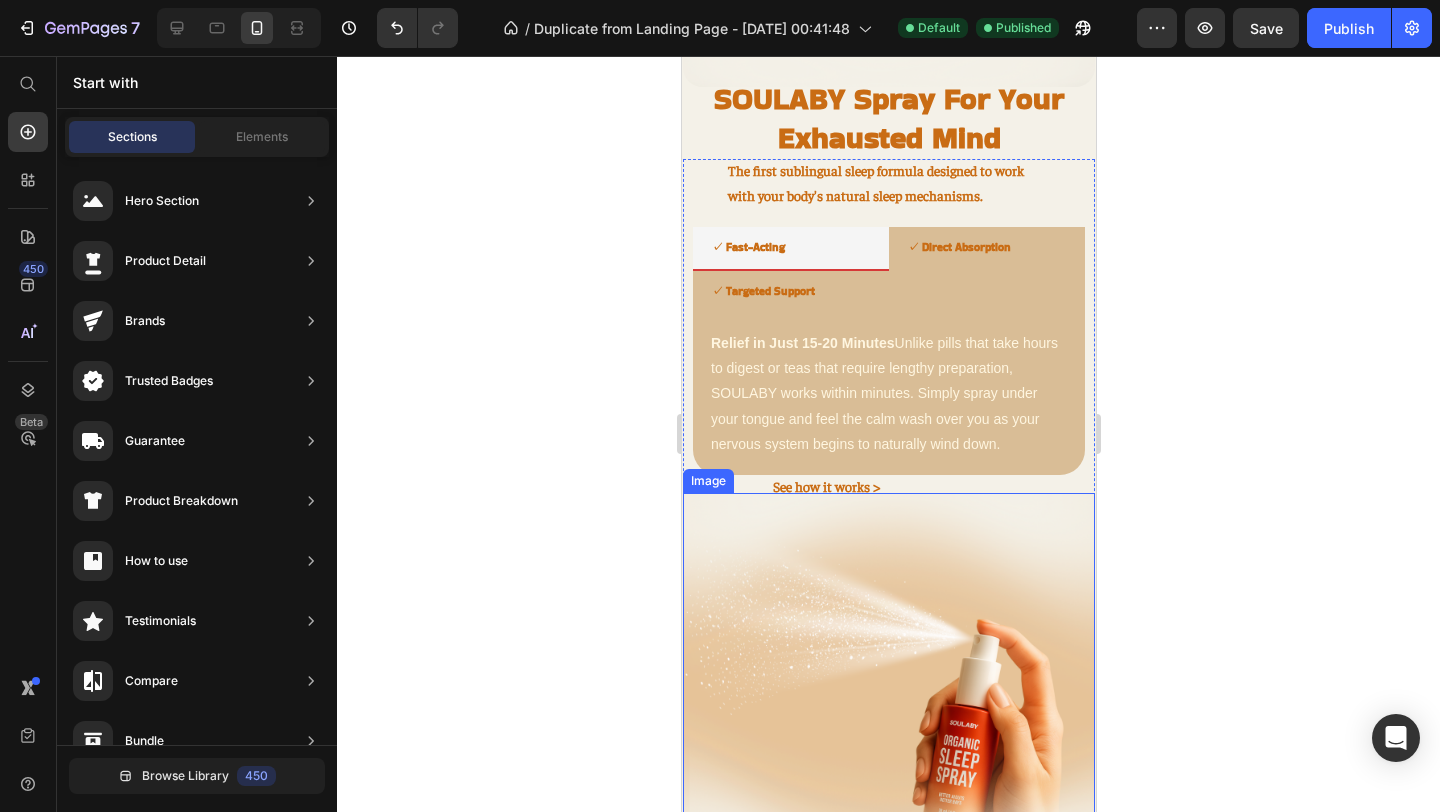 scroll, scrollTop: 1759, scrollLeft: 0, axis: vertical 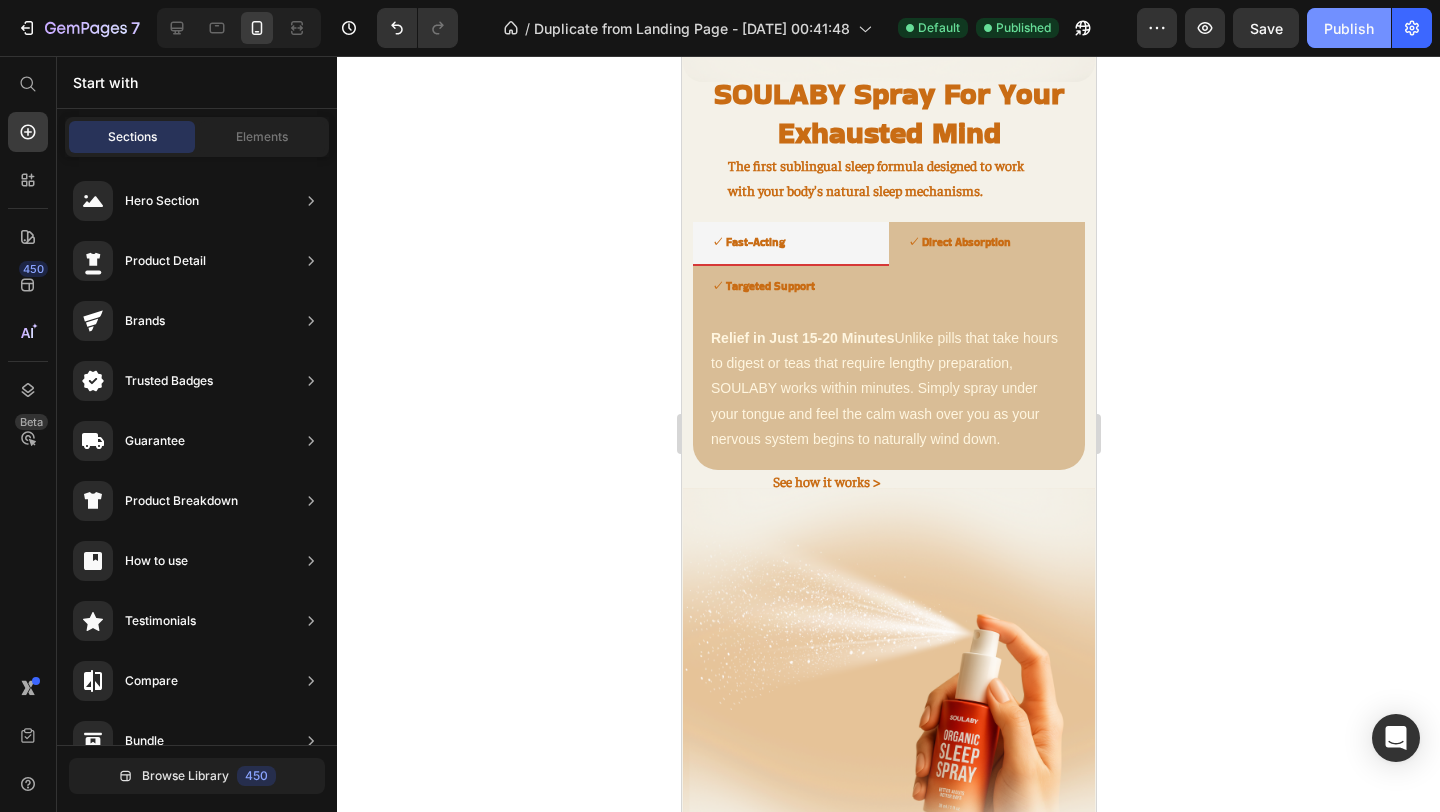 click on "Publish" 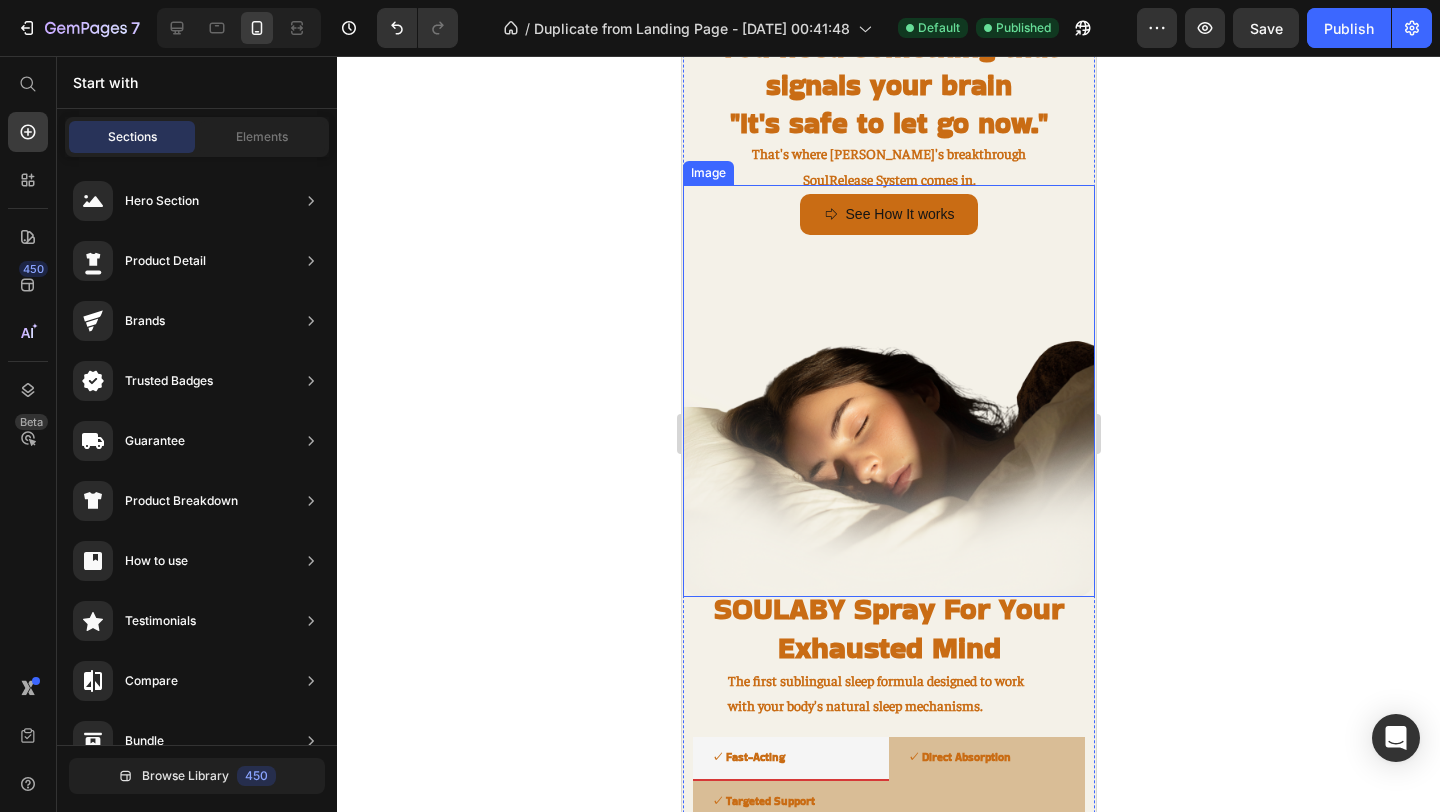 scroll, scrollTop: 1130, scrollLeft: 0, axis: vertical 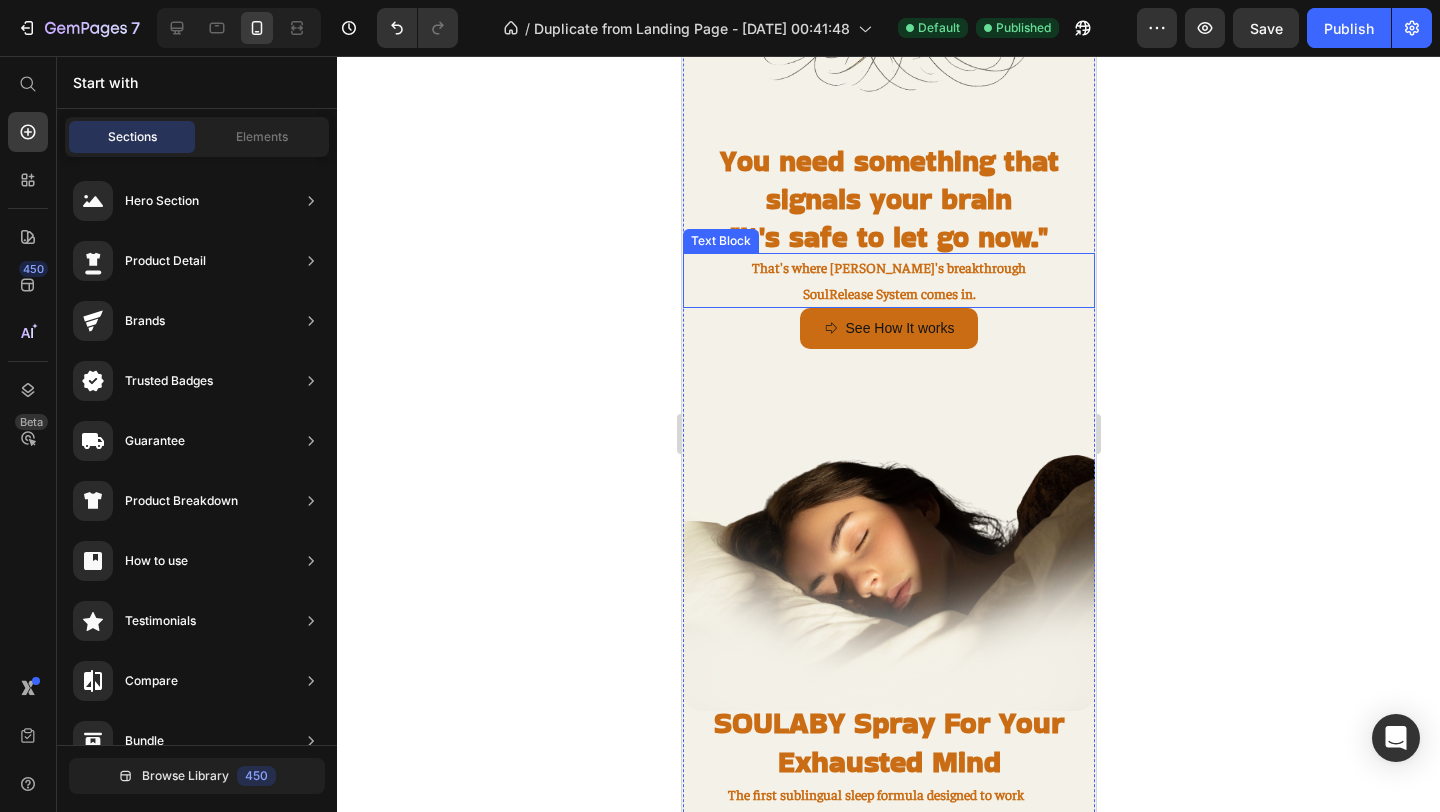 click on "That's where SOULABY's breakthrough SoulRelease System comes in." at bounding box center [888, 280] 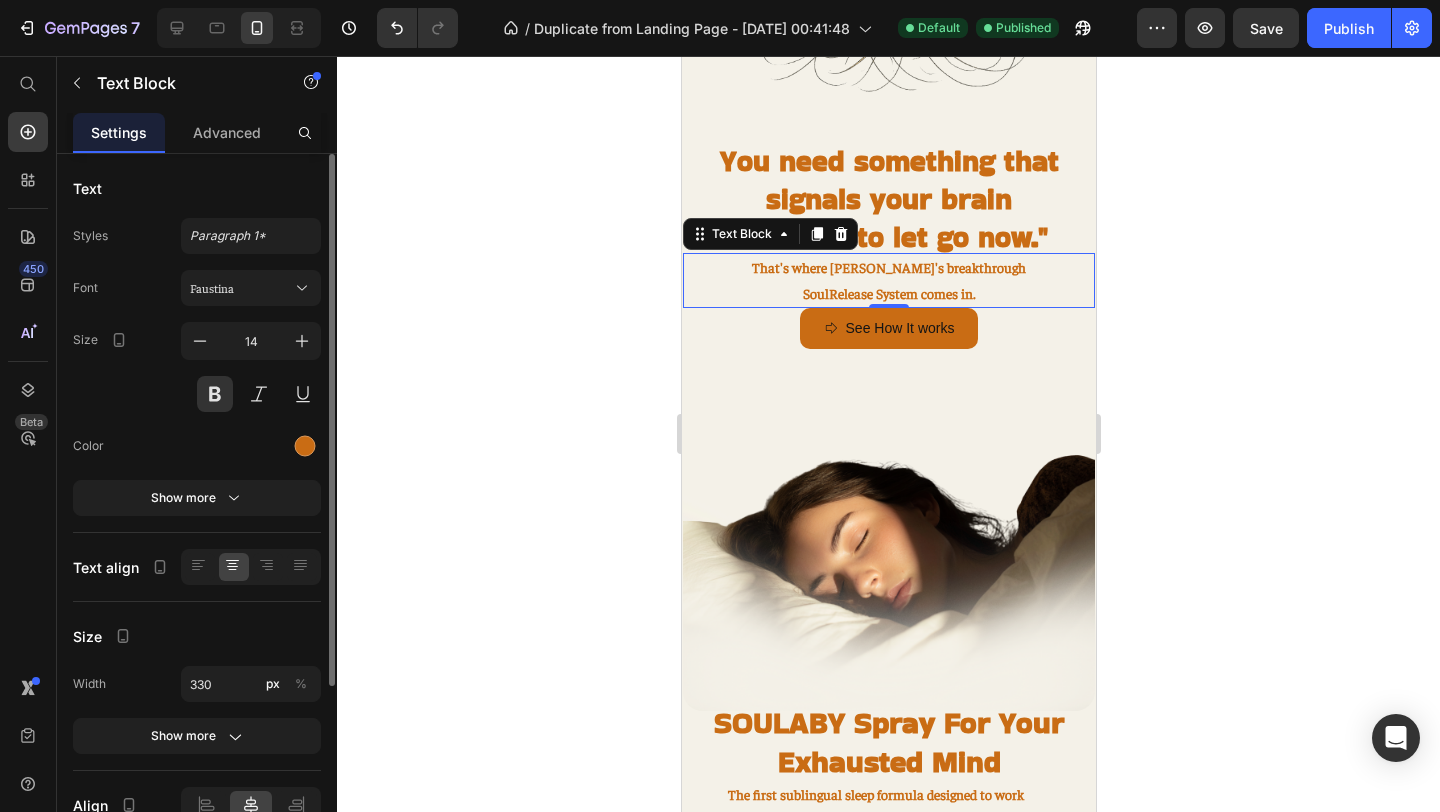 click 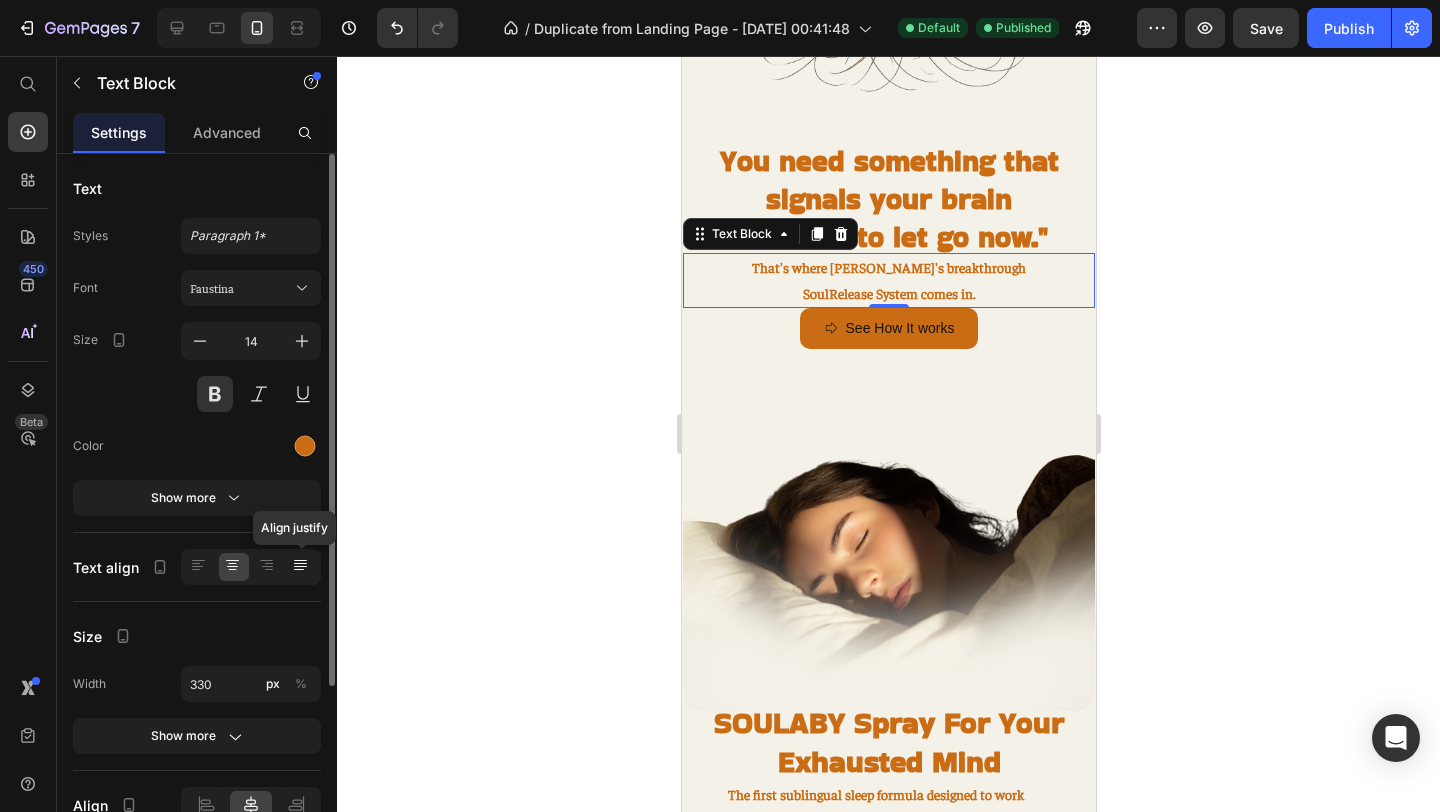 click 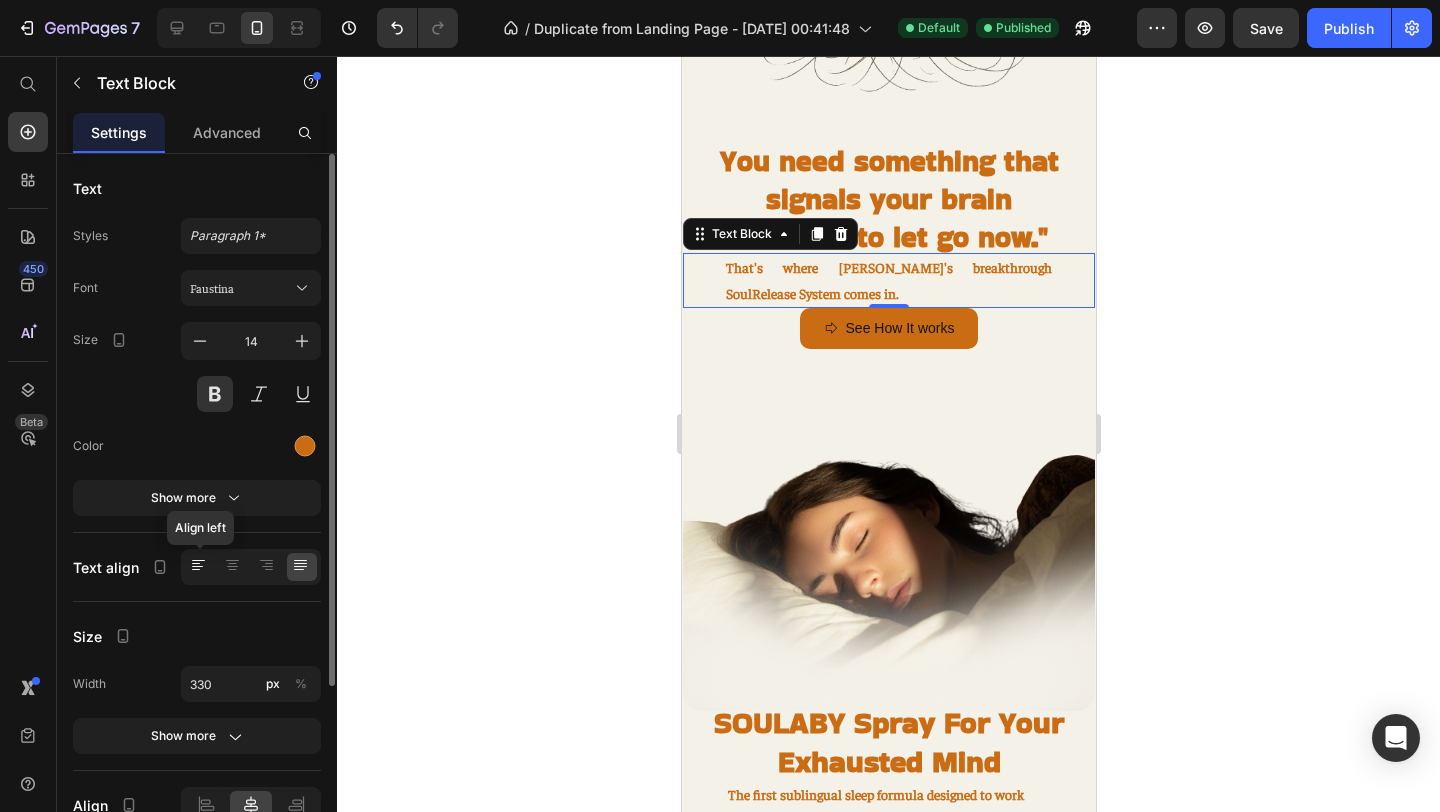 click 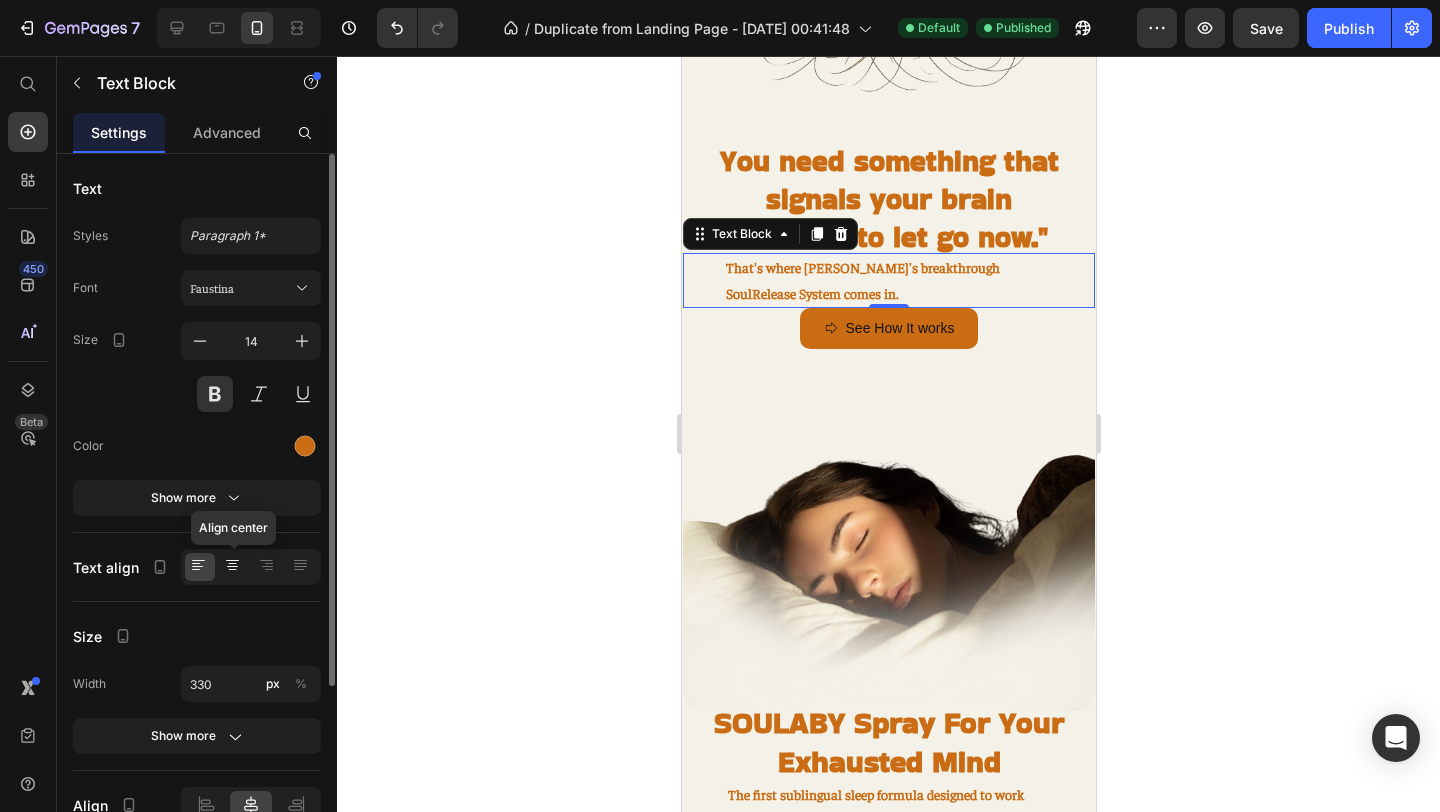 click 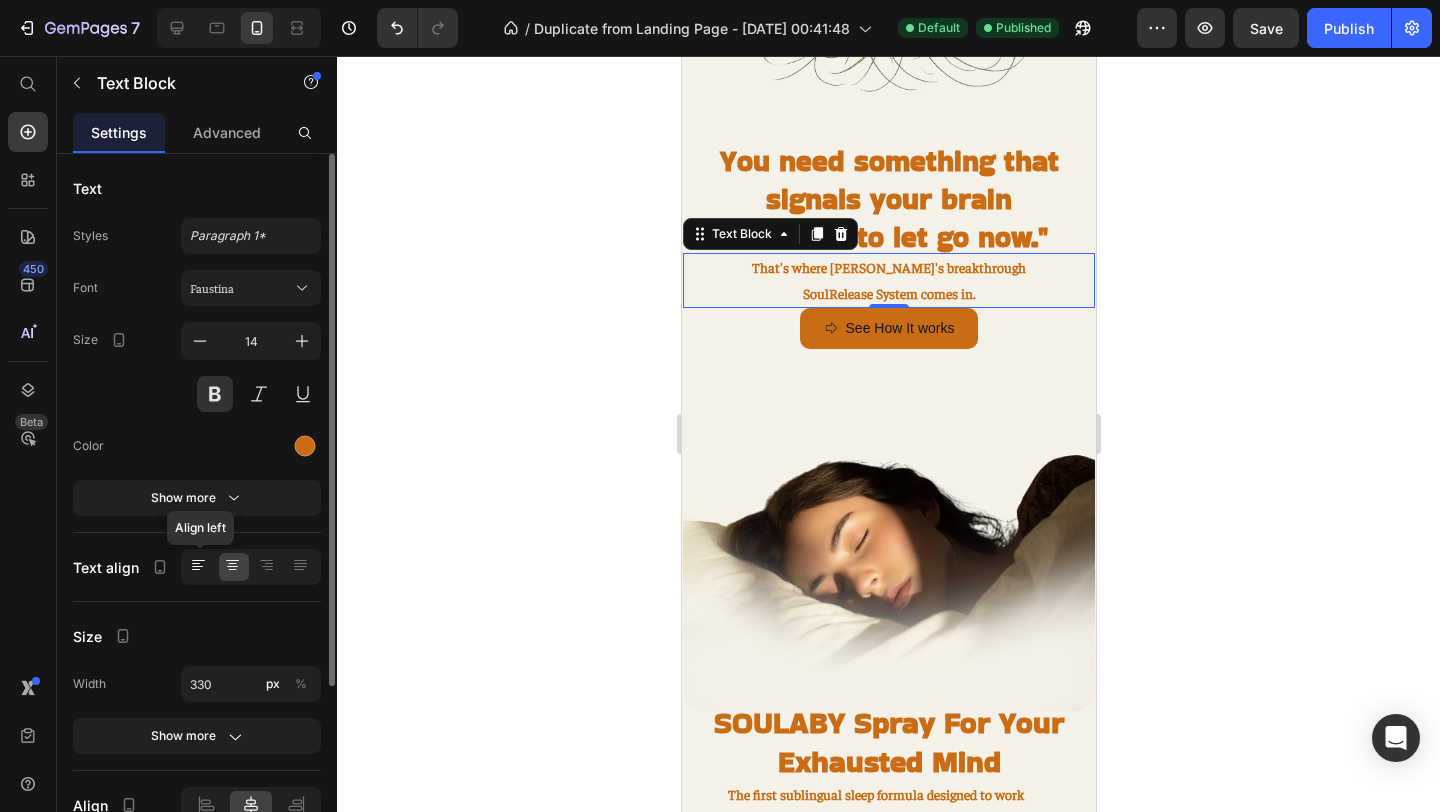 click 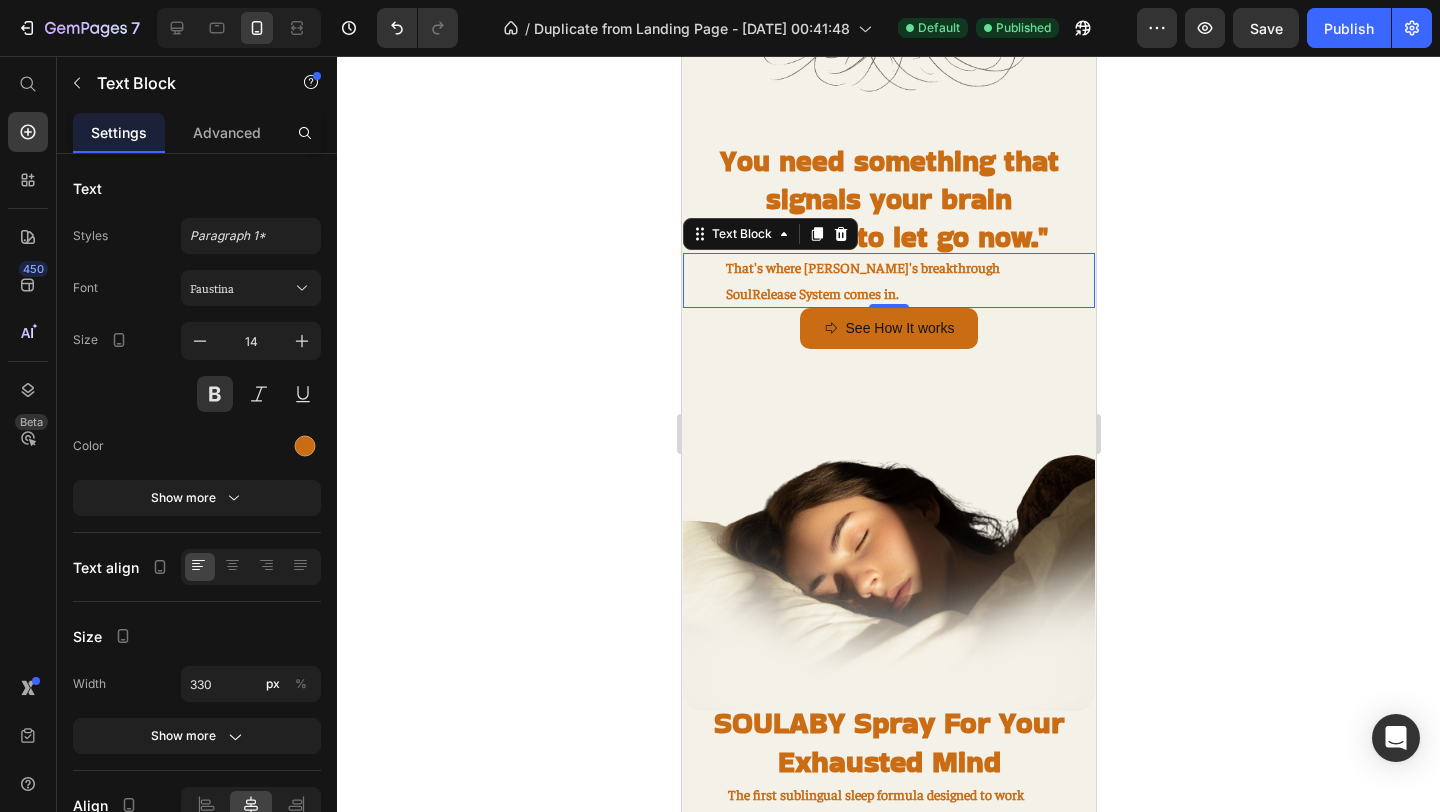 click 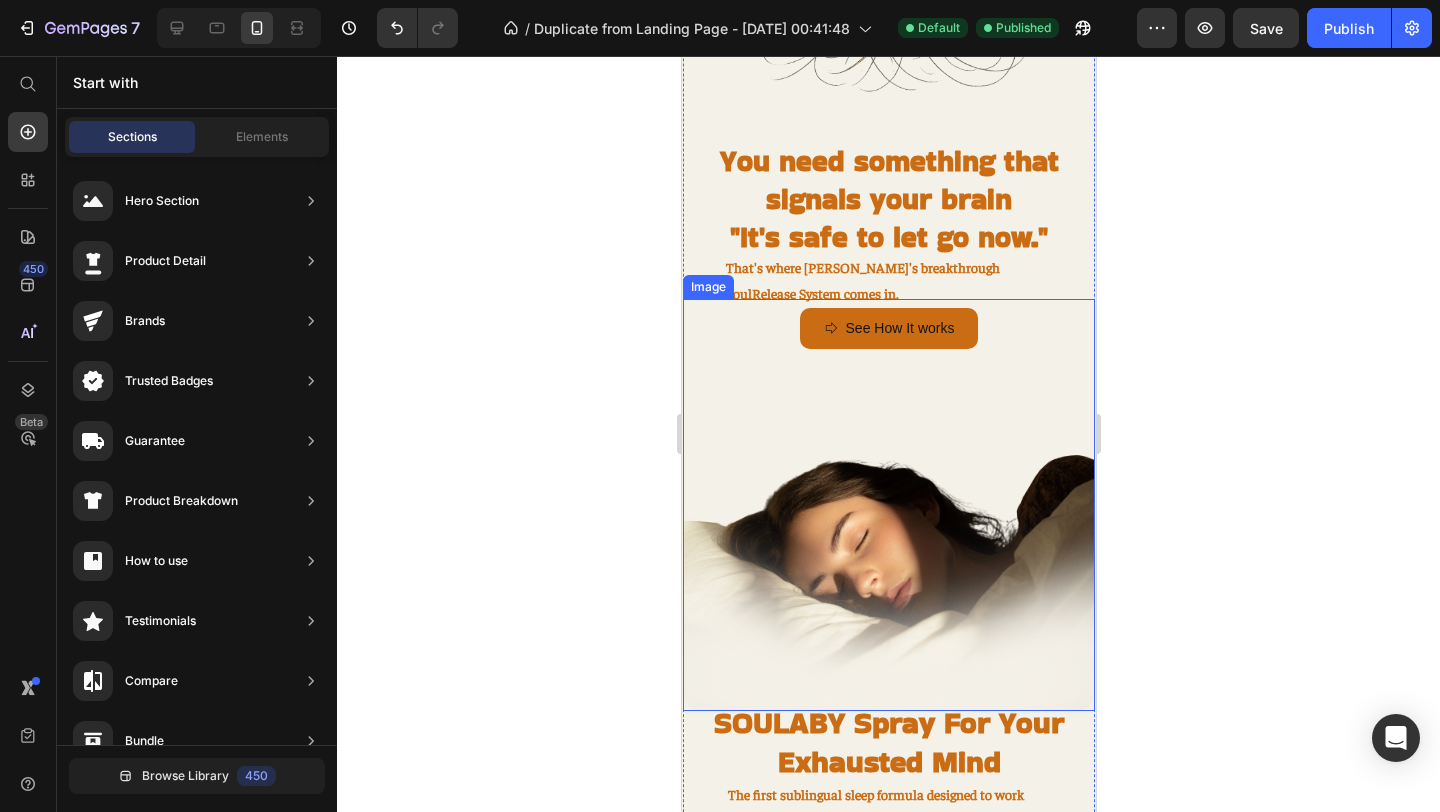 click at bounding box center (888, 505) 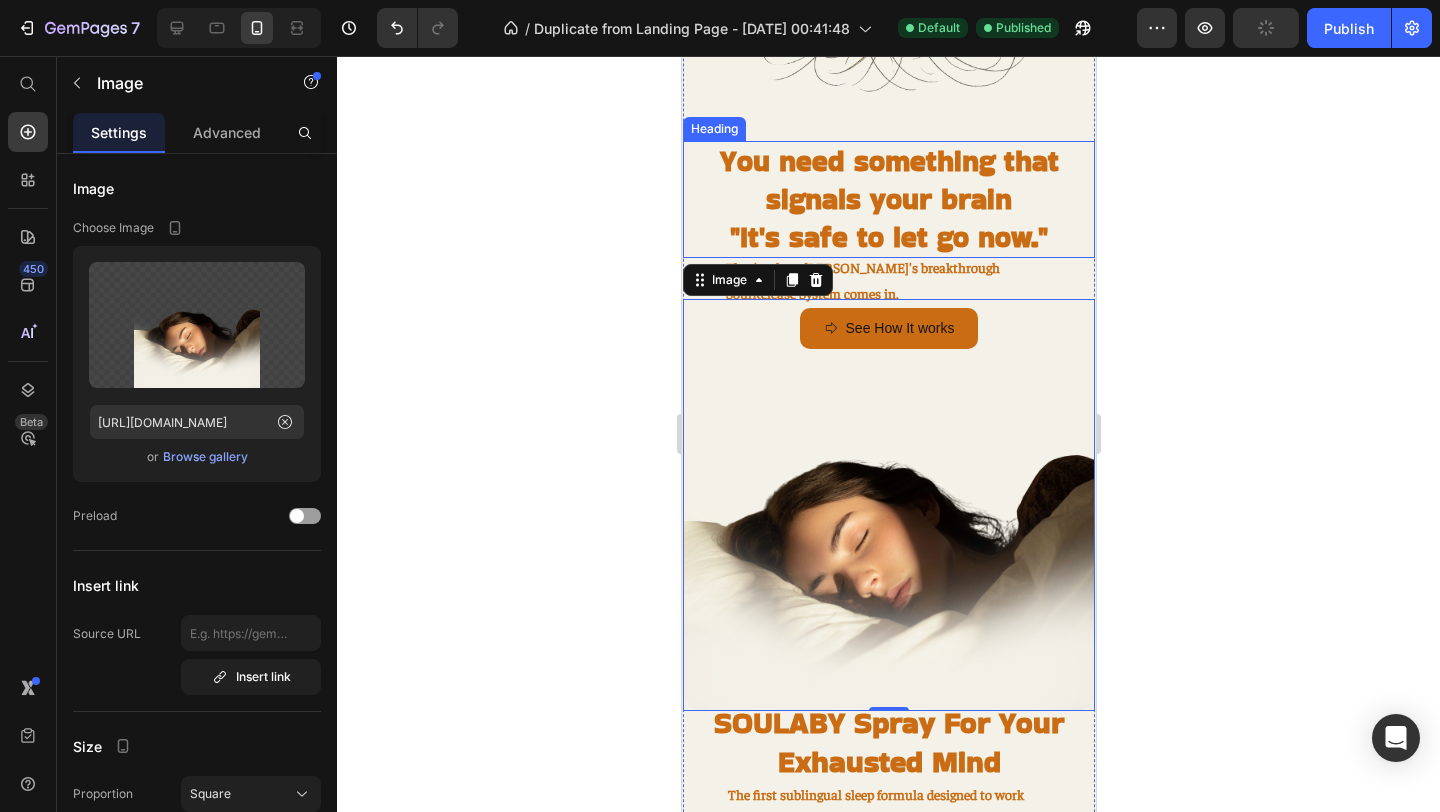 click on "You need something that signals your brain "It's safe to let go now."" at bounding box center [888, 199] 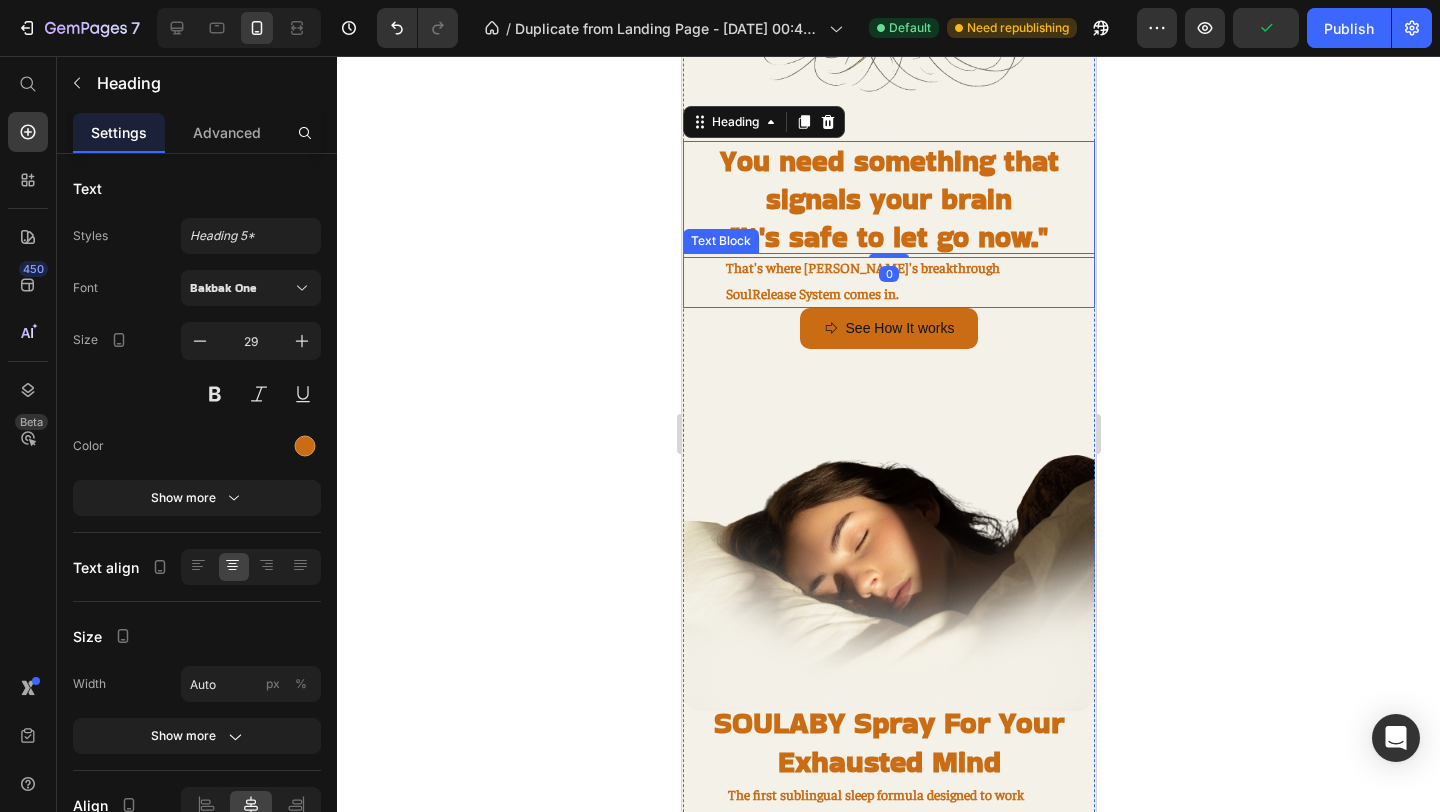 click on "That's where SOULABY's breakthrough SoulRelease System comes in." at bounding box center (888, 280) 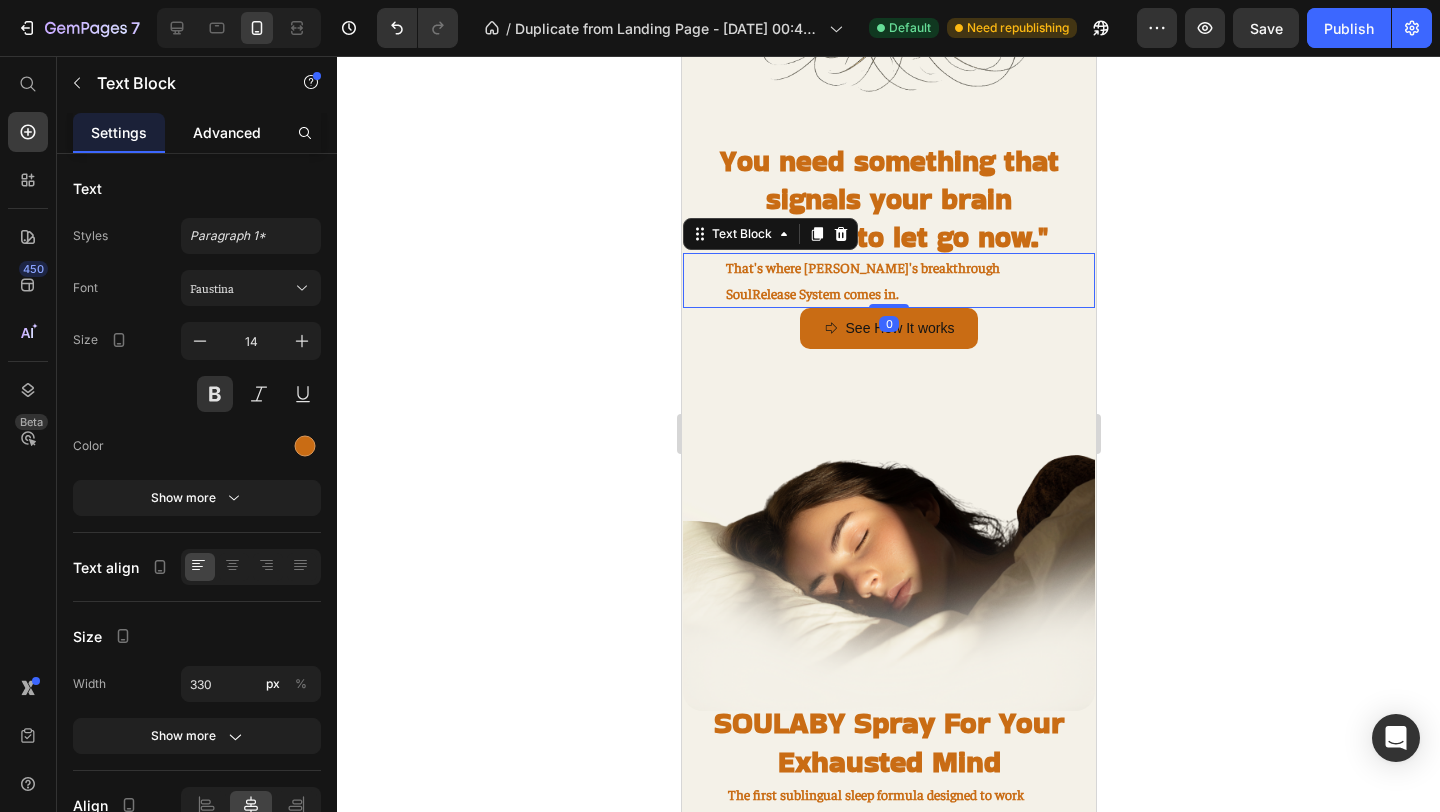click on "Advanced" 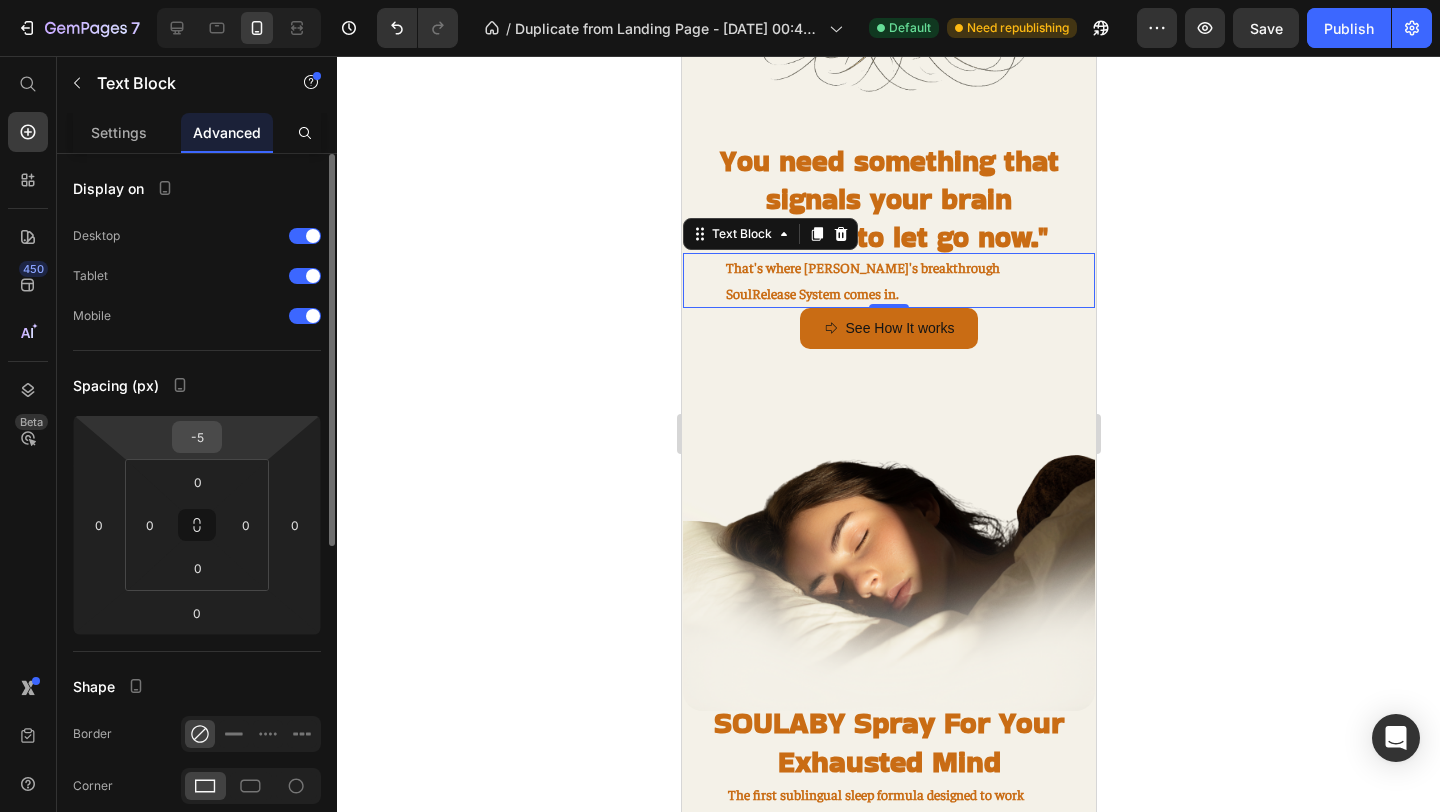 click on "-5" at bounding box center [197, 437] 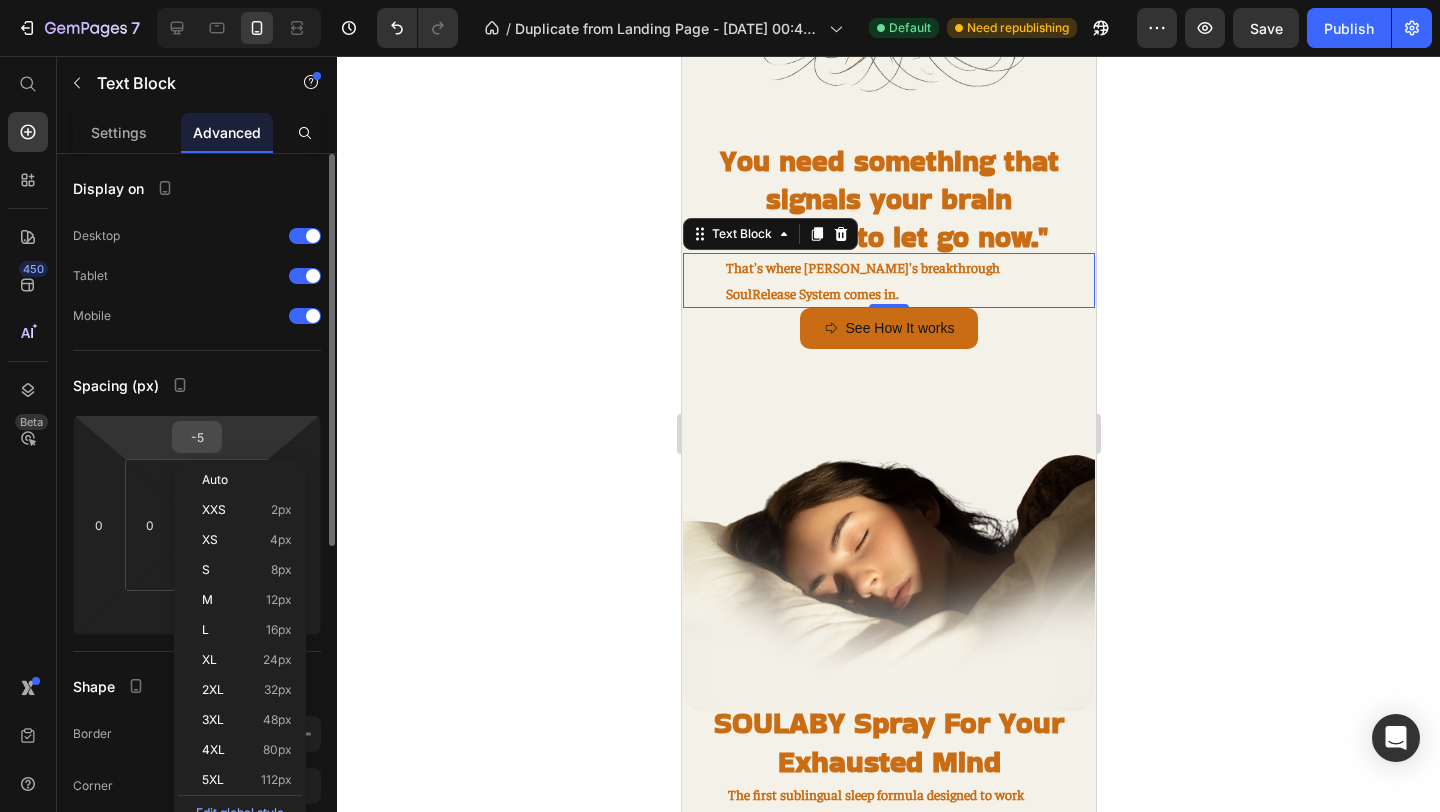 click on "-5" at bounding box center (197, 437) 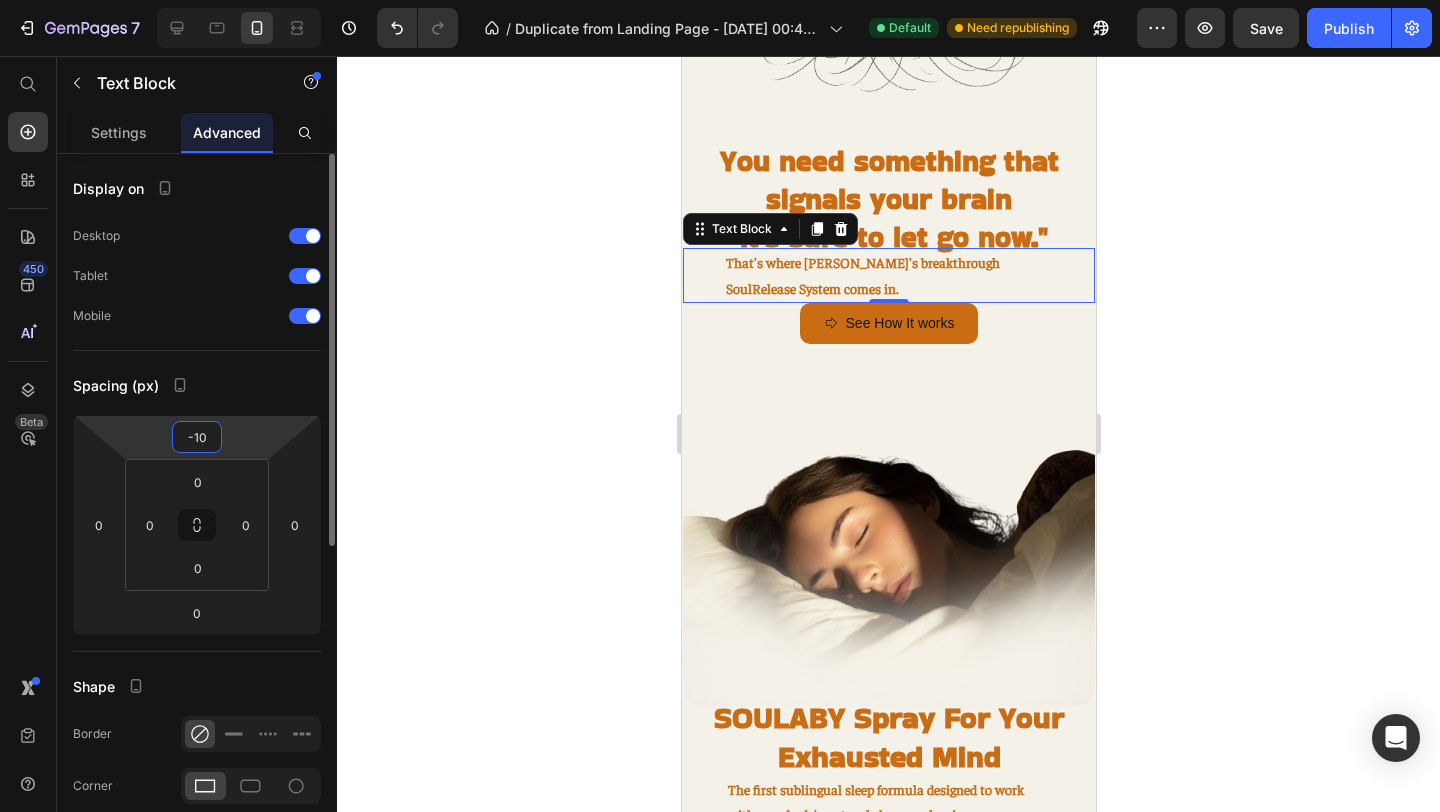 type on "-1" 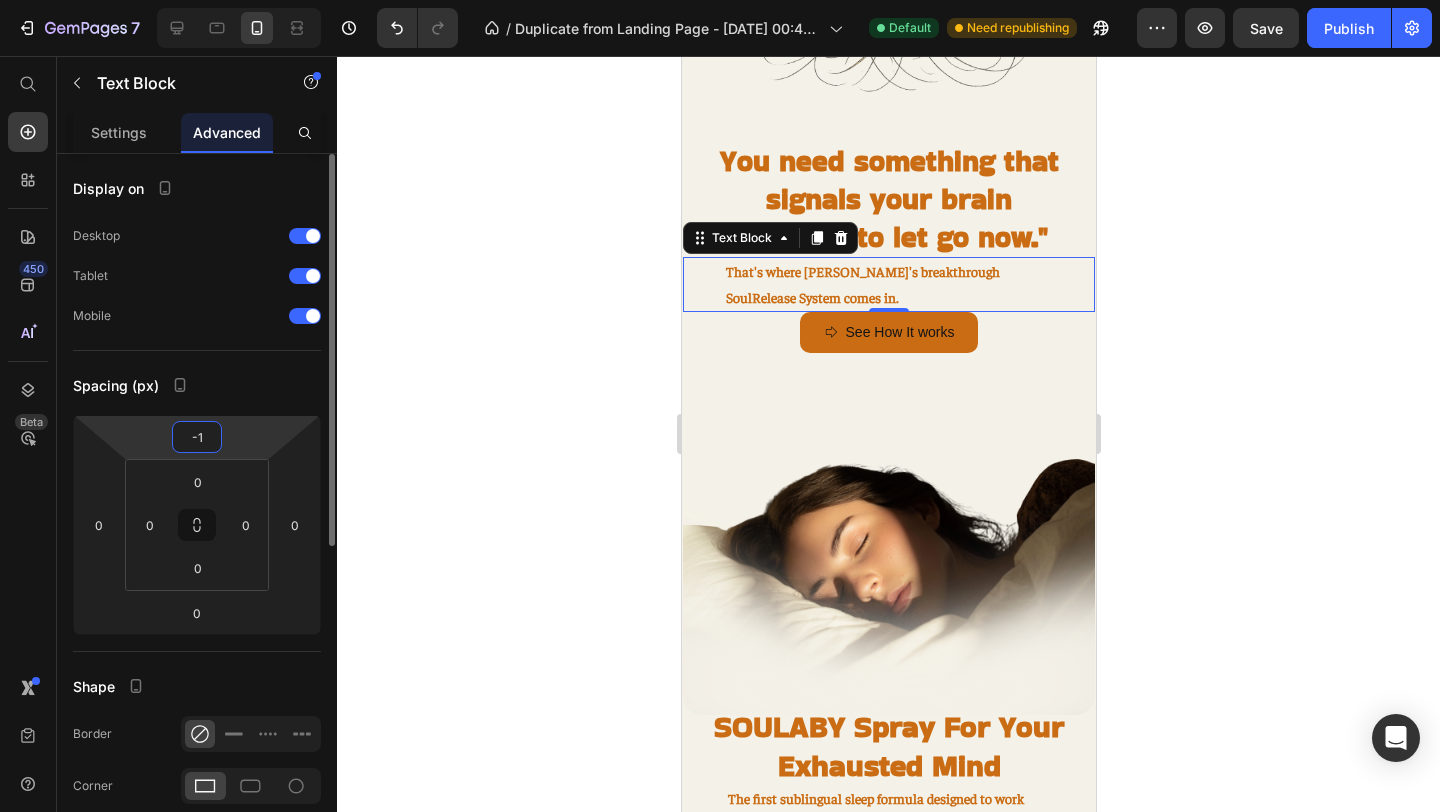 type 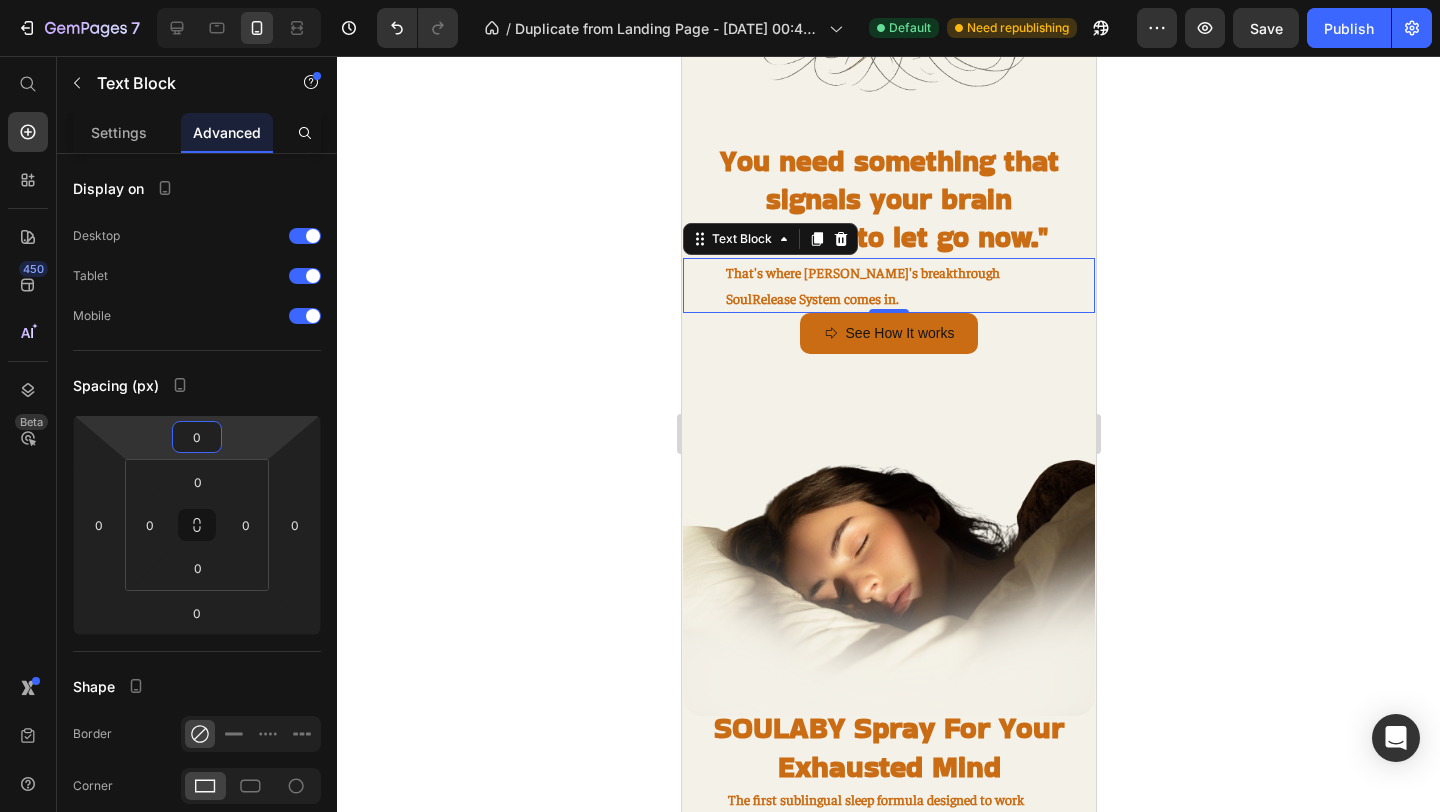 click 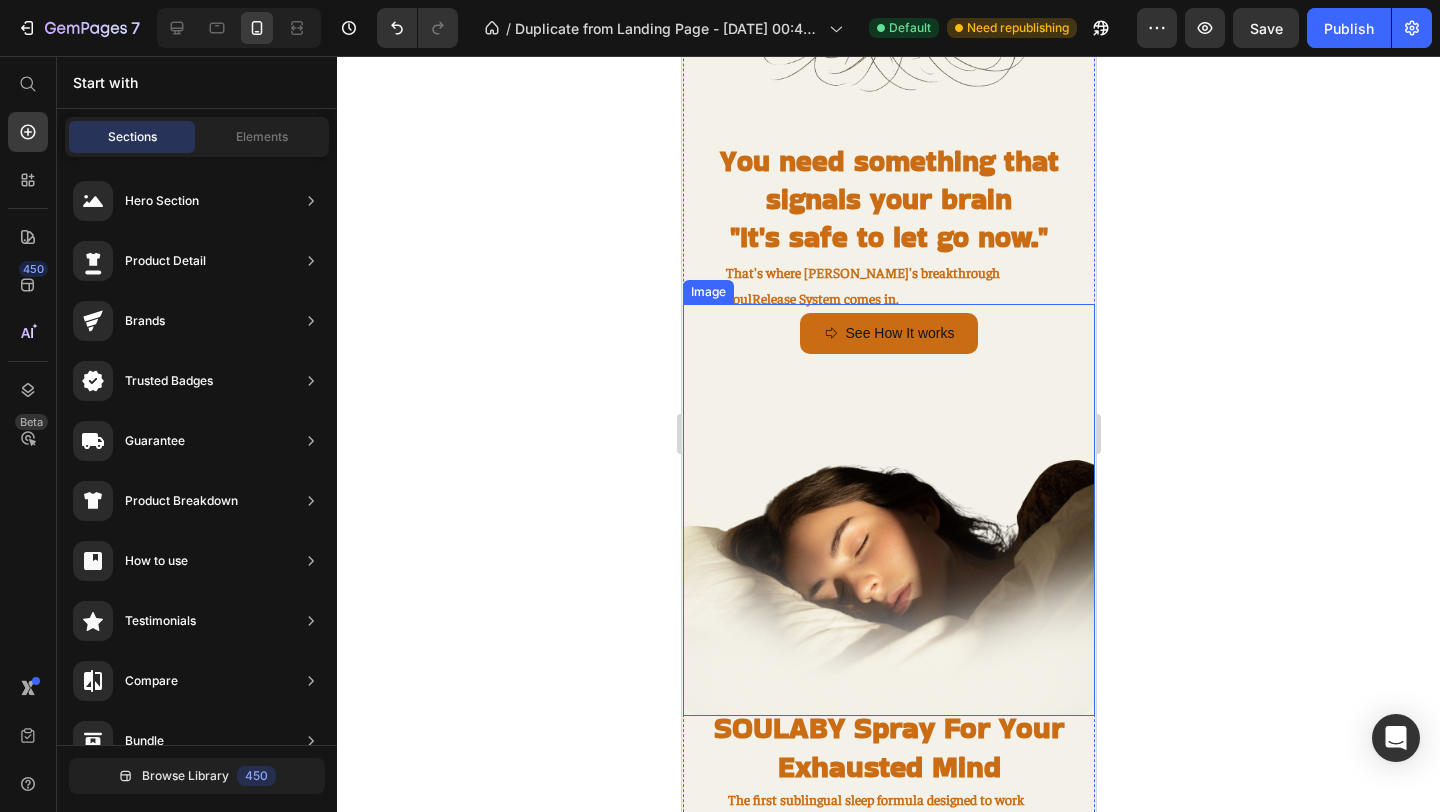 click at bounding box center [888, 510] 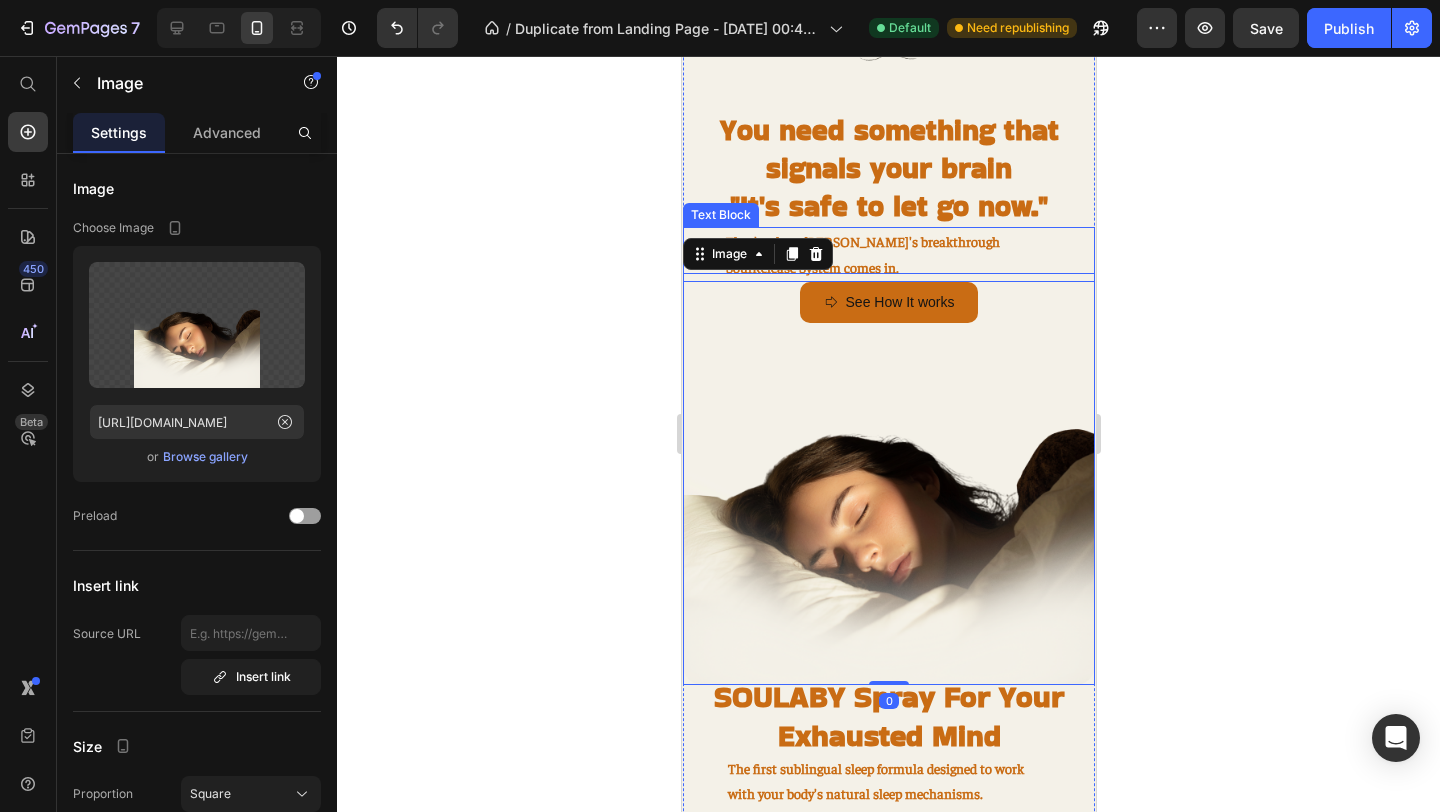 scroll, scrollTop: 1171, scrollLeft: 0, axis: vertical 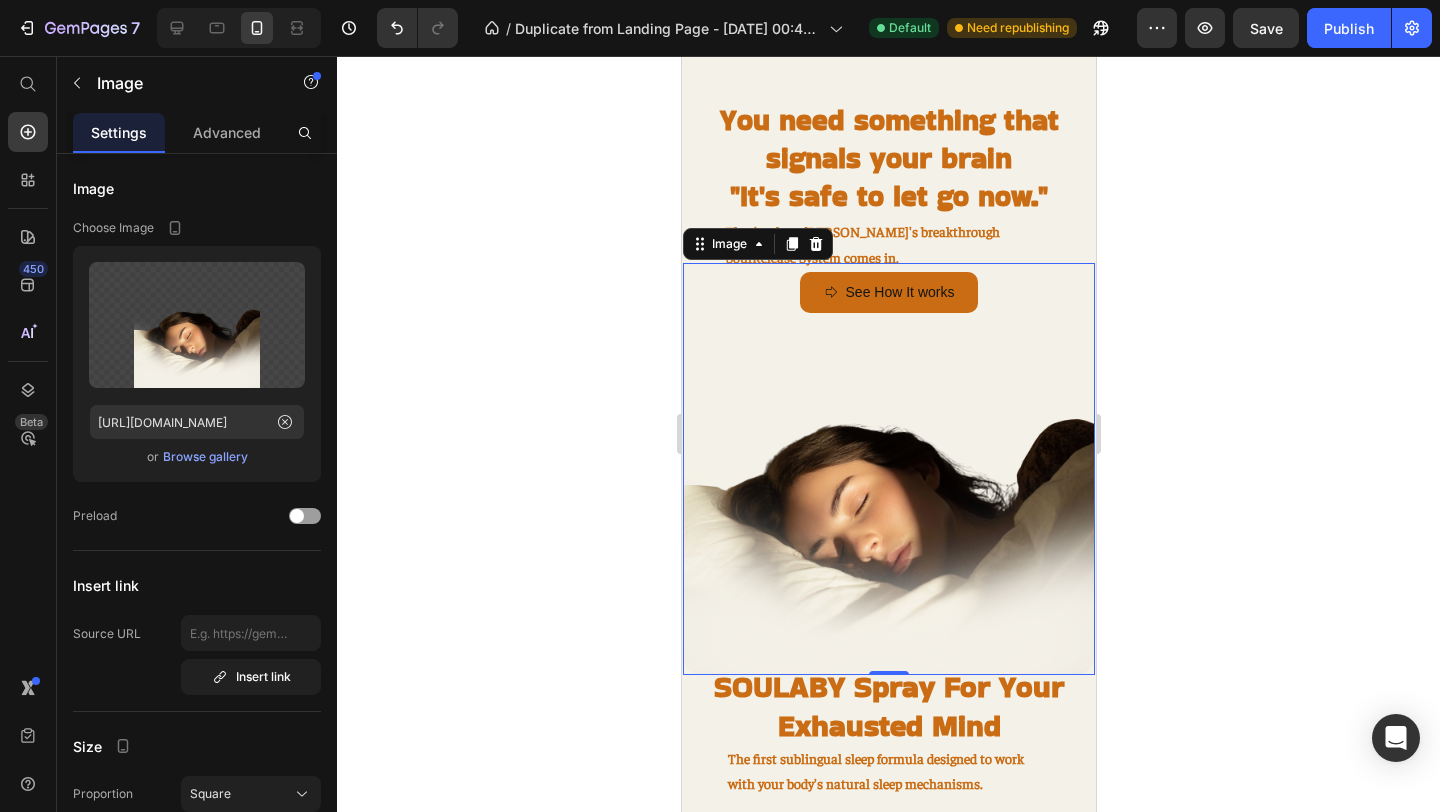 click at bounding box center [888, 469] 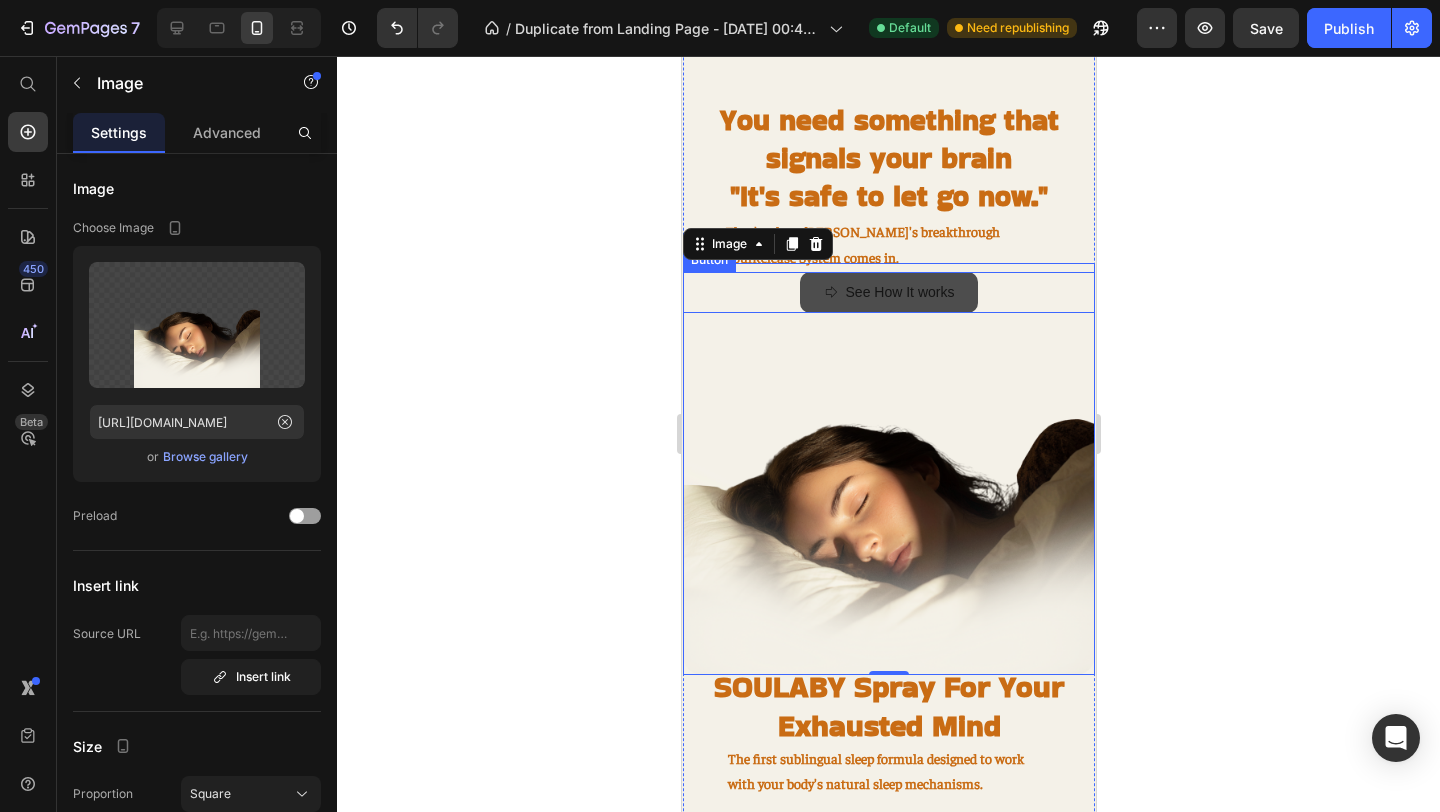 click 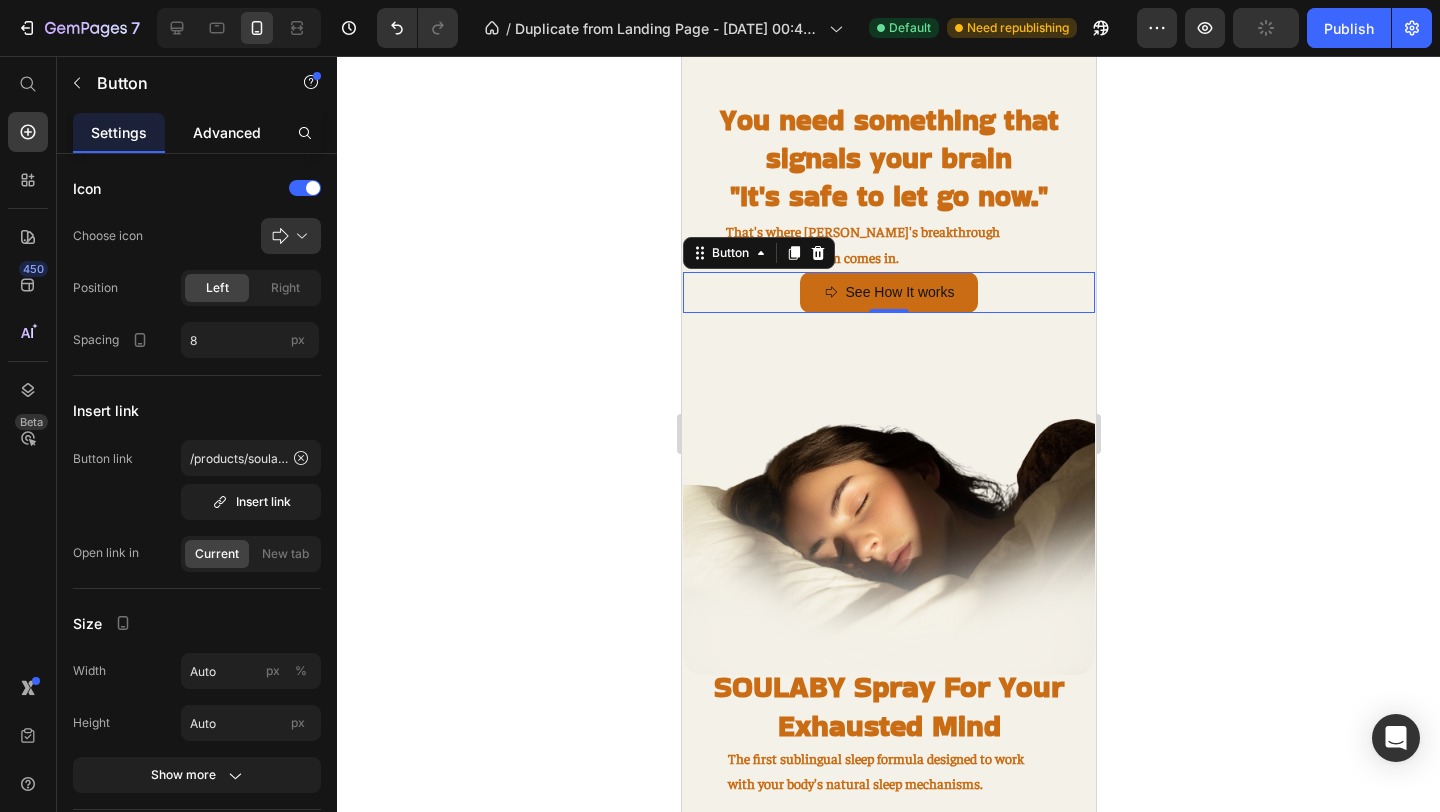 click on "Advanced" 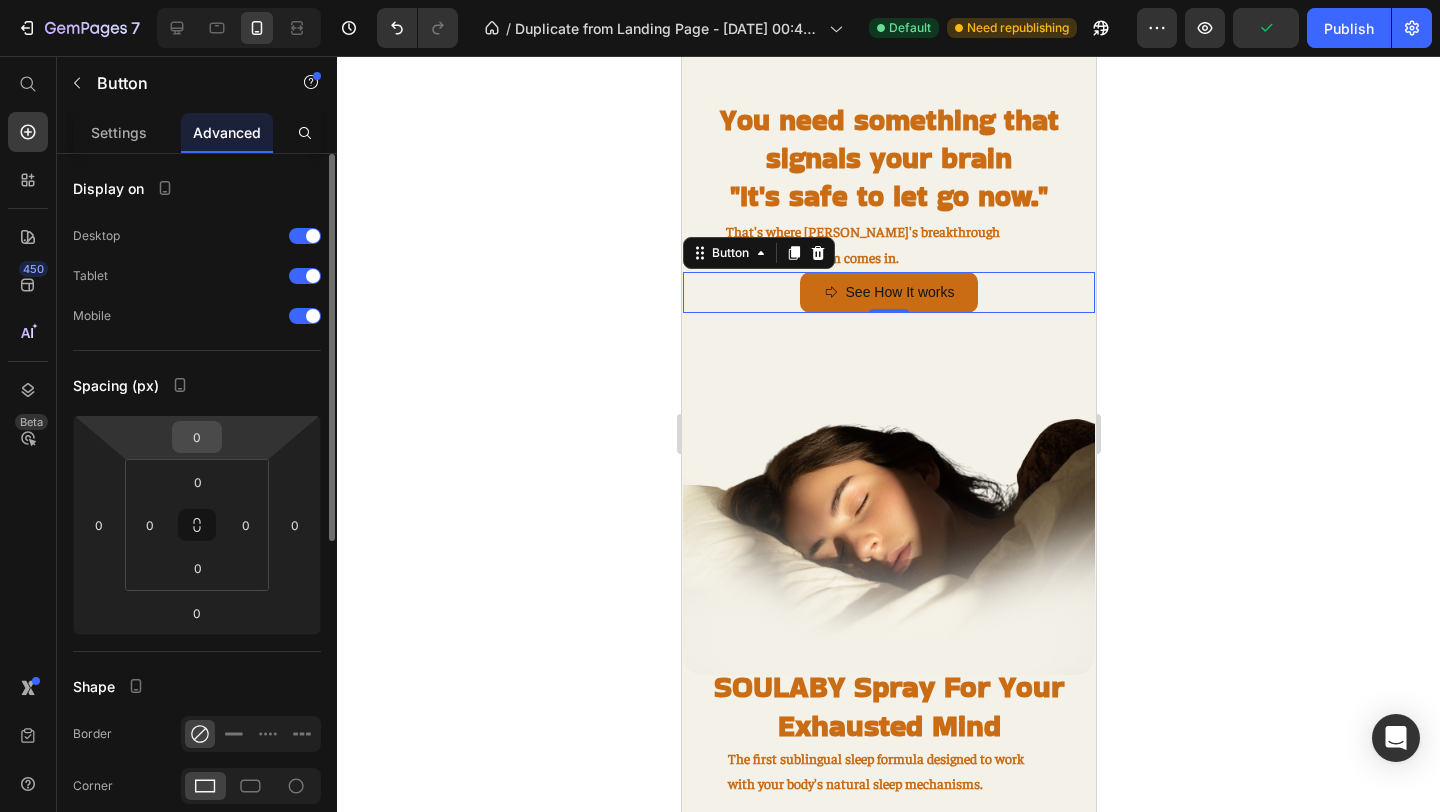 click on "0" at bounding box center (197, 437) 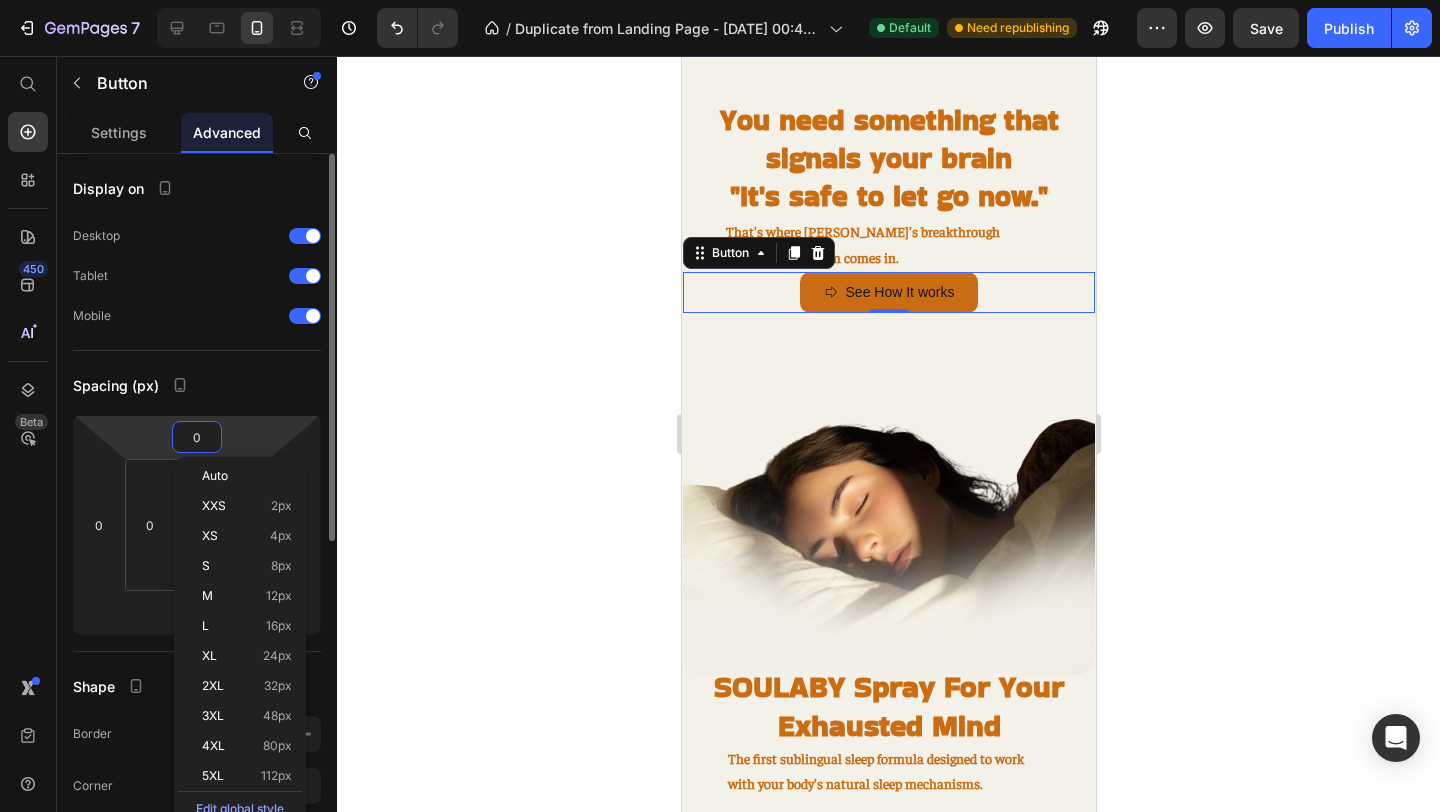 type on "5" 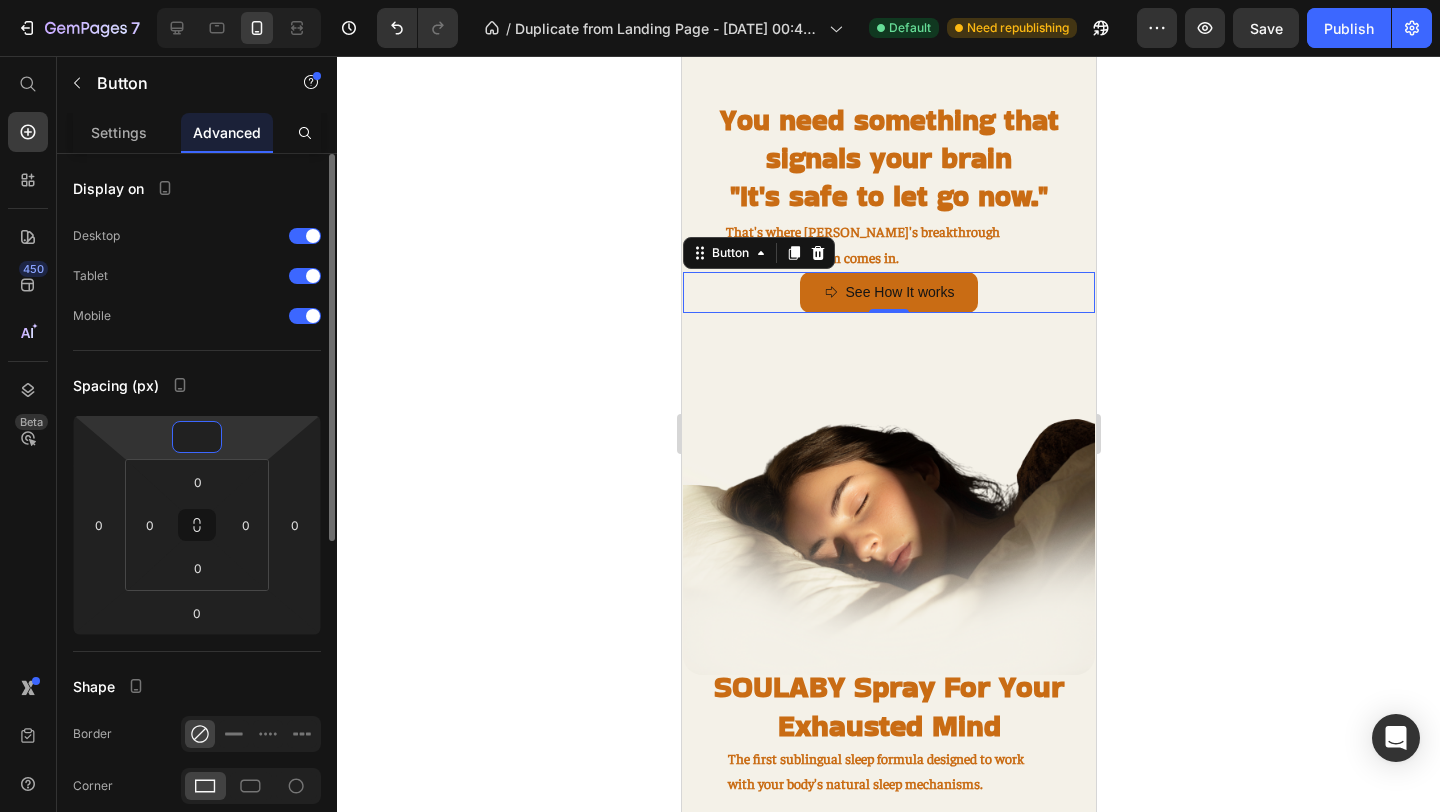 type on "8" 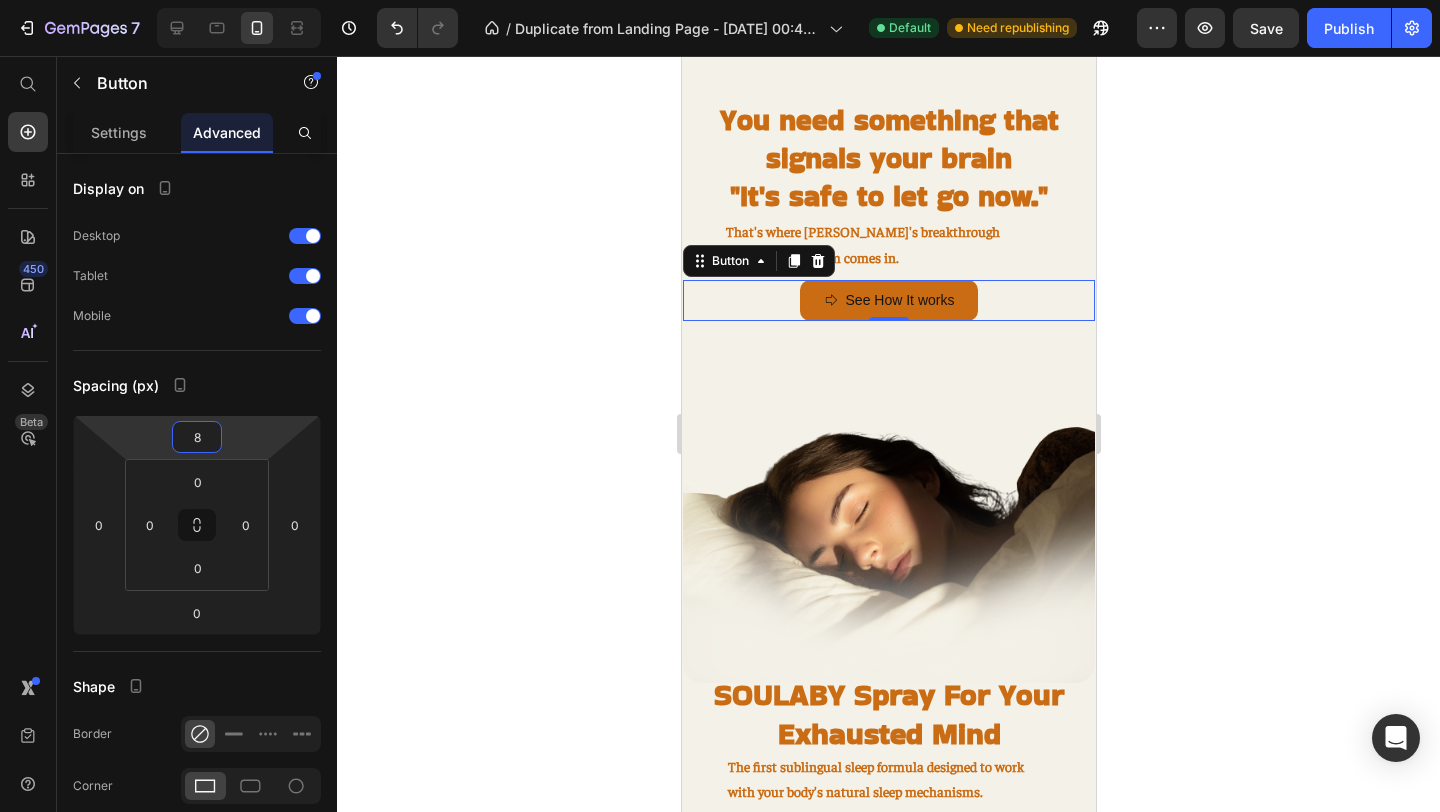 click 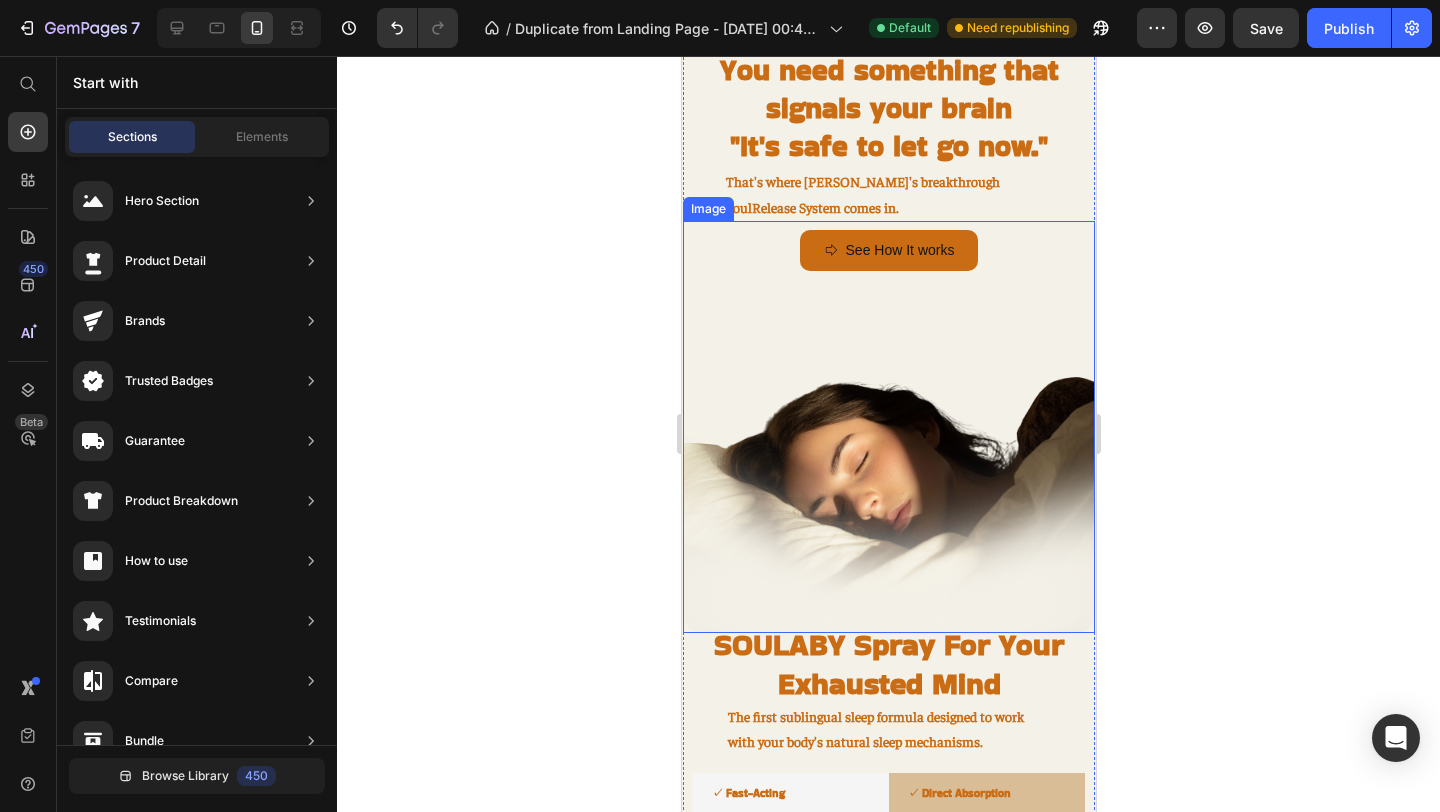 scroll, scrollTop: 1228, scrollLeft: 0, axis: vertical 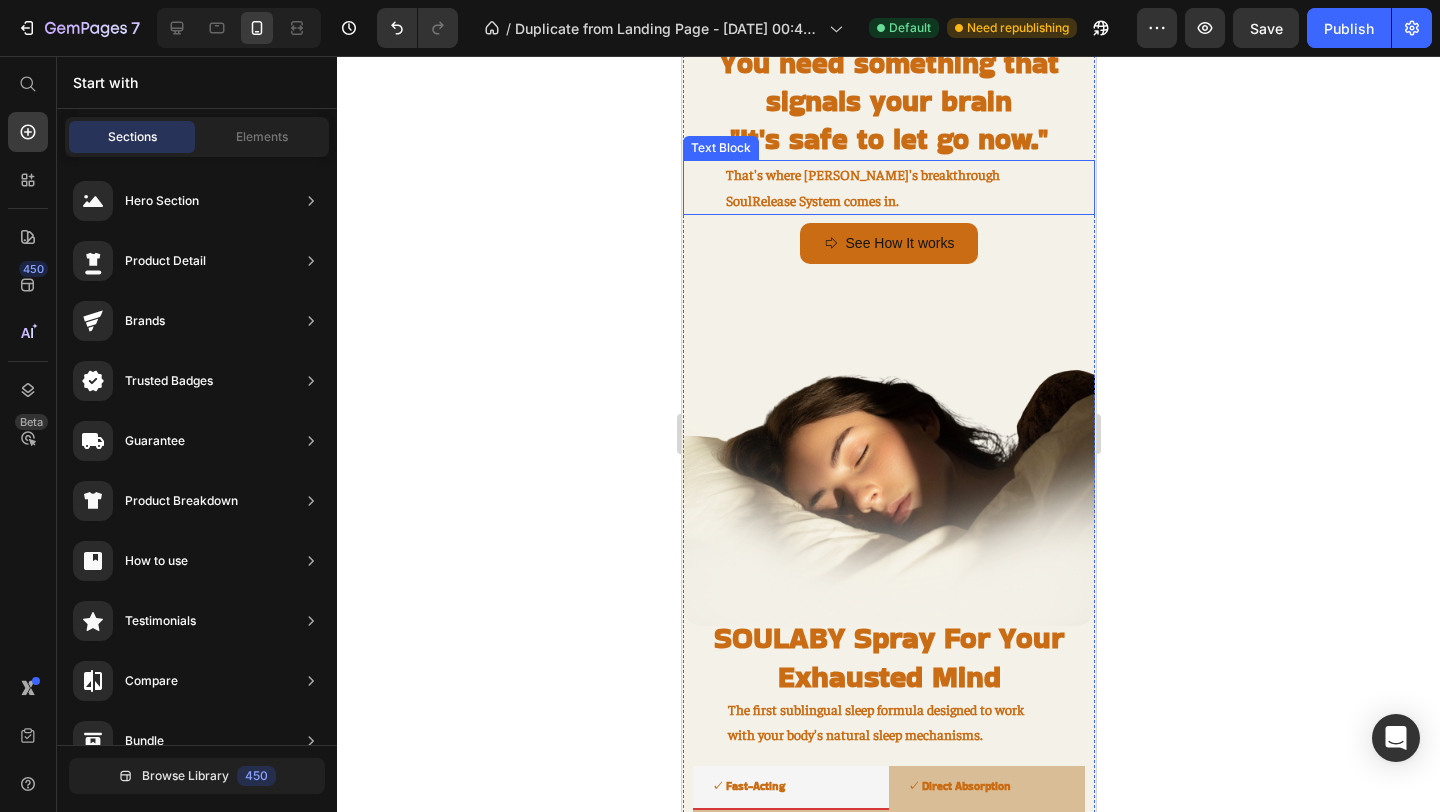 click on "That's where SOULABY's breakthrough SoulRelease System comes in." at bounding box center [862, 186] 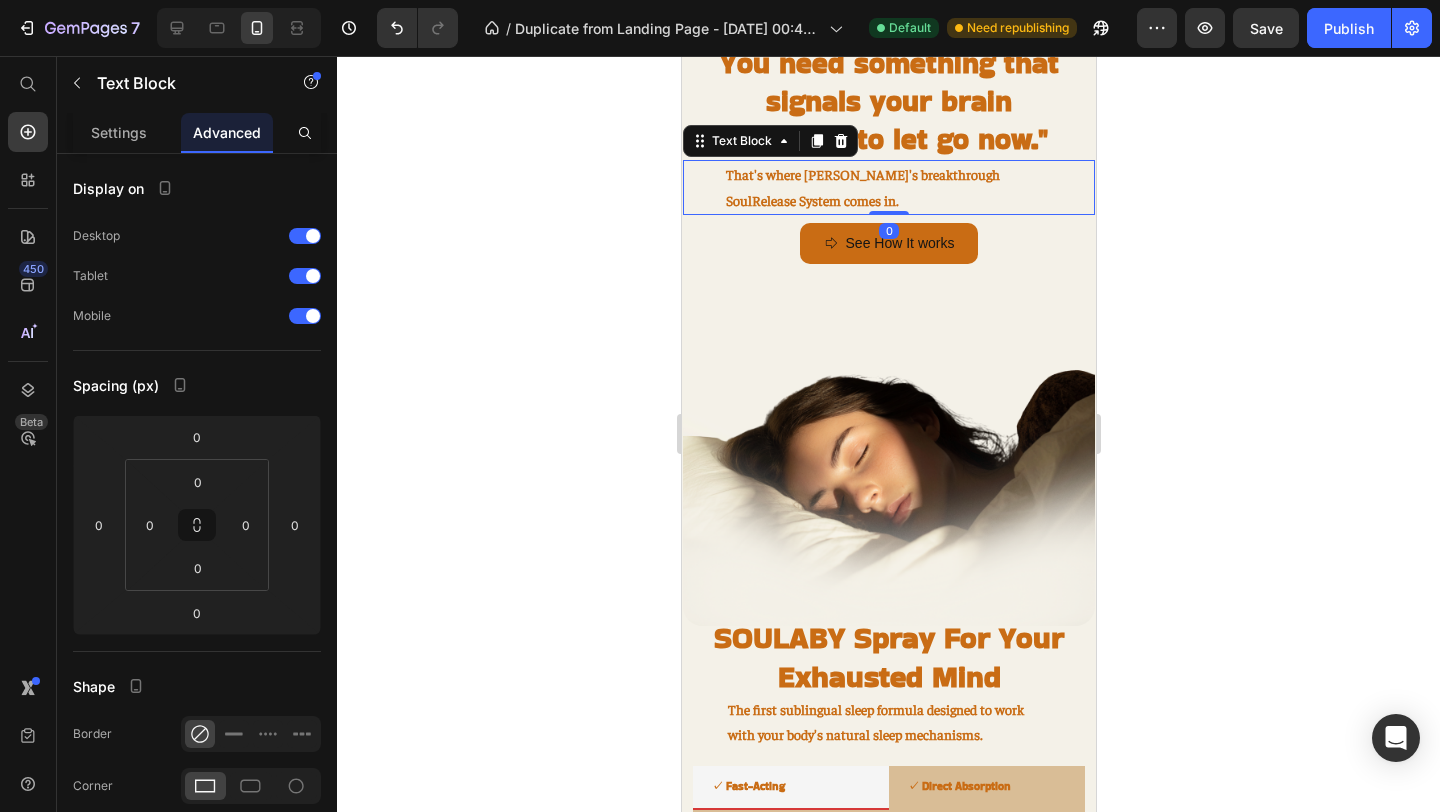 click on "That's where SOULABY's breakthrough SoulRelease System comes in." at bounding box center (888, 187) 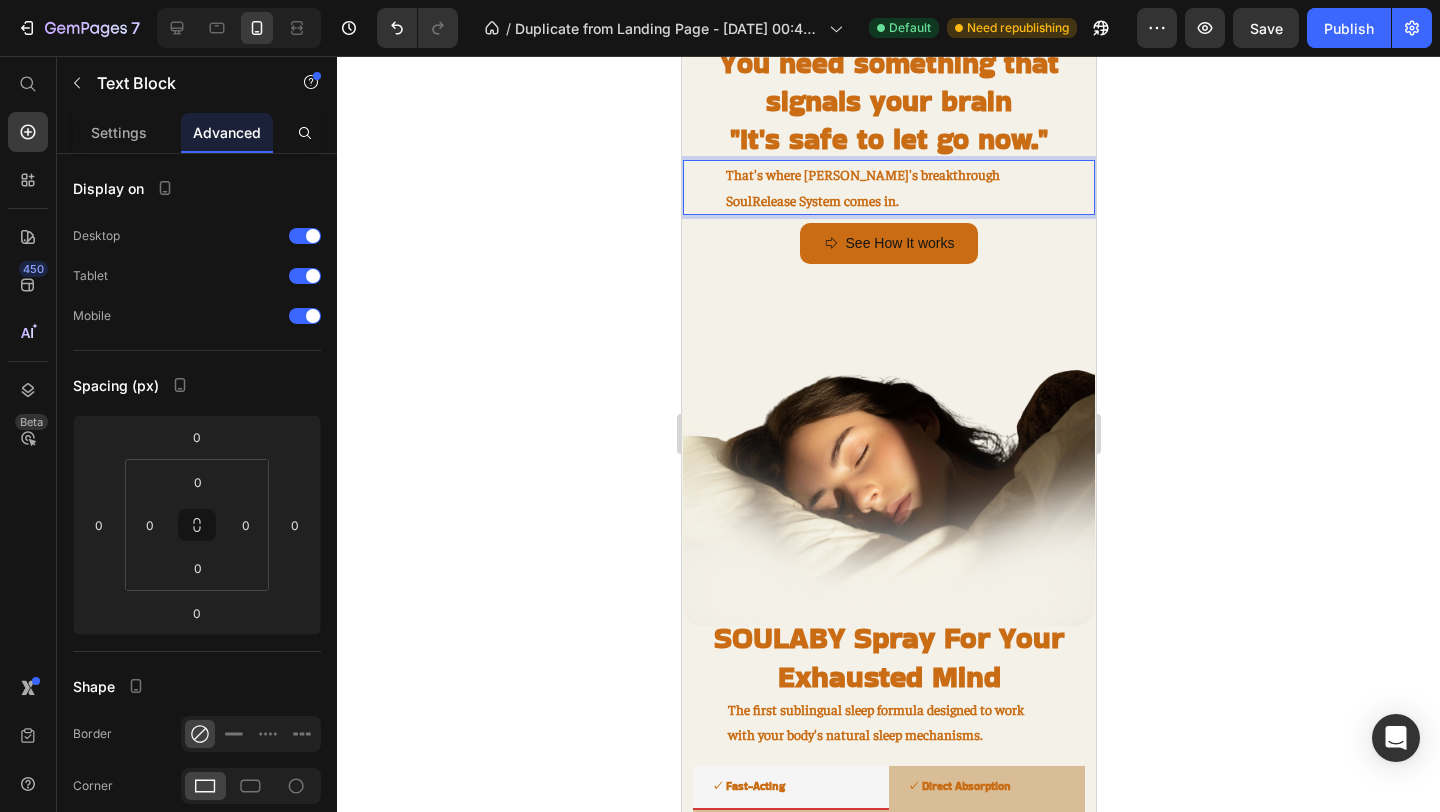 click on "That's where SOULABY's breakthrough SoulRelease System comes in." at bounding box center [888, 187] 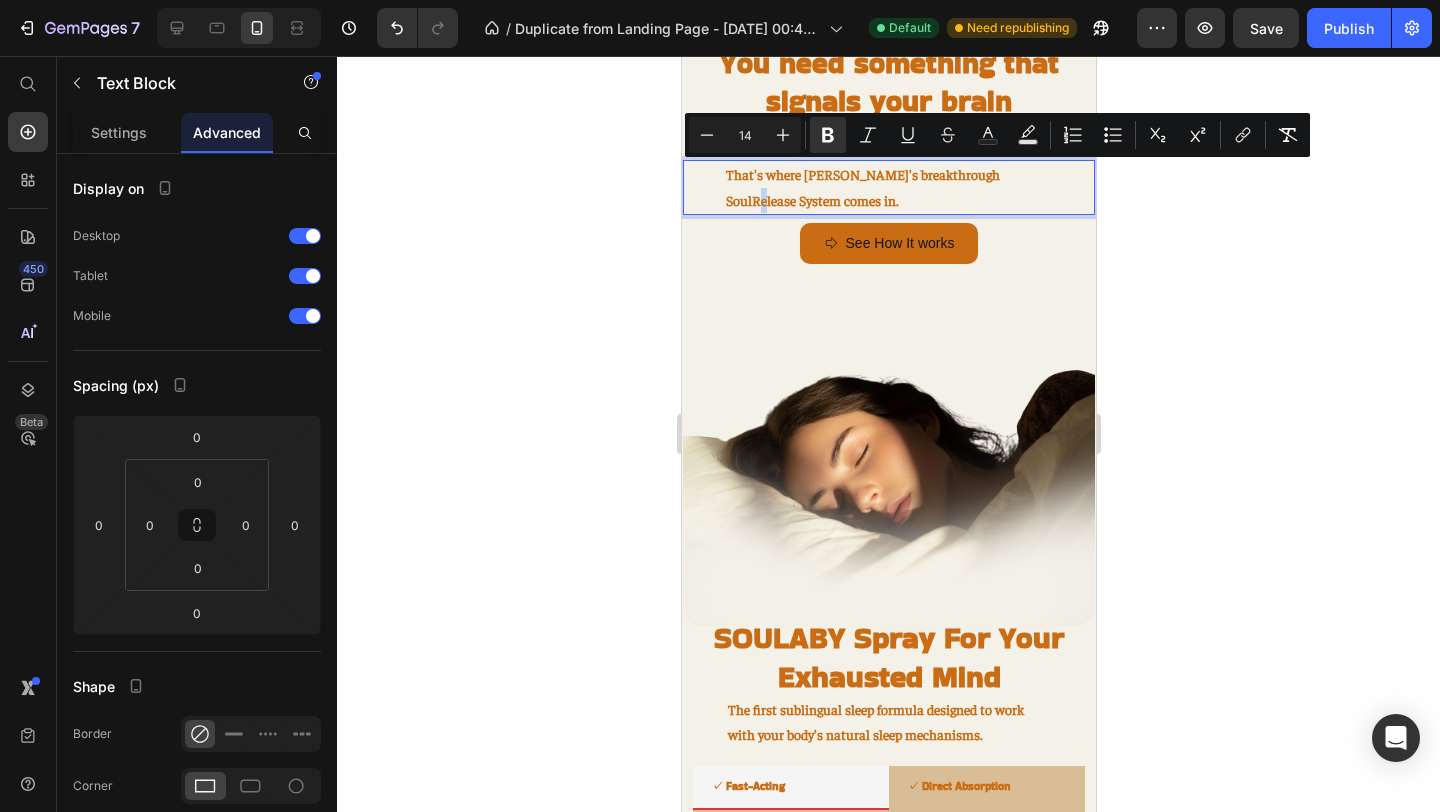 click on "That's where SOULABY's breakthrough SoulRelease System comes in." at bounding box center (888, 187) 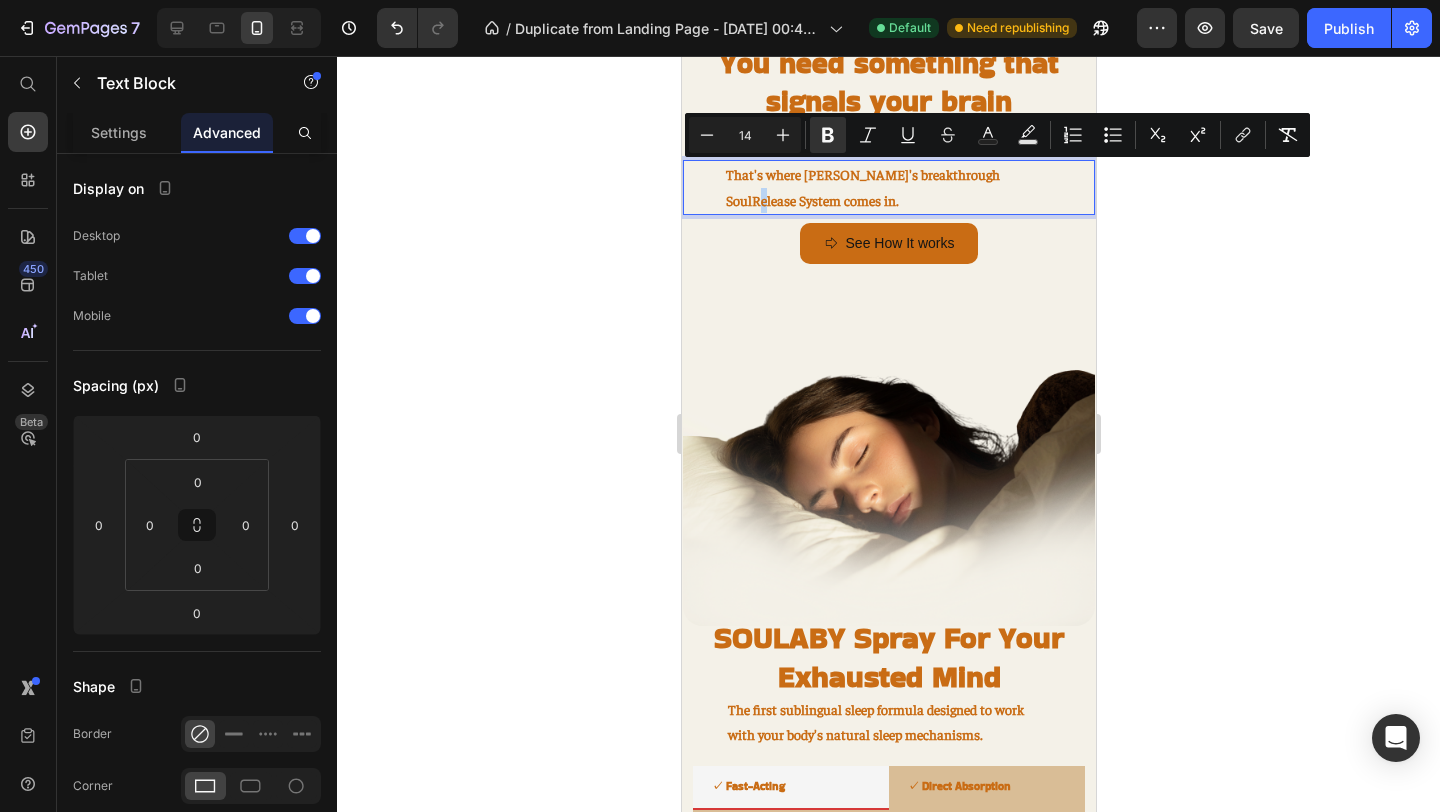 click on "That's where SOULABY's breakthrough SoulRelease System comes in." at bounding box center [888, 187] 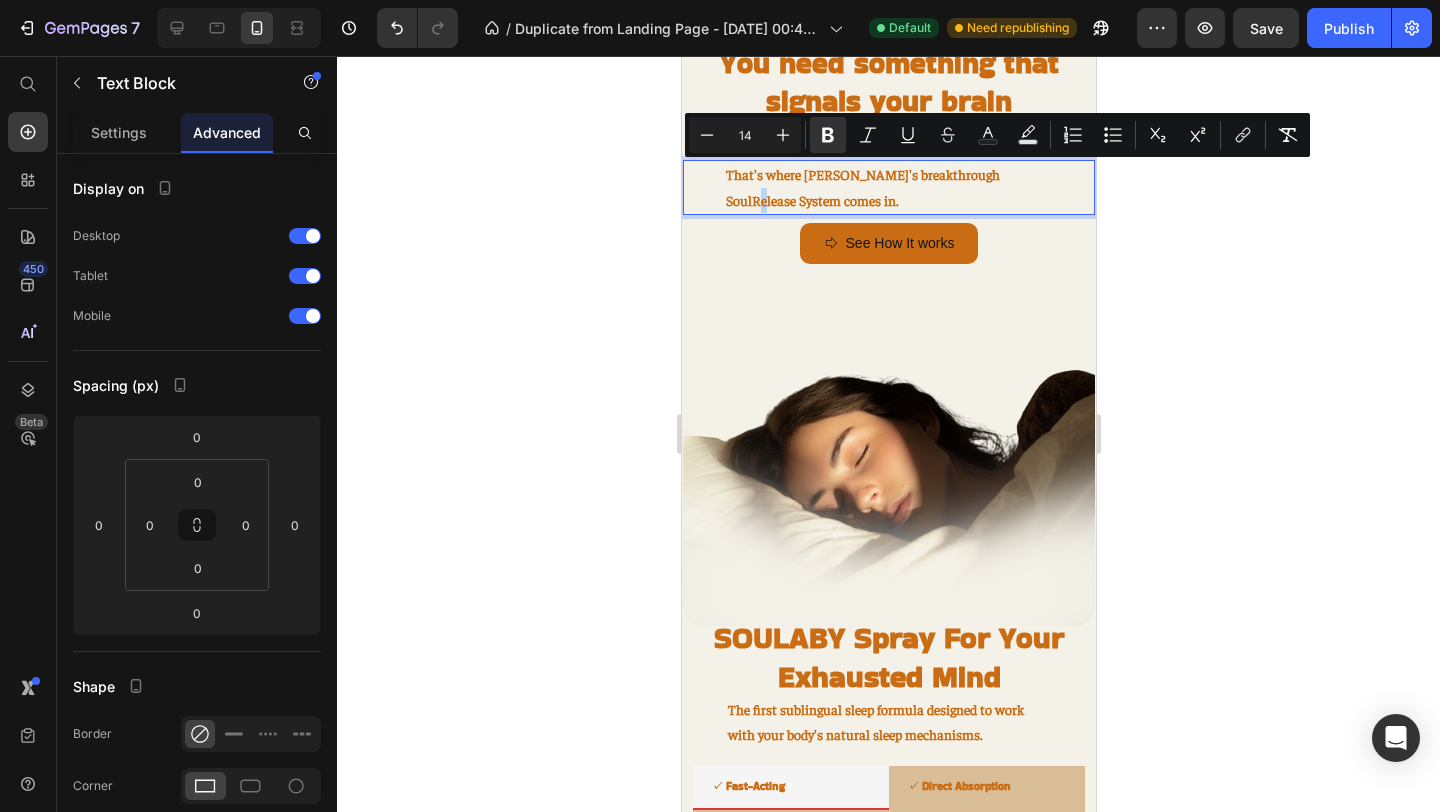 click on "That's where SOULABY's breakthrough SoulRelease System comes in." at bounding box center (888, 187) 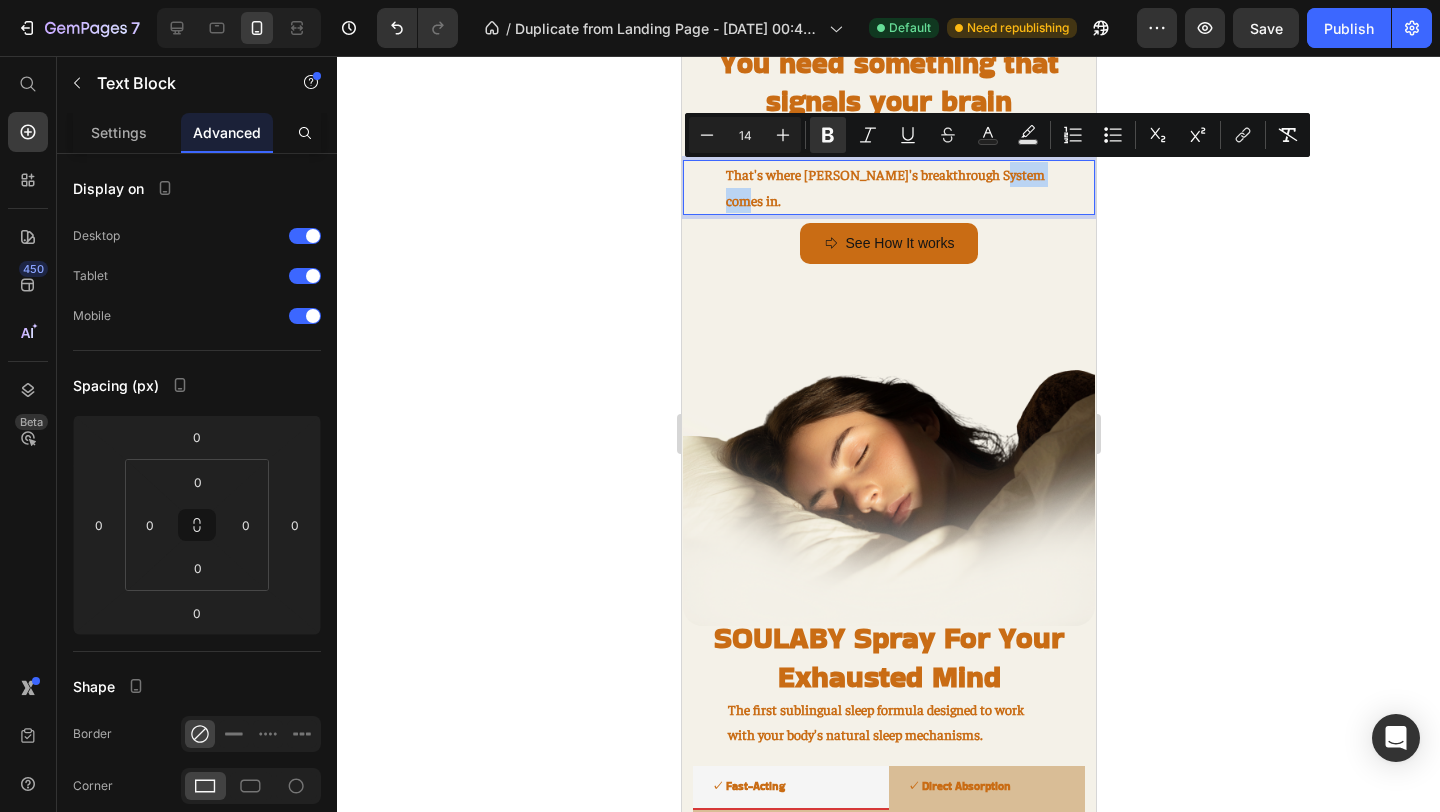 drag, startPoint x: 762, startPoint y: 200, endPoint x: 1000, endPoint y: 182, distance: 238.6797 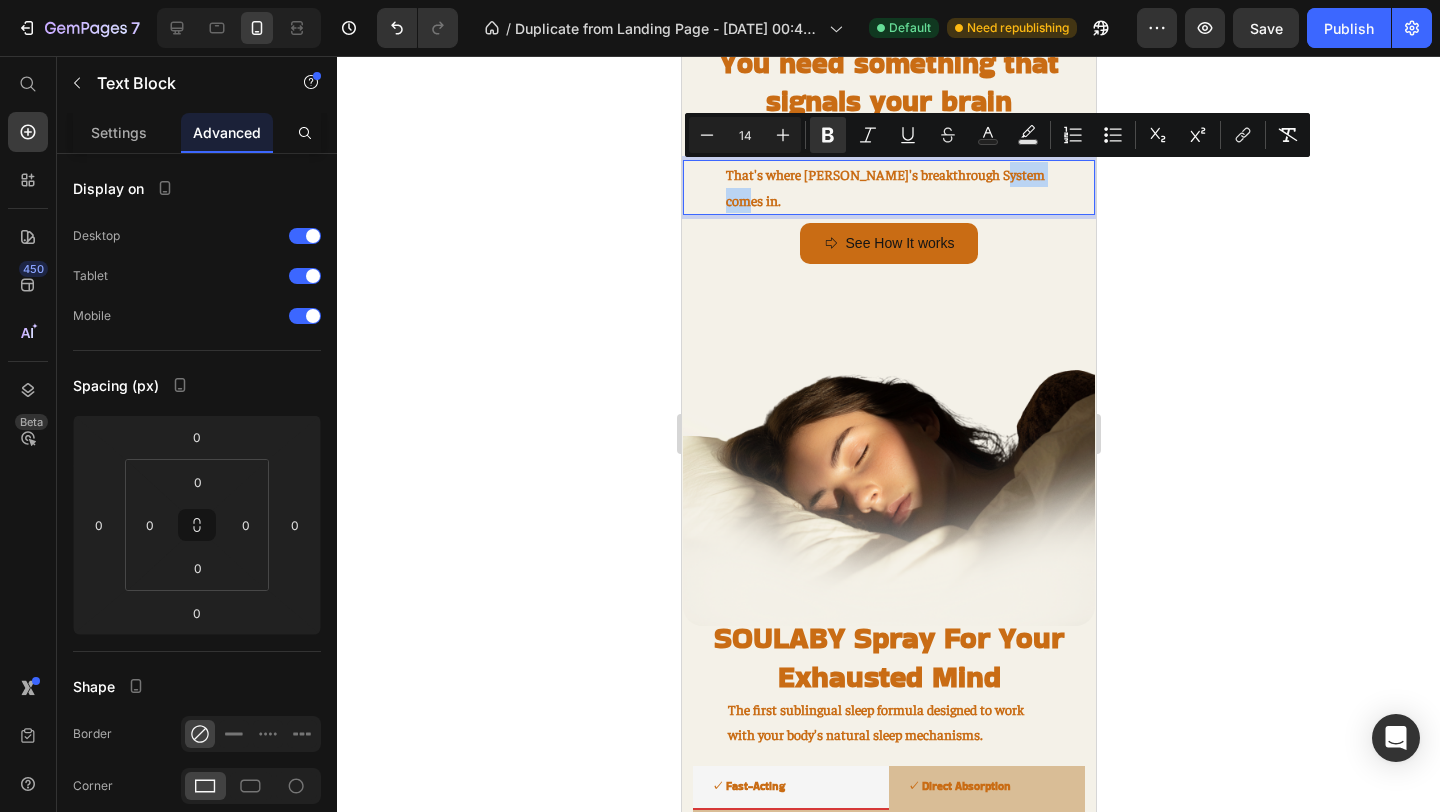 click on "That's where [PERSON_NAME]'s breakthrough System comes in." at bounding box center [888, 187] 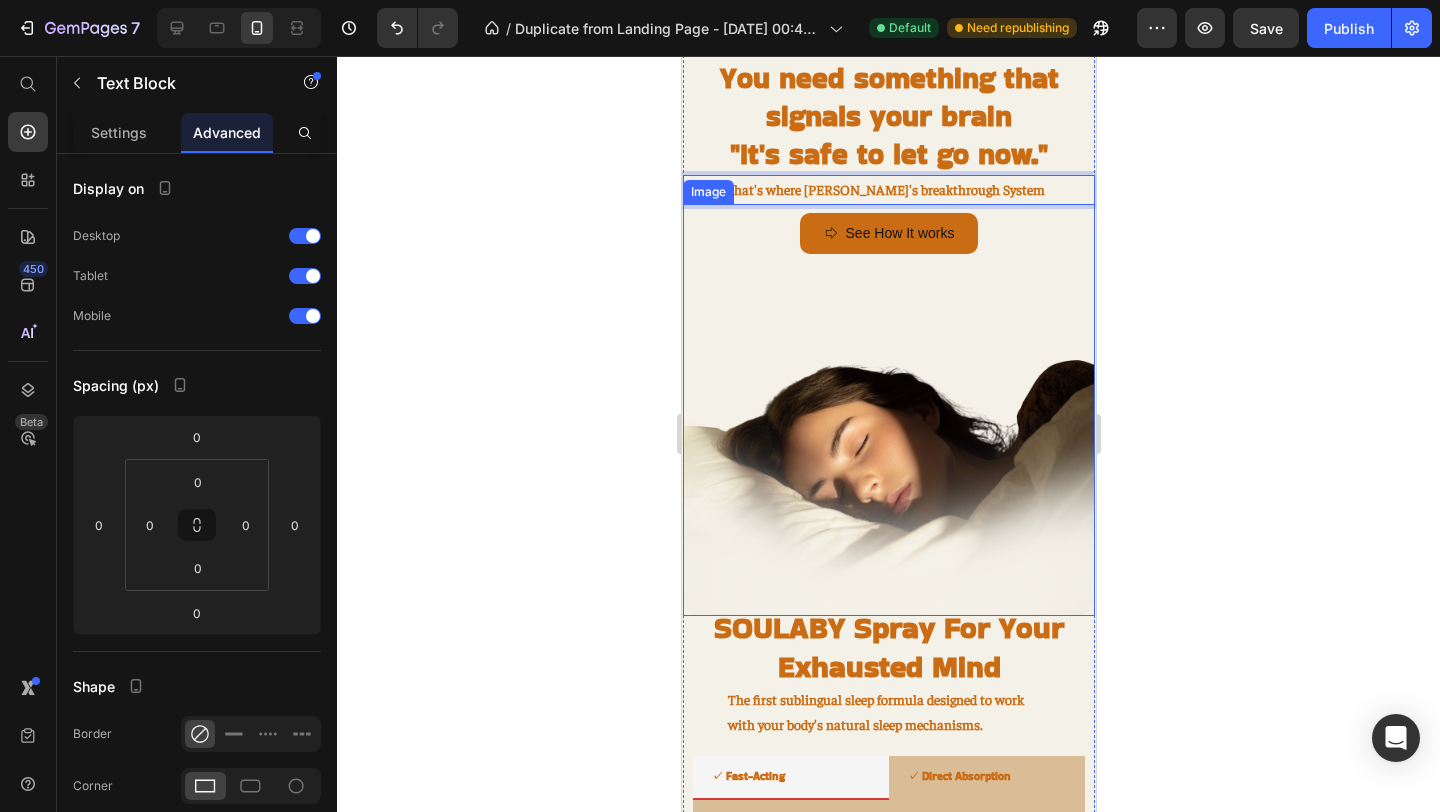 scroll, scrollTop: 1208, scrollLeft: 0, axis: vertical 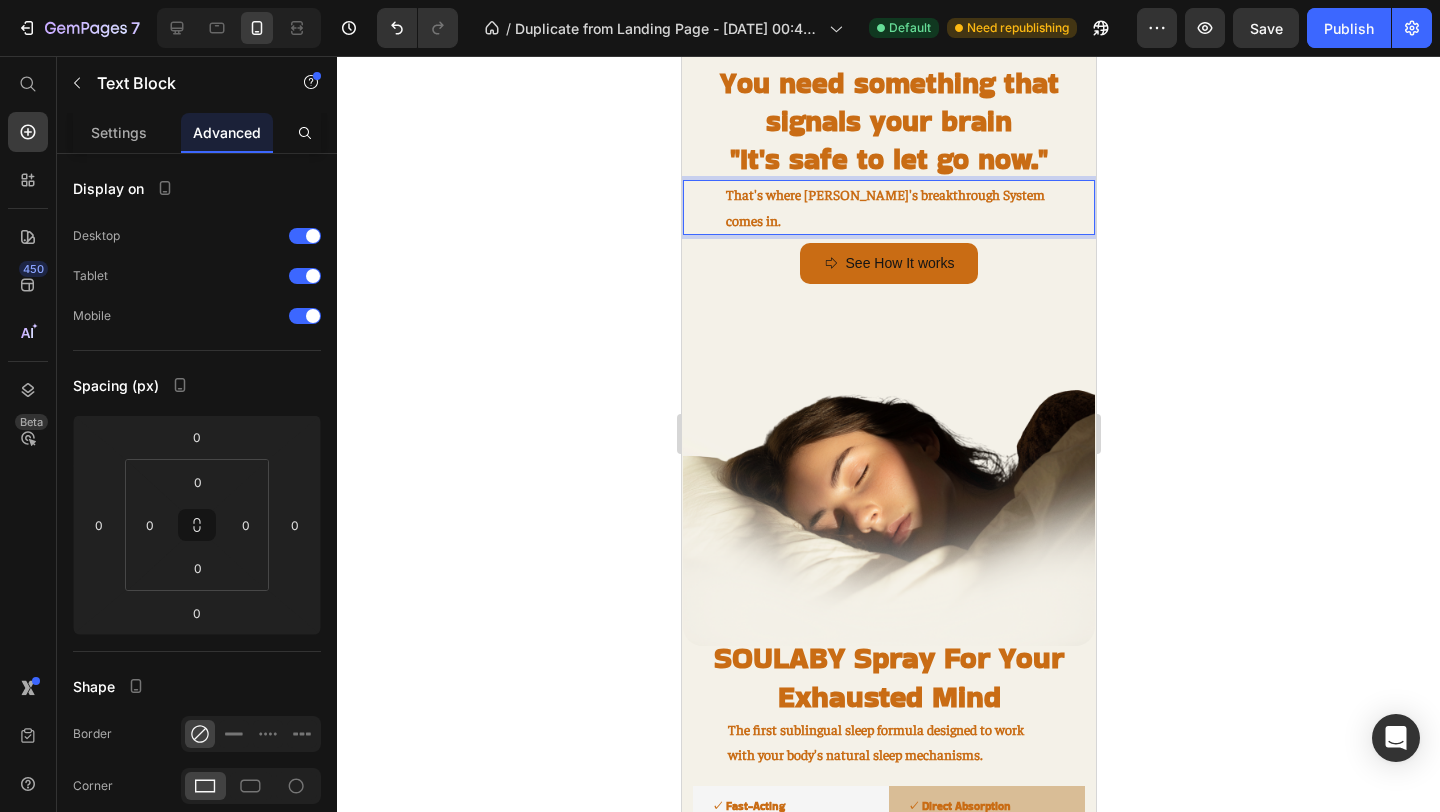 click on "That's where [PERSON_NAME]'s breakthrough System comes in." at bounding box center (888, 207) 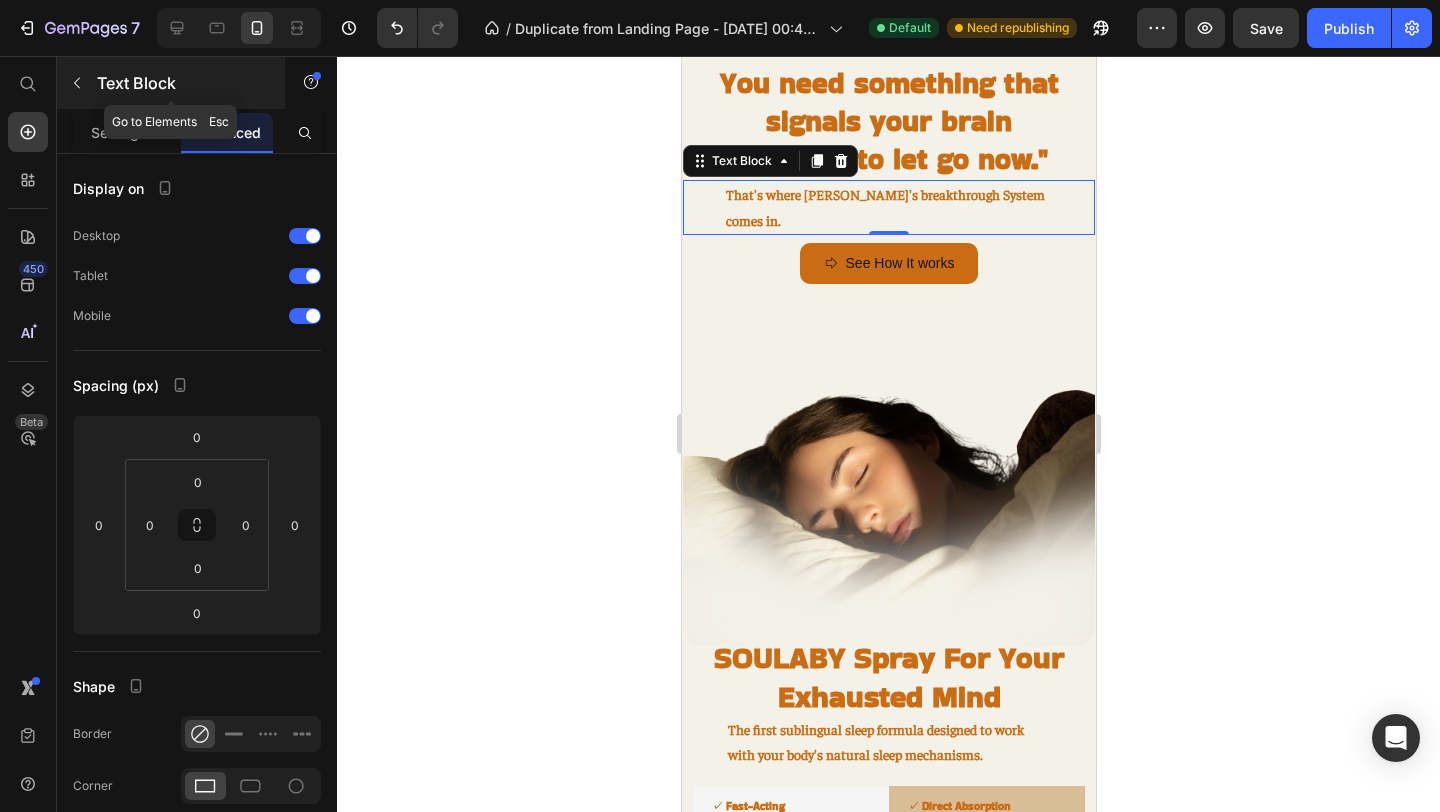 click 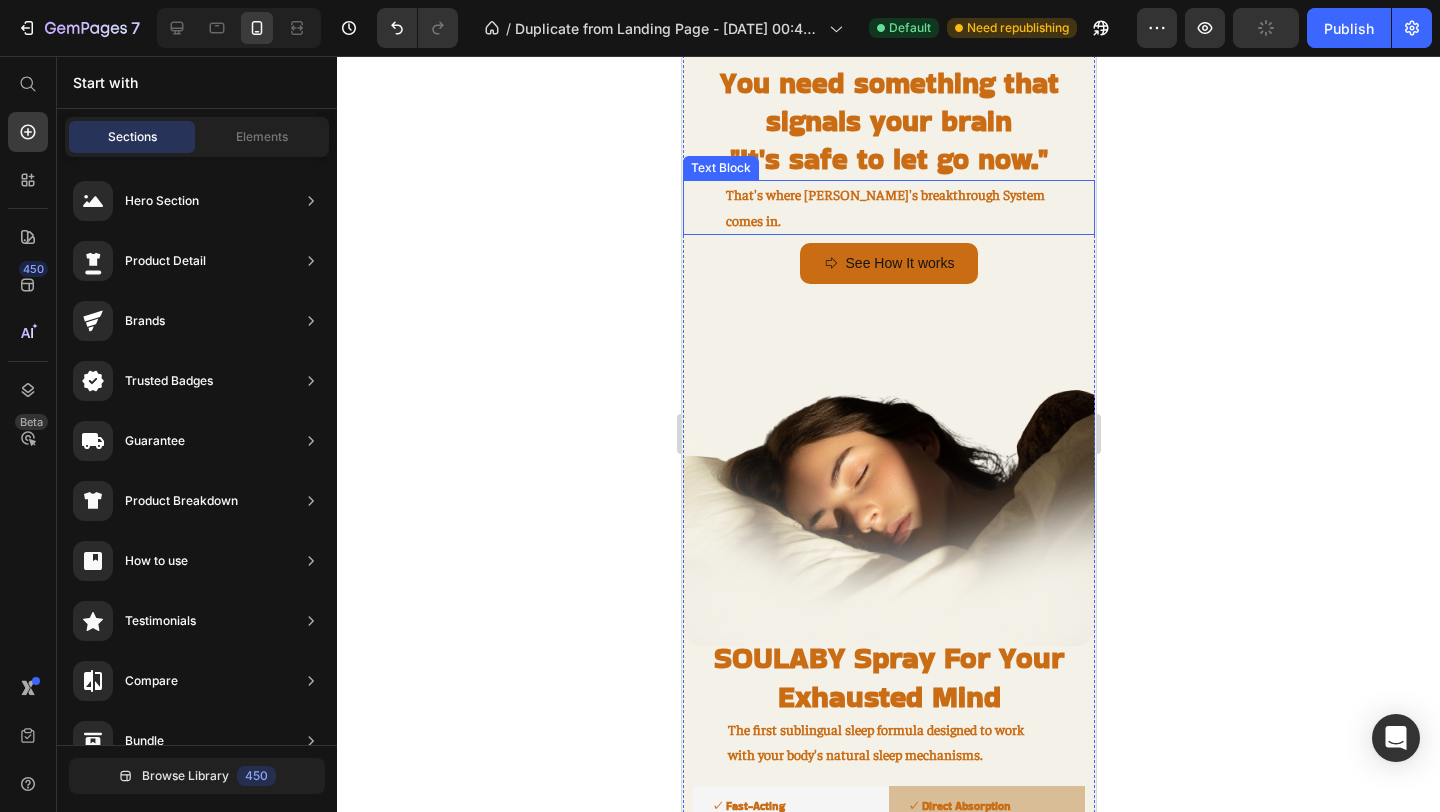click on "That's where [PERSON_NAME]'s breakthrough System comes in." at bounding box center [888, 207] 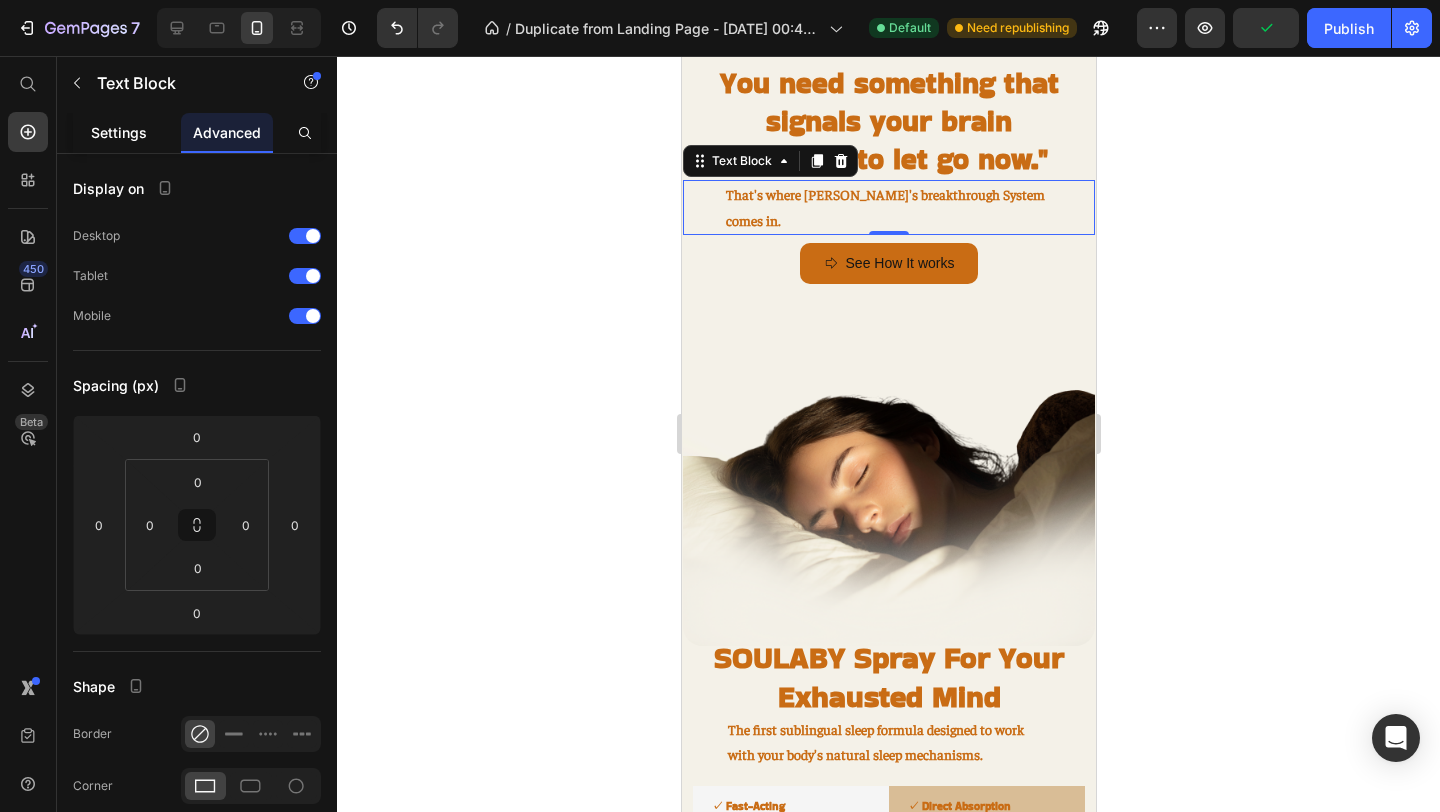 click on "Settings" at bounding box center [119, 132] 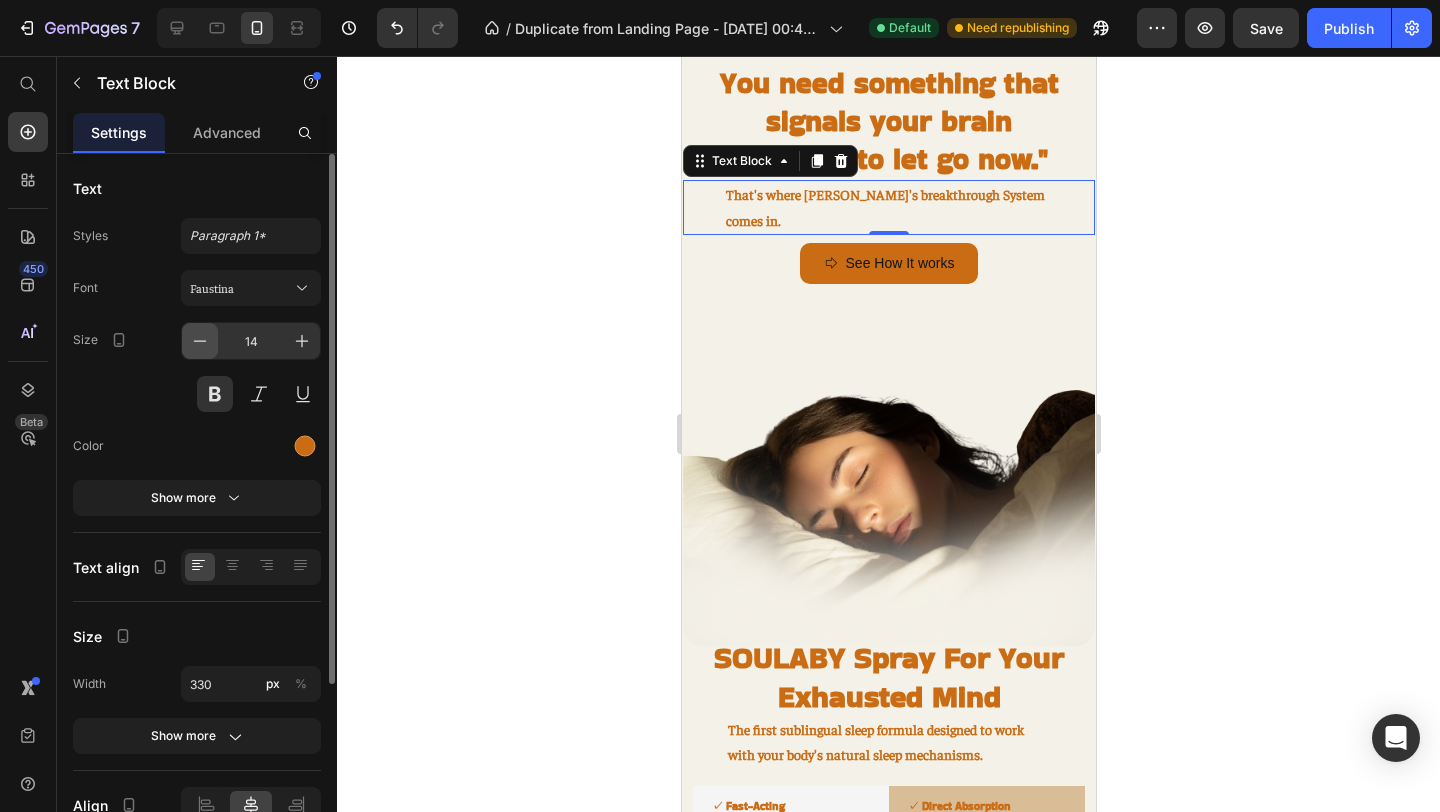 click 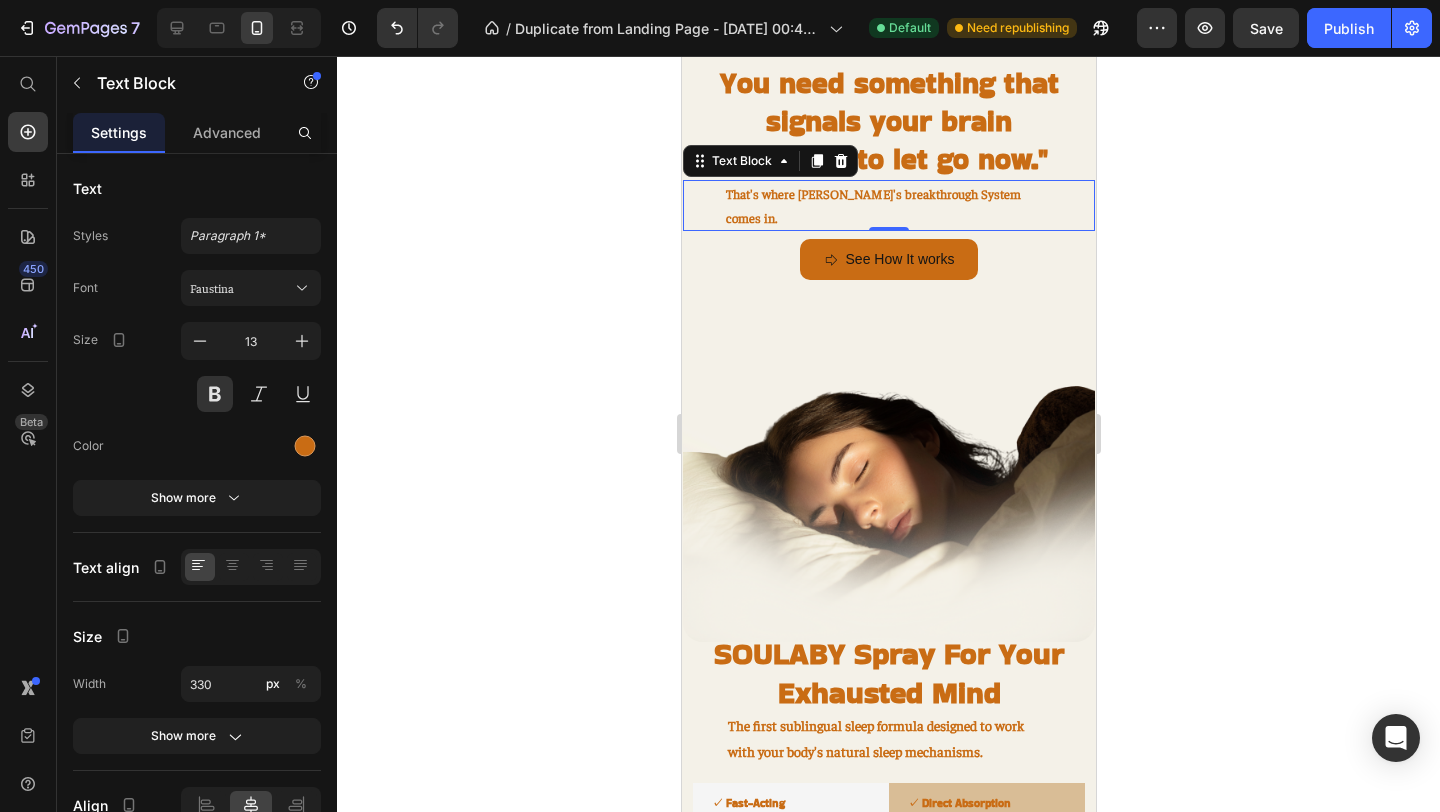 click 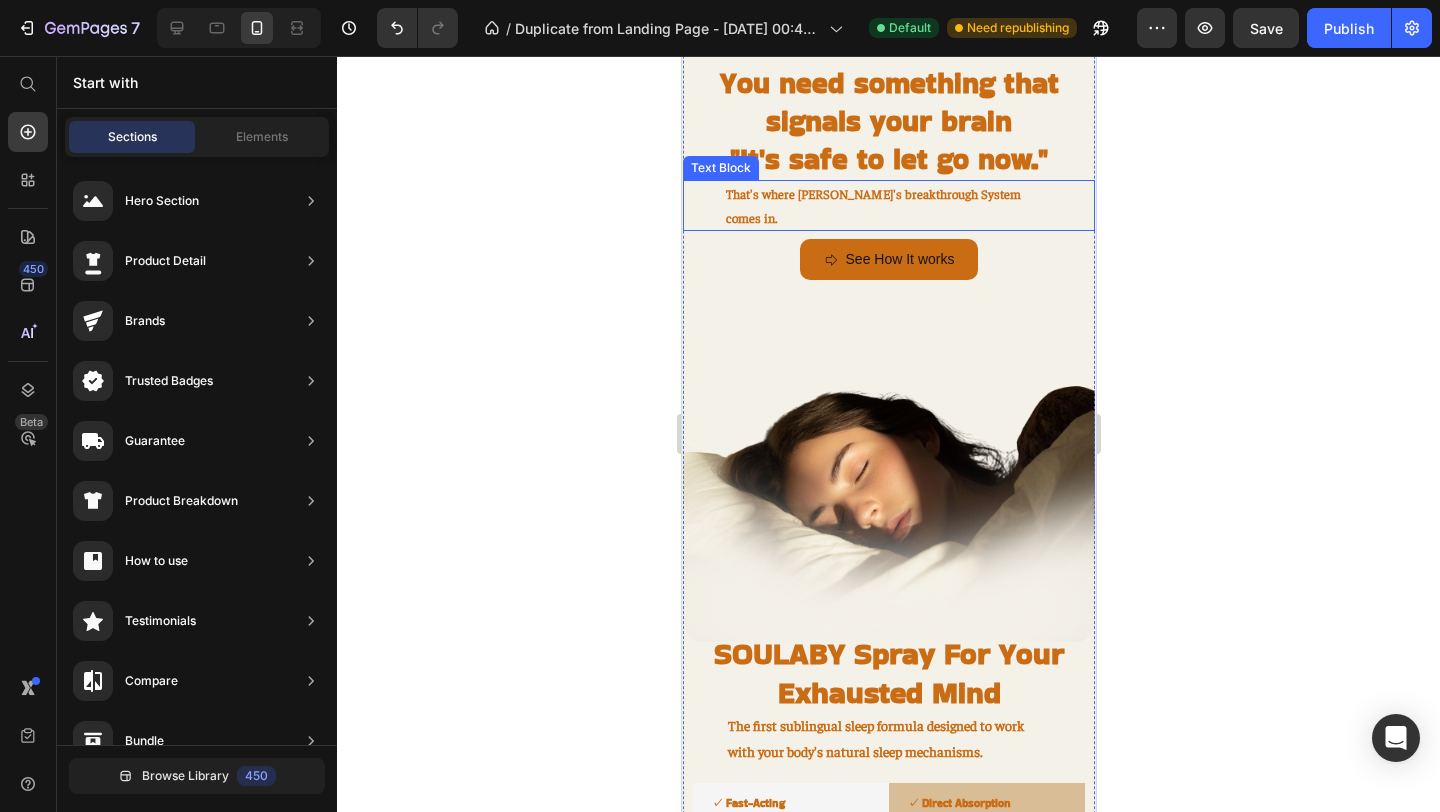click on "That's where [PERSON_NAME]'s breakthrough System comes in." at bounding box center (872, 205) 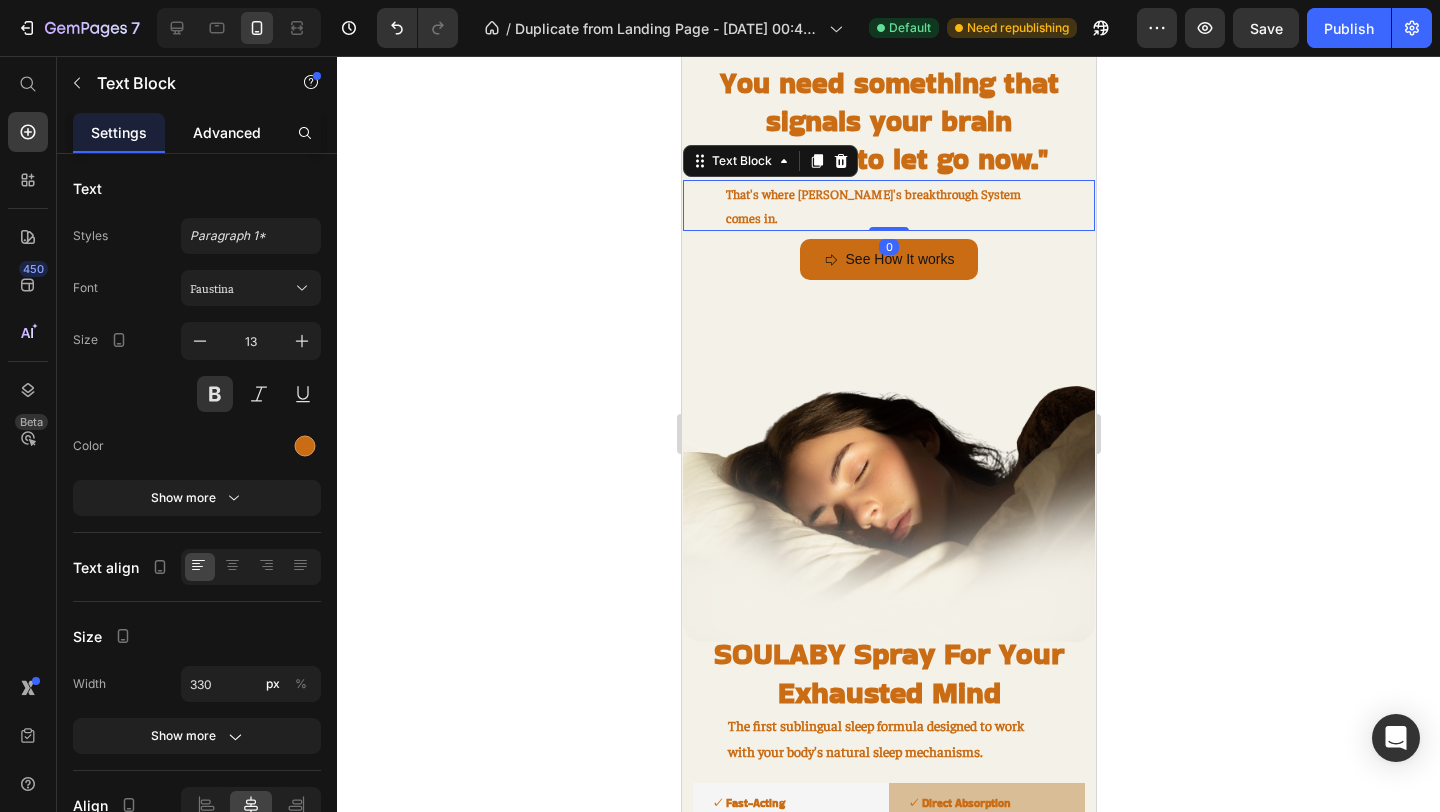 click on "Advanced" at bounding box center (227, 132) 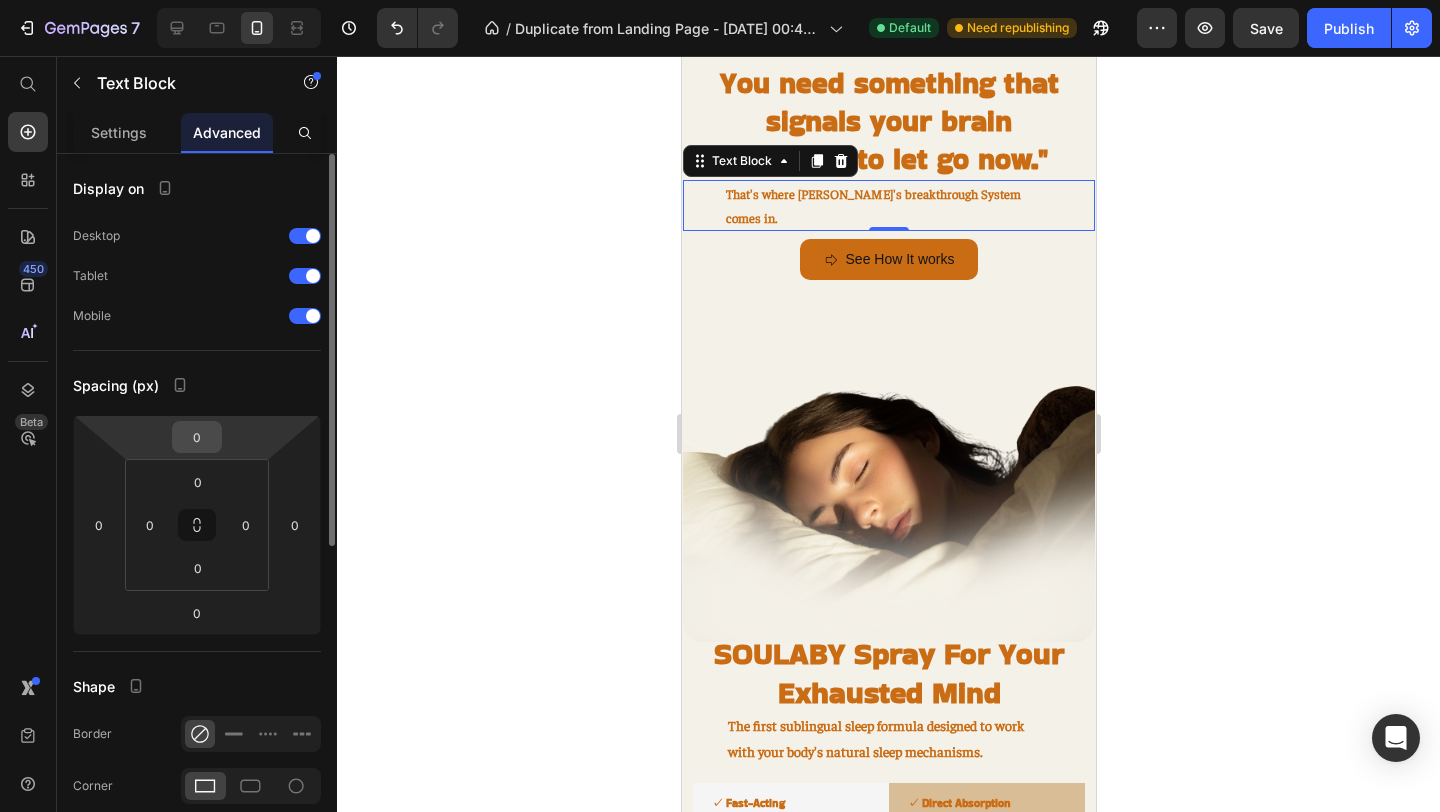 click on "0" at bounding box center [197, 437] 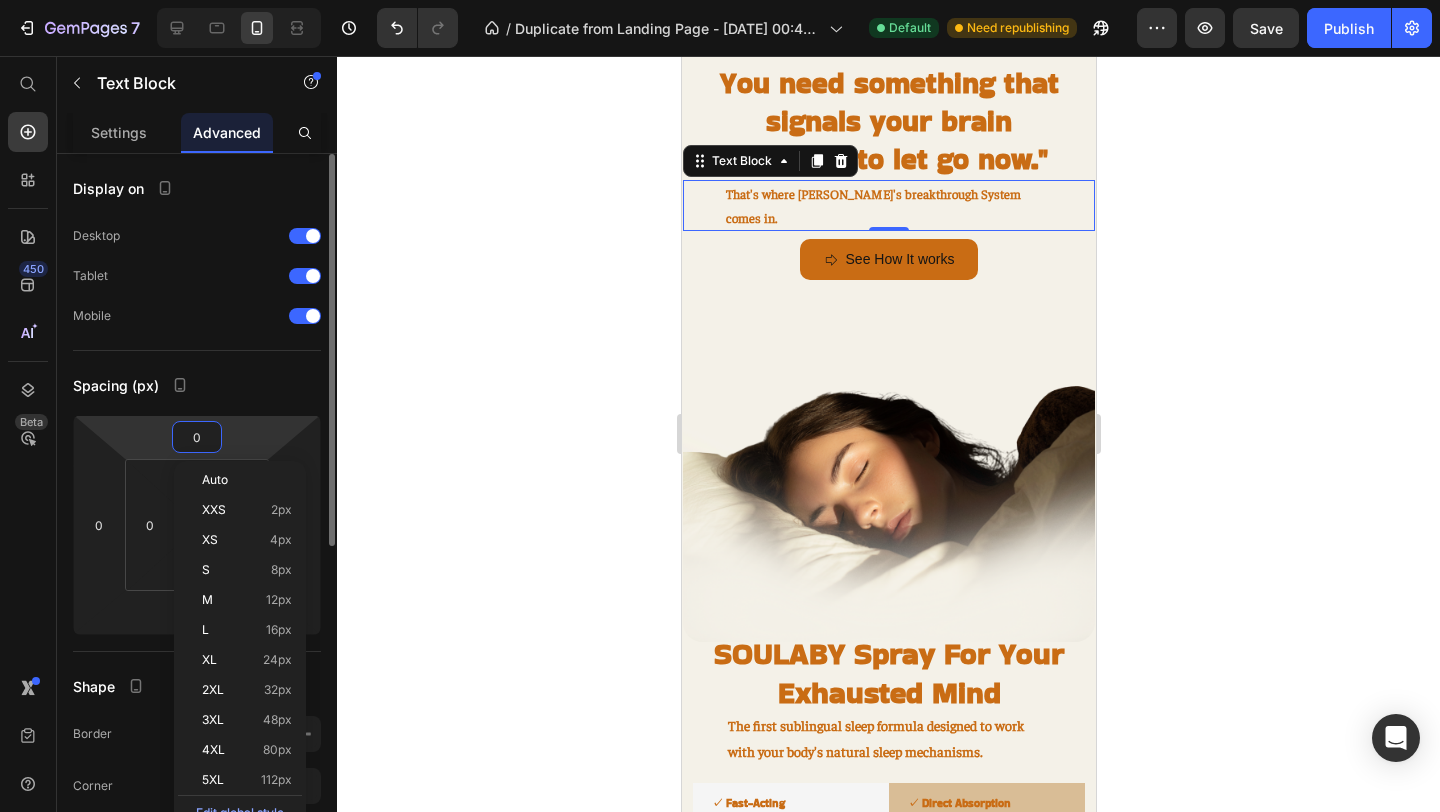 type on "8" 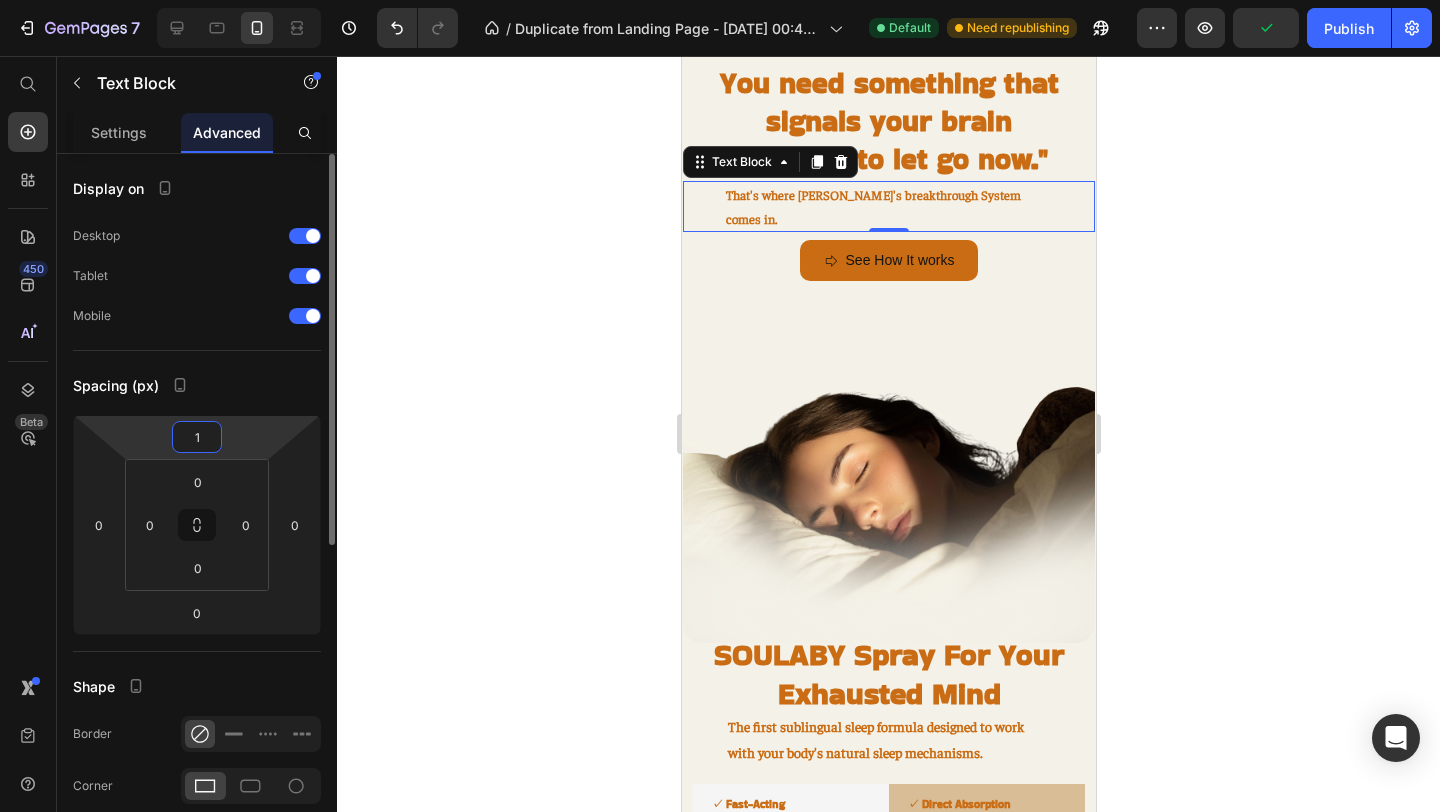 type on "10" 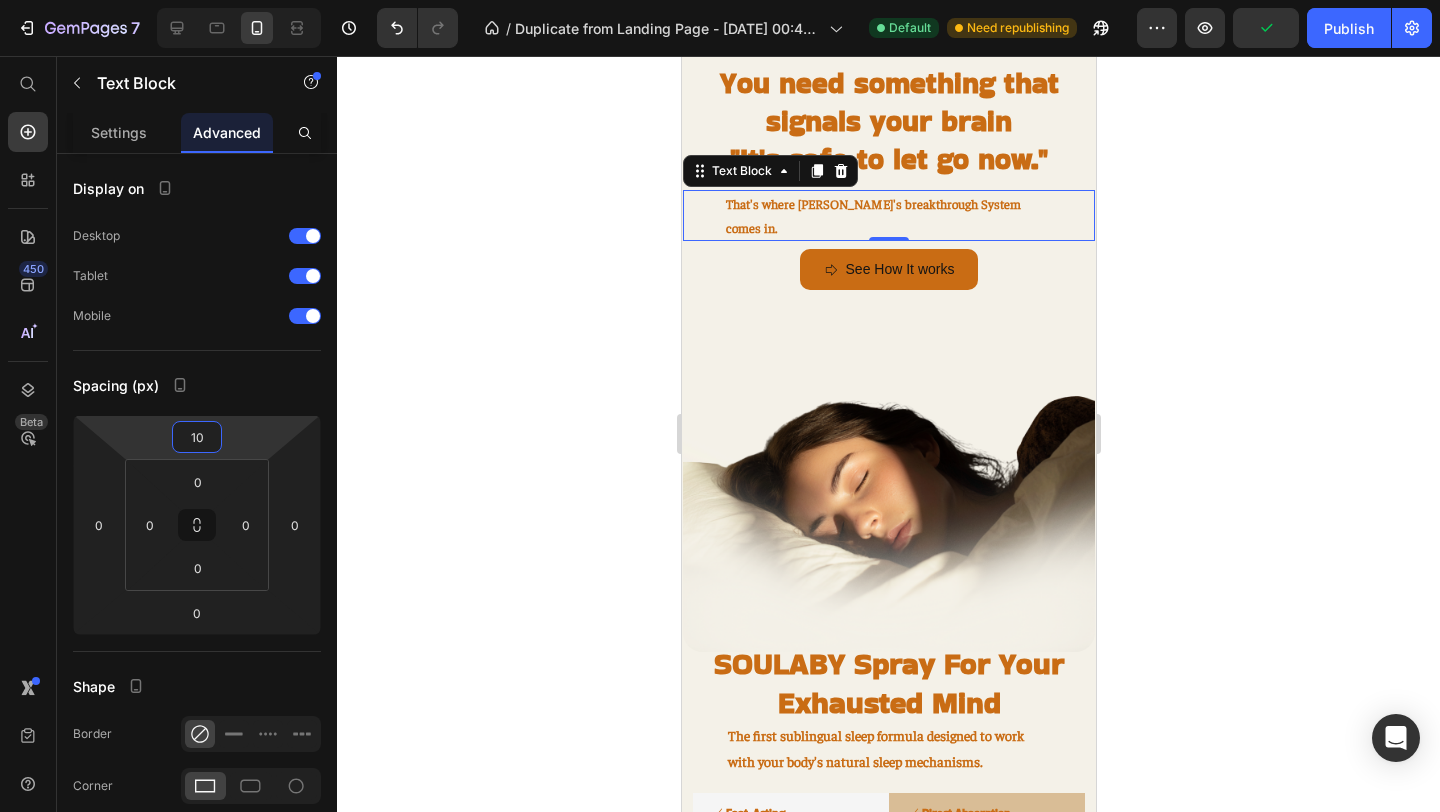 click 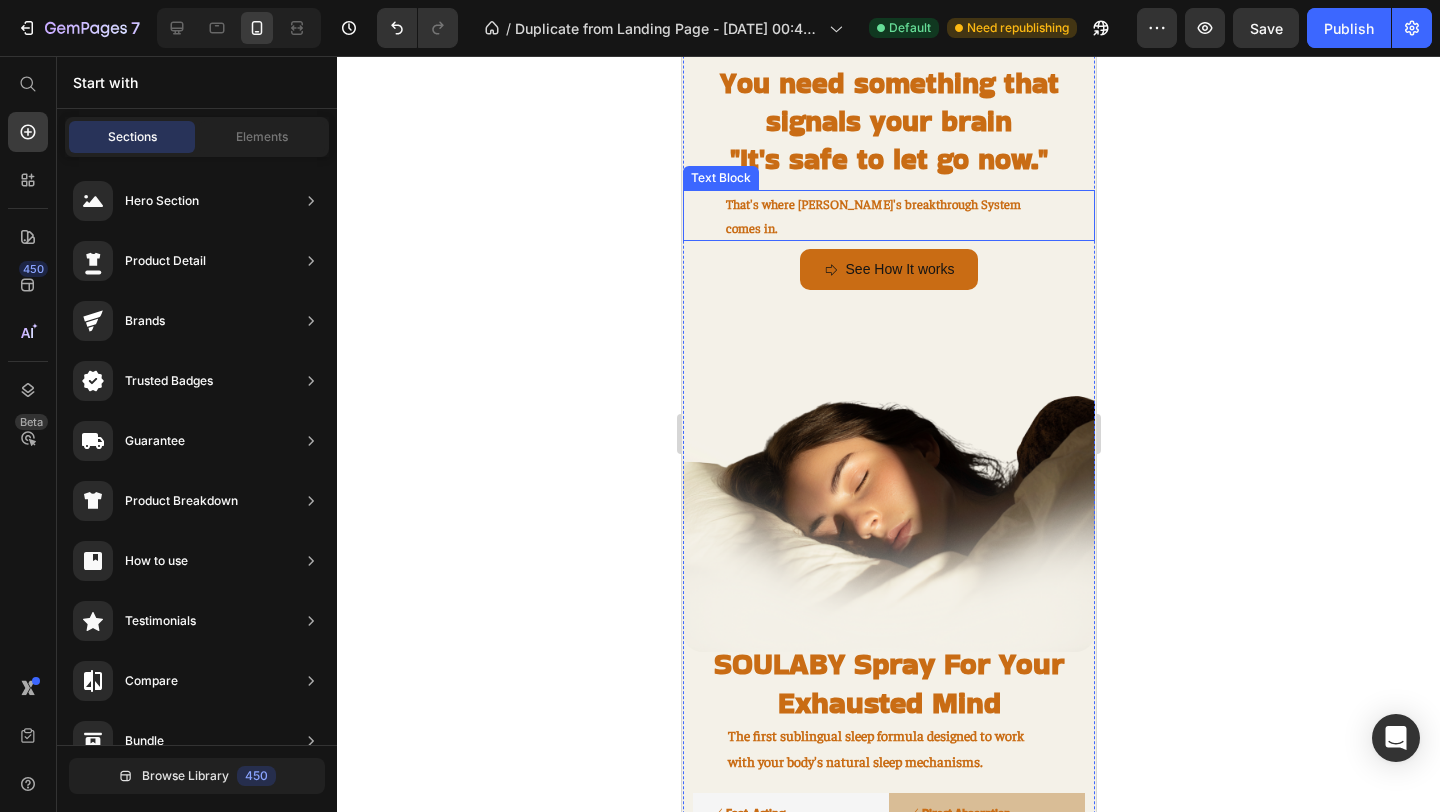 click on "That's where [PERSON_NAME]'s breakthrough System comes in." at bounding box center [872, 215] 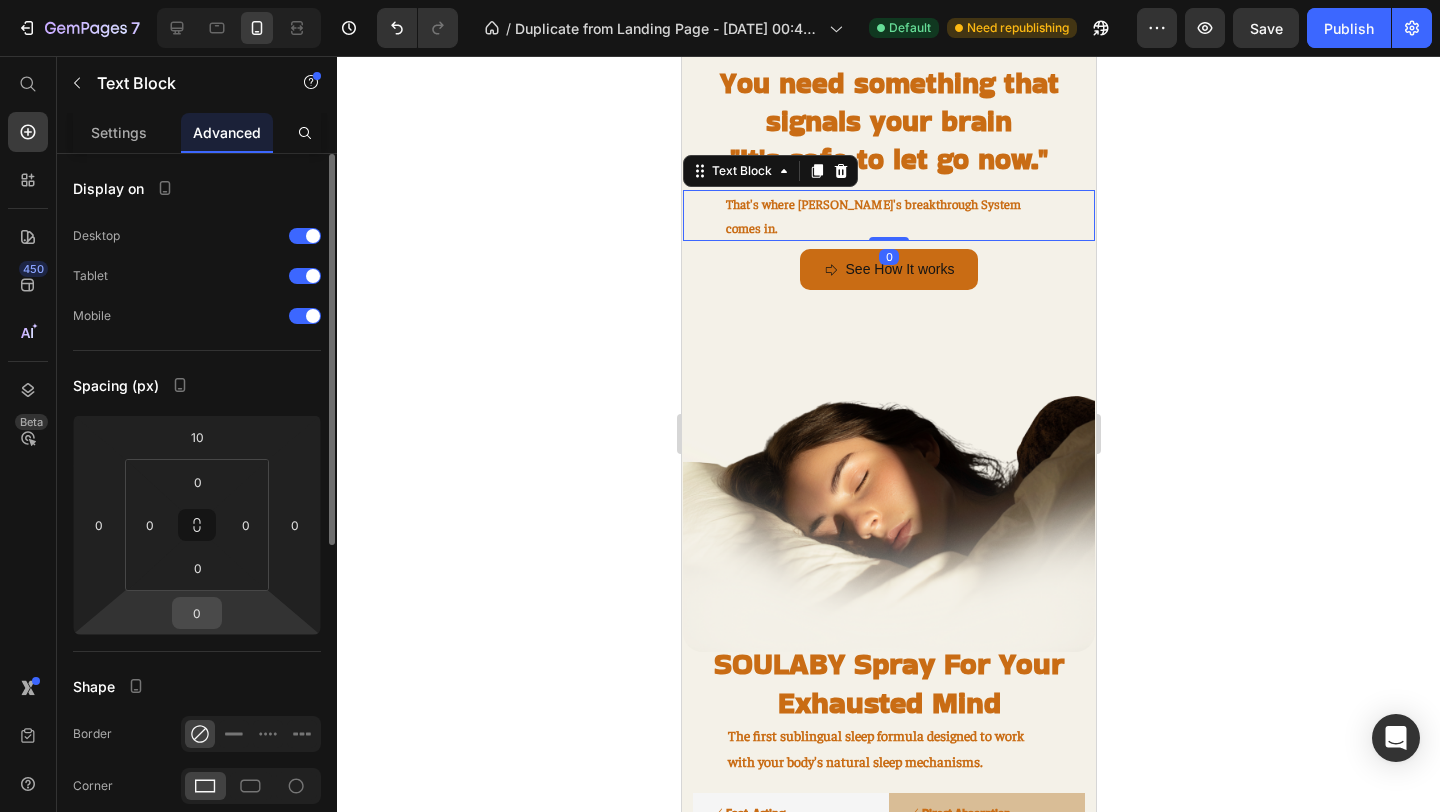 click on "0" at bounding box center [197, 613] 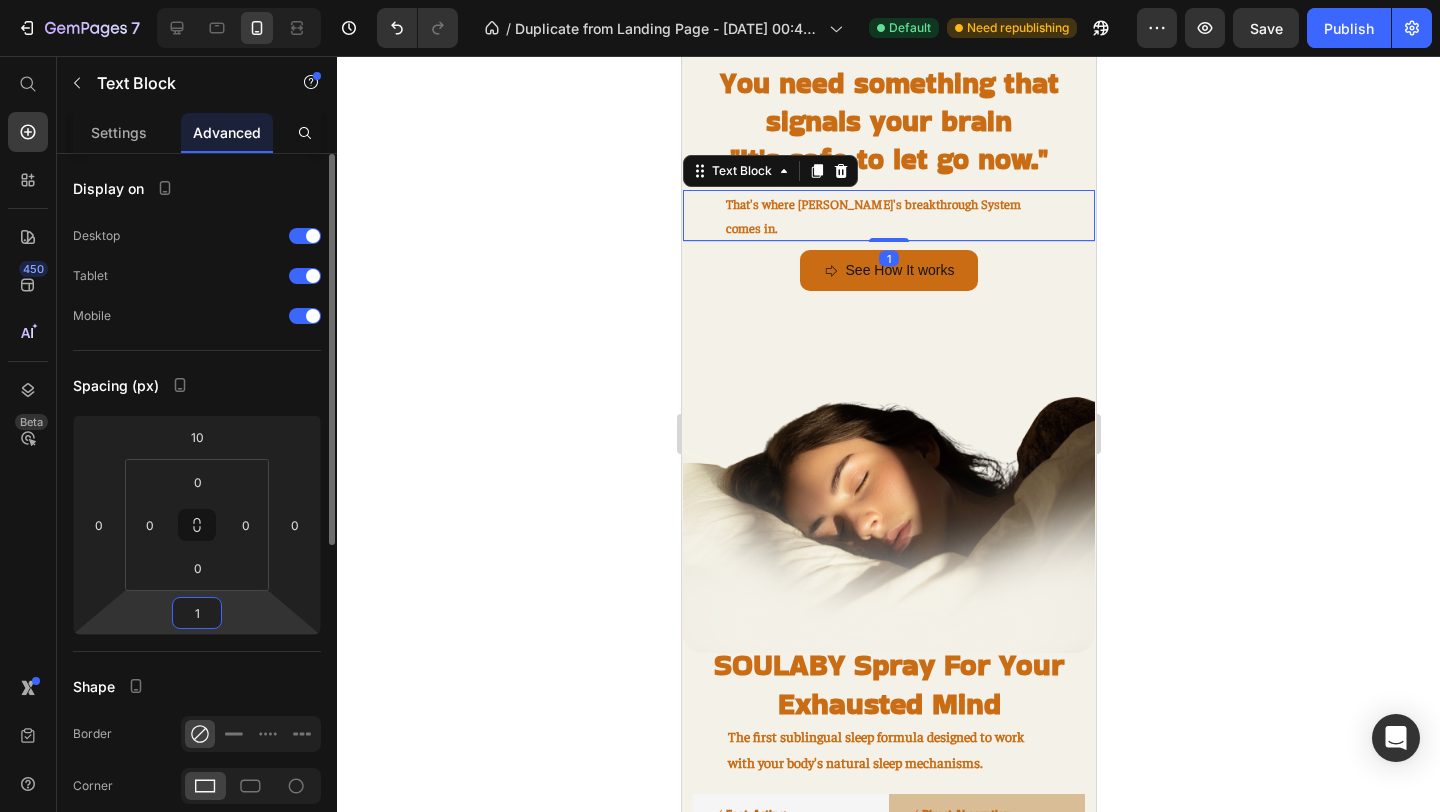 type on "10" 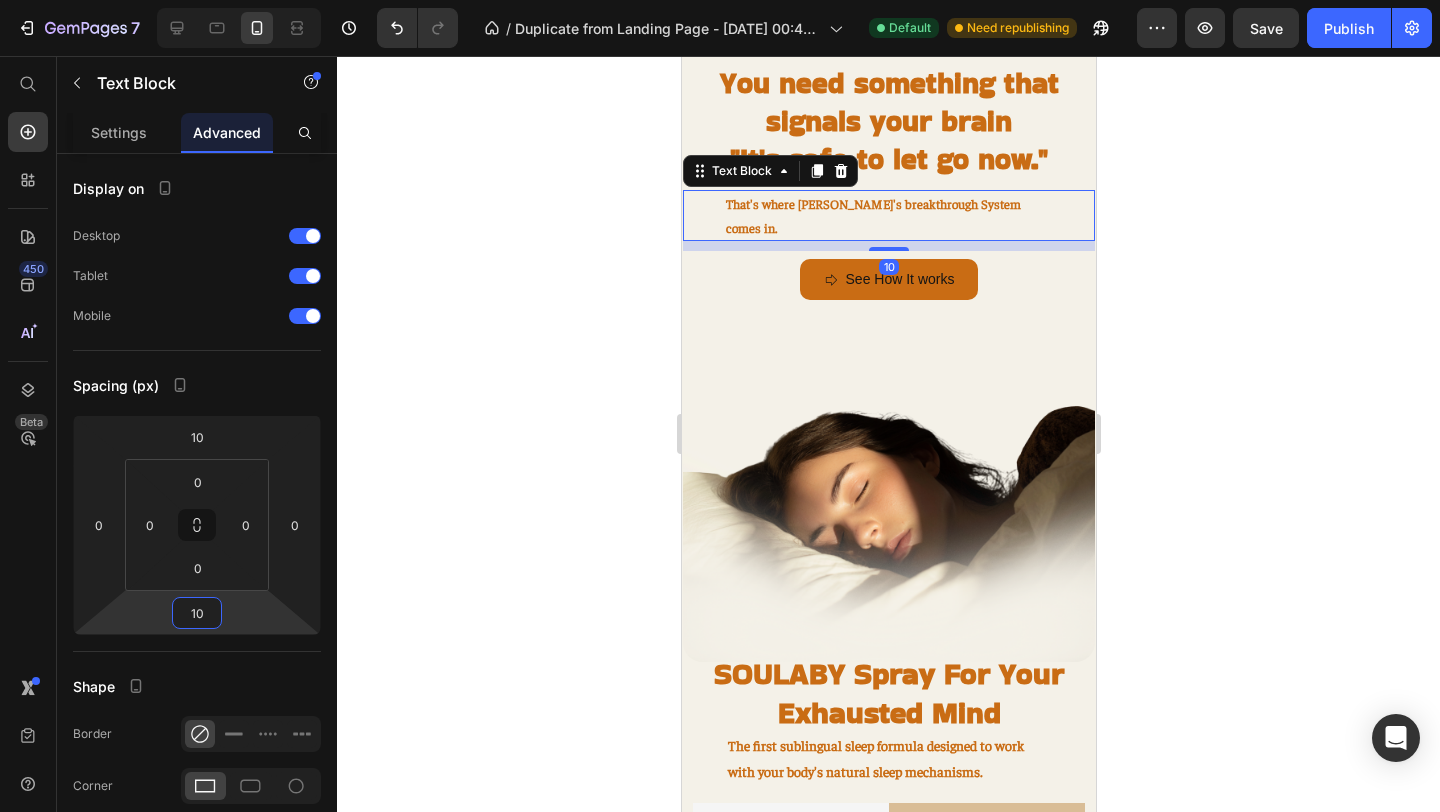 click 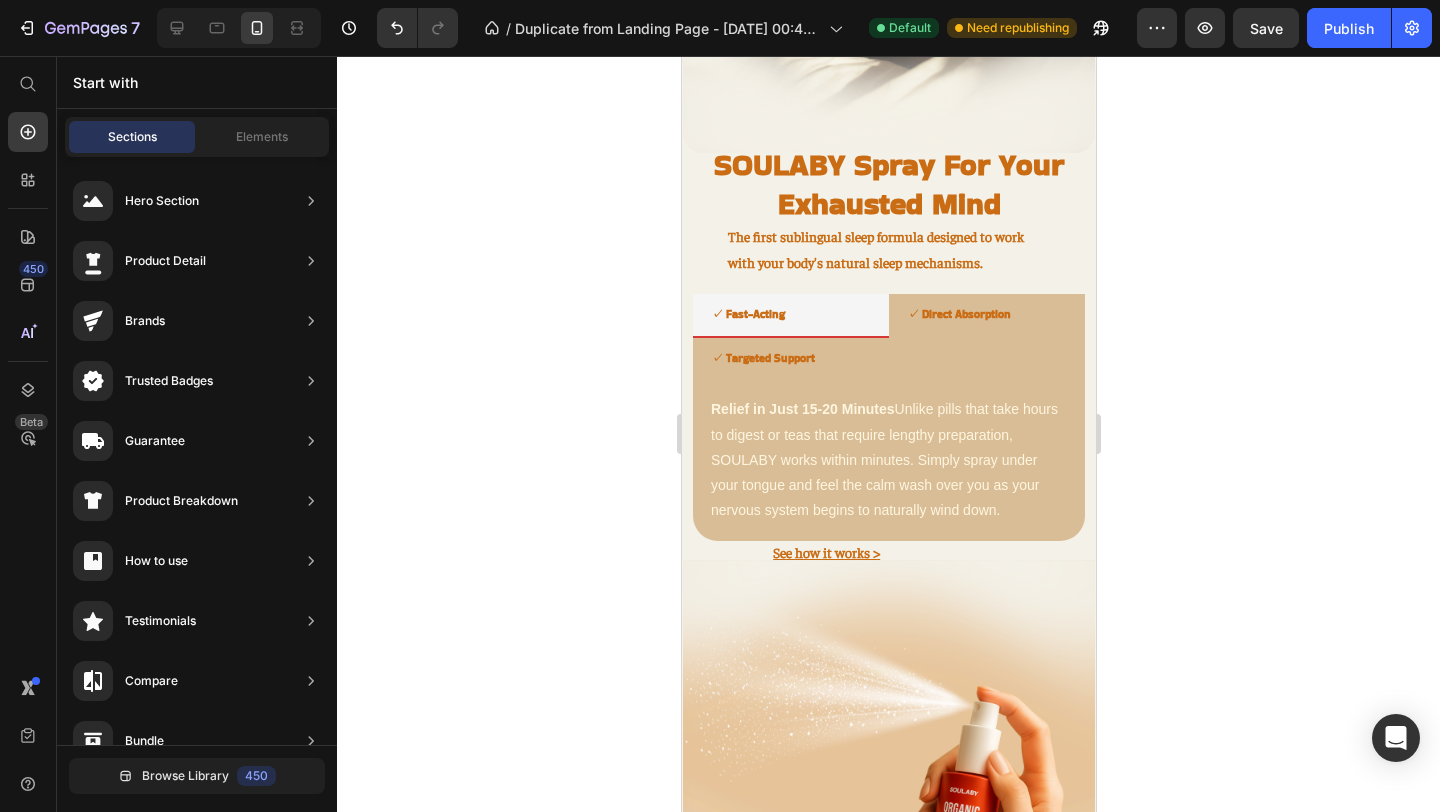 scroll, scrollTop: 1848, scrollLeft: 0, axis: vertical 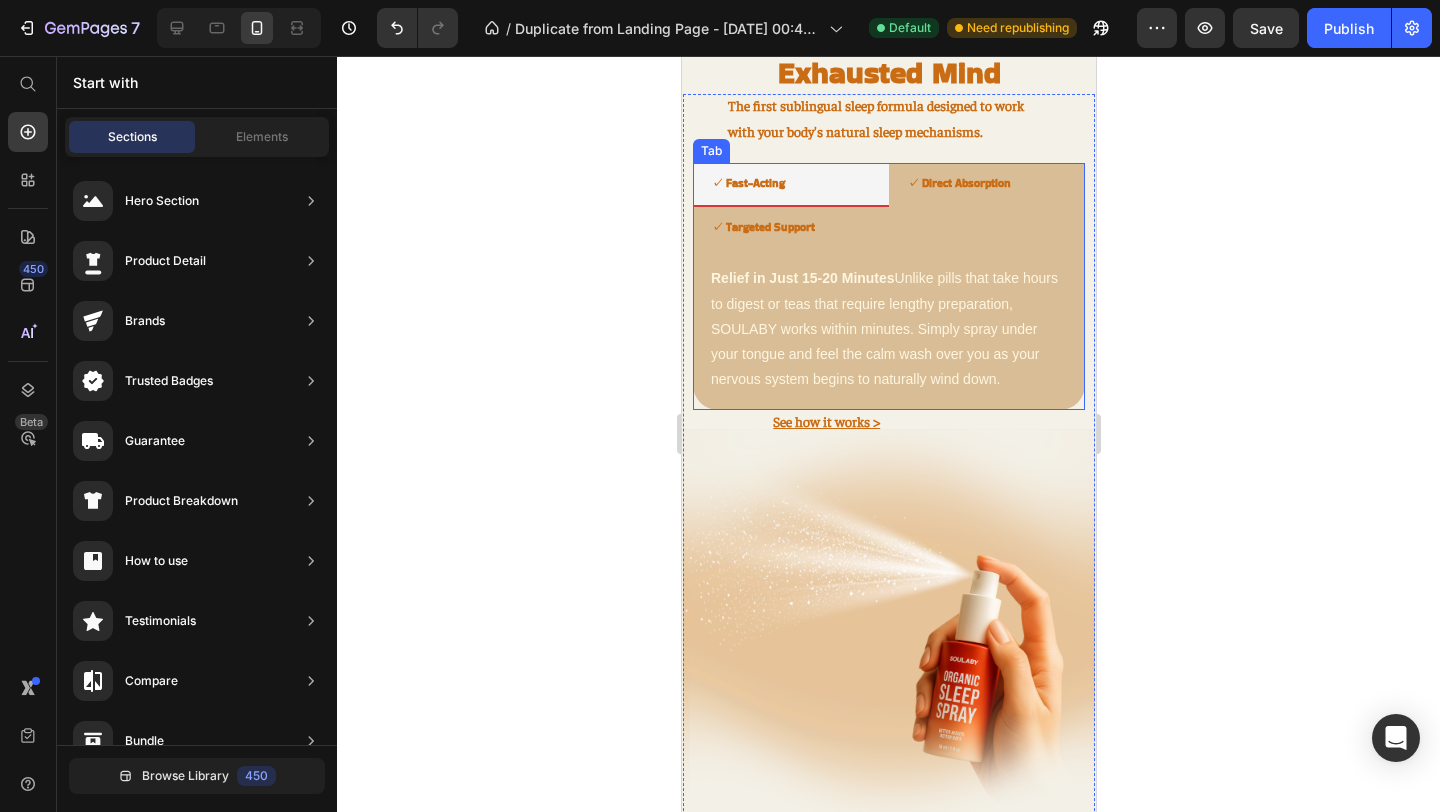 click on "✓ Direct Absorption" at bounding box center [958, 183] 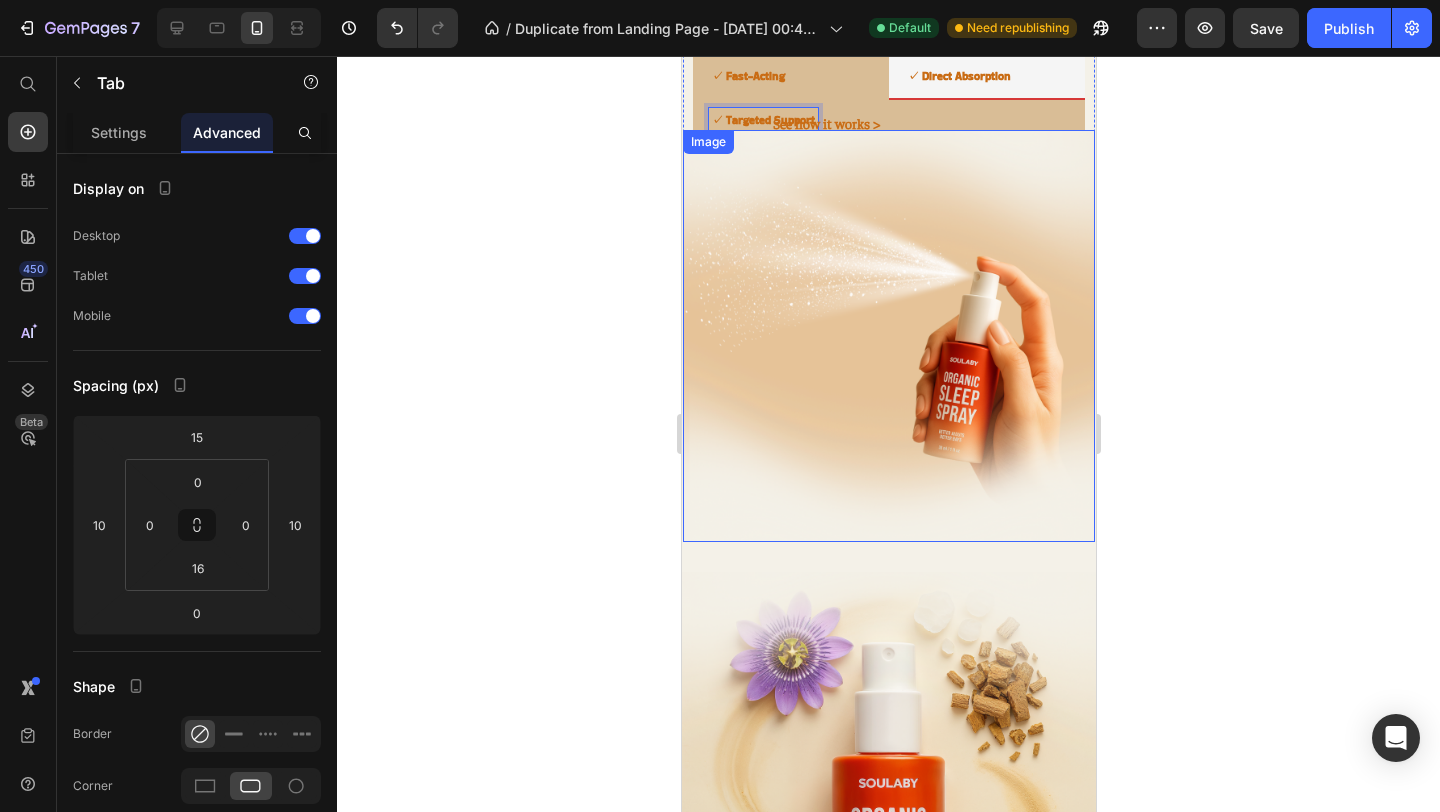 scroll, scrollTop: 2174, scrollLeft: 0, axis: vertical 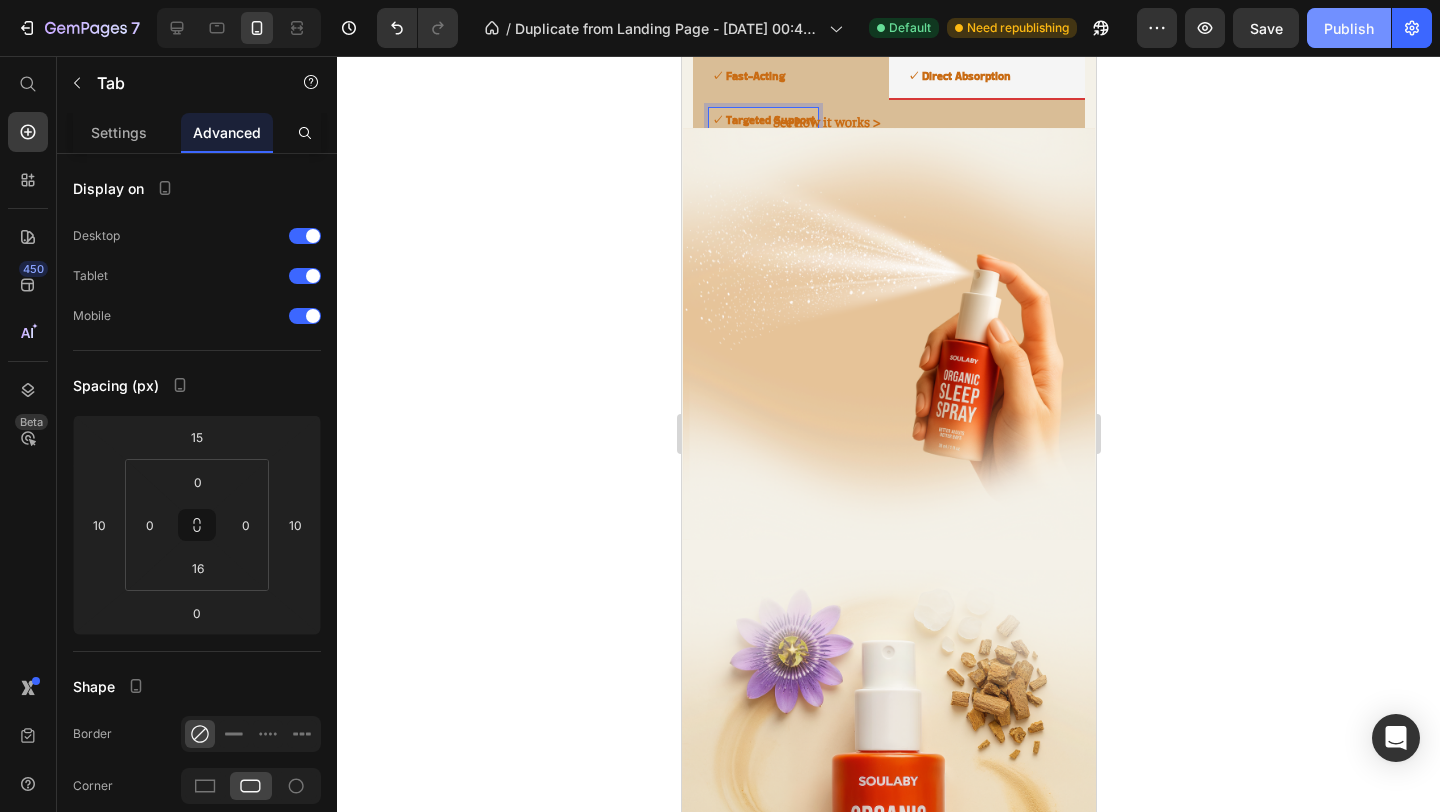 click on "Publish" at bounding box center (1349, 28) 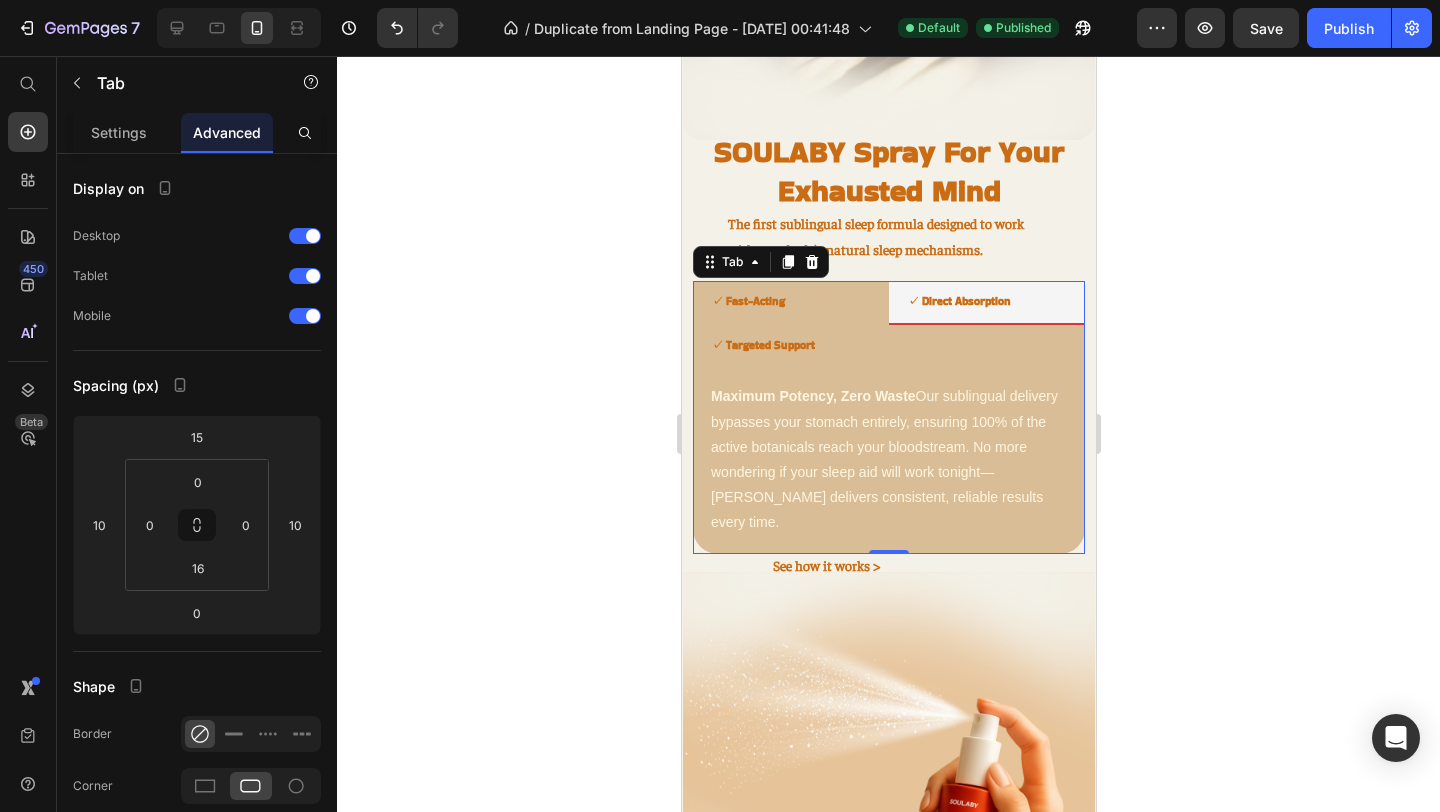scroll, scrollTop: 1727, scrollLeft: 0, axis: vertical 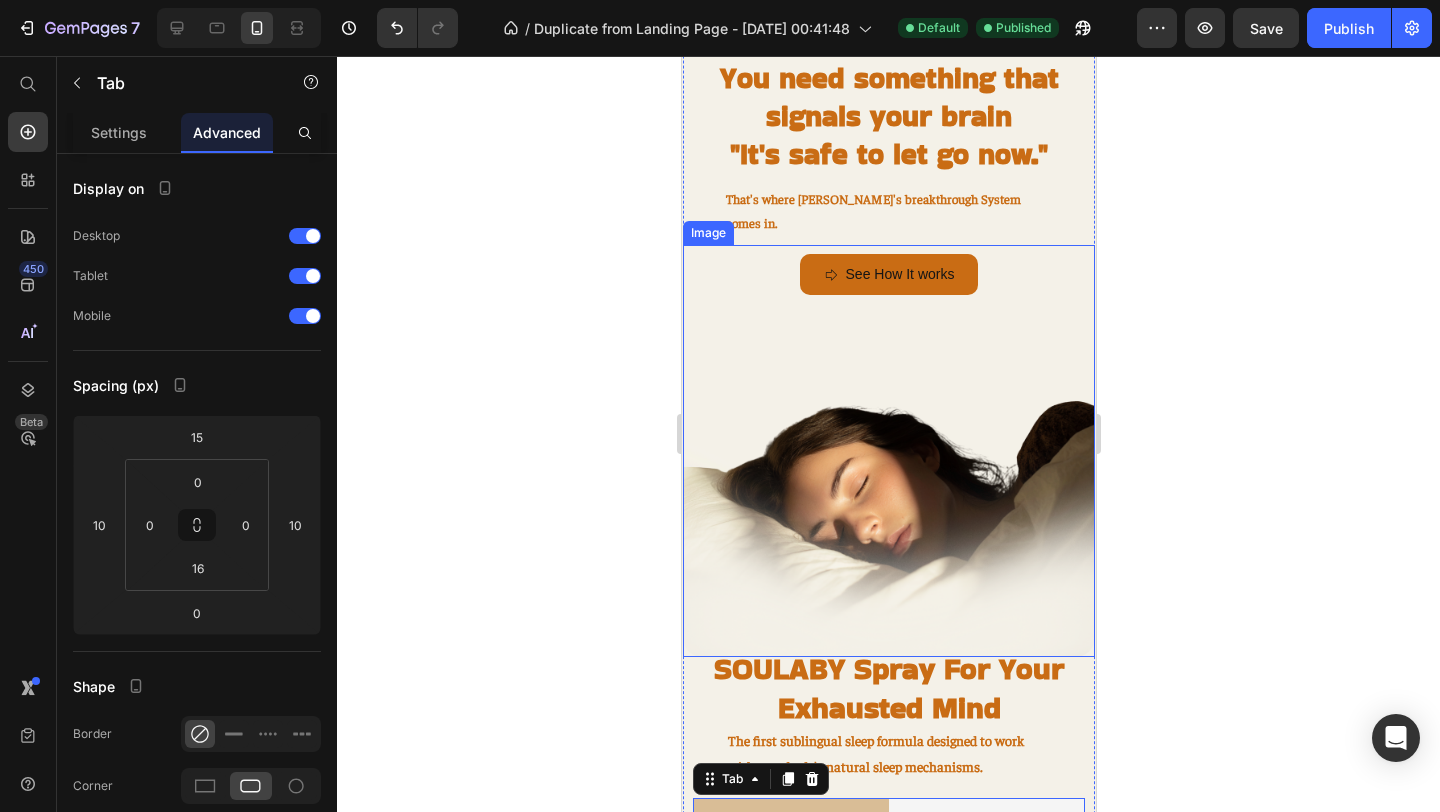 click at bounding box center (888, 451) 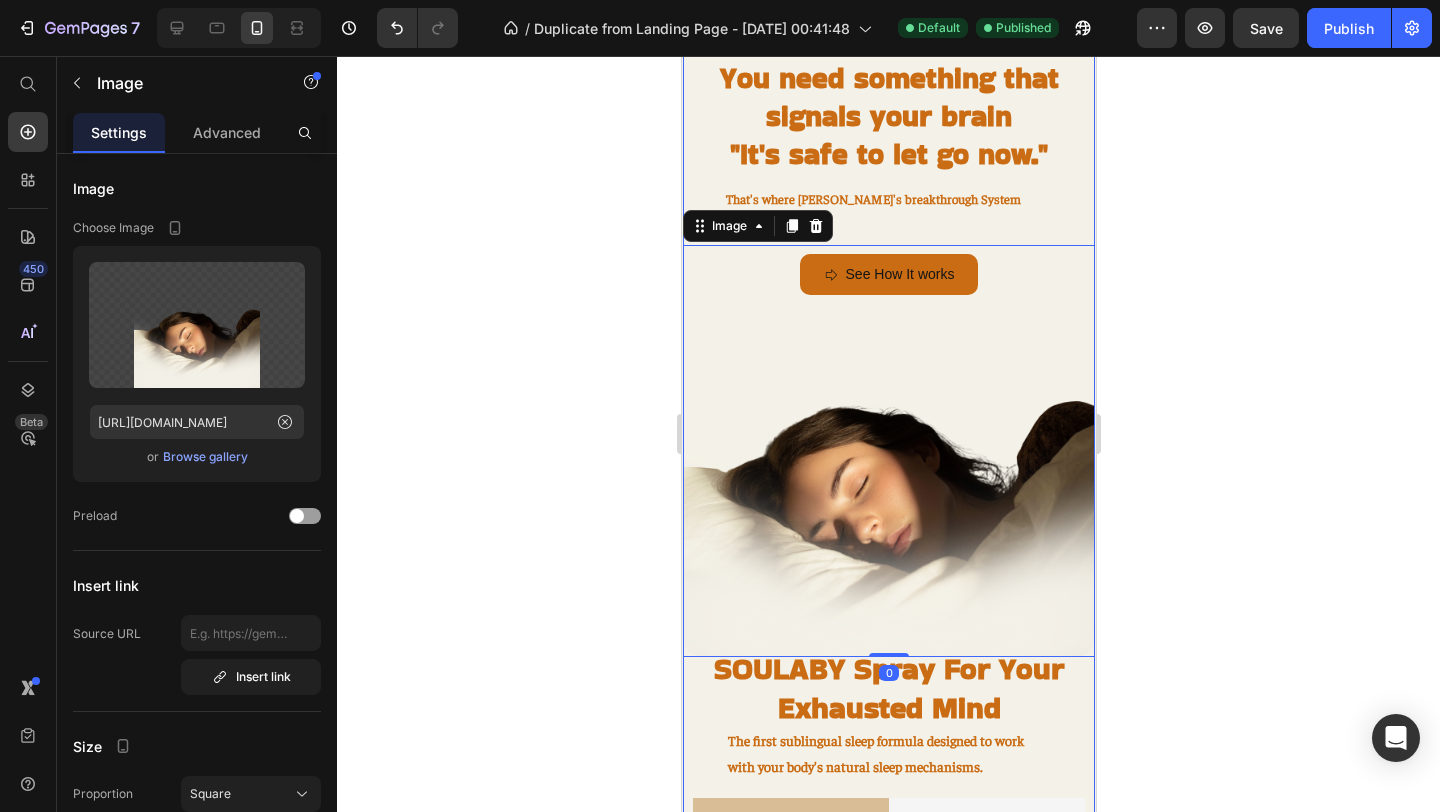click on "Racing minds start with stress overload. Heading Before you even try to fall asleep, your mind has been, collecting stress, worries, and overstimulation all day.  Text Block Image Row    You need something that signals your brain "It's safe to let go now." Heading That's where SOULABY's breakthrough System comes in. Text Block
See How It works   Button Image   0 SOULABY Spray For Your Exhausted Mind Heading The first sublingual sleep formula designed to work with your body's natural sleep mechanisms. Text Block ✓ Fast-Acting ✓ Direct Absorption ✓ Targeted Support Relief in Just 15-20 Minutes  Unlike pills that take hours to digest or teas that require lengthy preparation, SOULABY works within minutes. Simply spray under your tongue and feel the calm wash over you as your nervous system begins to naturally wind down. Text Block Maximum Potency, Zero Waste Text Block Addresses the Root Cause, Not Just Symptoms Text Block Tab See how it works > Text Block Image Row Text Block" at bounding box center [888, 537] 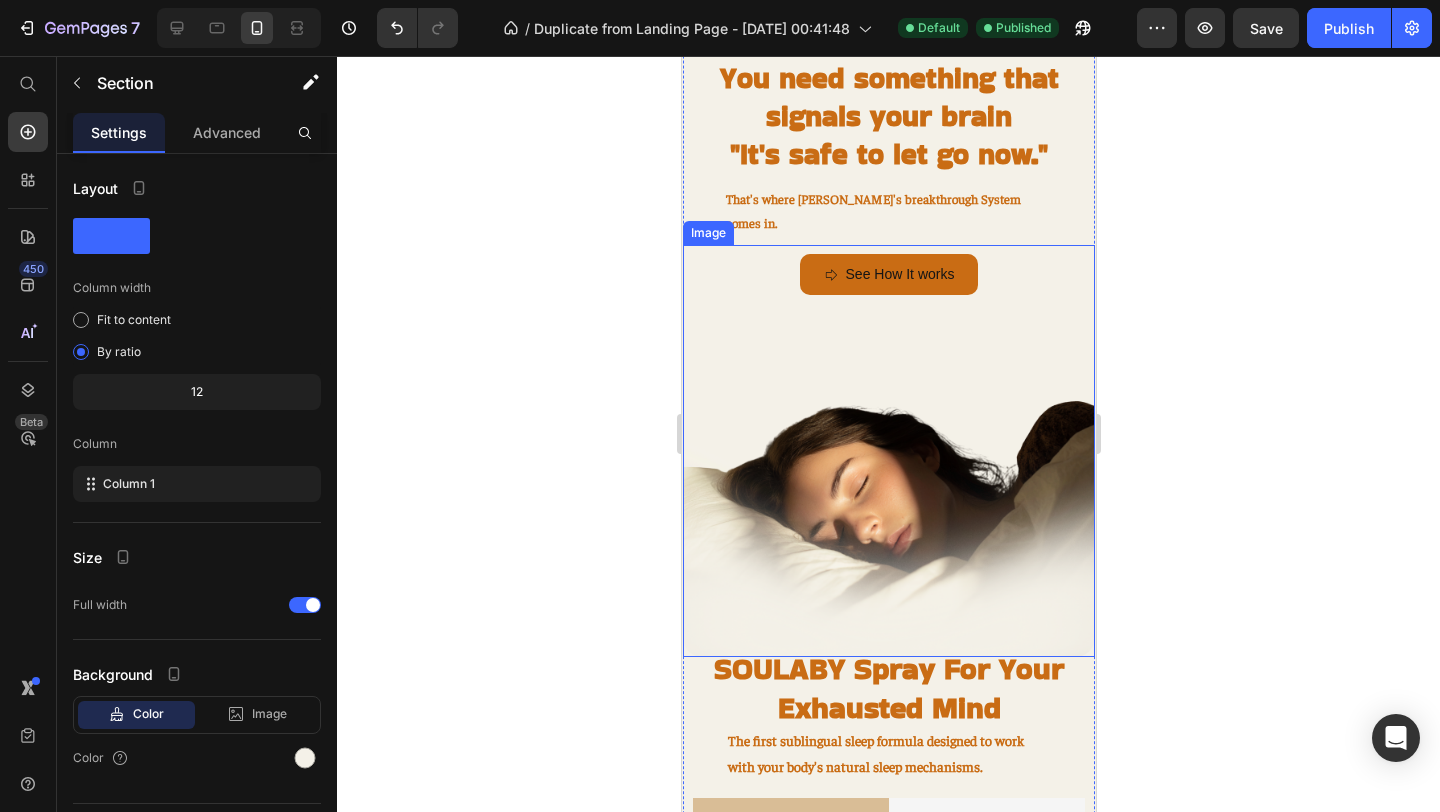 click at bounding box center [888, 451] 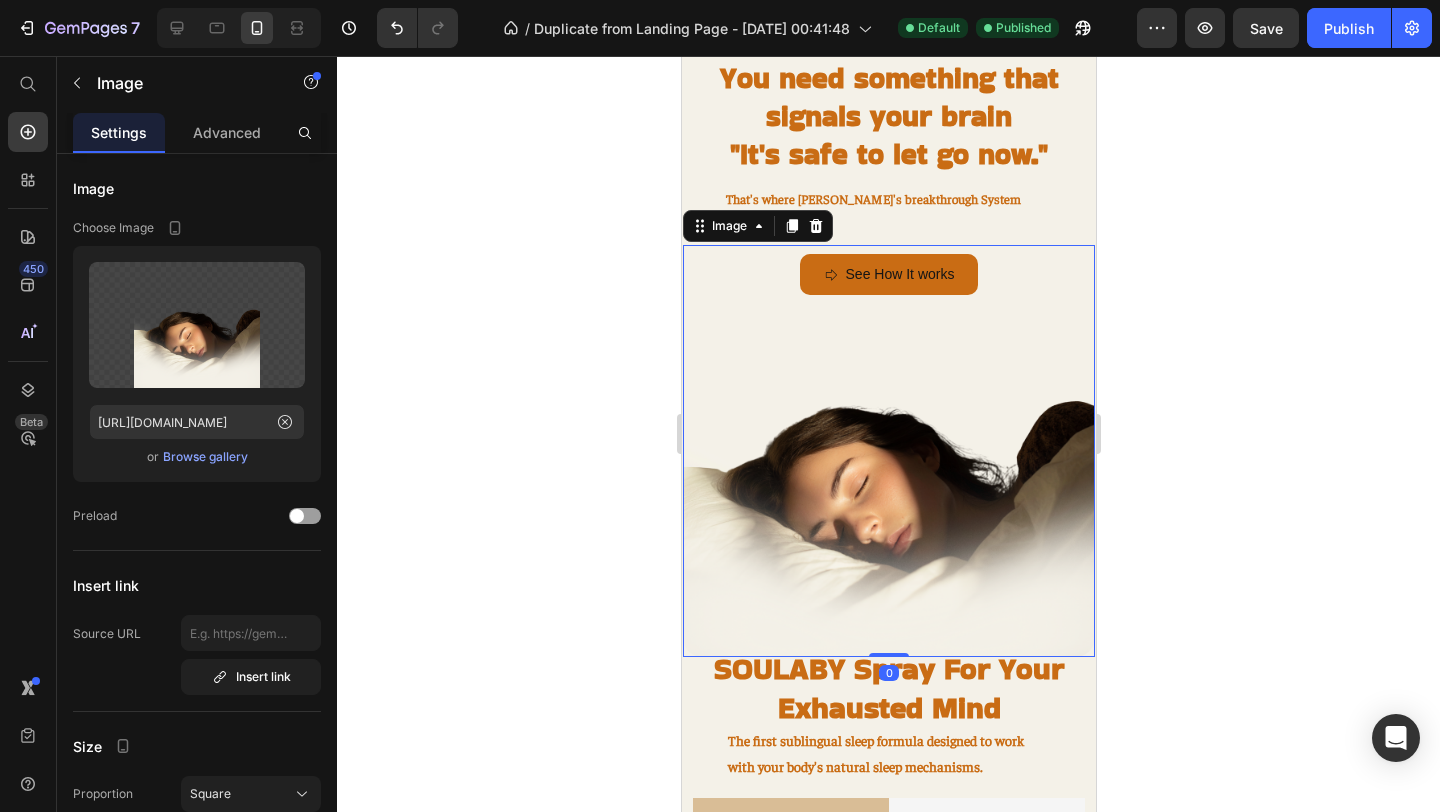 click at bounding box center (888, 451) 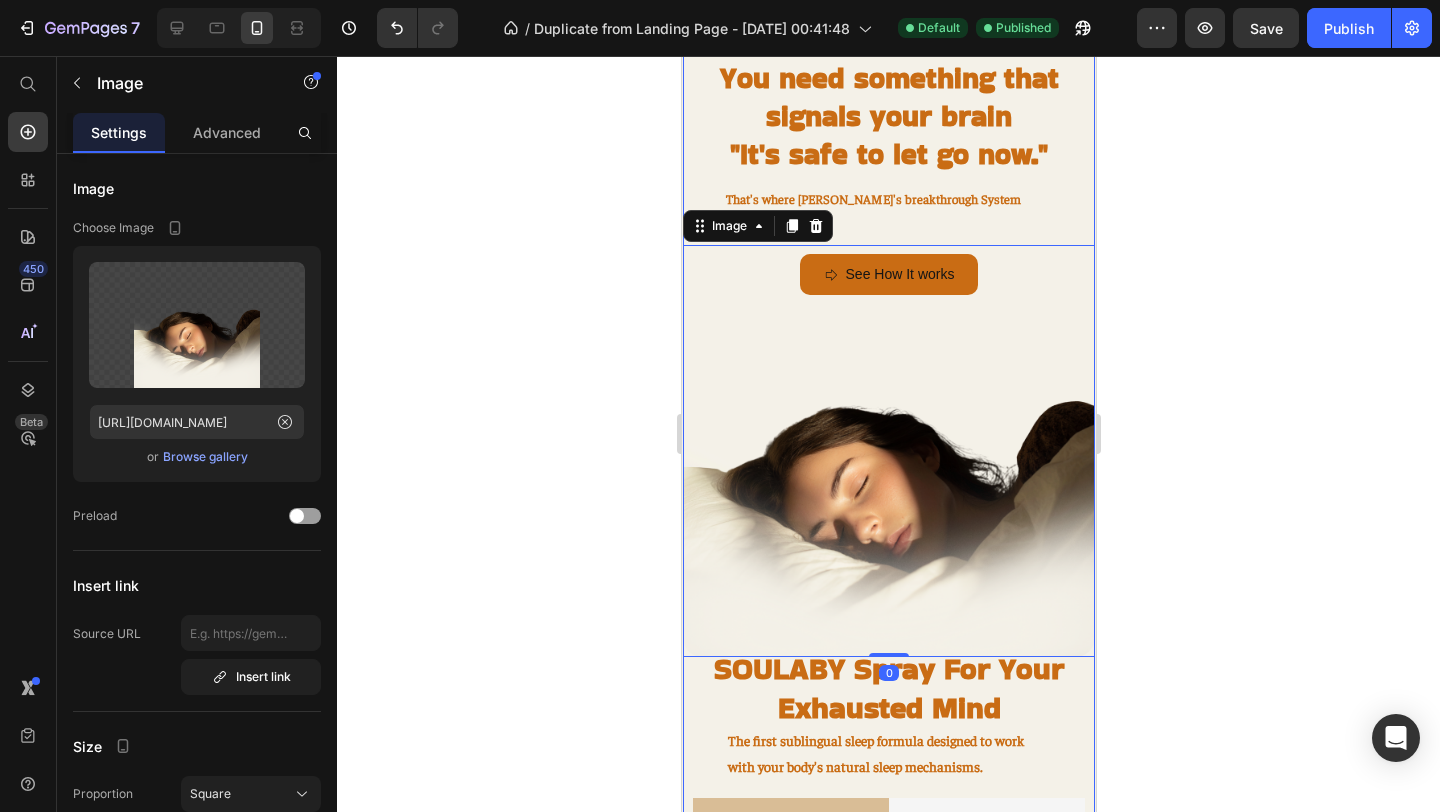 click on "Racing minds start with stress overload. Heading Before you even try to fall asleep, your mind has been, collecting stress, worries, and overstimulation all day.  Text Block Image Row    You need something that signals your brain "It's safe to let go now." Heading That's where SOULABY's breakthrough System comes in. Text Block
See How It works   Button Image   0 SOULABY Spray For Your Exhausted Mind Heading The first sublingual sleep formula designed to work with your body's natural sleep mechanisms. Text Block ✓ Fast-Acting ✓ Direct Absorption ✓ Targeted Support Relief in Just 15-20 Minutes  Unlike pills that take hours to digest or teas that require lengthy preparation, SOULABY works within minutes. Simply spray under your tongue and feel the calm wash over you as your nervous system begins to naturally wind down. Text Block Maximum Potency, Zero Waste Text Block Addresses the Root Cause, Not Just Symptoms Text Block Tab See how it works > Text Block Image Row Text Block" at bounding box center (888, 537) 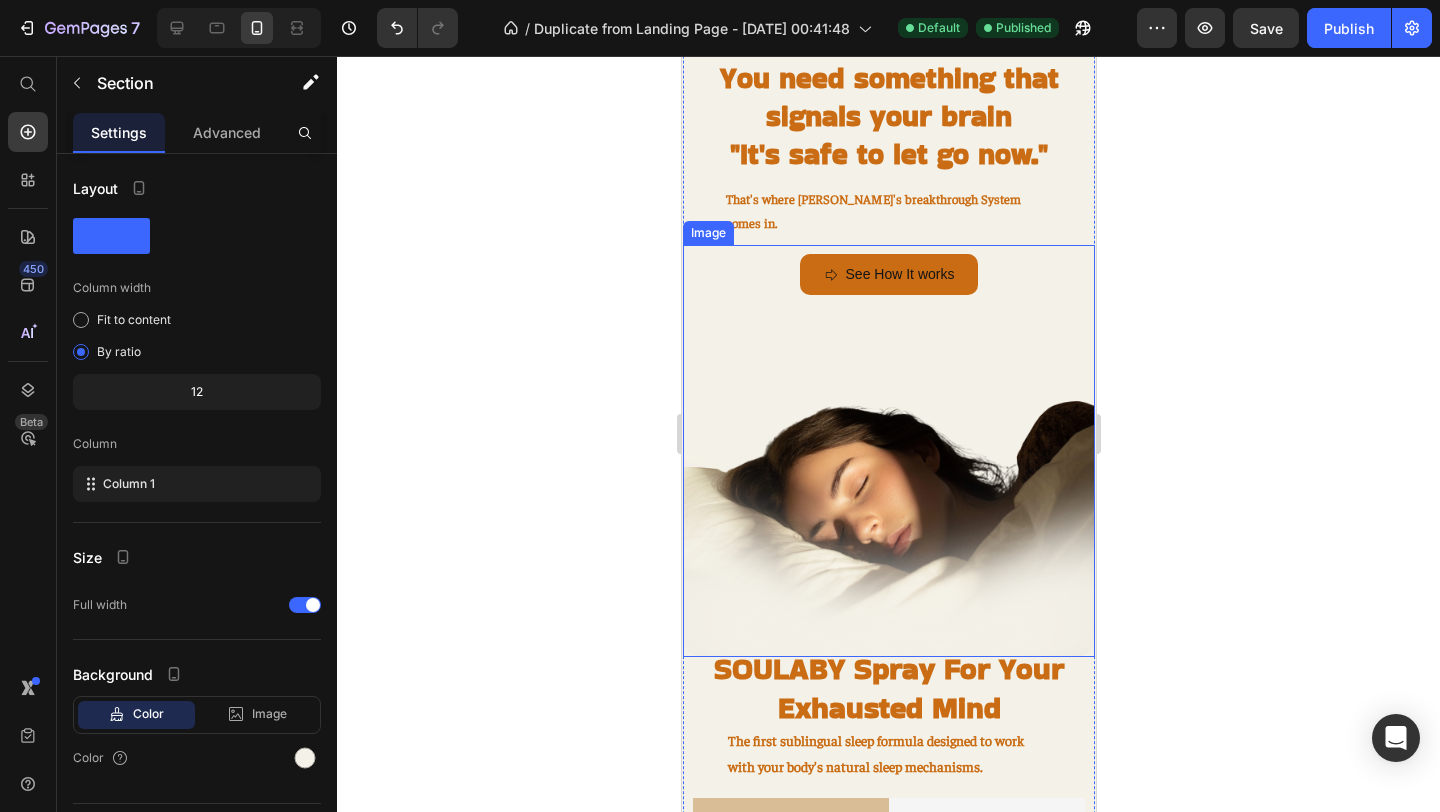 click at bounding box center (888, 451) 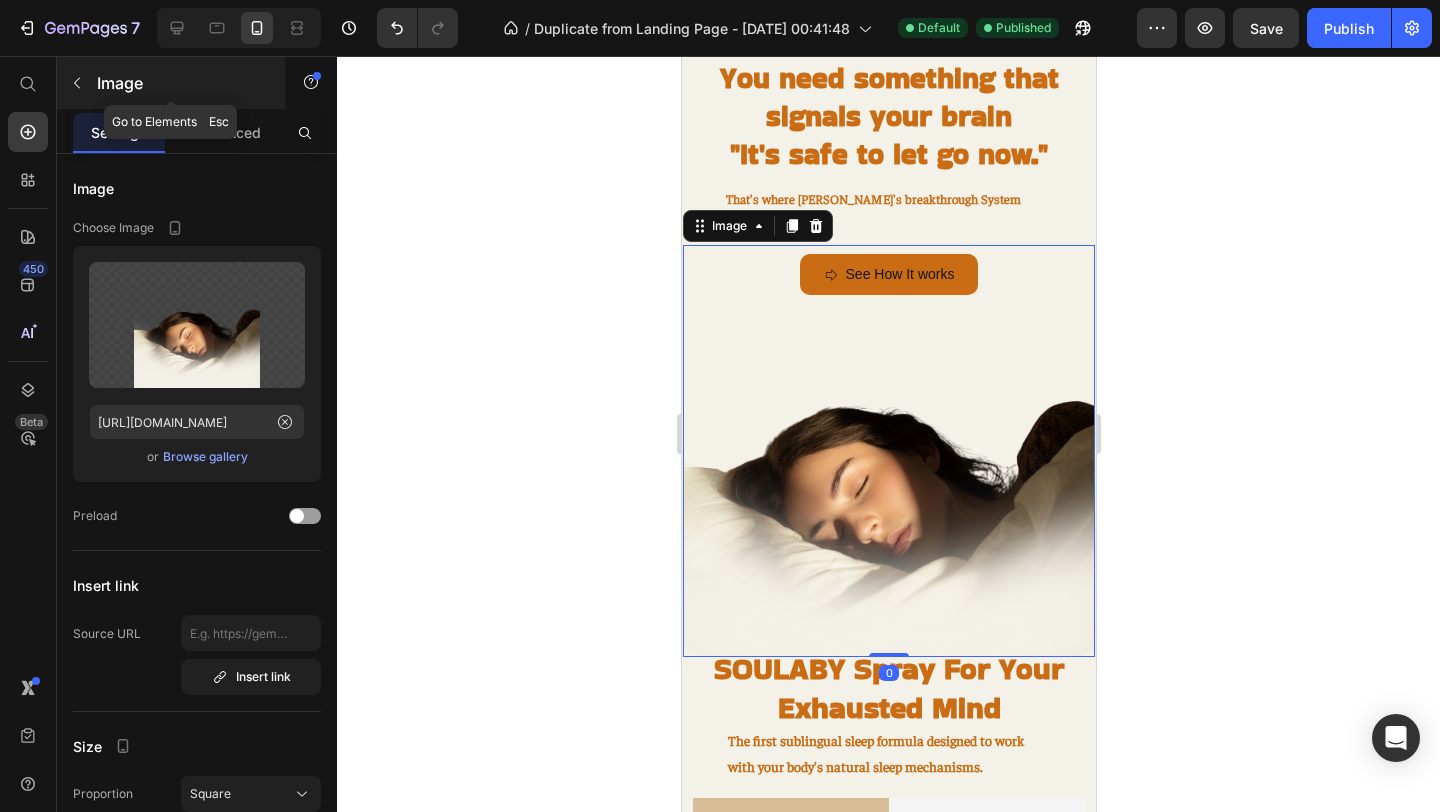 click 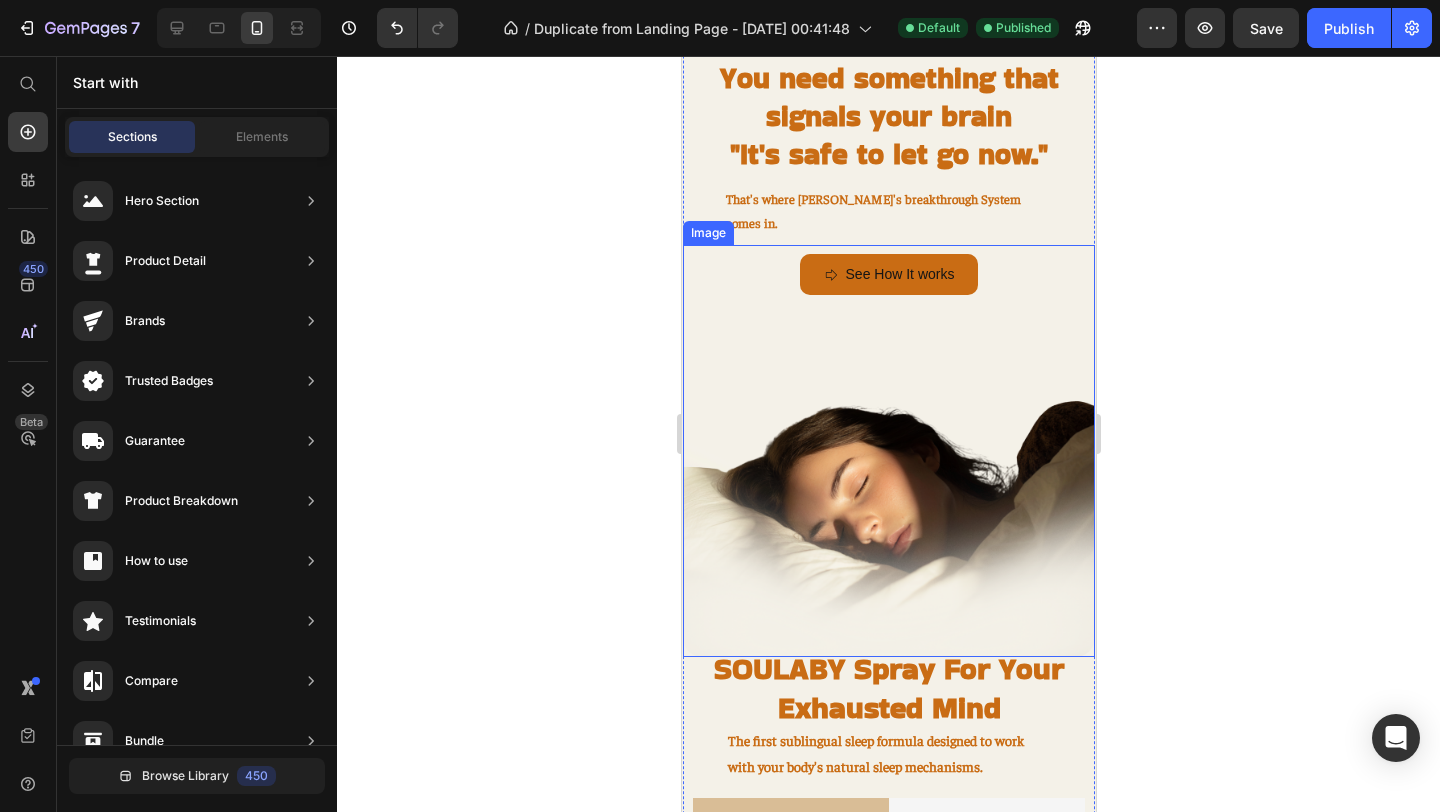 click at bounding box center [888, 451] 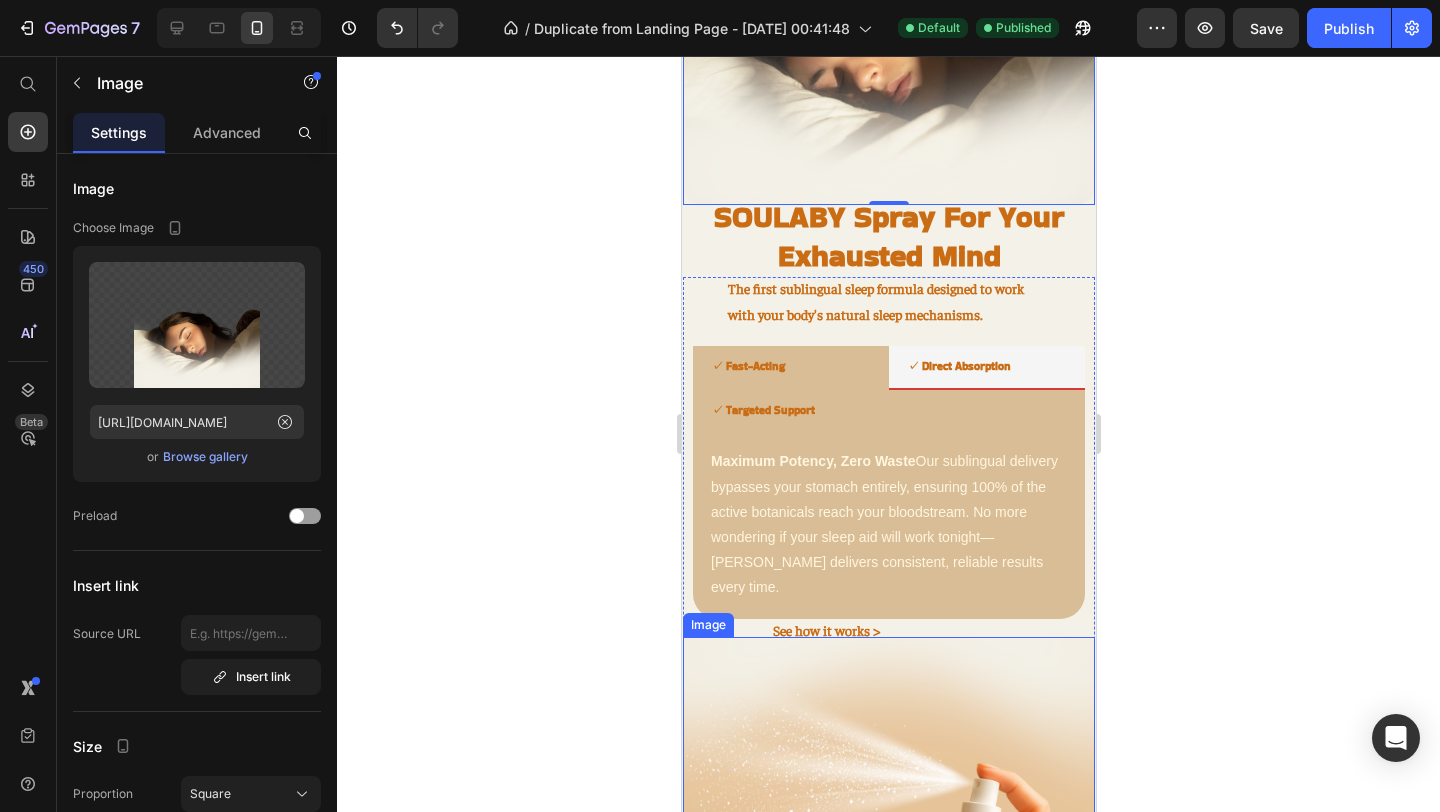 scroll, scrollTop: 1659, scrollLeft: 0, axis: vertical 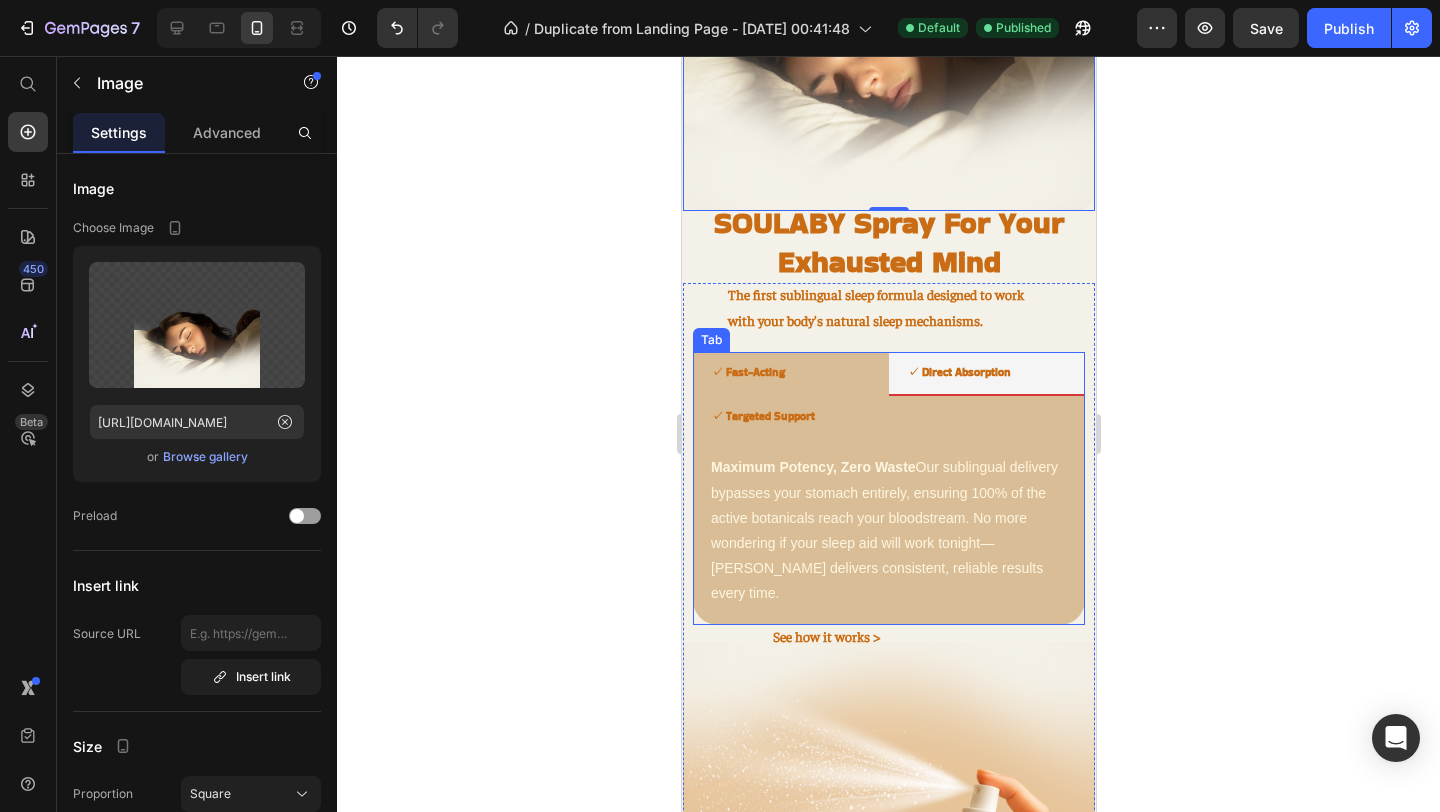click on "✓ Fast-Acting" at bounding box center (747, 372) 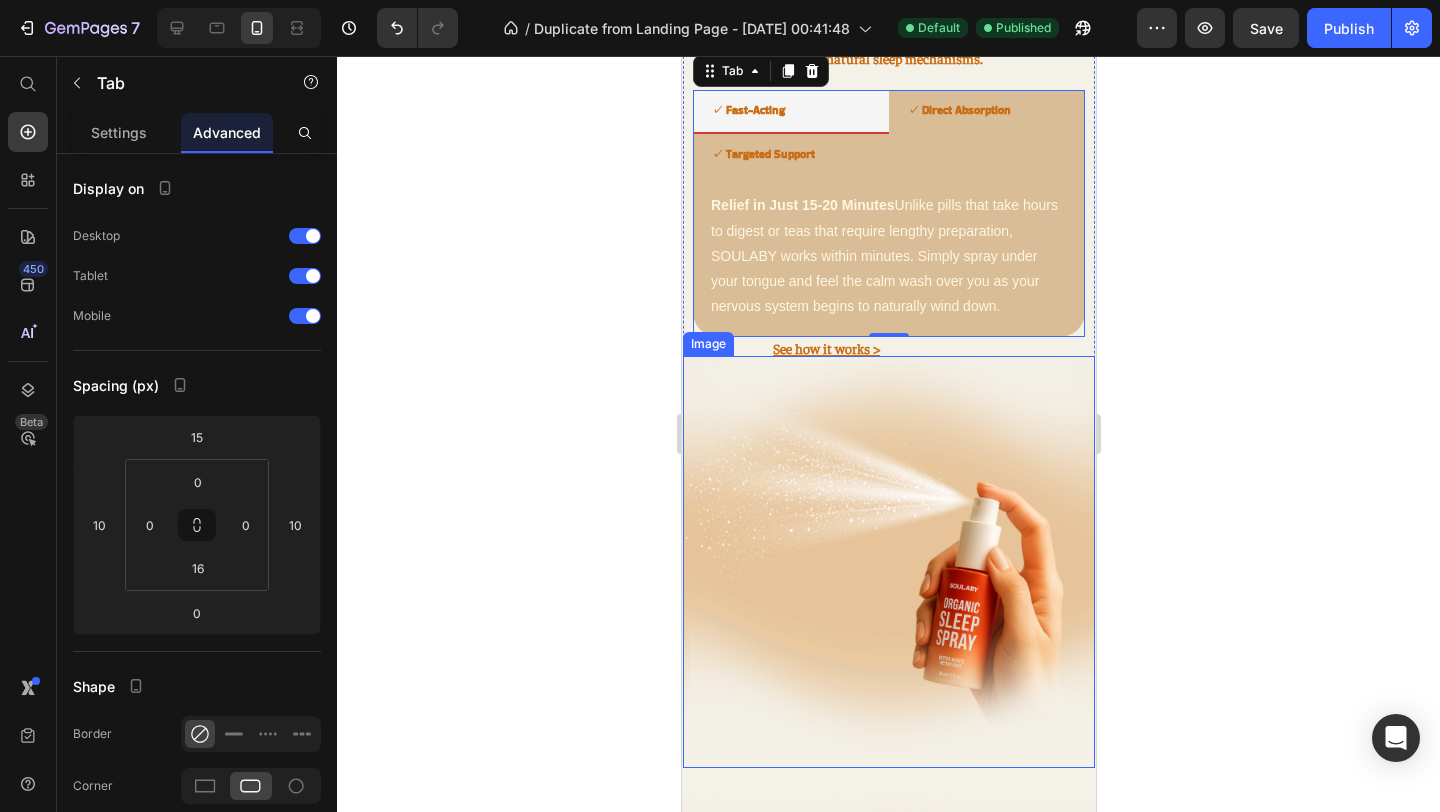 scroll, scrollTop: 1873, scrollLeft: 0, axis: vertical 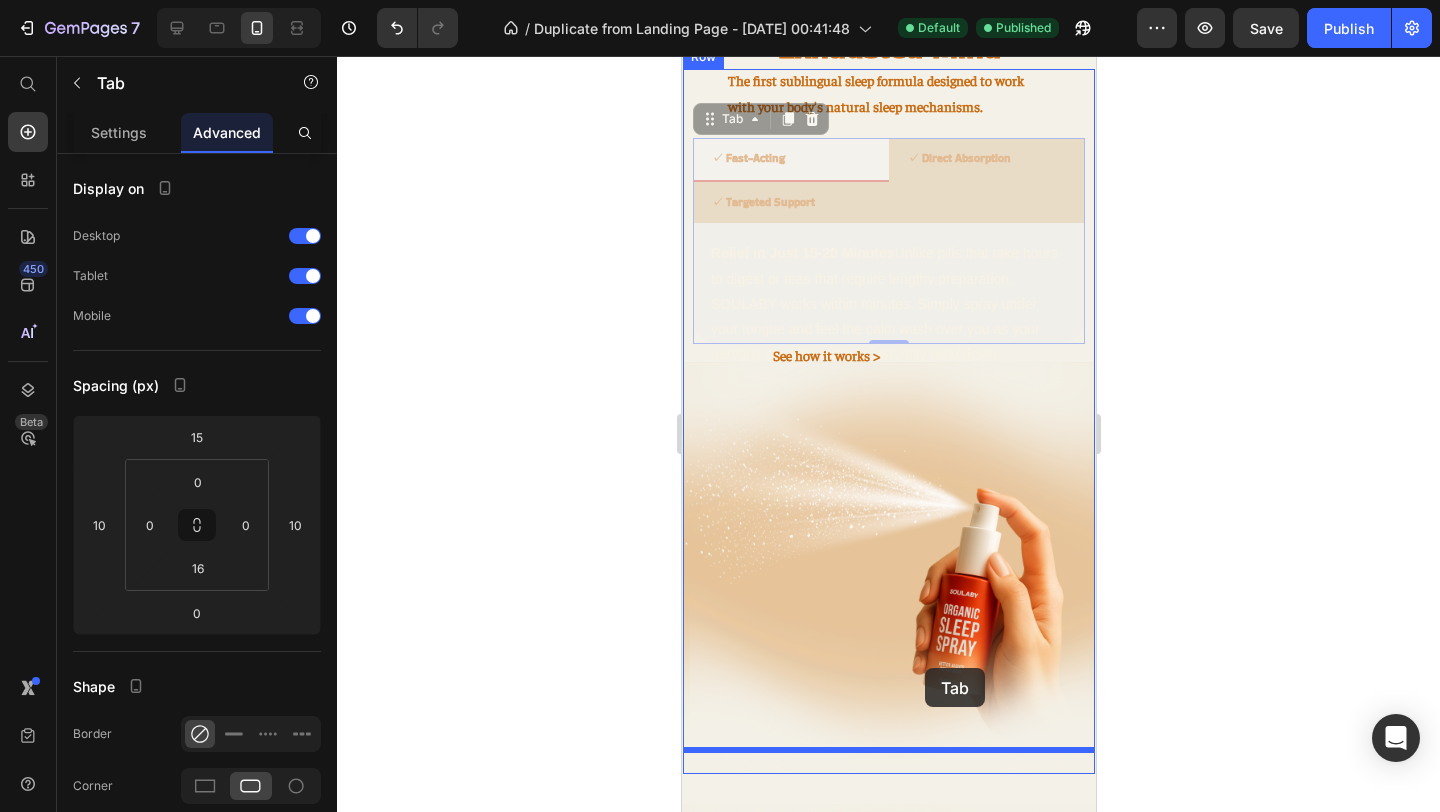 drag, startPoint x: 942, startPoint y: 128, endPoint x: 923, endPoint y: 689, distance: 561.32166 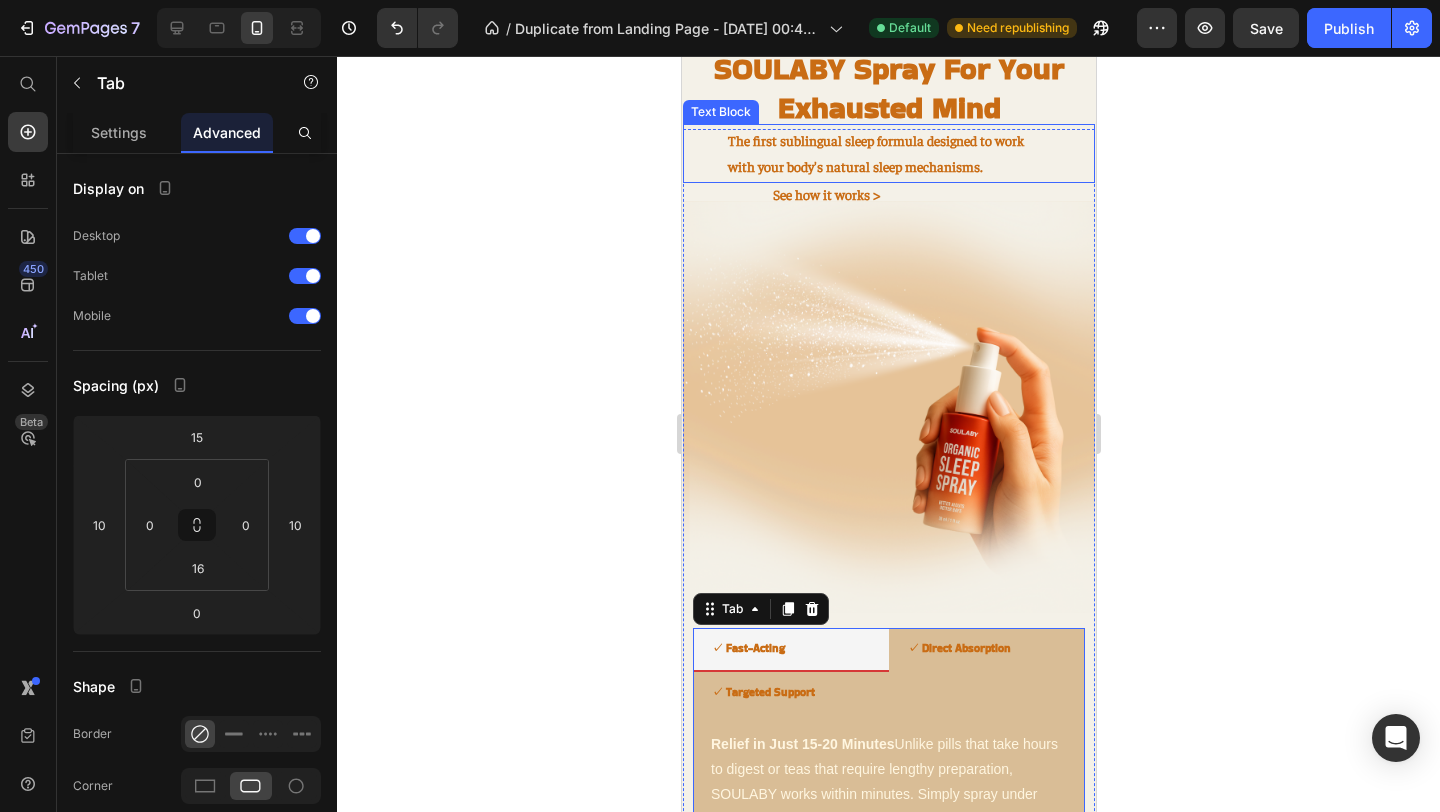 scroll, scrollTop: 1716, scrollLeft: 0, axis: vertical 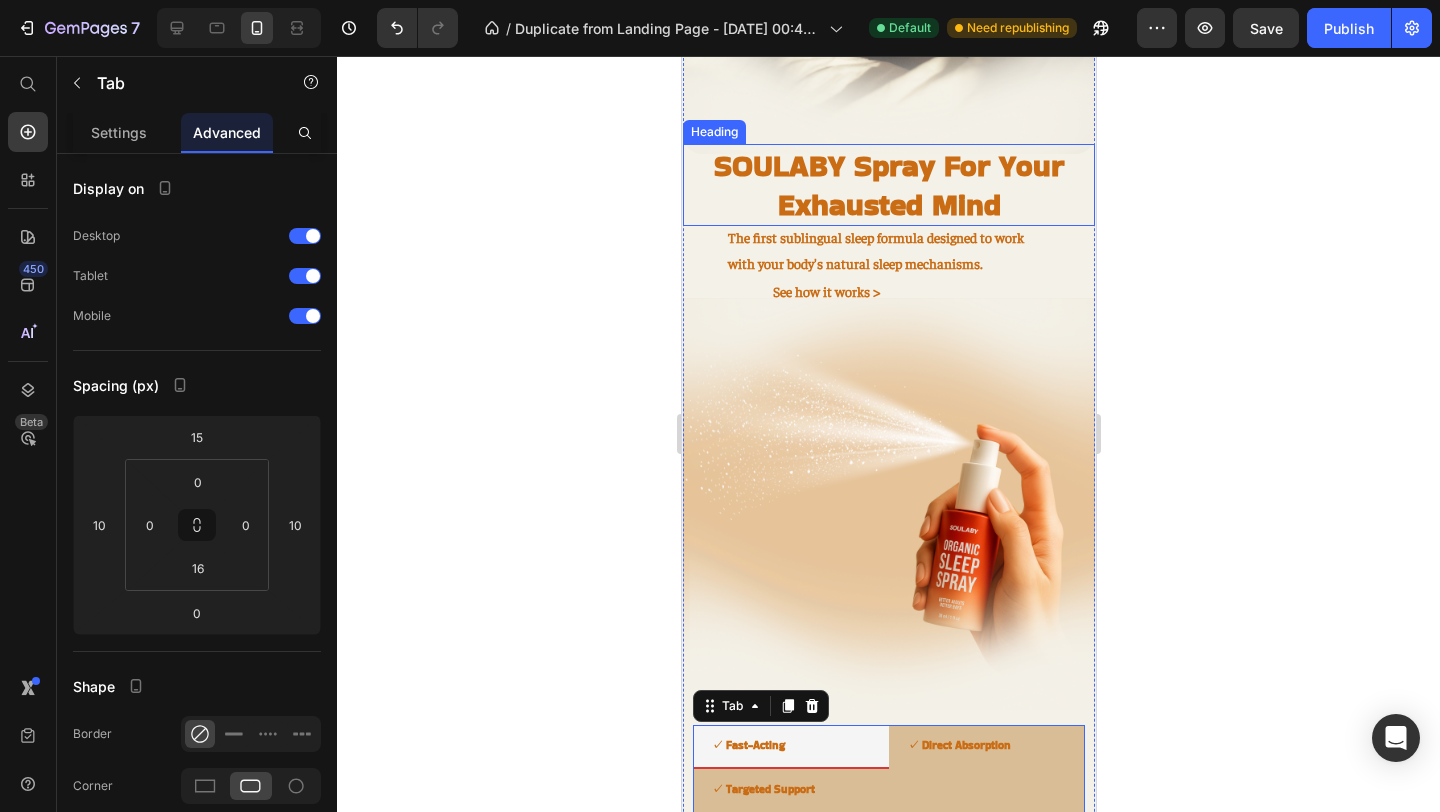 click on "SOULABY Spray For Your Exhausted Mind Heading" at bounding box center (888, 185) 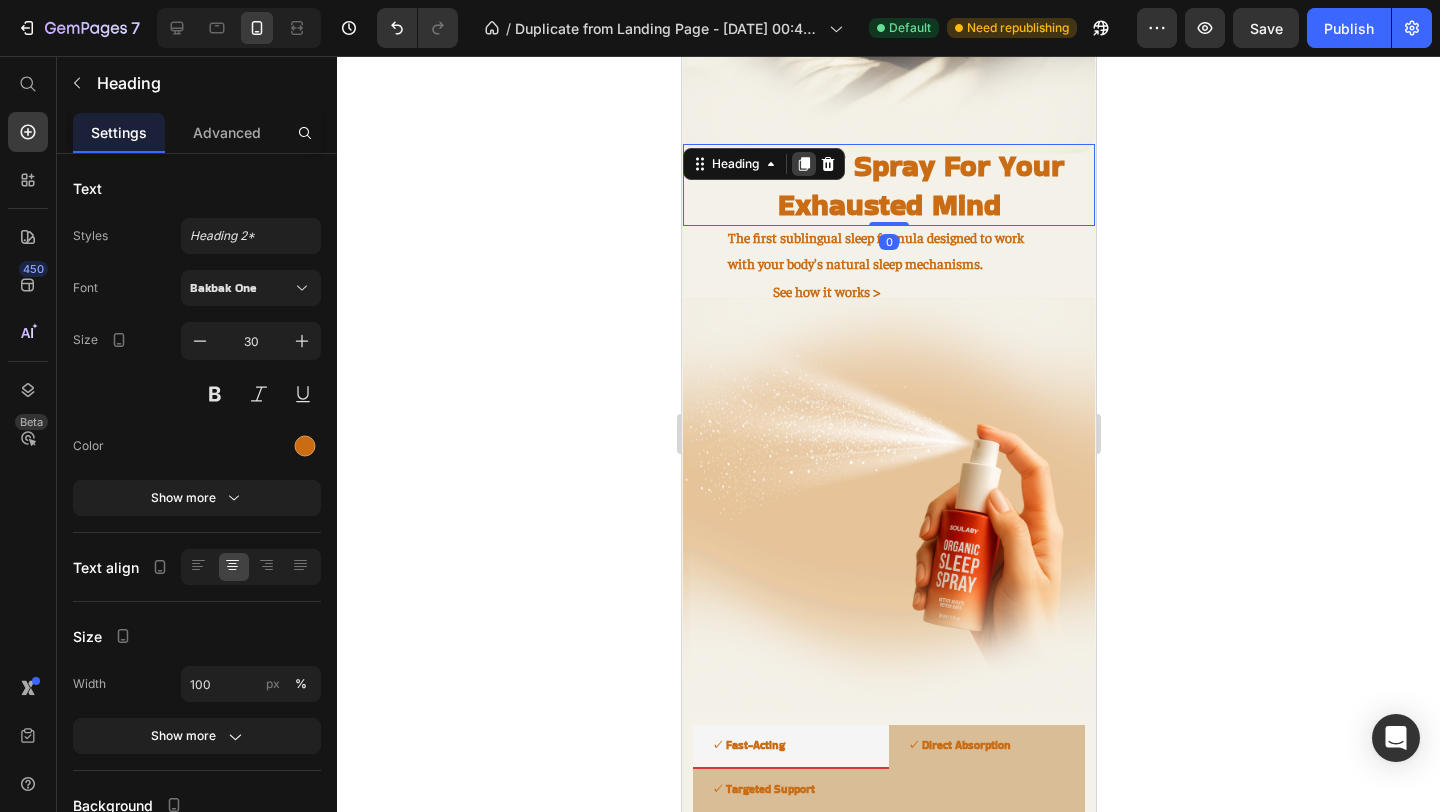 click 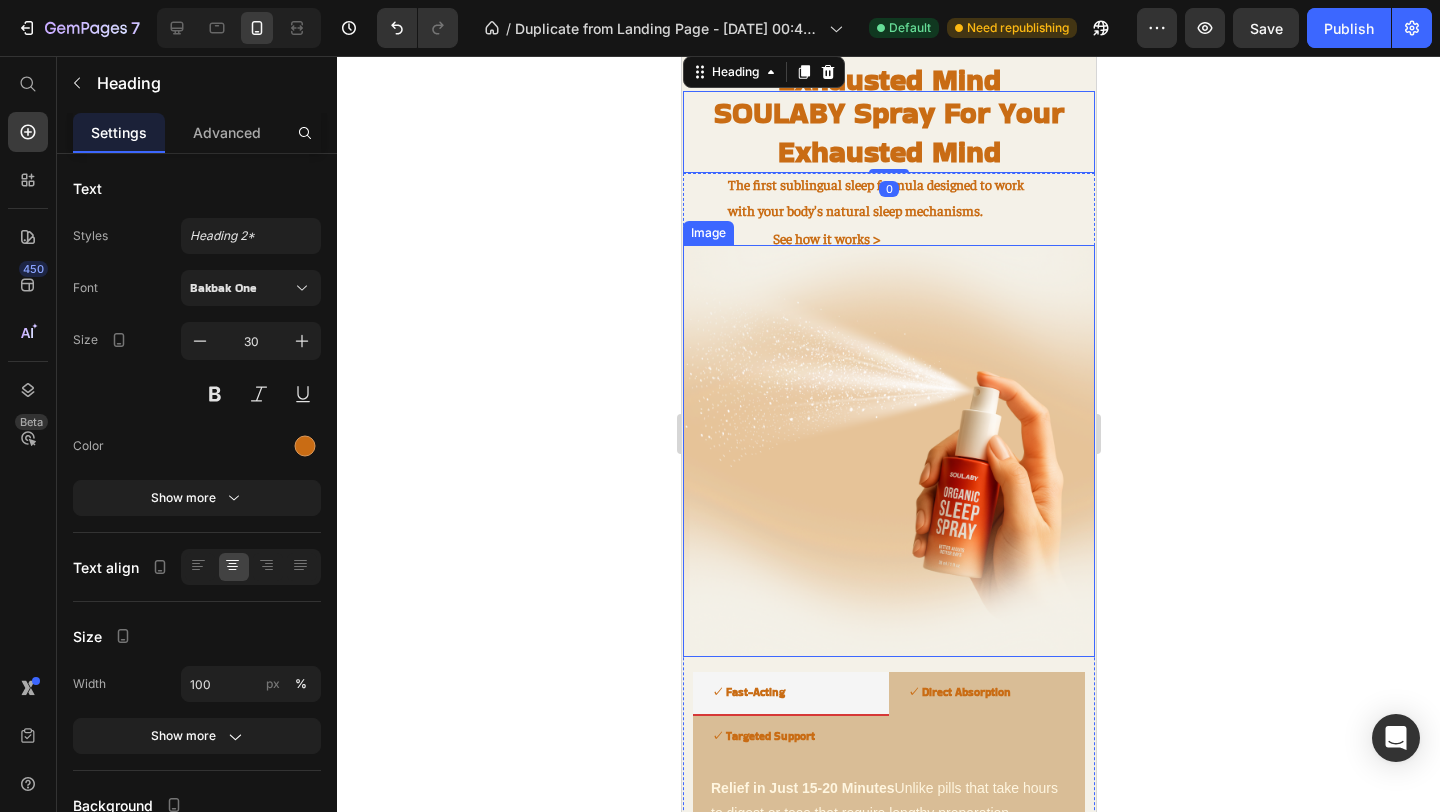 scroll, scrollTop: 1865, scrollLeft: 0, axis: vertical 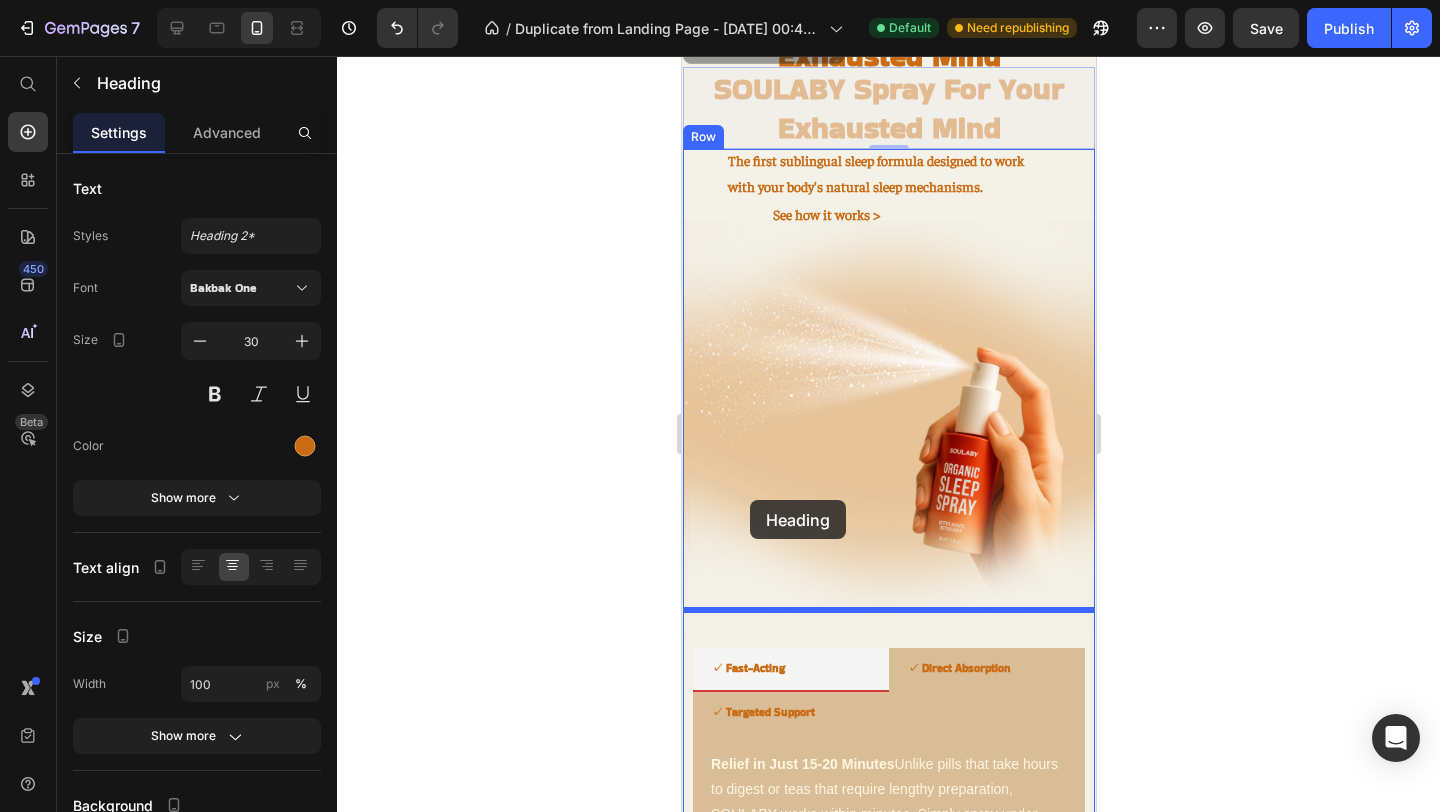 drag, startPoint x: 760, startPoint y: 91, endPoint x: 754, endPoint y: 545, distance: 454.03964 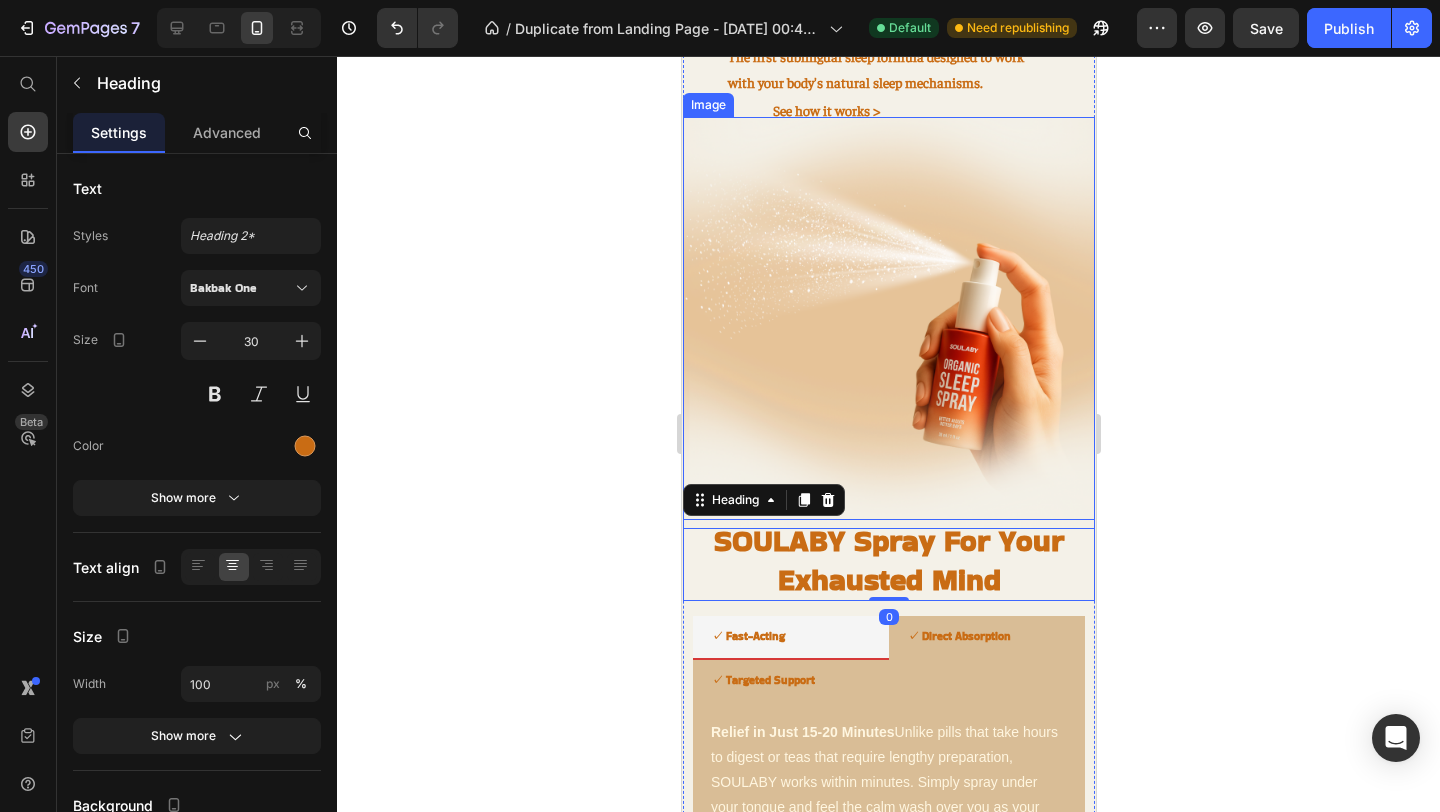scroll, scrollTop: 1784, scrollLeft: 0, axis: vertical 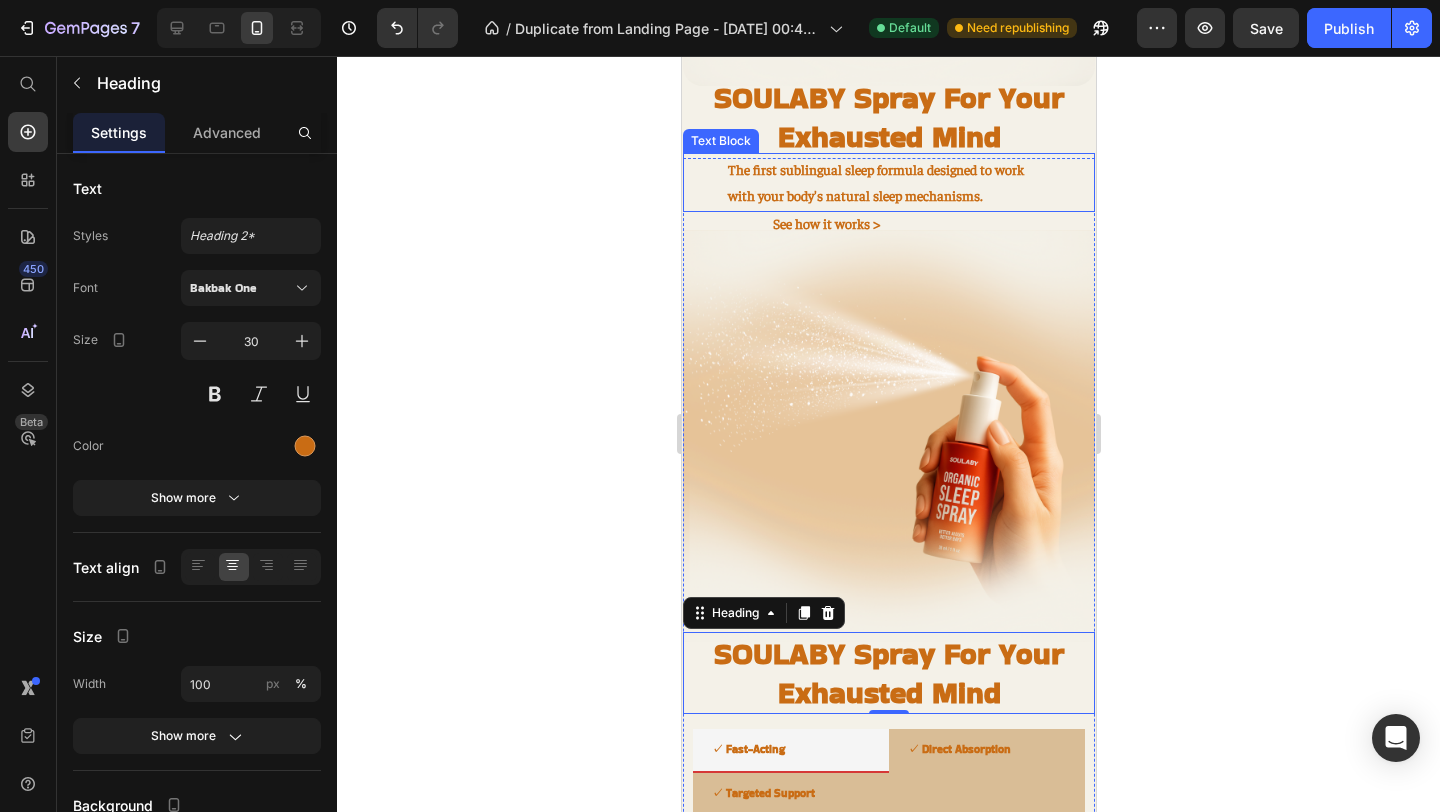 click on "The first sublingual sleep formula designed to work with your body's natural sleep mechanisms." at bounding box center [888, 182] 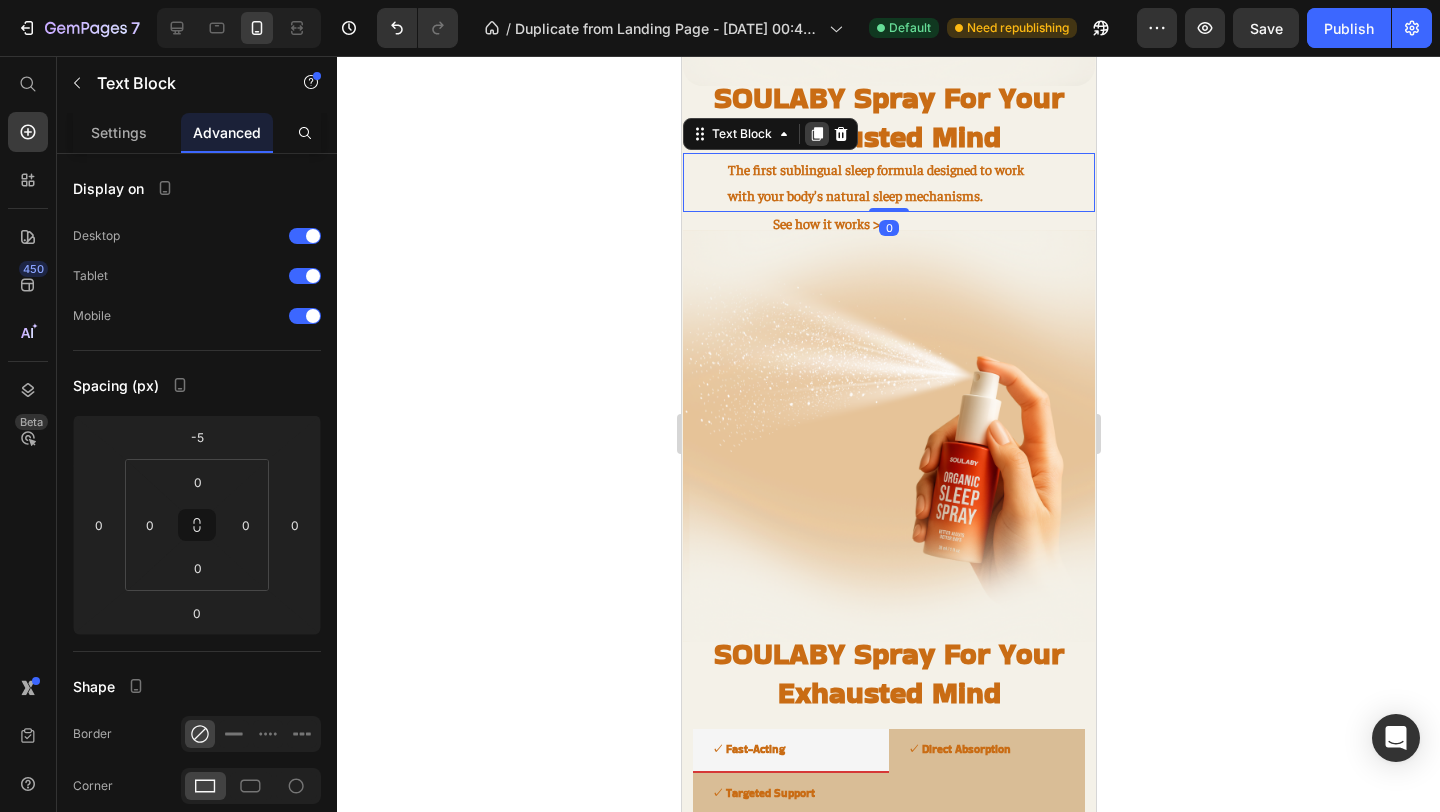 click 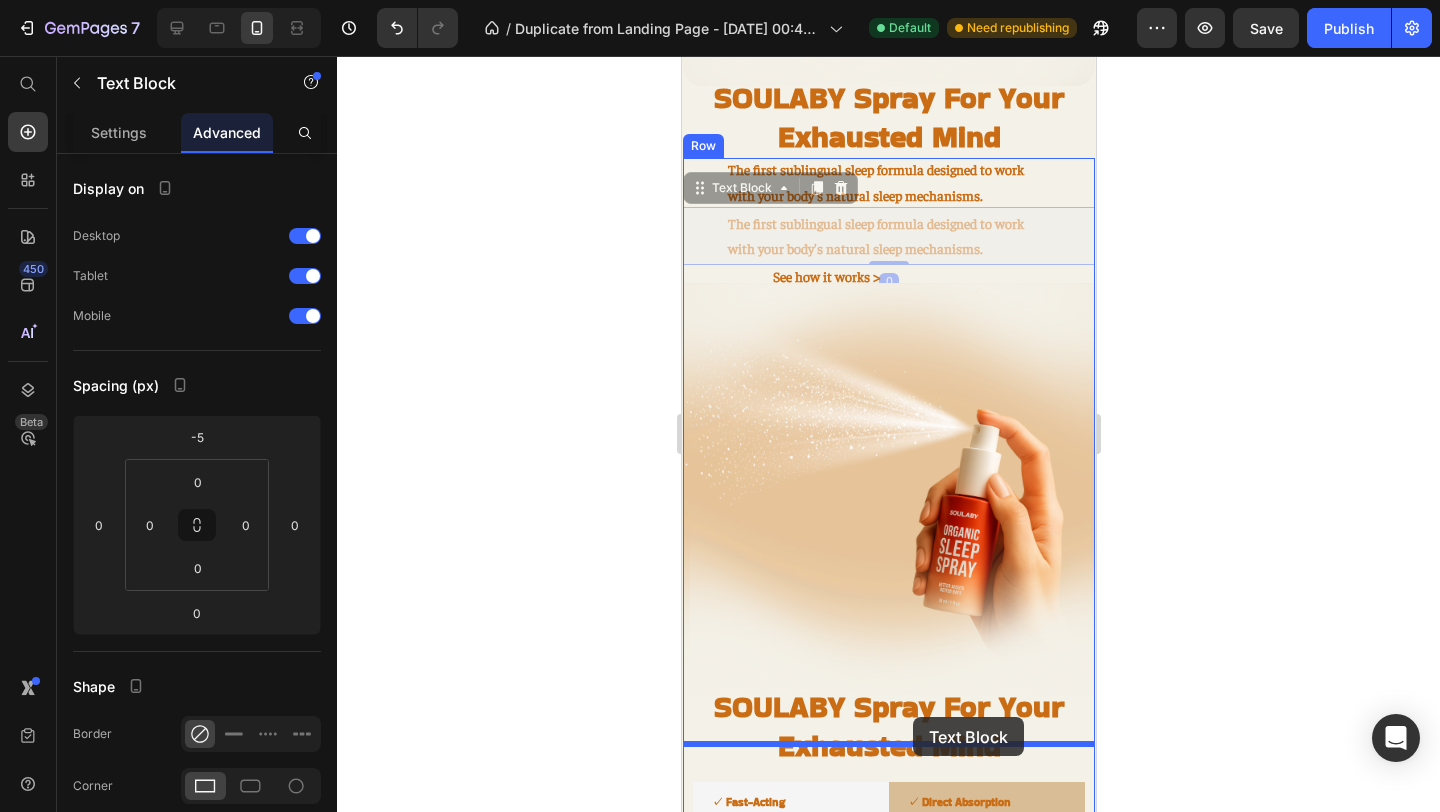 drag, startPoint x: 1008, startPoint y: 219, endPoint x: 910, endPoint y: 722, distance: 512.4578 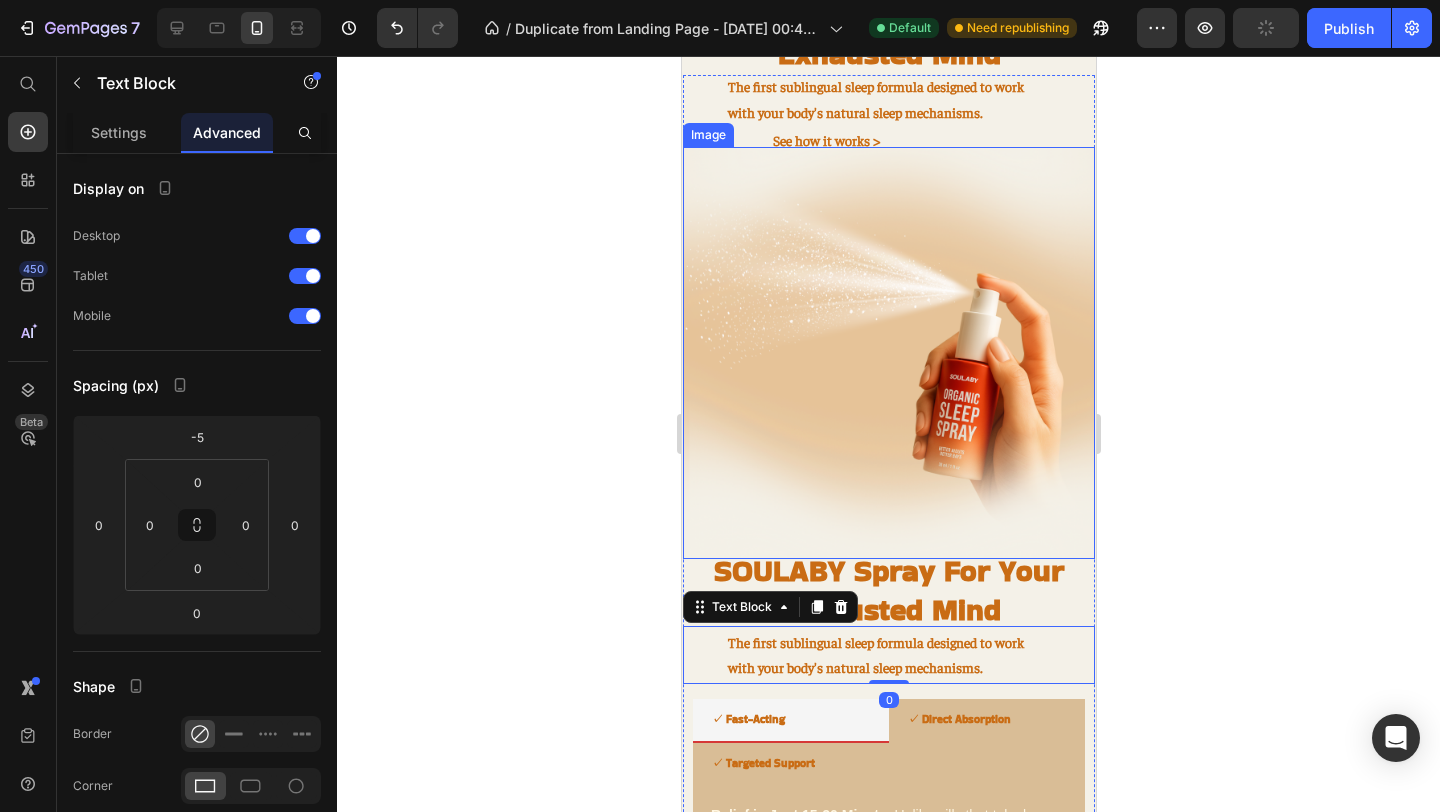 scroll, scrollTop: 1876, scrollLeft: 0, axis: vertical 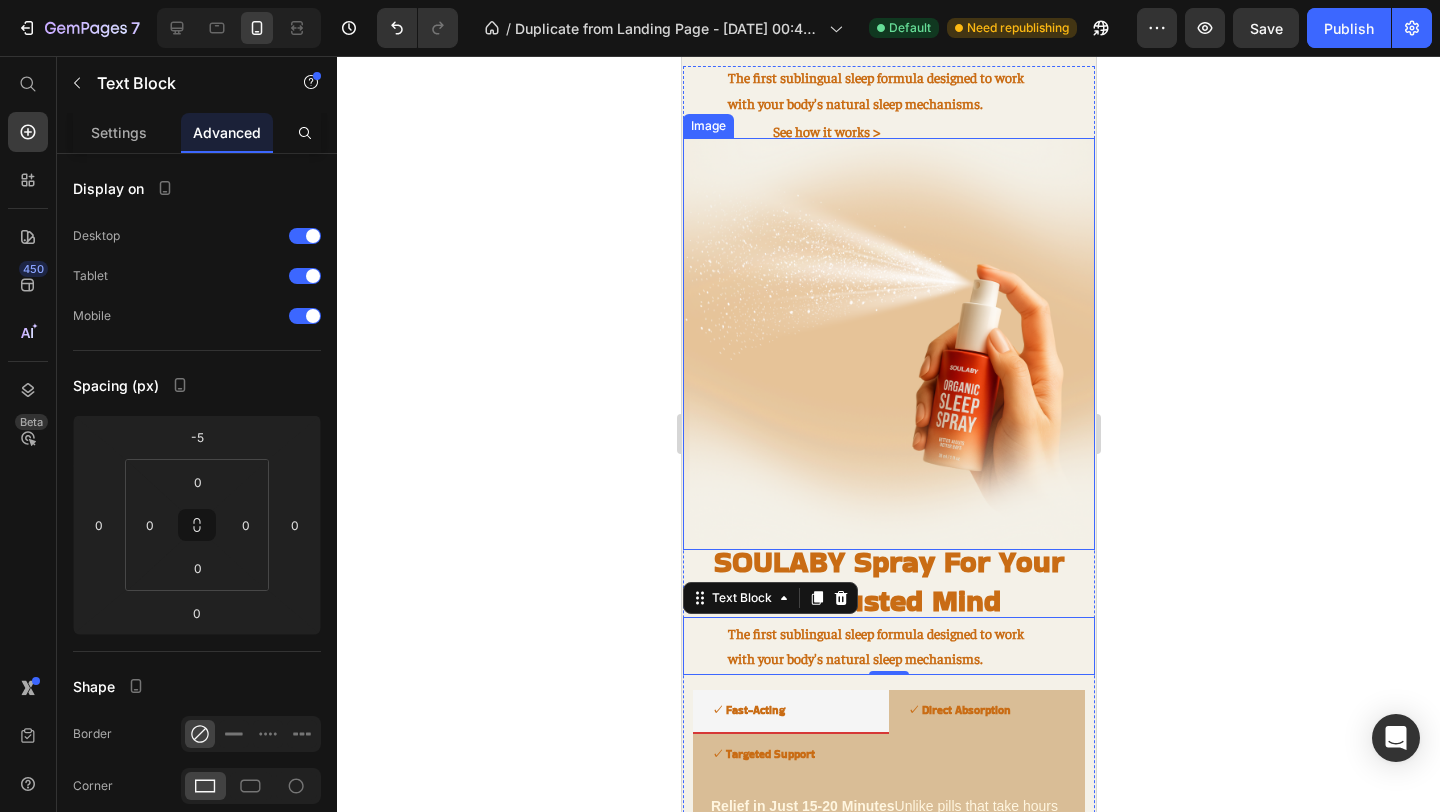 click 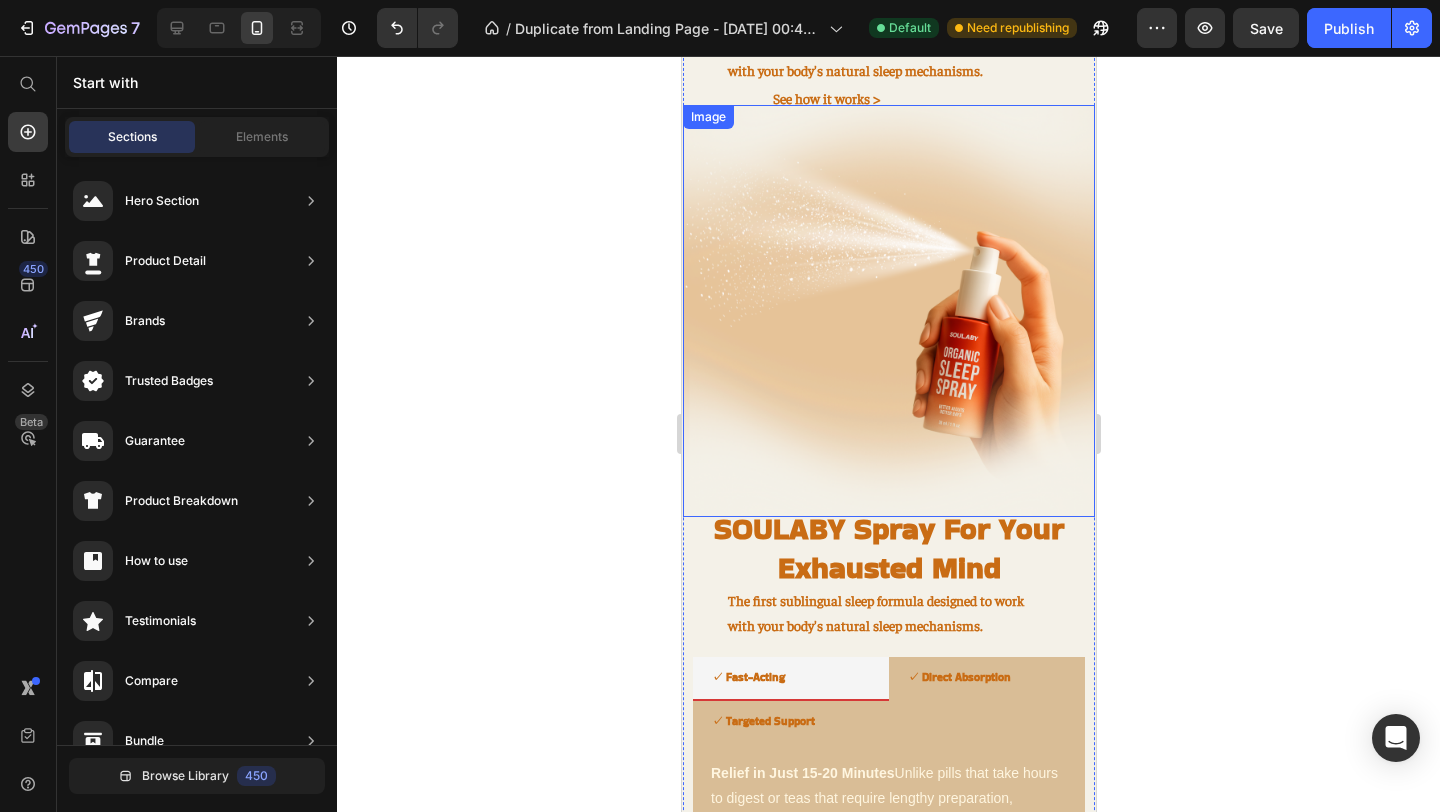 scroll, scrollTop: 1888, scrollLeft: 0, axis: vertical 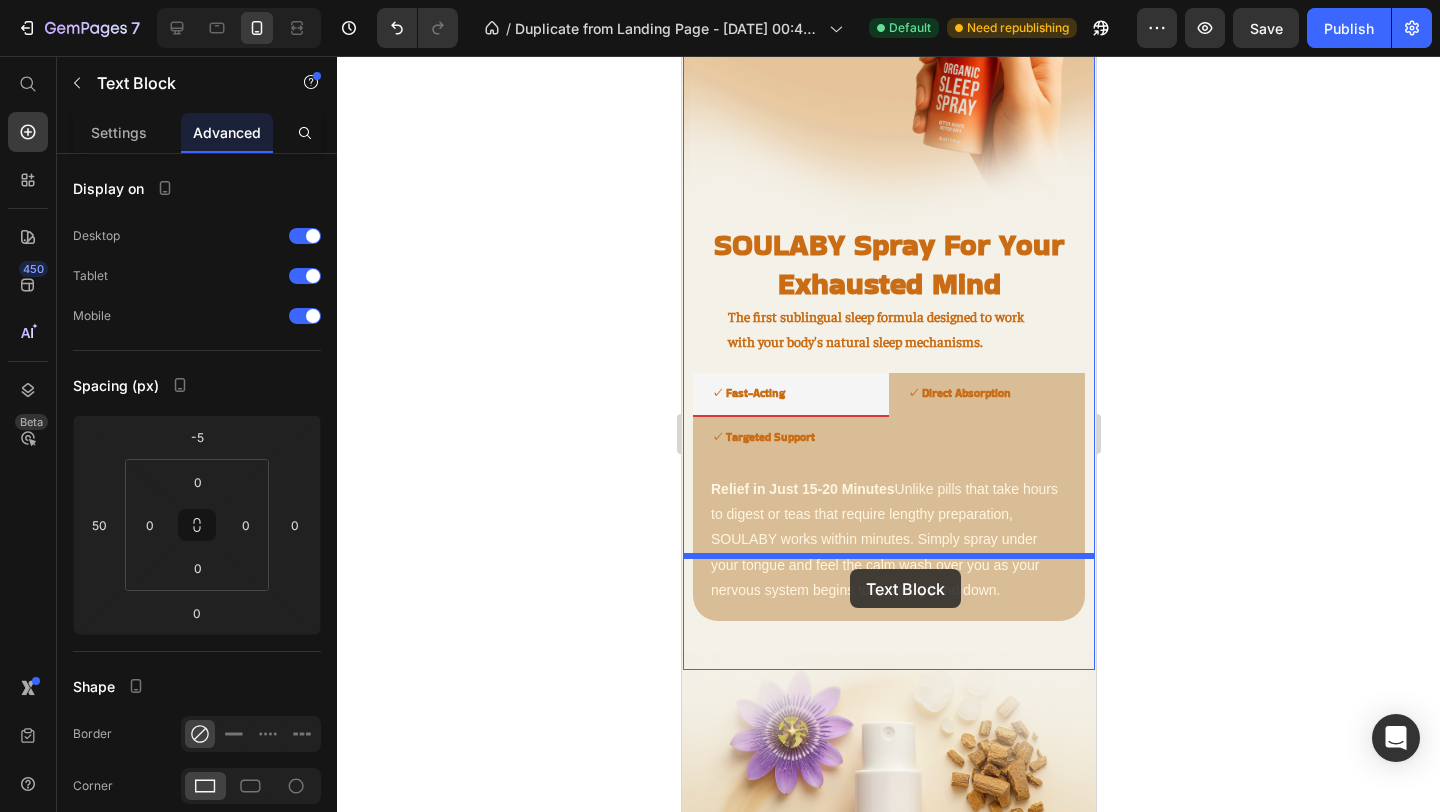 drag, startPoint x: 885, startPoint y: 91, endPoint x: 849, endPoint y: 569, distance: 479.35373 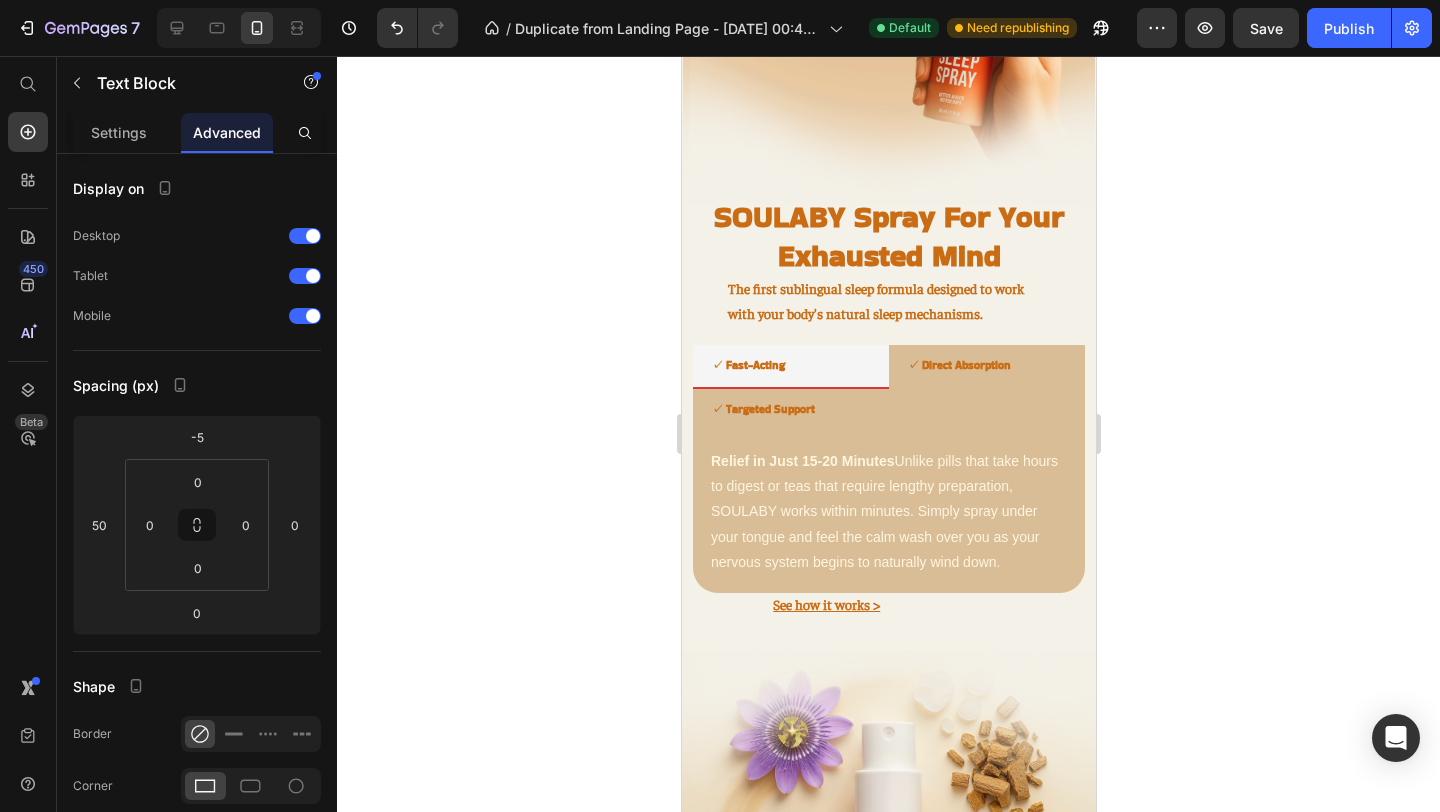 scroll, scrollTop: 2165, scrollLeft: 0, axis: vertical 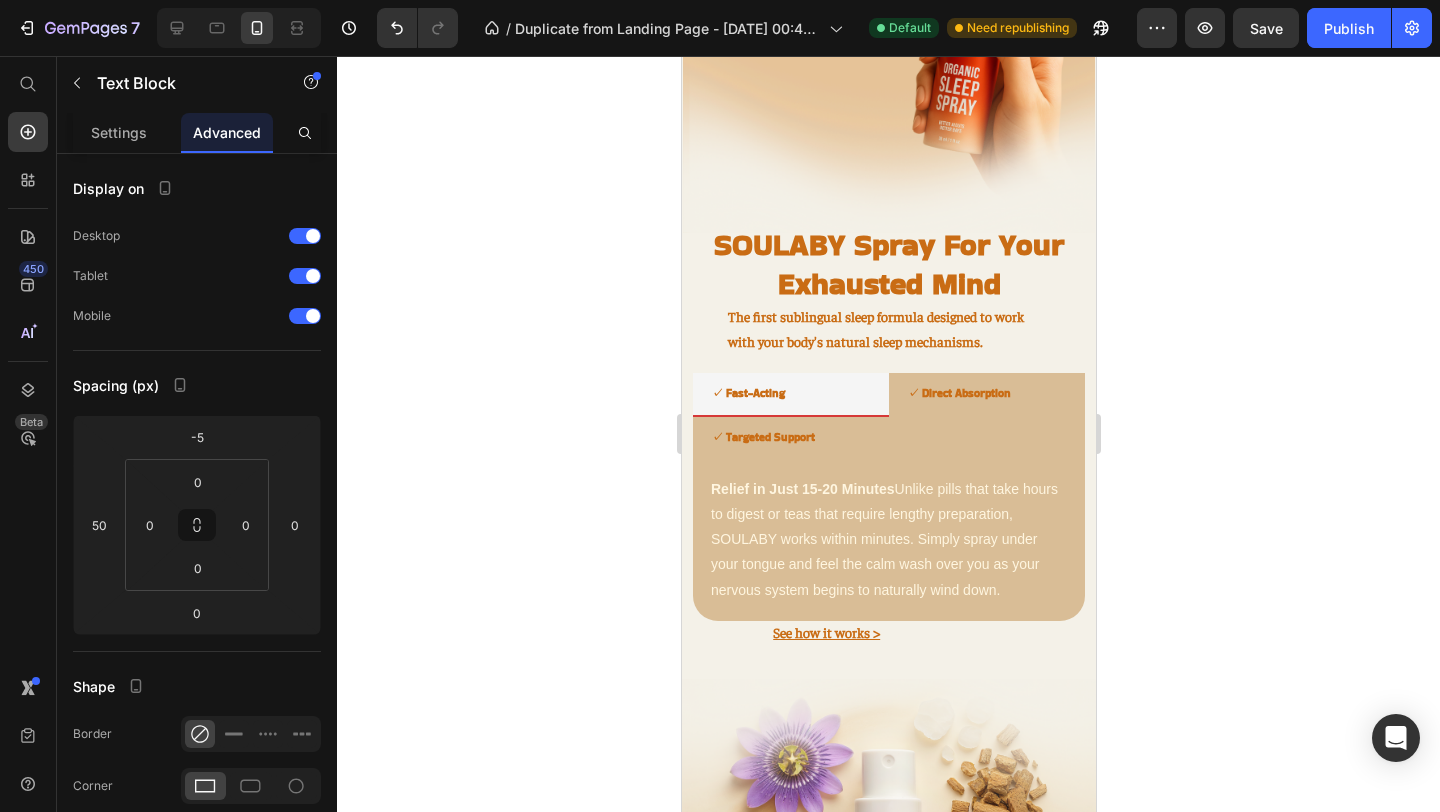 click 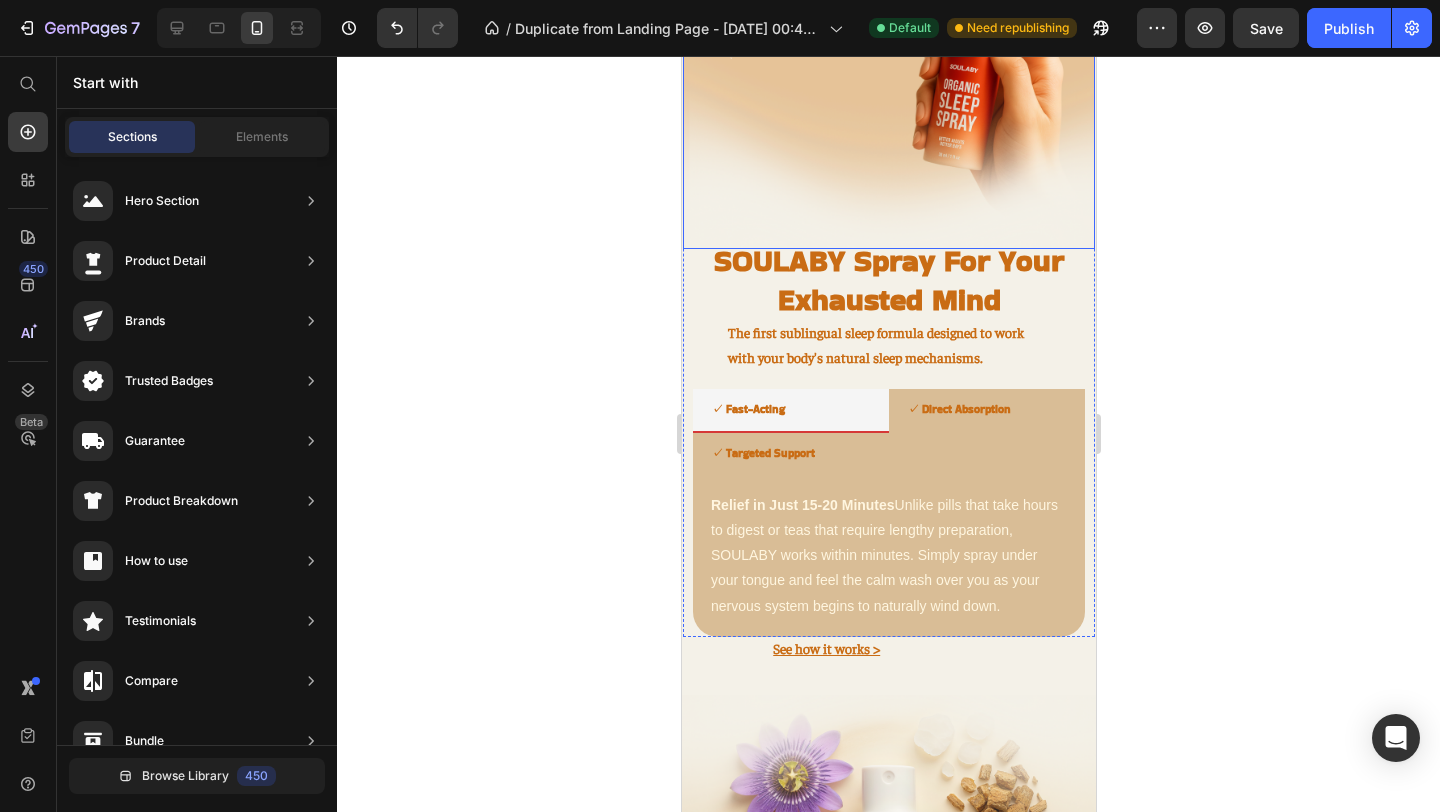 scroll, scrollTop: 2133, scrollLeft: 0, axis: vertical 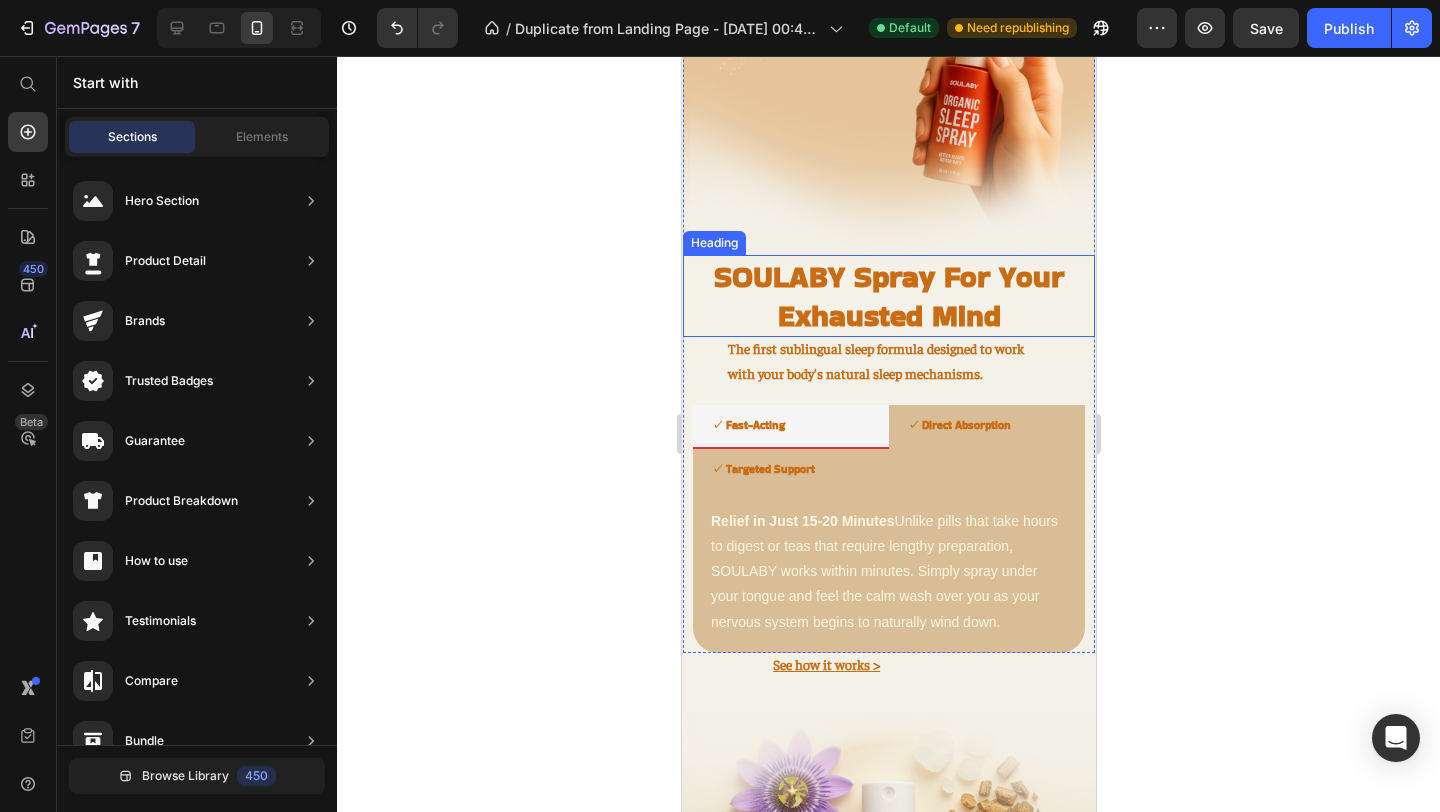 click on "SOULABY Spray For Your Exhausted Mind" at bounding box center (888, 296) 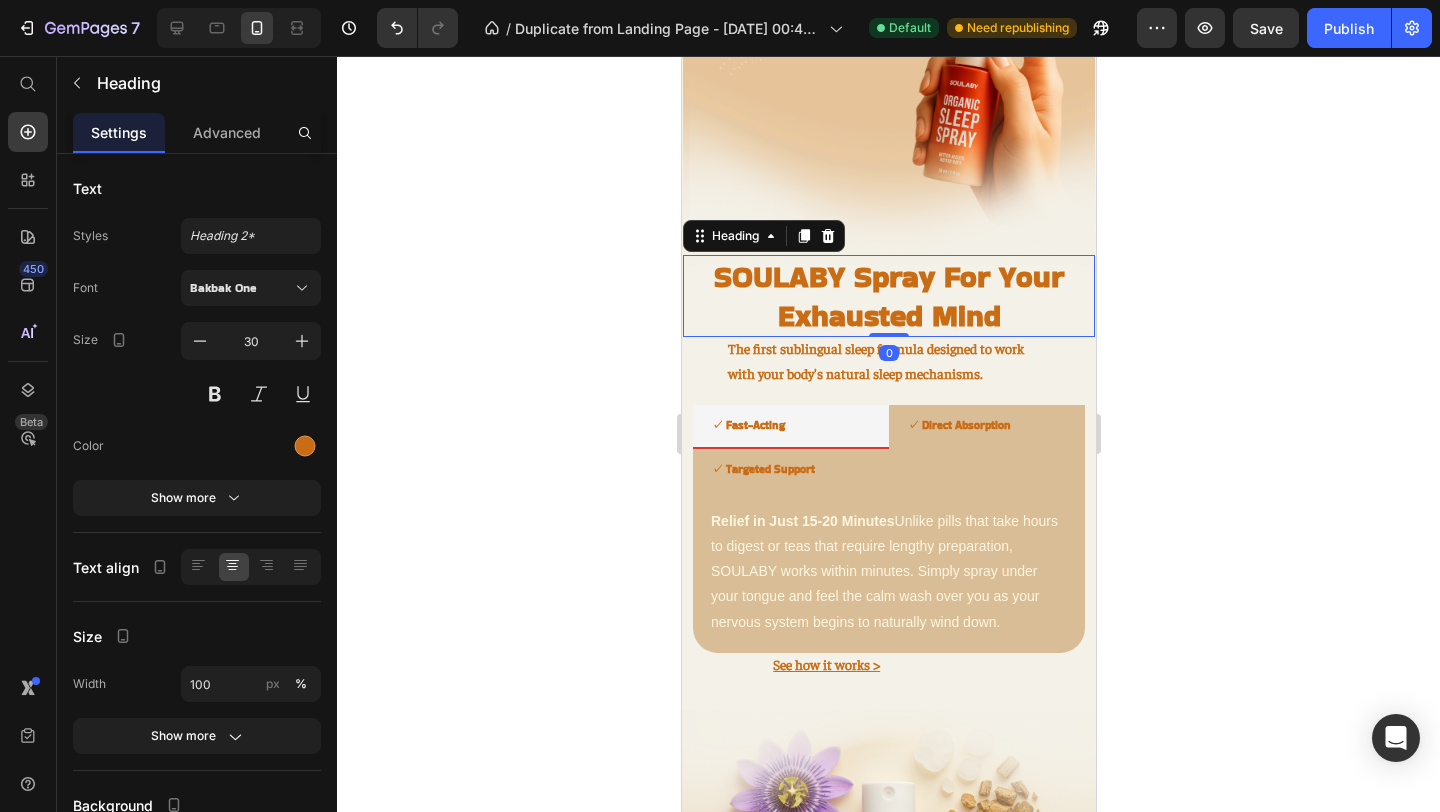 click on "SOULABY Spray For Your Exhausted Mind" at bounding box center (888, 296) 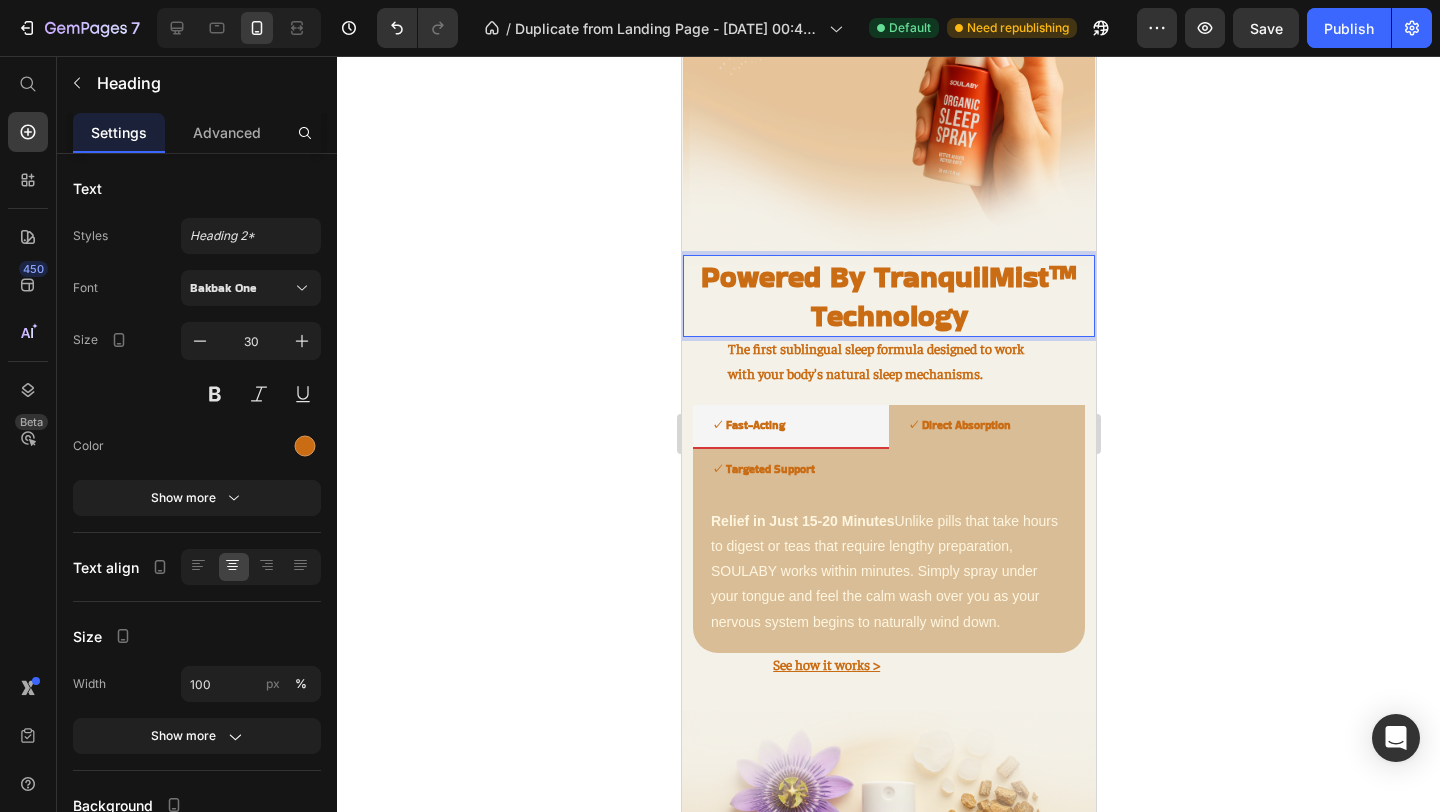 click on "Powered By TranquilMist™ Technology" at bounding box center [888, 296] 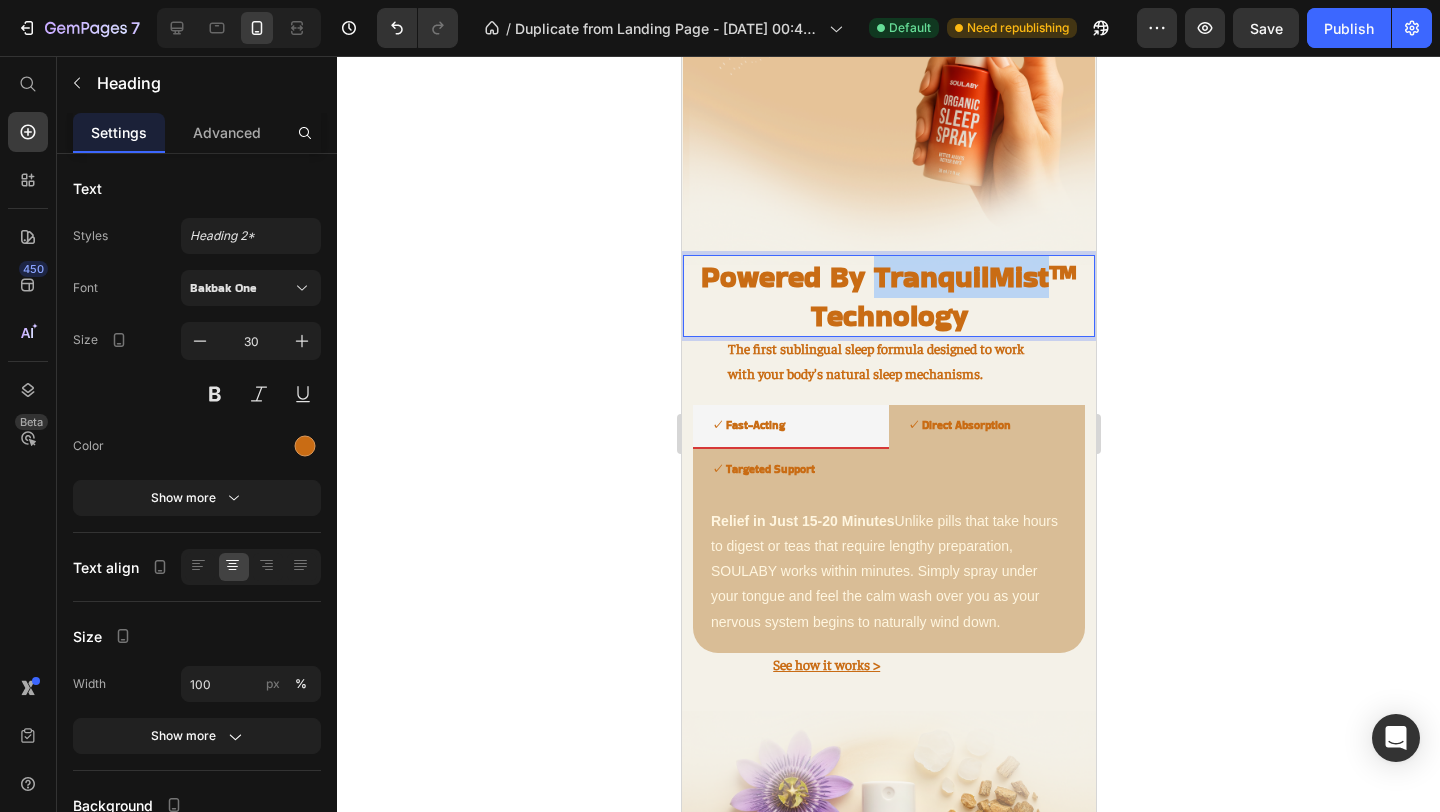 drag, startPoint x: 1046, startPoint y: 247, endPoint x: 873, endPoint y: 250, distance: 173.02602 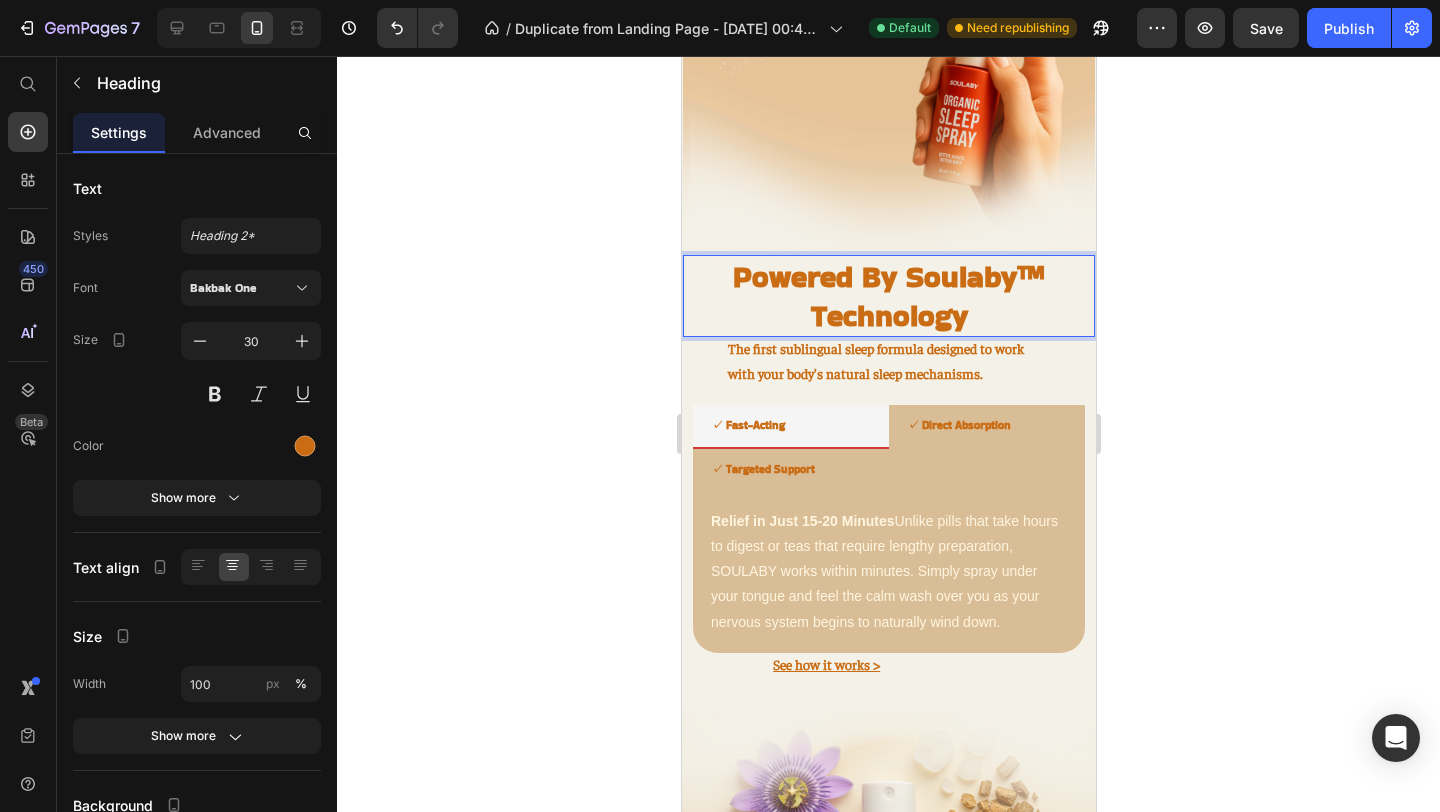 click 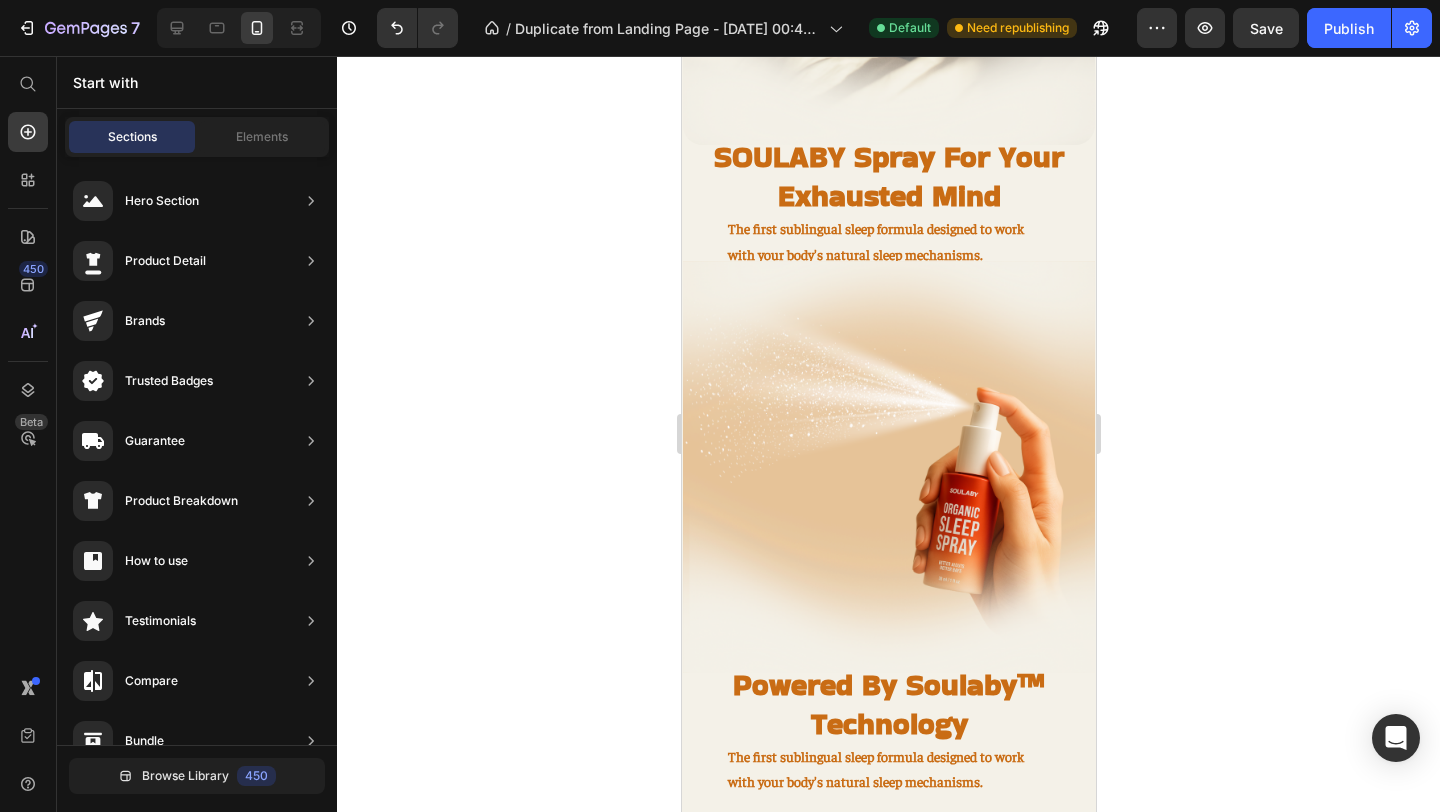 scroll, scrollTop: 1705, scrollLeft: 0, axis: vertical 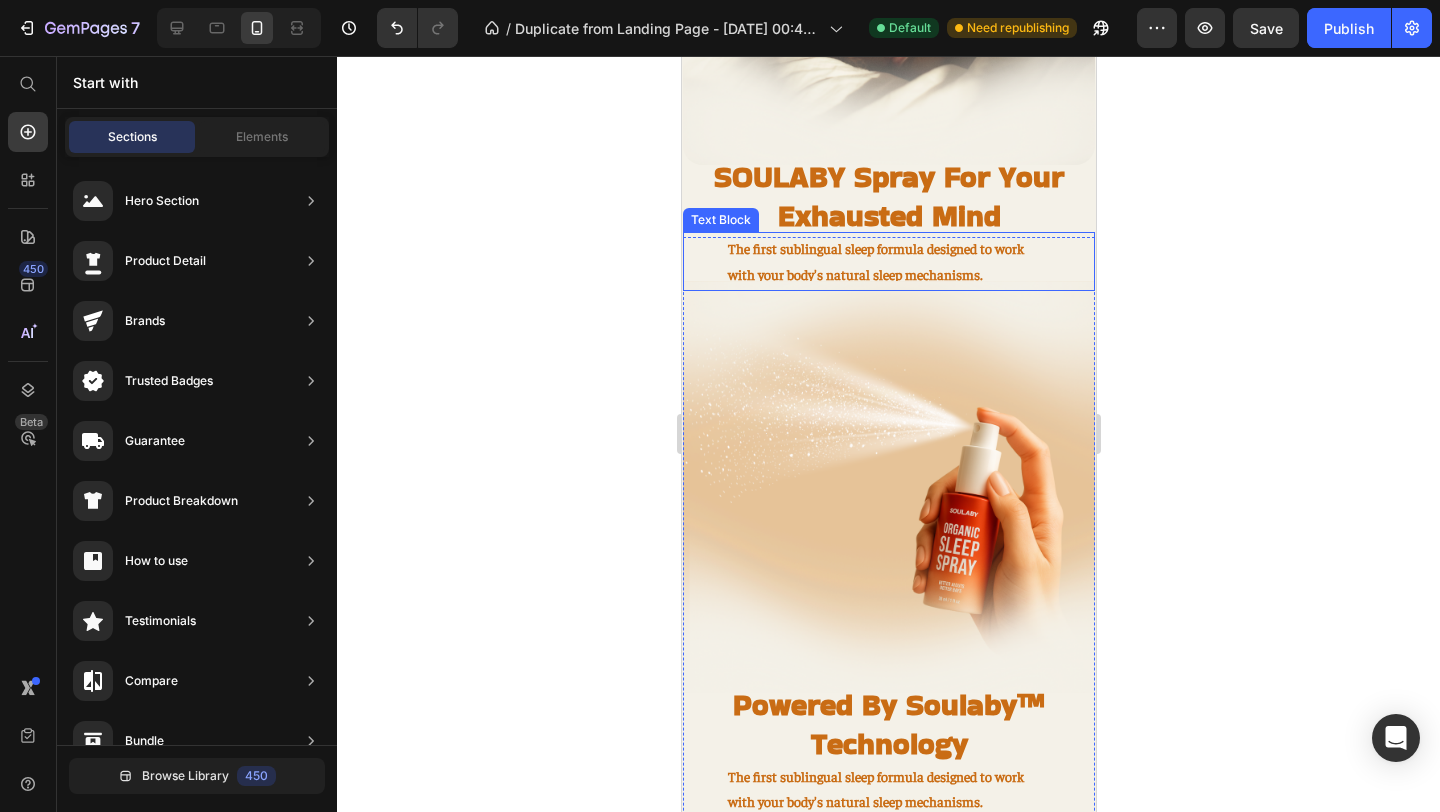 click on "The first sublingual sleep formula designed to work with your body's natural sleep mechanisms." at bounding box center [888, 261] 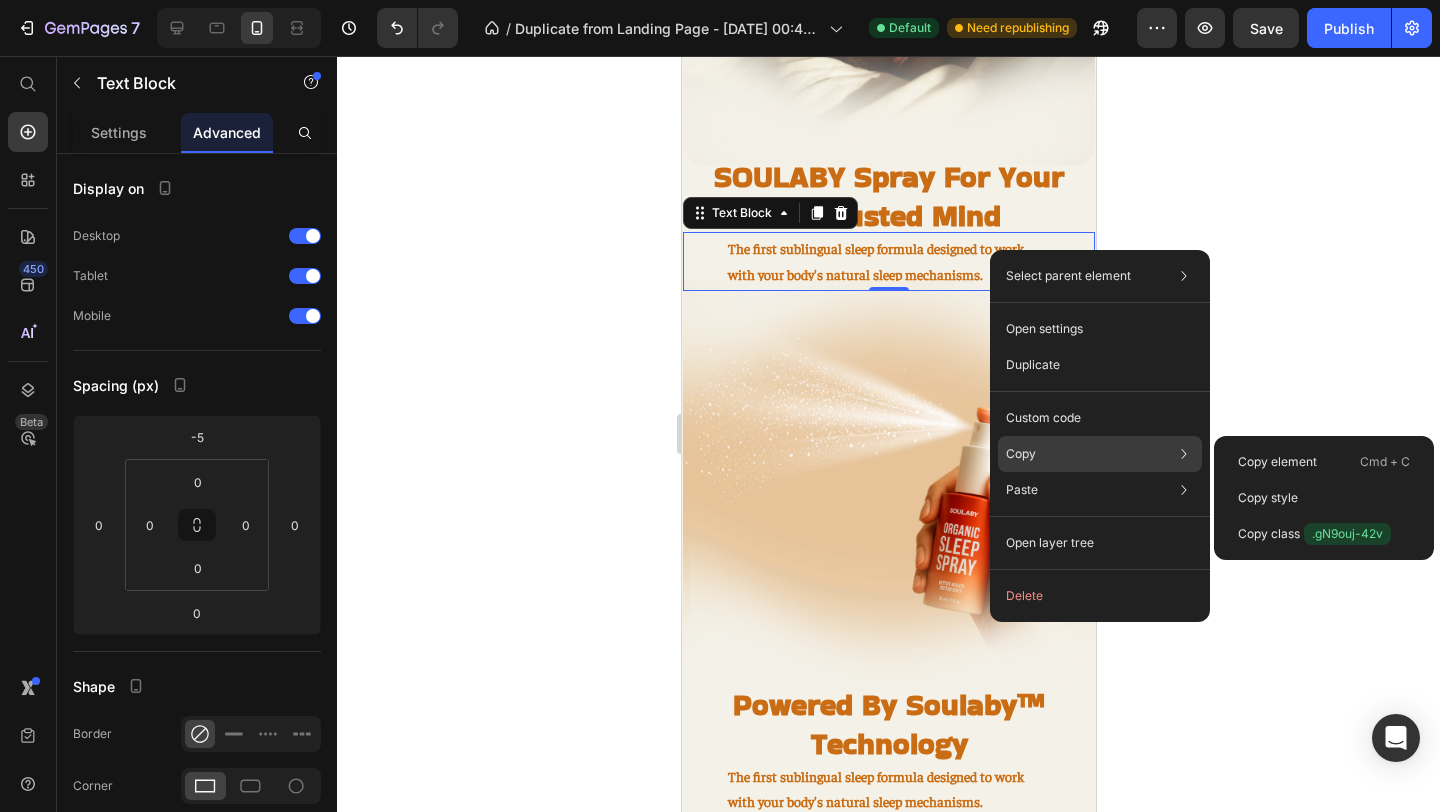 click on "Copy Copy element  Cmd + C Copy style  Copy class  .gN9ouj-42v" 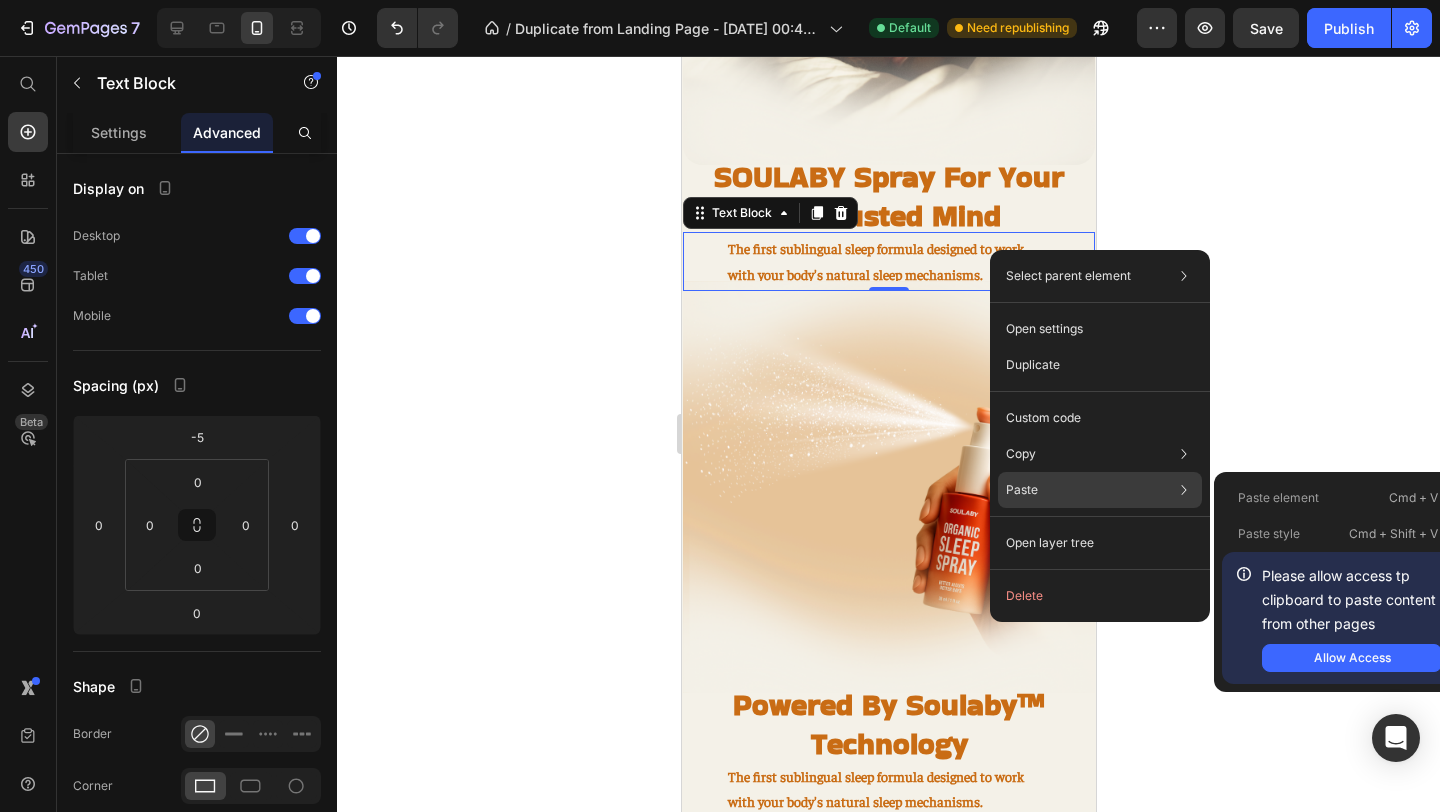 click on "Paste" at bounding box center (1022, 490) 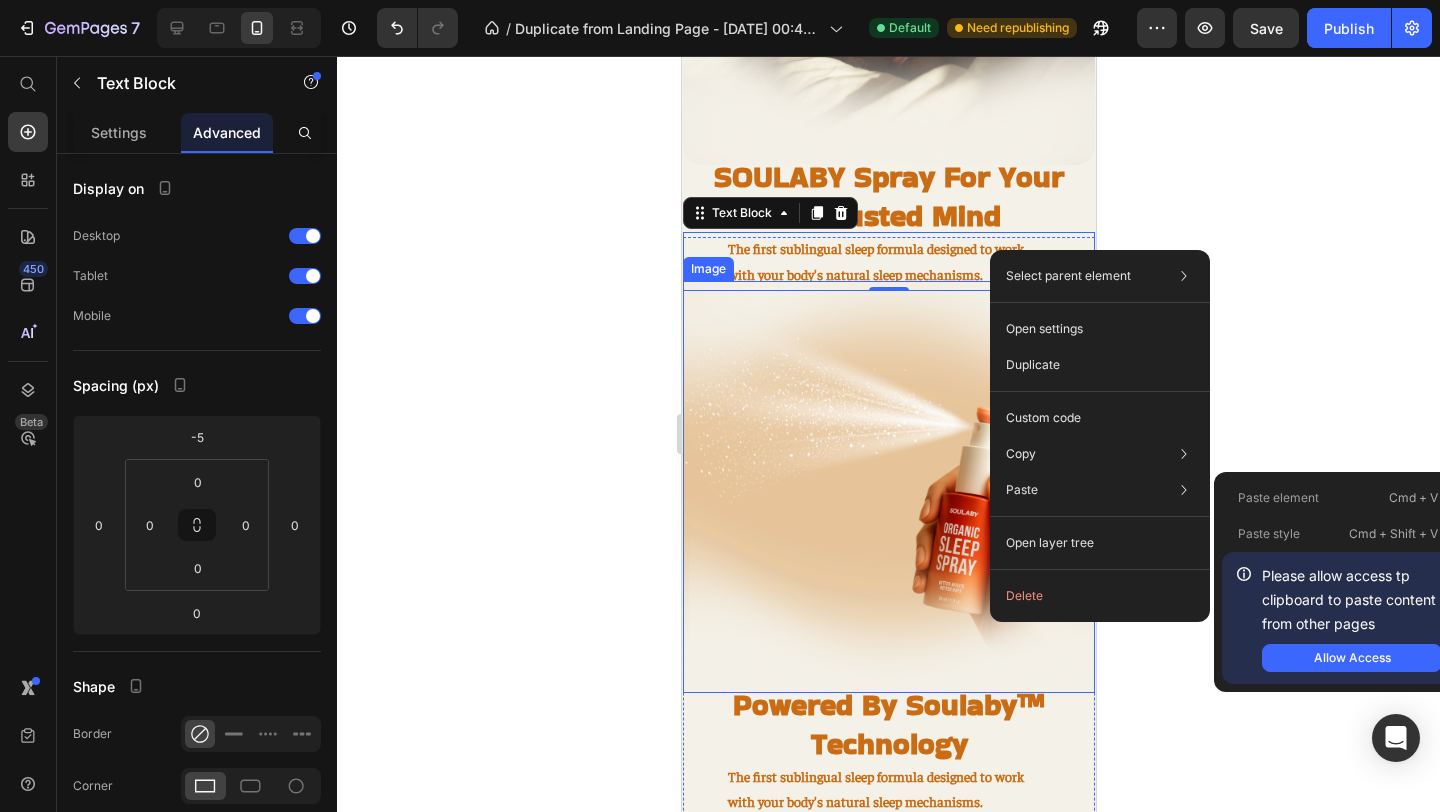 click at bounding box center (888, 487) 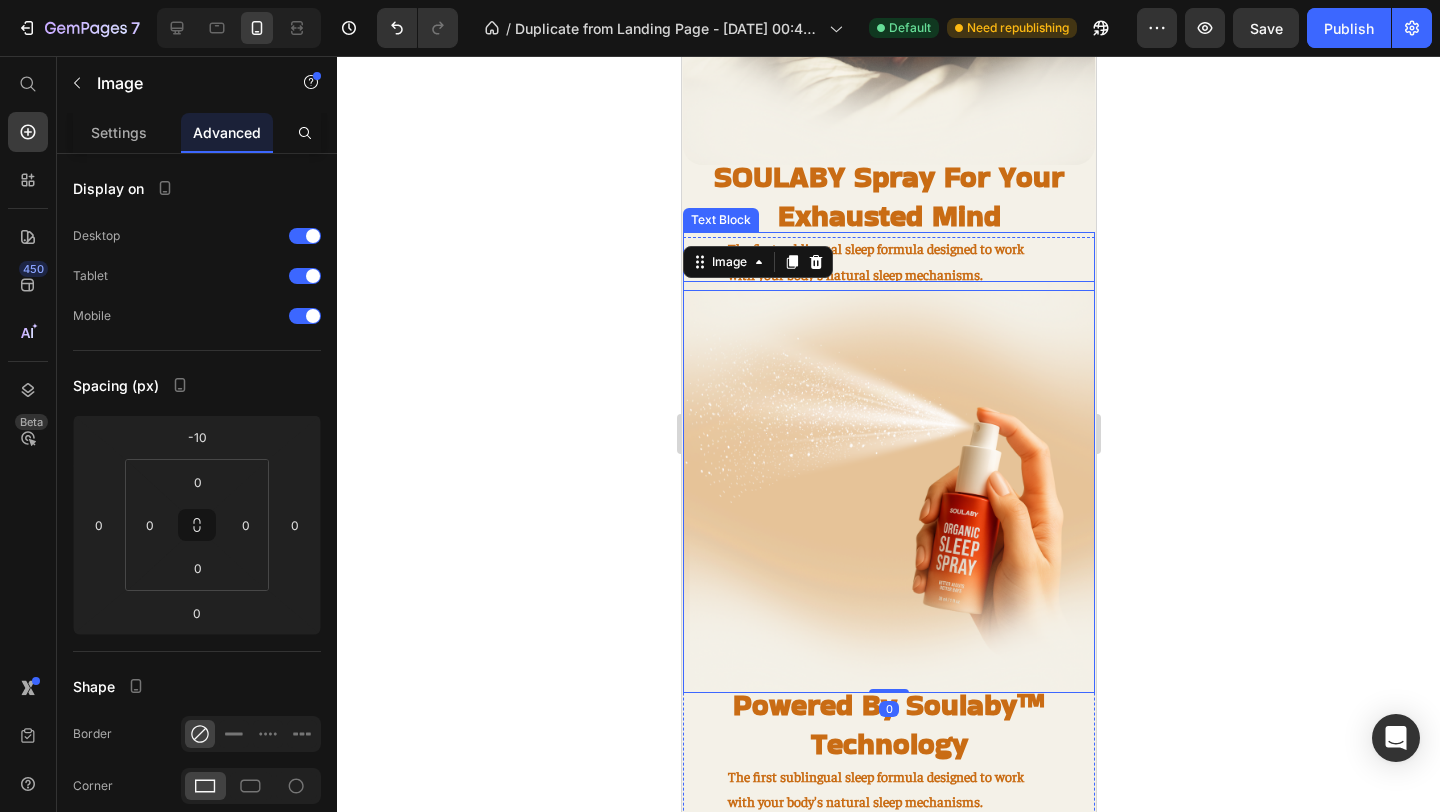 click on "The first sublingual sleep formula designed to work with your body's natural sleep mechanisms." at bounding box center (888, 261) 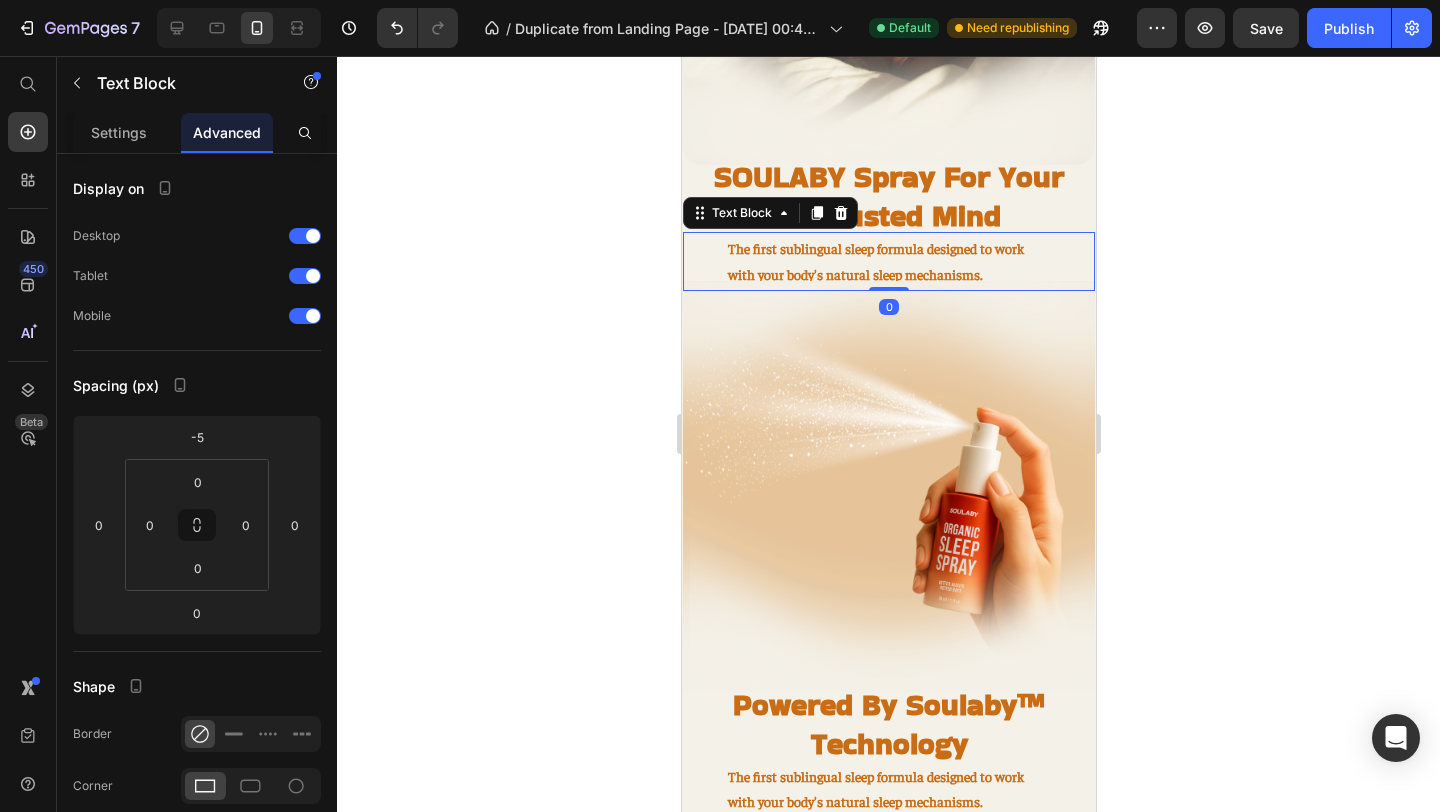 click on "The first sublingual sleep formula designed to work with your body's natural sleep mechanisms." at bounding box center (888, 261) 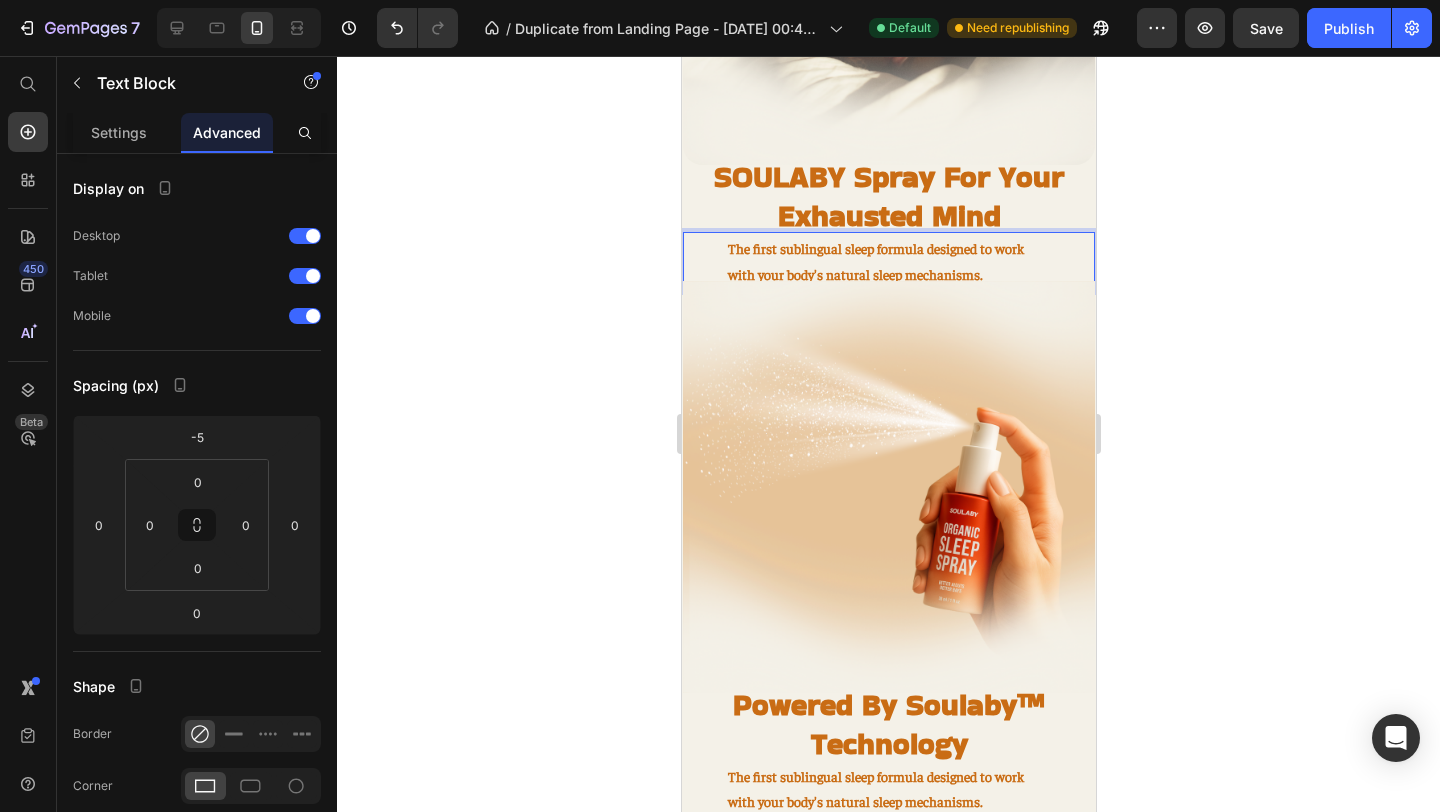 click on "The first sublingual sleep formula designed to work with your body's natural sleep mechanisms." at bounding box center (888, 261) 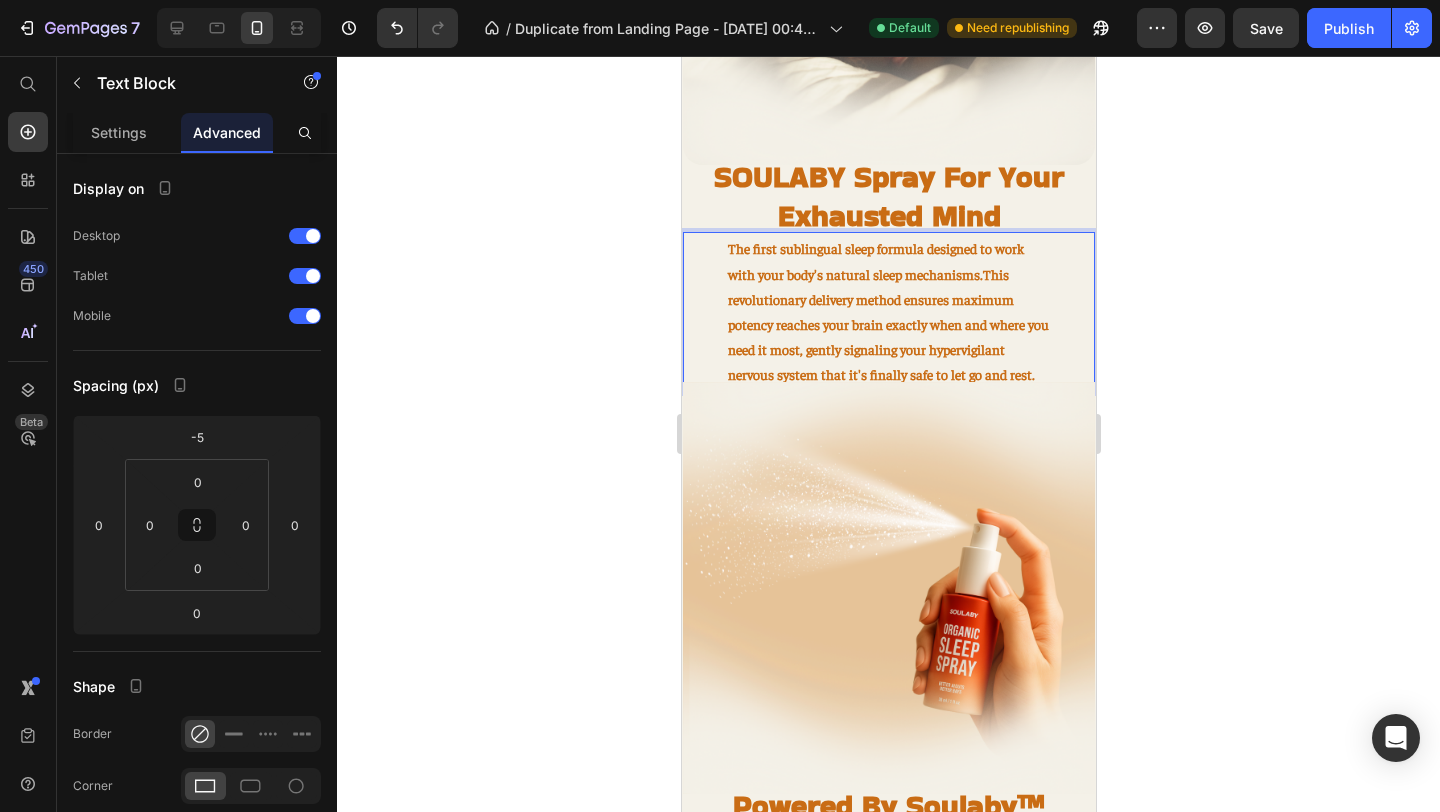 click 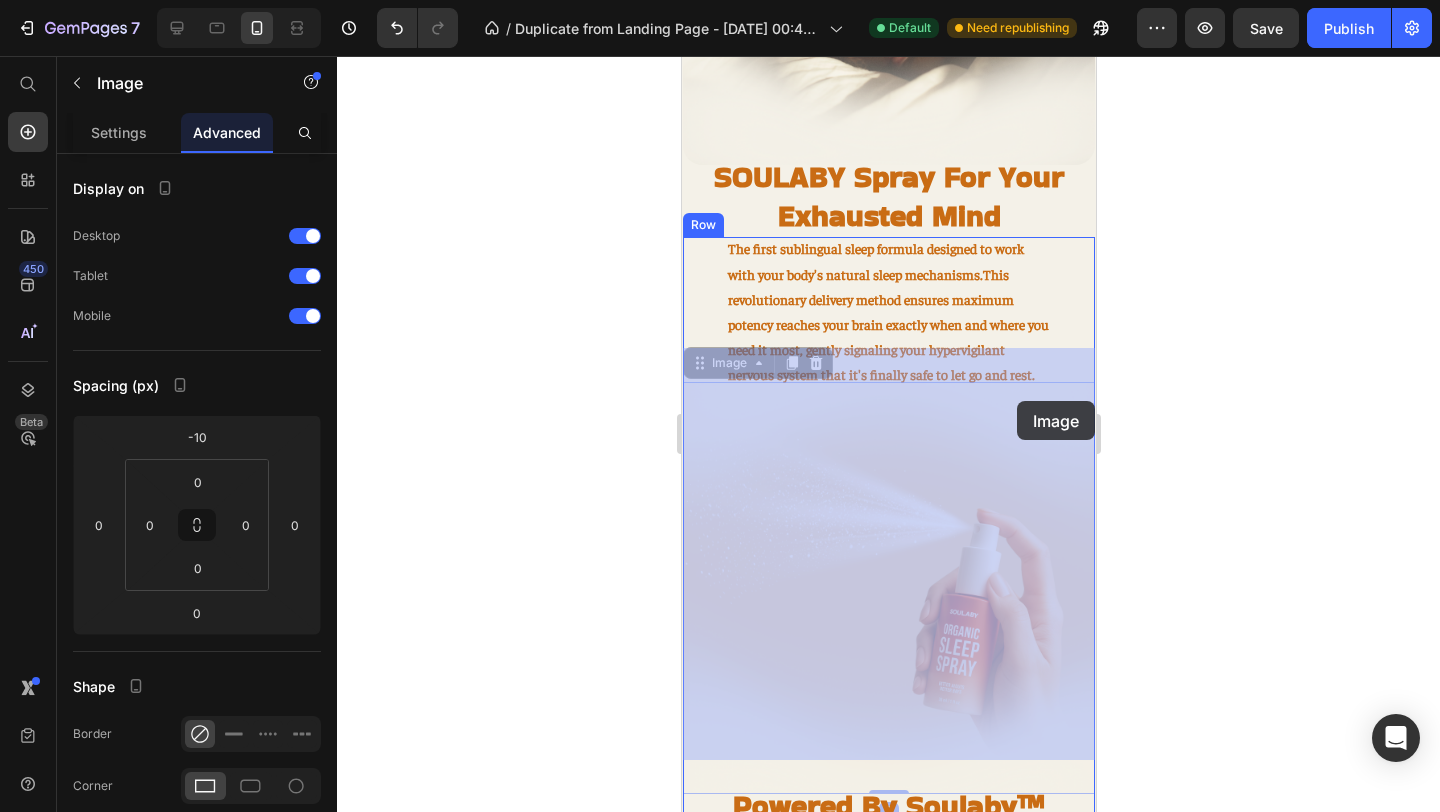 drag, startPoint x: 1016, startPoint y: 380, endPoint x: 1016, endPoint y: 401, distance: 21 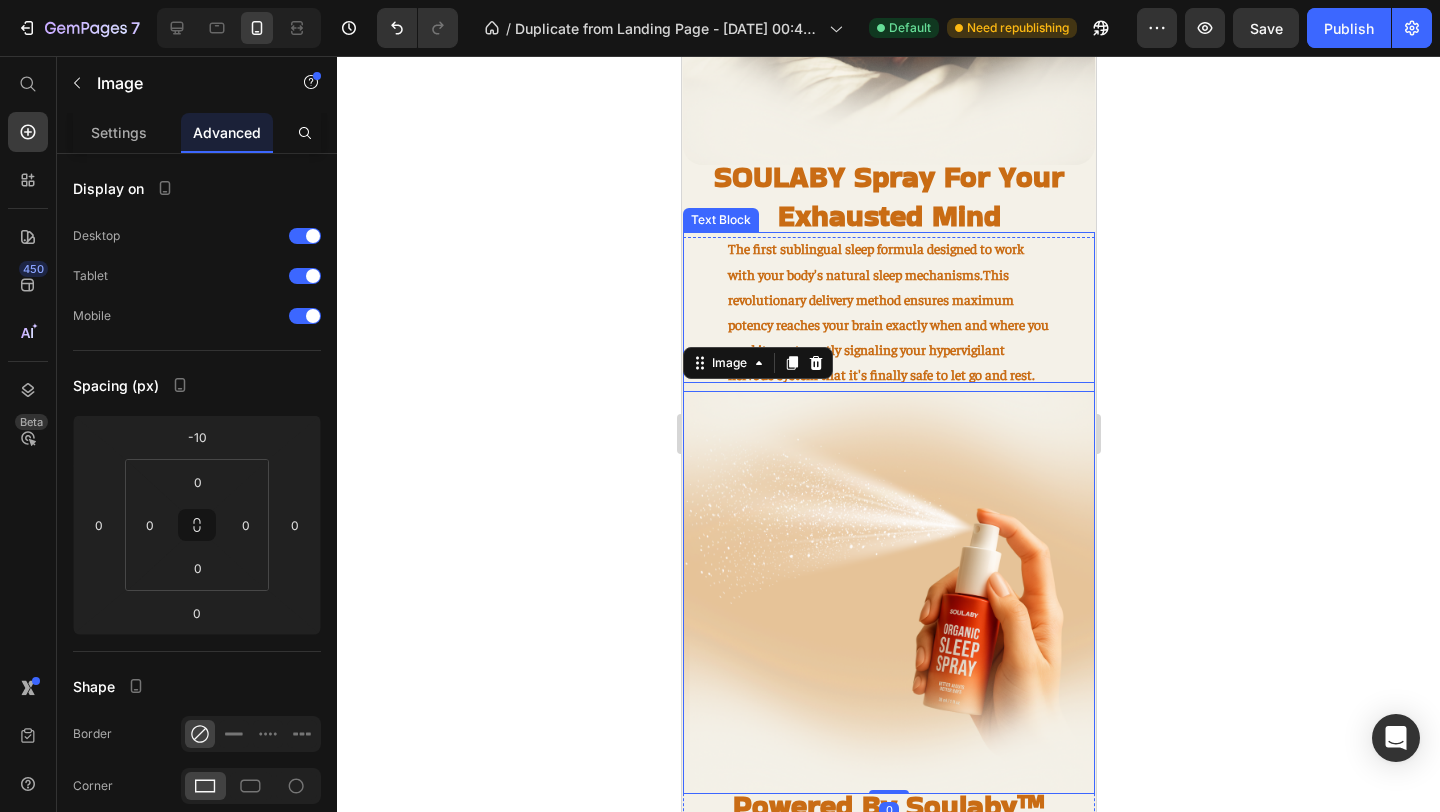 click on "The first sublingual sleep formula designed to work with your body's natural sleep mechanisms.This revolutionary delivery method ensures maximum potency reaches your brain exactly when and where you need it most, gently signaling your hypervigilant nervous system that it's finally safe to let go and rest." at bounding box center (888, 311) 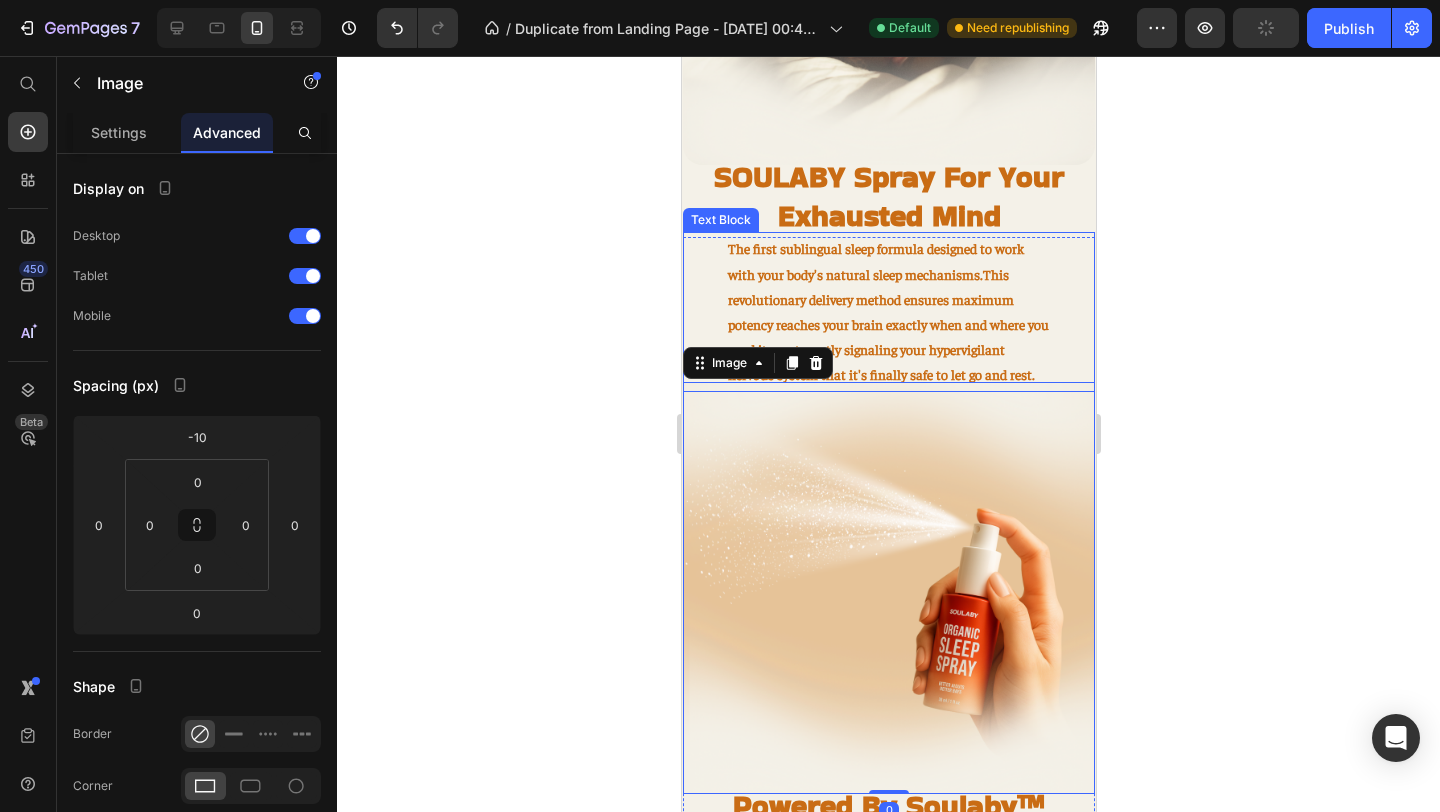 click on "The first sublingual sleep formula designed to work with your body's natural sleep mechanisms.This revolutionary delivery method ensures maximum potency reaches your brain exactly when and where you need it most, gently signaling your hypervigilant nervous system that it's finally safe to let go and rest." at bounding box center [888, 311] 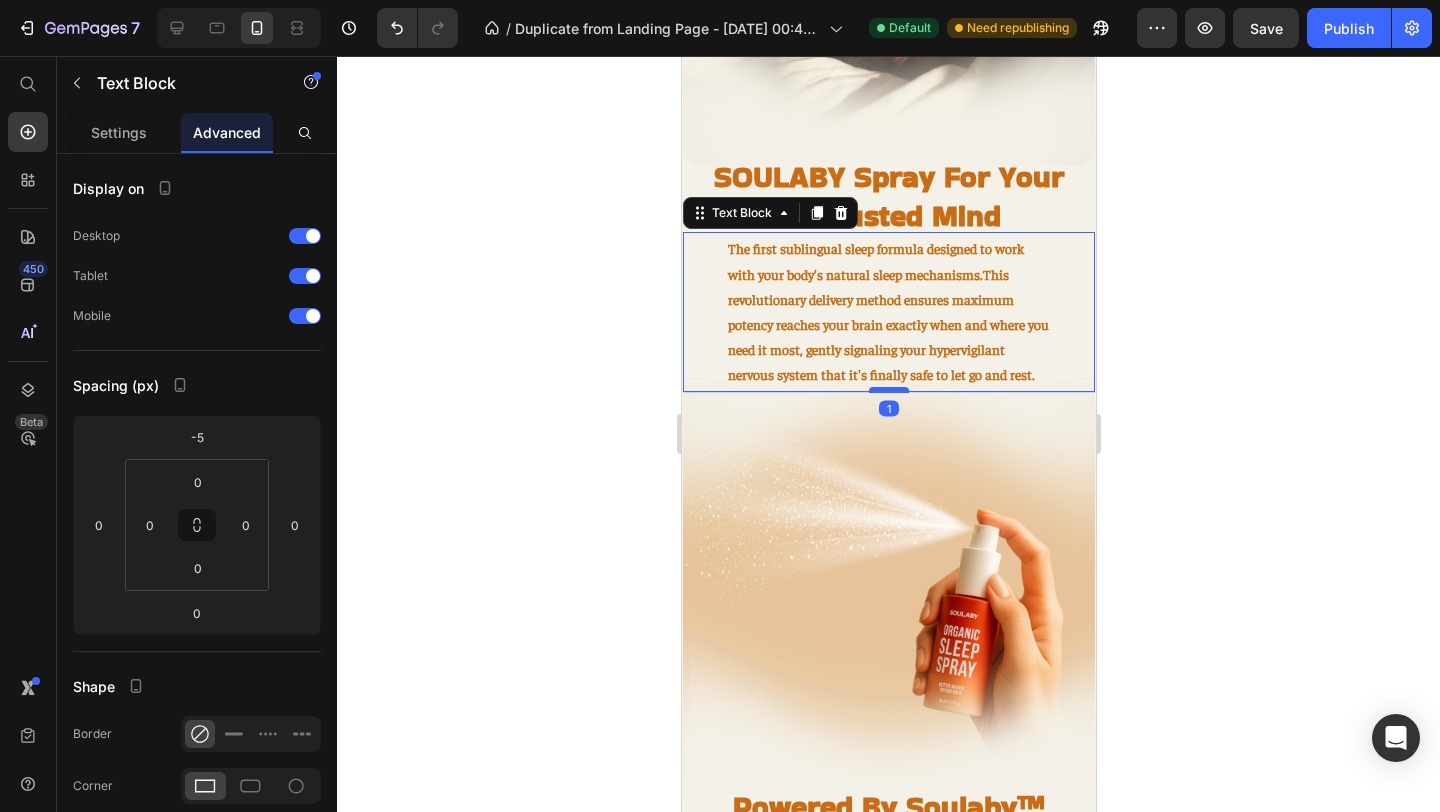 click at bounding box center (888, 390) 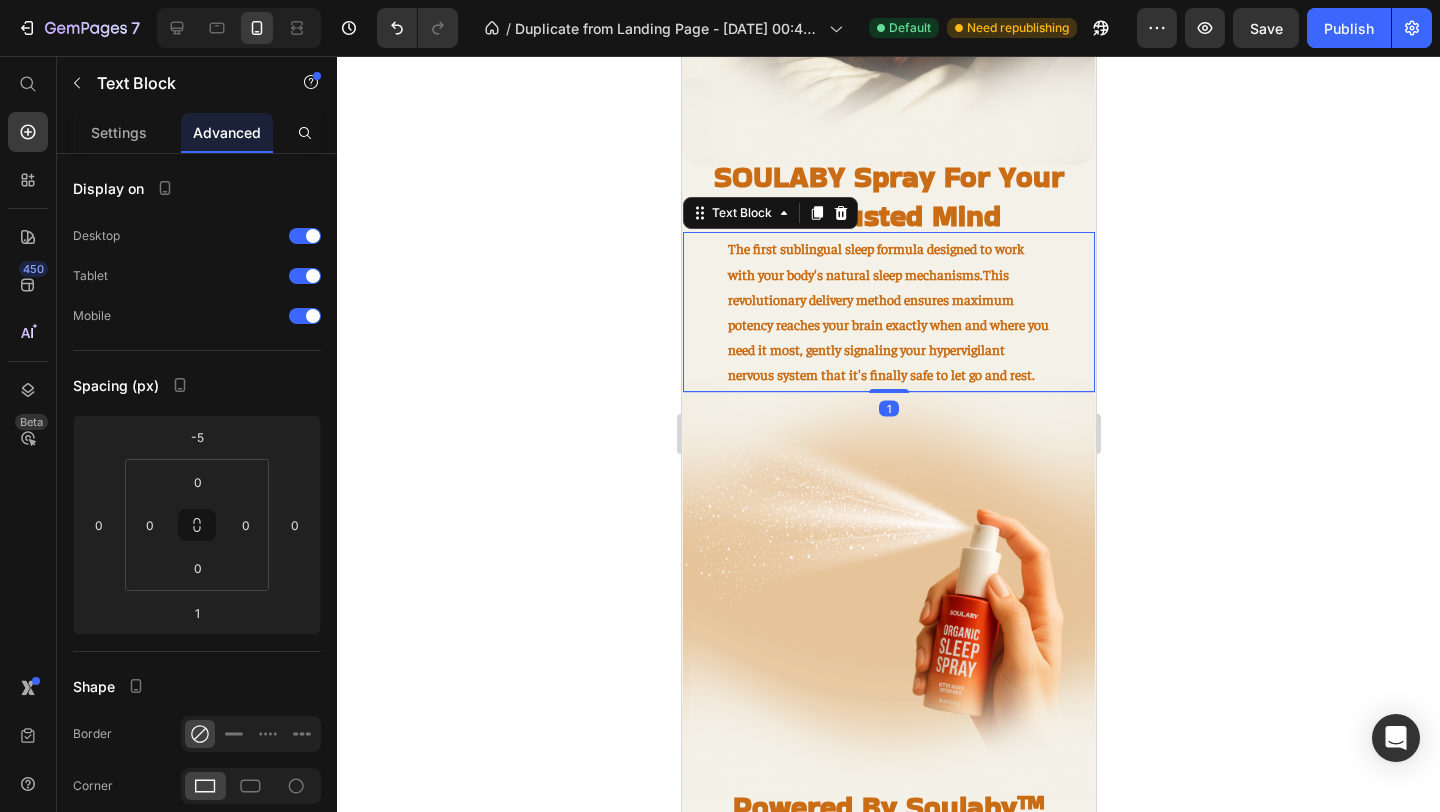 click 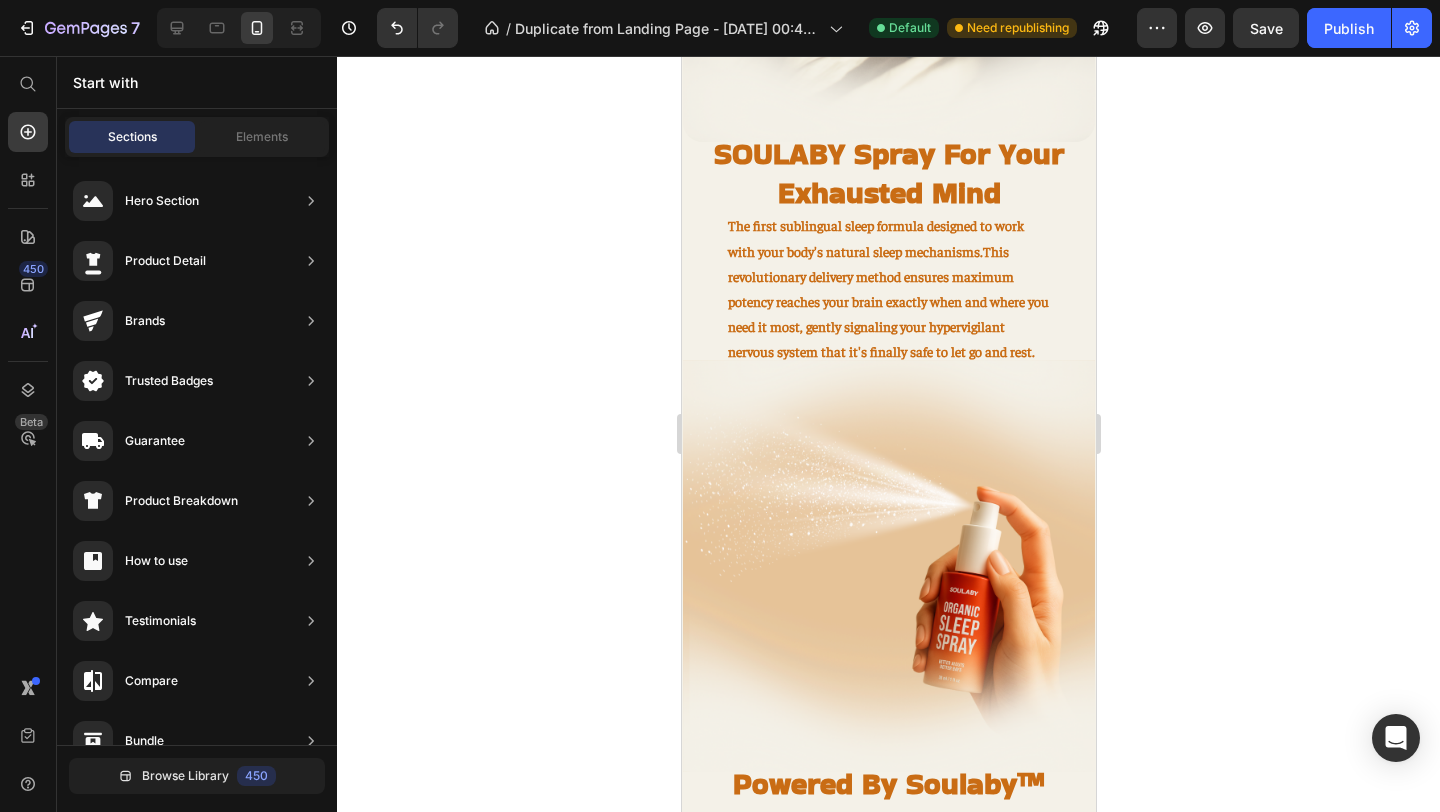 scroll, scrollTop: 1713, scrollLeft: 0, axis: vertical 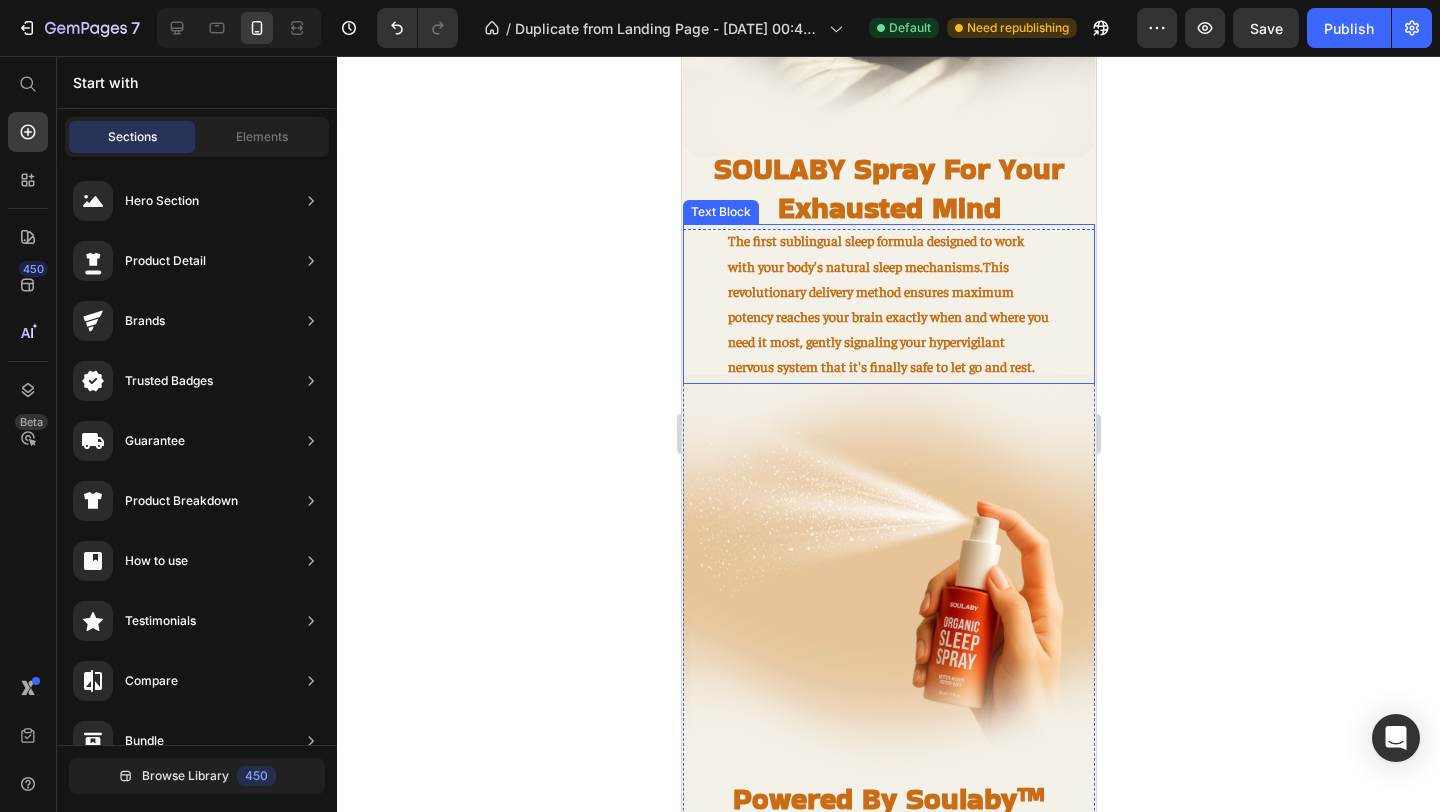 click on "The first sublingual sleep formula designed to work with your body's natural sleep mechanisms.This revolutionary delivery method ensures maximum potency reaches your brain exactly when and where you need it most, gently signaling your hypervigilant nervous system that it's finally safe to let go and rest." at bounding box center (888, 303) 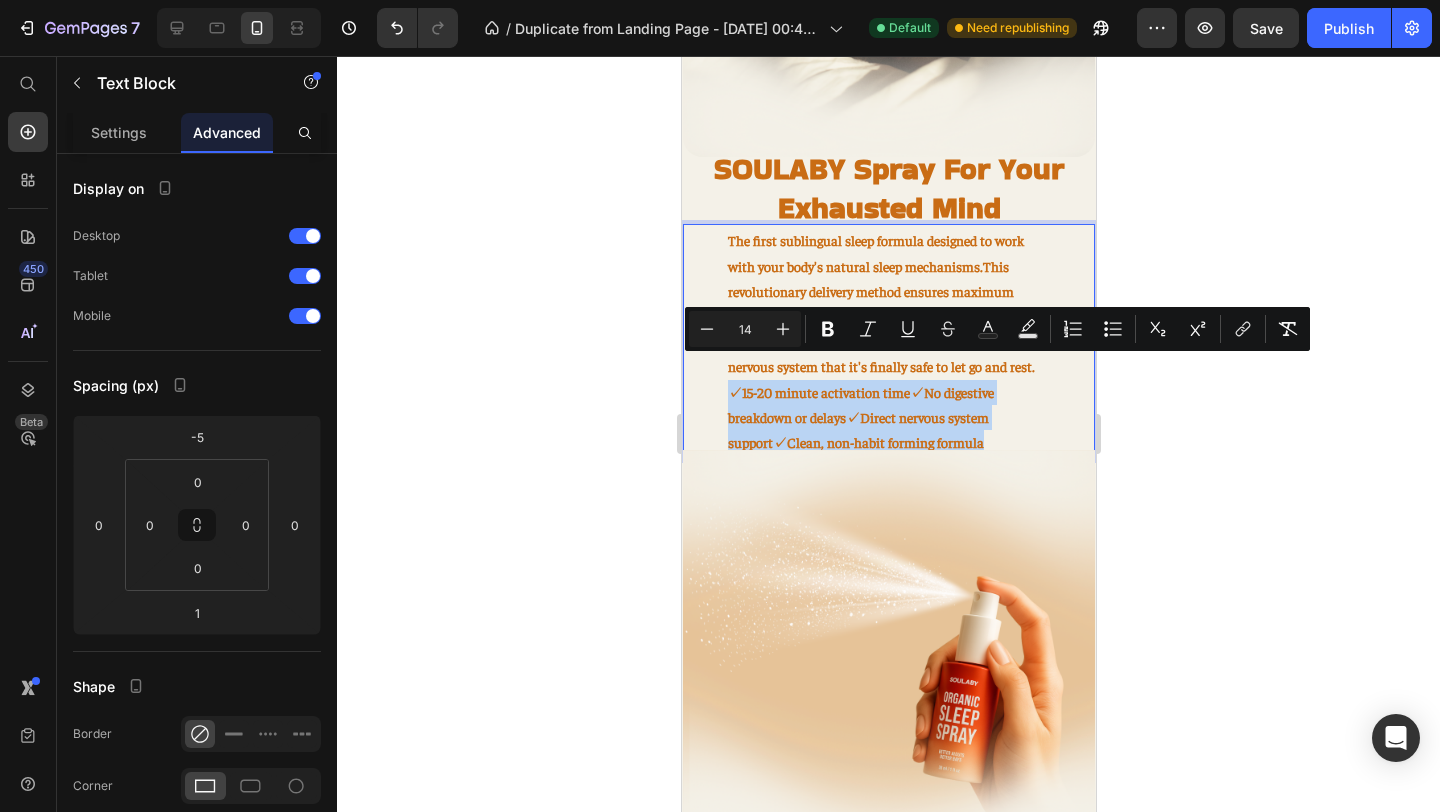 drag, startPoint x: 935, startPoint y: 418, endPoint x: 707, endPoint y: 357, distance: 236.01907 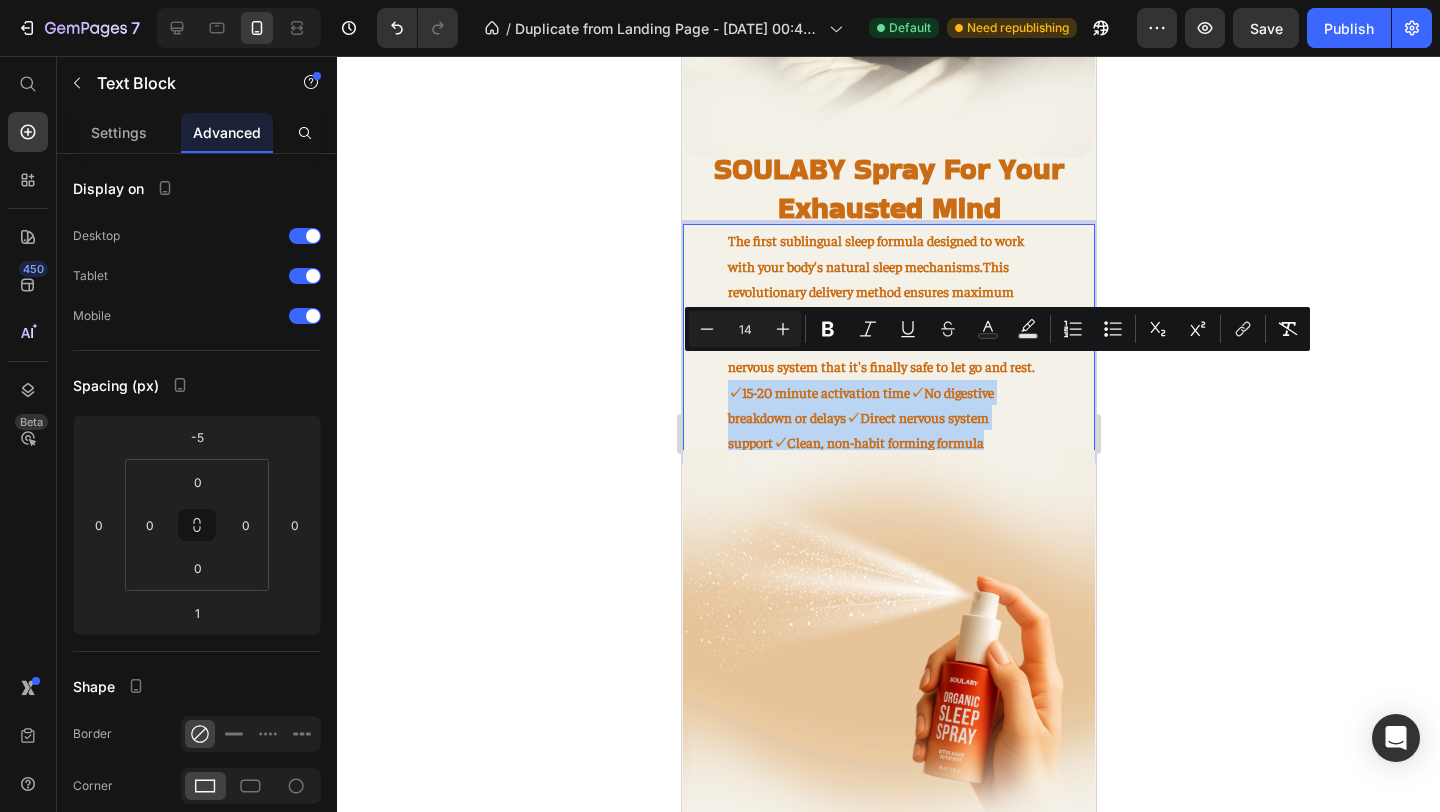 click on "The first sublingual sleep formula designed to work with your body's natural sleep mechanisms.This revolutionary delivery method ensures maximum potency reaches your brain exactly when and where you need it most, gently signaling your hypervigilant nervous system that it's finally safe to let go and rest. ✓  15-20 minute activation time  ✓  No digestive breakdown or delays  ✓  Direct nervous system support  ✓  Clean, non-habit forming formula" at bounding box center [888, 341] 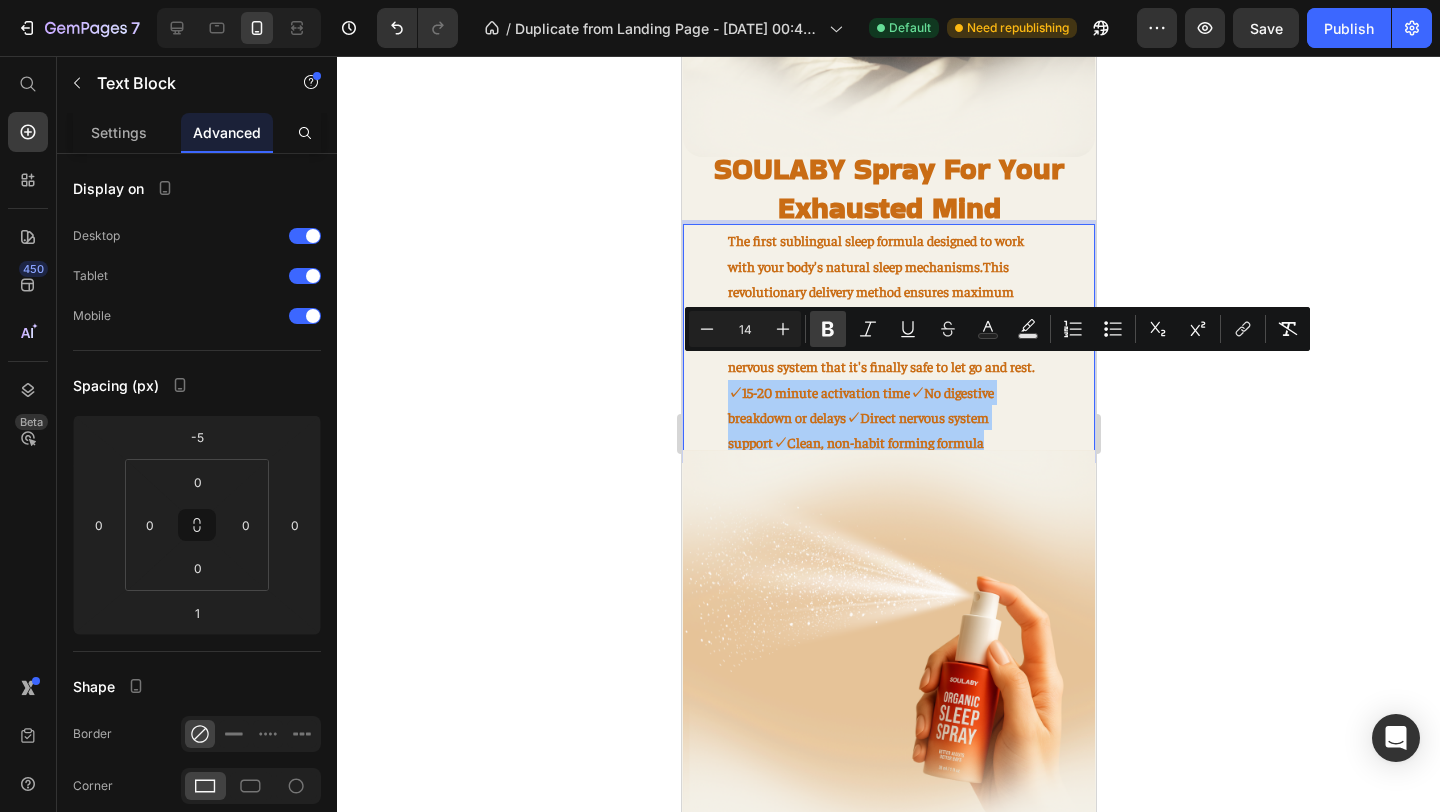 click 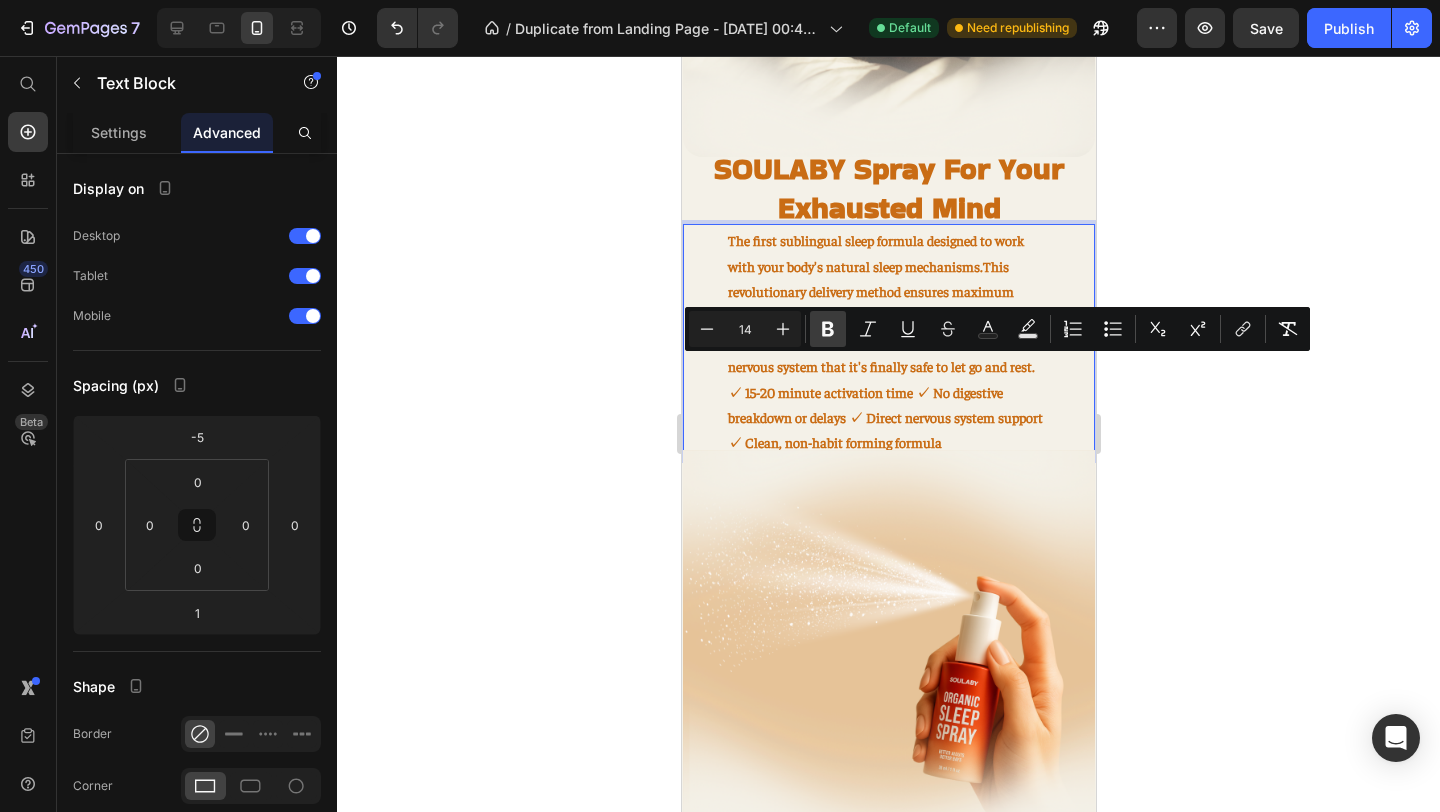 click 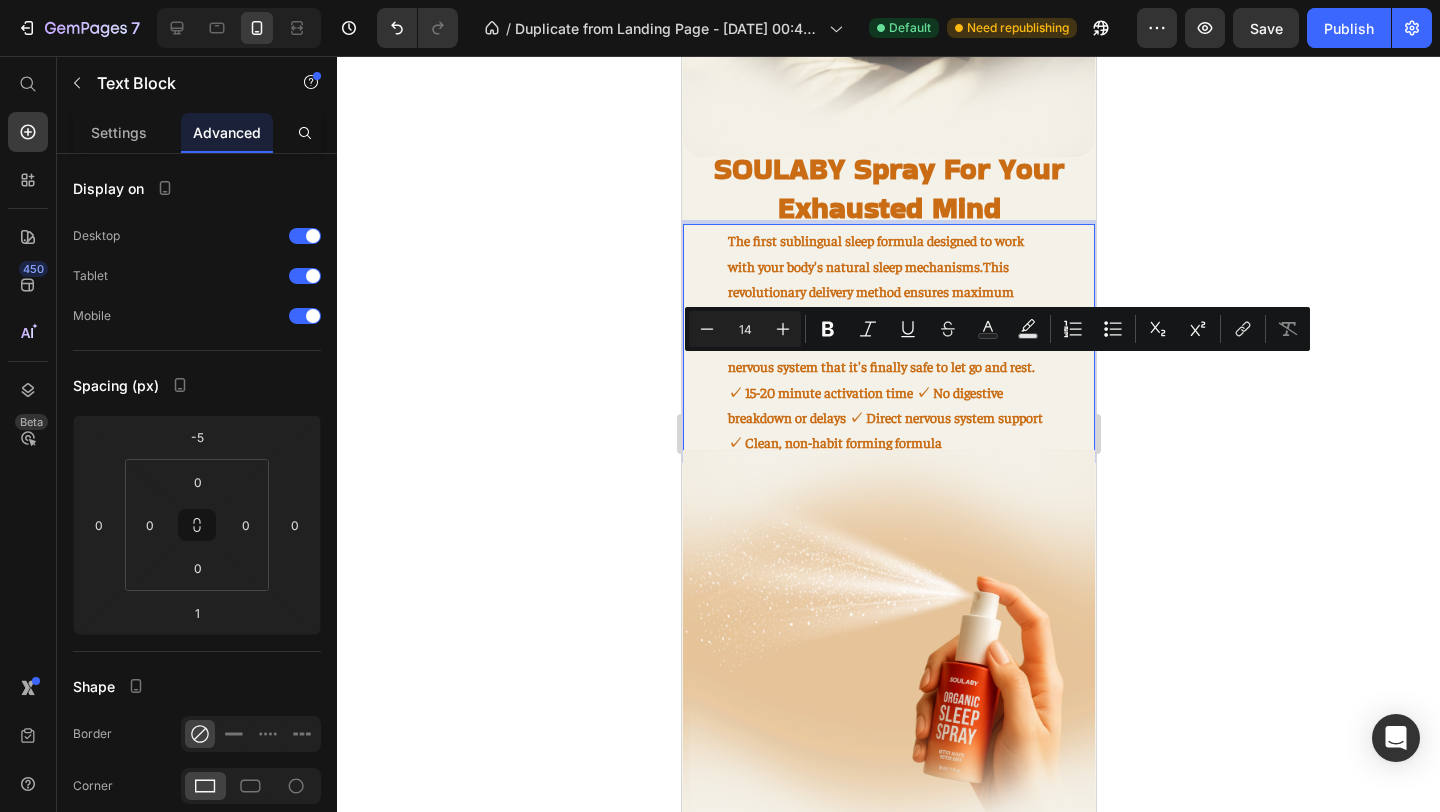 click 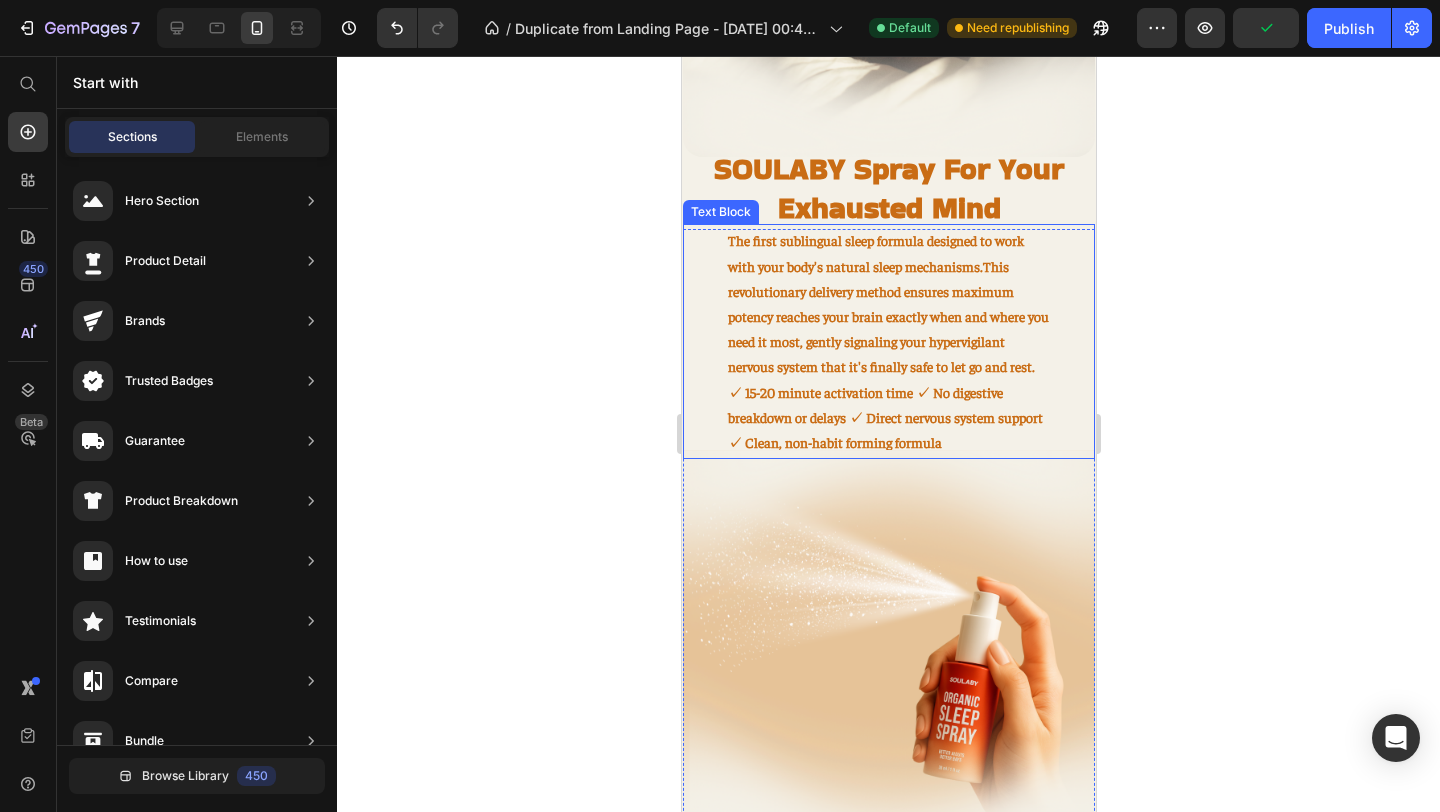 click on "✓ 15-20 minute activation time ✓ No digestive breakdown or delays ✓ Direct nervous system support ✓ Clean, non-habit forming formula" at bounding box center (888, 418) 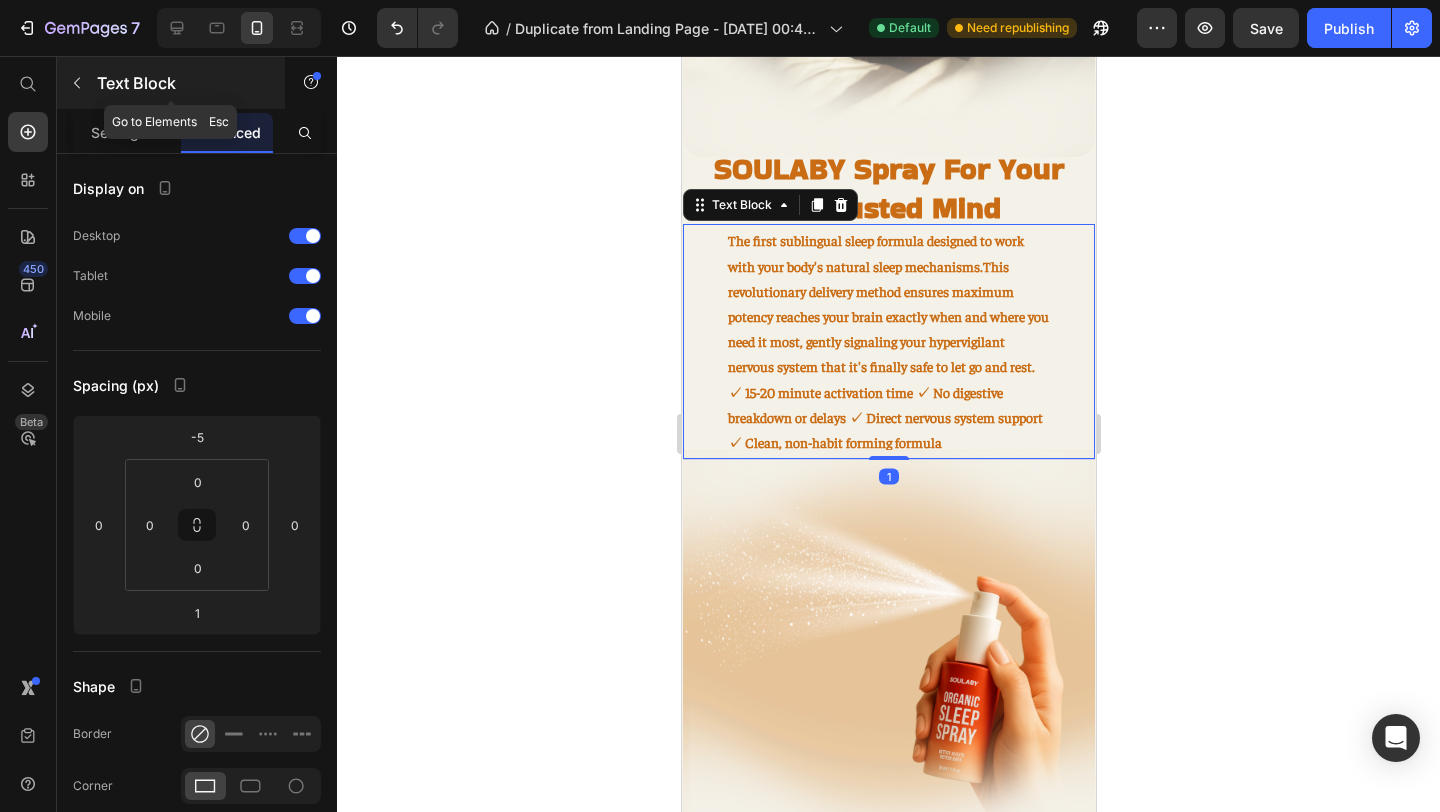 click 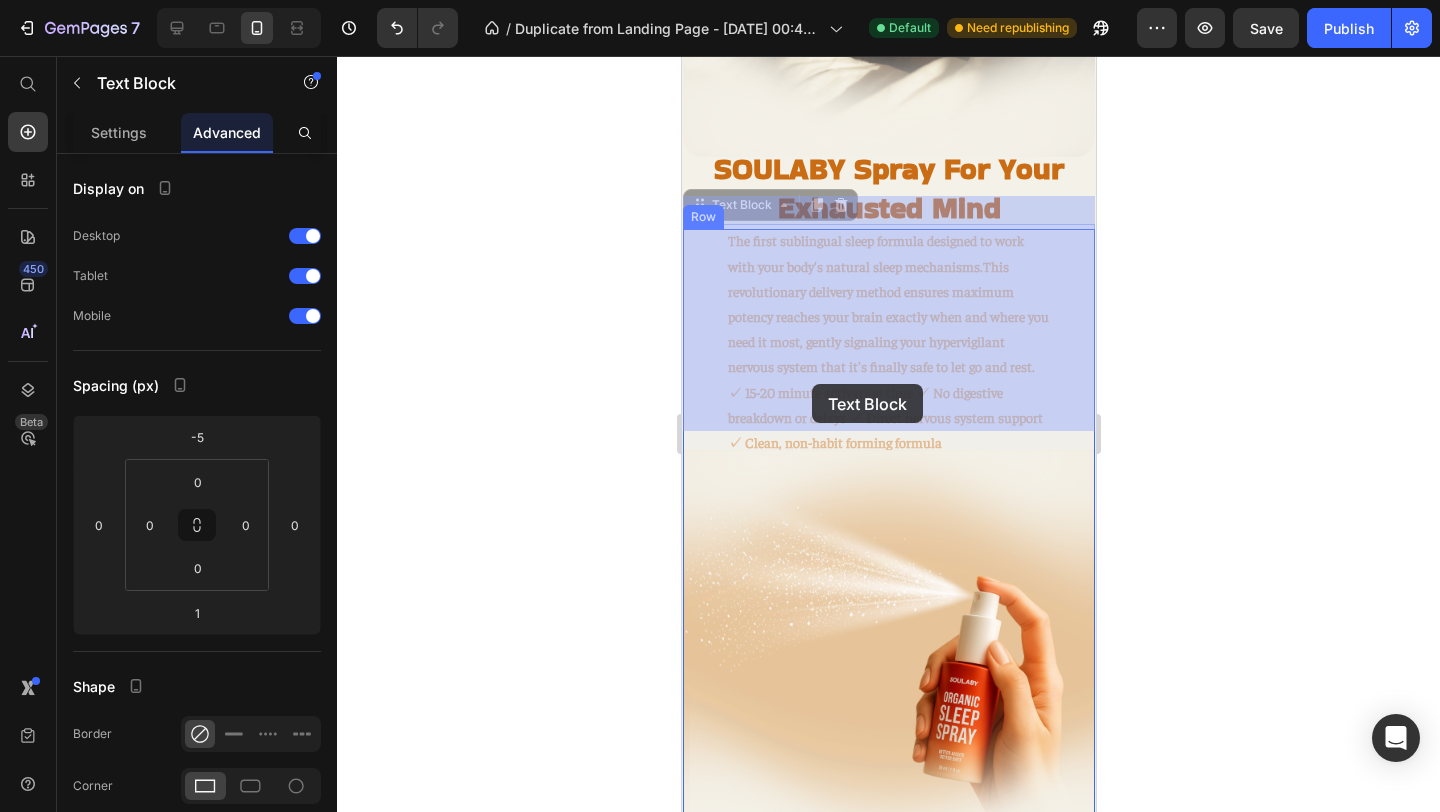 drag, startPoint x: 722, startPoint y: 367, endPoint x: 792, endPoint y: 382, distance: 71.5891 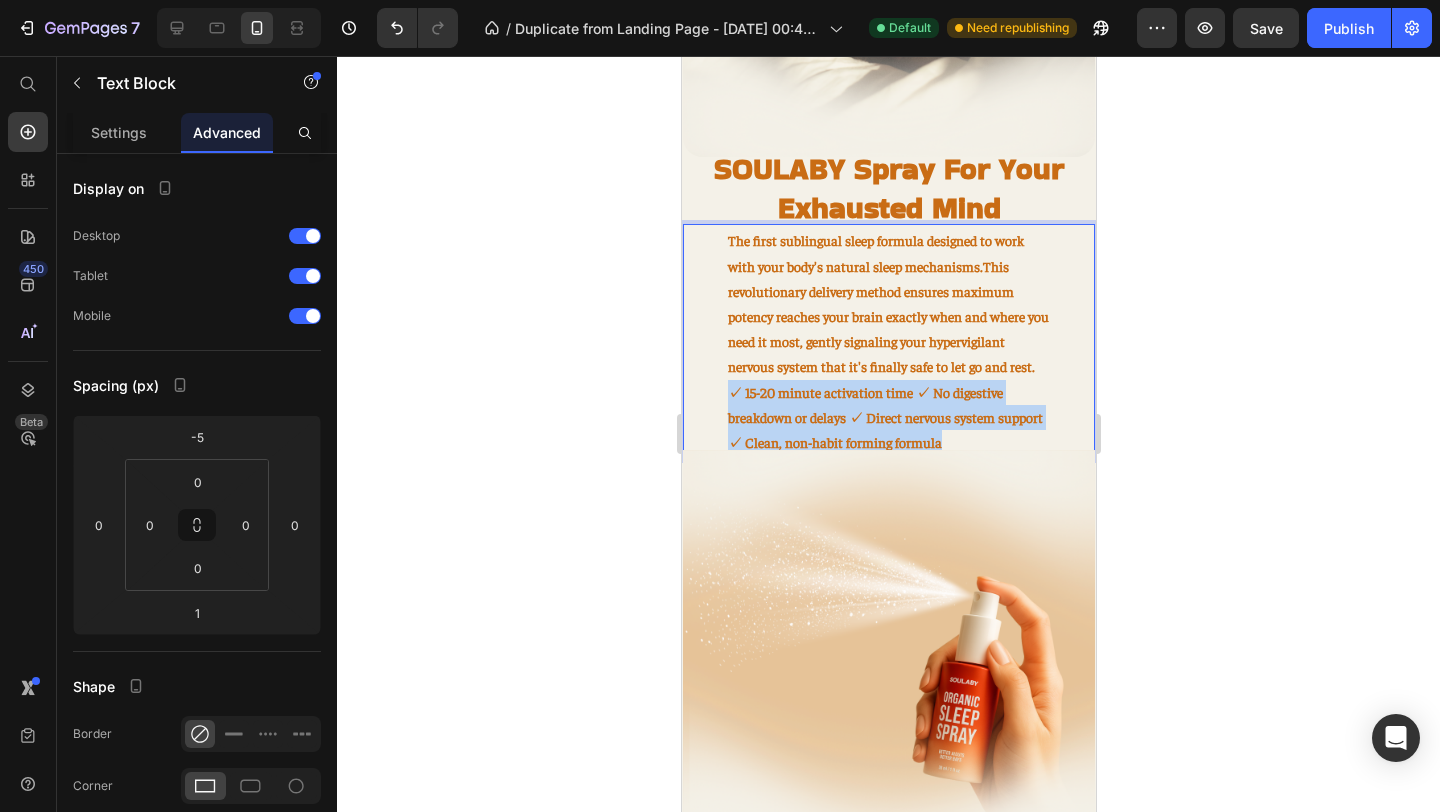 drag, startPoint x: 947, startPoint y: 420, endPoint x: 727, endPoint y: 369, distance: 225.83401 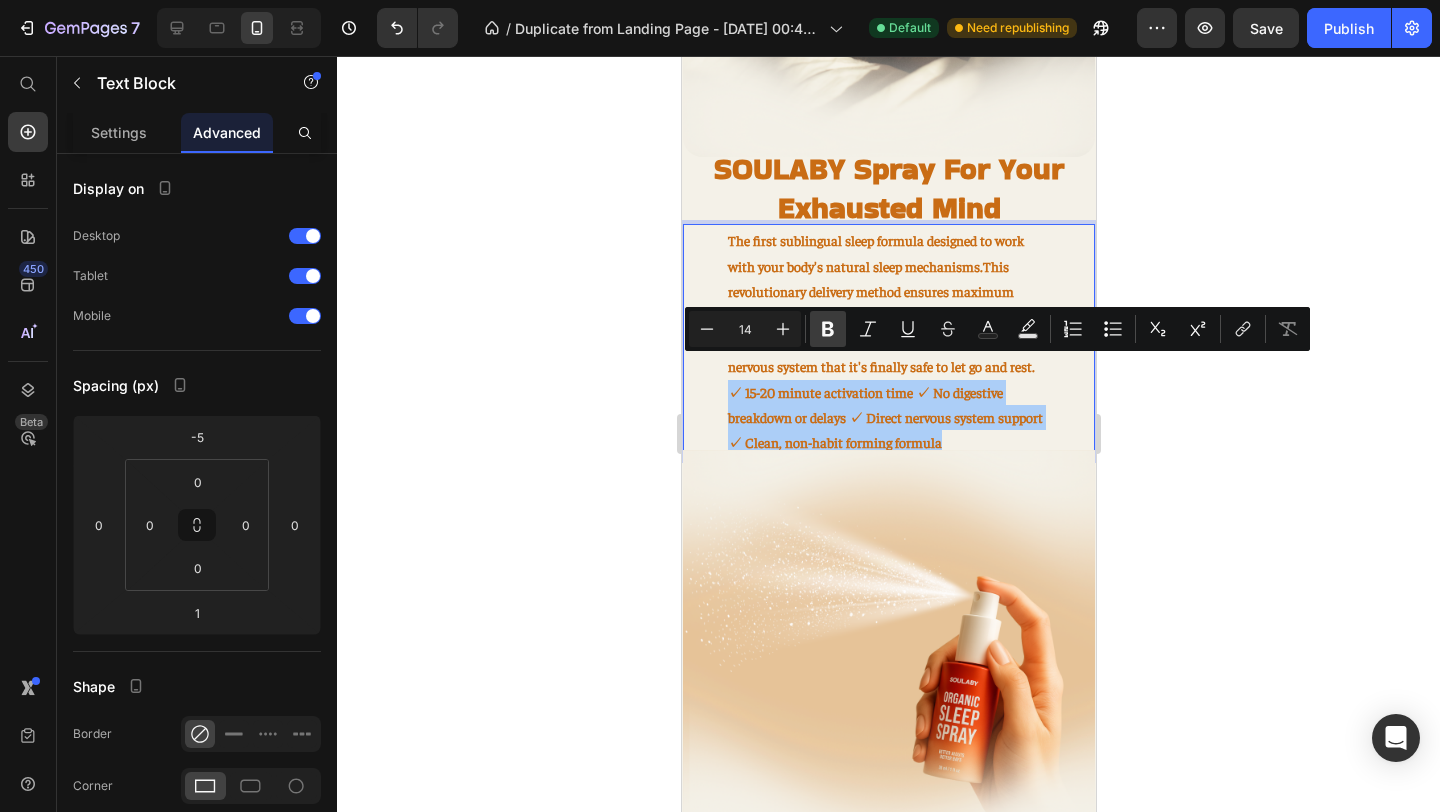 click 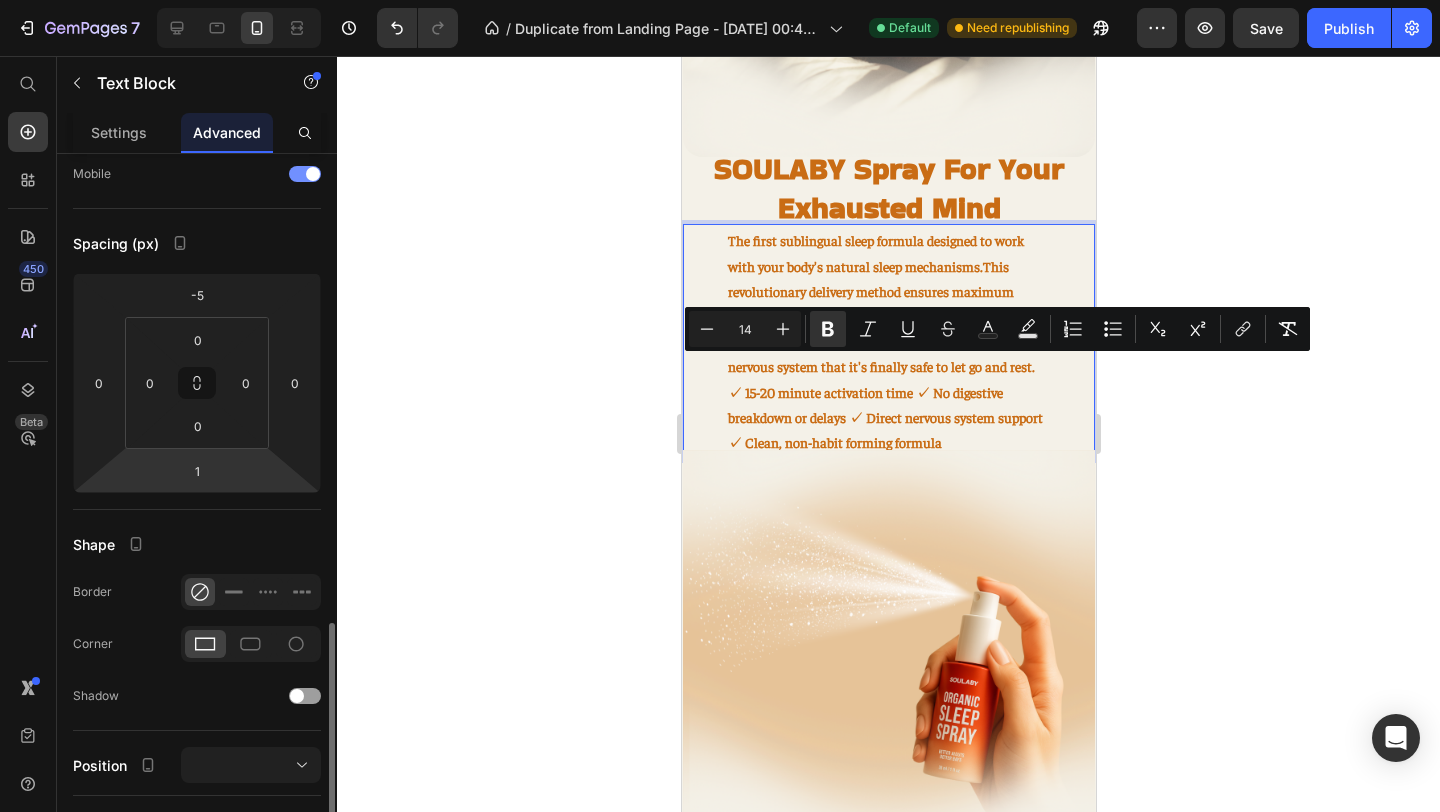 scroll, scrollTop: 72, scrollLeft: 0, axis: vertical 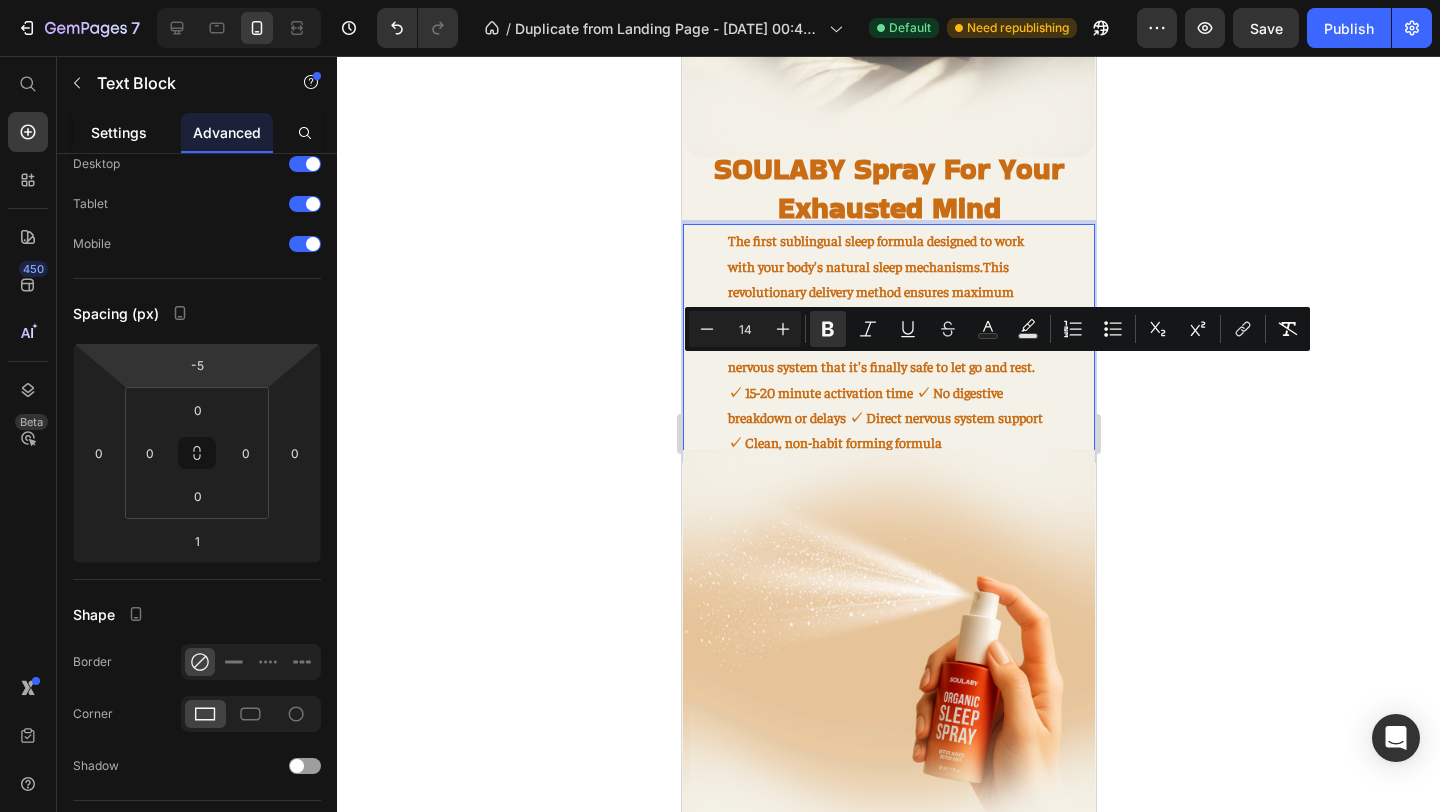 click on "Settings" at bounding box center [119, 132] 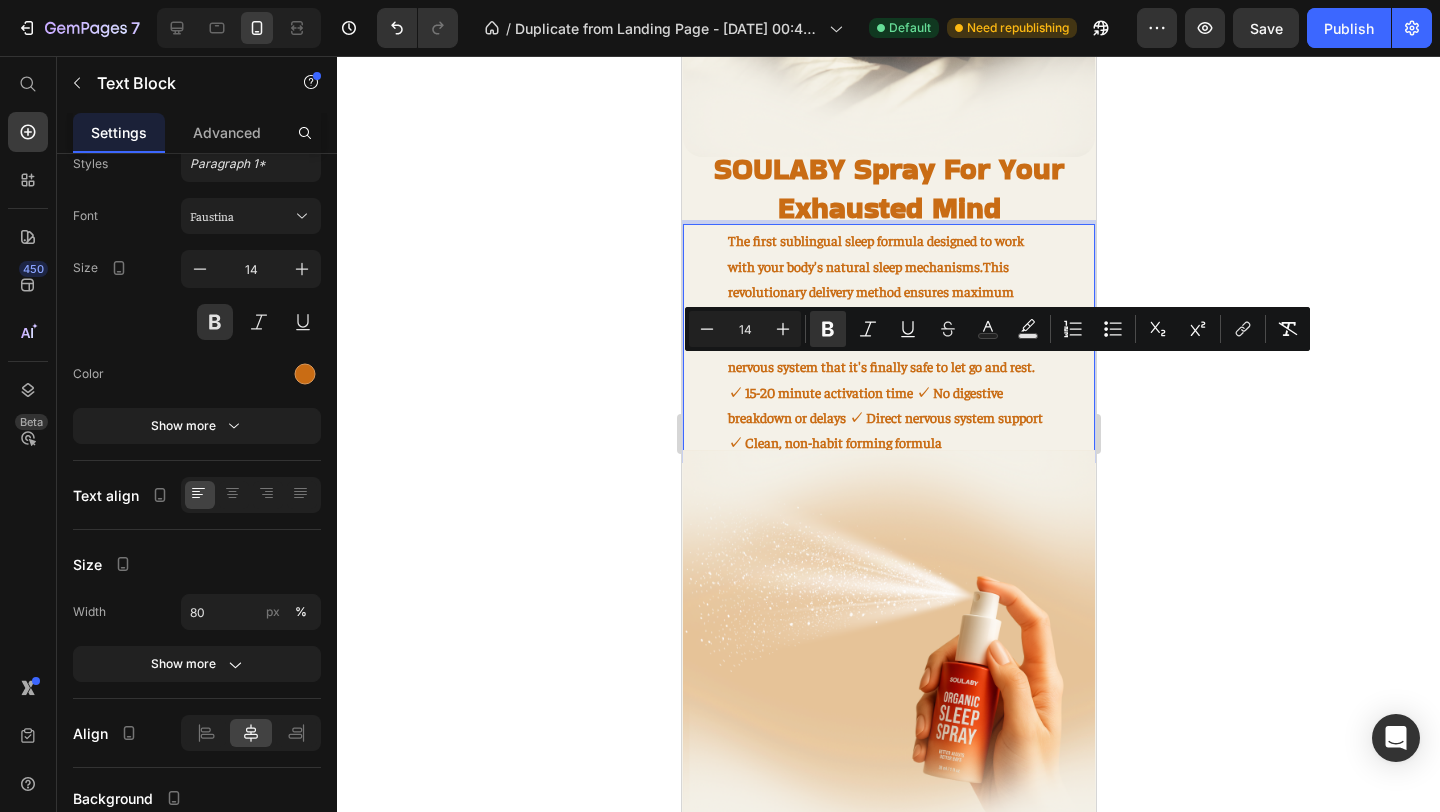 scroll, scrollTop: 0, scrollLeft: 0, axis: both 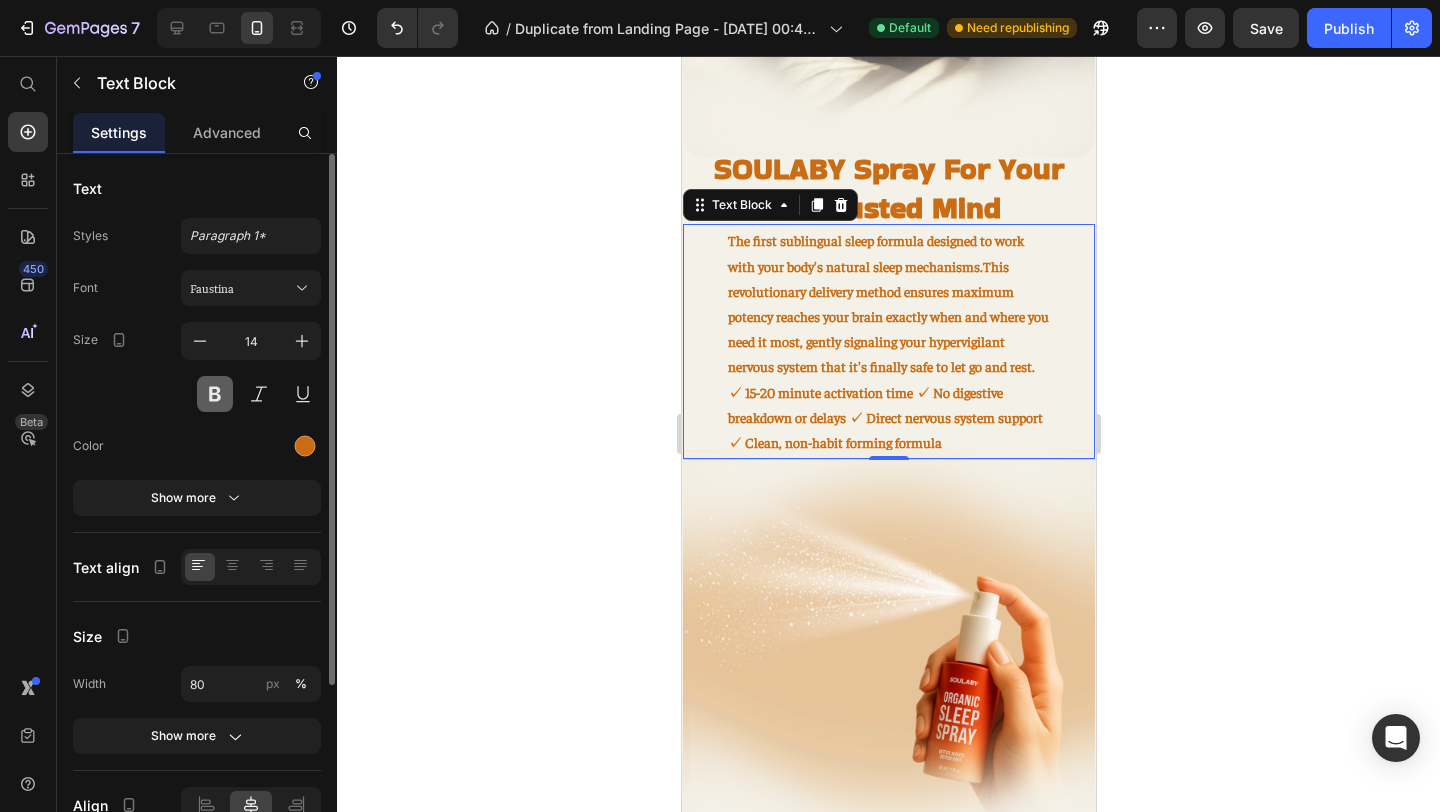 click at bounding box center [215, 394] 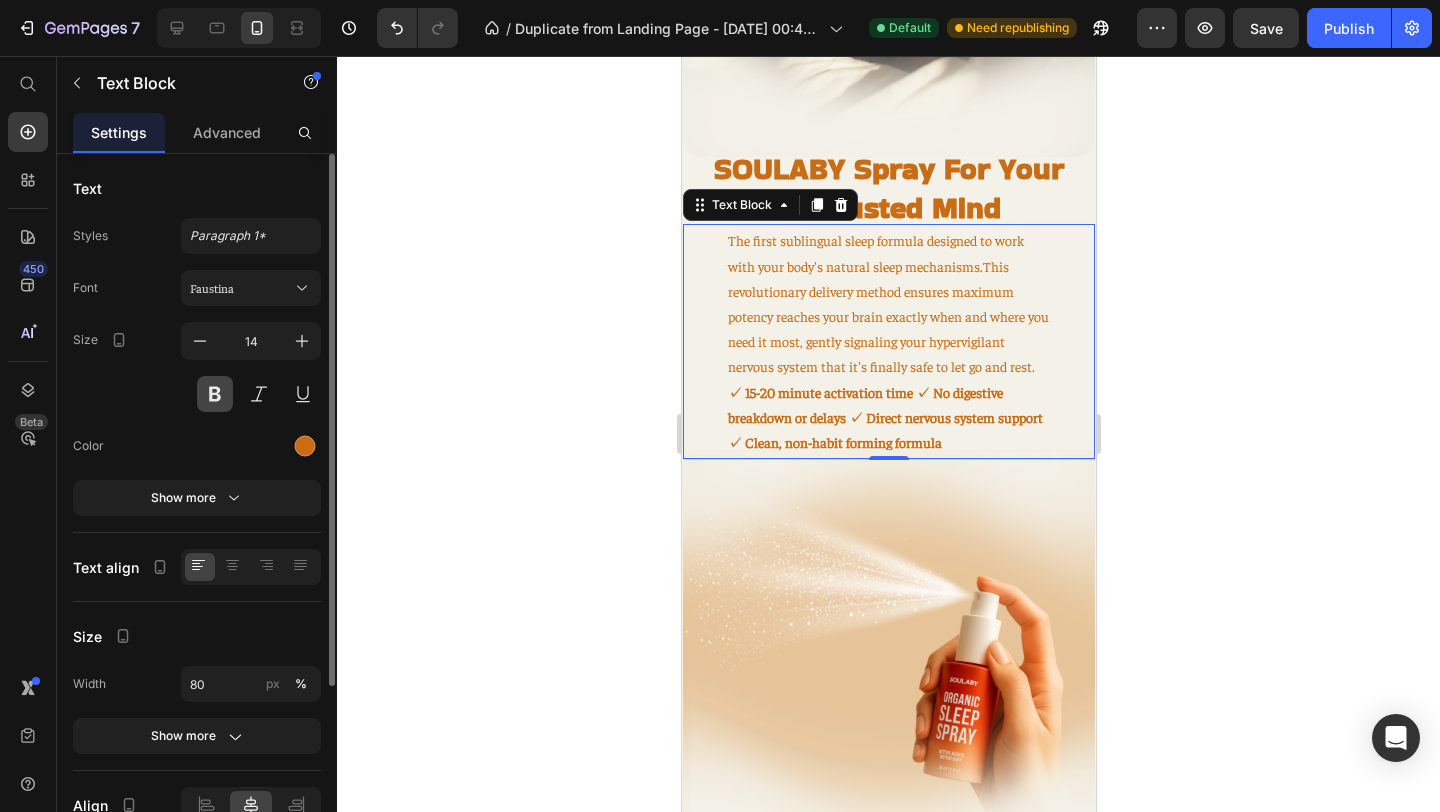 click at bounding box center [215, 394] 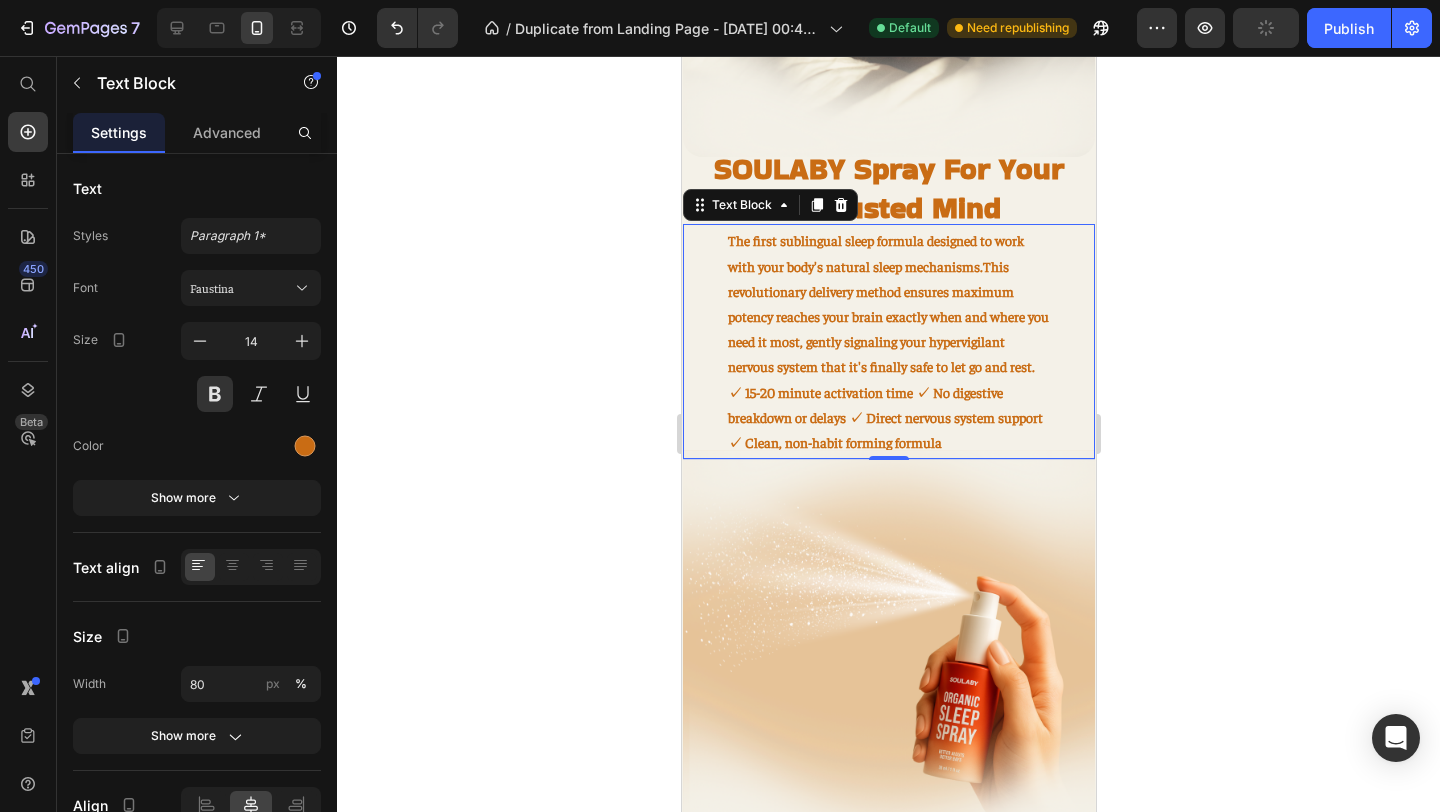 click 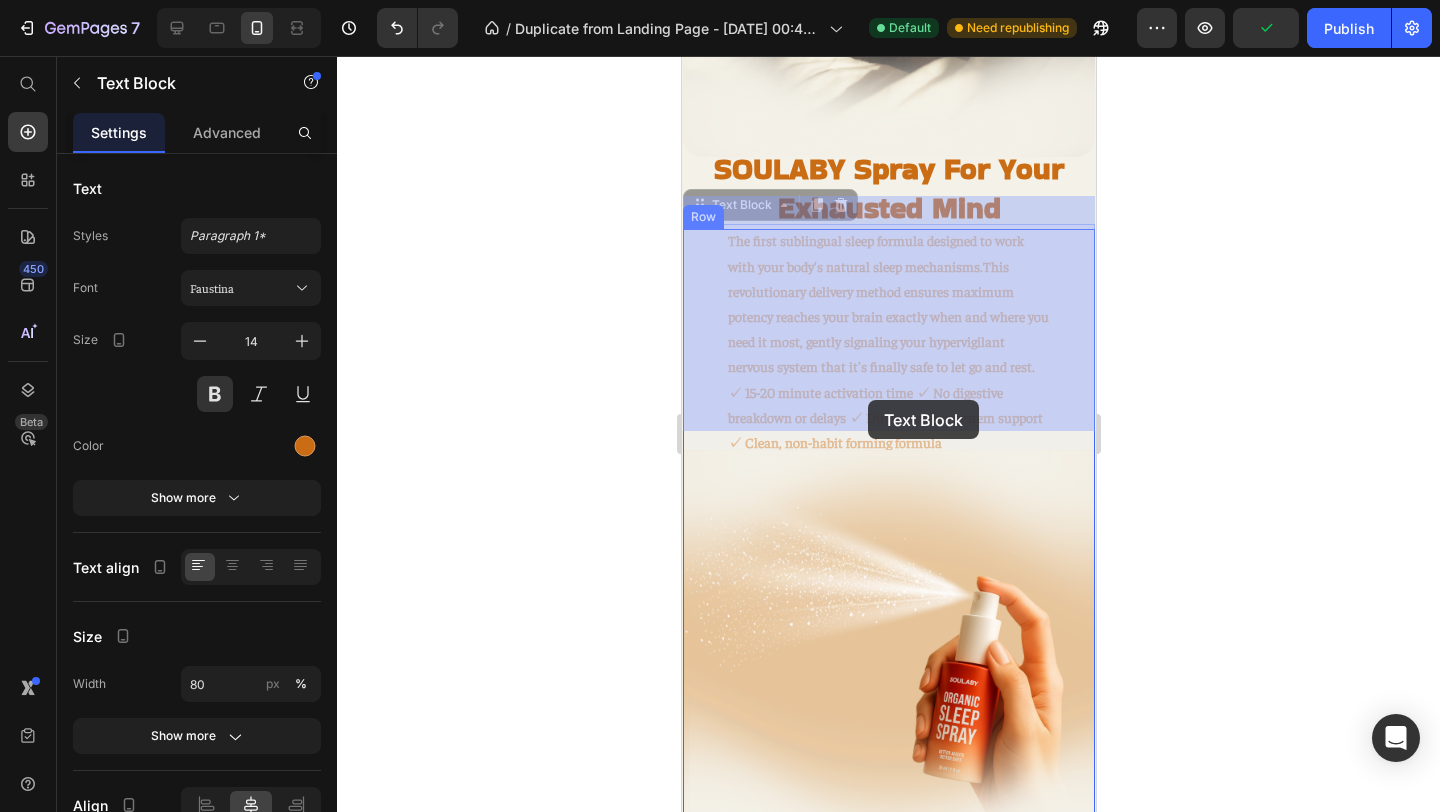 drag, startPoint x: 943, startPoint y: 416, endPoint x: 872, endPoint y: 400, distance: 72.780495 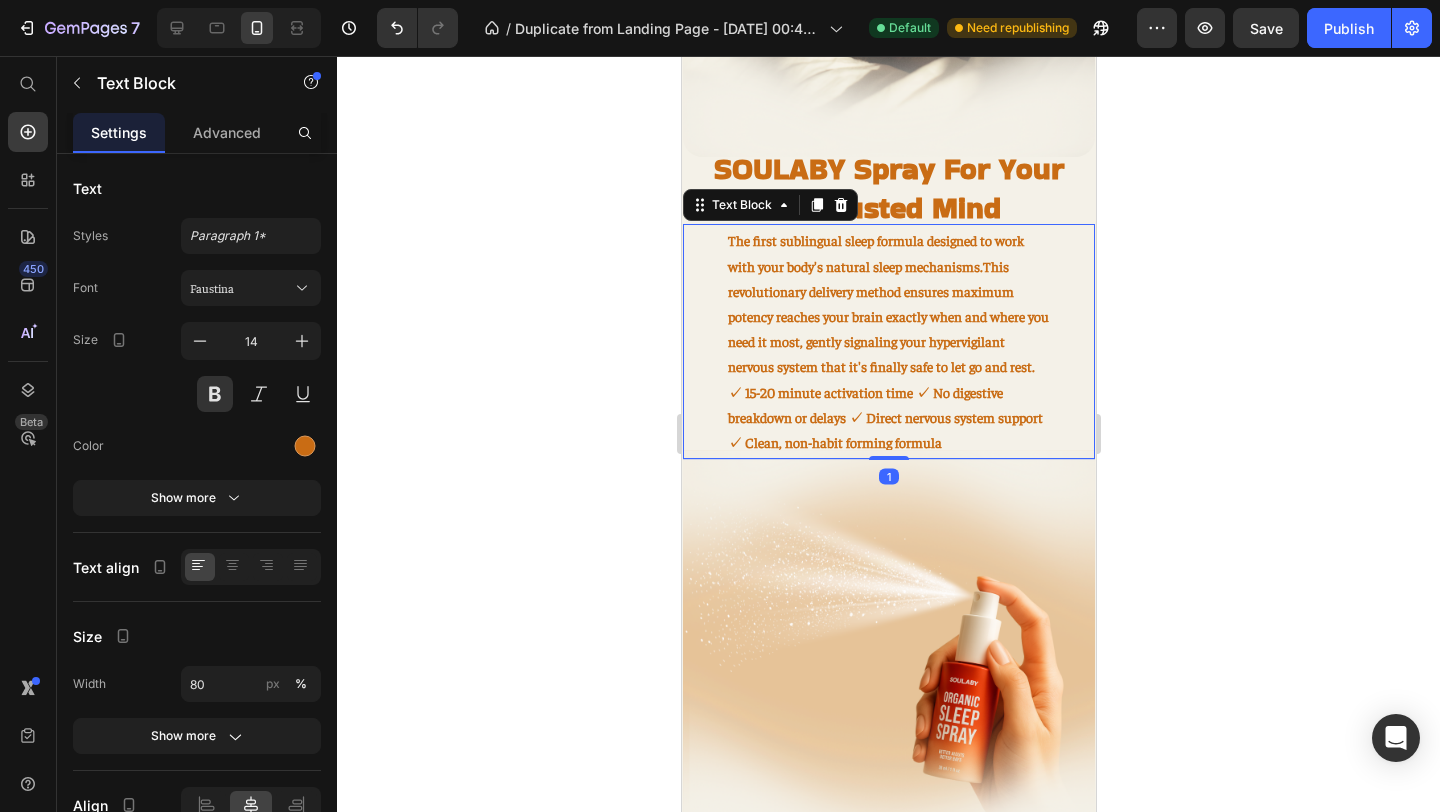 click 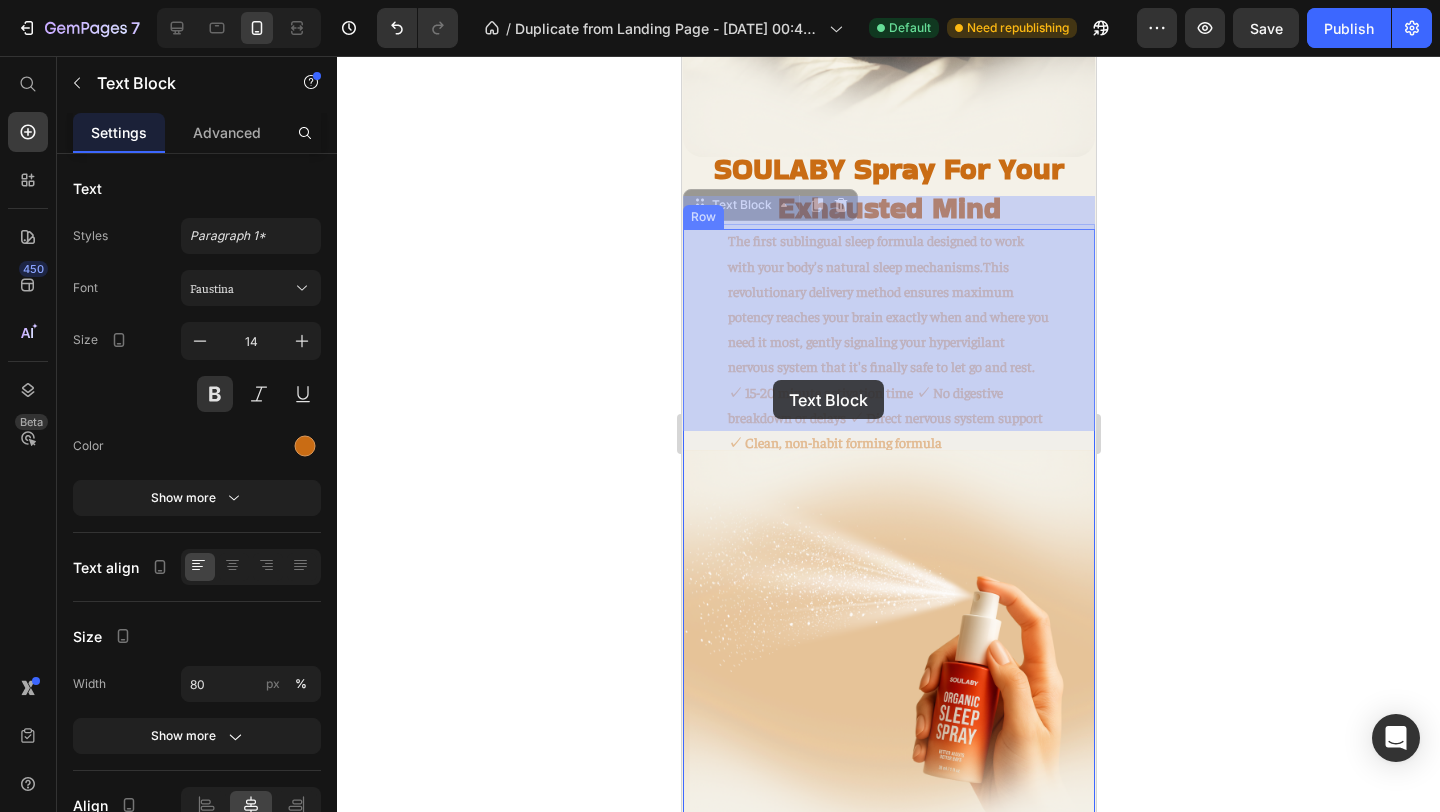 drag, startPoint x: 726, startPoint y: 368, endPoint x: 746, endPoint y: 370, distance: 20.09975 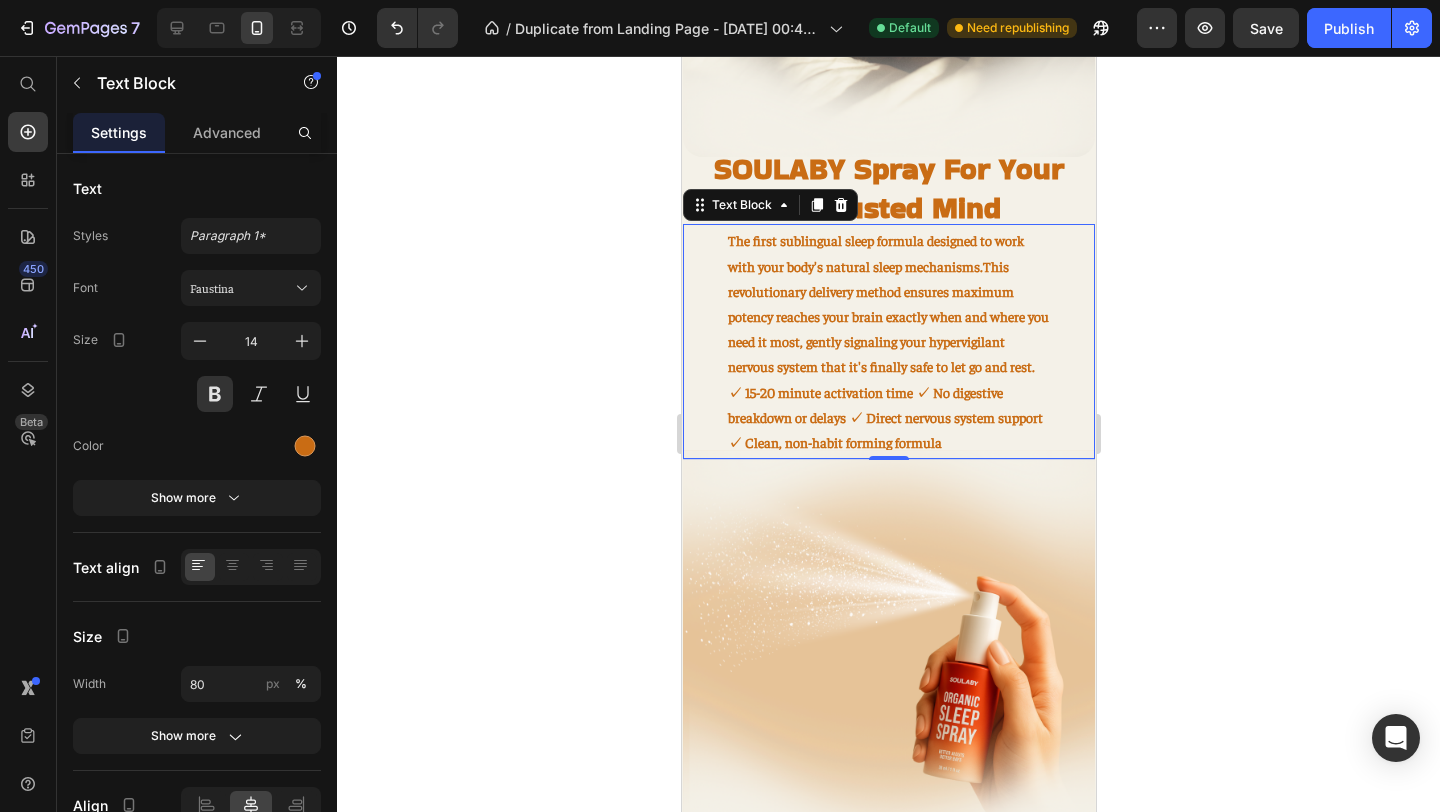 click 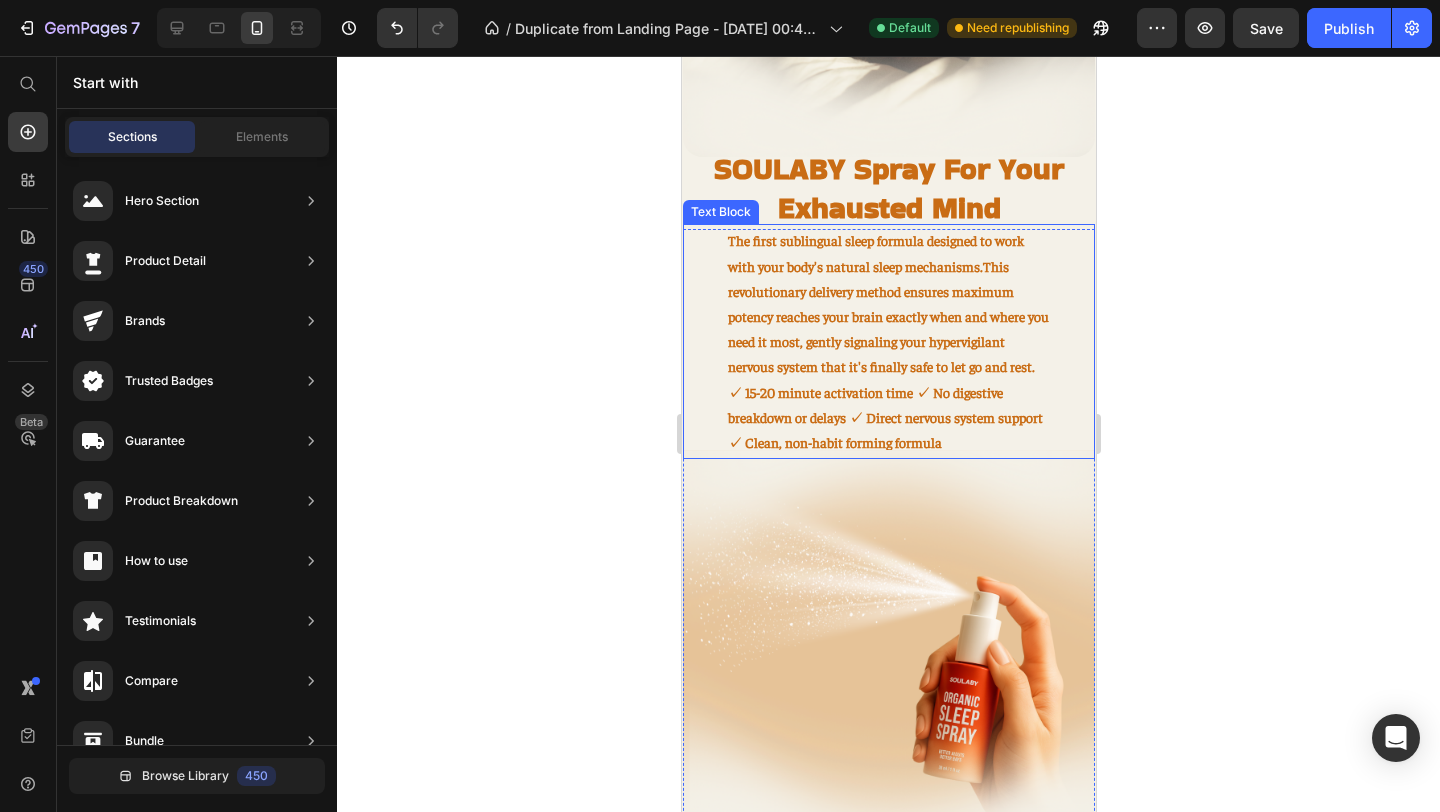 click on "✓ 15-20 minute activation time ✓ No digestive breakdown or delays ✓ Direct nervous system support ✓ Clean, non-habit forming formula" at bounding box center [884, 417] 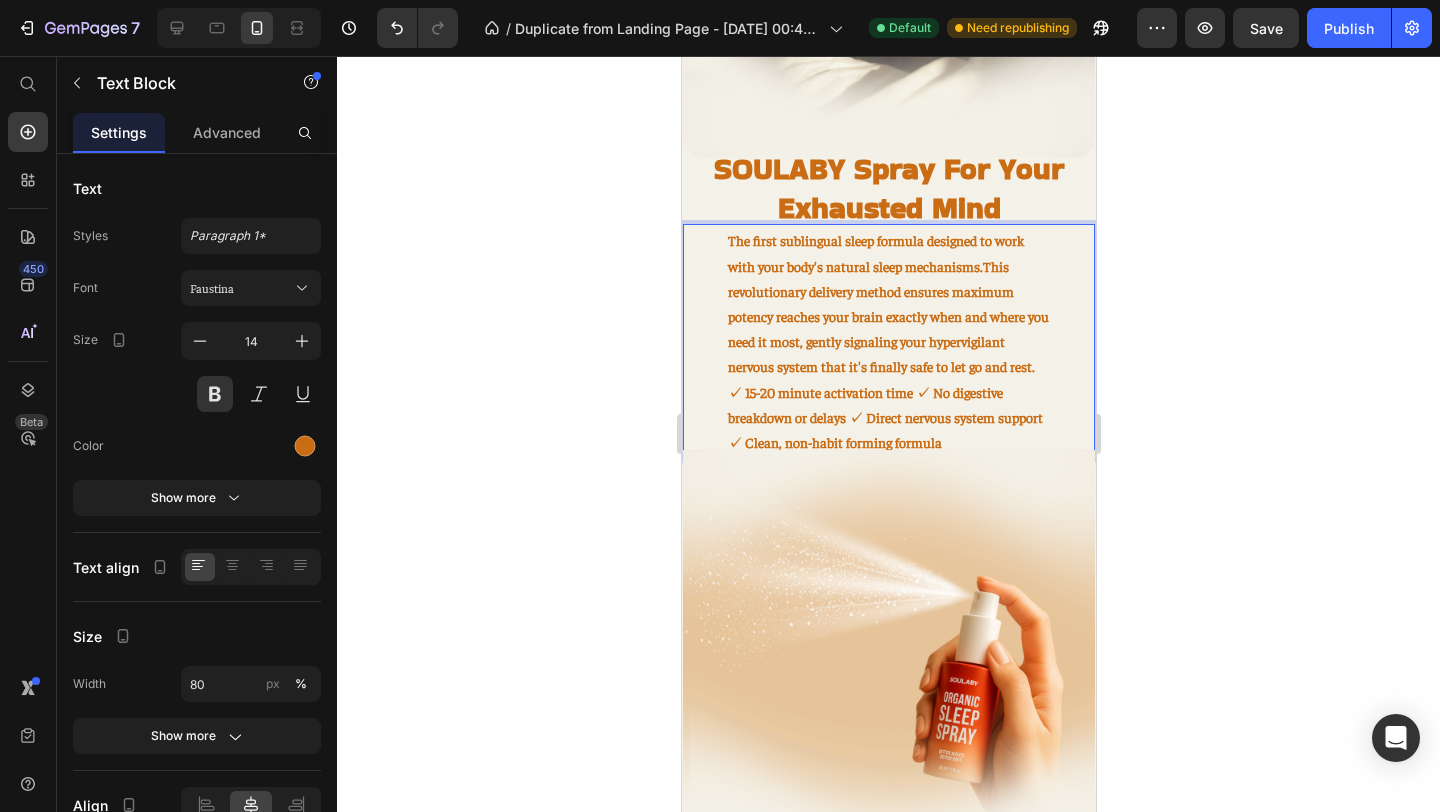 click on "✓ 15-20 minute activation time ✓ No digestive breakdown or delays ✓ Direct nervous system support ✓ Clean, non-habit forming formula" at bounding box center [884, 417] 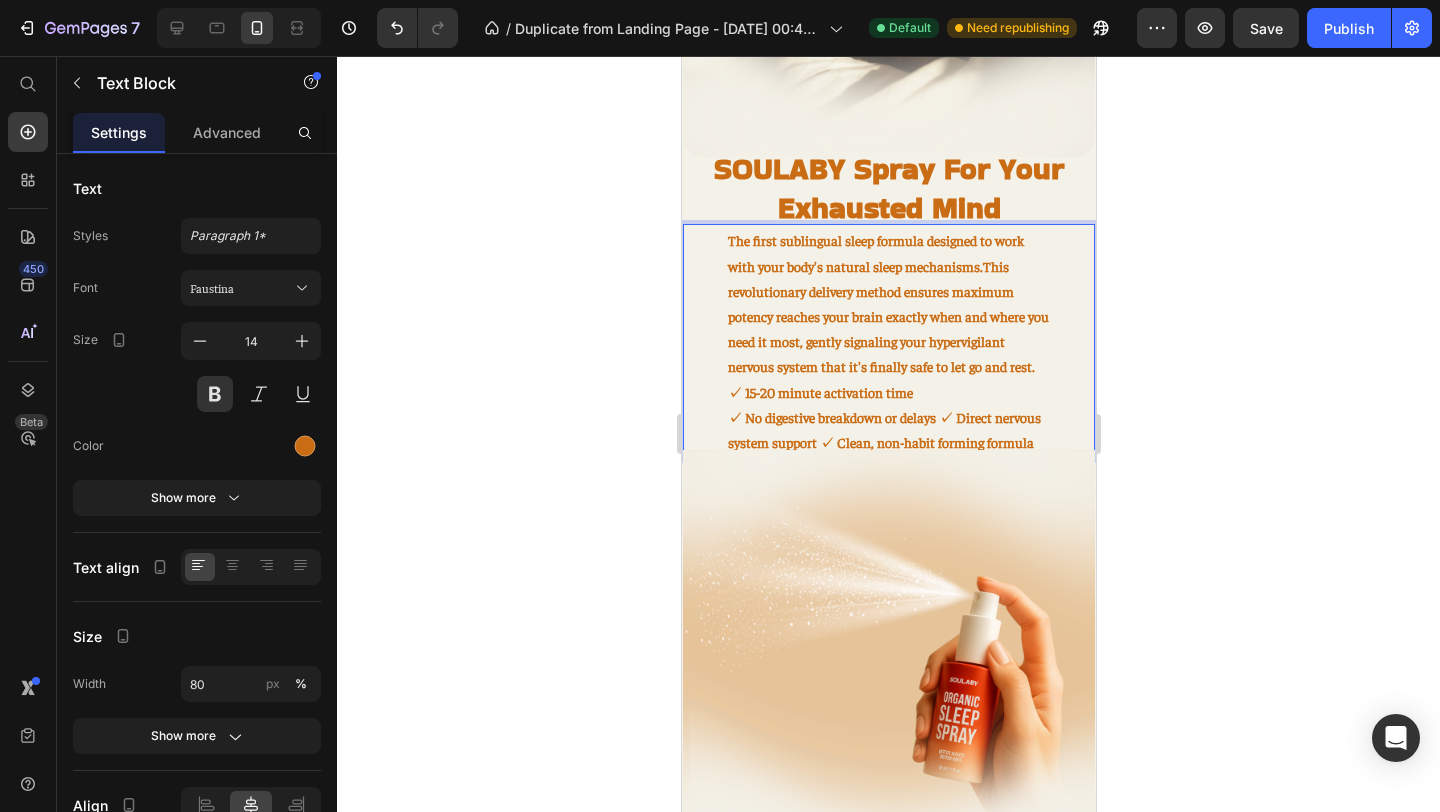 click on "✓ No digestive breakdown or delays ✓ Direct nervous system support ✓ Clean, non-habit forming formula" at bounding box center [883, 429] 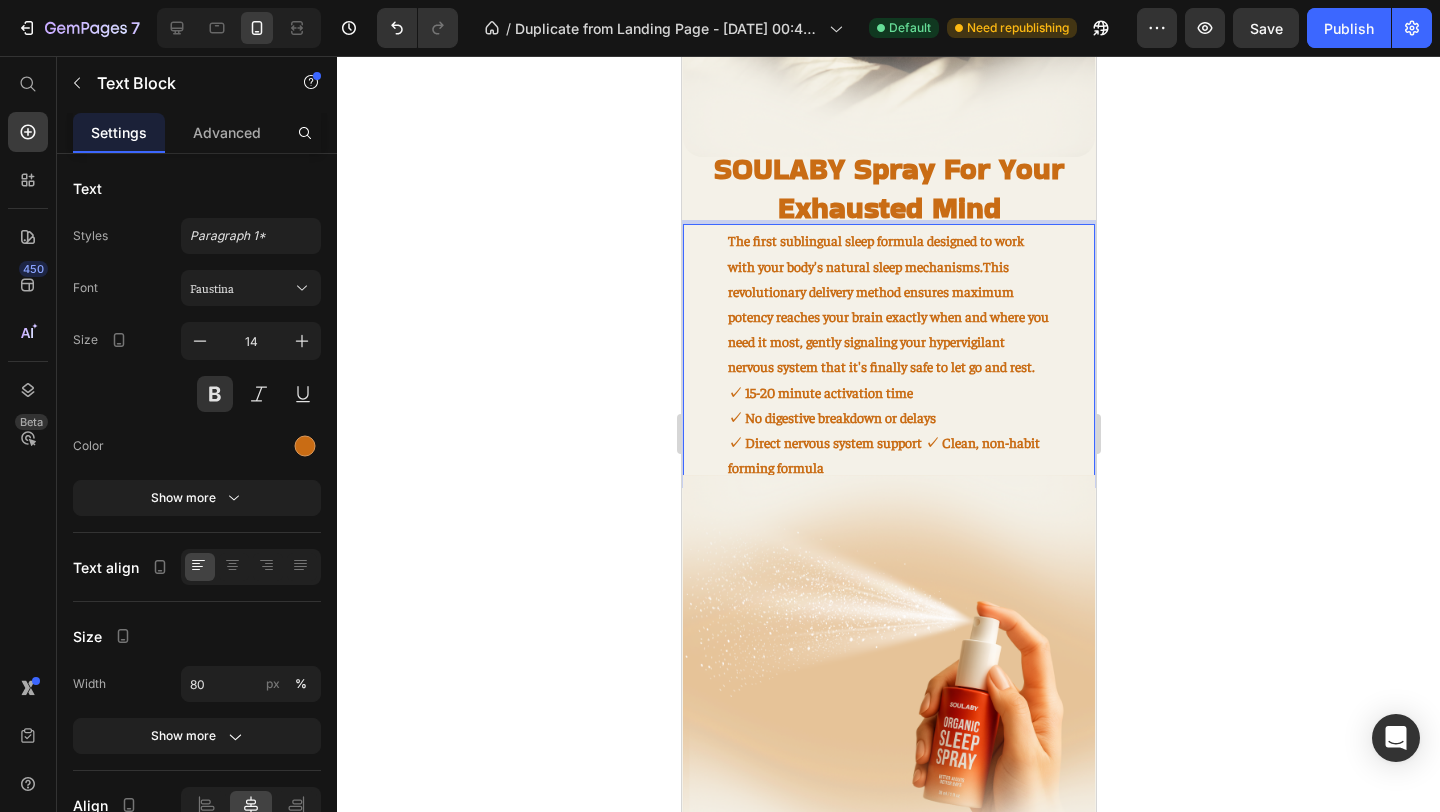 click on "✓ Direct nervous system support ✓ Clean, non-habit forming formula" at bounding box center [883, 454] 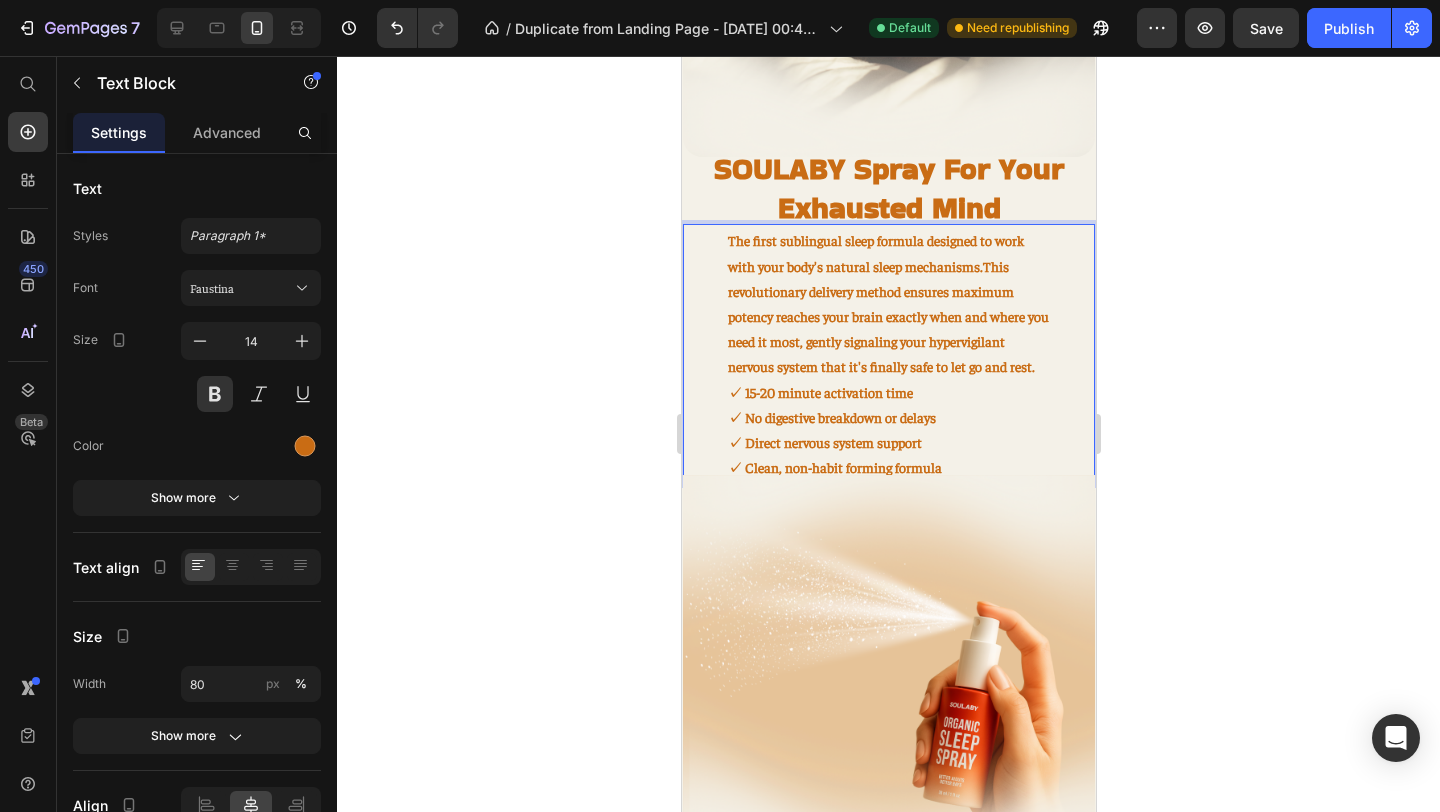 click 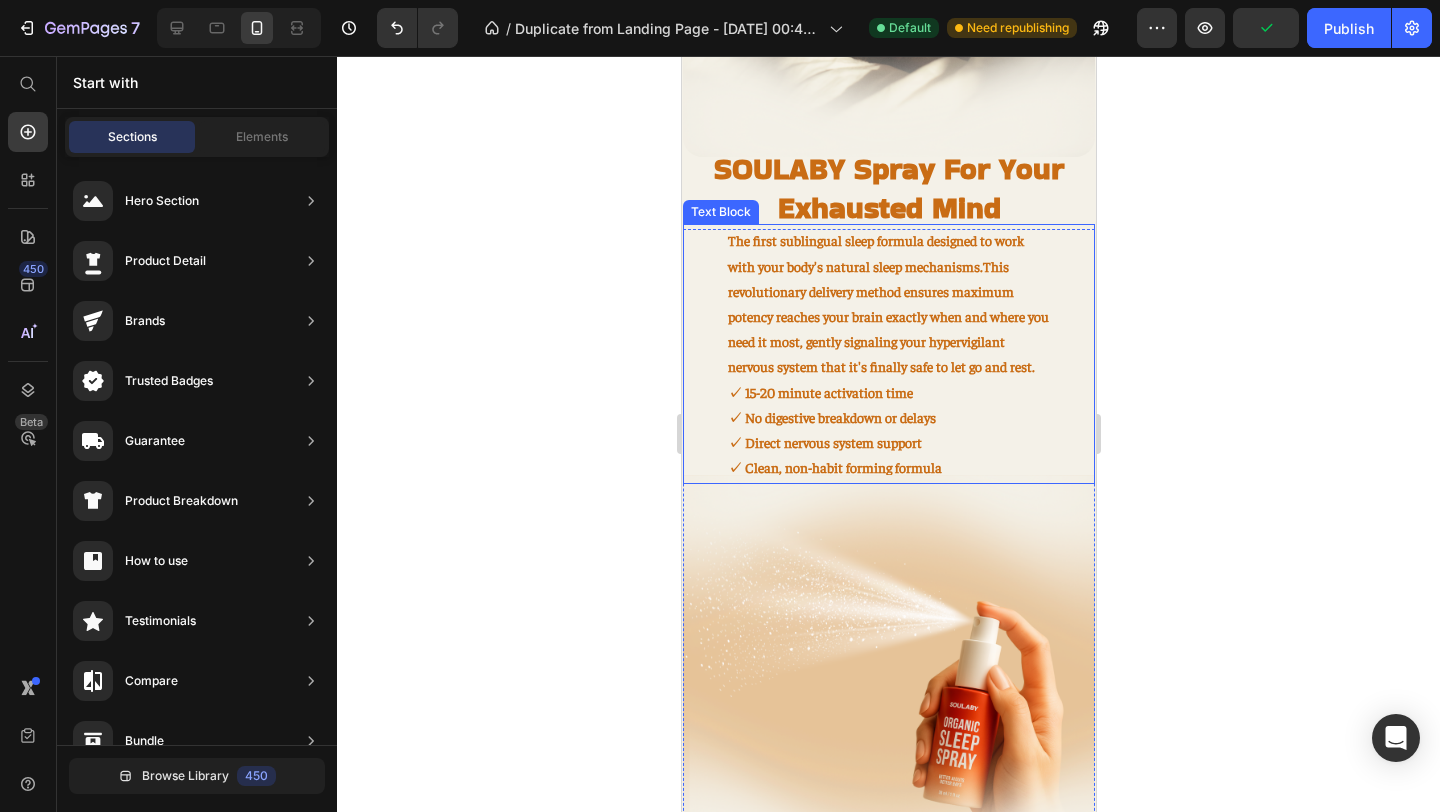 click on "The first sublingual sleep formula designed to work with your body's natural sleep mechanisms.This revolutionary delivery method ensures maximum potency reaches your brain exactly when and where you need it most, gently signaling your hypervigilant nervous system that it's finally safe to let go and rest." at bounding box center (888, 303) 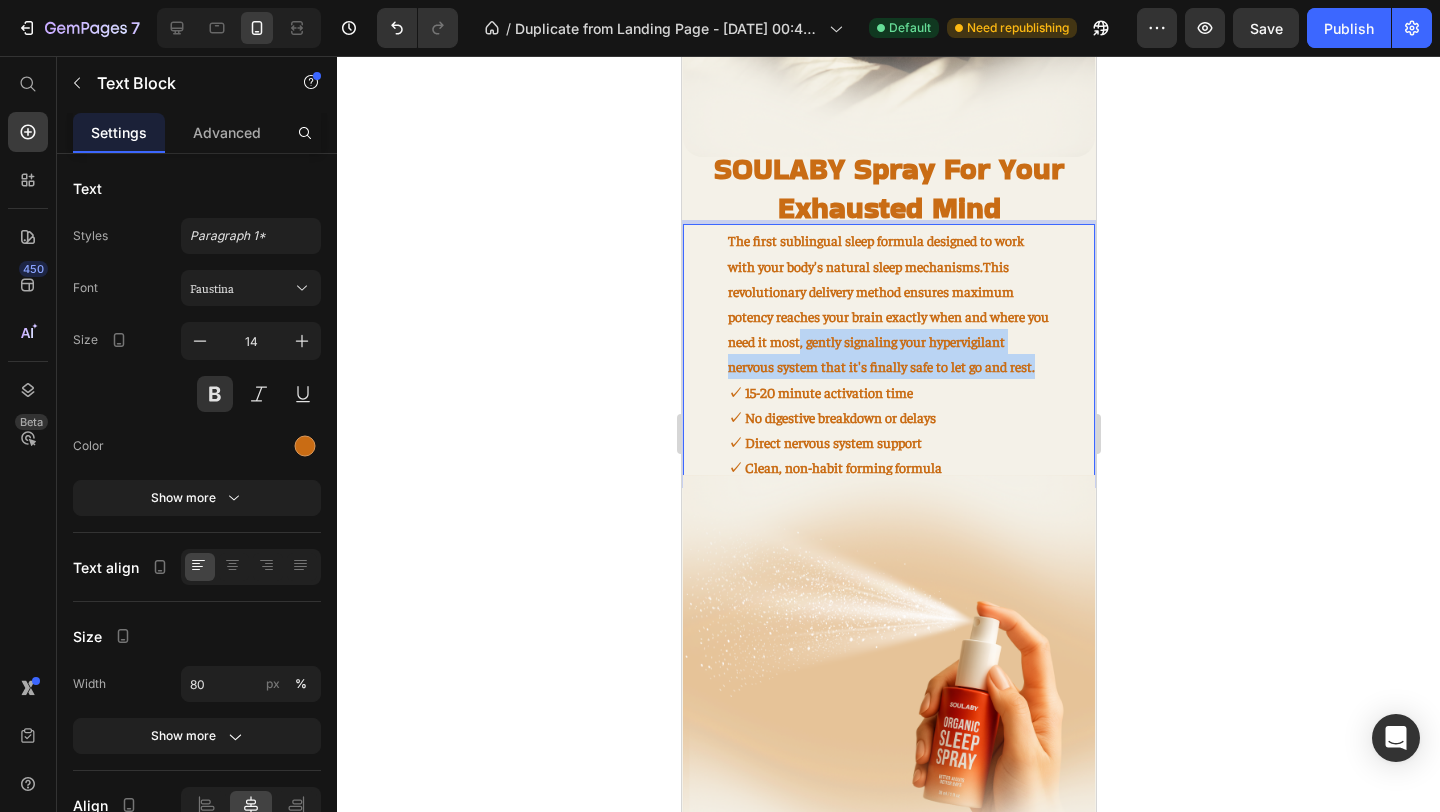 drag, startPoint x: 823, startPoint y: 321, endPoint x: 1050, endPoint y: 350, distance: 228.84492 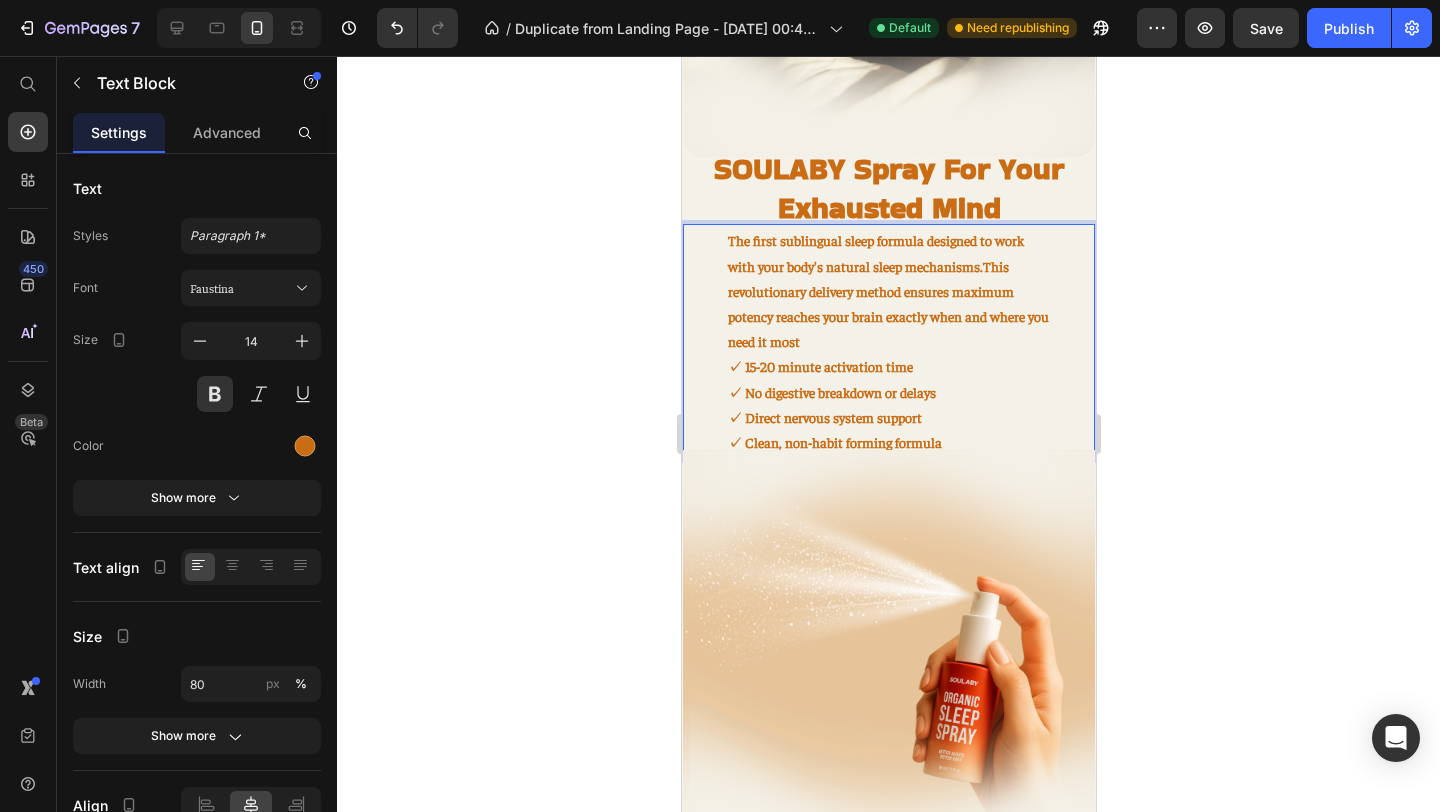 click 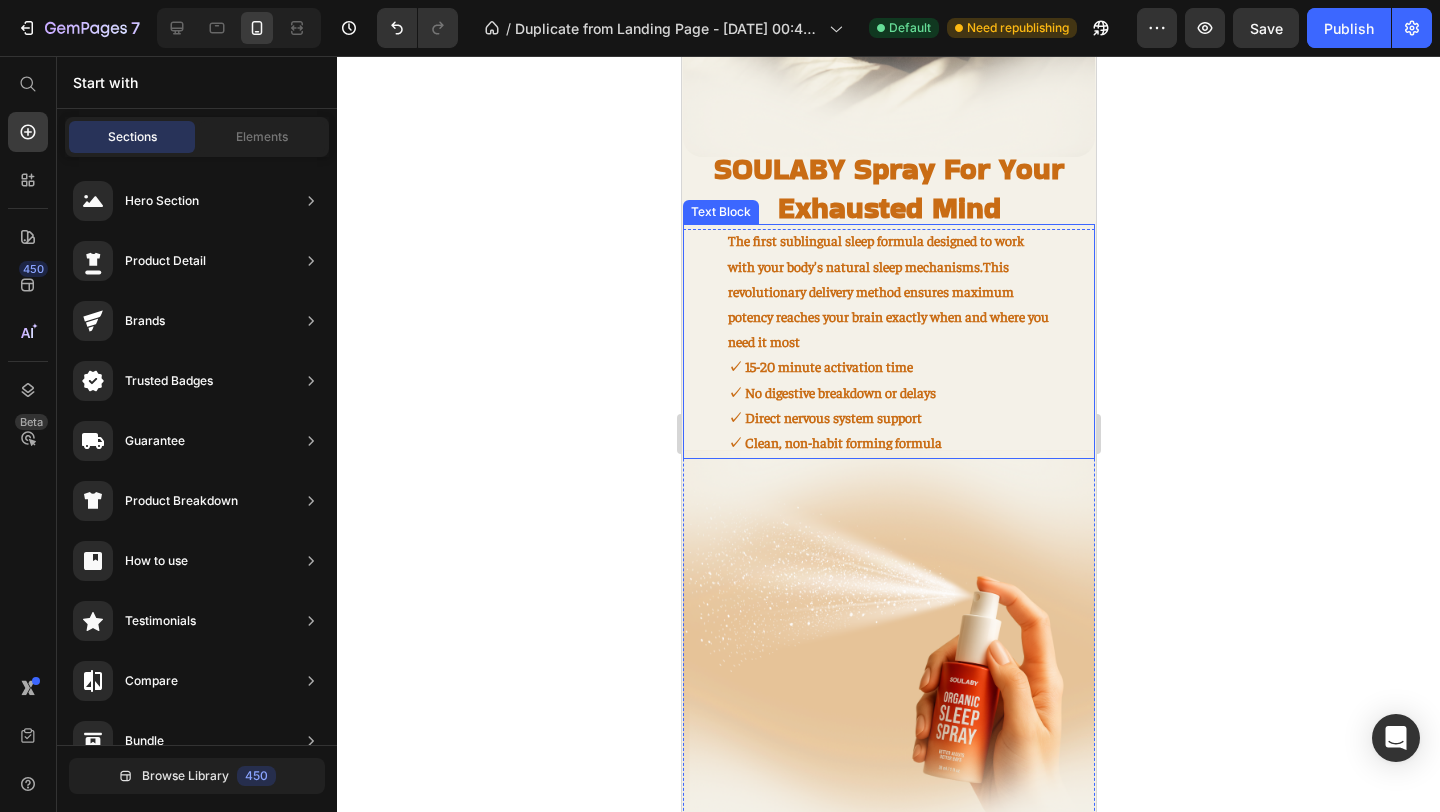 click on "The first sublingual sleep formula designed to work with your body's natural sleep mechanisms.This revolutionary delivery method ensures maximum potency reaches your brain exactly when and where you need it most" at bounding box center (888, 291) 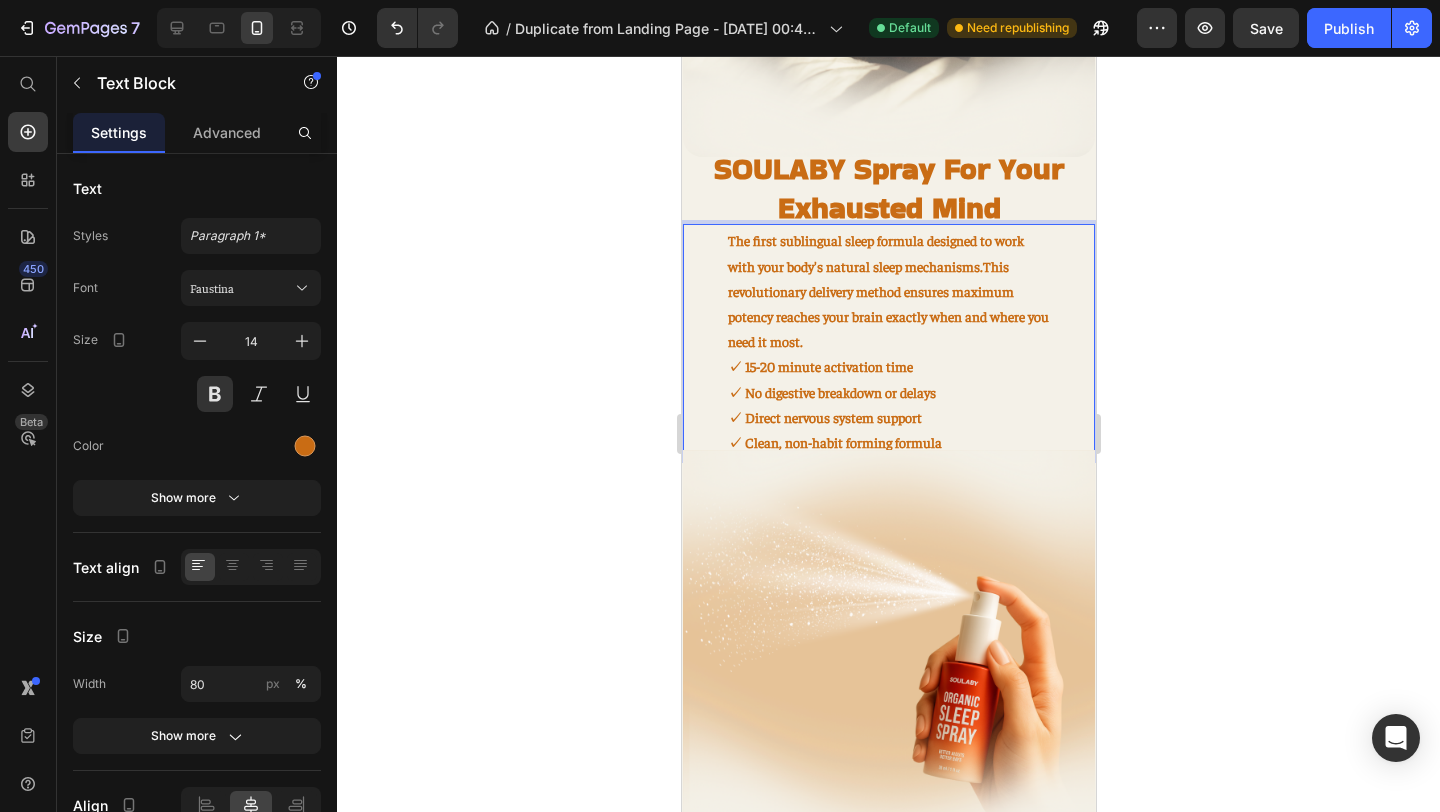 click 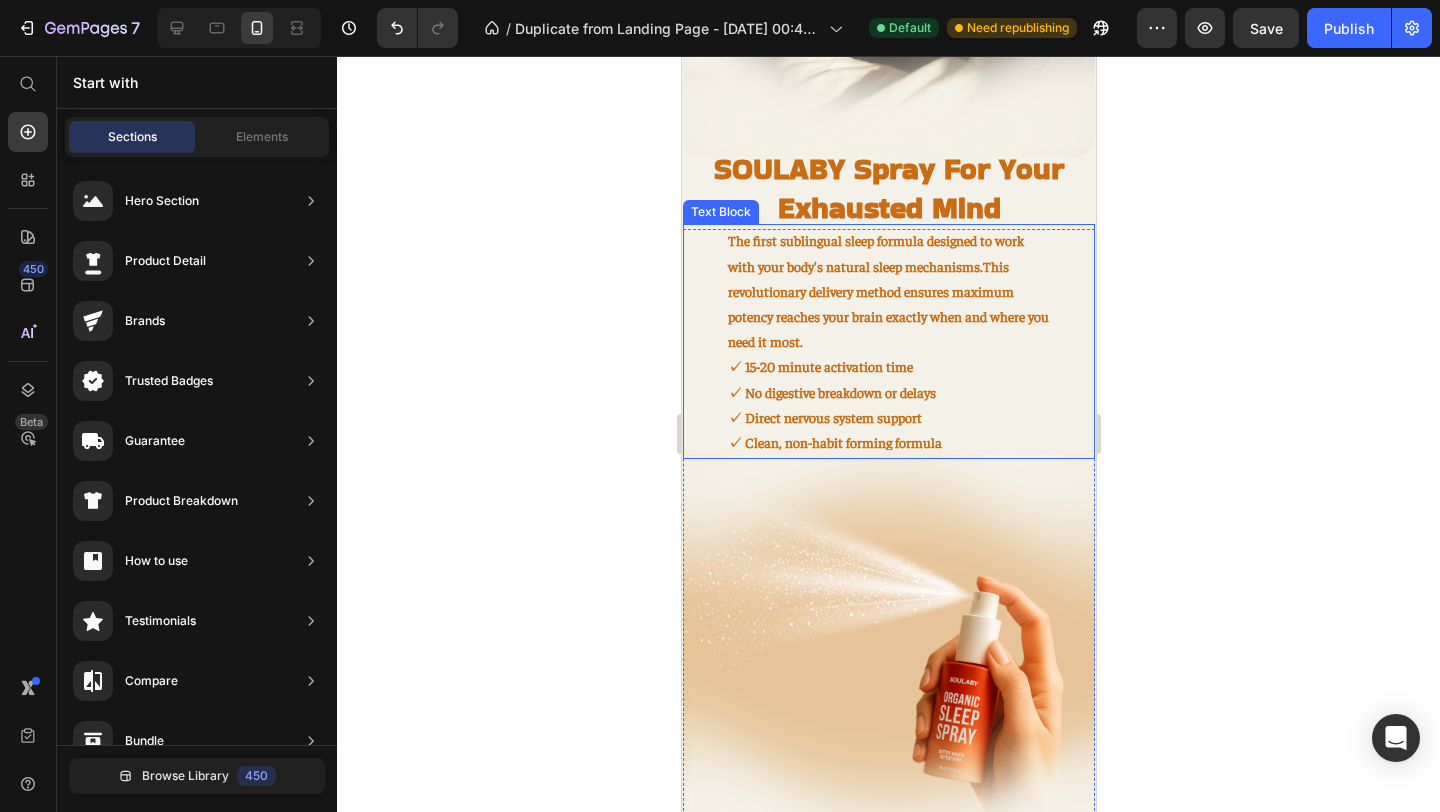 click on "✓ Direct nervous system support" at bounding box center [888, 417] 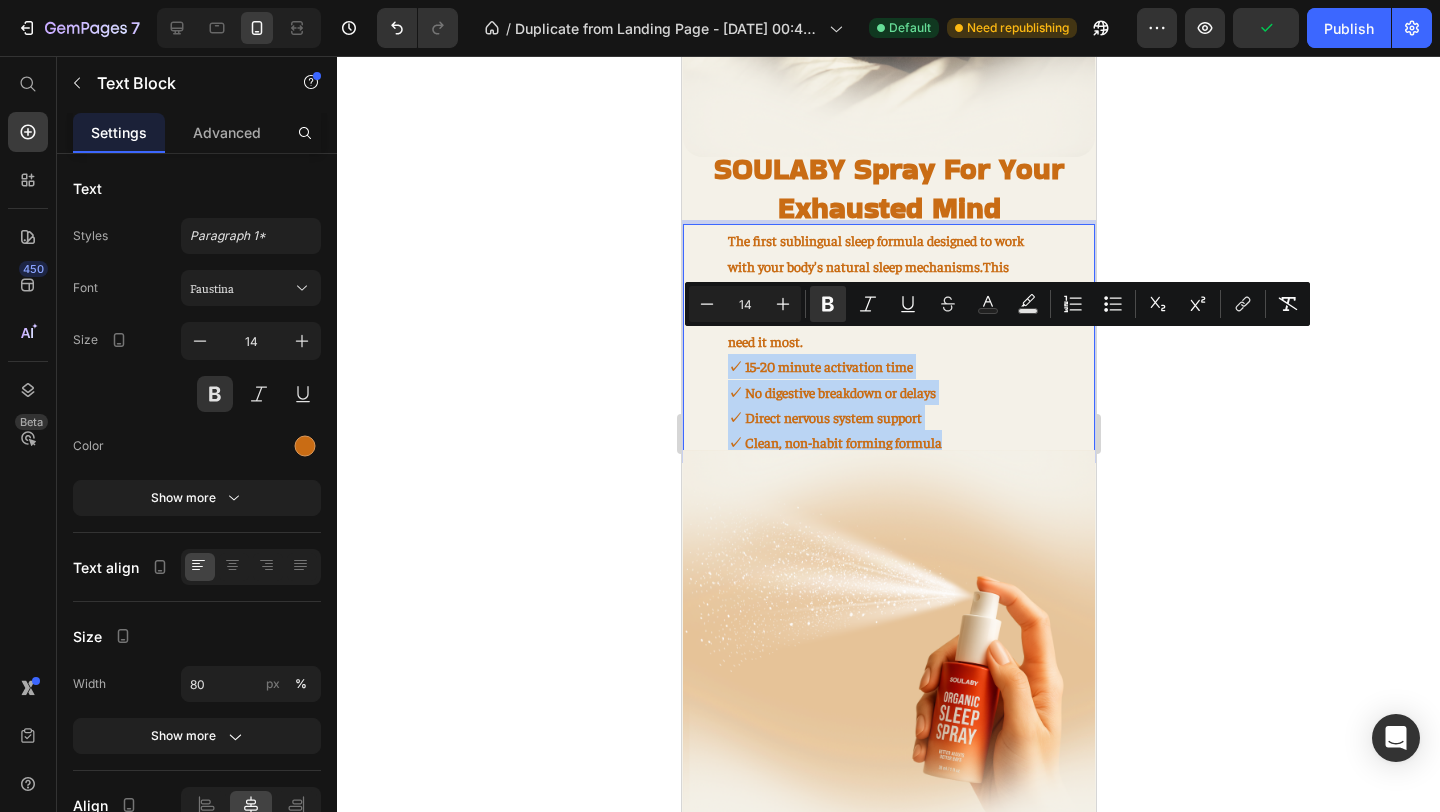 drag, startPoint x: 943, startPoint y: 420, endPoint x: 729, endPoint y: 342, distance: 227.77182 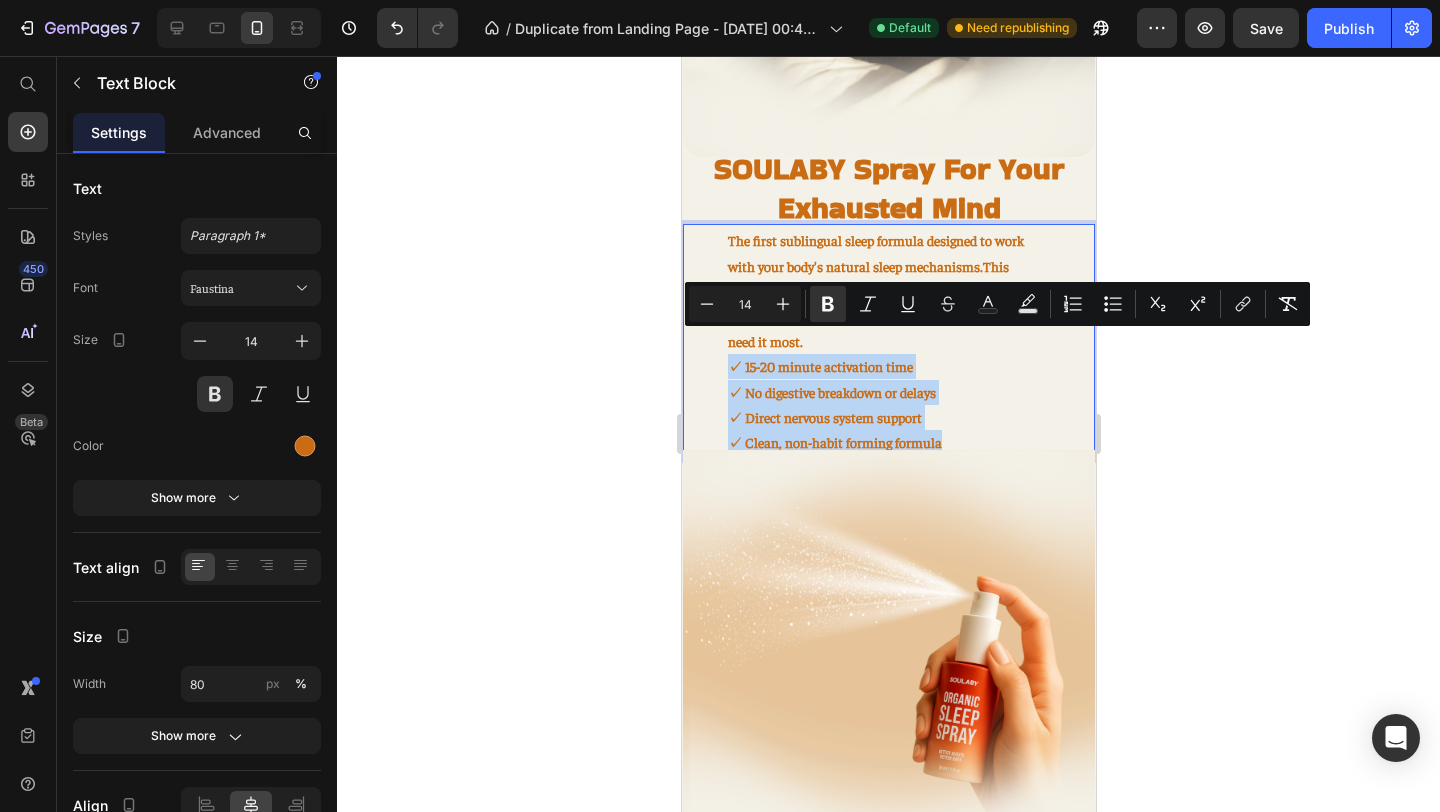 copy on "✓ 15-20 minute activation time  ✓ No digestive breakdown or delays  ✓ Direct nervous system support  ✓ Clean, non-habit forming formula" 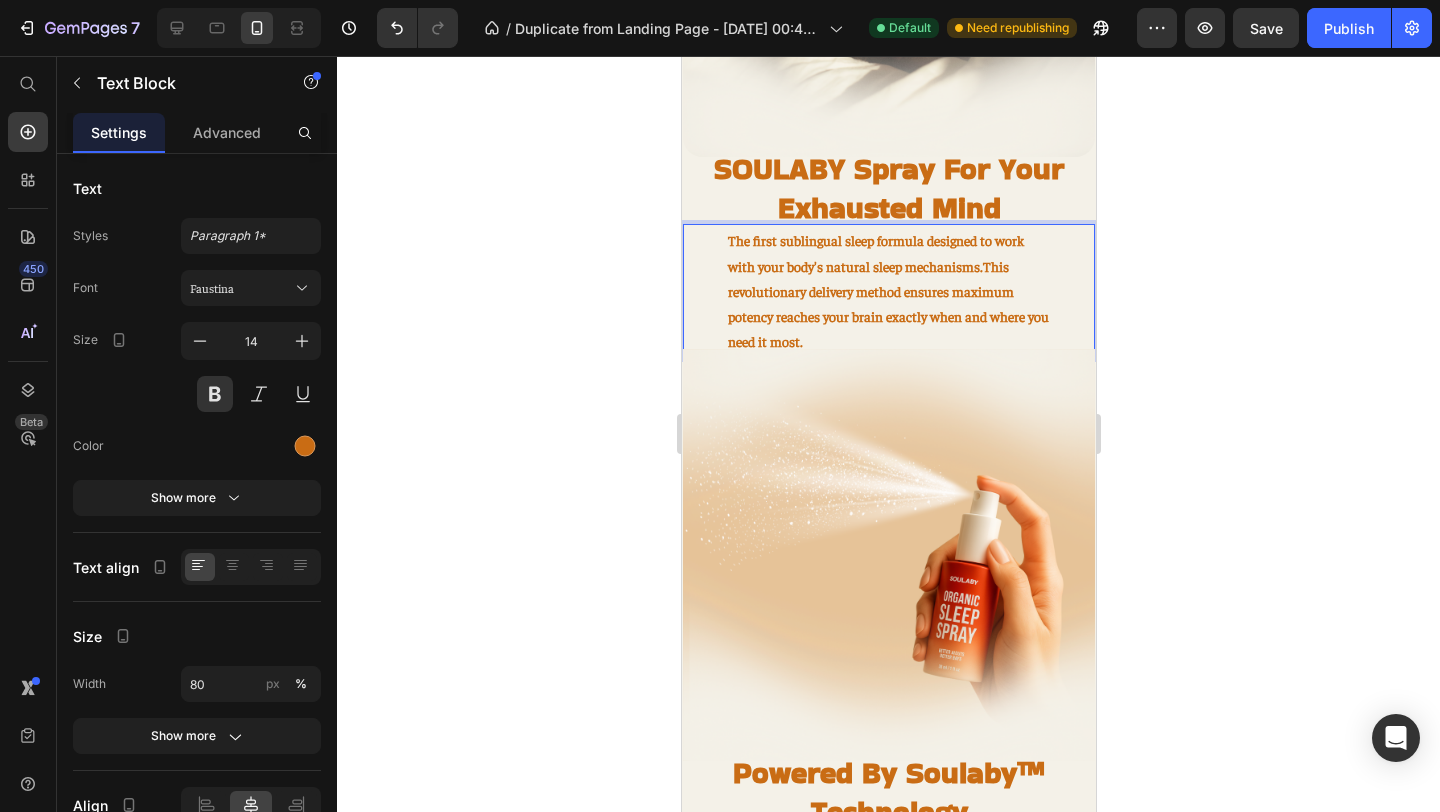 click 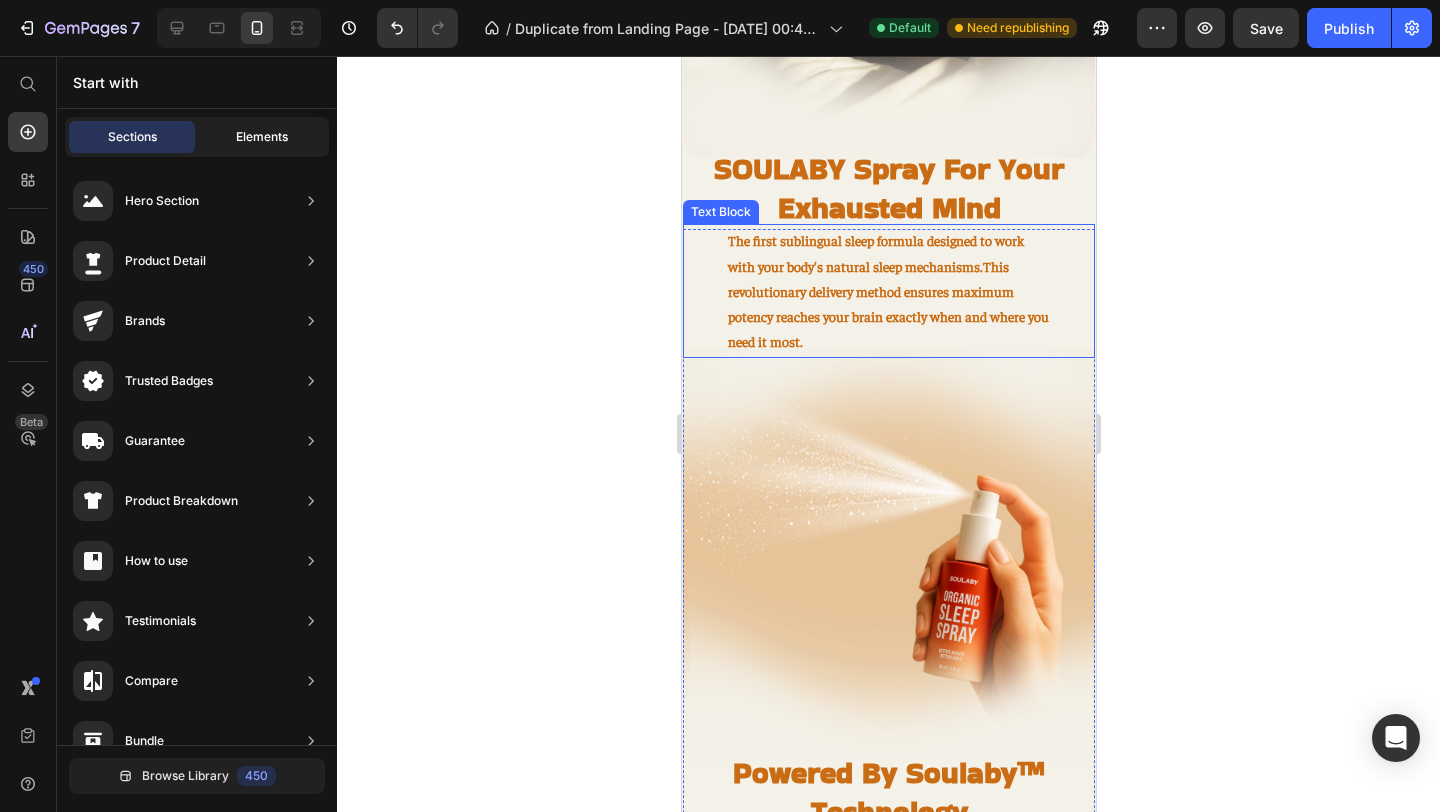 click on "Elements" 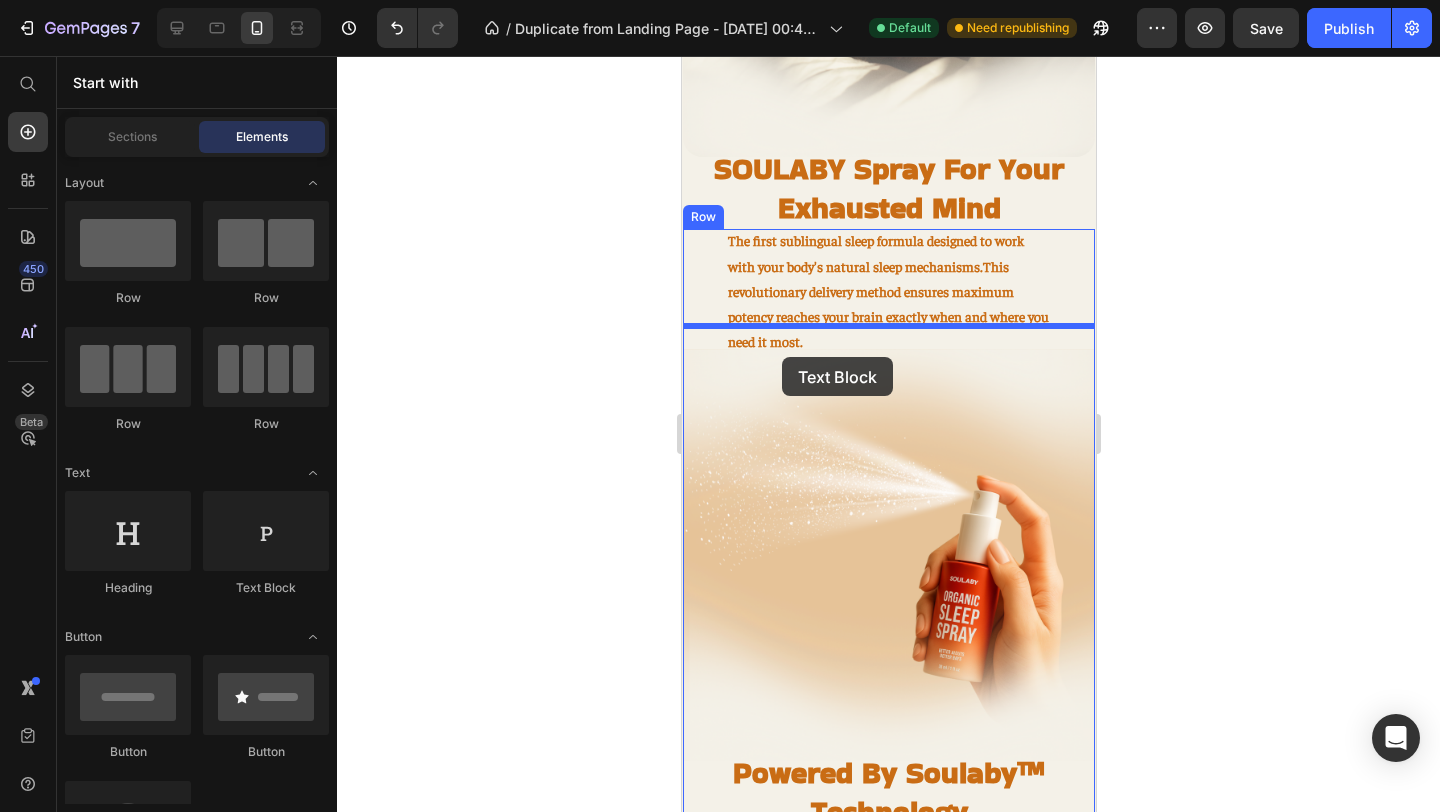 drag, startPoint x: 941, startPoint y: 597, endPoint x: 807, endPoint y: 342, distance: 288.06424 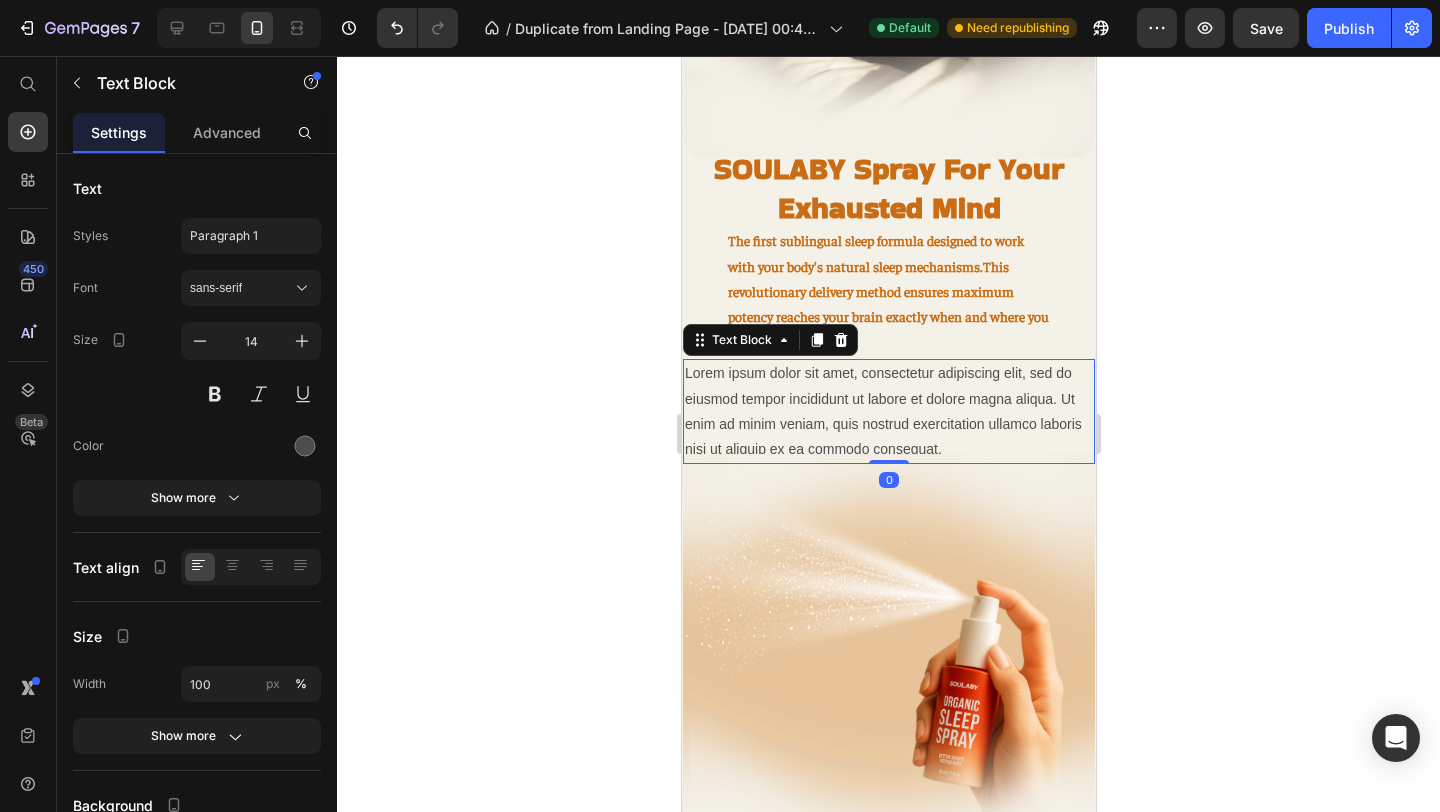 click 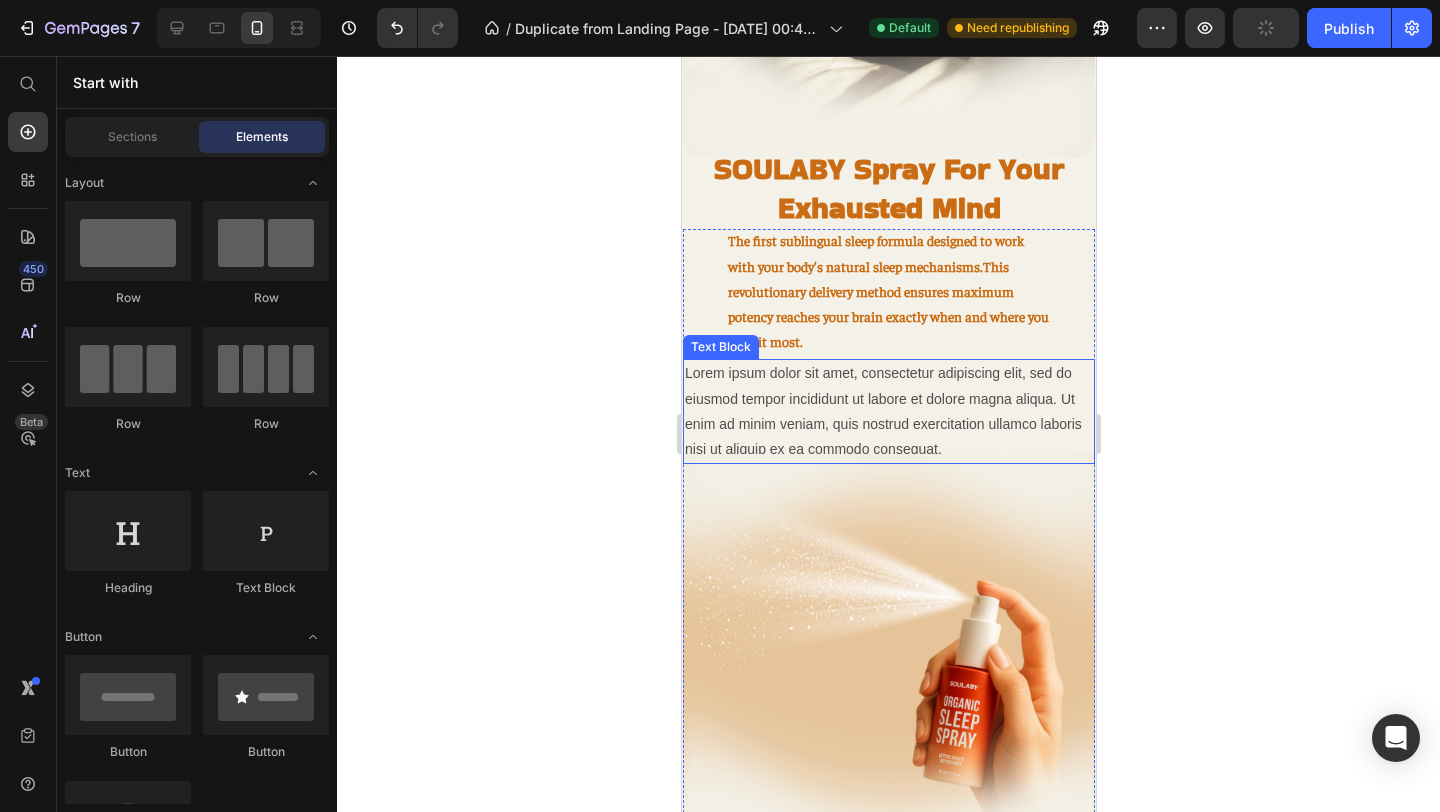 click on "Lorem ipsum dolor sit amet, consectetur adipiscing elit, sed do eiusmod tempor incididunt ut labore et dolore magna aliqua. Ut enim ad minim veniam, quis nostrud exercitation ullamco laboris nisi ut aliquip ex ea commodo consequat." at bounding box center (888, 411) 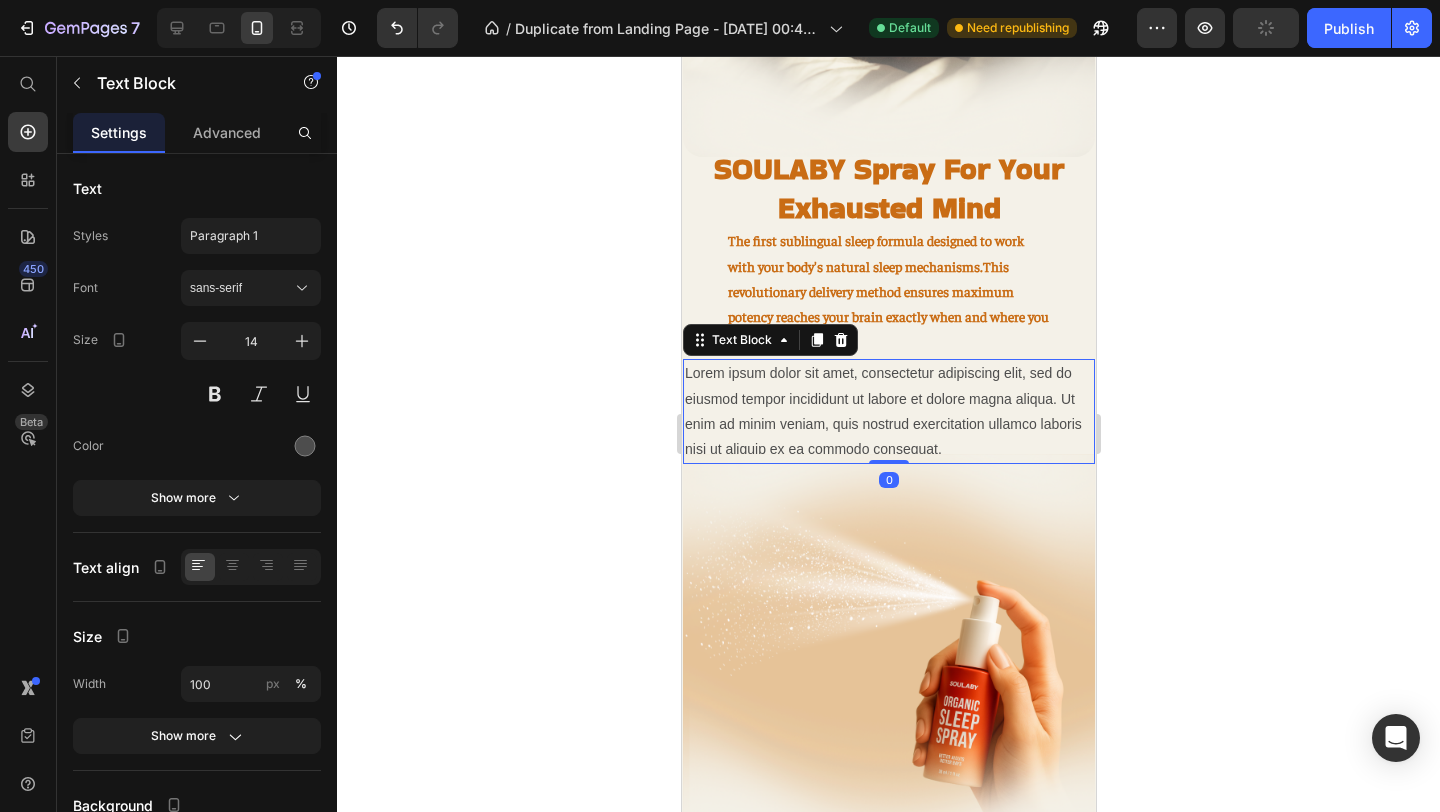 click on "Lorem ipsum dolor sit amet, consectetur adipiscing elit, sed do eiusmod tempor incididunt ut labore et dolore magna aliqua. Ut enim ad minim veniam, quis nostrud exercitation ullamco laboris nisi ut aliquip ex ea commodo consequat." at bounding box center (888, 411) 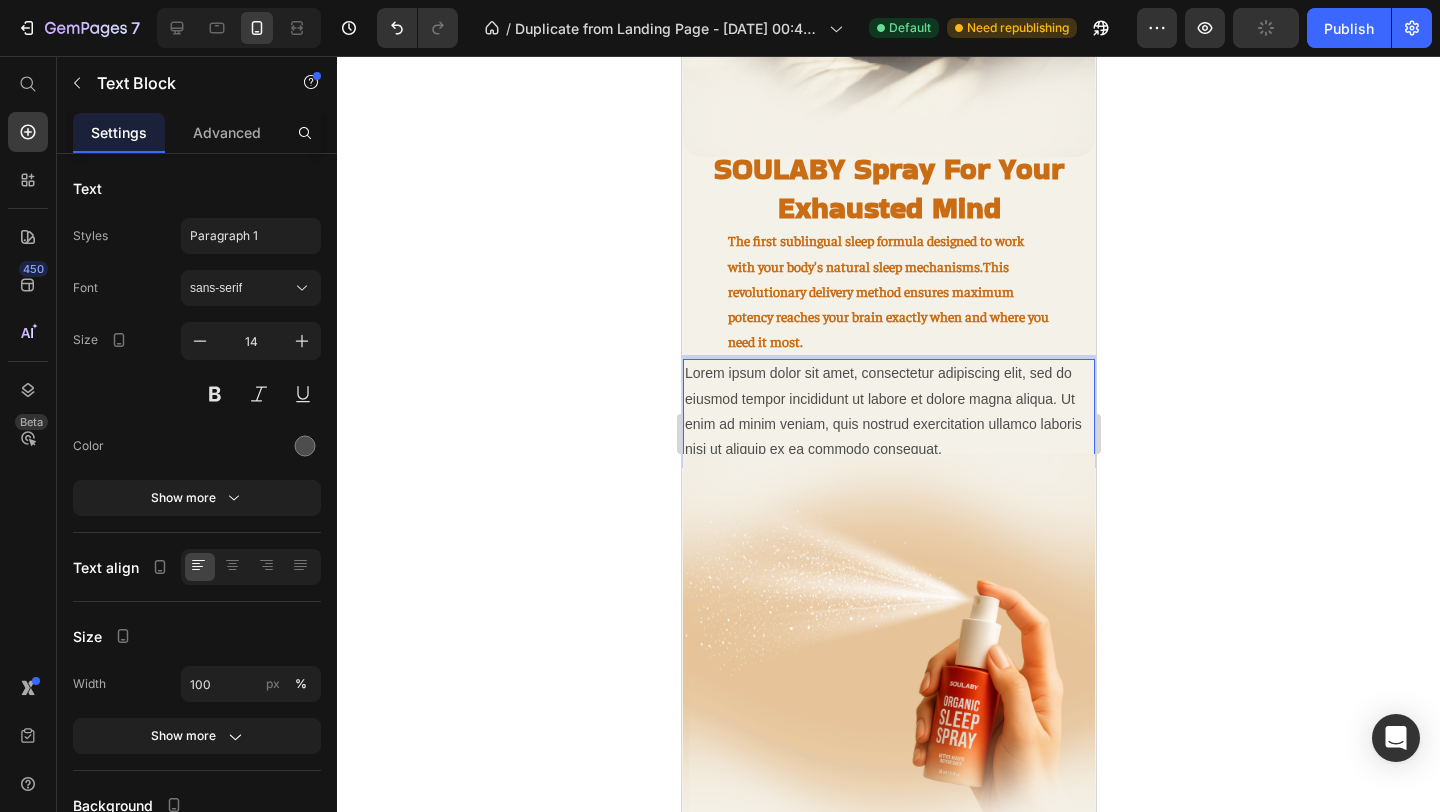 click on "Lorem ipsum dolor sit amet, consectetur adipiscing elit, sed do eiusmod tempor incididunt ut labore et dolore magna aliqua. Ut enim ad minim veniam, quis nostrud exercitation ullamco laboris nisi ut aliquip ex ea commodo consequat." at bounding box center (888, 411) 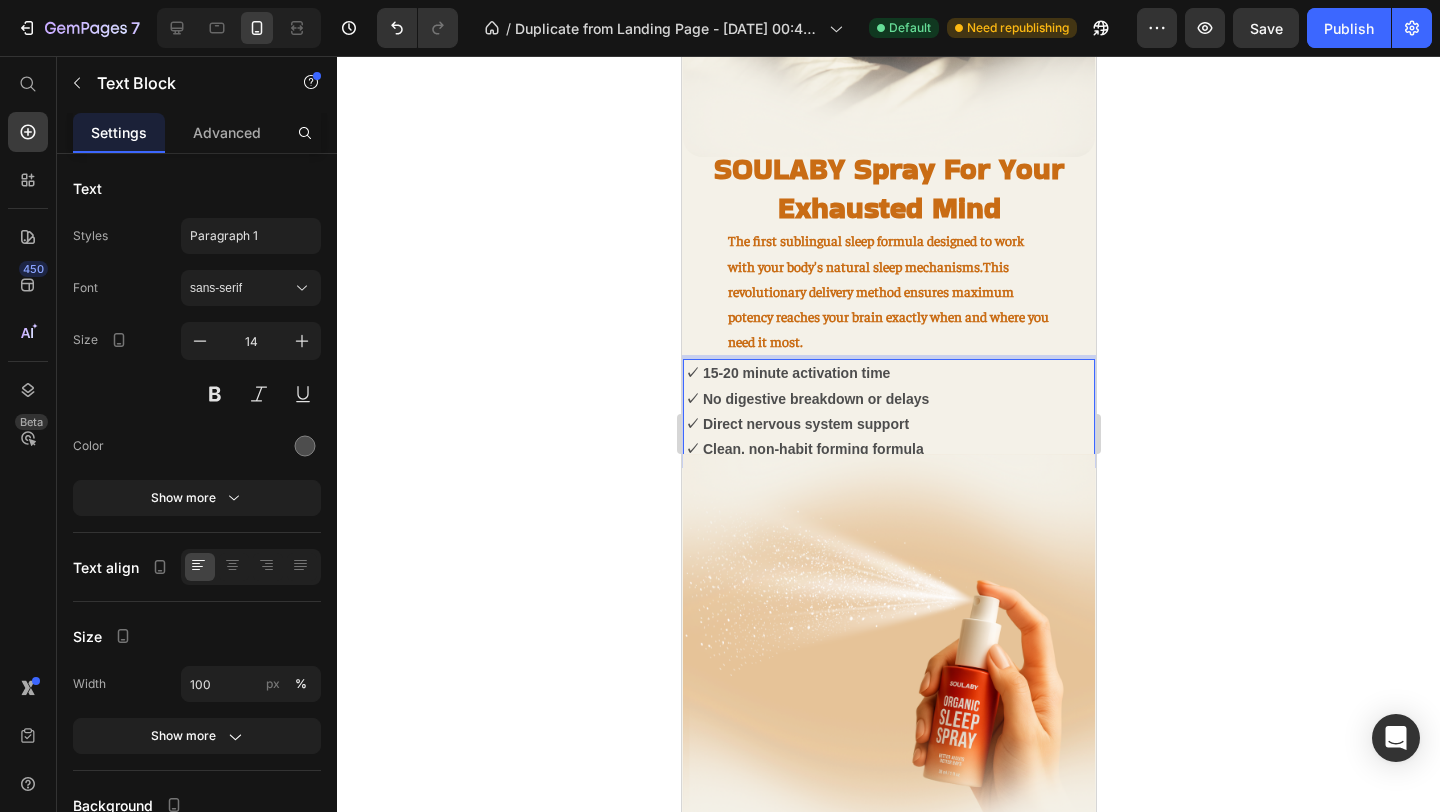 click on "✓ No digestive breakdown or delays" at bounding box center [888, 399] 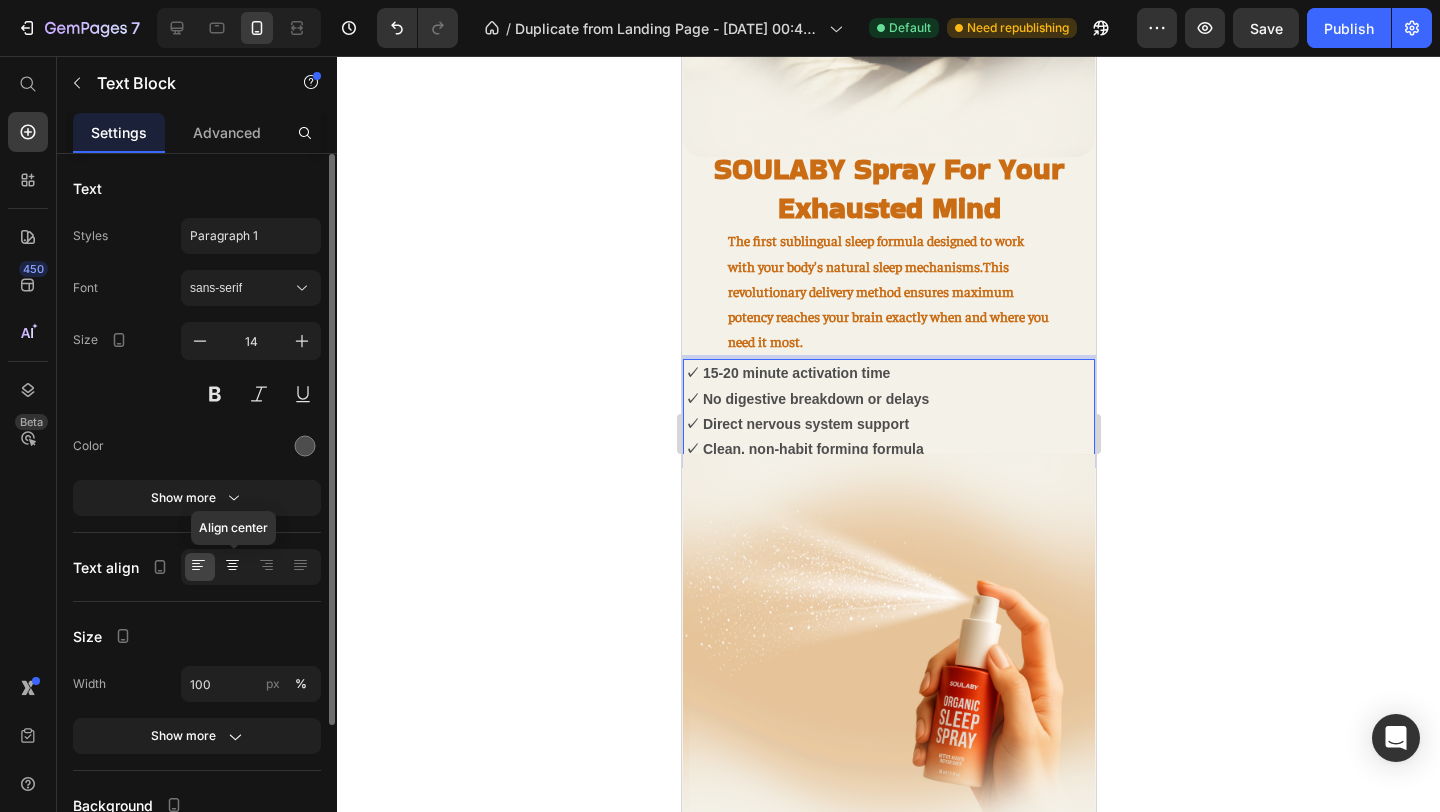 click 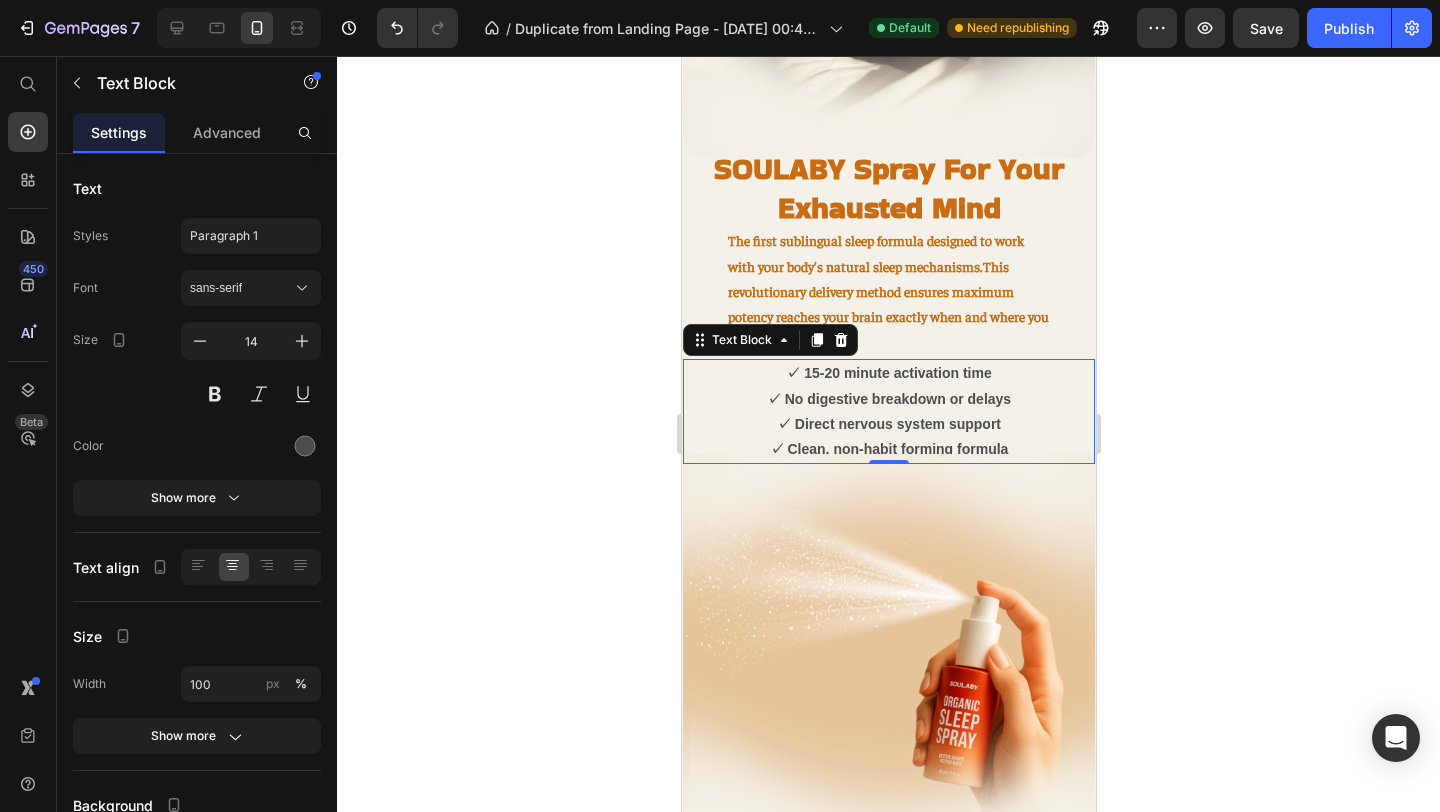 click 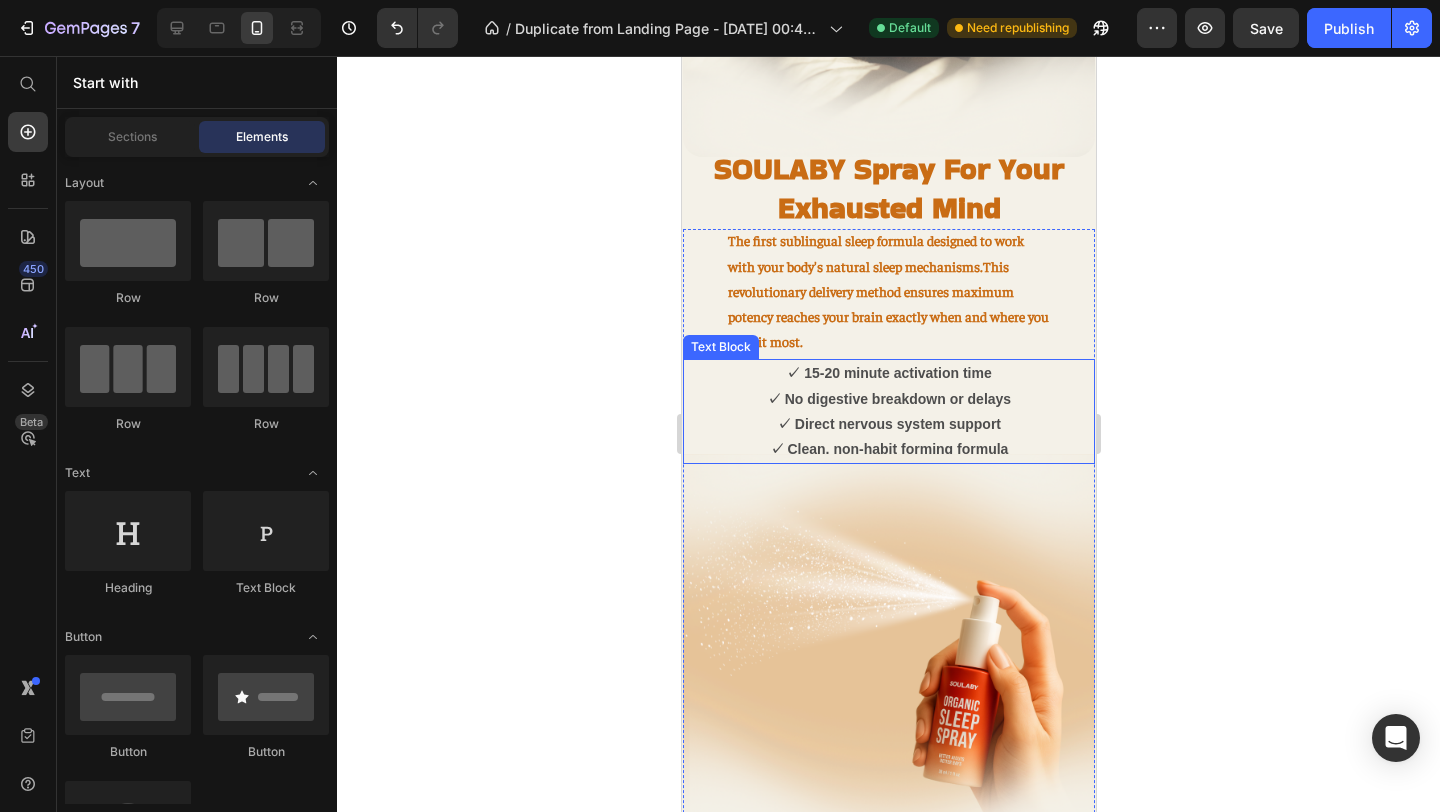 click on "✓ Direct nervous system support" at bounding box center (888, 424) 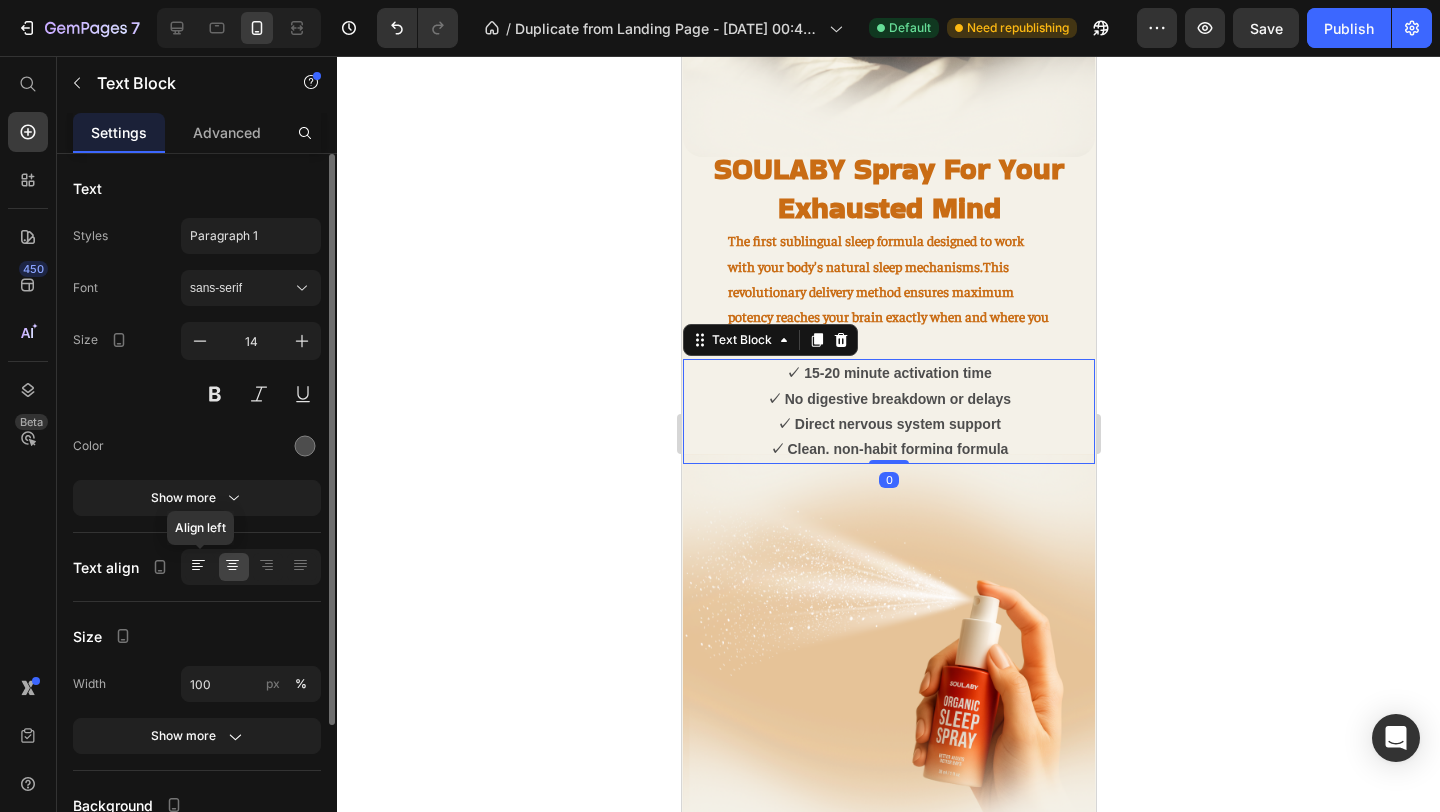 click 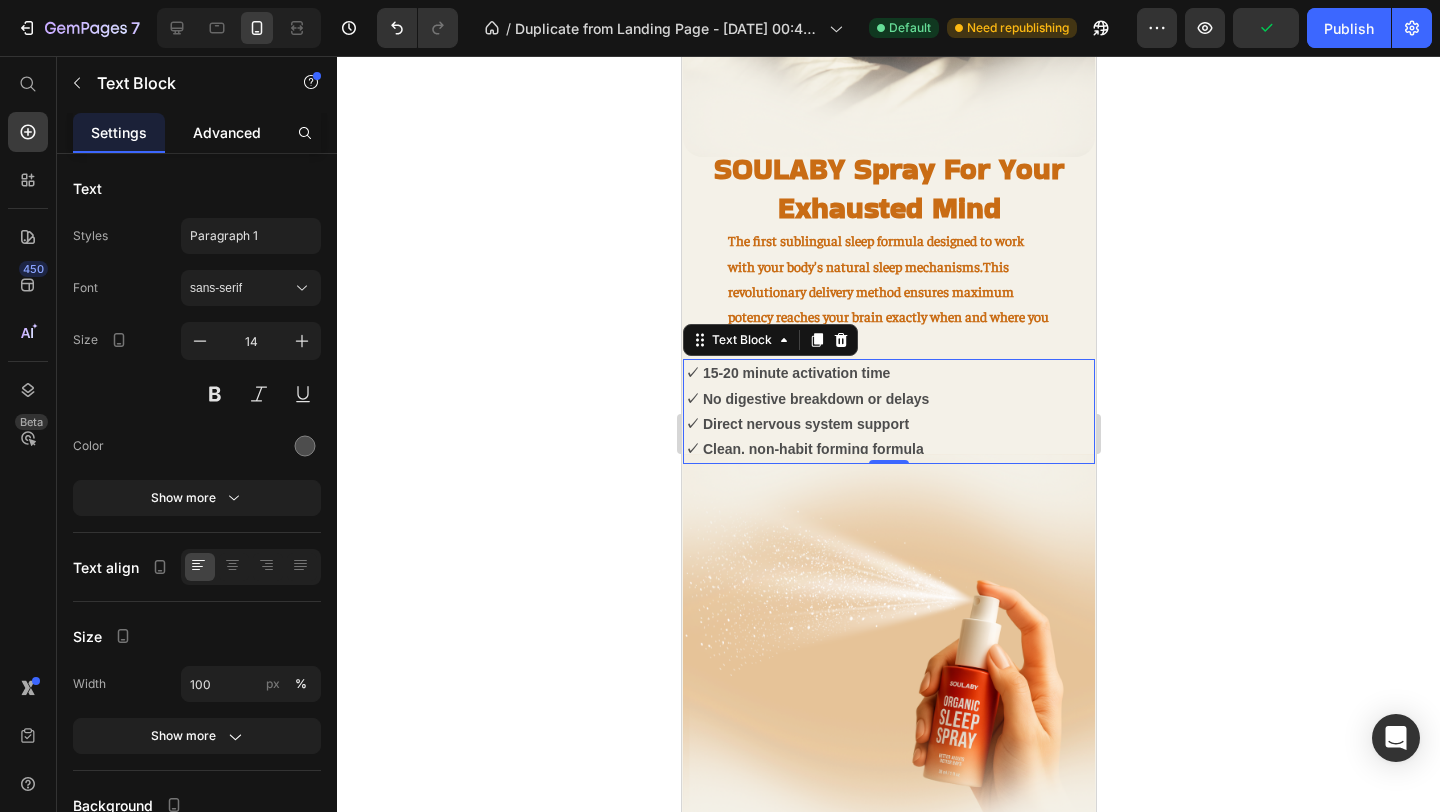 click on "Advanced" at bounding box center (227, 132) 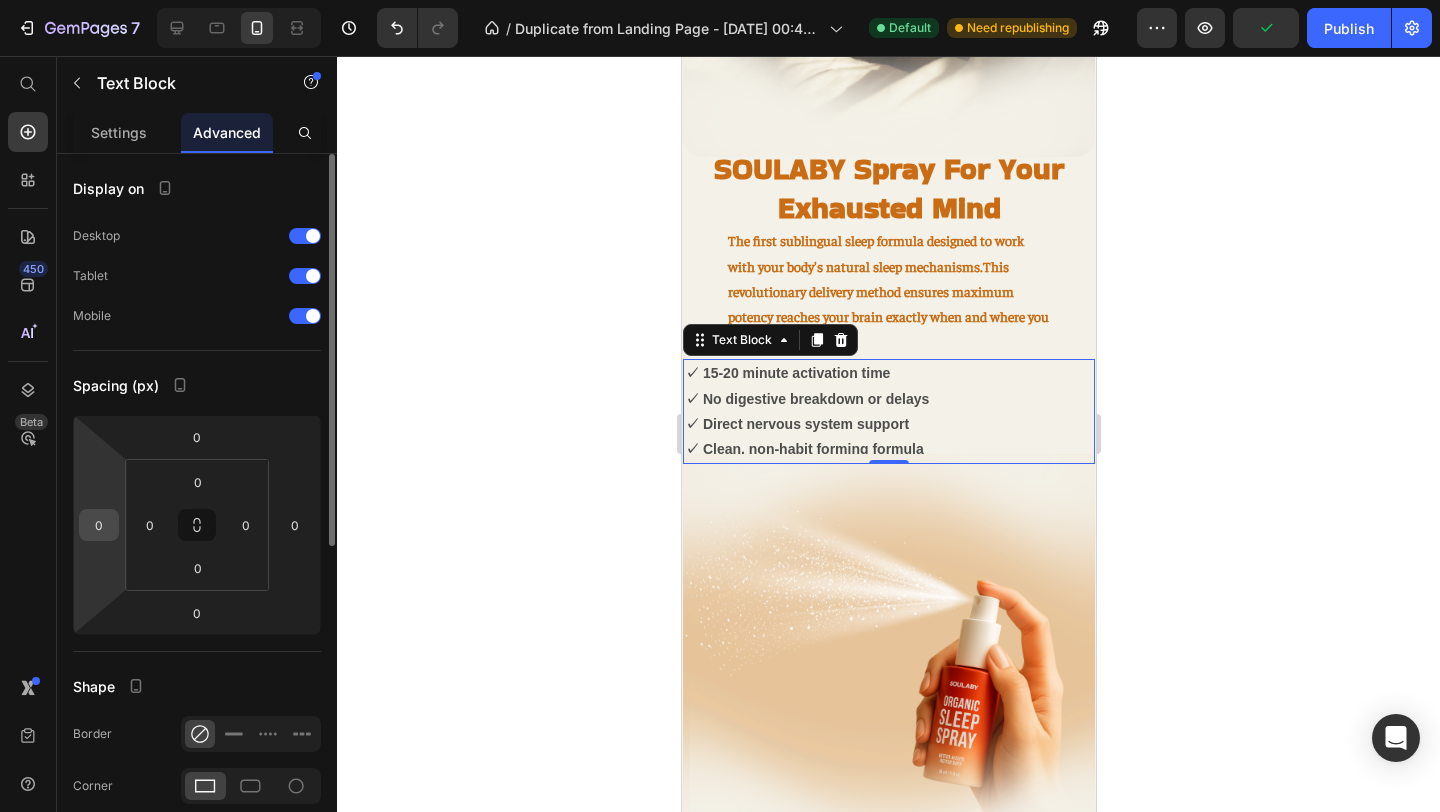 click on "0" at bounding box center [99, 525] 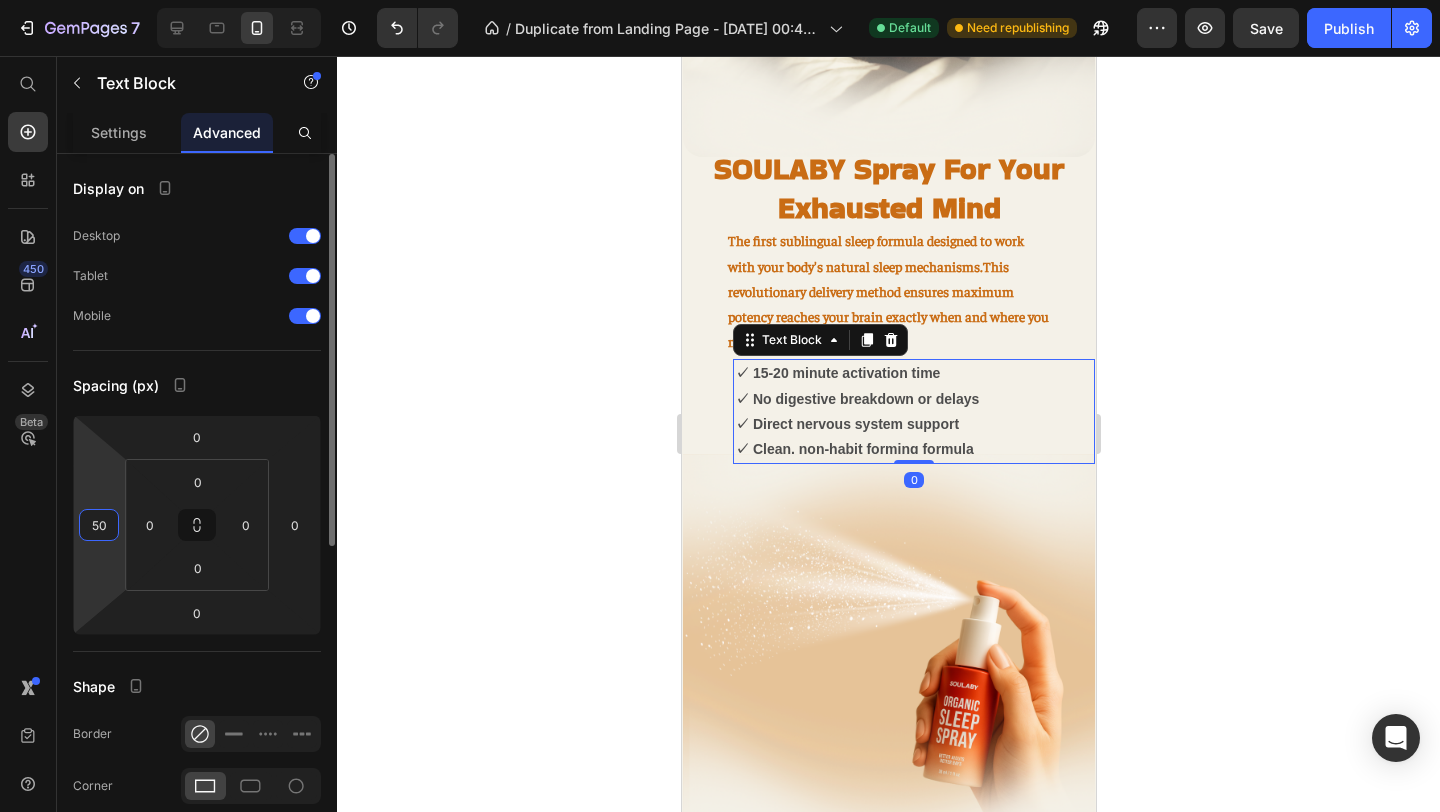 type on "5" 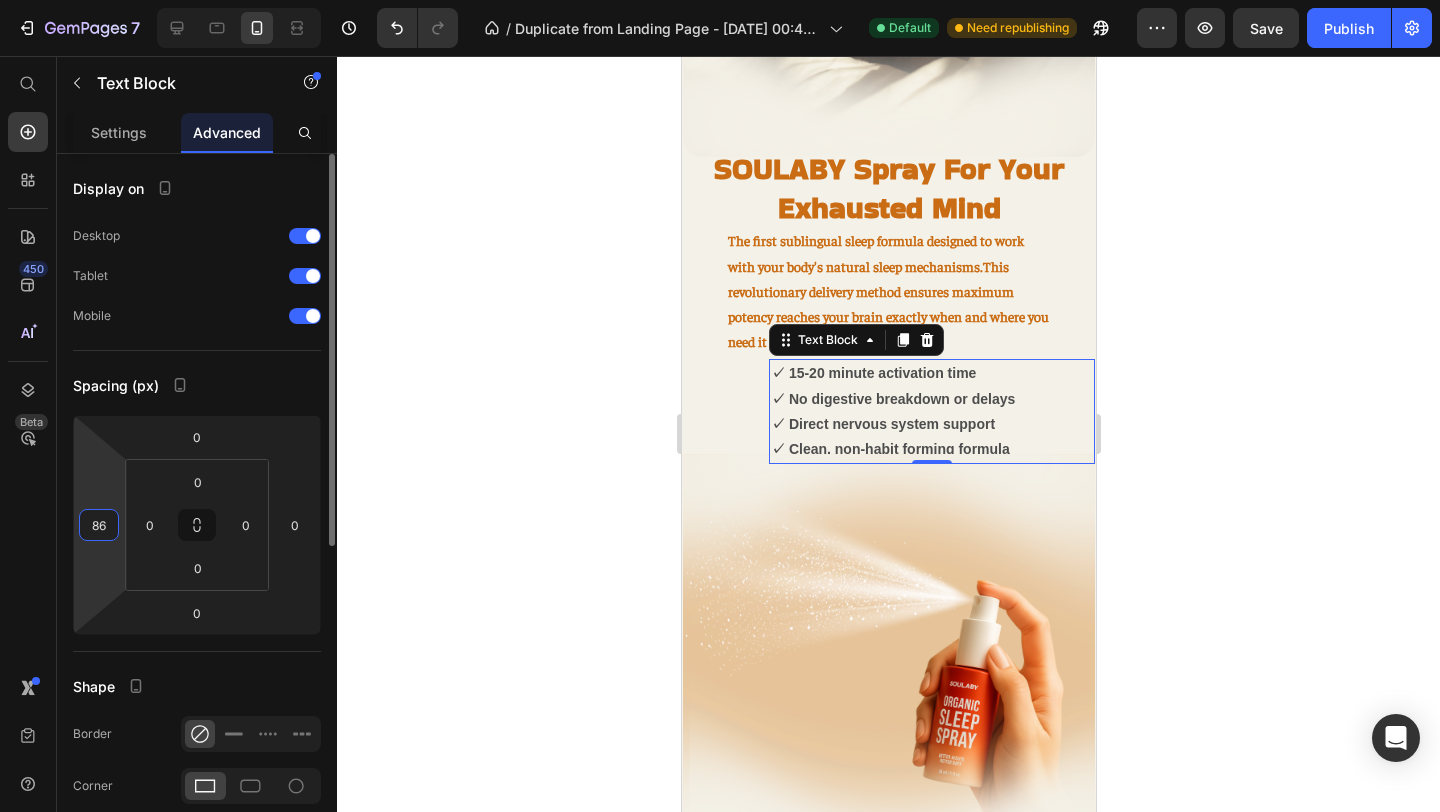 type on "8" 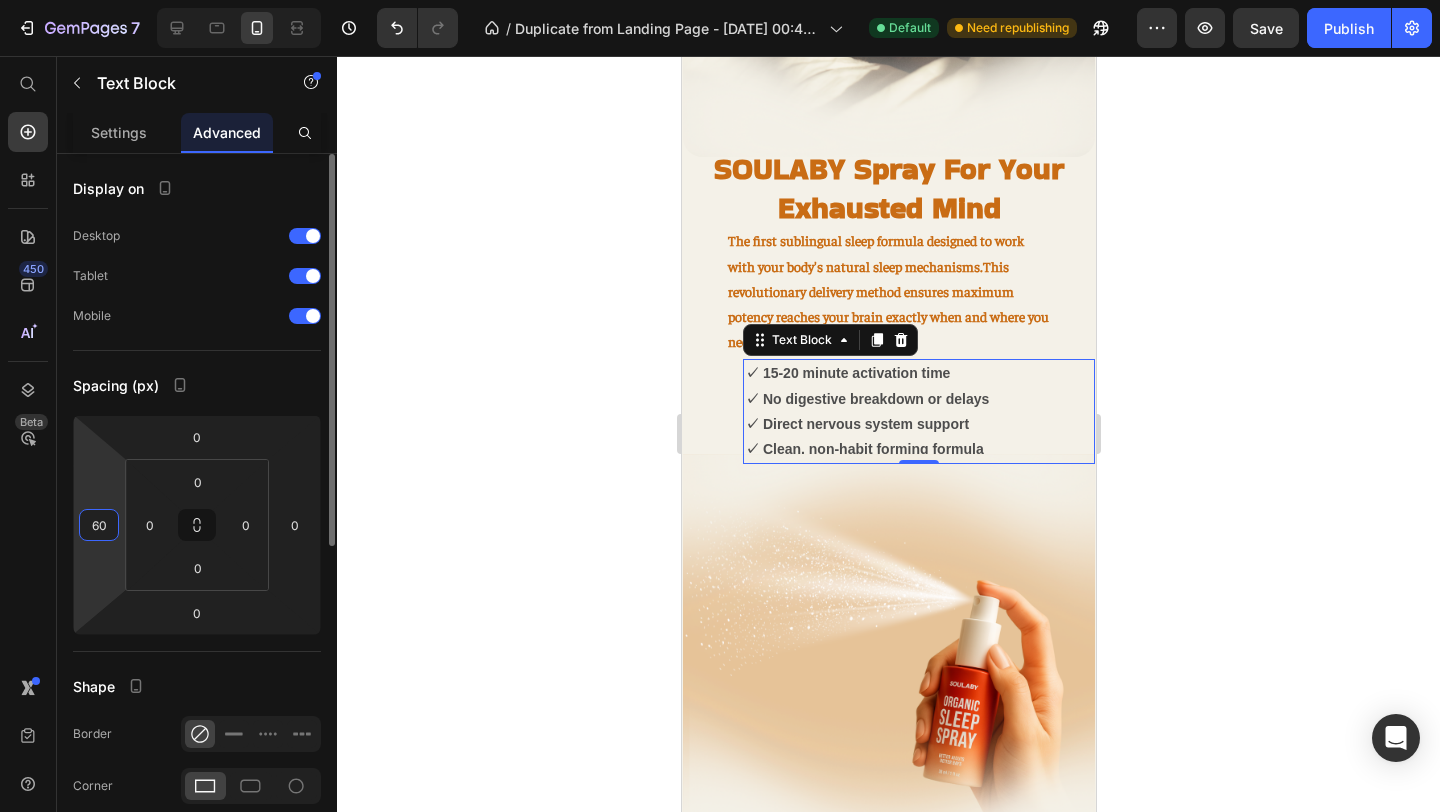 type on "6" 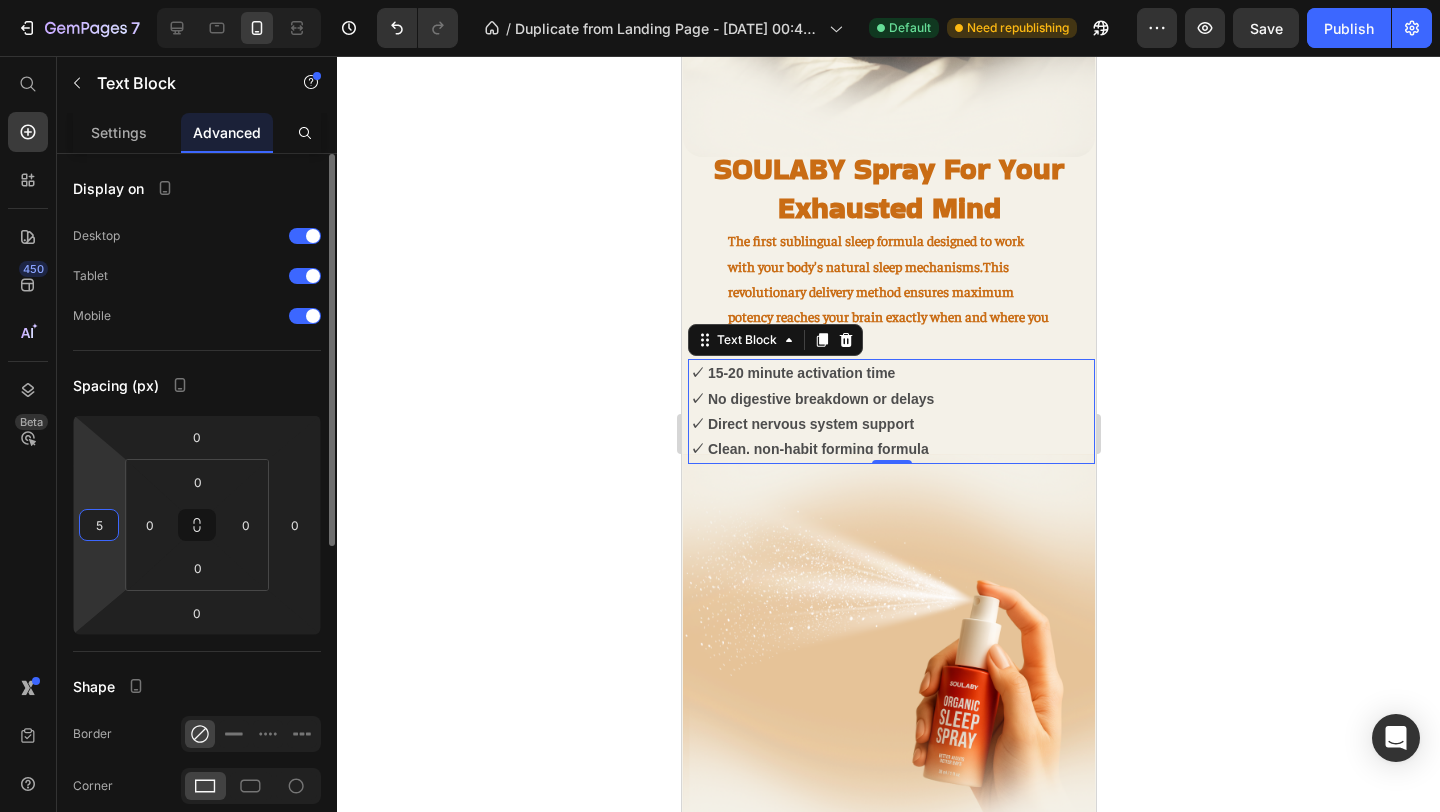 type on "55" 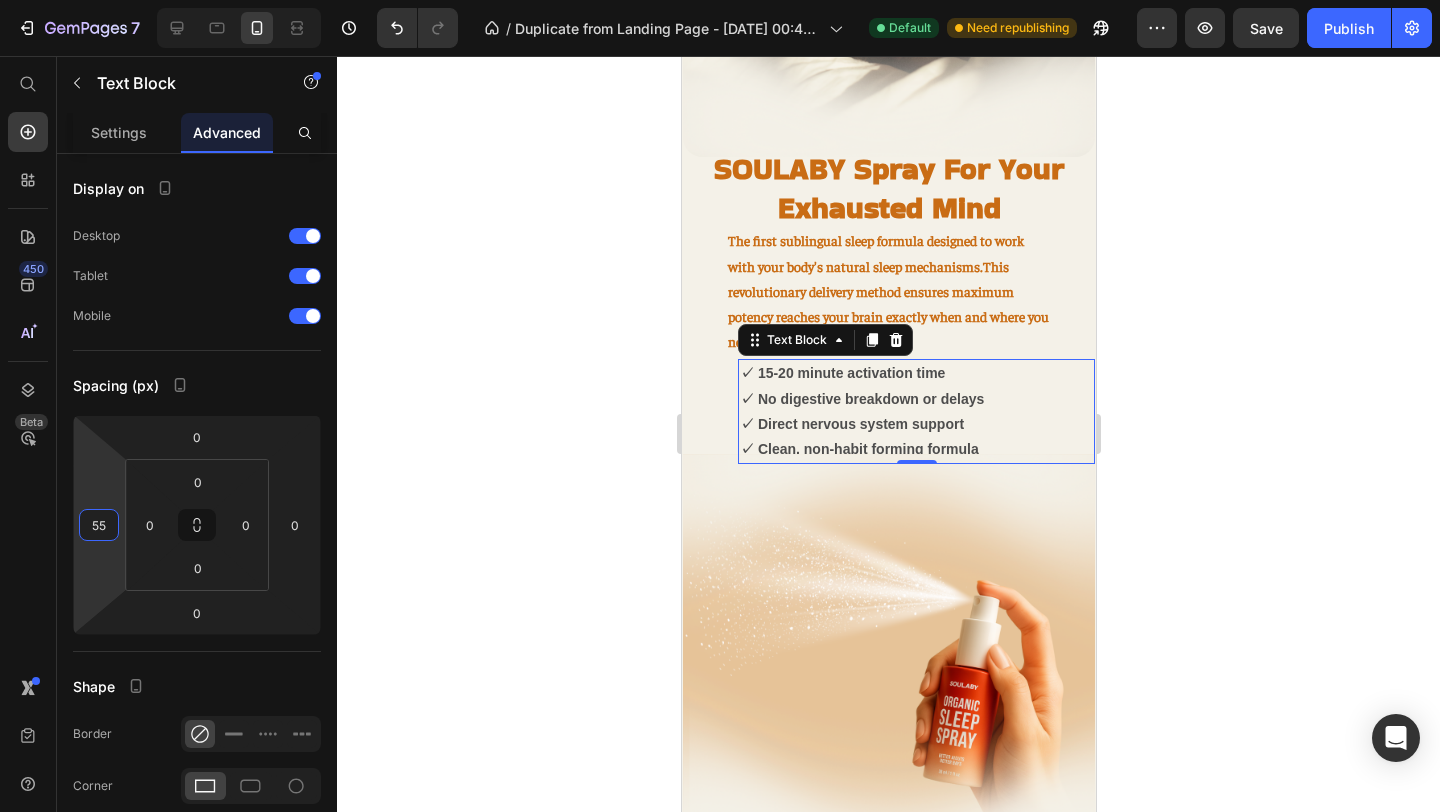 click 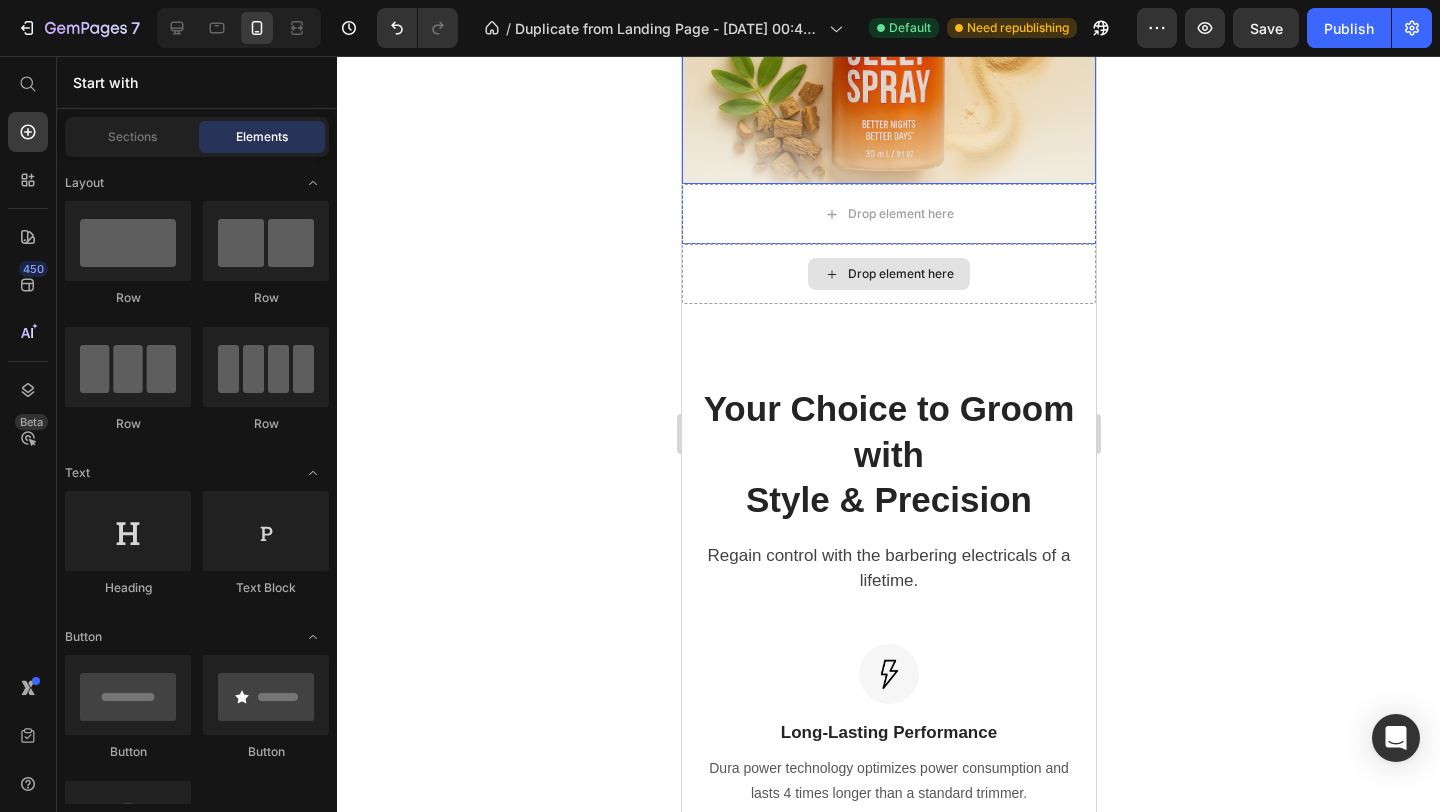 scroll, scrollTop: 3257, scrollLeft: 0, axis: vertical 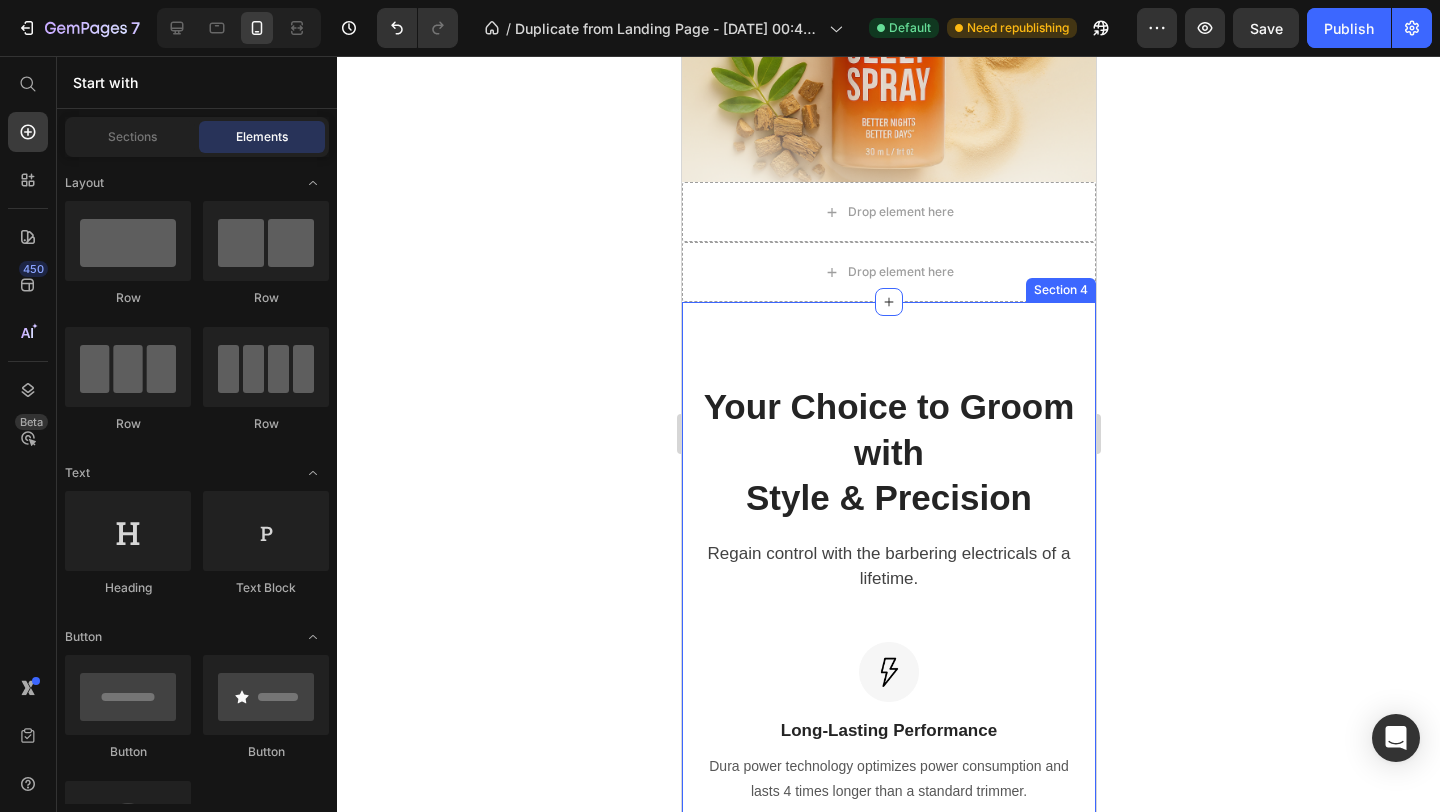 click on "Your Choice to Groom with  Style & Precision Heading Regain control with the barbering electricals of a lifetime. Text block Row
Drop element here Image Long-Lasting Performance Heading Dura power technology optimizes power consumption and lasts 4 times longer than a standard trimmer. Text block Row Image Skin-Friendly Touch Heading Blades stay extra-sharp but still have rounded blade tips and combs to prevent irritation. Text block Row Image Self-Sharpening Stainless Steel Blades Heading The trimmer's steel blades delicately rub against one another, sharpening themselves as they trim. Text block Row Image Effortless Trimming with the Zoom Wheel Heading Simply crank the wheel to pick and lock in the desired length settings with 20 various length options. Text block Row Get It Now (P) Cart Button Row Product Section 4" at bounding box center [888, 942] 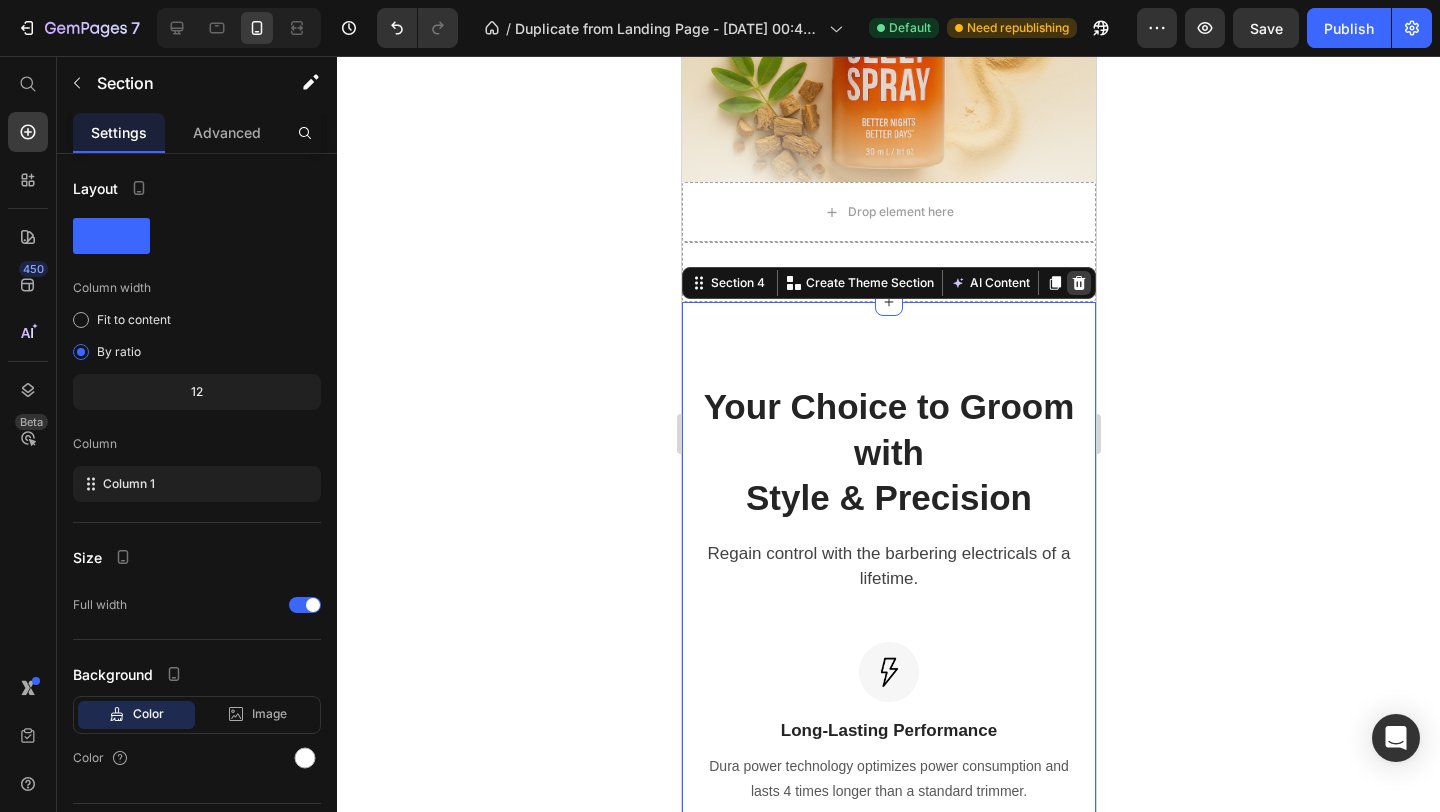 click 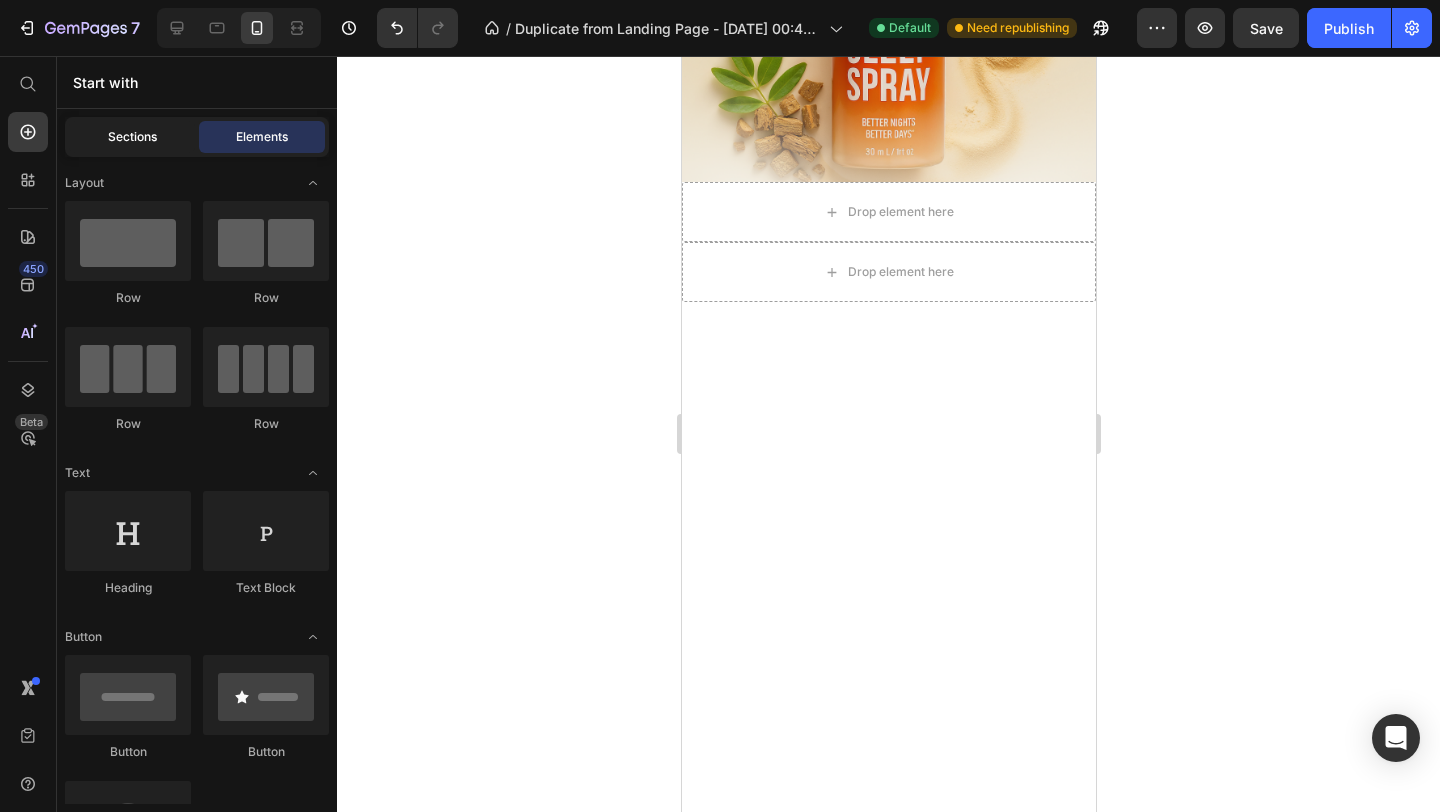 click on "Sections" 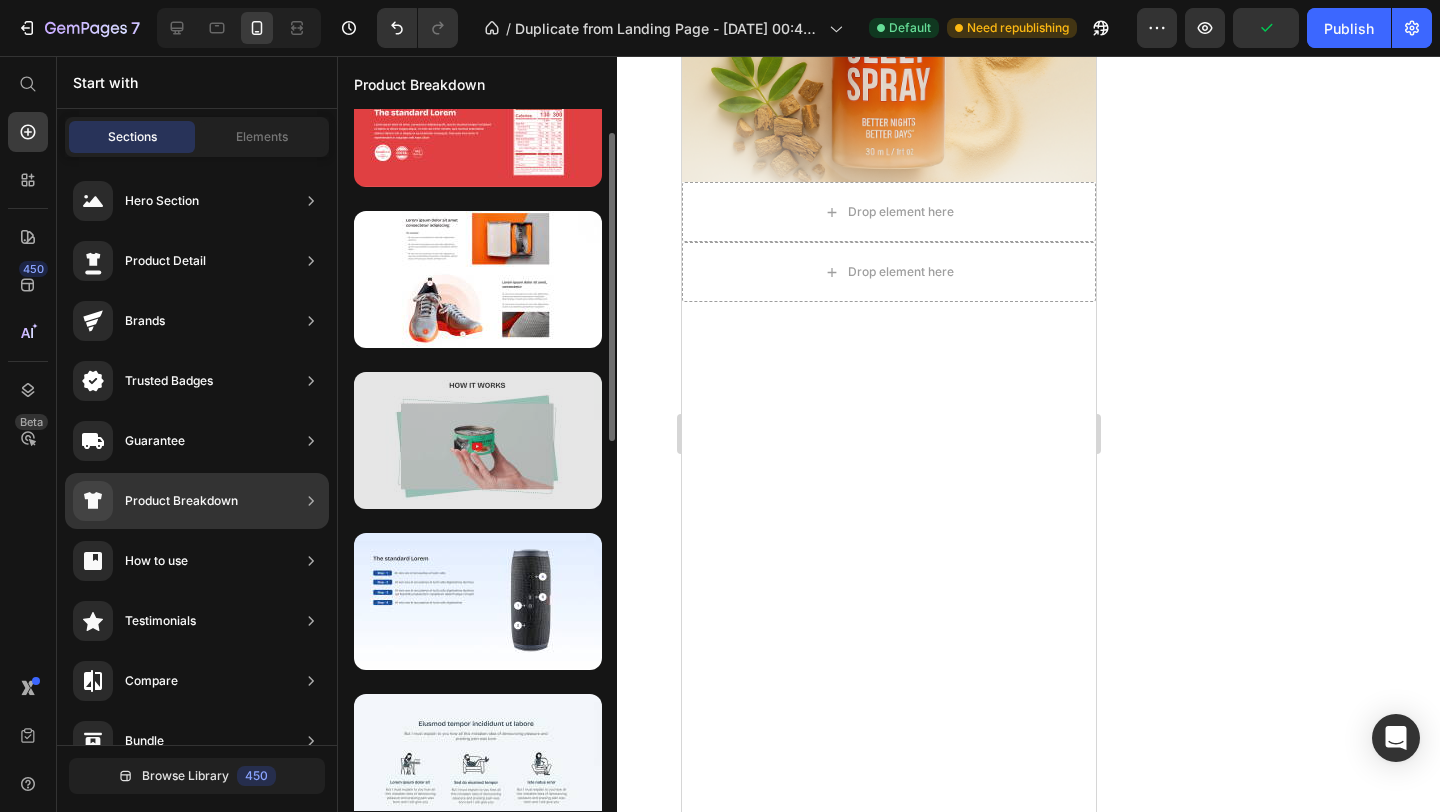 scroll, scrollTop: 69, scrollLeft: 0, axis: vertical 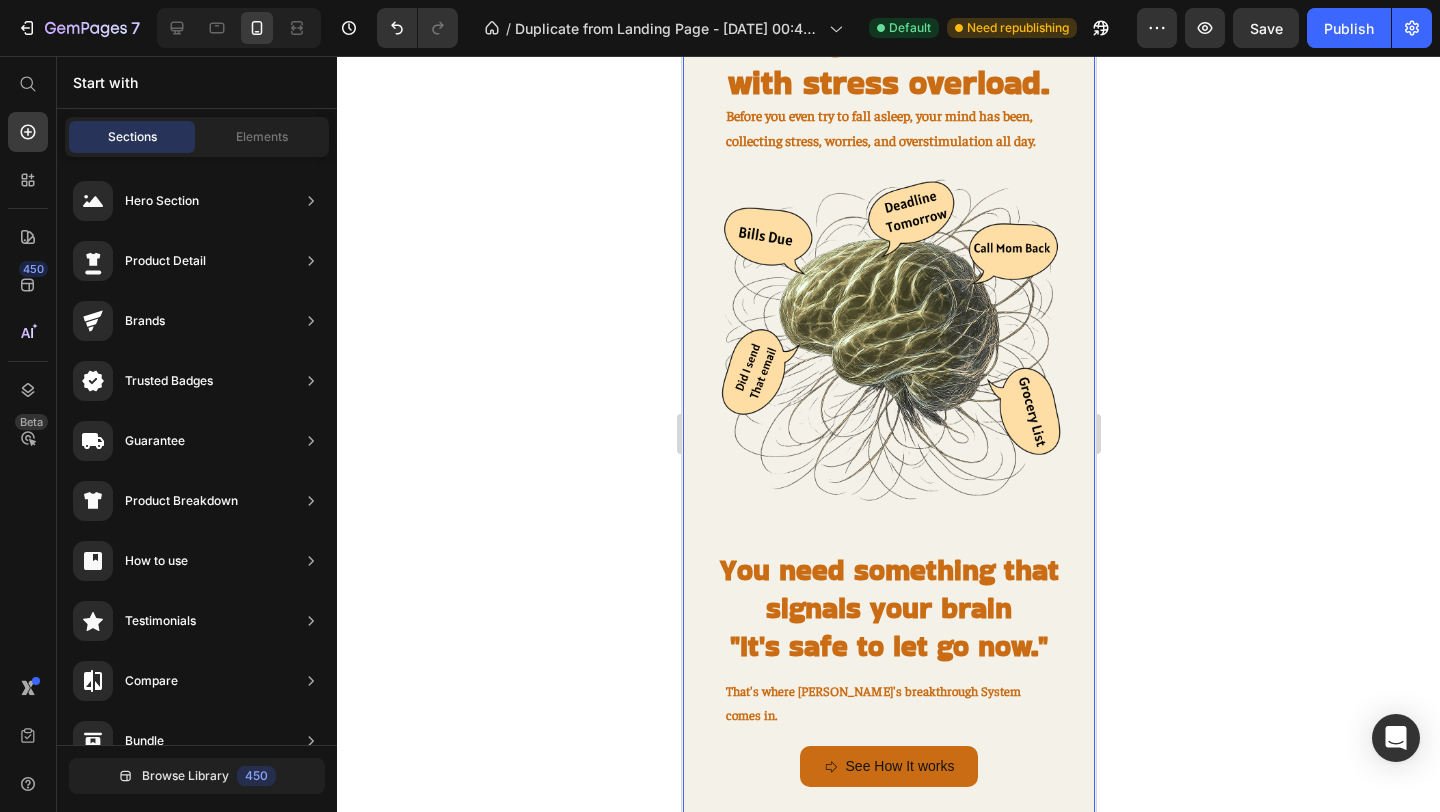 click on "Racing minds start with stress overload. Heading Before you even try to fall asleep, your mind has been, collecting stress, worries, and overstimulation all day.  Text Block Image Row    You need something that signals your brain "It's safe to let go now." Heading That's where SOULABY's breakthrough System comes in. Text Block
See How It works   Button Image SOULABY Spray For Your Exhausted Mind Heading The first sublingual sleep formula designed to work with your body's natural sleep mechanisms.This revolutionary delivery method ensures maximum potency reaches your brain exactly when and where you need it most. Text Block ✓ 15-20 minute activation time  ✓ No digestive breakdown or delays  ✓ Direct nervous system support  ✓ Clean, non-habit forming formula Text Block Image Powered By Soulaby™ Technology Heading The first sublingual sleep formula designed to work with your body's natural sleep mechanisms. Text Block ✓ Fast-Acting ✓ Direct Absorption ✓ Targeted Support Tab" at bounding box center [888, 1170] 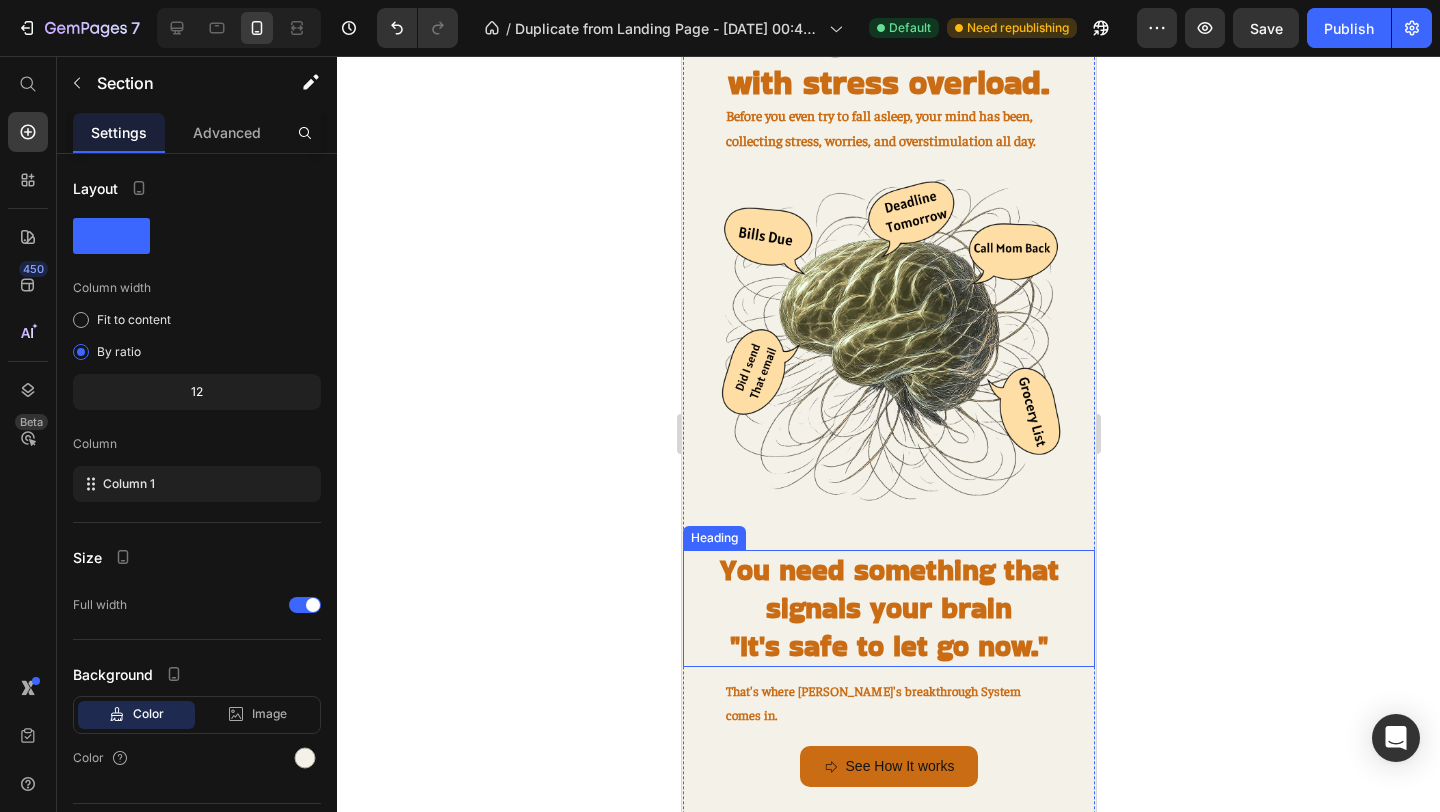 click on "You need something that signals your brain" at bounding box center (888, 589) 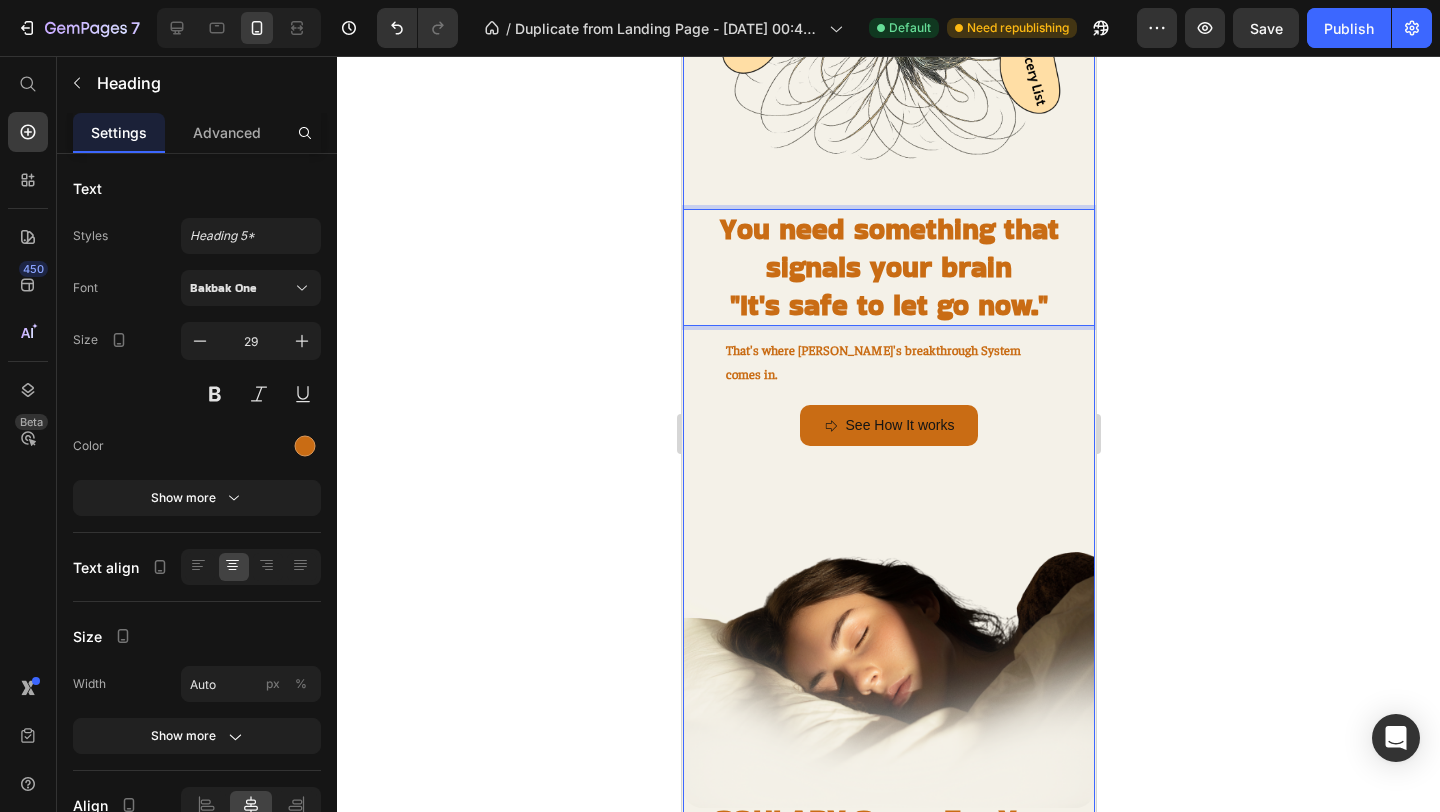 scroll, scrollTop: 1060, scrollLeft: 0, axis: vertical 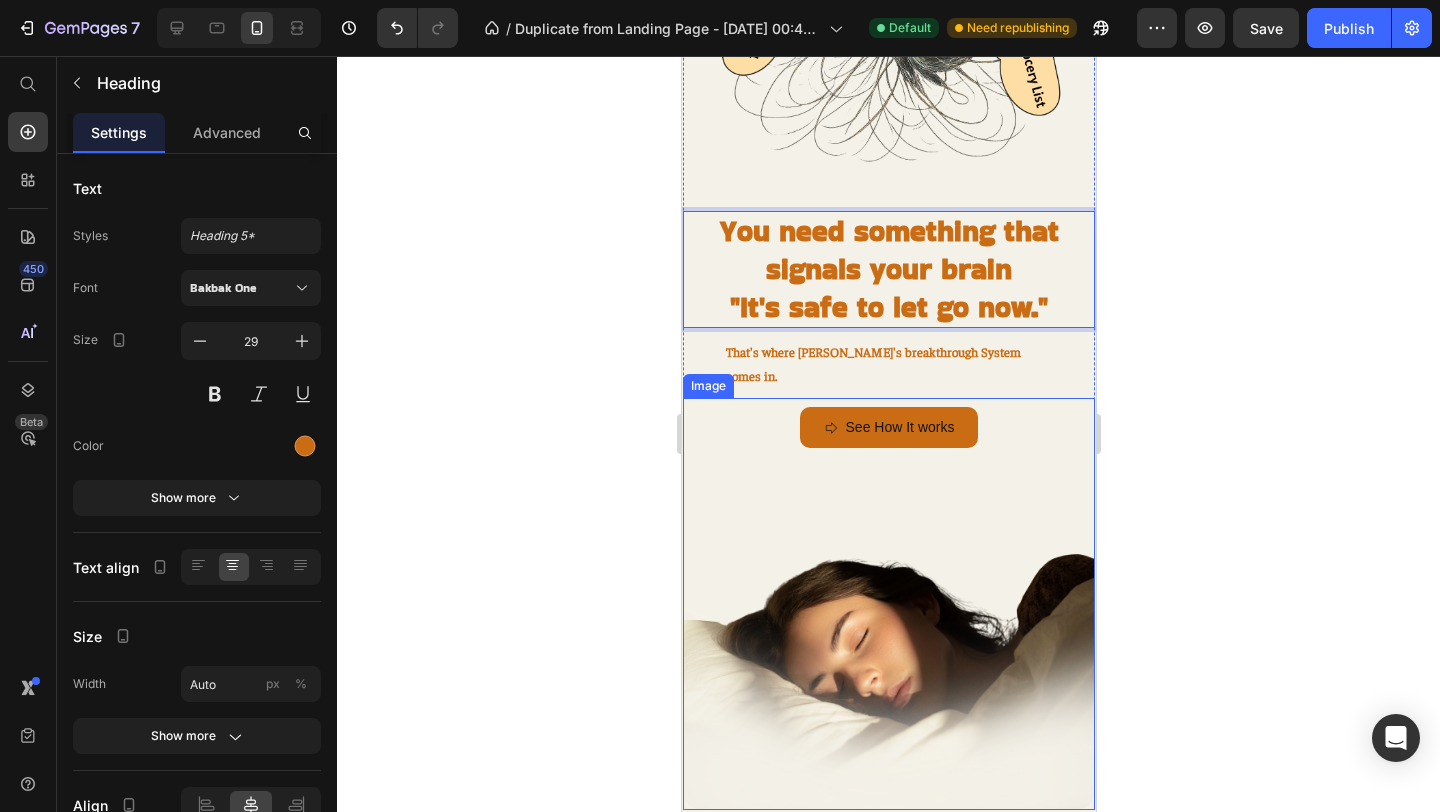 click at bounding box center (888, 604) 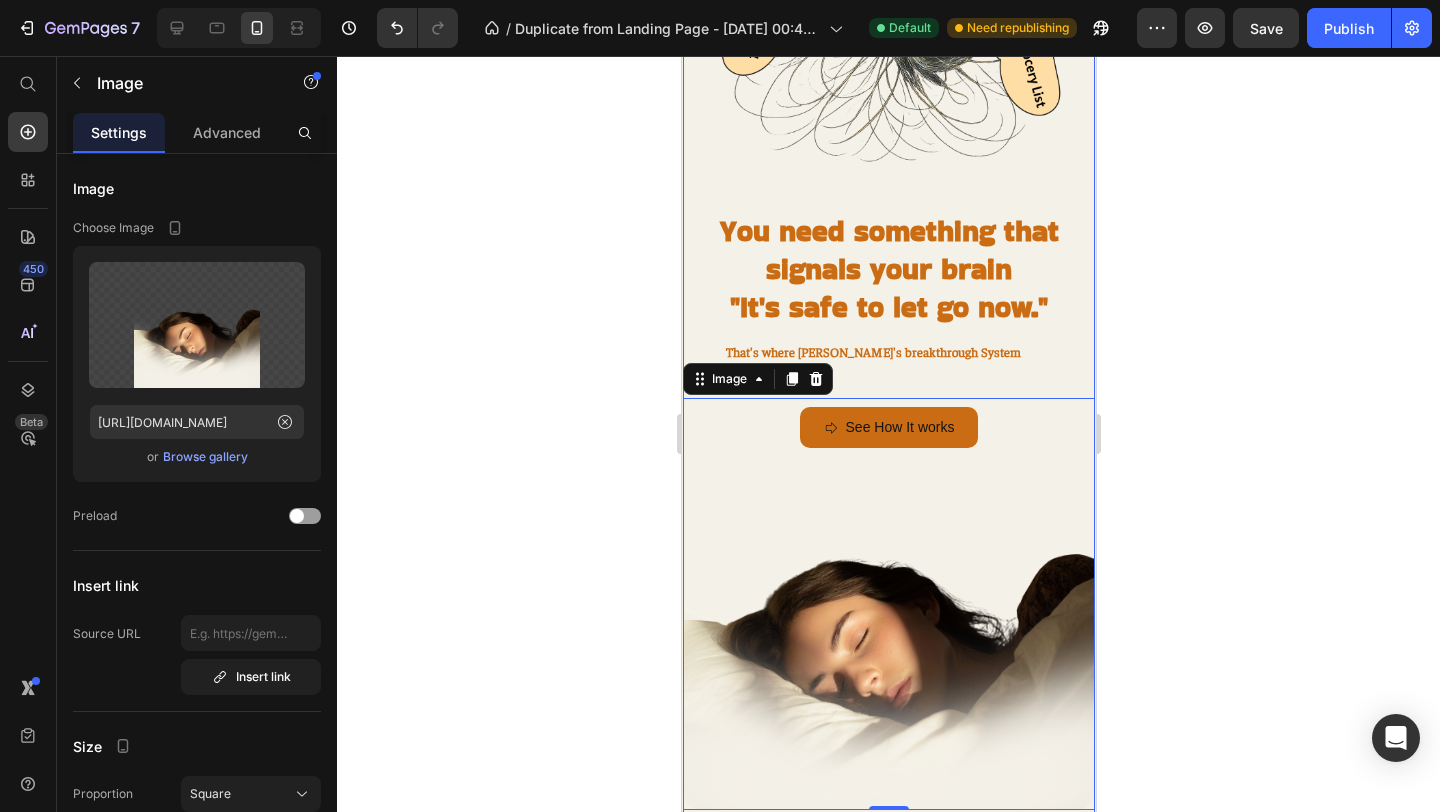 click on "Racing minds start with stress overload. Heading Before you even try to fall asleep, your mind has been, collecting stress, worries, and overstimulation all day.  Text Block Image Row ⁠⁠⁠⁠⁠⁠⁠    You need something that signals your brain "It's safe to let go now." Heading That's where SOULABY's breakthrough System comes in. Text Block
See How It works   Button Image   0 SOULABY Spray For Your Exhausted Mind Heading The first sublingual sleep formula designed to work with your body's natural sleep mechanisms.This revolutionary delivery method ensures maximum potency reaches your brain exactly when and where you need it most. Text Block ✓ 15-20 minute activation time  ✓ No digestive breakdown or delays  ✓ Direct nervous system support  ✓ Clean, non-habit forming formula Text Block Image Powered By Soulaby™ Technology Heading The first sublingual sleep formula designed to work with your body's natural sleep mechanisms. Text Block ✓ Fast-Acting ✓ Direct Absorption" at bounding box center (888, 831) 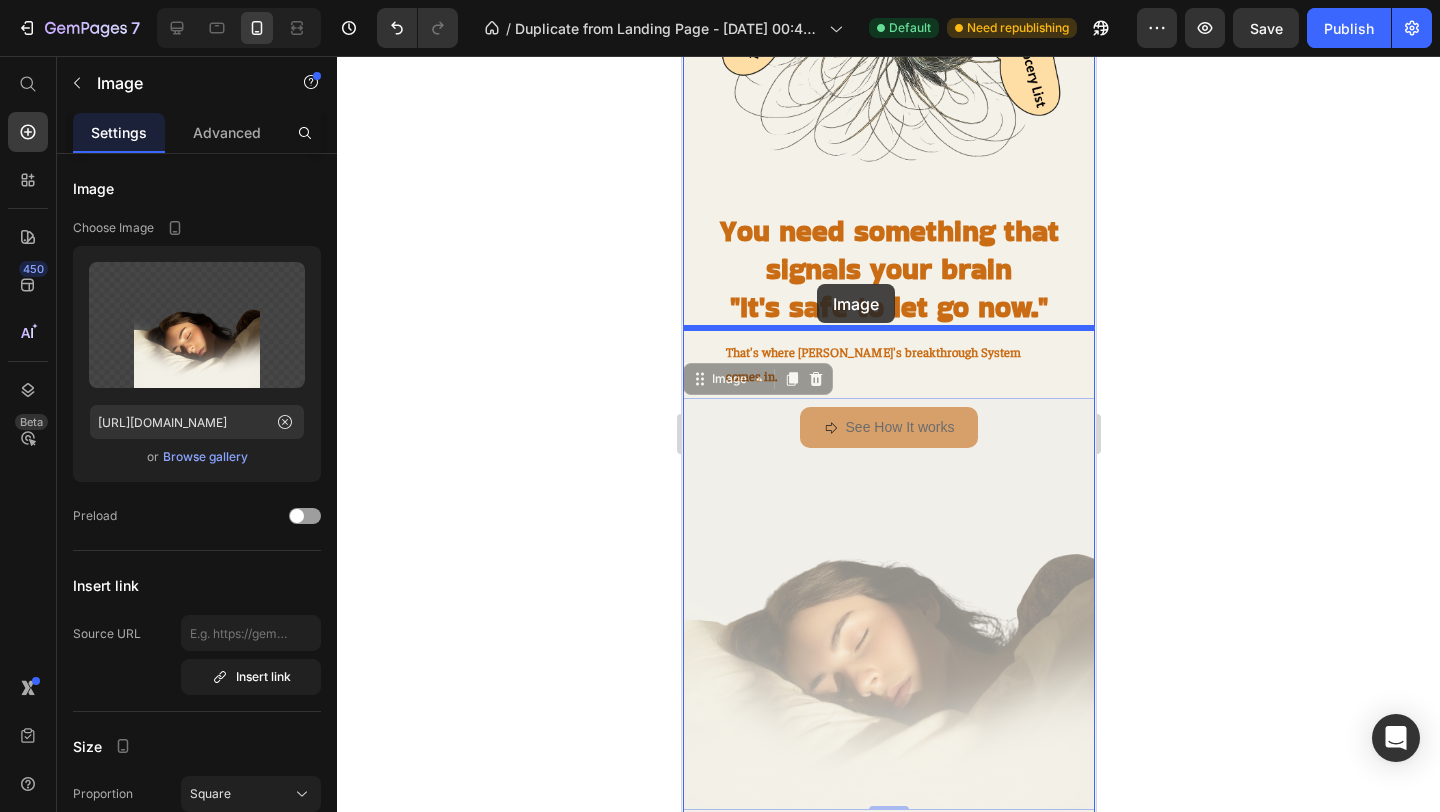 drag, startPoint x: 812, startPoint y: 429, endPoint x: 816, endPoint y: 284, distance: 145.05516 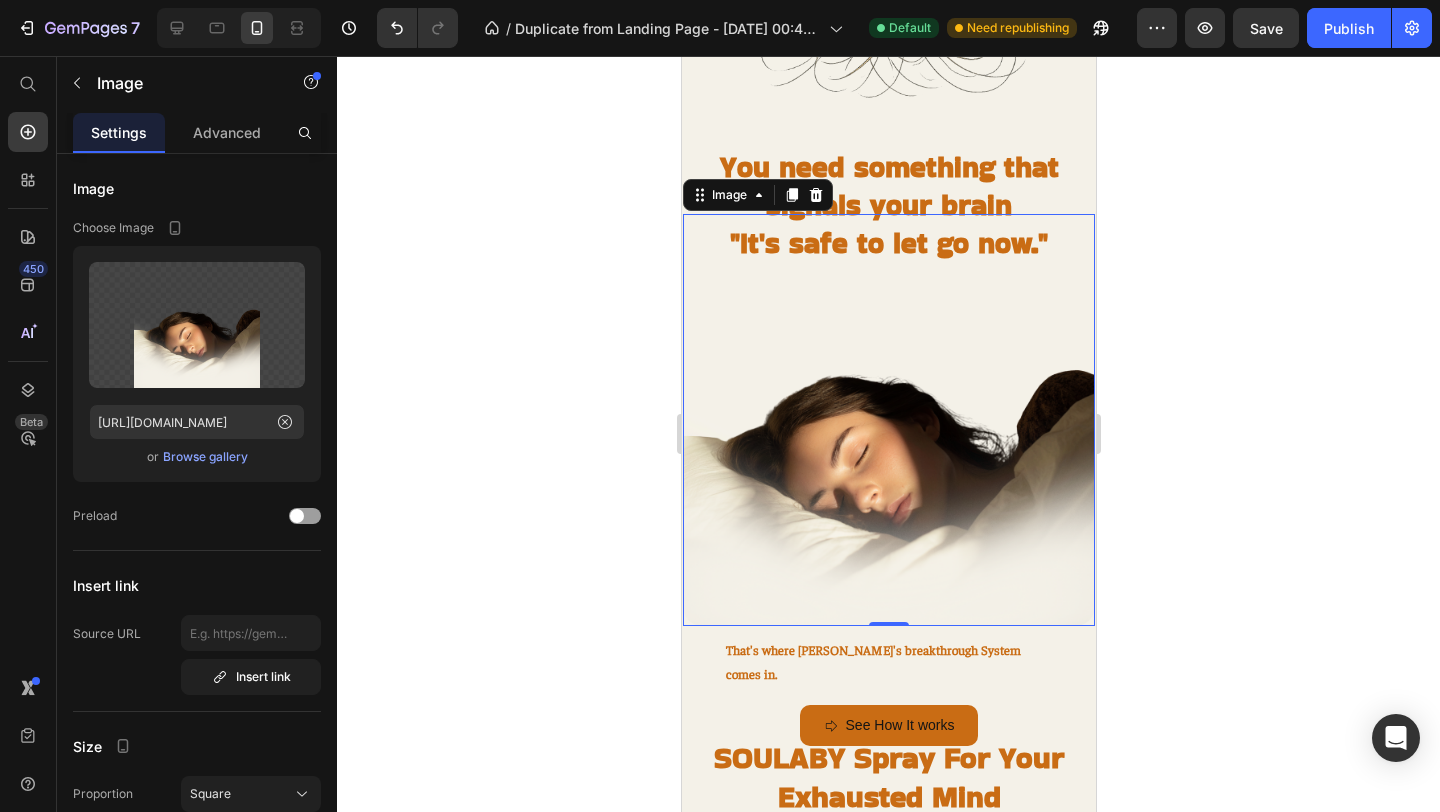 scroll, scrollTop: 1143, scrollLeft: 0, axis: vertical 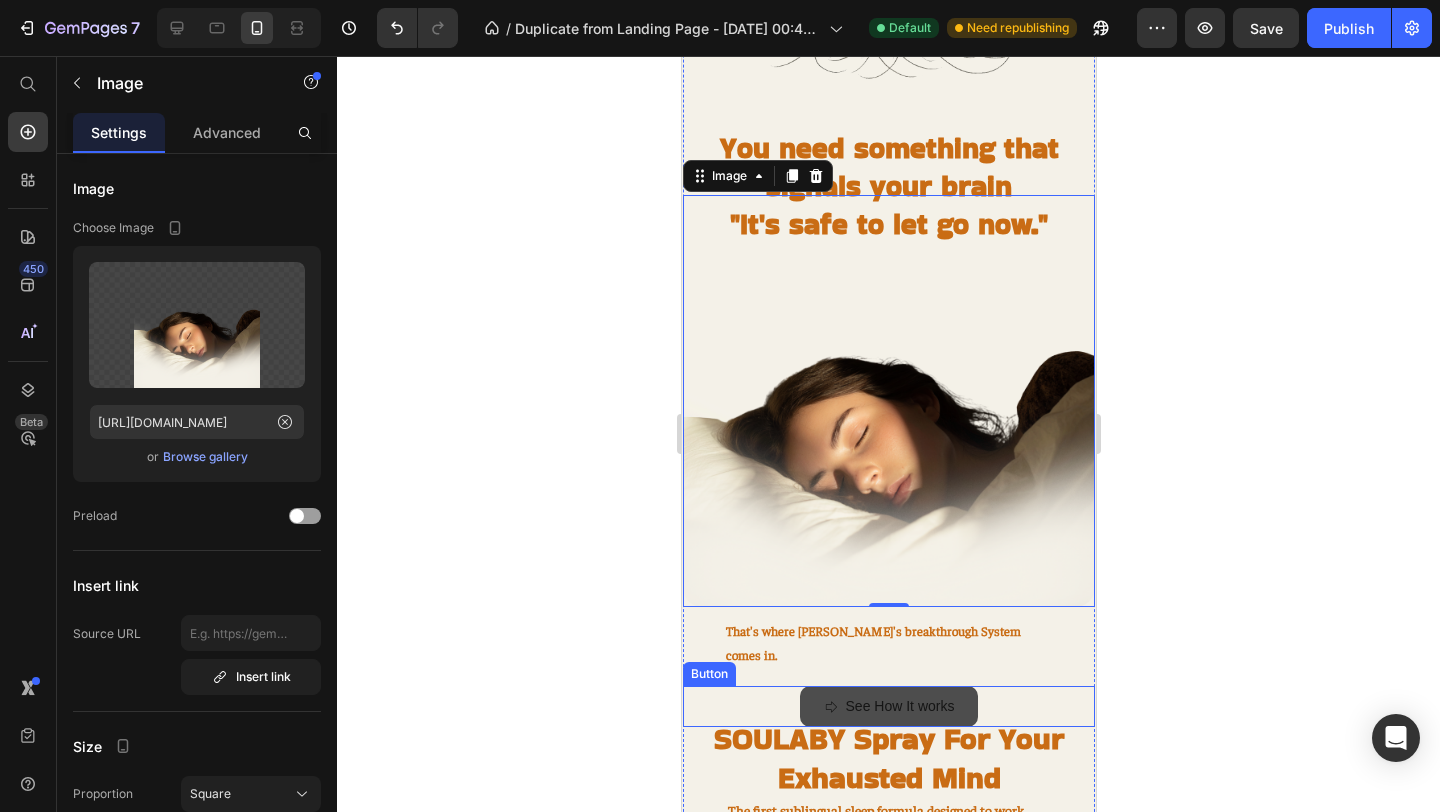 click 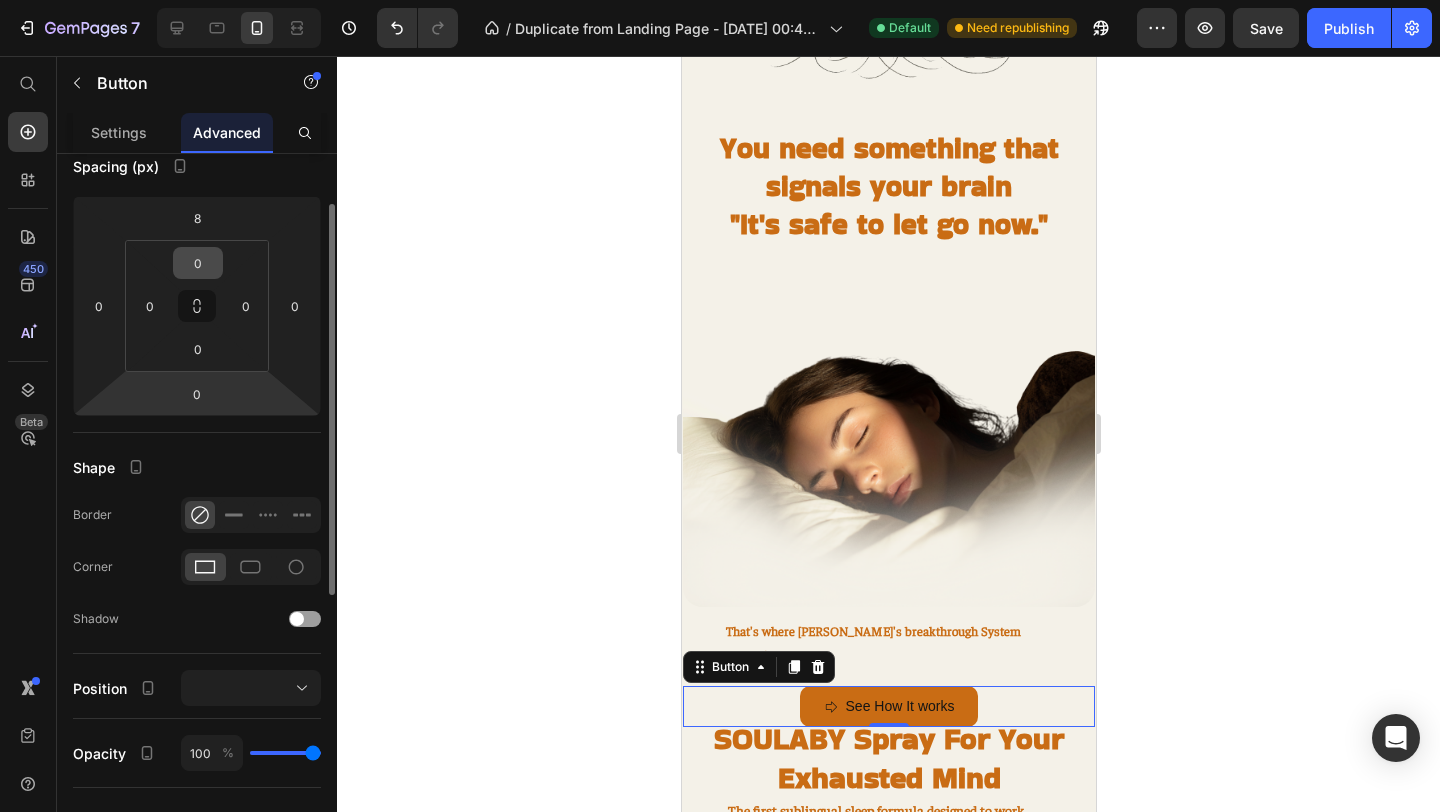 scroll, scrollTop: 174, scrollLeft: 0, axis: vertical 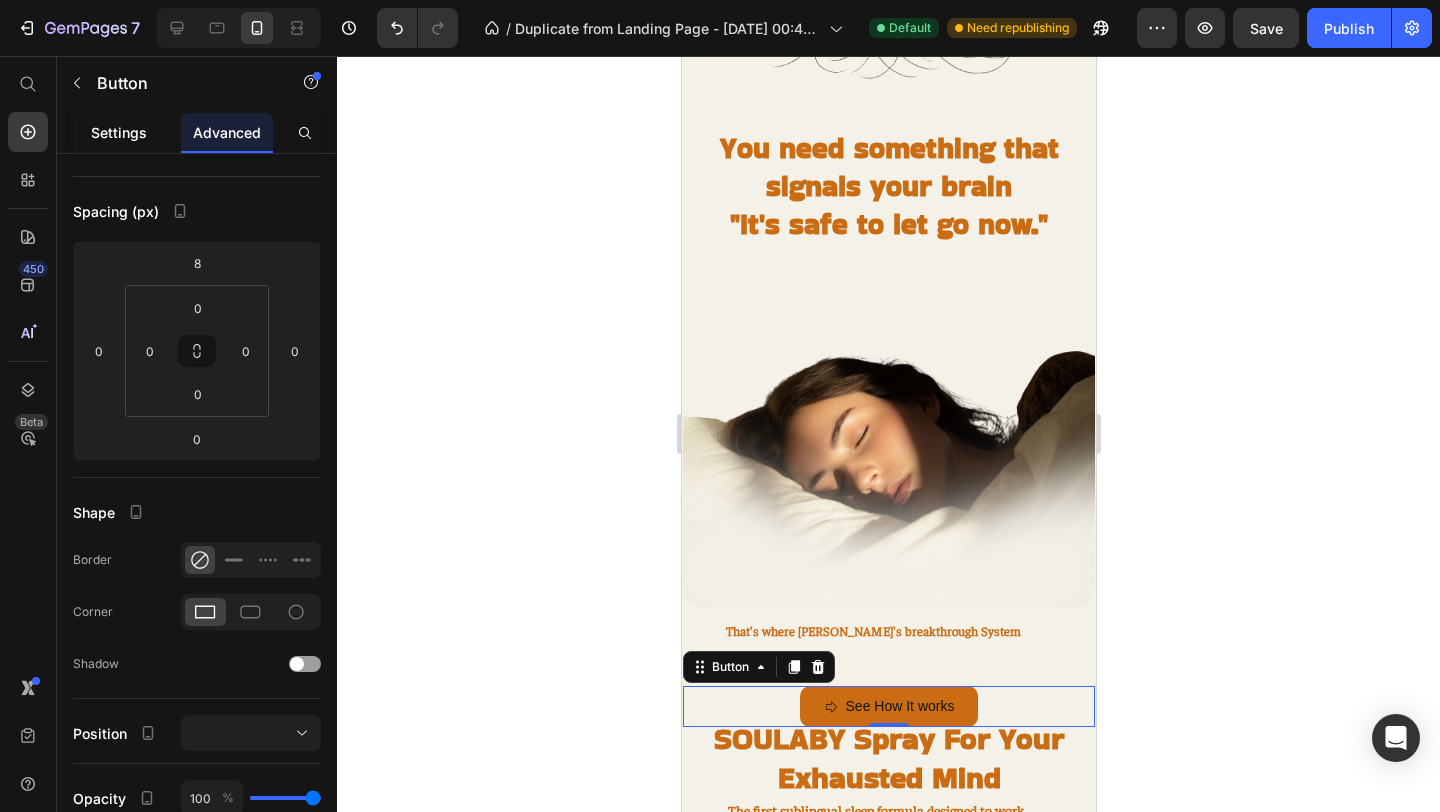 click on "Settings" at bounding box center (119, 132) 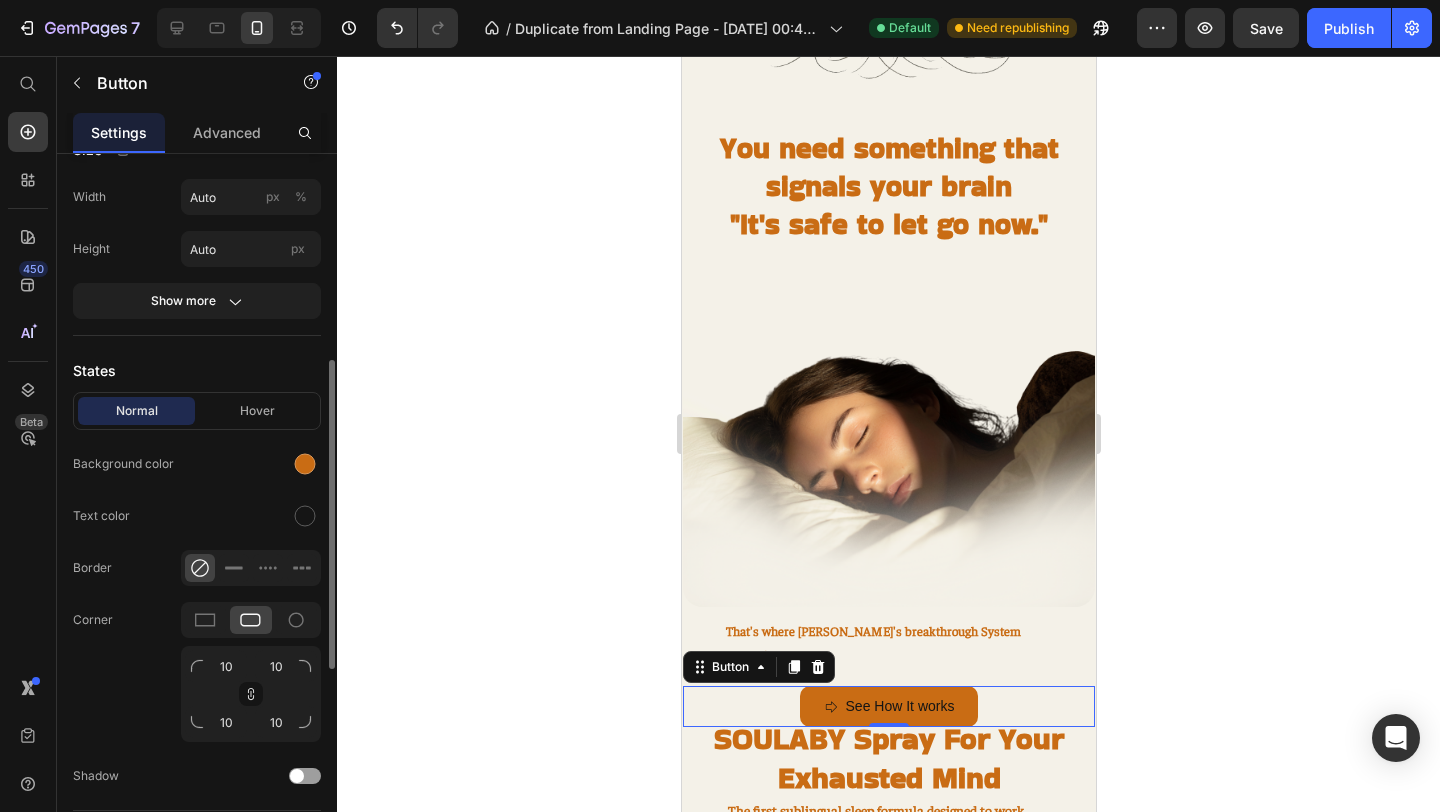 scroll, scrollTop: 567, scrollLeft: 0, axis: vertical 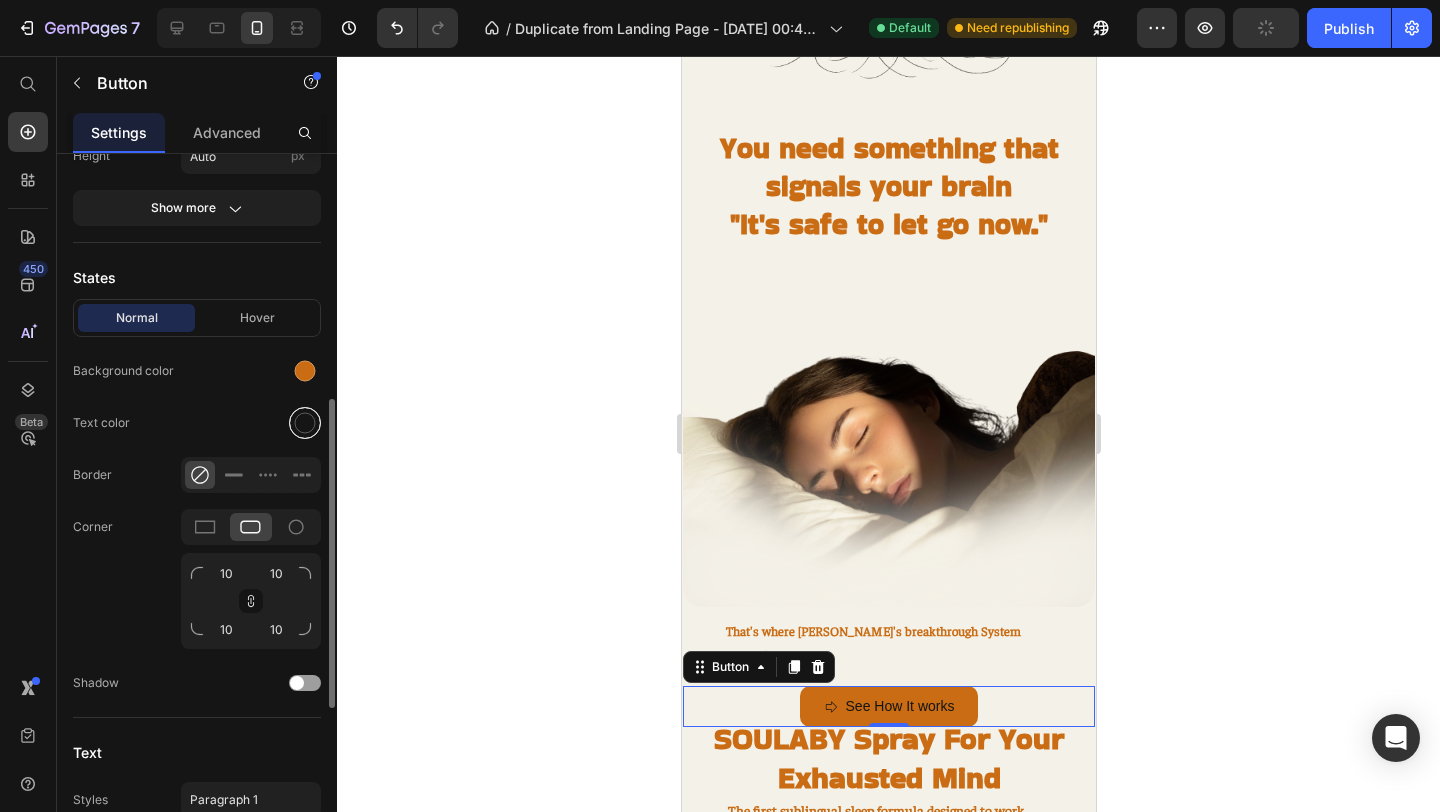 click at bounding box center (305, 423) 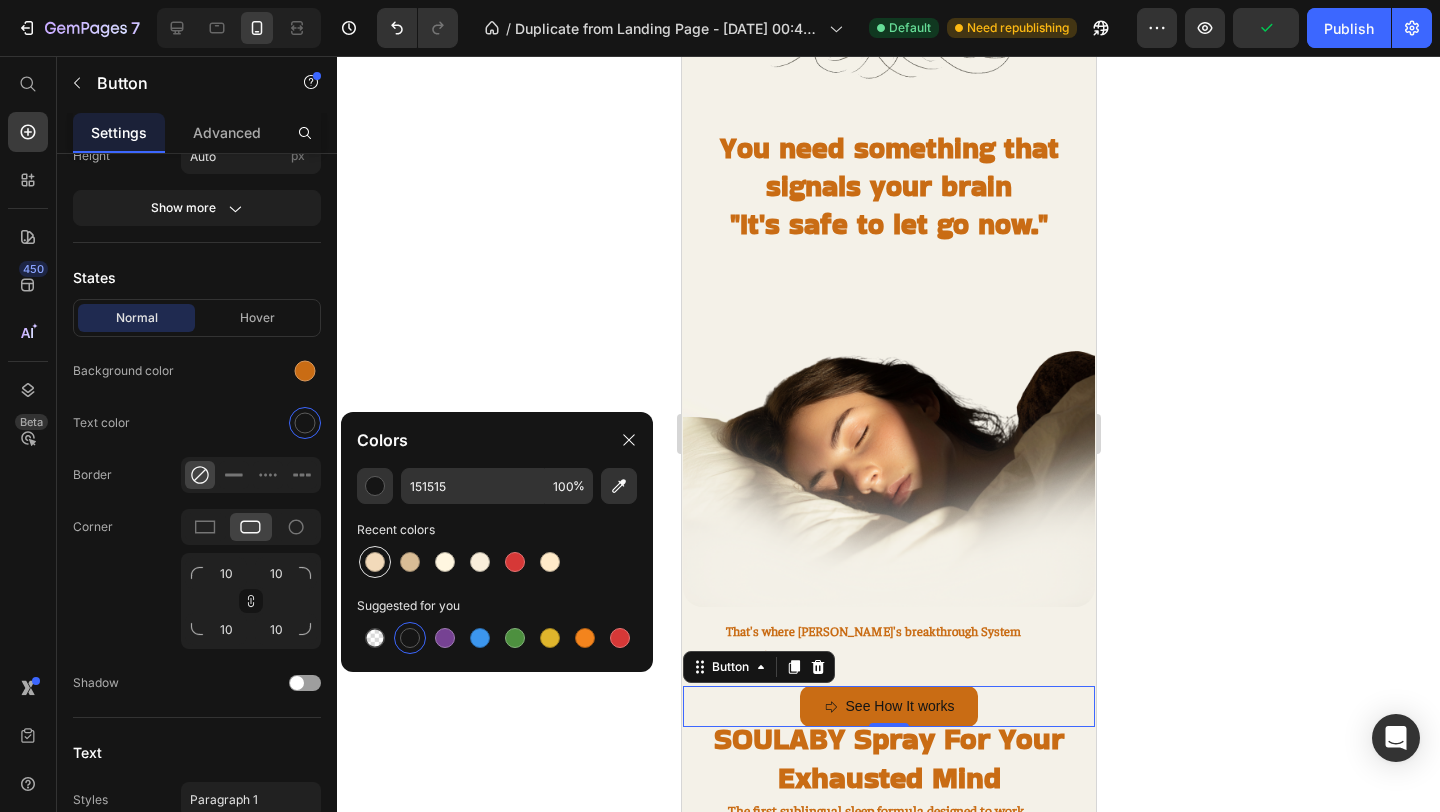 click at bounding box center (375, 562) 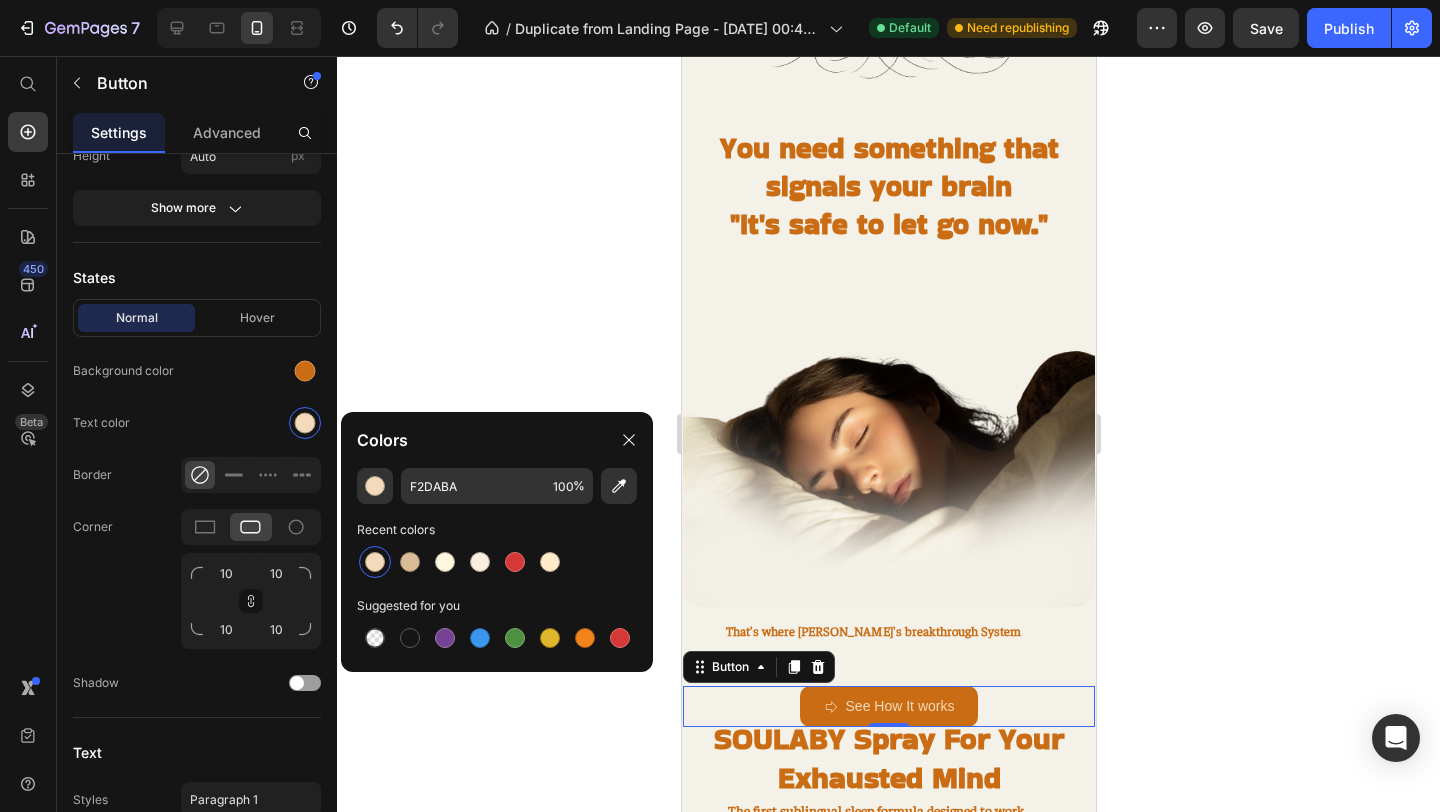 click 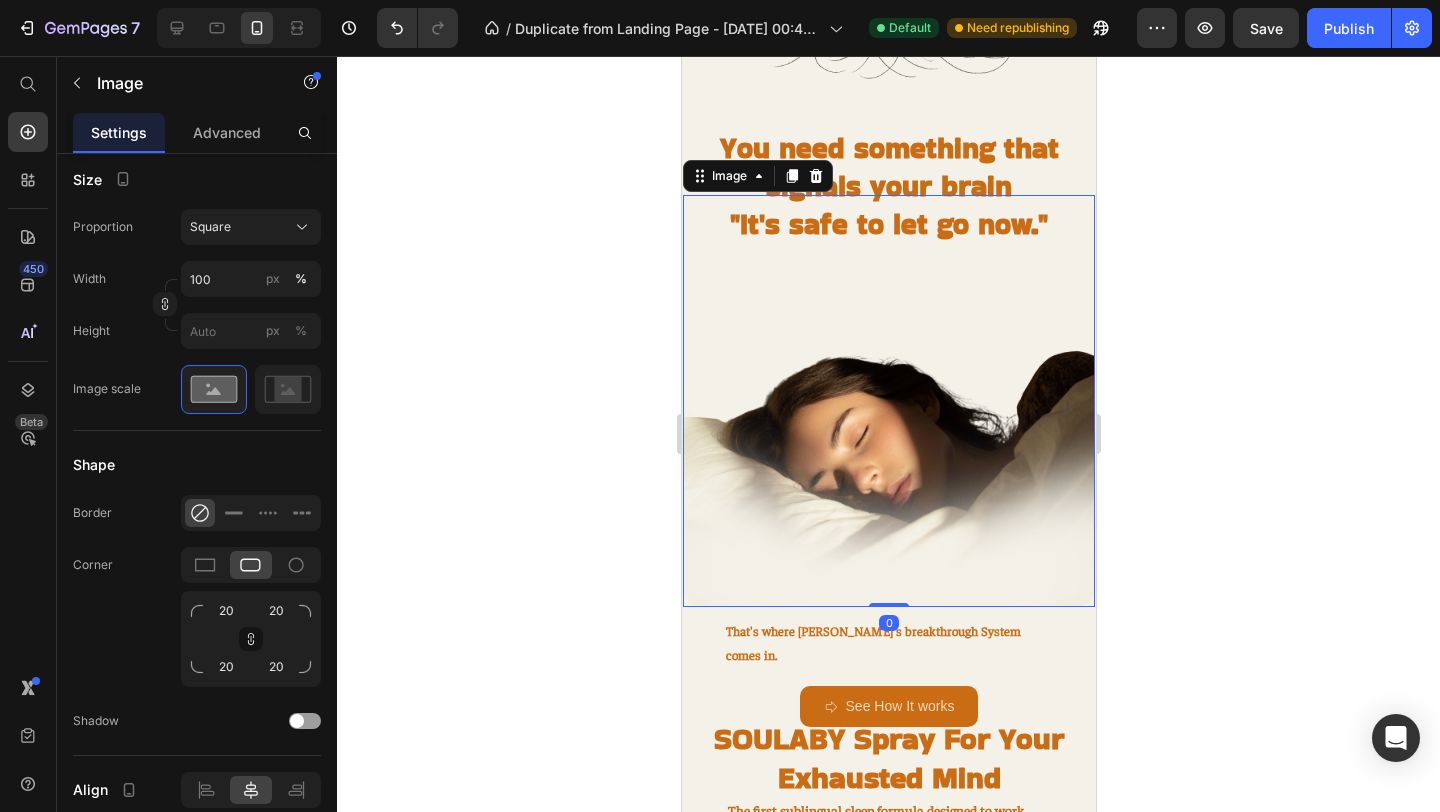 scroll, scrollTop: 0, scrollLeft: 0, axis: both 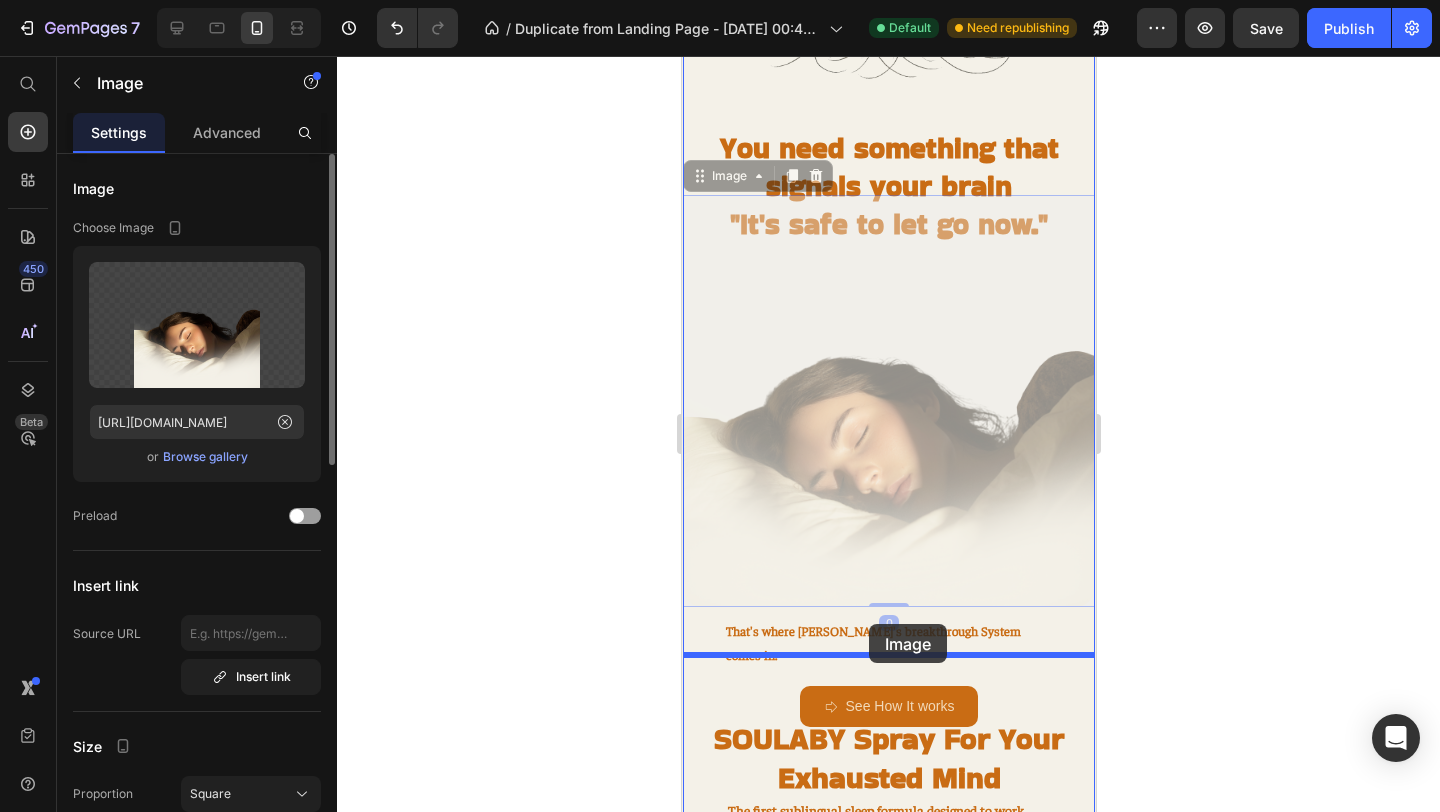 drag, startPoint x: 891, startPoint y: 366, endPoint x: 868, endPoint y: 624, distance: 259.02316 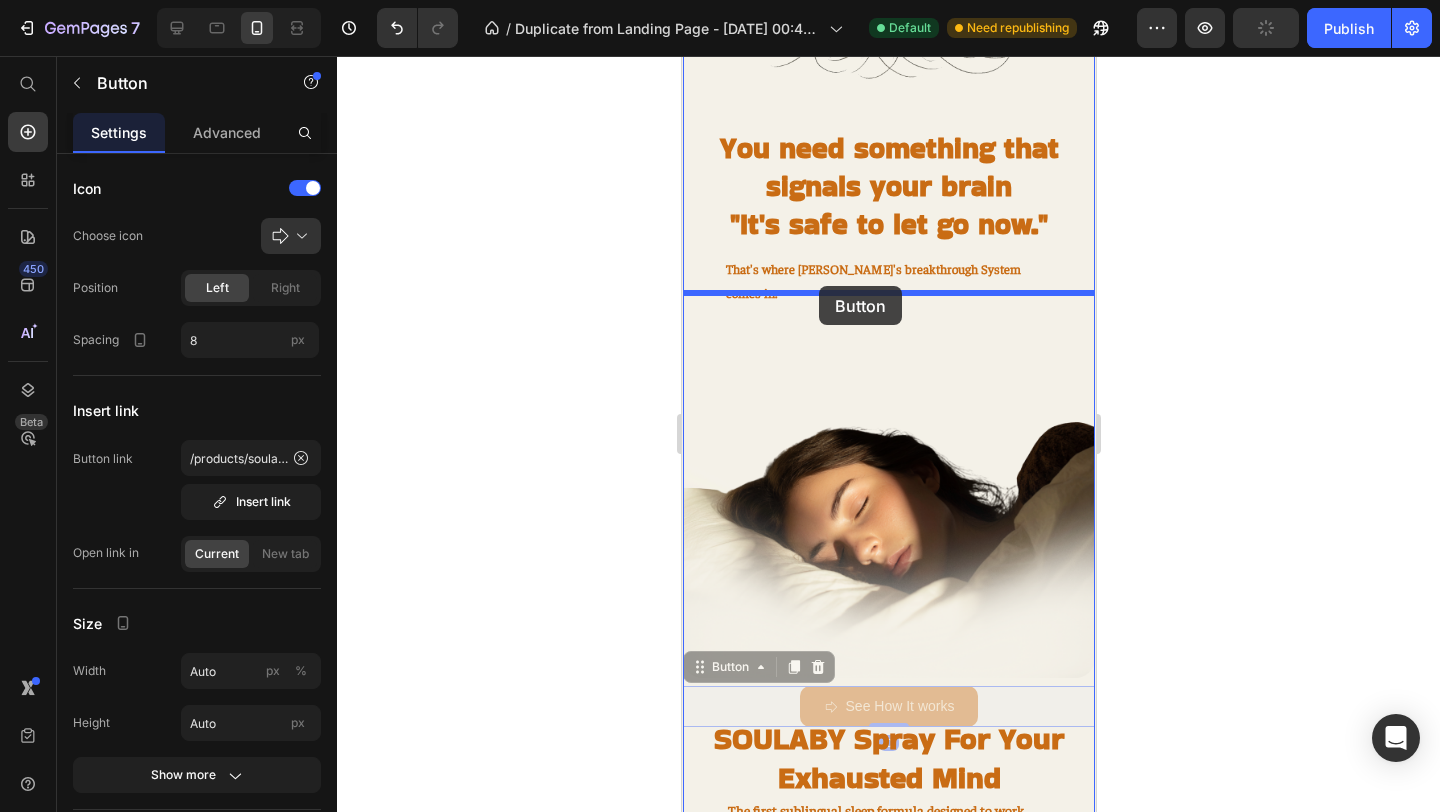 drag, startPoint x: 814, startPoint y: 687, endPoint x: 818, endPoint y: 287, distance: 400.02 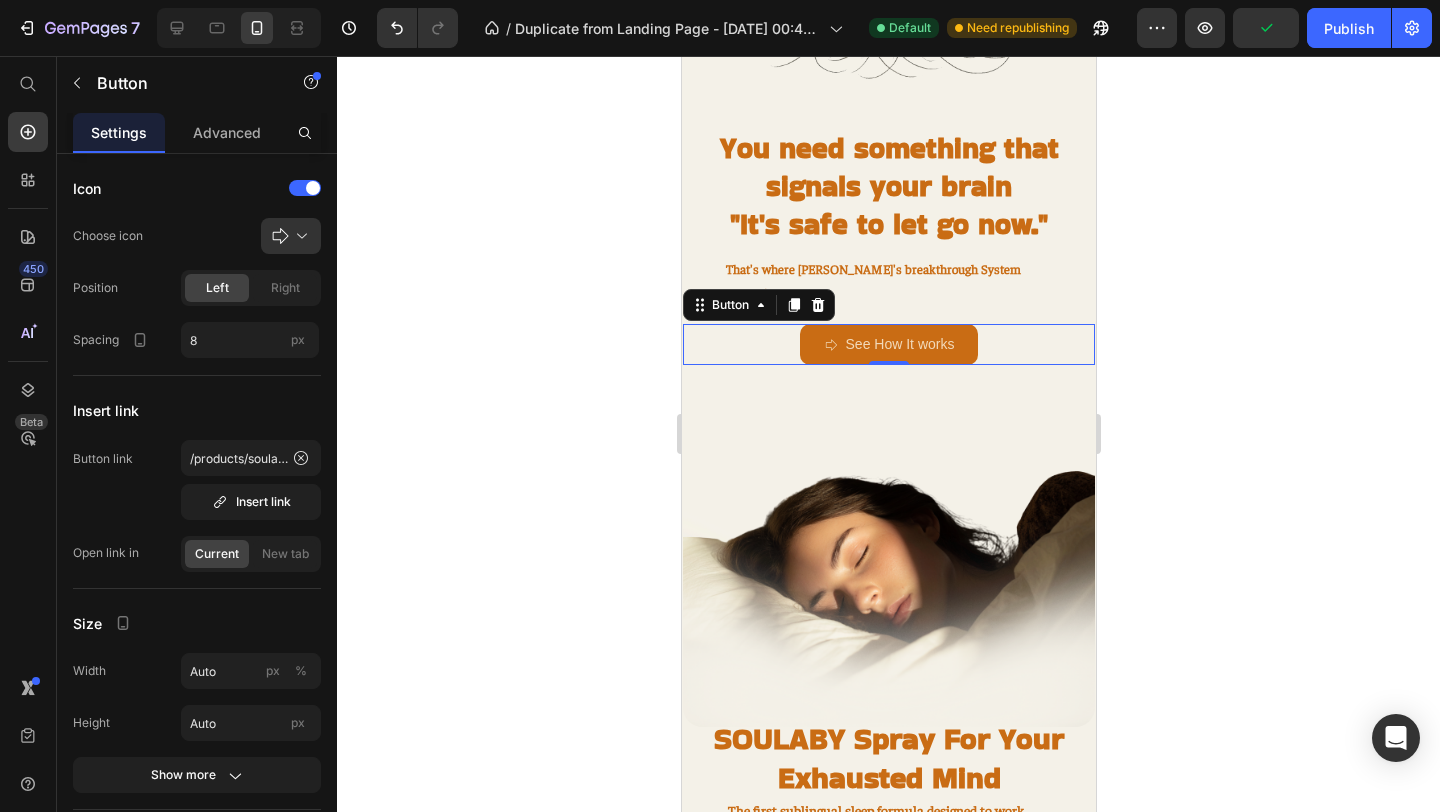 click 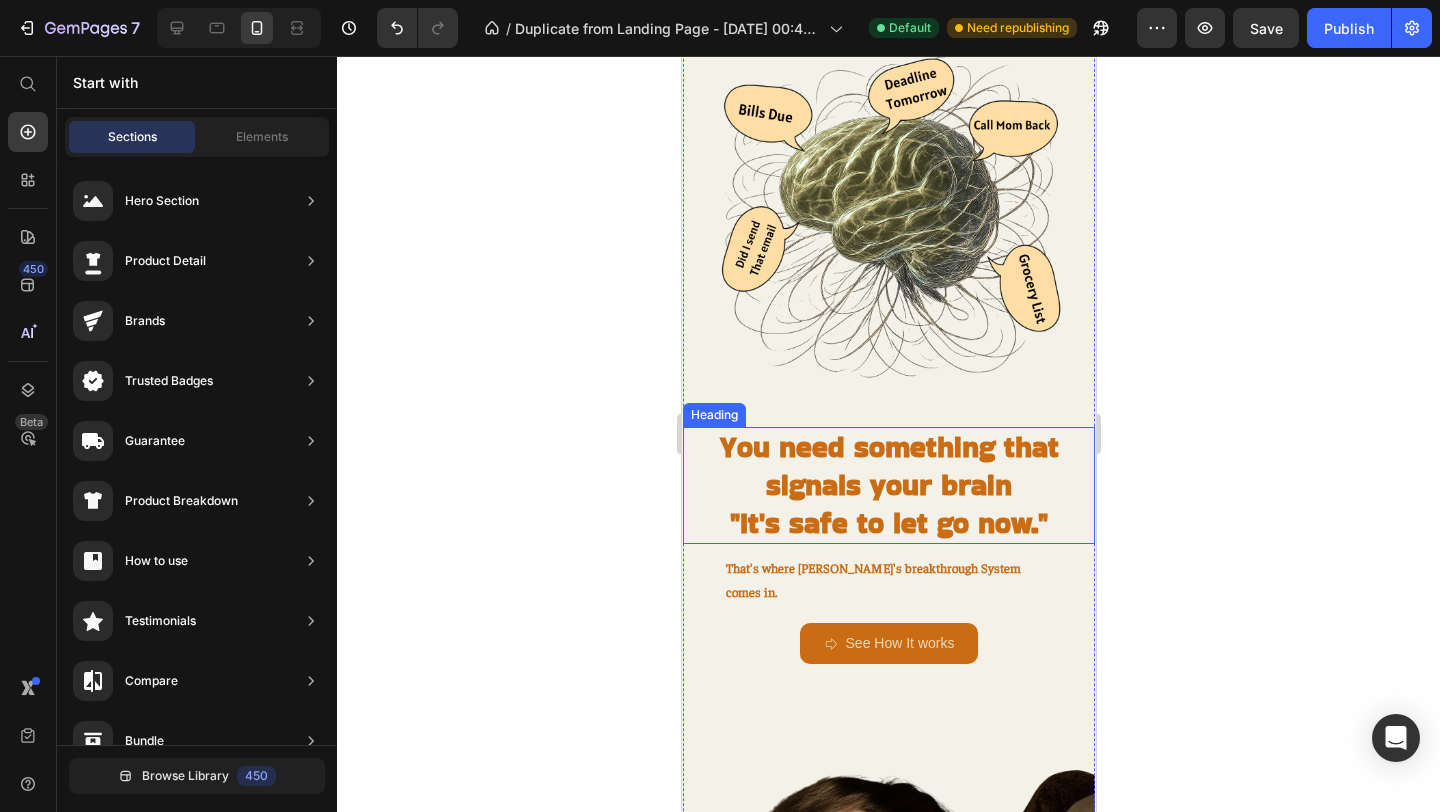scroll, scrollTop: 857, scrollLeft: 0, axis: vertical 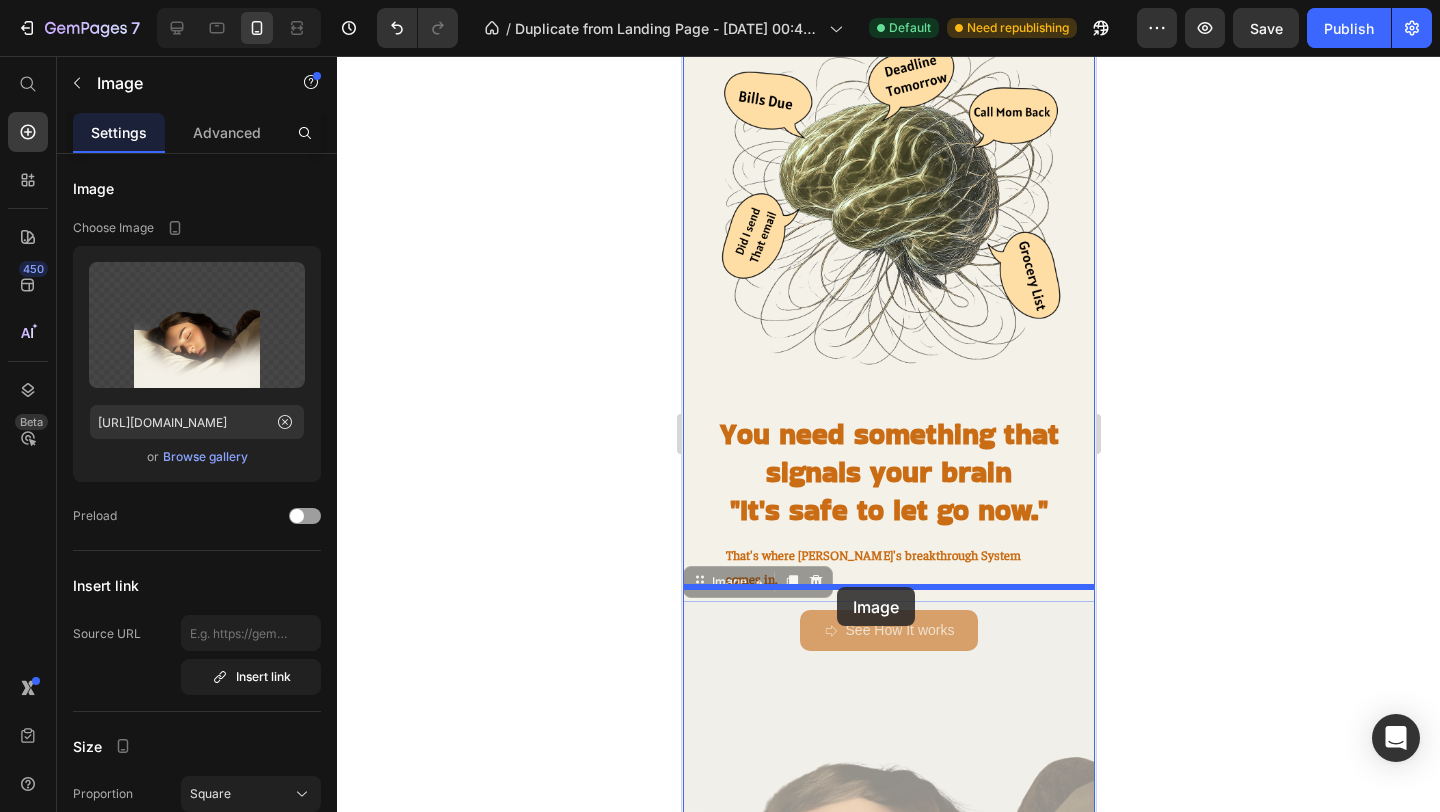 drag, startPoint x: 842, startPoint y: 618, endPoint x: 836, endPoint y: 587, distance: 31.575306 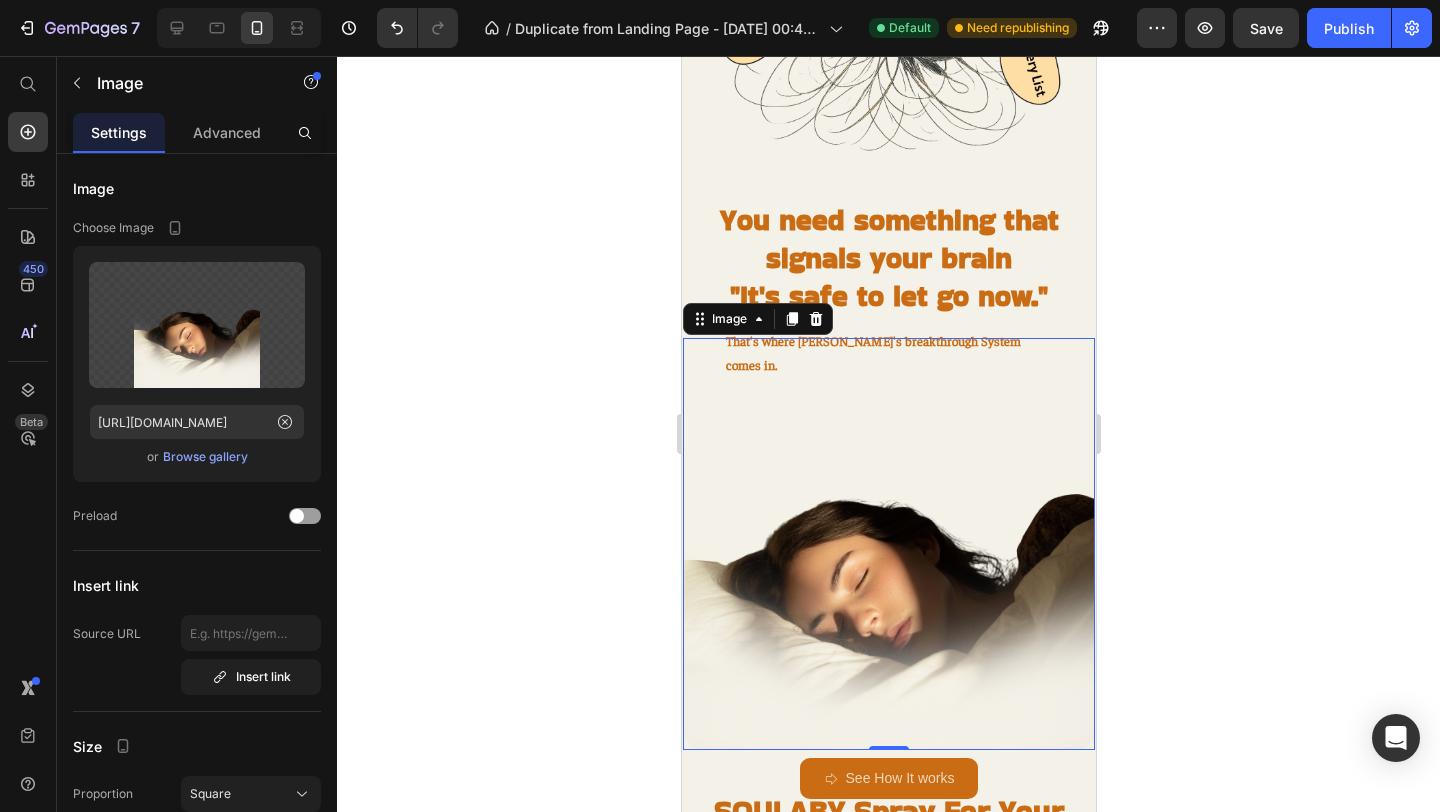 scroll, scrollTop: 1118, scrollLeft: 0, axis: vertical 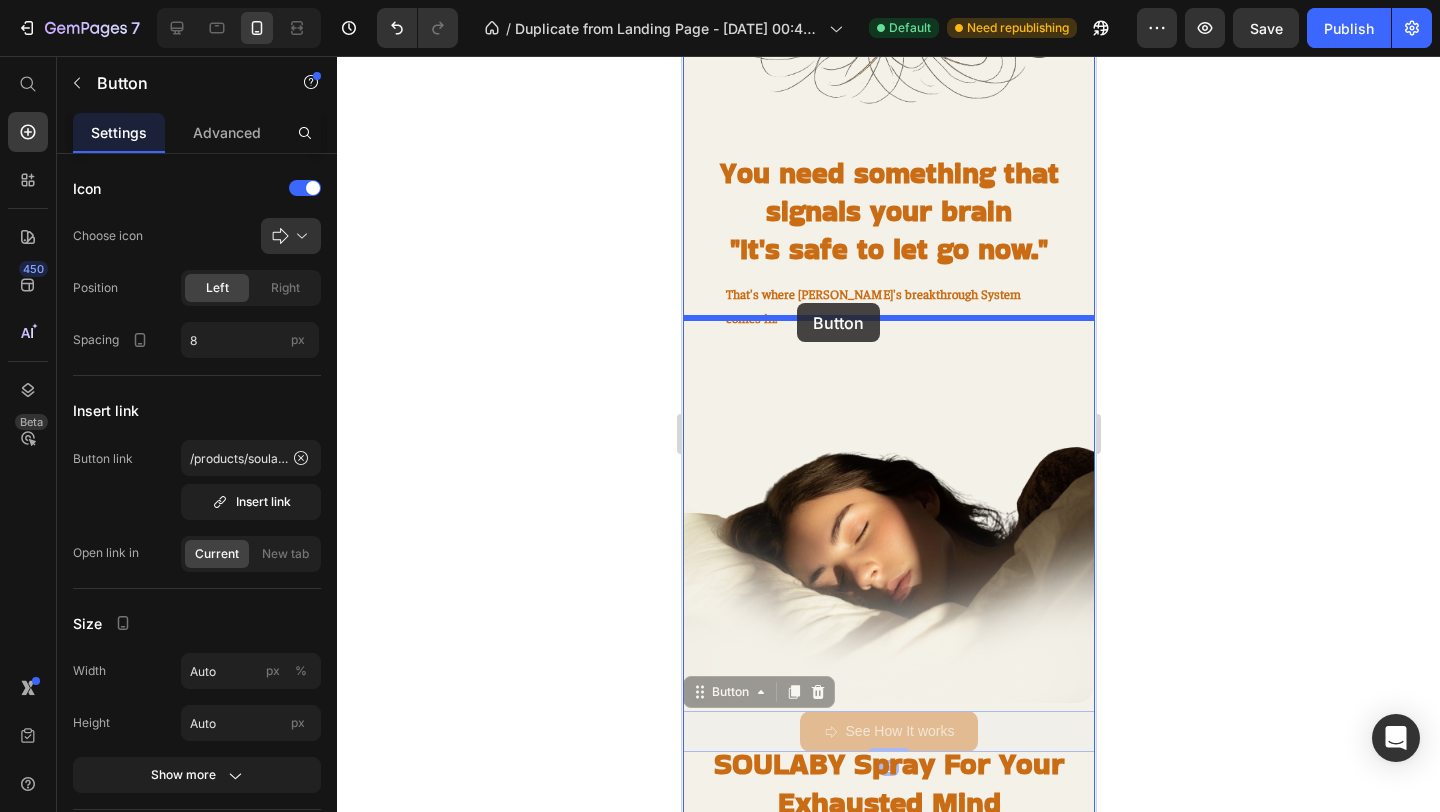 drag, startPoint x: 838, startPoint y: 696, endPoint x: 796, endPoint y: 303, distance: 395.2379 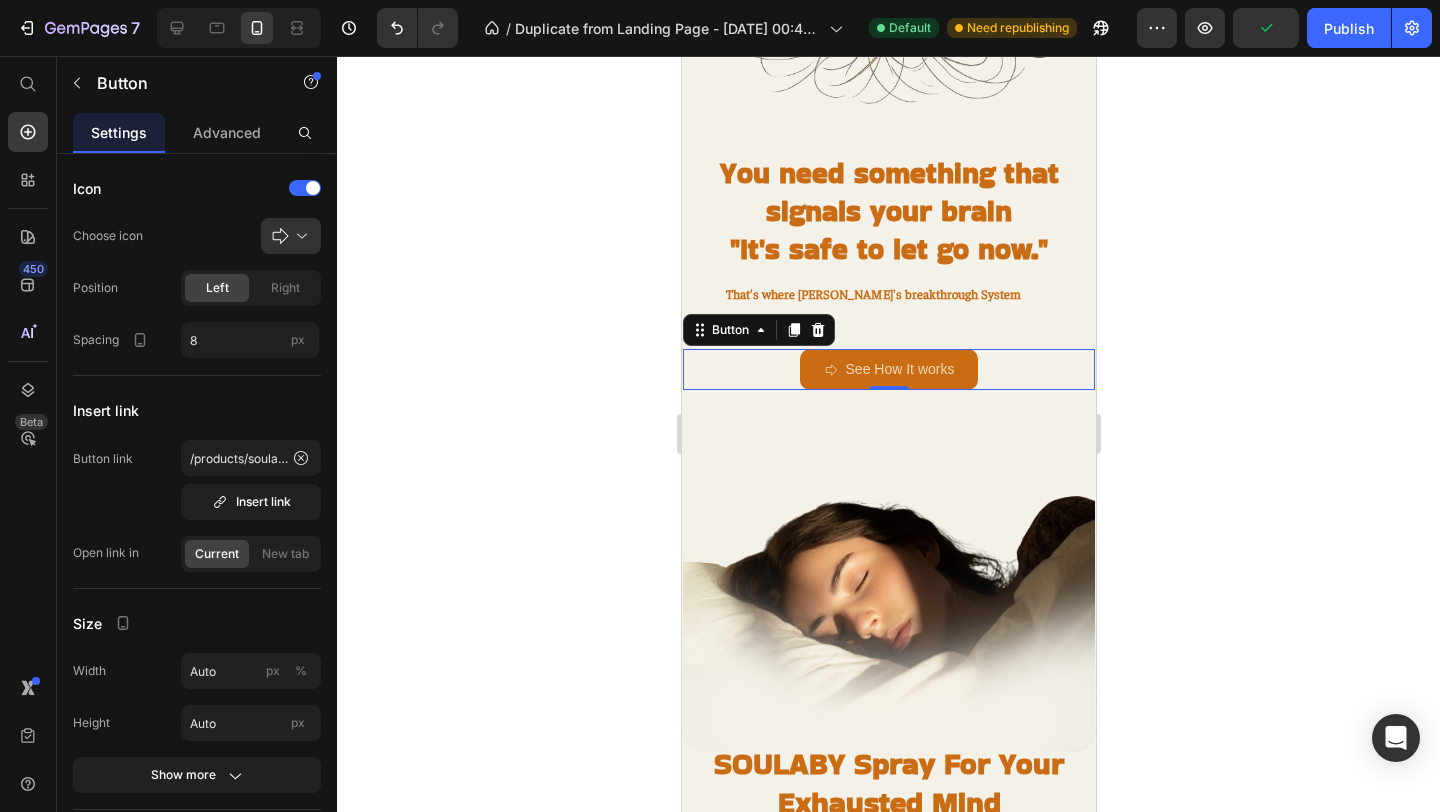 click 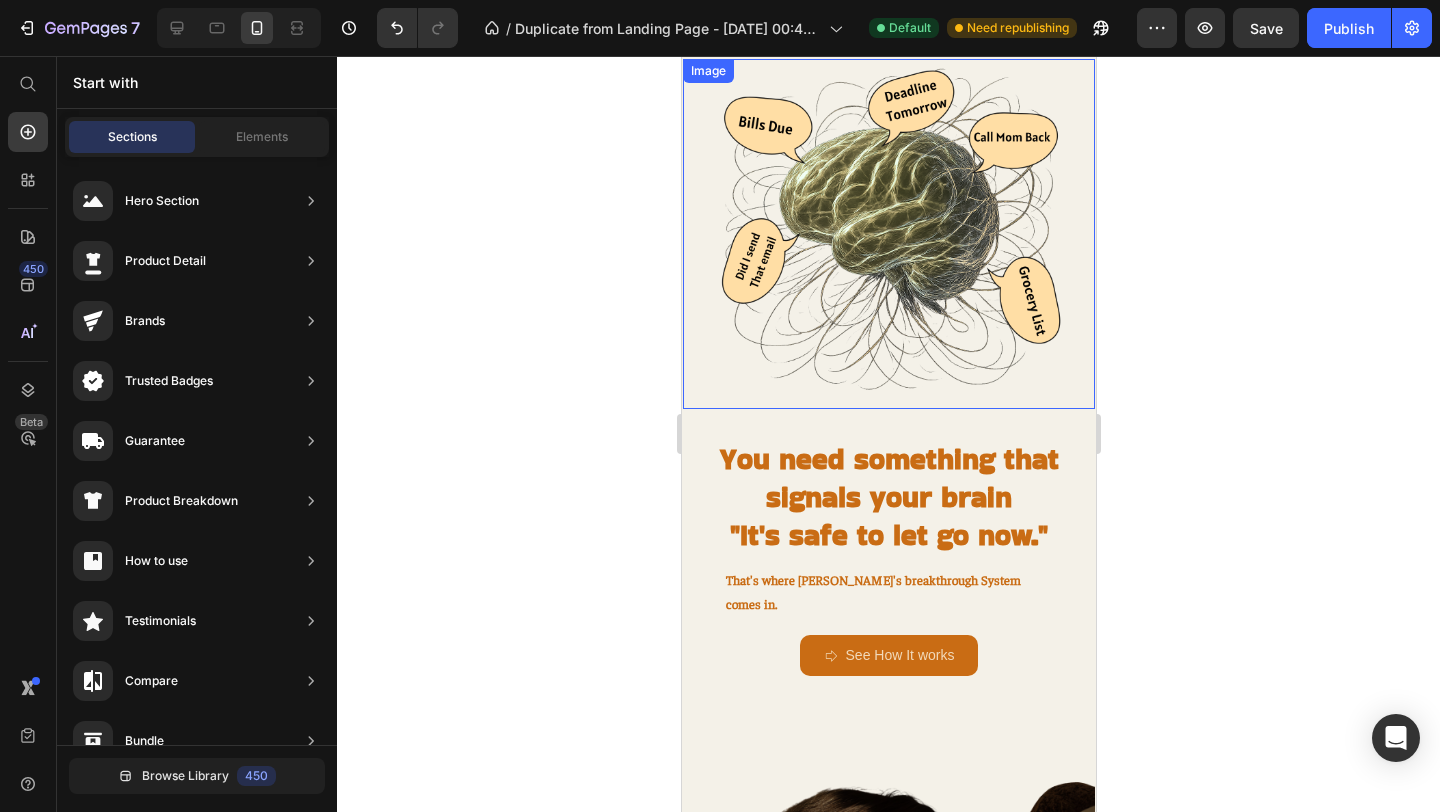 scroll, scrollTop: 819, scrollLeft: 0, axis: vertical 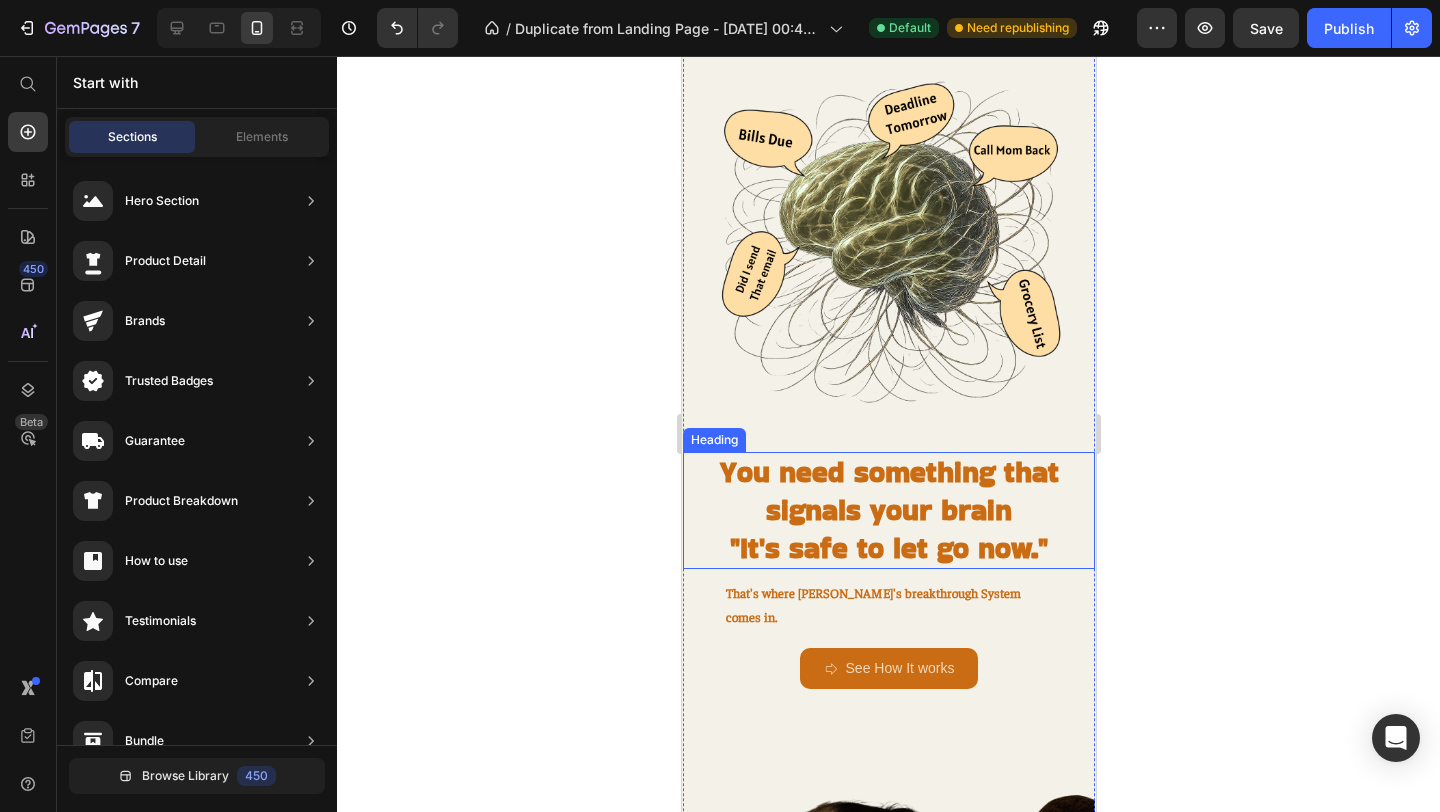 click on "You need something that signals your brain" at bounding box center [888, 491] 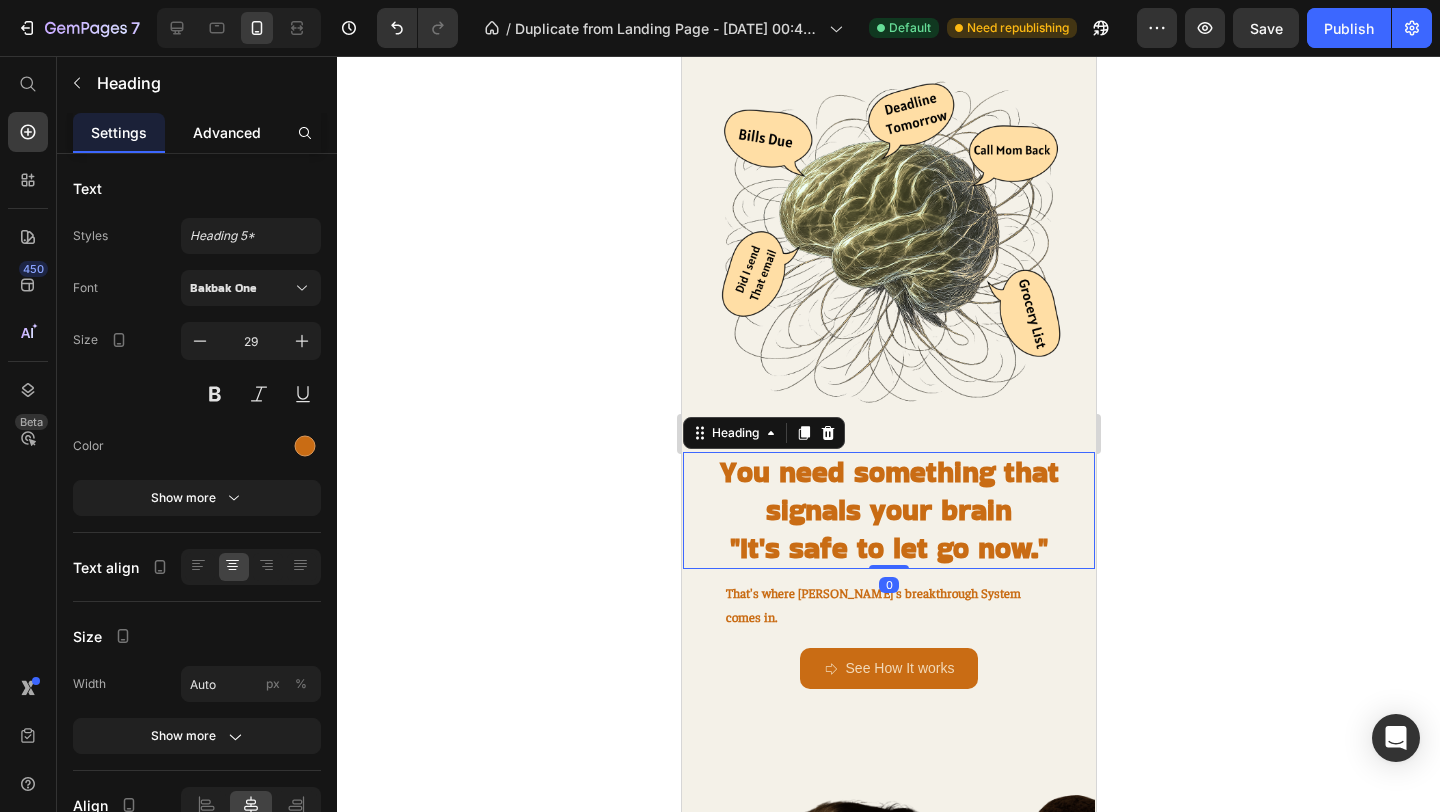 click on "Advanced" 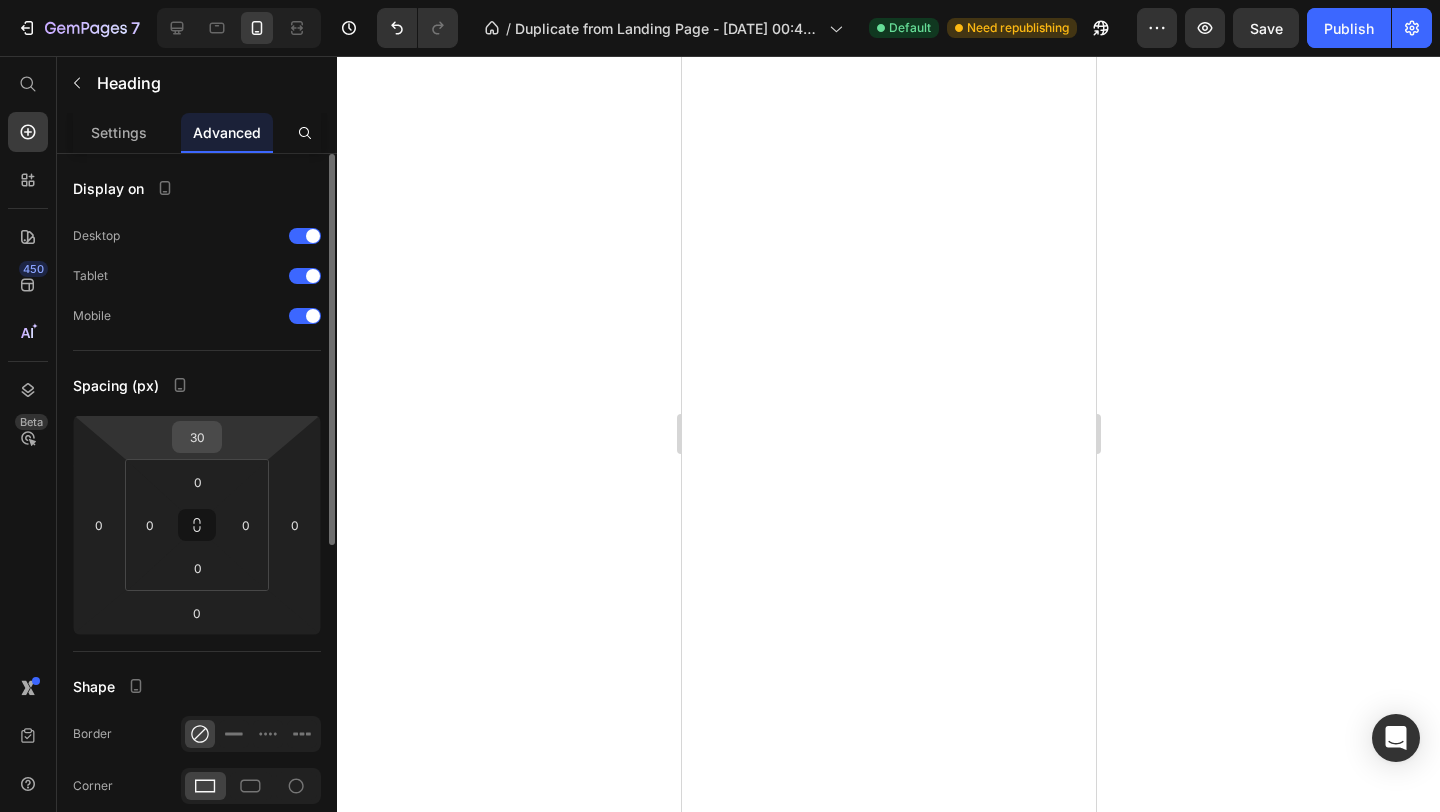scroll, scrollTop: 0, scrollLeft: 0, axis: both 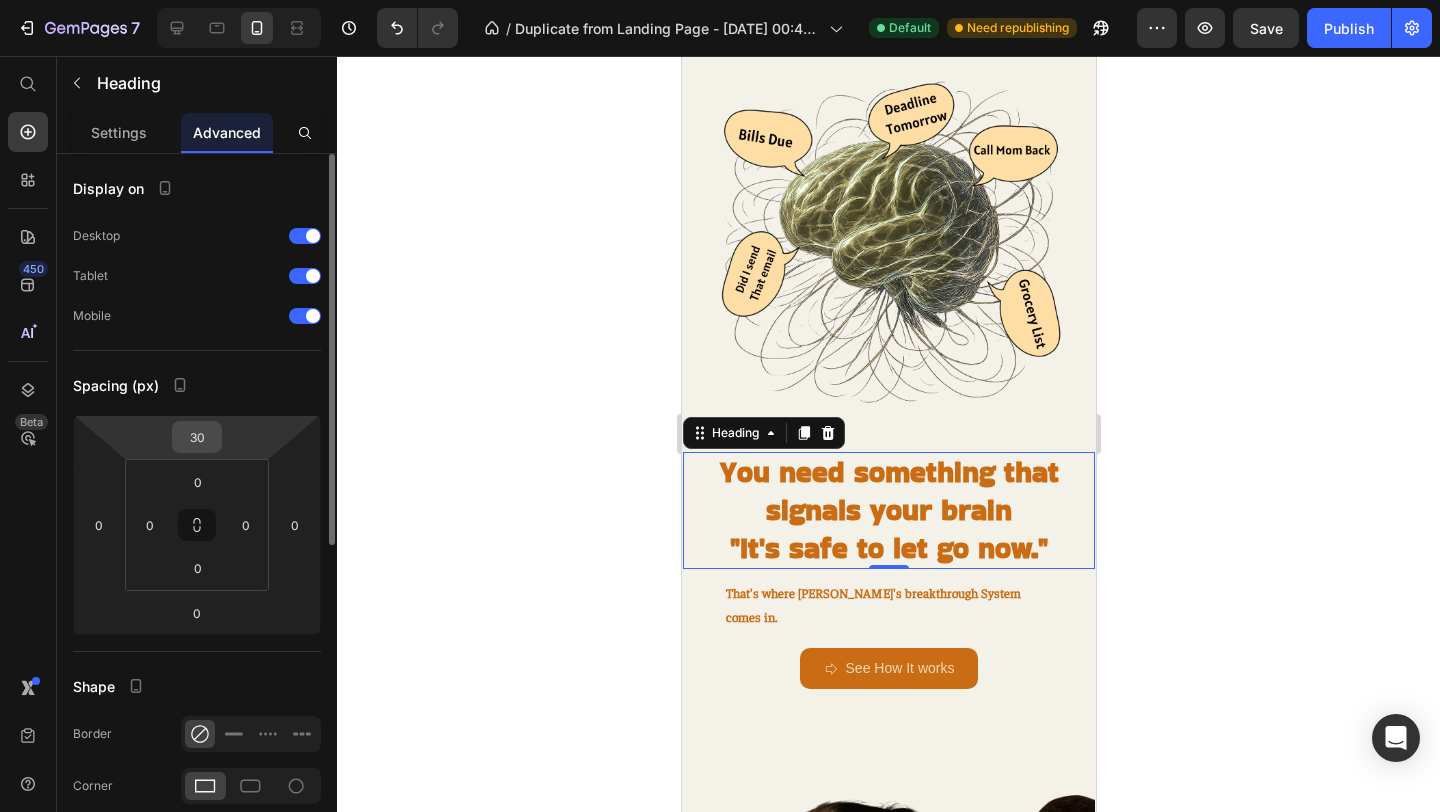 click on "30" at bounding box center [197, 437] 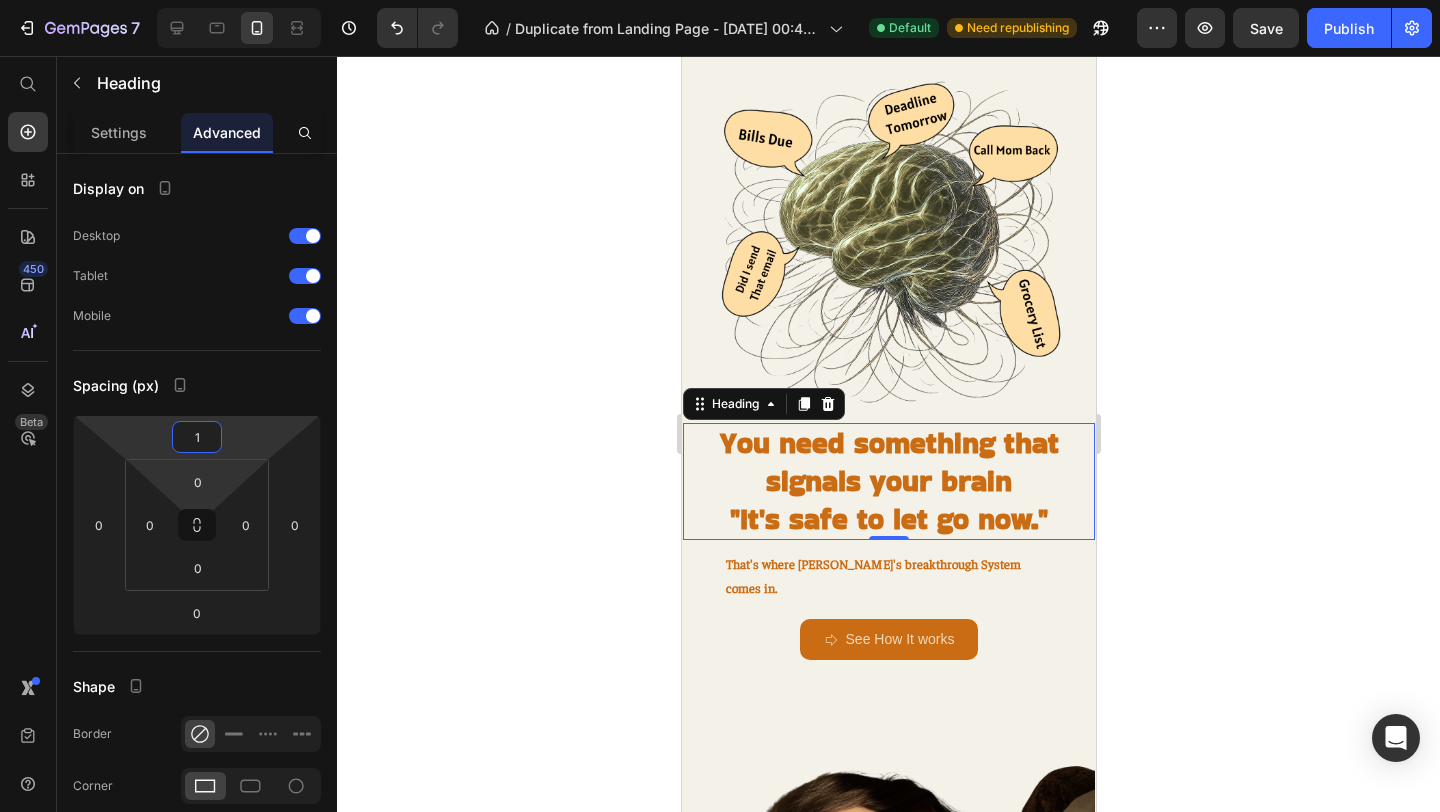 type on "15" 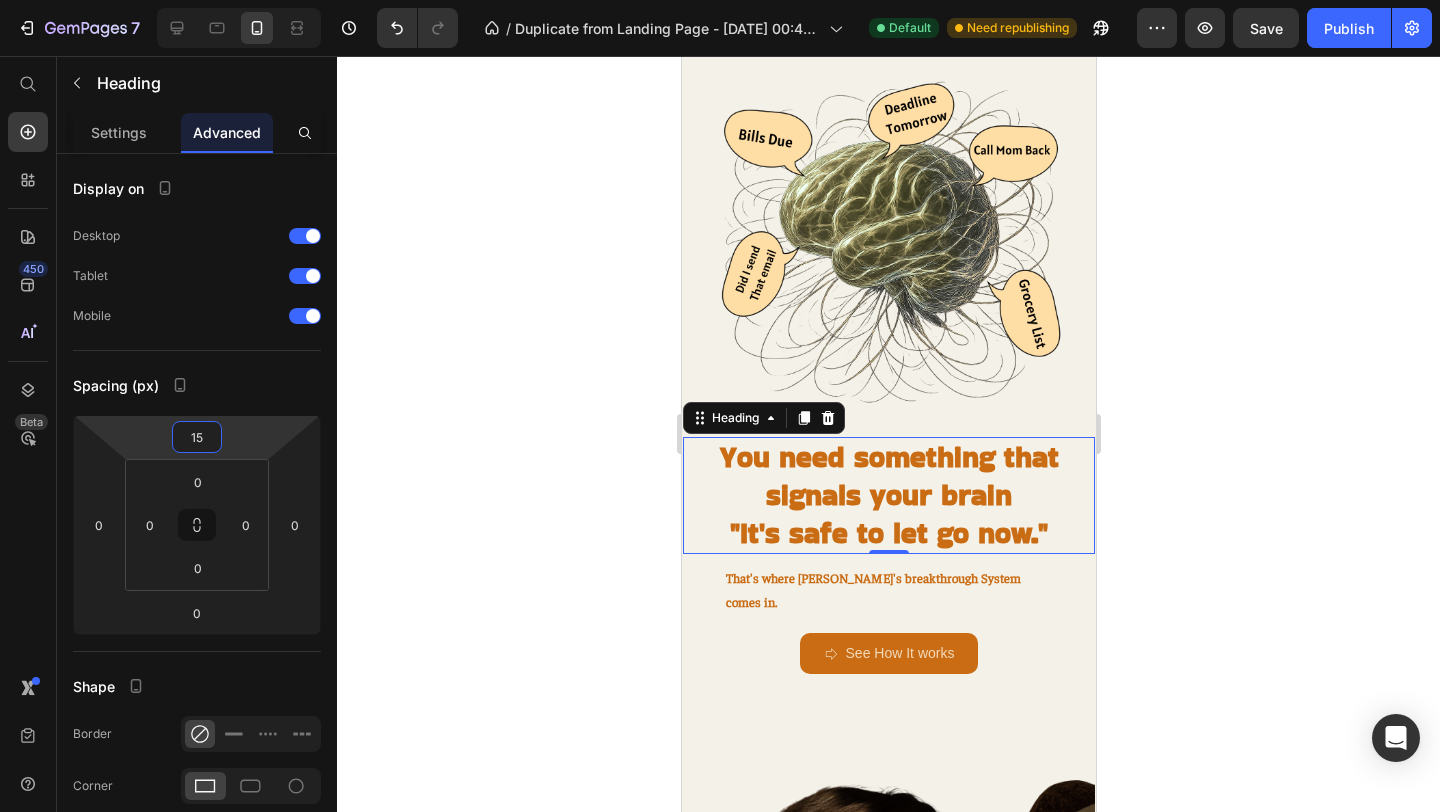 click 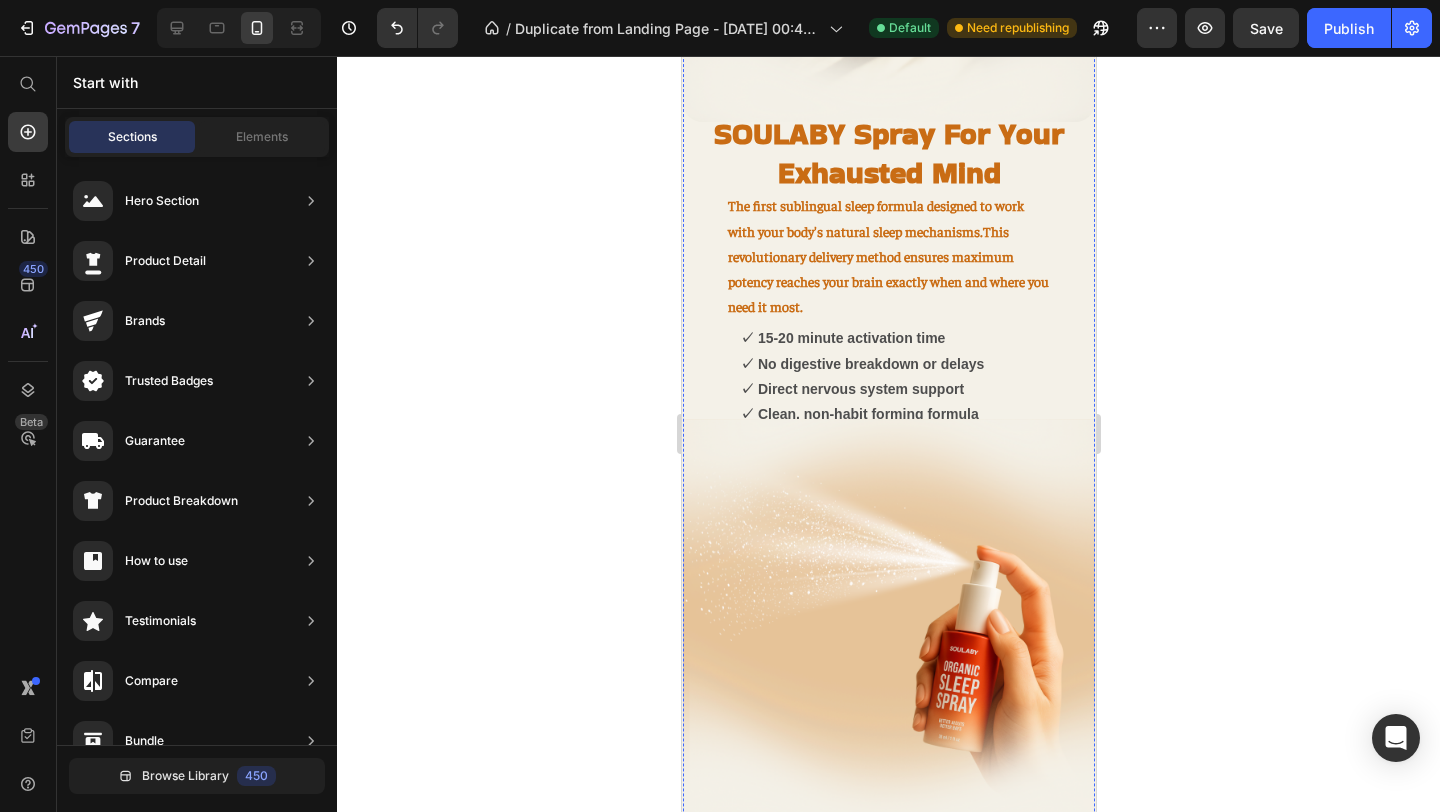 scroll, scrollTop: 1746, scrollLeft: 0, axis: vertical 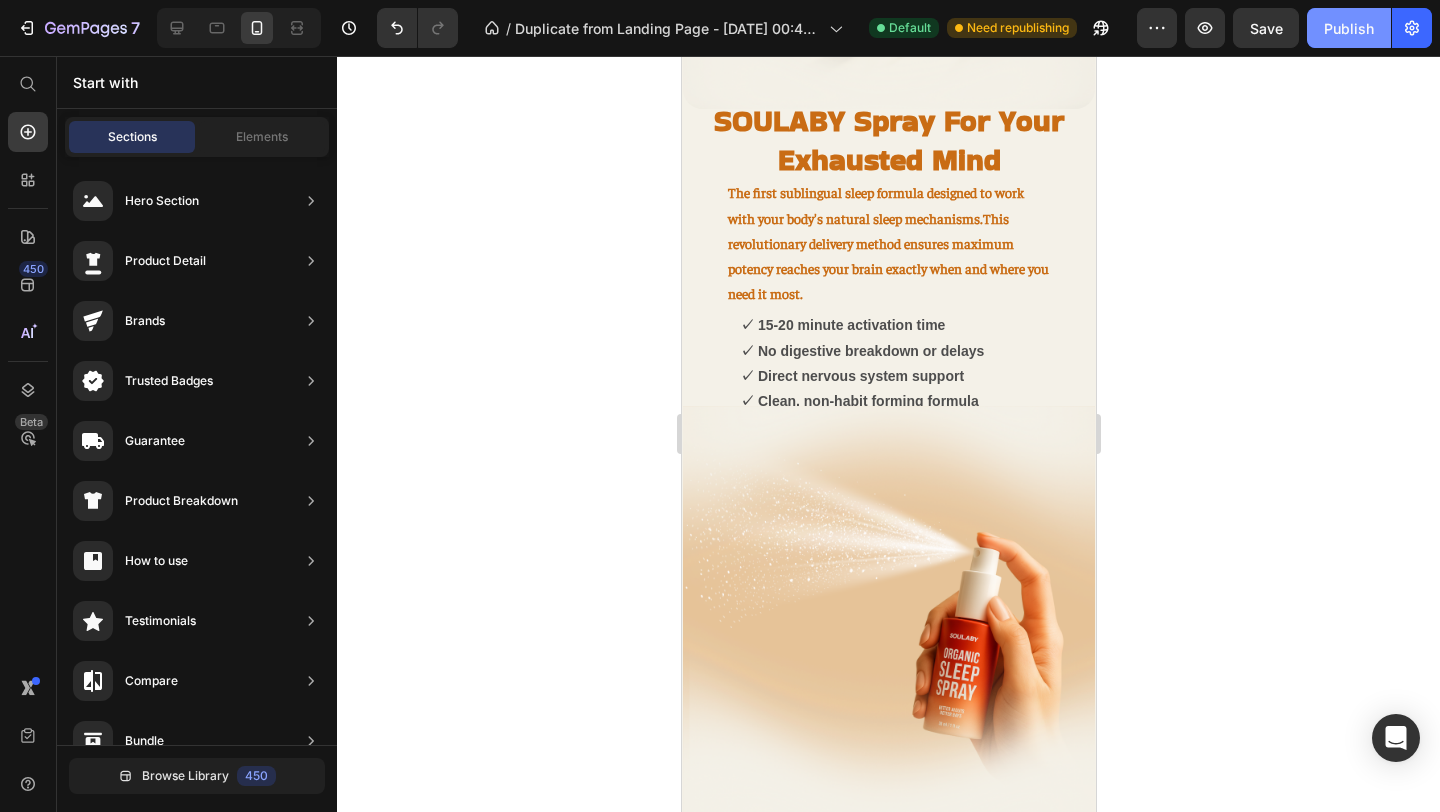 click on "Publish" at bounding box center [1349, 28] 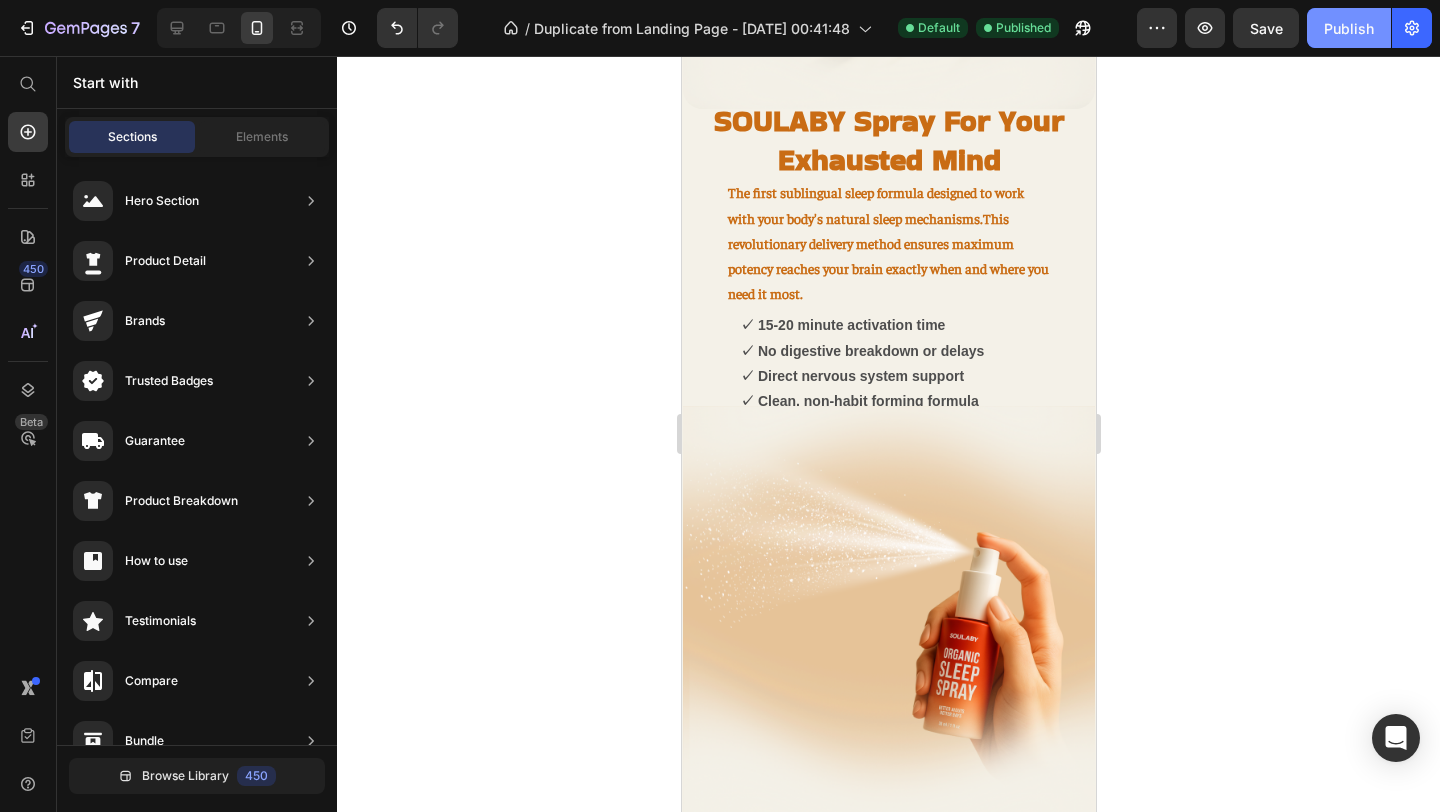 type 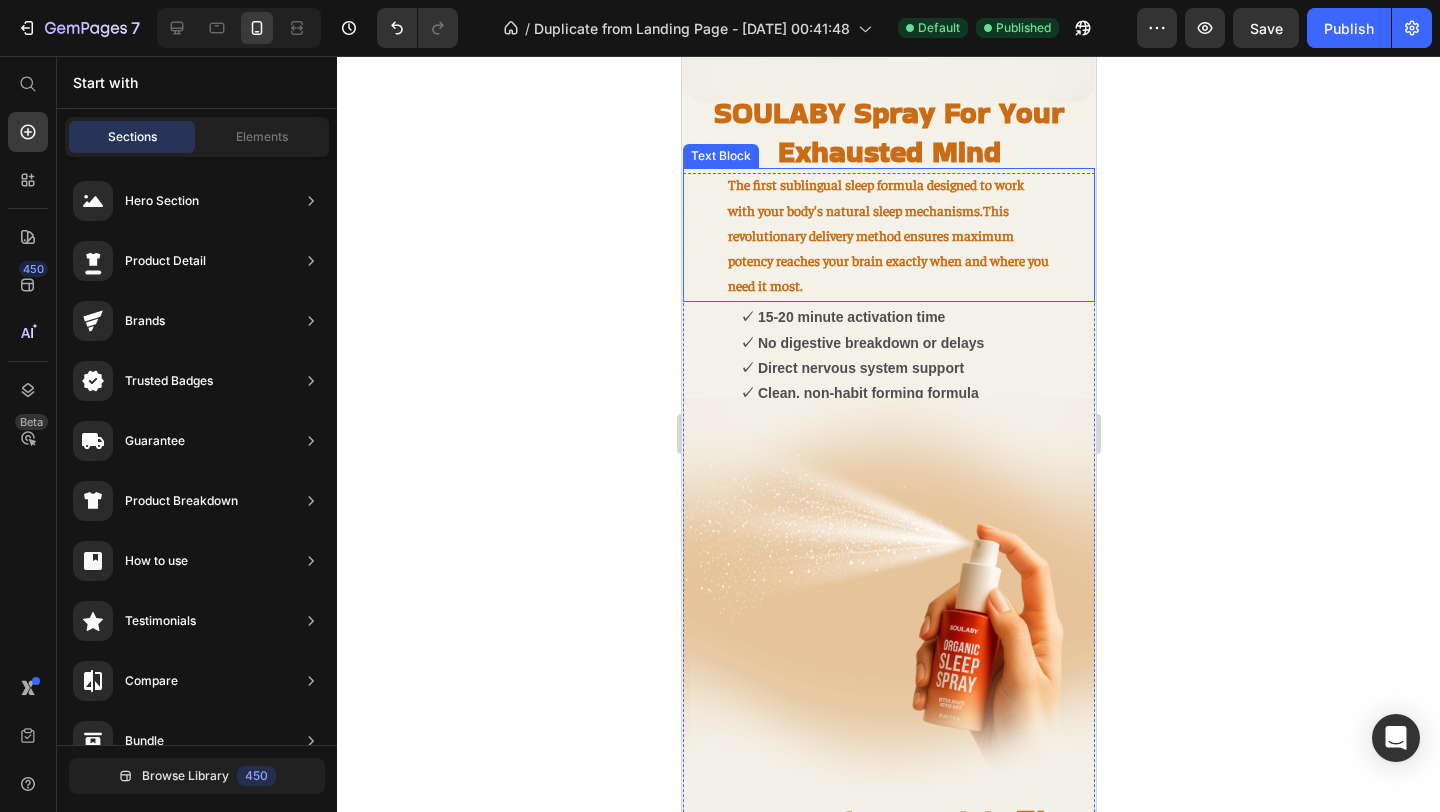 scroll, scrollTop: 1749, scrollLeft: 0, axis: vertical 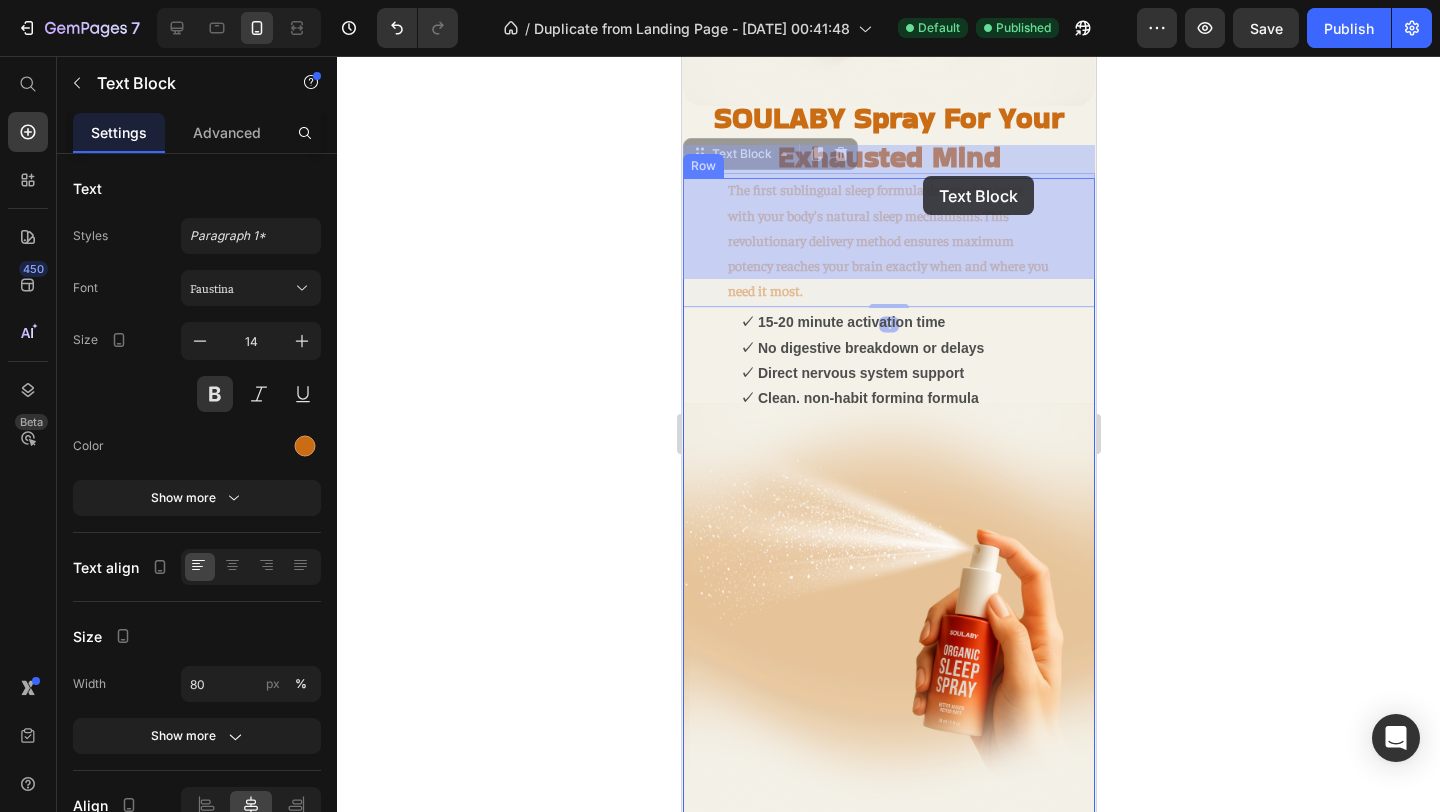 drag, startPoint x: 982, startPoint y: 193, endPoint x: 923, endPoint y: 176, distance: 61.400326 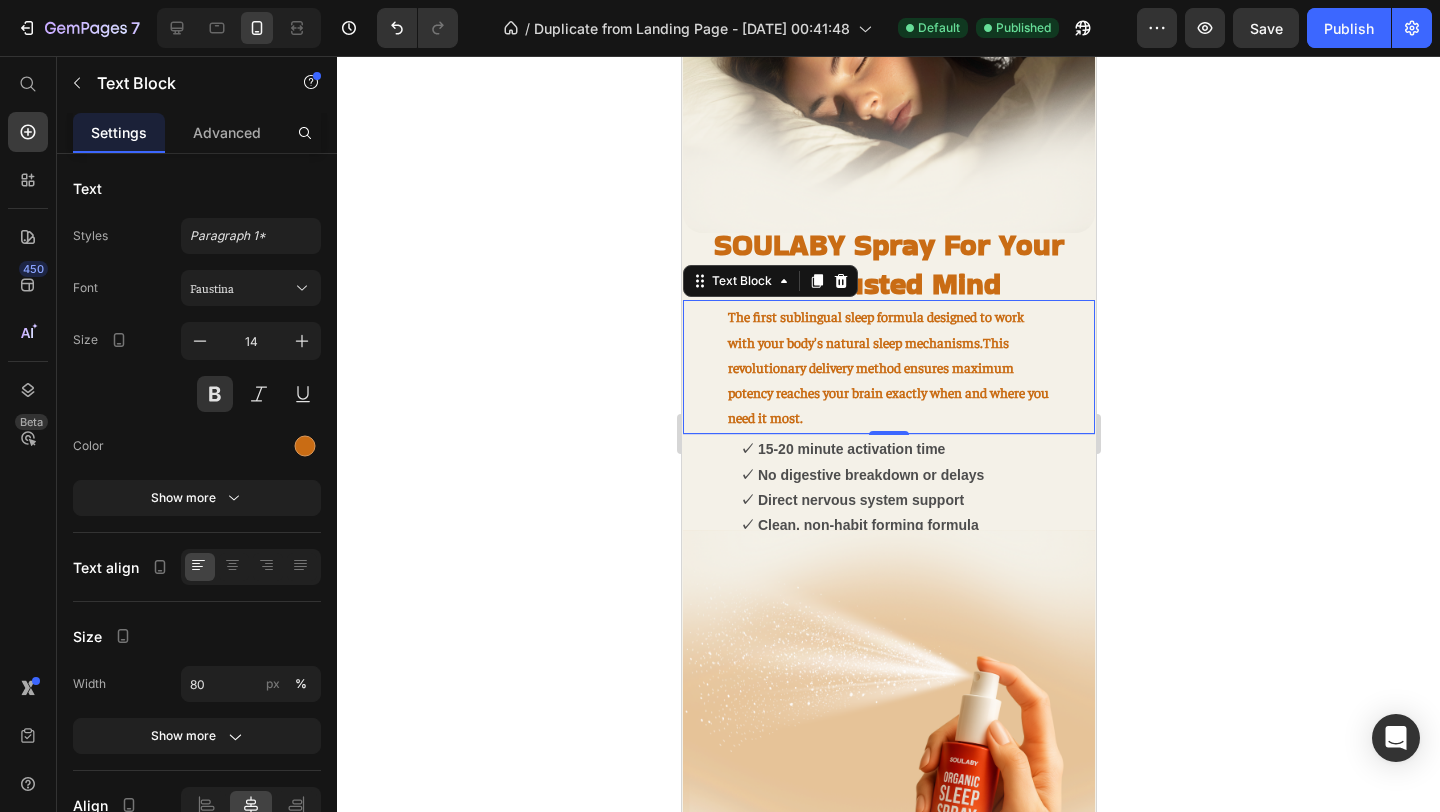 scroll, scrollTop: 1613, scrollLeft: 0, axis: vertical 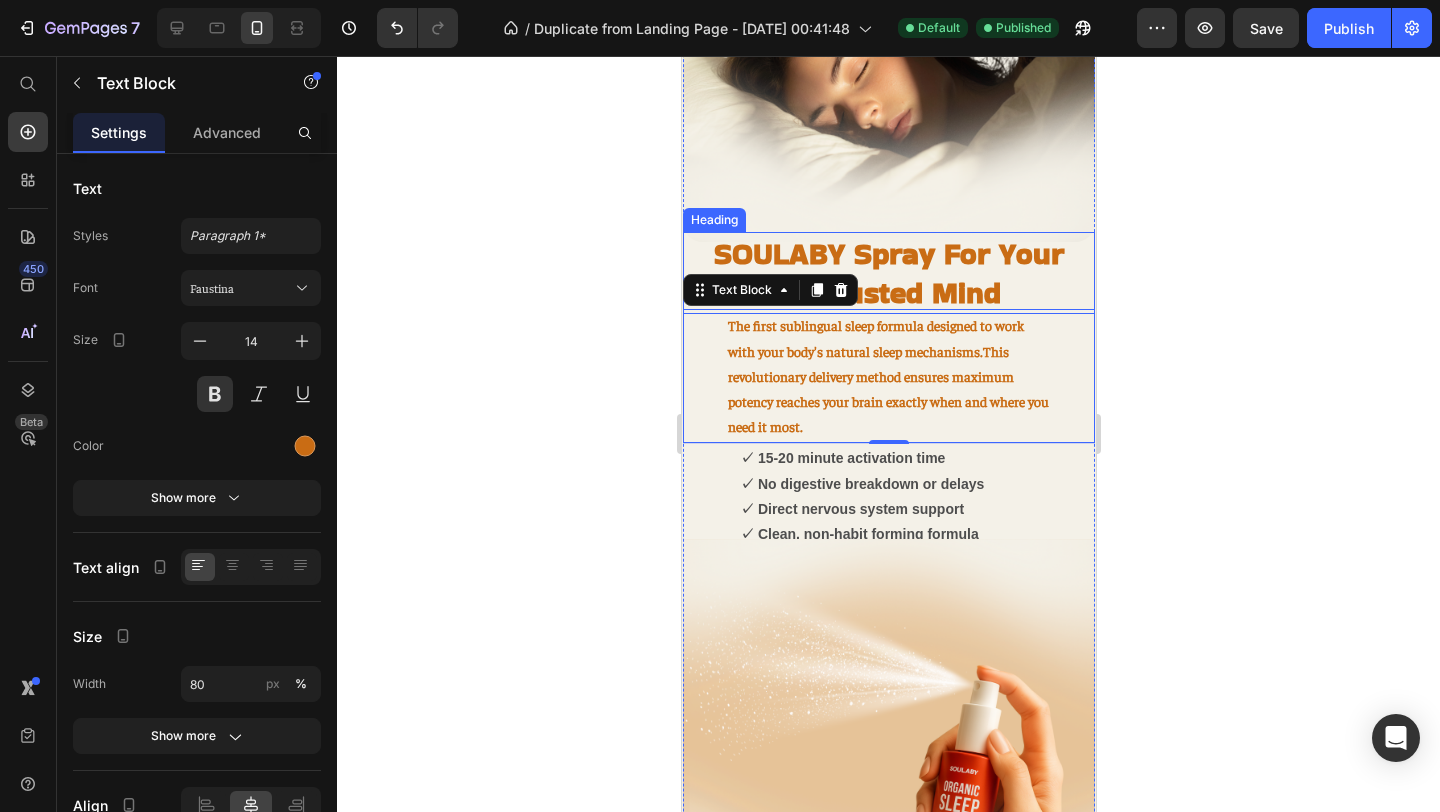 click 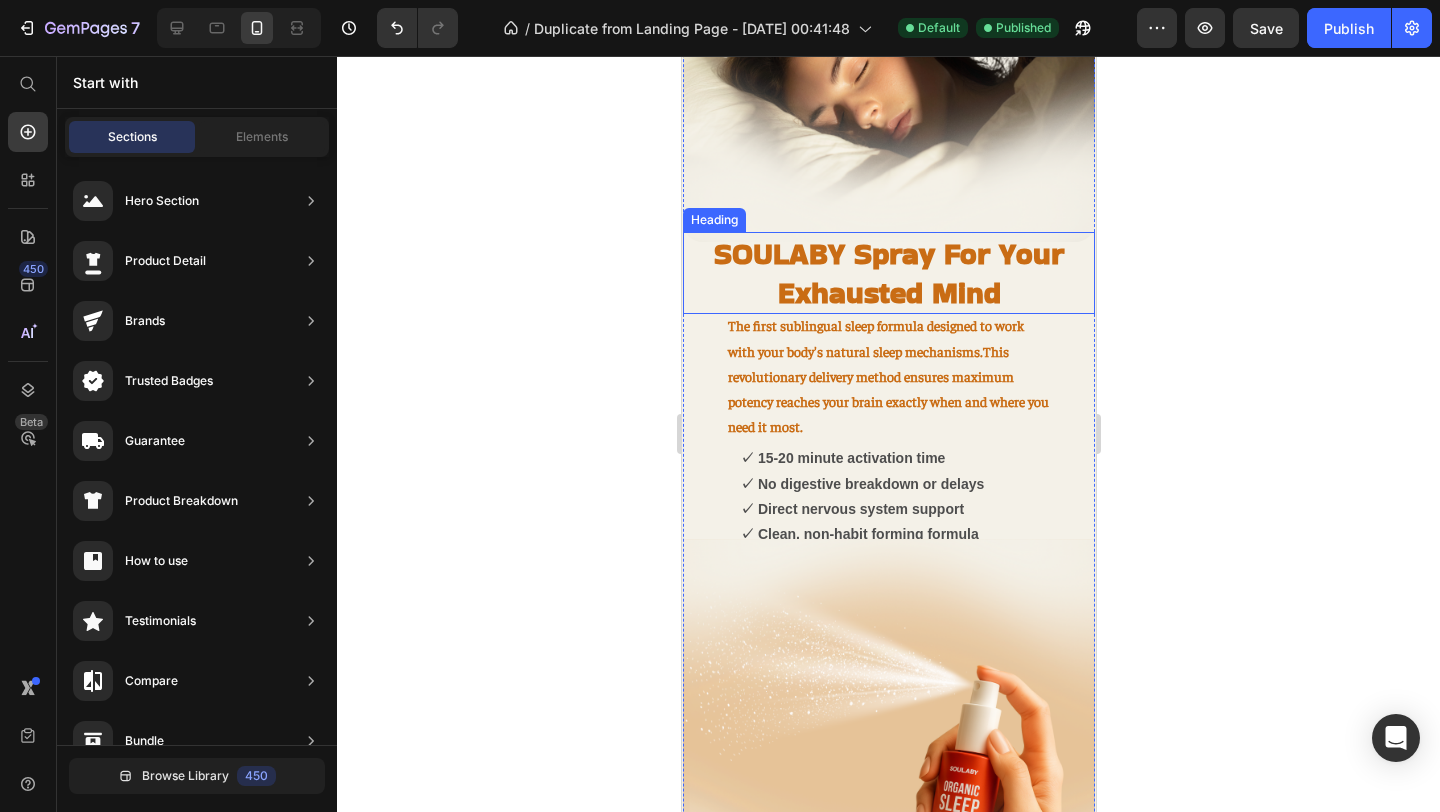 click on "SOULABY Spray For Your Exhausted Mind" at bounding box center (888, 273) 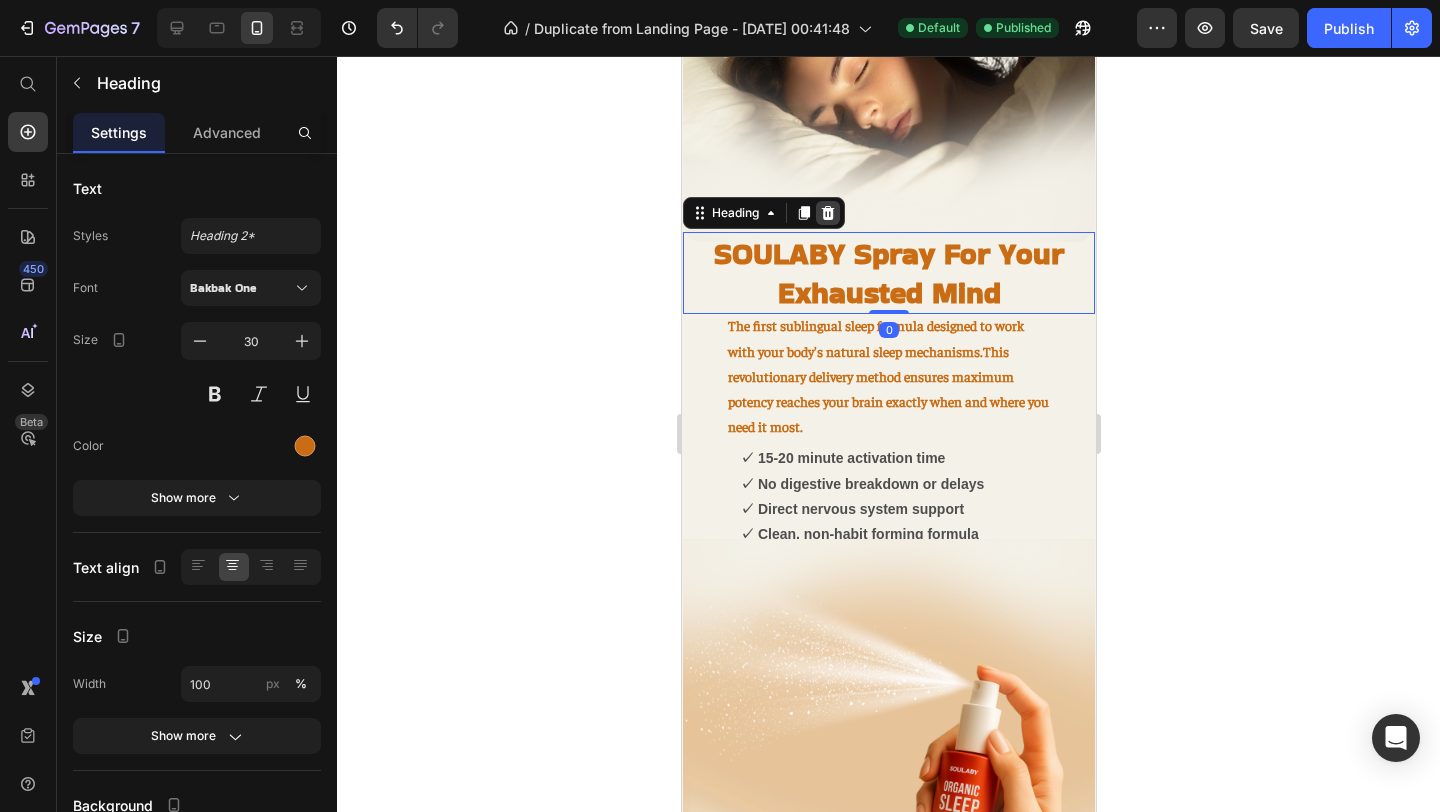 click at bounding box center (827, 213) 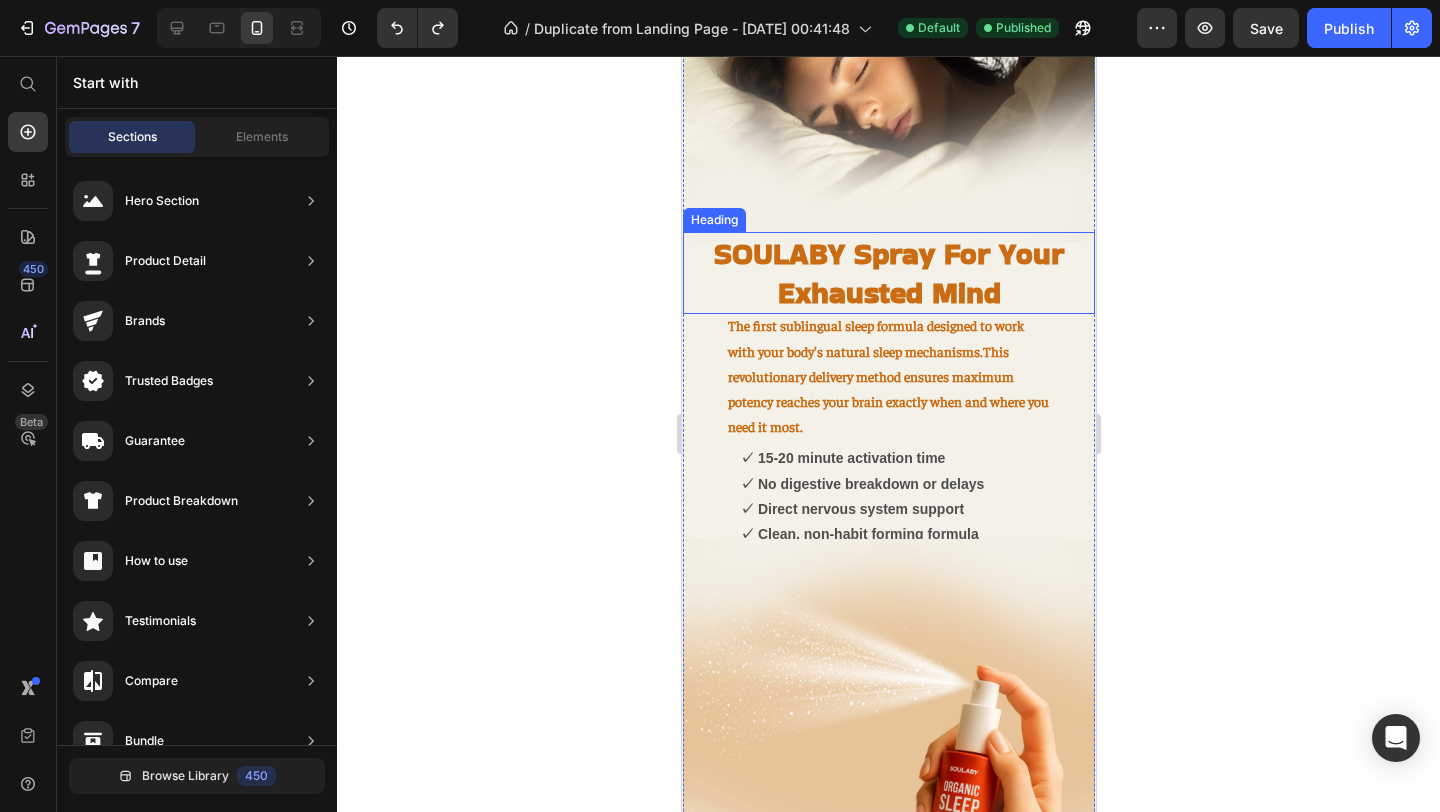 click on "SOULABY Spray For Your Exhausted Mind" at bounding box center [888, 273] 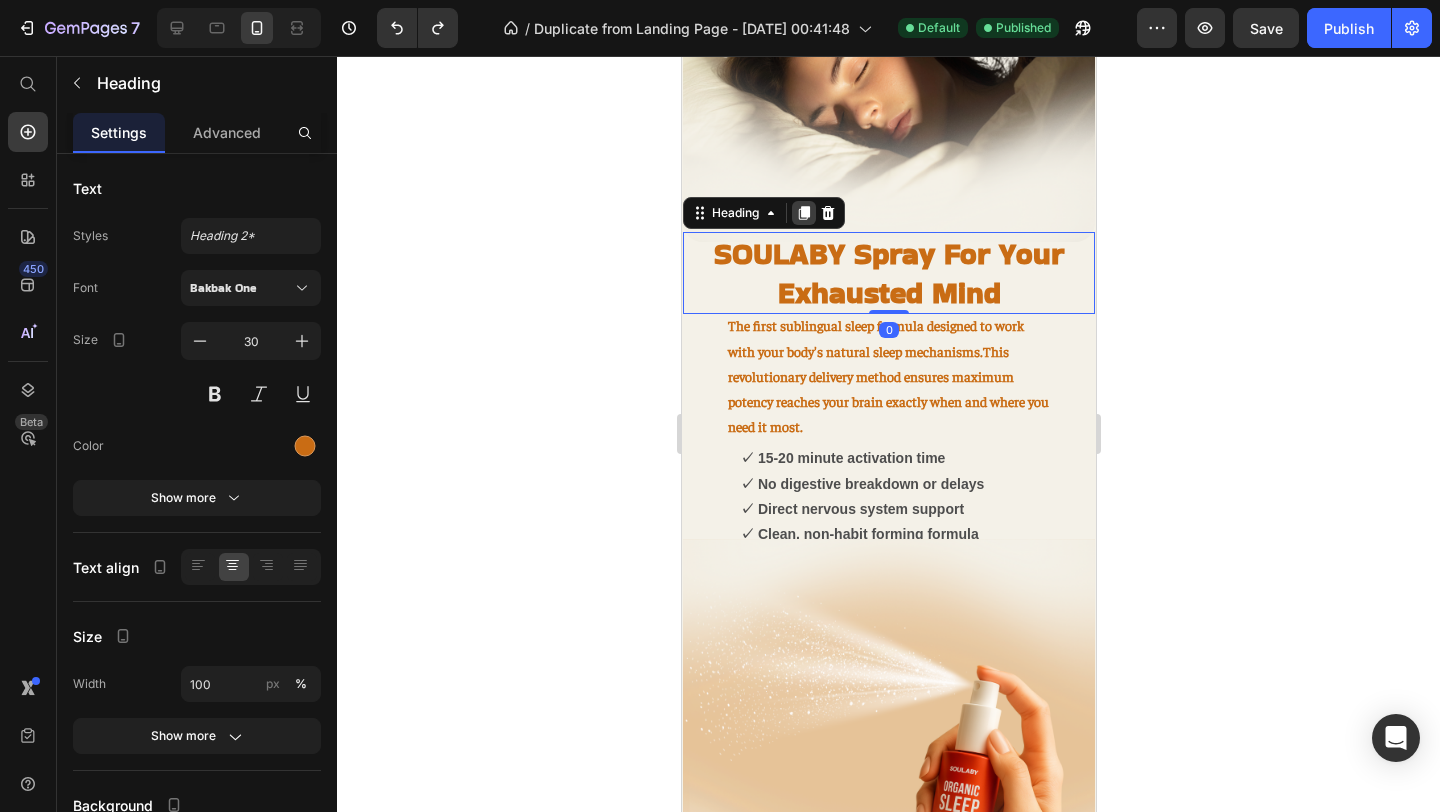 click 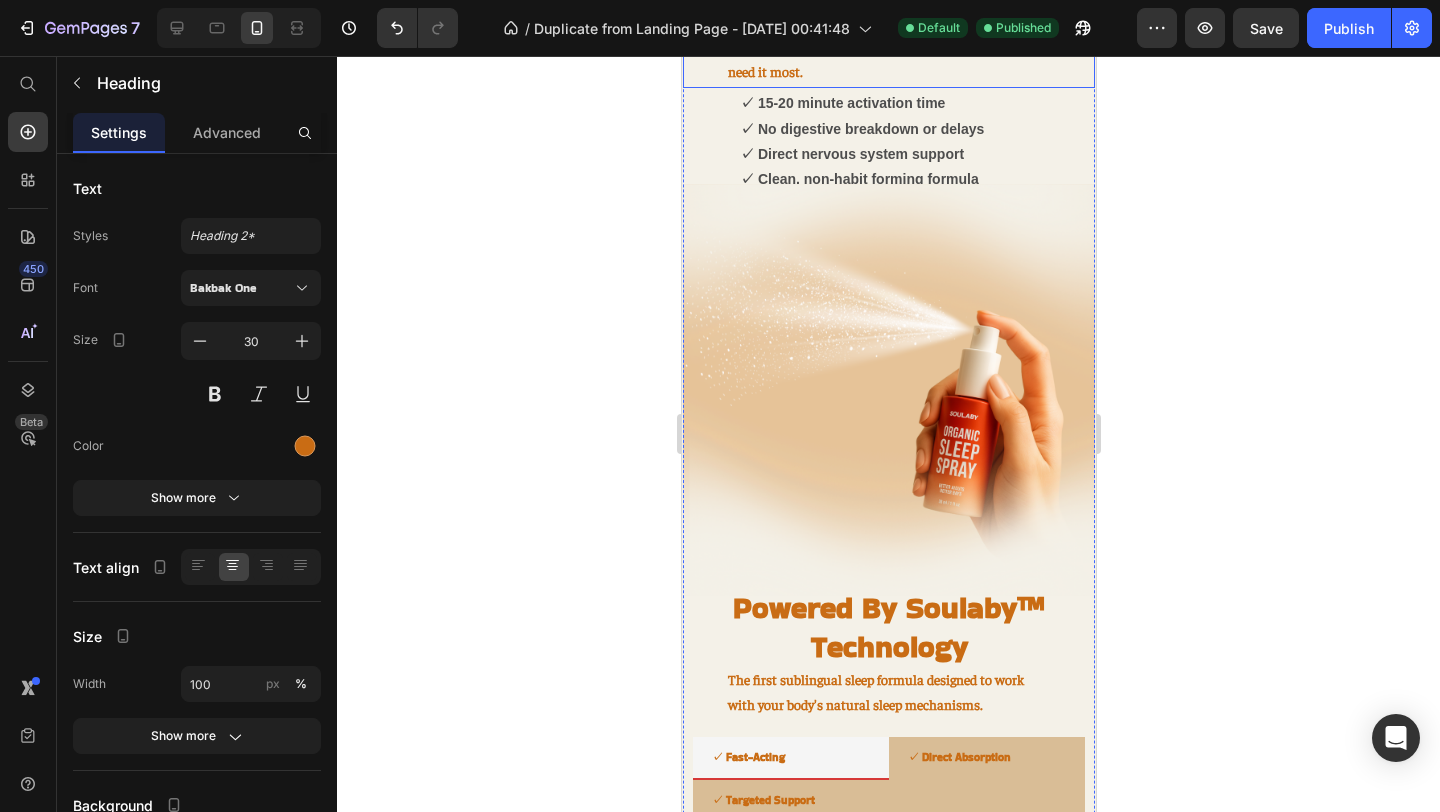 scroll, scrollTop: 2055, scrollLeft: 0, axis: vertical 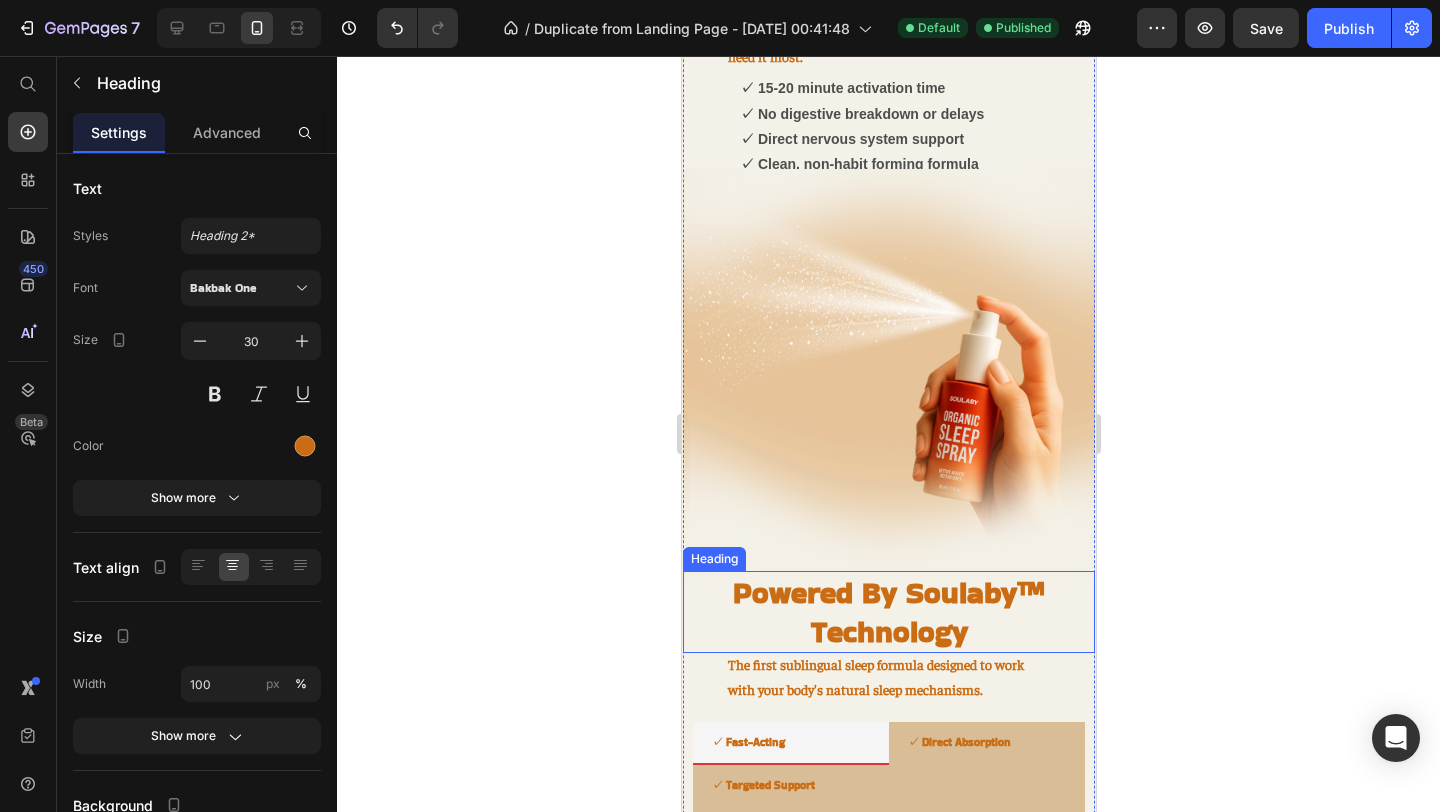 click on "Powered By Soulaby™ Technology" at bounding box center [888, 612] 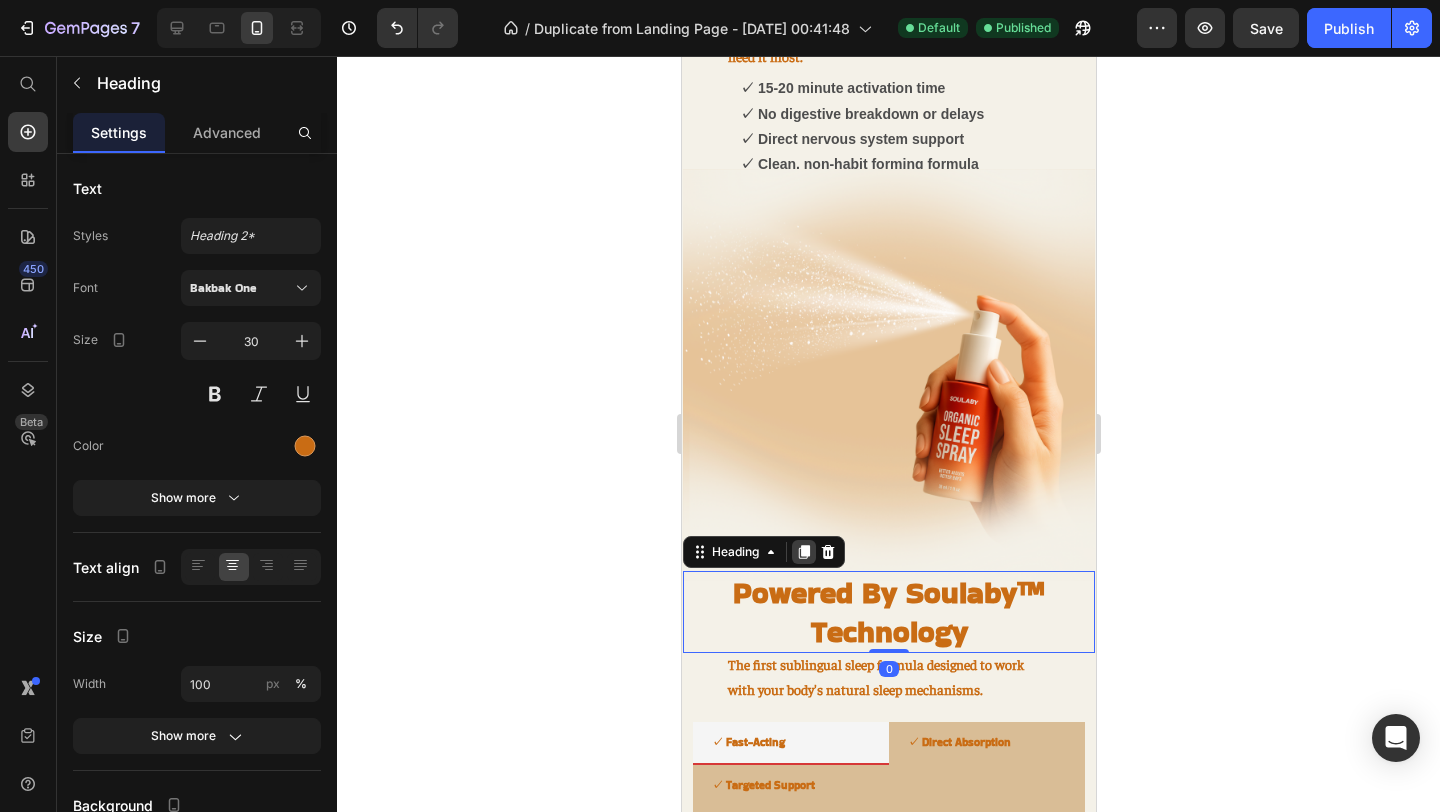 click 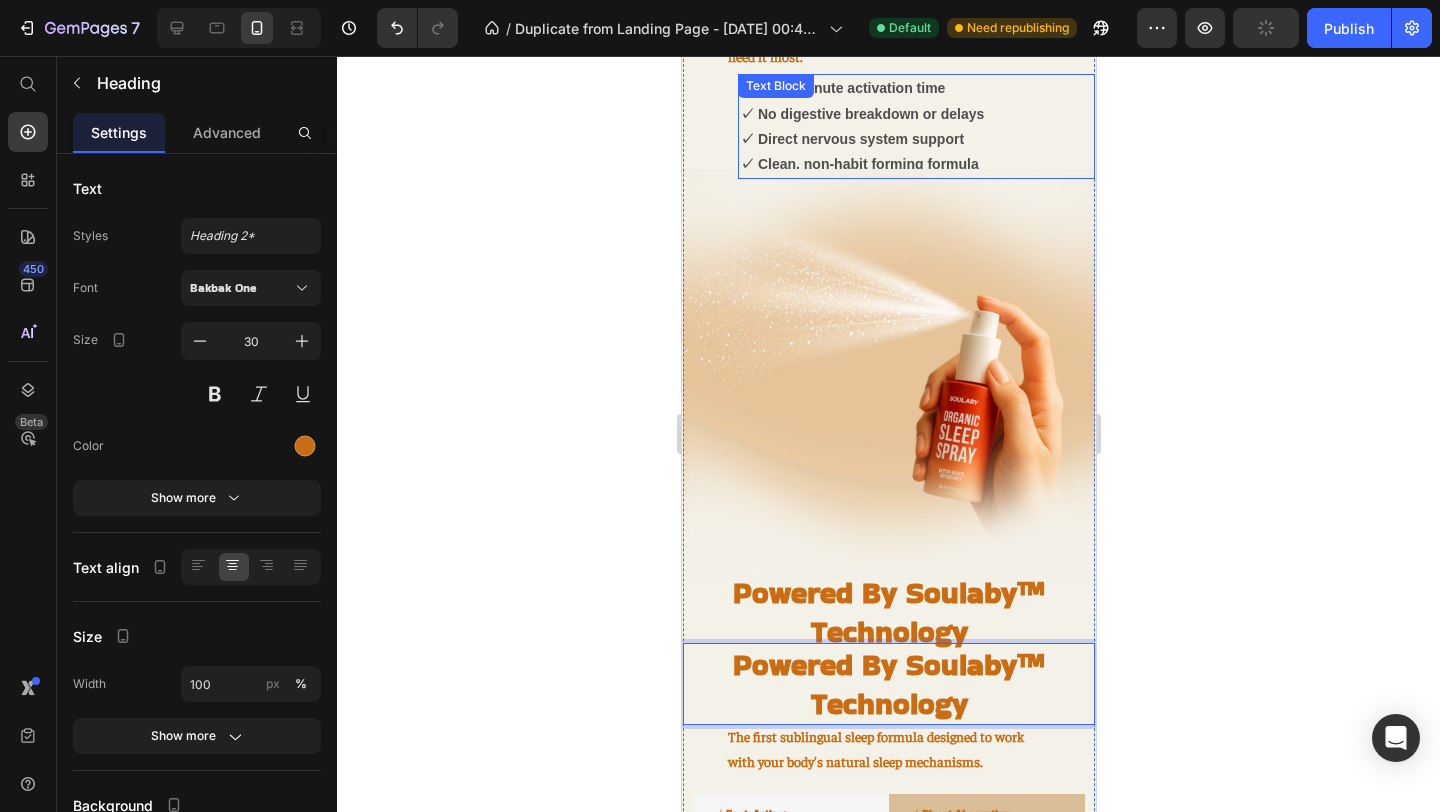 drag, startPoint x: 887, startPoint y: 655, endPoint x: 791, endPoint y: 274, distance: 392.9084 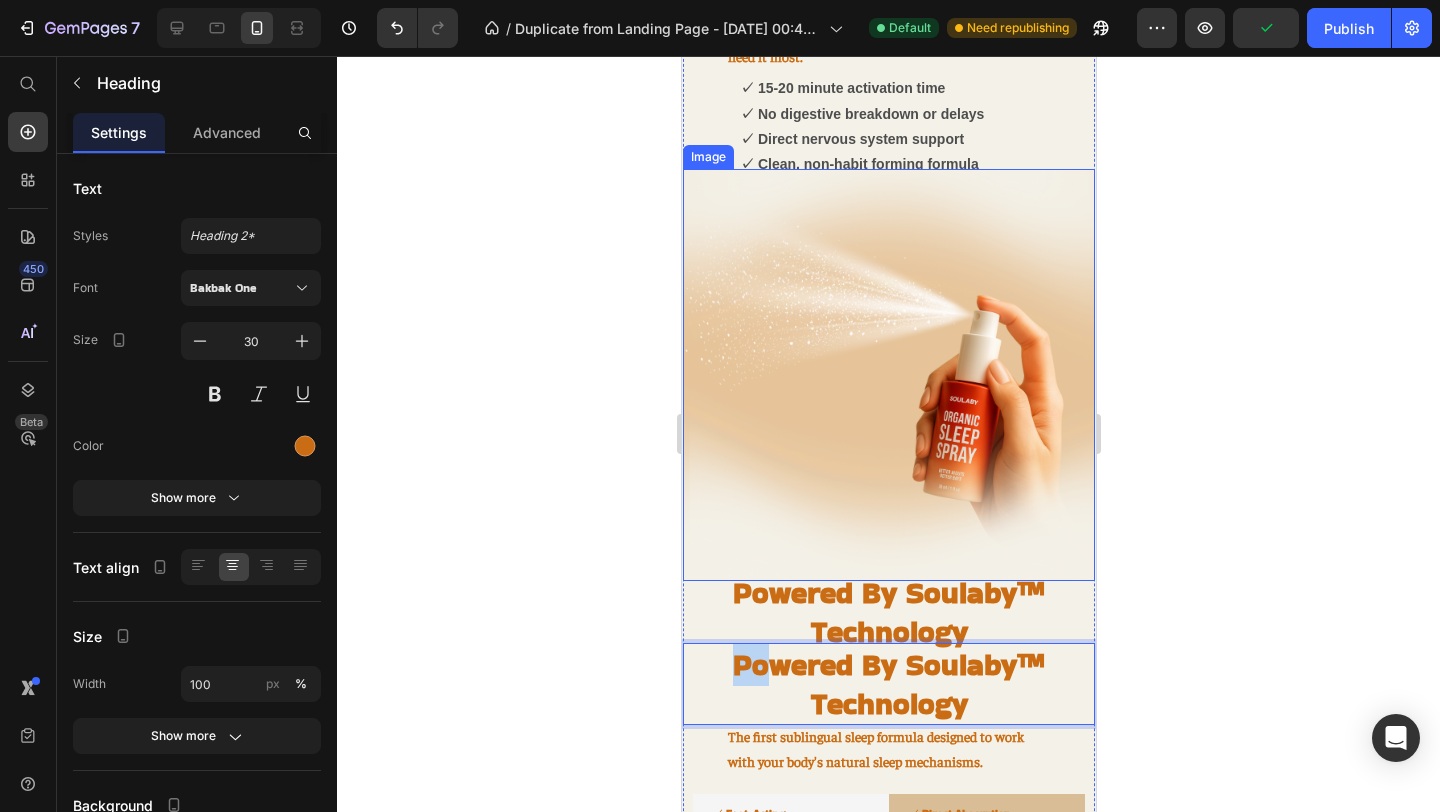drag, startPoint x: 768, startPoint y: 657, endPoint x: 730, endPoint y: 470, distance: 190.8219 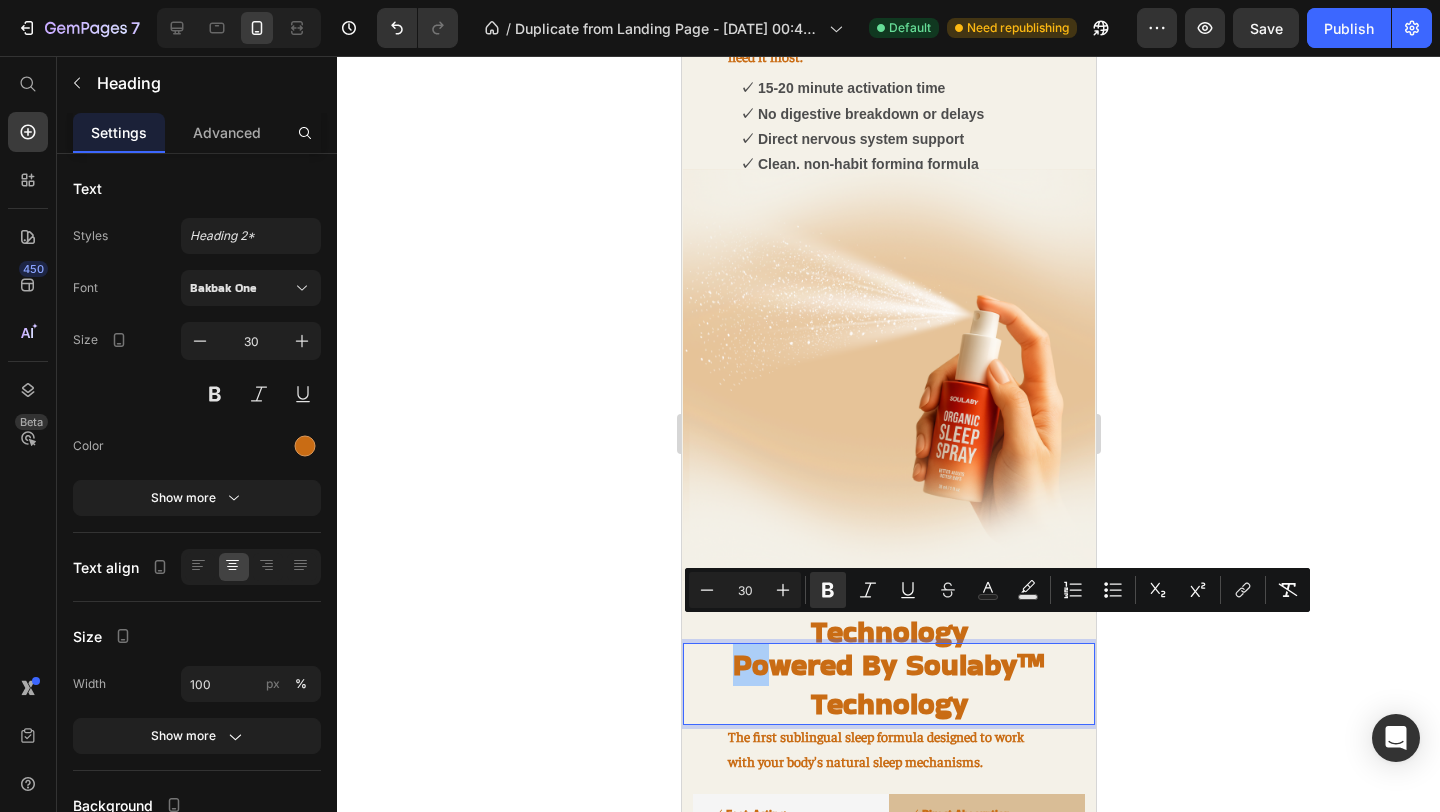 click 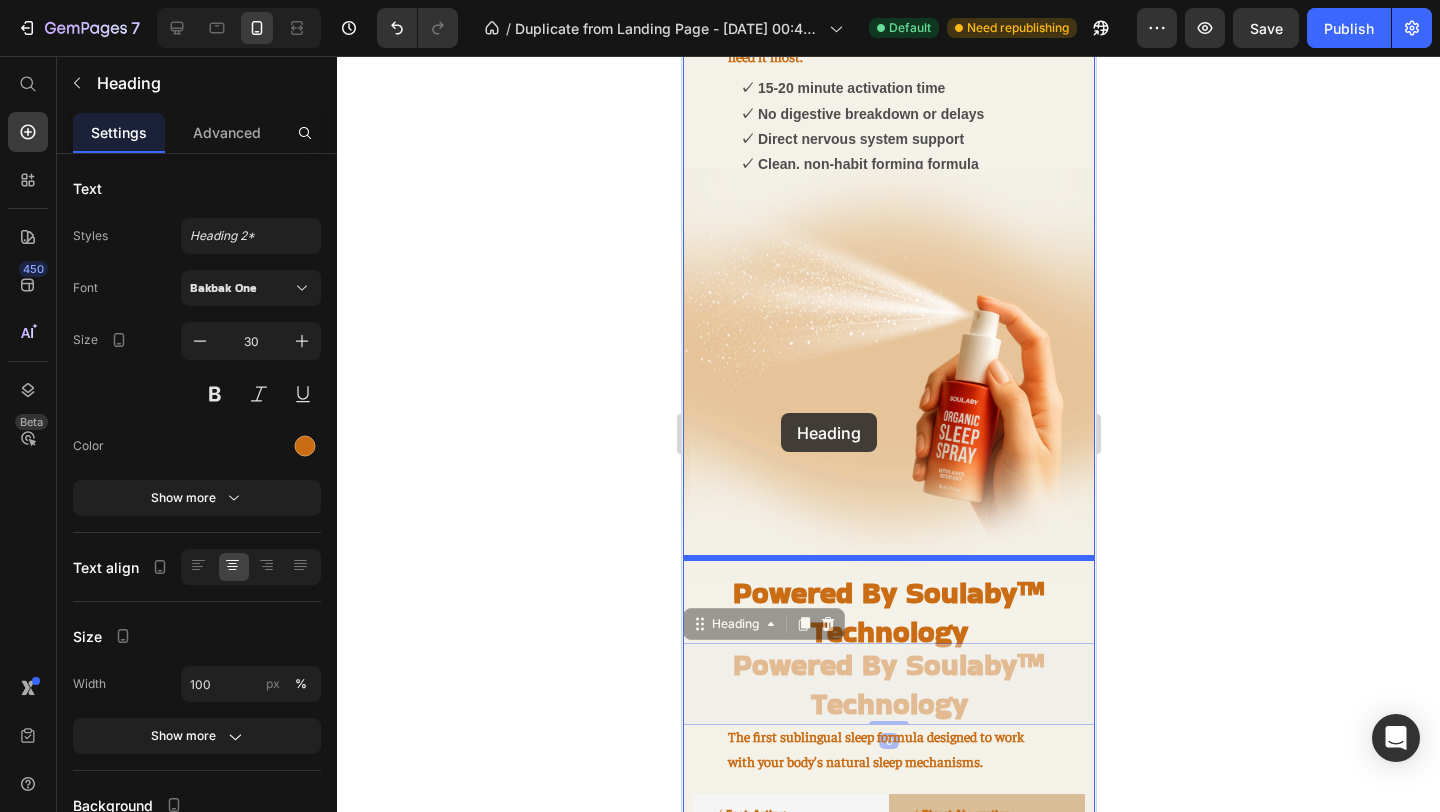 drag, startPoint x: 829, startPoint y: 657, endPoint x: 780, endPoint y: 413, distance: 248.87146 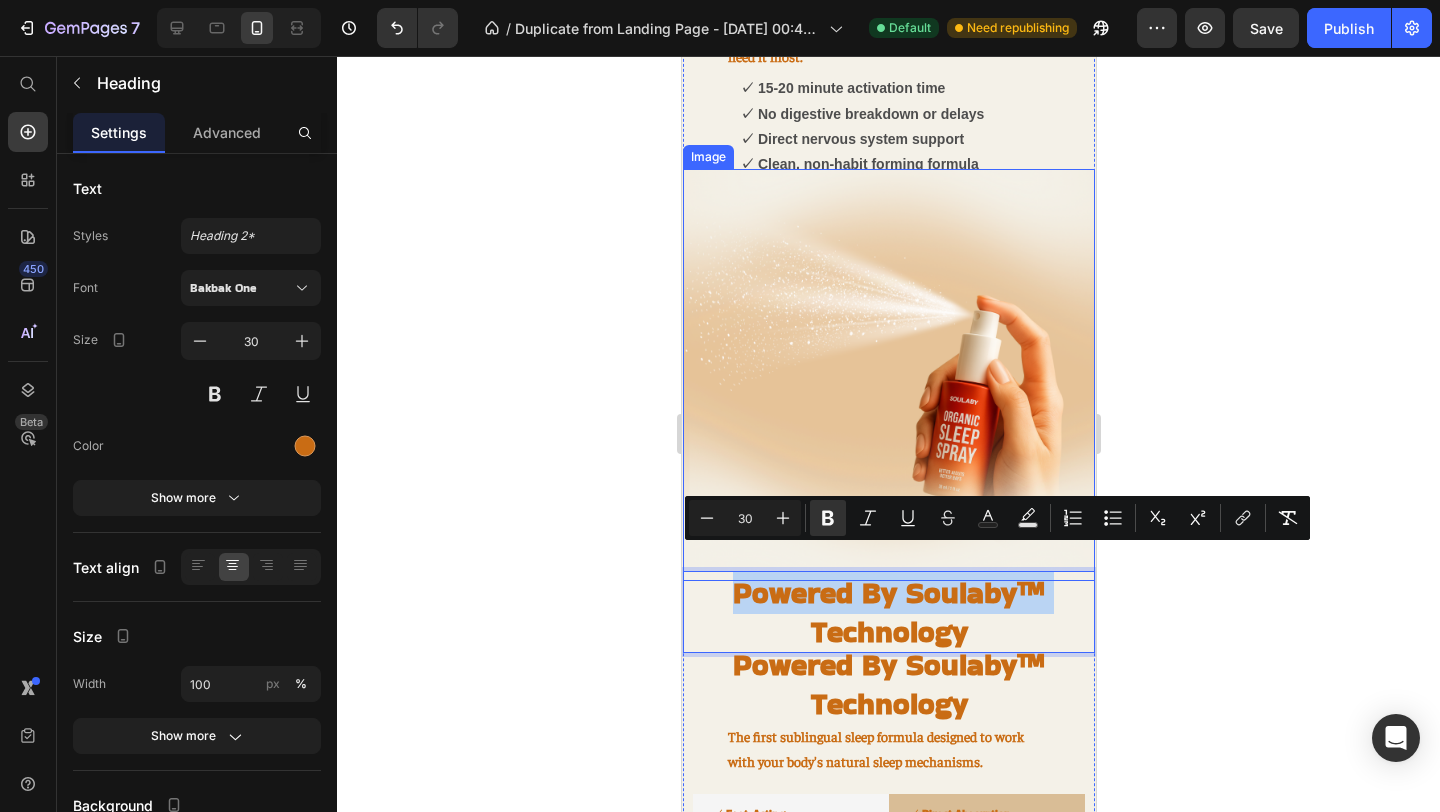 drag, startPoint x: 792, startPoint y: 595, endPoint x: 791, endPoint y: 416, distance: 179.00279 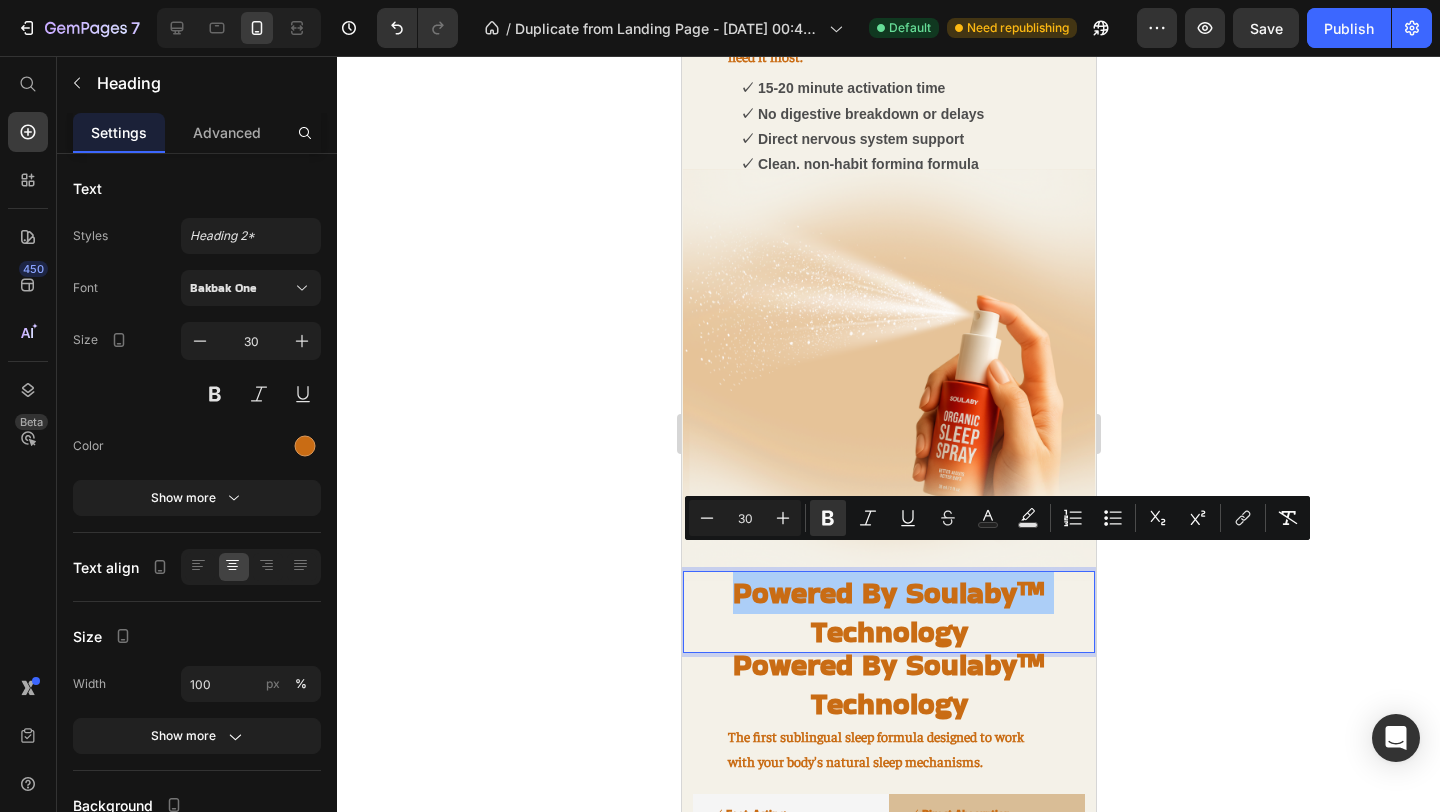 click 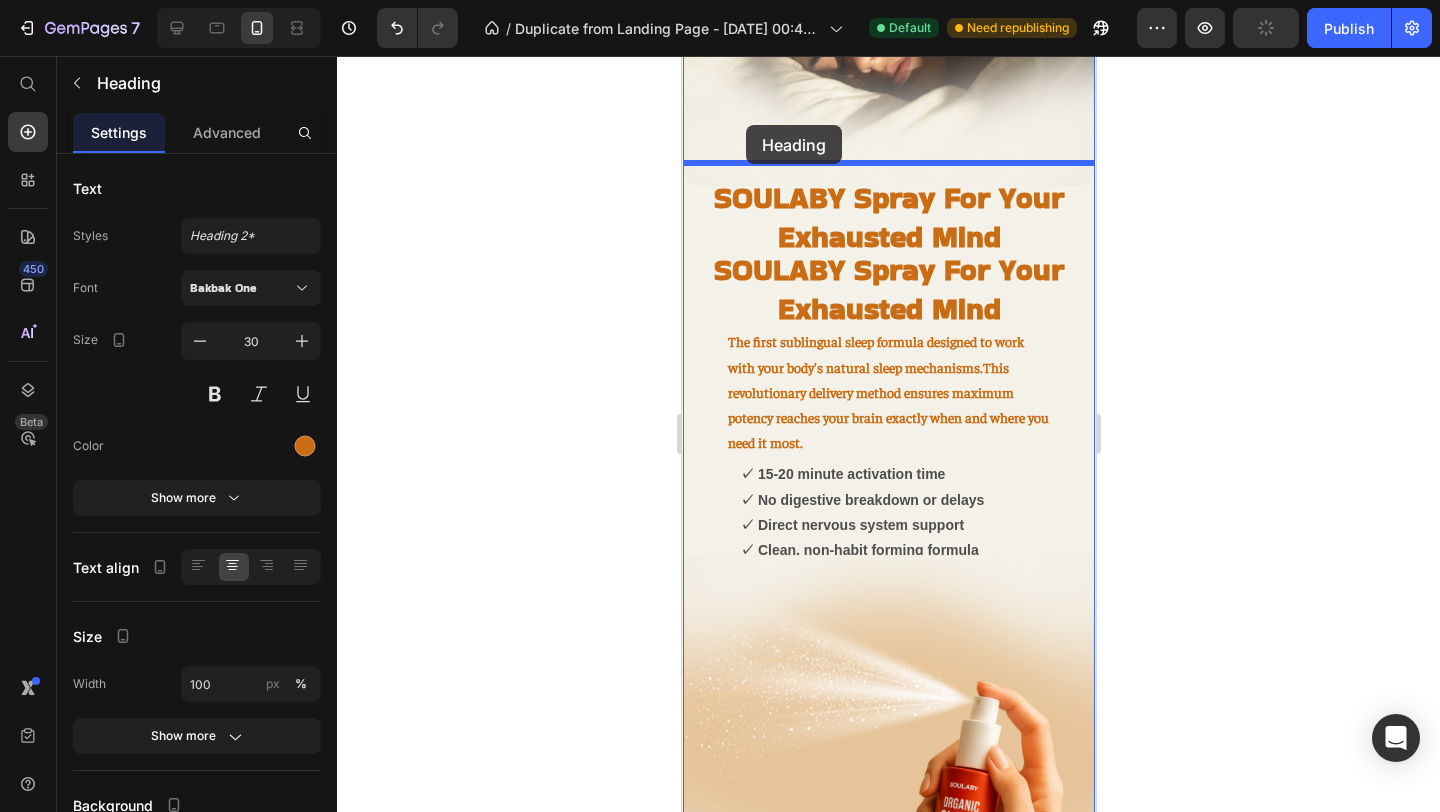 scroll, scrollTop: 1650, scrollLeft: 0, axis: vertical 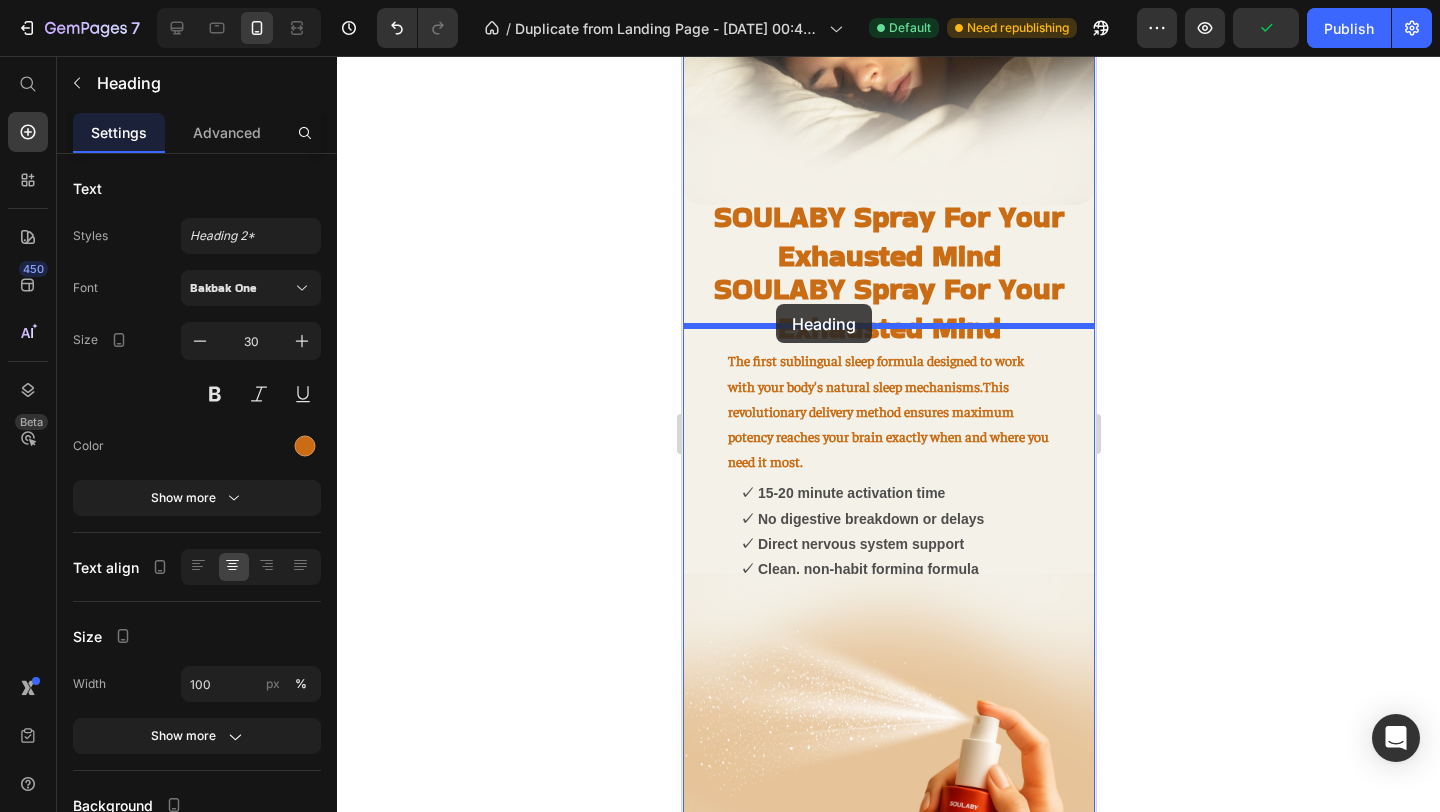 drag, startPoint x: 828, startPoint y: 656, endPoint x: 775, endPoint y: 304, distance: 355.96768 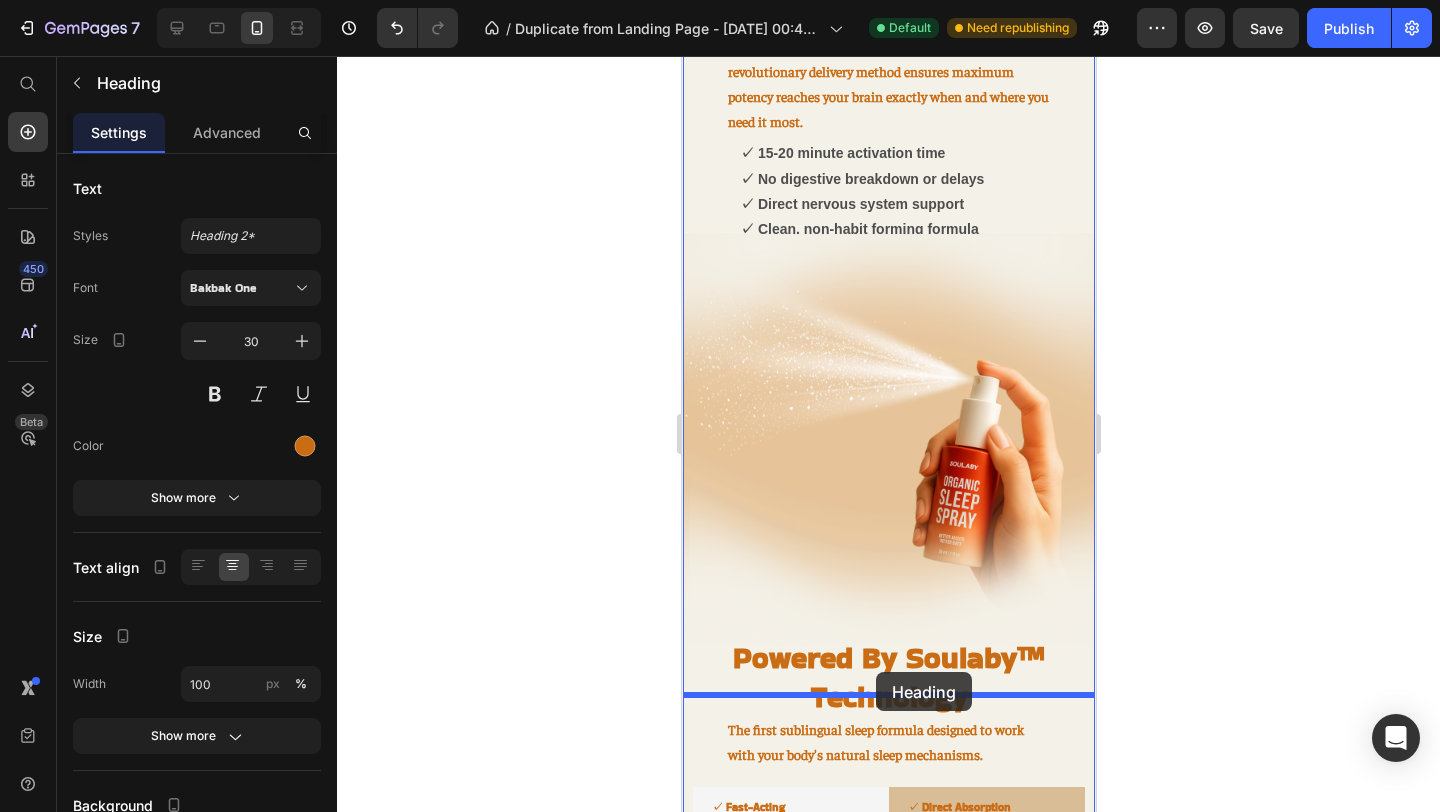 scroll, scrollTop: 2110, scrollLeft: 0, axis: vertical 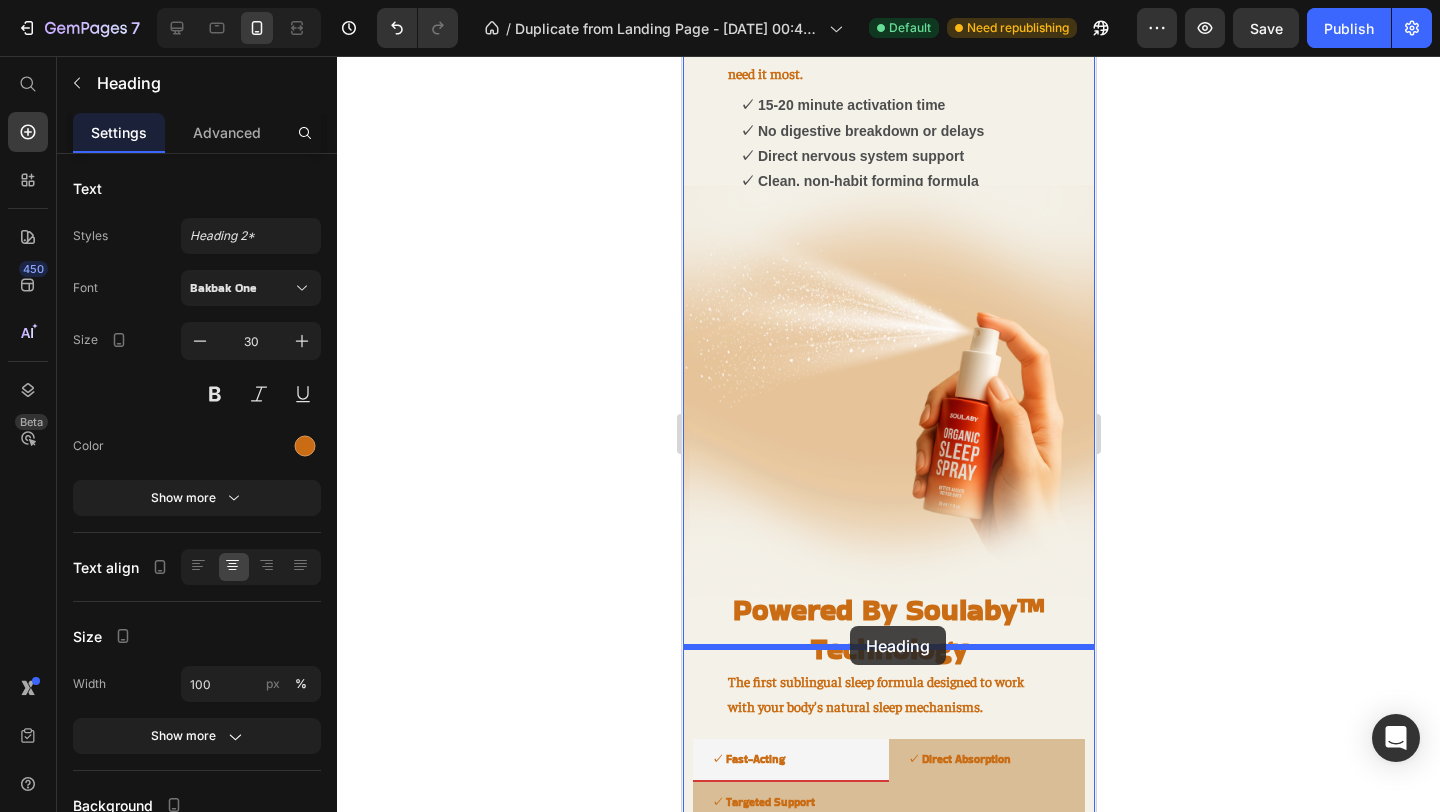 drag, startPoint x: 902, startPoint y: 277, endPoint x: 848, endPoint y: 625, distance: 352.16473 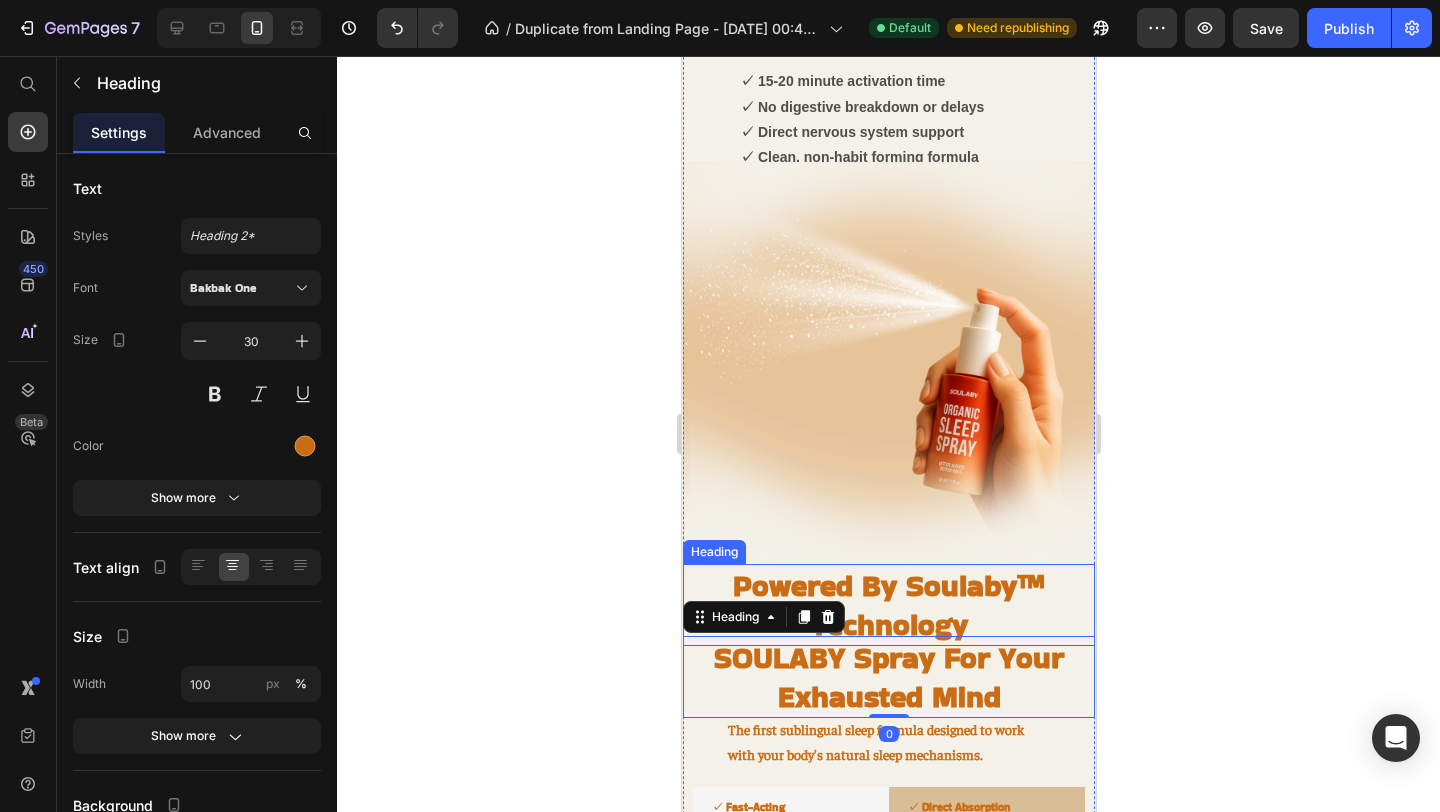 scroll, scrollTop: 2063, scrollLeft: 0, axis: vertical 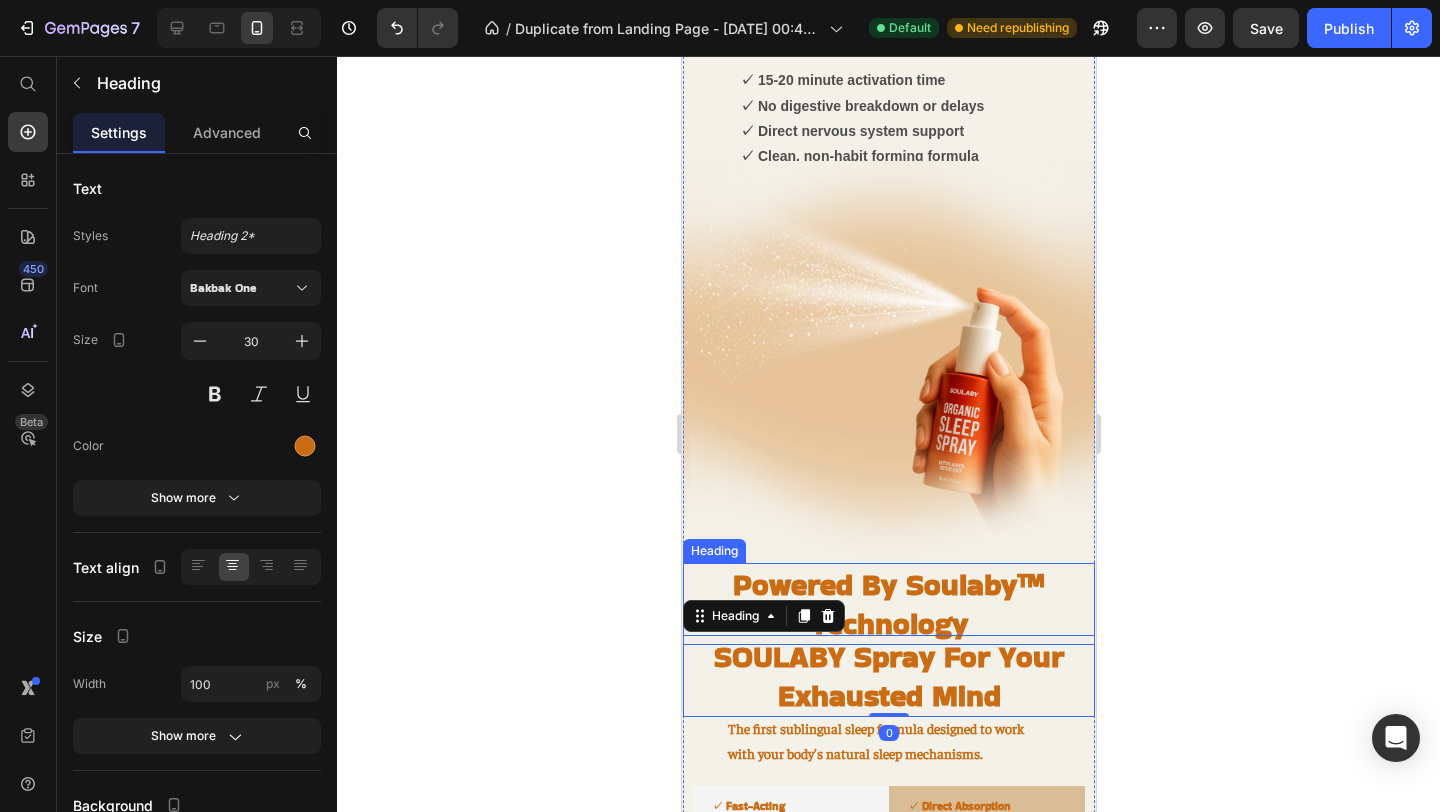 click on "⁠⁠⁠⁠⁠⁠⁠ Powered By Soulaby™ Technology" at bounding box center (888, 604) 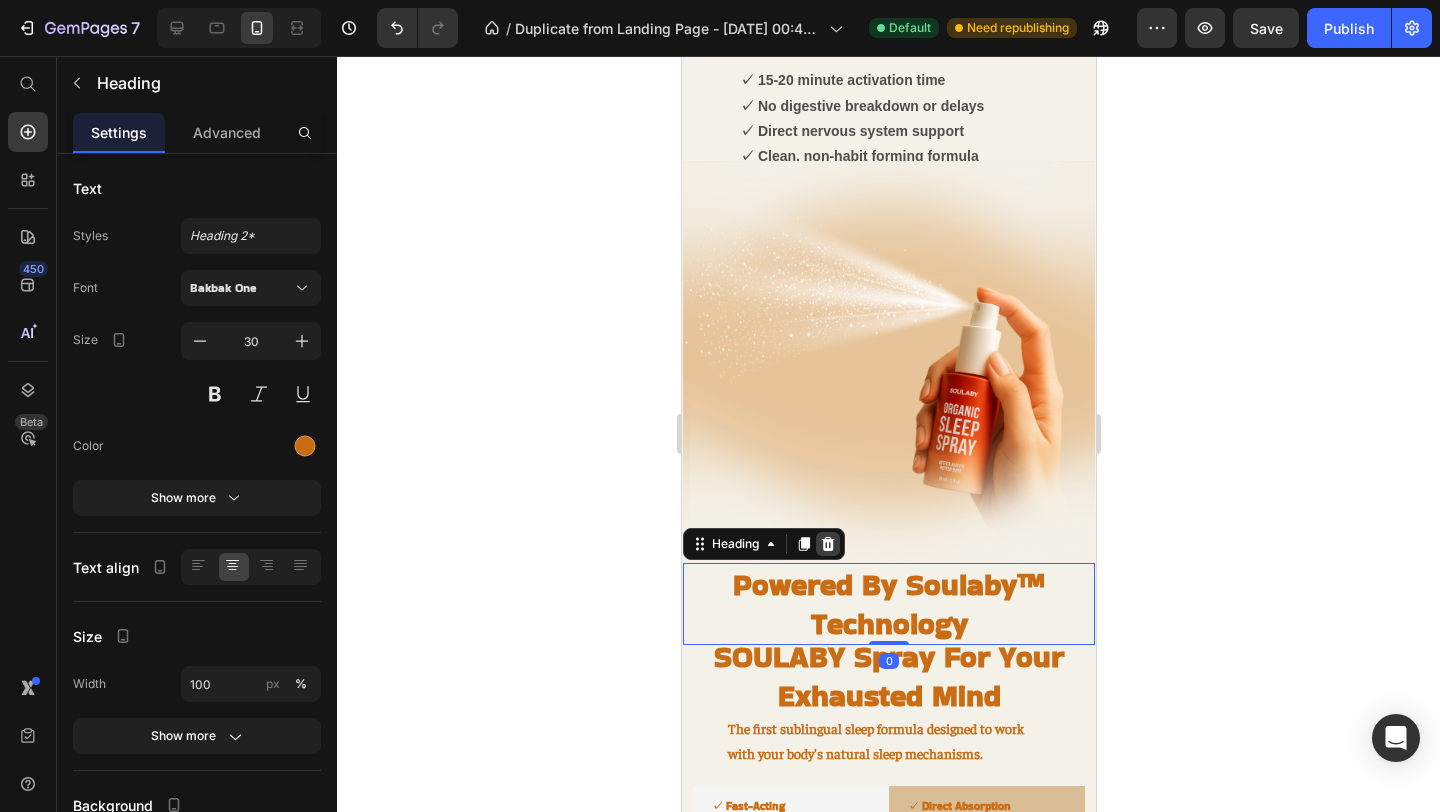 click 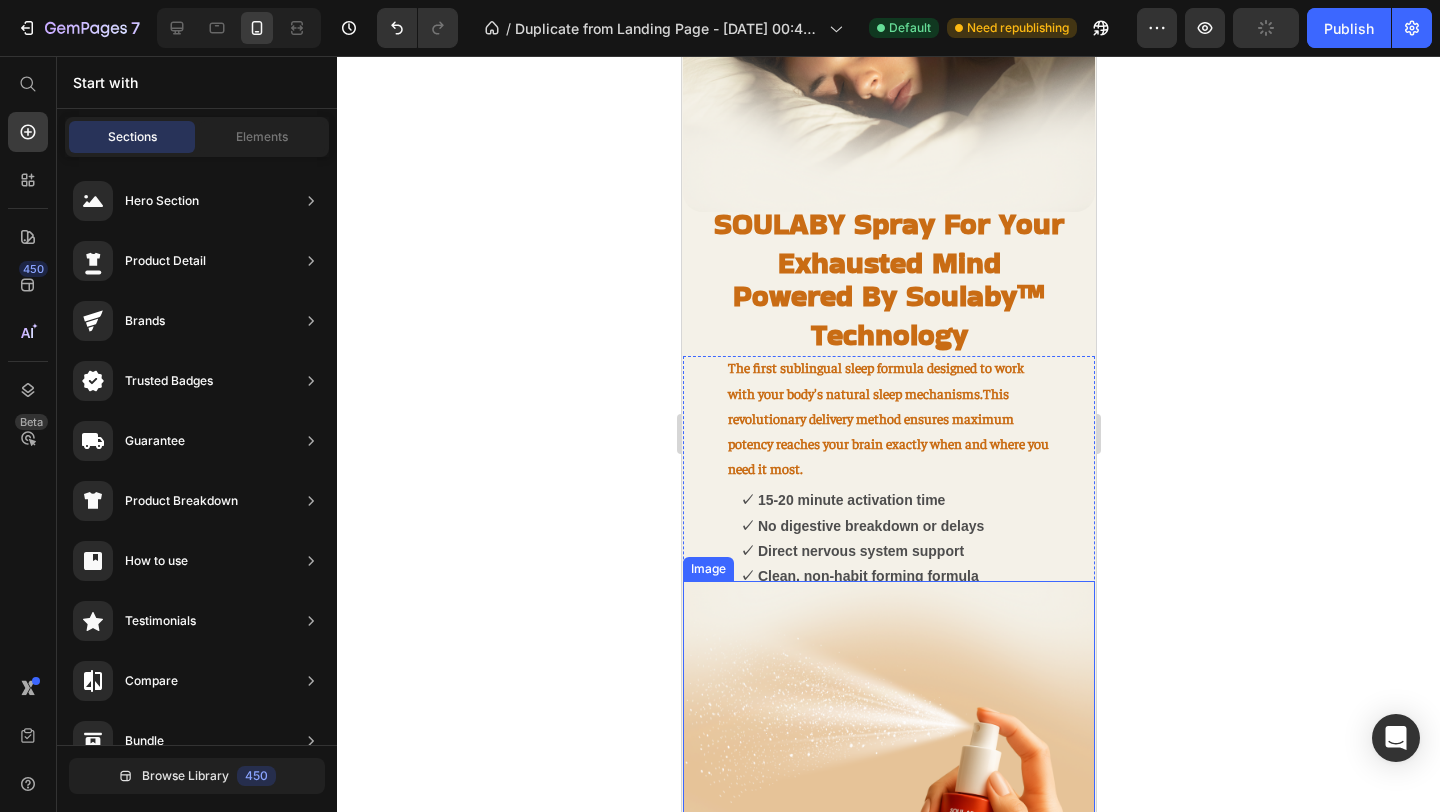scroll, scrollTop: 1642, scrollLeft: 0, axis: vertical 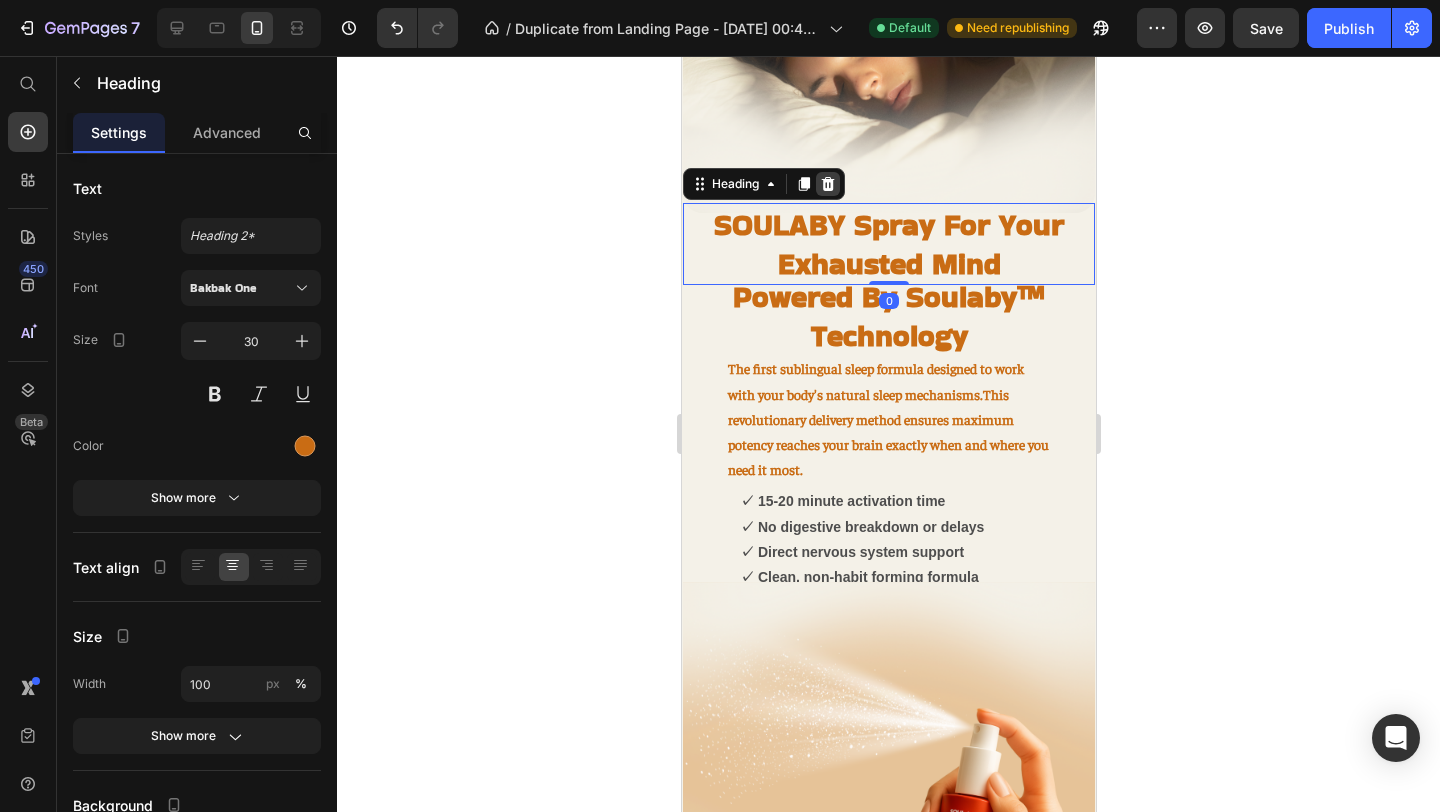 click 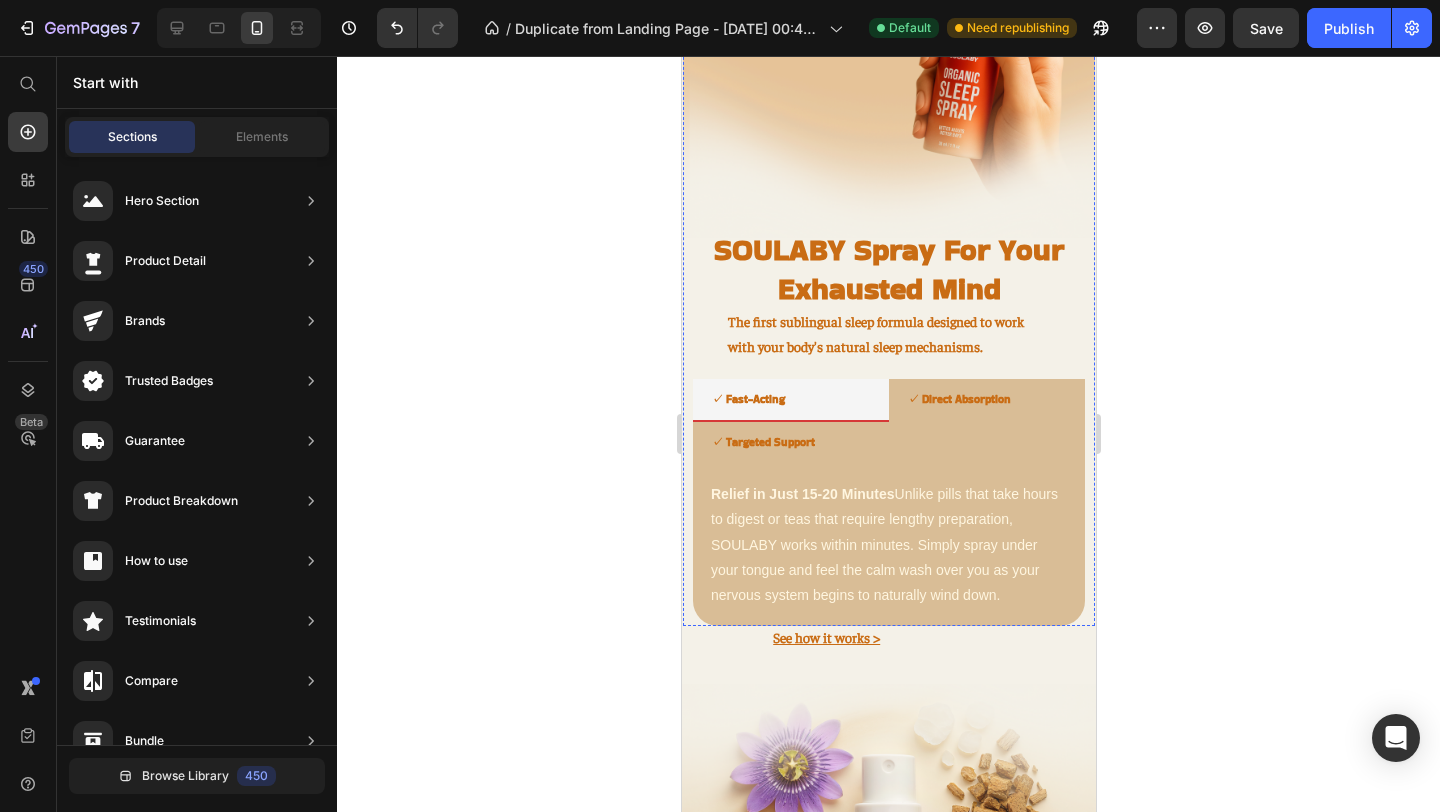 scroll, scrollTop: 2315, scrollLeft: 0, axis: vertical 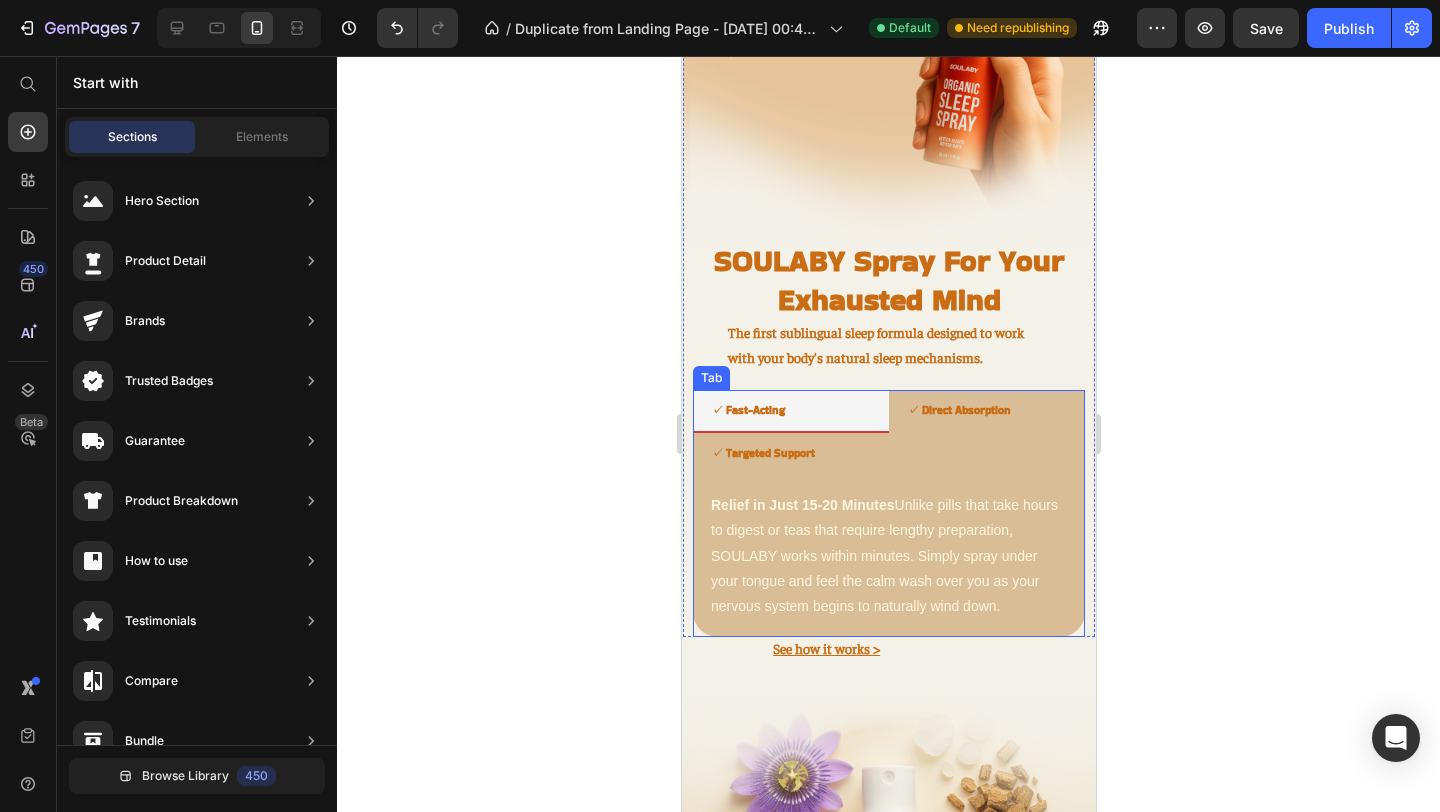 click on "✓ Direct Absorption" at bounding box center [958, 410] 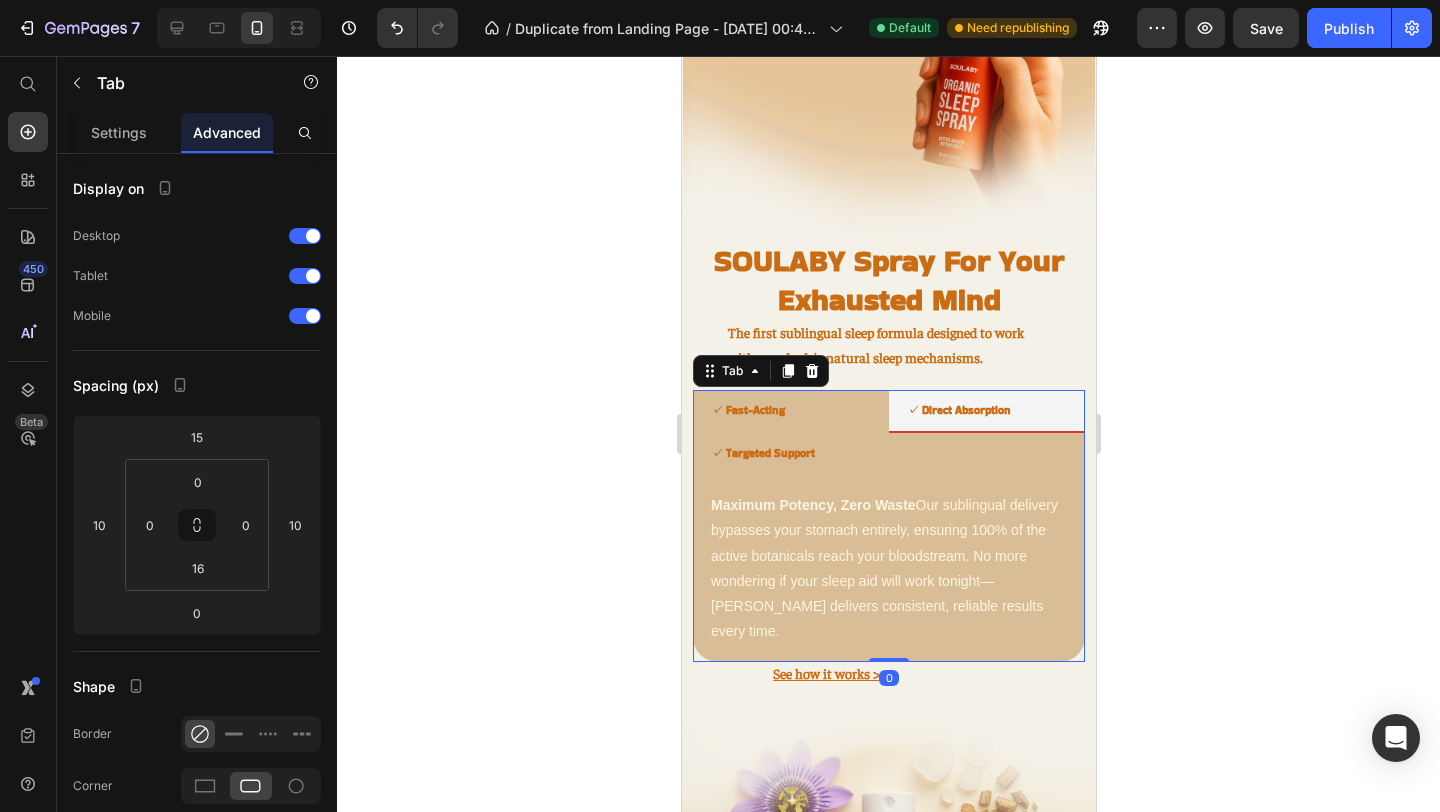 click on "✓ Targeted Support" at bounding box center (762, 453) 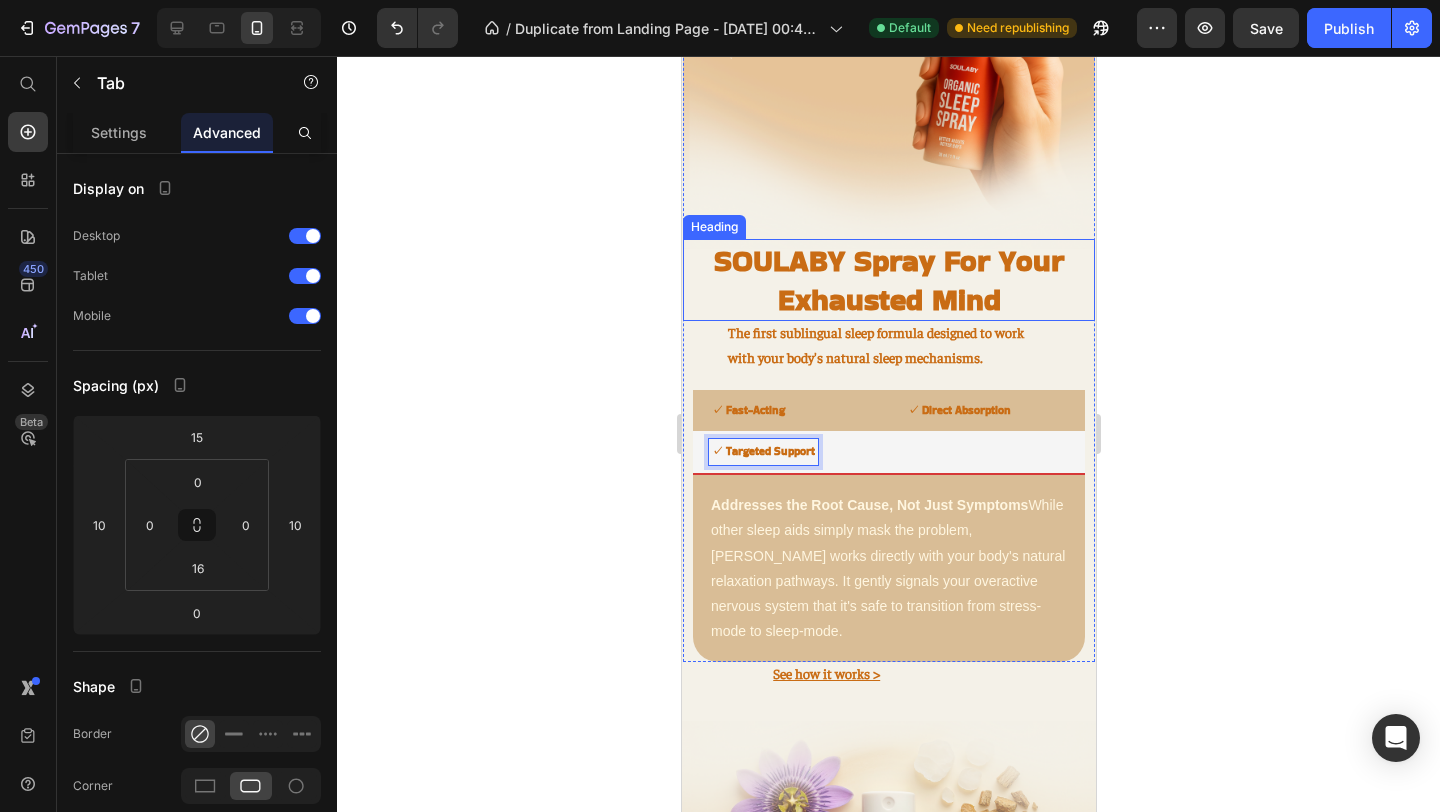 click on "SOULABY Spray For Your Exhausted Mind" at bounding box center (888, 280) 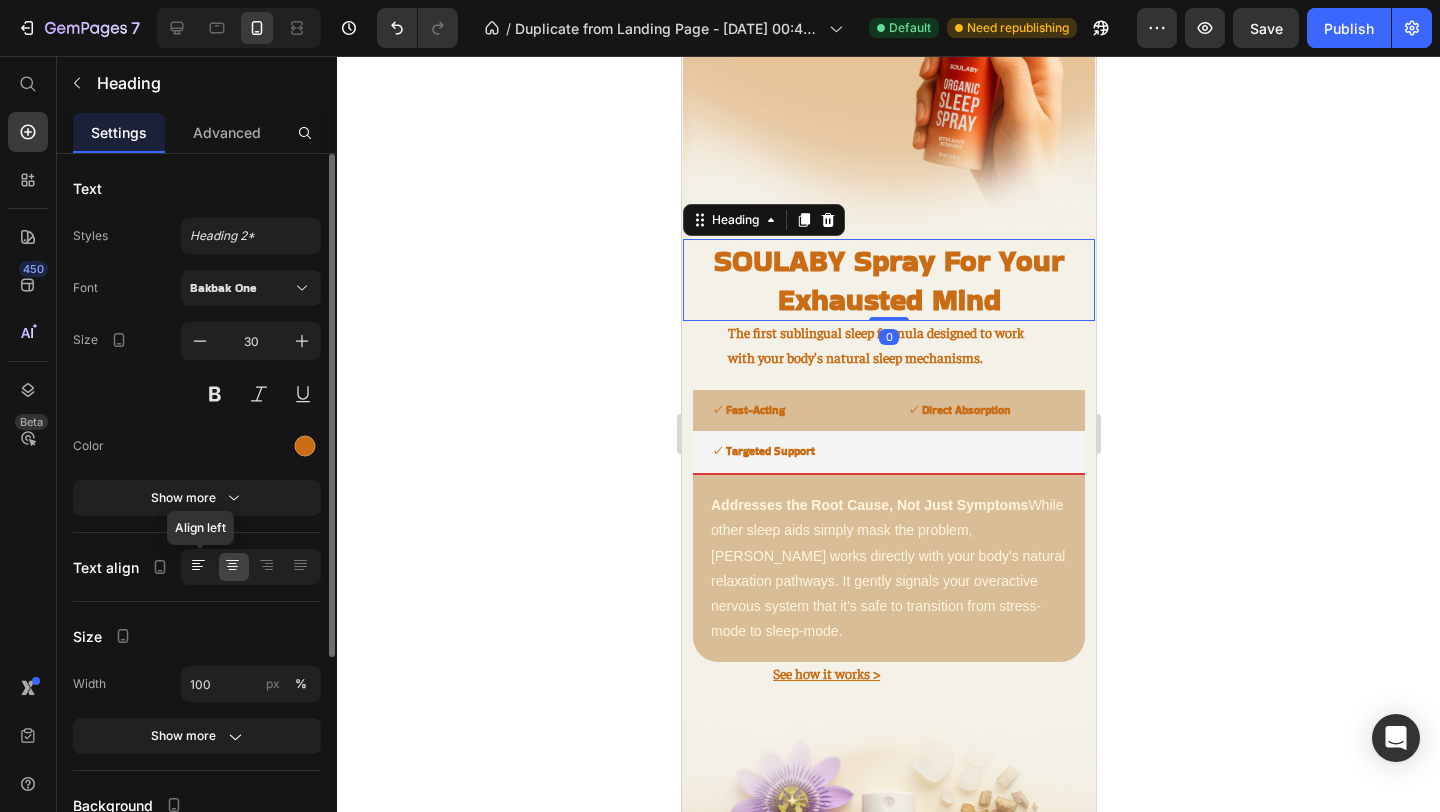 click 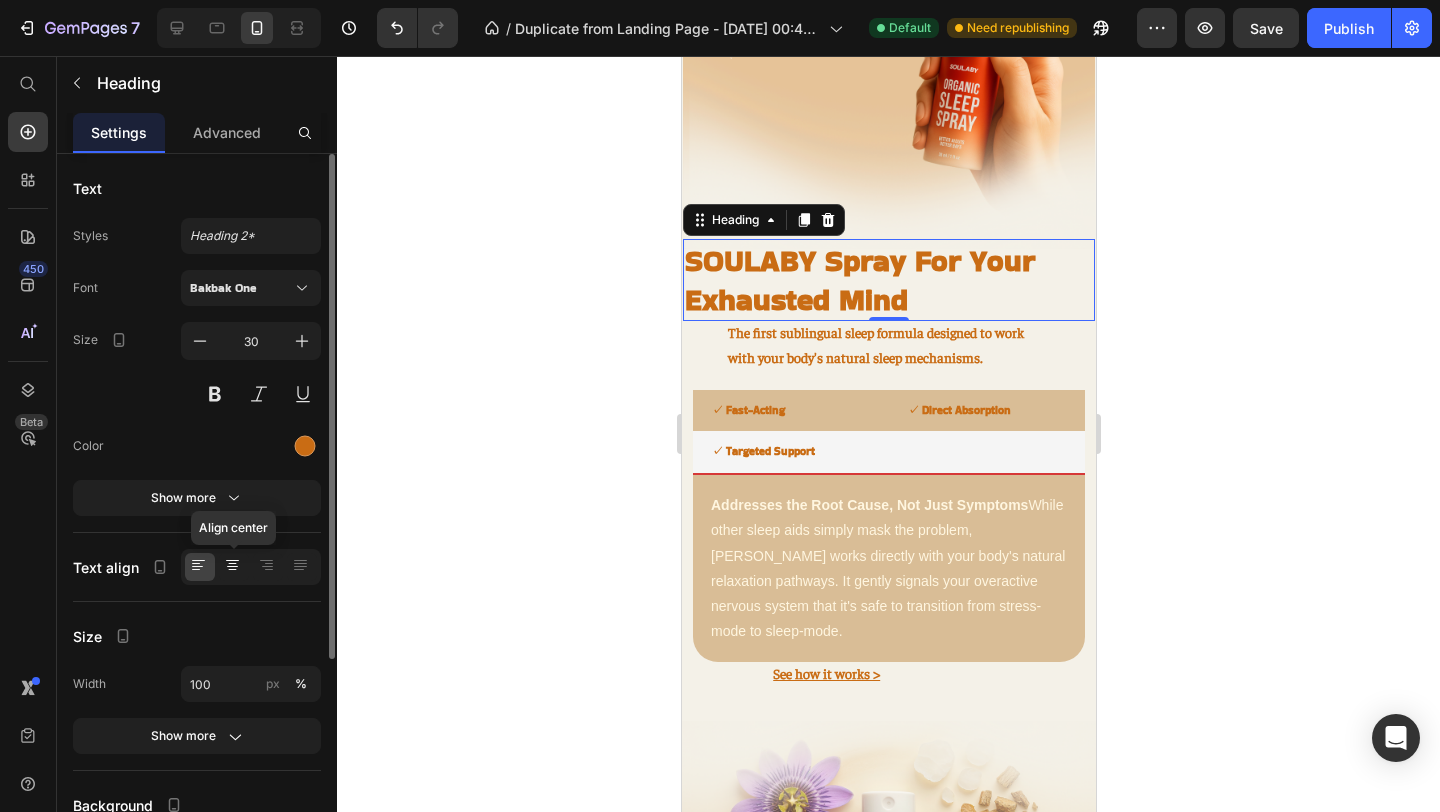click 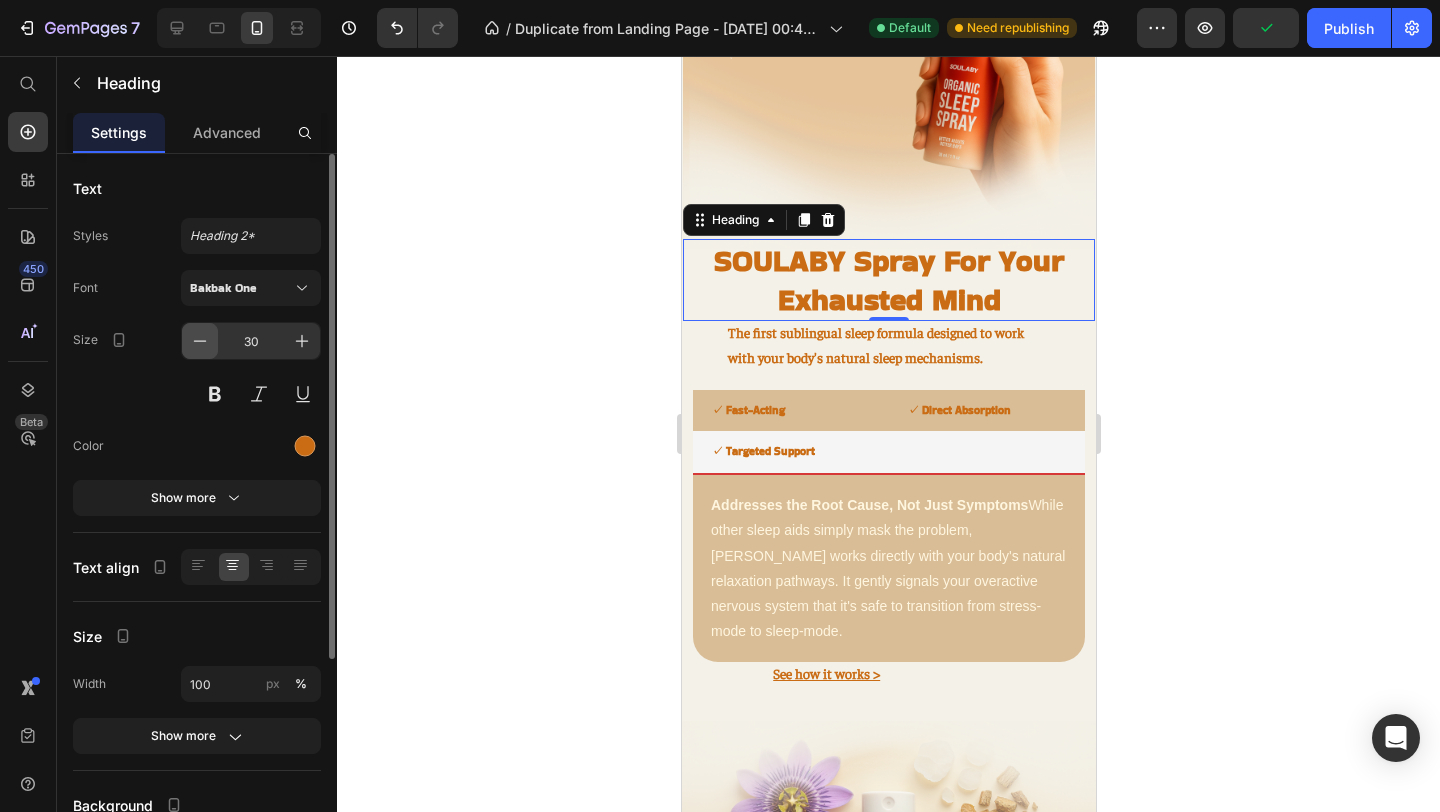 click at bounding box center [200, 341] 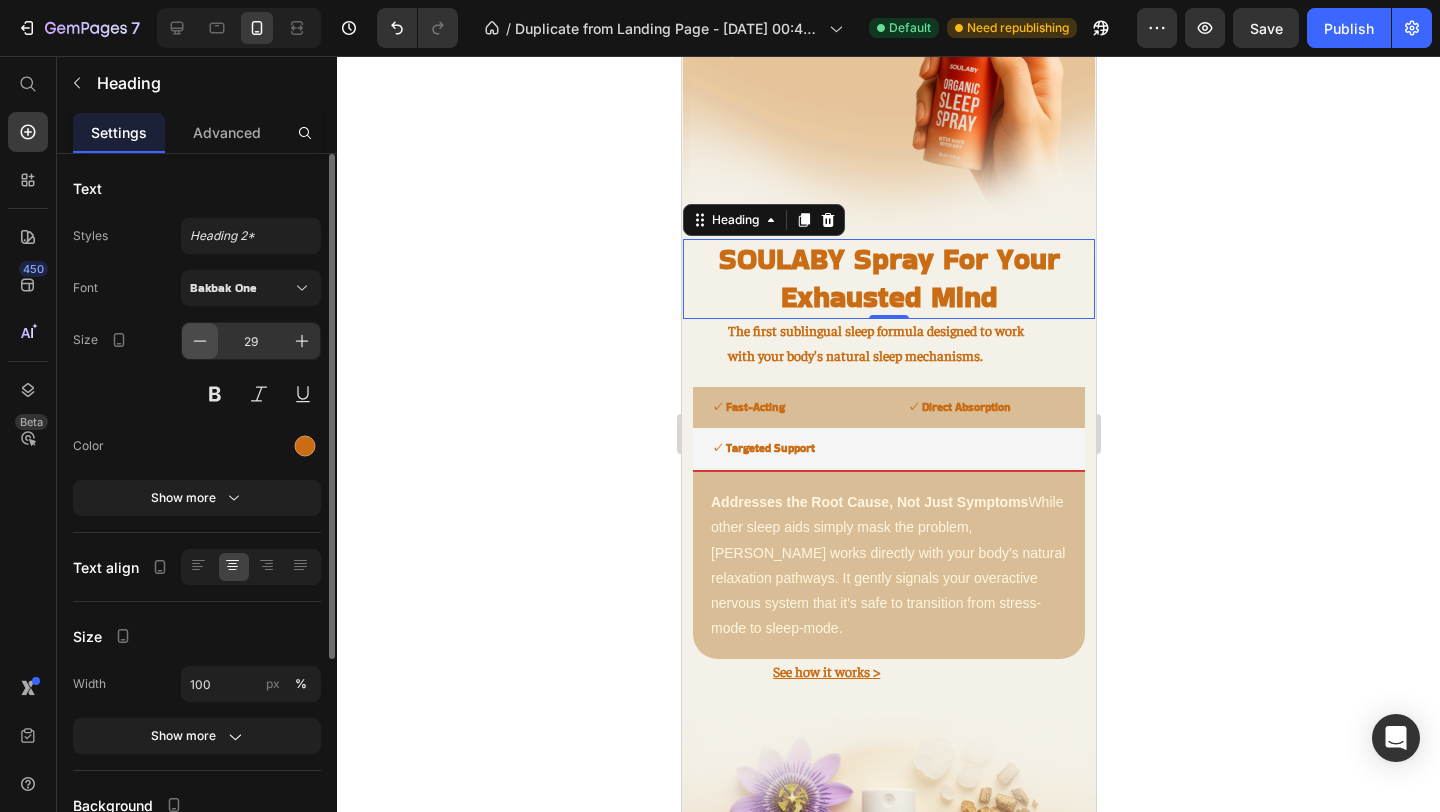 click at bounding box center (200, 341) 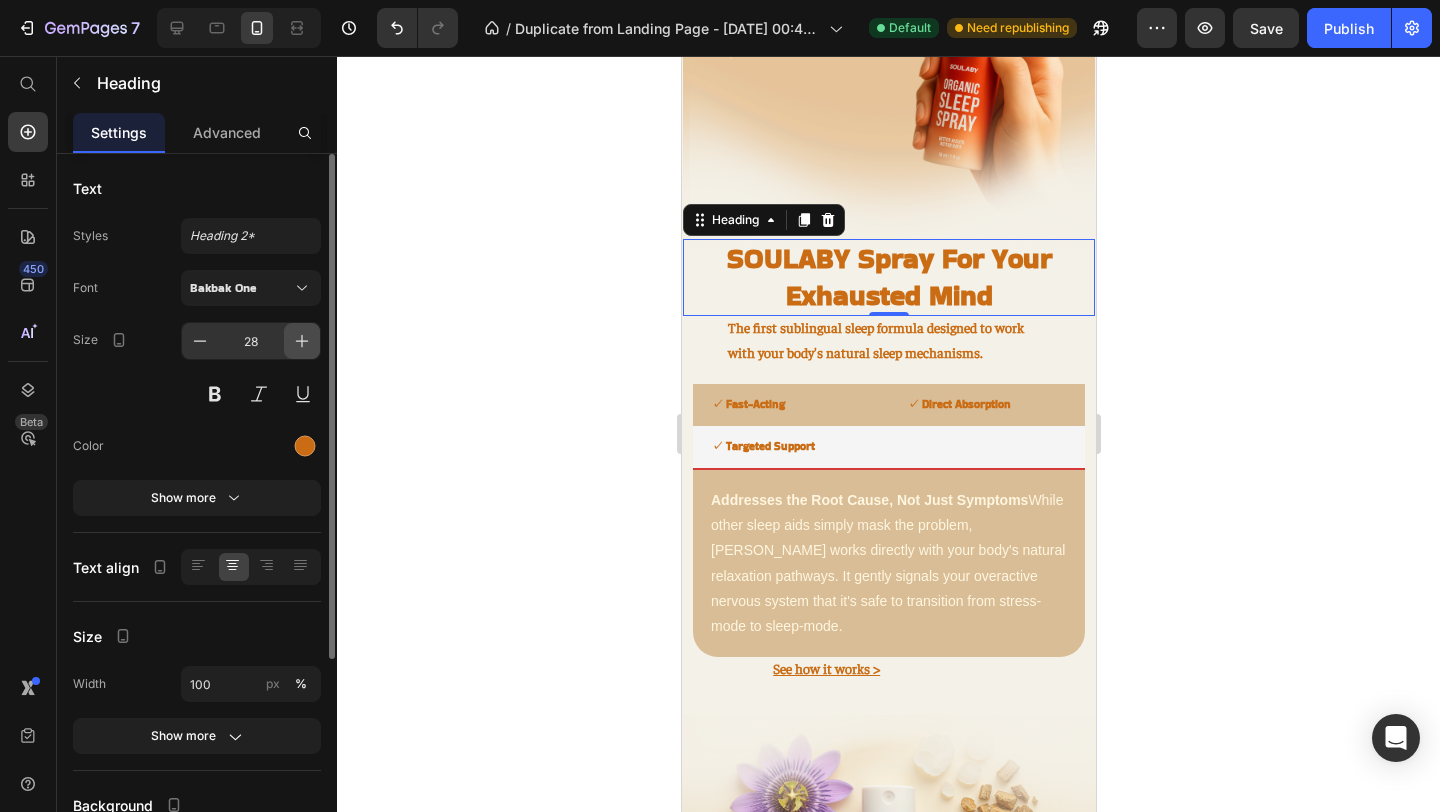 click 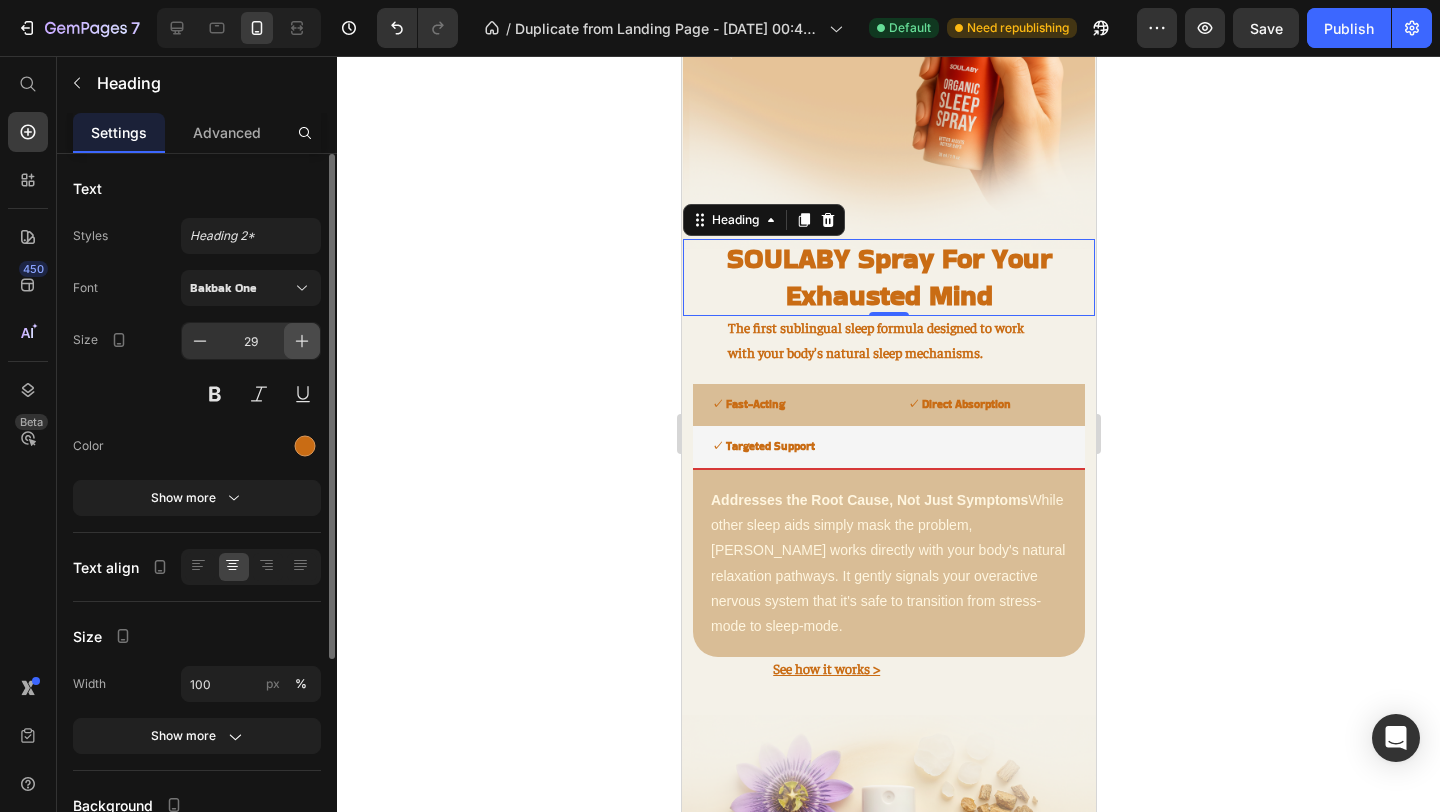 click 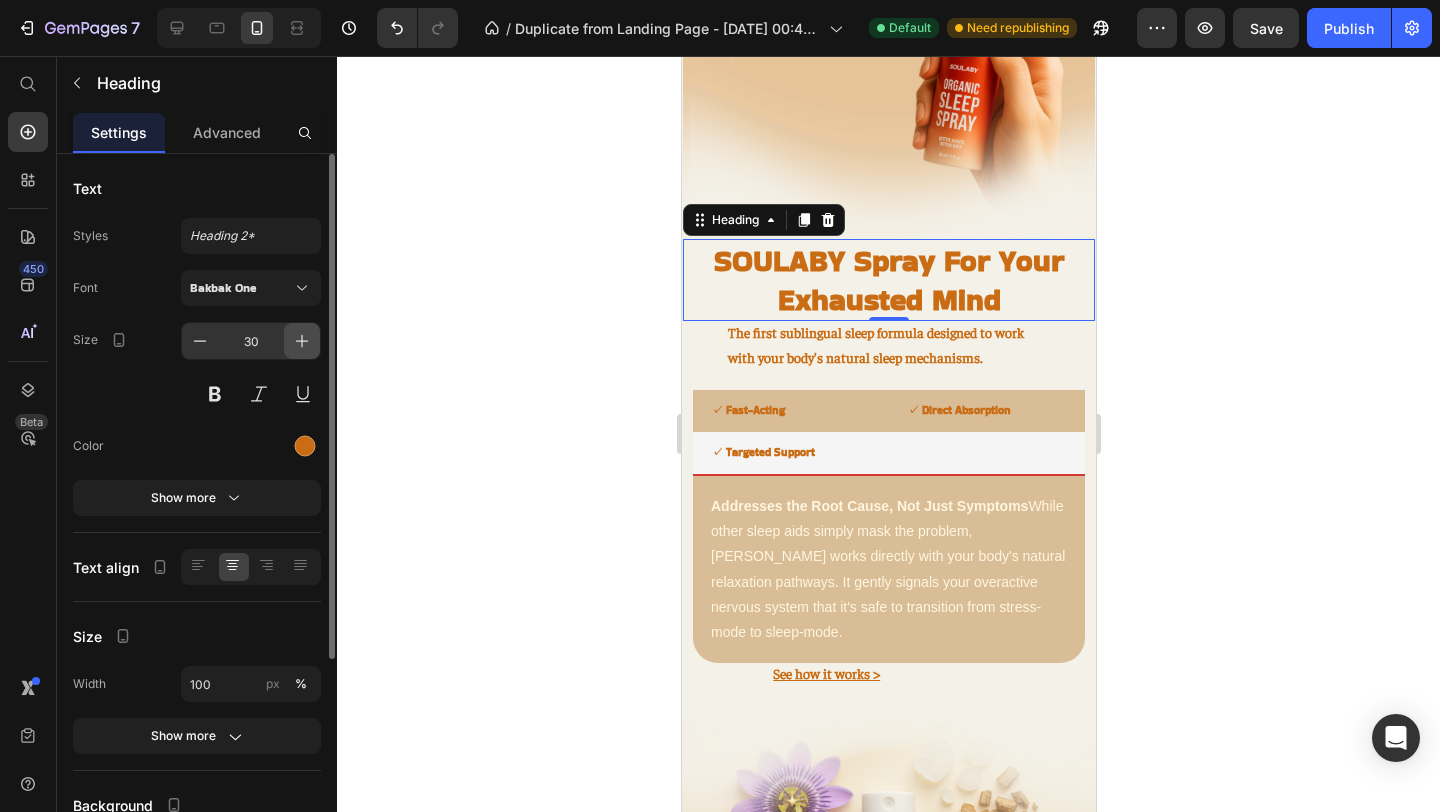 click 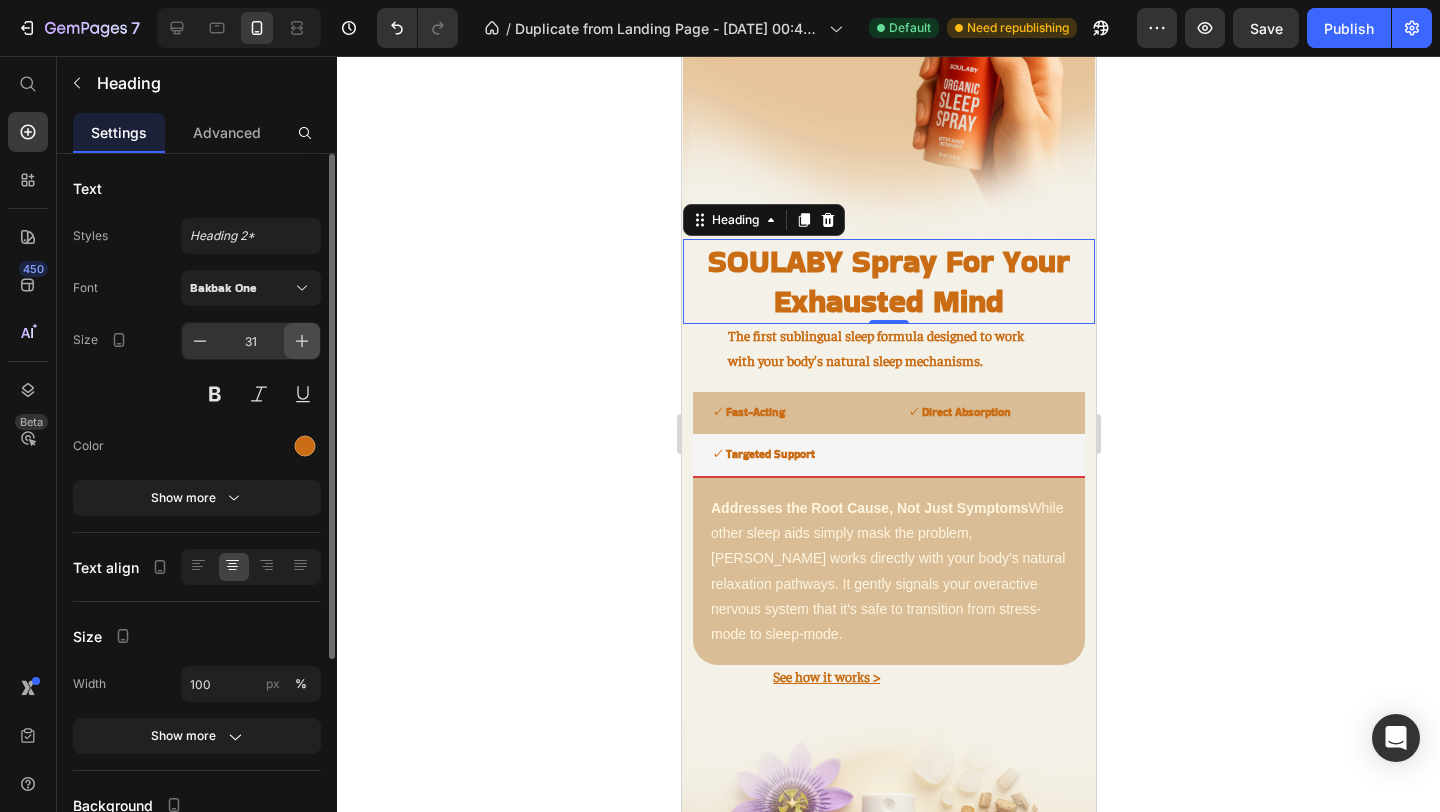 click 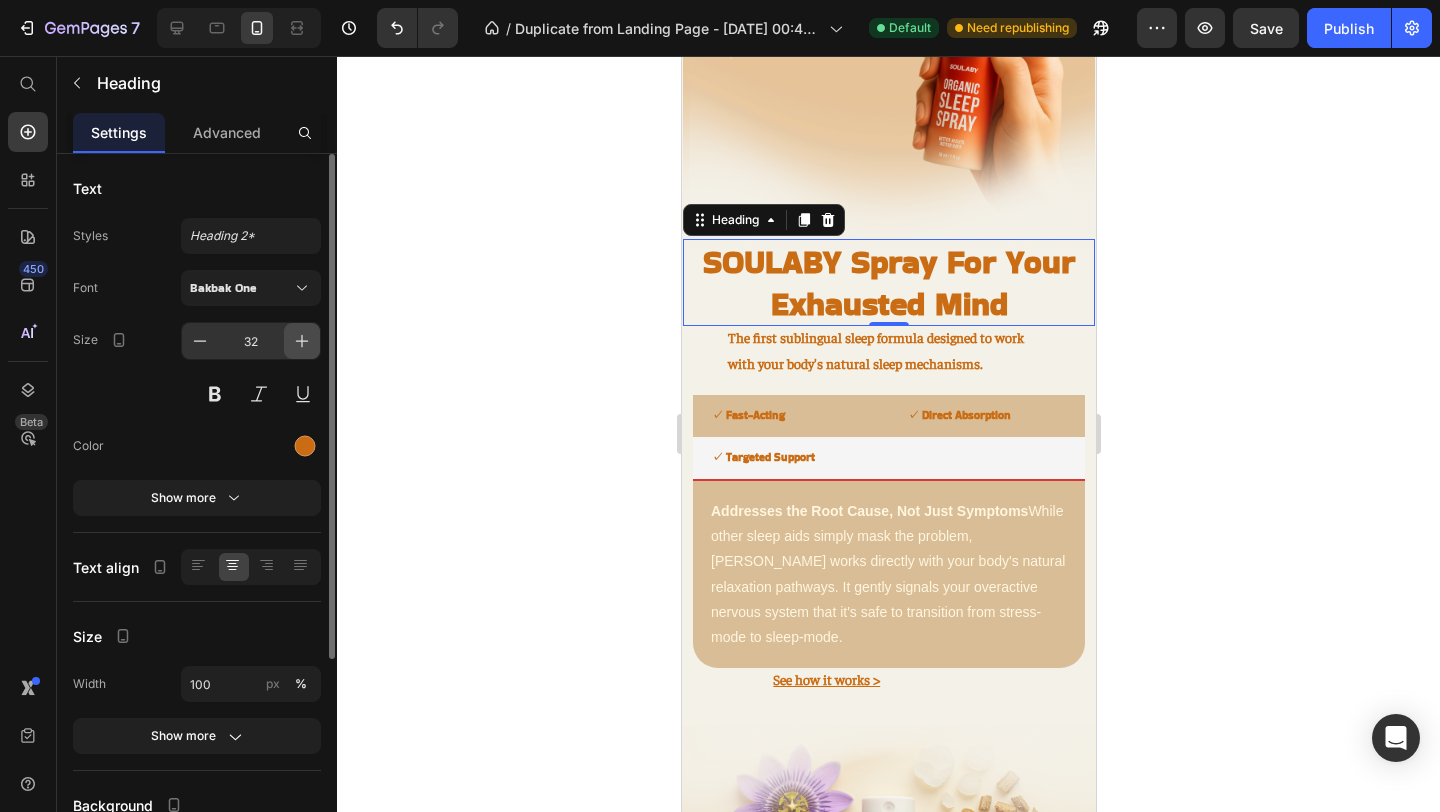 click 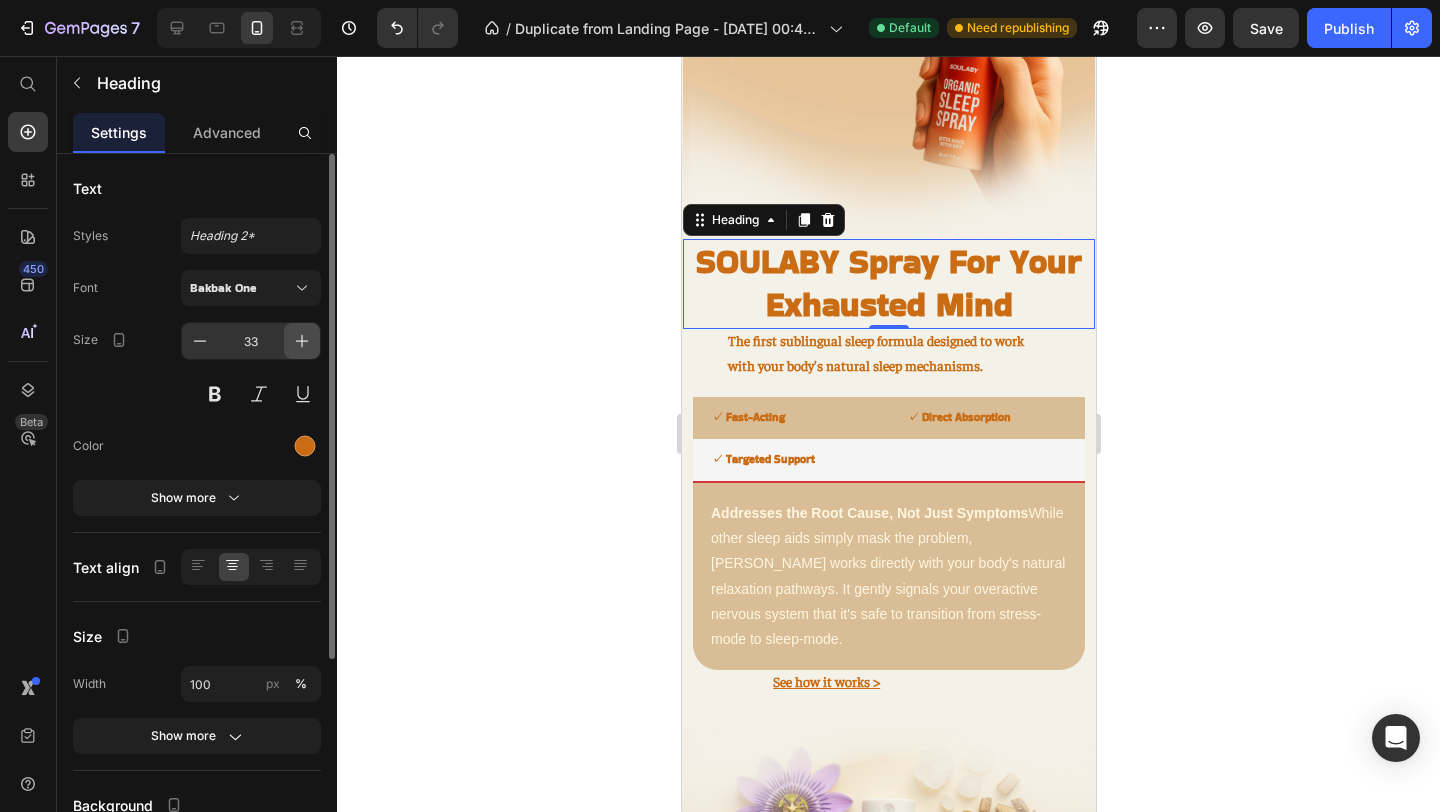click 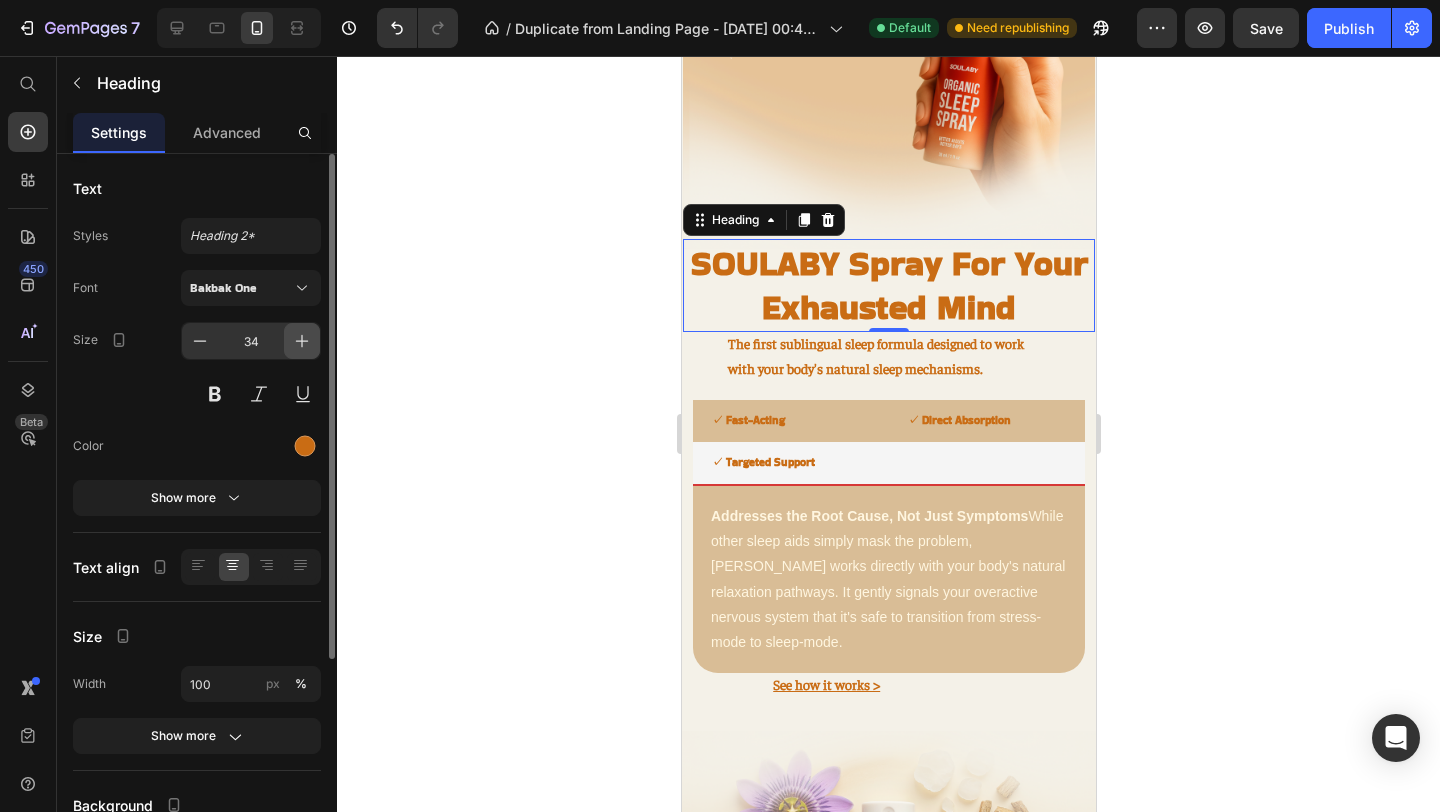 click 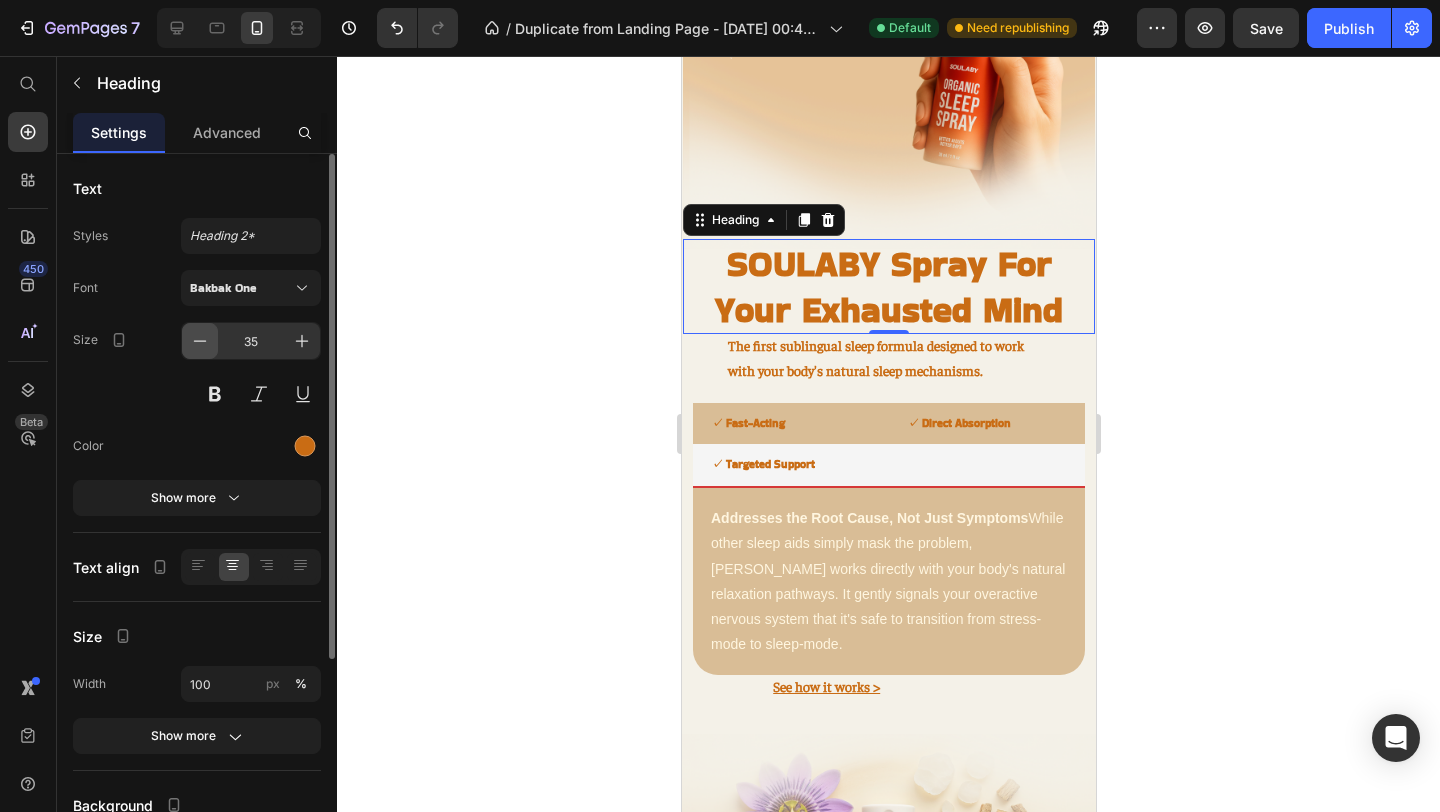 click 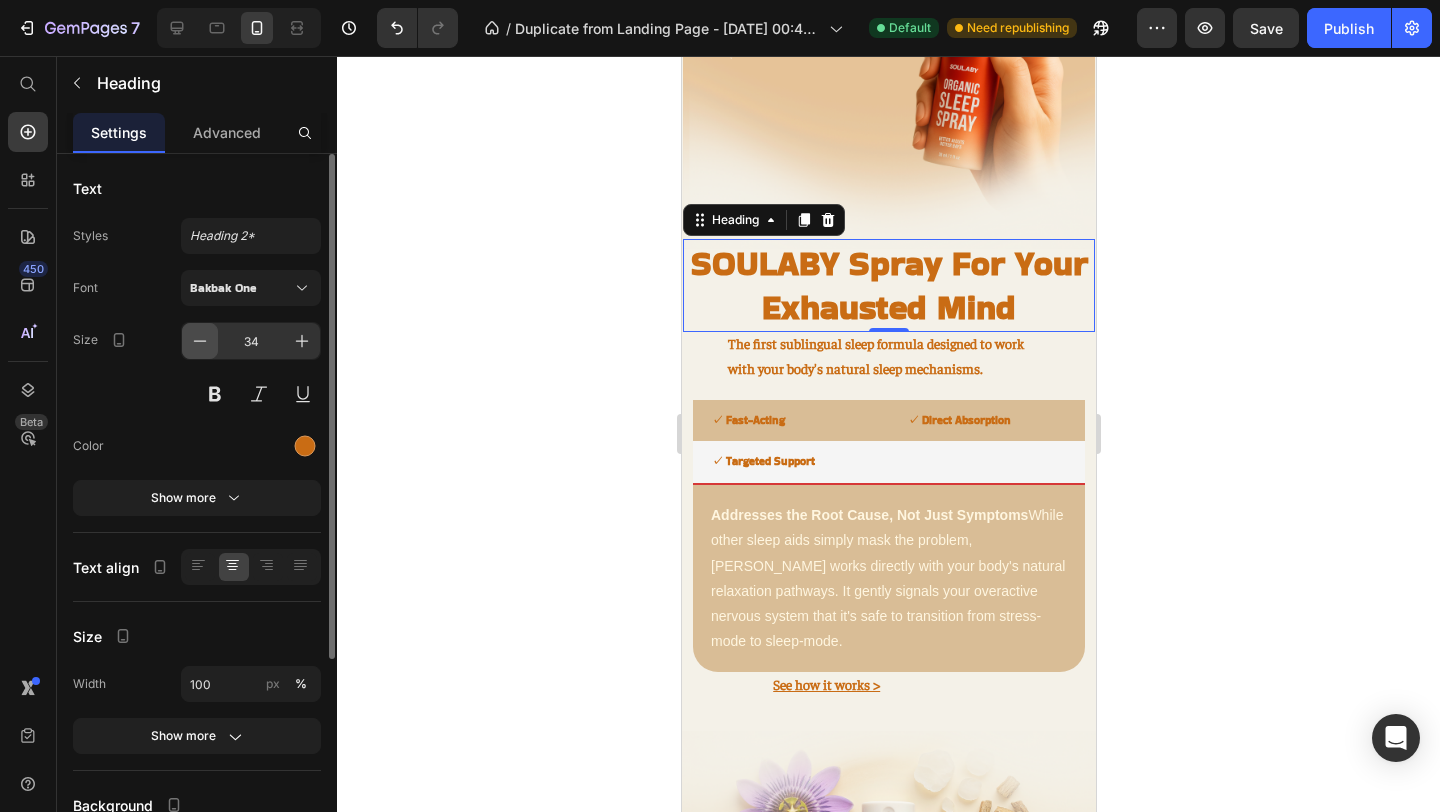 click 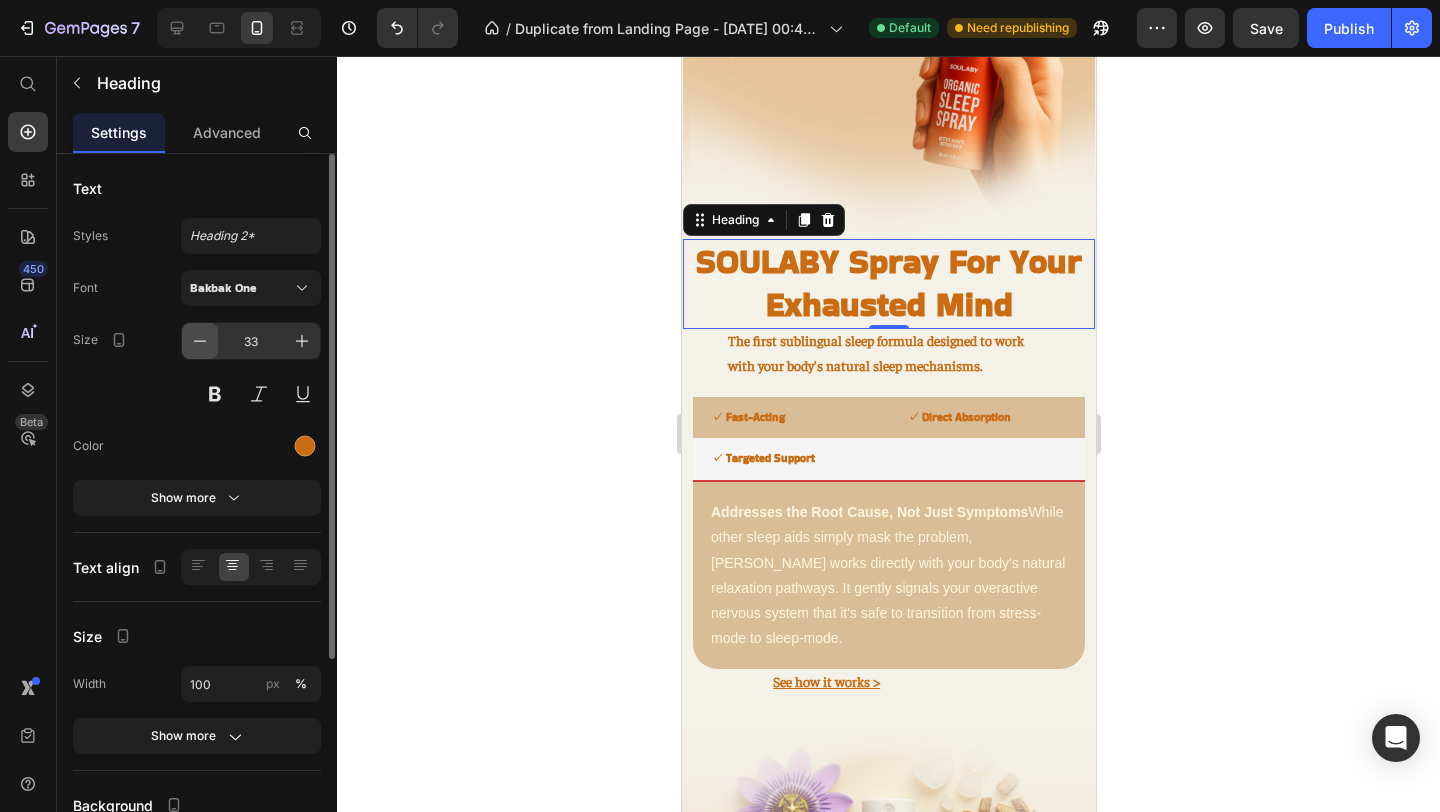 click 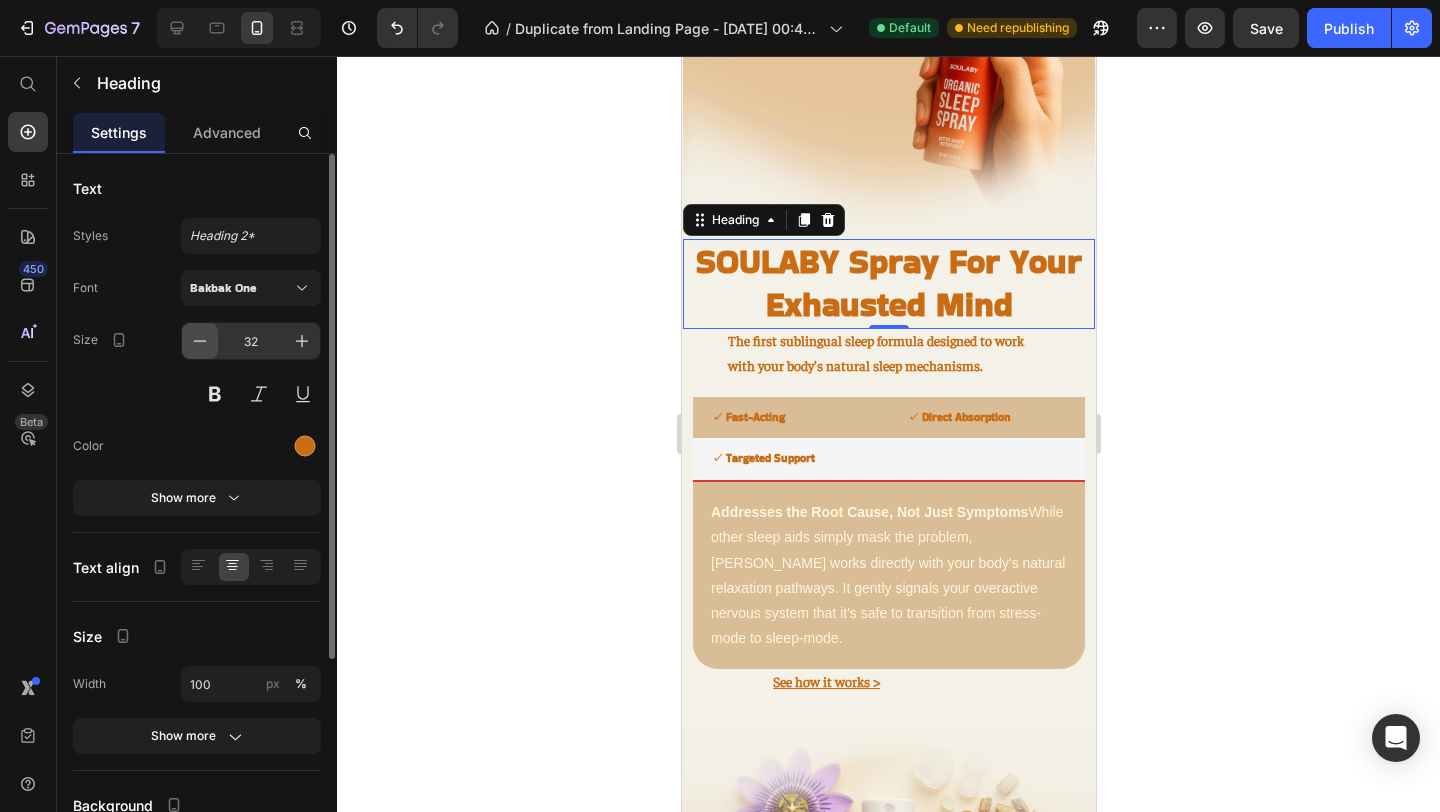 click 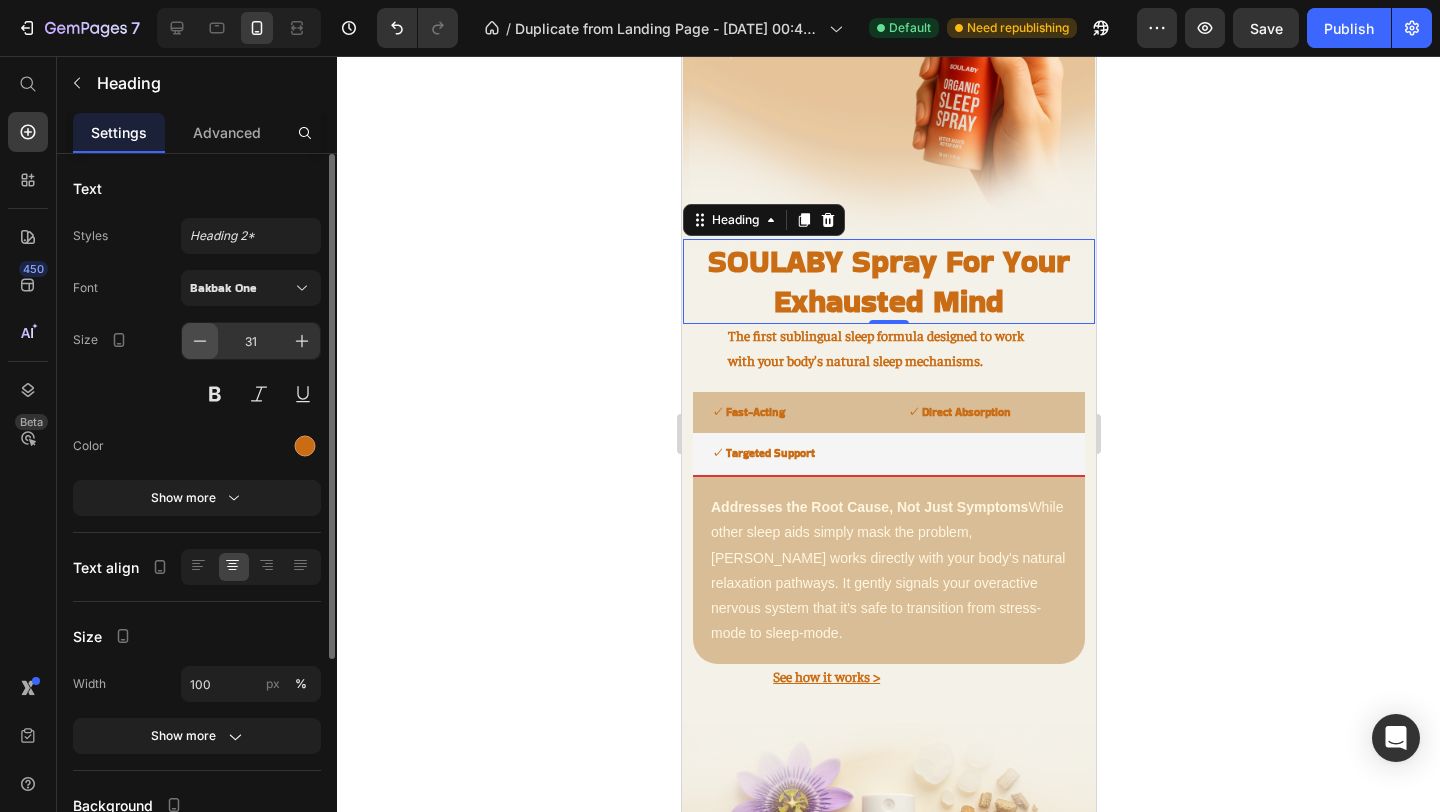 click 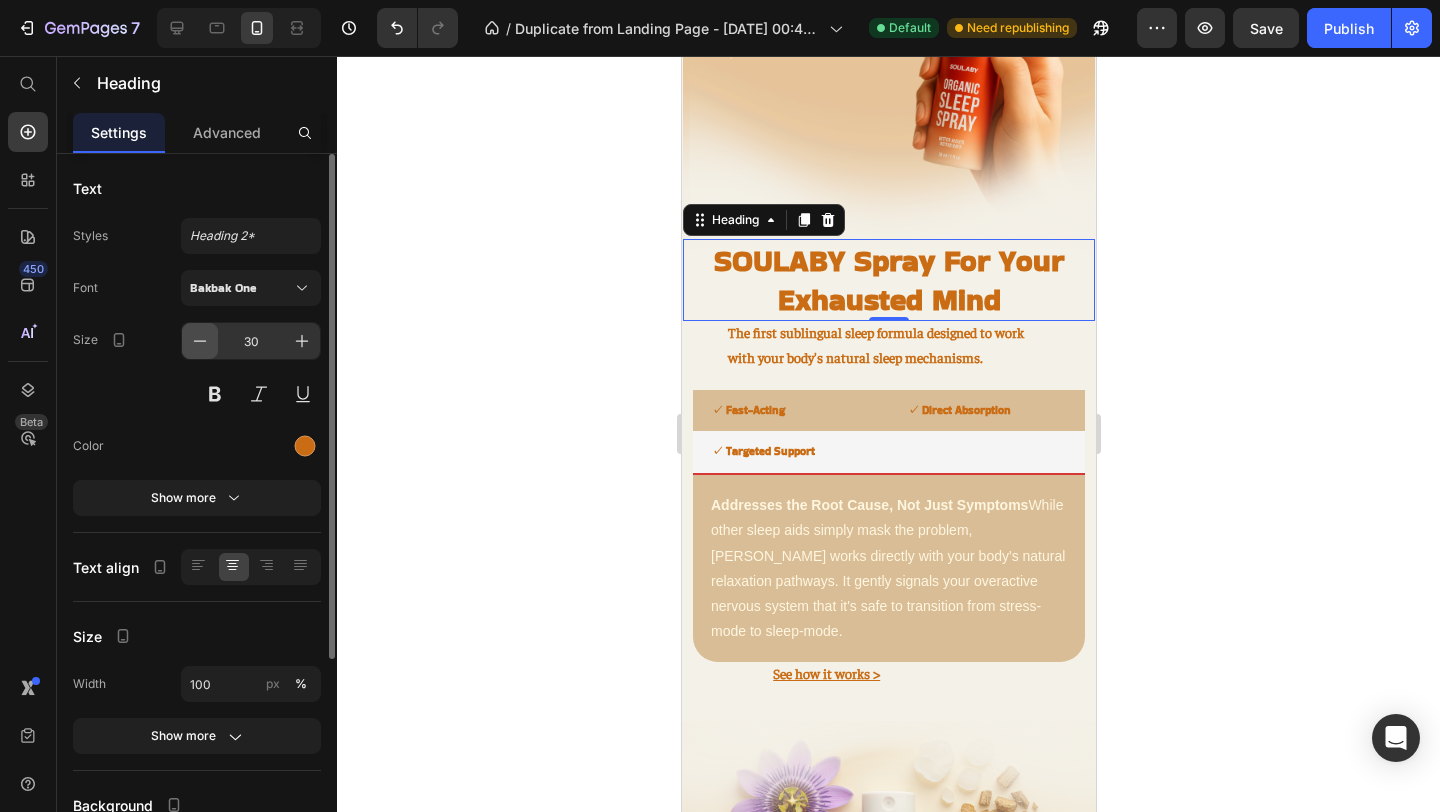 click 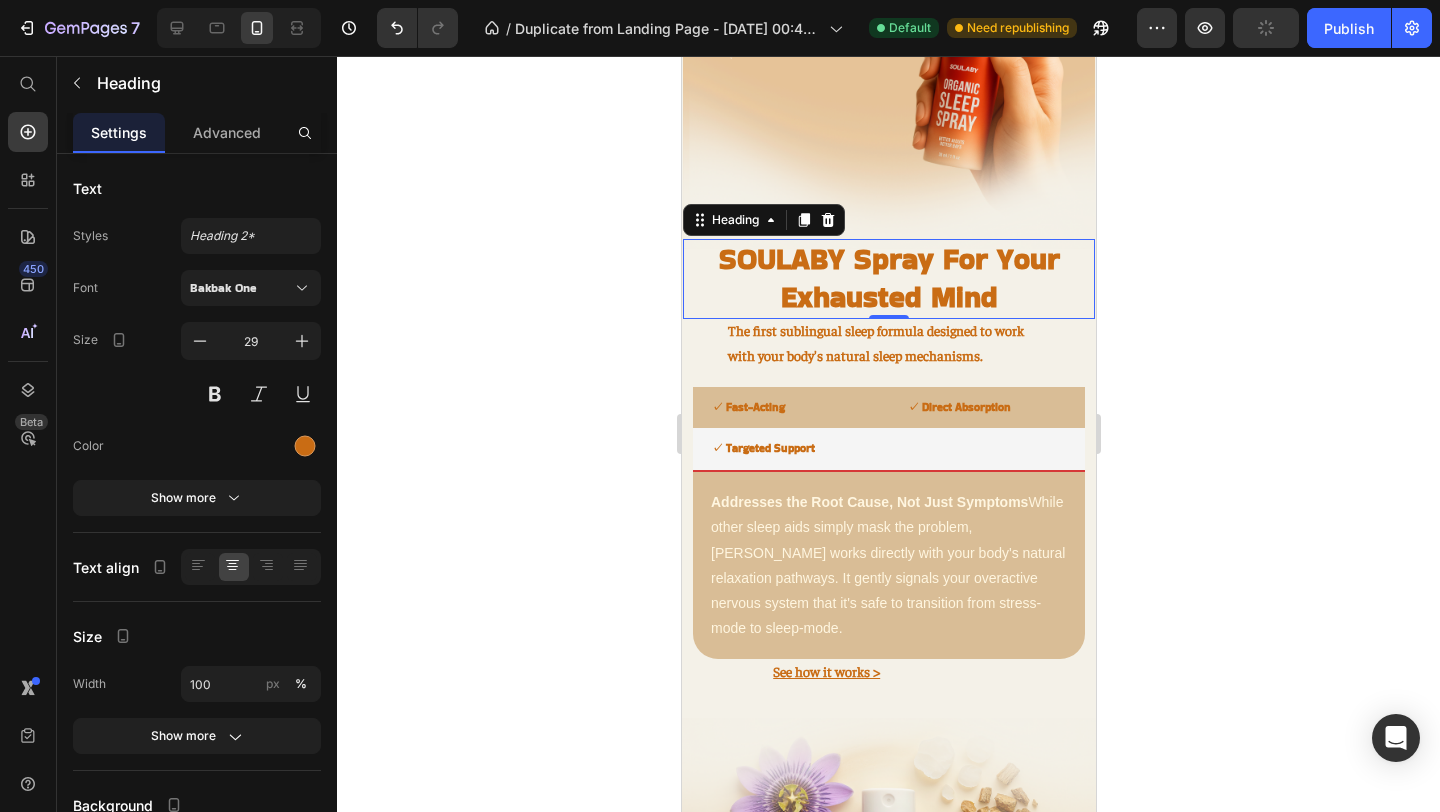 click 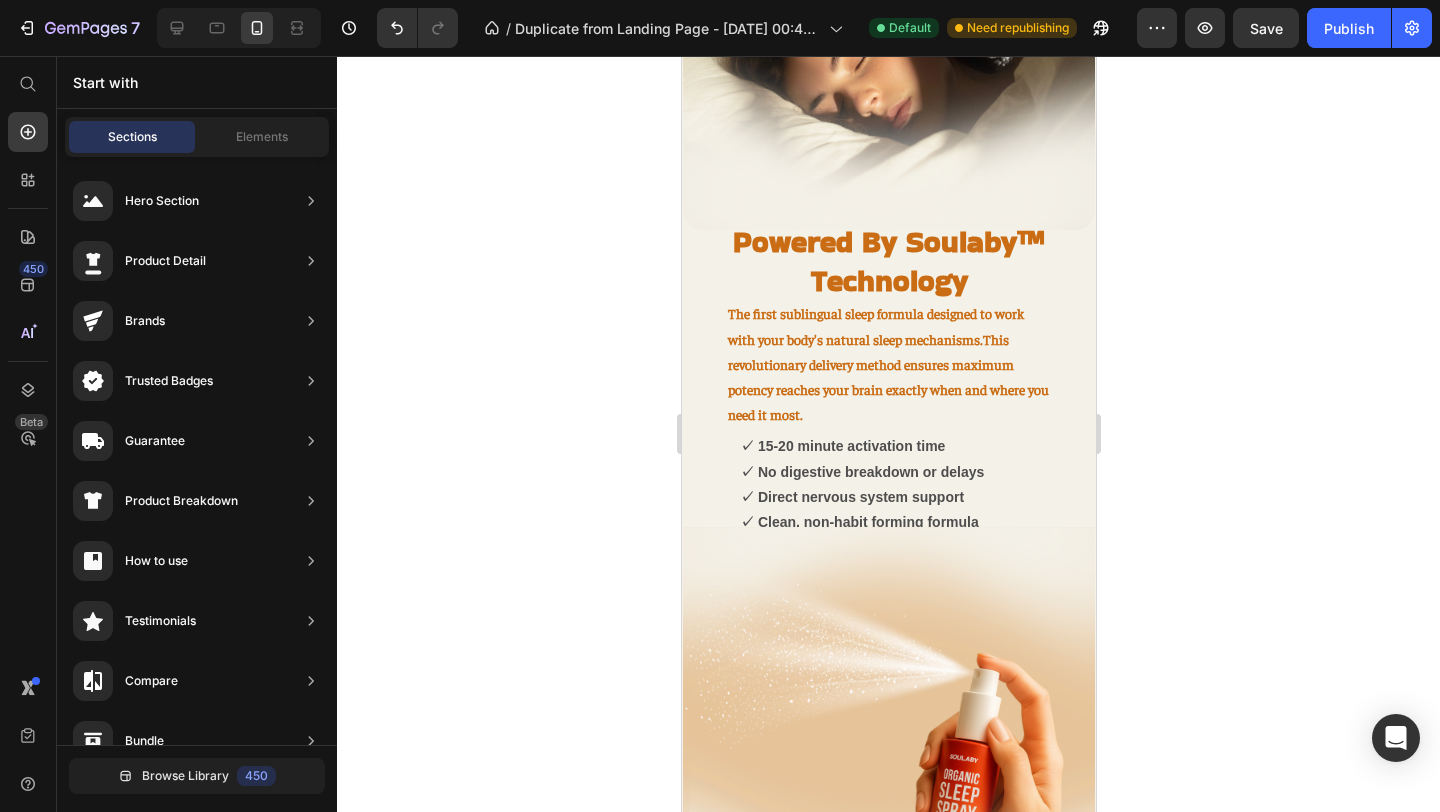 scroll, scrollTop: 1619, scrollLeft: 0, axis: vertical 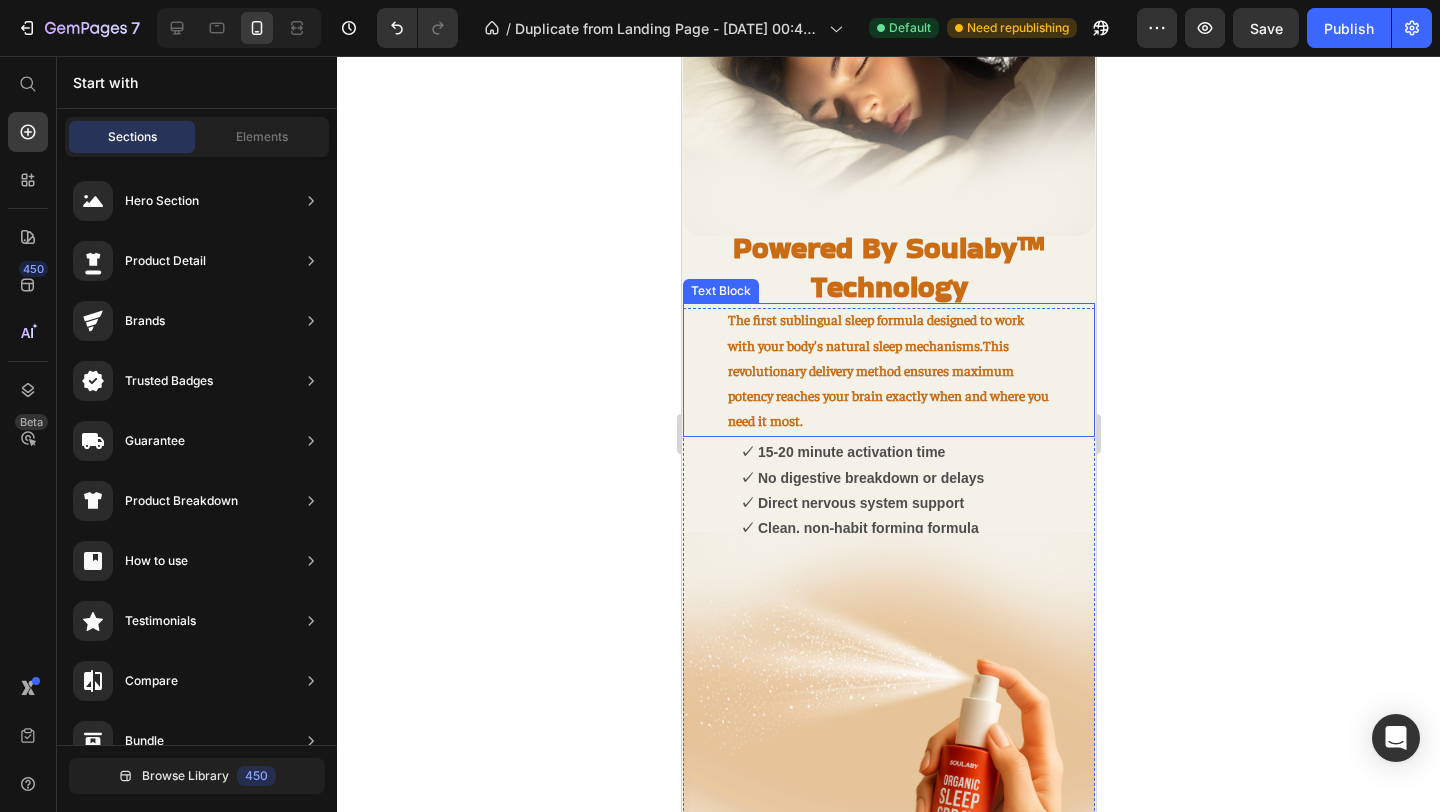 click on "The first sublingual sleep formula designed to work with your body's natural sleep mechanisms.This revolutionary delivery method ensures maximum potency reaches your brain exactly when and where you need it most." at bounding box center (888, 370) 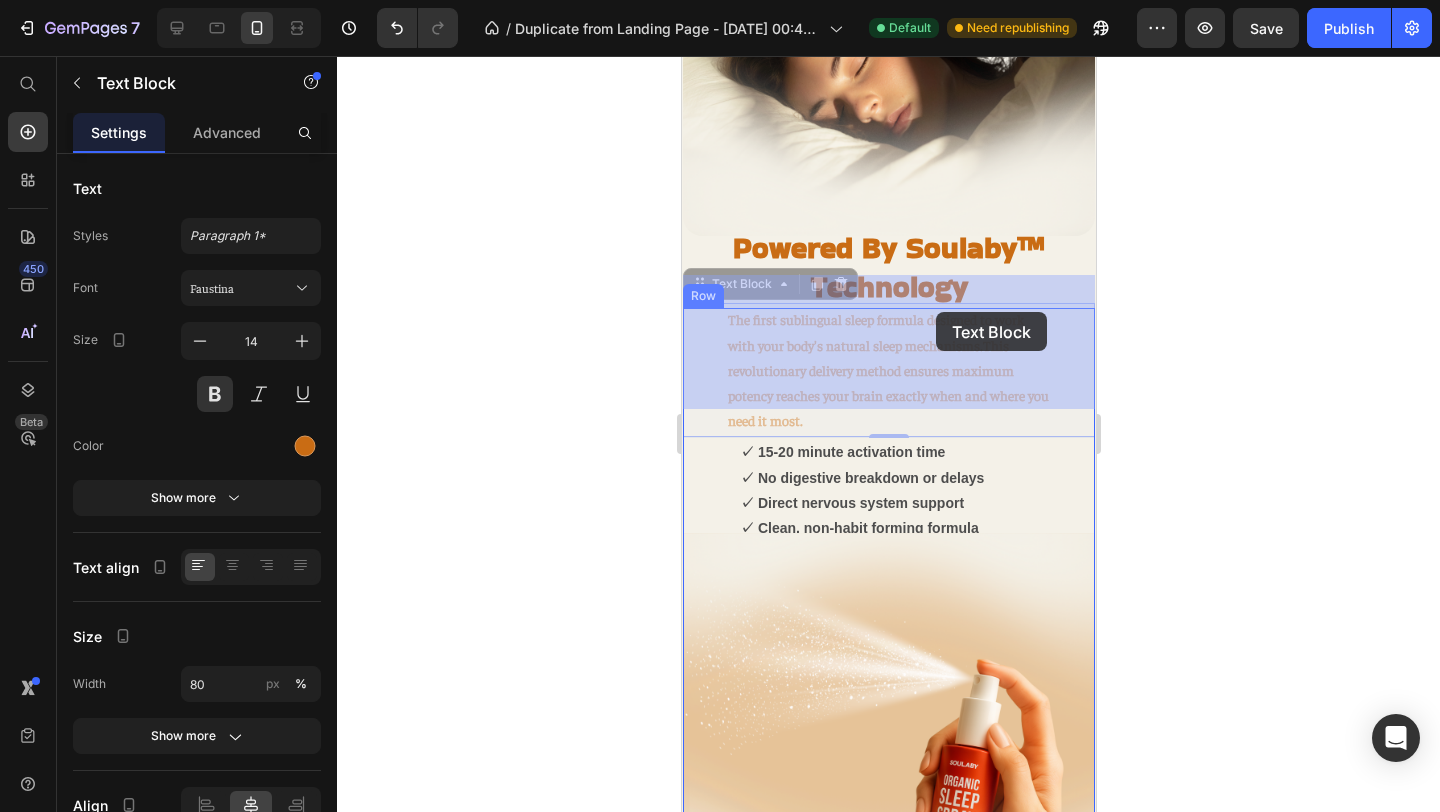 drag, startPoint x: 980, startPoint y: 323, endPoint x: 936, endPoint y: 313, distance: 45.122055 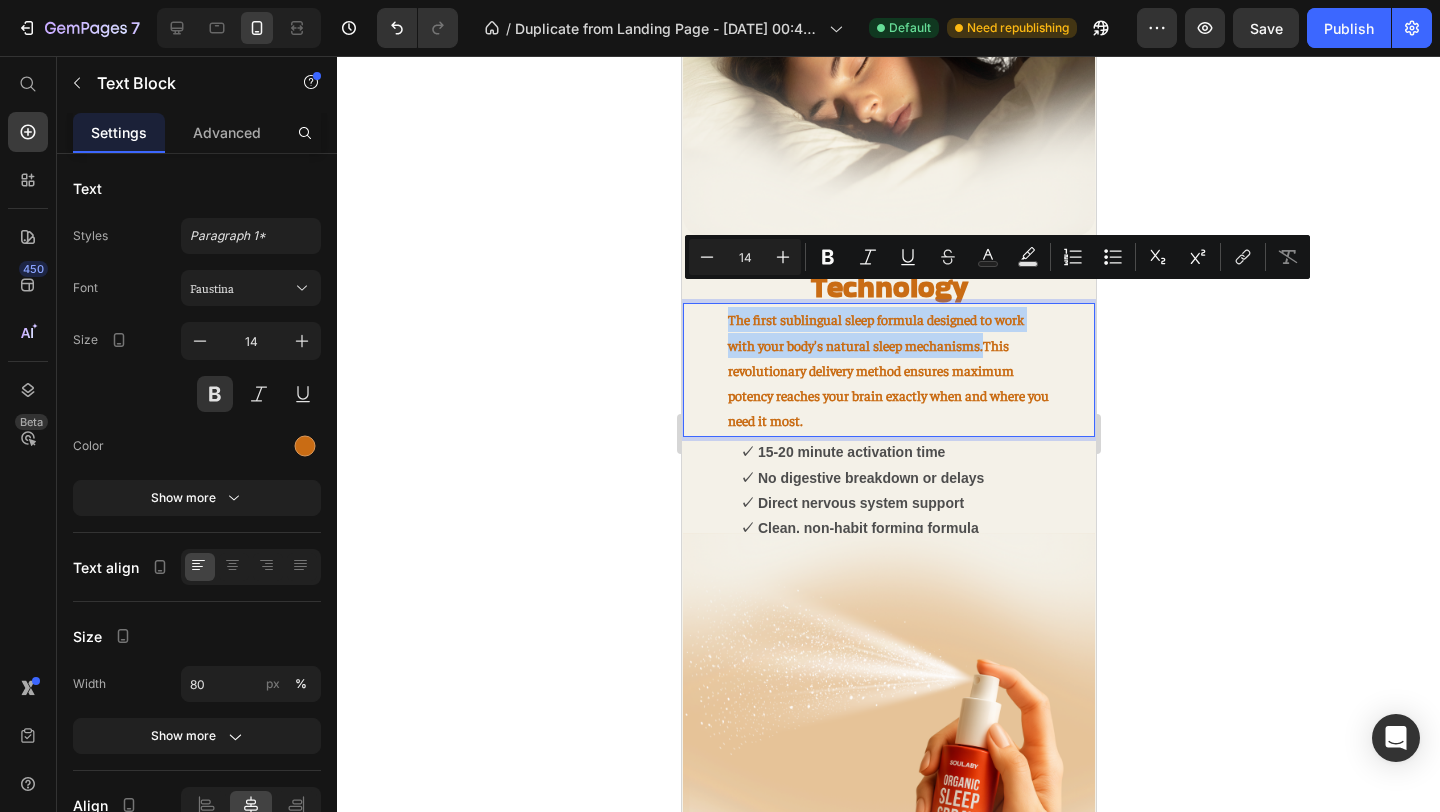 drag, startPoint x: 980, startPoint y: 323, endPoint x: 712, endPoint y: 297, distance: 269.25824 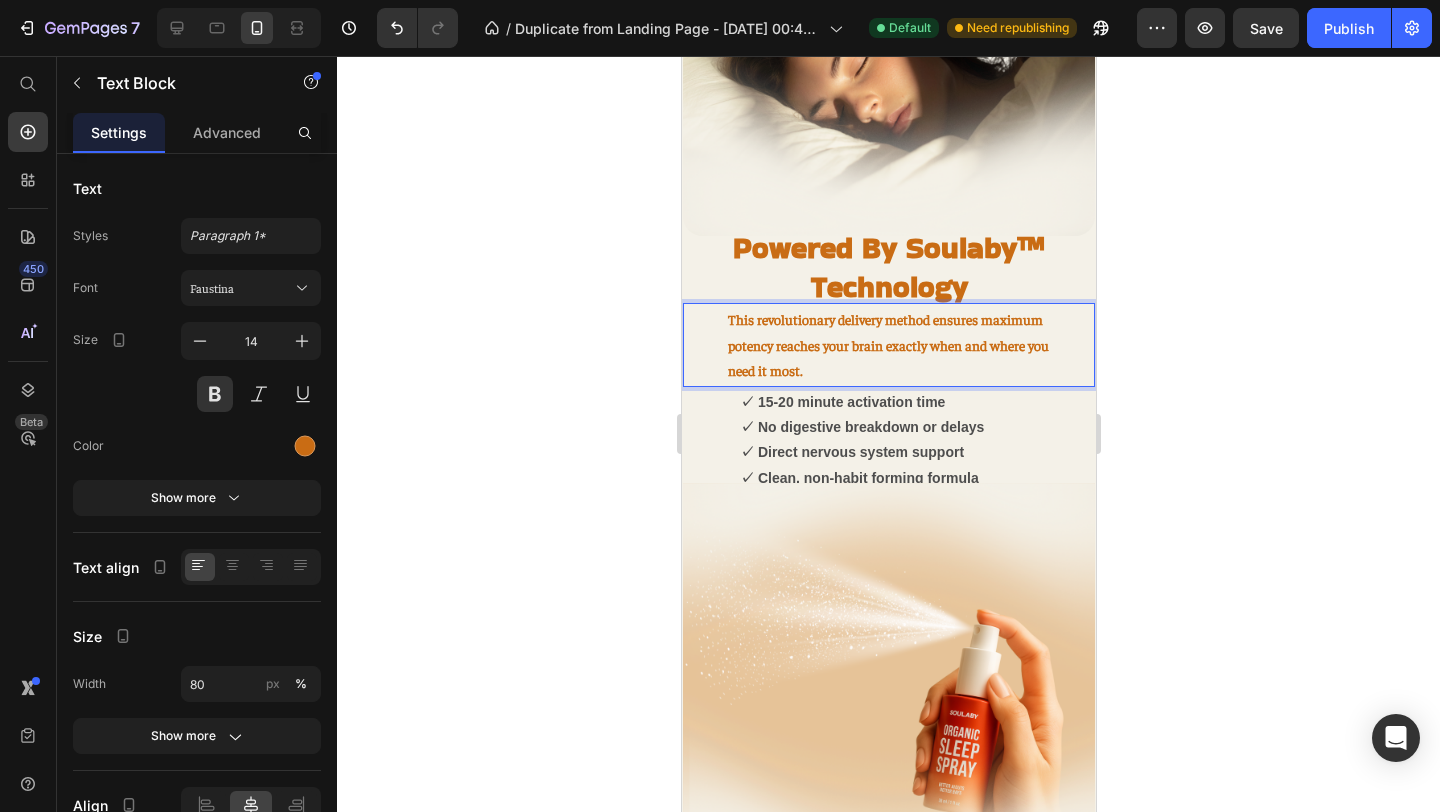 click on "This revolutionary delivery method ensures maximum potency reaches your brain exactly when and where you need it most." at bounding box center [888, 345] 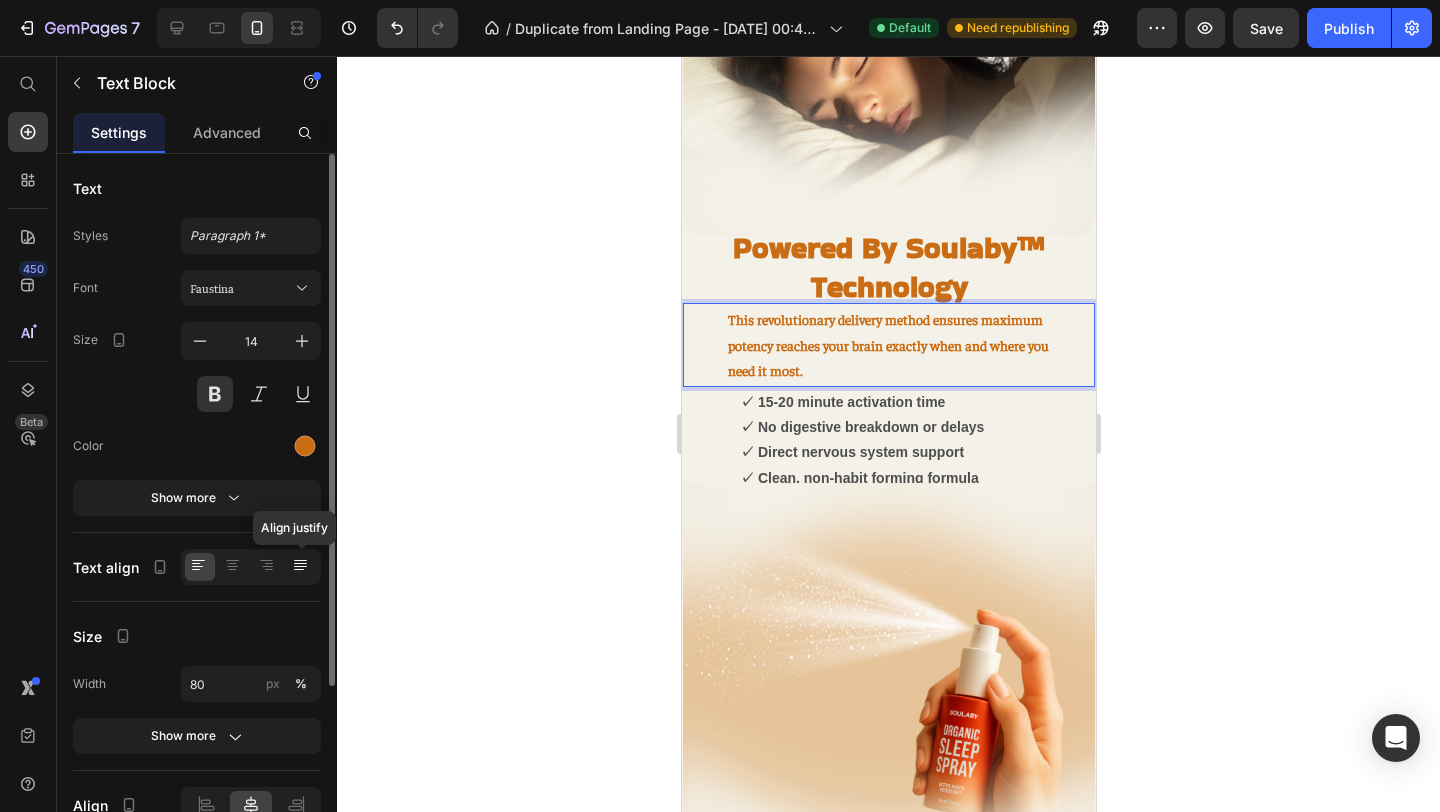 click 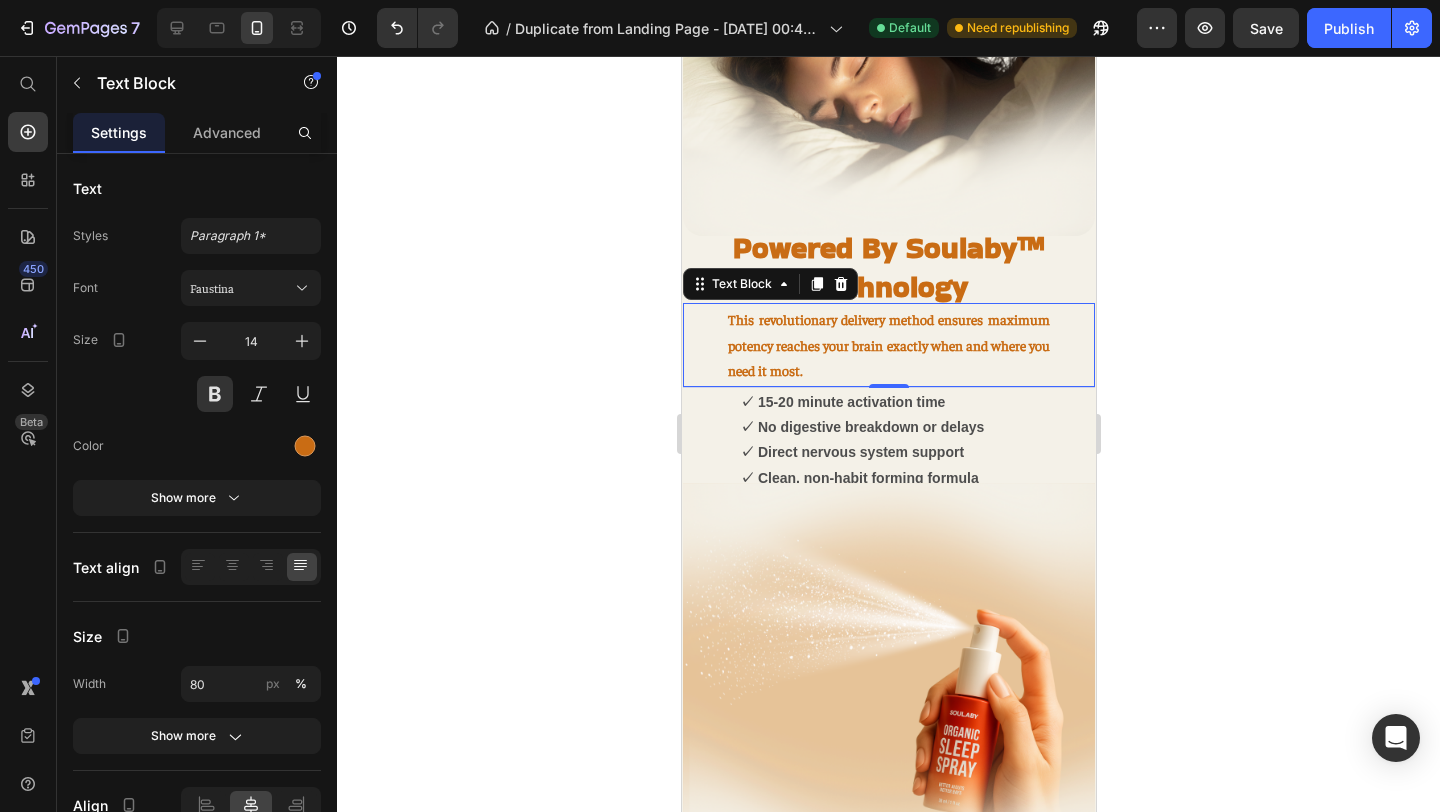 click 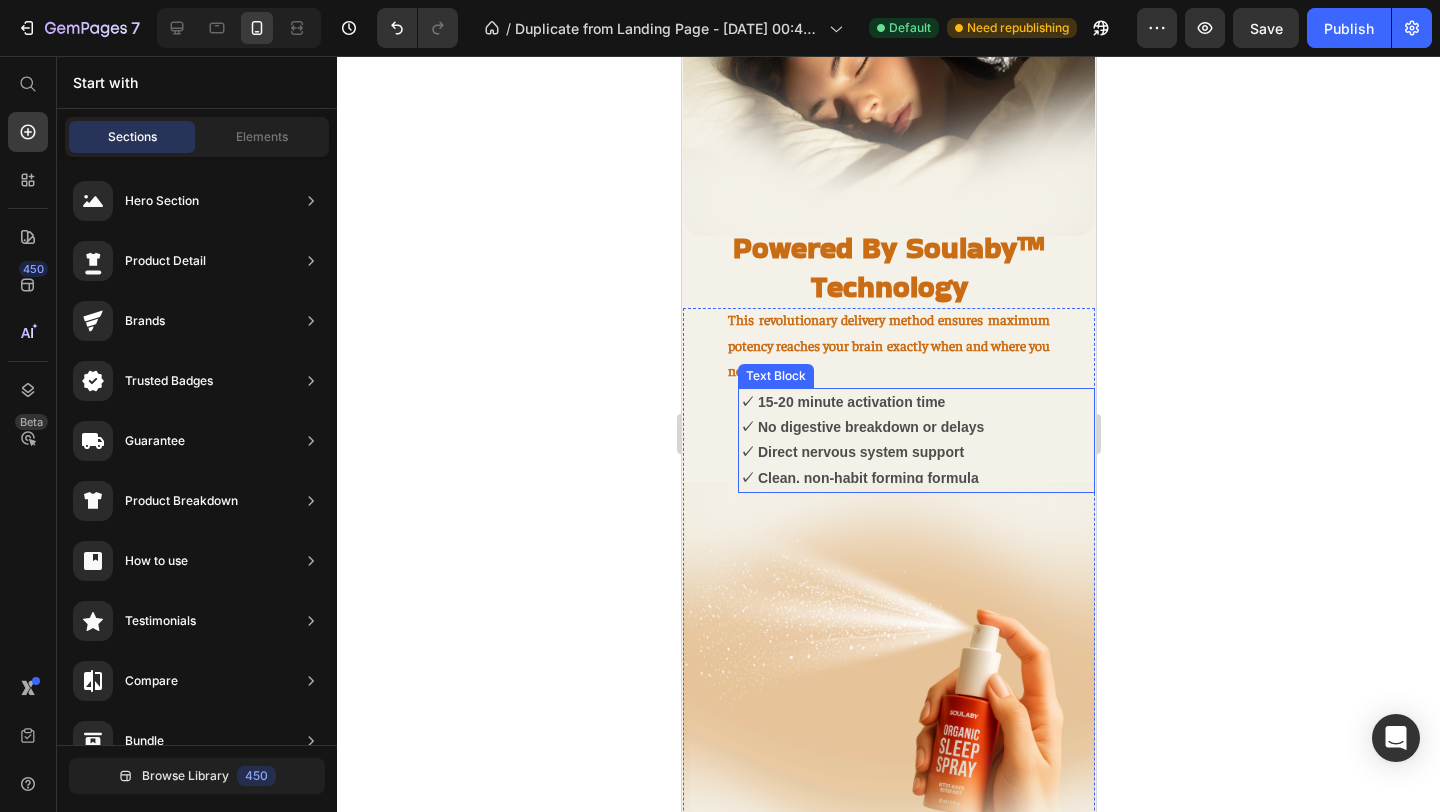 click on "✓ Direct nervous system support" at bounding box center (915, 452) 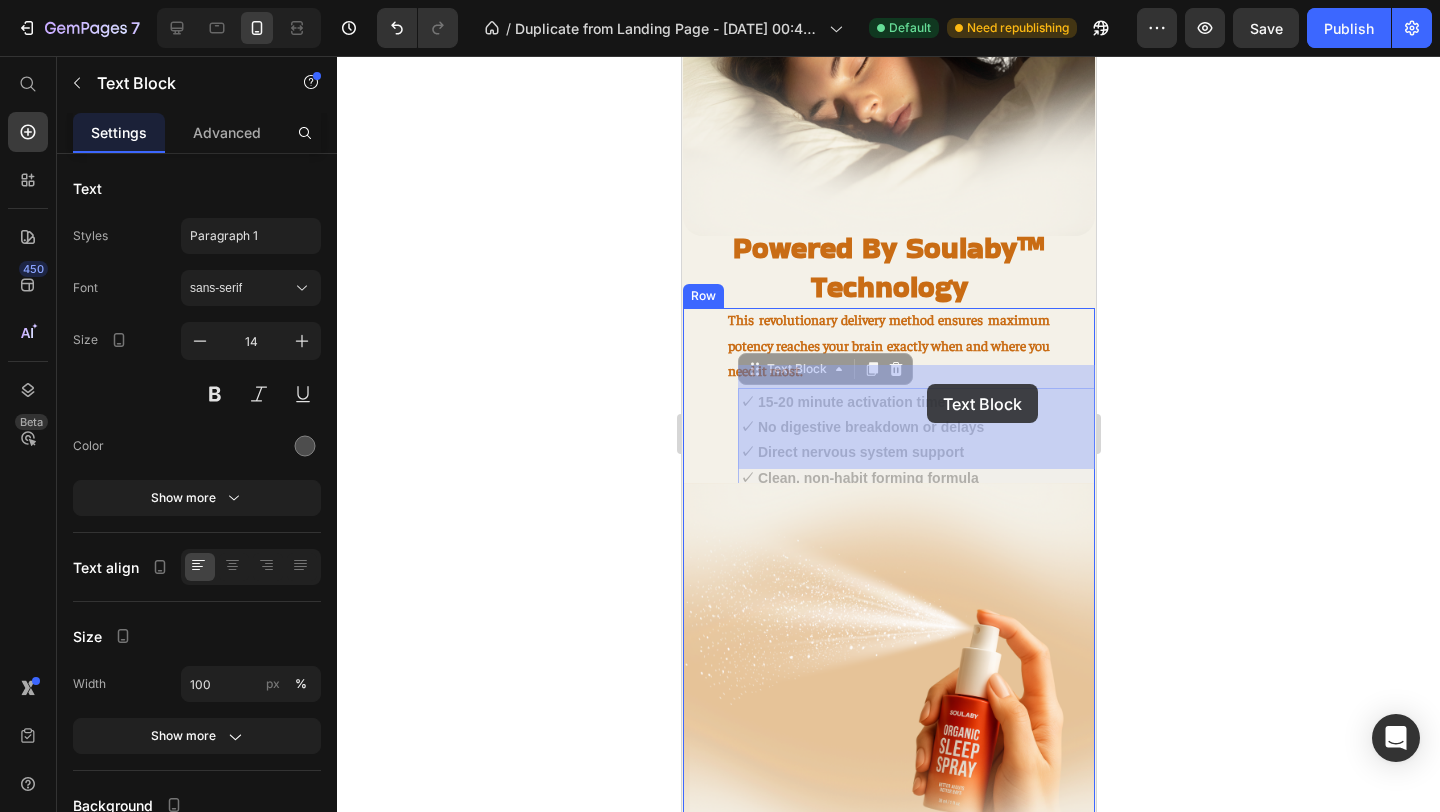 drag, startPoint x: 997, startPoint y: 452, endPoint x: 945, endPoint y: 396, distance: 76.41989 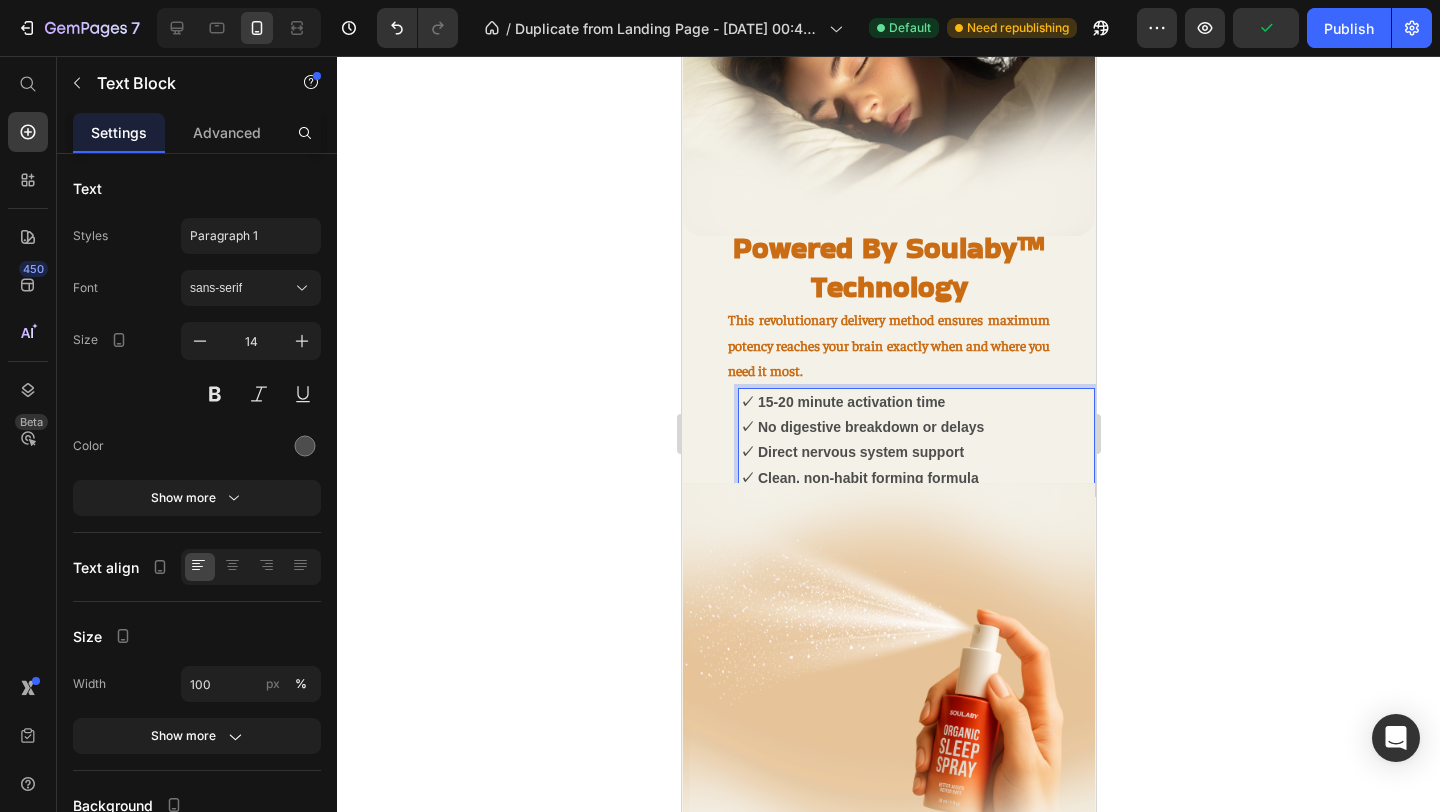 drag, startPoint x: 952, startPoint y: 371, endPoint x: 958, endPoint y: 453, distance: 82.219215 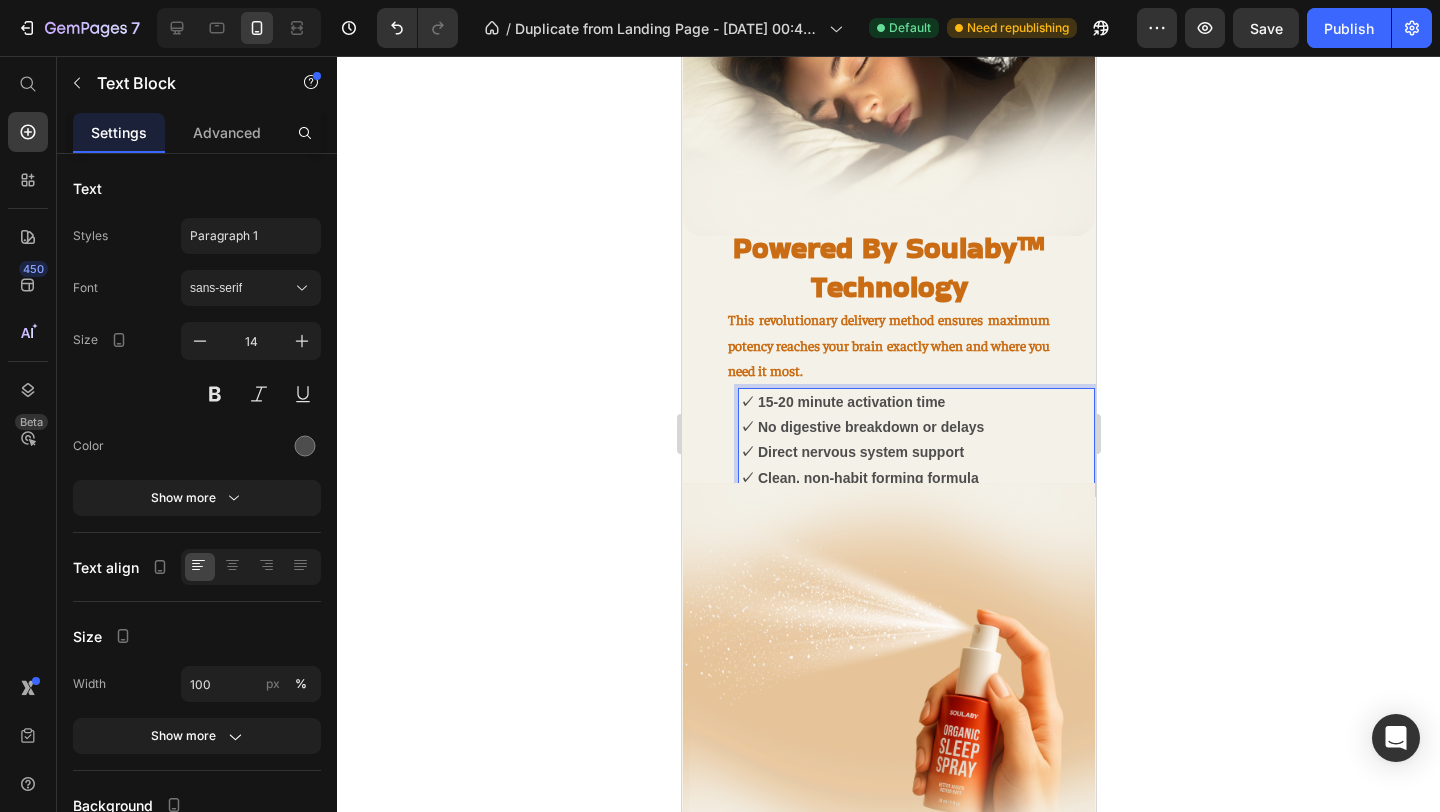 click on "✓ Clean, non-habit forming formula" at bounding box center (915, 478) 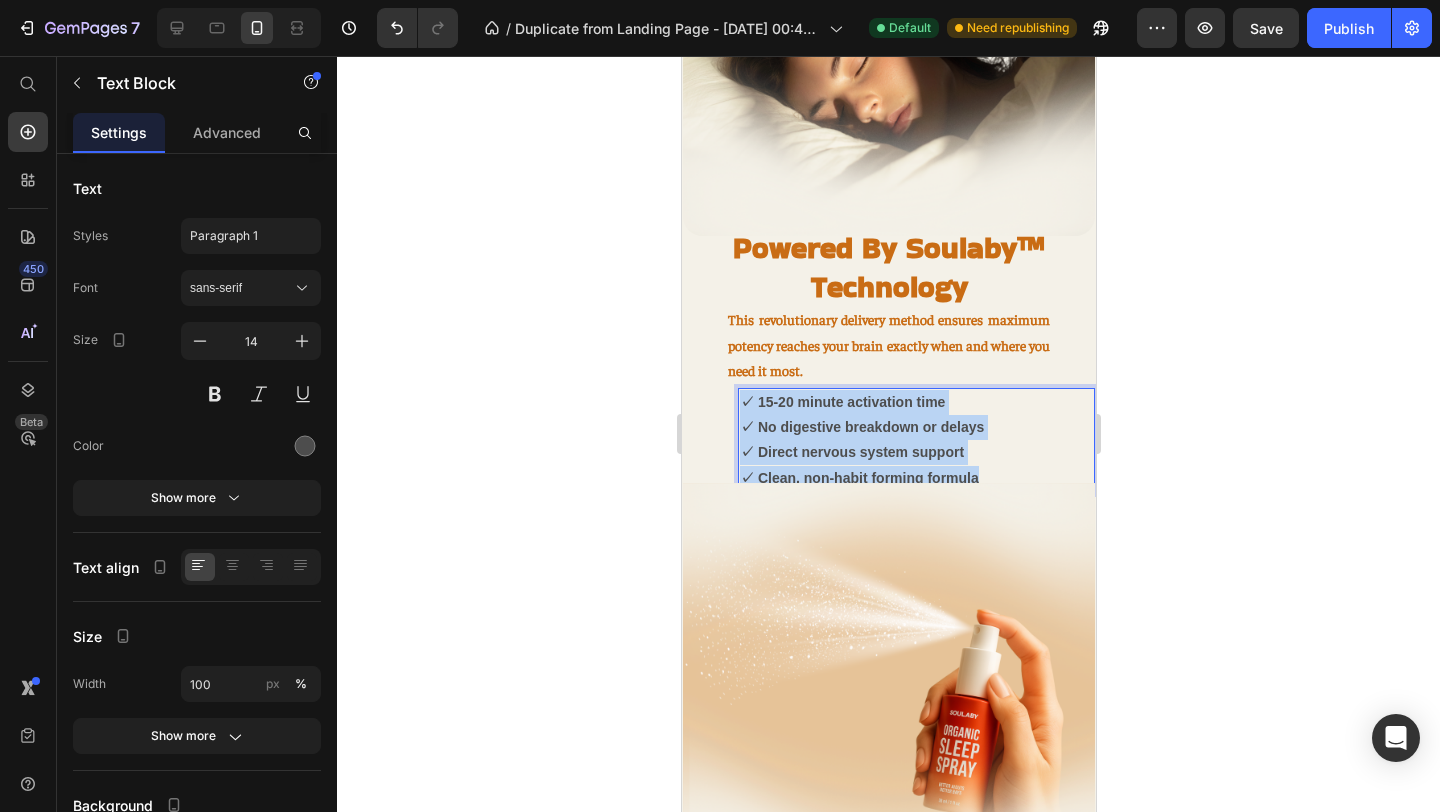 drag, startPoint x: 981, startPoint y: 451, endPoint x: 738, endPoint y: 383, distance: 252.3351 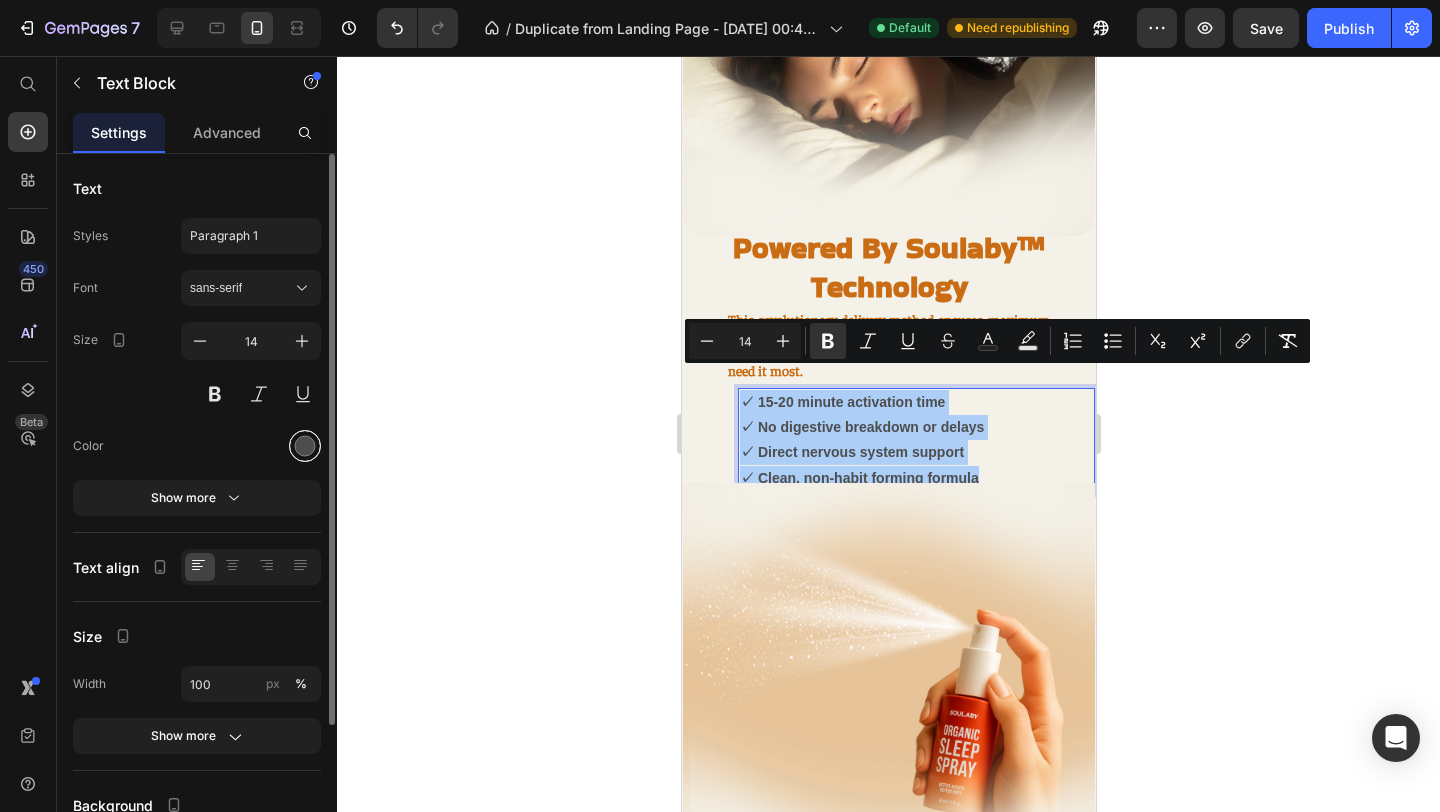 click at bounding box center (305, 446) 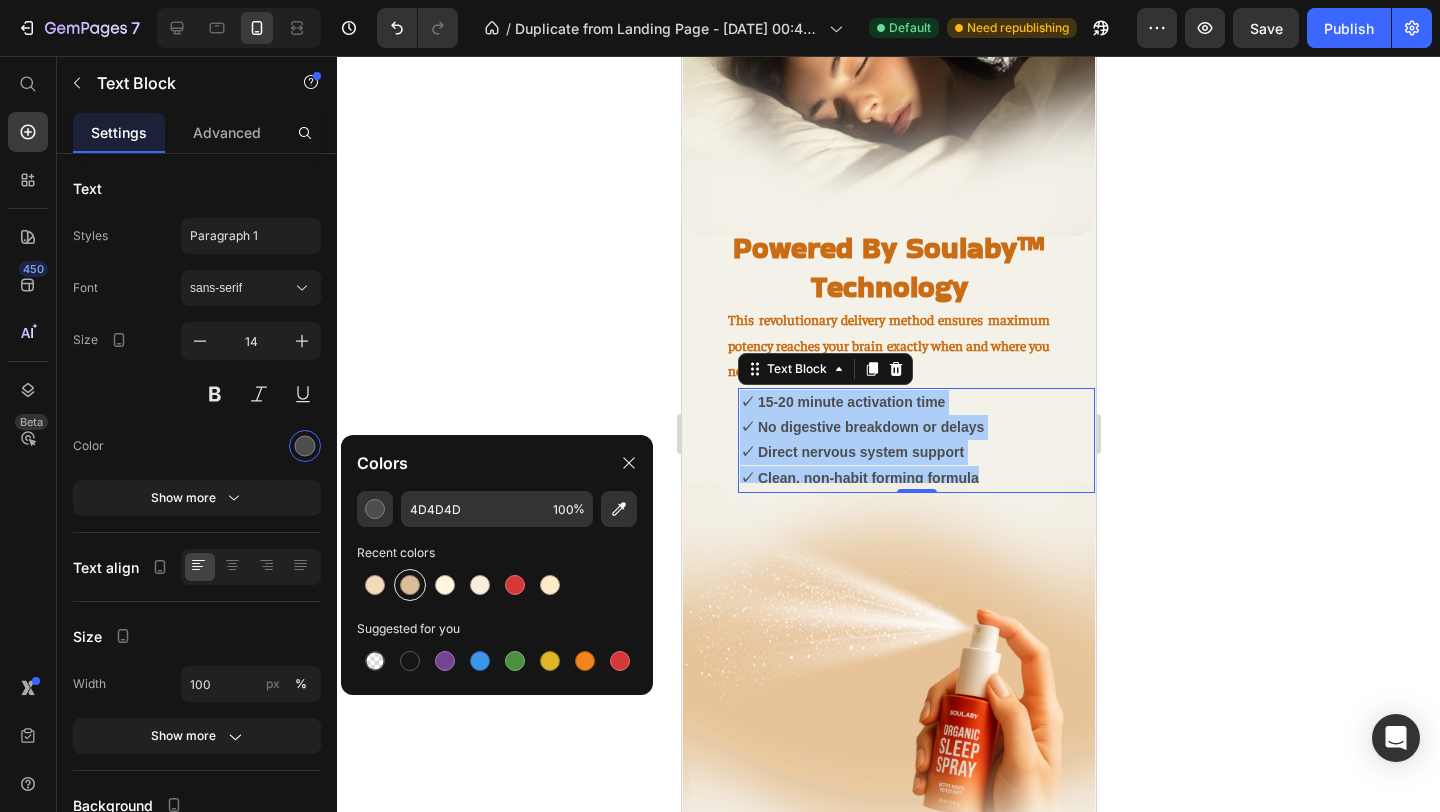 click at bounding box center (410, 585) 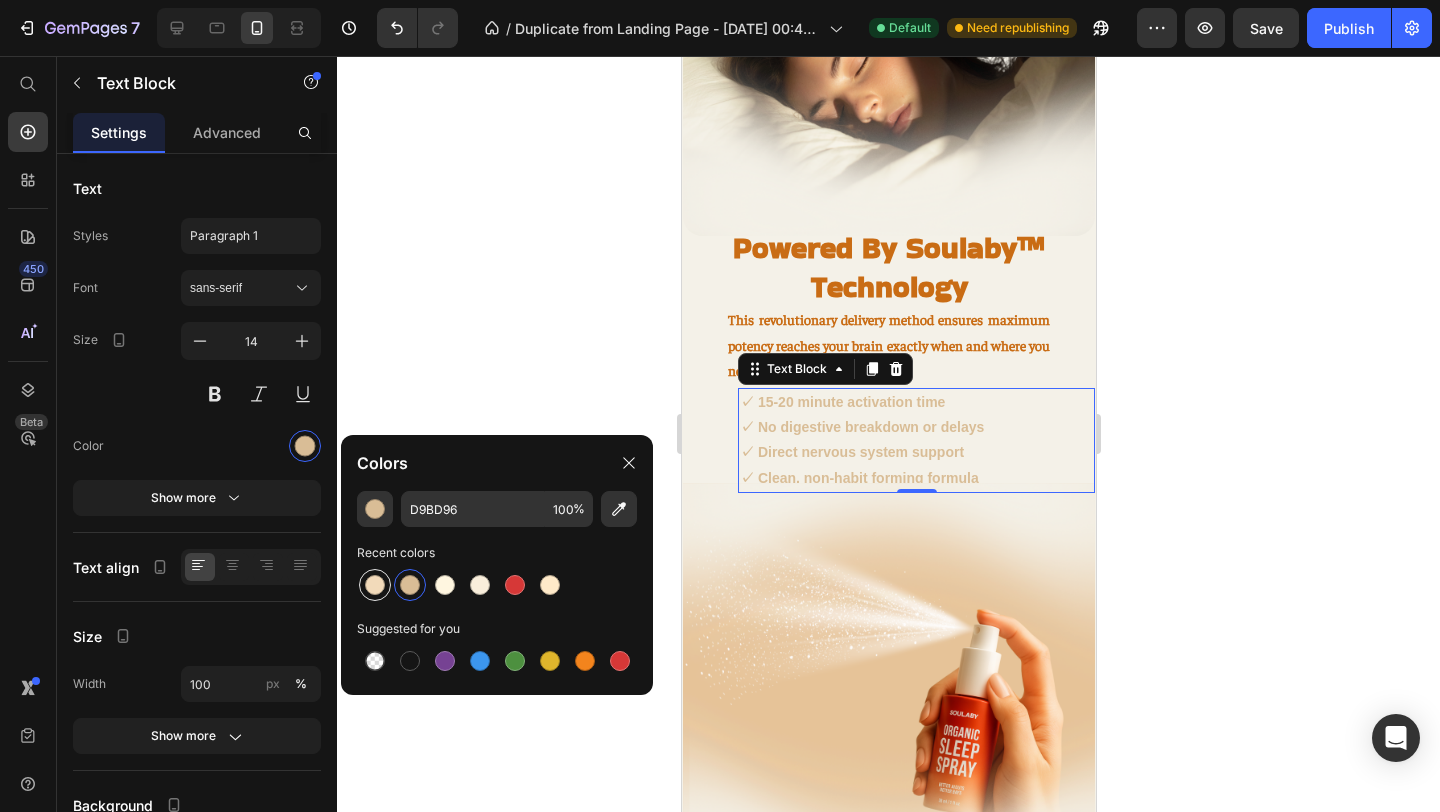 click at bounding box center (375, 585) 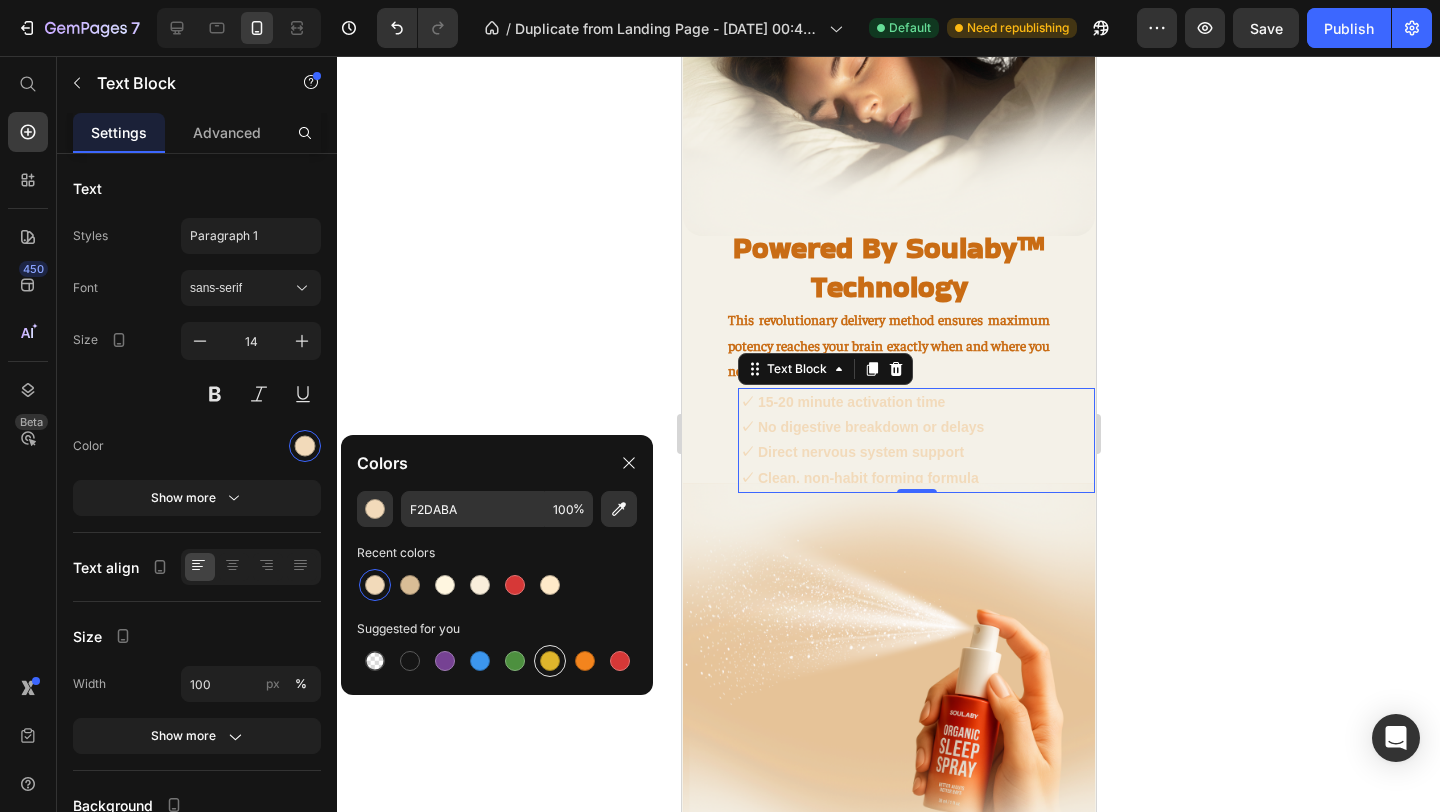 click at bounding box center [550, 661] 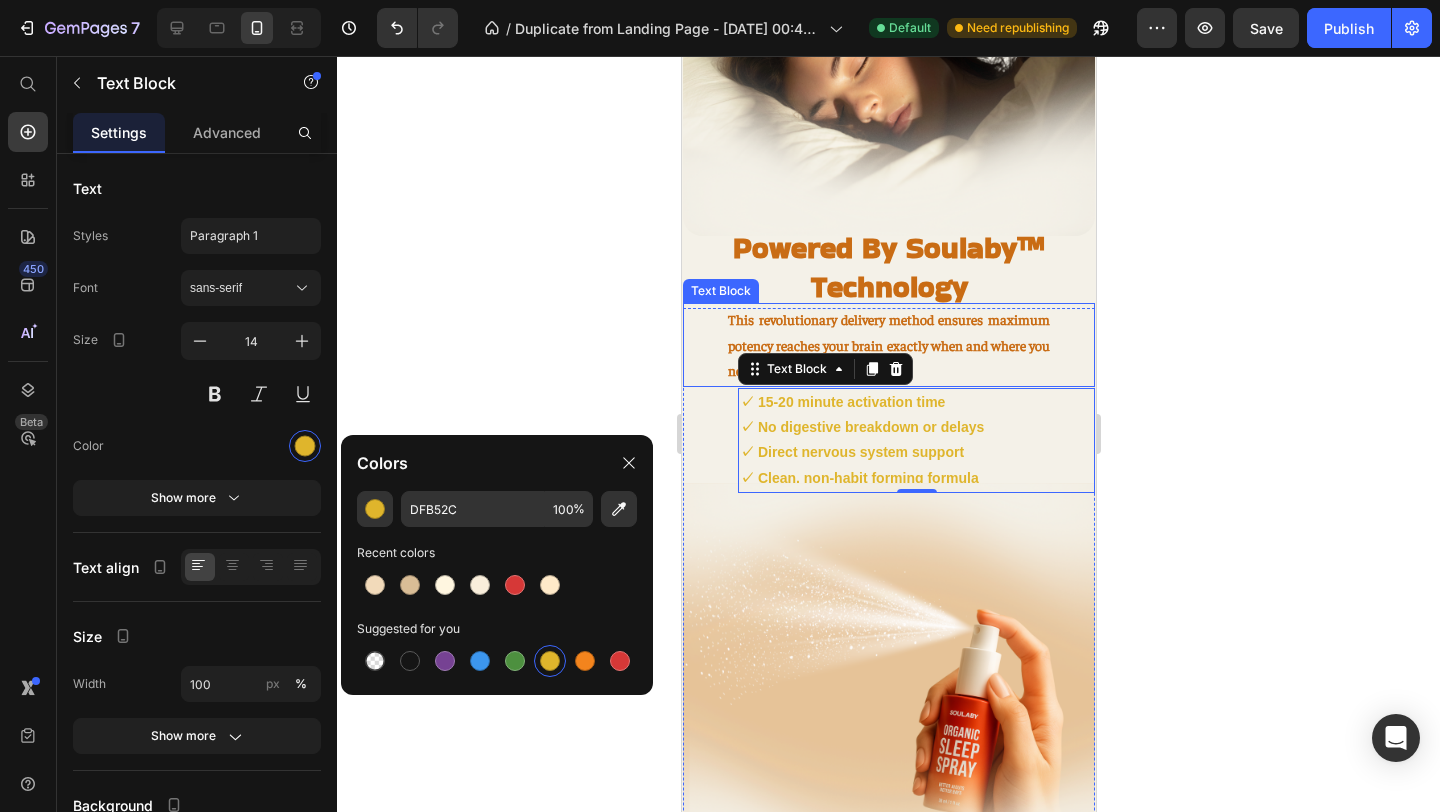 click 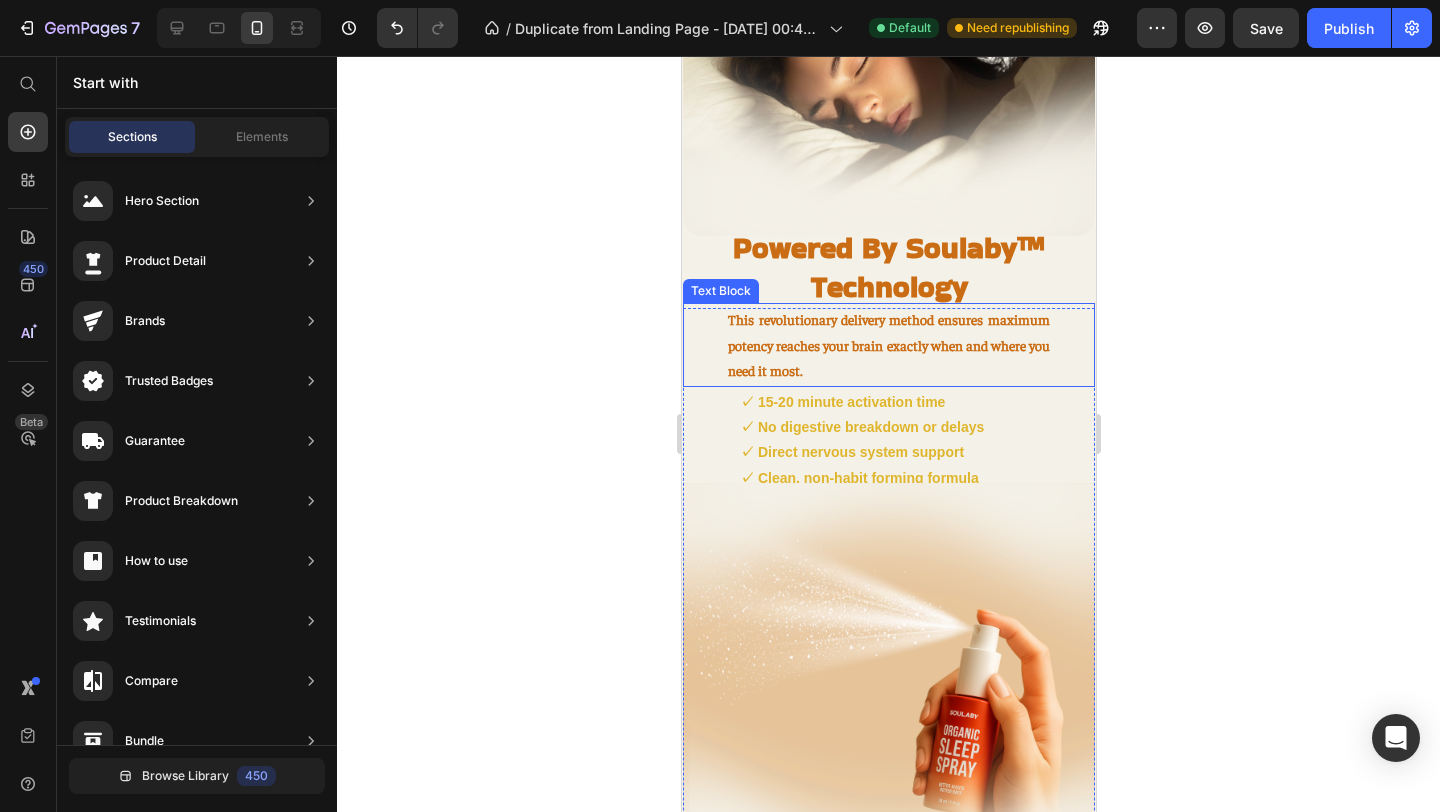click on "This revolutionary delivery method ensures maximum potency reaches your brain exactly when and where you need it most." at bounding box center (888, 345) 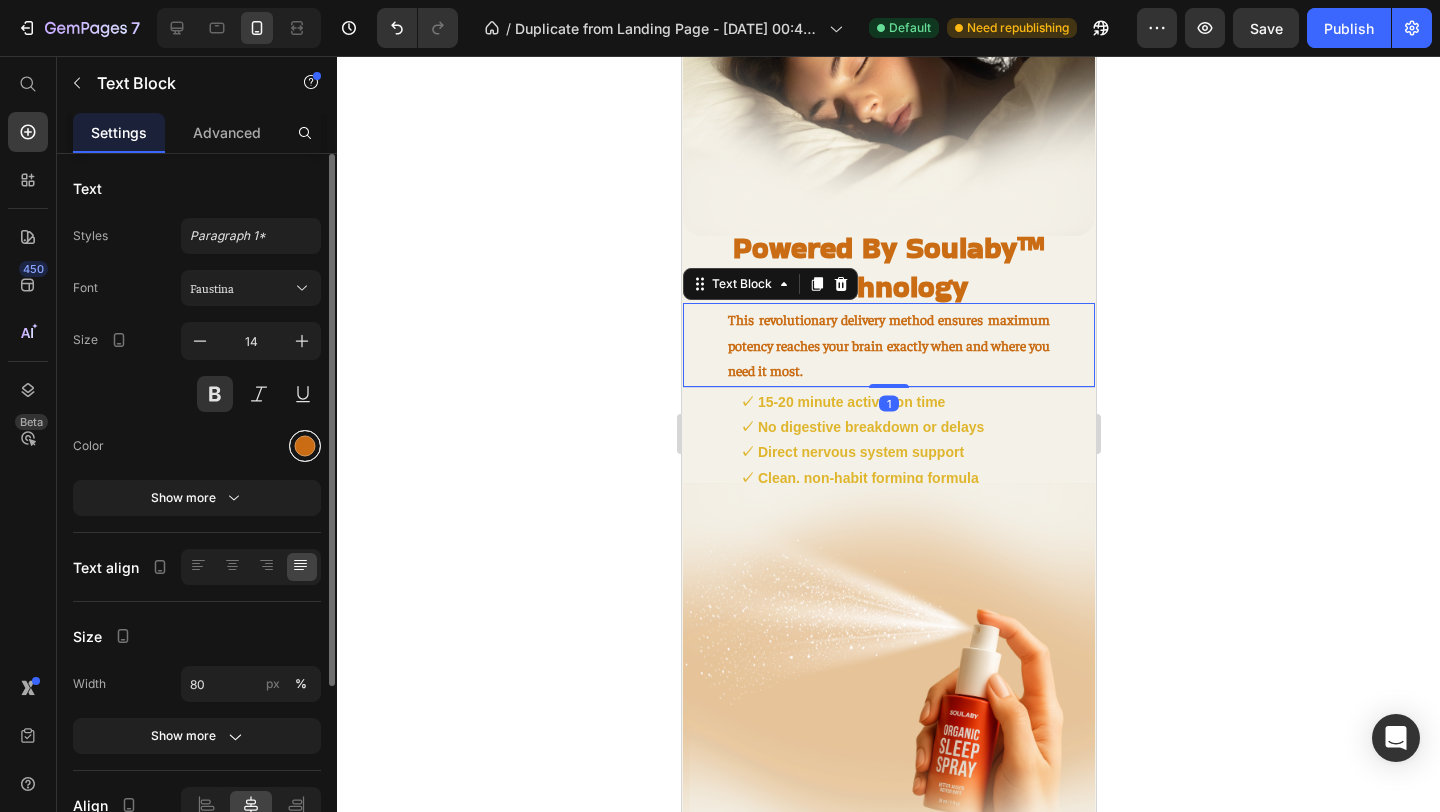 click at bounding box center [305, 446] 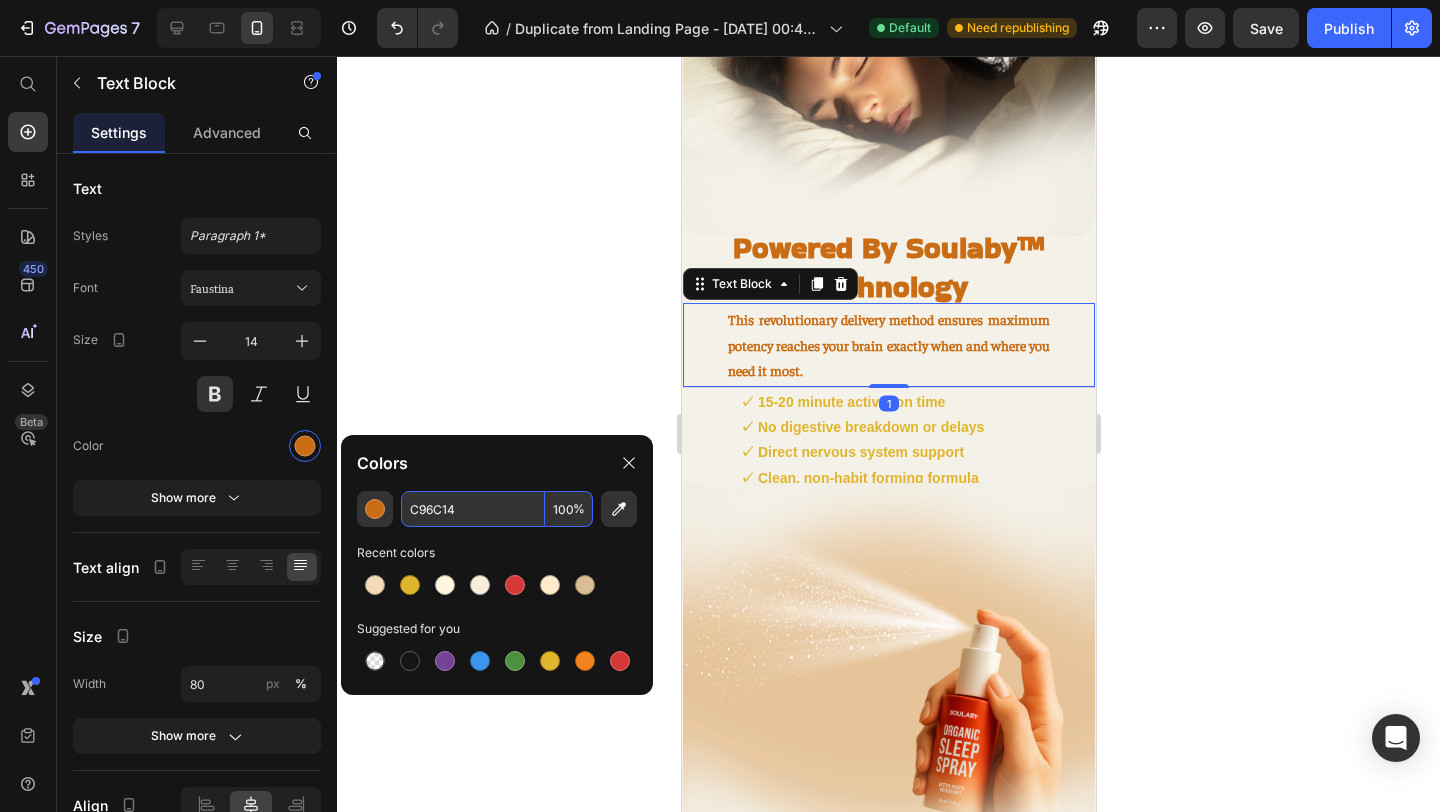 click on "C96C14" at bounding box center (473, 509) 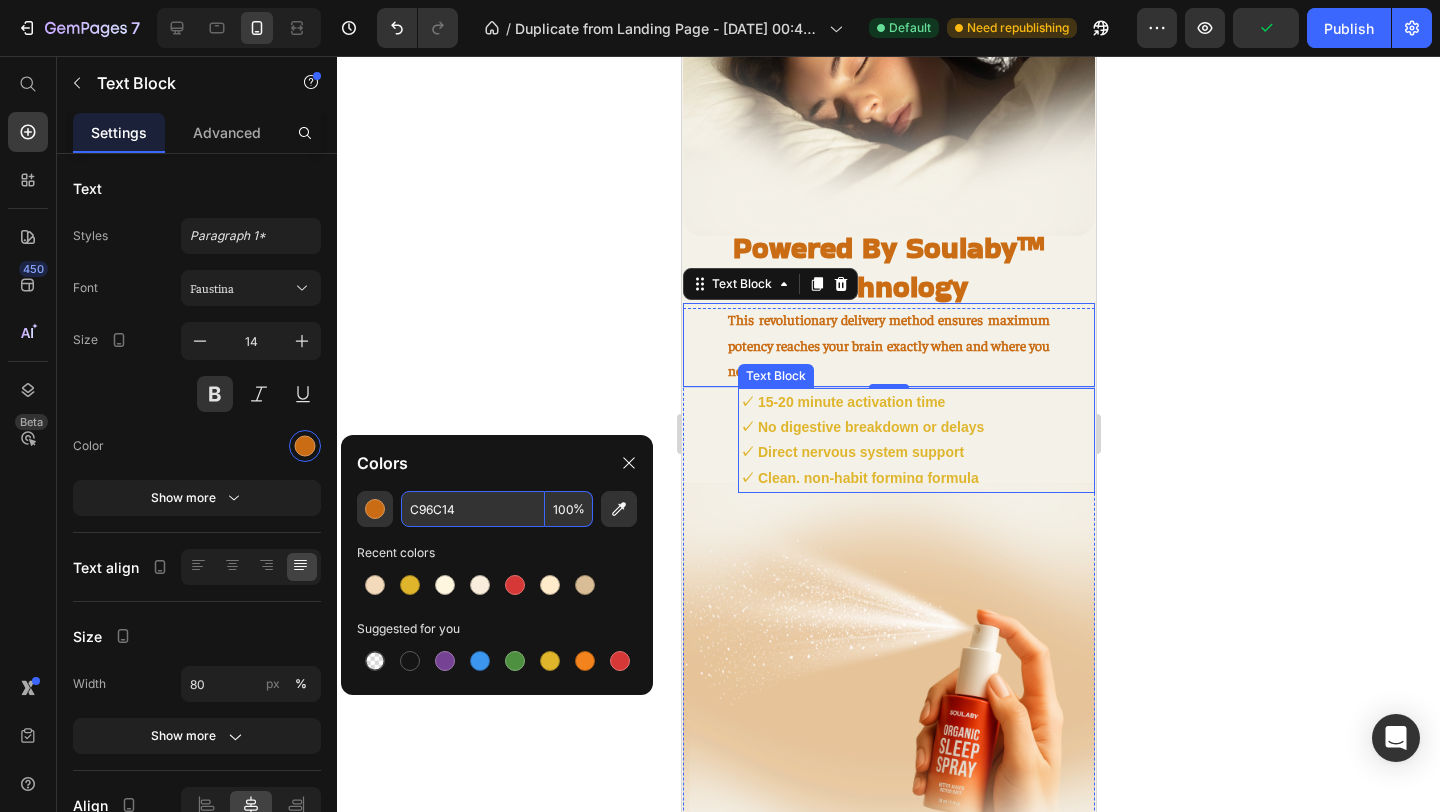 click on "✓ No digestive breakdown or delays" at bounding box center (861, 427) 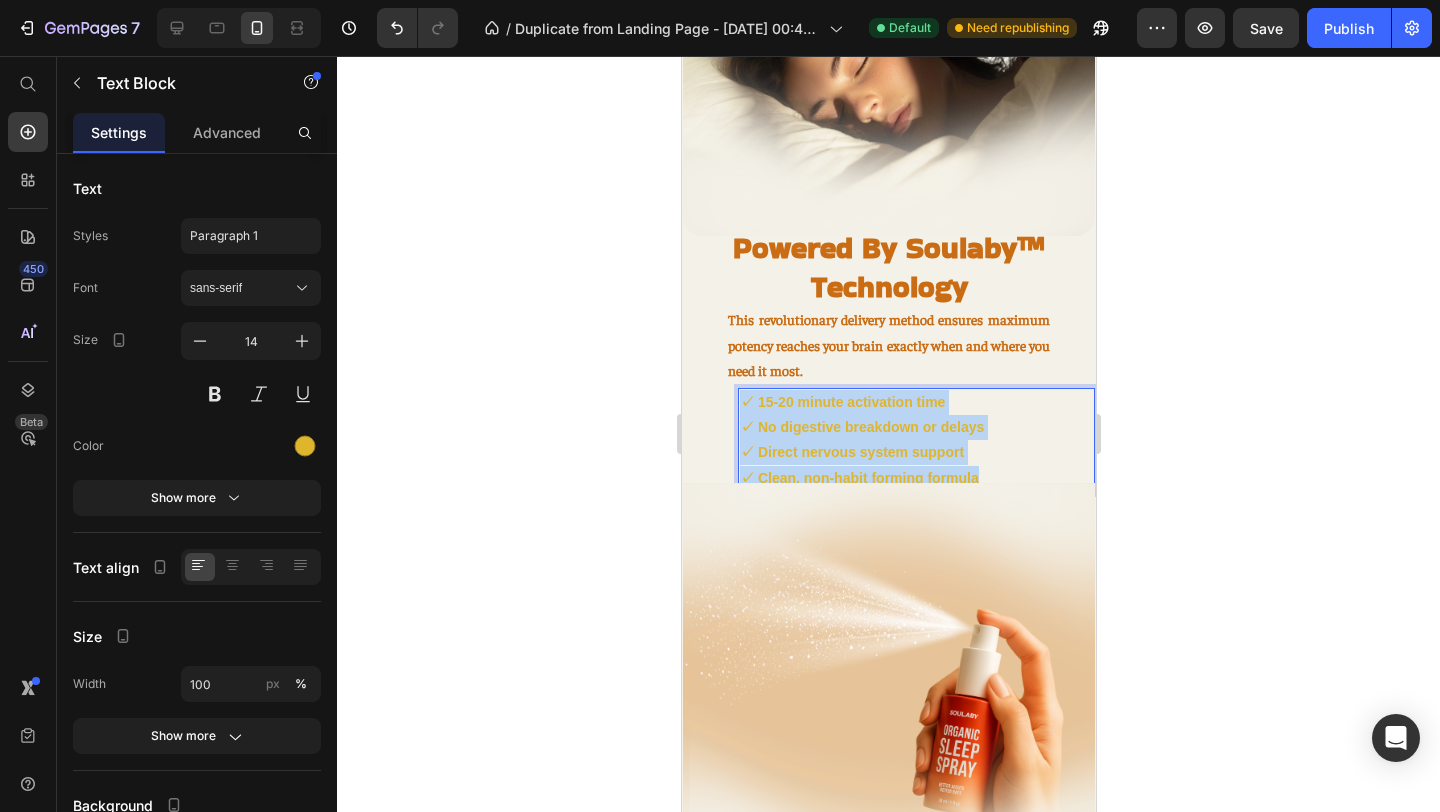 drag, startPoint x: 975, startPoint y: 456, endPoint x: 737, endPoint y: 376, distance: 251.08565 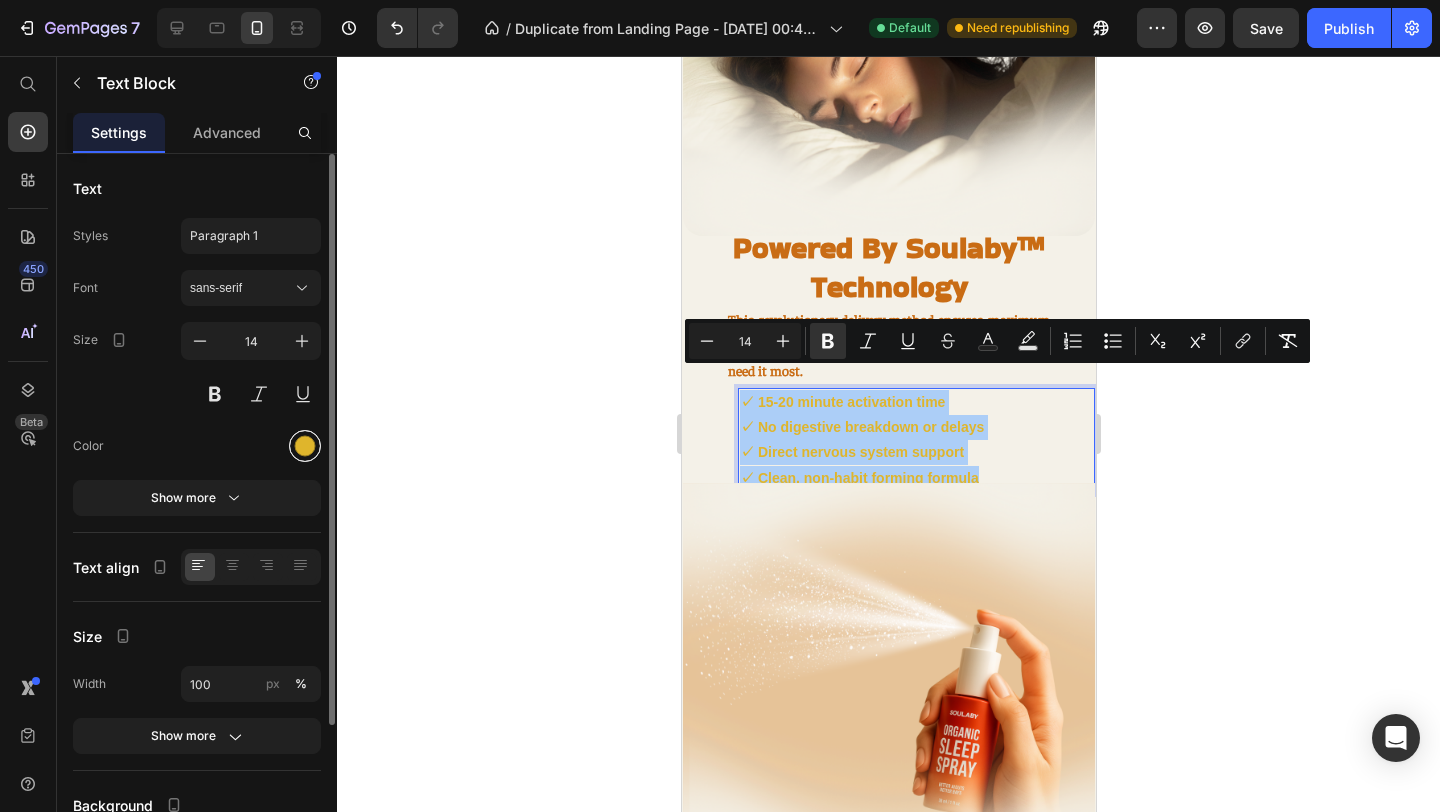 click at bounding box center (305, 446) 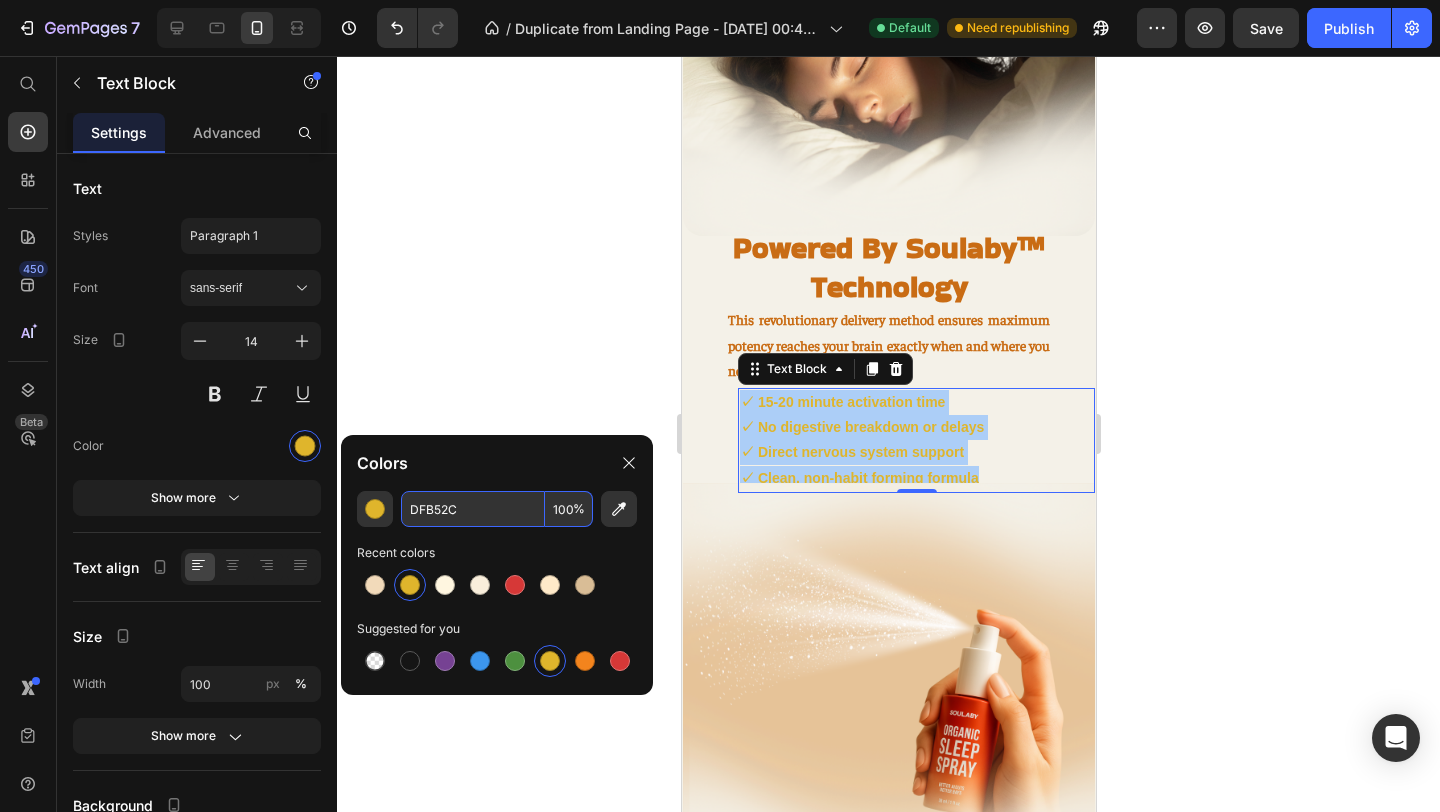 click on "DFB52C" at bounding box center [473, 509] 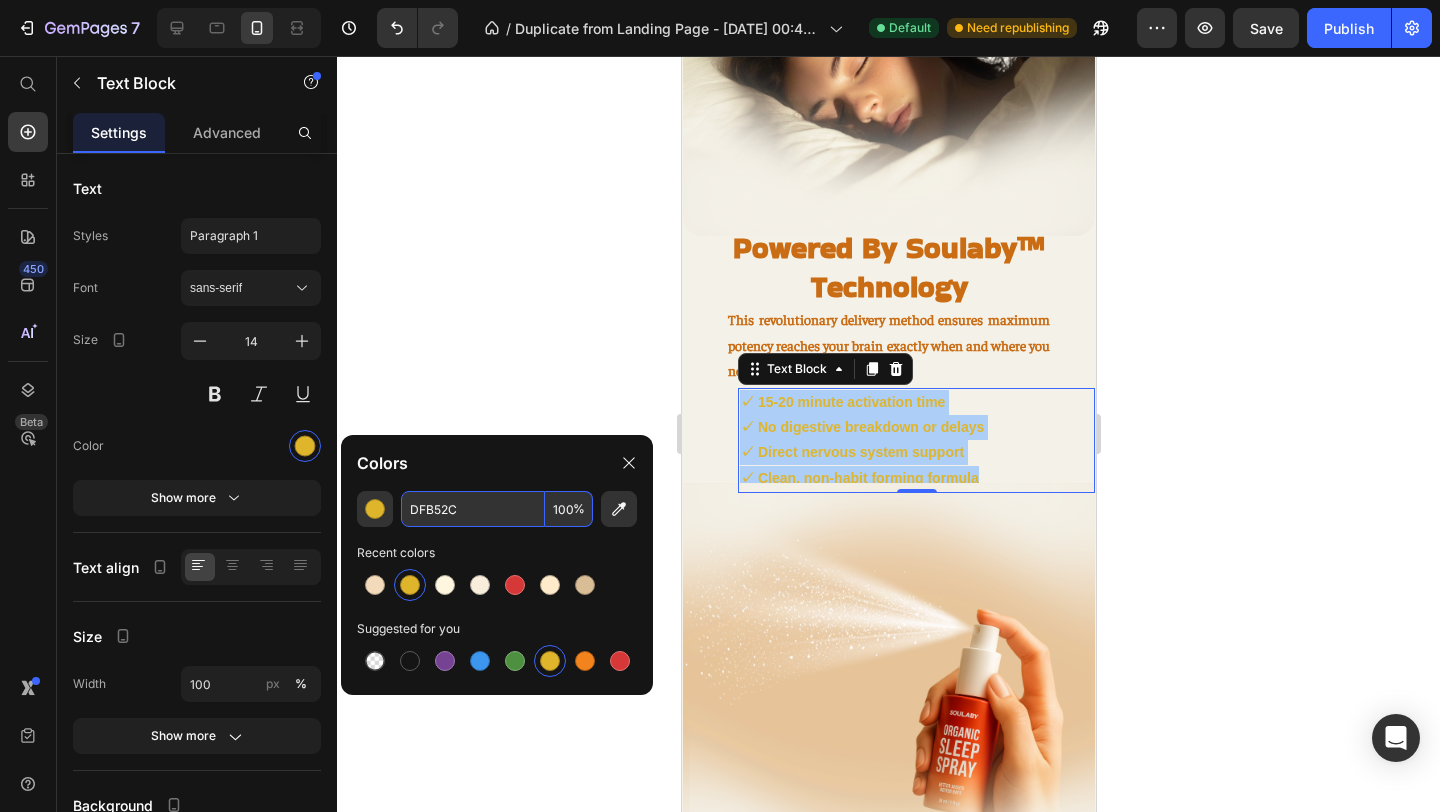 paste on "C96C14" 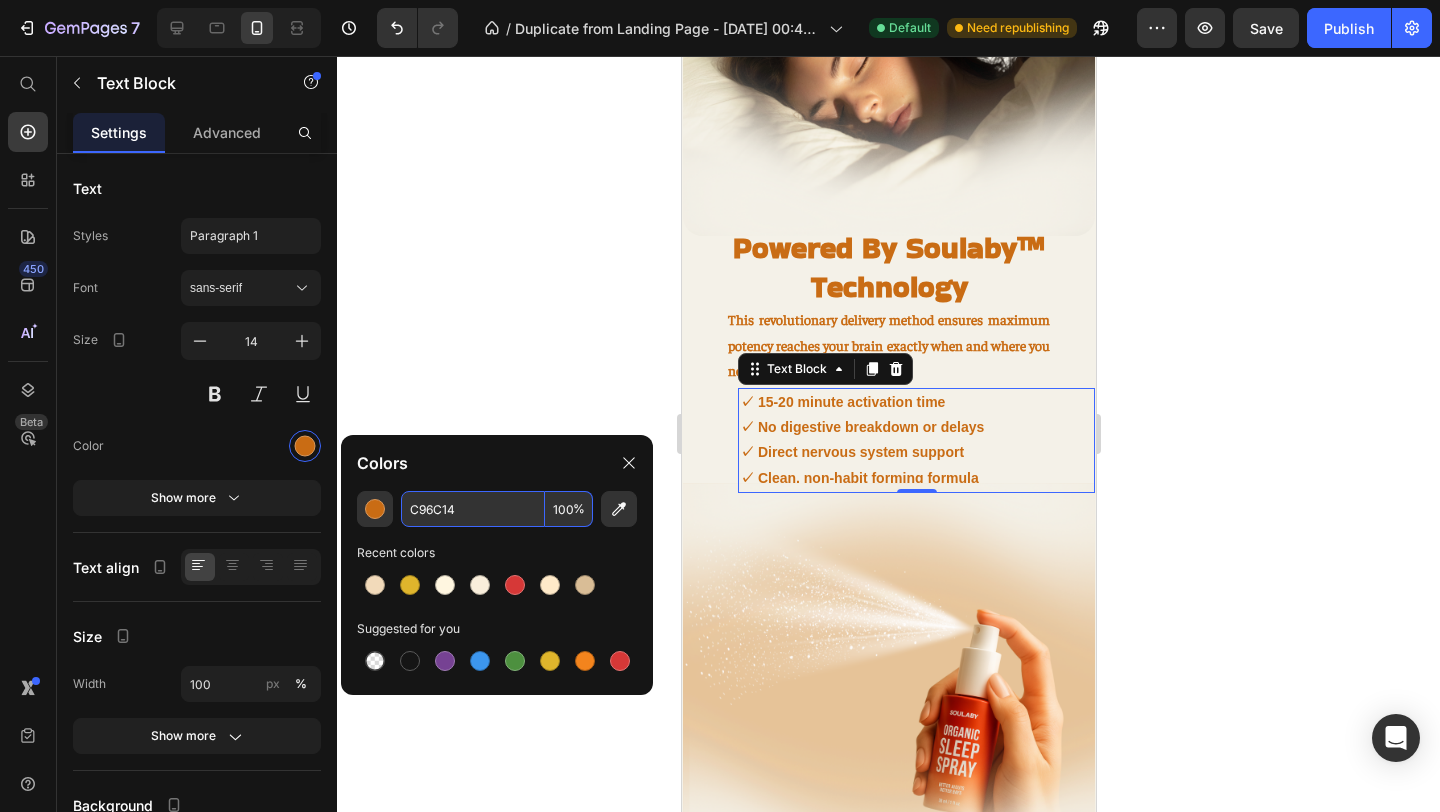 click 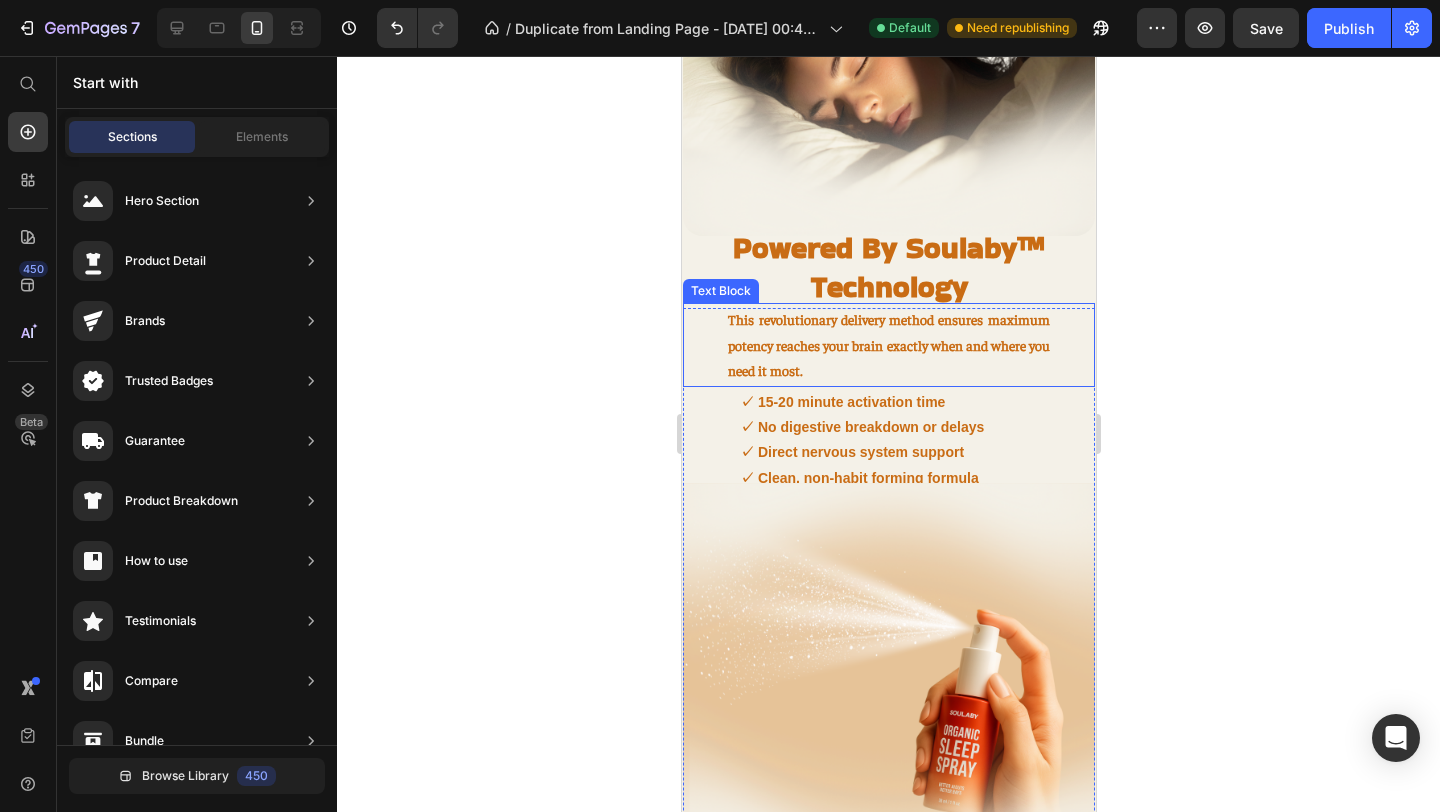 click on "This revolutionary delivery method ensures maximum potency reaches your brain exactly when and where you need it most." at bounding box center [888, 345] 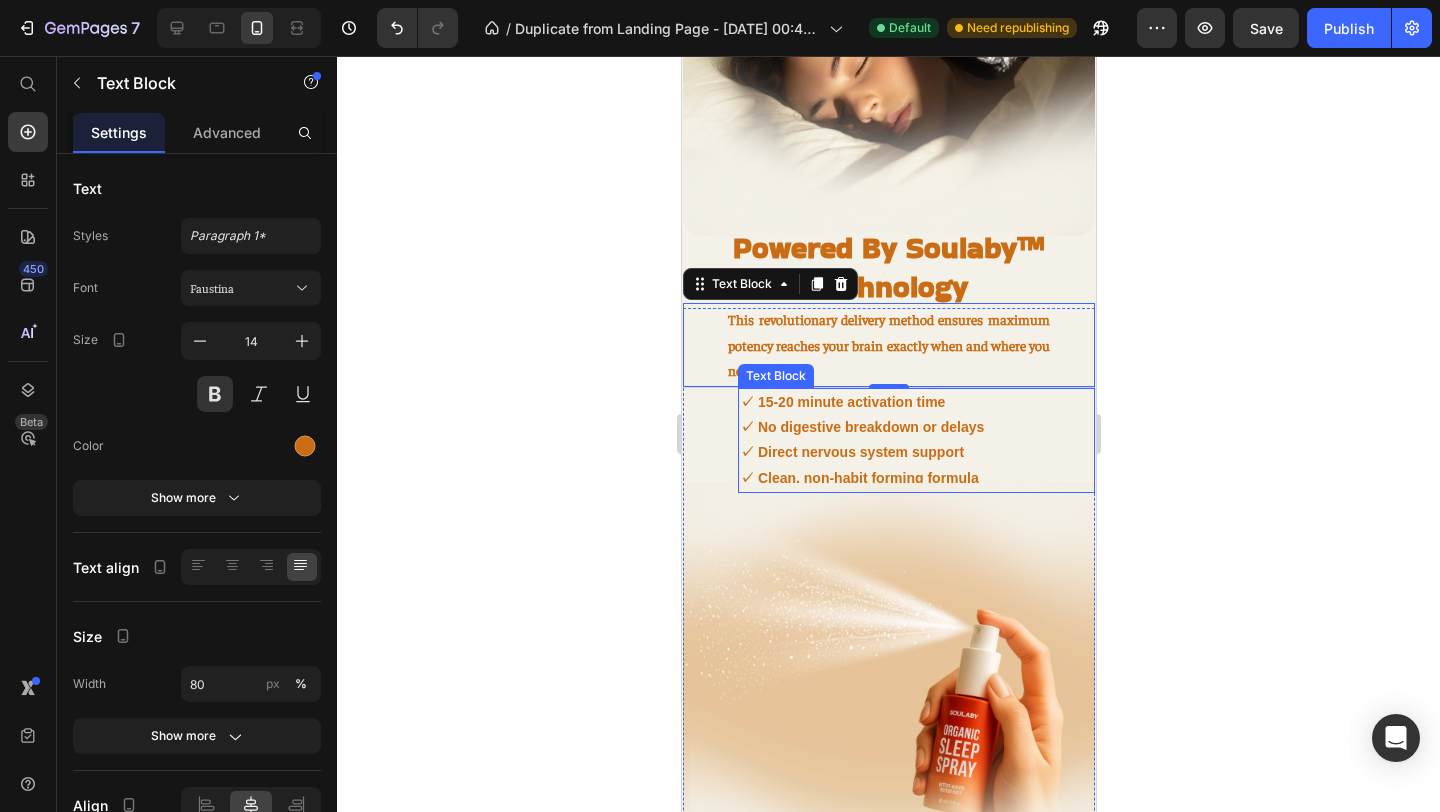 click on "✓ Direct nervous system support" at bounding box center [915, 452] 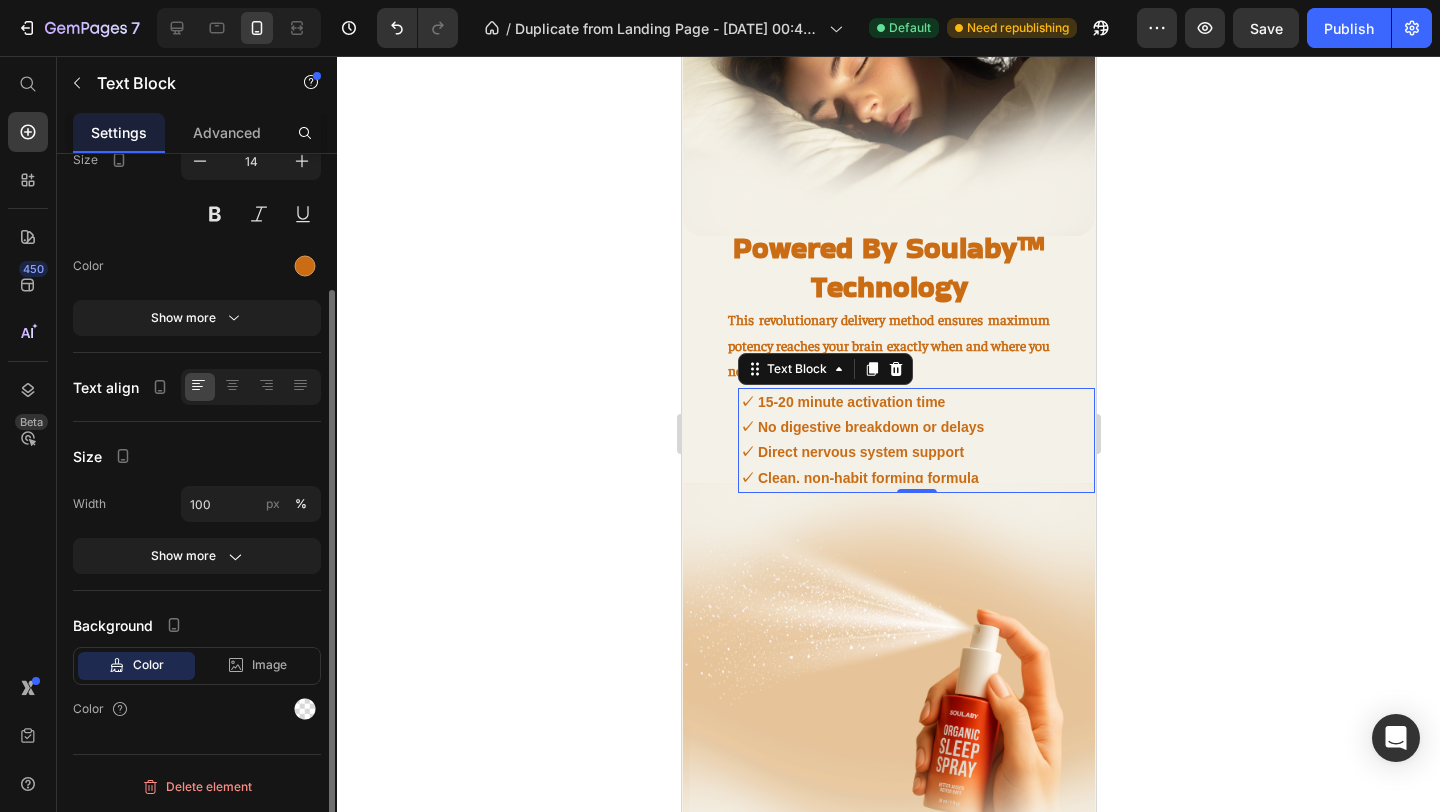 scroll, scrollTop: 0, scrollLeft: 0, axis: both 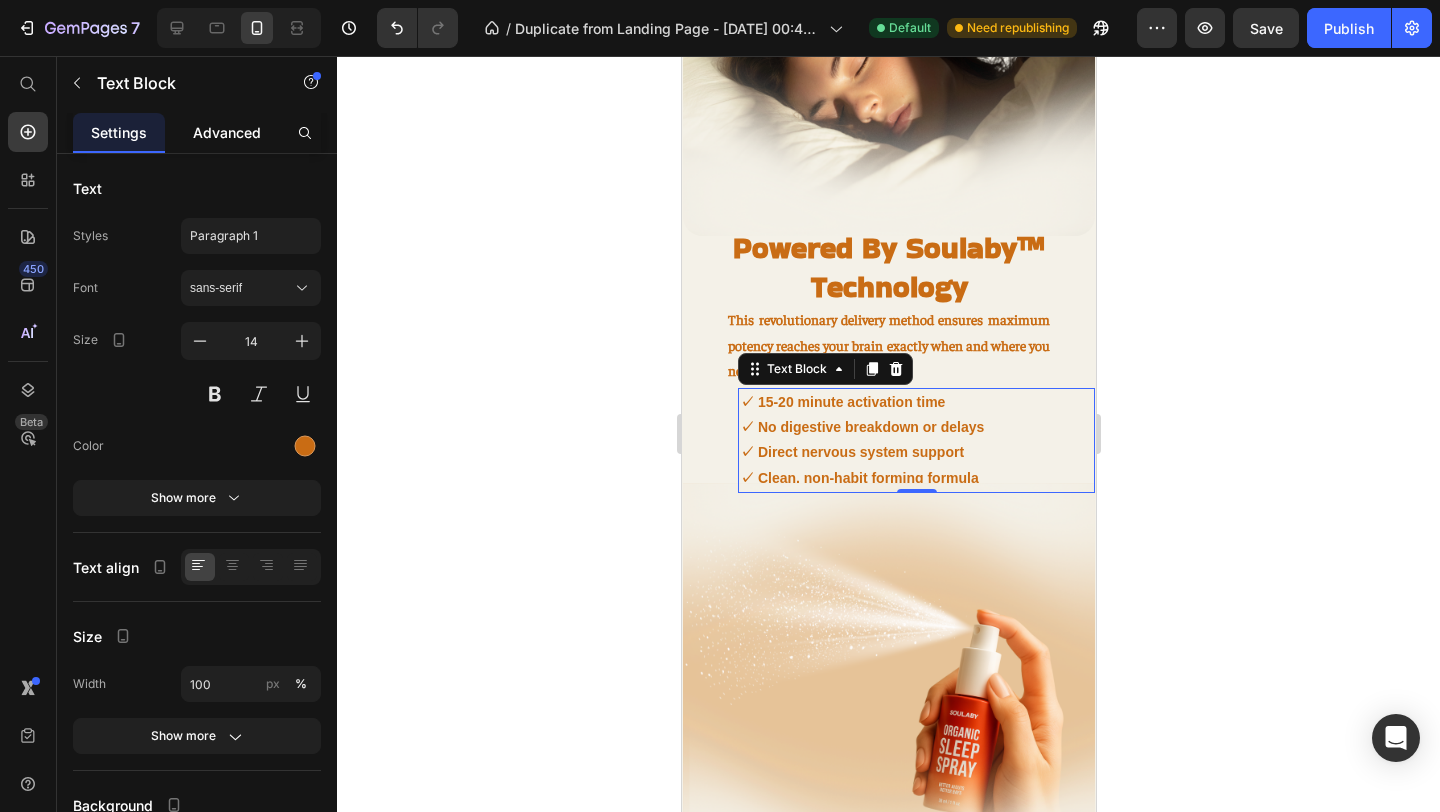 click on "Advanced" at bounding box center (227, 132) 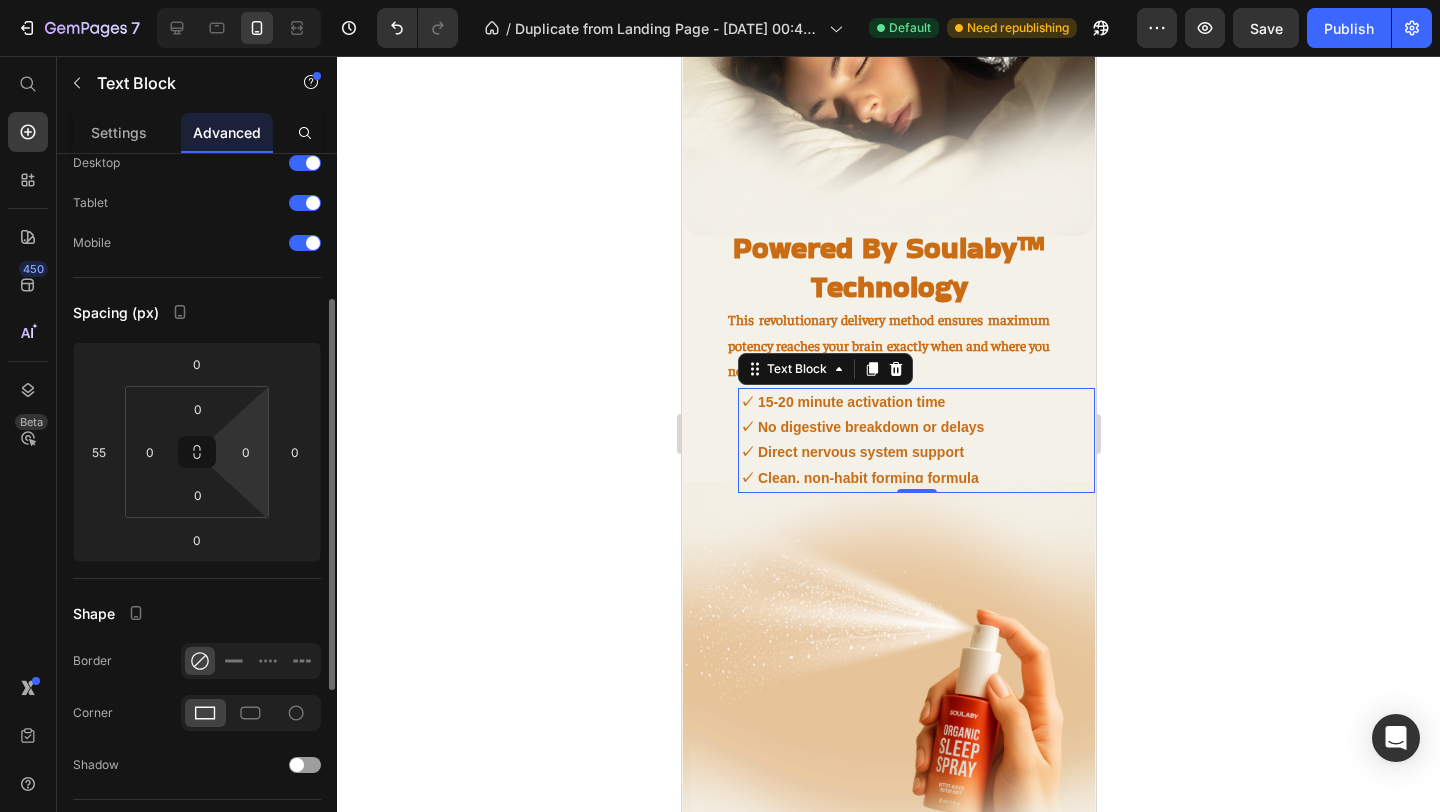 scroll, scrollTop: 410, scrollLeft: 0, axis: vertical 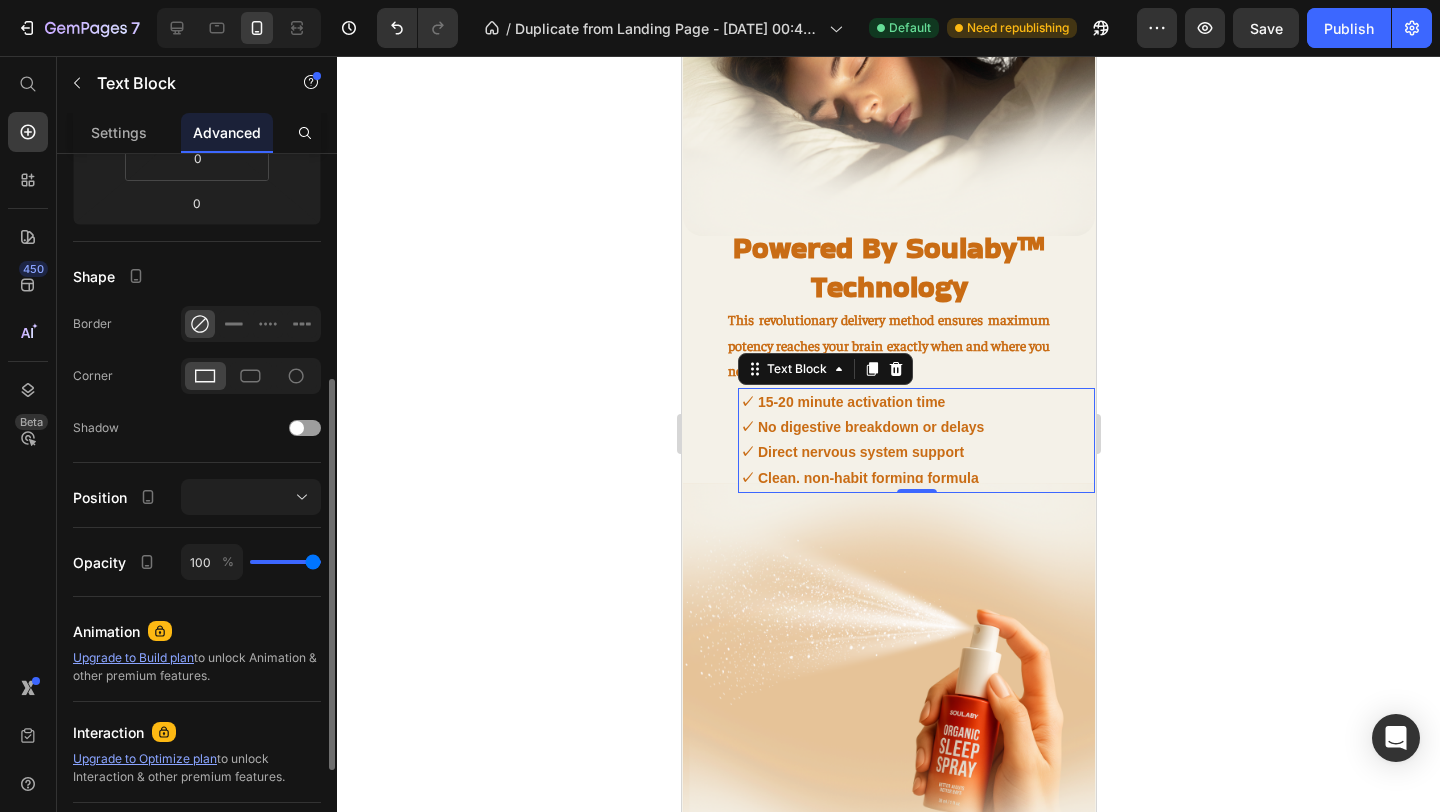 type on "94" 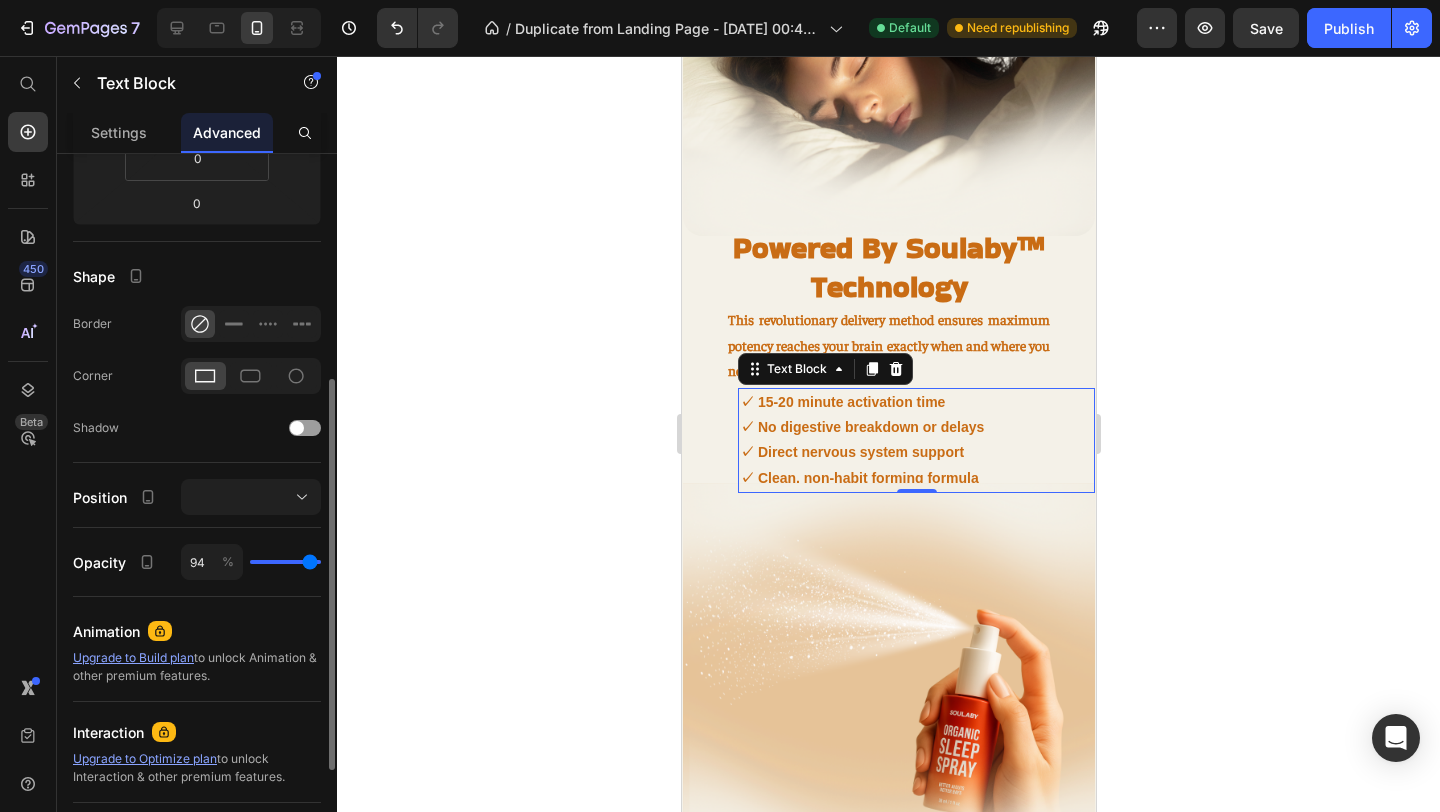 type on "92" 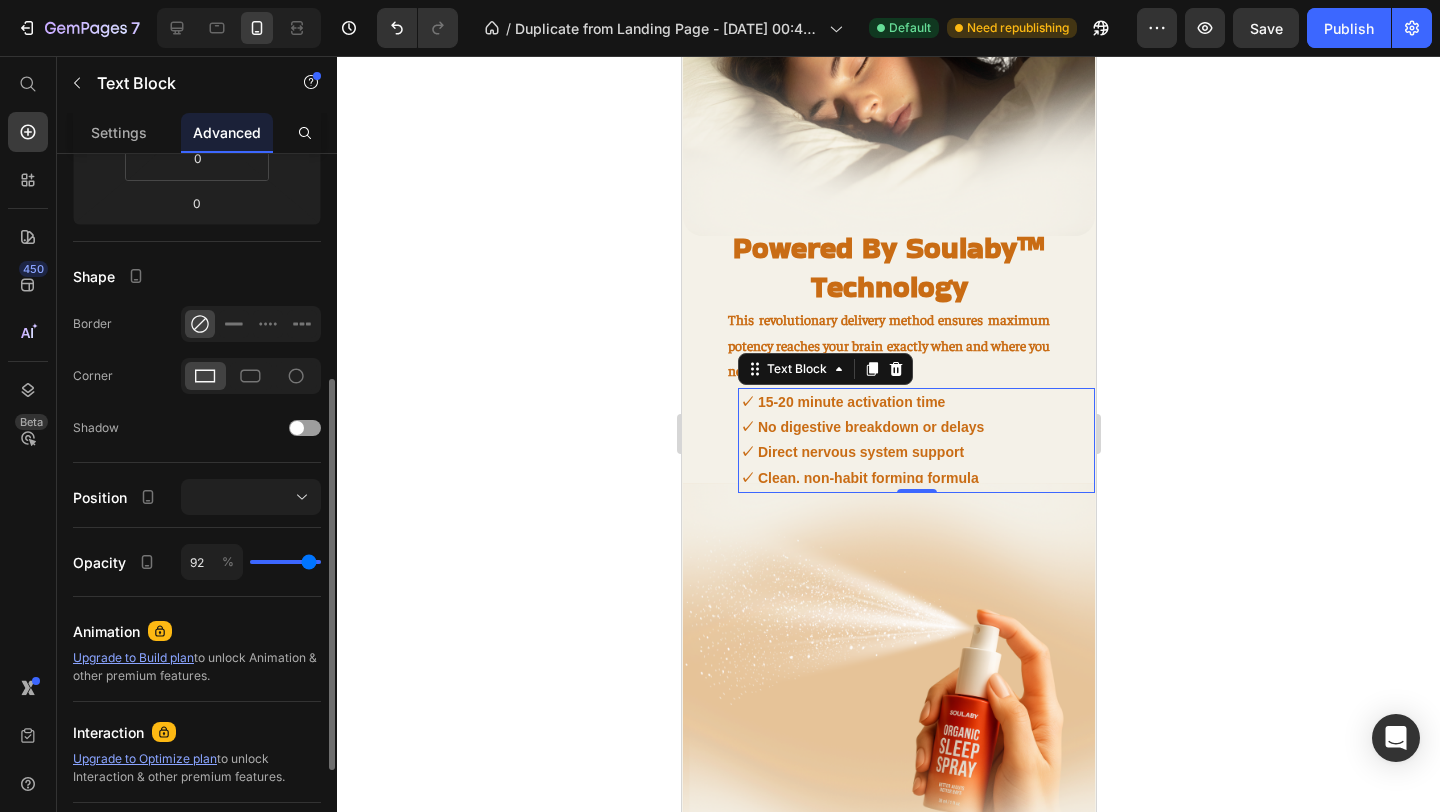 type on "90" 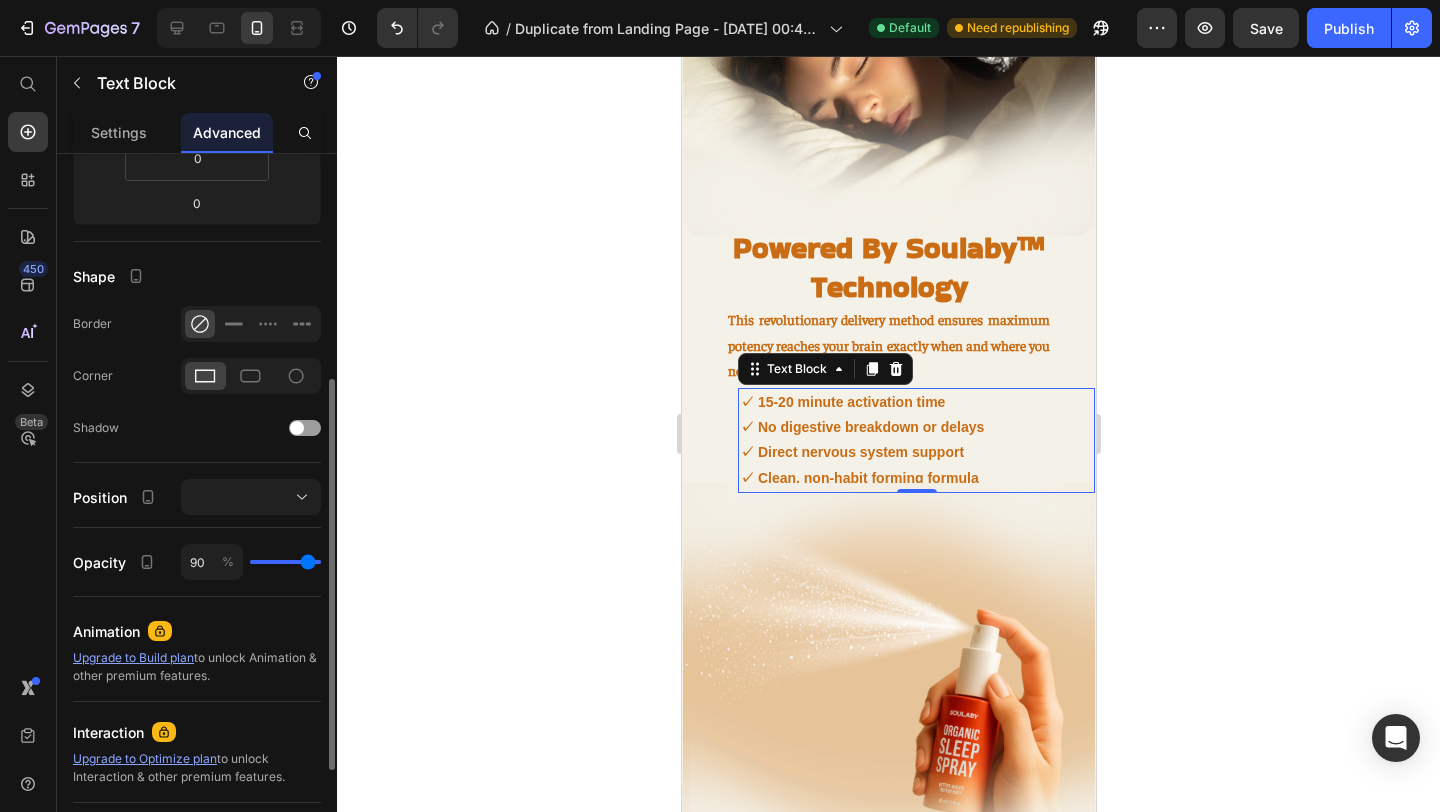 type on "87" 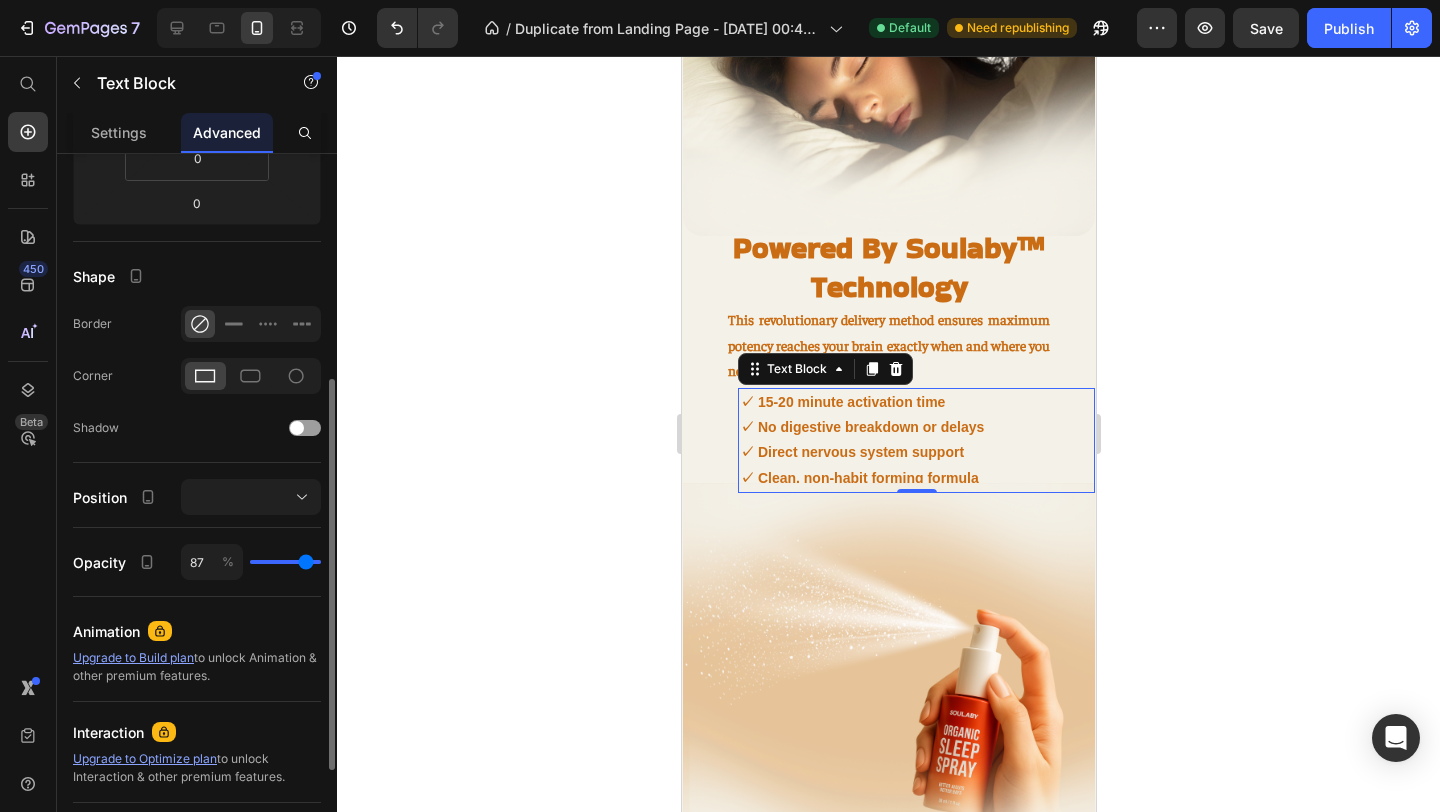 type on "85" 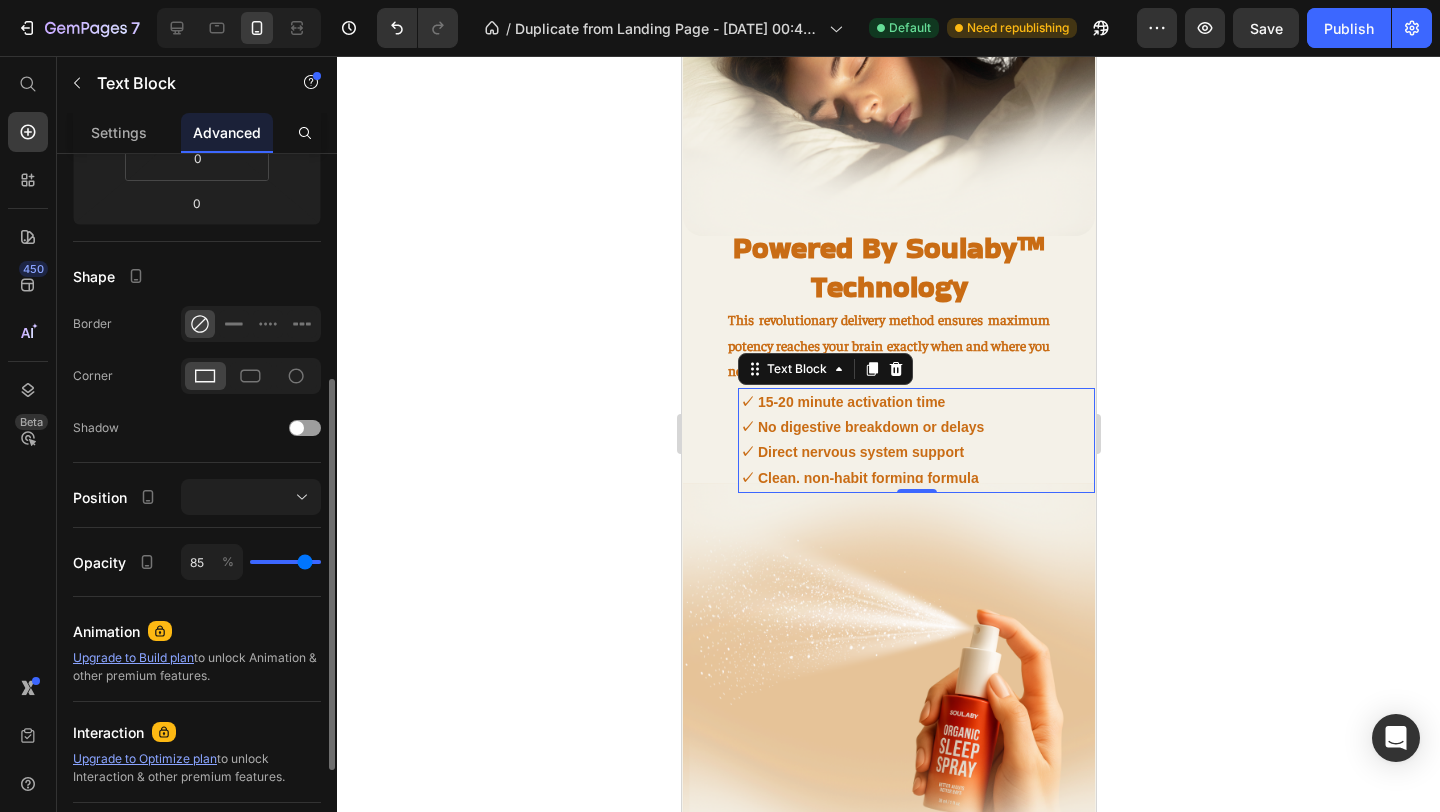 type on "82" 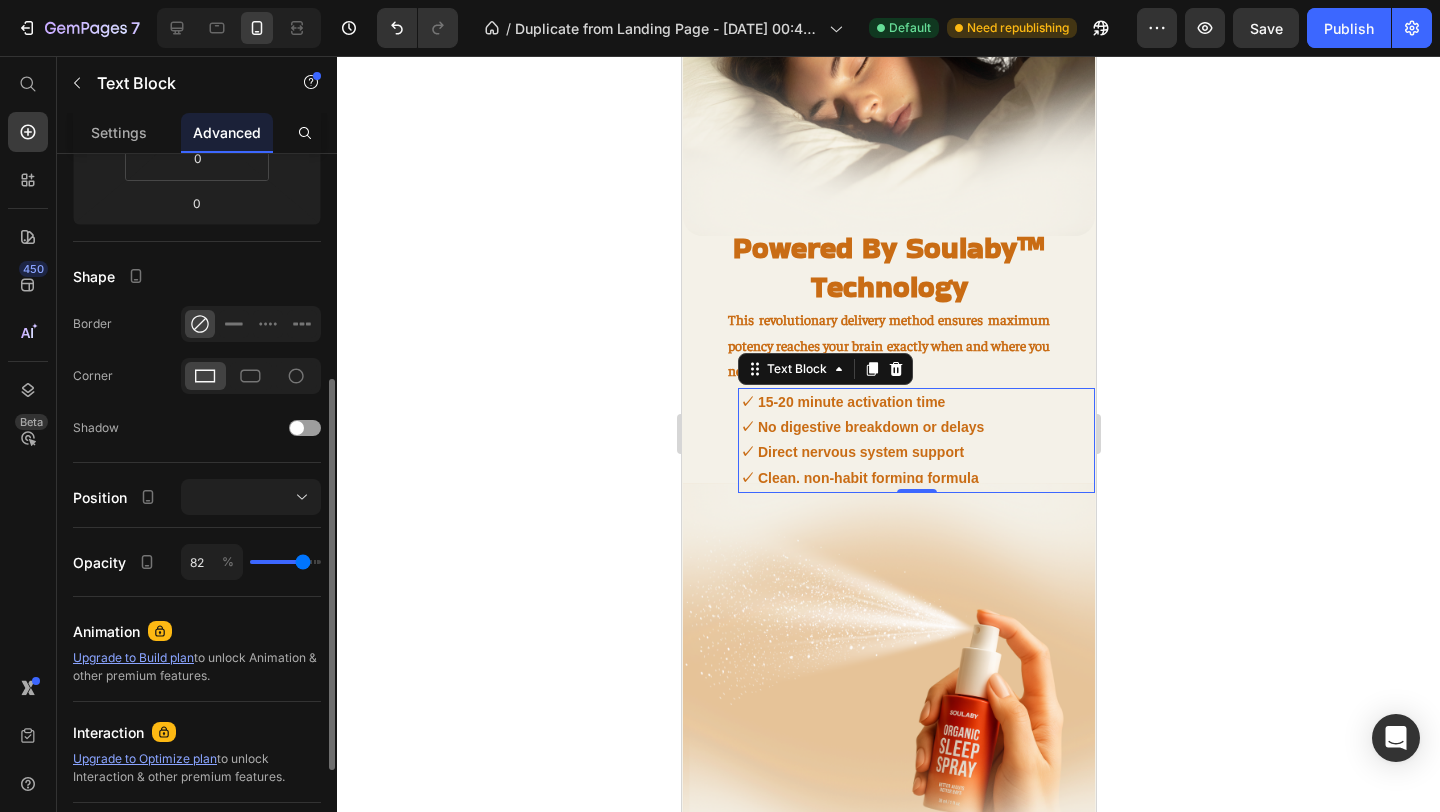 type on "79" 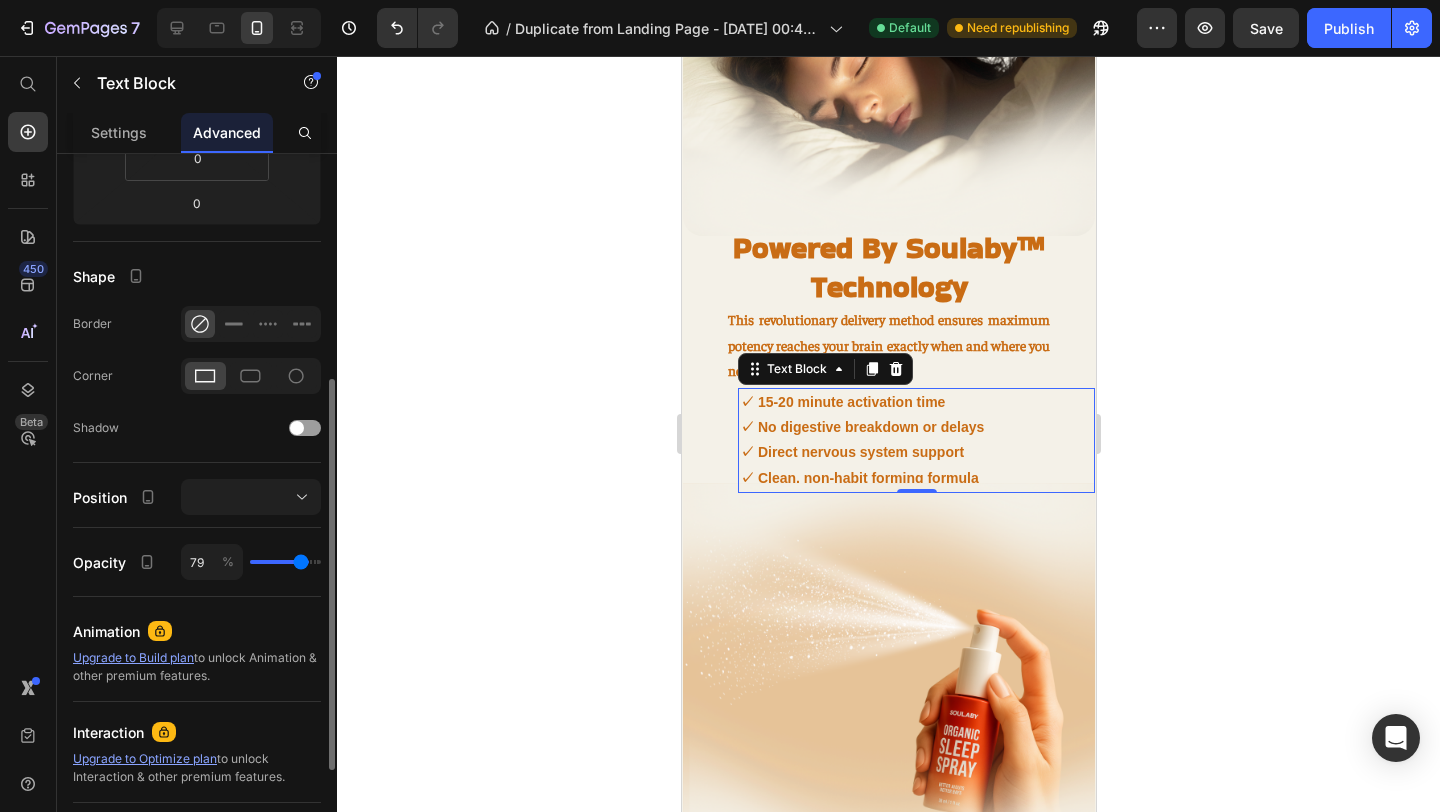 type on "77" 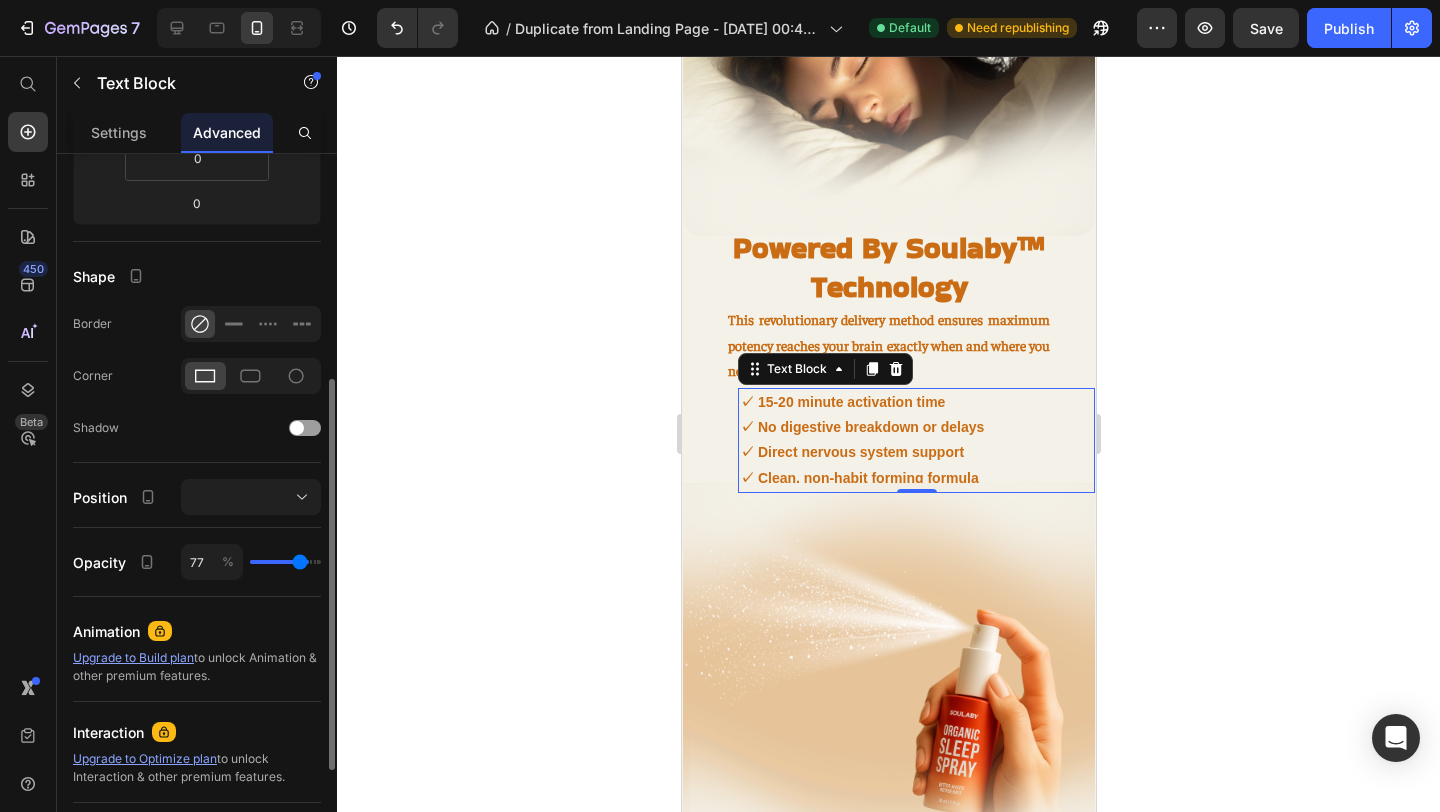 type on "75" 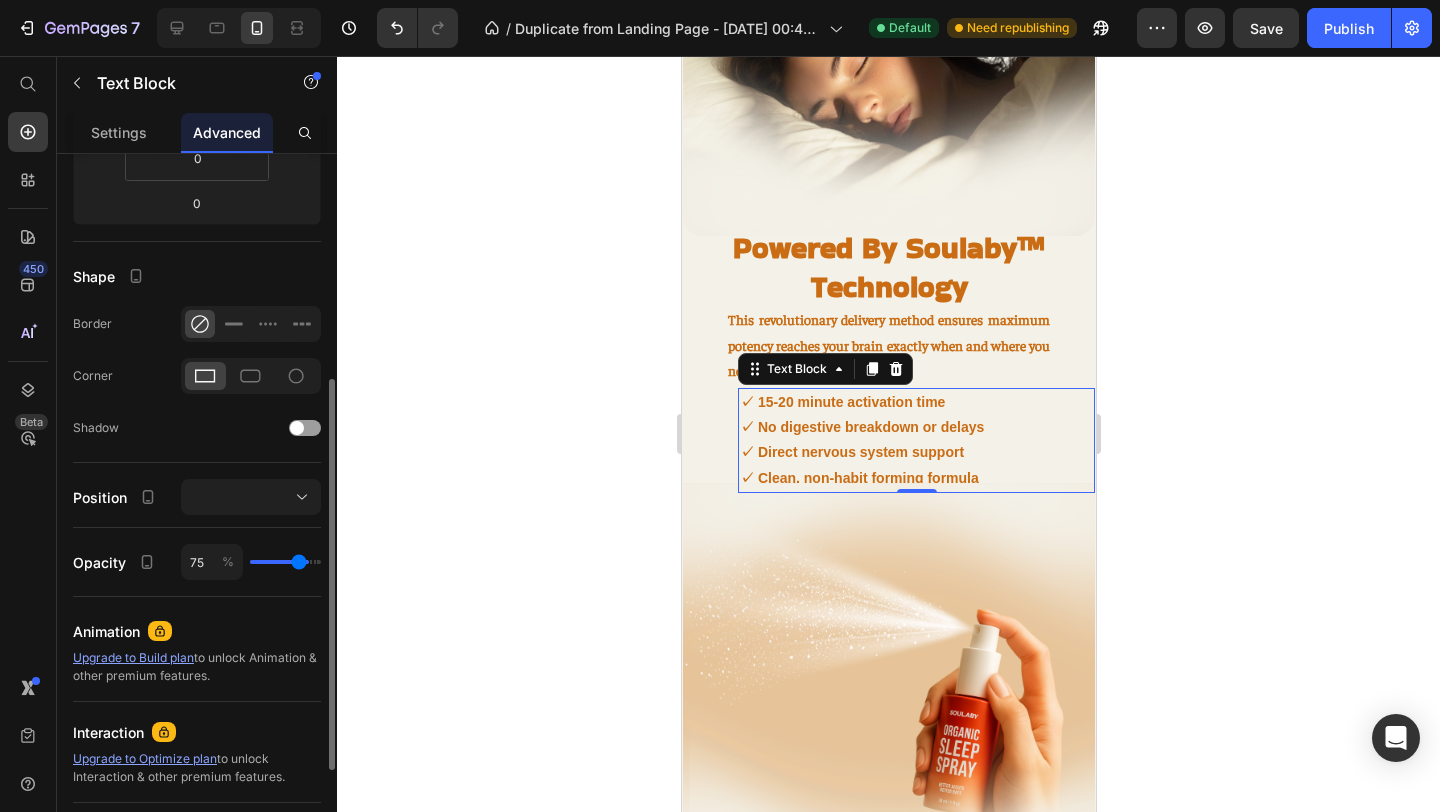 type on "73" 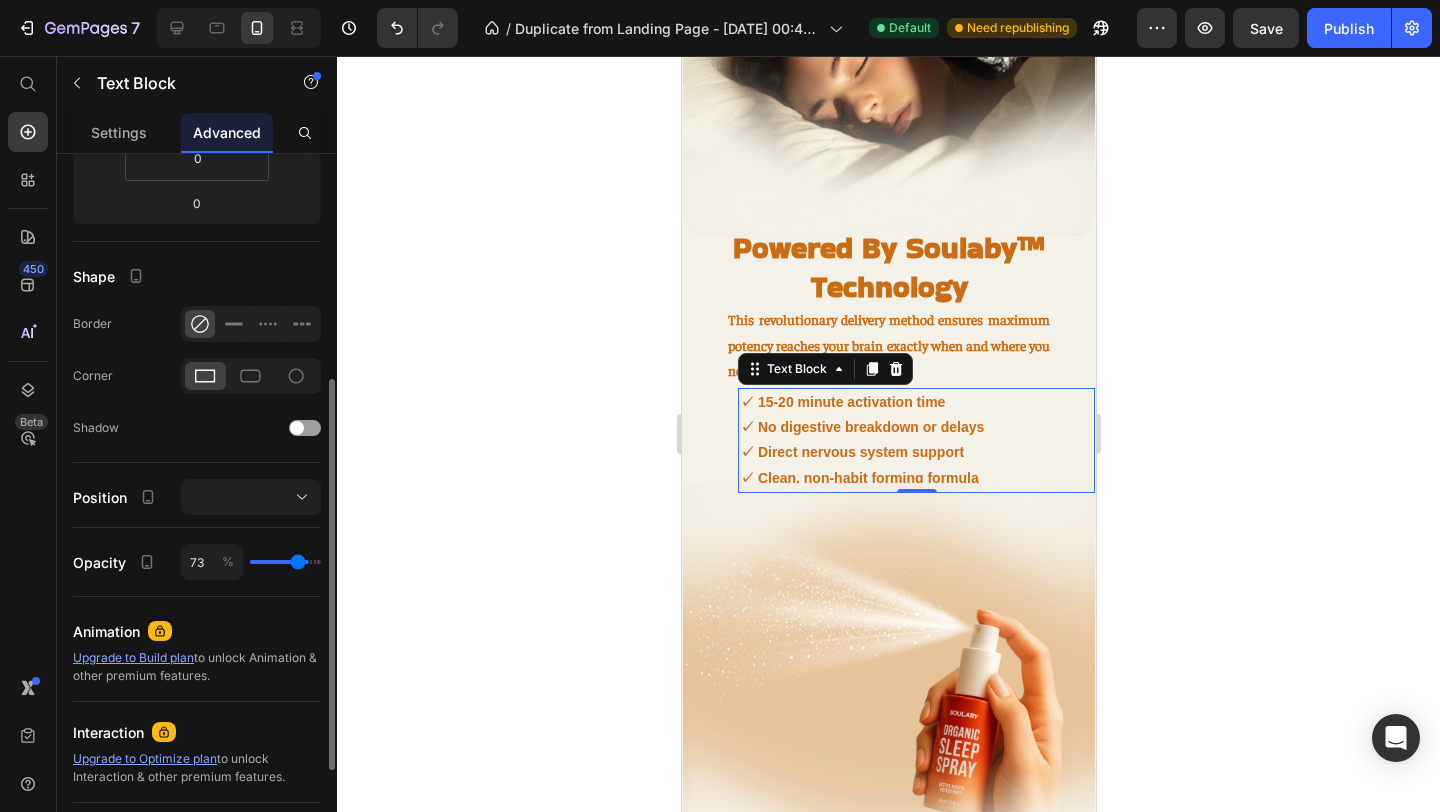 type on "71" 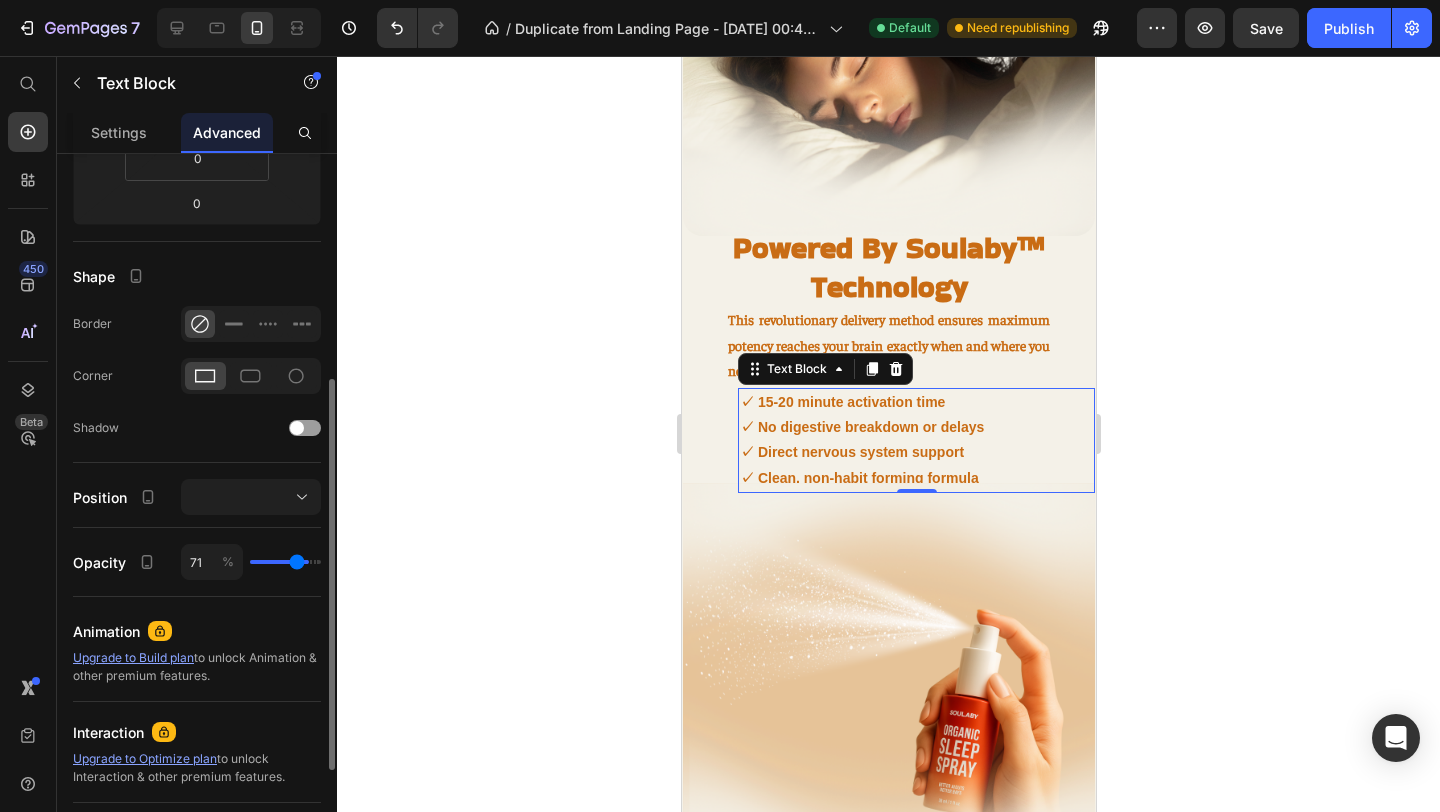 type on "70" 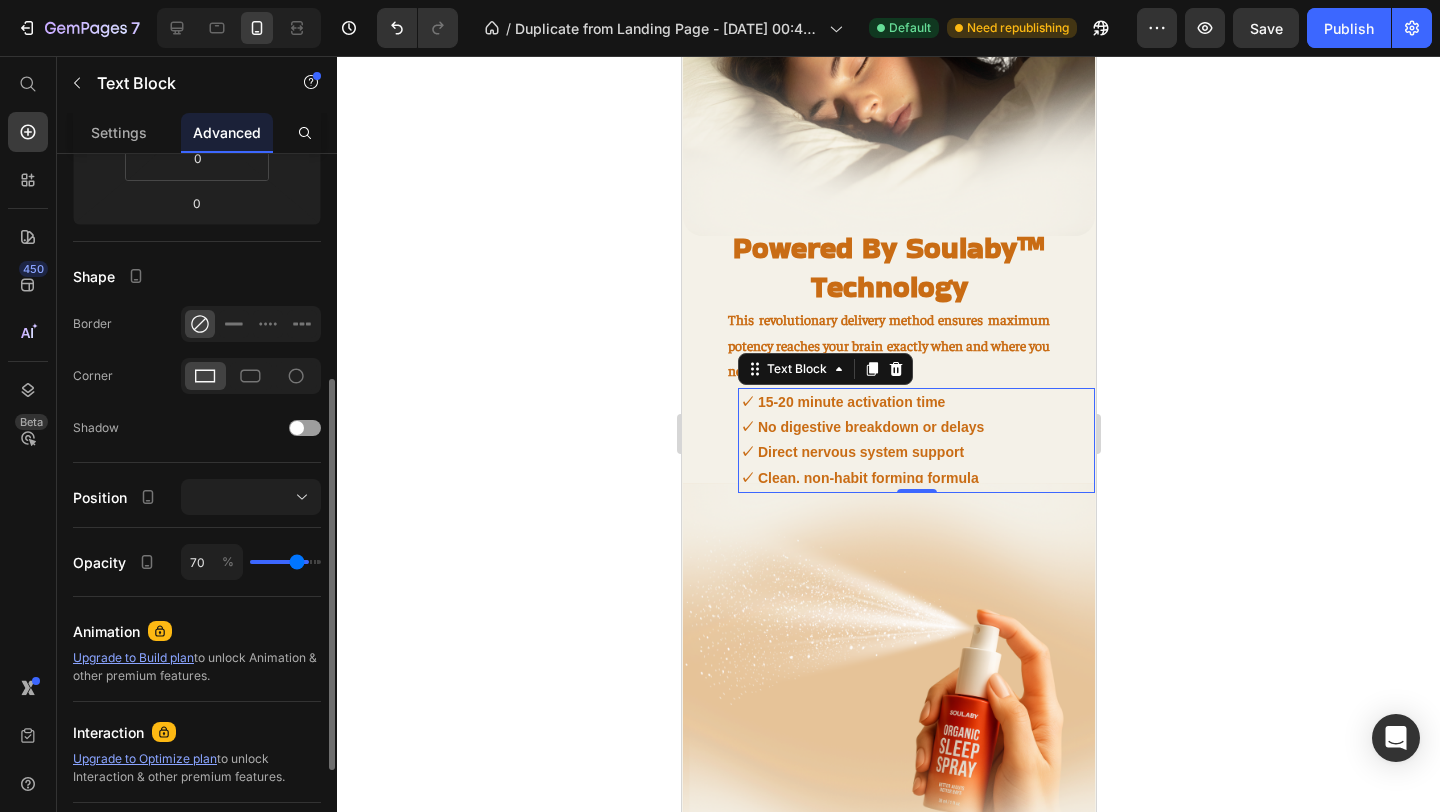 type on "68" 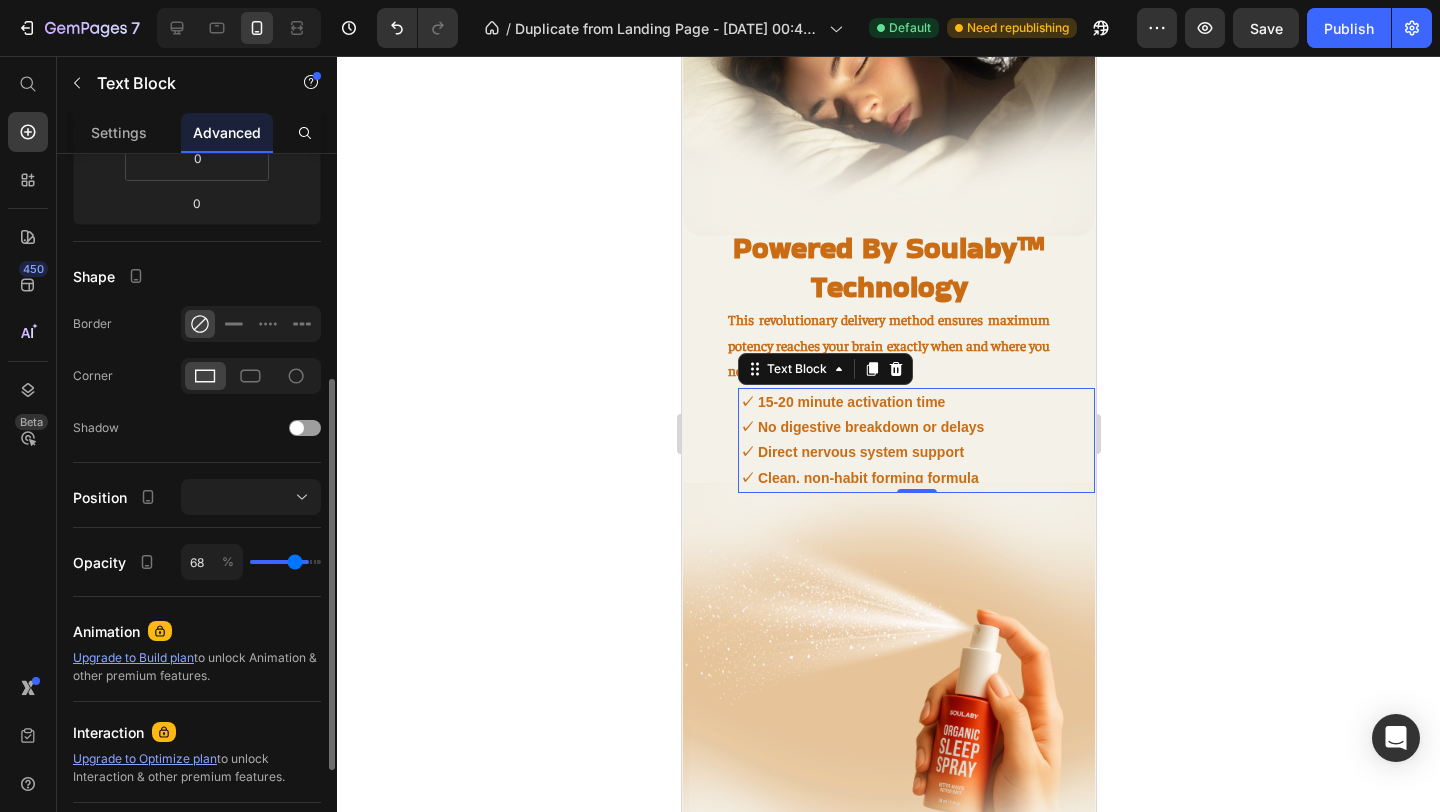 type on "66" 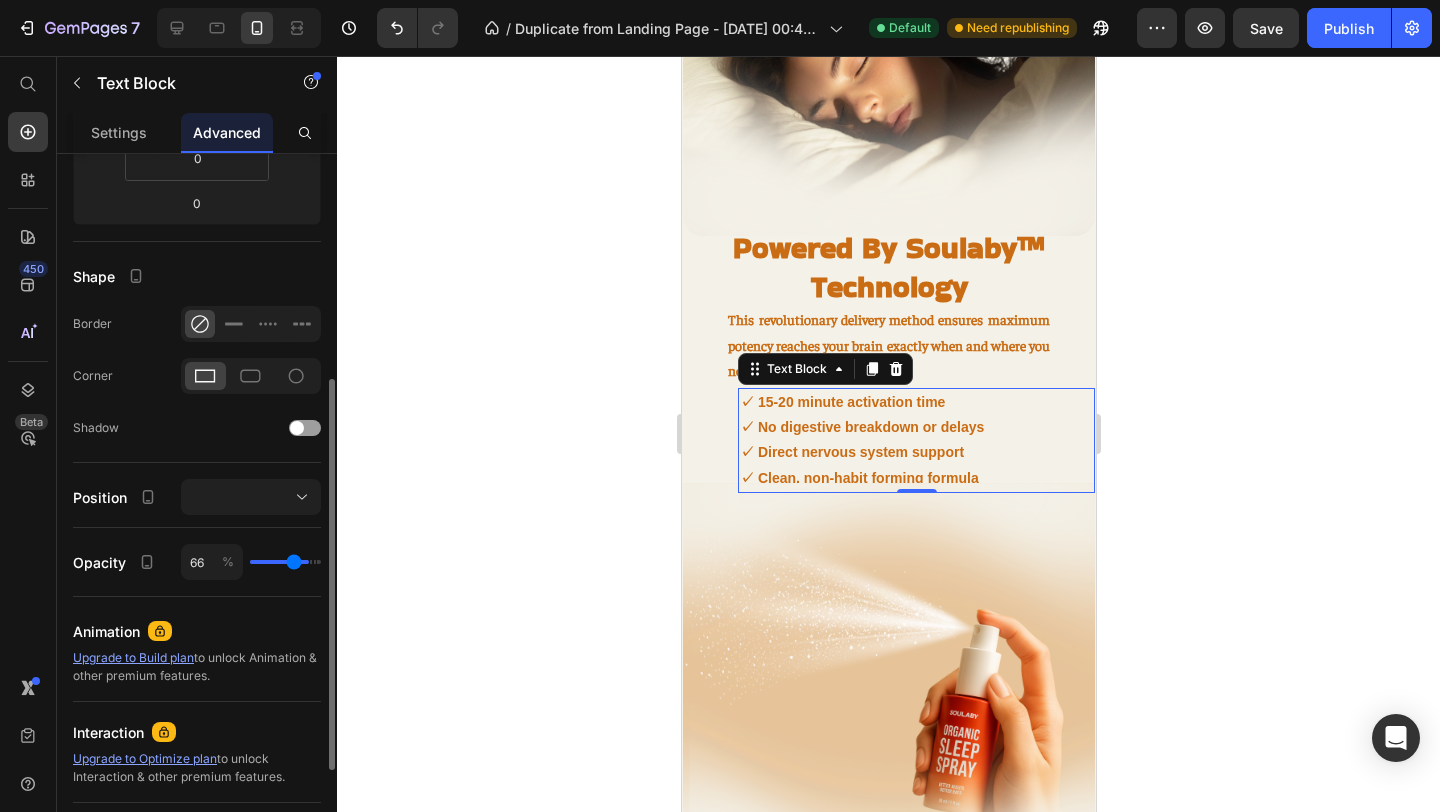 type on "65" 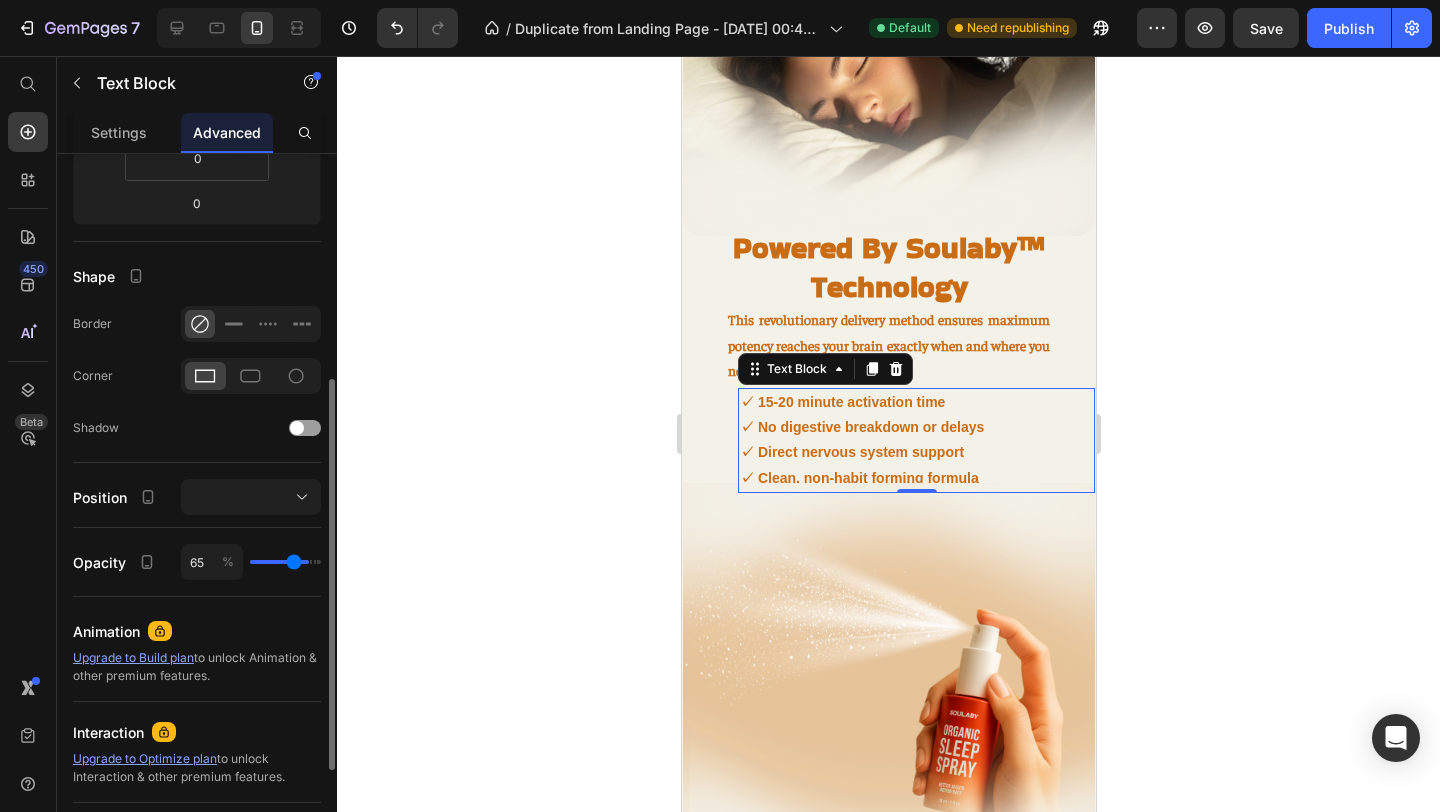 type on "63" 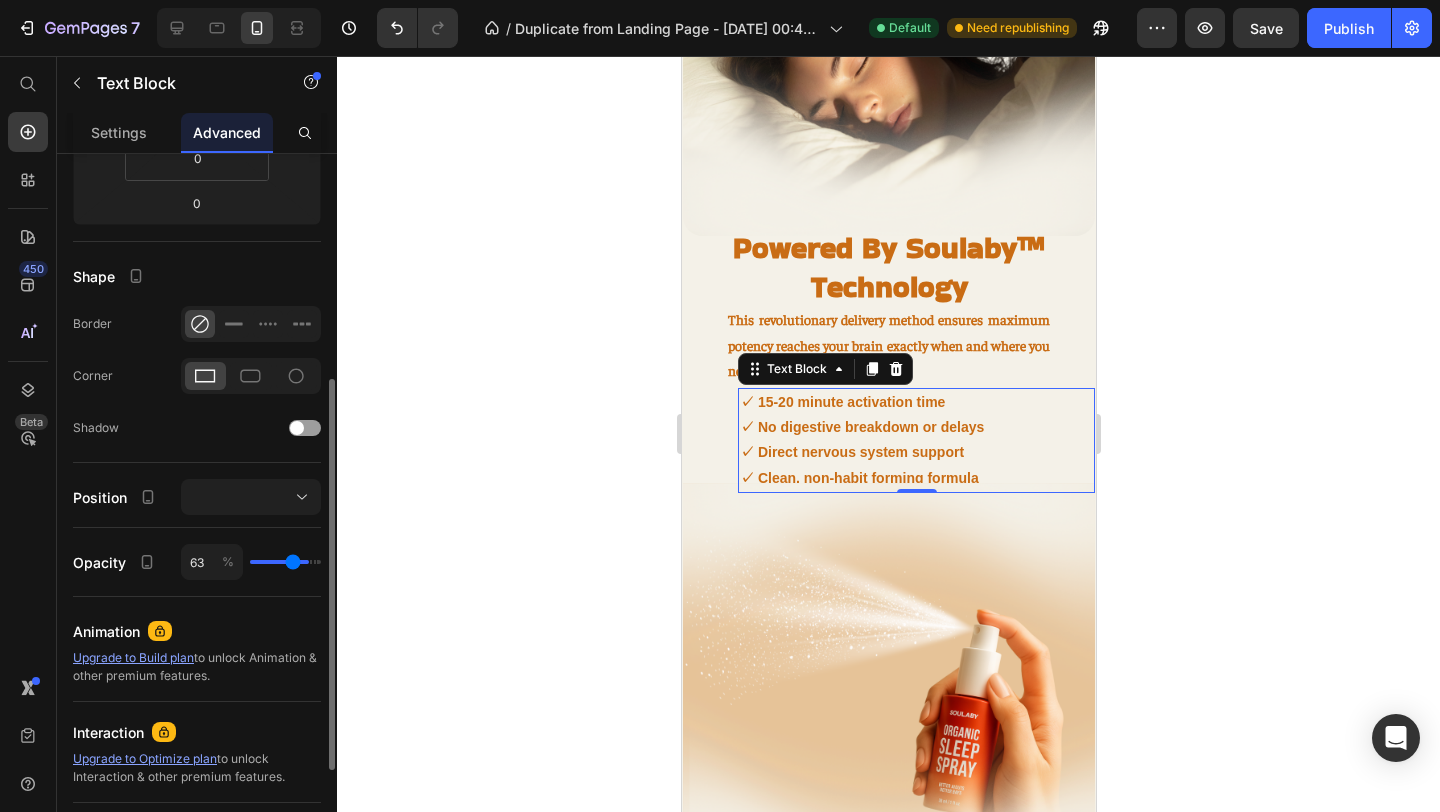 type on "61" 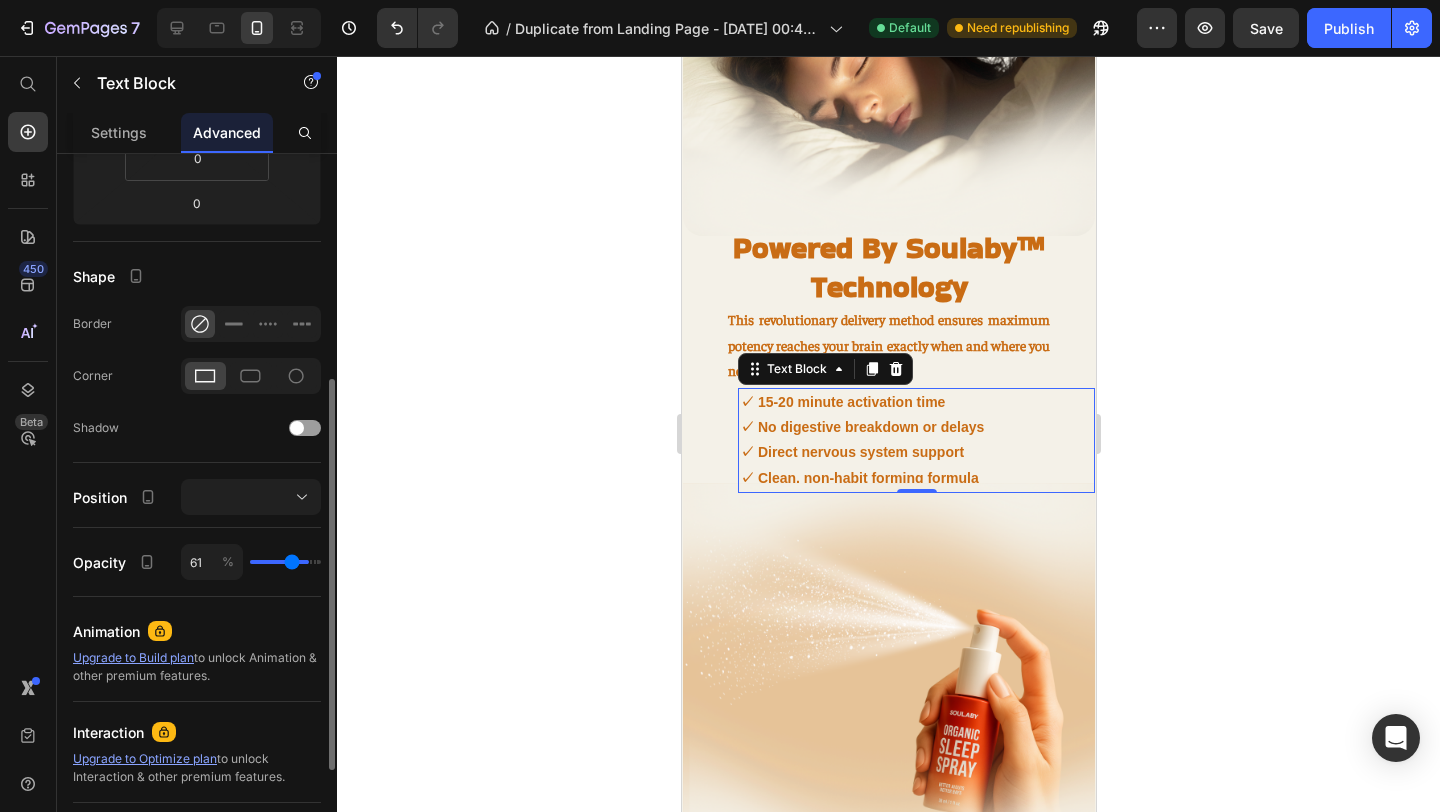 type on "59" 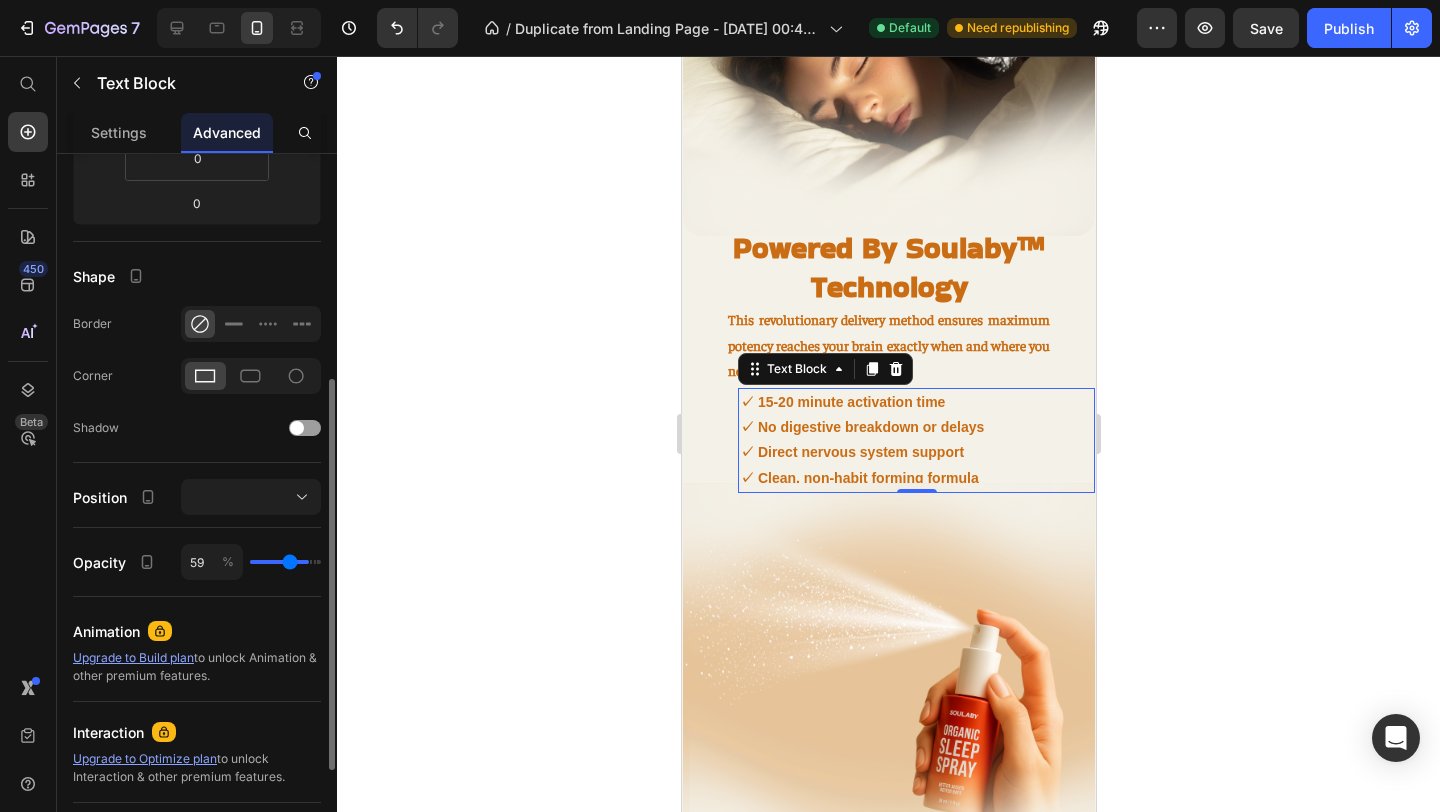 type on "56" 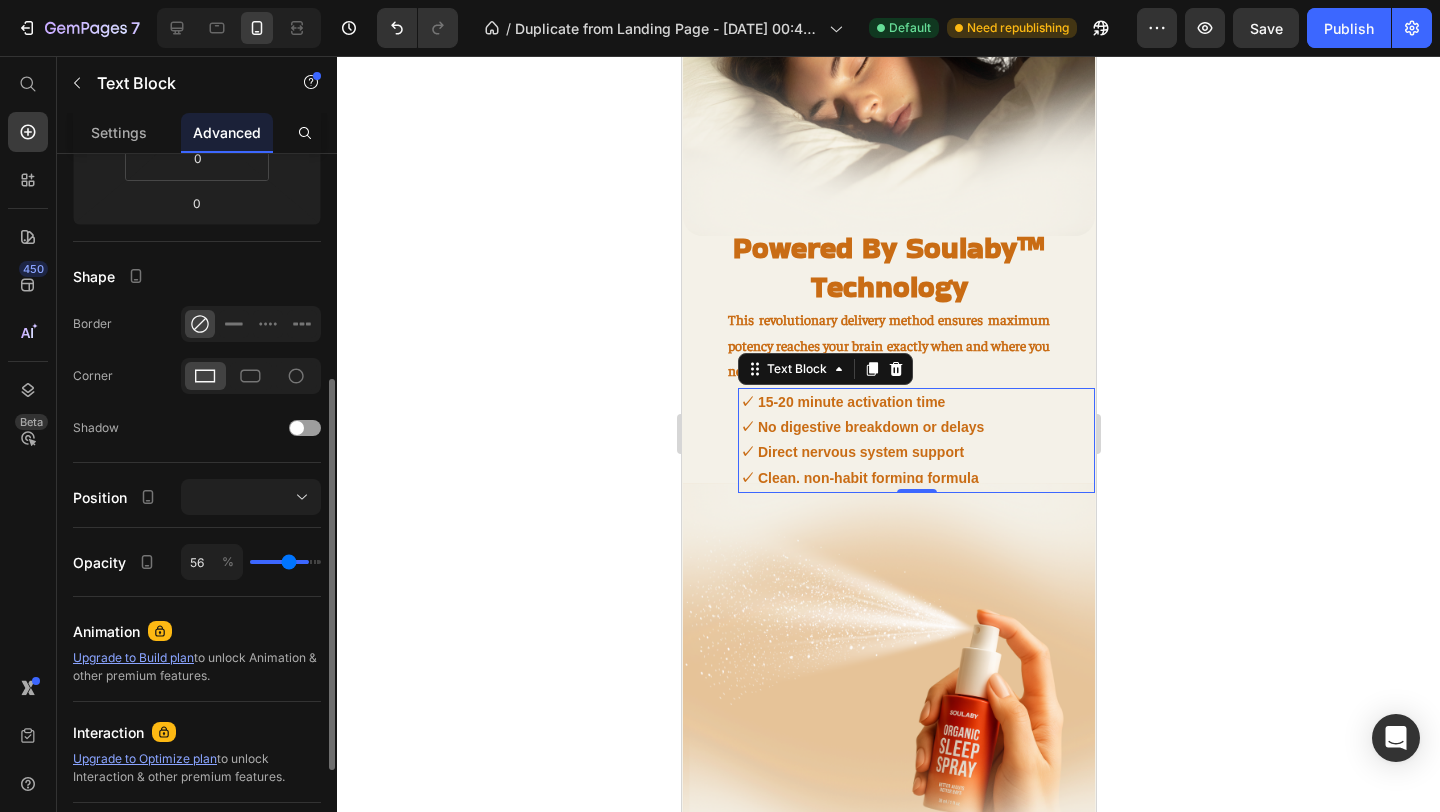 type on "54" 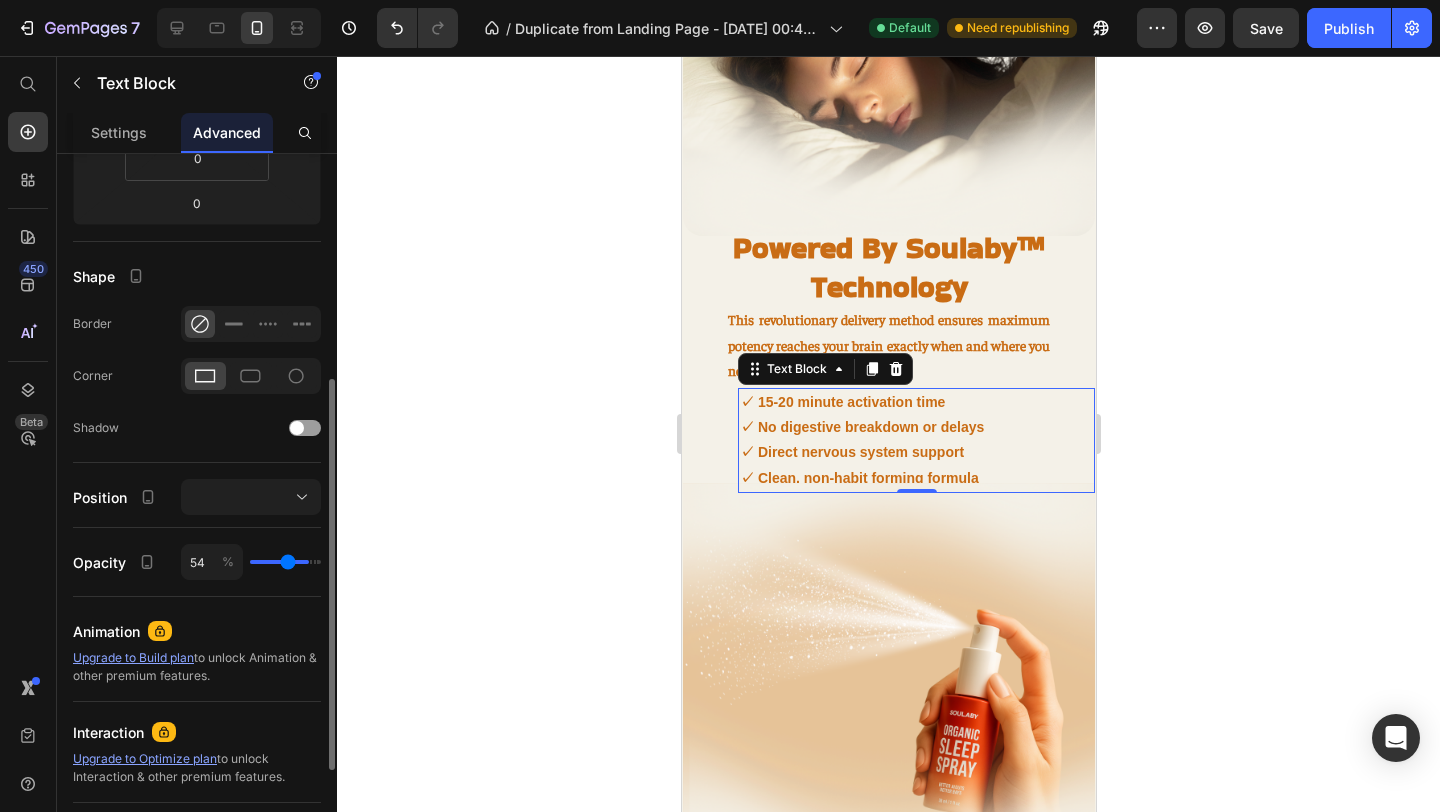 type on "52" 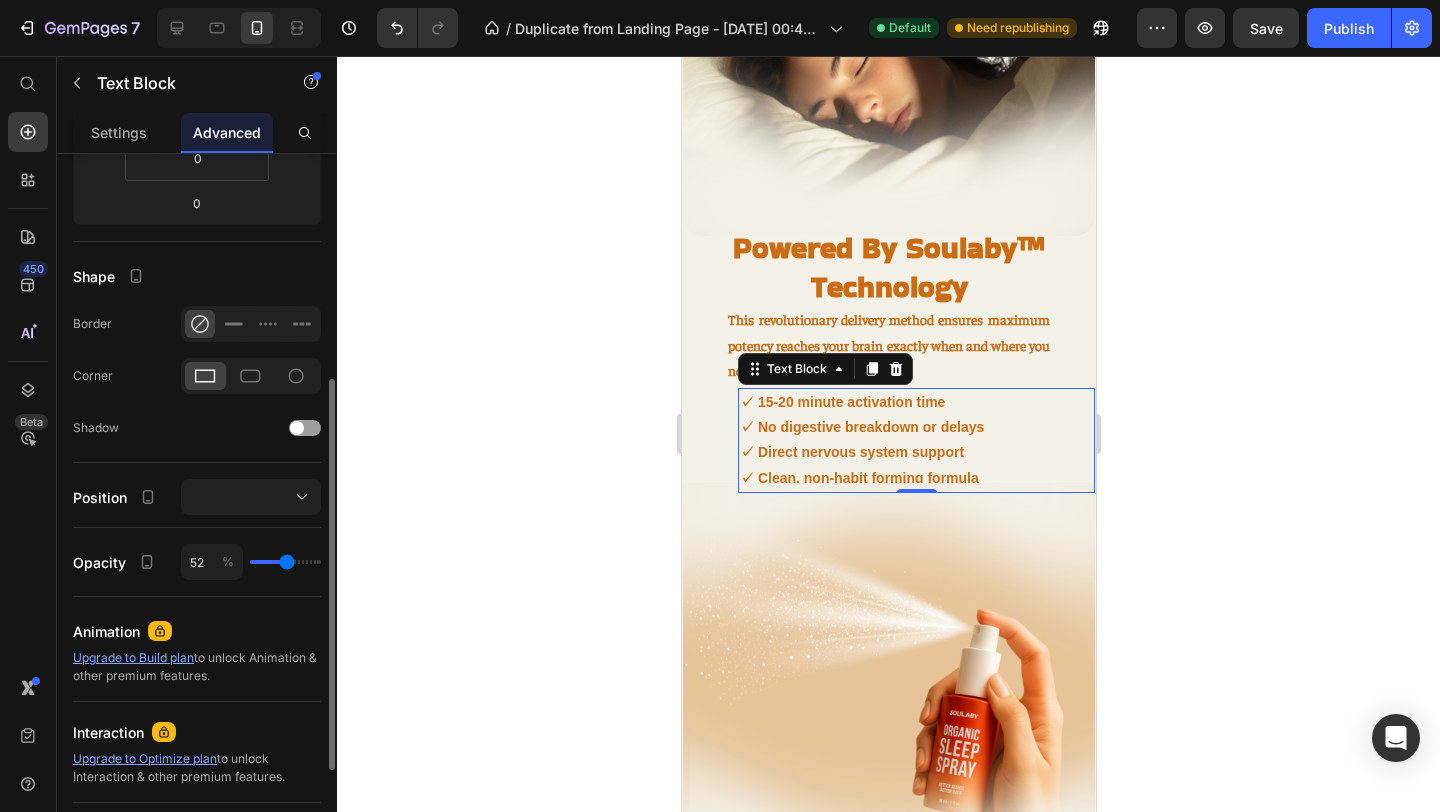 type on "50" 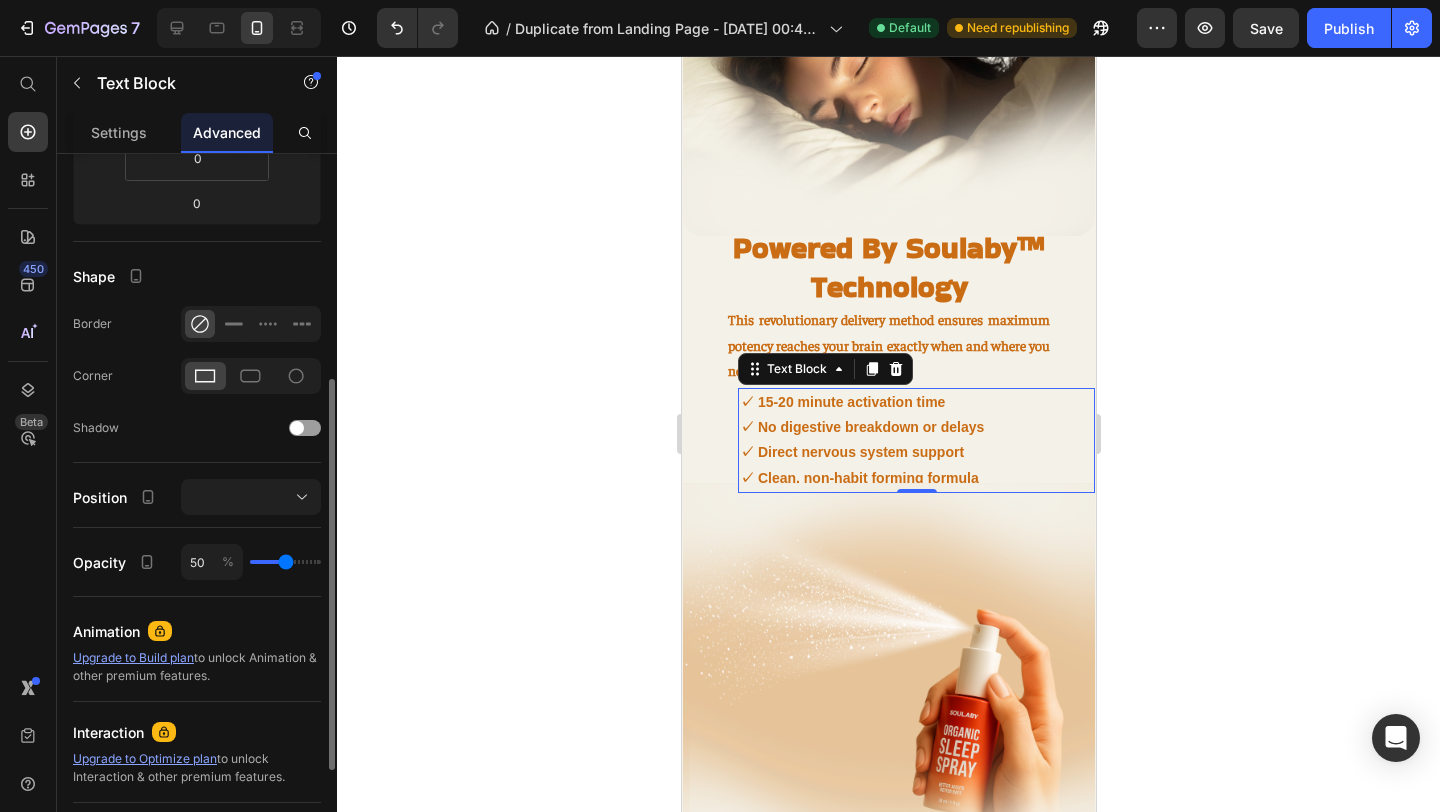 type on "49" 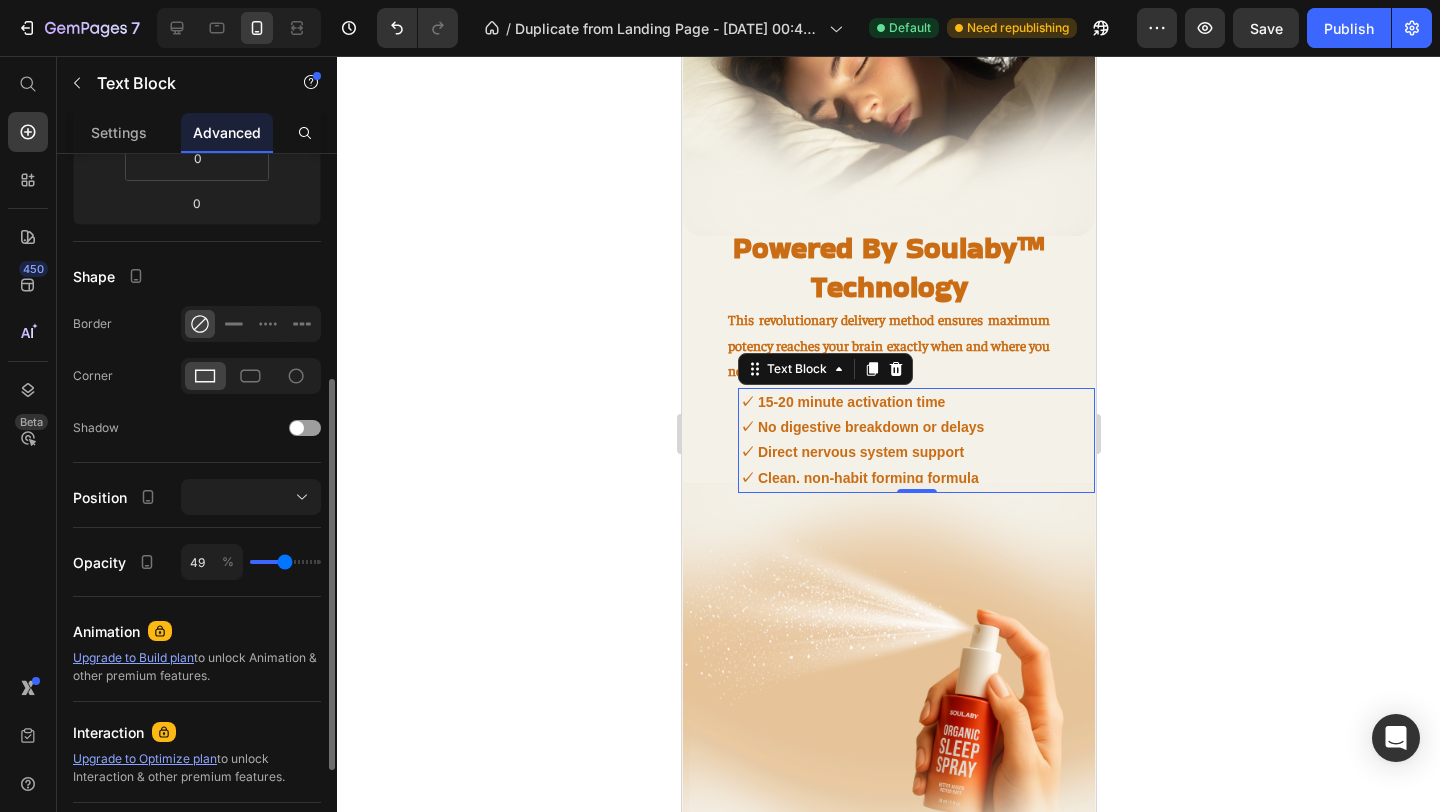 type on "48" 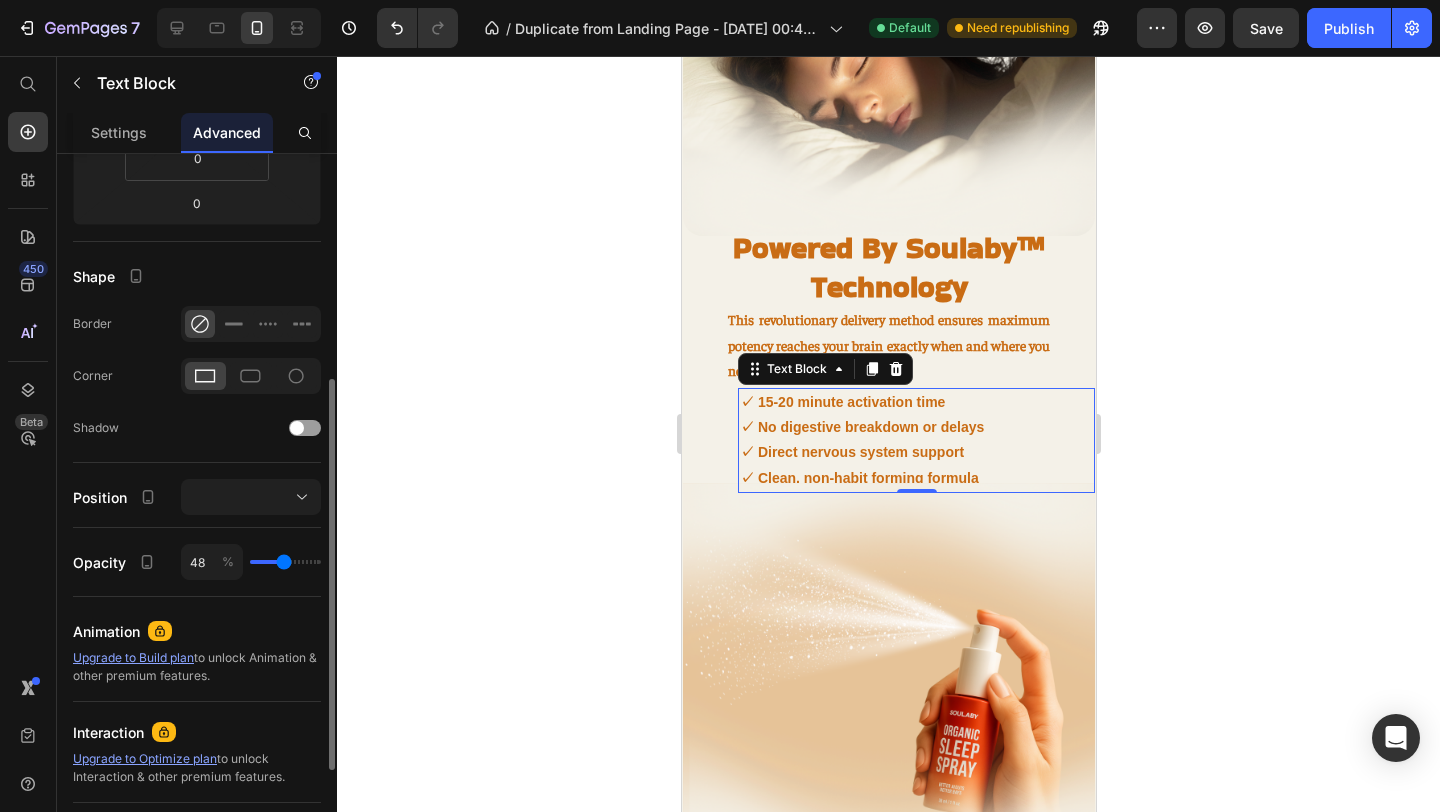 type on "47" 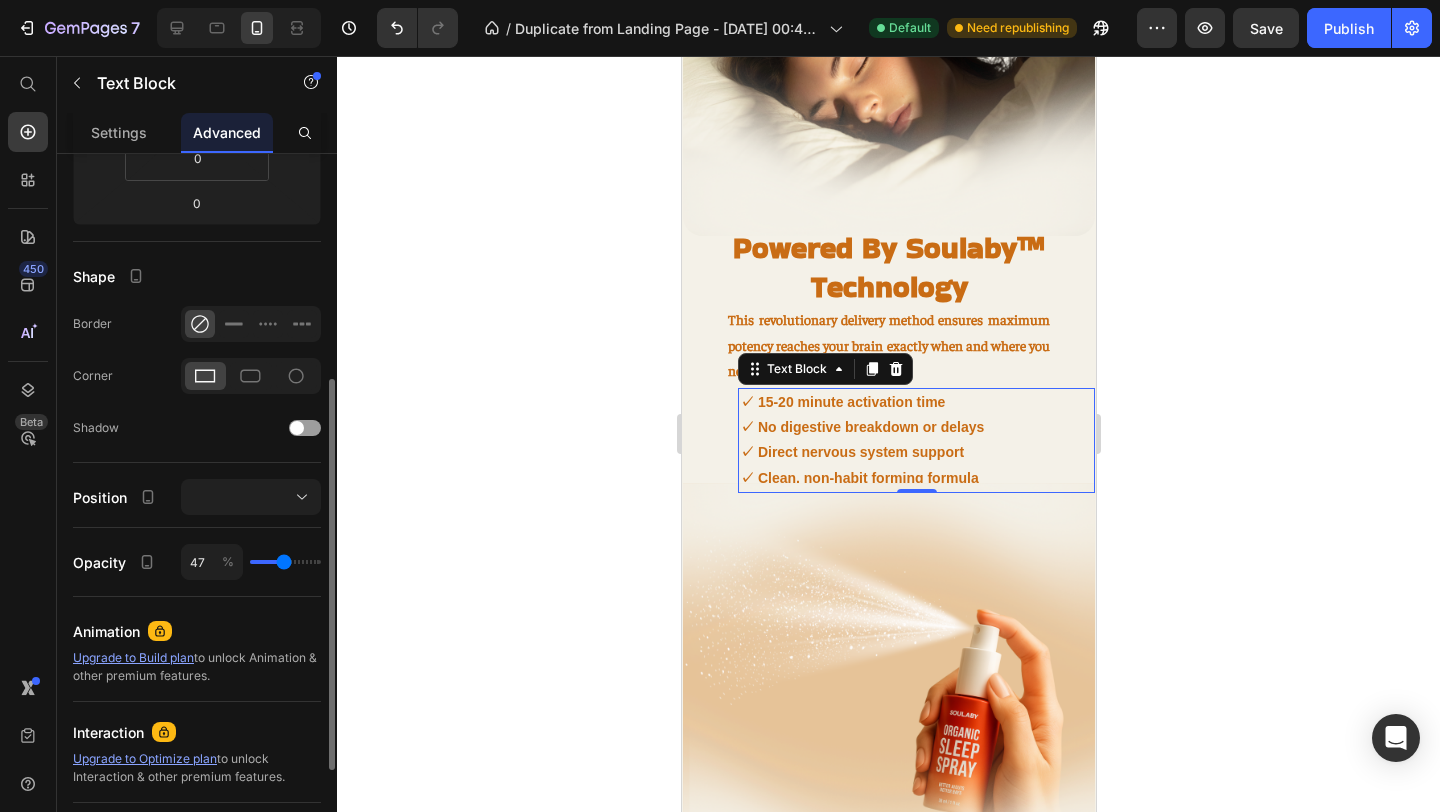 type on "46" 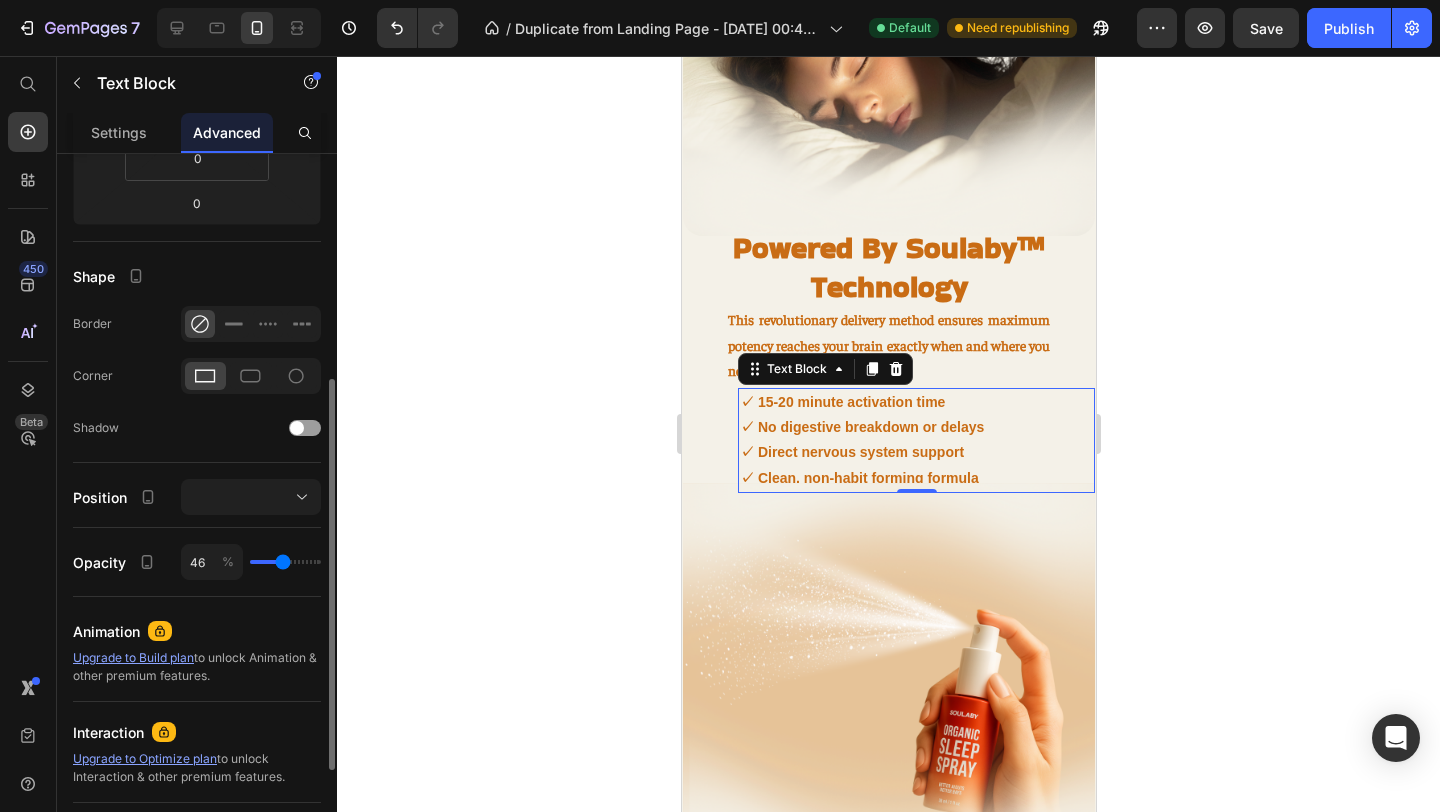 type on "45" 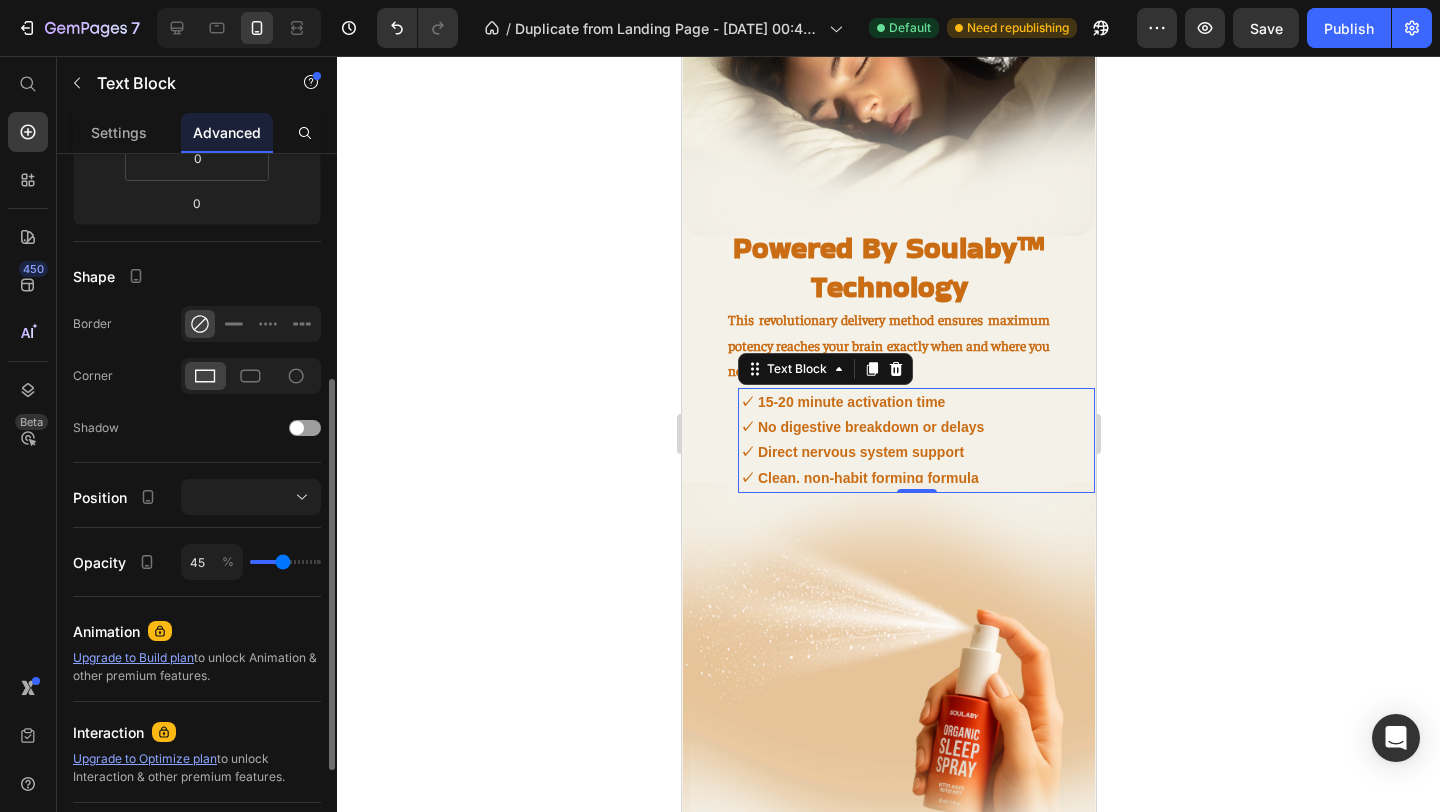 type on "44" 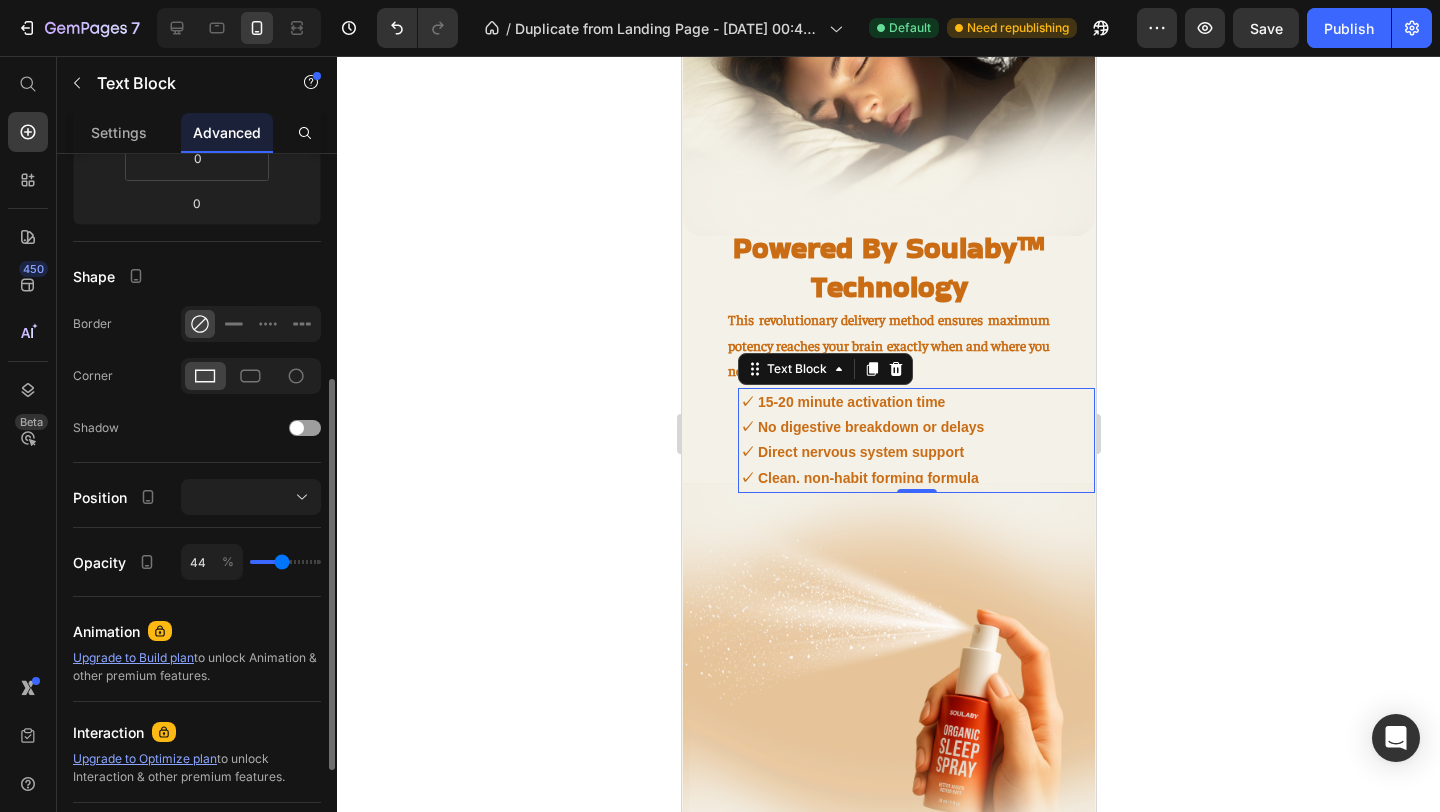 type on "43" 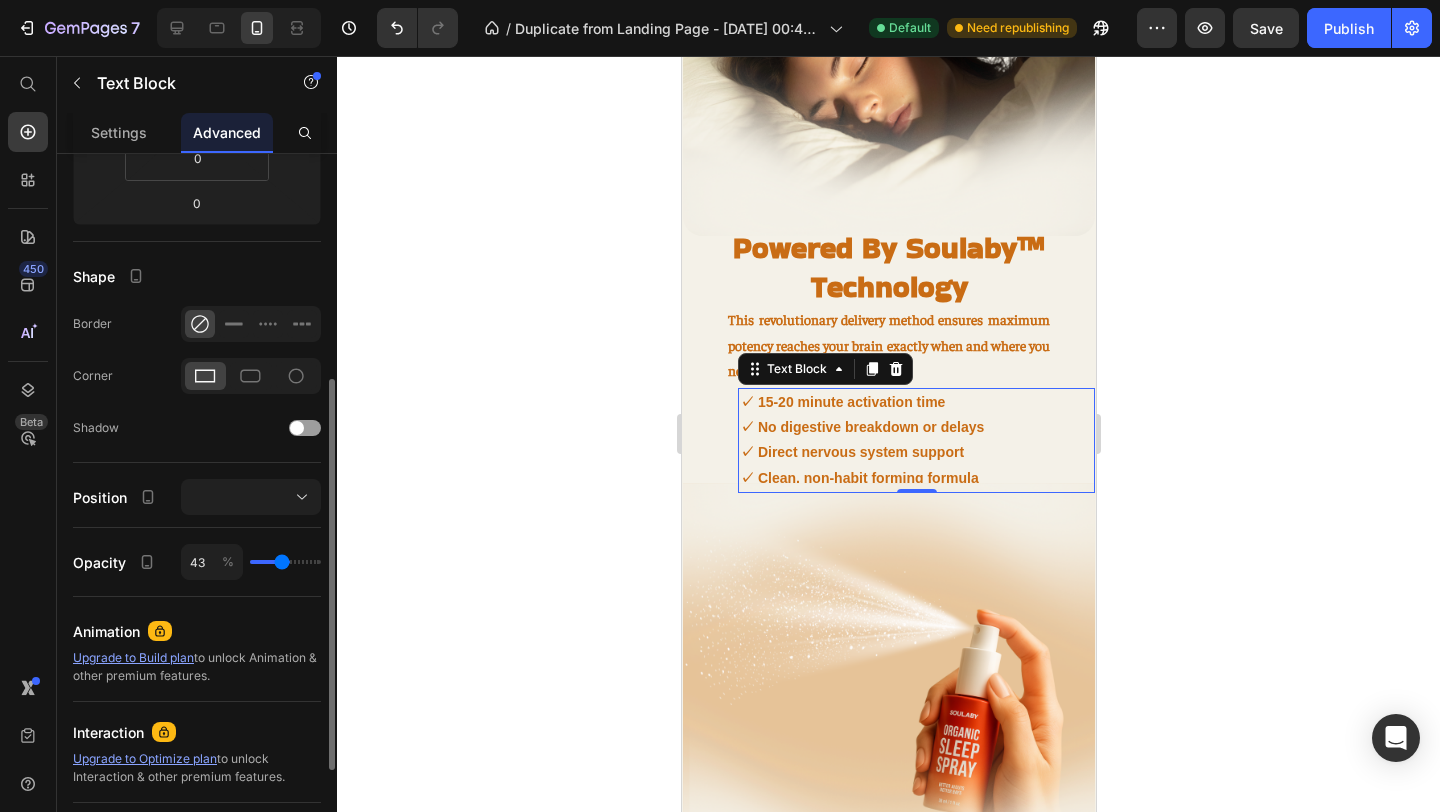type on "42" 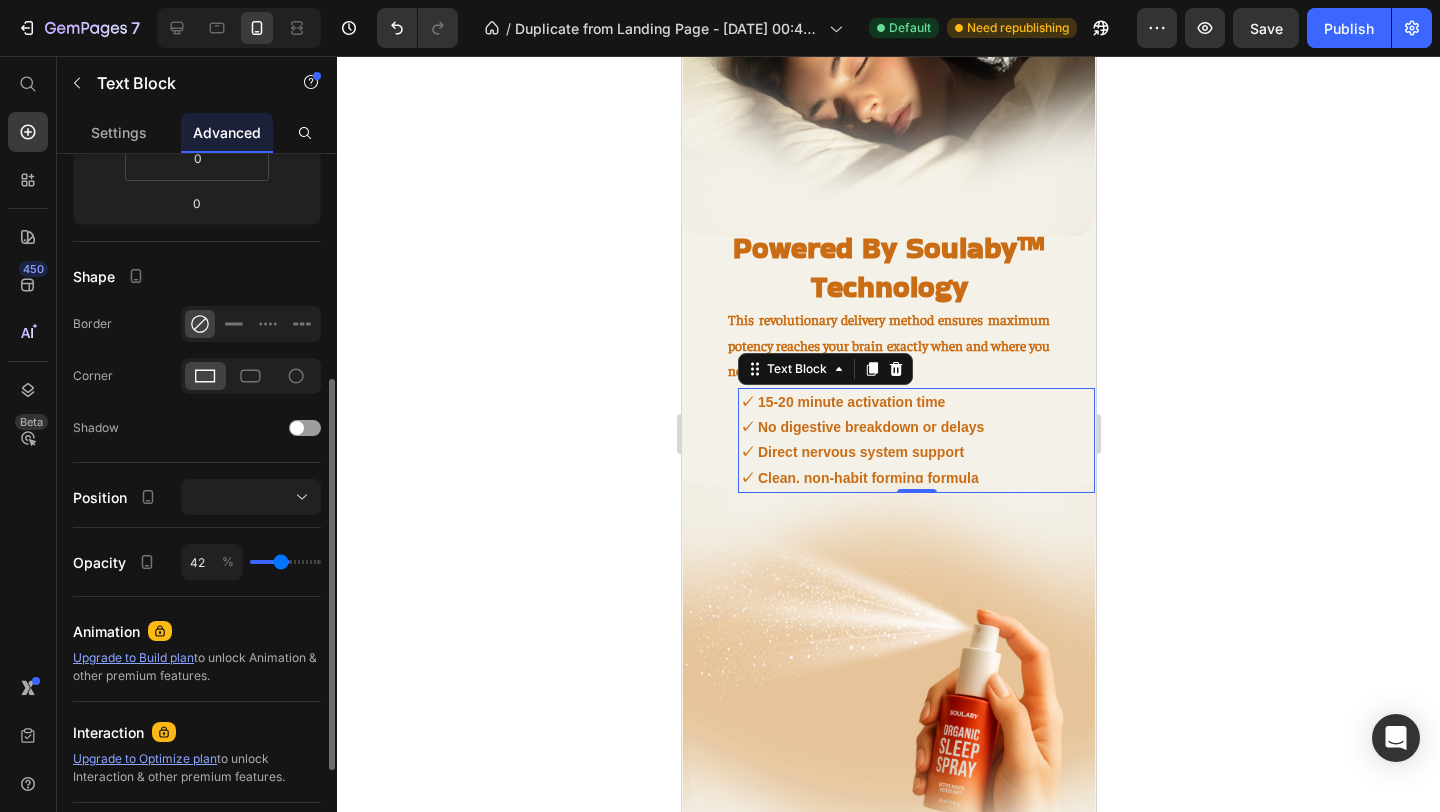 type on "41" 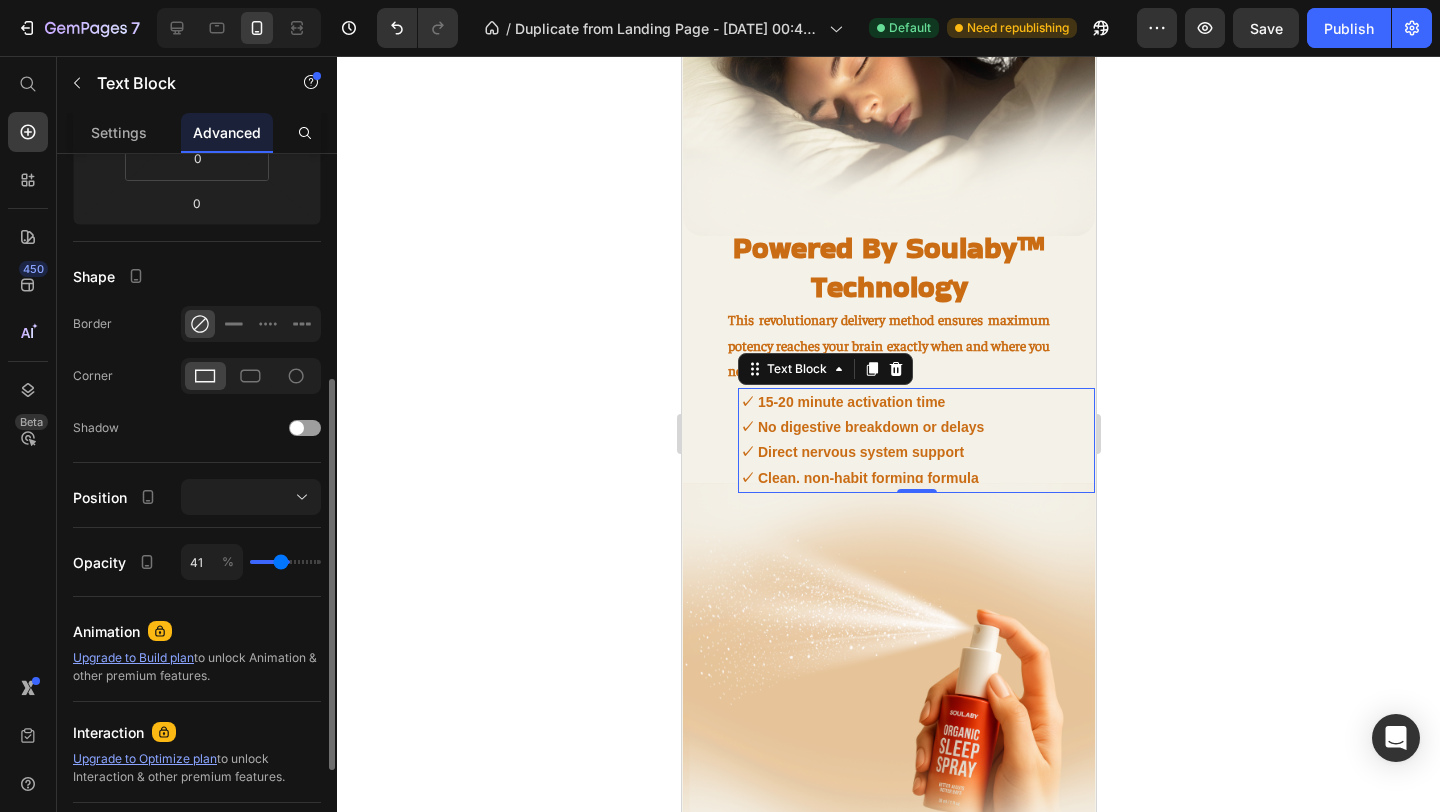 type on "40" 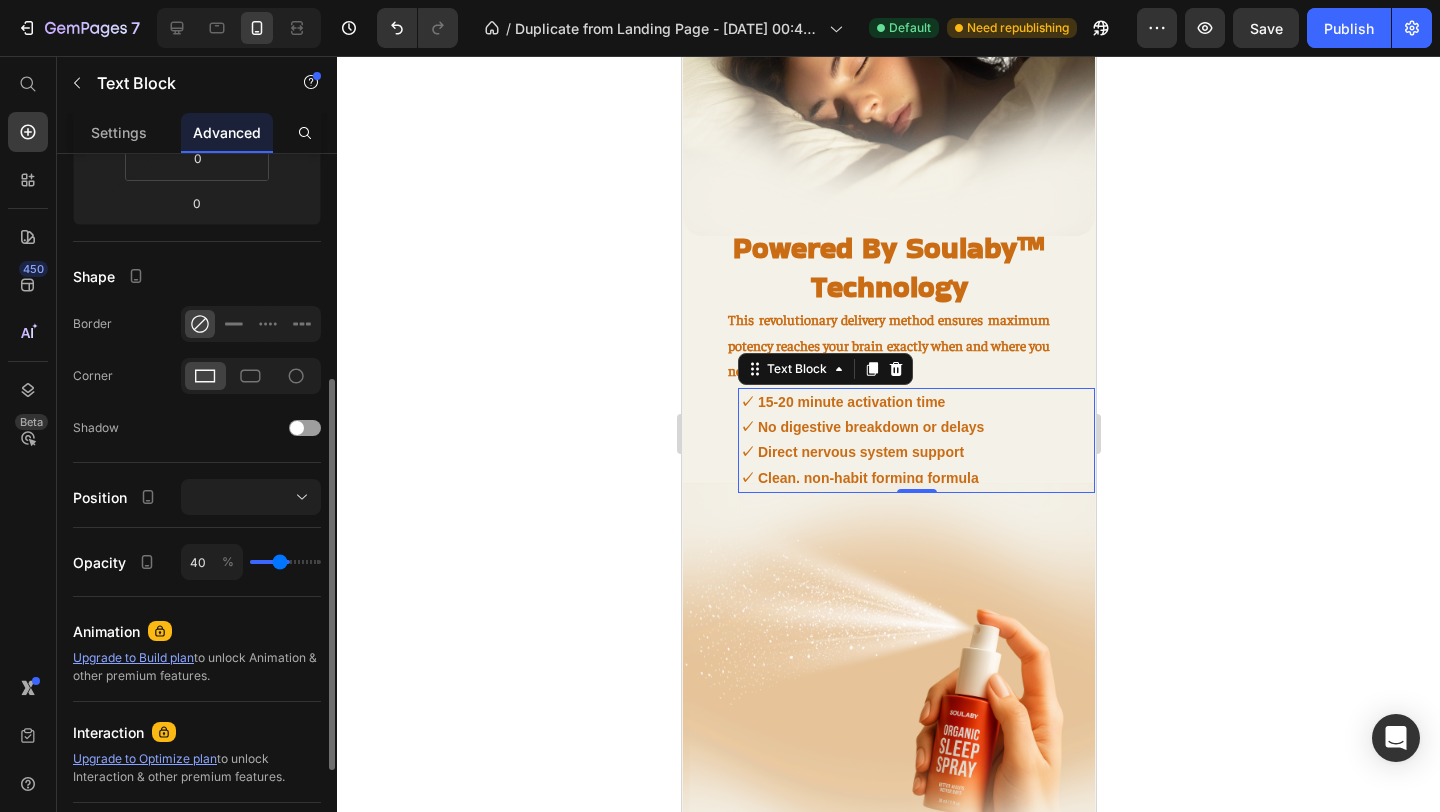 type on "39" 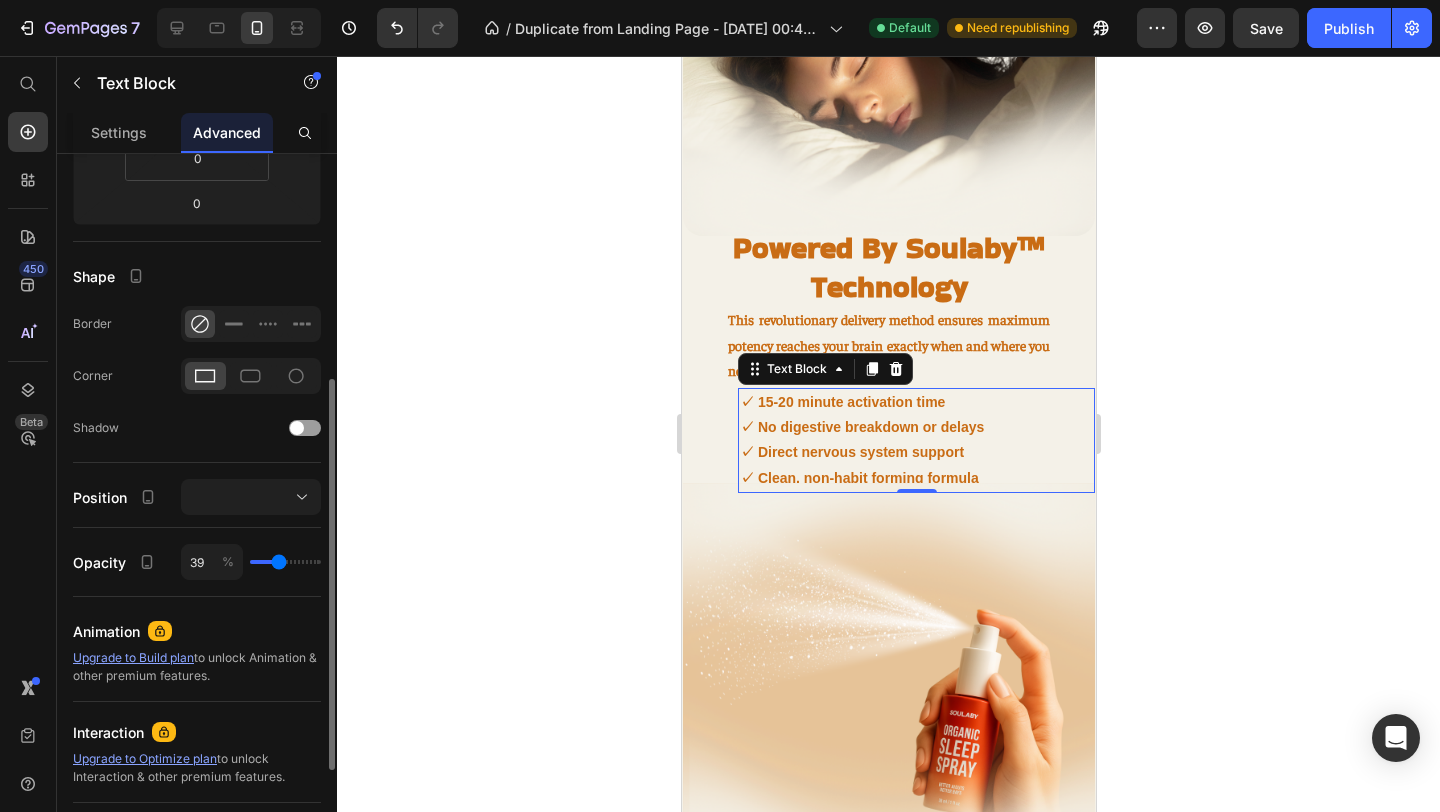 type on "37" 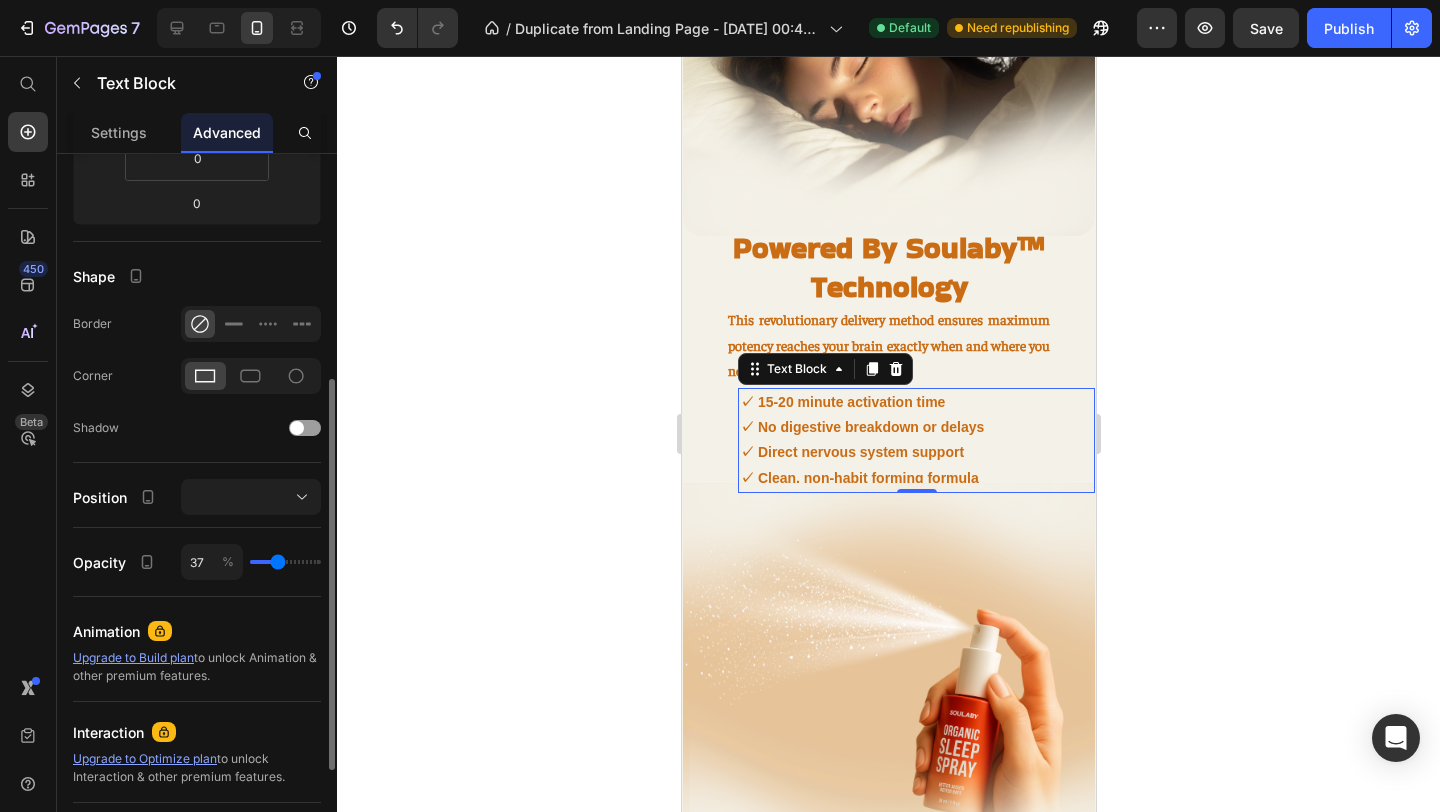 type on "33" 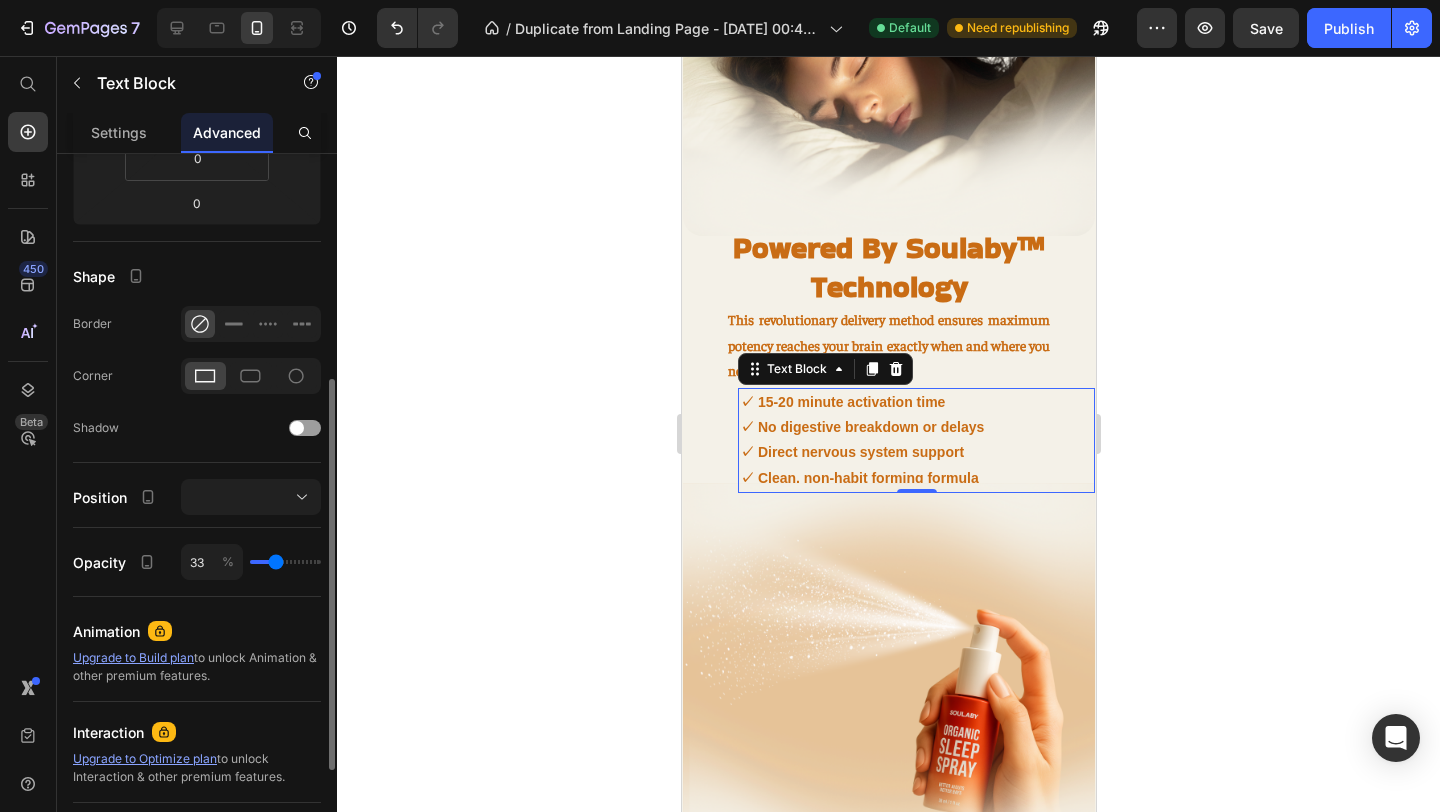 type on "29" 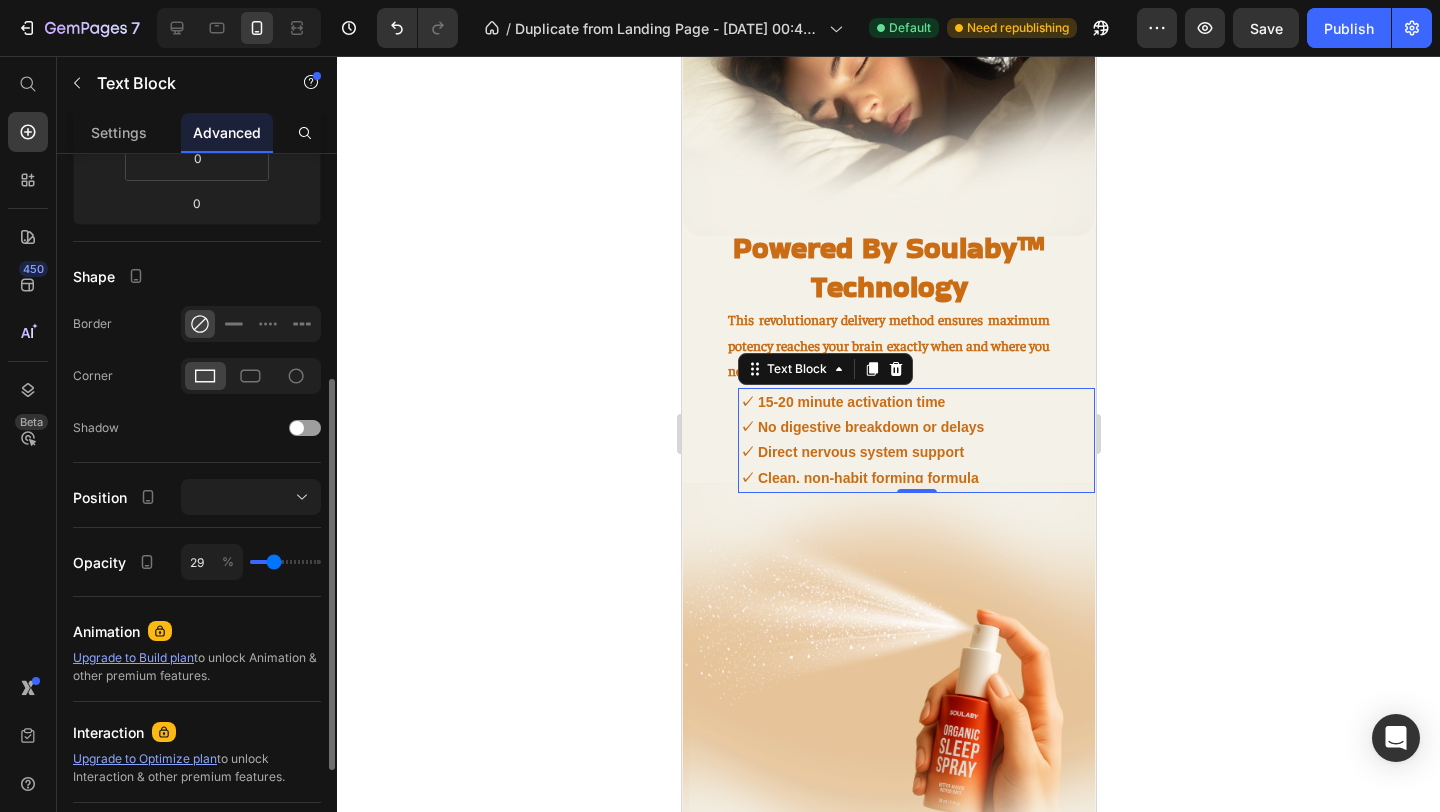 type on "24" 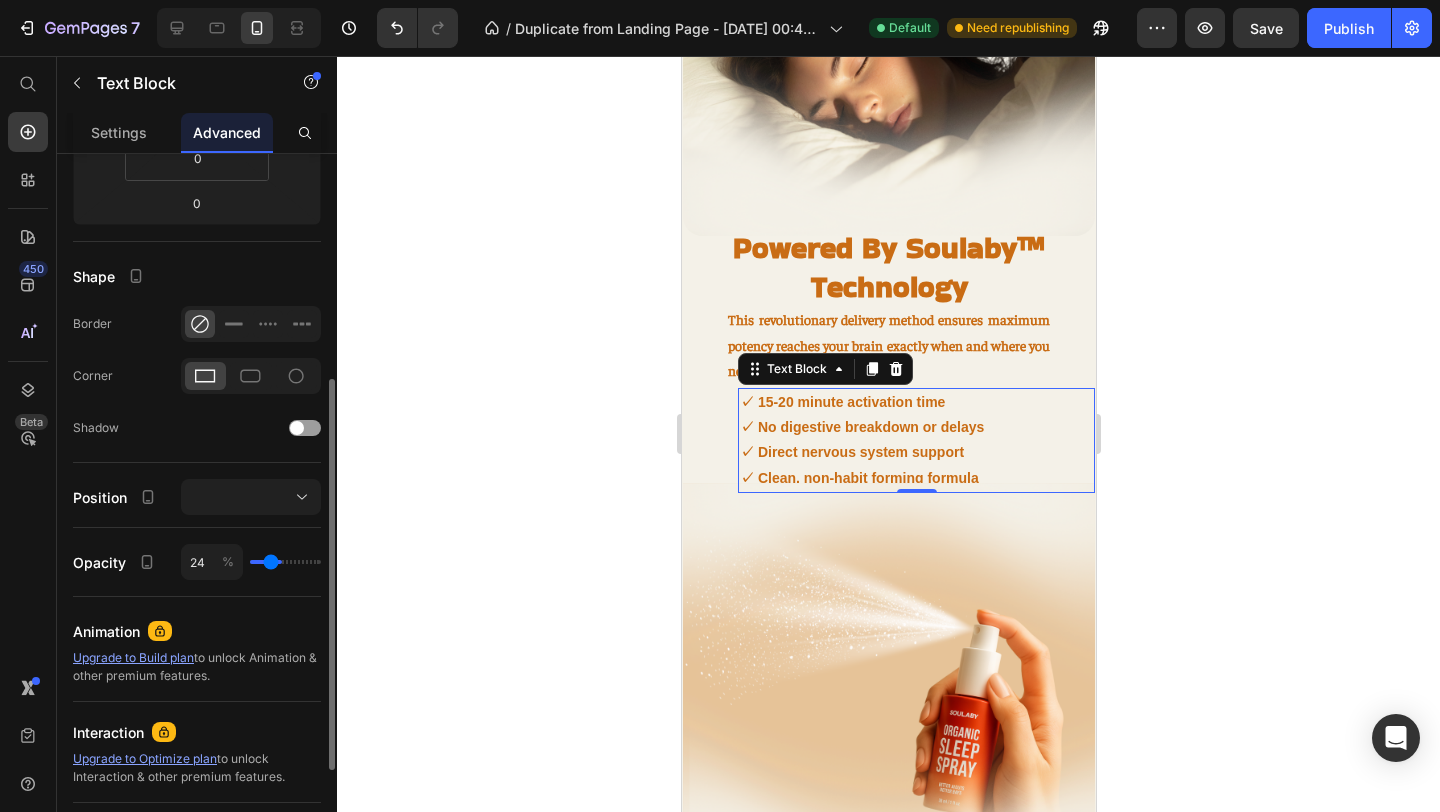 type on "20" 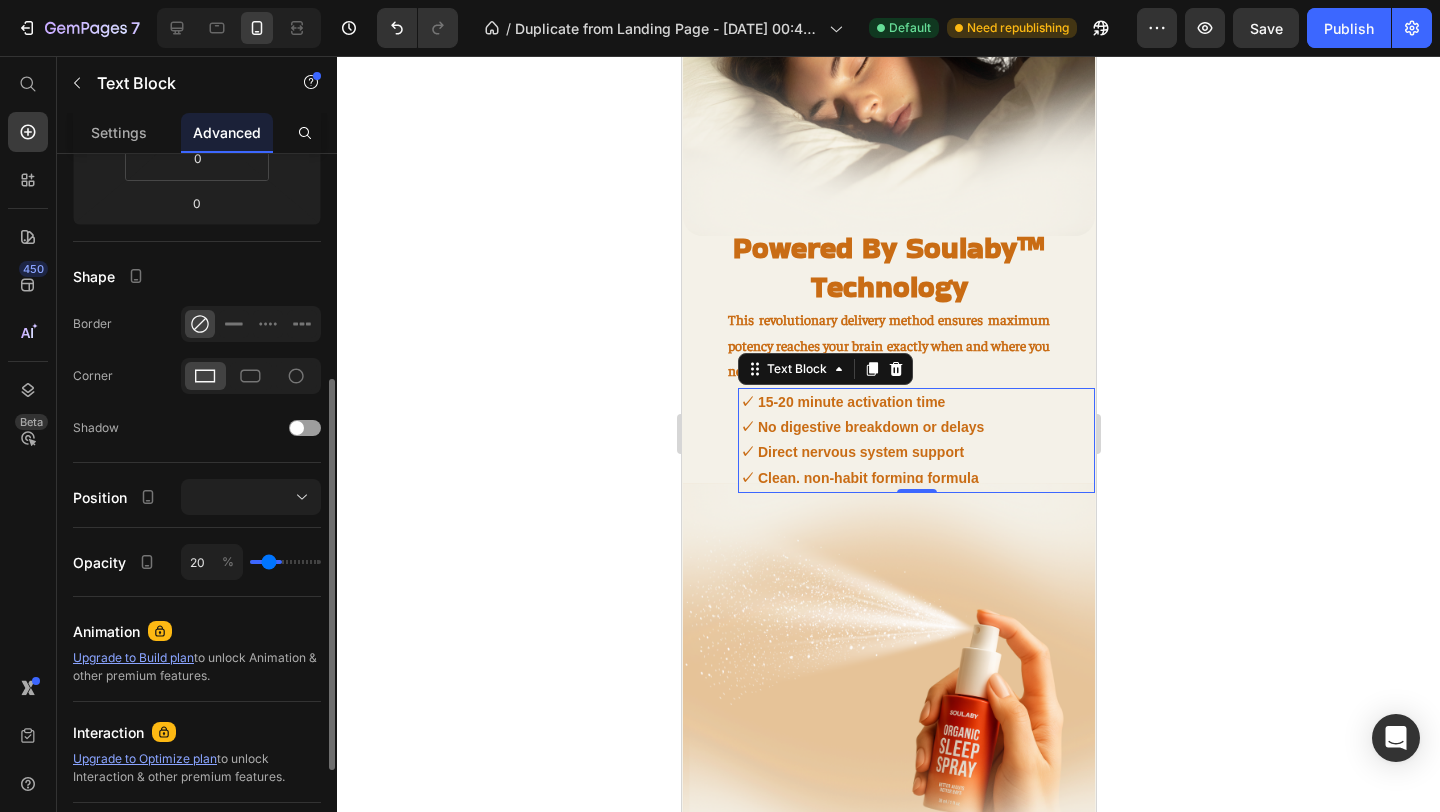 type on "16" 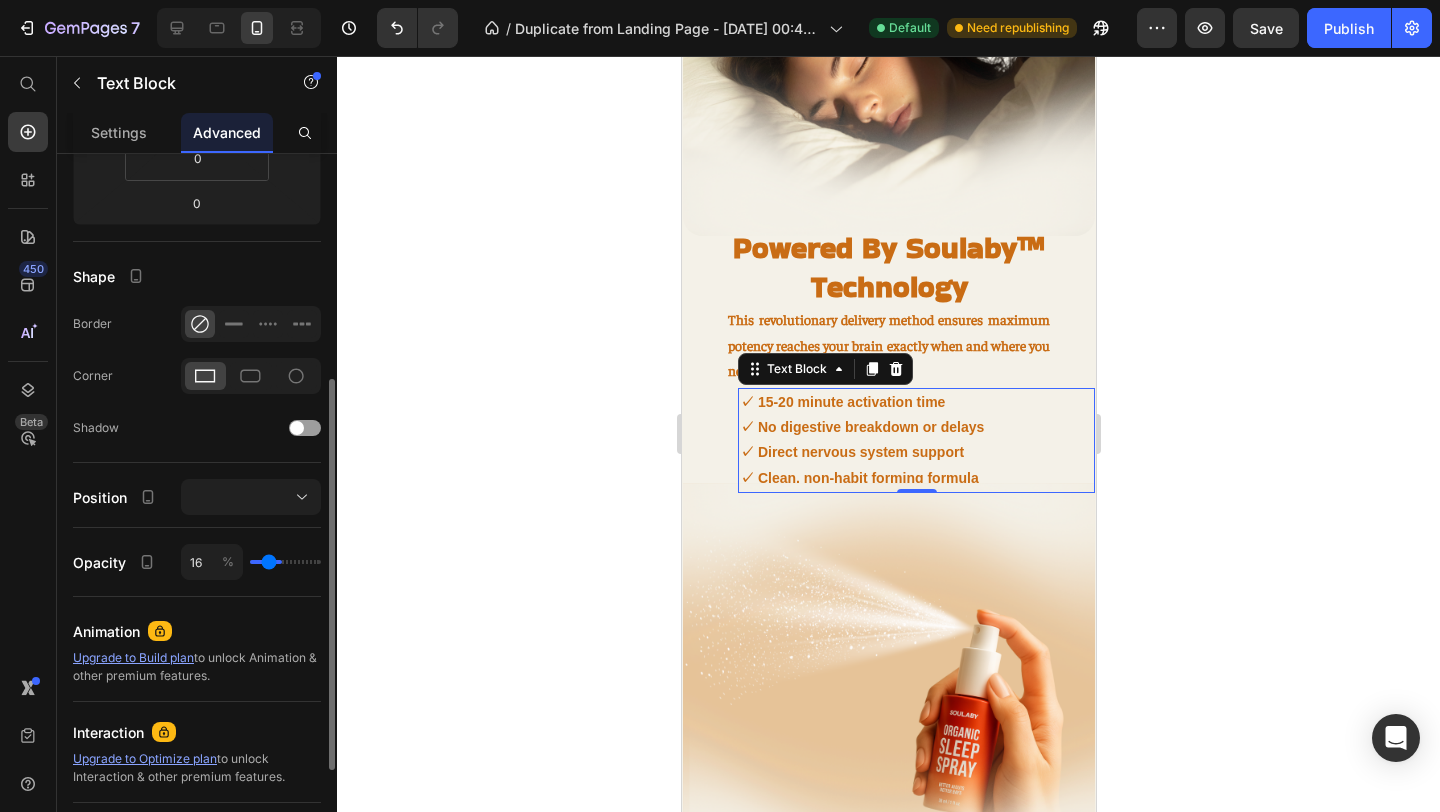 type on "16" 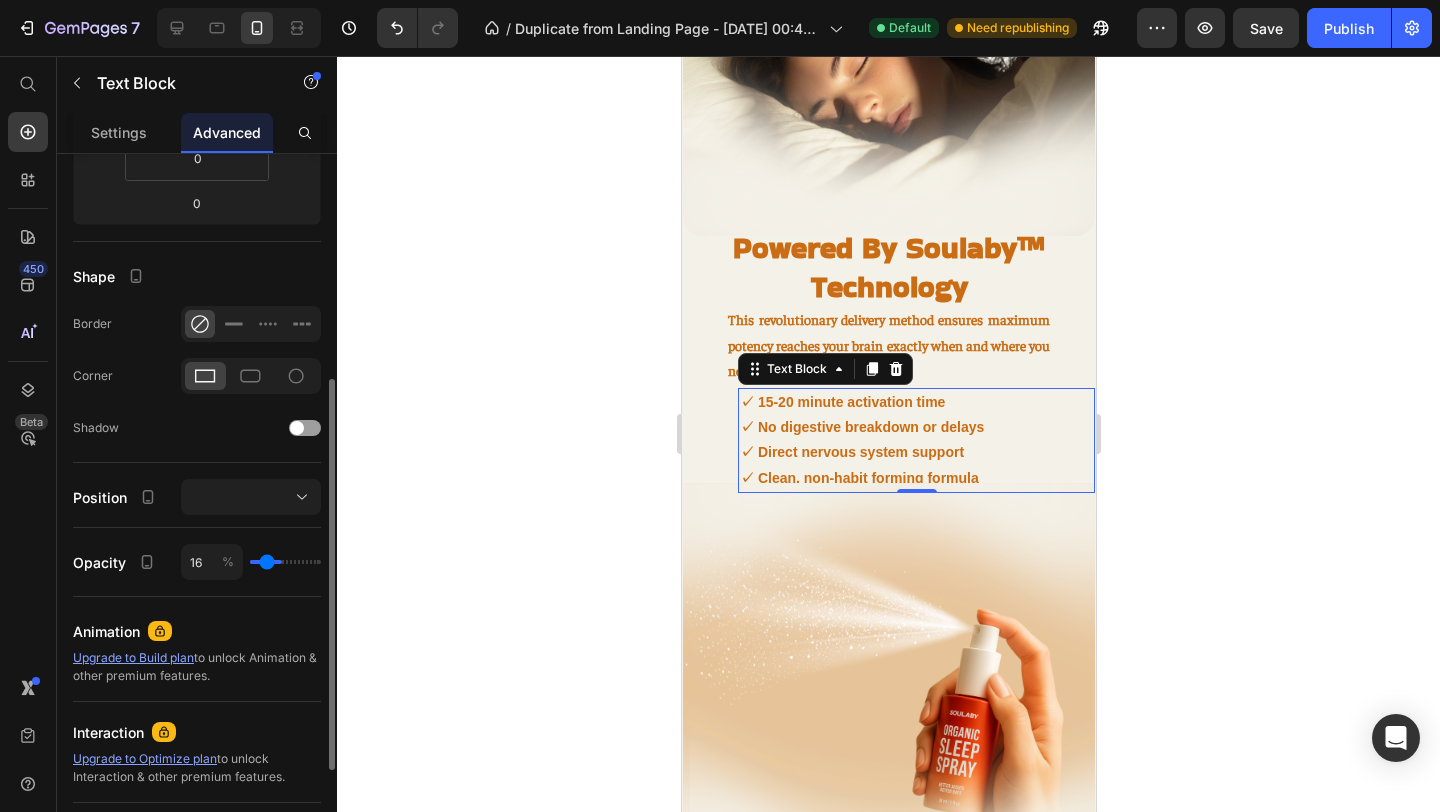 type on "14" 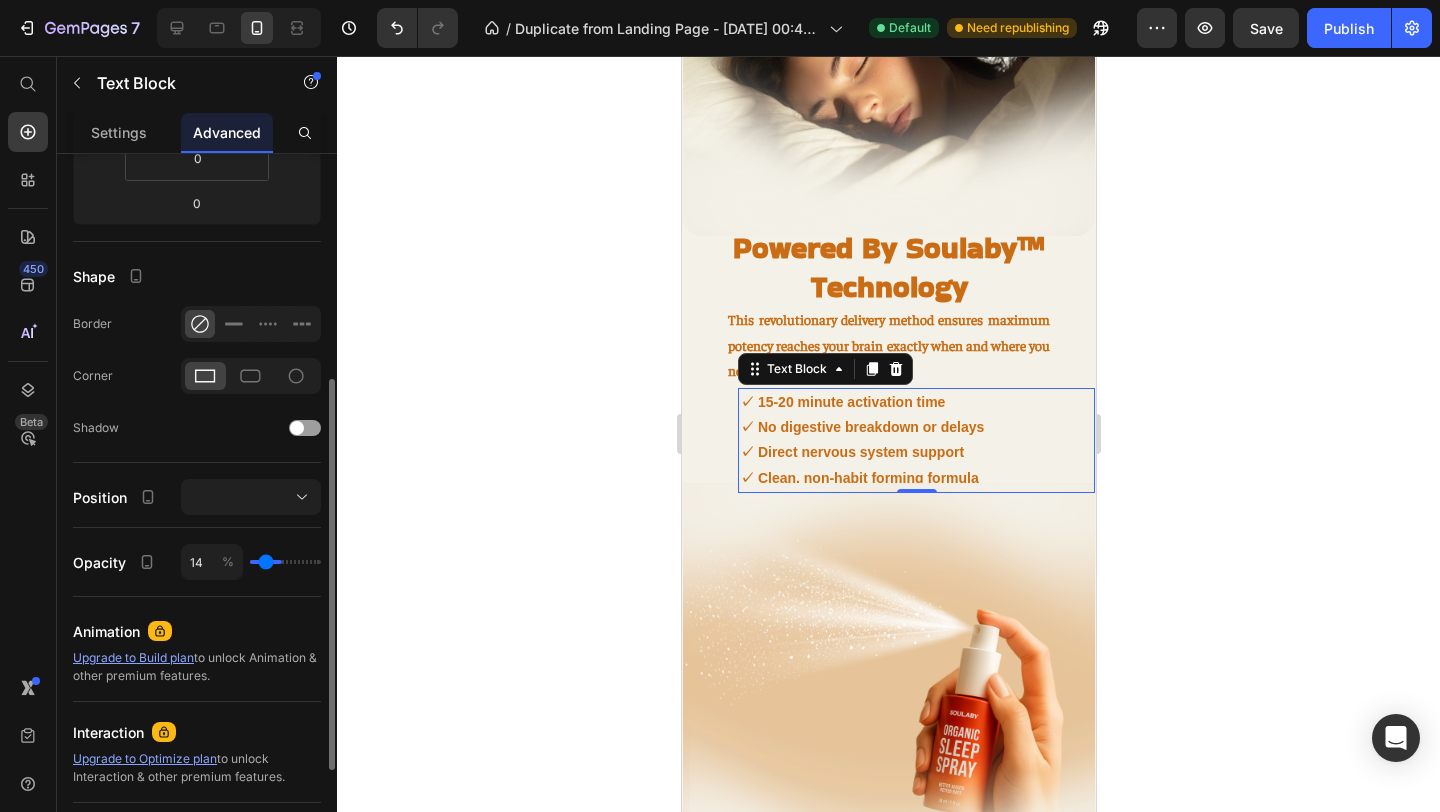 type on "11" 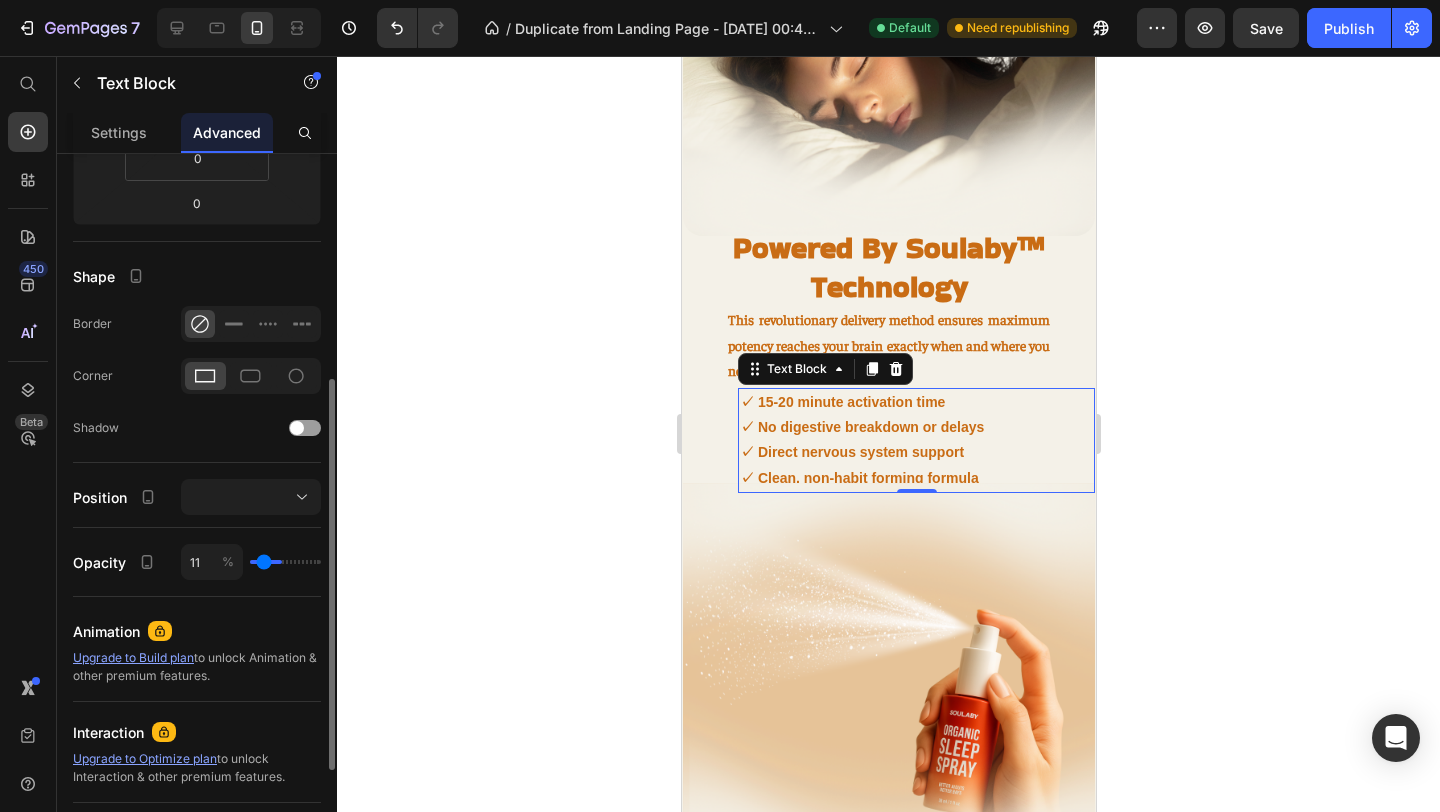 type on "9" 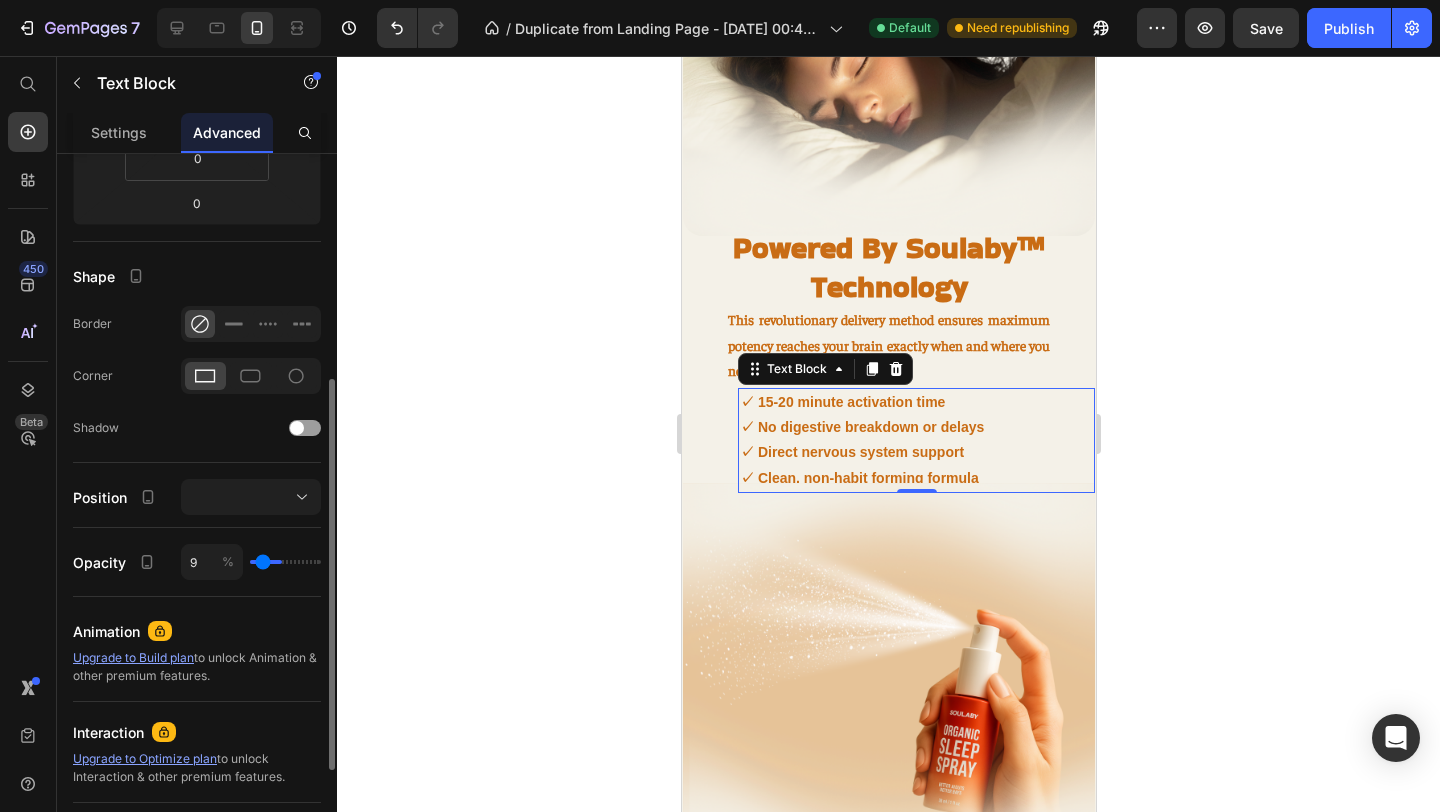 type on "8" 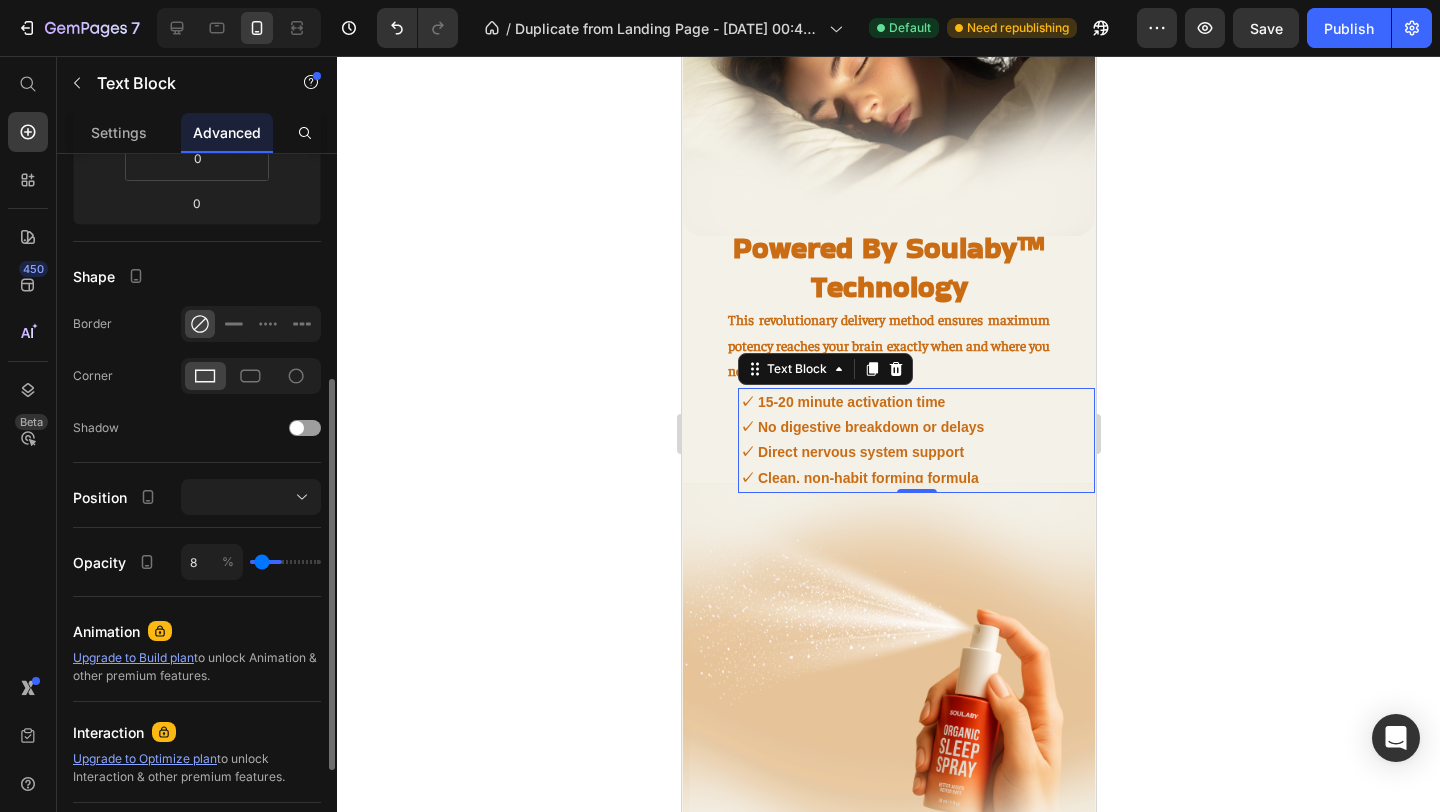 type on "6" 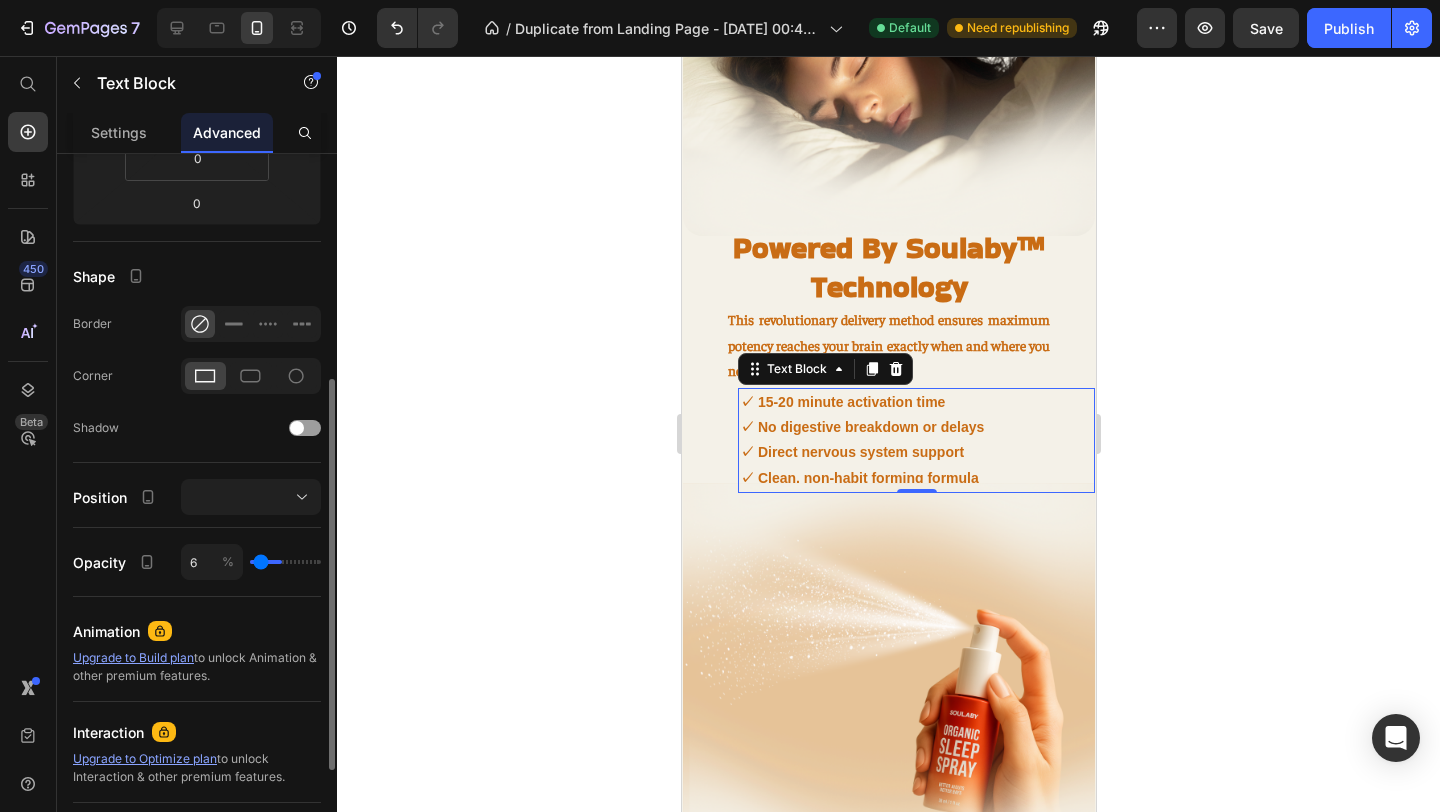 drag, startPoint x: 309, startPoint y: 563, endPoint x: 261, endPoint y: 564, distance: 48.010414 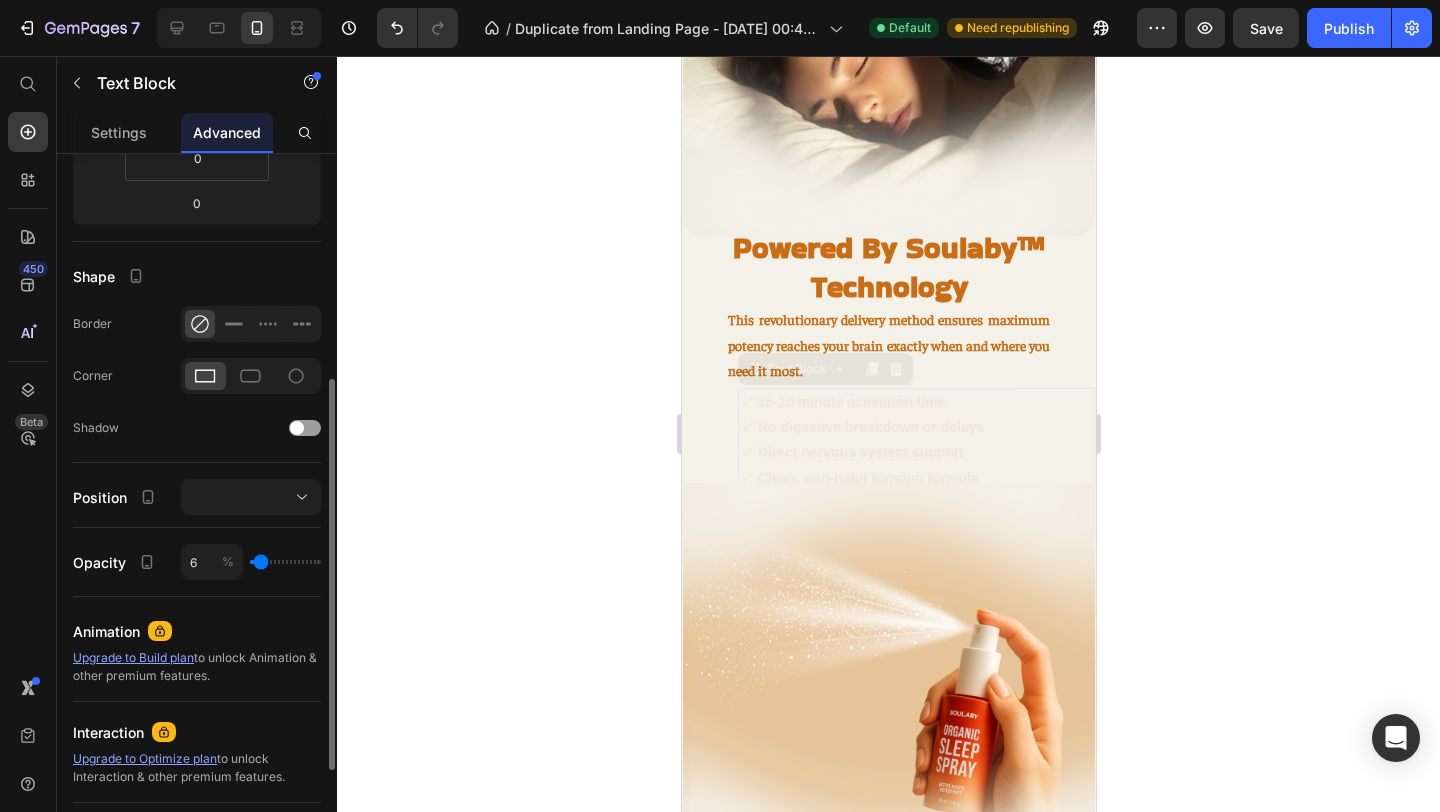 type on "7" 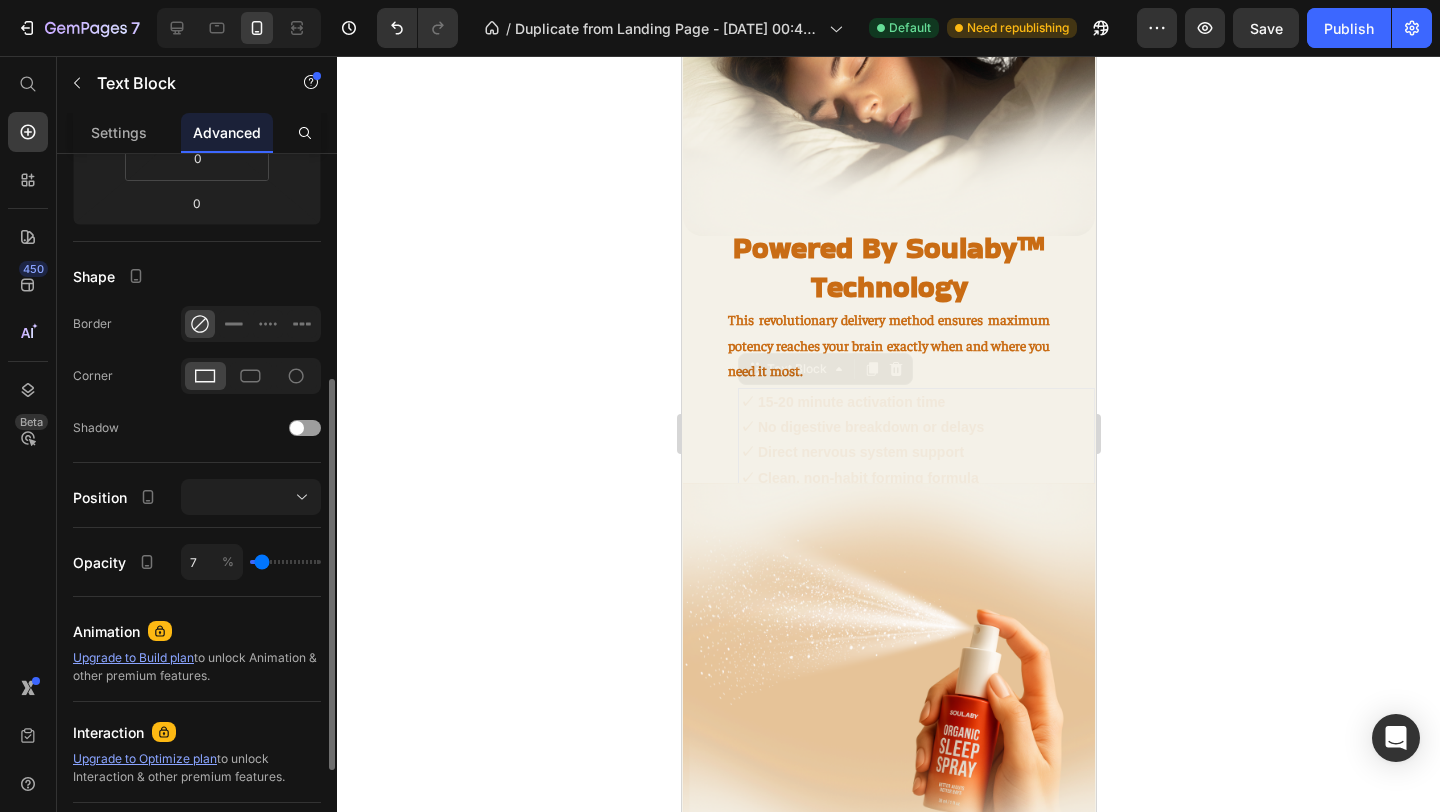 type on "15" 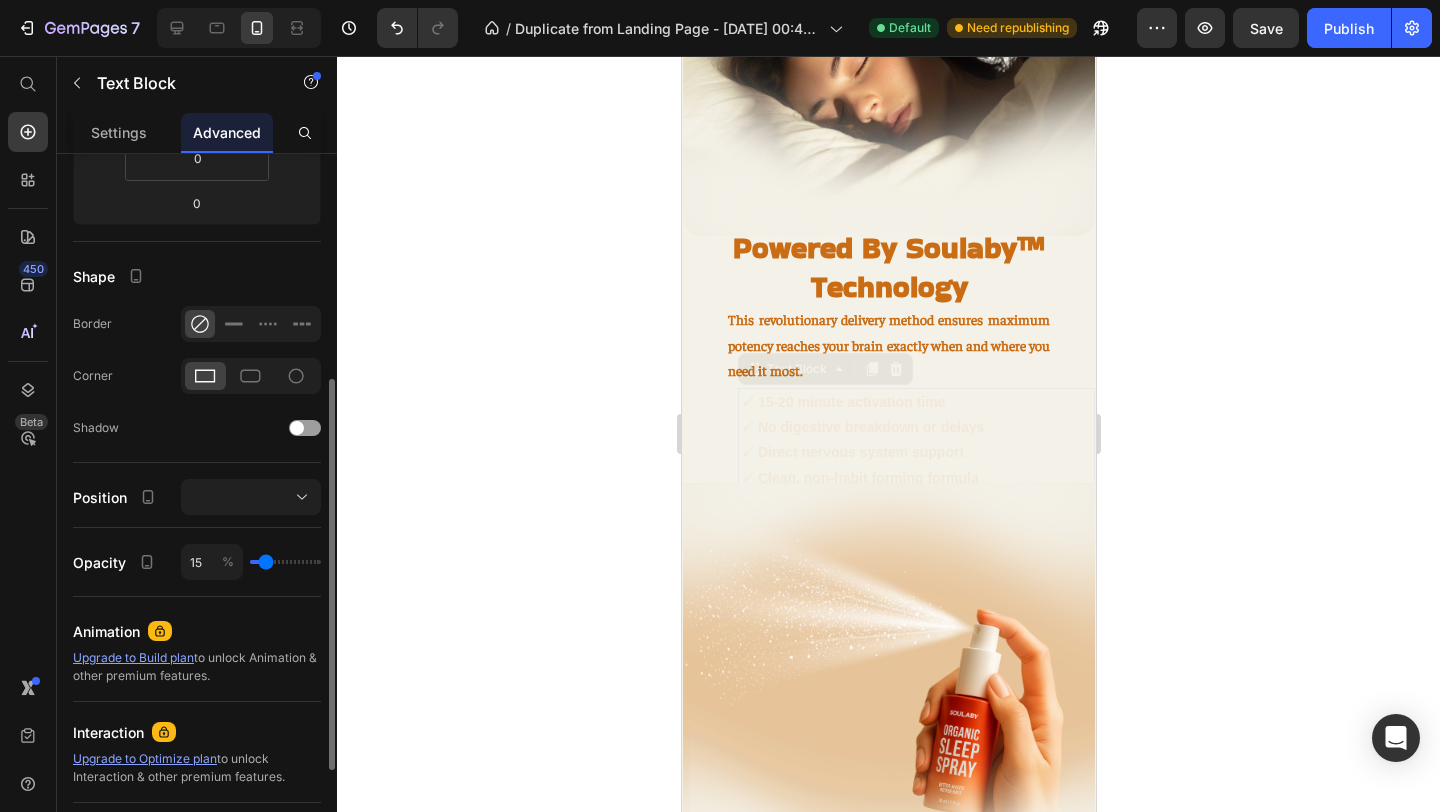 type on "37" 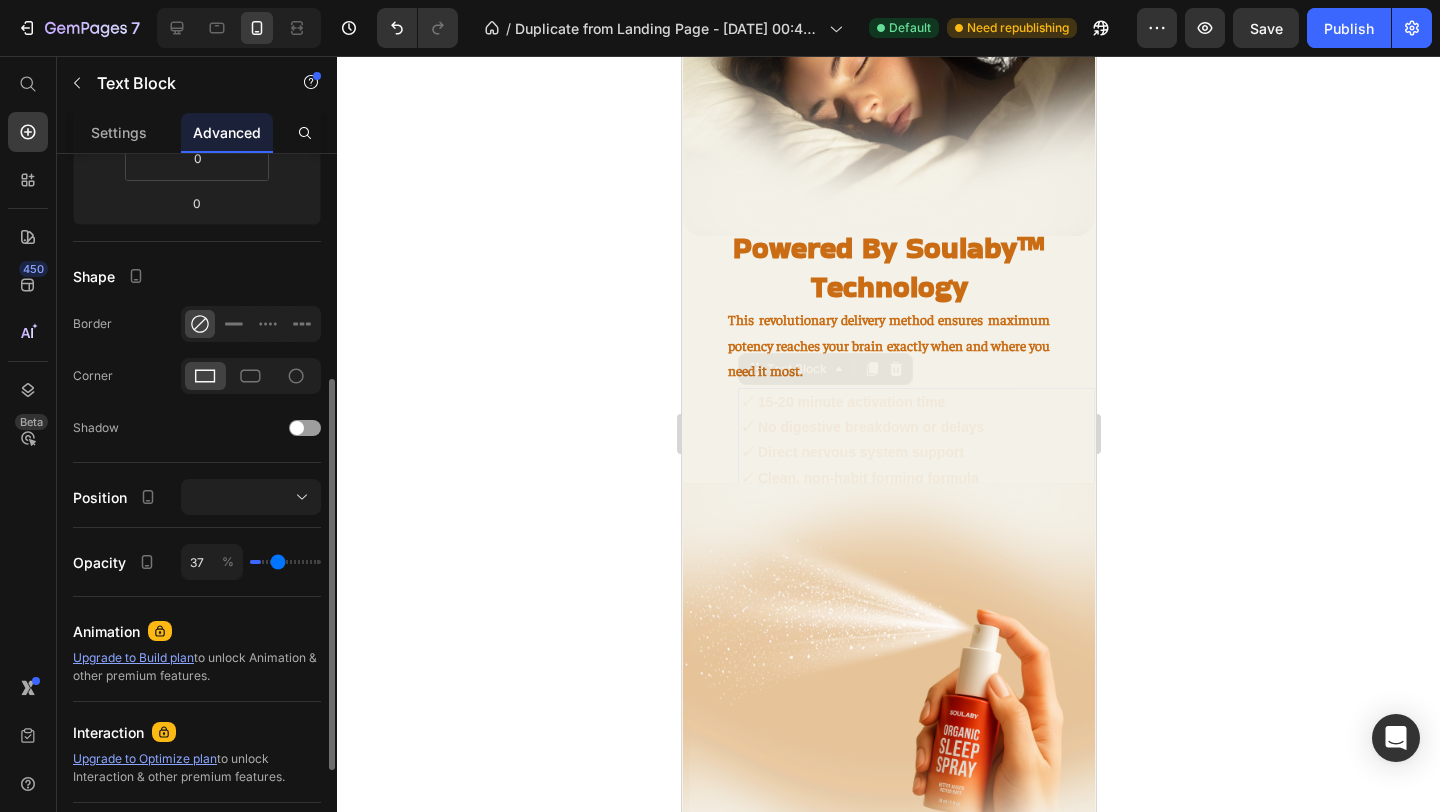 type on "65" 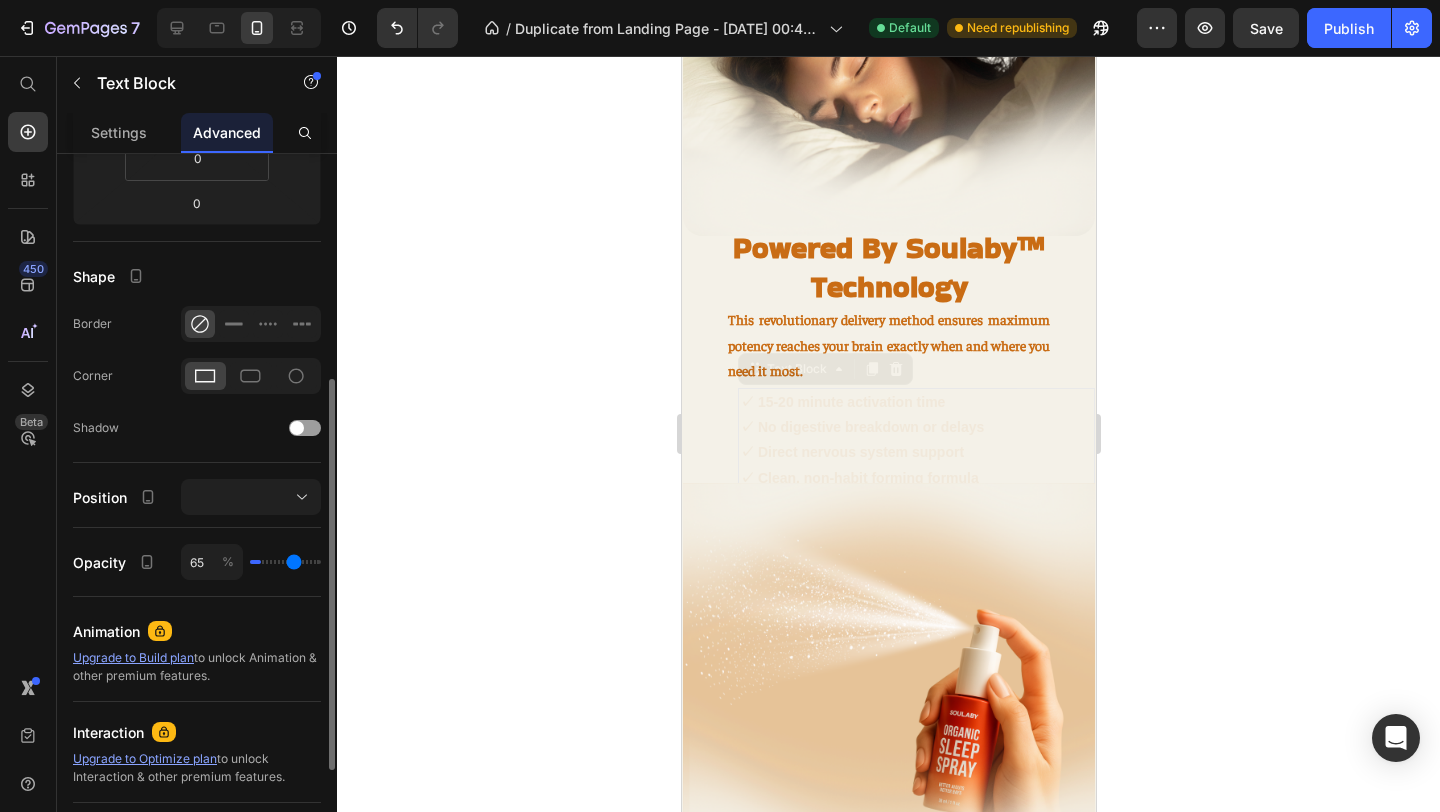 type on "88" 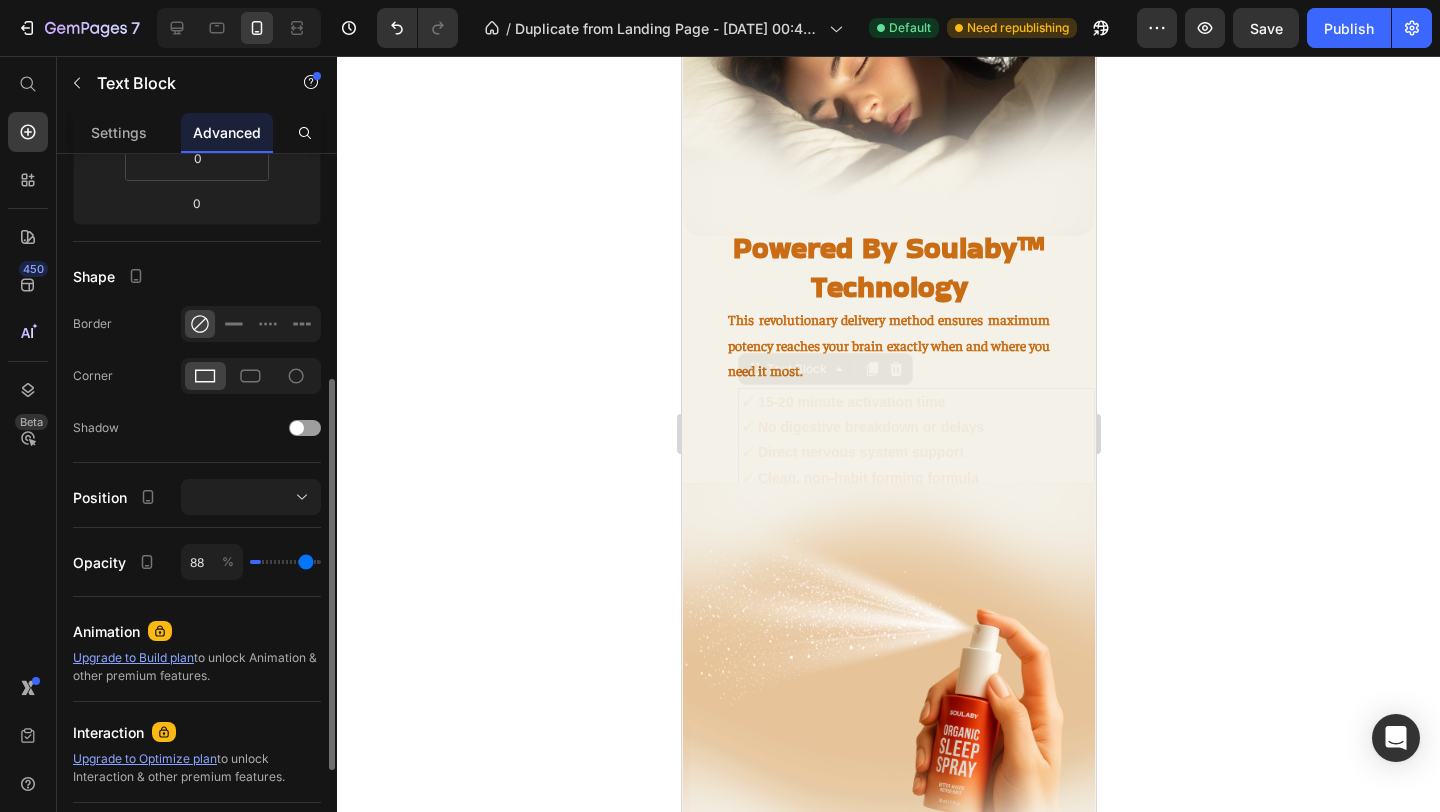 type on "100" 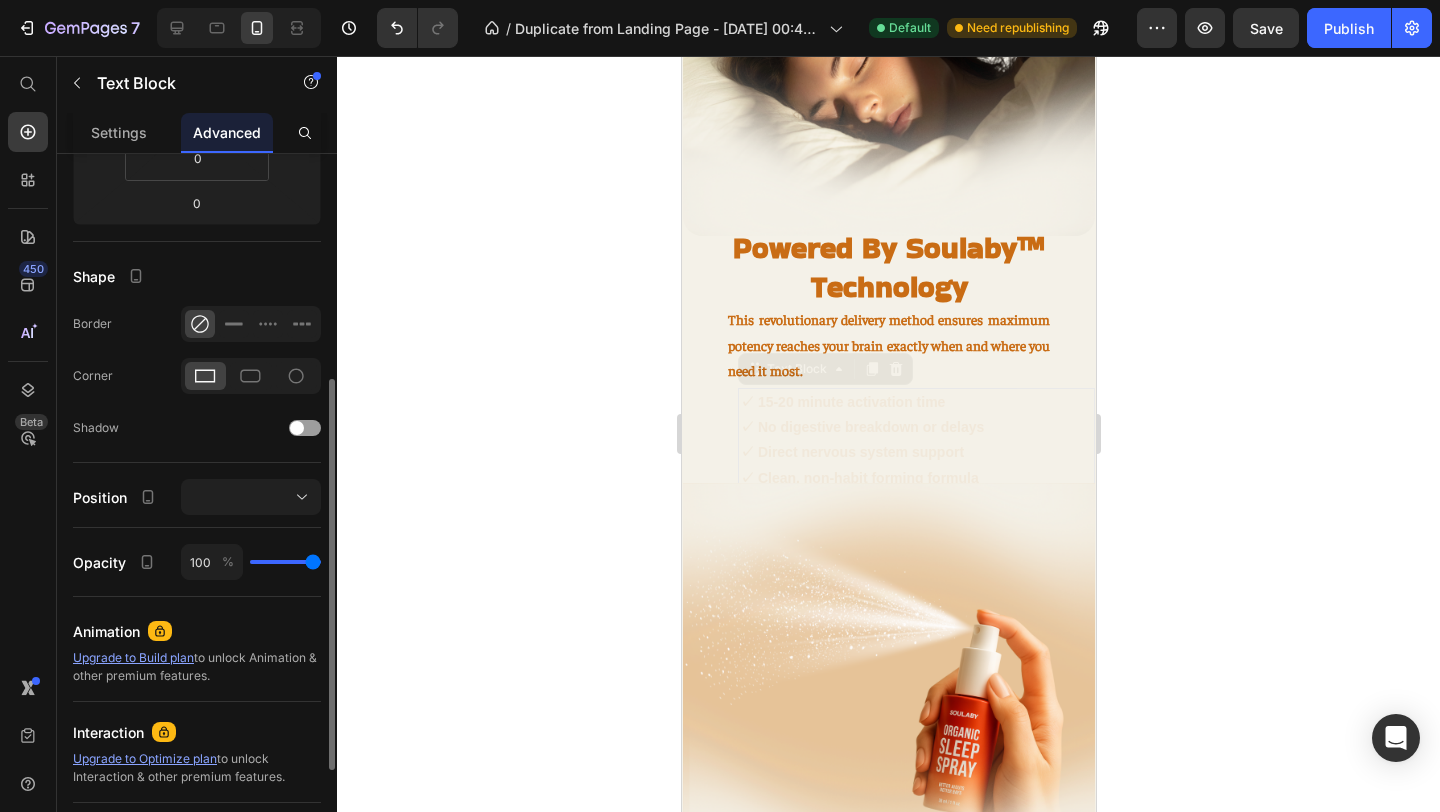 drag, startPoint x: 261, startPoint y: 564, endPoint x: 356, endPoint y: 562, distance: 95.02105 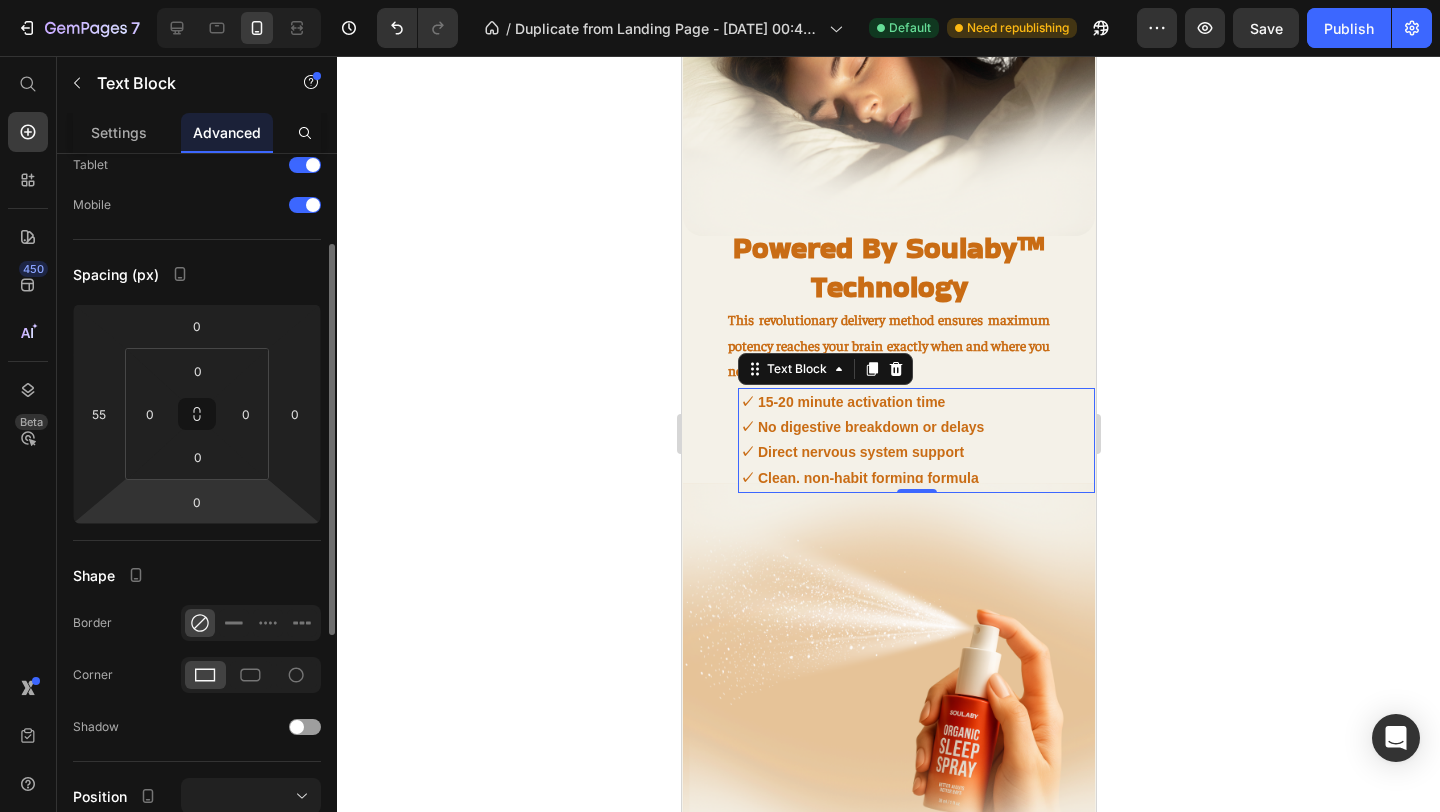 scroll, scrollTop: 109, scrollLeft: 0, axis: vertical 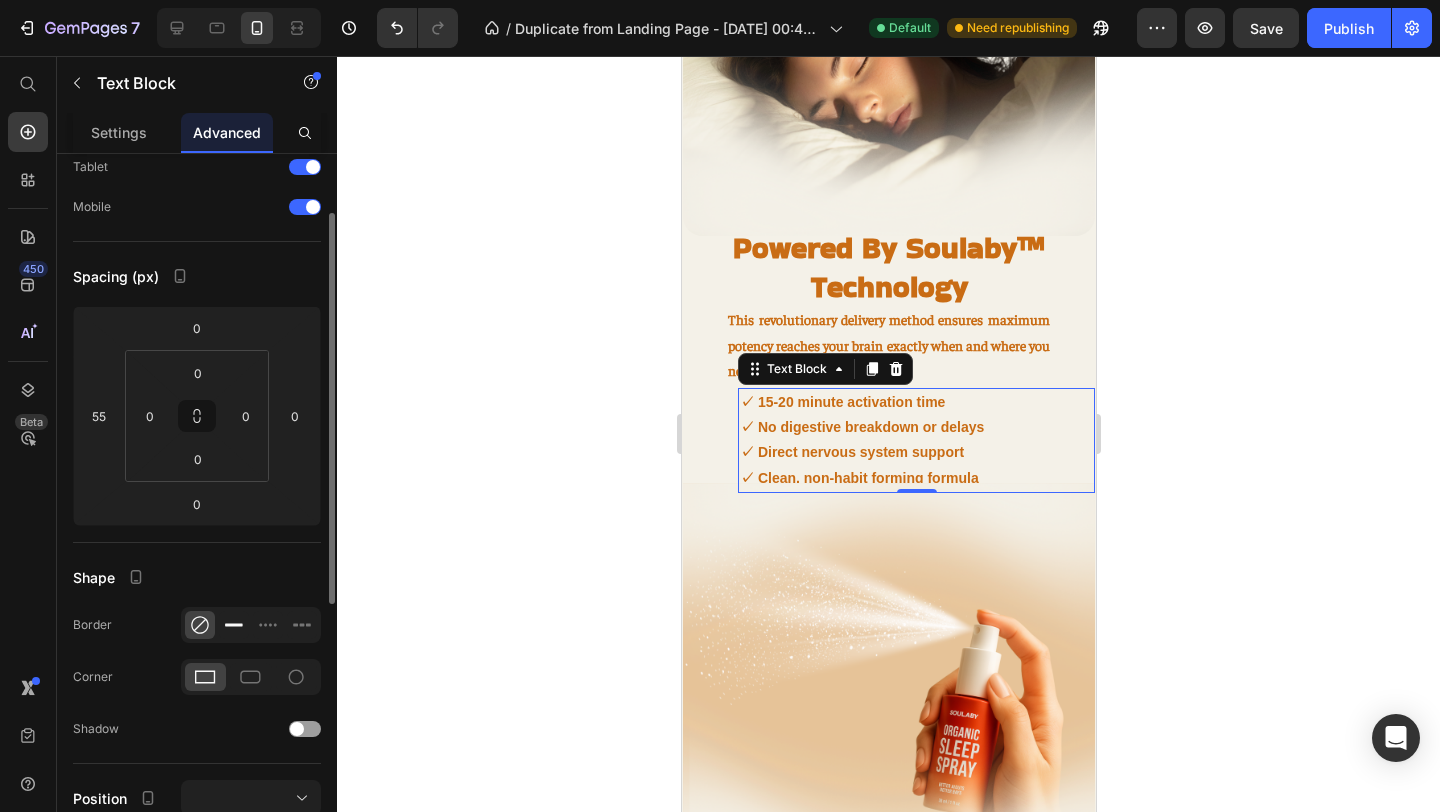 click 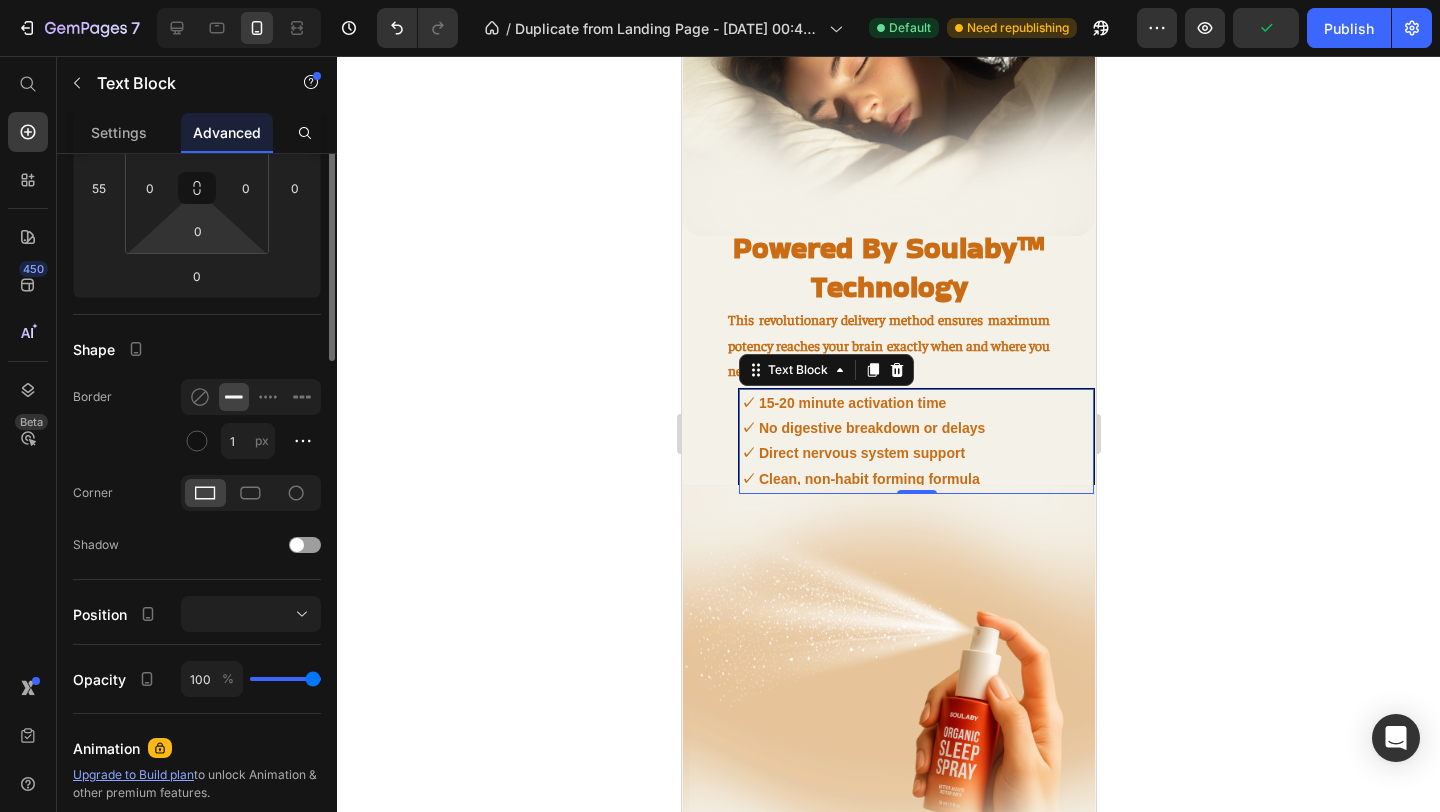scroll, scrollTop: 0, scrollLeft: 0, axis: both 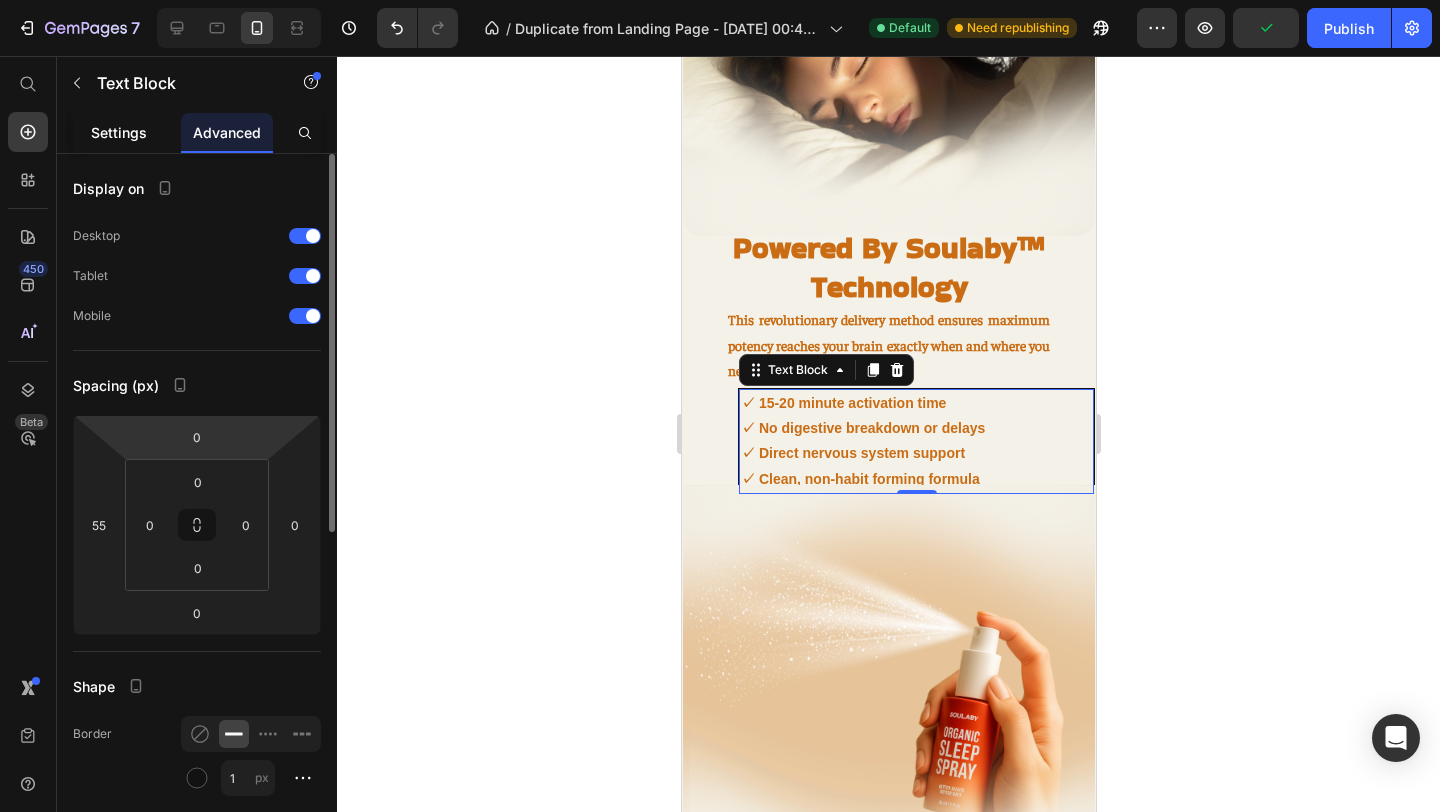 click on "Settings" at bounding box center [119, 132] 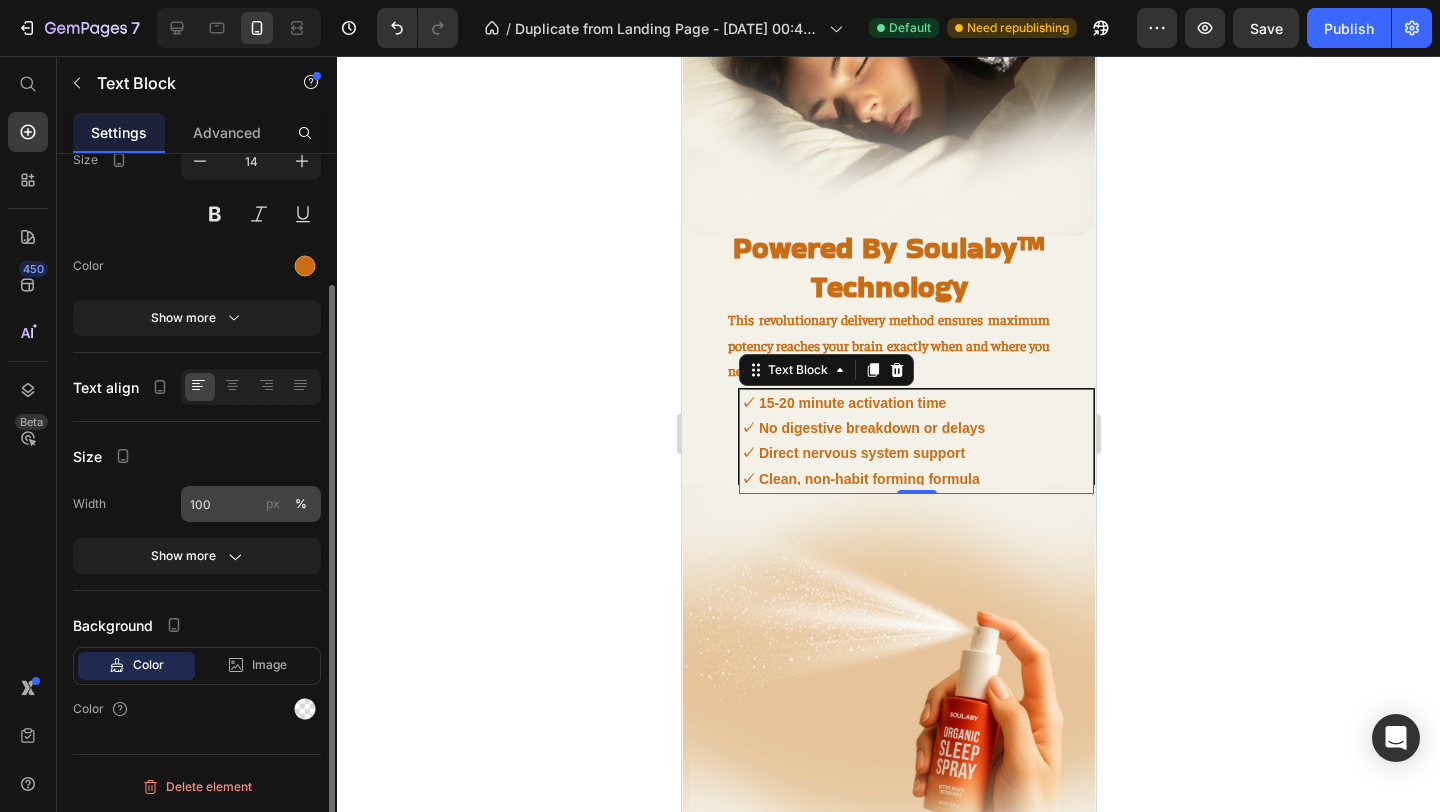 scroll, scrollTop: 115, scrollLeft: 0, axis: vertical 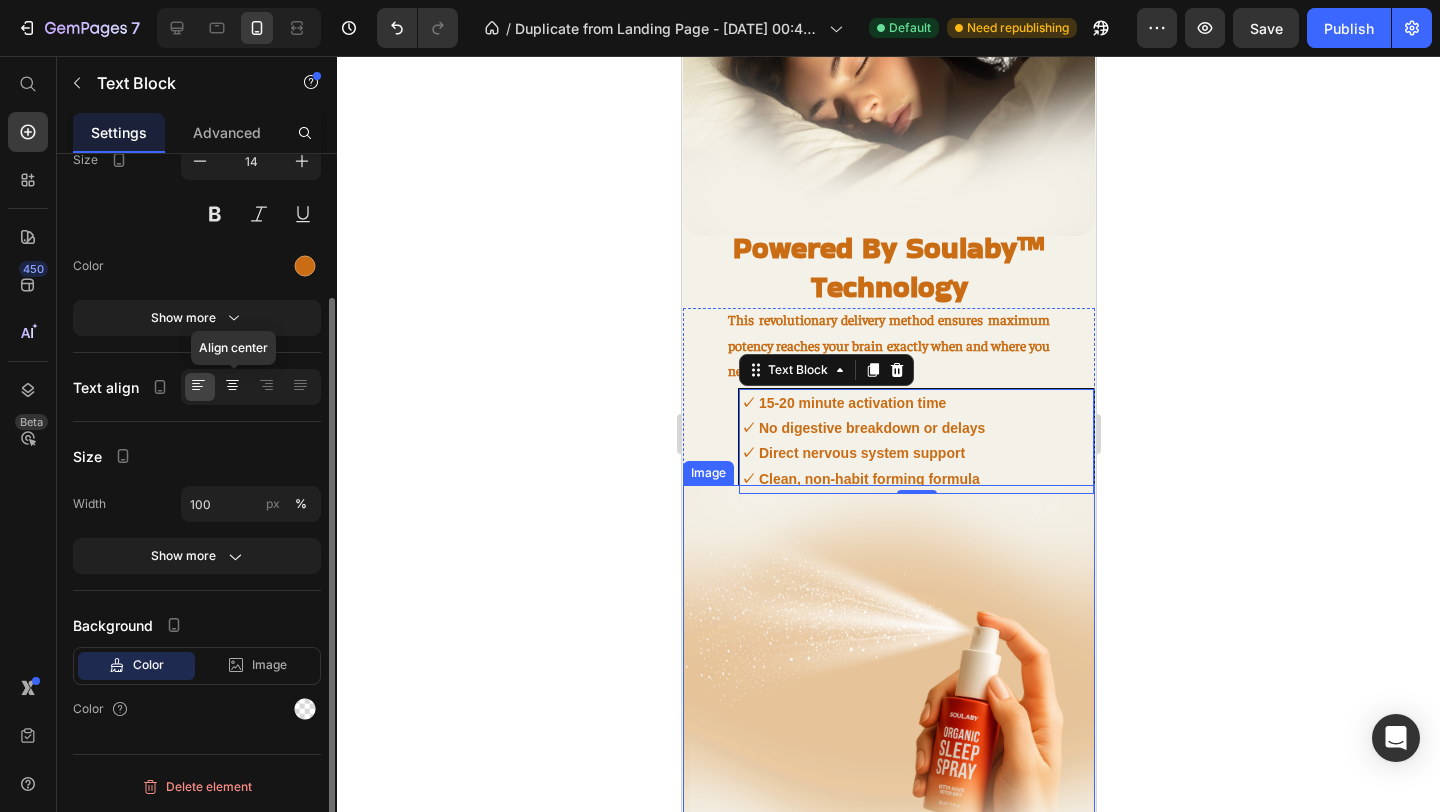 click 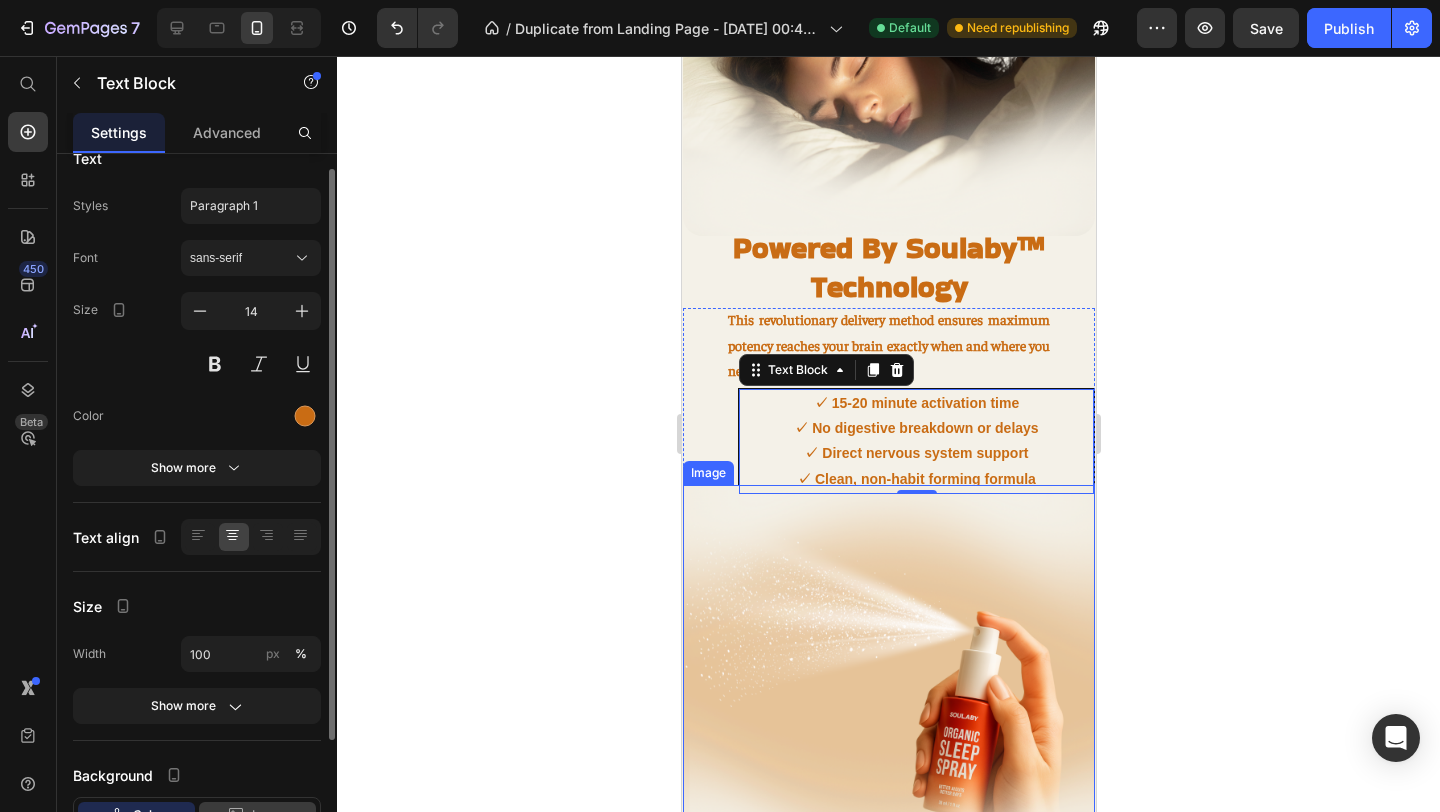 scroll, scrollTop: 0, scrollLeft: 0, axis: both 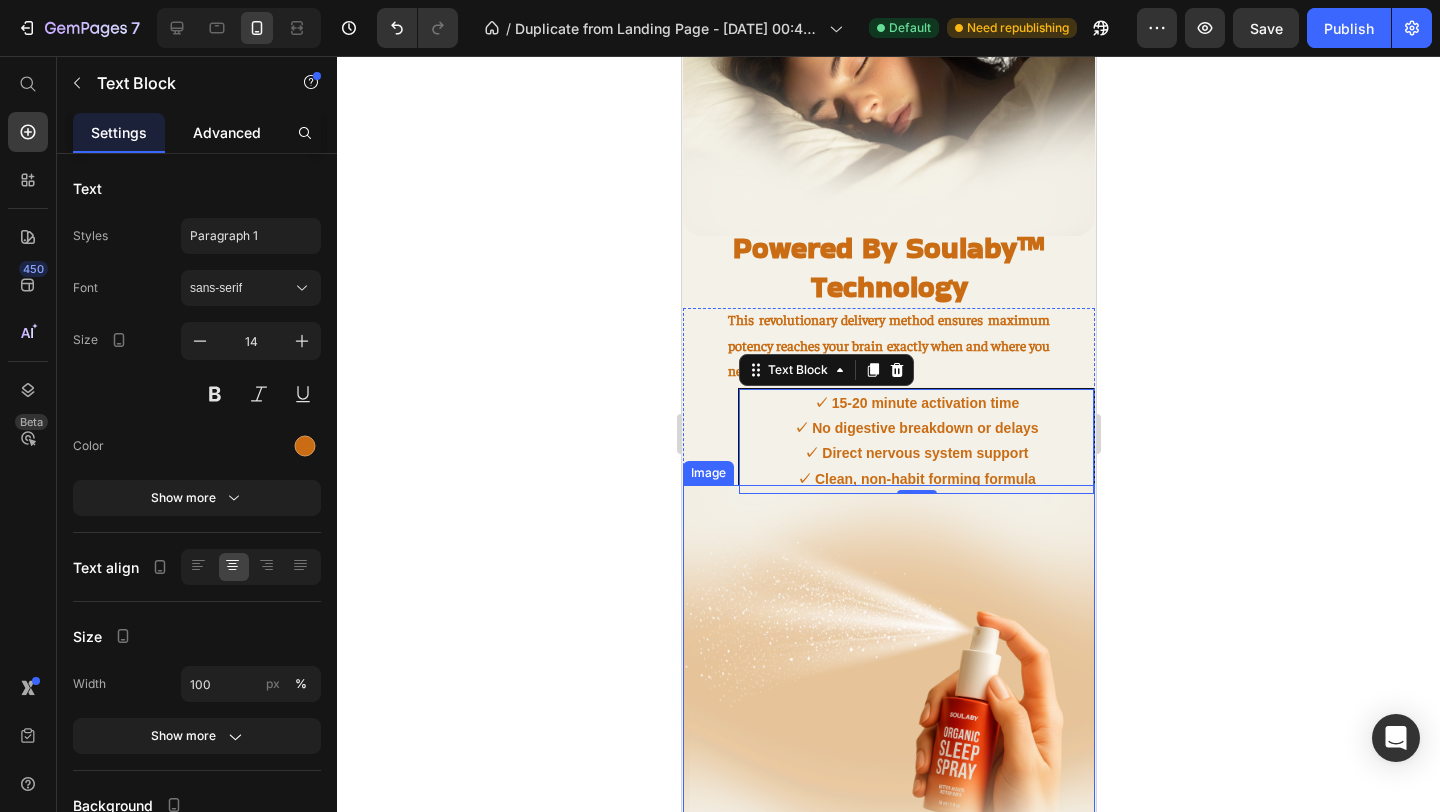 click on "Advanced" at bounding box center (227, 132) 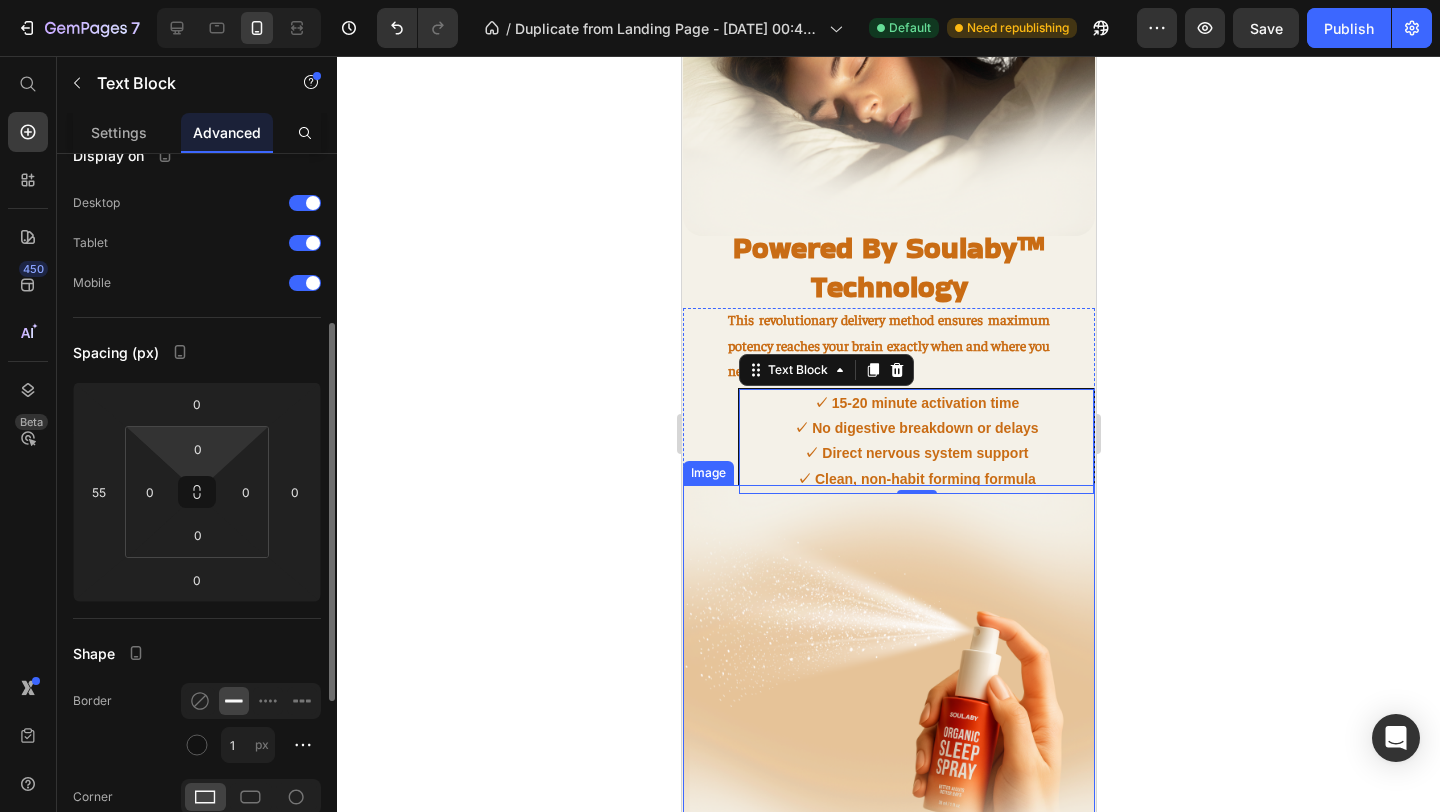 scroll, scrollTop: 0, scrollLeft: 0, axis: both 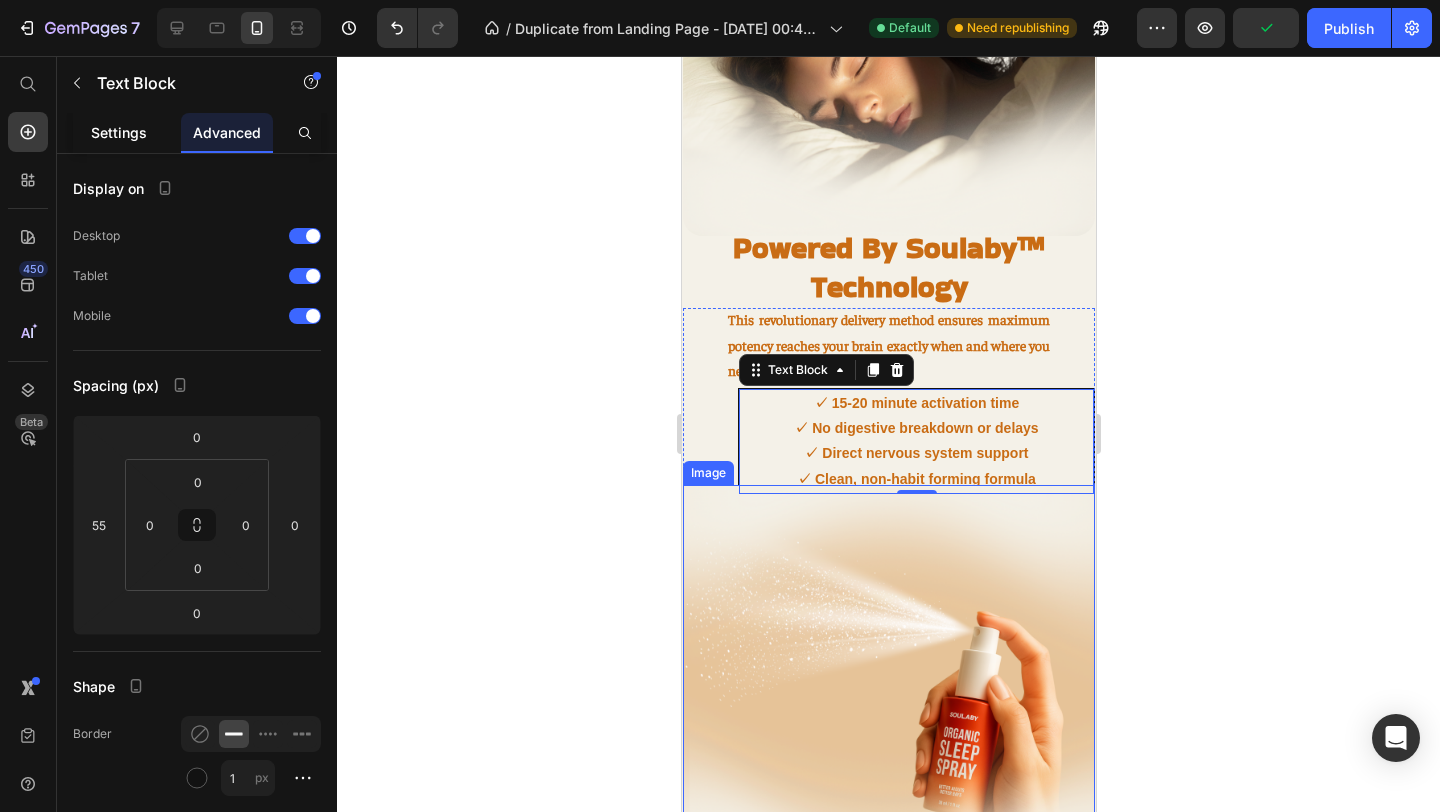 click on "Settings" at bounding box center [119, 132] 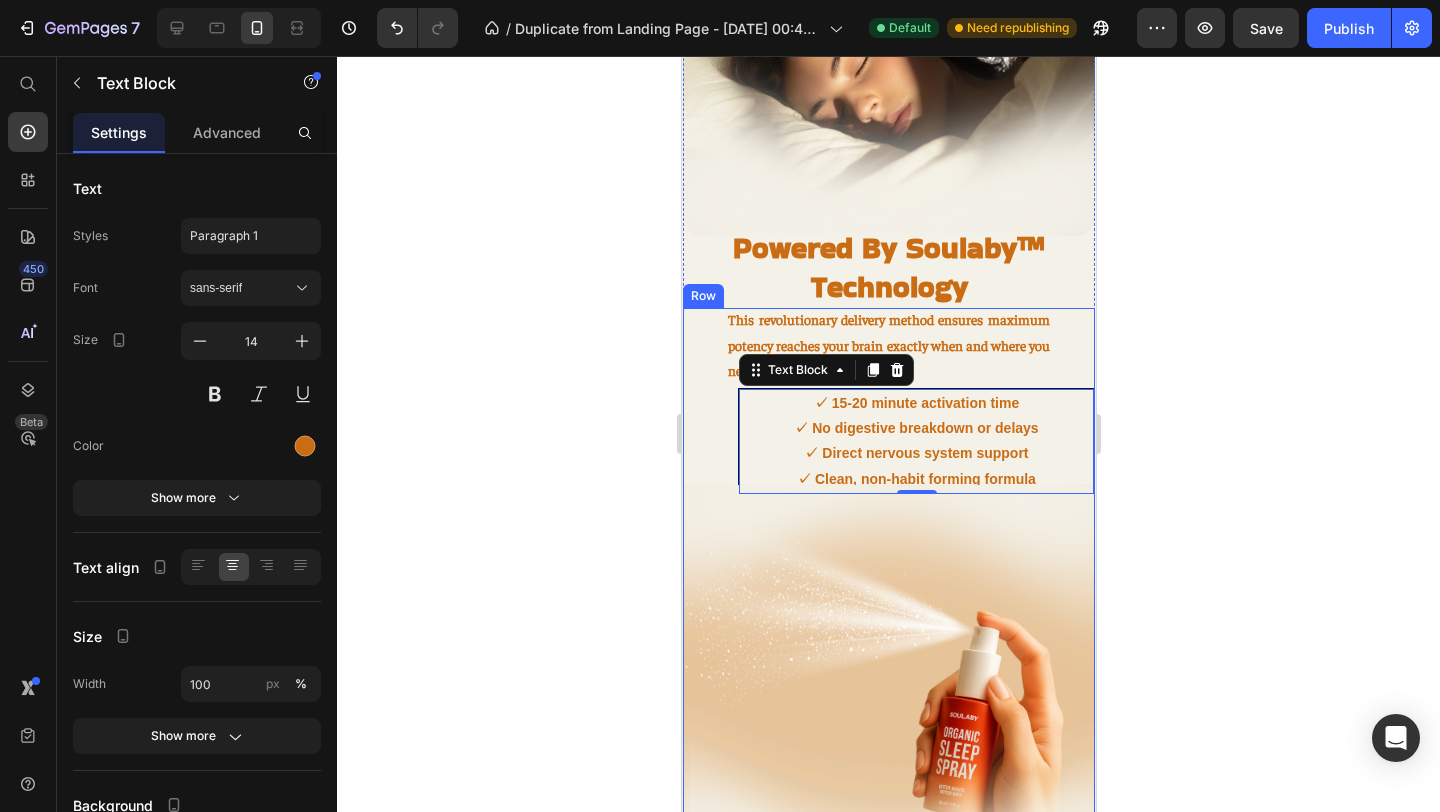 click on "✓ 15-20 minute activation time  ✓ No digestive breakdown or delays  ✓ Direct nervous system support  ✓ Clean, non-habit forming formula Text Block   0 Image SOULABY Spray For Your Exhausted Mind Heading The first sublingual sleep formula designed to work with your body's natural sleep mechanisms. Text Block ✓ Fast-Acting ✓ Direct Absorption ✓ Targeted Support Relief in Just 15-20 Minutes  Unlike pills that take hours to digest or teas that require lengthy preparation, SOULABY works within minutes. Simply spray under your tongue and feel the calm wash over you as your nervous system begins to naturally wind down. Text Block Maximum Potency, Zero Waste  Our sublingual delivery bypasses your stomach entirely, ensuring 100% of the active botanicals reach your bloodstream. No more wondering if your sleep aid will work tonight—[PERSON_NAME] delivers consistent, reliable results every time. Text Block Addresses the Root Cause, Not Just Symptoms Text Block Tab" at bounding box center (888, 847) 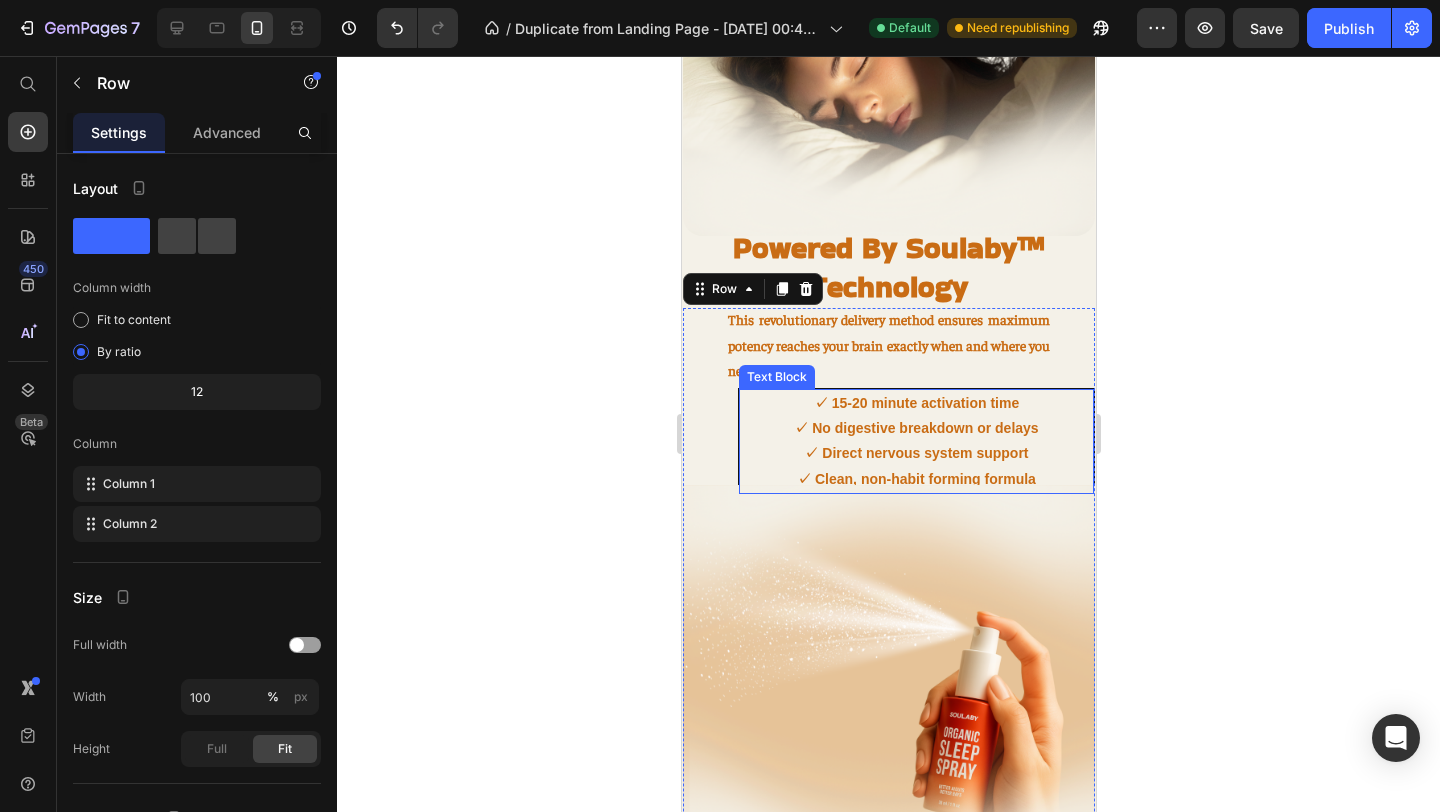 click on "✓ Direct nervous system support" at bounding box center [915, 453] 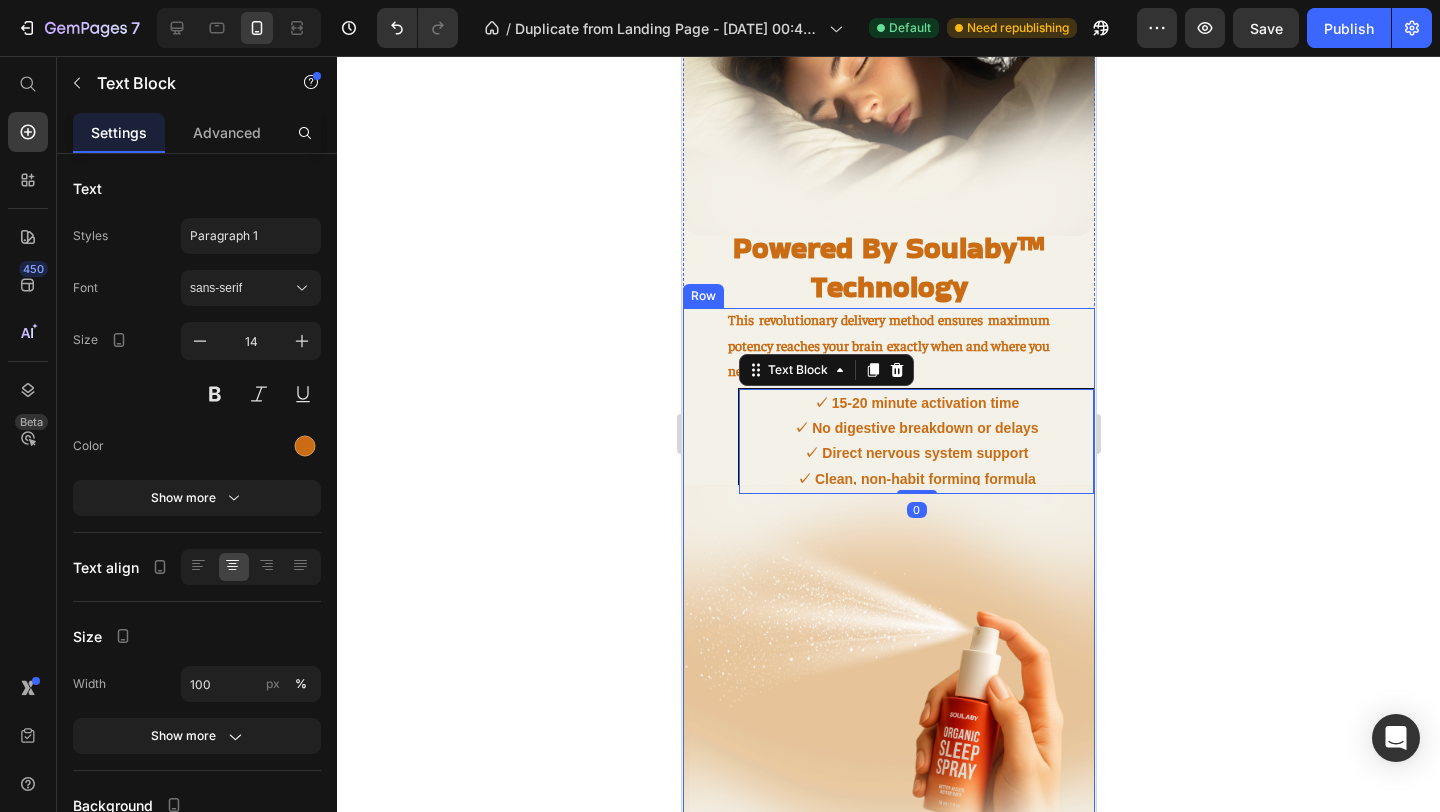 click on "✓ 15-20 minute activation time  ✓ No digestive breakdown or delays  ✓ Direct nervous system support  ✓ Clean, non-habit forming formula Text Block   0 Image SOULABY Spray For Your Exhausted Mind Heading The first sublingual sleep formula designed to work with your body's natural sleep mechanisms. Text Block ✓ Fast-Acting ✓ Direct Absorption ✓ Targeted Support Relief in Just 15-20 Minutes  Unlike pills that take hours to digest or teas that require lengthy preparation, SOULABY works within minutes. Simply spray under your tongue and feel the calm wash over you as your nervous system begins to naturally wind down. Text Block Maximum Potency, Zero Waste  Our sublingual delivery bypasses your stomach entirely, ensuring 100% of the active botanicals reach your bloodstream. No more wondering if your sleep aid will work tonight—[PERSON_NAME] delivers consistent, reliable results every time. Text Block Addresses the Root Cause, Not Just Symptoms Text Block Tab" at bounding box center [888, 847] 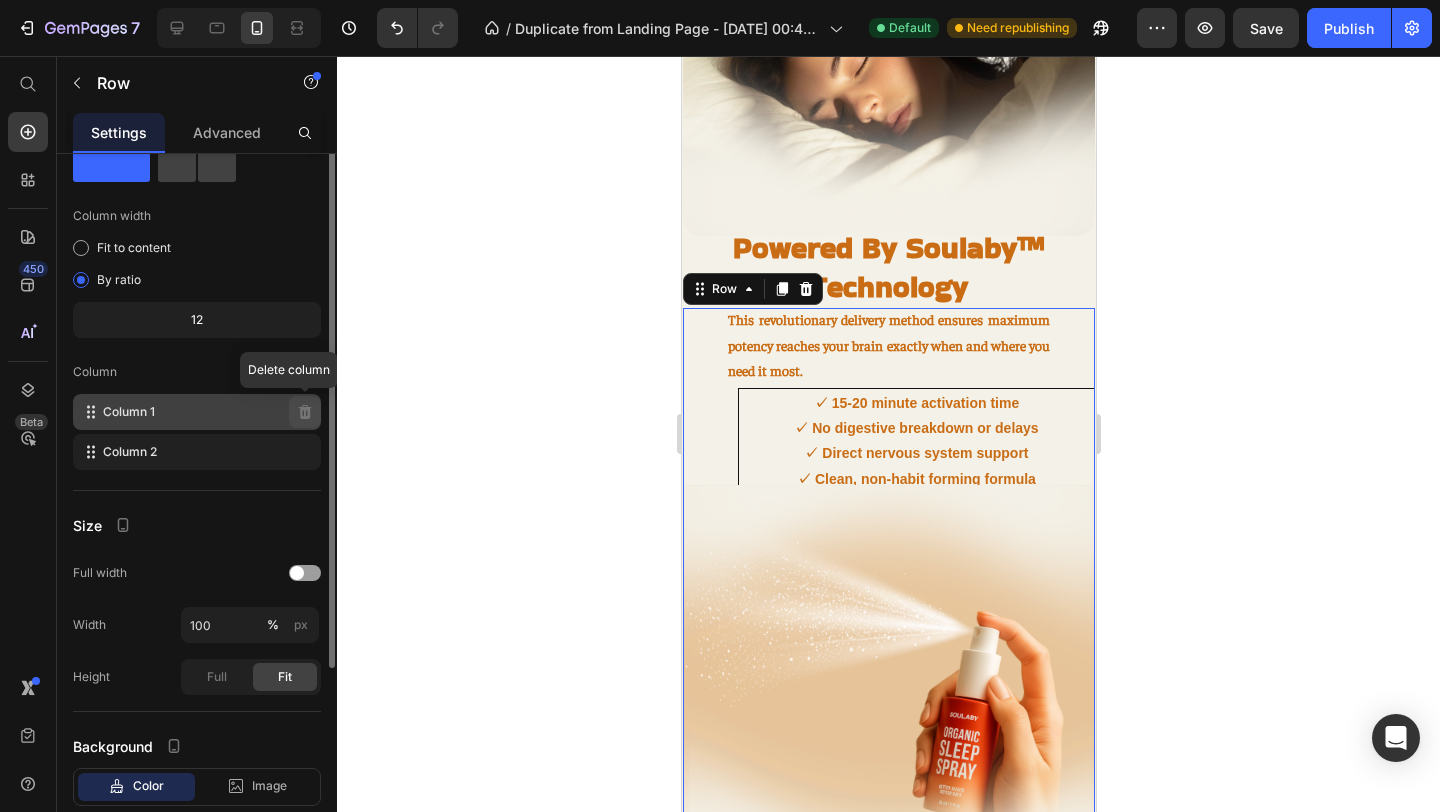 scroll, scrollTop: 0, scrollLeft: 0, axis: both 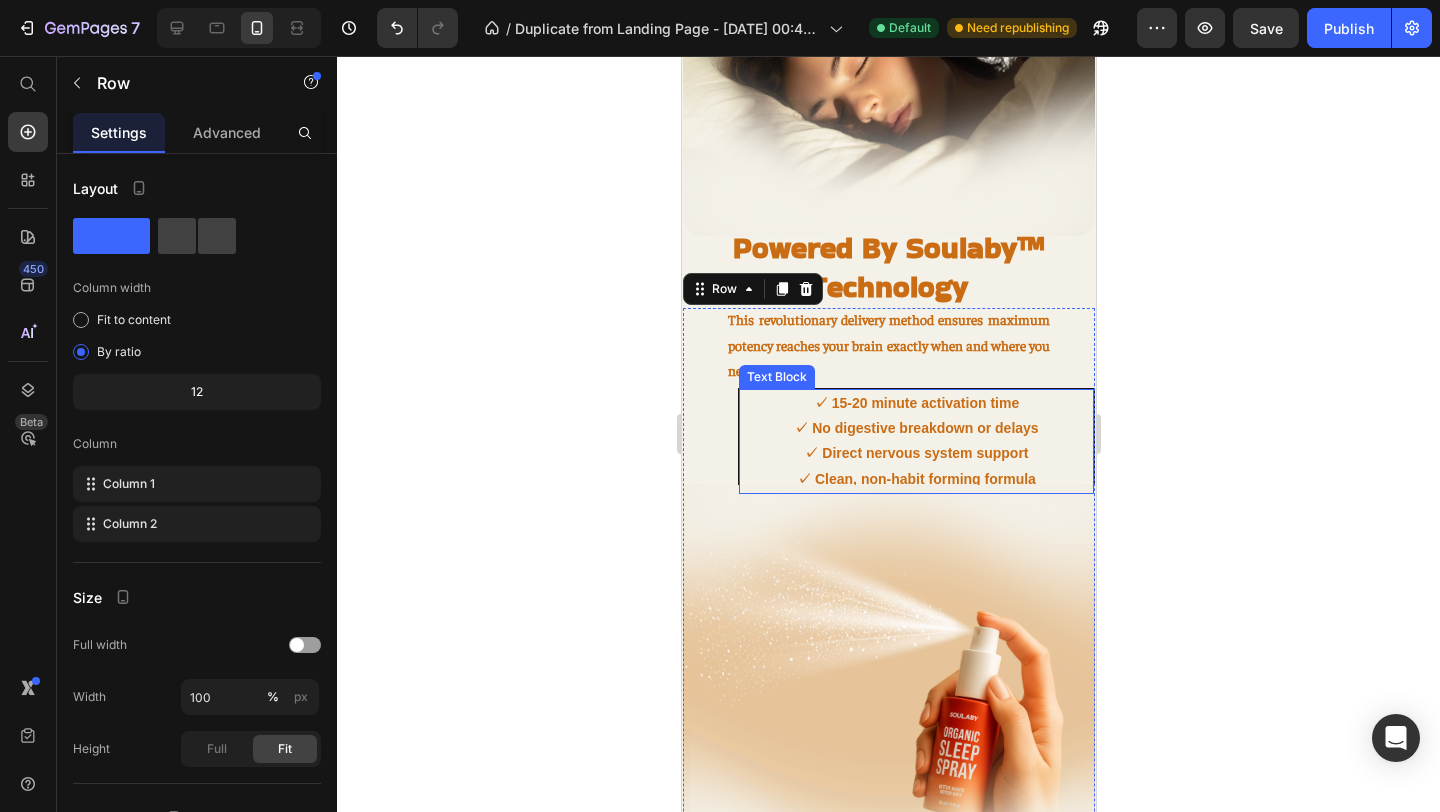 click on "✓ No digestive breakdown or delays" at bounding box center [915, 428] 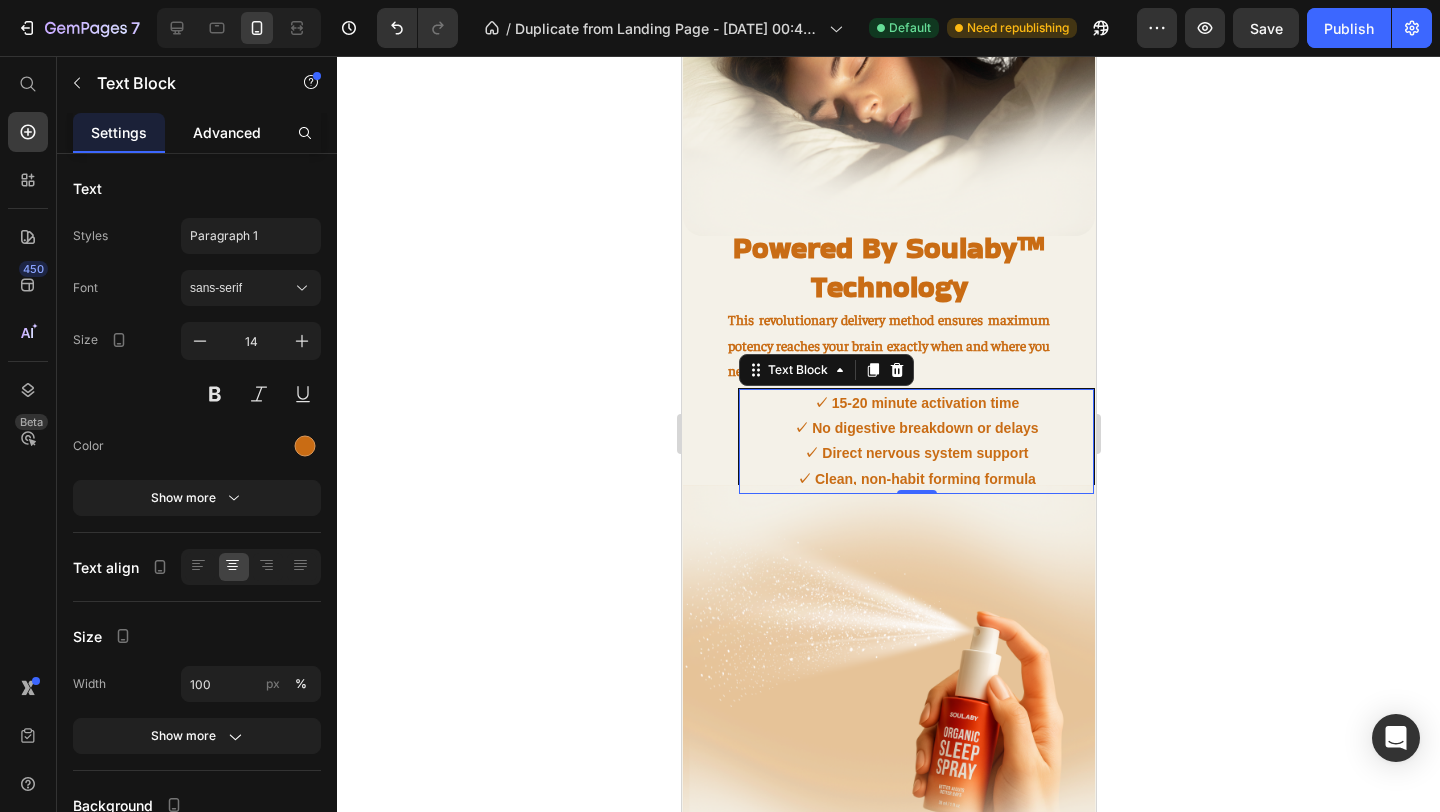 click on "Advanced" 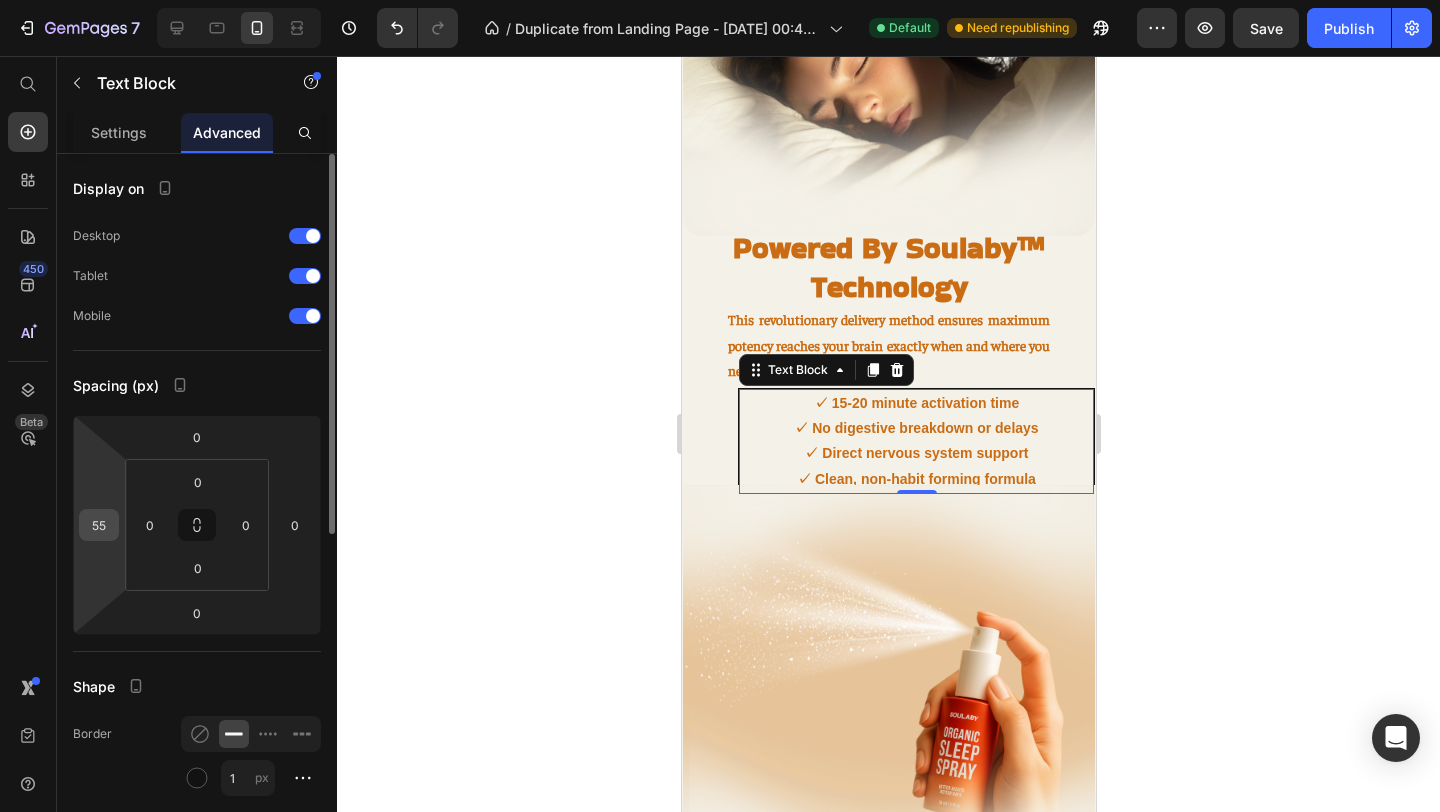 click on "55" at bounding box center (99, 525) 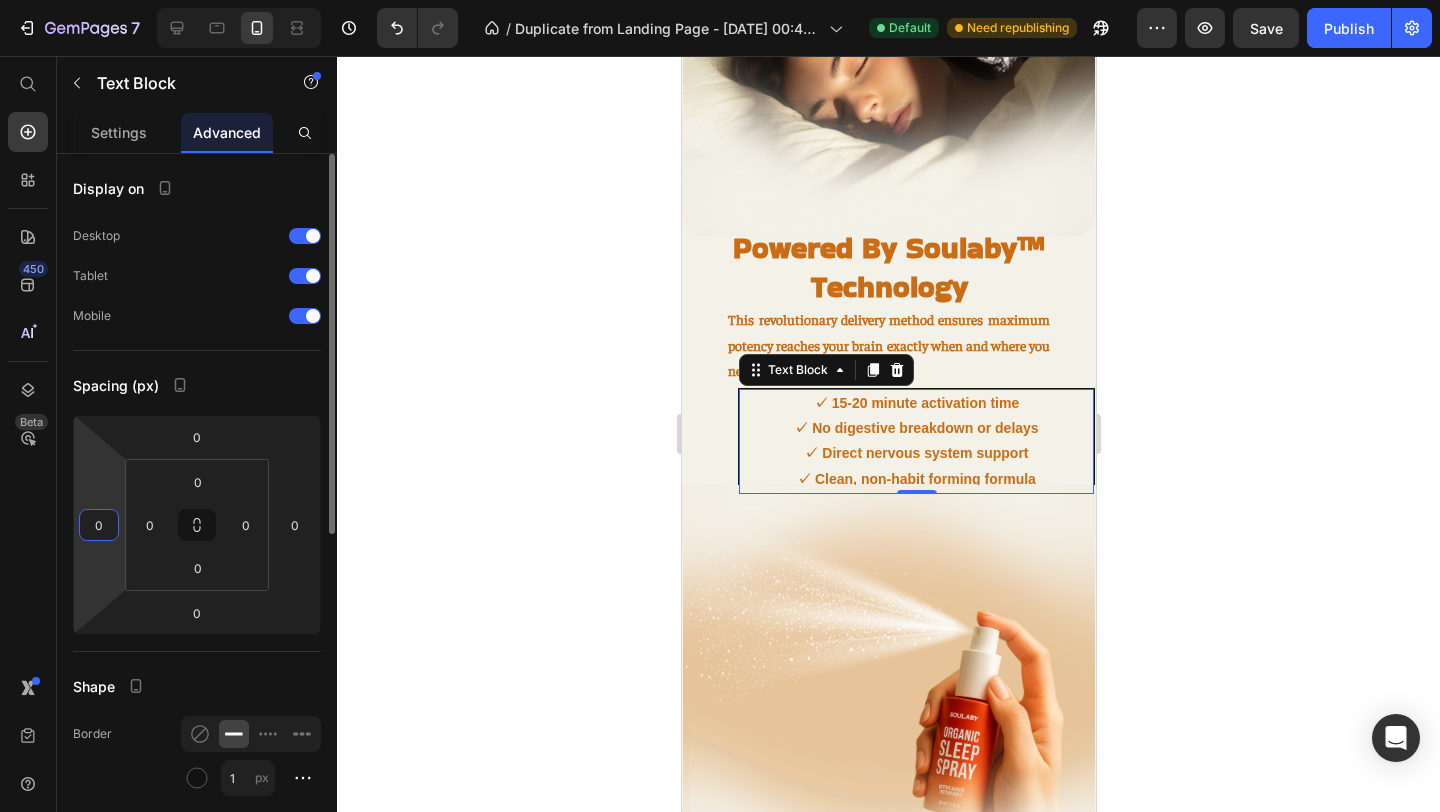 type on "0" 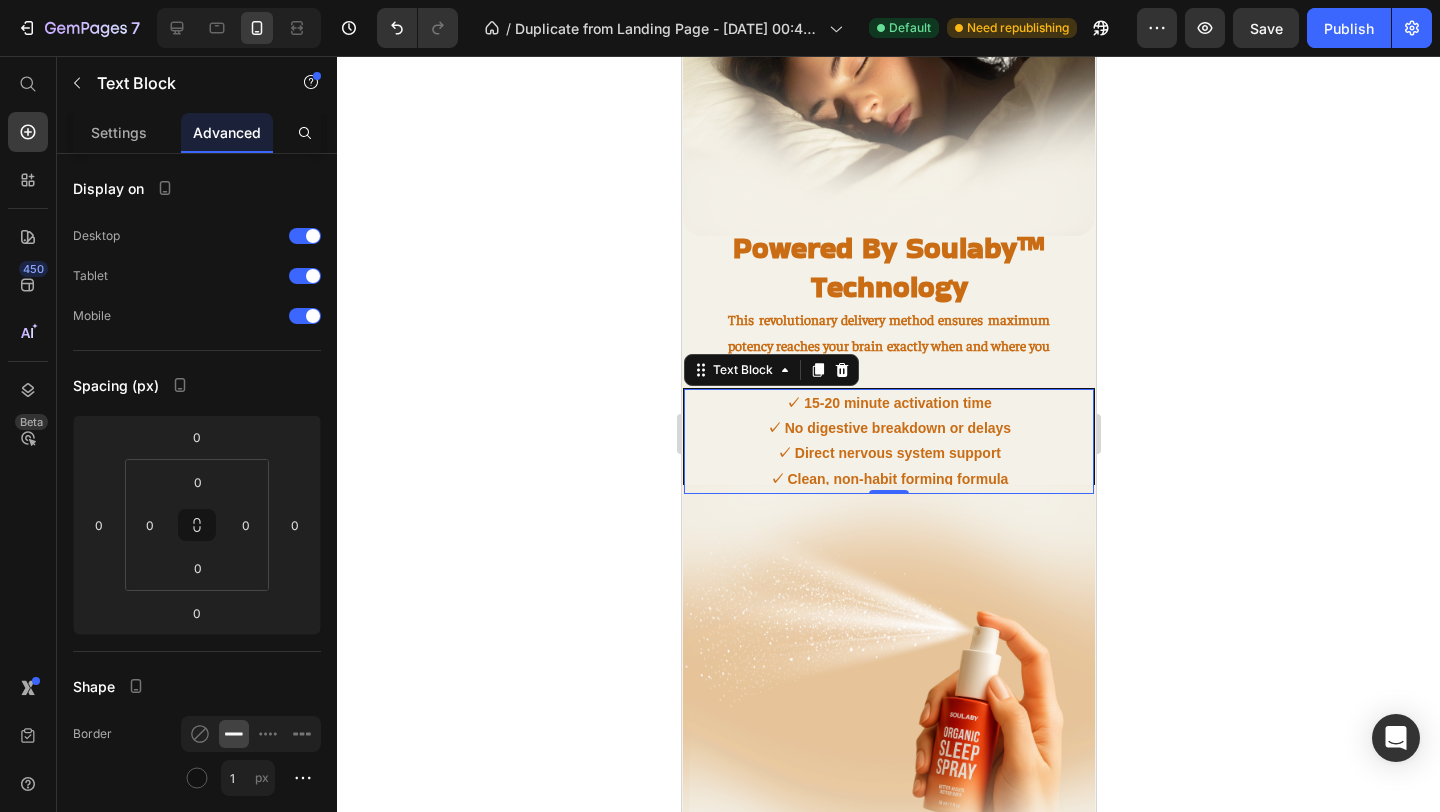 click 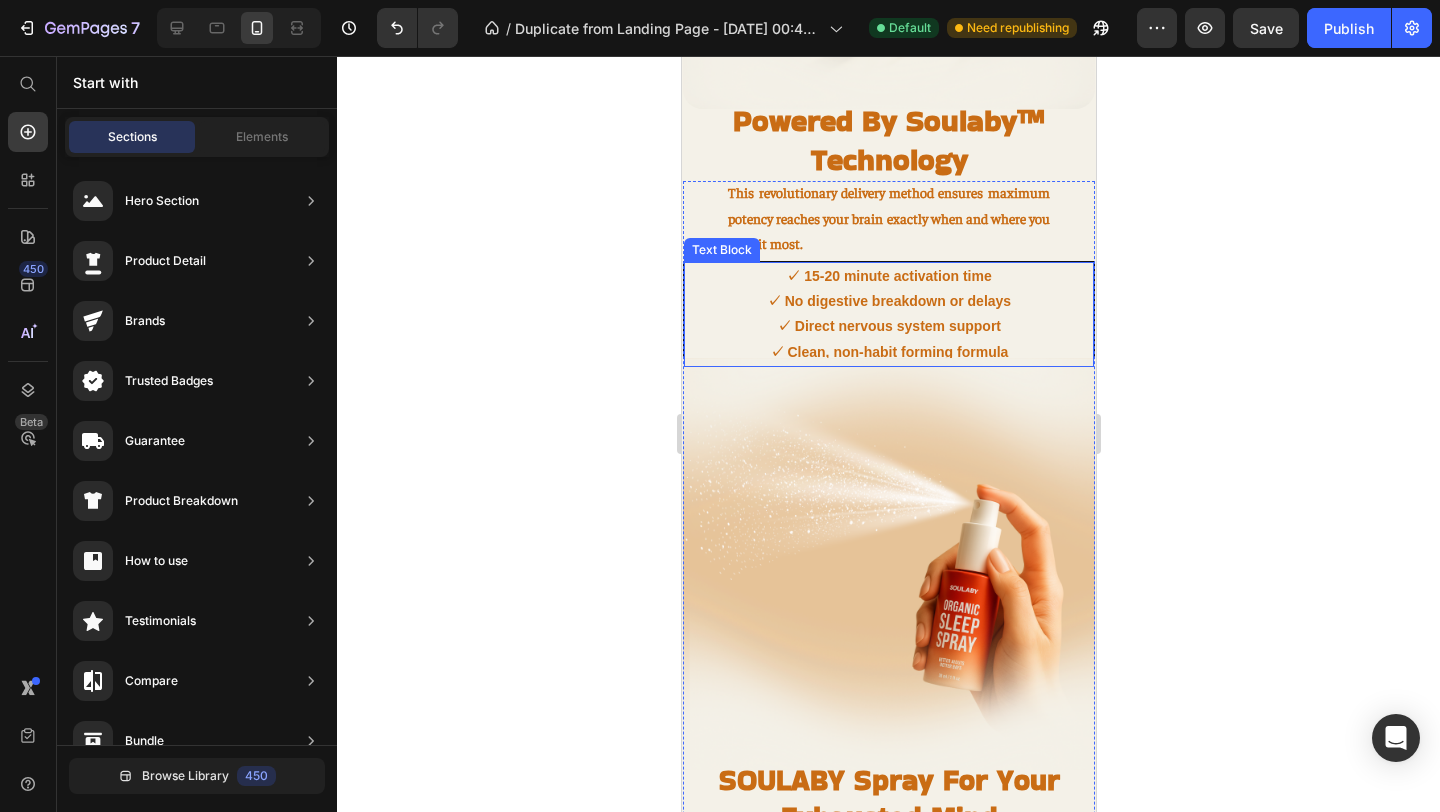 scroll, scrollTop: 1789, scrollLeft: 0, axis: vertical 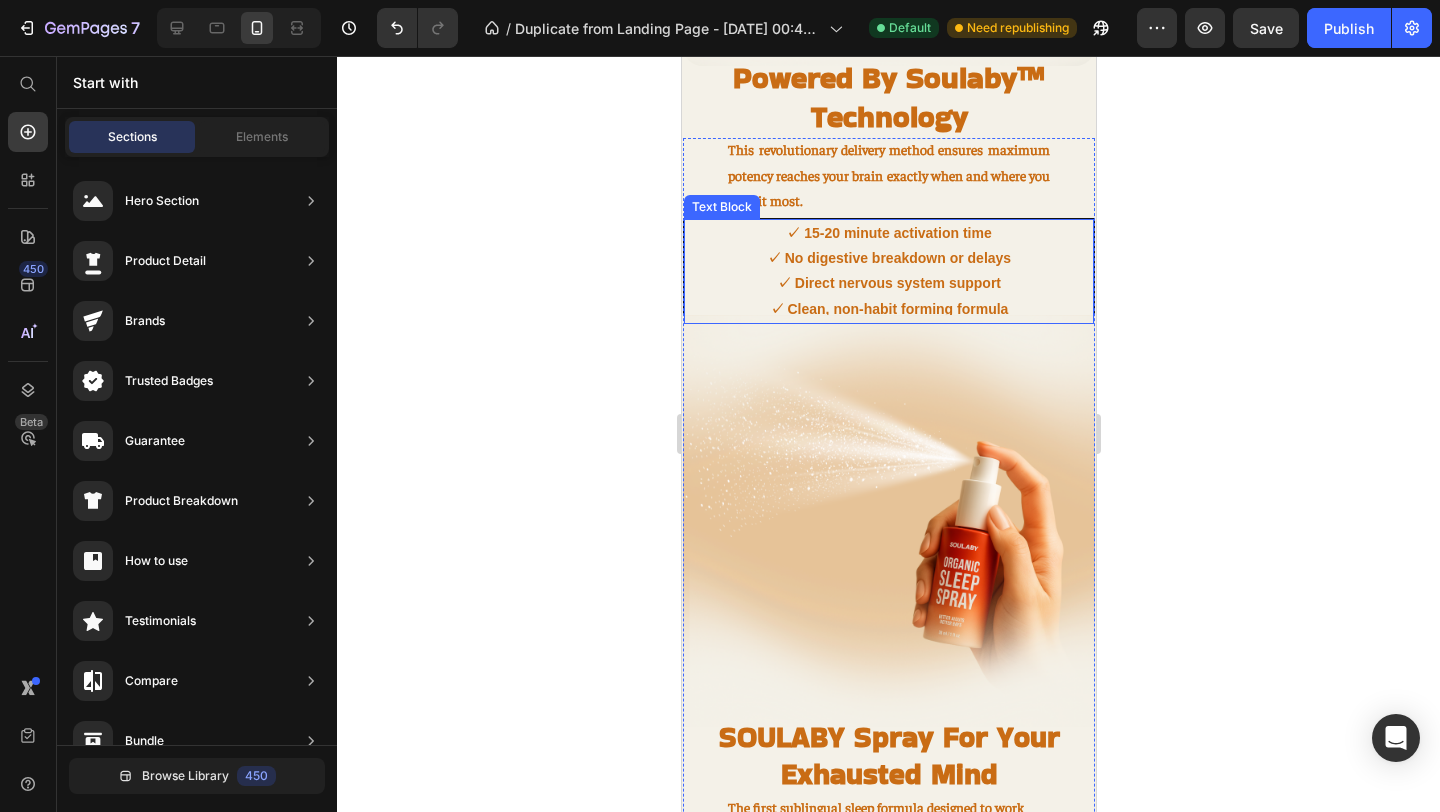 click on "✓ No digestive breakdown or delays" at bounding box center (888, 258) 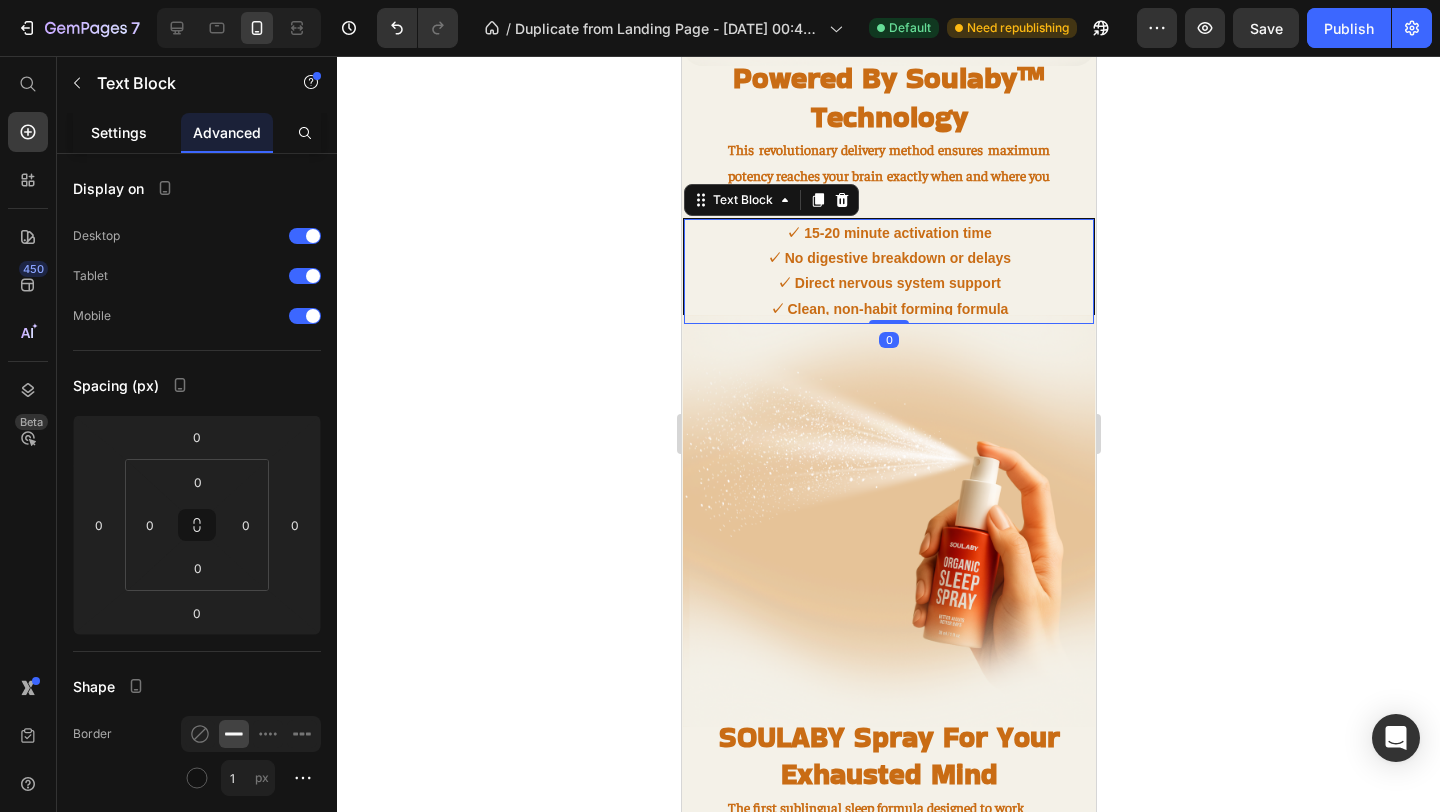 click on "Settings" at bounding box center [119, 132] 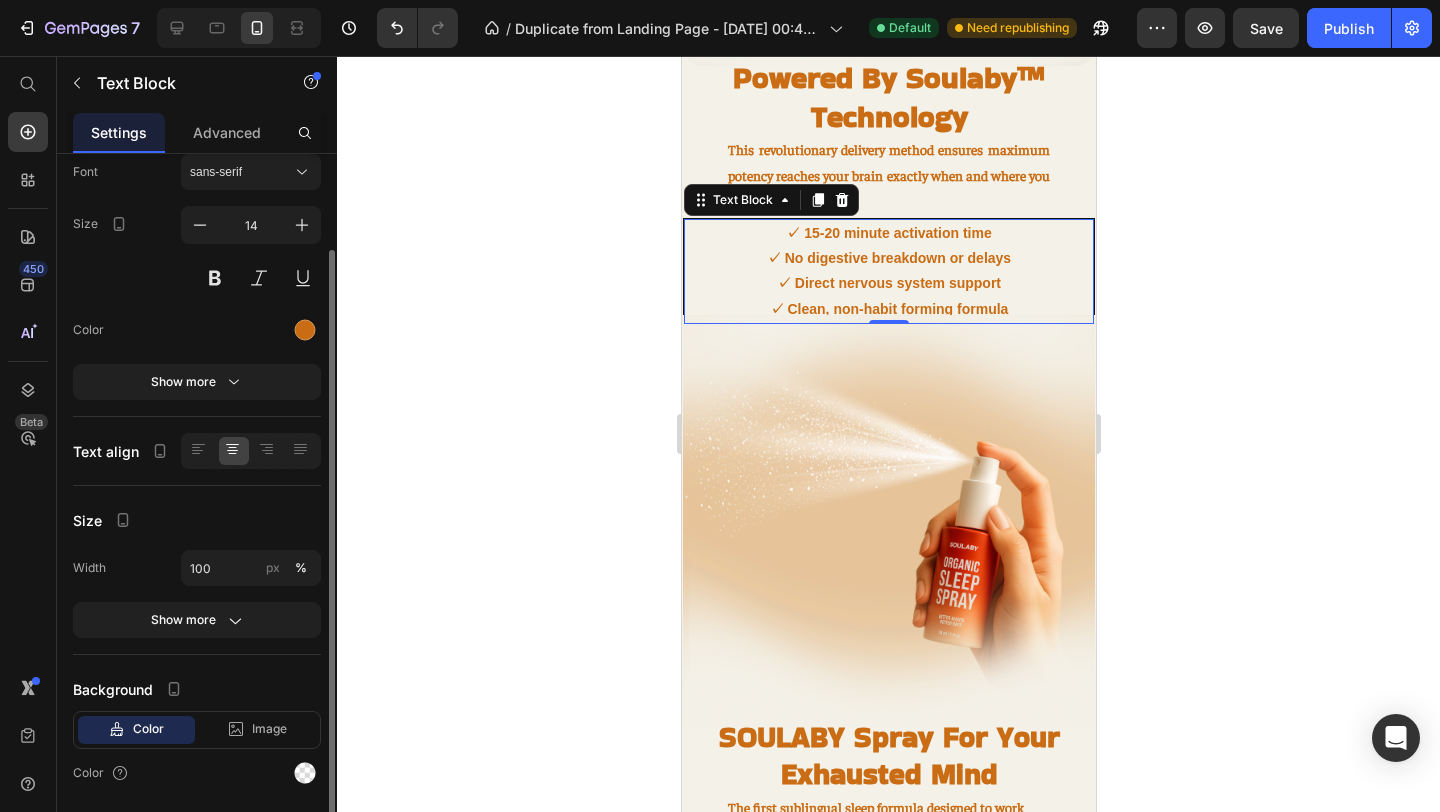 scroll, scrollTop: 118, scrollLeft: 0, axis: vertical 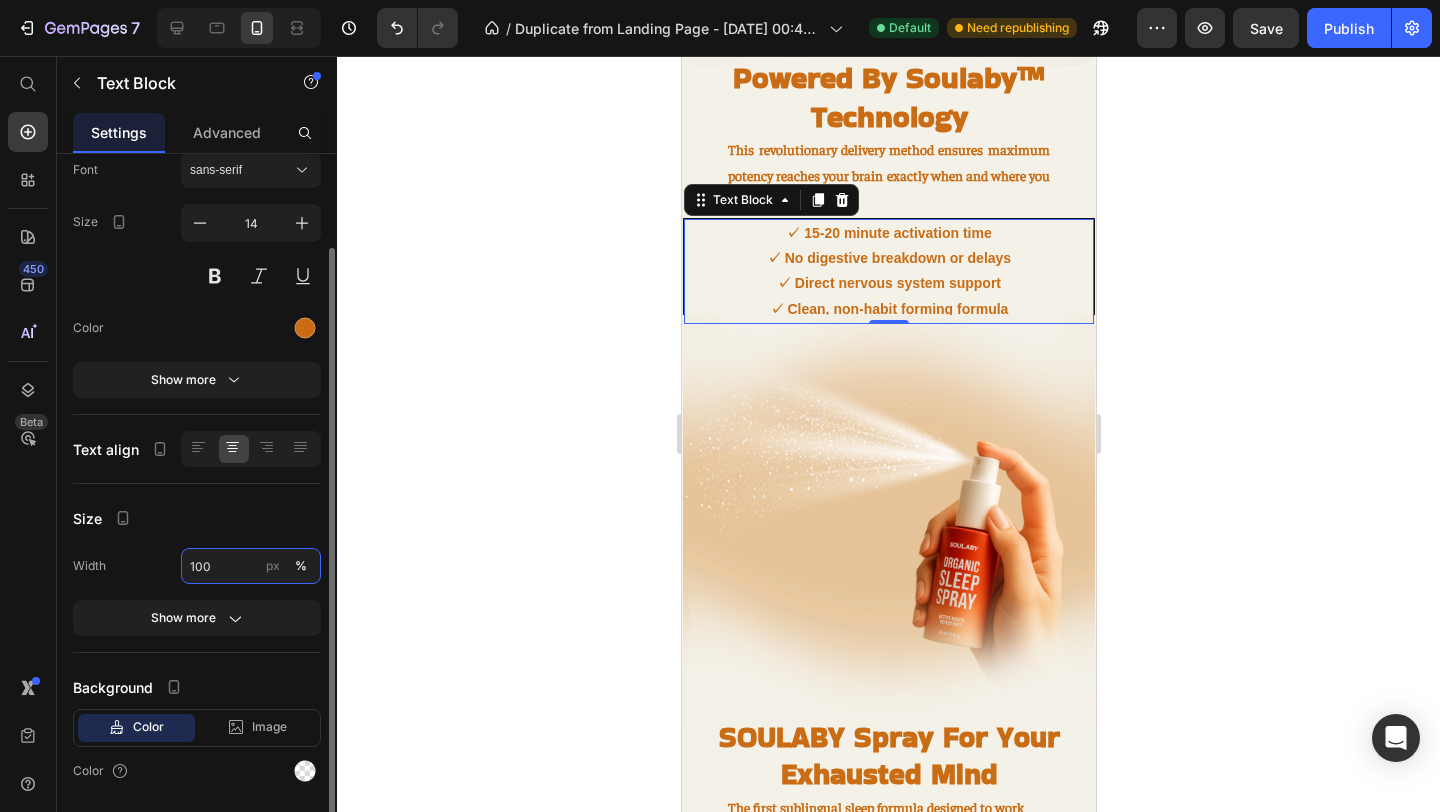 click on "100" at bounding box center [251, 566] 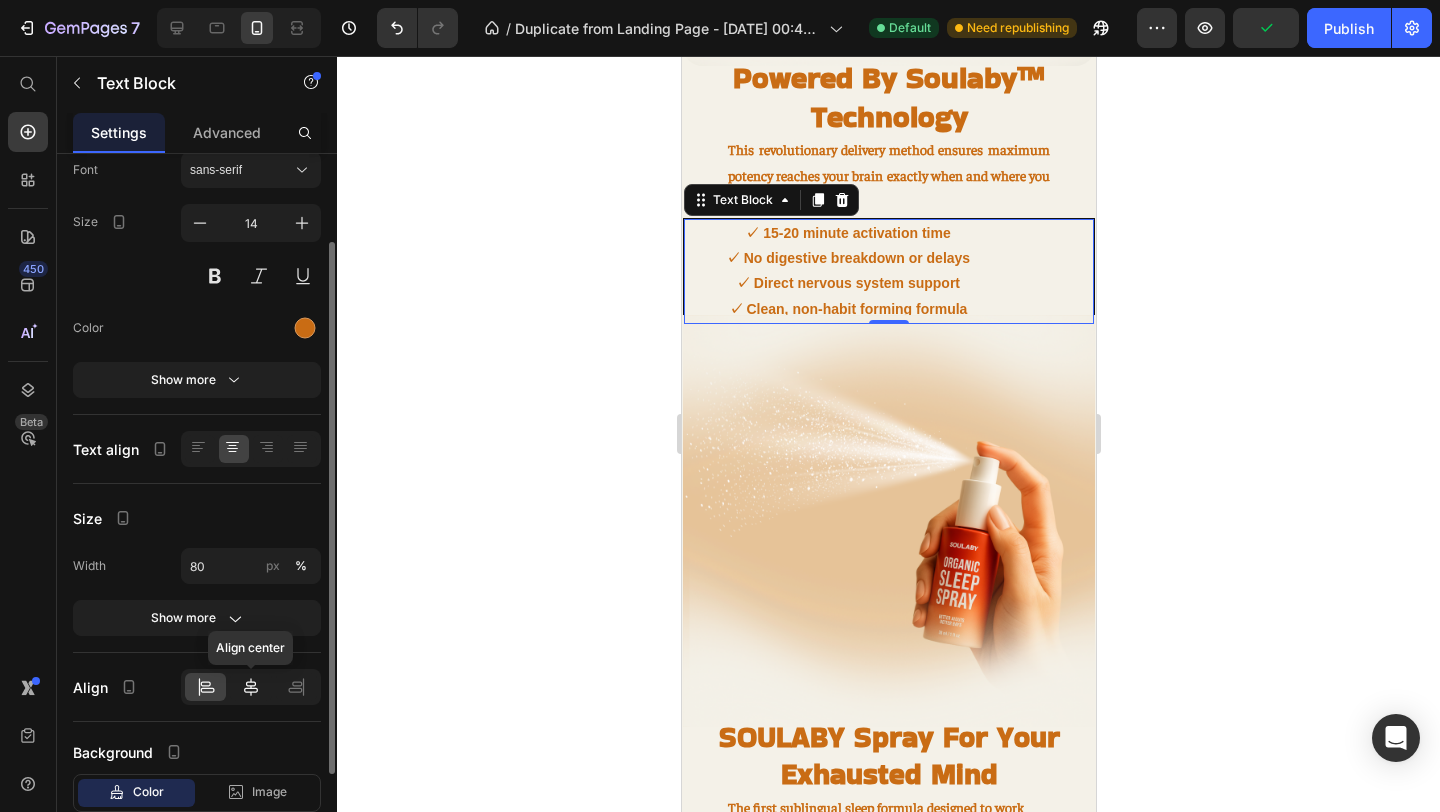 click 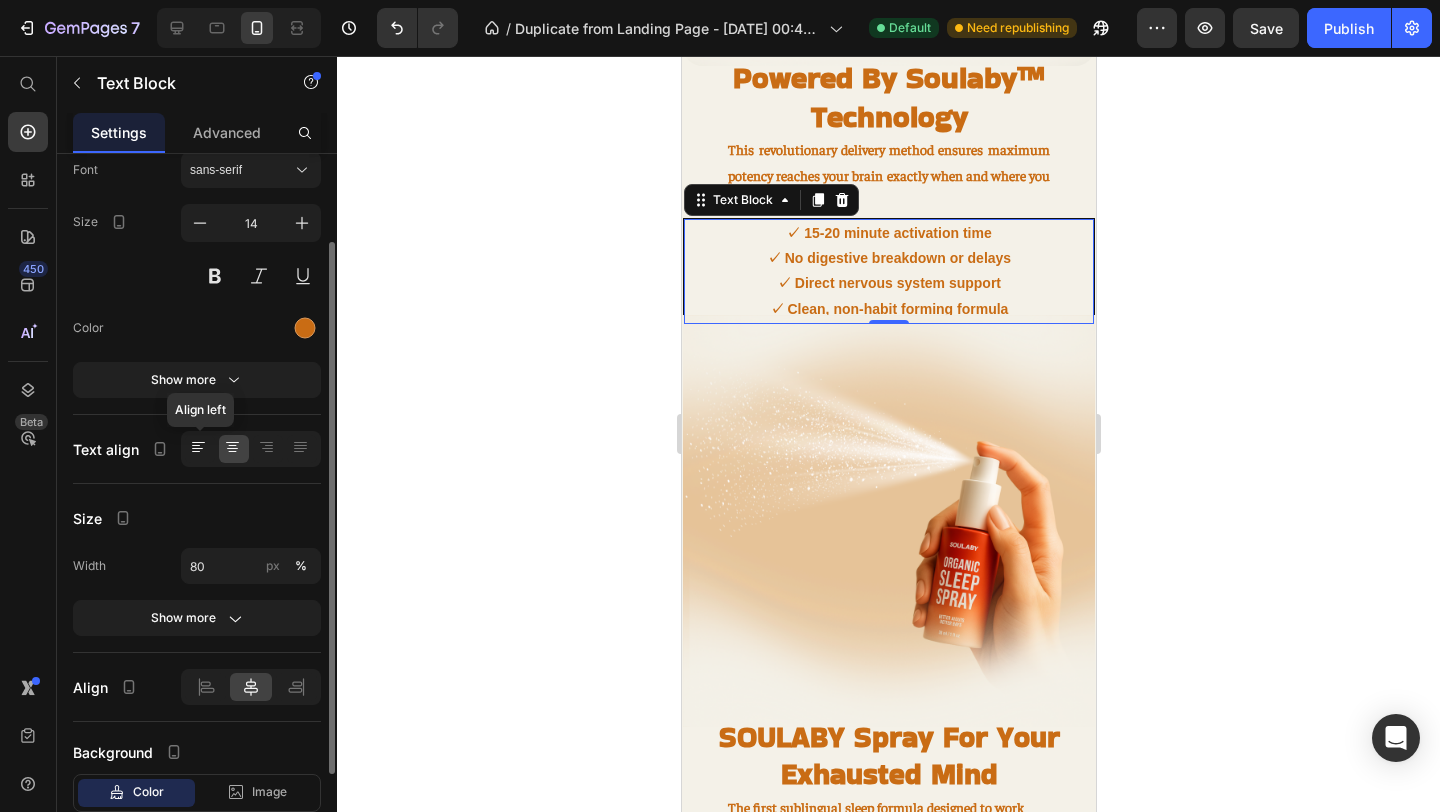 click 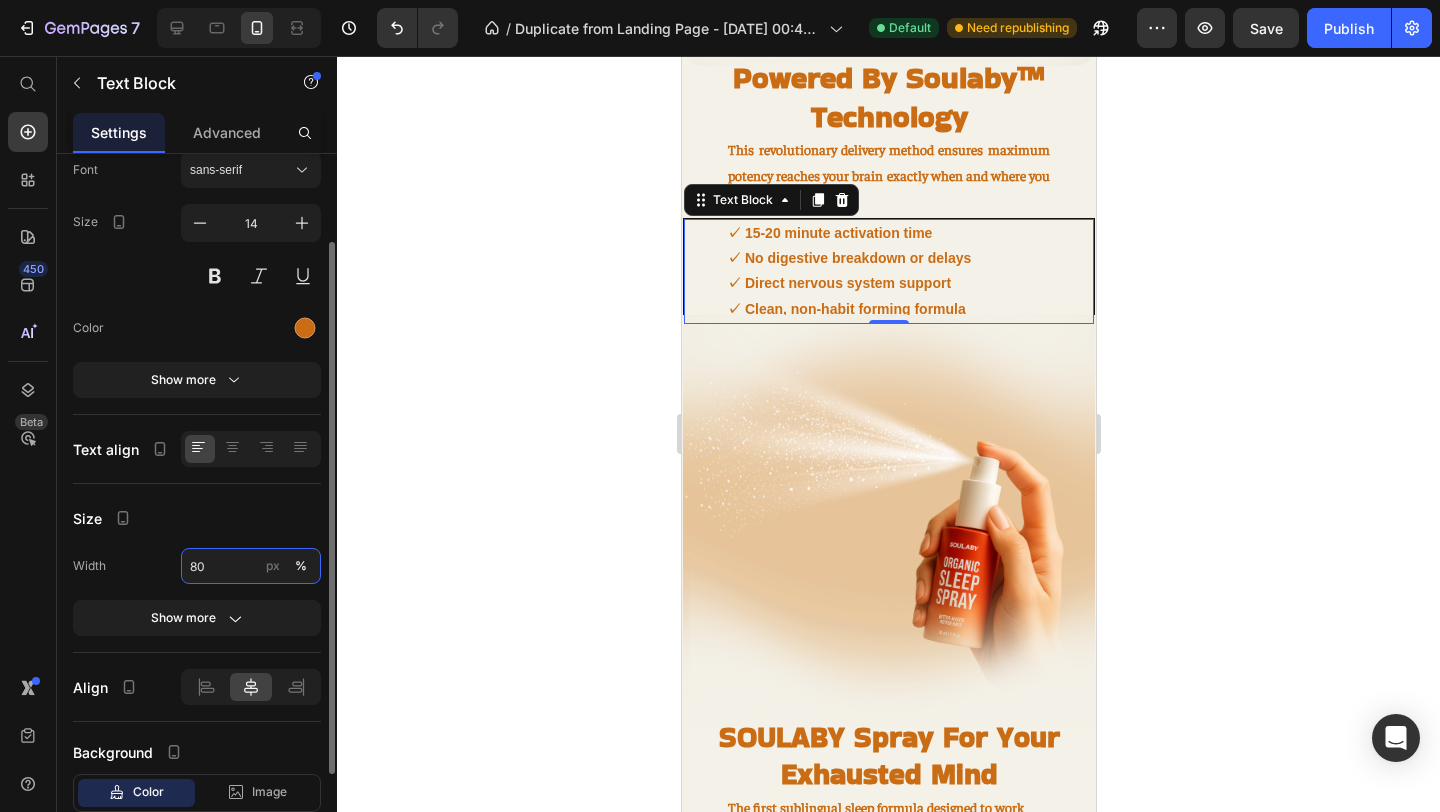 click on "80" at bounding box center (251, 566) 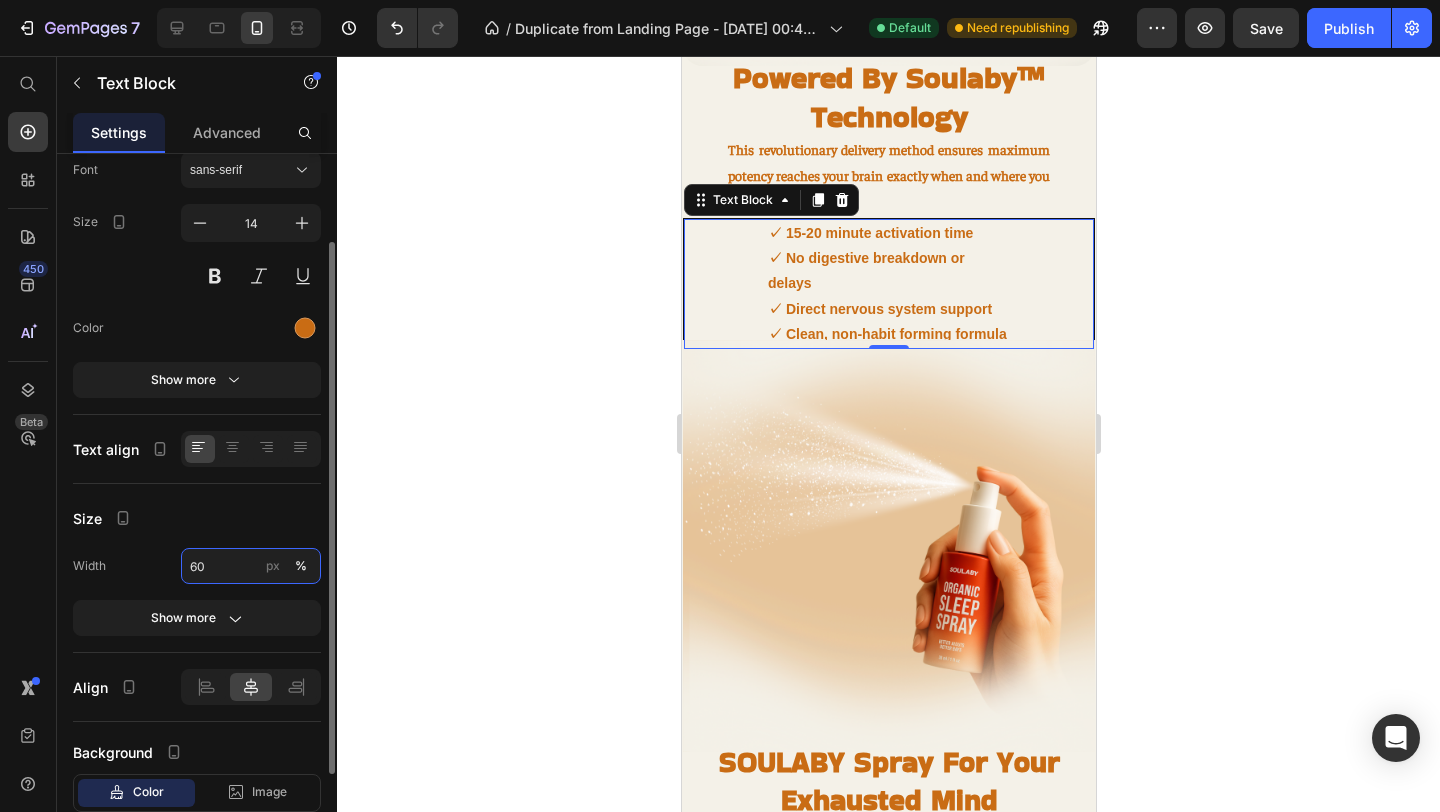 type on "6" 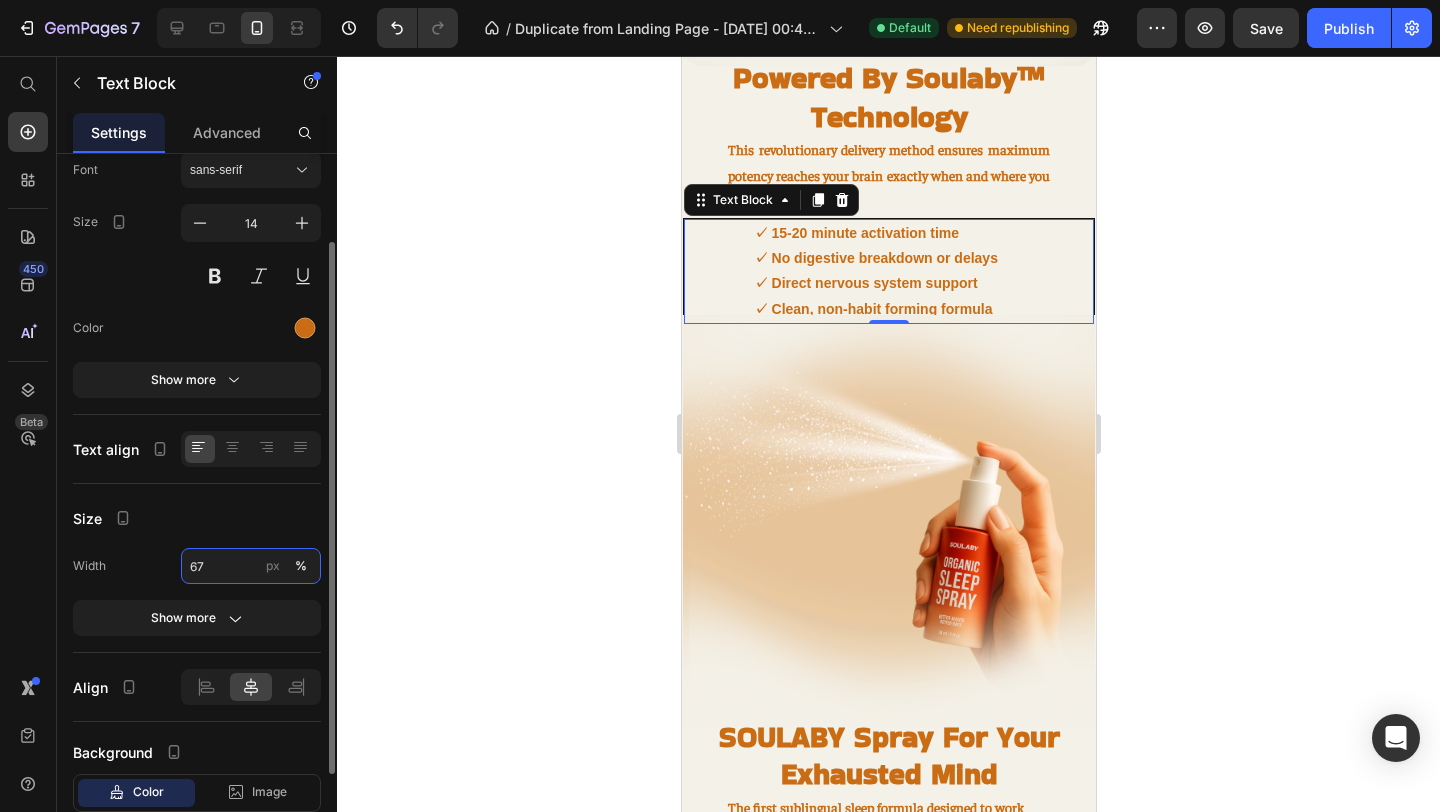 type on "6" 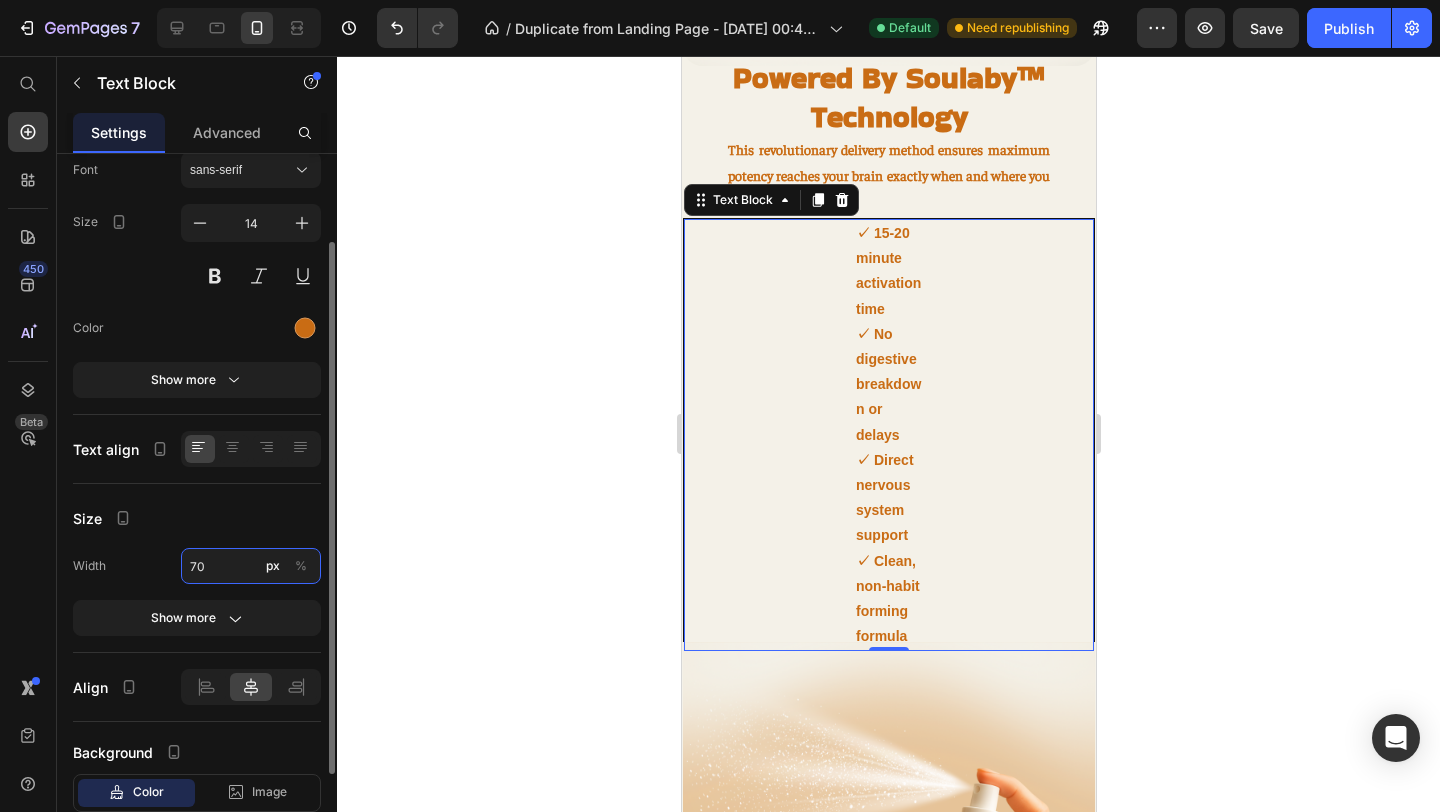 type on "70" 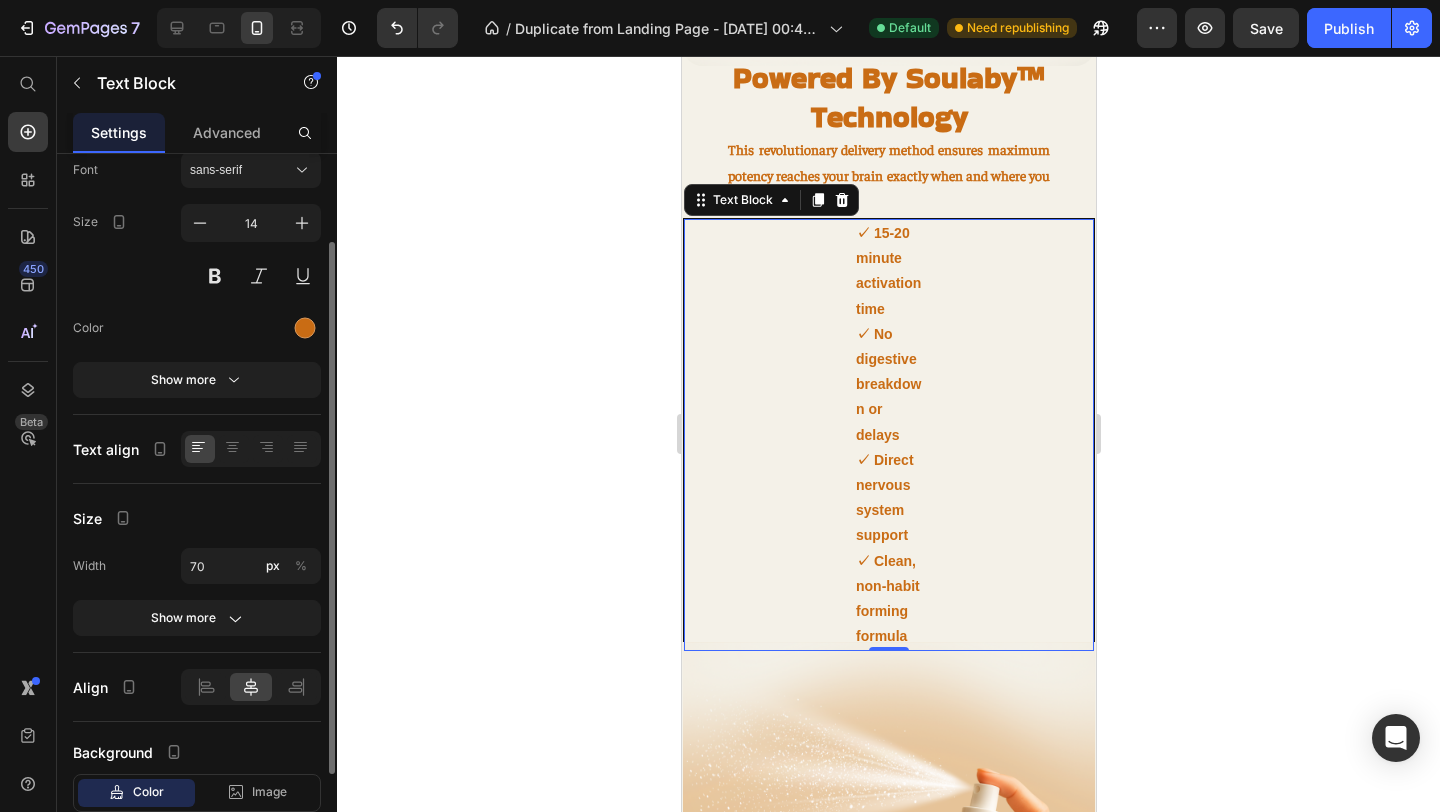 click on "Size" at bounding box center (197, 518) 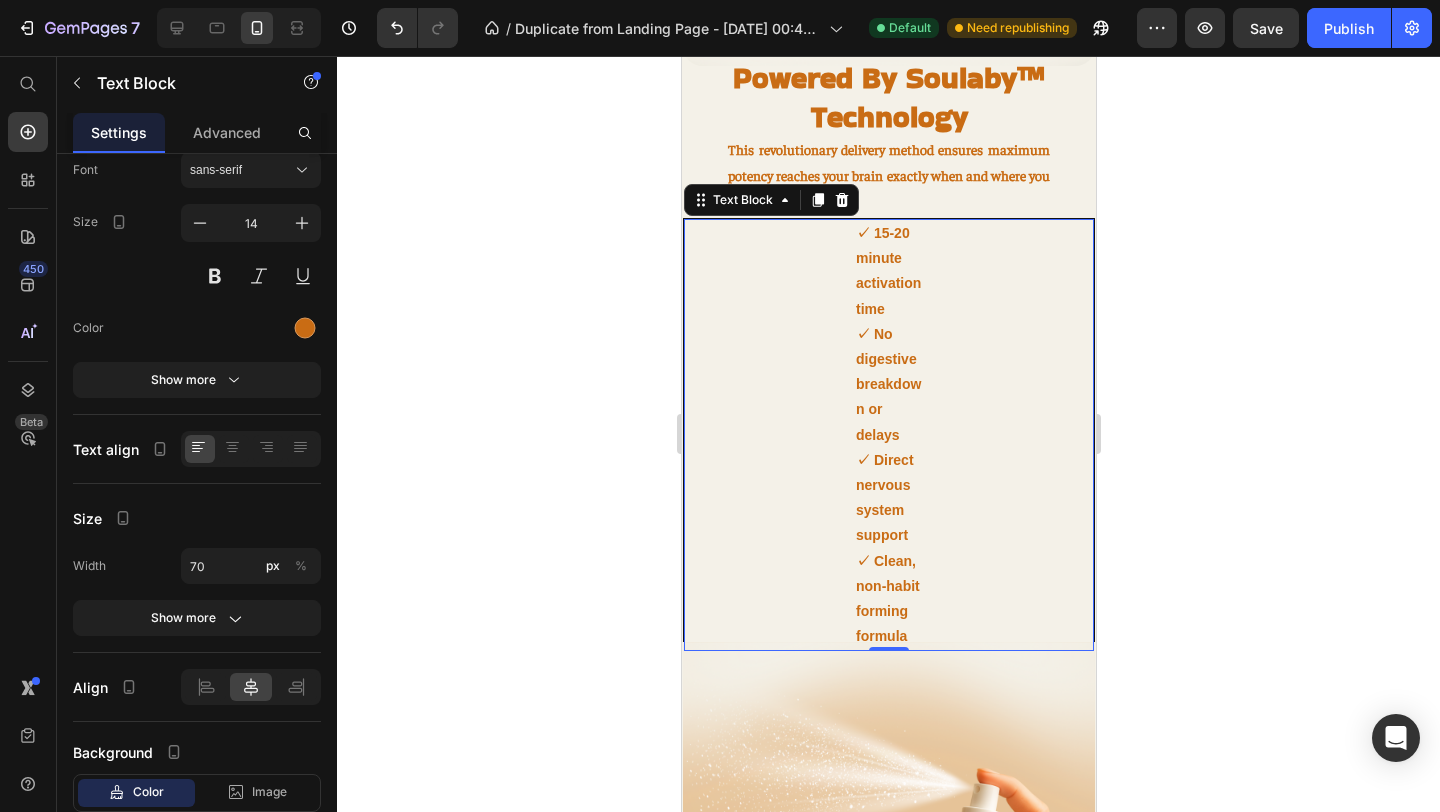 click on "✓ 15-20 minute activation time  ✓ No digestive breakdown or delays  ✓ Direct nervous system support  ✓ Clean, non-habit forming formula" at bounding box center (888, 435) 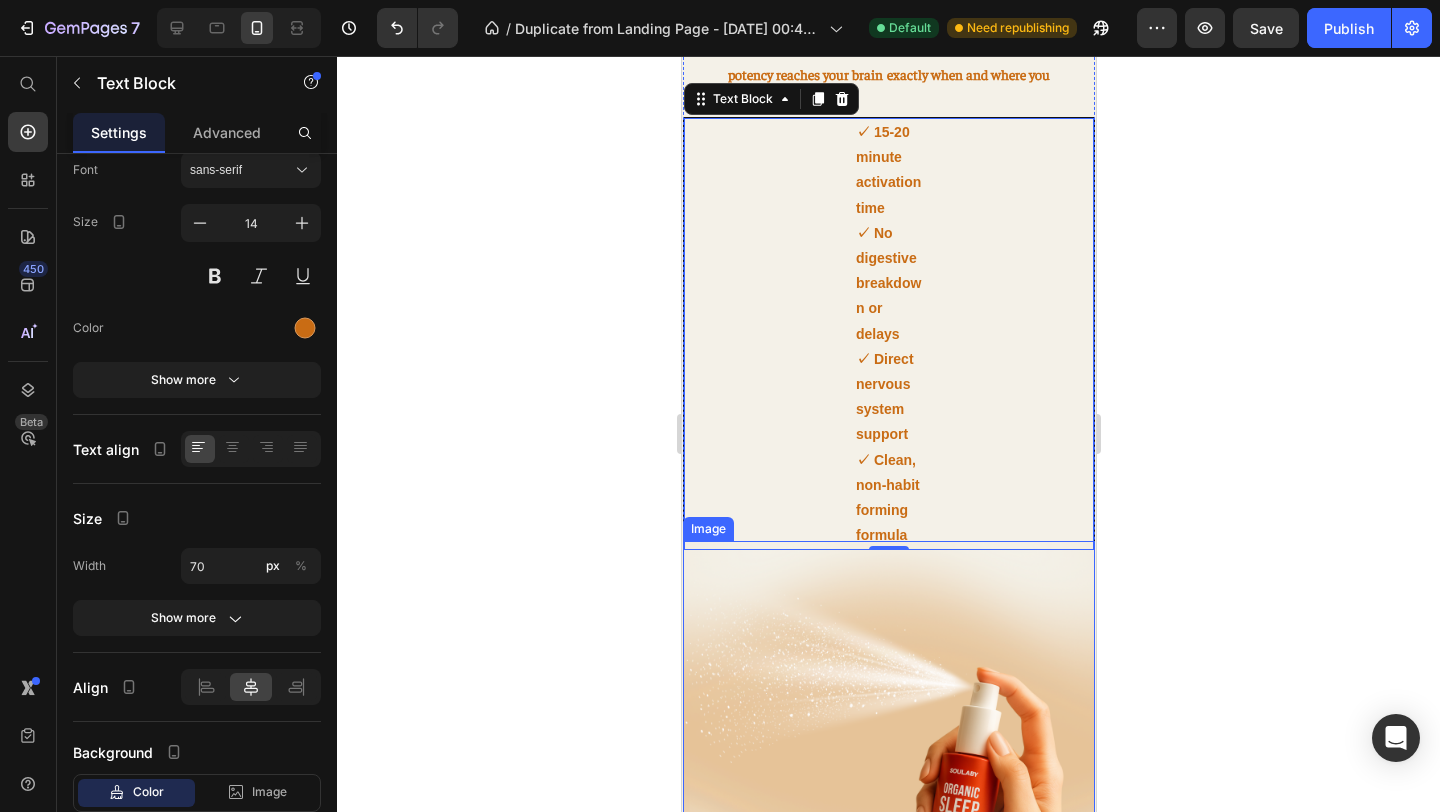 scroll, scrollTop: 1919, scrollLeft: 0, axis: vertical 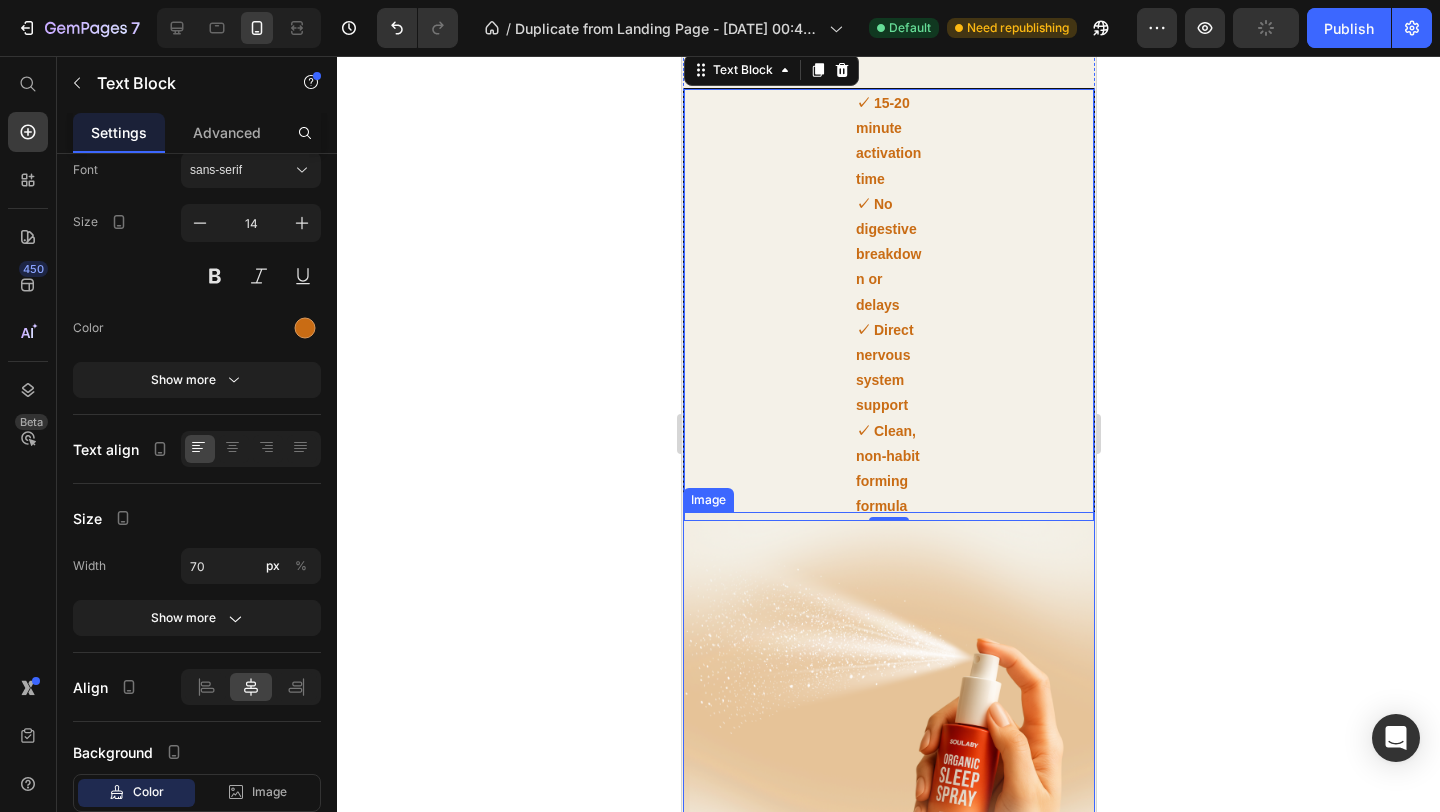 click at bounding box center [888, 718] 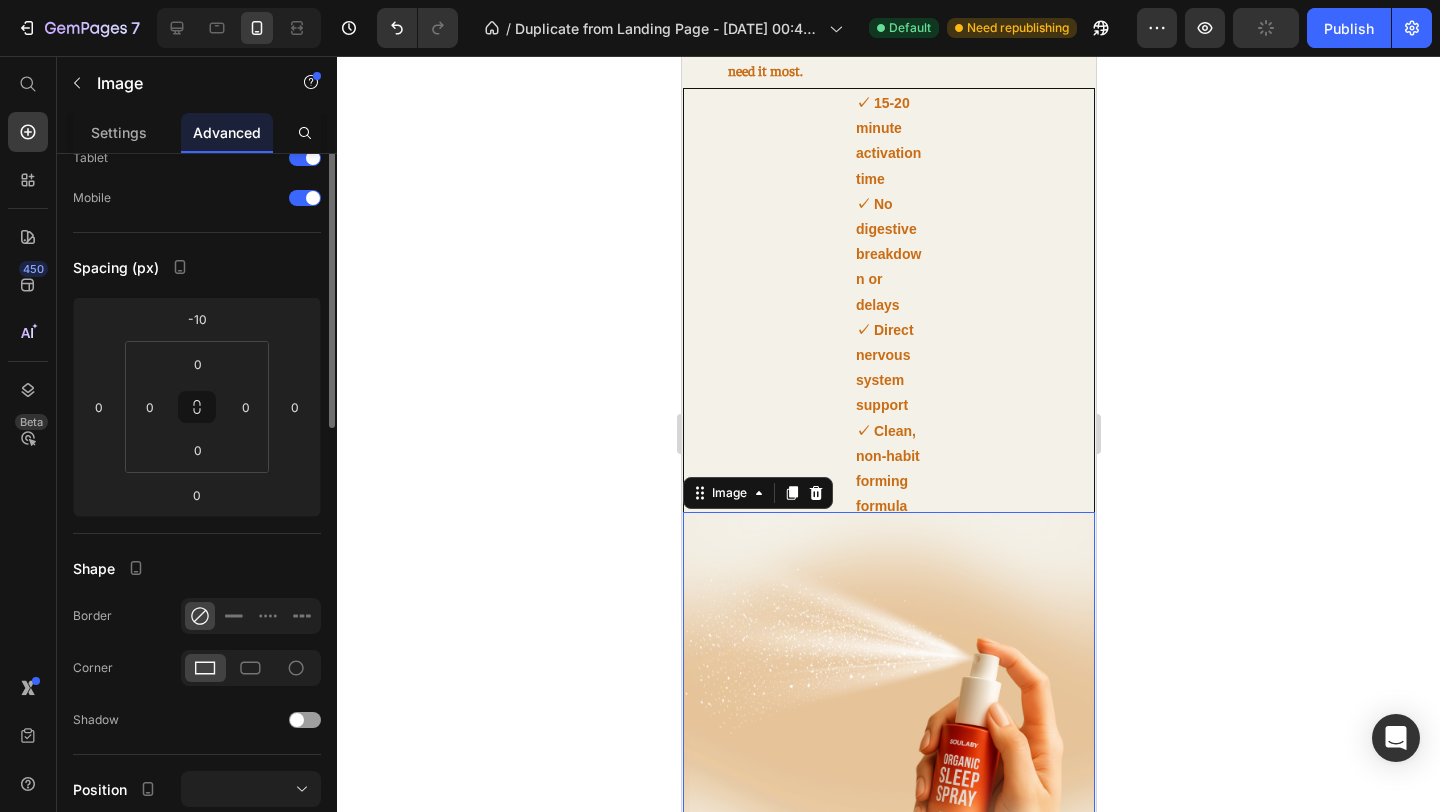 scroll, scrollTop: 0, scrollLeft: 0, axis: both 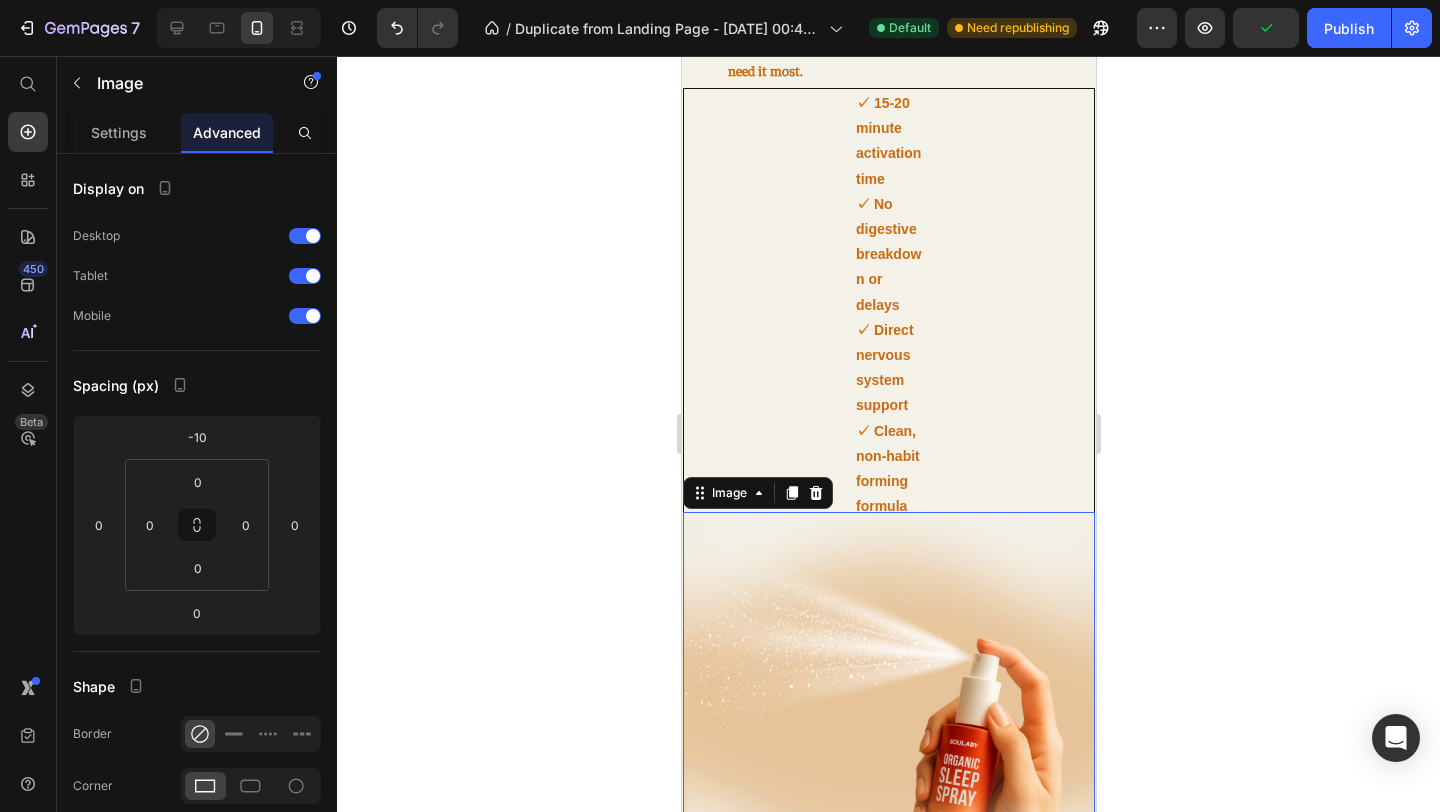click 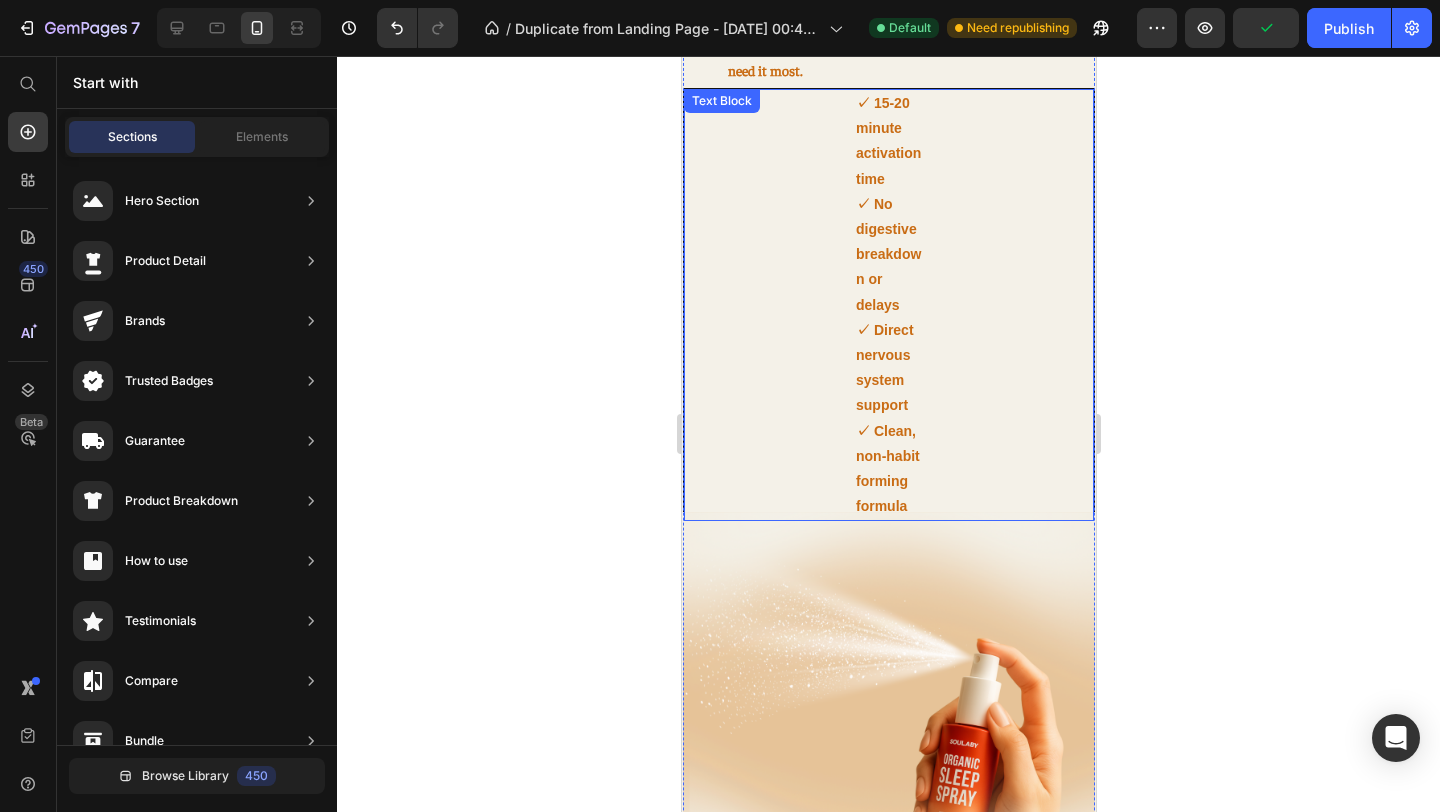 click on "✓ 15-20 minute activation time  ✓ No digestive breakdown or delays  ✓ Direct nervous system support  ✓ Clean, non-habit forming formula" at bounding box center (888, 305) 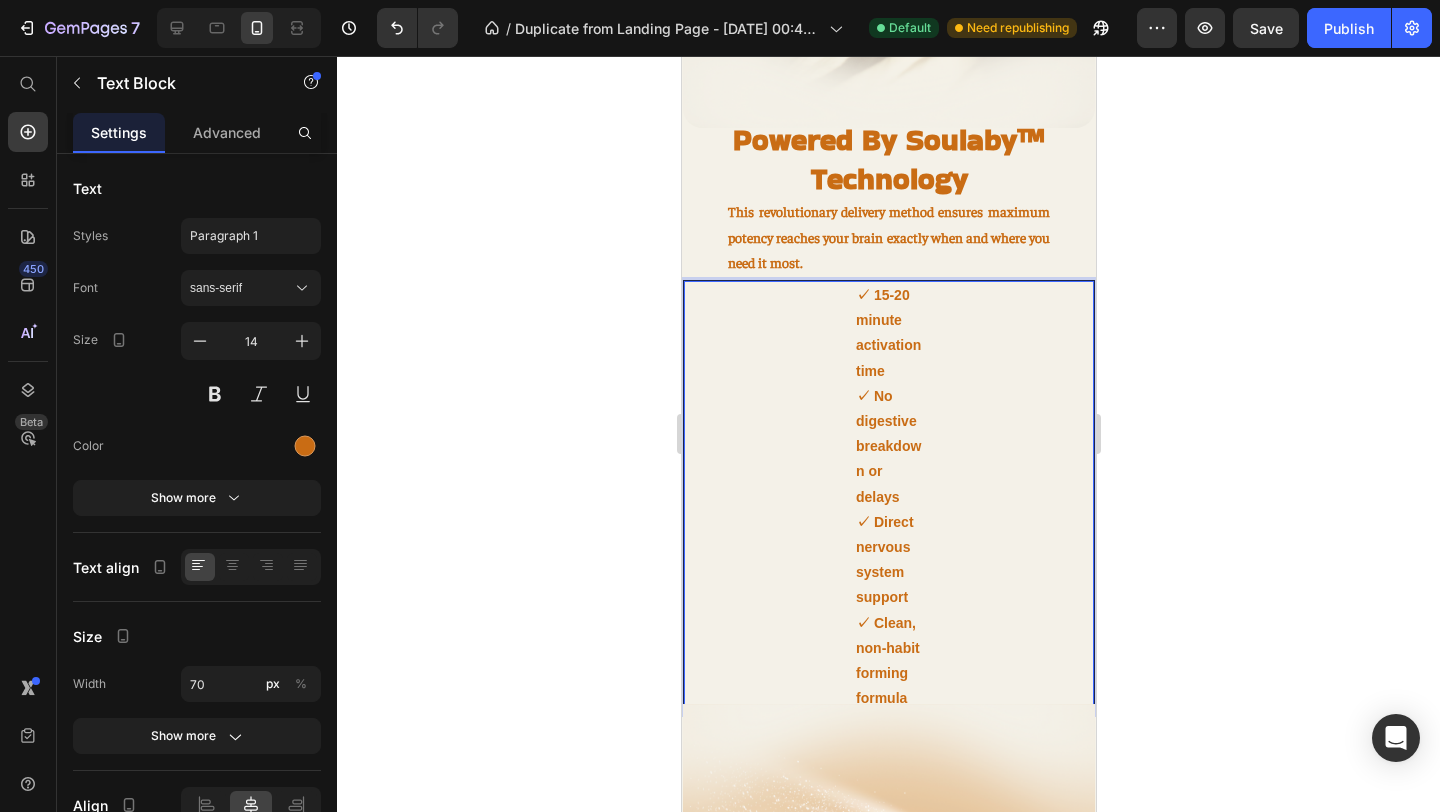 scroll, scrollTop: 1690, scrollLeft: 0, axis: vertical 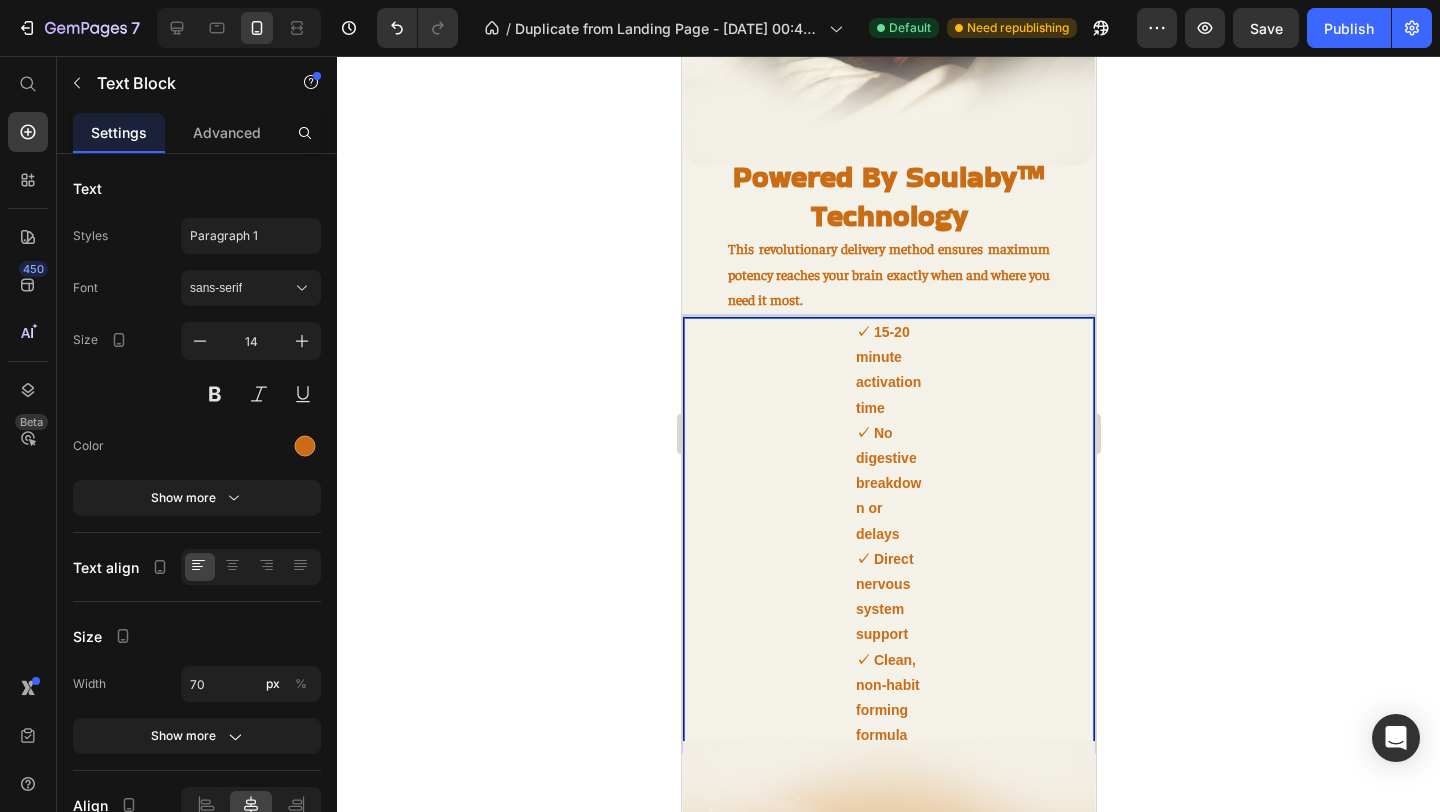 click on "✓ 15-20 minute activation time  ✓ No digestive breakdown or delays  ✓ Direct nervous system support  ✓ Clean, non-habit forming formula" at bounding box center [888, 534] 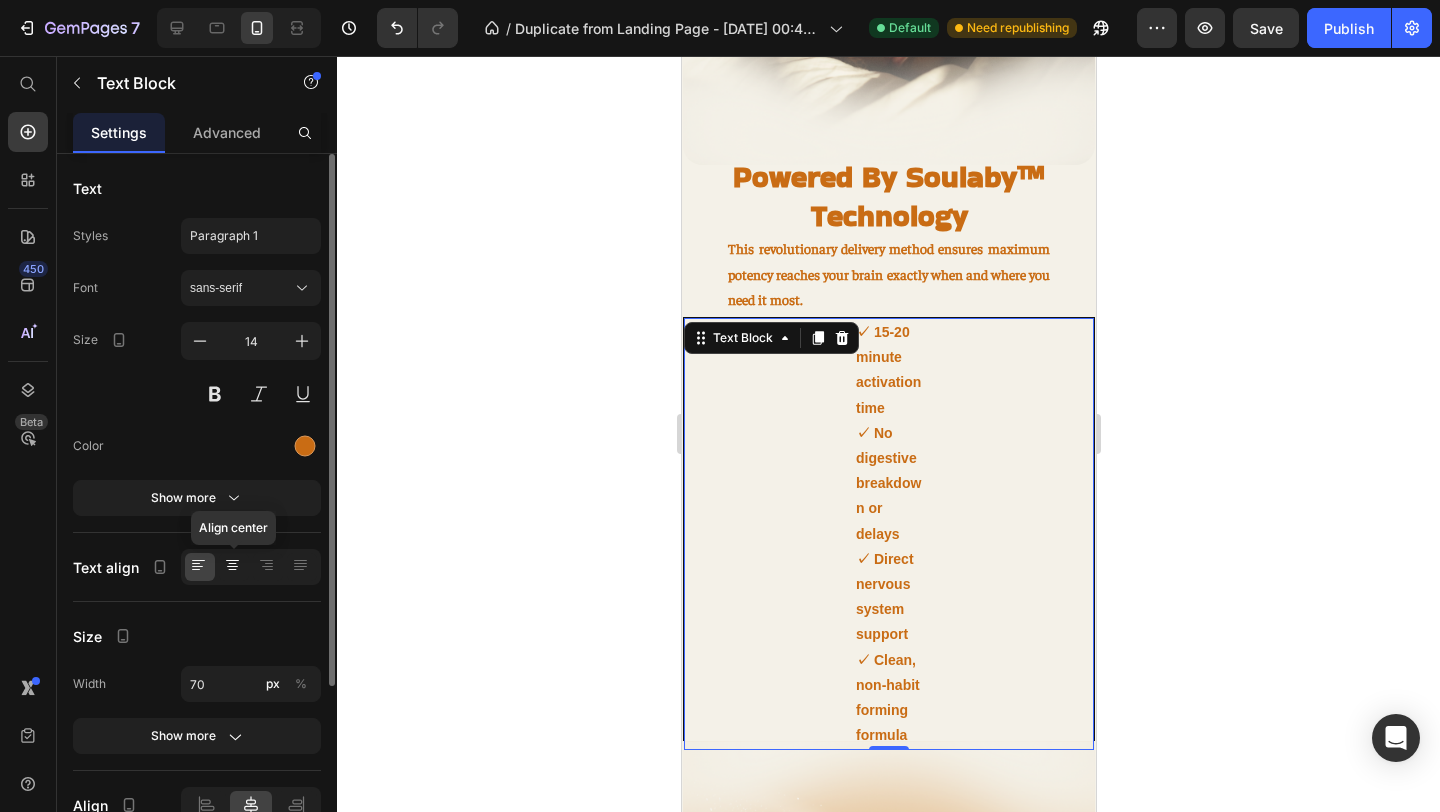 click 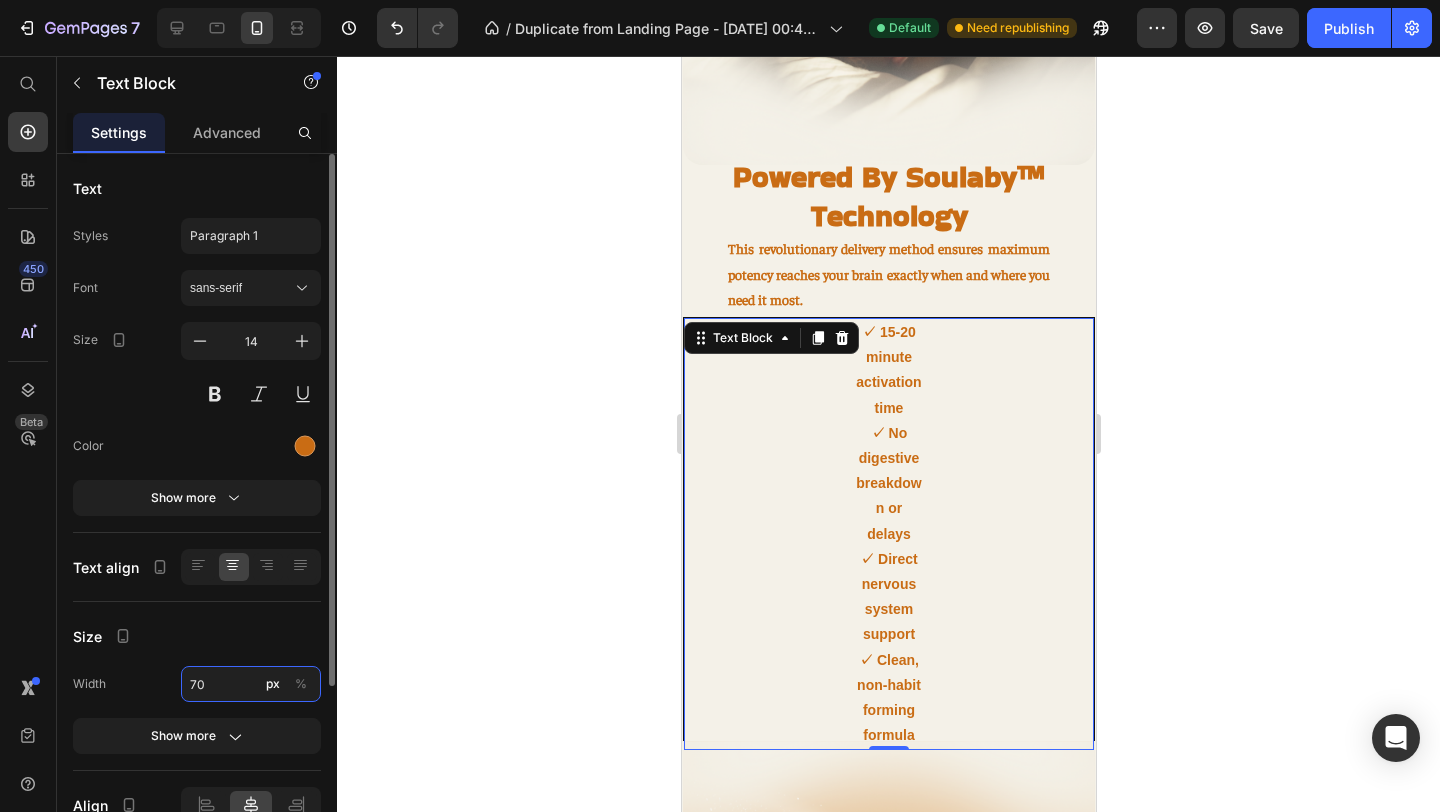 click on "70" at bounding box center (251, 684) 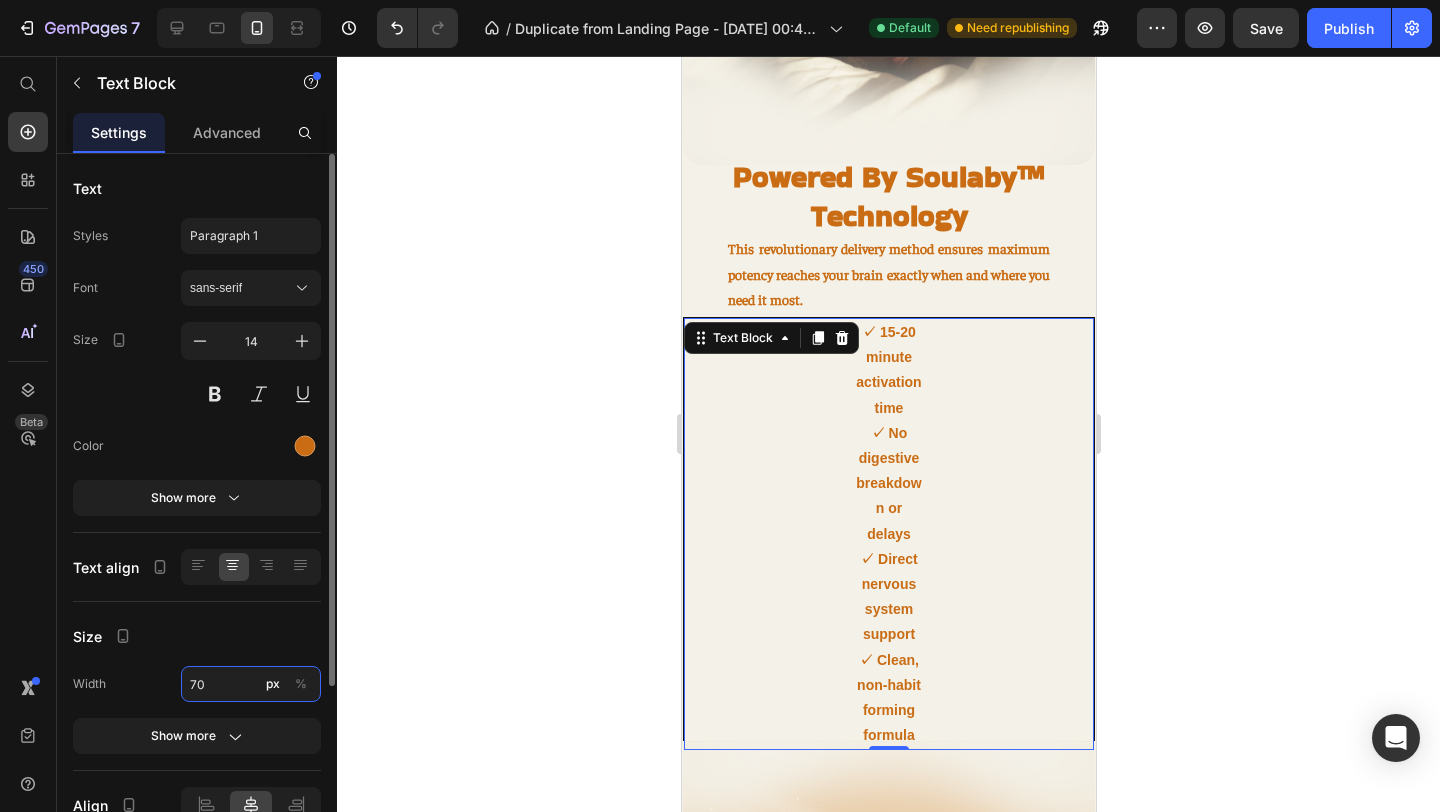 type on "7" 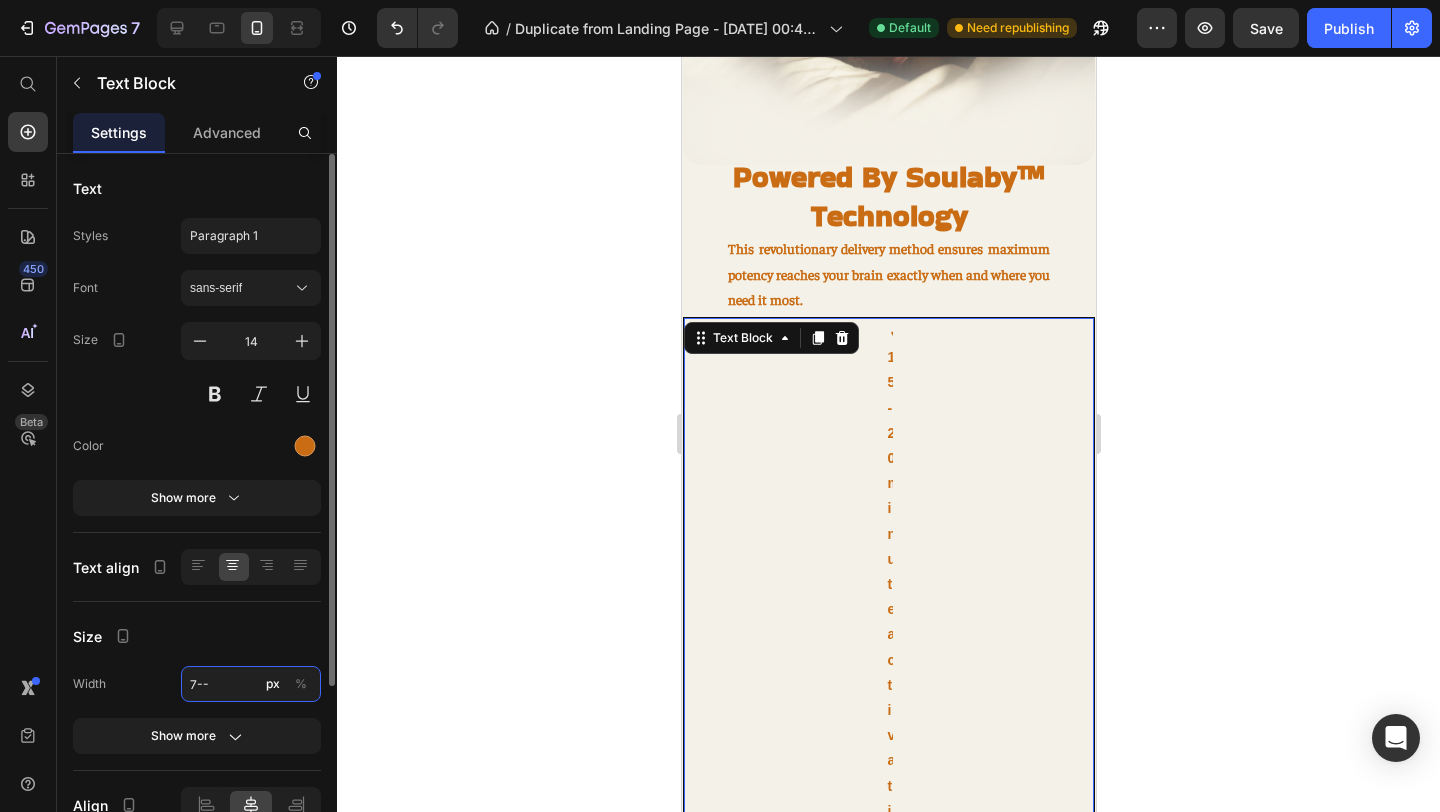 type on "7" 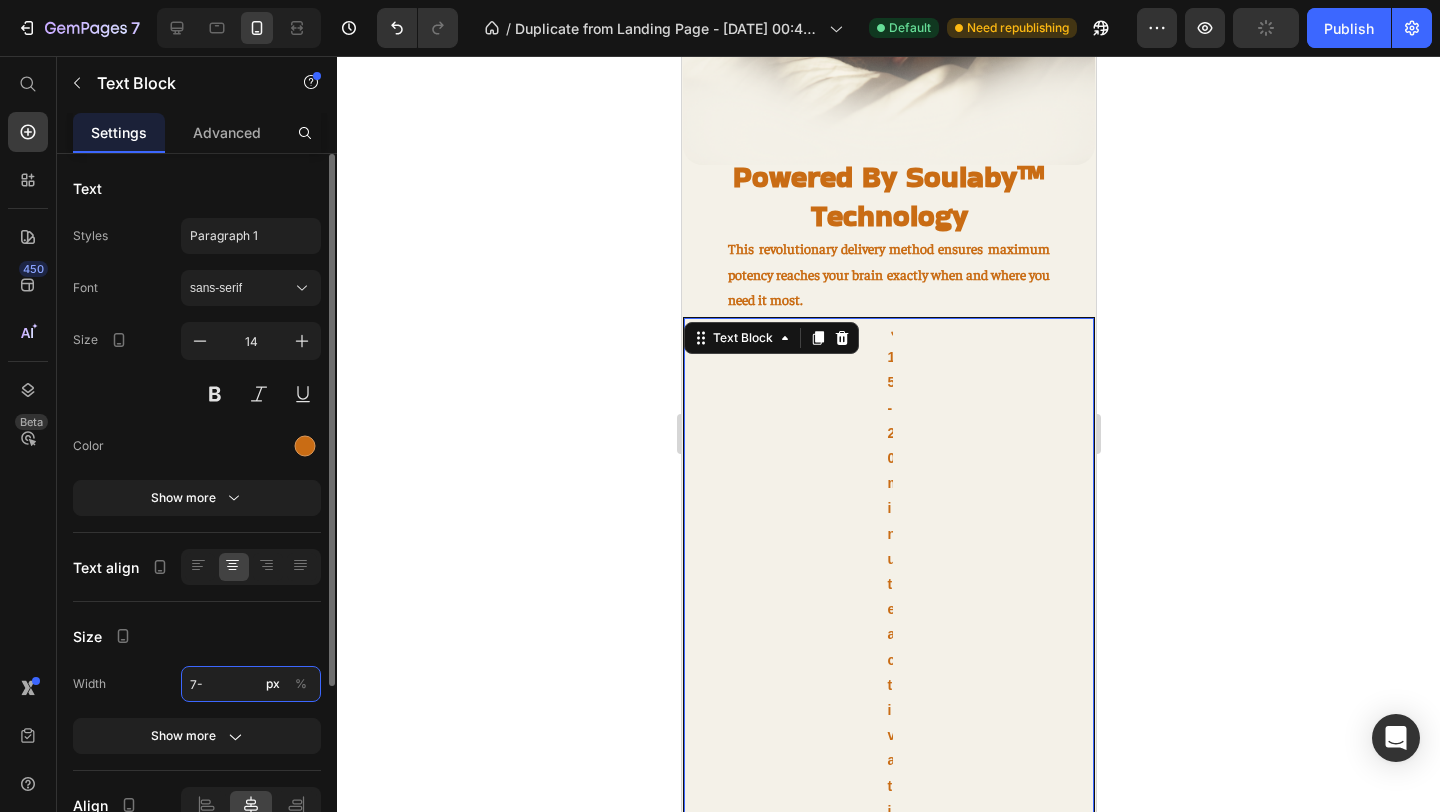 type on "7" 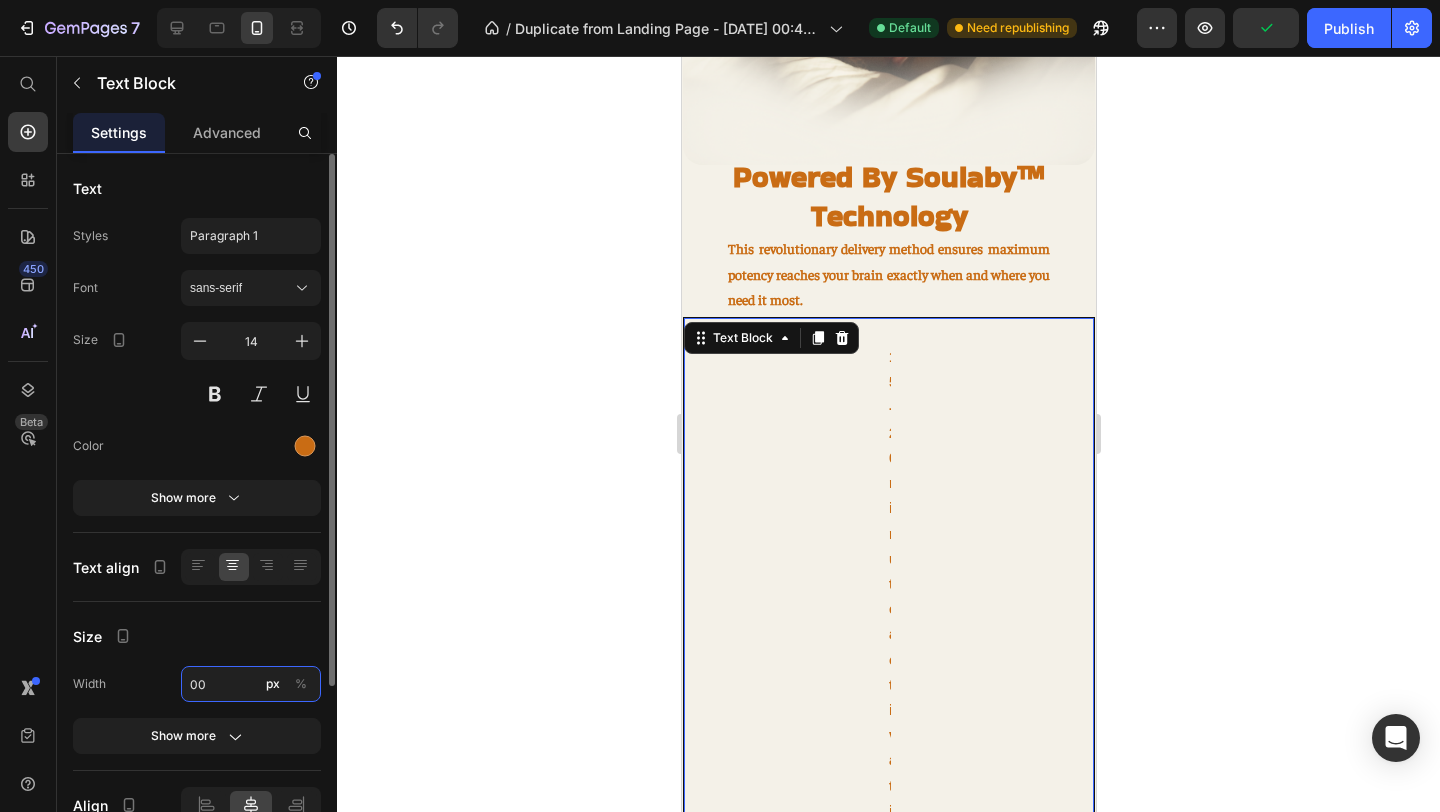 type on "0" 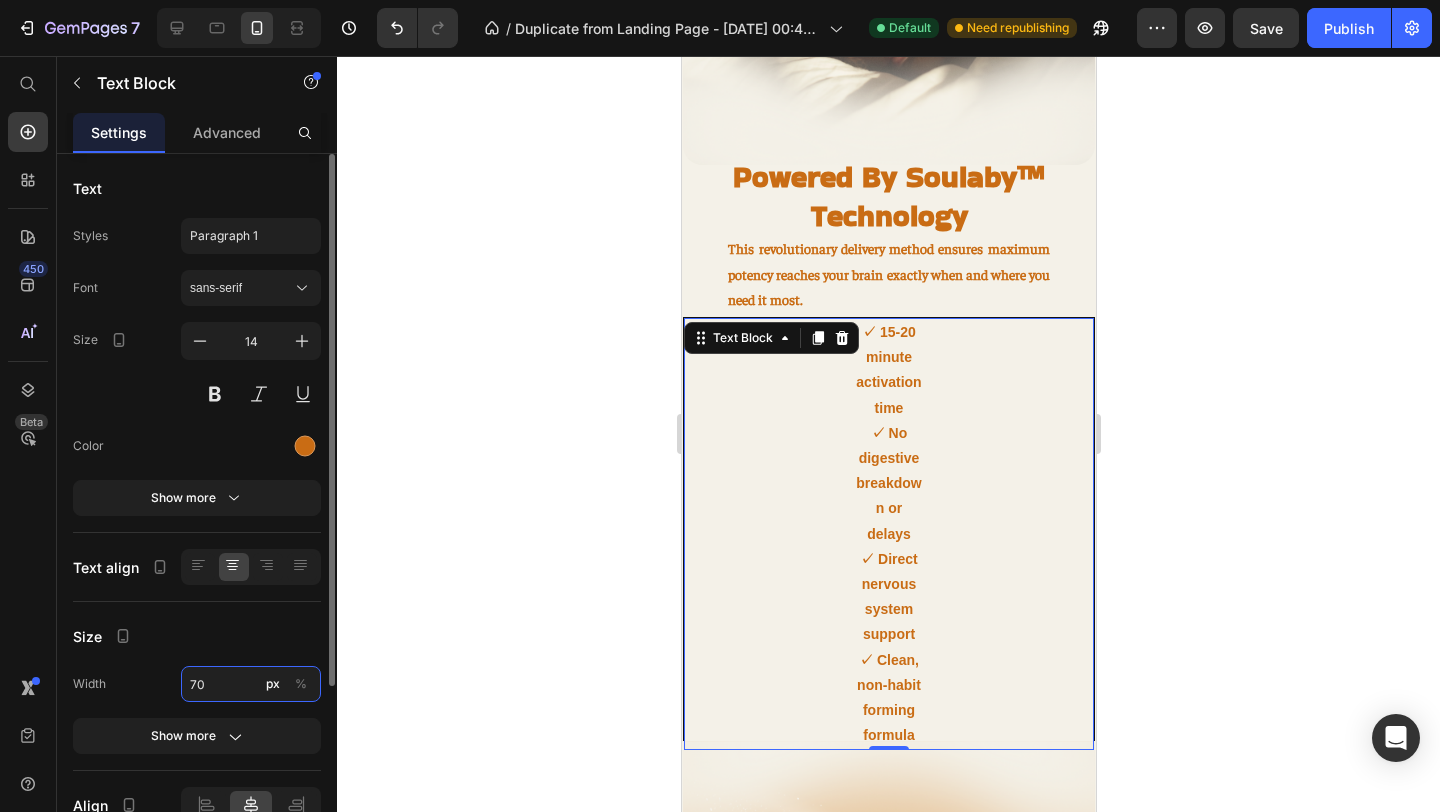 type on "7" 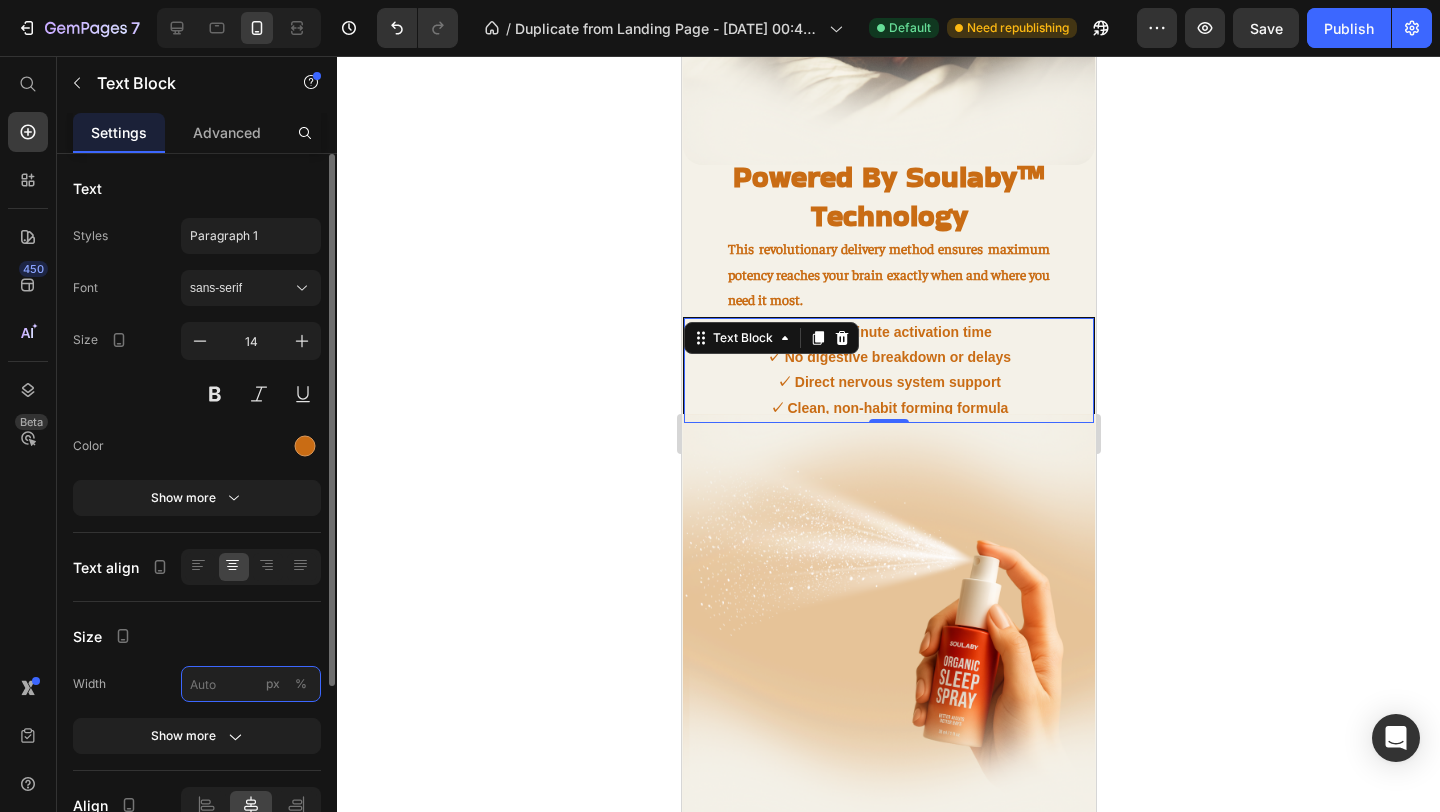 type on "7" 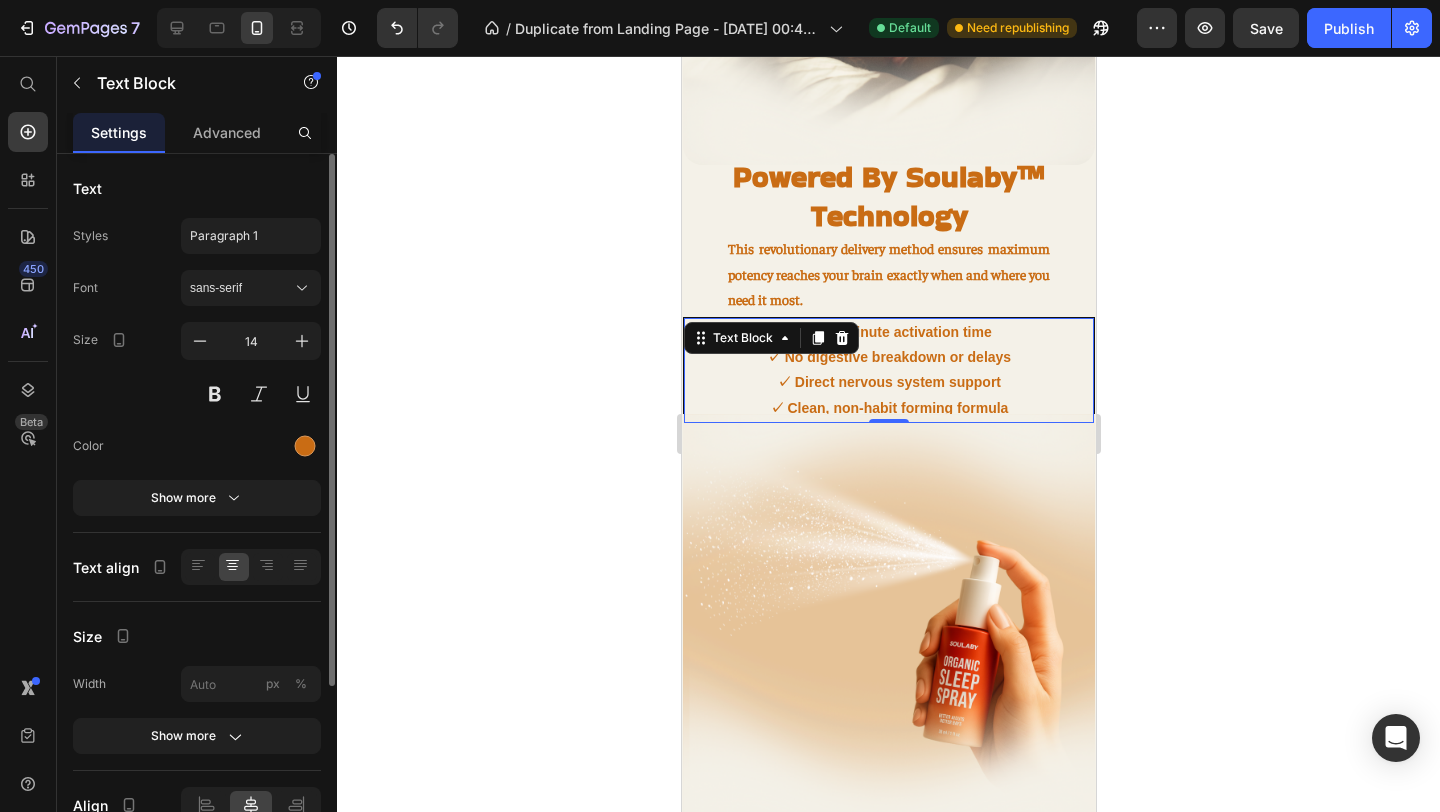 click on "Size" at bounding box center (197, 636) 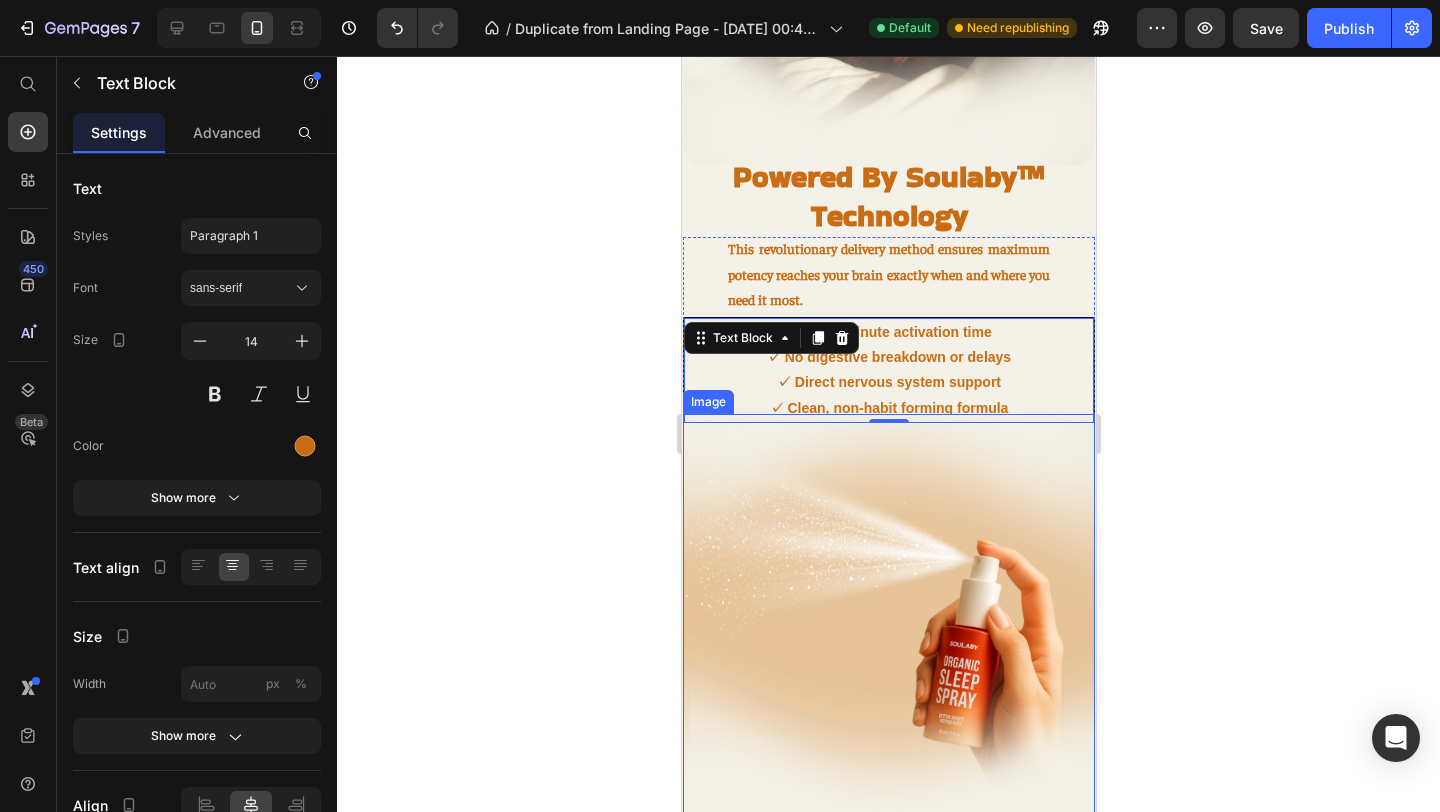 click 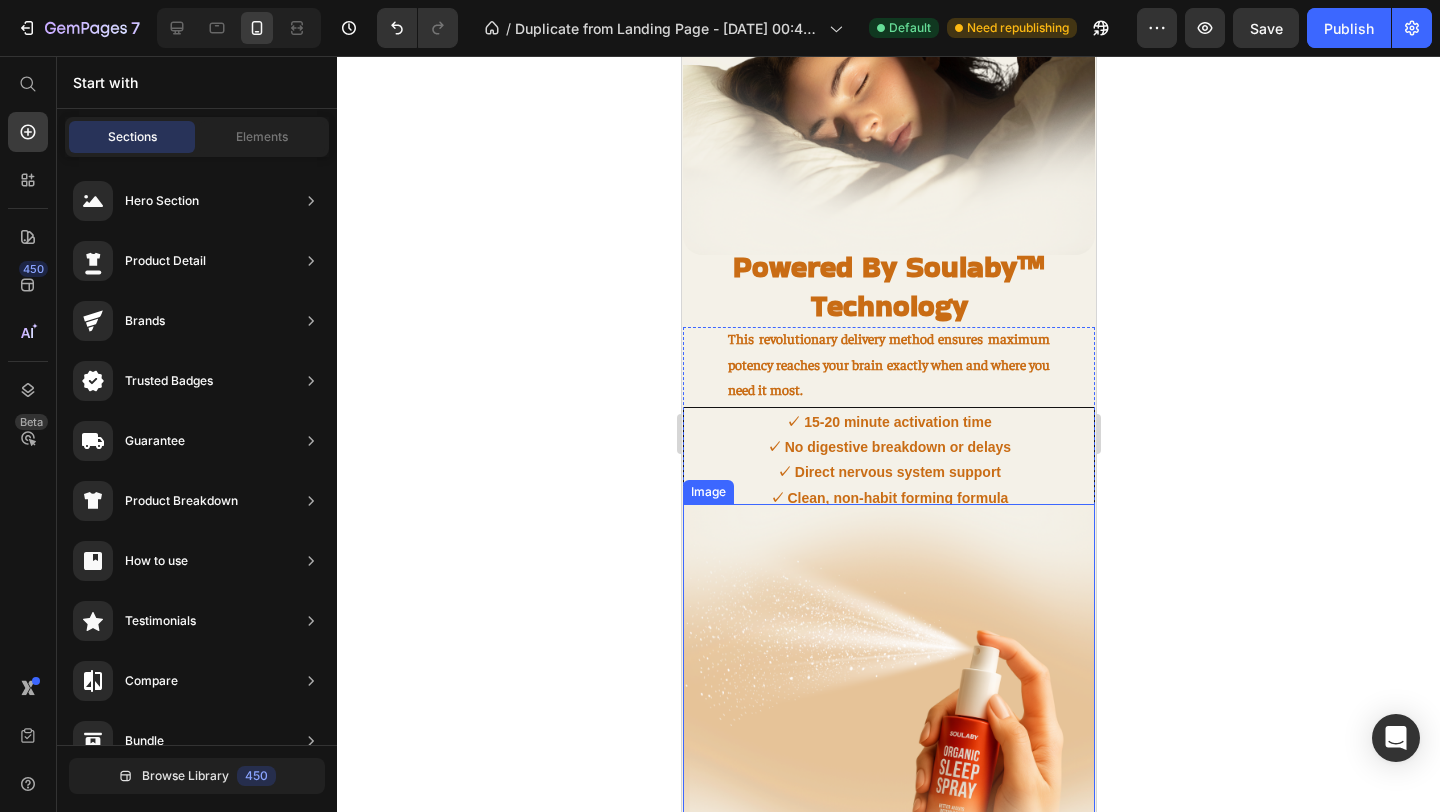 scroll, scrollTop: 1601, scrollLeft: 0, axis: vertical 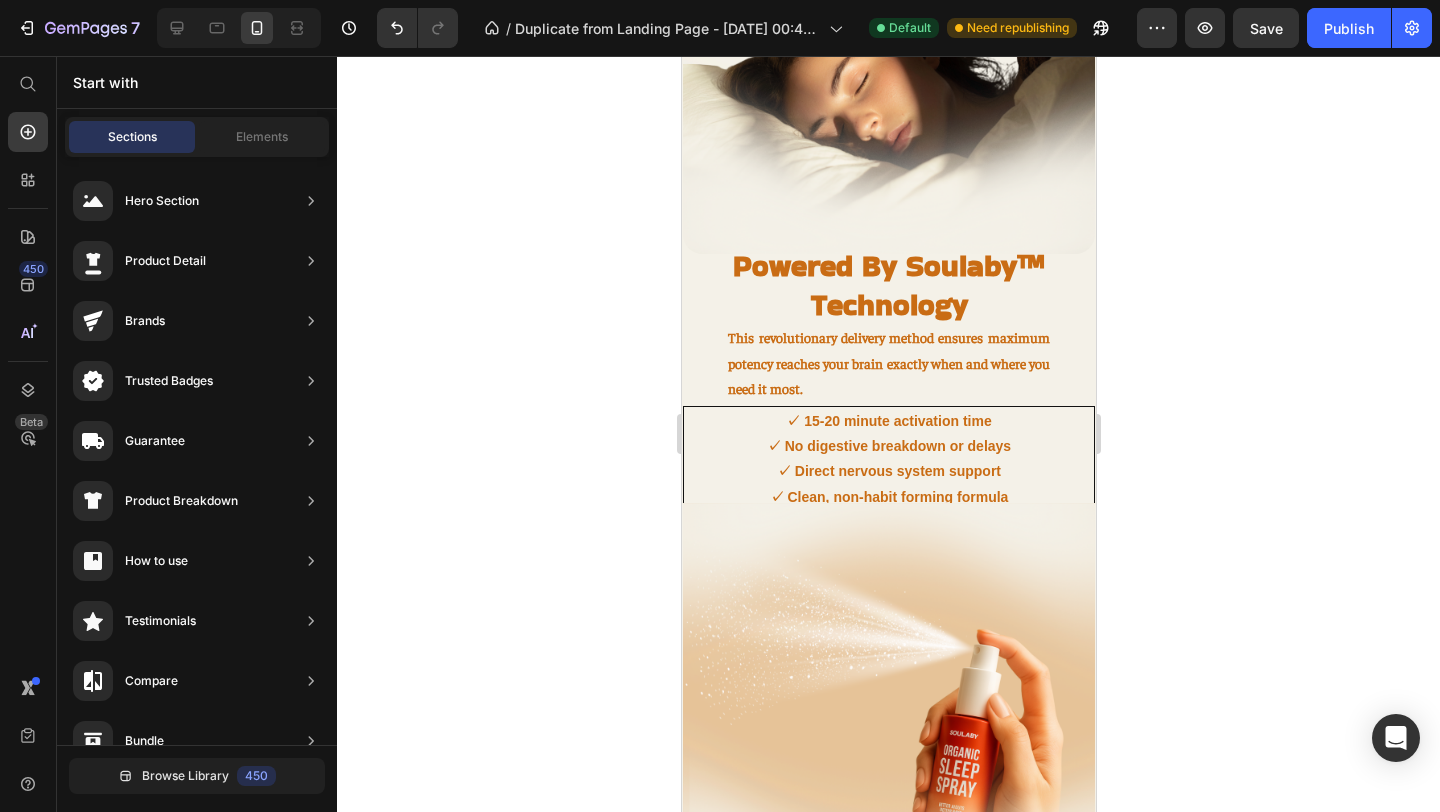 click 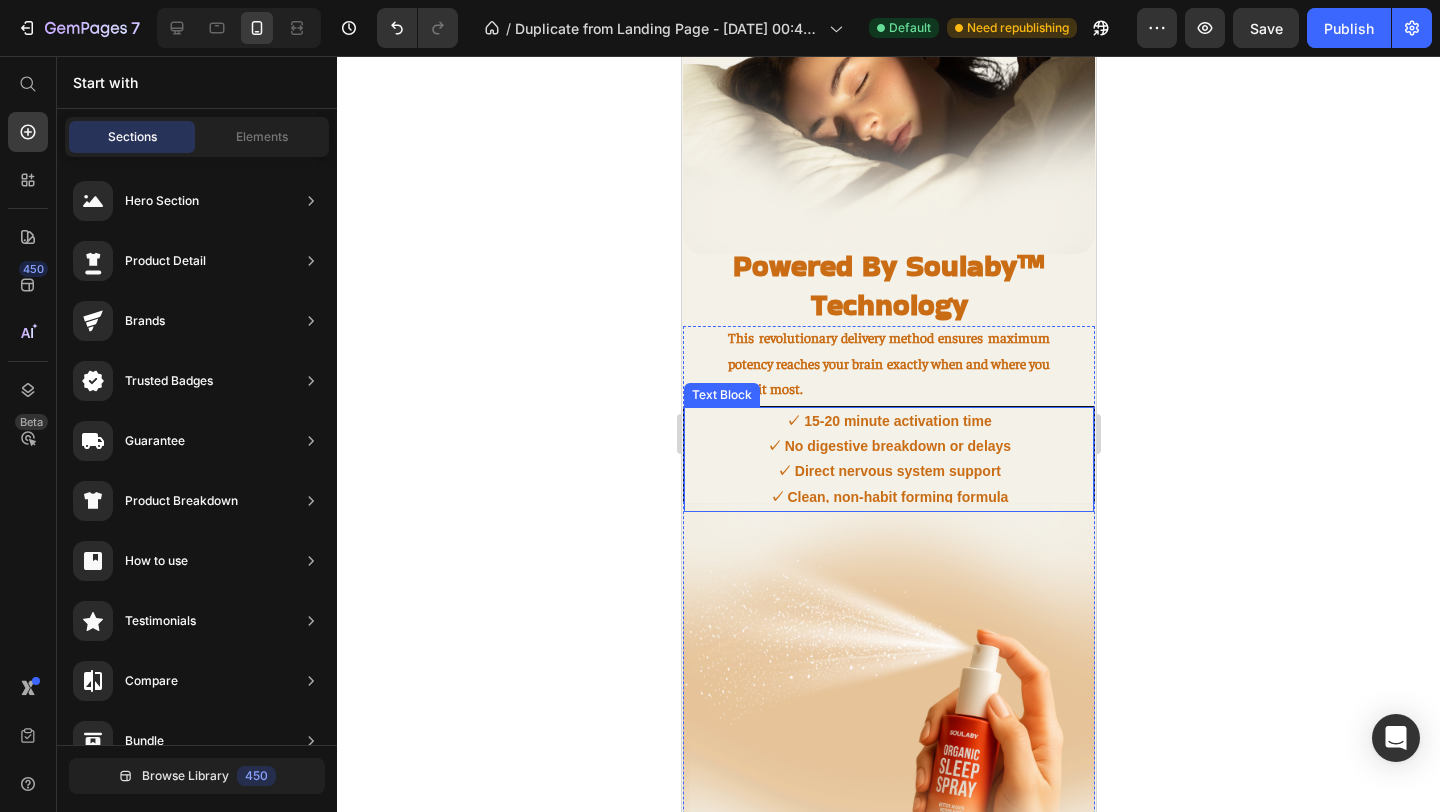 click on "✓ Direct nervous system support" at bounding box center (888, 471) 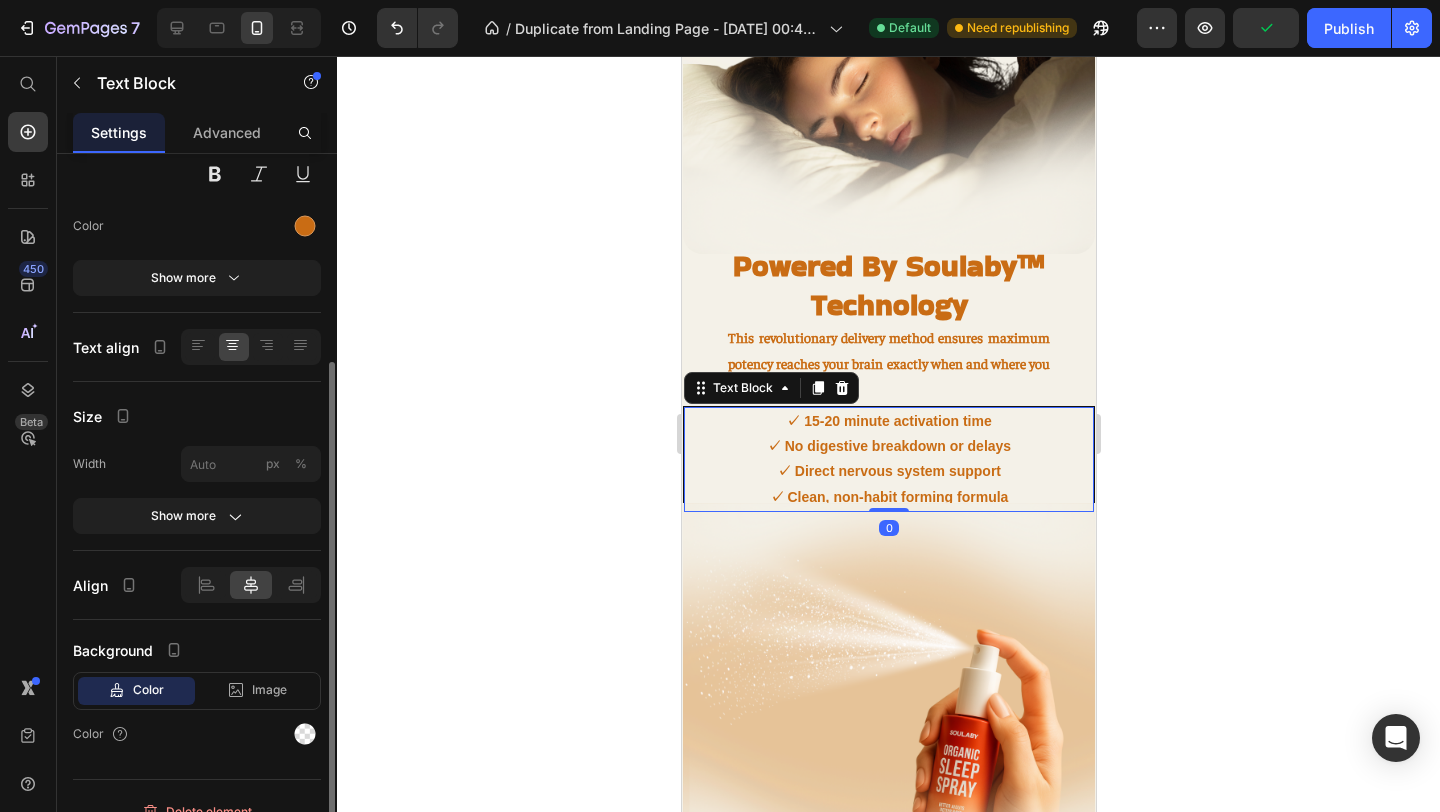 scroll, scrollTop: 245, scrollLeft: 0, axis: vertical 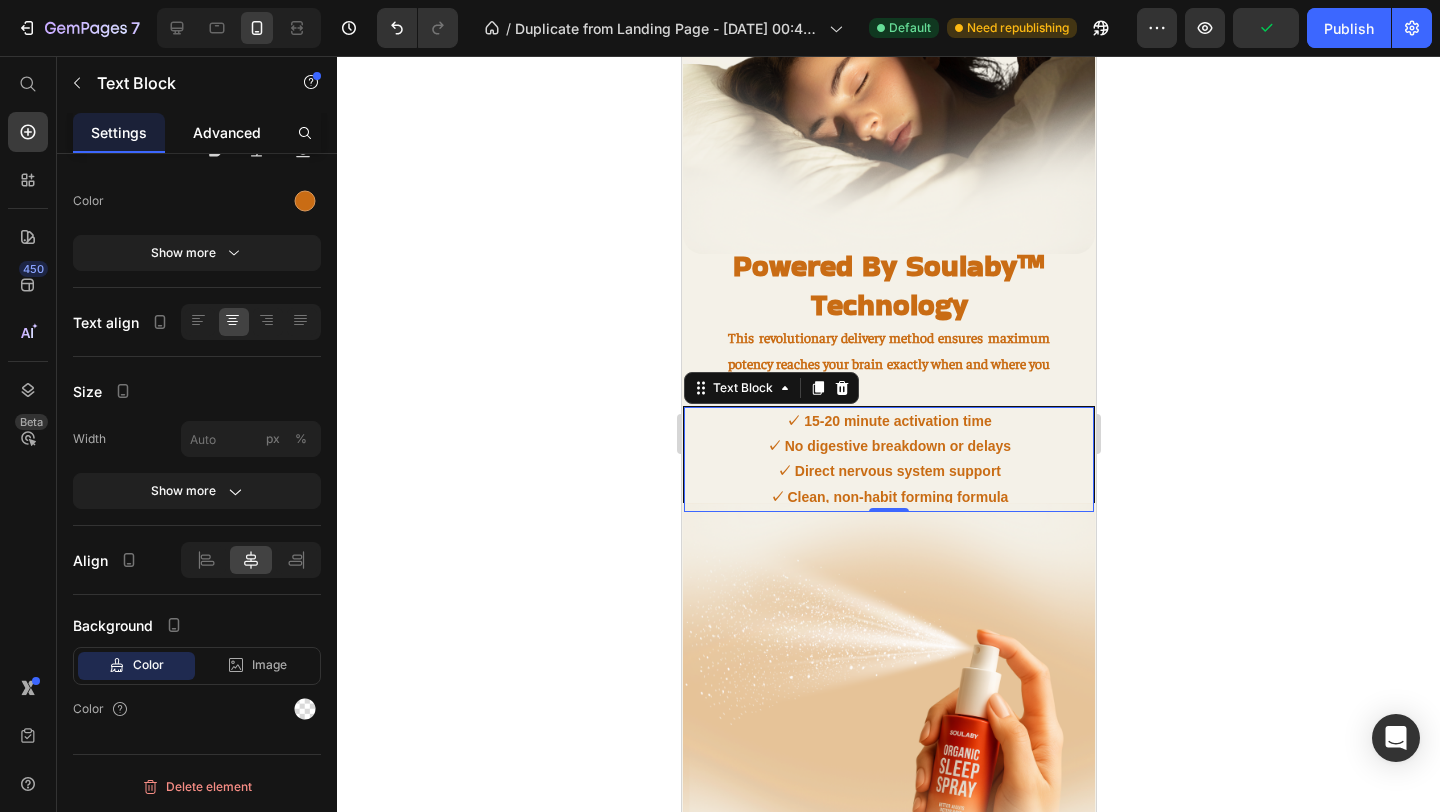 click on "Advanced" at bounding box center (227, 132) 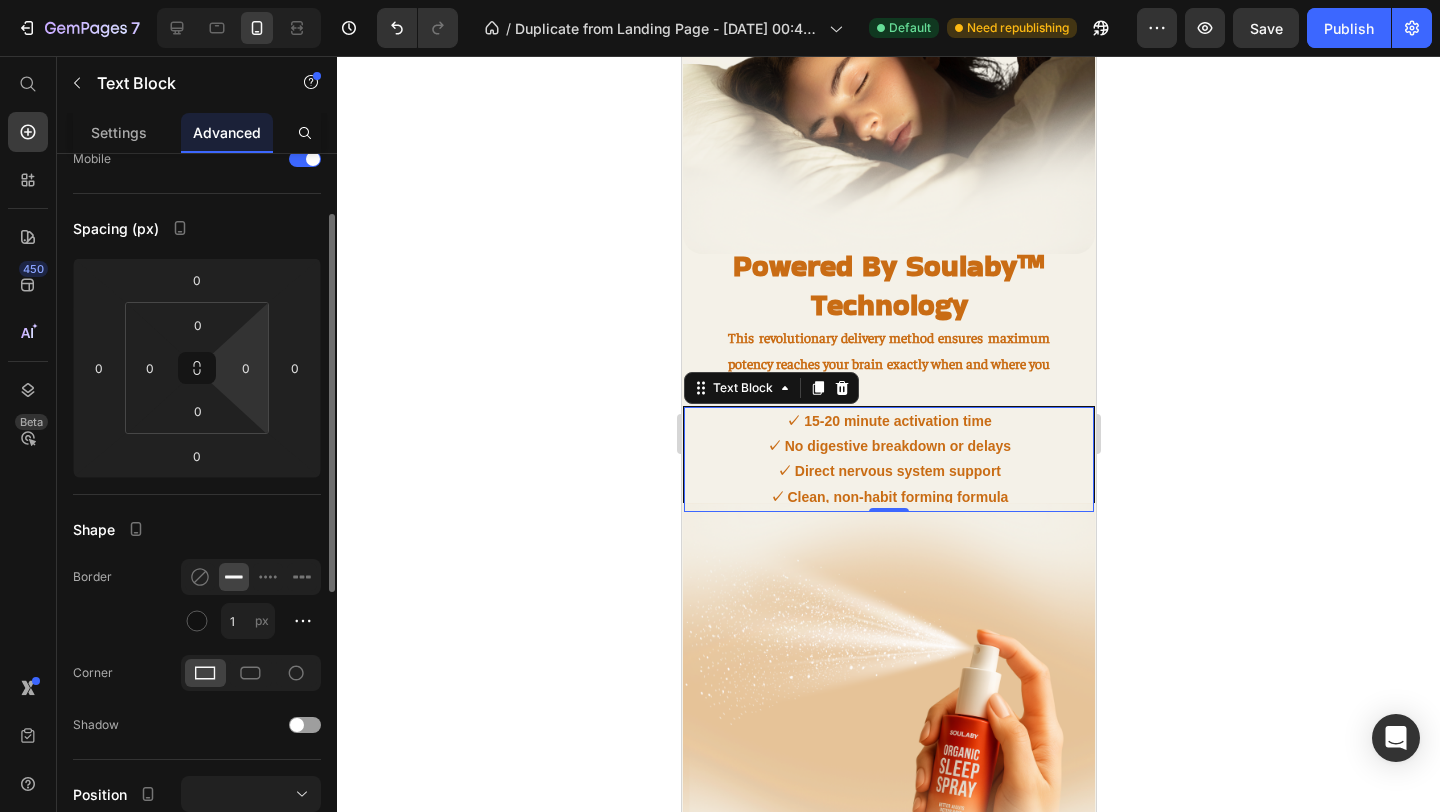 scroll, scrollTop: 281, scrollLeft: 0, axis: vertical 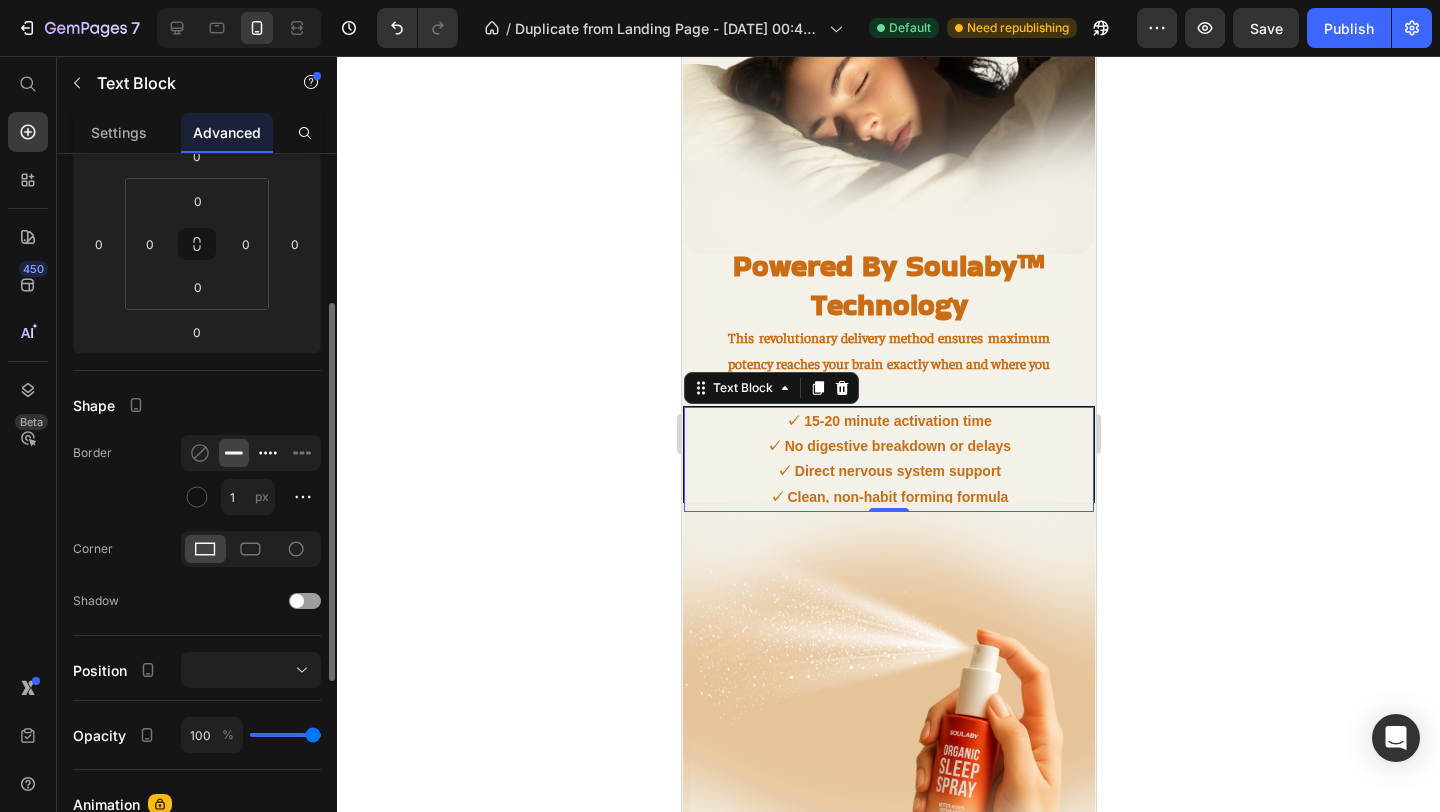 click 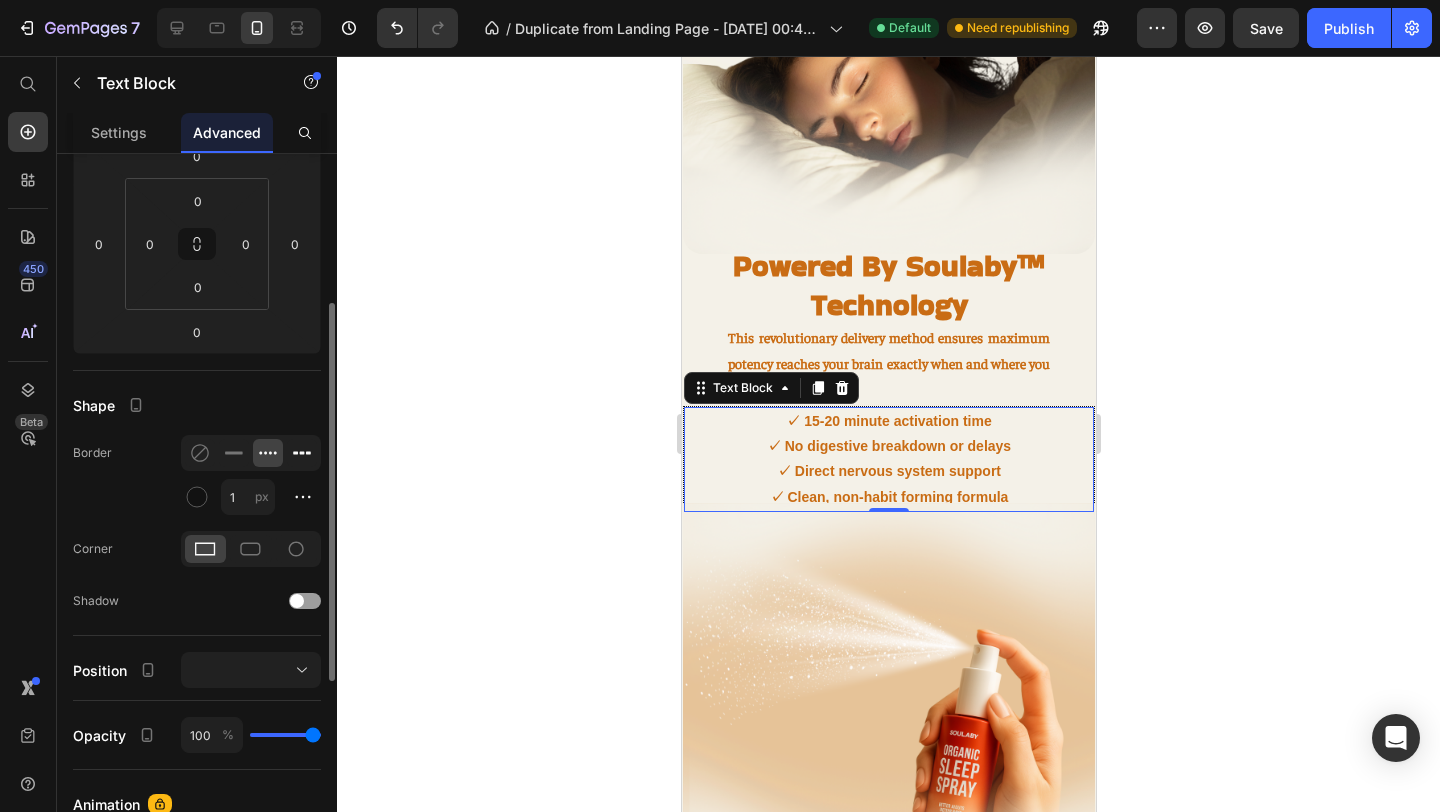 click 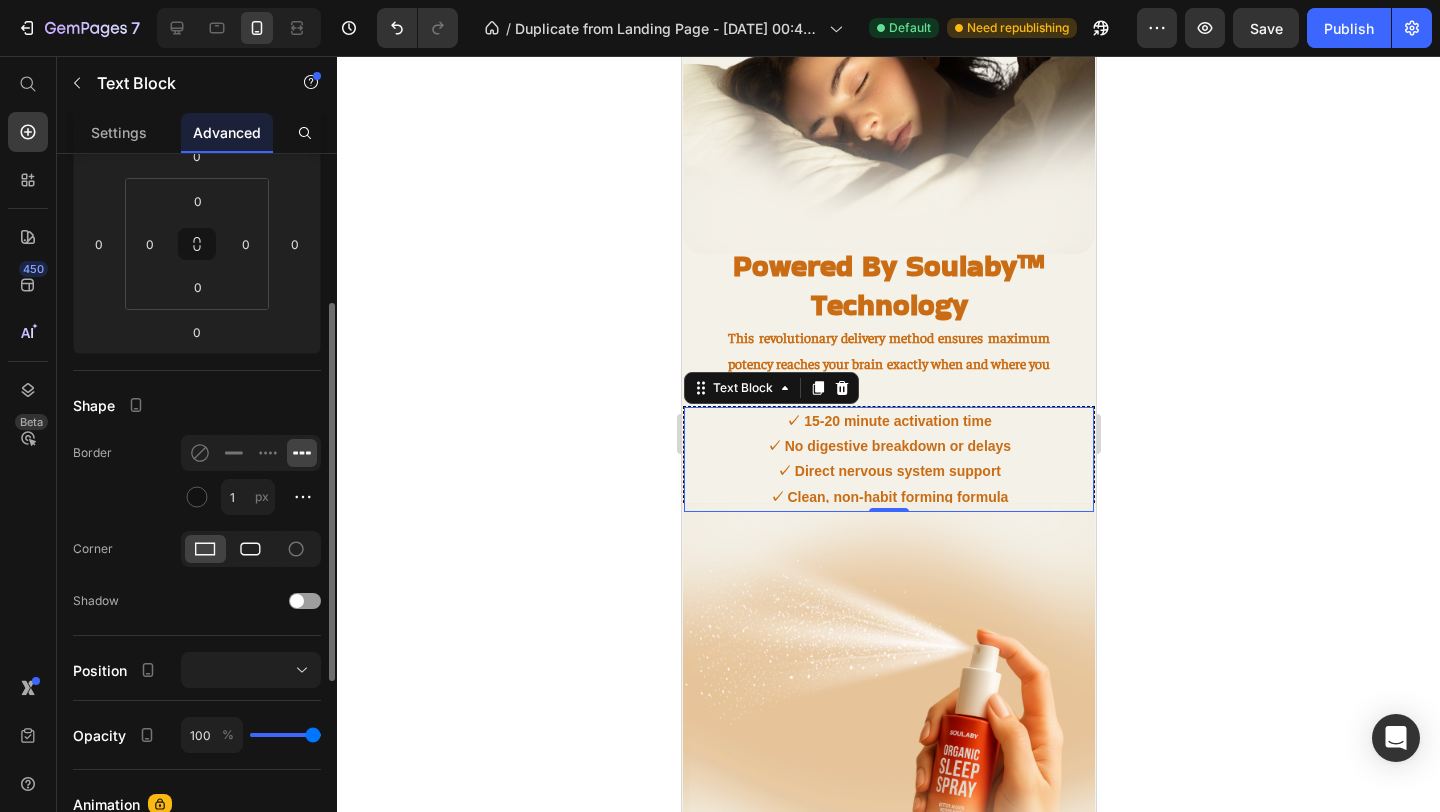 click 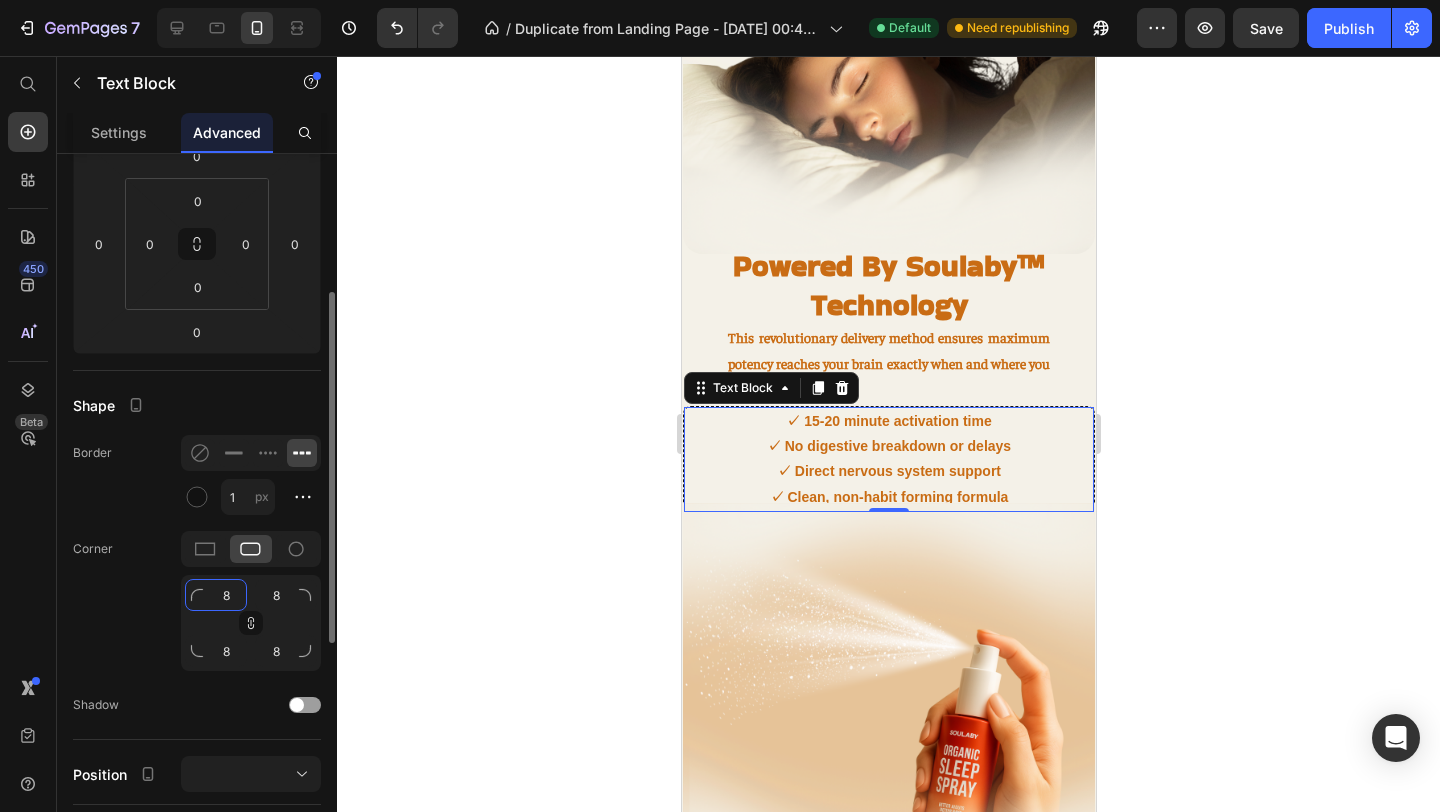 click on "8" 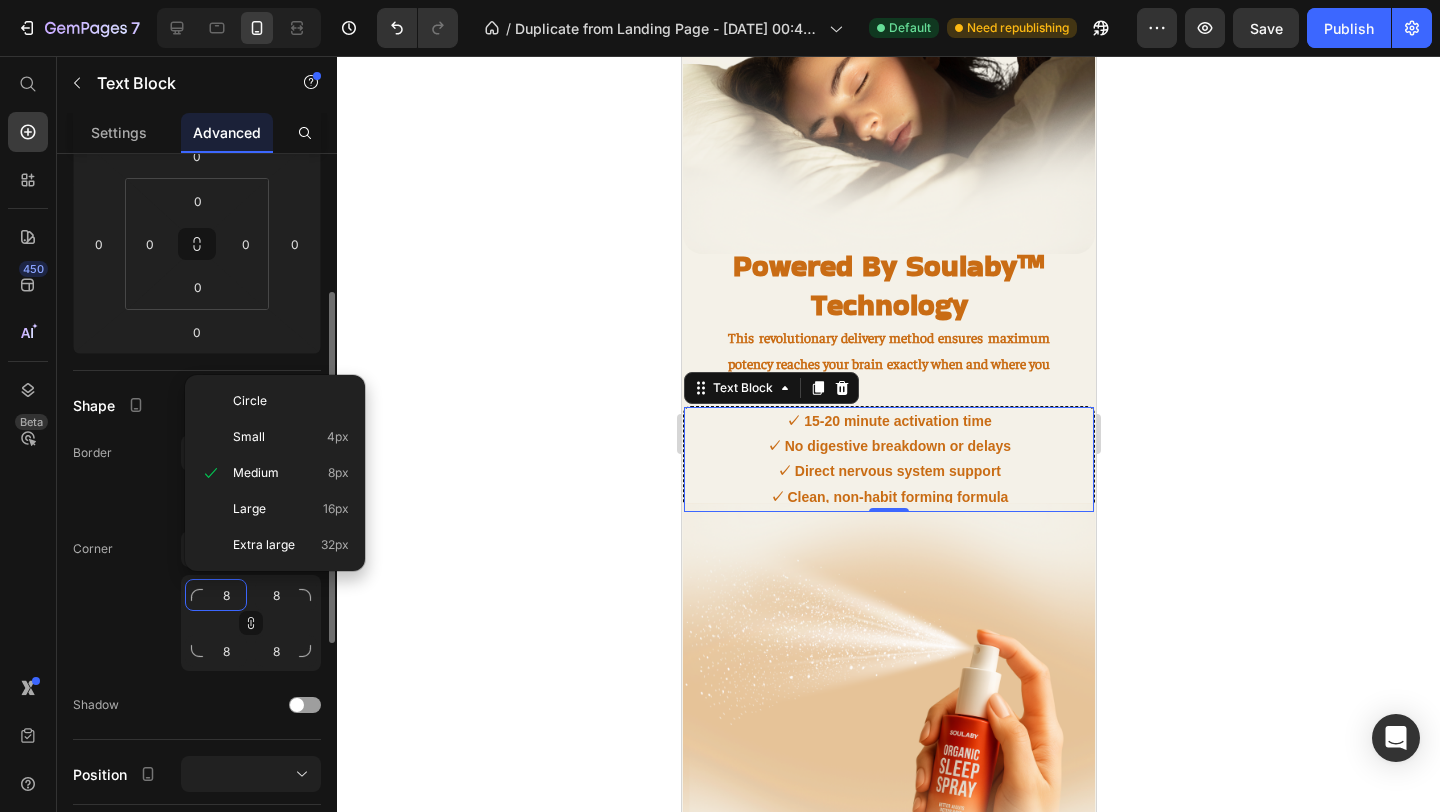 type on "2" 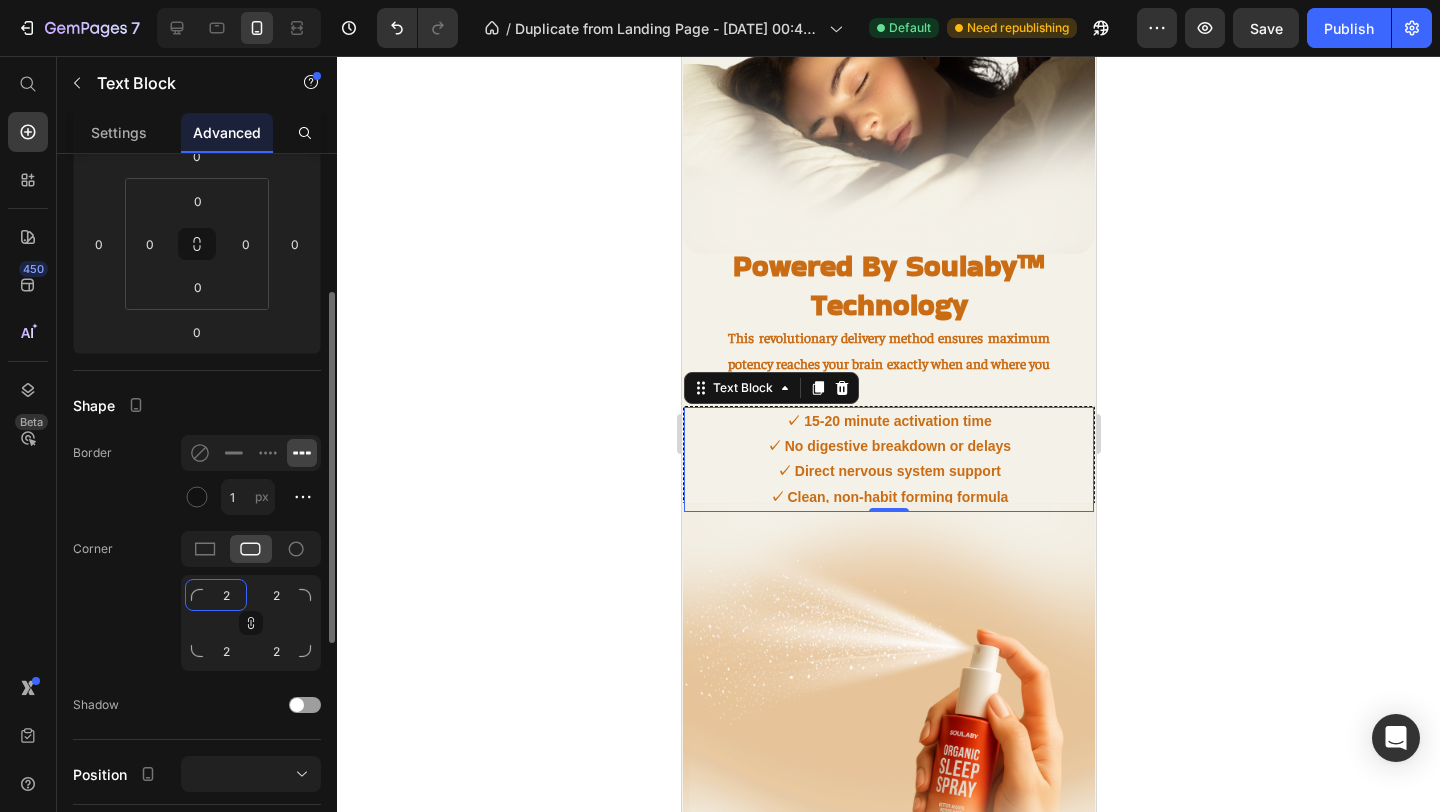 type on "20" 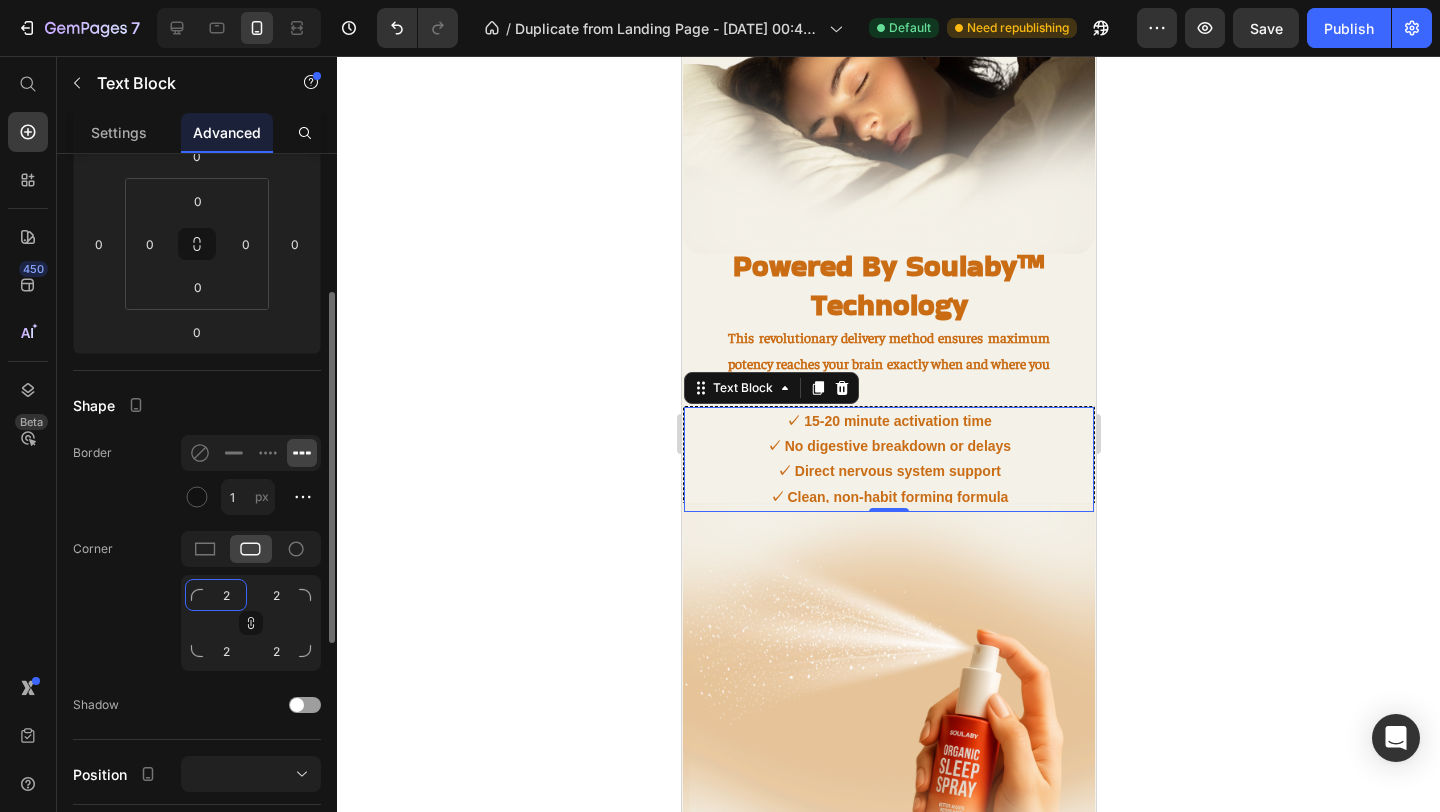 type on "20" 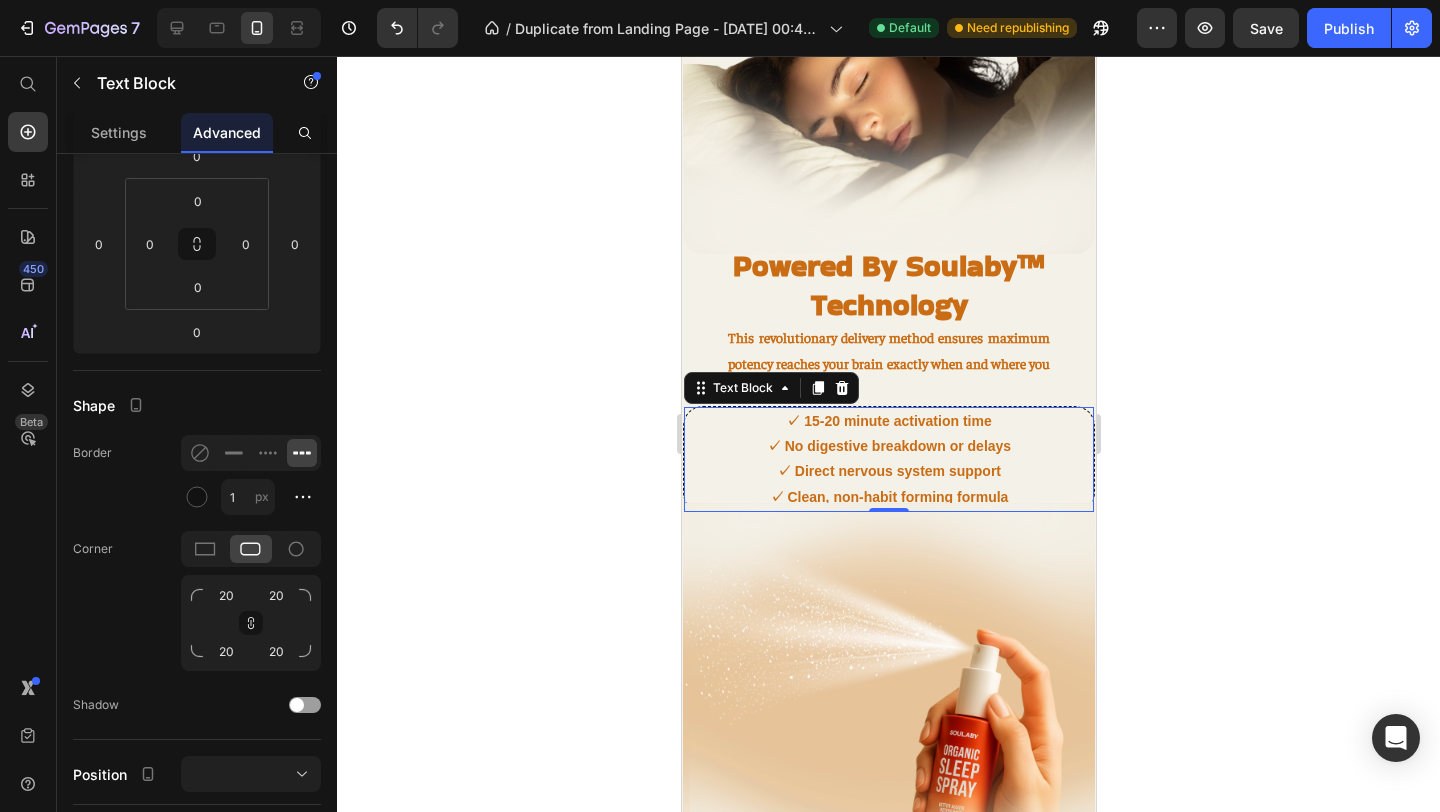 click 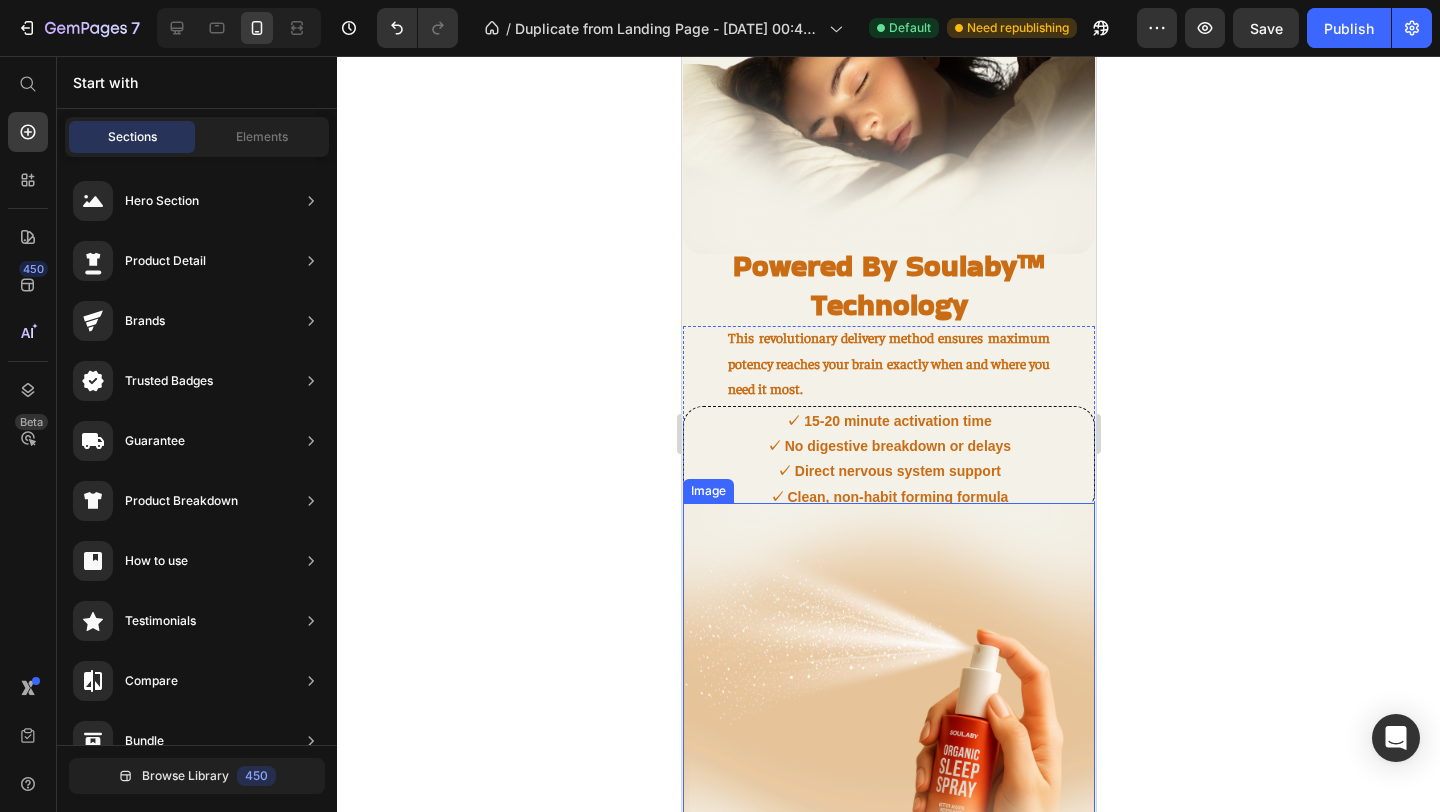 click at bounding box center [888, 709] 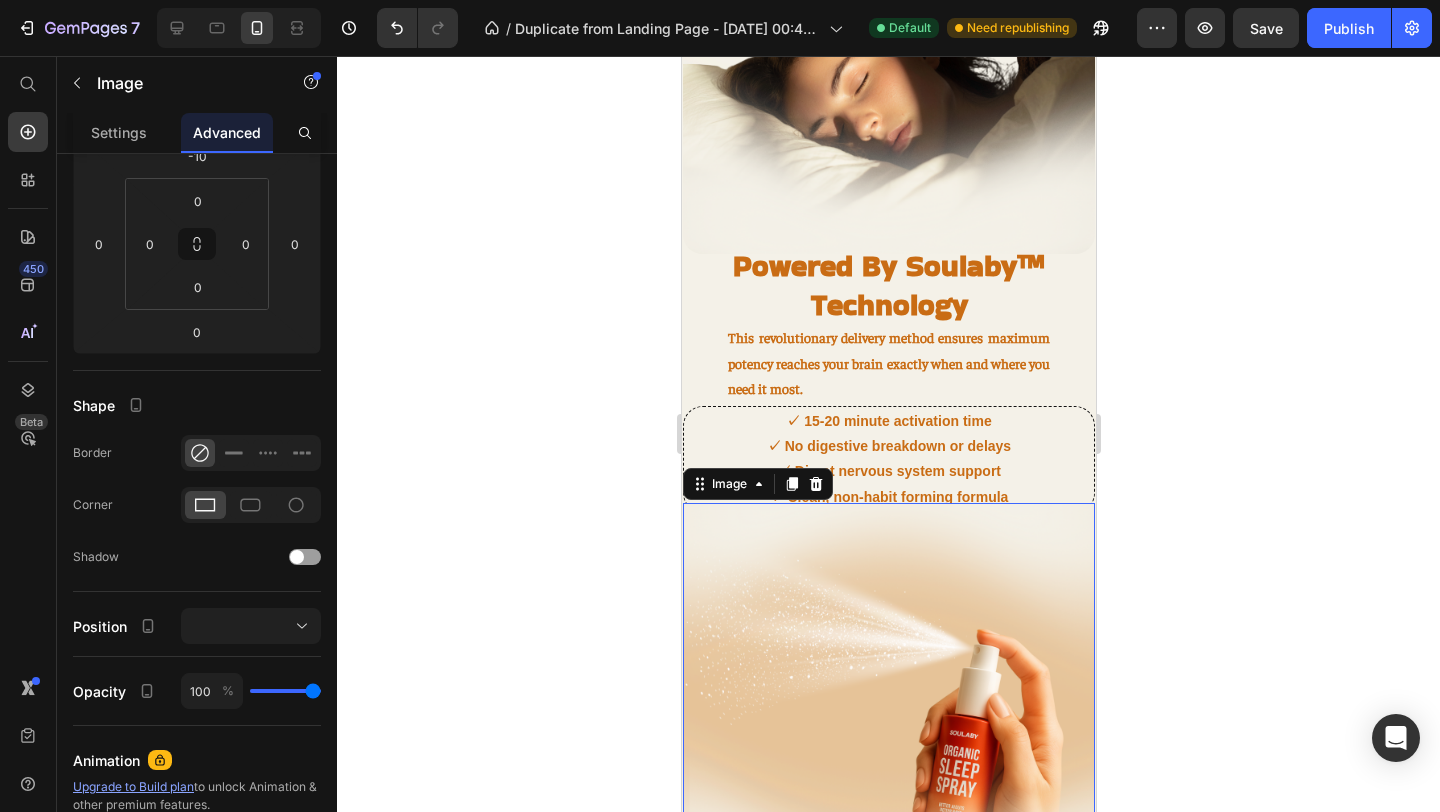scroll, scrollTop: 0, scrollLeft: 0, axis: both 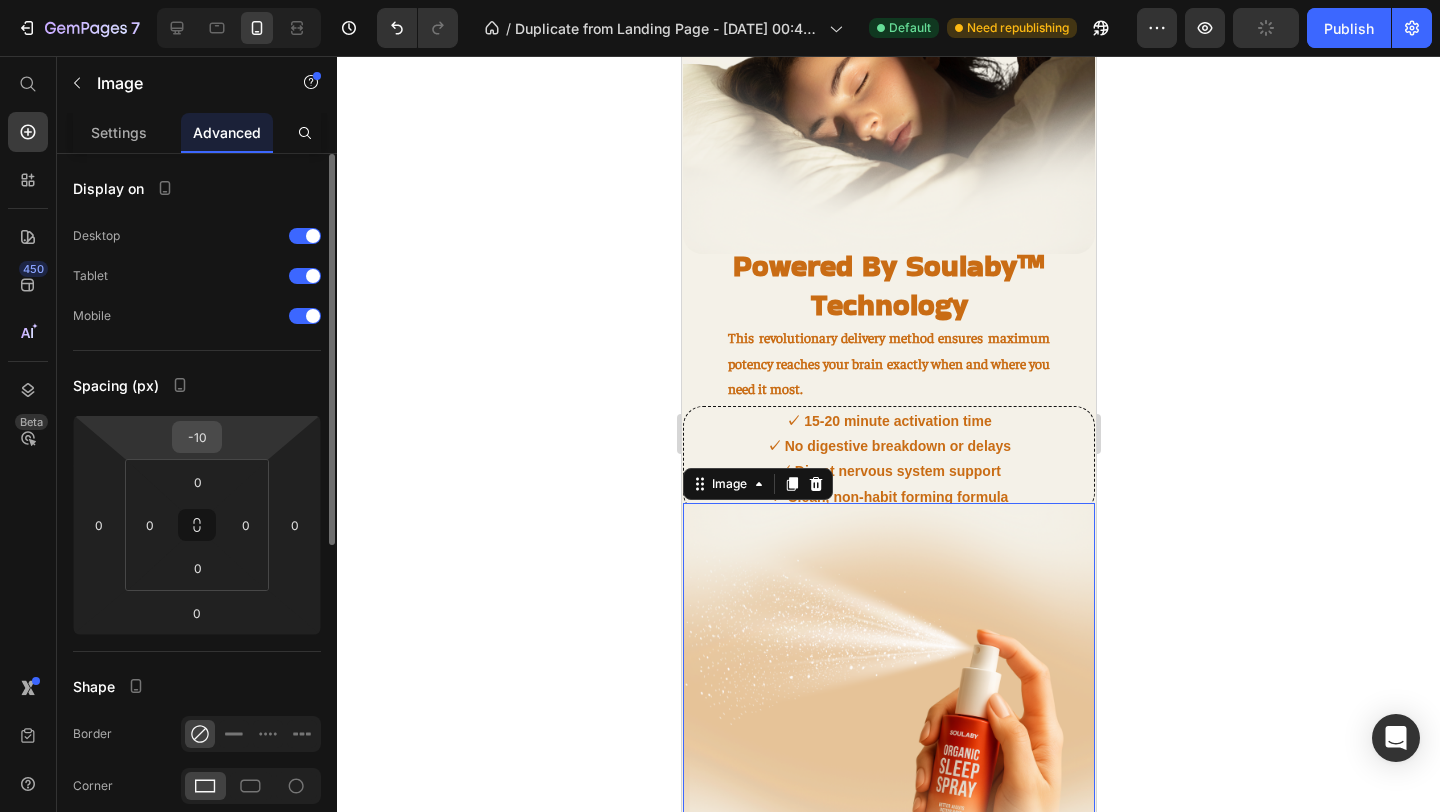click on "-10" at bounding box center [197, 437] 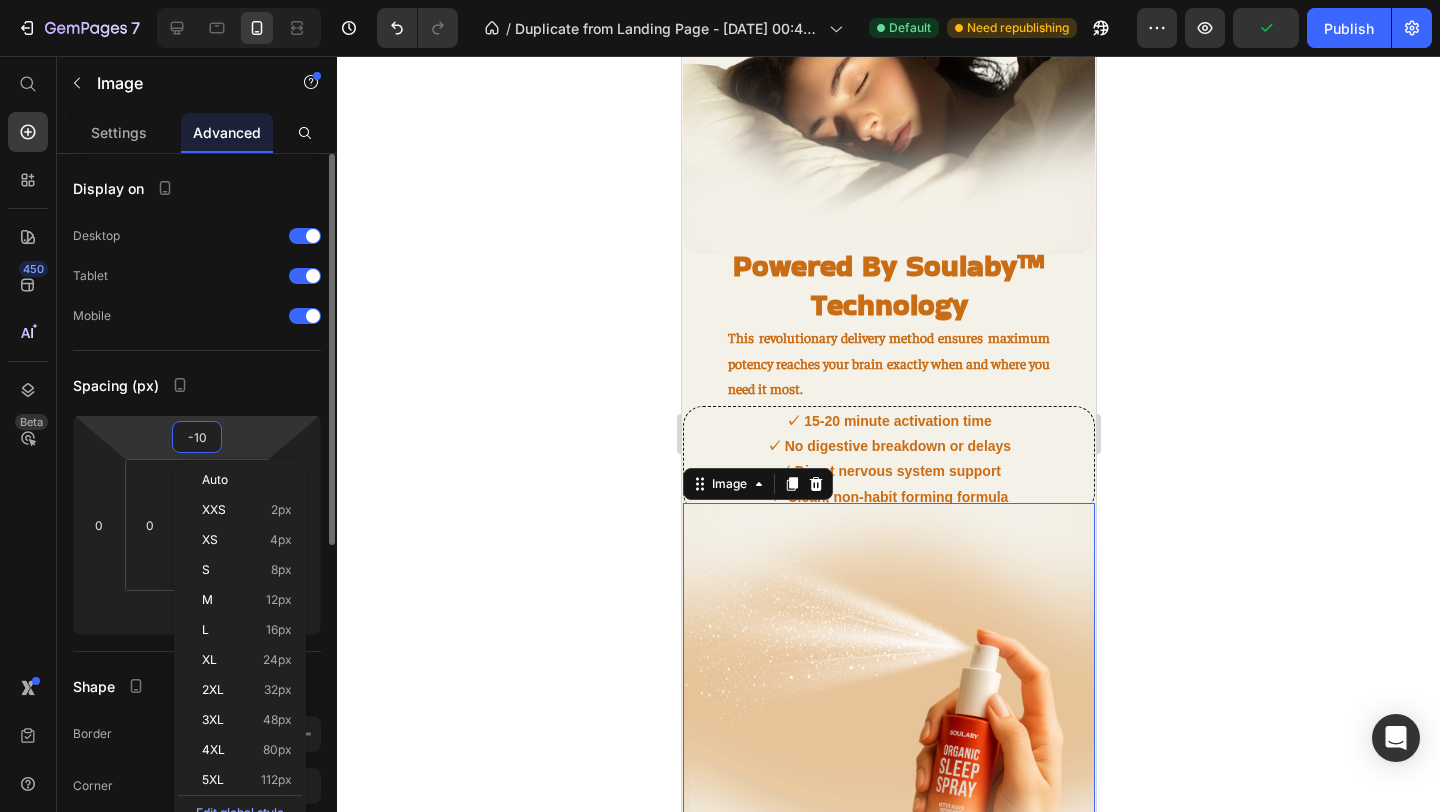 type on "0" 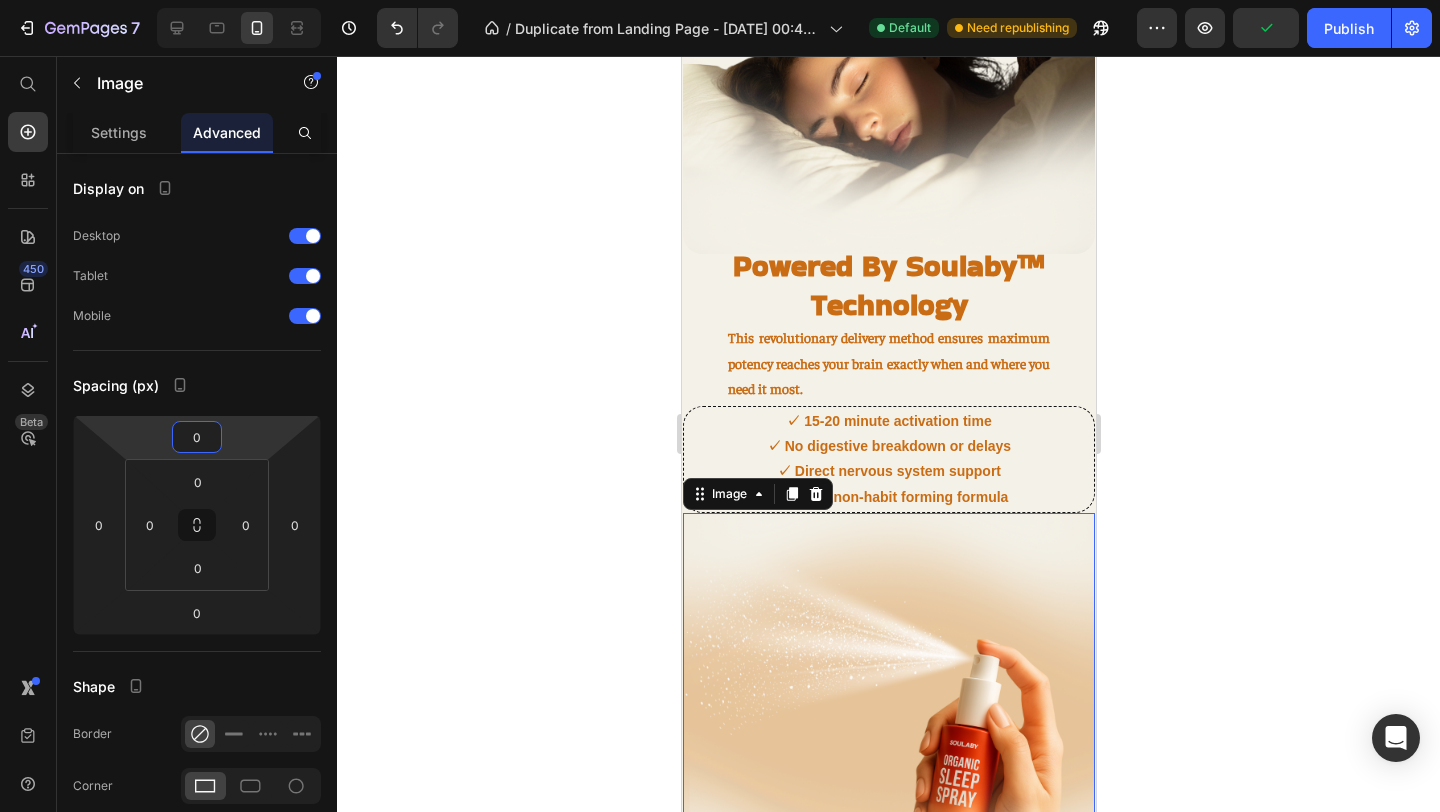 click 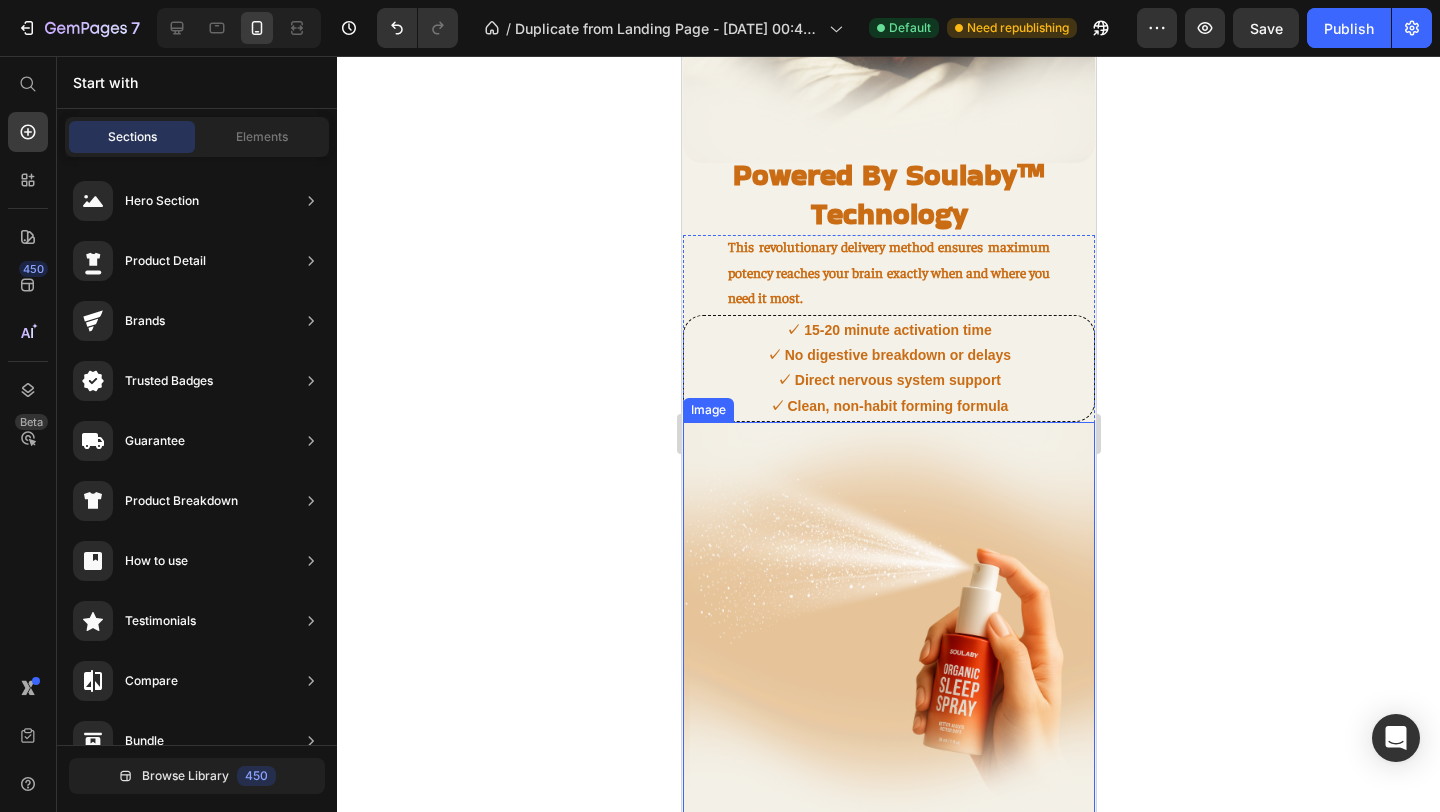 scroll, scrollTop: 1704, scrollLeft: 0, axis: vertical 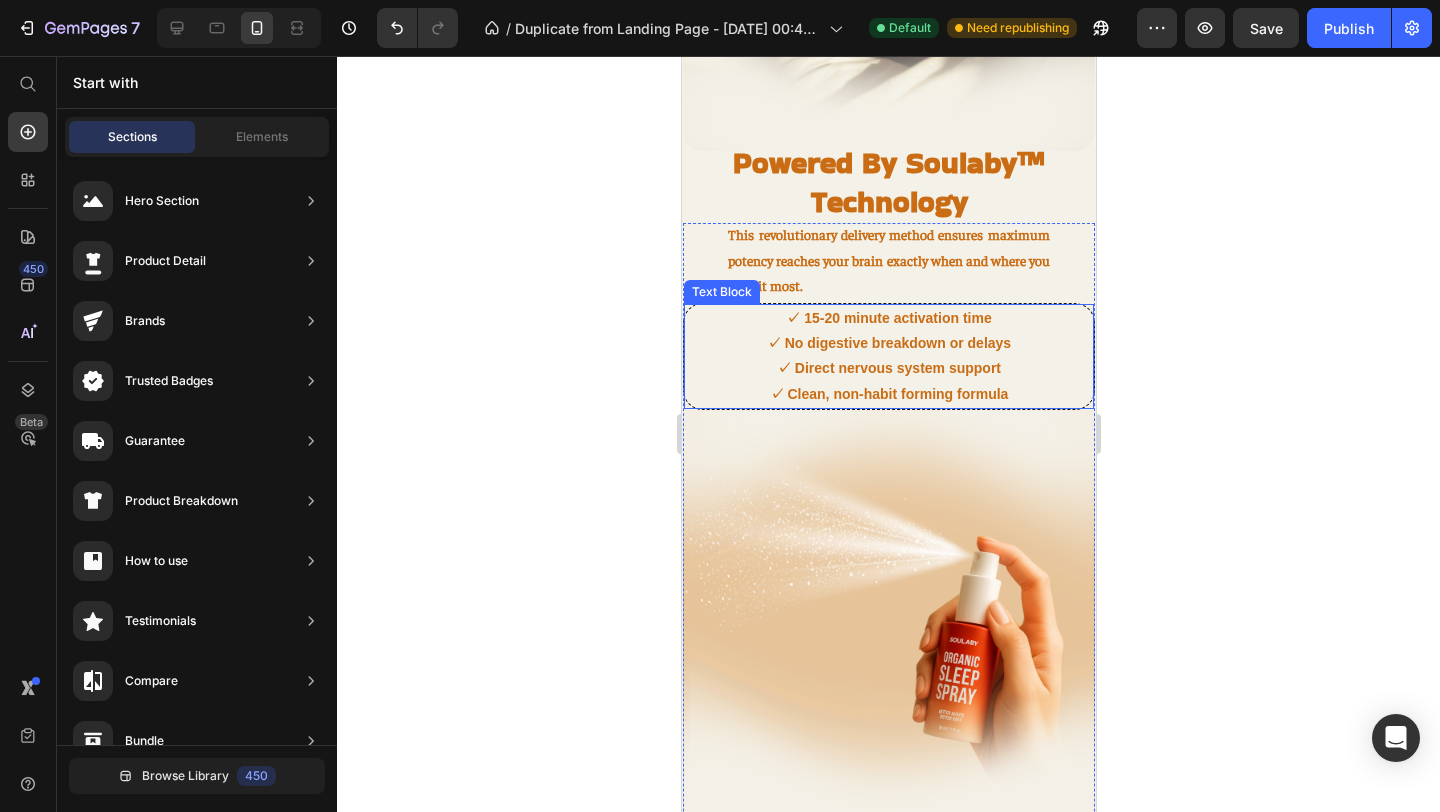 click on "✓ Clean, non-habit forming formula" at bounding box center [888, 394] 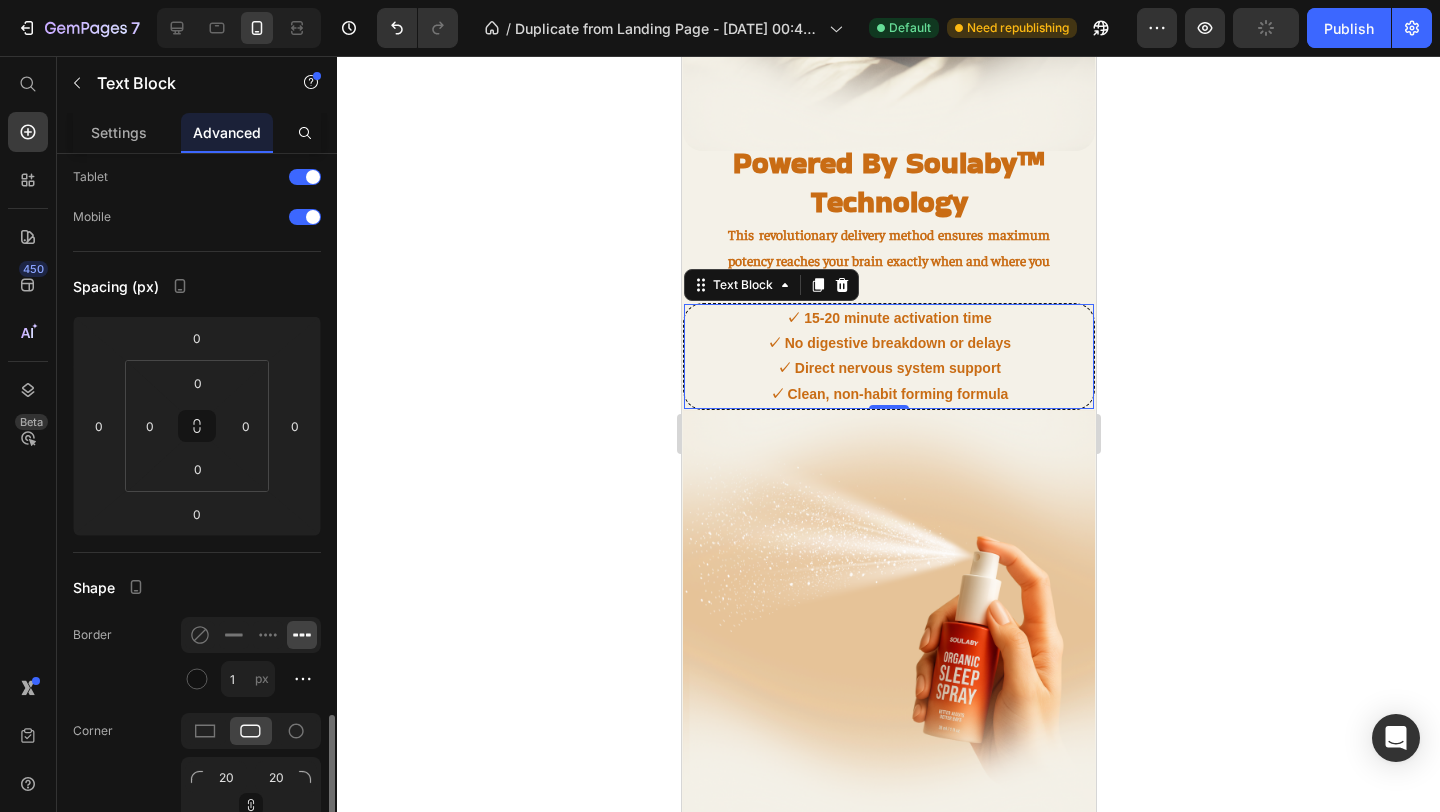 scroll, scrollTop: 0, scrollLeft: 0, axis: both 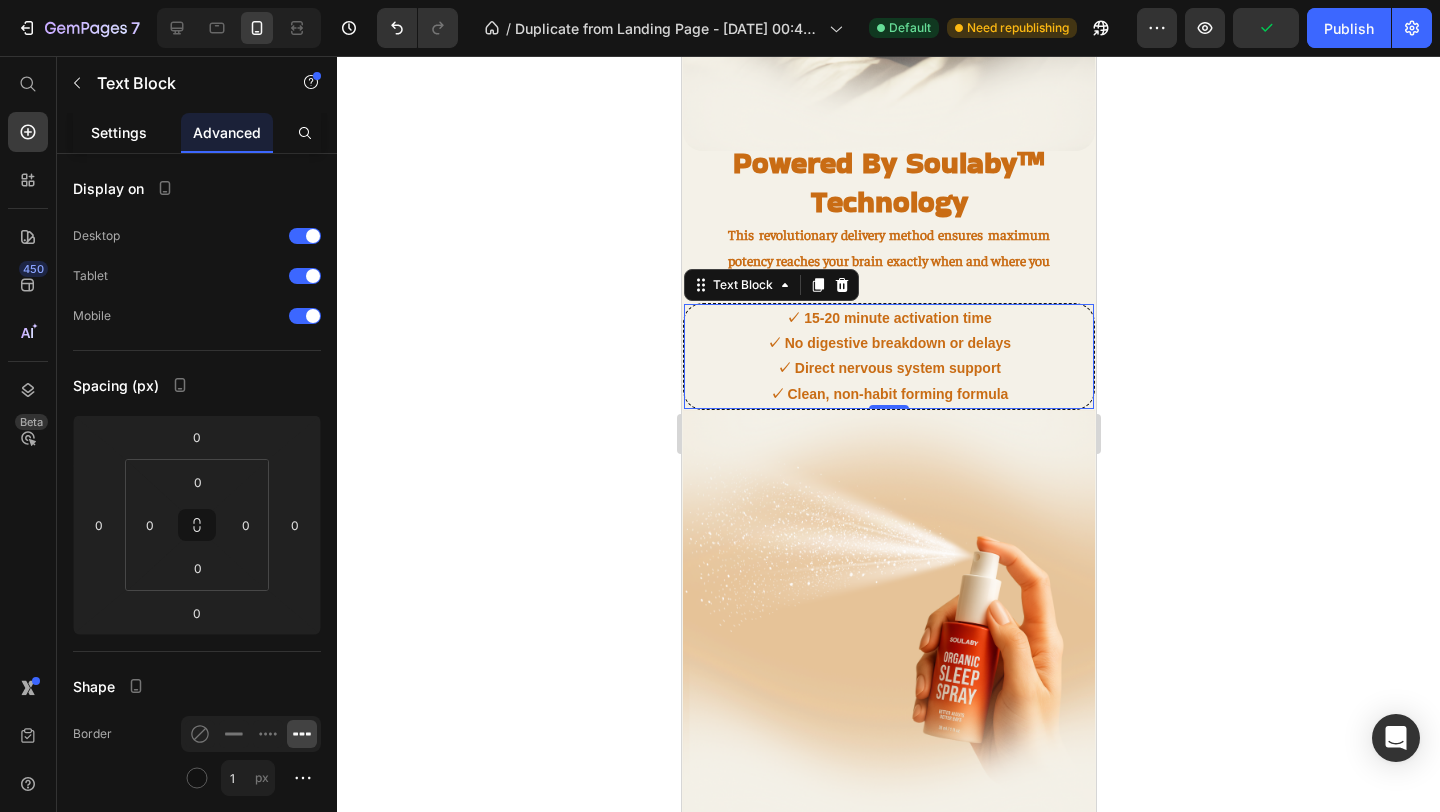 click on "Settings" at bounding box center (119, 132) 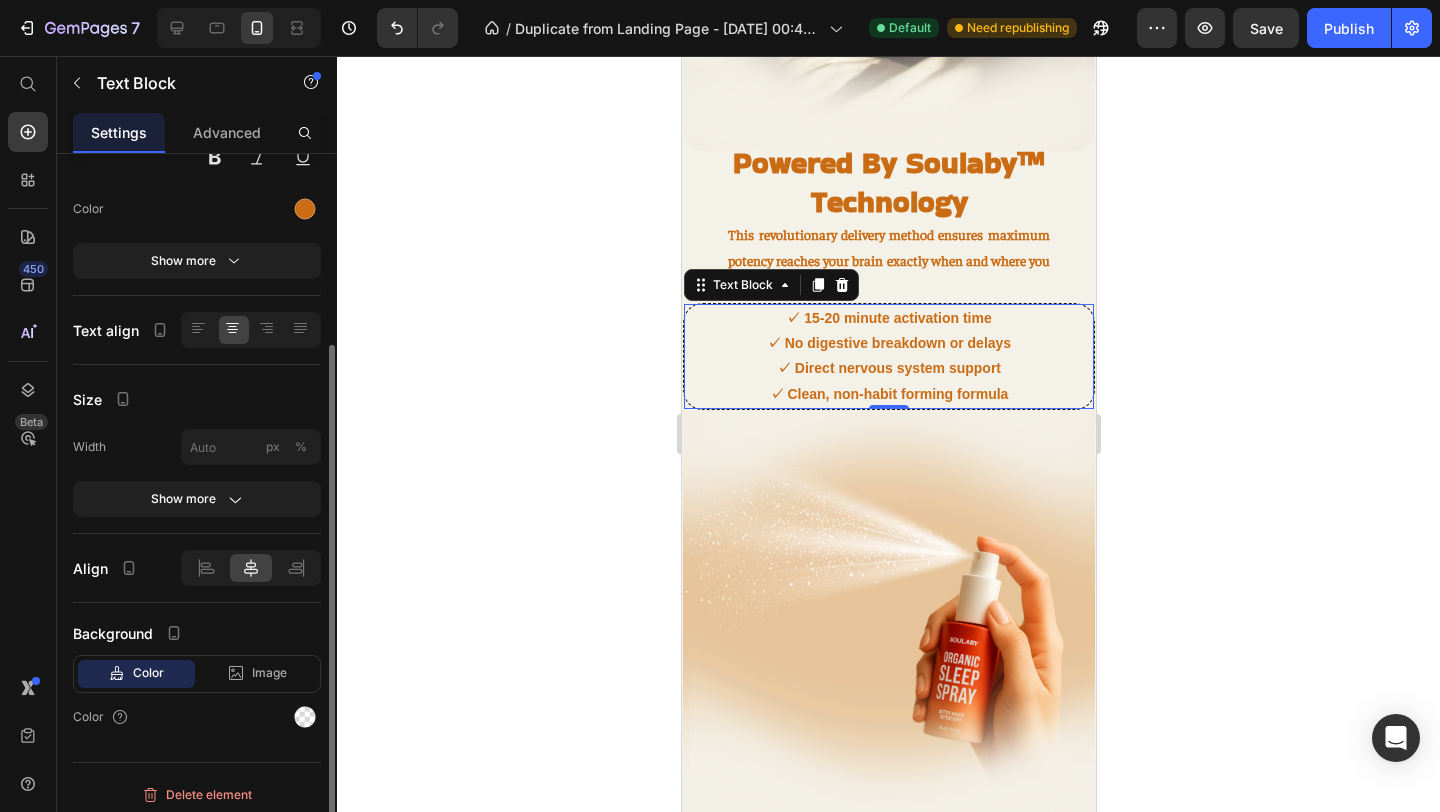 scroll, scrollTop: 245, scrollLeft: 0, axis: vertical 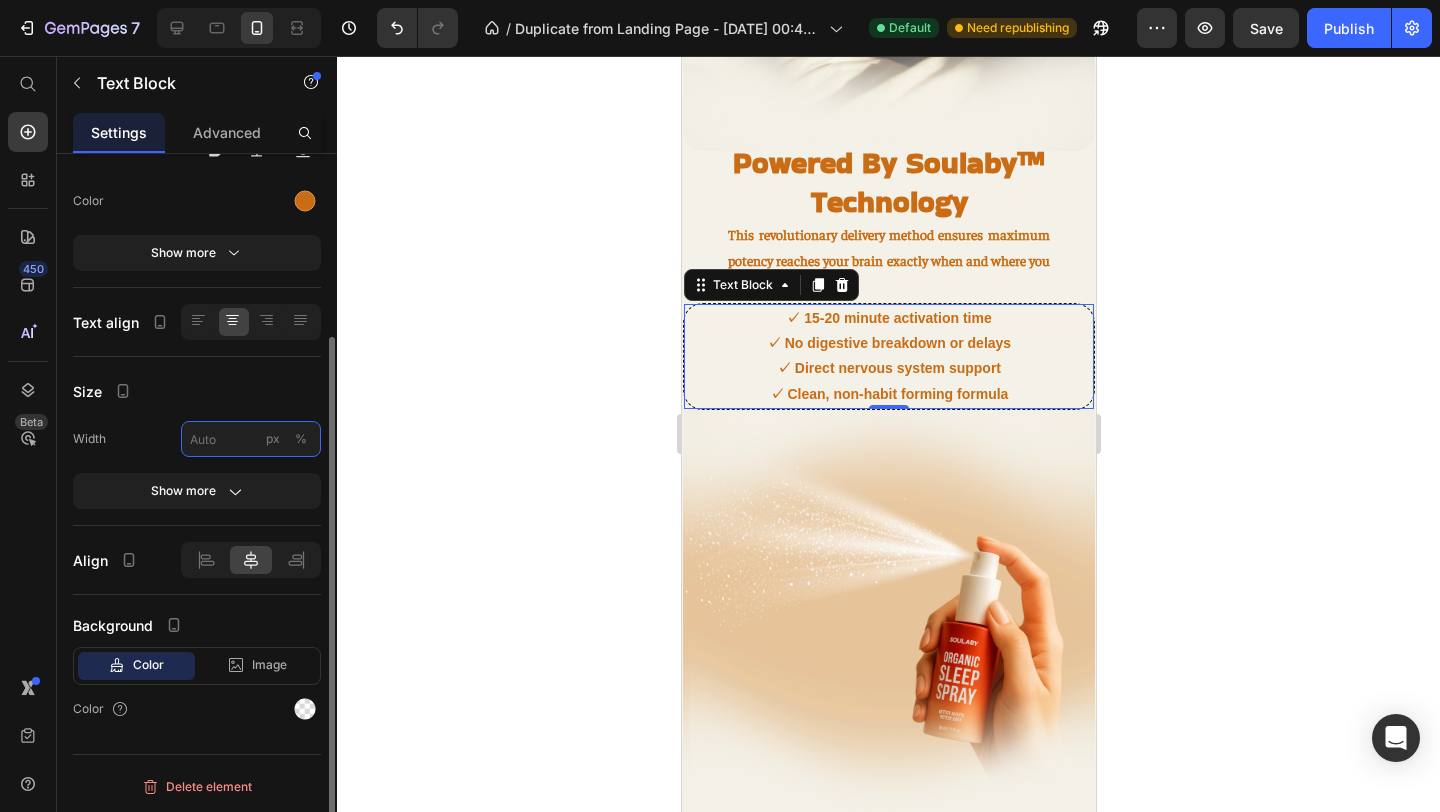 click on "px %" at bounding box center [251, 439] 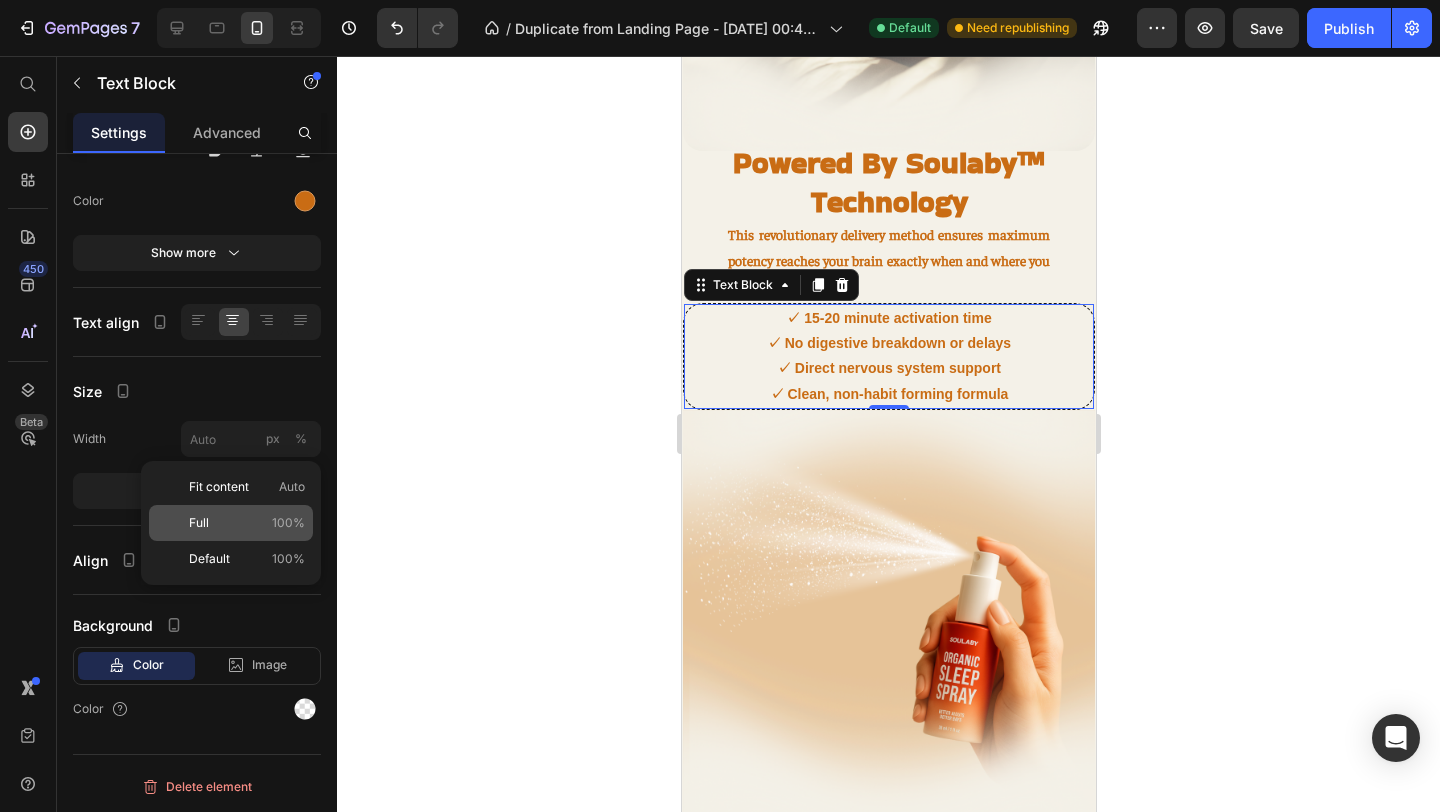click on "Full" at bounding box center [199, 523] 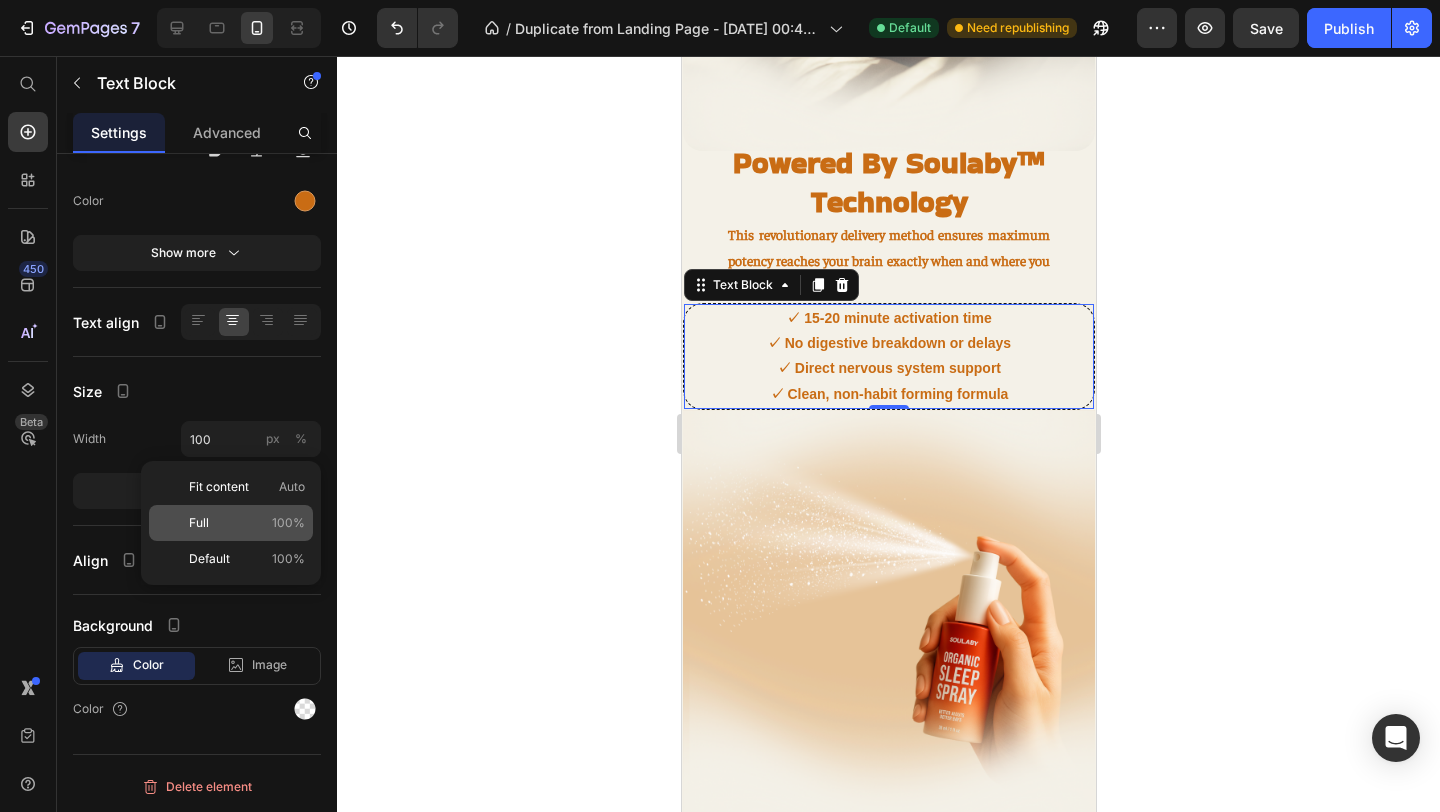 scroll, scrollTop: 180, scrollLeft: 0, axis: vertical 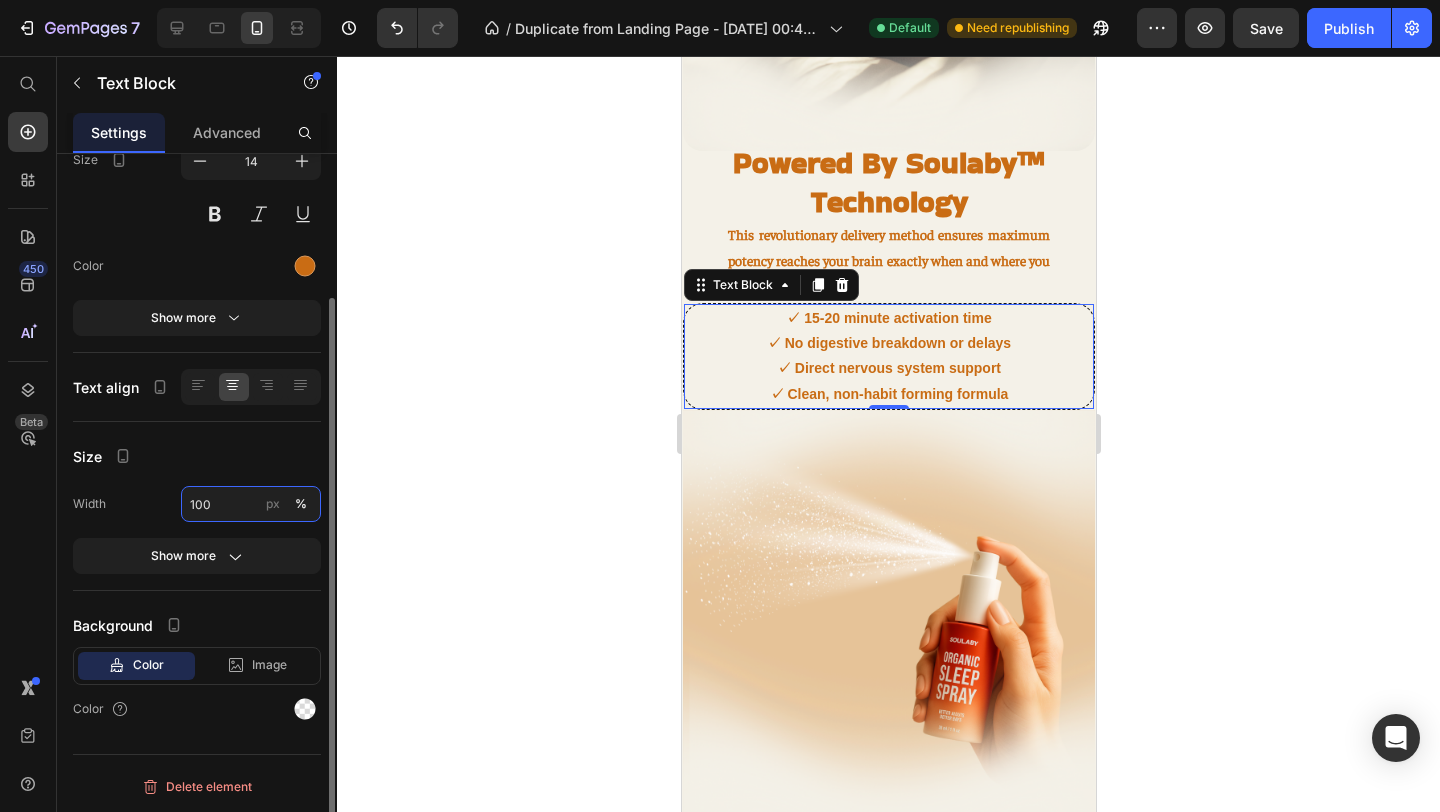 click on "100" at bounding box center (251, 504) 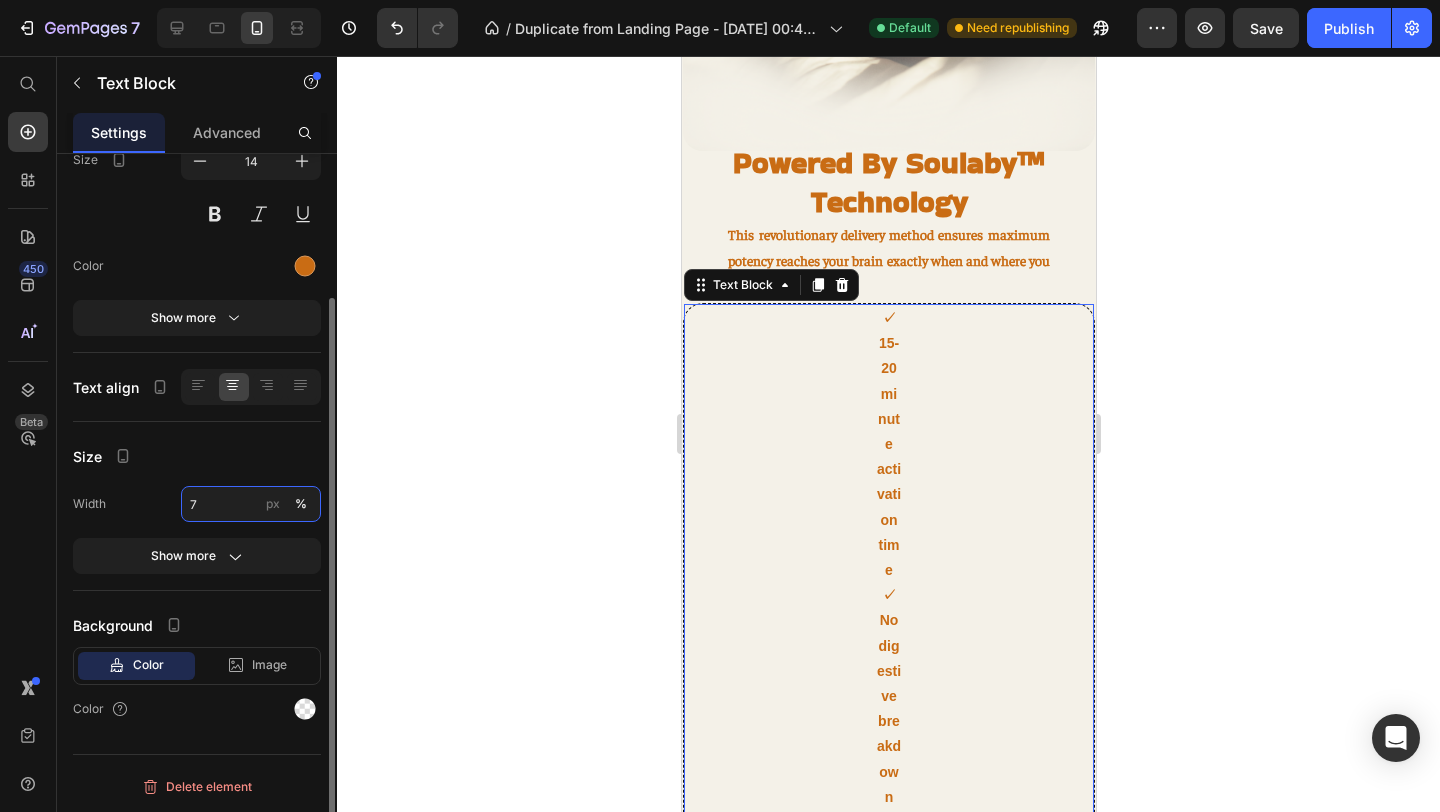 type on "70" 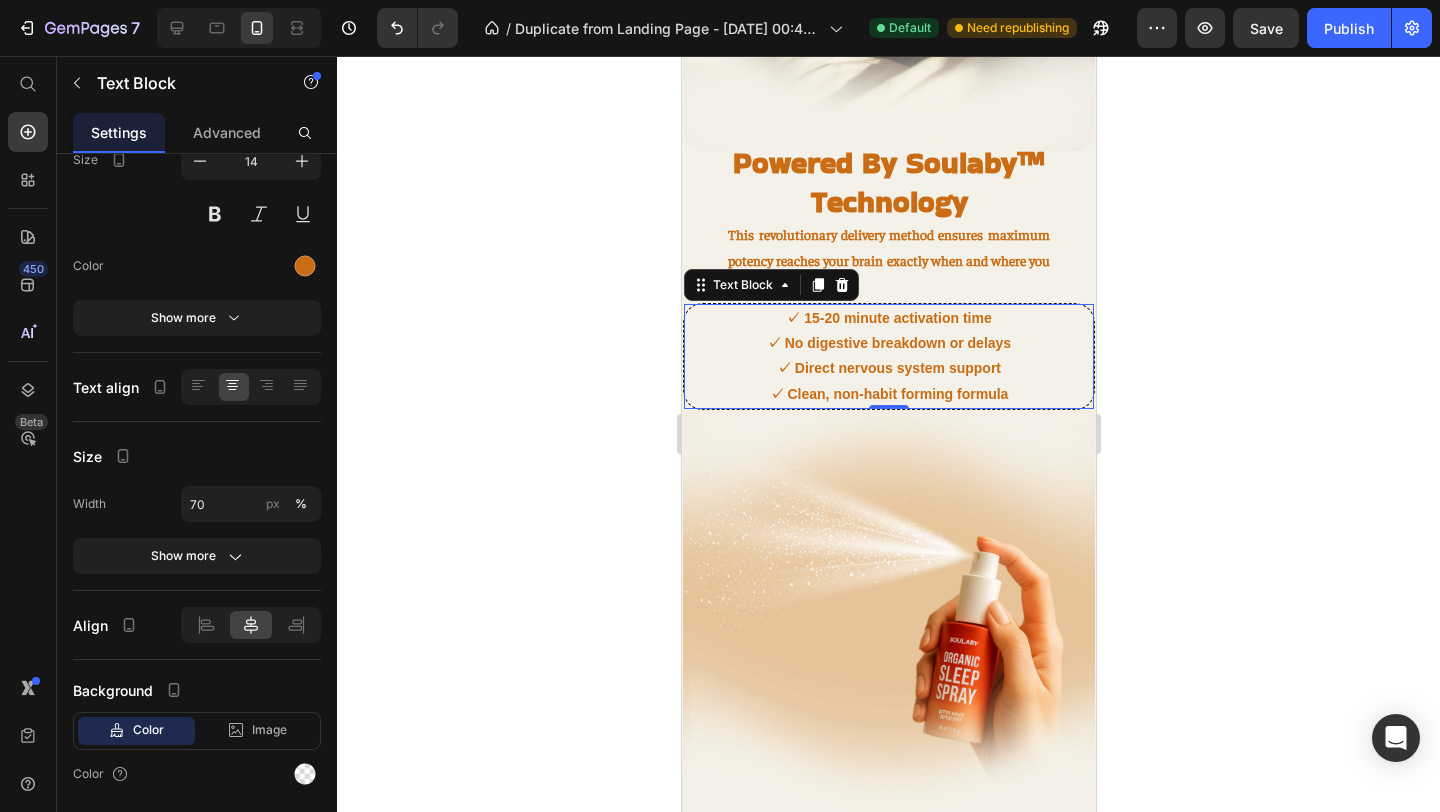 click 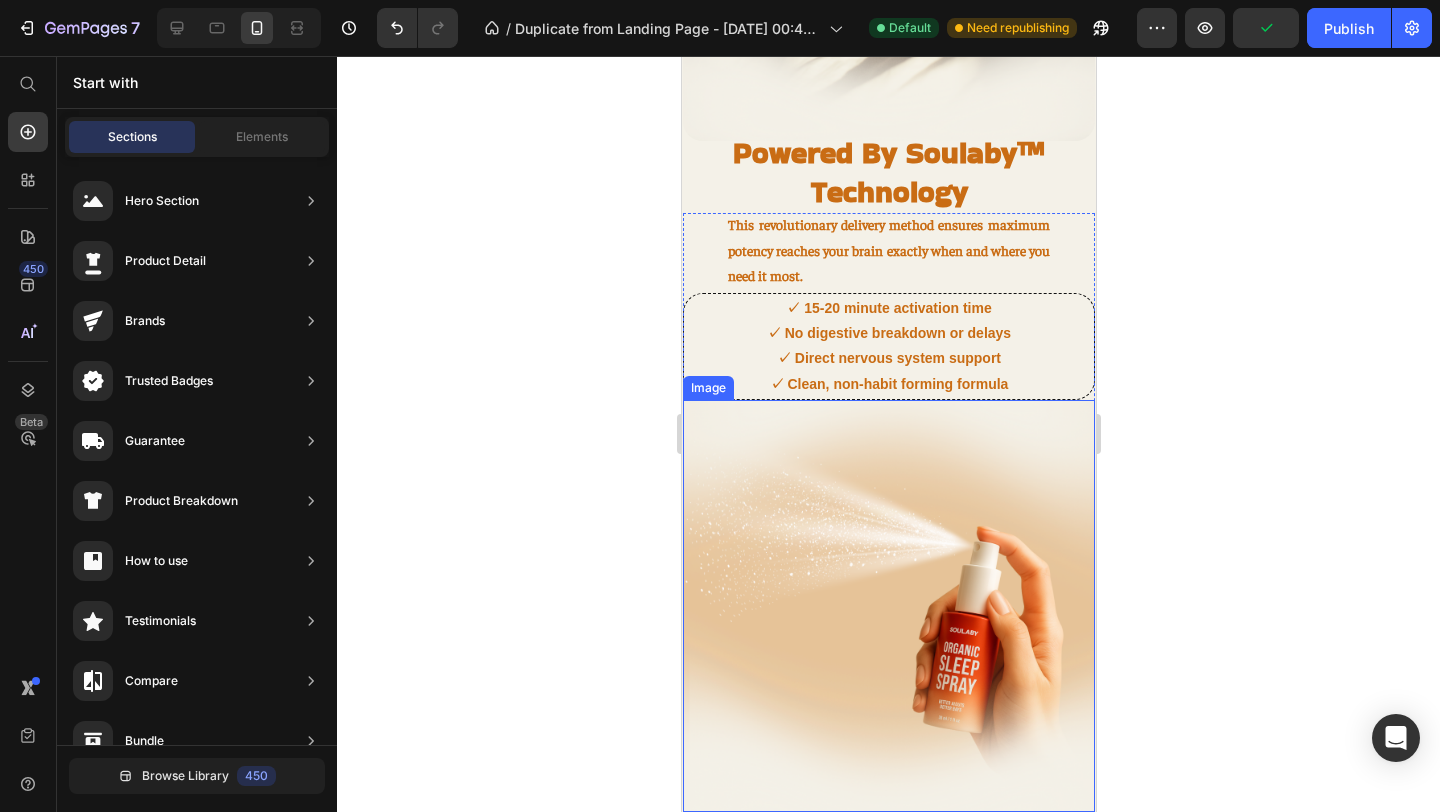 scroll, scrollTop: 1713, scrollLeft: 0, axis: vertical 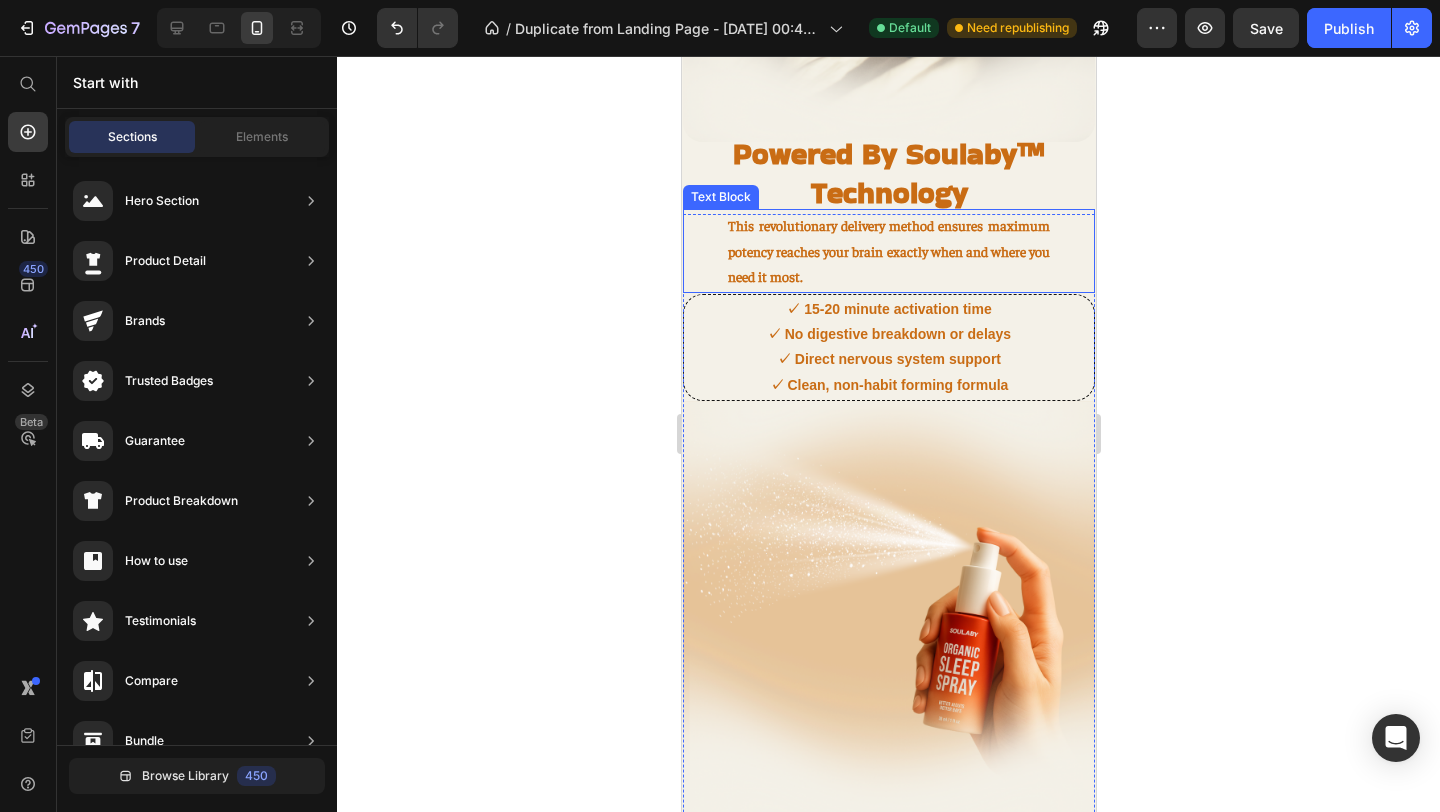 click on "This revolutionary delivery method ensures maximum potency reaches your brain exactly when and where you need it most." at bounding box center [888, 251] 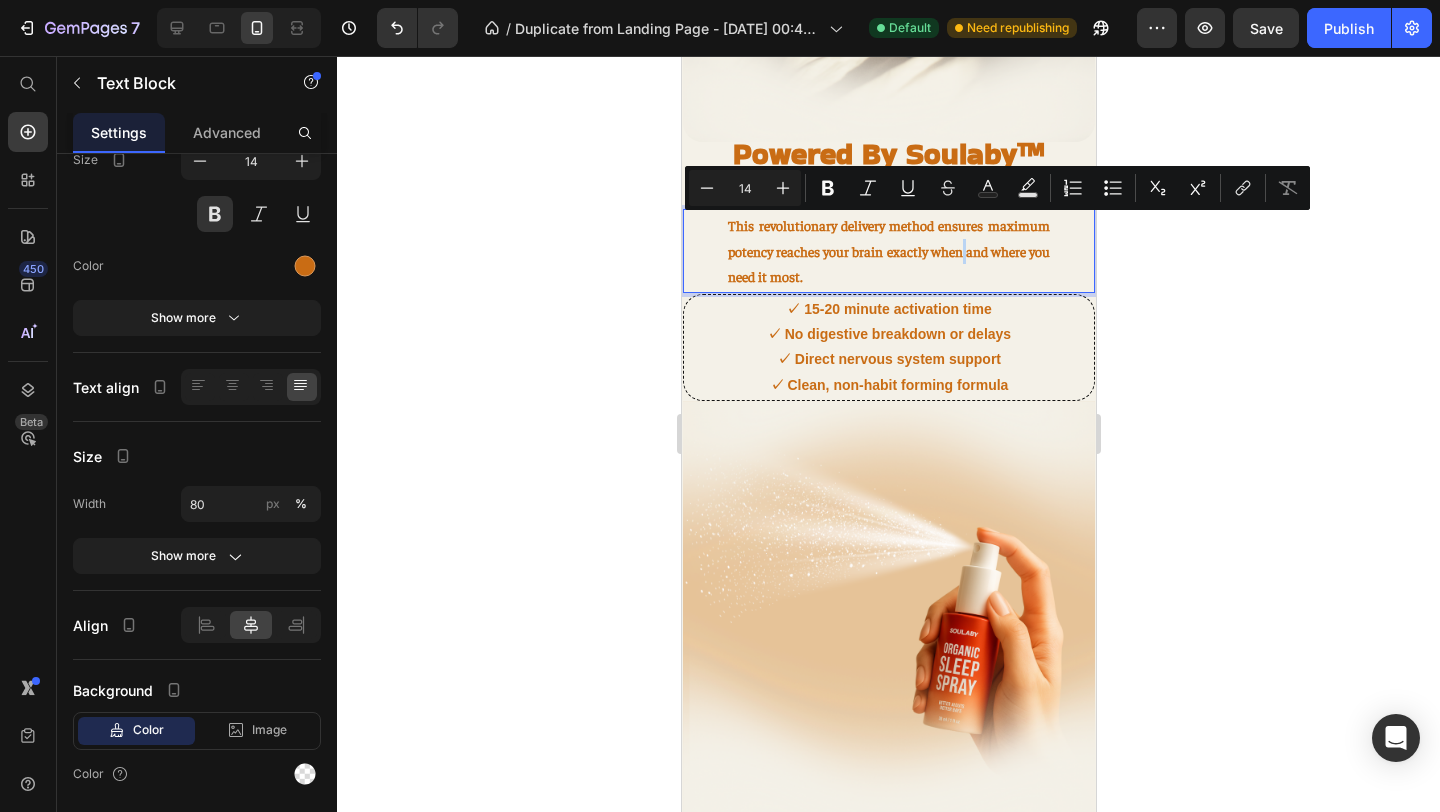drag, startPoint x: 984, startPoint y: 224, endPoint x: 979, endPoint y: 237, distance: 13.928389 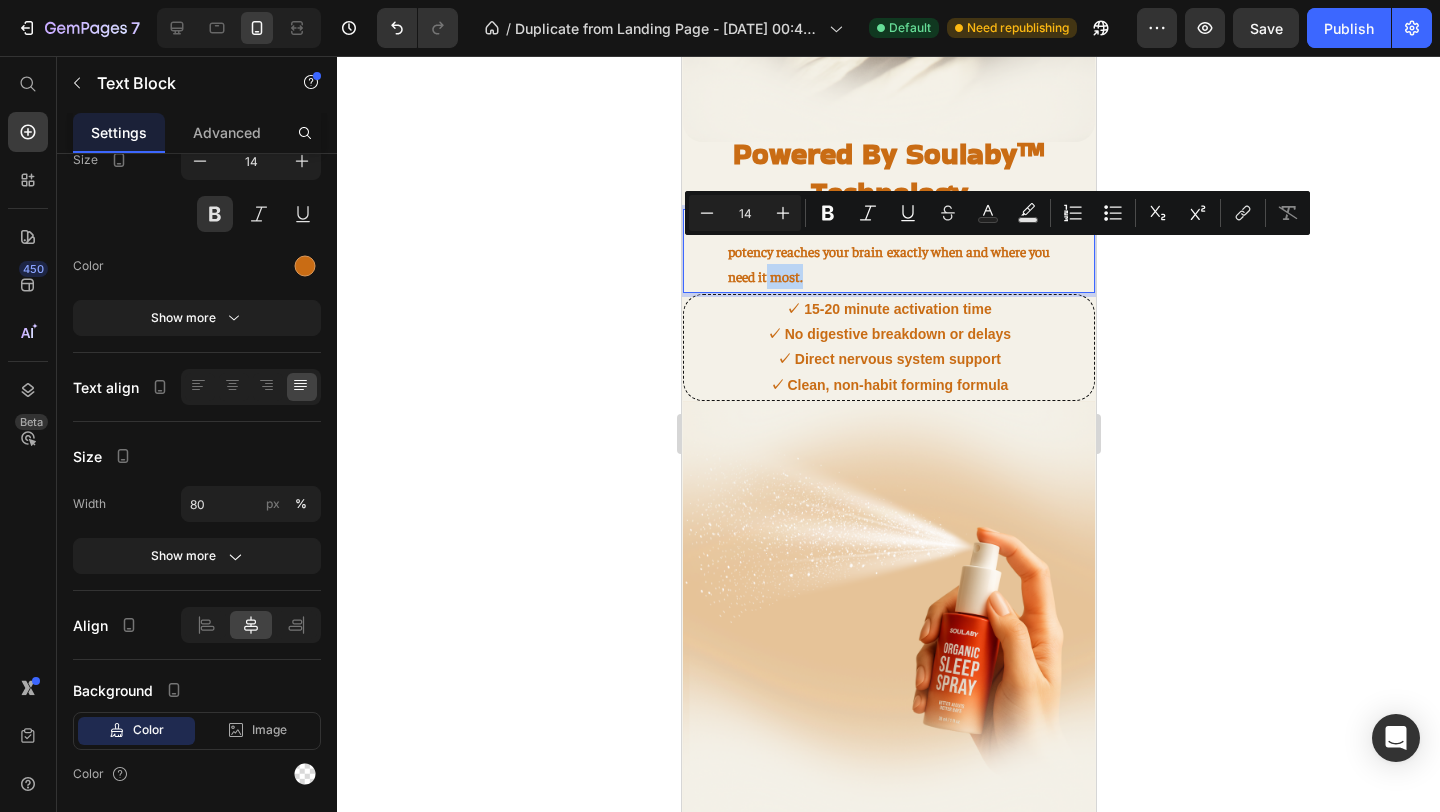 drag, startPoint x: 824, startPoint y: 257, endPoint x: 789, endPoint y: 261, distance: 35.22783 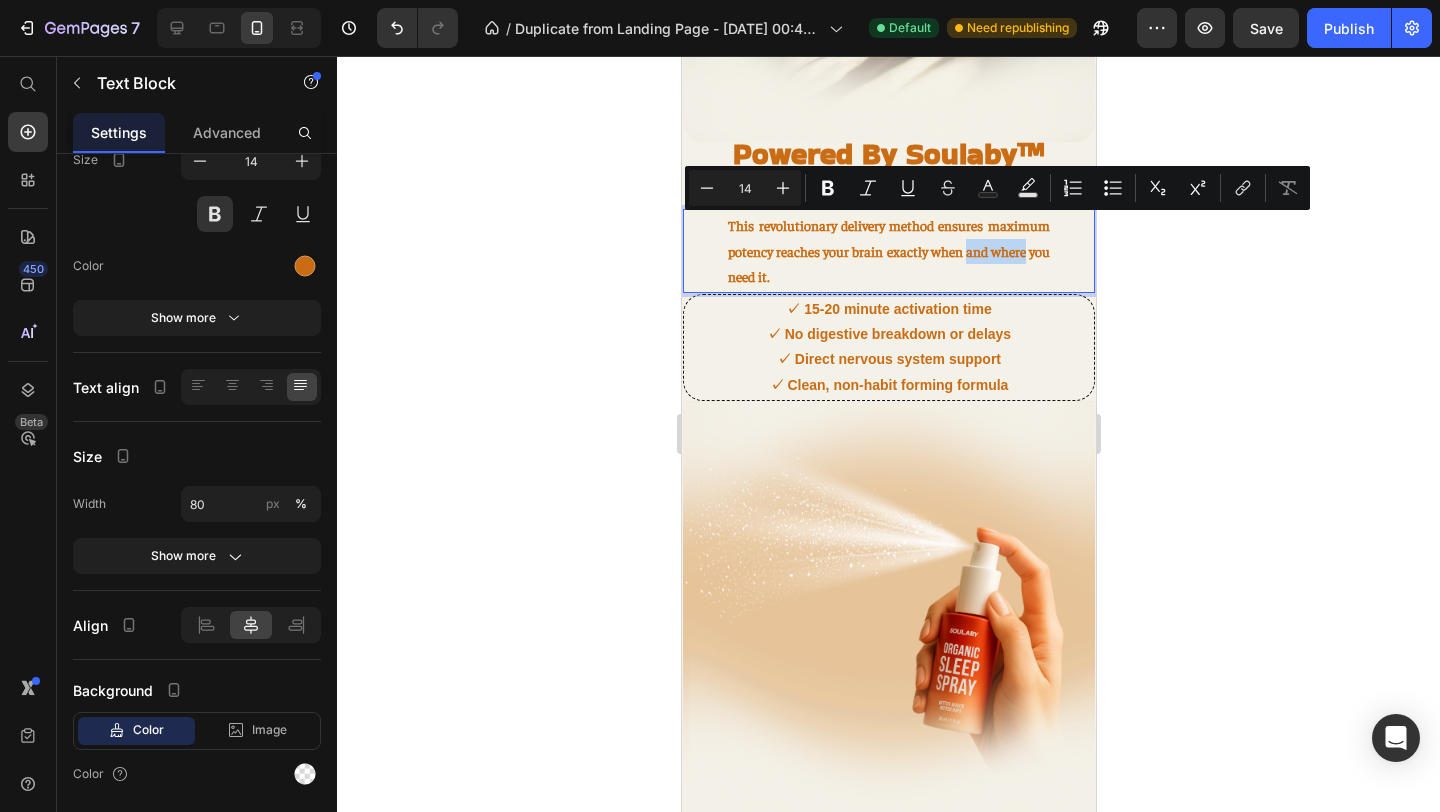 drag, startPoint x: 987, startPoint y: 227, endPoint x: 1052, endPoint y: 230, distance: 65.06919 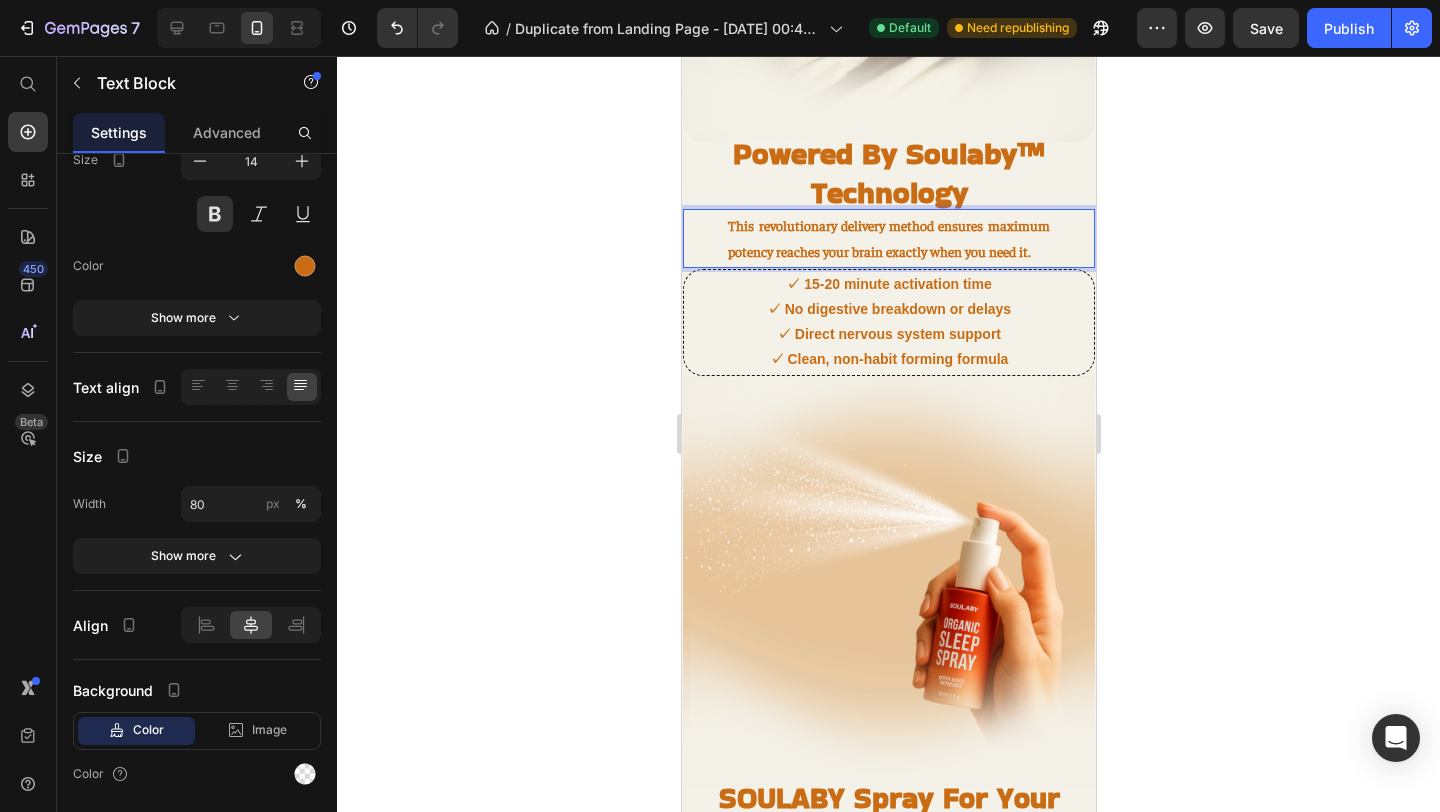 click 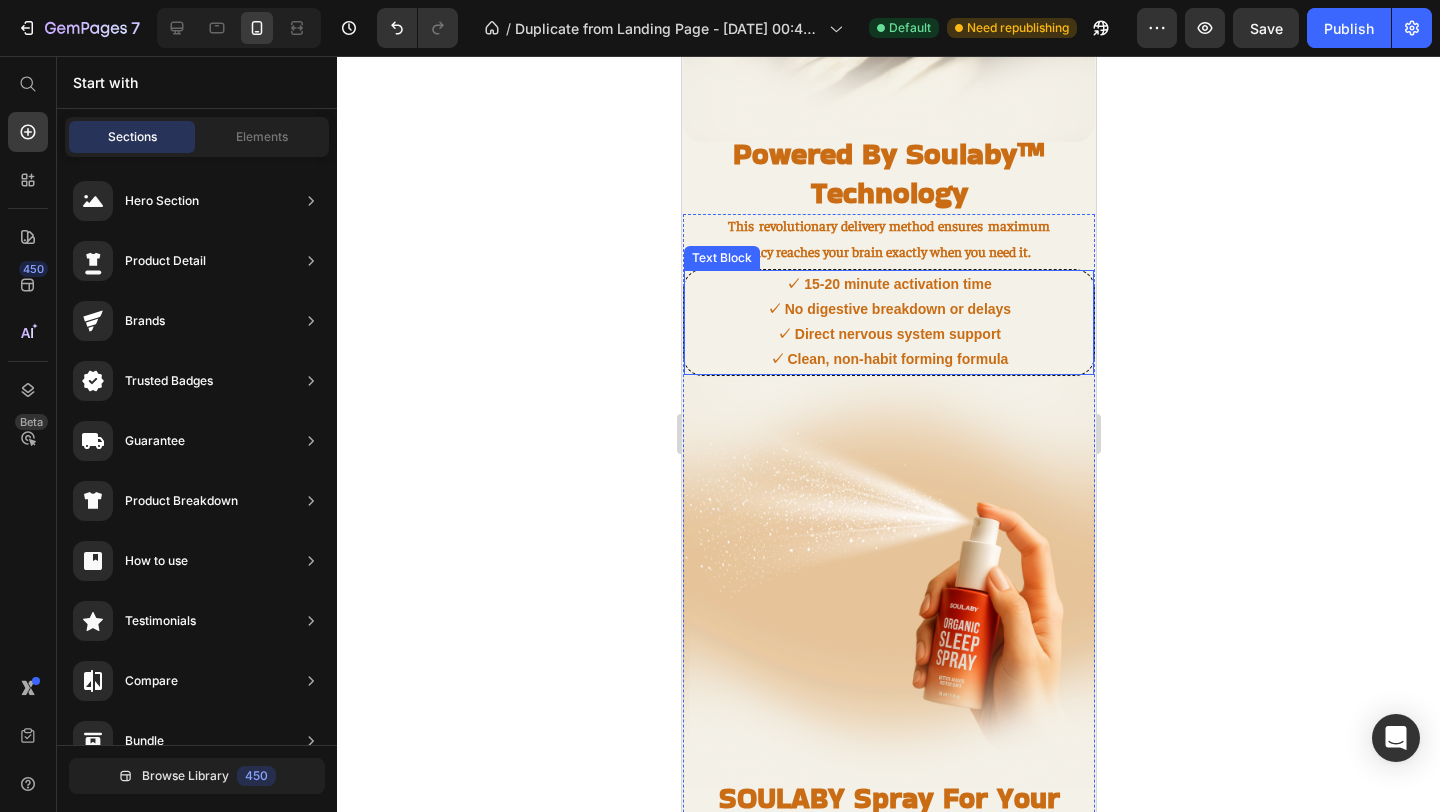 click on "✓ 15-20 minute activation time  ✓ No digestive breakdown or delays  ✓ Direct nervous system support  ✓ Clean, non-habit forming formula" at bounding box center [888, 322] 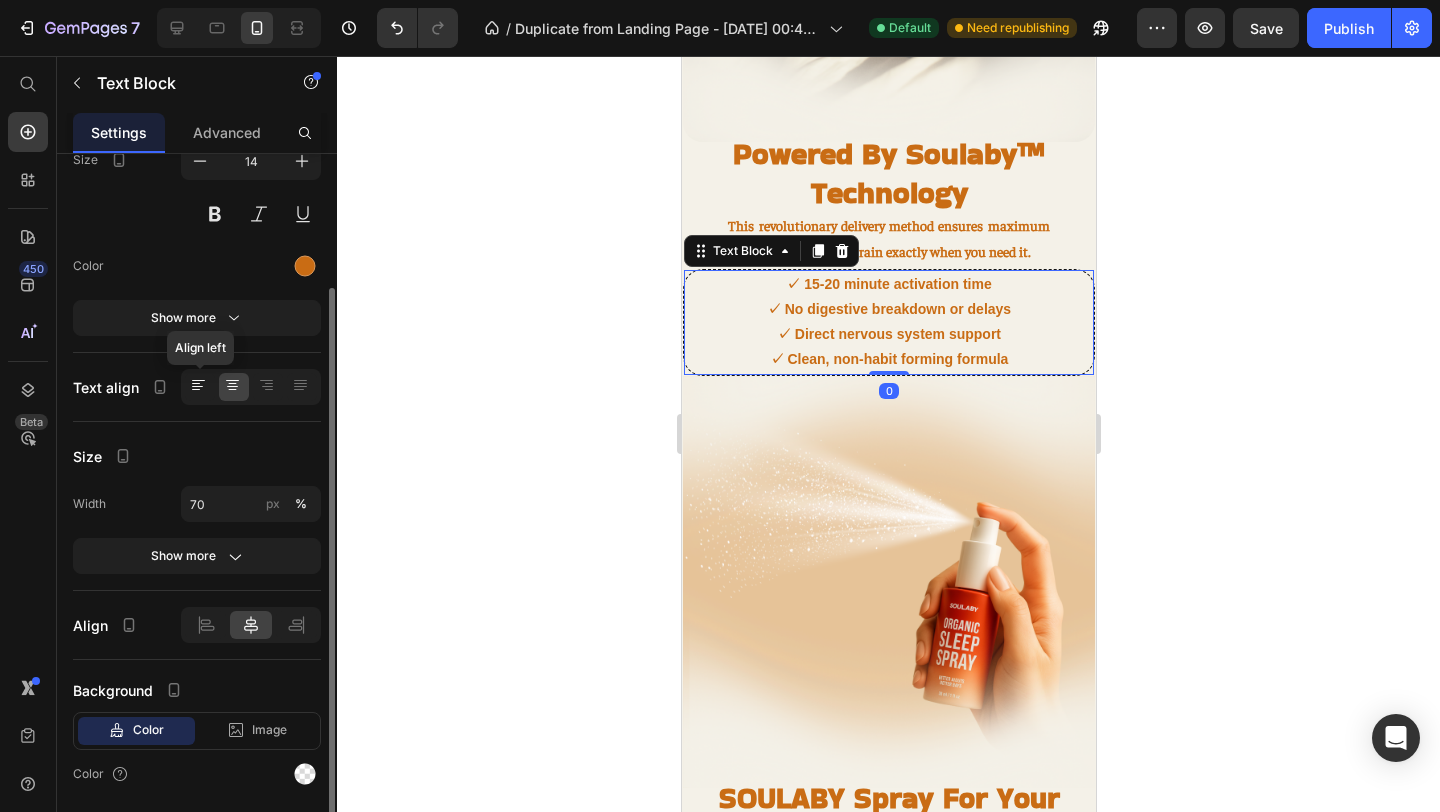 click 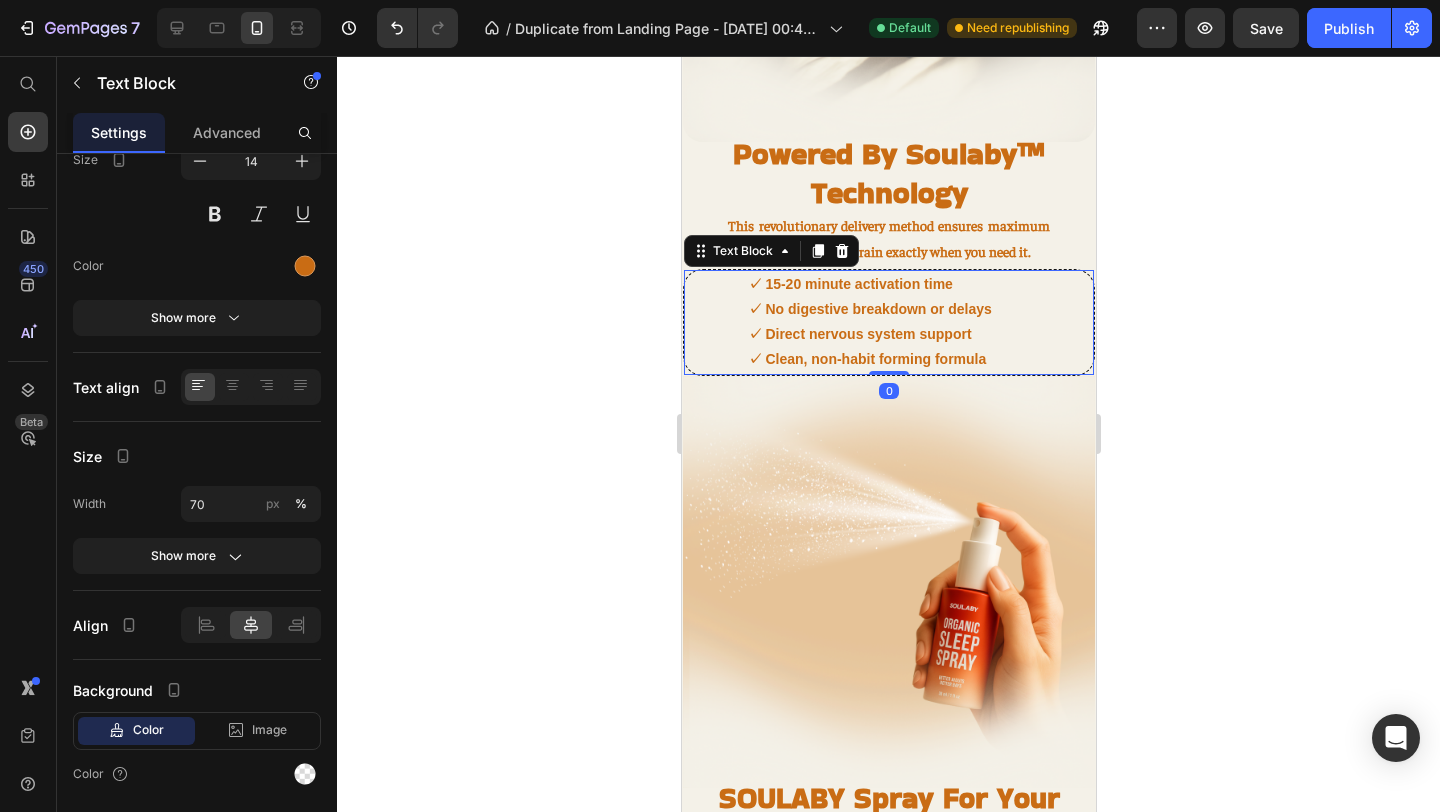 click 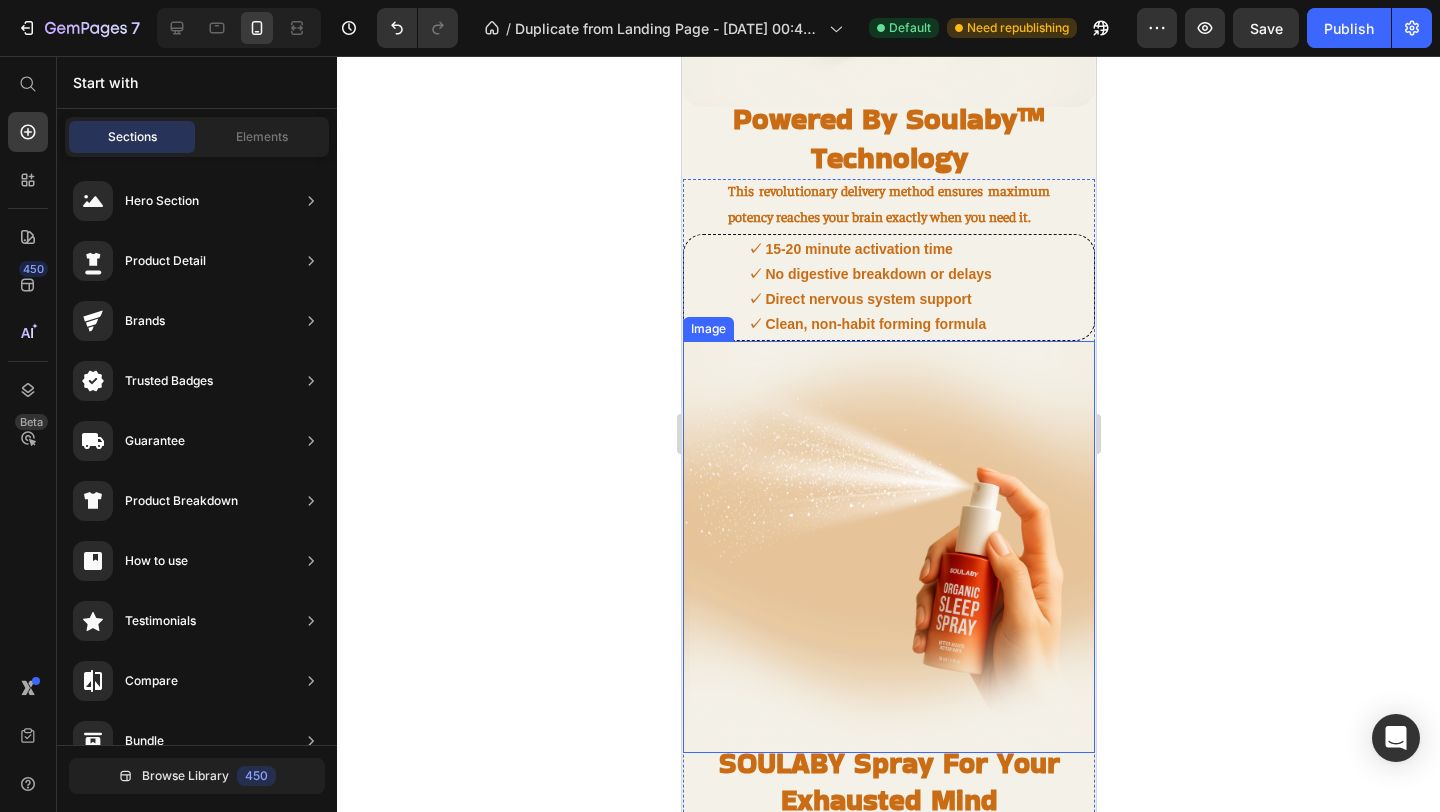scroll, scrollTop: 1700, scrollLeft: 0, axis: vertical 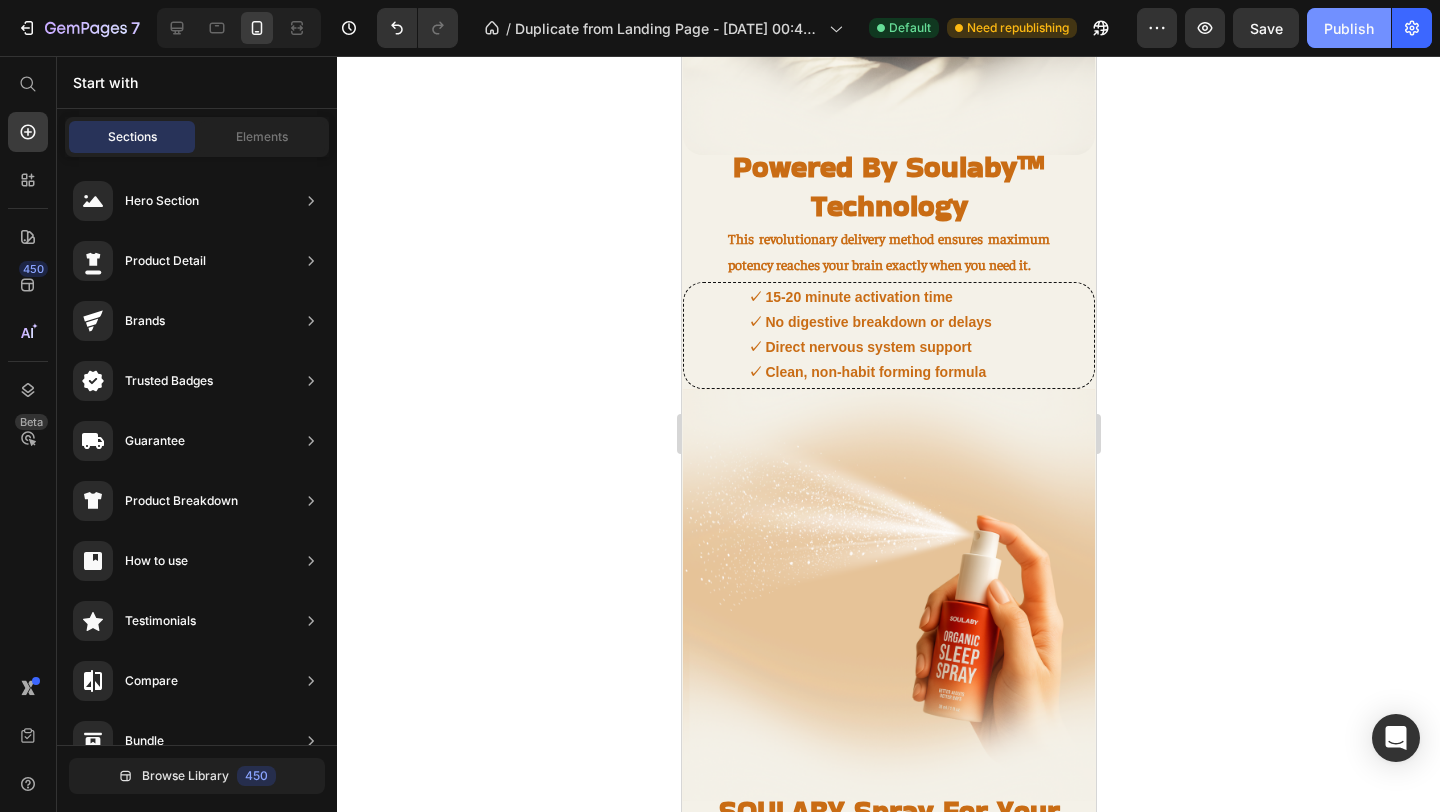click on "Publish" at bounding box center [1349, 28] 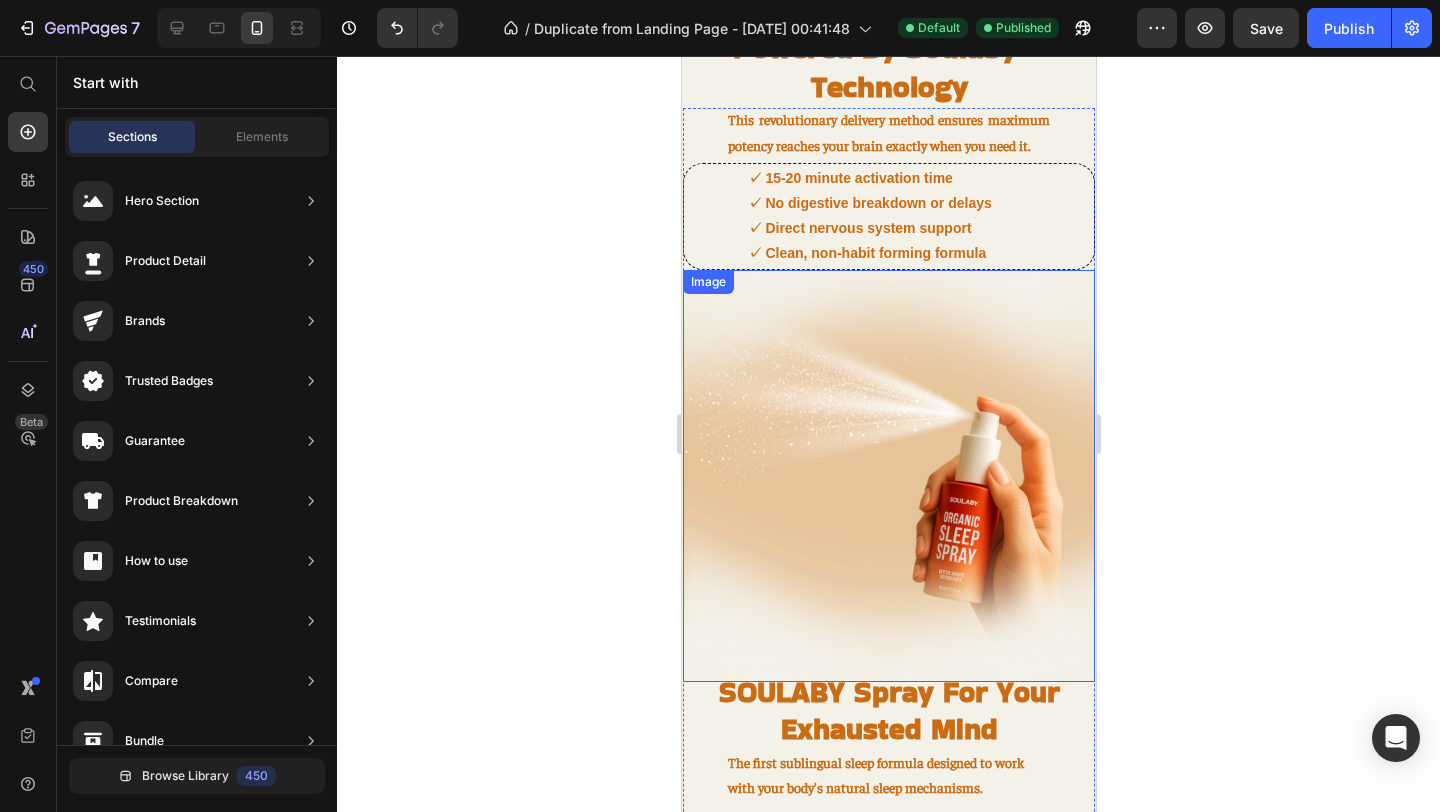 scroll, scrollTop: 1813, scrollLeft: 0, axis: vertical 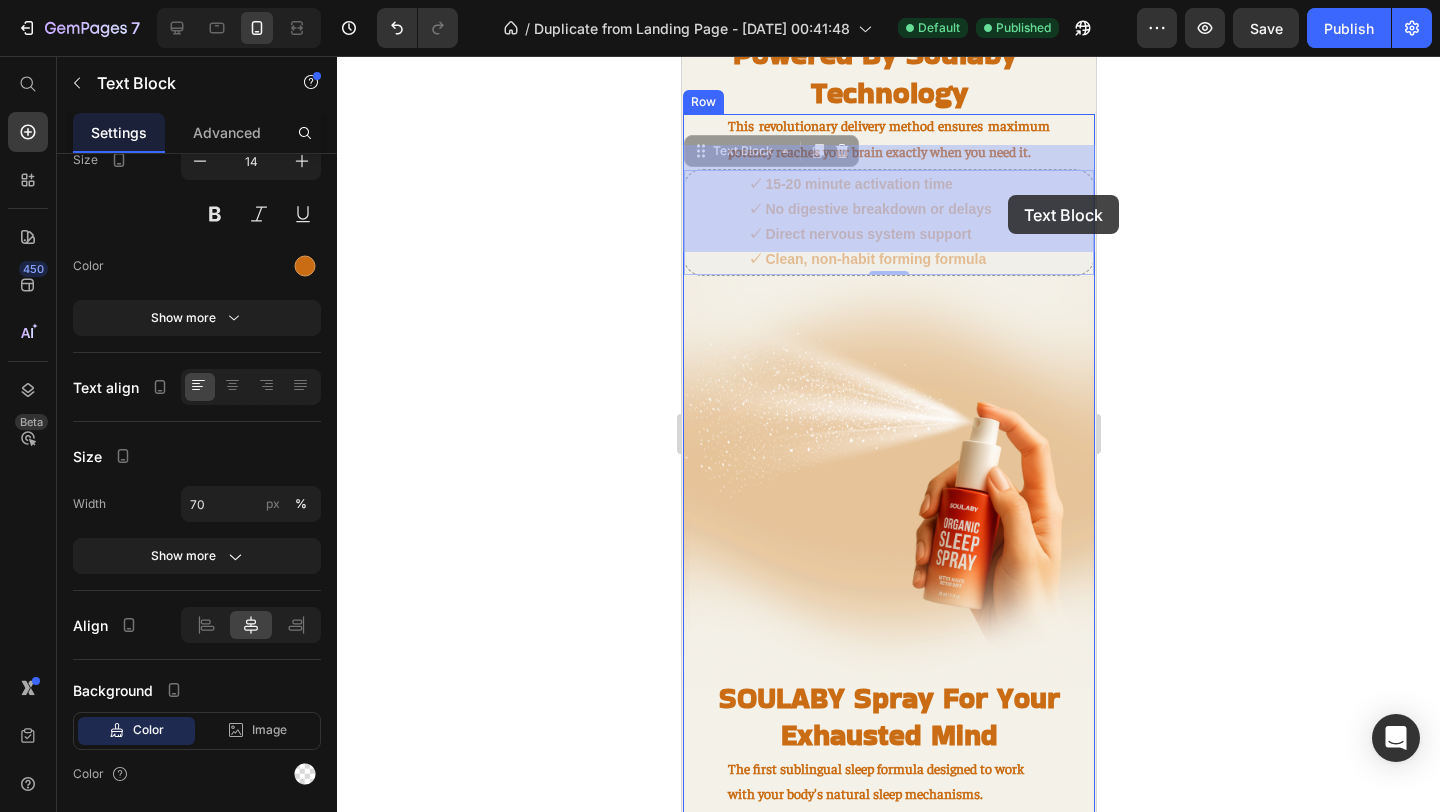 drag, startPoint x: 1015, startPoint y: 205, endPoint x: 1007, endPoint y: 196, distance: 12.0415945 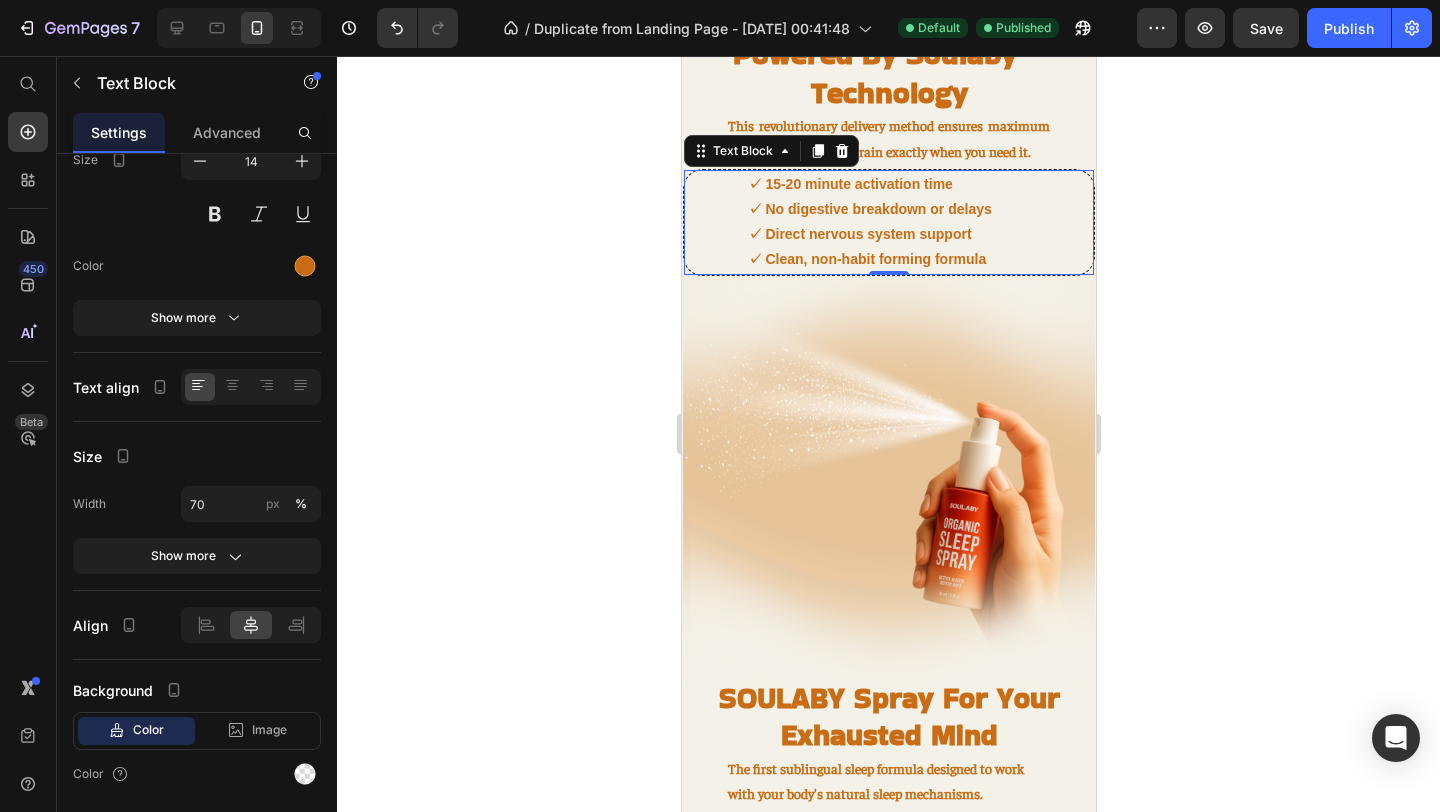 click on "✓ 15-20 minute activation time  ✓ No digestive breakdown or delays  ✓ Direct nervous system support  ✓ Clean, non-habit forming formula" at bounding box center (888, 222) 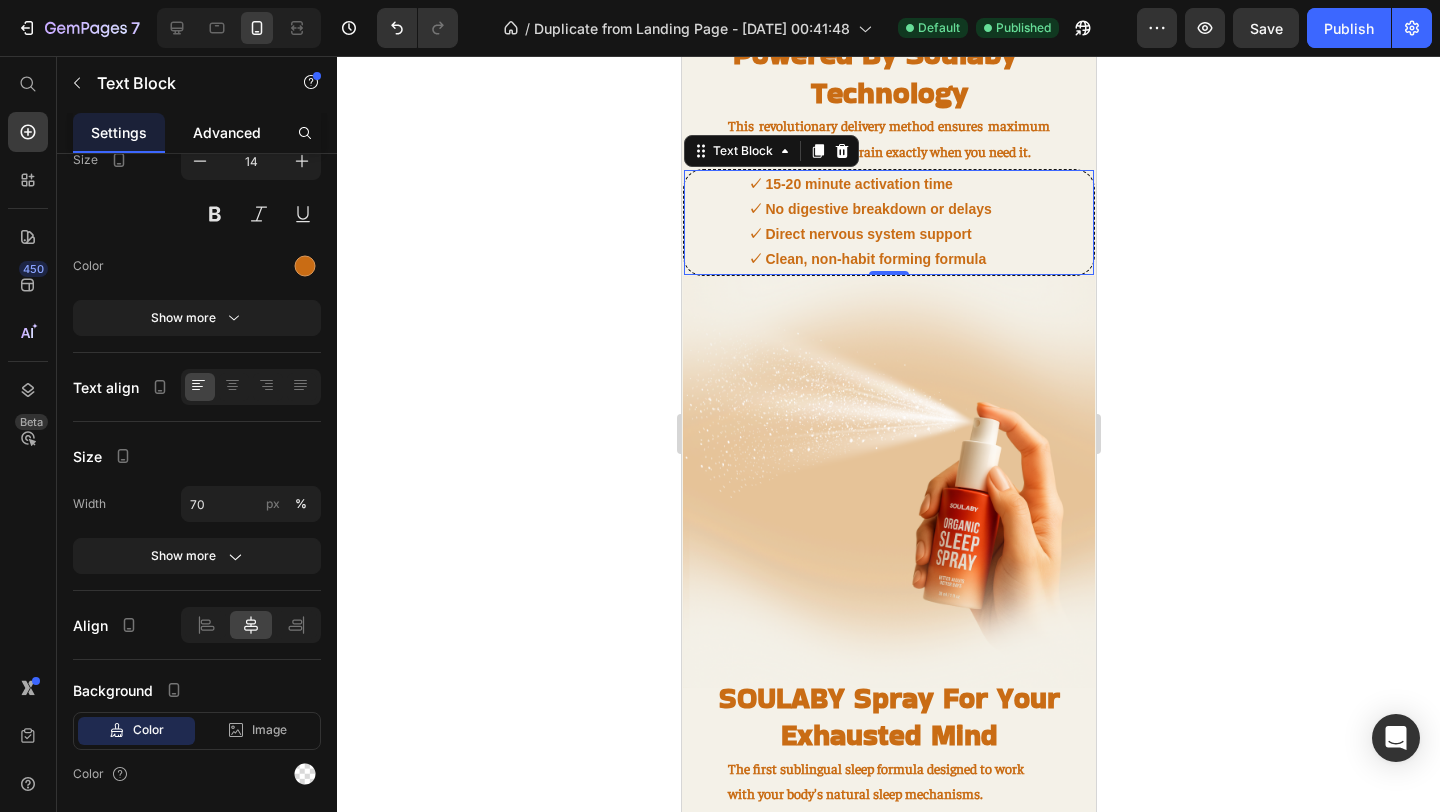 click on "Advanced" at bounding box center (227, 132) 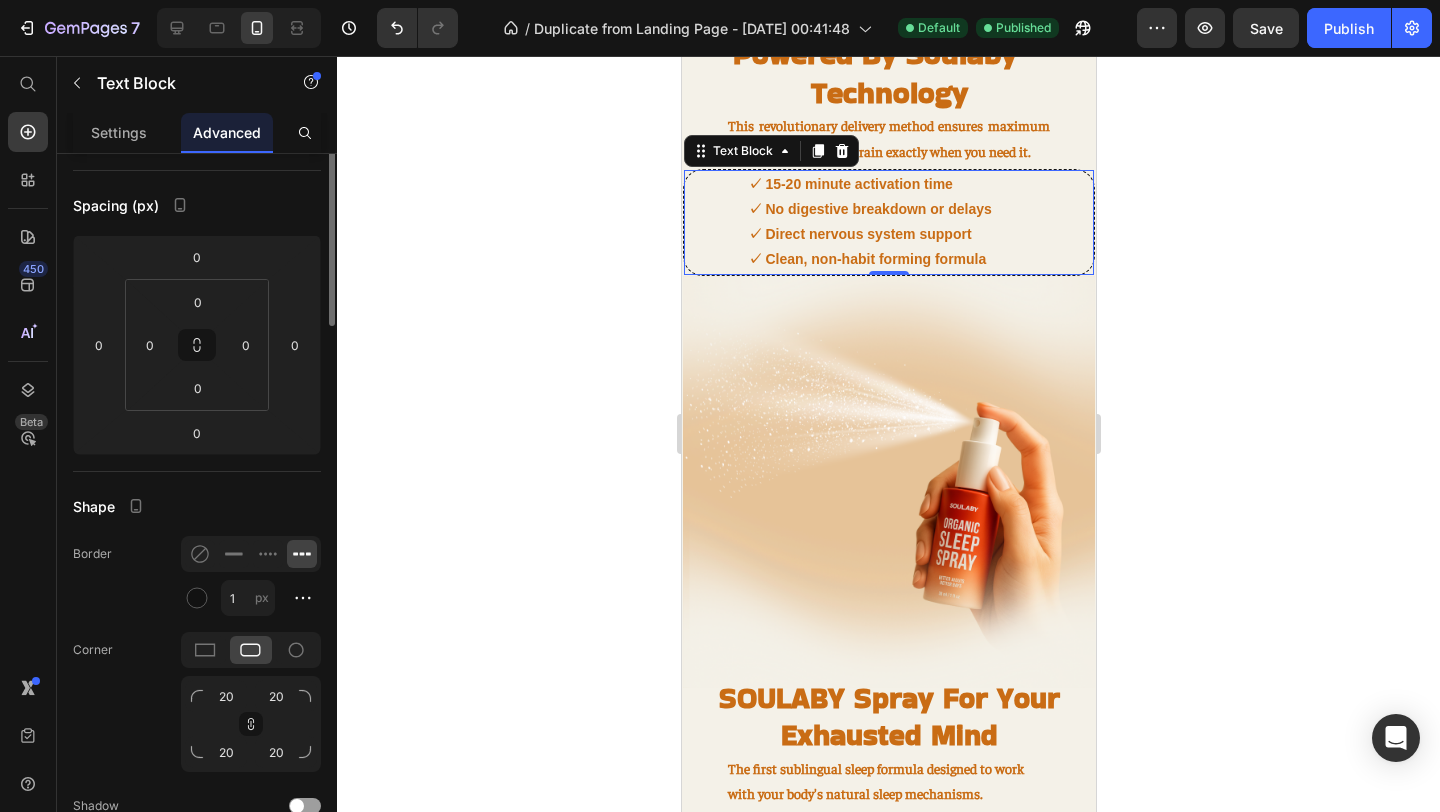 scroll, scrollTop: 0, scrollLeft: 0, axis: both 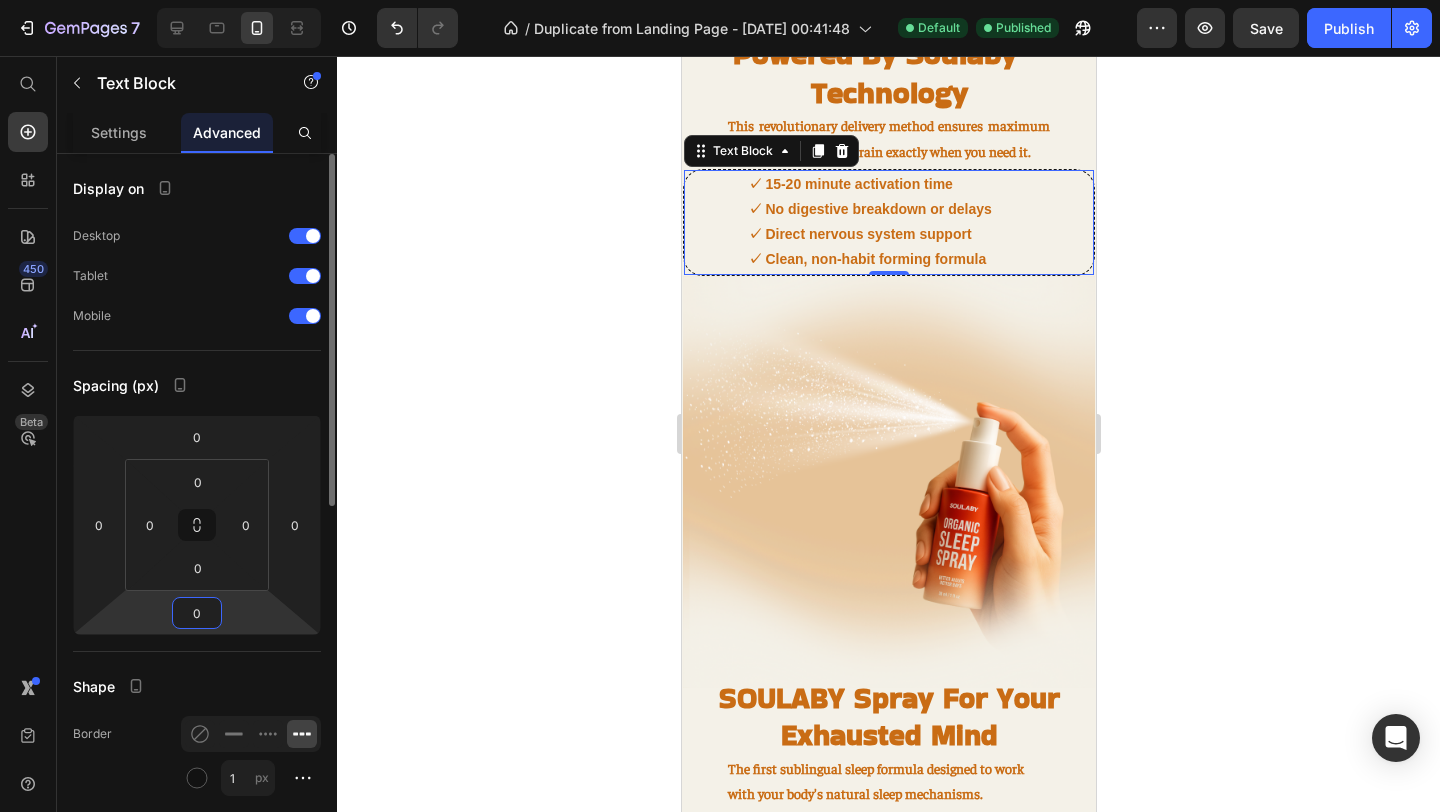 click on "0" at bounding box center [197, 613] 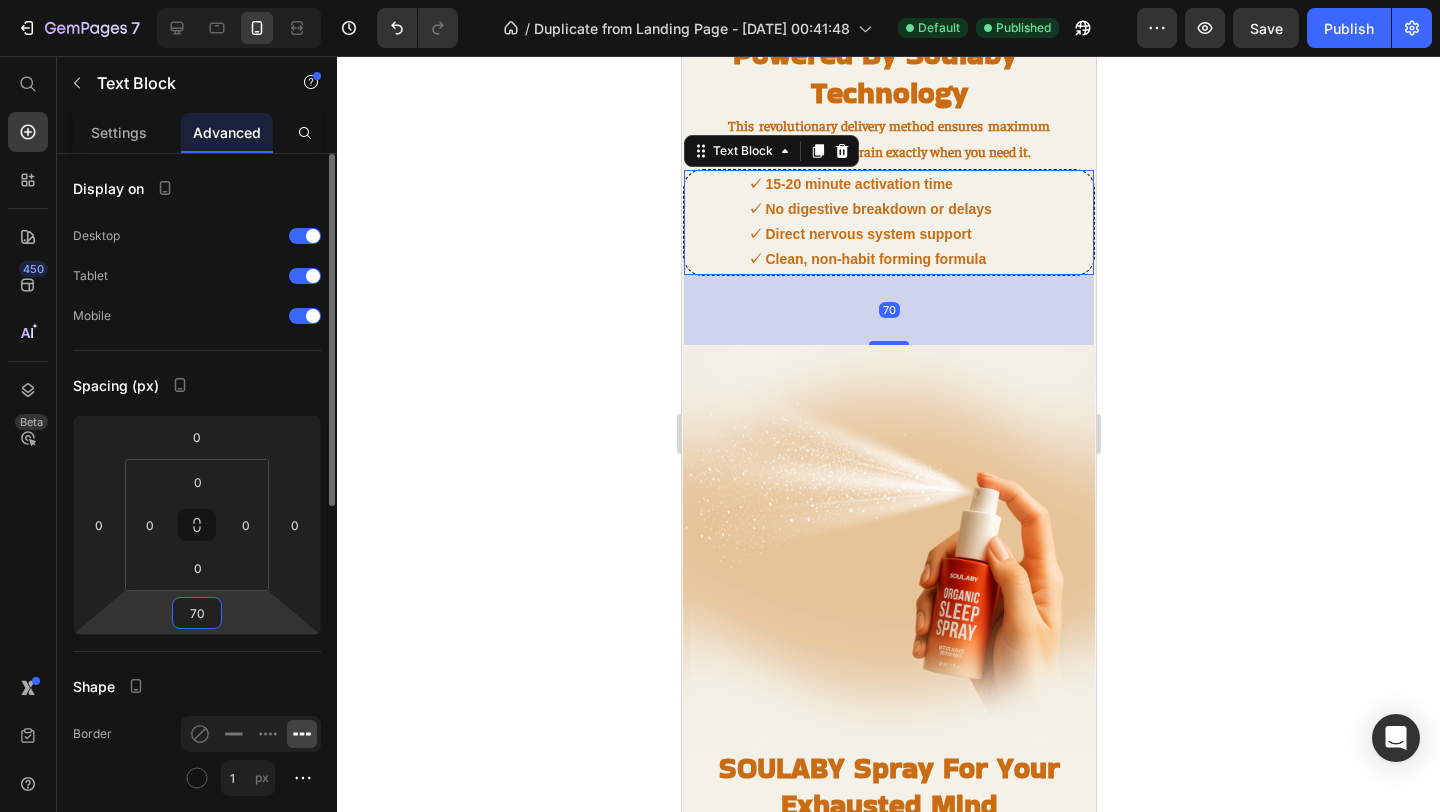 type on "7" 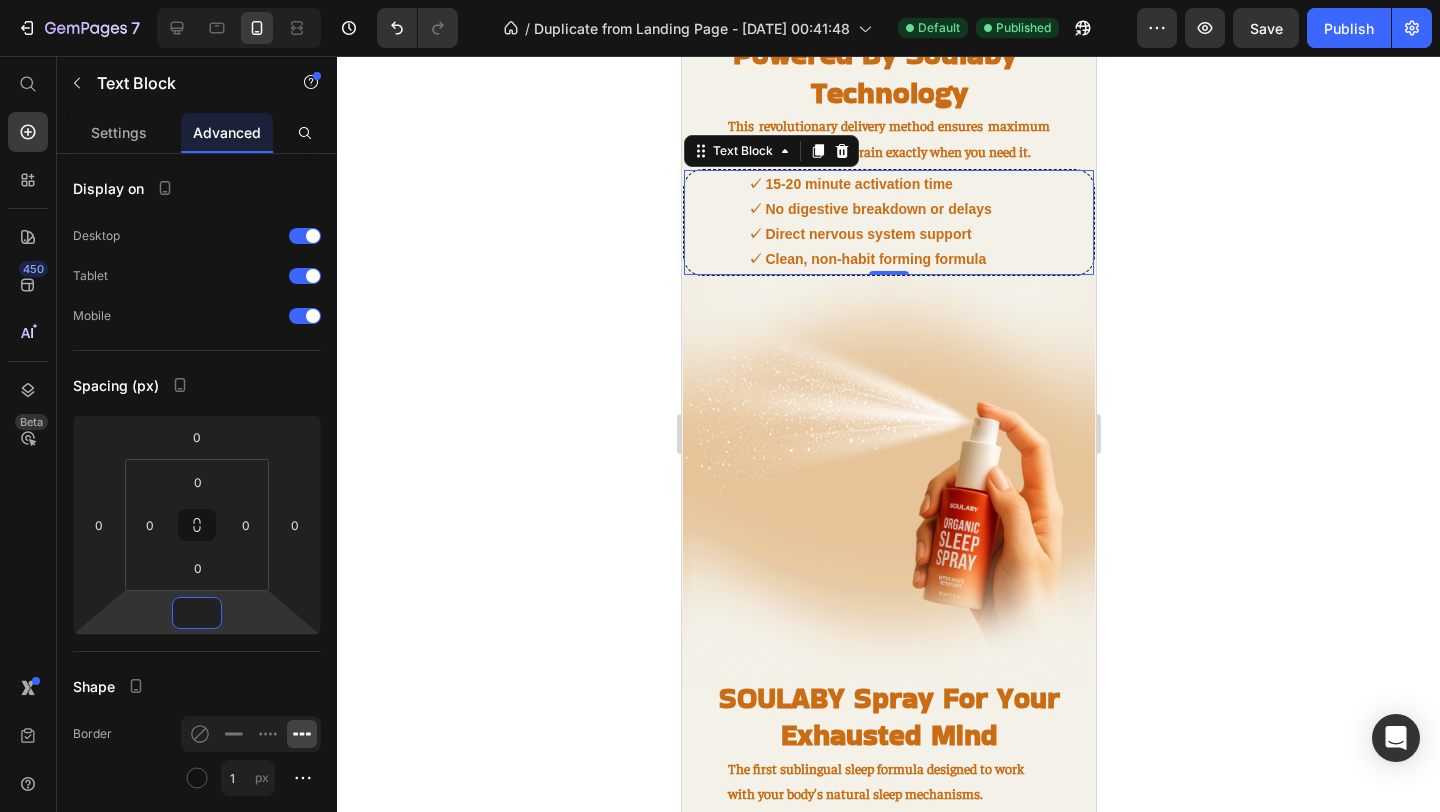 click on "✓ 15-20 minute activation time  ✓ No digestive breakdown or delays  ✓ Direct nervous system support  ✓ Clean, non-habit forming formula" at bounding box center [888, 222] 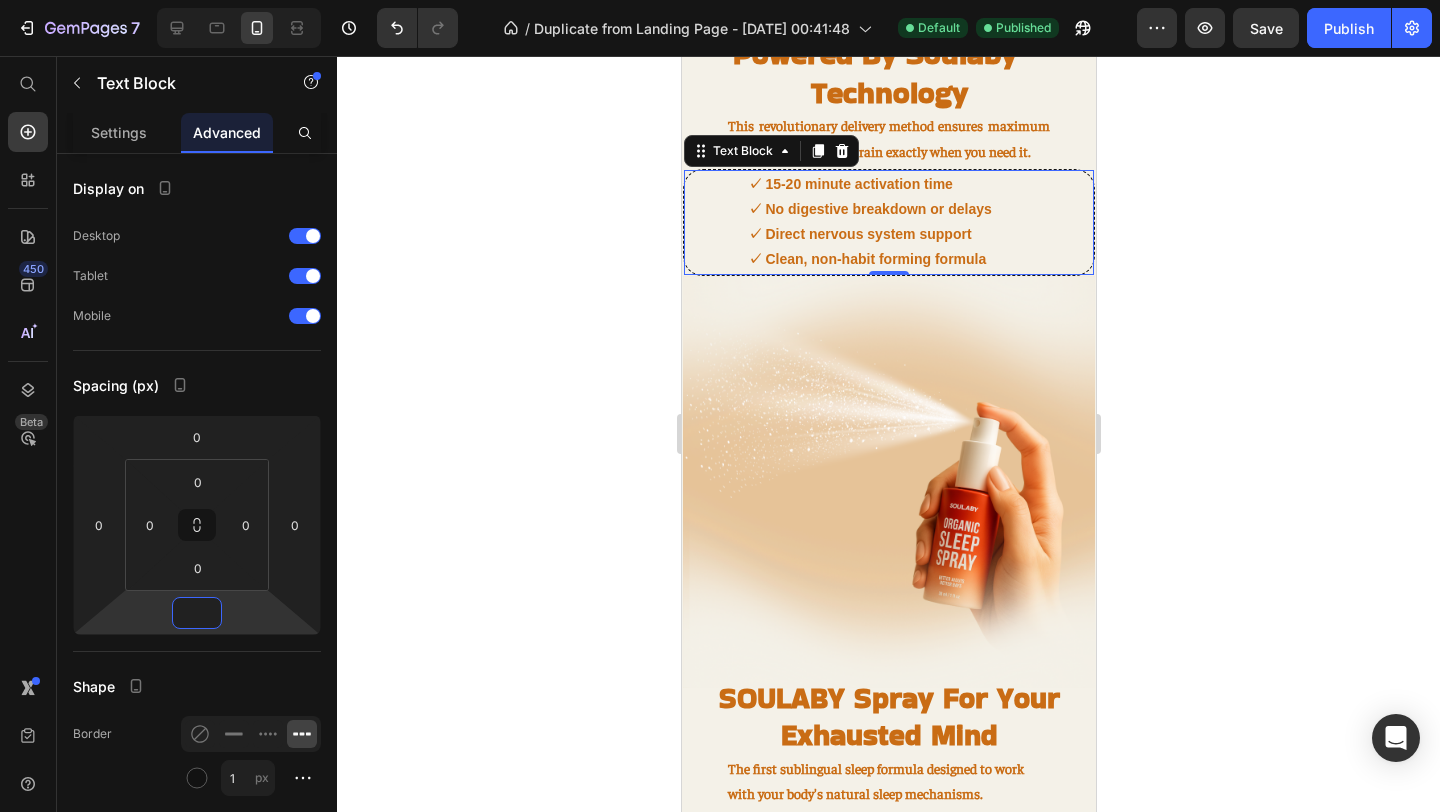 type on "0" 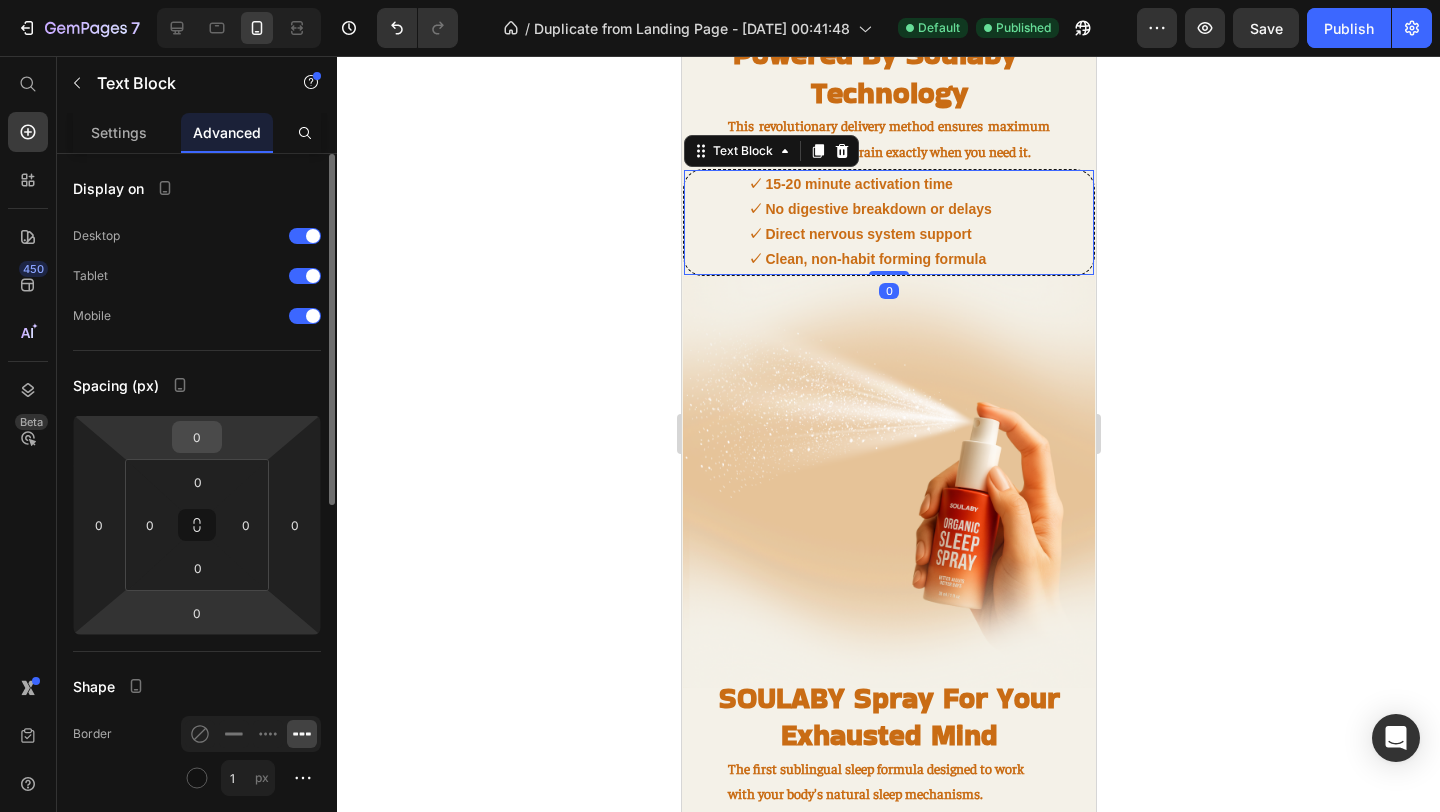 click on "0" at bounding box center (197, 437) 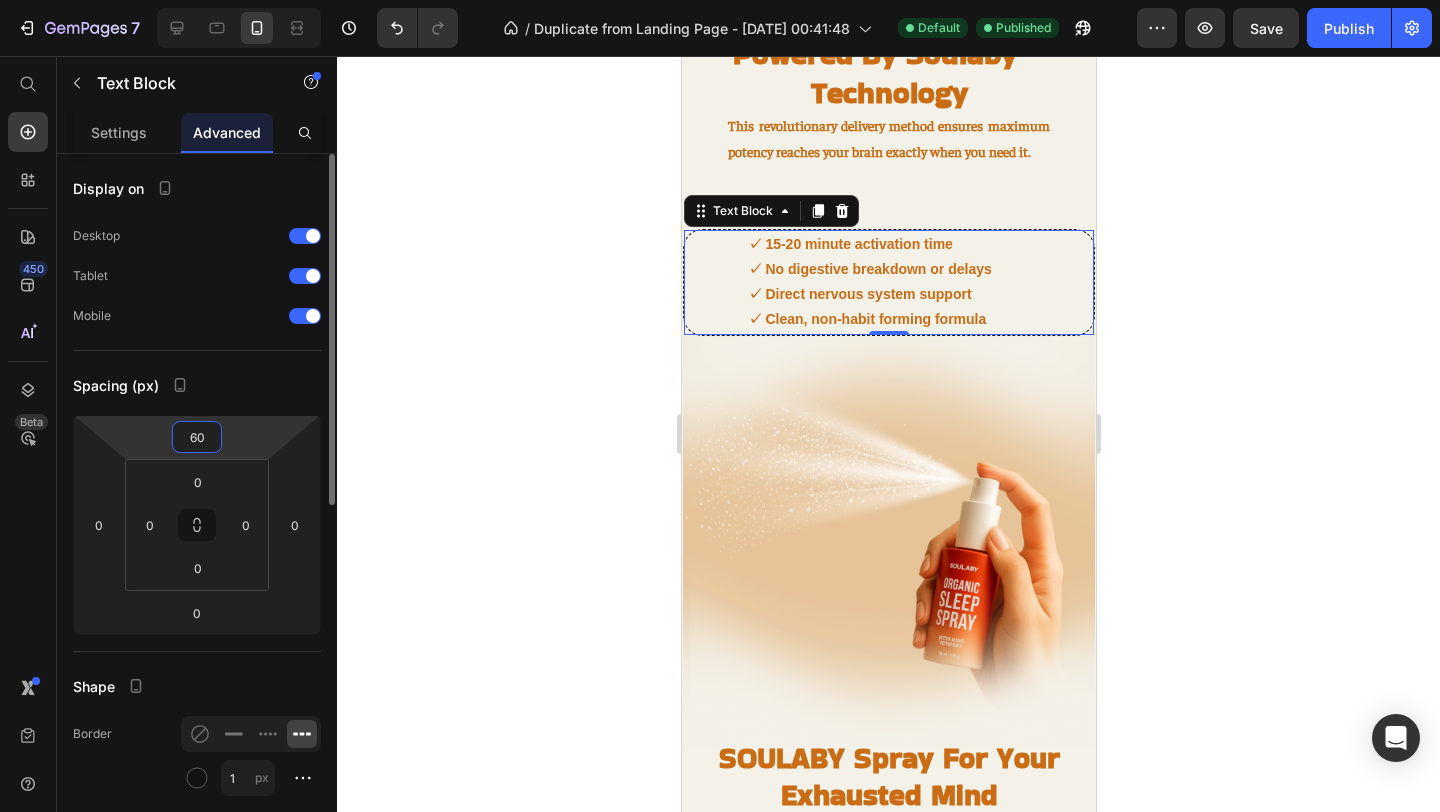 type on "6" 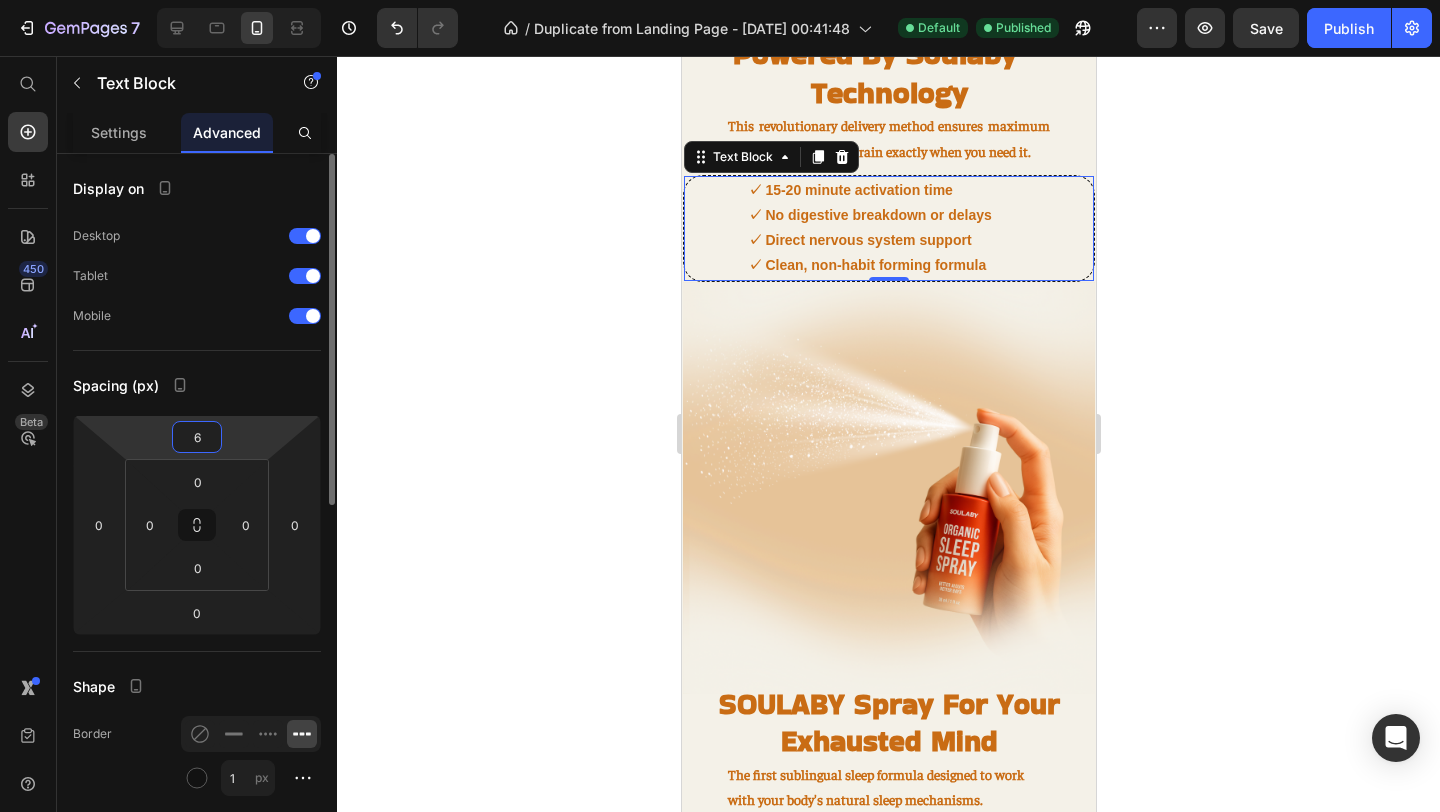 type 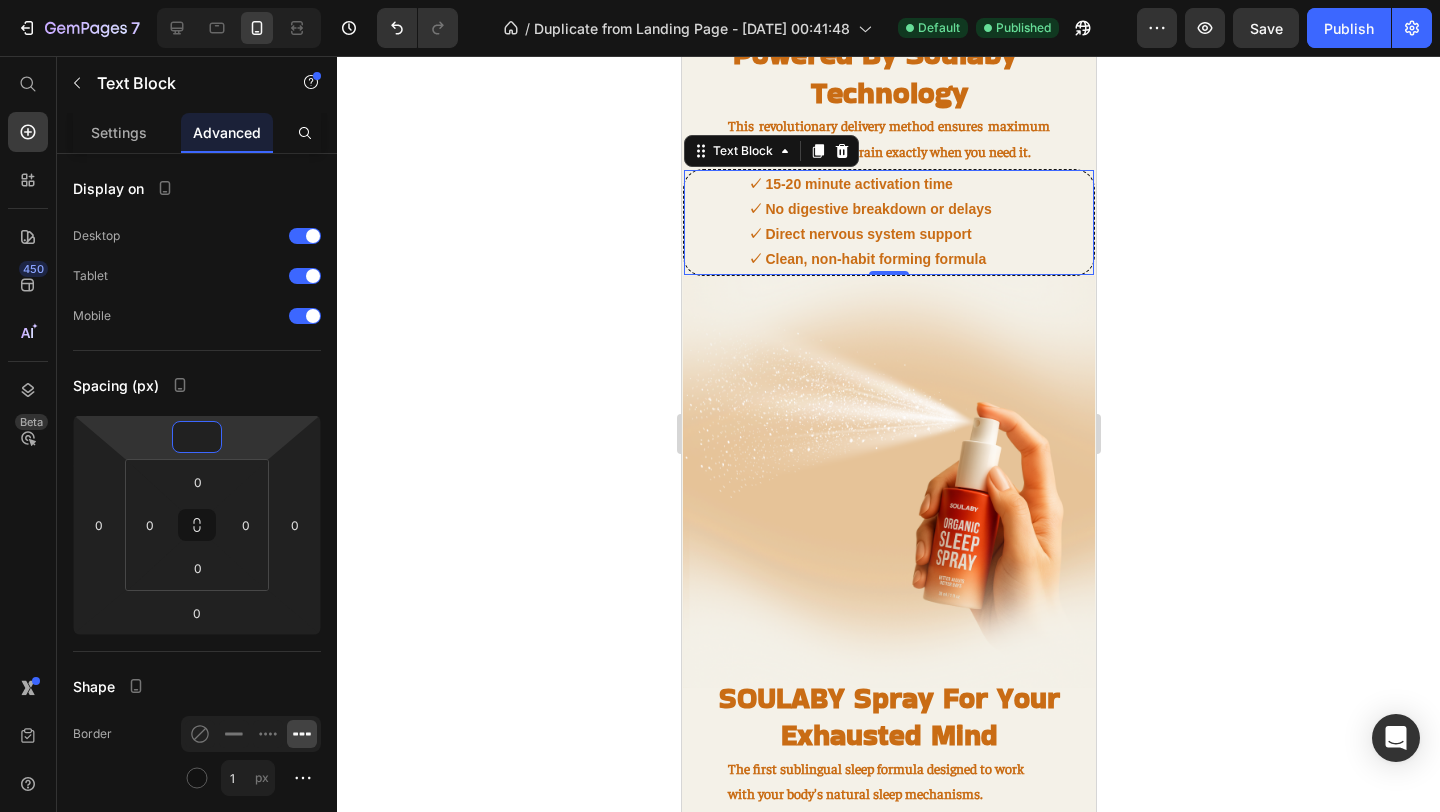 click 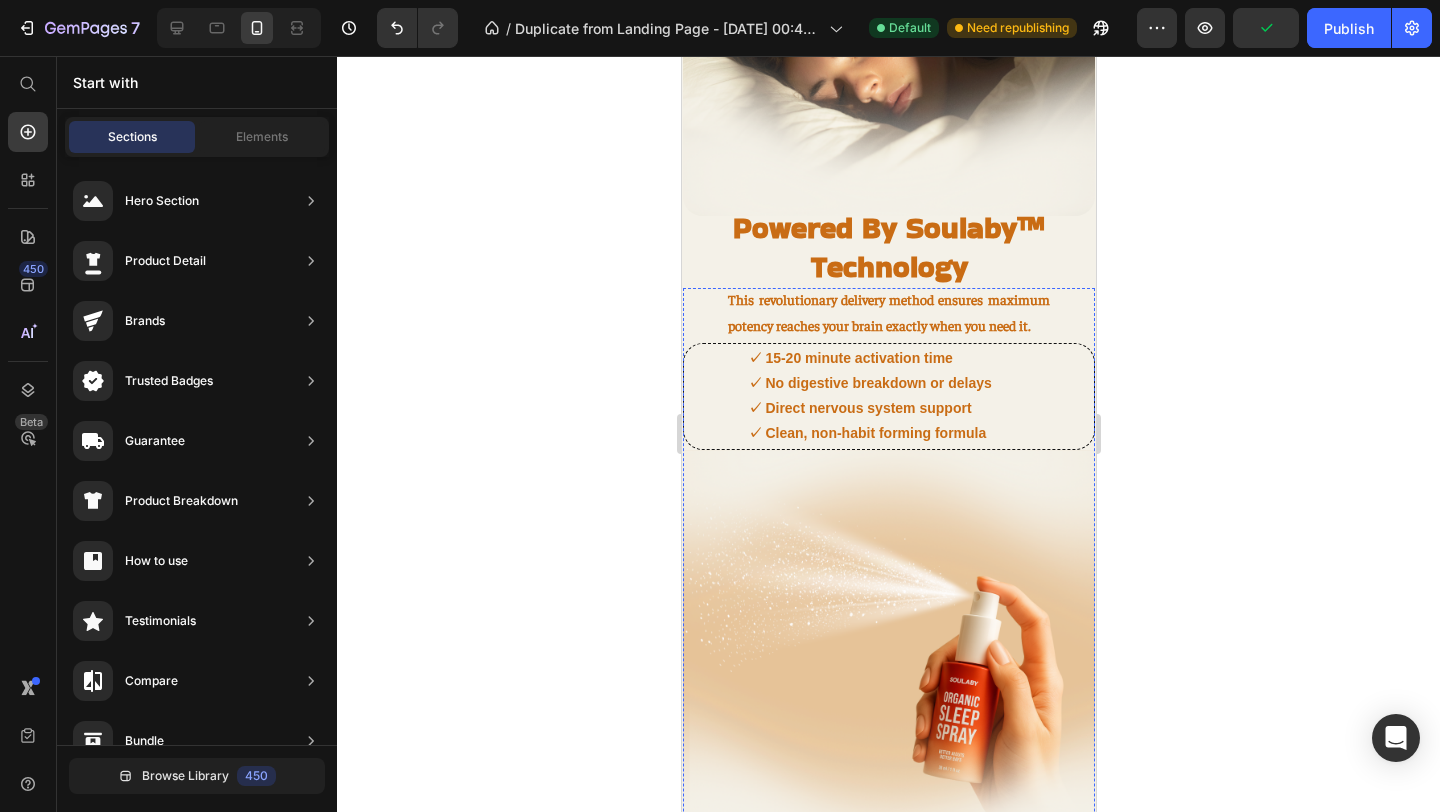 scroll, scrollTop: 1631, scrollLeft: 0, axis: vertical 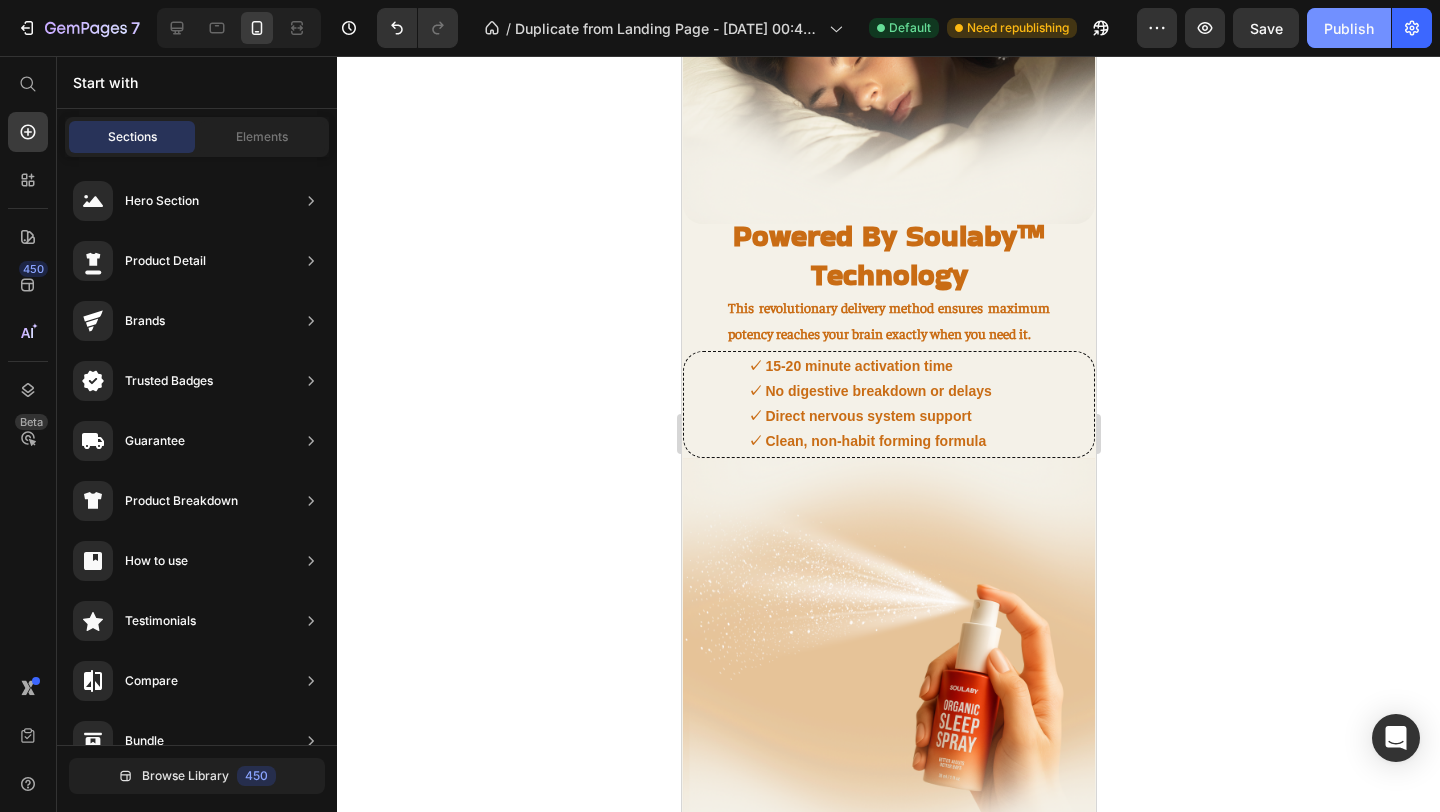 click on "Publish" at bounding box center (1349, 28) 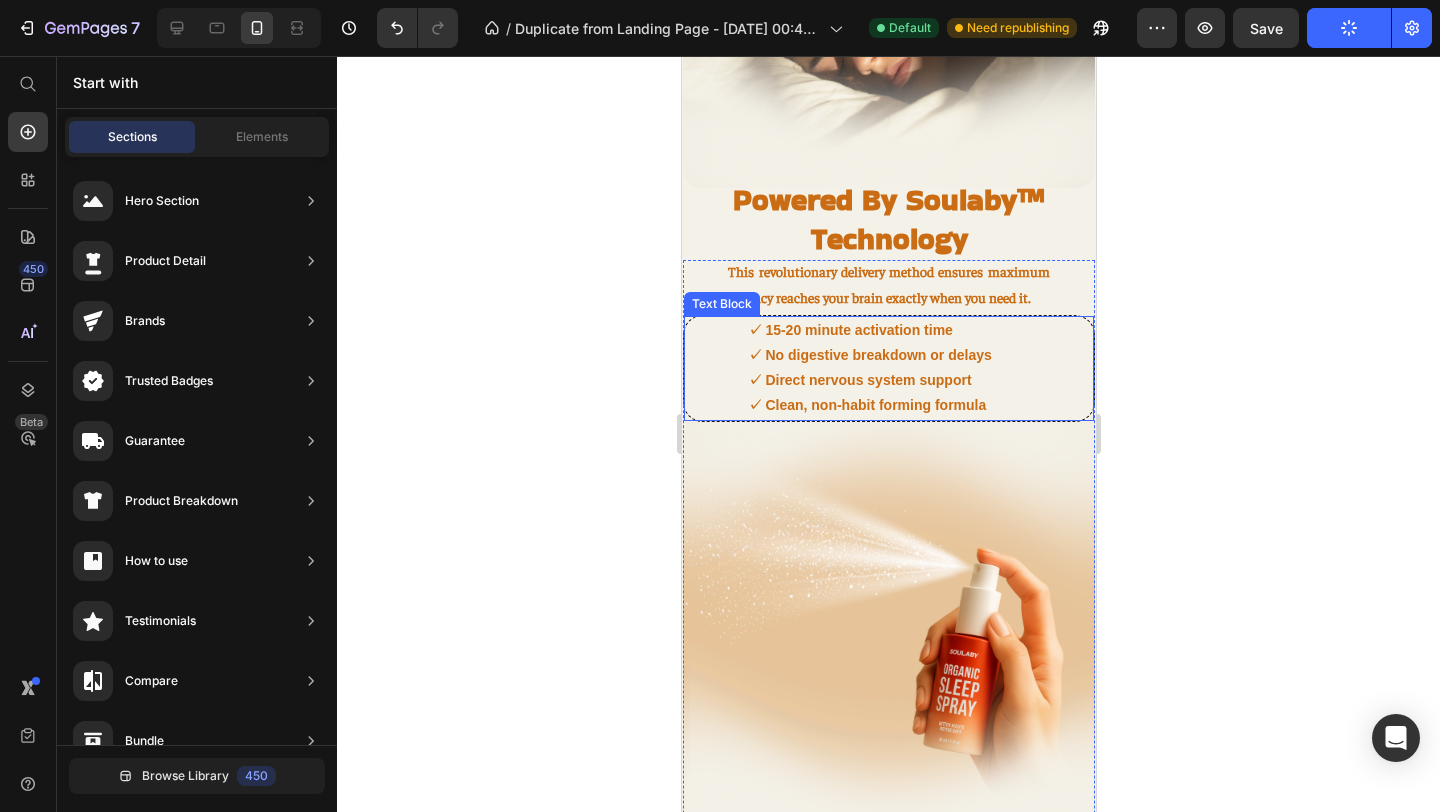 scroll, scrollTop: 1677, scrollLeft: 0, axis: vertical 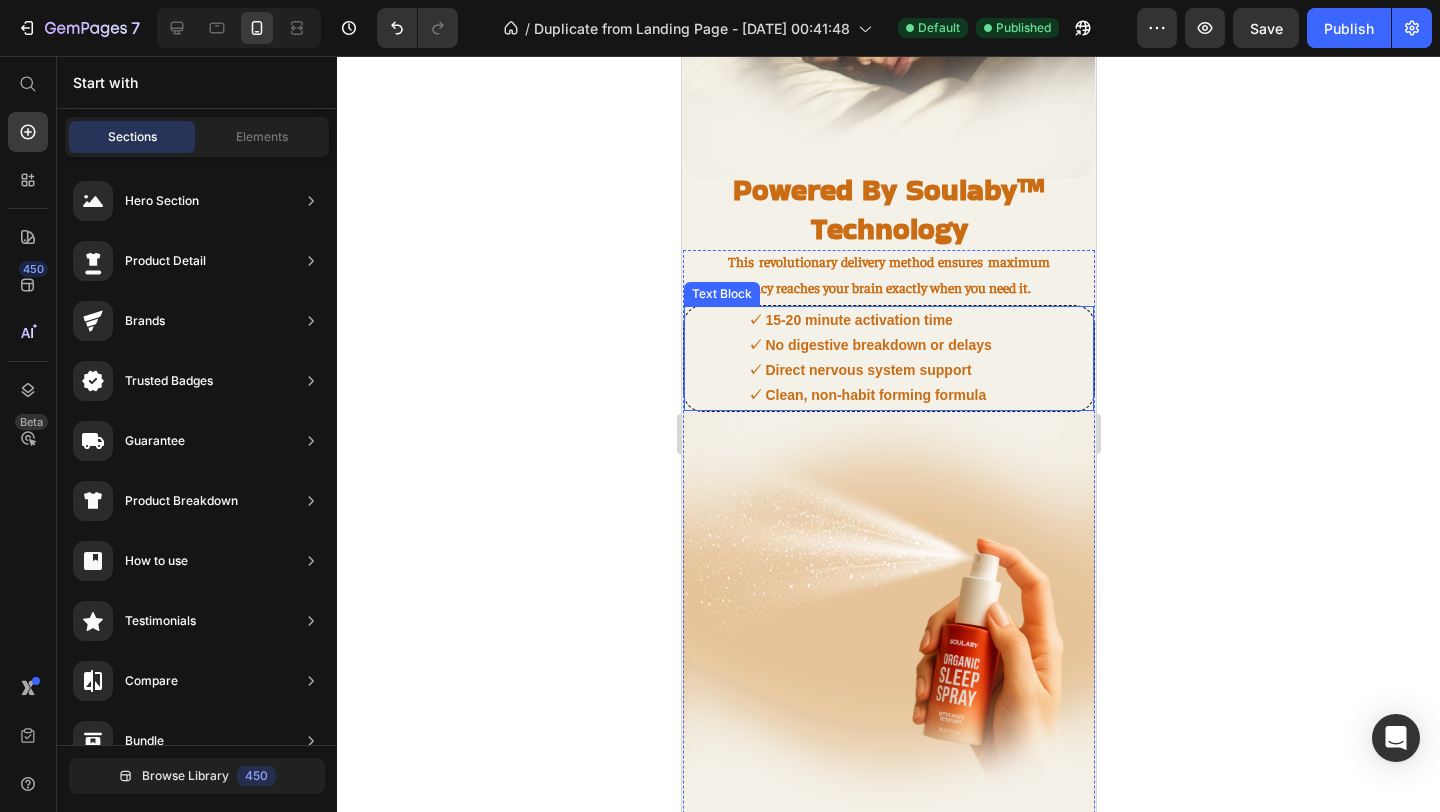 click on "✓ 15-20 minute activation time  ✓ No digestive breakdown or delays  ✓ Direct nervous system support  ✓ Clean, non-habit forming formula" at bounding box center (888, 358) 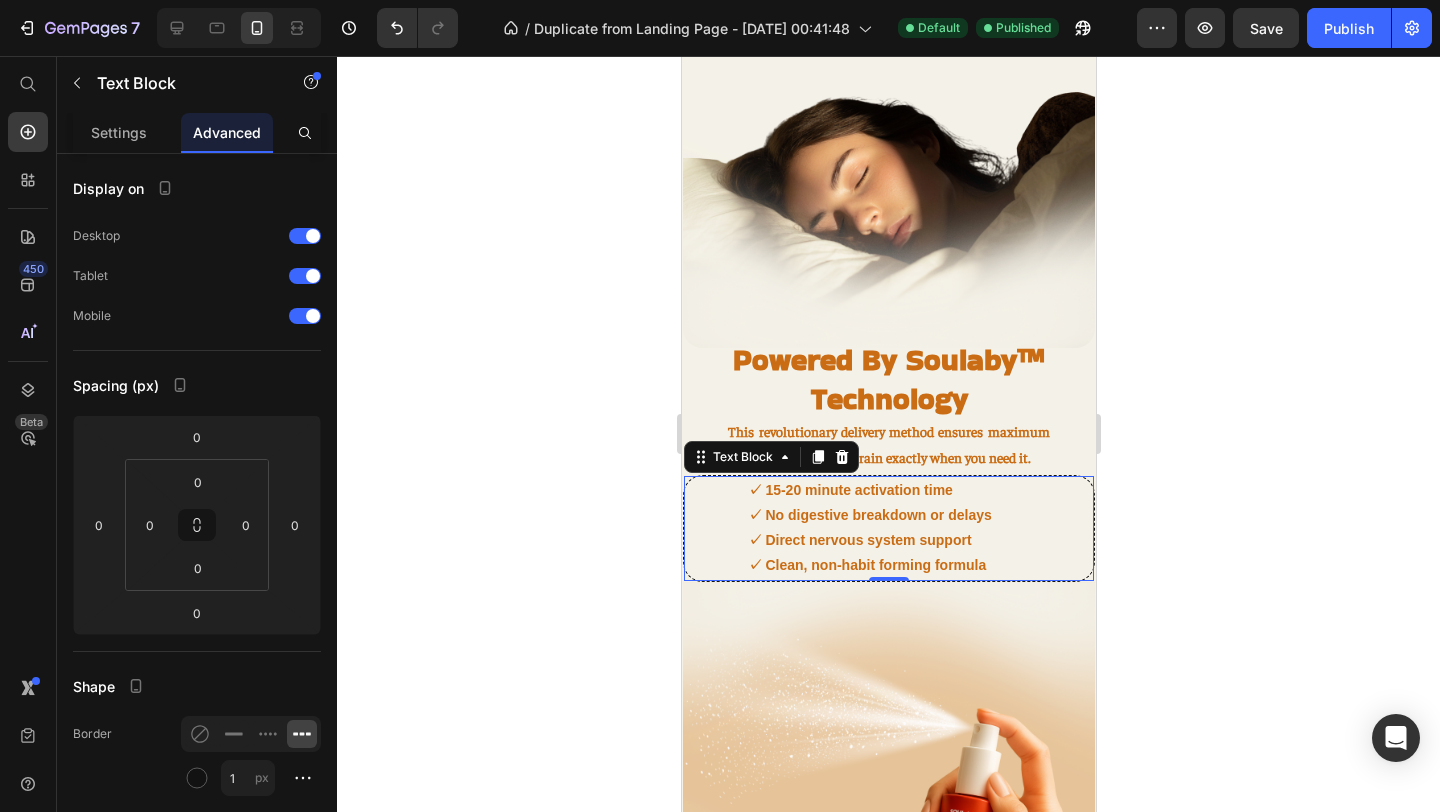 scroll, scrollTop: 1502, scrollLeft: 0, axis: vertical 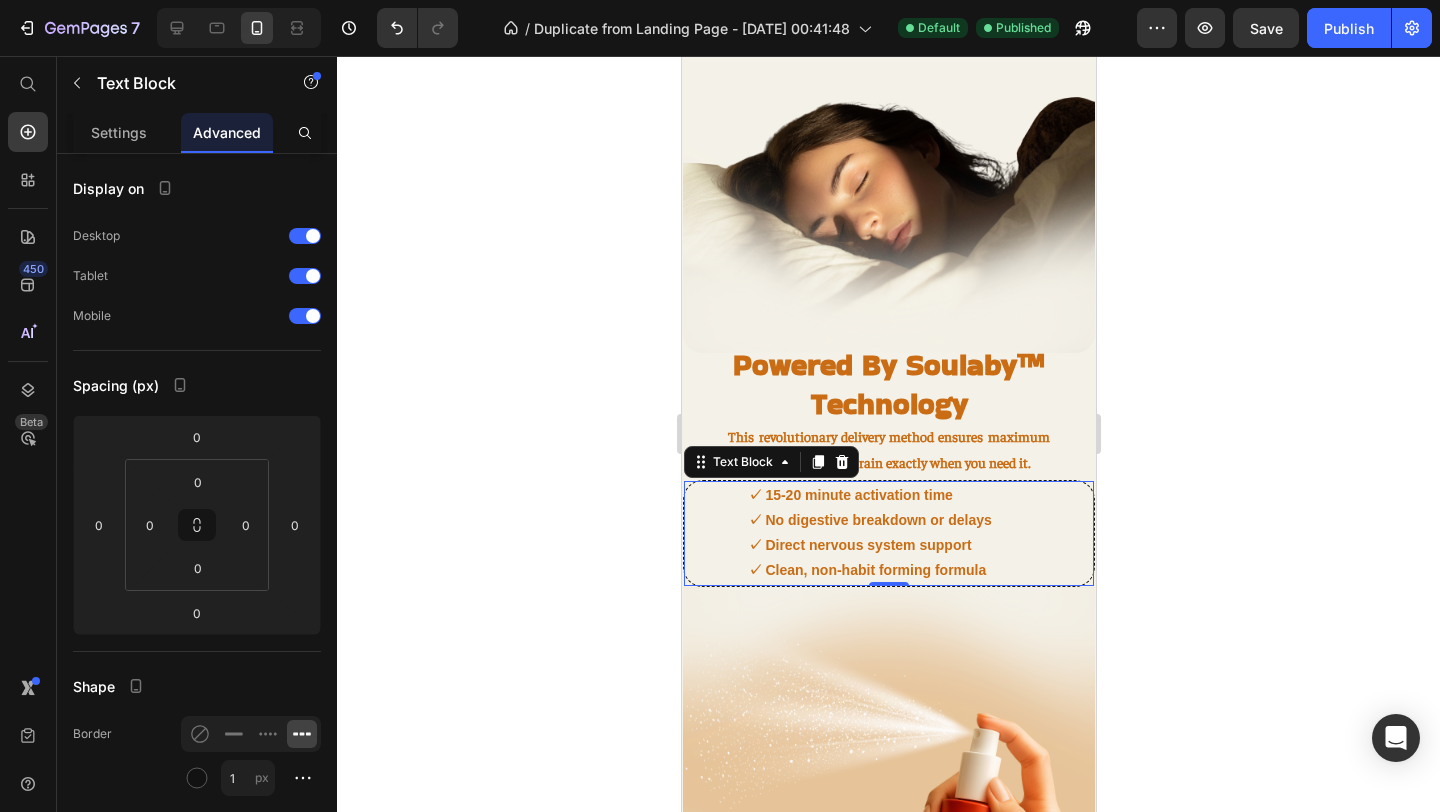 click on "✓ 15-20 minute activation time  ✓ No digestive breakdown or delays  ✓ Direct nervous system support  ✓ Clean, non-habit forming formula" at bounding box center (888, 533) 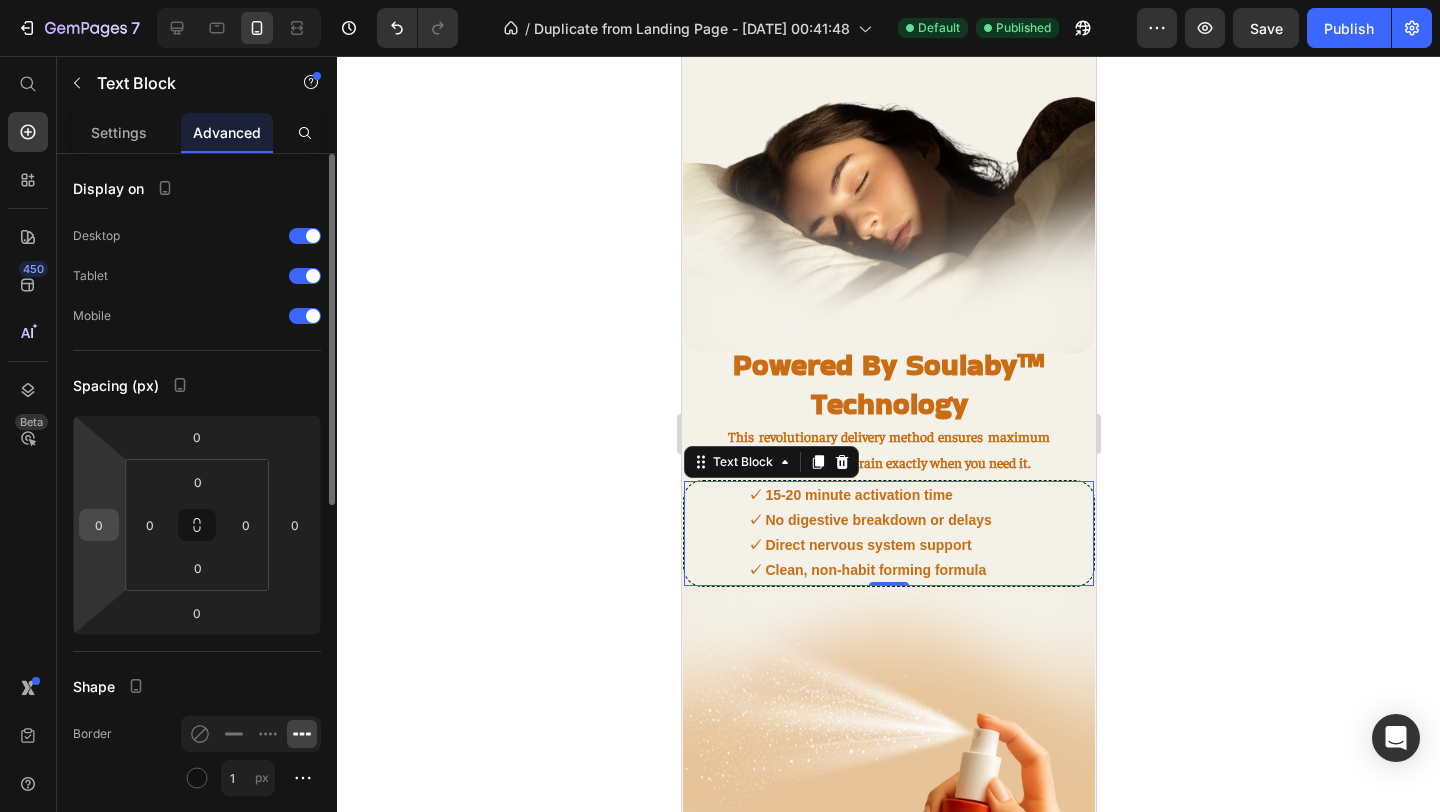 click on "0" at bounding box center (99, 525) 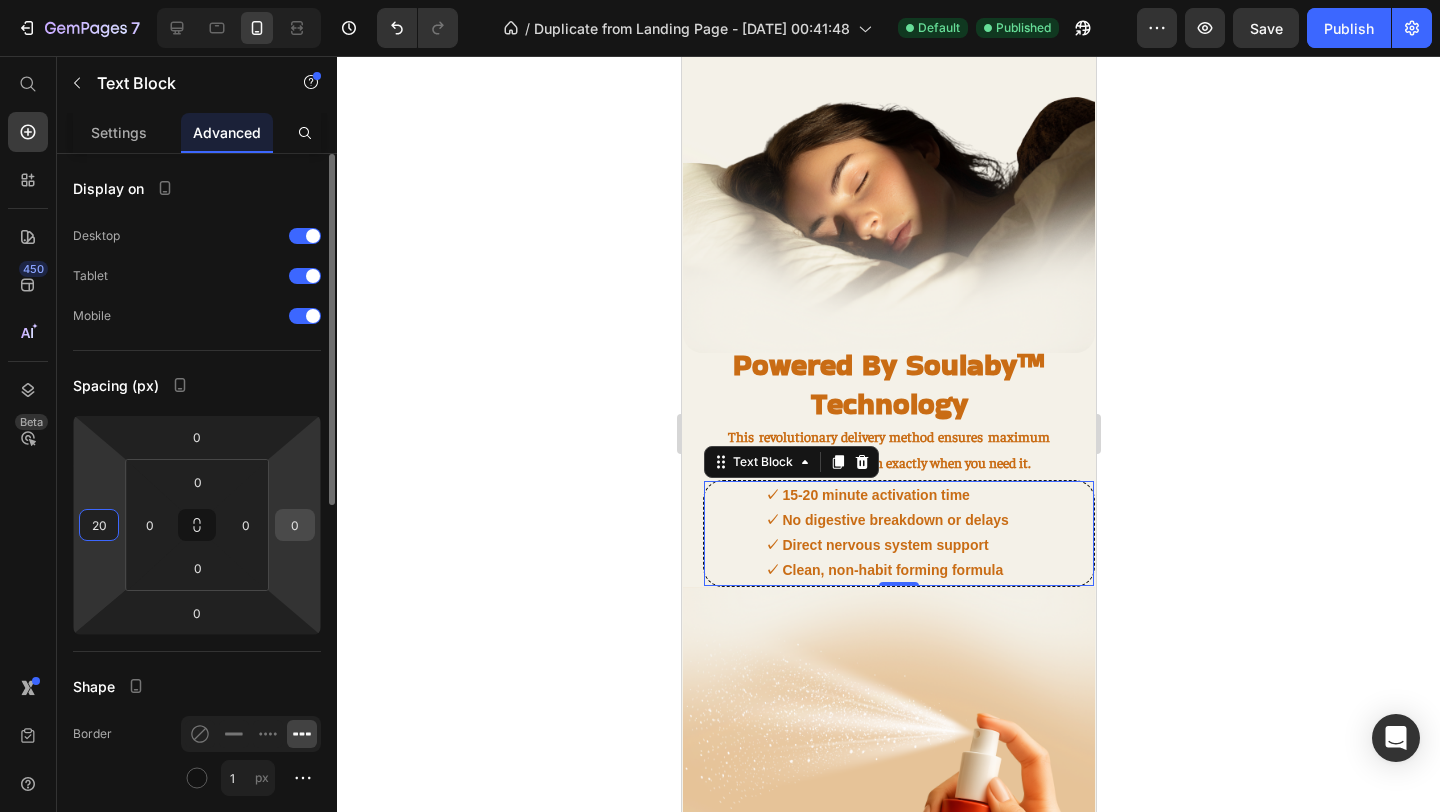 type on "20" 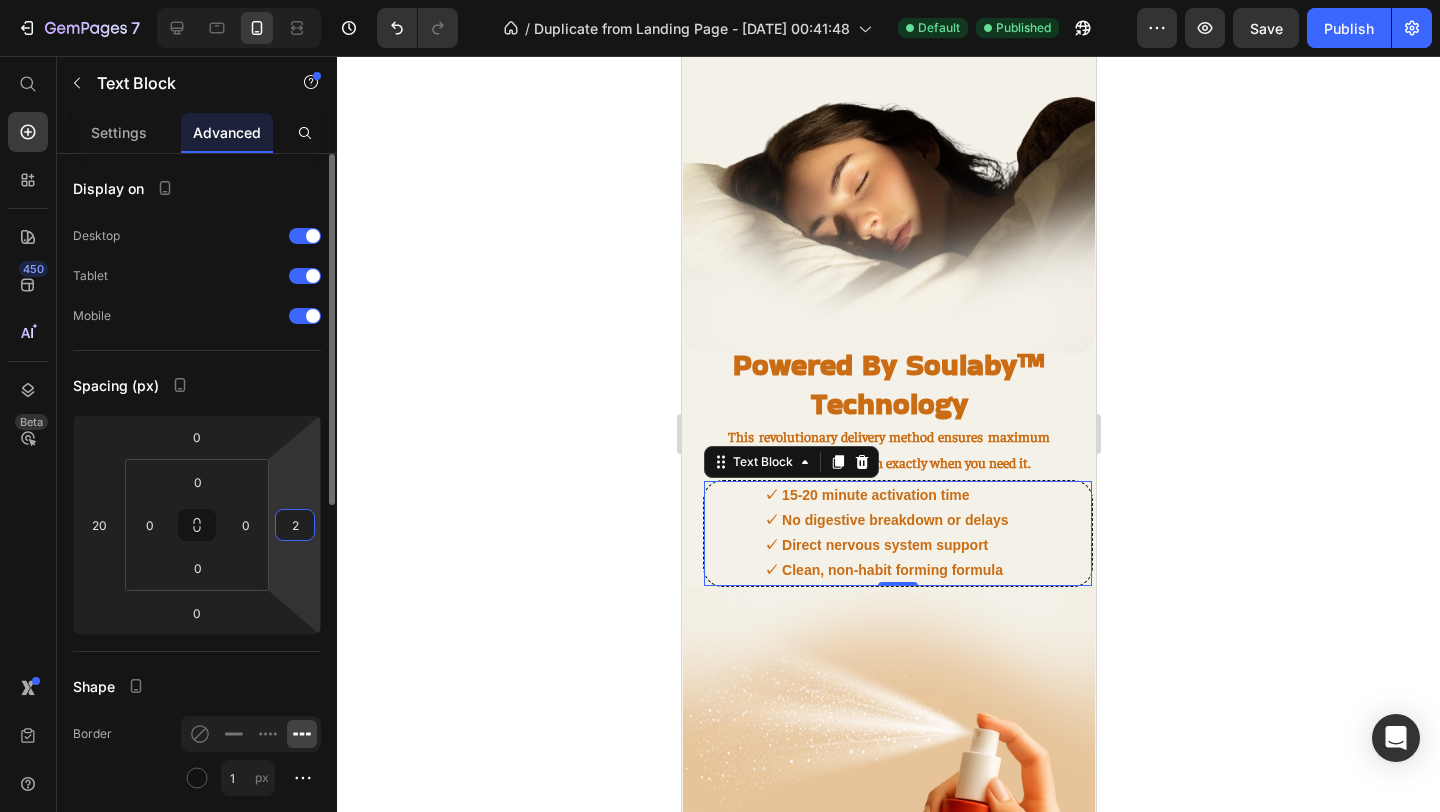 type on "20" 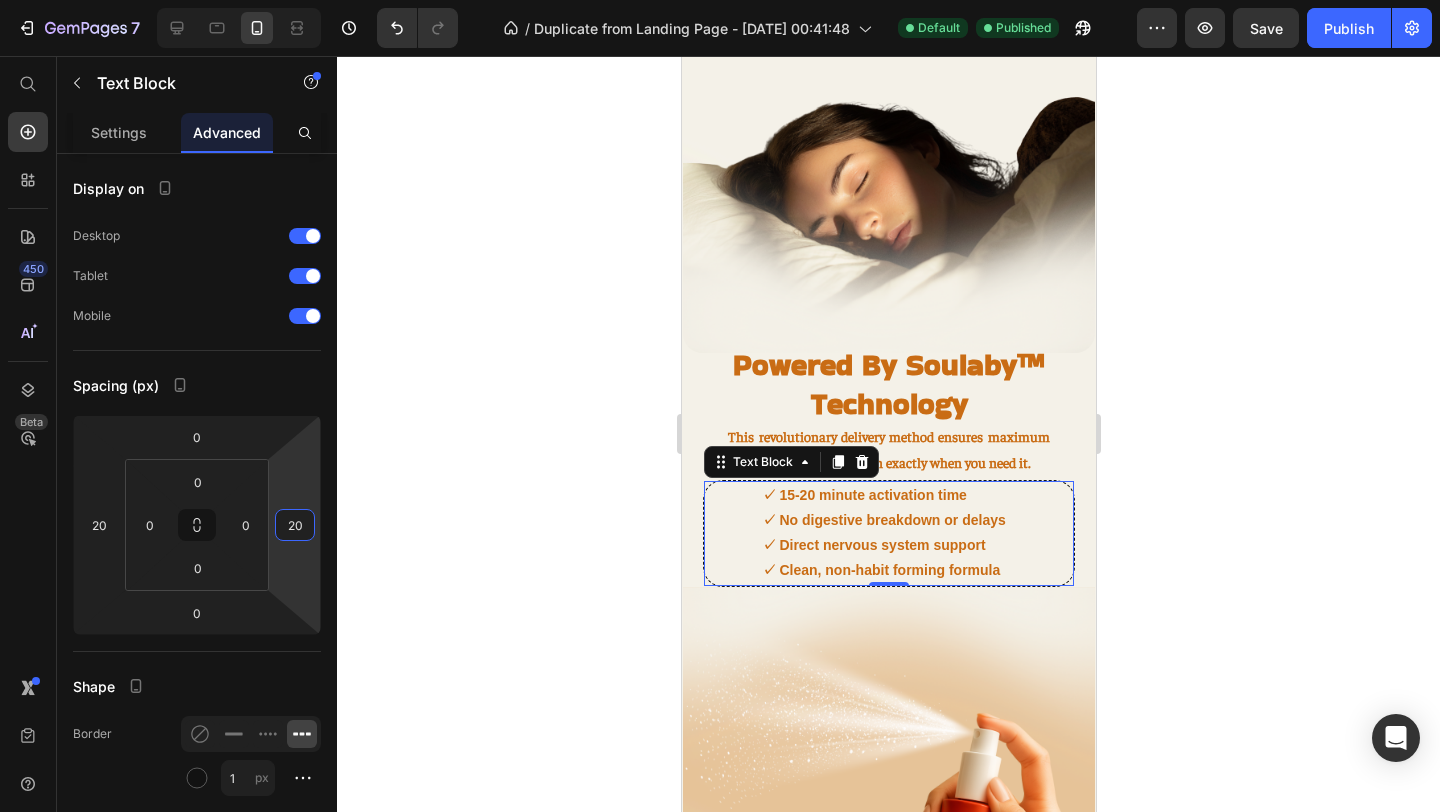click 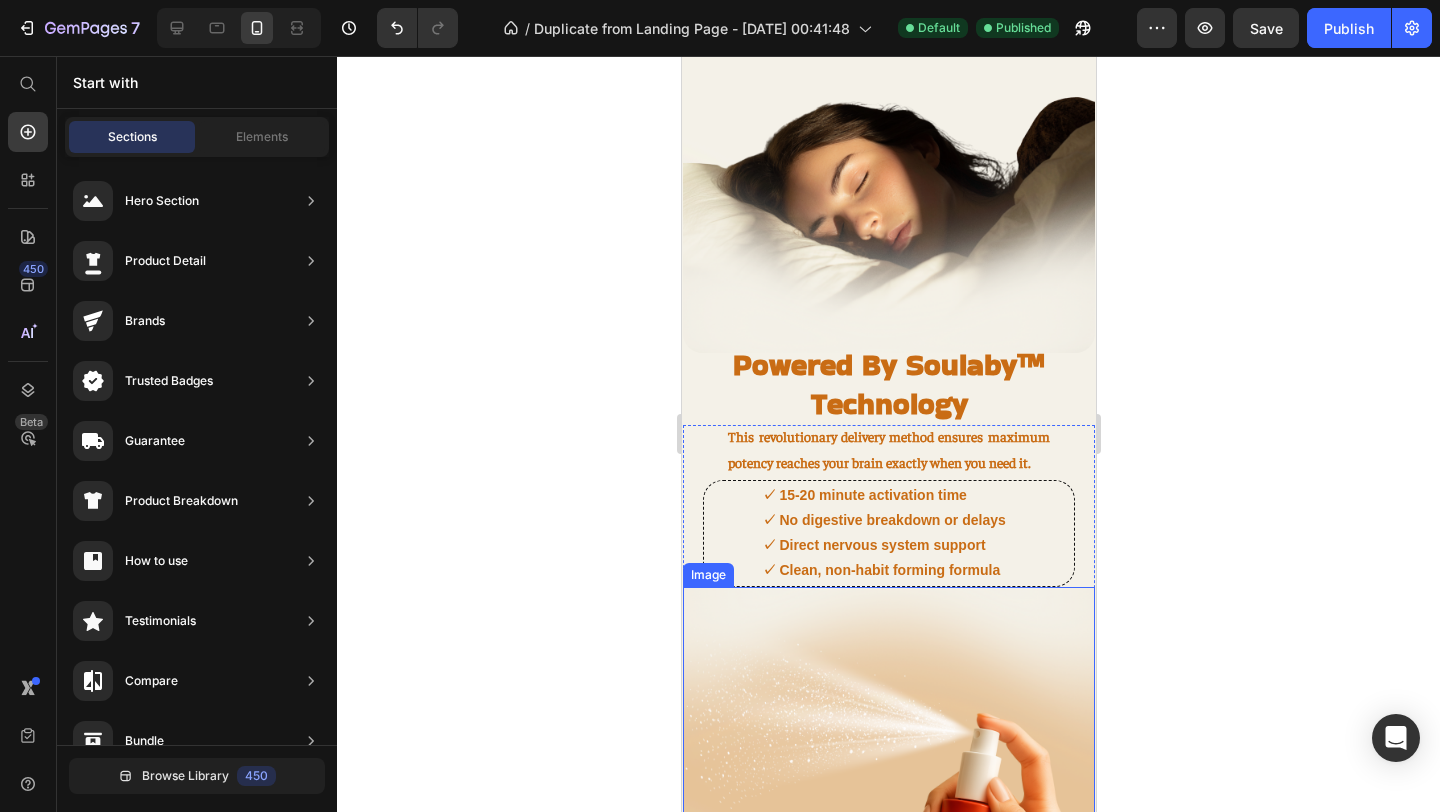 scroll, scrollTop: 1565, scrollLeft: 0, axis: vertical 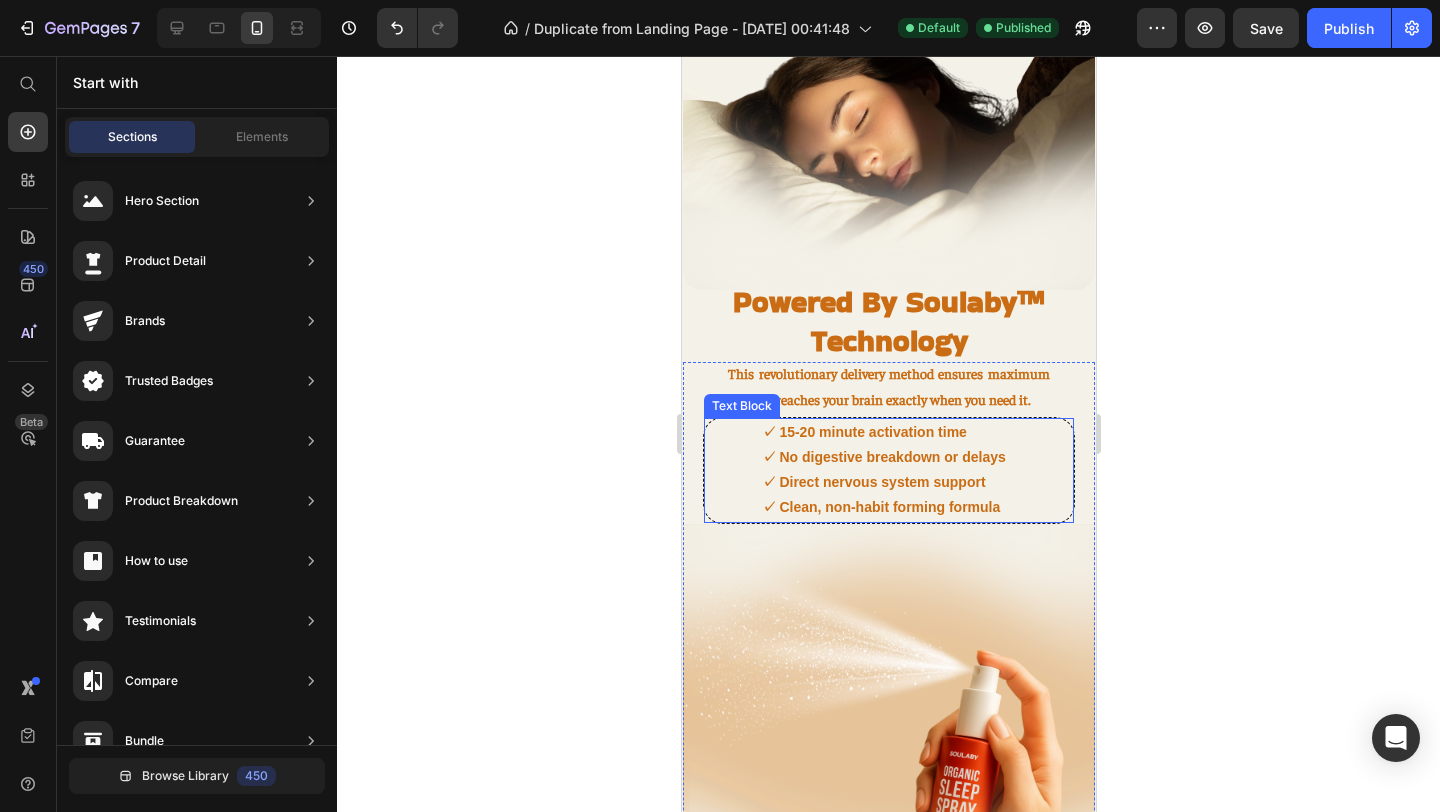 click on "✓ 15-20 minute activation time  ✓ No digestive breakdown or delays  ✓ Direct nervous system support  ✓ Clean, non-habit forming formula" at bounding box center [888, 470] 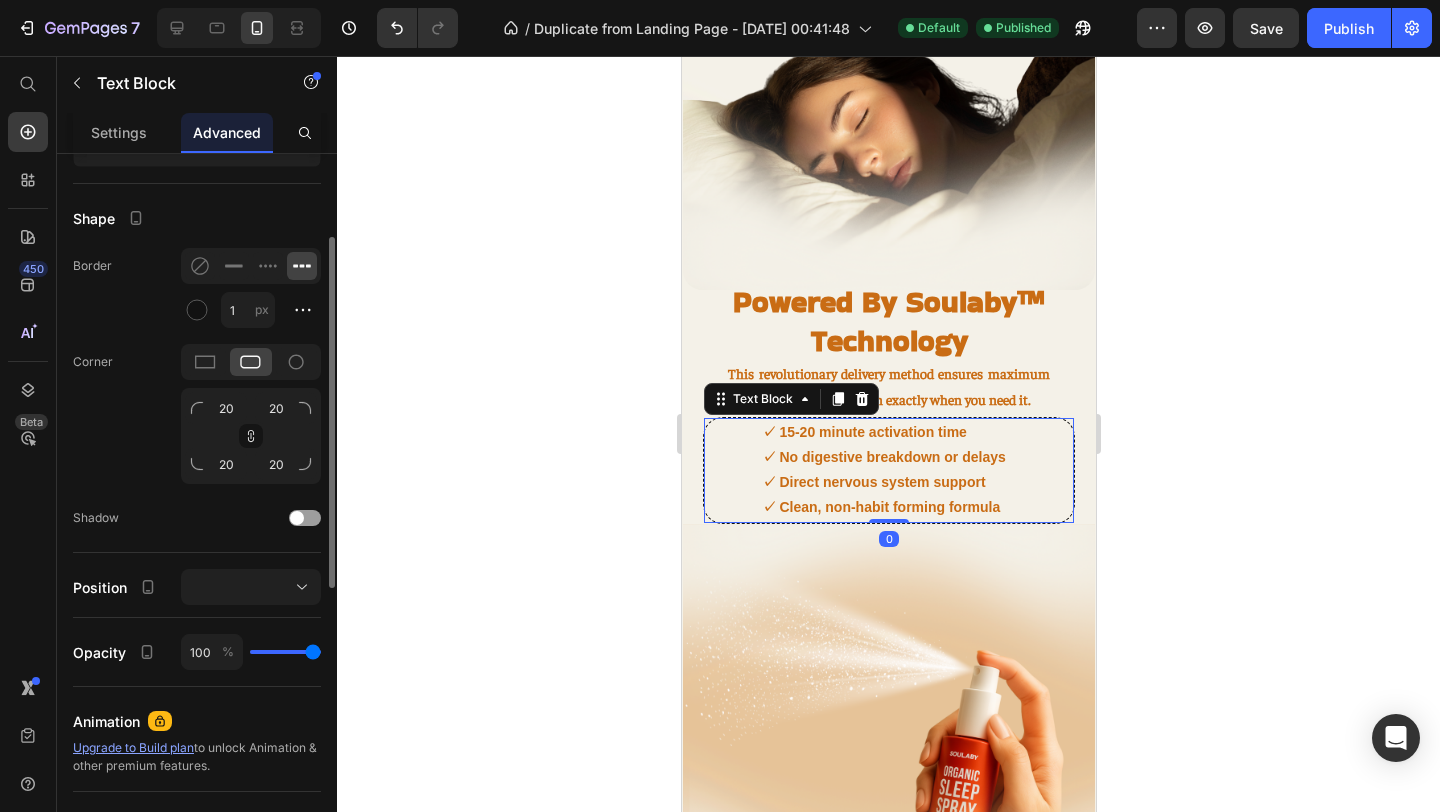 scroll, scrollTop: 0, scrollLeft: 0, axis: both 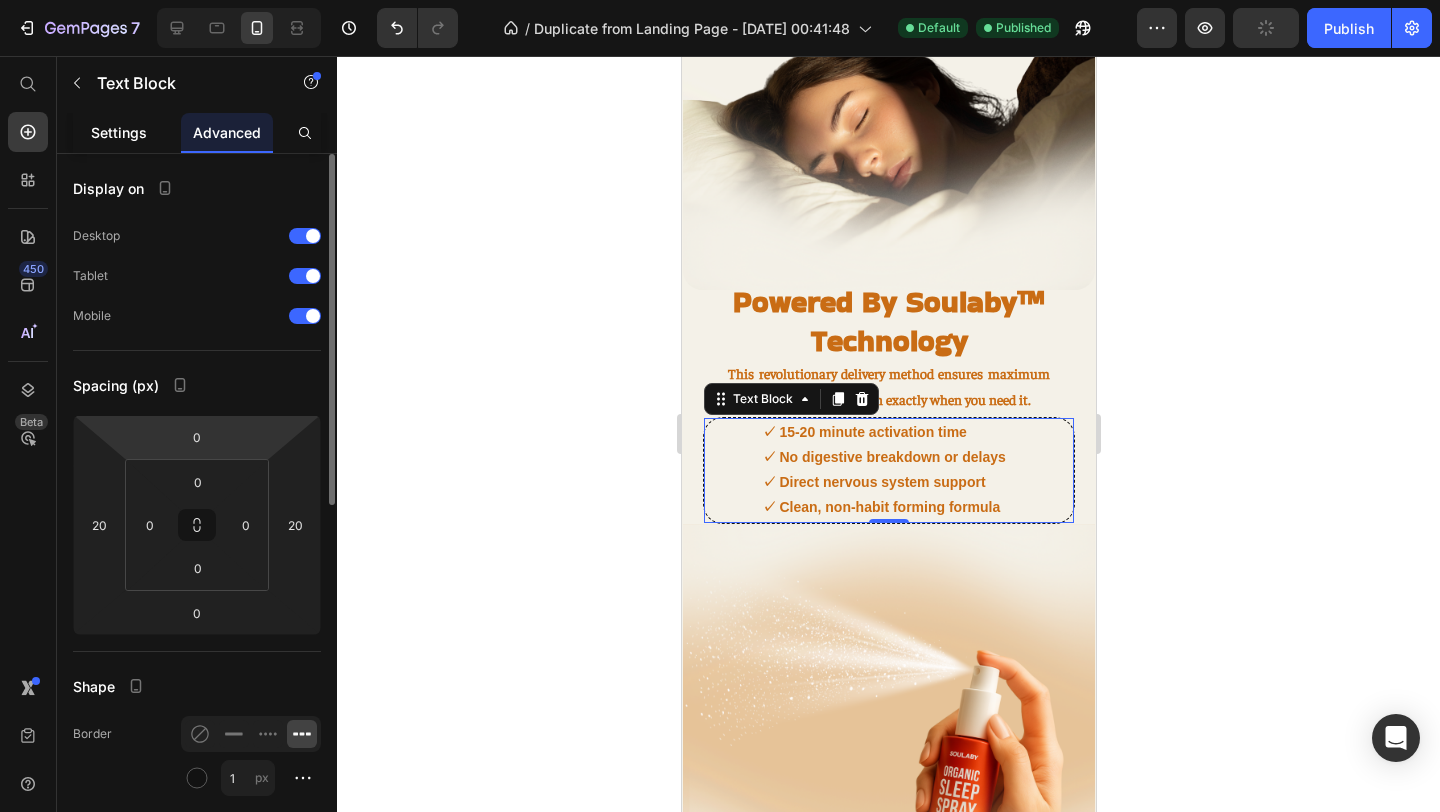 click on "Settings" at bounding box center [119, 132] 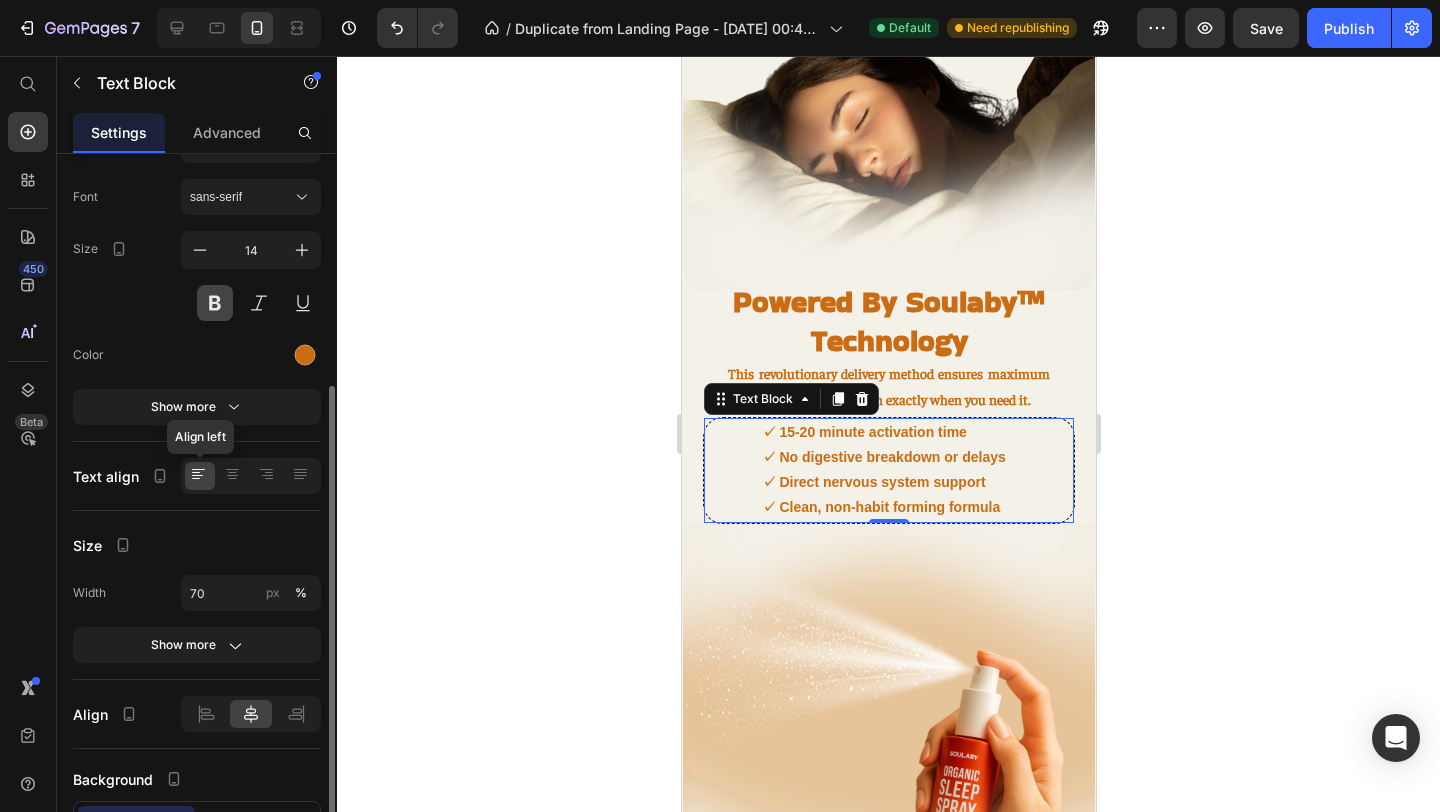 scroll, scrollTop: 245, scrollLeft: 0, axis: vertical 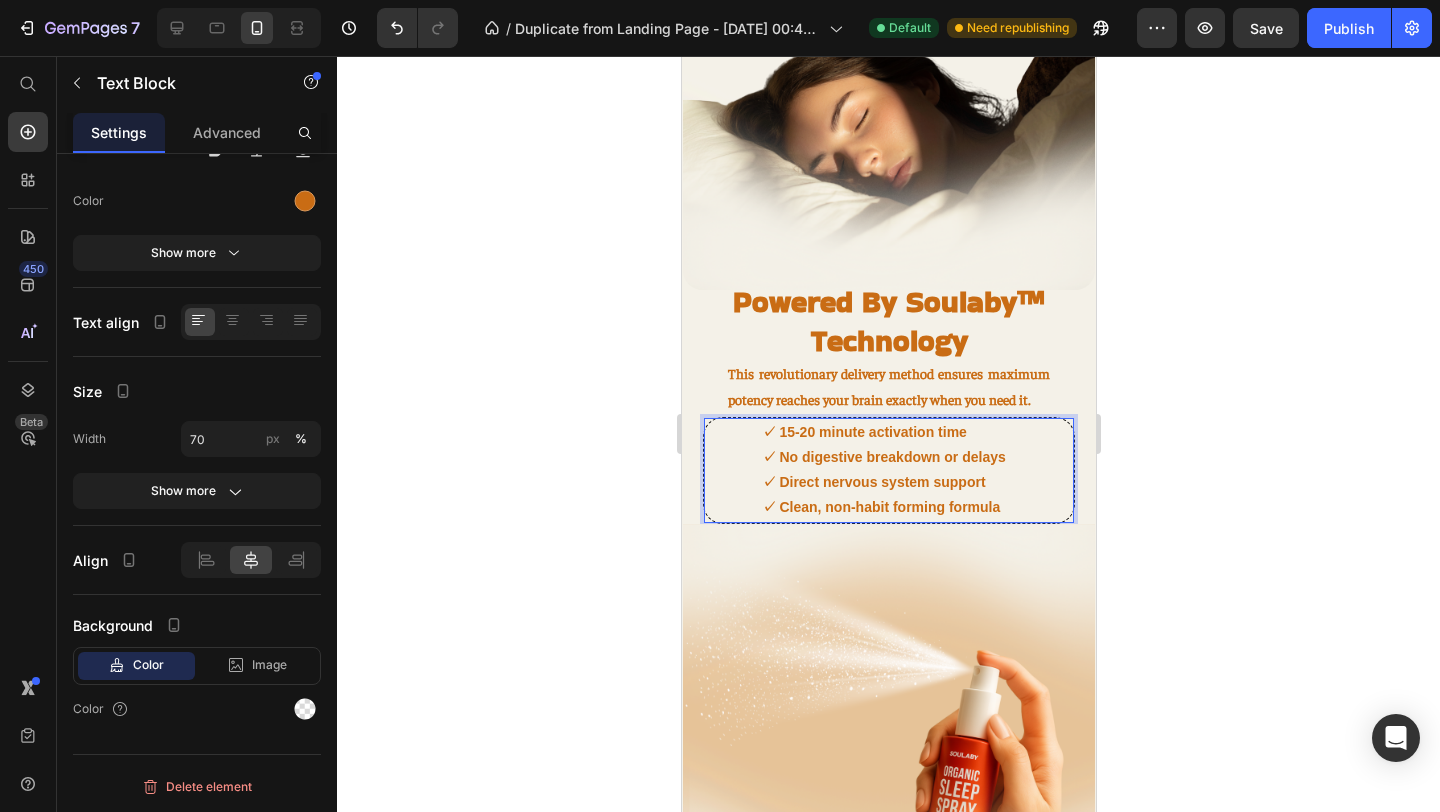 click on "✓ 15-20 minute activation time  ✓ No digestive breakdown or delays  ✓ Direct nervous system support  ✓ Clean, non-habit forming formula" at bounding box center (888, 470) 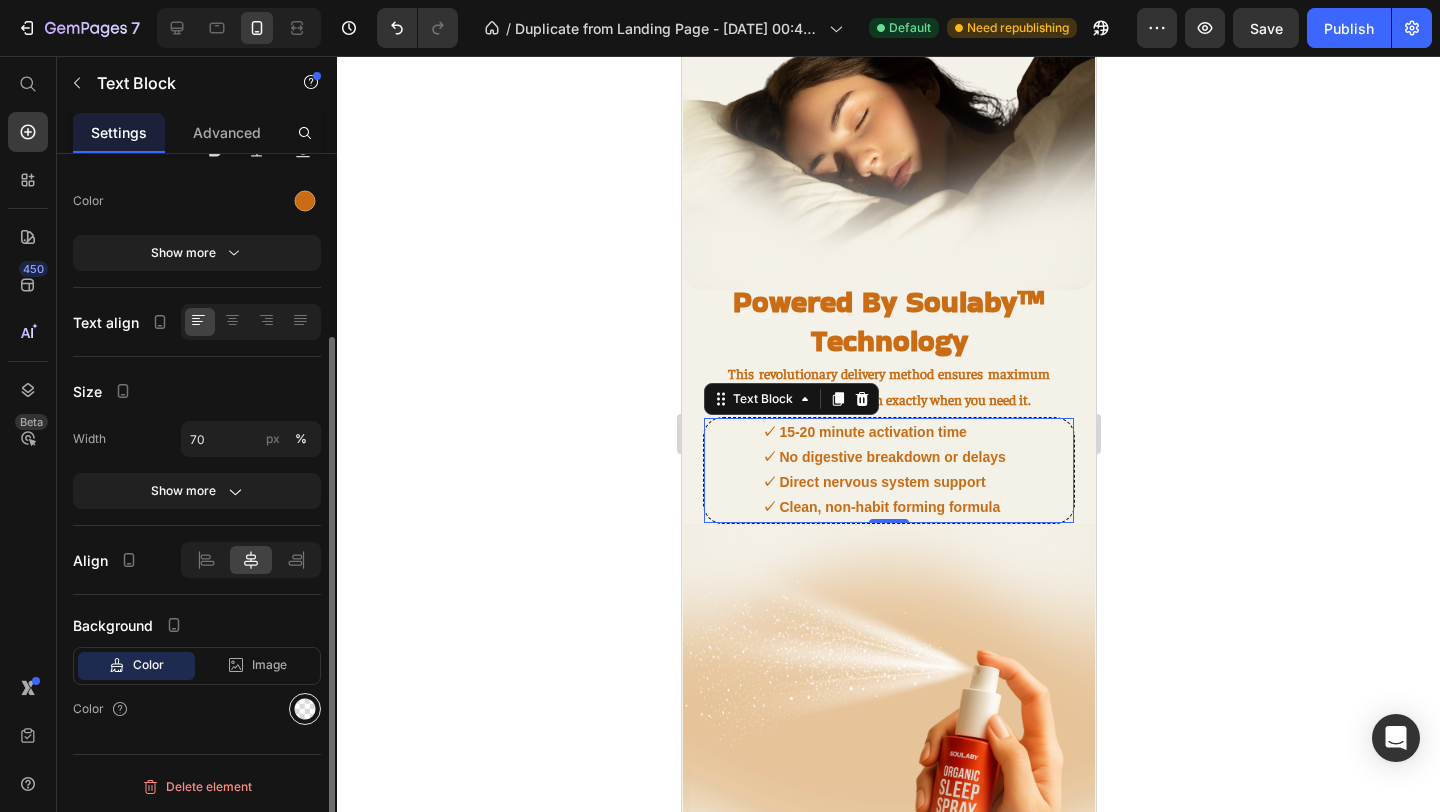 click at bounding box center [305, 709] 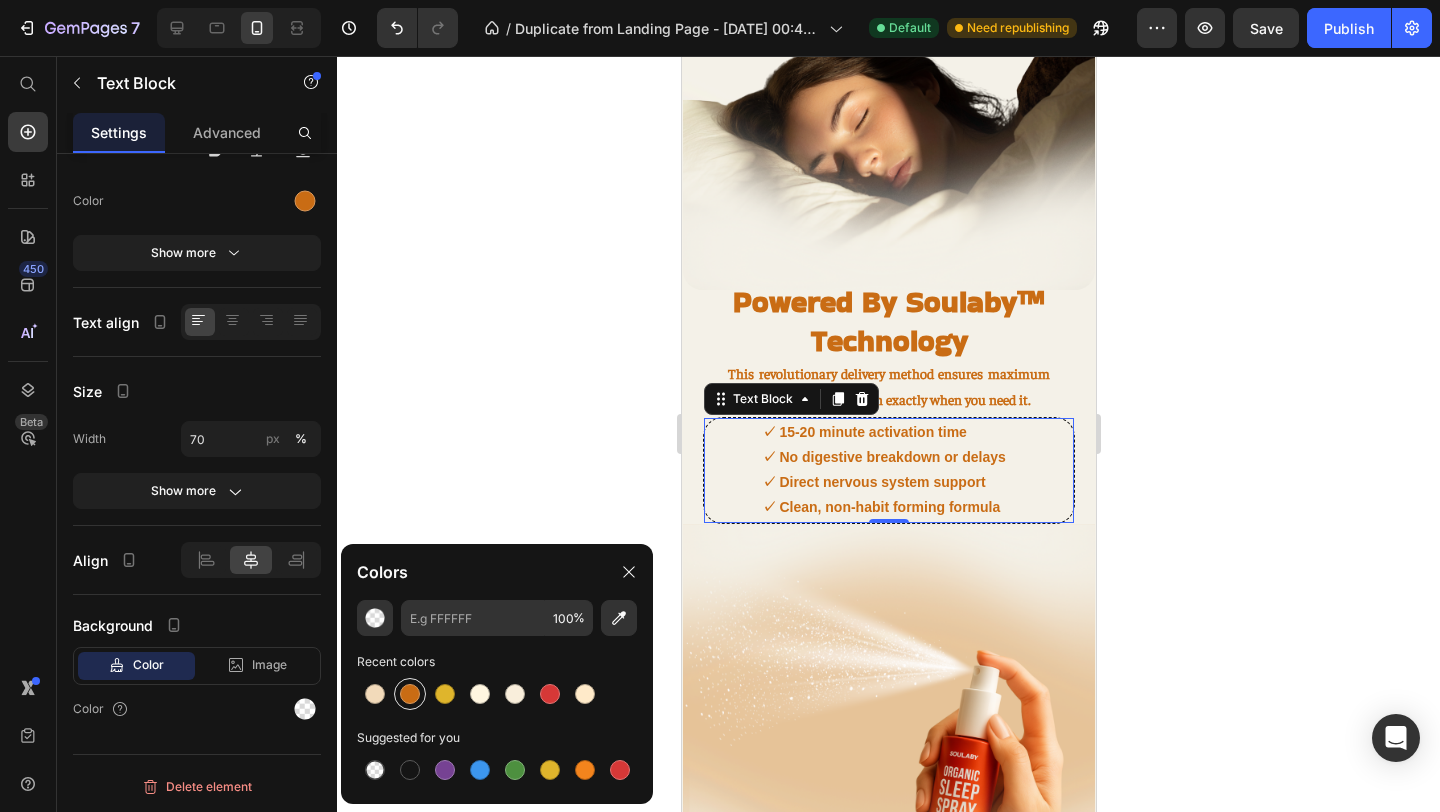 click at bounding box center (410, 694) 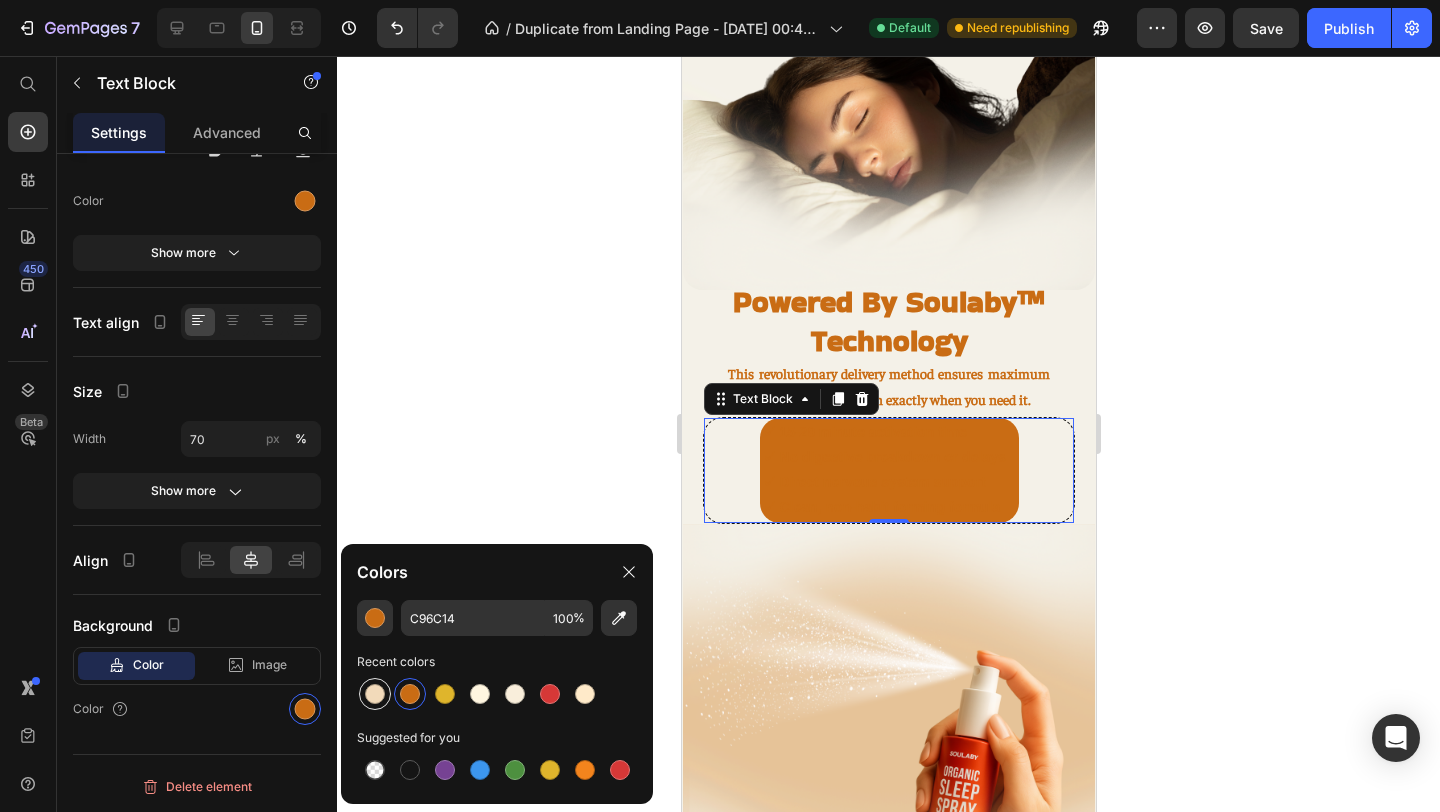 click at bounding box center (375, 694) 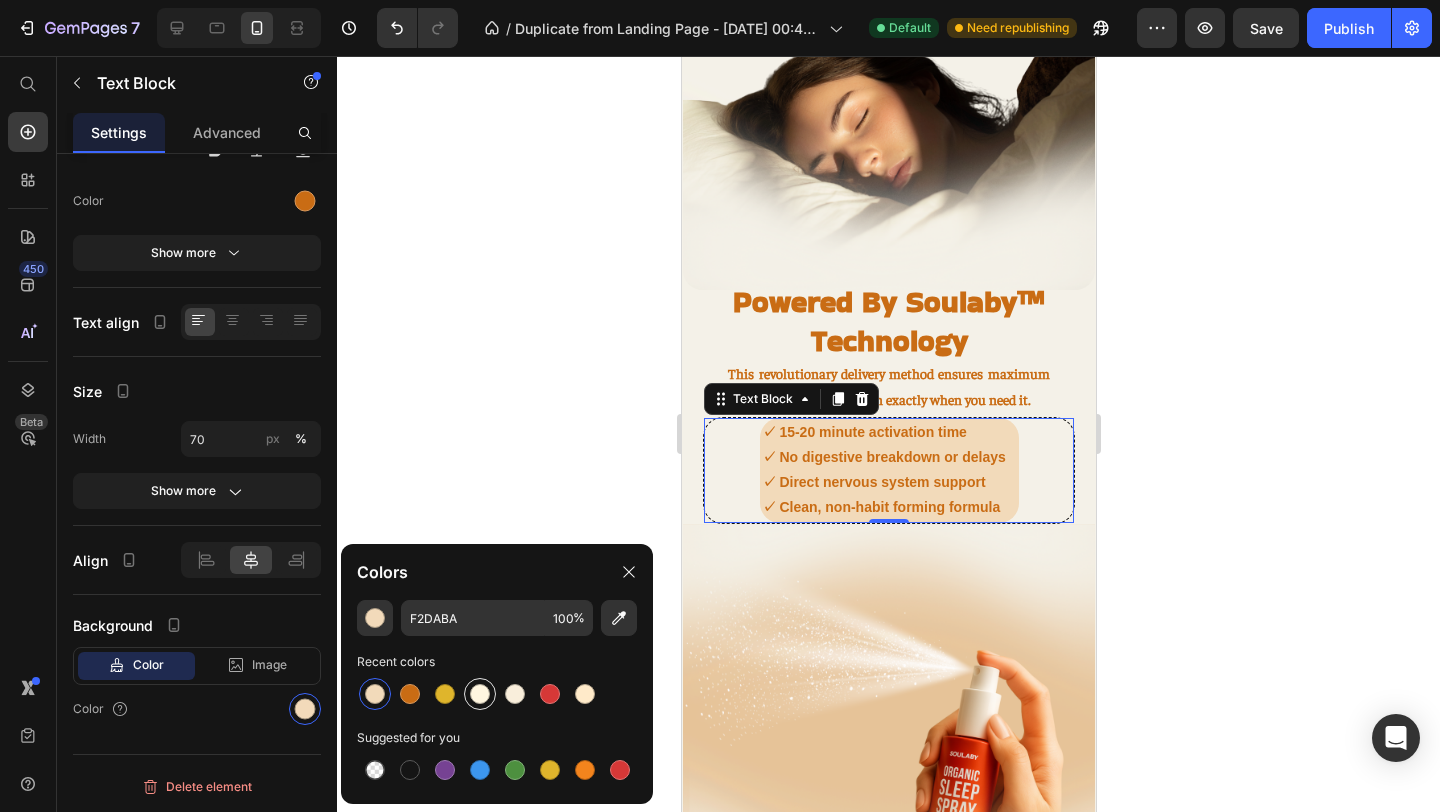 click at bounding box center [480, 694] 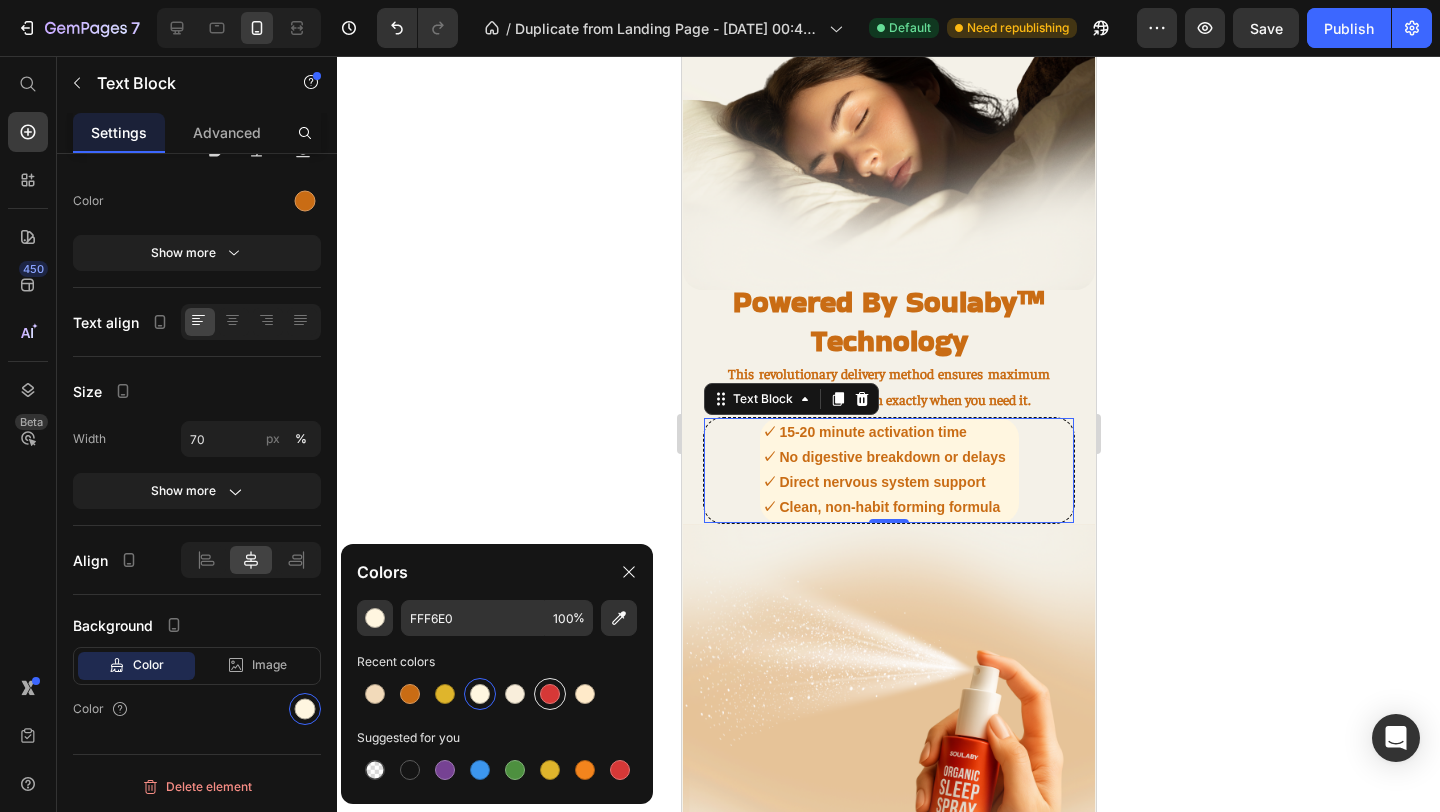 click at bounding box center [550, 694] 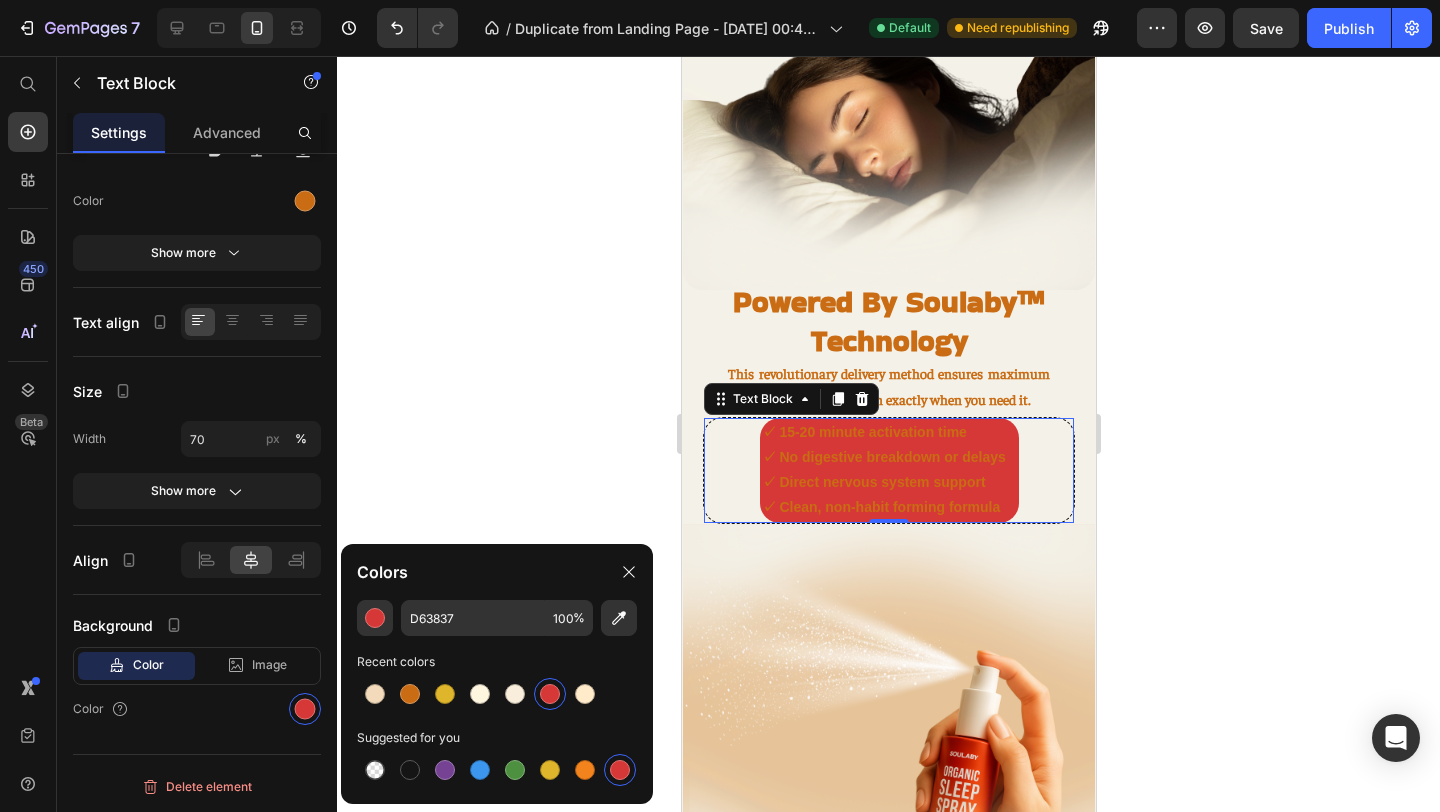 click at bounding box center [497, 694] 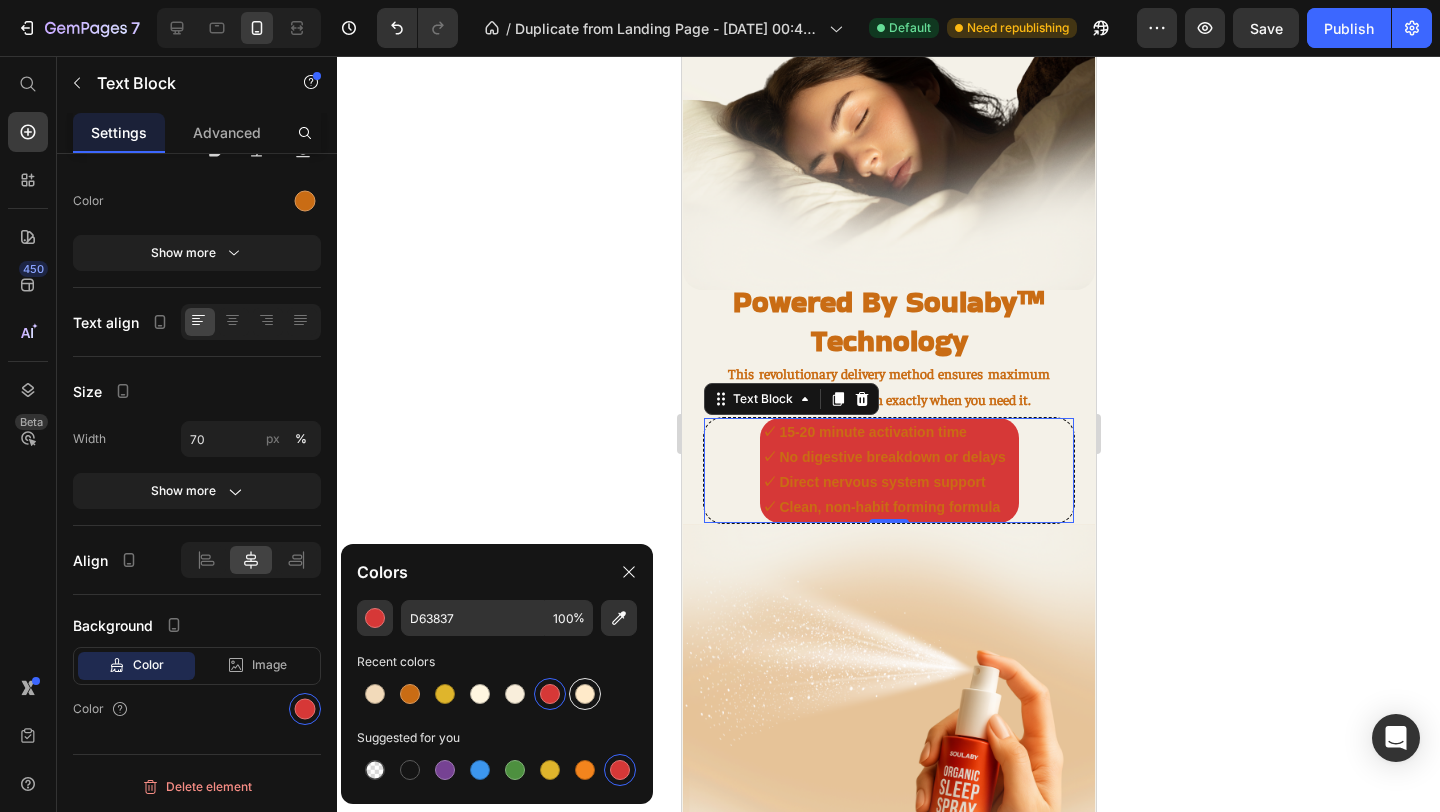 click at bounding box center (585, 694) 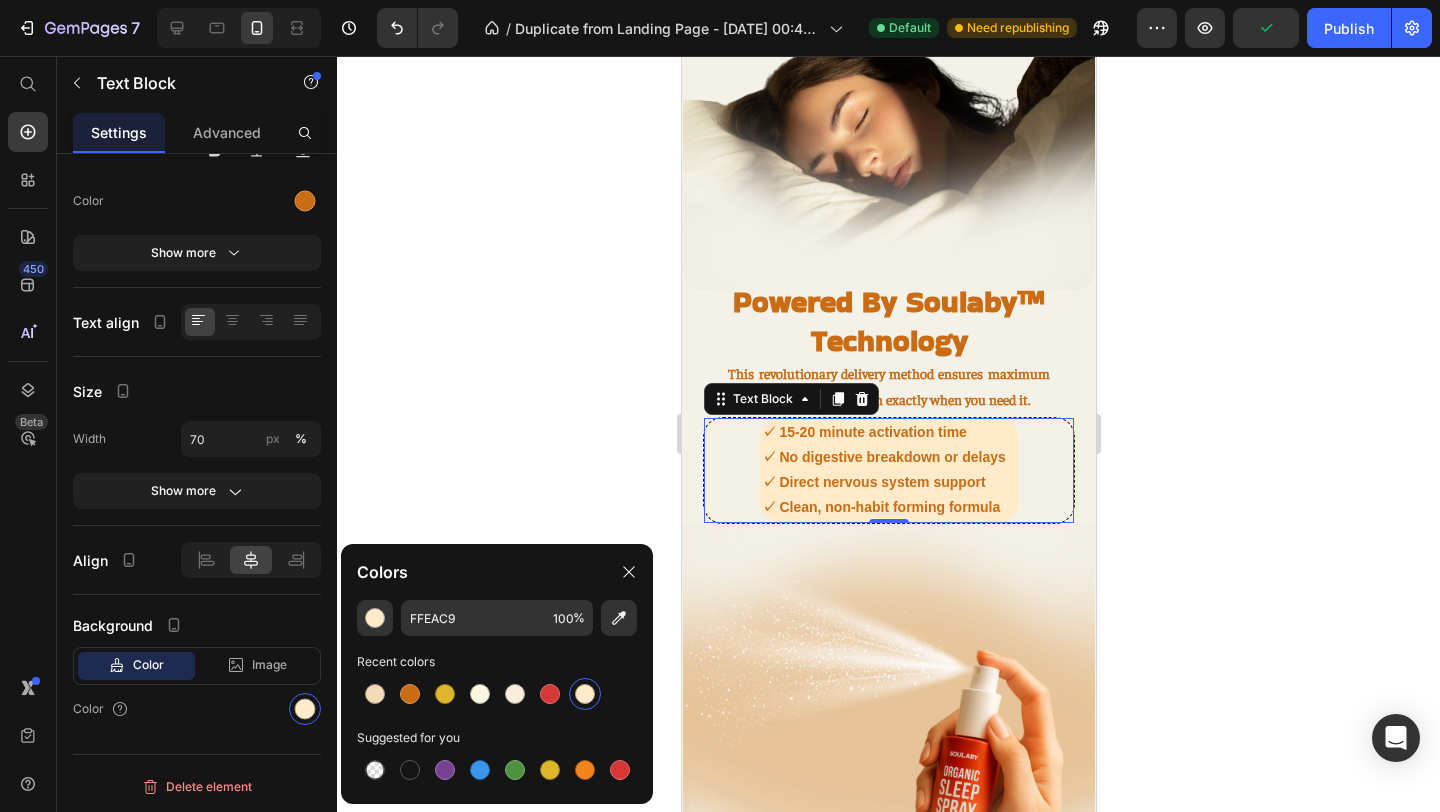 click 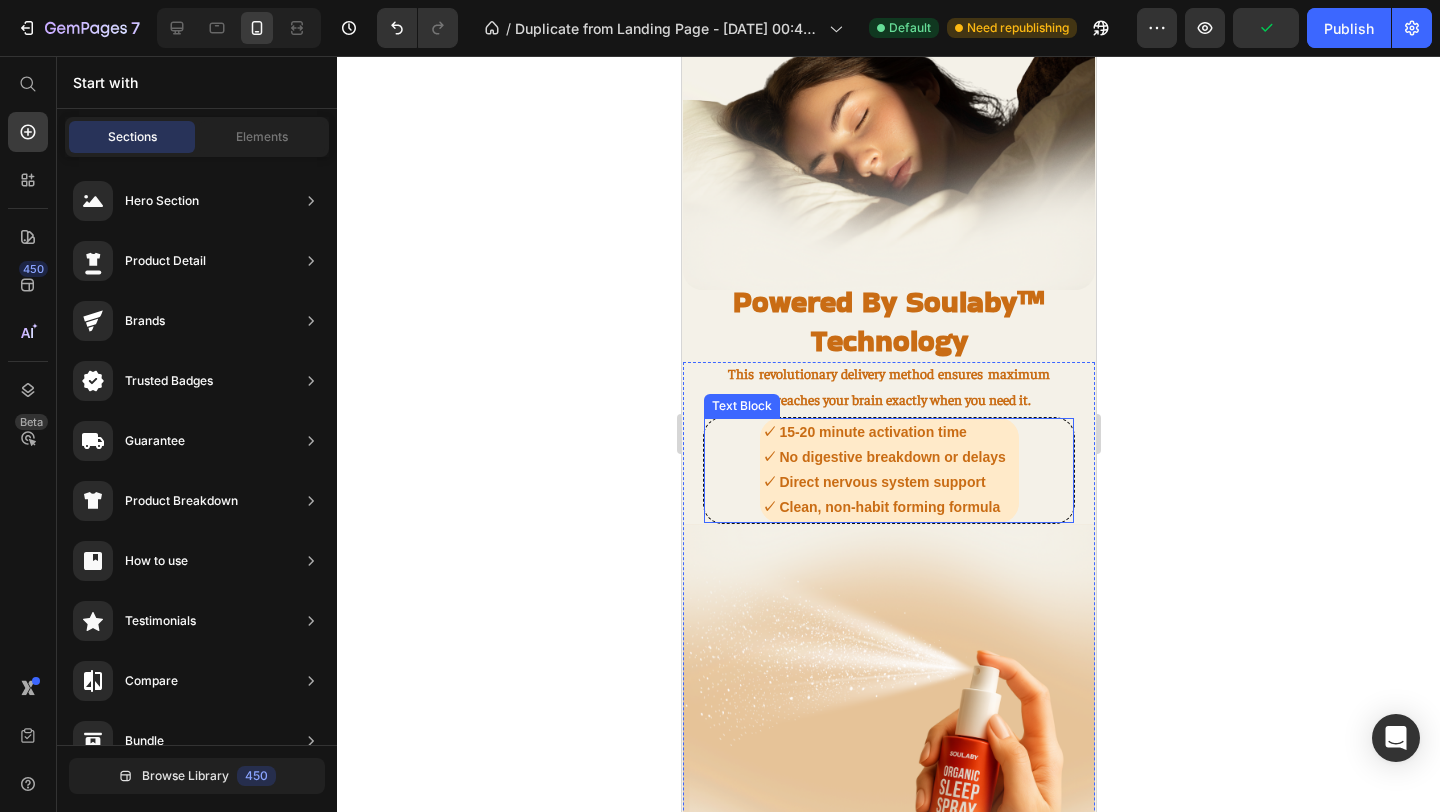 click on "✓ 15-20 minute activation time  ✓ No digestive breakdown or delays  ✓ Direct nervous system support  ✓ Clean, non-habit forming formula" at bounding box center [888, 470] 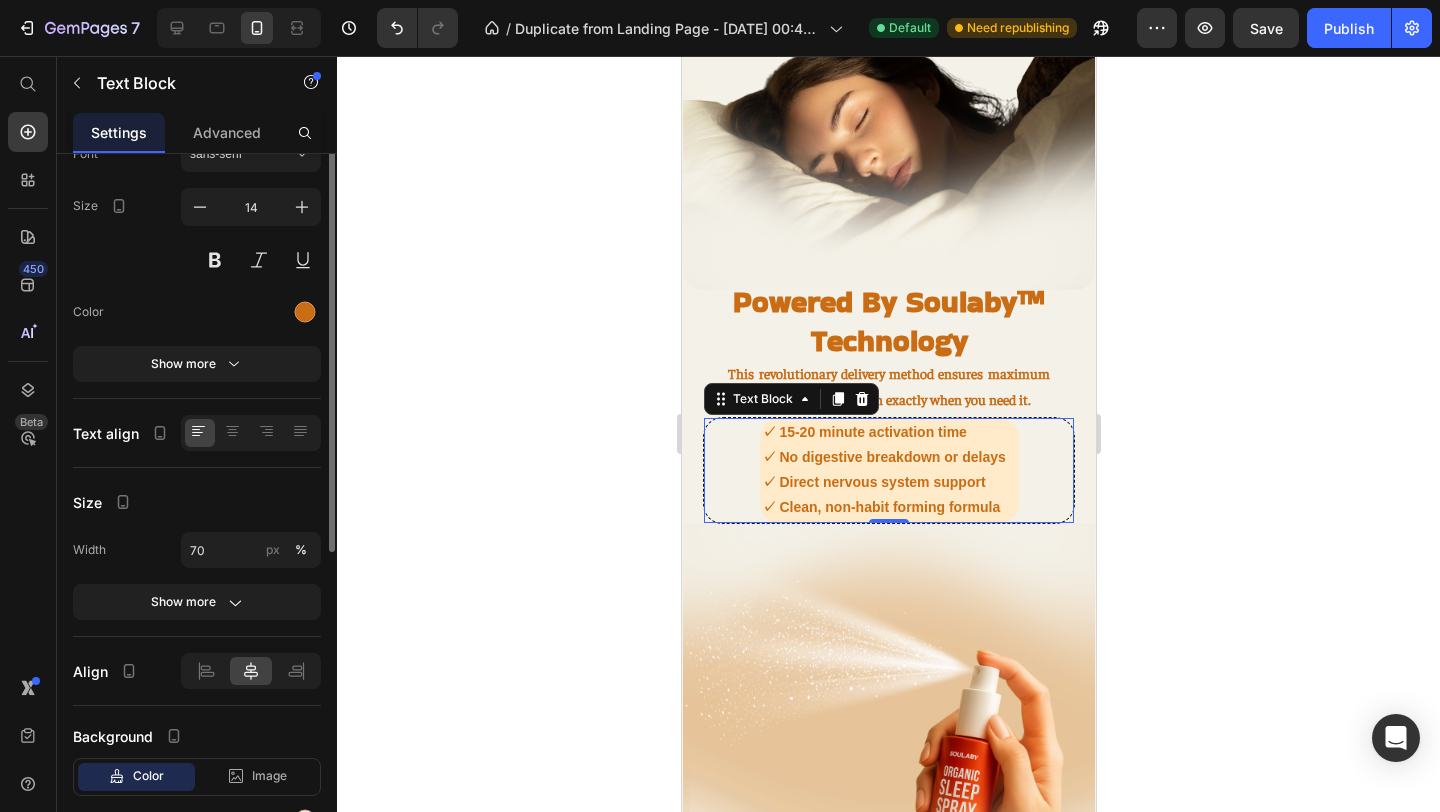 scroll, scrollTop: 0, scrollLeft: 0, axis: both 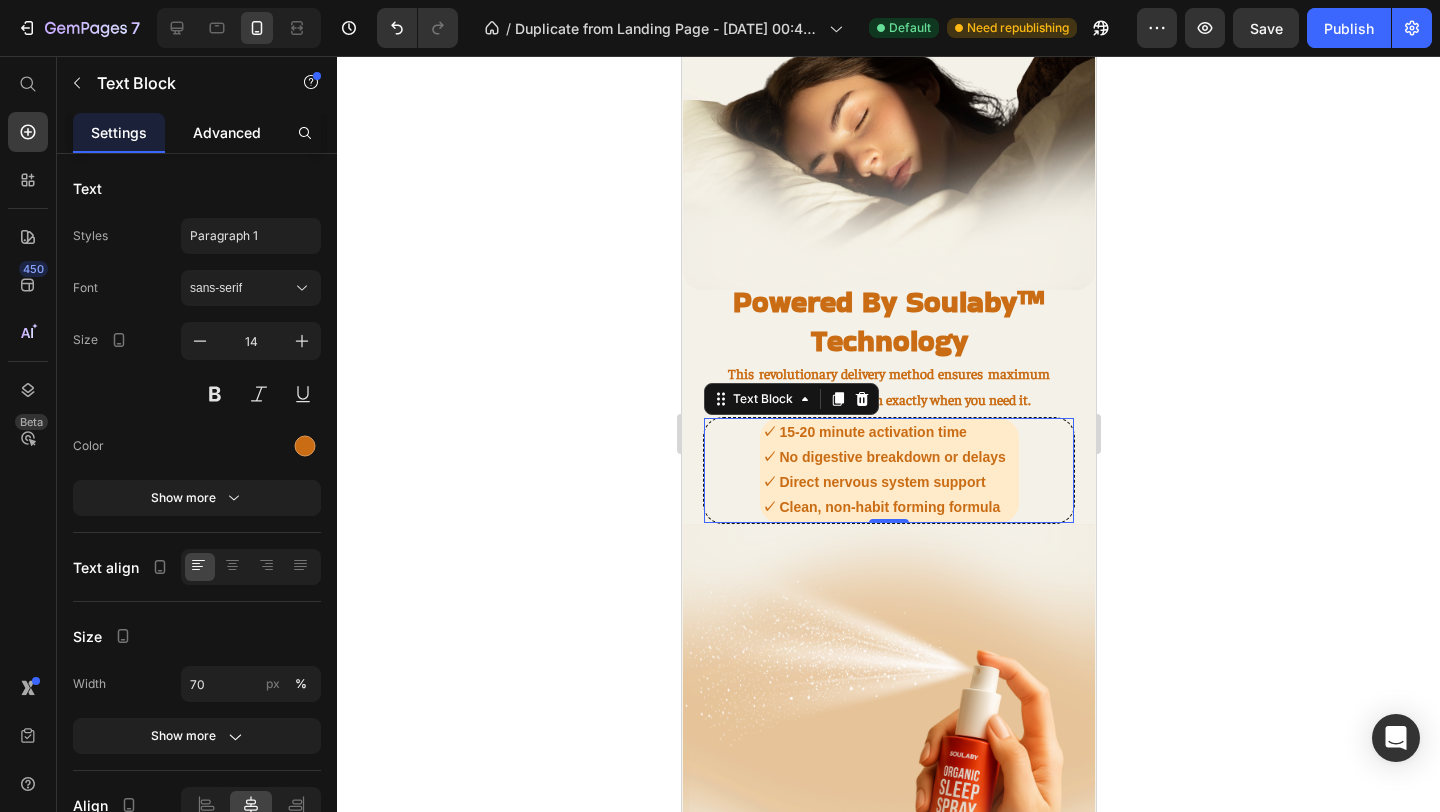click on "Advanced" at bounding box center [227, 132] 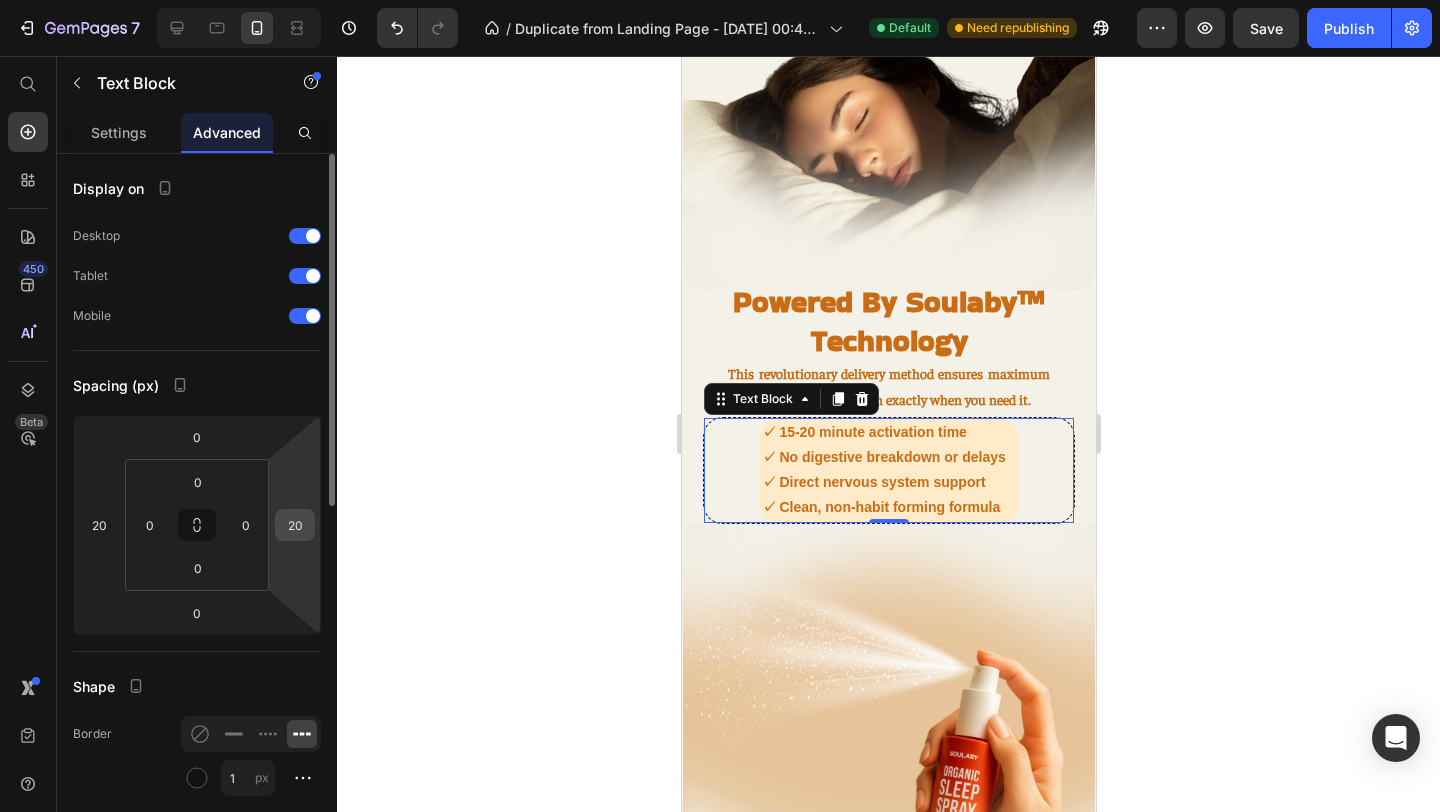 click on "20" at bounding box center (295, 525) 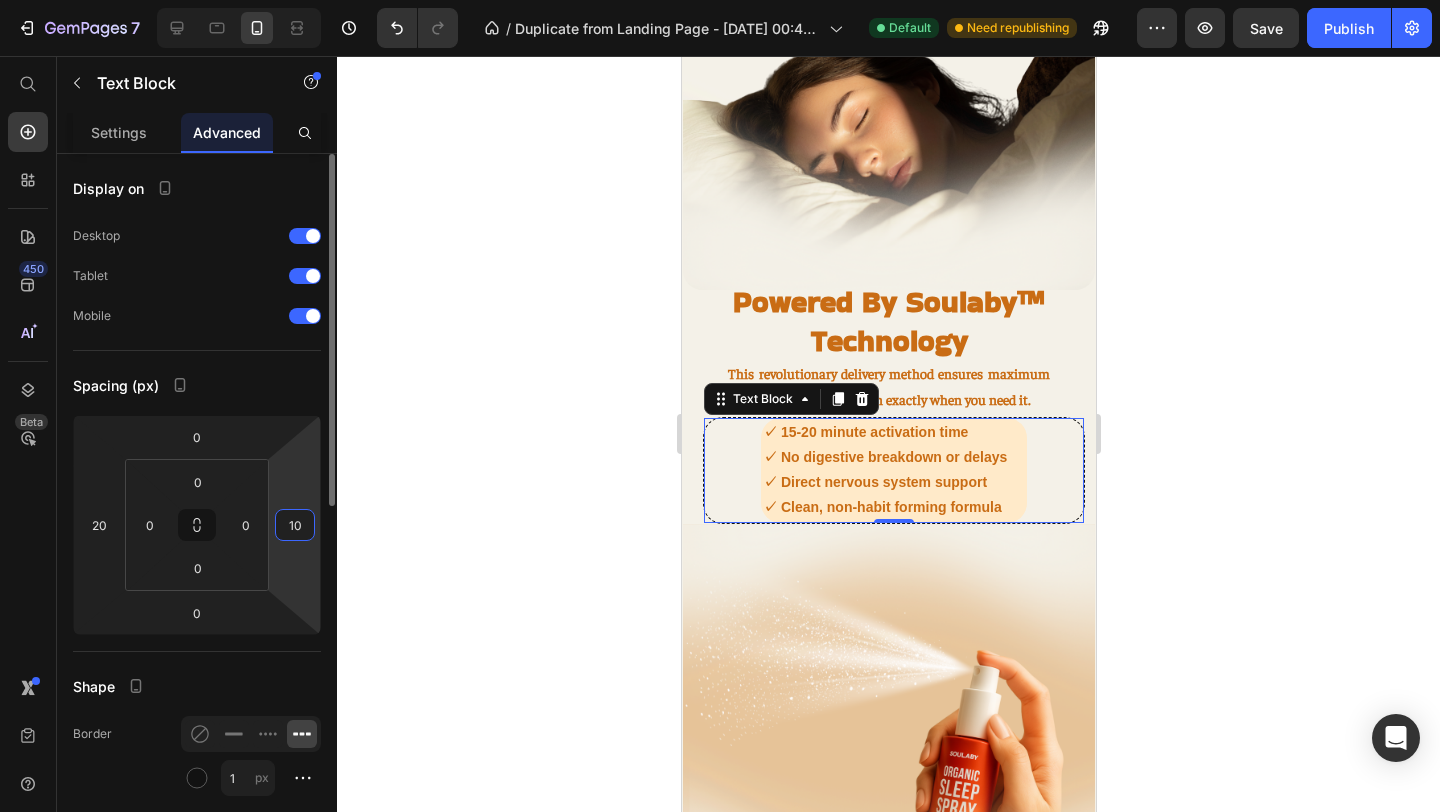 type on "1" 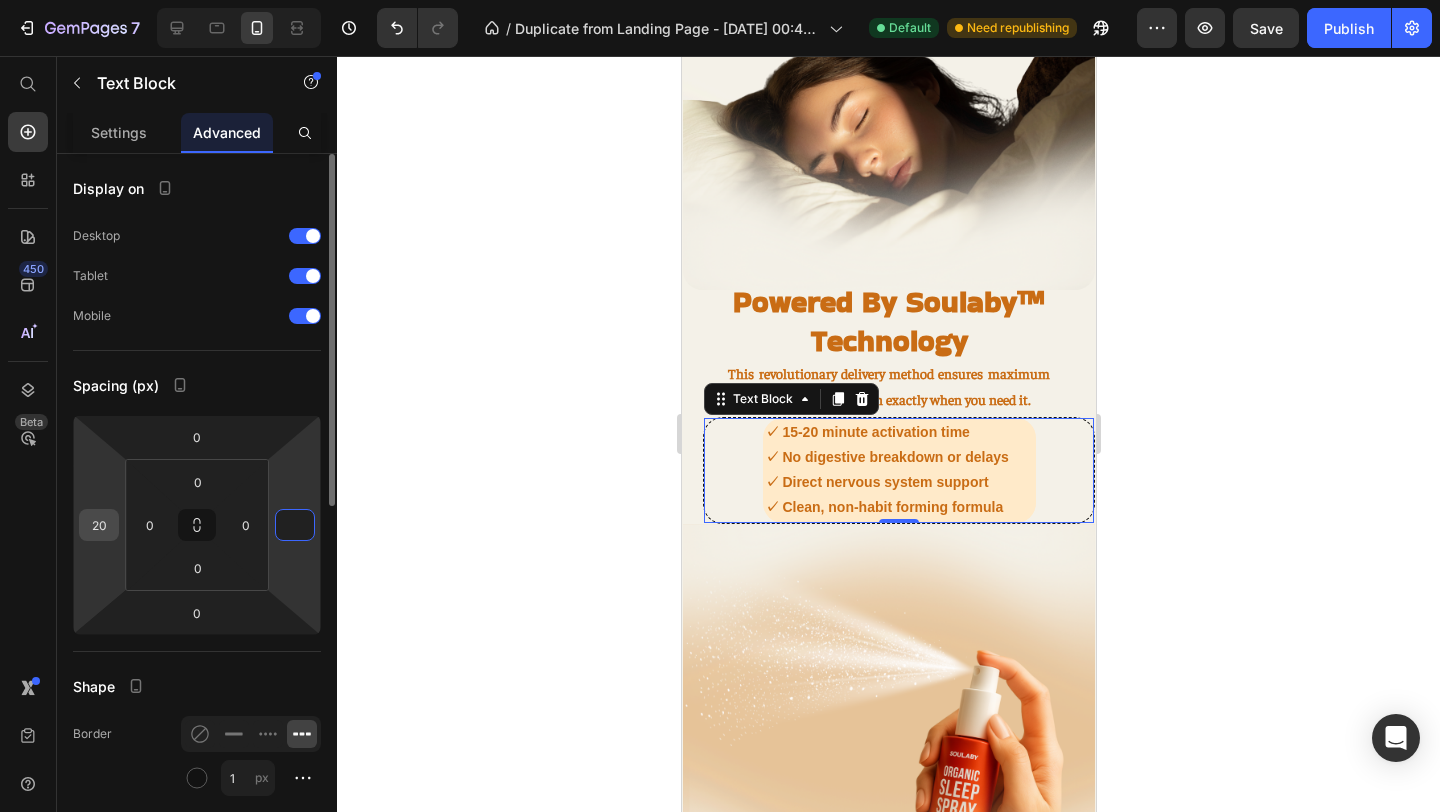 type on "0" 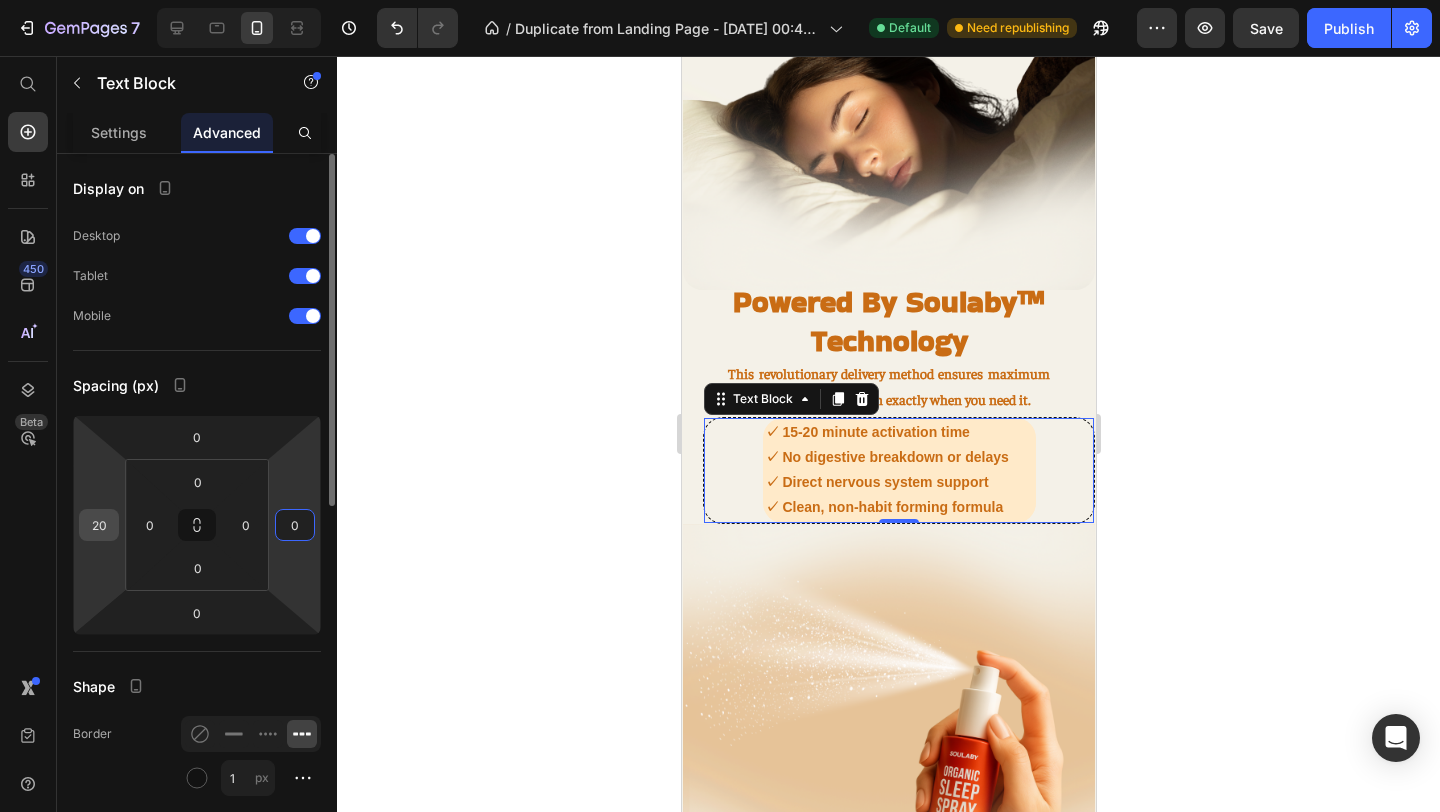 click on "20" at bounding box center [99, 525] 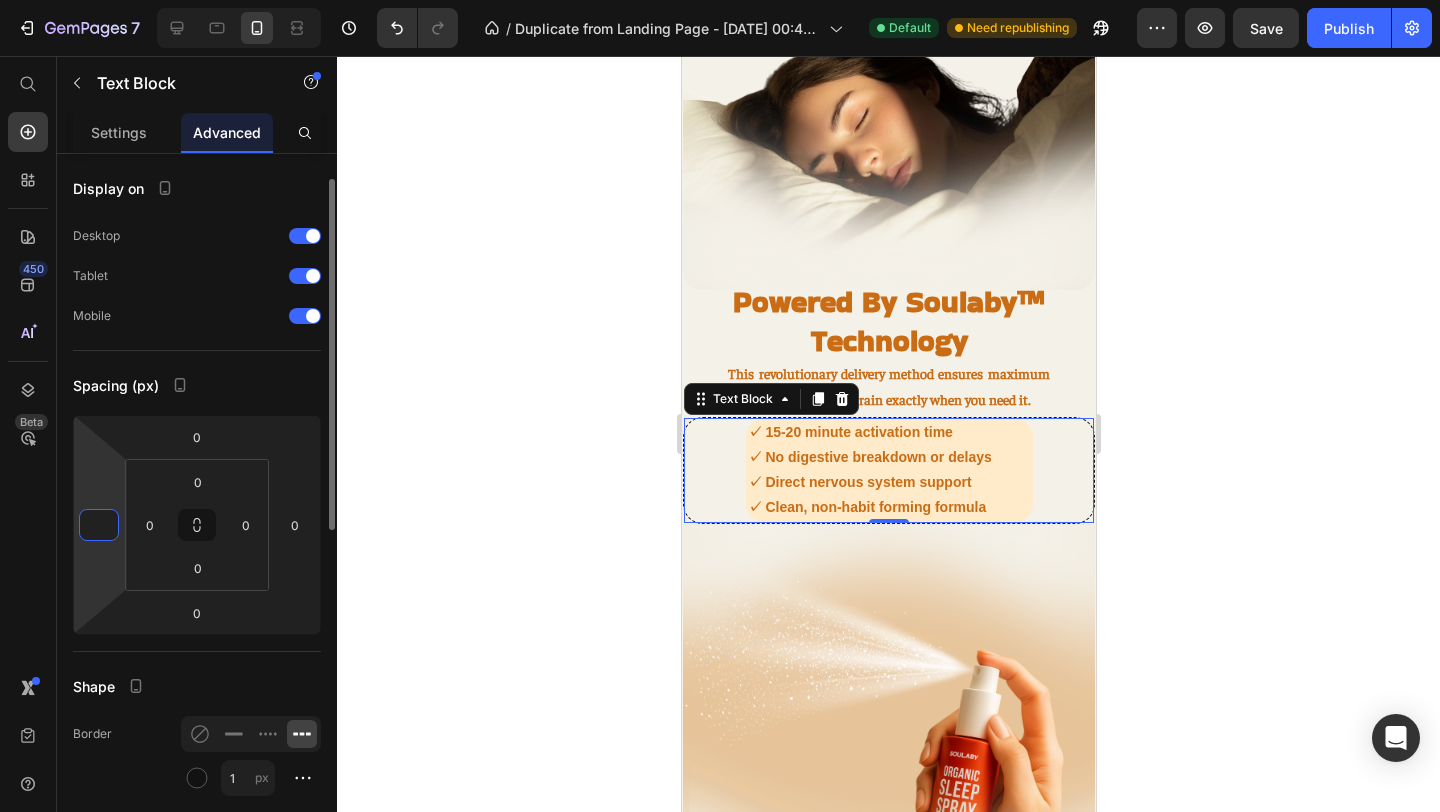 scroll, scrollTop: 68, scrollLeft: 0, axis: vertical 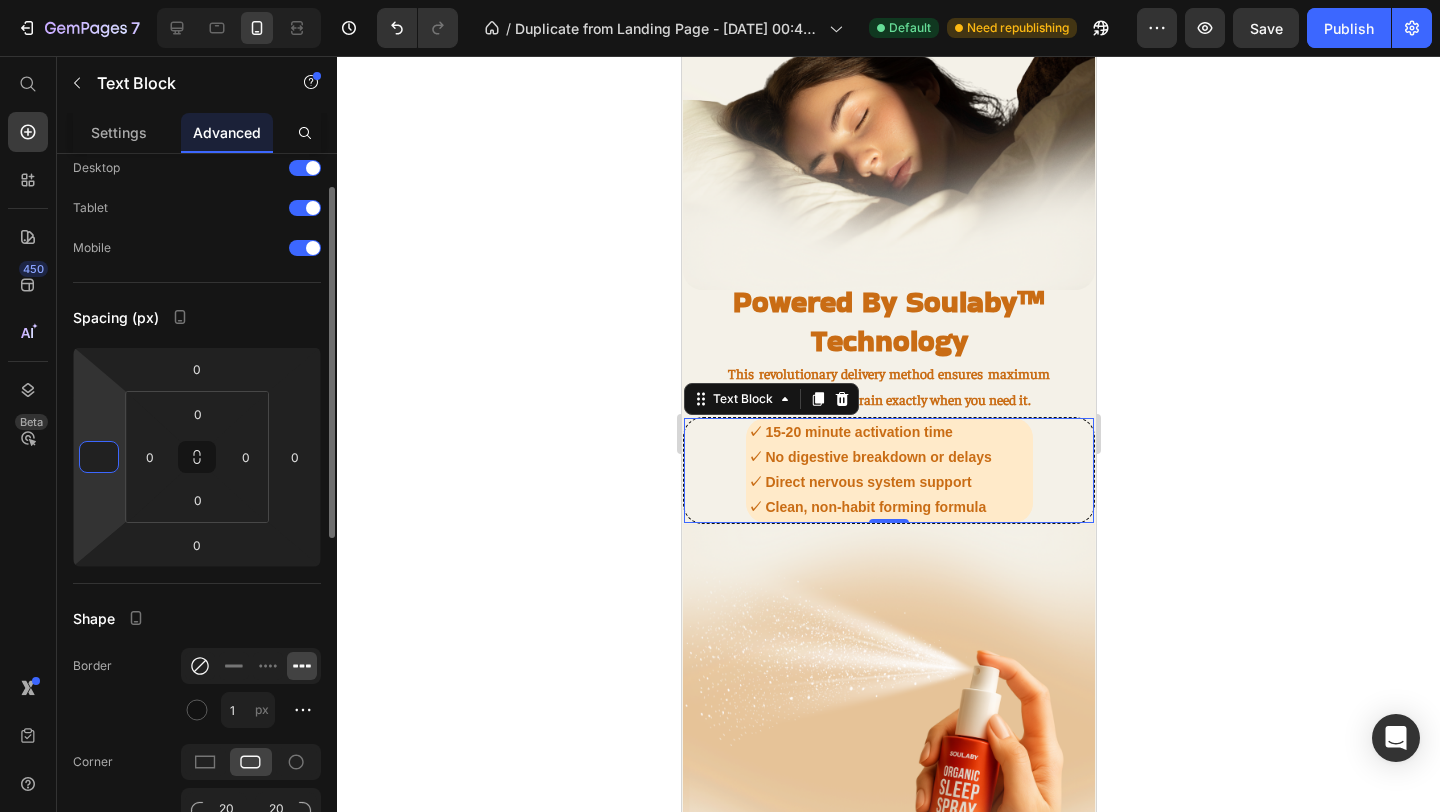 type on "0" 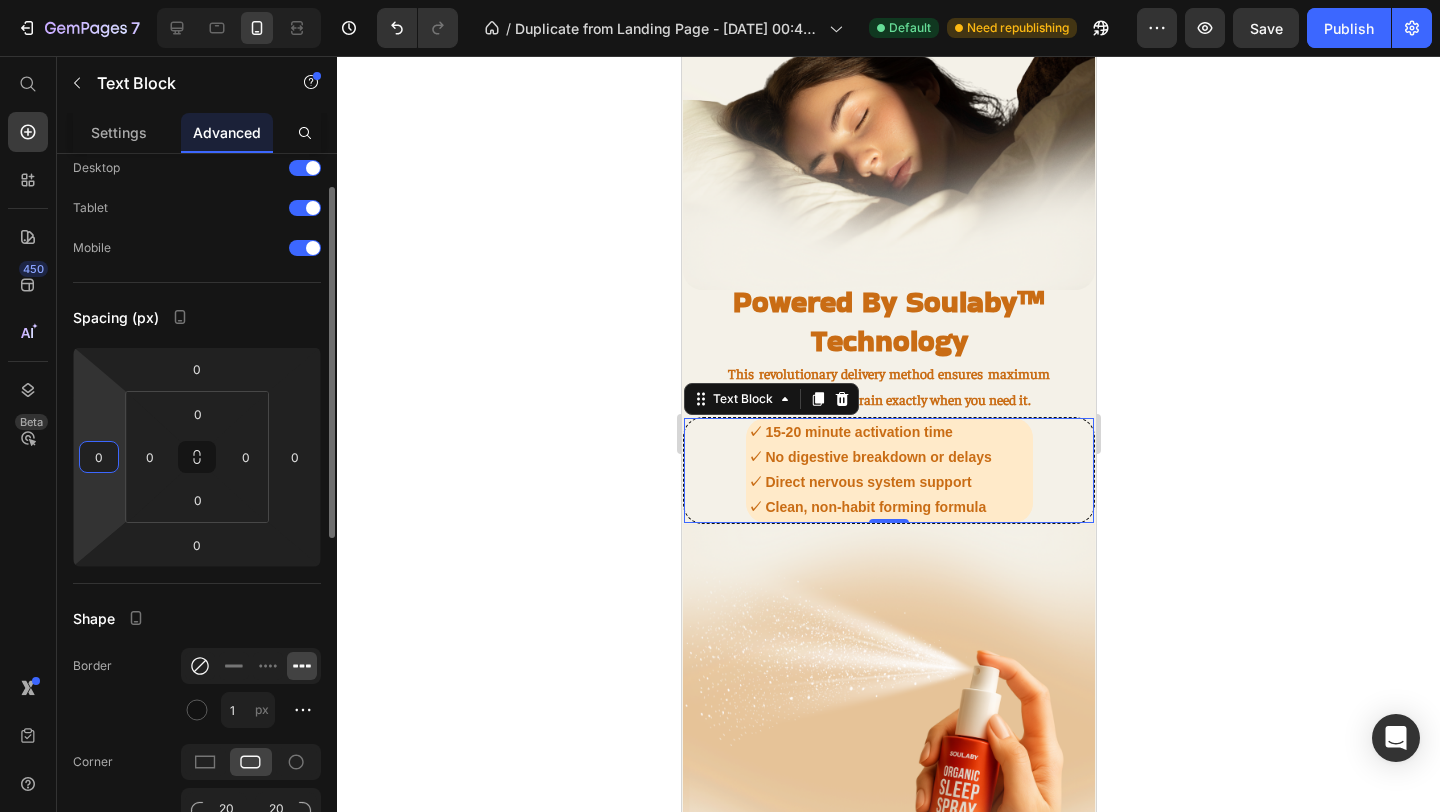 click 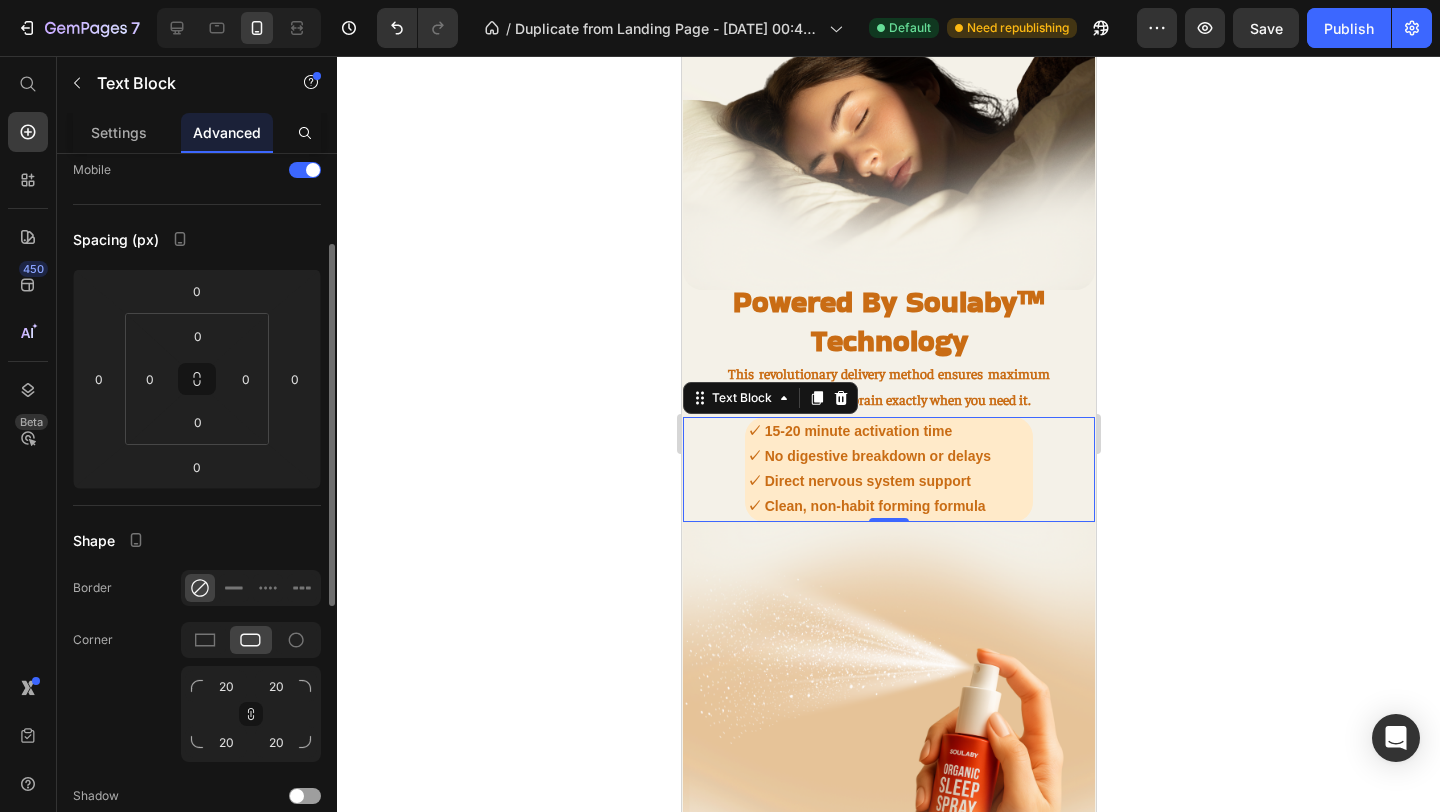 scroll, scrollTop: 157, scrollLeft: 0, axis: vertical 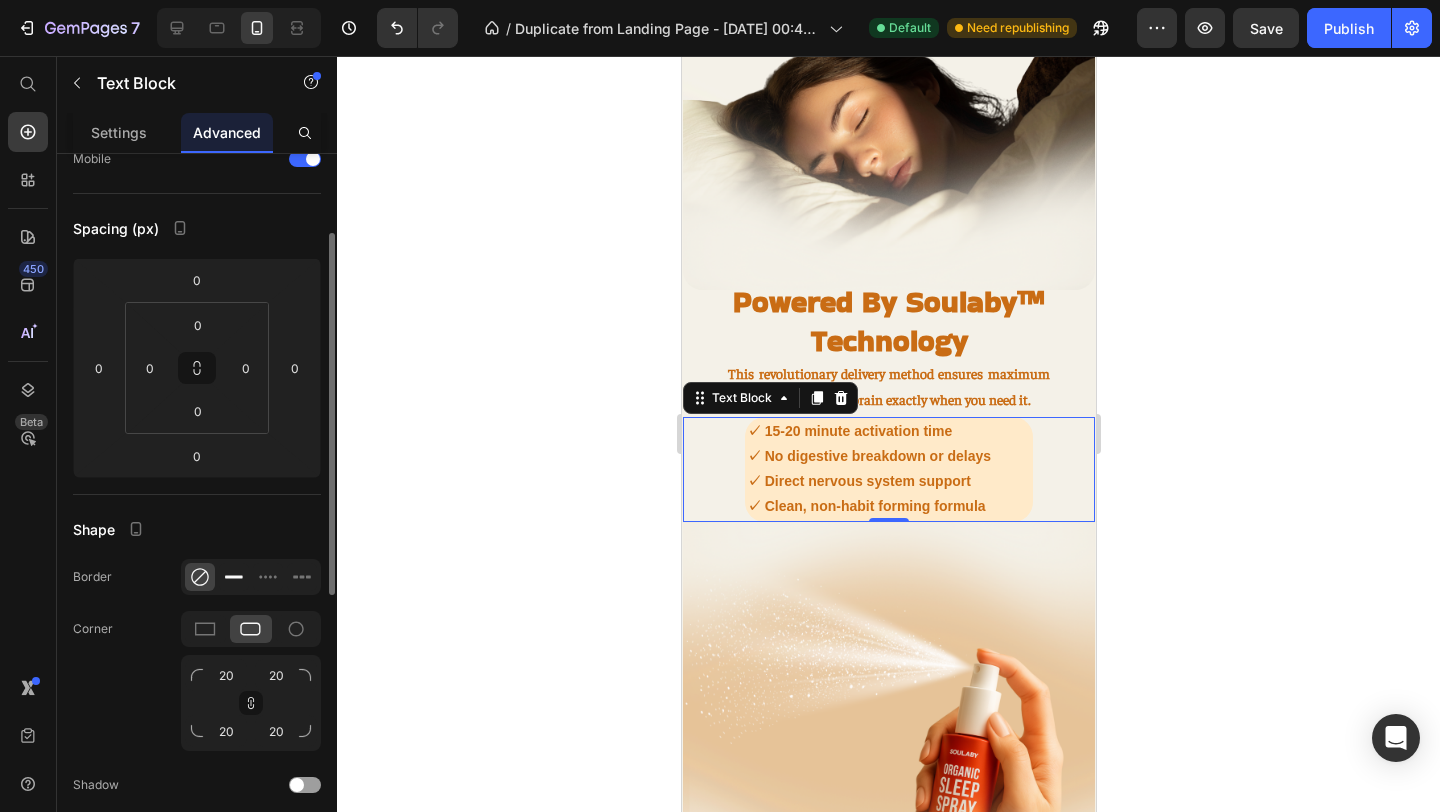 click 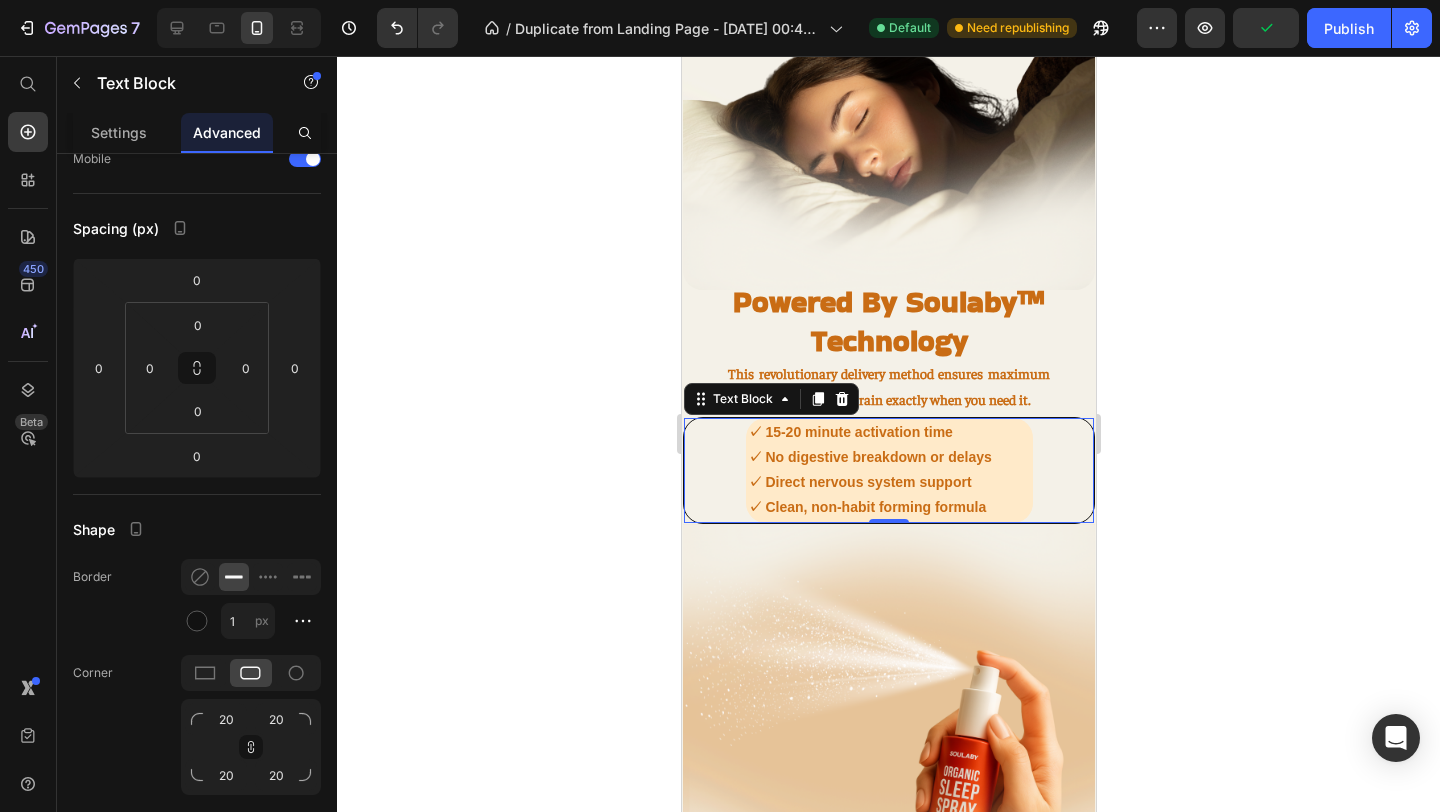 click on "✓ 15-20 minute activation time  ✓ No digestive breakdown or delays  ✓ Direct nervous system support  ✓ Clean, non-habit forming formula" at bounding box center [888, 470] 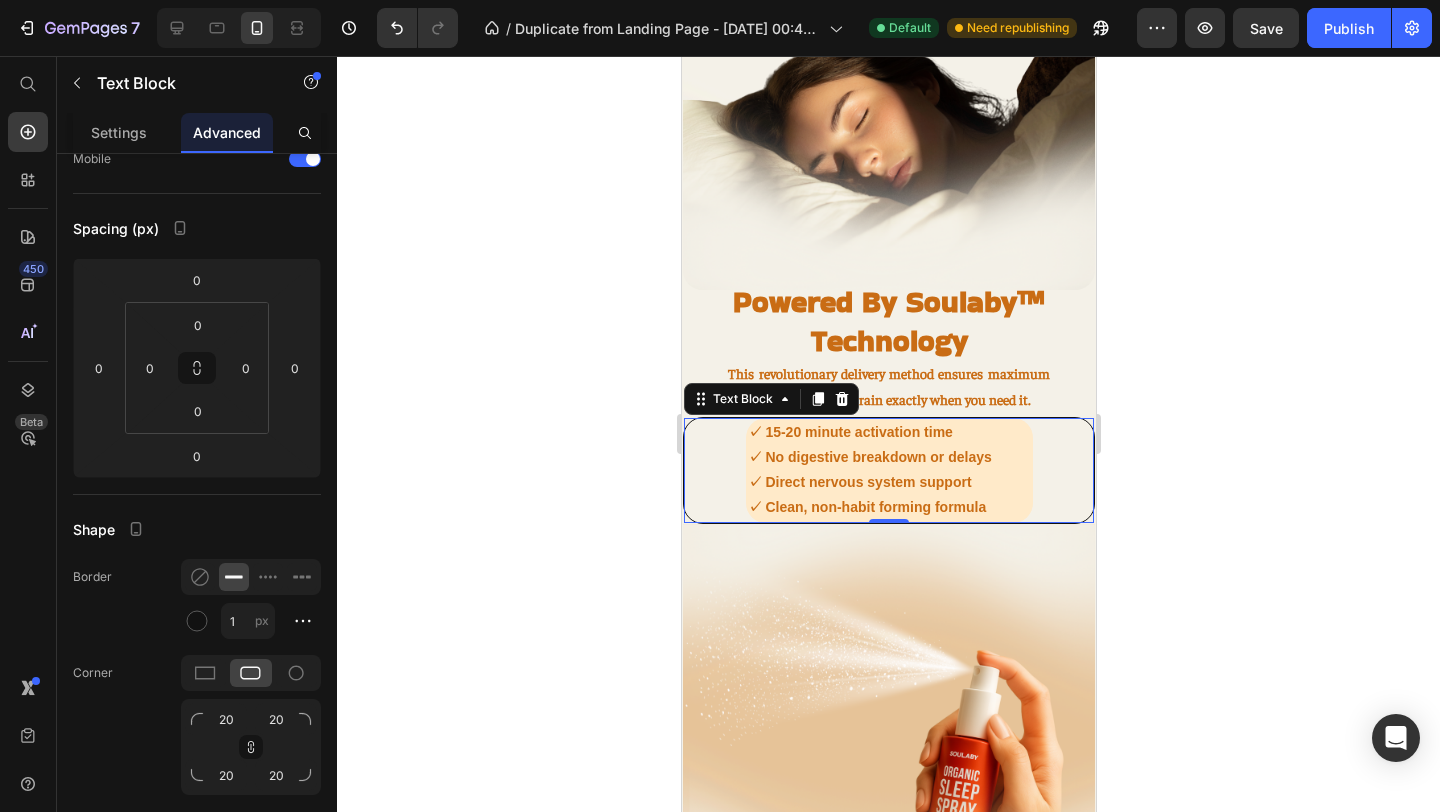 click 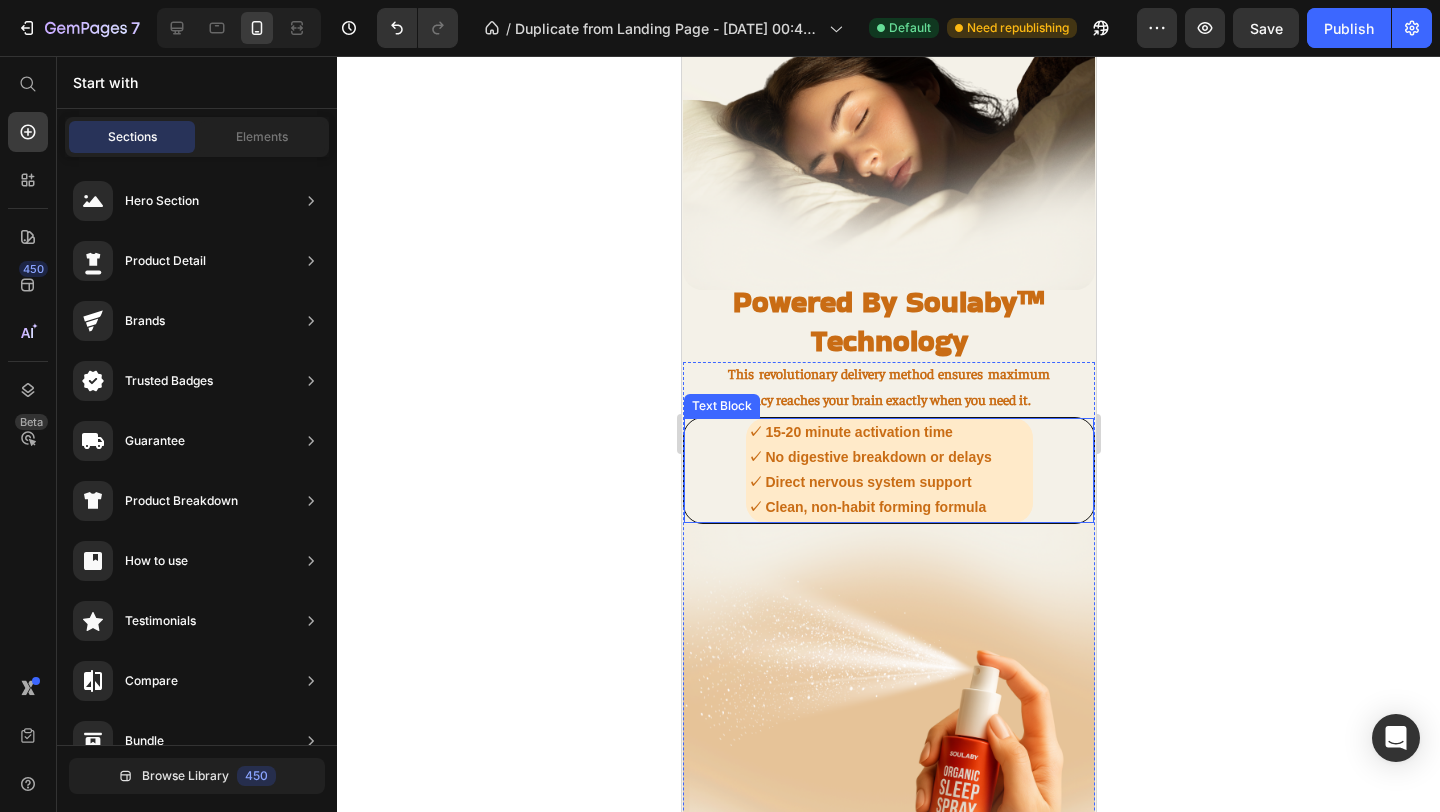 click on "✓ 15-20 minute activation time  ✓ No digestive breakdown or delays  ✓ Direct nervous system support  ✓ Clean, non-habit forming formula" at bounding box center (888, 470) 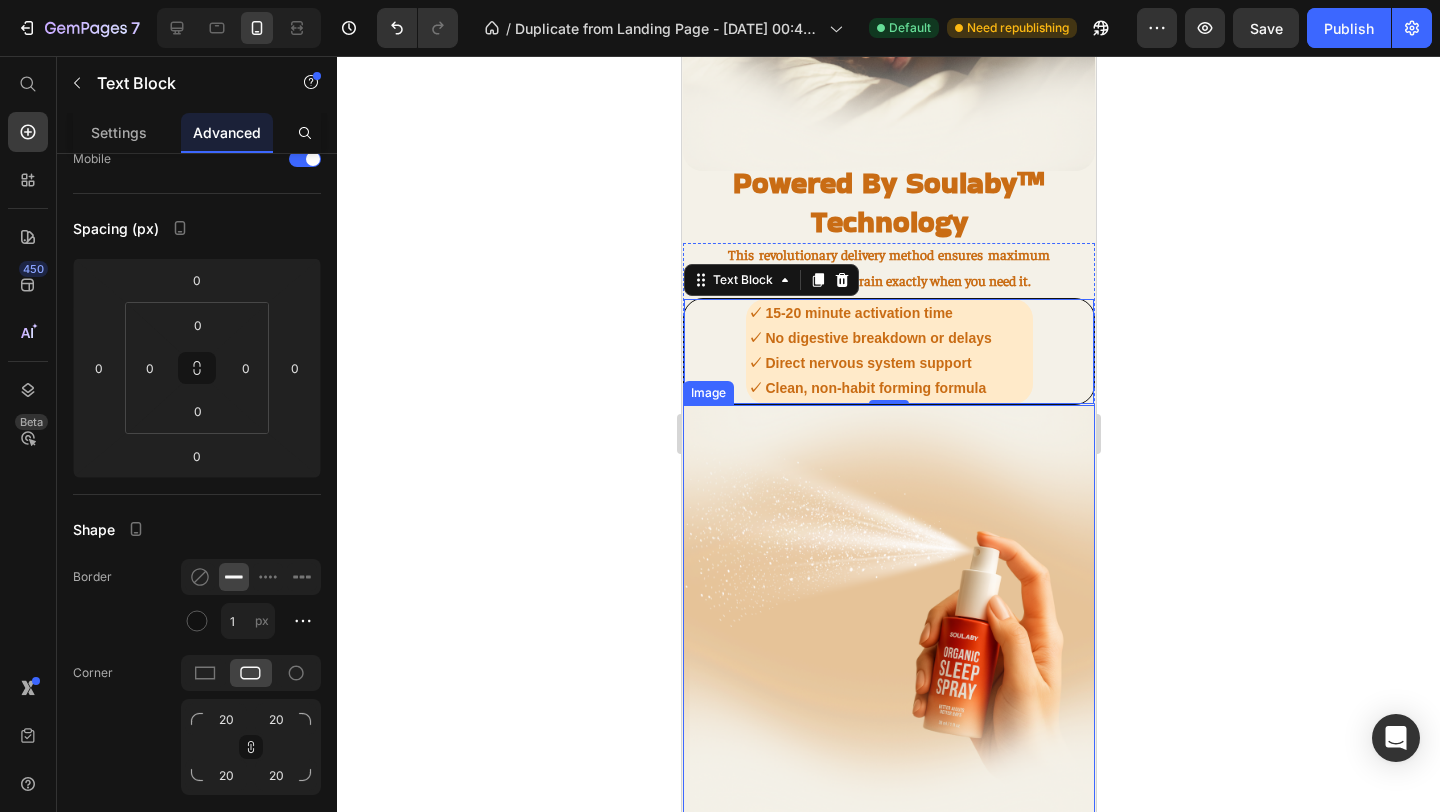 scroll, scrollTop: 1666, scrollLeft: 0, axis: vertical 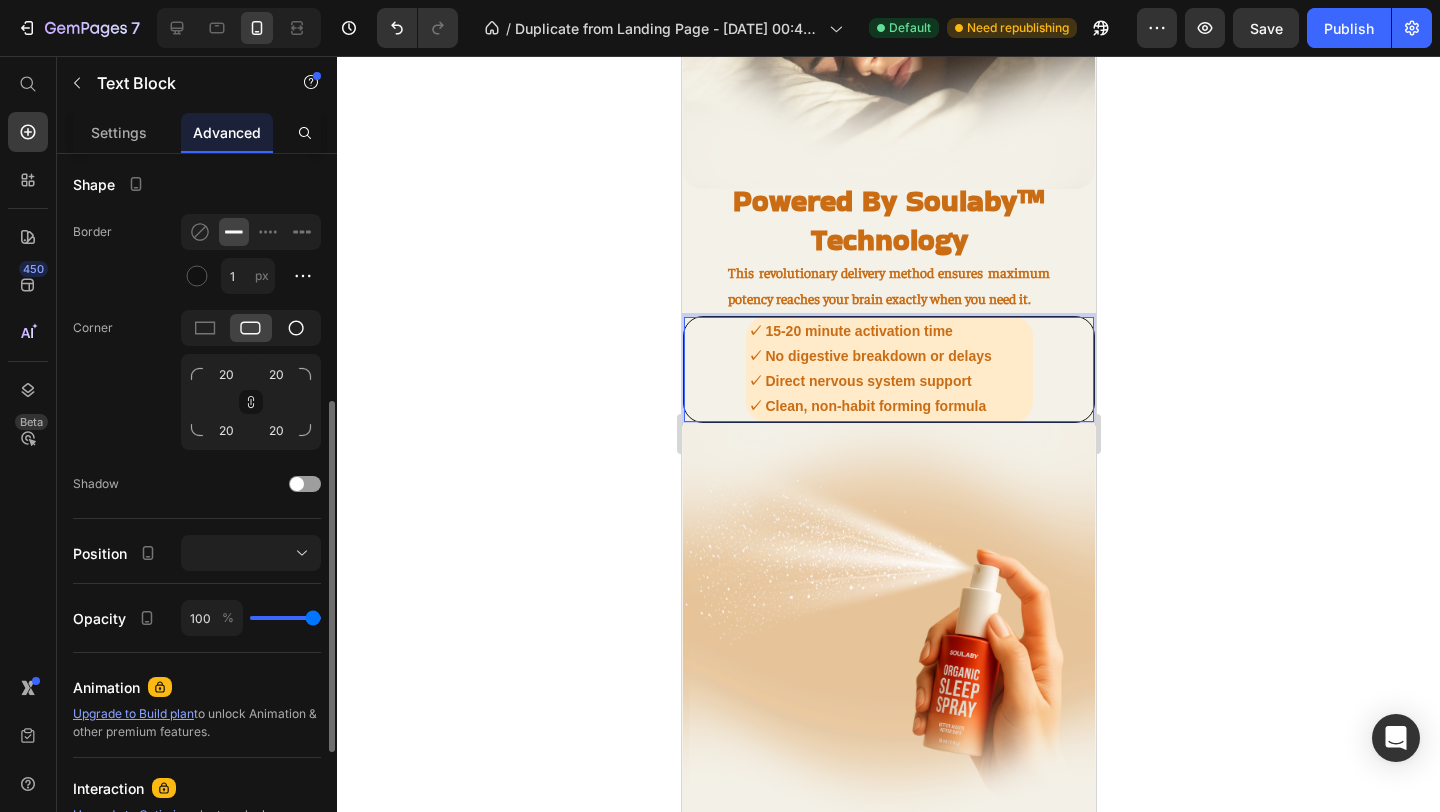 click 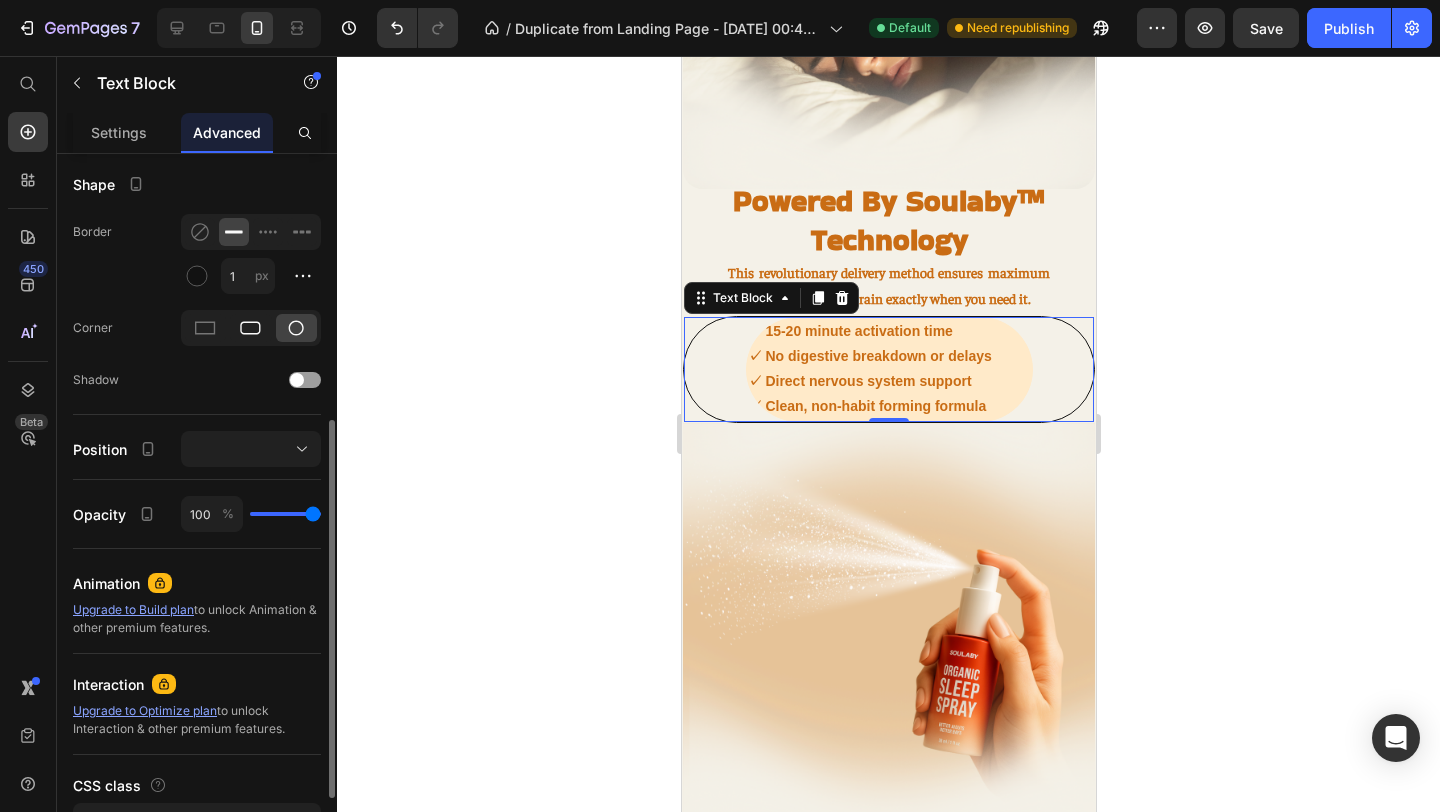 click 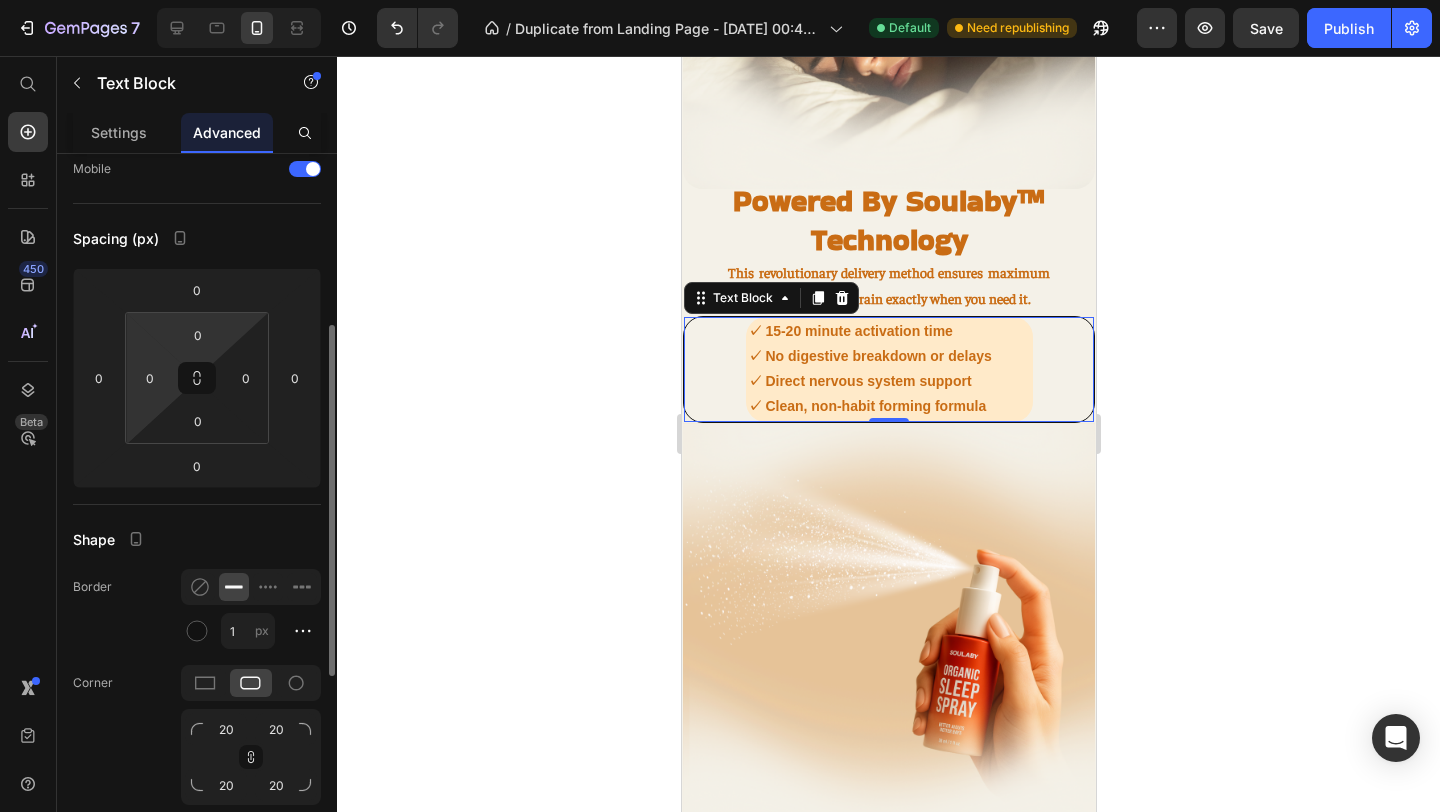 scroll, scrollTop: 128, scrollLeft: 0, axis: vertical 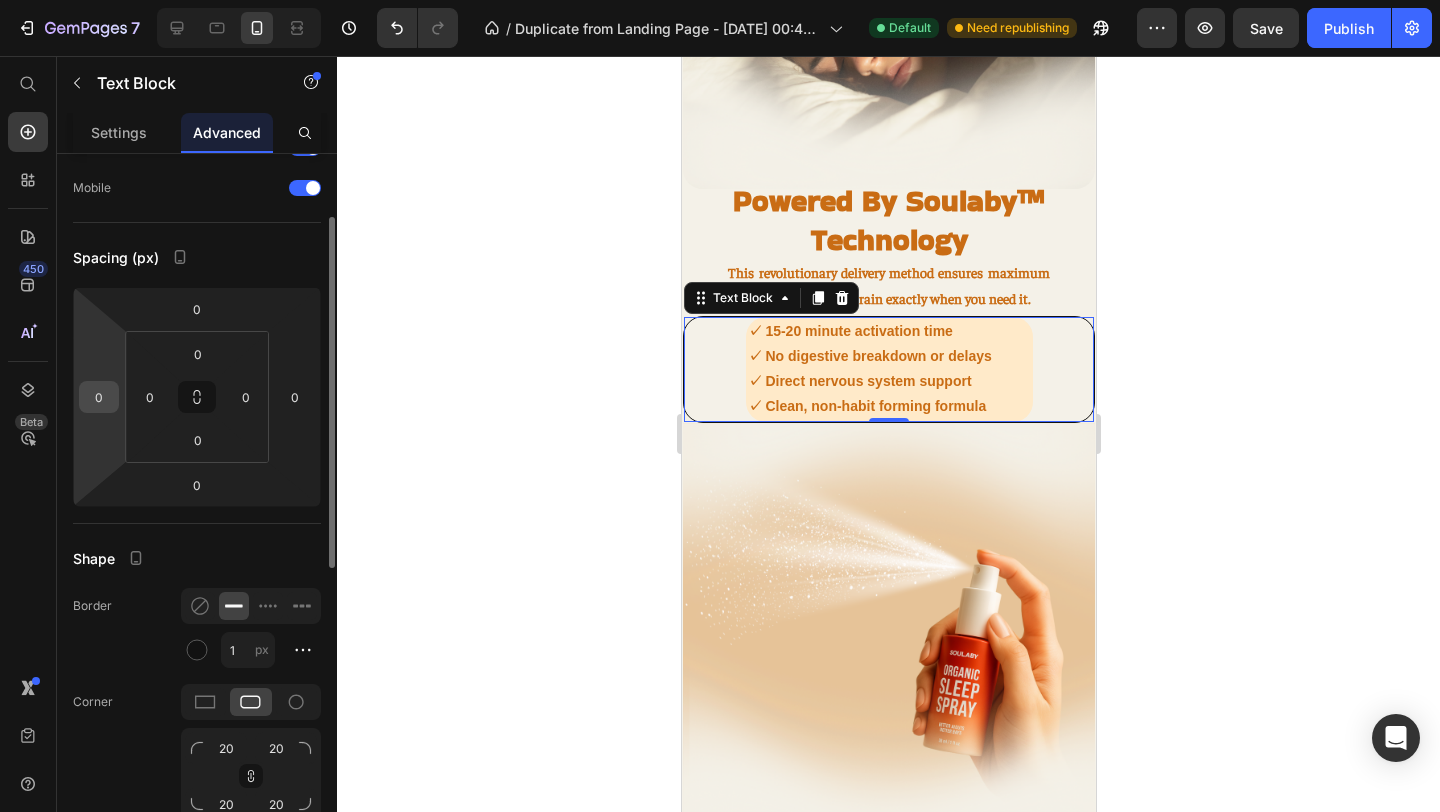 click on "0" at bounding box center [99, 397] 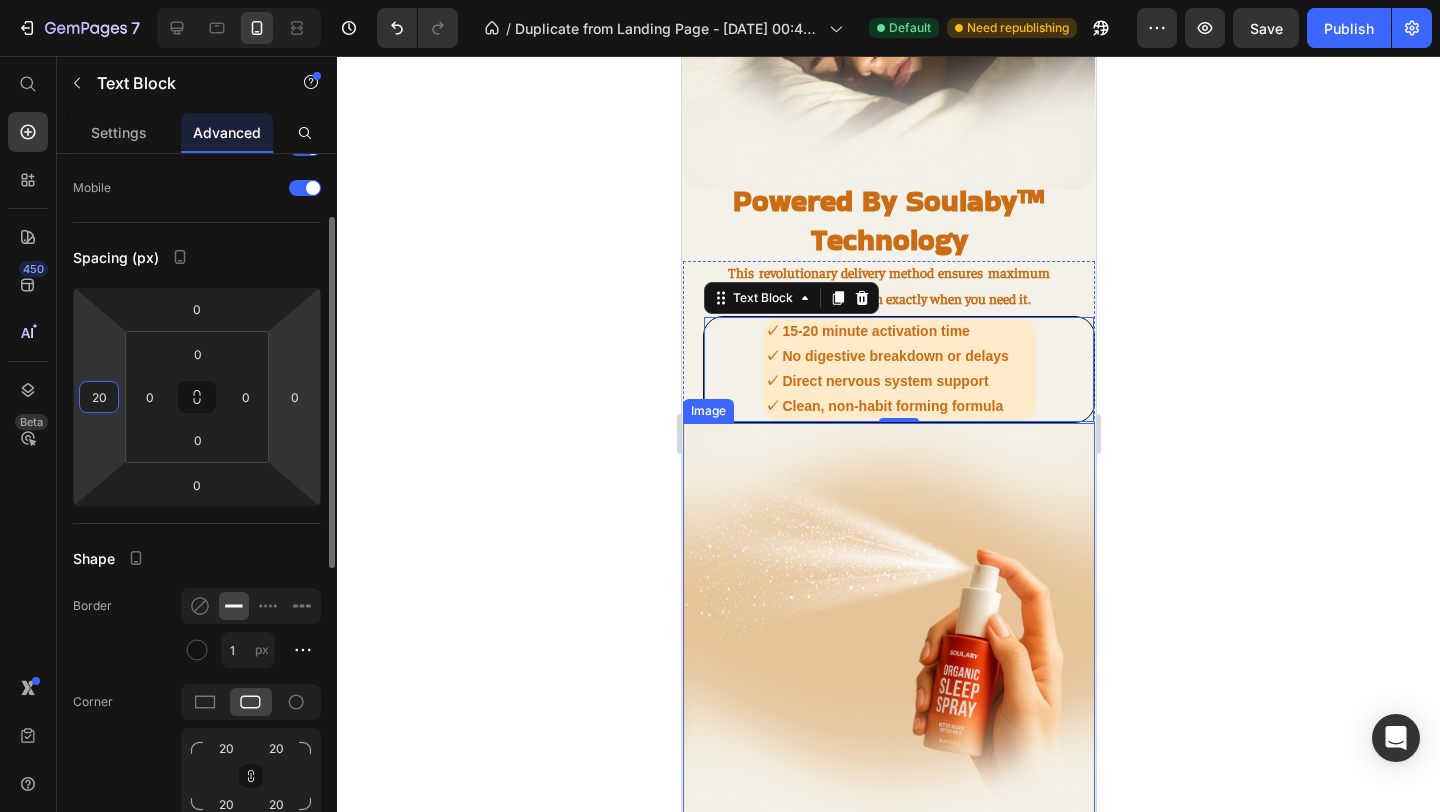 type on "20" 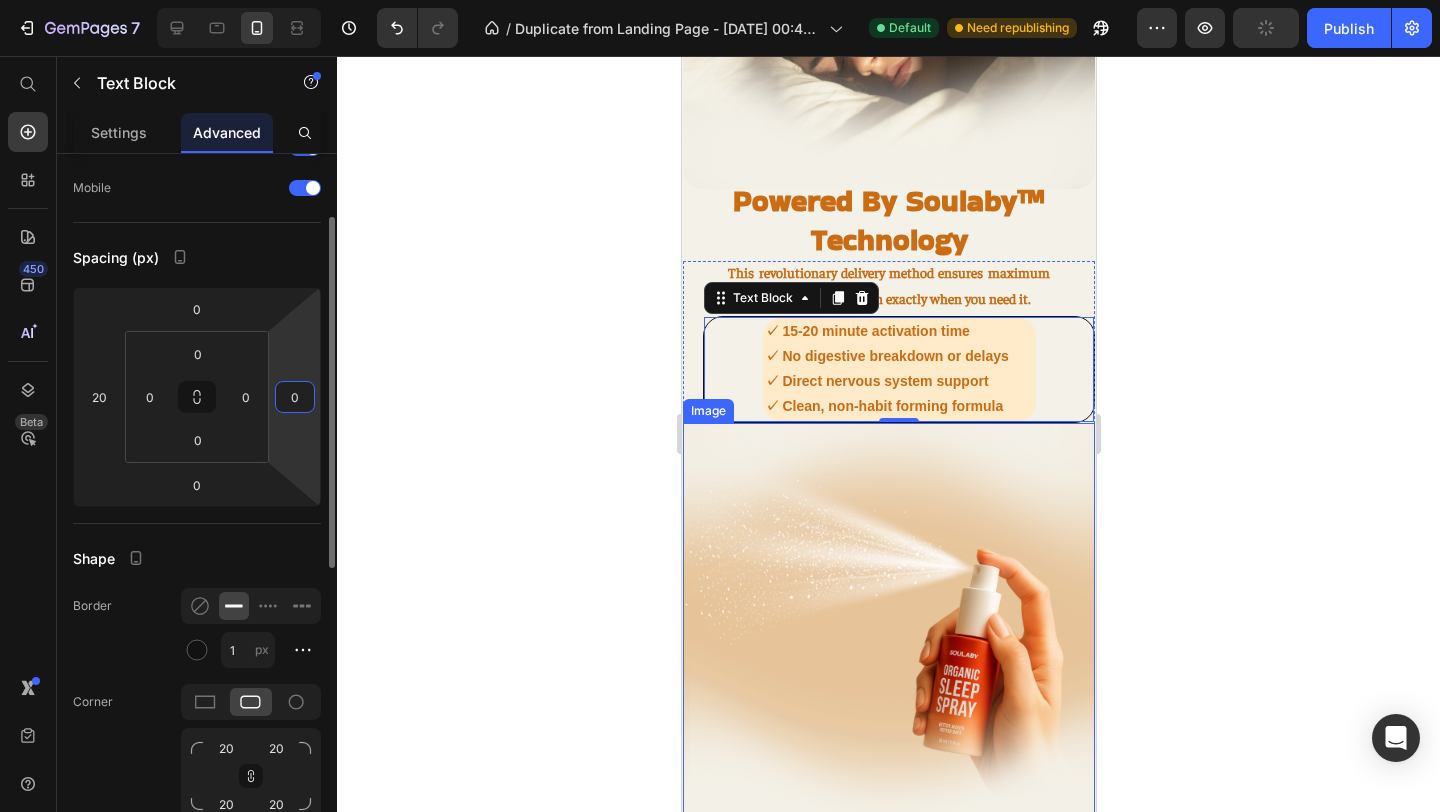 type on "2" 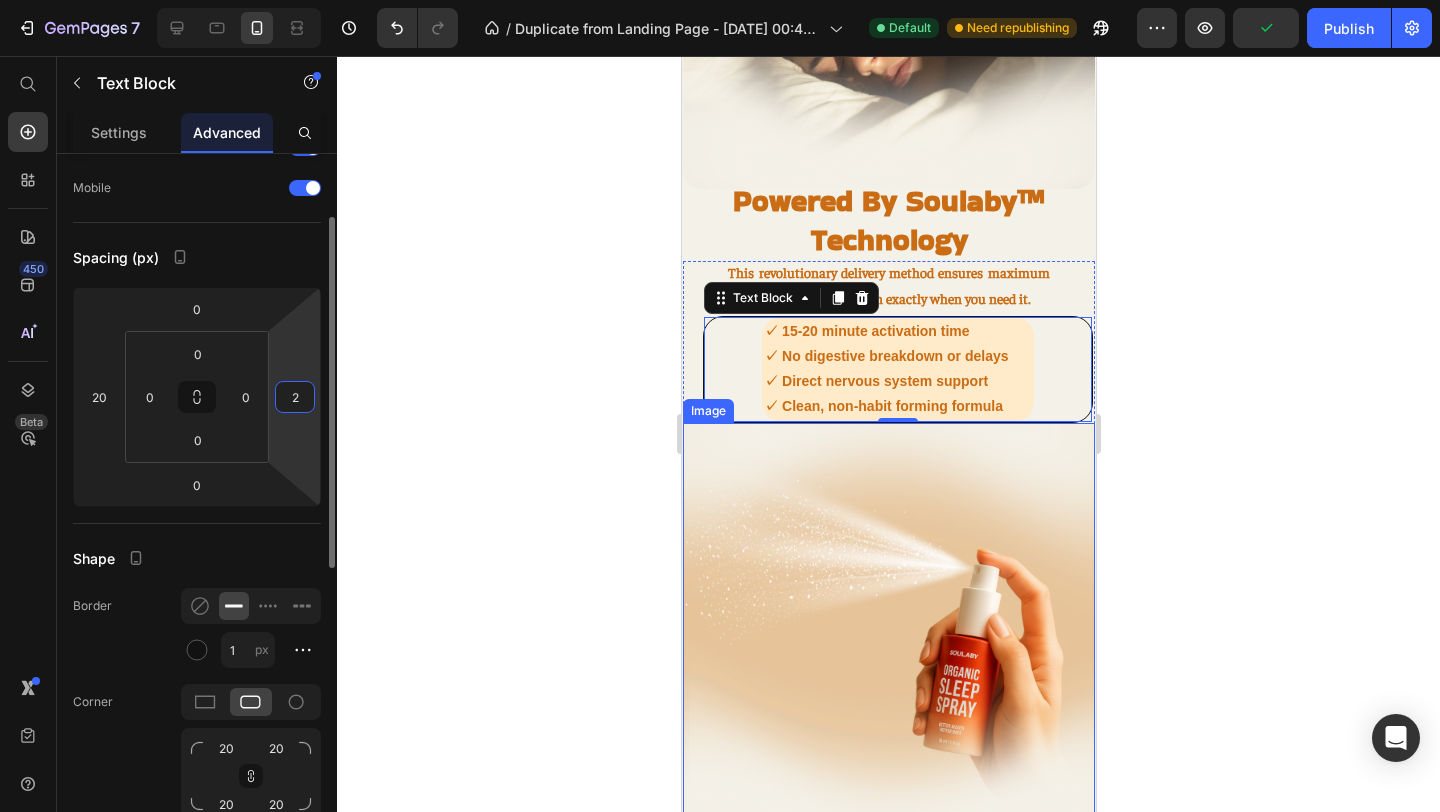 type on "20" 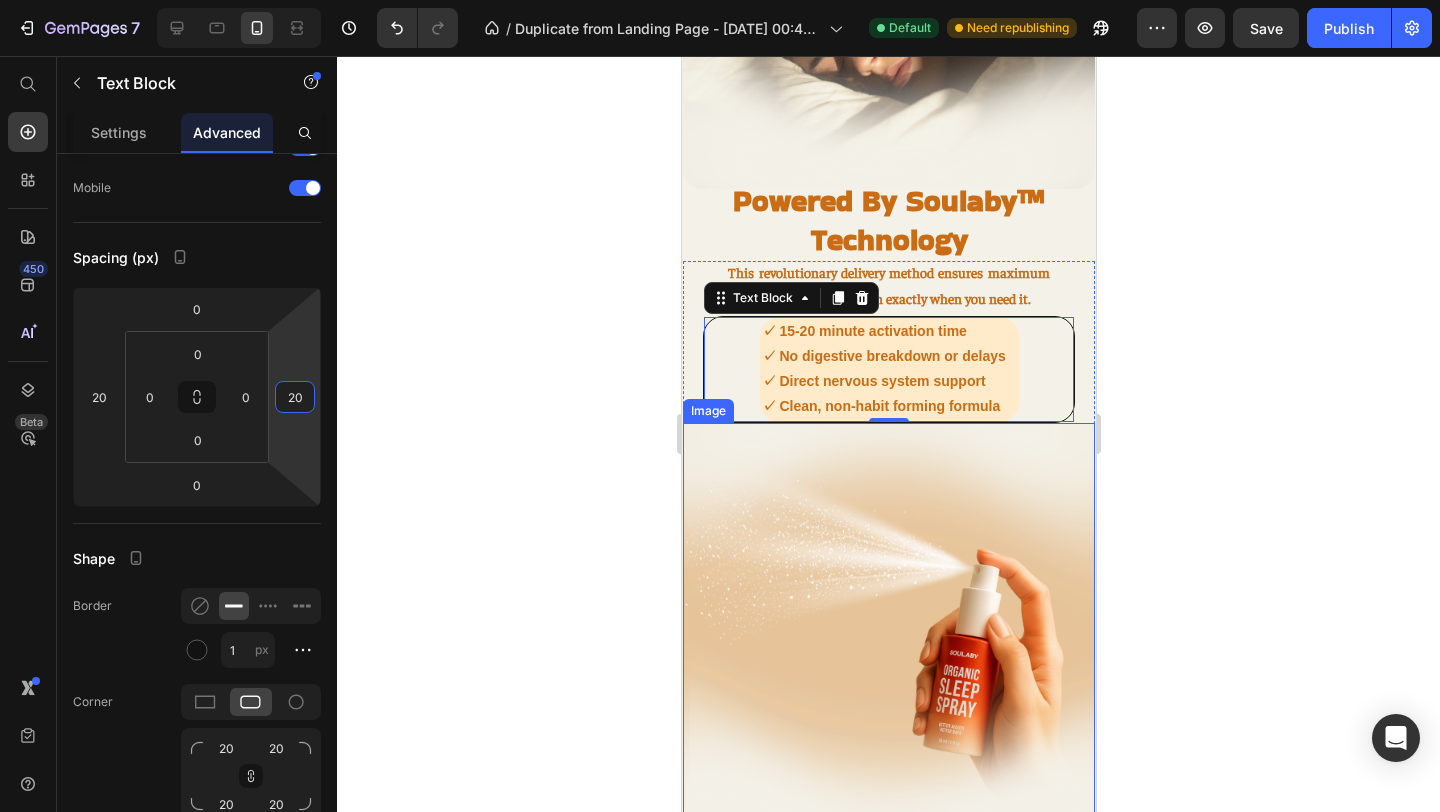 click 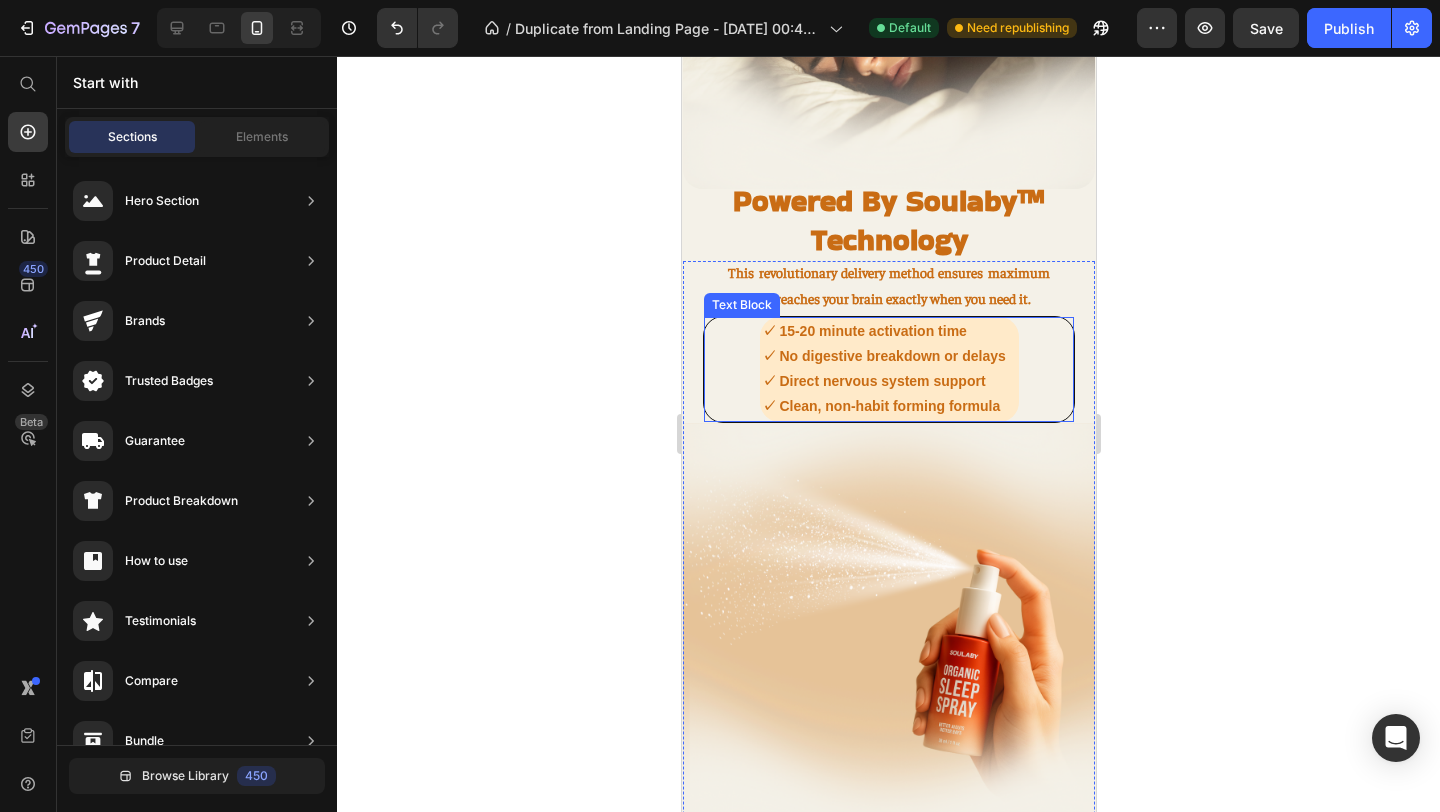 click on "✓ Direct nervous system support" at bounding box center [873, 381] 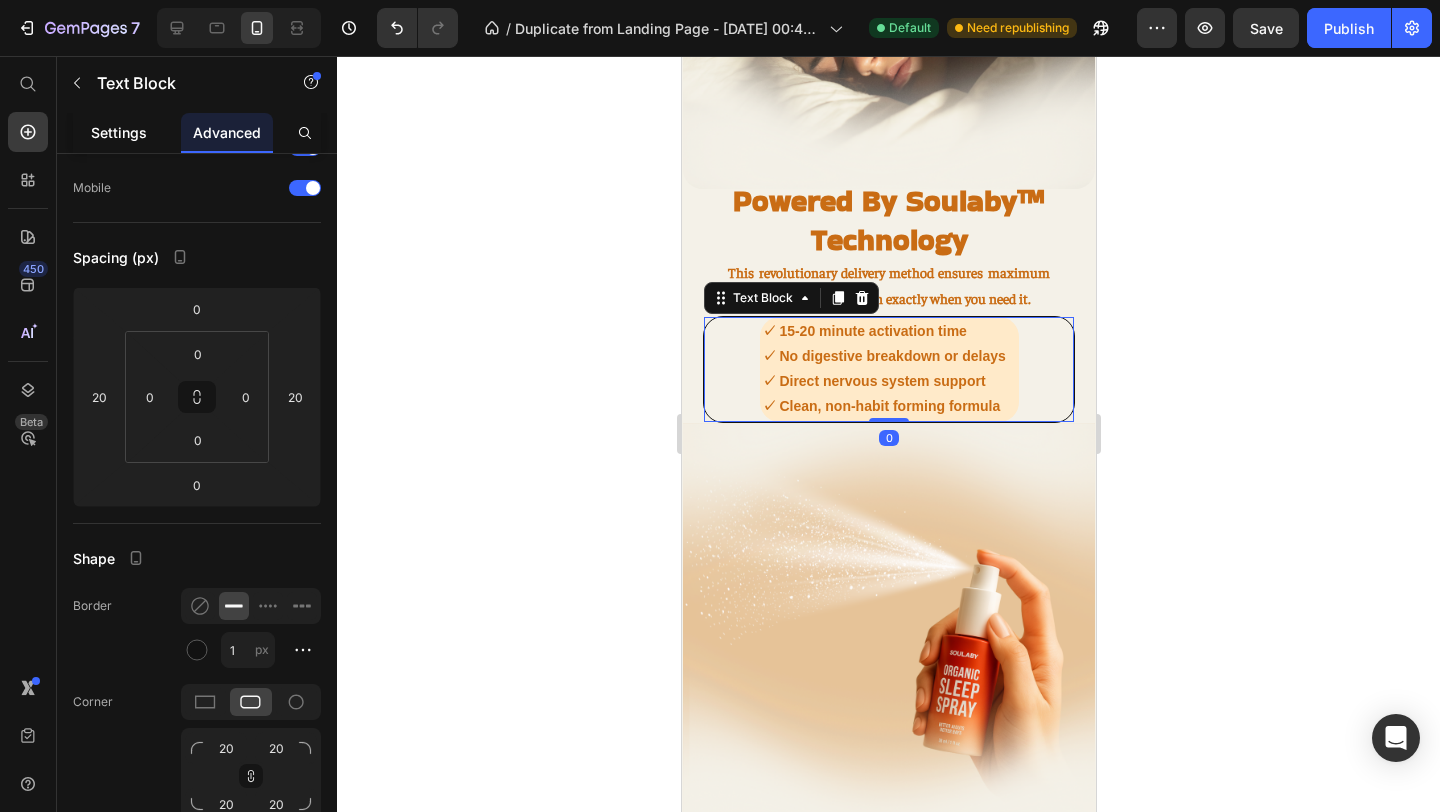 click on "Settings" at bounding box center (119, 132) 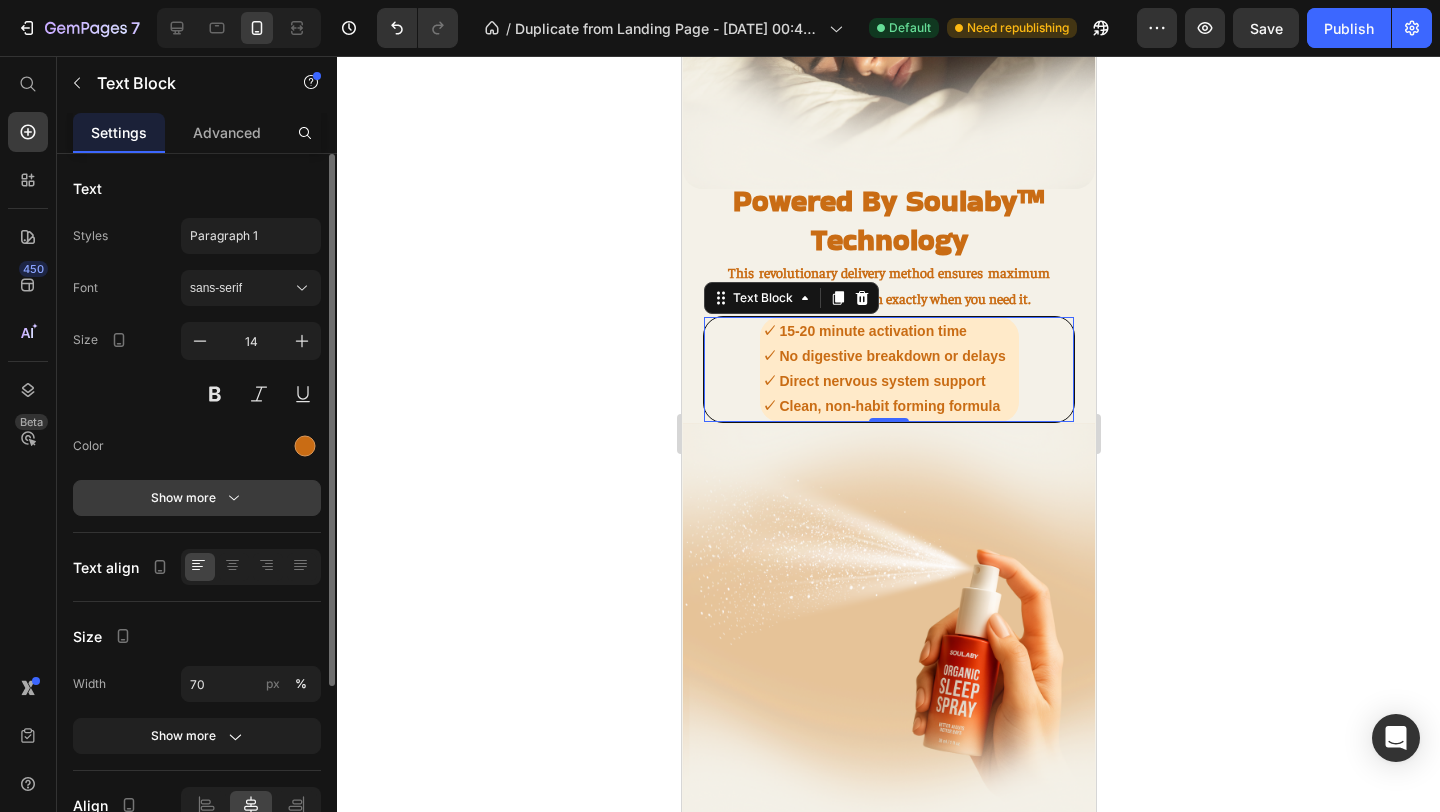 scroll, scrollTop: 245, scrollLeft: 0, axis: vertical 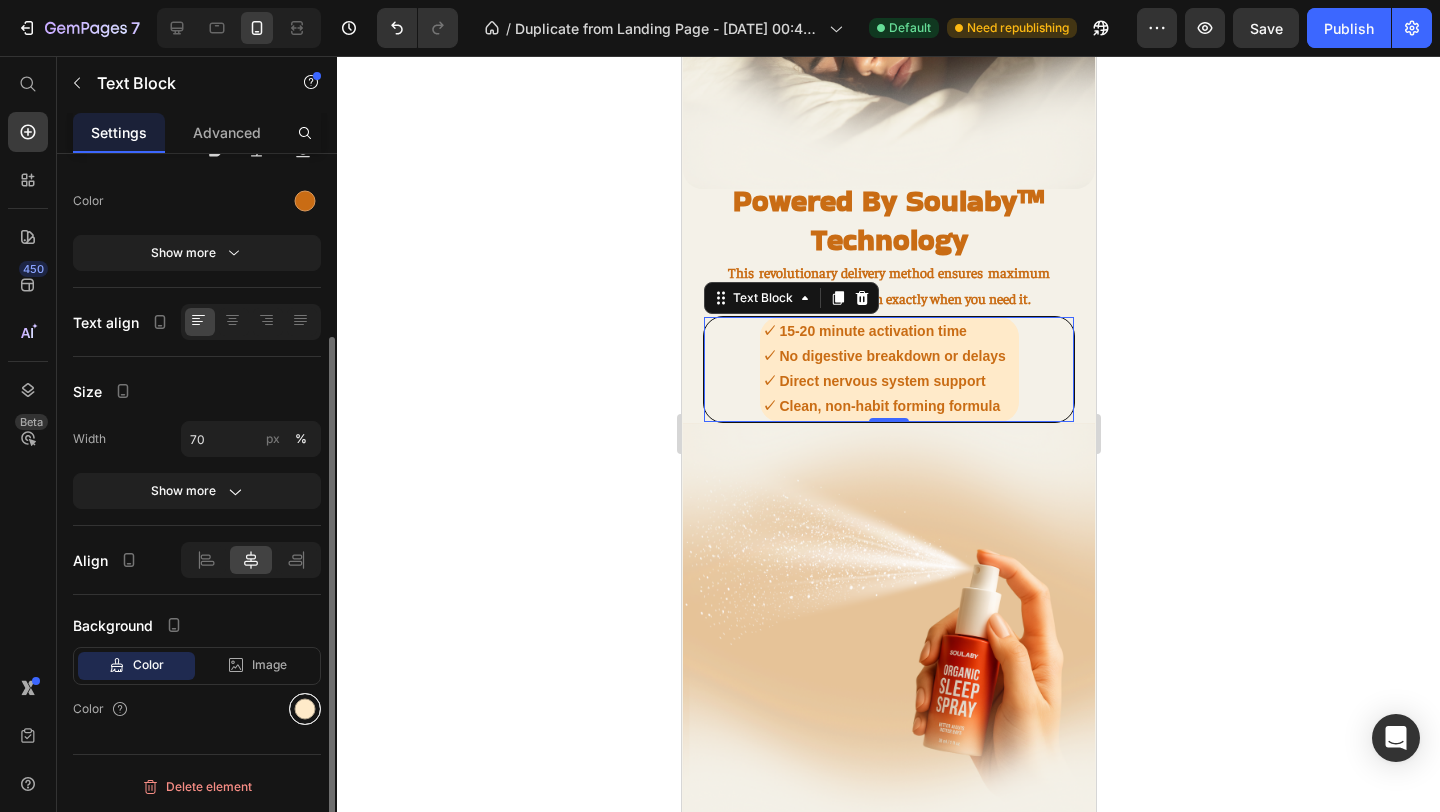 click at bounding box center (305, 709) 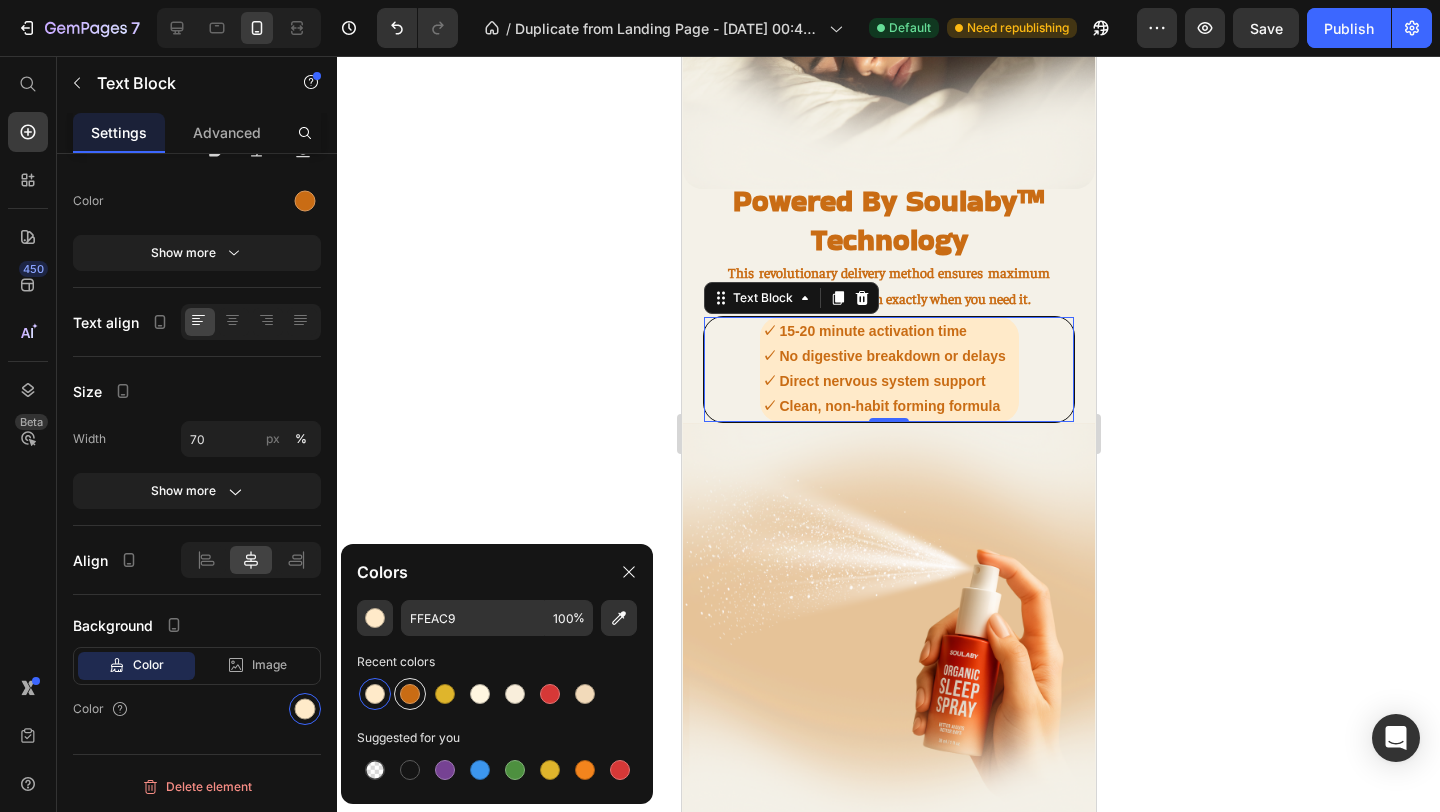 click at bounding box center [410, 694] 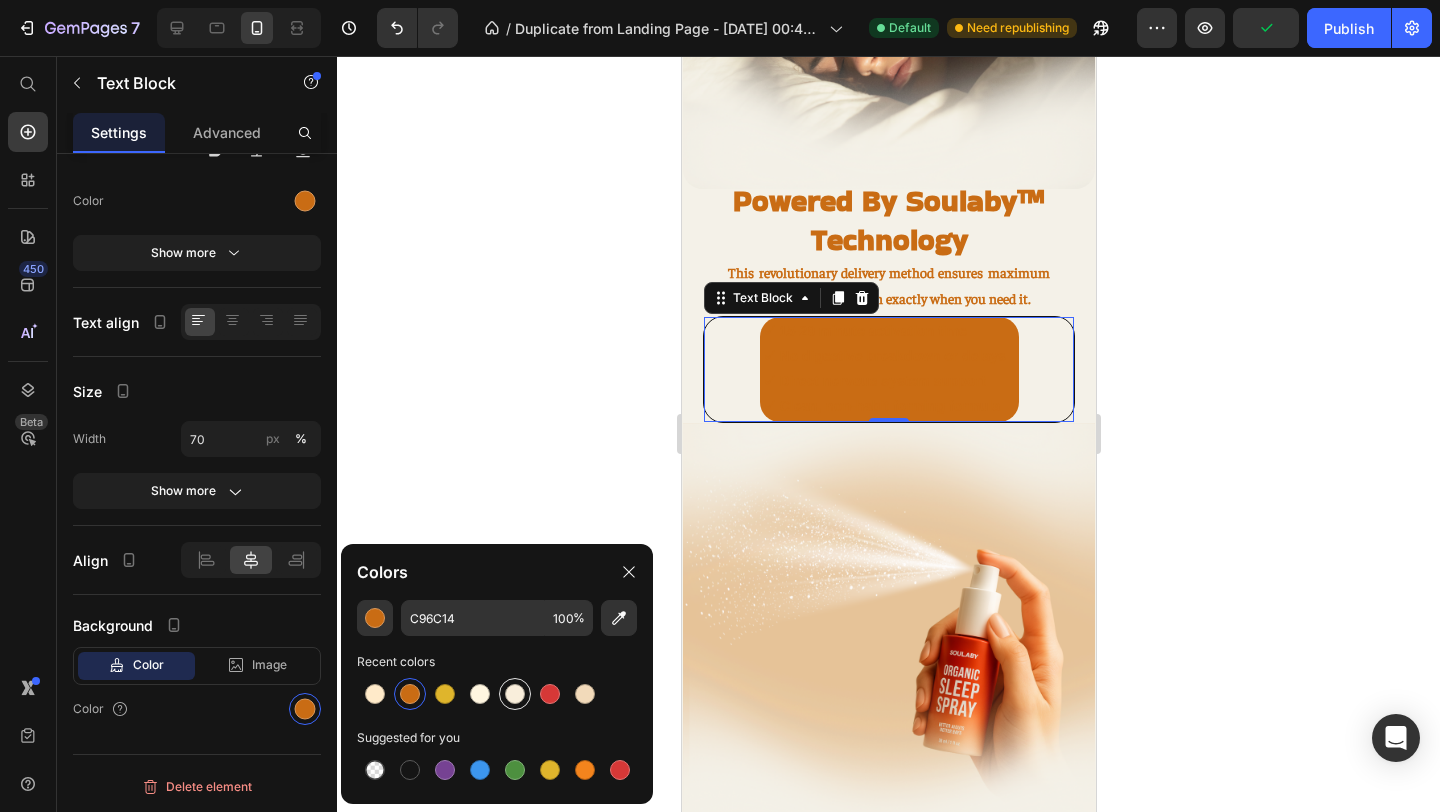 click at bounding box center (515, 694) 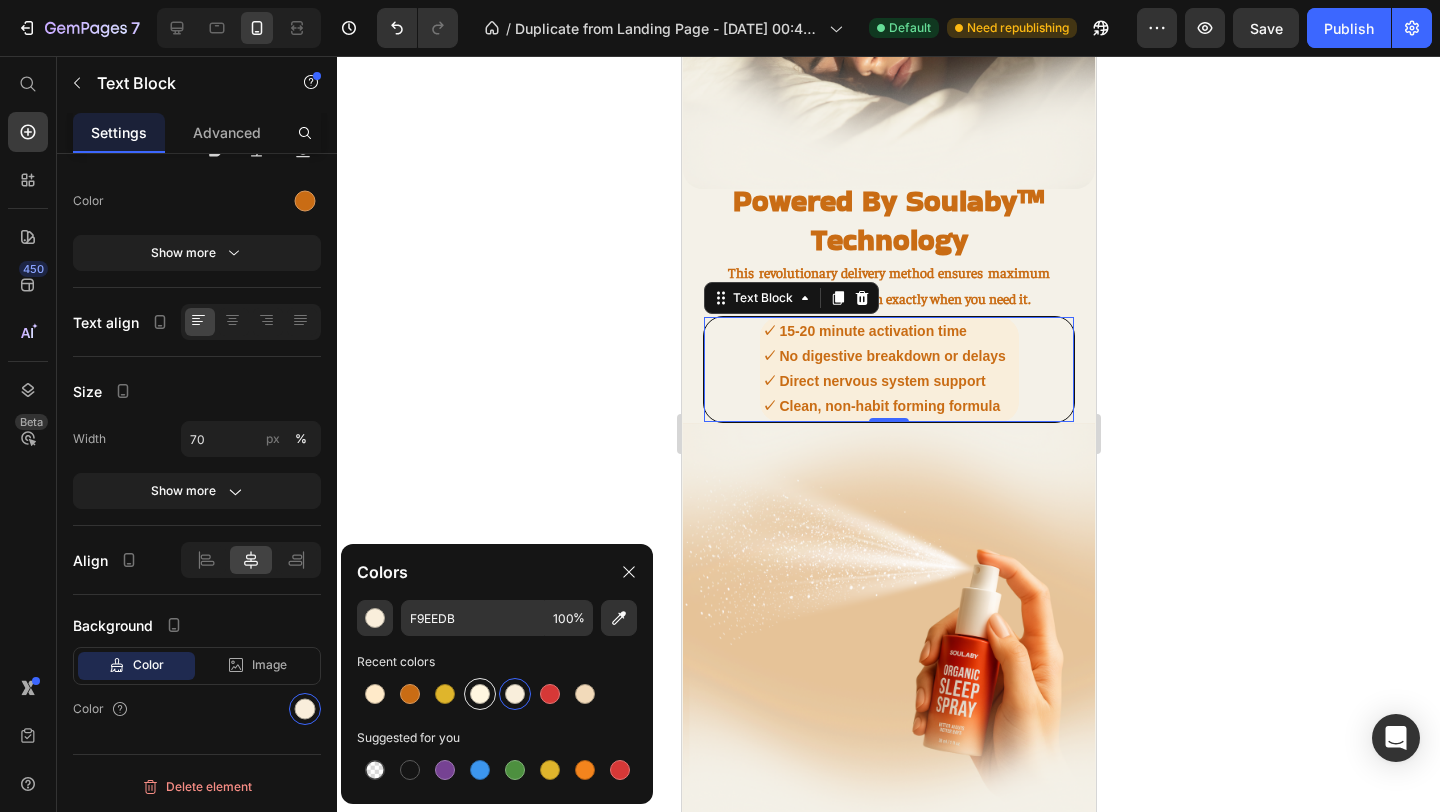click at bounding box center [480, 694] 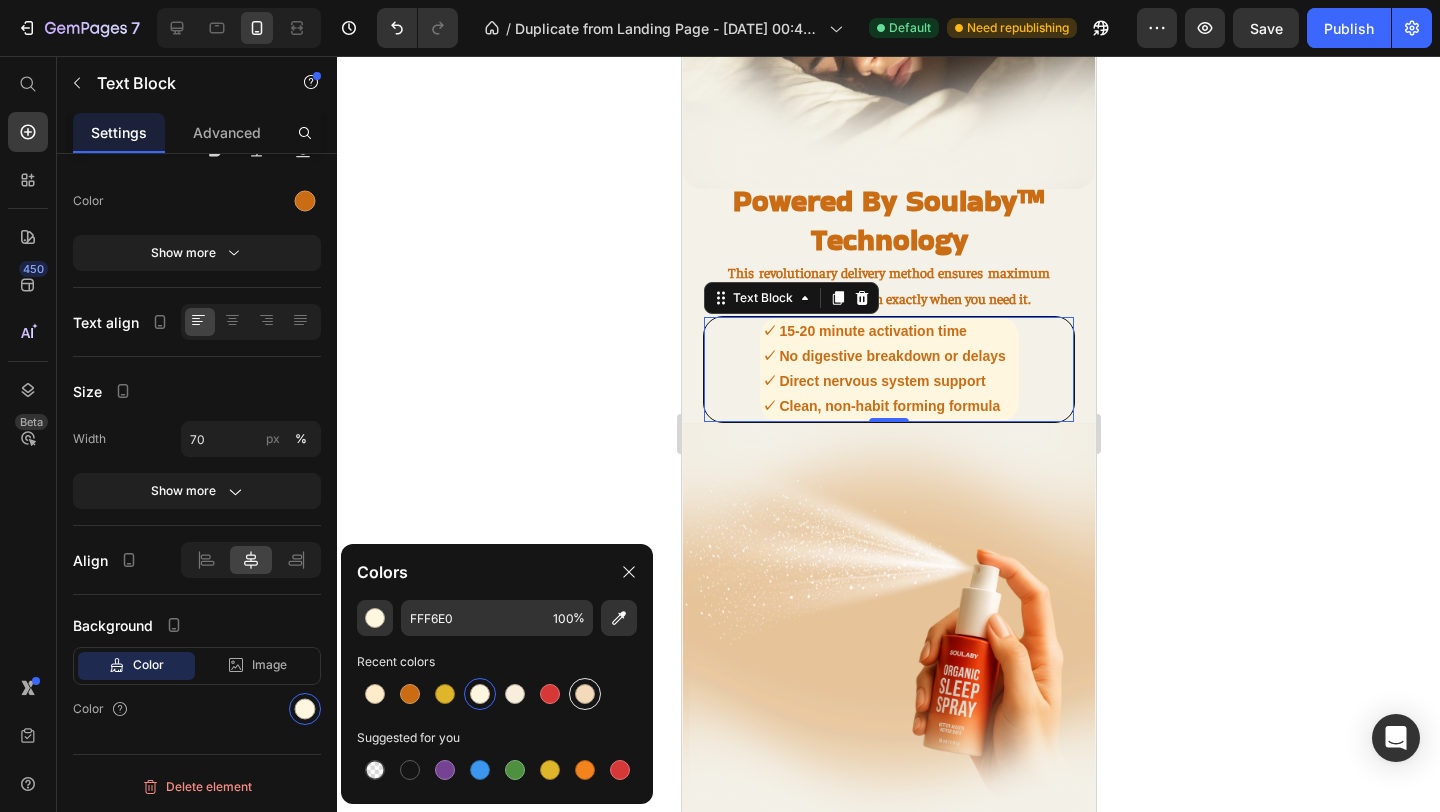 click at bounding box center [585, 694] 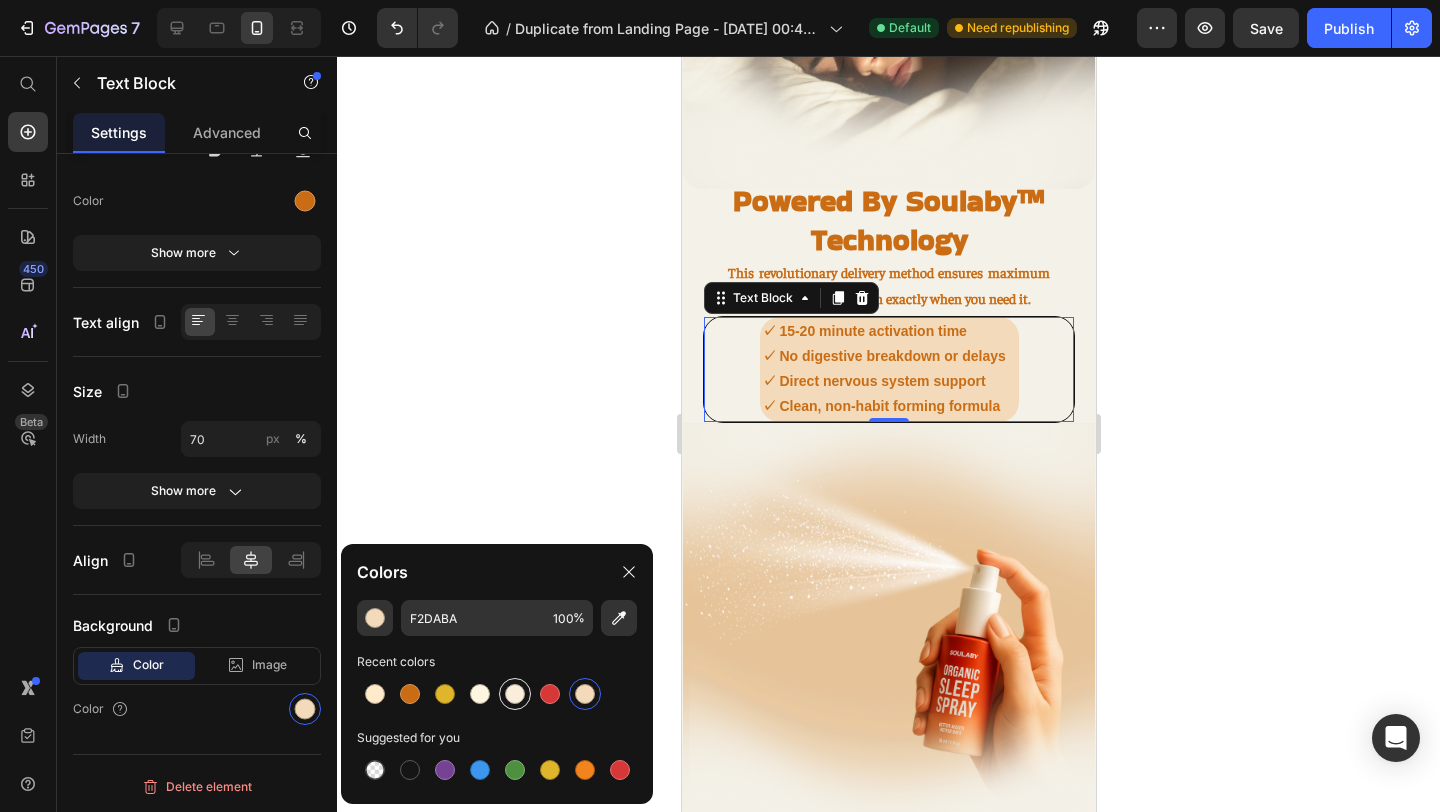 click at bounding box center (515, 694) 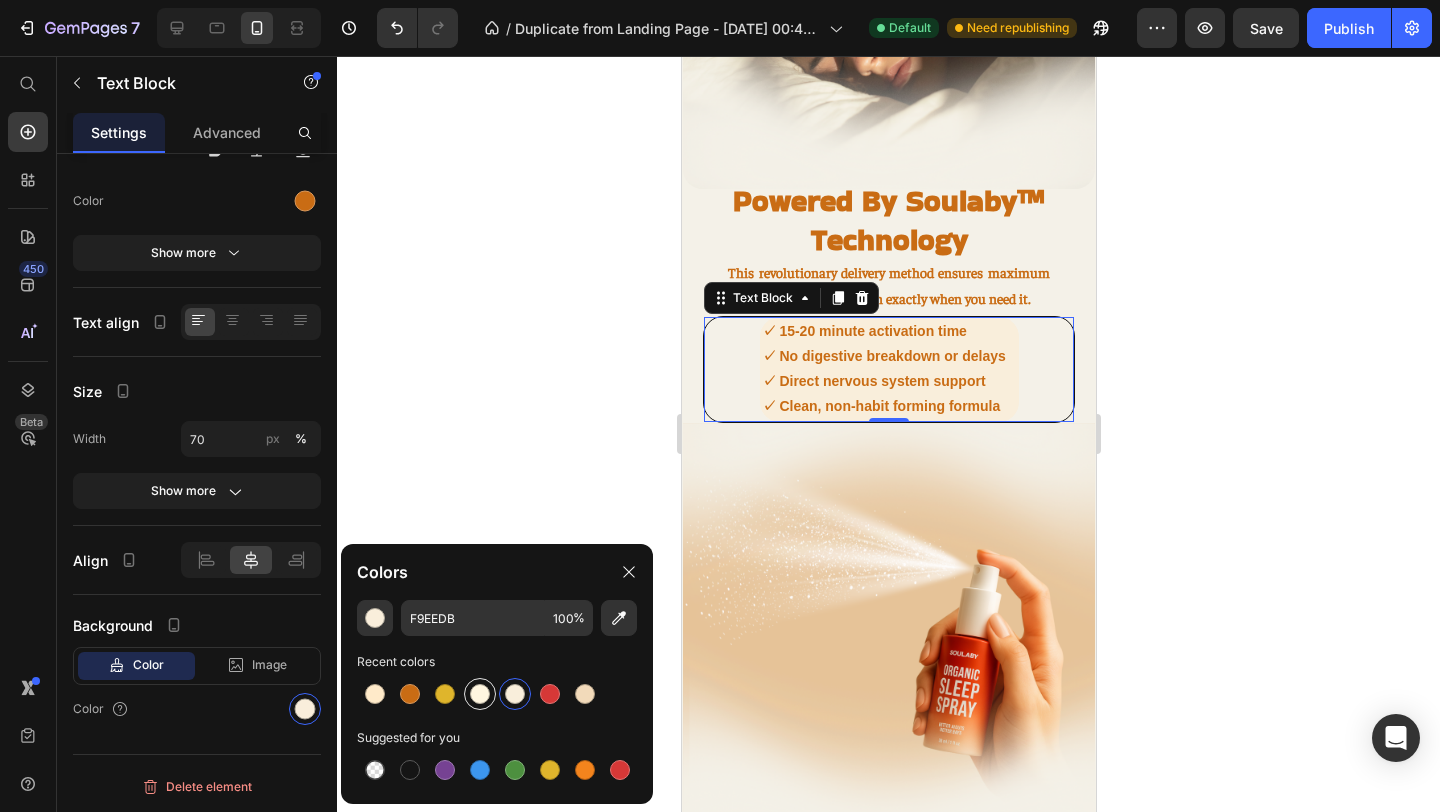 click at bounding box center (480, 694) 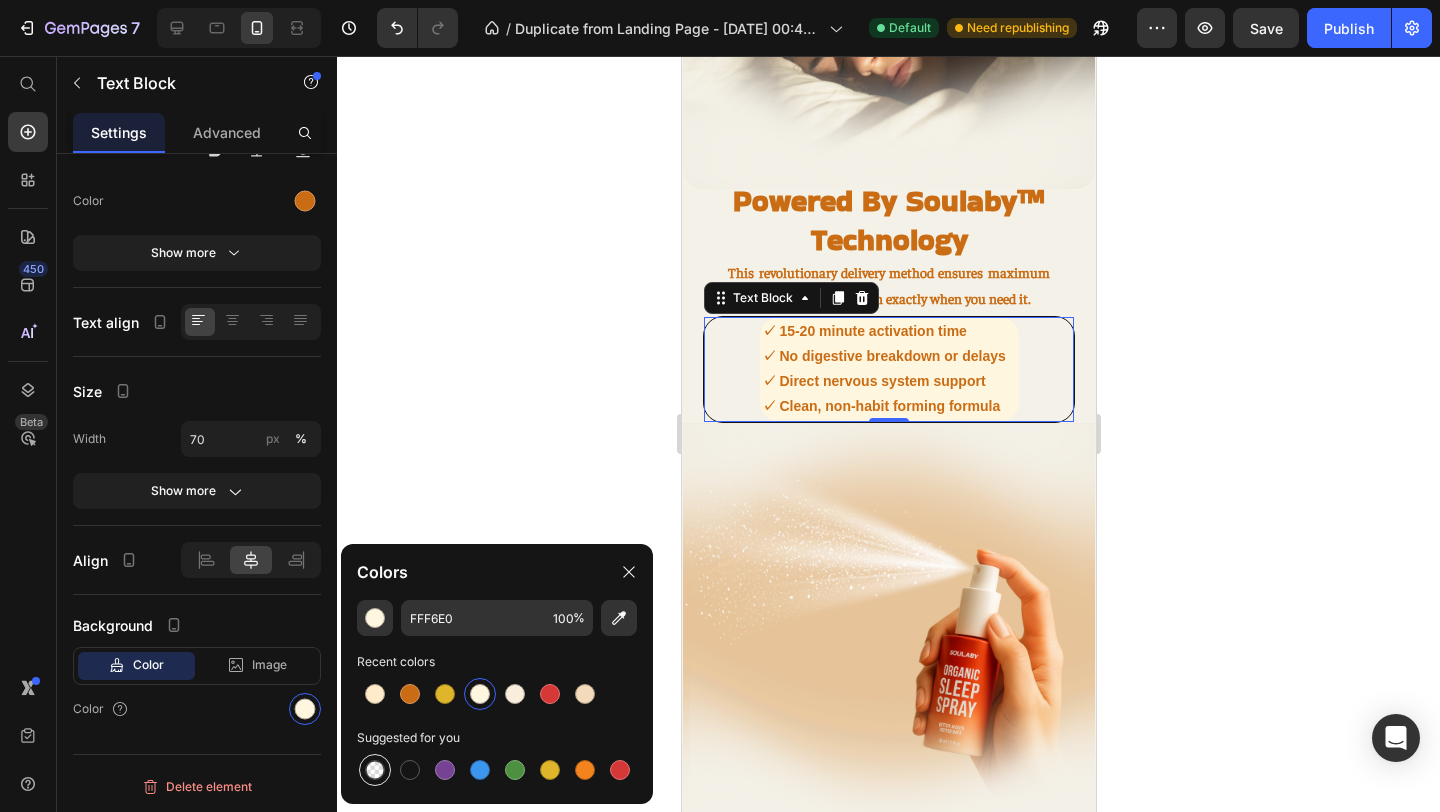click at bounding box center (375, 770) 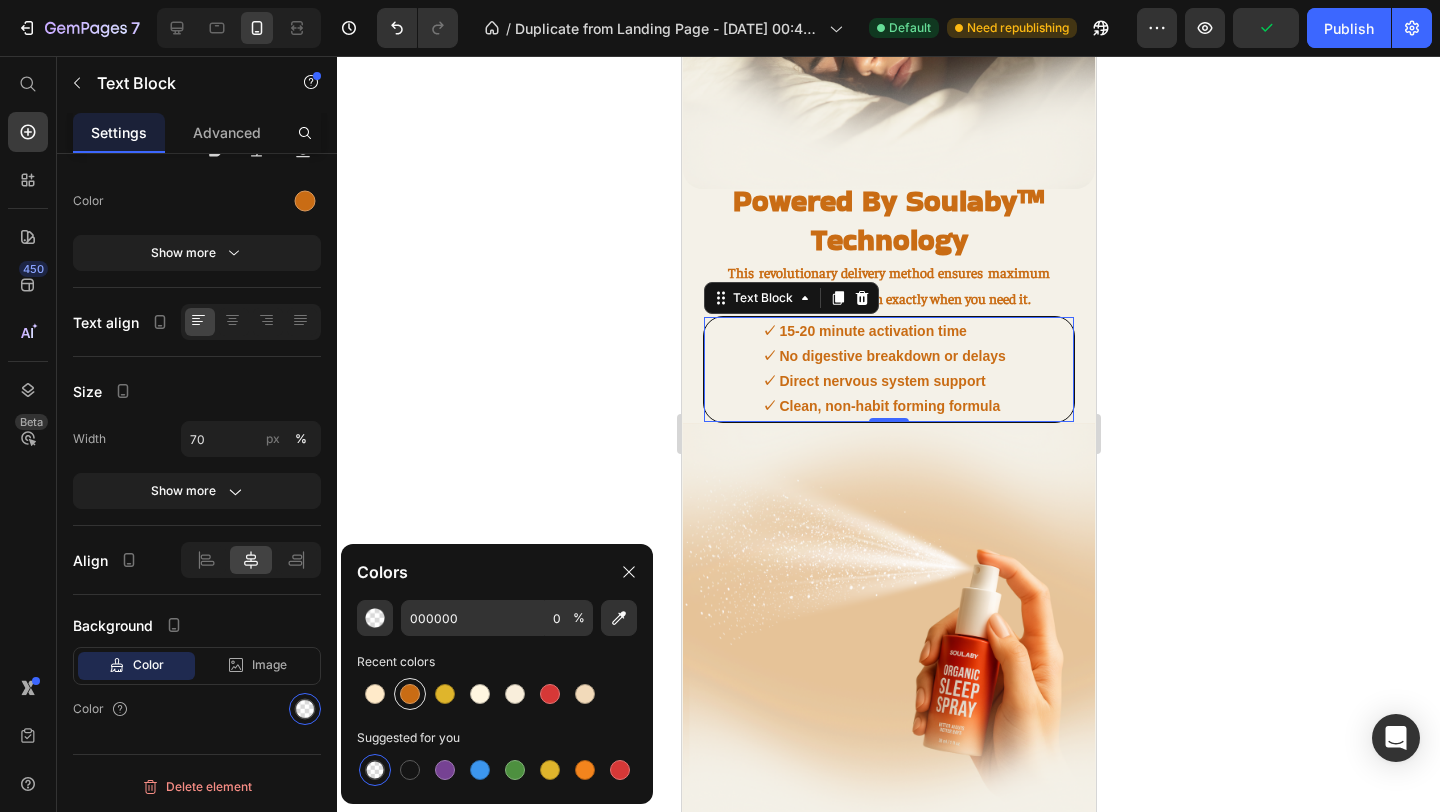 click at bounding box center [410, 694] 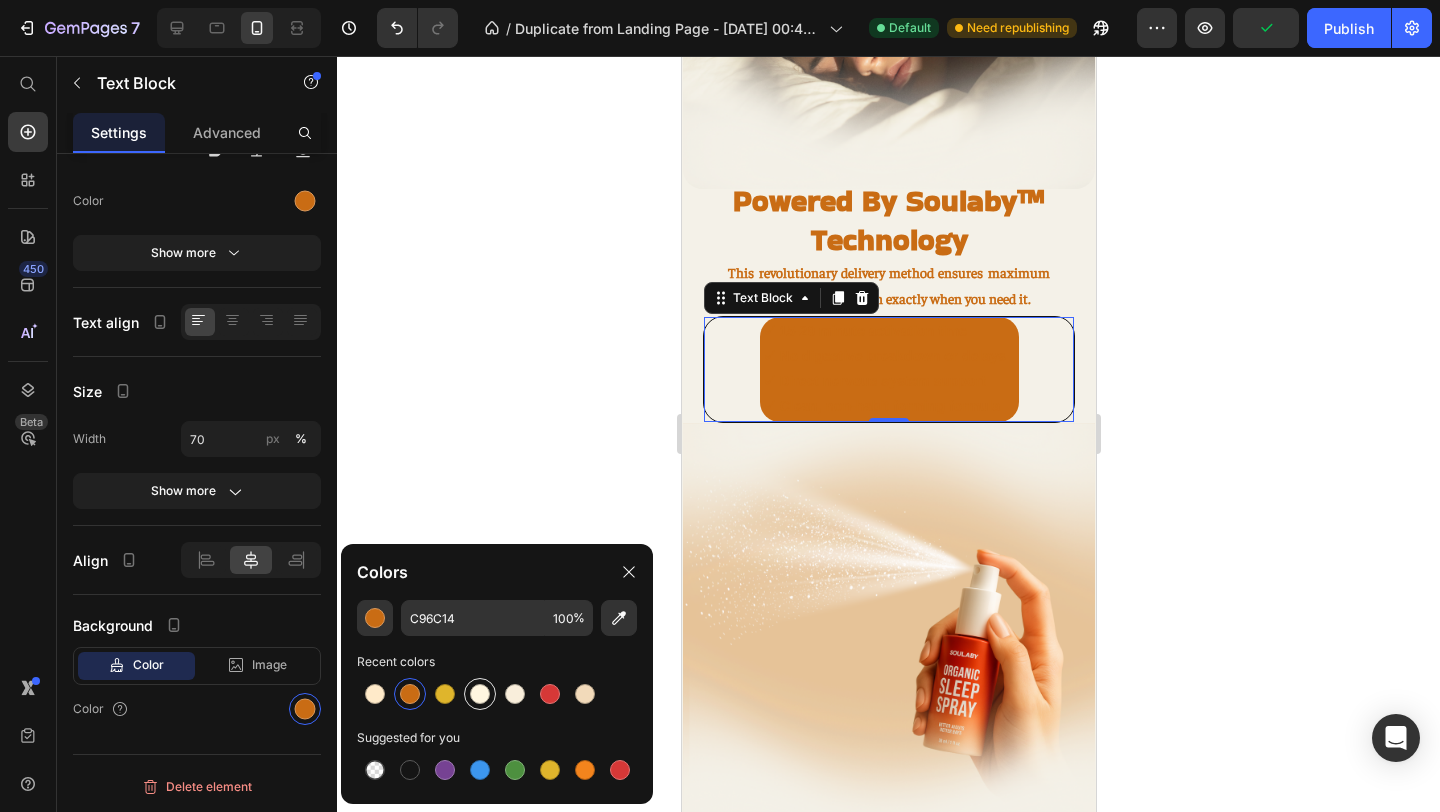 click at bounding box center [480, 694] 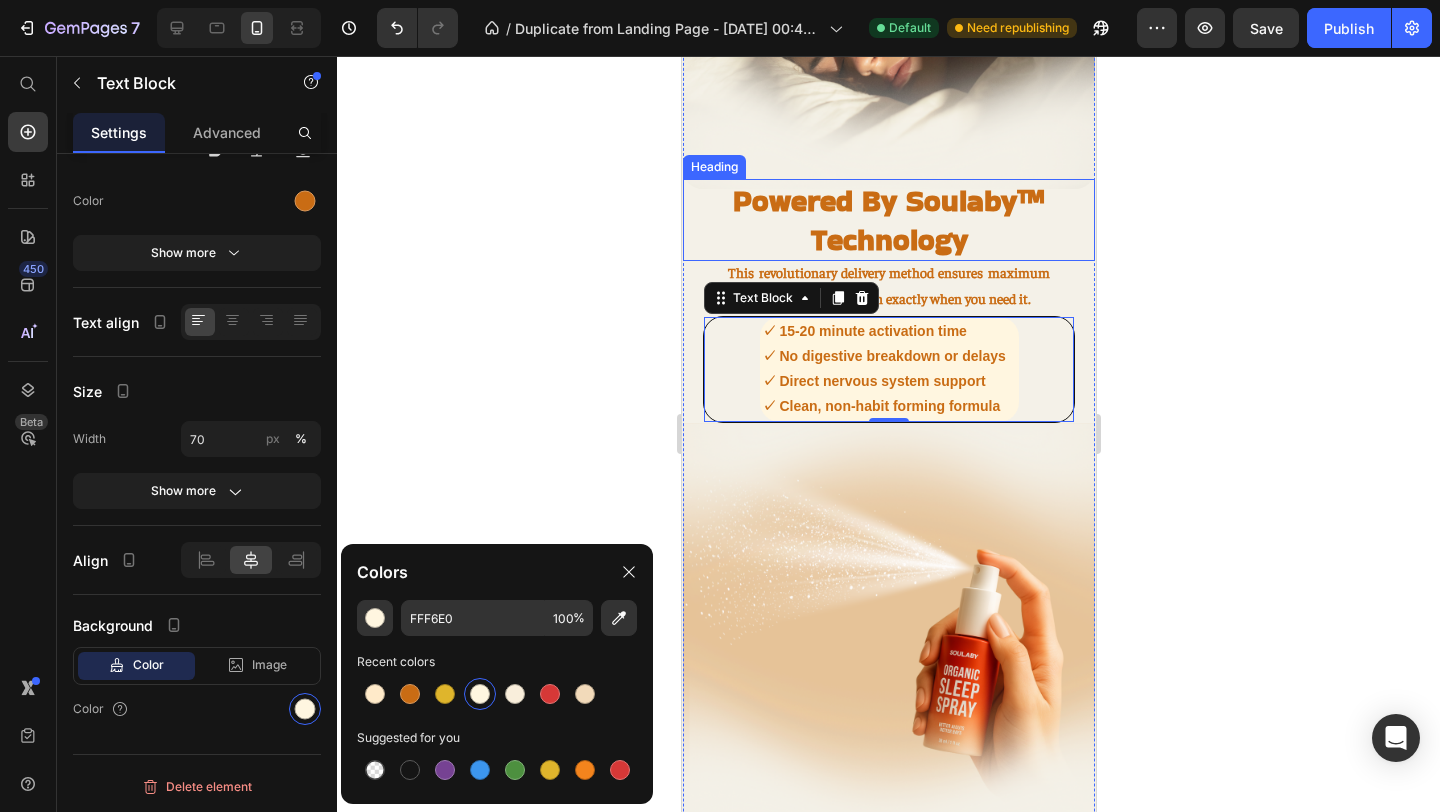 click on "Powered By Soulaby™ Technology" at bounding box center (888, 220) 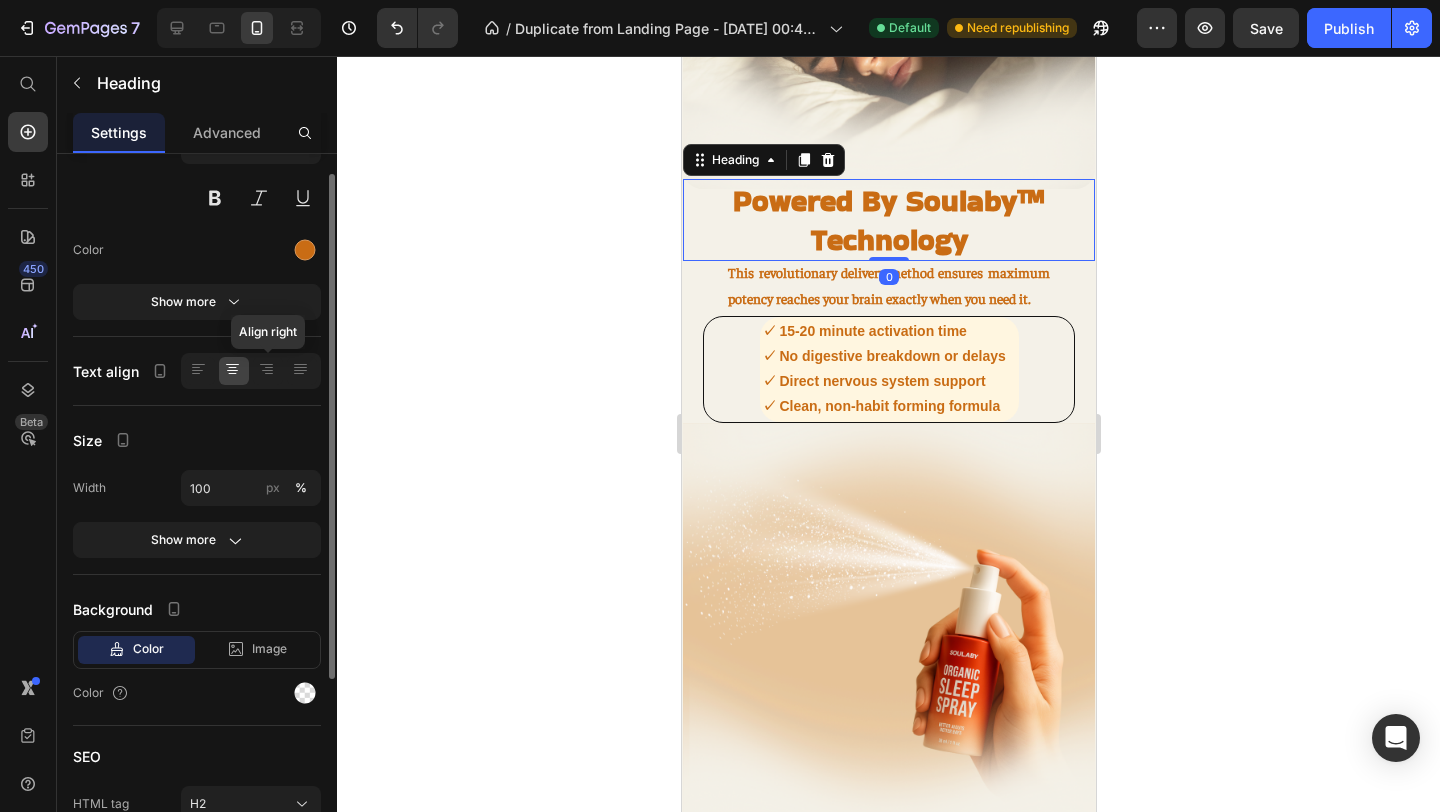 scroll, scrollTop: 297, scrollLeft: 0, axis: vertical 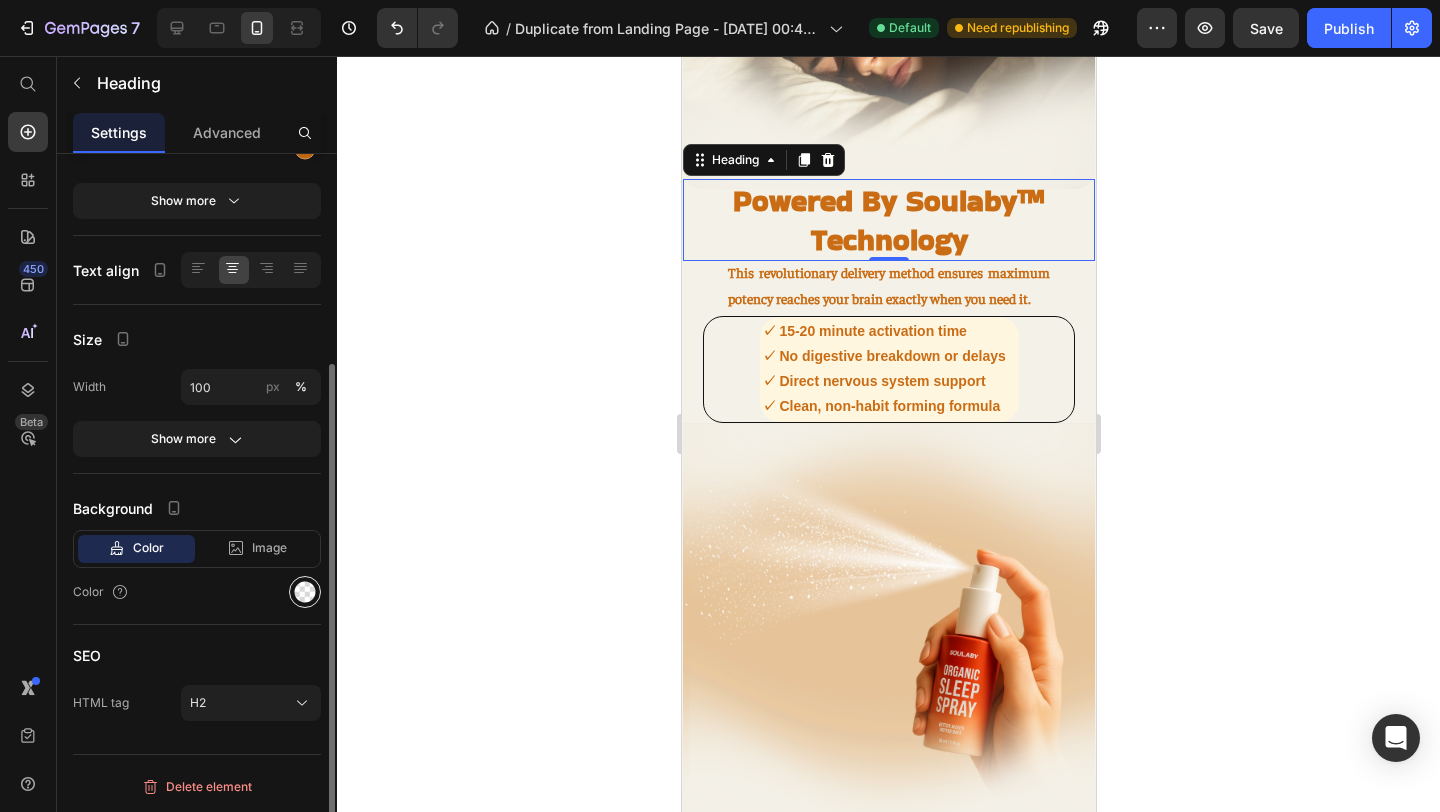 click at bounding box center (305, 592) 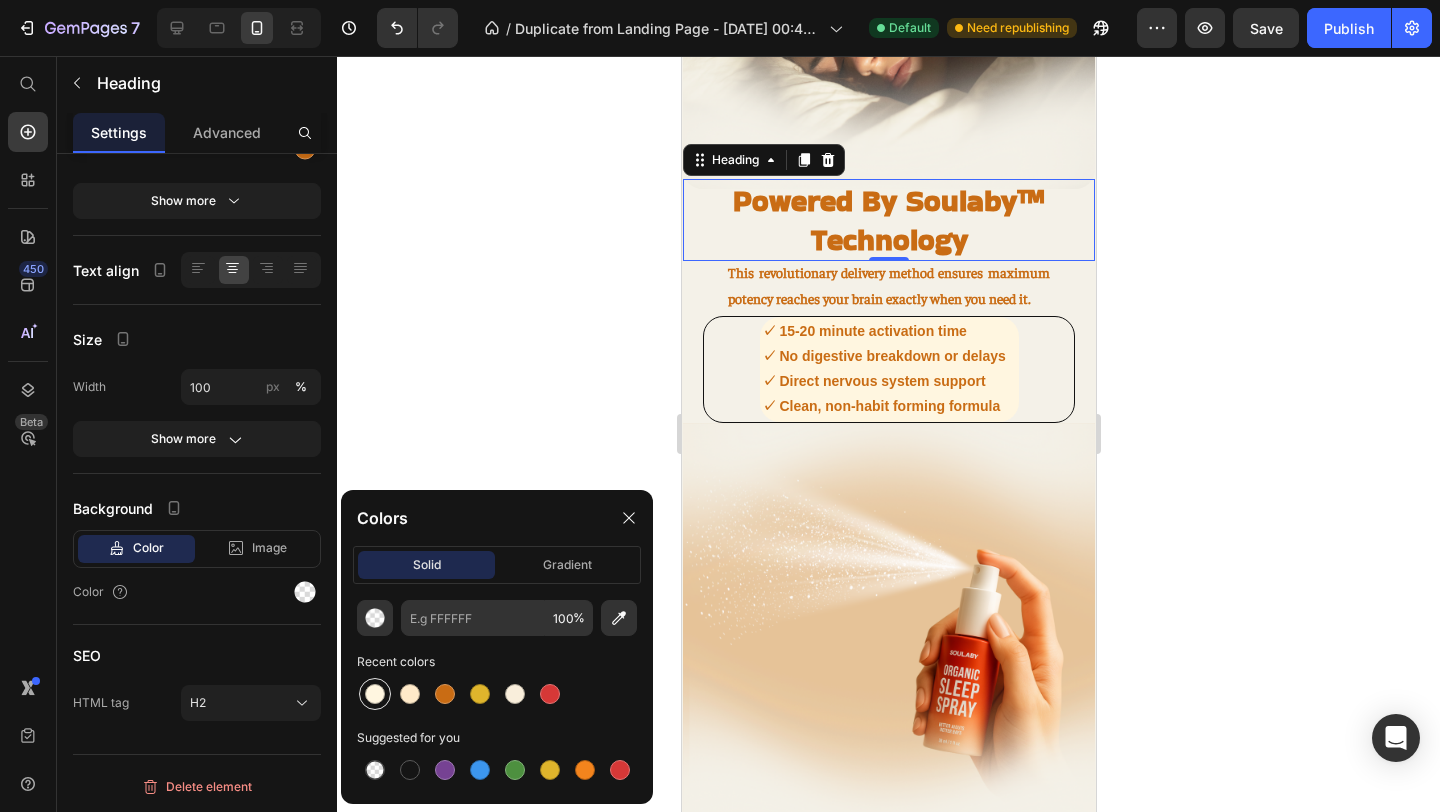 click at bounding box center (375, 694) 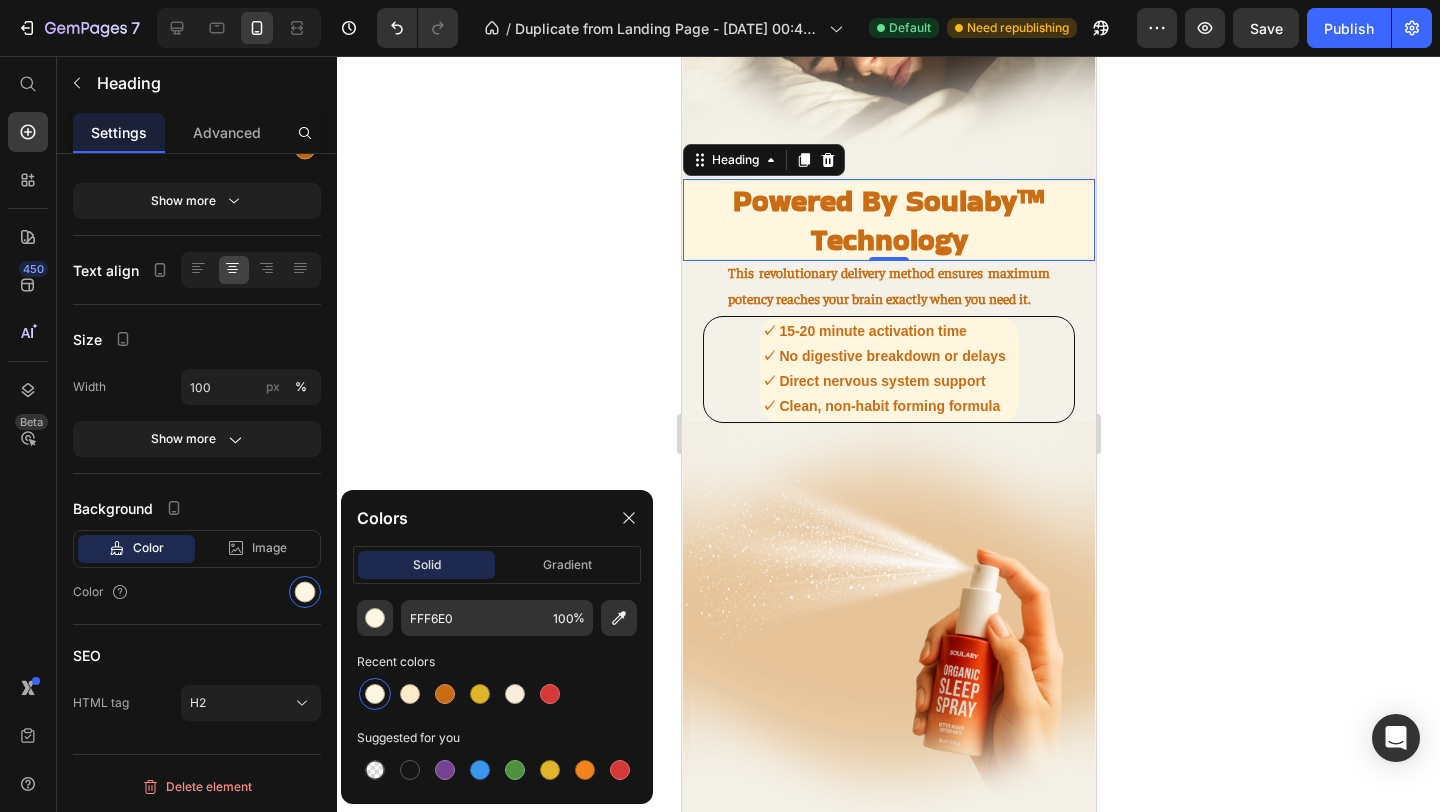 click 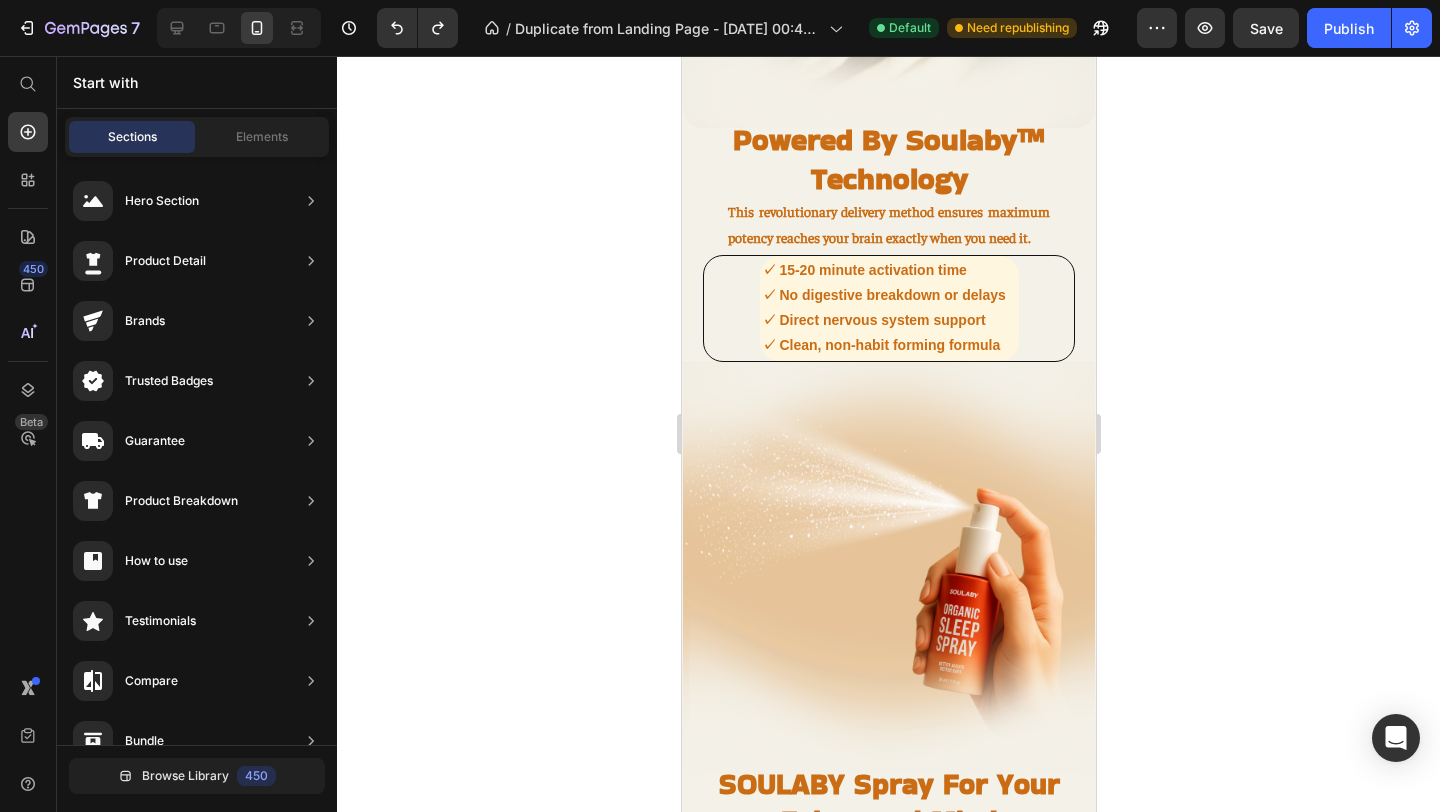 scroll, scrollTop: 1701, scrollLeft: 0, axis: vertical 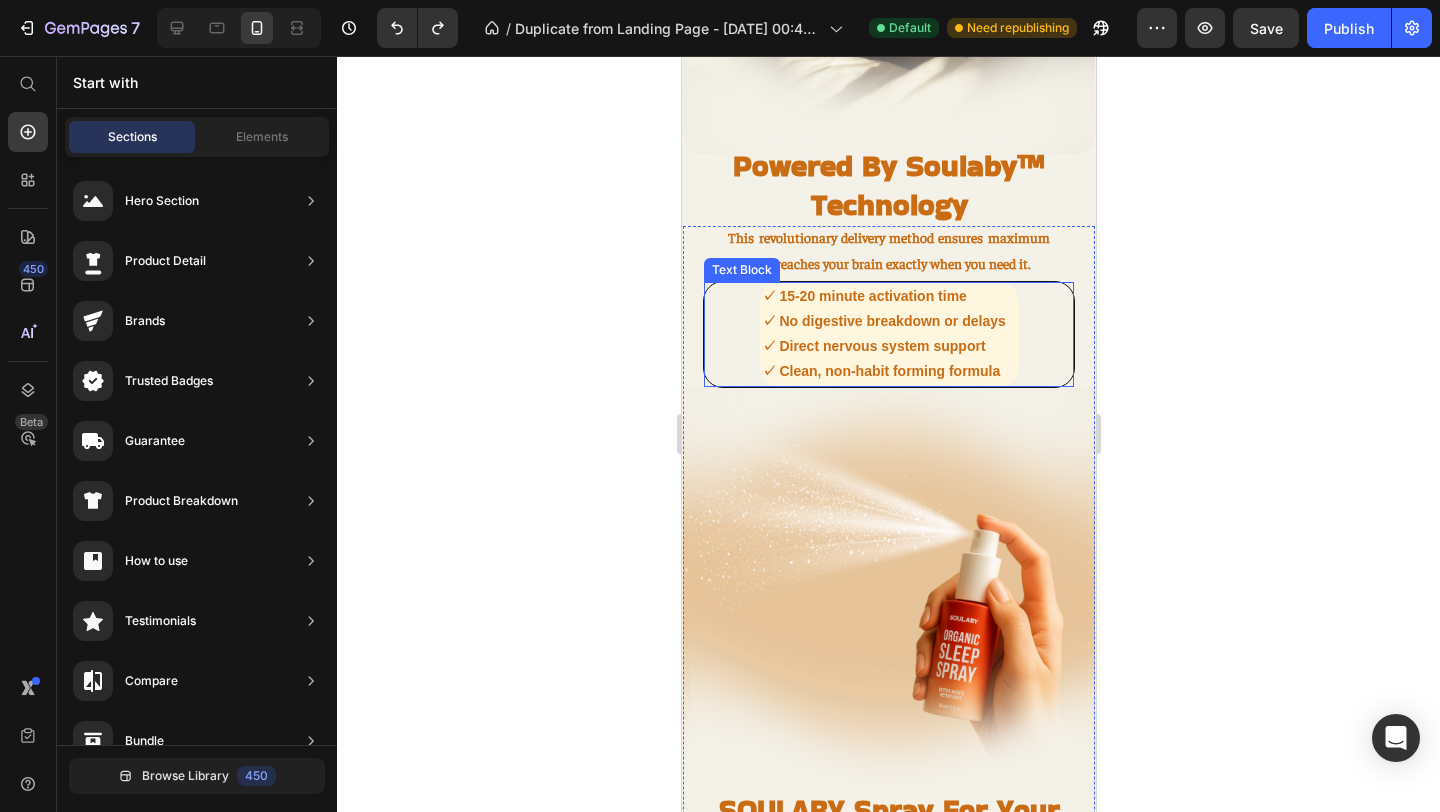 click on "✓ Clean, non-habit forming formula" at bounding box center [880, 371] 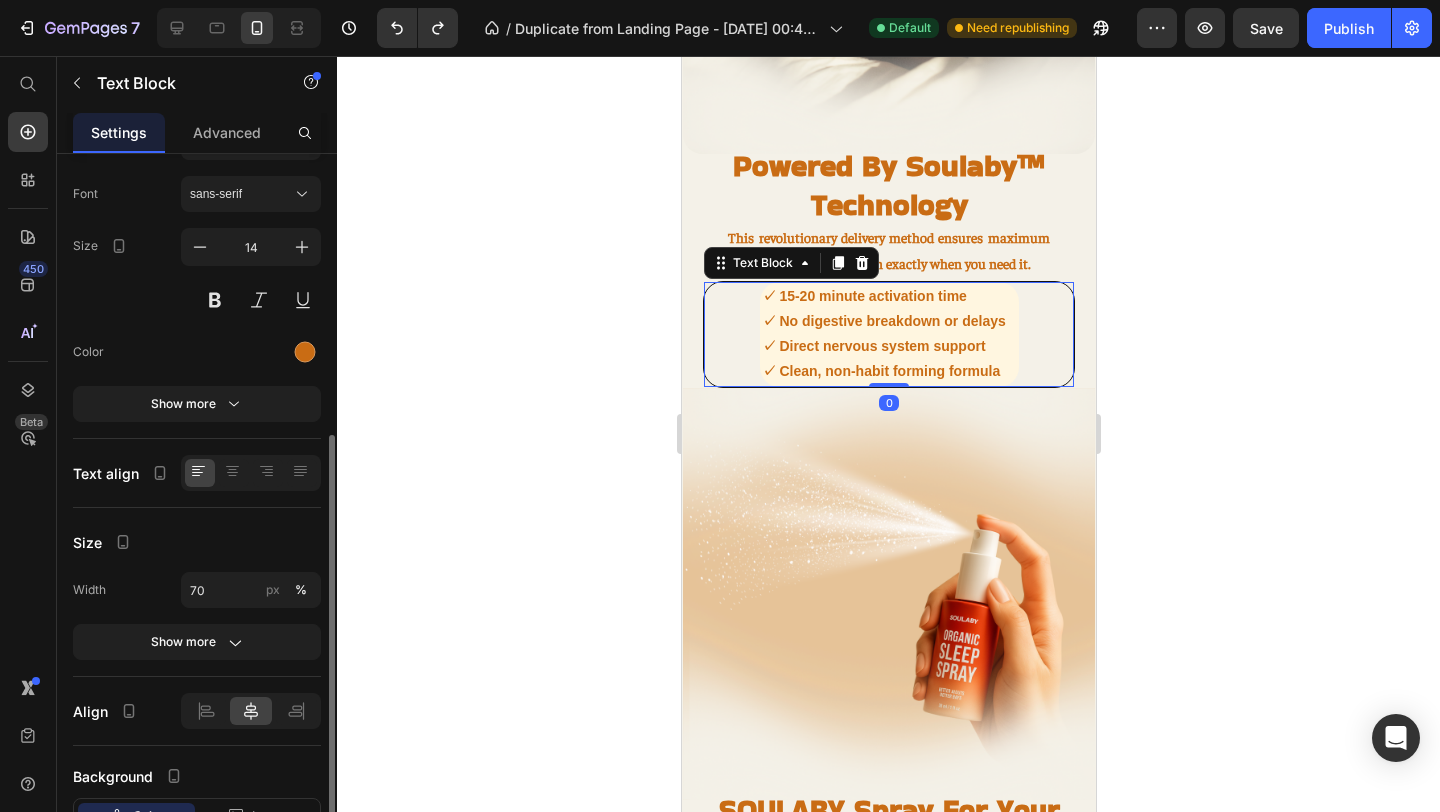scroll, scrollTop: 245, scrollLeft: 0, axis: vertical 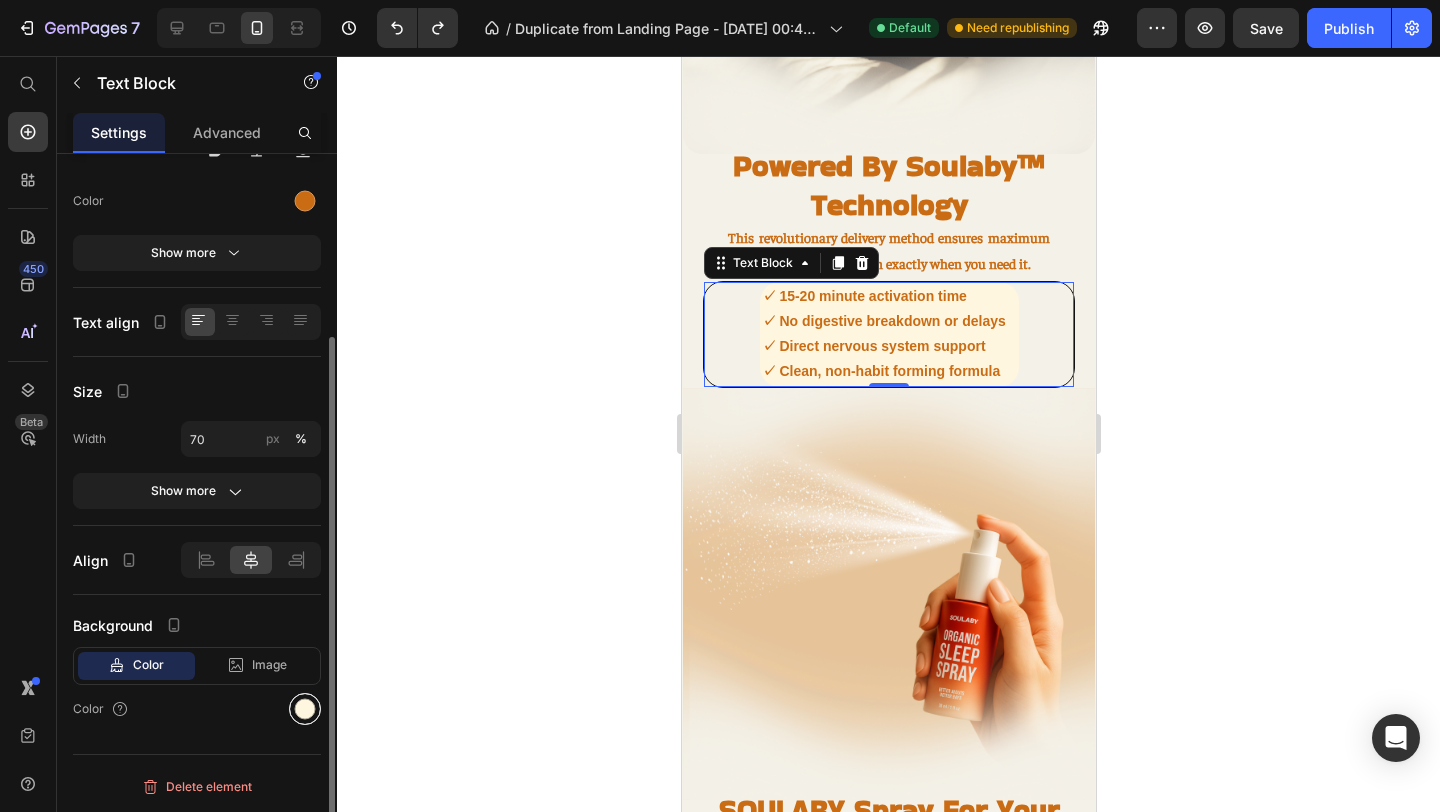 click at bounding box center [305, 709] 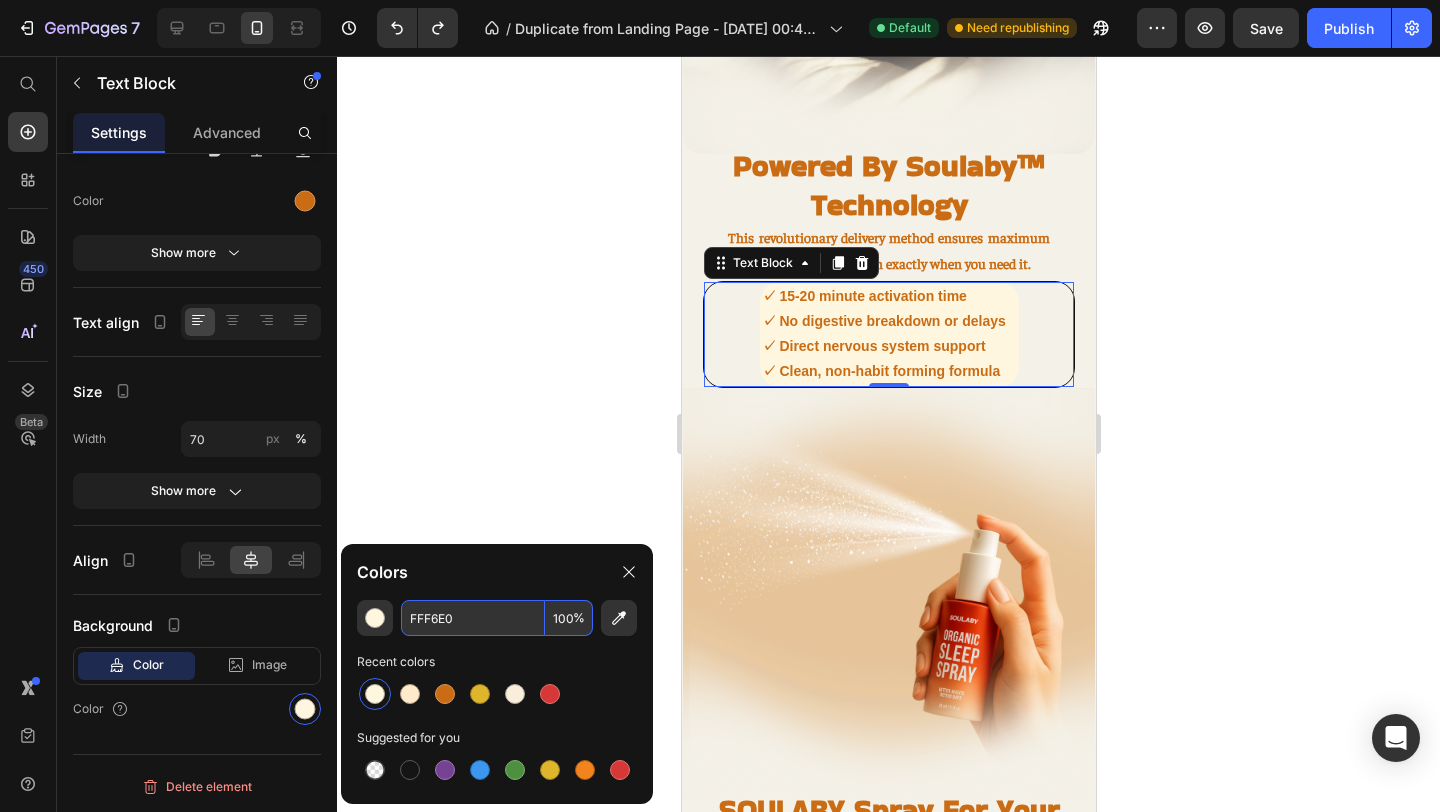 click on "FFF6E0" at bounding box center [473, 618] 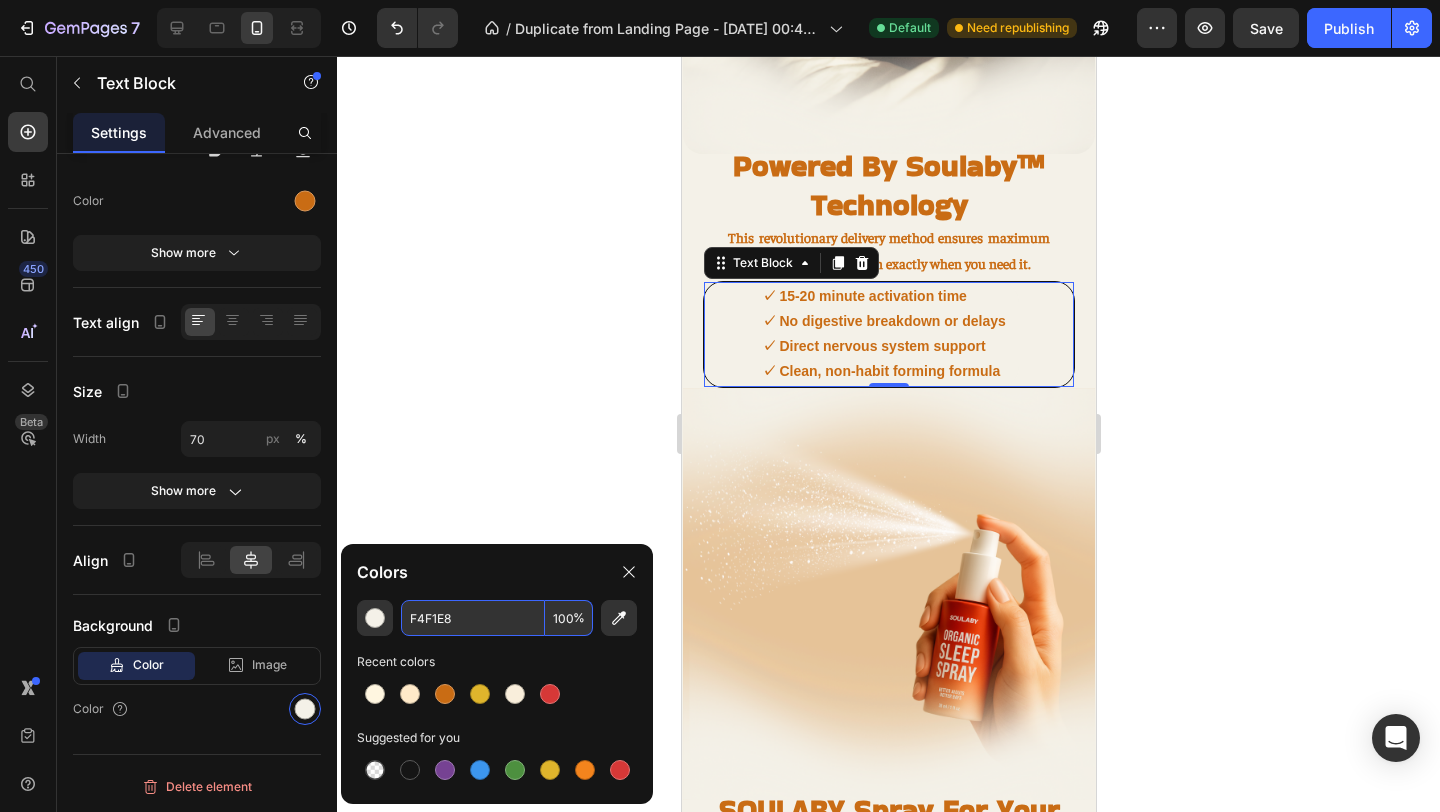 type on "F4F1E8" 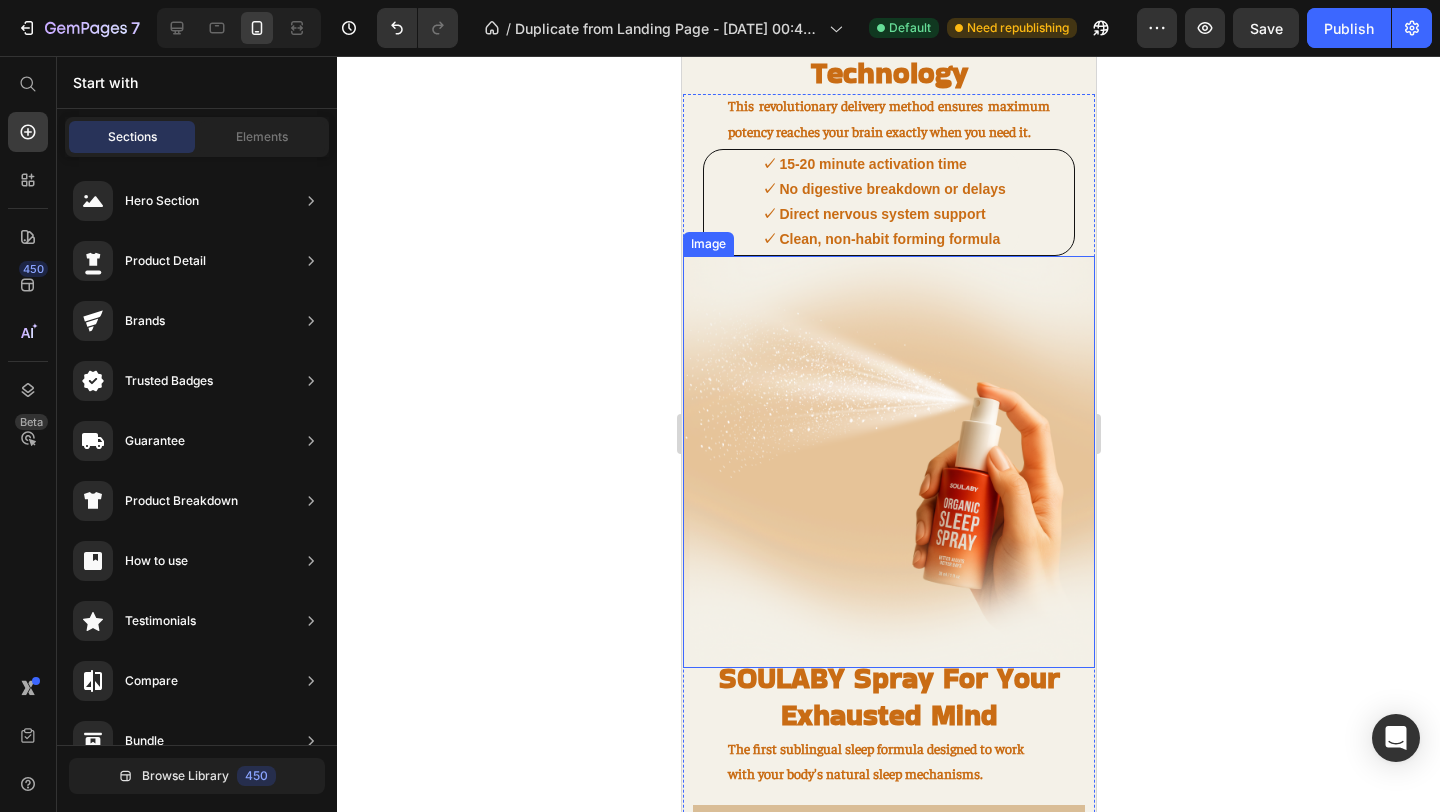 scroll, scrollTop: 1840, scrollLeft: 0, axis: vertical 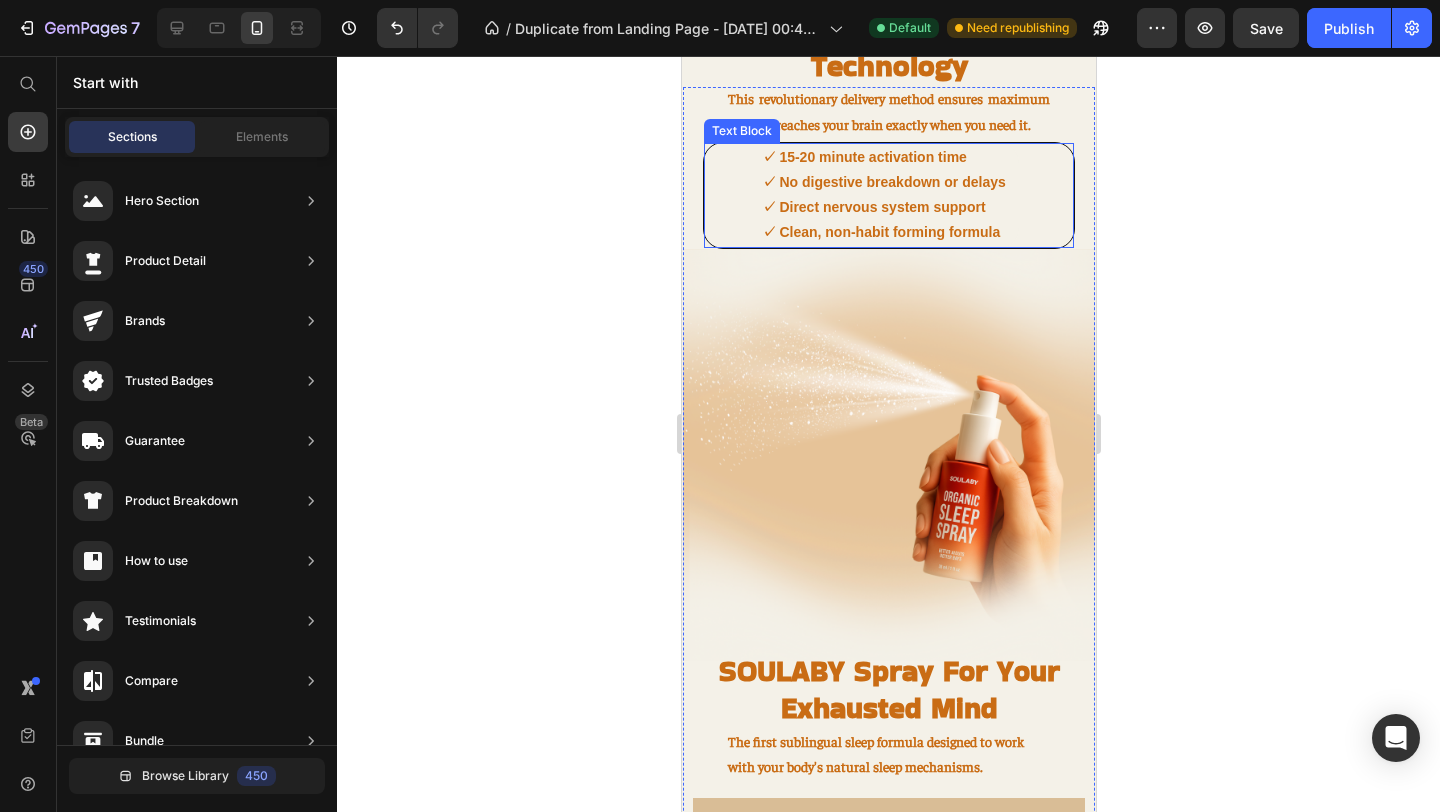 click on "✓ 15-20 minute activation time  ✓ No digestive breakdown or delays  ✓ Direct nervous system support  ✓ Clean, non-habit forming formula" at bounding box center [888, 195] 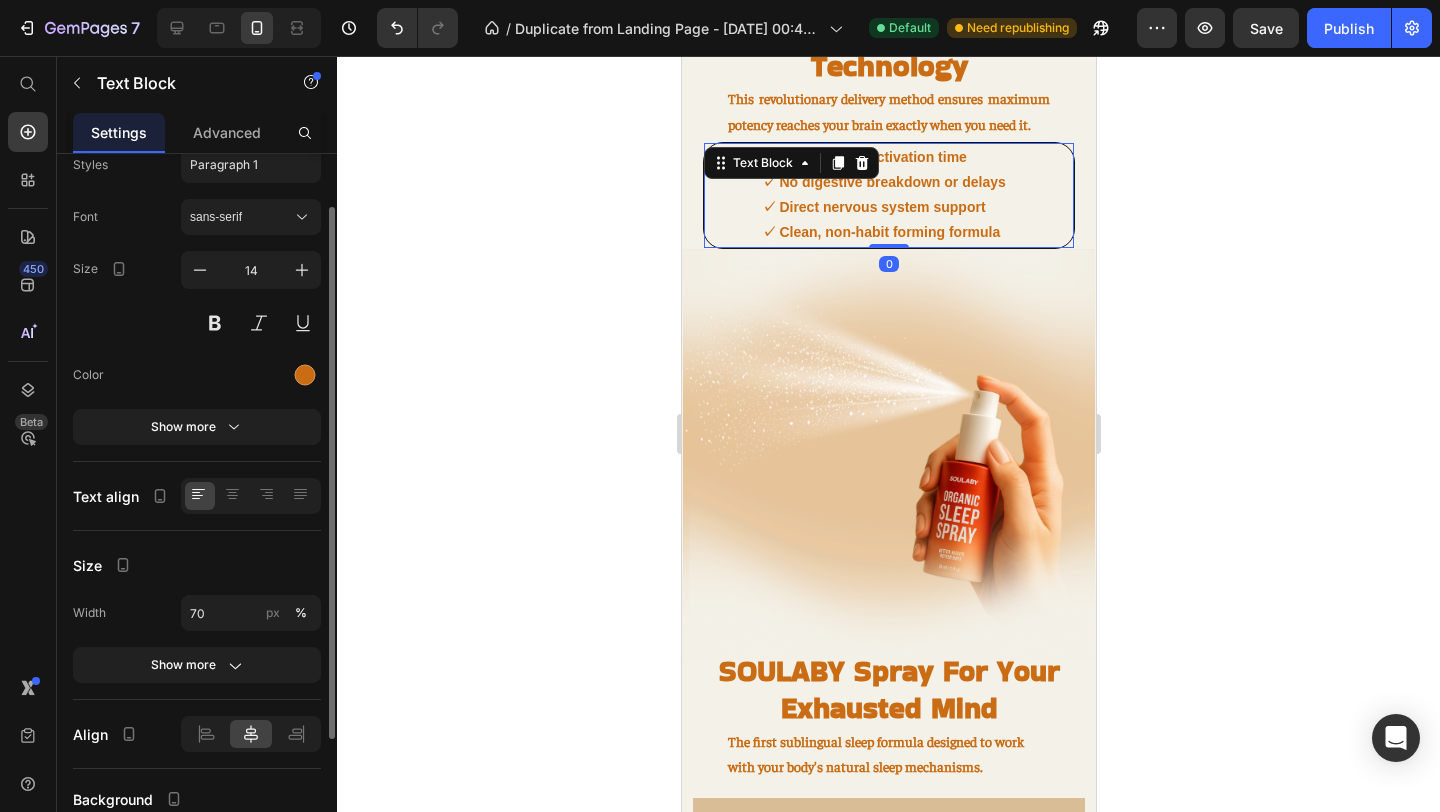 scroll, scrollTop: 55, scrollLeft: 0, axis: vertical 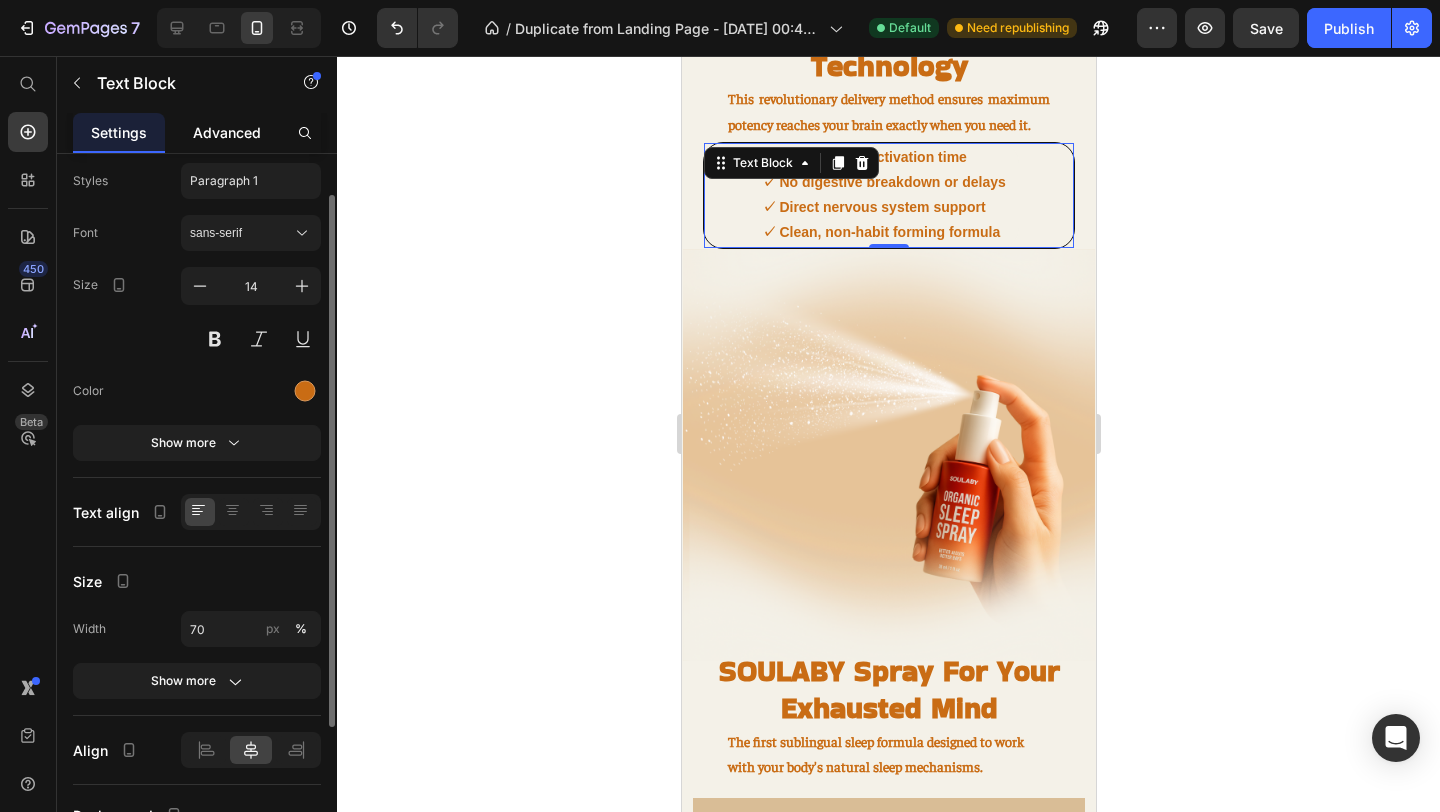 click on "Advanced" at bounding box center [227, 132] 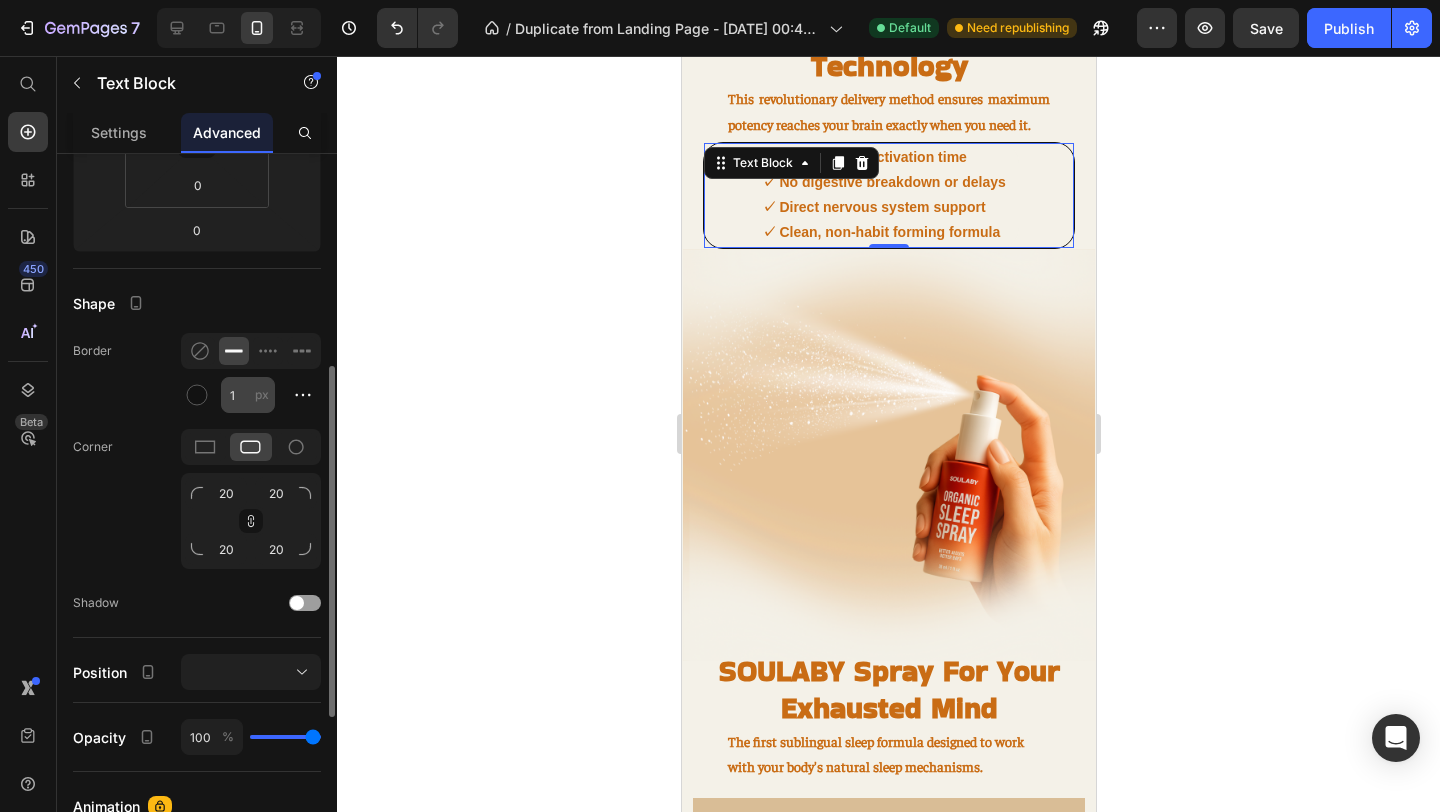 scroll, scrollTop: 399, scrollLeft: 0, axis: vertical 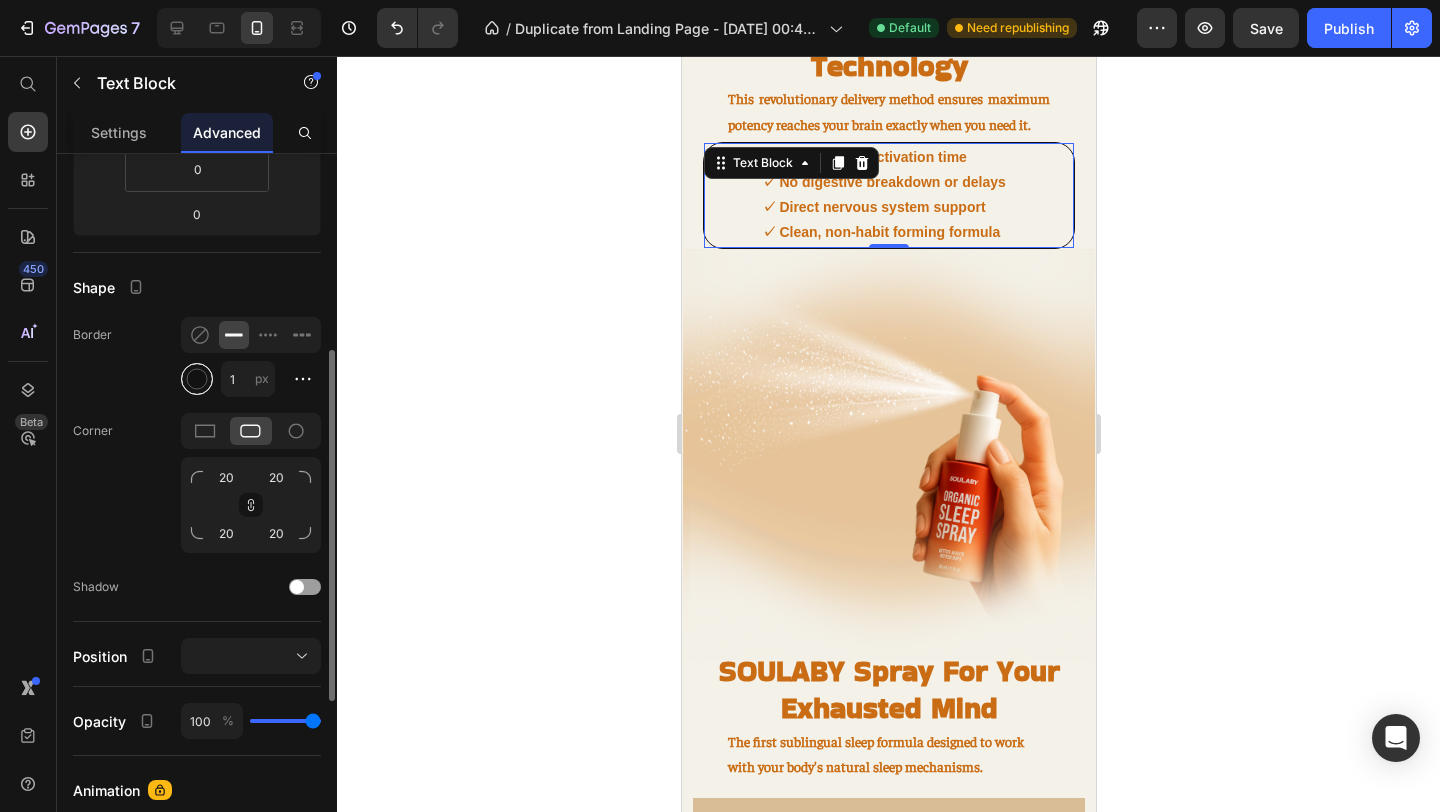 click at bounding box center [197, 379] 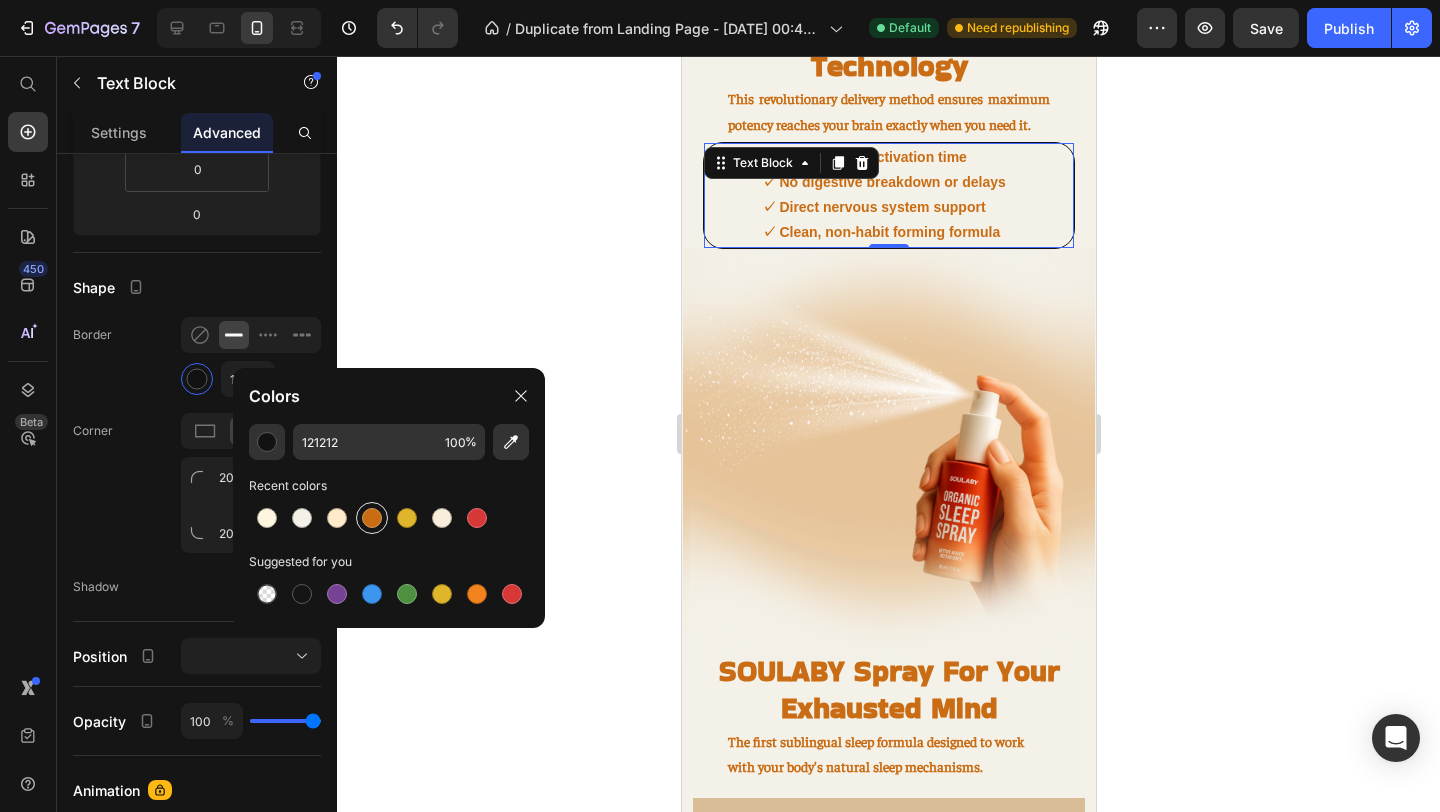 click at bounding box center (372, 518) 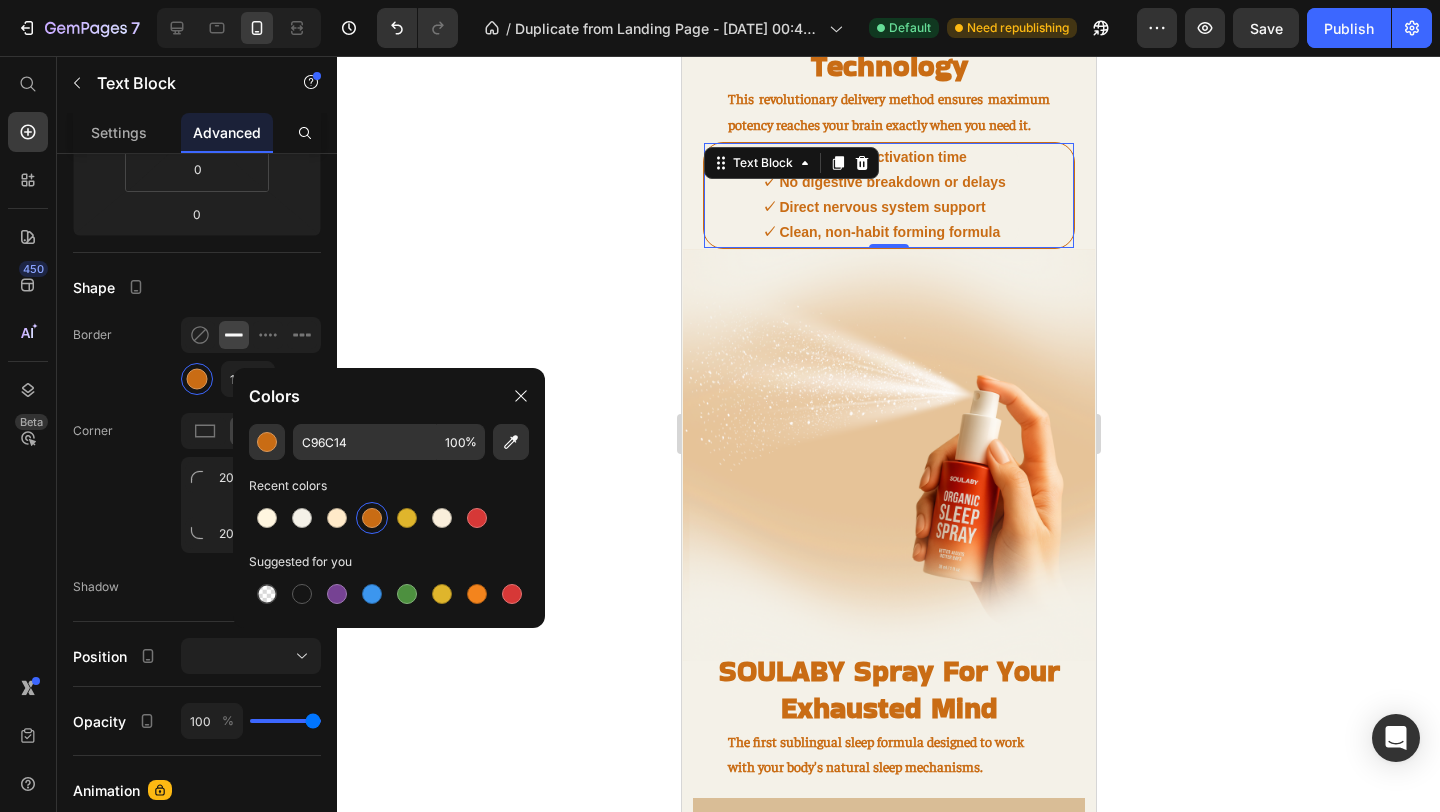 click 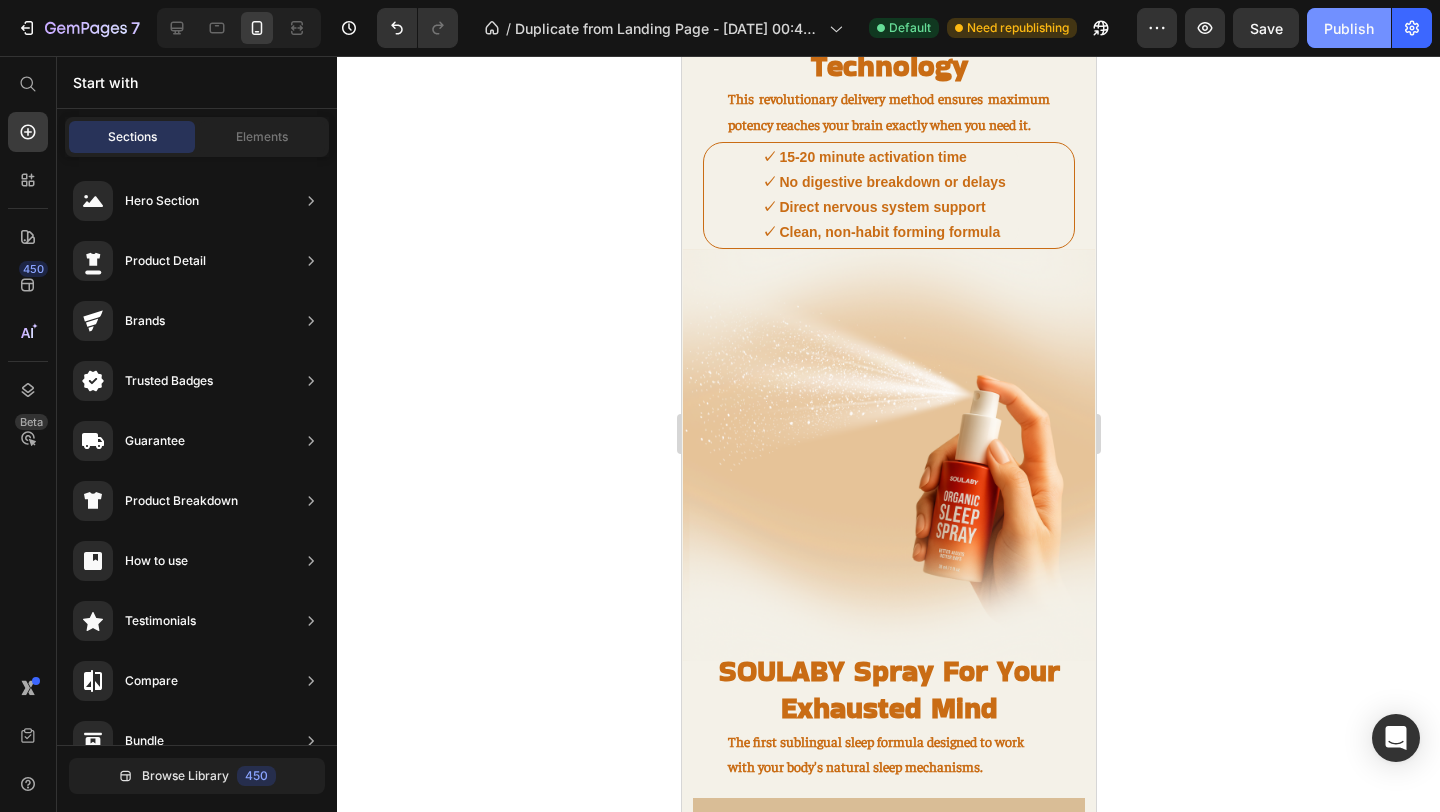 click on "Publish" at bounding box center [1349, 28] 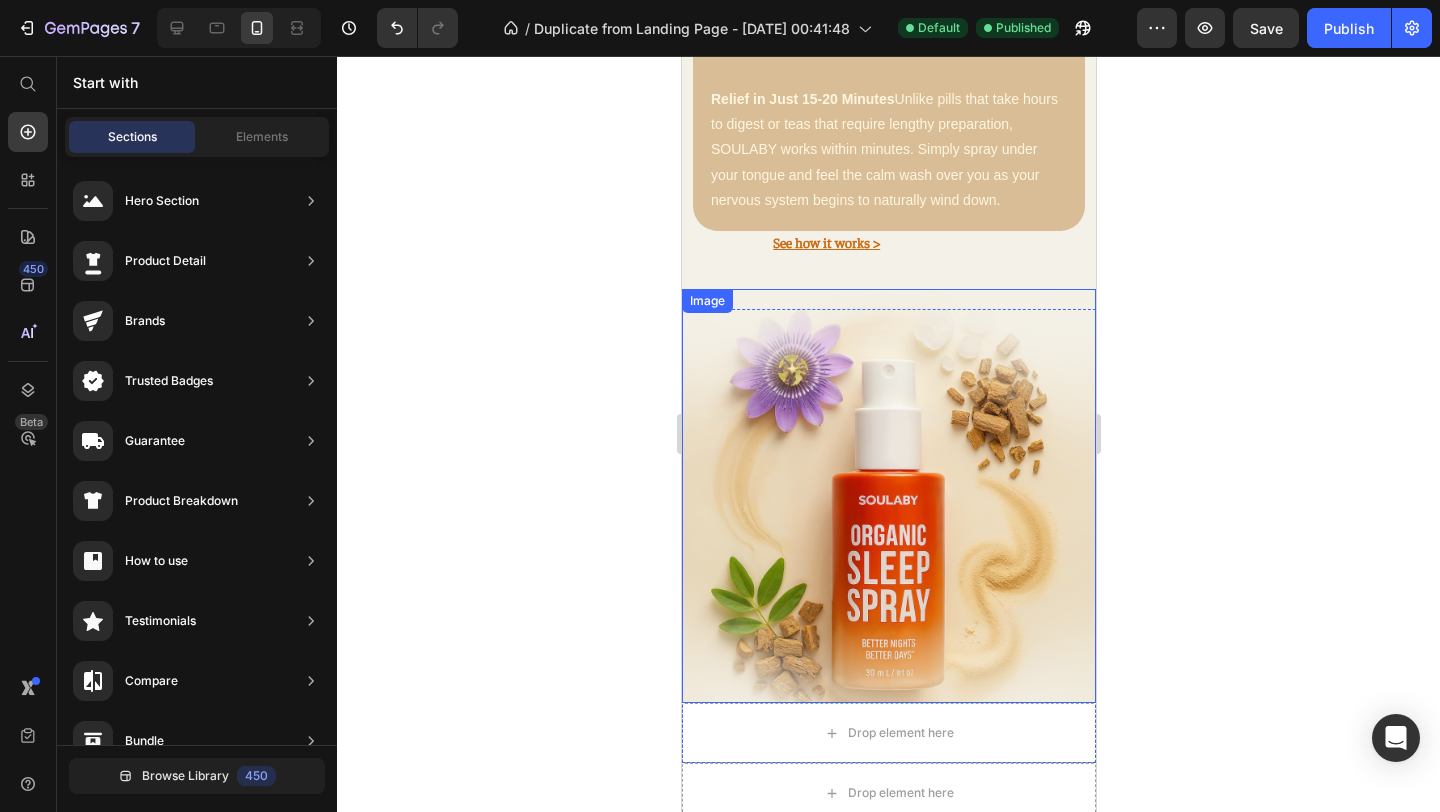 scroll, scrollTop: 2654, scrollLeft: 0, axis: vertical 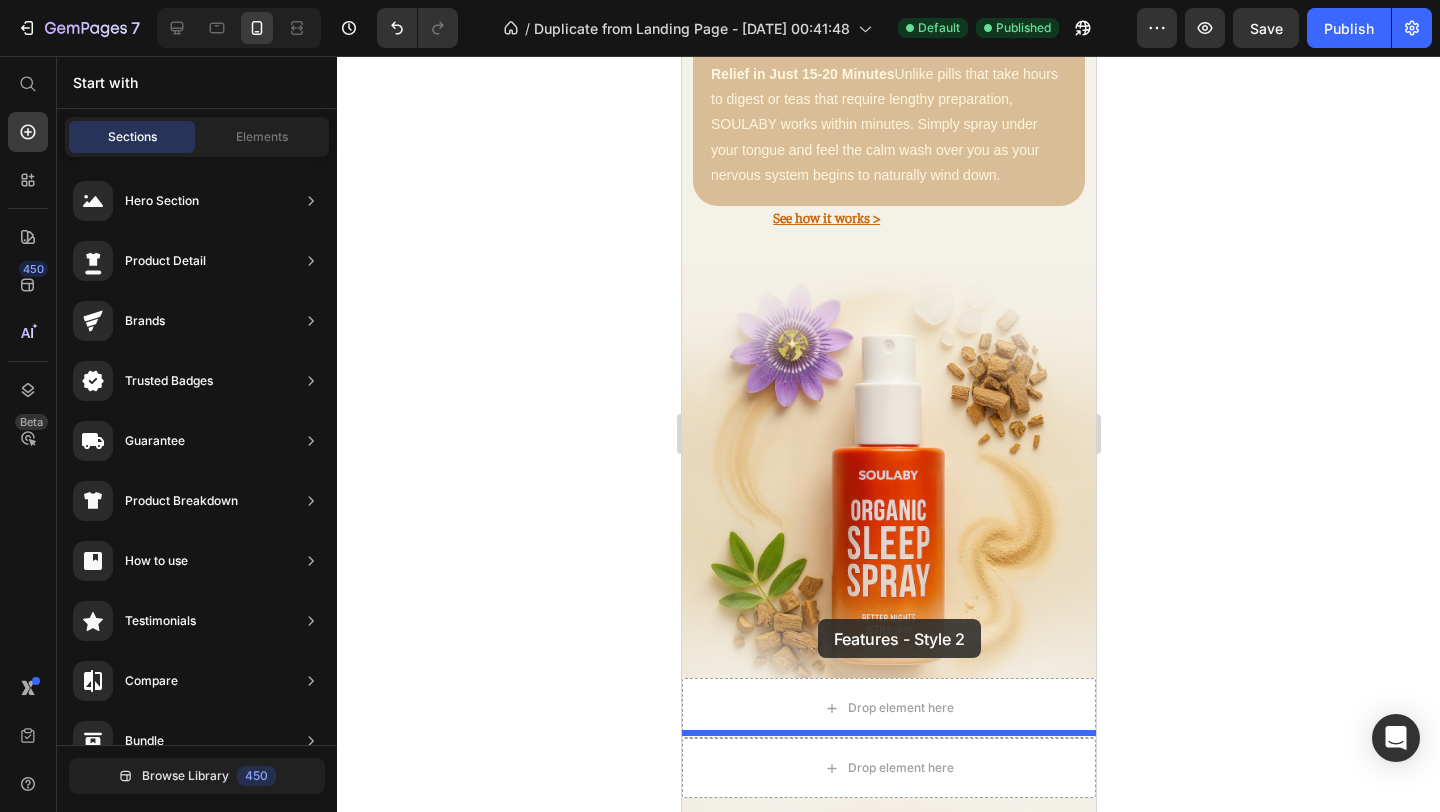 drag, startPoint x: 1155, startPoint y: 361, endPoint x: 810, endPoint y: 632, distance: 438.70947 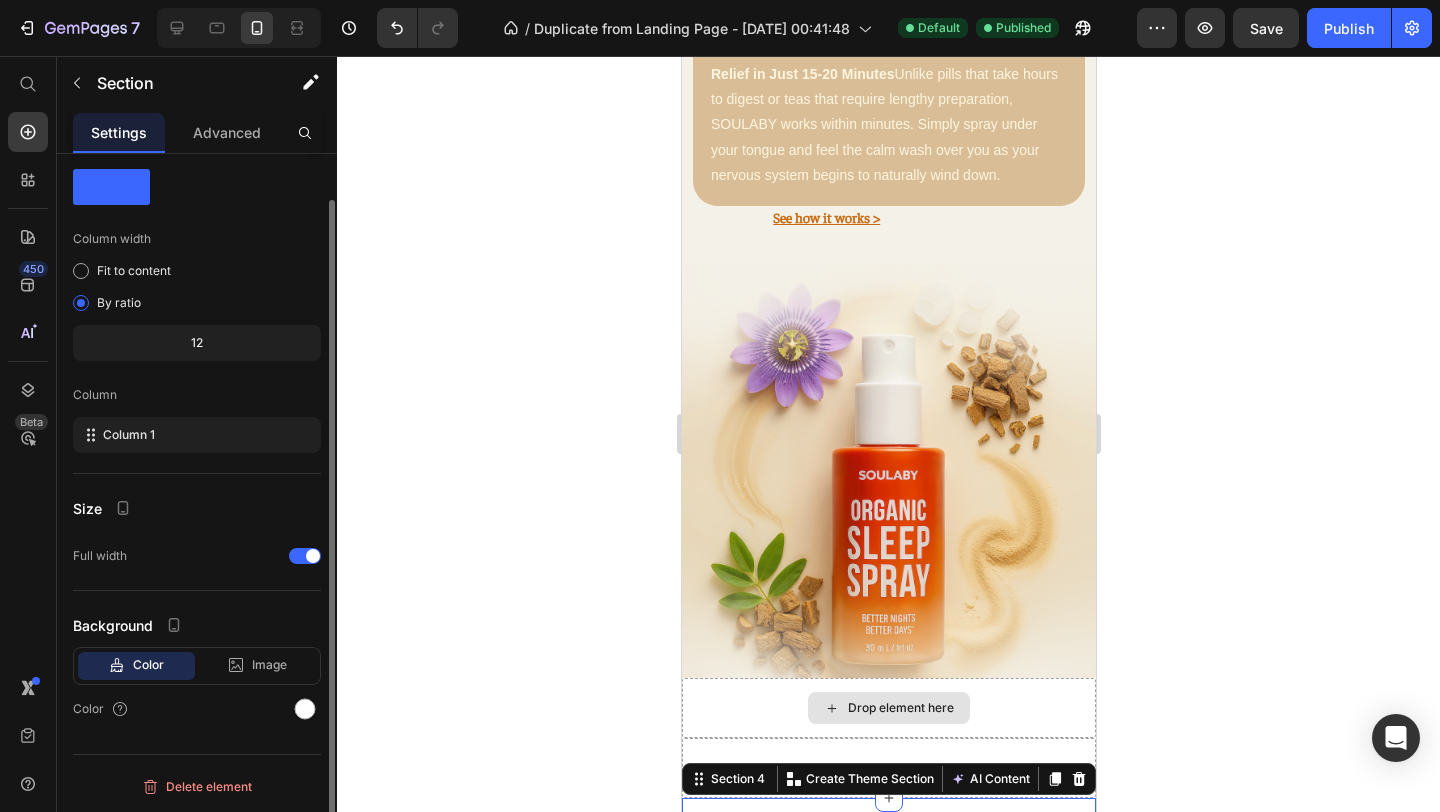 scroll, scrollTop: 2730, scrollLeft: 0, axis: vertical 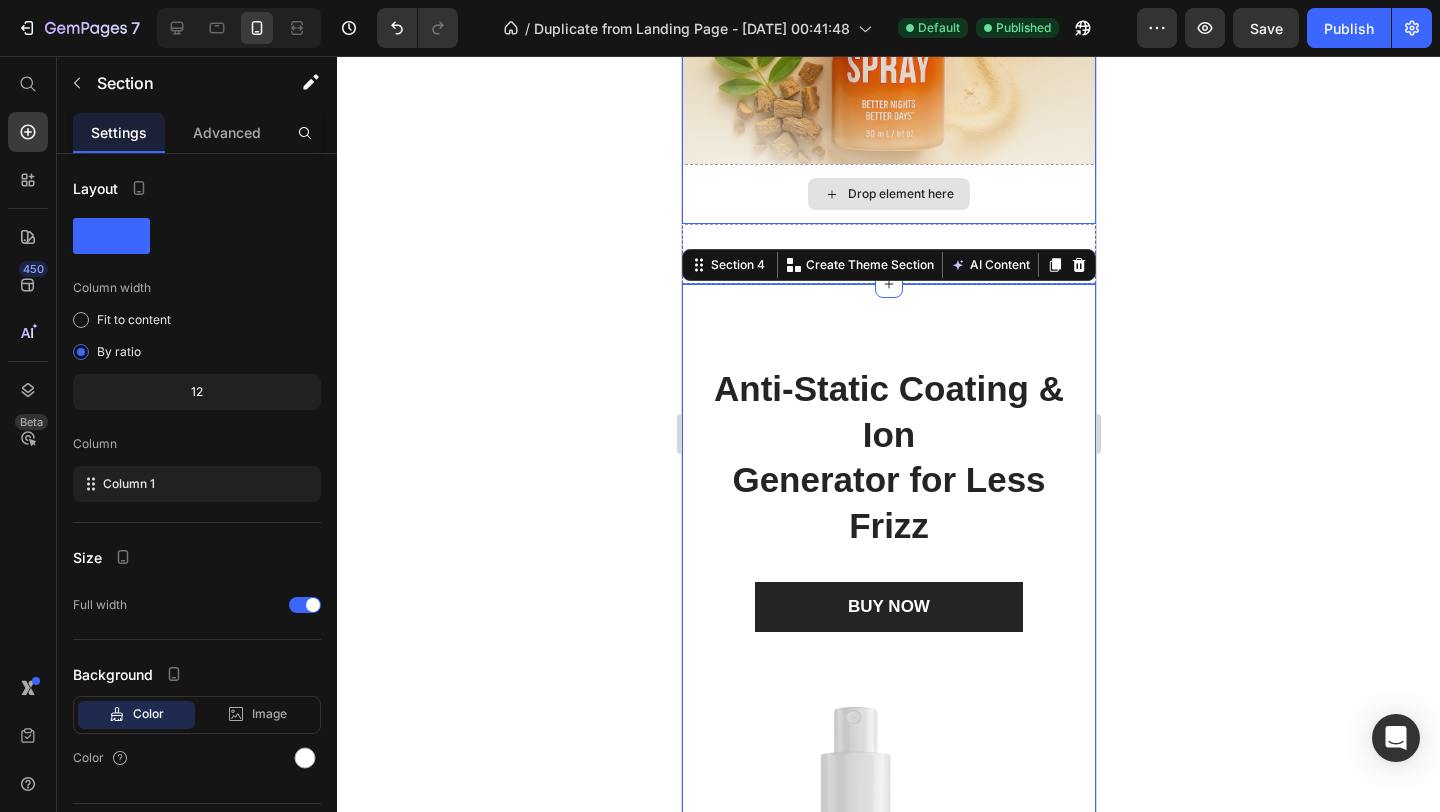 click on "Drop element here" at bounding box center [888, 194] 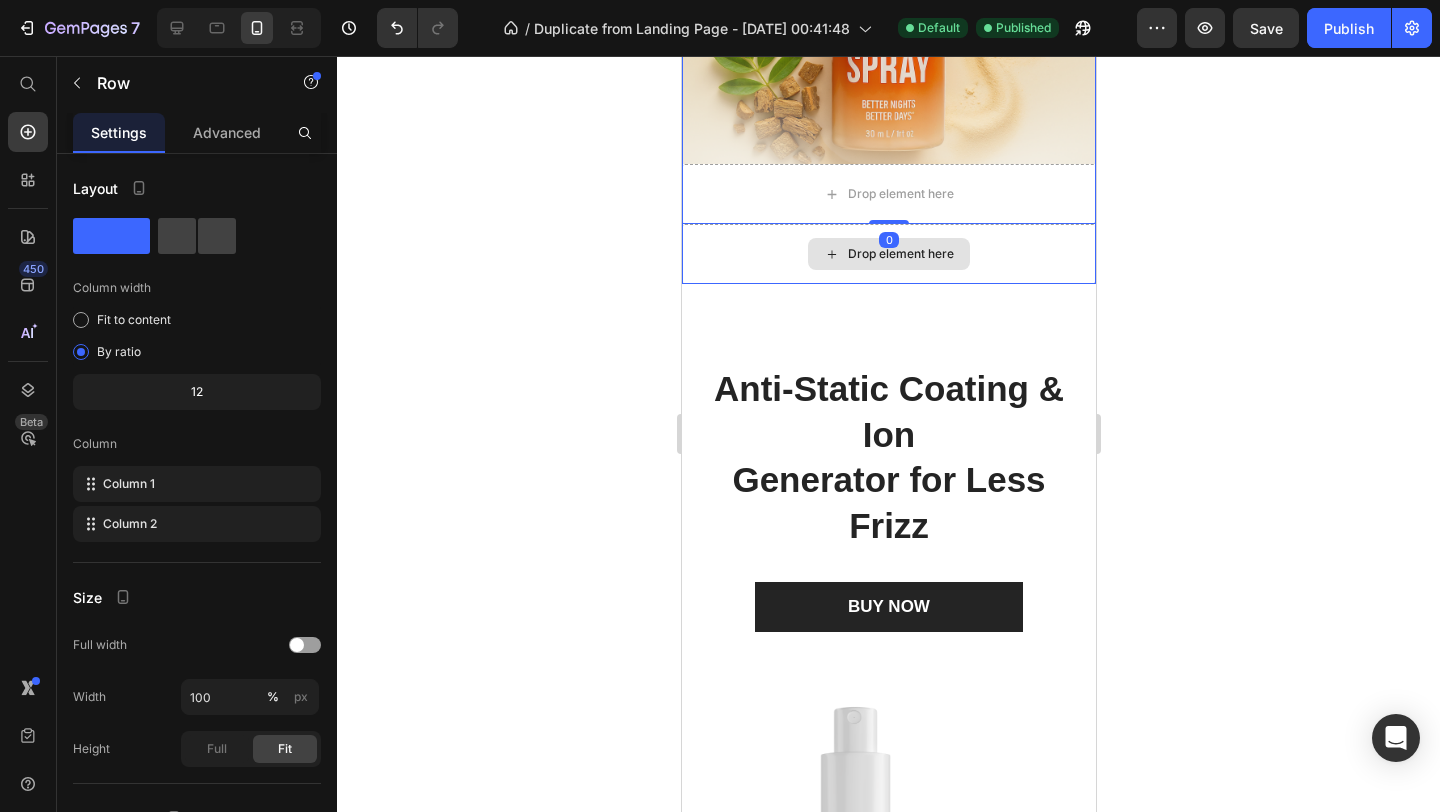 click on "Drop element here" at bounding box center [888, 254] 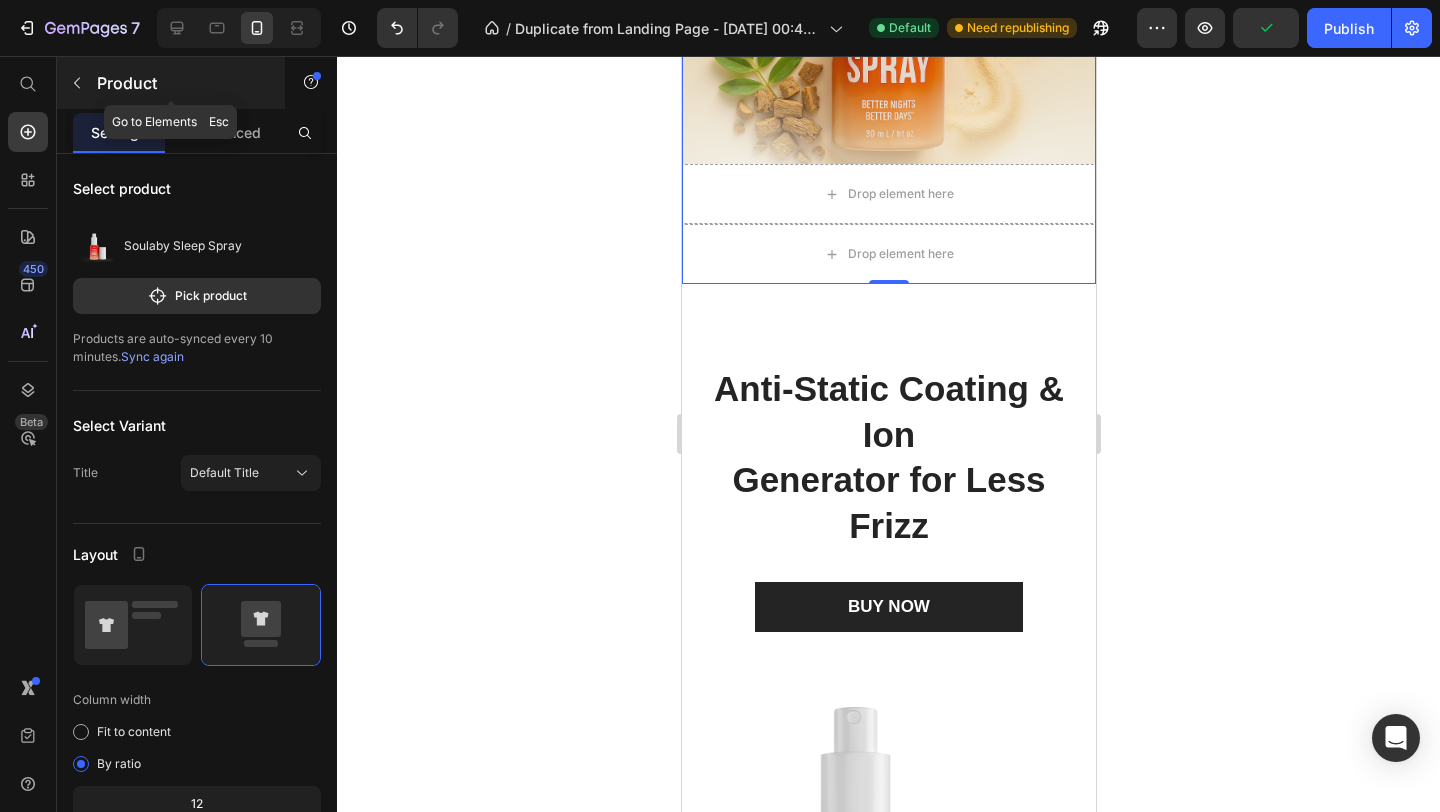 click 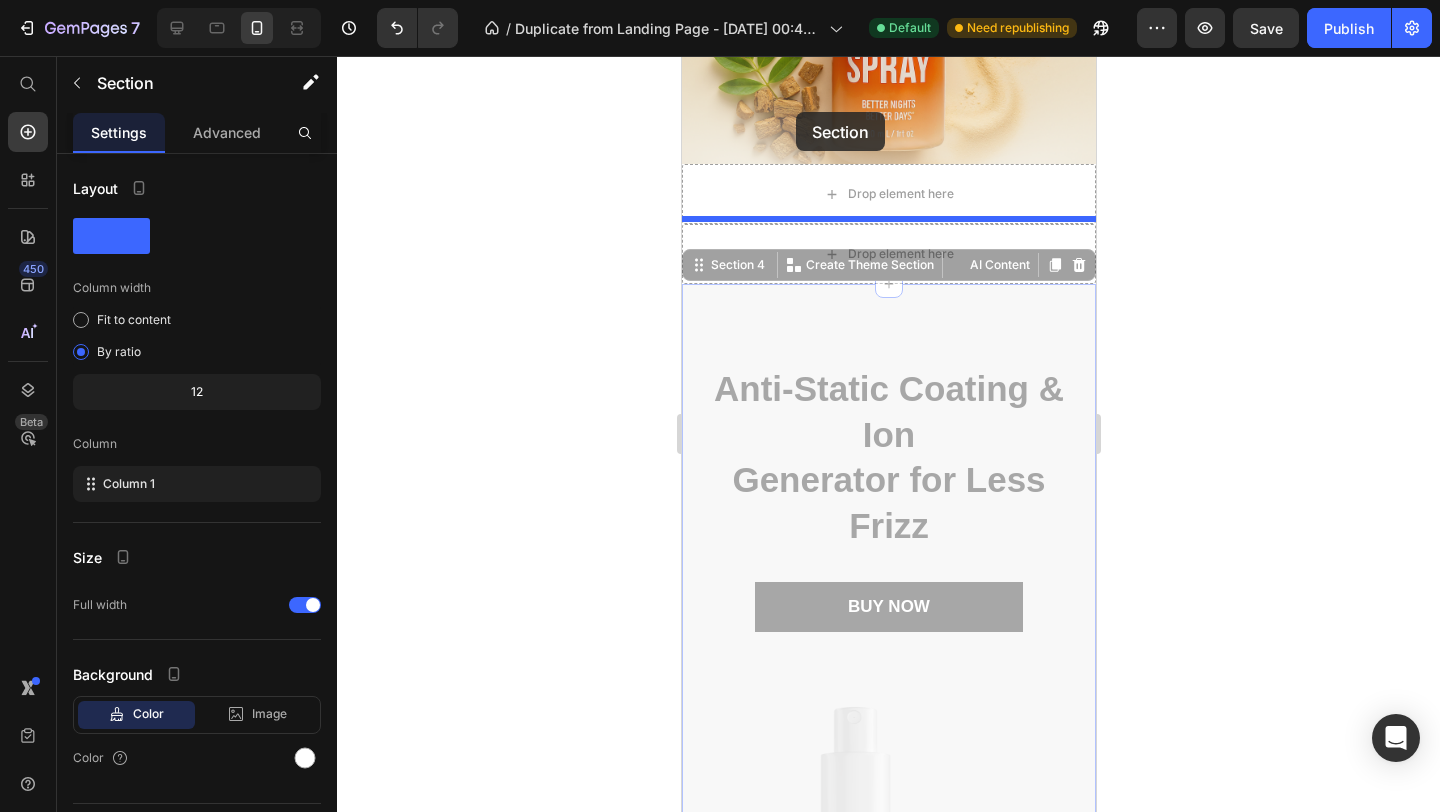 drag, startPoint x: 795, startPoint y: 258, endPoint x: 794, endPoint y: 115, distance: 143.0035 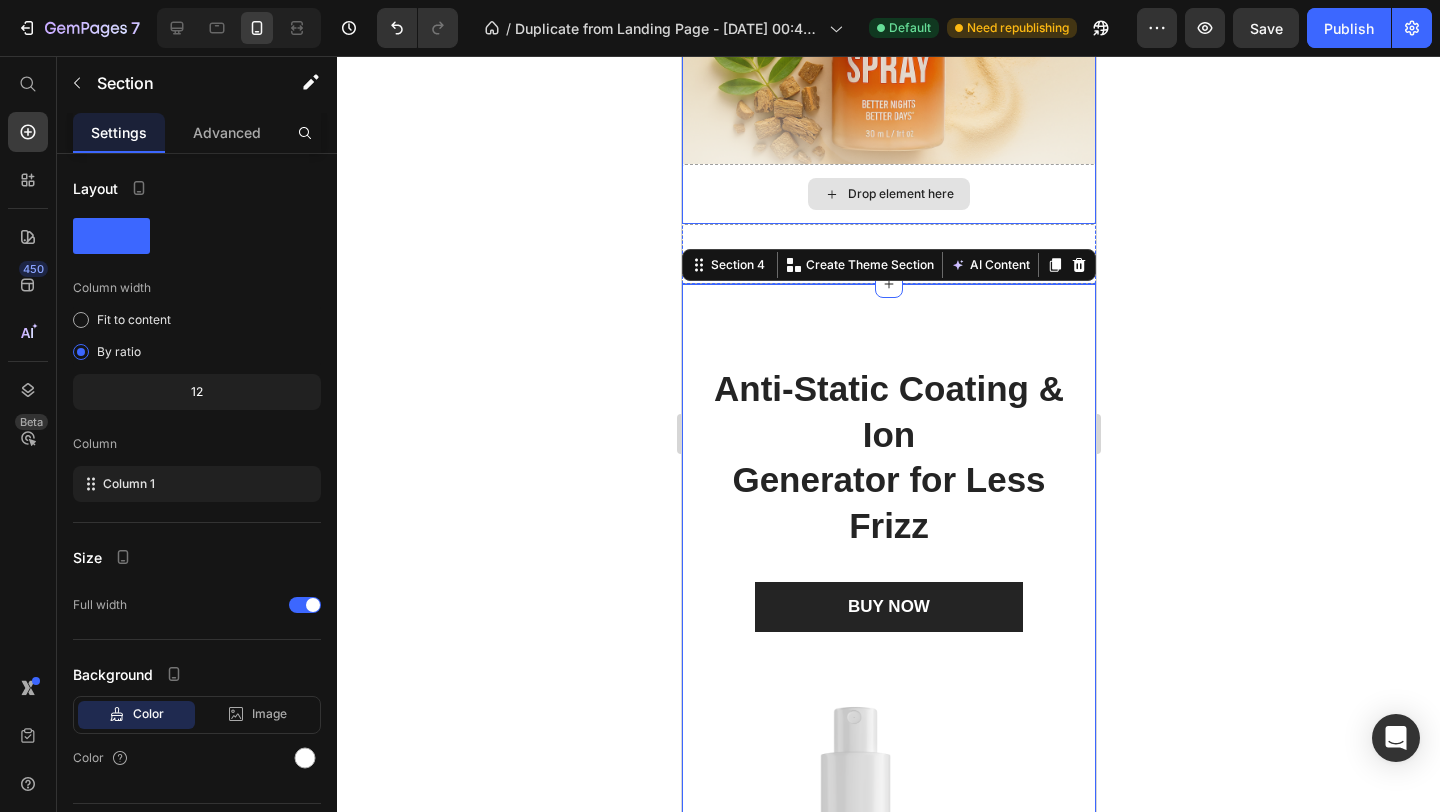 scroll, scrollTop: 3187, scrollLeft: 0, axis: vertical 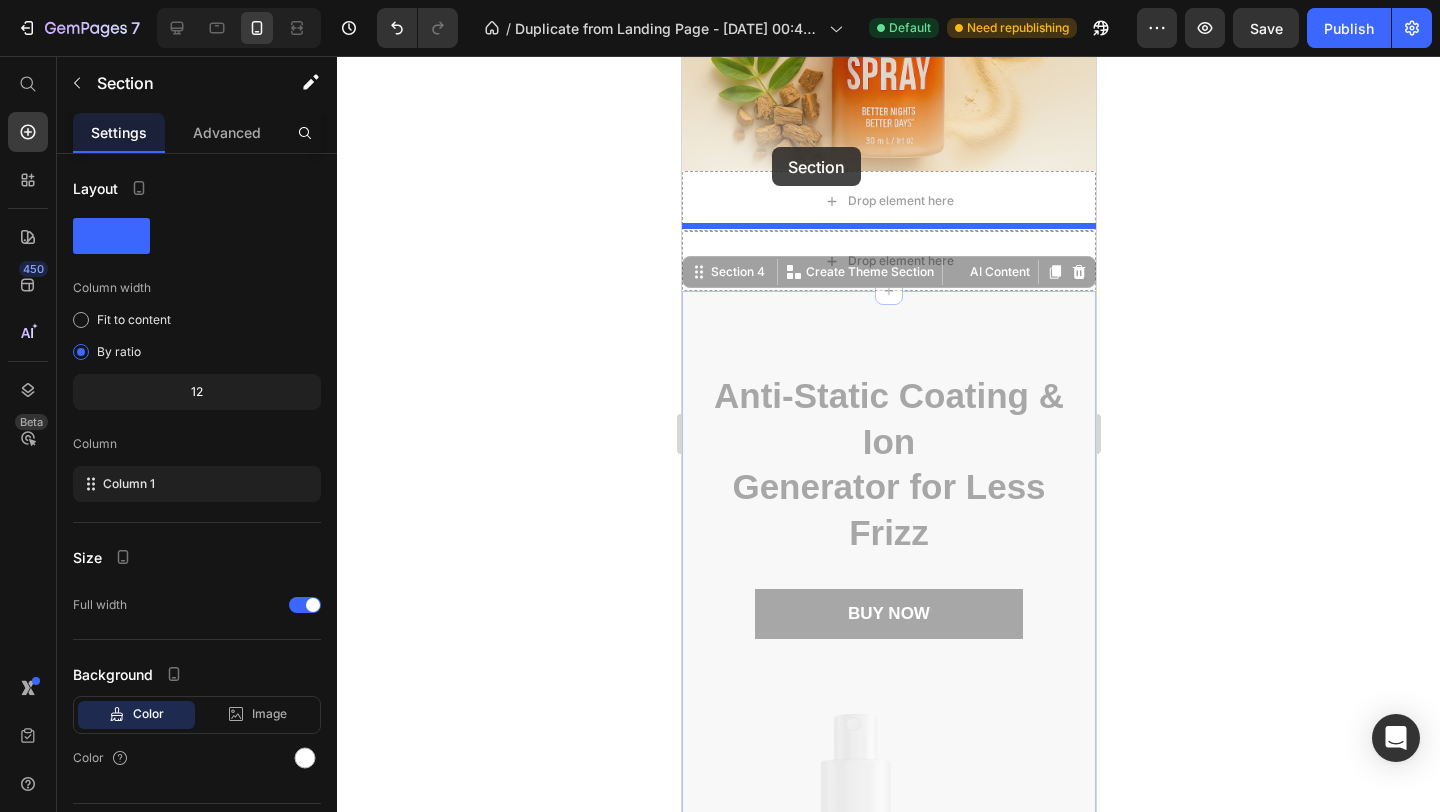 drag, startPoint x: 801, startPoint y: 303, endPoint x: 771, endPoint y: 147, distance: 158.85843 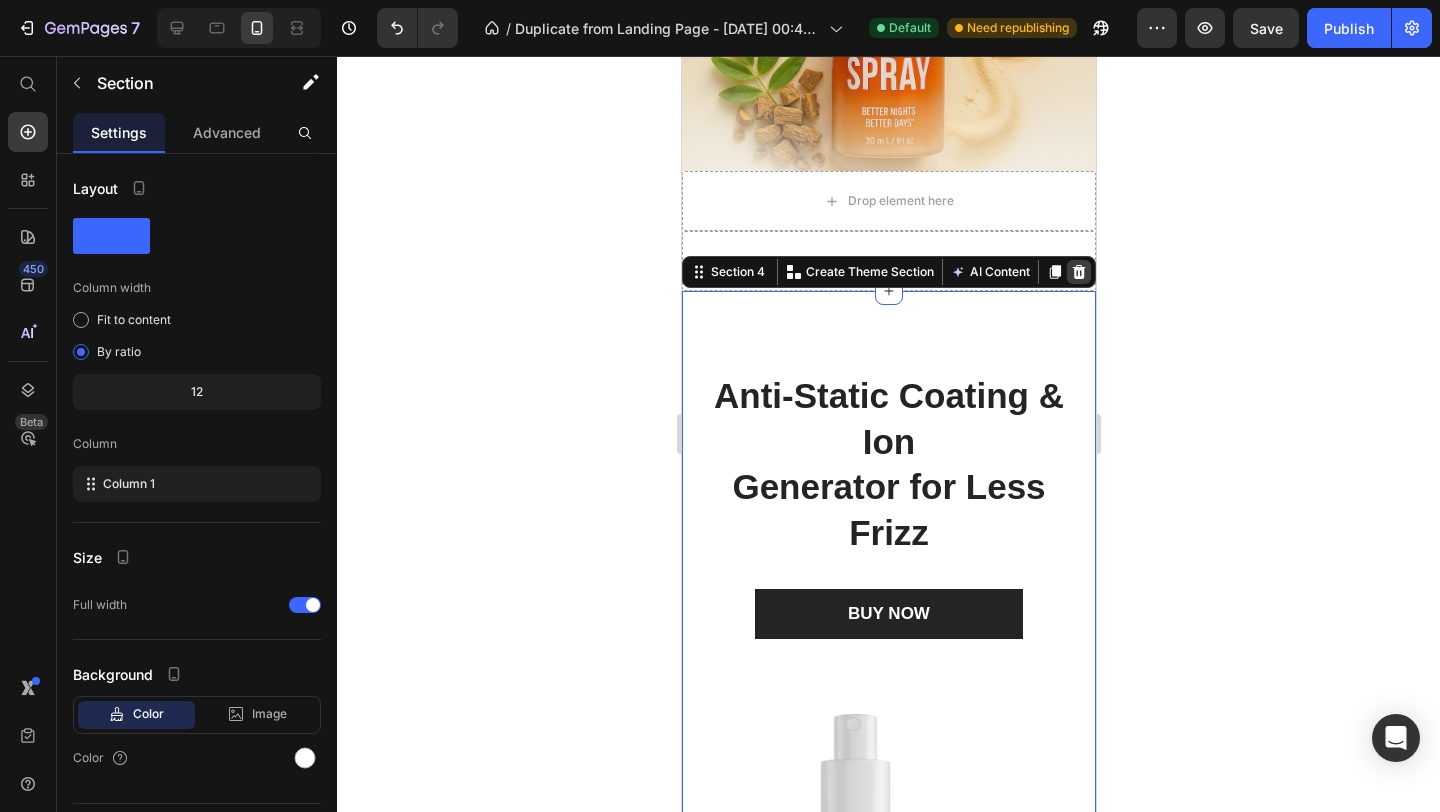 click 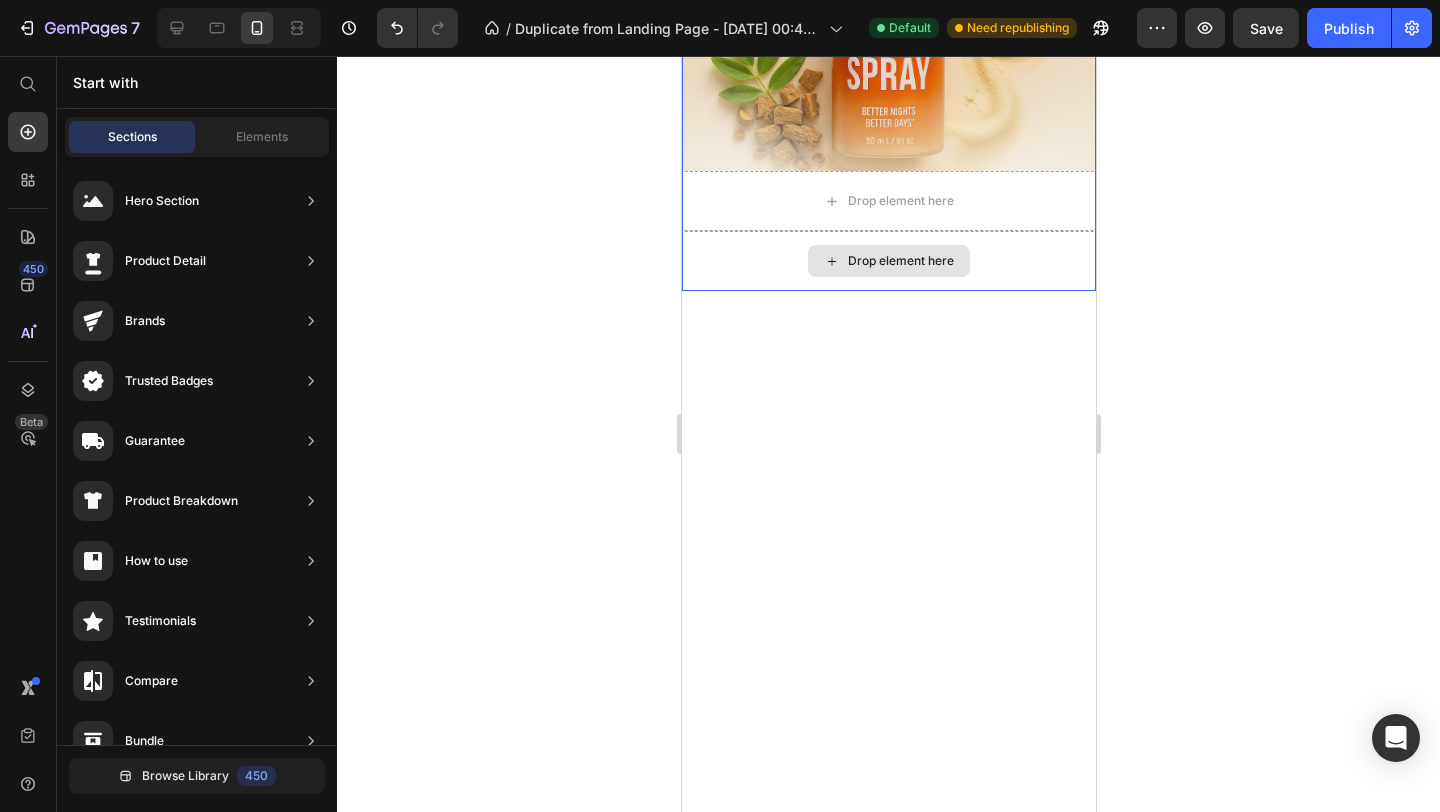 click on "Drop element here" at bounding box center [888, 261] 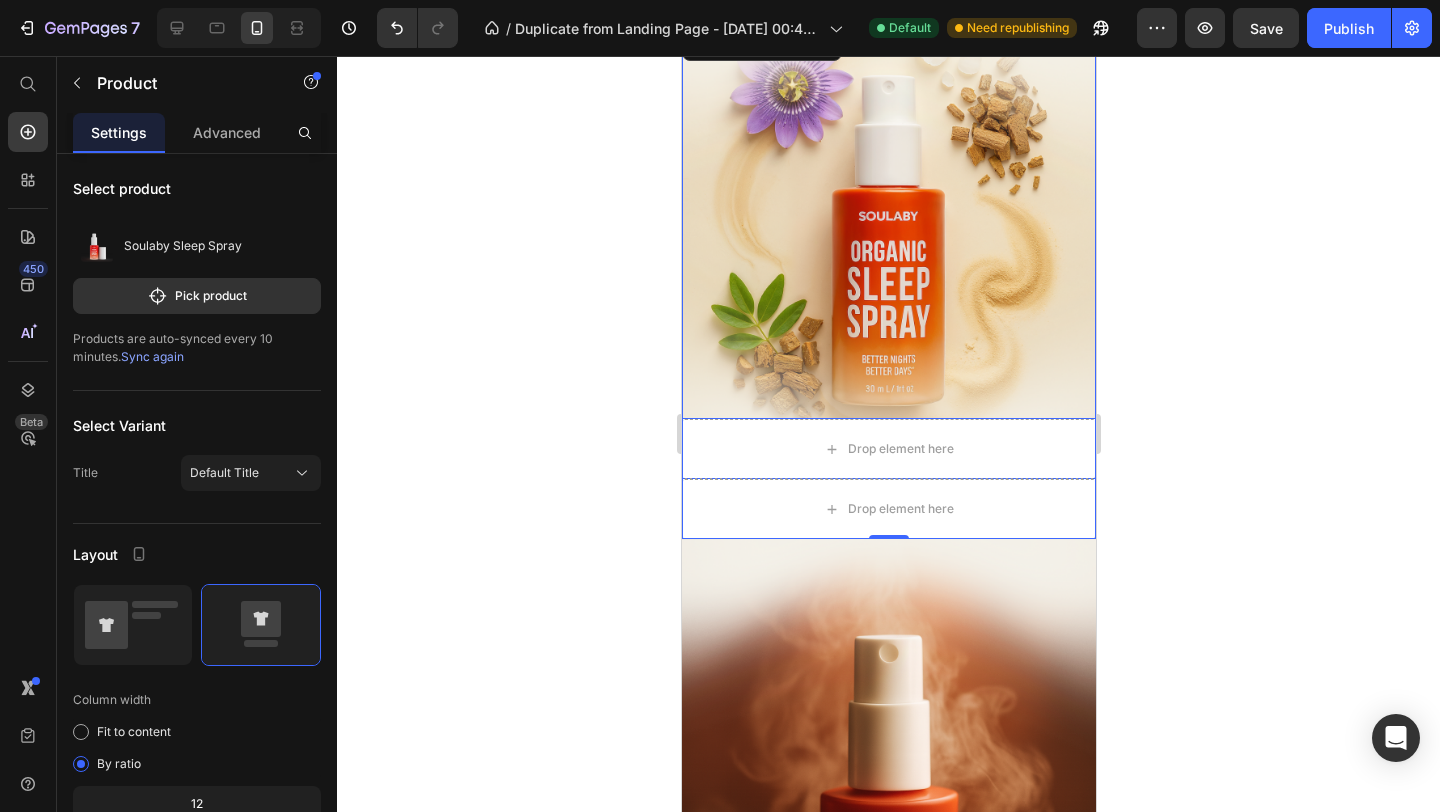 scroll, scrollTop: 3040, scrollLeft: 0, axis: vertical 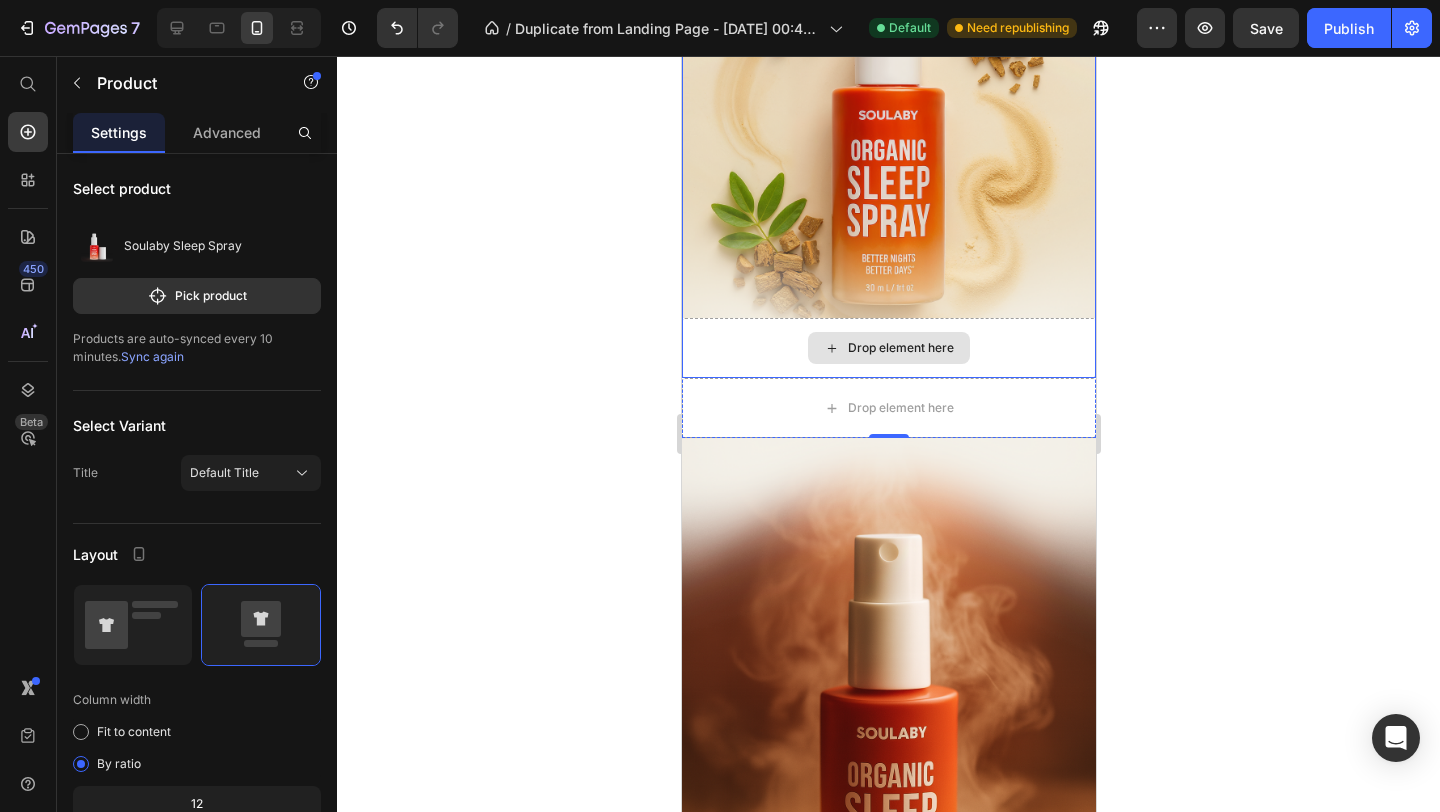click on "Drop element here" at bounding box center [888, 348] 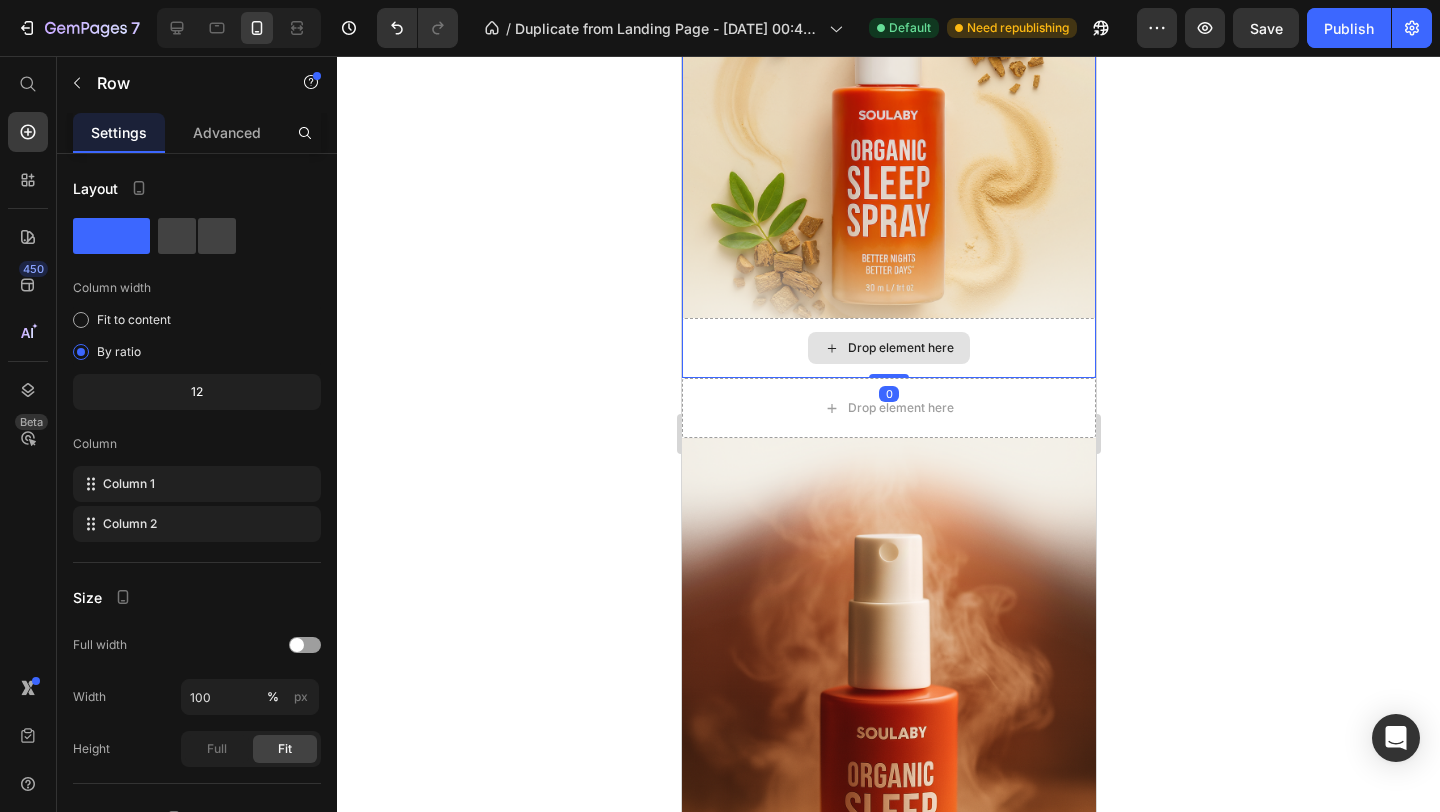 click 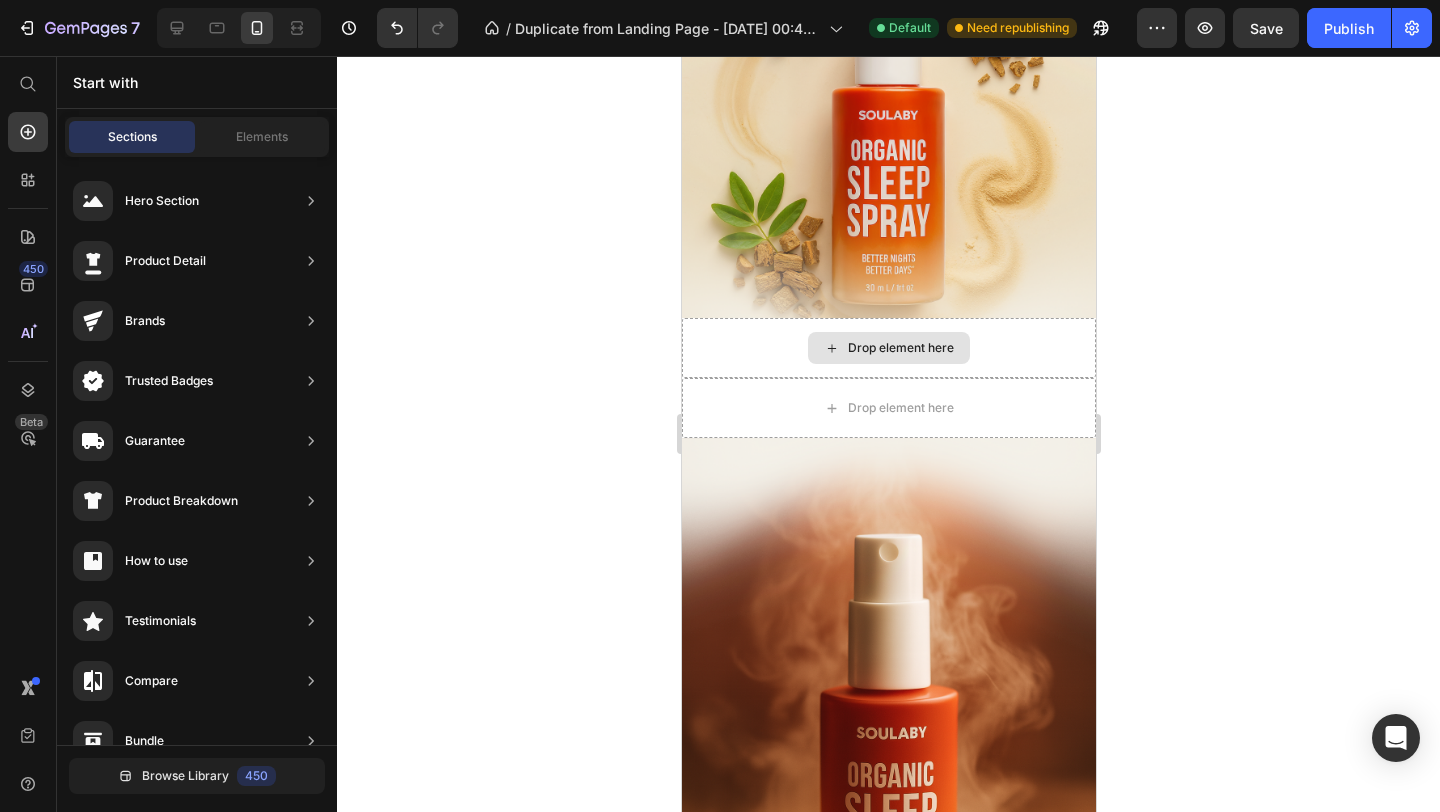click 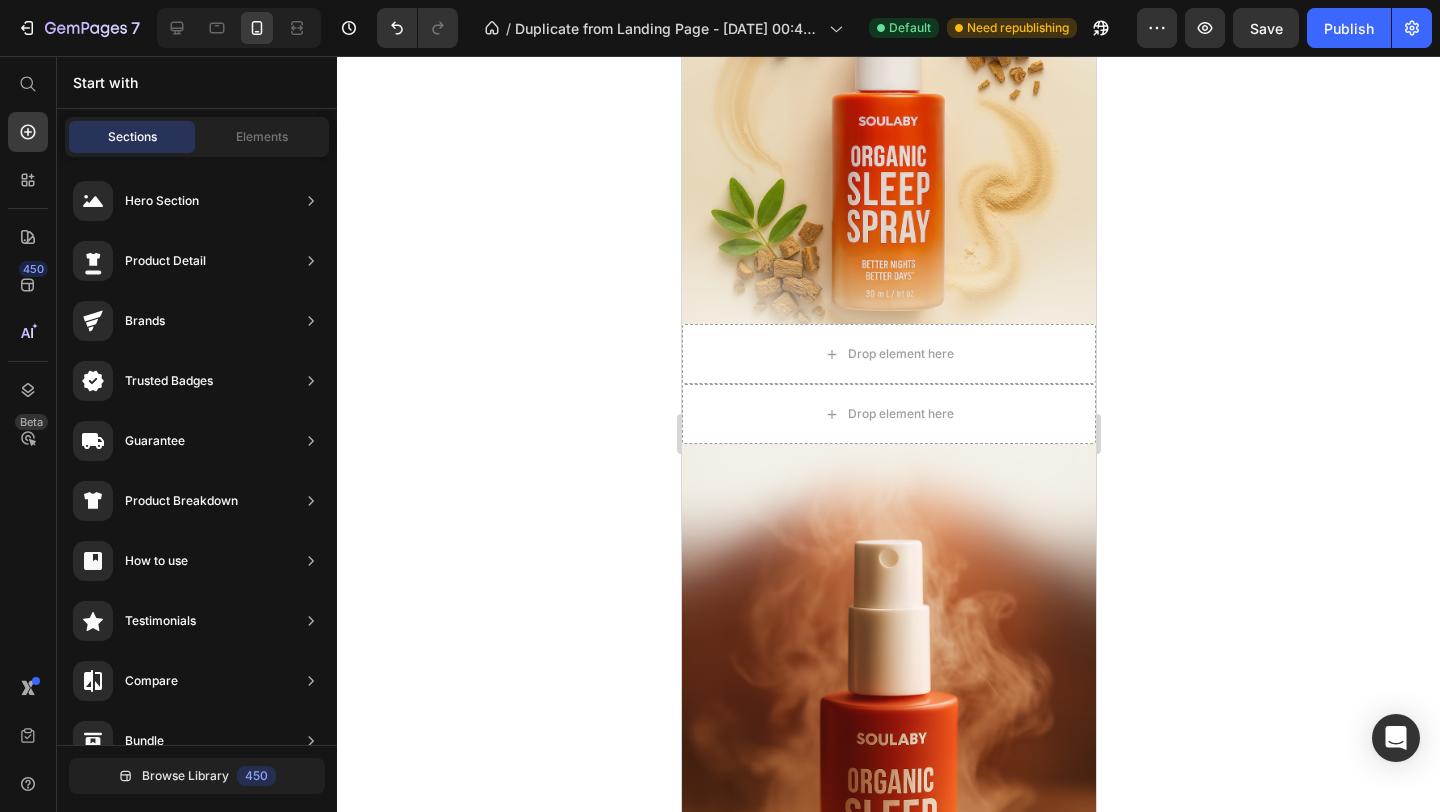 scroll, scrollTop: 3155, scrollLeft: 0, axis: vertical 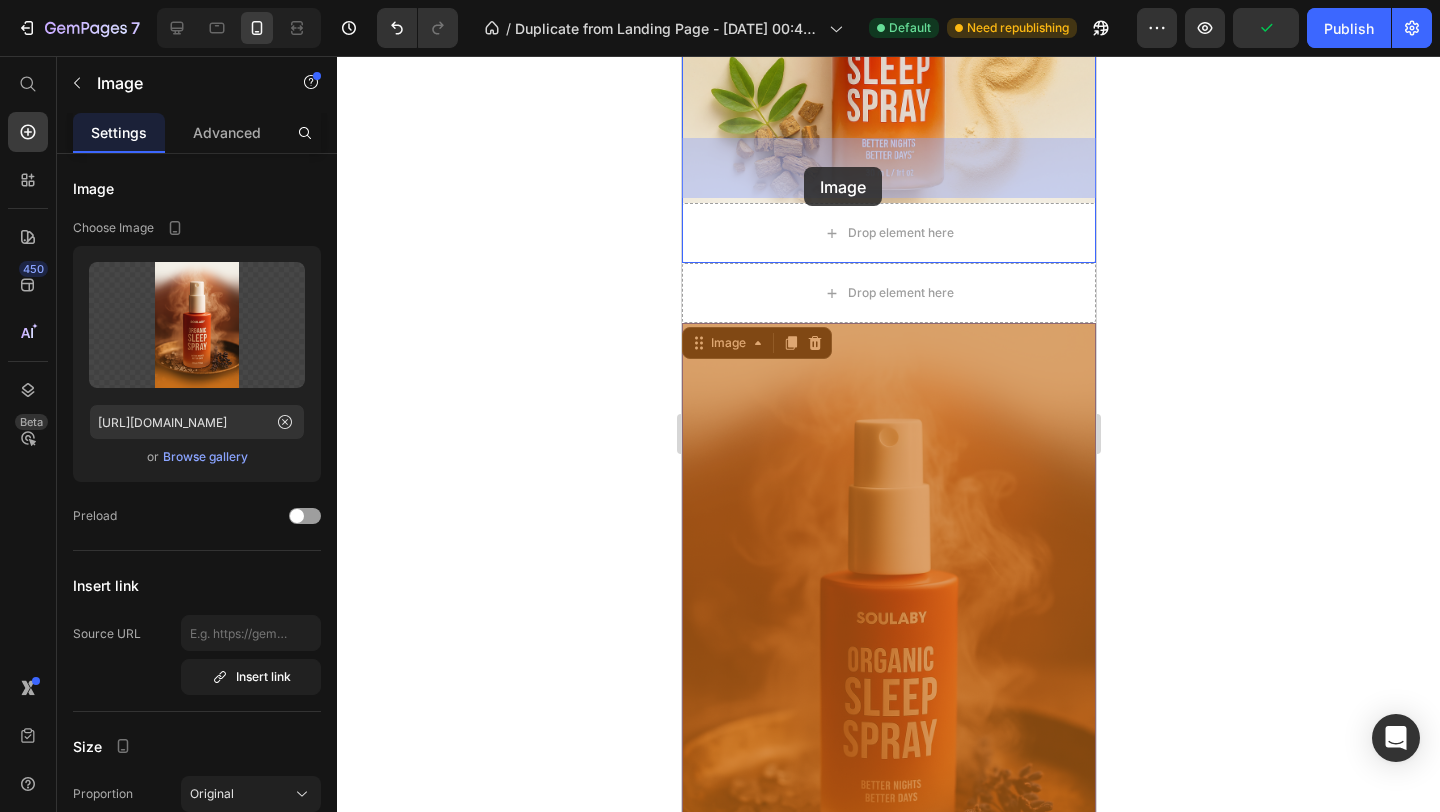 drag, startPoint x: 817, startPoint y: 505, endPoint x: 802, endPoint y: 168, distance: 337.33365 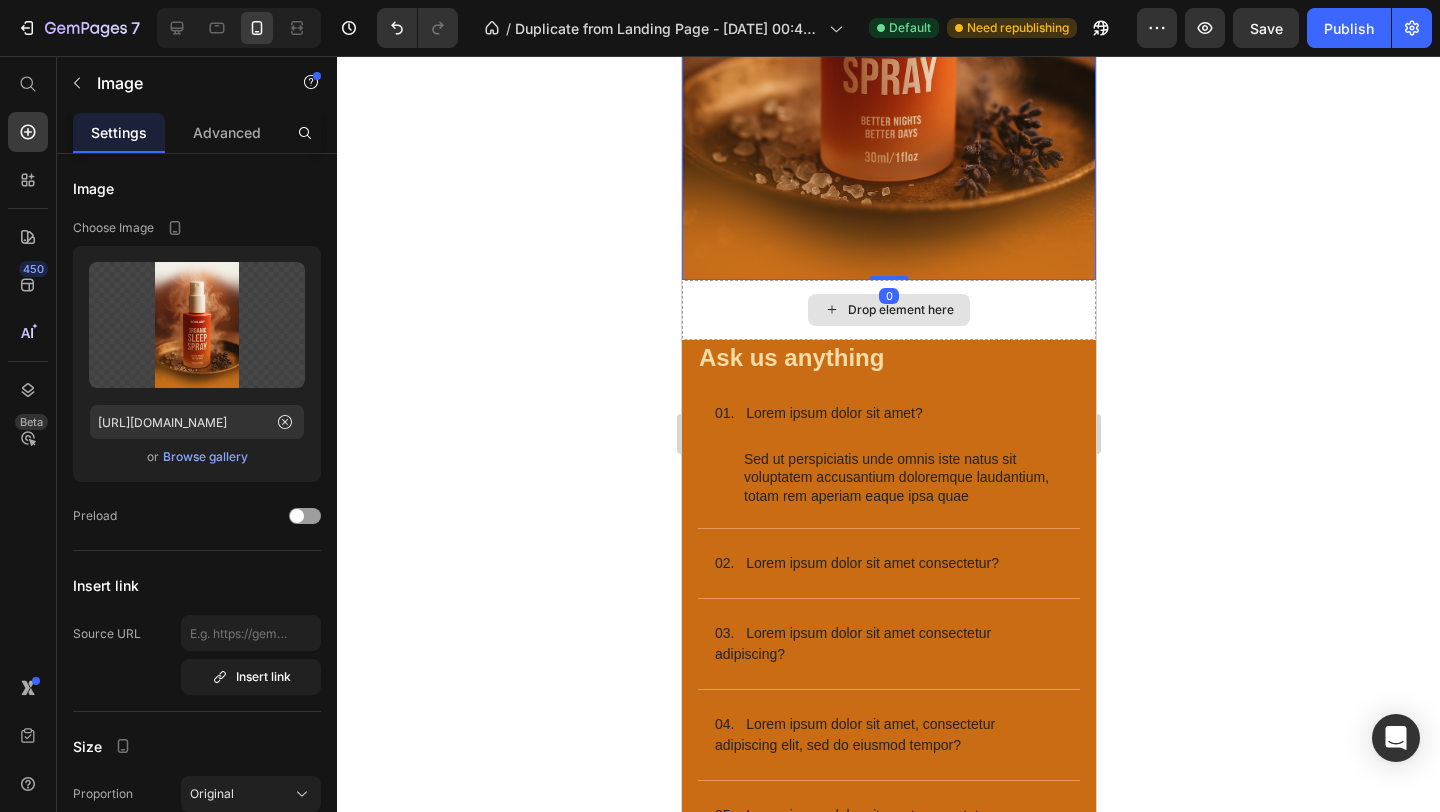 scroll, scrollTop: 3644, scrollLeft: 0, axis: vertical 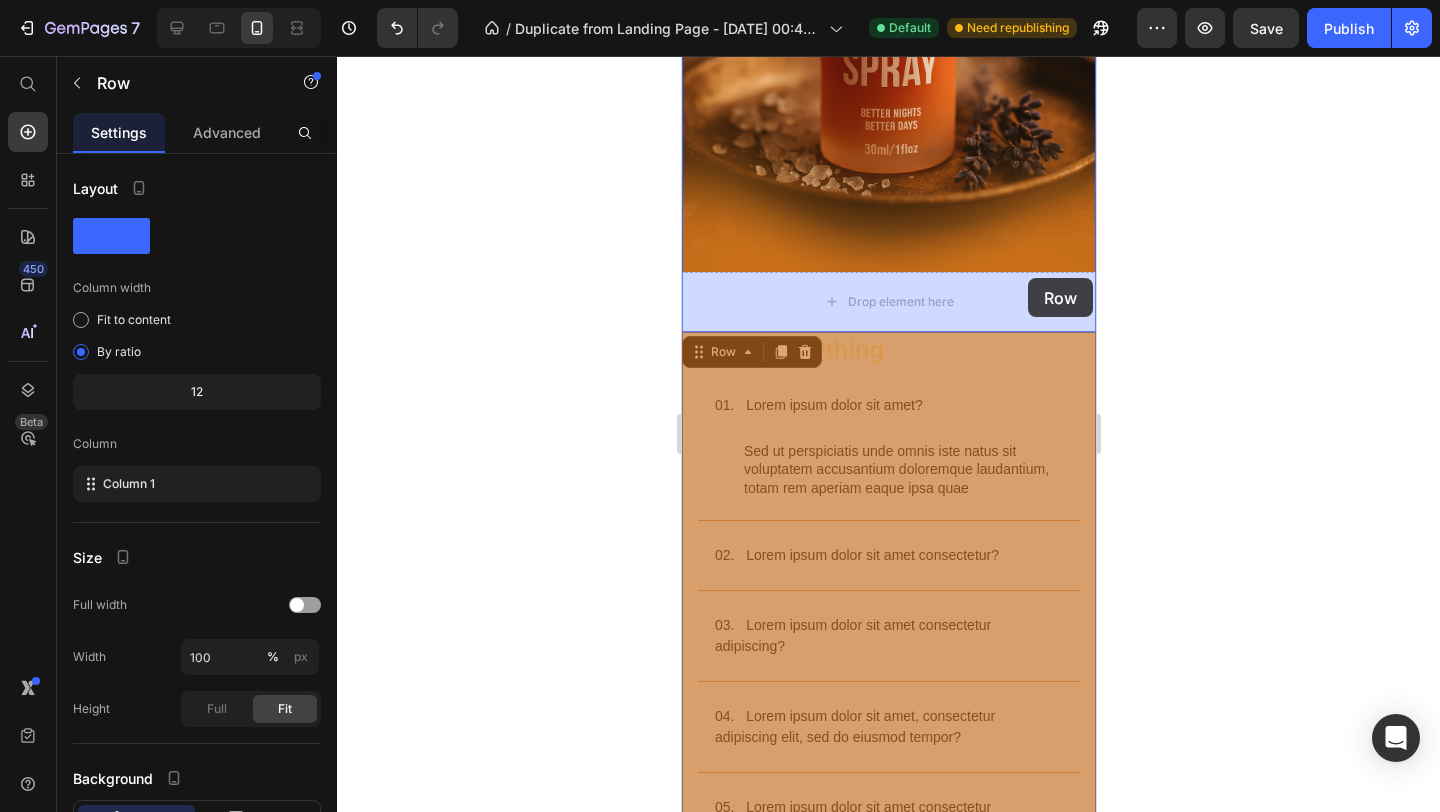 drag, startPoint x: 1075, startPoint y: 369, endPoint x: 1025, endPoint y: 284, distance: 98.61542 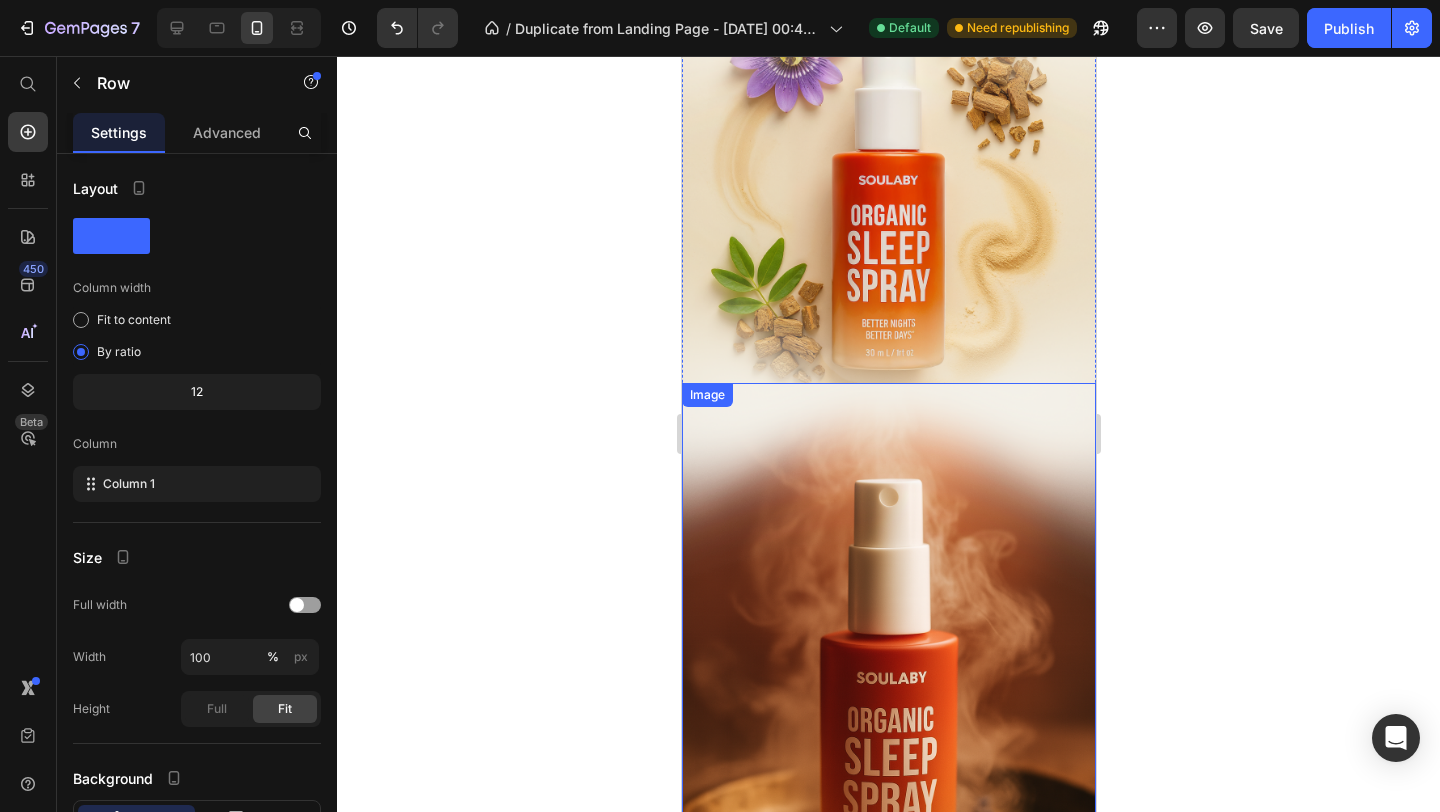 scroll, scrollTop: 2956, scrollLeft: 0, axis: vertical 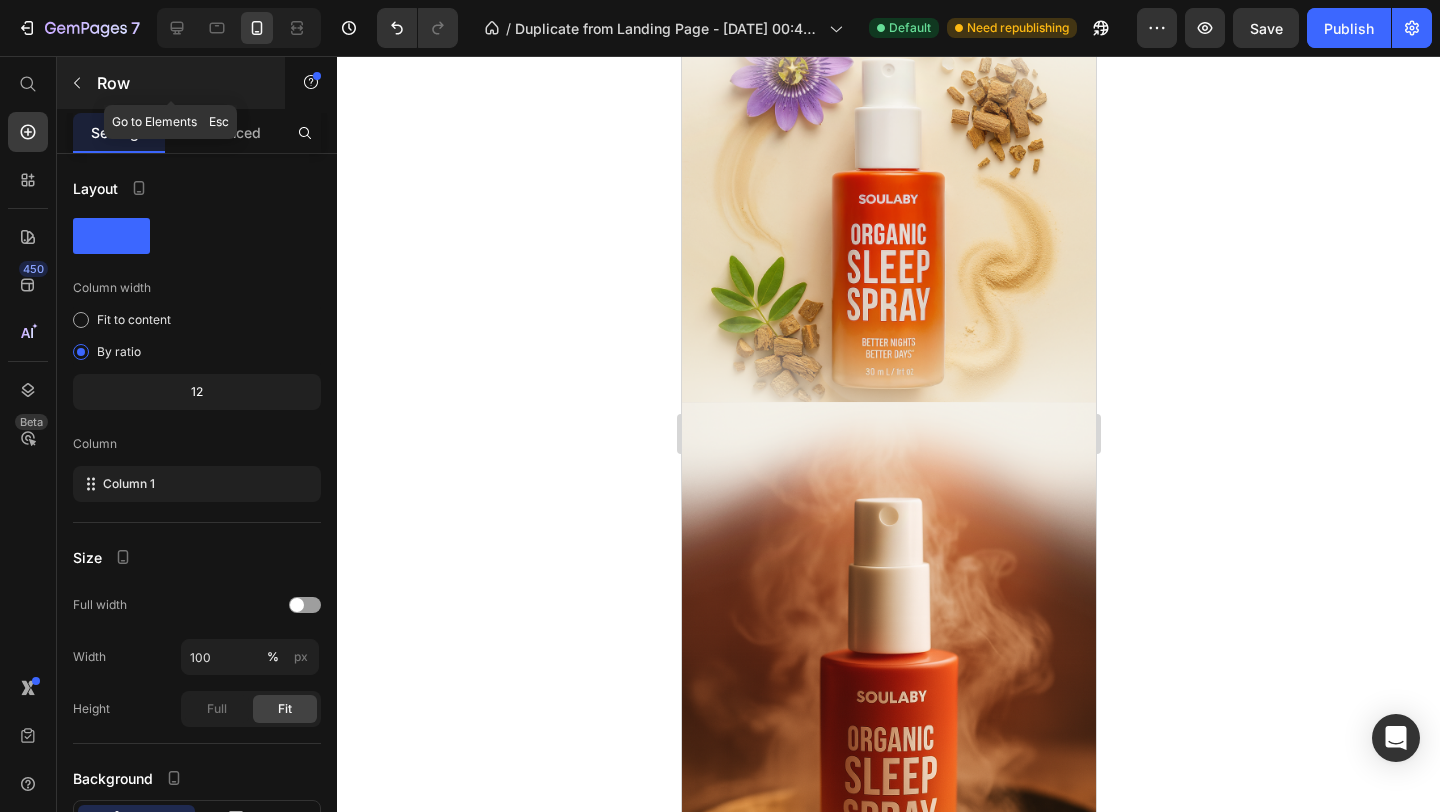 click at bounding box center [77, 83] 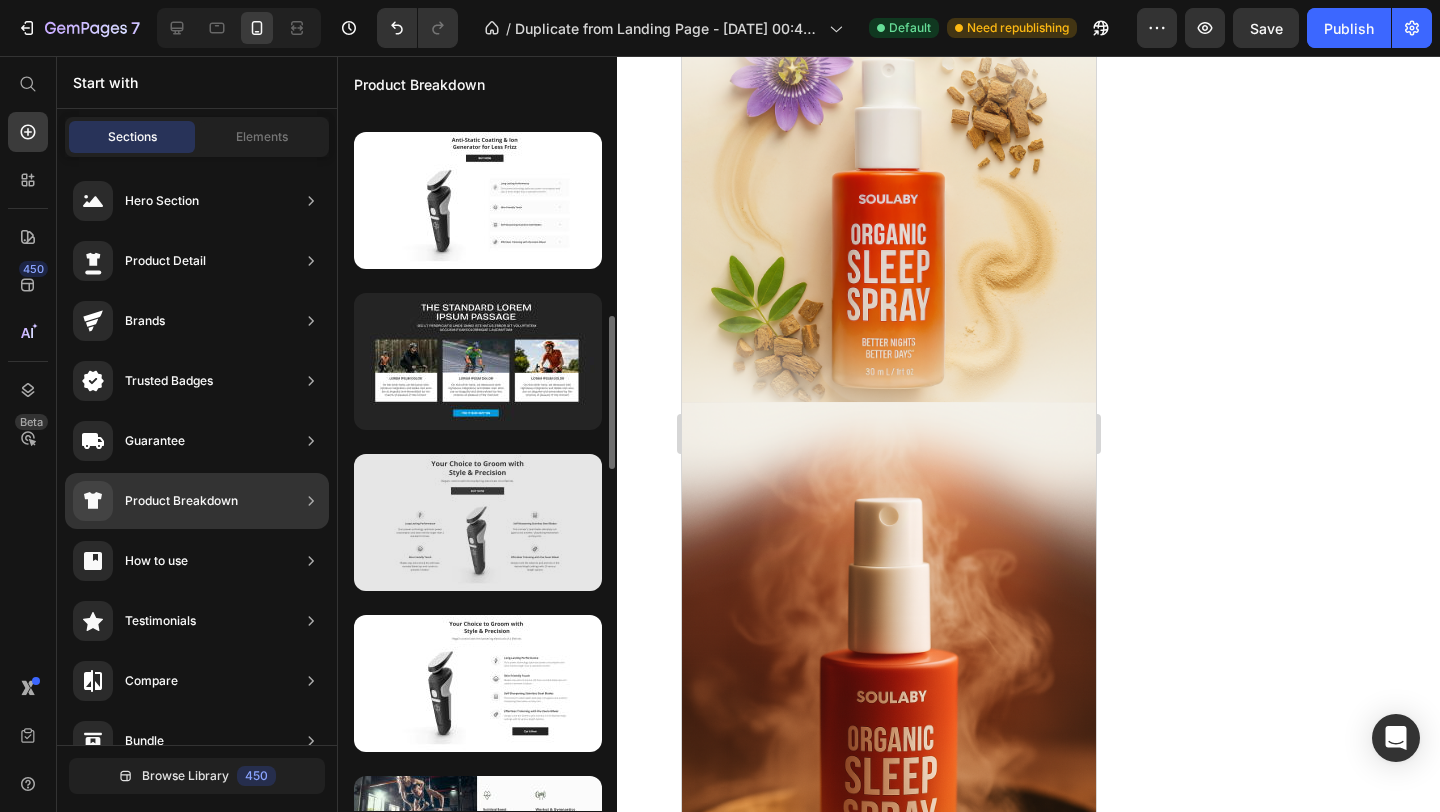 scroll, scrollTop: 952, scrollLeft: 0, axis: vertical 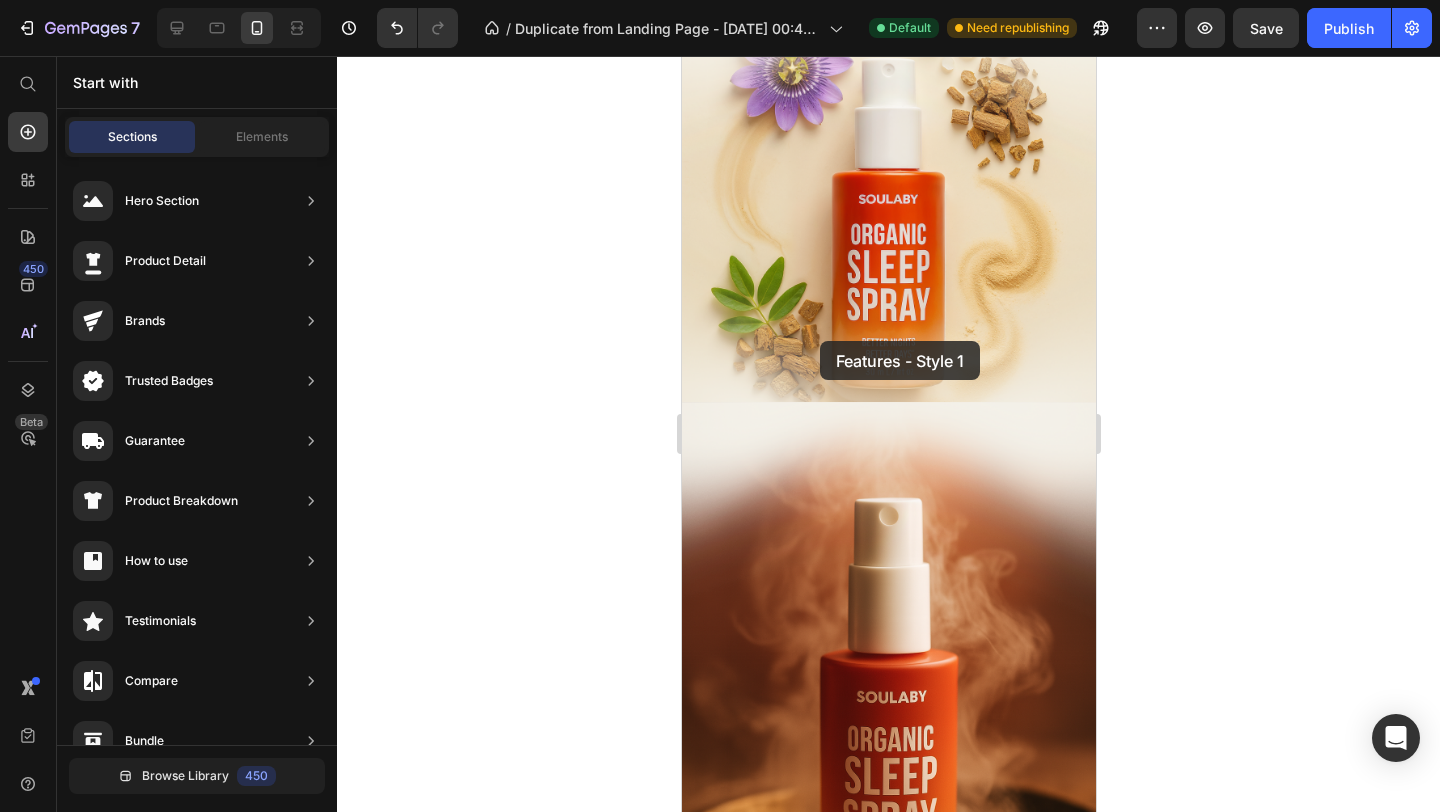 drag, startPoint x: 1170, startPoint y: 591, endPoint x: 819, endPoint y: 341, distance: 430.9304 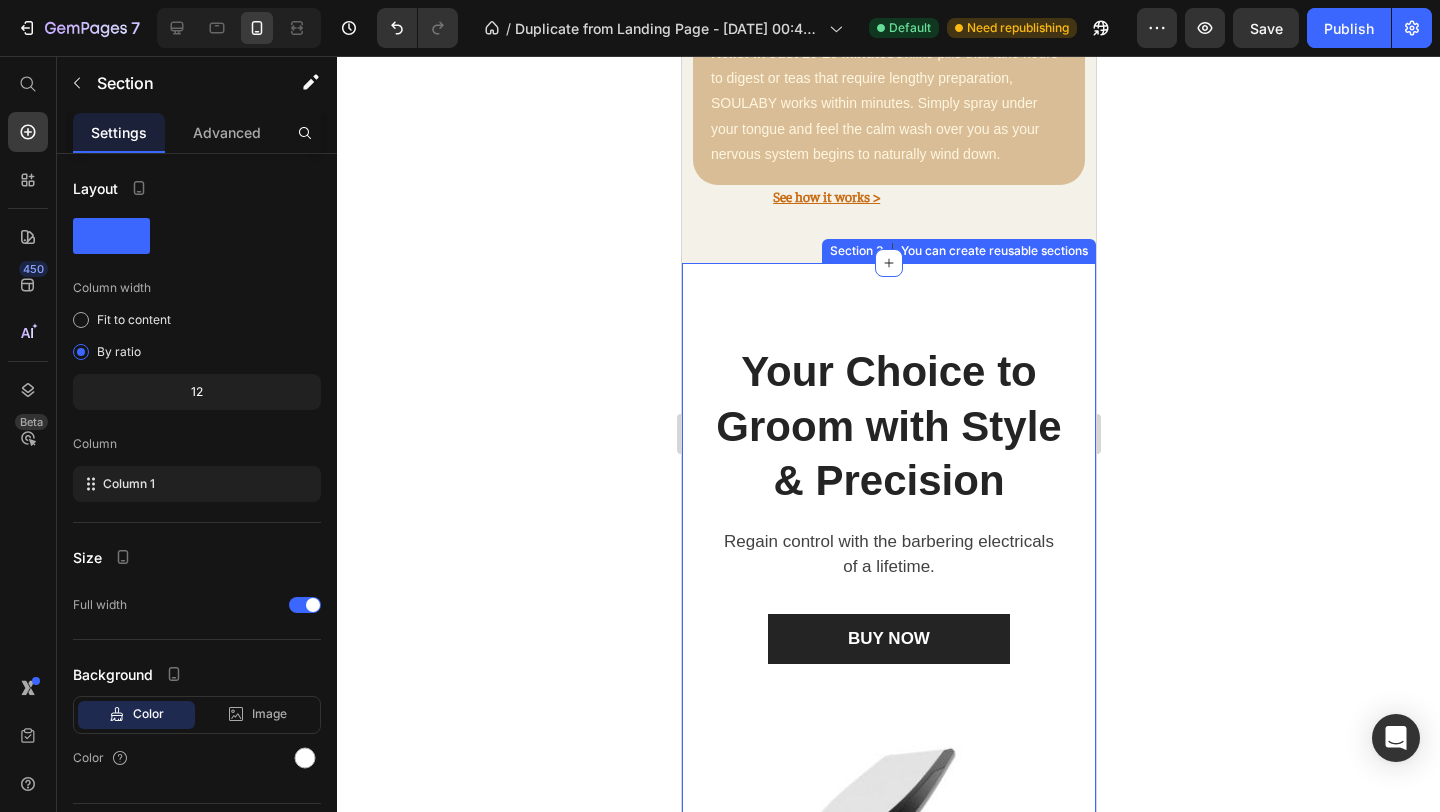 scroll, scrollTop: 2699, scrollLeft: 0, axis: vertical 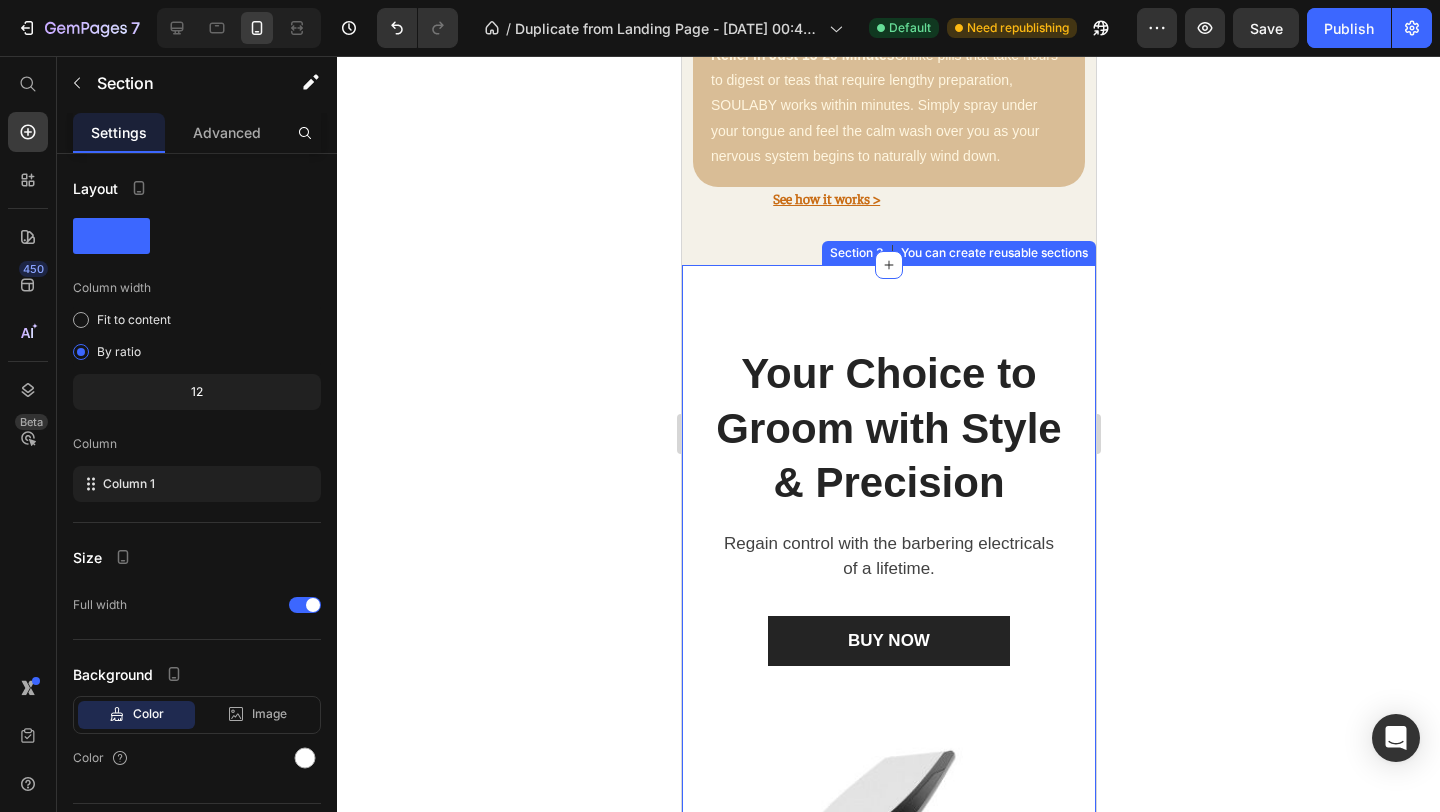 click on "Your Choice to Groom with Style & Precision Heading Regain control with the barbering electricals of a lifetime. Text block BUY NOW Button Row Image Long-Lasting Performance Text block Dura power technology optimizes power consumption and lasts 4 times longer than a standard trimmer. Text block Row Image Skin-Friendly Touch Text block Blades stay extra-sharp but still have  rounded blade tips and combs to  prevent irritation. Text block Row Image Image Self-Sharpening Stainless Steel Blades Text block The trimmer's steel blades delicately rub  against one another, sharpening themselves  as they trim. Text block Row Image Effortless Trimming with the Zoom Wheel Text block Simply crank the wheel to pick and lock in the desired length settings with 20 various length options. Text block Row Row Section 3   You can create reusable sections Create Theme Section AI Content Write with GemAI What would you like to describe here? Tone and Voice Persuasive Product Soulaby Sleep Spray Show more Generate" at bounding box center [888, 1204] 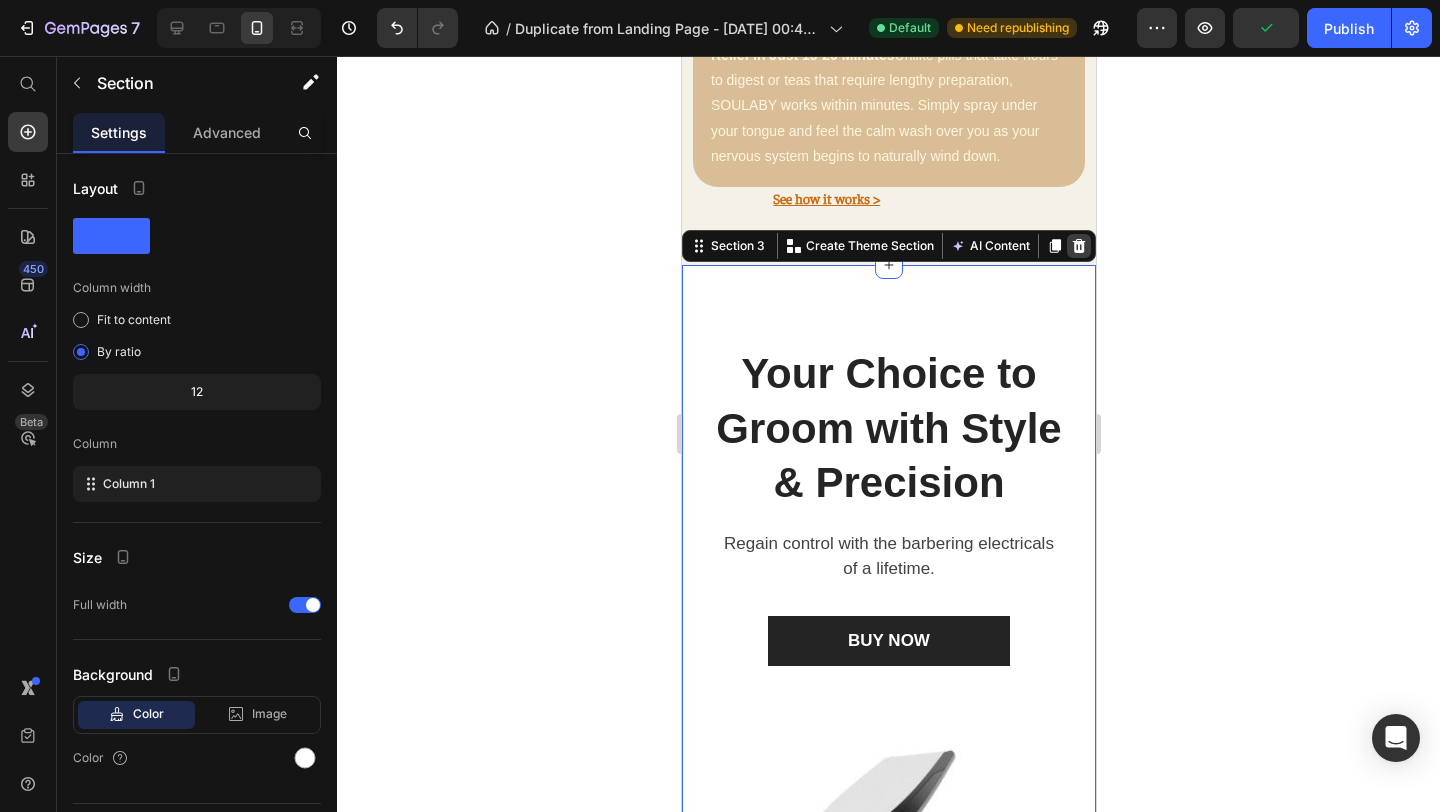 click 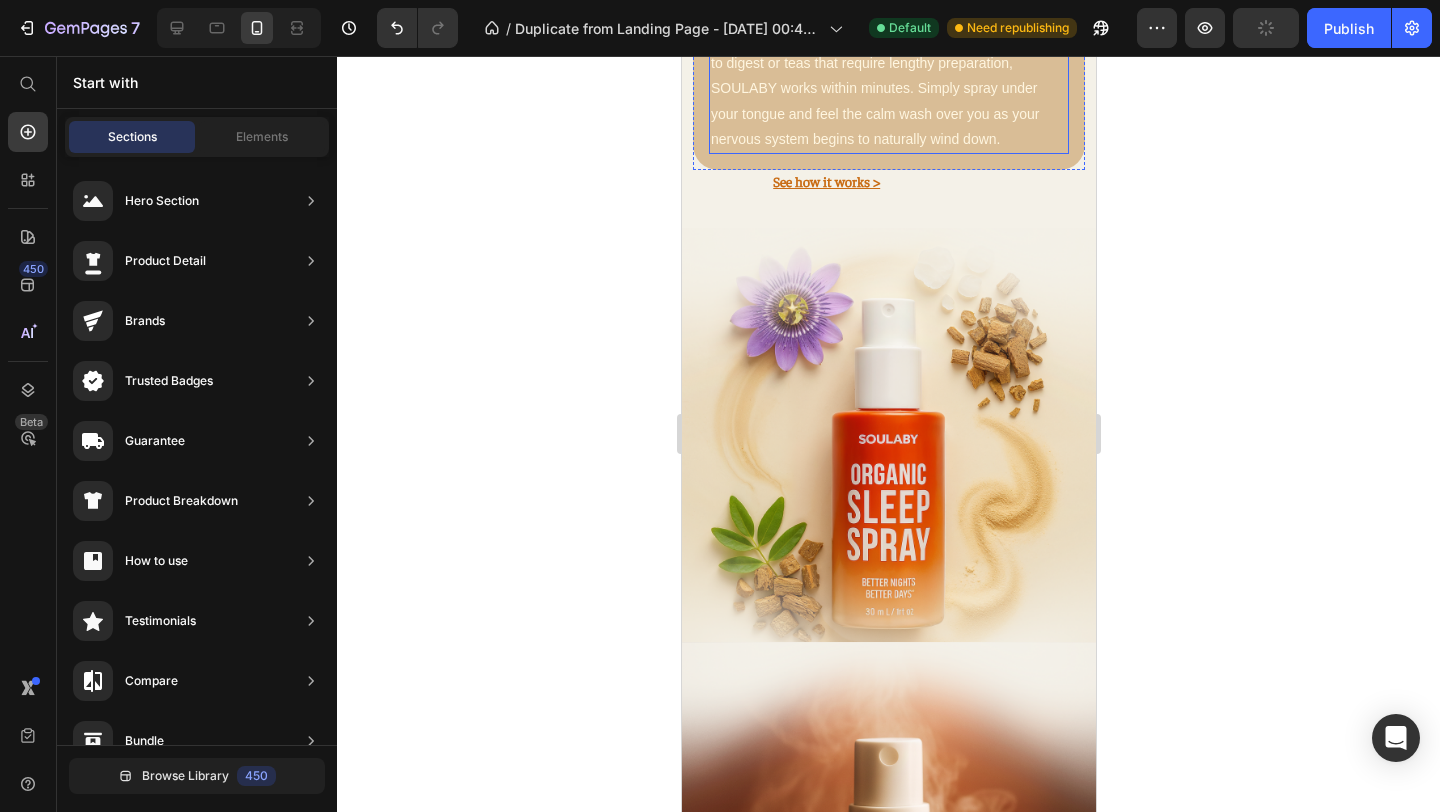 scroll, scrollTop: 2674, scrollLeft: 0, axis: vertical 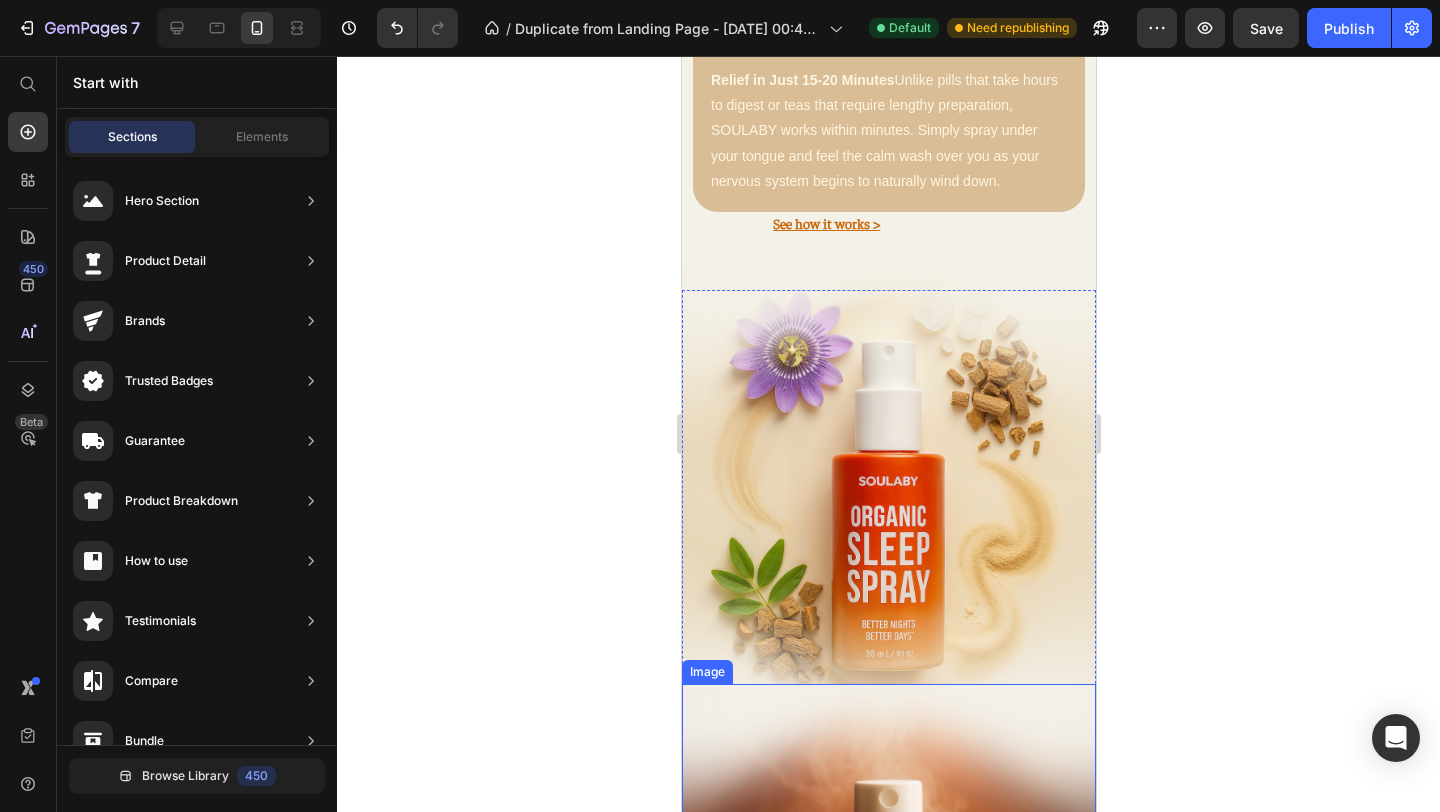 click at bounding box center (888, 994) 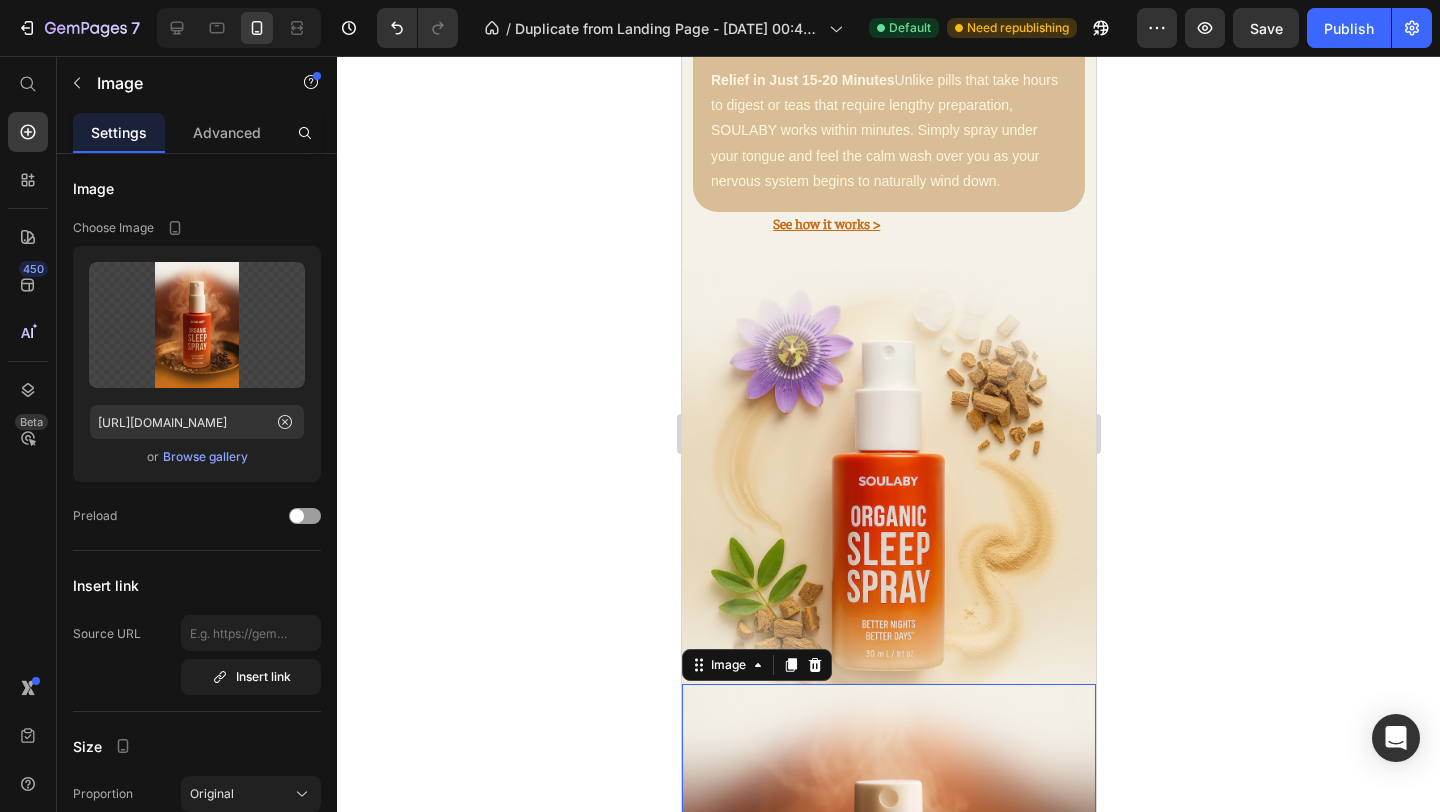 click 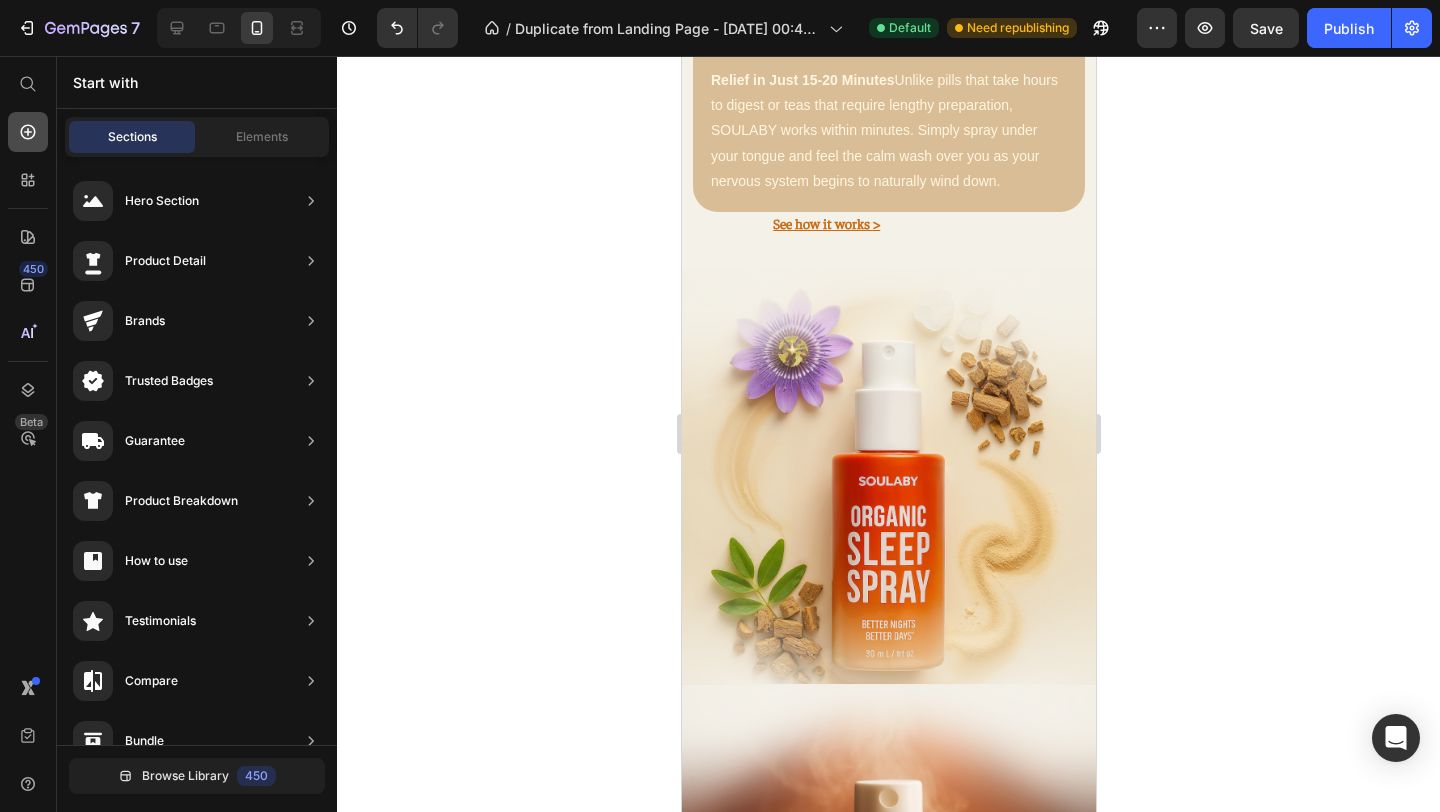 click 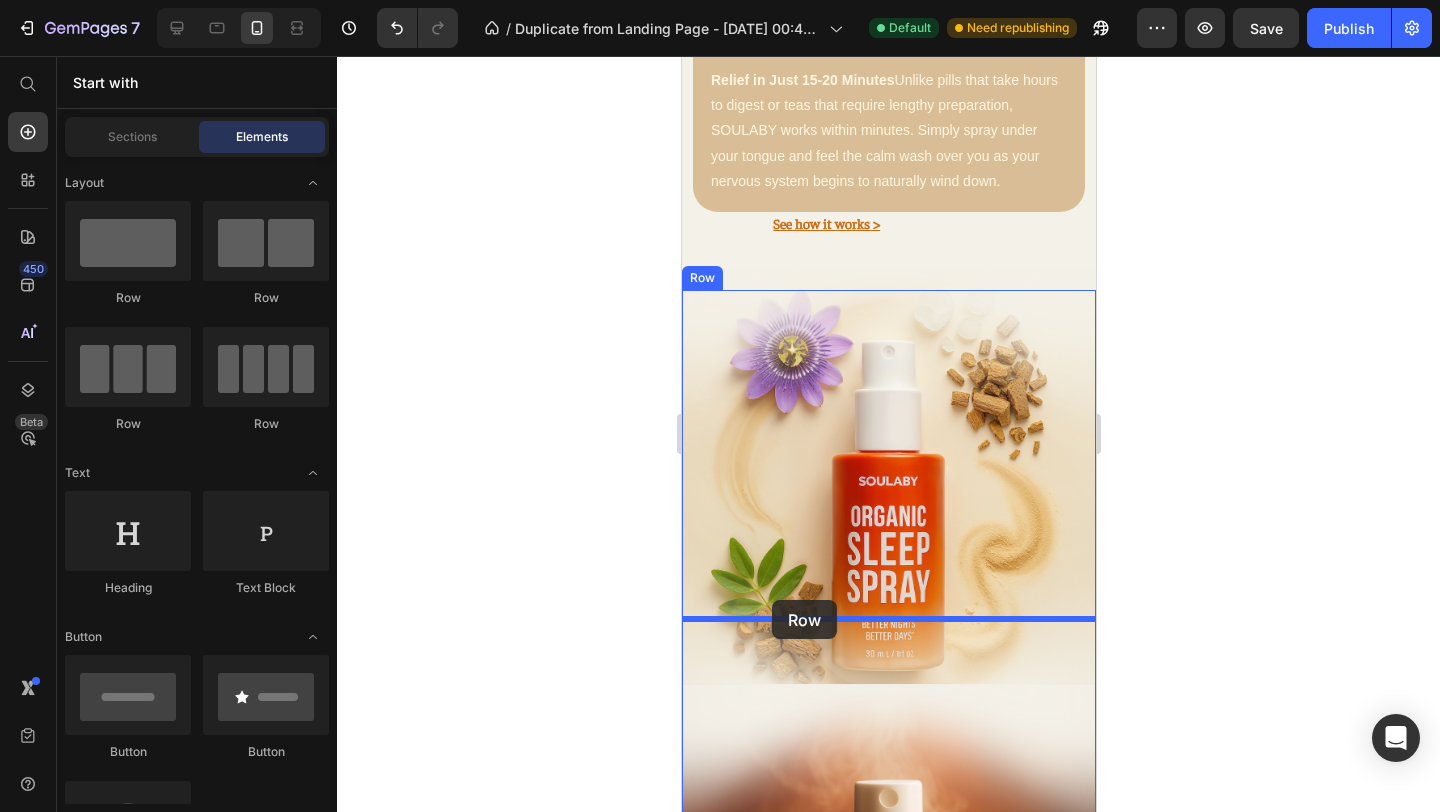 drag, startPoint x: 818, startPoint y: 308, endPoint x: 771, endPoint y: 600, distance: 295.75836 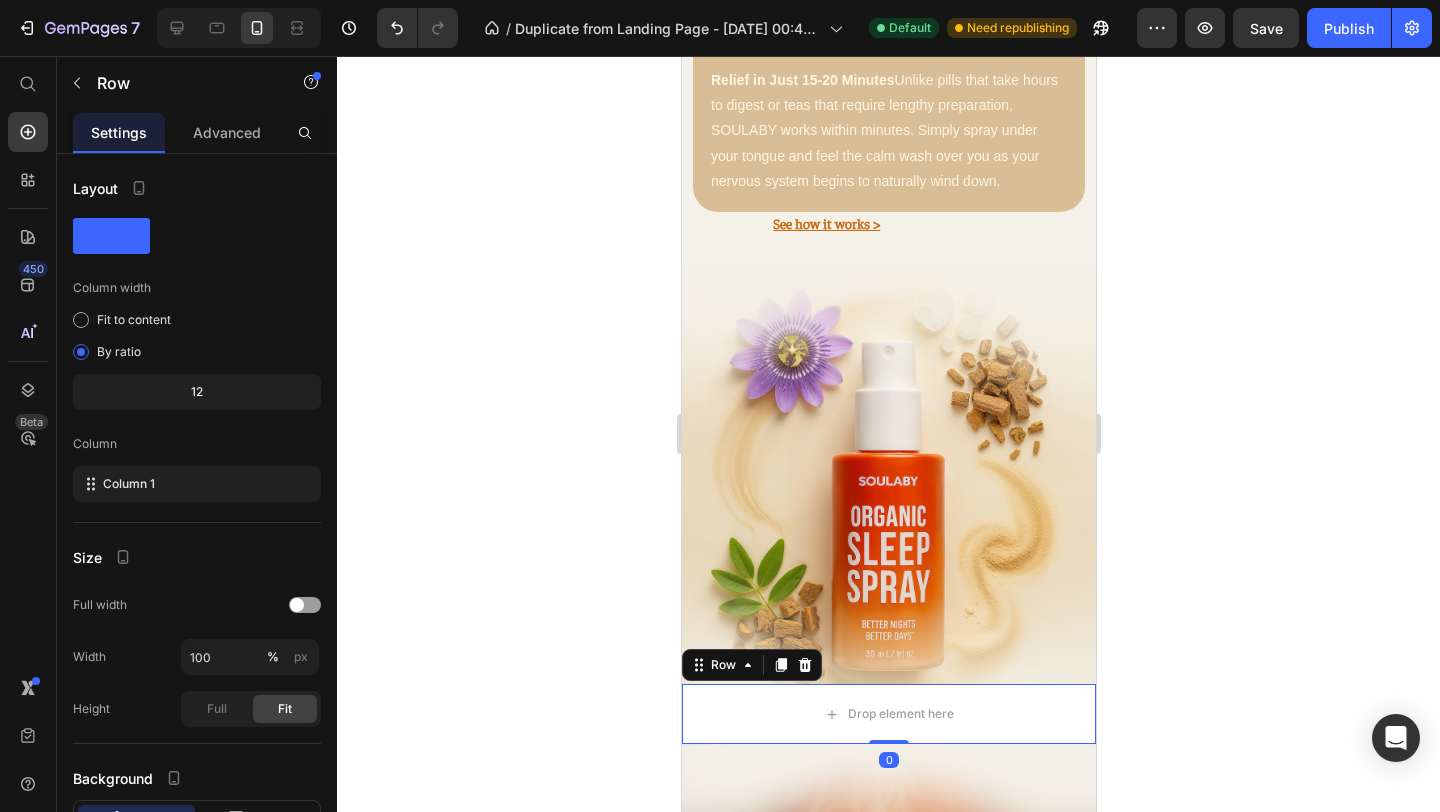 click 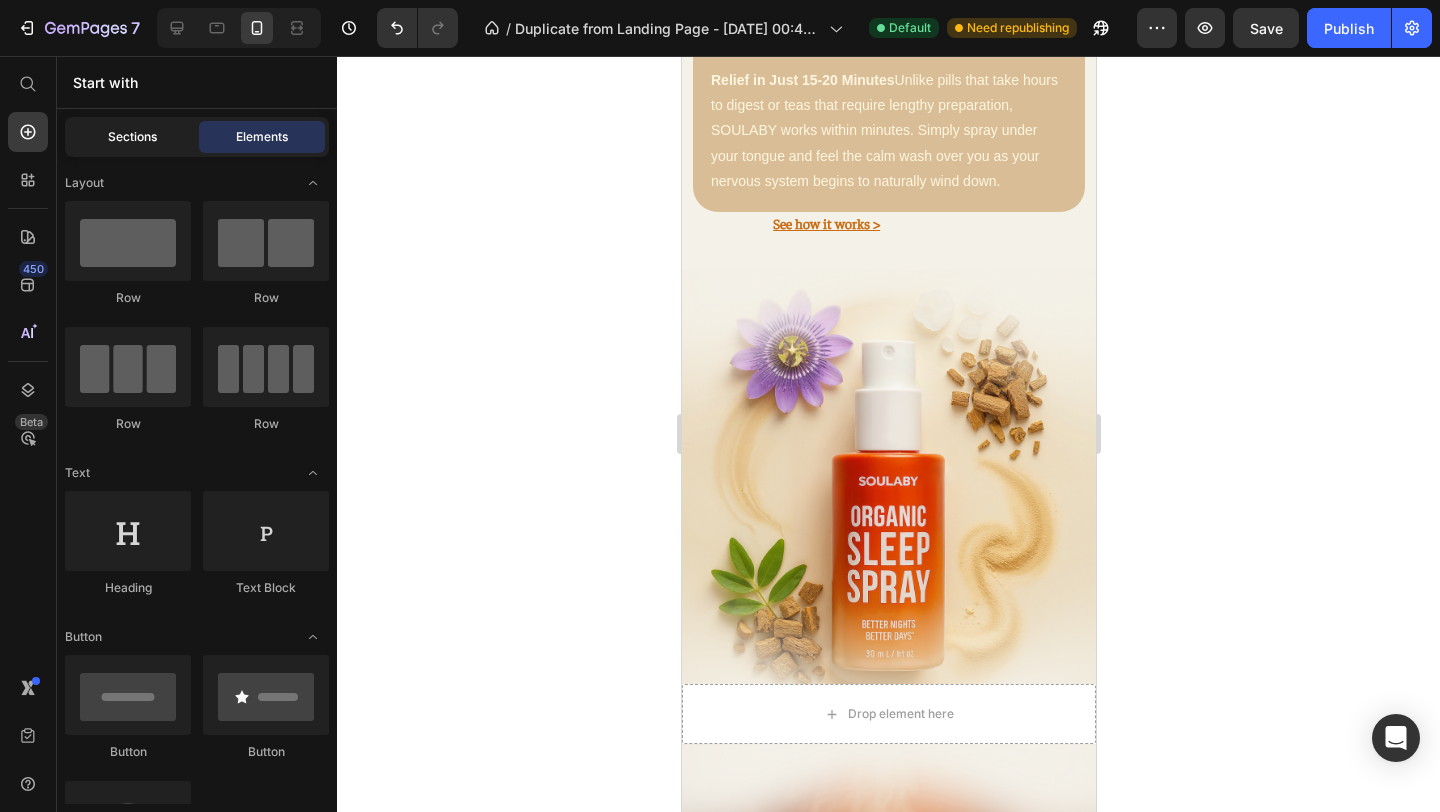 click on "Sections" at bounding box center [132, 137] 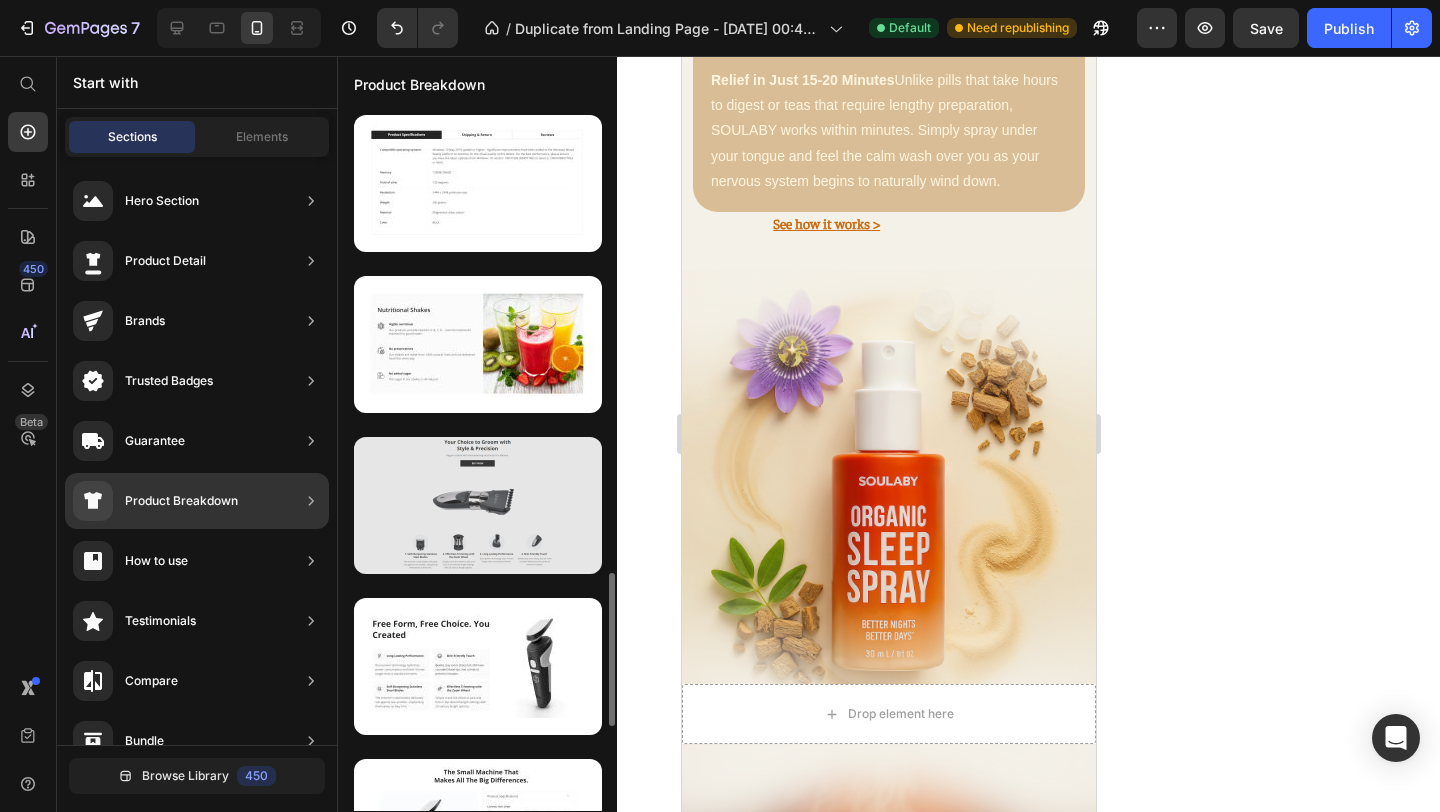 scroll, scrollTop: 2117, scrollLeft: 0, axis: vertical 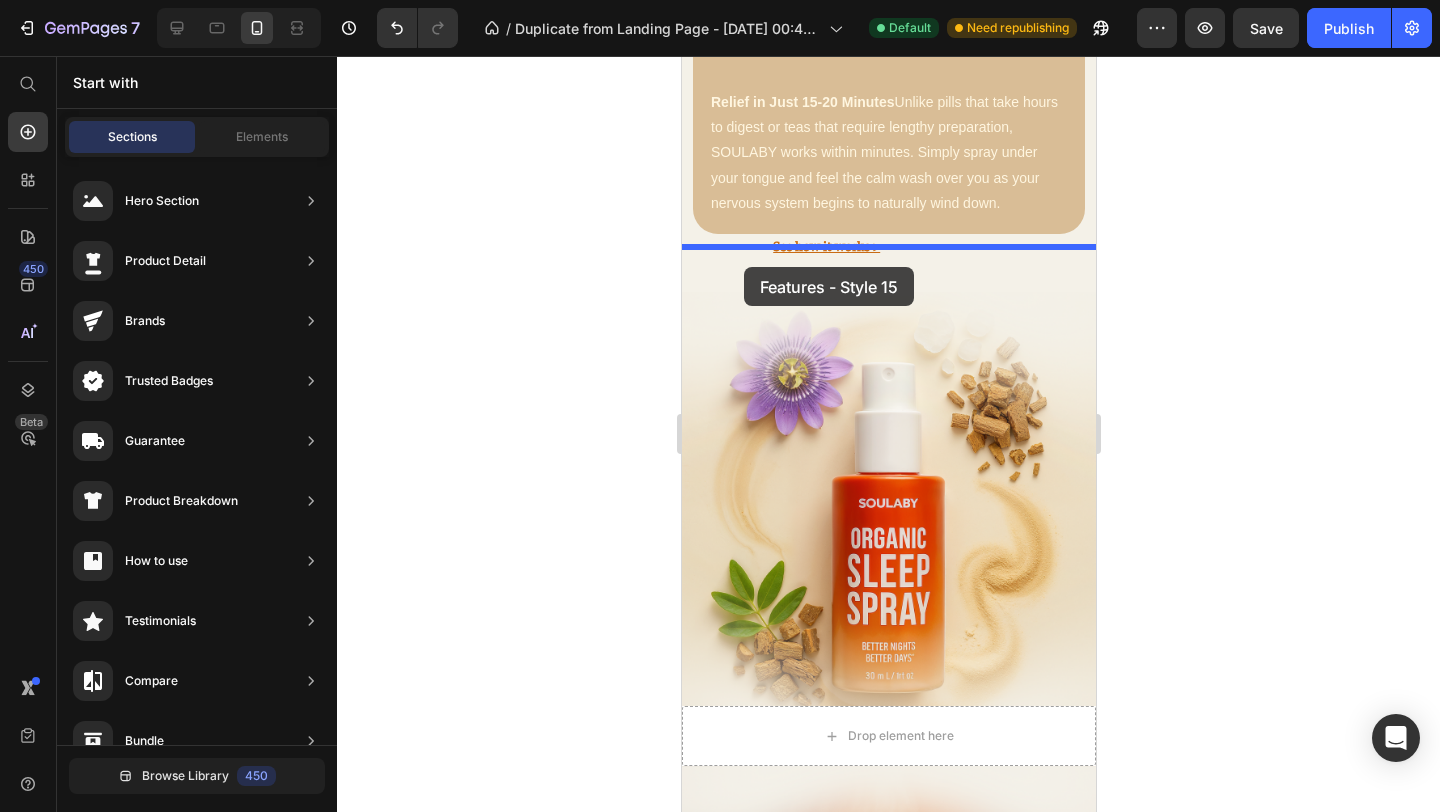 drag, startPoint x: 1176, startPoint y: 345, endPoint x: 727, endPoint y: 253, distance: 458.3285 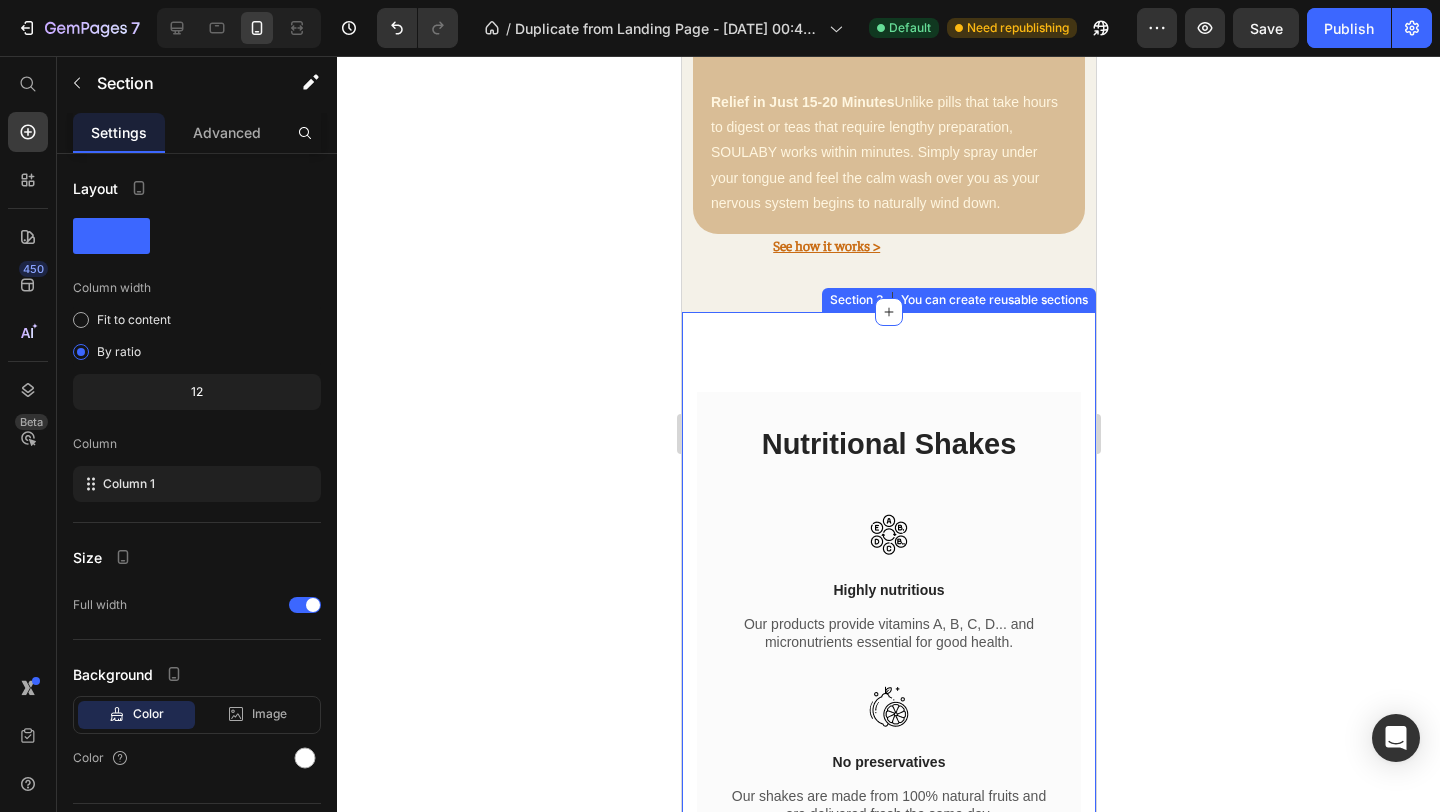 click on "Nutritional Shakes Heading Image Highly nutritious Text block Our products provide vitamins A, B, C, D... and micronutrients essential for good health. Text block Row Image No preservatives Text block Our shakes are made from 100% natural fruits and are delivered fresh the same day. Text block Row Image No added sugar Text block The sugar in our shakes is all-natural. Text block Row Row Image Row Row Section 3   You can create reusable sections Create Theme Section AI Content Write with GemAI What would you like to describe here? Tone and Voice Persuasive Product Soulaby Sleep Spray Show more Generate" at bounding box center (888, 701) 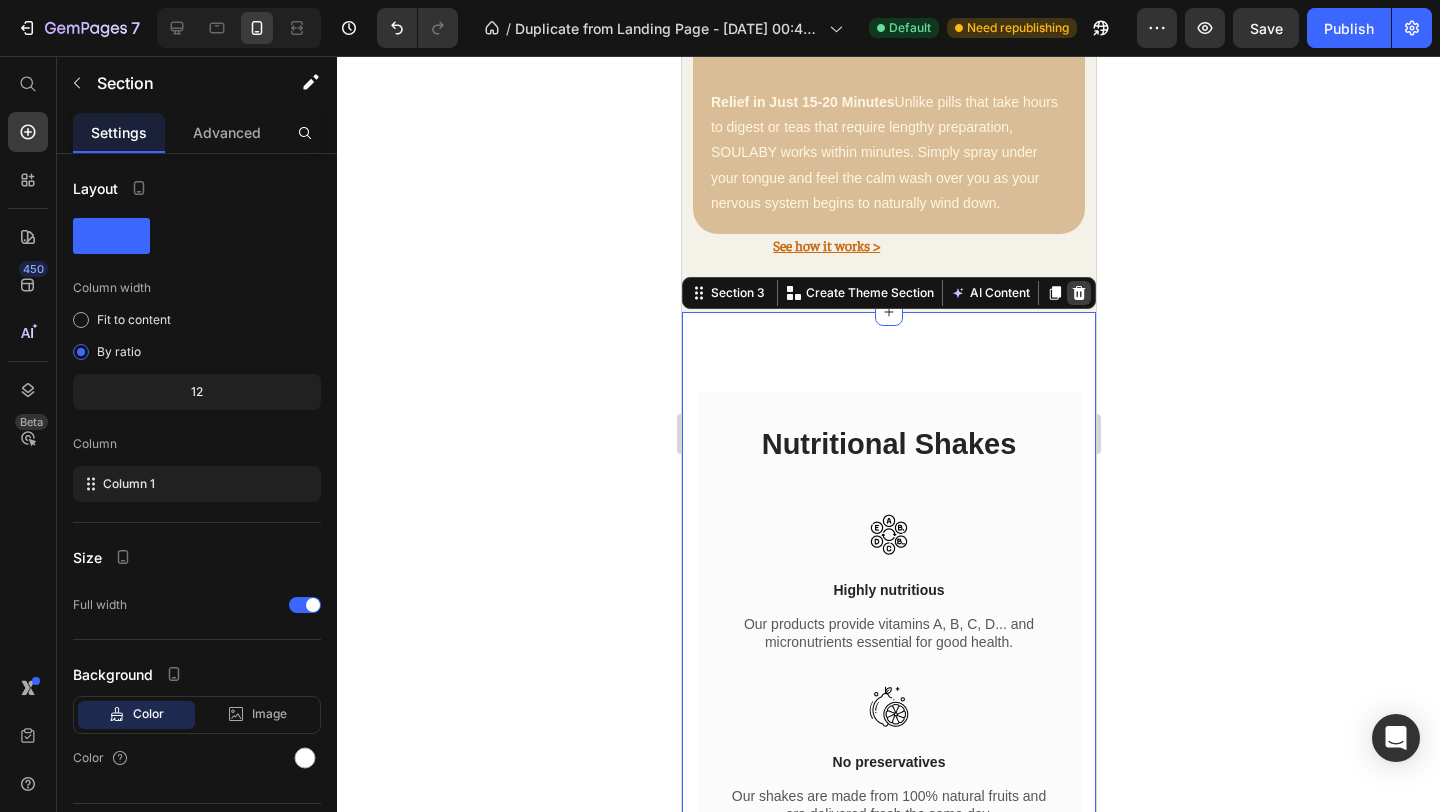 click 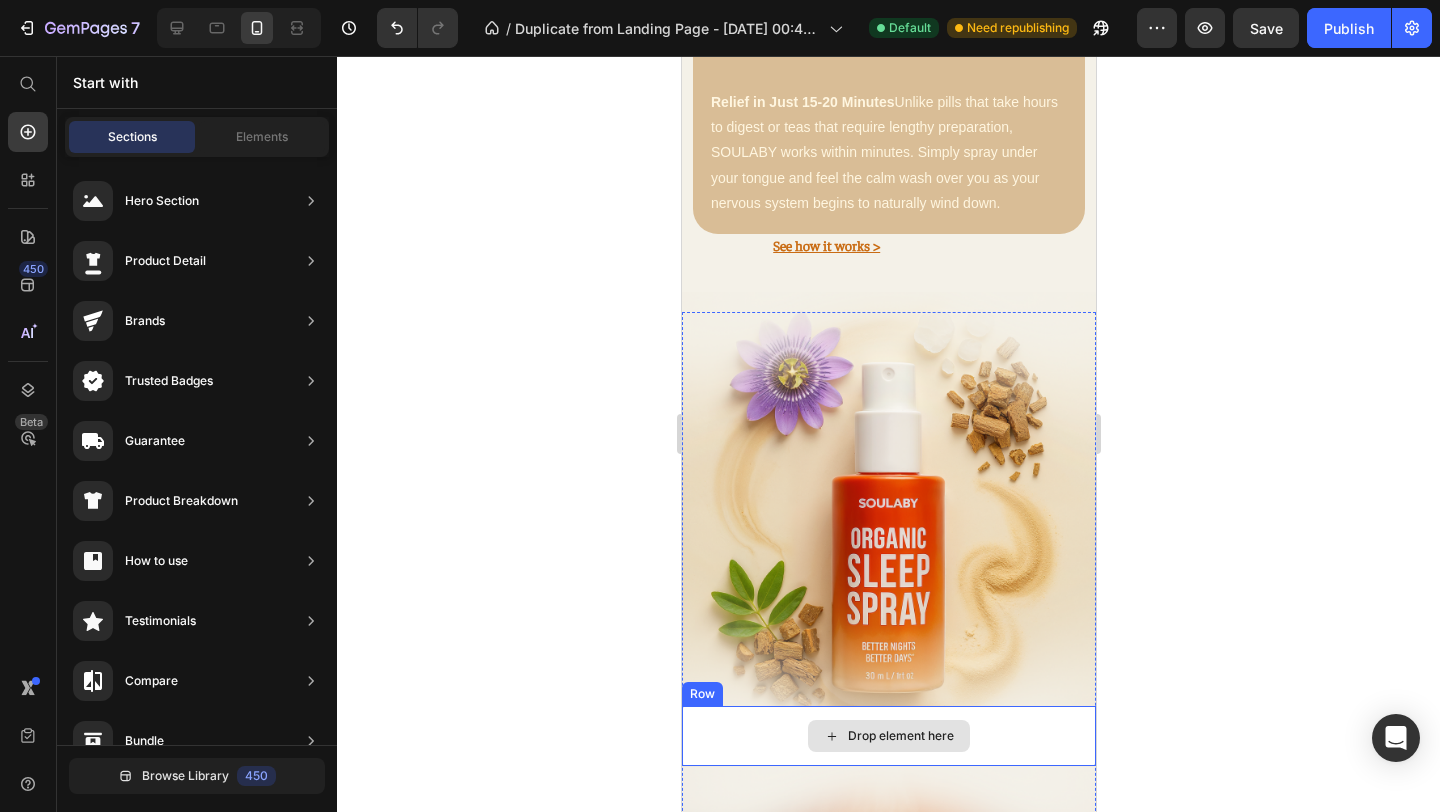 click on "Drop element here" at bounding box center (888, 736) 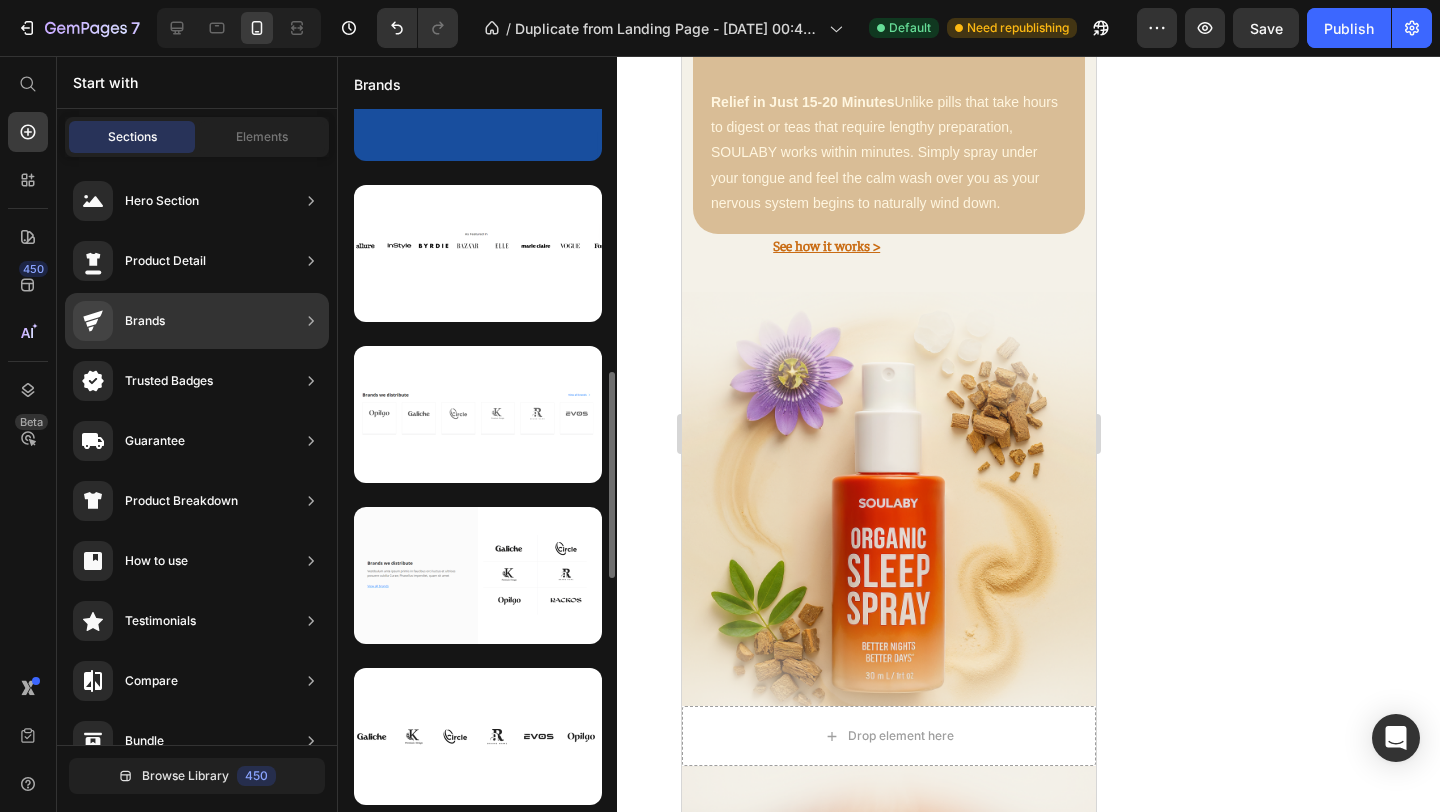 scroll, scrollTop: 252, scrollLeft: 0, axis: vertical 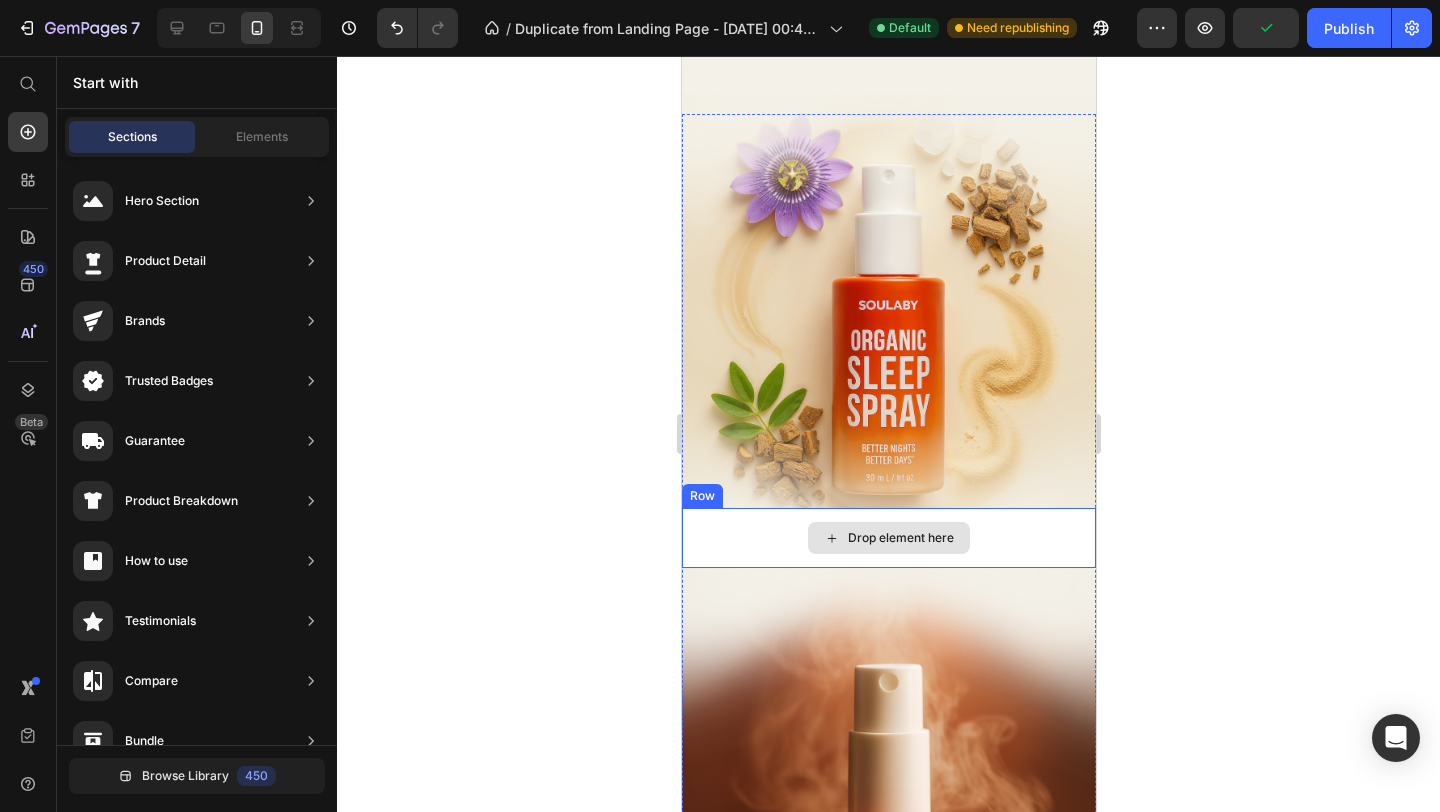 click on "Drop element here" at bounding box center [888, 538] 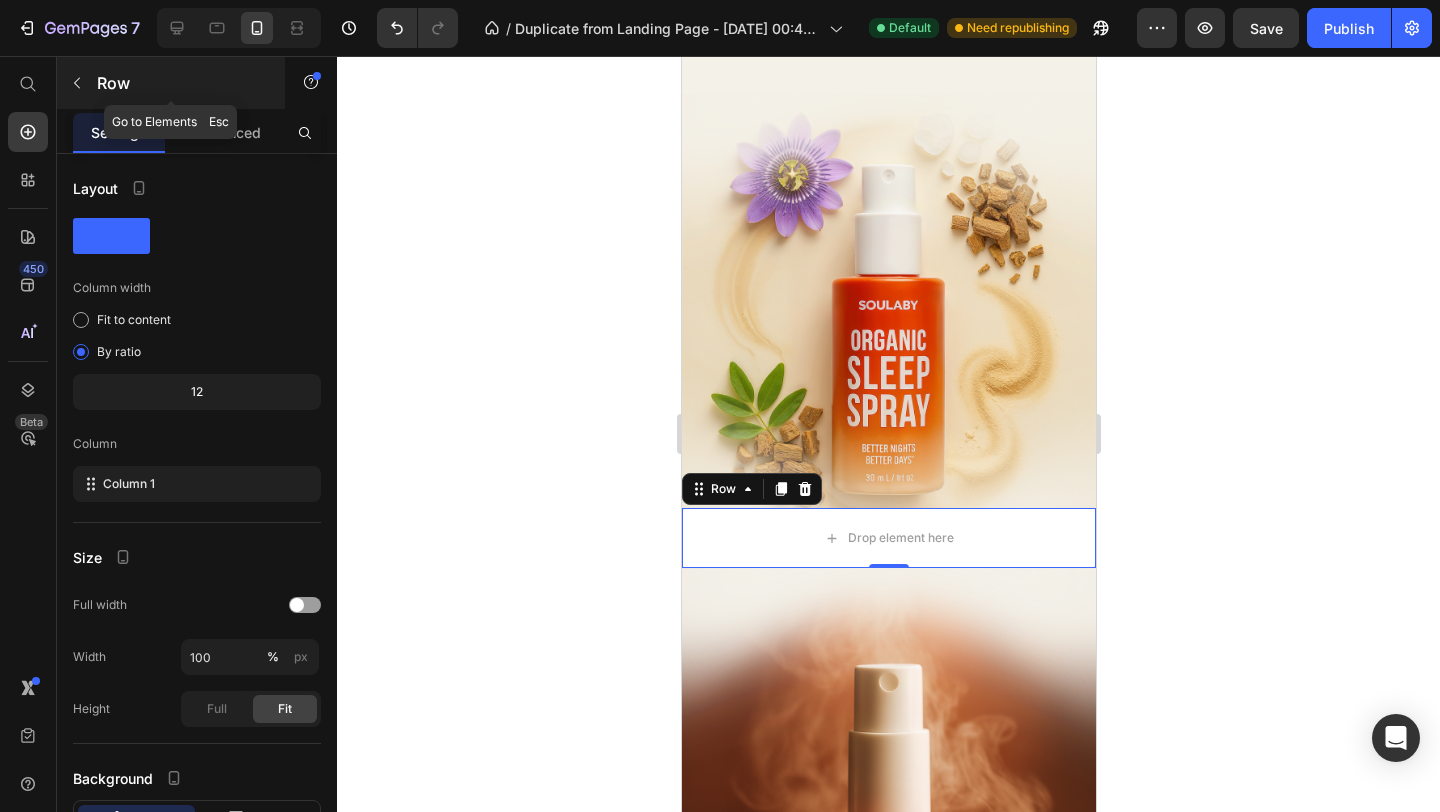 click 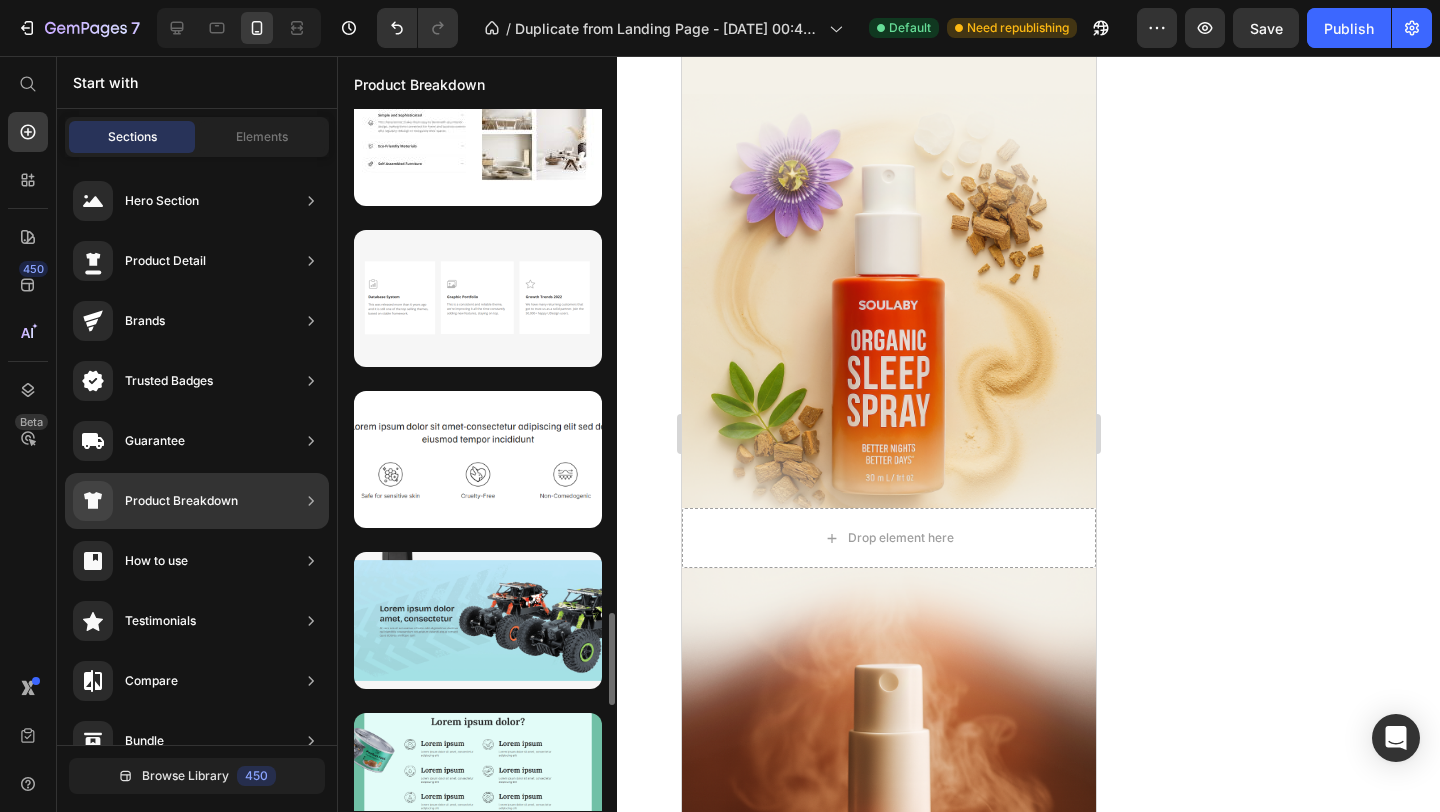 scroll, scrollTop: 3741, scrollLeft: 0, axis: vertical 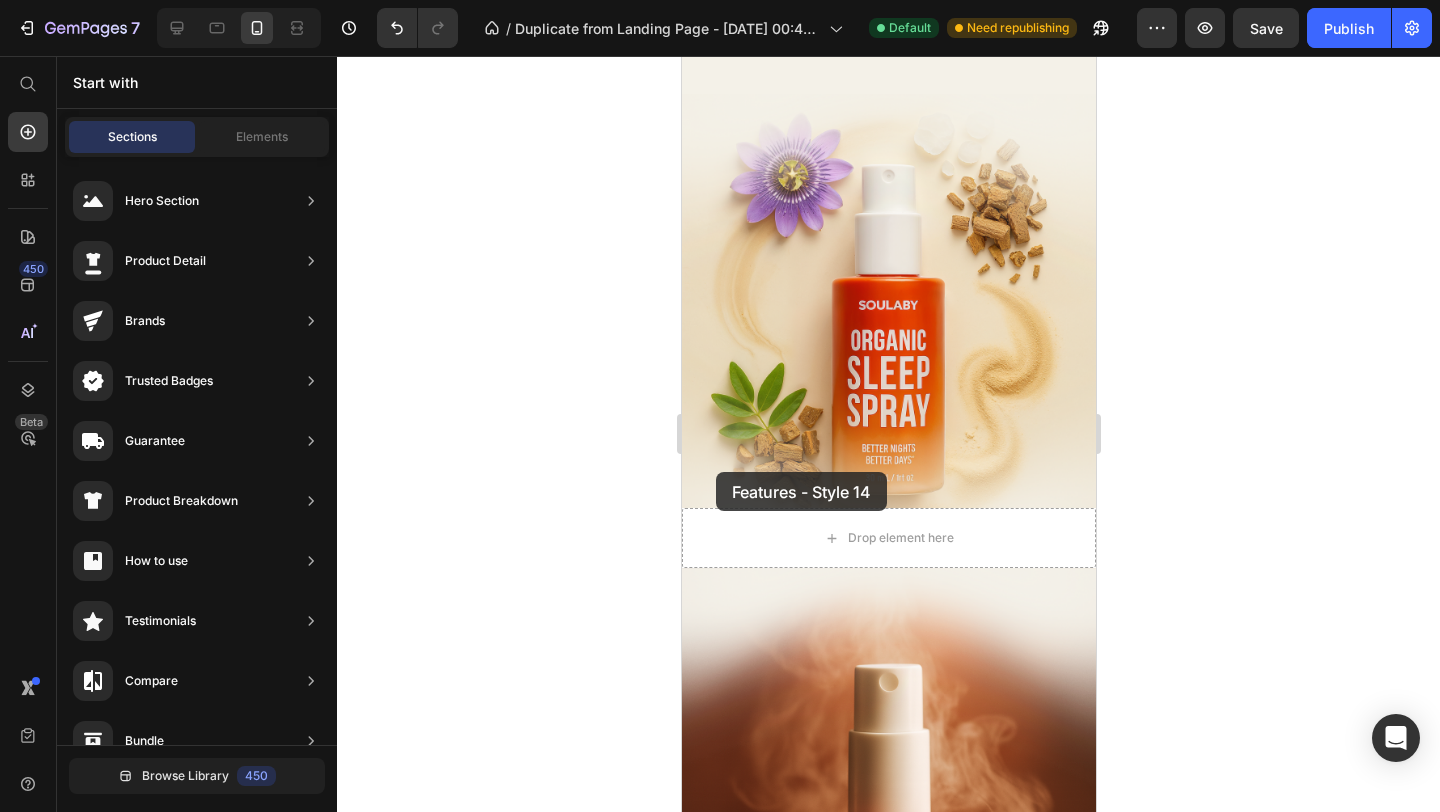 drag, startPoint x: 1152, startPoint y: 406, endPoint x: 719, endPoint y: 473, distance: 438.15295 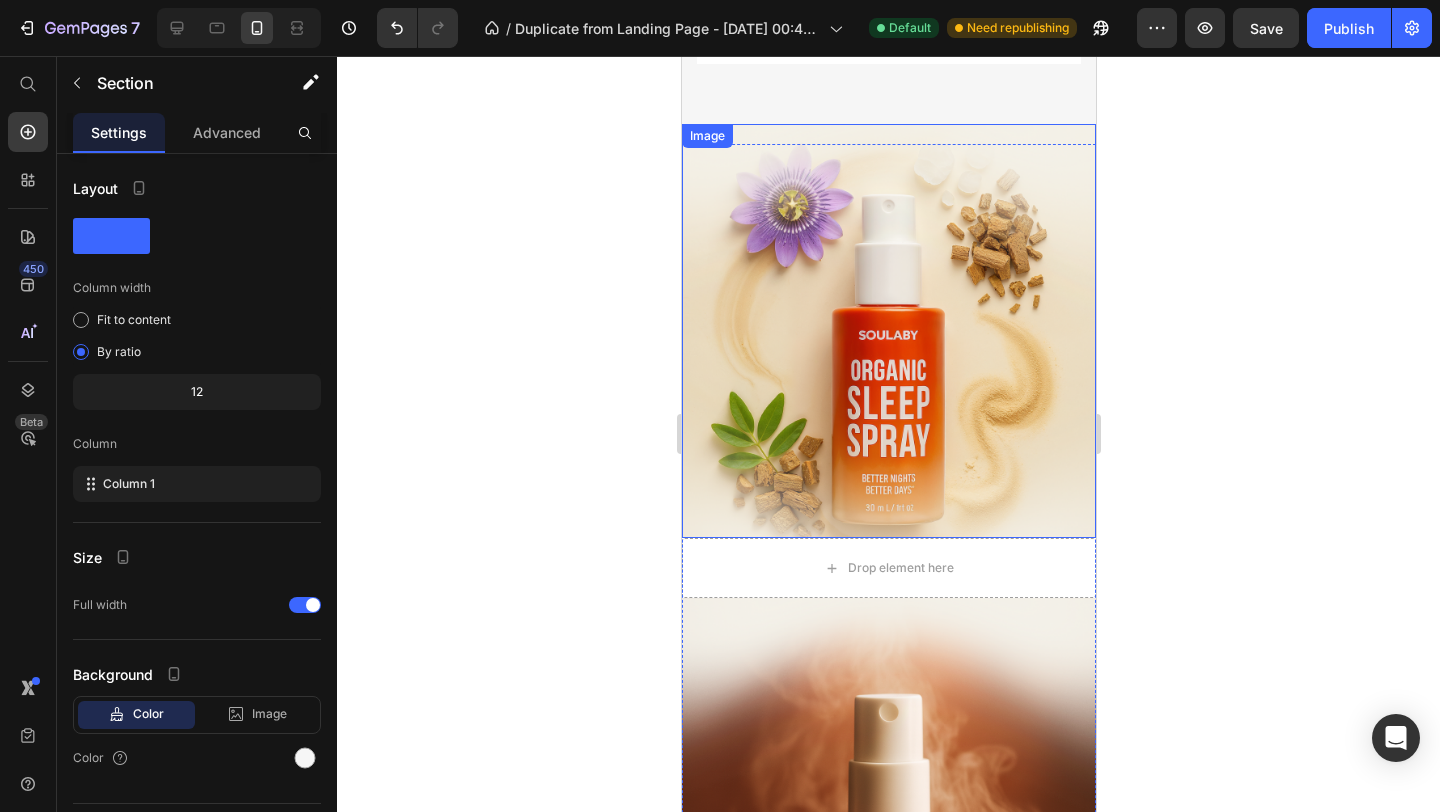 scroll, scrollTop: 3636, scrollLeft: 0, axis: vertical 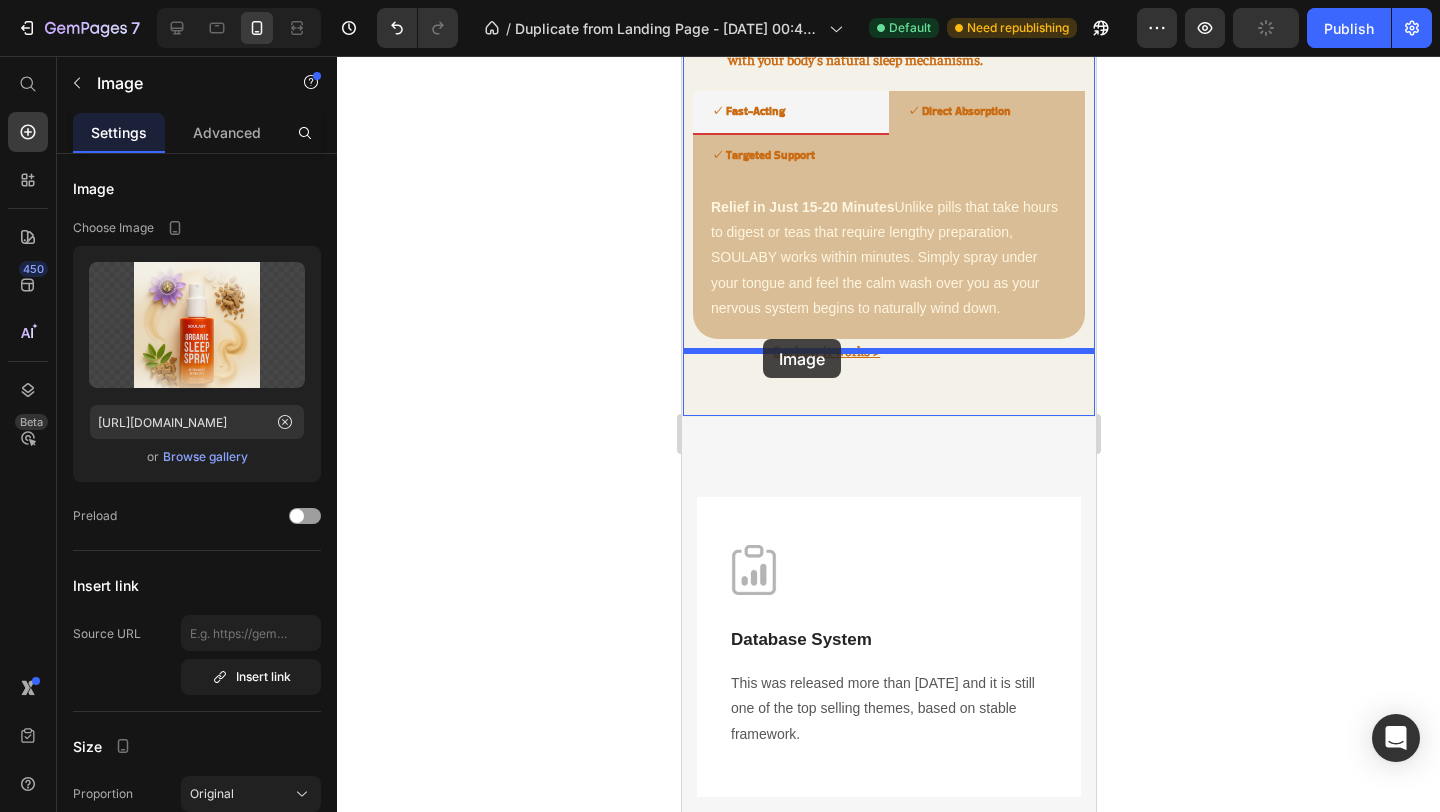 drag, startPoint x: 825, startPoint y: 564, endPoint x: 762, endPoint y: 339, distance: 233.6536 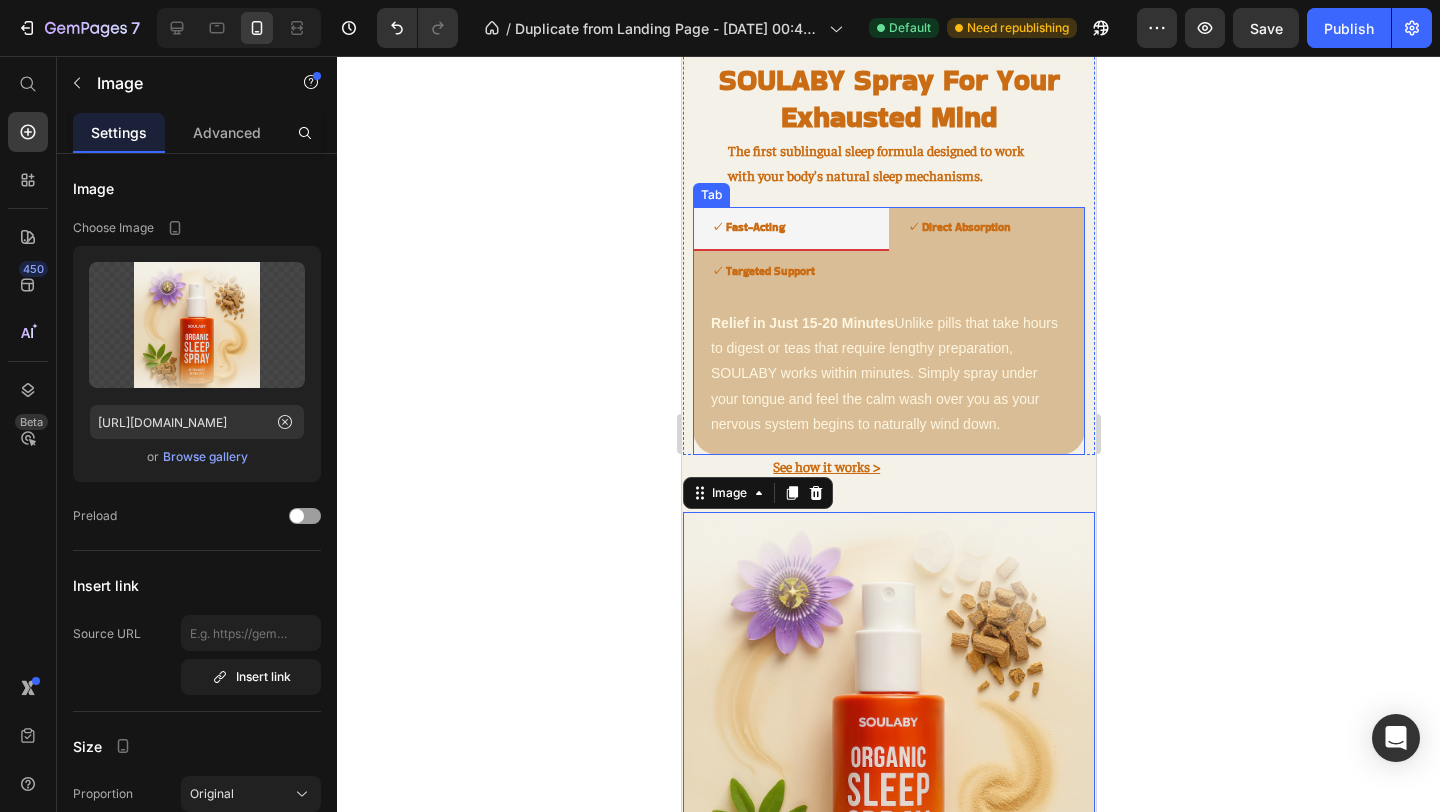 scroll, scrollTop: 2430, scrollLeft: 0, axis: vertical 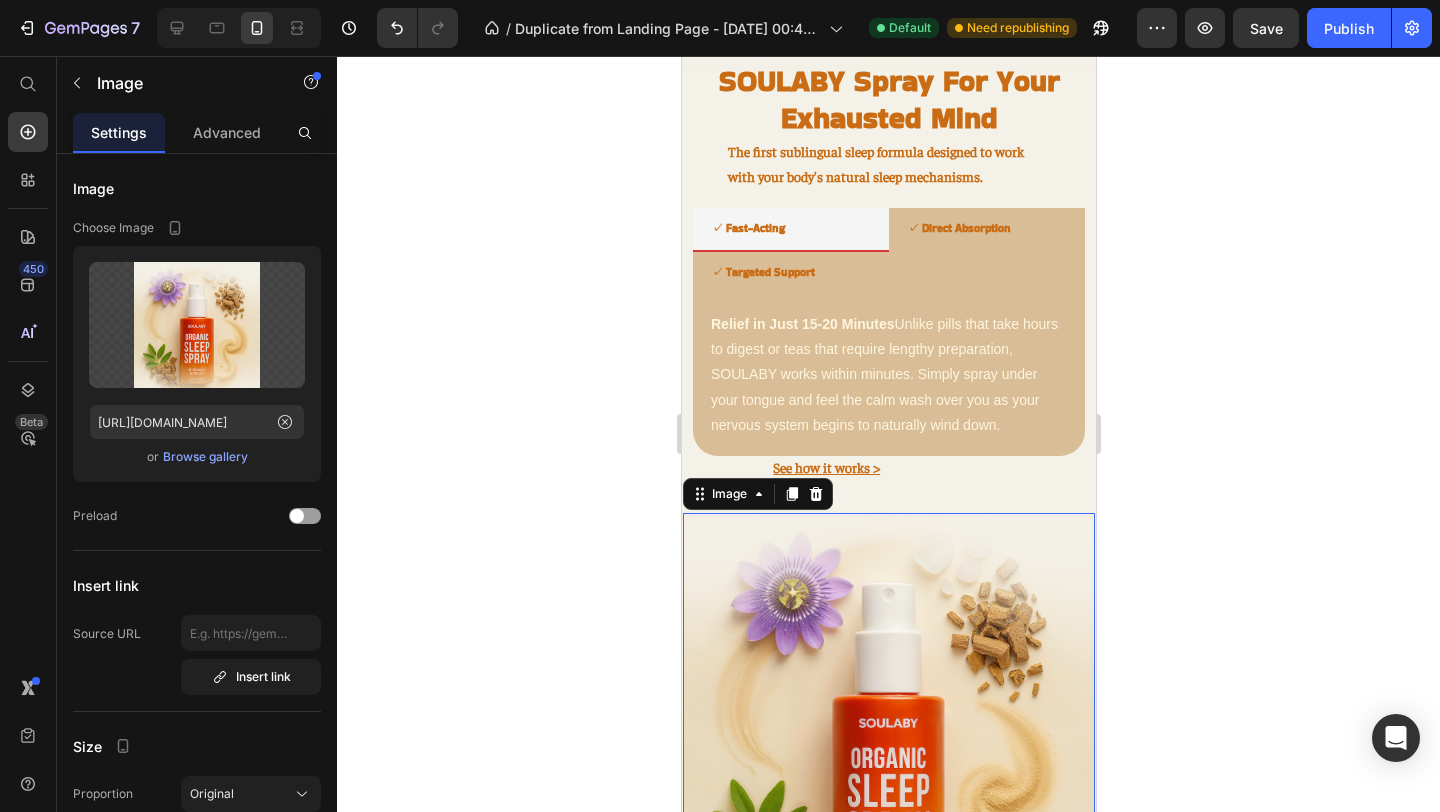 click 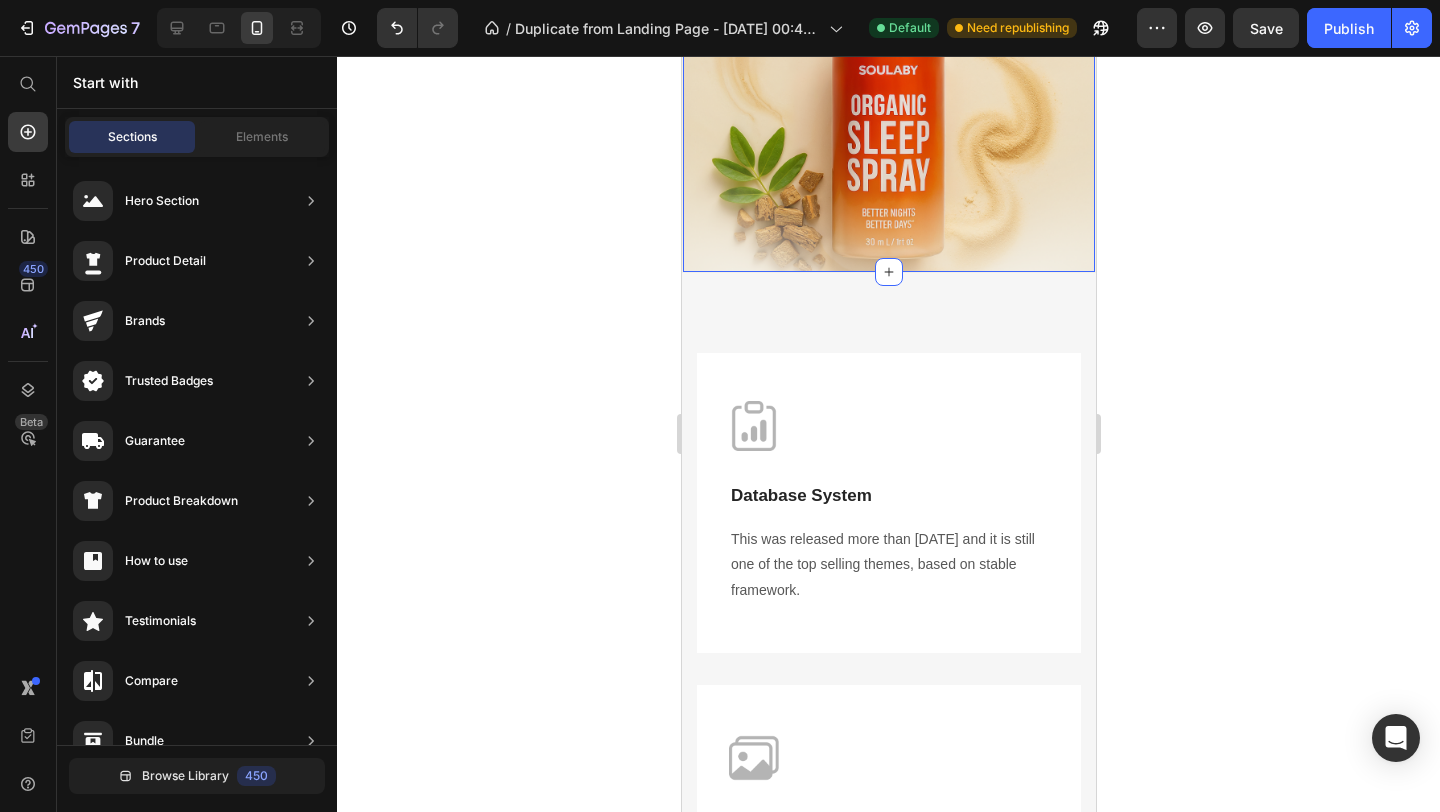 scroll, scrollTop: 3084, scrollLeft: 0, axis: vertical 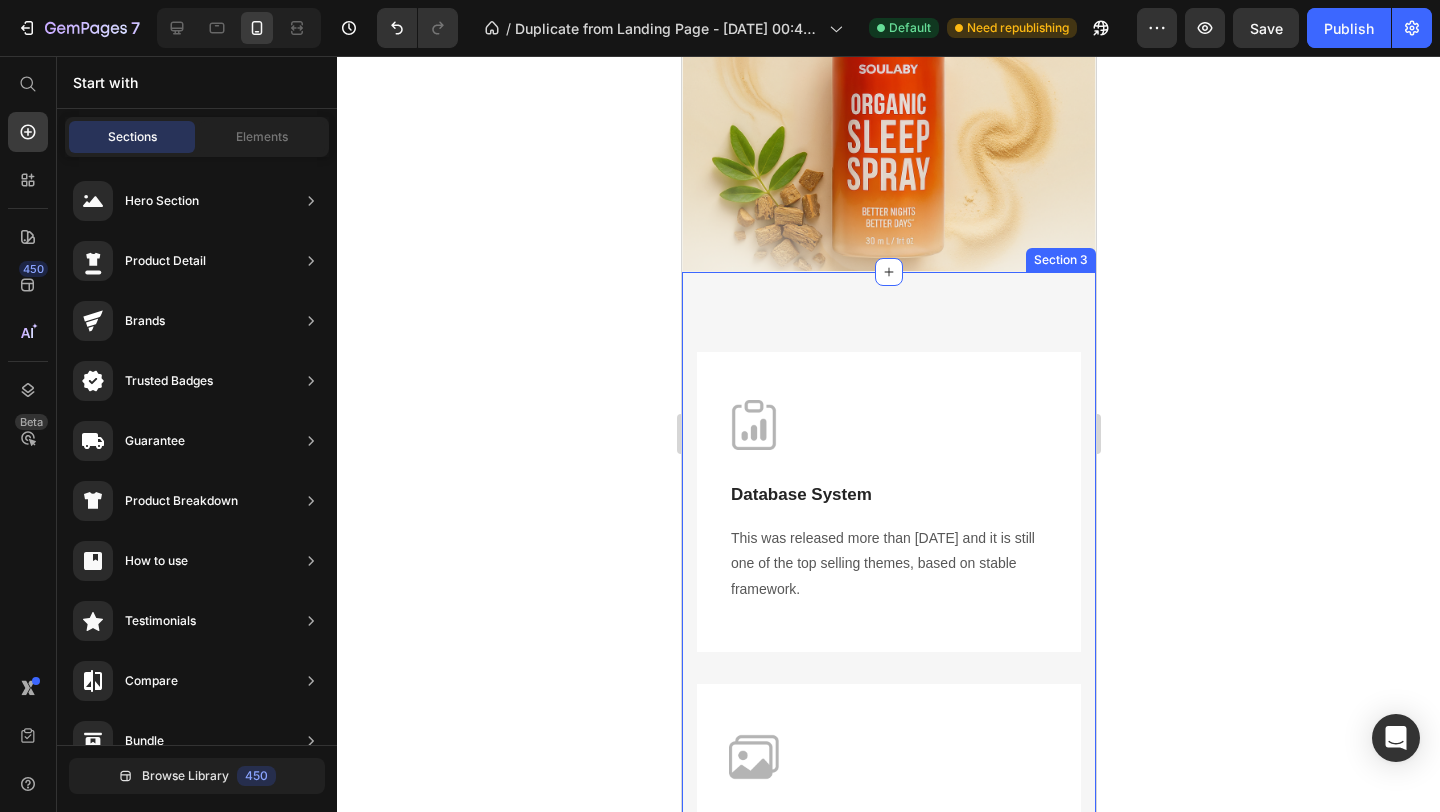 click on "Image Database System Text block This was released more than 6 years ago and it is still one of the top selling themes, based on stable framework. Text block Row Image Graphic Portfolio Text block This is a consistent and reliable theme, we're improving it all the time constantly adding new features, staying on top. Text block Row Image Growth Trends 2022 Text block We have many returning customers that got to trust us as a solid partner. Join the 50,000+ happy UDesign users. Text block Row Row Section 3" at bounding box center [888, 808] 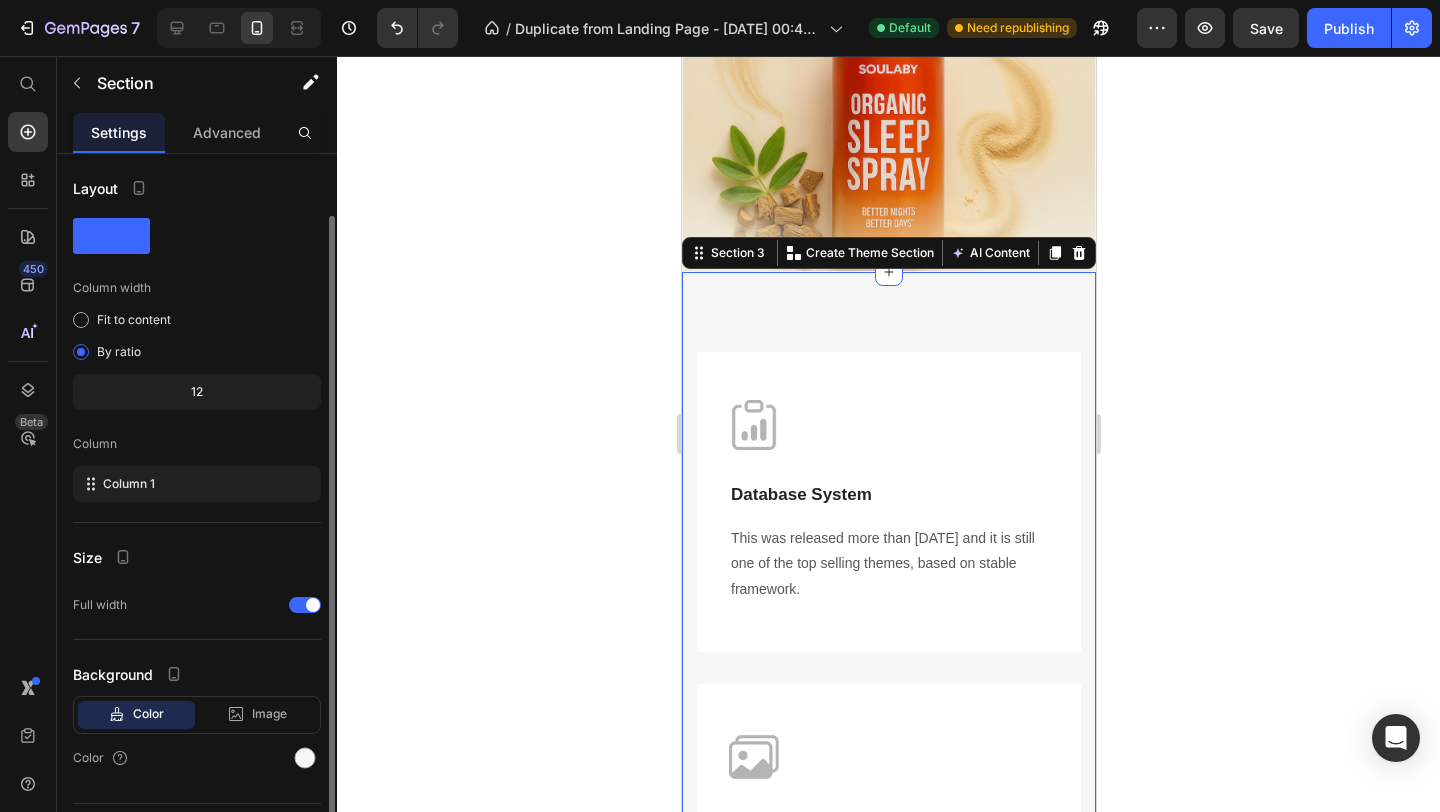 scroll, scrollTop: 49, scrollLeft: 0, axis: vertical 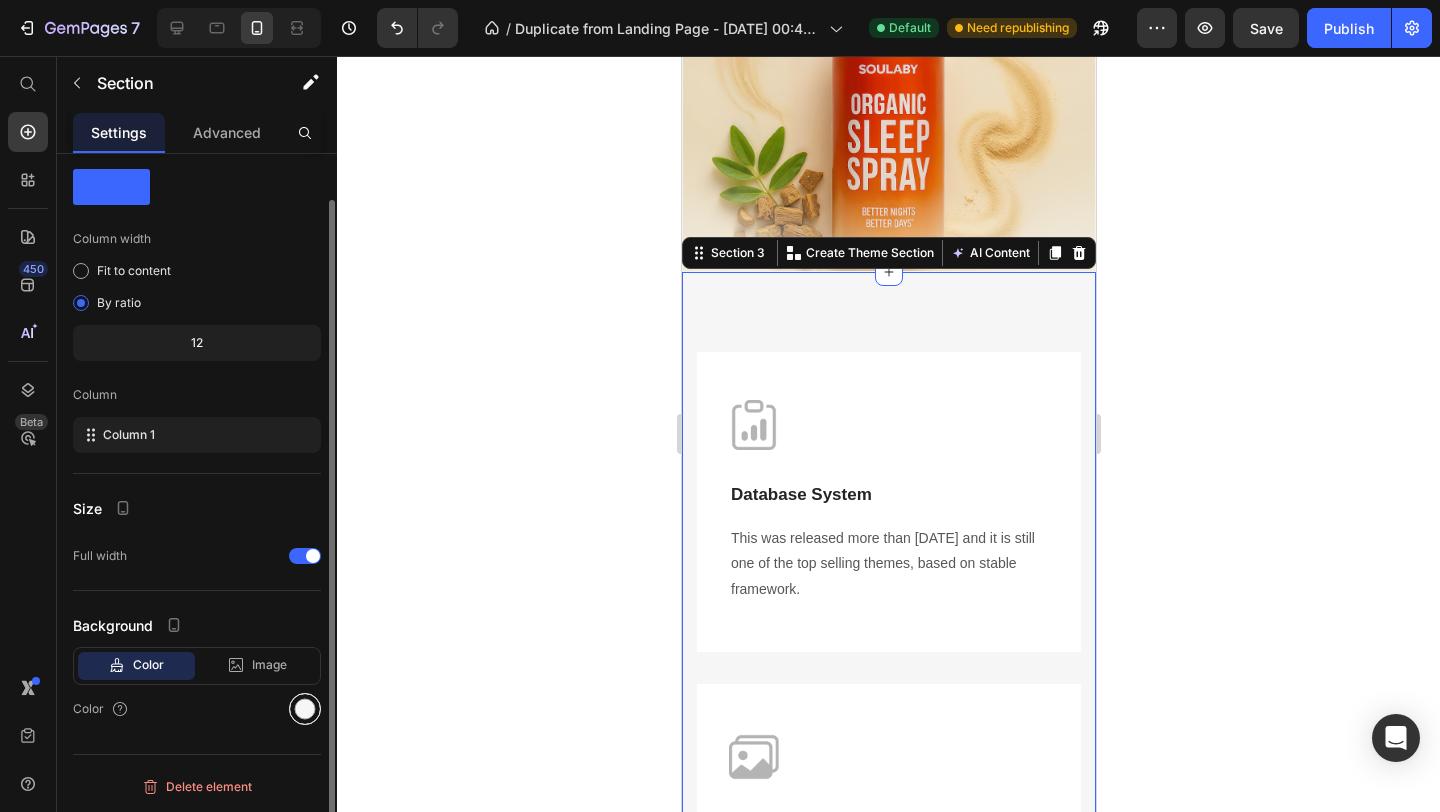 click at bounding box center [305, 709] 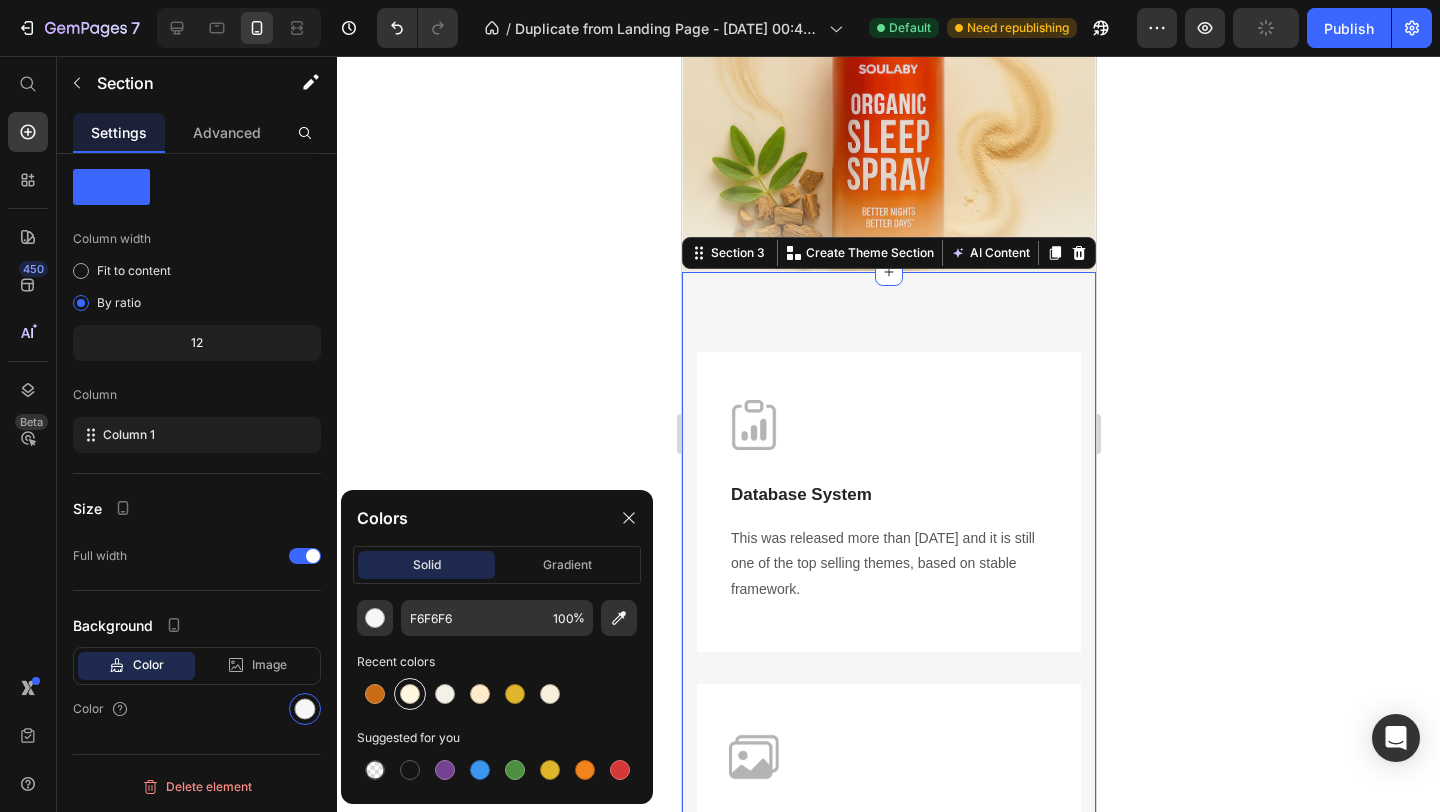 click at bounding box center (410, 694) 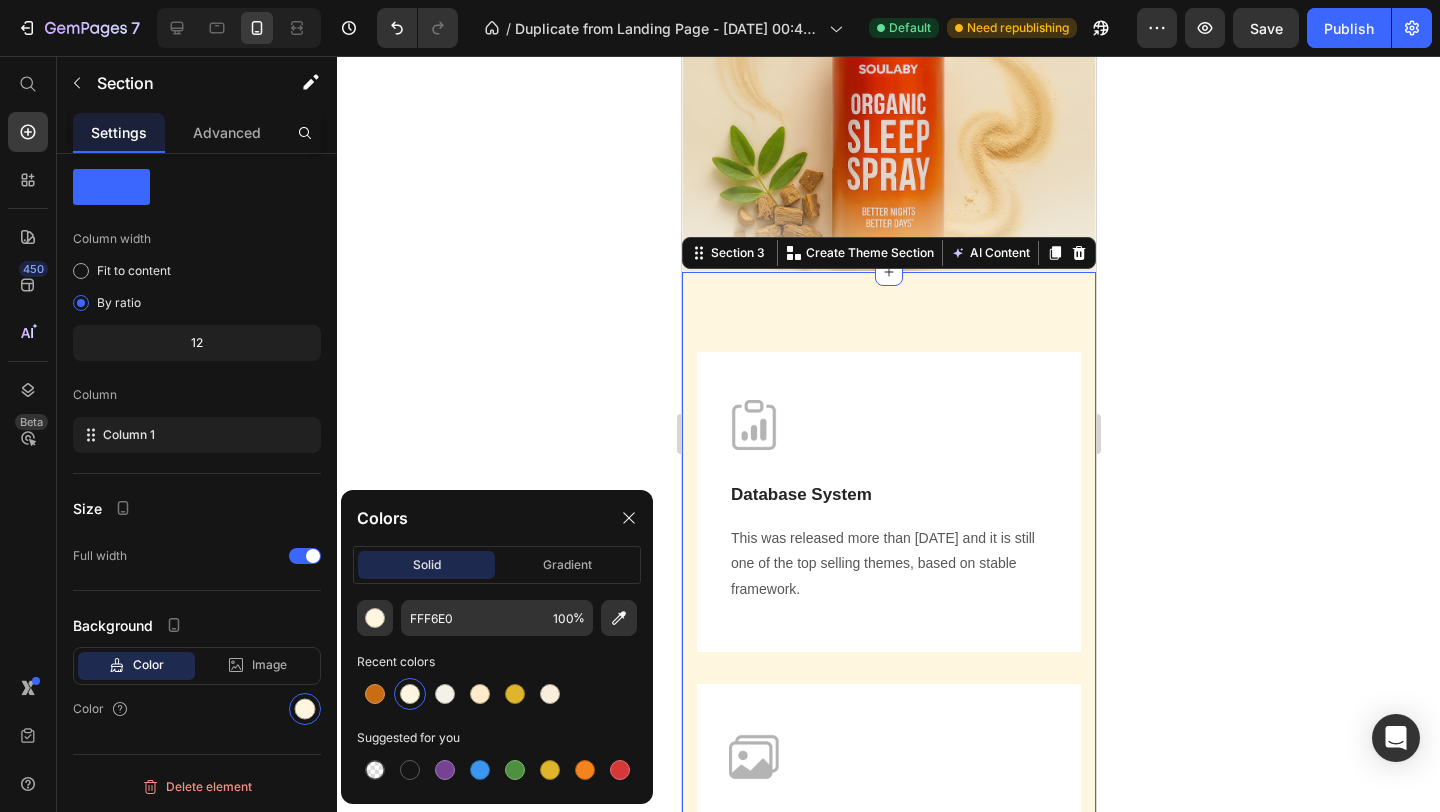 click 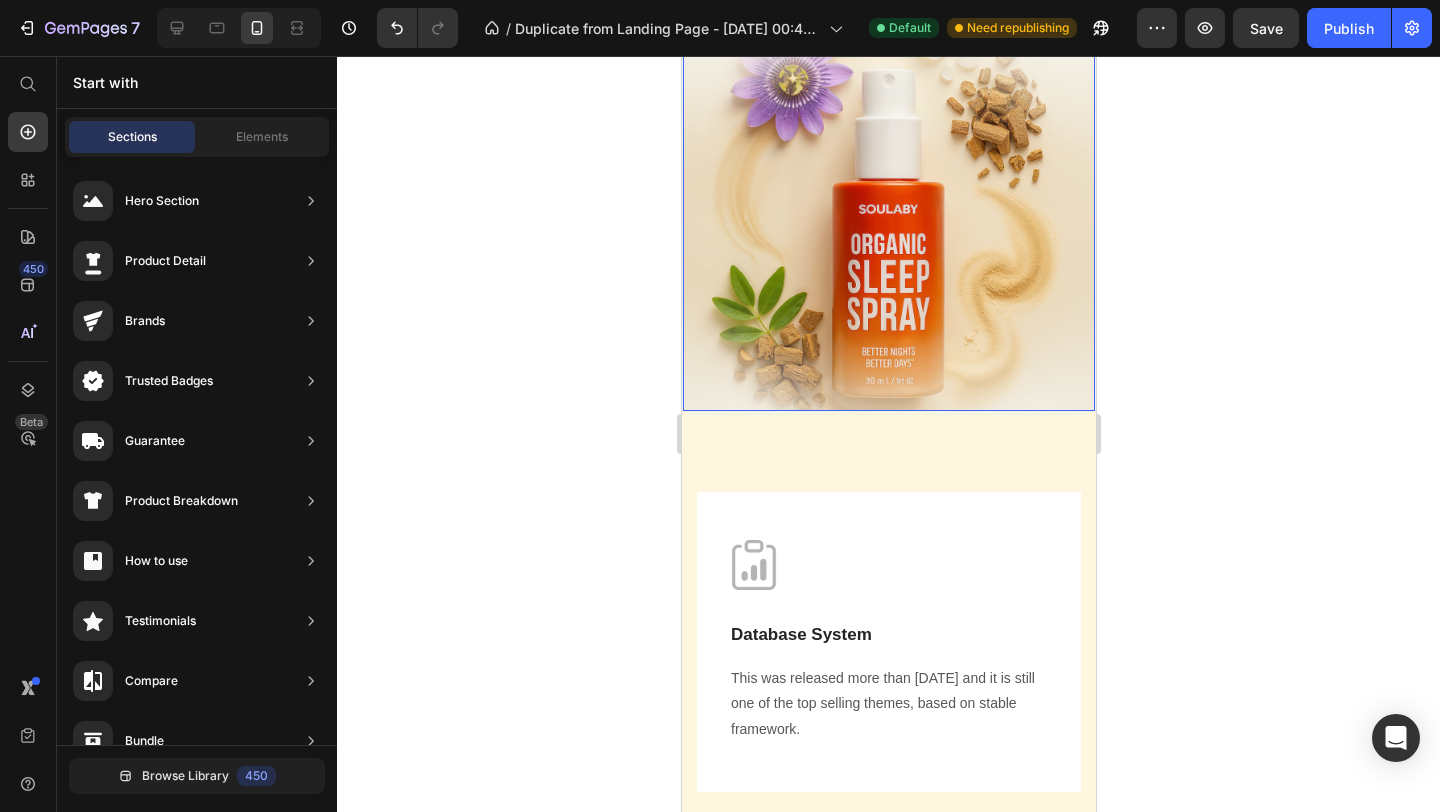 scroll, scrollTop: 3085, scrollLeft: 0, axis: vertical 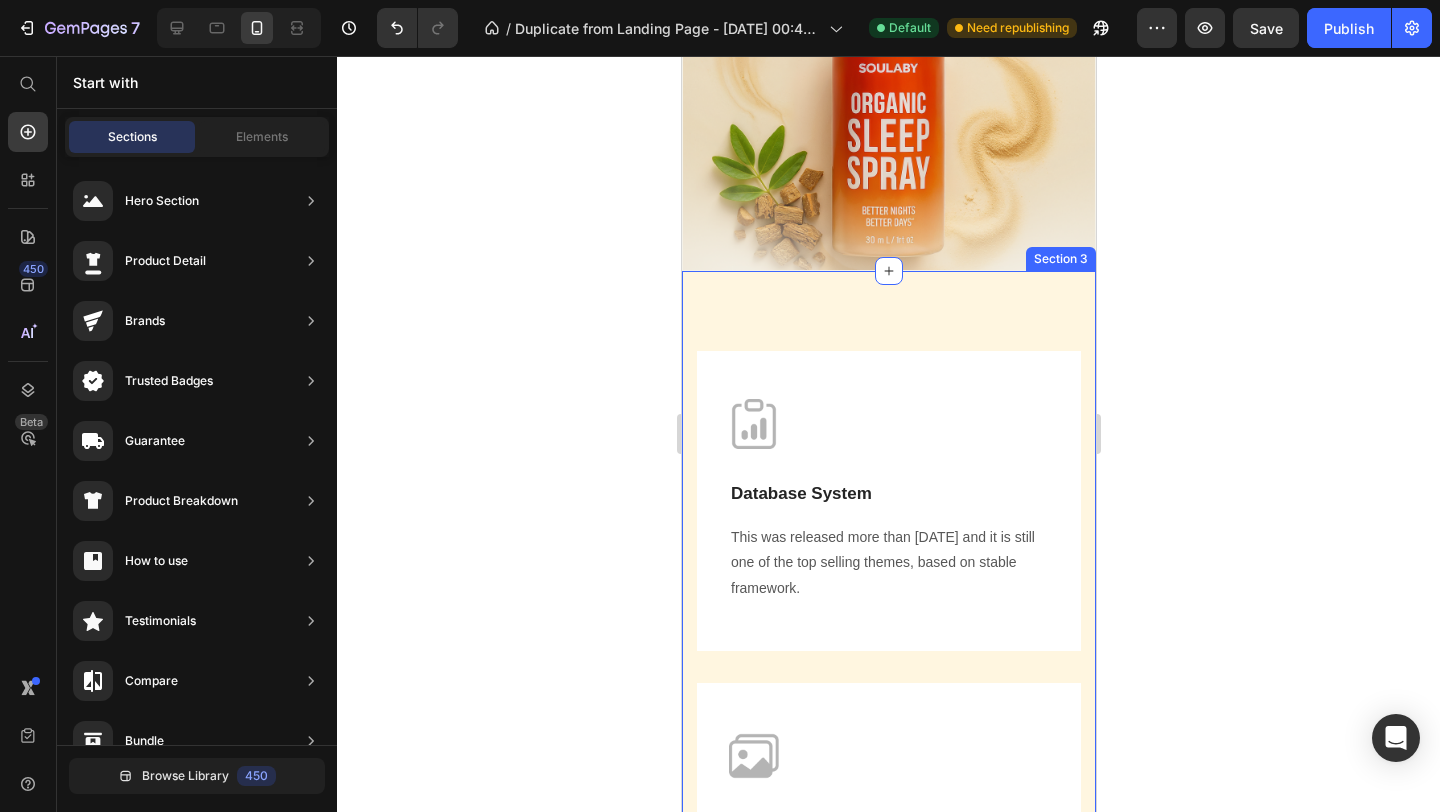 click on "Image Database System Text block This was released more than 6 years ago and it is still one of the top selling themes, based on stable framework. Text block Row Image Graphic Portfolio Text block This is a consistent and reliable theme, we're improving it all the time constantly adding new features, staying on top. Text block Row Image Growth Trends 2022 Text block We have many returning customers that got to trust us as a solid partner. Join the 50,000+ happy UDesign users. Text block Row Row Section 3" at bounding box center (888, 807) 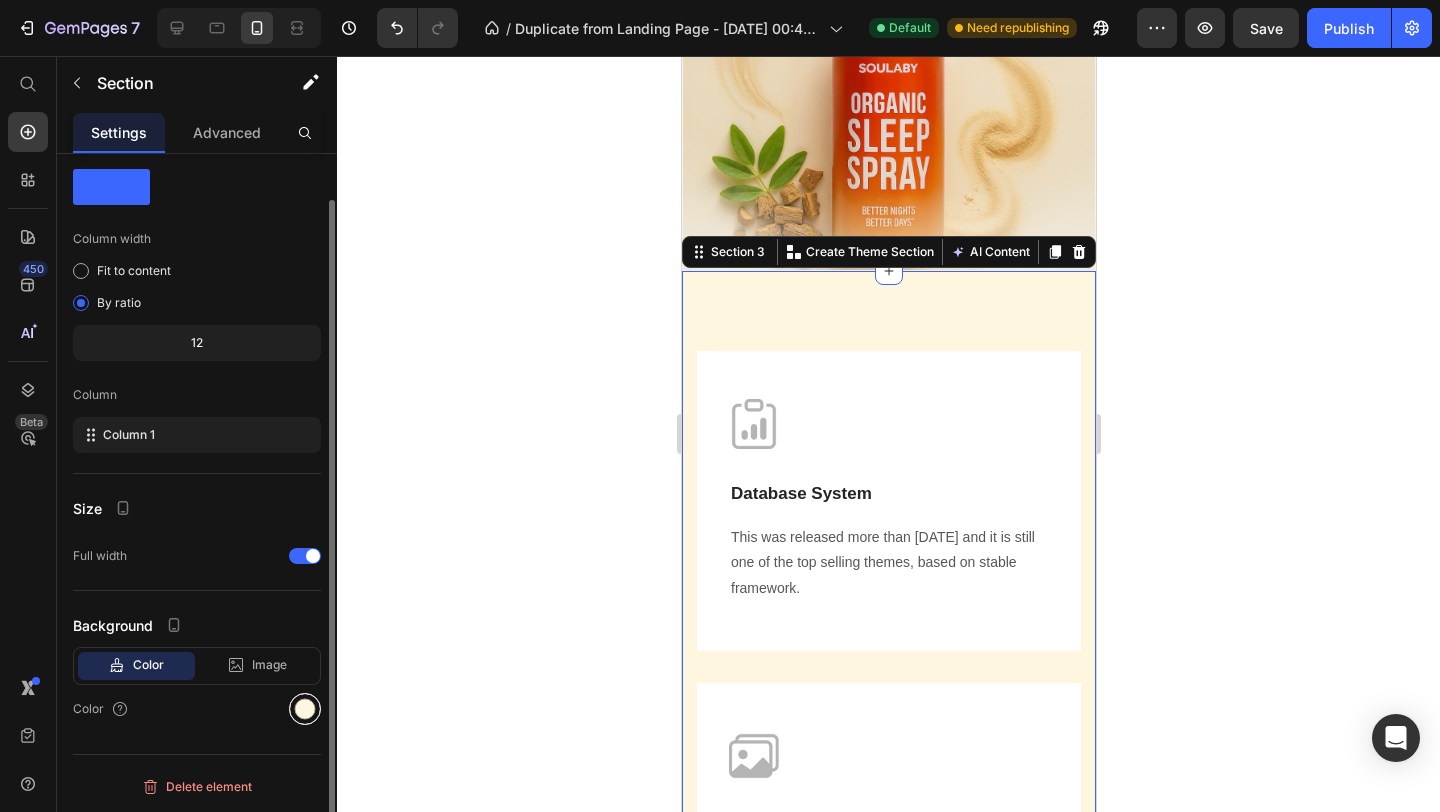click at bounding box center [305, 709] 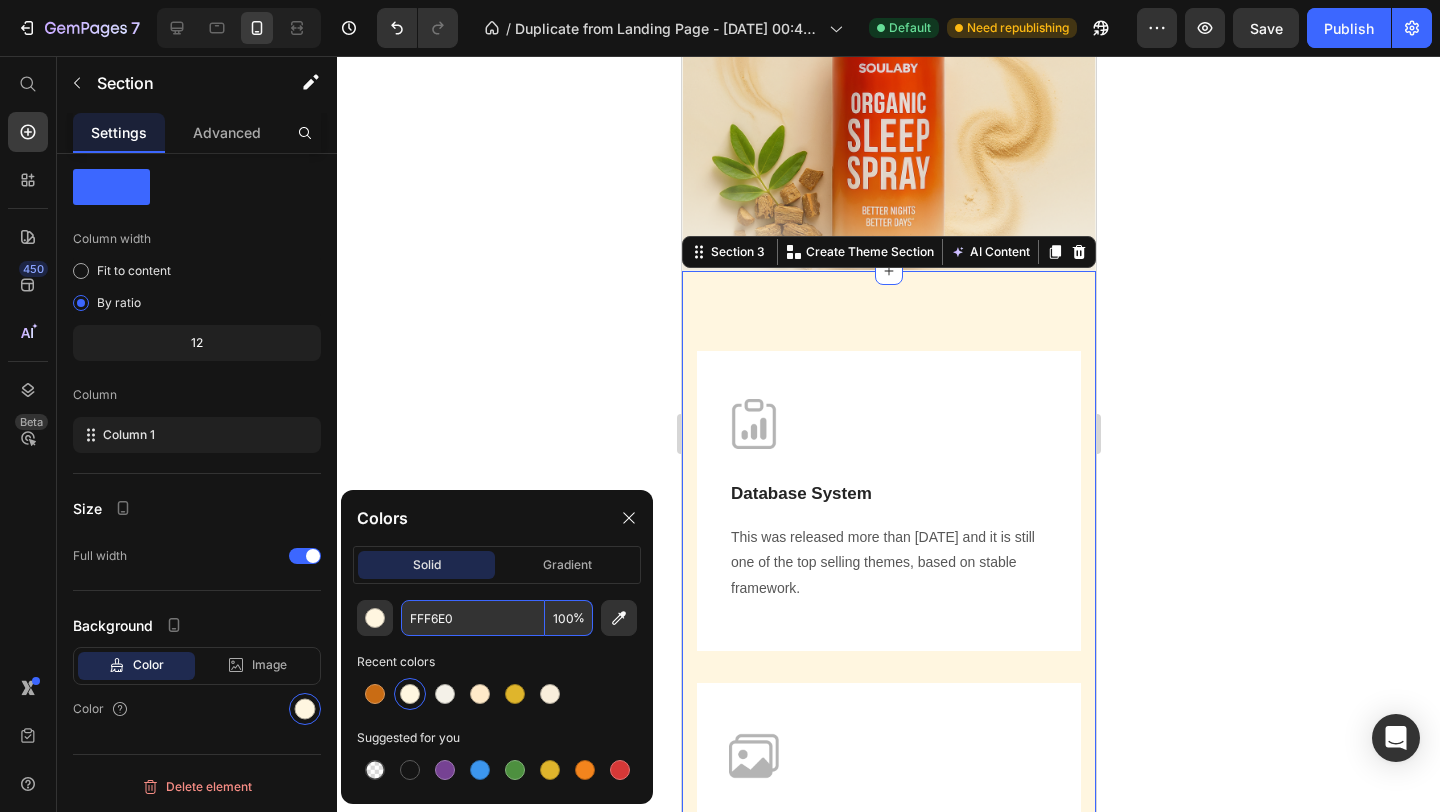 click on "FFF6E0" at bounding box center (473, 618) 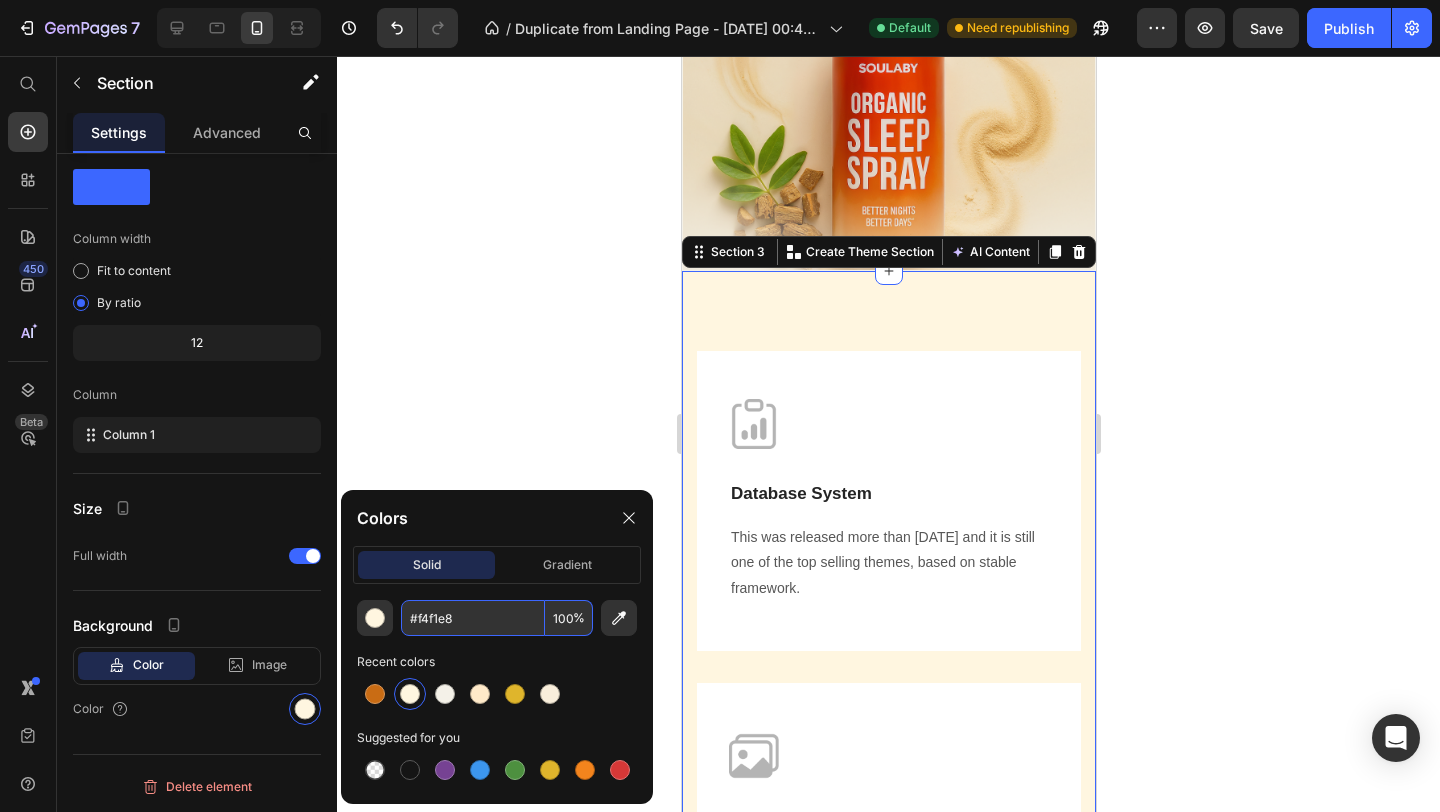 type on "F4F1E8" 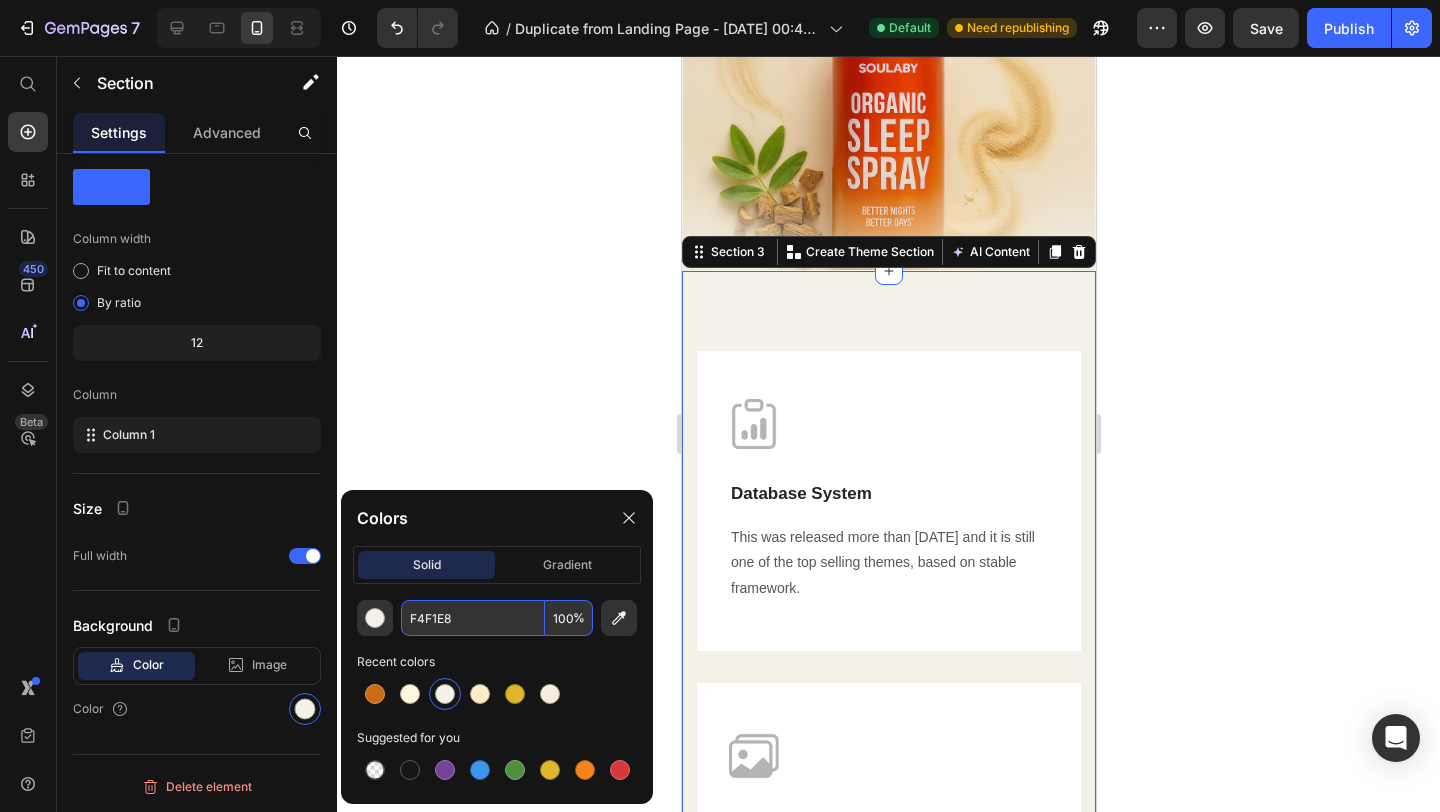 click 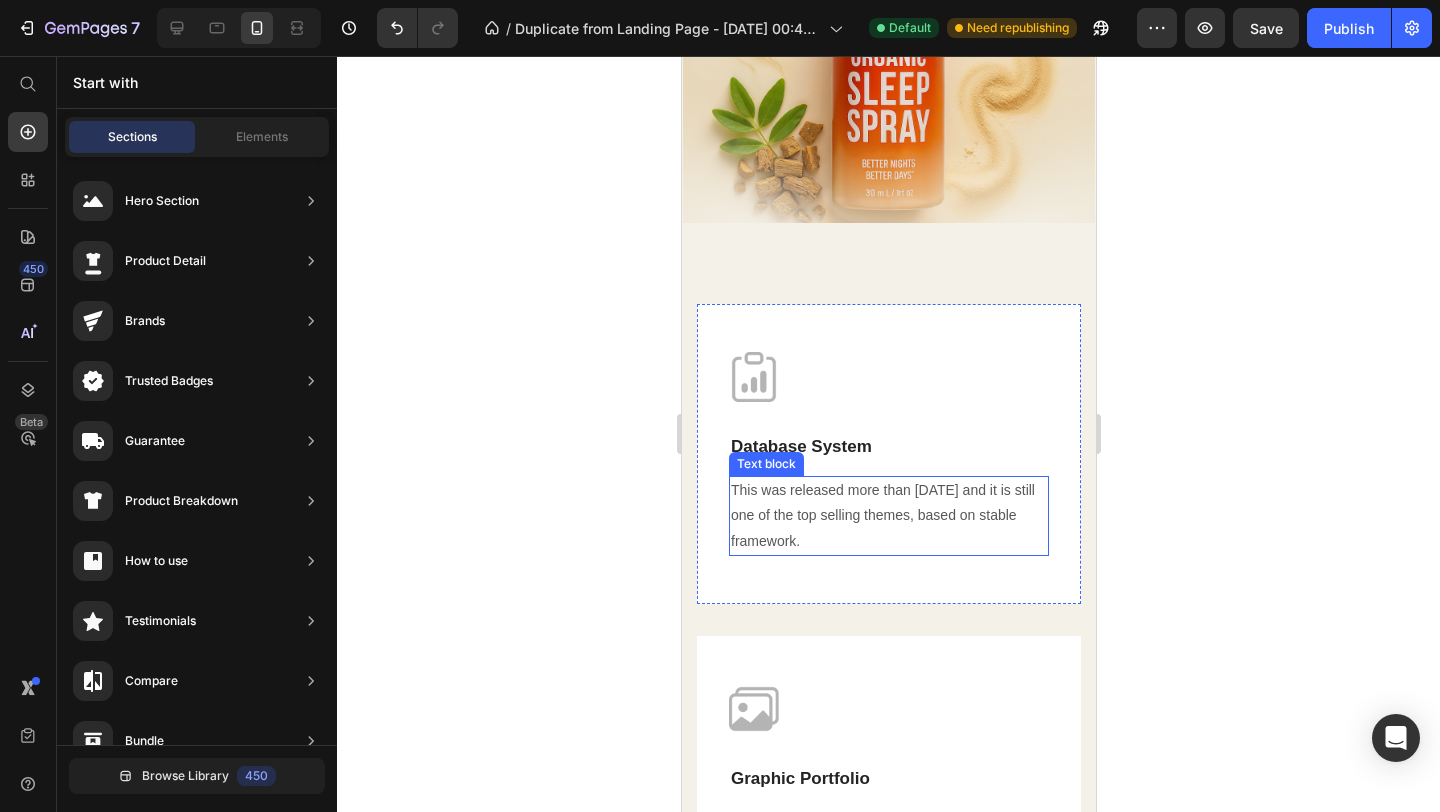 scroll, scrollTop: 3134, scrollLeft: 0, axis: vertical 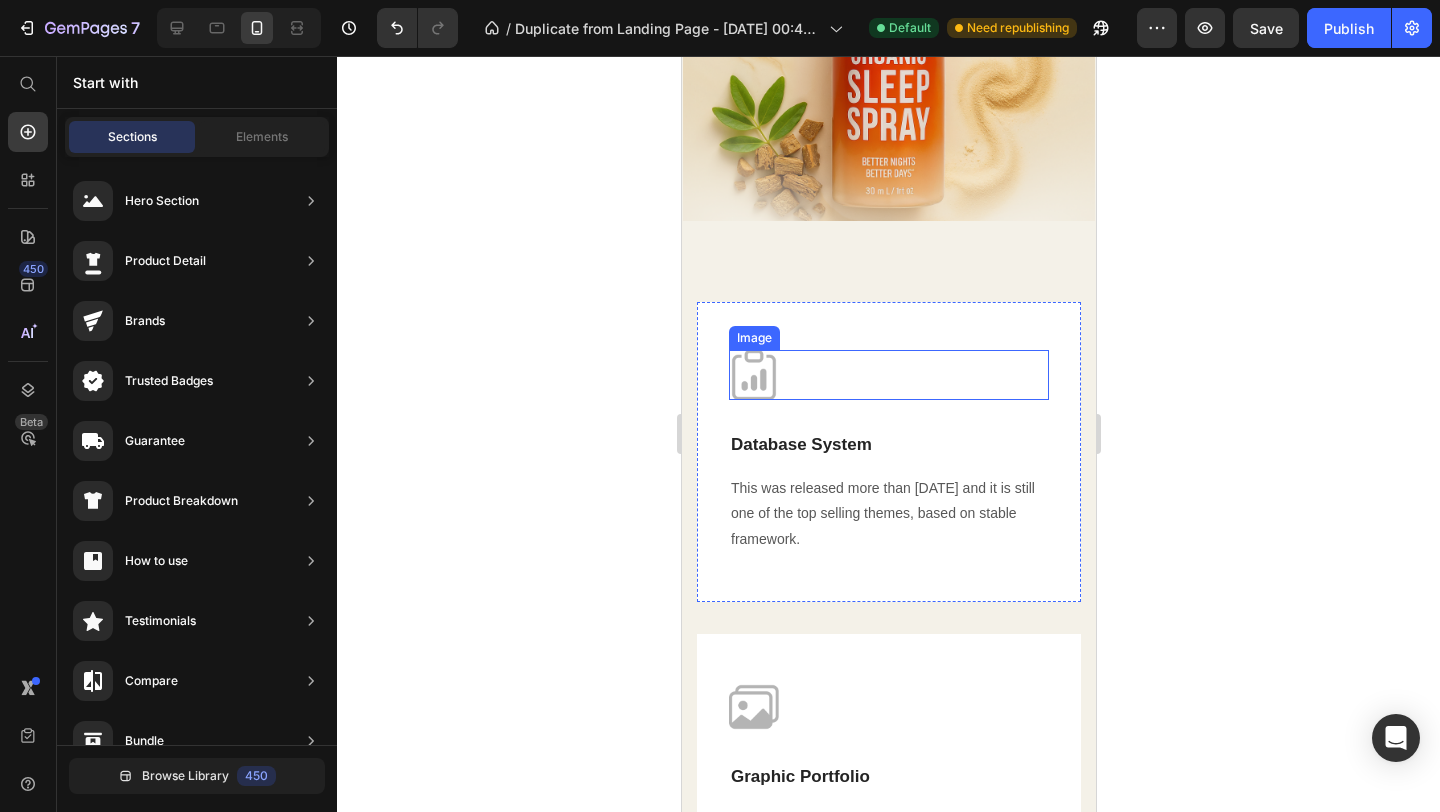click at bounding box center [888, 375] 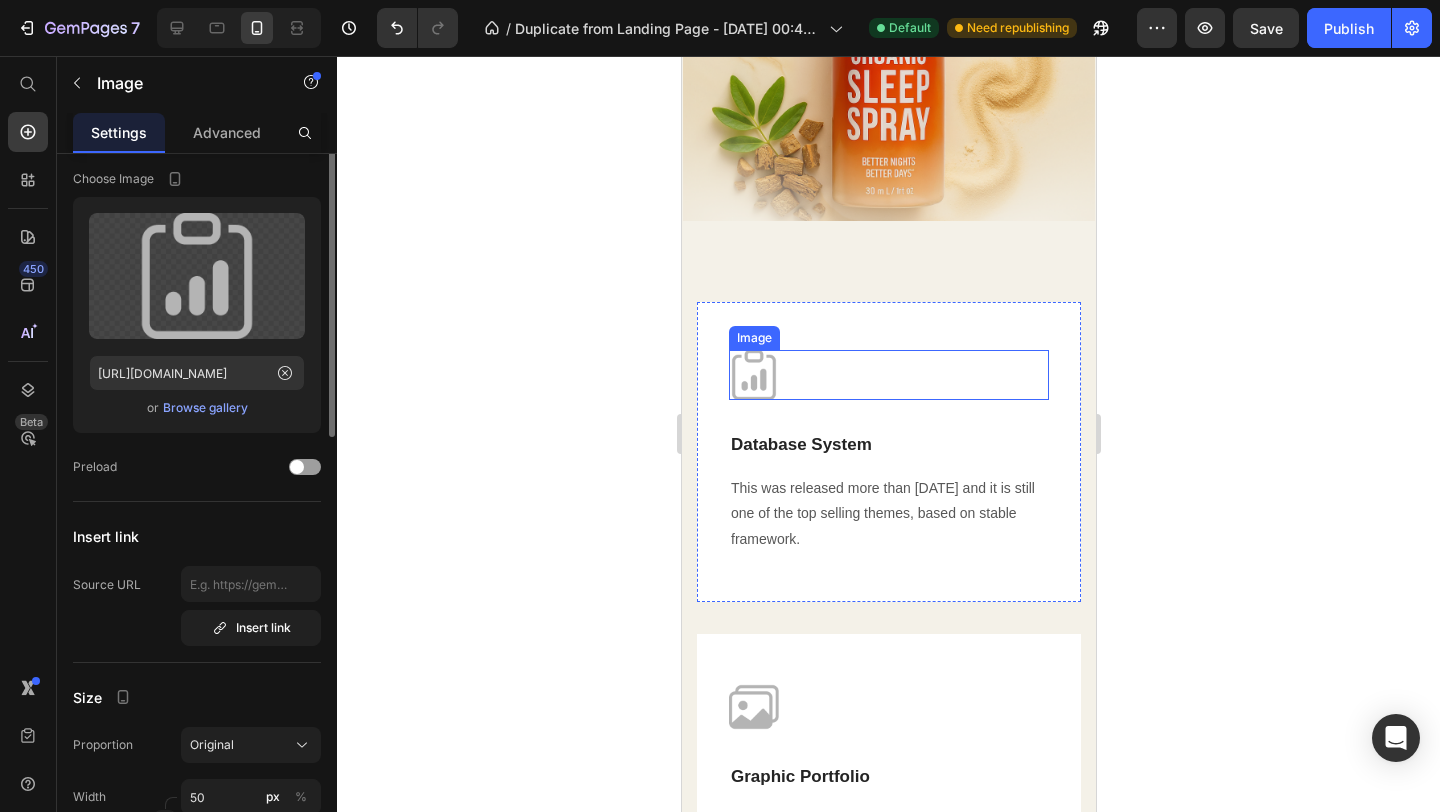scroll, scrollTop: 0, scrollLeft: 0, axis: both 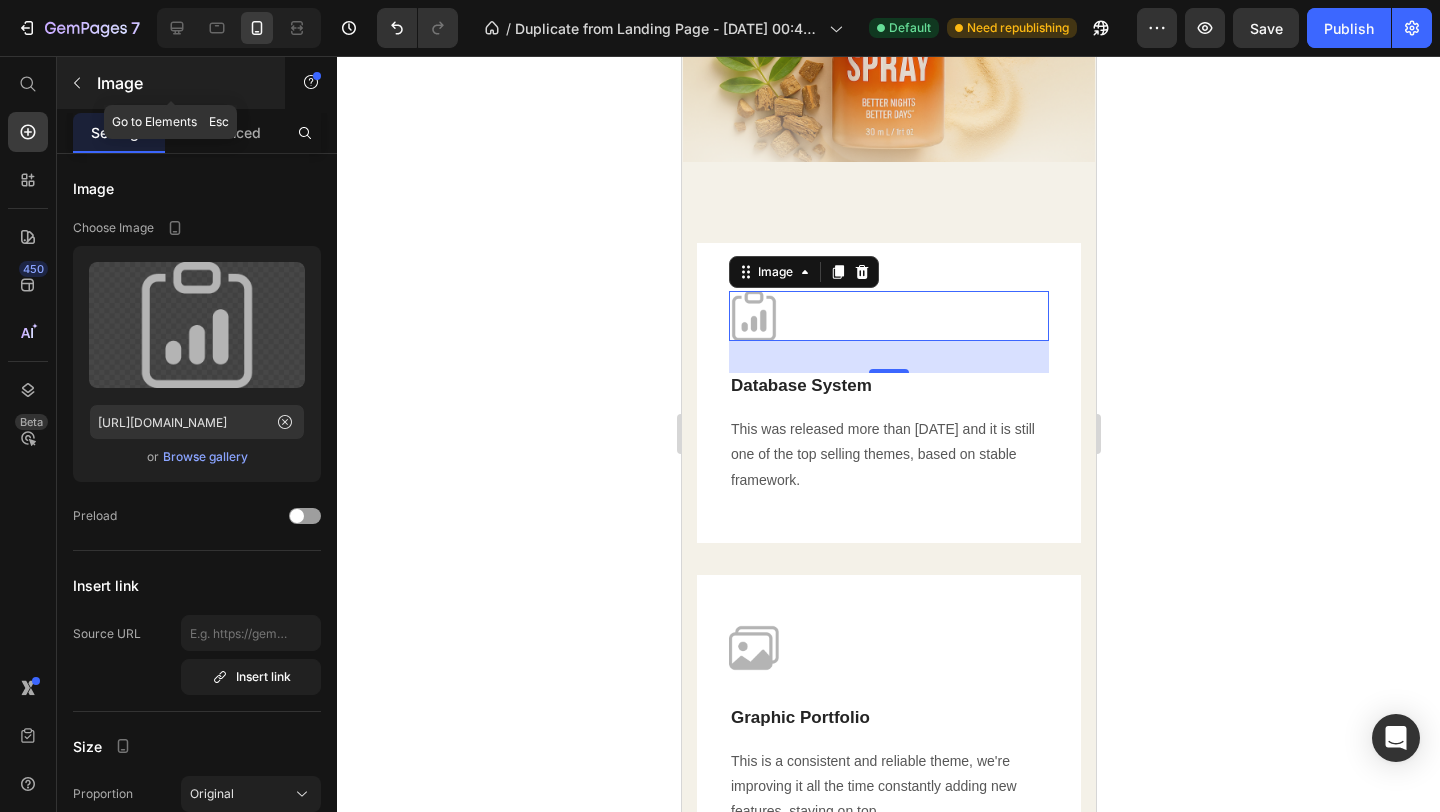 click 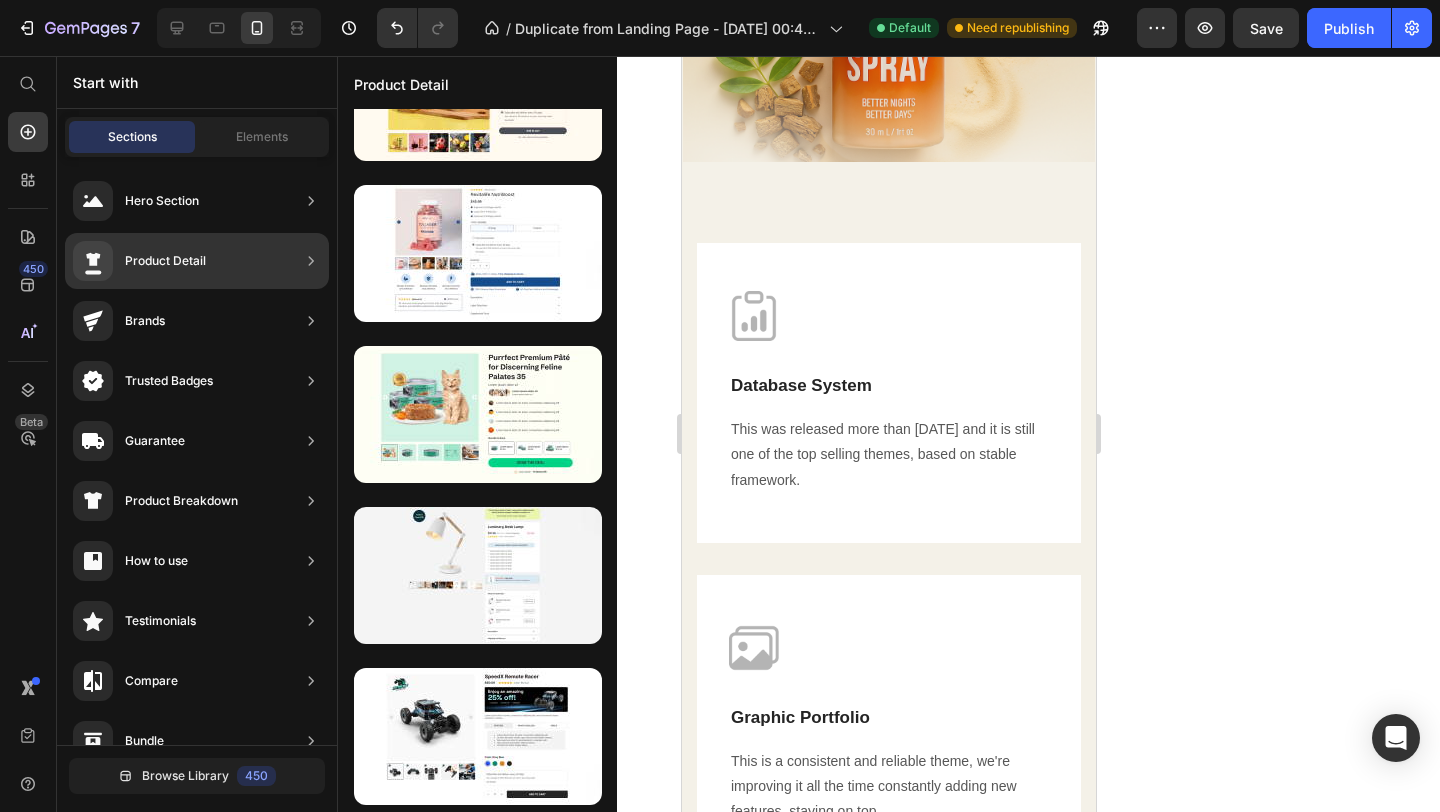 scroll, scrollTop: 252, scrollLeft: 0, axis: vertical 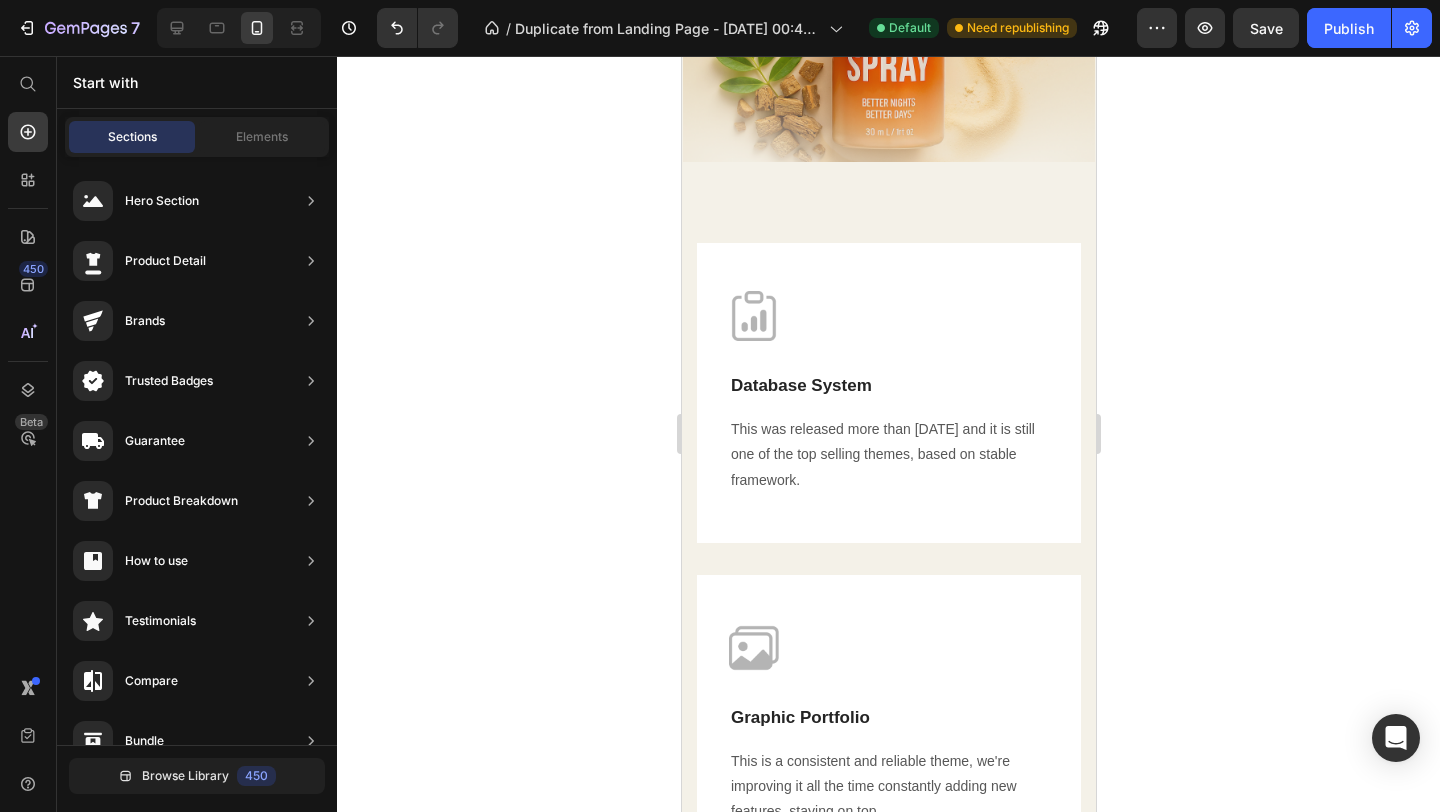 click on "Start with" at bounding box center [197, 82] 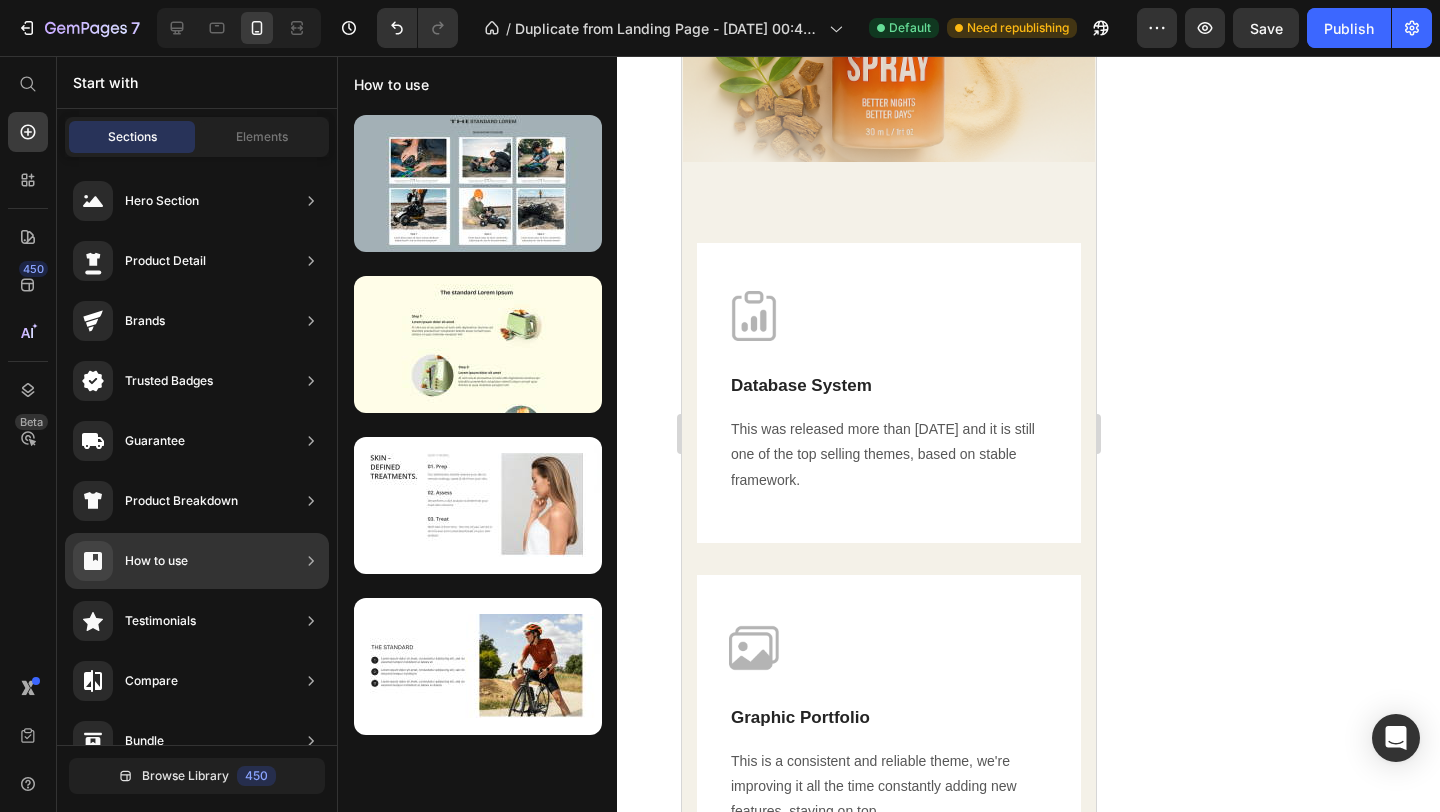 scroll, scrollTop: 0, scrollLeft: 0, axis: both 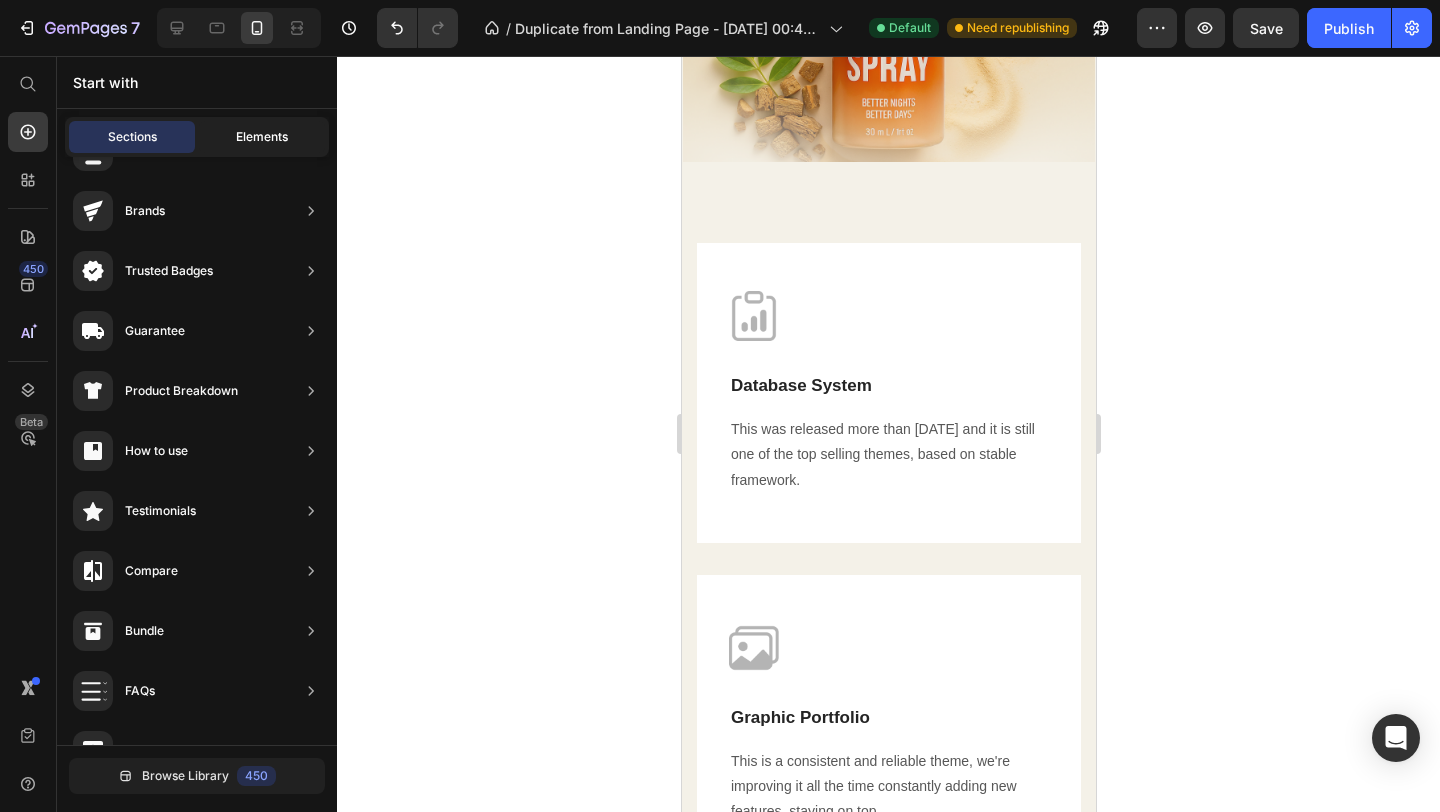 click on "Elements" 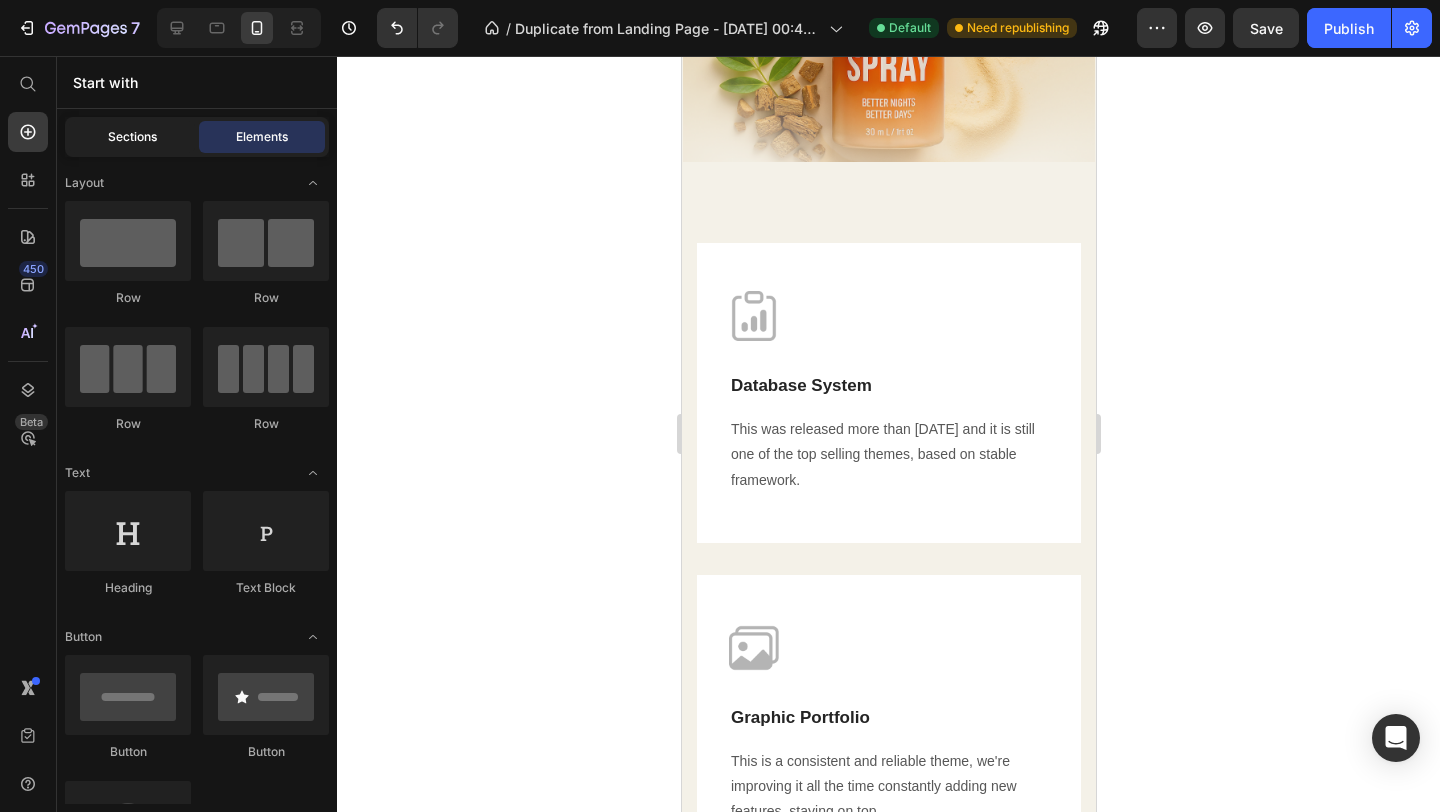 click on "Sections" 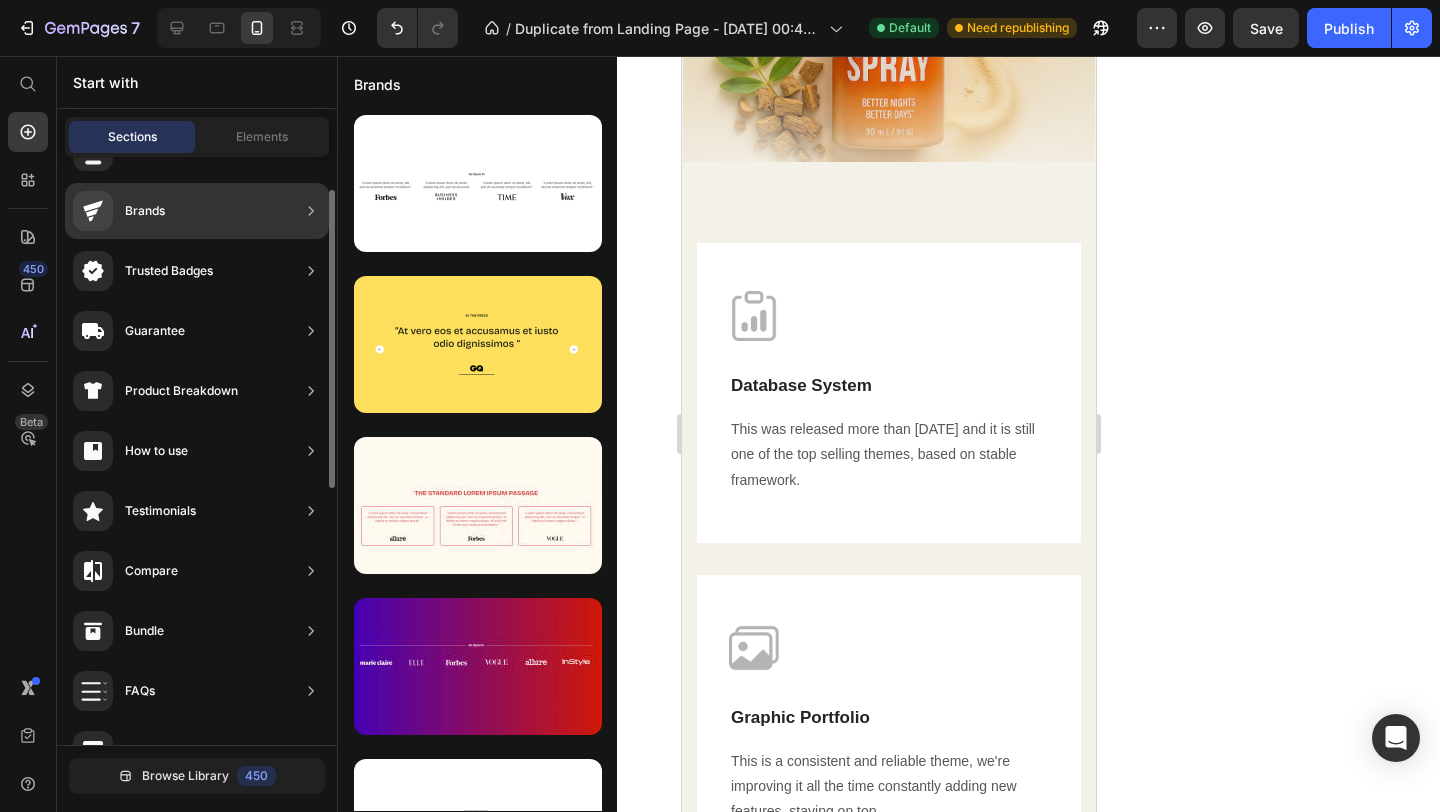 scroll, scrollTop: 0, scrollLeft: 0, axis: both 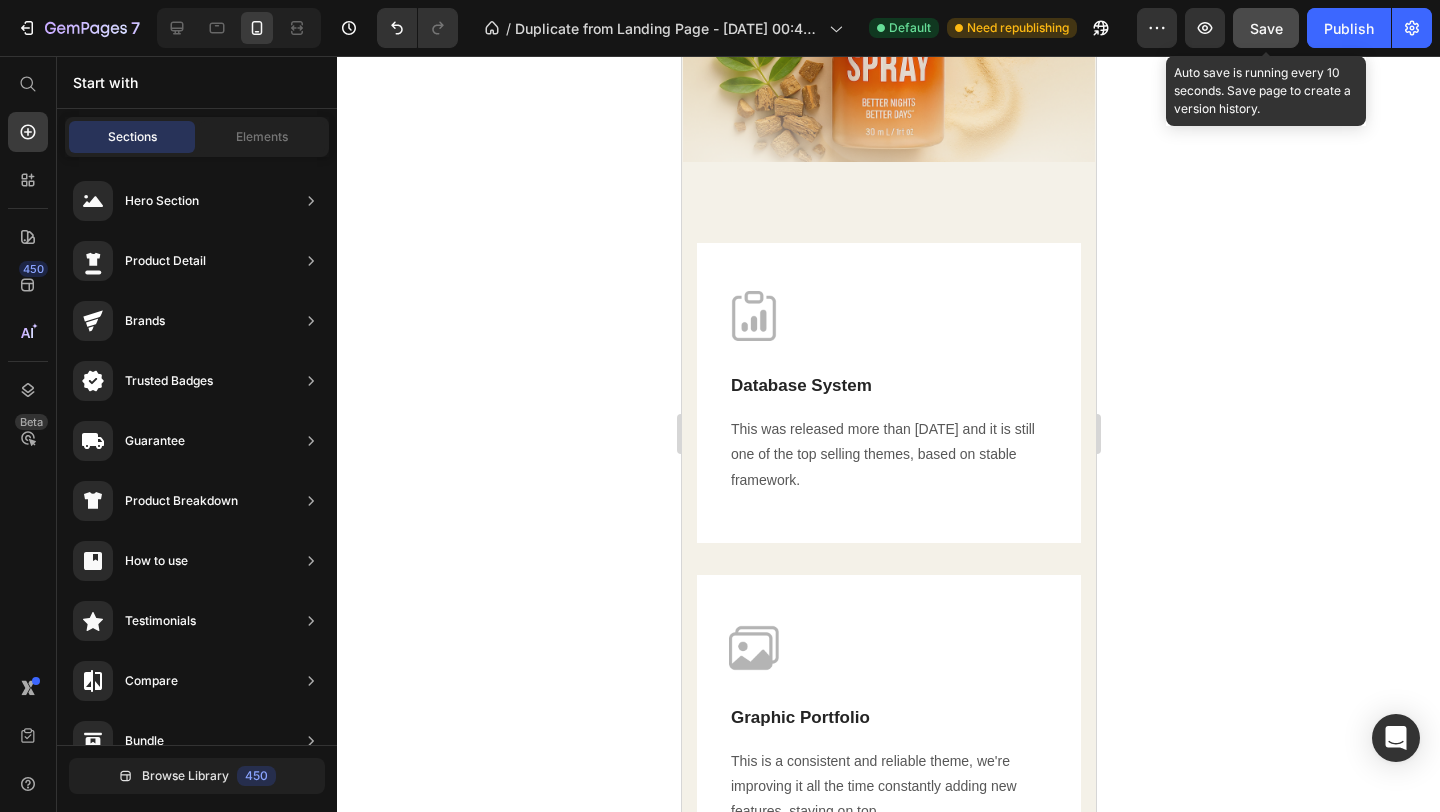 click on "Save" 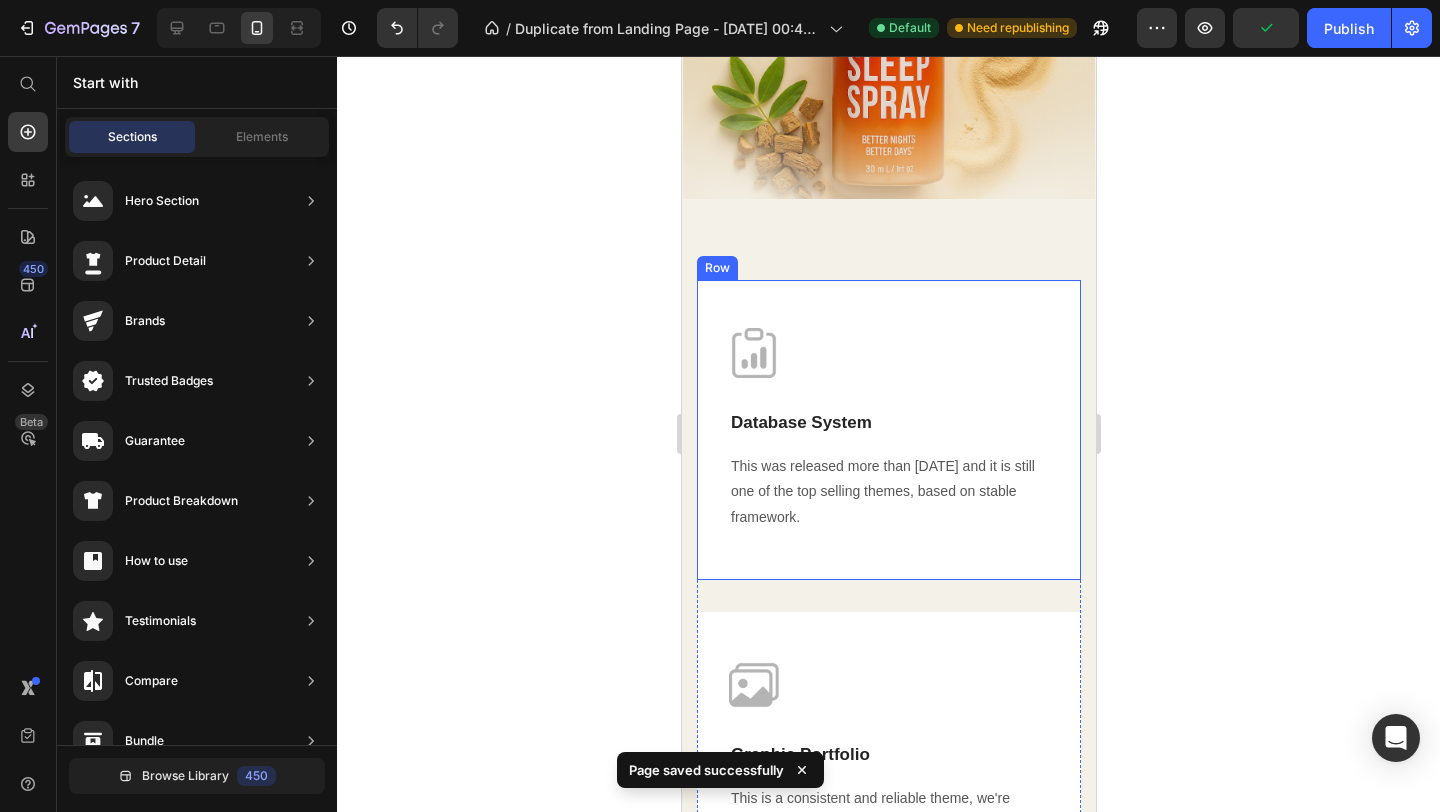 scroll, scrollTop: 3147, scrollLeft: 0, axis: vertical 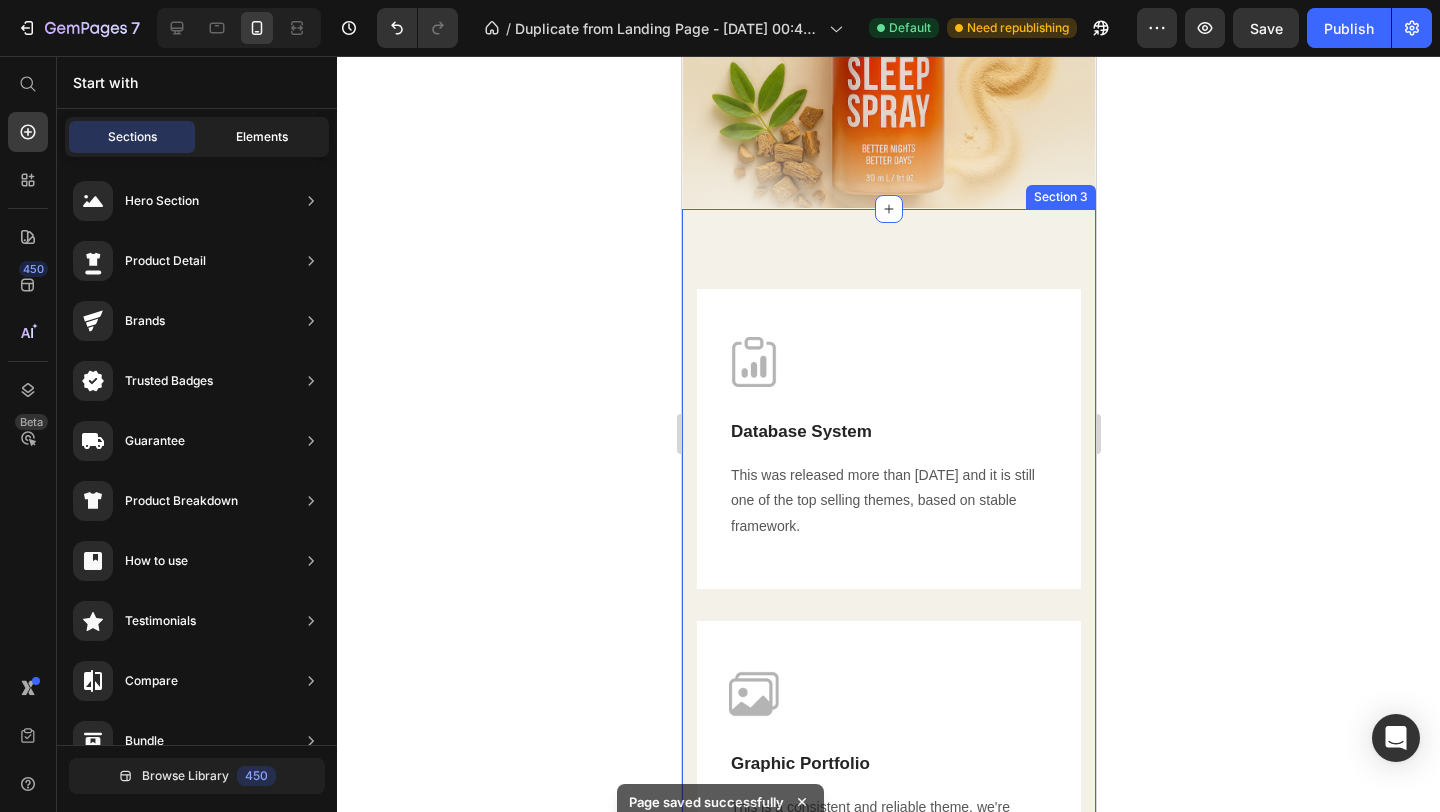 click on "Elements" at bounding box center (262, 137) 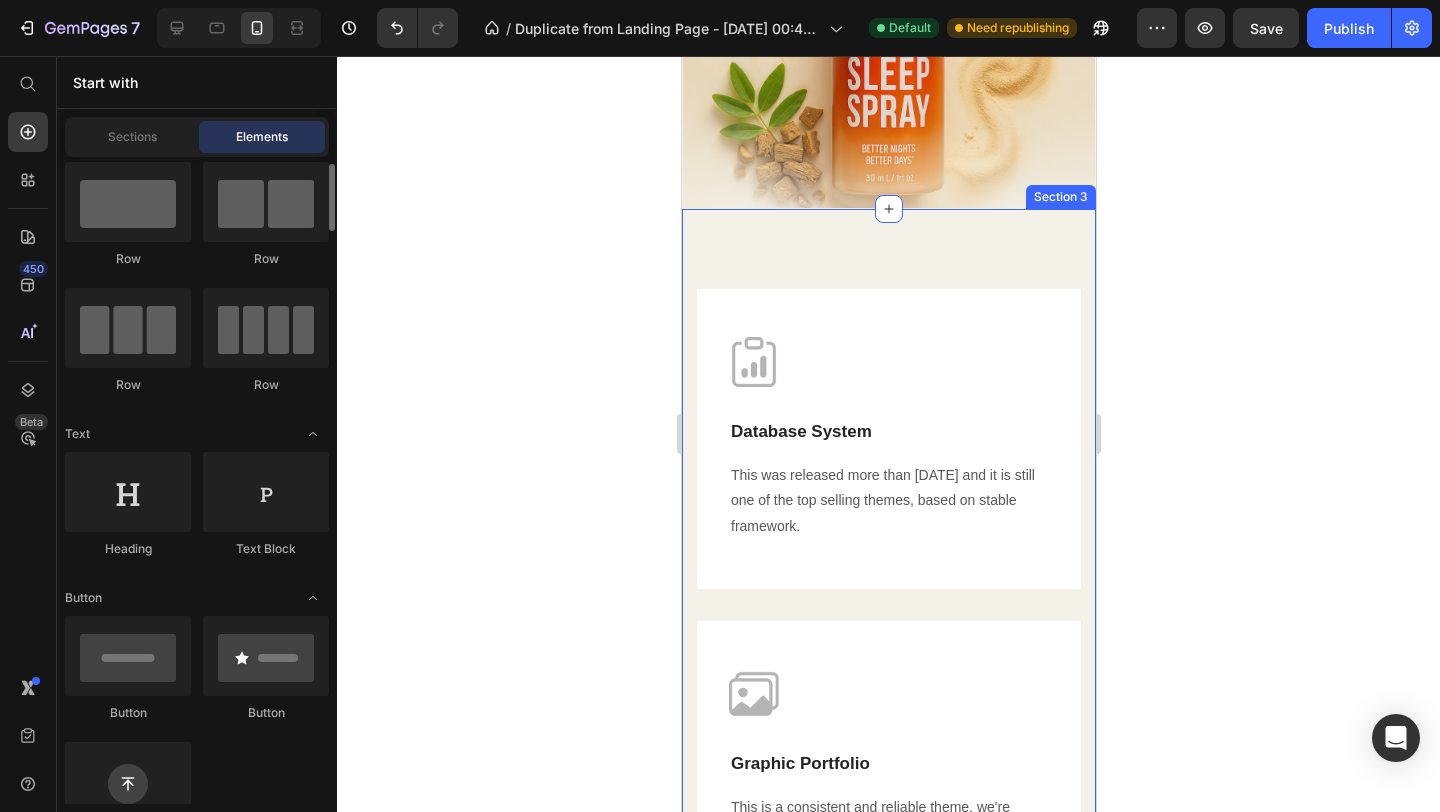 scroll, scrollTop: 47, scrollLeft: 0, axis: vertical 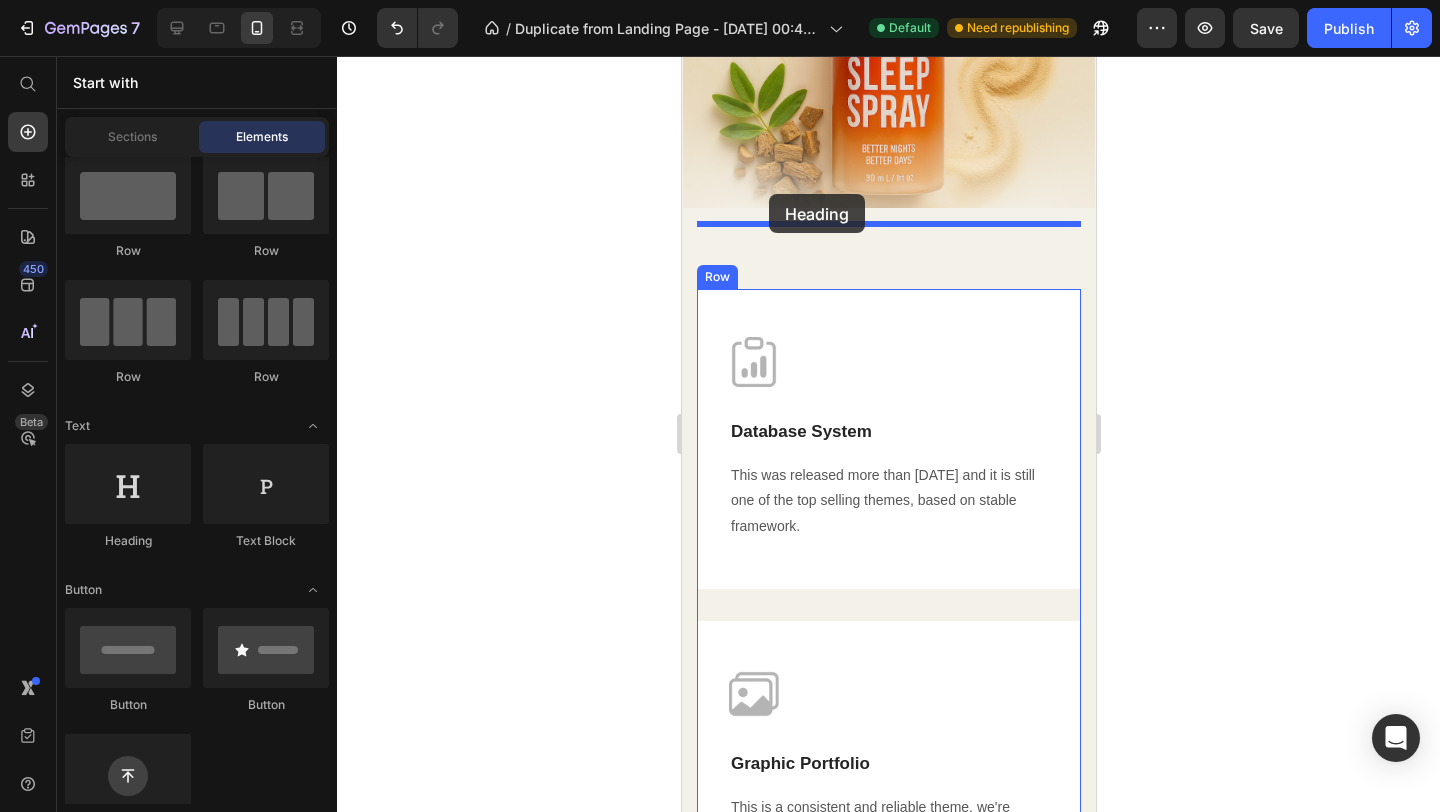 drag, startPoint x: 832, startPoint y: 551, endPoint x: 768, endPoint y: 194, distance: 362.6913 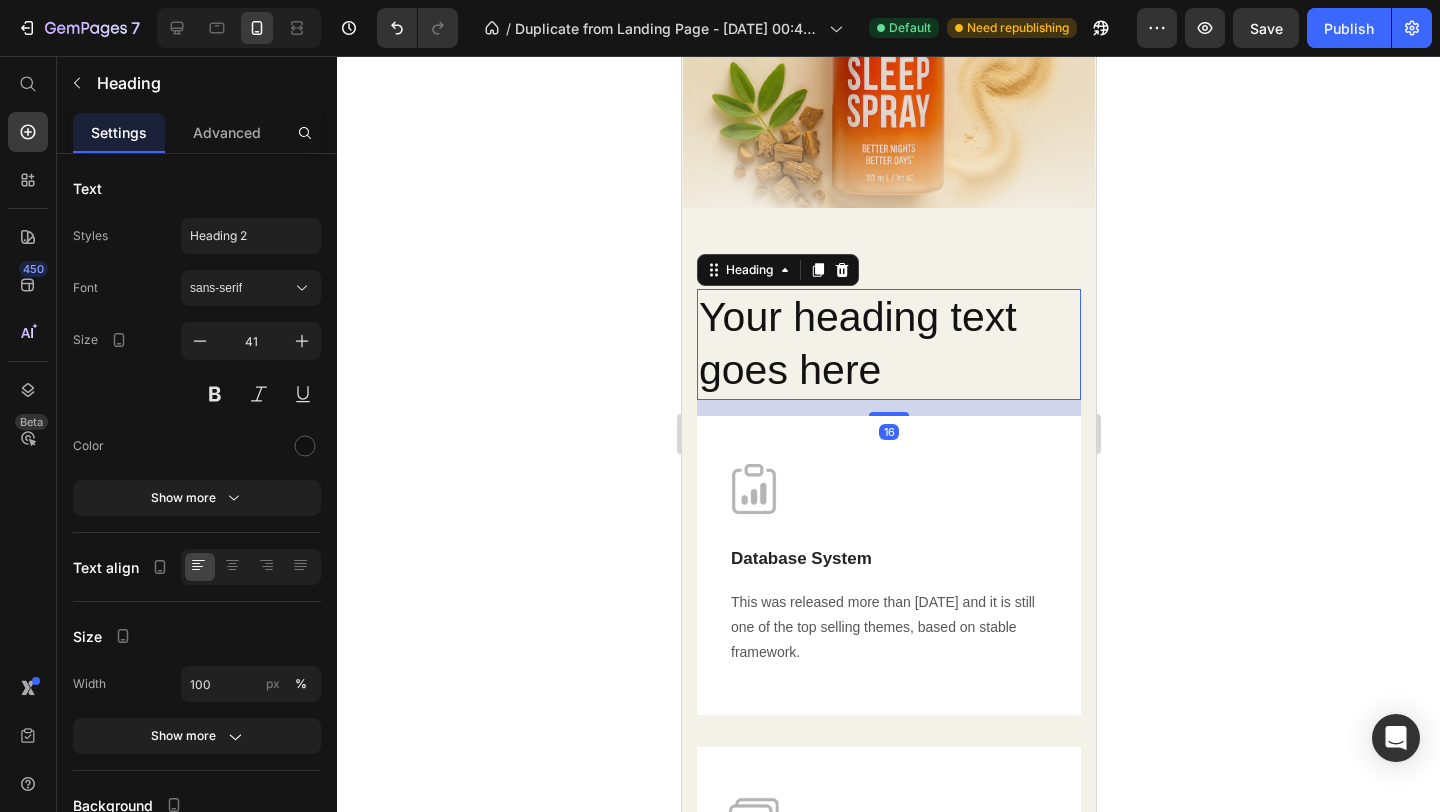 click 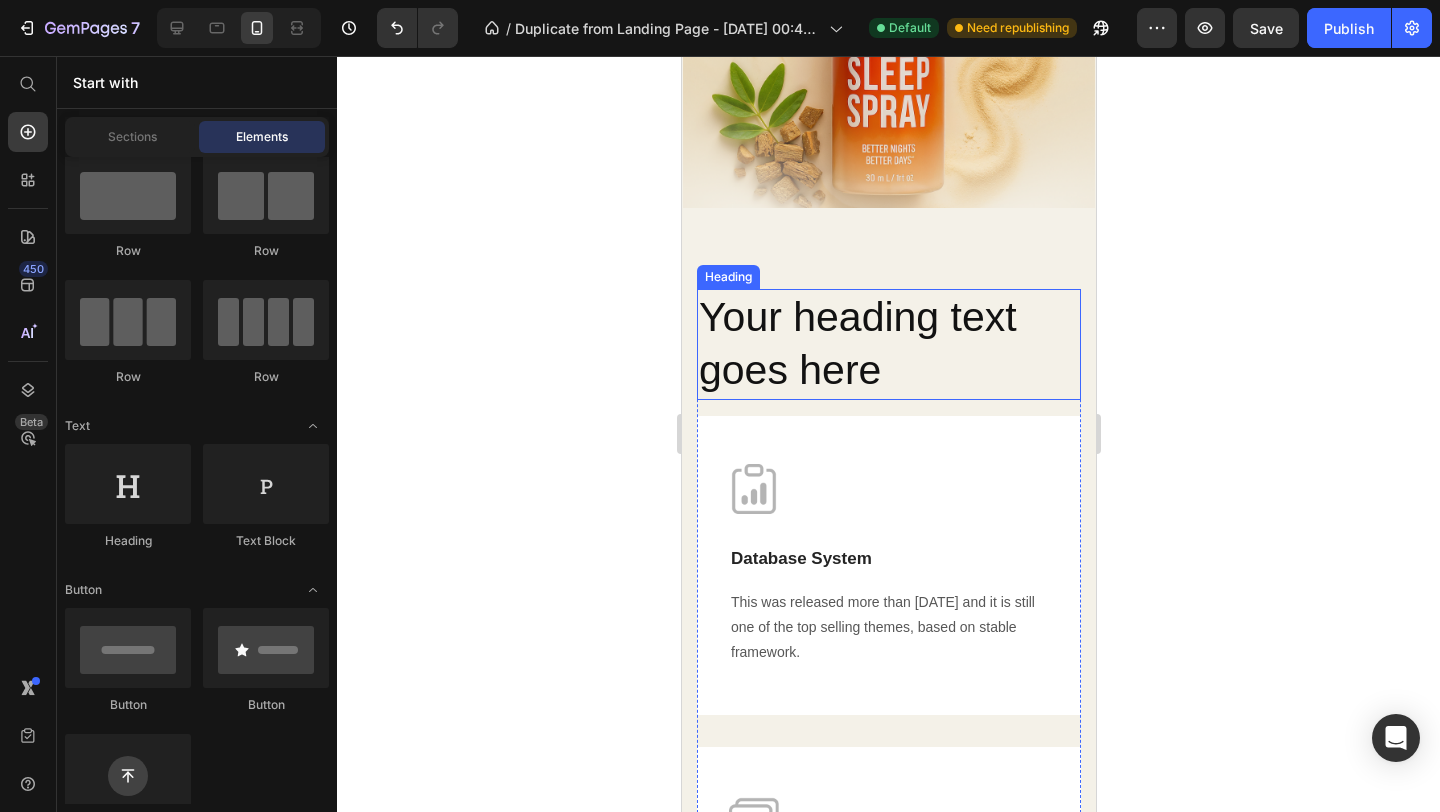 click on "Your heading text goes here" at bounding box center [888, 344] 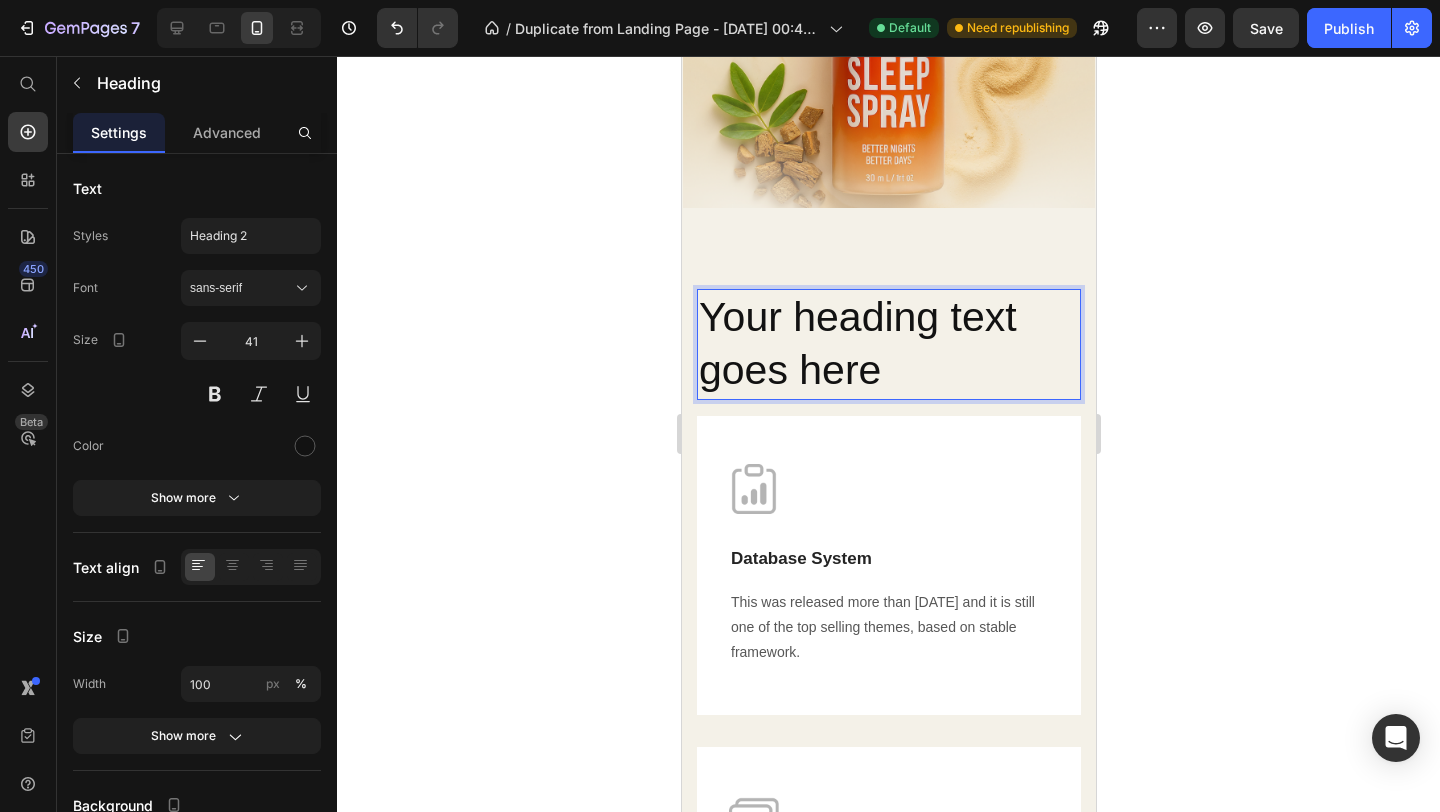 click on "Your heading text goes here" at bounding box center [888, 344] 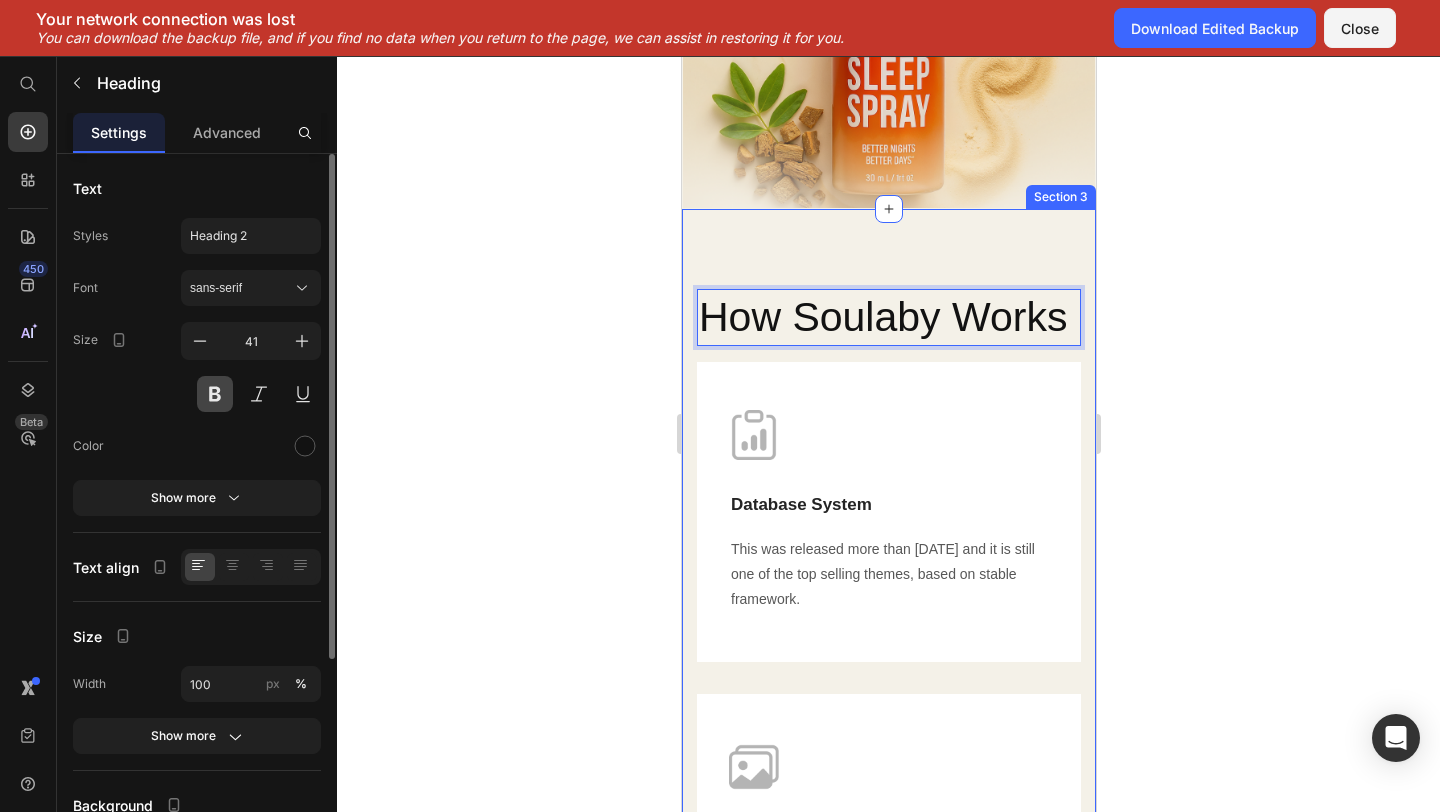 click at bounding box center (215, 394) 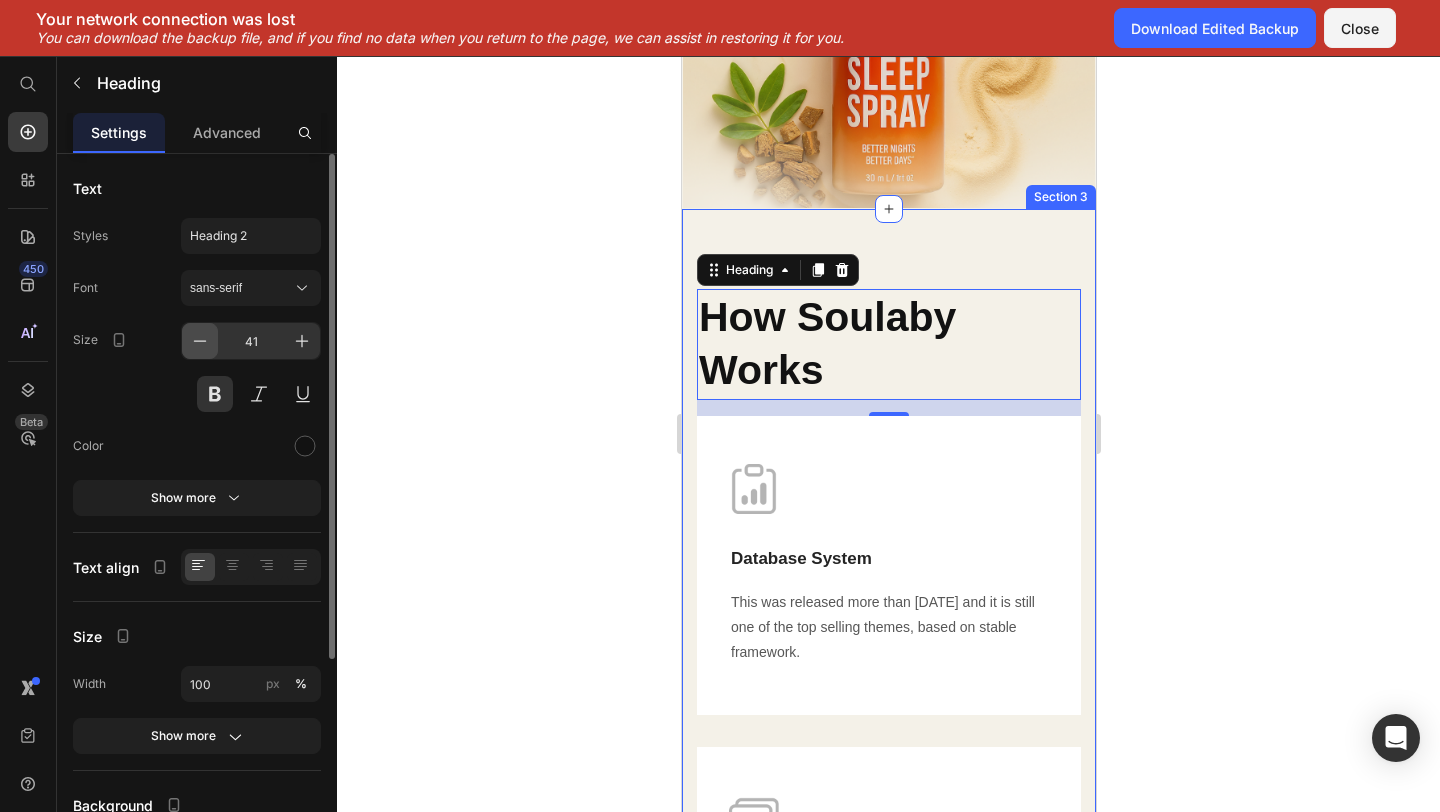 click at bounding box center (200, 341) 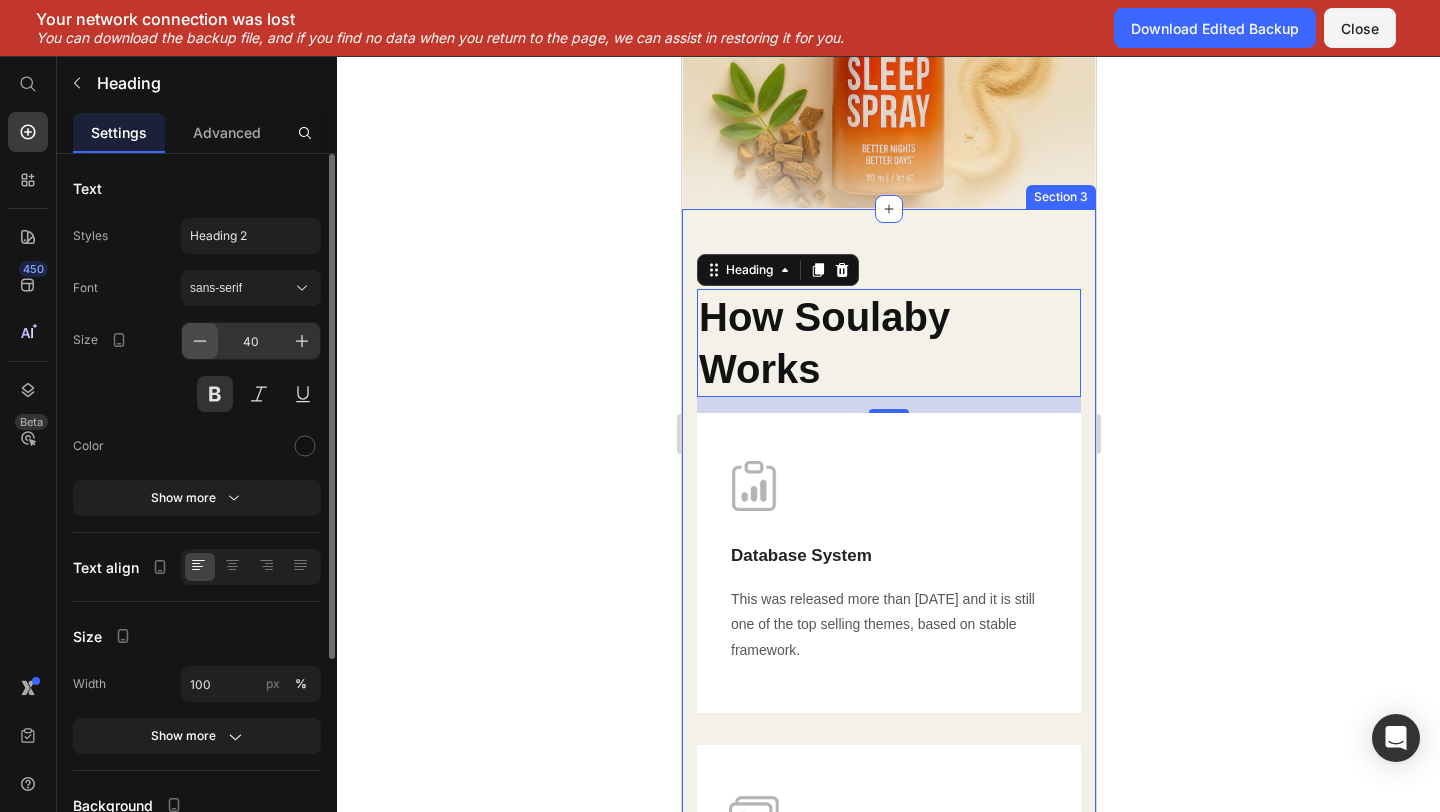 click at bounding box center (200, 341) 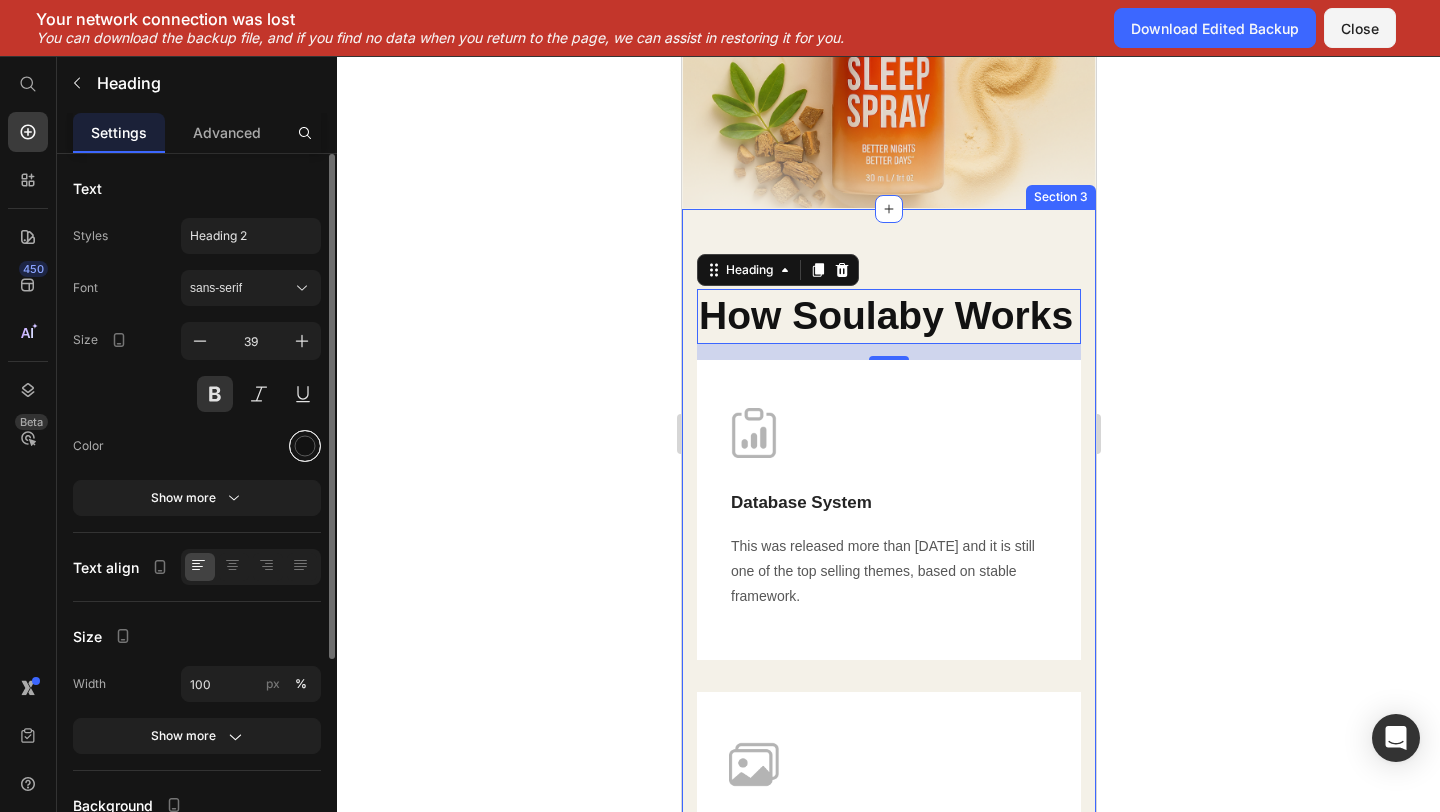 click at bounding box center (305, 446) 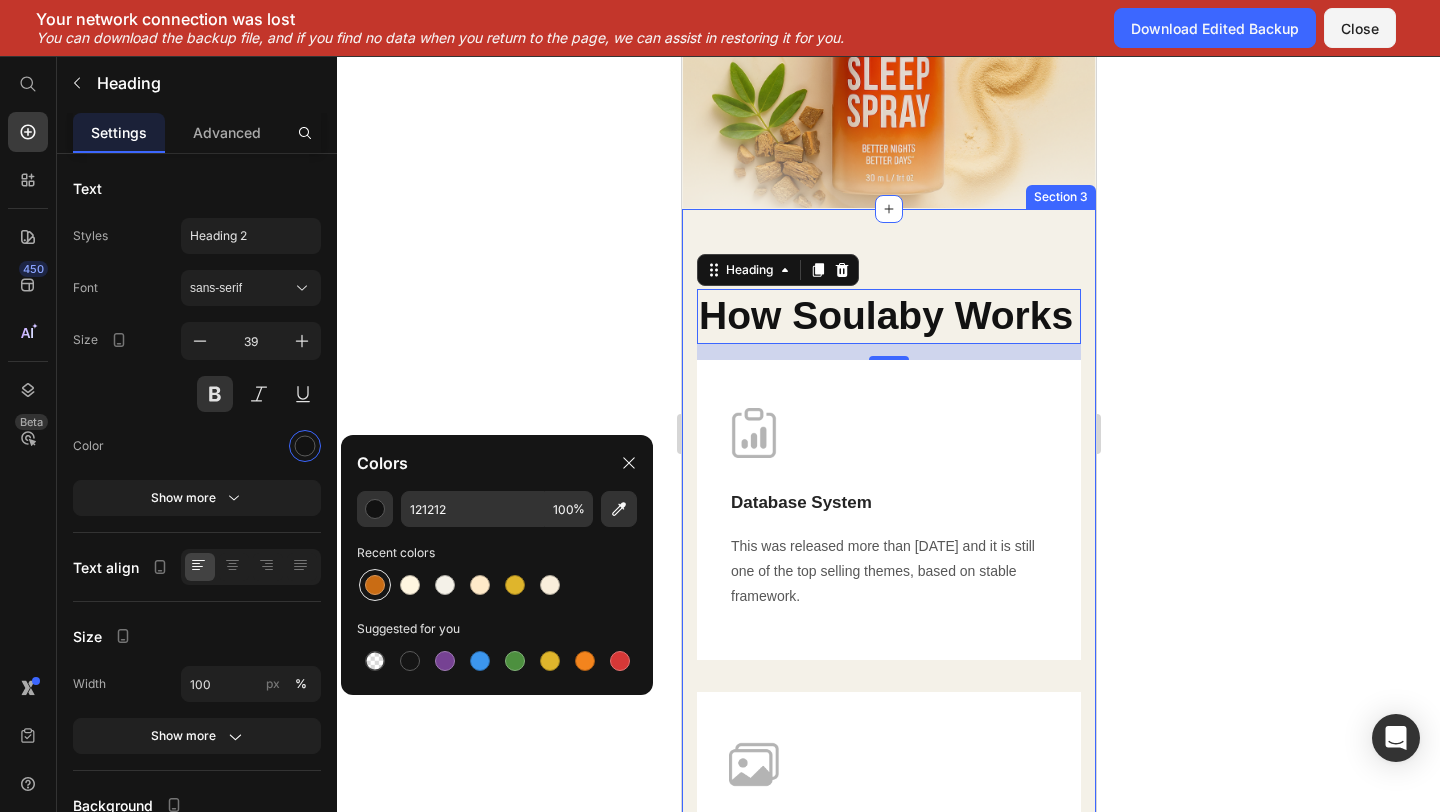 click at bounding box center [375, 585] 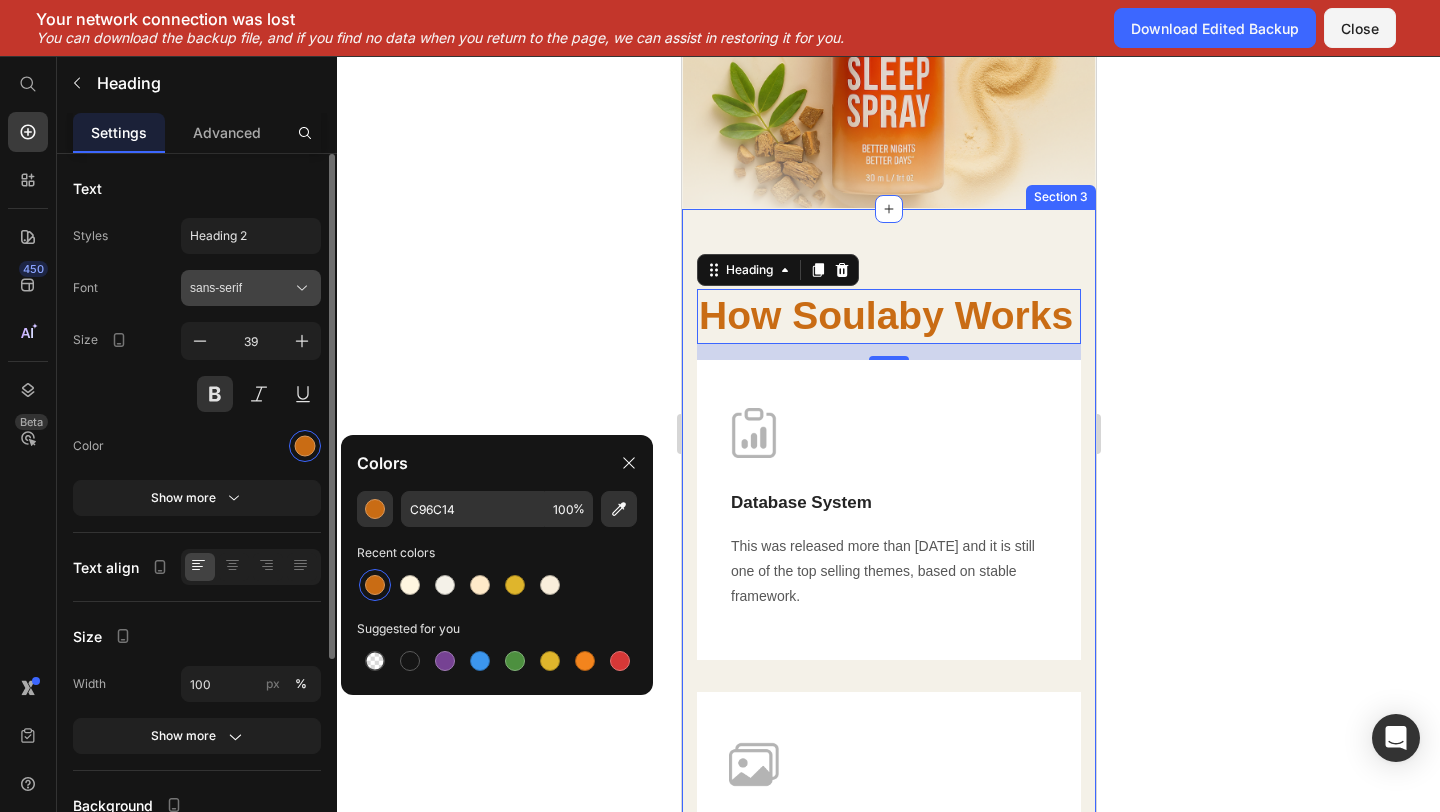 click on "sans-serif" at bounding box center (251, 288) 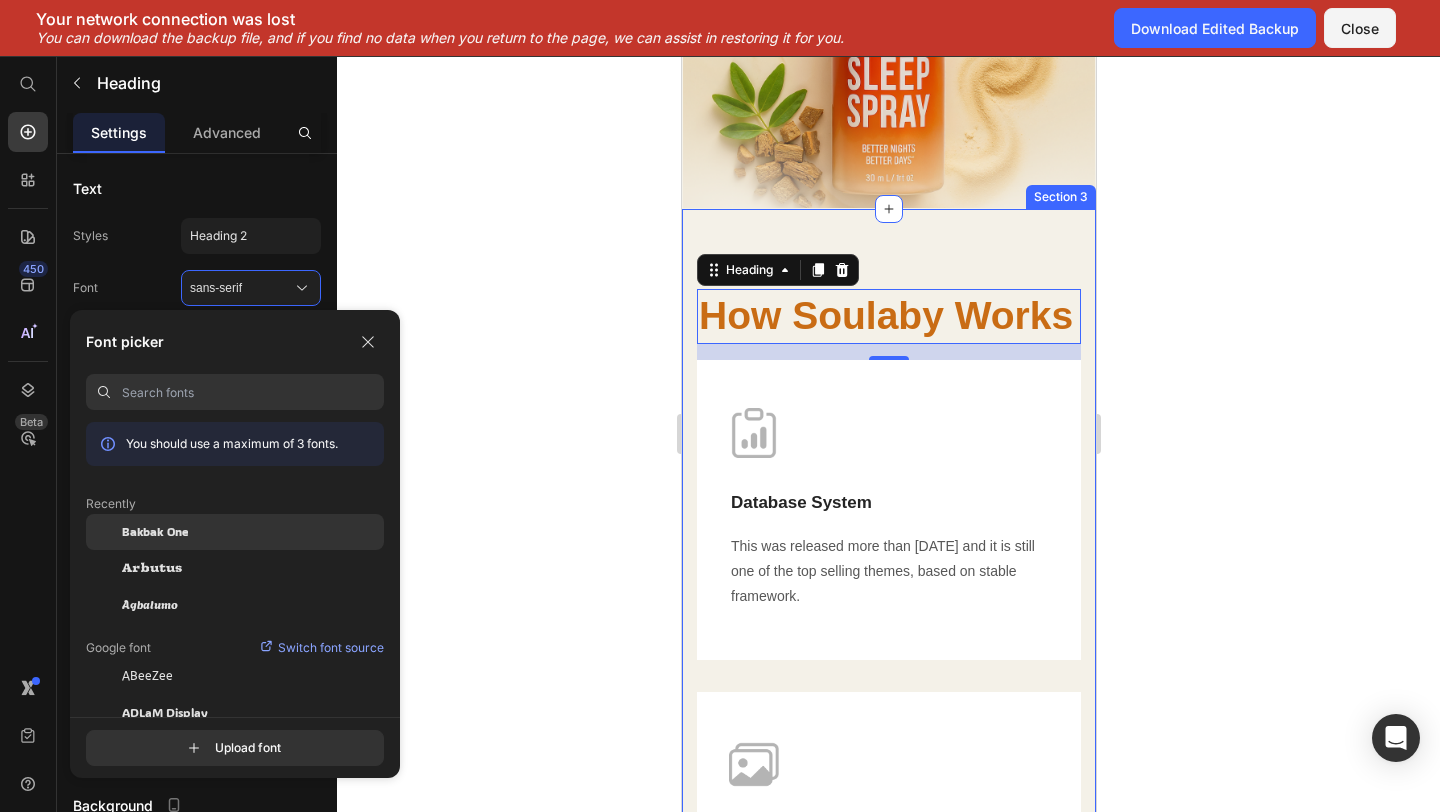 click on "Bakbak One" at bounding box center (155, 532) 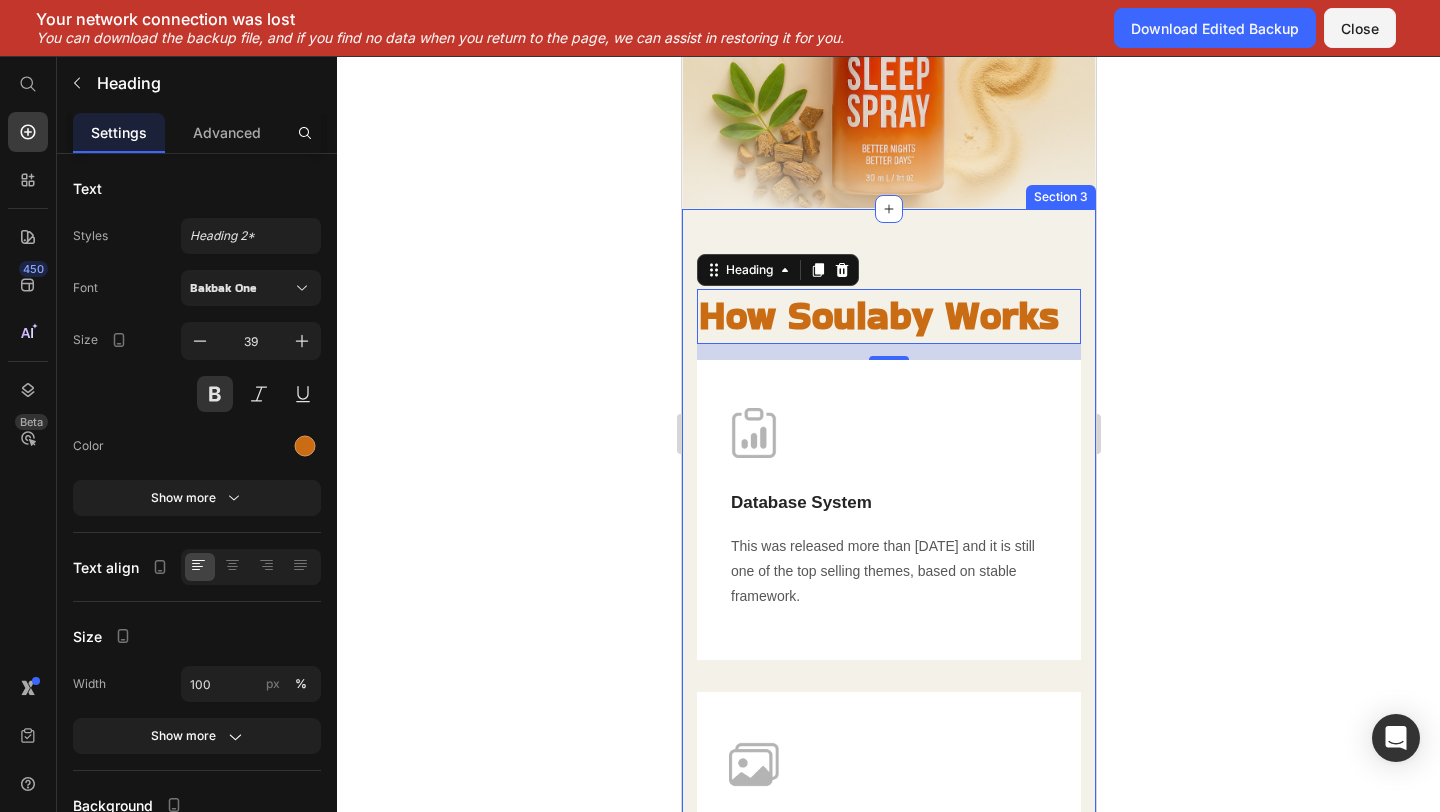 click 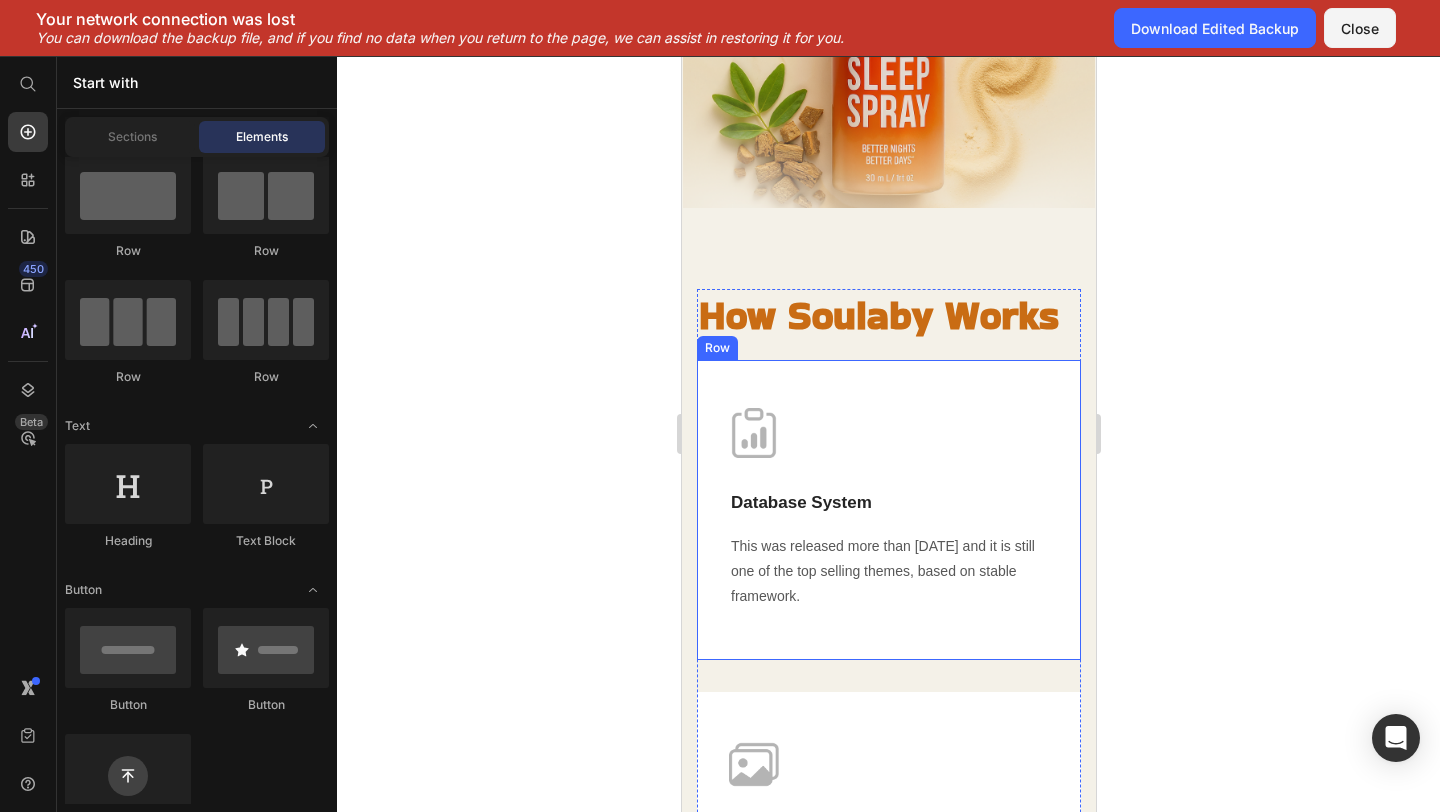 scroll, scrollTop: 3113, scrollLeft: 0, axis: vertical 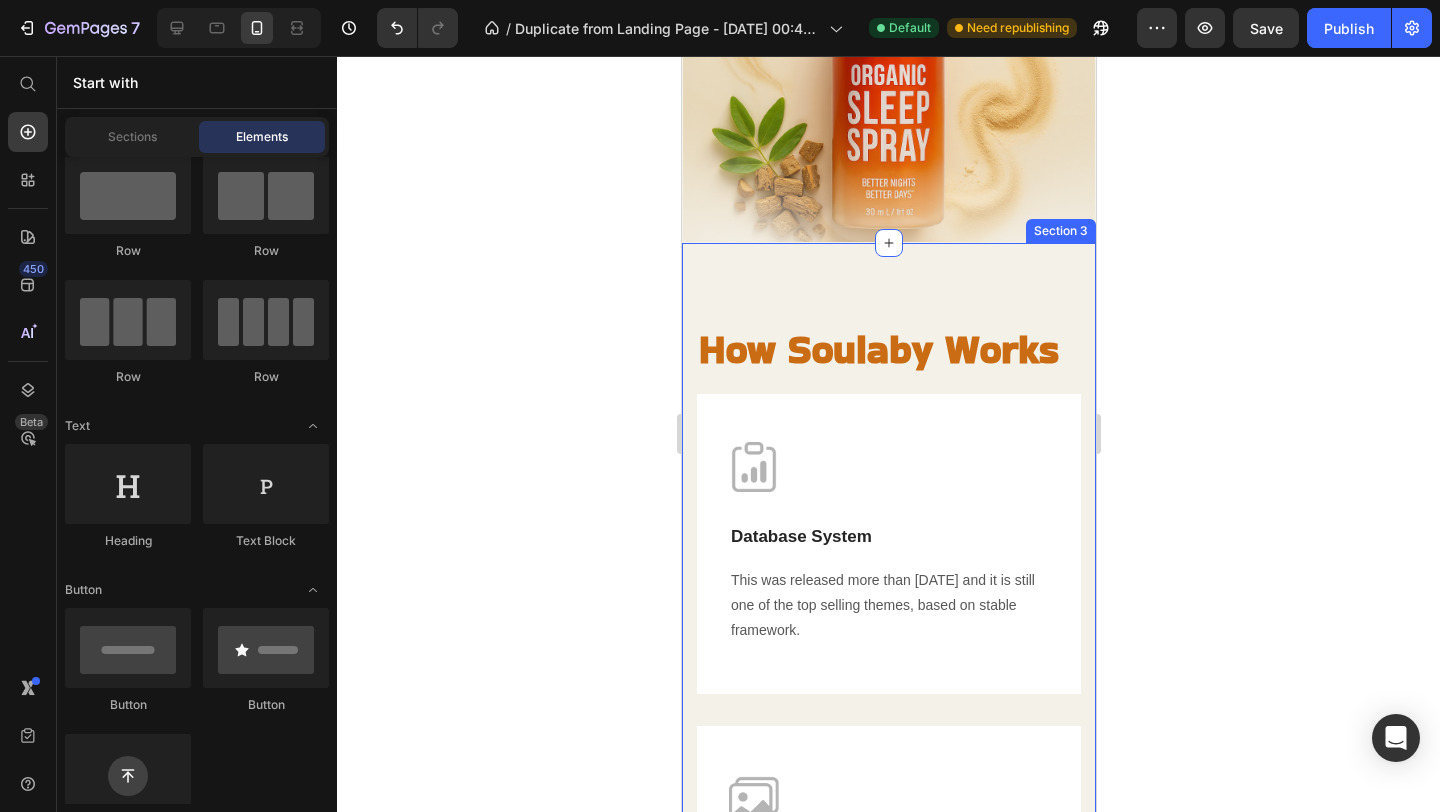 click 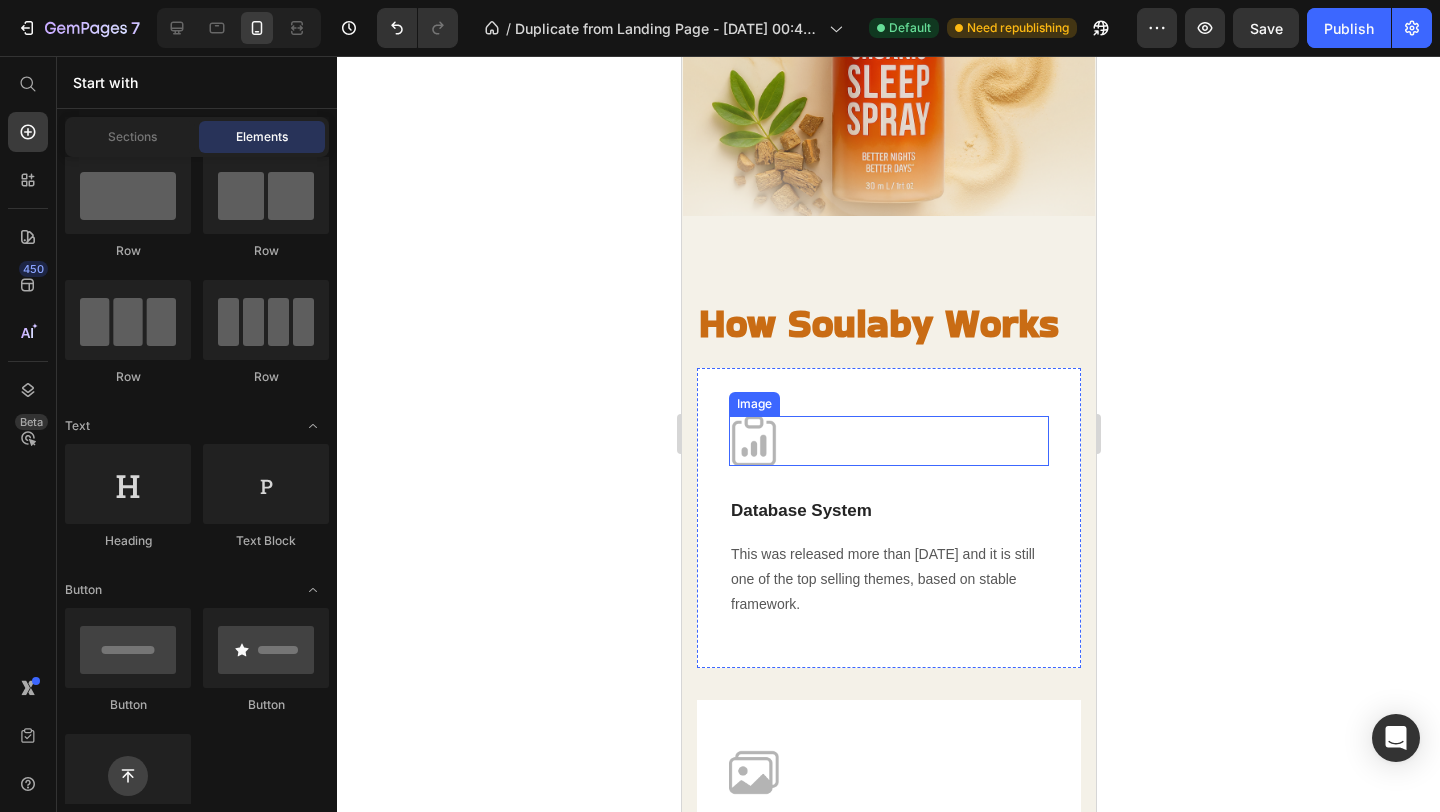 scroll, scrollTop: 3141, scrollLeft: 0, axis: vertical 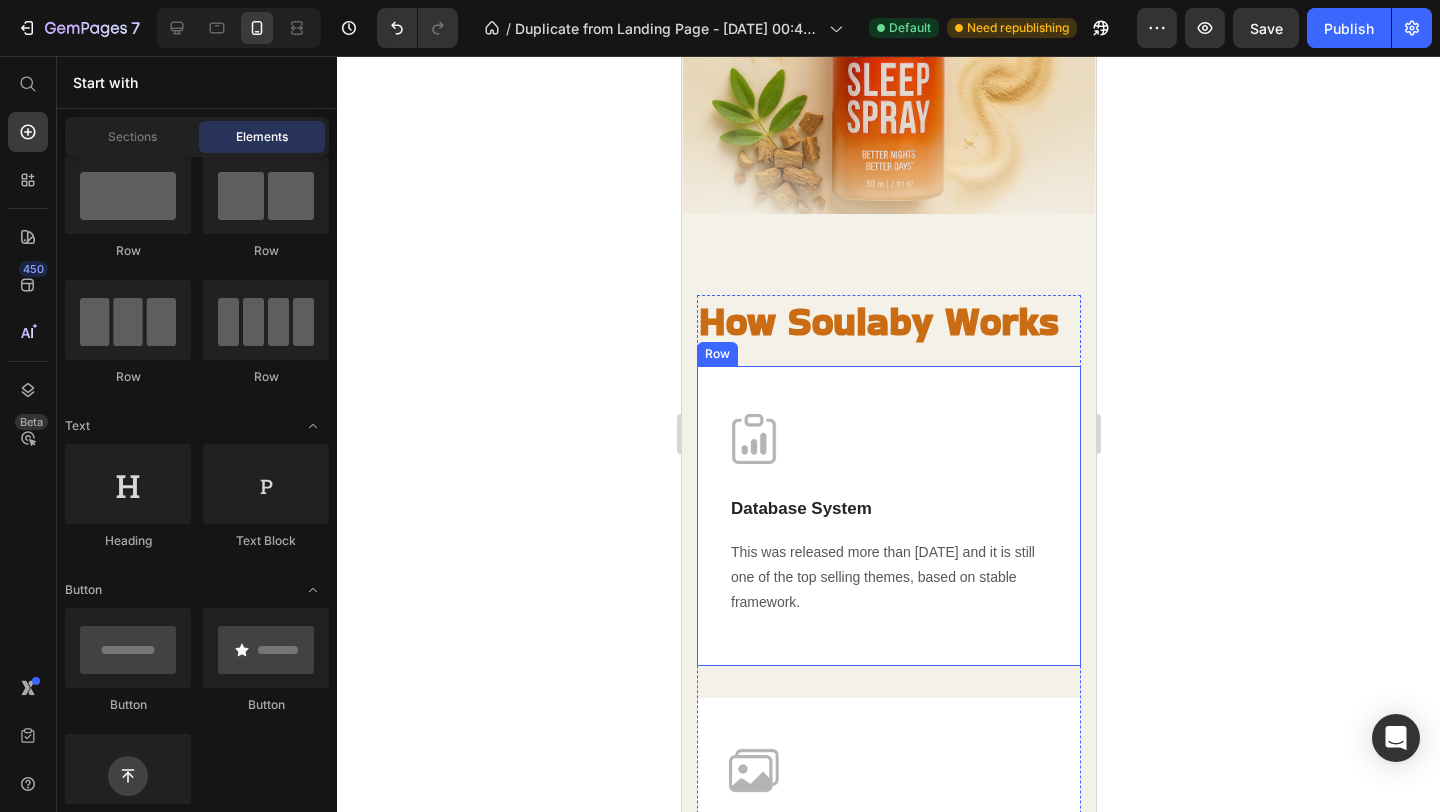click on "Image Database System Text block This was released more than 6 years ago and it is still one of the top selling themes, based on stable framework. Text block Row" at bounding box center (888, 516) 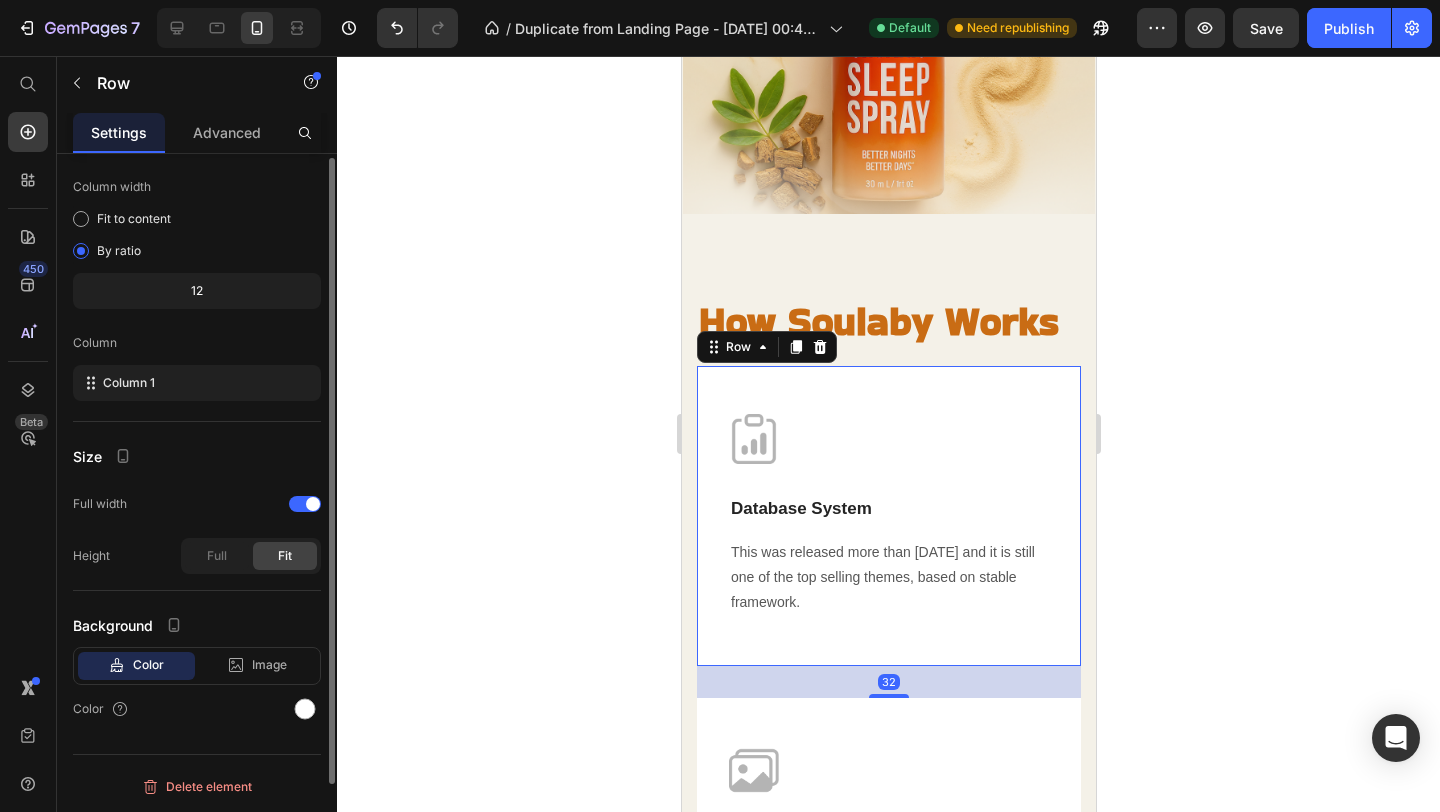 scroll, scrollTop: 0, scrollLeft: 0, axis: both 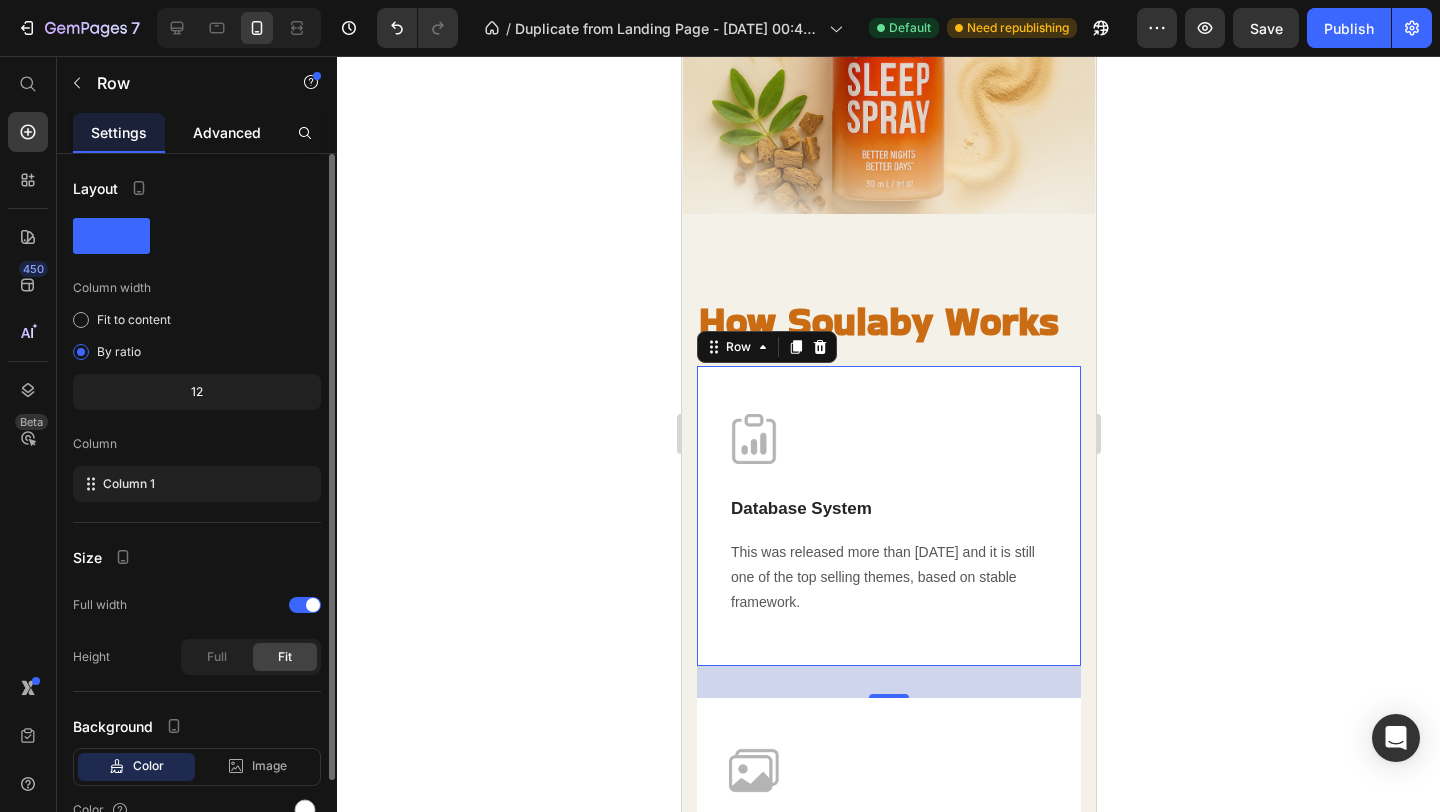 click on "Advanced" at bounding box center [227, 132] 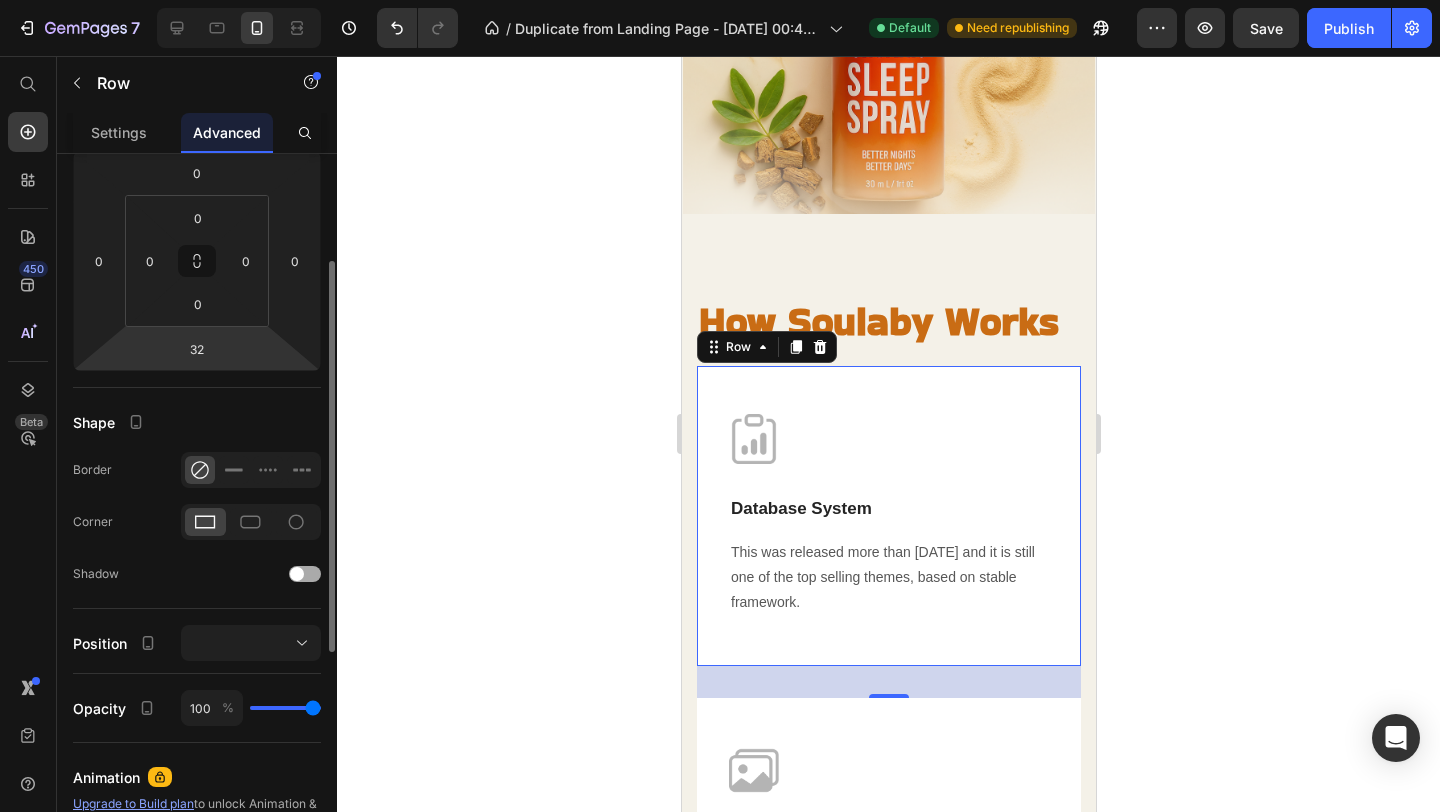scroll, scrollTop: 306, scrollLeft: 0, axis: vertical 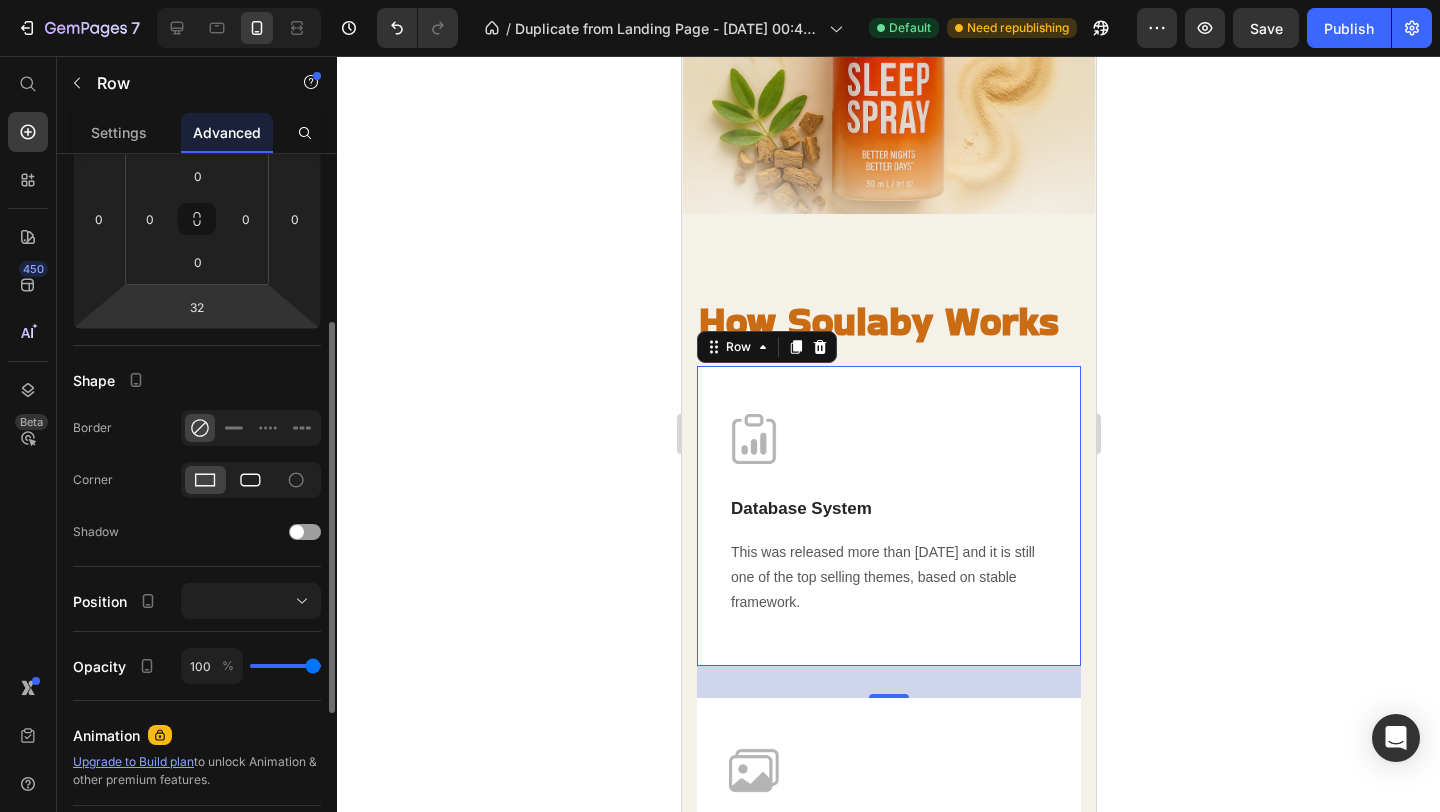 click 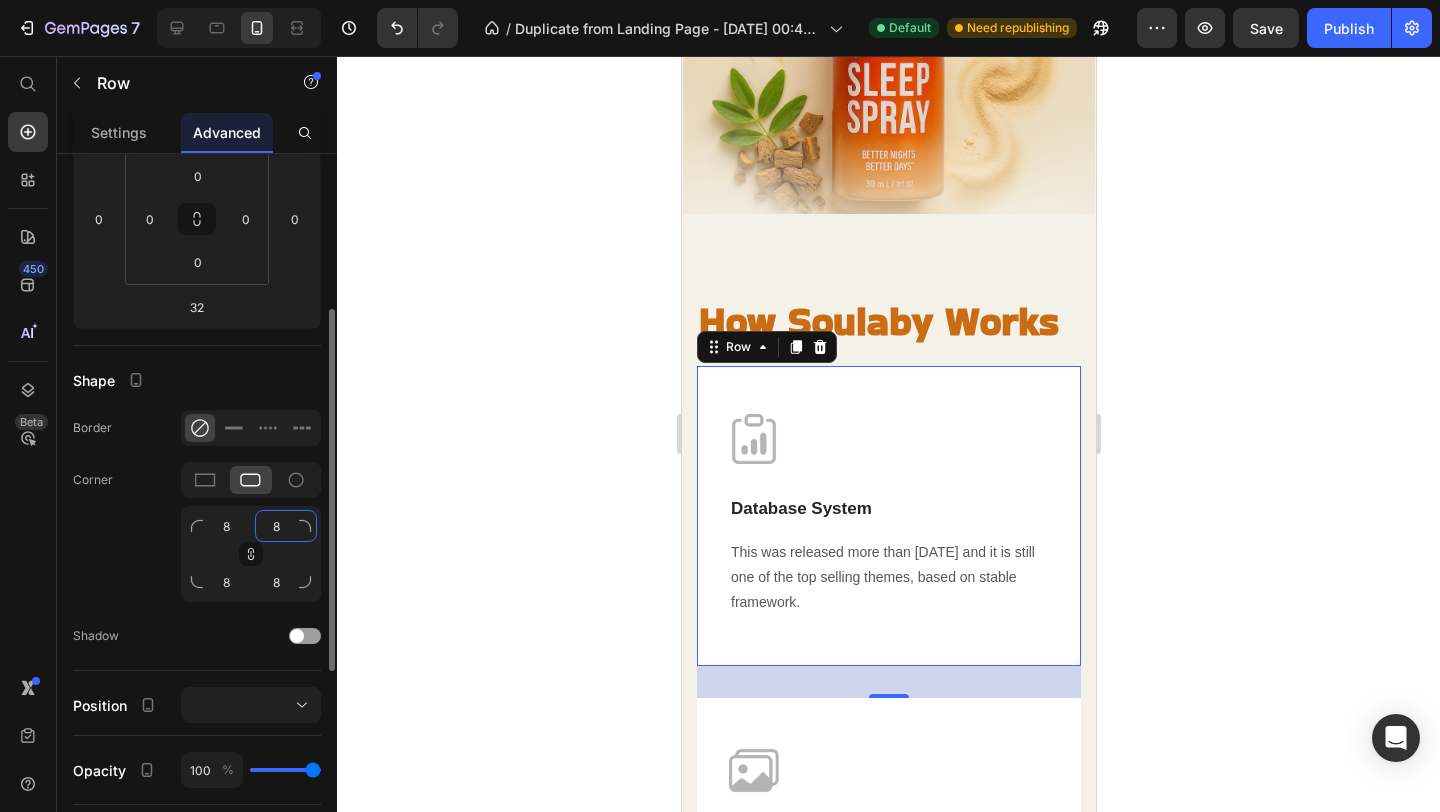 click on "8" 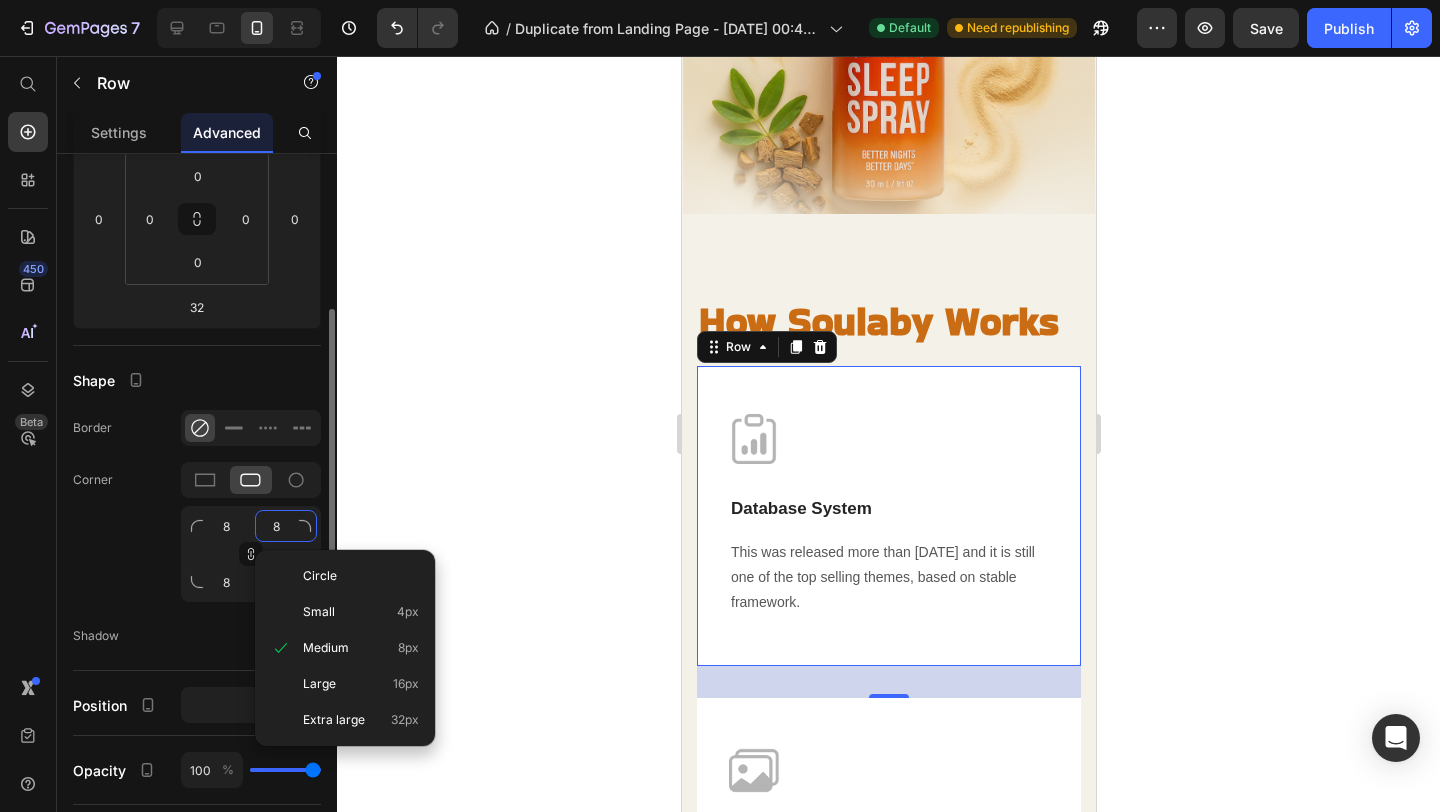 type on "2" 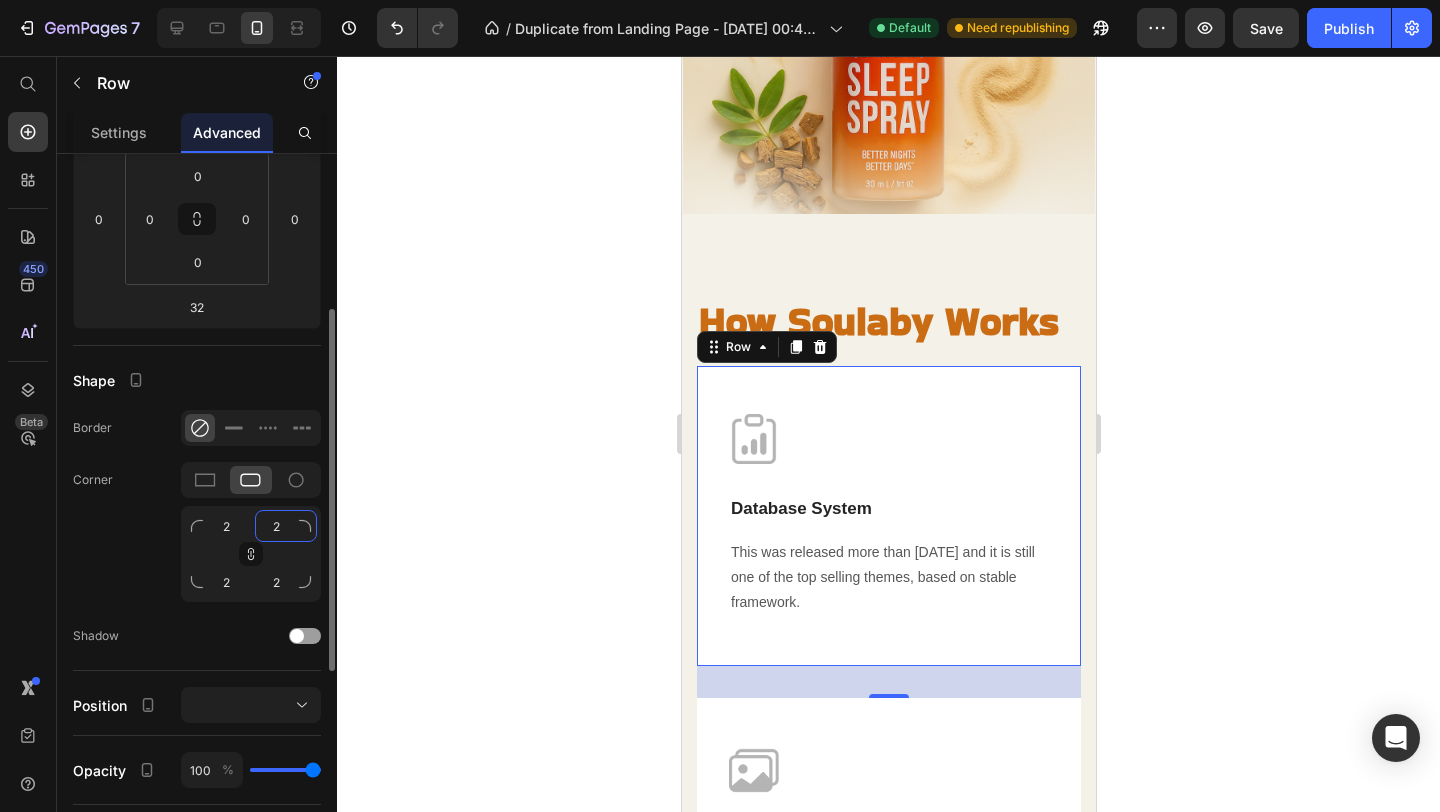 type on "20" 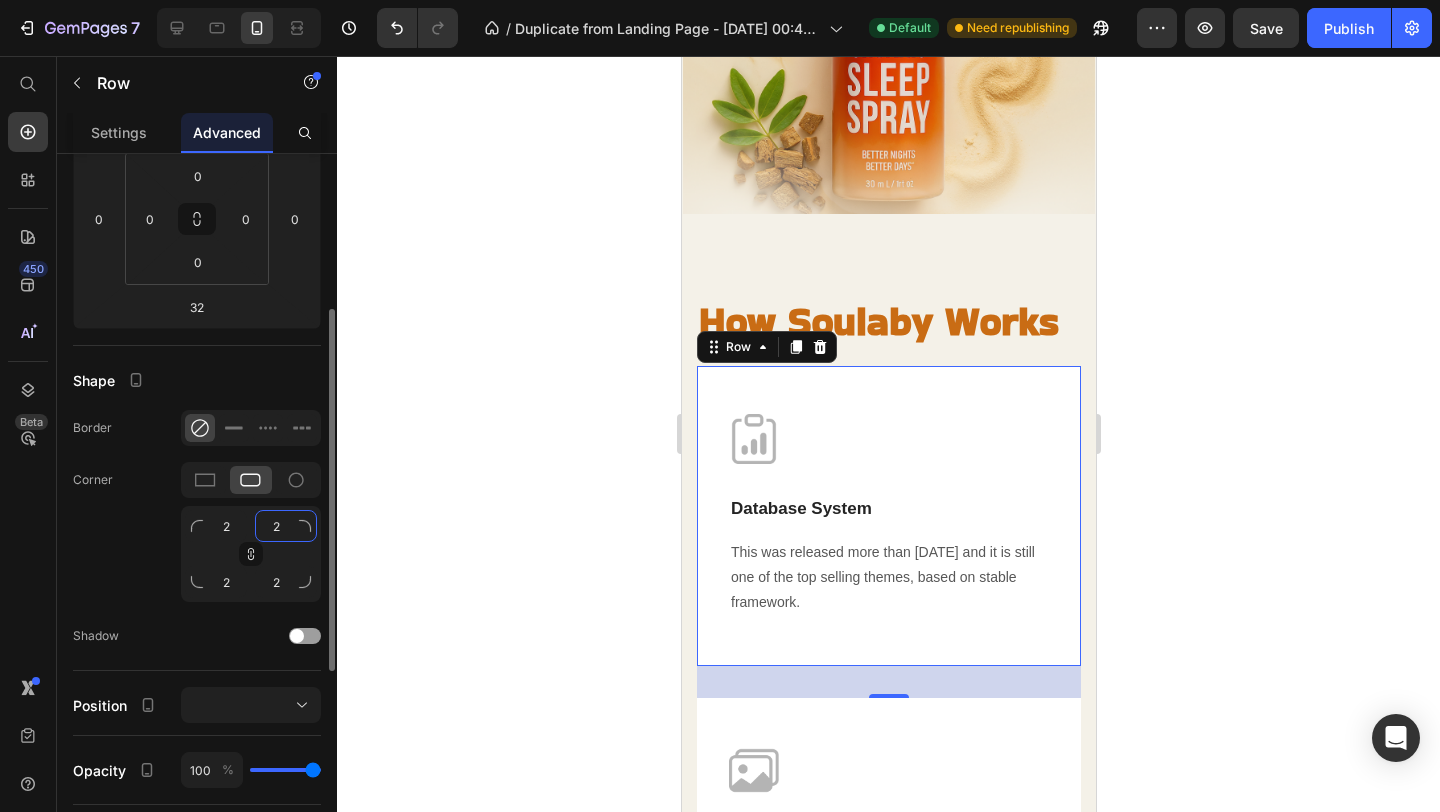 type on "20" 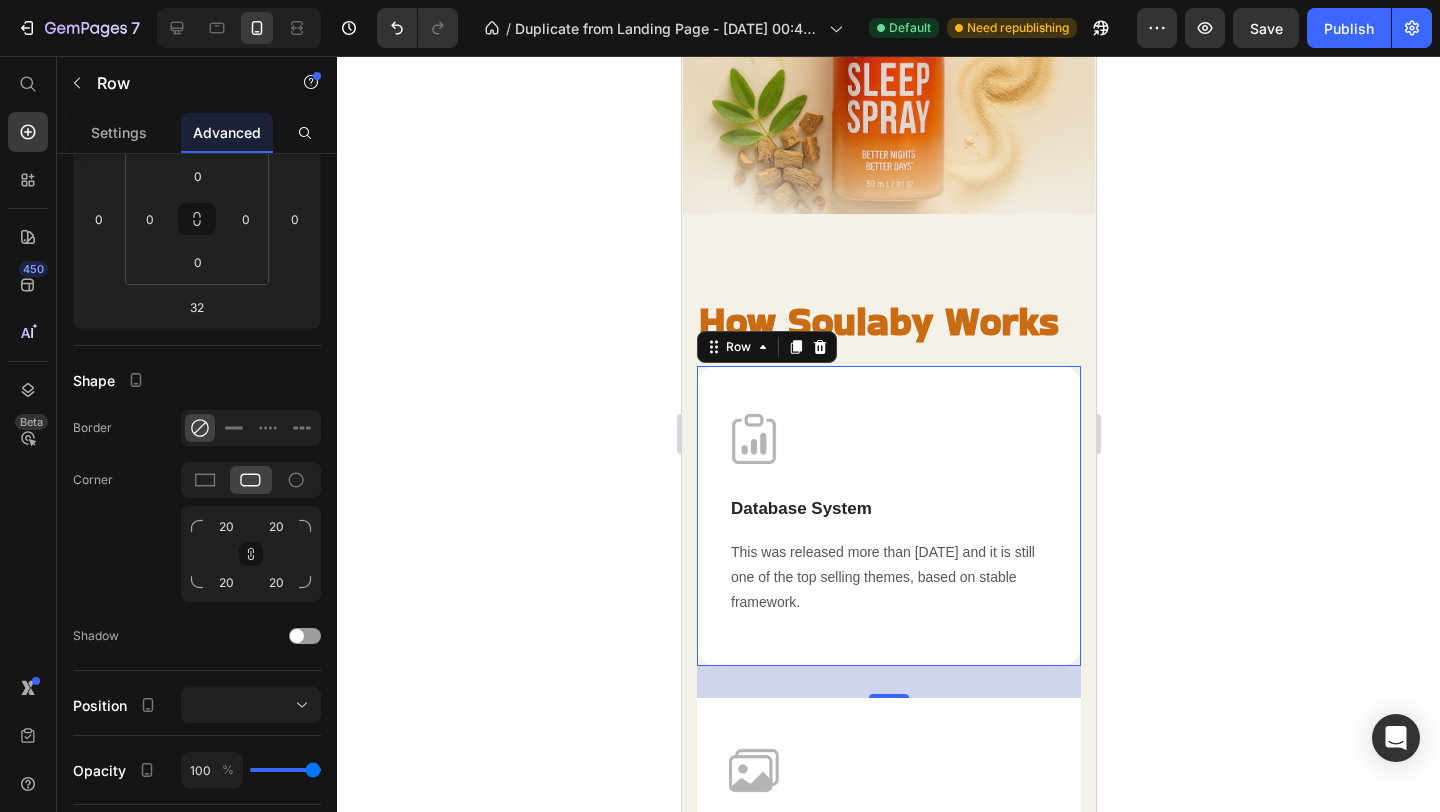 click 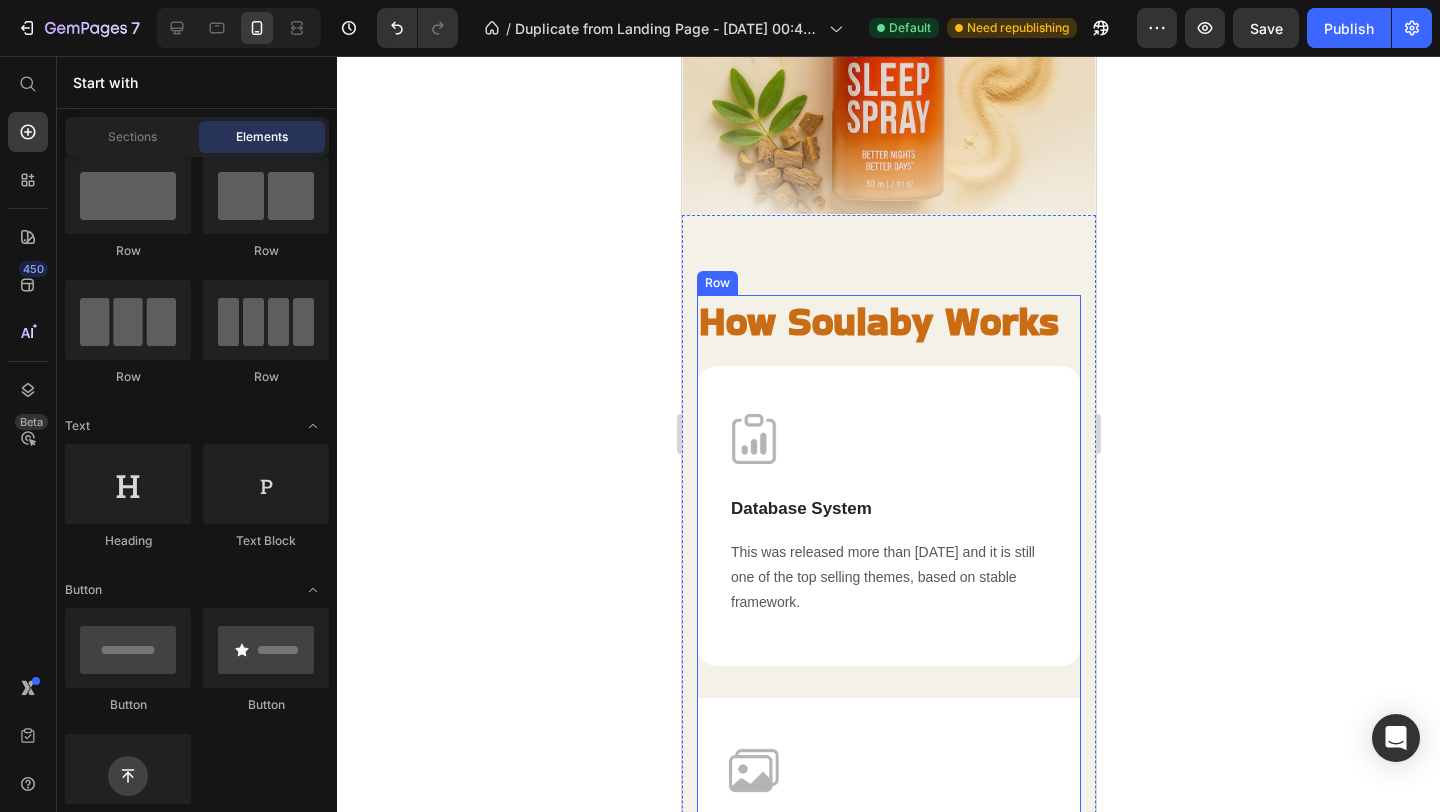 click 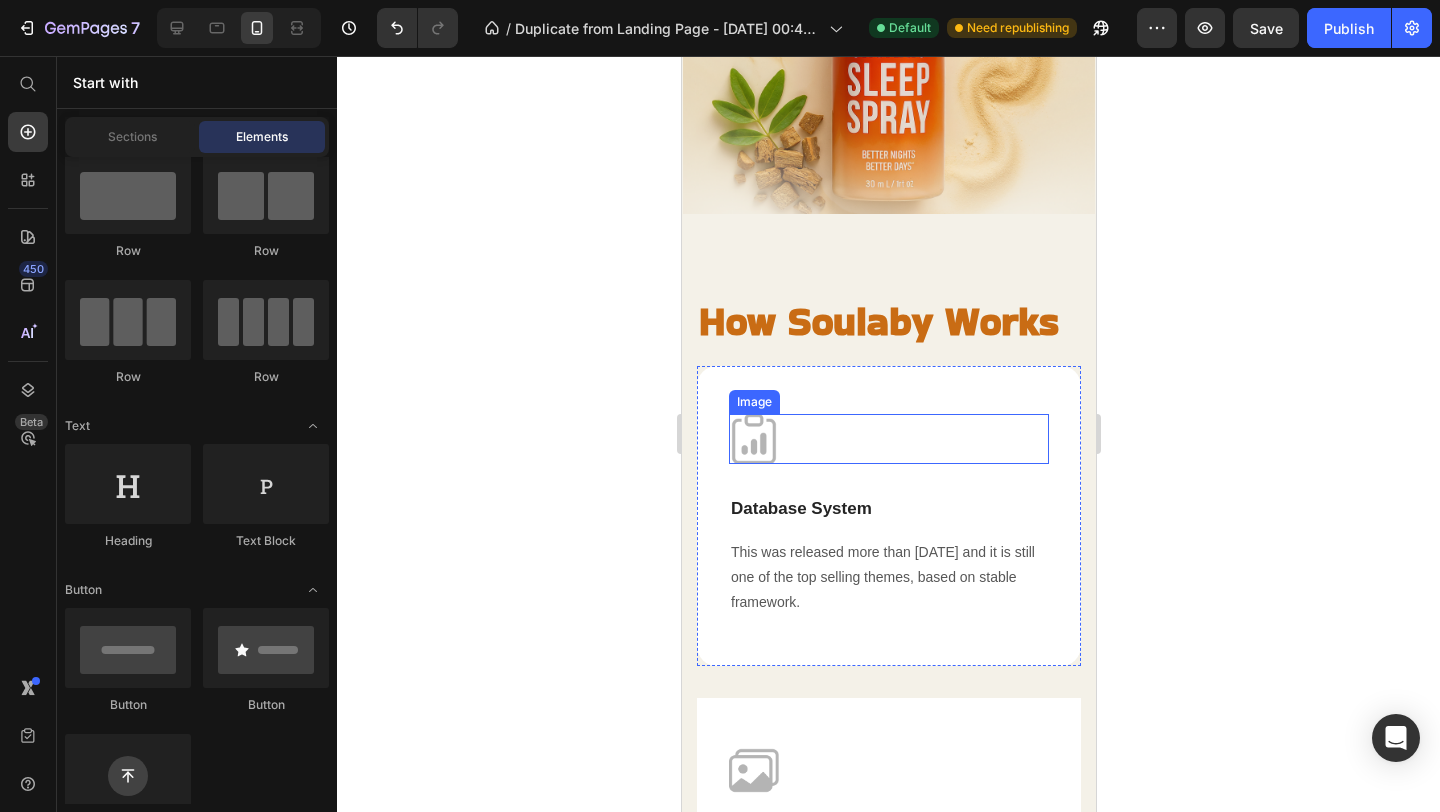 click at bounding box center [888, 439] 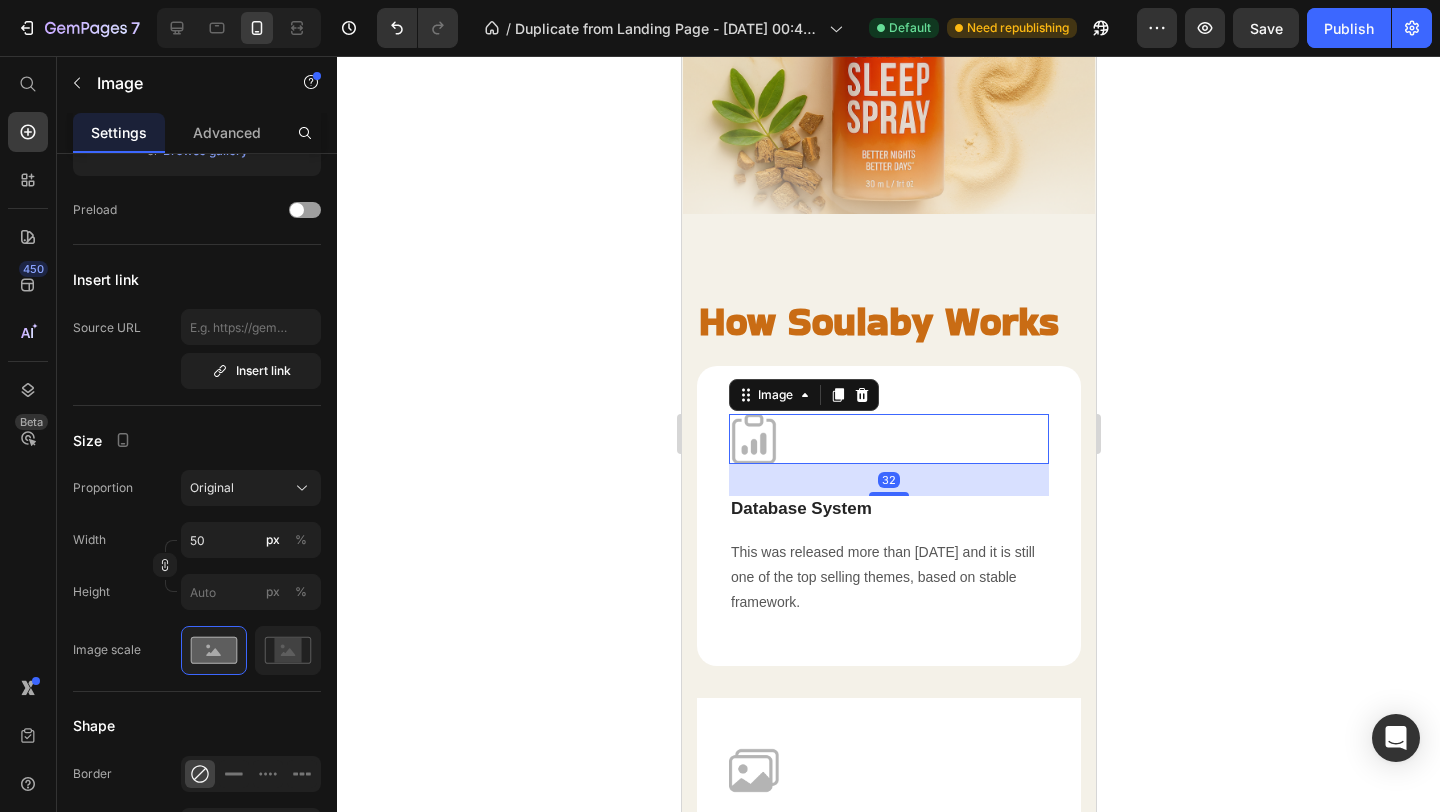 scroll, scrollTop: 0, scrollLeft: 0, axis: both 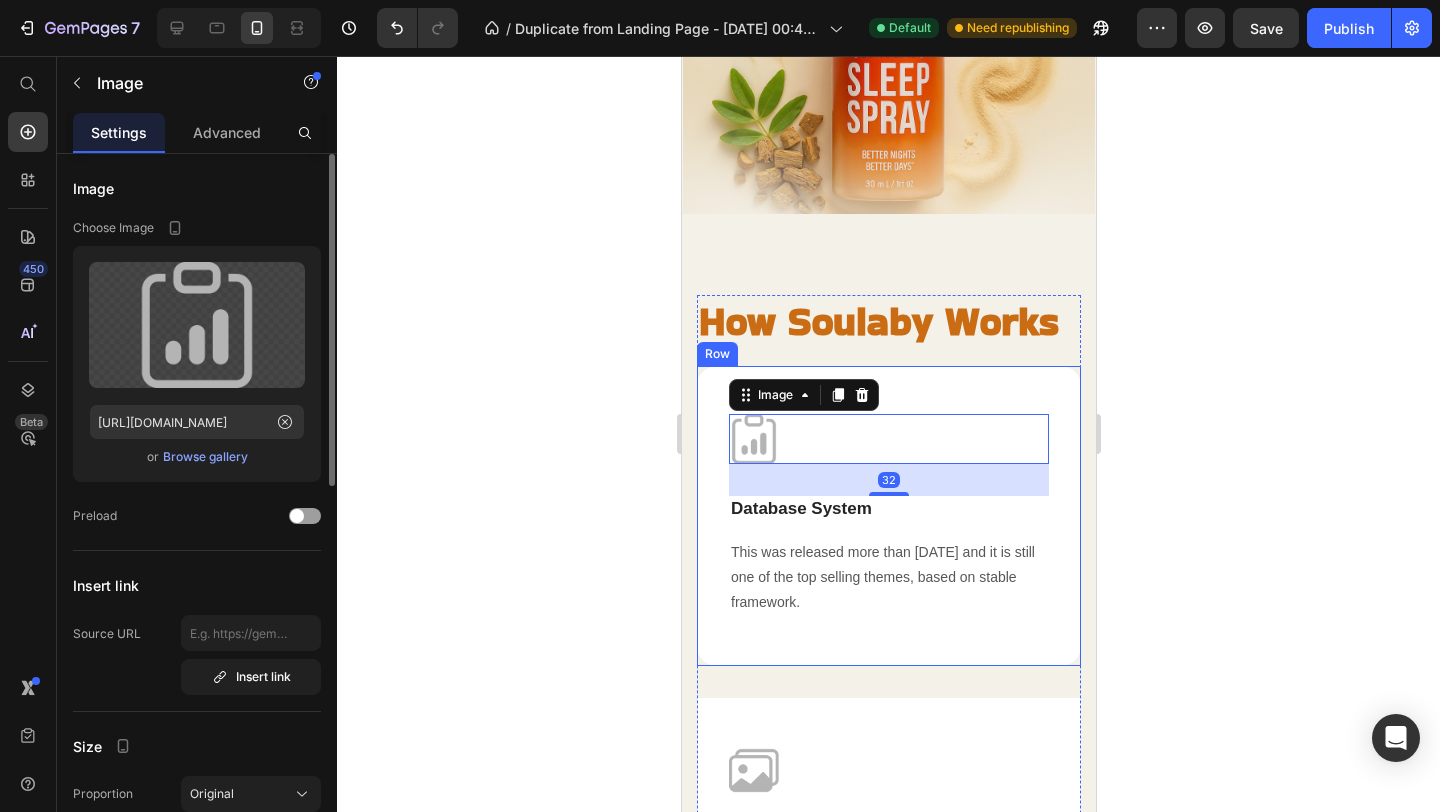 click on "Image   32 Database System Text block This was released more than 6 years ago and it is still one of the top selling themes, based on stable framework. Text block Row" at bounding box center (888, 516) 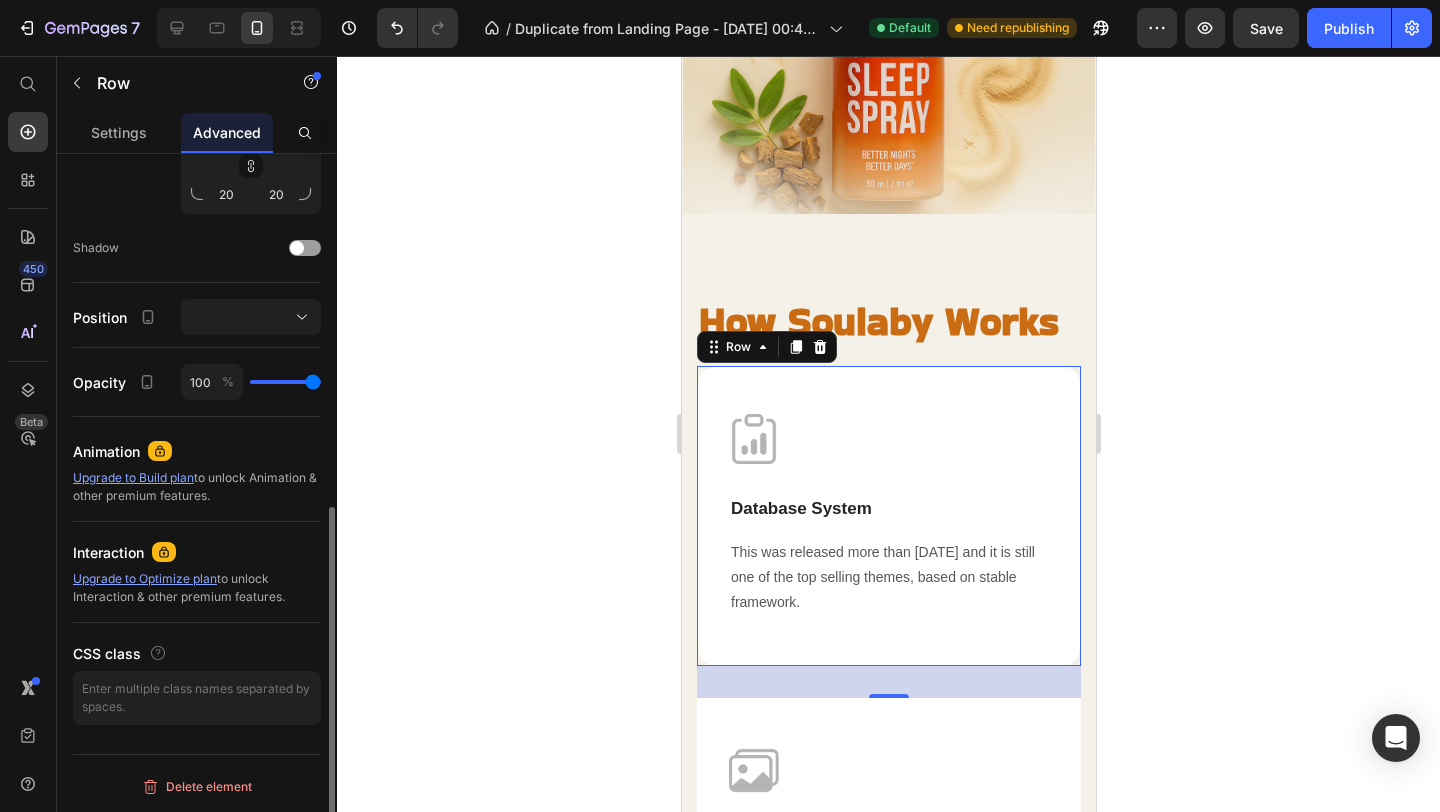 scroll, scrollTop: 478, scrollLeft: 0, axis: vertical 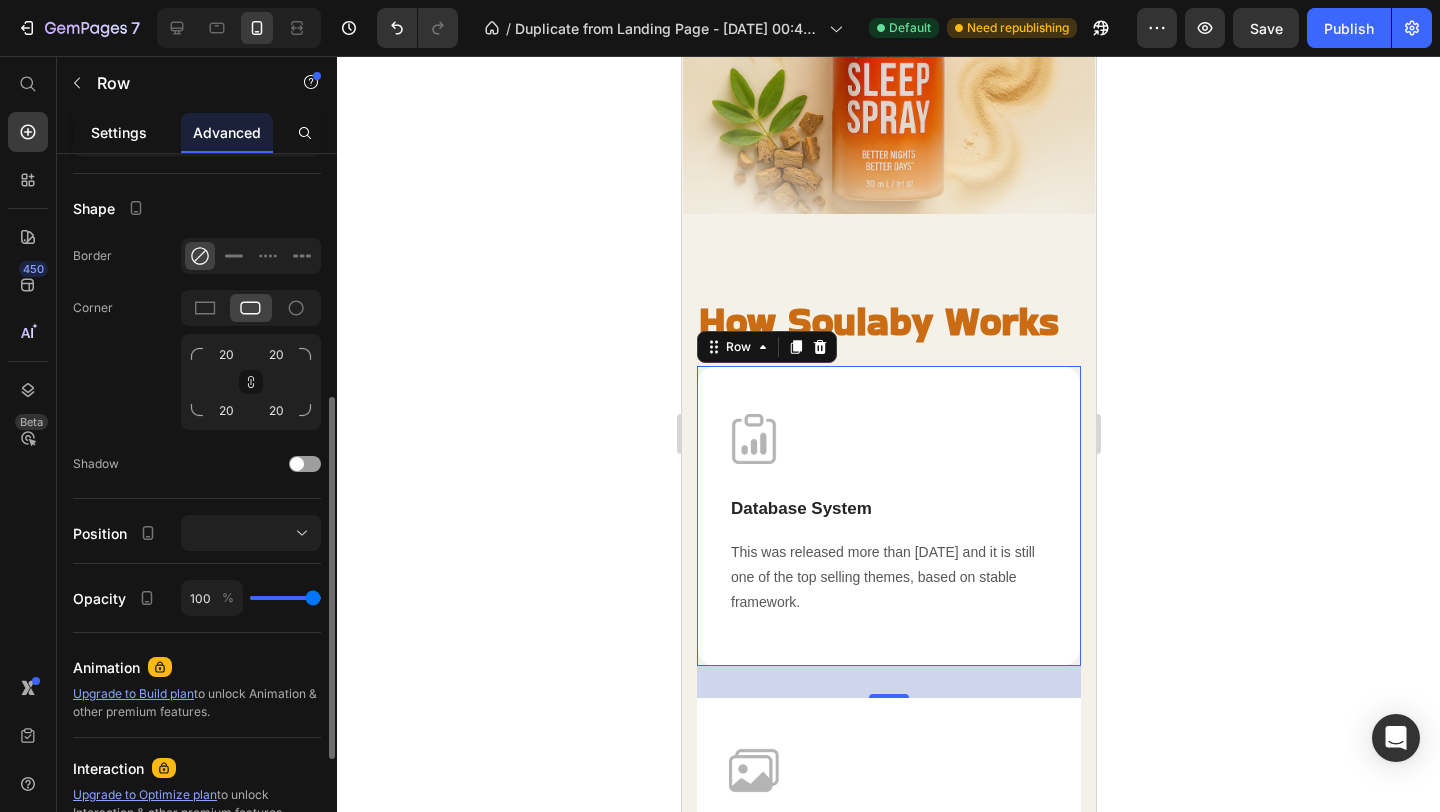 click on "Settings" at bounding box center (119, 132) 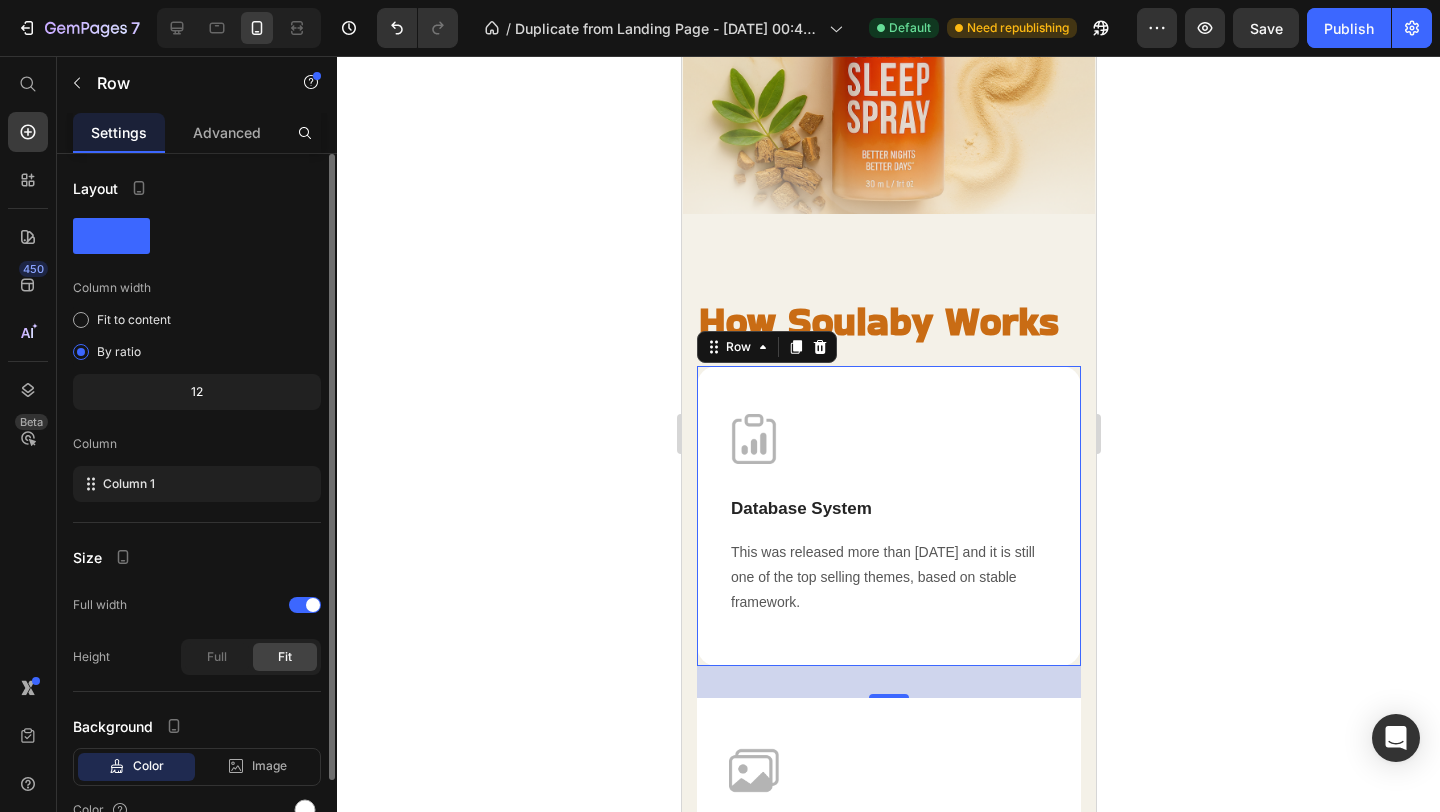 scroll, scrollTop: 101, scrollLeft: 0, axis: vertical 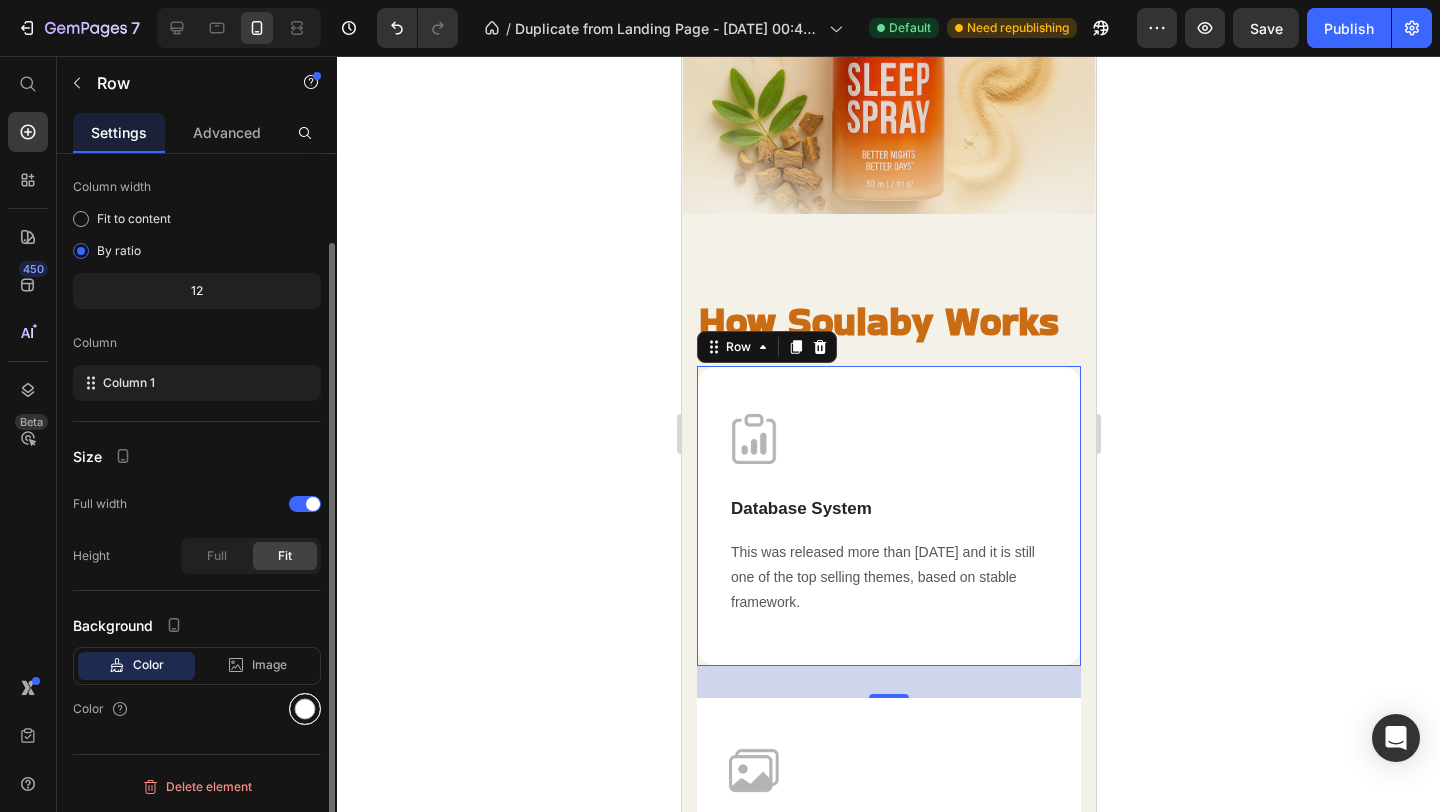 click at bounding box center (305, 709) 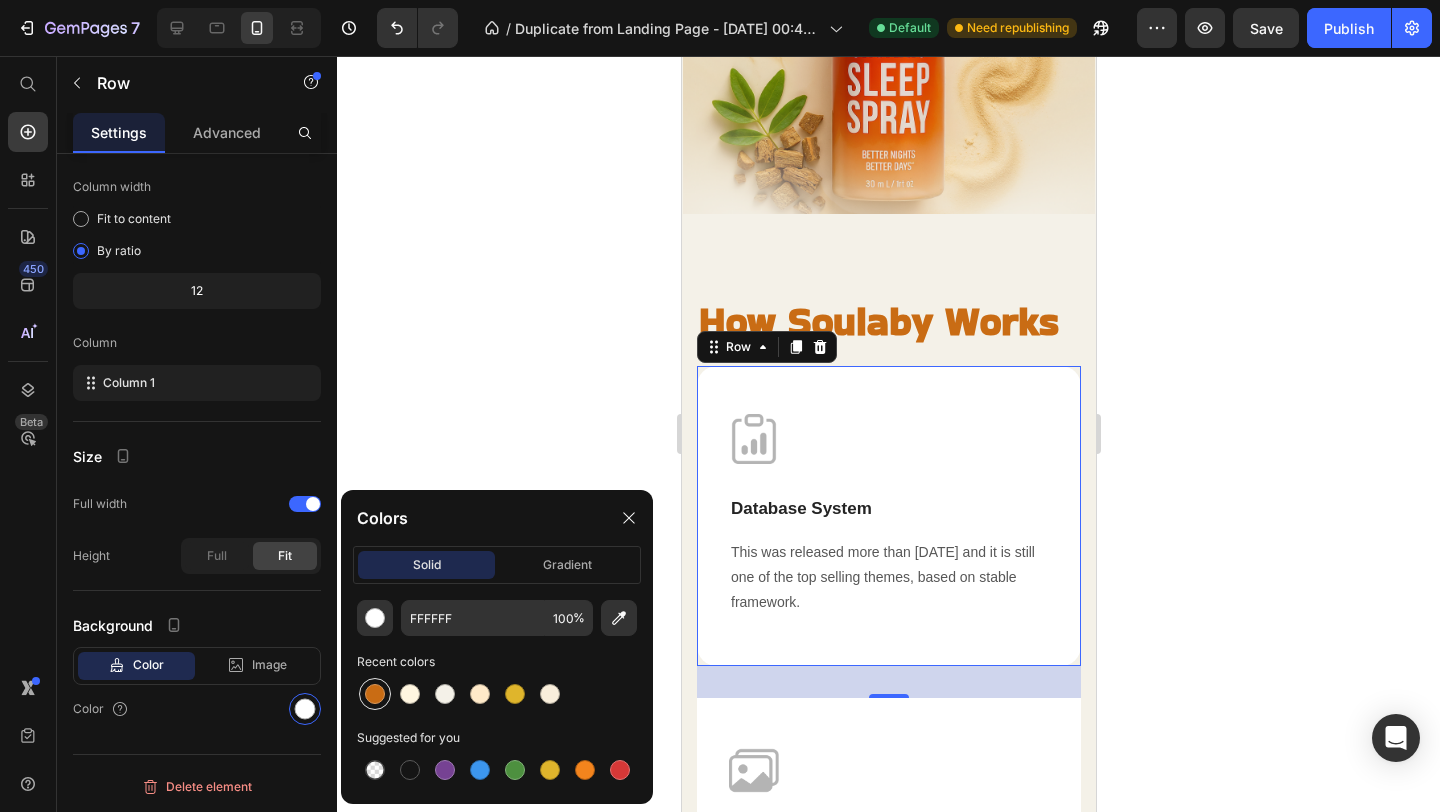 click at bounding box center [375, 694] 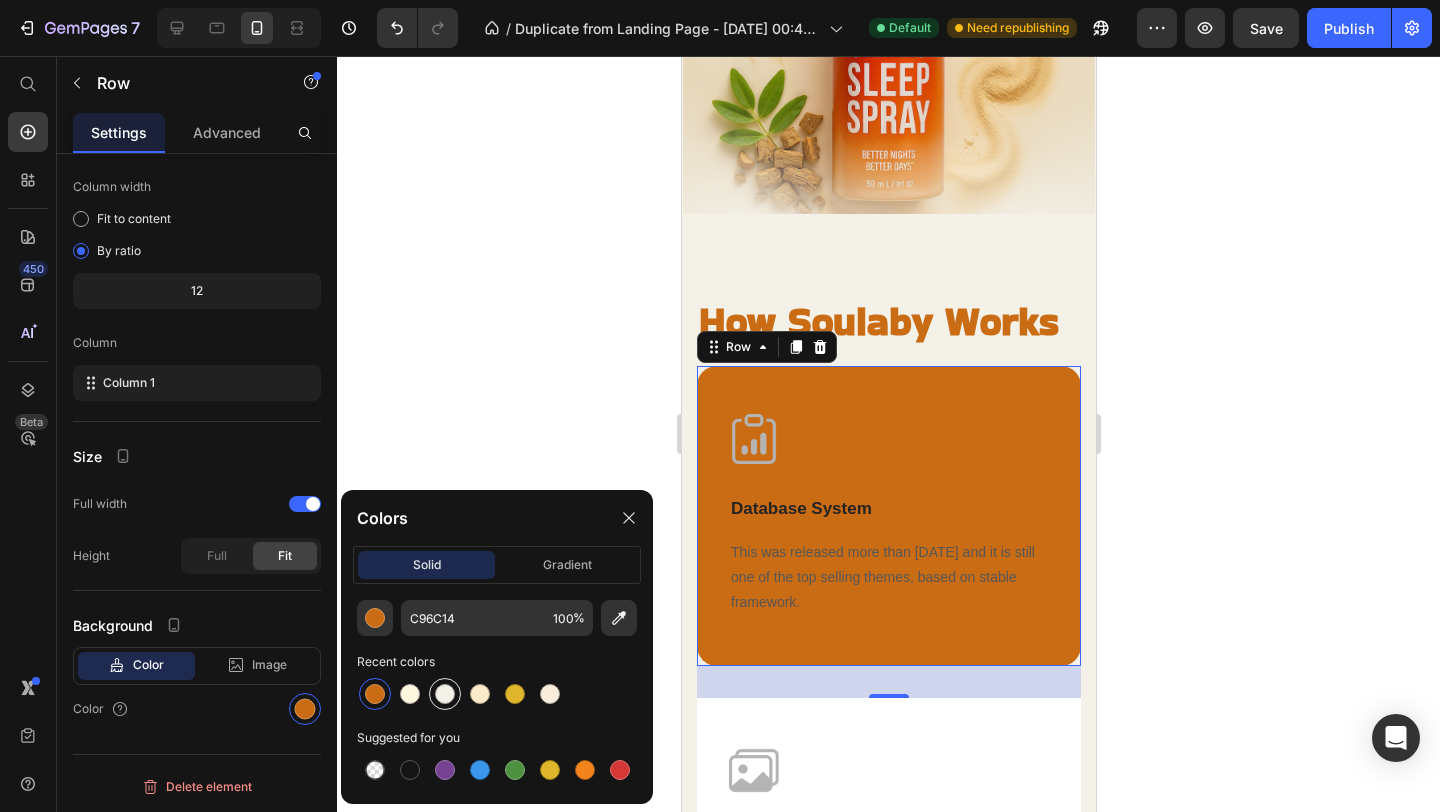 click at bounding box center (445, 694) 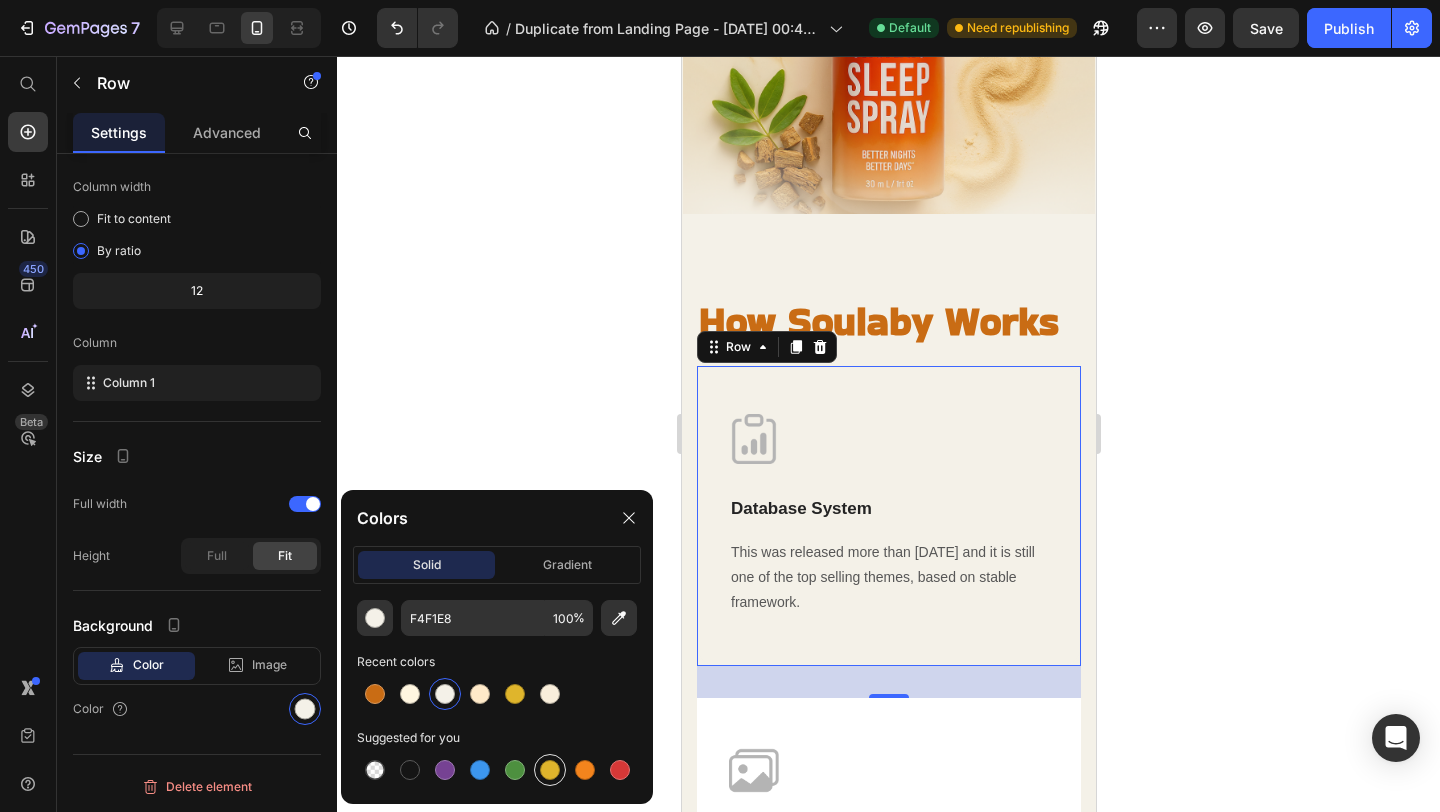 click at bounding box center (550, 770) 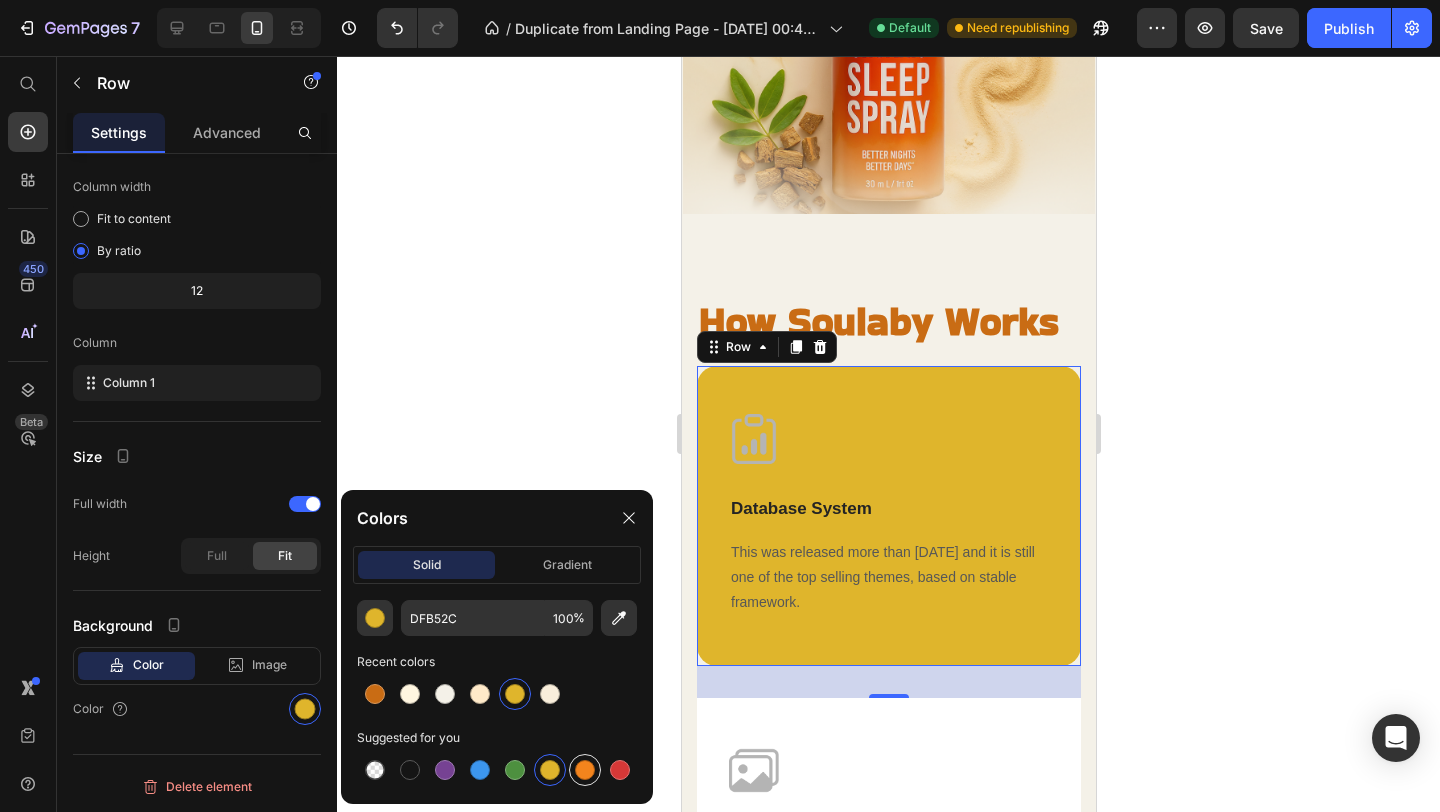 click at bounding box center (585, 770) 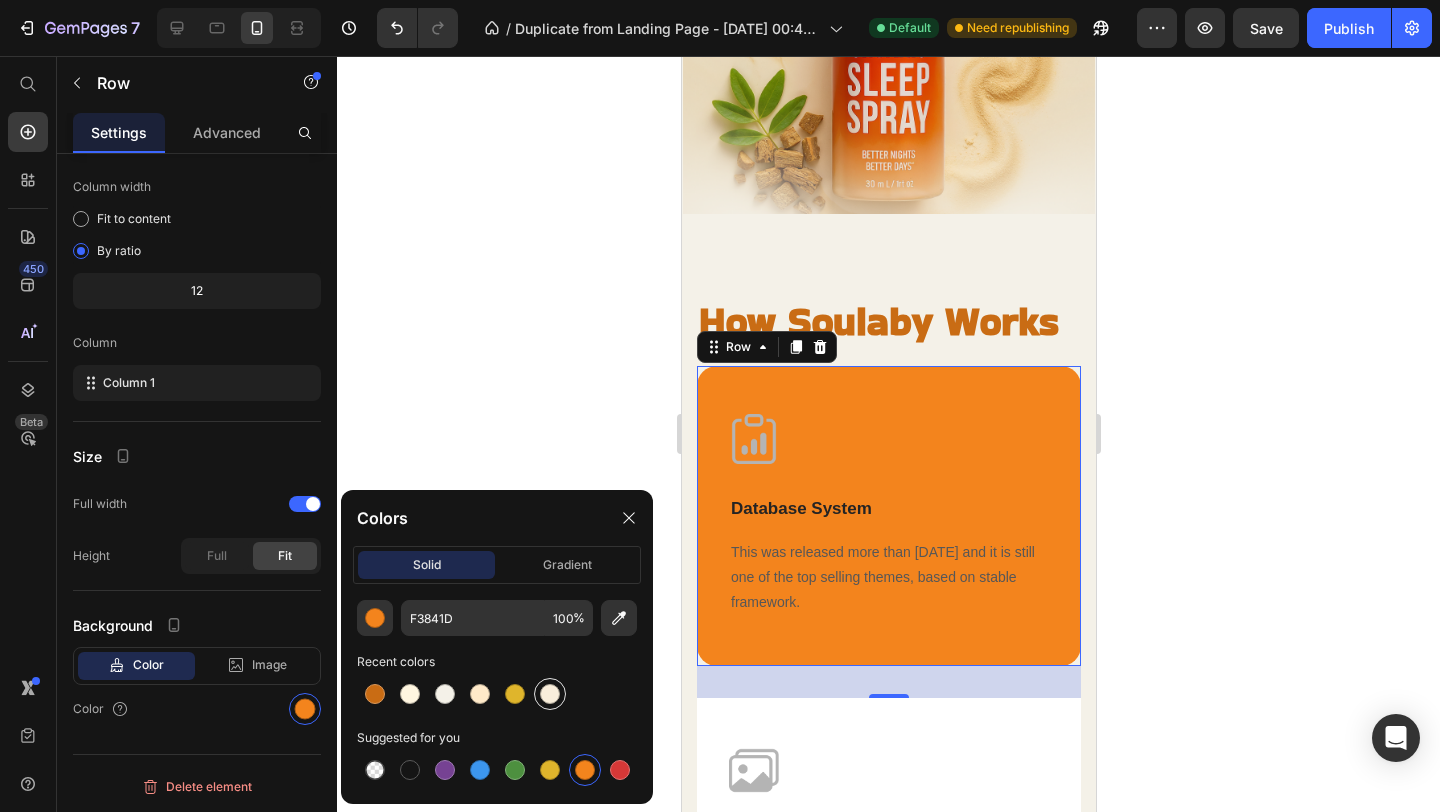 click at bounding box center (550, 694) 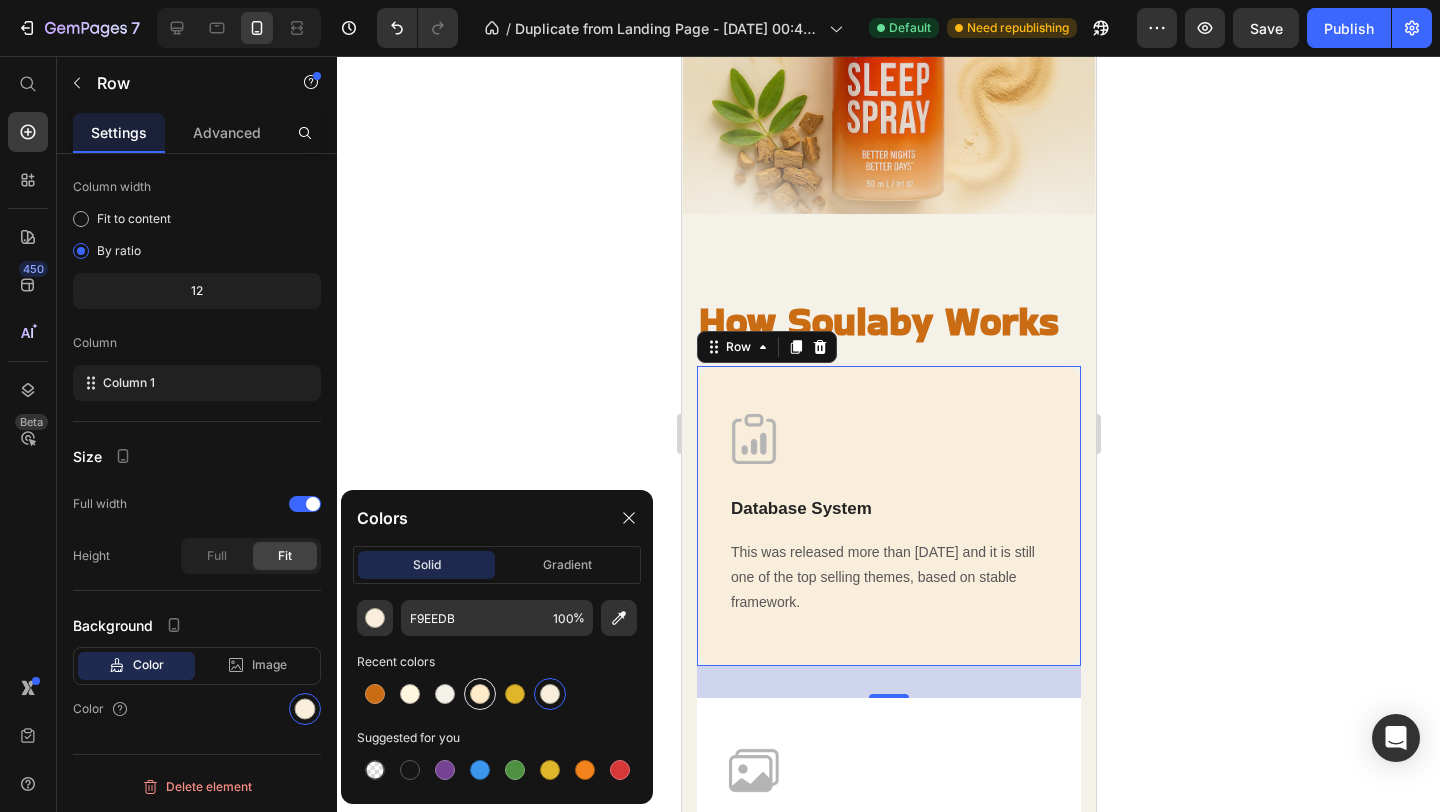 click at bounding box center (480, 694) 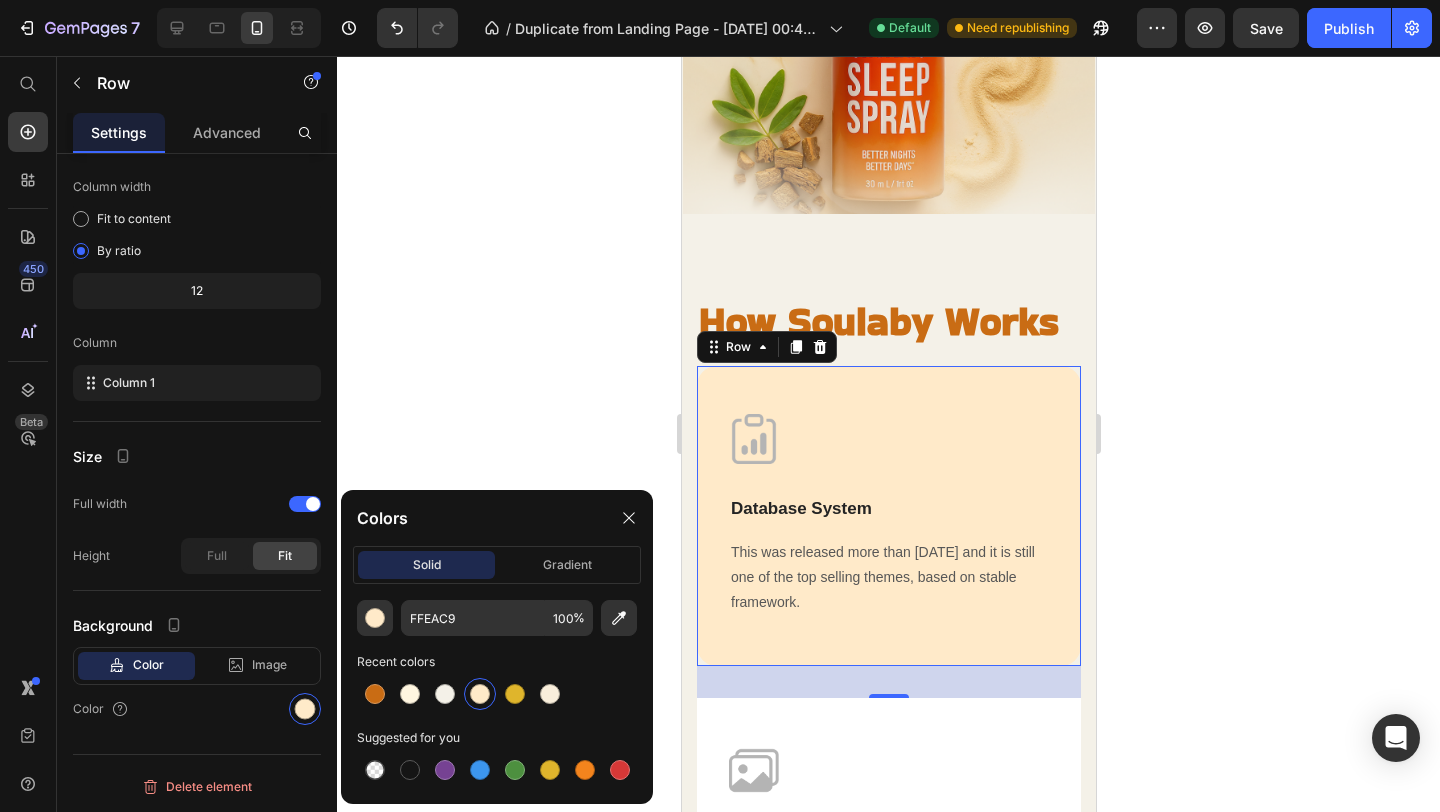 click at bounding box center (480, 694) 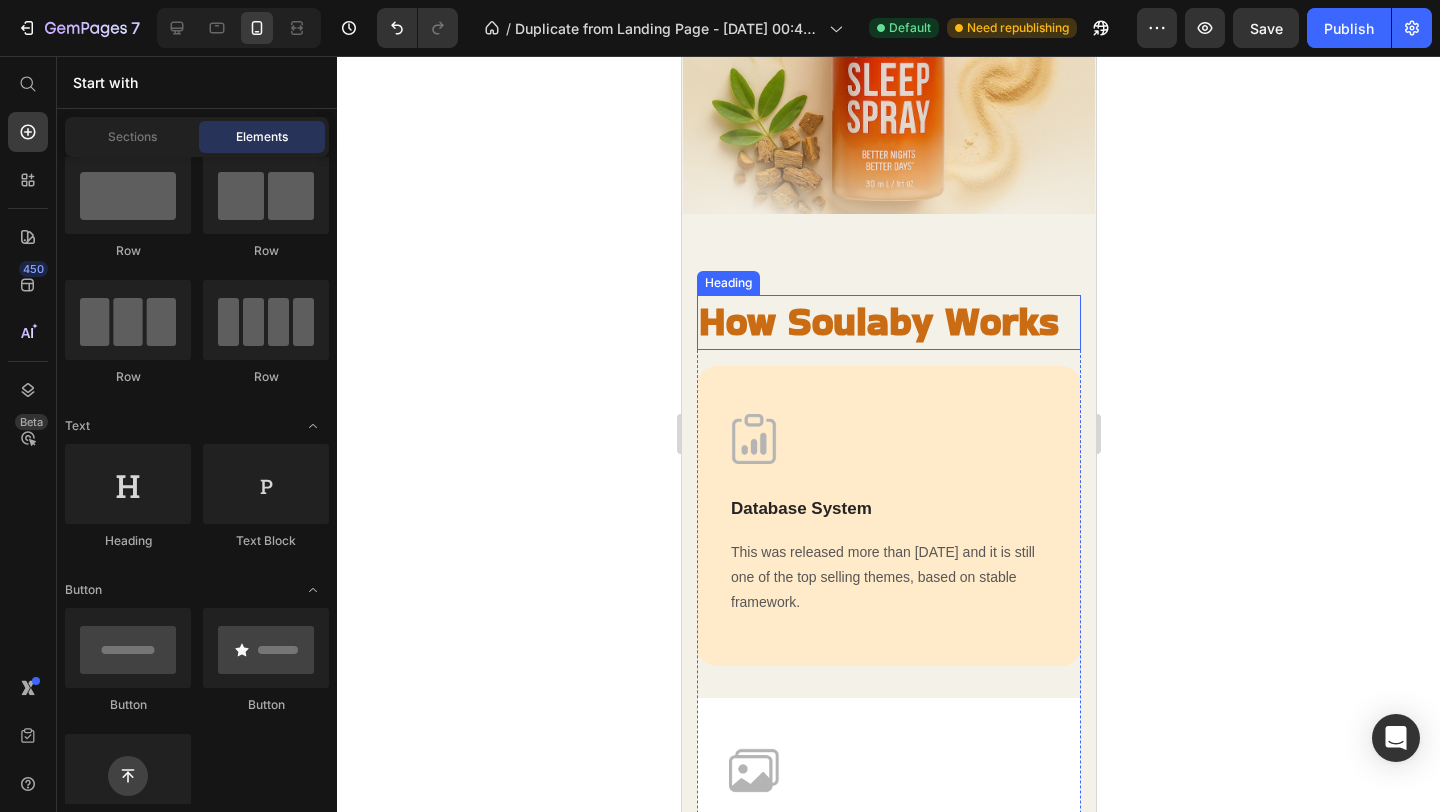 click on "How Soulaby Works" at bounding box center [888, 322] 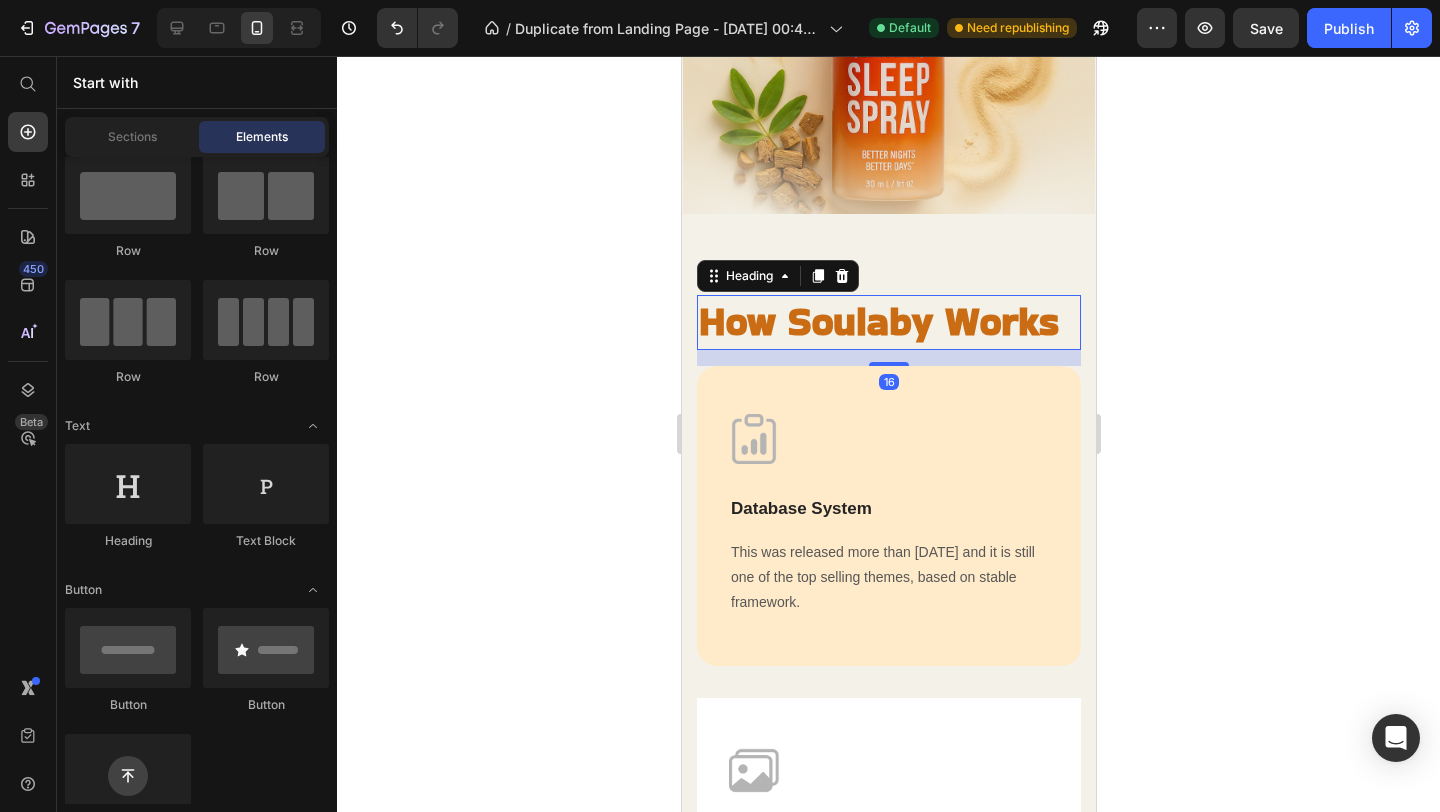 scroll, scrollTop: 0, scrollLeft: 0, axis: both 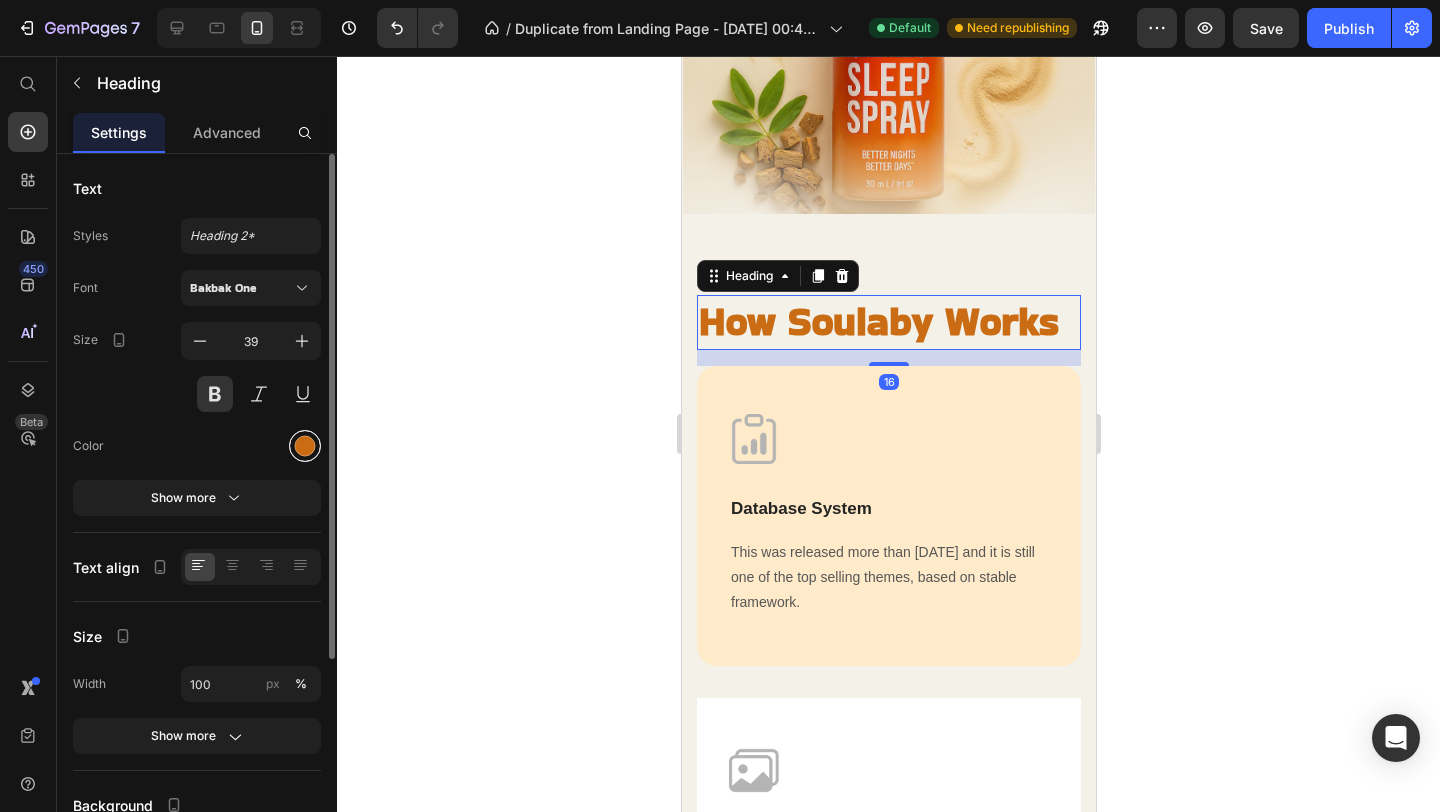 click at bounding box center [305, 446] 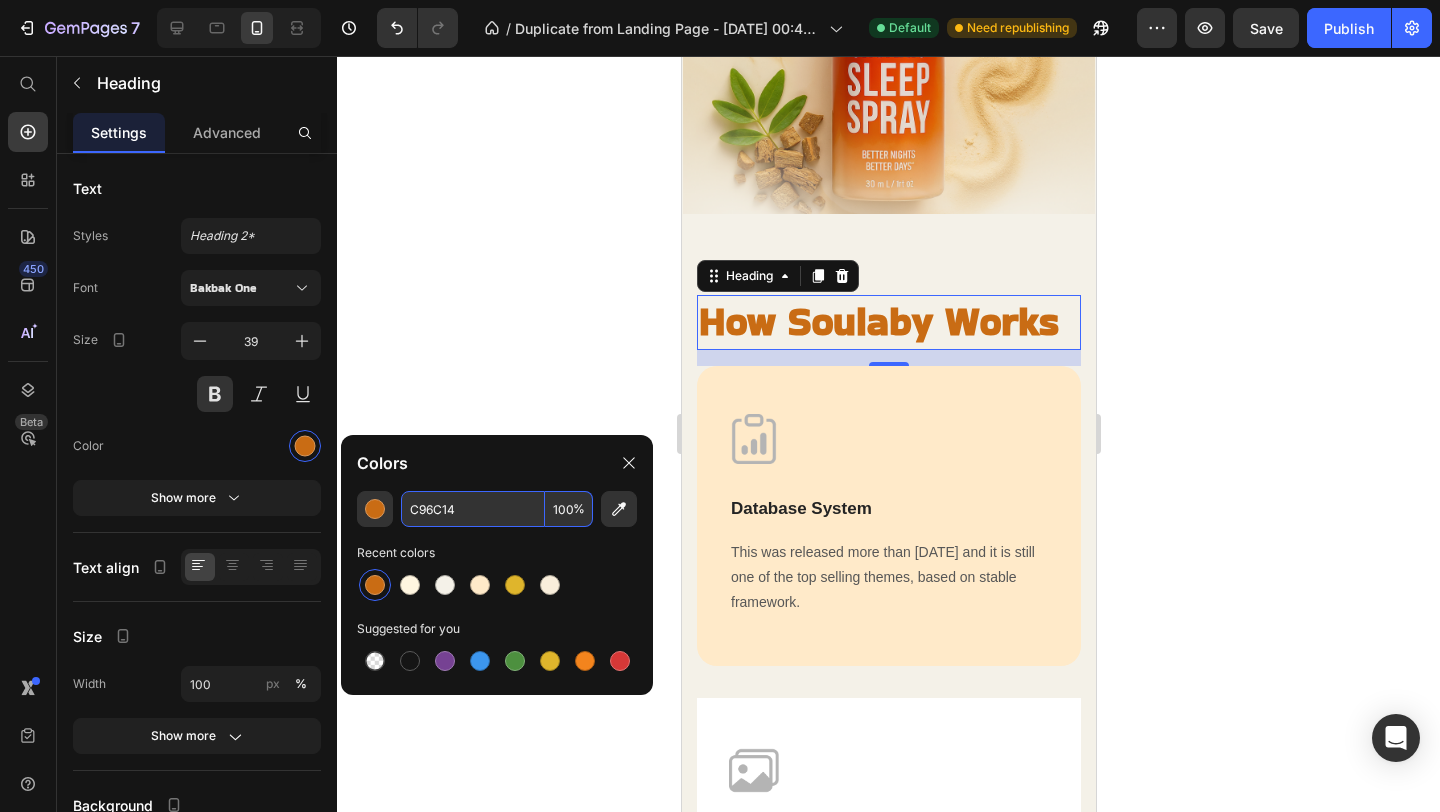 click on "C96C14" at bounding box center [473, 509] 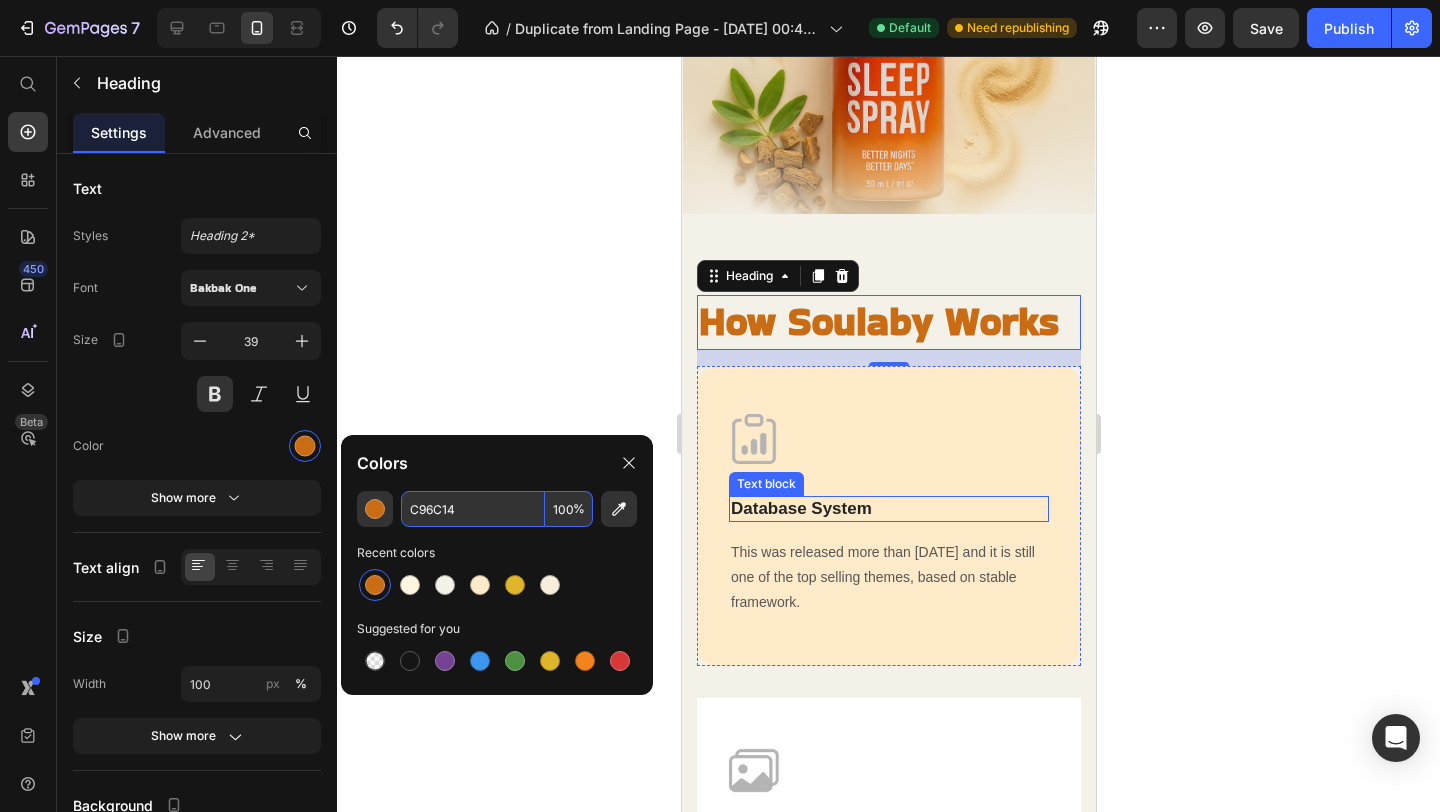 click on "Database System" at bounding box center [888, 509] 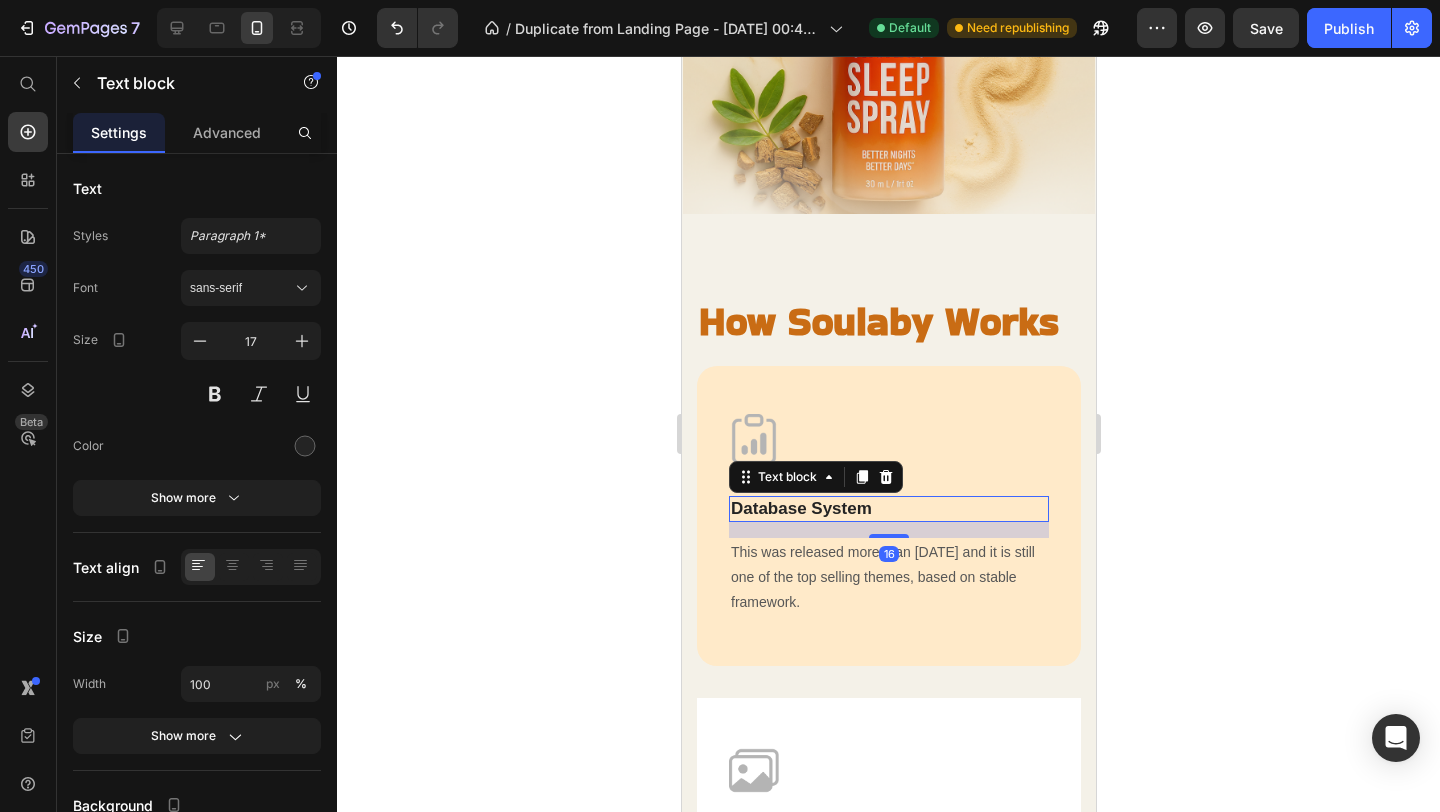 click on "Database System" at bounding box center [888, 509] 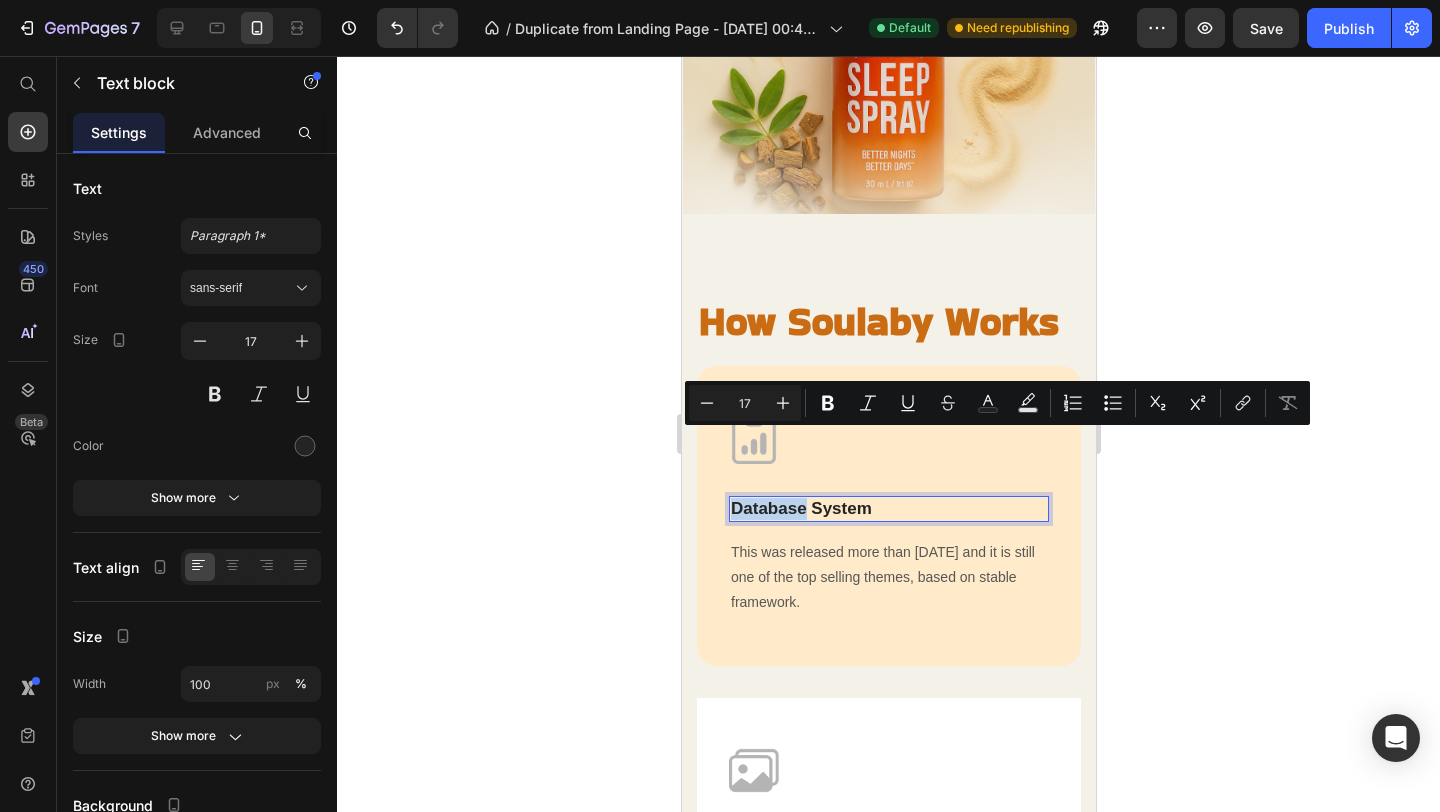 click on "Database System" at bounding box center (888, 509) 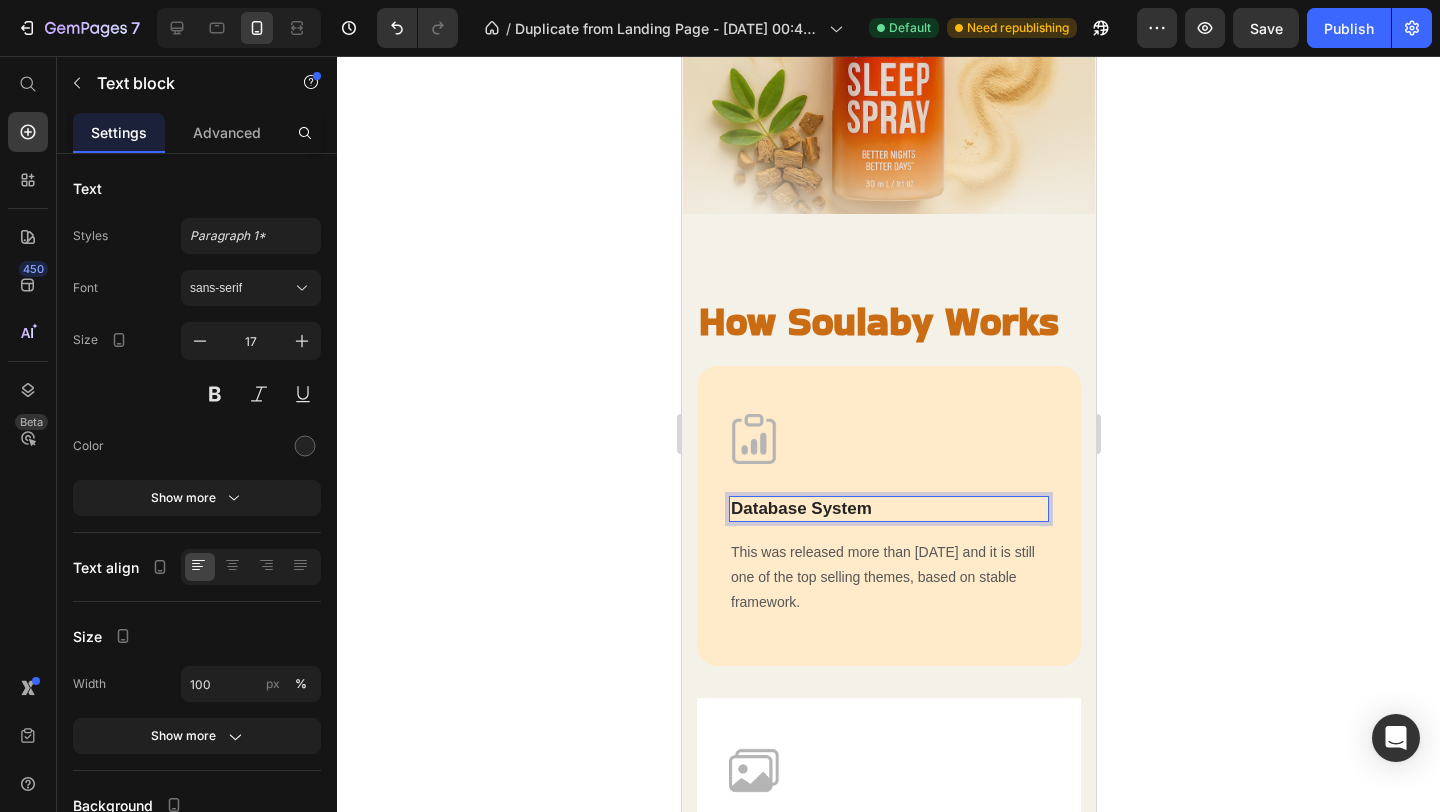 click on "Database System" at bounding box center [888, 509] 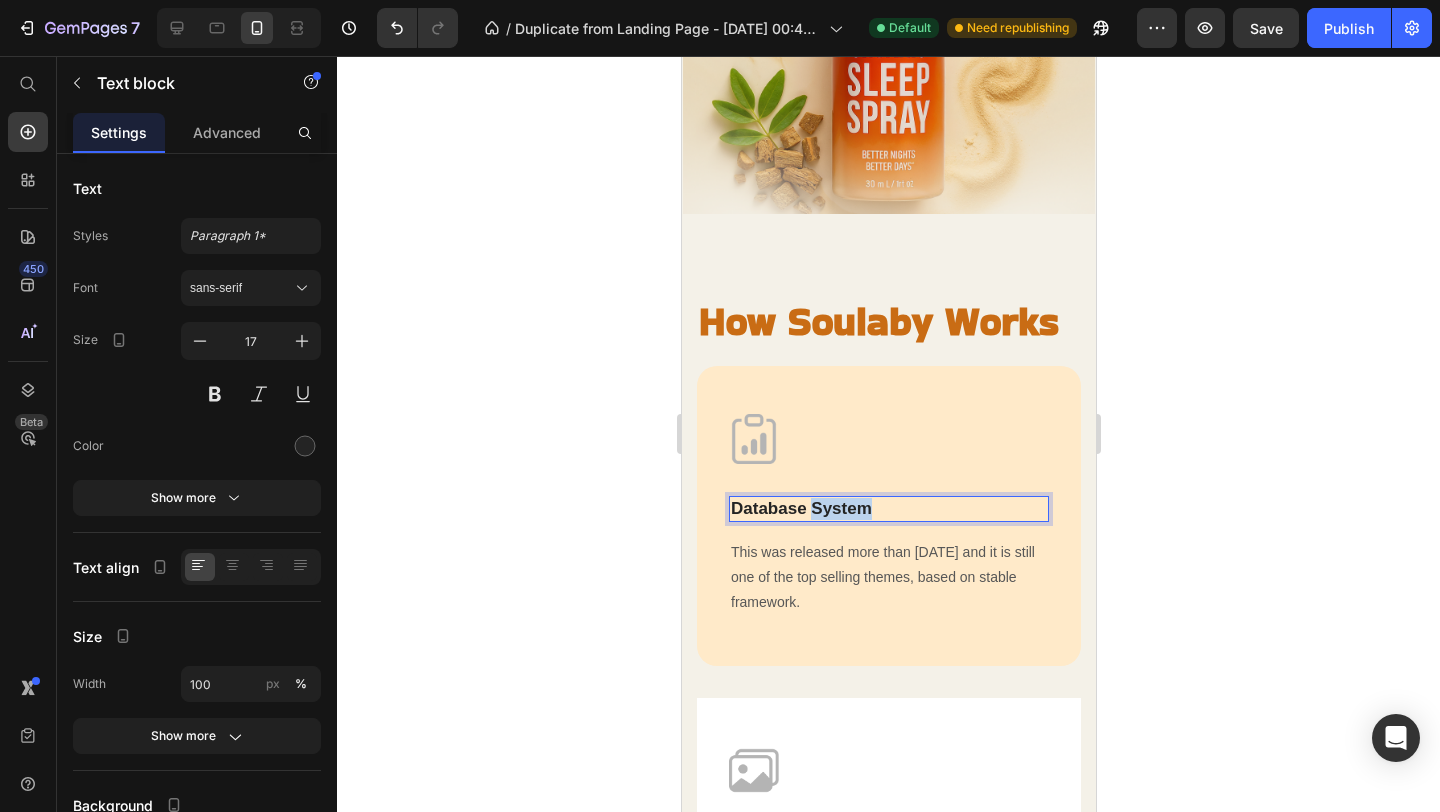 click on "Database System" at bounding box center [888, 509] 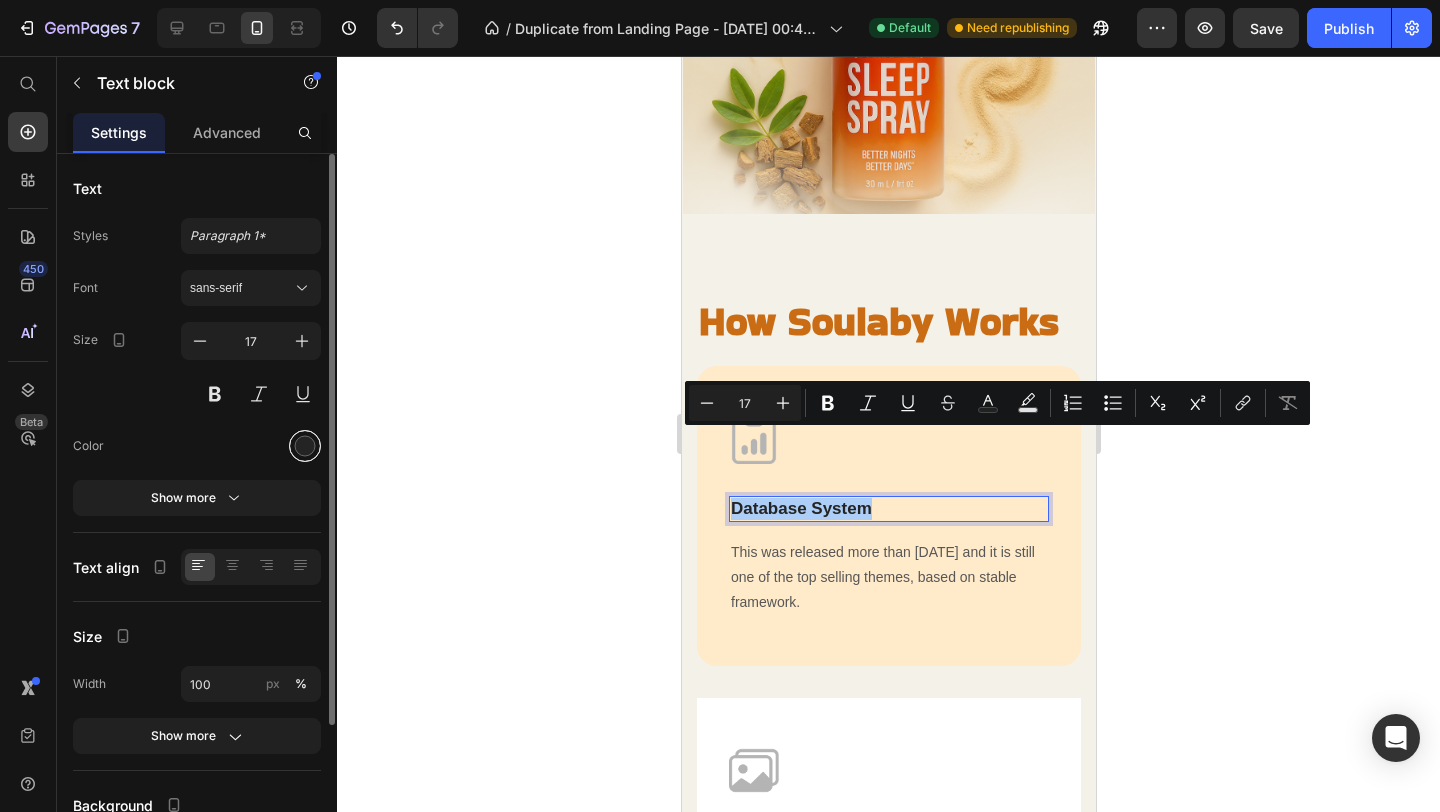 click at bounding box center [305, 446] 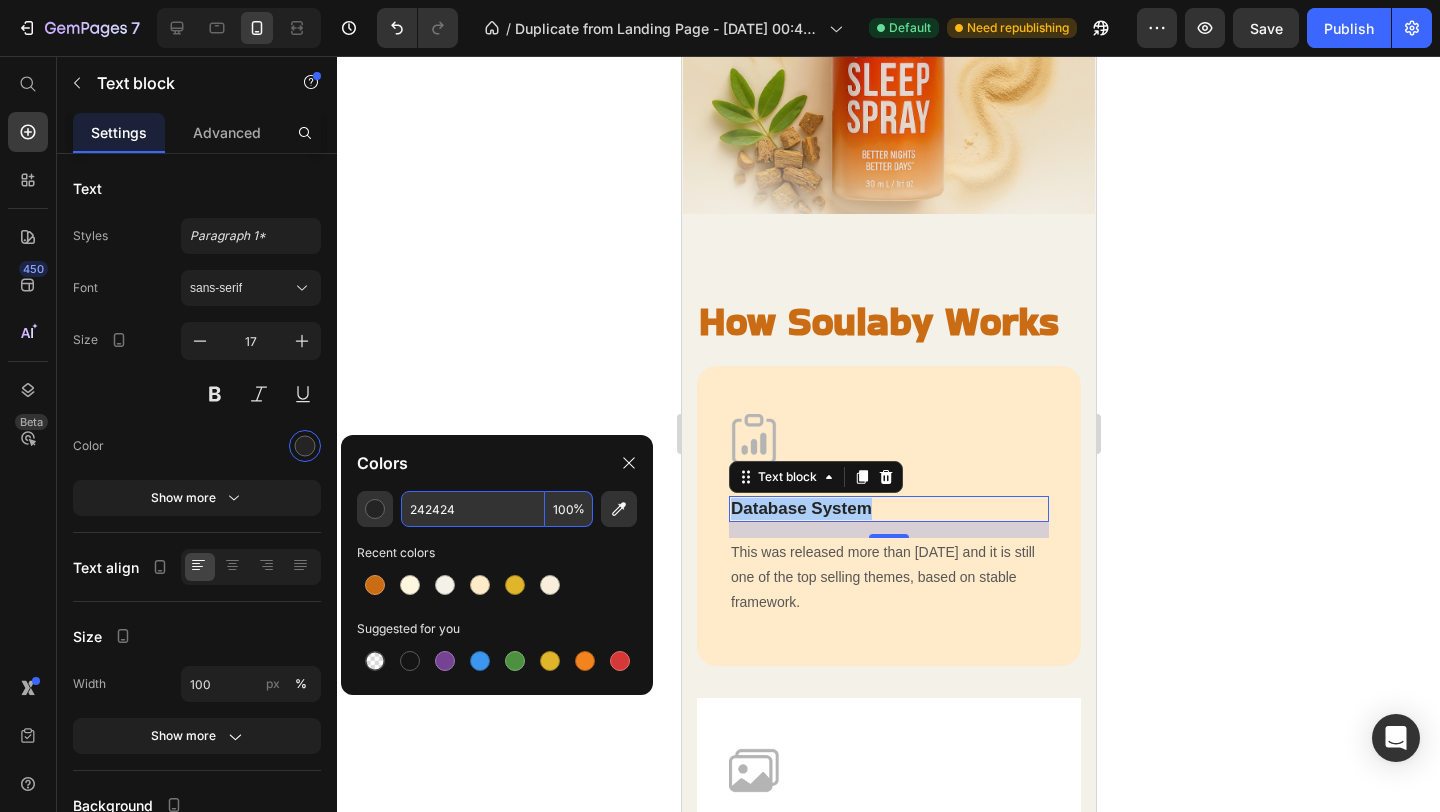 click on "242424" at bounding box center (473, 509) 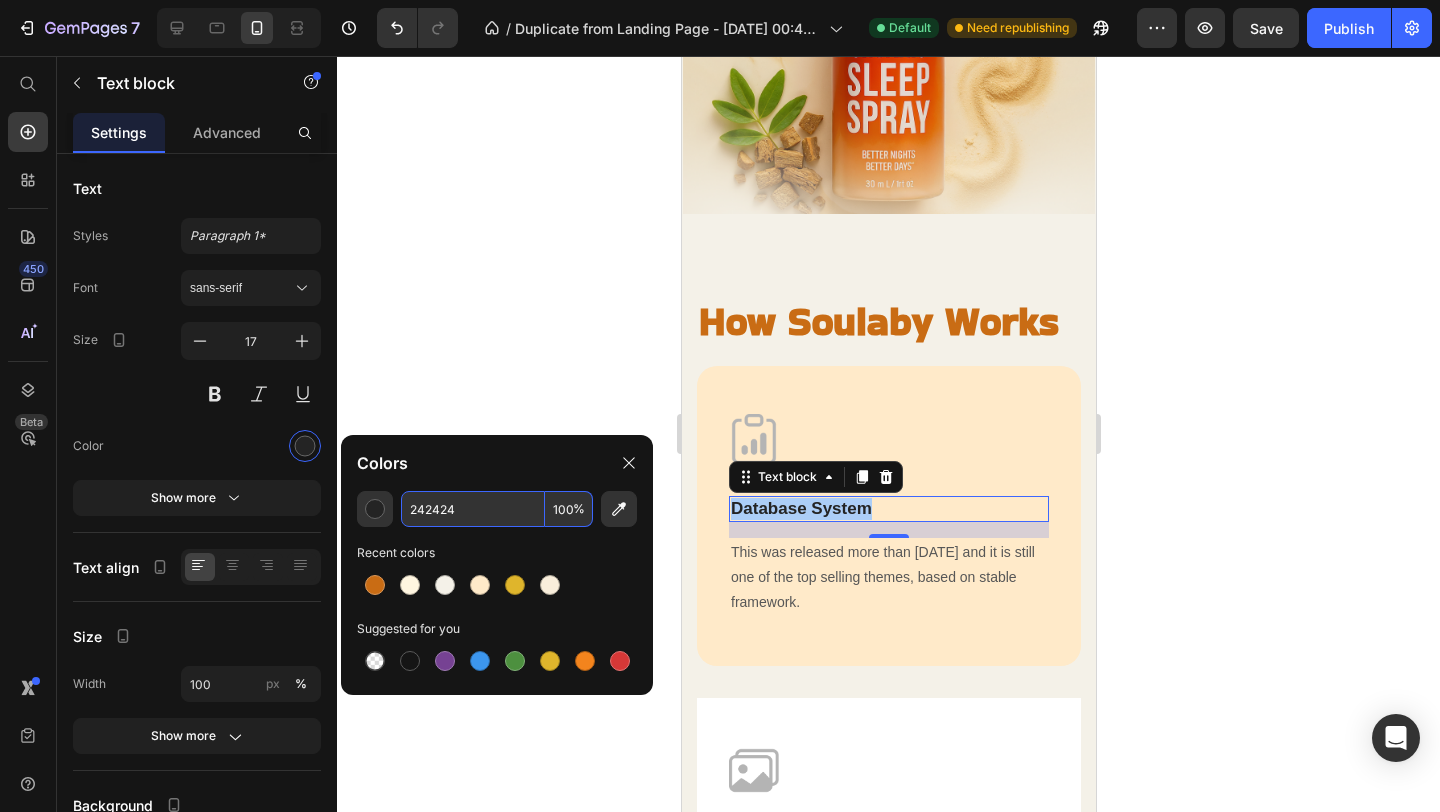 paste on "C96C1" 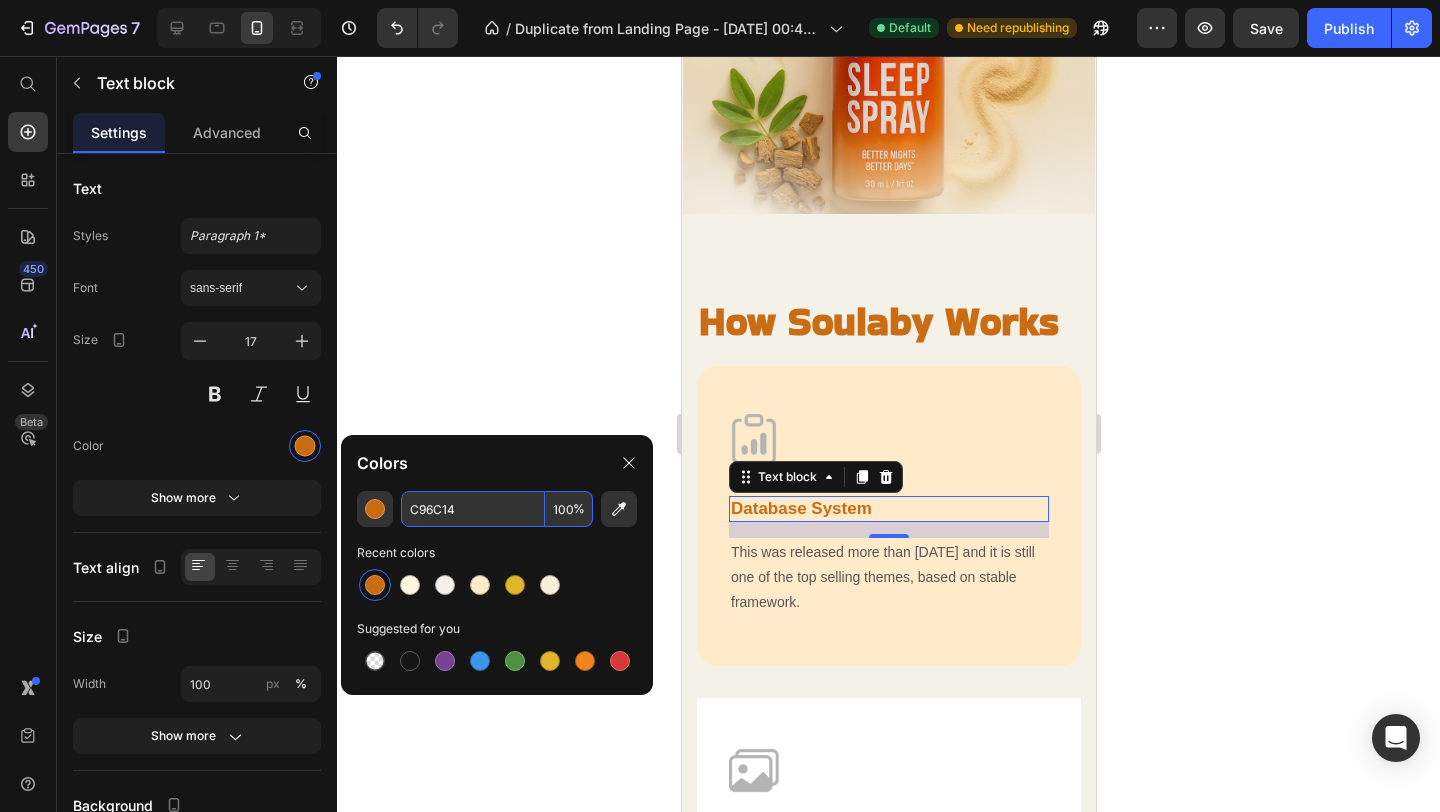 click 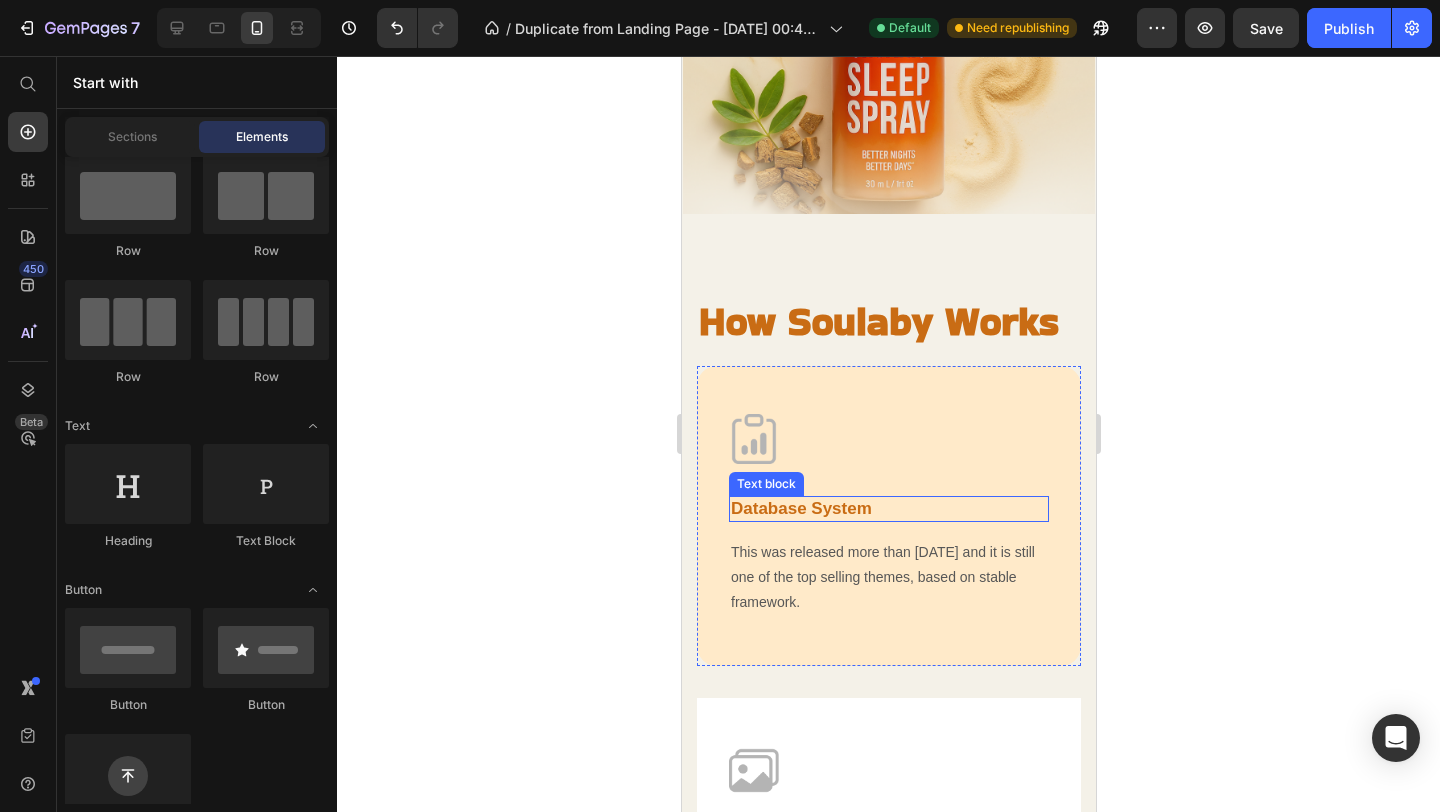 click on "Database System" at bounding box center (888, 509) 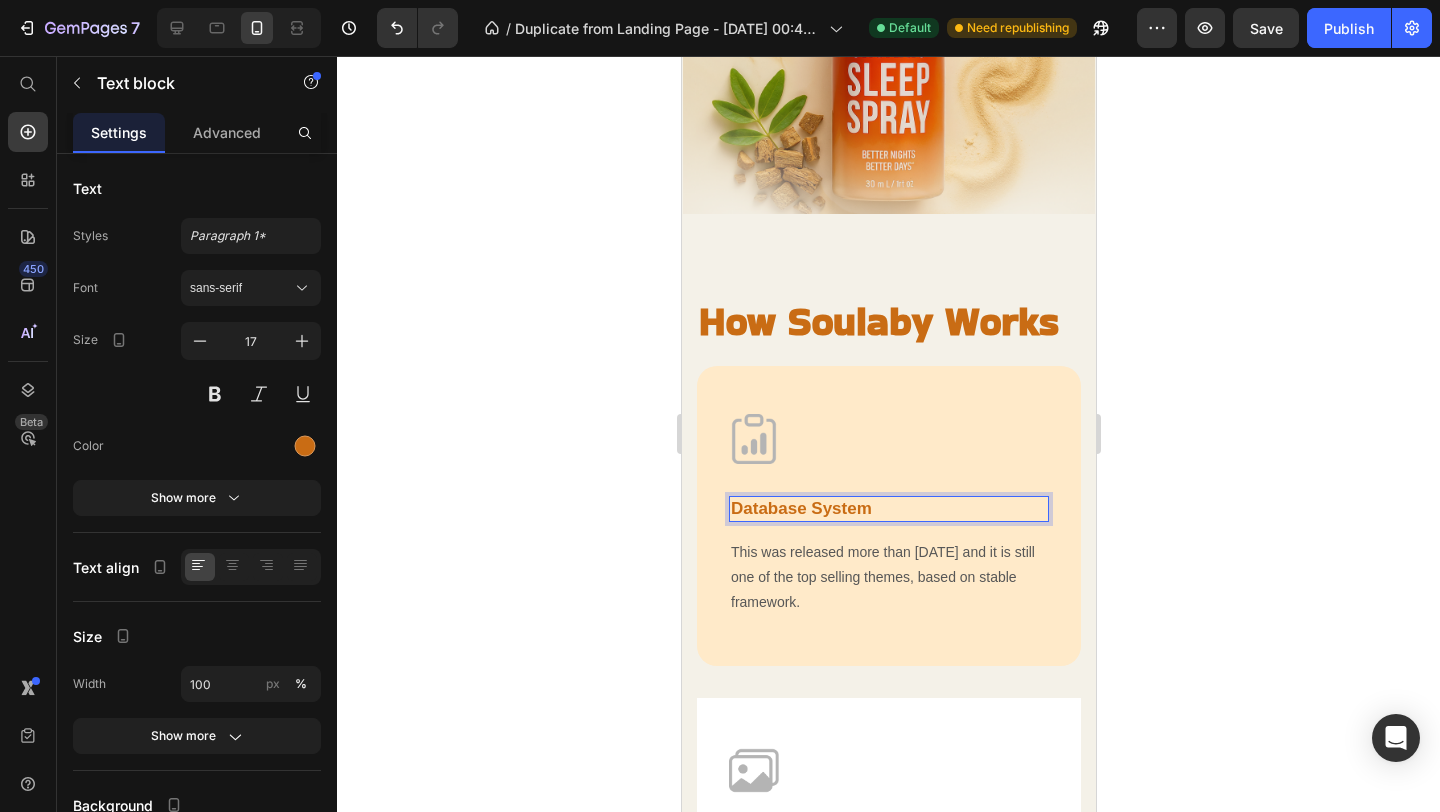 click on "Database System" at bounding box center (888, 509) 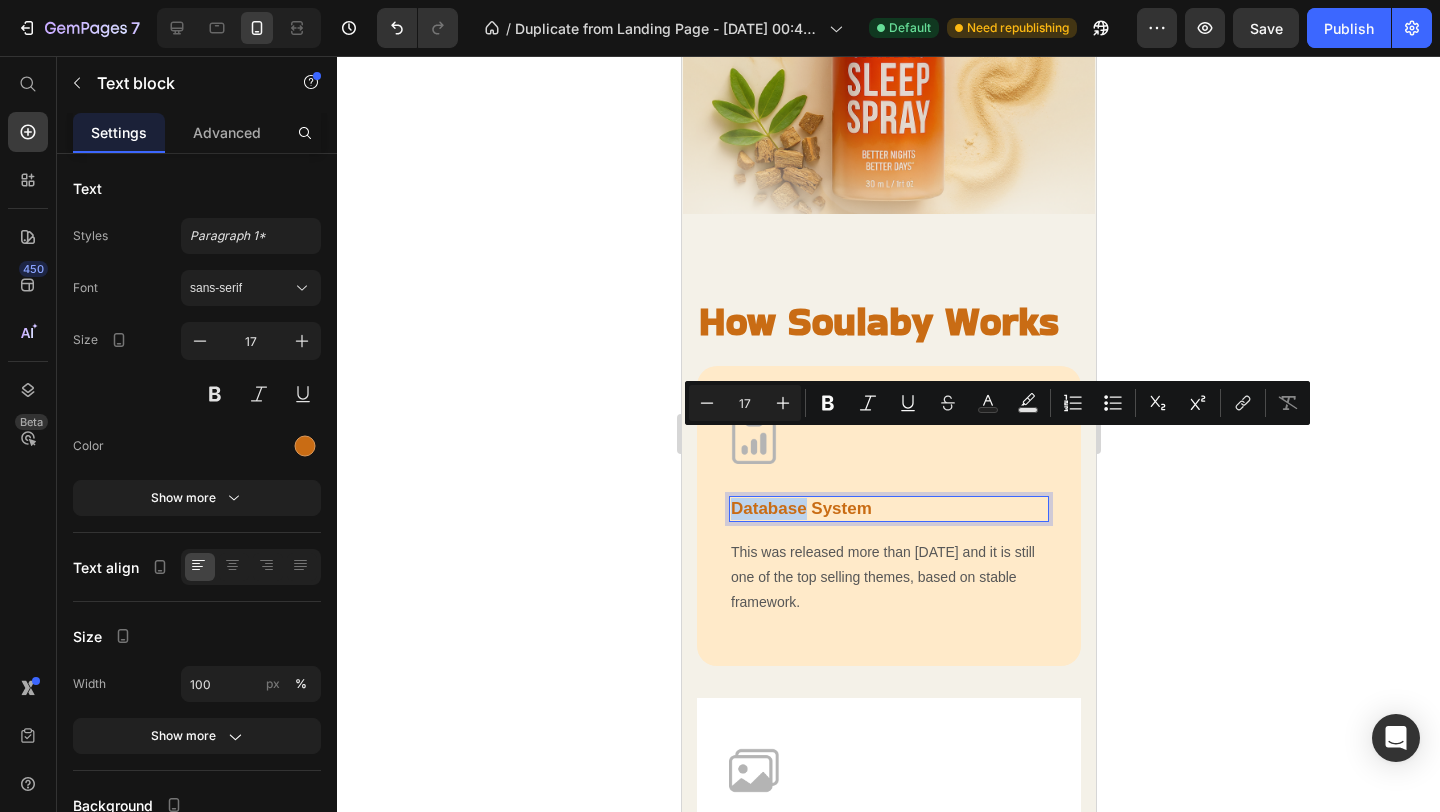 click on "Database System" at bounding box center [888, 509] 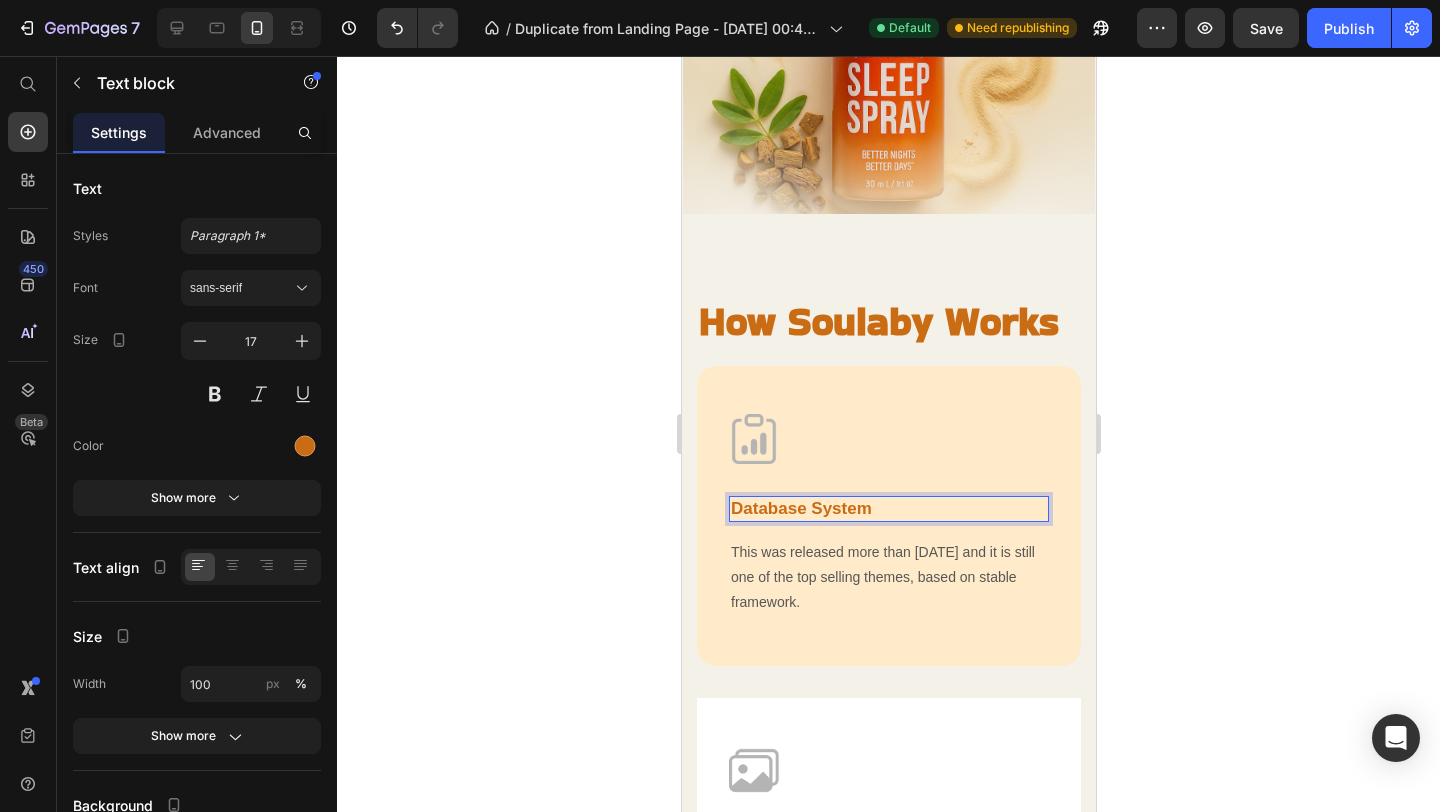 click on "Database System" at bounding box center (888, 509) 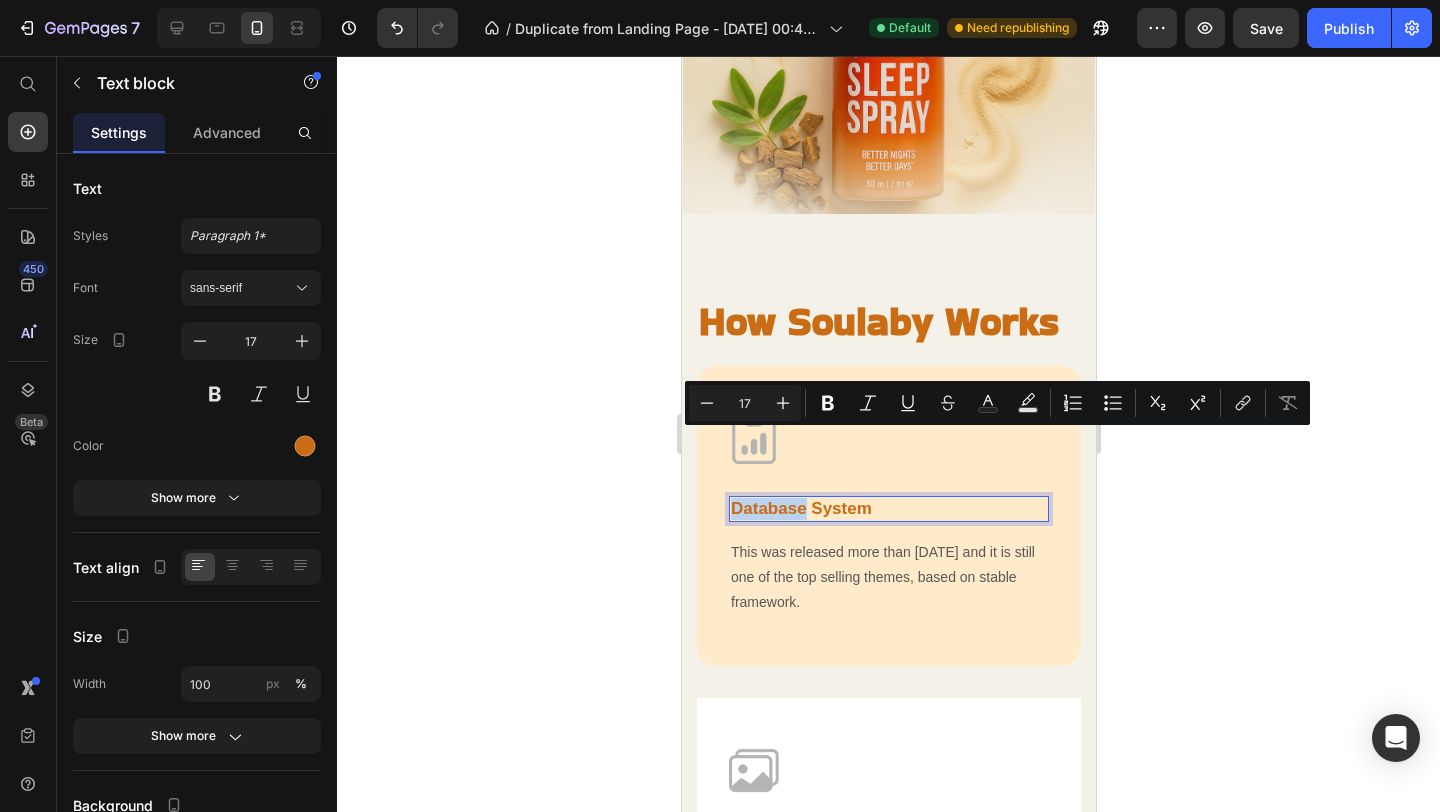 click on "Database System" at bounding box center (888, 509) 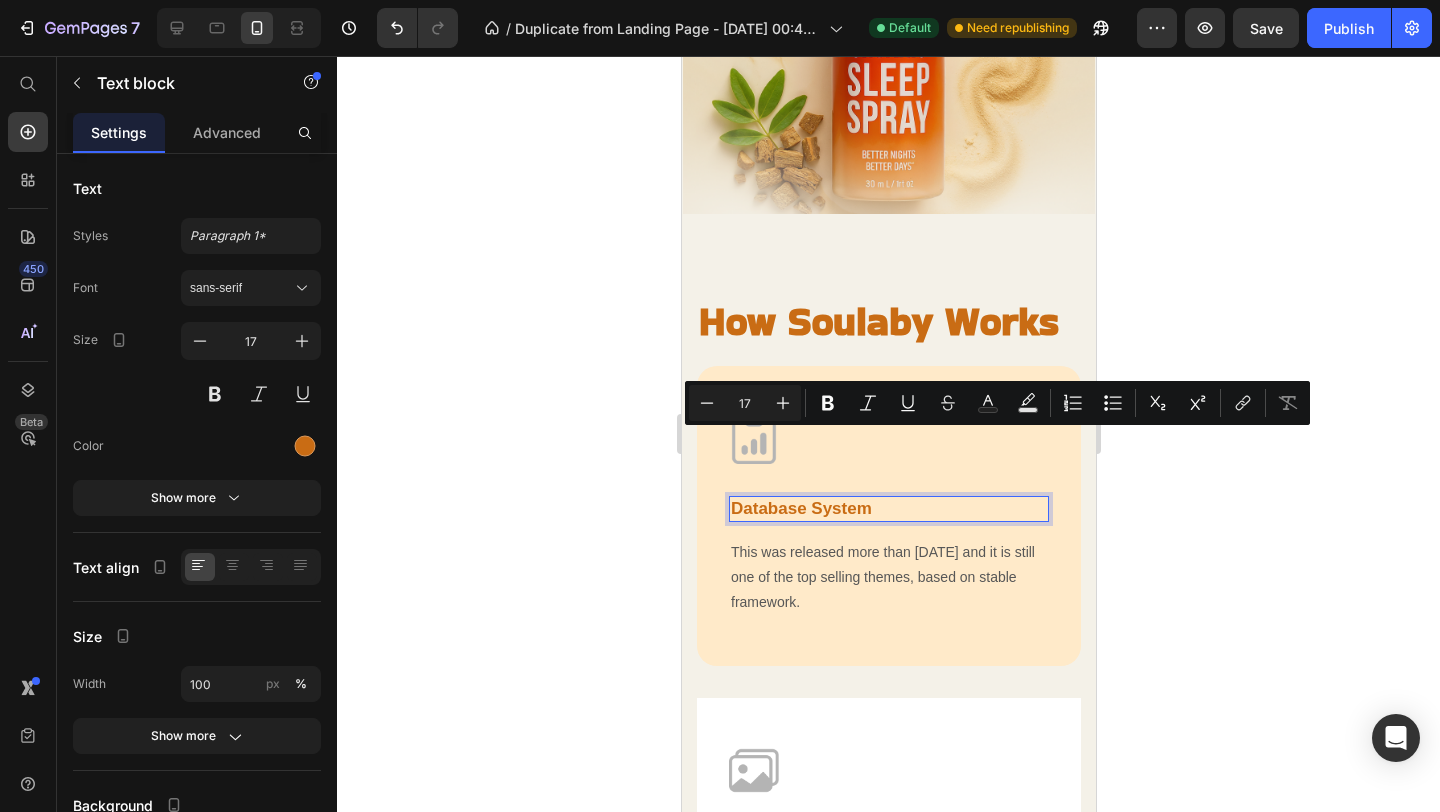click on "Database System" at bounding box center (888, 509) 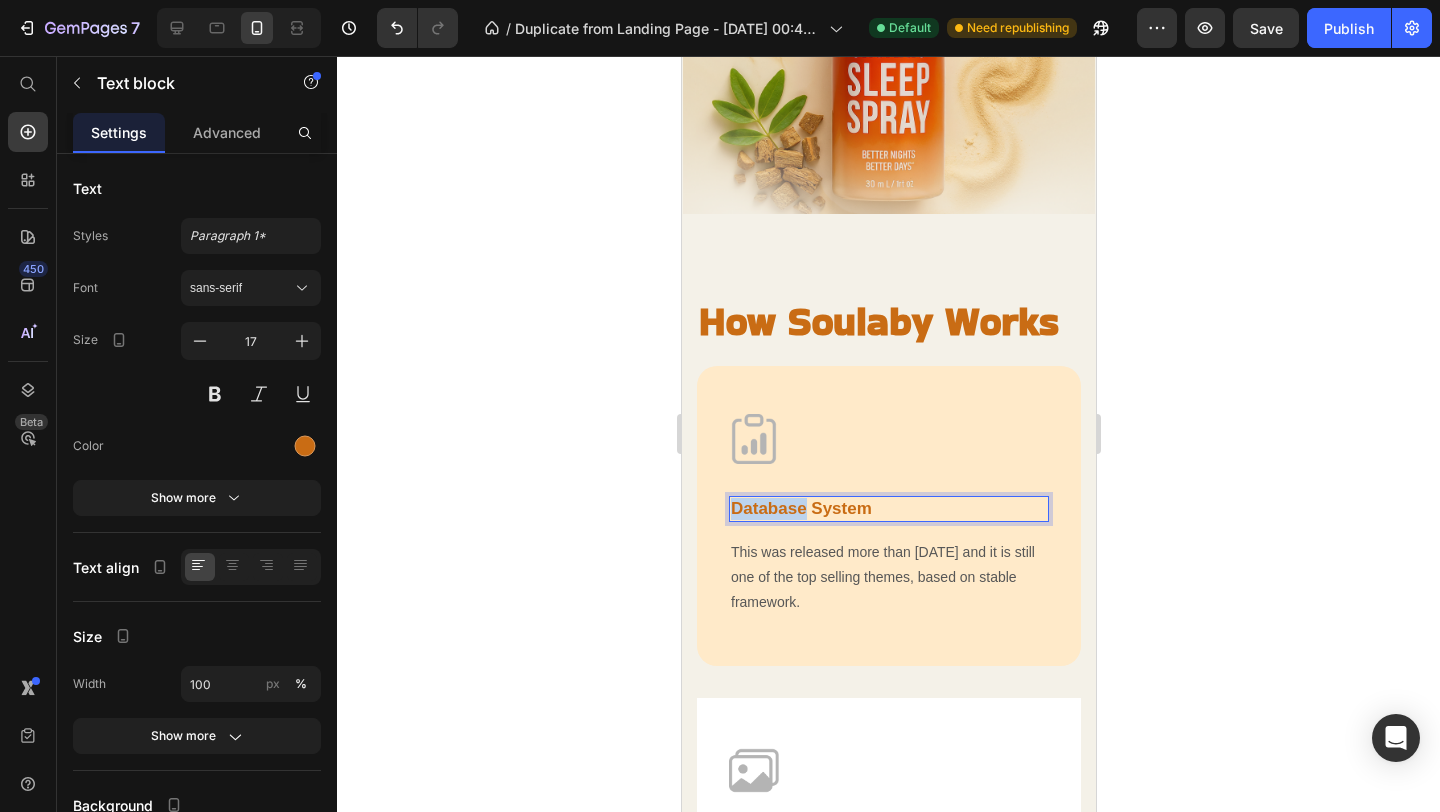 click on "Database System" at bounding box center (888, 509) 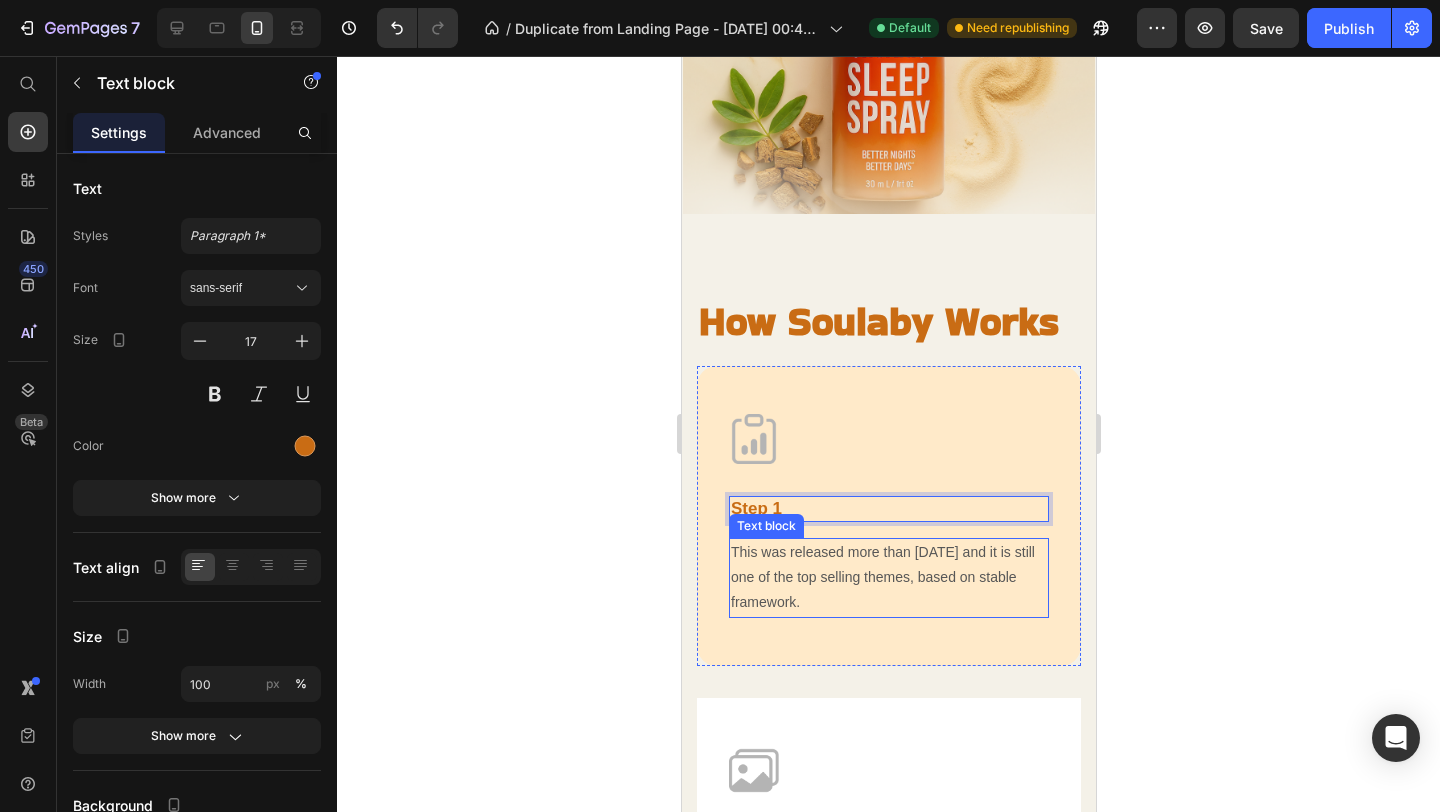 click on "This was released more than 6 years ago and it is still one of the top selling themes, based on stable framework." at bounding box center [888, 578] 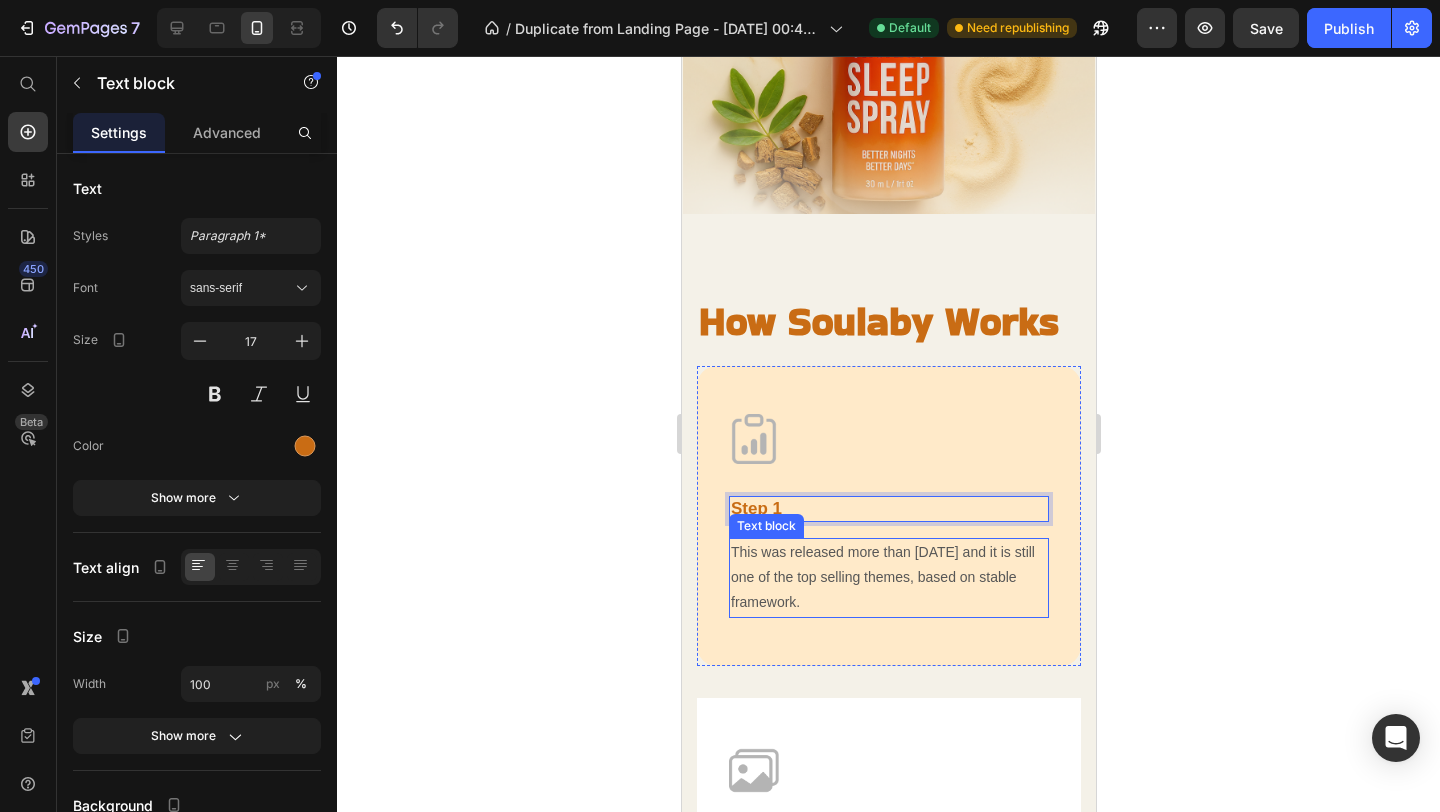 click on "This was released more than 6 years ago and it is still one of the top selling themes, based on stable framework." at bounding box center [888, 578] 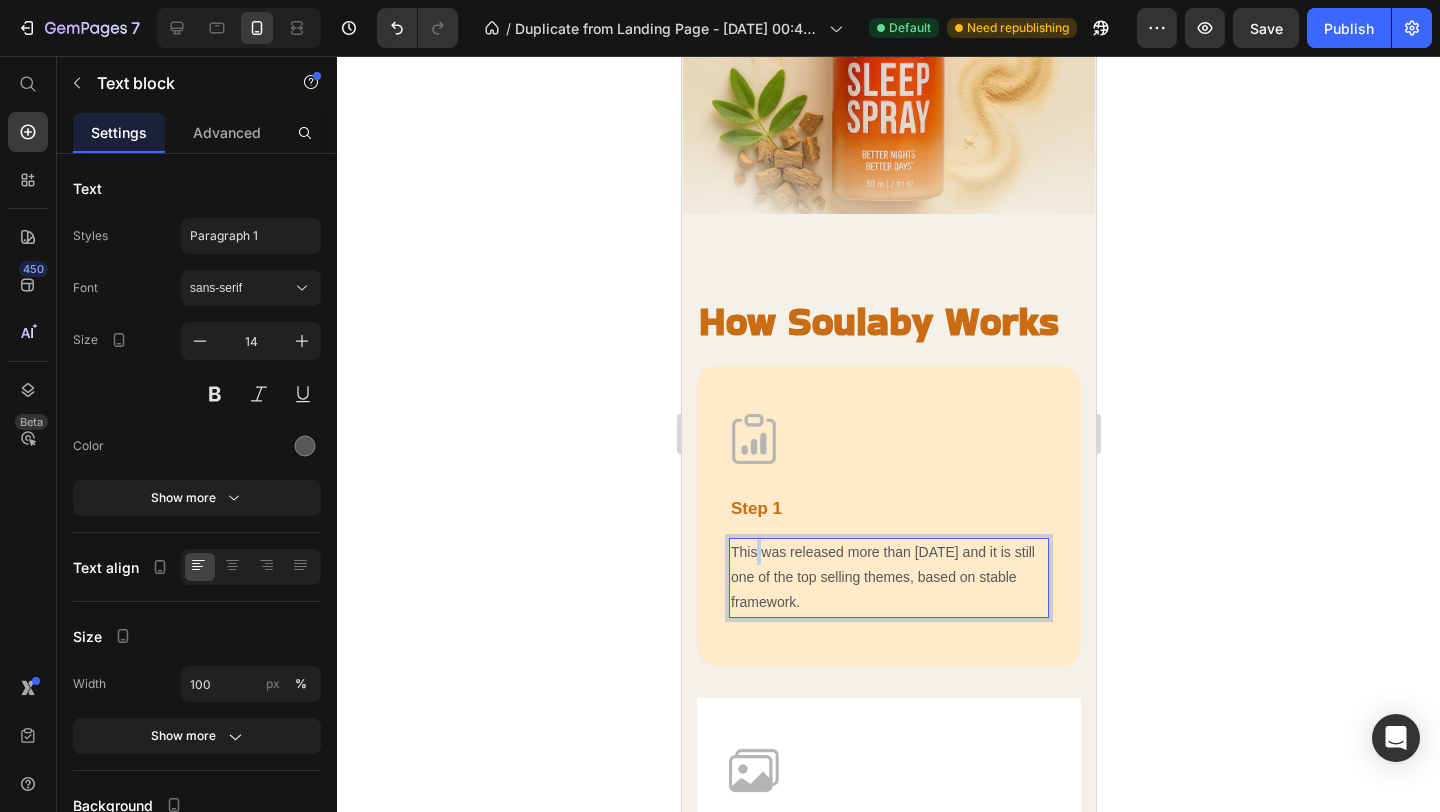 click on "This was released more than 6 years ago and it is still one of the top selling themes, based on stable framework." at bounding box center (888, 578) 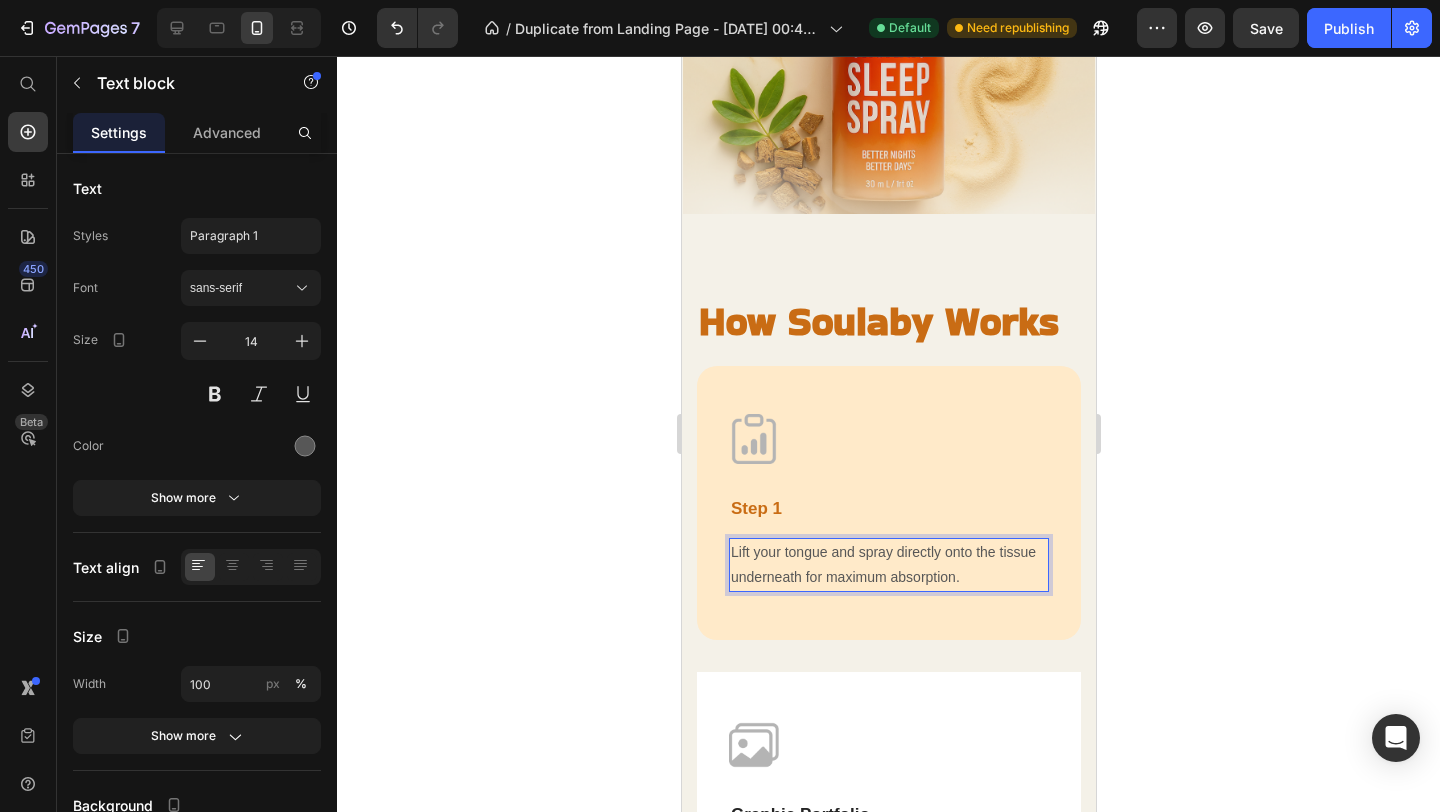 click on "Lift your tongue and spray directly onto the tissue underneath for maximum absorption." at bounding box center (888, 565) 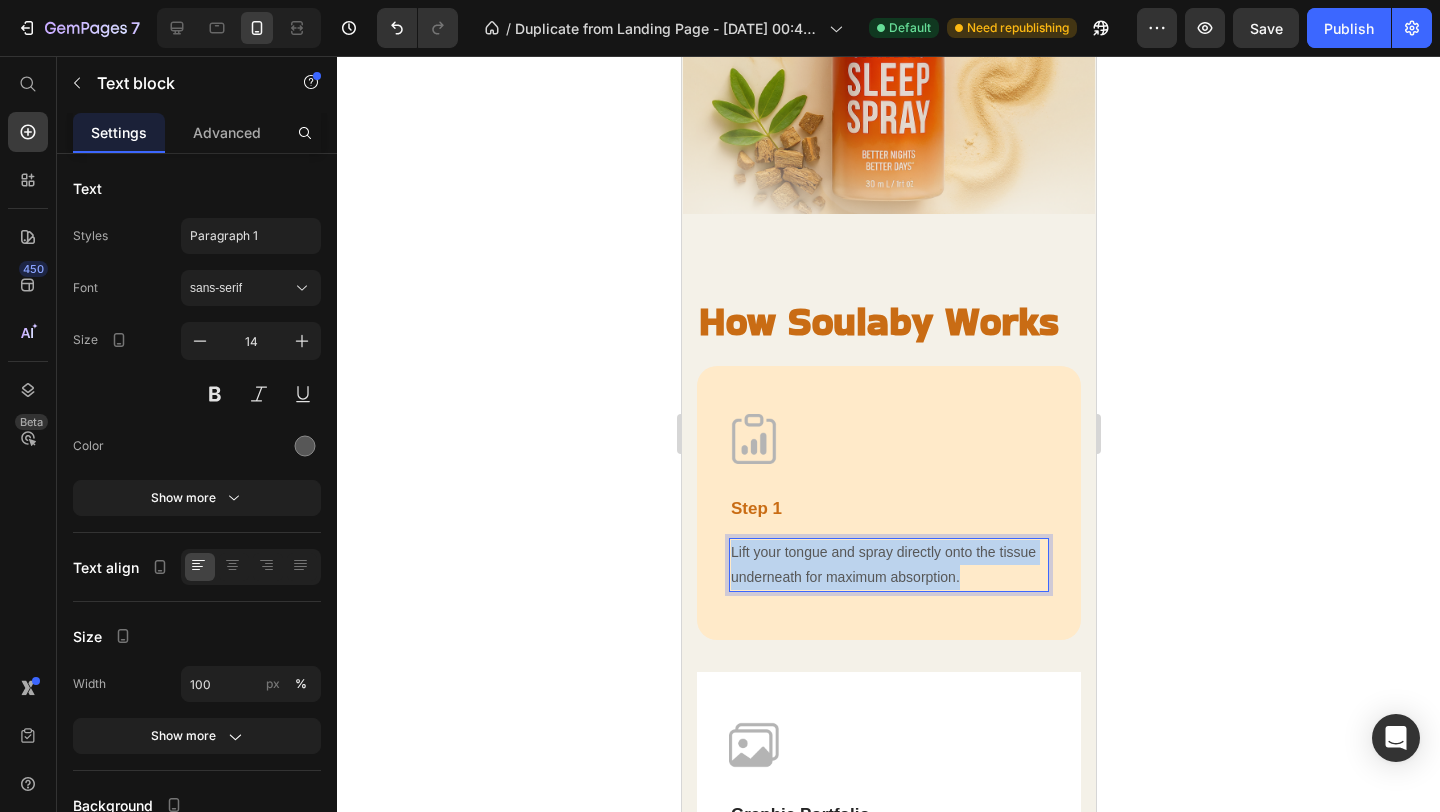 click on "Lift your tongue and spray directly onto the tissue underneath for maximum absorption." at bounding box center [888, 565] 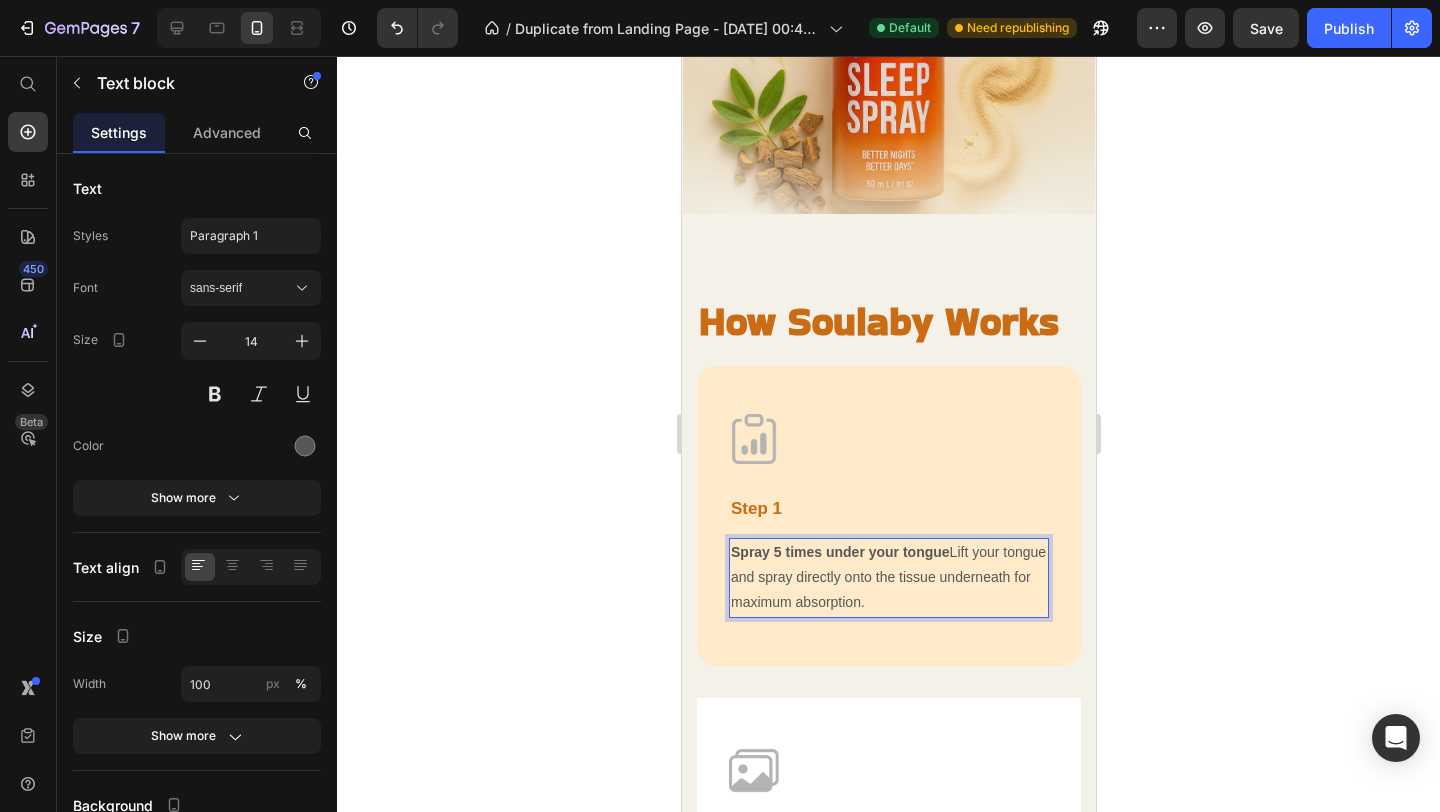 click 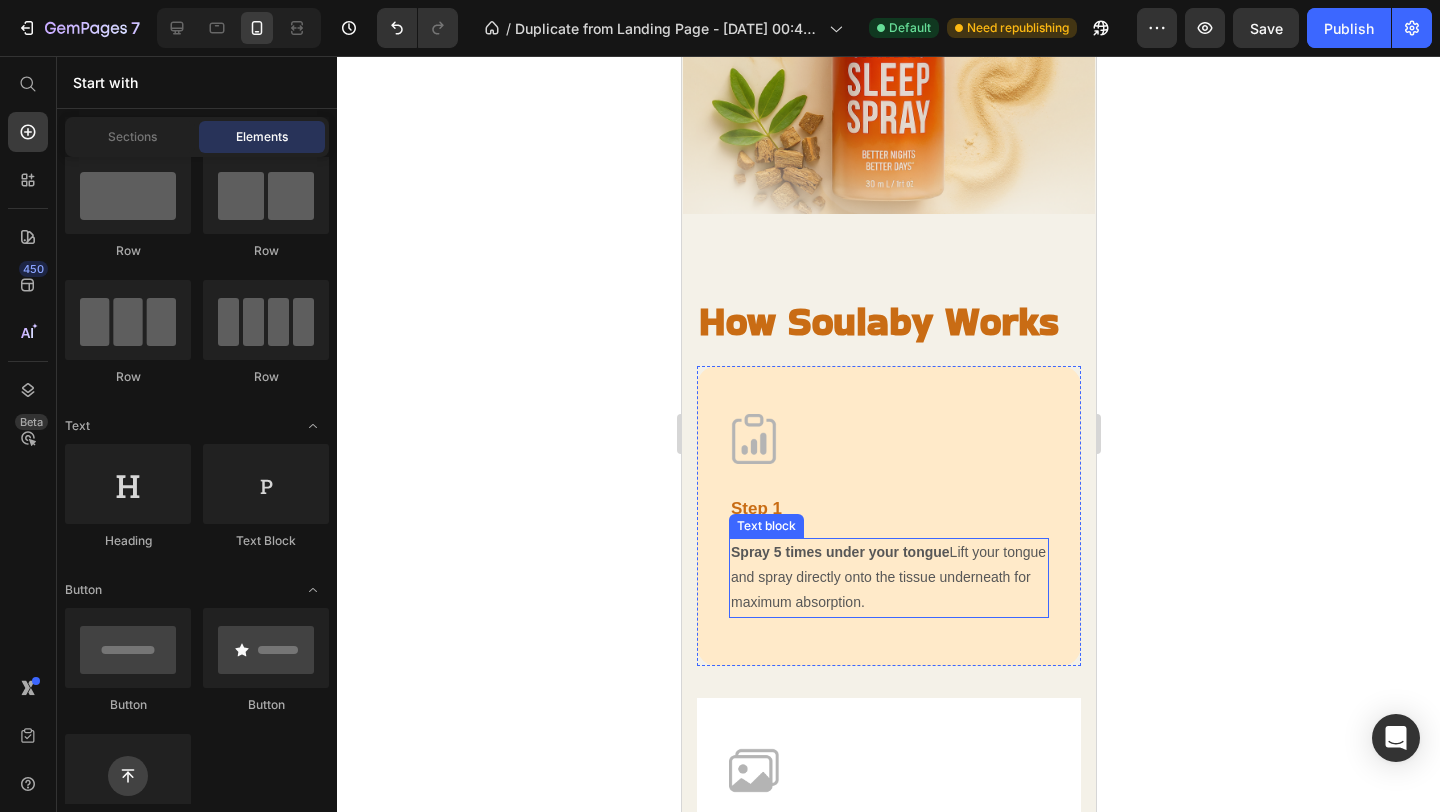 click on "Spray 5 times under your tongue  Lift your tongue and spray directly onto the tissue underneath for maximum absorption." at bounding box center [888, 578] 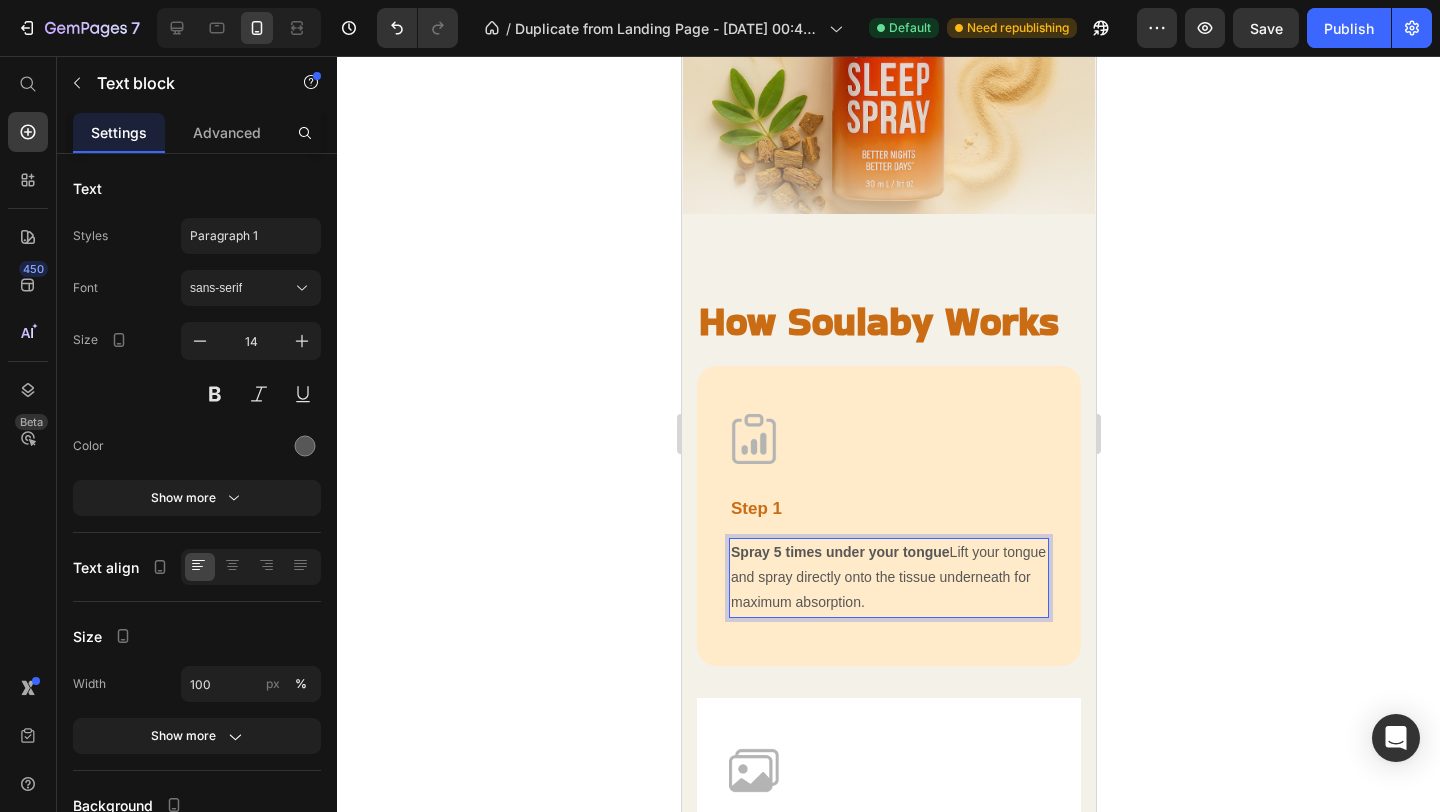 click on "Spray 5 times under your tongue  Lift your tongue and spray directly onto the tissue underneath for maximum absorption." at bounding box center (888, 578) 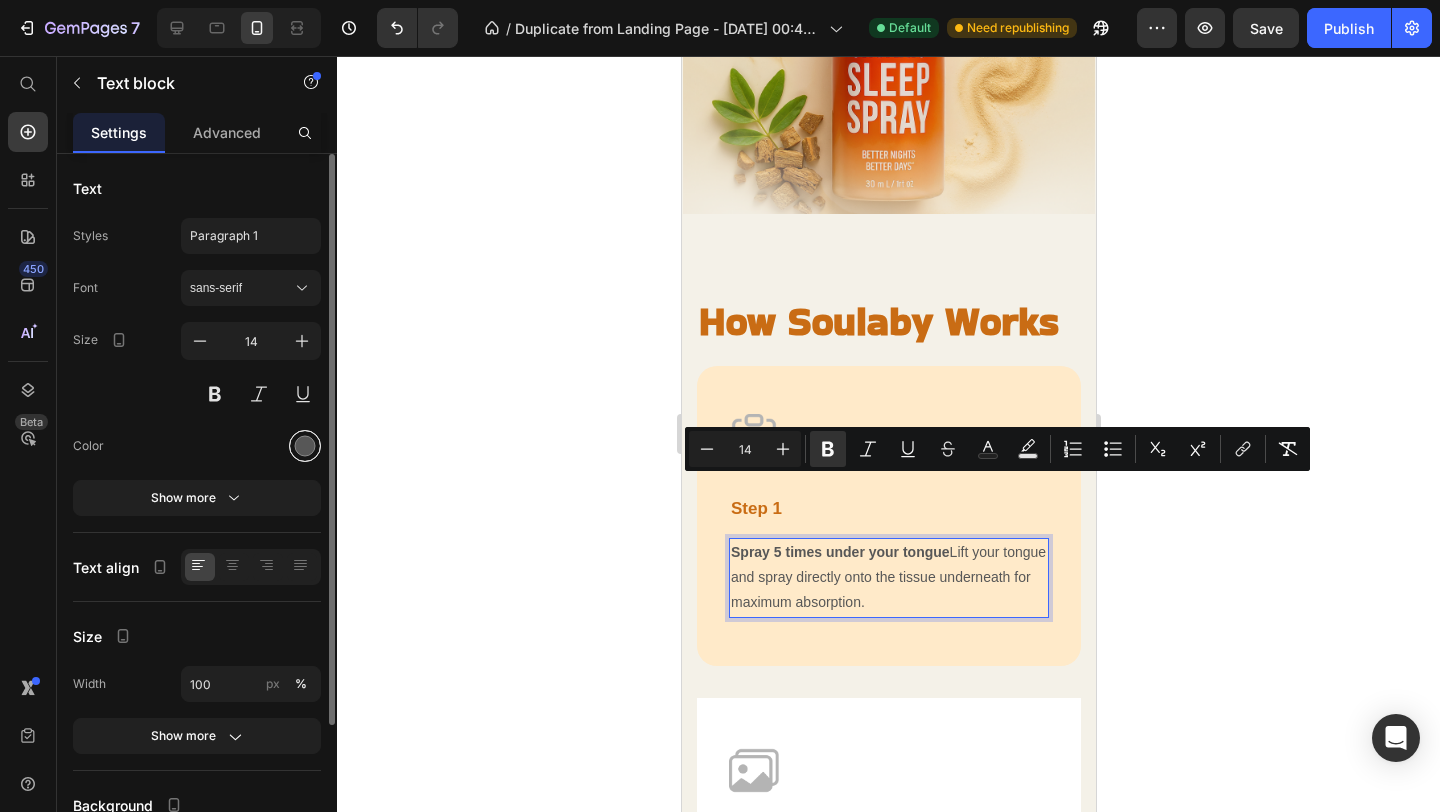 click at bounding box center (305, 446) 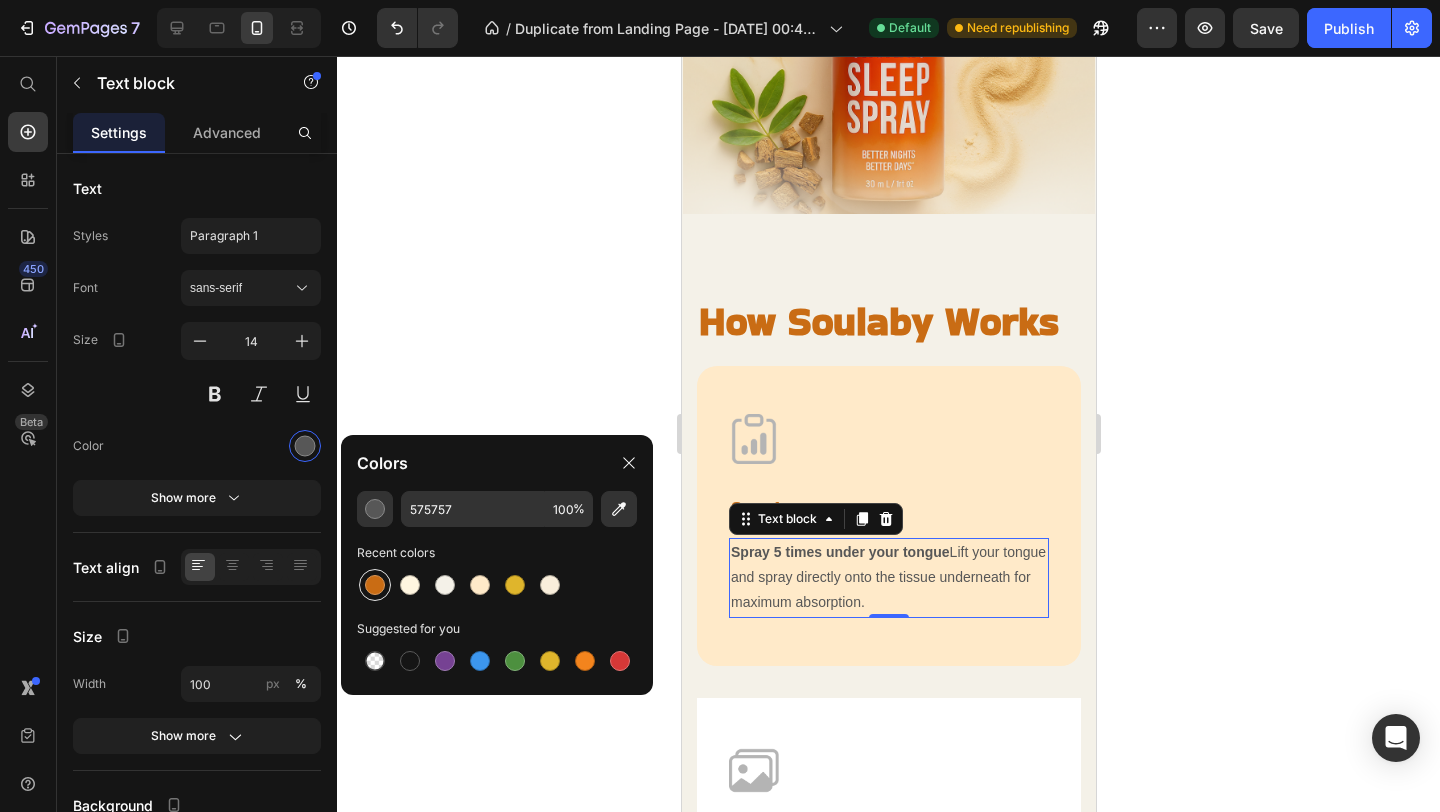 click at bounding box center (375, 585) 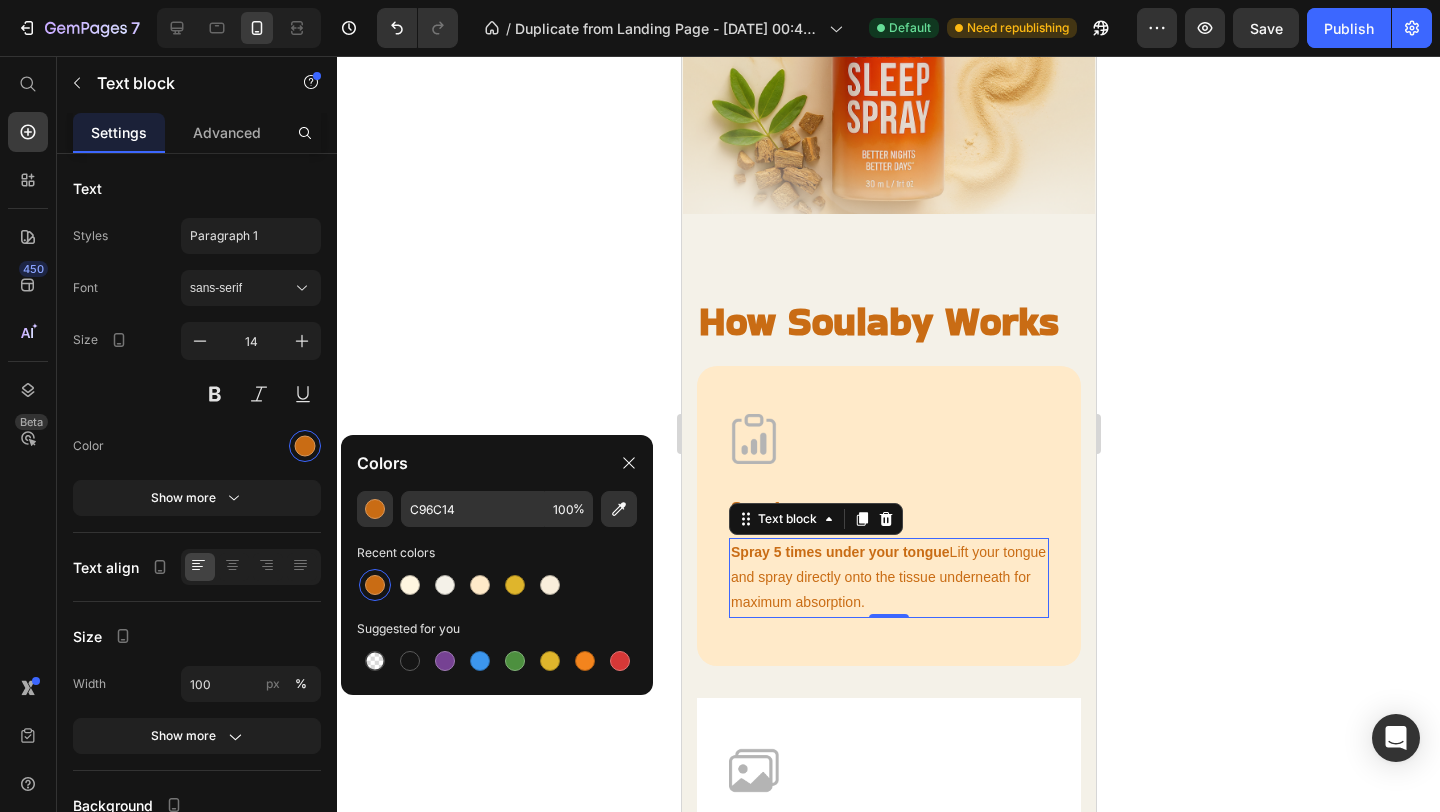 click 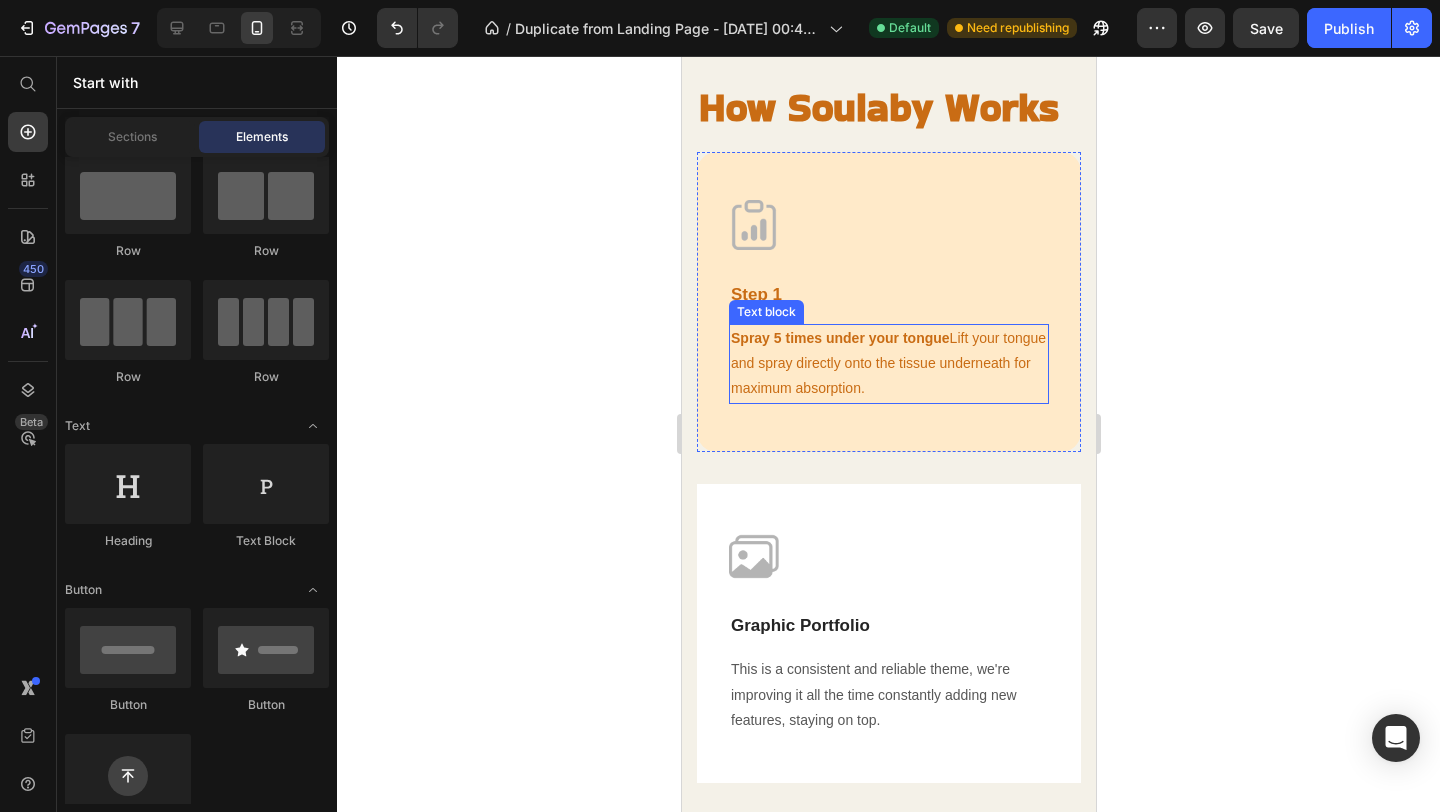 scroll, scrollTop: 3347, scrollLeft: 0, axis: vertical 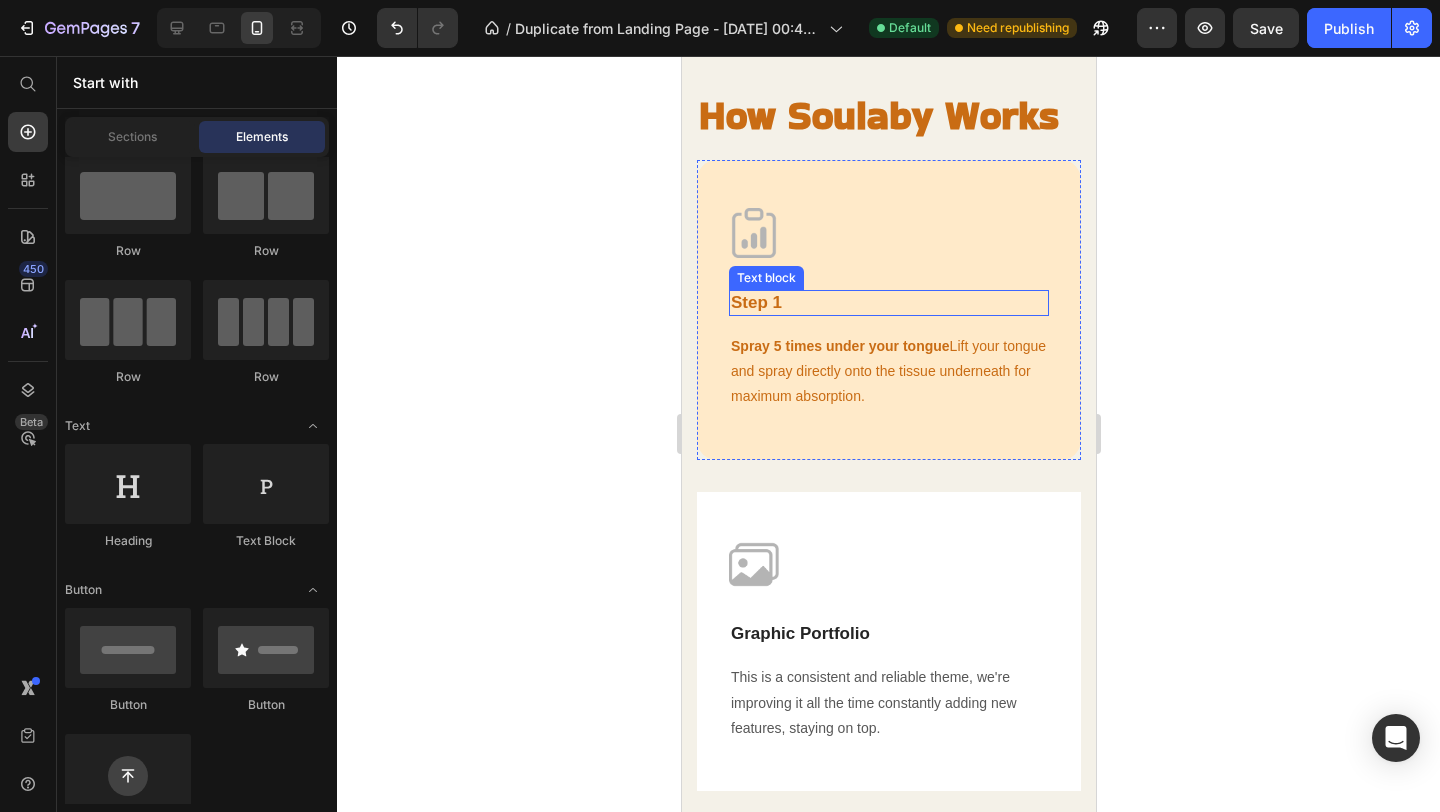 click on "Step 1" at bounding box center (888, 303) 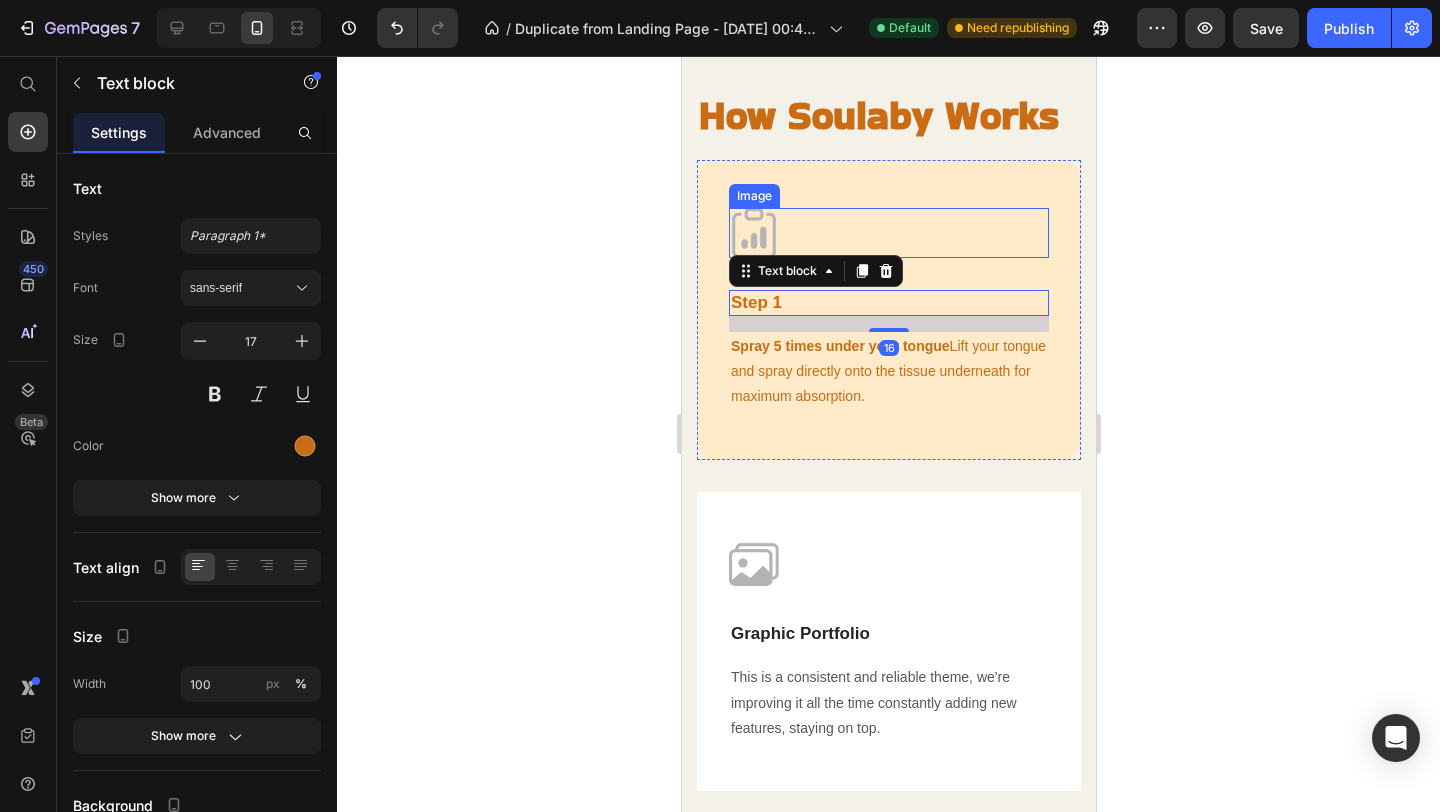 click at bounding box center (888, 233) 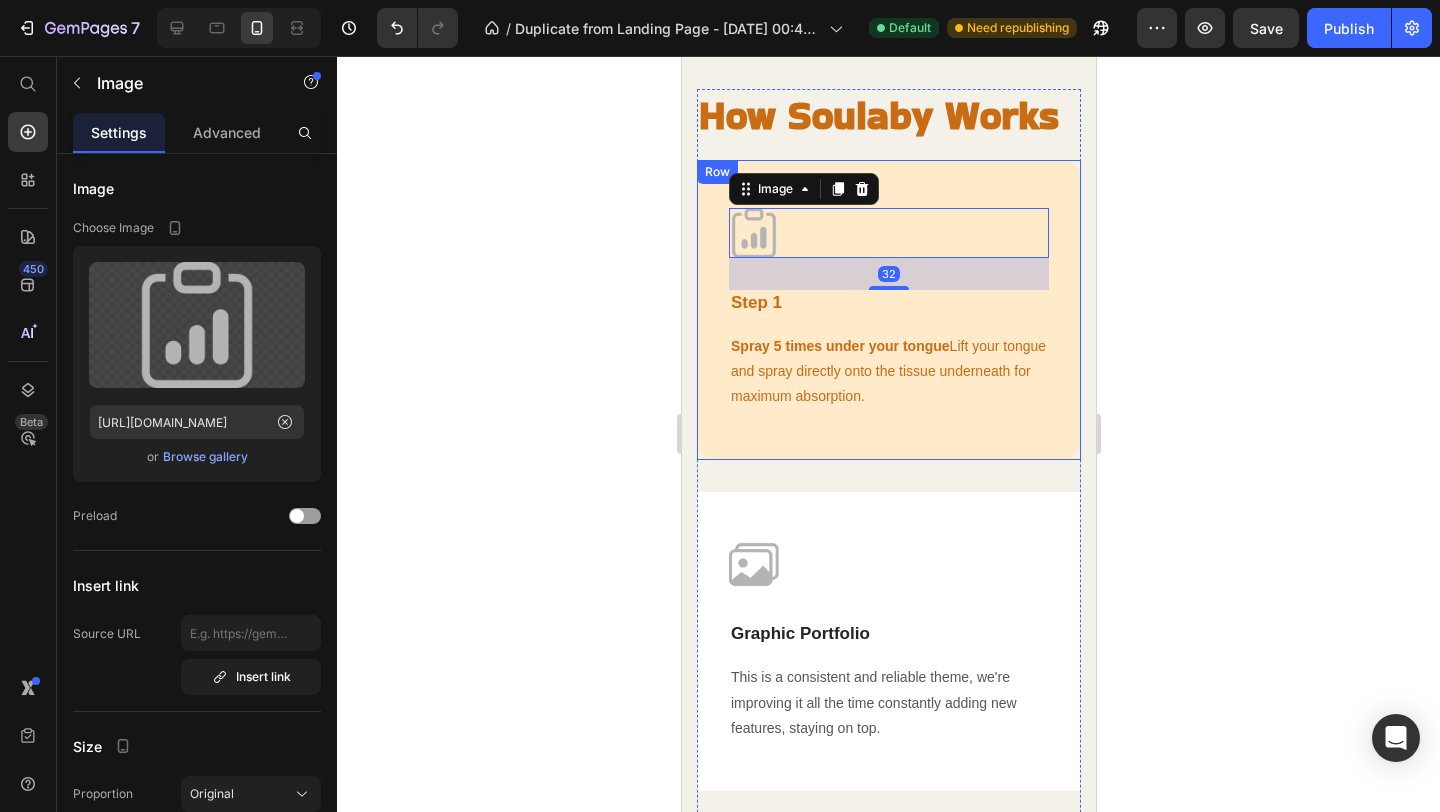 click on "Image   32 Step 1 Text block Spray 5 times under your tongue  Lift your tongue and spray directly onto the tissue underneath for maximum absorption. Text block Row" at bounding box center (888, 310) 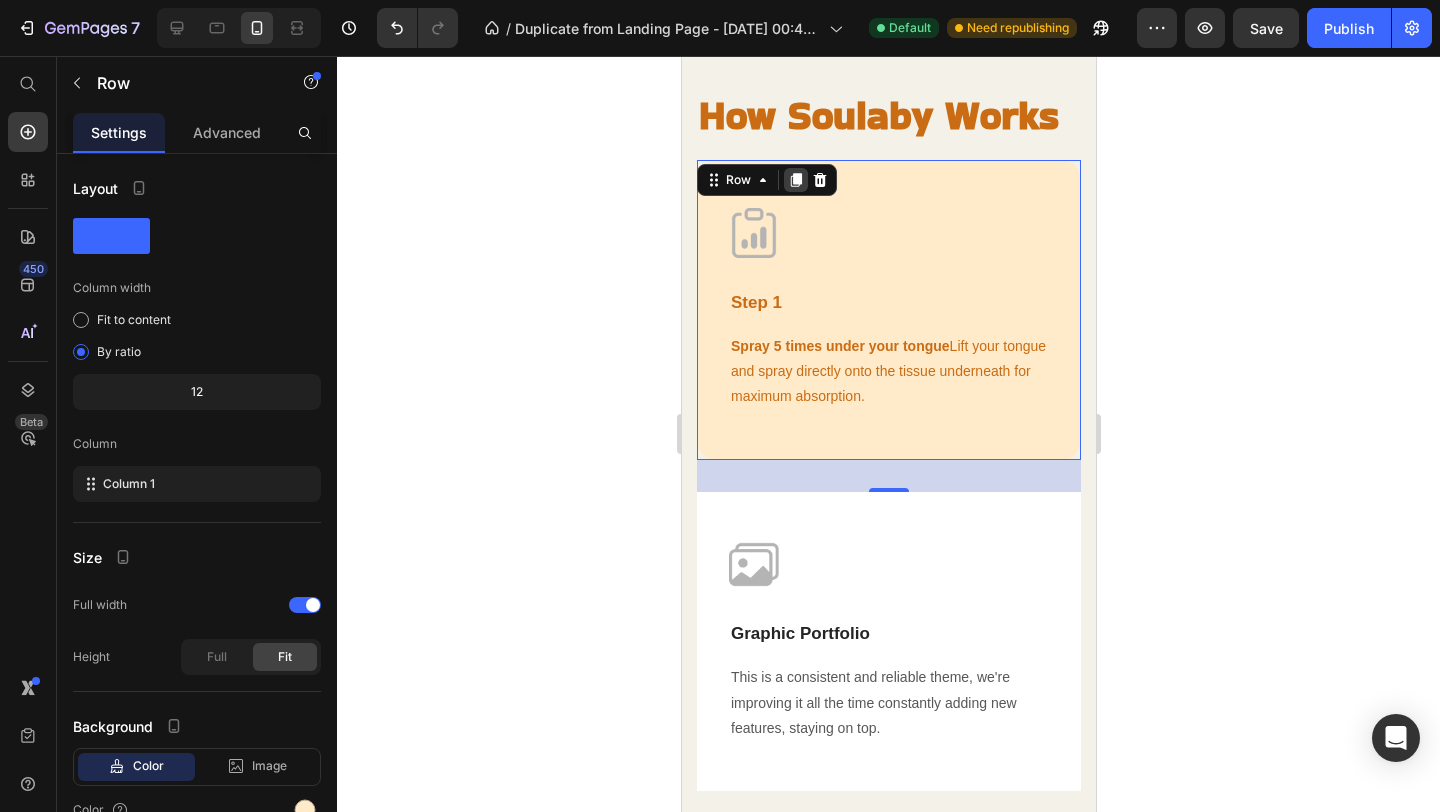 click 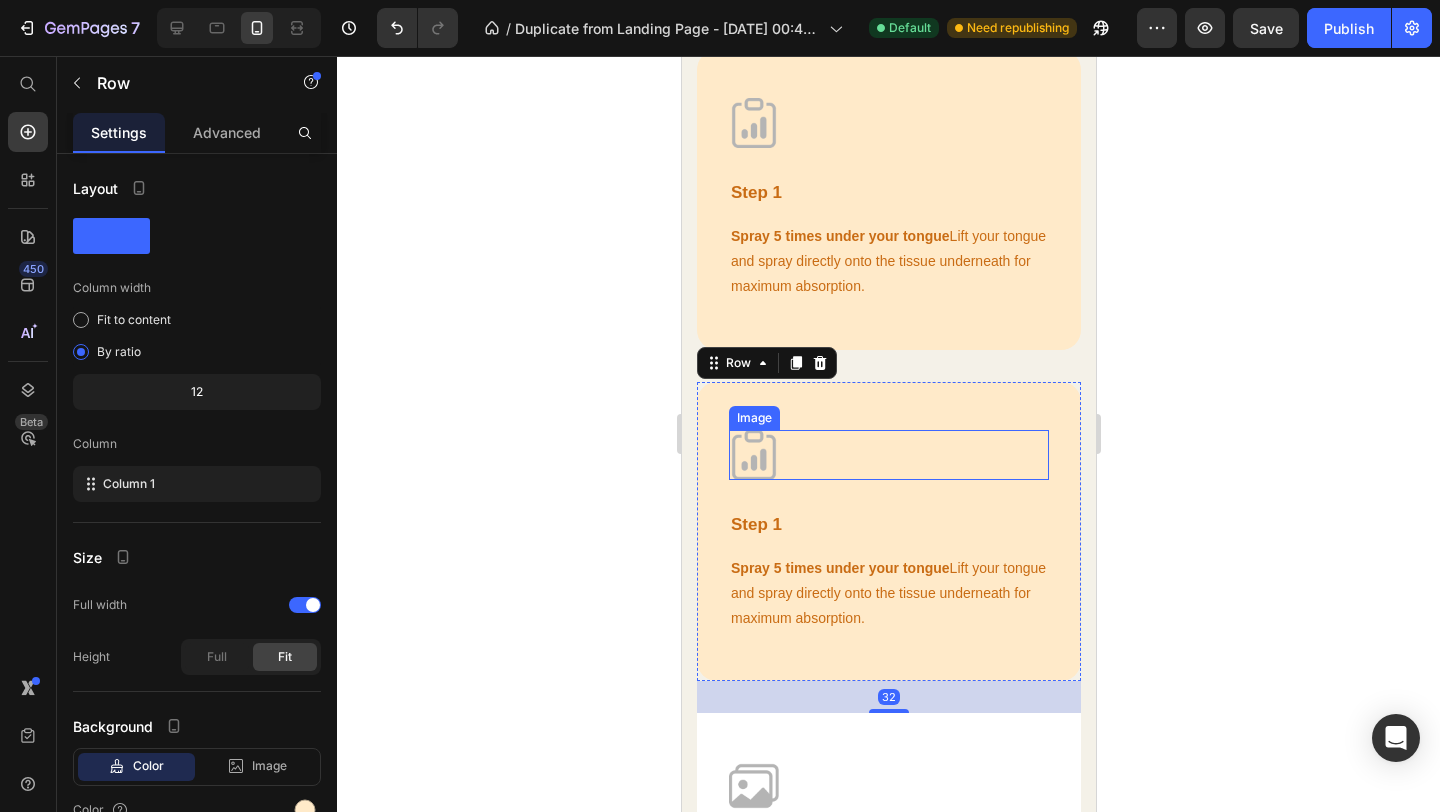 scroll, scrollTop: 3745, scrollLeft: 0, axis: vertical 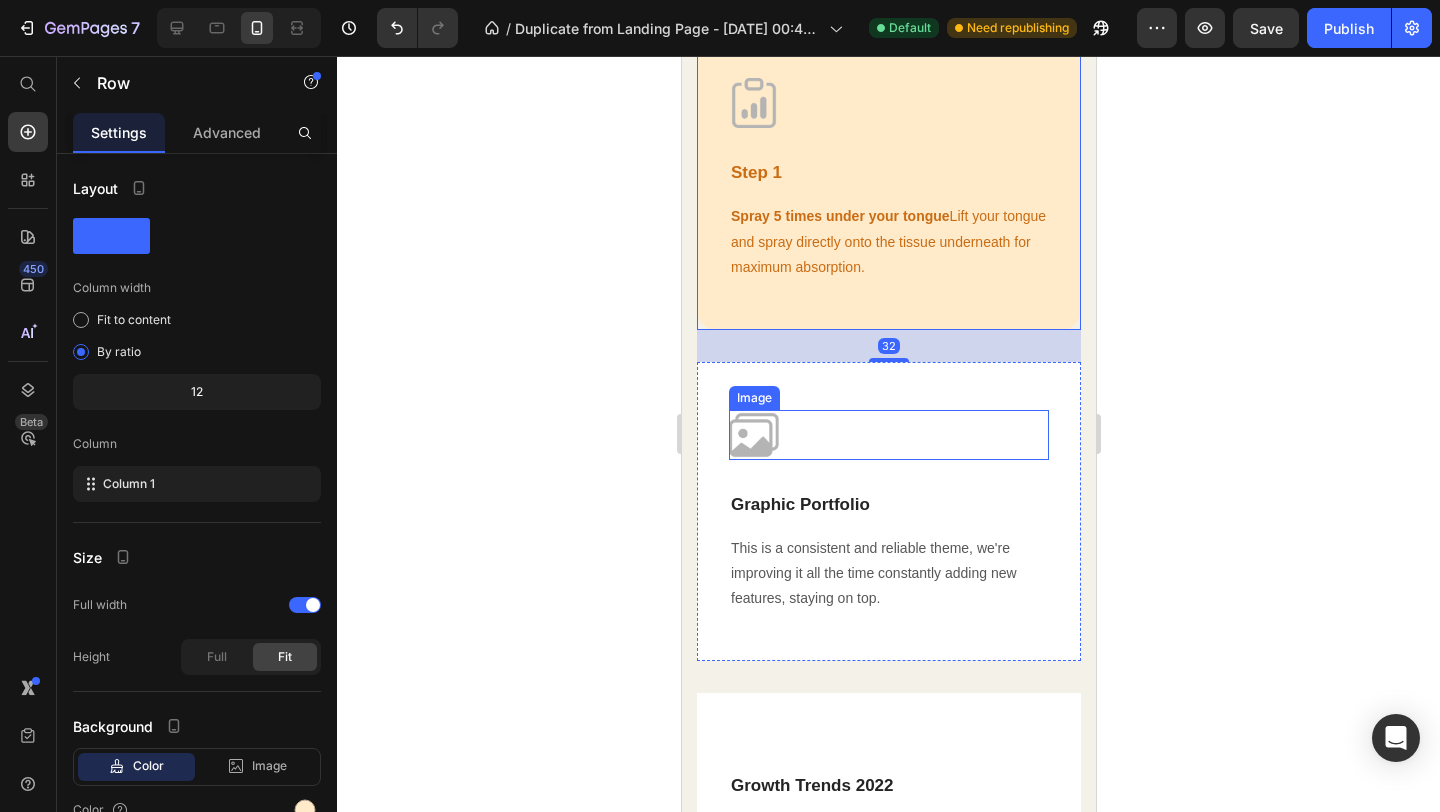 click at bounding box center (888, 435) 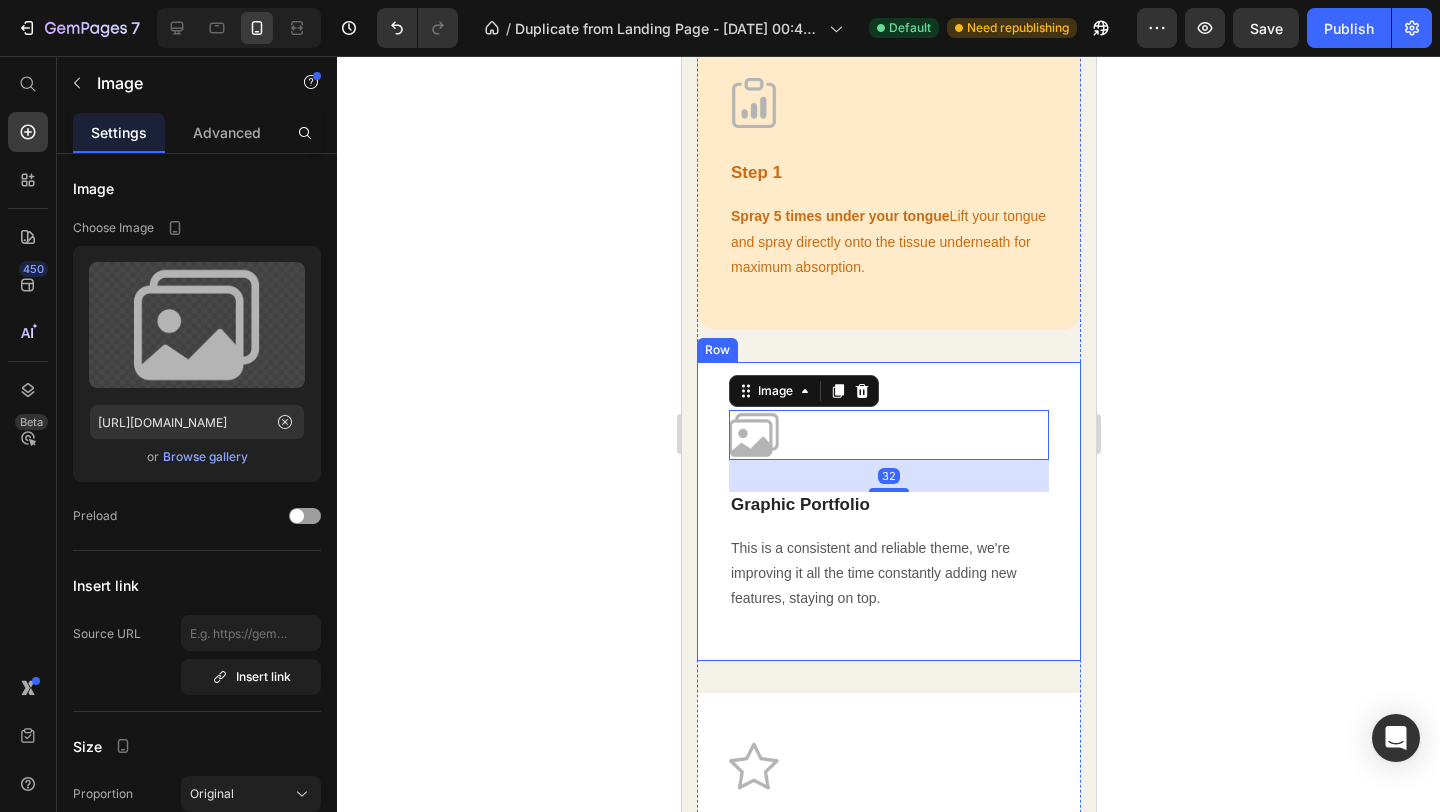 click on "Image   32 Graphic Portfolio Text block This is a consistent and reliable theme, we're improving it all the time constantly adding new features, staying on top. Text block Row" at bounding box center (888, 511) 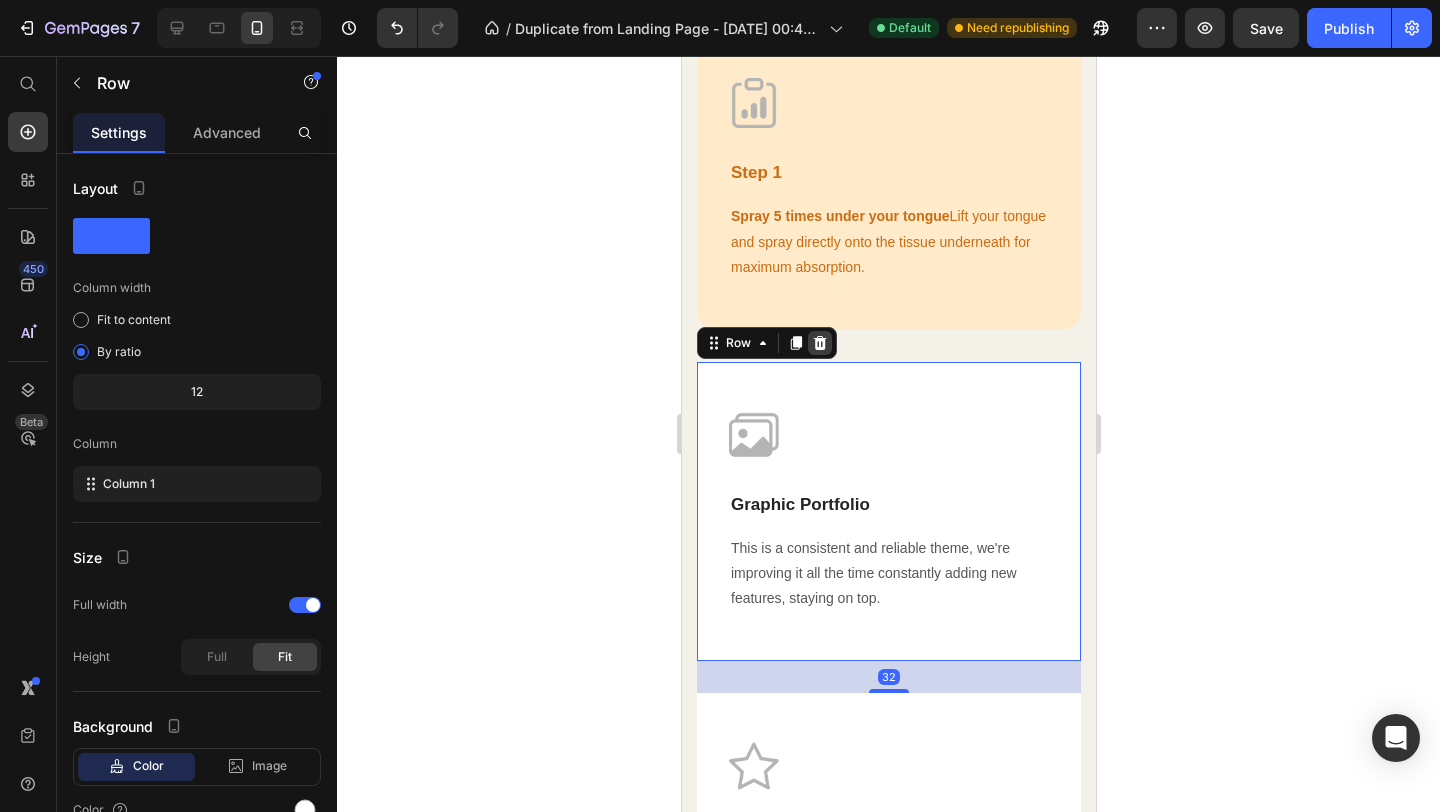click 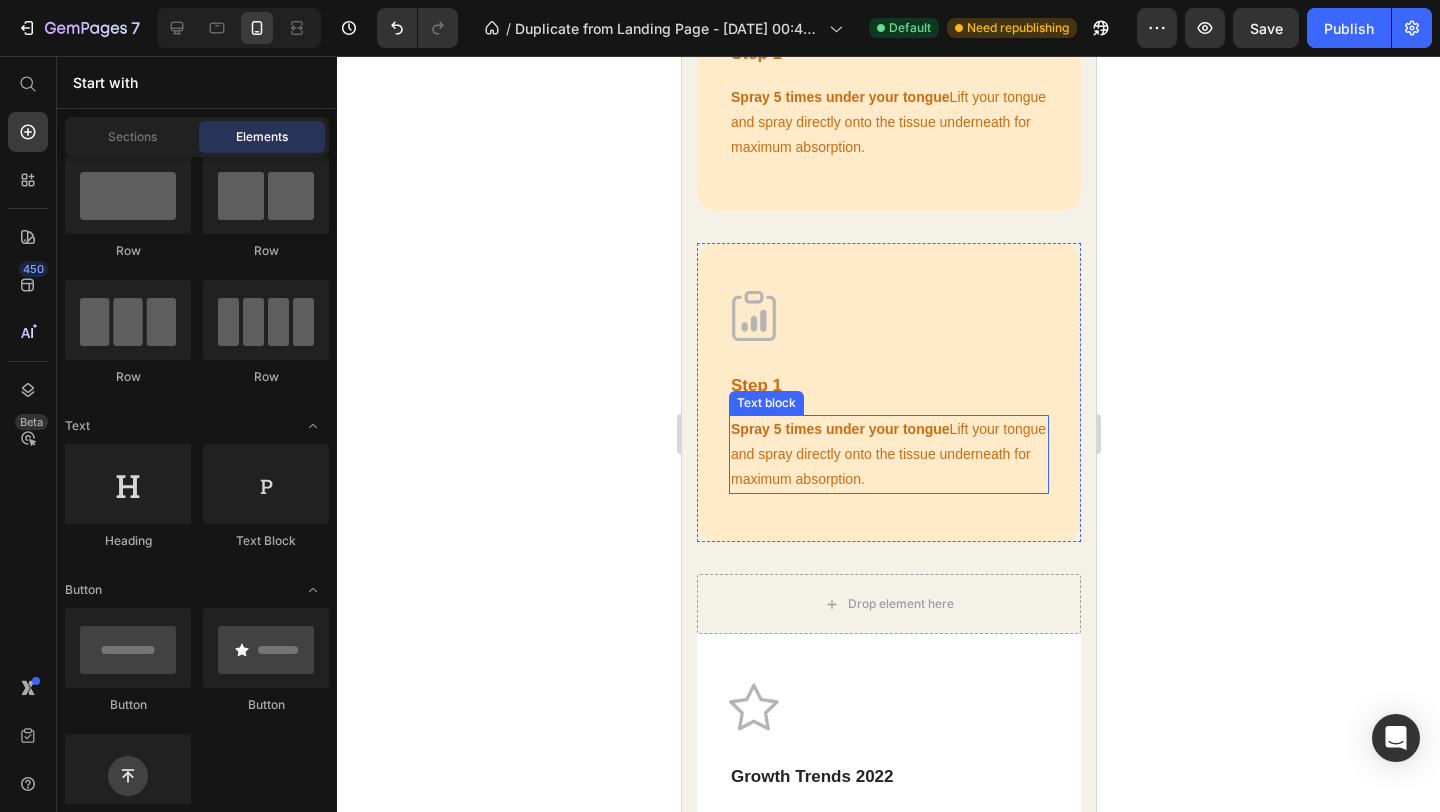 scroll, scrollTop: 3588, scrollLeft: 0, axis: vertical 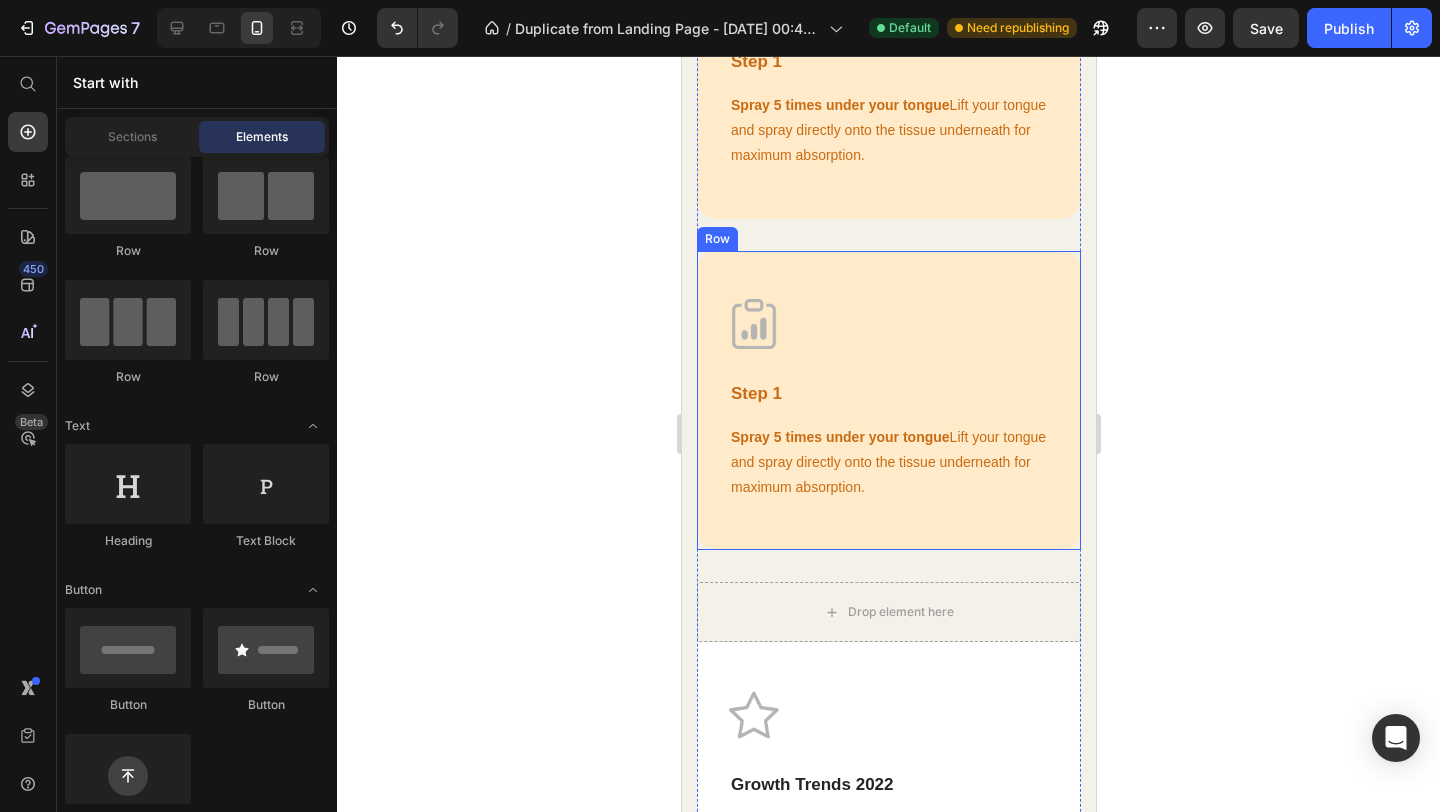 click on "Image Step 1 Text block Spray 5 times under your tongue  Lift your tongue and spray directly onto the tissue underneath for maximum absorption. Text block Row" at bounding box center (888, 401) 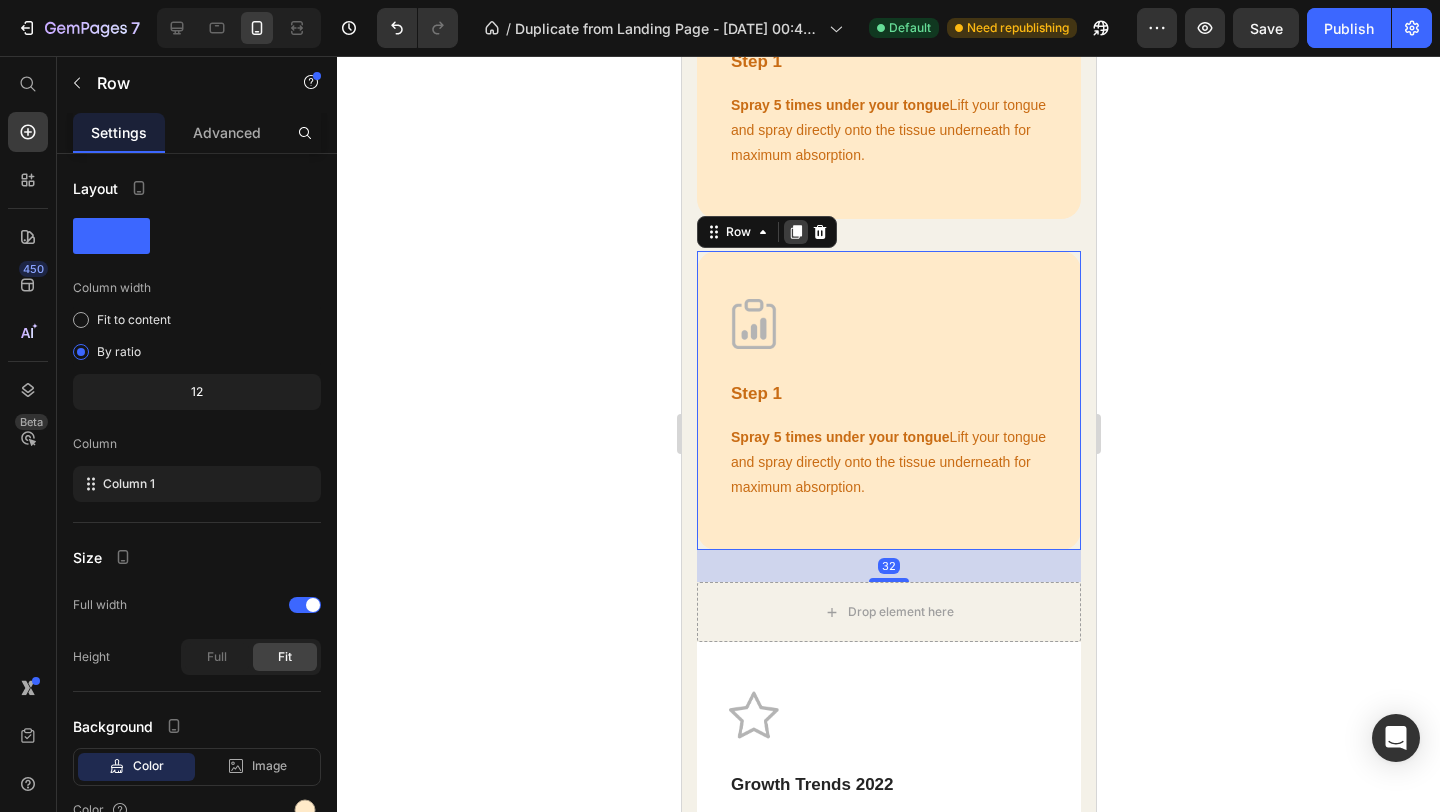 click 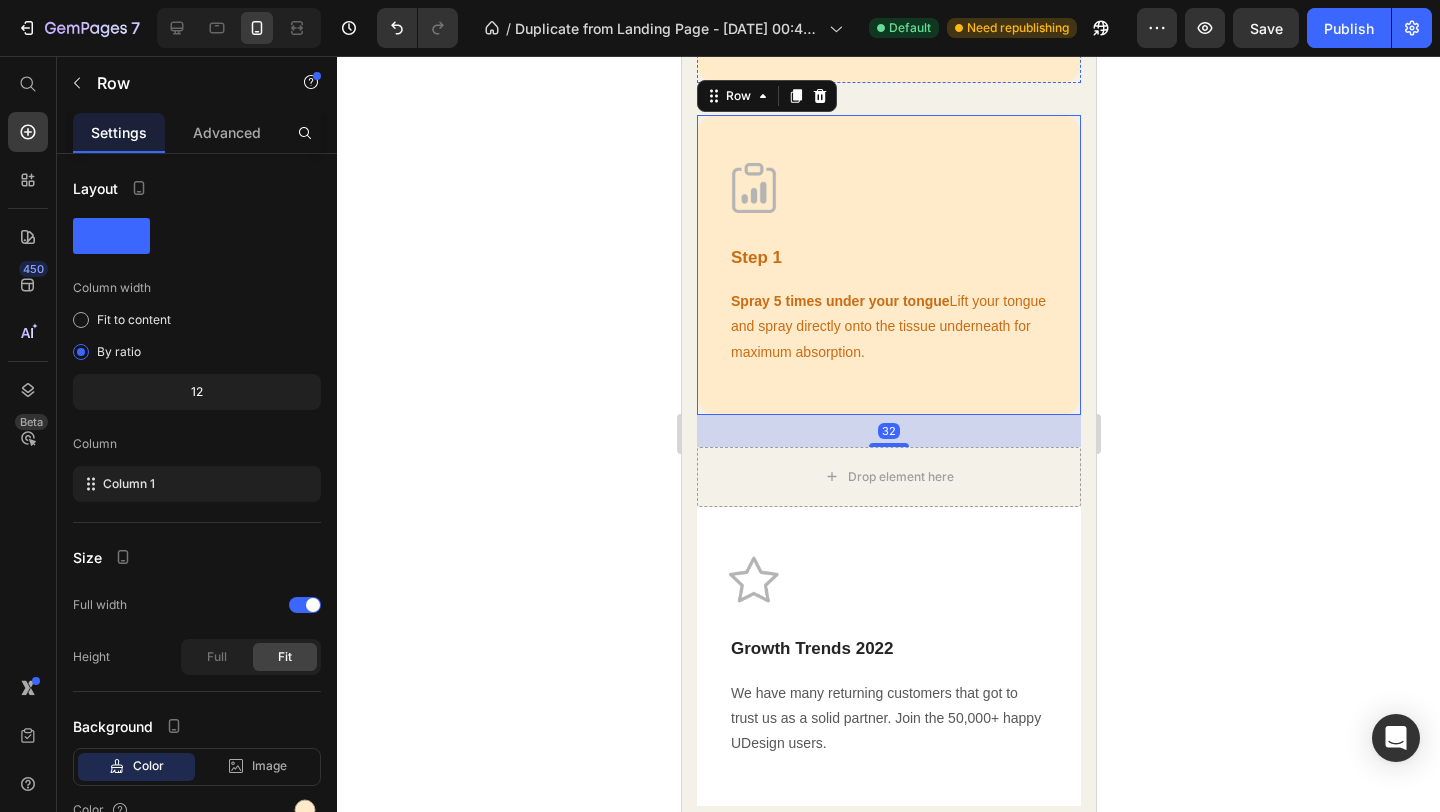 scroll, scrollTop: 4004, scrollLeft: 0, axis: vertical 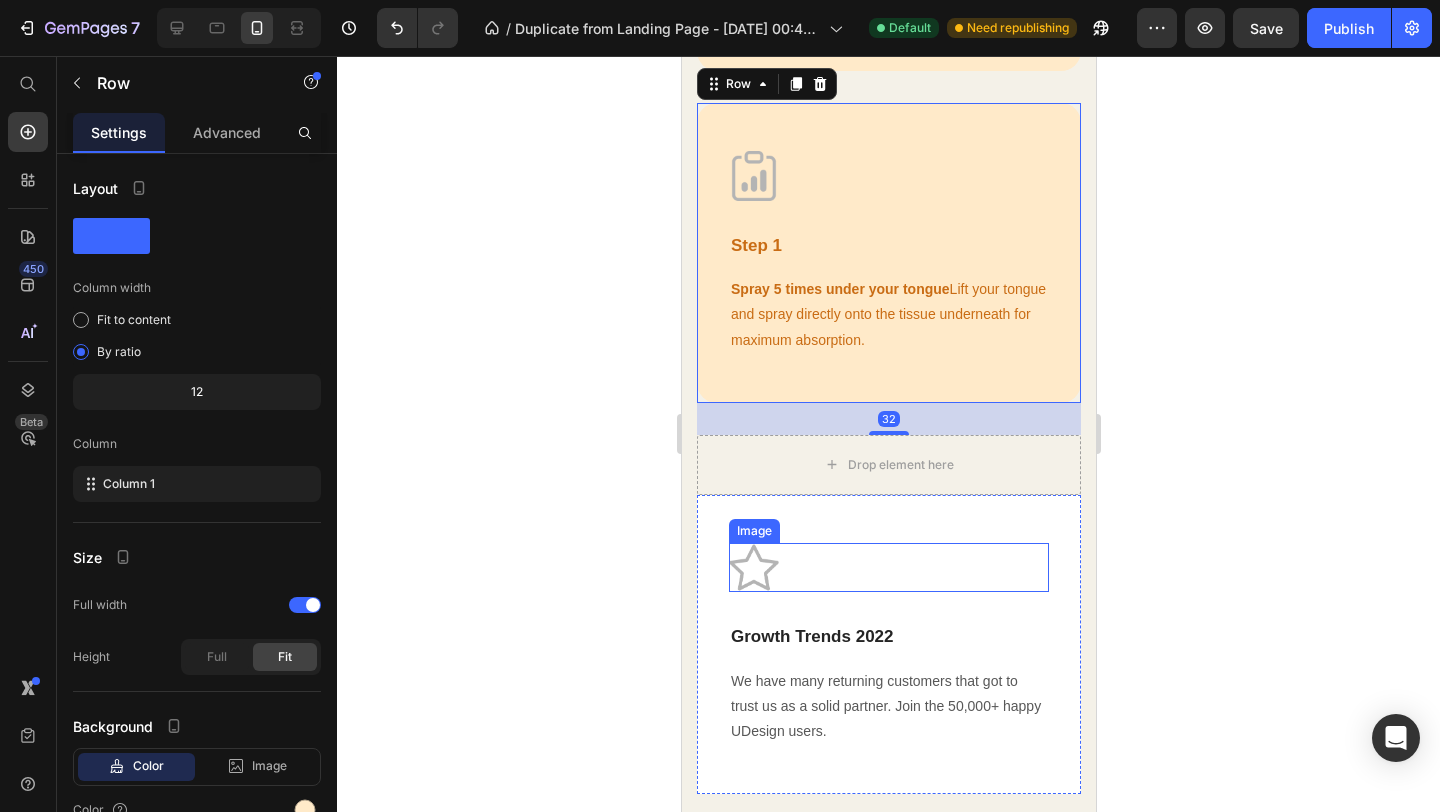 click at bounding box center [888, 568] 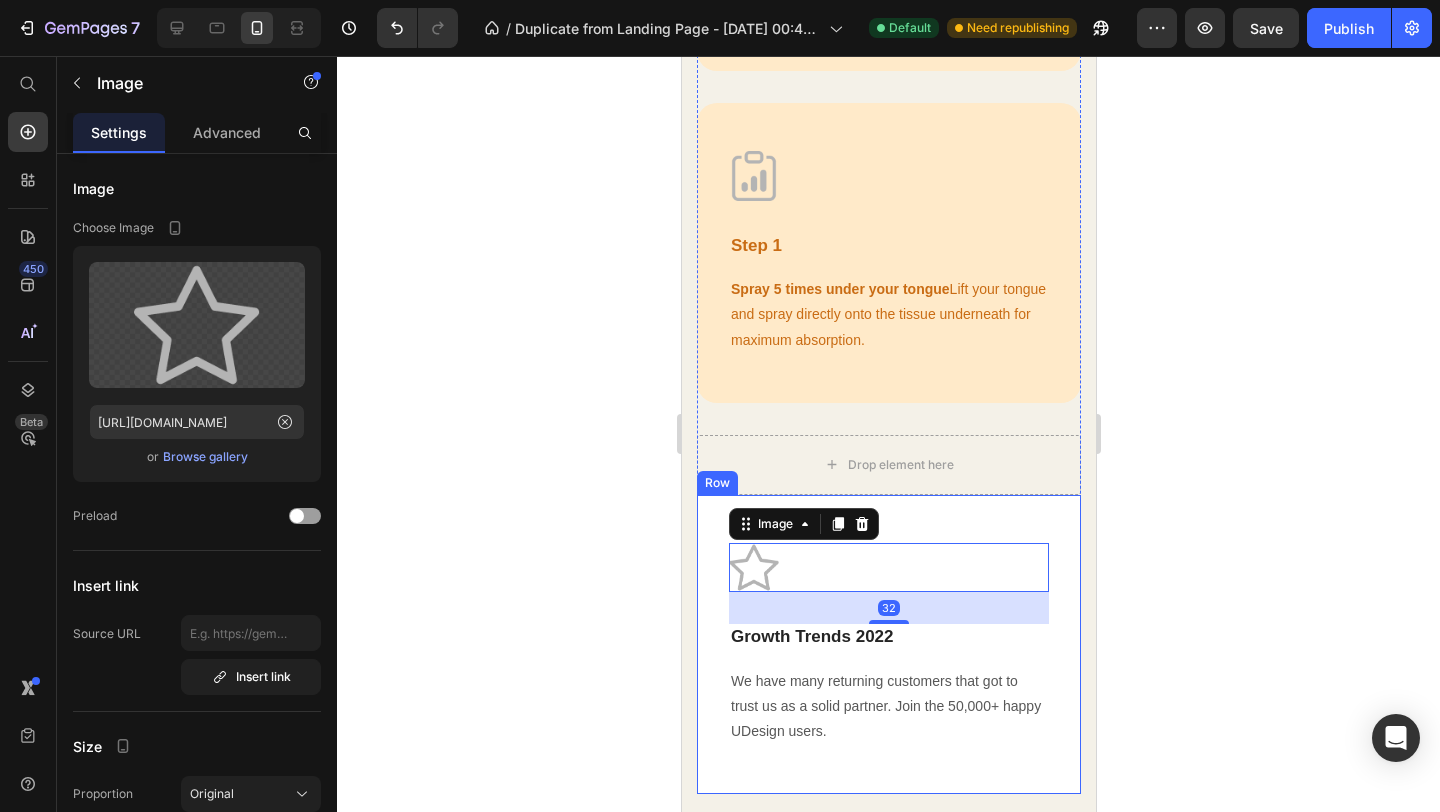 click on "Image   32 Growth Trends 2022 Text block We have many returning customers that got to trust us as a solid partner. Join the 50,000+ happy UDesign users. Text block Row" at bounding box center (888, 644) 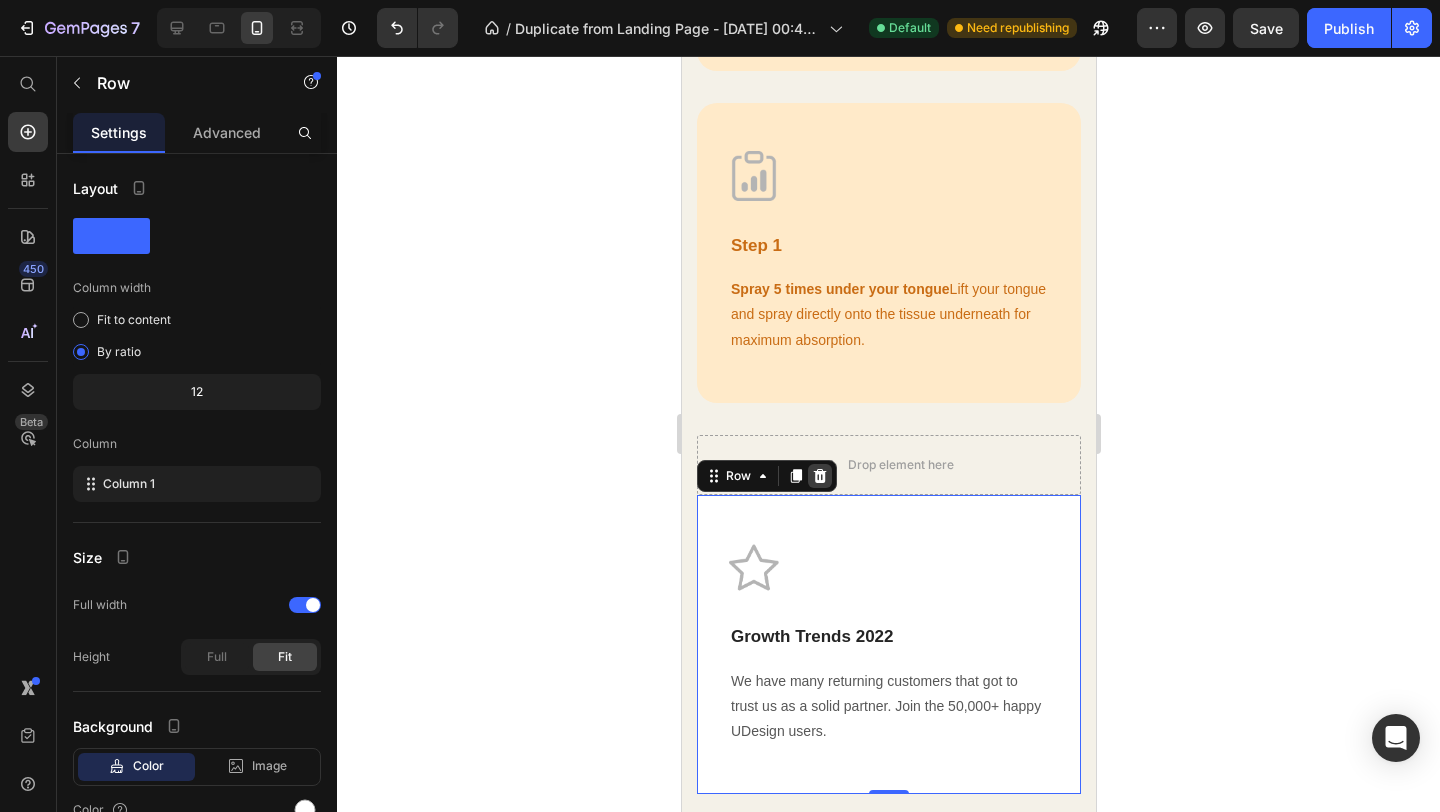 click 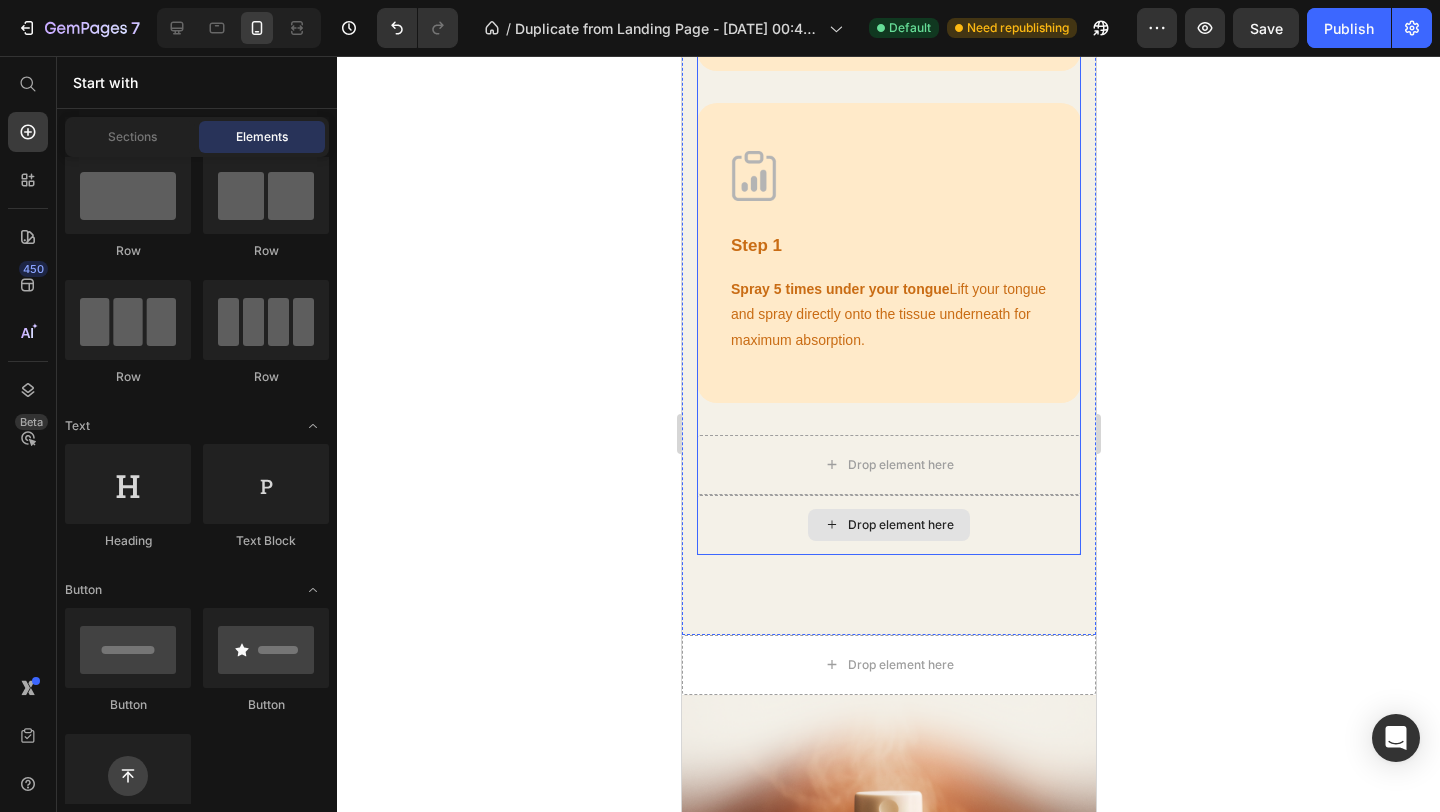 click on "Drop element here" at bounding box center [888, 525] 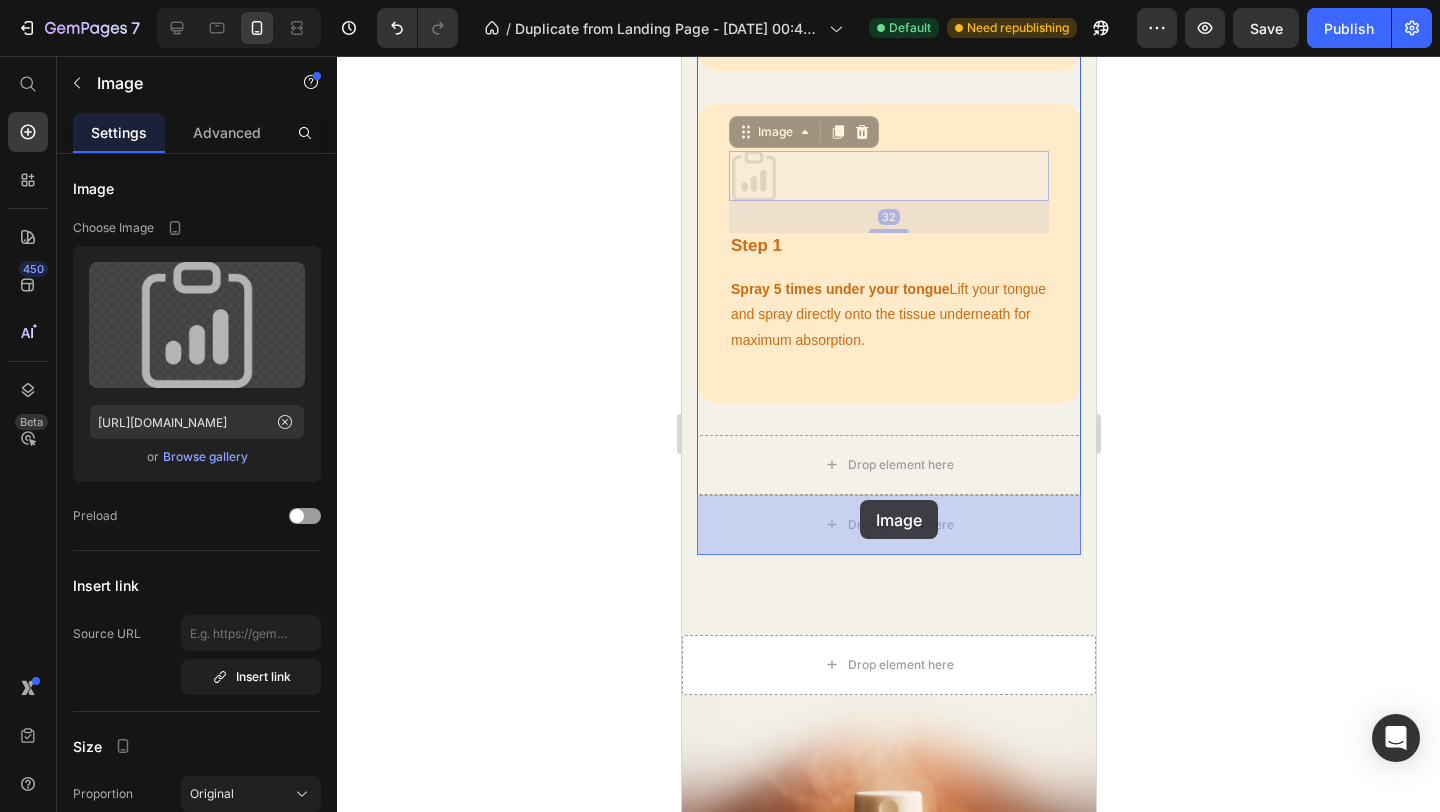 drag, startPoint x: 880, startPoint y: 190, endPoint x: 859, endPoint y: 500, distance: 310.71048 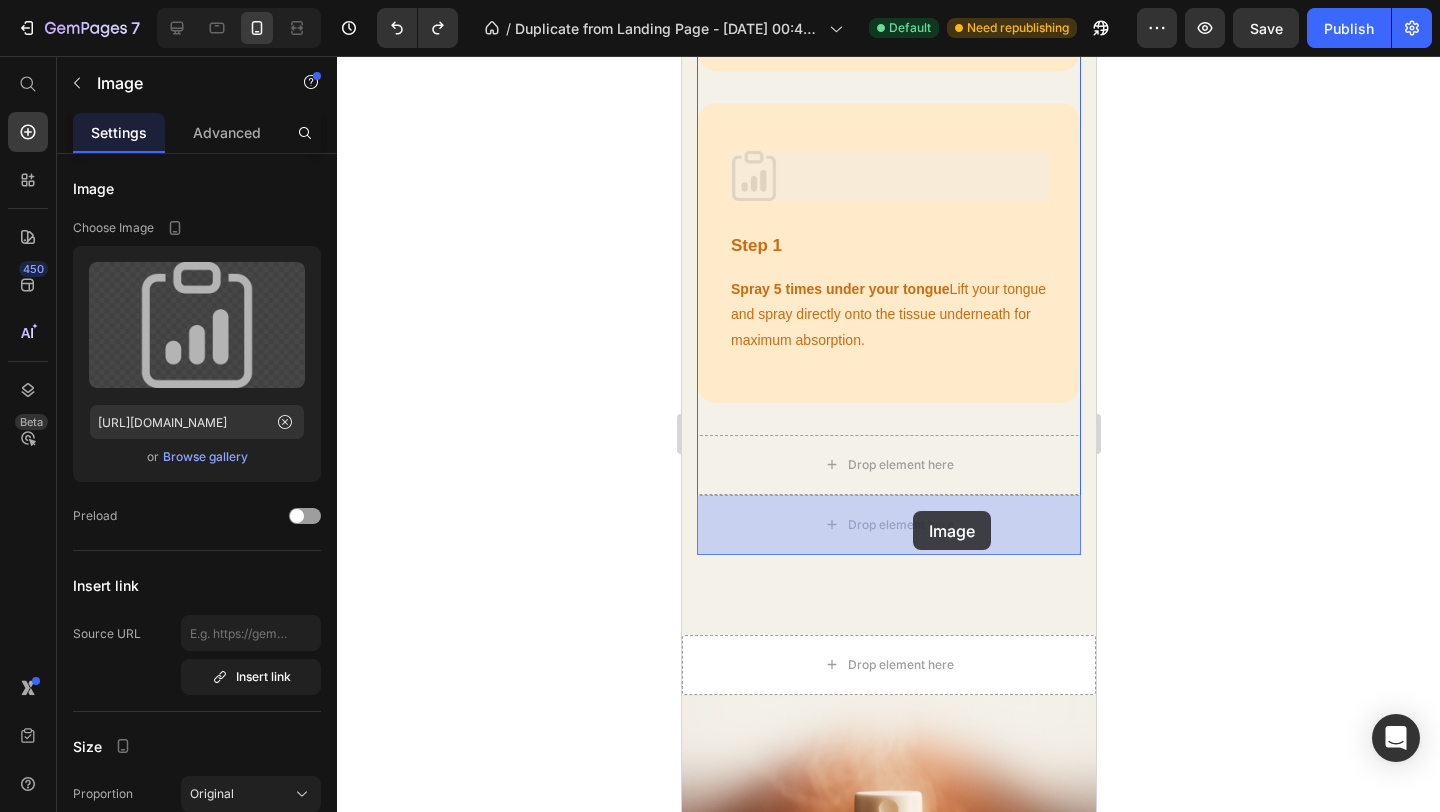 drag, startPoint x: 1008, startPoint y: 155, endPoint x: 912, endPoint y: 512, distance: 369.68228 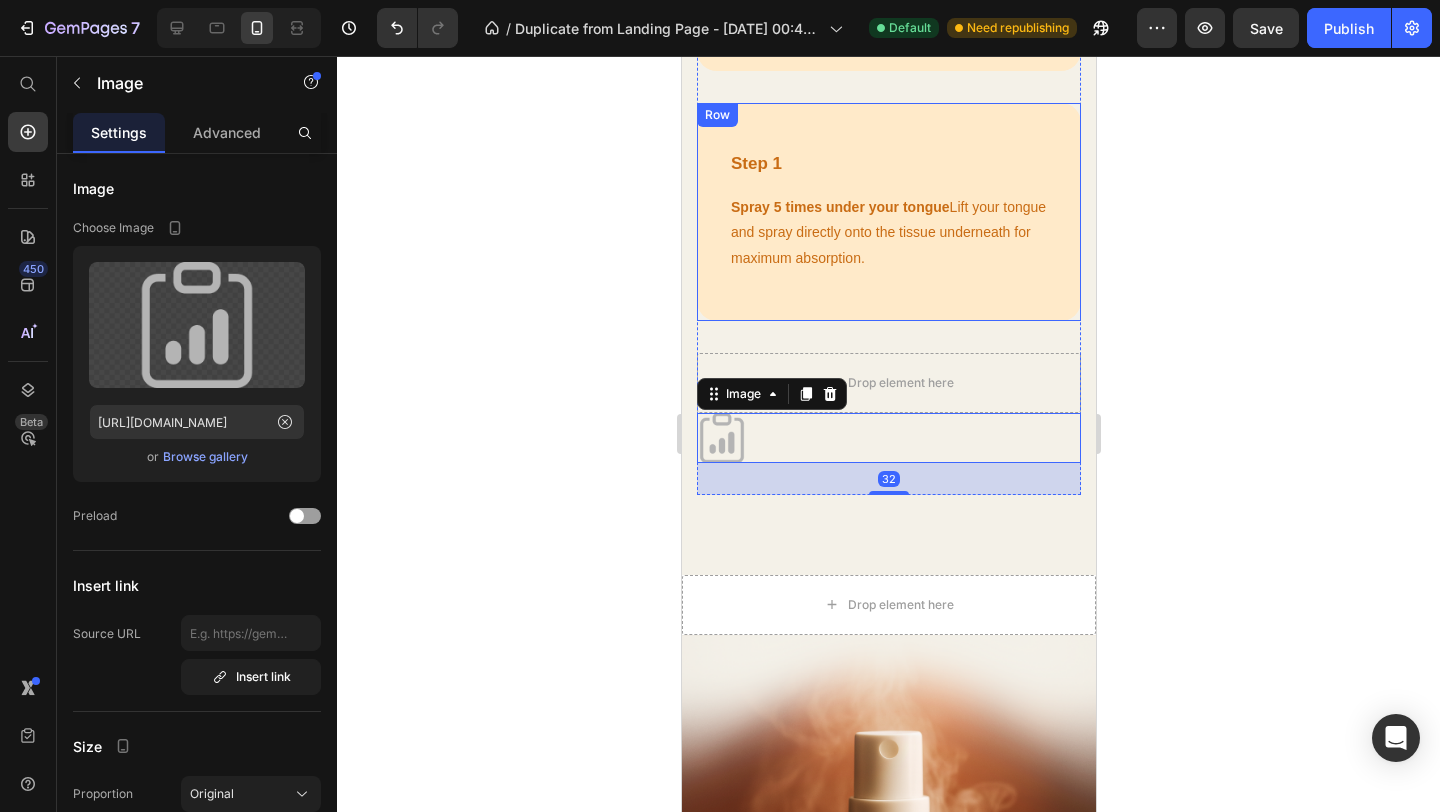 scroll, scrollTop: 3965, scrollLeft: 0, axis: vertical 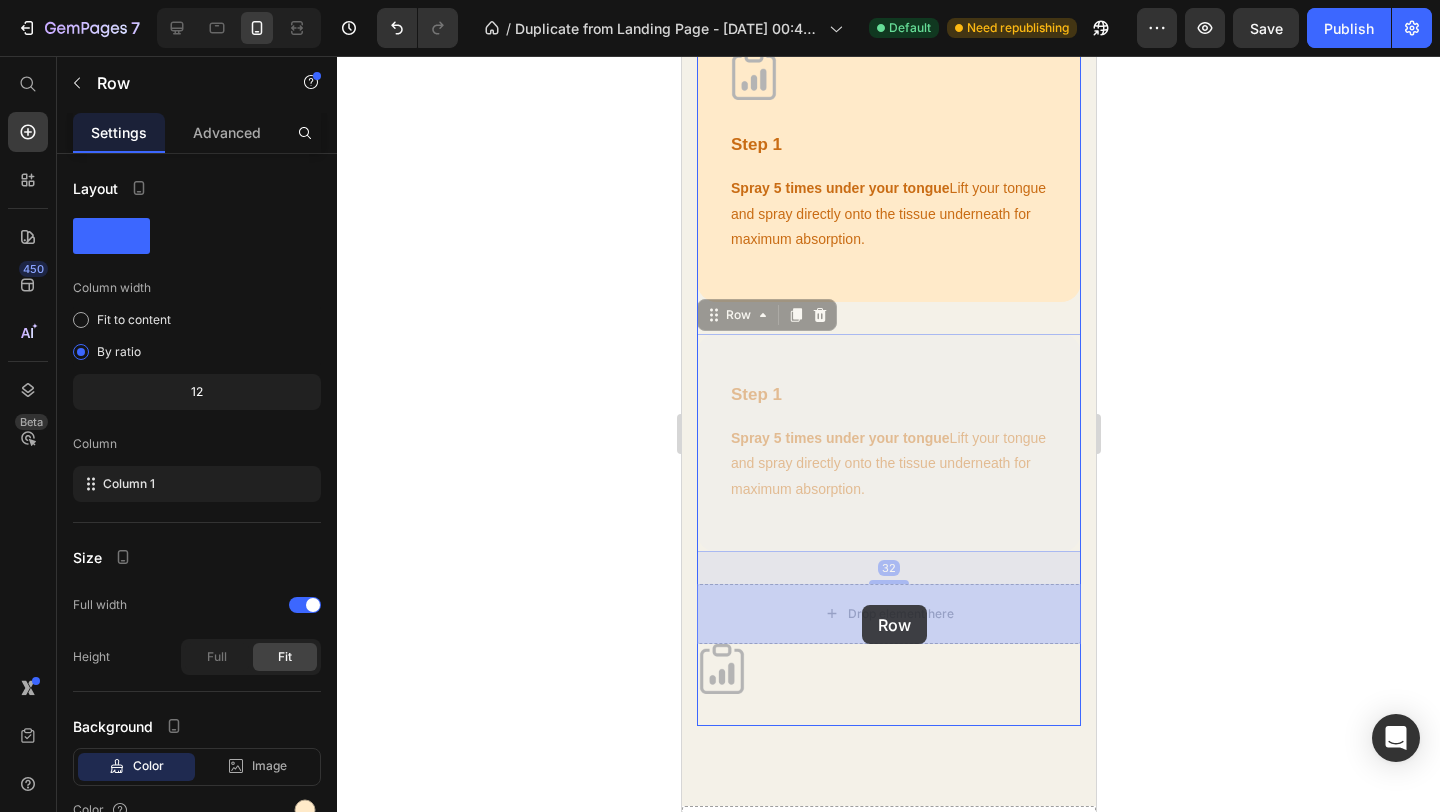 drag, startPoint x: 886, startPoint y: 365, endPoint x: 861, endPoint y: 605, distance: 241.29857 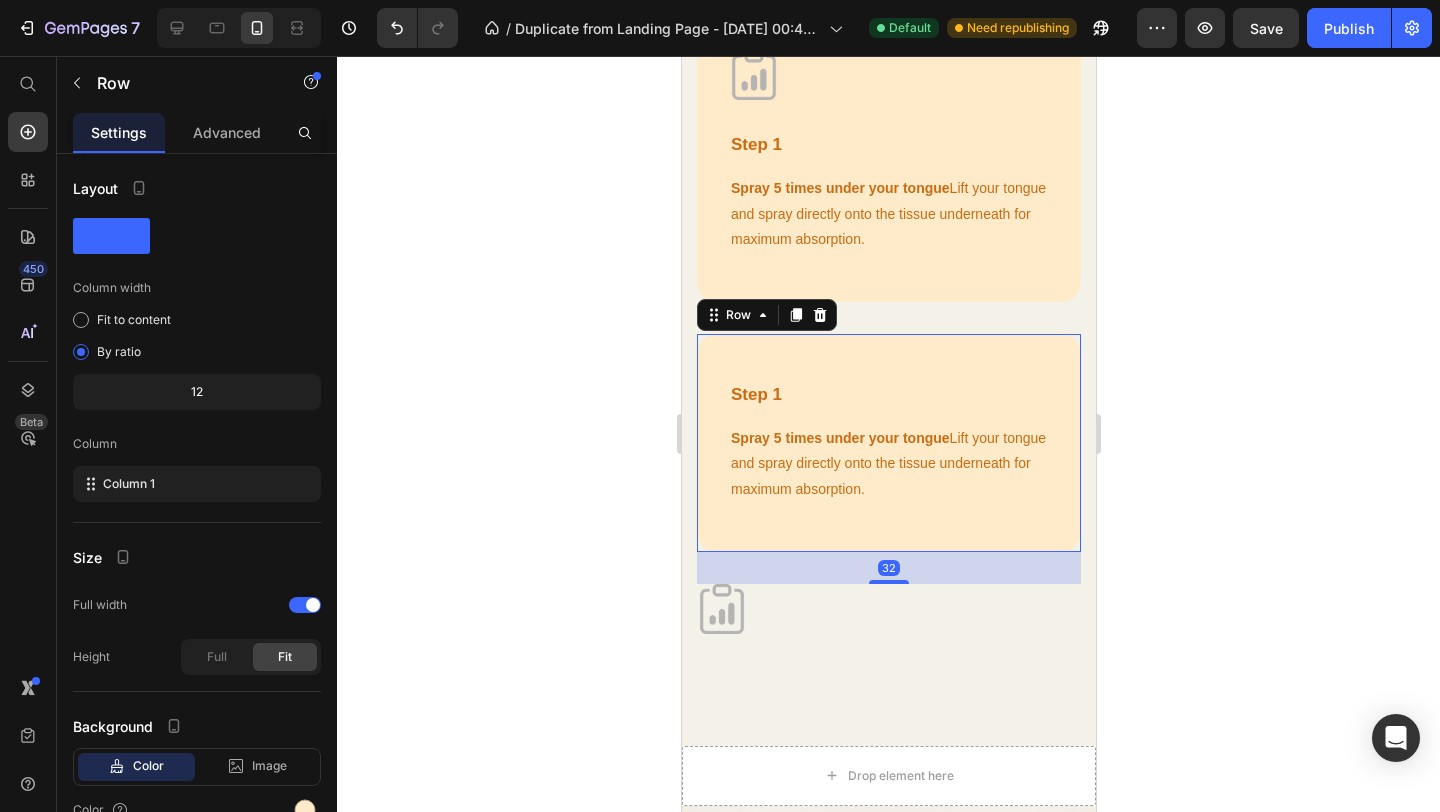 click 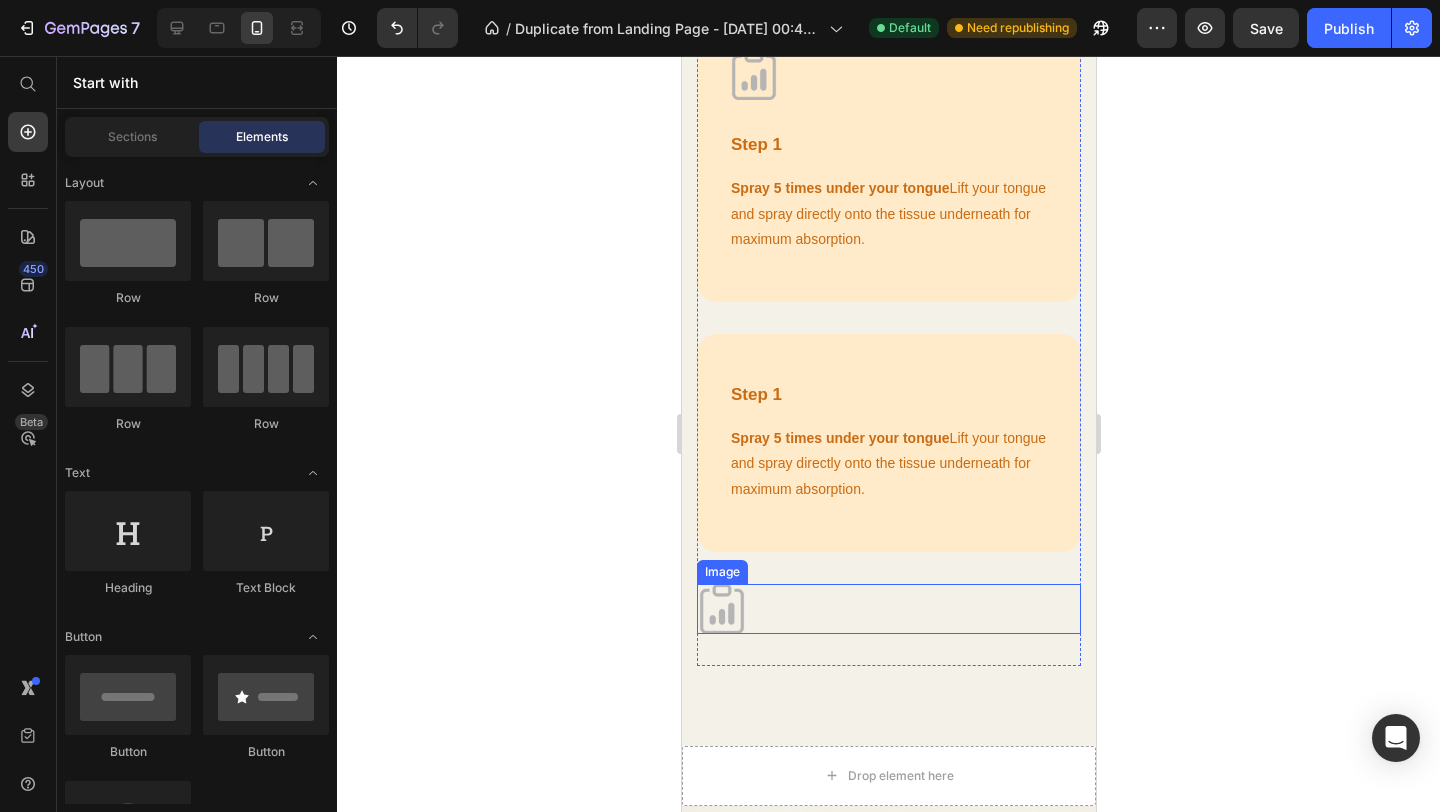 click at bounding box center [888, 609] 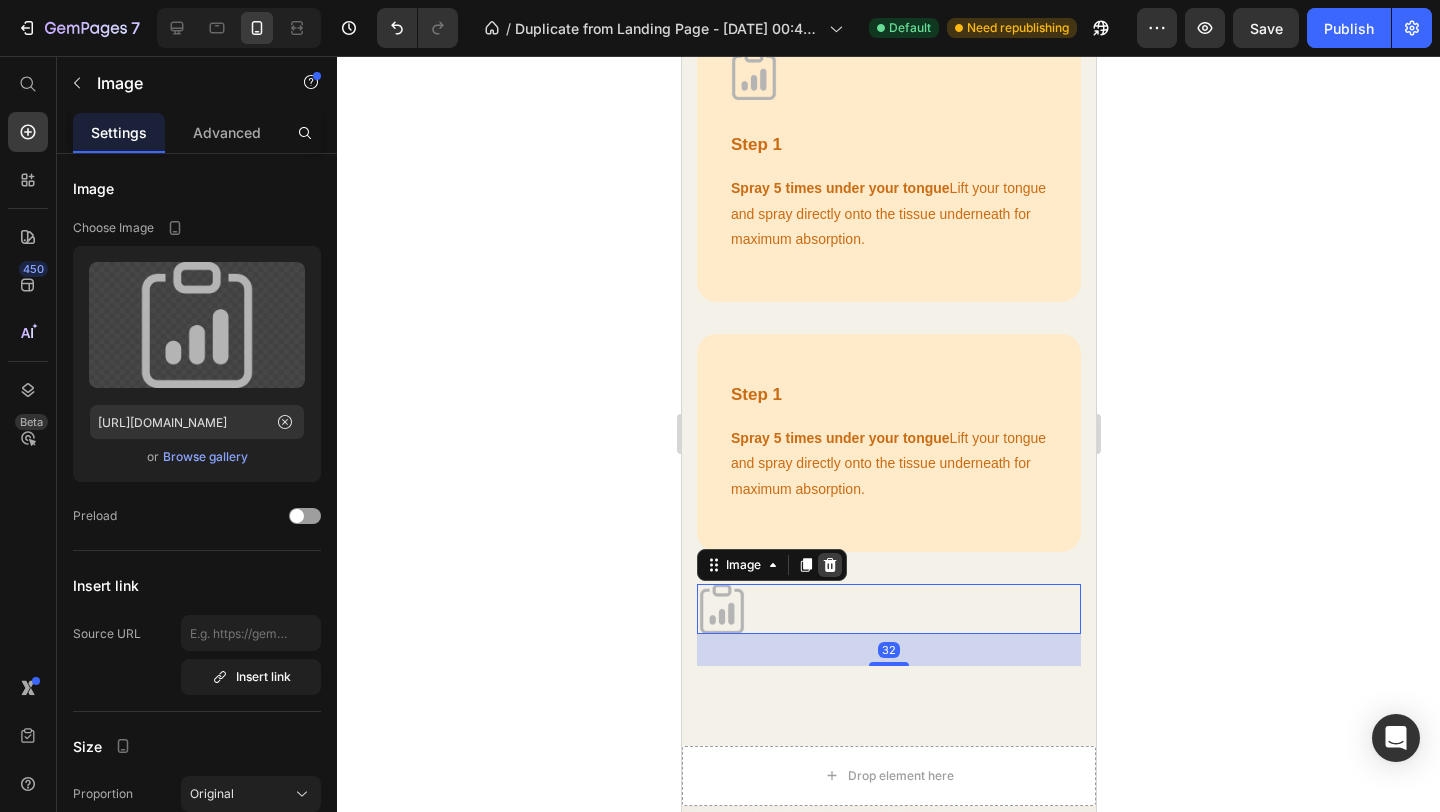 click 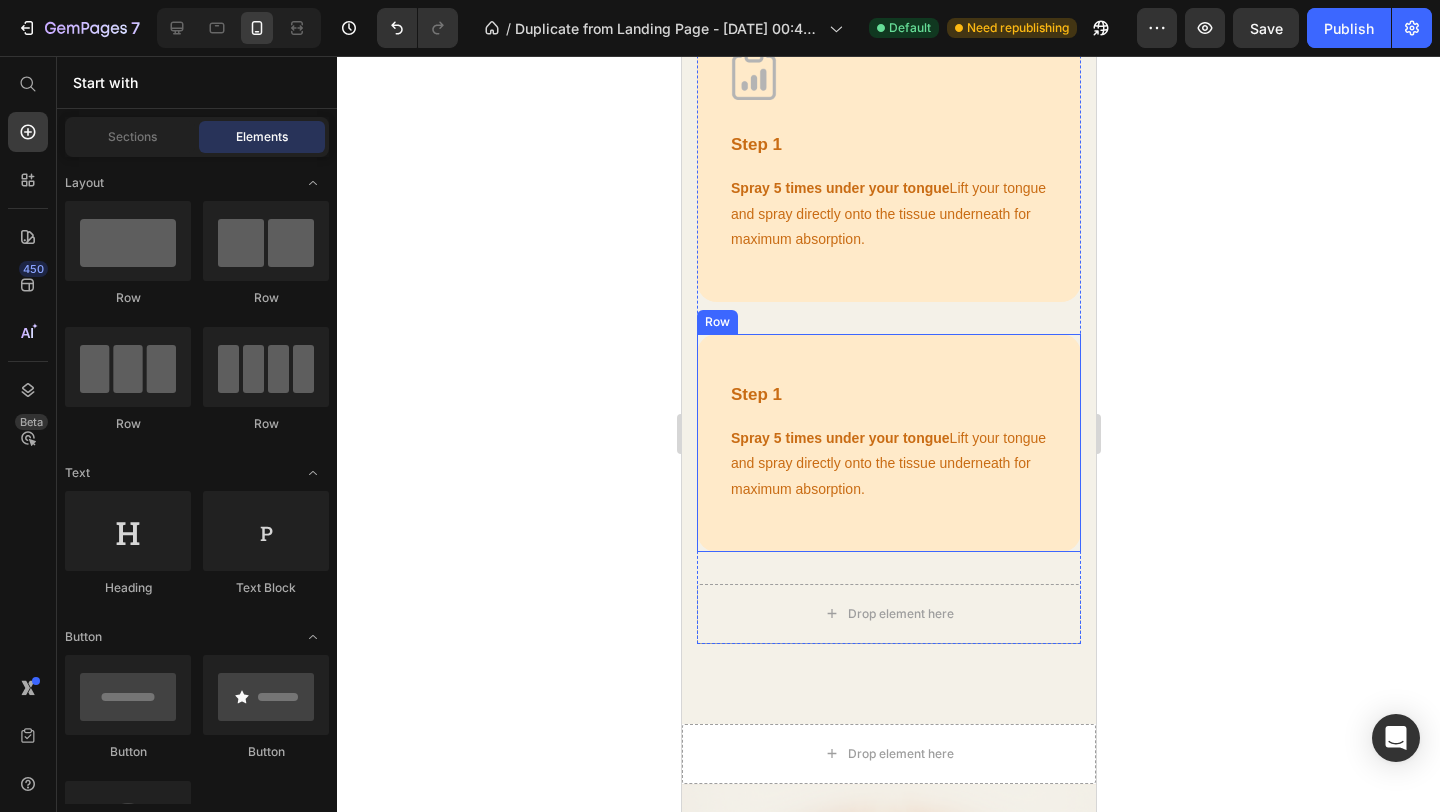 click on "Step 1 Text block Spray 5 times under your tongue  Lift your tongue and spray directly onto the tissue underneath for maximum absorption. Text block Row" at bounding box center (888, 443) 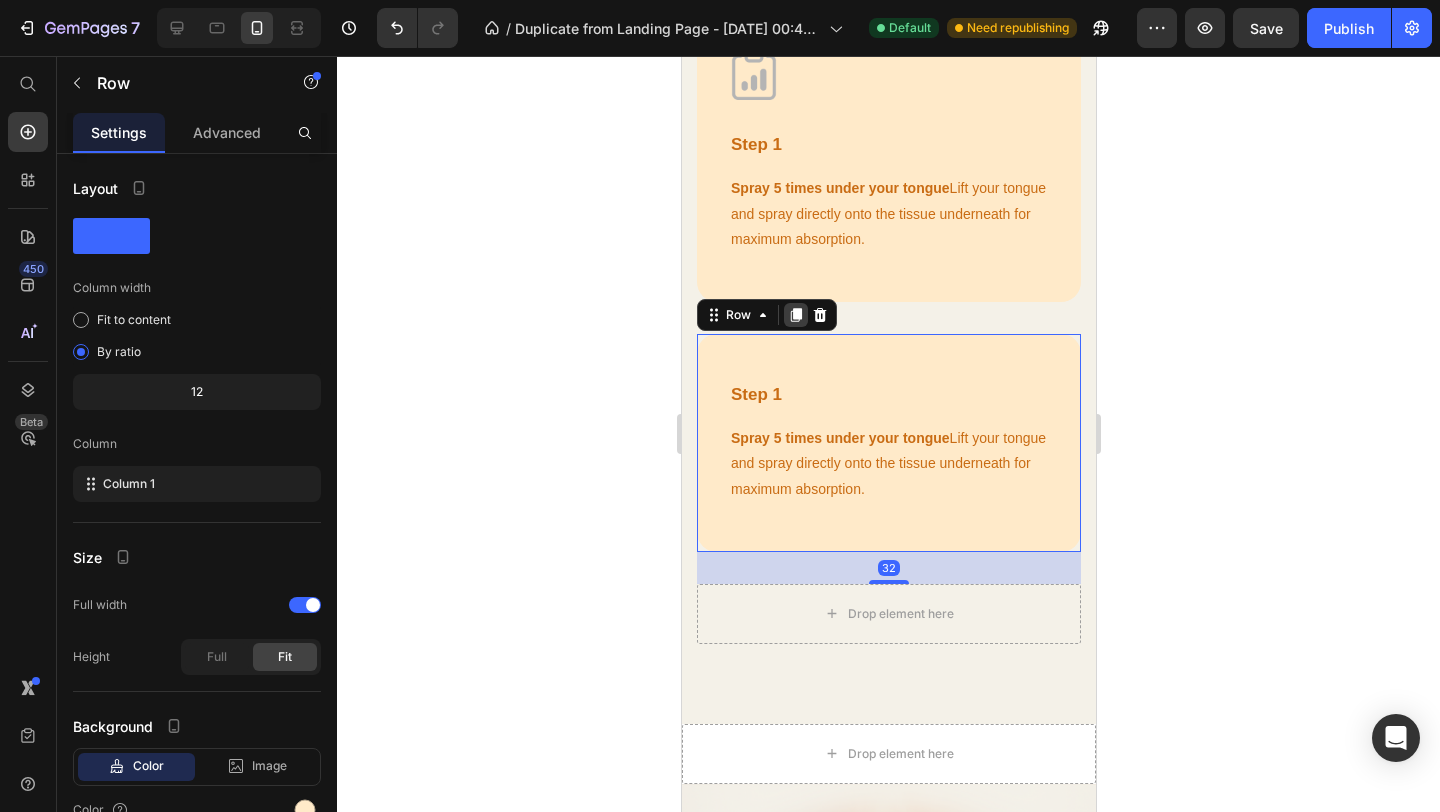 click 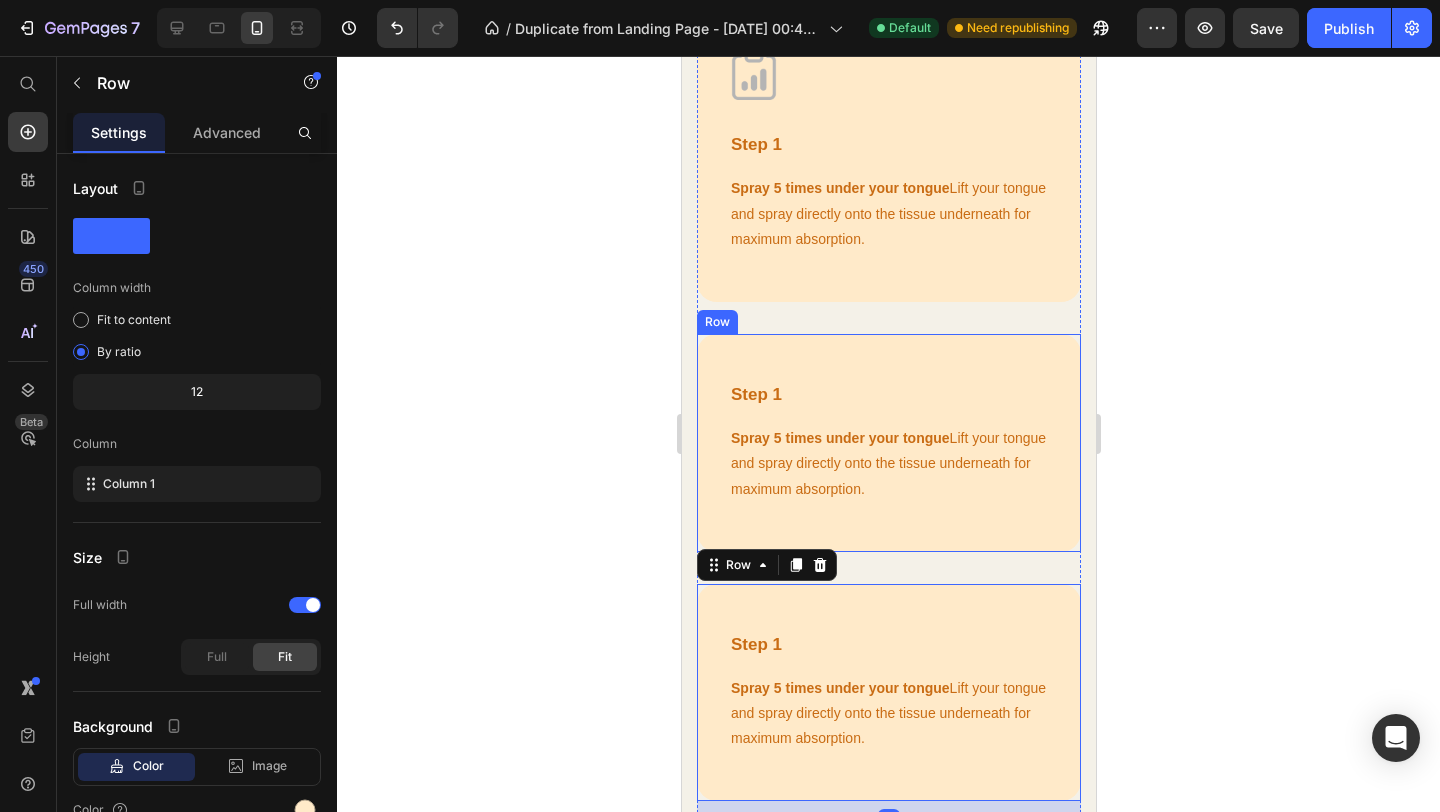 scroll, scrollTop: 3957, scrollLeft: 0, axis: vertical 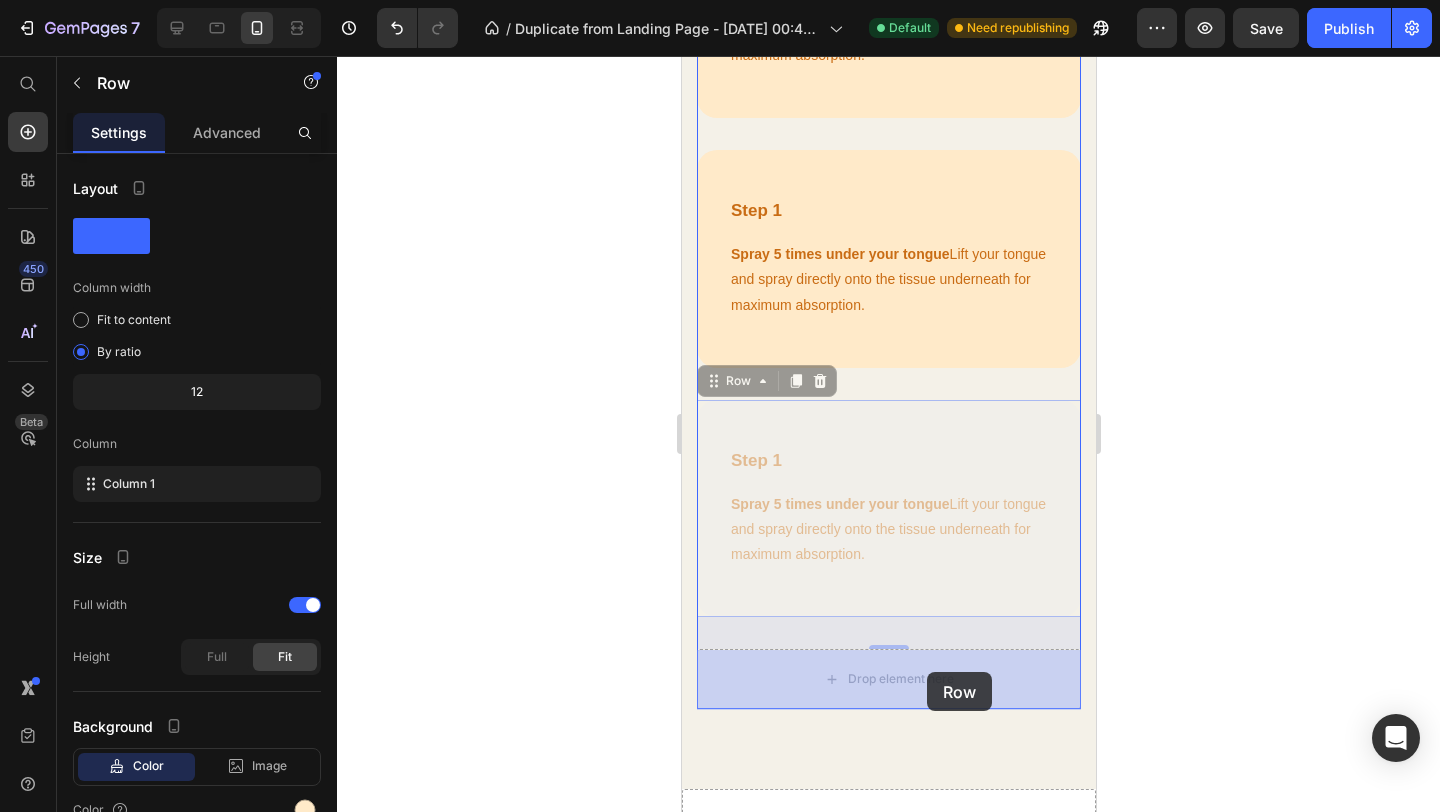 drag, startPoint x: 918, startPoint y: 427, endPoint x: 919, endPoint y: 676, distance: 249.00201 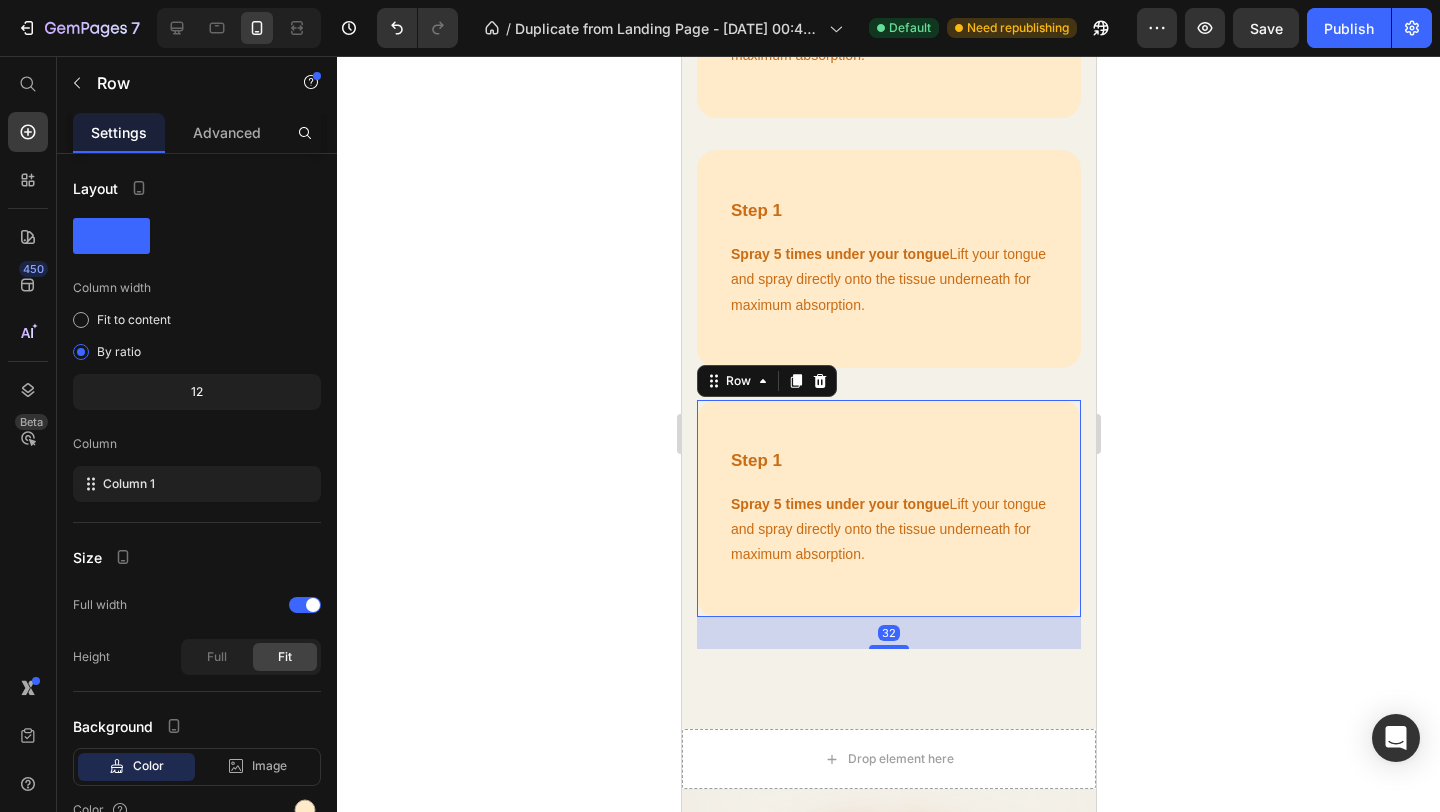 click 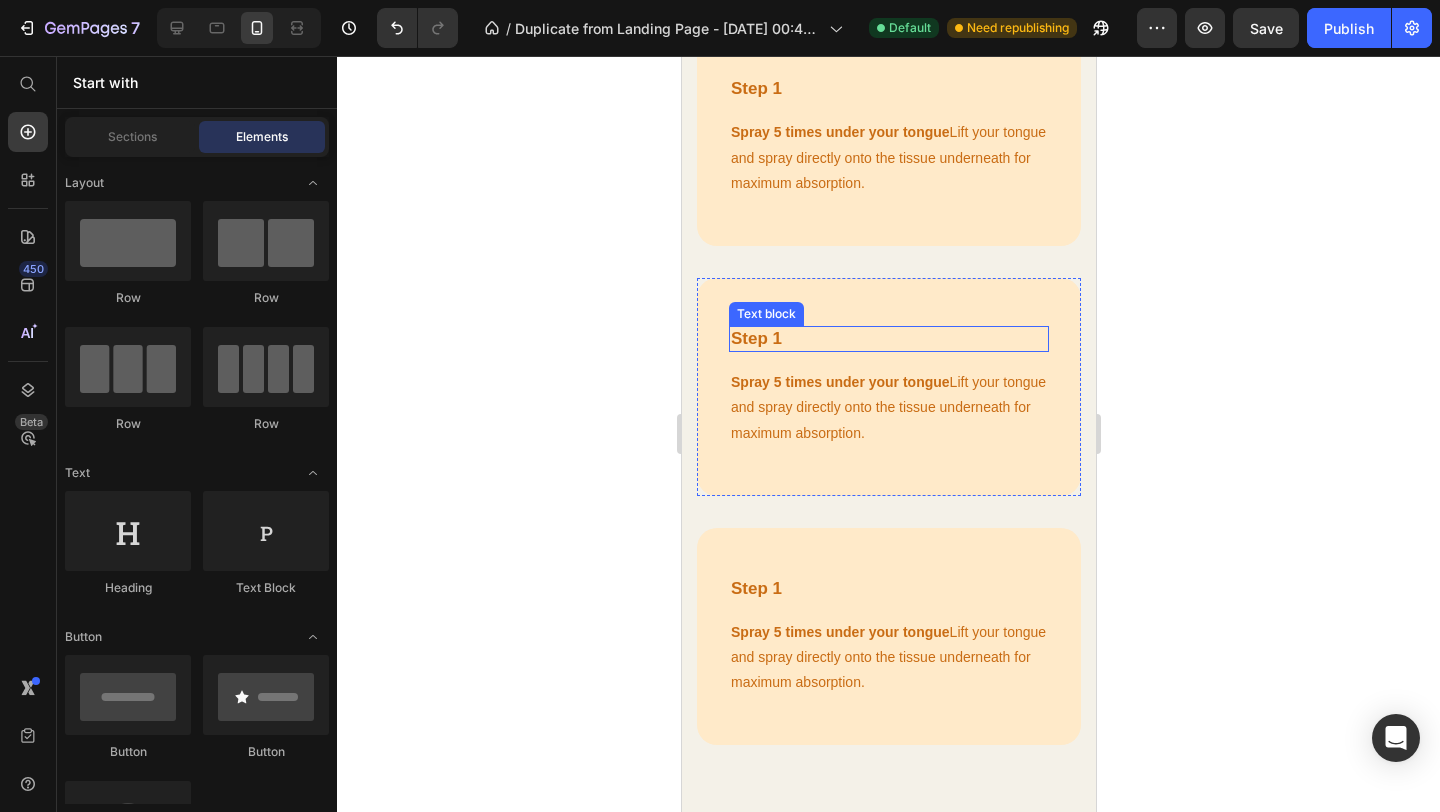 scroll, scrollTop: 3905, scrollLeft: 0, axis: vertical 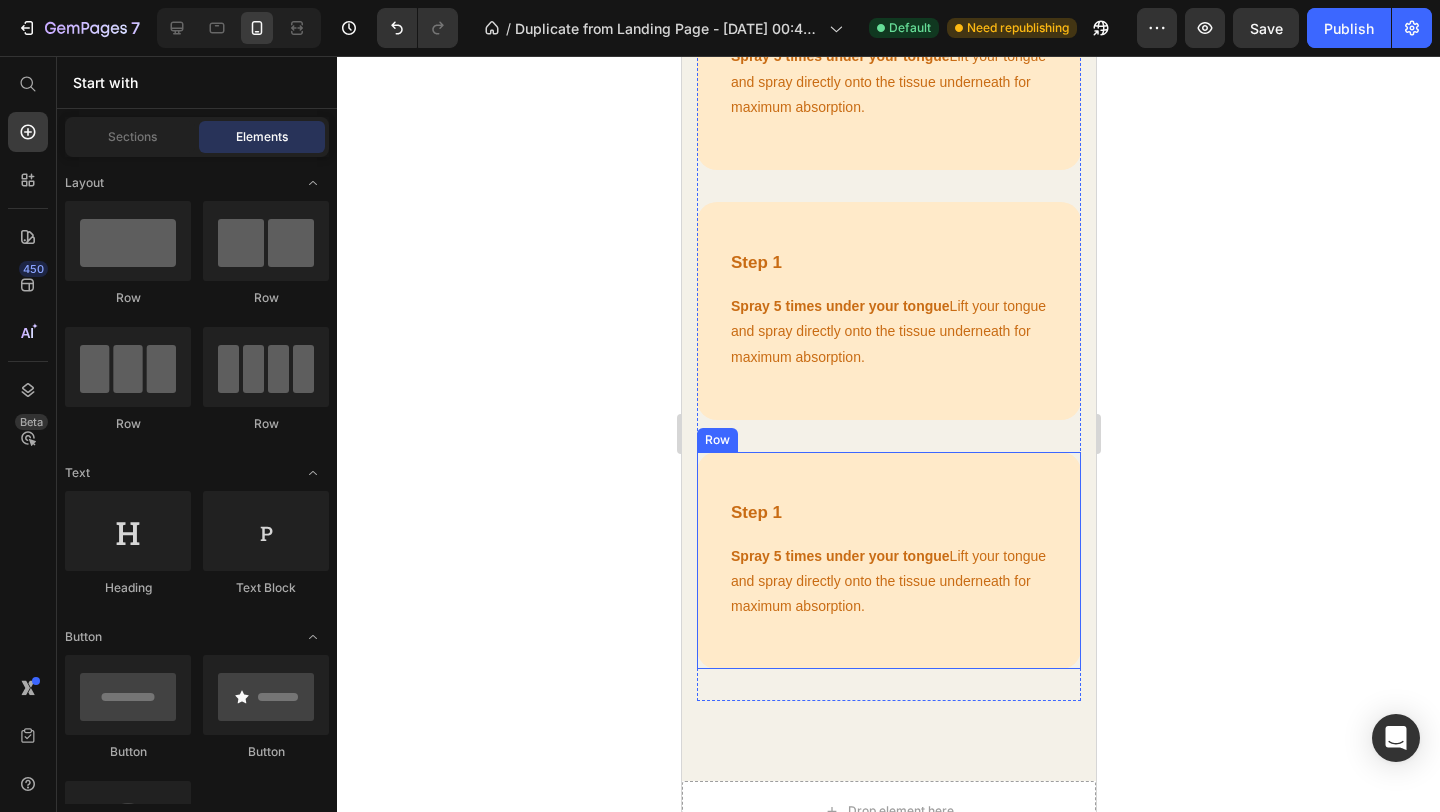 click on "Step 1 Text block Spray 5 times under your tongue  Lift your tongue and spray directly onto the tissue underneath for maximum absorption. Text block Row" at bounding box center (888, 561) 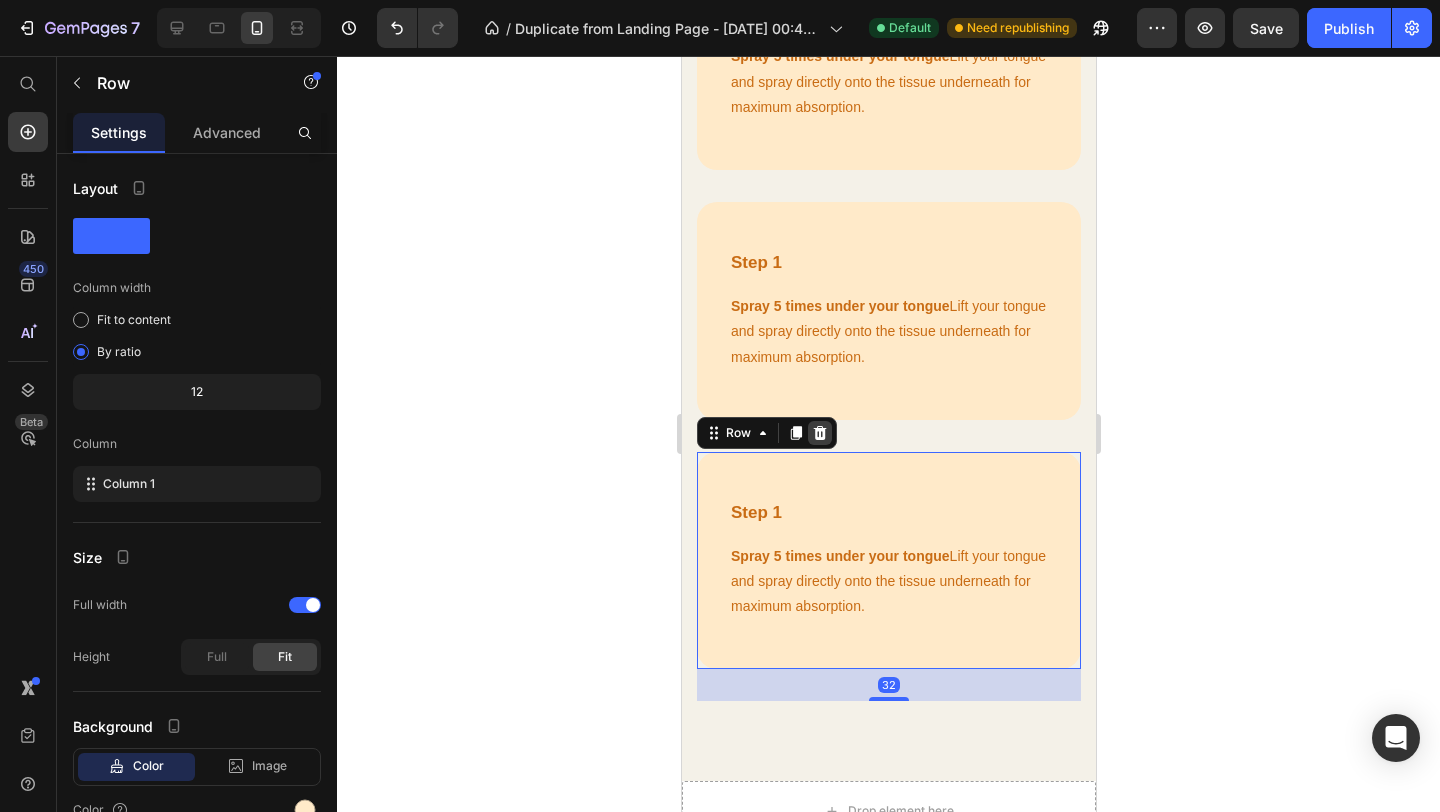 click 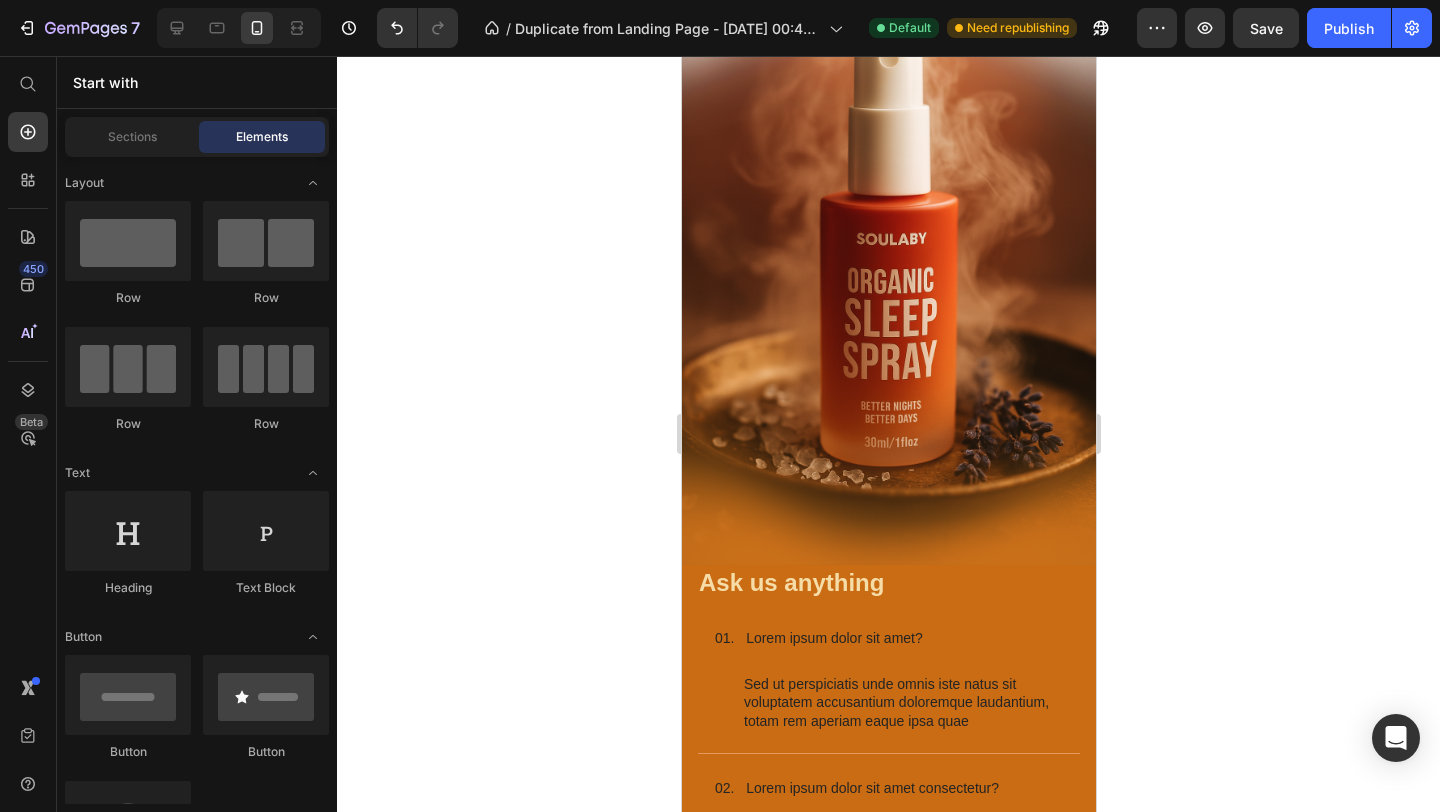 scroll, scrollTop: 3518, scrollLeft: 0, axis: vertical 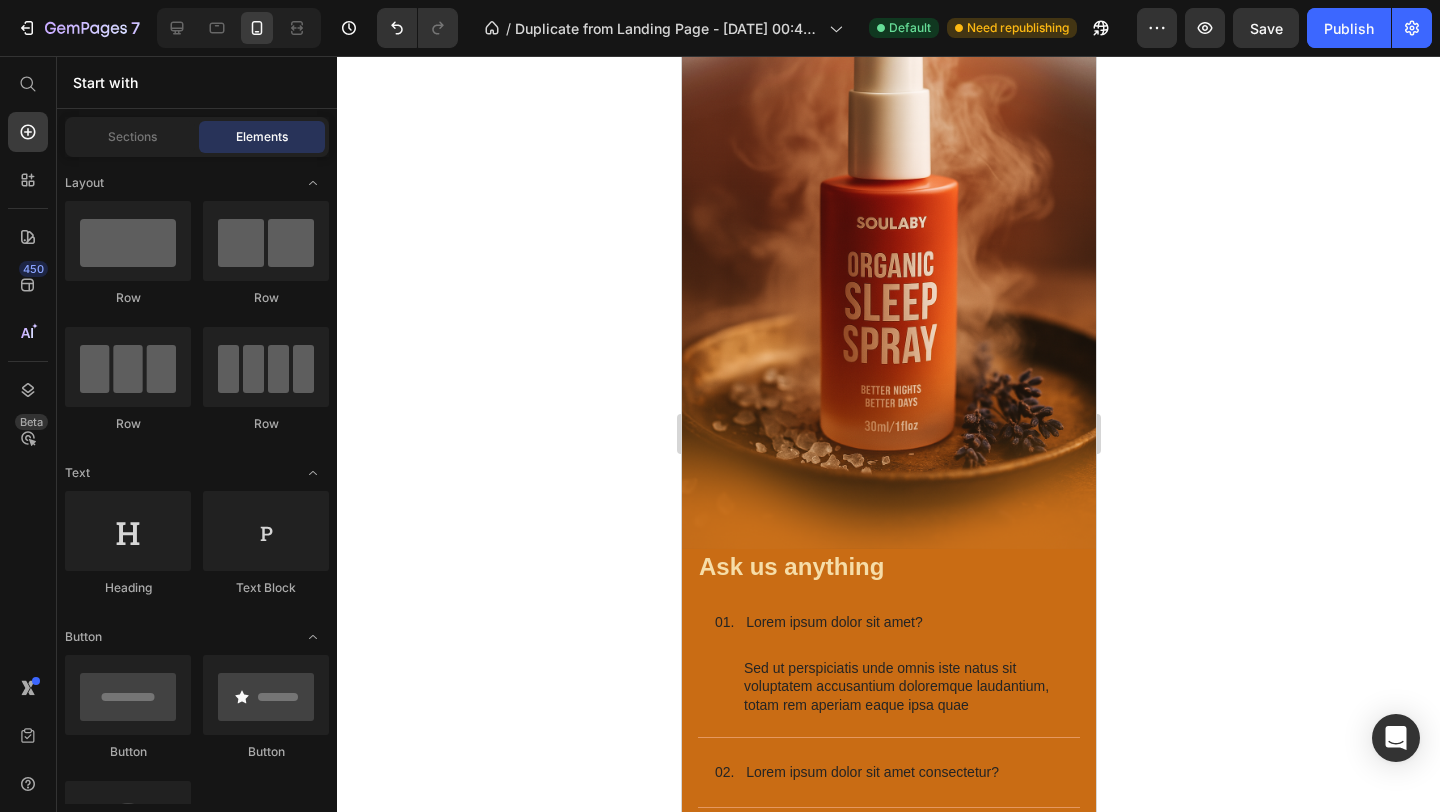 click on "Spray 5 times under your tongue  Lift your tongue and spray directly onto the tissue underneath for maximum absorption." at bounding box center [888, -641] 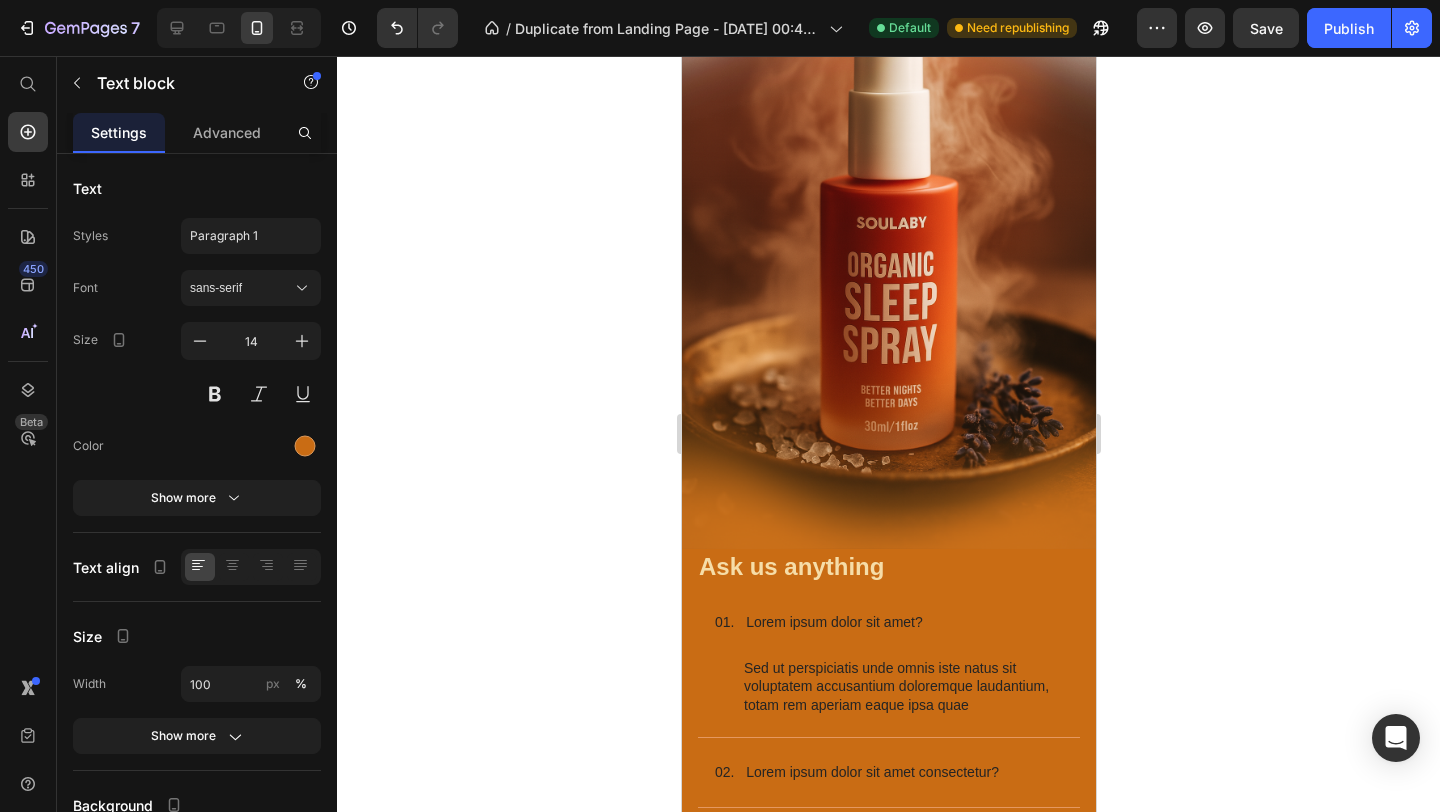 click on "Spray 5 times under your tongue  Lift your tongue and spray directly onto the tissue underneath for maximum absorption." at bounding box center (888, -641) 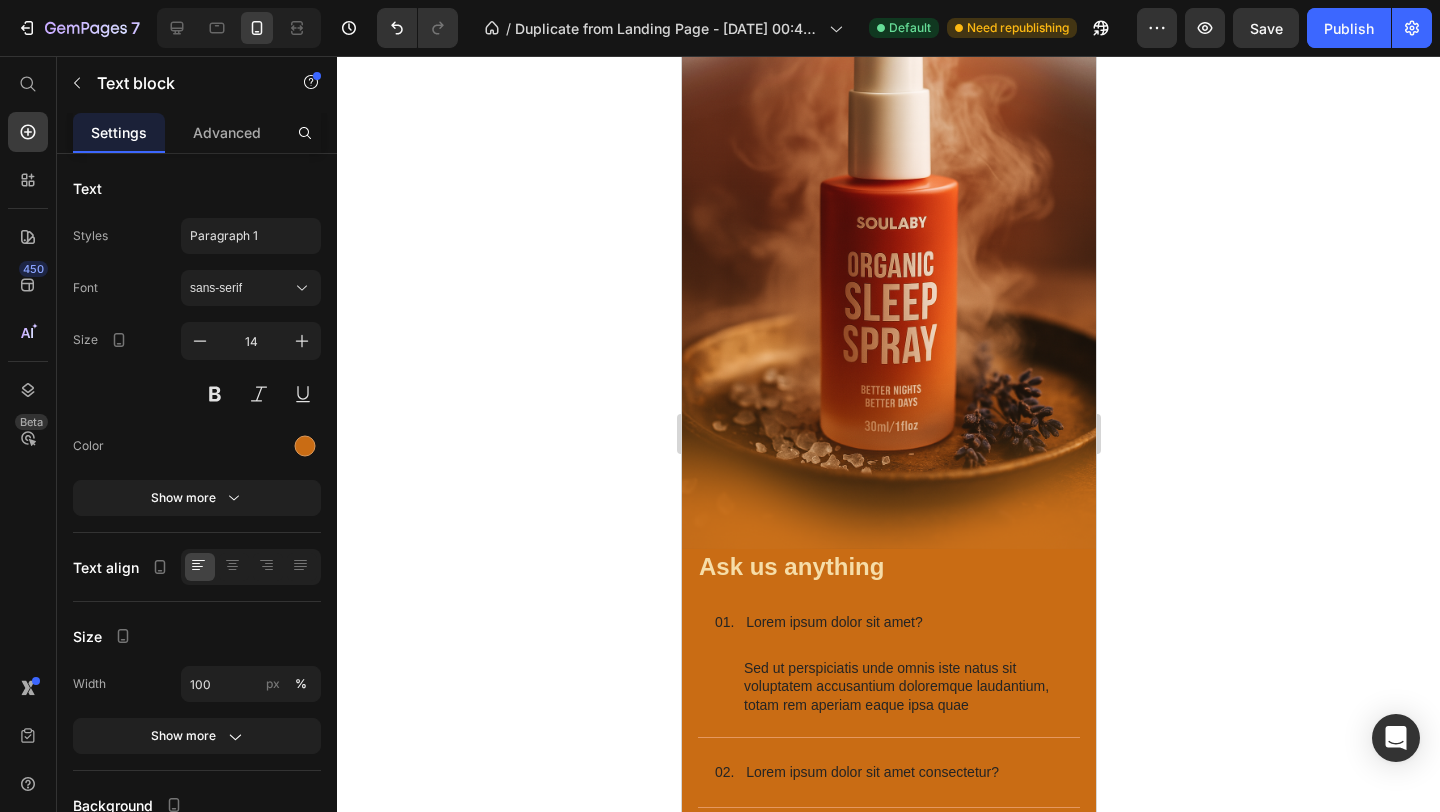 click 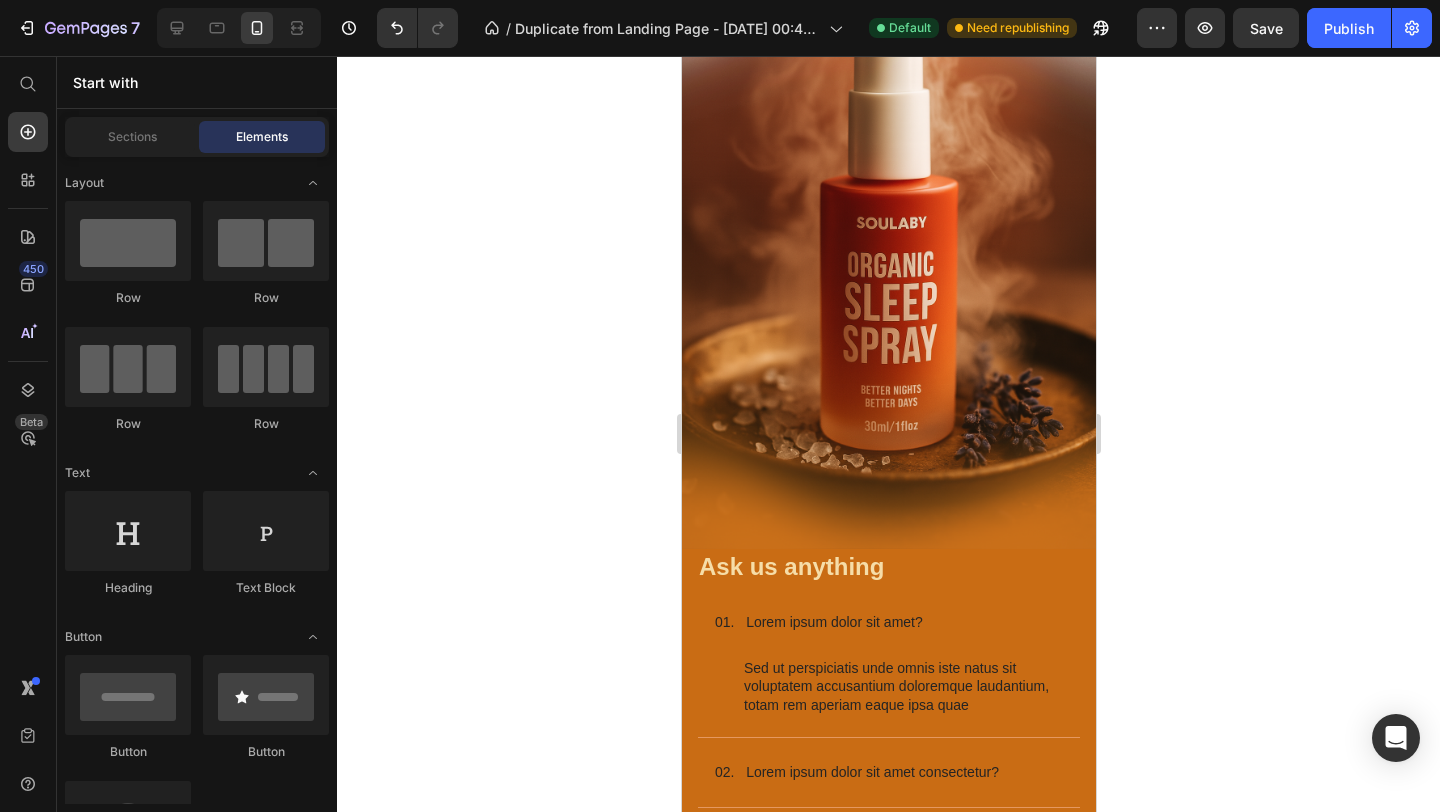 click on "Step 1" at bounding box center [888, -710] 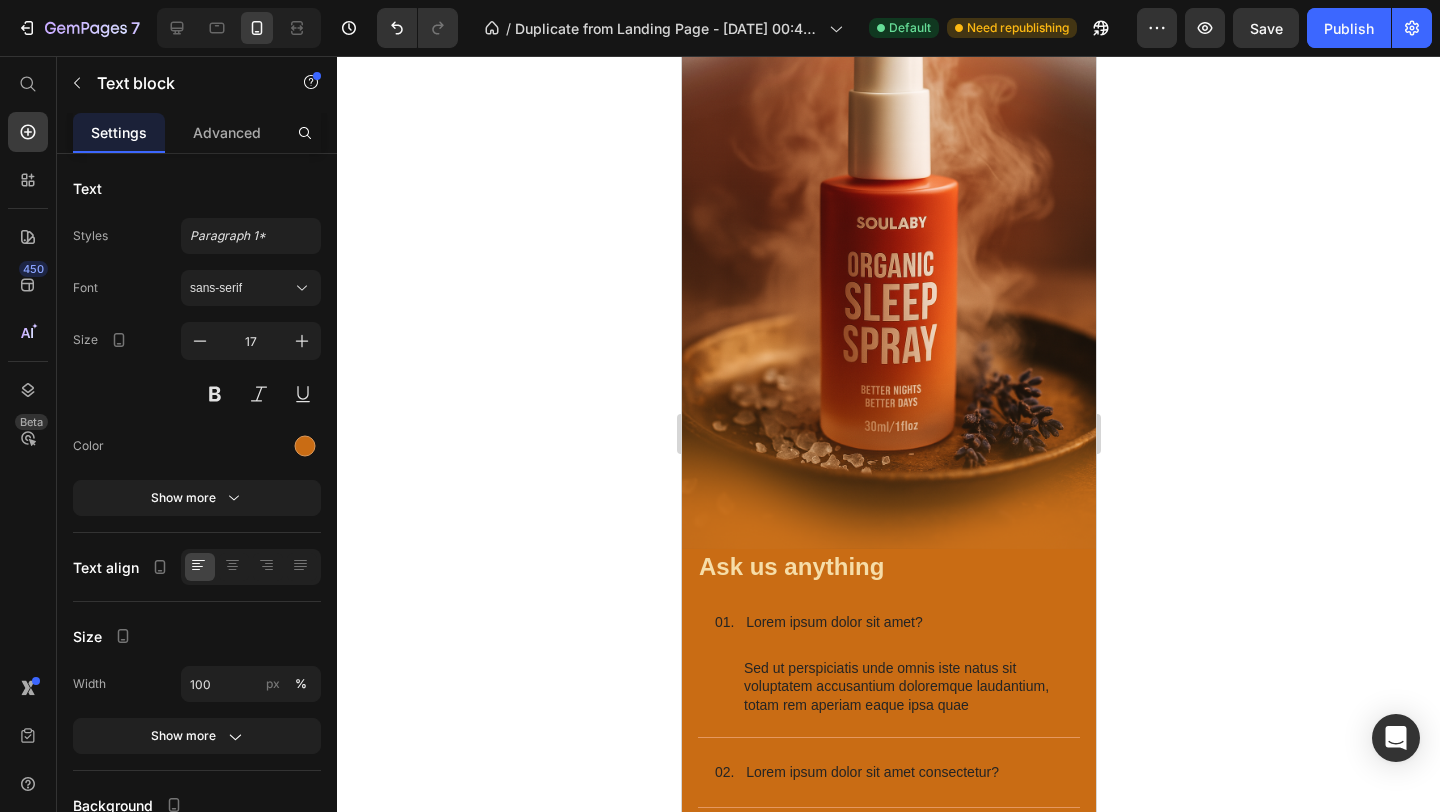 click on "Step 1" at bounding box center [888, -710] 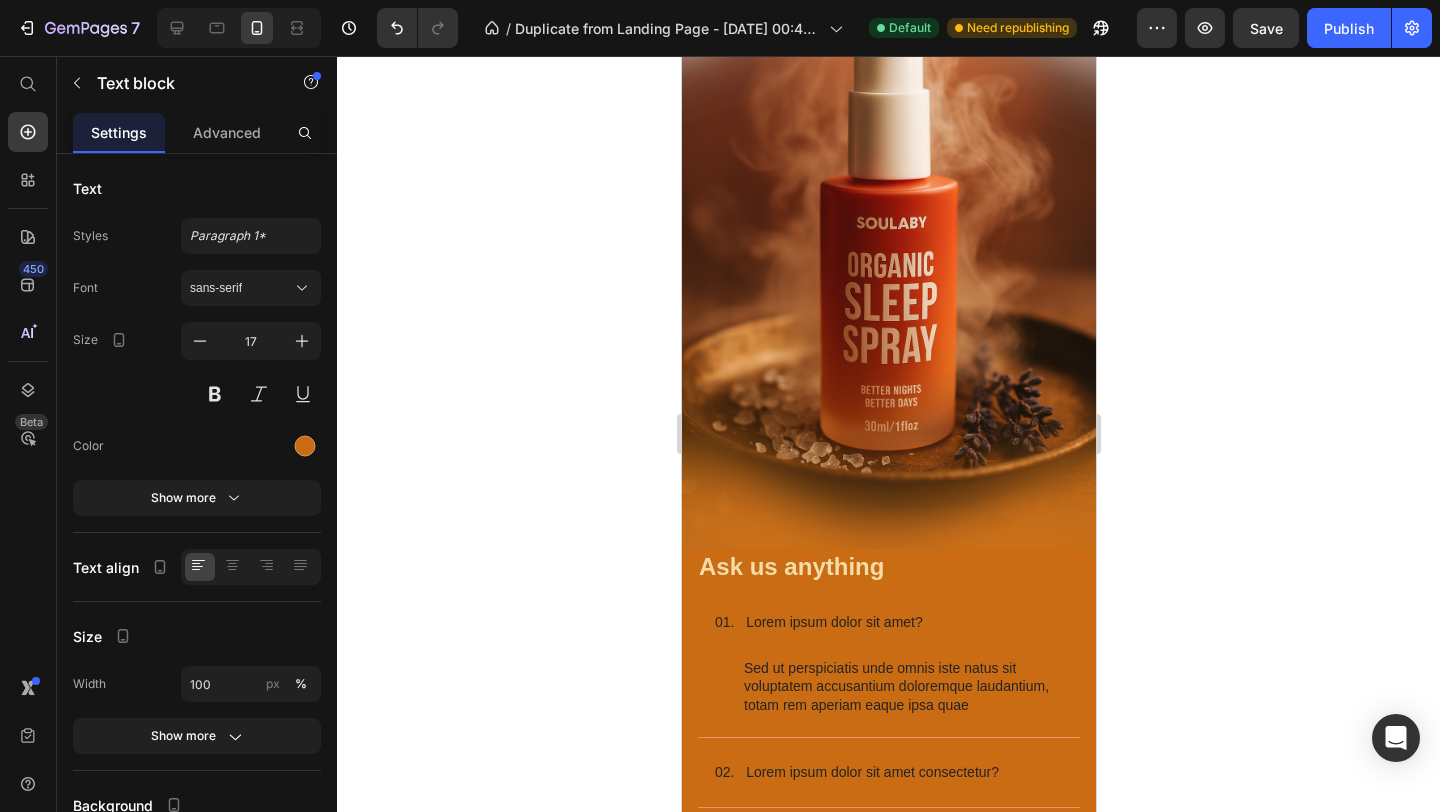 click 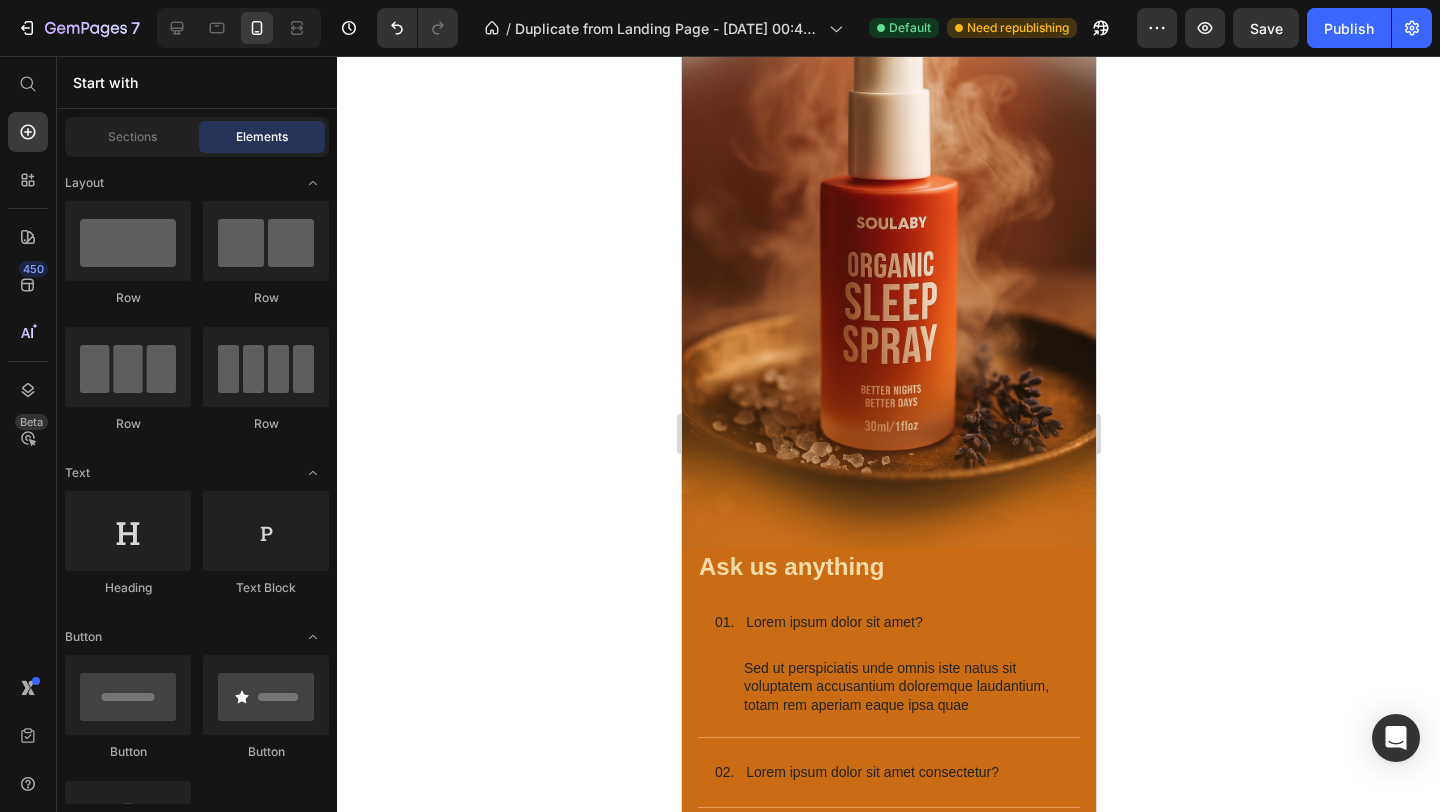 click at bounding box center (888, -780) 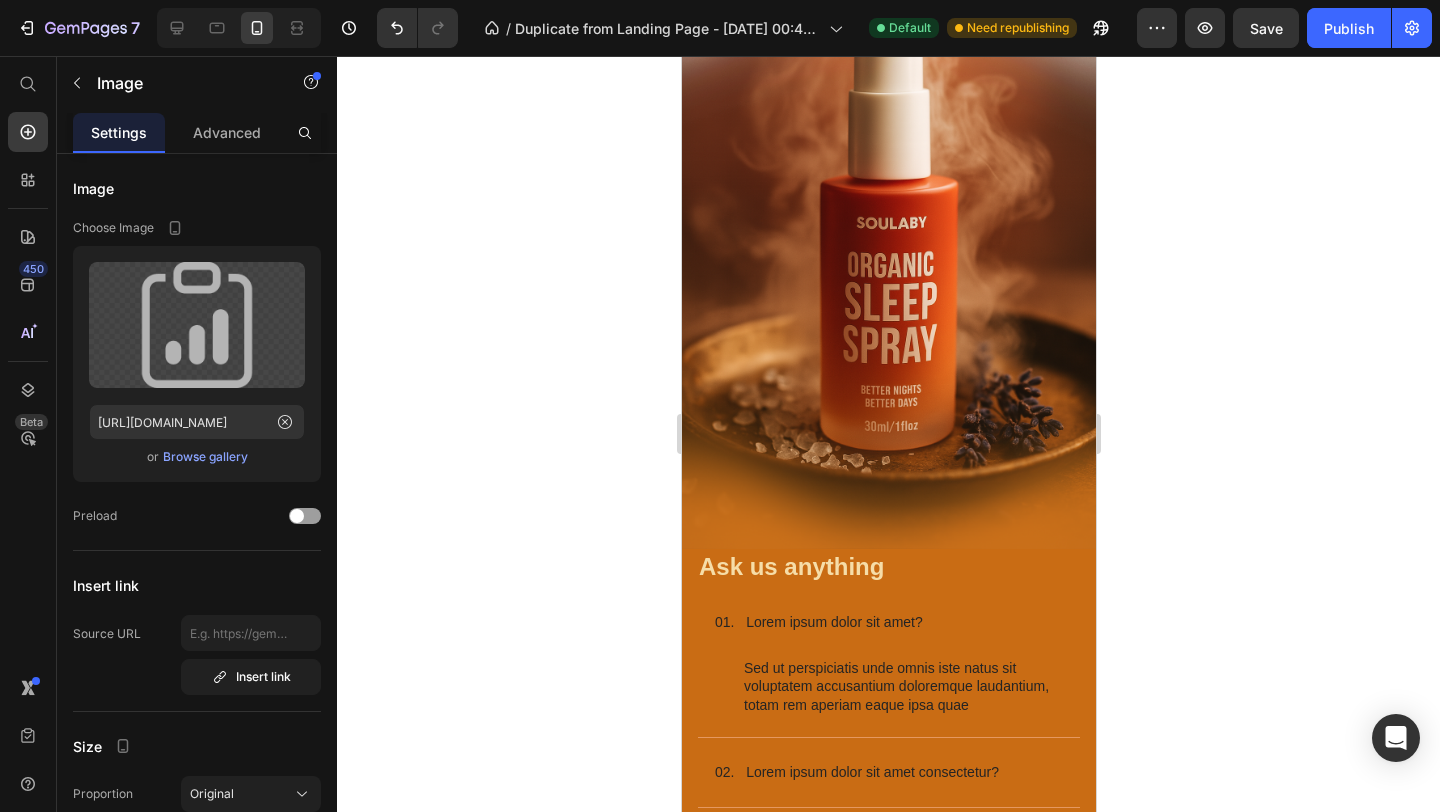 click 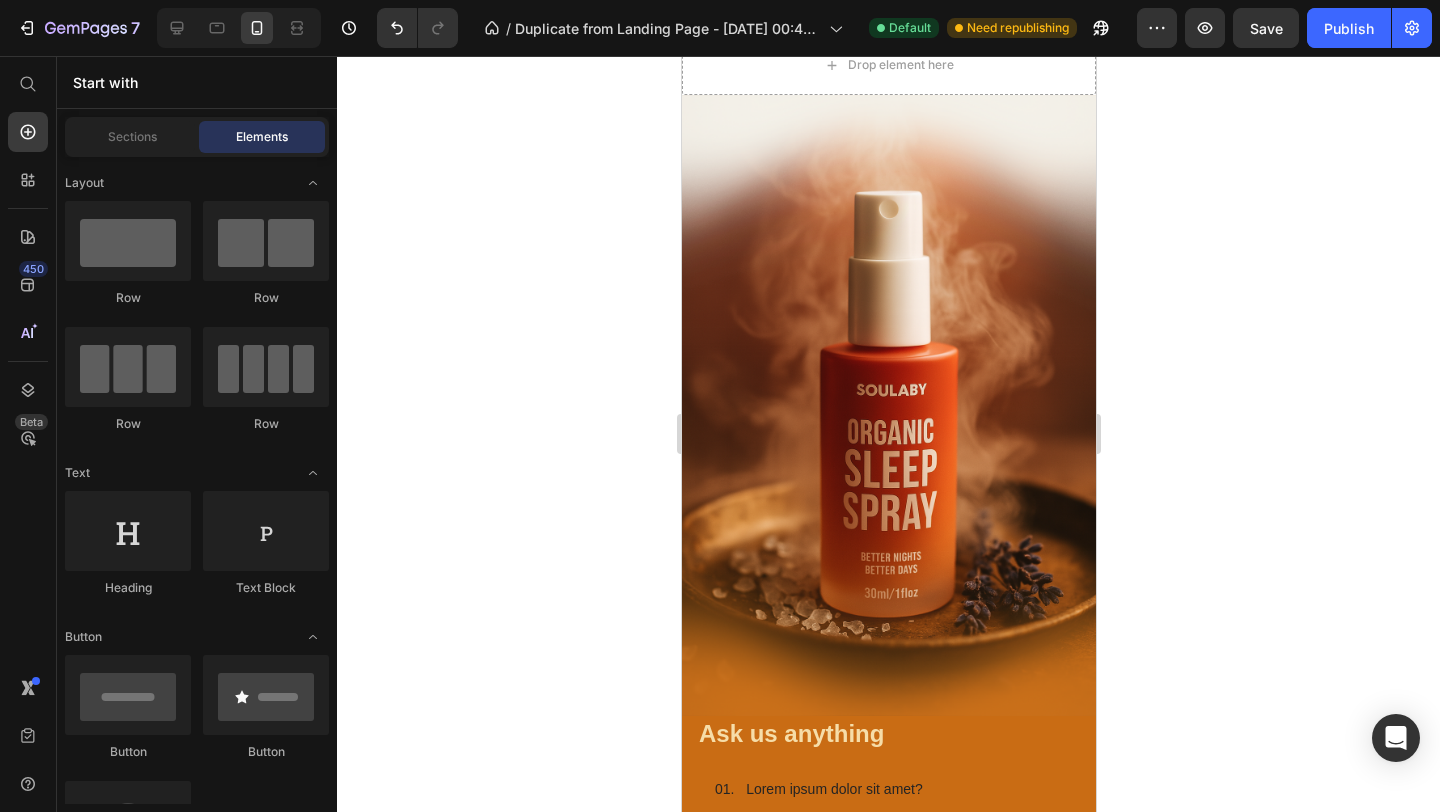 scroll, scrollTop: 3213, scrollLeft: 0, axis: vertical 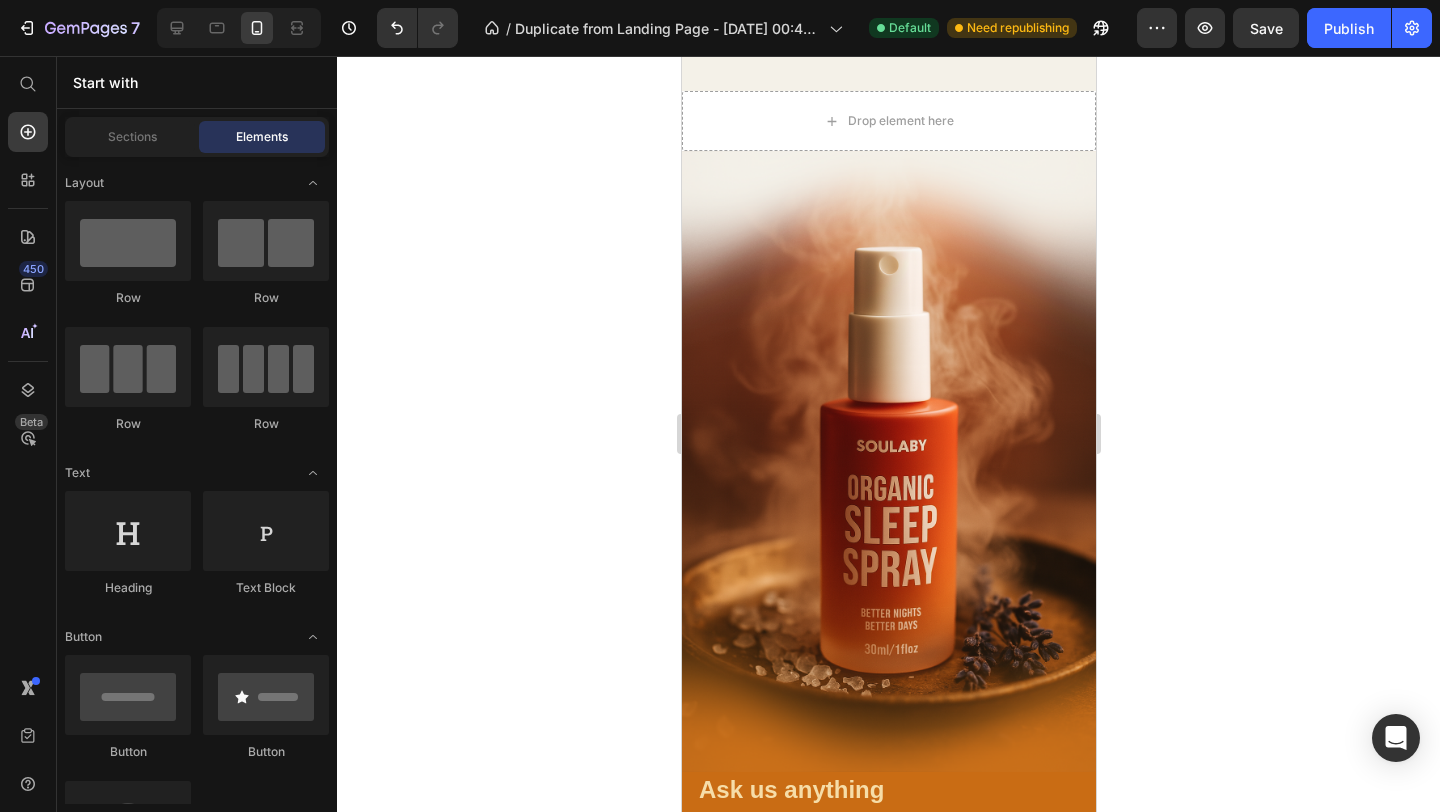 click at bounding box center [888, -807] 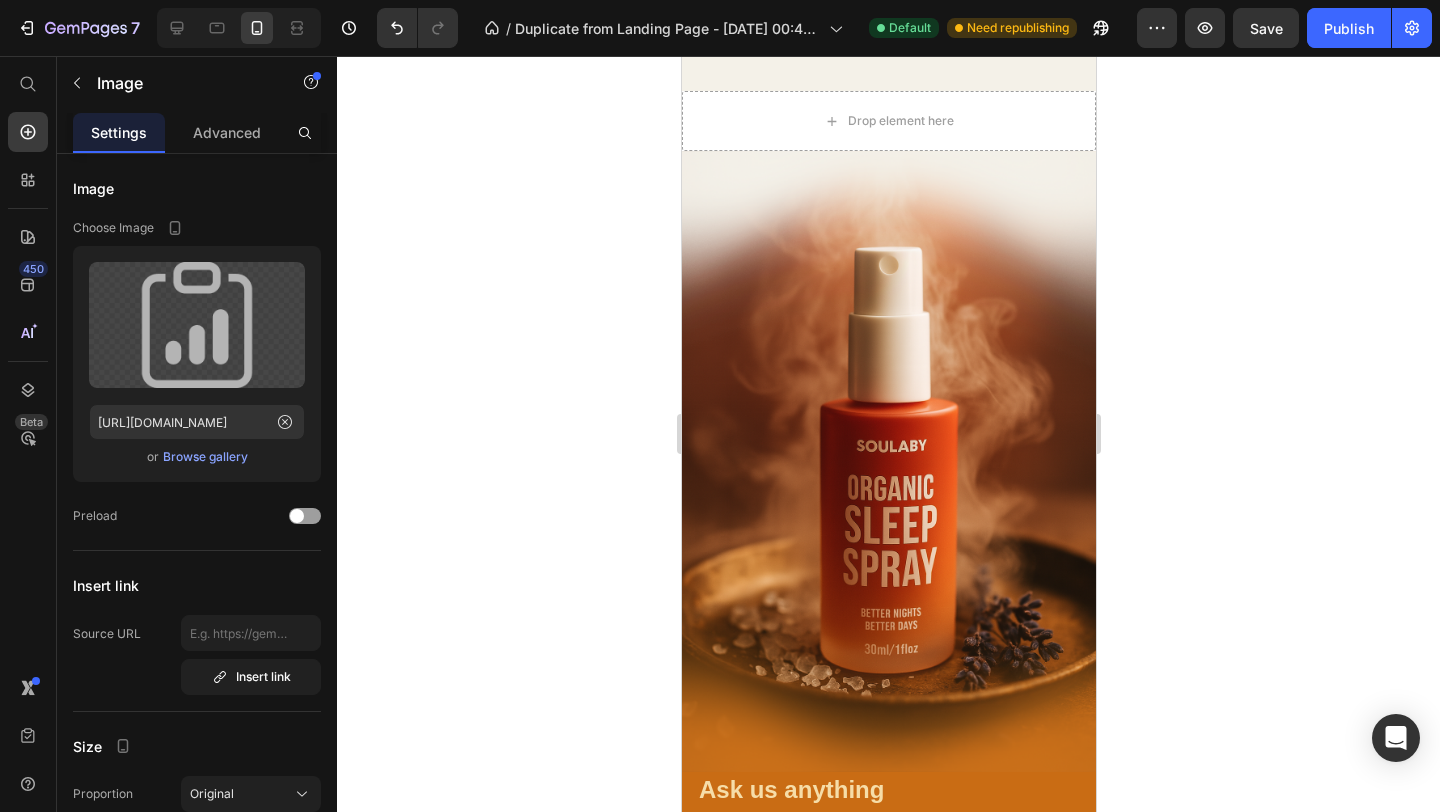 click 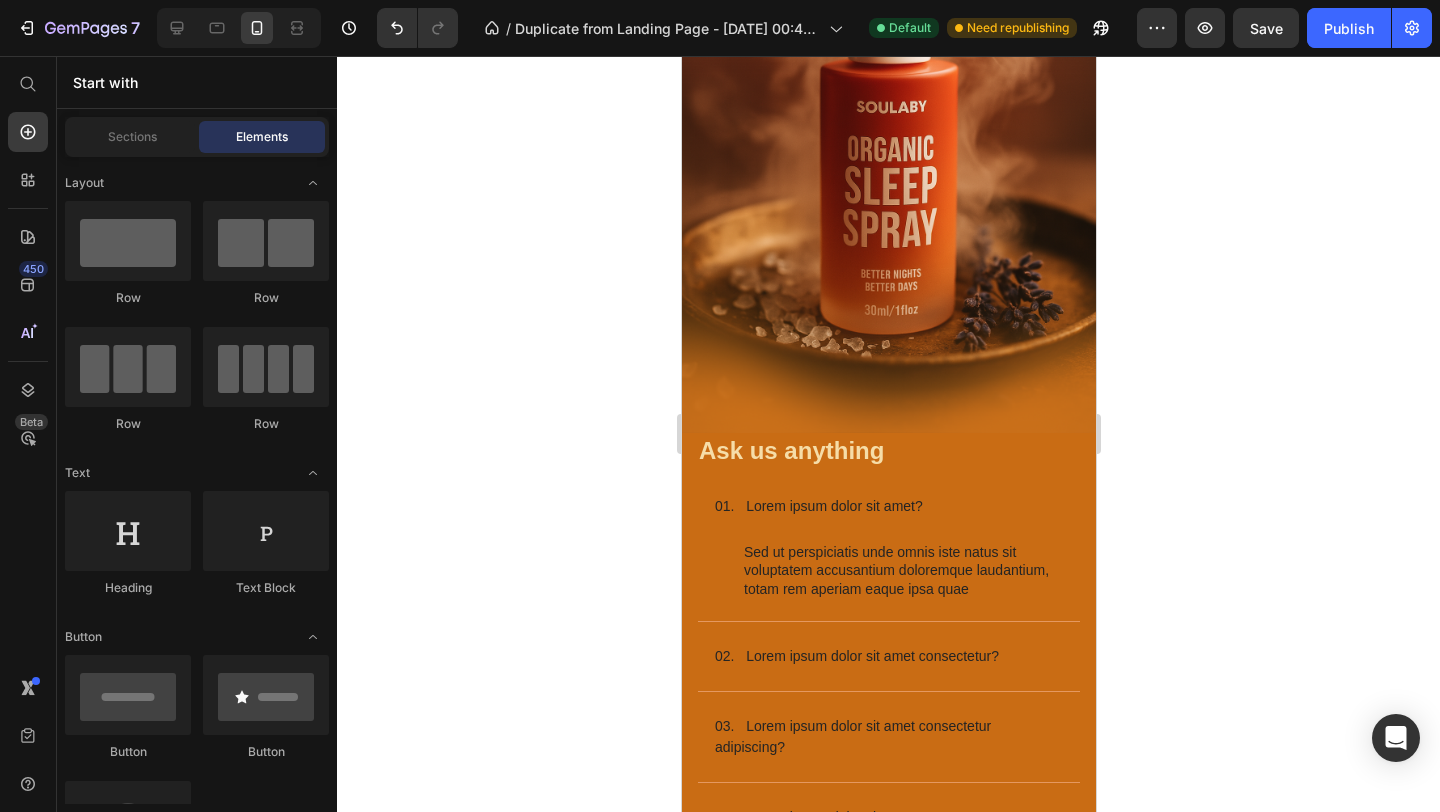 scroll, scrollTop: 3472, scrollLeft: 0, axis: vertical 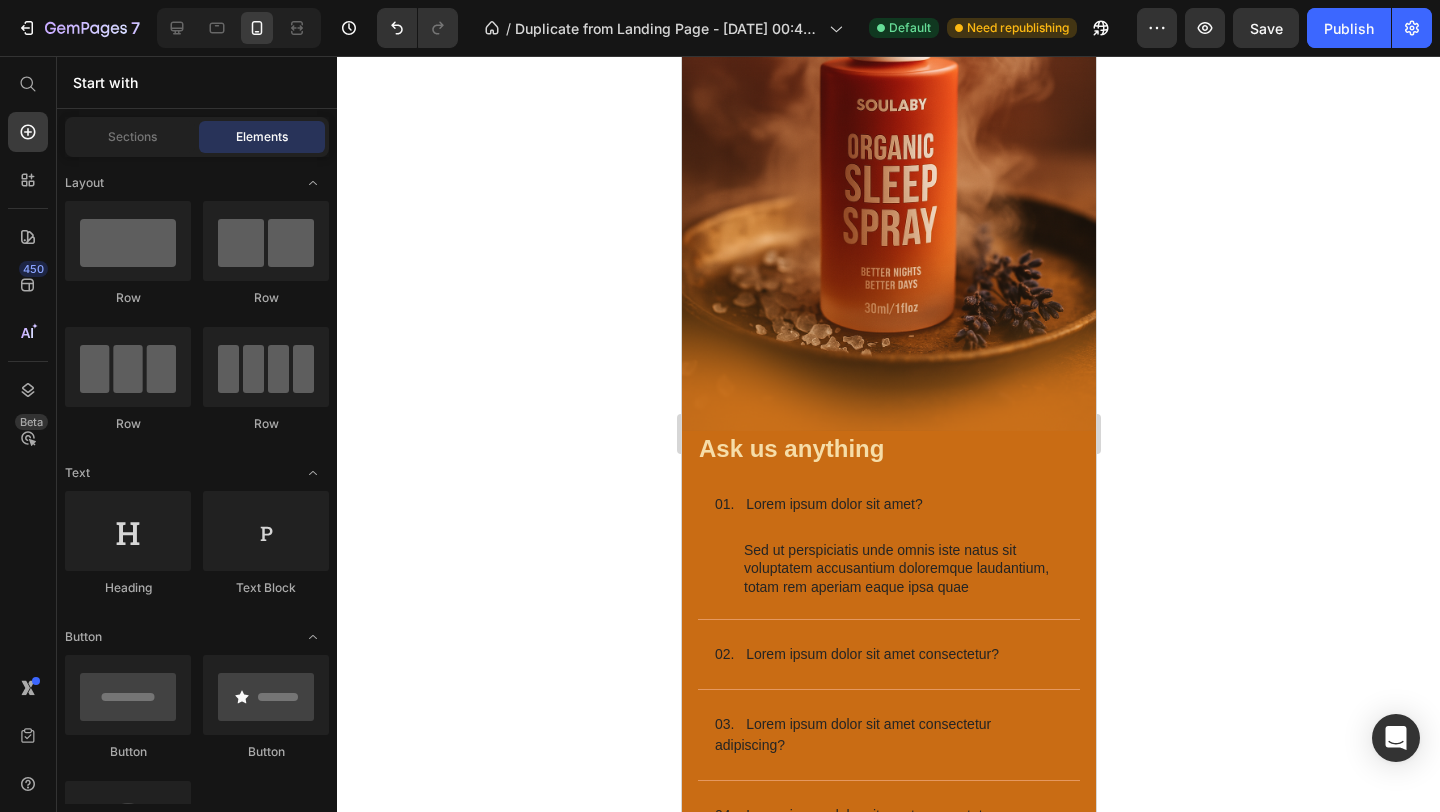 click on "Spray 5 times under your tongue" at bounding box center [839, -536] 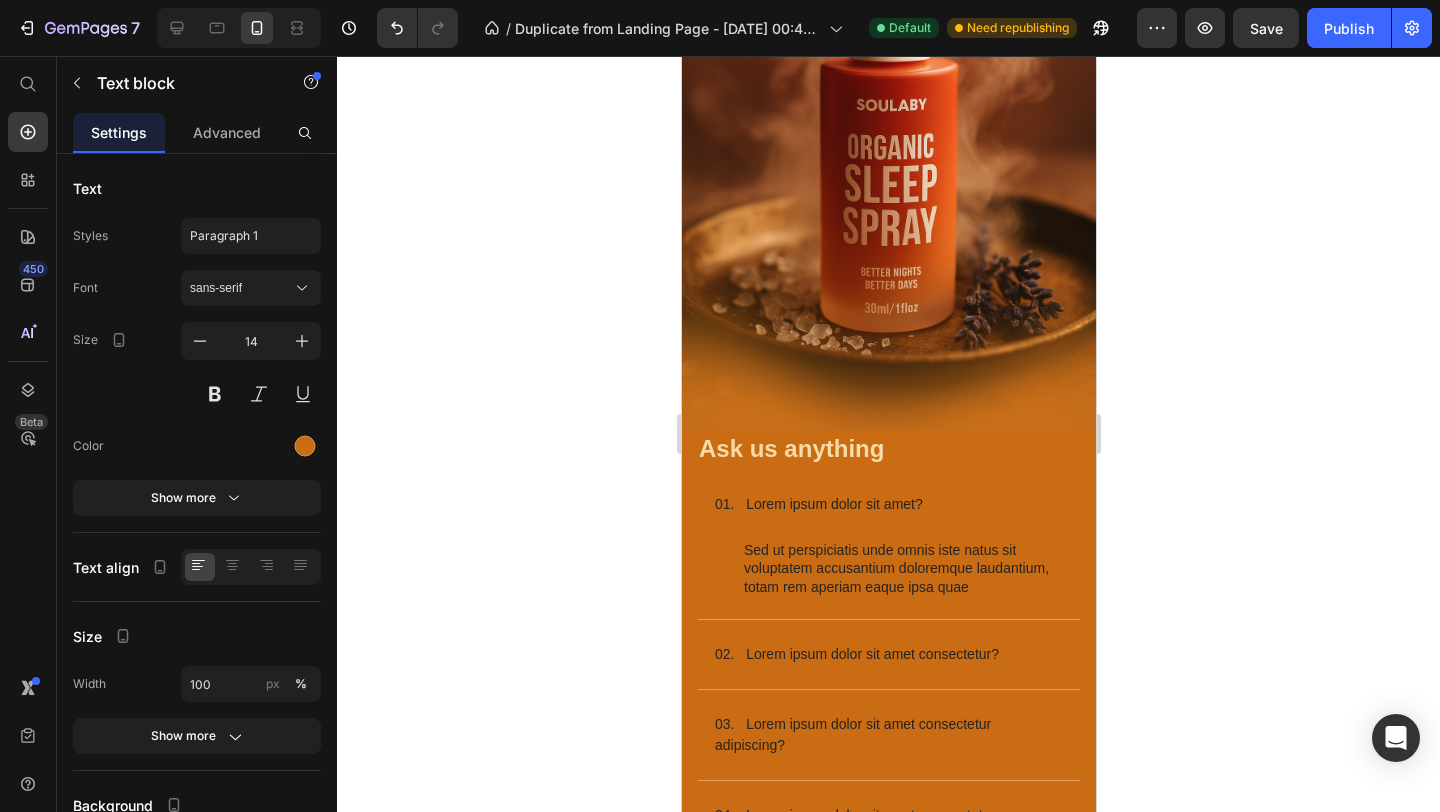 click on "Spray 5 times under your tongue" at bounding box center (839, -536) 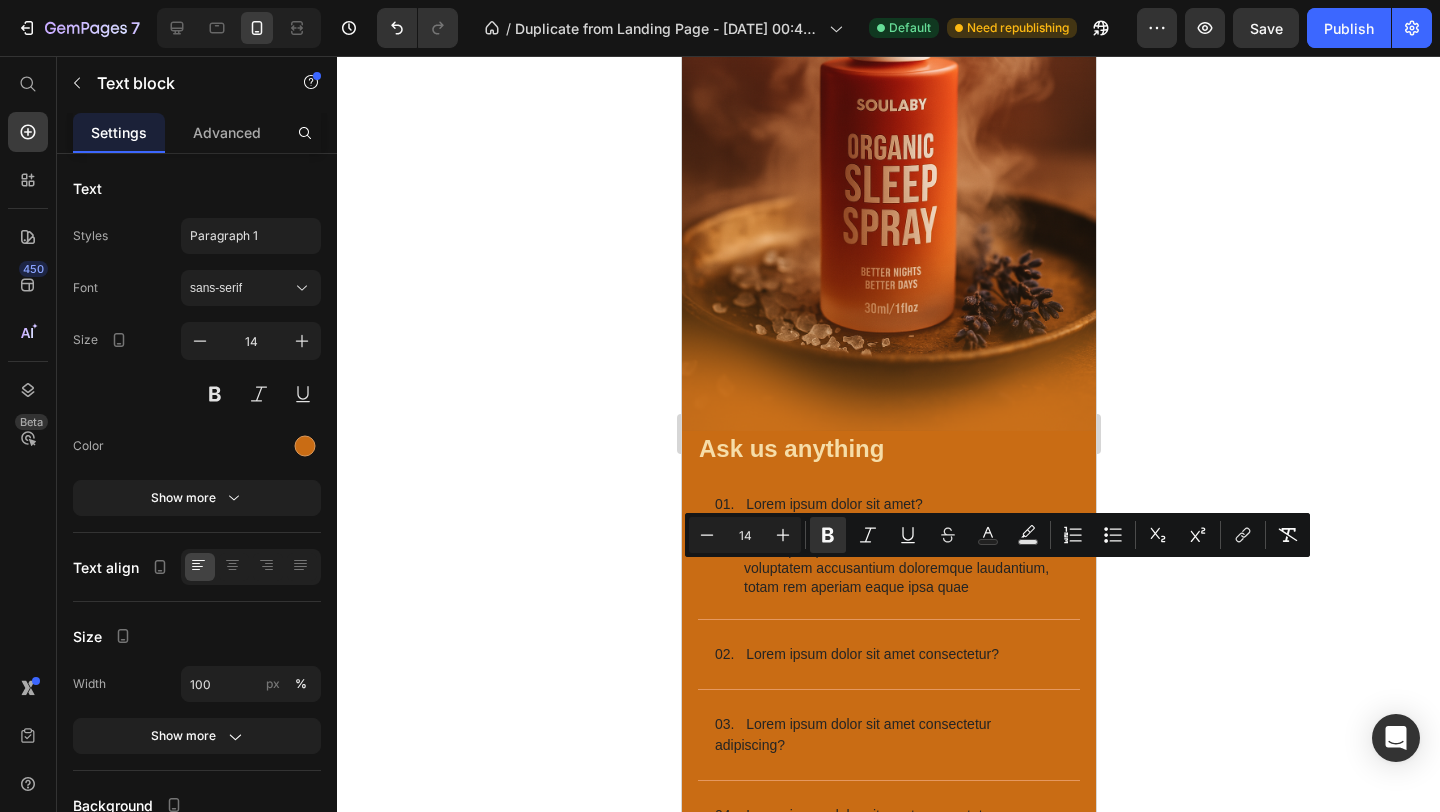 click on "Spray 5 times under your tongue  Lift your tongue and spray directly onto the tissue underneath for maximum absorption." at bounding box center (888, -510) 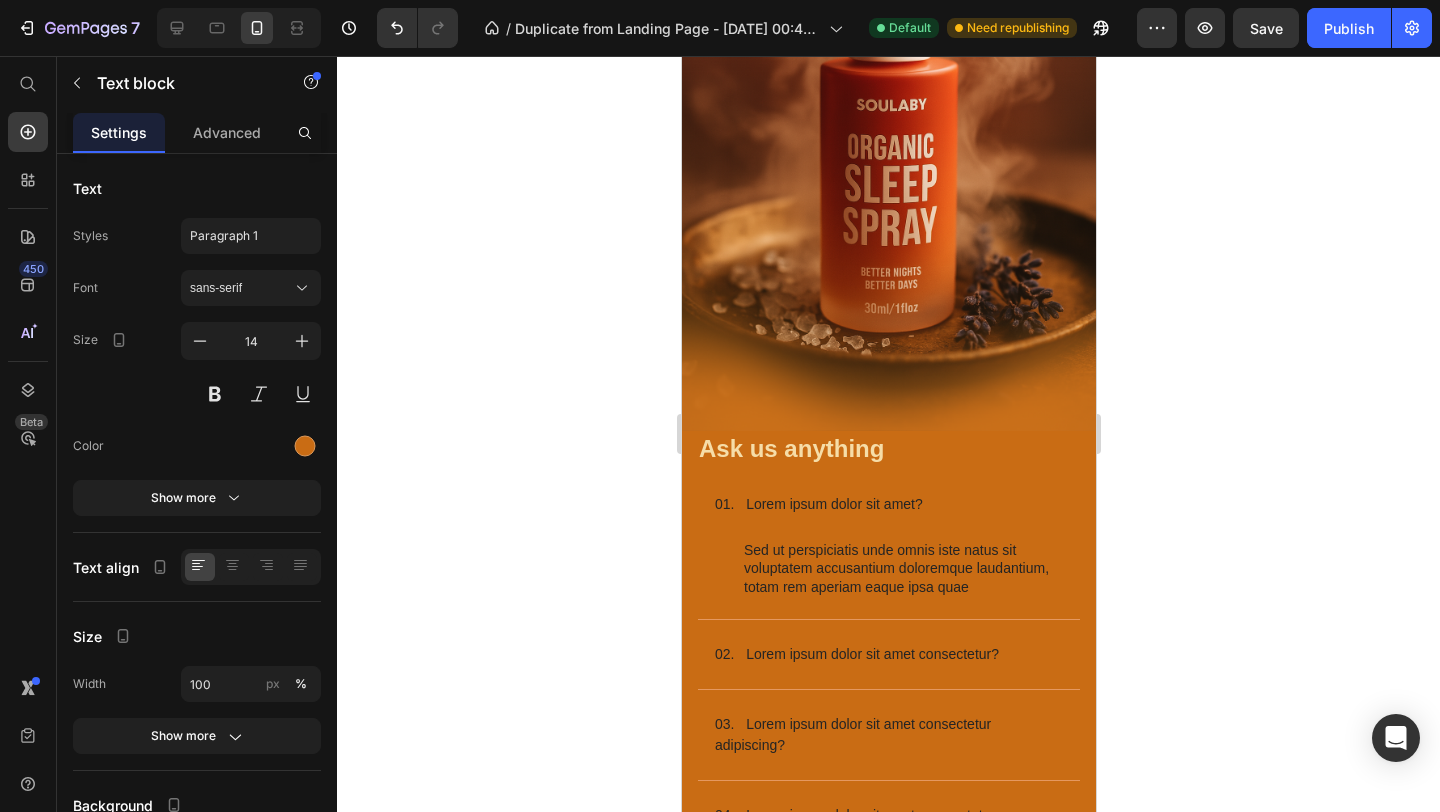 click on "Spray 5 times under your tongue  Lift your tongue and spray directly onto the tissue underneath for maximum absorption." at bounding box center [888, -510] 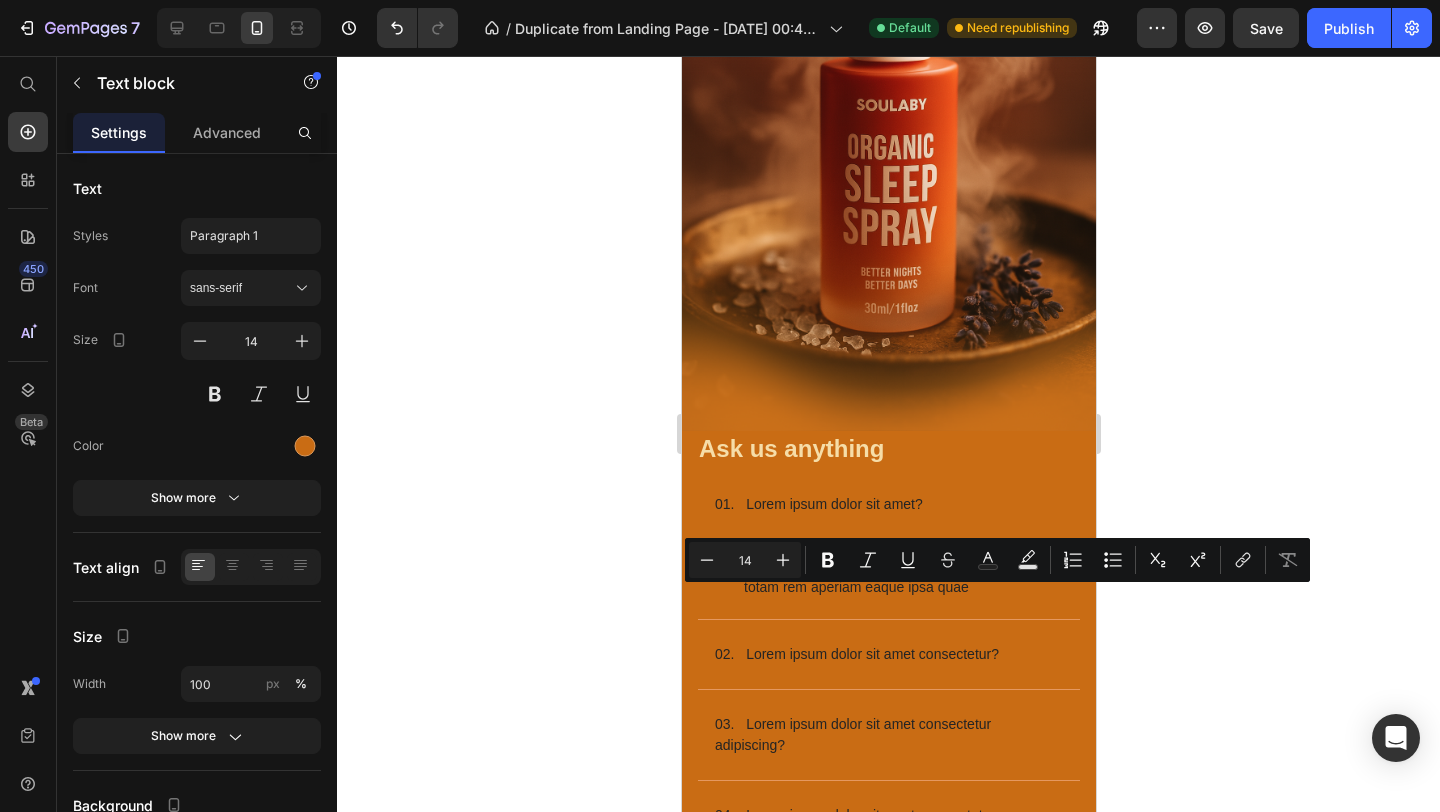 click on "Spray 5 times under your tongue  Lift your tongue and spray directly onto the tissue underneath for maximum absorption." at bounding box center [888, -510] 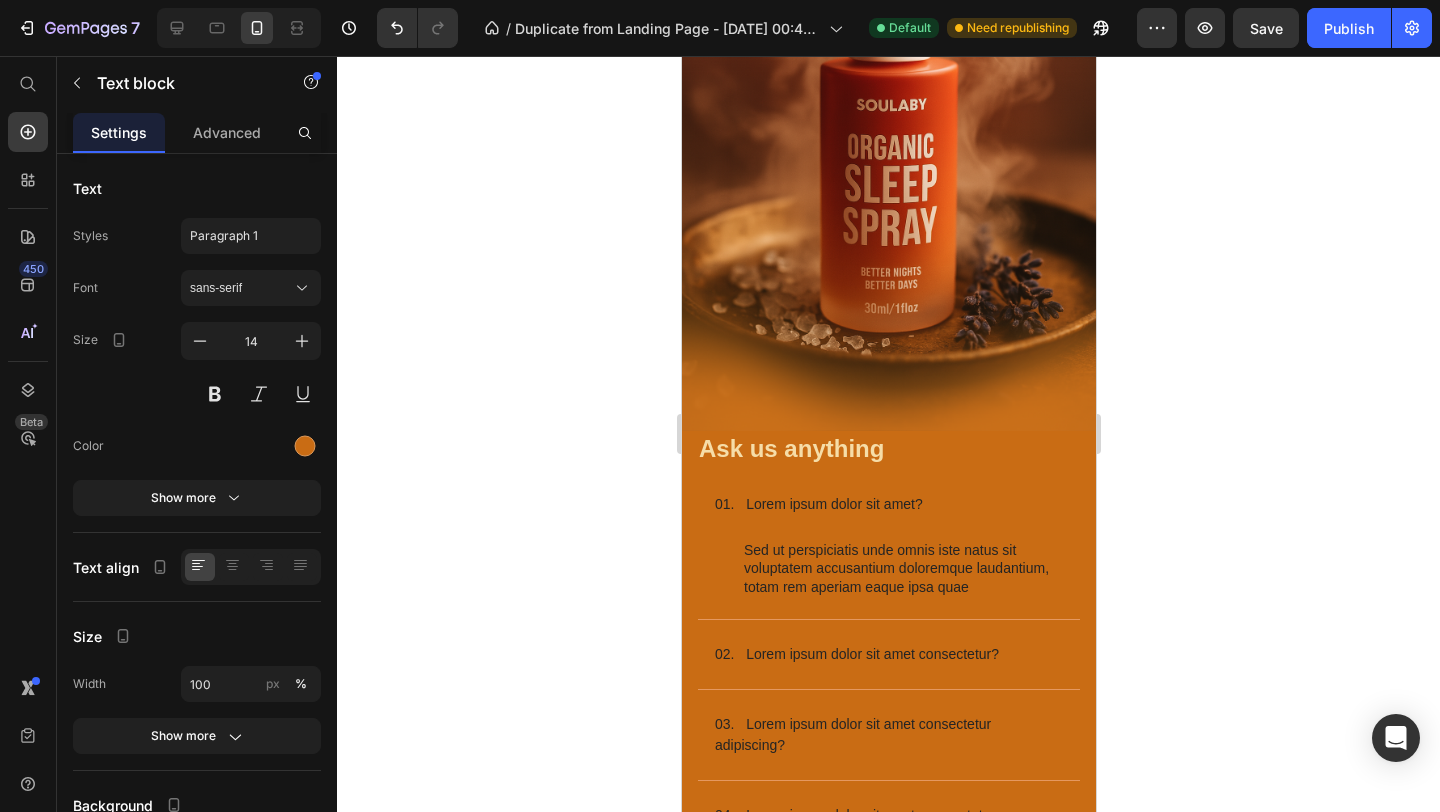 click on "Spray 5 times under your tongue  Lift your tongue and spray directly onto the tissue underneath for maximum absorption." at bounding box center [888, -510] 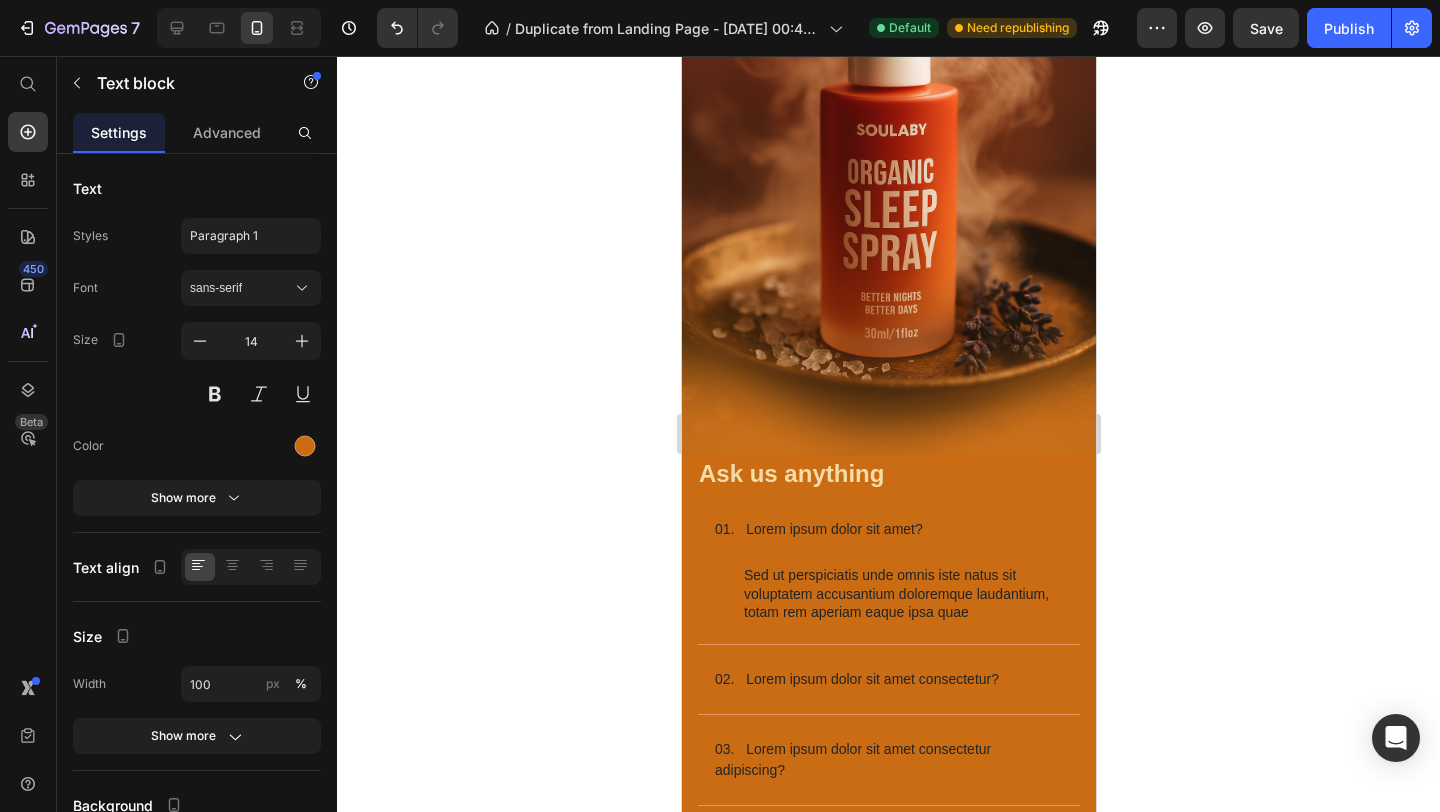 click on "Step 1" at bounding box center [888, -579] 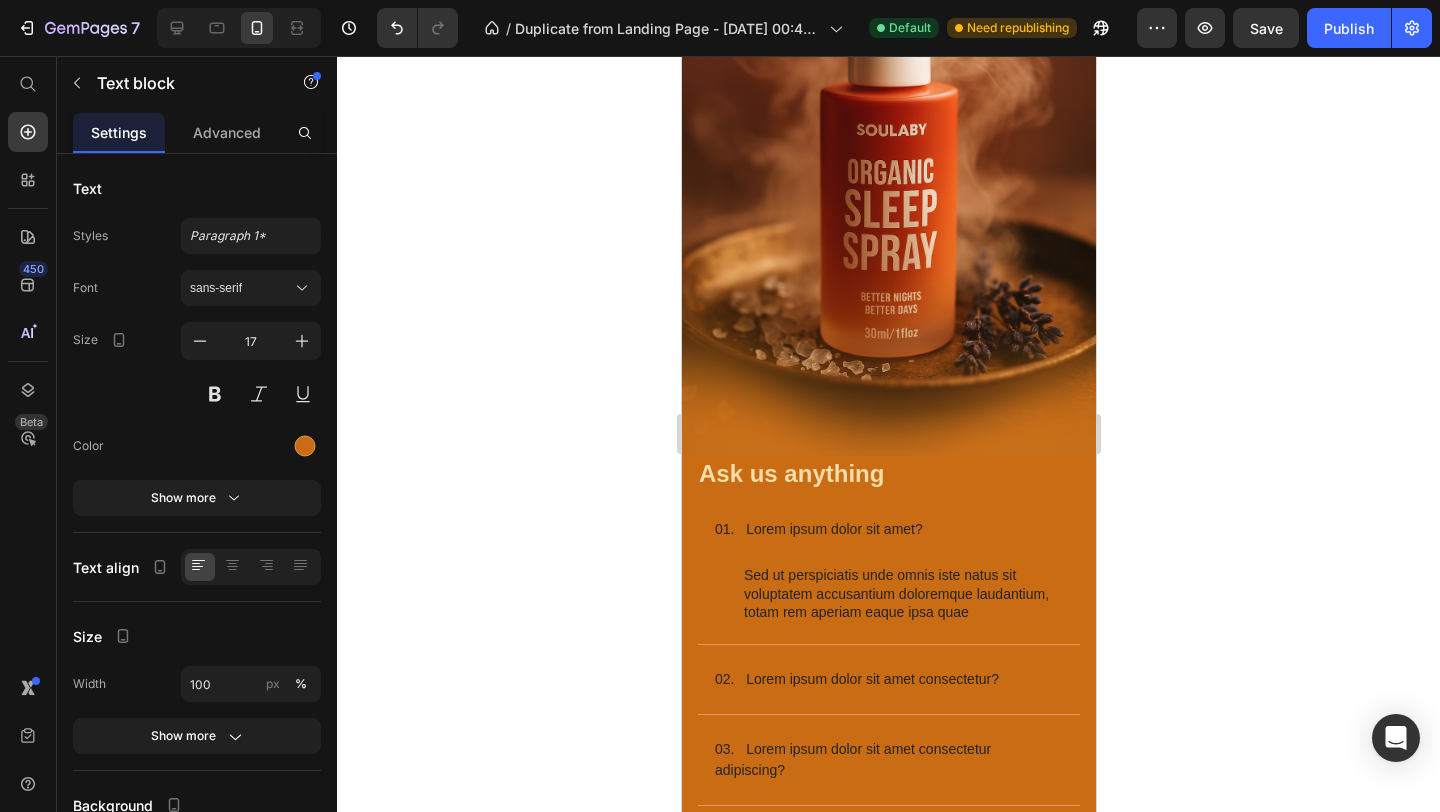 click on "Step 1" at bounding box center (888, -579) 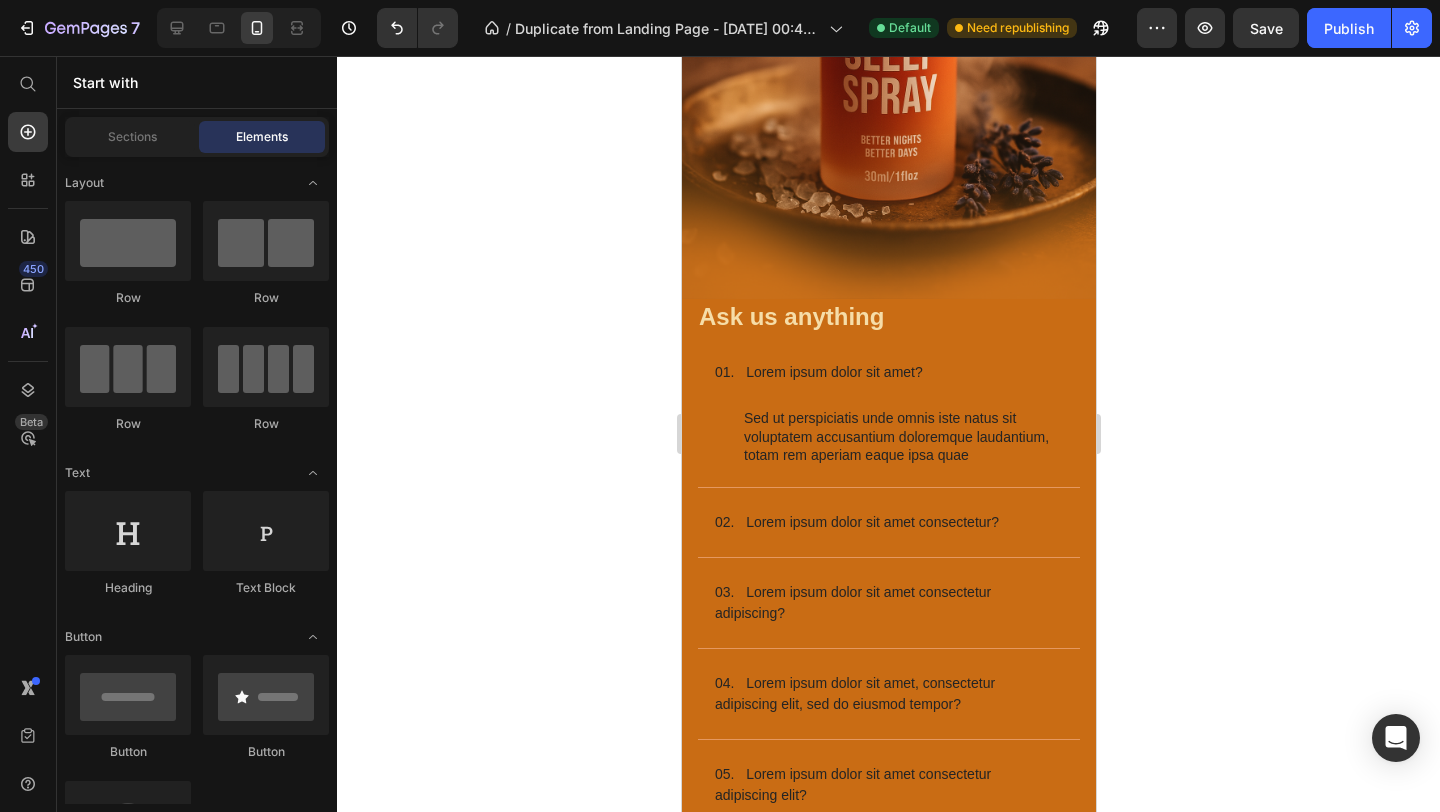 scroll, scrollTop: 3722, scrollLeft: 0, axis: vertical 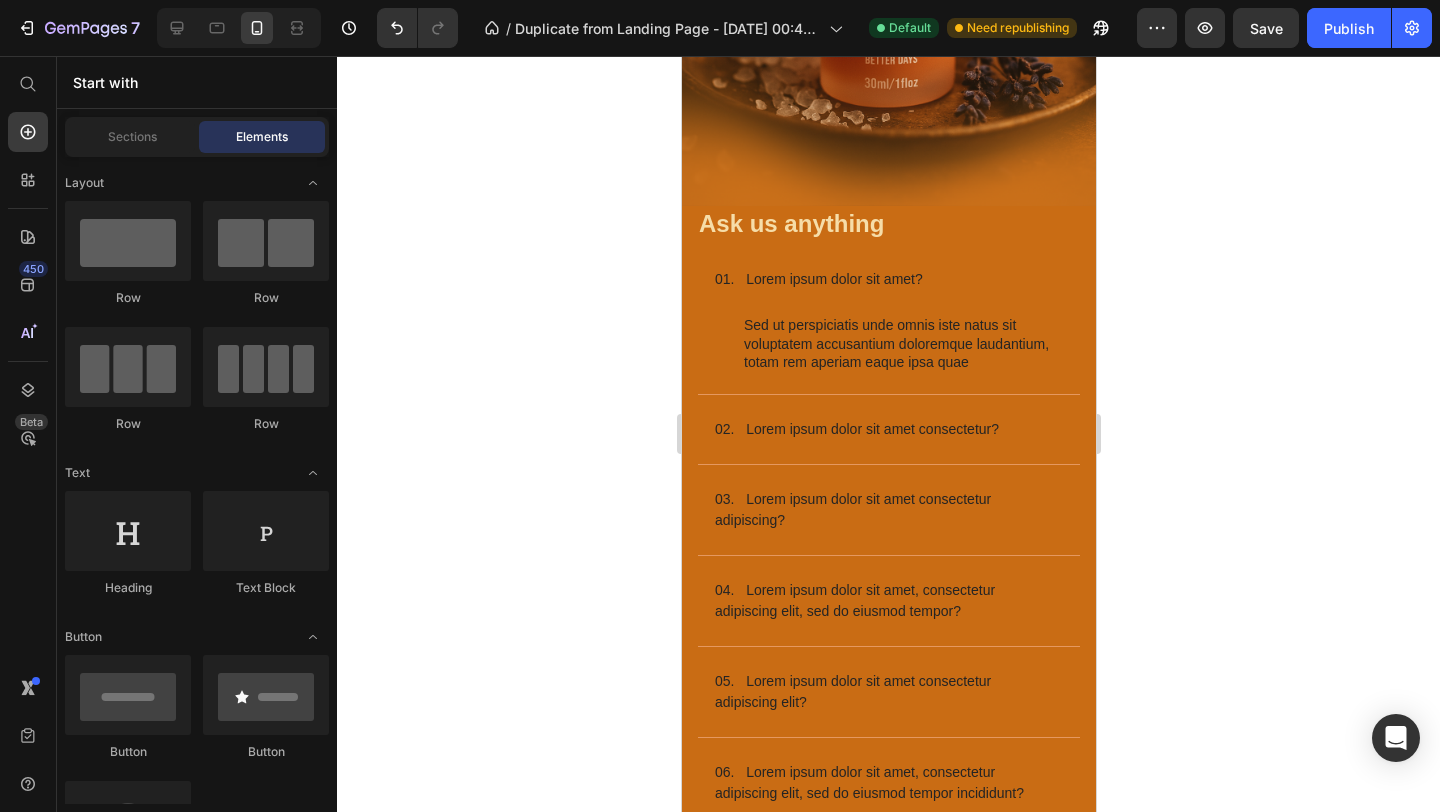 click on "Drop element here" at bounding box center (888, -585) 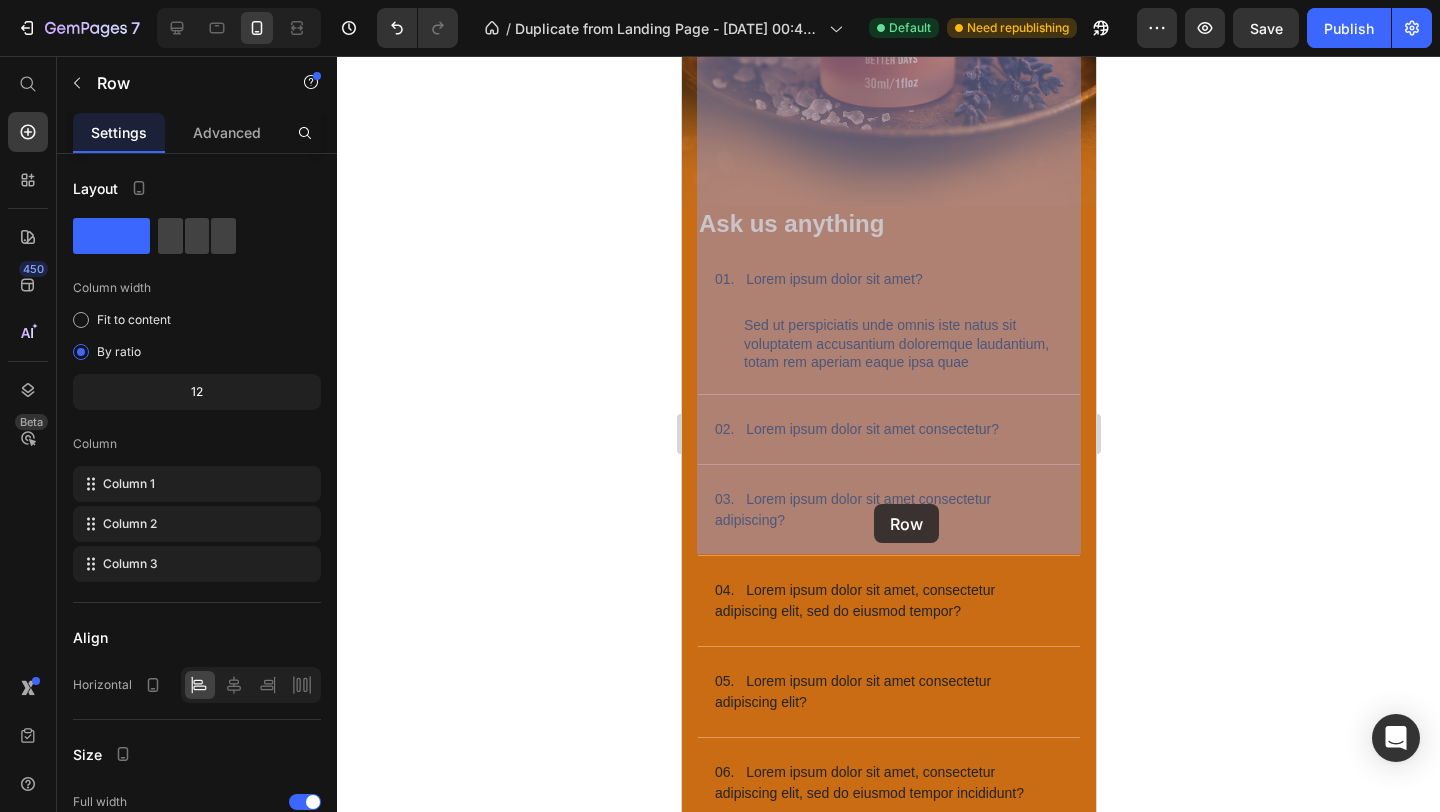 drag, startPoint x: 877, startPoint y: 548, endPoint x: 873, endPoint y: 506, distance: 42.190044 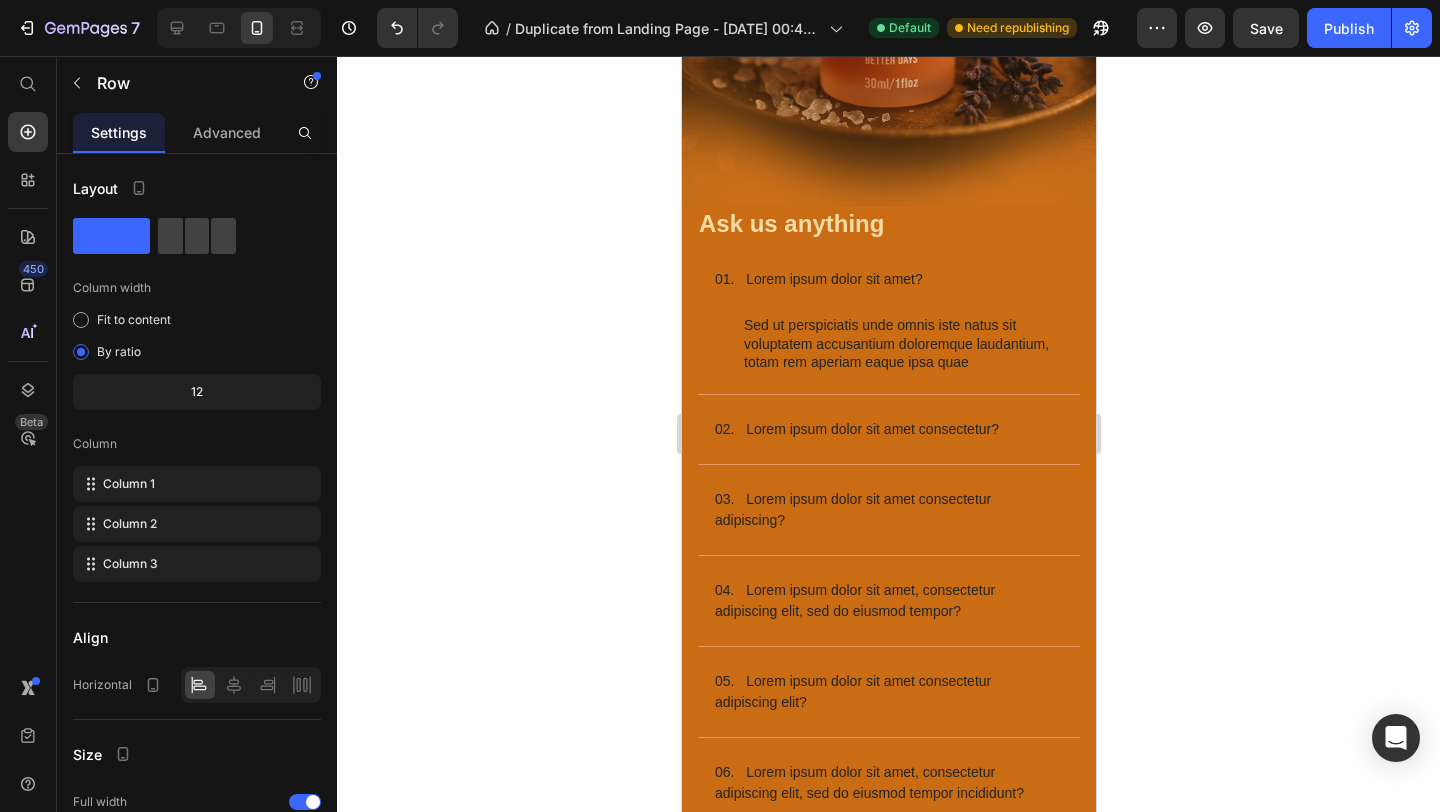 click 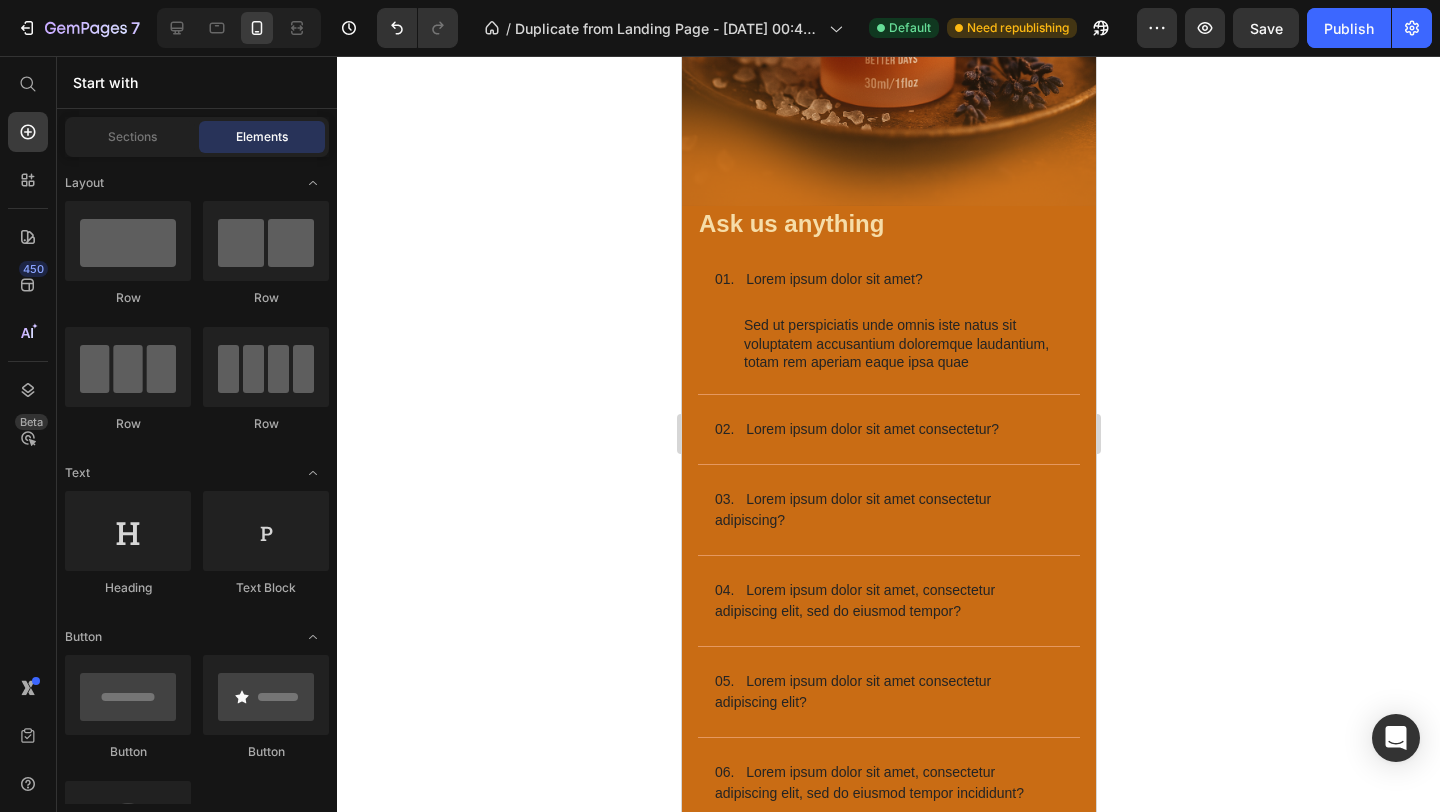 click on "Drop element here" at bounding box center (888, -585) 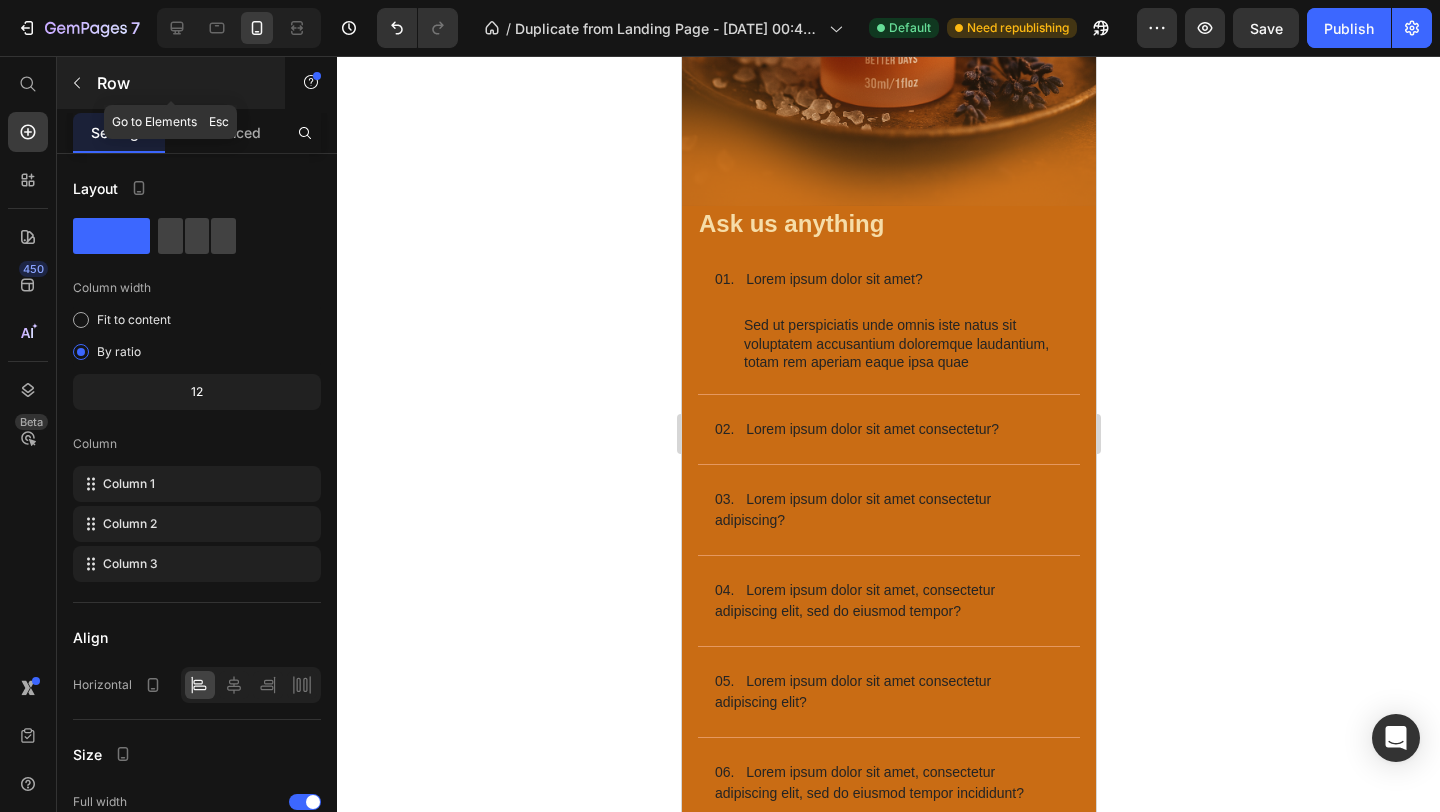 click at bounding box center [77, 83] 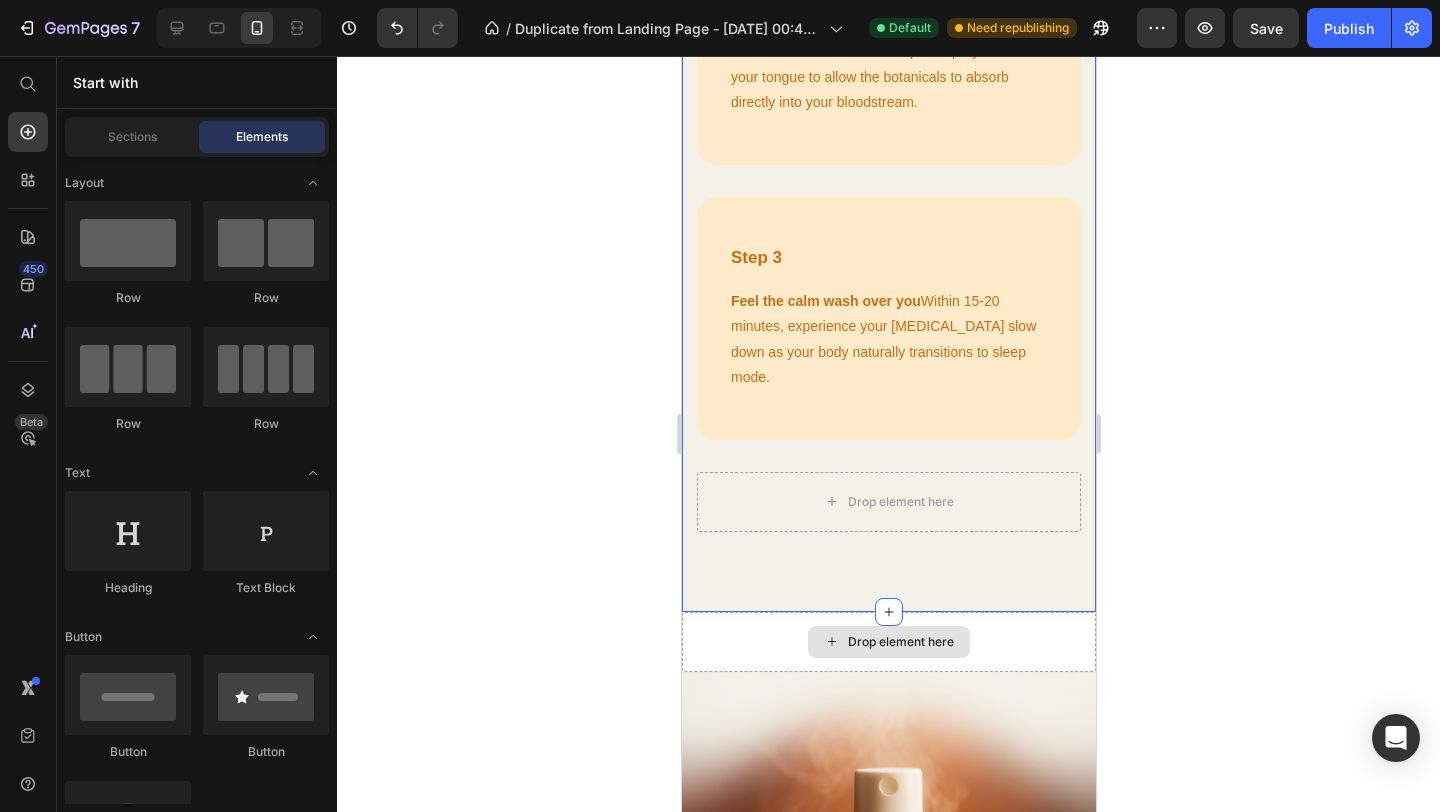 scroll, scrollTop: 3749, scrollLeft: 0, axis: vertical 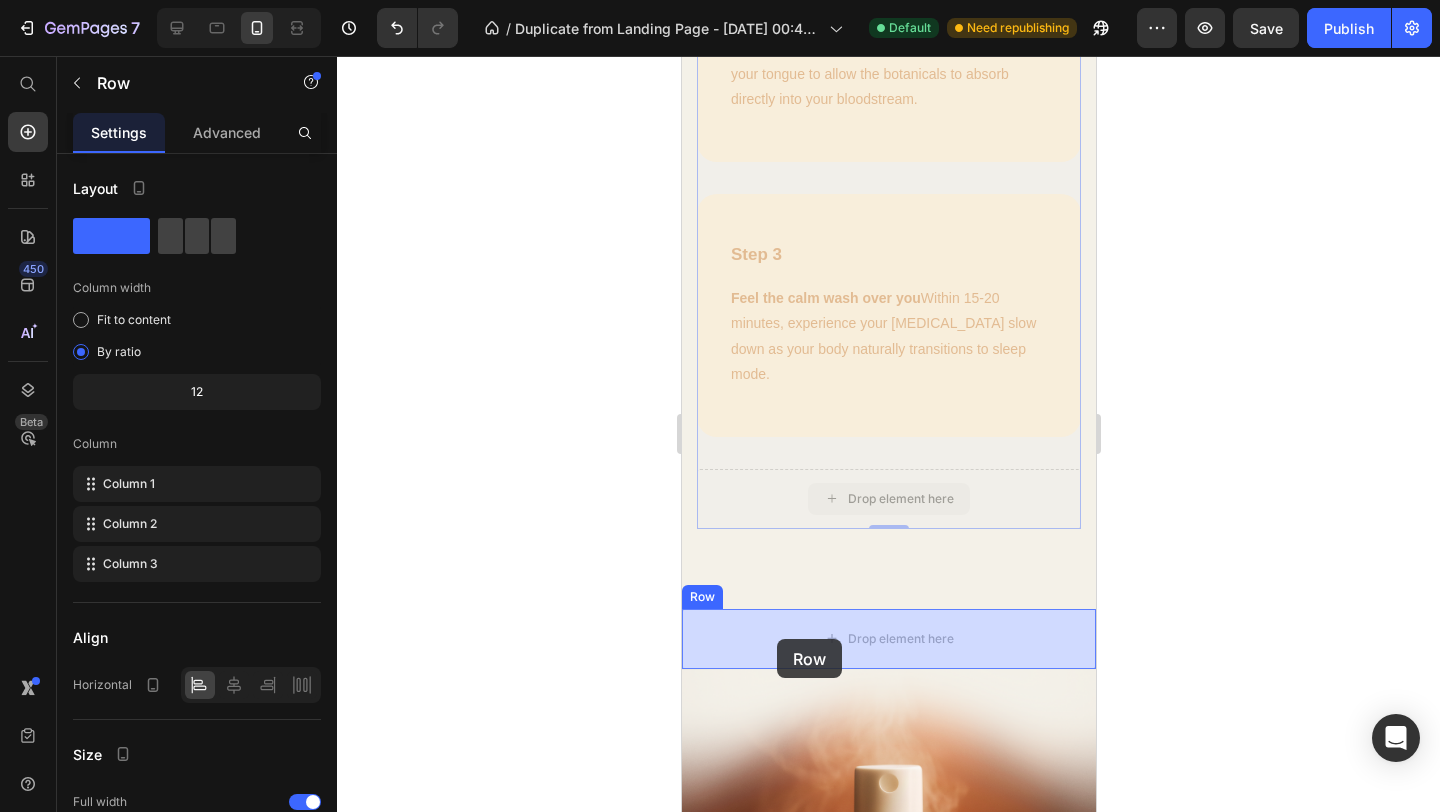 drag, startPoint x: 761, startPoint y: 490, endPoint x: 776, endPoint y: 639, distance: 149.75313 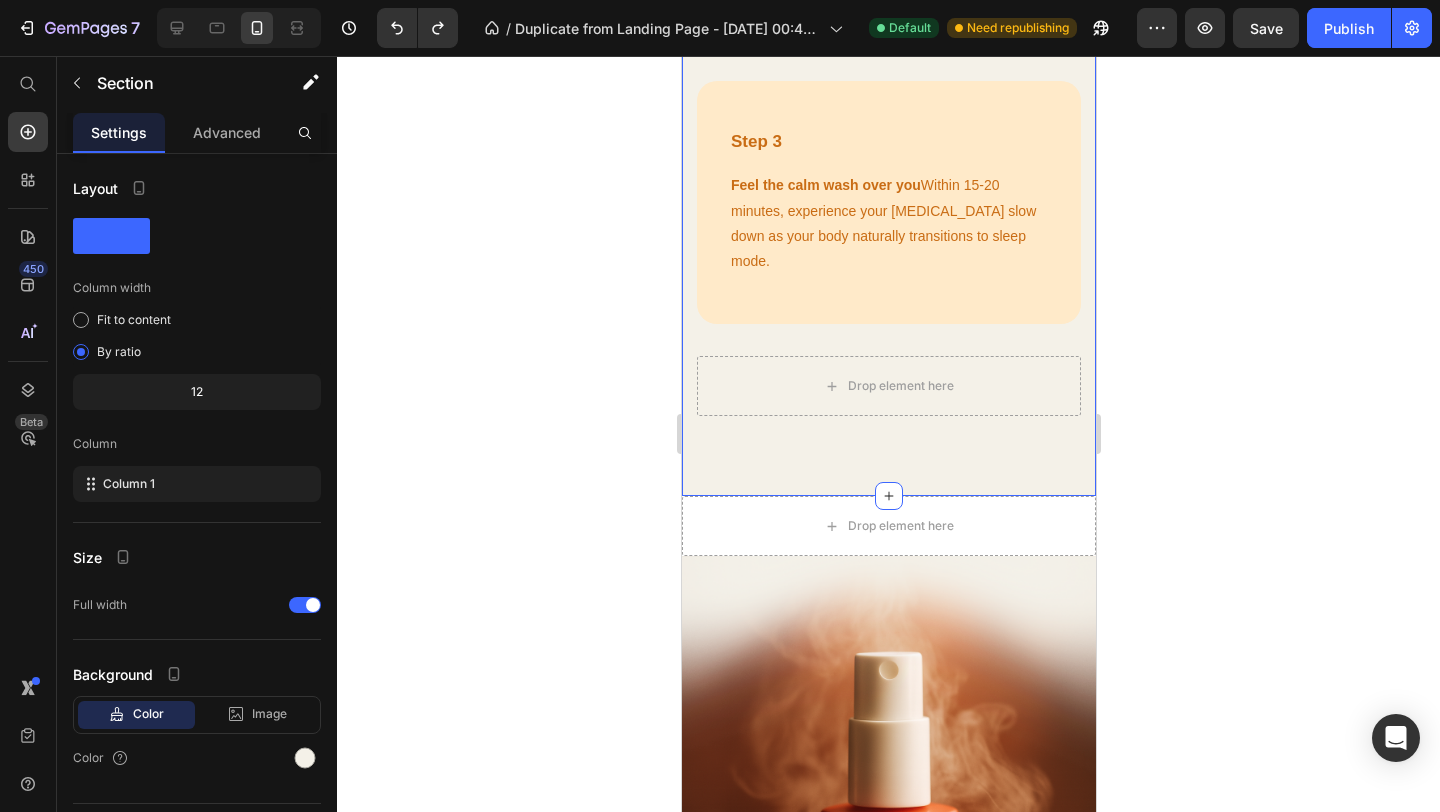 scroll, scrollTop: 4034, scrollLeft: 0, axis: vertical 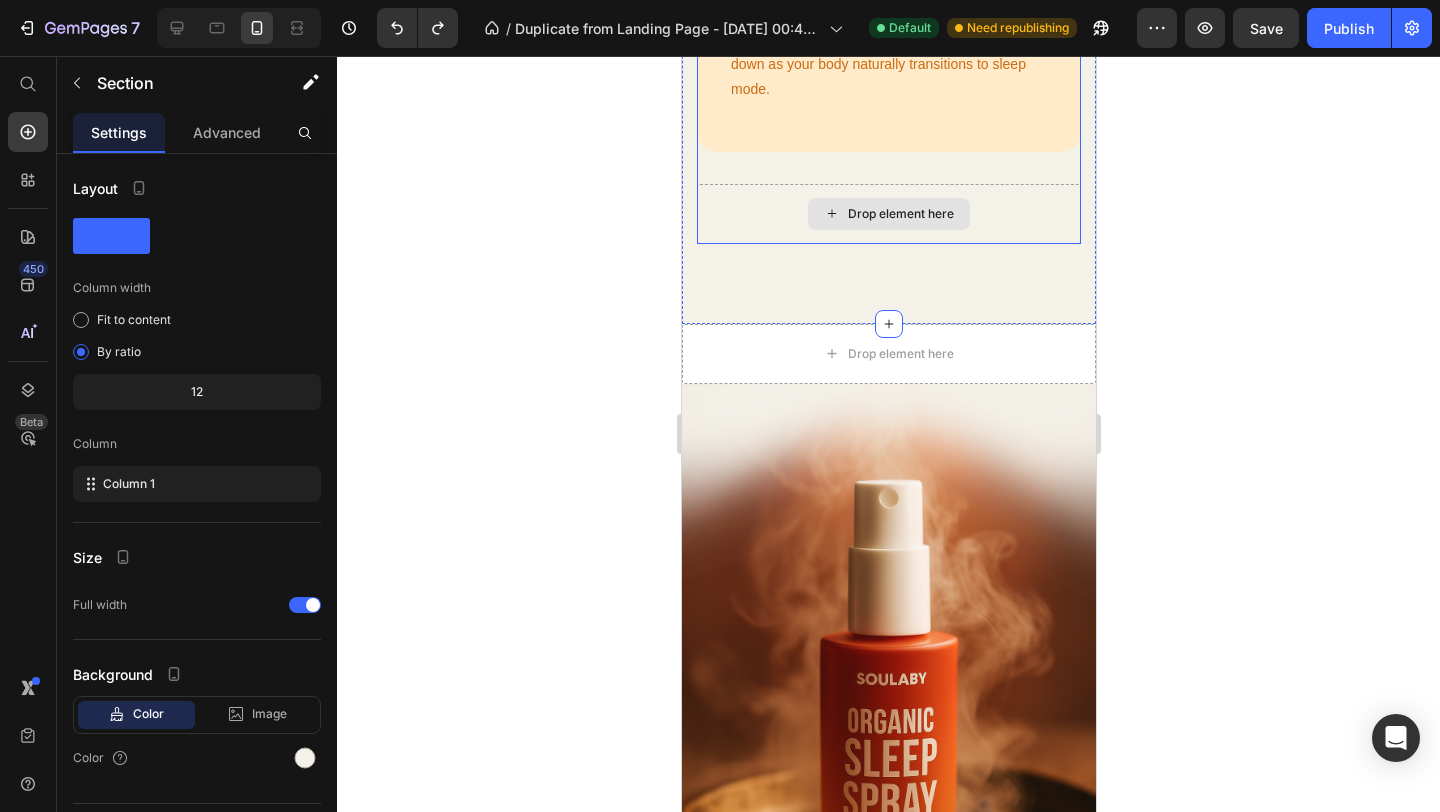 click on "Drop element here" at bounding box center [888, 214] 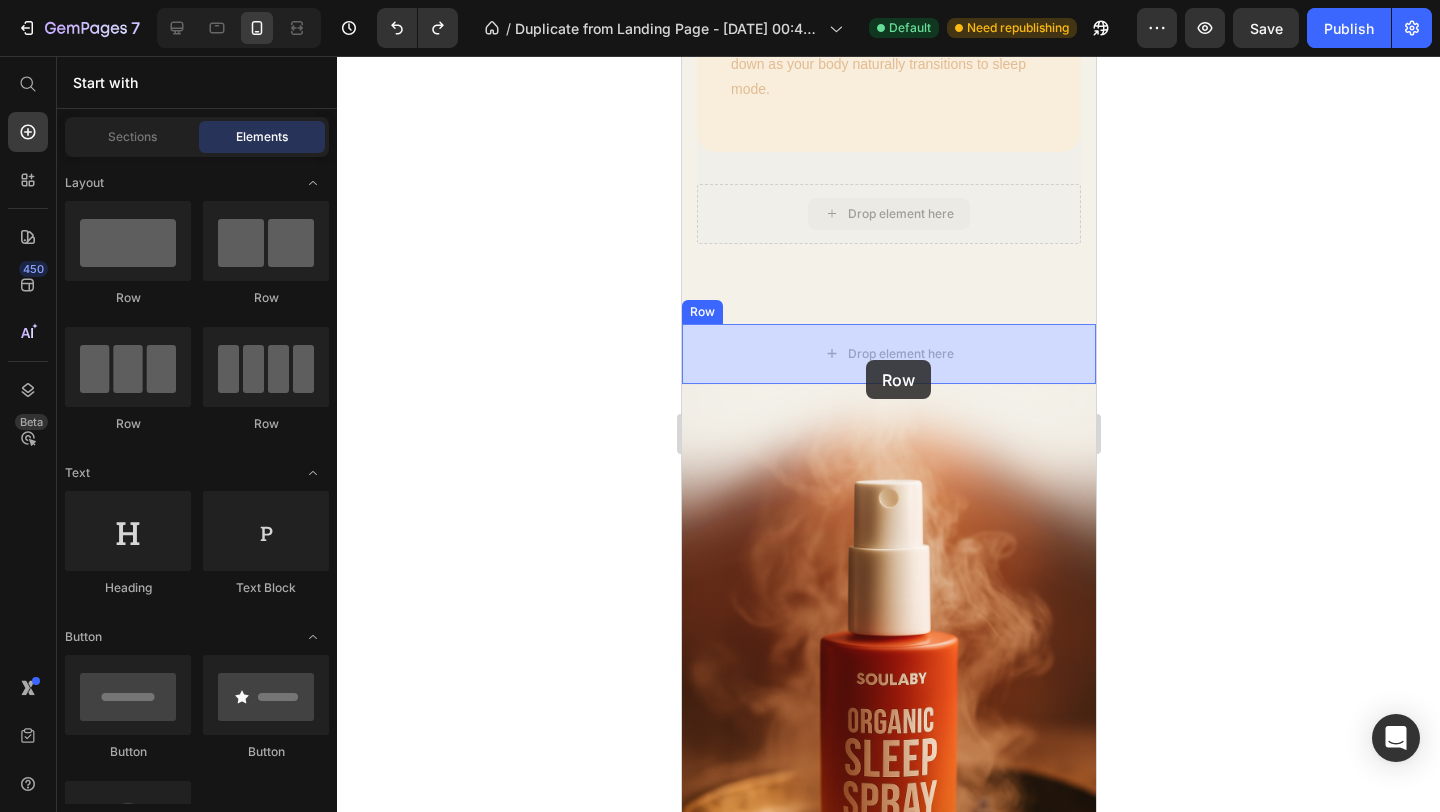drag, startPoint x: 921, startPoint y: 209, endPoint x: 865, endPoint y: 359, distance: 160.11246 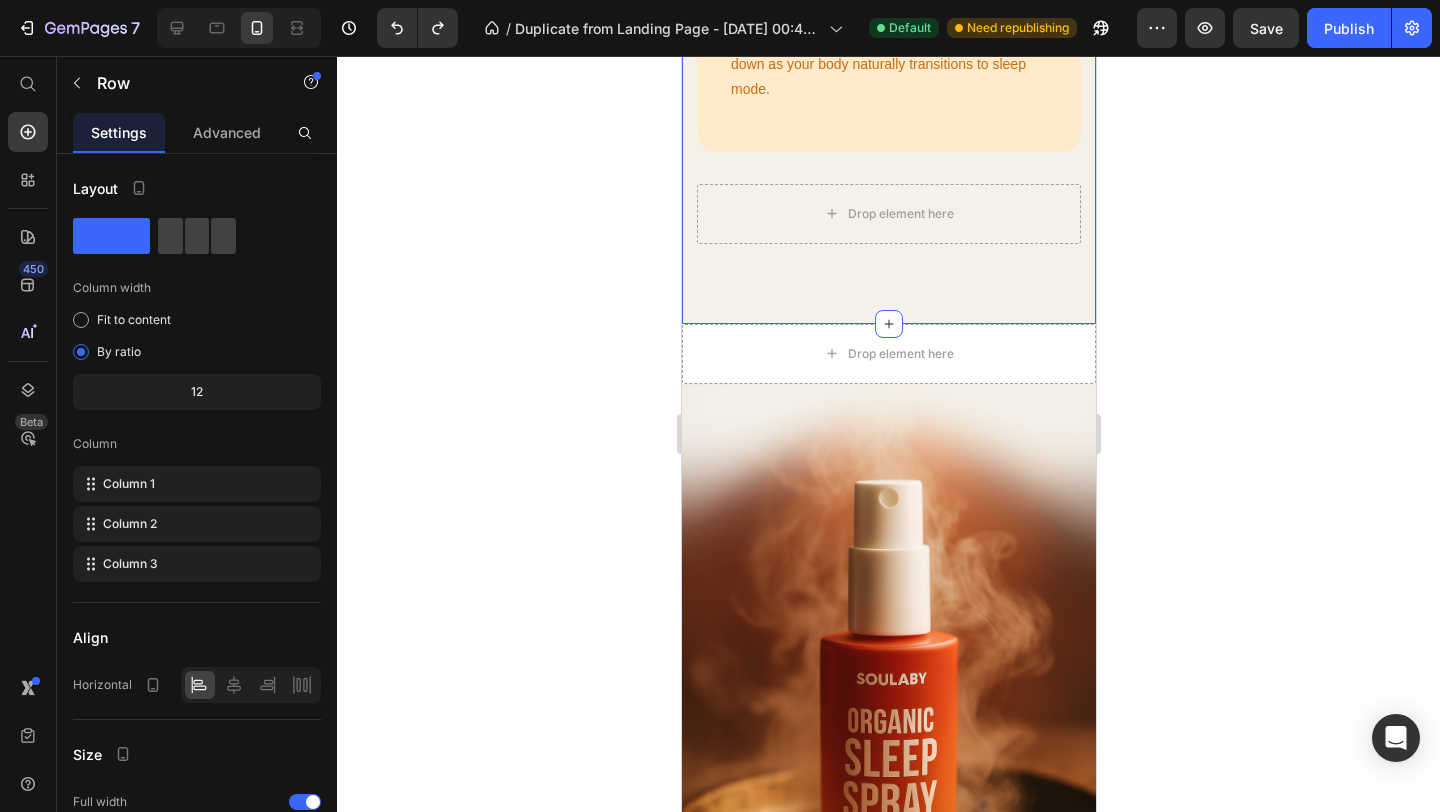 click on "How Soulaby Works Heading Step 1 Text block Spray 5 times under your tongue  Lift your tongue and spray directly onto the tissue underneath for maximum absorption. Text block Row Step 2 Text block Hold for 10-15 seconds  Keep the spray under your tongue to allow the botanicals to absorb directly into your bloodstream. Text block Row Step 3 Text block Feel the calm wash over you  Within 15-20 minutes, experience your [MEDICAL_DATA] slow down as your body naturally transitions to sleep mode. Text block Row
Drop element here Row Section 3" at bounding box center [888, -209] 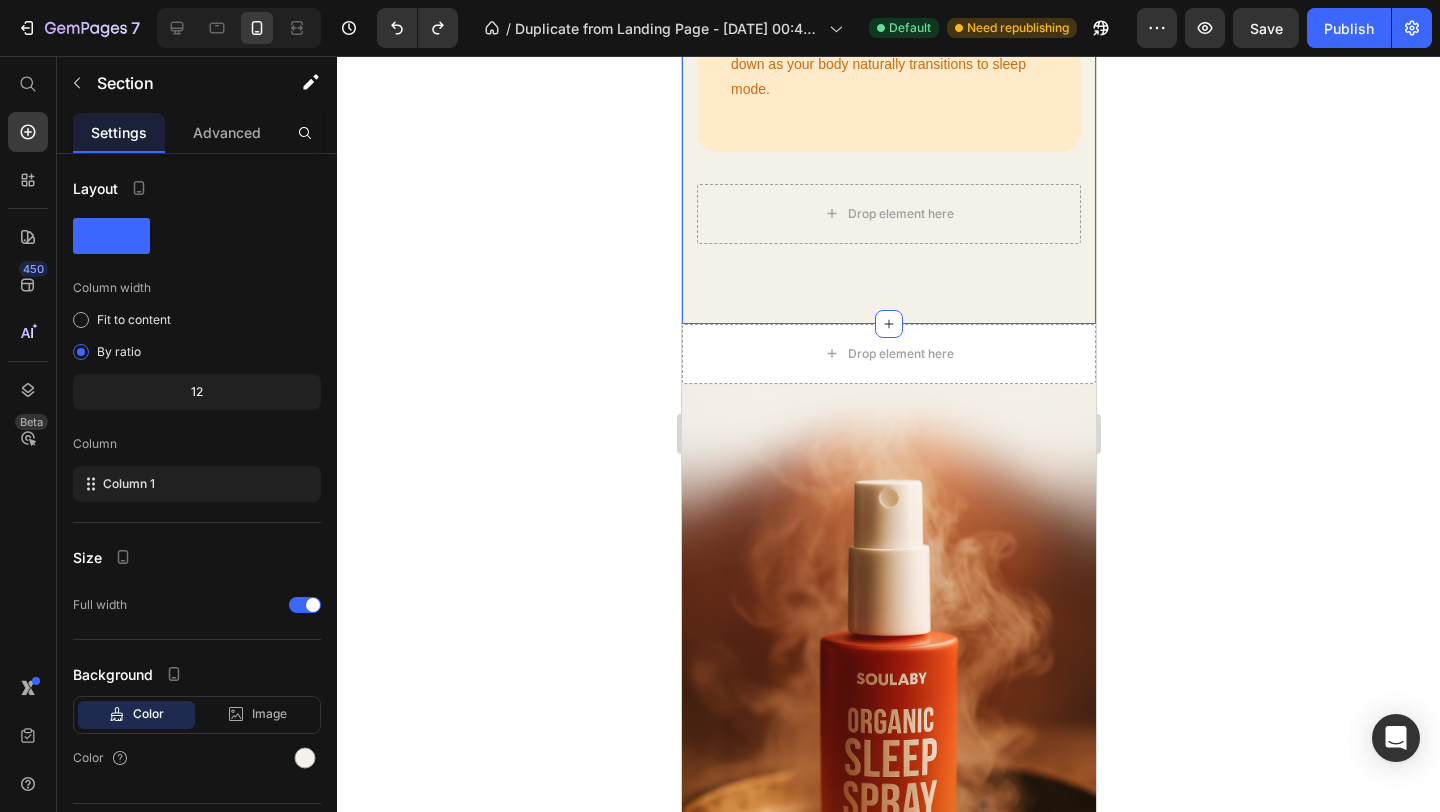 click 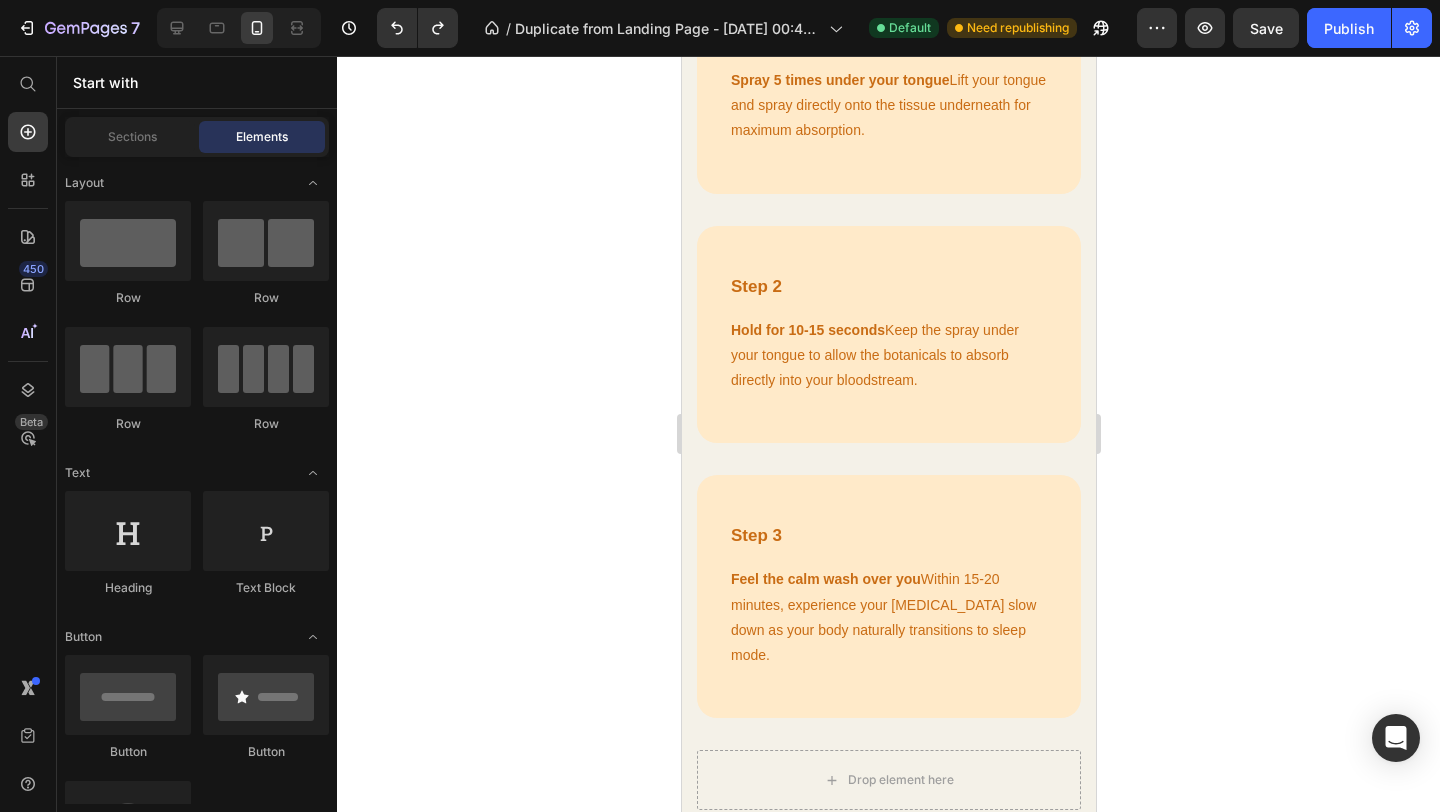 scroll, scrollTop: 3527, scrollLeft: 0, axis: vertical 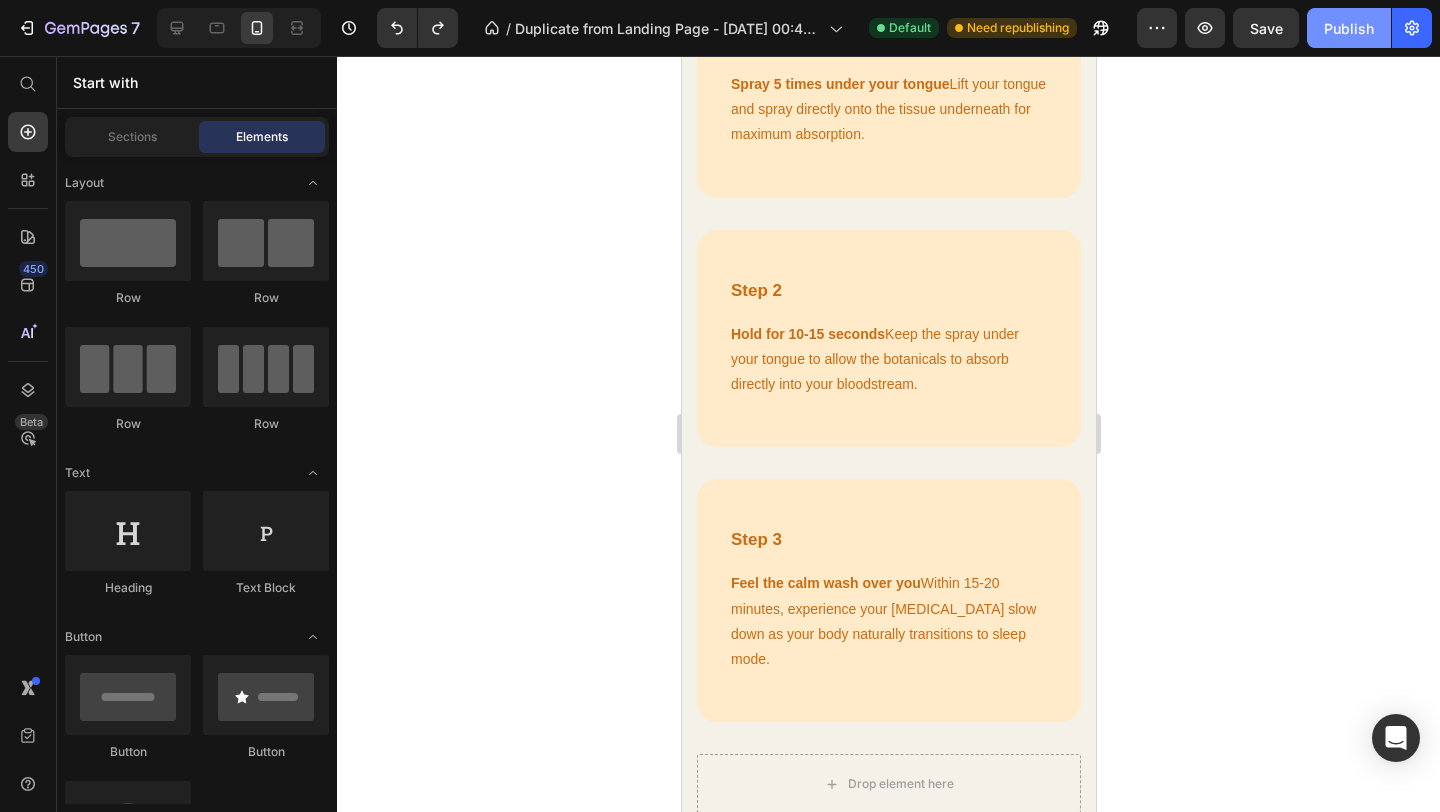 click on "Publish" 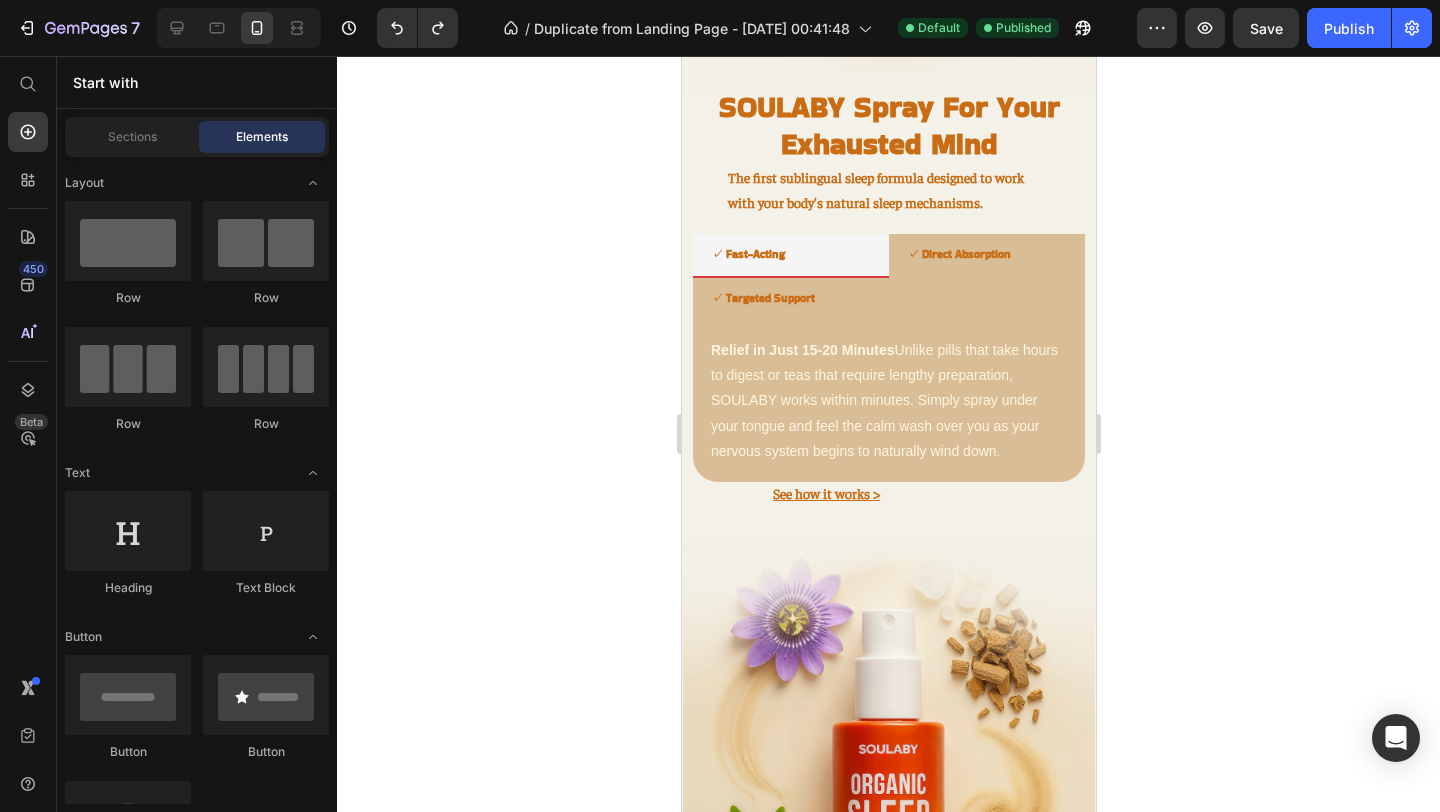 scroll, scrollTop: 2428, scrollLeft: 0, axis: vertical 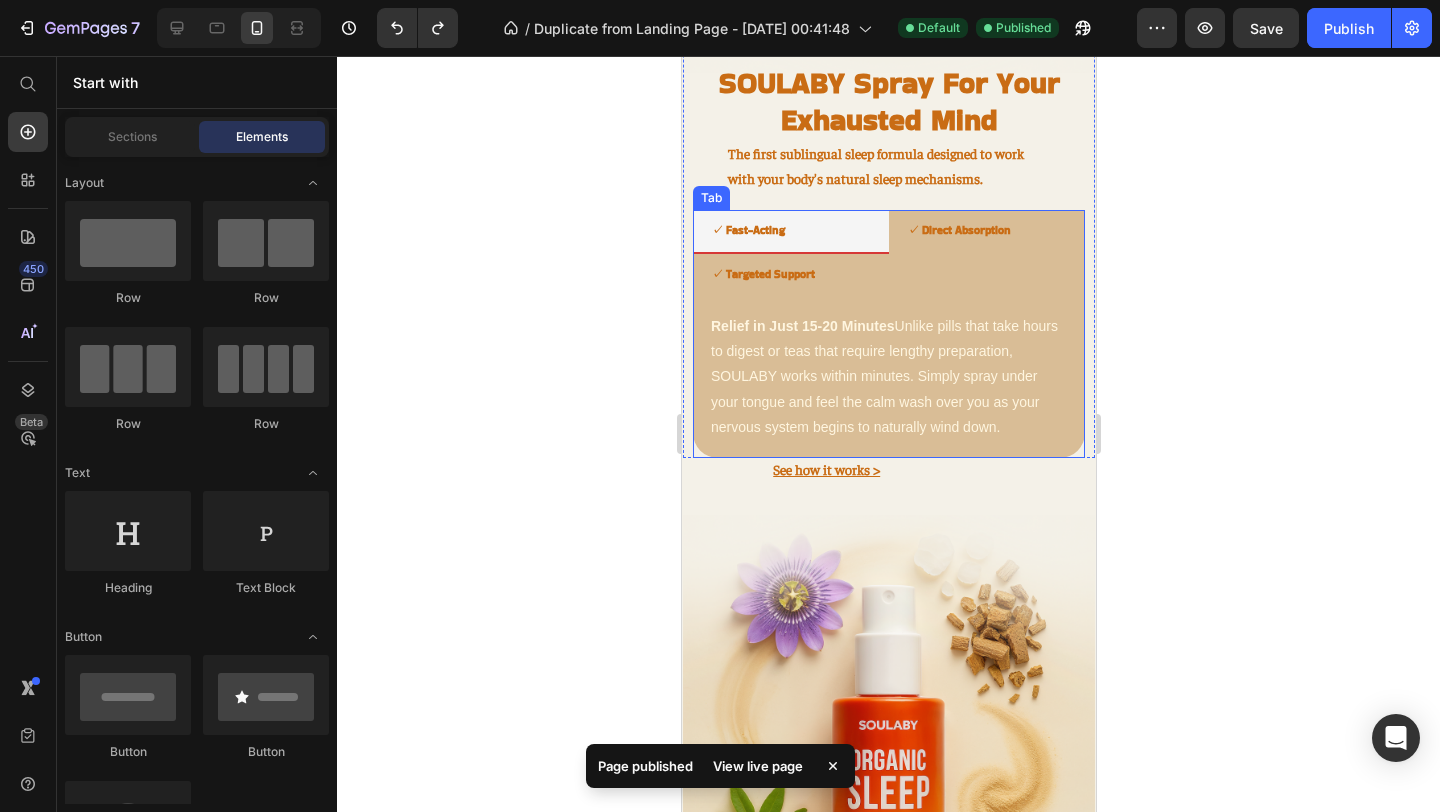 click on "✓ Direct Absorption" at bounding box center [958, 230] 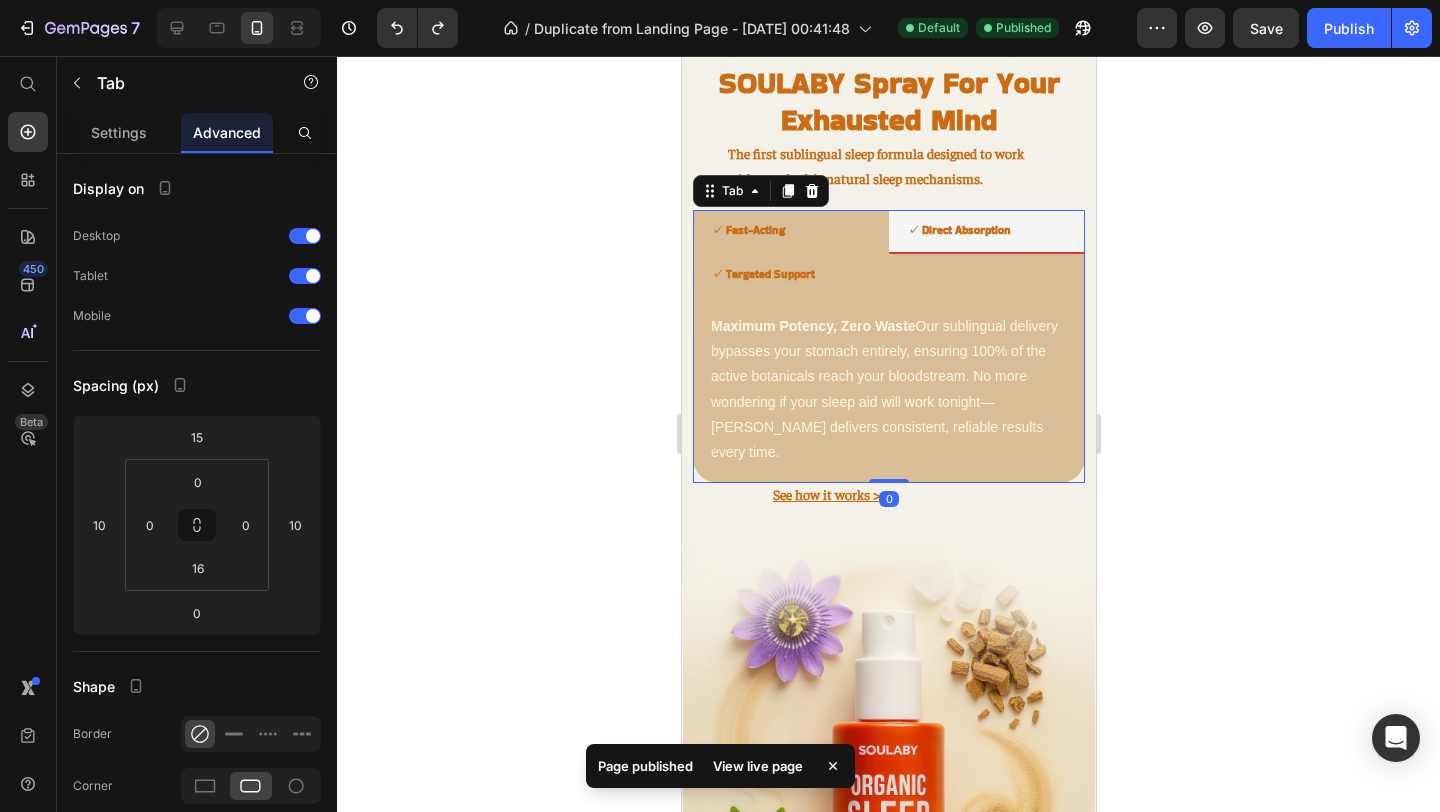 click on "✓ Targeted Support" at bounding box center [762, 274] 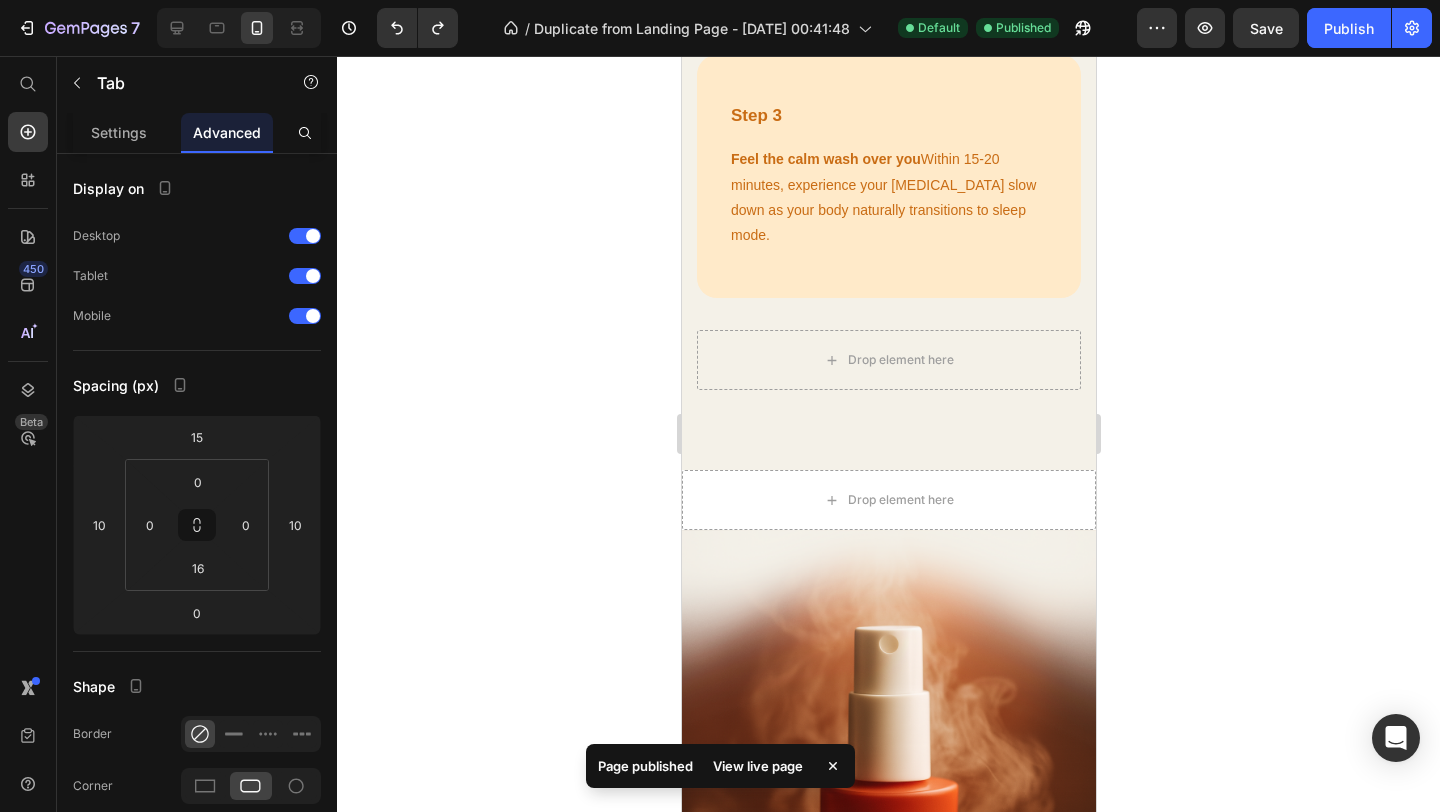 scroll, scrollTop: 3915, scrollLeft: 0, axis: vertical 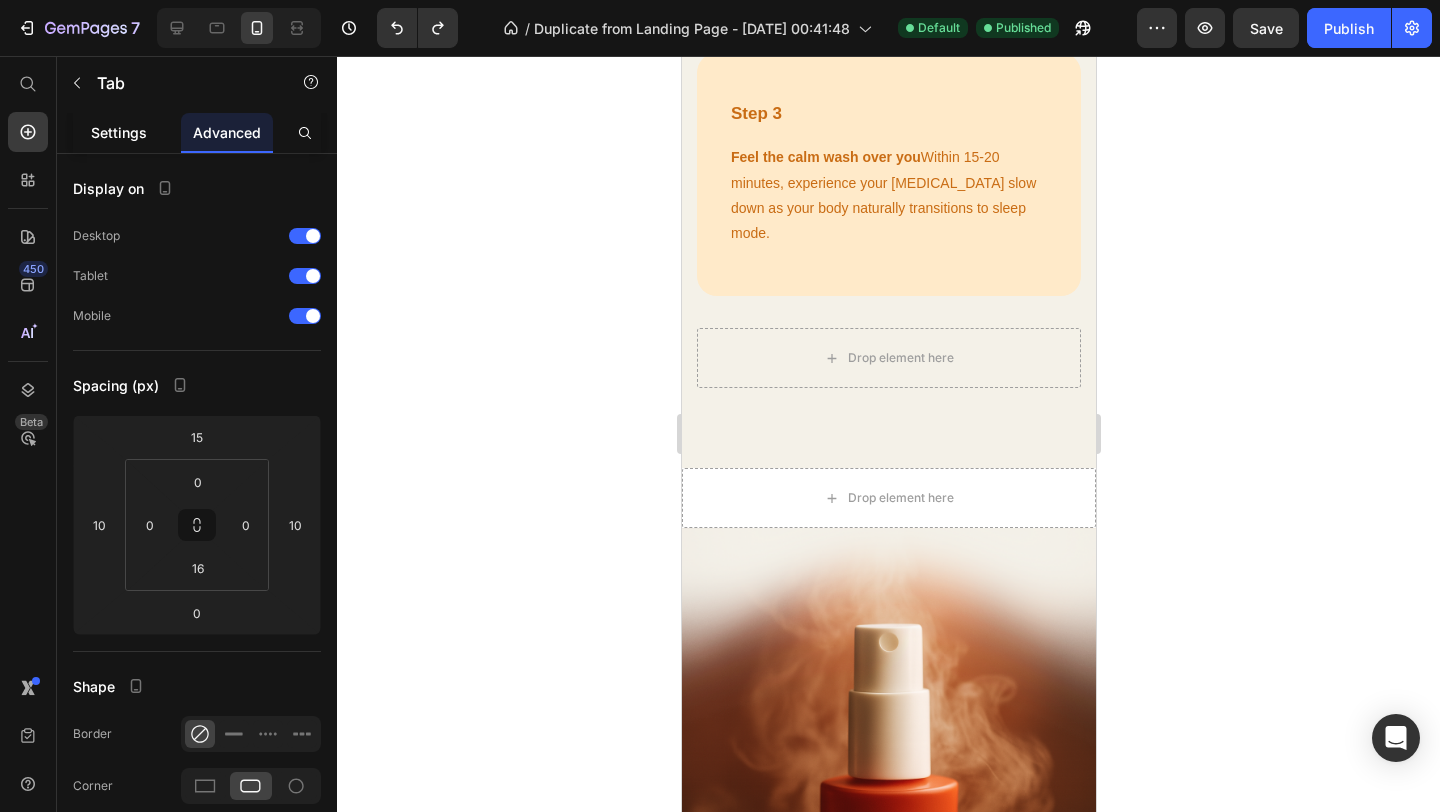 click on "Settings" at bounding box center [119, 132] 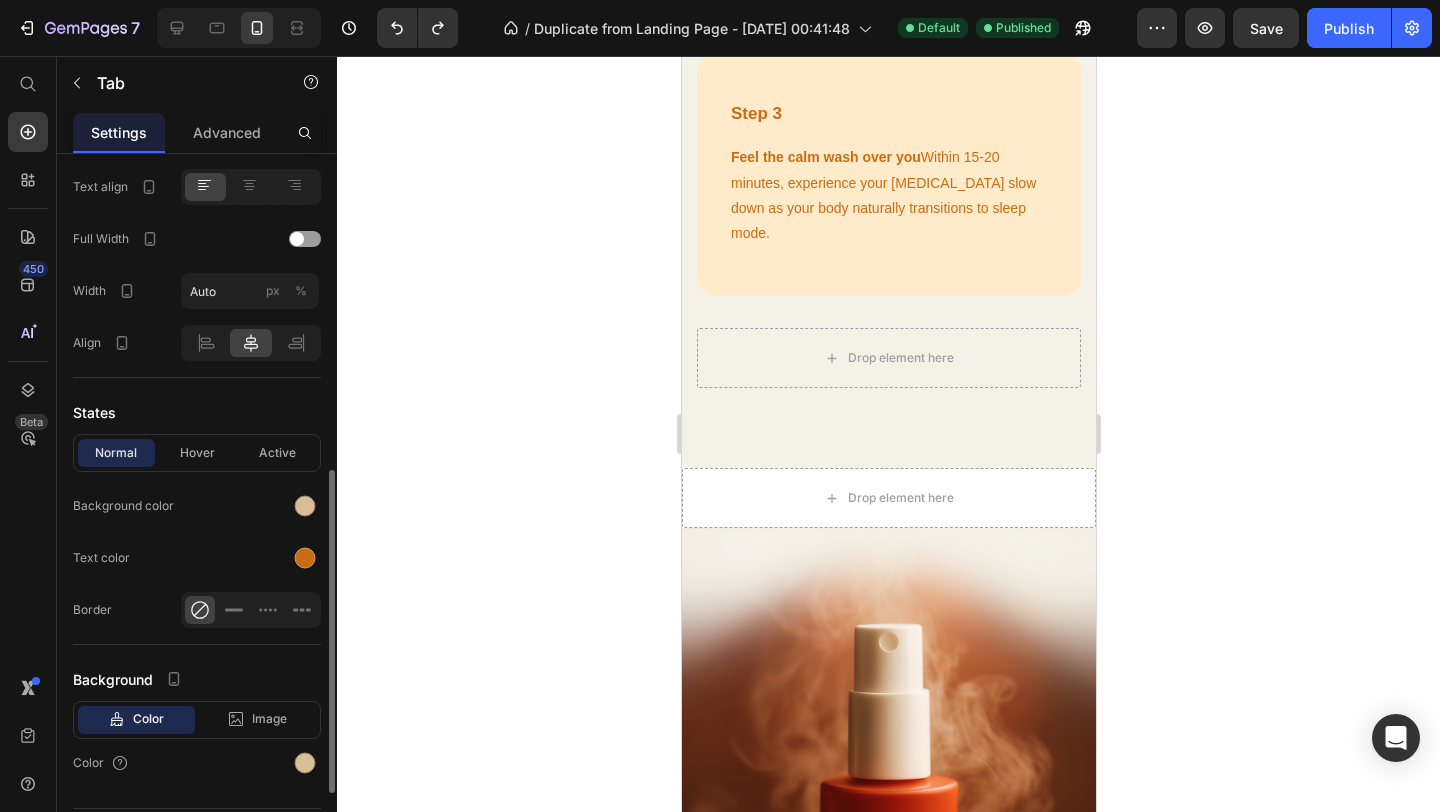 scroll, scrollTop: 866, scrollLeft: 0, axis: vertical 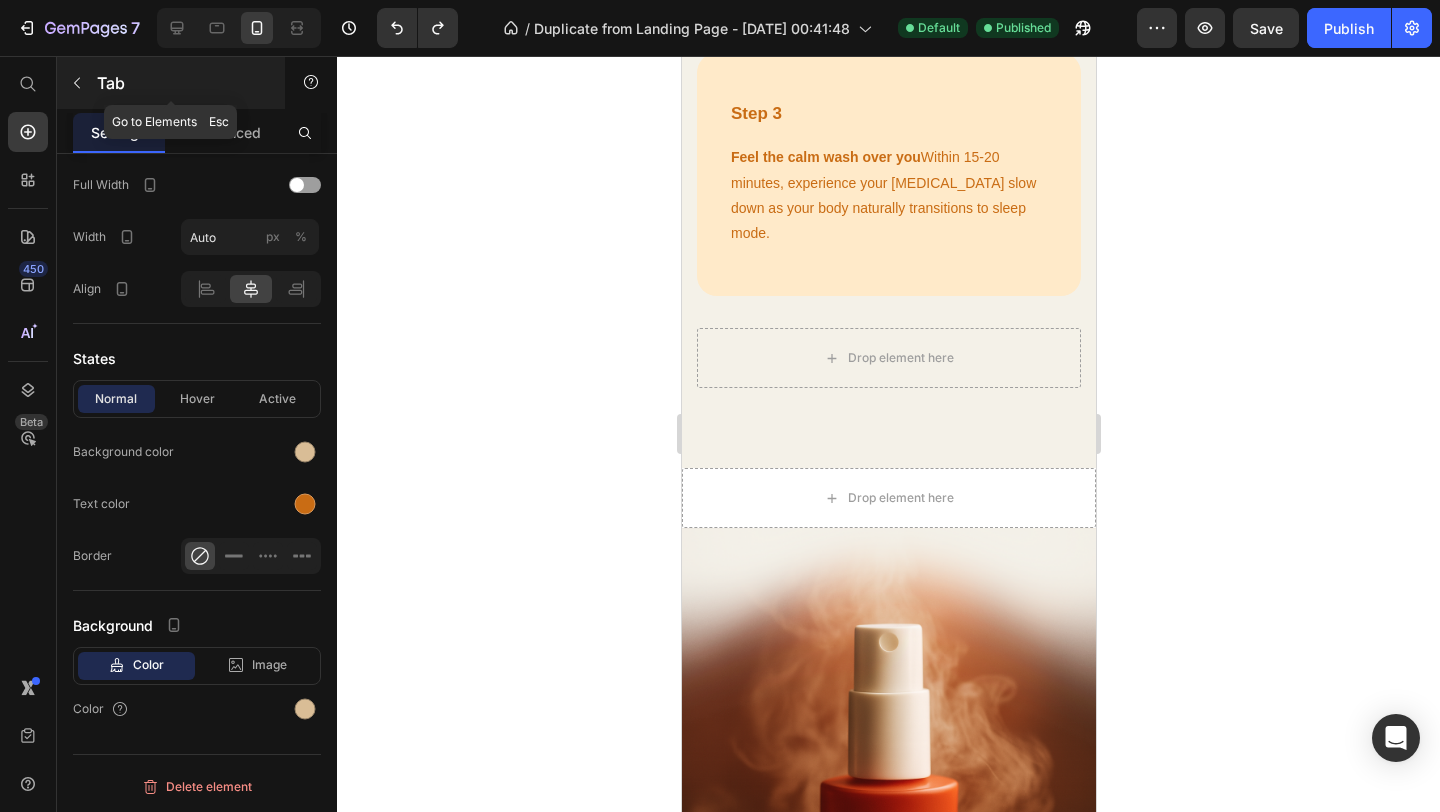 click at bounding box center [77, 83] 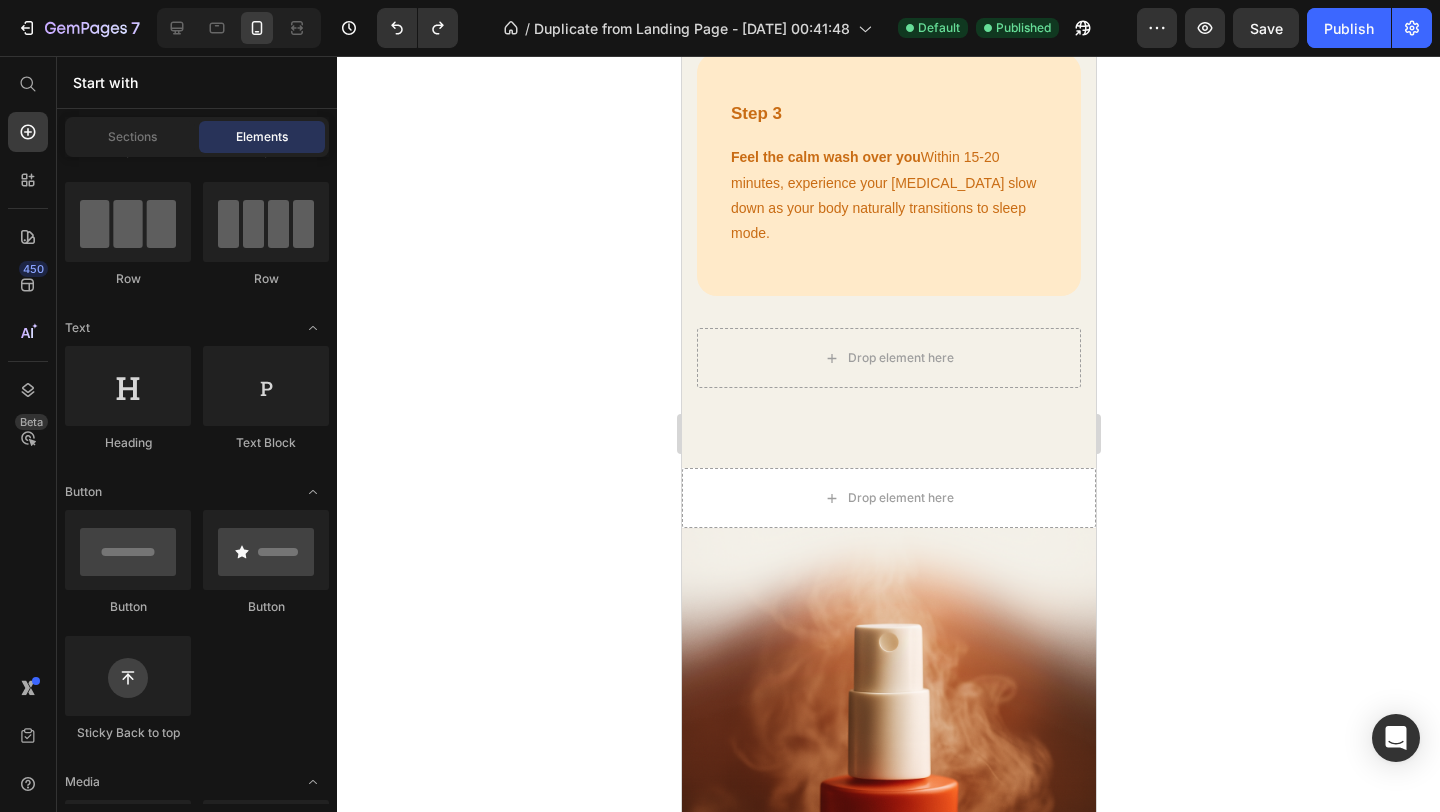 scroll, scrollTop: 168, scrollLeft: 0, axis: vertical 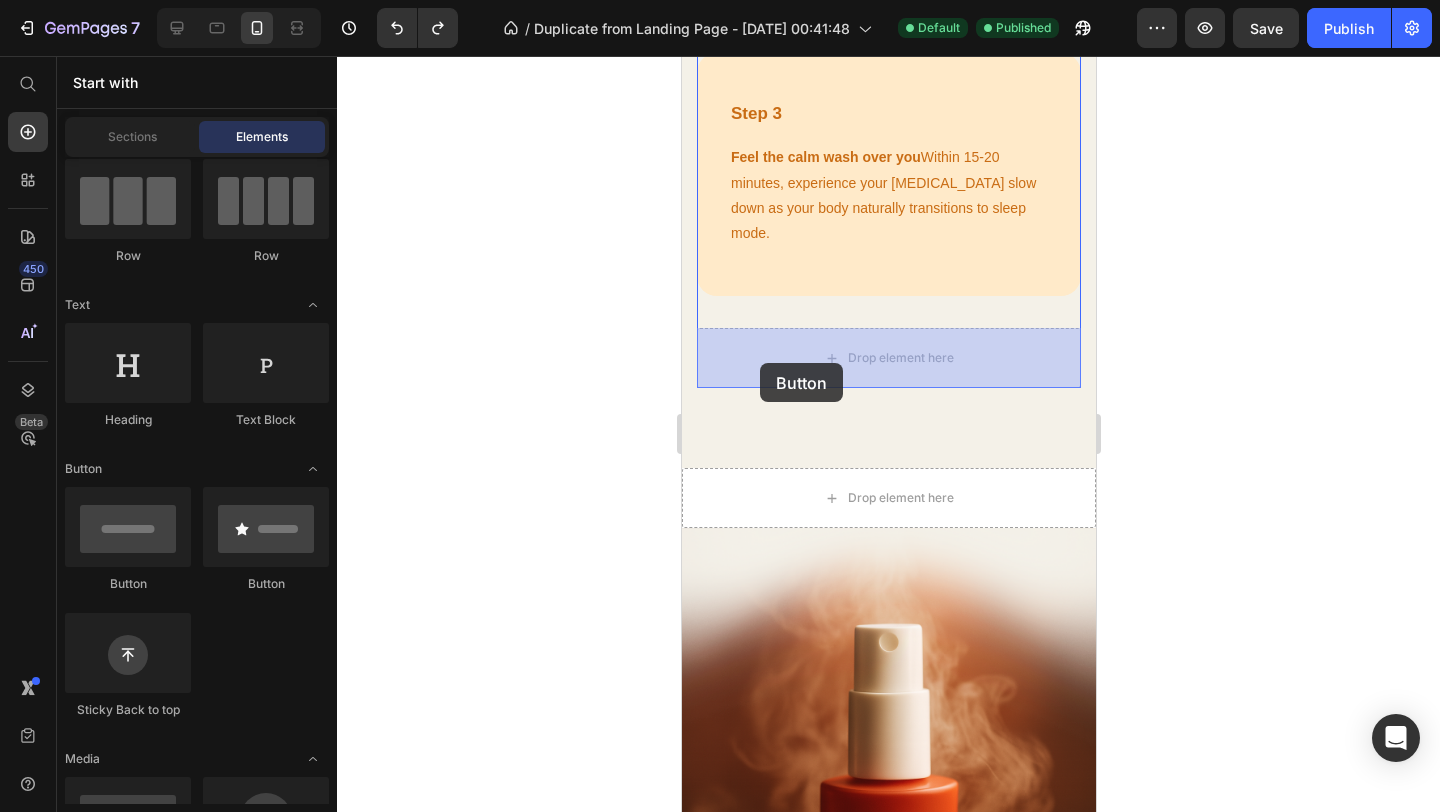 drag, startPoint x: 828, startPoint y: 587, endPoint x: 759, endPoint y: 363, distance: 234.38643 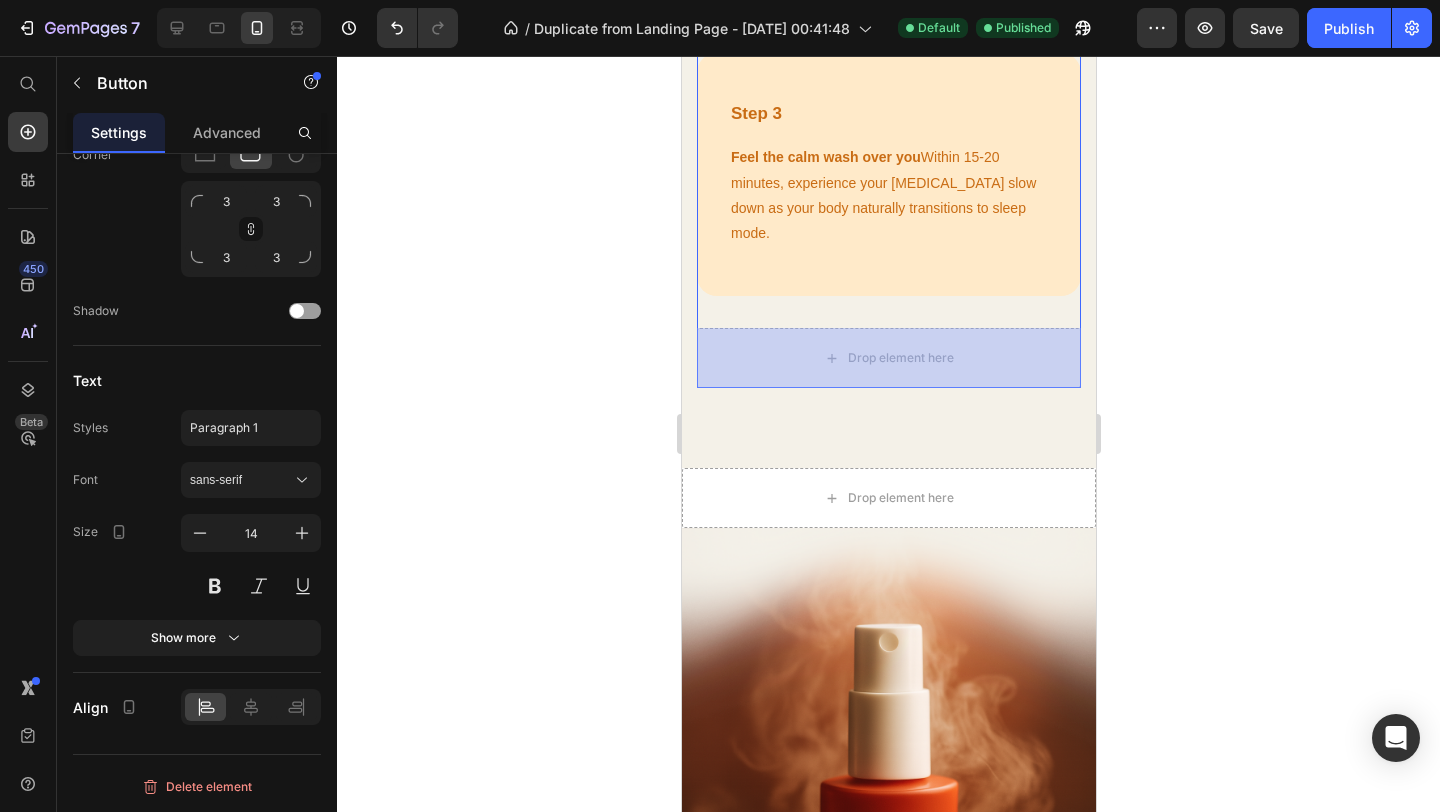 scroll, scrollTop: 0, scrollLeft: 0, axis: both 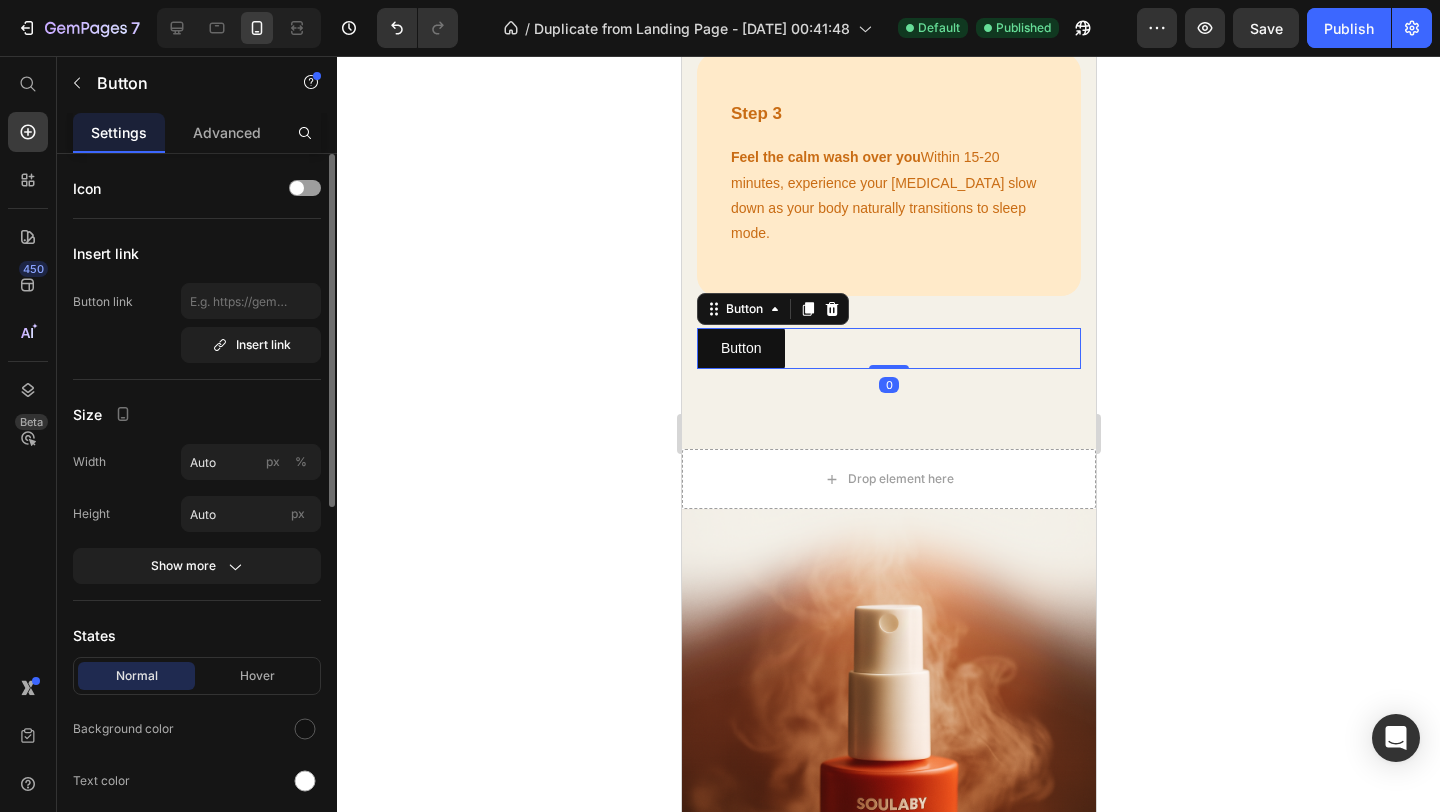 click 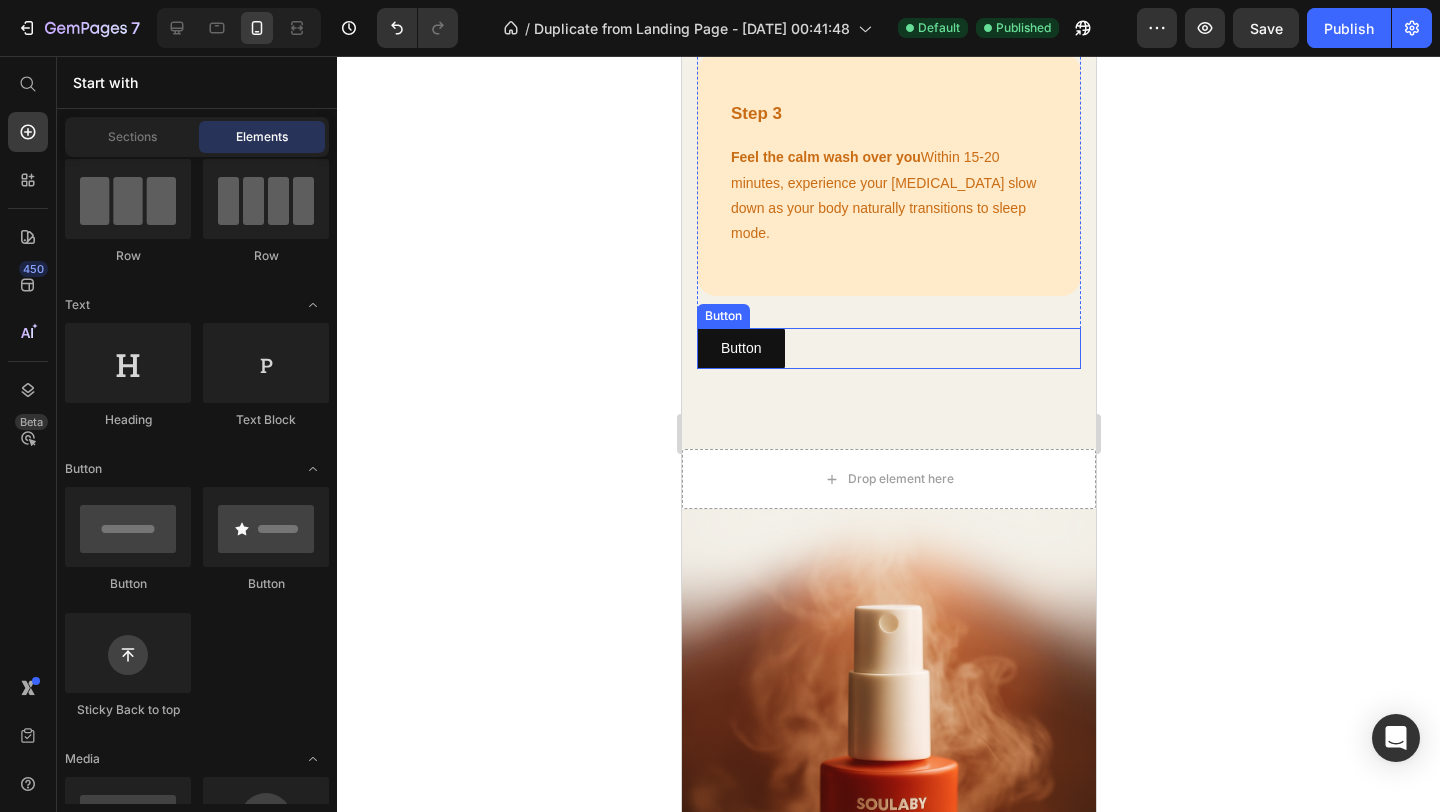 click on "Button Button" at bounding box center [888, 348] 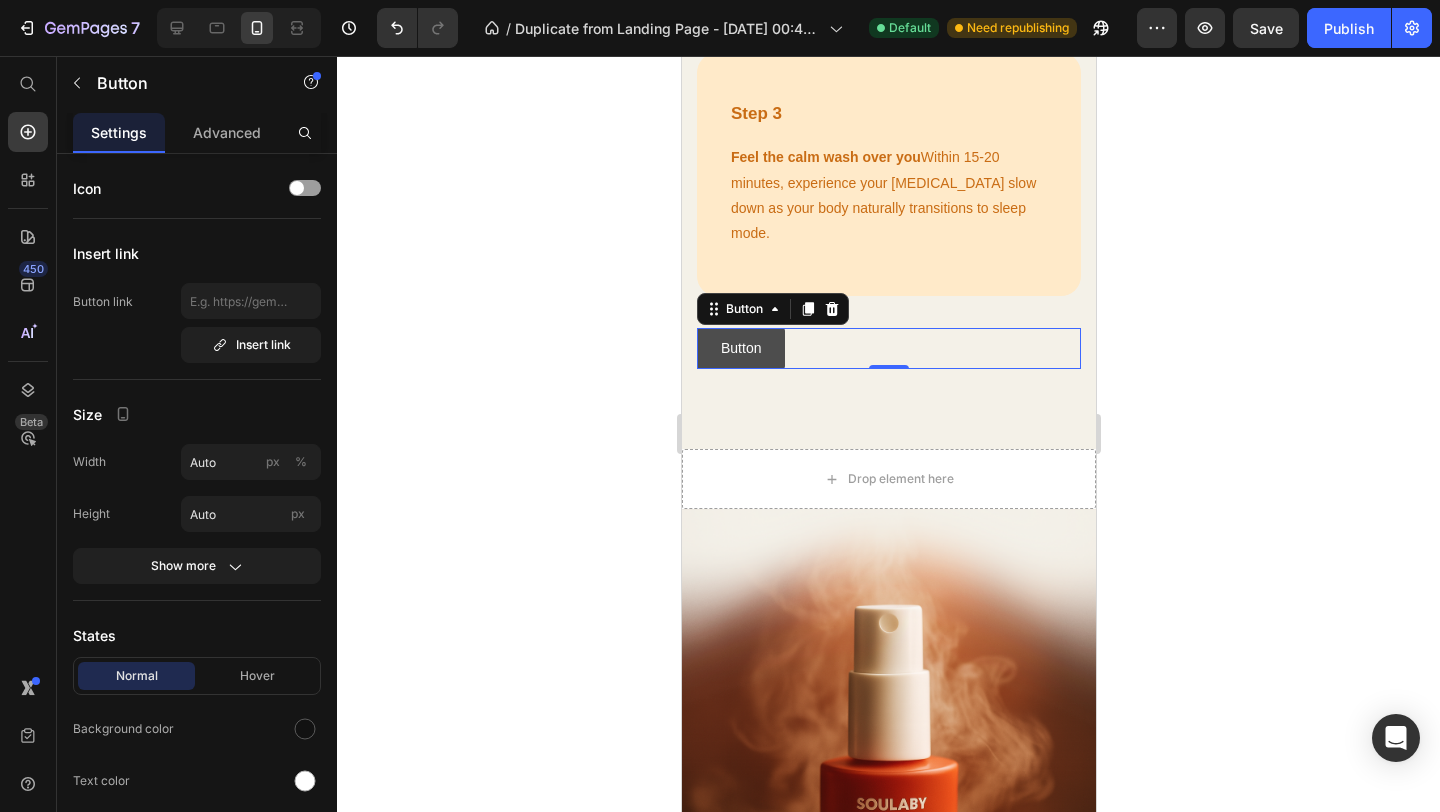 click on "Button" at bounding box center (740, 348) 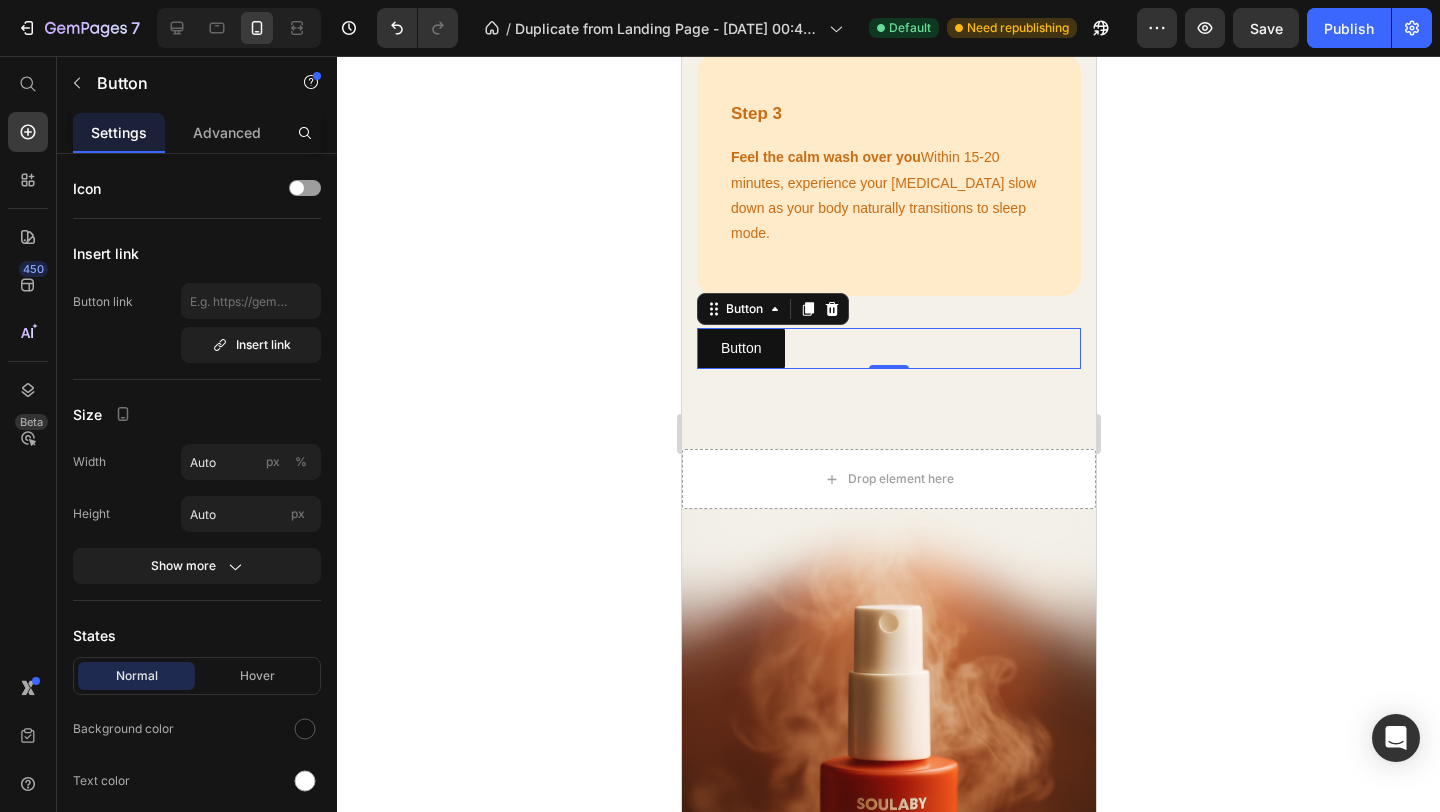 click on "Button Button   0" at bounding box center [888, 348] 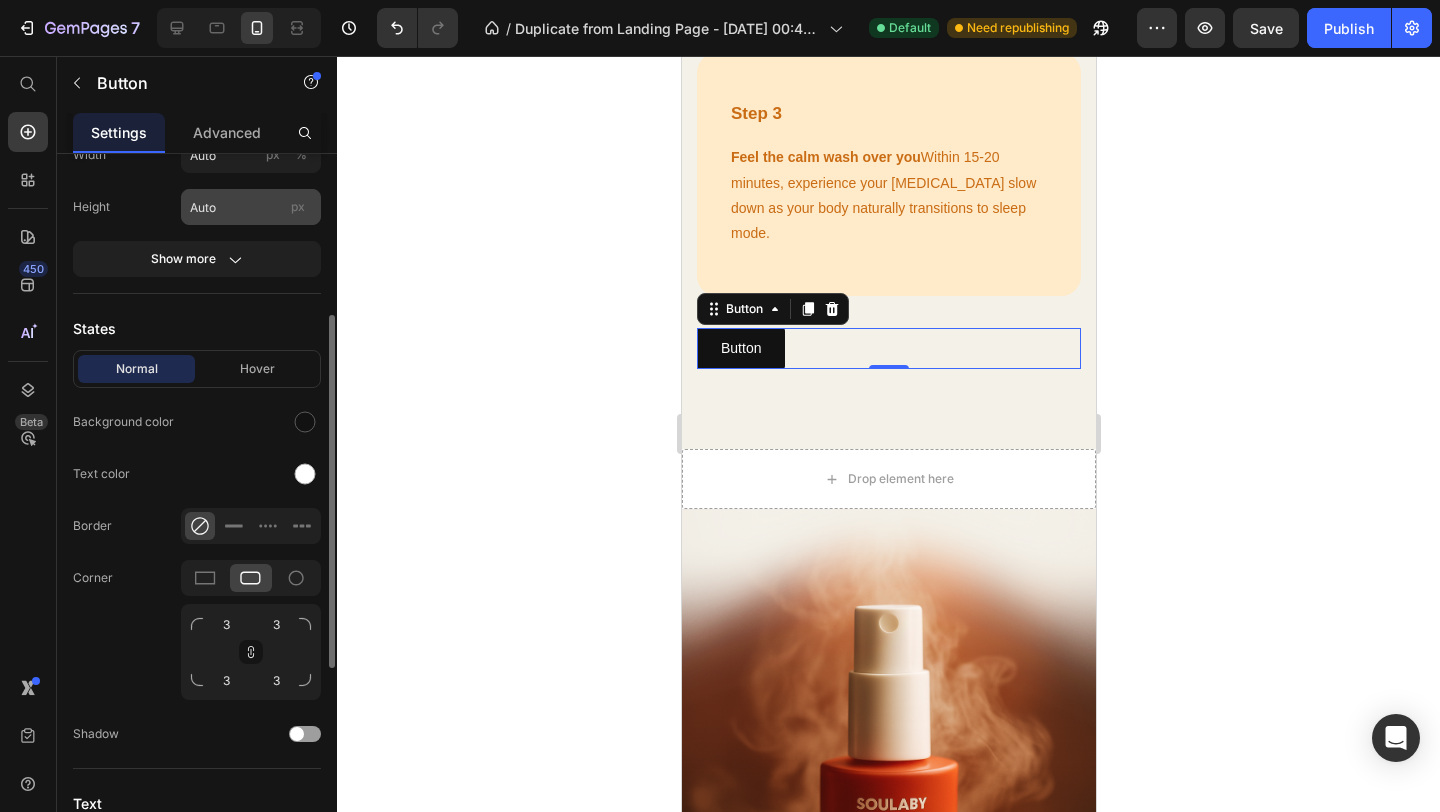 scroll, scrollTop: 348, scrollLeft: 0, axis: vertical 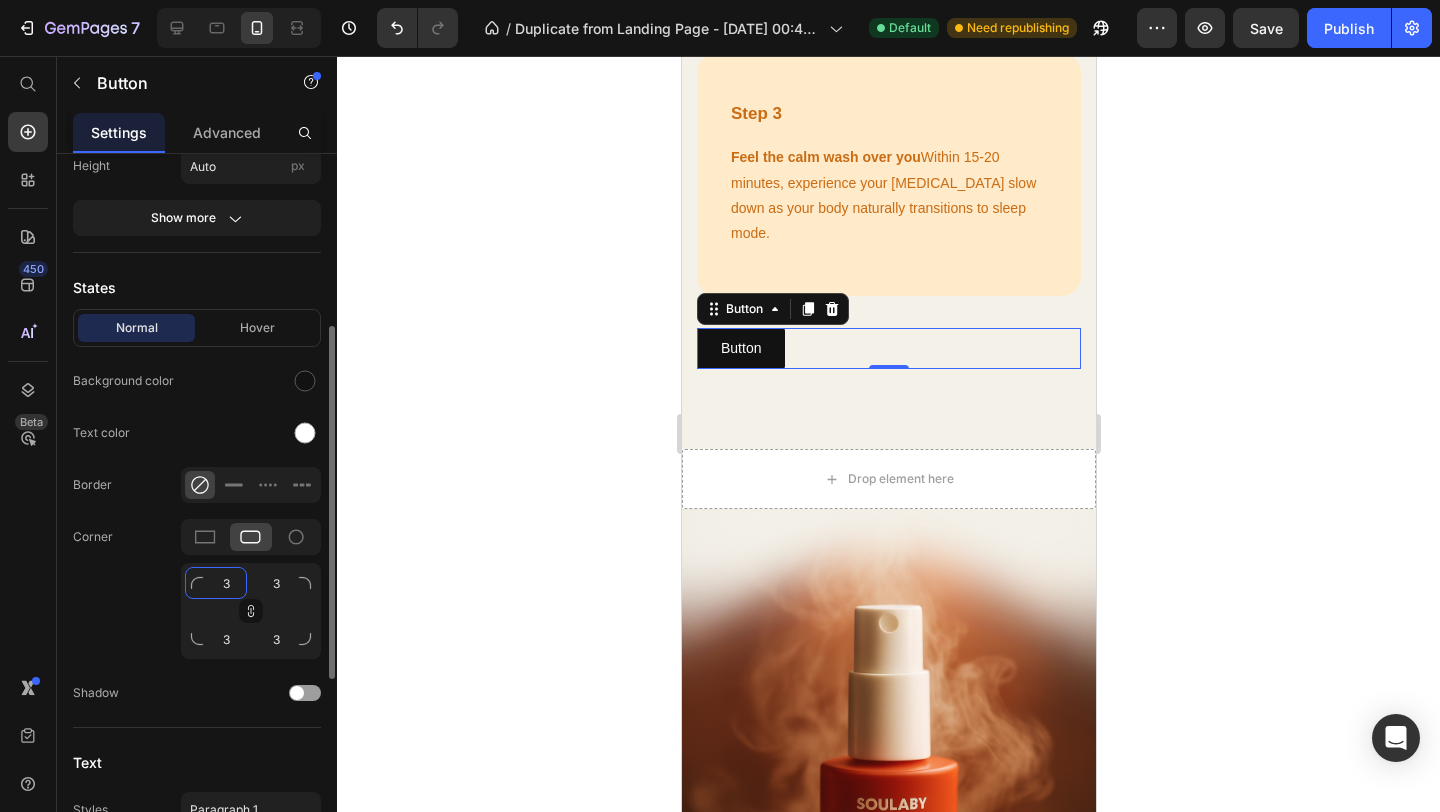click on "3" 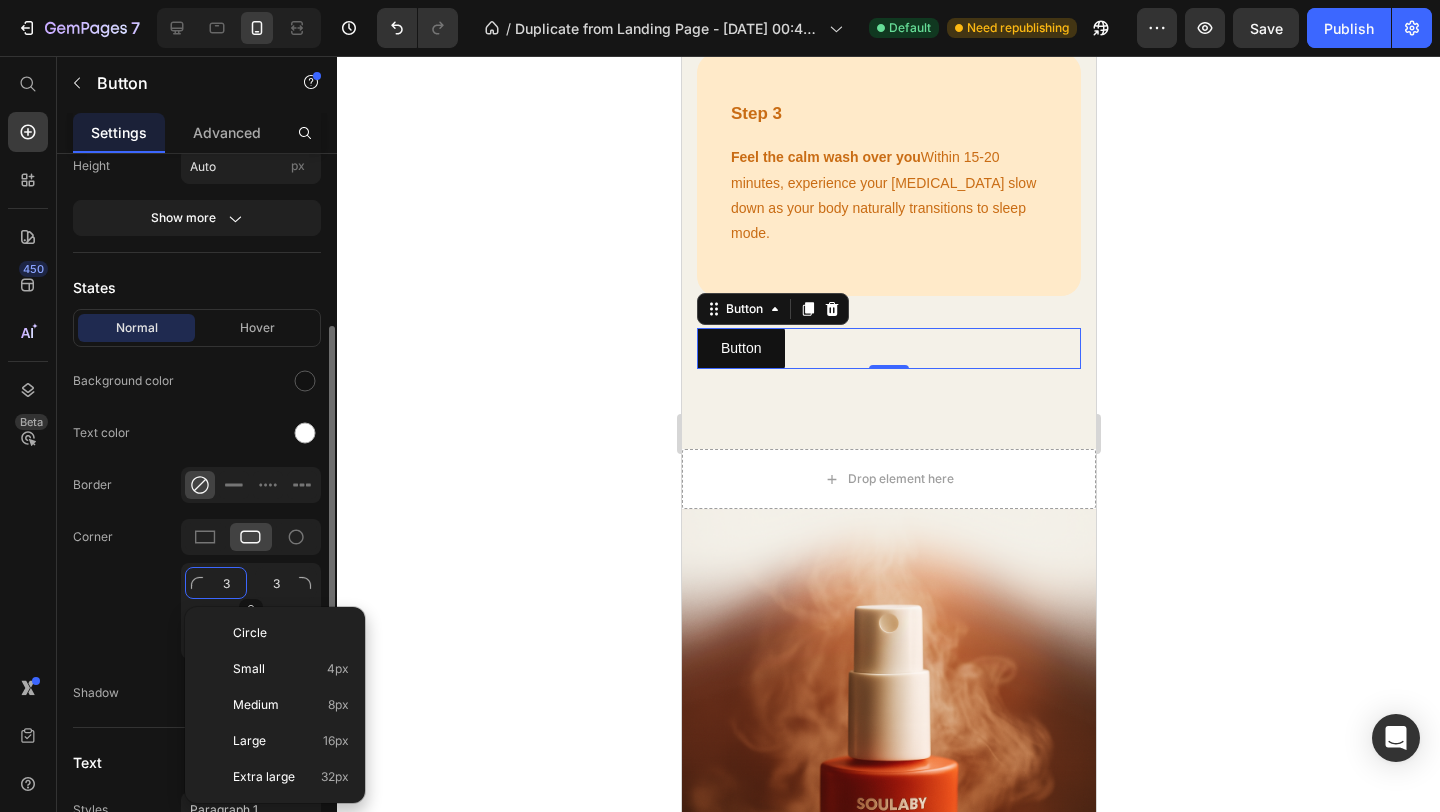 type on "2" 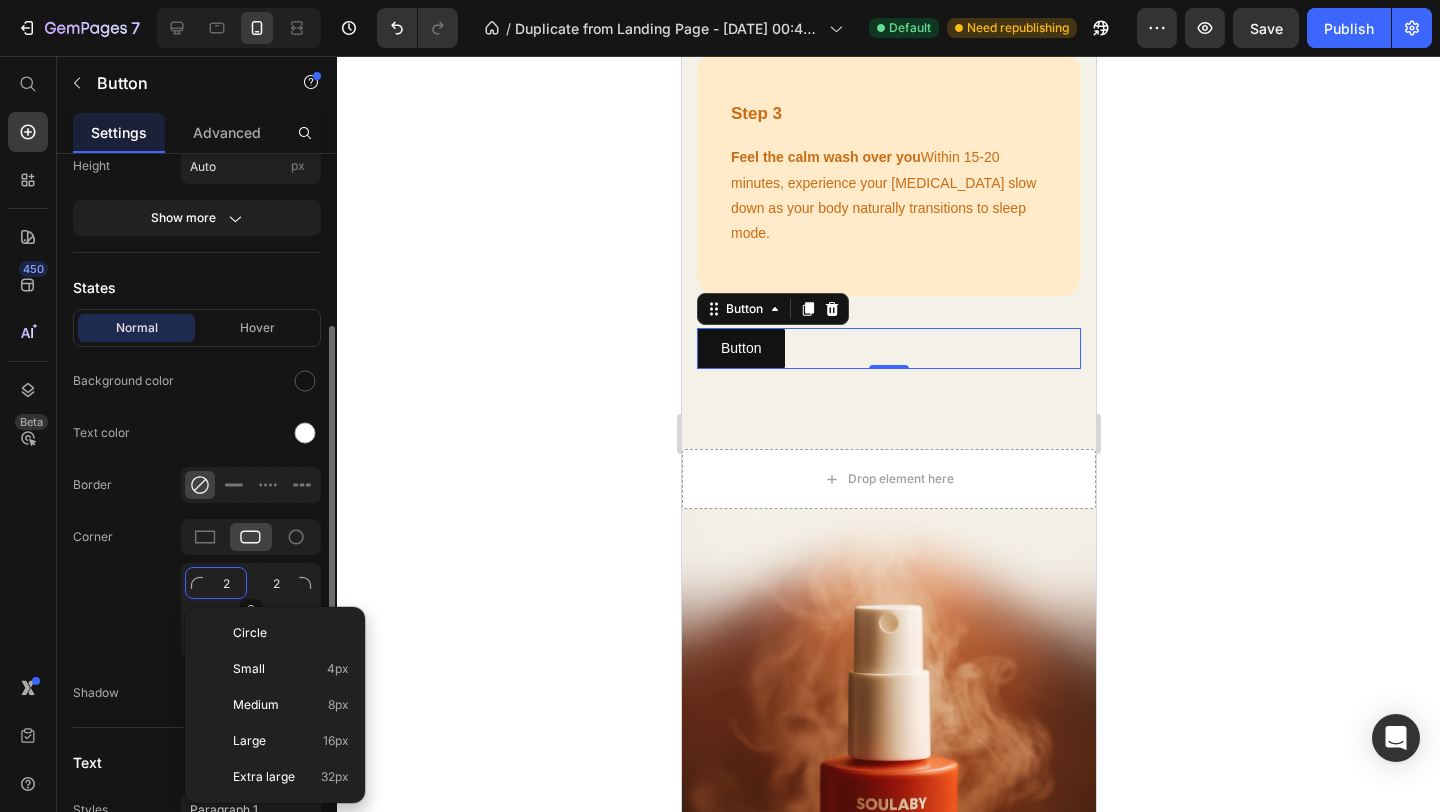 type on "20" 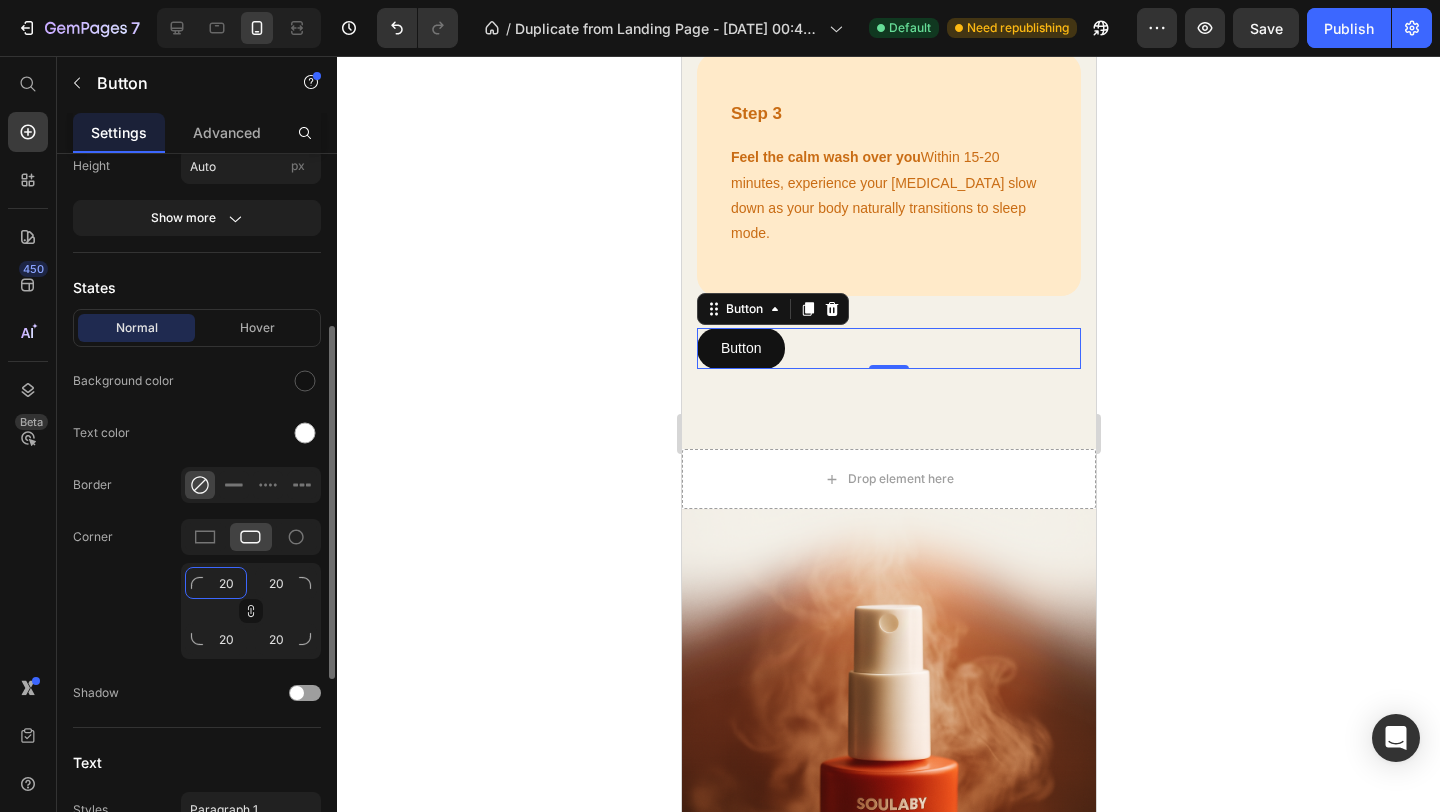 type on "2" 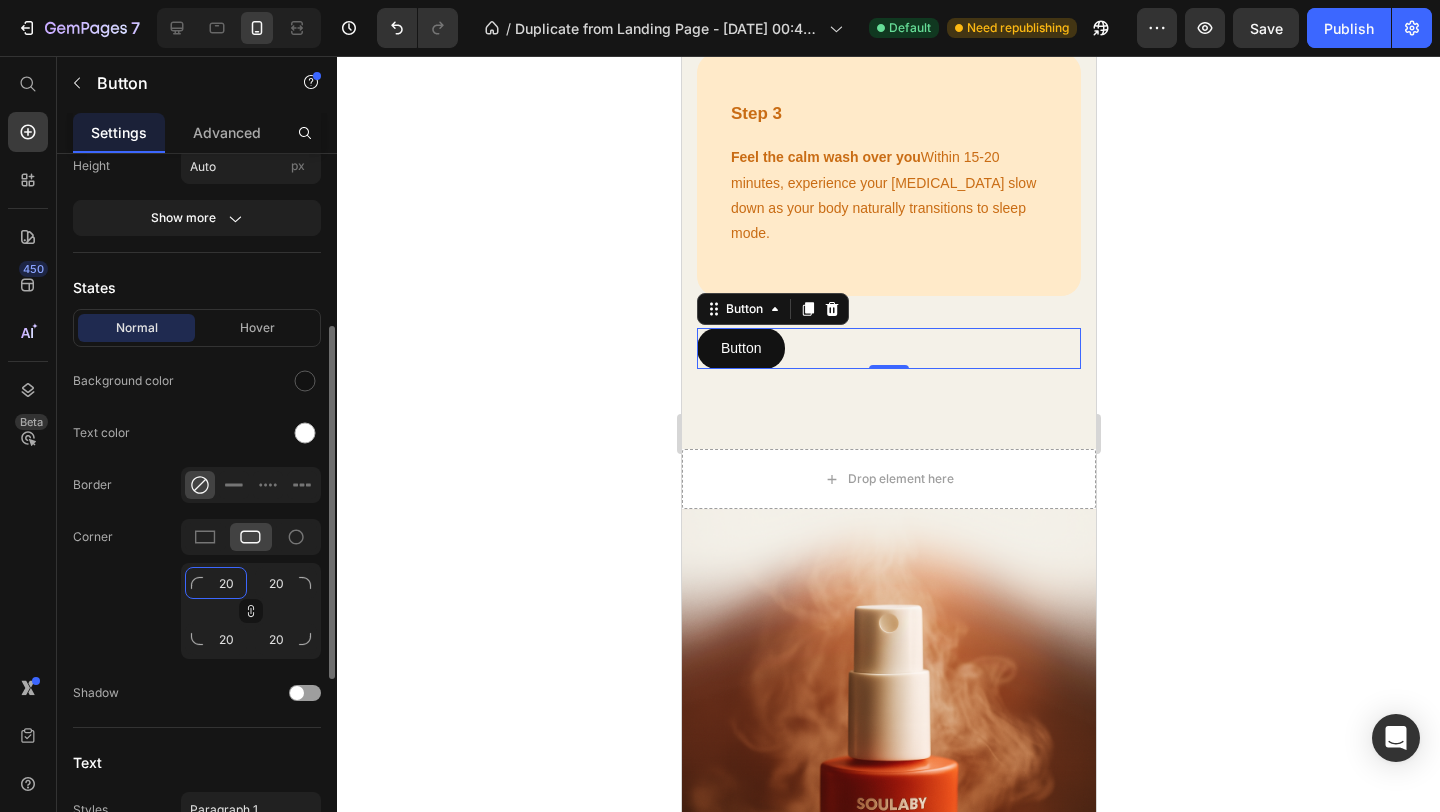 type on "2" 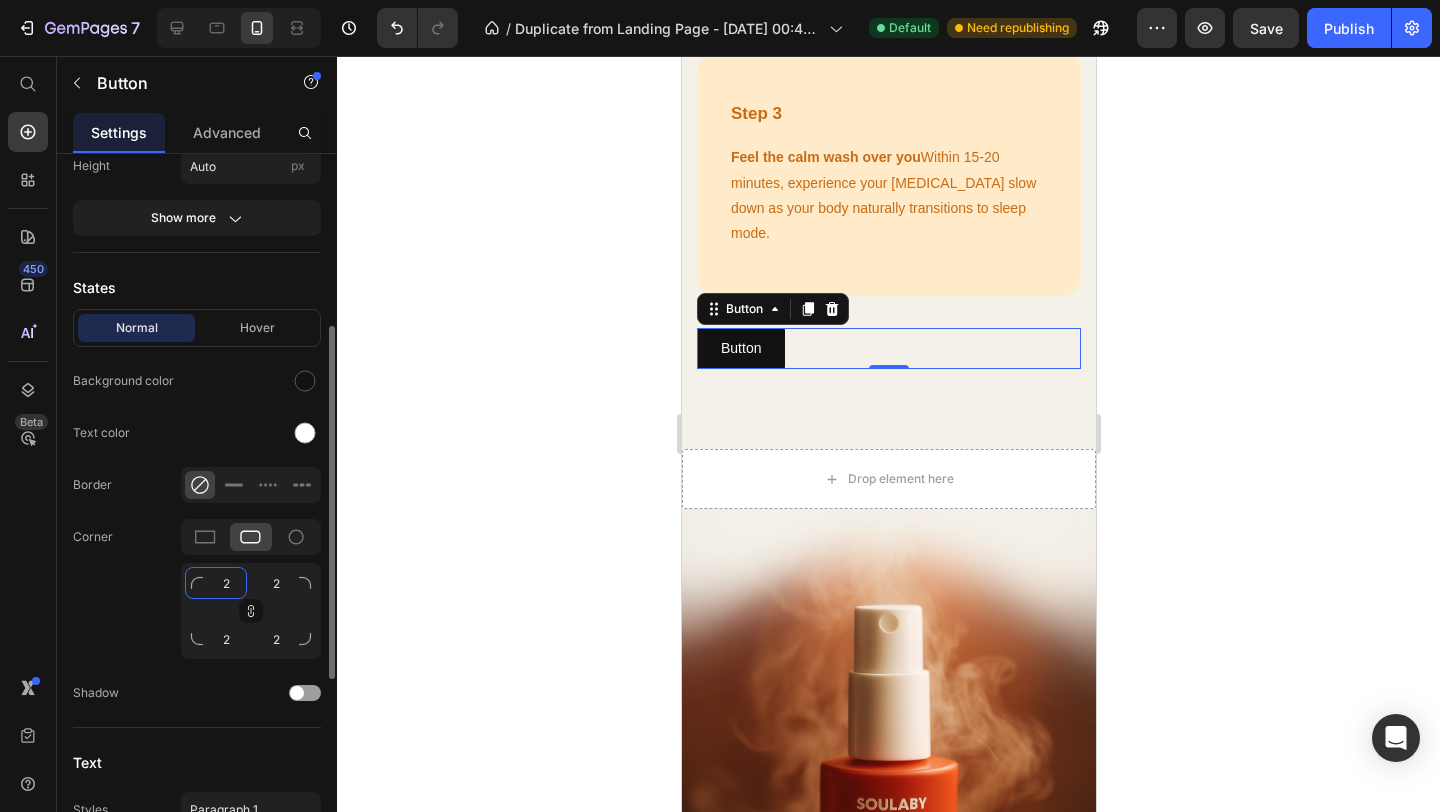 type 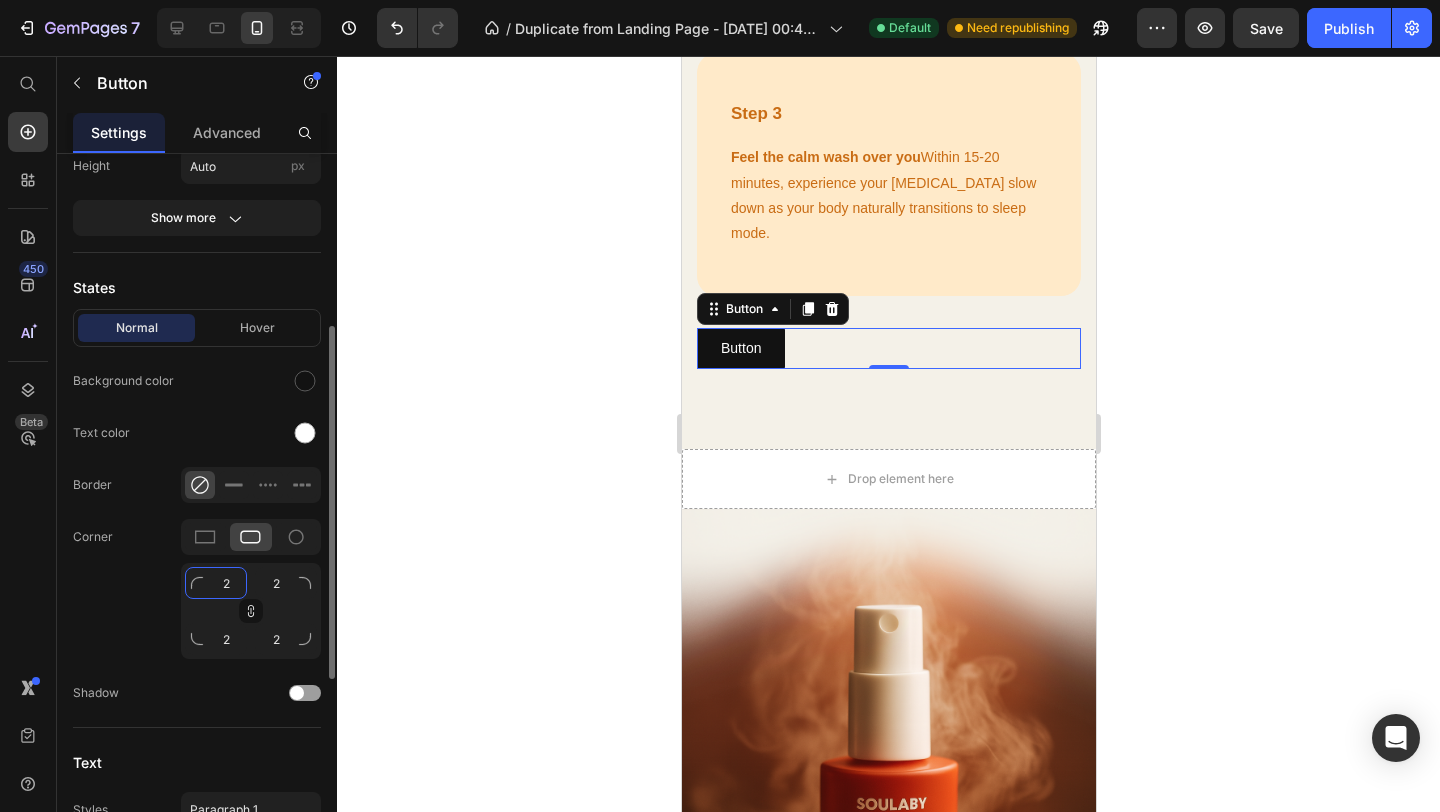 type 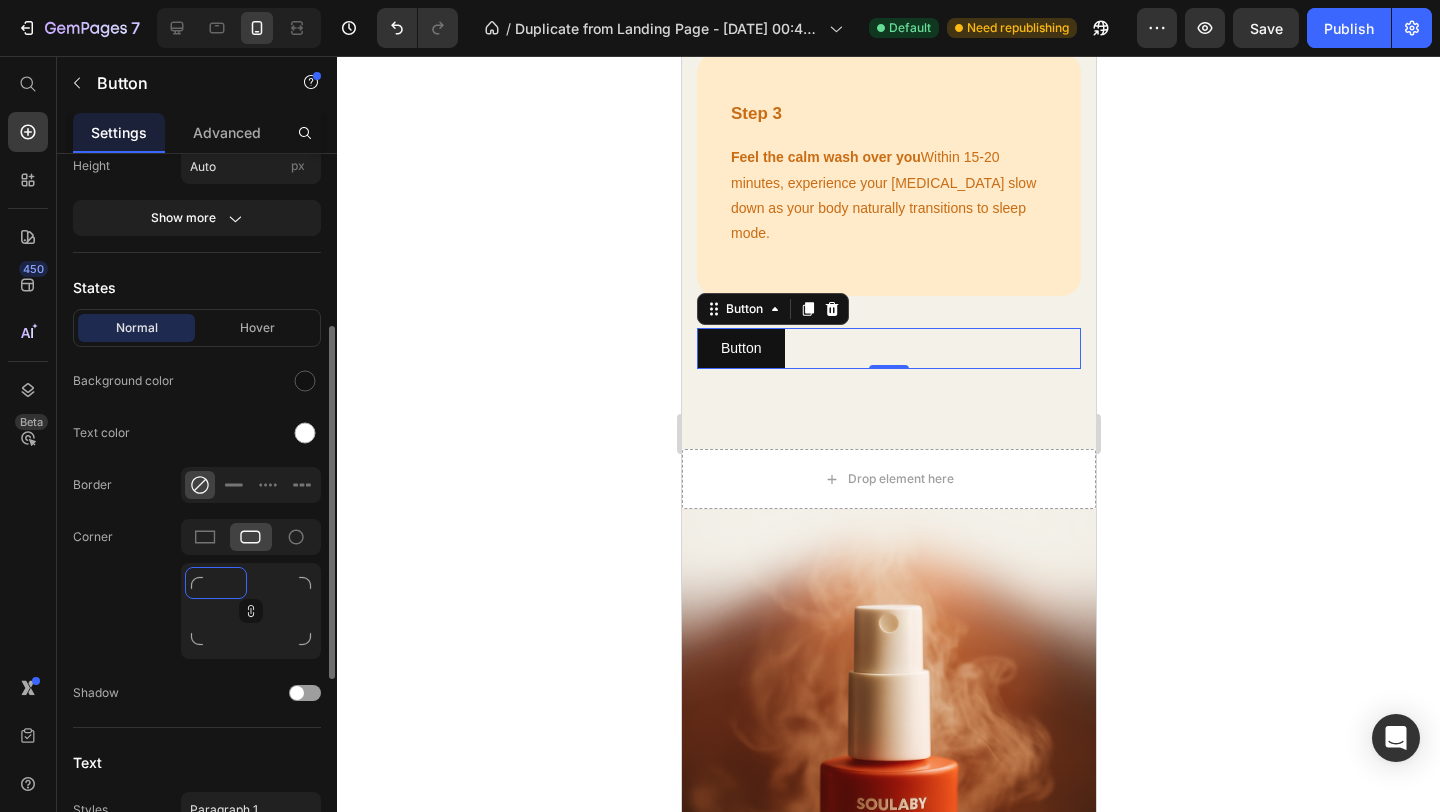 type on "1" 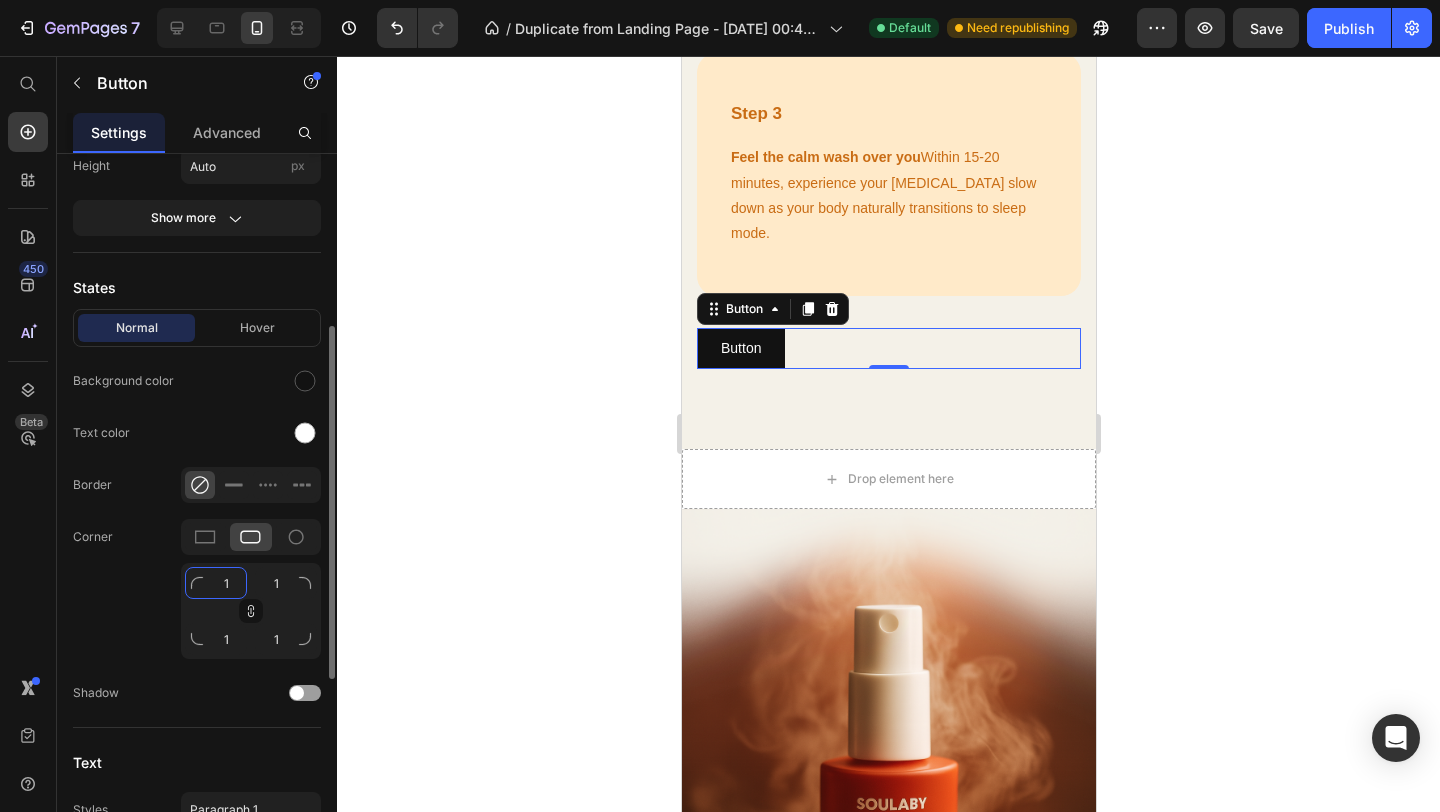 type on "15" 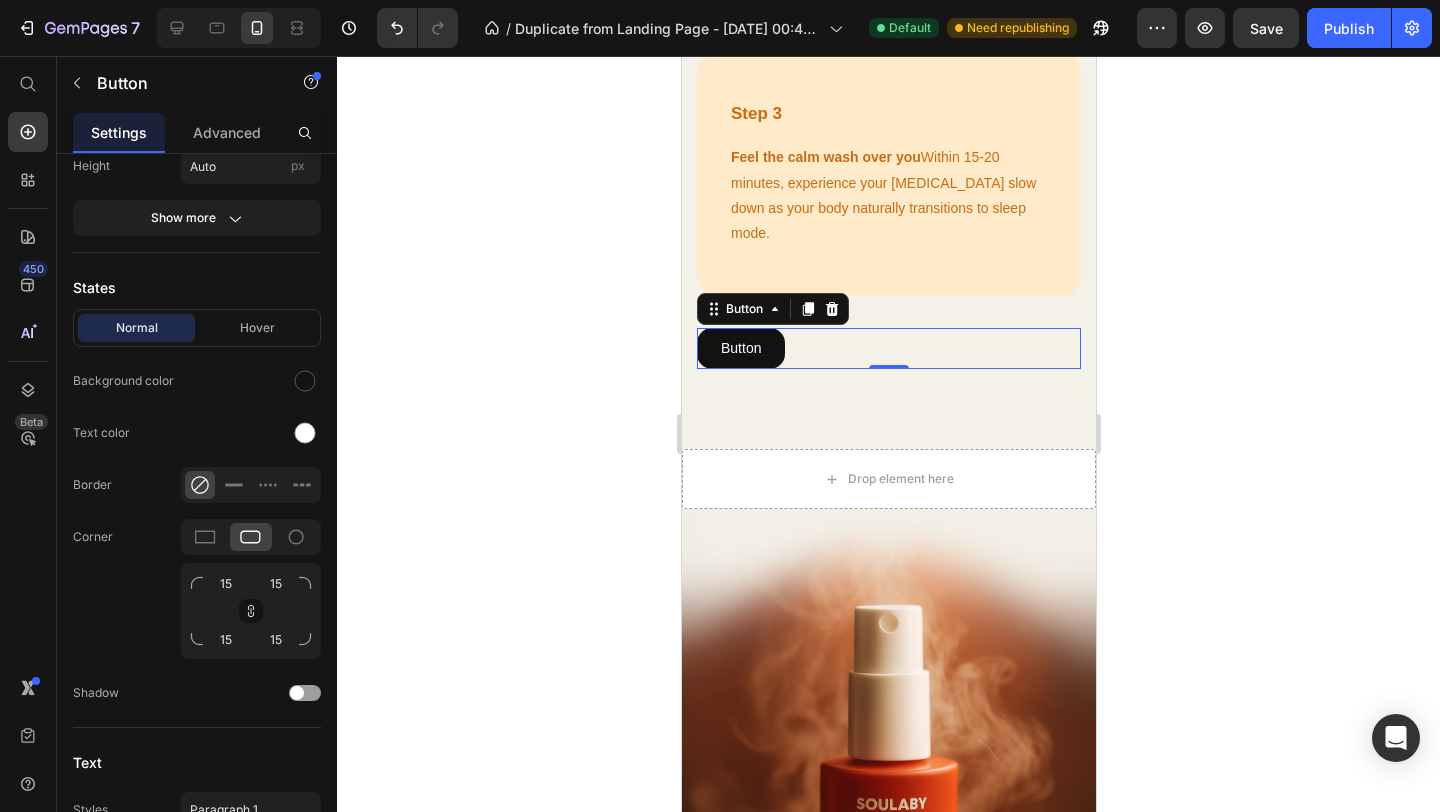 click 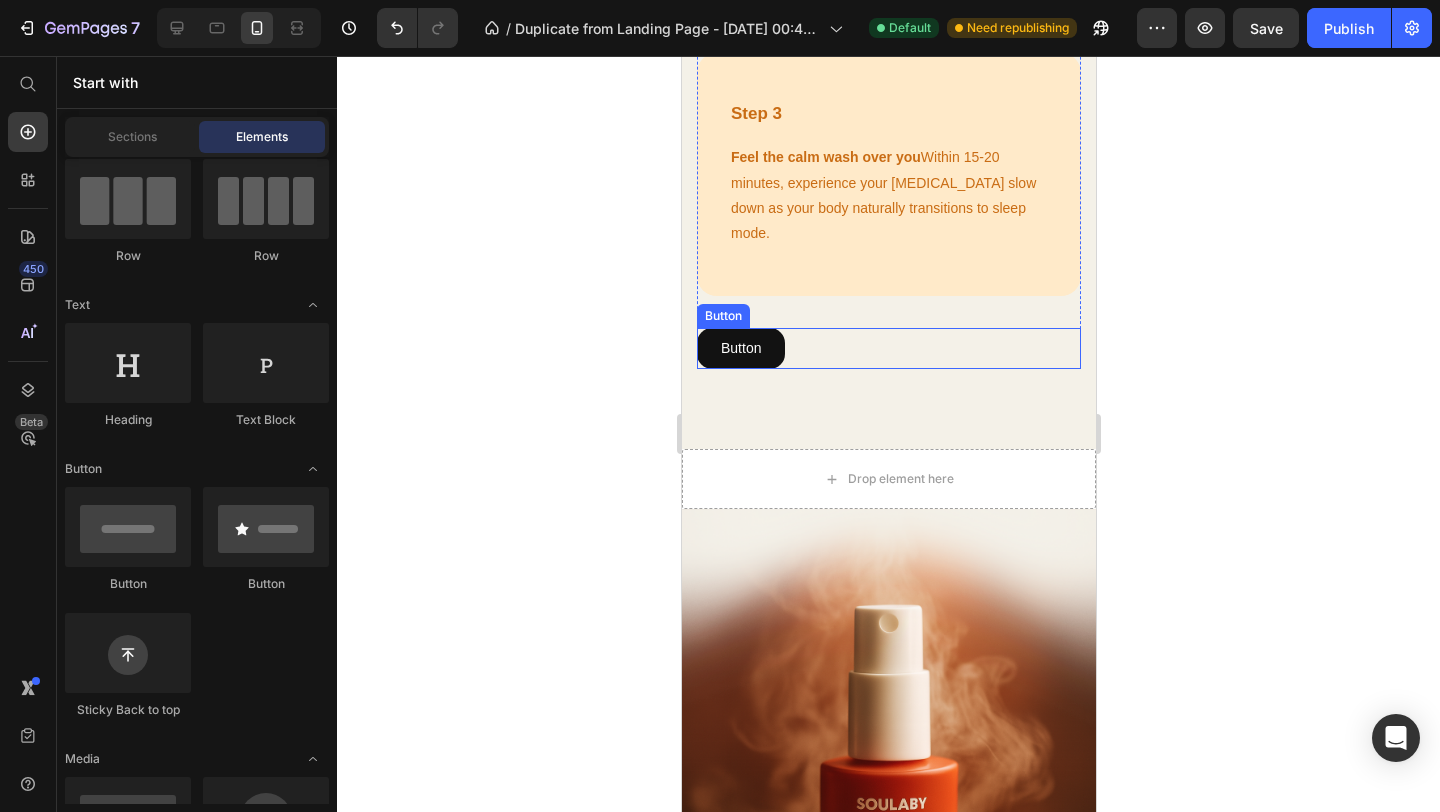 click on "Button Button" at bounding box center (888, 348) 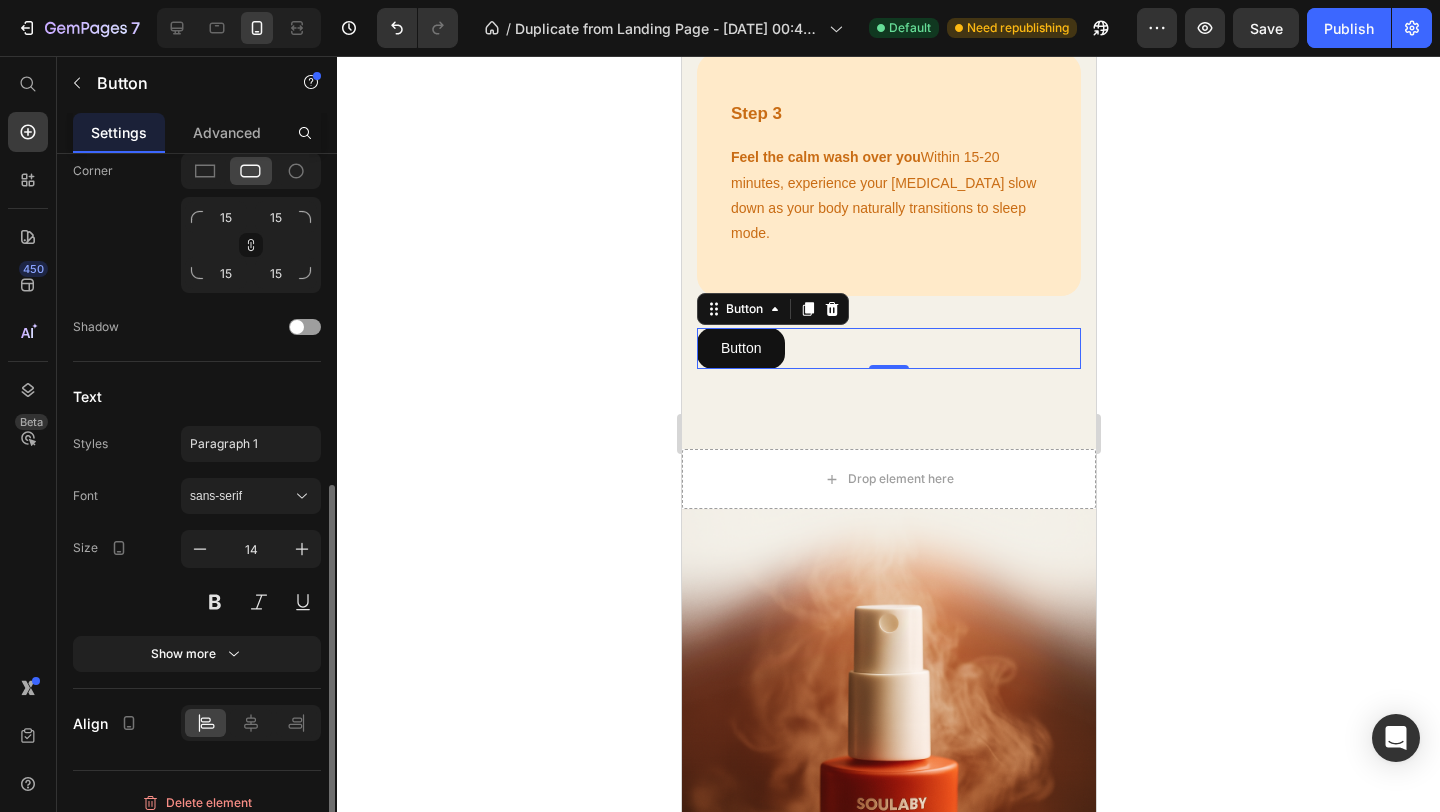 scroll, scrollTop: 730, scrollLeft: 0, axis: vertical 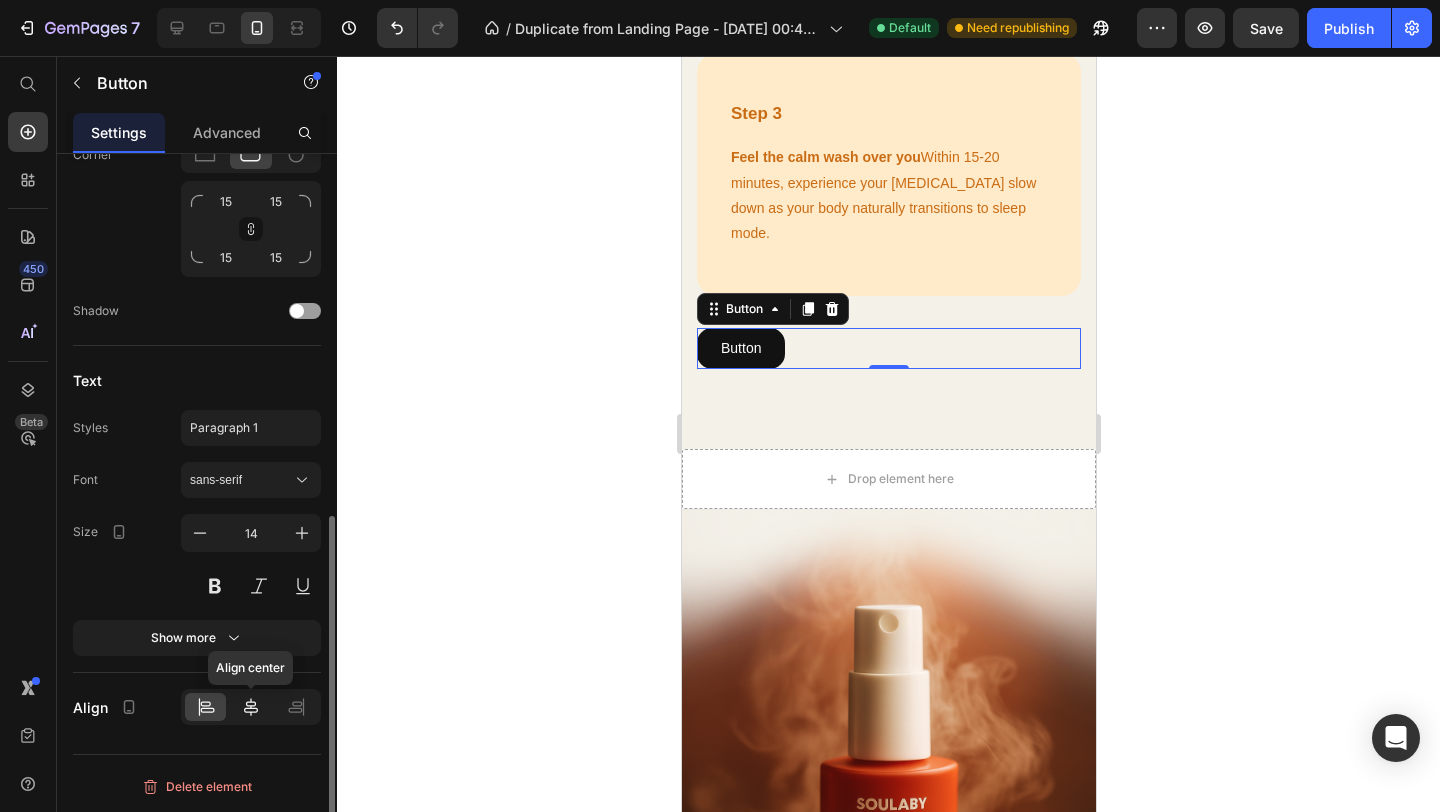 click 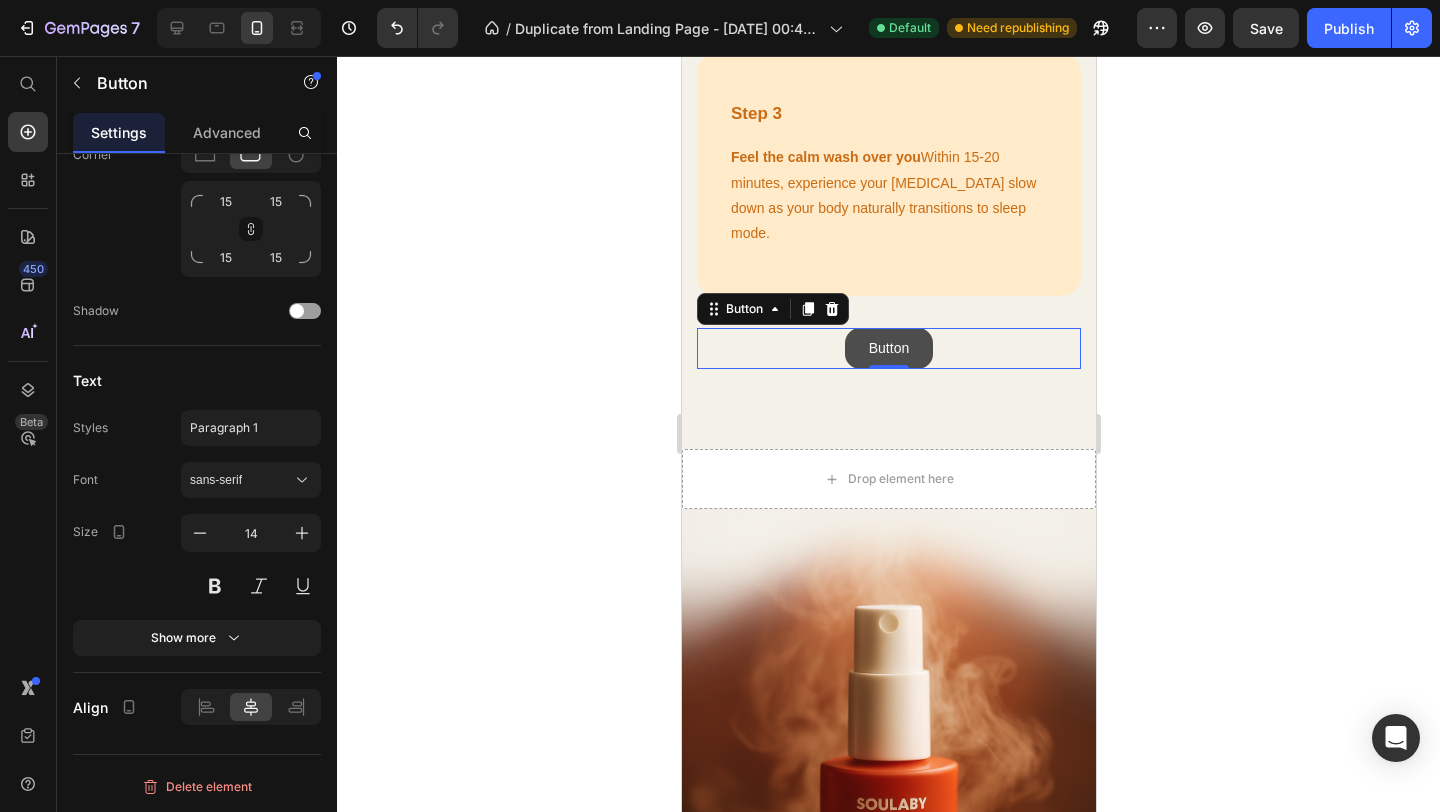click on "Button" at bounding box center [888, 348] 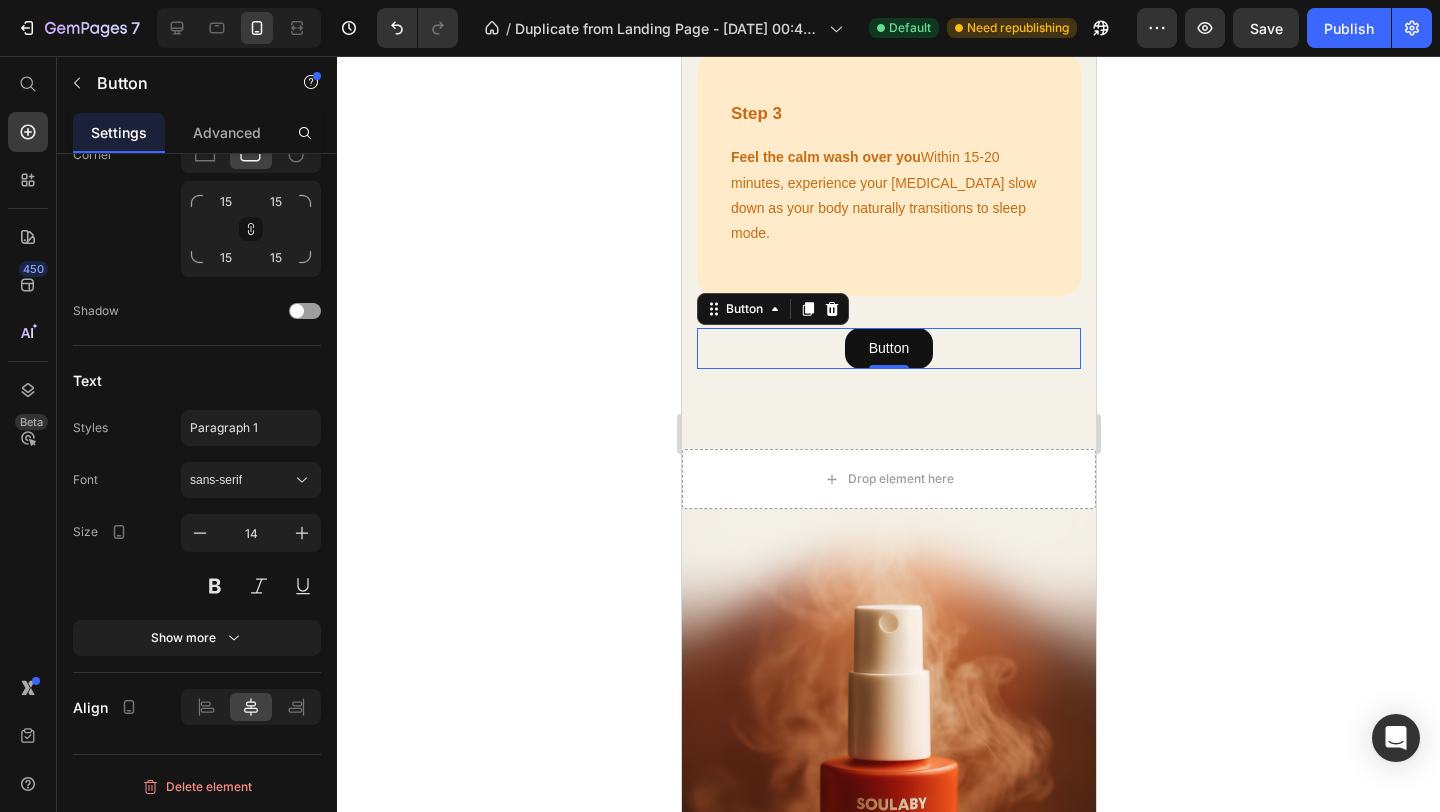 click 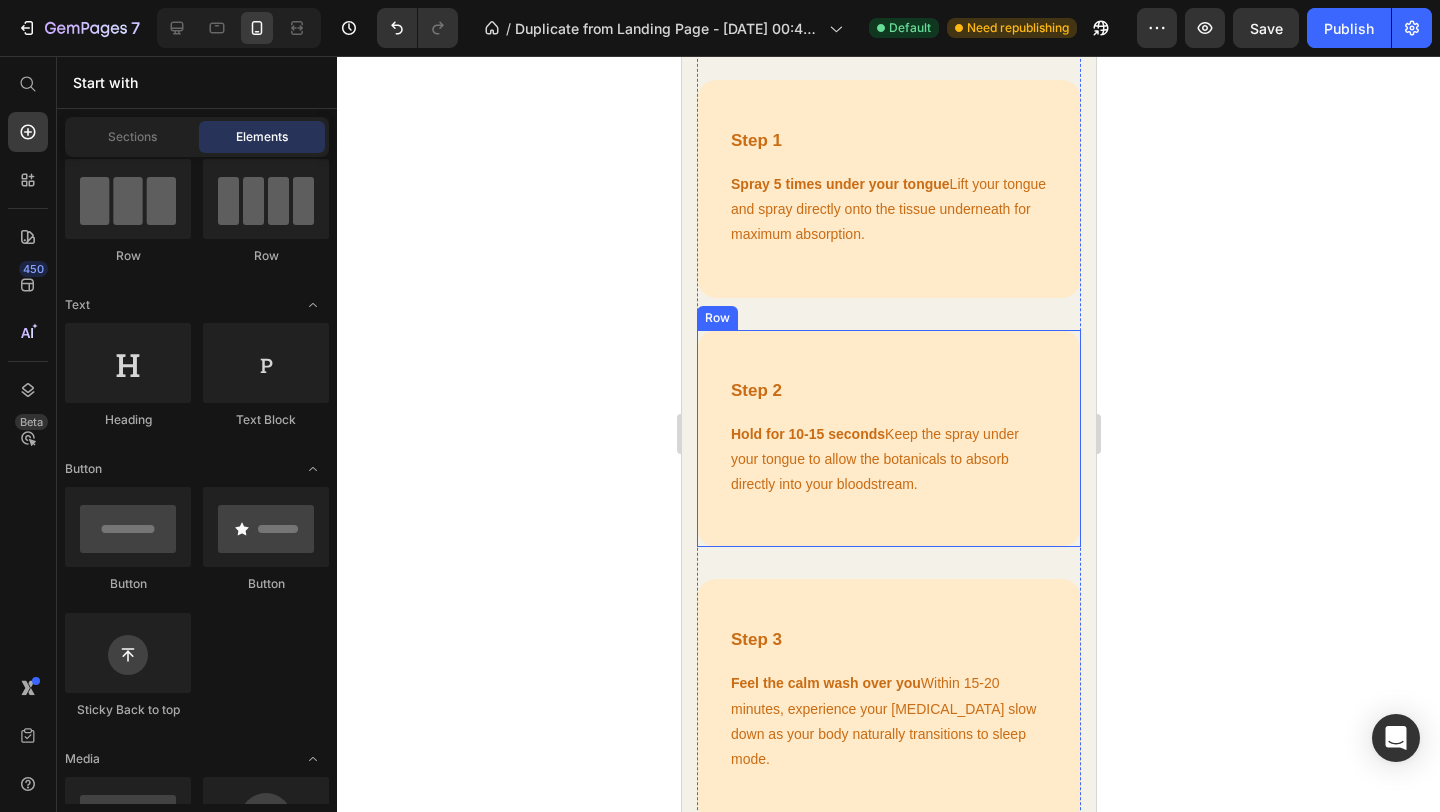 scroll, scrollTop: 3410, scrollLeft: 0, axis: vertical 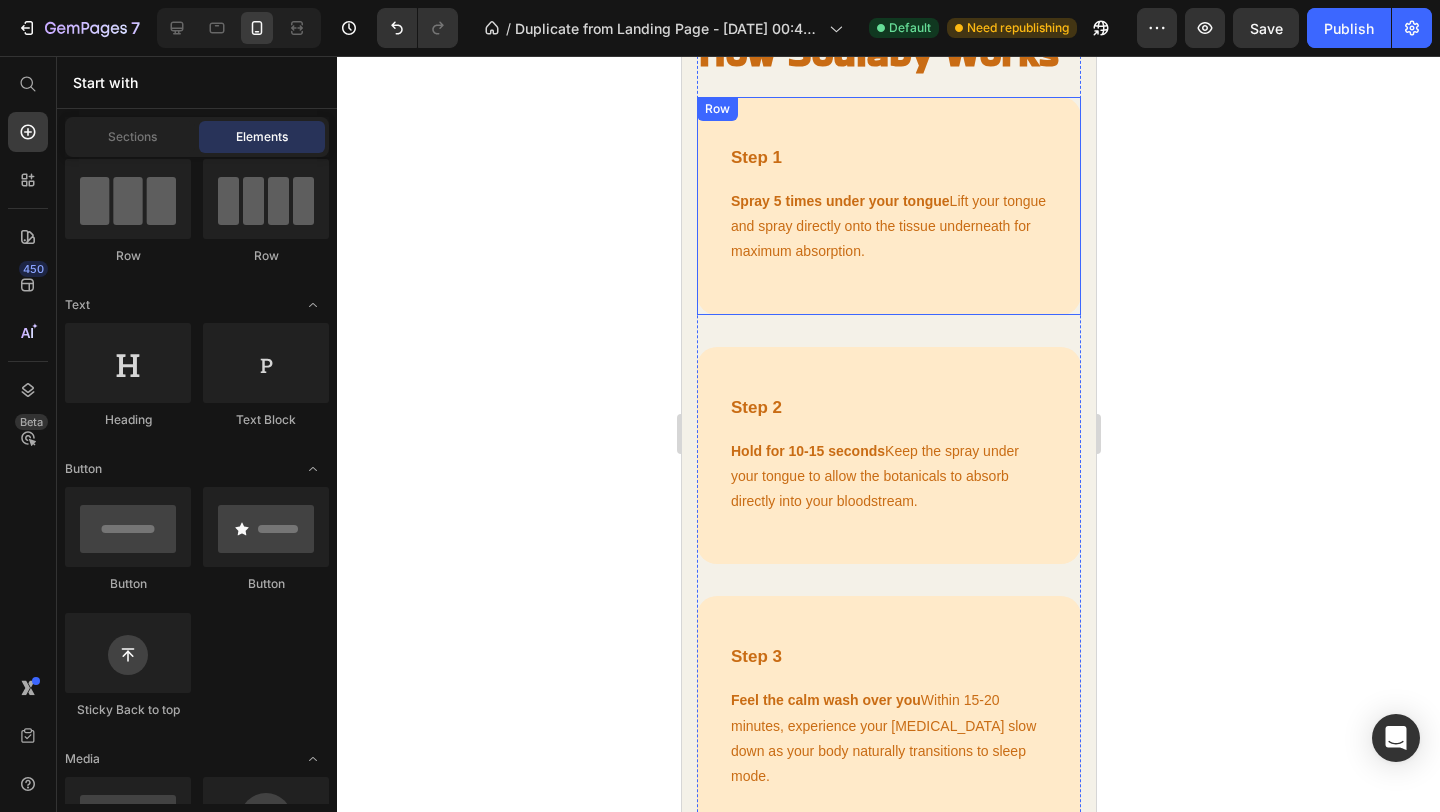 click on "Step 1 Text block Spray 5 times under your tongue  Lift your tongue and spray directly onto the tissue underneath for maximum absorption. Text block Row" at bounding box center (888, 206) 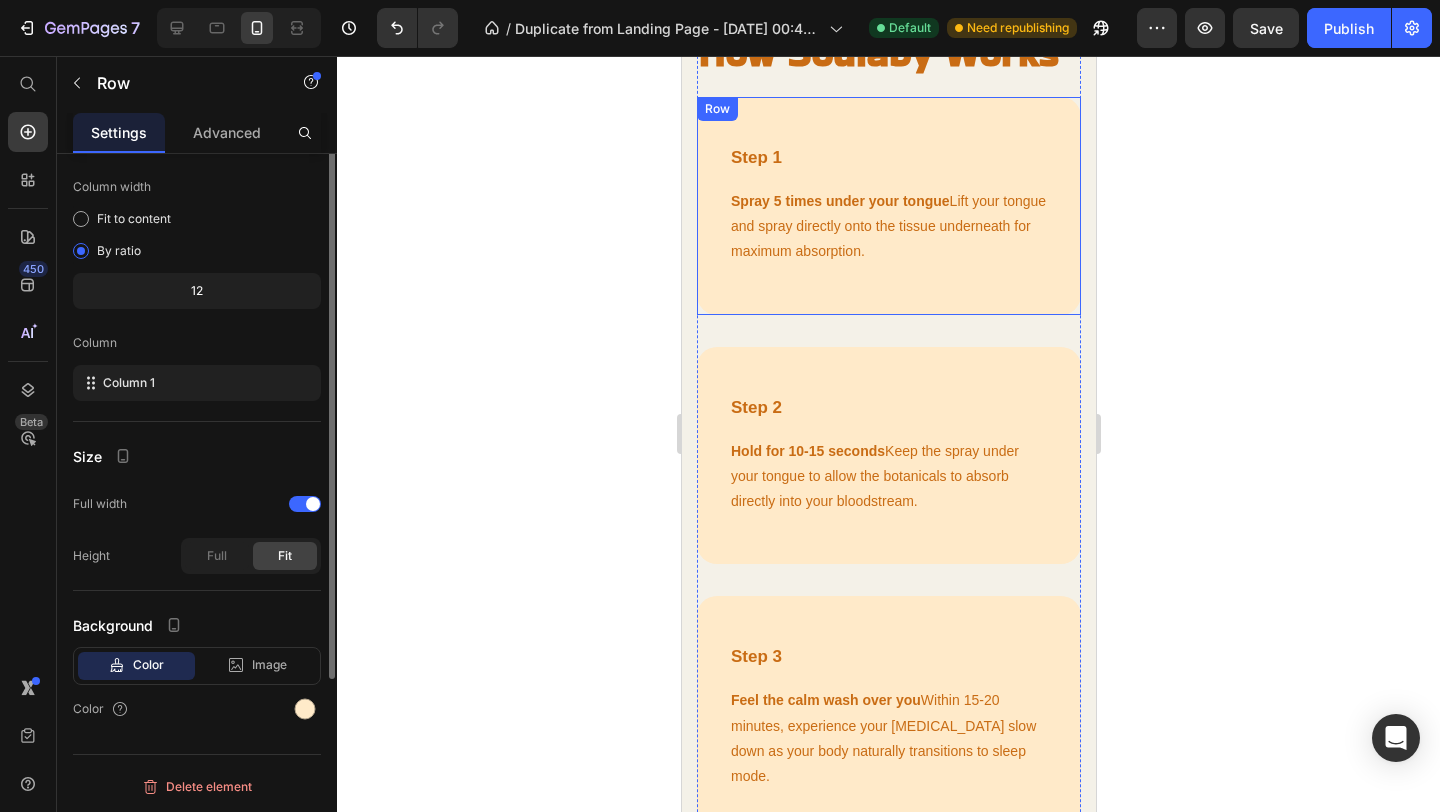 scroll, scrollTop: 0, scrollLeft: 0, axis: both 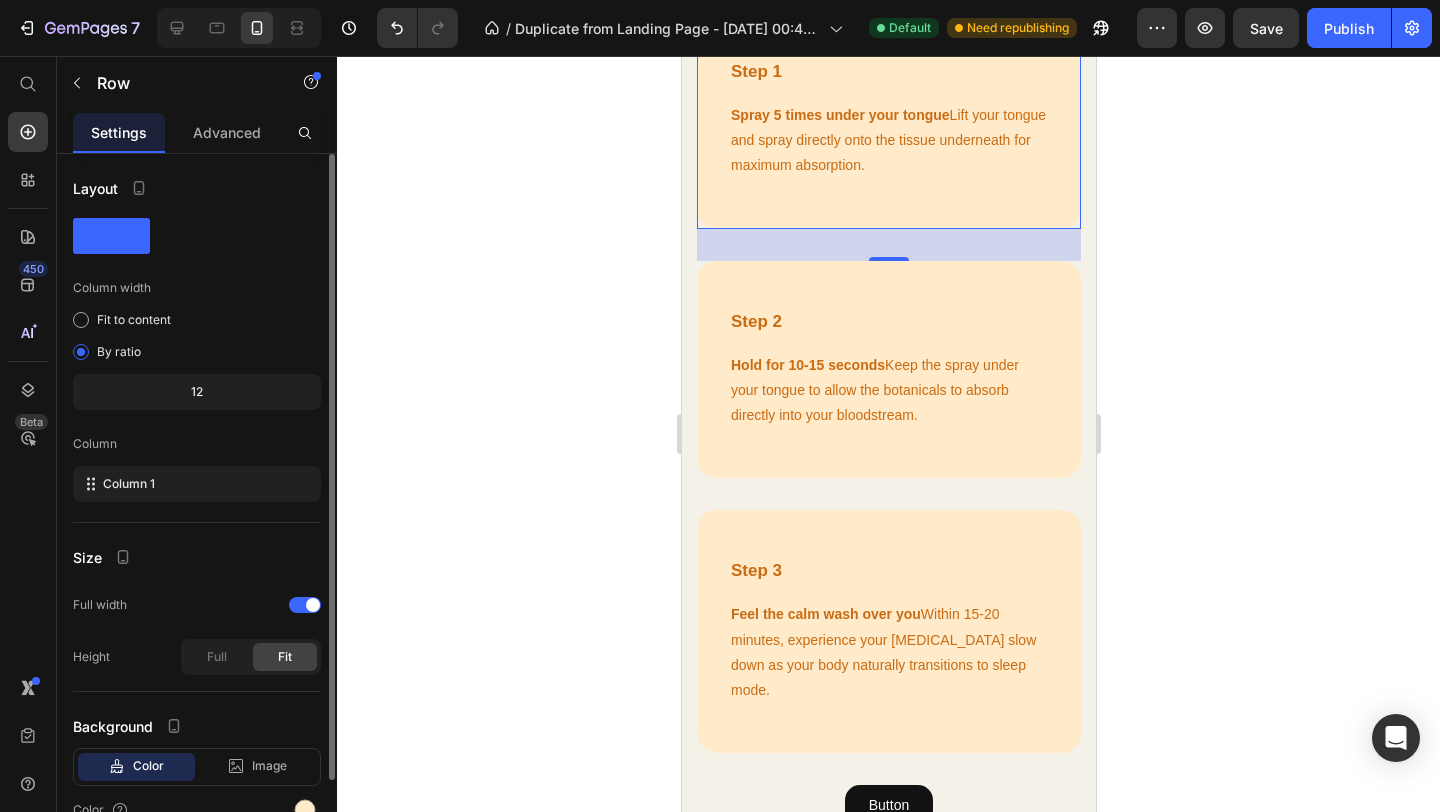 click on "12" 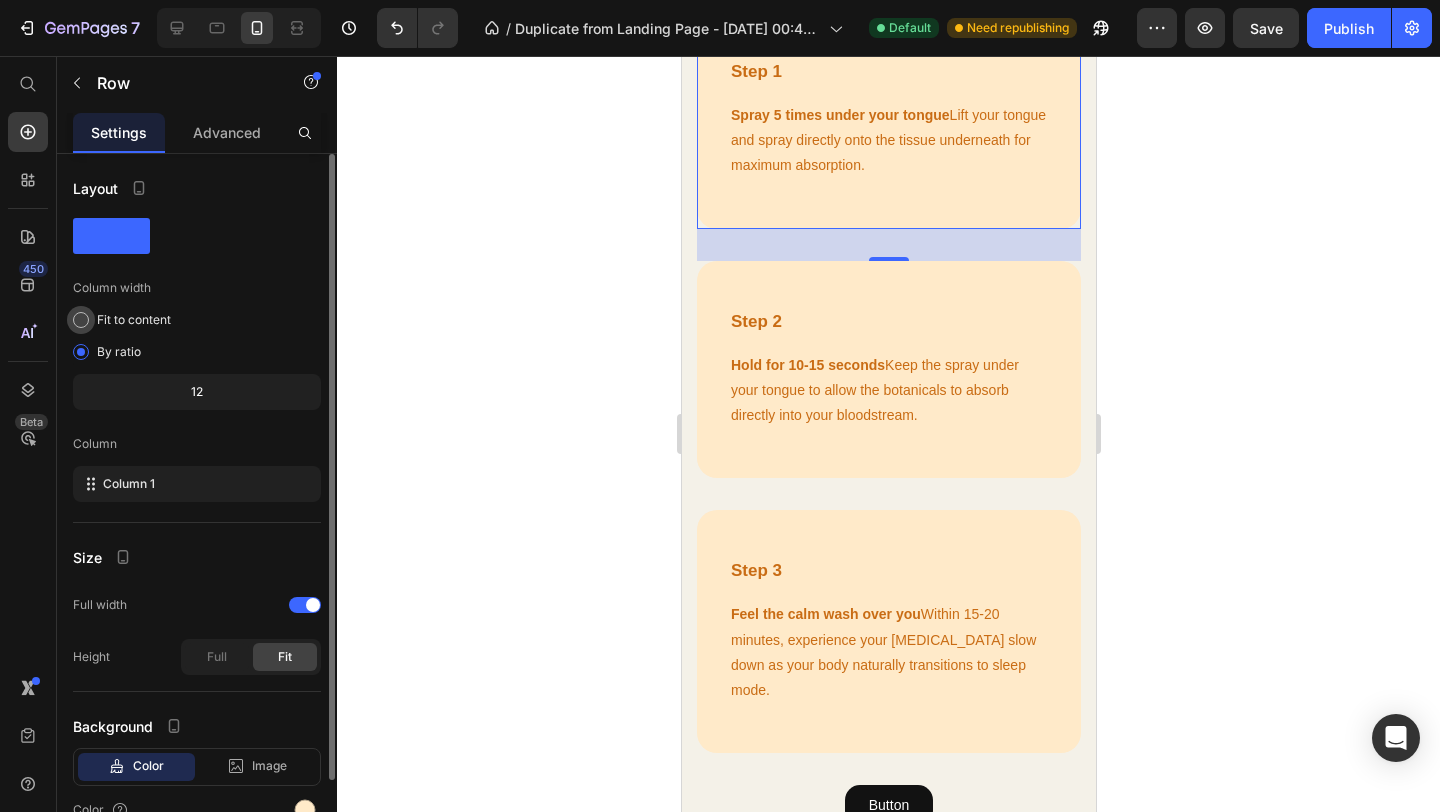 click on "Fit to content" at bounding box center [134, 320] 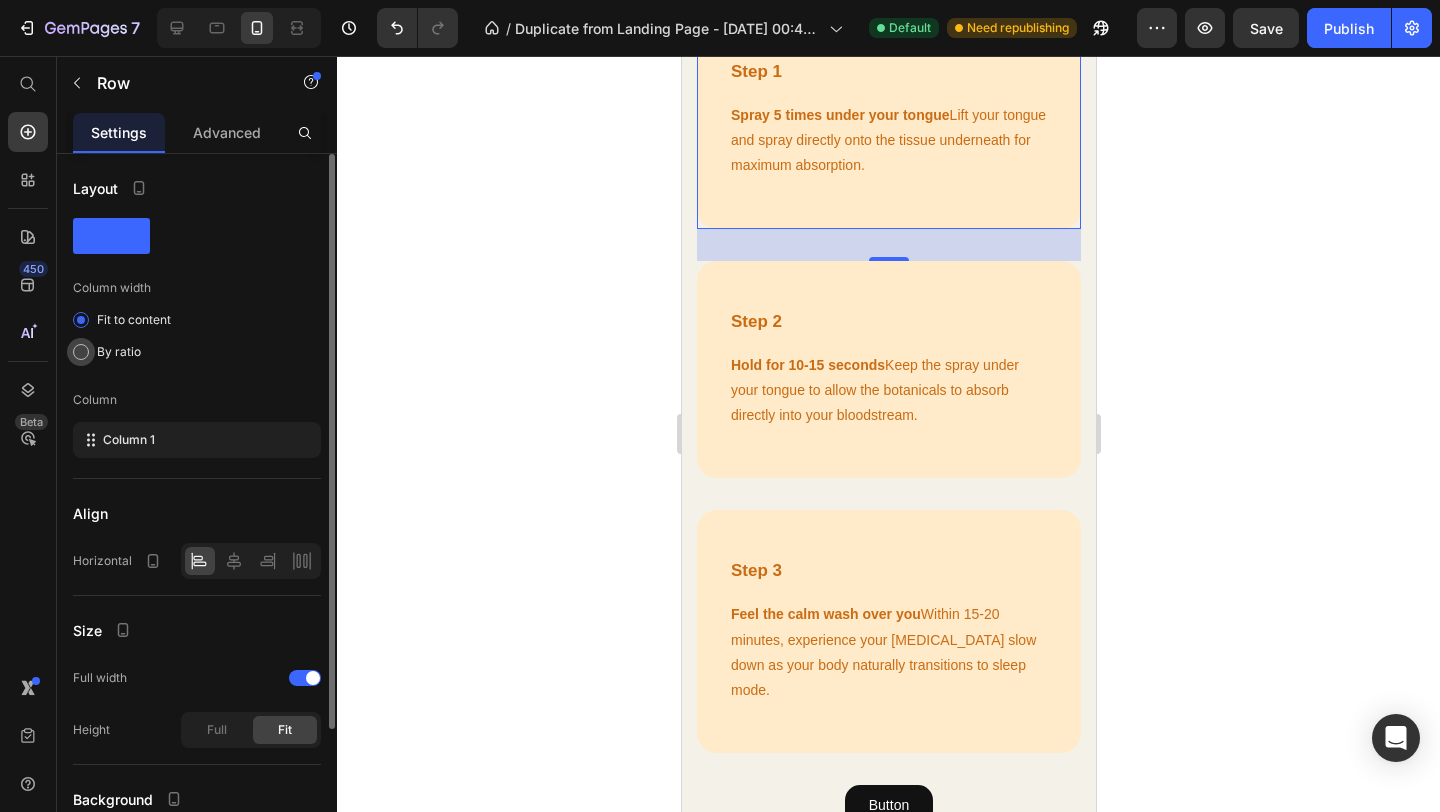 click on "By ratio" 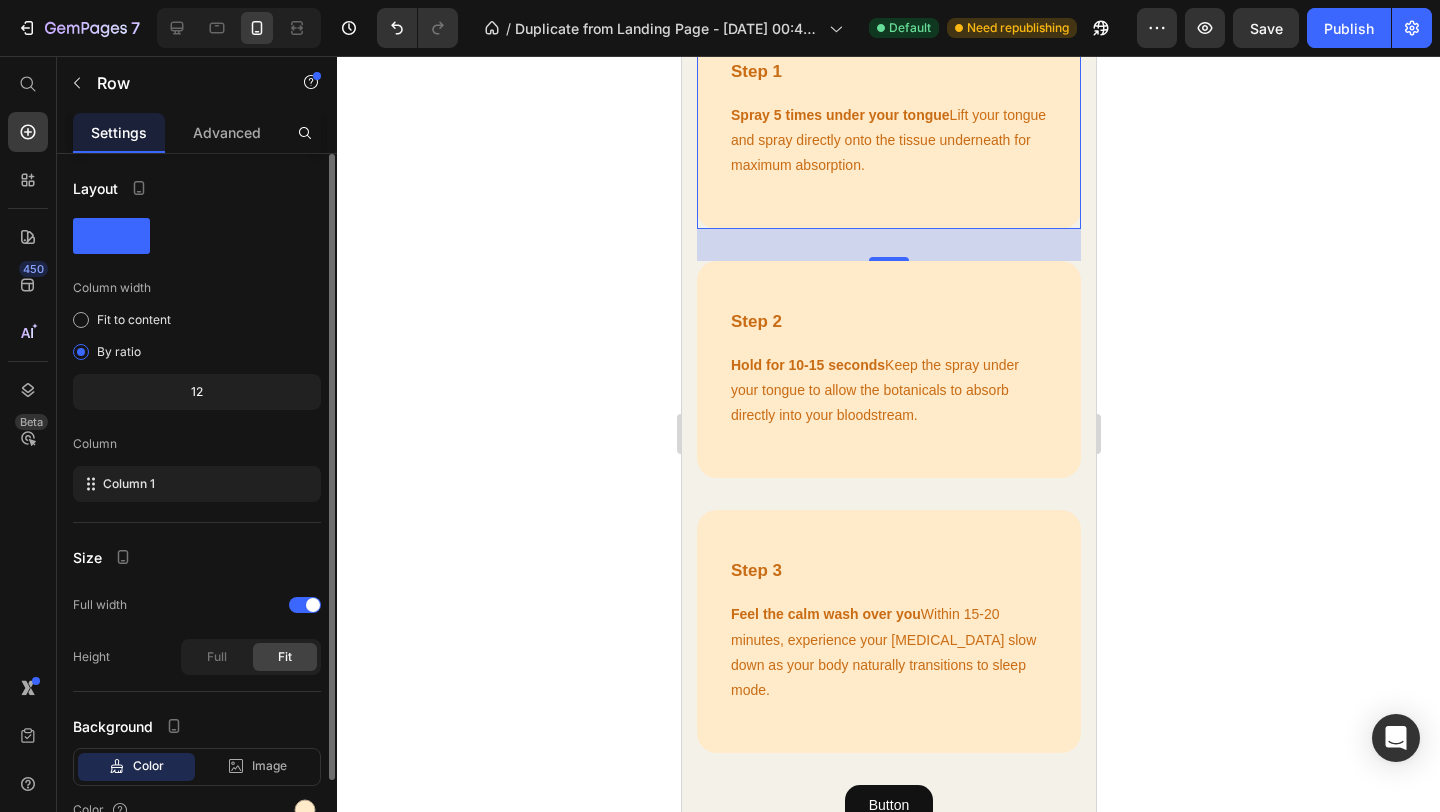 scroll, scrollTop: 101, scrollLeft: 0, axis: vertical 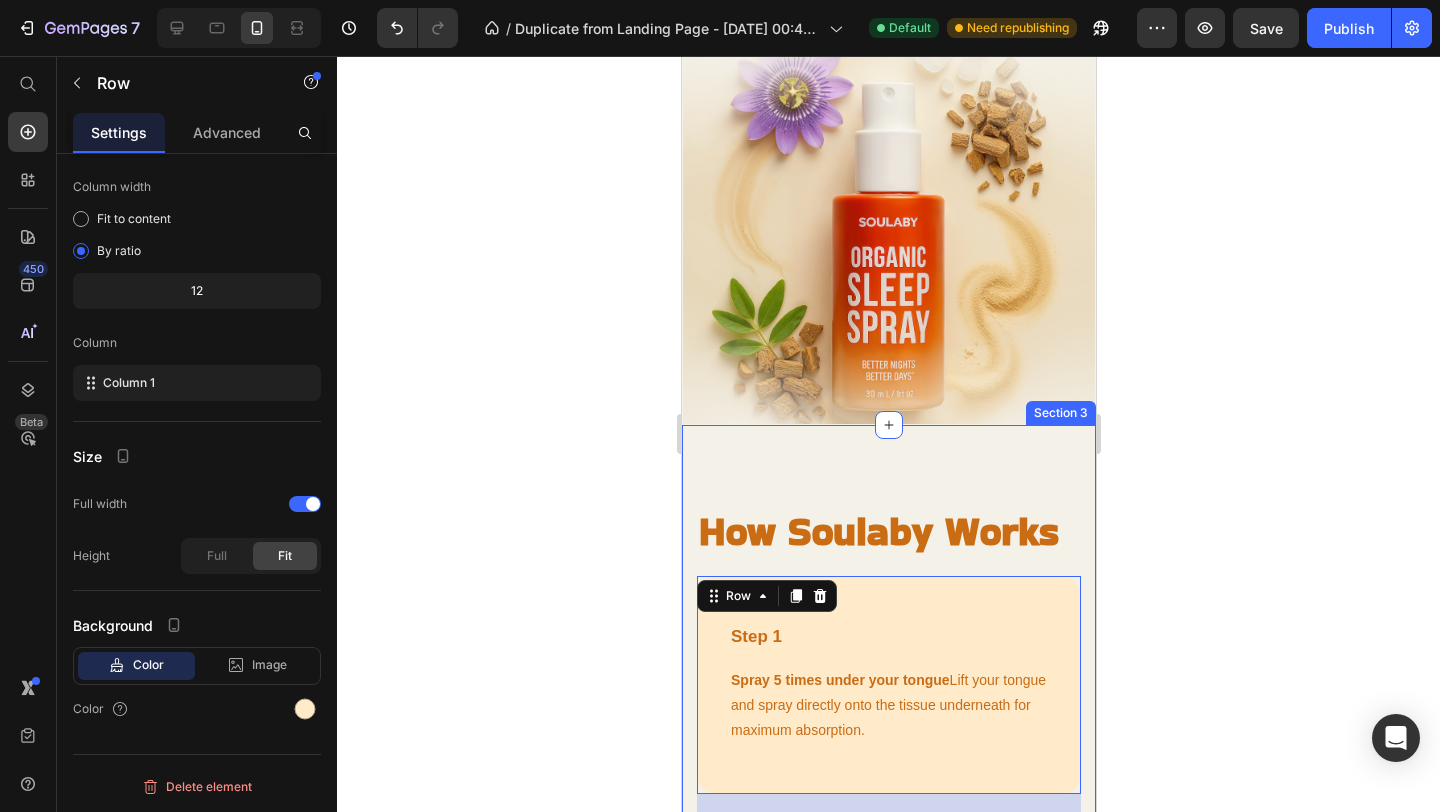 click on "How Soulaby Works Heading Step 1 Text block Spray 5 times under your tongue  Lift your tongue and spray directly onto the tissue underneath for maximum absorption. Text block Row   32 Step 2 Text block Hold for 10-15 seconds  Keep the spray under your tongue to allow the botanicals to absorb directly into your bloodstream. Text block Row Step 3 Text block Feel the calm wash over you  Within 15-20 minutes, experience your [MEDICAL_DATA] slow down as your body naturally transitions to sleep mode. Text block Row Button Button Row Section 3" at bounding box center (888, 948) 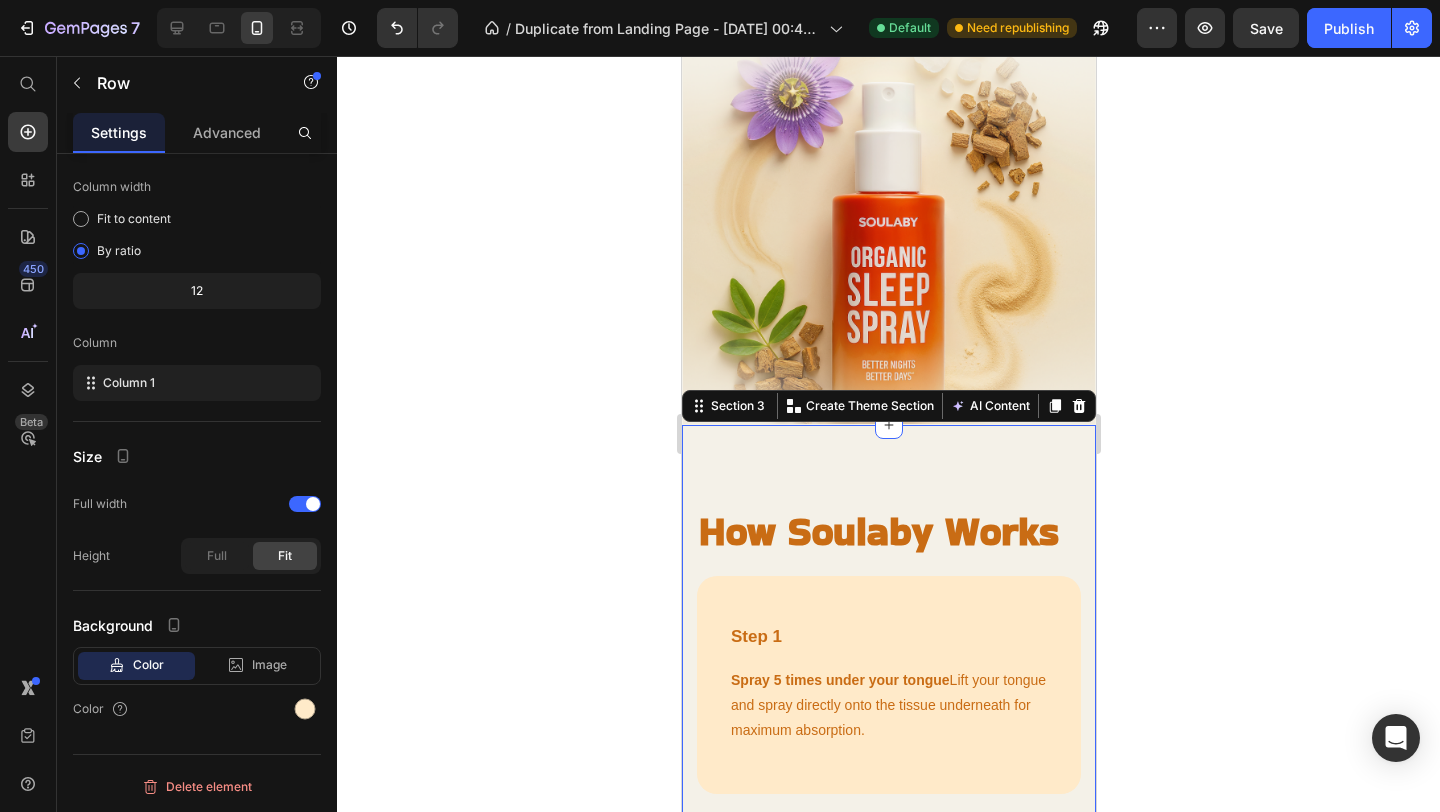scroll, scrollTop: 0, scrollLeft: 0, axis: both 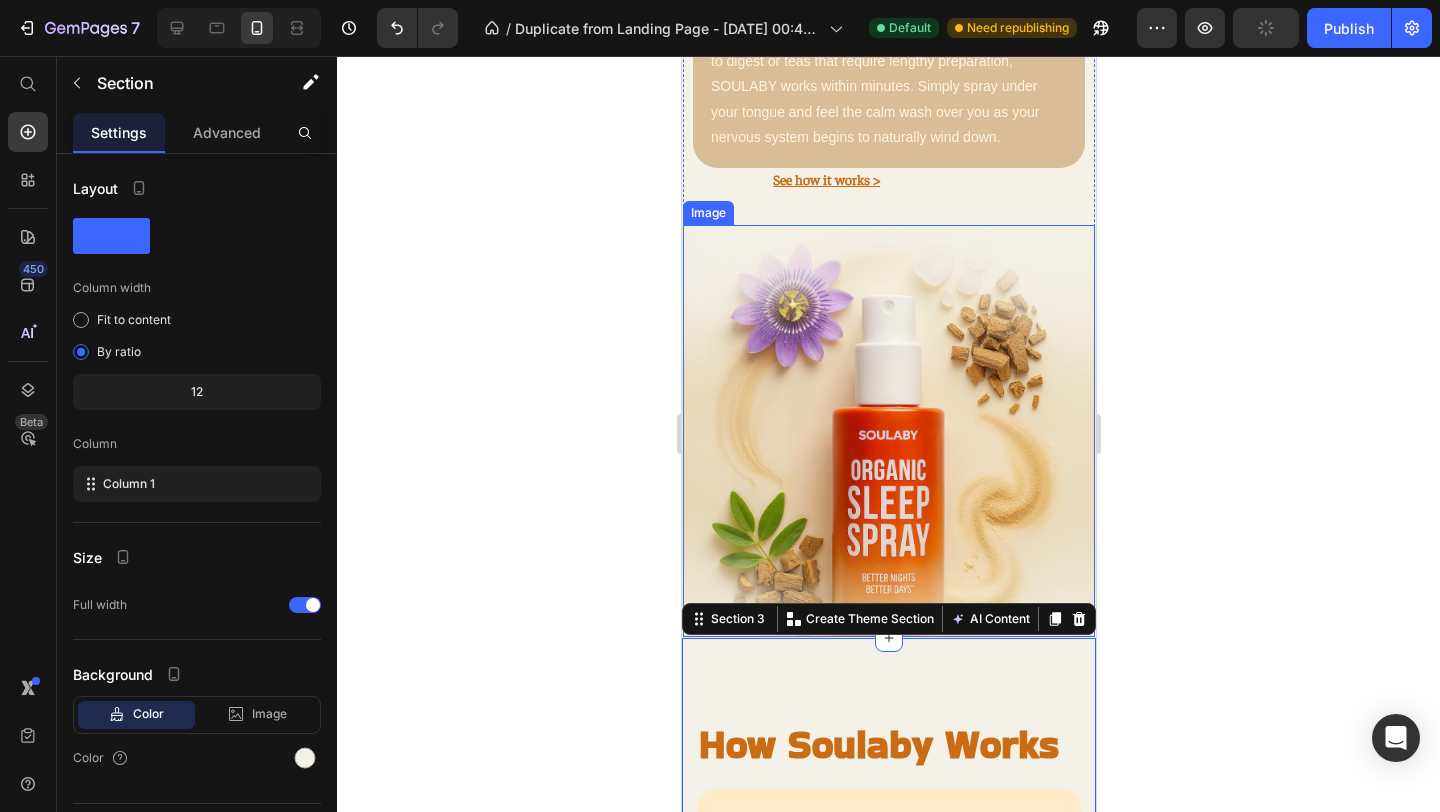 click 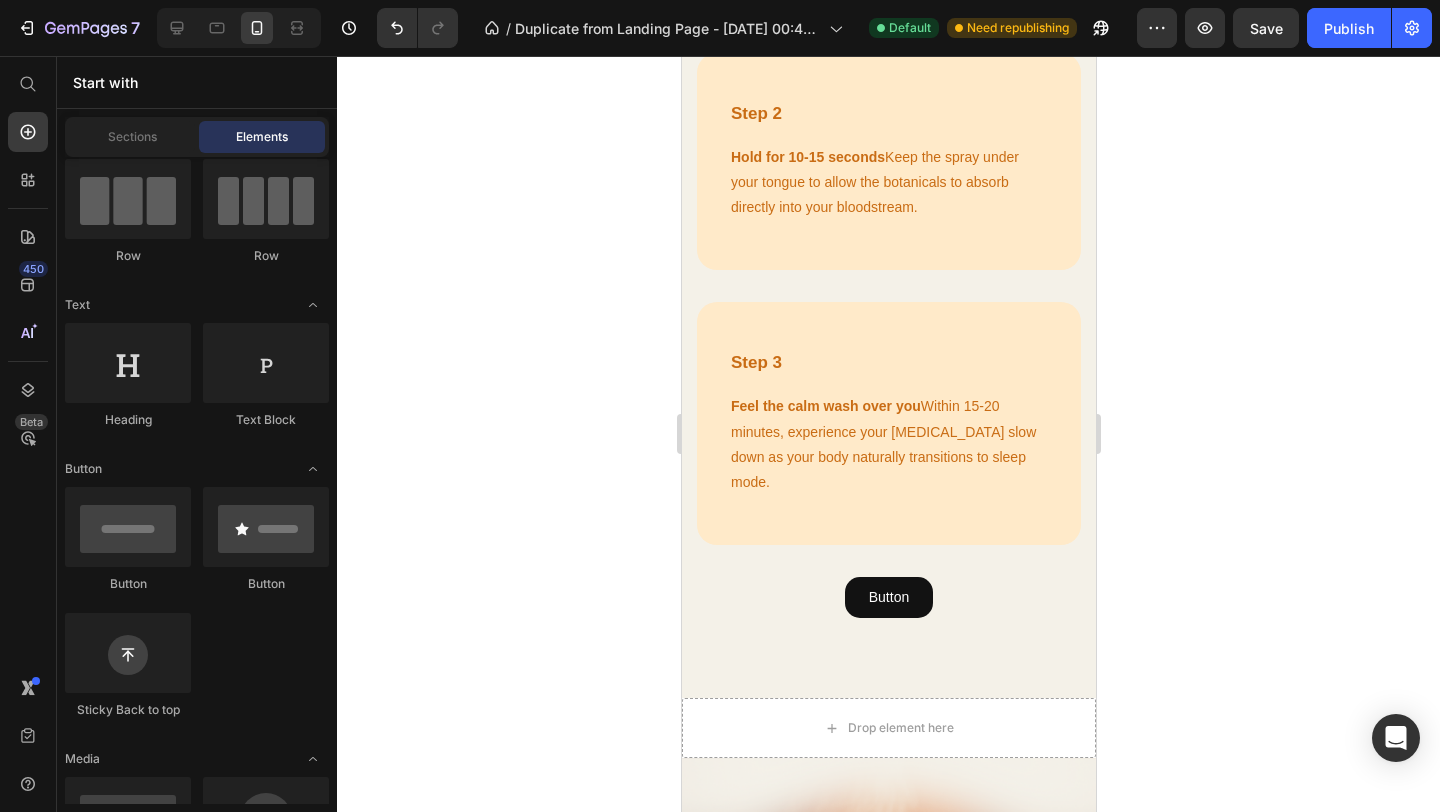 scroll, scrollTop: 3712, scrollLeft: 0, axis: vertical 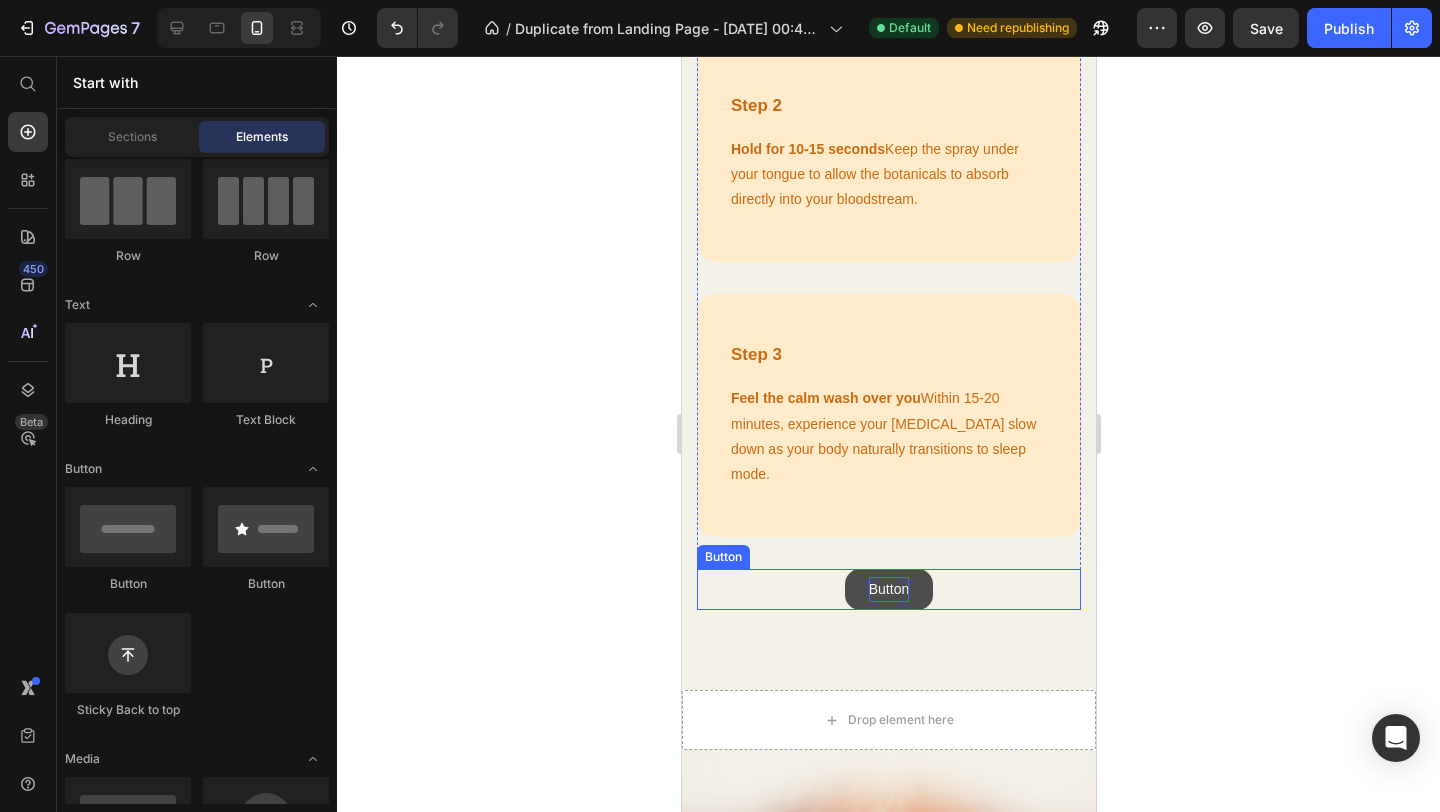 click on "Button" at bounding box center [888, 589] 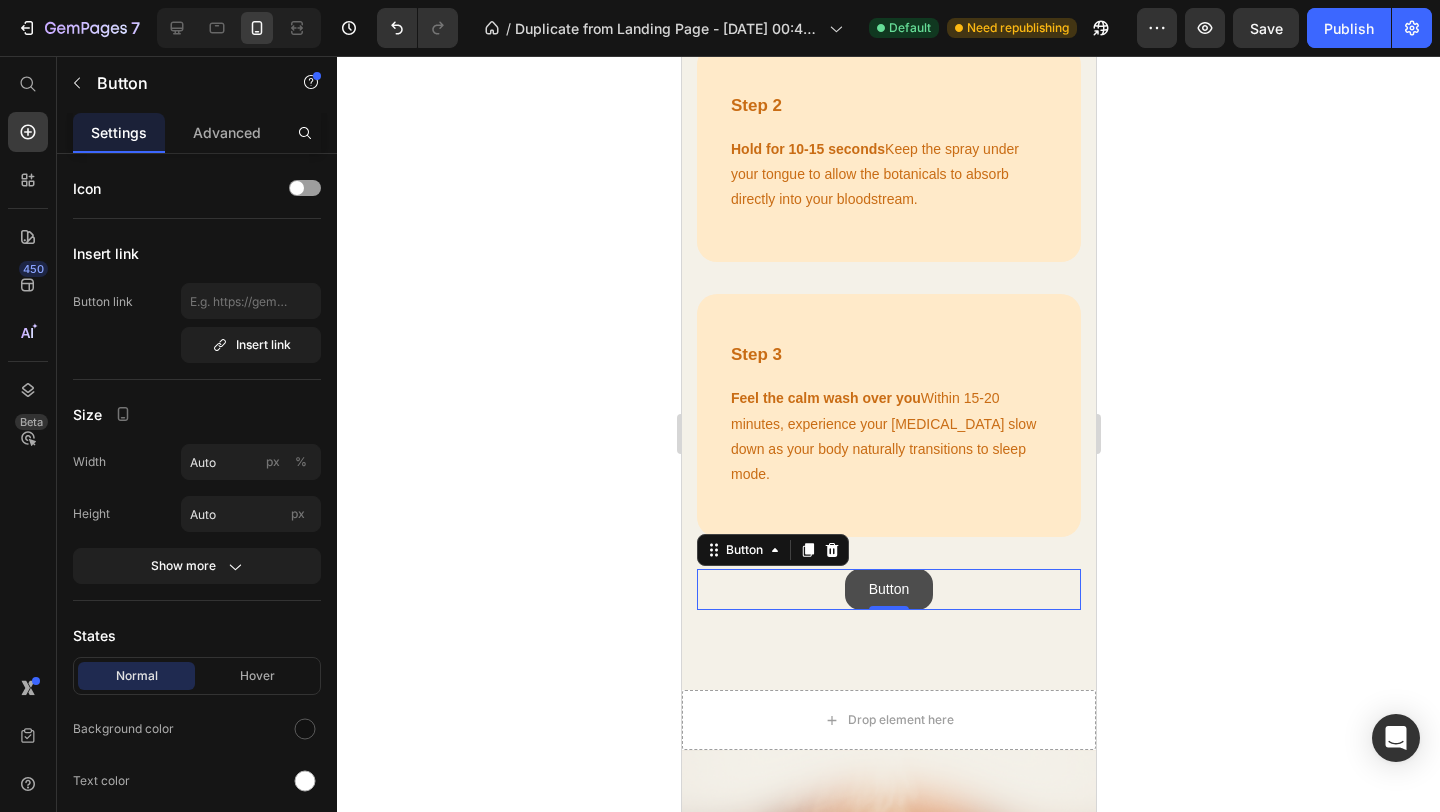 click on "Button" at bounding box center (888, 589) 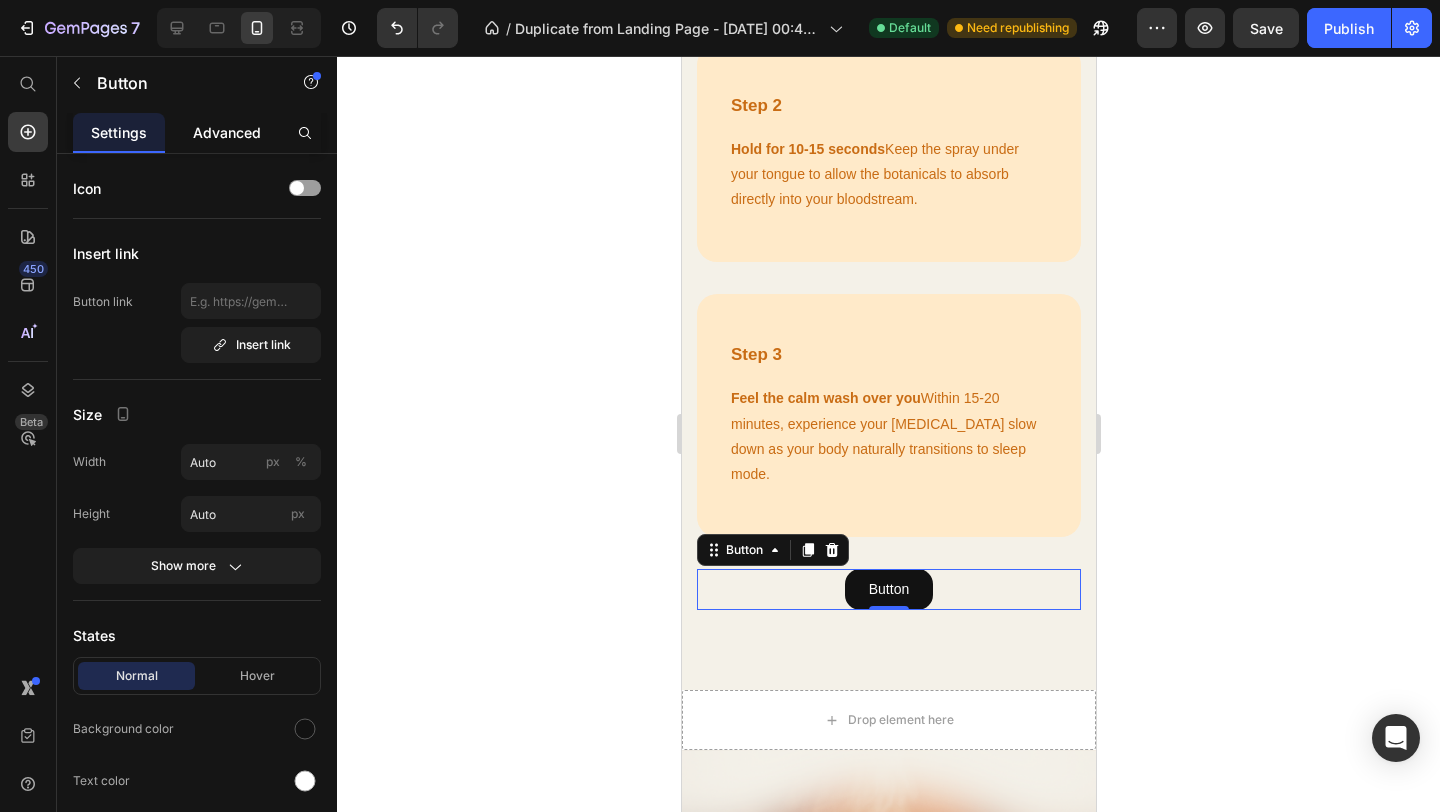 click on "Advanced" at bounding box center [227, 132] 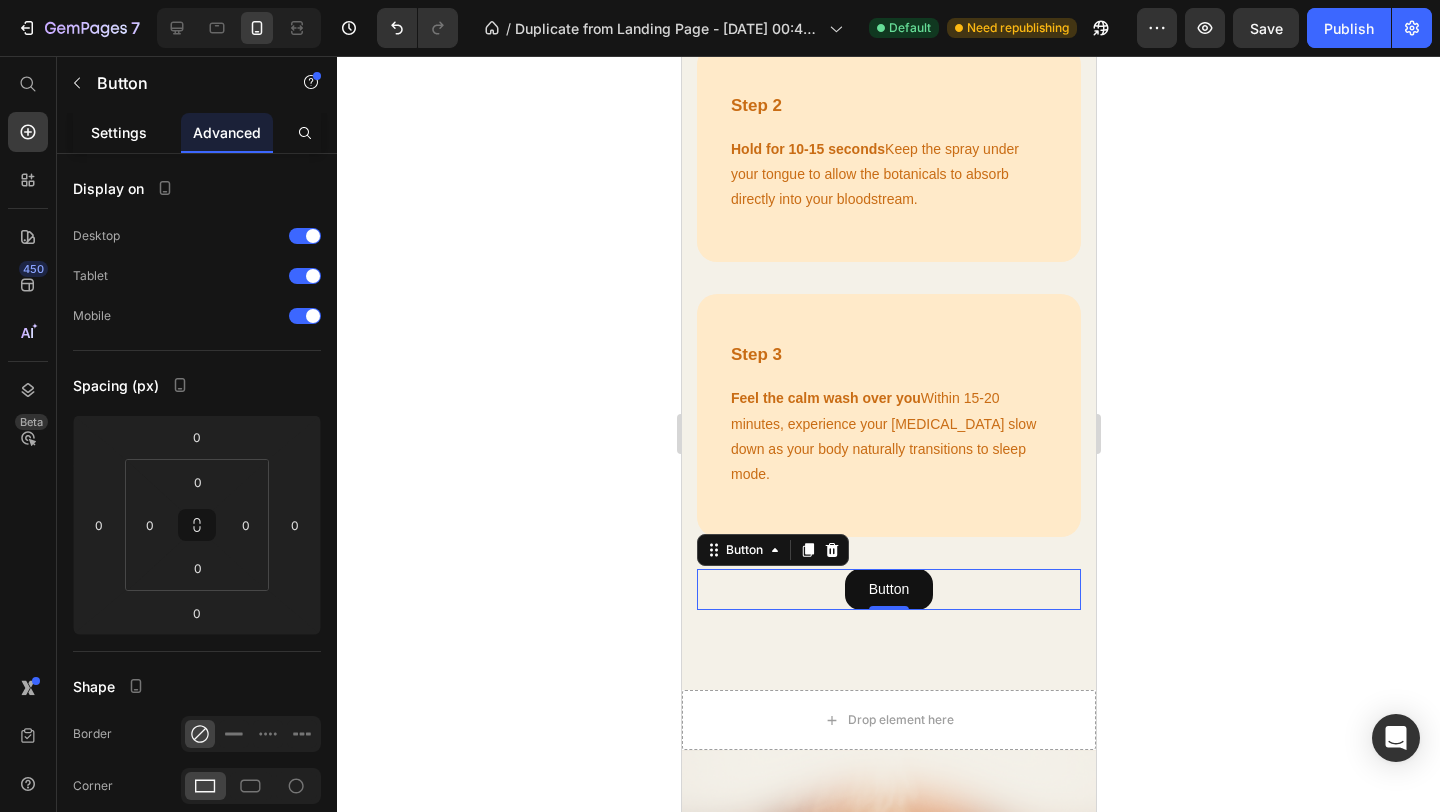 click on "Settings" at bounding box center [119, 132] 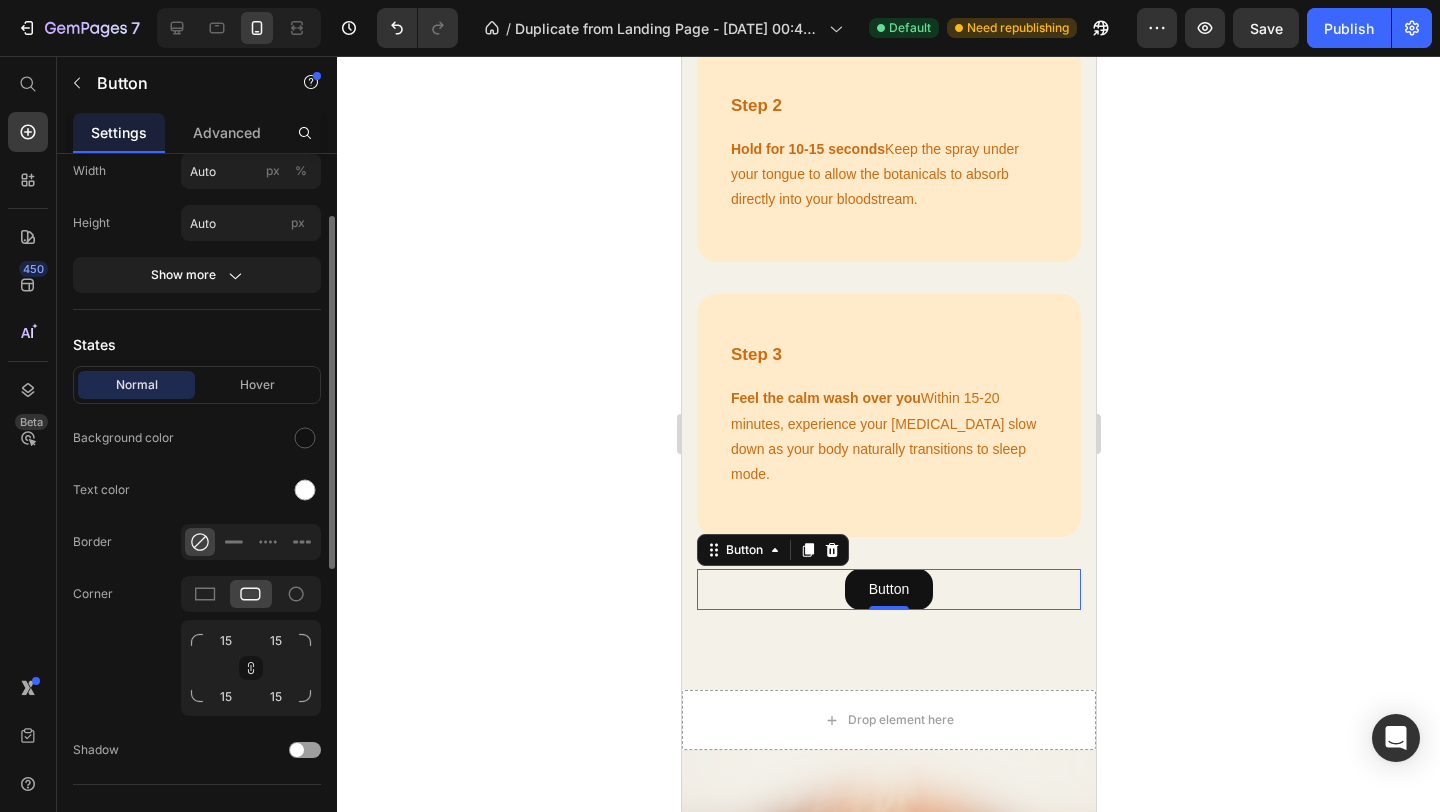 scroll, scrollTop: 337, scrollLeft: 0, axis: vertical 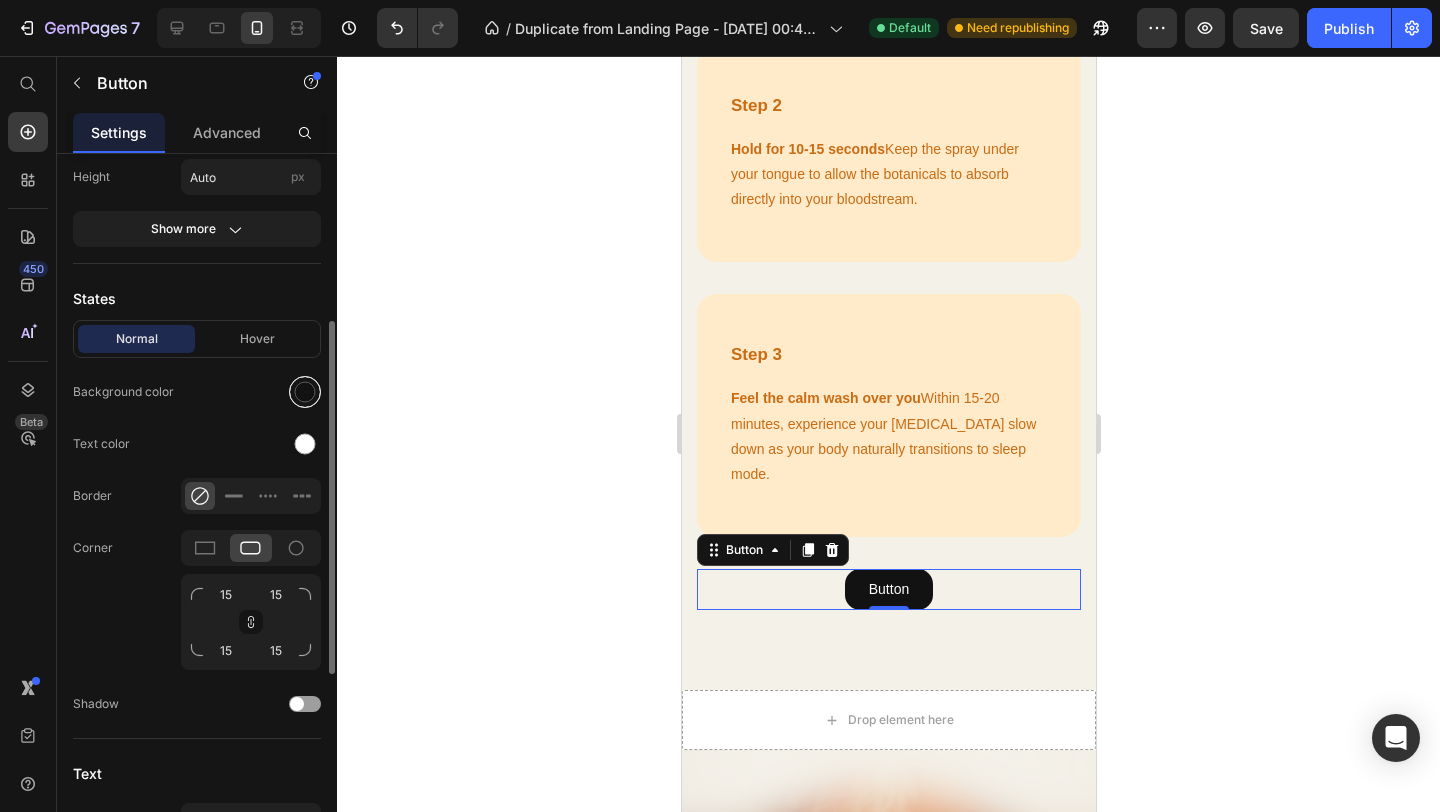 click at bounding box center [305, 392] 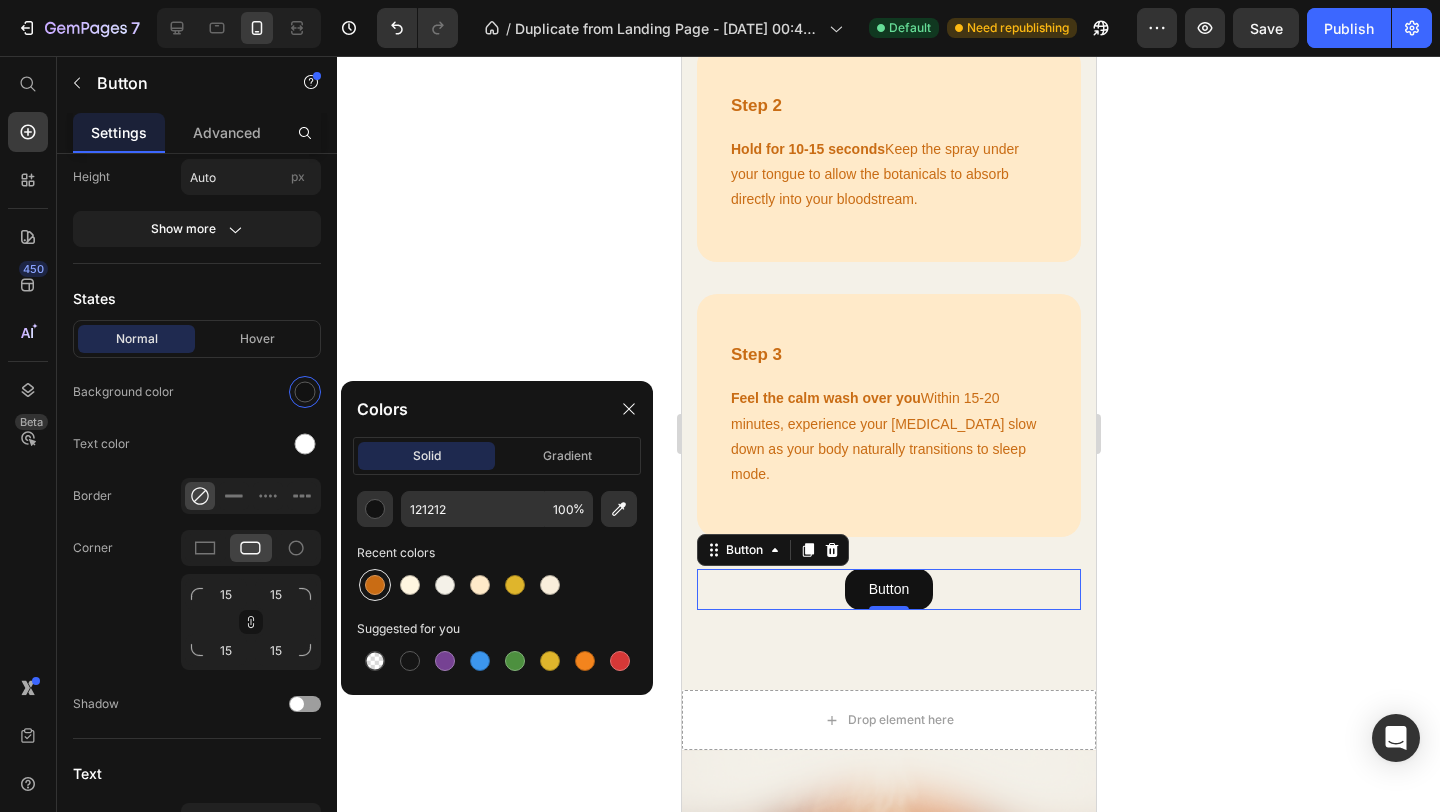 click at bounding box center [375, 585] 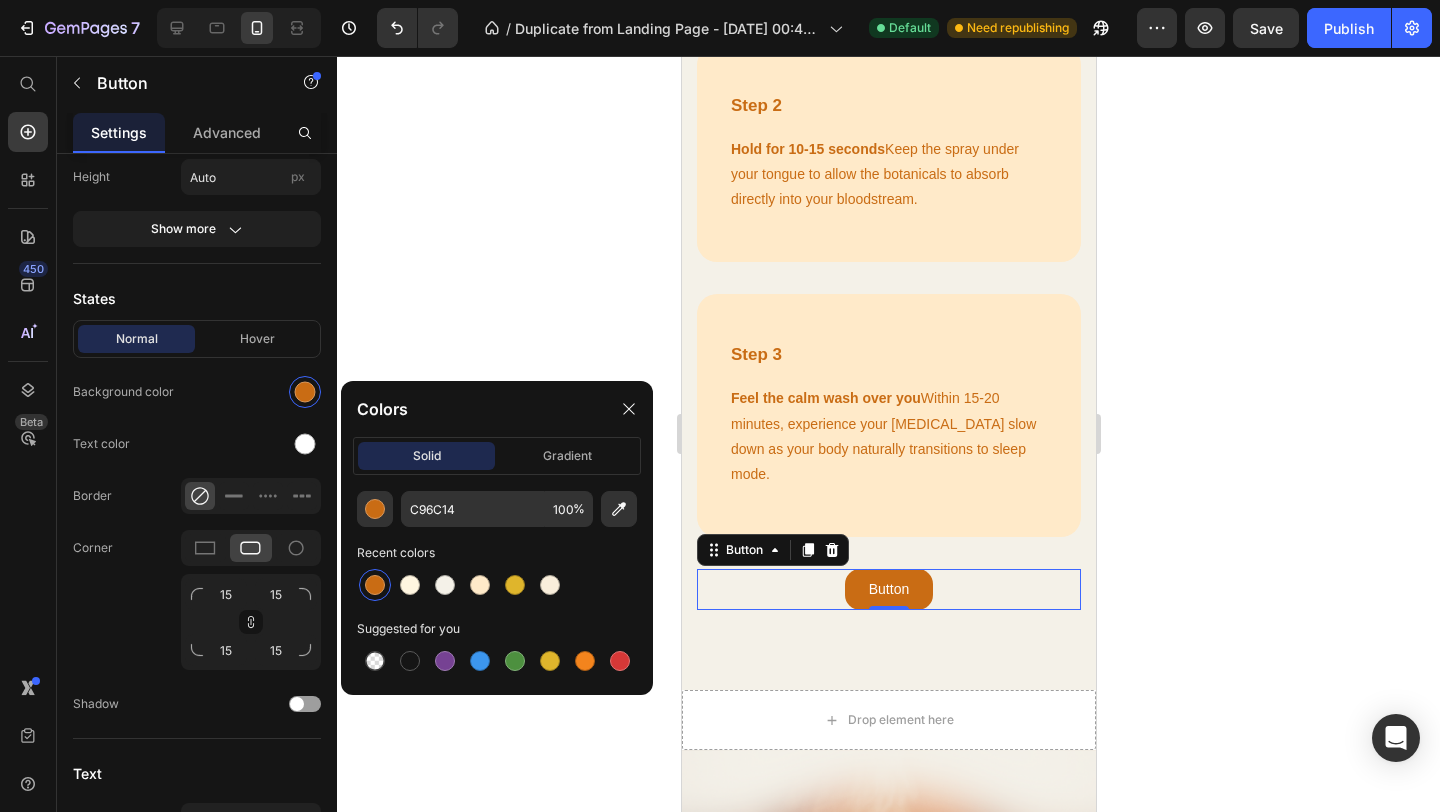 click 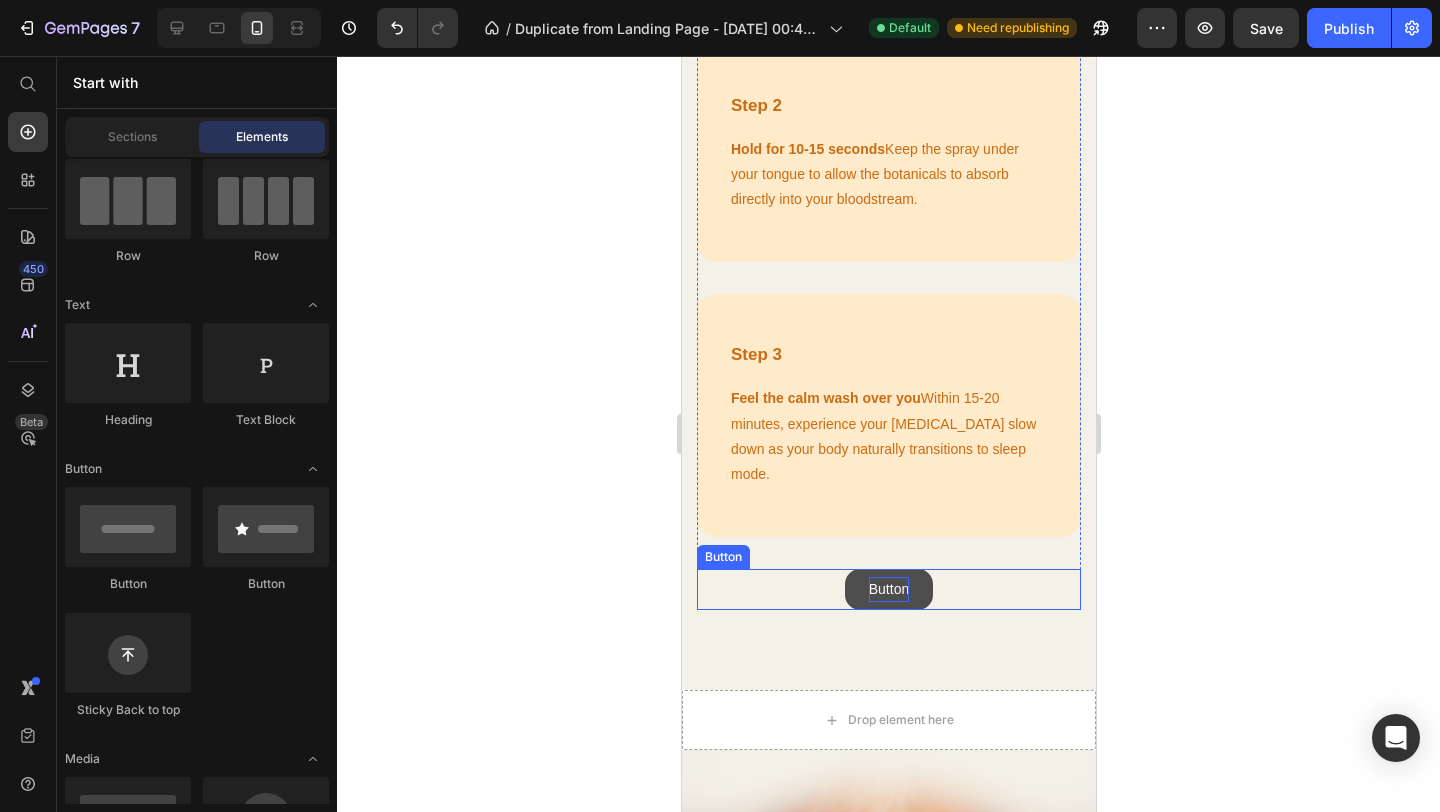 click on "Button" at bounding box center [888, 589] 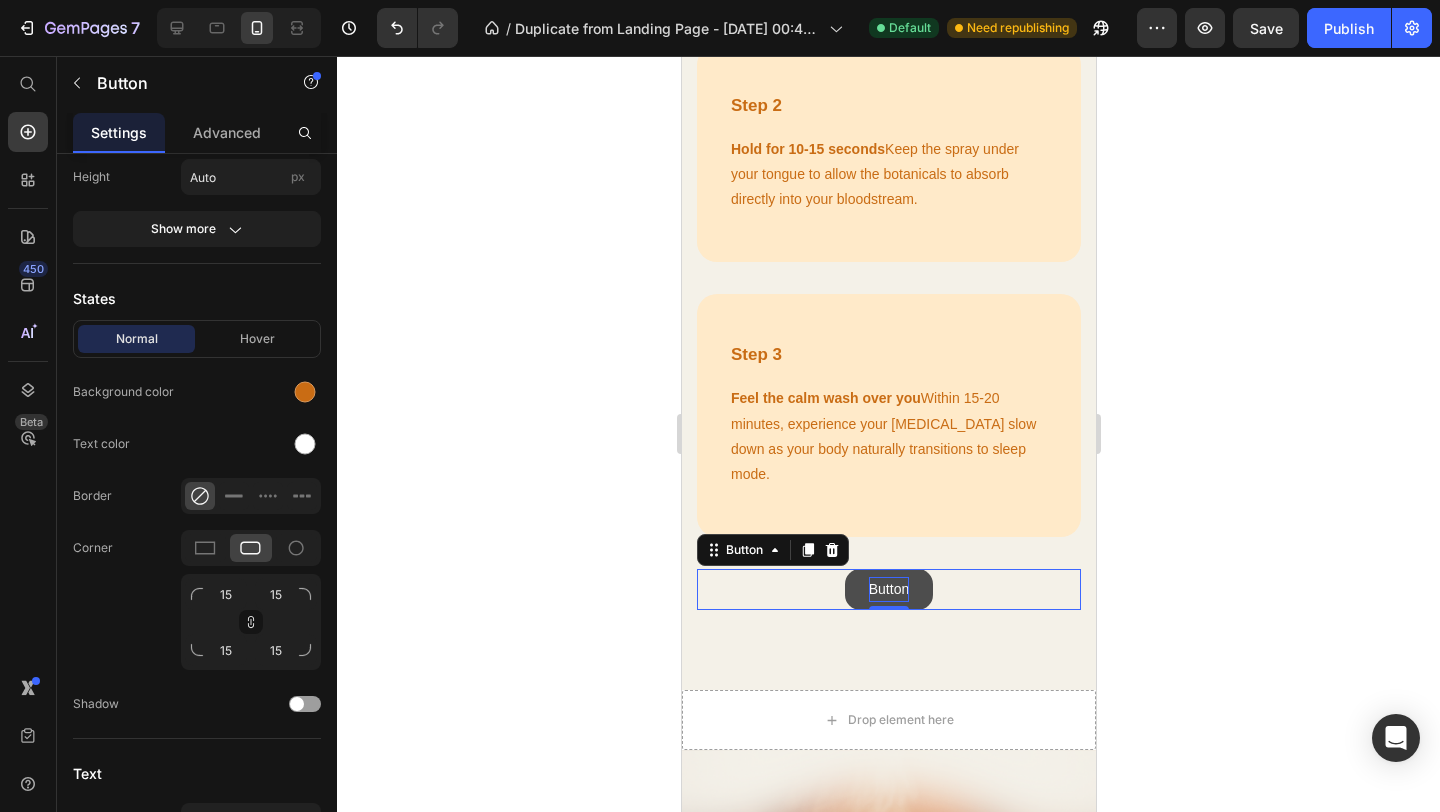 click on "Button" at bounding box center [888, 589] 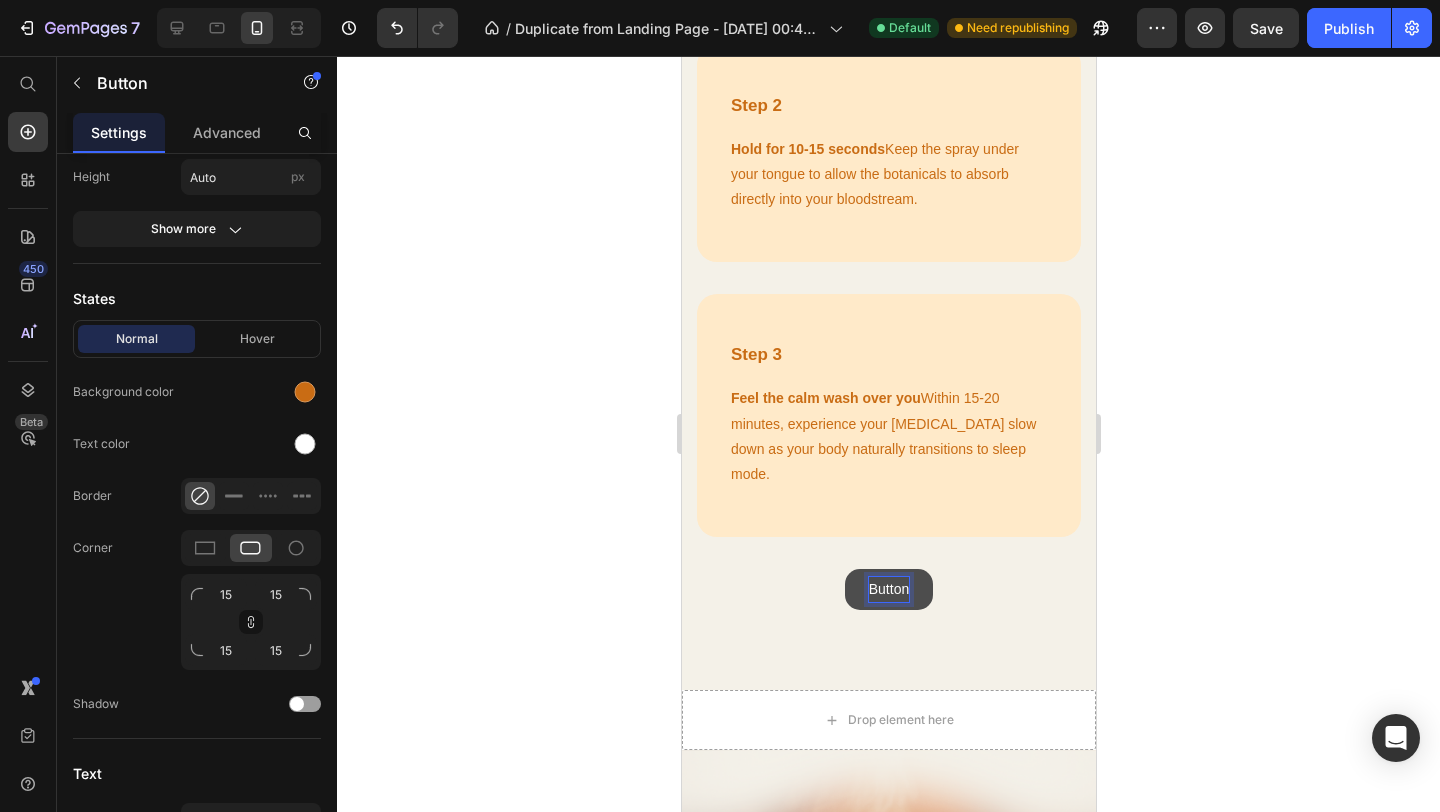 click on "Button" at bounding box center [888, 589] 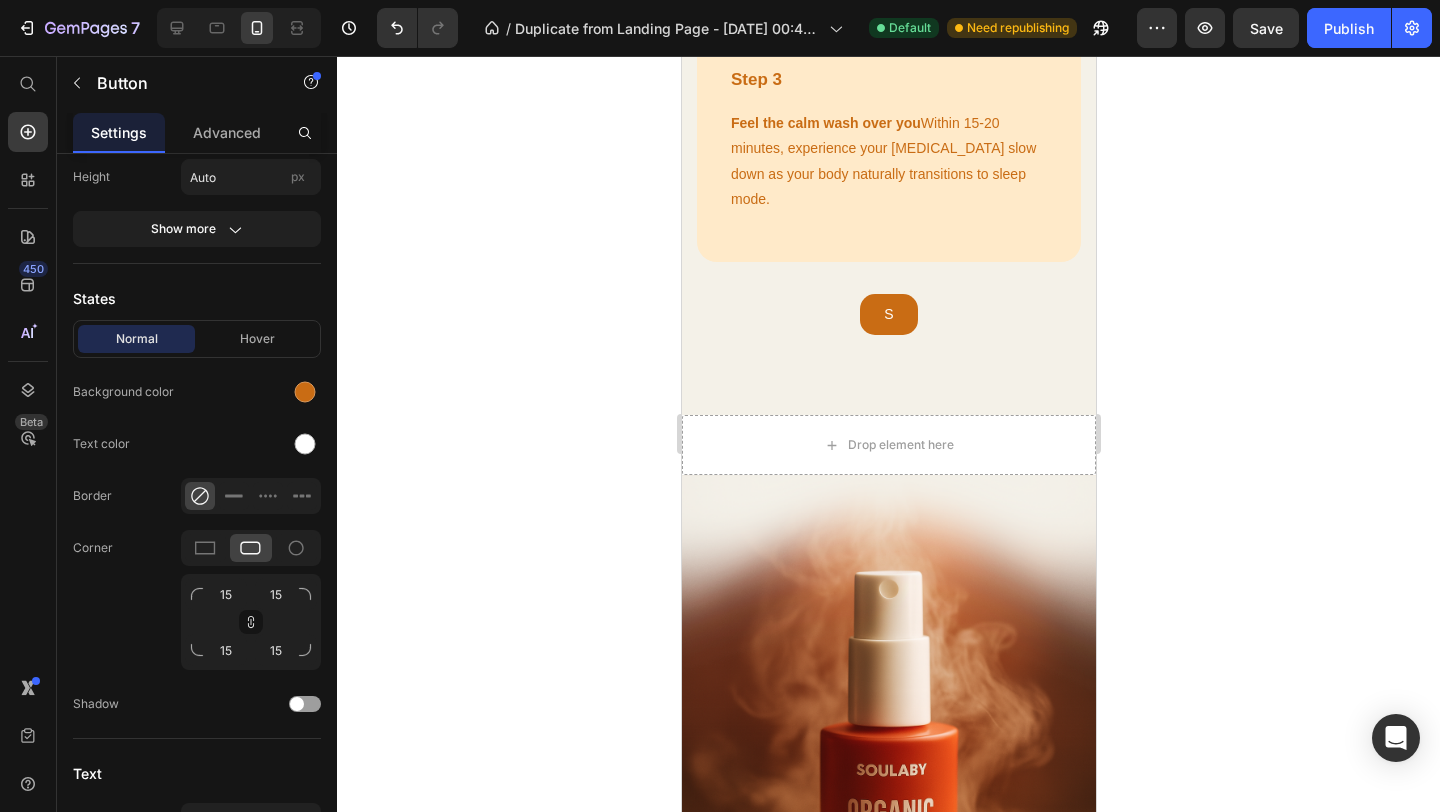 scroll, scrollTop: 3929, scrollLeft: 0, axis: vertical 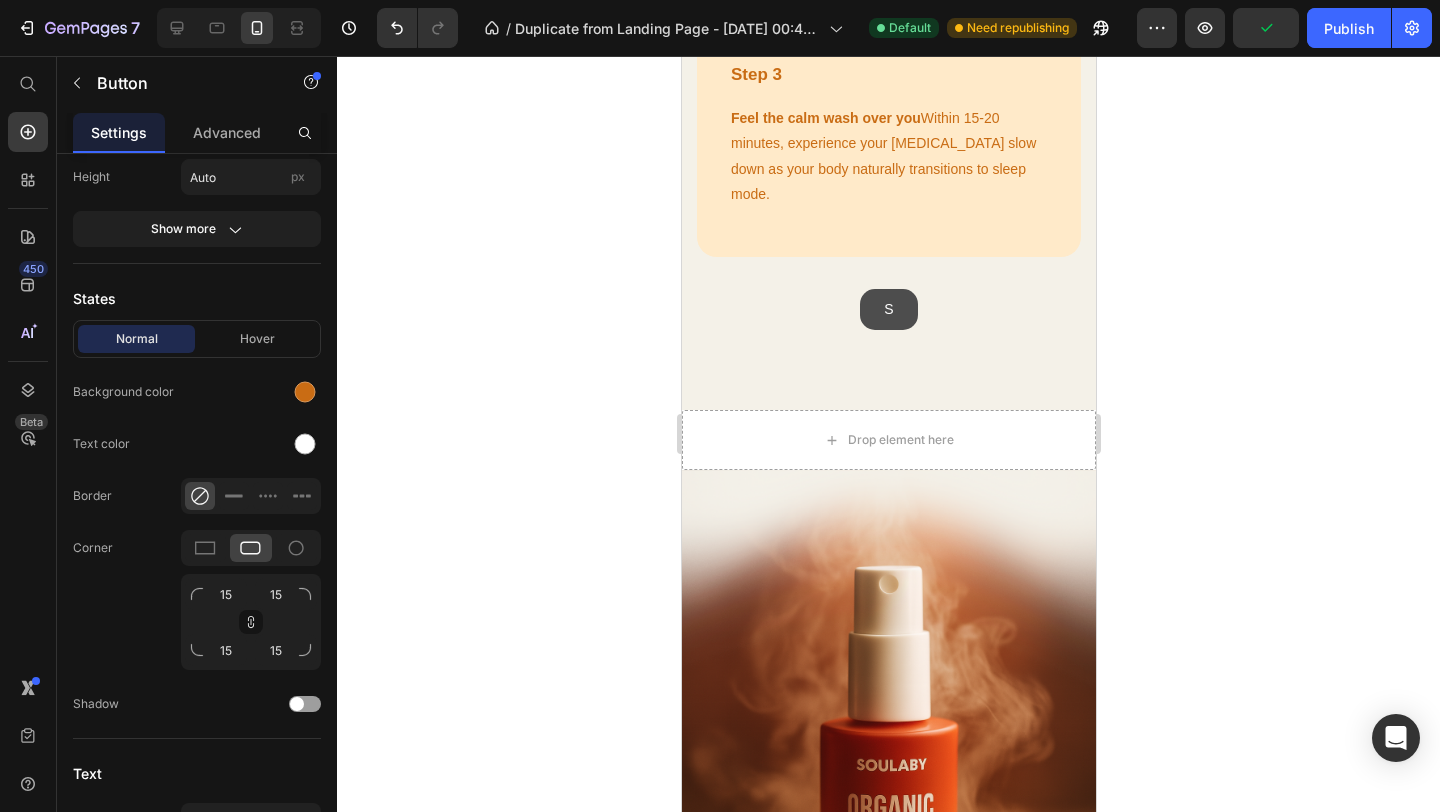 click on "S" at bounding box center (887, 309) 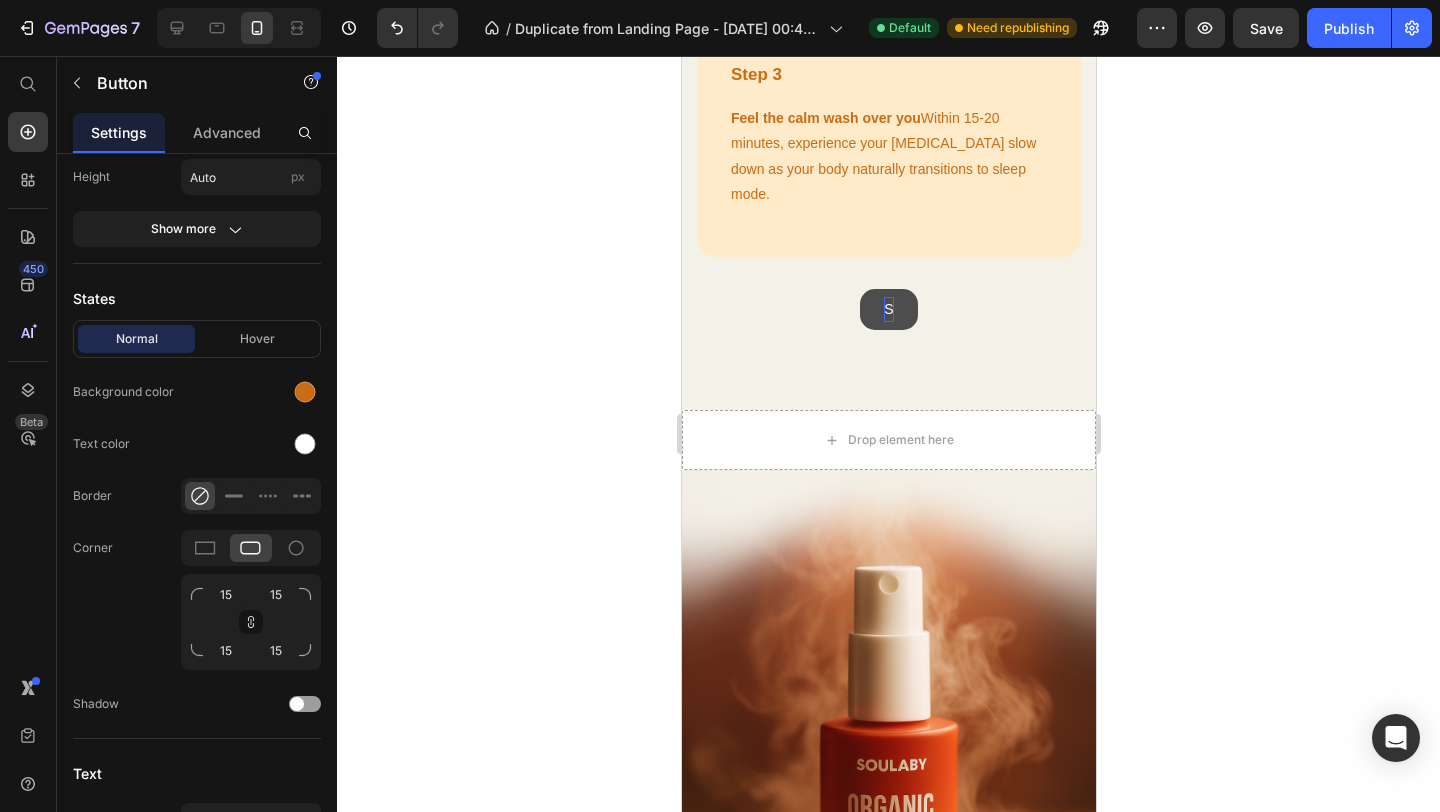 click on "S" at bounding box center (887, 309) 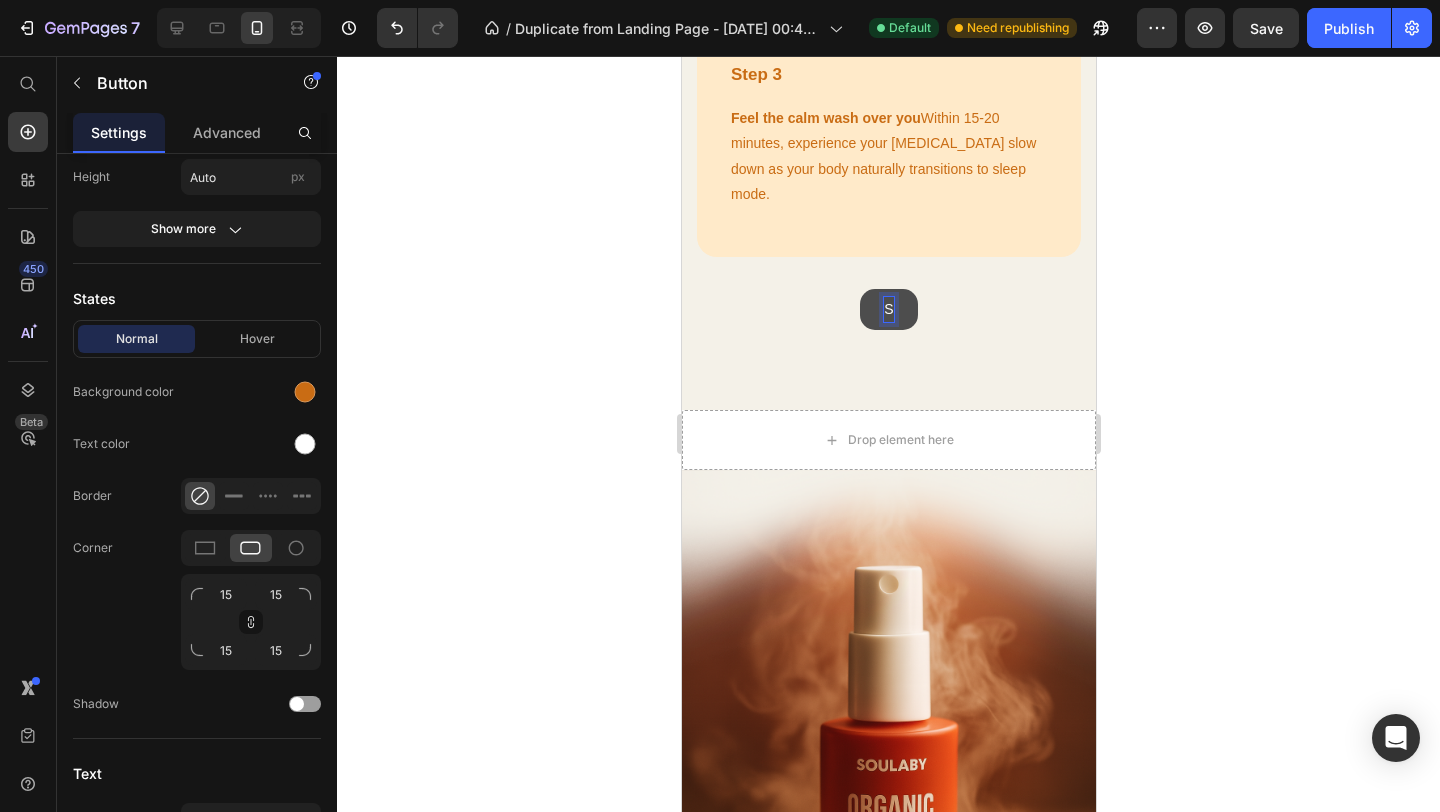 click on "S" at bounding box center [887, 309] 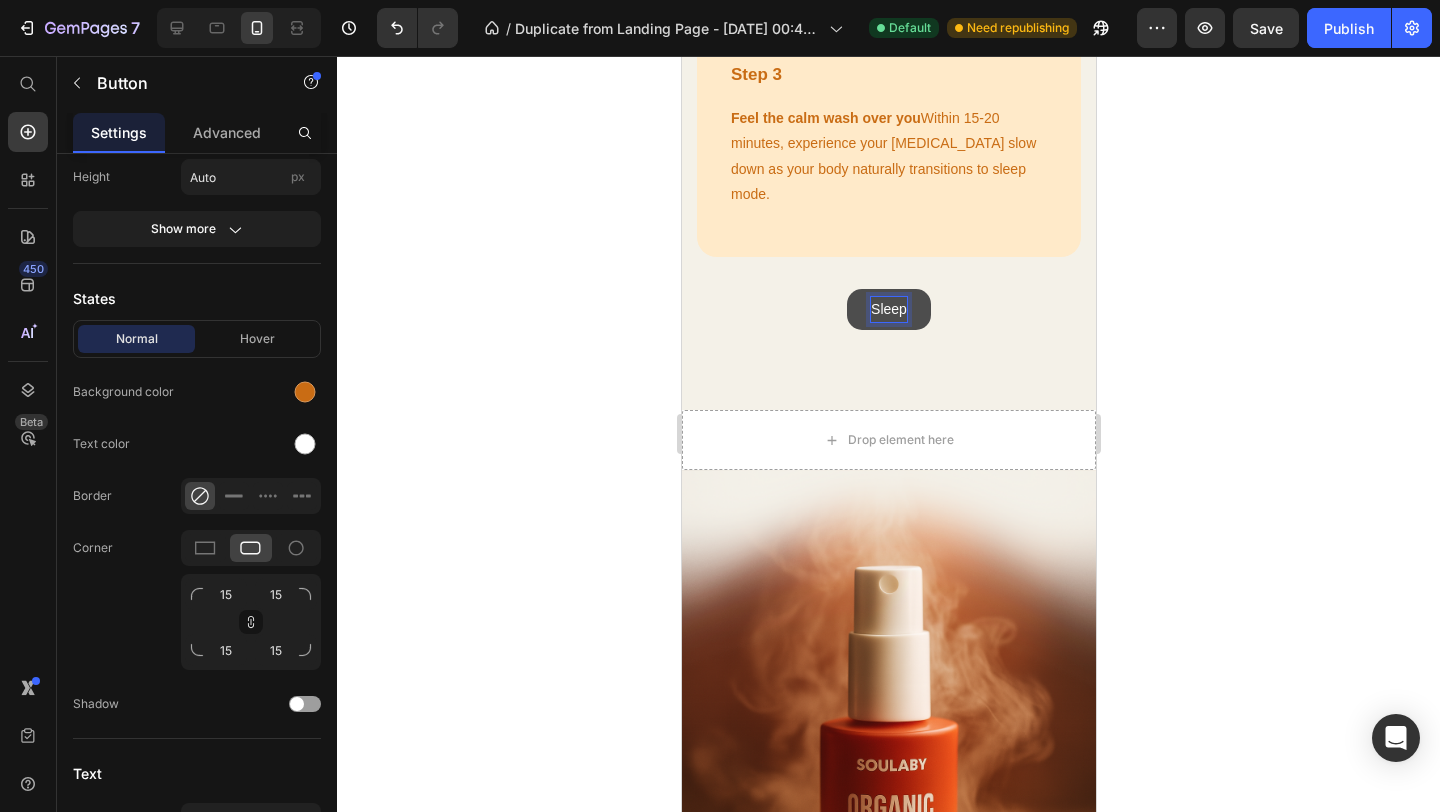 click on "Sleep" at bounding box center [888, 309] 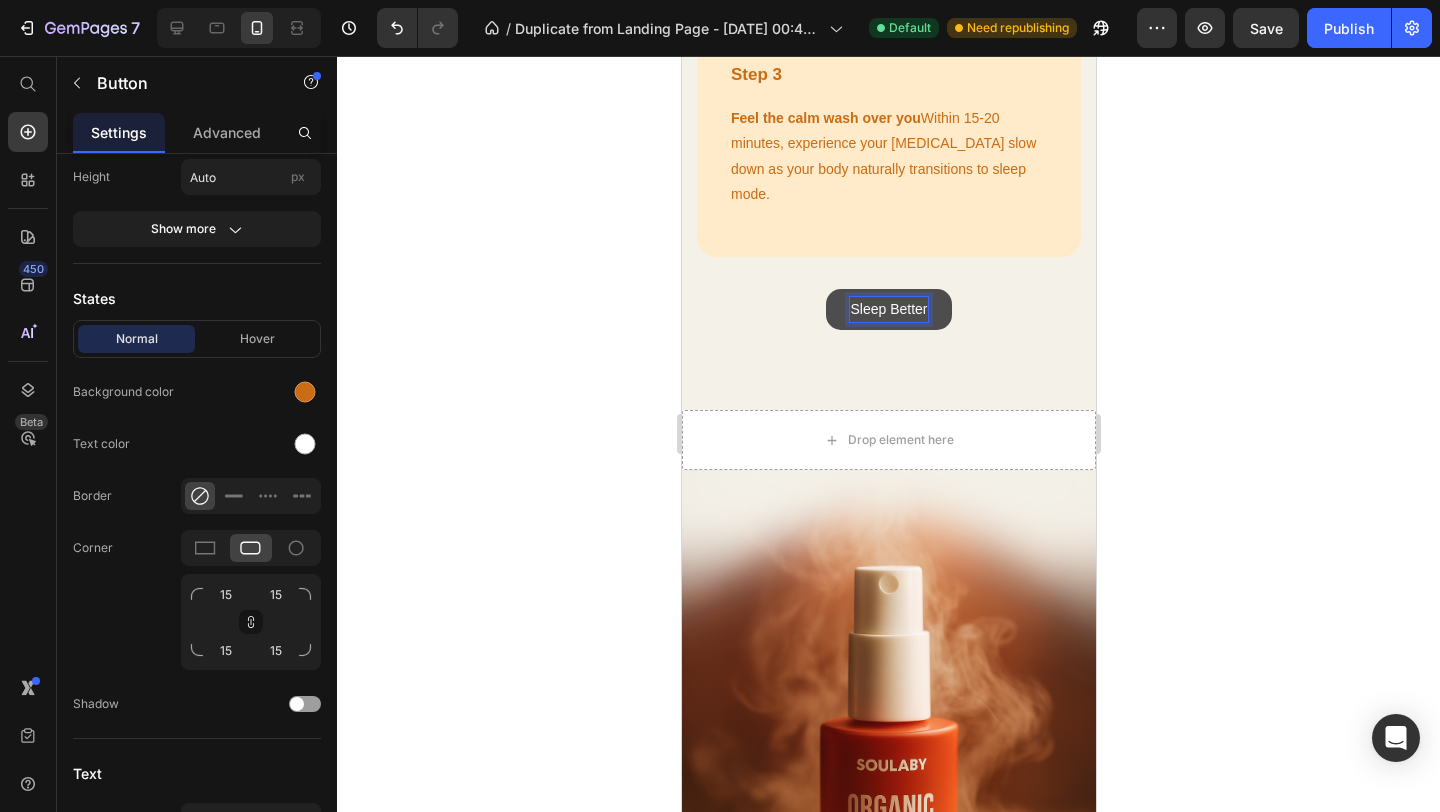 click on "Sleep Better" at bounding box center [887, 309] 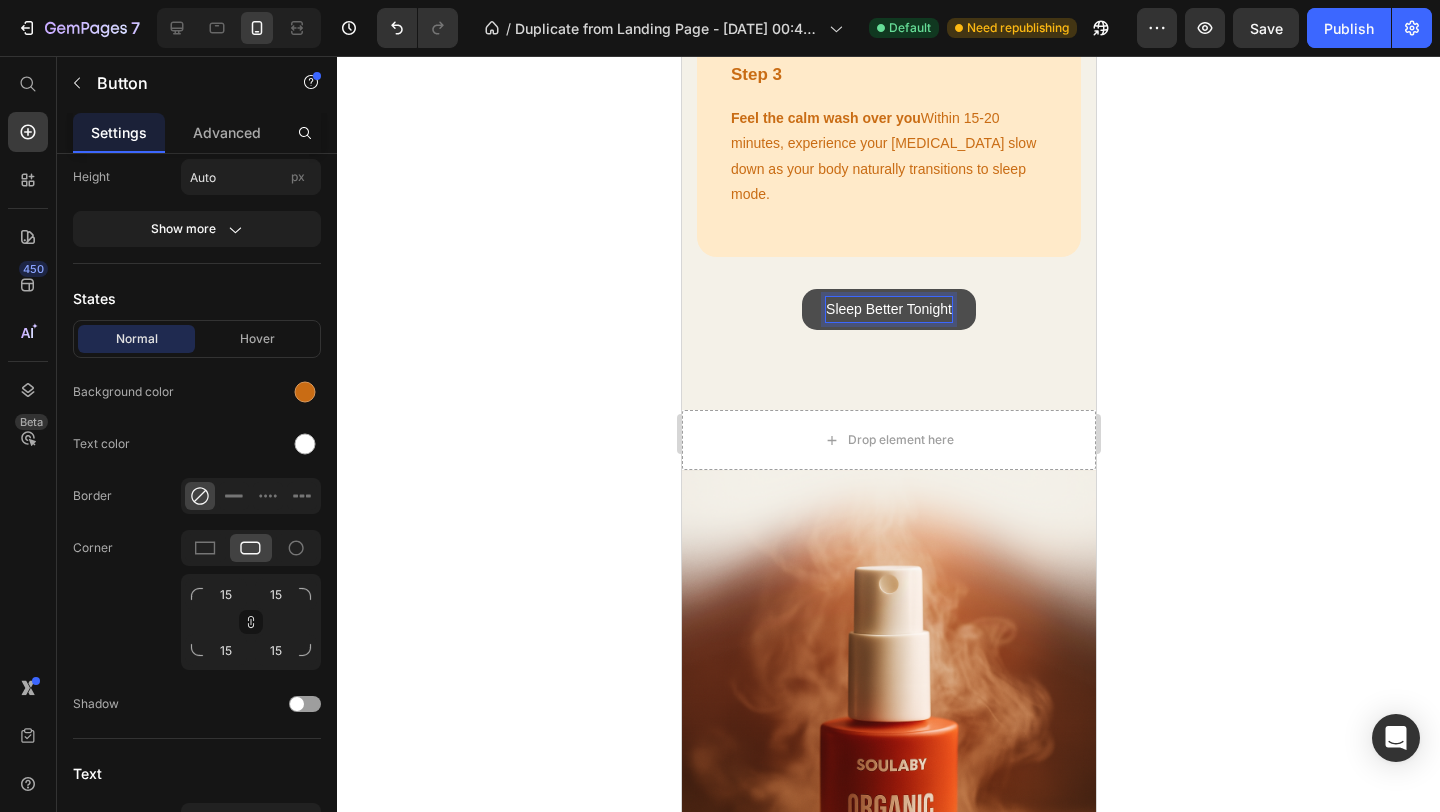 click on "Sleep Better Tonight" at bounding box center (888, 309) 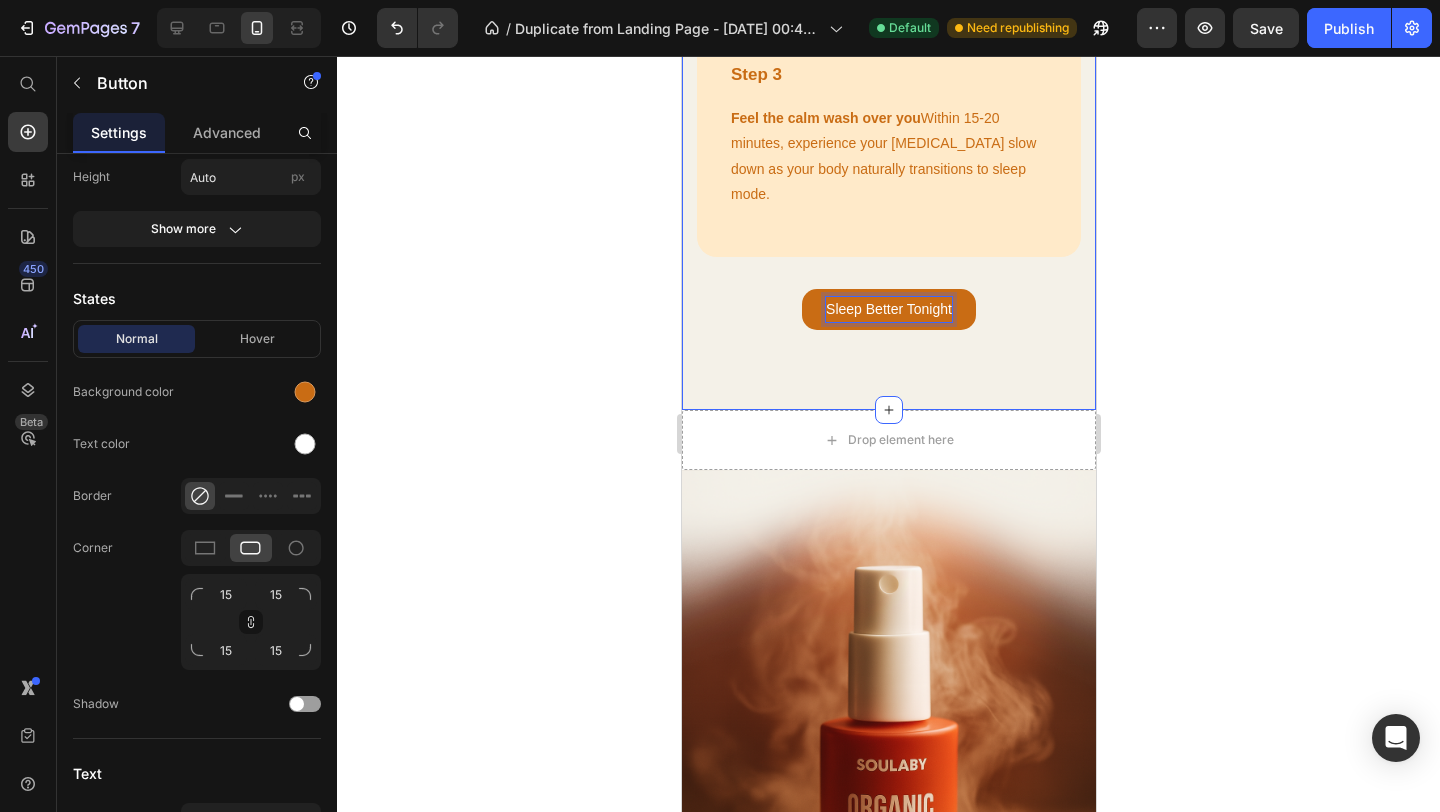click 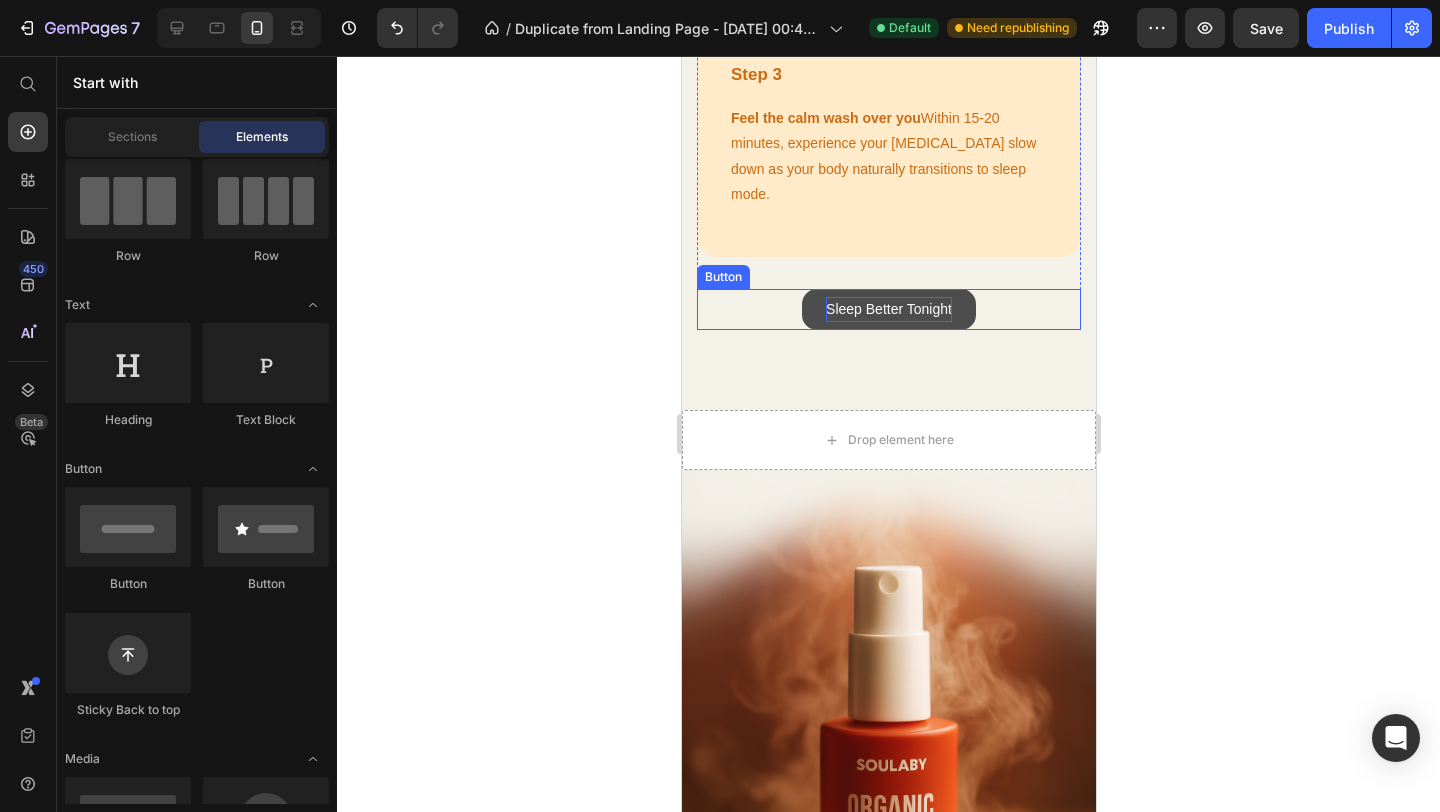 click on "Sleep Better Tonight" at bounding box center [888, 309] 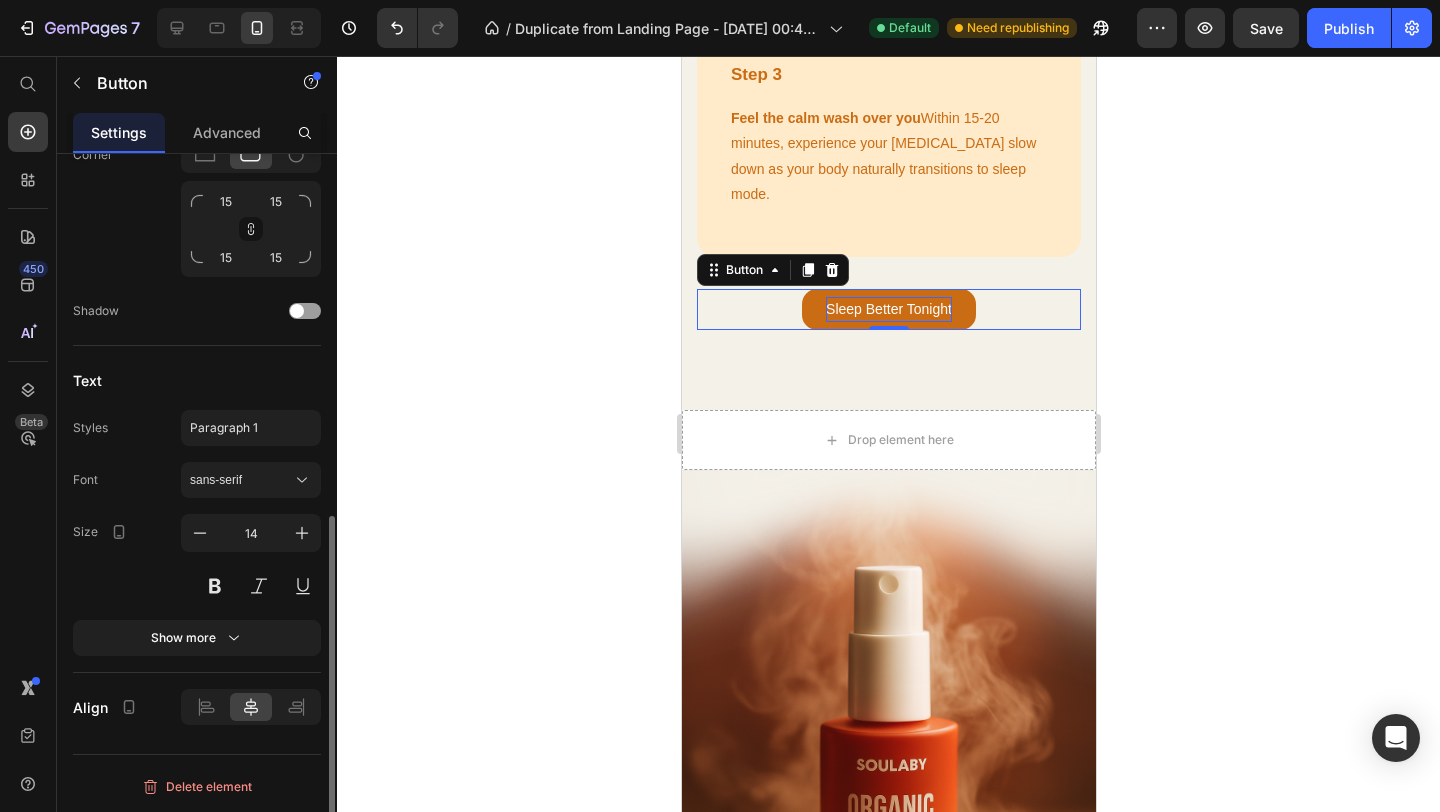 scroll, scrollTop: 0, scrollLeft: 0, axis: both 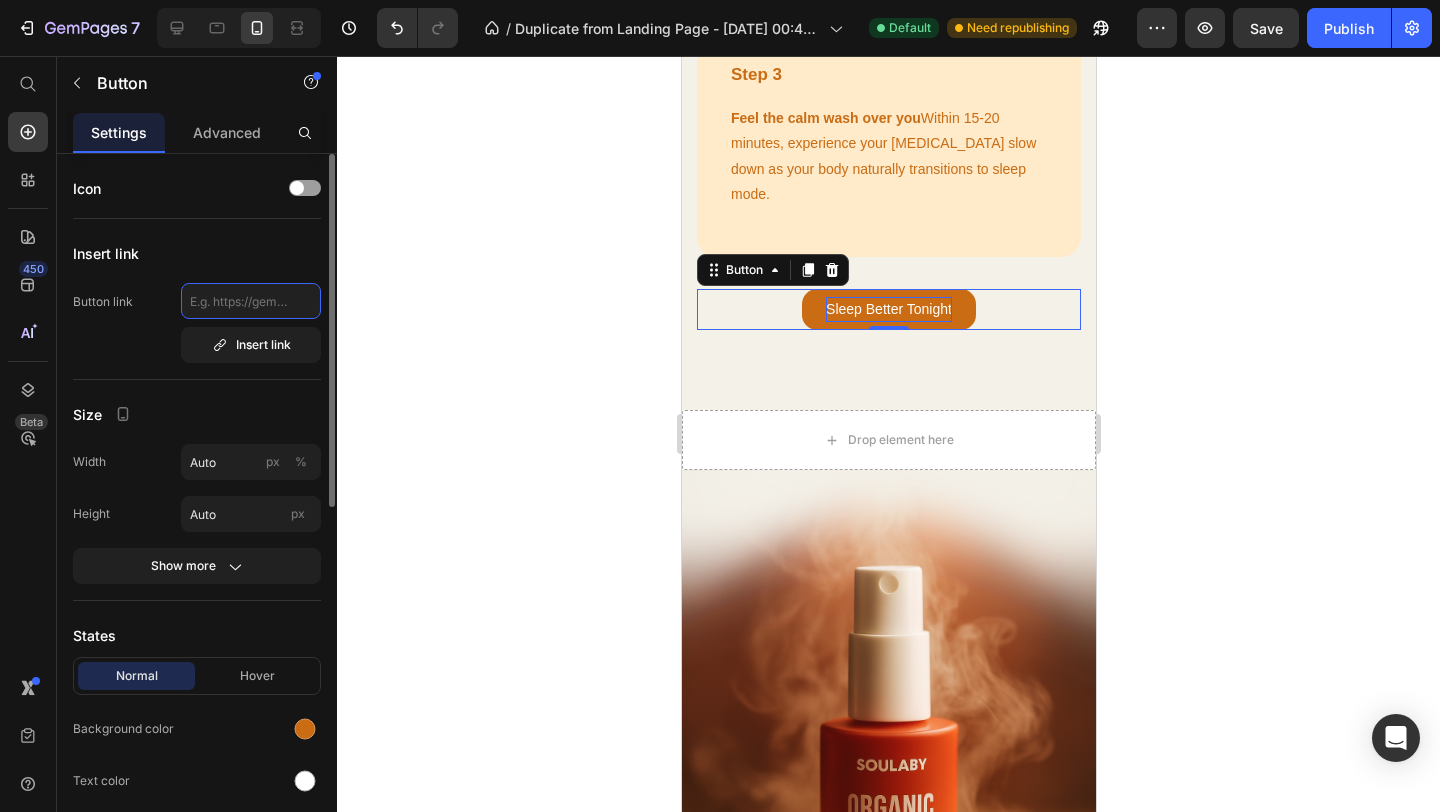 click 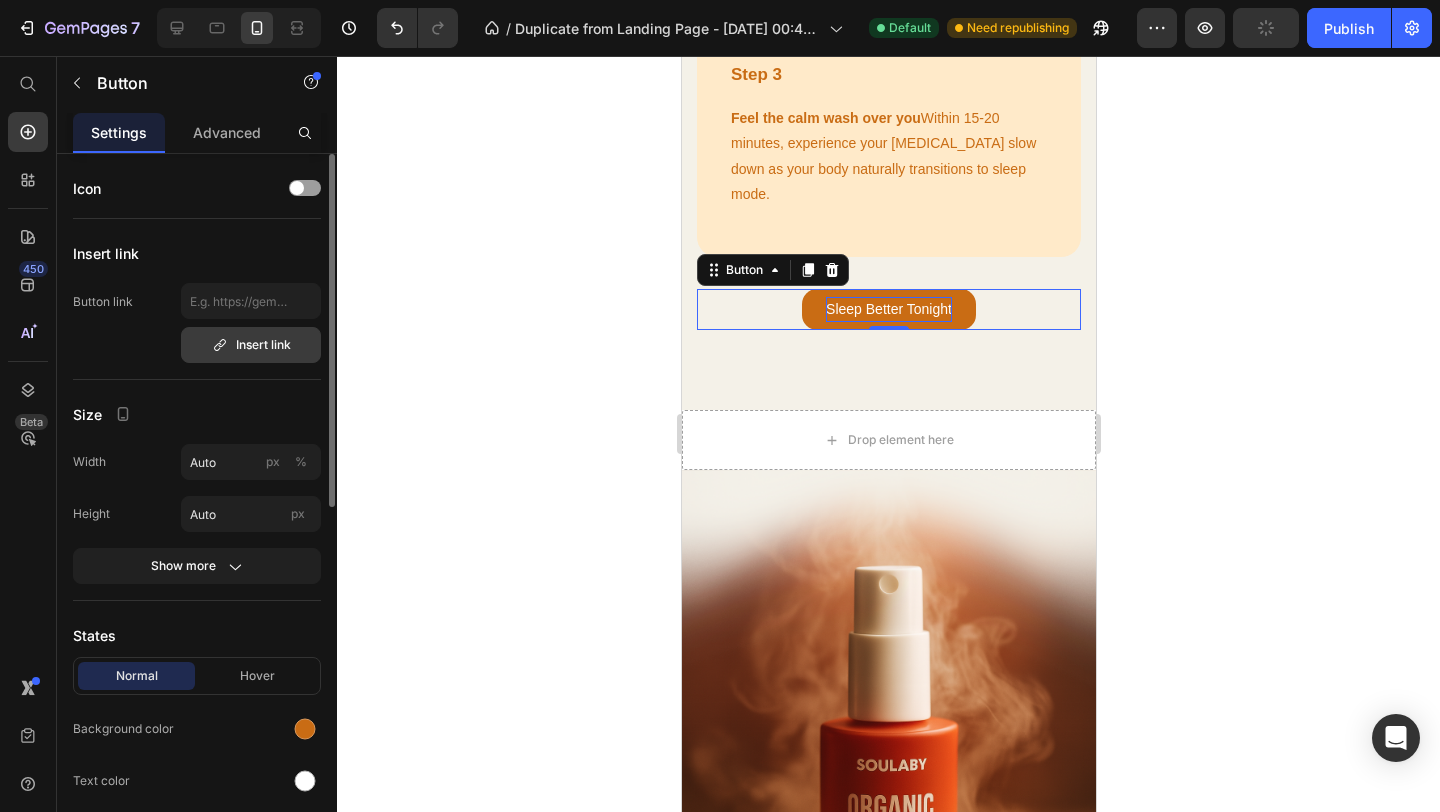 click on "Insert link" at bounding box center (251, 345) 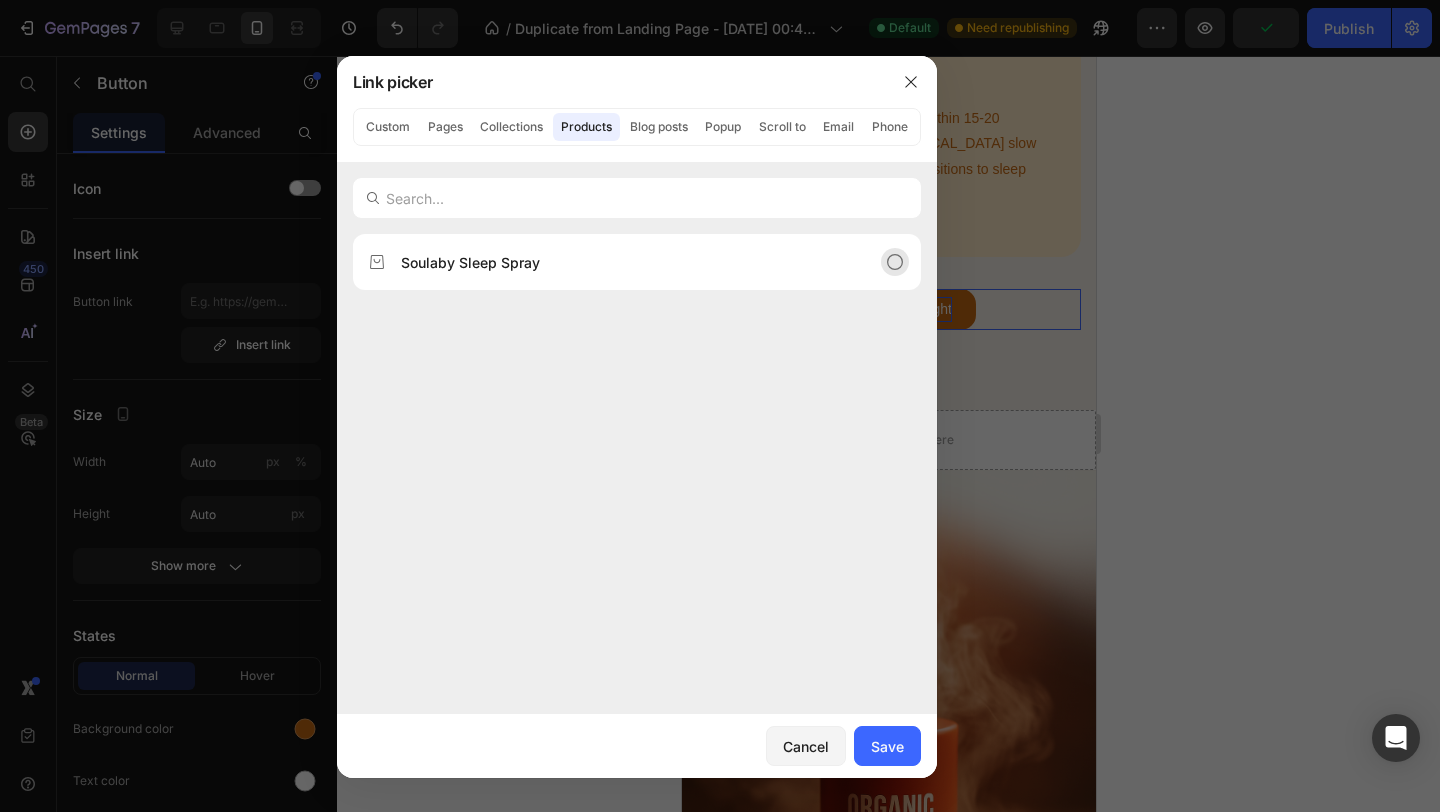 click on "Soulaby Sleep Spray" at bounding box center [470, 262] 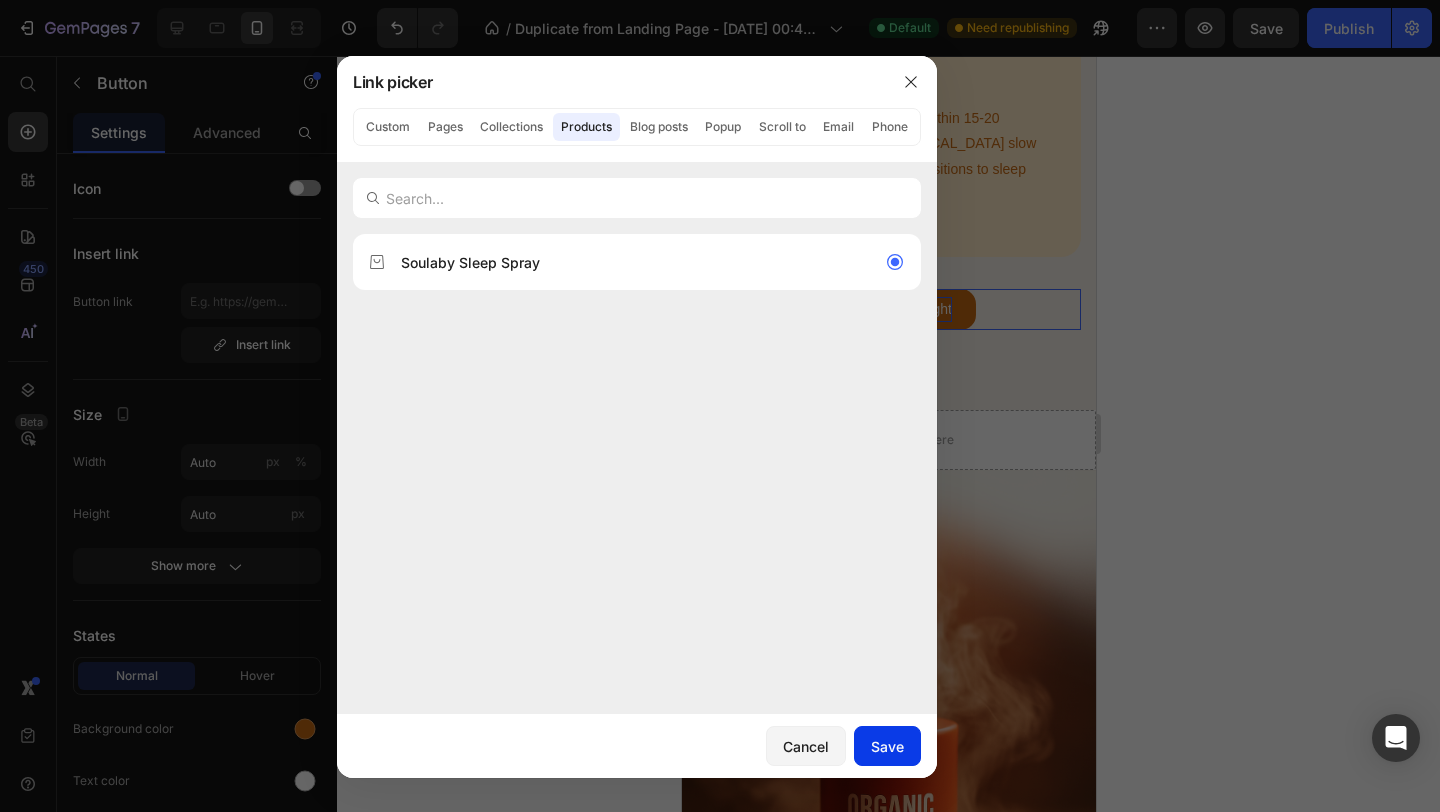 click on "Save" at bounding box center (887, 746) 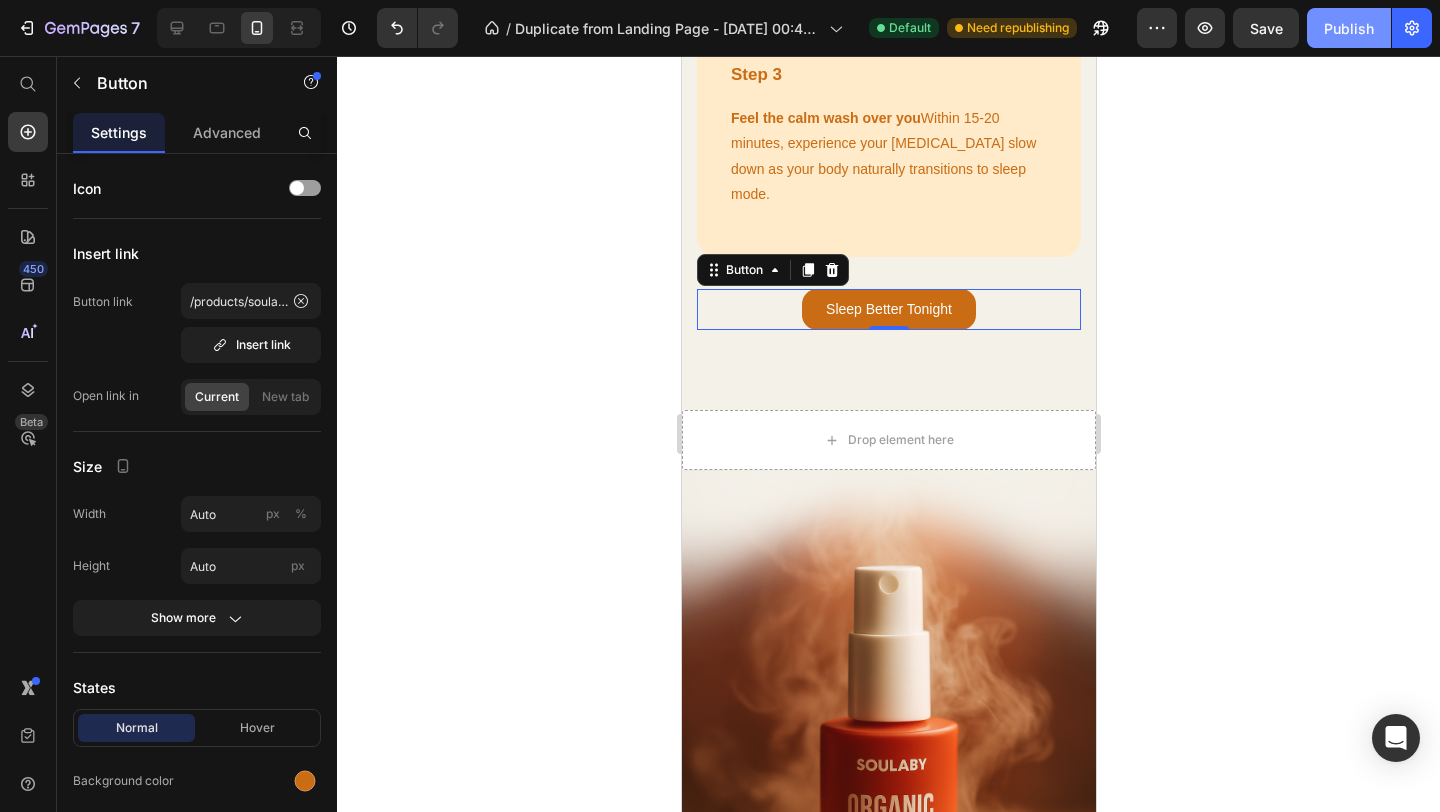 click on "Publish" at bounding box center (1349, 28) 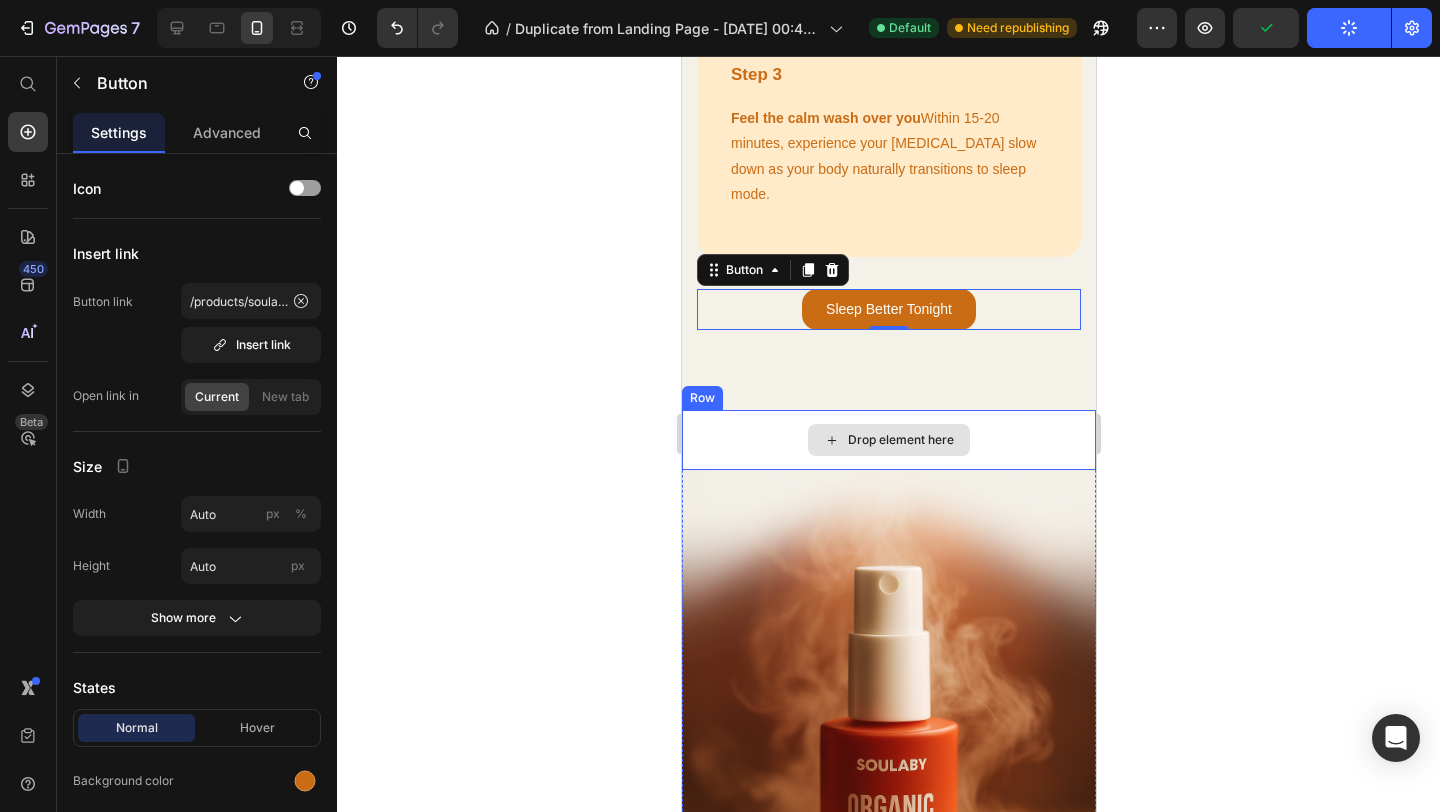 click on "Drop element here" at bounding box center (888, 440) 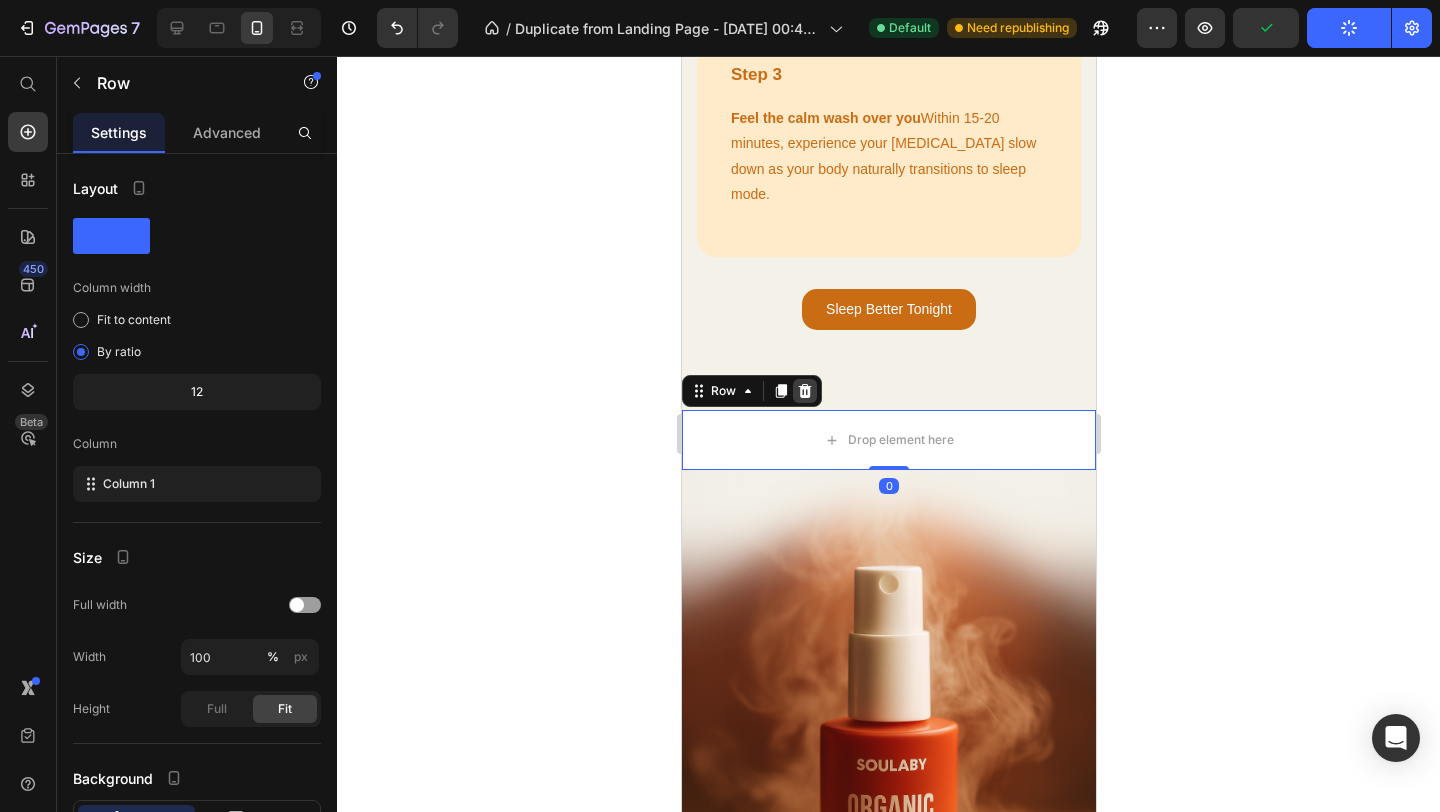 click 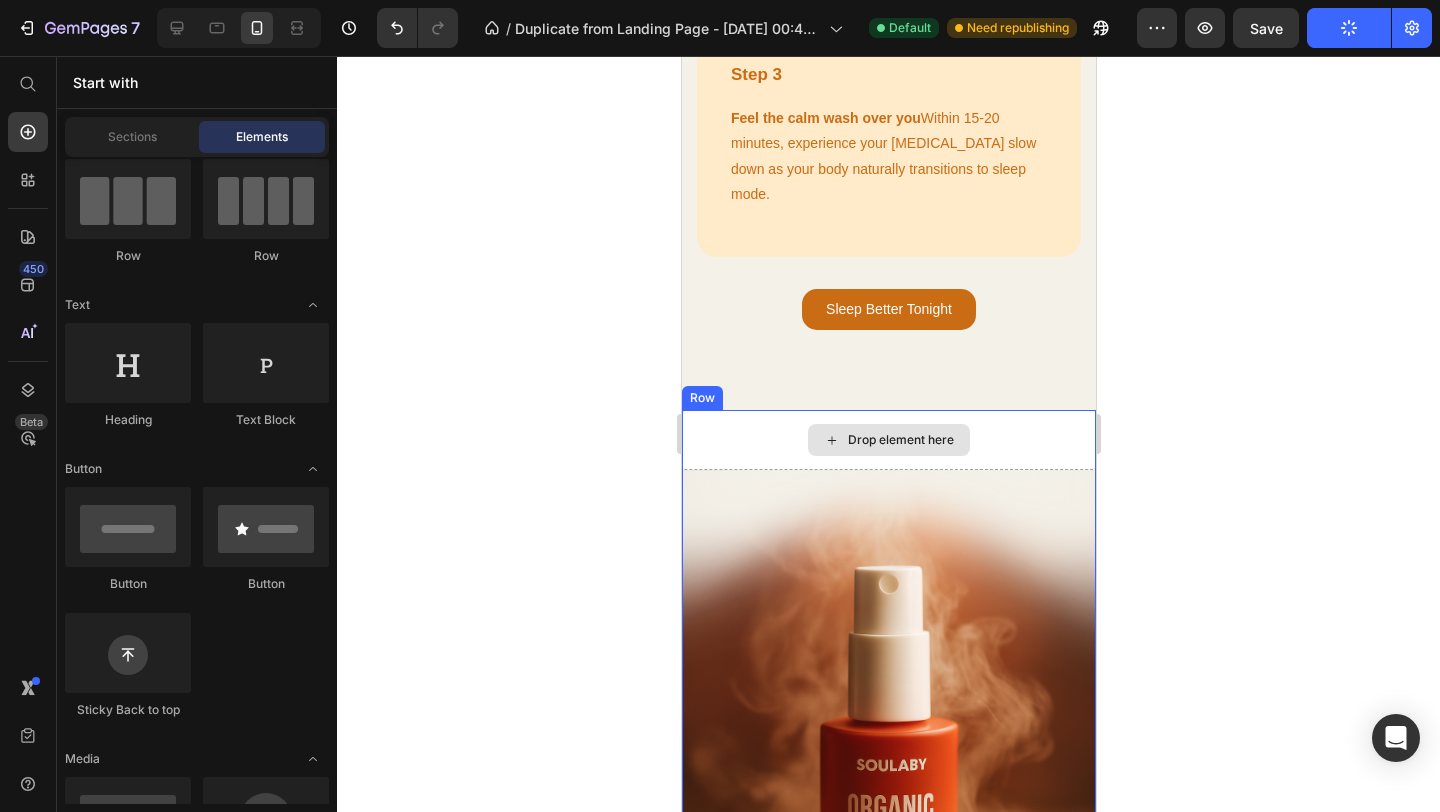 click on "Drop element here" at bounding box center (888, 440) 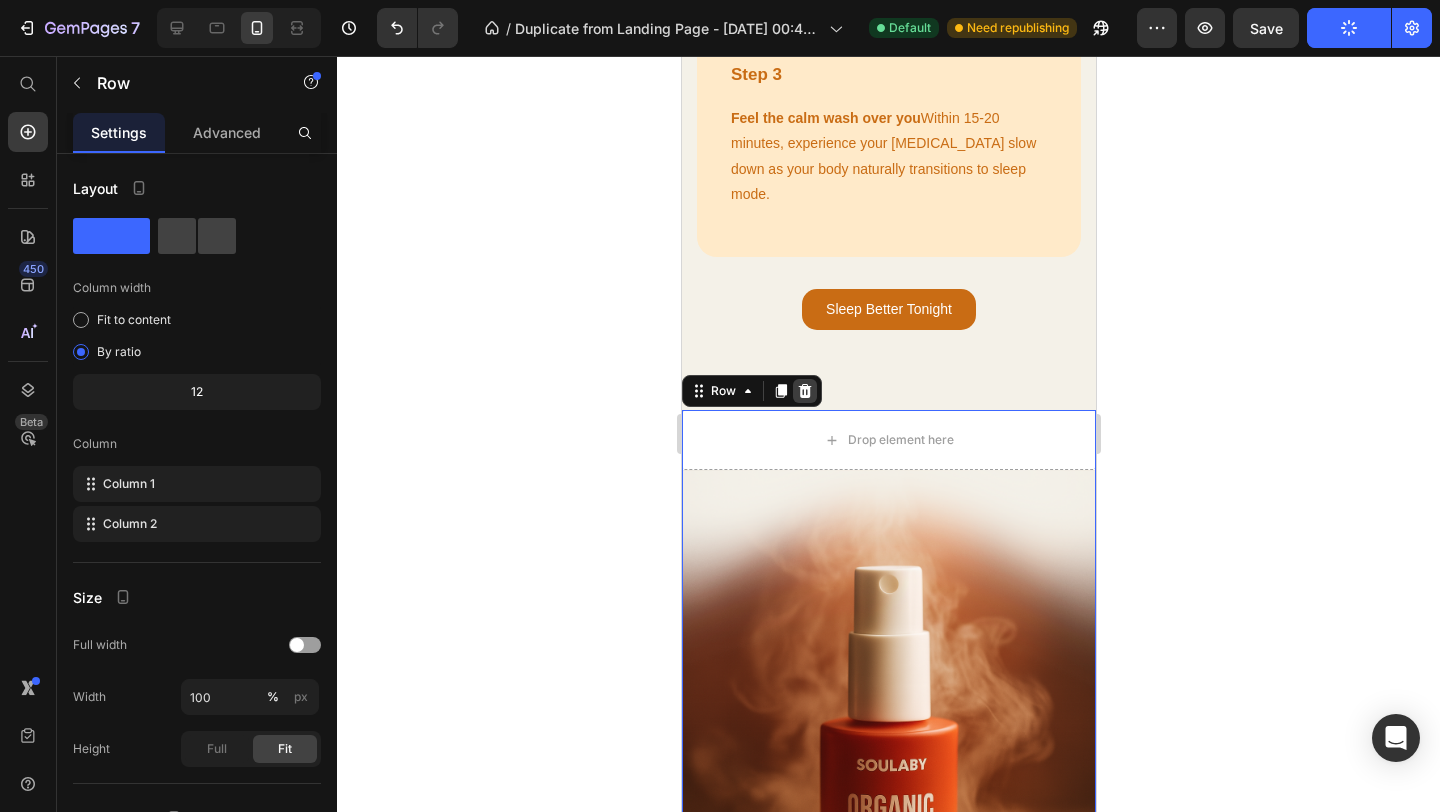 click 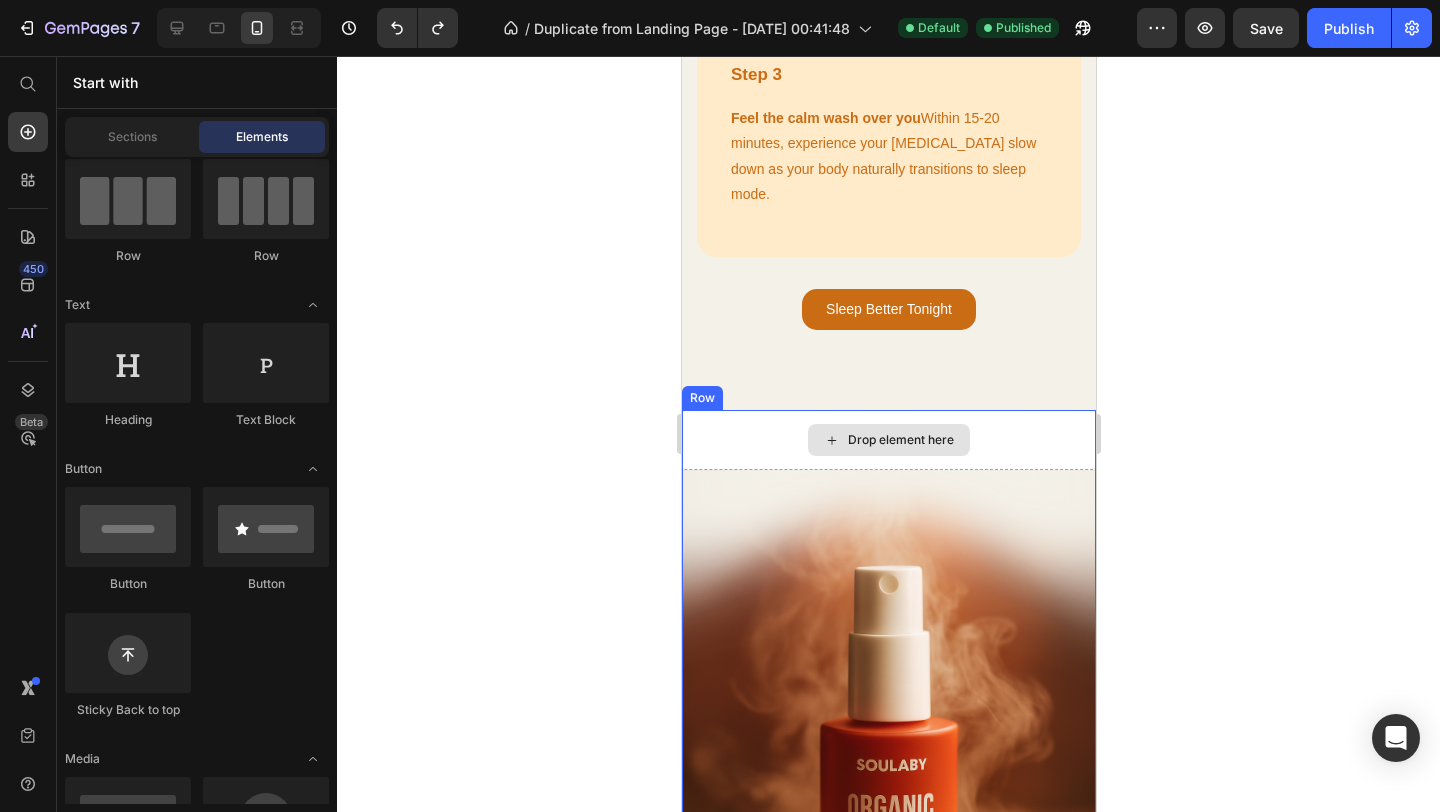 click on "Drop element here" at bounding box center [888, 440] 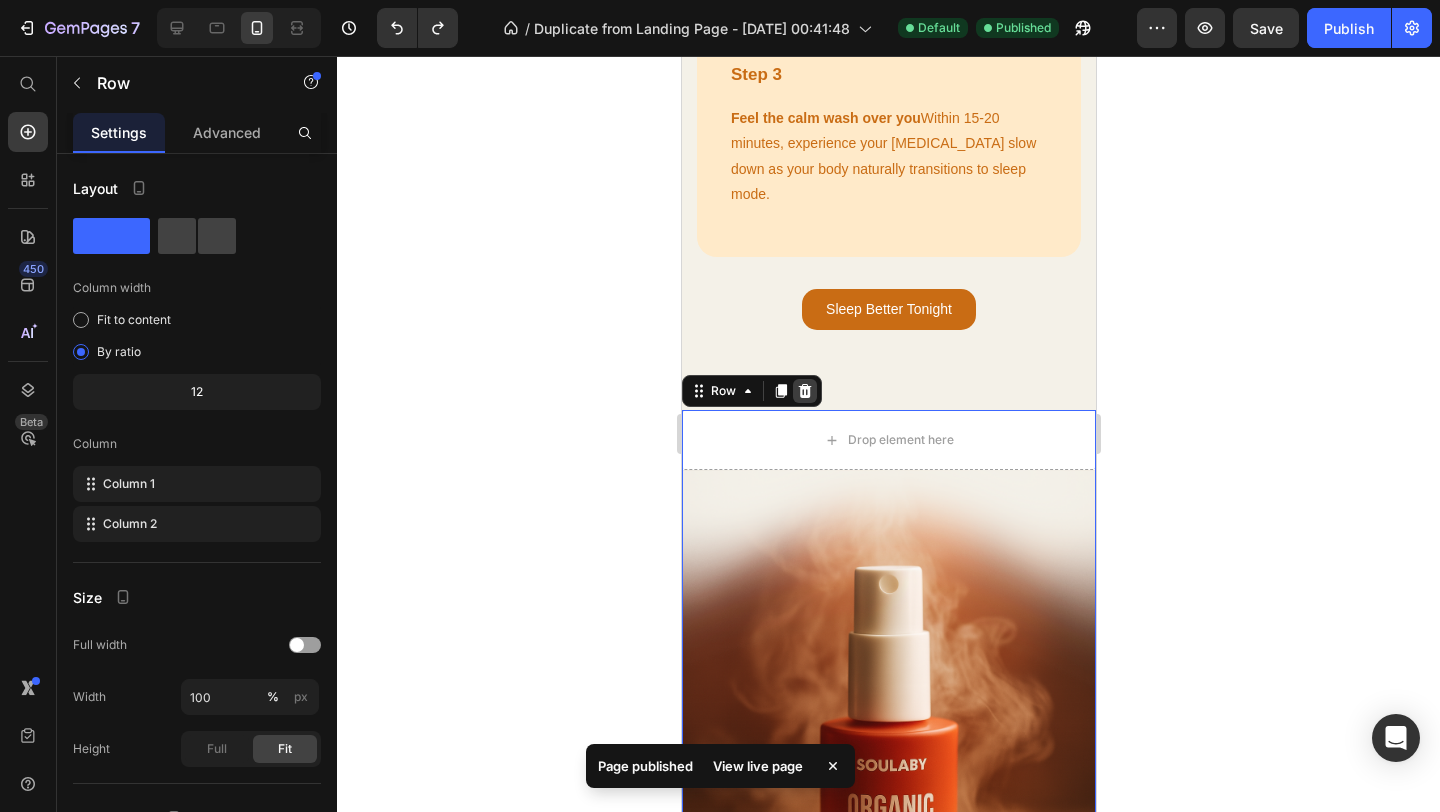 click 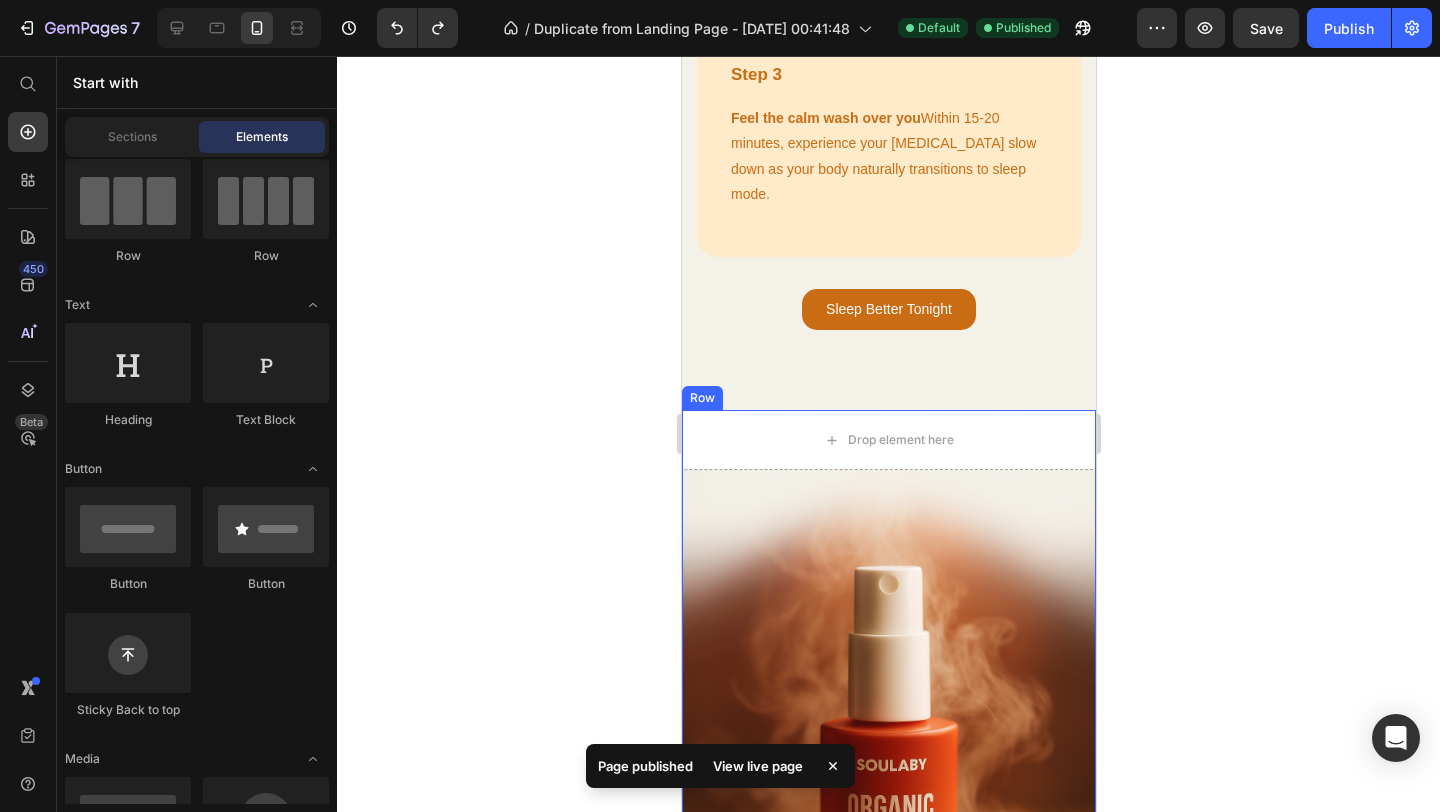 click 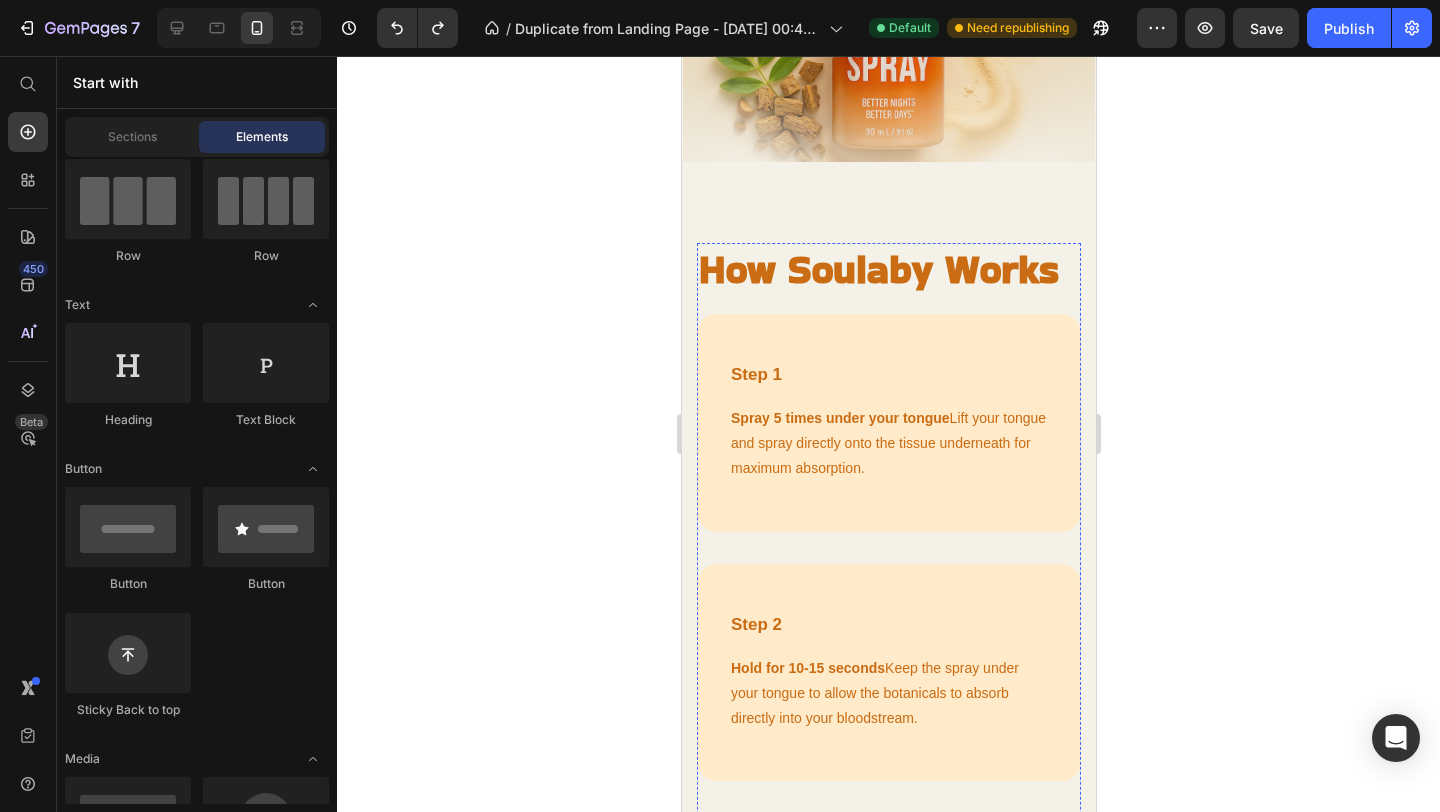 scroll, scrollTop: 3187, scrollLeft: 0, axis: vertical 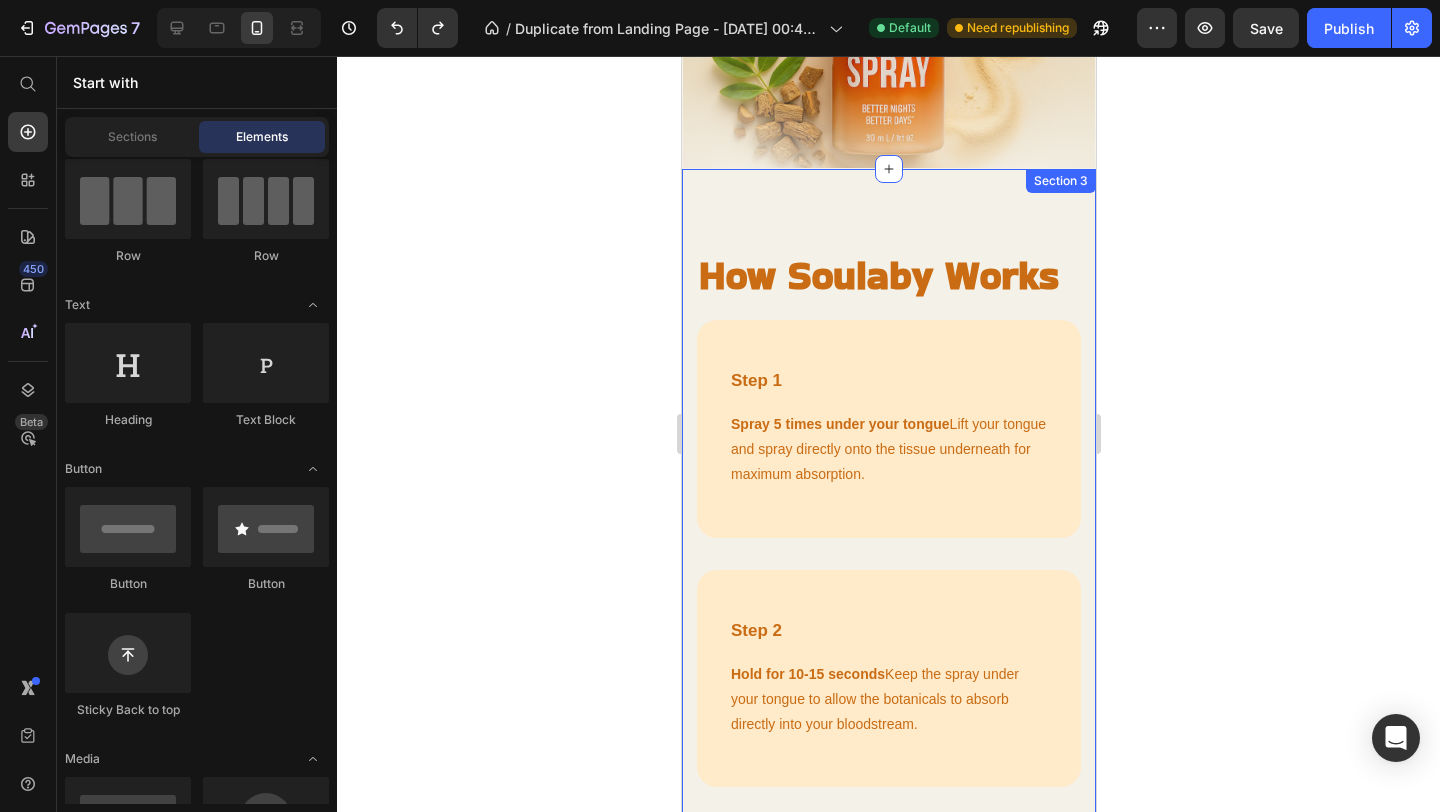 click on "How Soulaby Works Heading Step 1 Text block Spray 5 times under your tongue  Lift your tongue and spray directly onto the tissue underneath for maximum absorption. Text block Row Step 2 Text block Hold for 10-15 seconds  Keep the spray under your tongue to allow the botanicals to absorb directly into your bloodstream. Text block Row Step 3 Text block Feel the calm wash over you  Within 15-20 minutes, experience your [MEDICAL_DATA] slow down as your body naturally transitions to sleep mode. Text block Row Sleep Better Tonight Button Row Section 3" at bounding box center (888, 692) 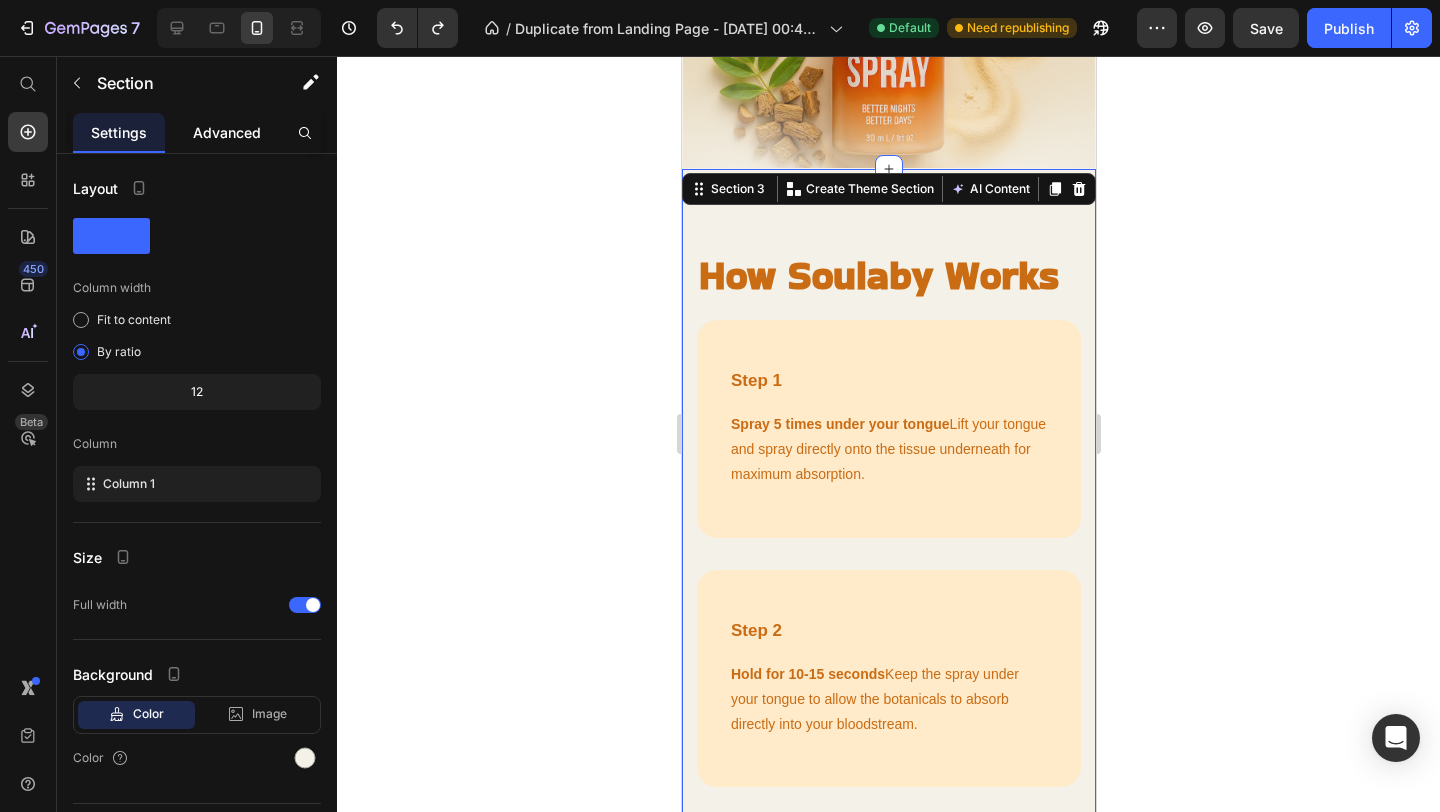 click on "Advanced" at bounding box center (227, 132) 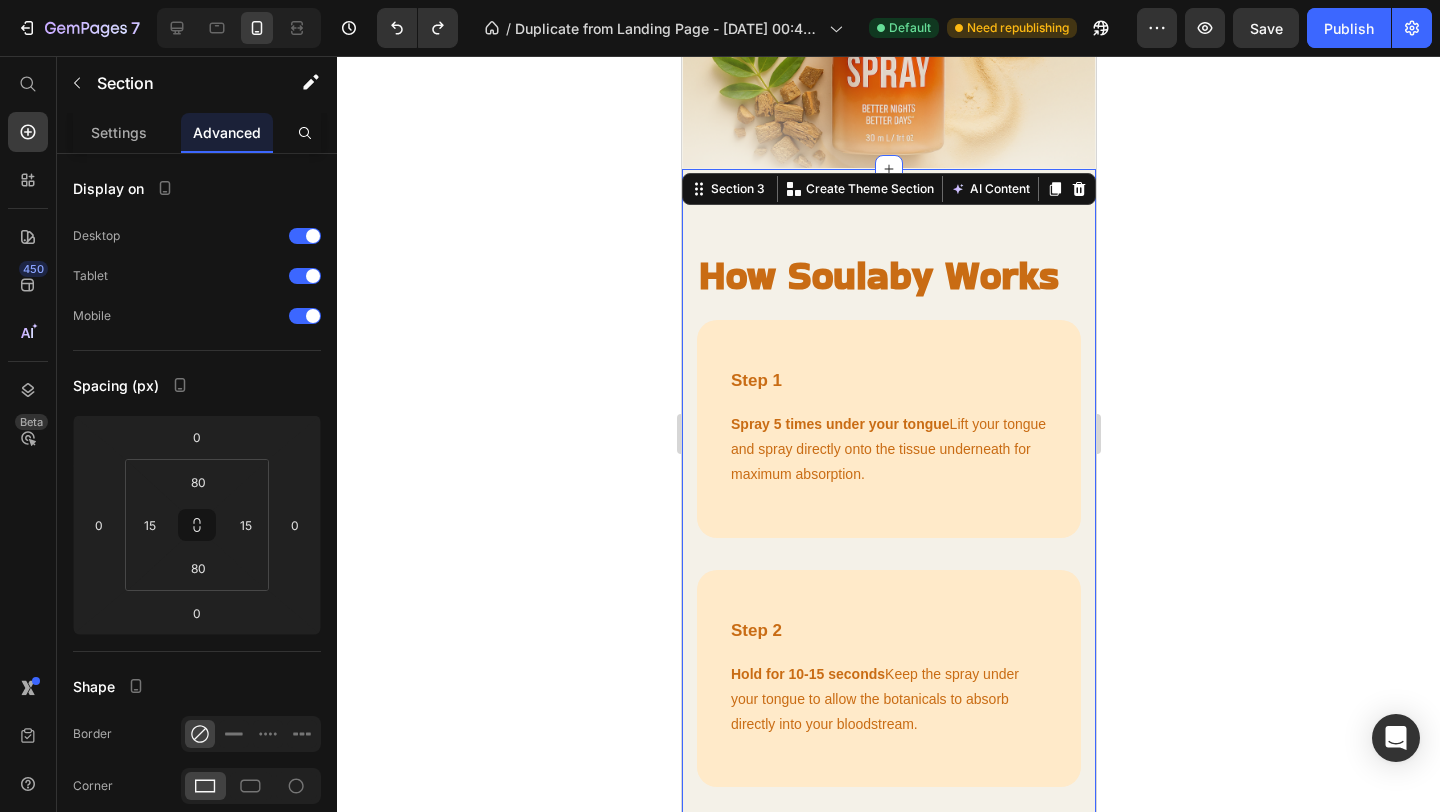 click on "How Soulaby Works Heading Step 1 Text block Spray 5 times under your tongue  Lift your tongue and spray directly onto the tissue underneath for maximum absorption. Text block Row Step 2 Text block Hold for 10-15 seconds  Keep the spray under your tongue to allow the botanicals to absorb directly into your bloodstream. Text block Row Step 3 Text block Feel the calm wash over you  Within 15-20 minutes, experience your [MEDICAL_DATA] slow down as your body naturally transitions to sleep mode. Text block Row Sleep Better Tonight Button Row Section 3   You can create reusable sections Create Theme Section AI Content Write with GemAI What would you like to describe here? Tone and Voice Persuasive Product Soulaby Sleep Spray Show more Generate" at bounding box center (888, 692) 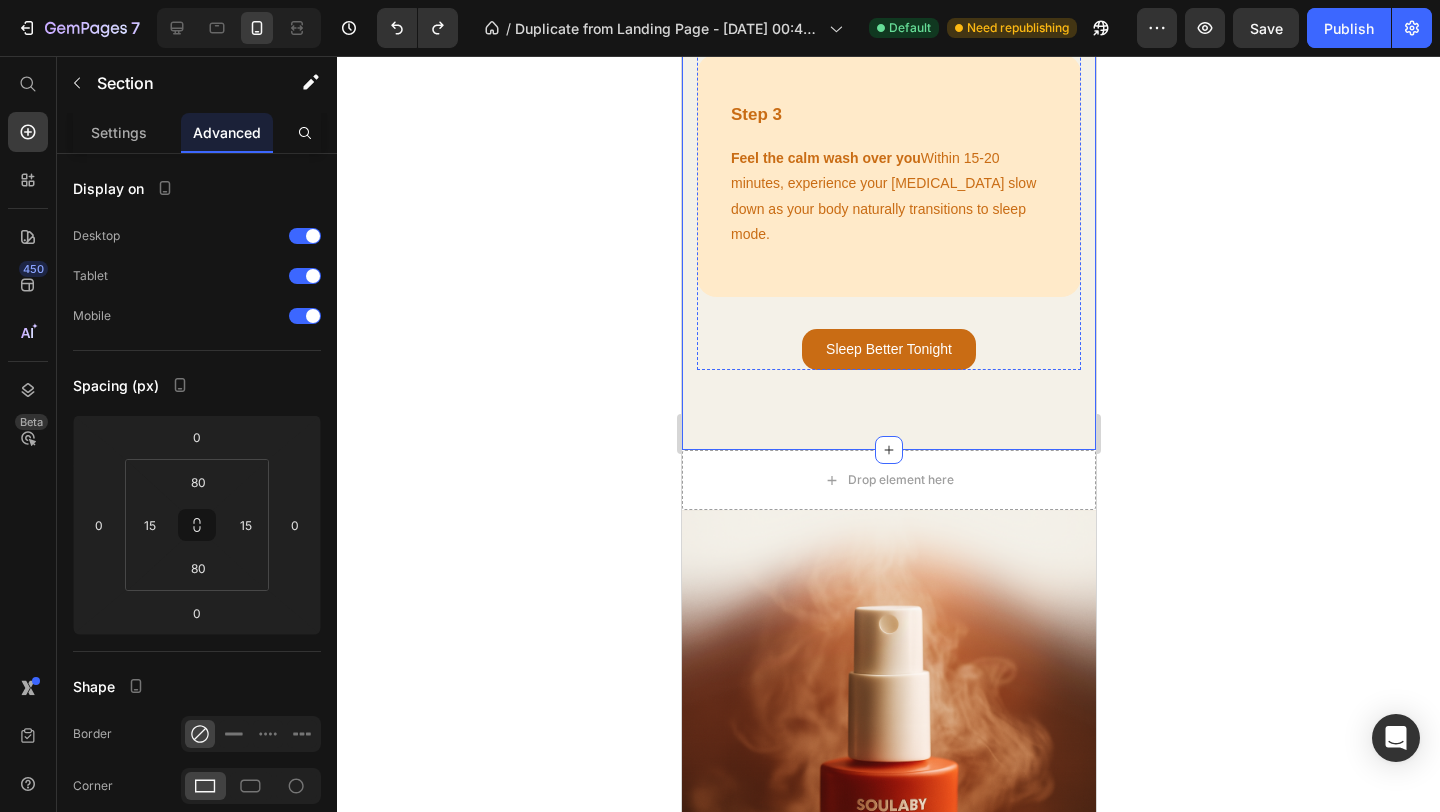 scroll, scrollTop: 3914, scrollLeft: 0, axis: vertical 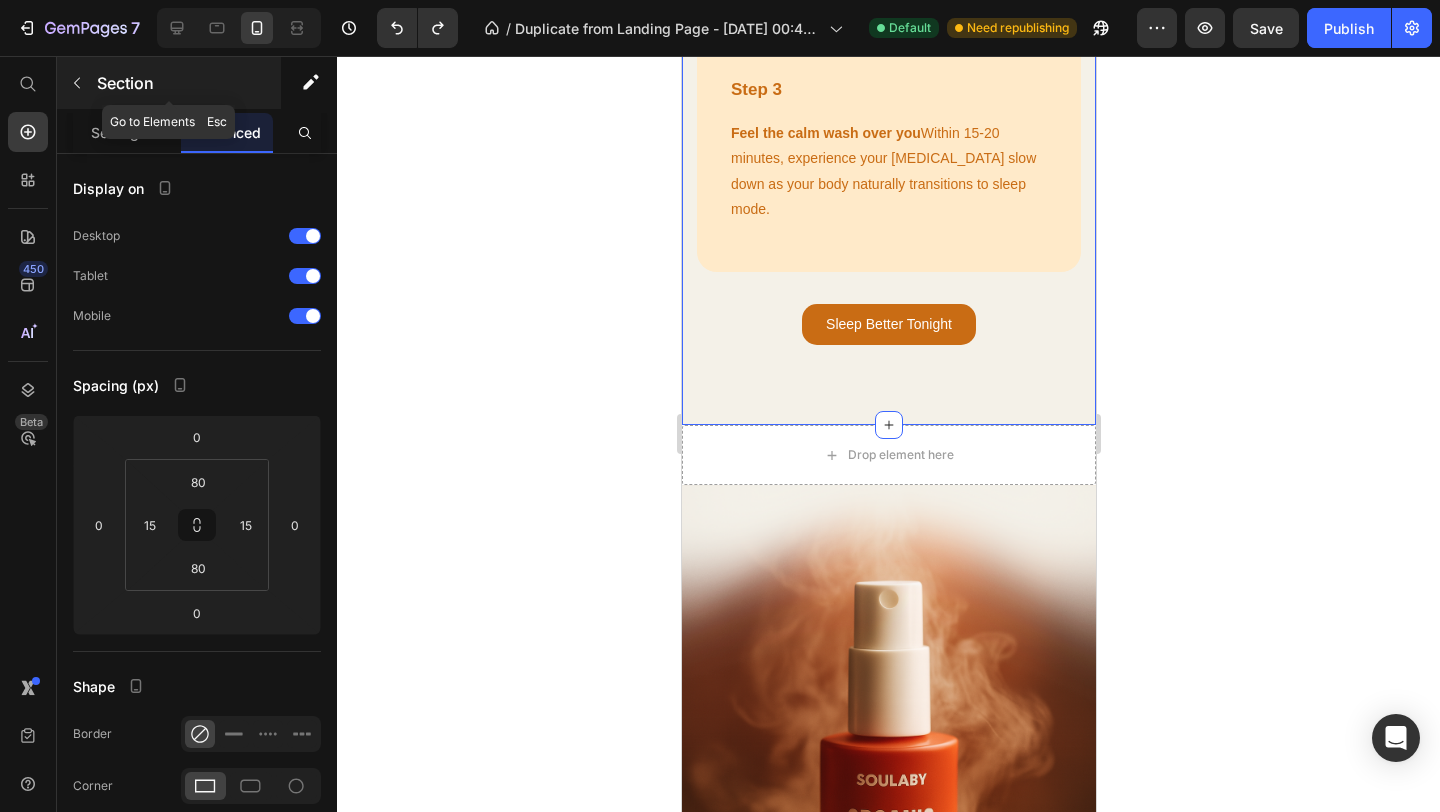 click at bounding box center [77, 83] 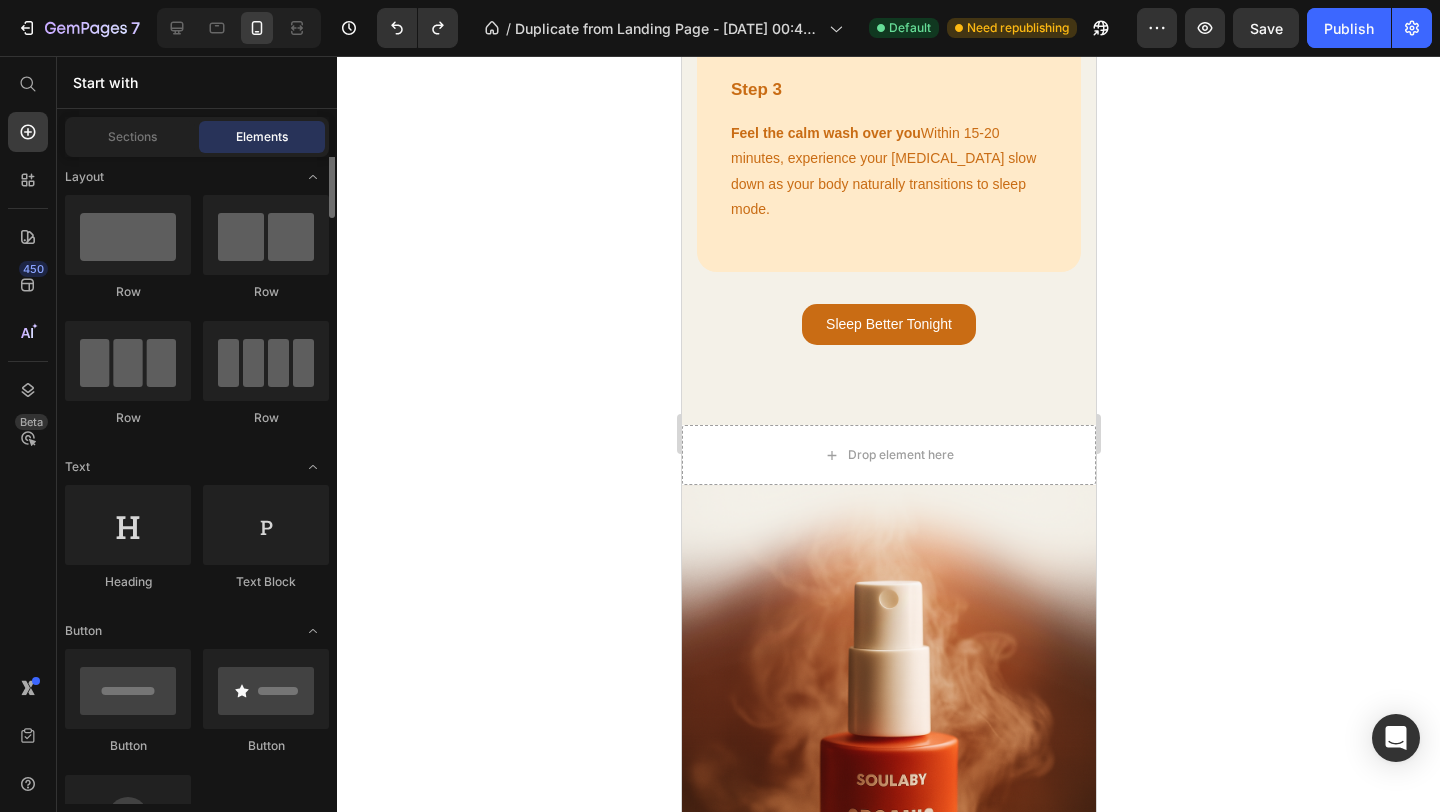 scroll, scrollTop: 0, scrollLeft: 0, axis: both 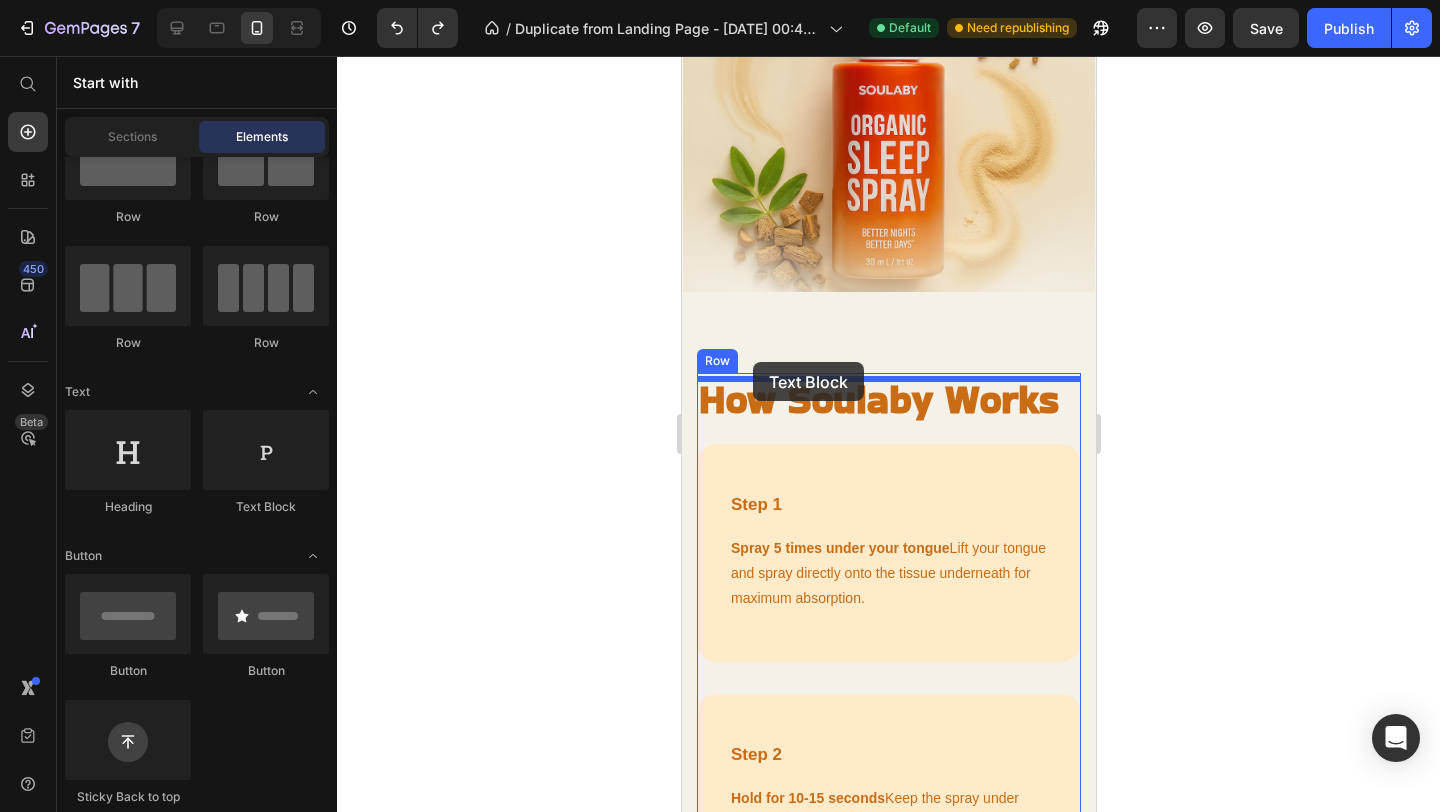 drag, startPoint x: 954, startPoint y: 502, endPoint x: 752, endPoint y: 362, distance: 245.77225 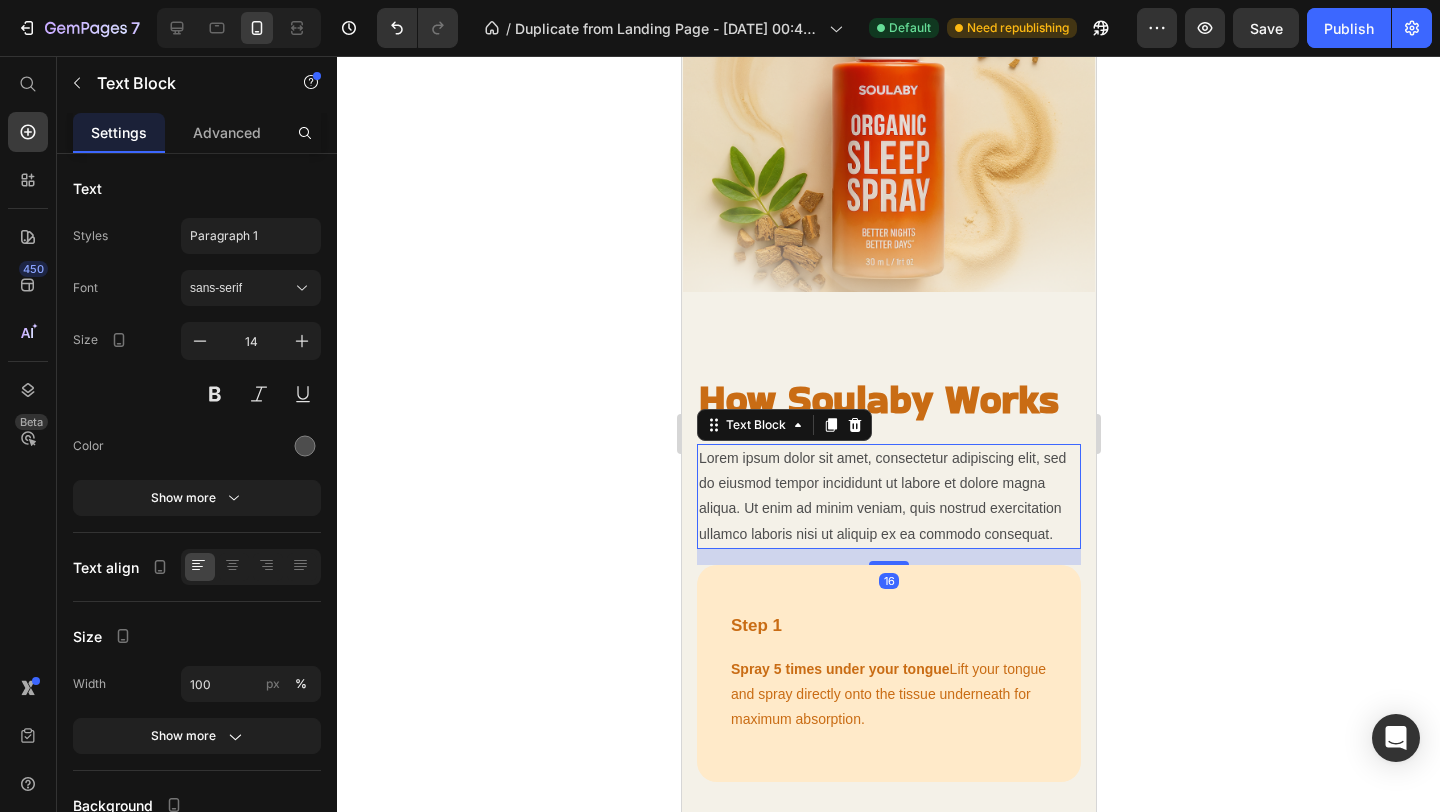 click on "Lorem ipsum dolor sit amet, consectetur adipiscing elit, sed do eiusmod tempor incididunt ut labore et dolore magna aliqua. Ut enim ad minim veniam, quis nostrud exercitation ullamco laboris nisi ut aliquip ex ea commodo consequat." at bounding box center [888, 496] 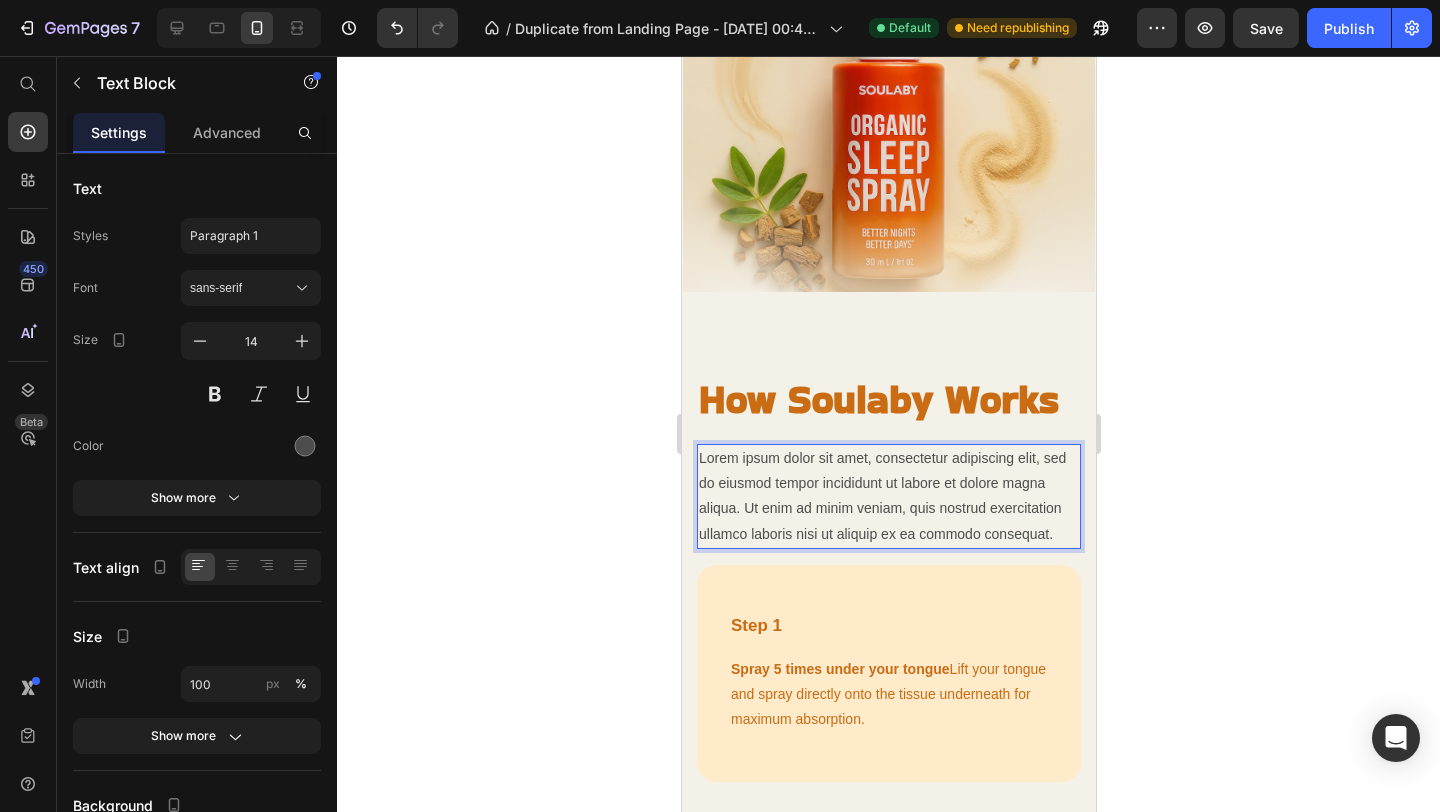 click on "Lorem ipsum dolor sit amet, consectetur adipiscing elit, sed do eiusmod tempor incididunt ut labore et dolore magna aliqua. Ut enim ad minim veniam, quis nostrud exercitation ullamco laboris nisi ut aliquip ex ea commodo consequat." at bounding box center [888, 496] 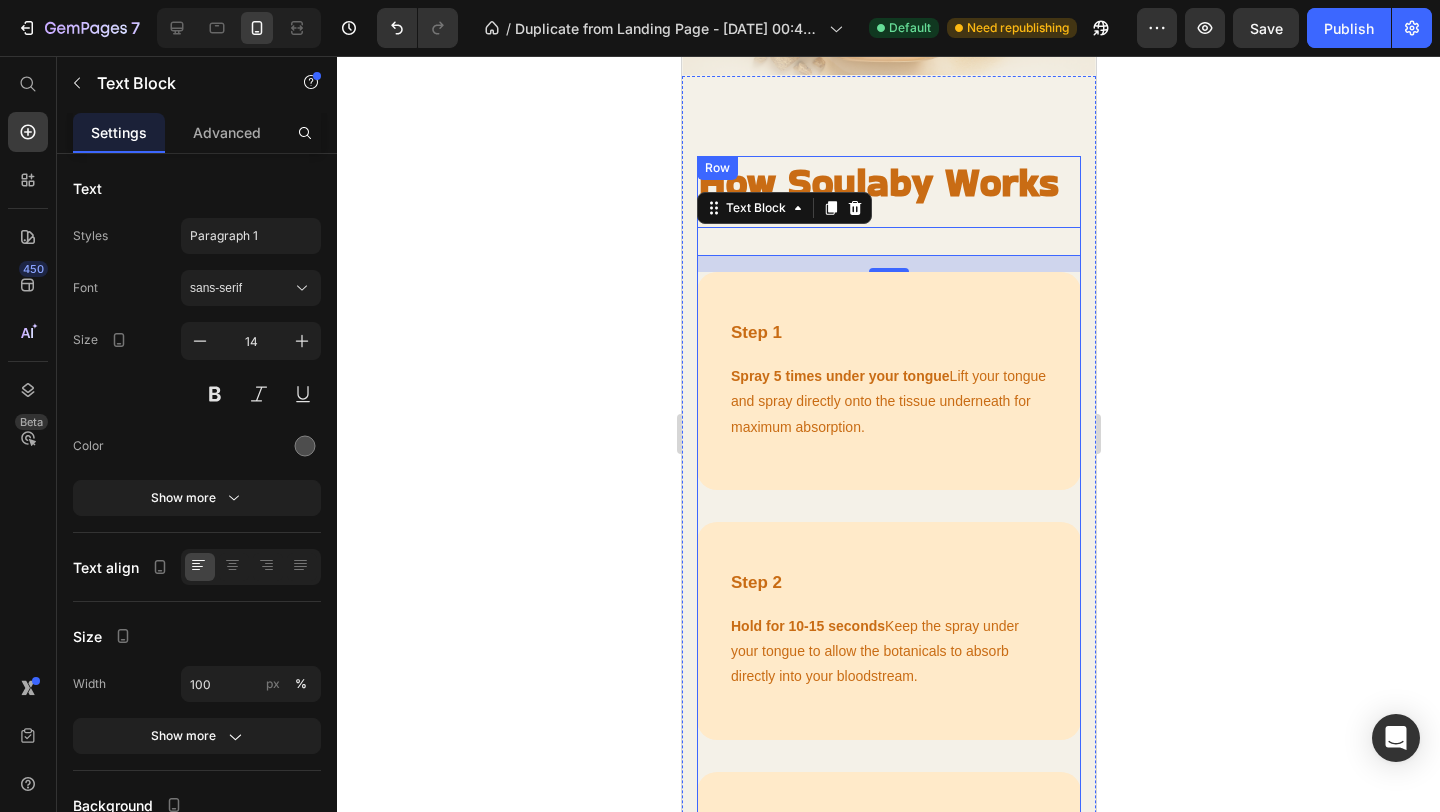 scroll, scrollTop: 3201, scrollLeft: 0, axis: vertical 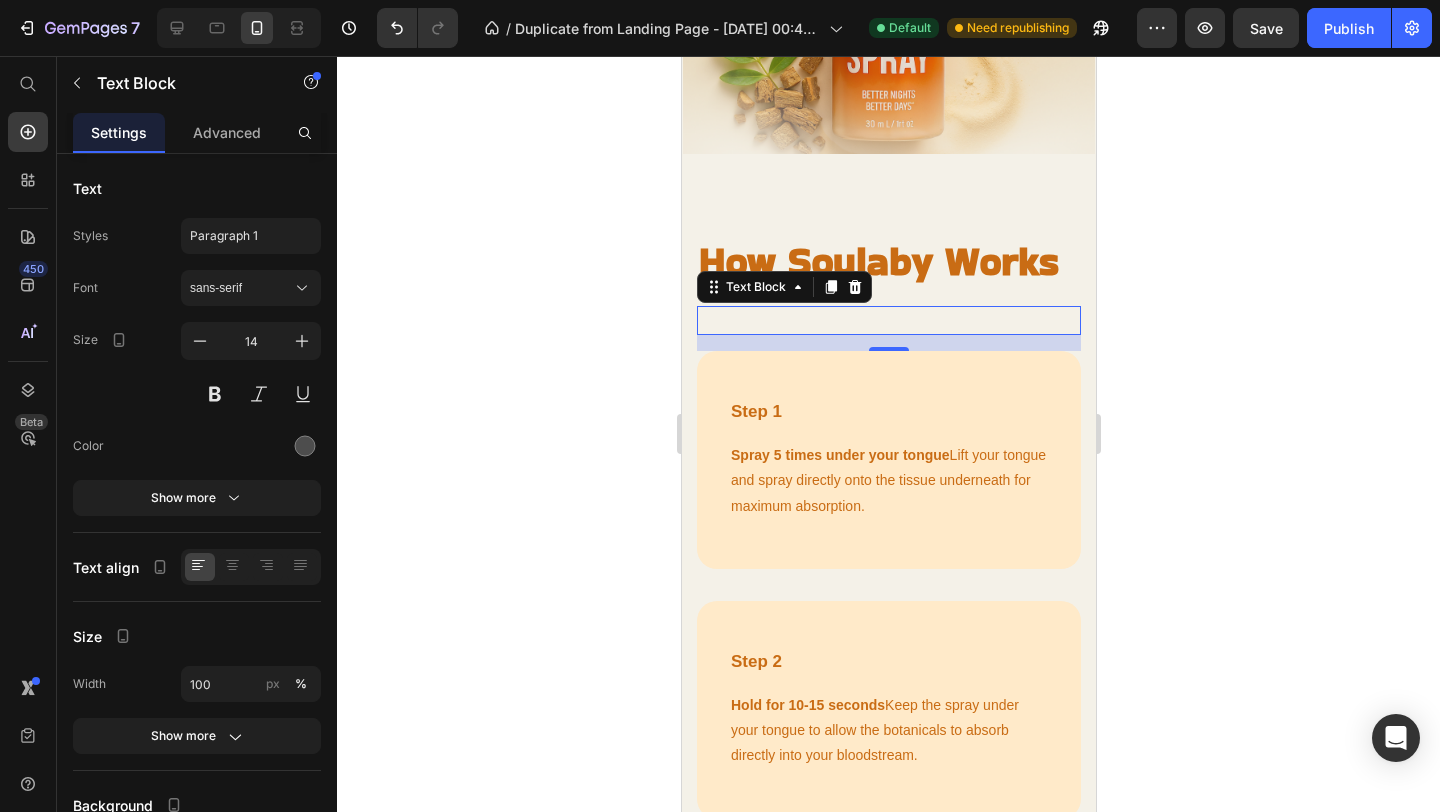 click at bounding box center (888, 320) 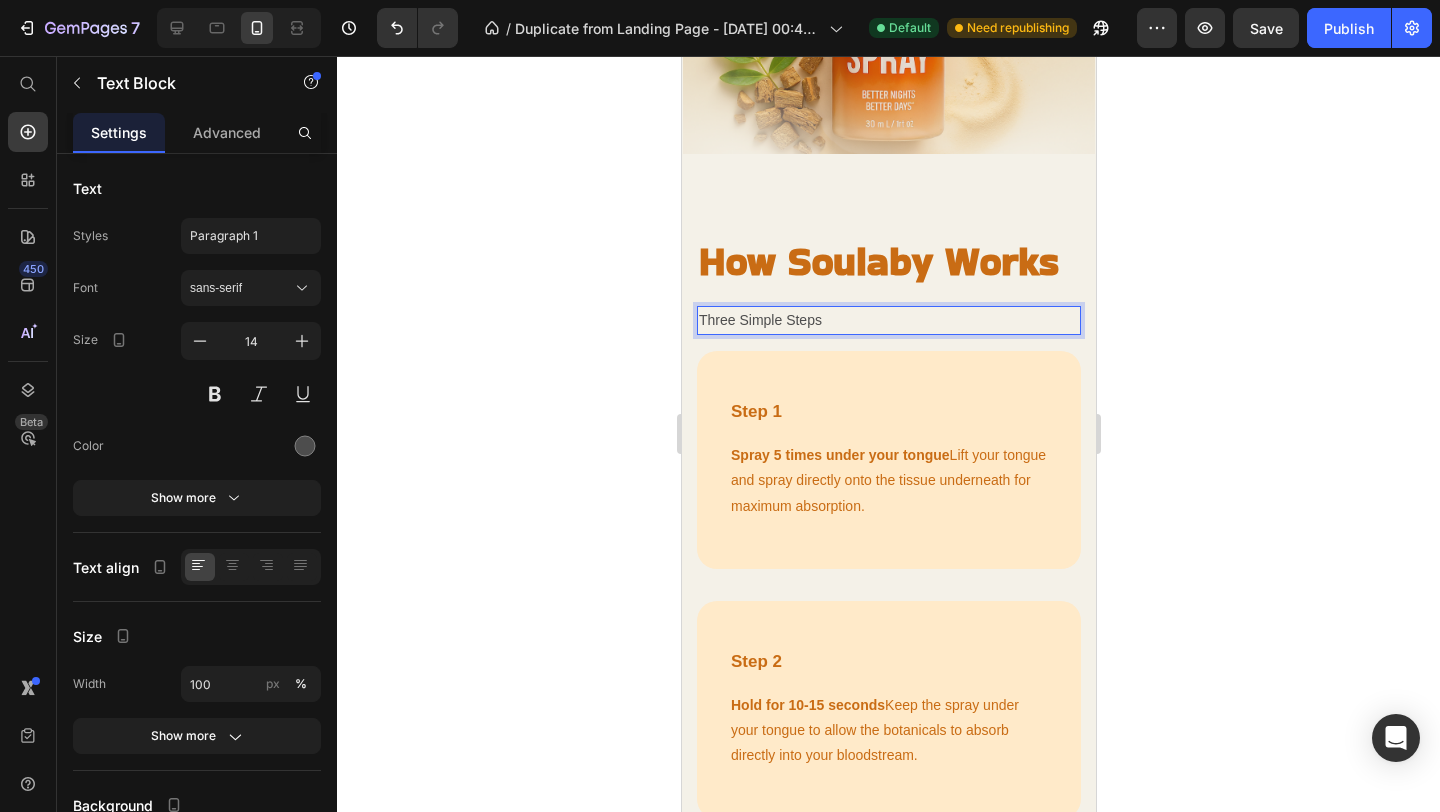 click on "Three Simple Steps" at bounding box center [888, 320] 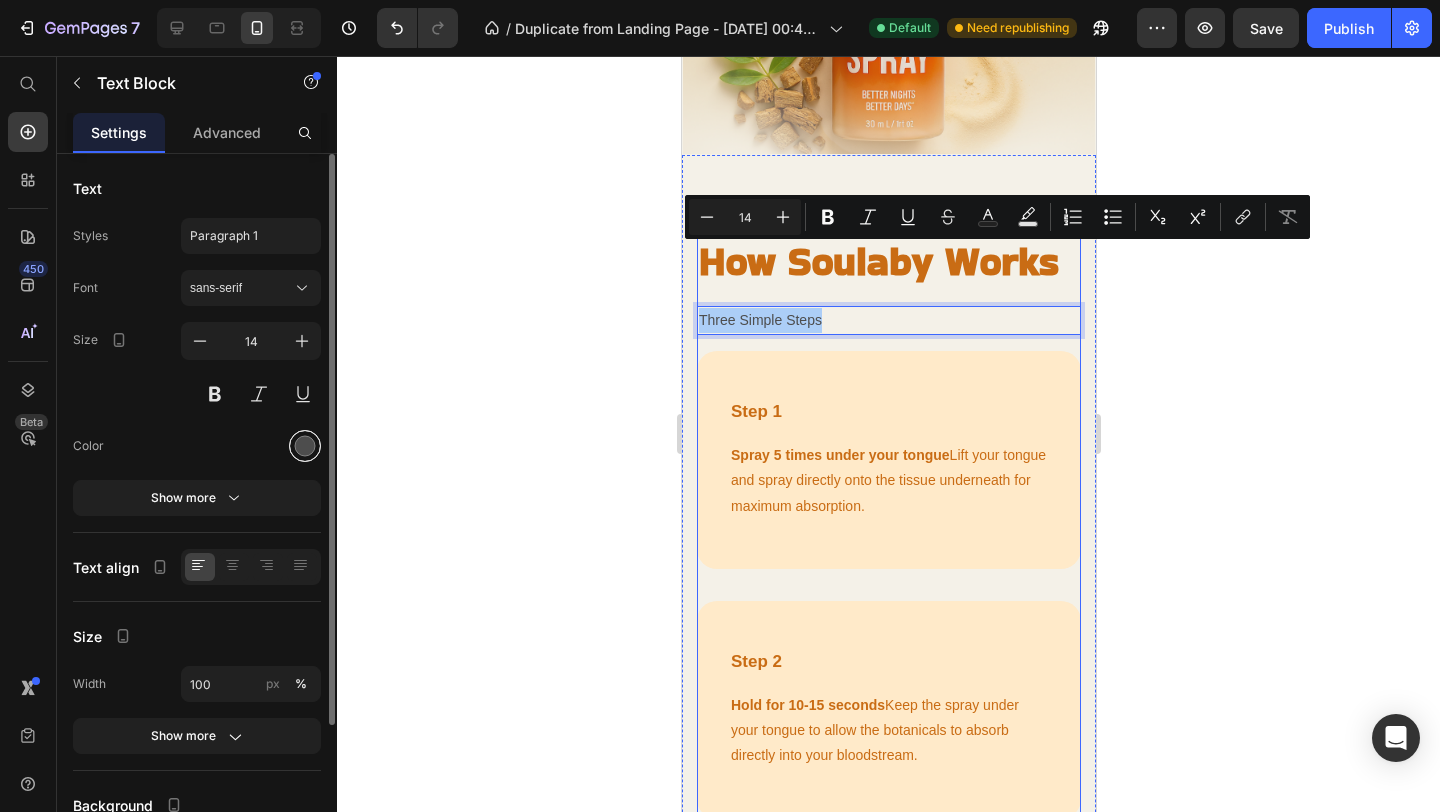 click at bounding box center (305, 446) 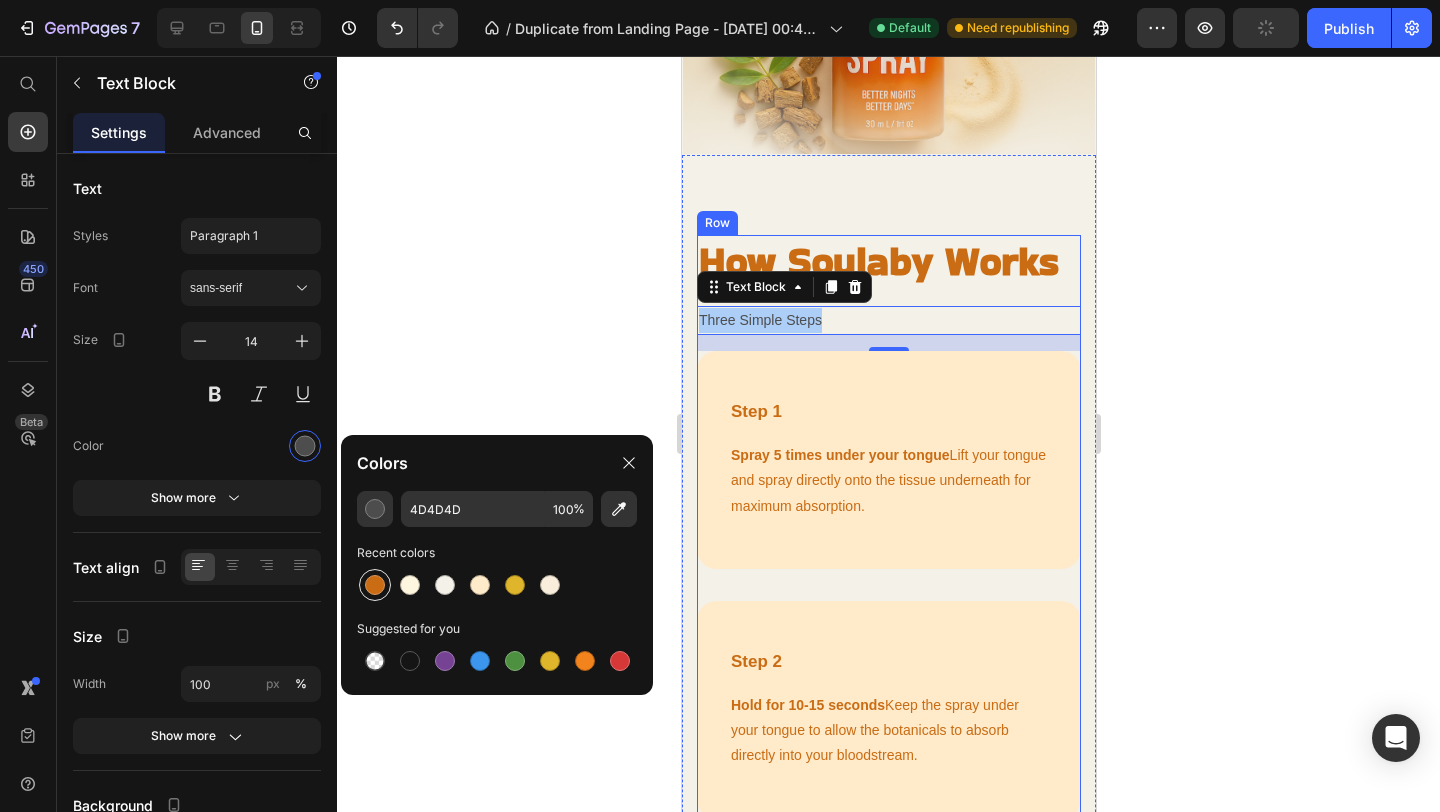 click at bounding box center [375, 585] 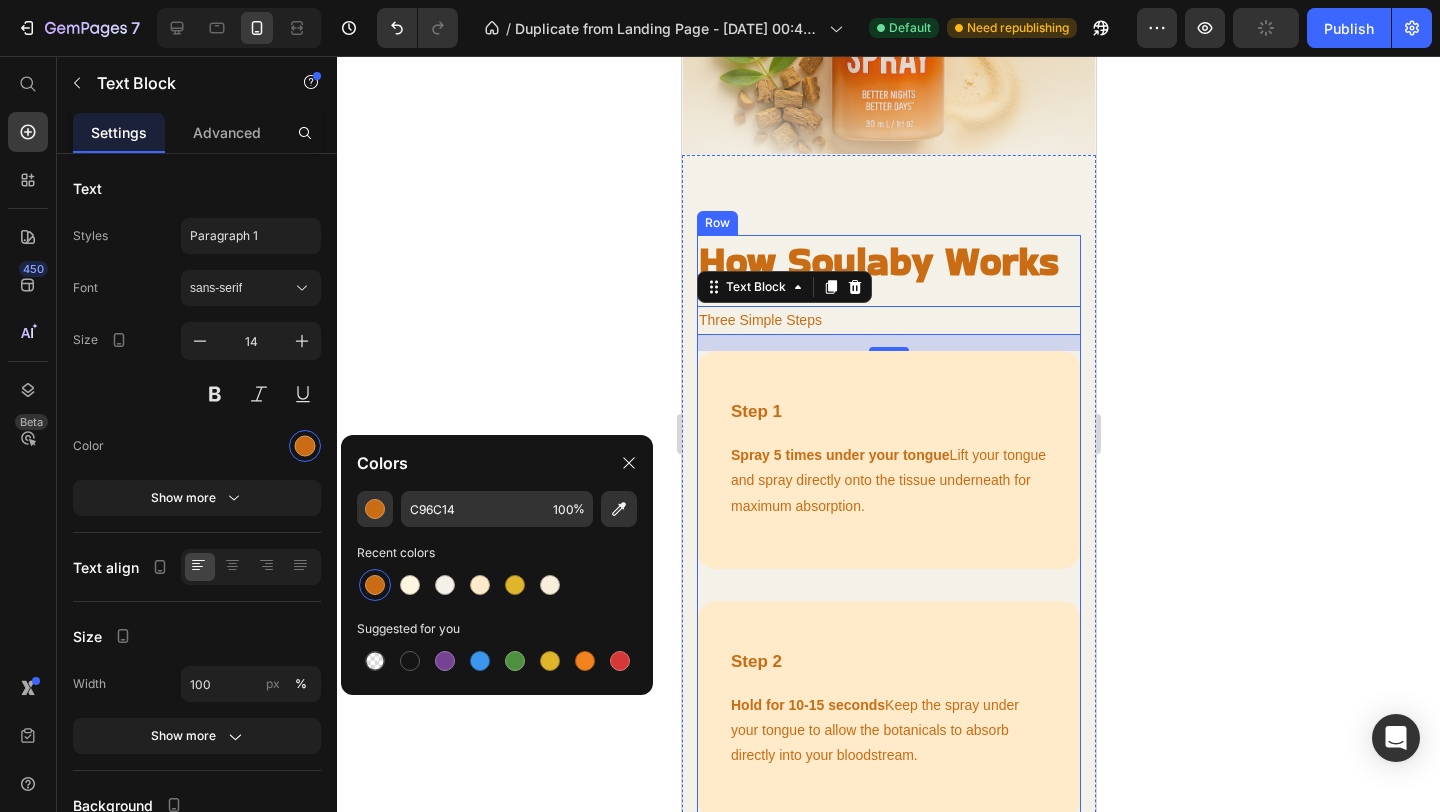 click 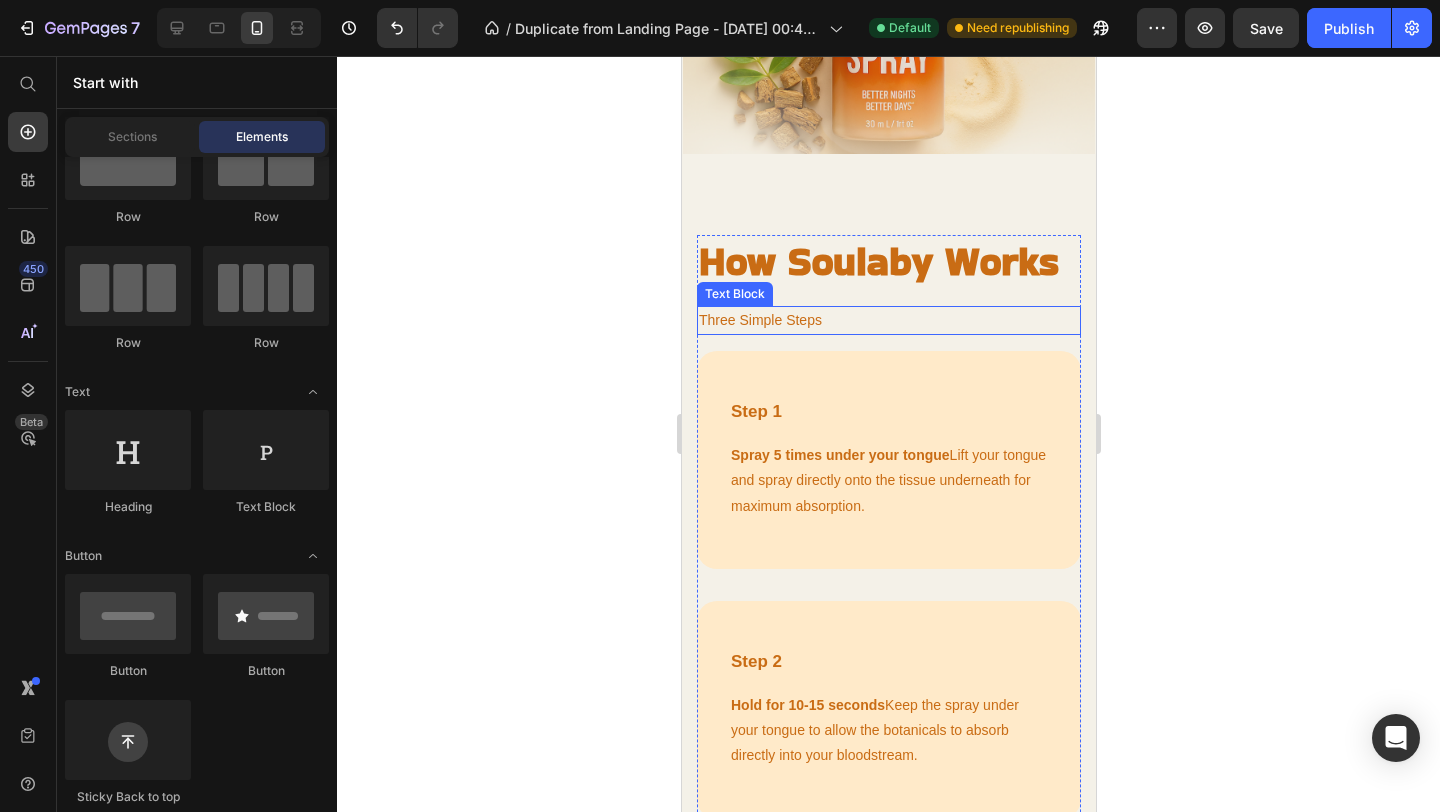 click on "Three Simple Steps" at bounding box center [888, 320] 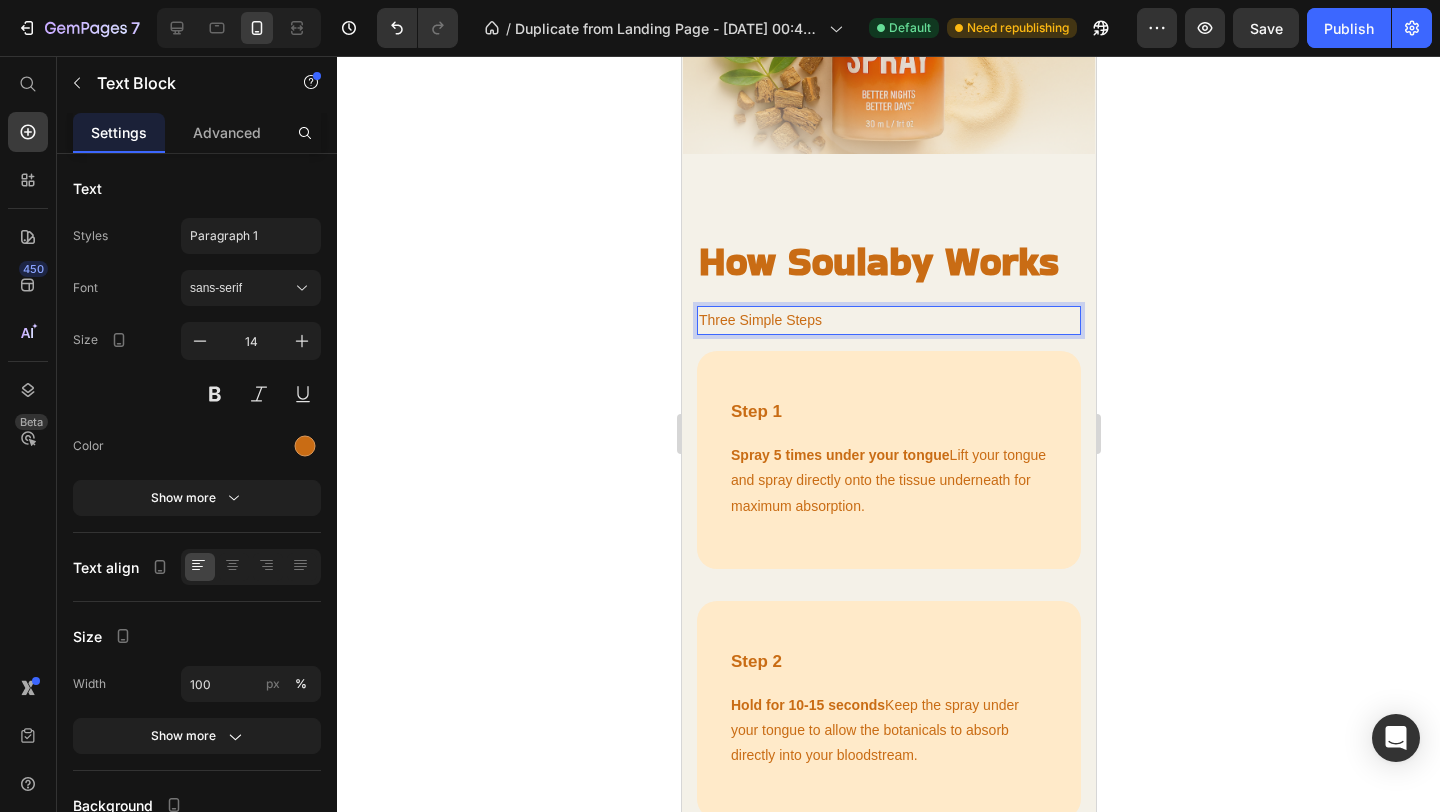 click on "Three Simple Steps" at bounding box center [888, 320] 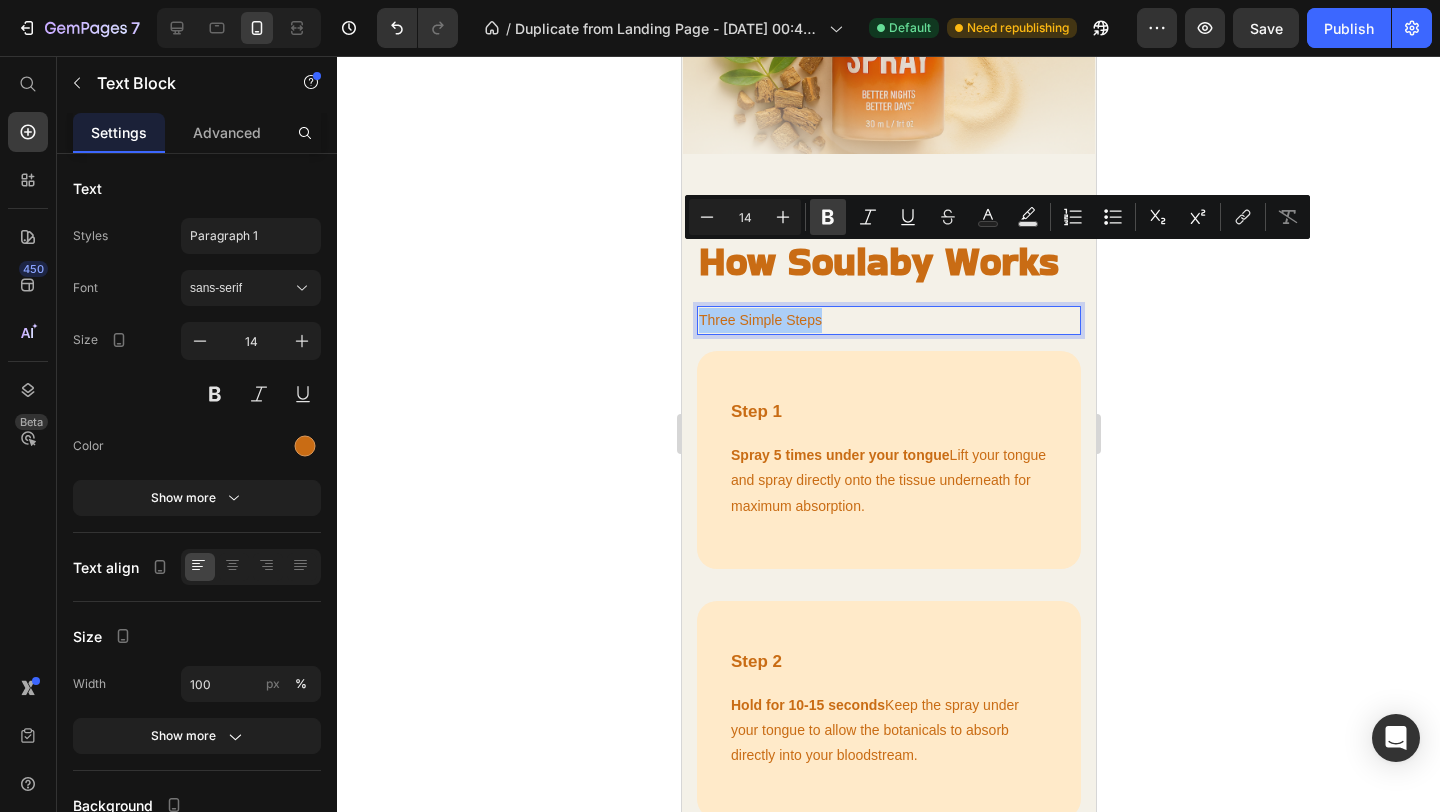 click 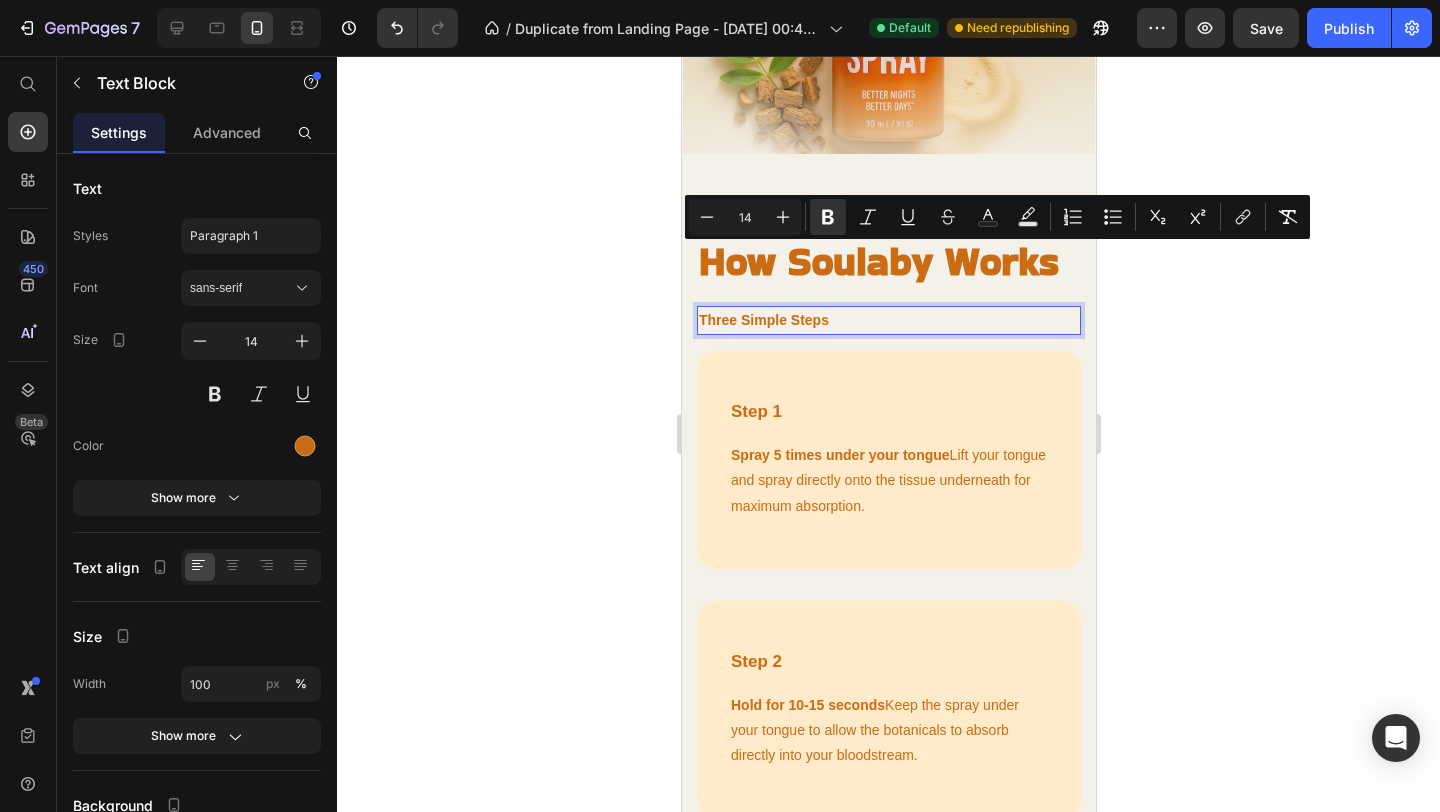 click 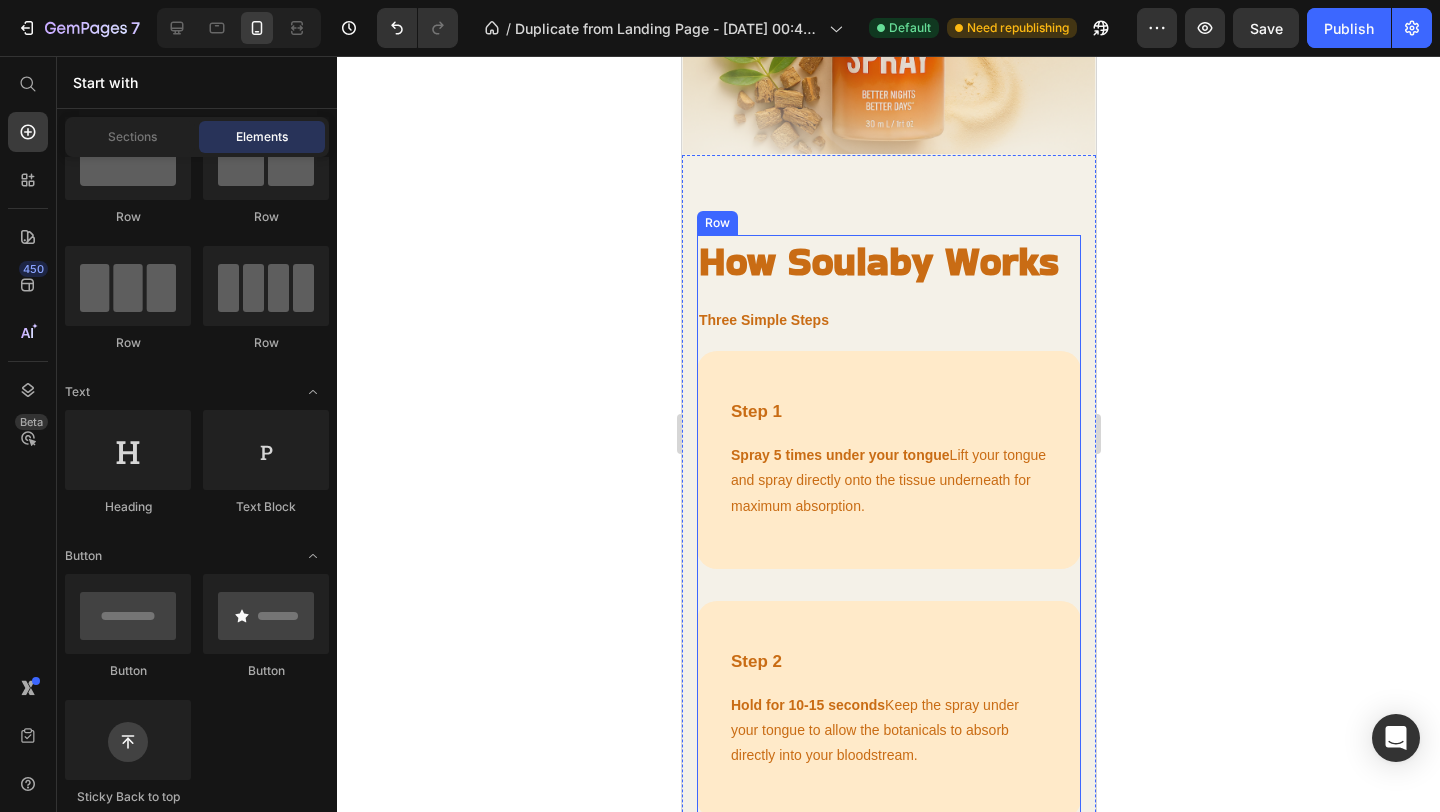 click on "How Soulaby Works Heading Three Simple Steps Text Block Step 1 Text block Spray 5 times under your tongue  Lift your tongue and spray directly onto the tissue underneath for maximum absorption. Text block Row Step 2 Text block Hold for 10-15 seconds  Keep the spray under your tongue to allow the botanicals to absorb directly into your bloodstream. Text block Row" at bounding box center (888, 542) 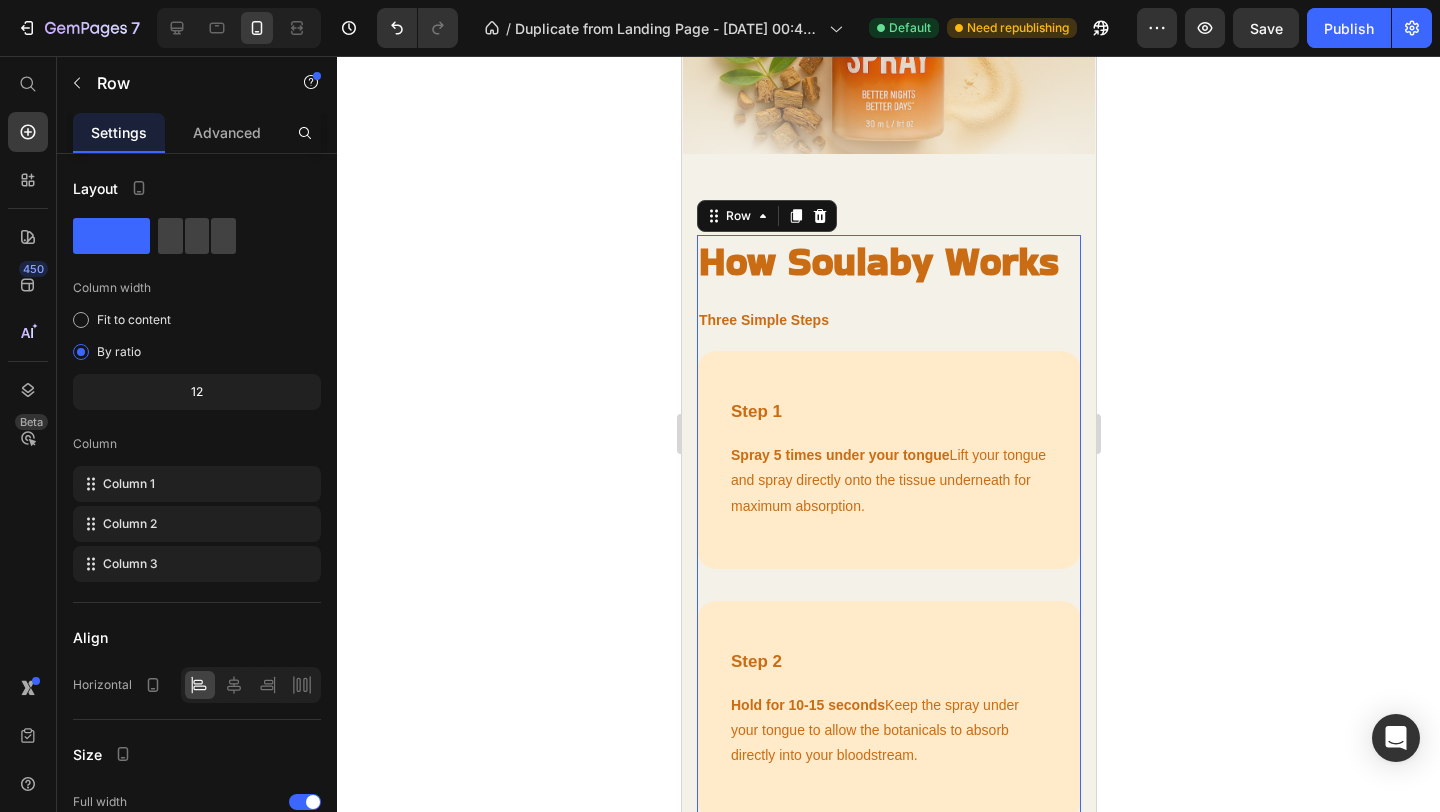 click on "How Soulaby Works Heading Three Simple Steps Text Block Step 1 Text block Spray 5 times under your tongue  Lift your tongue and spray directly onto the tissue underneath for maximum absorption. Text block Row Step 2 Text block Hold for 10-15 seconds  Keep the spray under your tongue to allow the botanicals to absorb directly into your bloodstream. Text block Row" at bounding box center [888, 542] 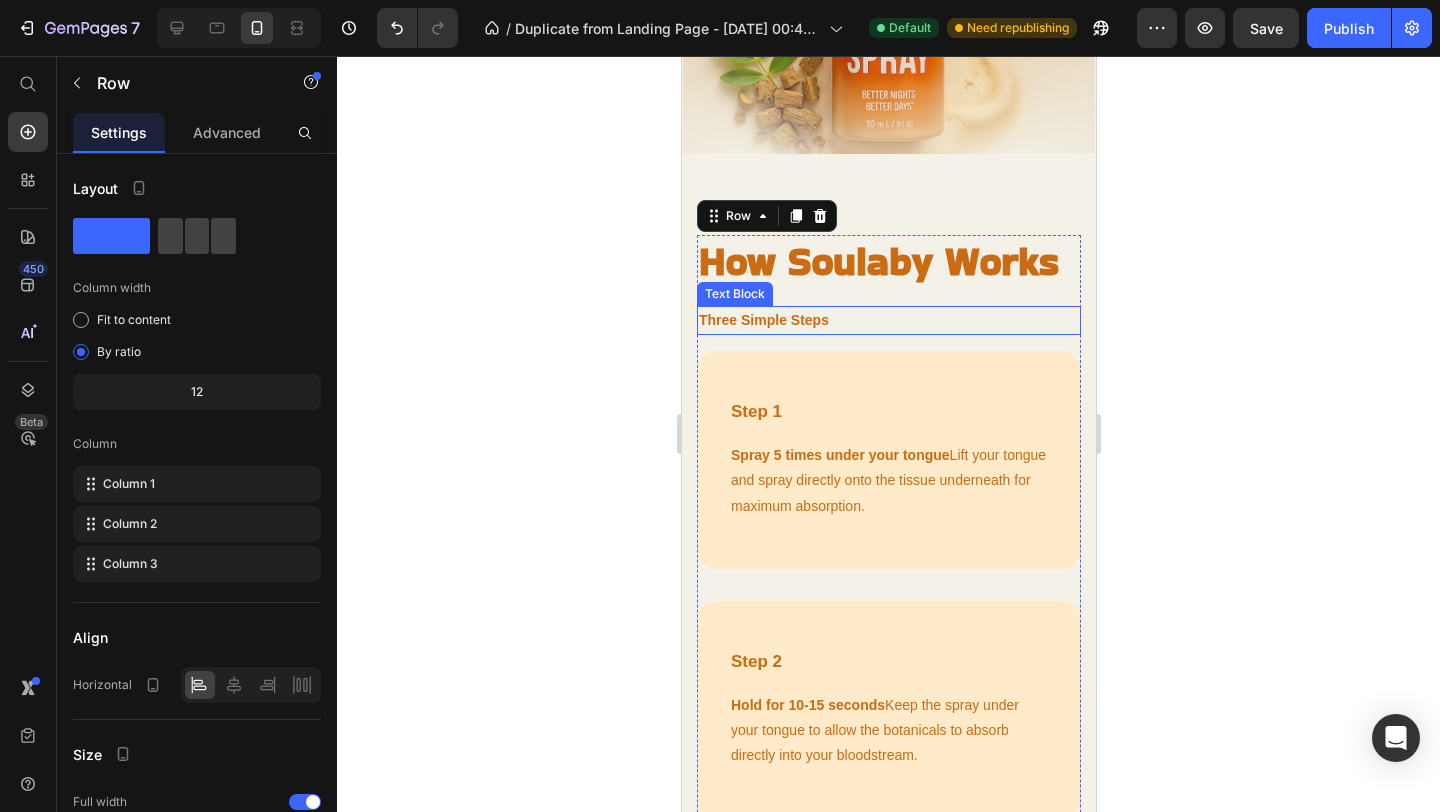 click on "Three Simple Steps" at bounding box center (888, 320) 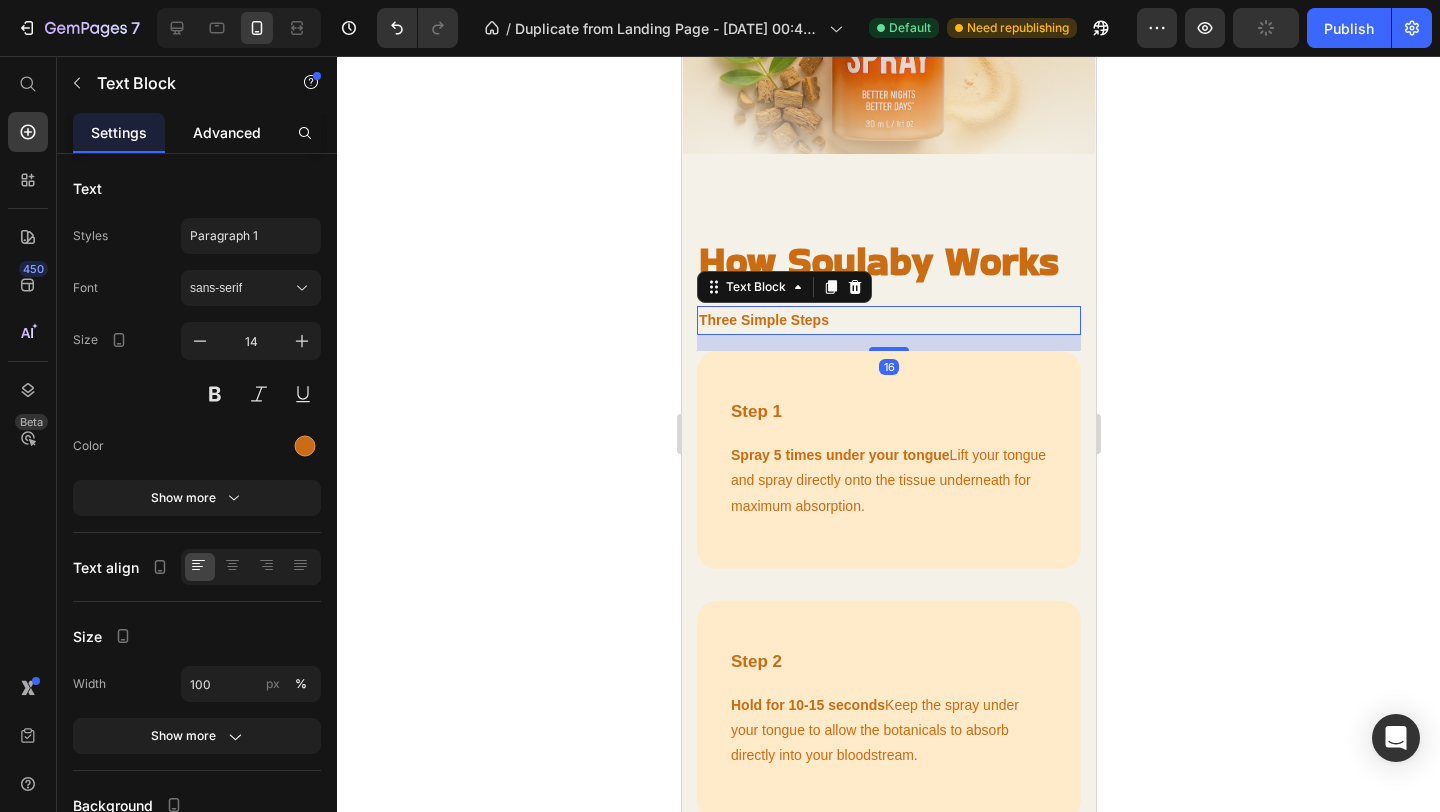 click on "Advanced" 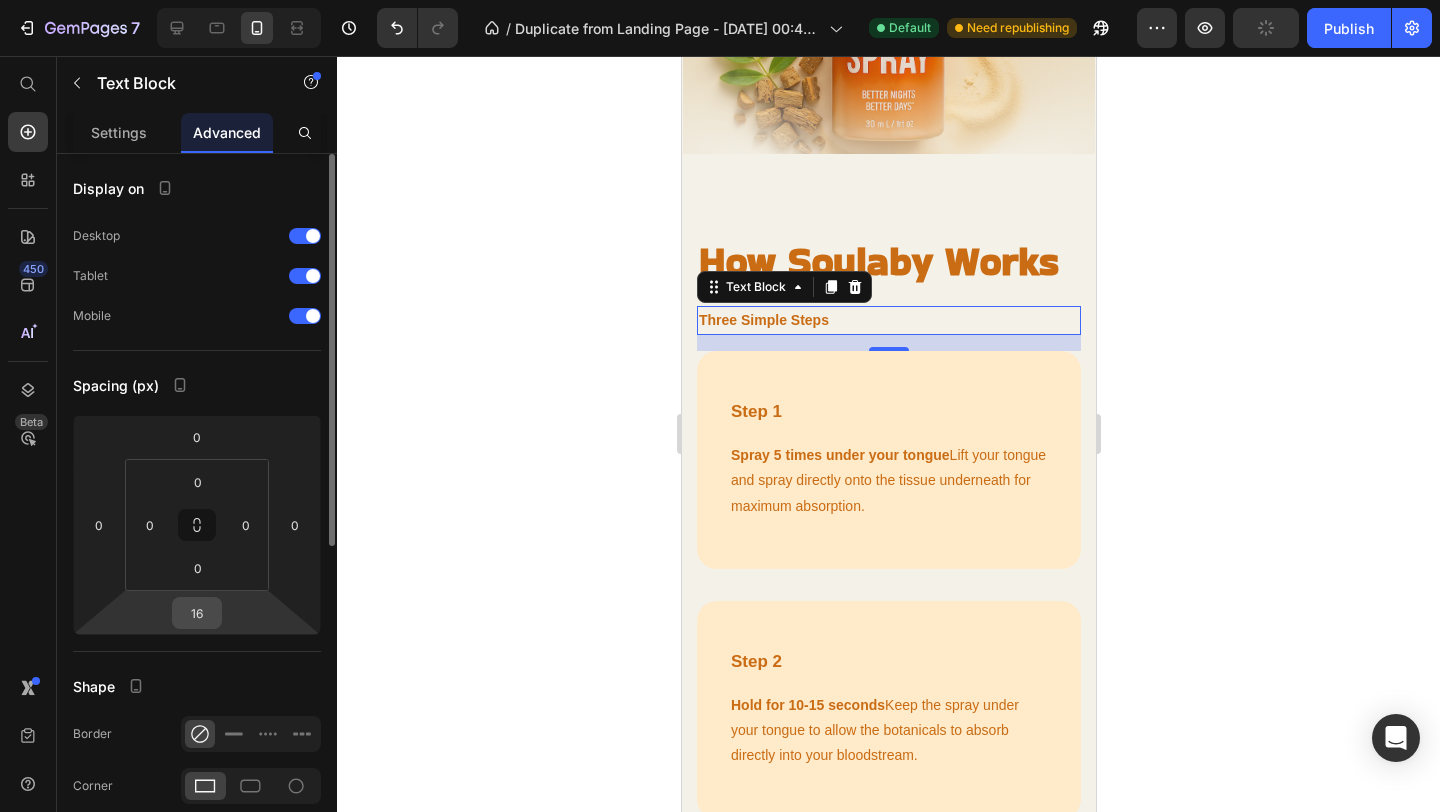 click on "16" at bounding box center [197, 613] 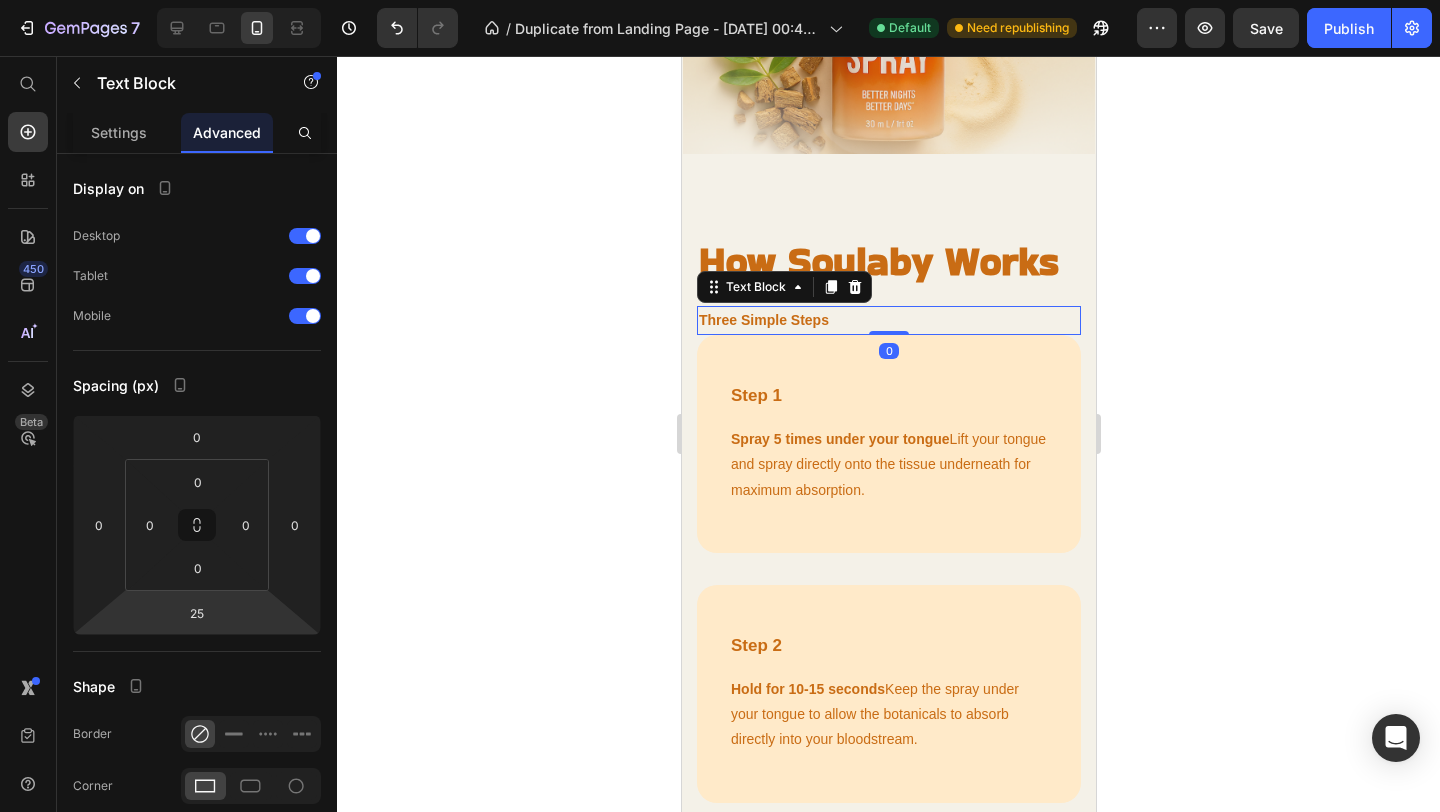 drag, startPoint x: 883, startPoint y: 291, endPoint x: 891, endPoint y: 238, distance: 53.600372 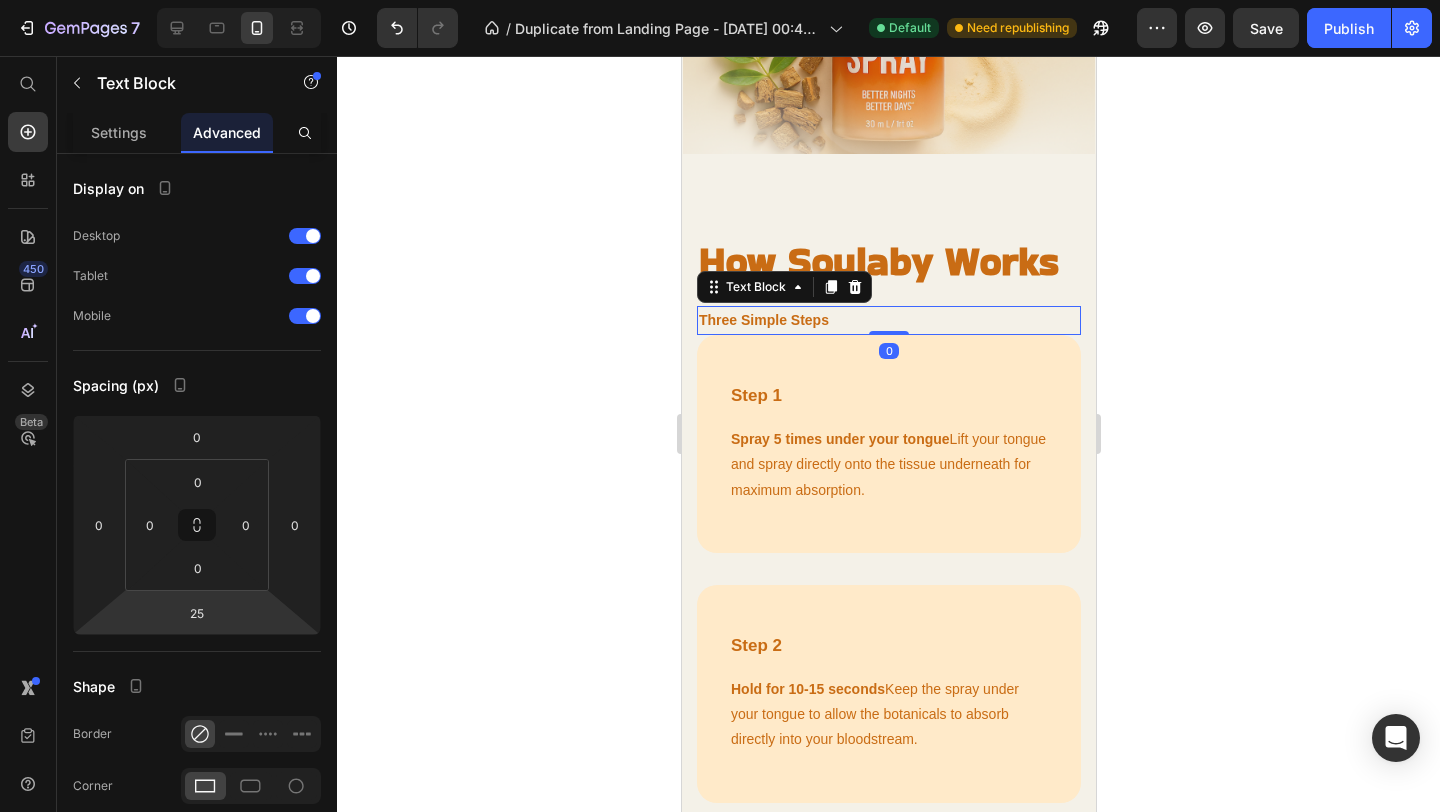 click on "How Soulaby Works Heading Three Simple Steps Text Block   0 Step 1 Text block Spray 5 times under your tongue  Lift your tongue and spray directly onto the tissue underneath for maximum absorption. Text block Row Step 2 Text block Hold for 10-15 seconds  Keep the spray under your tongue to allow the botanicals to absorb directly into your bloodstream. Text block Row" at bounding box center [888, 534] 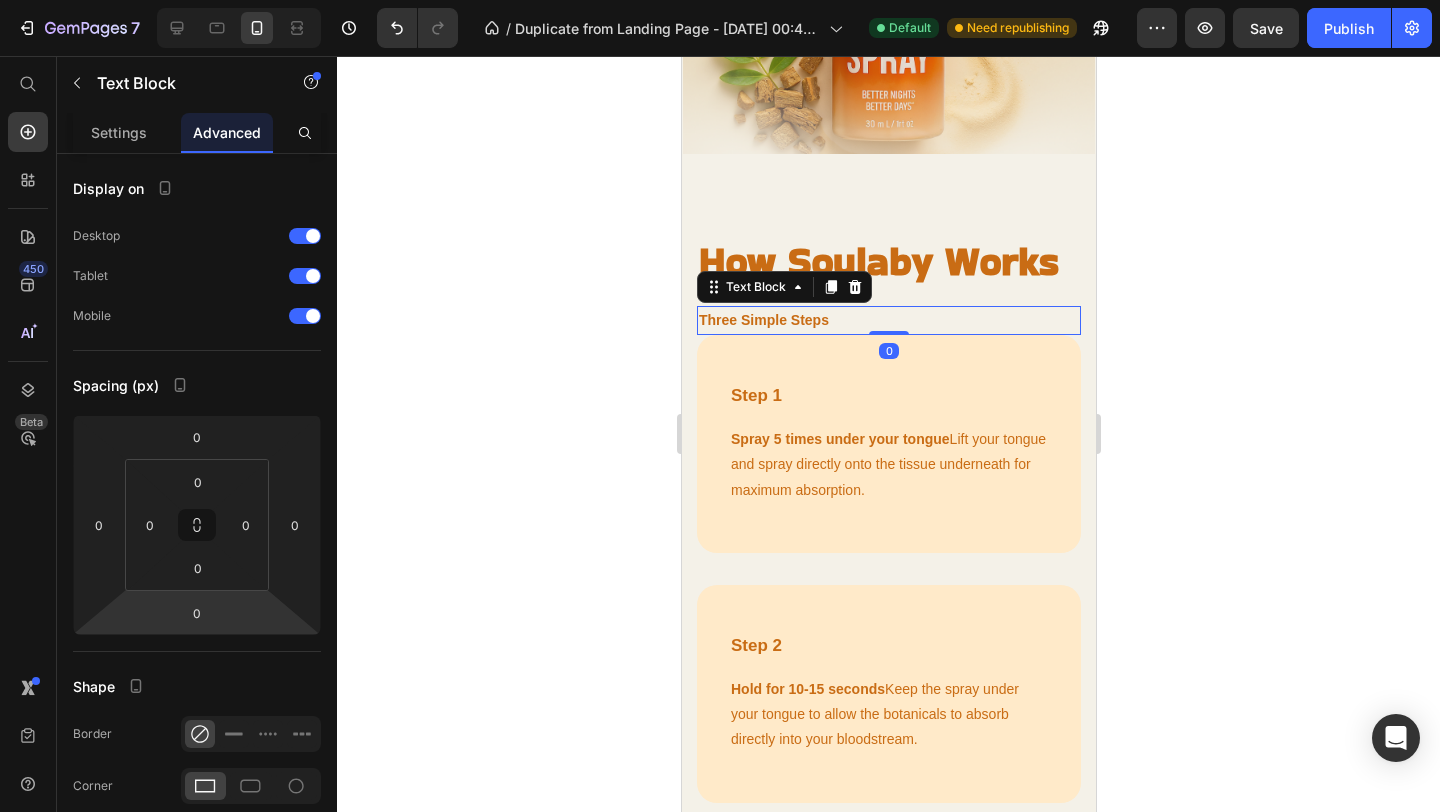 click 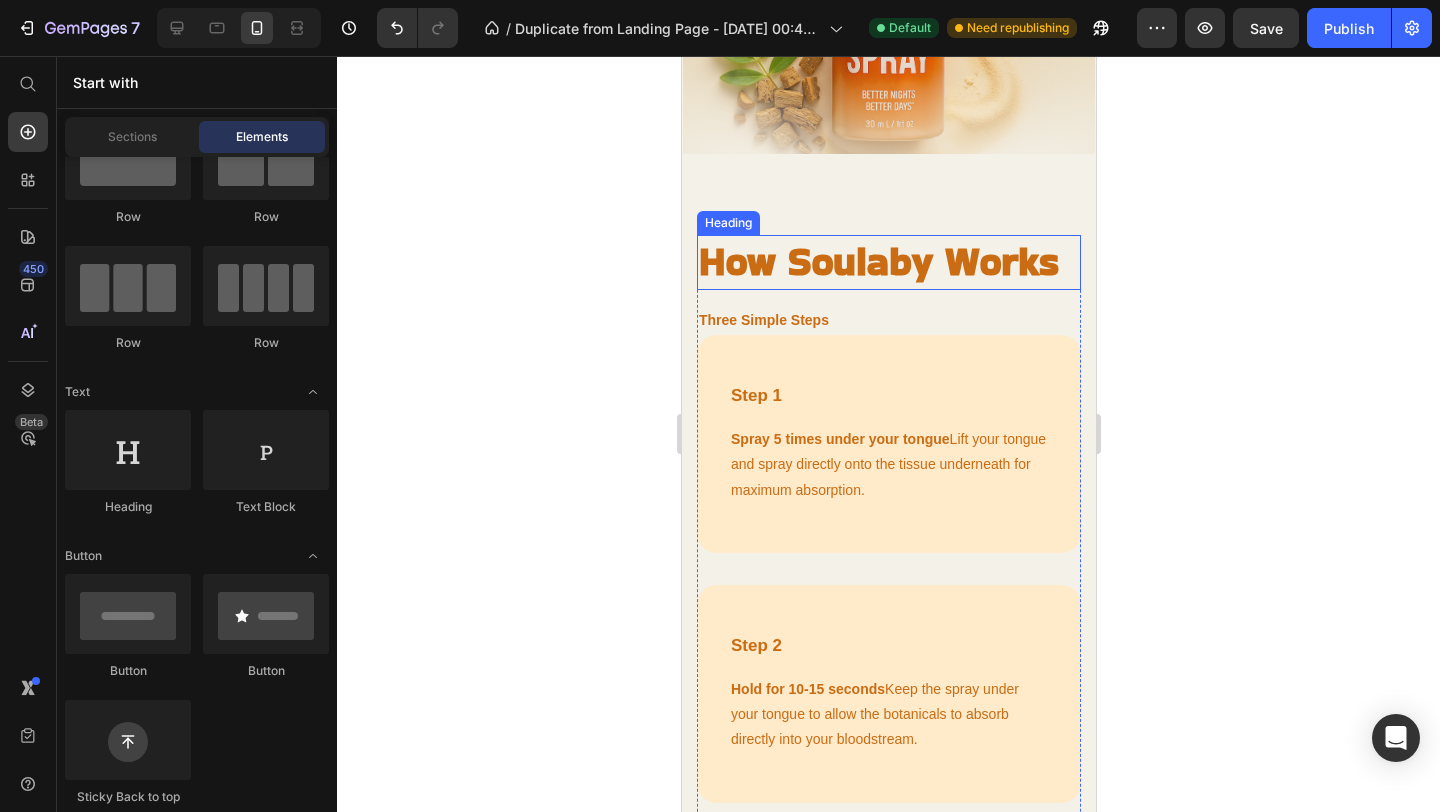 click on "How Soulaby Works" at bounding box center (888, 262) 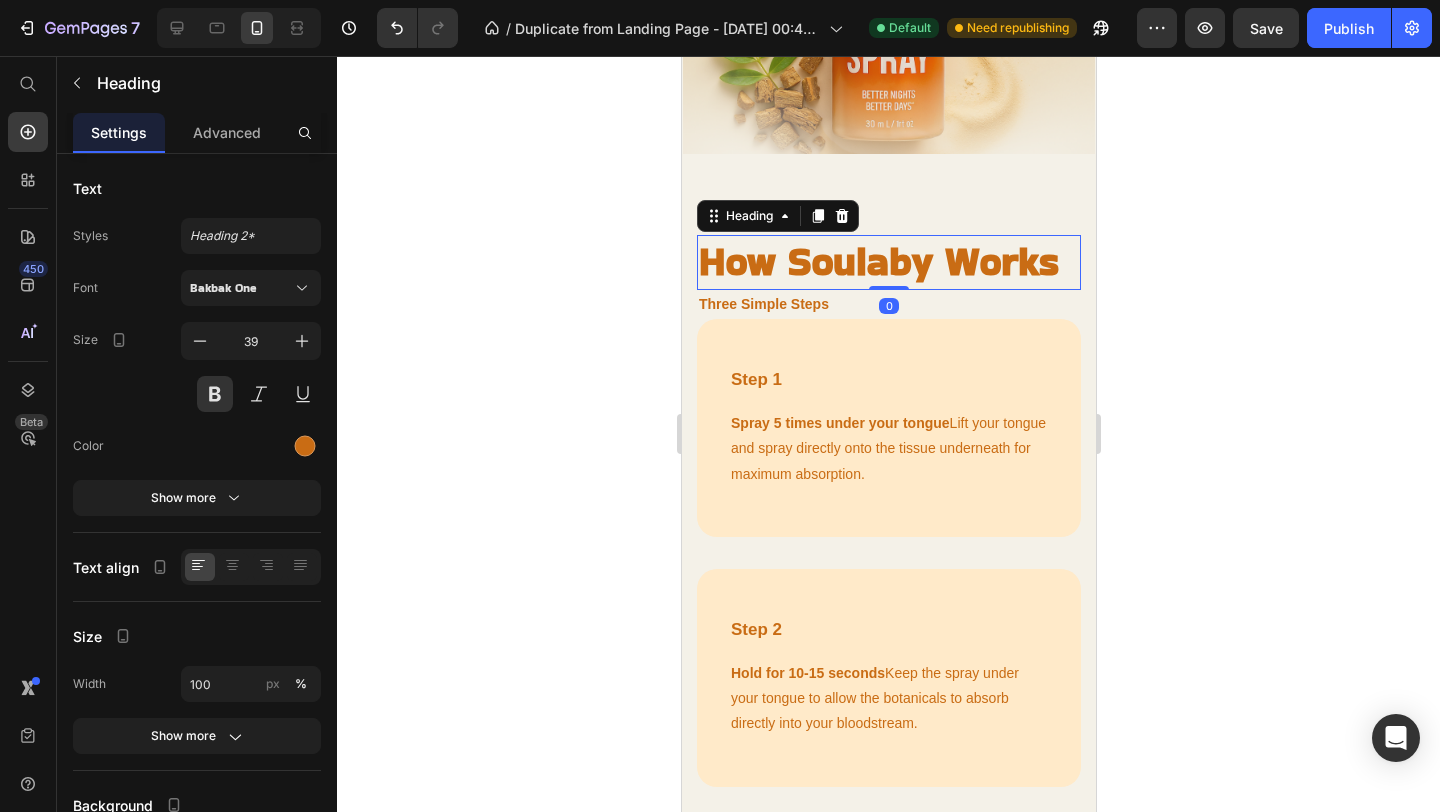 drag, startPoint x: 892, startPoint y: 237, endPoint x: 890, endPoint y: 199, distance: 38.052597 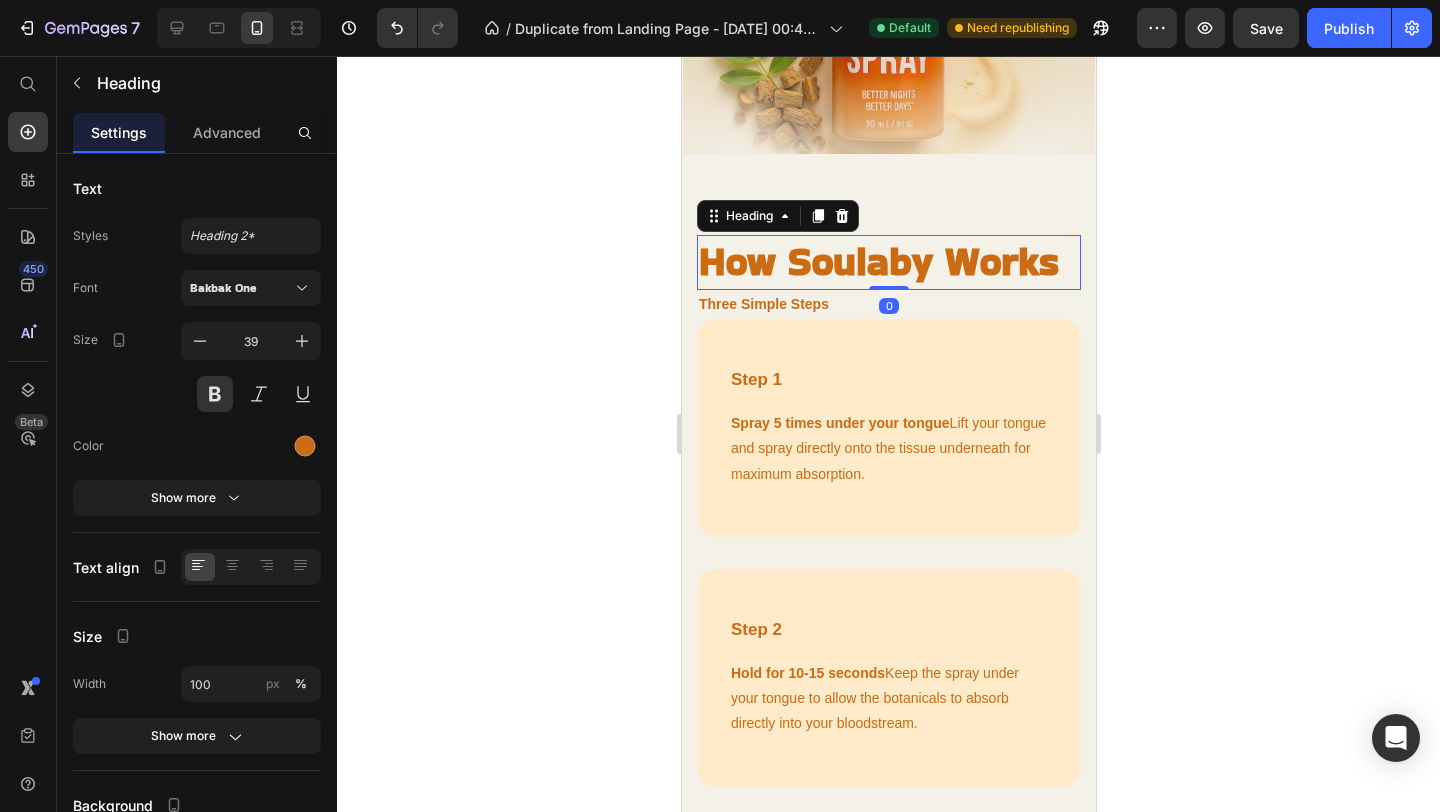 click 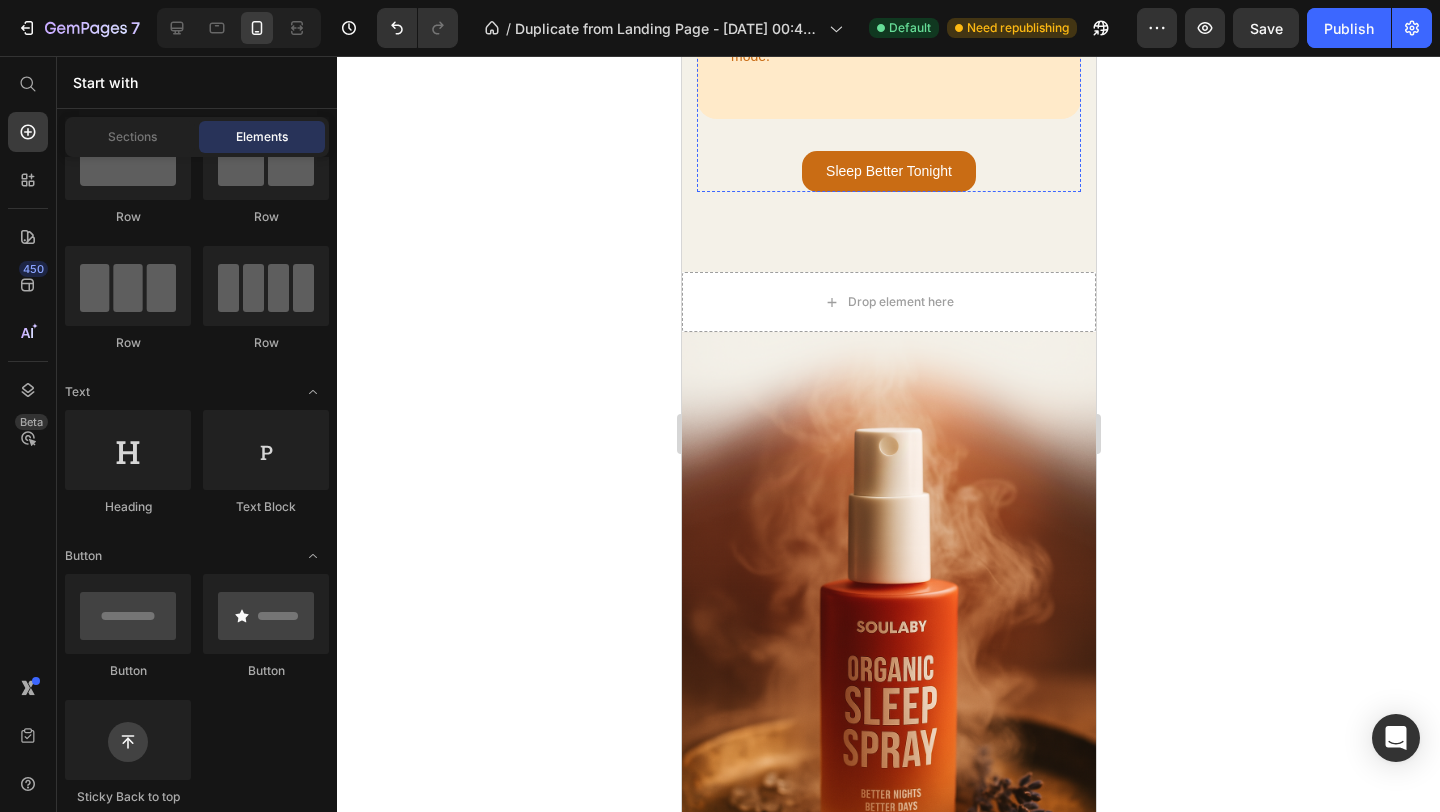 scroll, scrollTop: 4081, scrollLeft: 0, axis: vertical 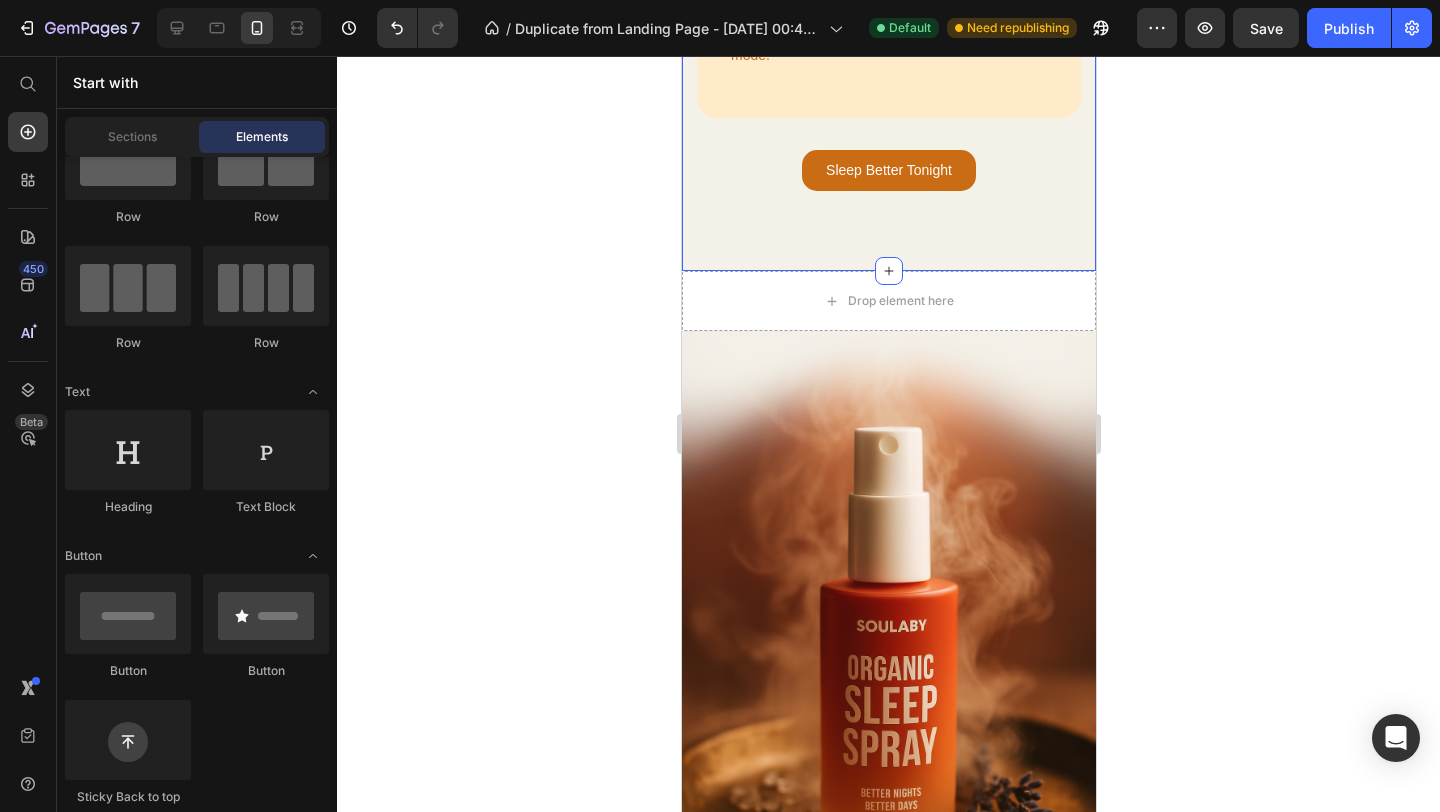 click on "How Soulaby Works Heading Three Simple Steps Text Block Step 1 Text block Spray 5 times under your tongue  Lift your tongue and spray directly onto the tissue underneath for maximum absorption. Text block Row Step 2 Text block Hold for 10-15 seconds  Keep the spray under your tongue to allow the botanicals to absorb directly into your bloodstream. Text block Row Step 3 Text block Feel the calm wash over you  Within 15-20 minutes, experience your racing thoughts slow down as your body naturally transitions to sleep mode. Text block Row Sleep Better Tonight Button Row Section 3" at bounding box center (888, -259) 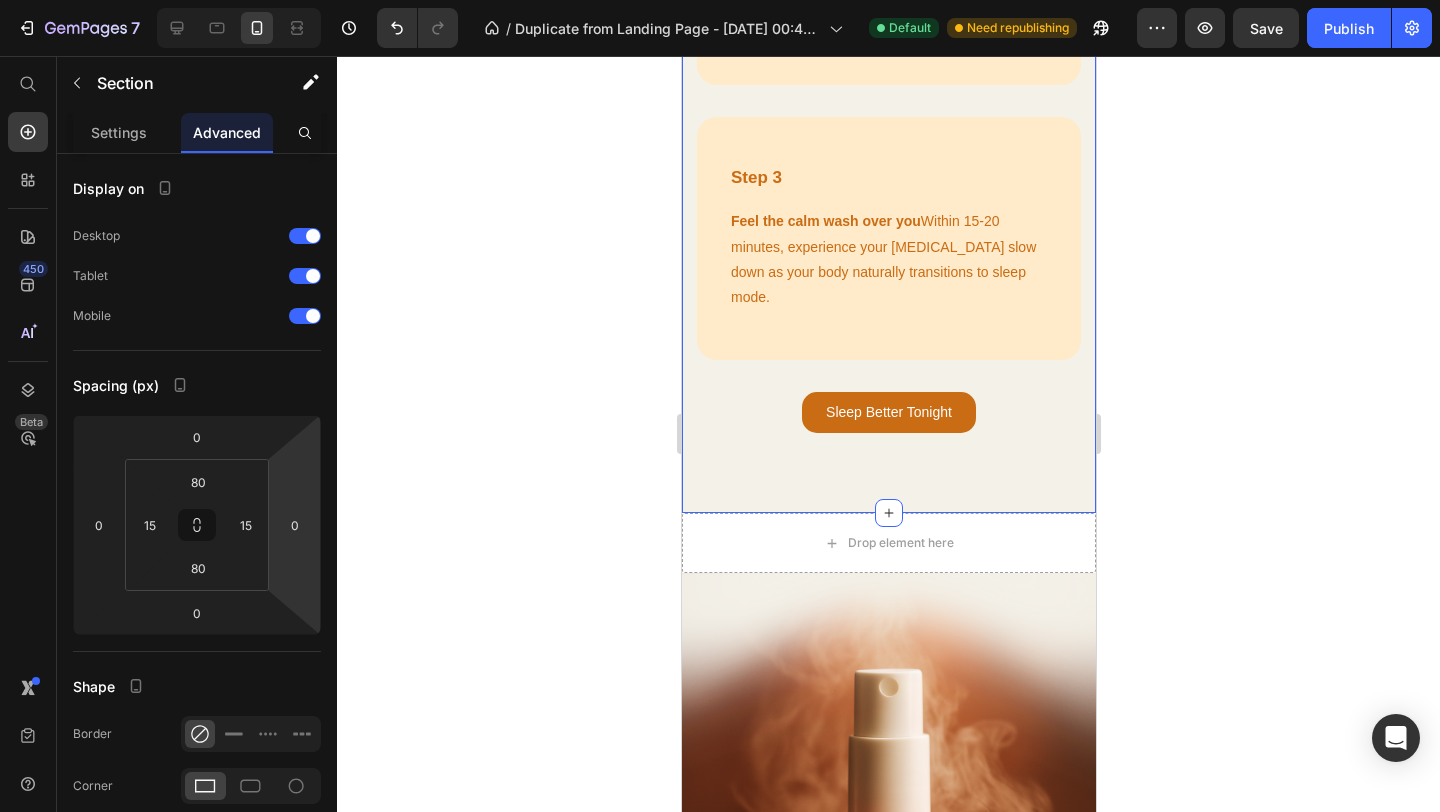 scroll, scrollTop: 3842, scrollLeft: 0, axis: vertical 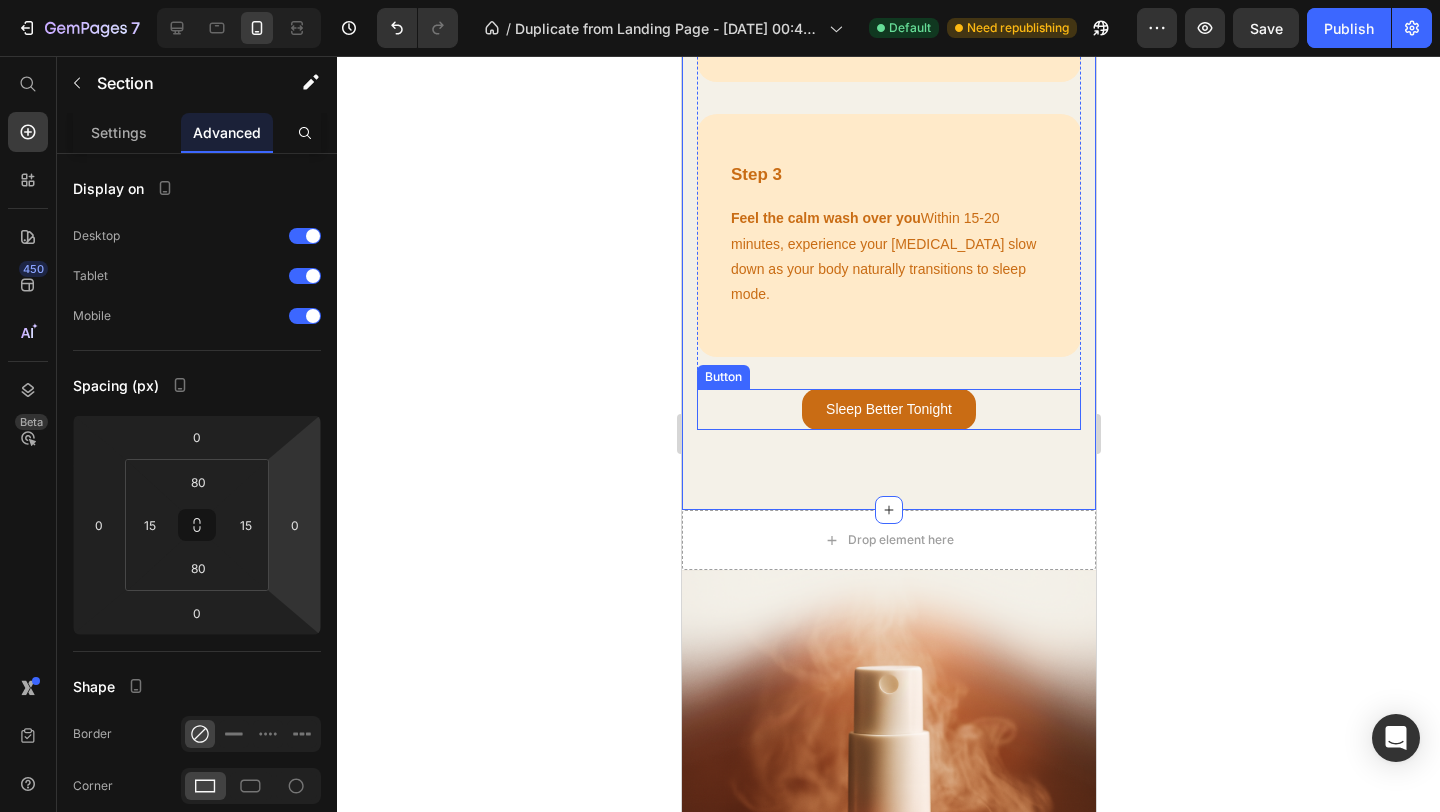 click on "Sleep Better Tonight Button" at bounding box center [888, 409] 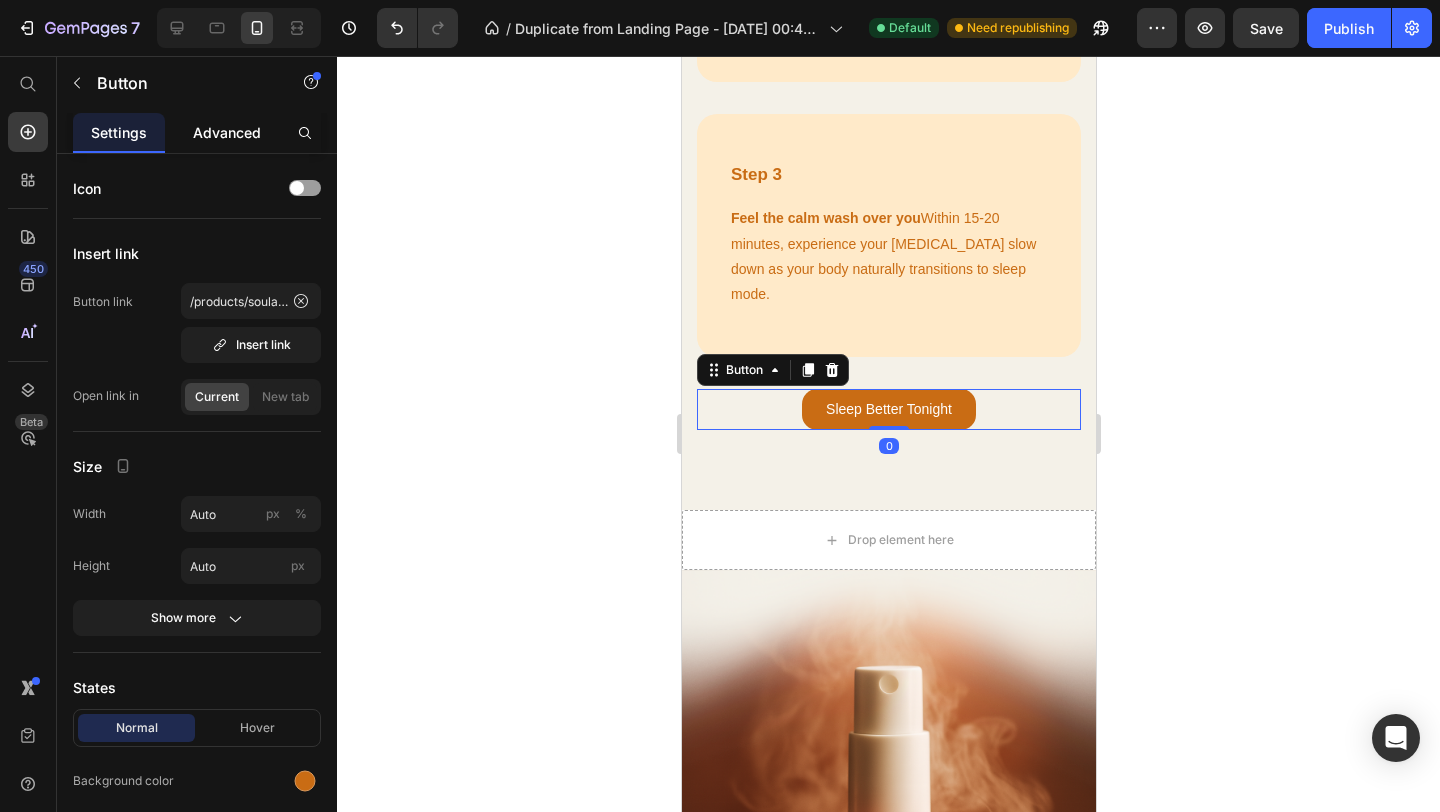 click on "Advanced" at bounding box center [227, 132] 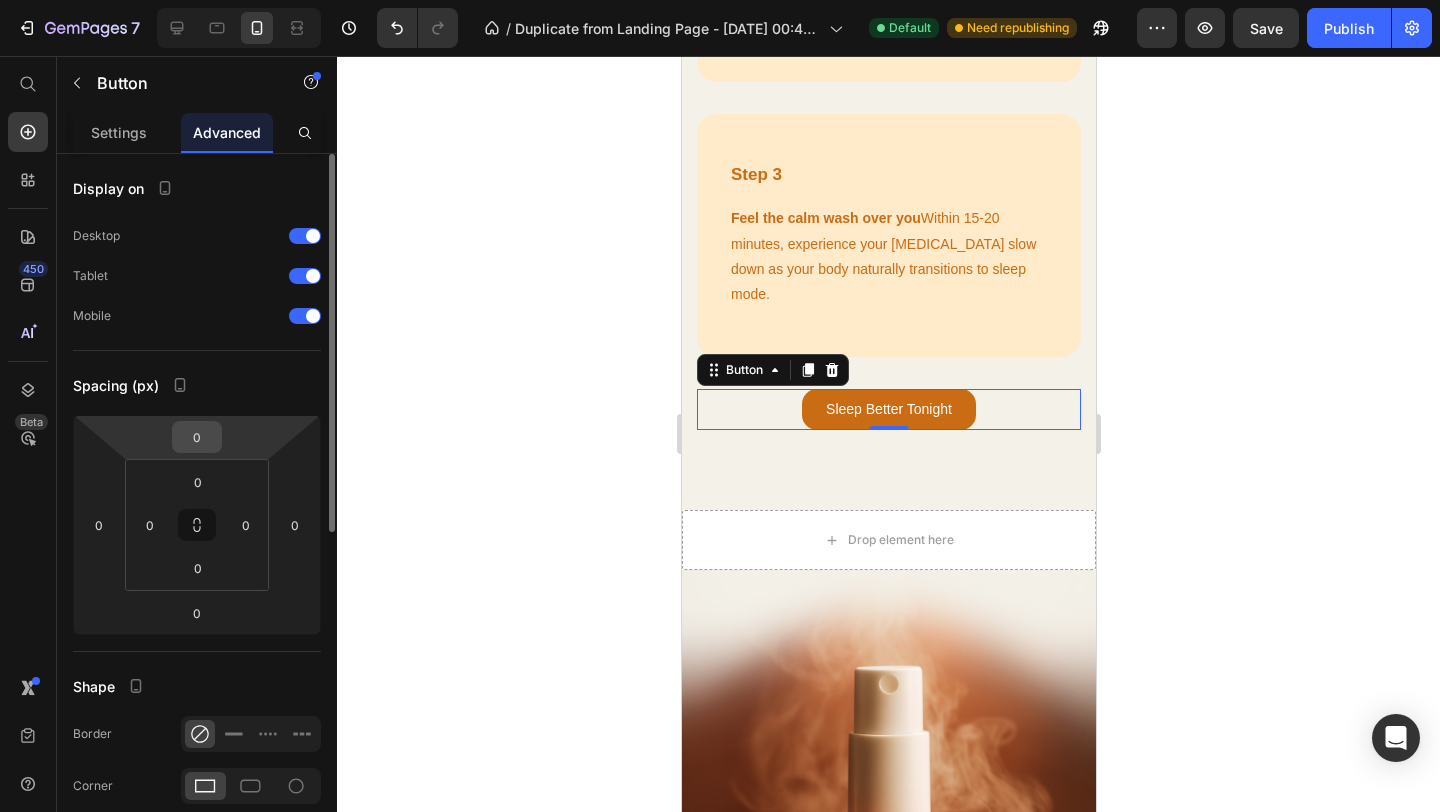 click on "0" at bounding box center [197, 437] 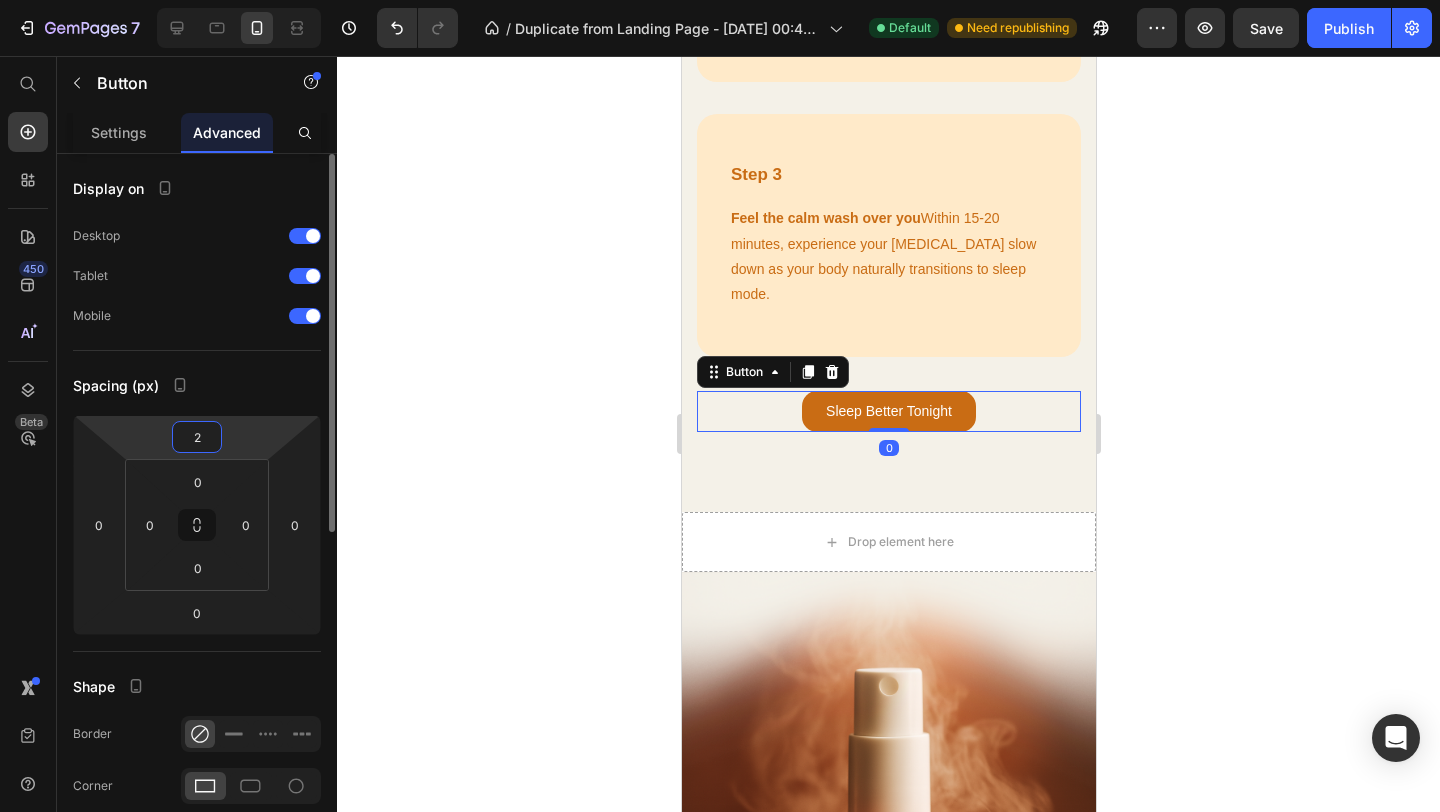 type on "20" 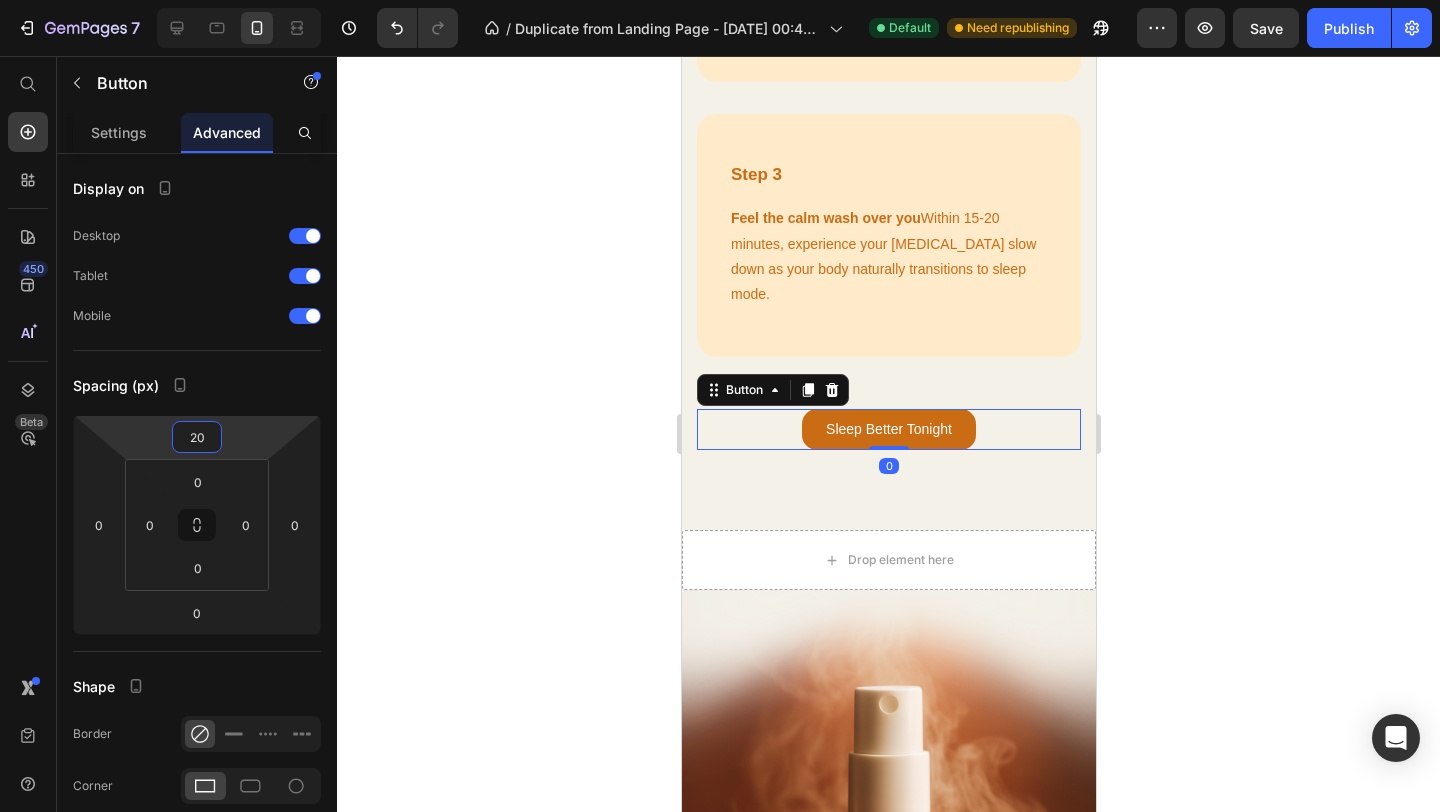 click 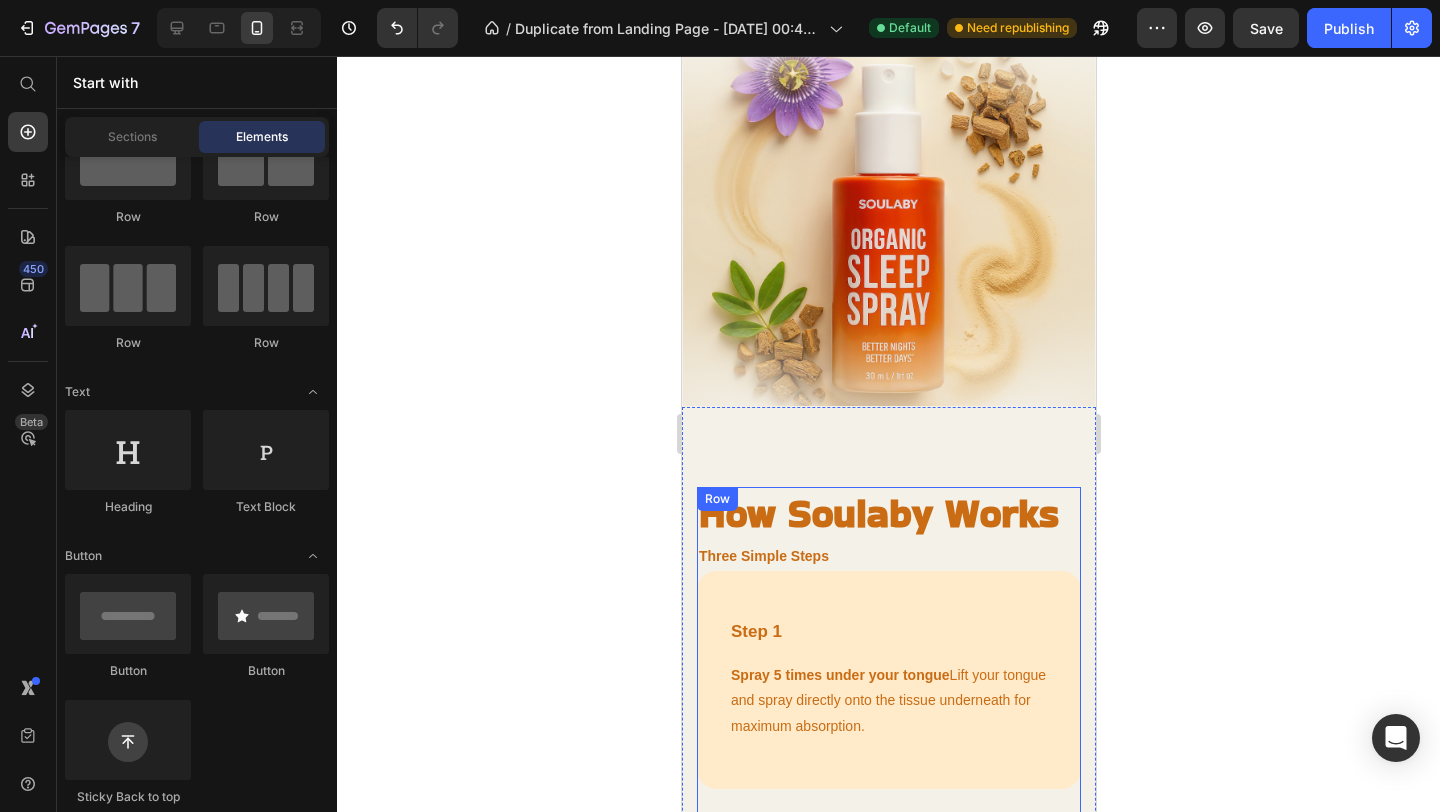 scroll, scrollTop: 2893, scrollLeft: 0, axis: vertical 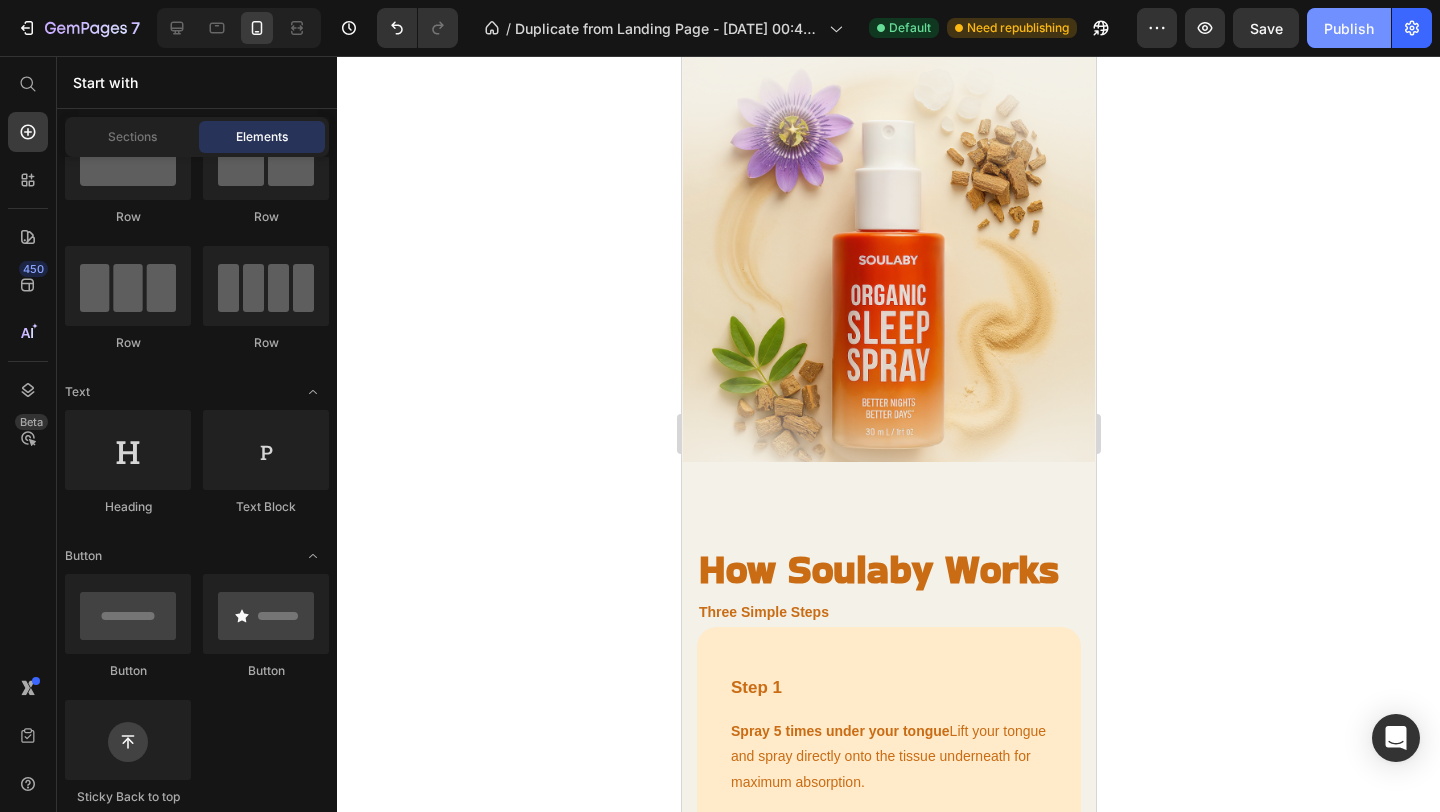 click on "Publish" at bounding box center (1349, 28) 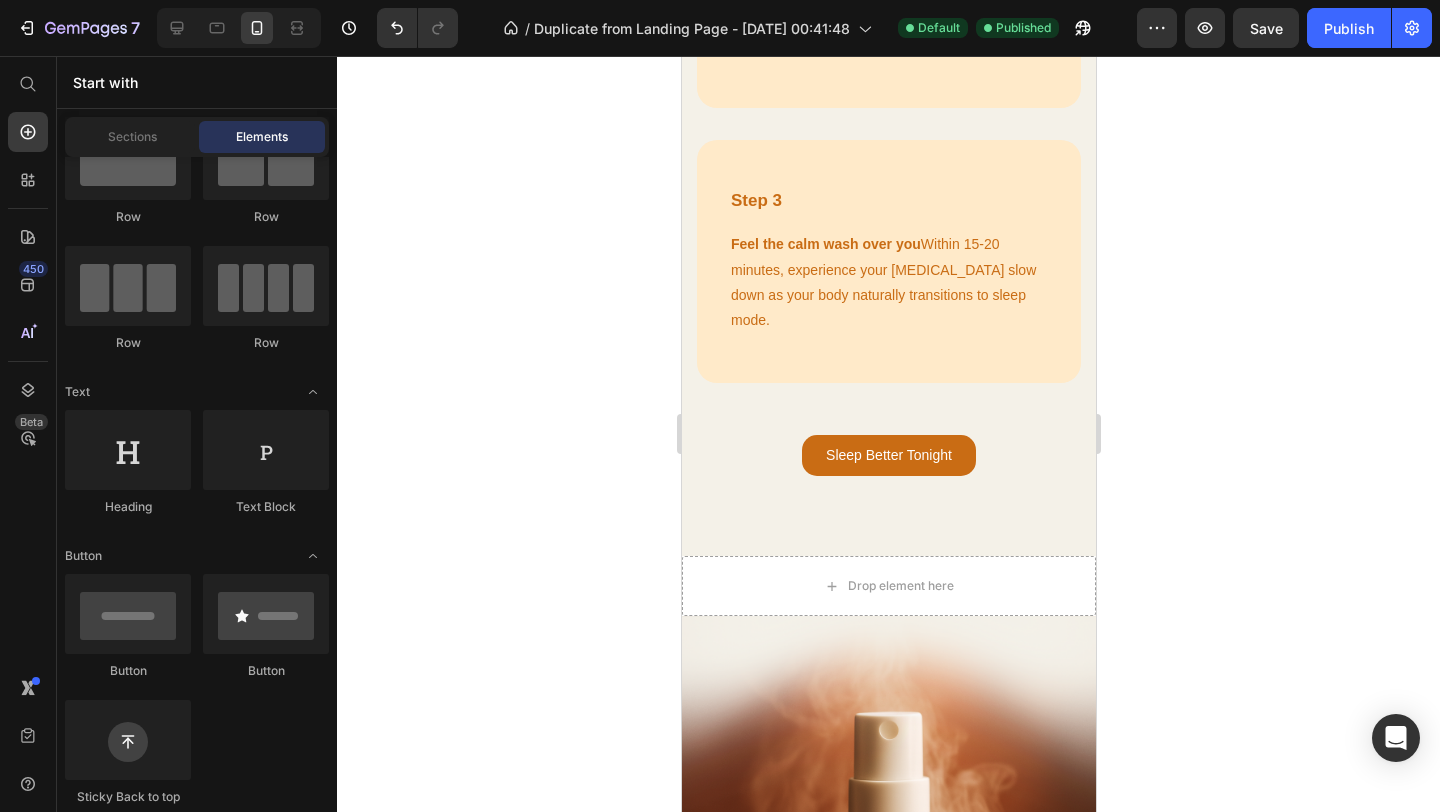 scroll, scrollTop: 3814, scrollLeft: 0, axis: vertical 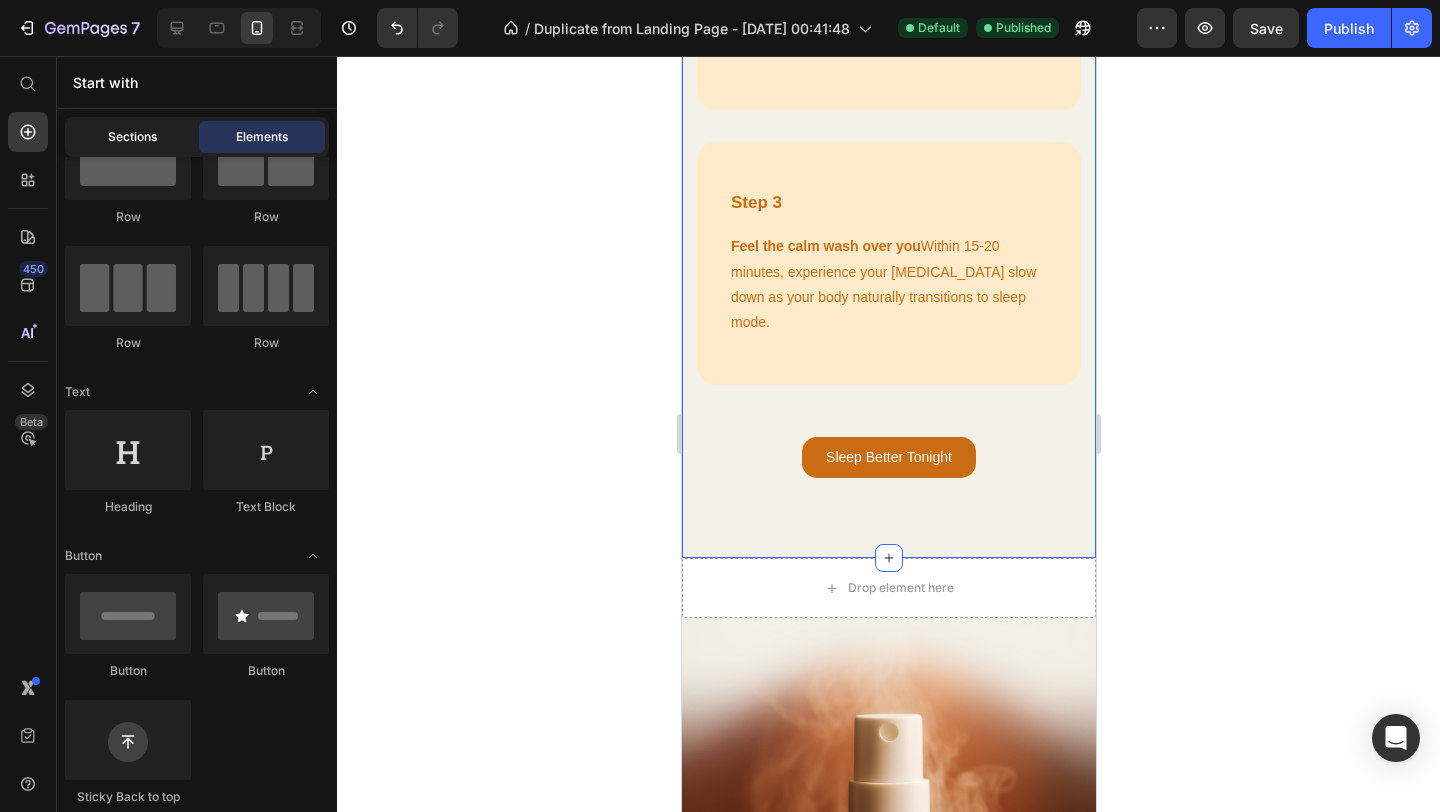 click on "Sections" 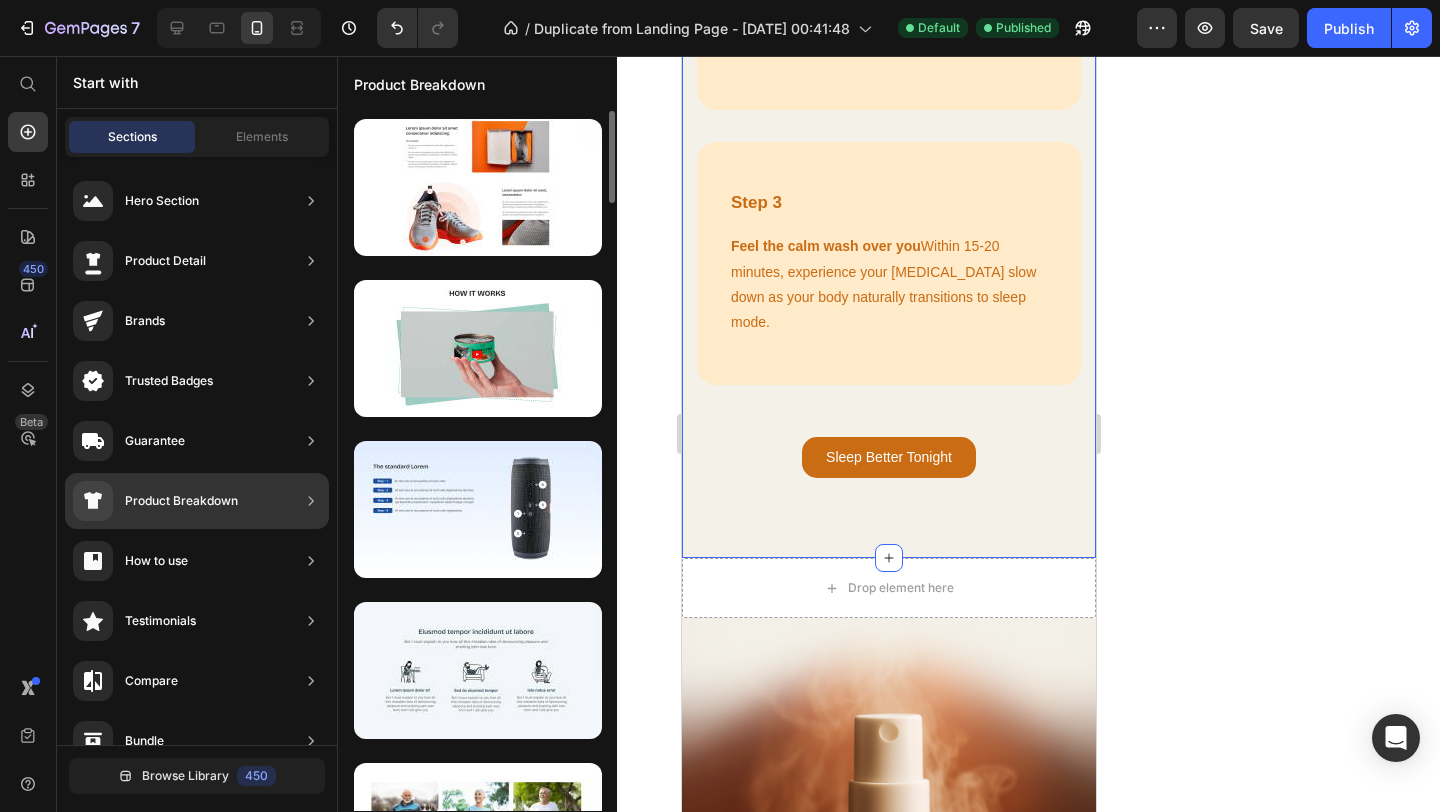 scroll, scrollTop: 0, scrollLeft: 0, axis: both 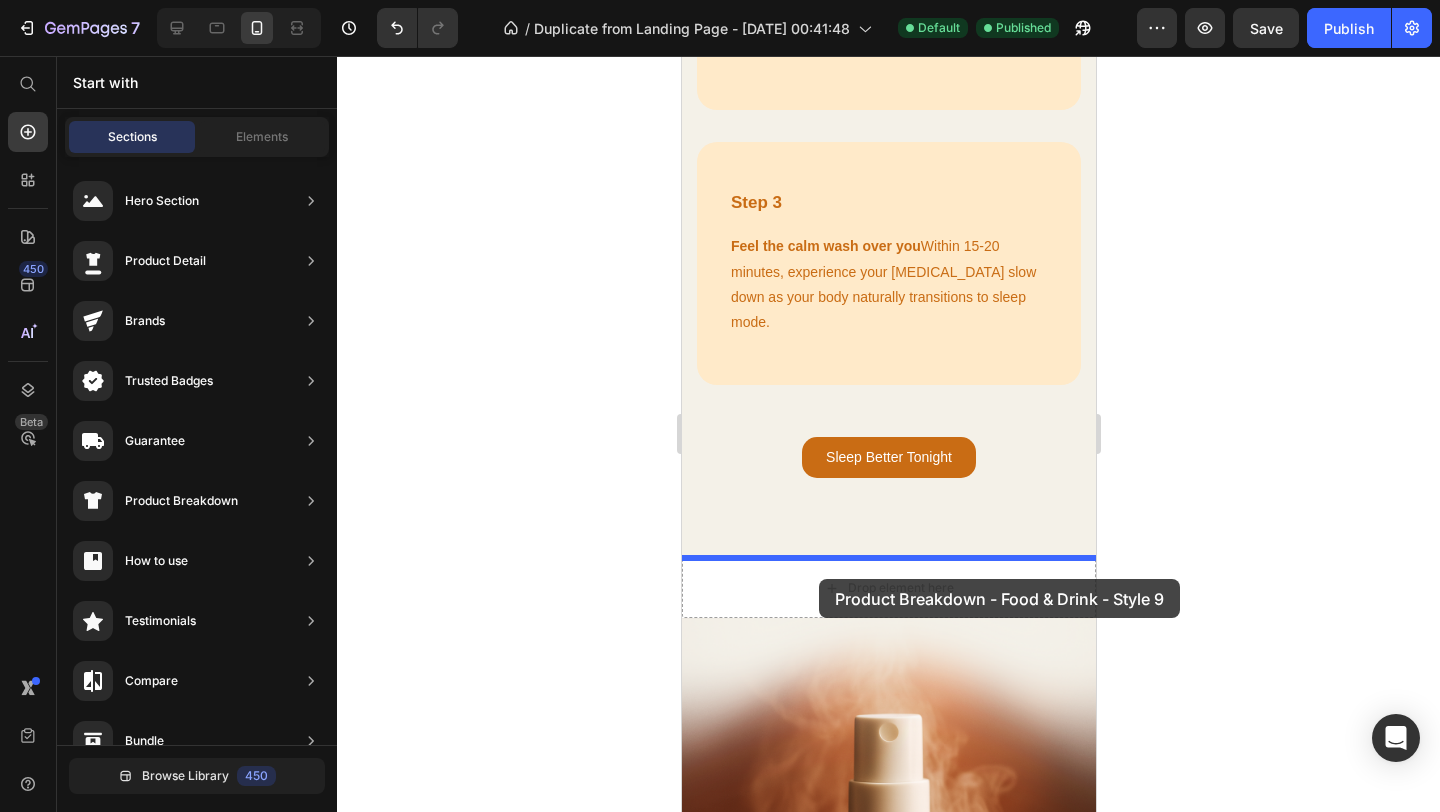 drag, startPoint x: 1150, startPoint y: 270, endPoint x: 819, endPoint y: 582, distance: 454.8681 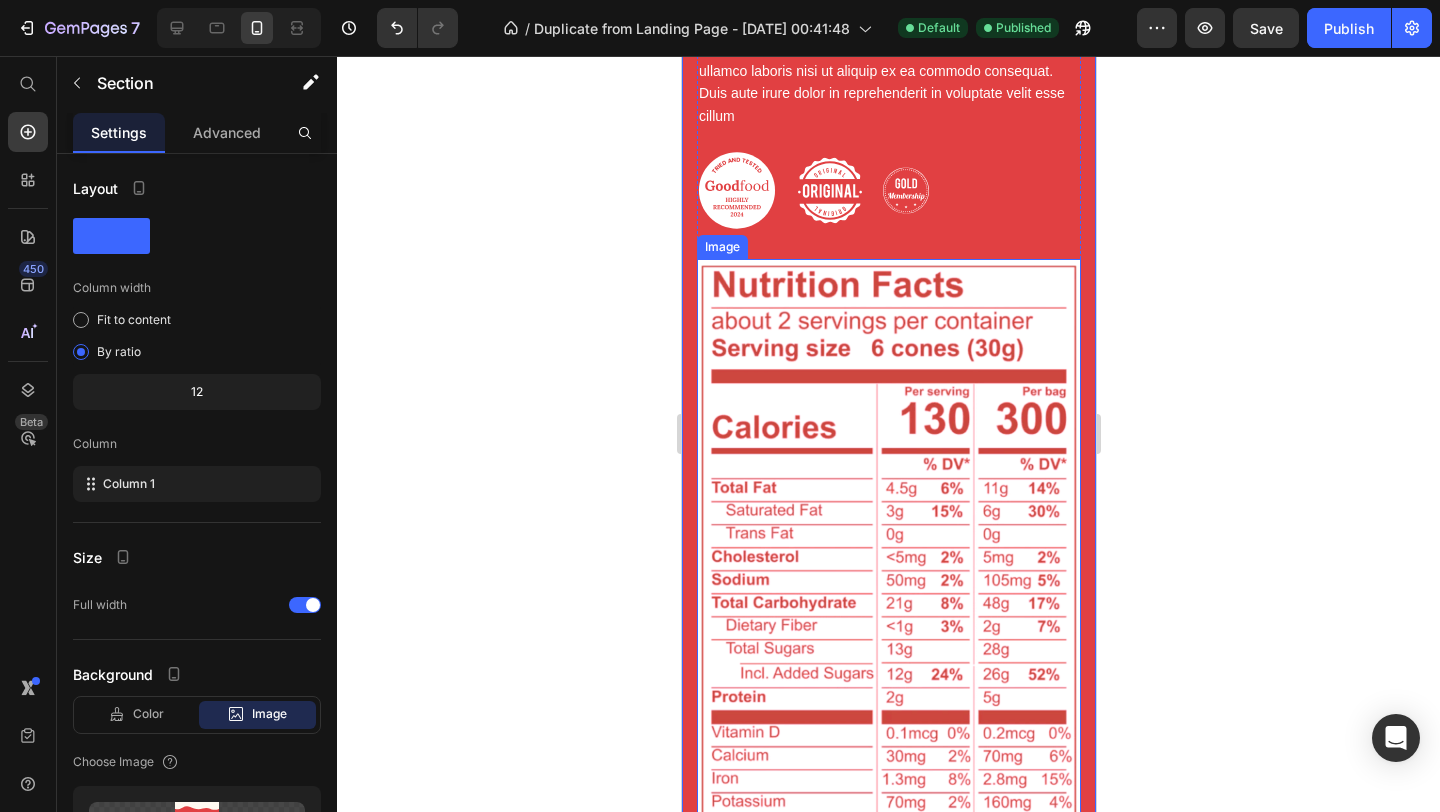 scroll, scrollTop: 4635, scrollLeft: 0, axis: vertical 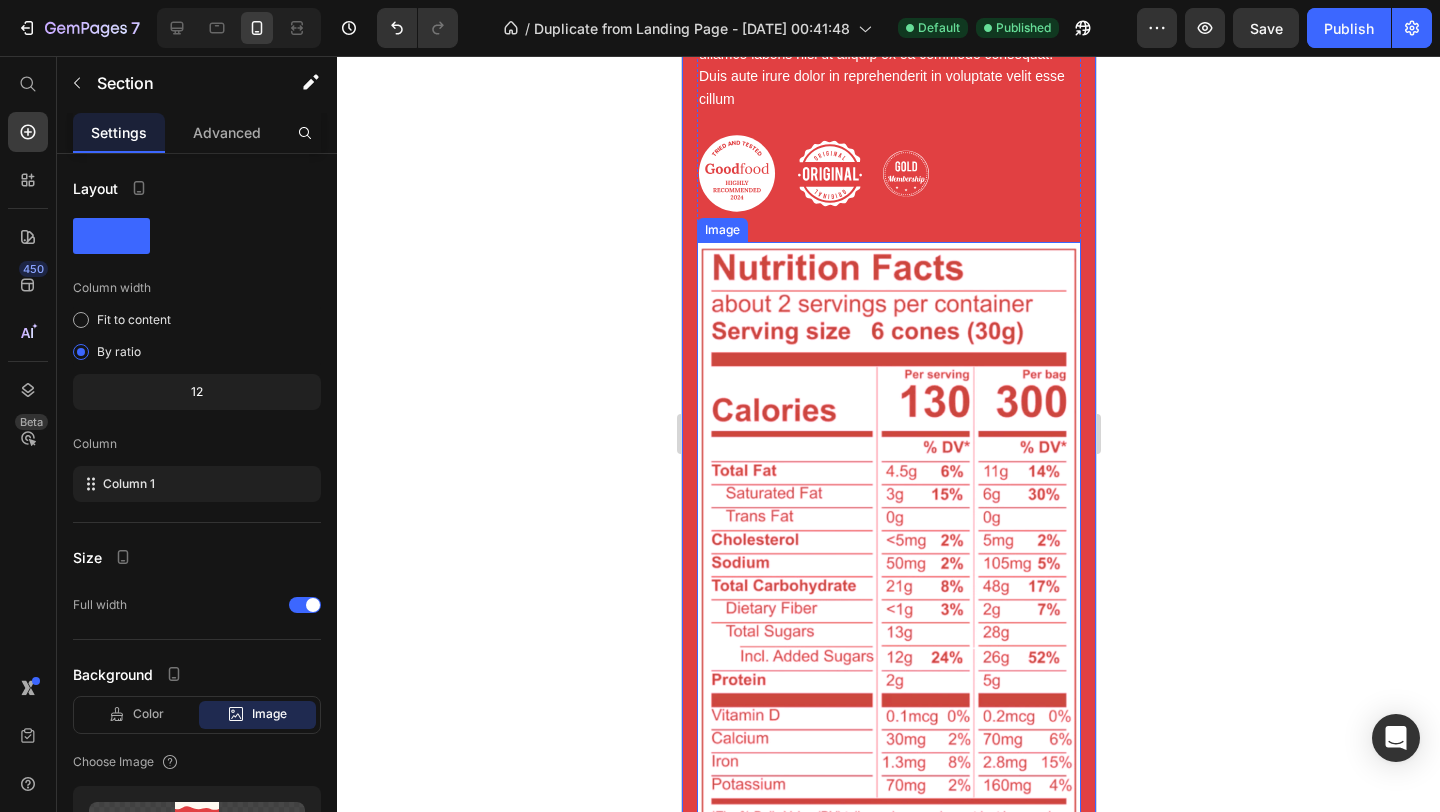 click at bounding box center (888, 552) 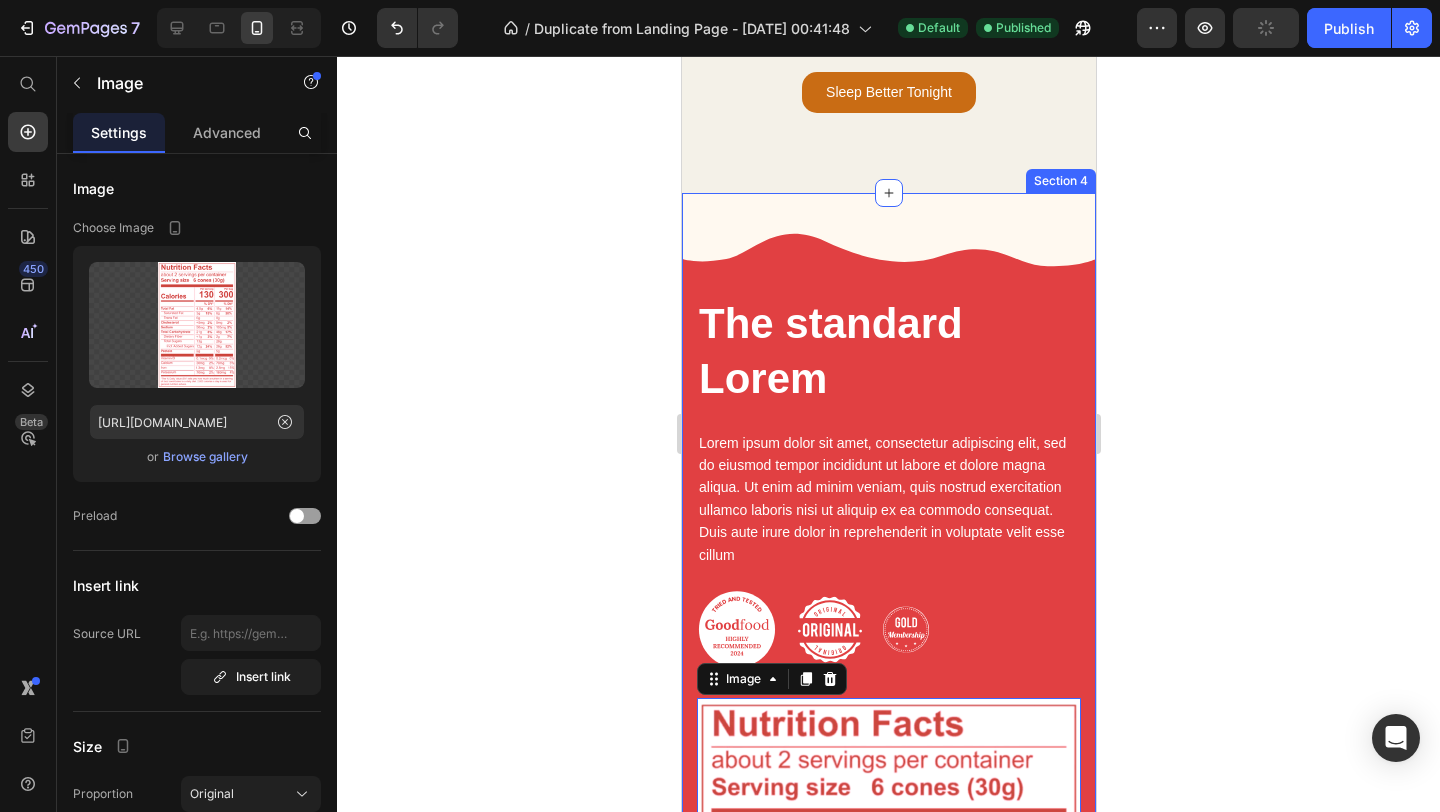 scroll, scrollTop: 4178, scrollLeft: 0, axis: vertical 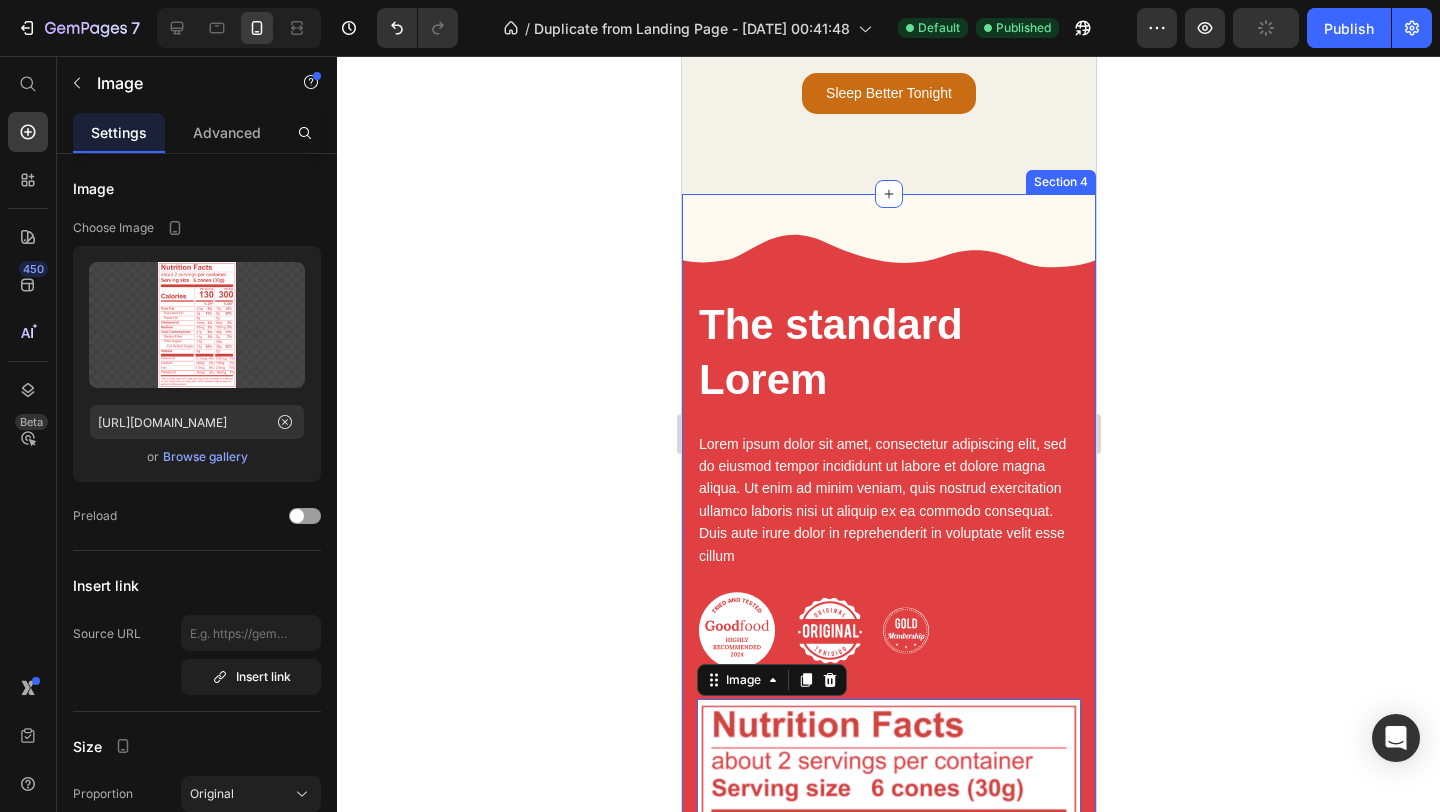 click on "The standard Lorem Heading Lorem ipsum dolor sit amet, consectetur adipiscing elit, sed do eiusmod tempor incididunt ut labore et dolore magna aliqua. Ut enim ad minim veniam, quis nostrud exercitation ullamco laboris nisi ut aliquip ex ea commodo consequat. Duis aute irure dolor in reprehenderit in voluptate velit esse cillum  Text Block Image Image Image Row Image   0 Row Section 4" at bounding box center (888, 783) 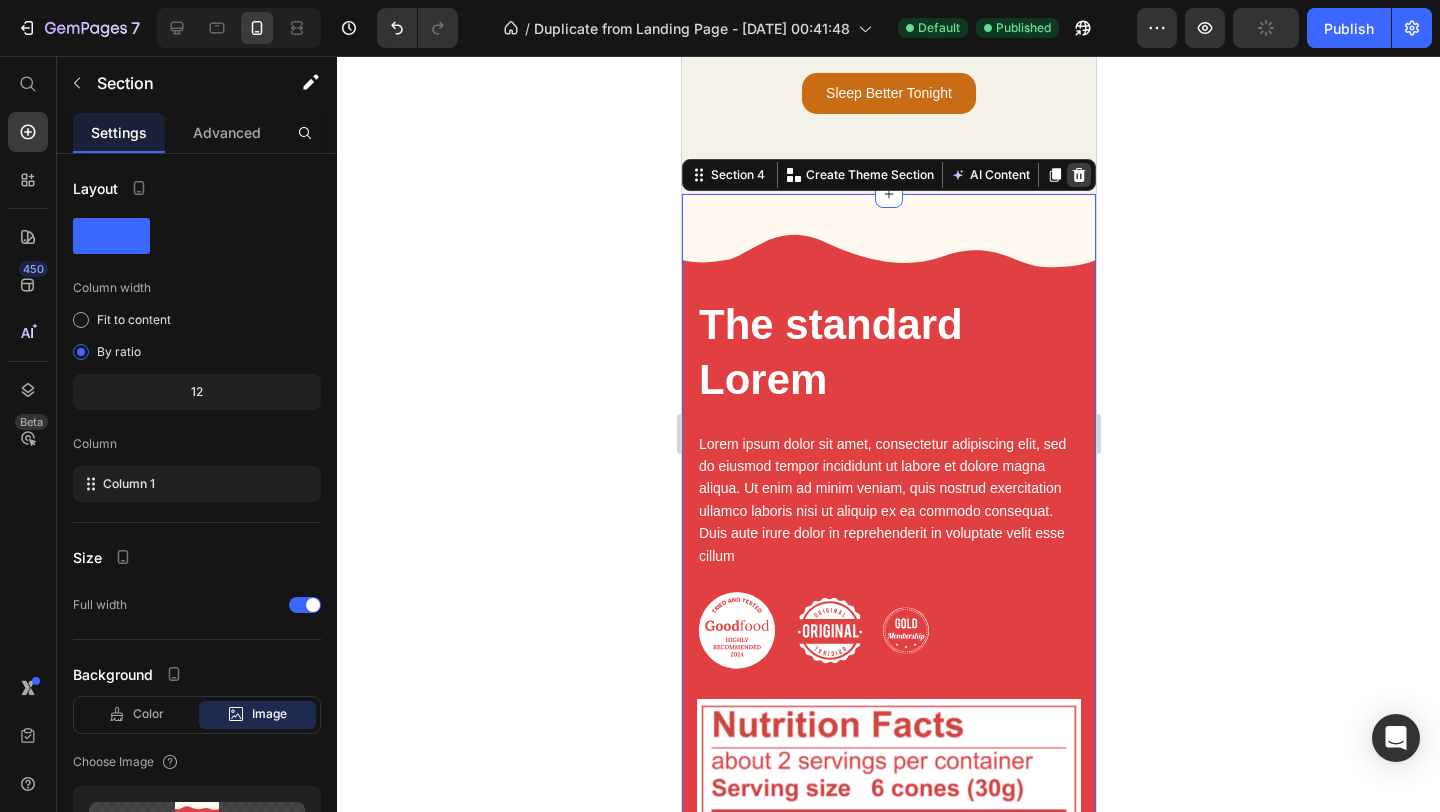 click 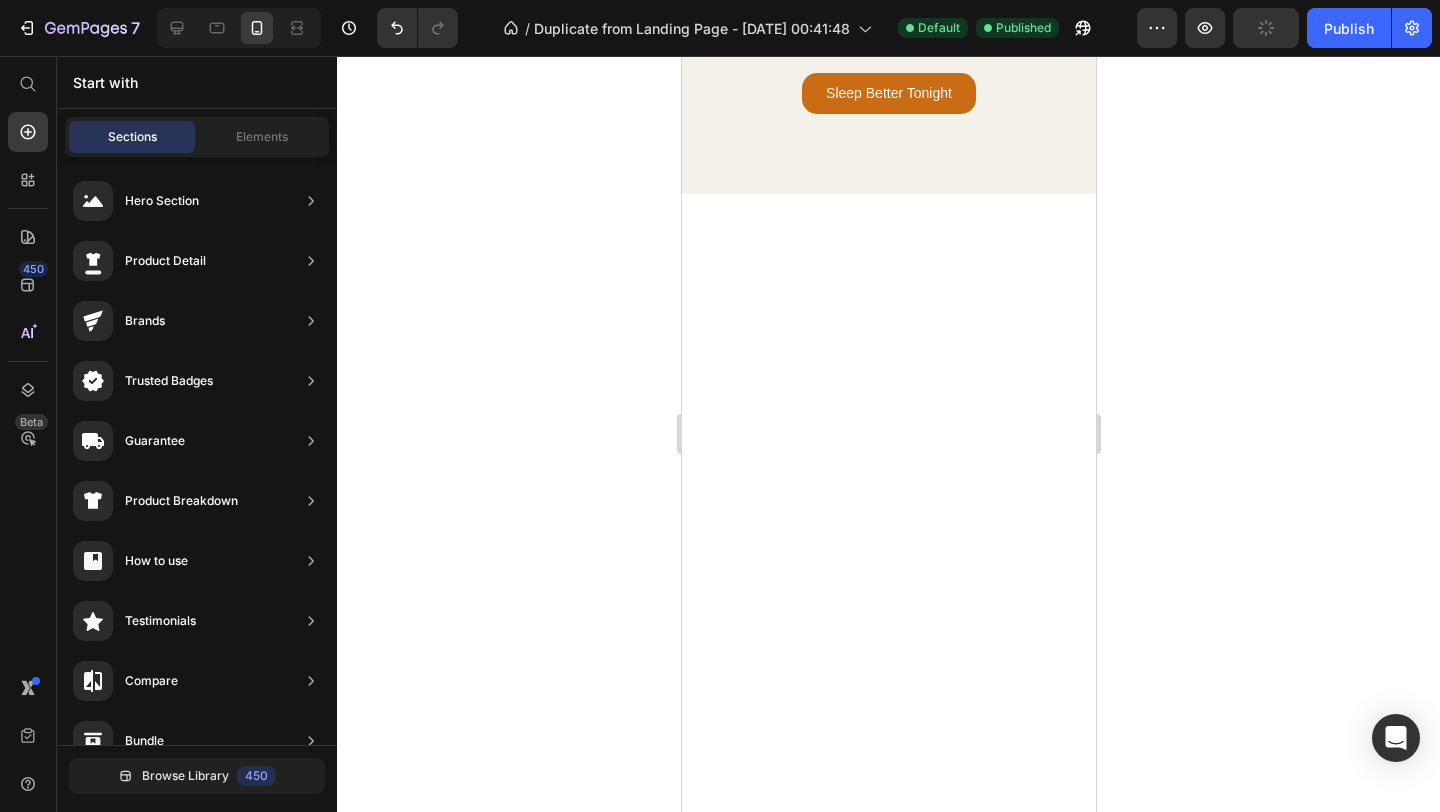 click at bounding box center (888, 856) 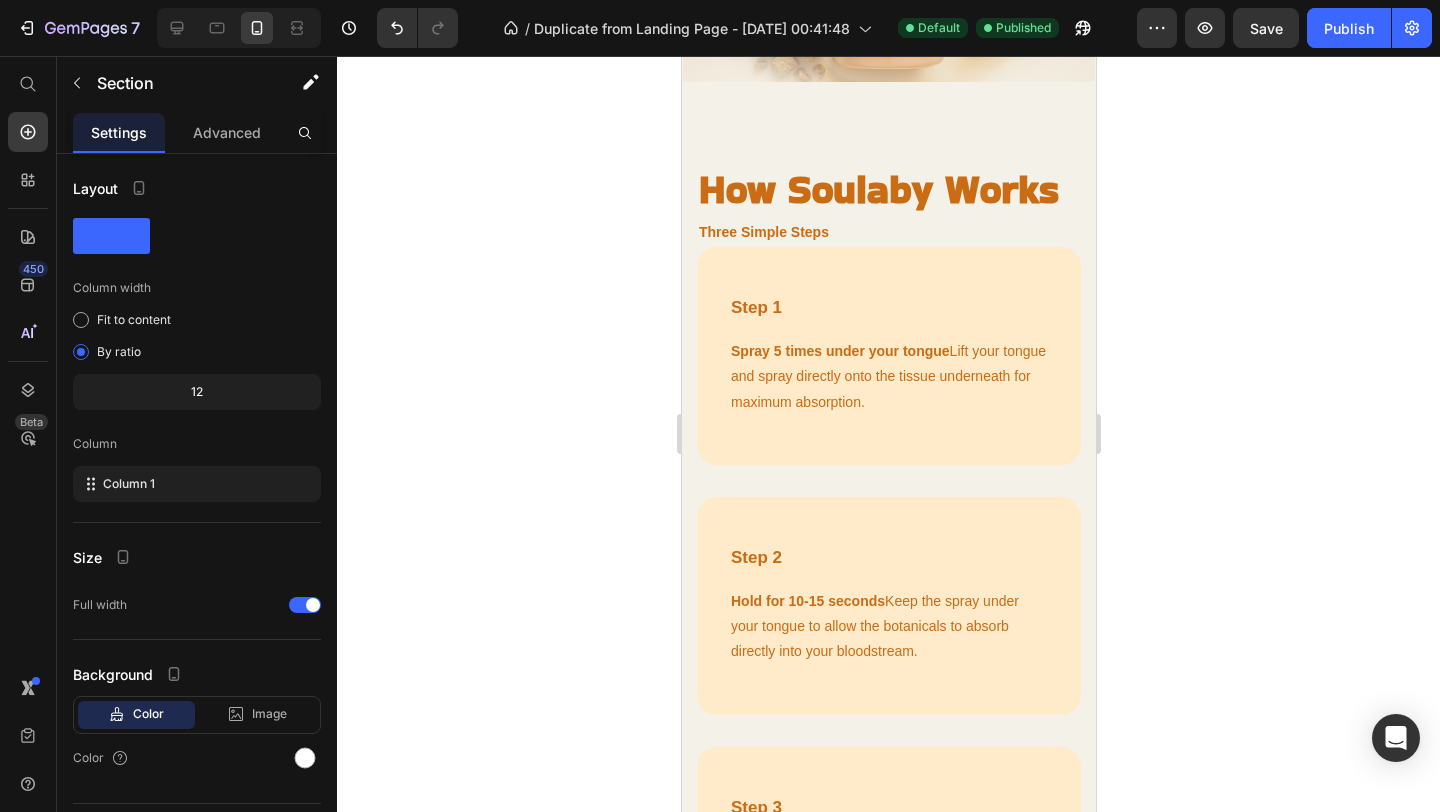 scroll, scrollTop: 3249, scrollLeft: 0, axis: vertical 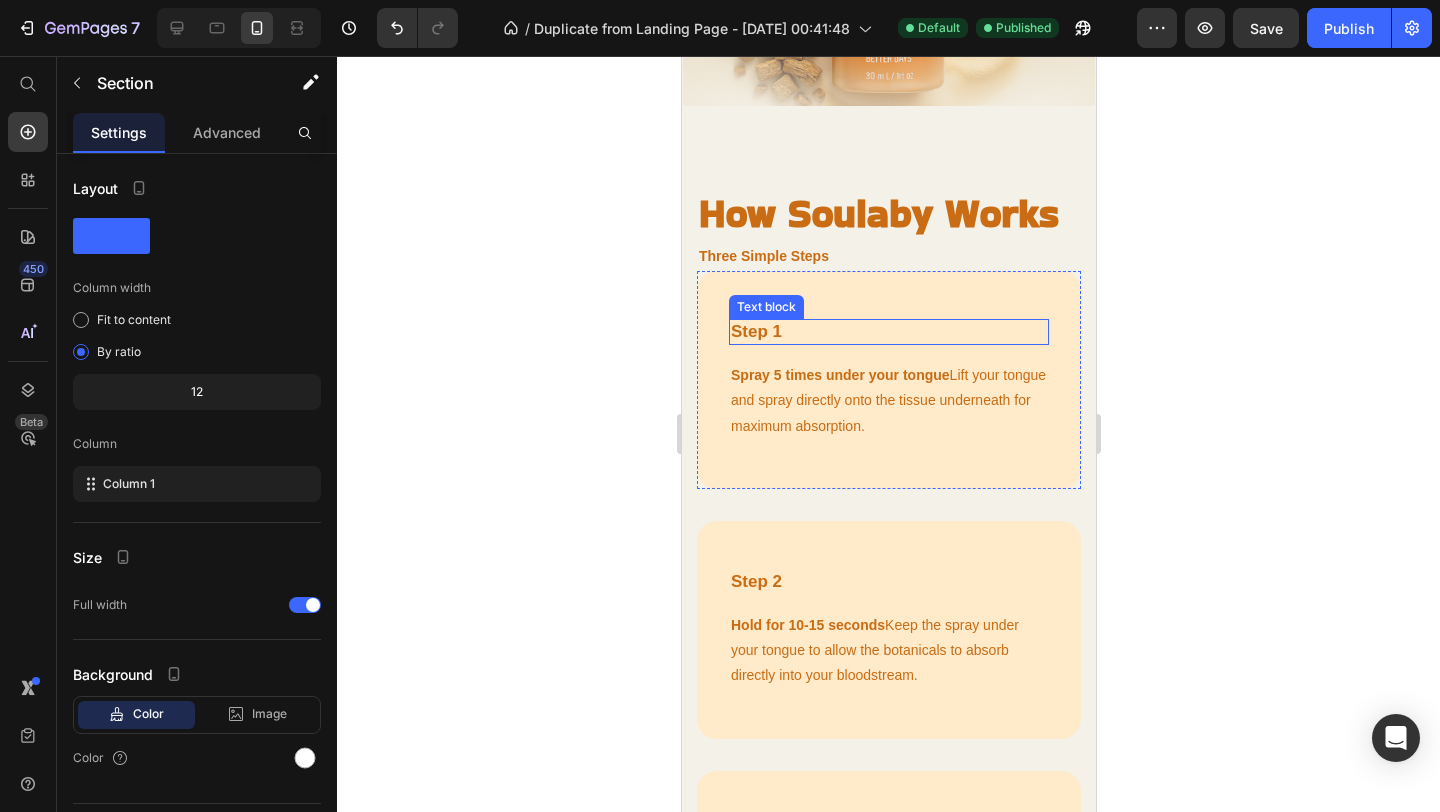 click on "Step 1" at bounding box center [888, 332] 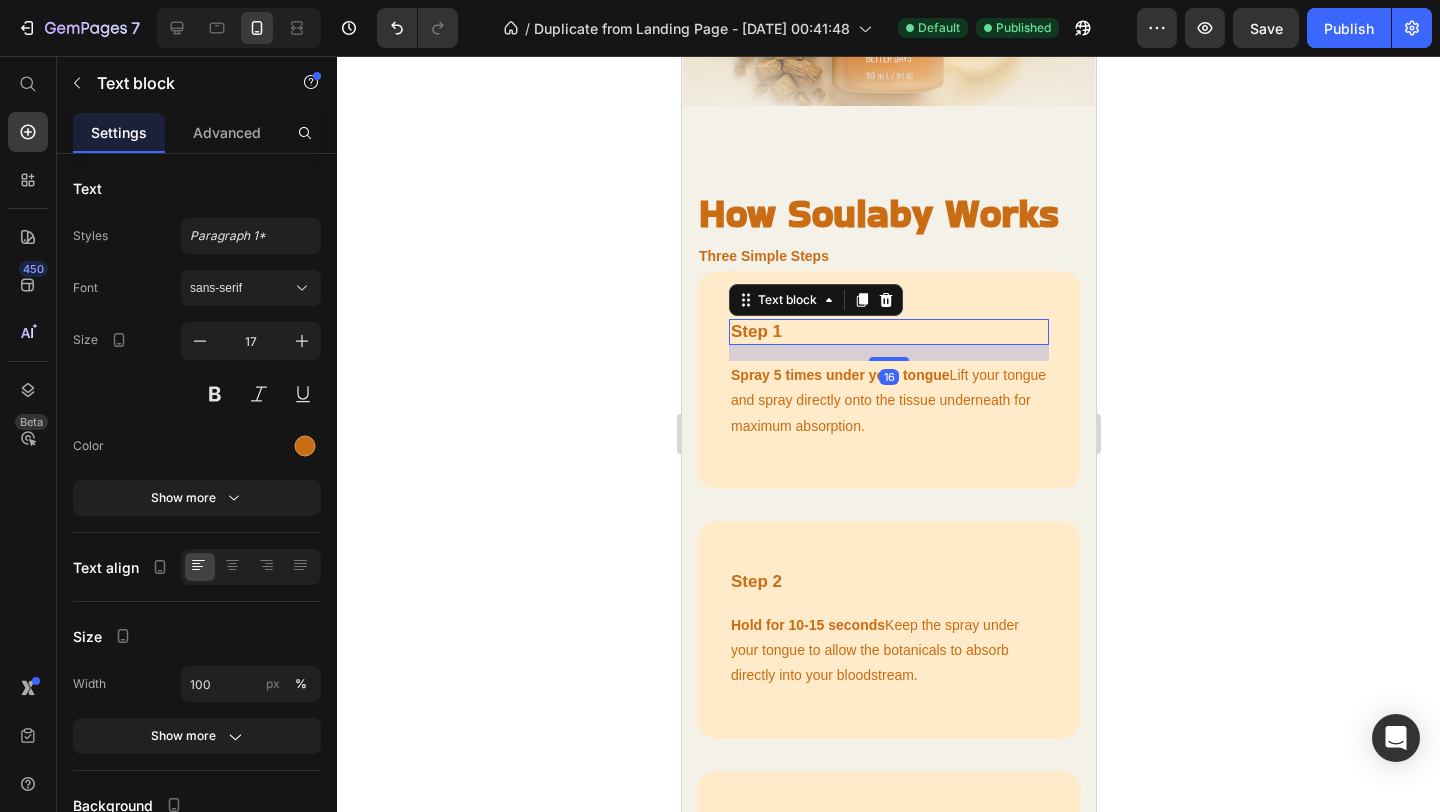 click on "Step 1" at bounding box center (888, 332) 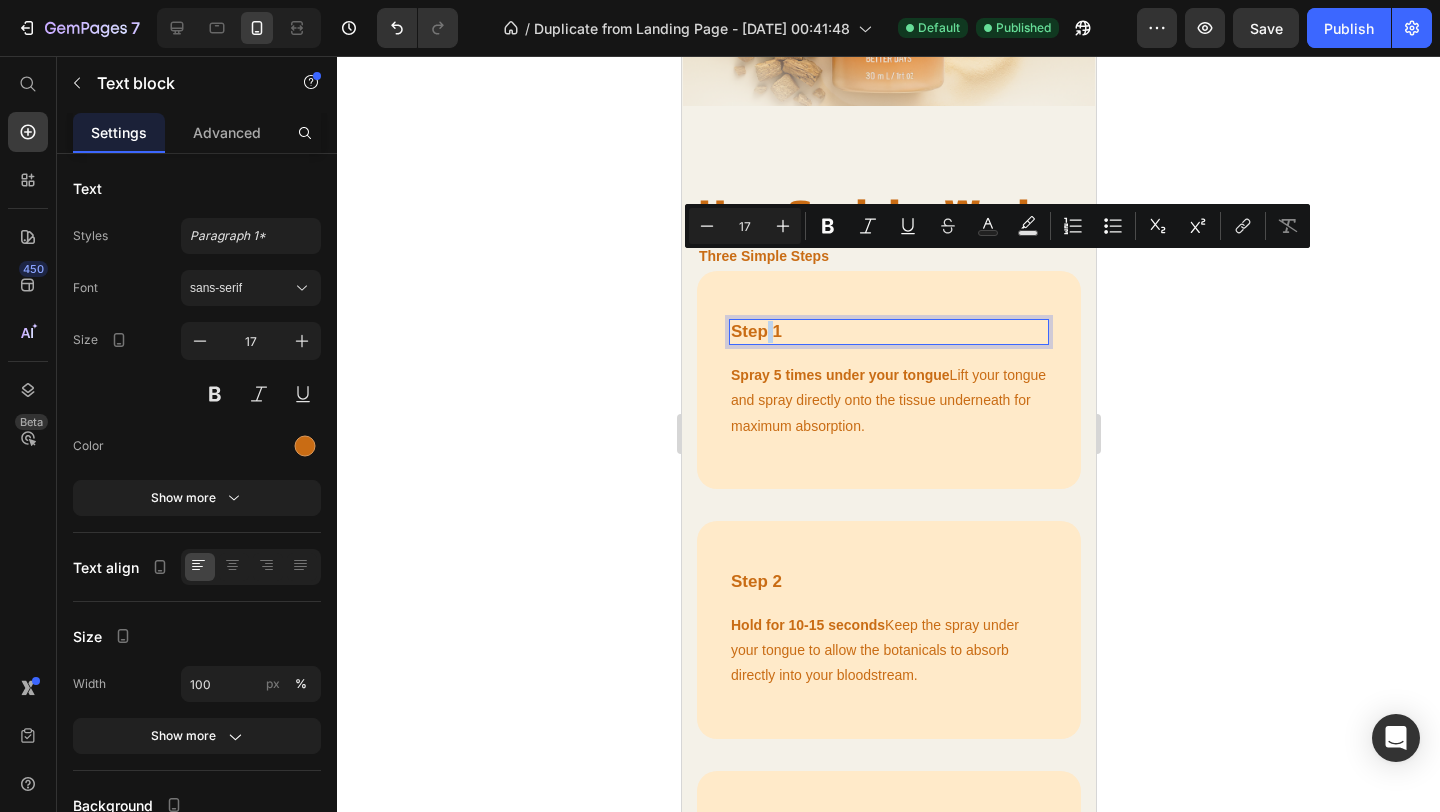 click on "Step 1" at bounding box center (888, 332) 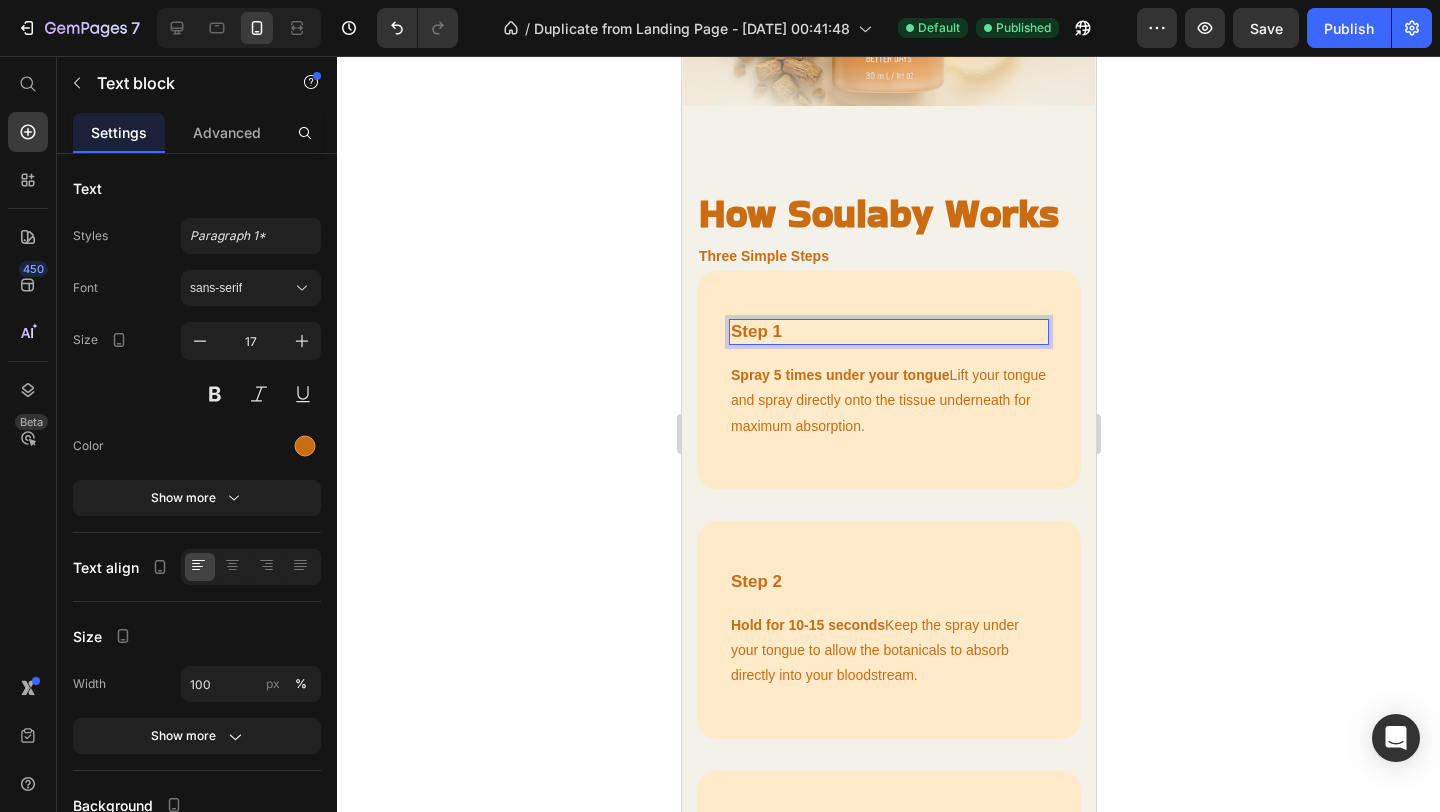 click on "Step 1" at bounding box center (888, 332) 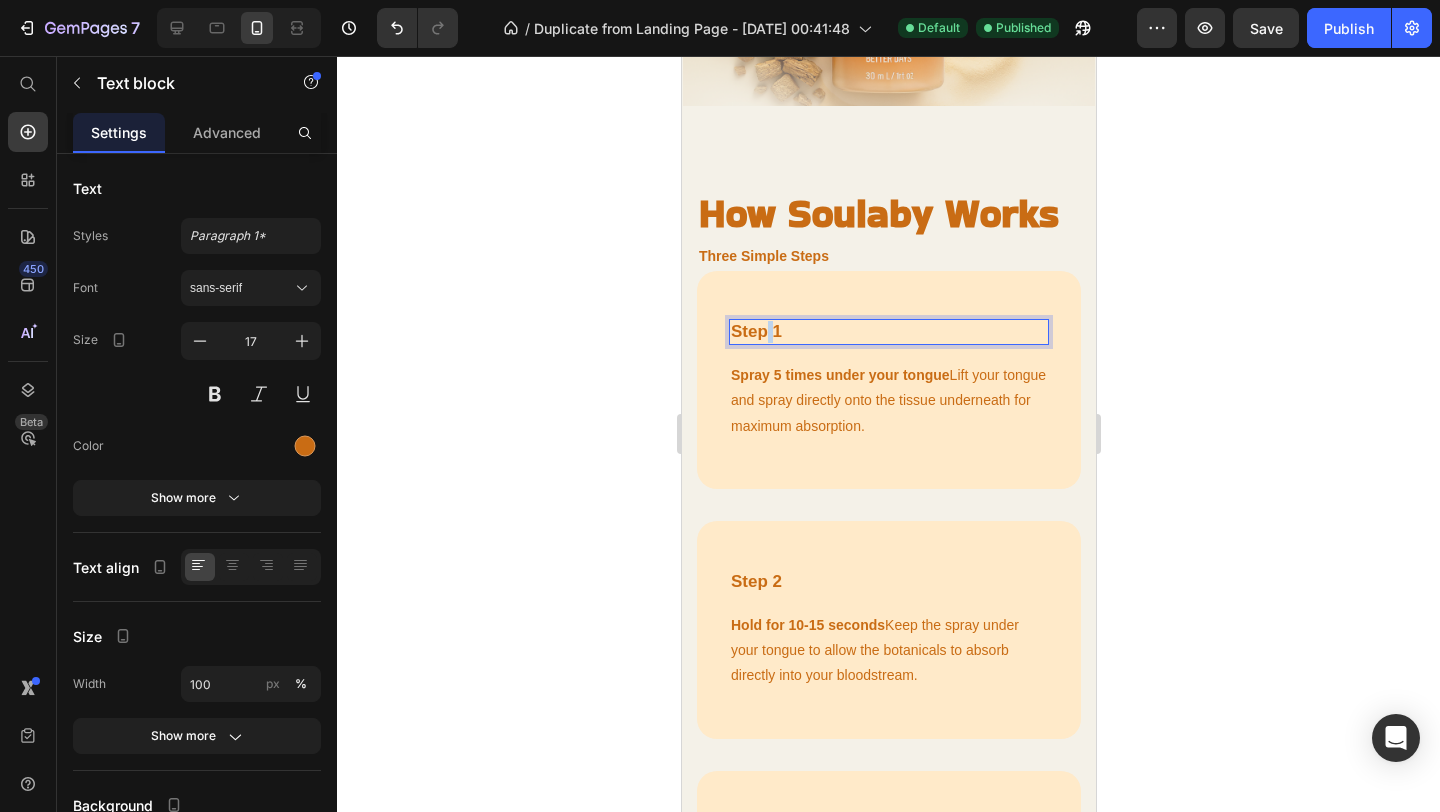 click on "Step 1" at bounding box center [888, 332] 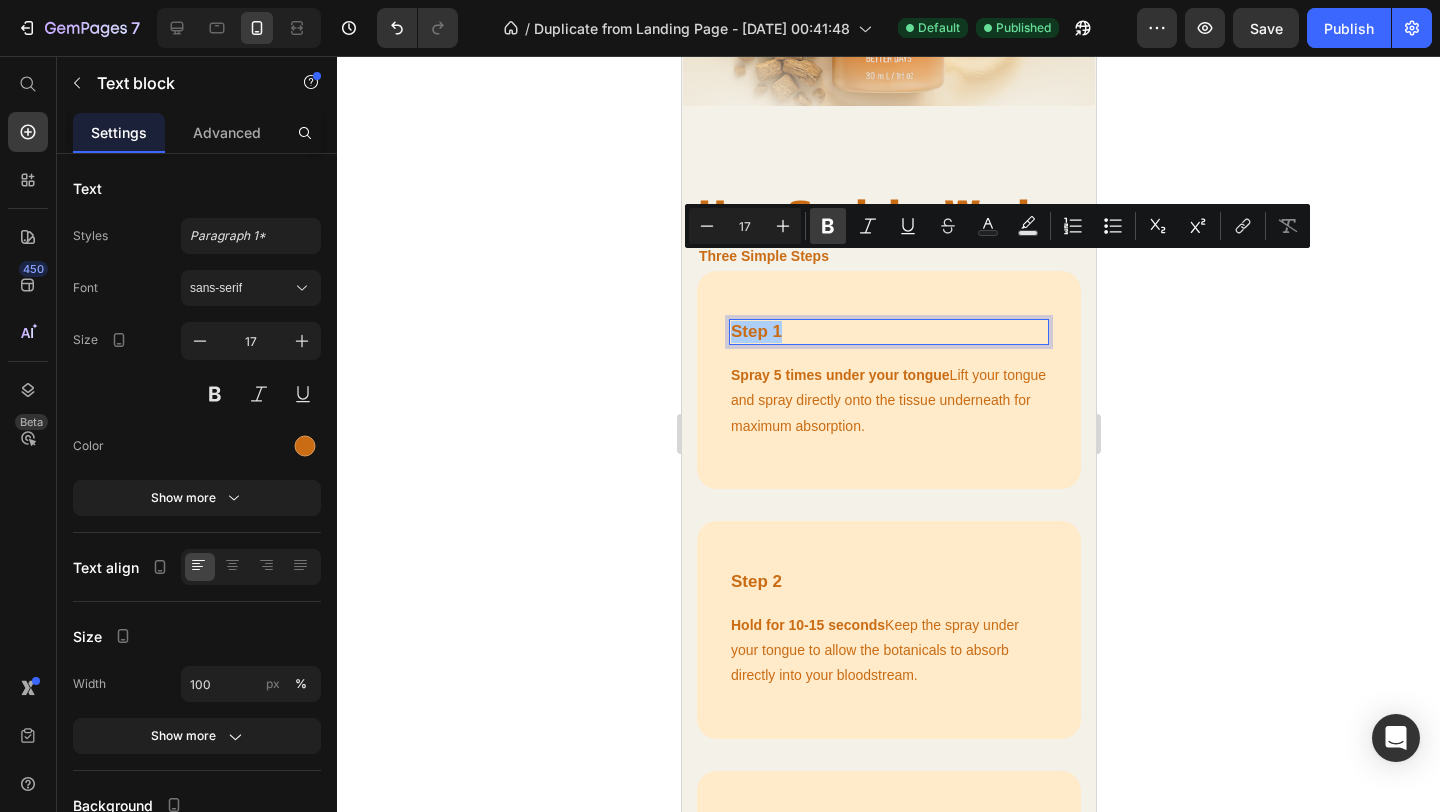 click 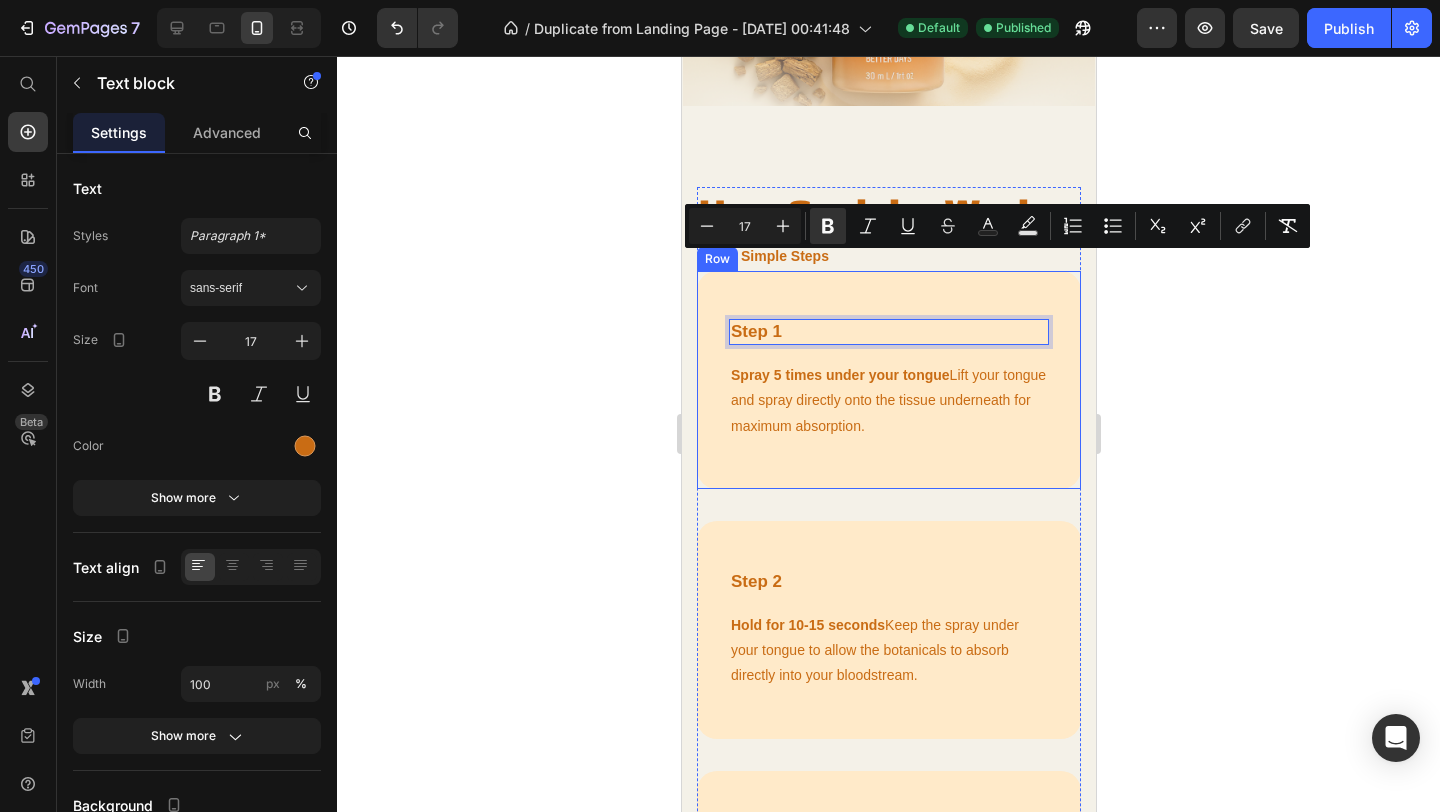 click 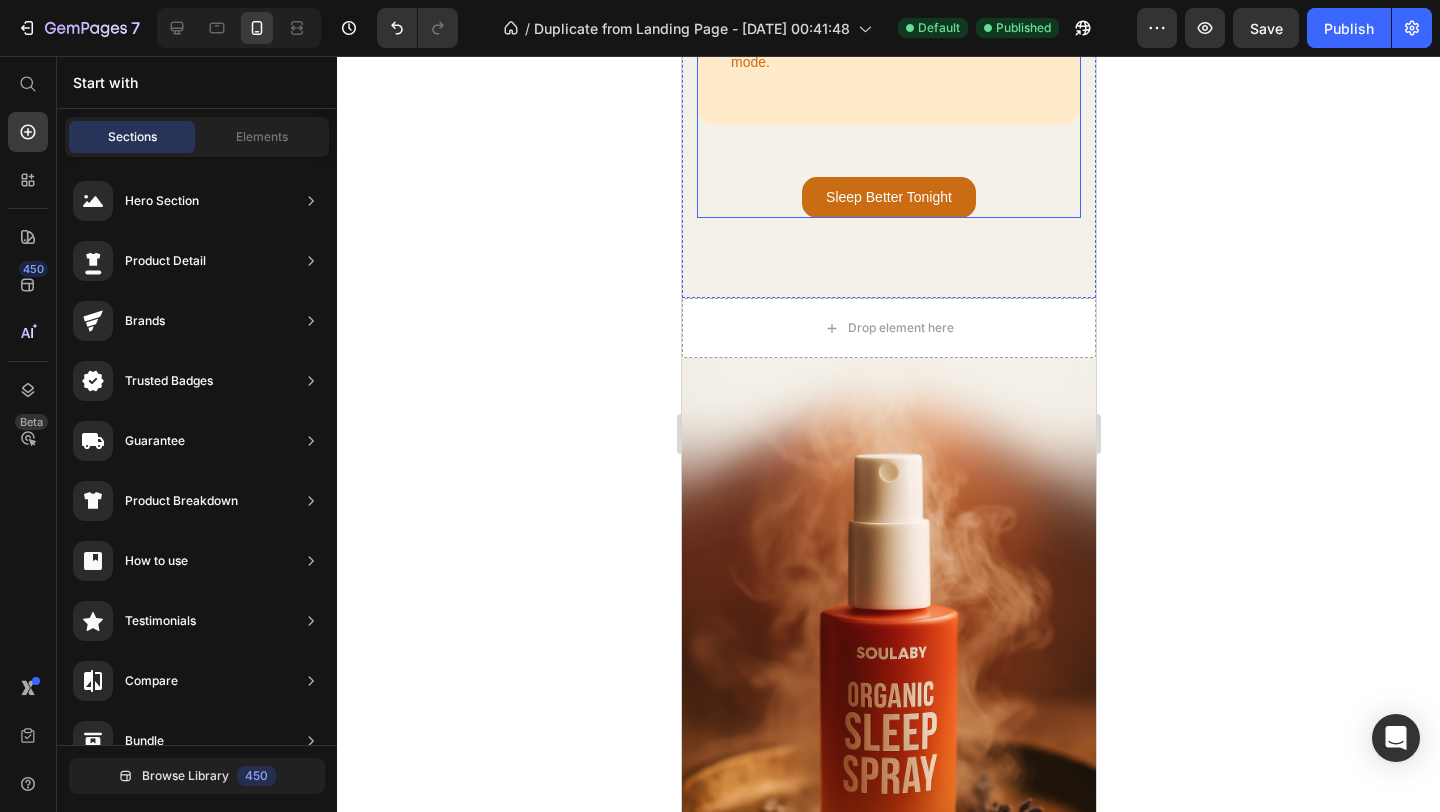 scroll, scrollTop: 4089, scrollLeft: 0, axis: vertical 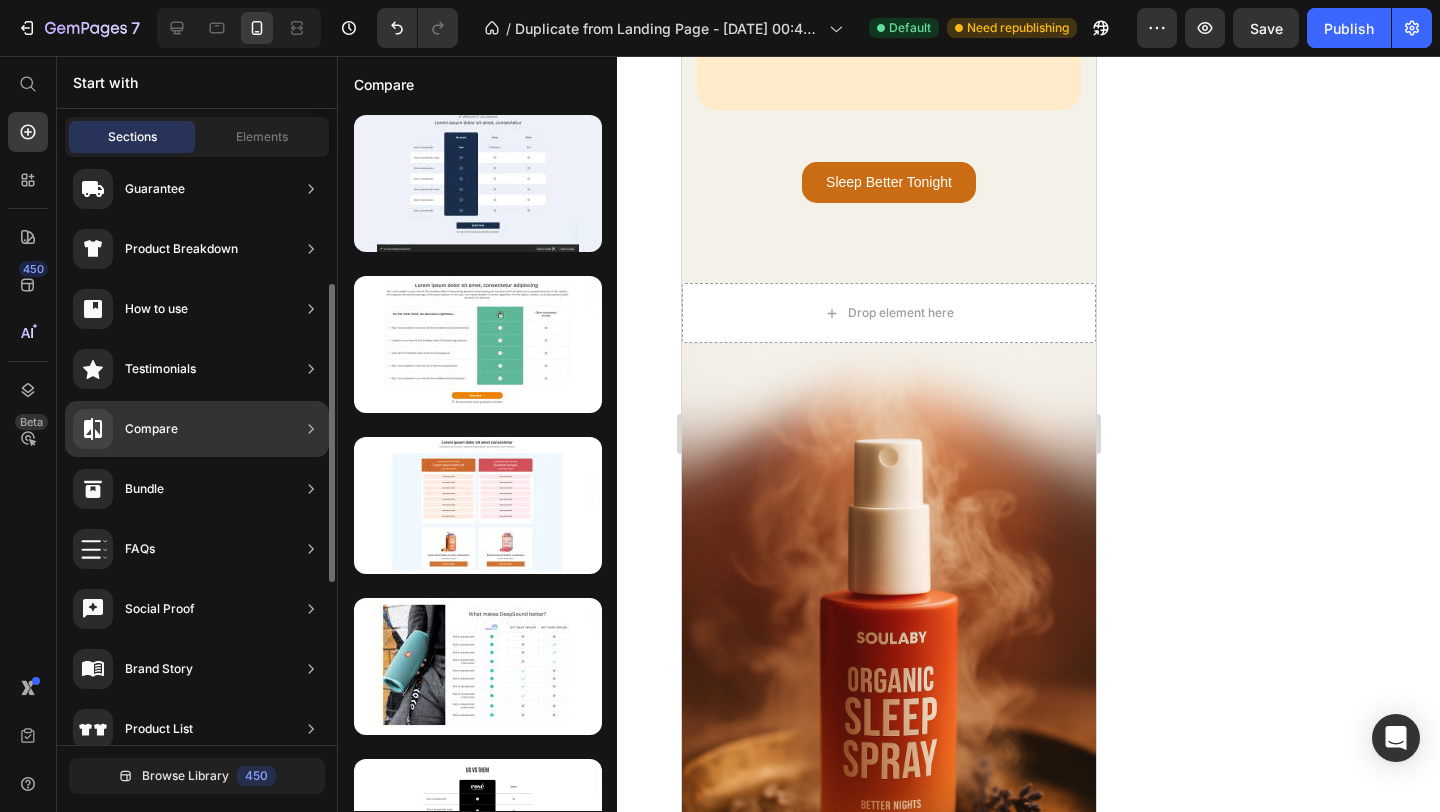 click on "Testimonials" 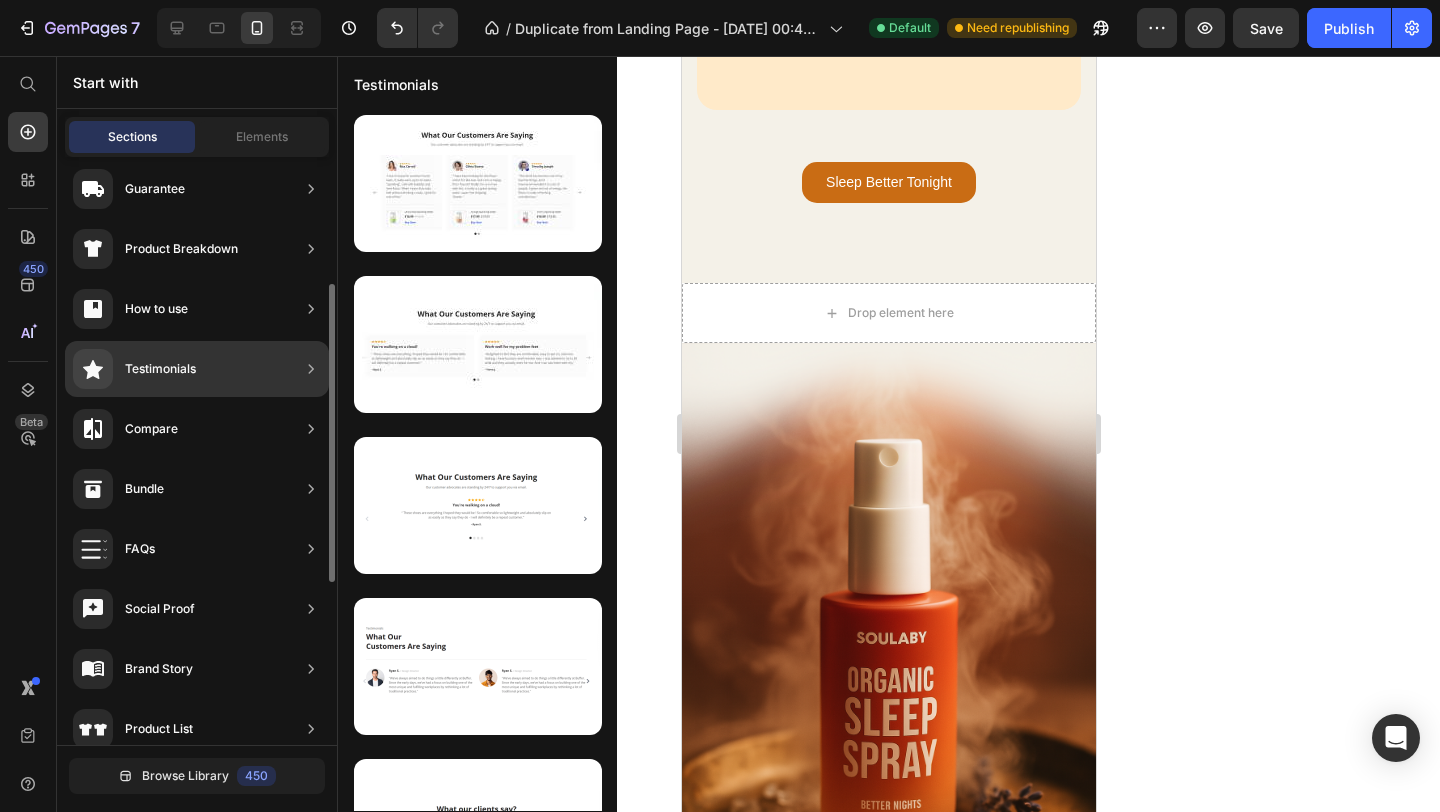 click on "Testimonials" 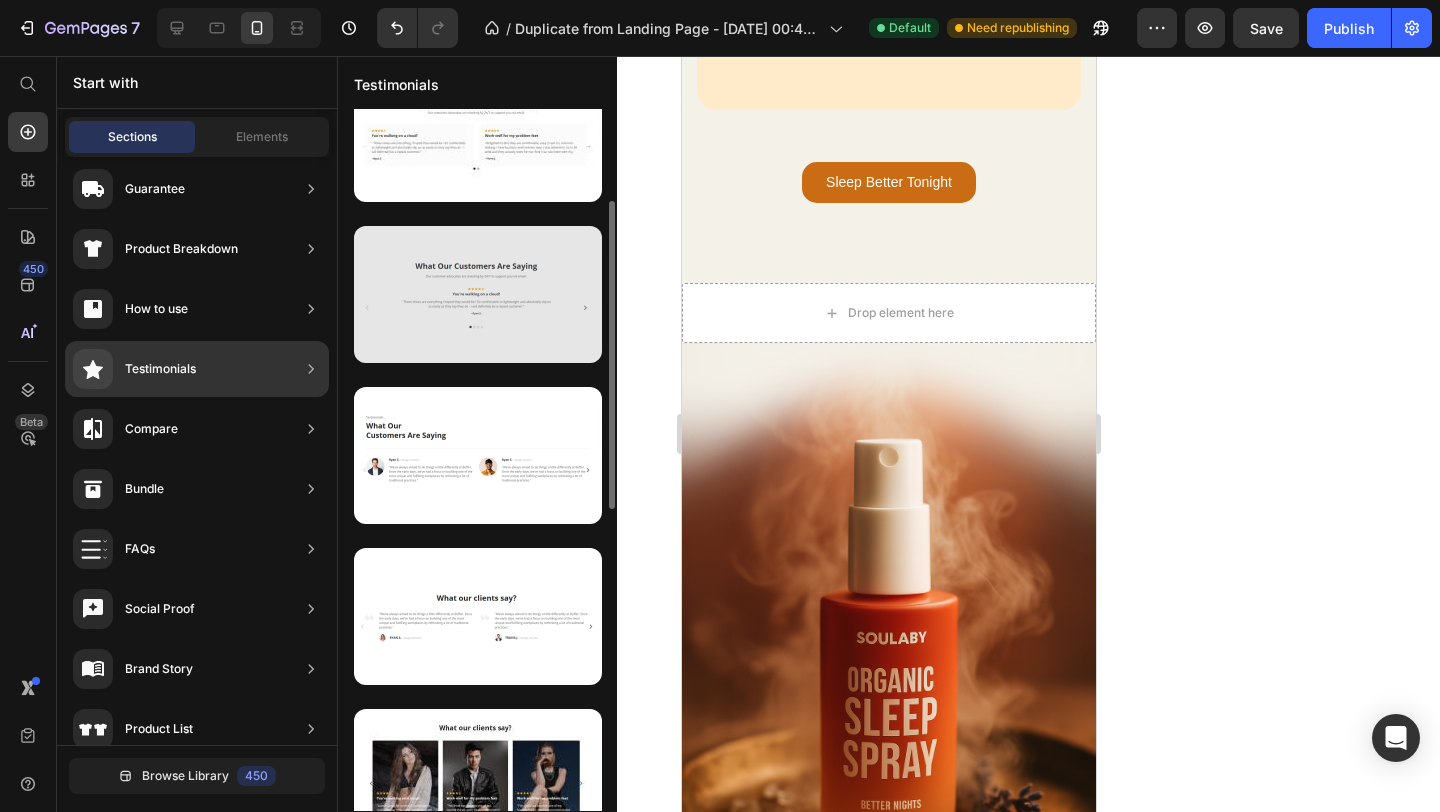 scroll, scrollTop: 213, scrollLeft: 0, axis: vertical 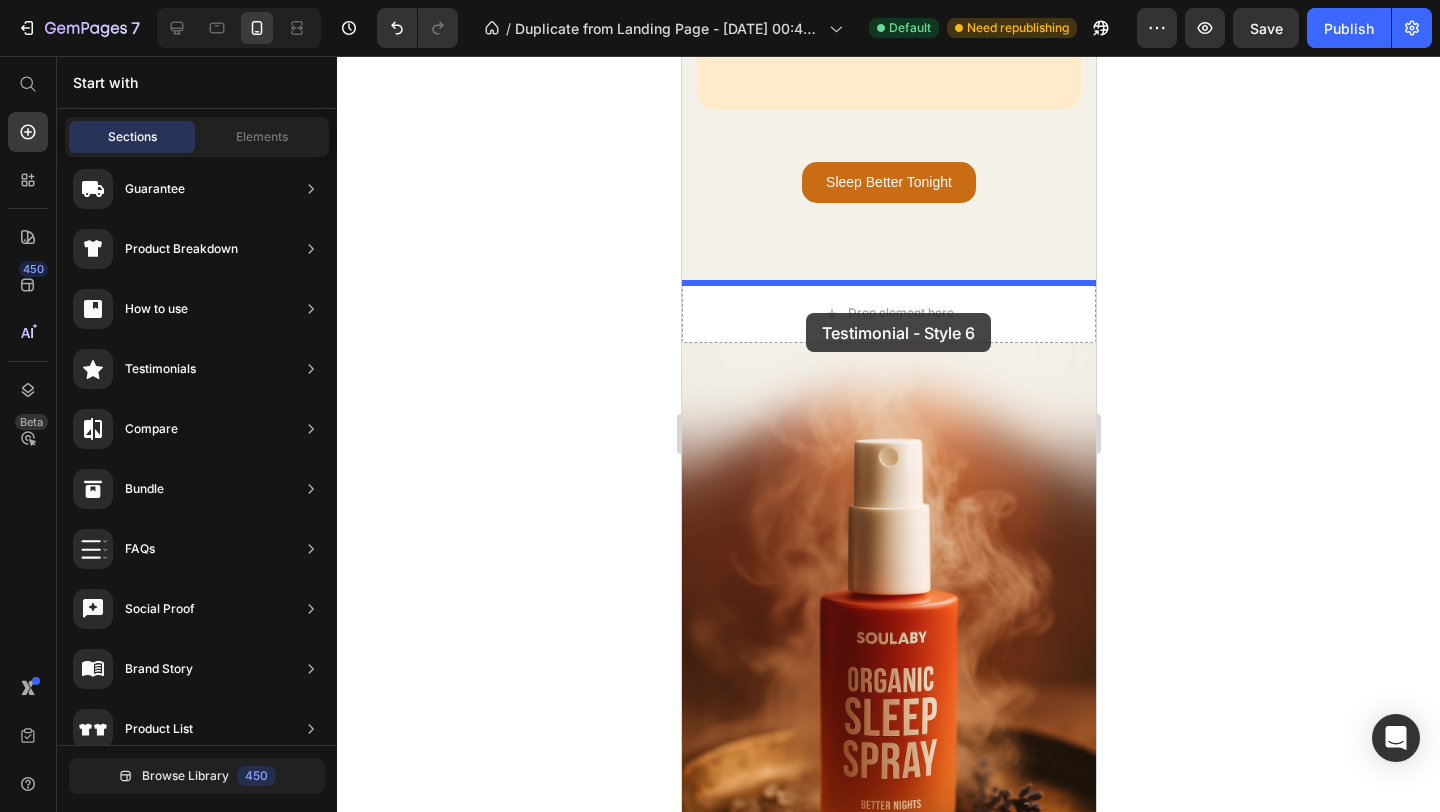 drag, startPoint x: 1118, startPoint y: 377, endPoint x: 805, endPoint y: 313, distance: 319.47614 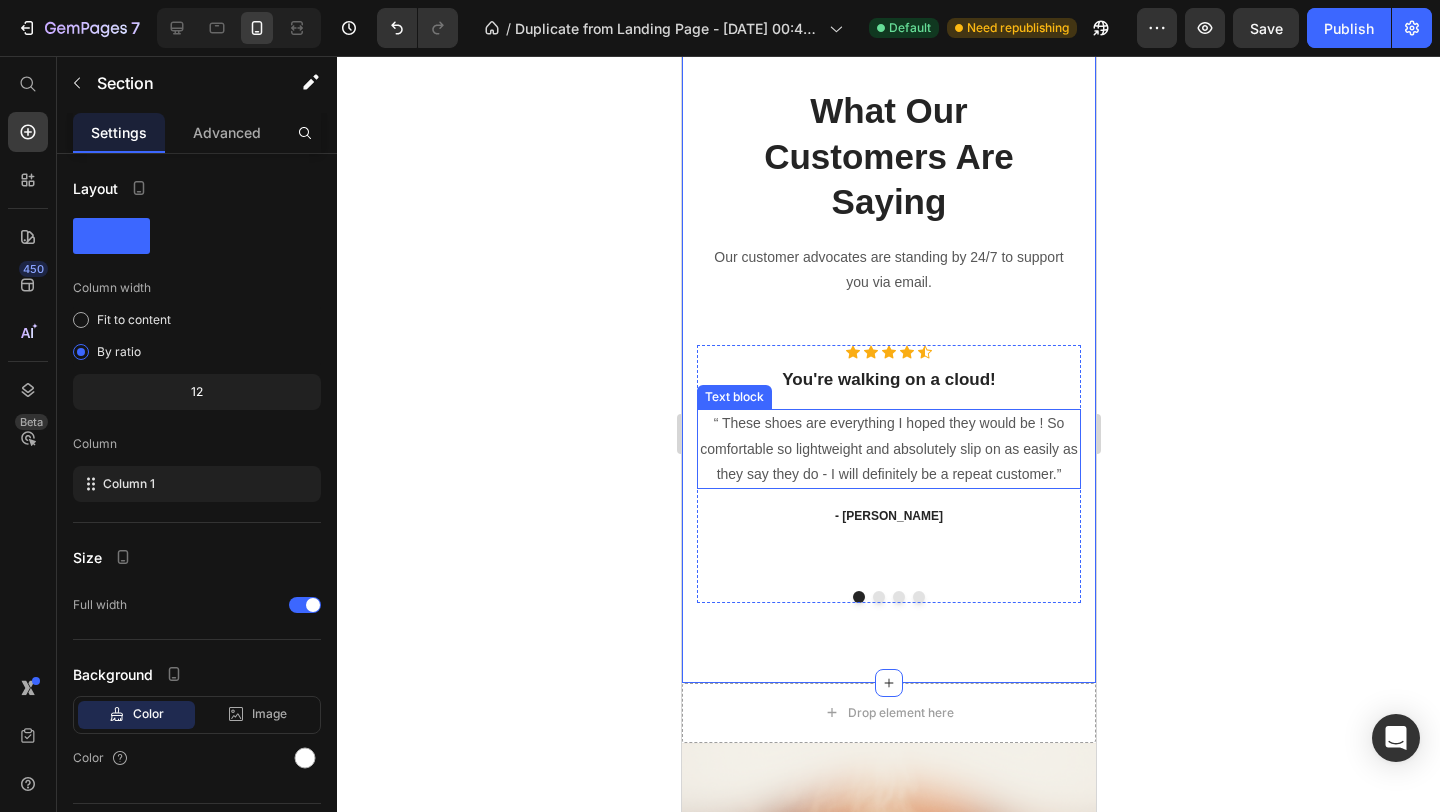 scroll, scrollTop: 4375, scrollLeft: 0, axis: vertical 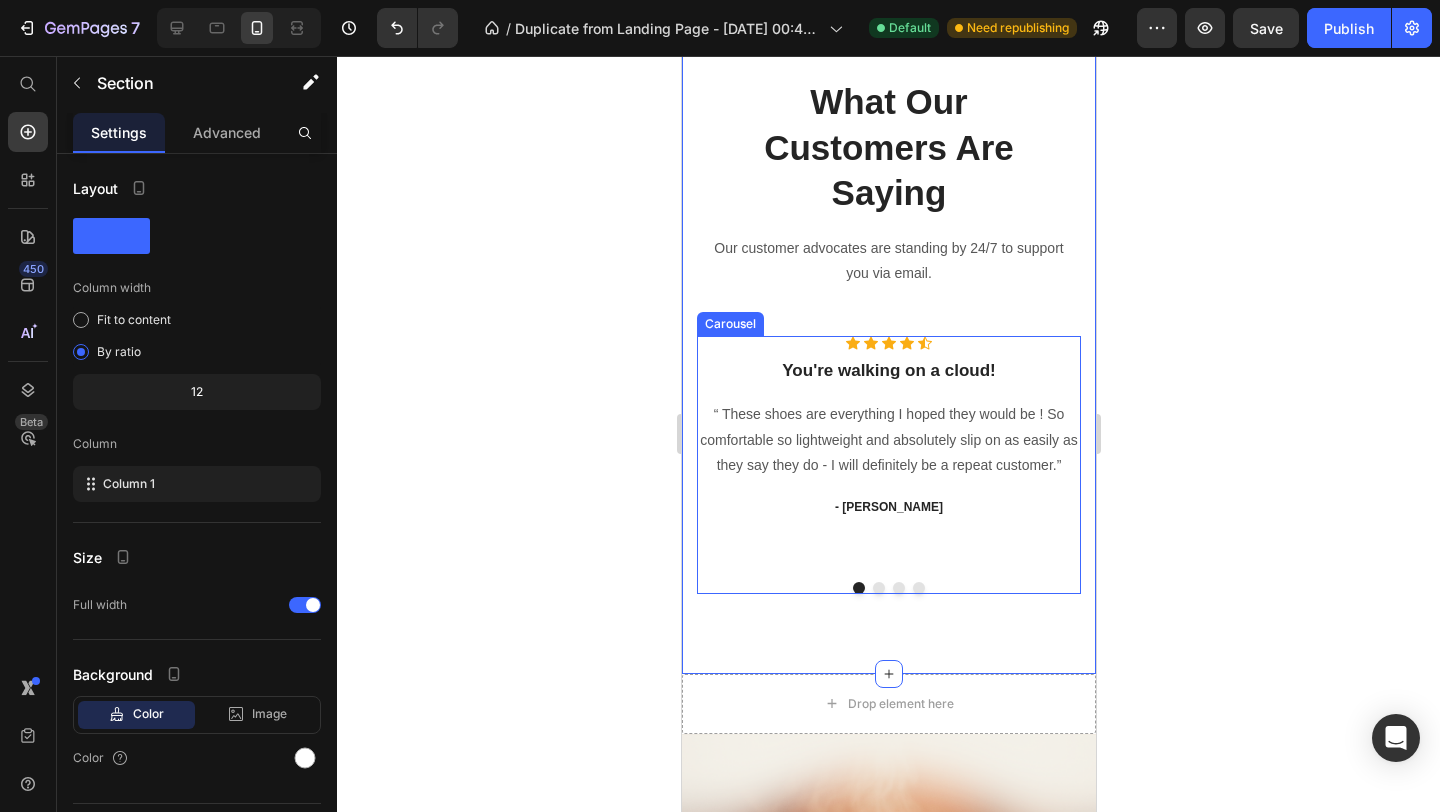 click at bounding box center (878, 588) 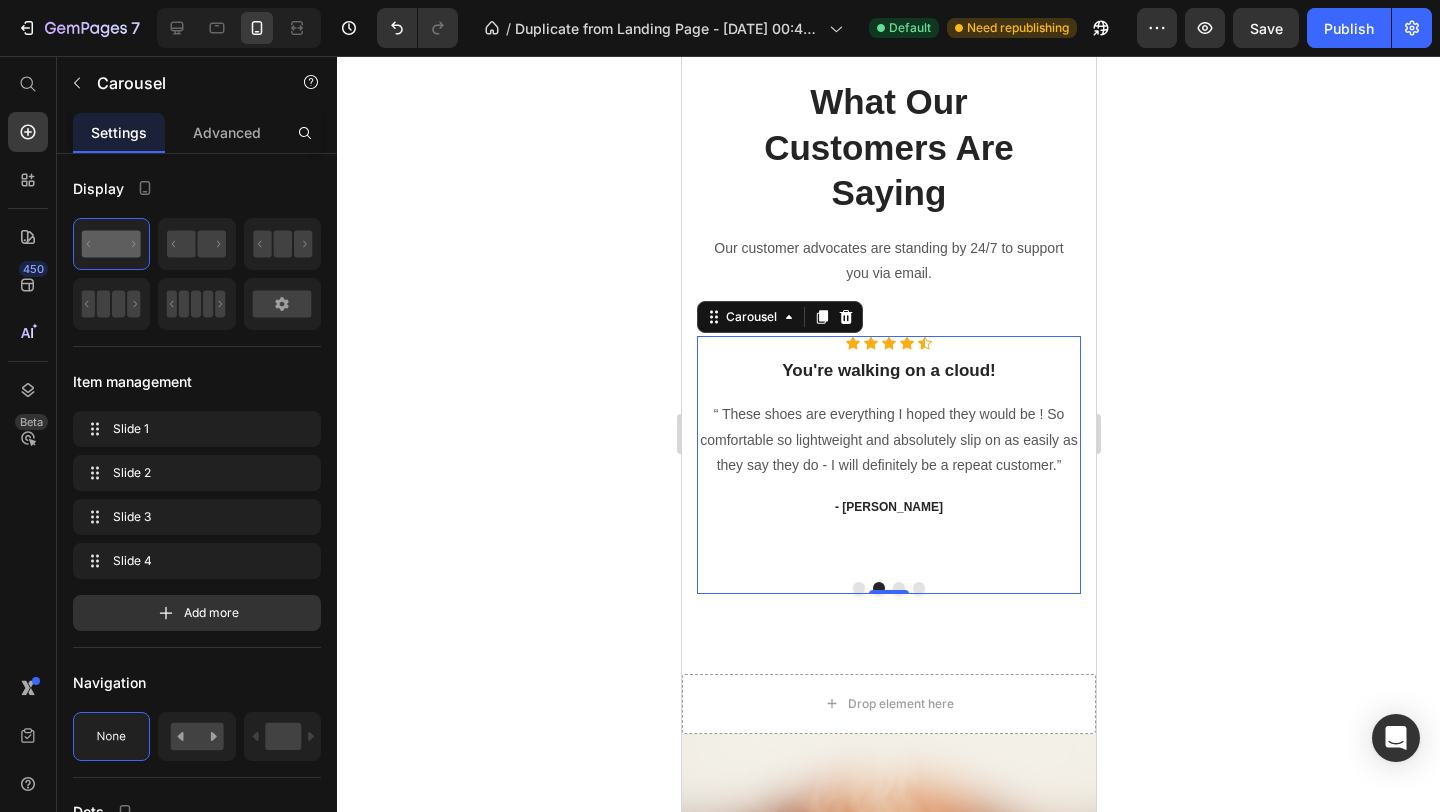 click at bounding box center (888, 588) 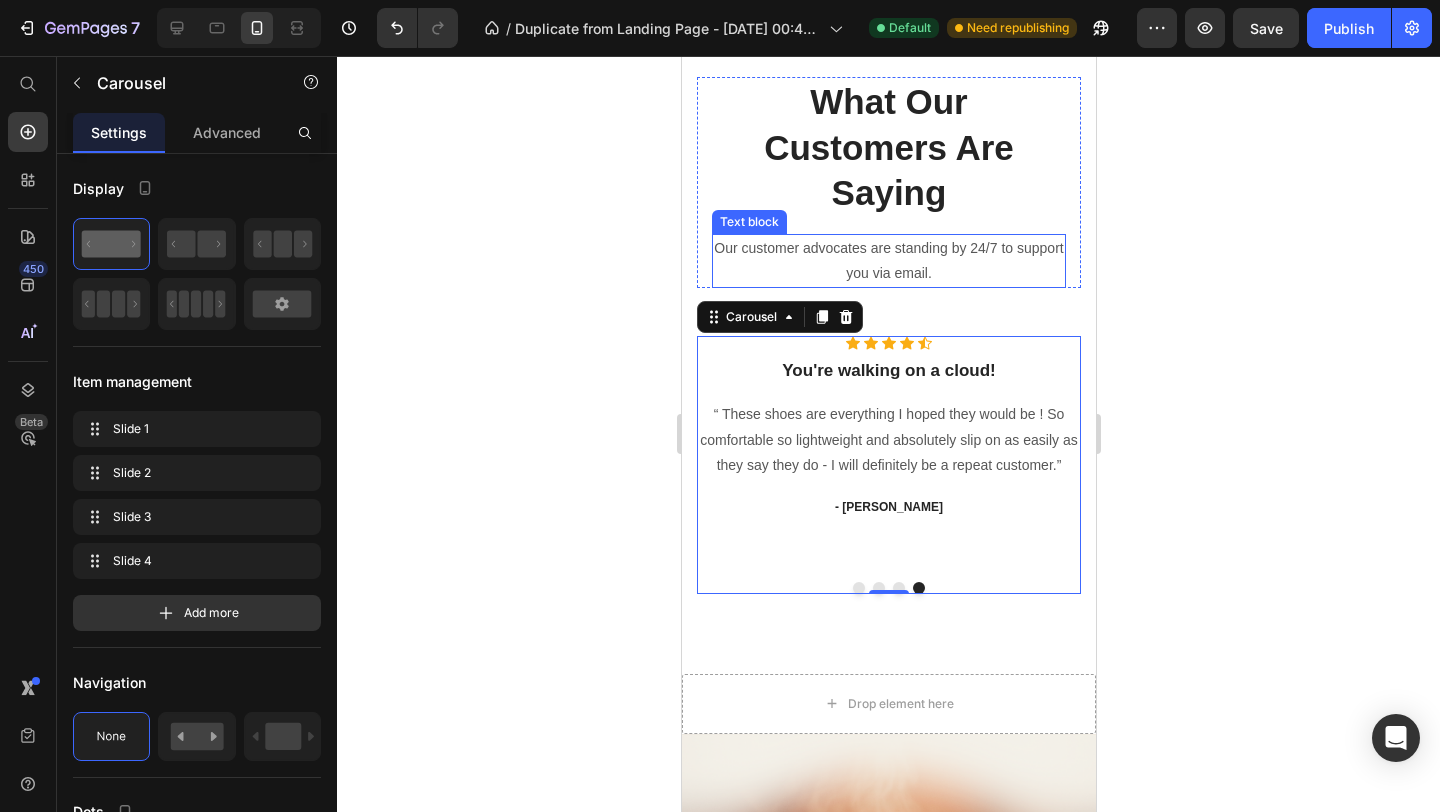 click on "Our customer advocates are standing by 24/7 to support you via email." at bounding box center [888, 261] 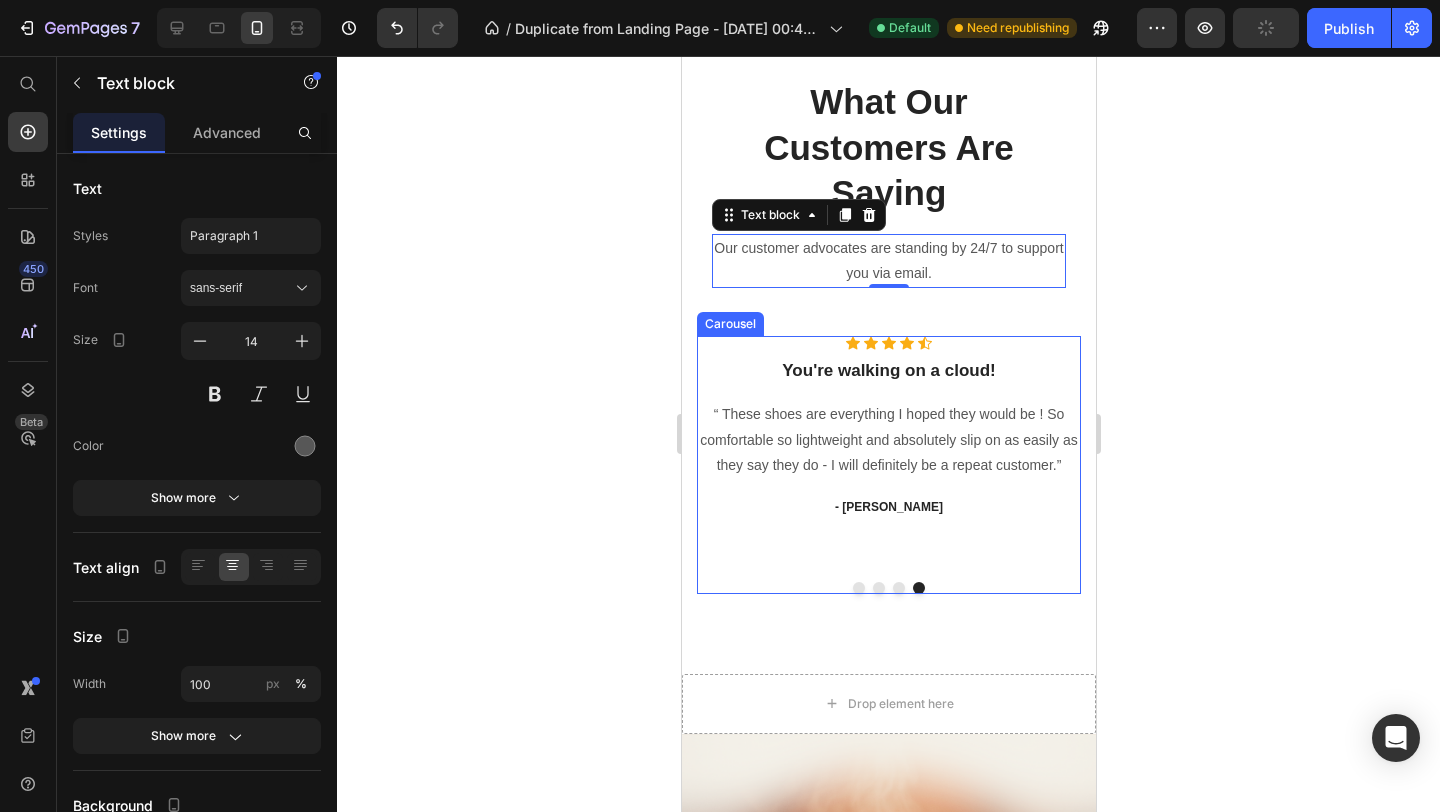 click at bounding box center [898, 588] 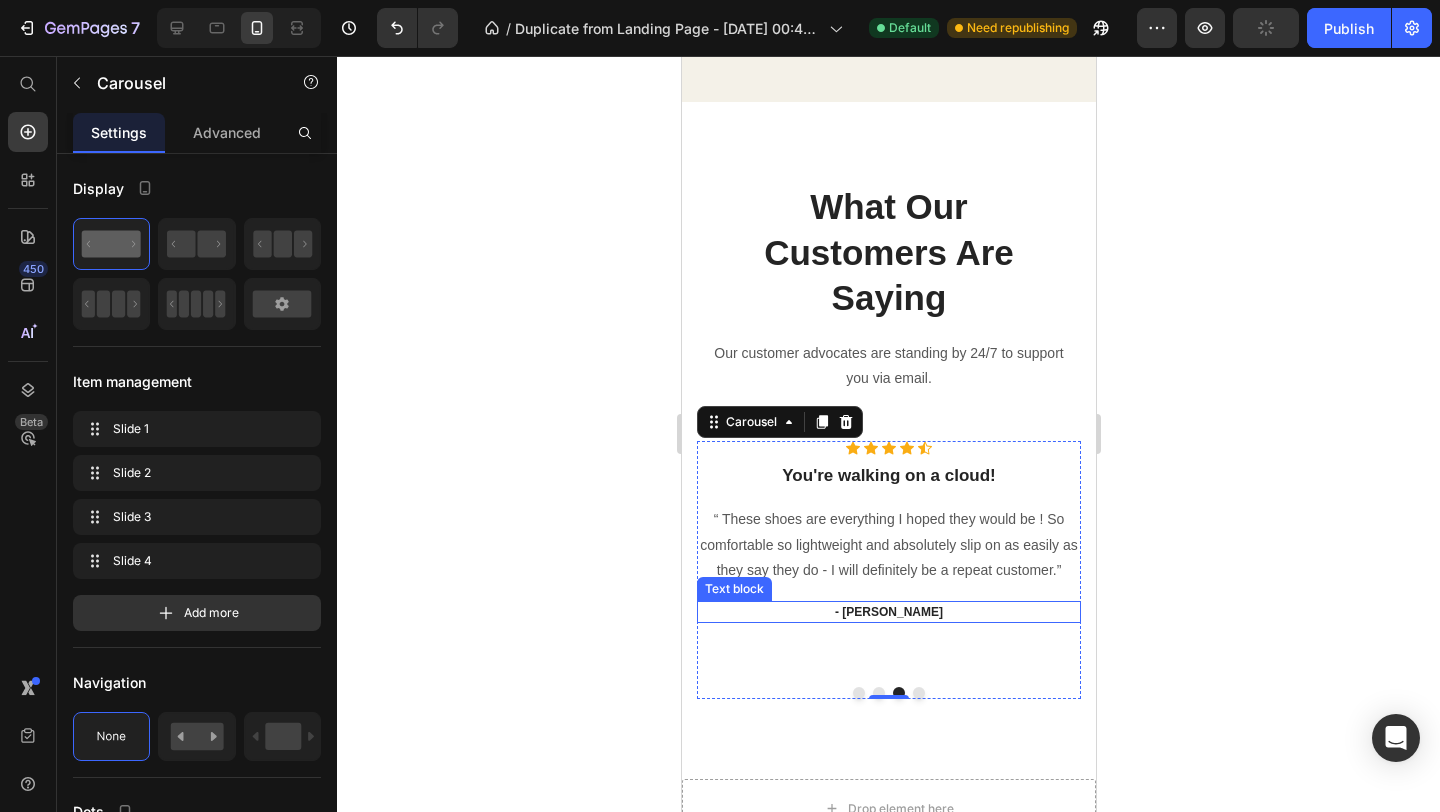 scroll, scrollTop: 4209, scrollLeft: 0, axis: vertical 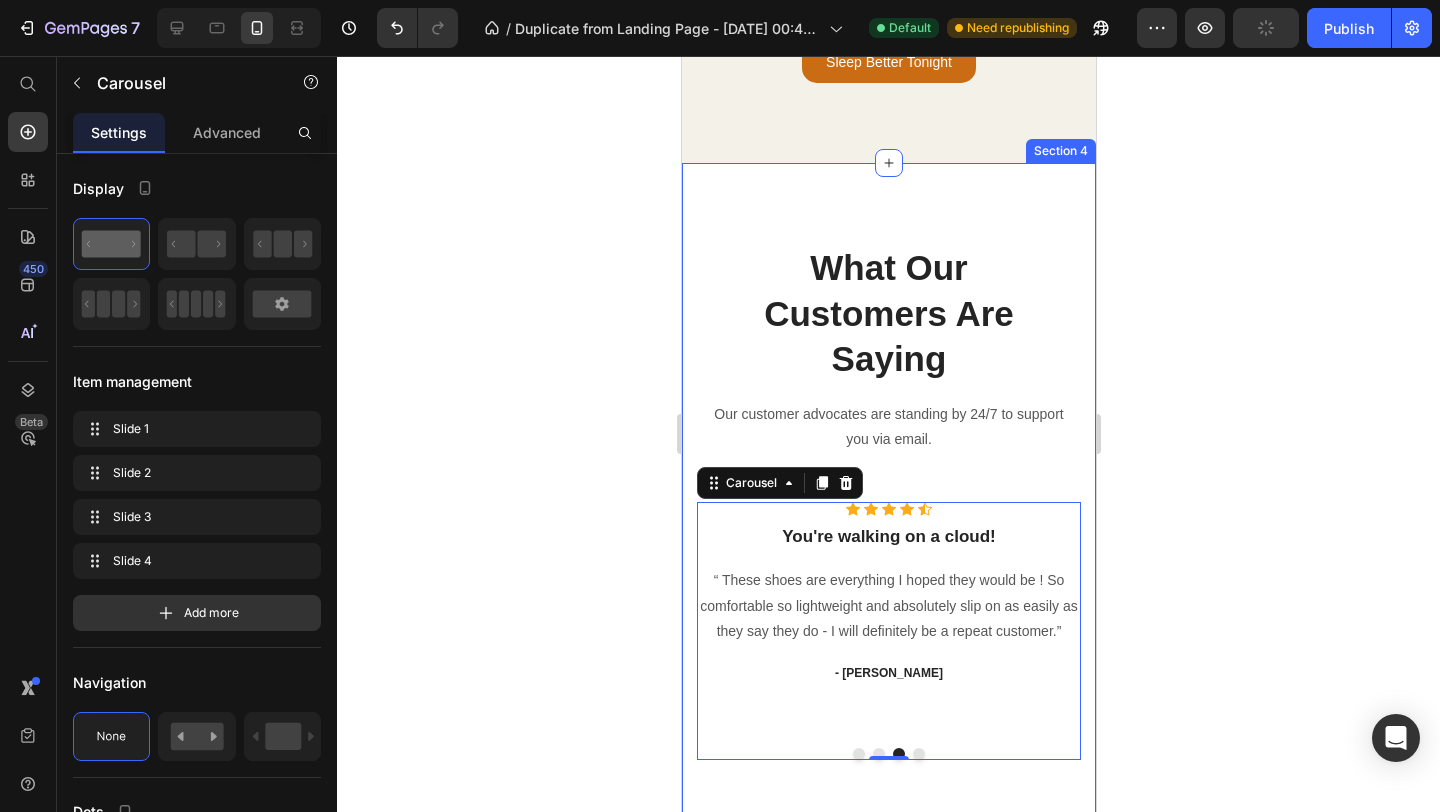 click on "What Our Customers Are Saying Heading Our customer advocates are standing by 24/7 to support you via email. Text block Row                Icon                Icon                Icon                Icon
Icon Icon List Hoz You're walking on a cloud! Heading “ These shoes are everything I hoped they would be ! So comfortable so lightweight and absolutely slip on as easily as they say they do - I will definitely be a repeat customer.” Text block - Ryan S. Text block                Icon                Icon                Icon                Icon
Icon Icon List Hoz You're walking on a cloud! Heading “ These shoes are everything I hoped they would be ! So comfortable so lightweight and absolutely slip on as easily as they say they do - I will definitely be a repeat customer.” Text block - Ryan S. Text block                Icon                Icon                Icon                Icon
Icon Icon List Hoz You're walking on a cloud! Heading Text block - Ryan S." at bounding box center (888, 501) 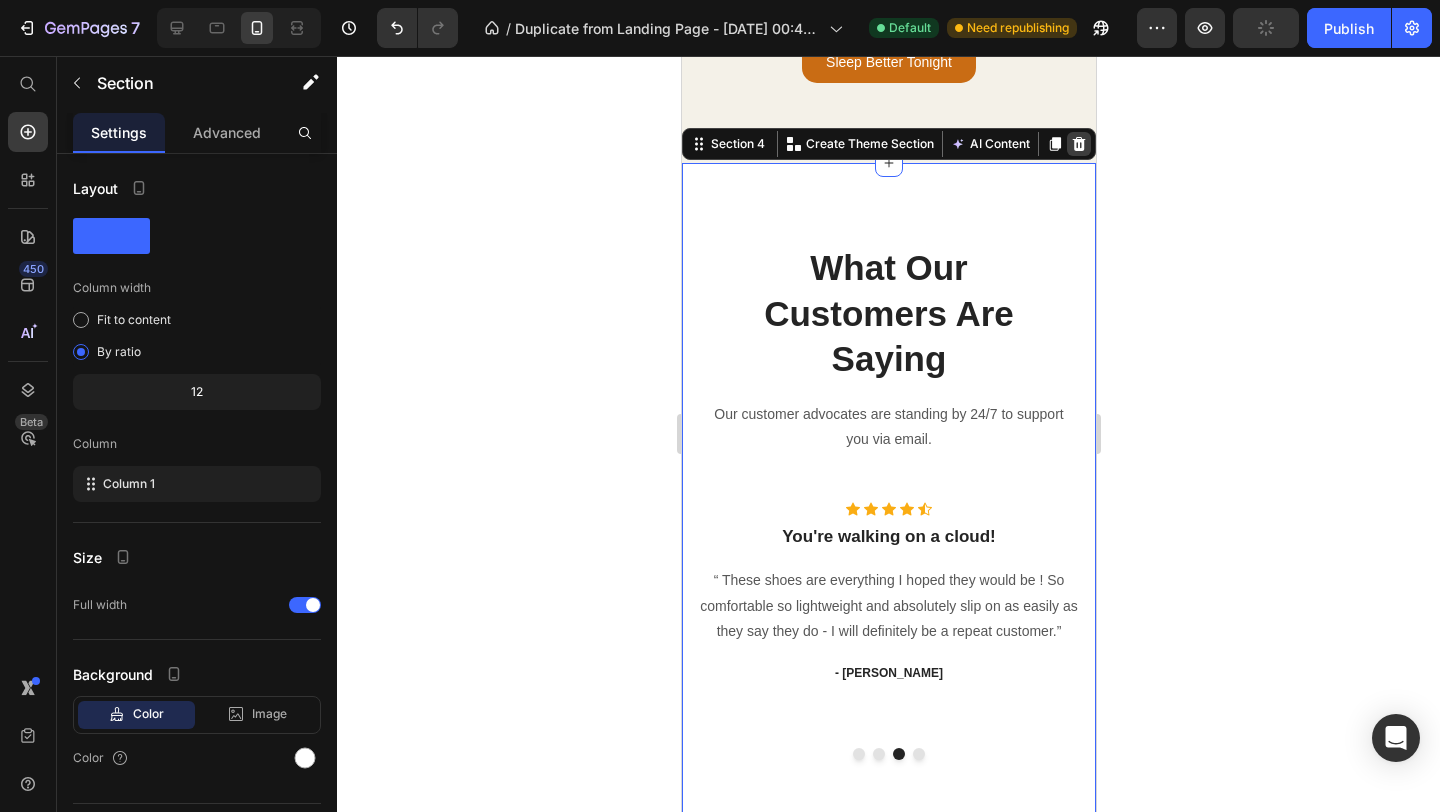 click 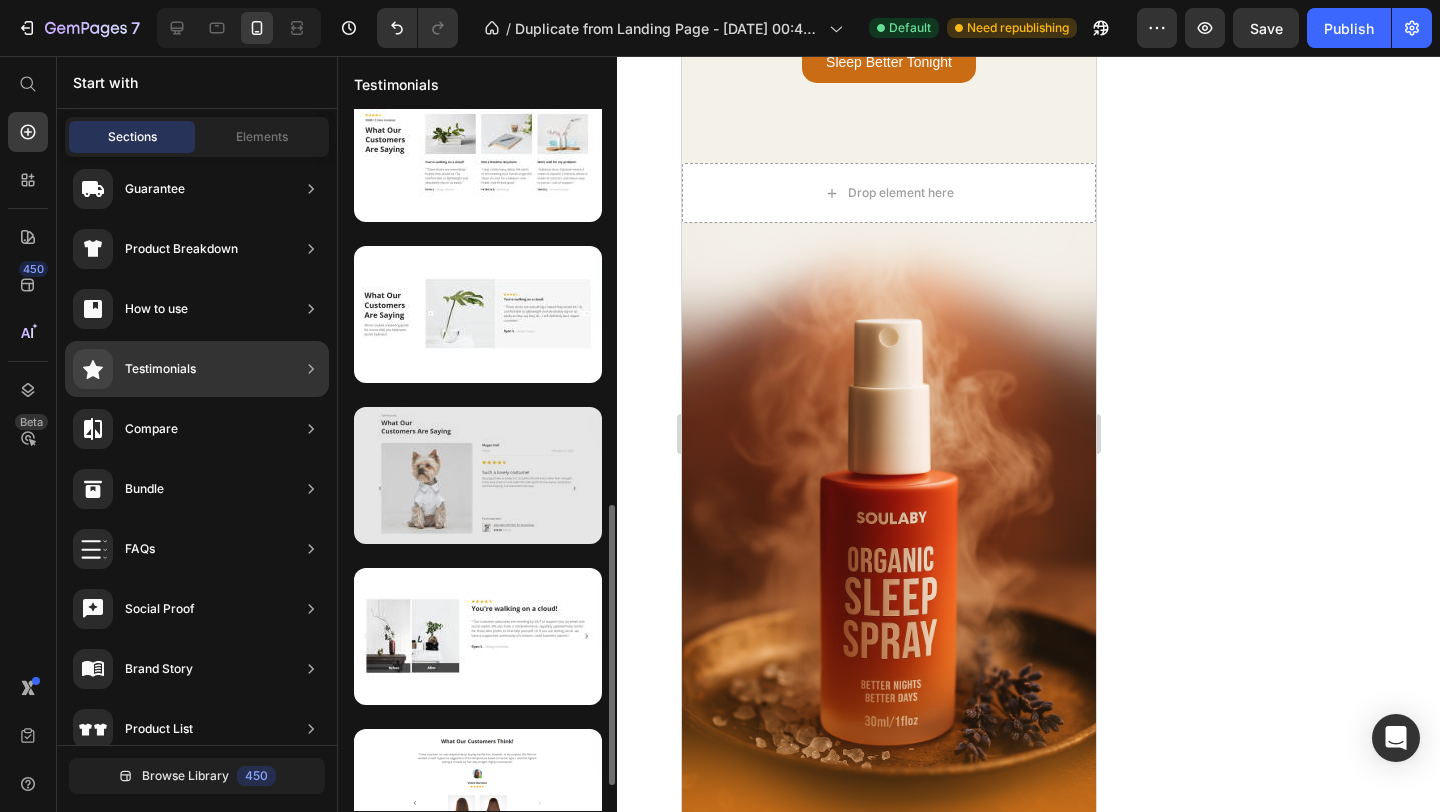 scroll, scrollTop: 995, scrollLeft: 0, axis: vertical 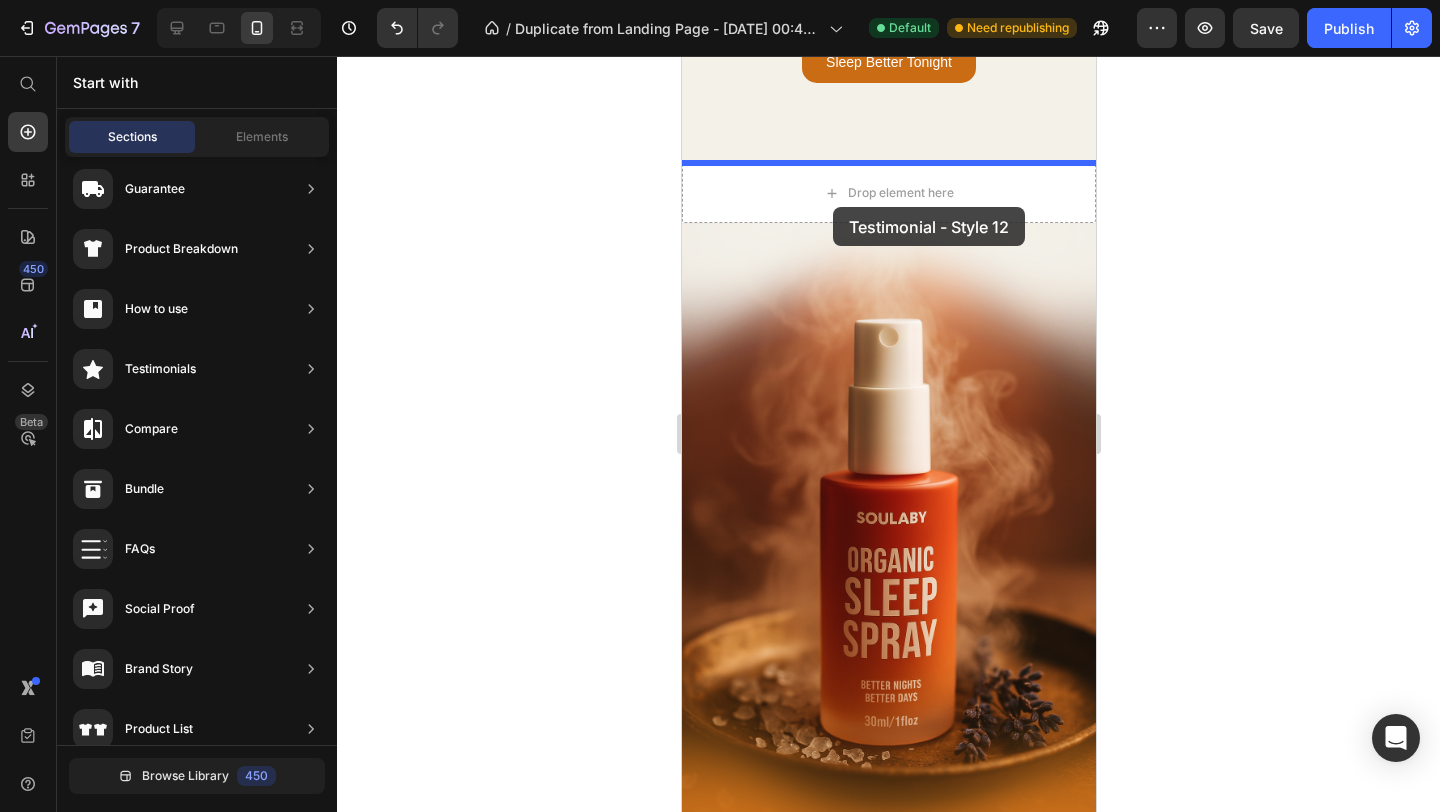 drag, startPoint x: 1177, startPoint y: 520, endPoint x: 827, endPoint y: 205, distance: 470.87683 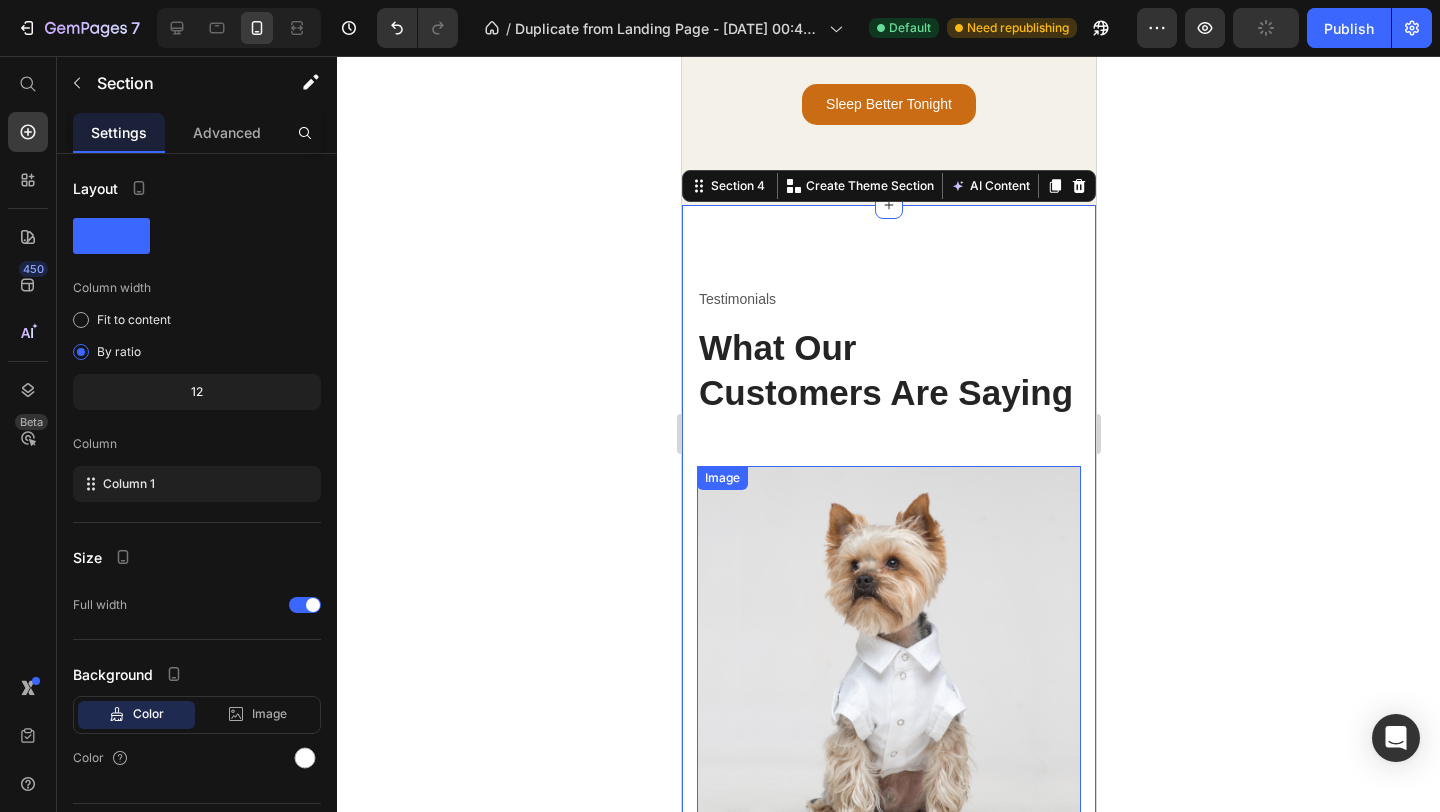scroll, scrollTop: 4162, scrollLeft: 0, axis: vertical 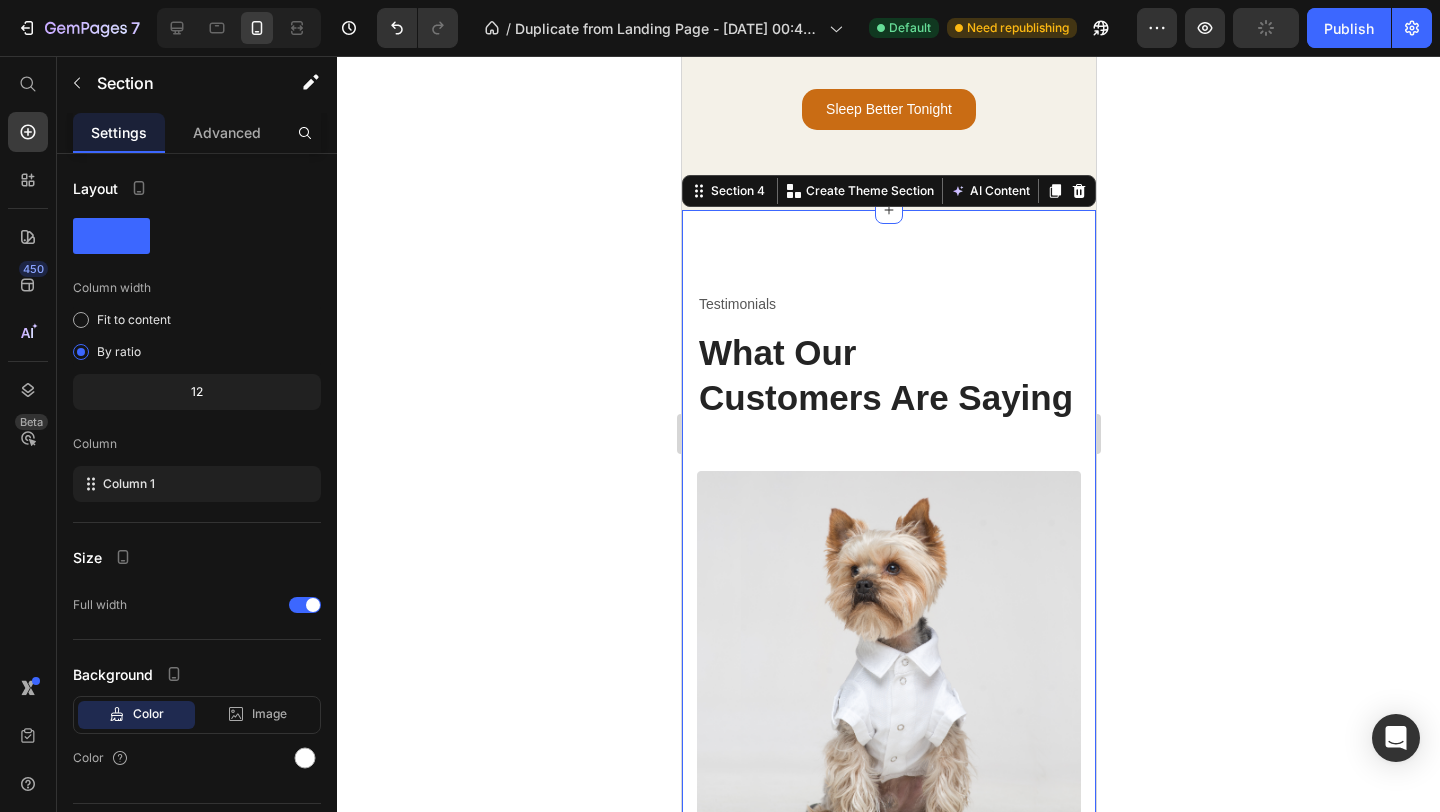 click on "Testimonials Text block What Our  Customers Are Saying Heading Image Megan Hall Text block Officer Text block February 22, 2022 Text block Row                Title Line                Icon                Icon                Icon                Icon
Icon Icon List Hoz Such a lovely costume! Heading My puppy looks so lovely in it, it’s perfect fit and much softer than I thought. It was easy to put on and made him look stylish for the season. Good price and fast shipping, it arrived within two days. Text block Purchased item: Text block Product Images & Gallery Soulaby Sleep Spray Product Title $35.00 Product Price $50.00 Product Price Row Product Row Image Megan Hall Text block Officer Text block February 22, 2022 Text block Row                Title Line                Icon                Icon                Icon                Icon
Icon Icon List Hoz Such a lovely costume! Heading Text block Purchased item: Text block Product Images & Gallery Soulaby Sleep Spray Product Title" at bounding box center (888, 824) 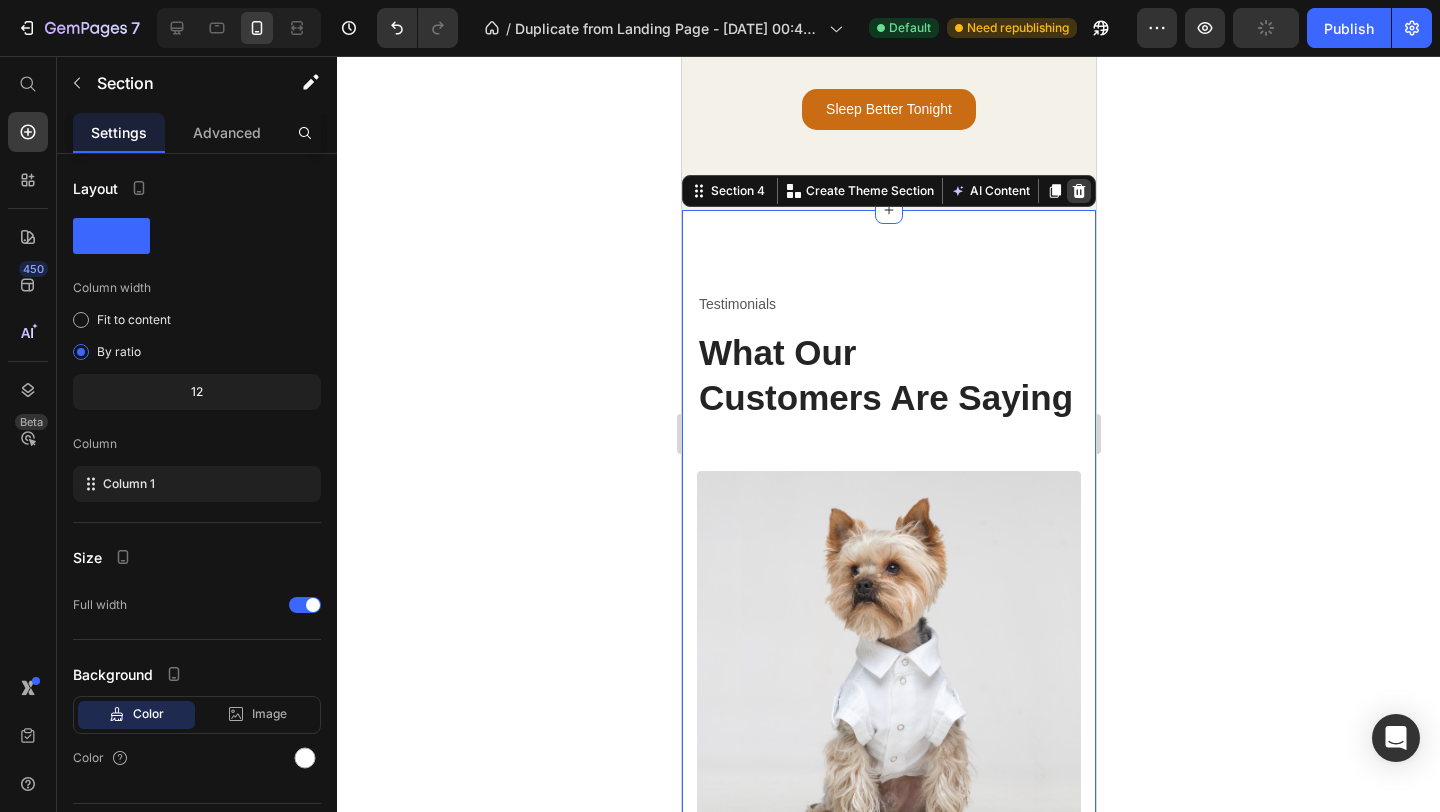 click 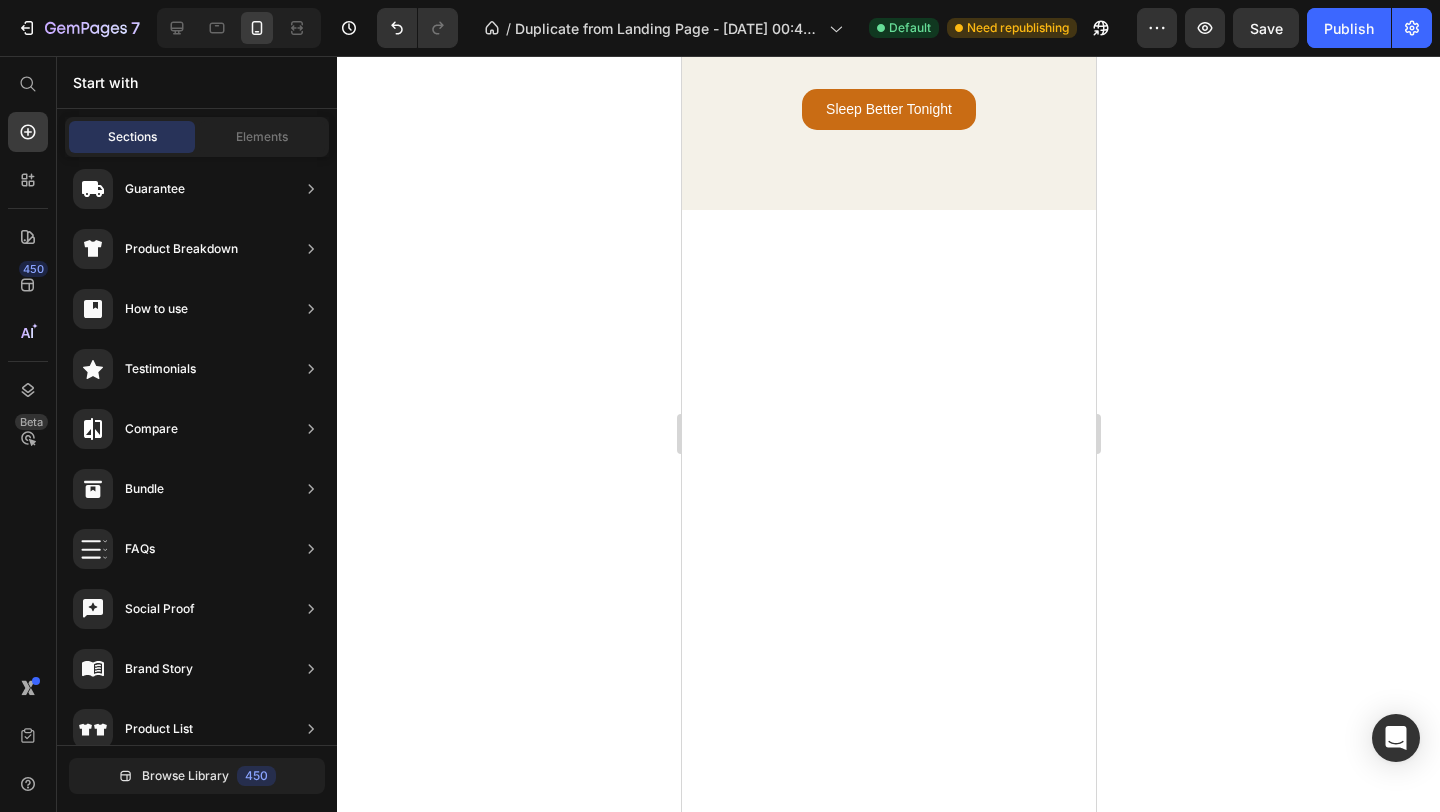 click at bounding box center [888, 872] 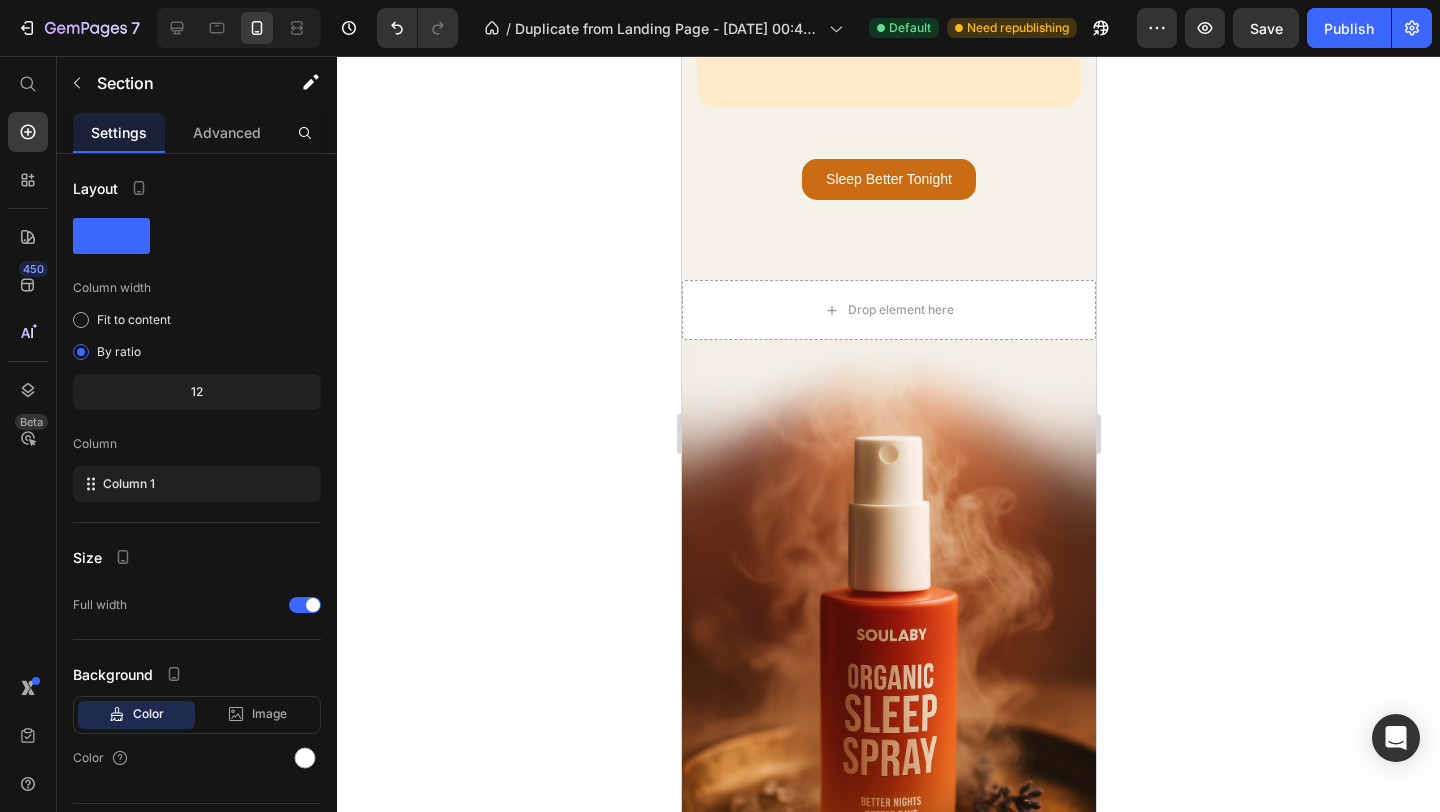 scroll, scrollTop: 4083, scrollLeft: 0, axis: vertical 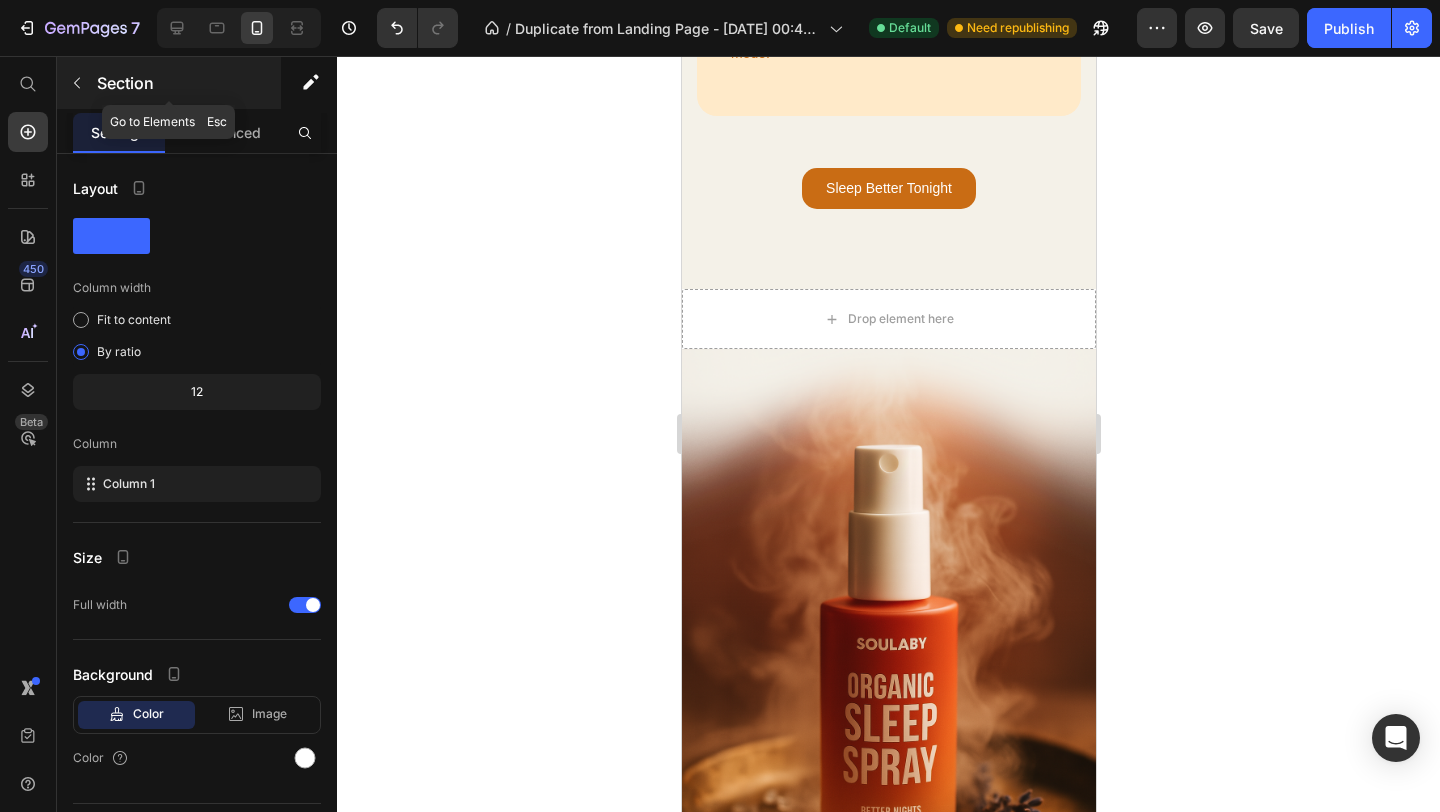 click on "Section" at bounding box center [169, 83] 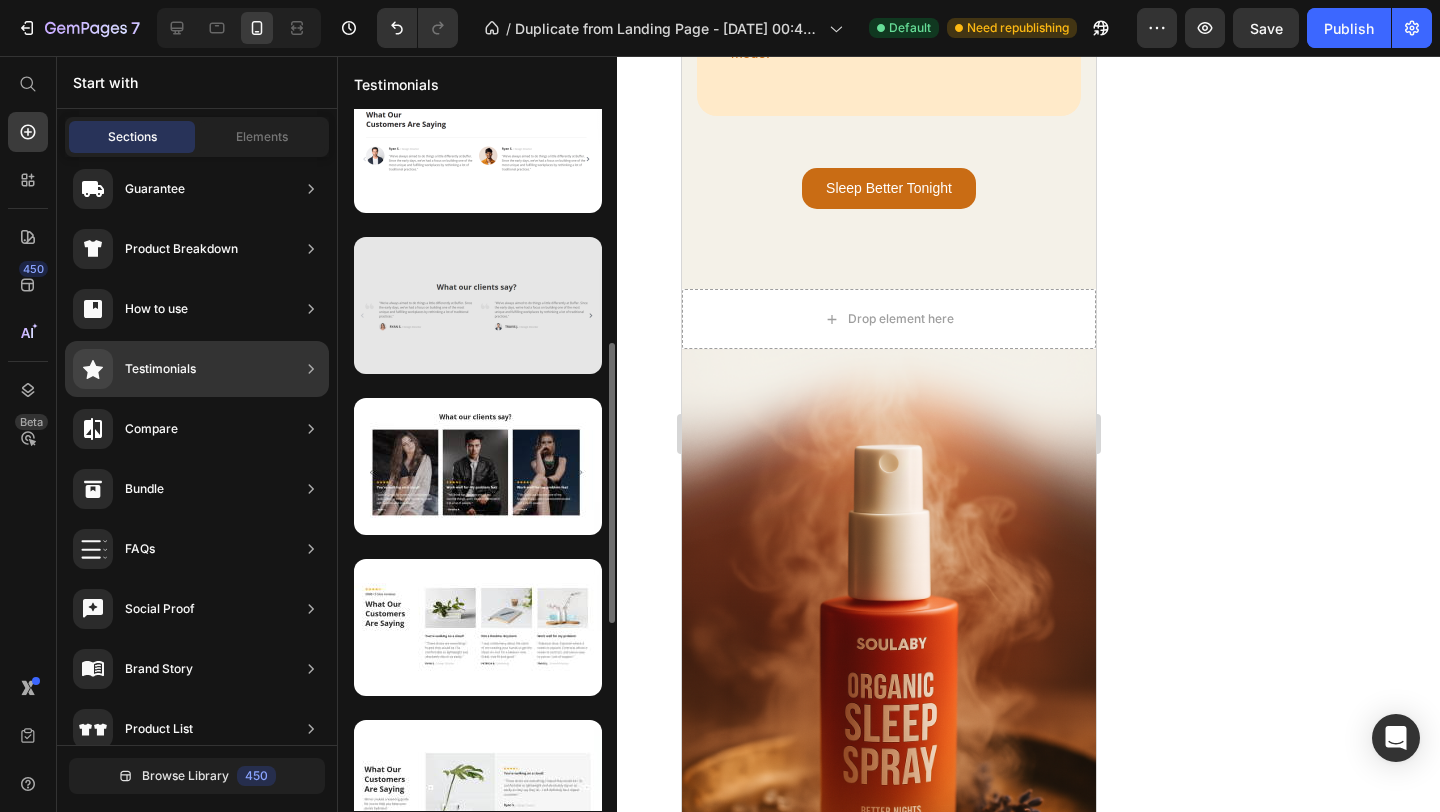 scroll, scrollTop: 558, scrollLeft: 0, axis: vertical 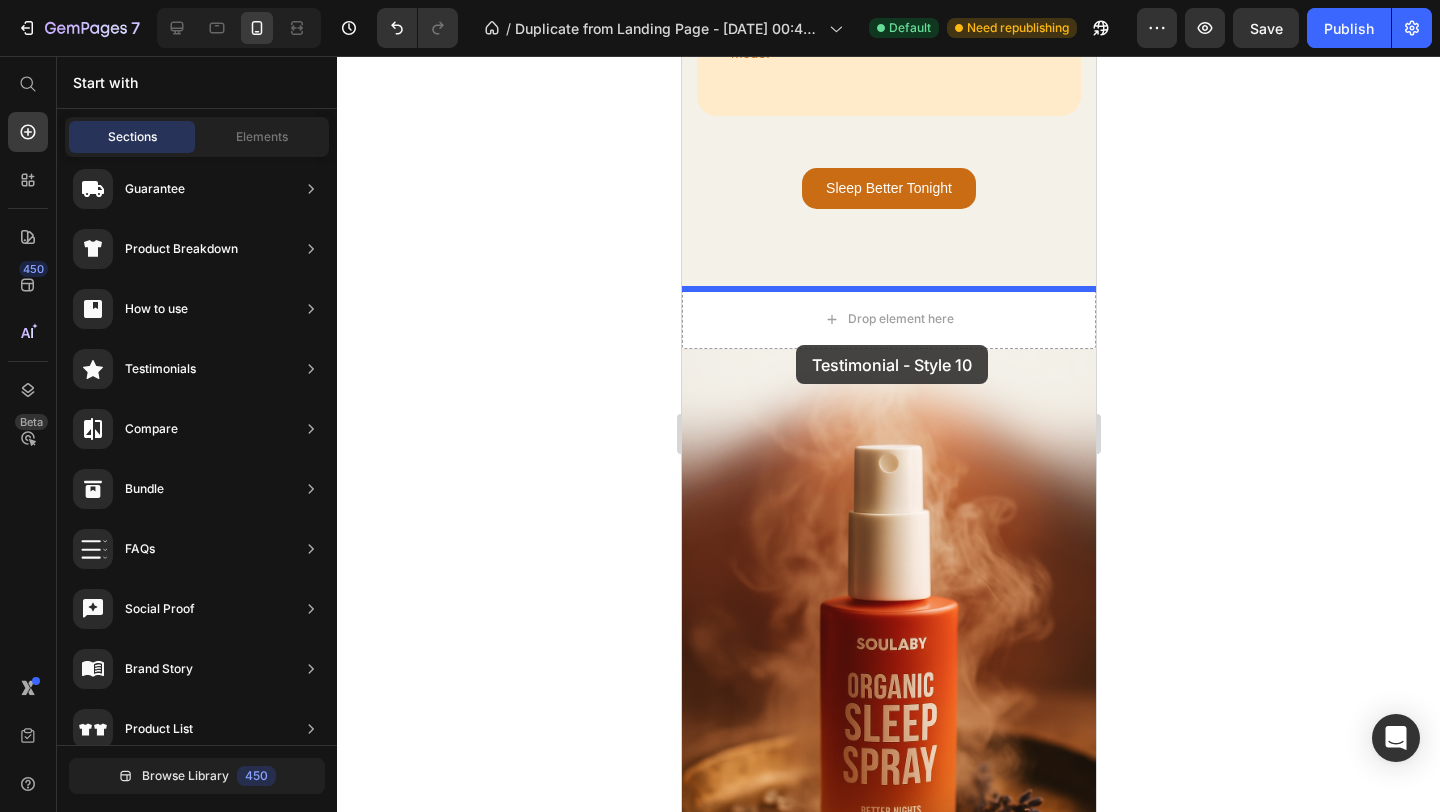 drag, startPoint x: 1114, startPoint y: 515, endPoint x: 794, endPoint y: 302, distance: 384.40735 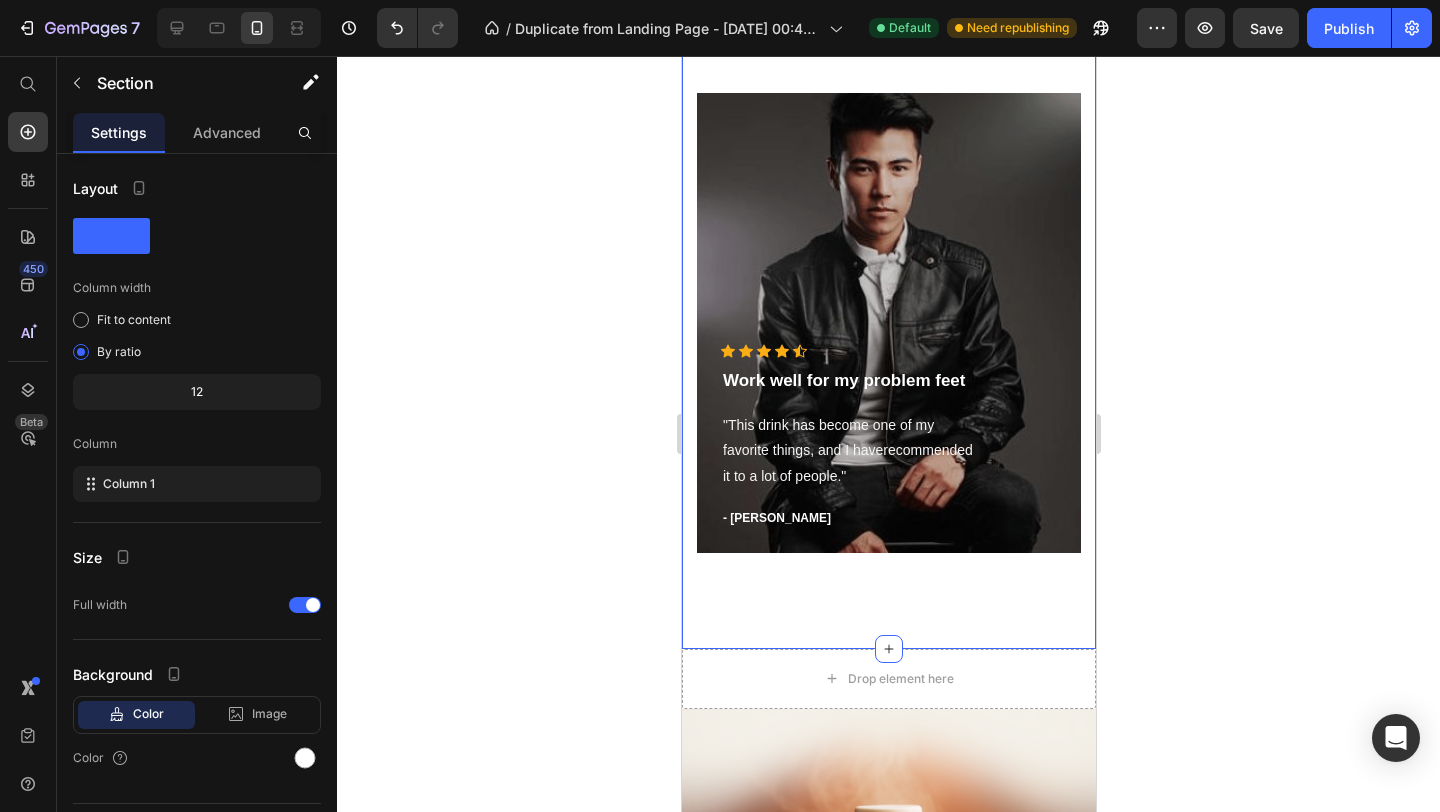 scroll, scrollTop: 4438, scrollLeft: 0, axis: vertical 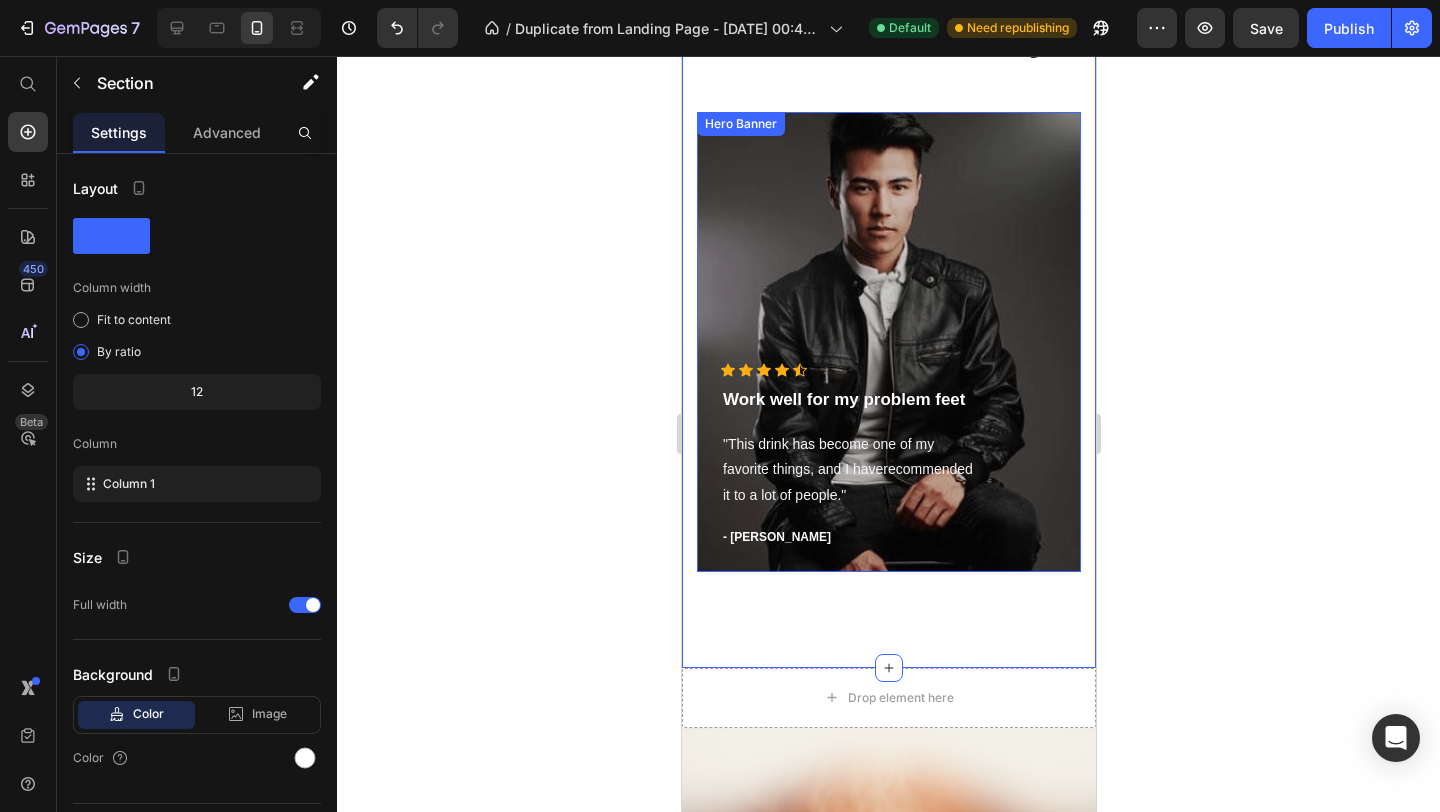 click at bounding box center (888, 342) 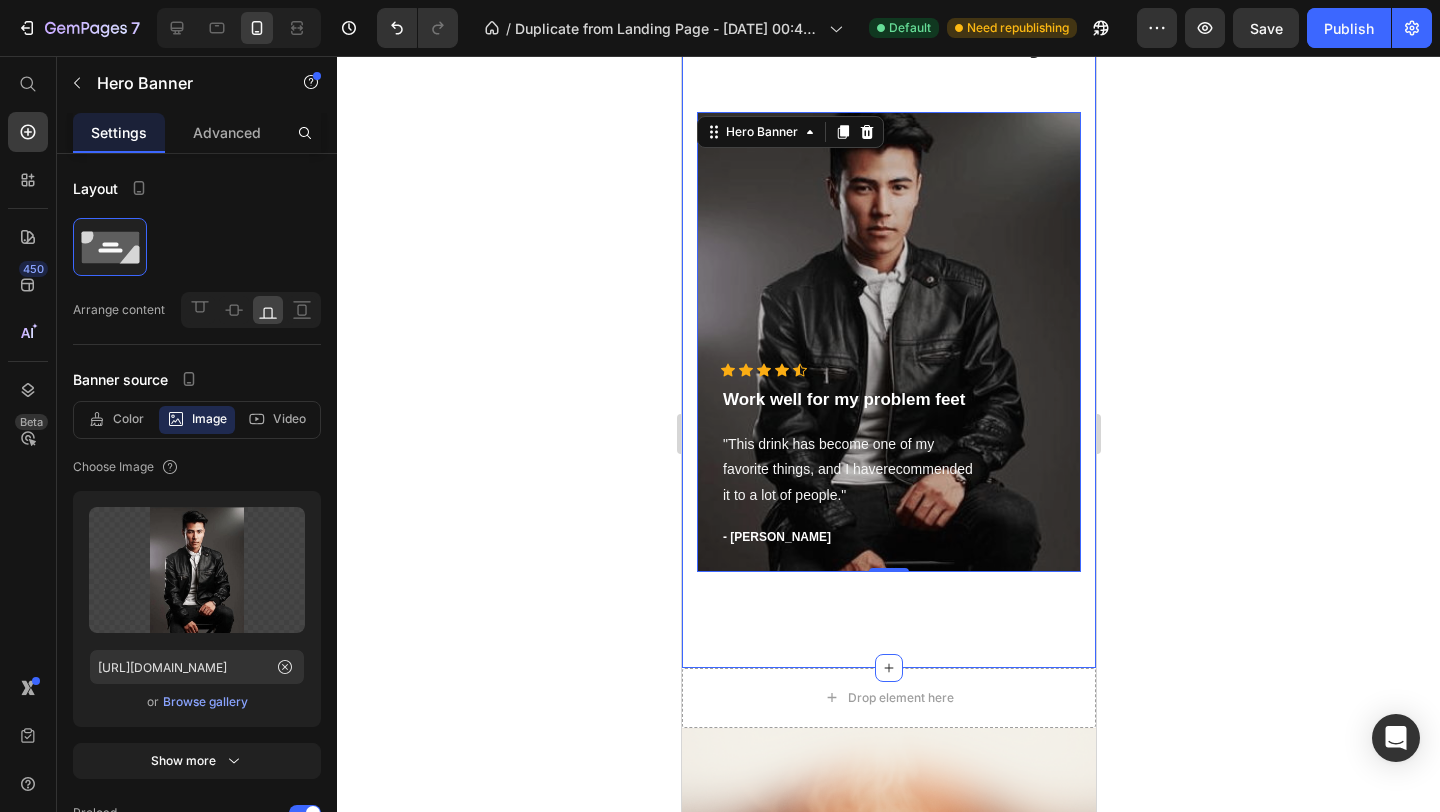 click on "What our clients say? Heading                Icon                Icon                Icon                Icon
Icon Icon List Hoz Work well for my problem feet Text block "This drink has become one of my  favorite things, and I haverecommended it to a lot of people." Text block - Timothy A. Text block Row Hero Banner   0                Icon                Icon                Icon                Icon
Icon Icon List Hoz Work well for my problem feet Text block "This drink has become one of my  favorite things, and I haverecommended it to a lot of people." Text block - Olivia P. Text block Row Hero Banner                Icon                Icon                Icon                Icon
Icon Icon List Hoz You're walking on a cloud! Text block "Love it! Great for summer! Good taste, it really owns up to its name “sparkling”, cold with bubbles and lime flavor." Text block - Ryan S. Text block Row Hero Banner Carousel Row Section 4" at bounding box center (888, 301) 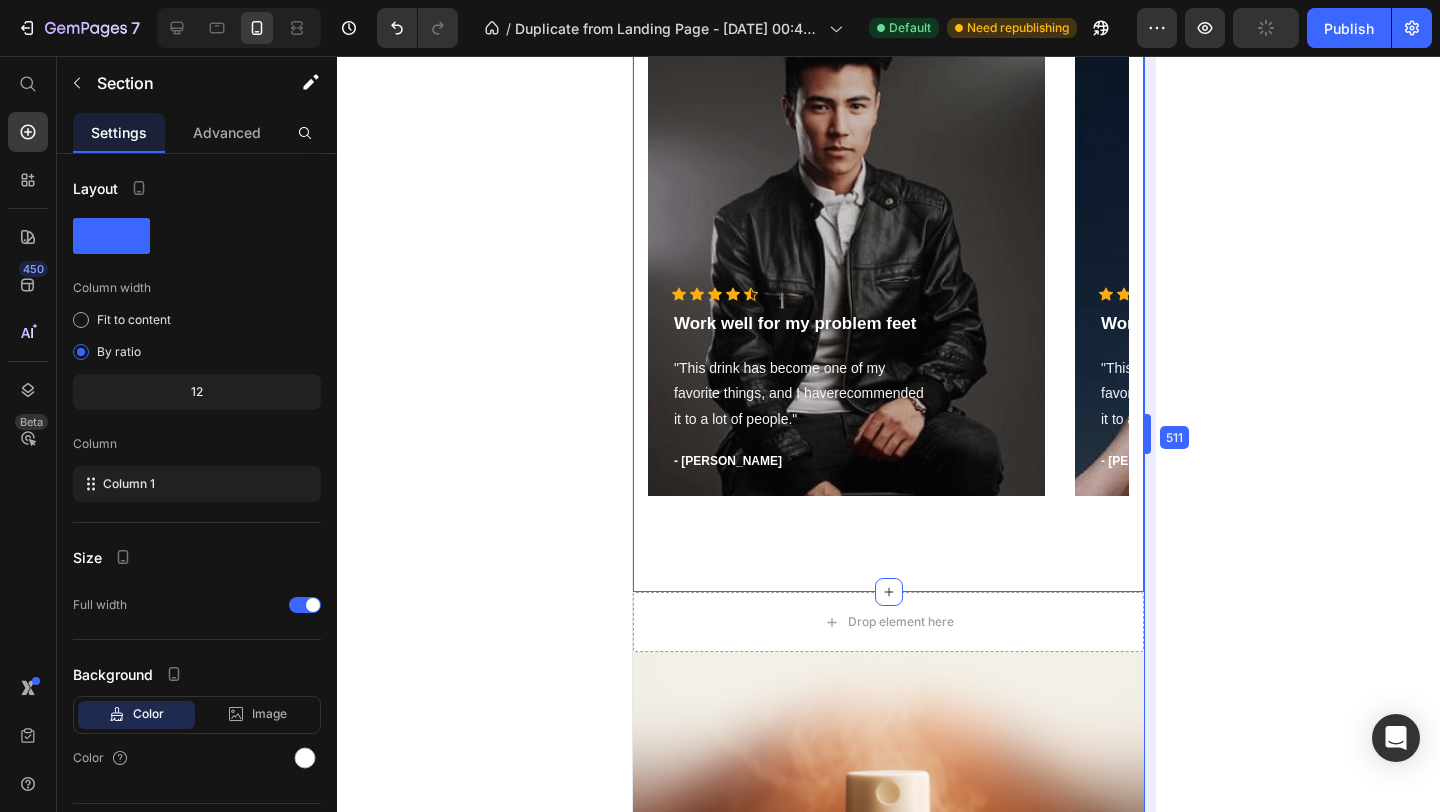 drag, startPoint x: 1103, startPoint y: 429, endPoint x: 1235, endPoint y: 387, distance: 138.52075 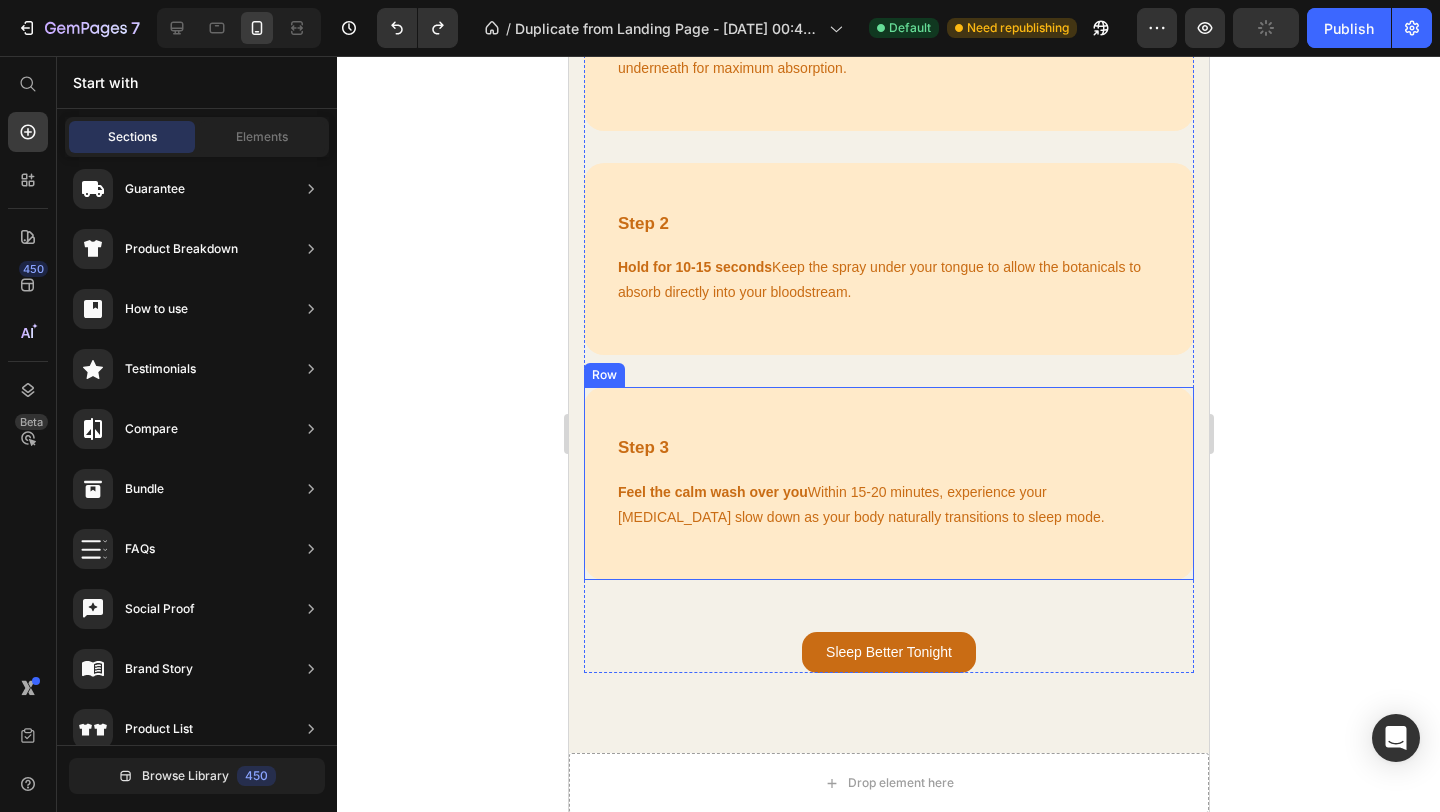 scroll, scrollTop: 4040, scrollLeft: 0, axis: vertical 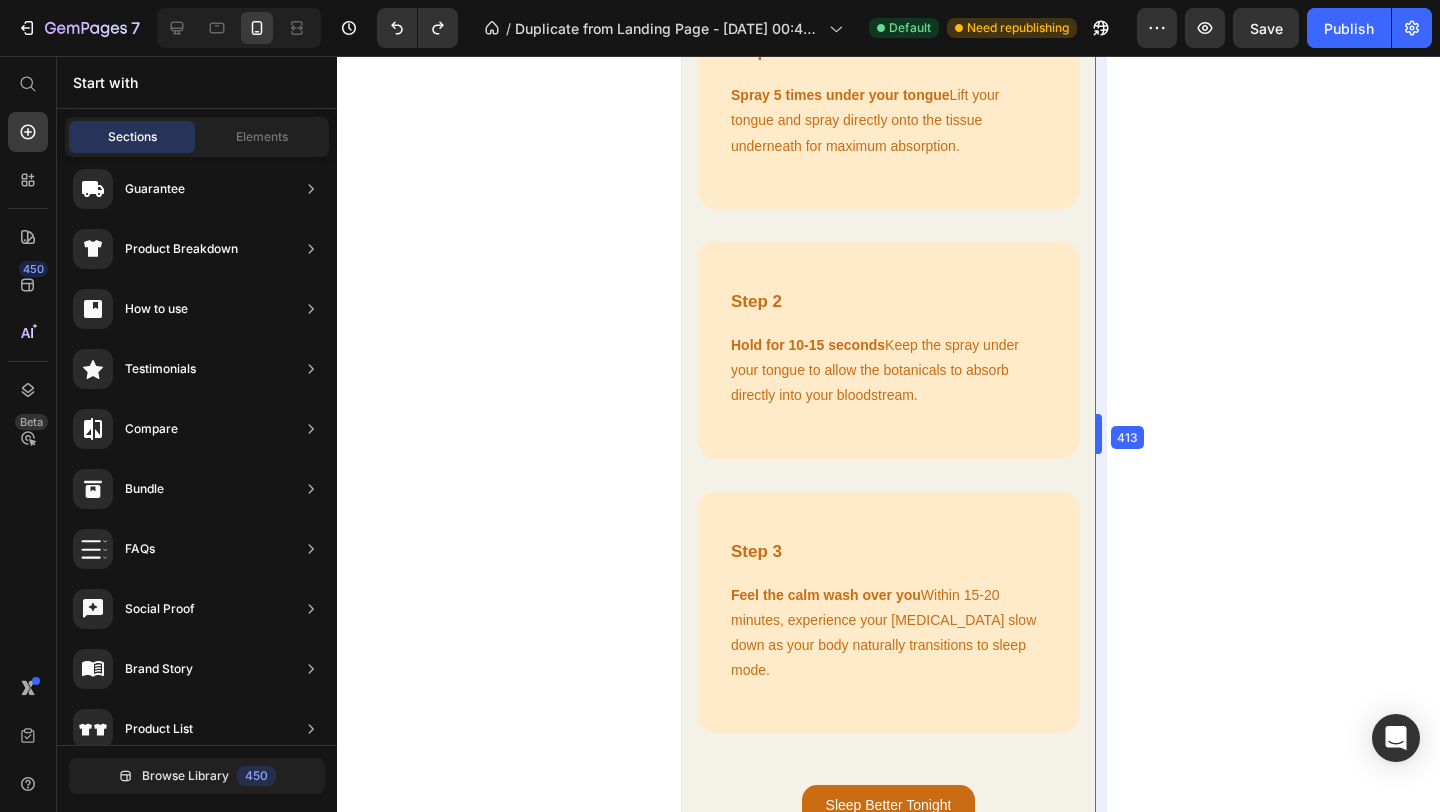 drag, startPoint x: 1210, startPoint y: 424, endPoint x: 1113, endPoint y: 459, distance: 103.121284 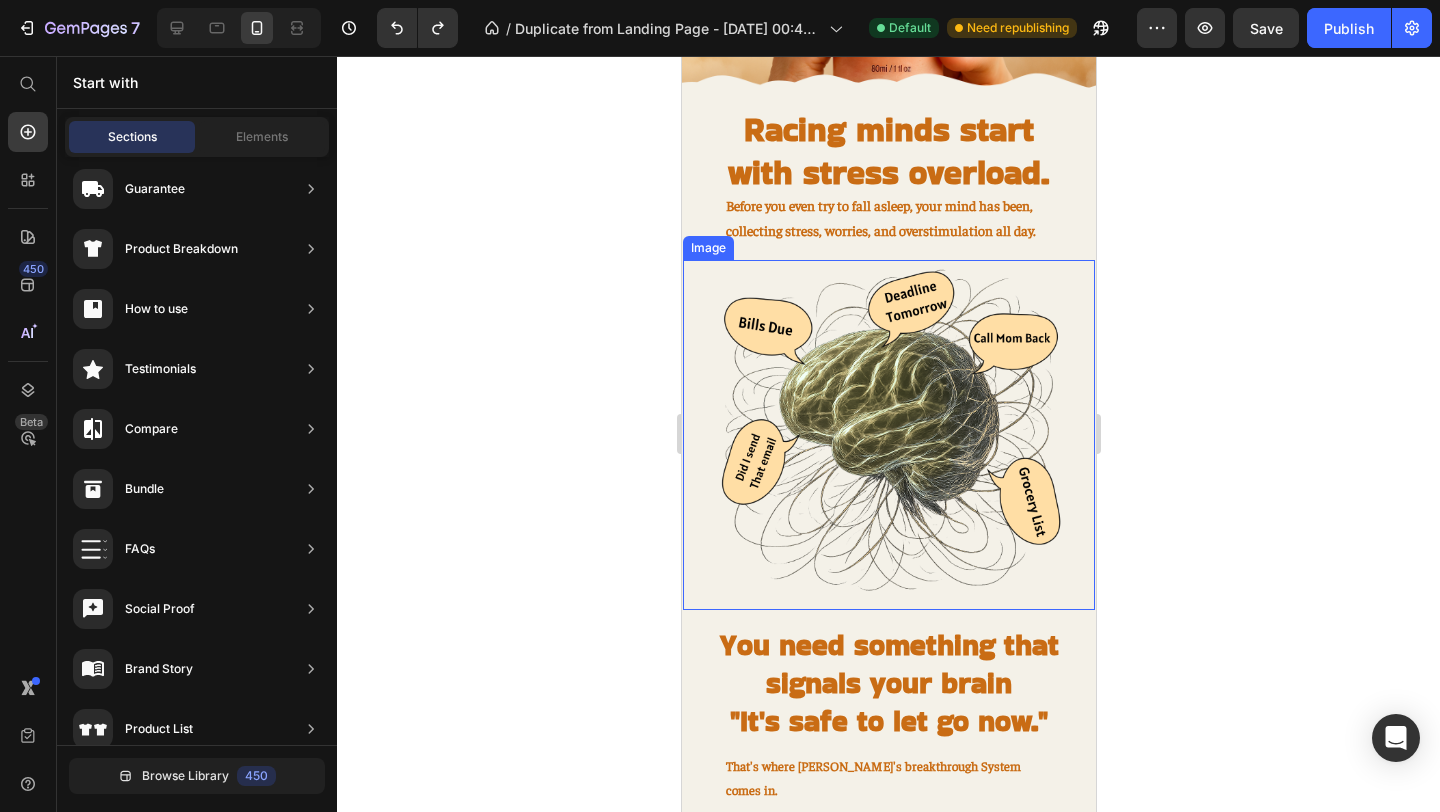 scroll, scrollTop: 0, scrollLeft: 0, axis: both 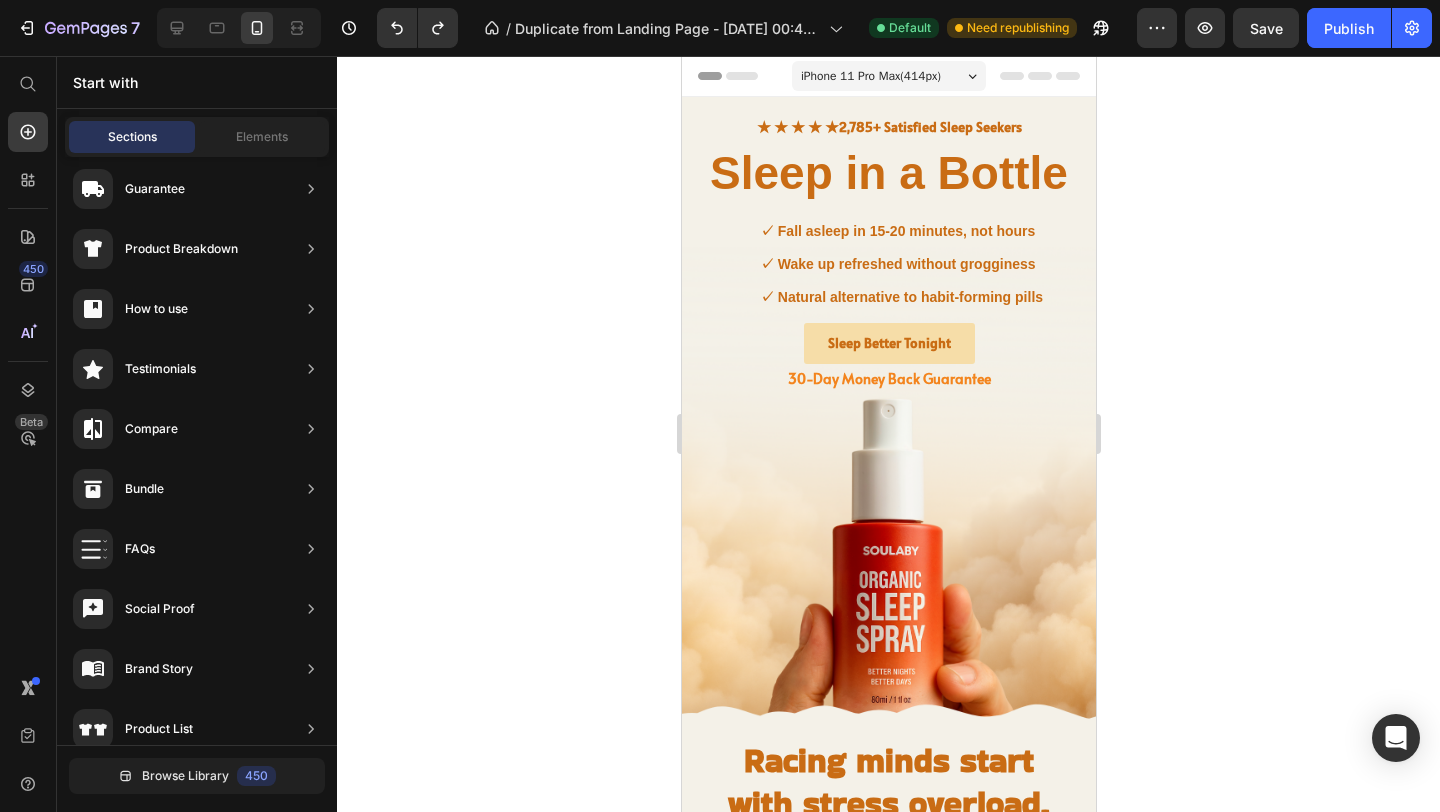 click on "iPhone 11 Pro Max  ( 414 px)" at bounding box center [870, 76] 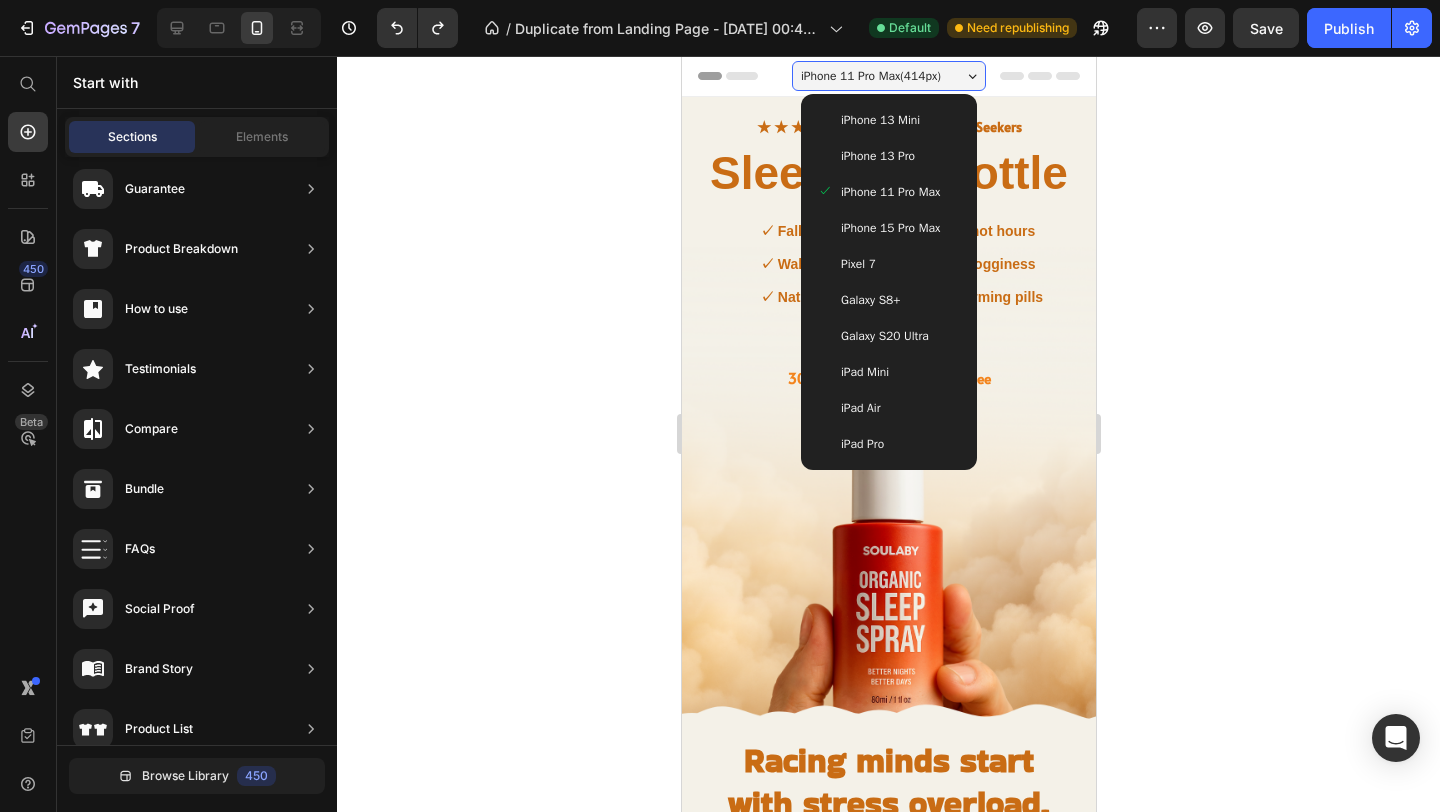 click on "iPhone 15 Pro Max" at bounding box center [889, 228] 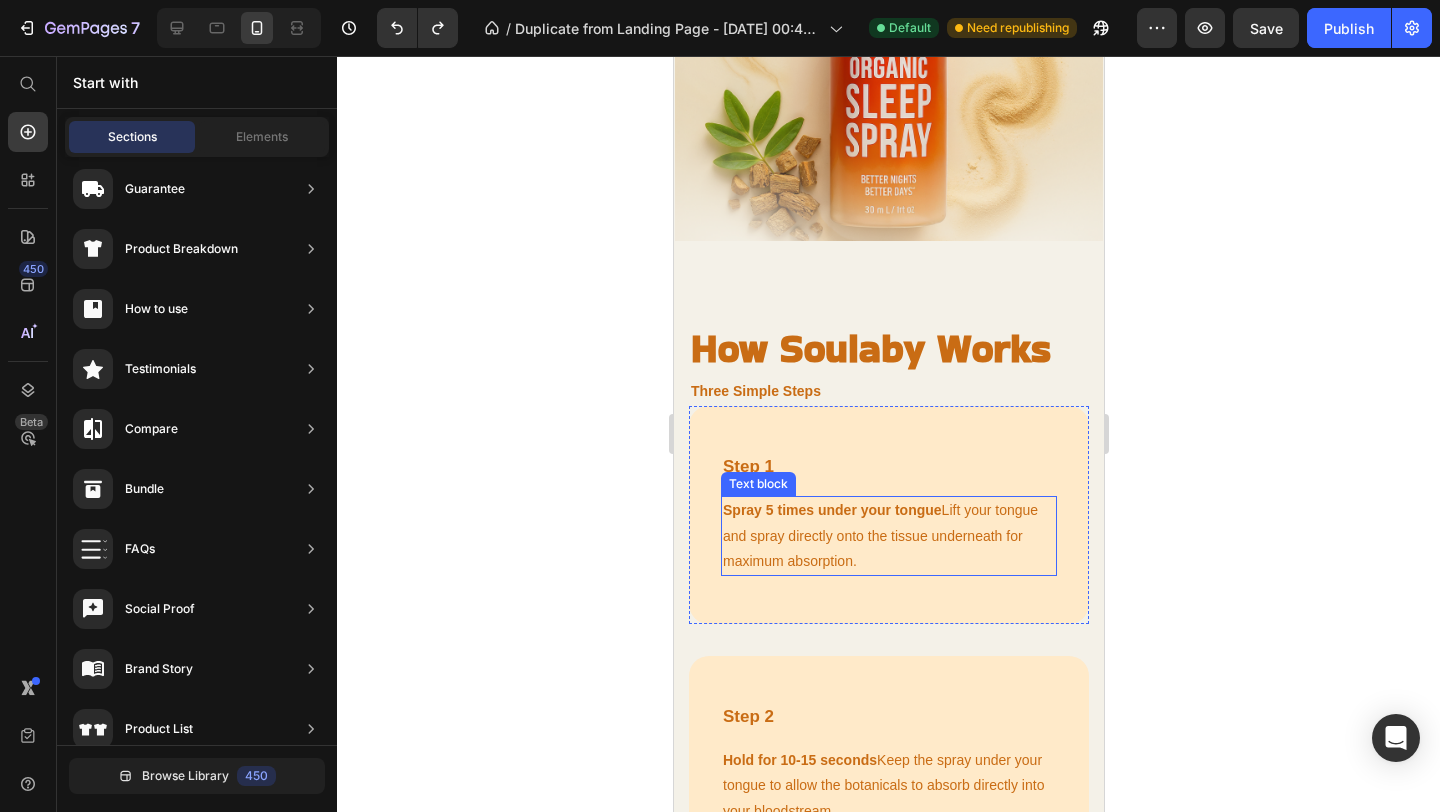 scroll, scrollTop: 3168, scrollLeft: 0, axis: vertical 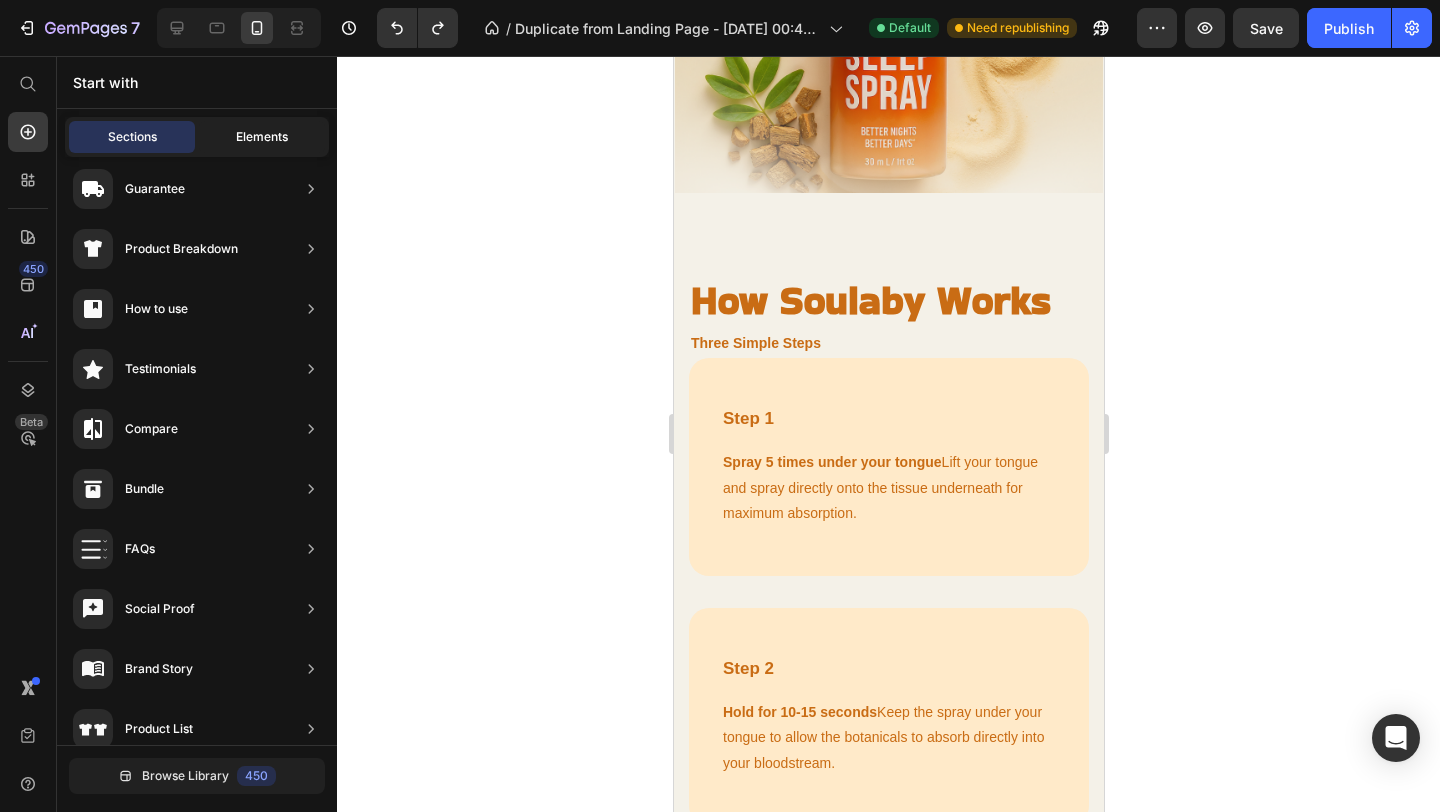 click on "Elements" 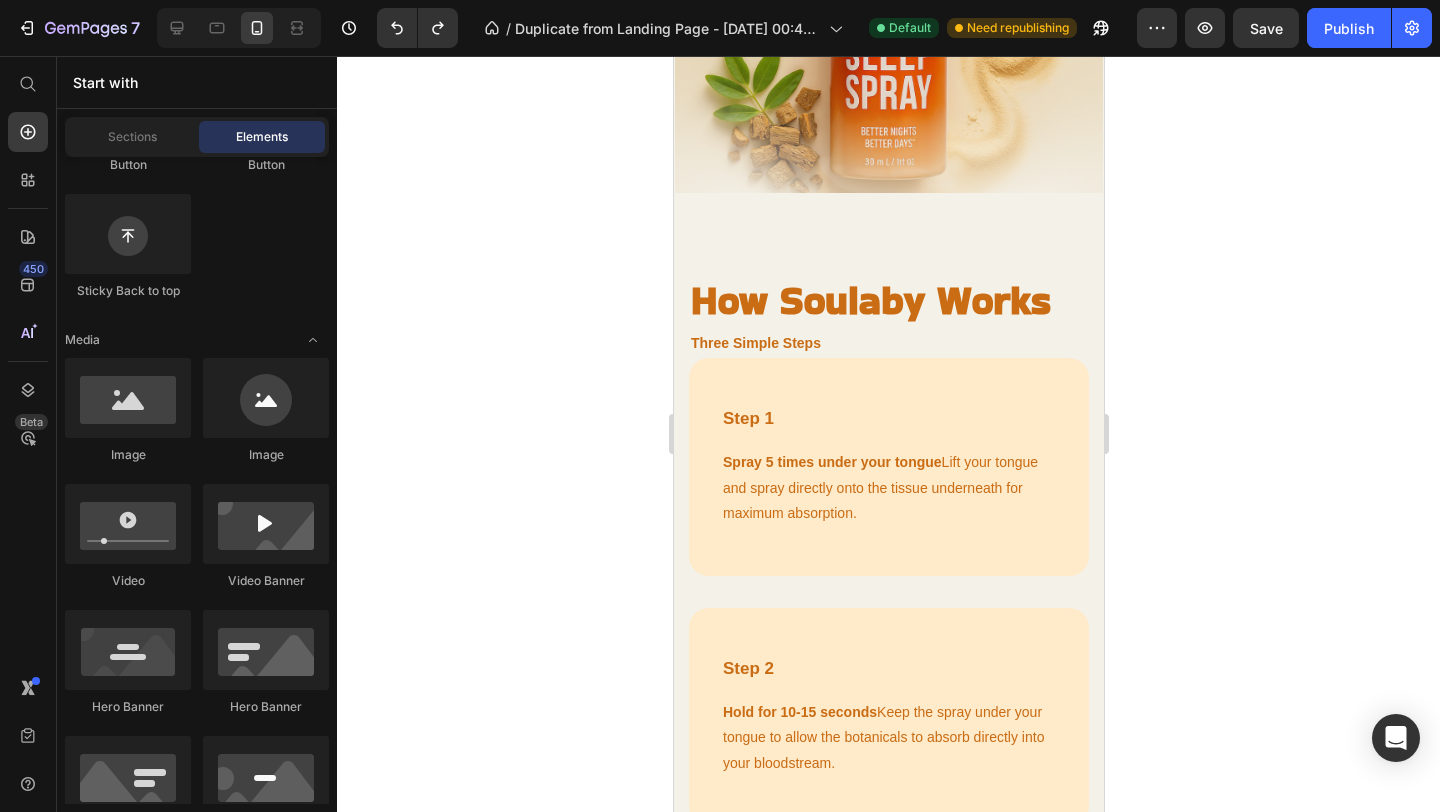 scroll, scrollTop: 622, scrollLeft: 0, axis: vertical 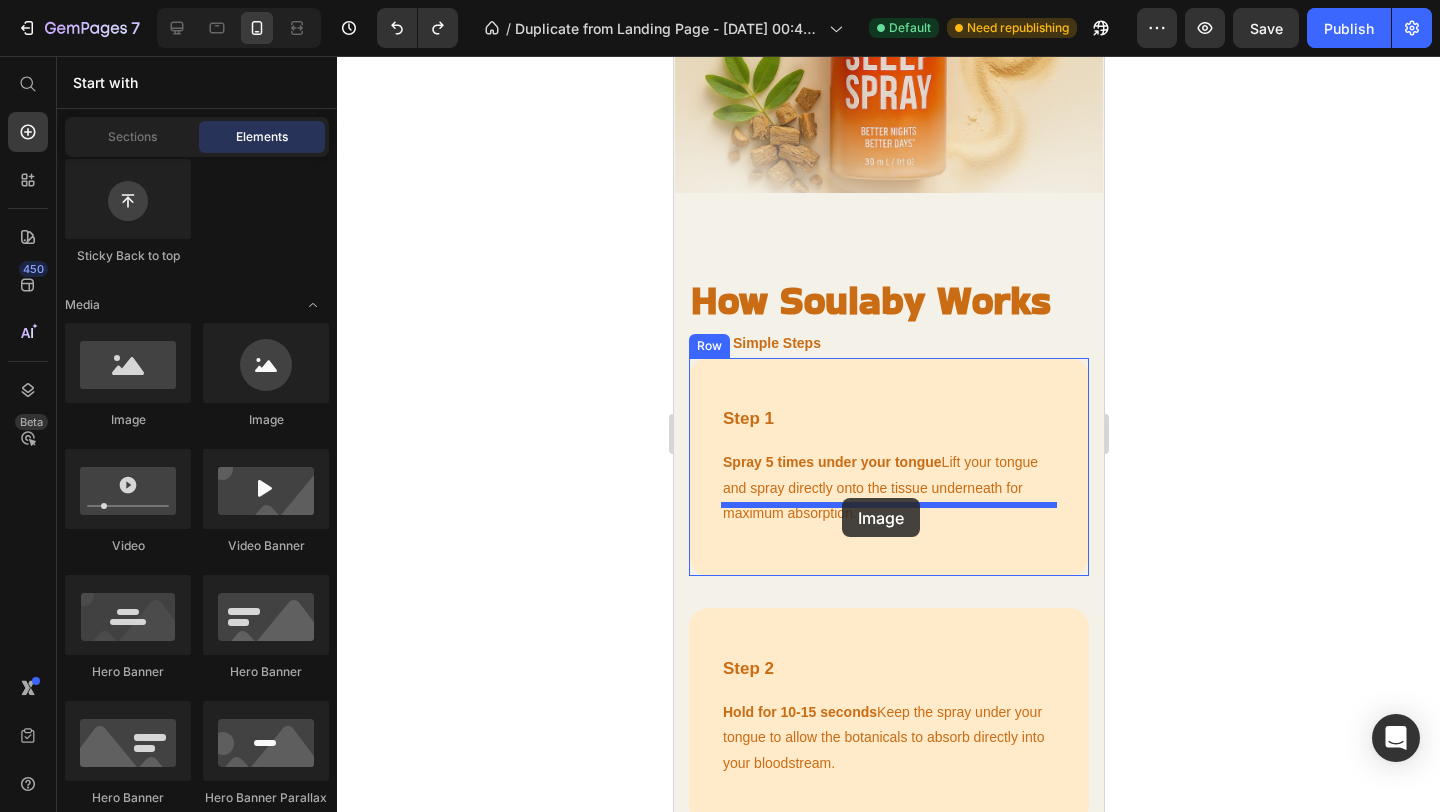 drag, startPoint x: 948, startPoint y: 427, endPoint x: 841, endPoint y: 498, distance: 128.41339 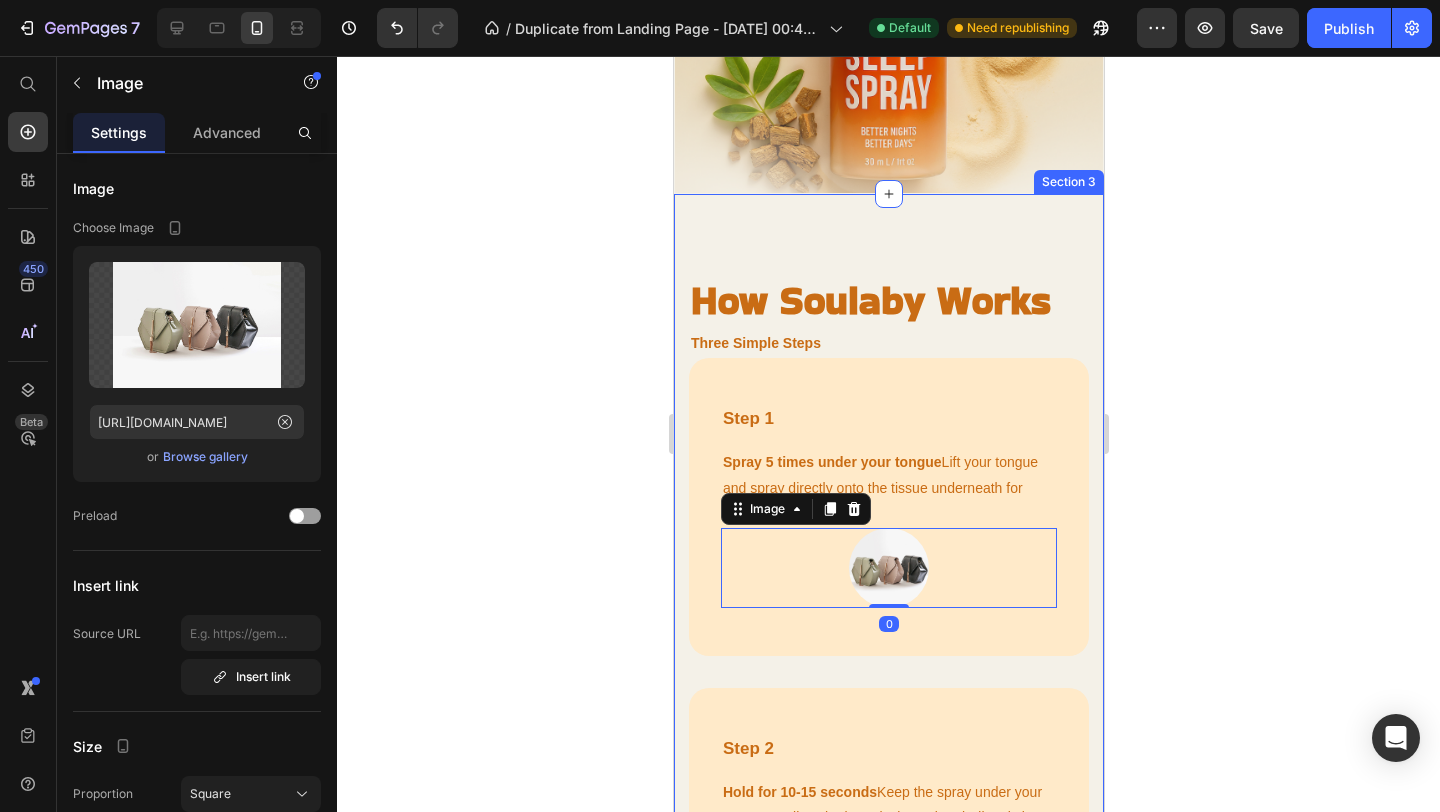 click 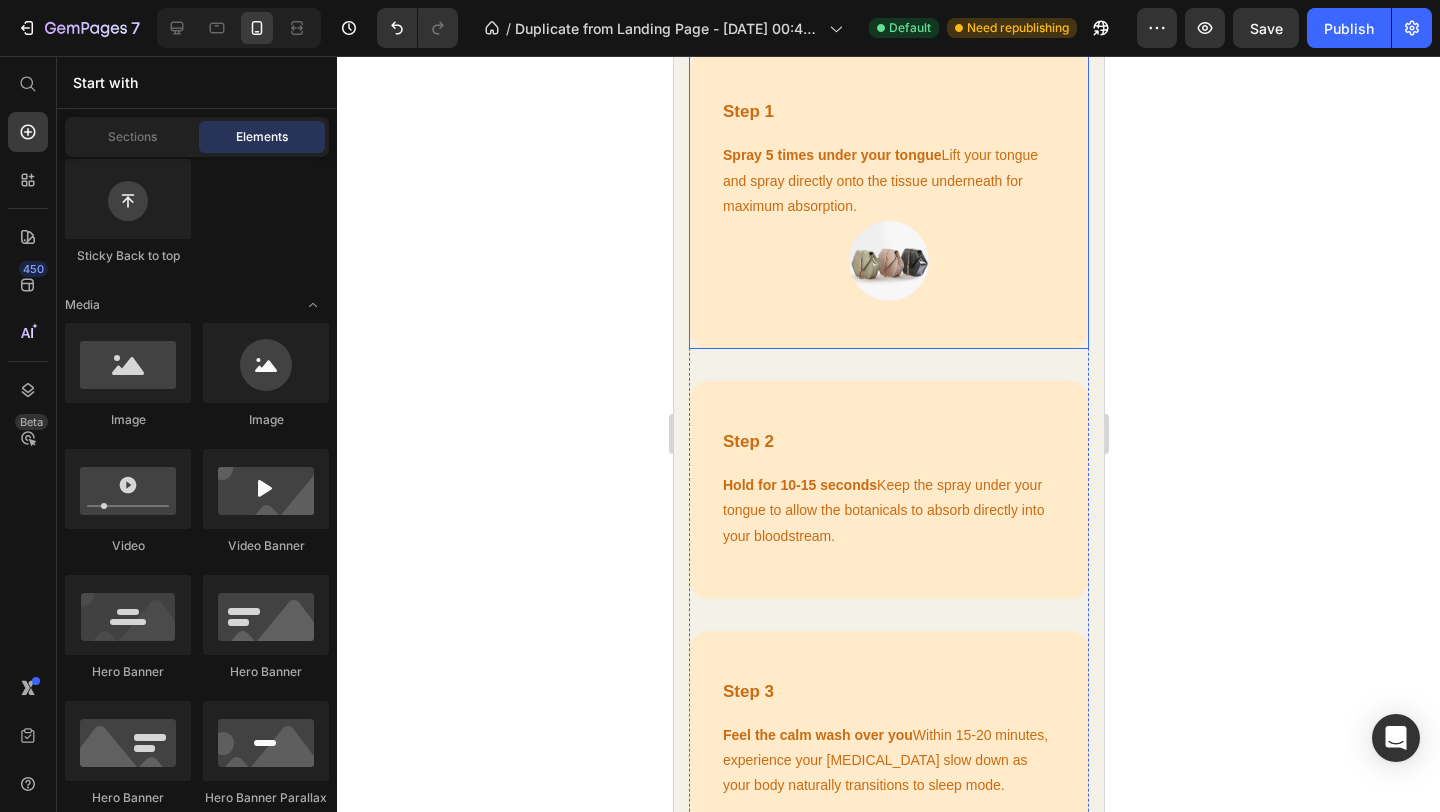scroll, scrollTop: 3531, scrollLeft: 0, axis: vertical 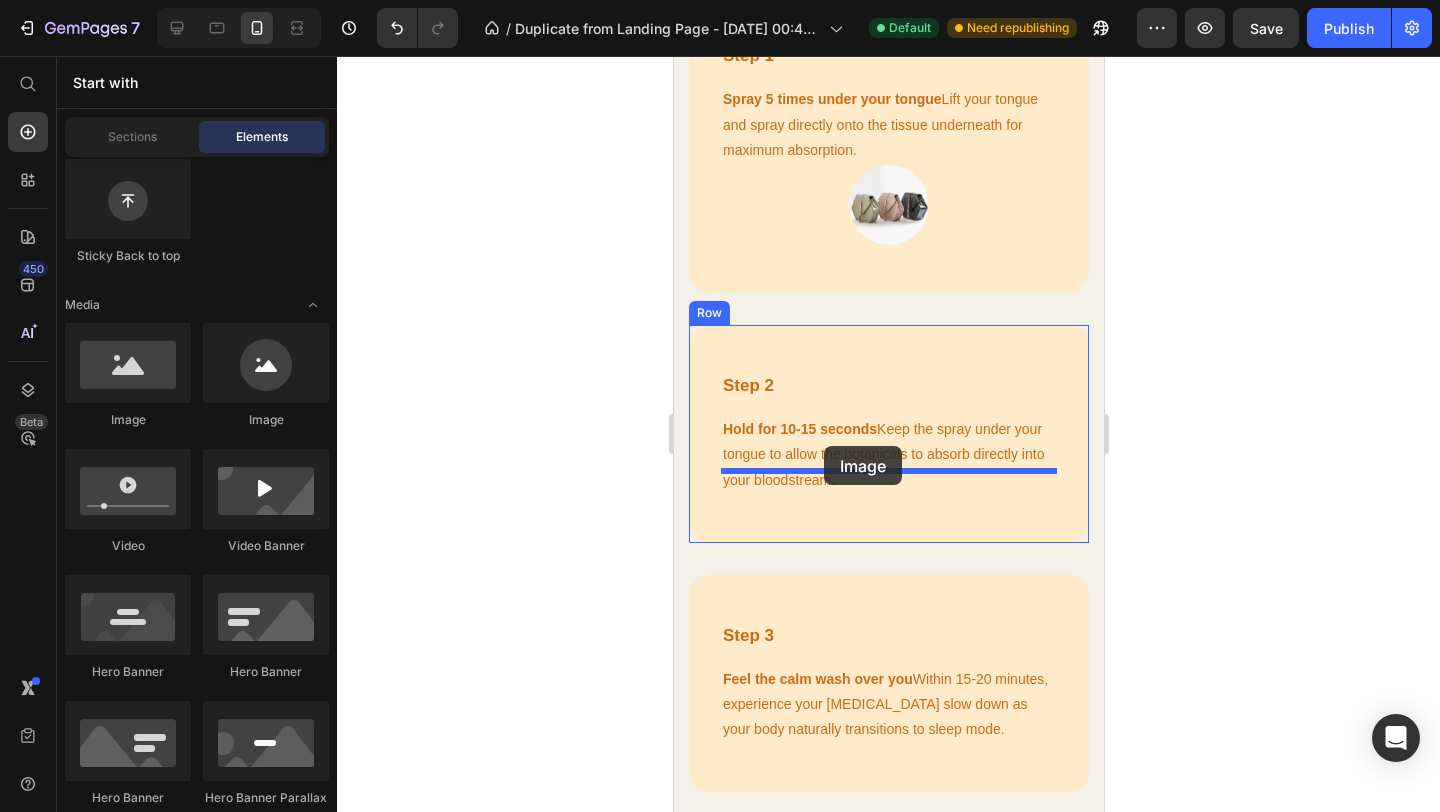 drag, startPoint x: 946, startPoint y: 418, endPoint x: 824, endPoint y: 449, distance: 125.87692 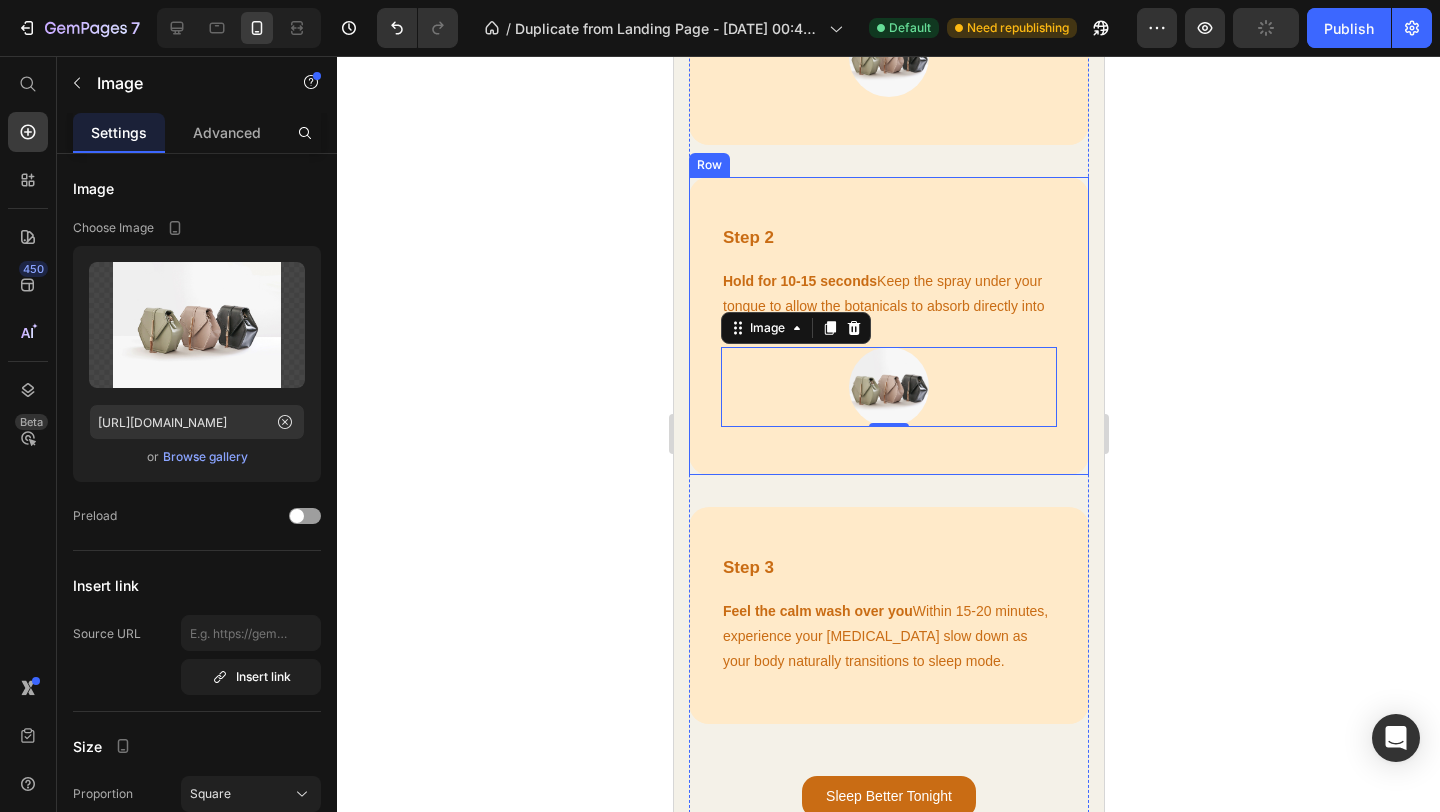 scroll, scrollTop: 3730, scrollLeft: 0, axis: vertical 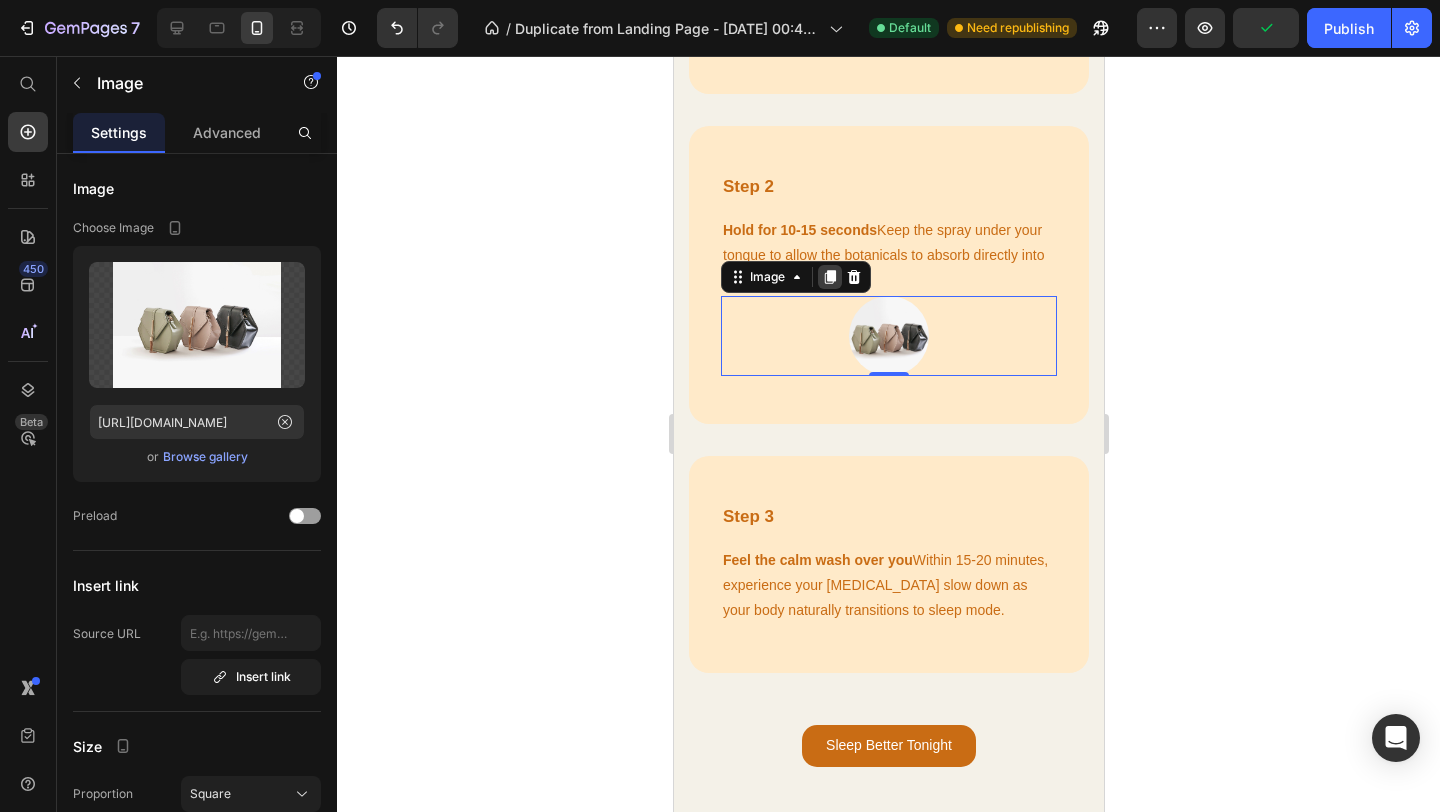 click 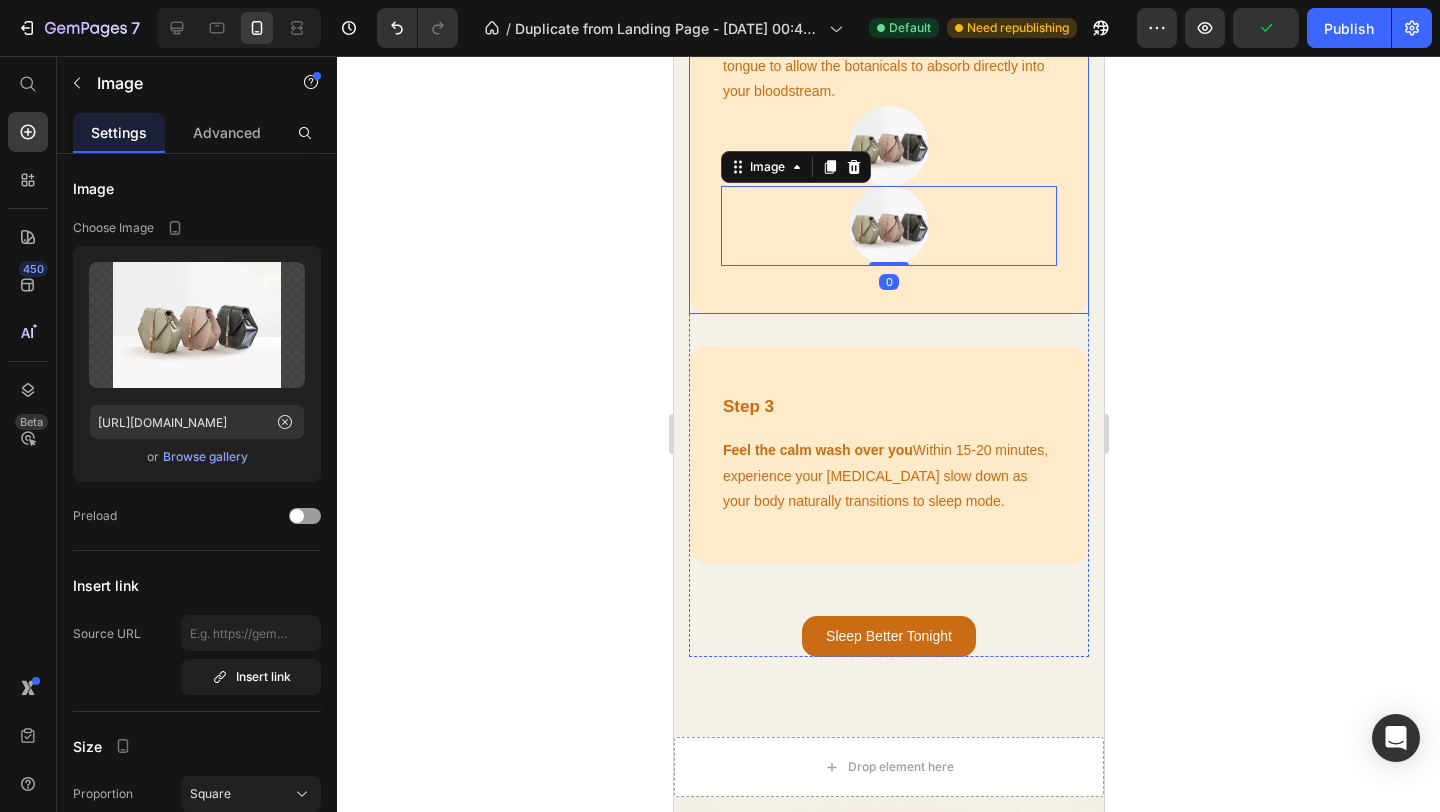 scroll, scrollTop: 3941, scrollLeft: 0, axis: vertical 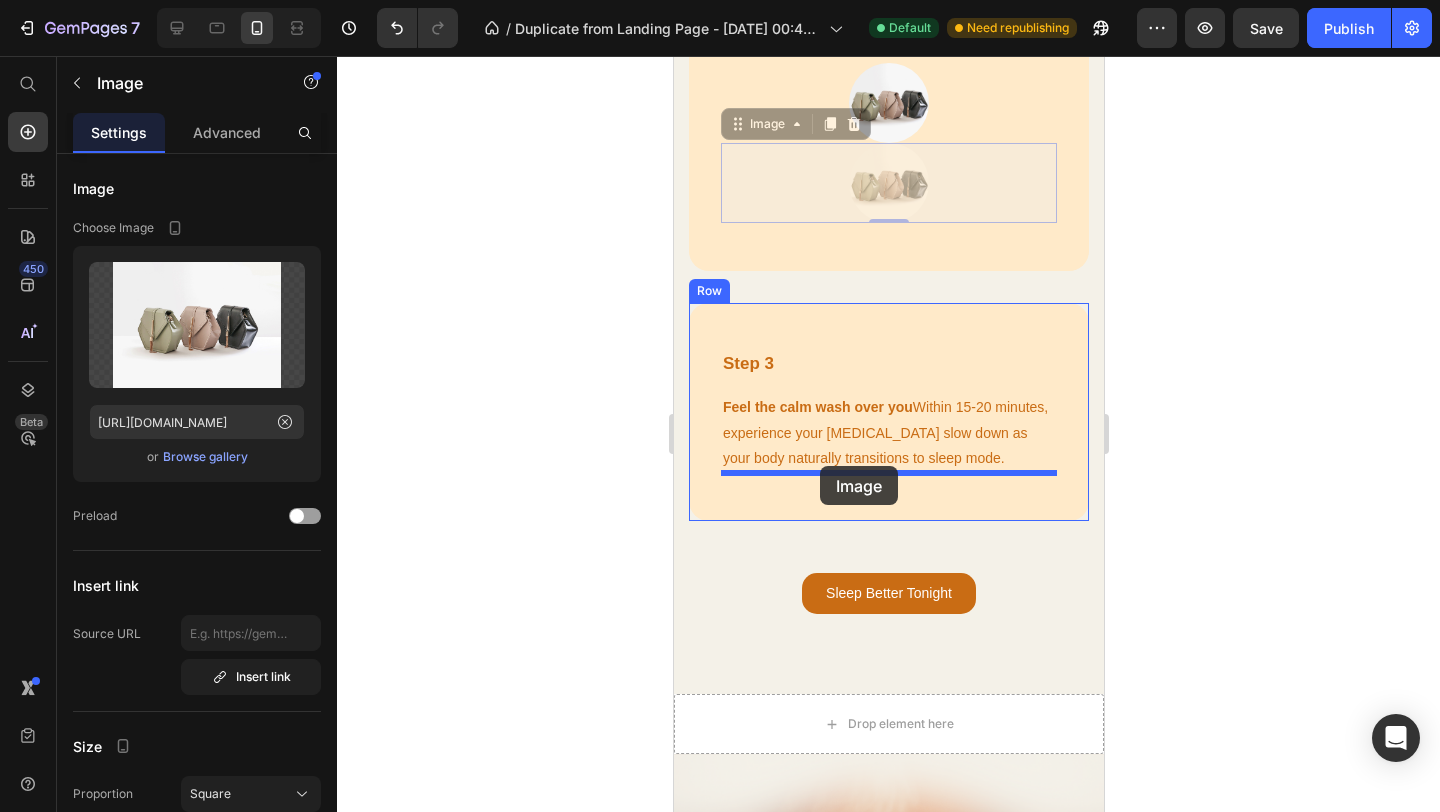 drag, startPoint x: 838, startPoint y: 190, endPoint x: 819, endPoint y: 466, distance: 276.6532 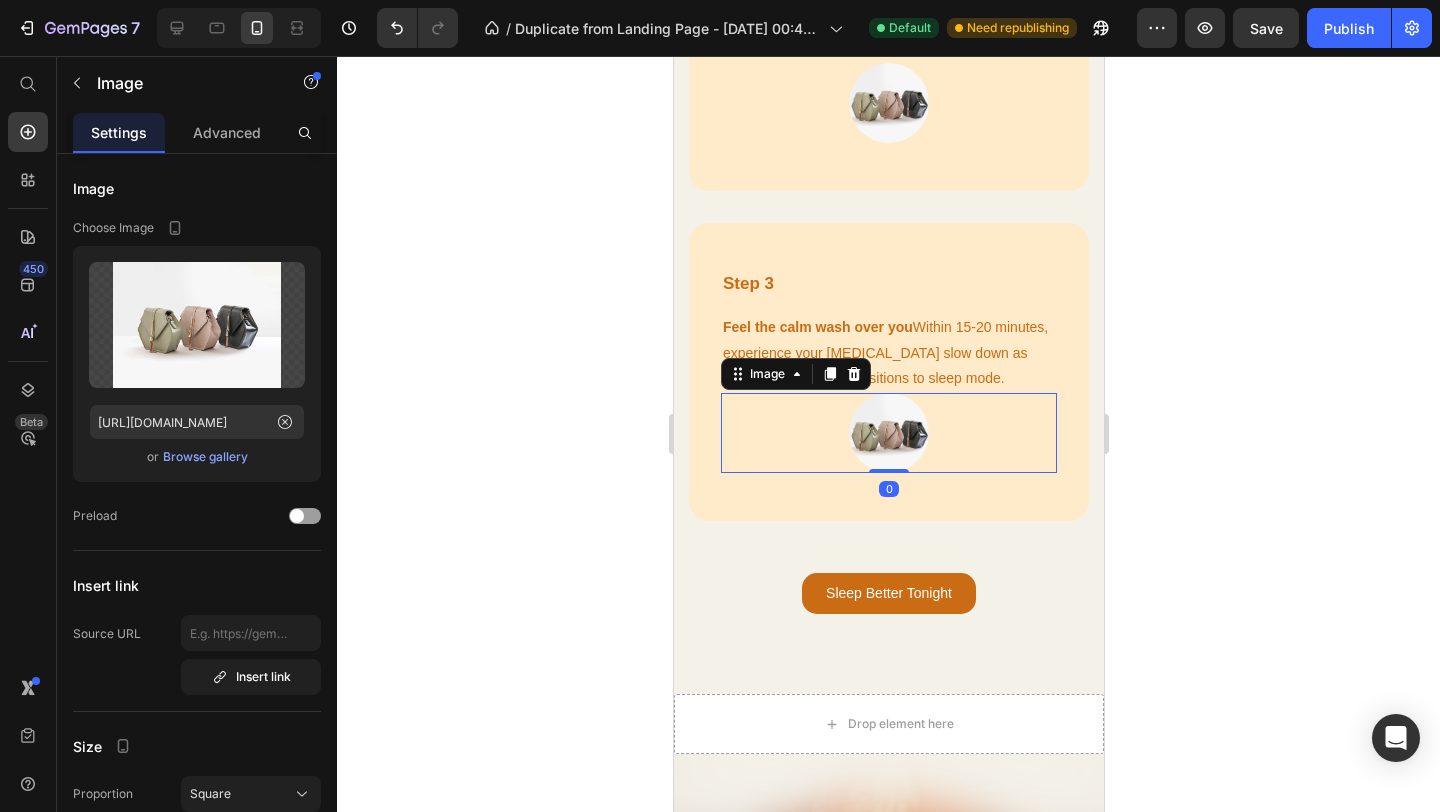 click 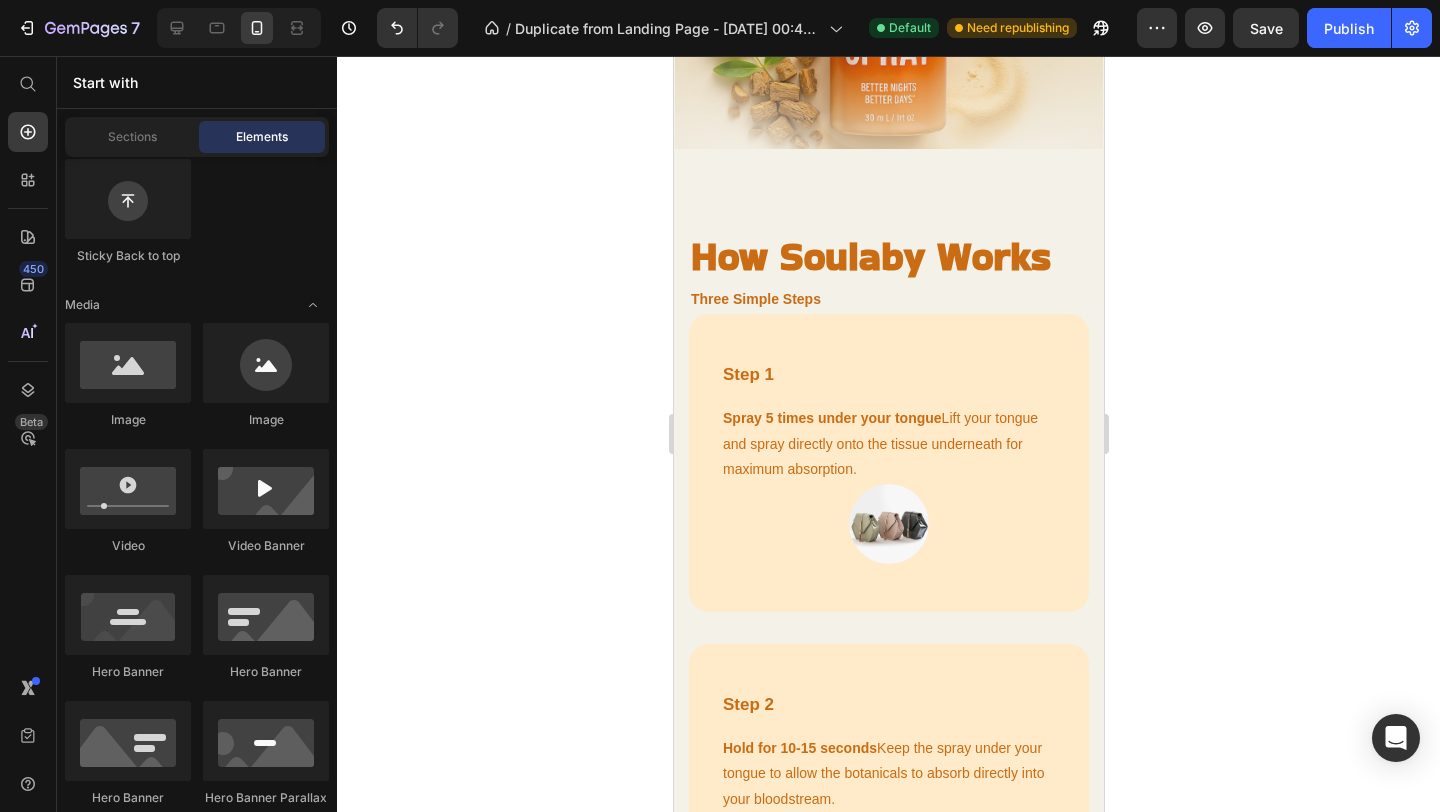 scroll, scrollTop: 3189, scrollLeft: 0, axis: vertical 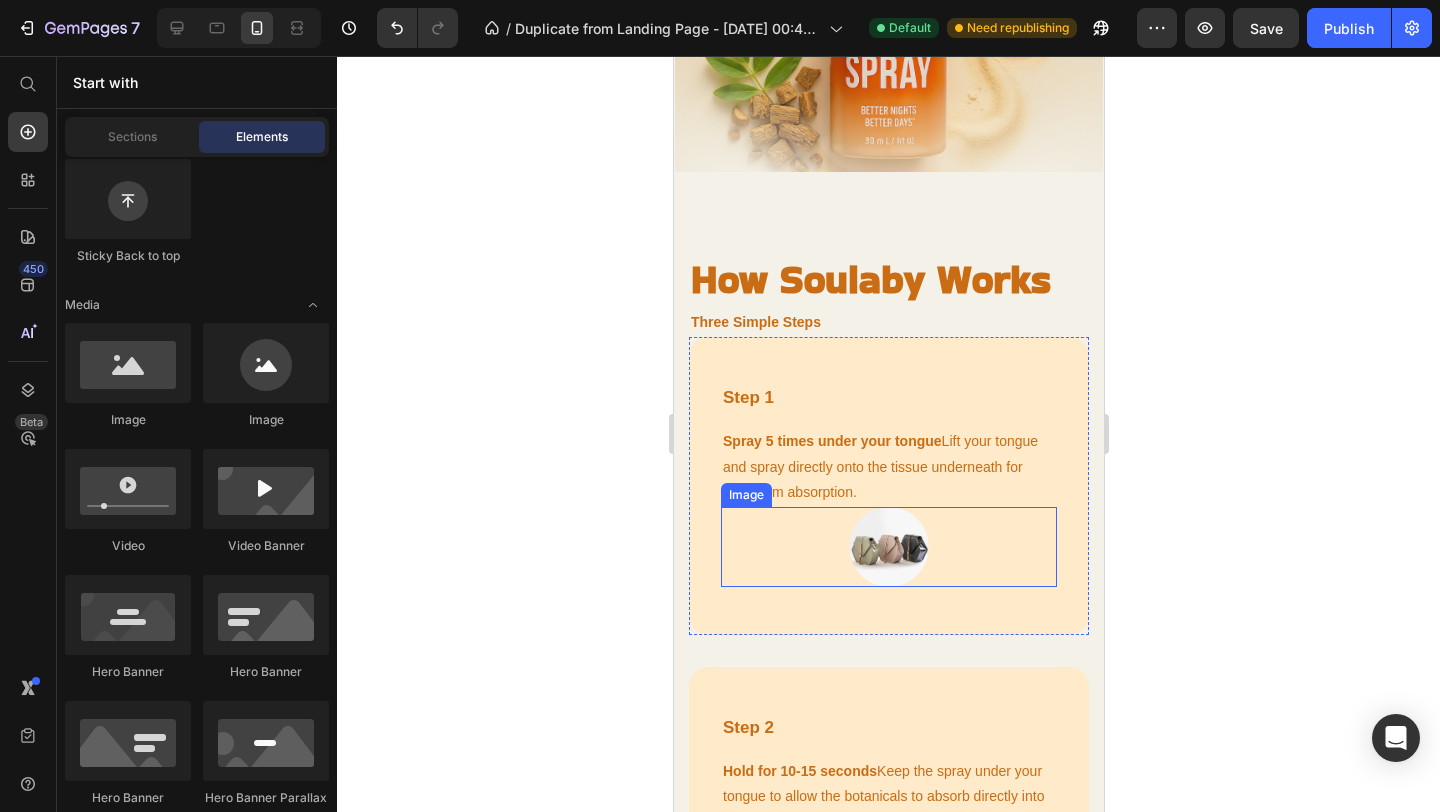 click at bounding box center (888, 547) 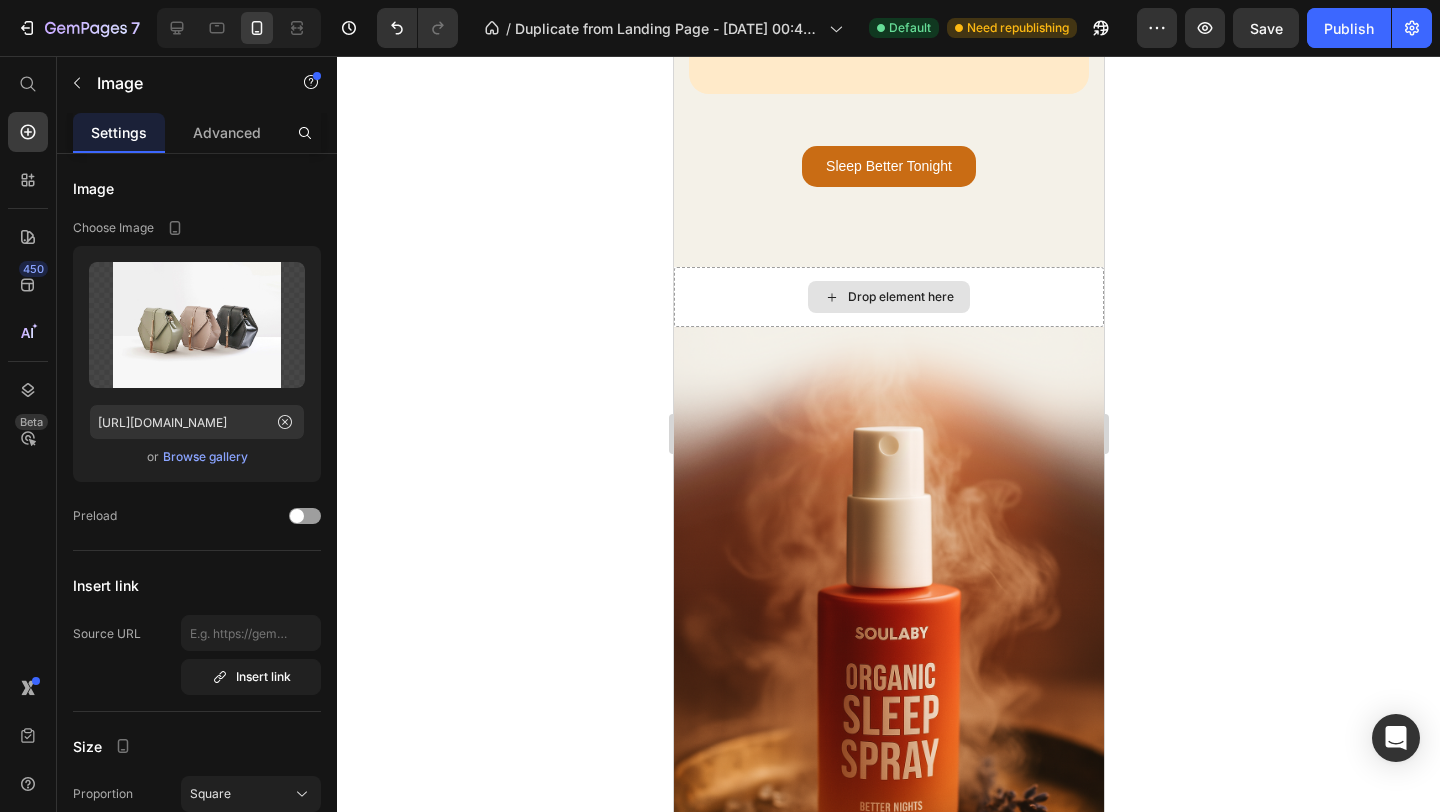 scroll, scrollTop: 4370, scrollLeft: 0, axis: vertical 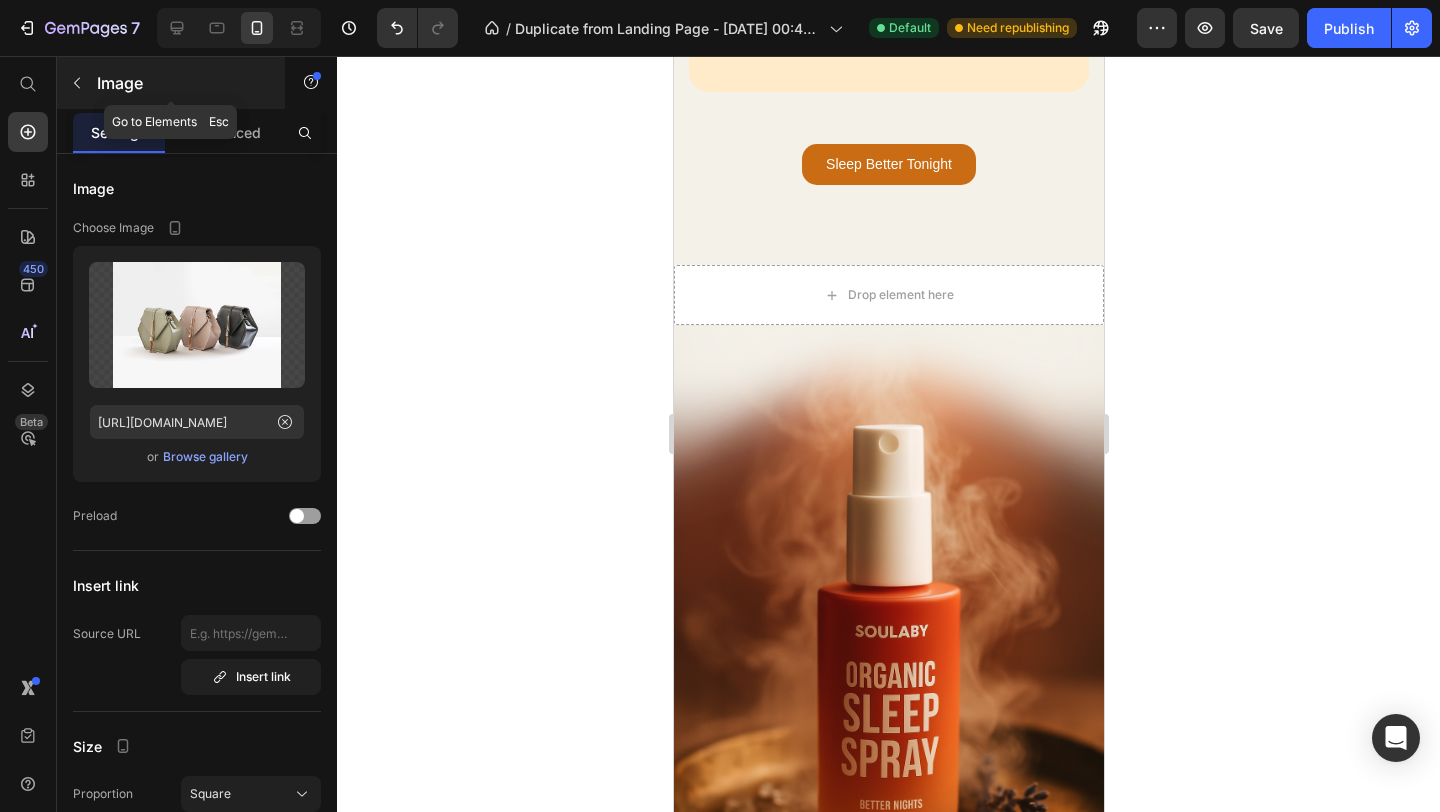 click at bounding box center (77, 83) 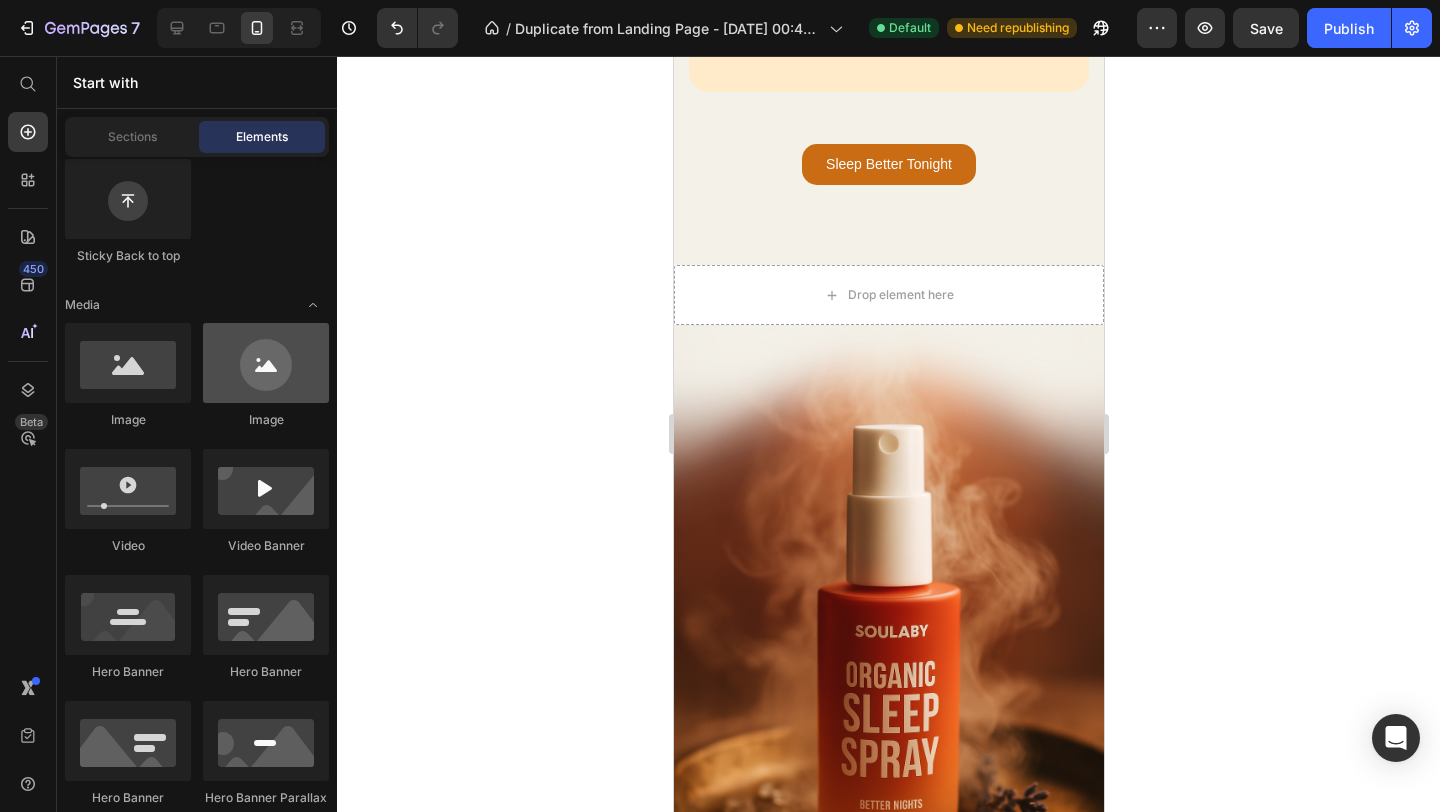 scroll, scrollTop: 652, scrollLeft: 0, axis: vertical 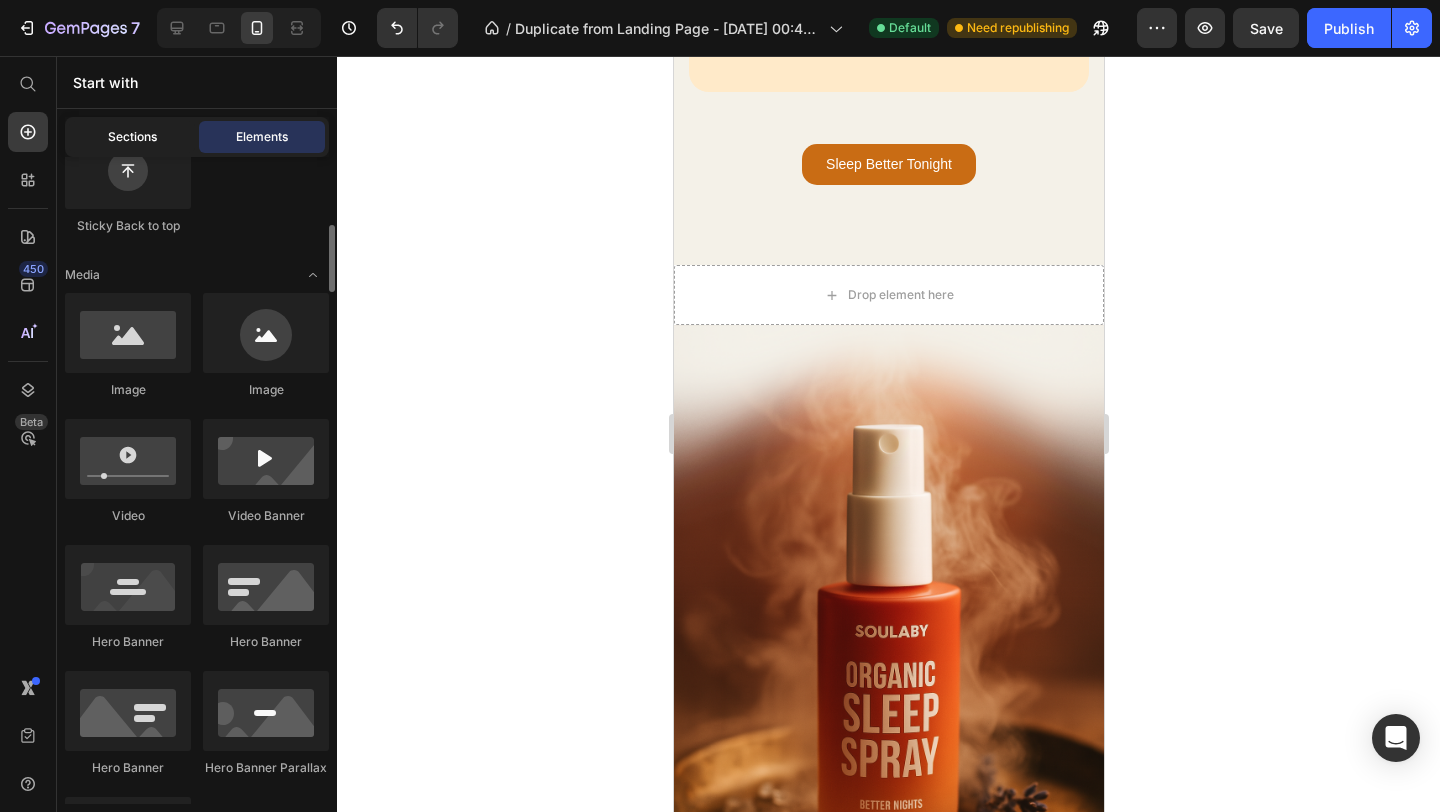 click on "Sections" at bounding box center [132, 137] 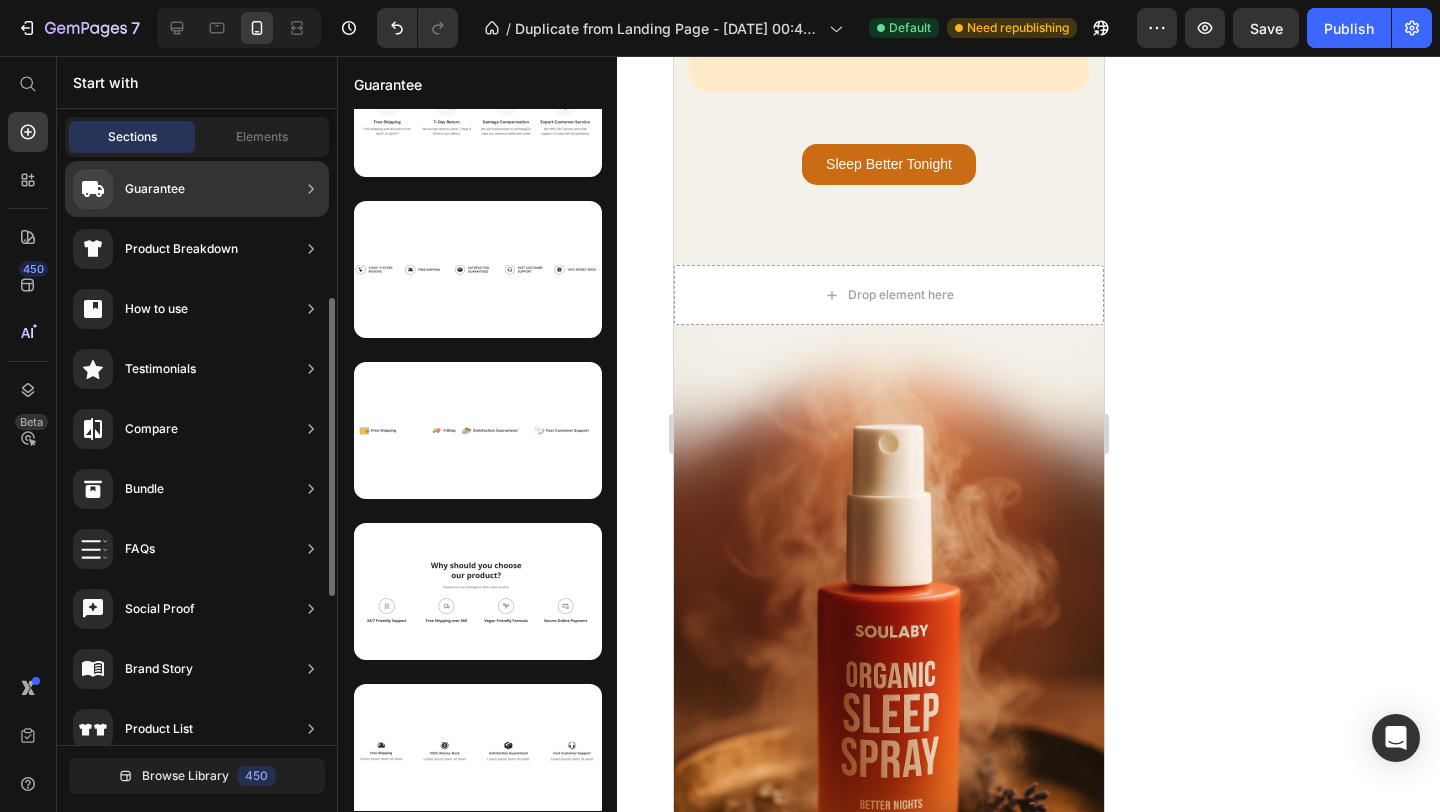 scroll, scrollTop: 274, scrollLeft: 0, axis: vertical 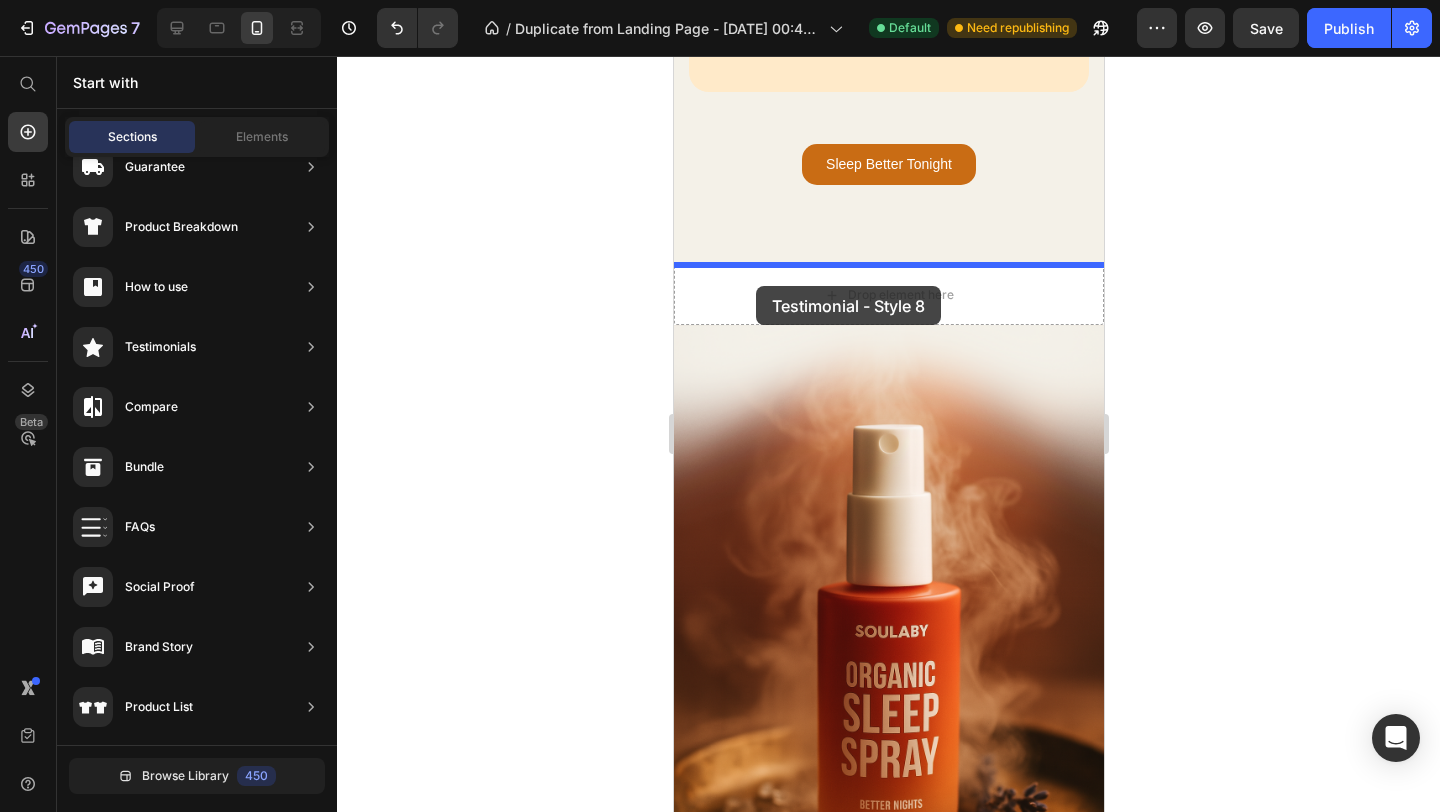 drag, startPoint x: 1118, startPoint y: 463, endPoint x: 755, endPoint y: 286, distance: 403.85394 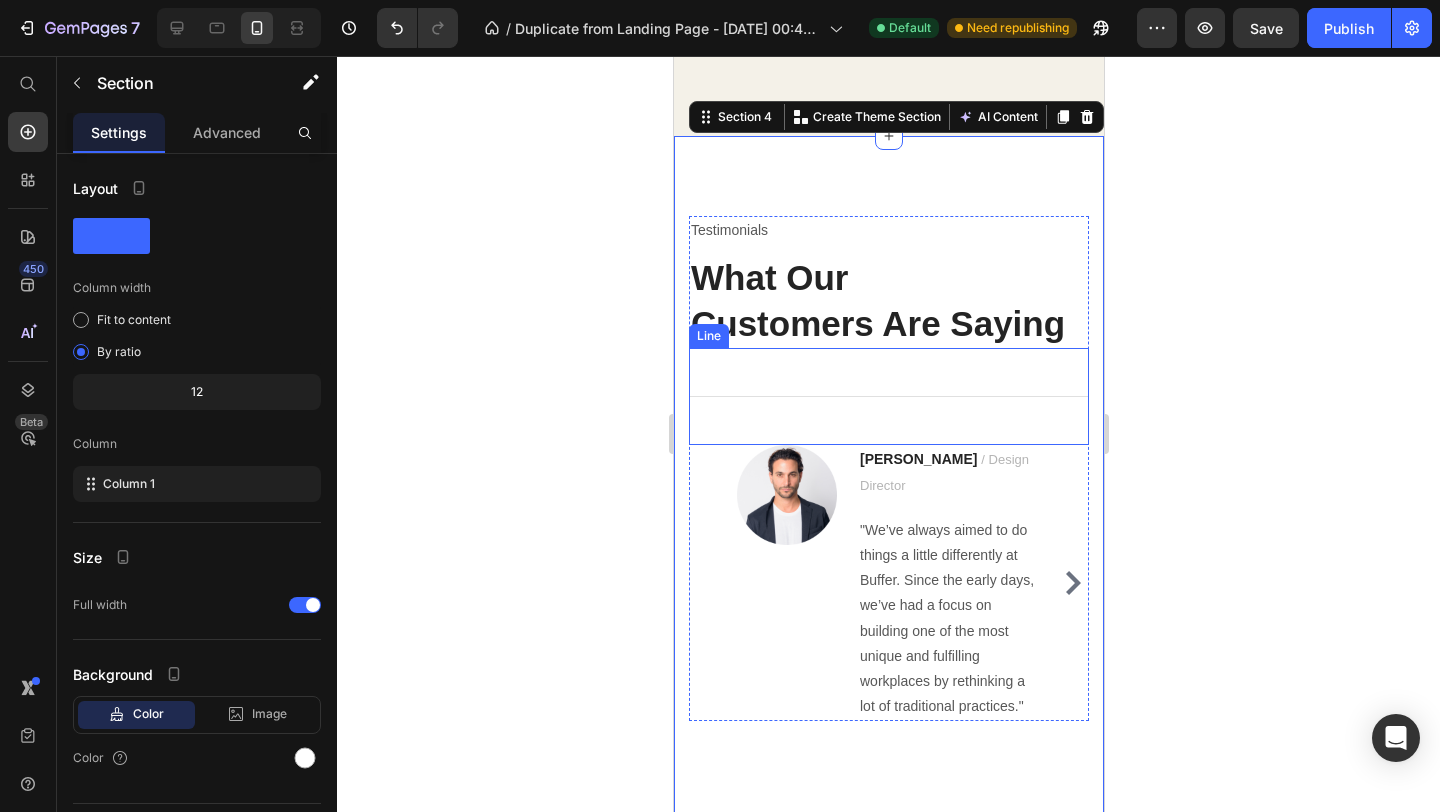 scroll, scrollTop: 4497, scrollLeft: 0, axis: vertical 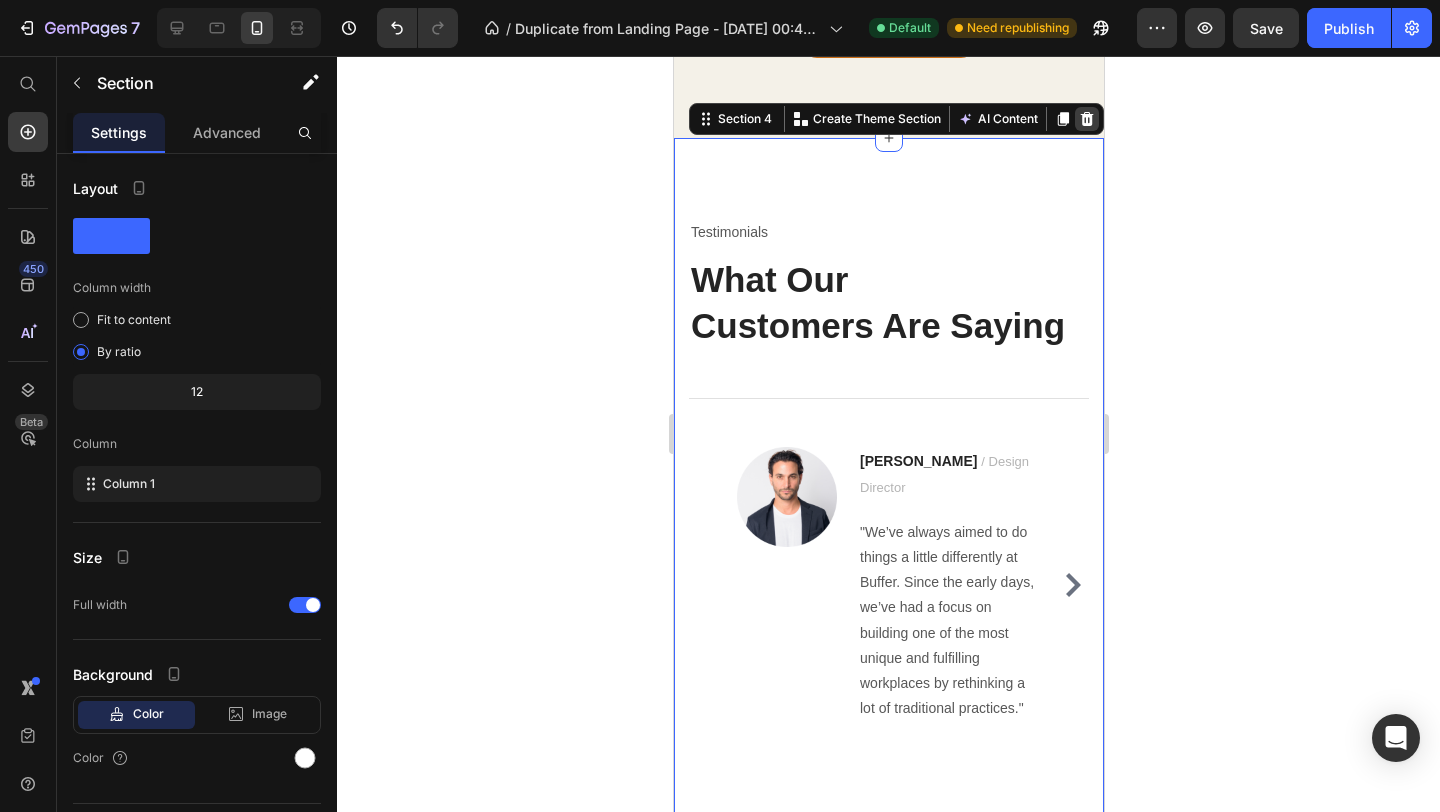 click 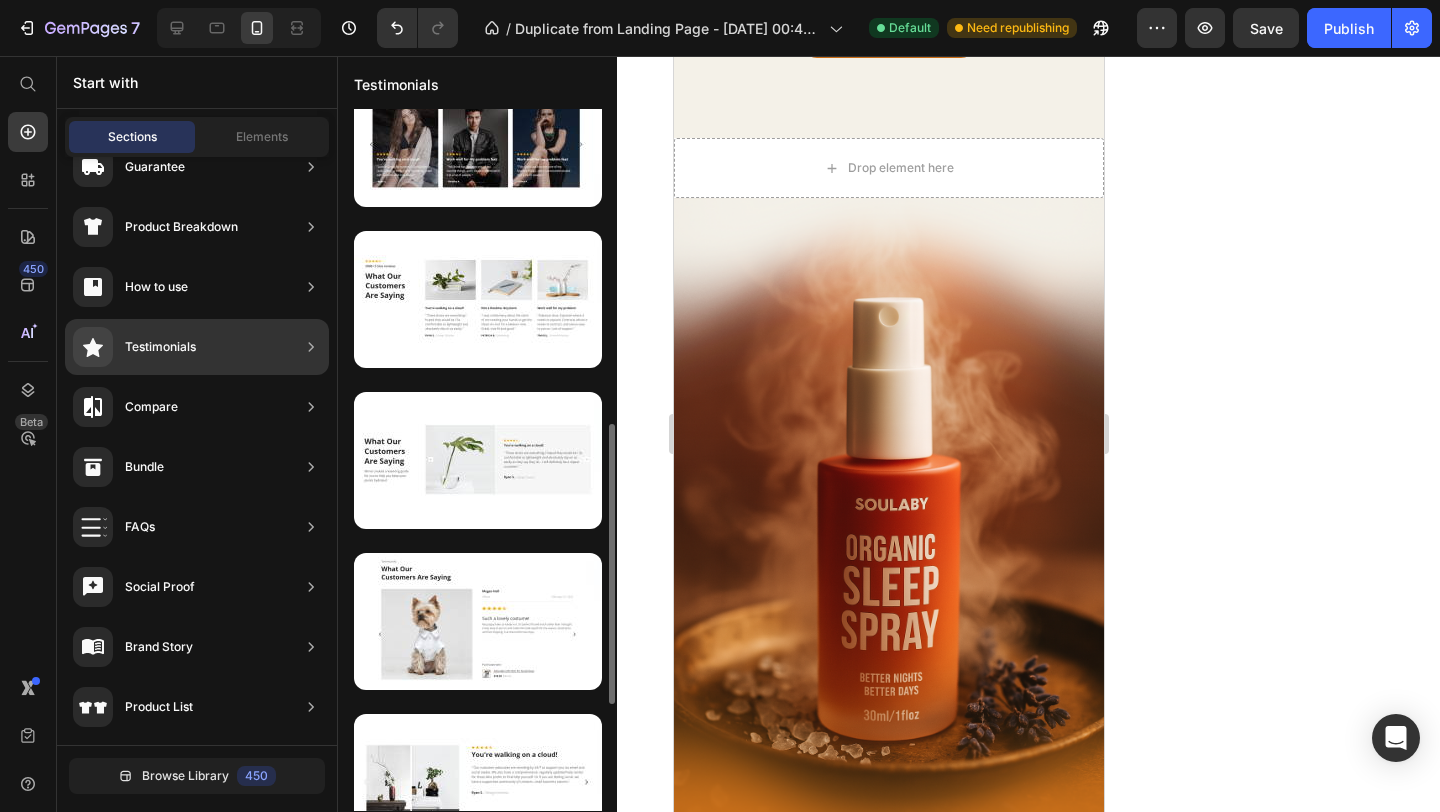 scroll, scrollTop: 853, scrollLeft: 0, axis: vertical 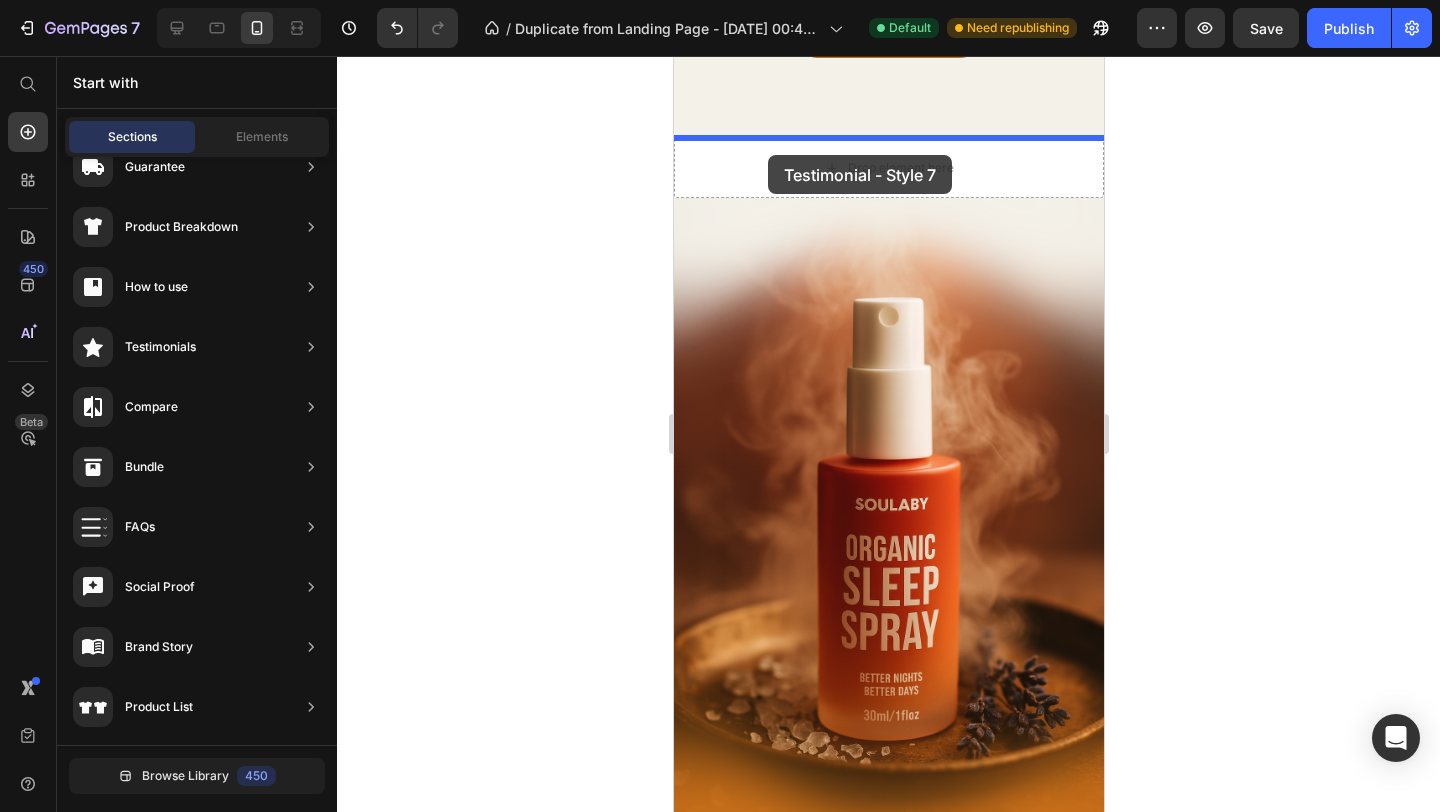 drag, startPoint x: 1190, startPoint y: 531, endPoint x: 768, endPoint y: 157, distance: 563.8794 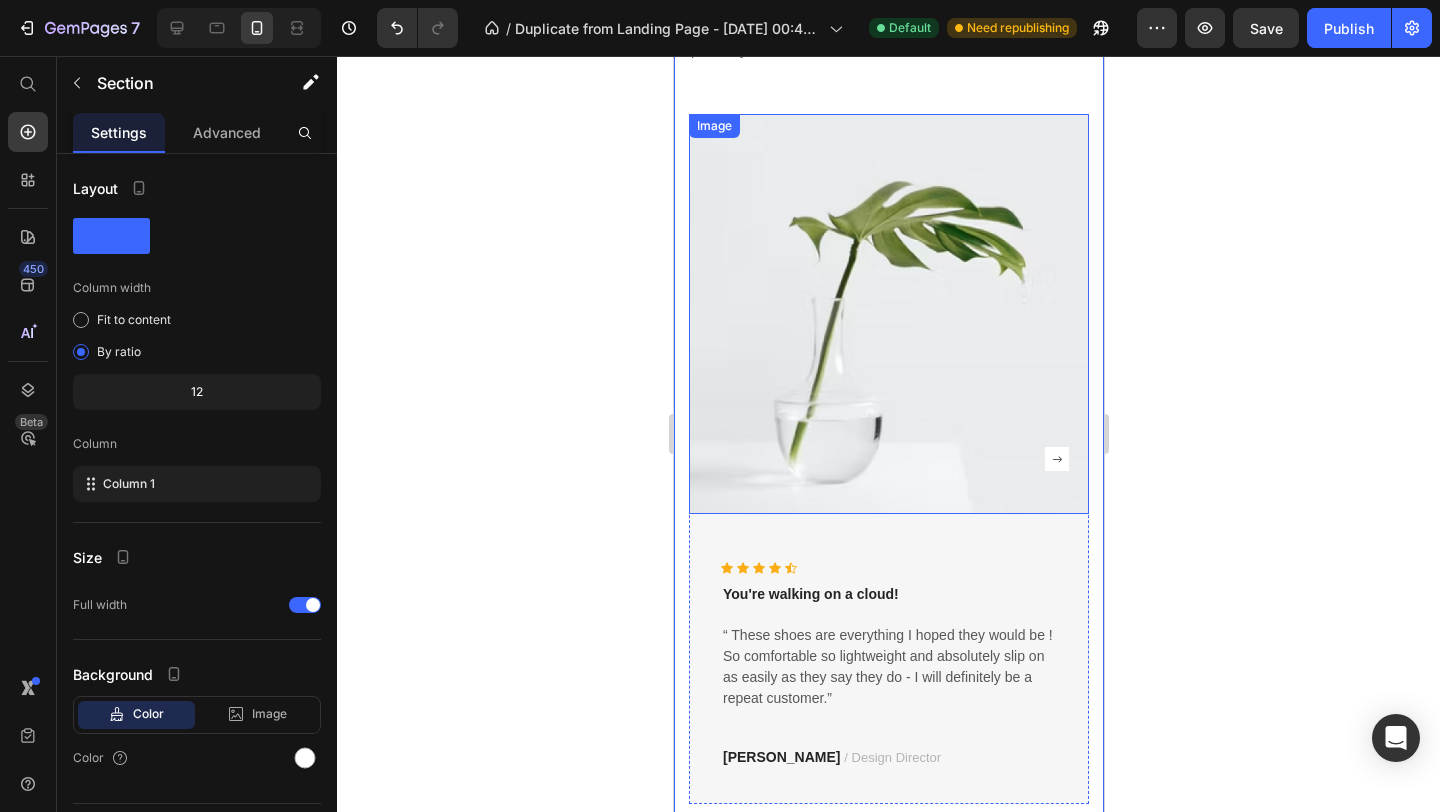 scroll, scrollTop: 4876, scrollLeft: 0, axis: vertical 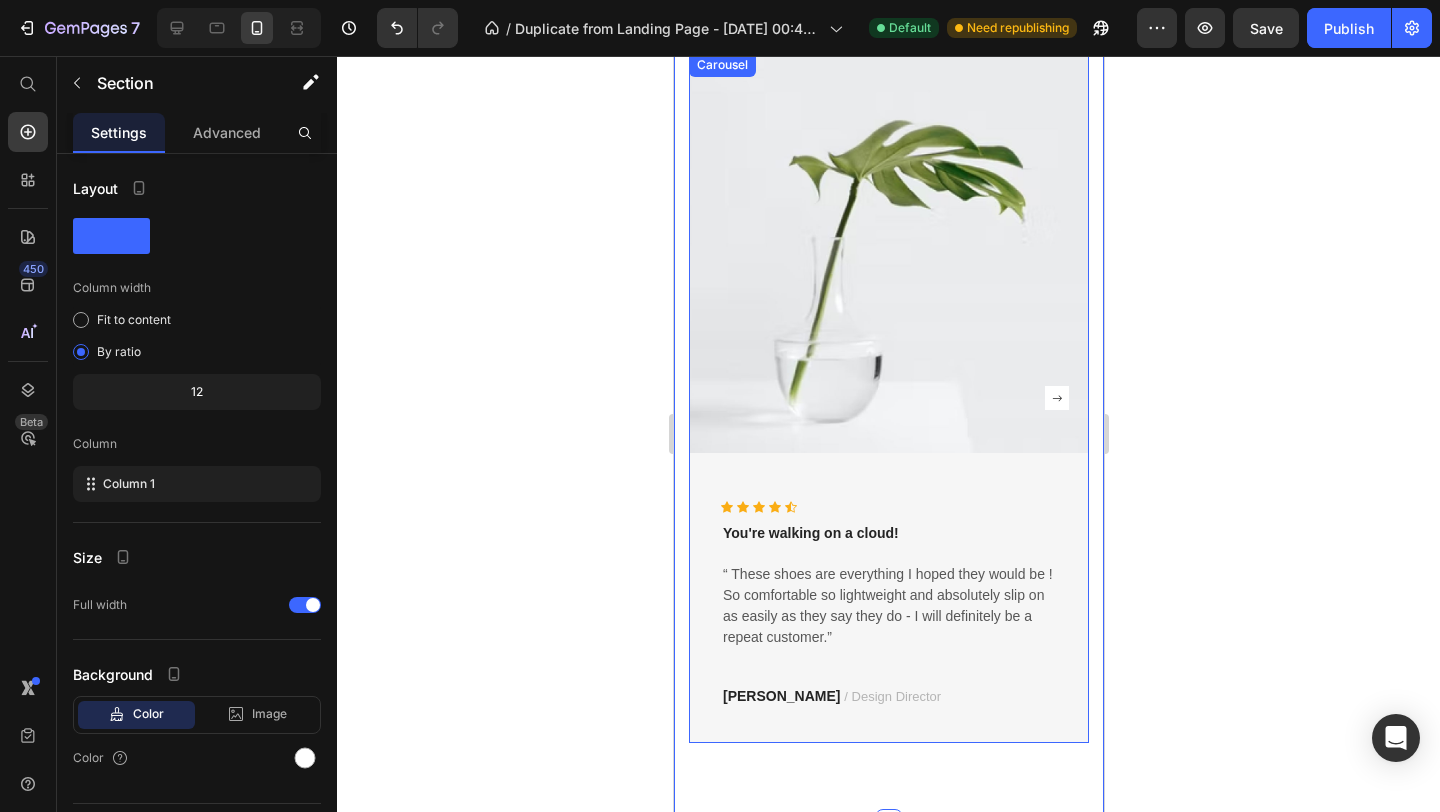 click 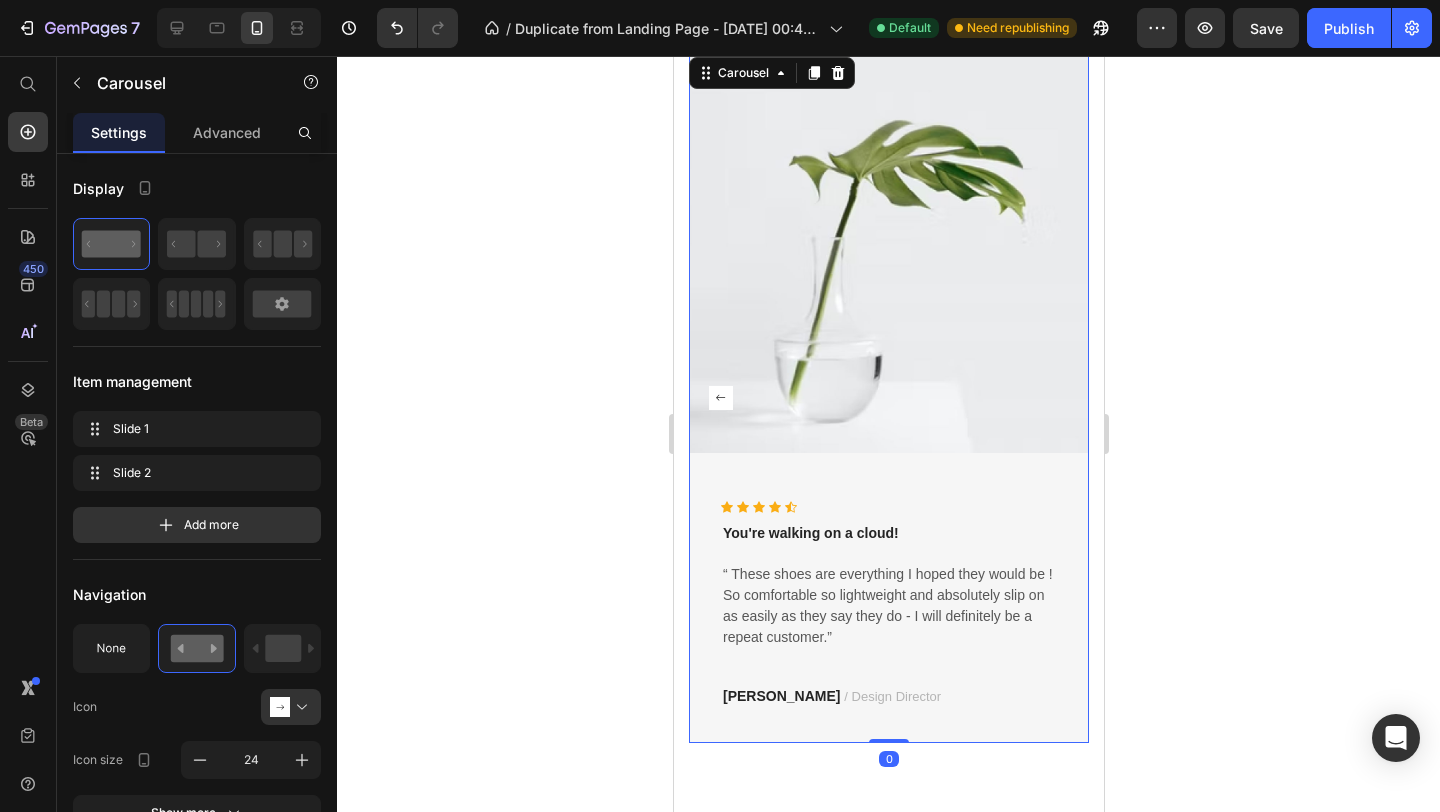 click at bounding box center (888, 253) 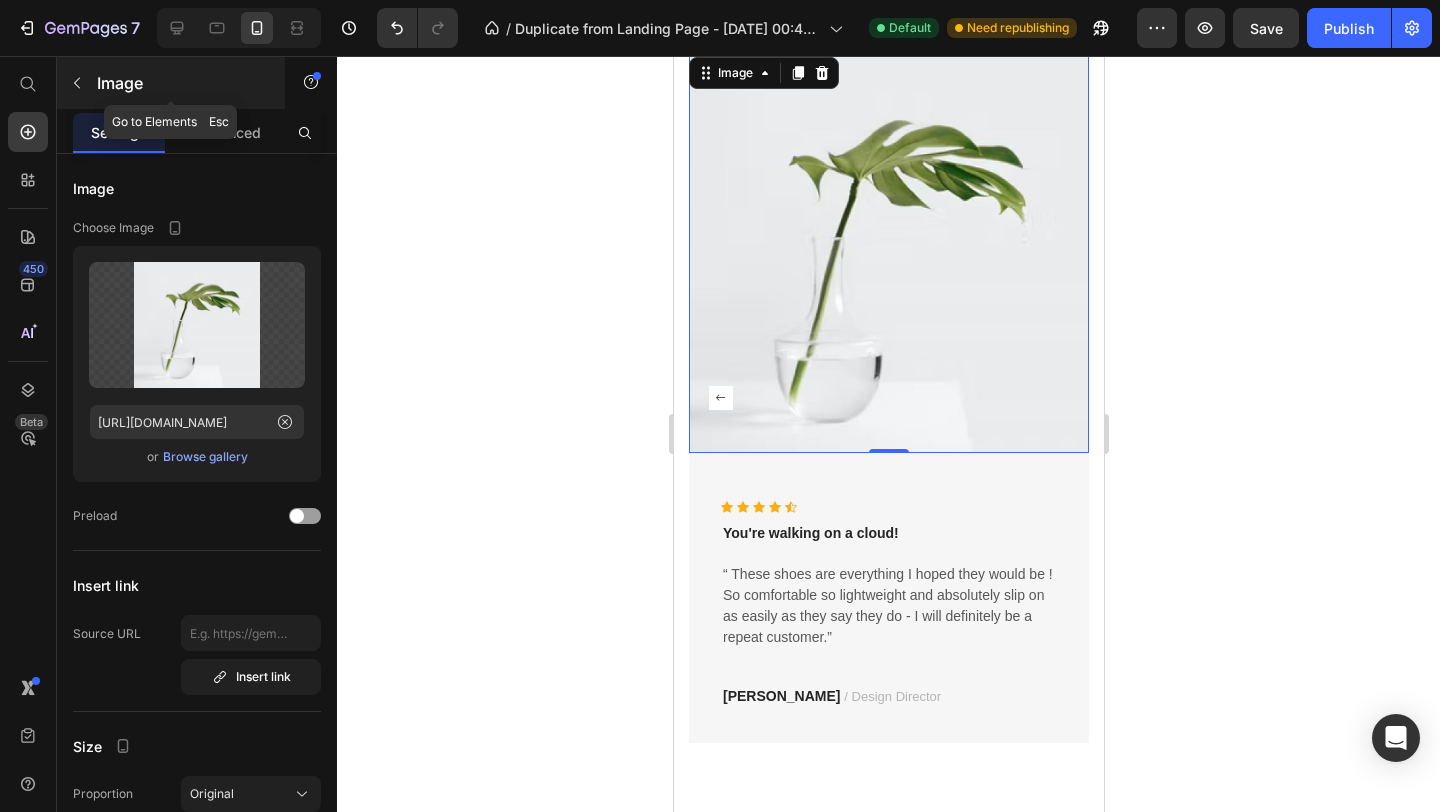 click at bounding box center [77, 83] 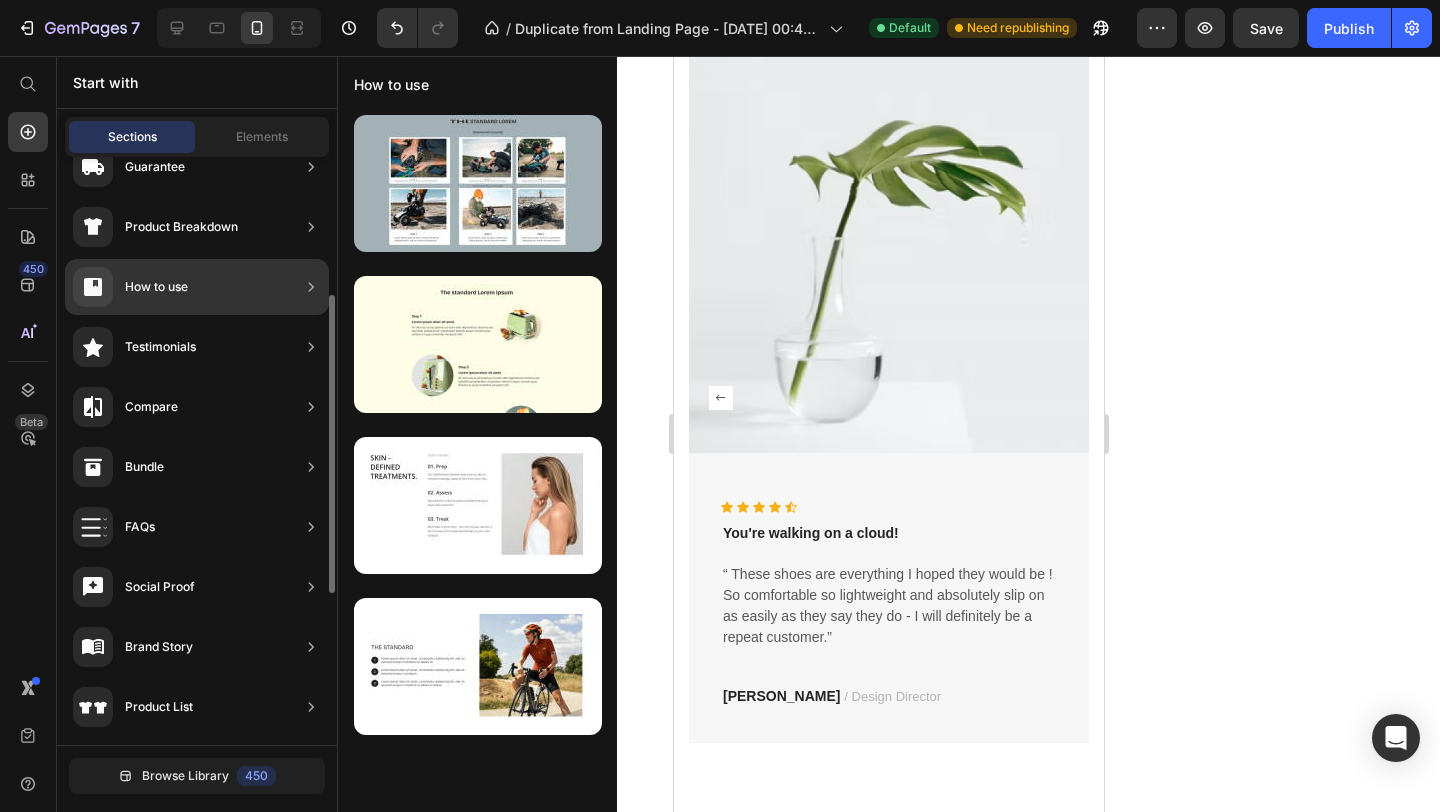 scroll, scrollTop: 0, scrollLeft: 0, axis: both 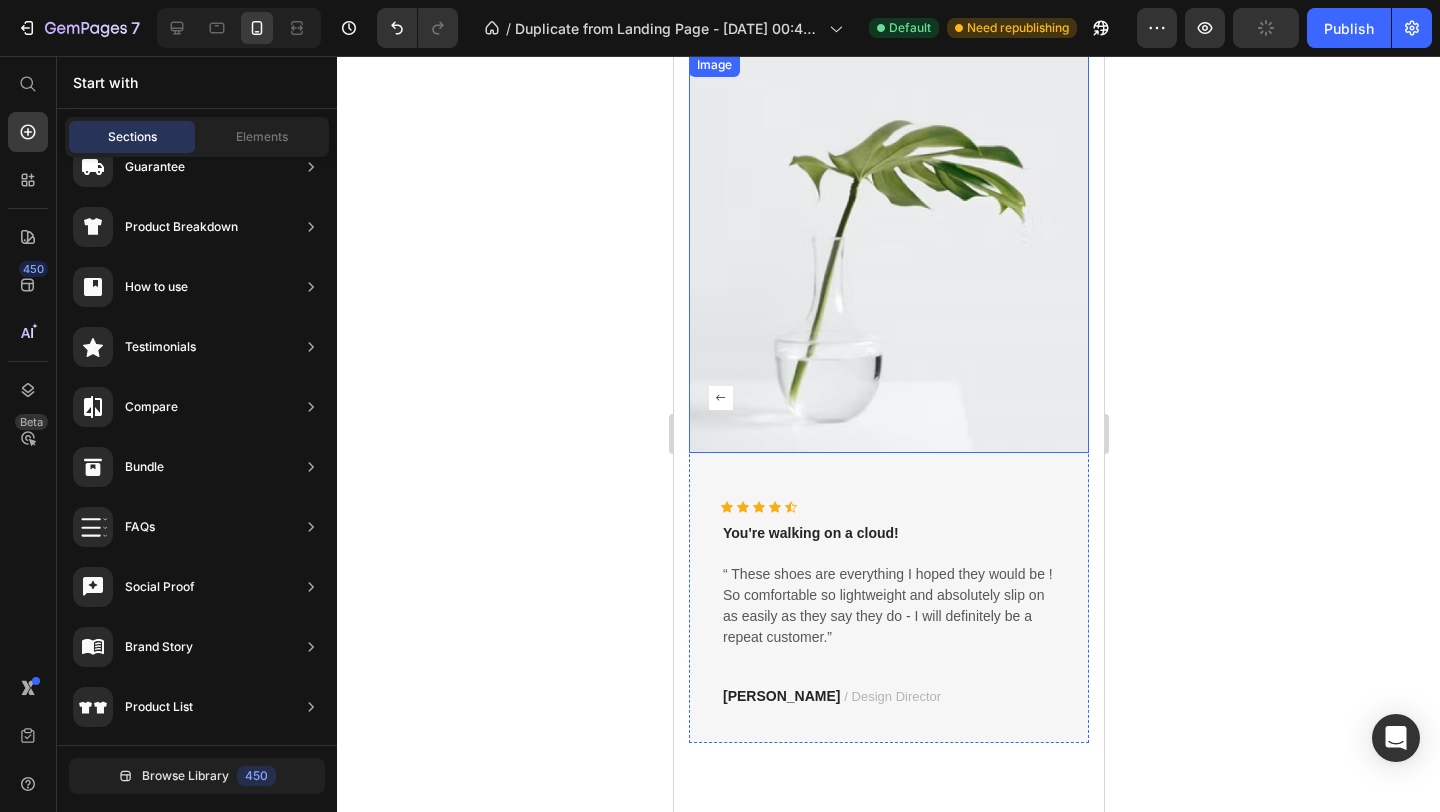 click at bounding box center [888, 253] 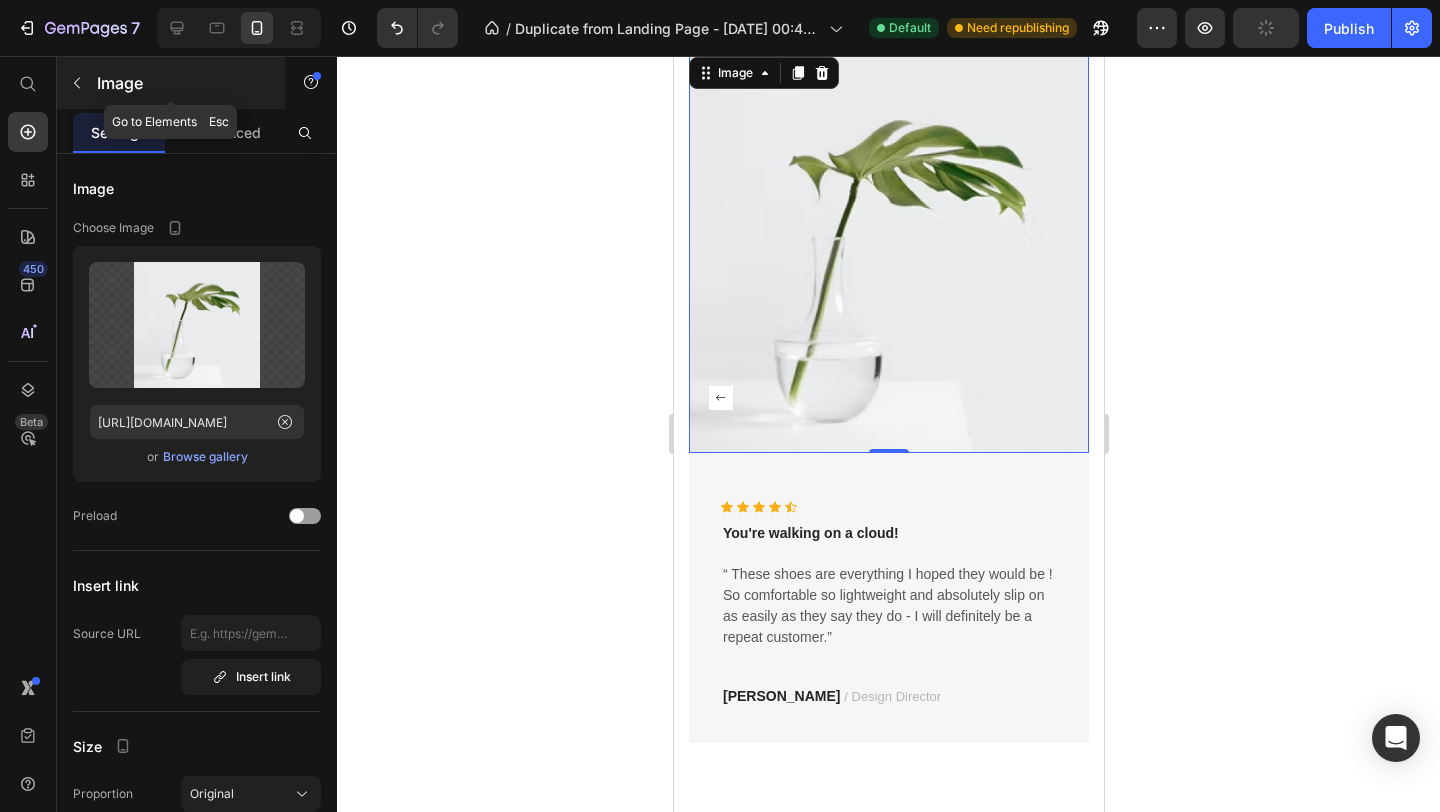 click 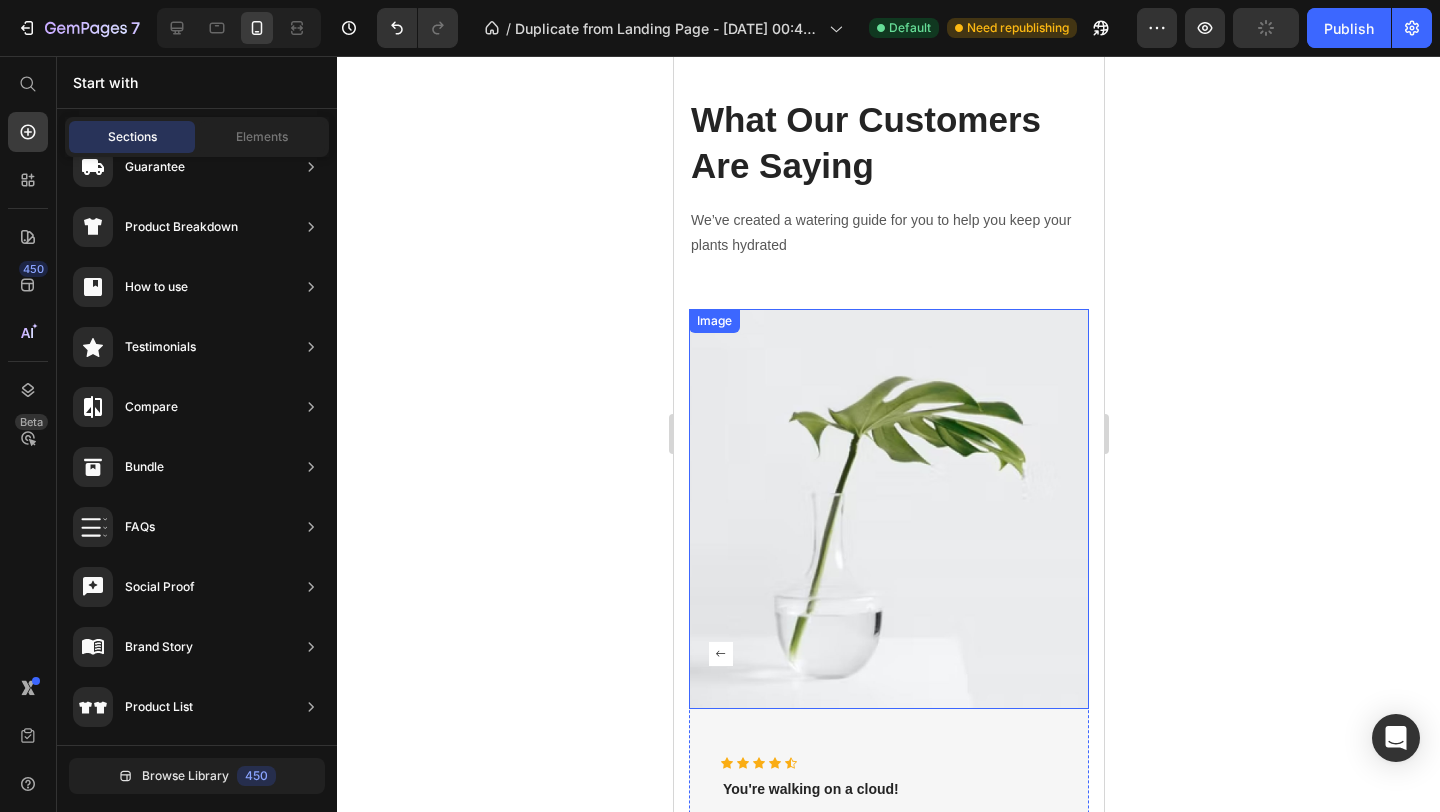 scroll, scrollTop: 4512, scrollLeft: 0, axis: vertical 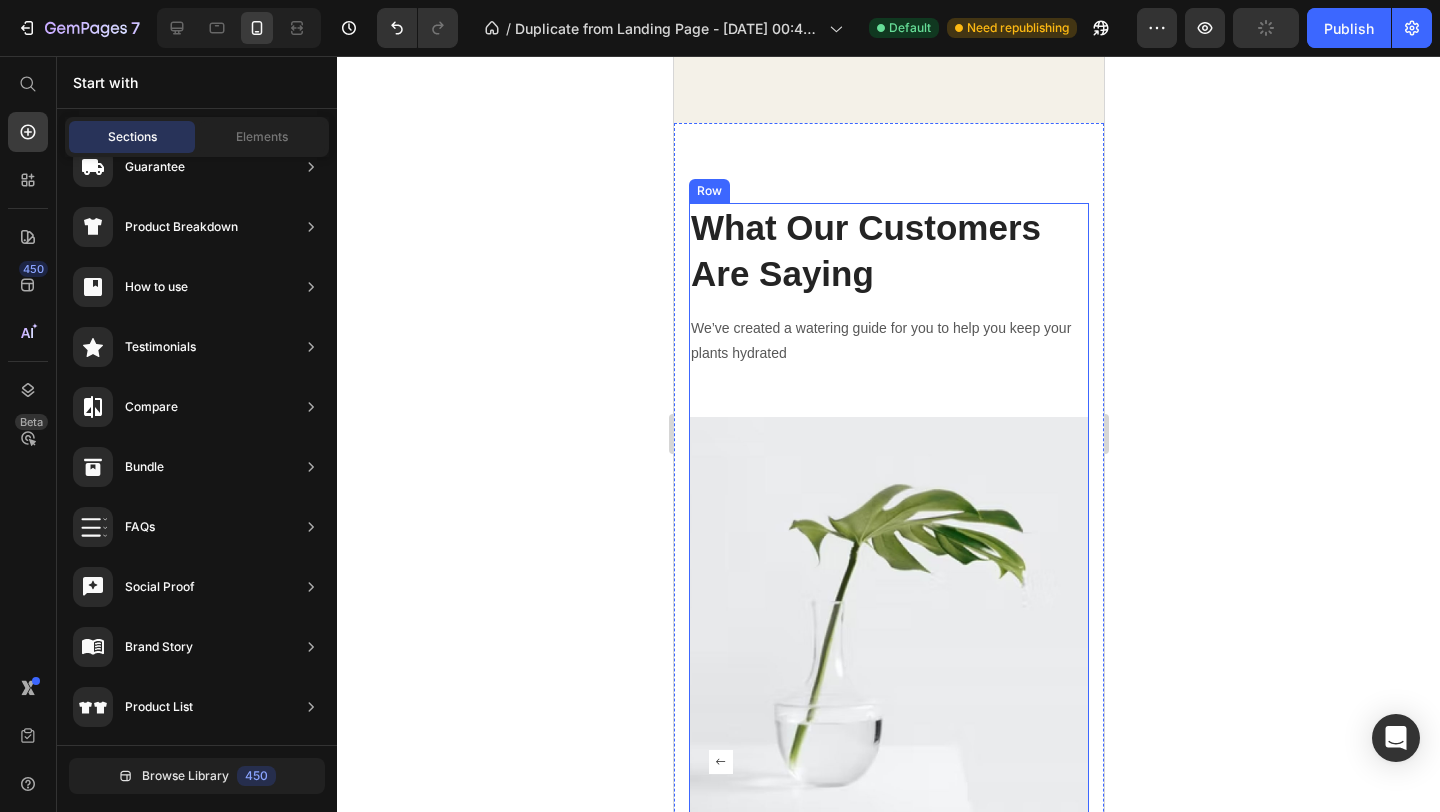 click on "What Our Customers Are Saying Heading We’ve created a watering guide for you to help you keep your plants hydrated Text block" at bounding box center [888, 309] 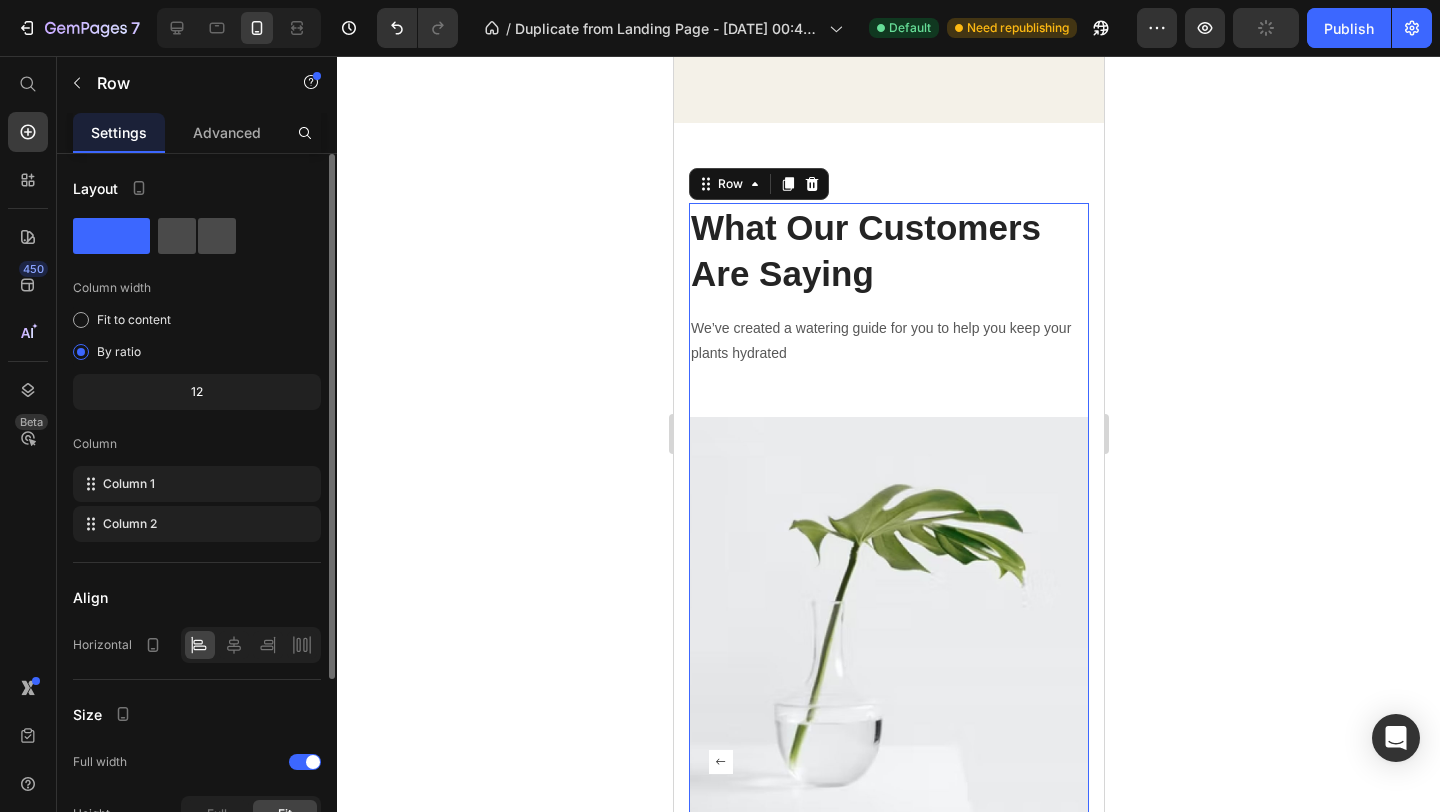 click 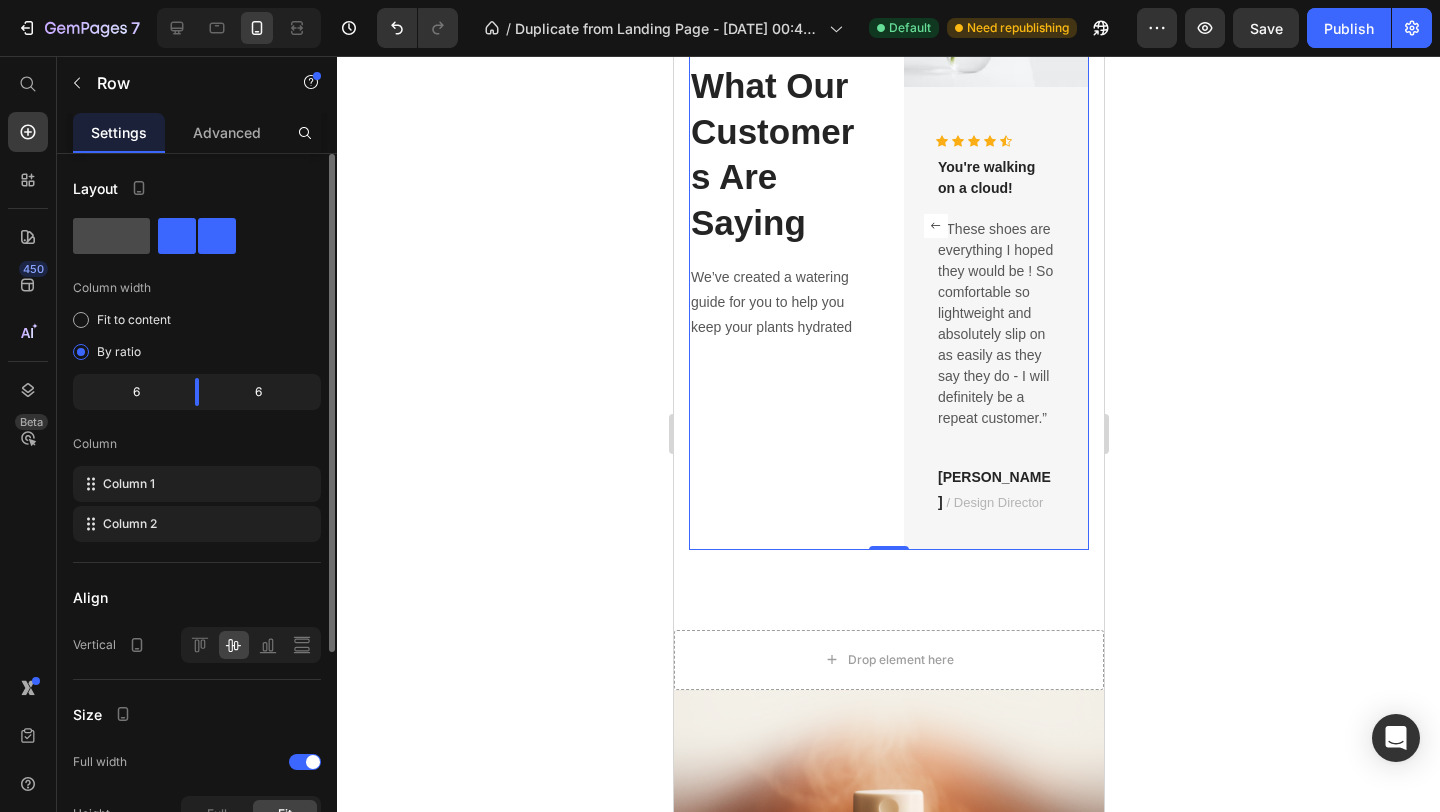 click 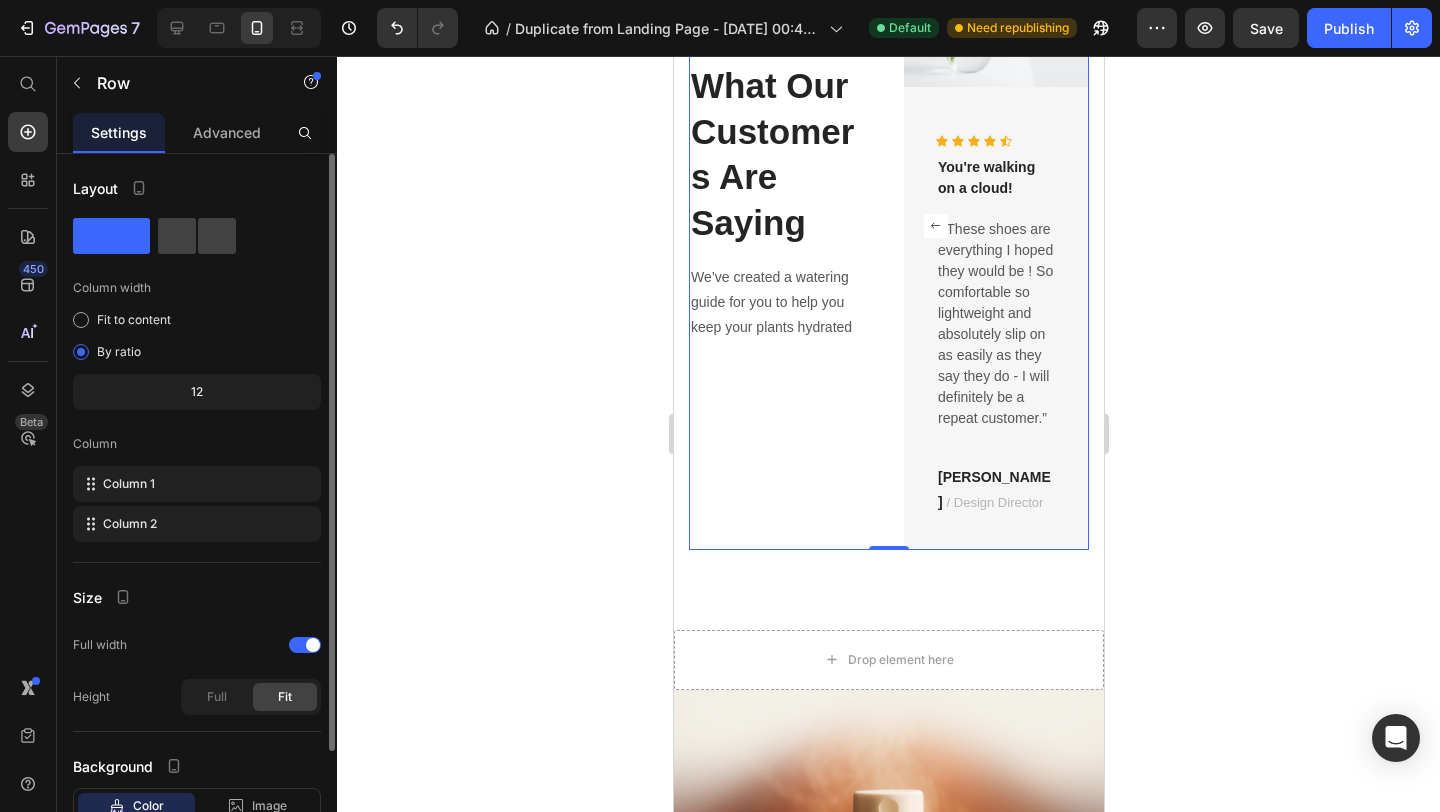 scroll, scrollTop: 4653, scrollLeft: 0, axis: vertical 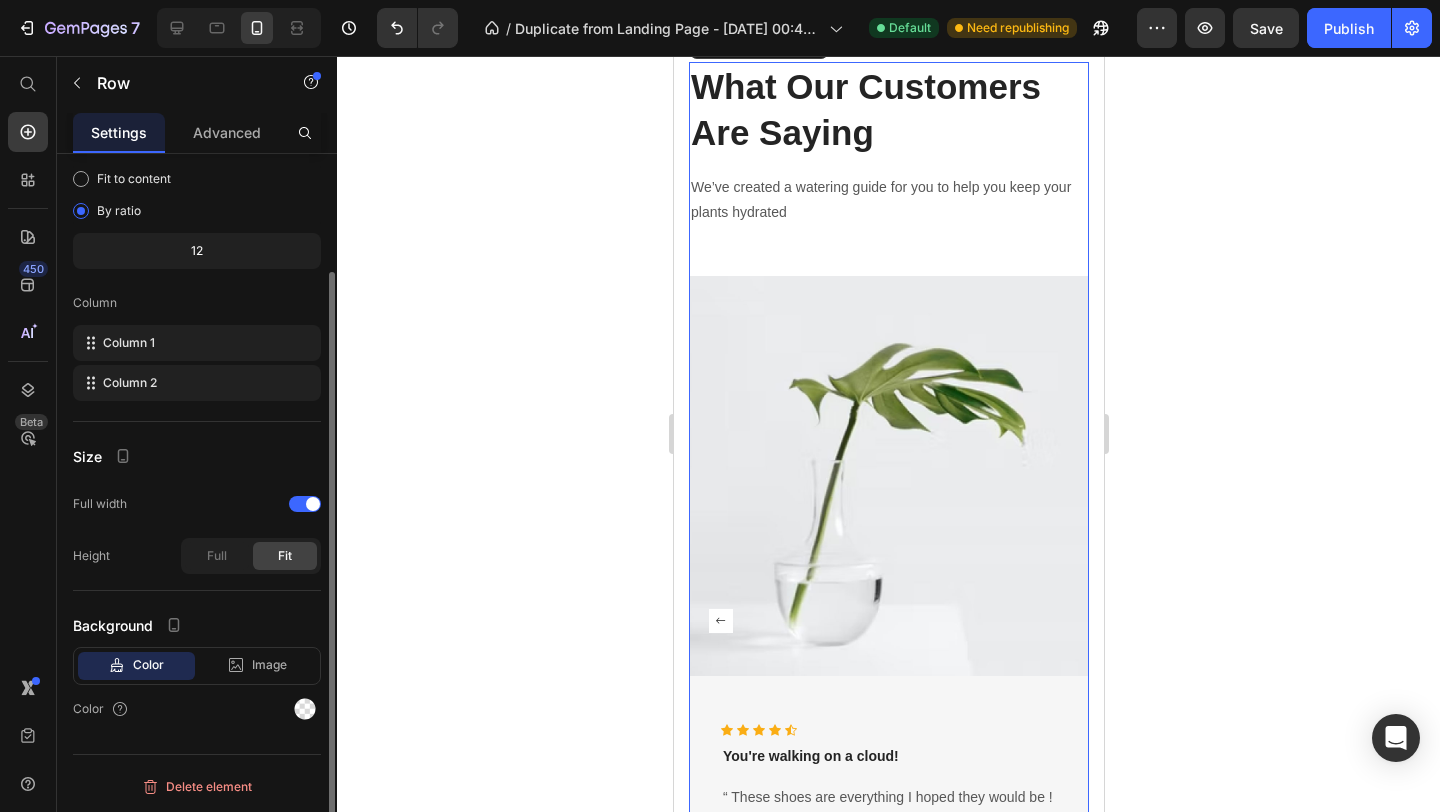 click on "Layout Column width Fit to content By ratio 12 Column Column 1 Column 2" 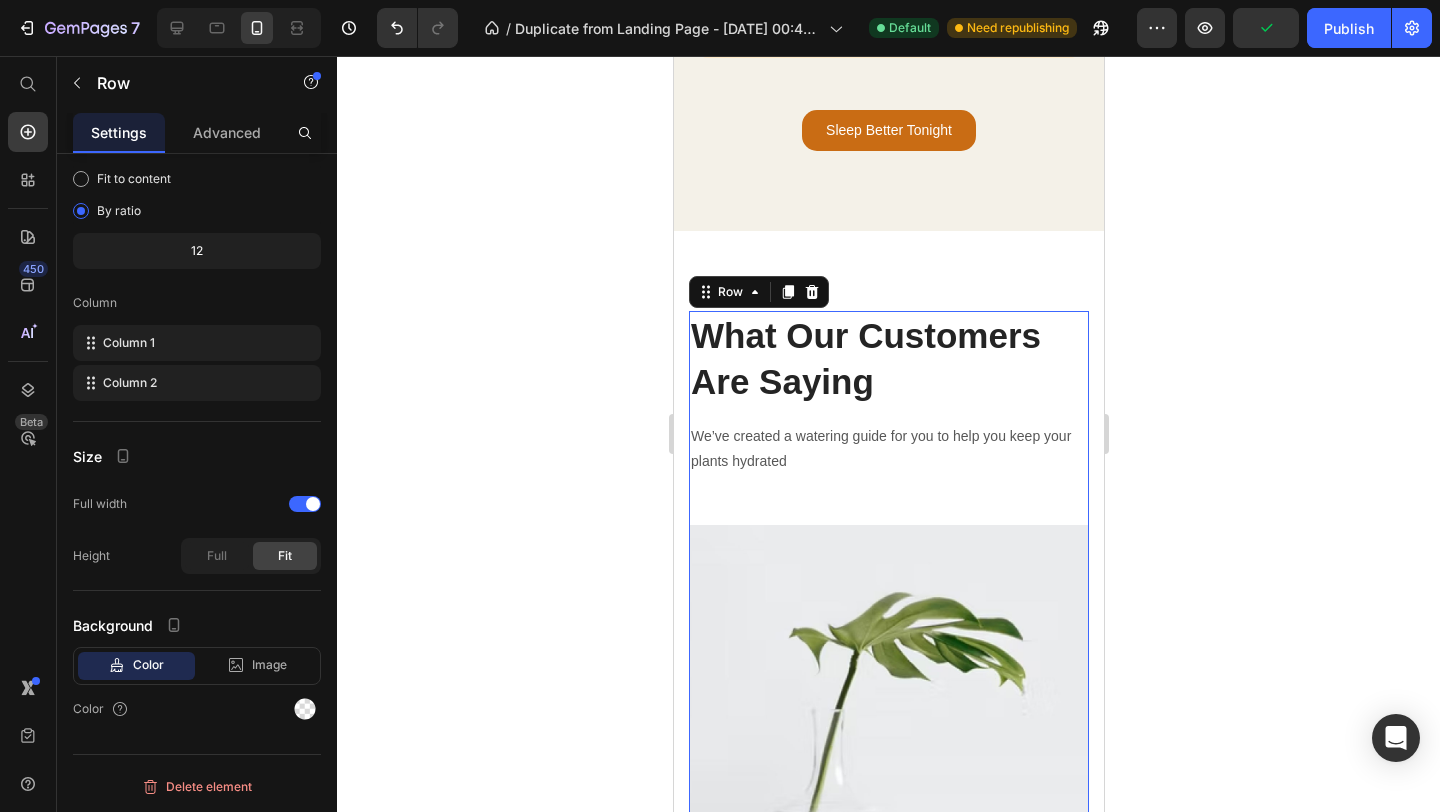 scroll, scrollTop: 4271, scrollLeft: 0, axis: vertical 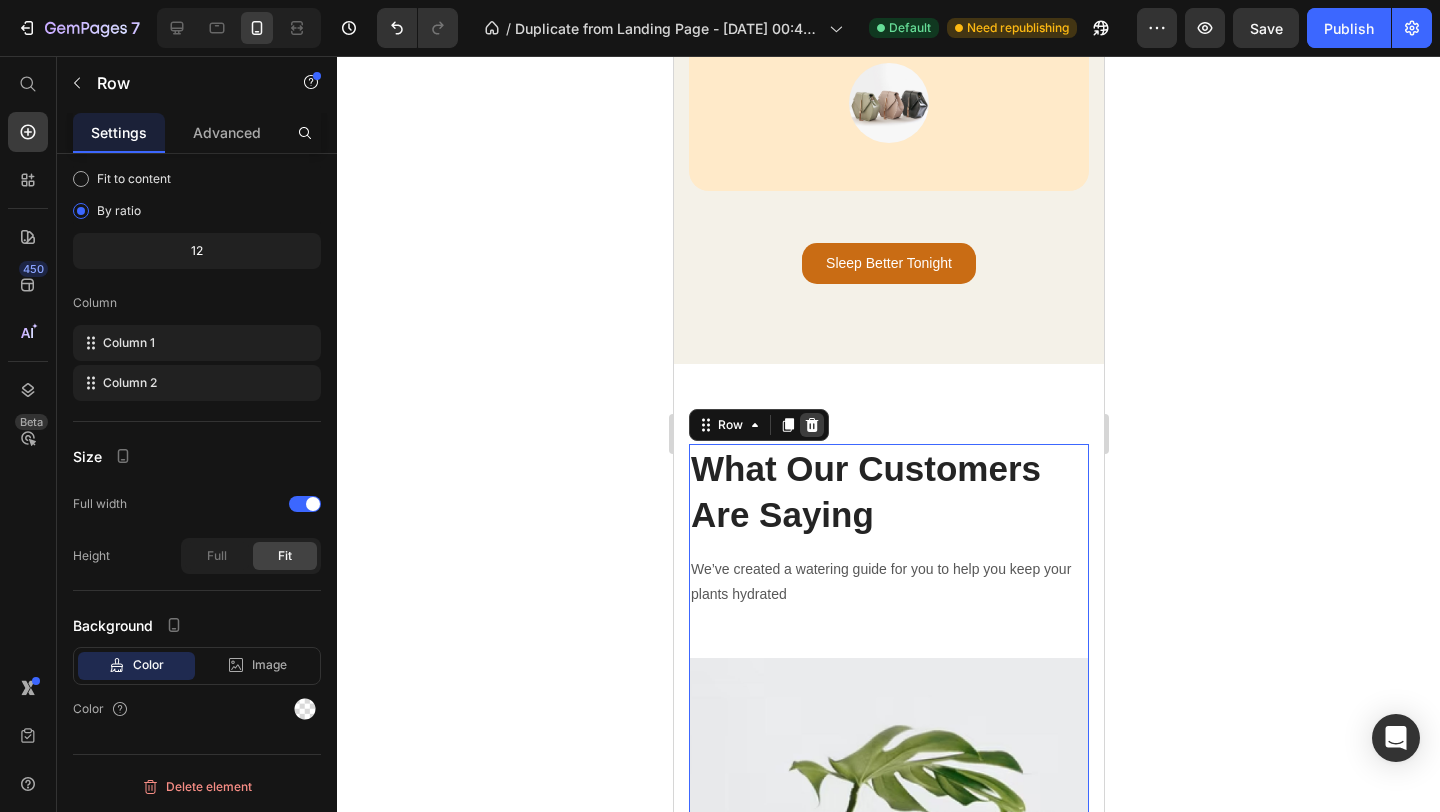 click 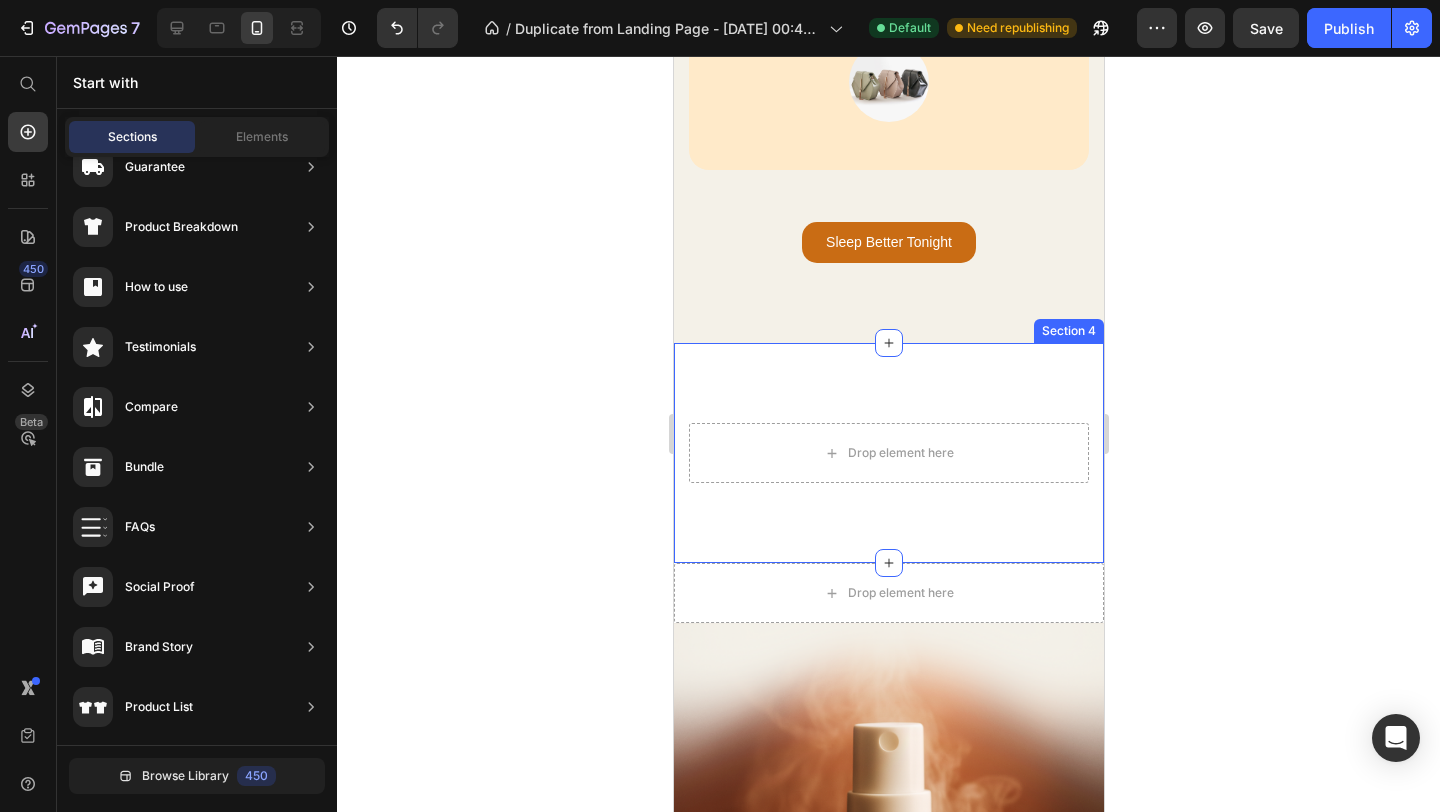 scroll, scrollTop: 4301, scrollLeft: 0, axis: vertical 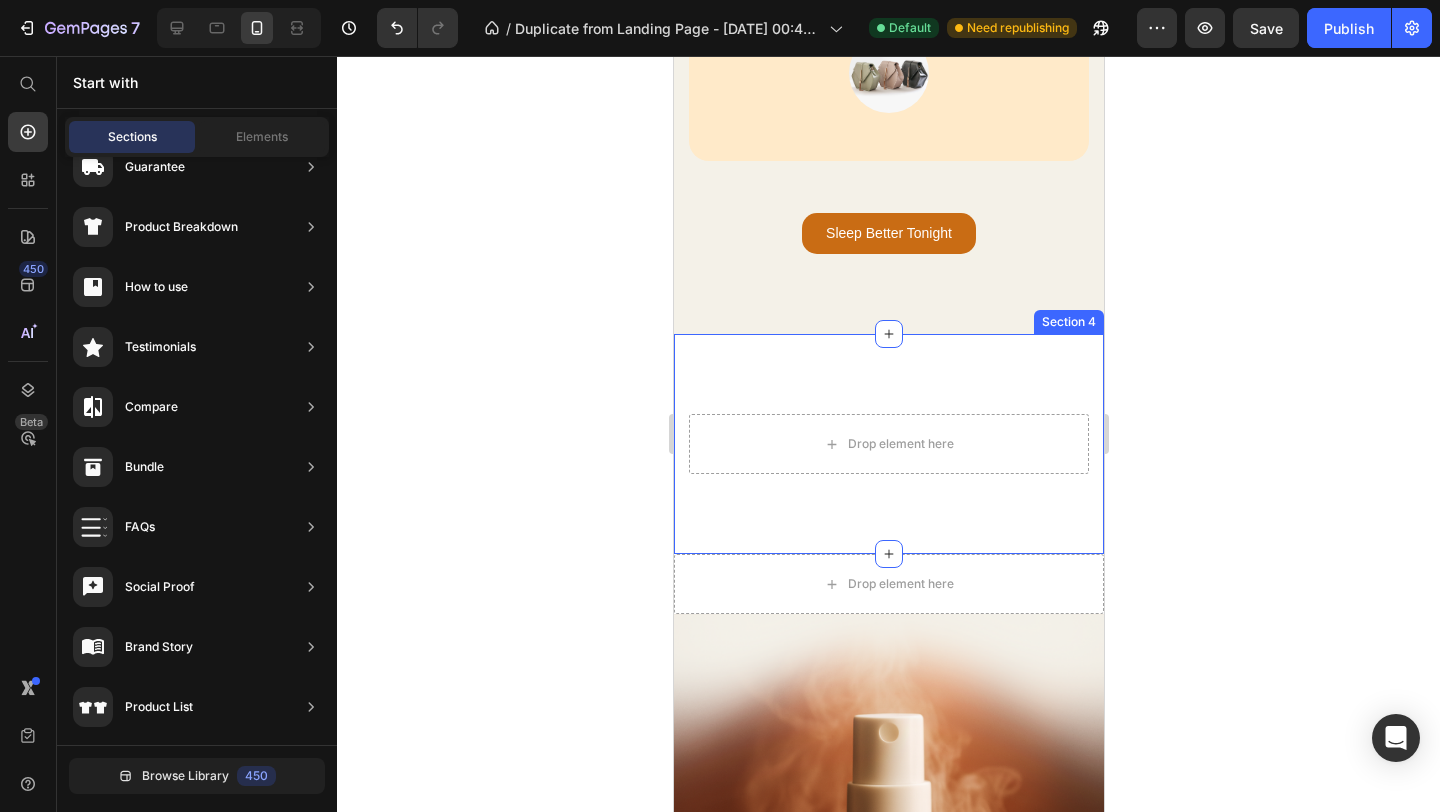 click on "Drop element here Section 4" at bounding box center (888, 444) 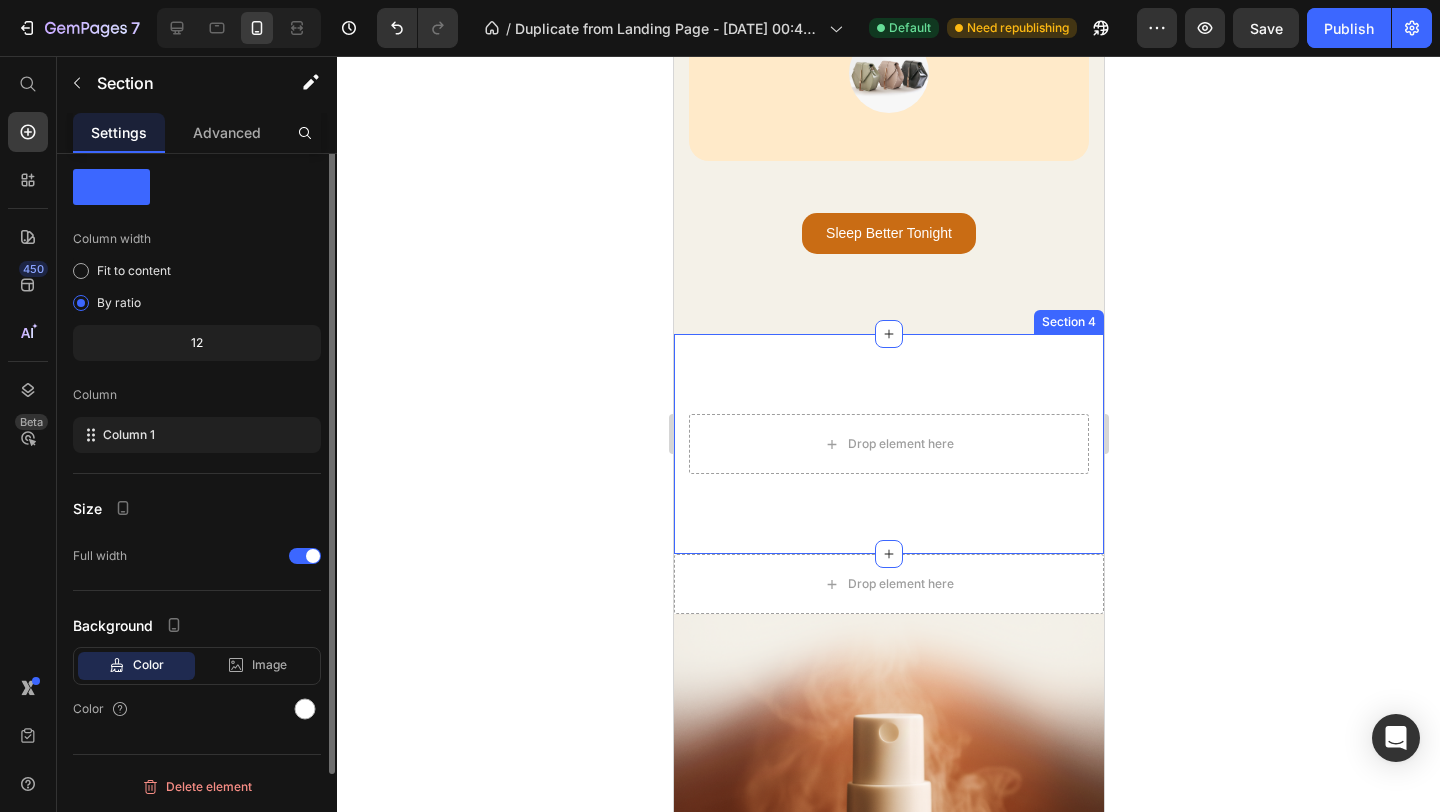 scroll, scrollTop: 0, scrollLeft: 0, axis: both 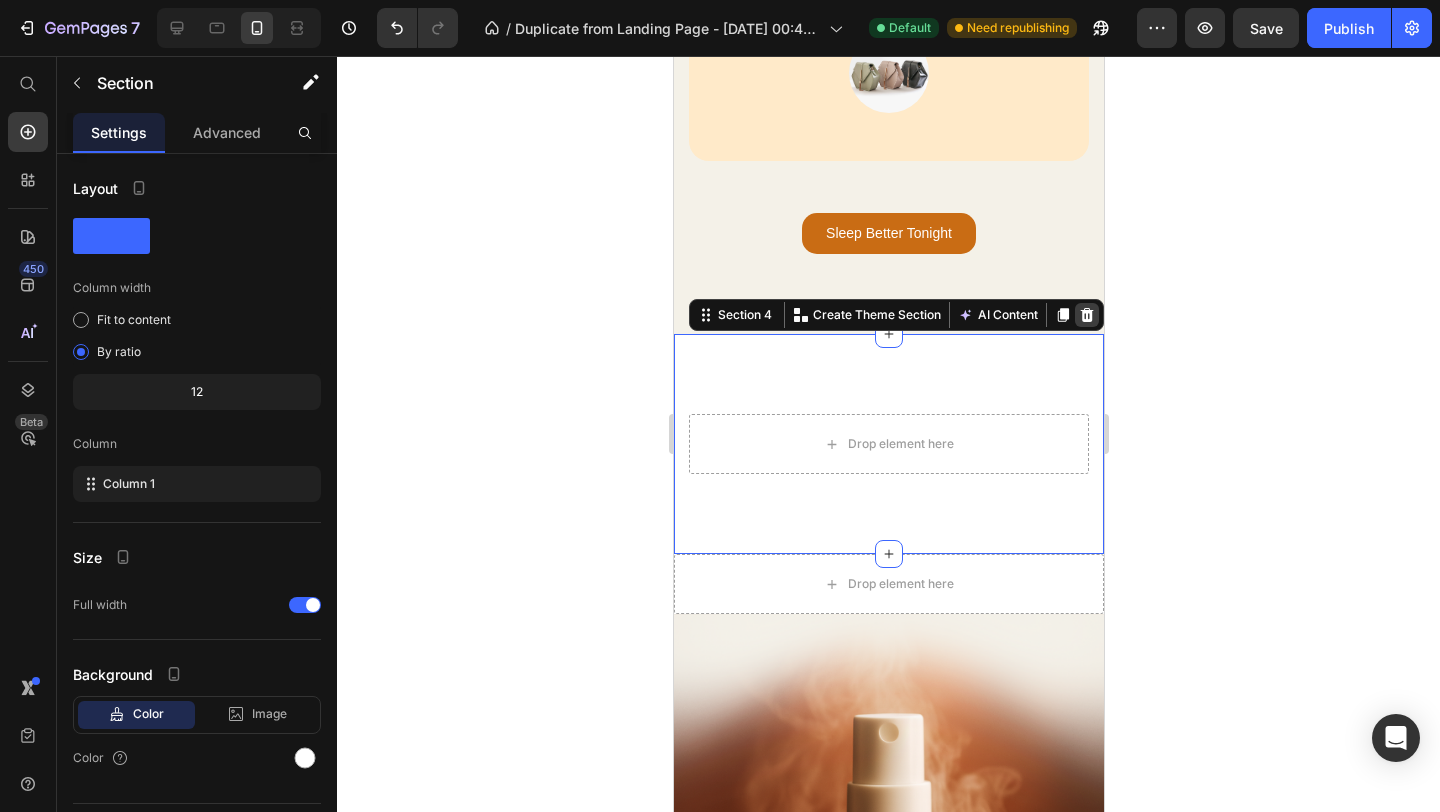 click at bounding box center (1086, 315) 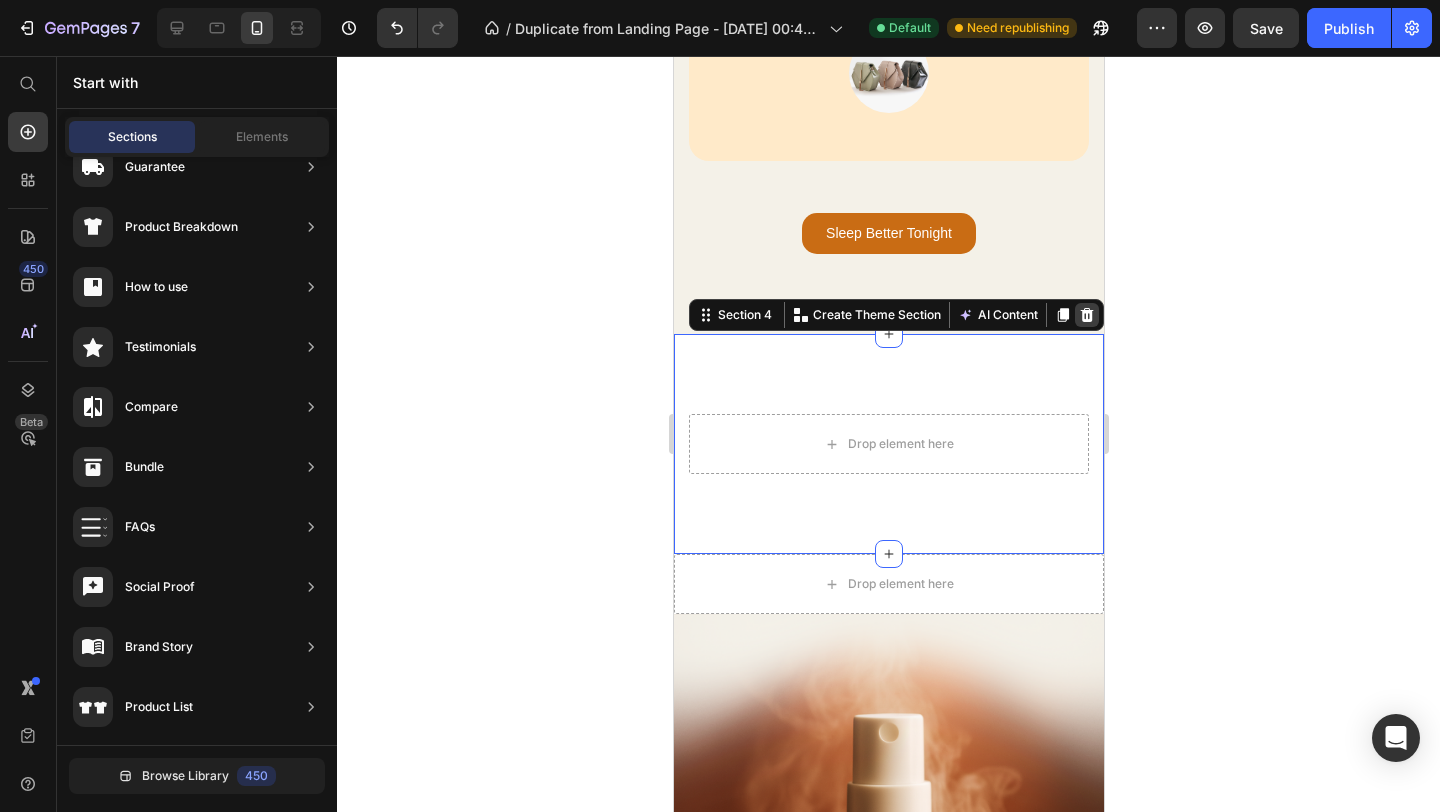 click on "How Soulaby Works Heading Three Simple Steps Text Block Step 1 Text block Spray 5 times under your tongue  Lift your tongue and spray directly onto the tissue underneath for maximum absorption. Text block Image Row Step 2 Text block Hold for 10-15 seconds  Keep the spray under your tongue to allow the botanicals to absorb directly into your bloodstream. Text block Image Row Step 3 Text block Feel the calm wash over you  Within 15-20 minutes, experience your racing thoughts slow down as your body naturally transitions to sleep mode. Text block Image Row Sleep Better Tonight Button Row Section 3" at bounding box center (888, -313) 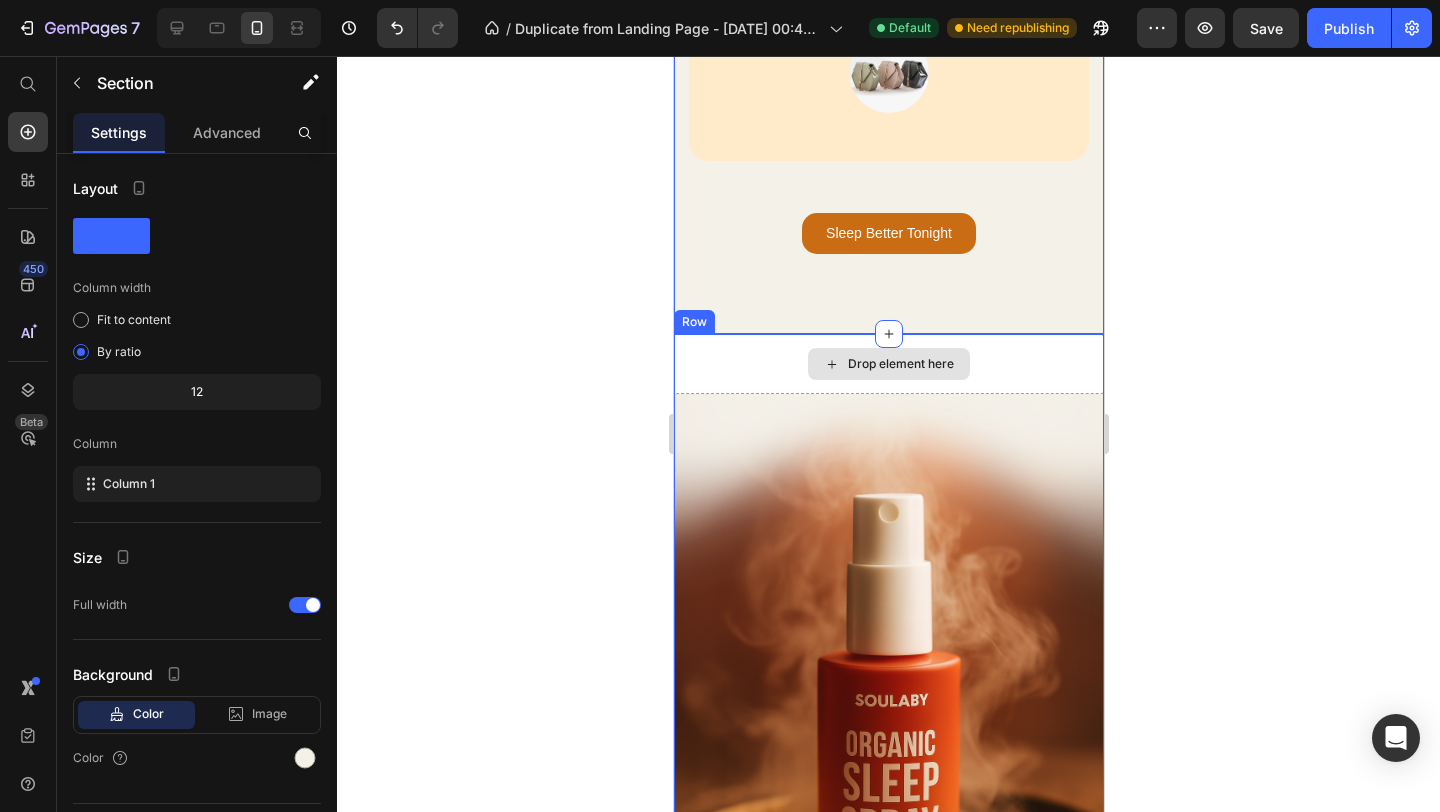 click on "Drop element here" at bounding box center [888, 364] 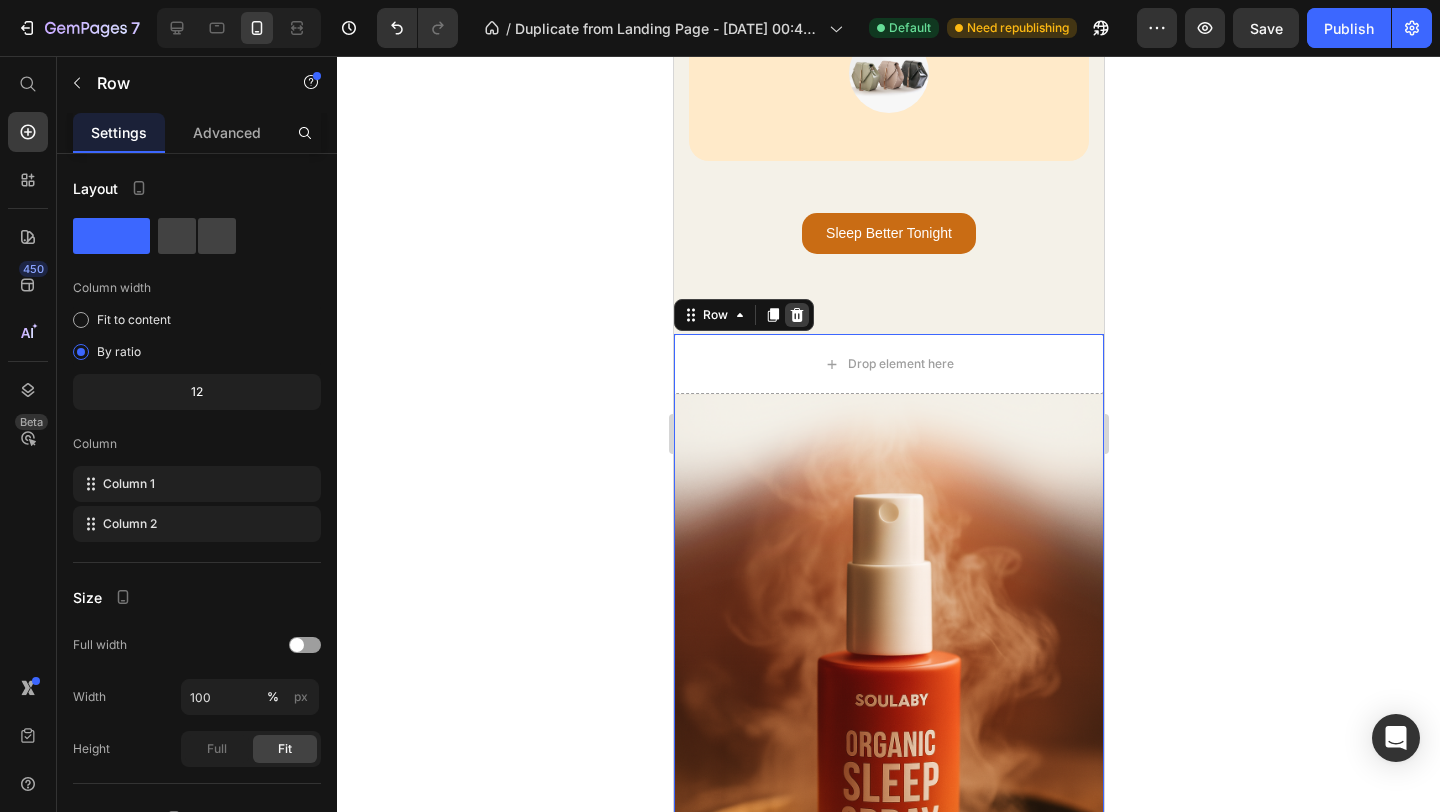 click 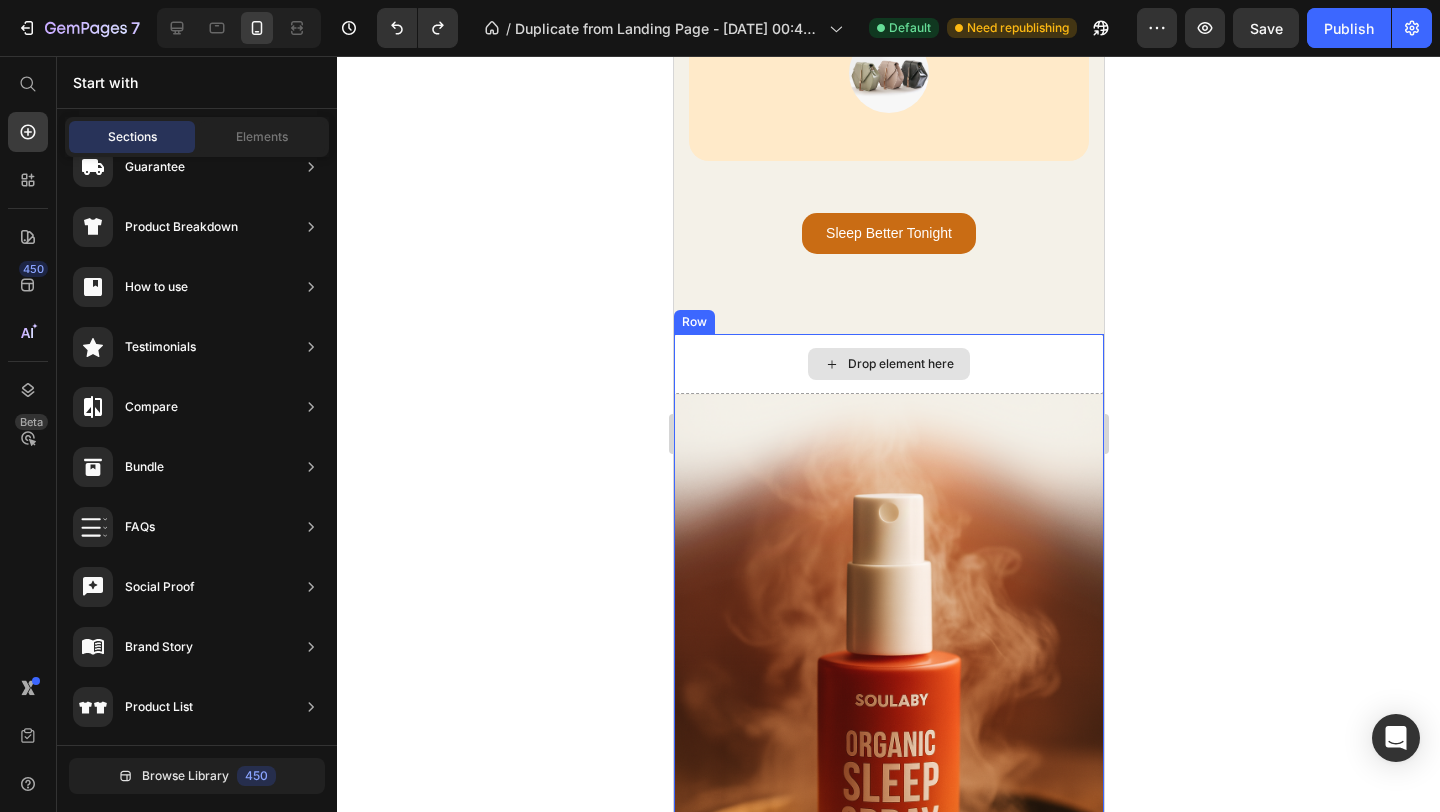 click on "Drop element here" at bounding box center [888, 364] 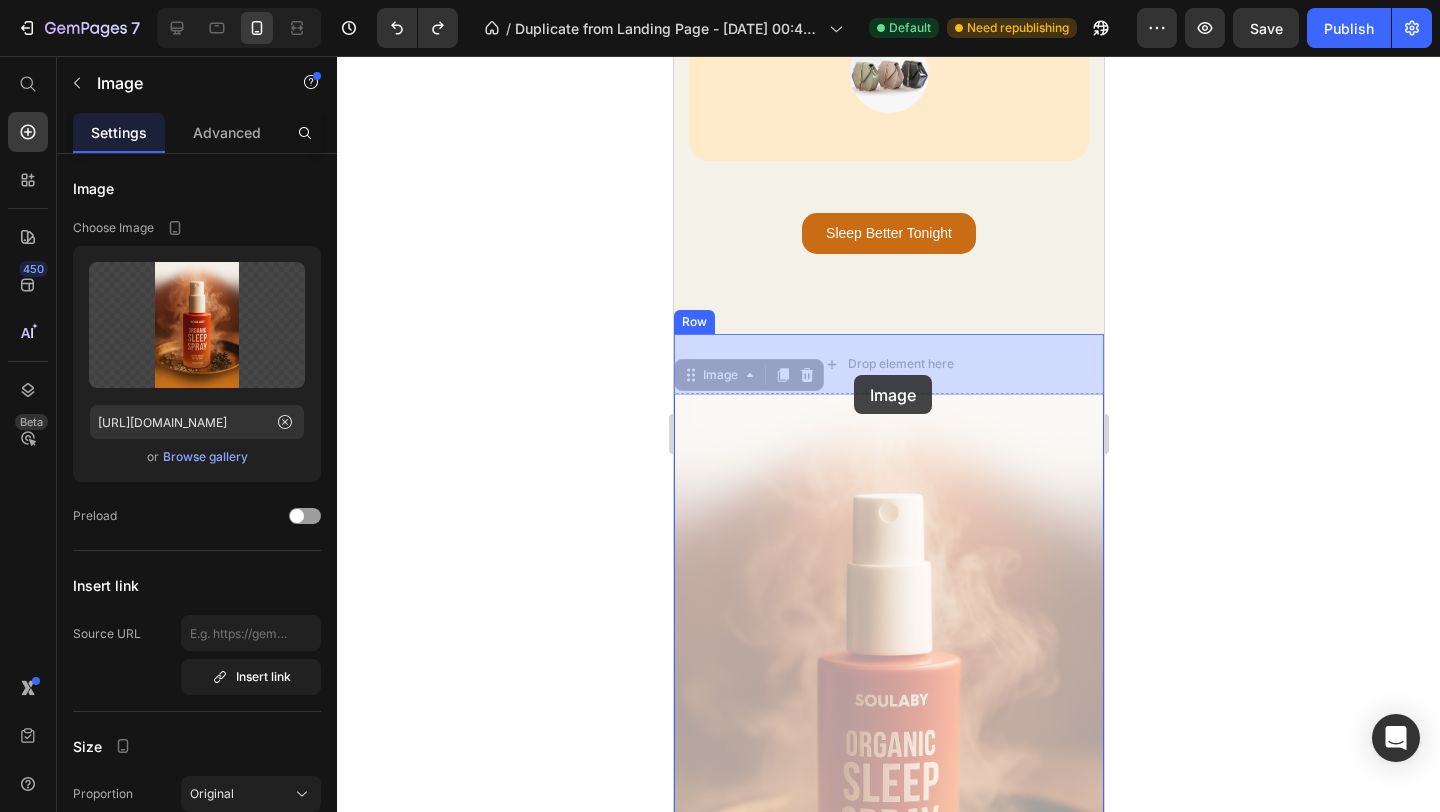 drag, startPoint x: 895, startPoint y: 634, endPoint x: 853, endPoint y: 375, distance: 262.3833 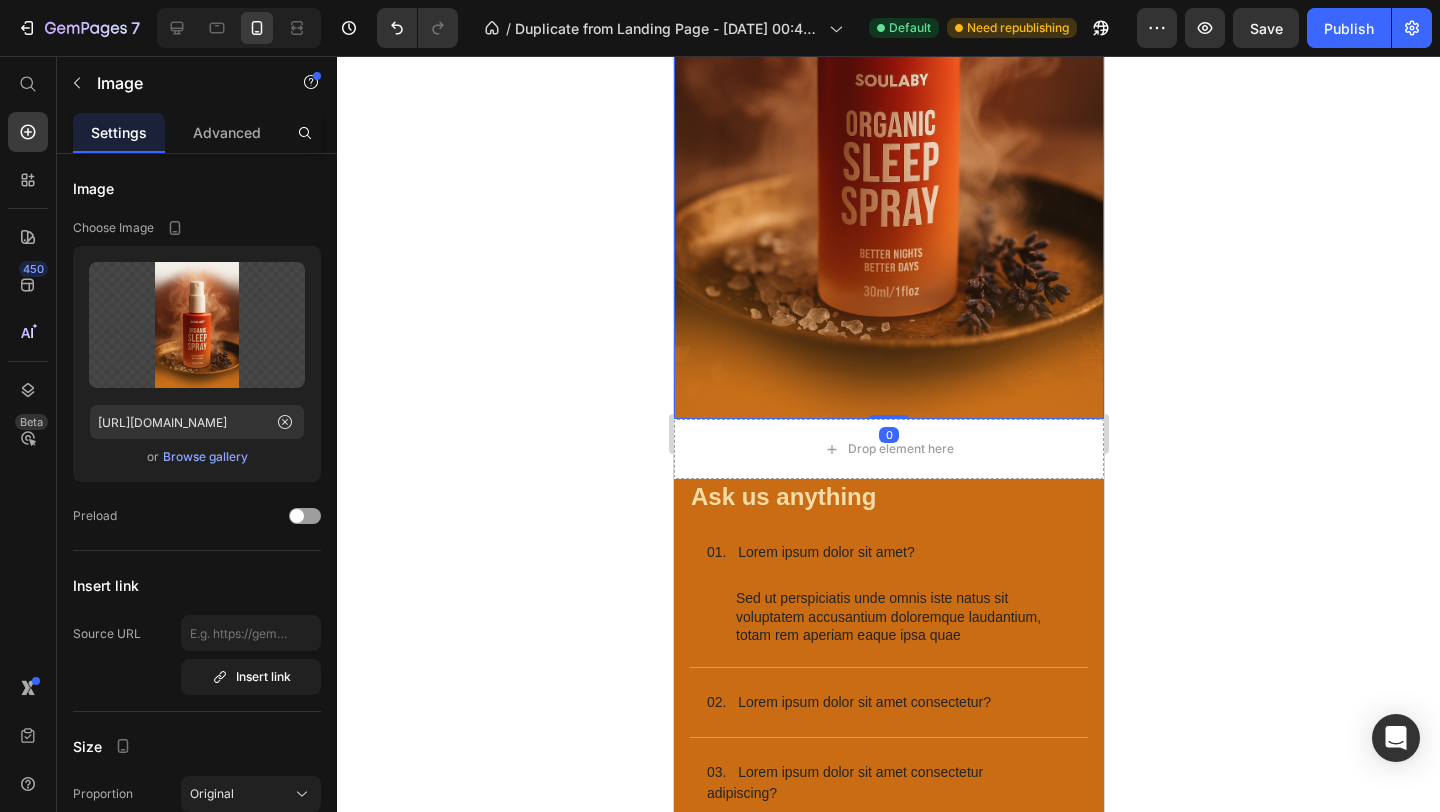 scroll, scrollTop: 4865, scrollLeft: 0, axis: vertical 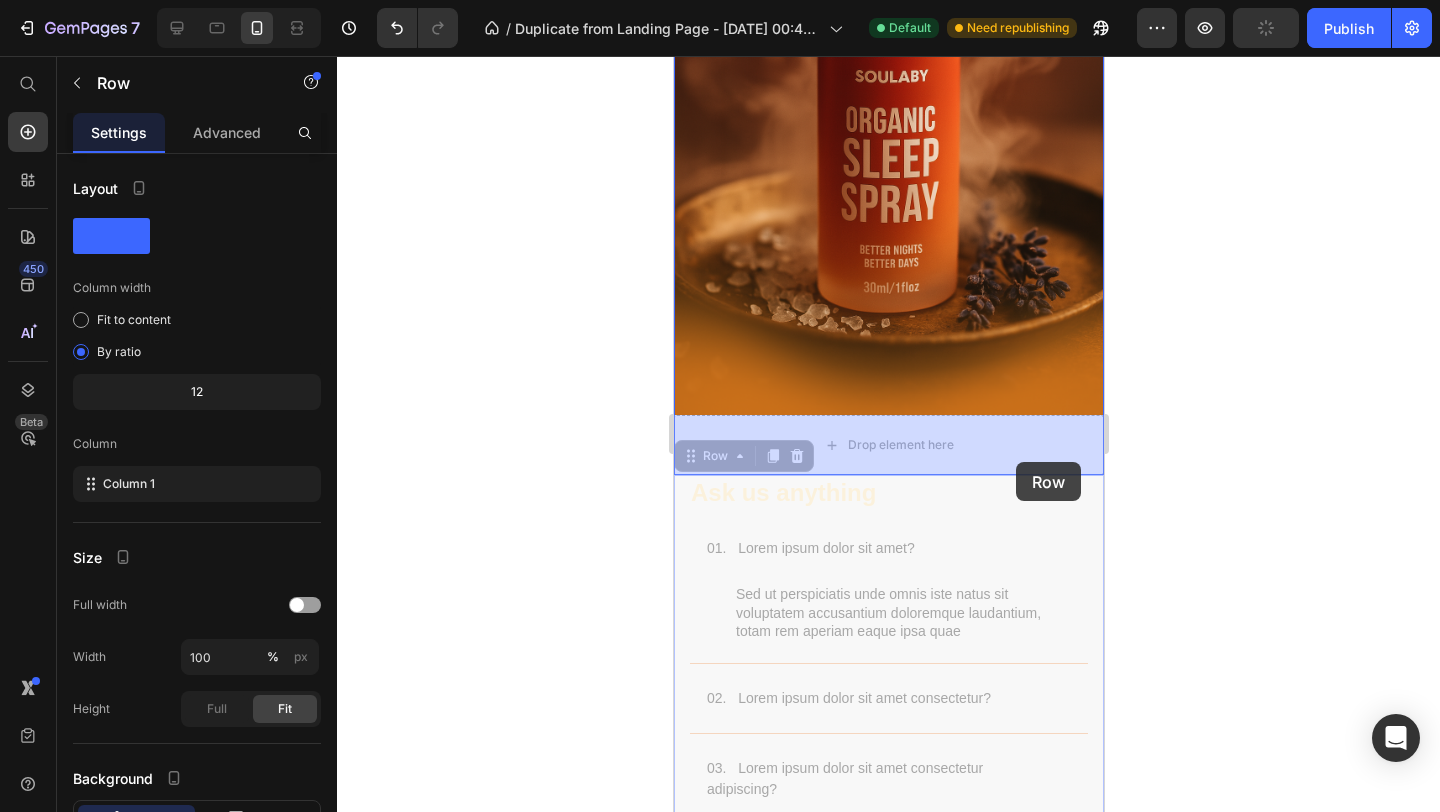 drag, startPoint x: 1088, startPoint y: 517, endPoint x: 1008, endPoint y: 450, distance: 104.35037 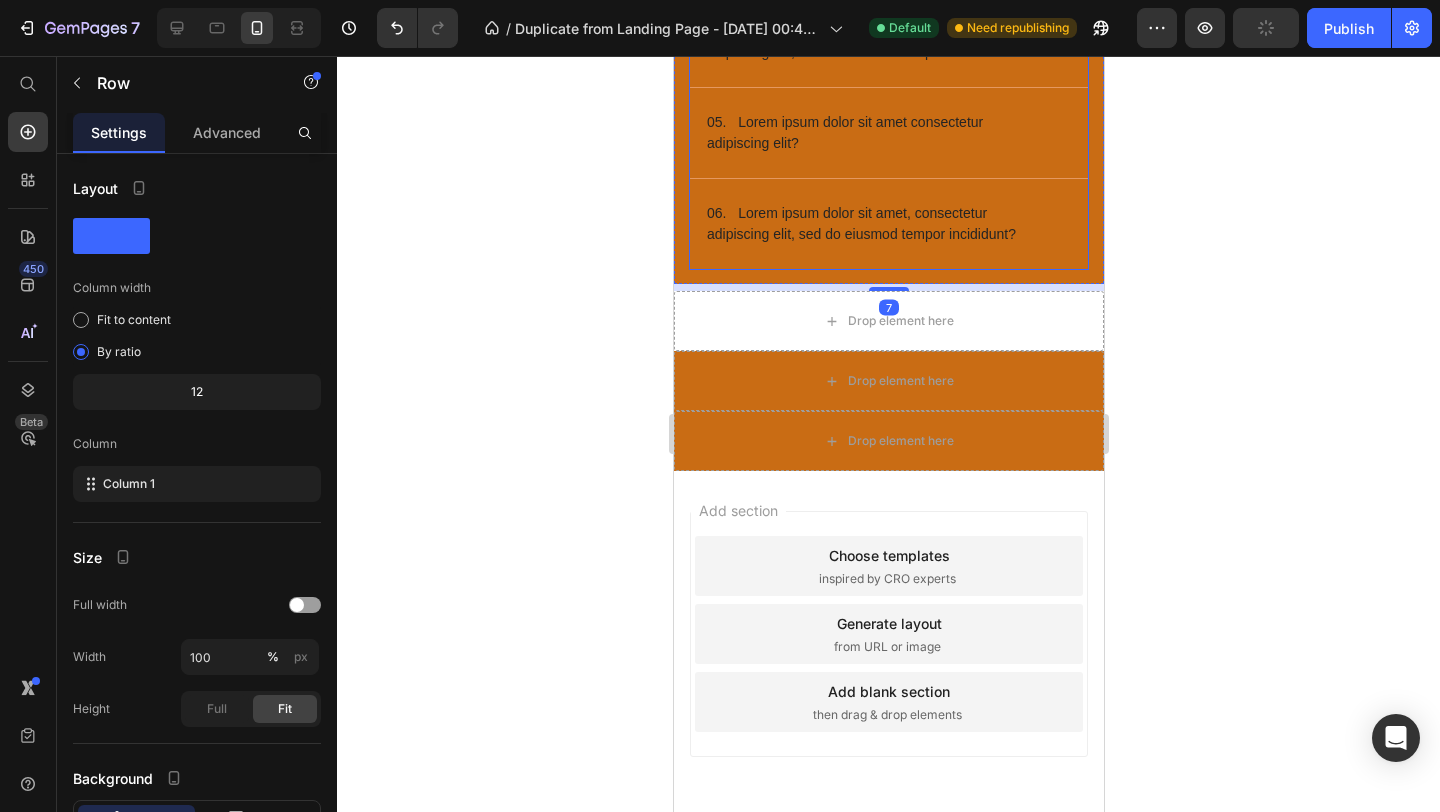 scroll, scrollTop: 5634, scrollLeft: 0, axis: vertical 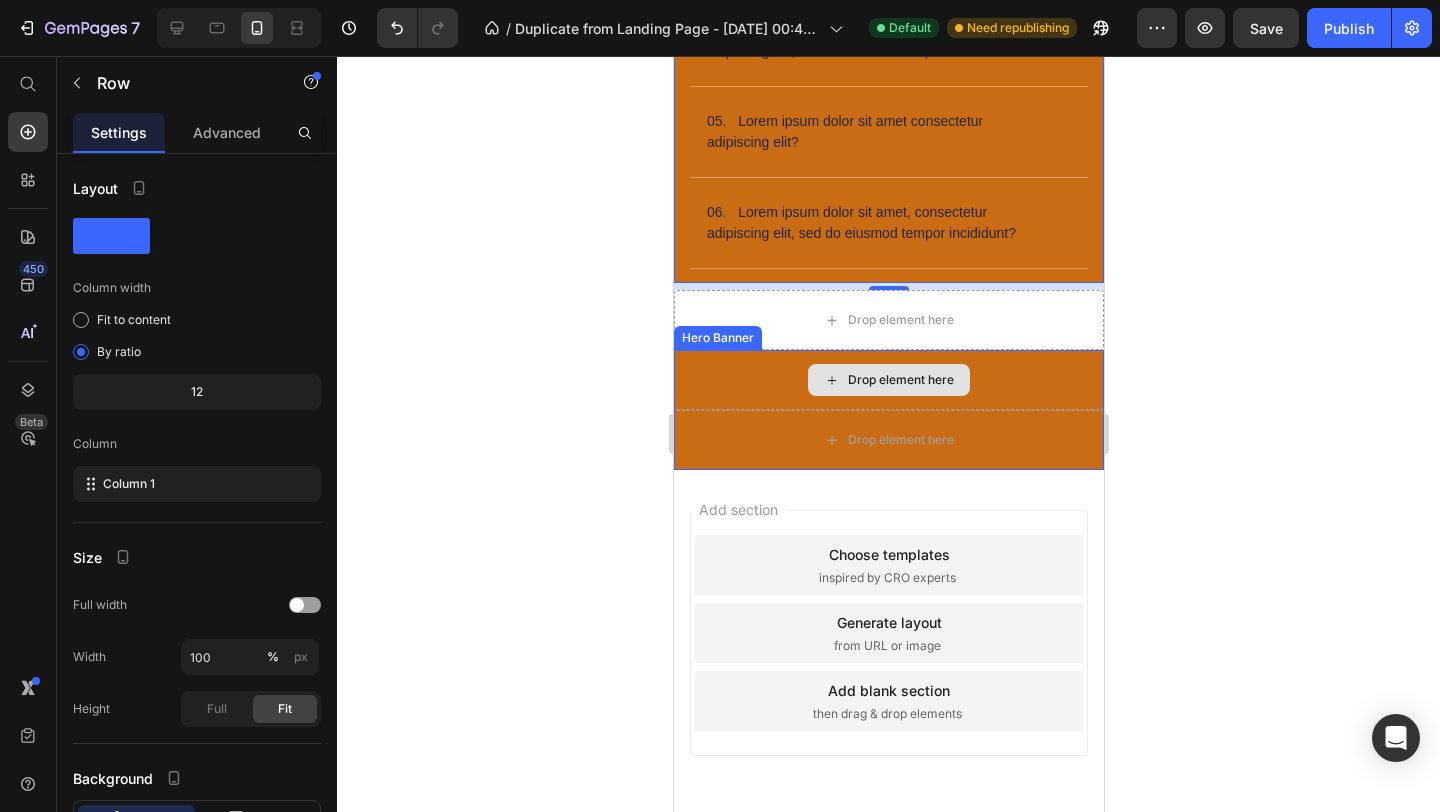 click on "Drop element here" at bounding box center (888, 380) 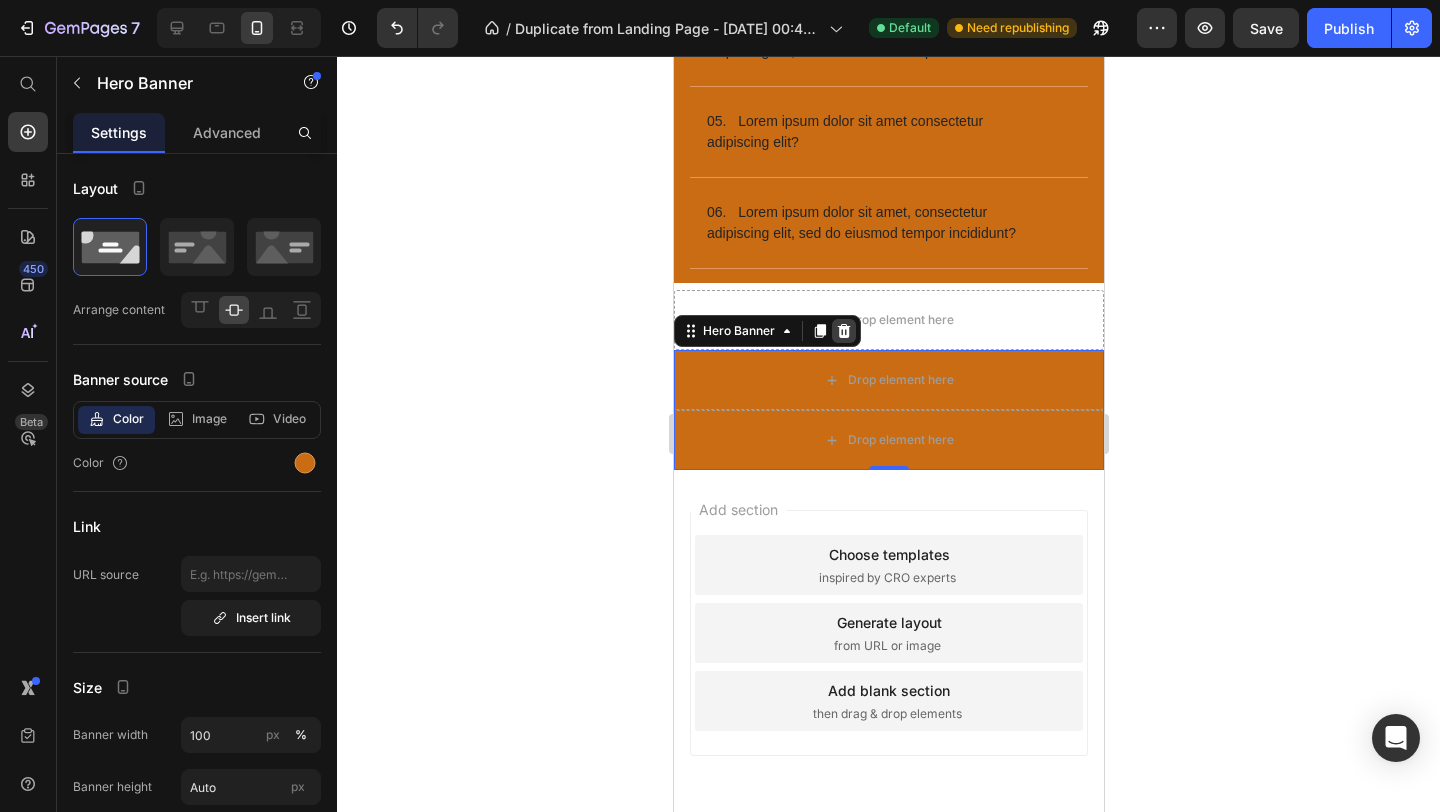click 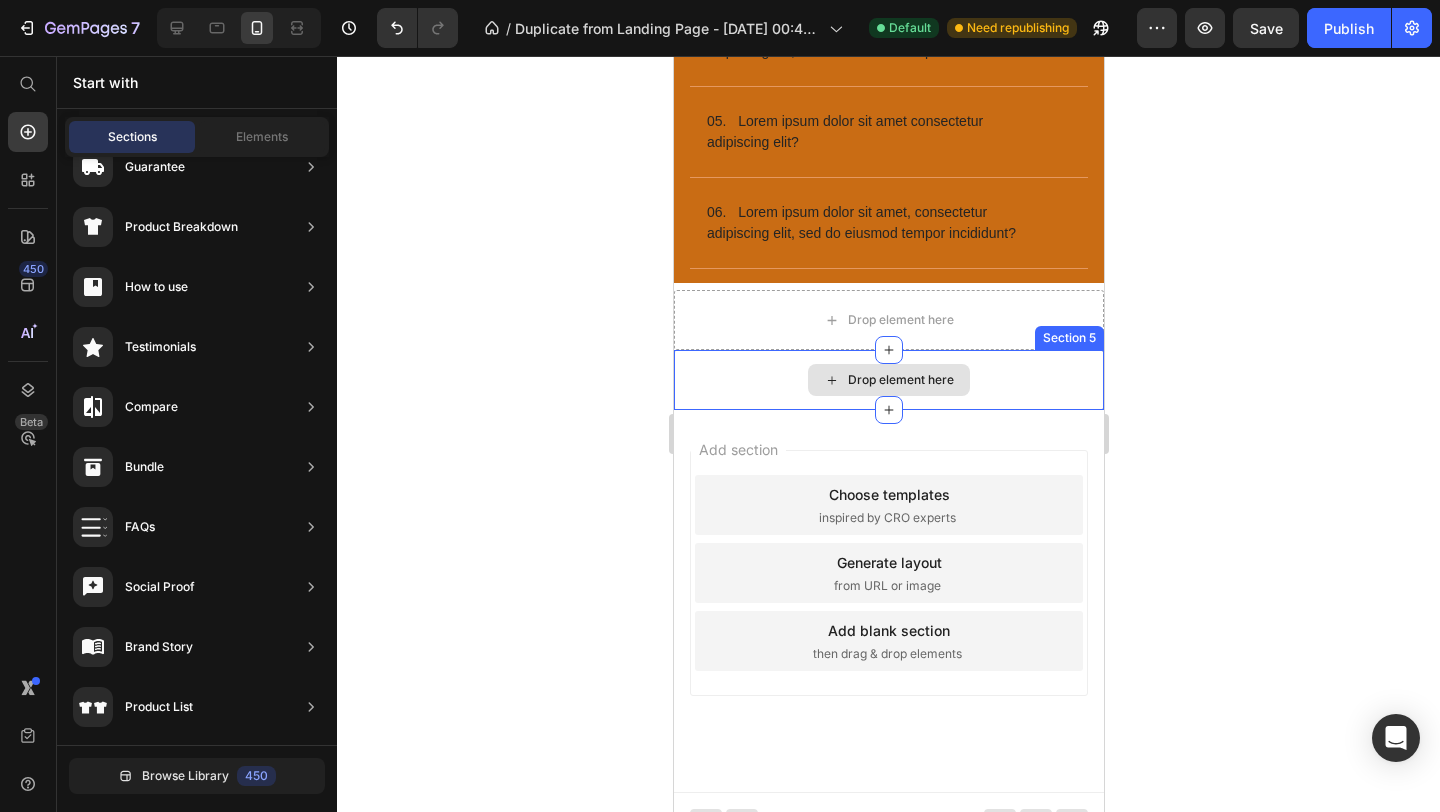 click on "Drop element here" at bounding box center [888, 380] 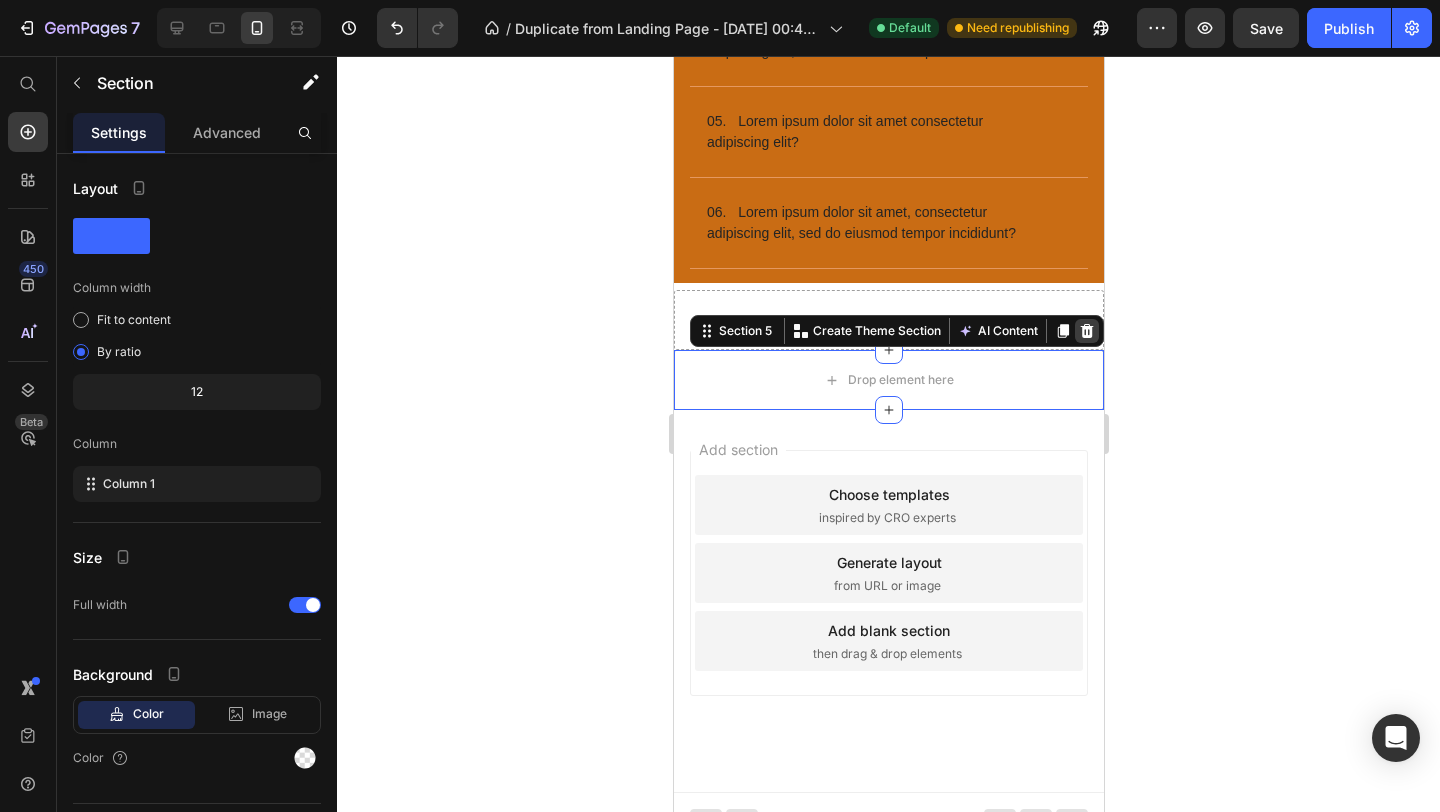 click 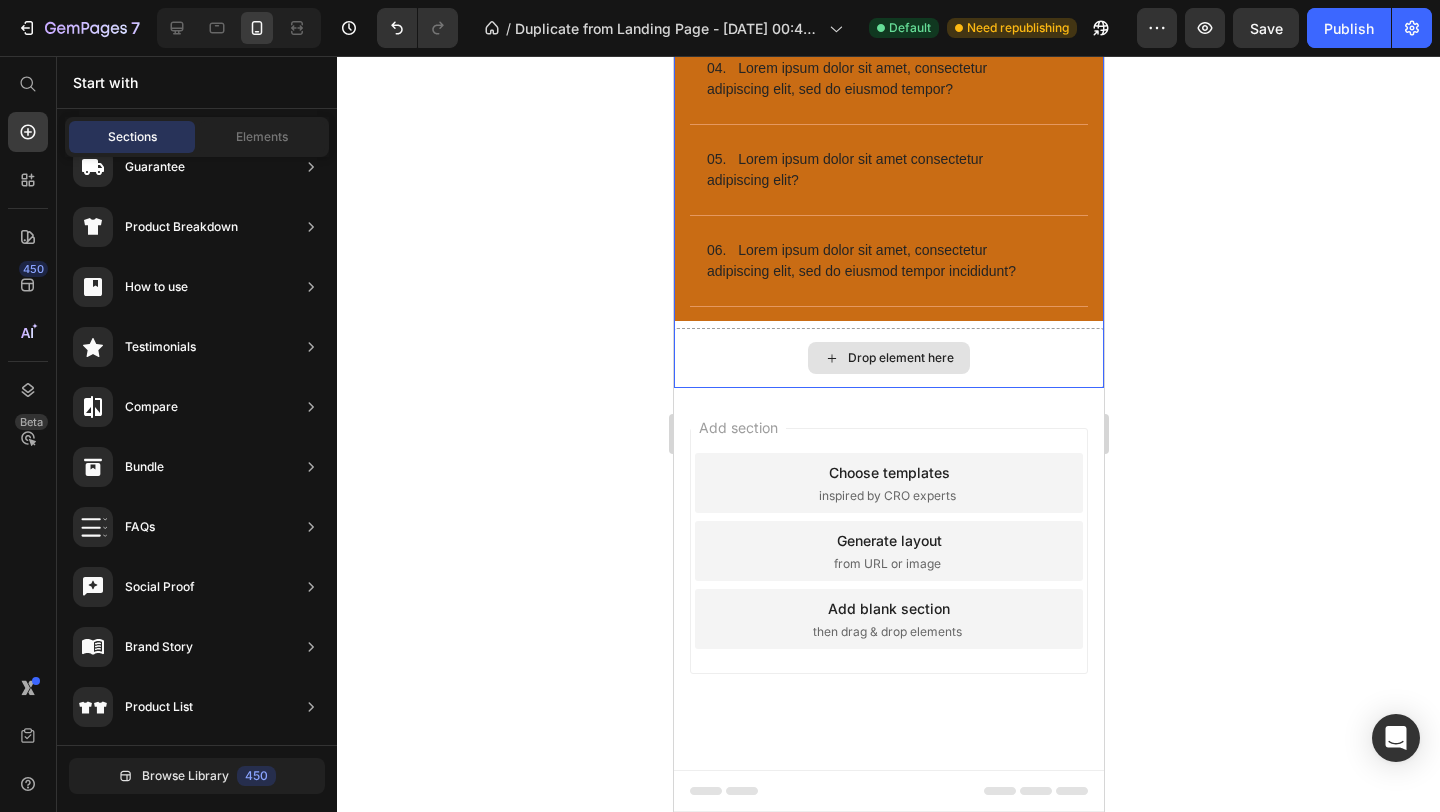 click on "Drop element here" at bounding box center (888, 358) 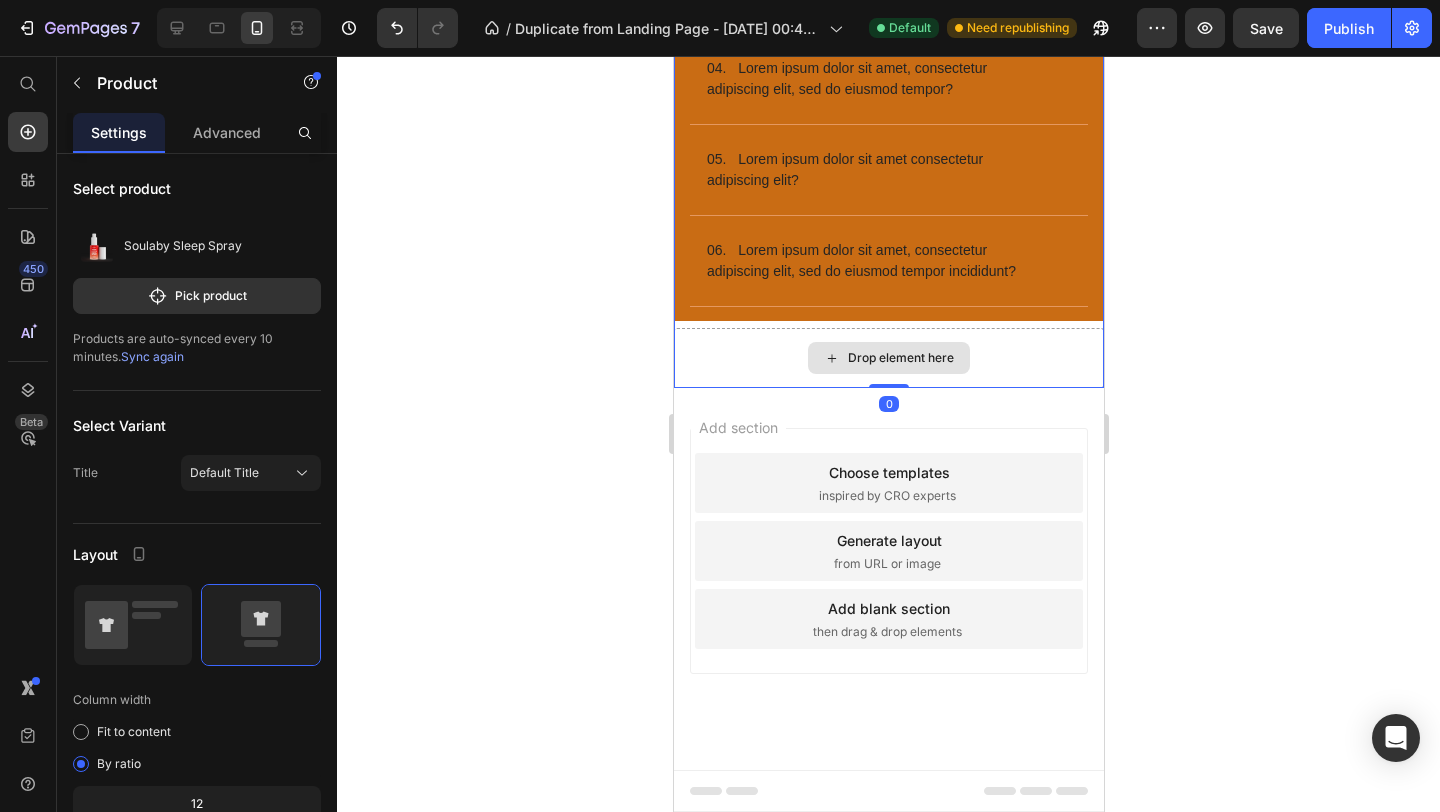 click on "Drop element here" at bounding box center [888, 358] 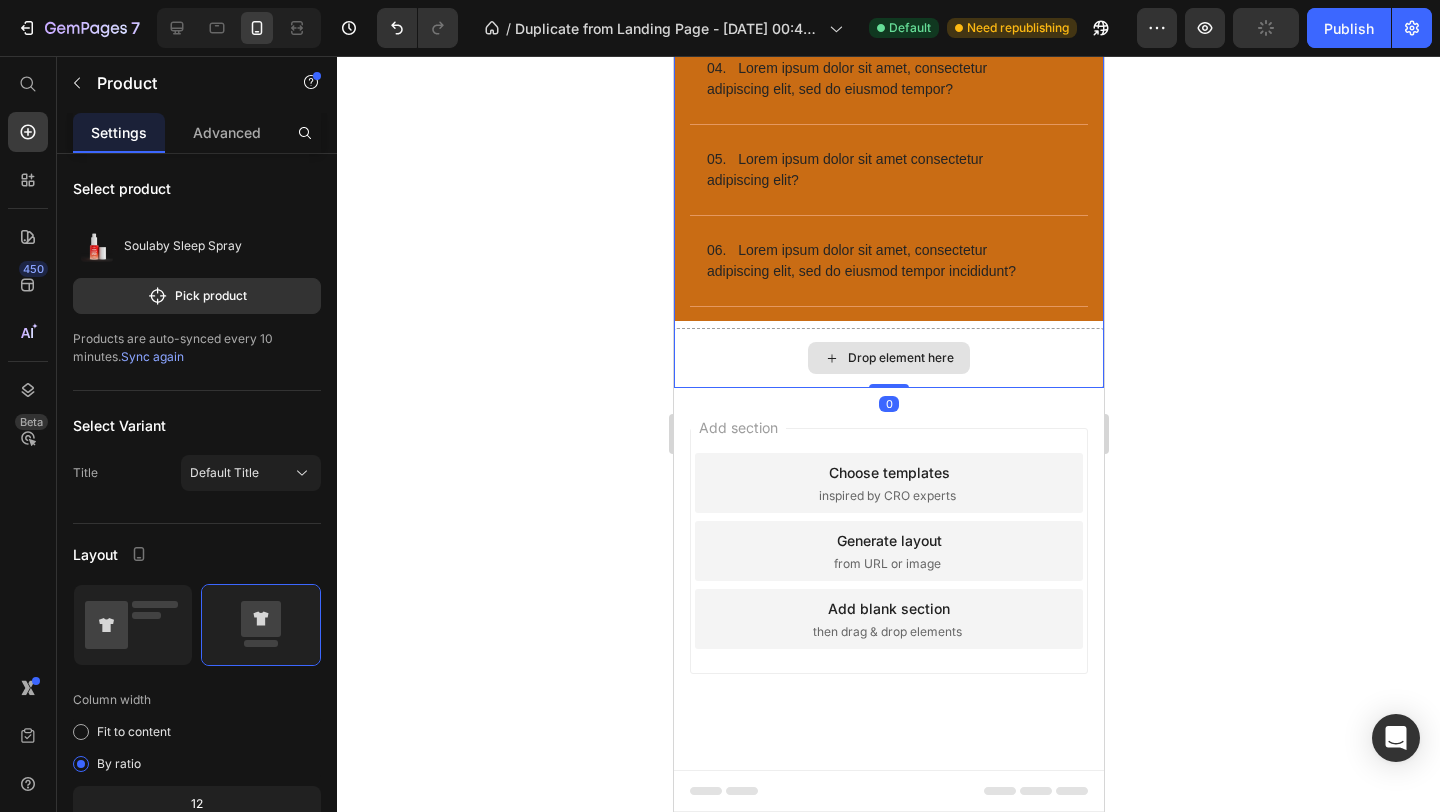 drag, startPoint x: 890, startPoint y: 383, endPoint x: 878, endPoint y: 338, distance: 46.572525 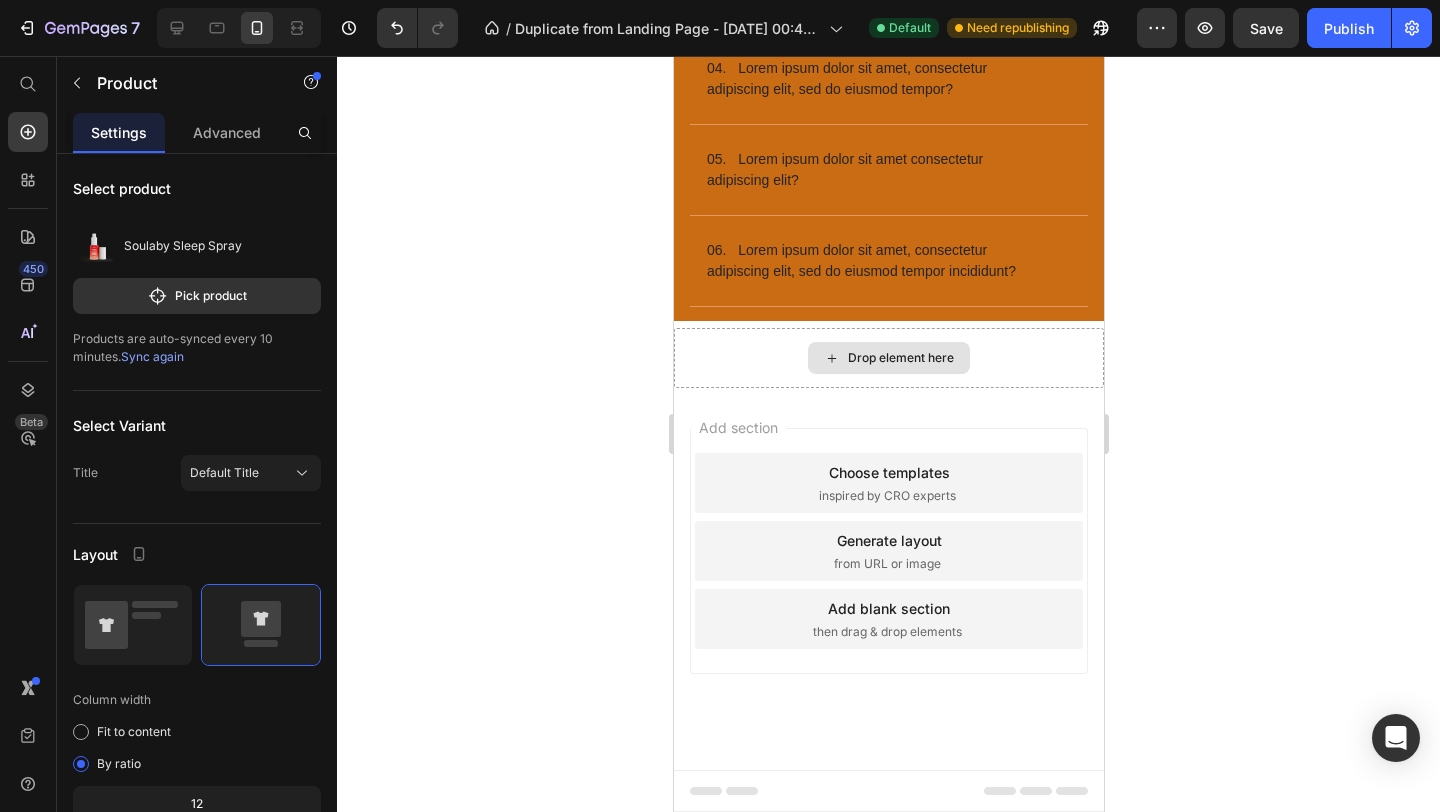 click on "Drop element here" at bounding box center [888, 358] 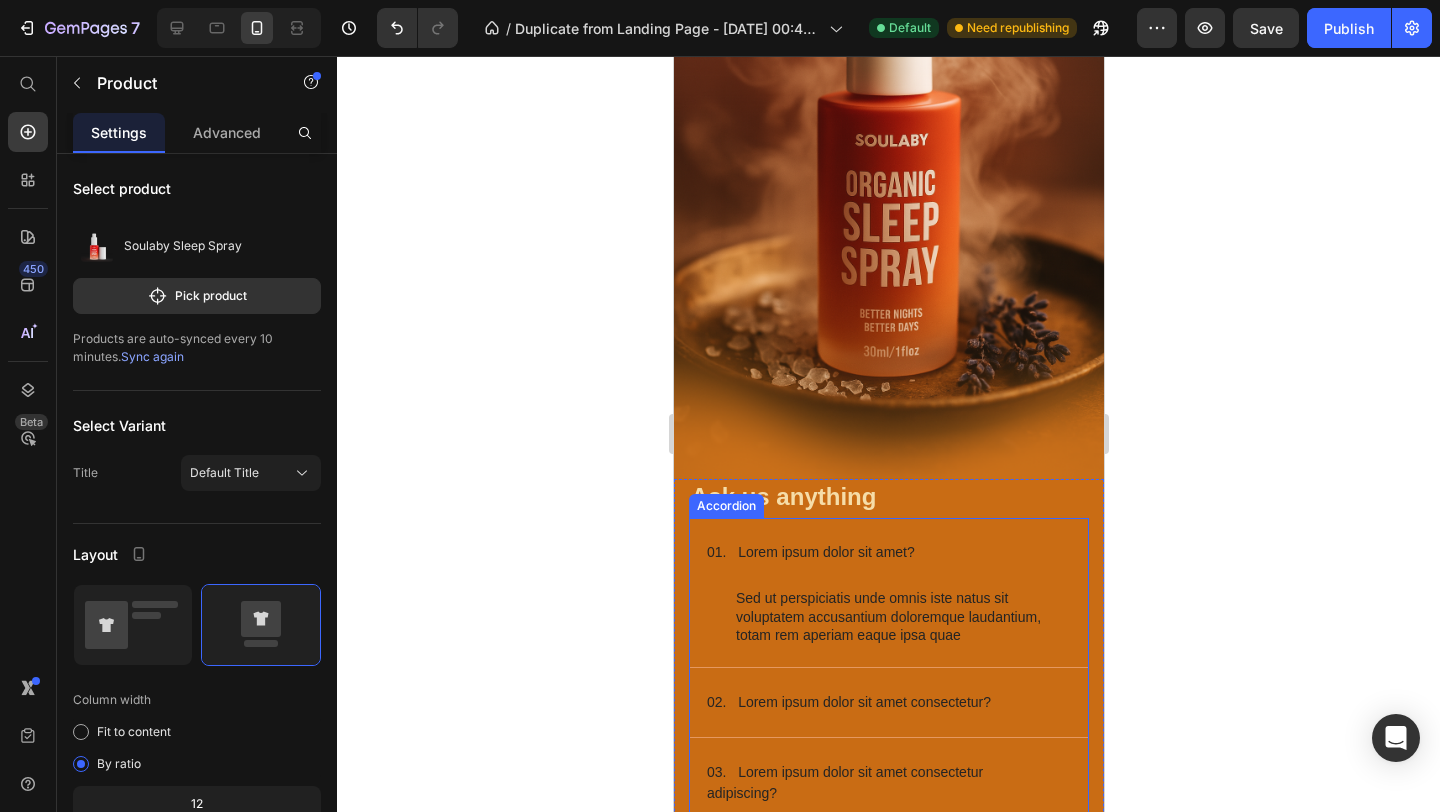 scroll, scrollTop: 4800, scrollLeft: 0, axis: vertical 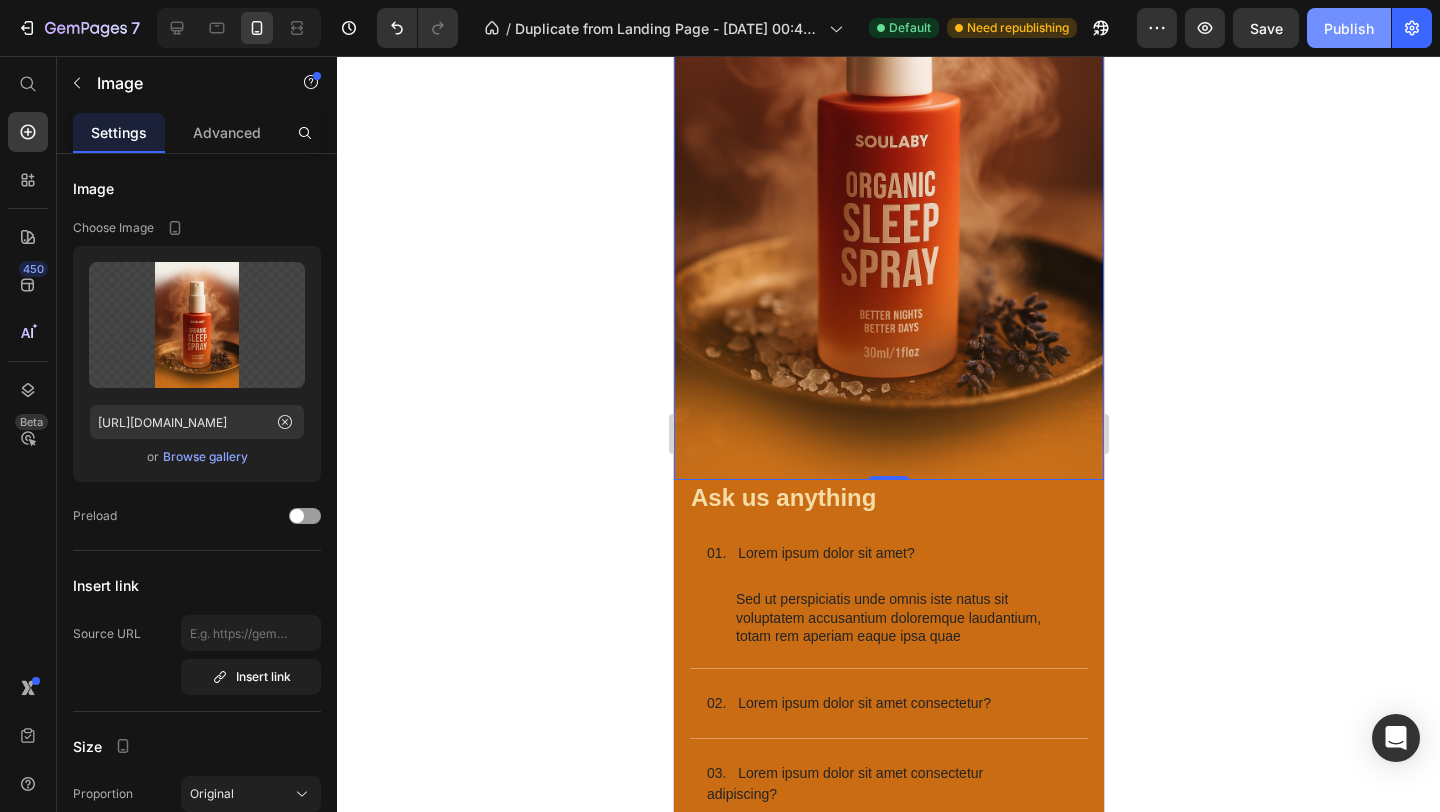 click on "Publish" 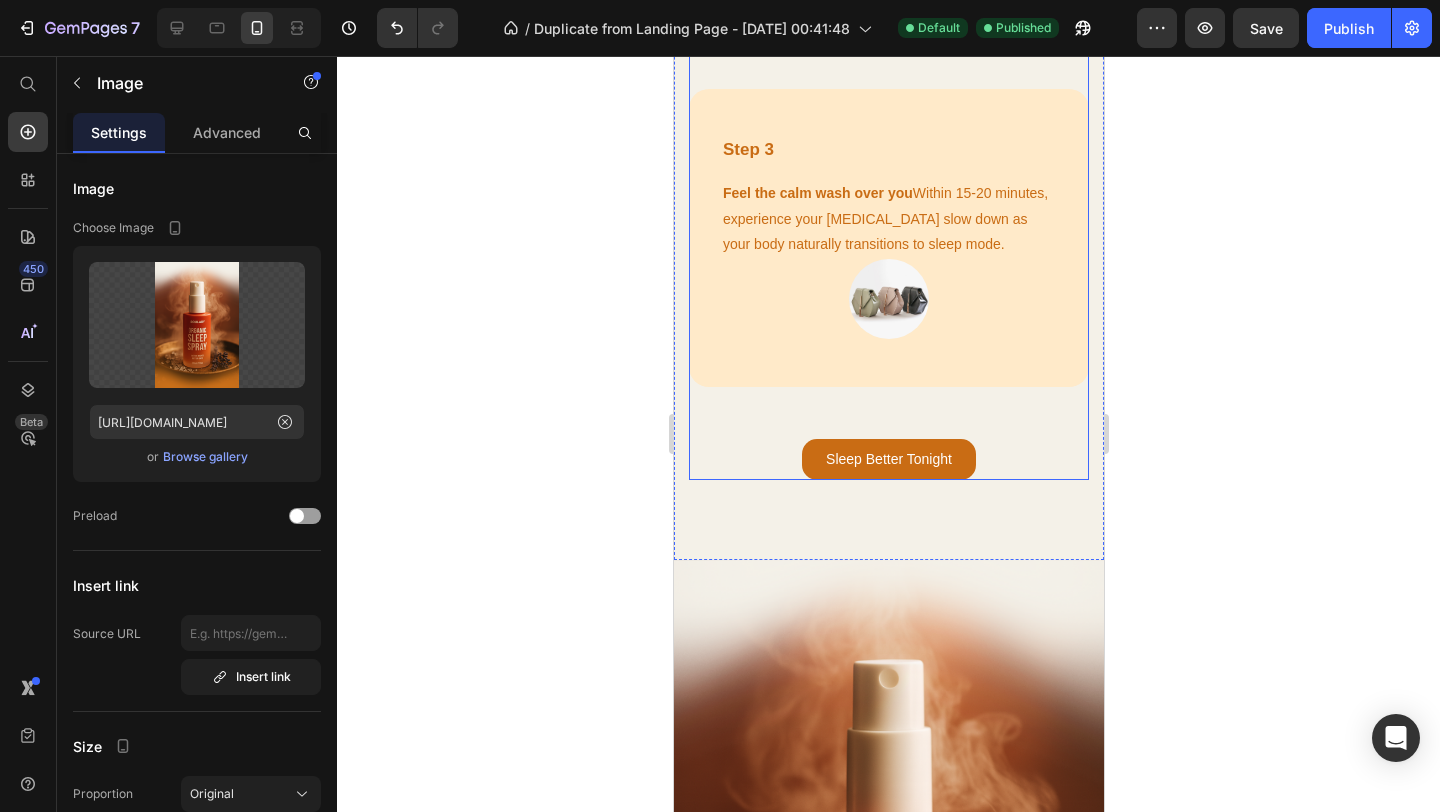scroll, scrollTop: 4100, scrollLeft: 0, axis: vertical 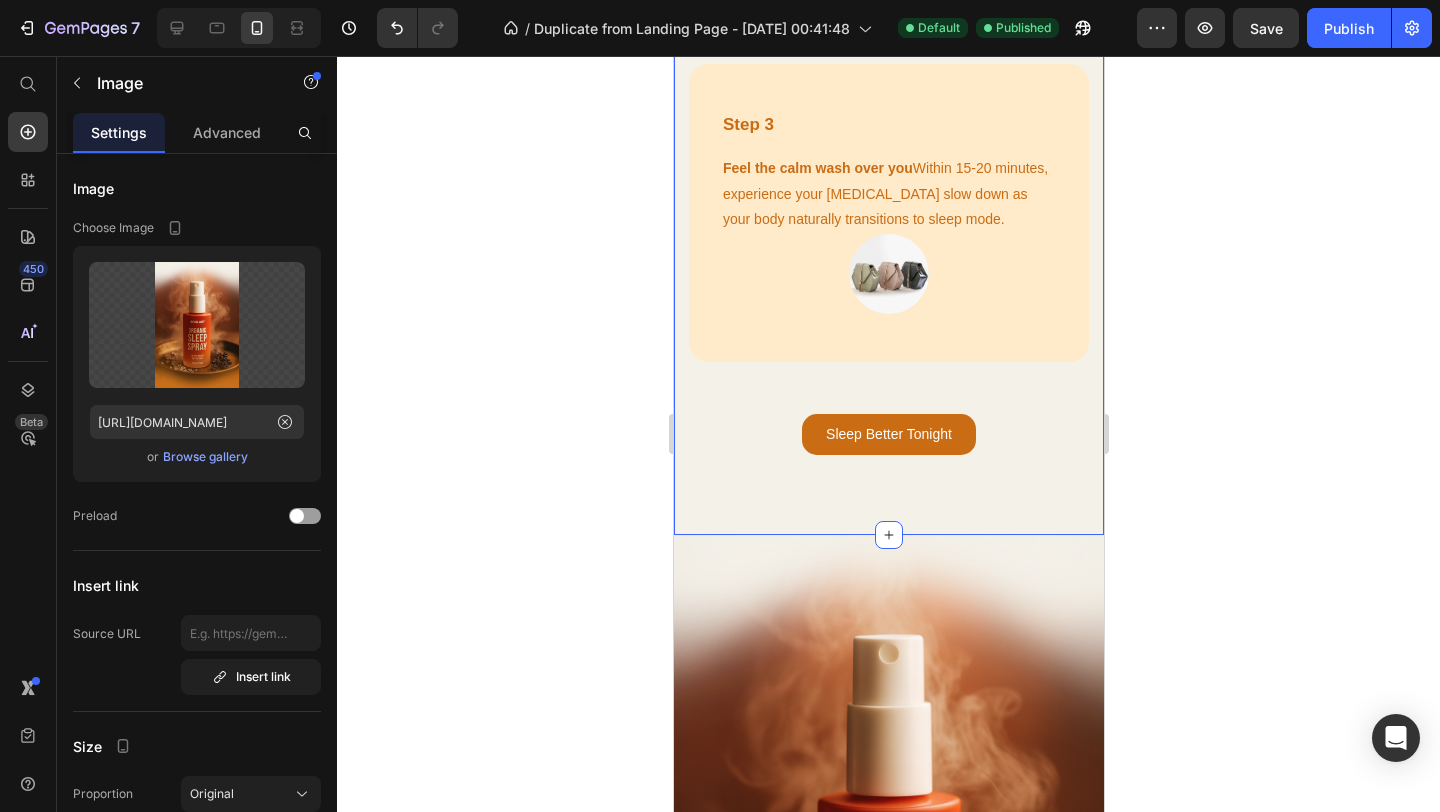 click on "How Soulaby Works Heading Three Simple Steps Text Block Step 1 Text block Spray 5 times under your tongue  Lift your tongue and spray directly onto the tissue underneath for maximum absorption. Text block Image Row Step 2 Text block Hold for 10-15 seconds  Keep the spray under your tongue to allow the botanicals to absorb directly into your bloodstream. Text block Image Row Step 3 Text block Feel the calm wash over you  Within 15-20 minutes, experience your racing thoughts slow down as your body naturally transitions to sleep mode. Text block Image Row Sleep Better Tonight Button Row Section 3" at bounding box center [888, -112] 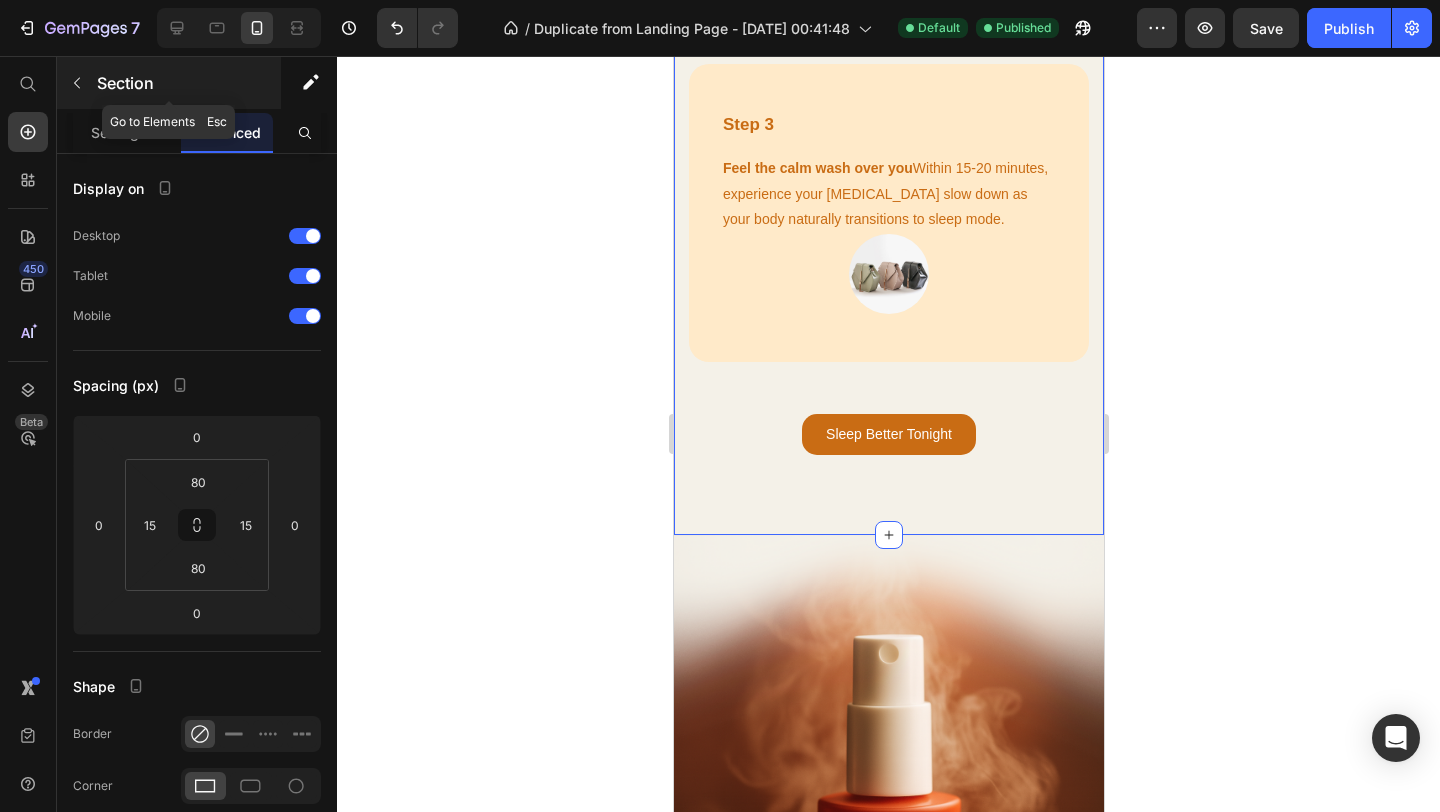 click on "Section" at bounding box center (187, 83) 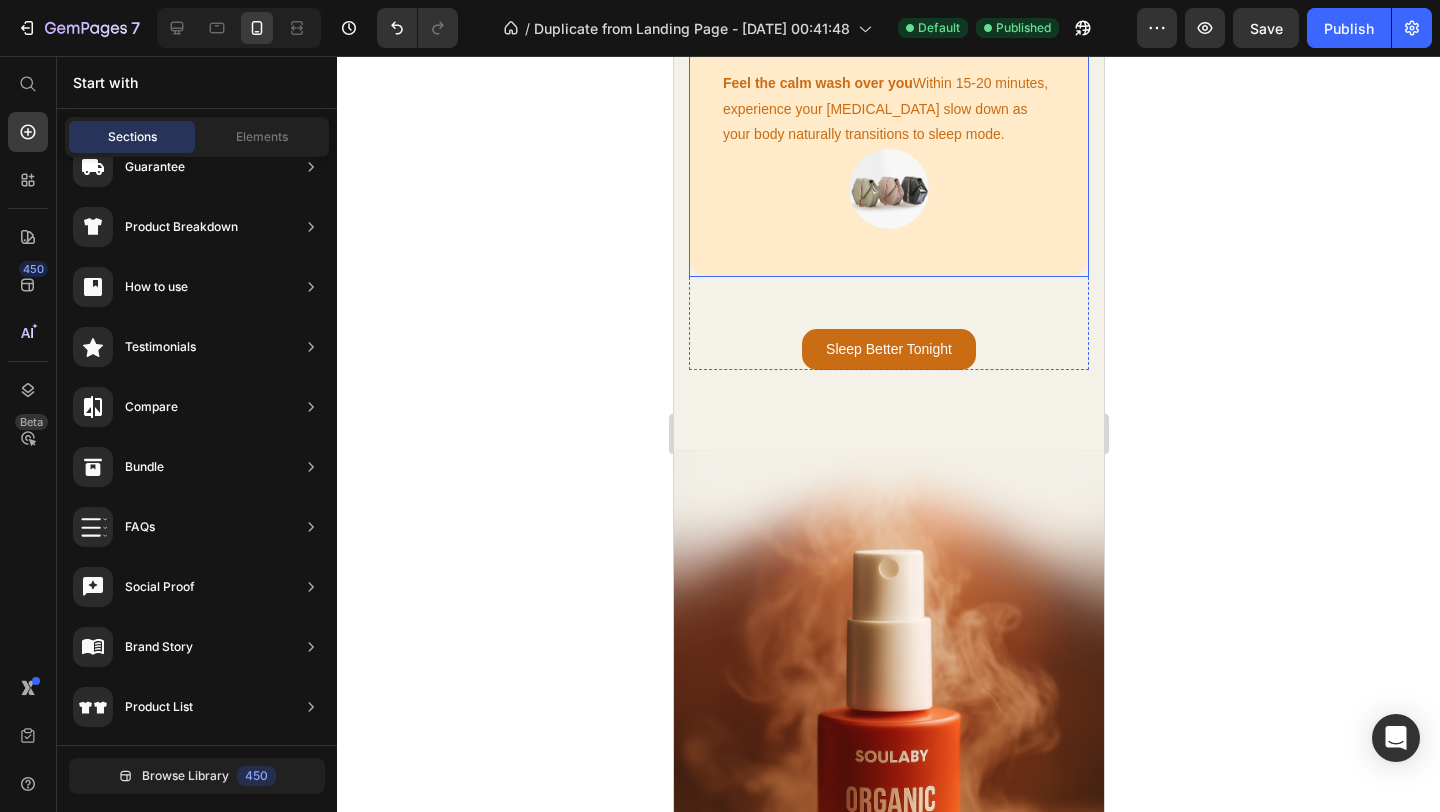 scroll, scrollTop: 4280, scrollLeft: 0, axis: vertical 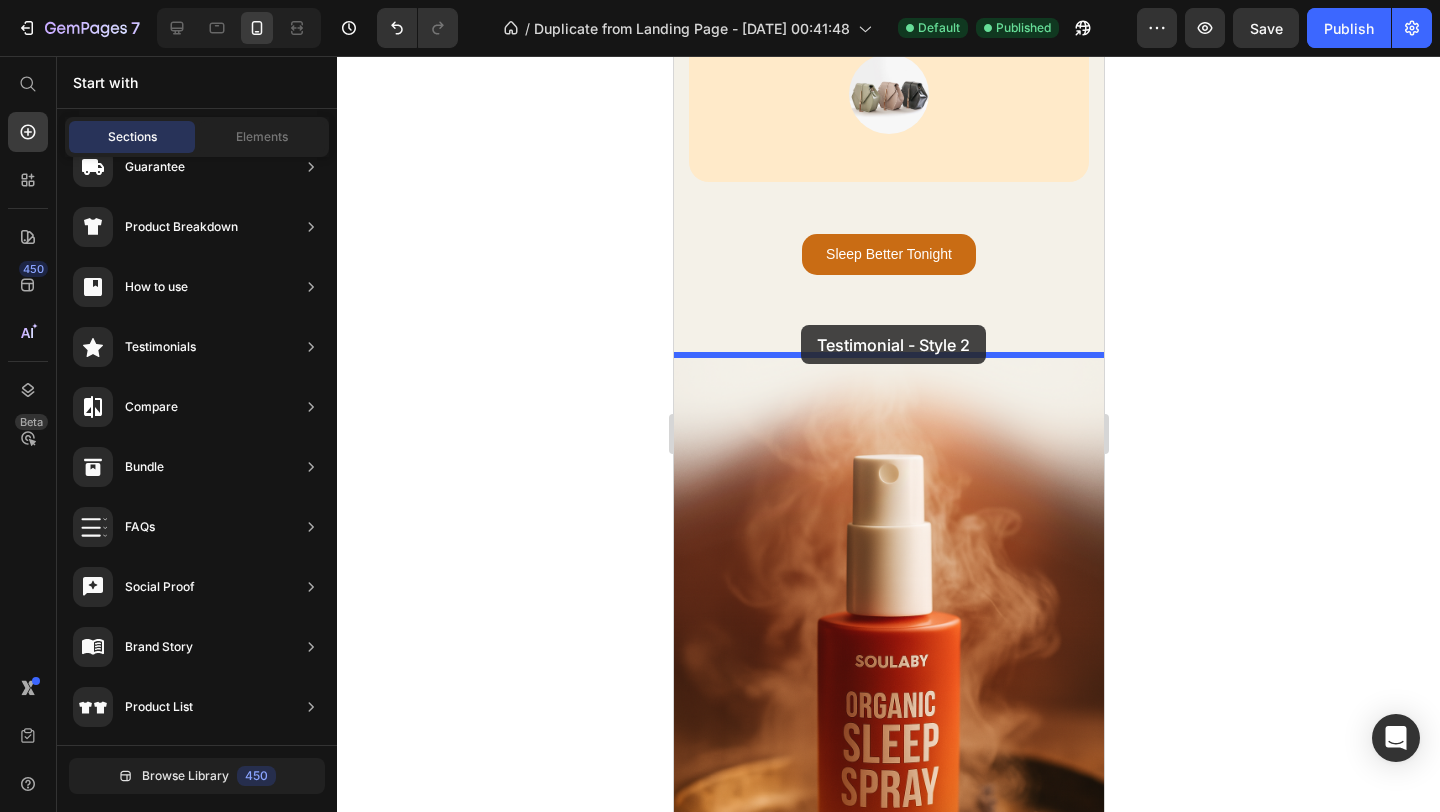 drag, startPoint x: 1075, startPoint y: 403, endPoint x: 800, endPoint y: 326, distance: 285.5766 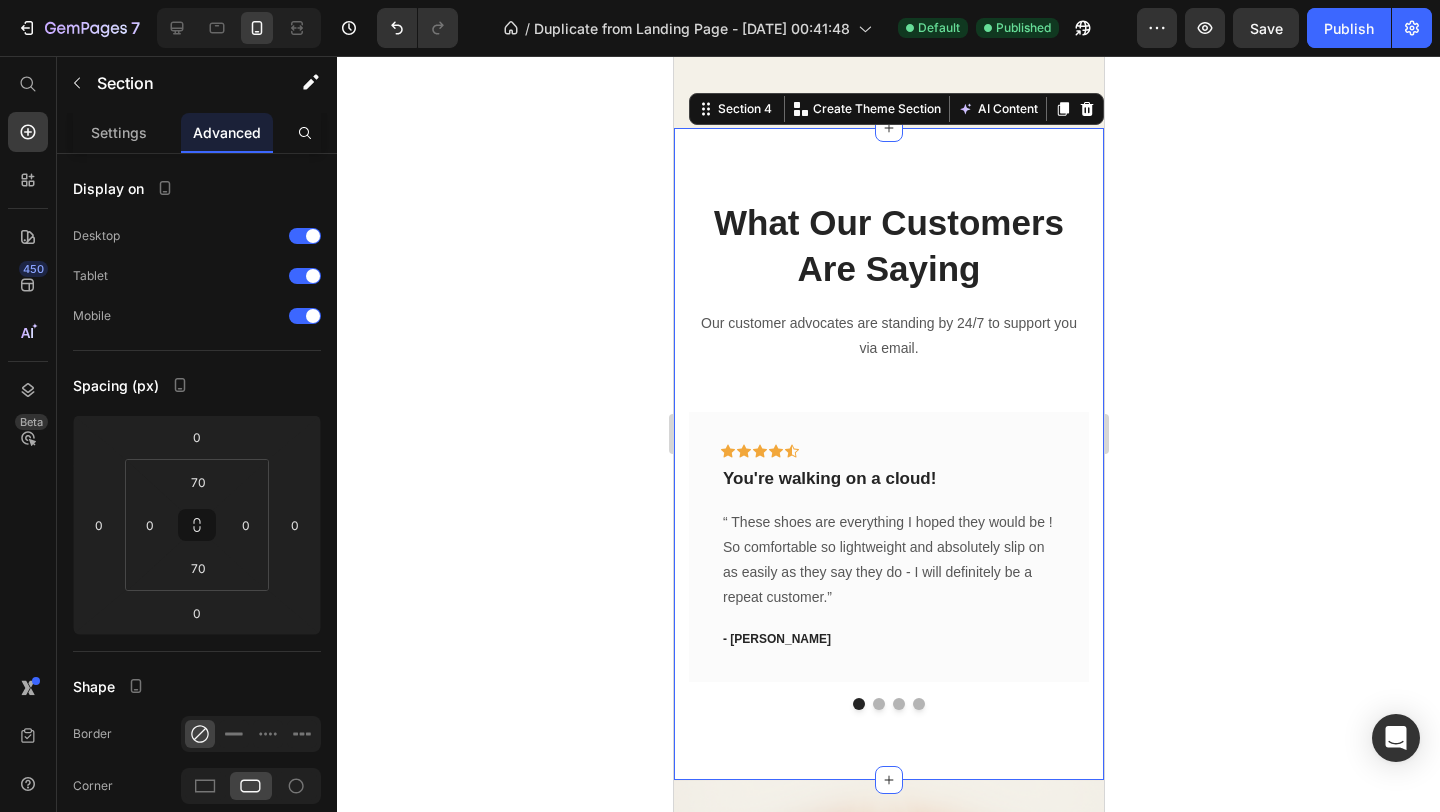 scroll, scrollTop: 4401, scrollLeft: 0, axis: vertical 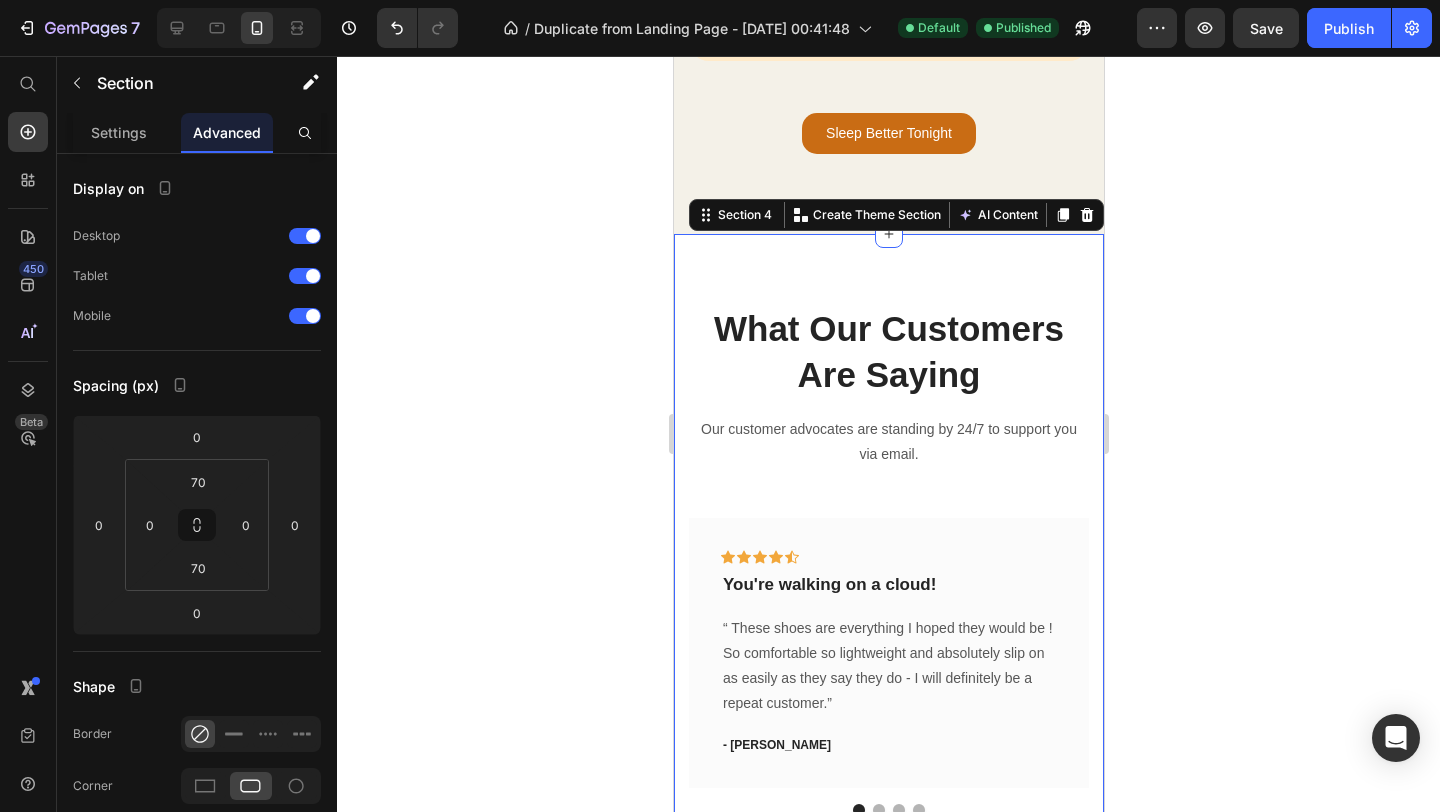 click on "What Our Customers Are Saying Heading Our customer advocates are standing by 24/7 to support you via email. Text block
Icon
Icon
Icon
Icon
Icon Row You're walking on a cloud! Text block “ These shoes are everything I hoped they would be ! So comfortable so lightweight and absolutely slip on as easily as they say they do - I will definitely be a repeat customer.” Text block - Ryan S. Text block Row
Icon
Icon
Icon
Icon
Icon Row Work well for my problem feet Text block "Delighted to find they are comfortable, easy to put on, and nice-looking. I have bunions and hammer toes. I was advised to try to EE wide and they actually work for me. And I can use them with my." Text block - Travis J. Text block Row
Icon
Icon
Icon
Icon
Icon Row You're walking on a cloud! Text block Row" at bounding box center [888, 560] 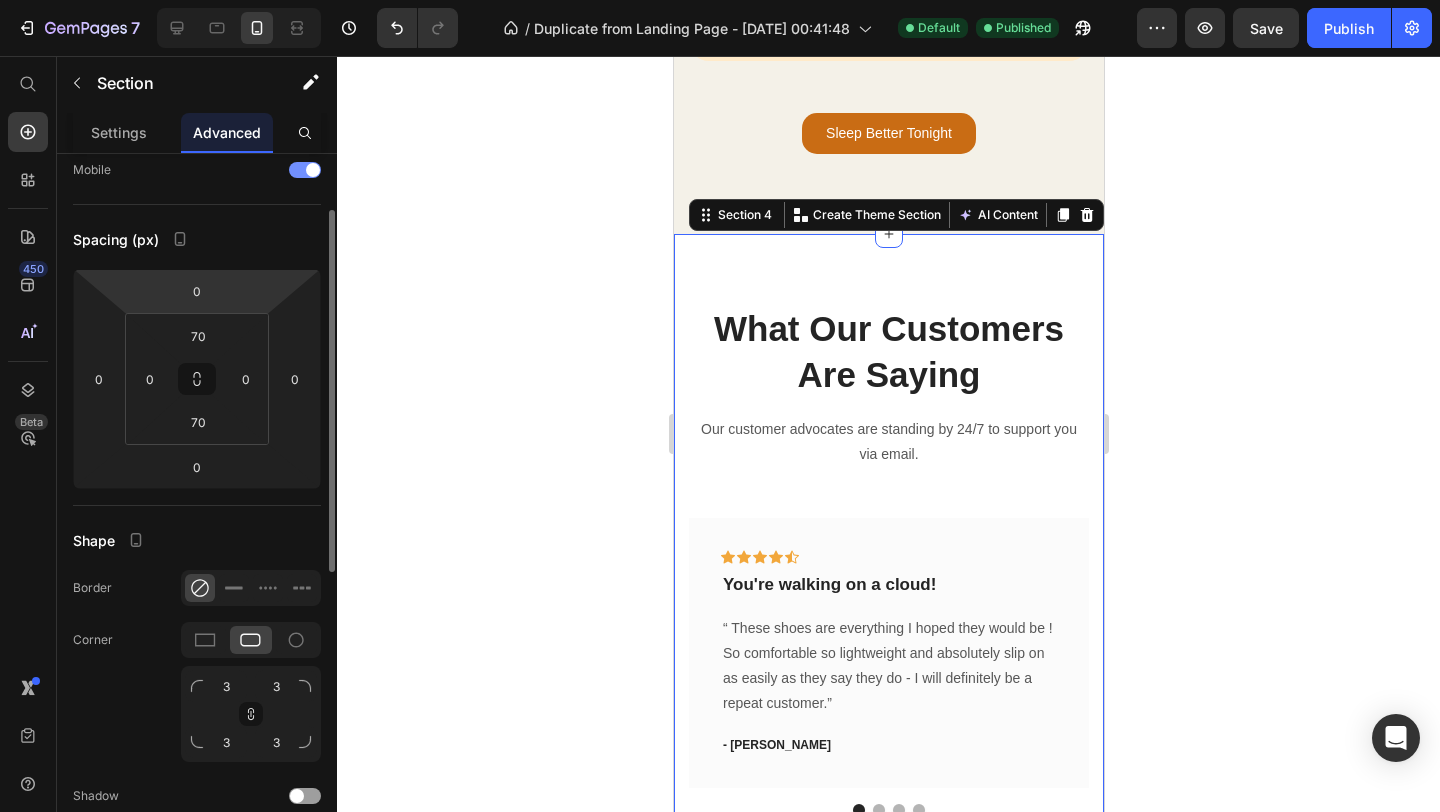 scroll, scrollTop: 197, scrollLeft: 0, axis: vertical 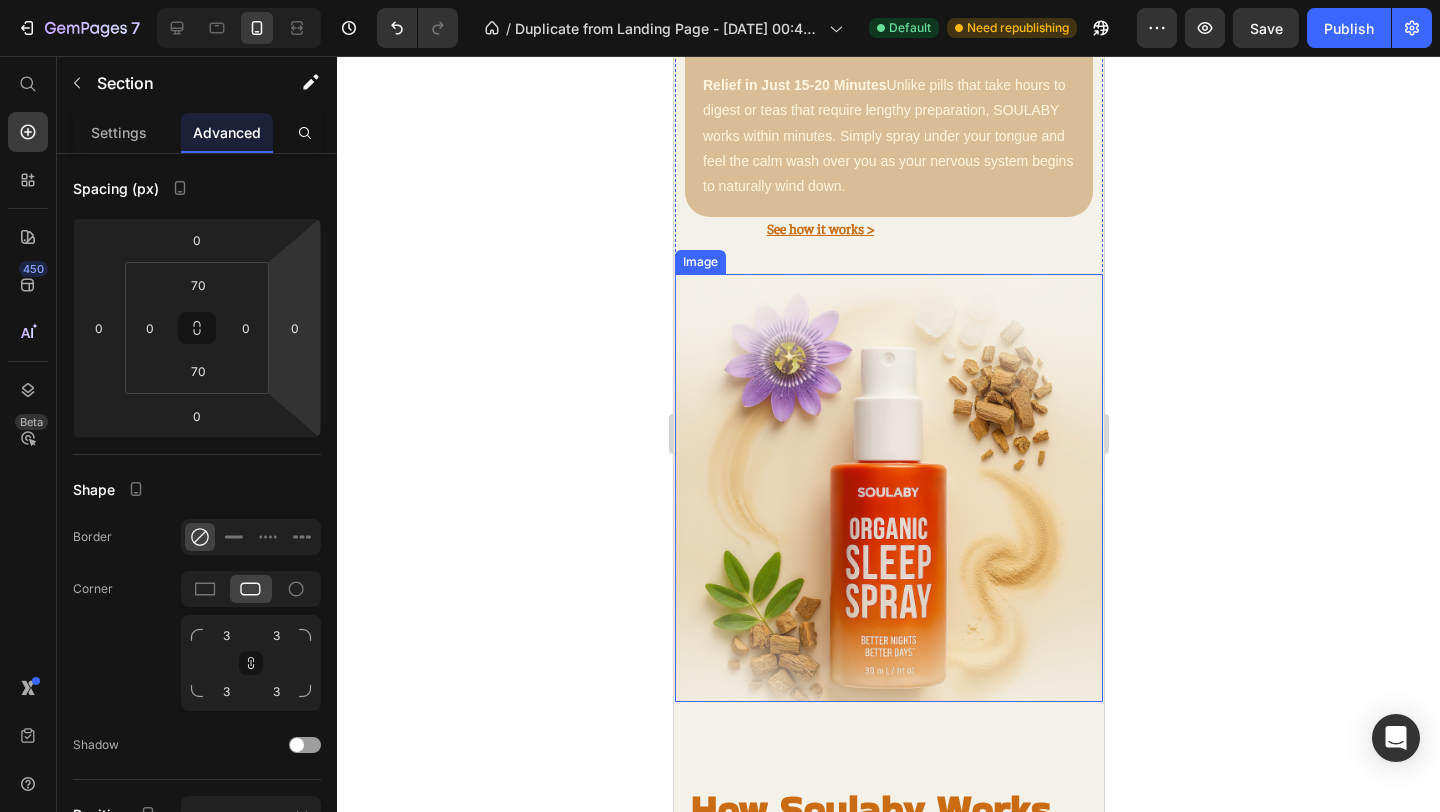 click at bounding box center (888, 488) 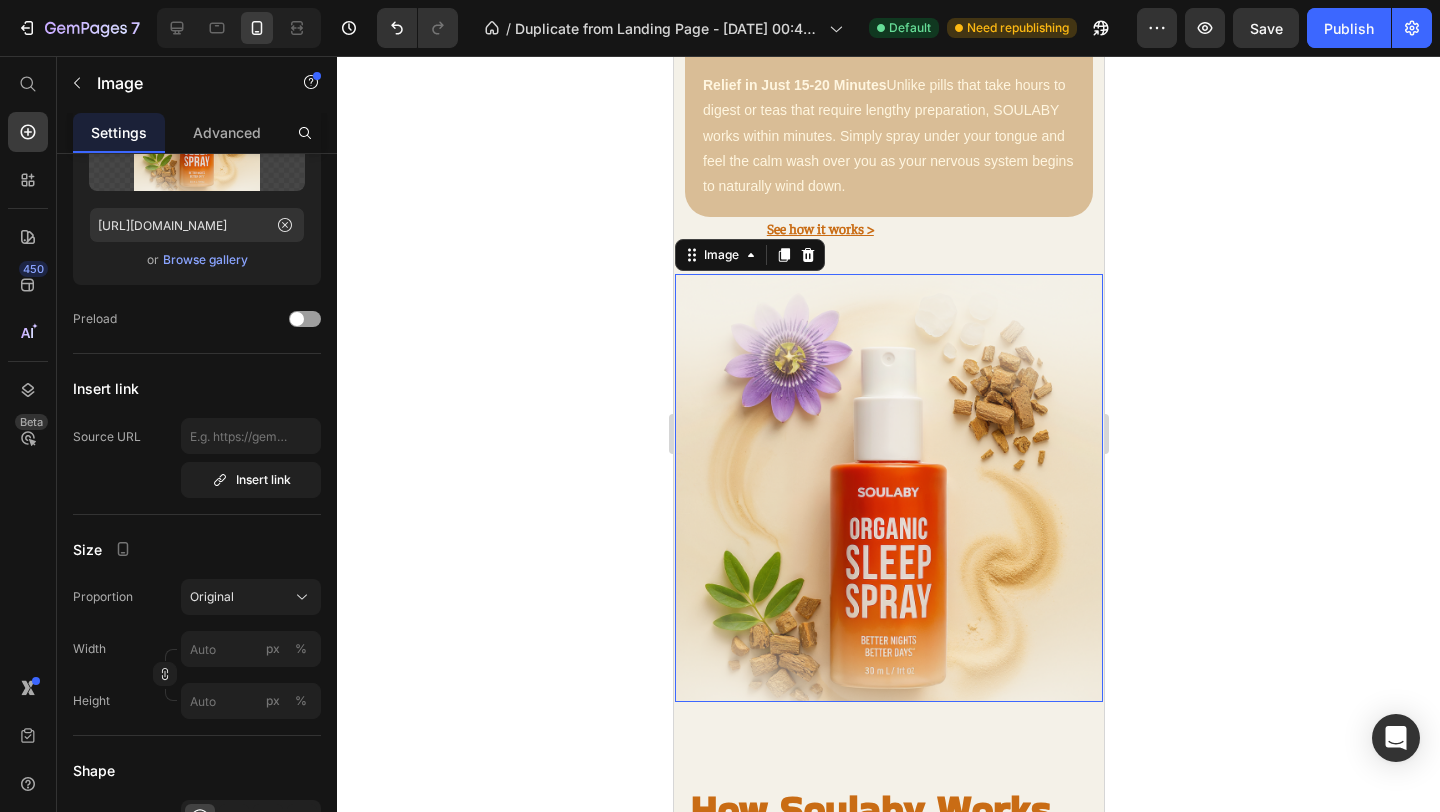 scroll, scrollTop: 0, scrollLeft: 0, axis: both 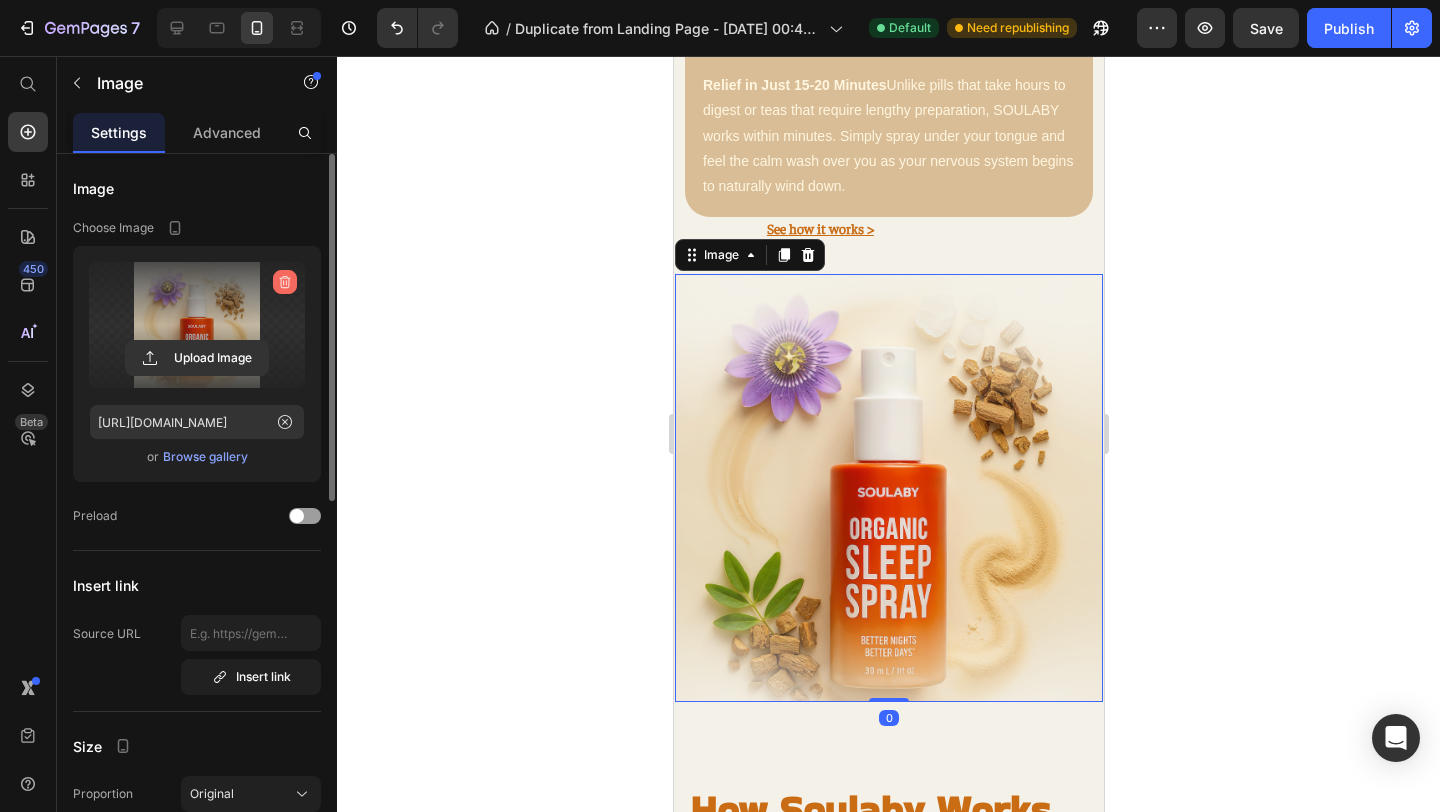 click 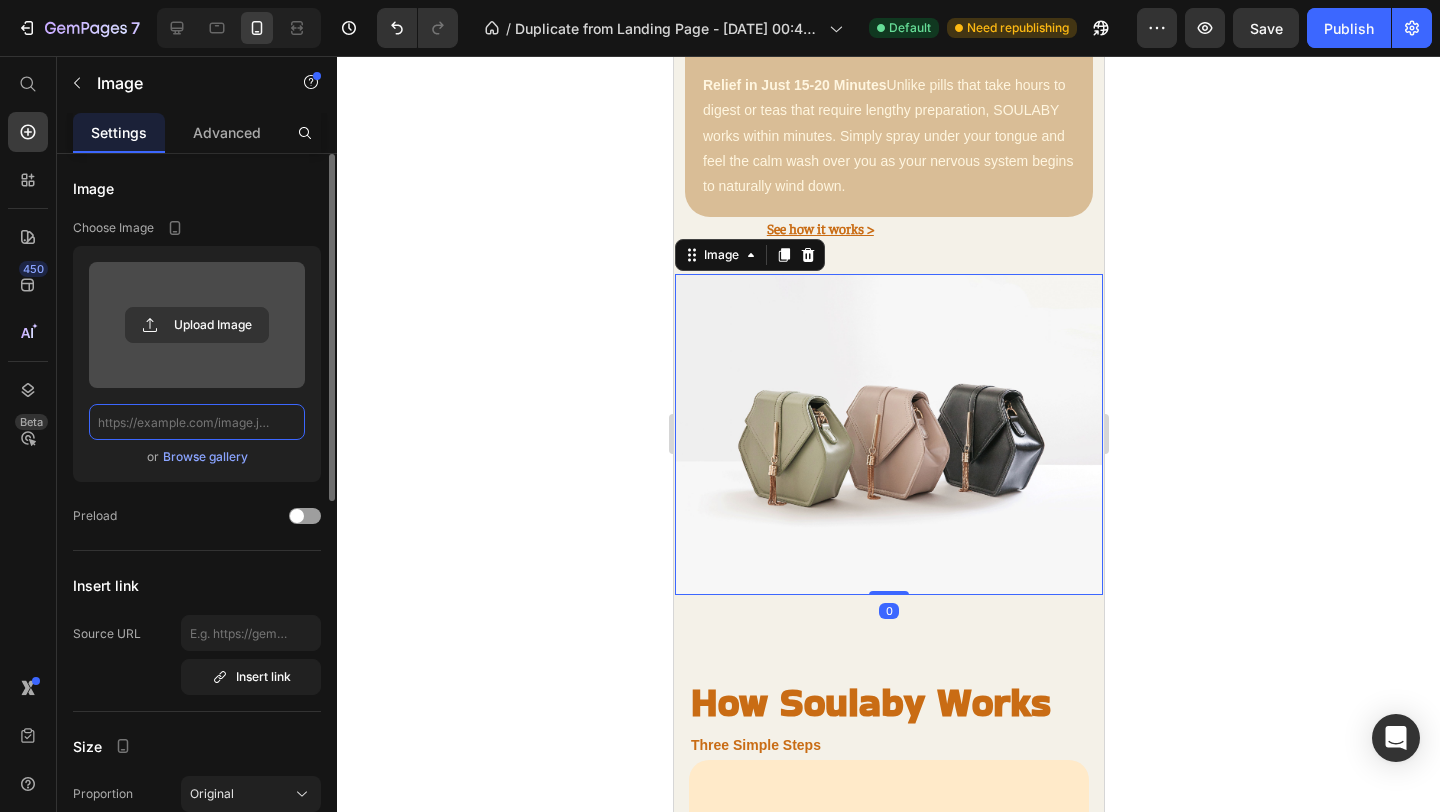 scroll, scrollTop: 0, scrollLeft: 0, axis: both 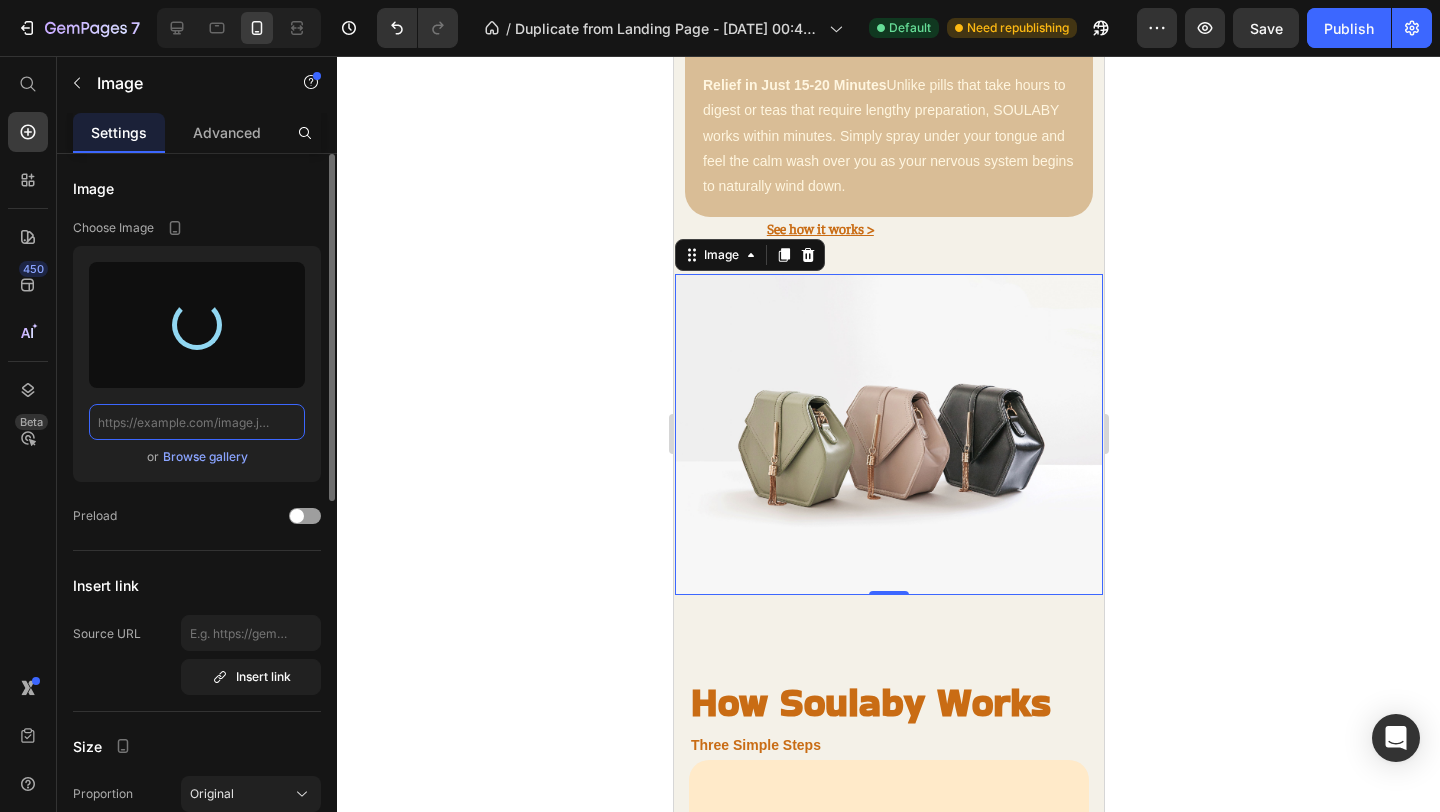 type on "https://cdn.shopify.com/s/files/1/0766/1266/5565/files/gempages_574492410030064752-08543bd2-9c04-4331-96da-ec565f212a6e.png" 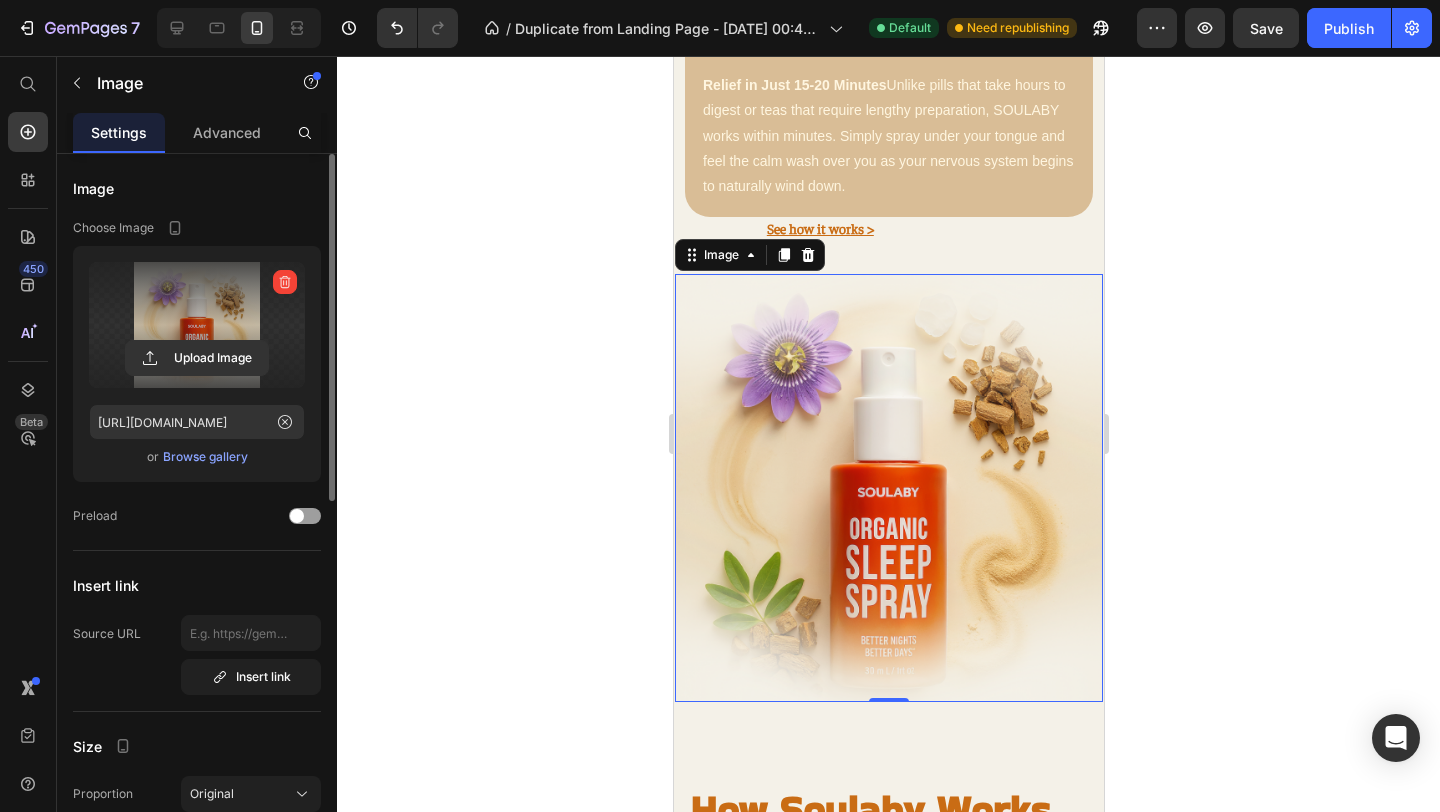 click 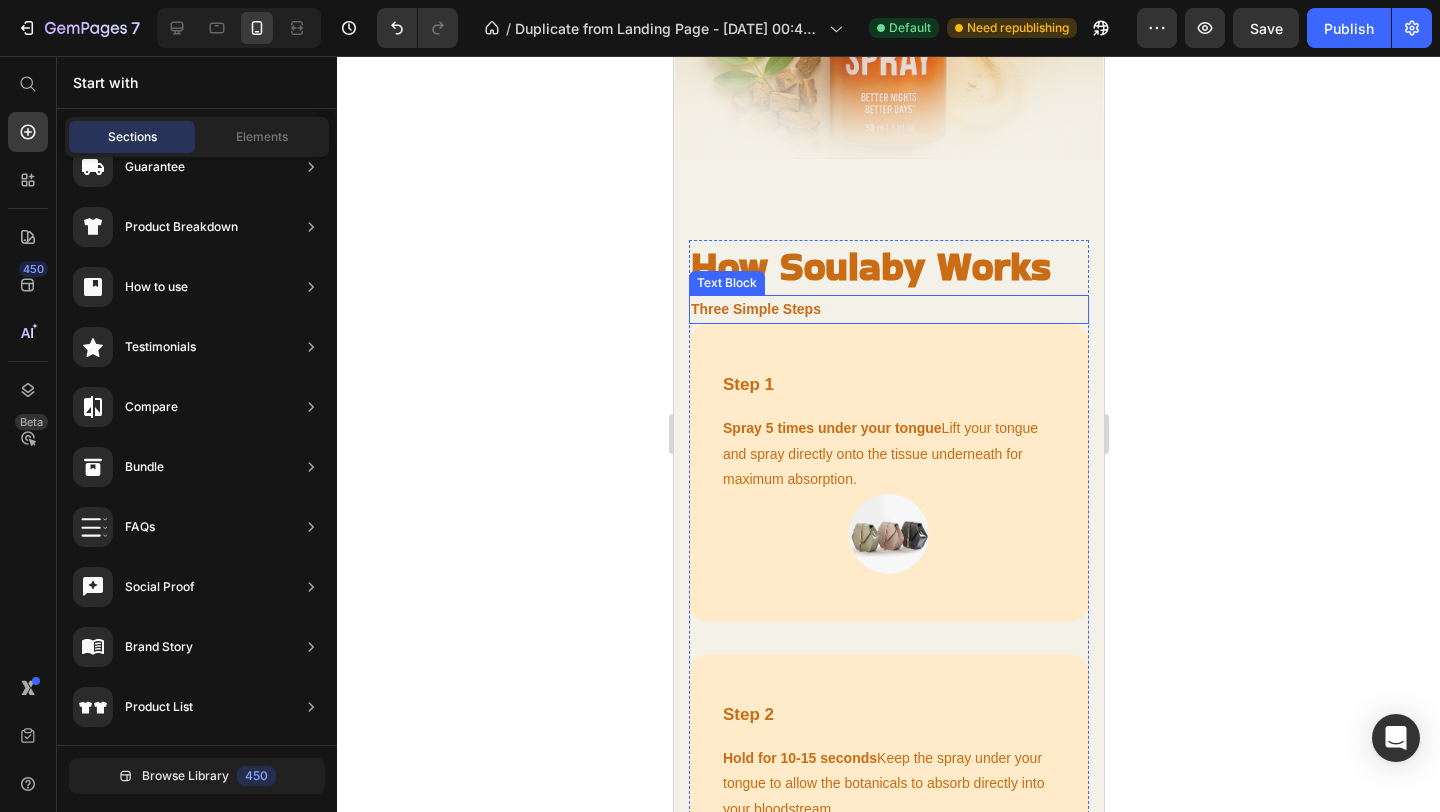 scroll, scrollTop: 3065, scrollLeft: 0, axis: vertical 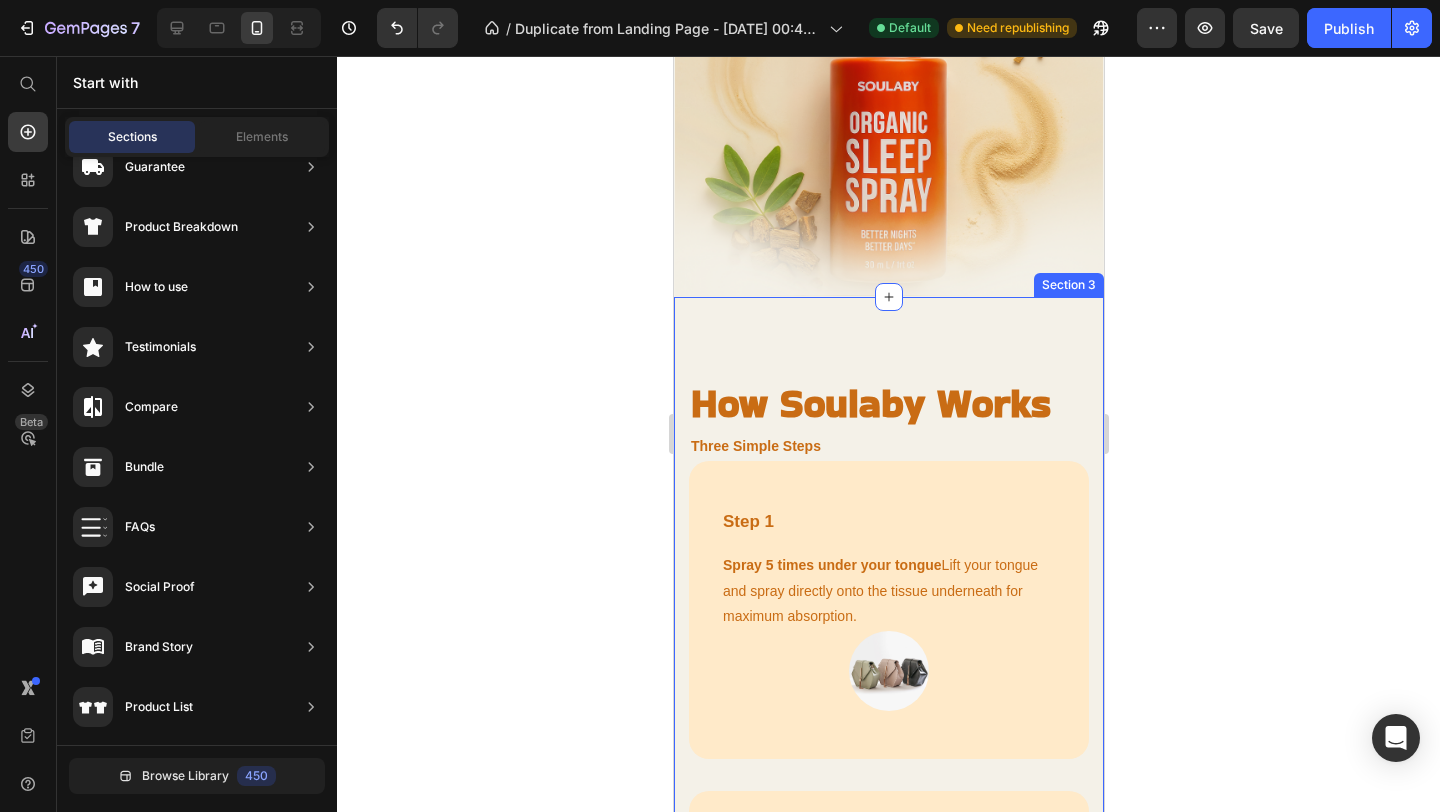 click on "How Soulaby Works Heading Three Simple Steps Text Block Step 1 Text block Spray 5 times under your tongue  Lift your tongue and spray directly onto the tissue underneath for maximum absorption. Text block Image Row Step 2 Text block Hold for 10-15 seconds  Keep the spray under your tongue to allow the botanicals to absorb directly into your bloodstream. Text block Image Row Step 3 Text block Feel the calm wash over you  Within 15-20 minutes, experience your racing thoughts slow down as your body naturally transitions to sleep mode. Text block Image Row Sleep Better Tonight Button Row Section 3" at bounding box center (888, 944) 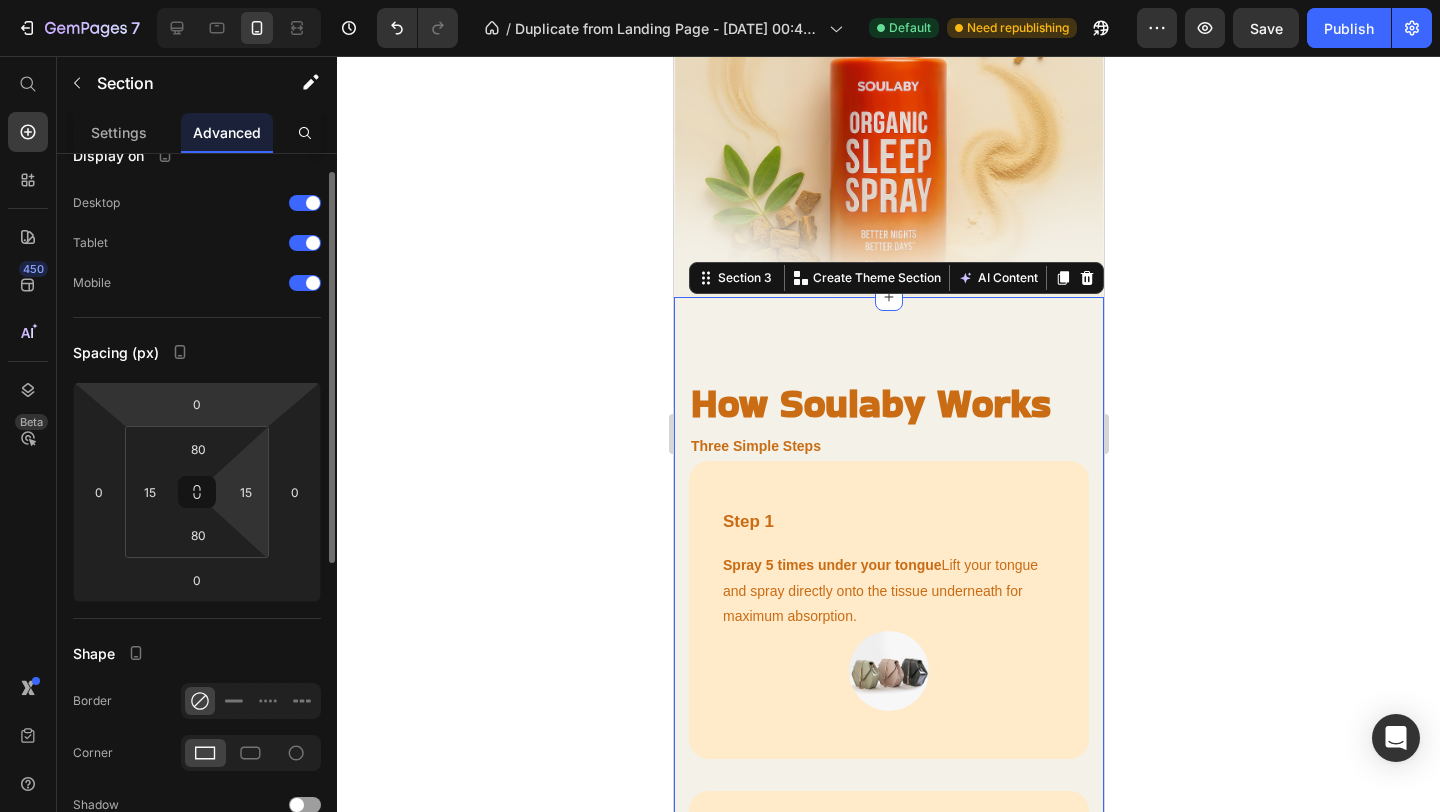scroll, scrollTop: 31, scrollLeft: 0, axis: vertical 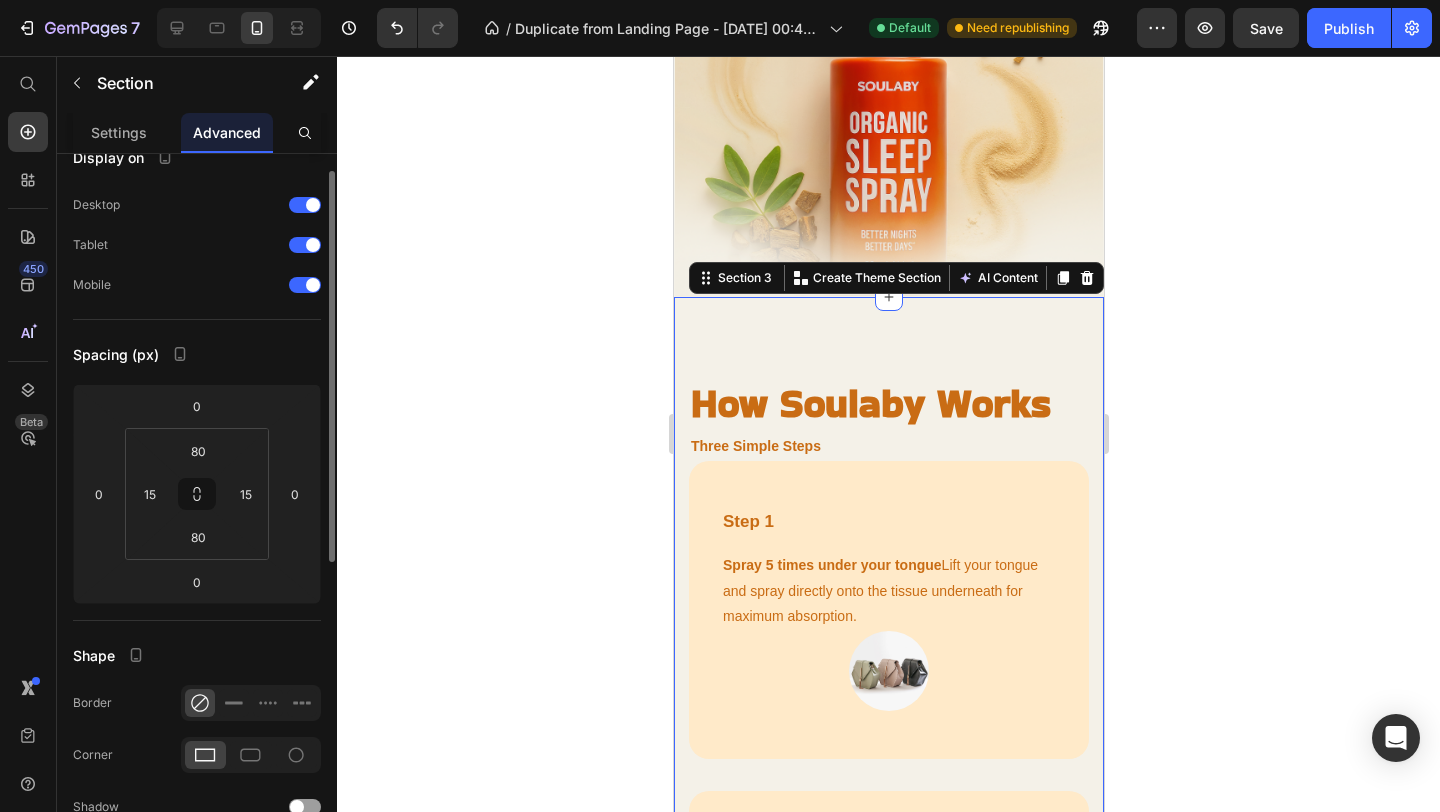 click 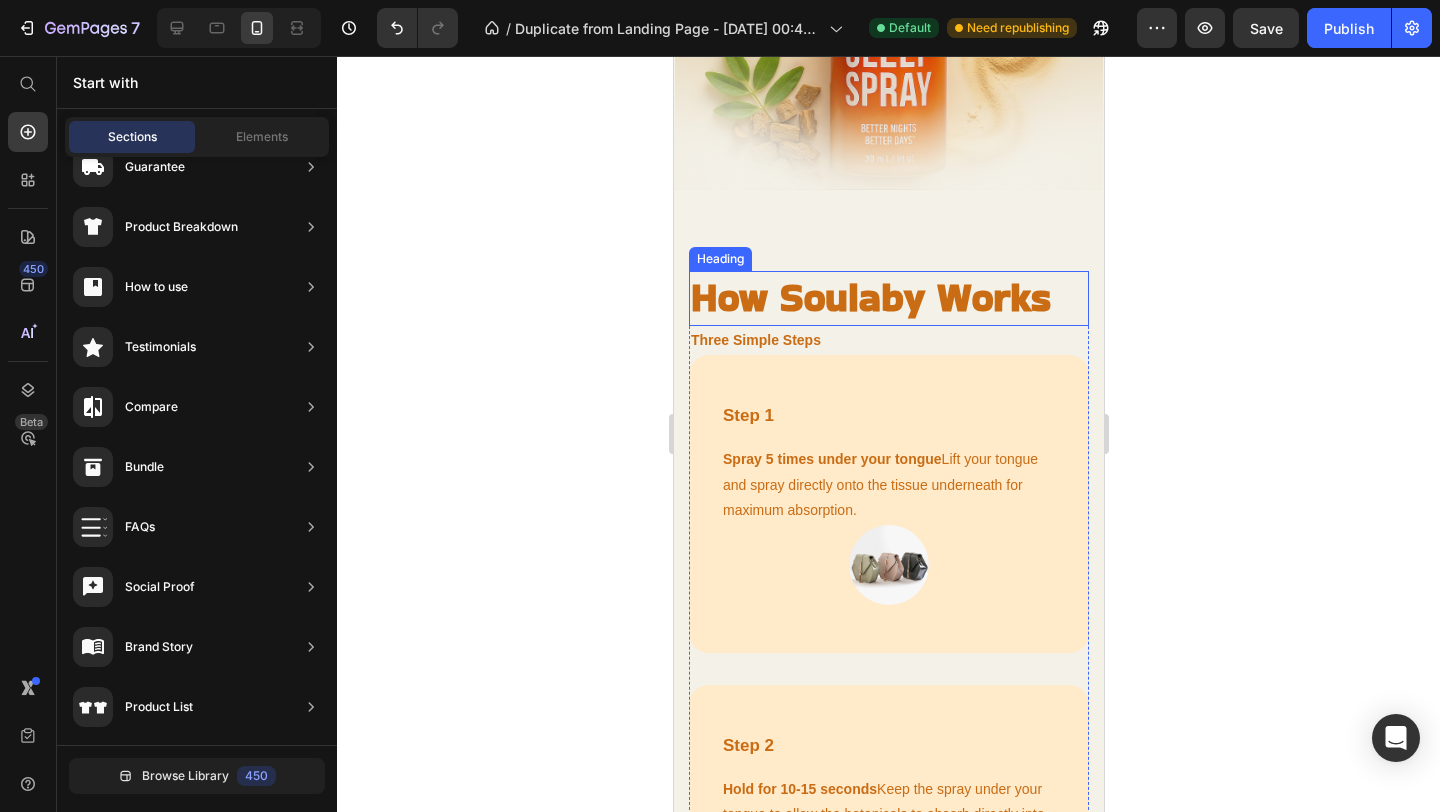 scroll, scrollTop: 3182, scrollLeft: 0, axis: vertical 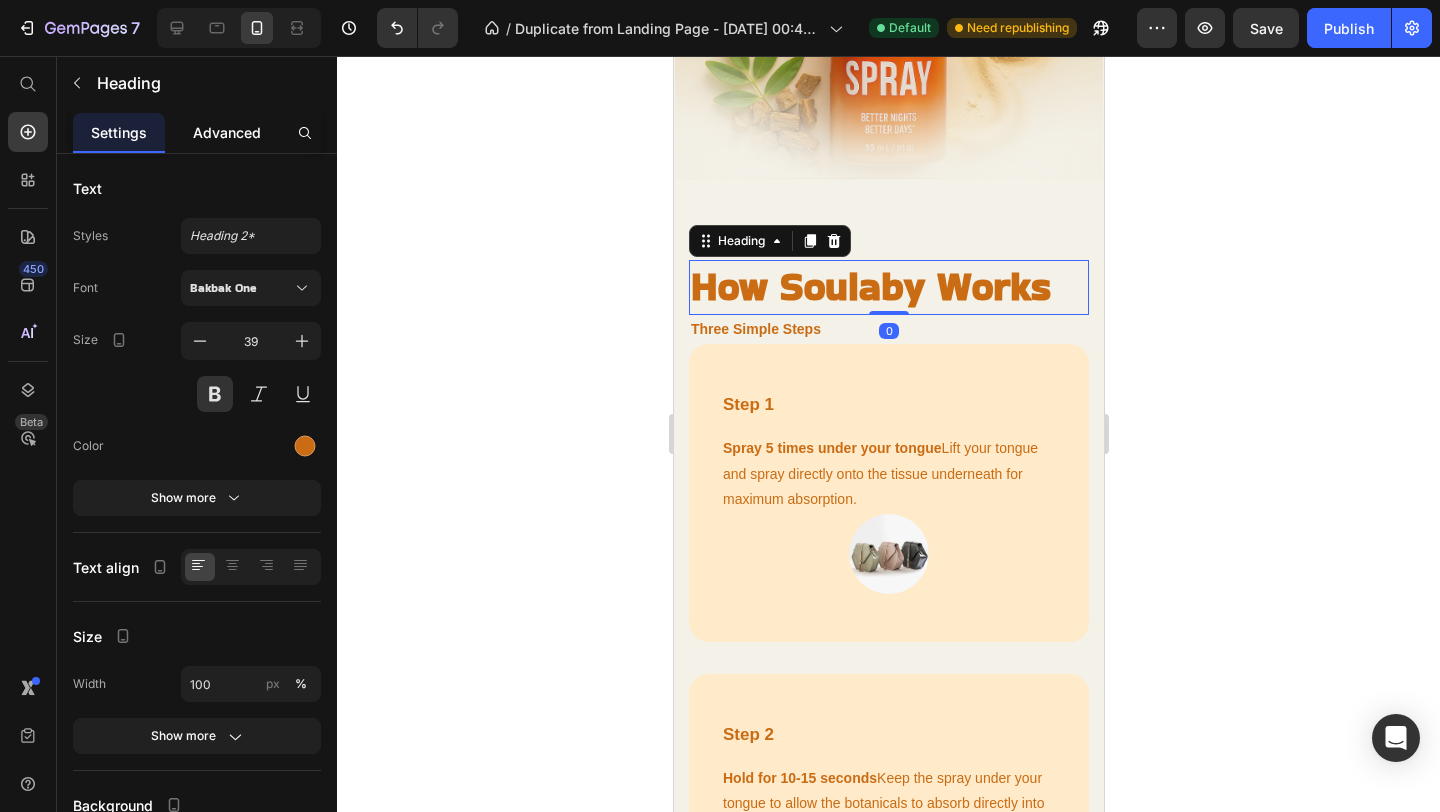 click on "Advanced" at bounding box center [227, 132] 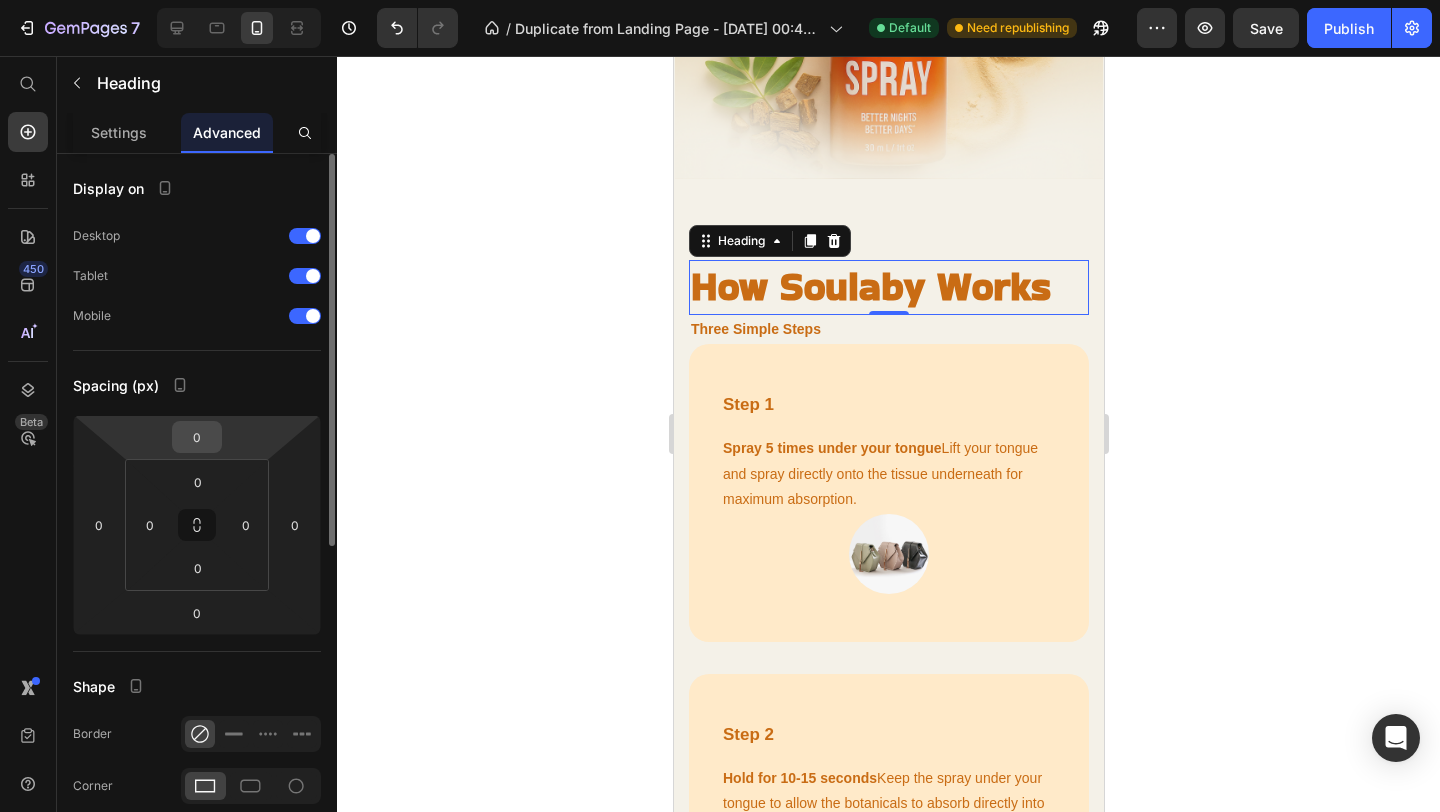 click on "0" at bounding box center (197, 437) 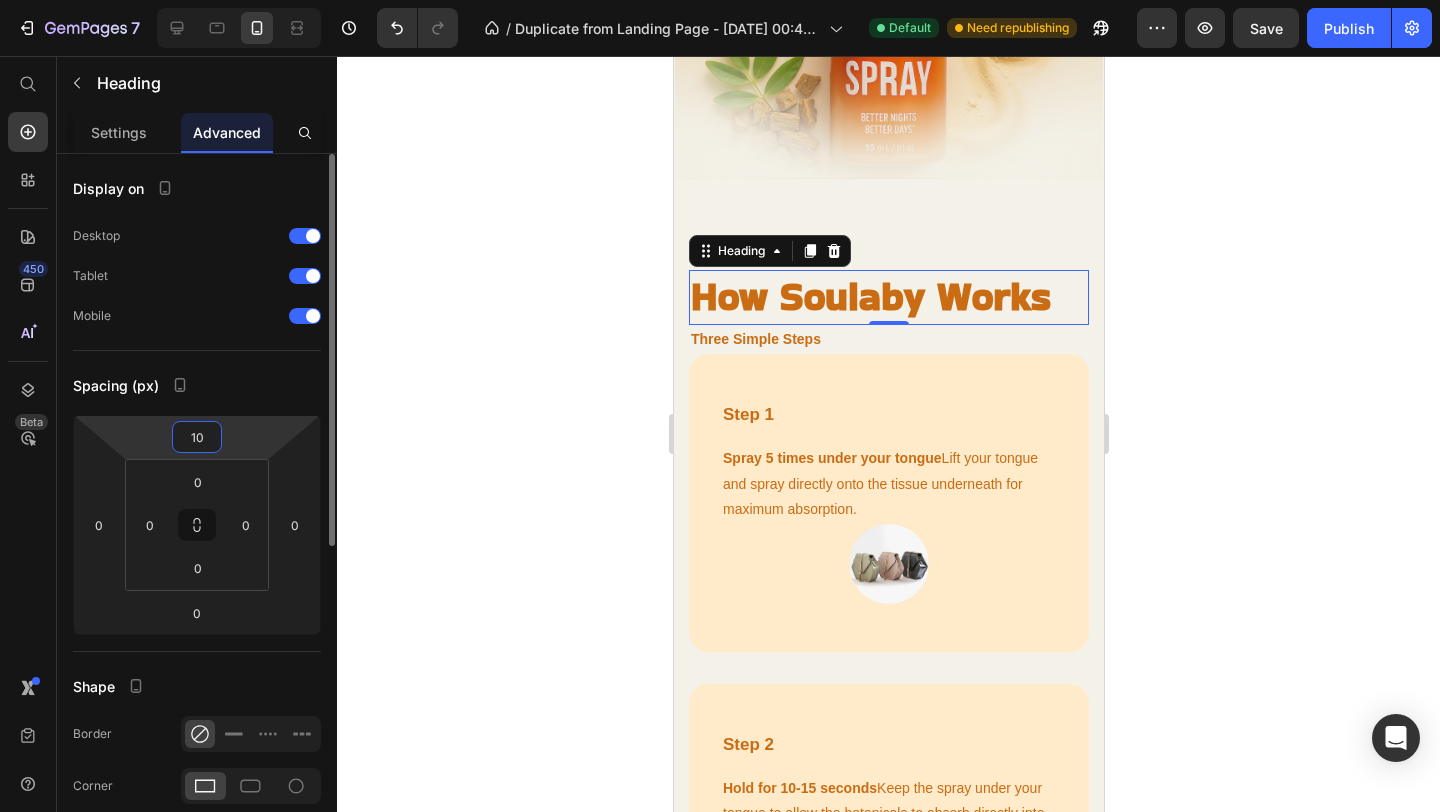 type on "1" 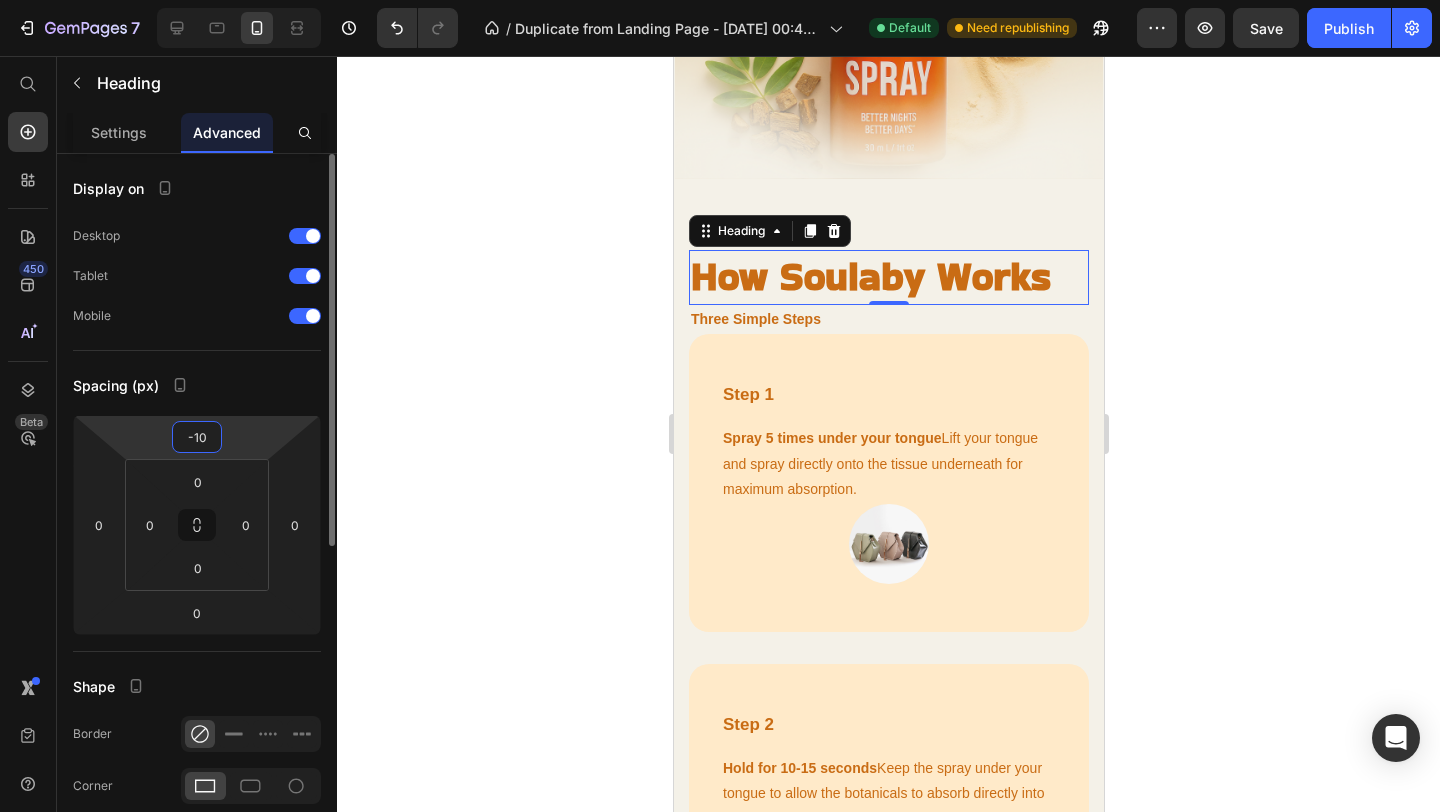 type on "-1" 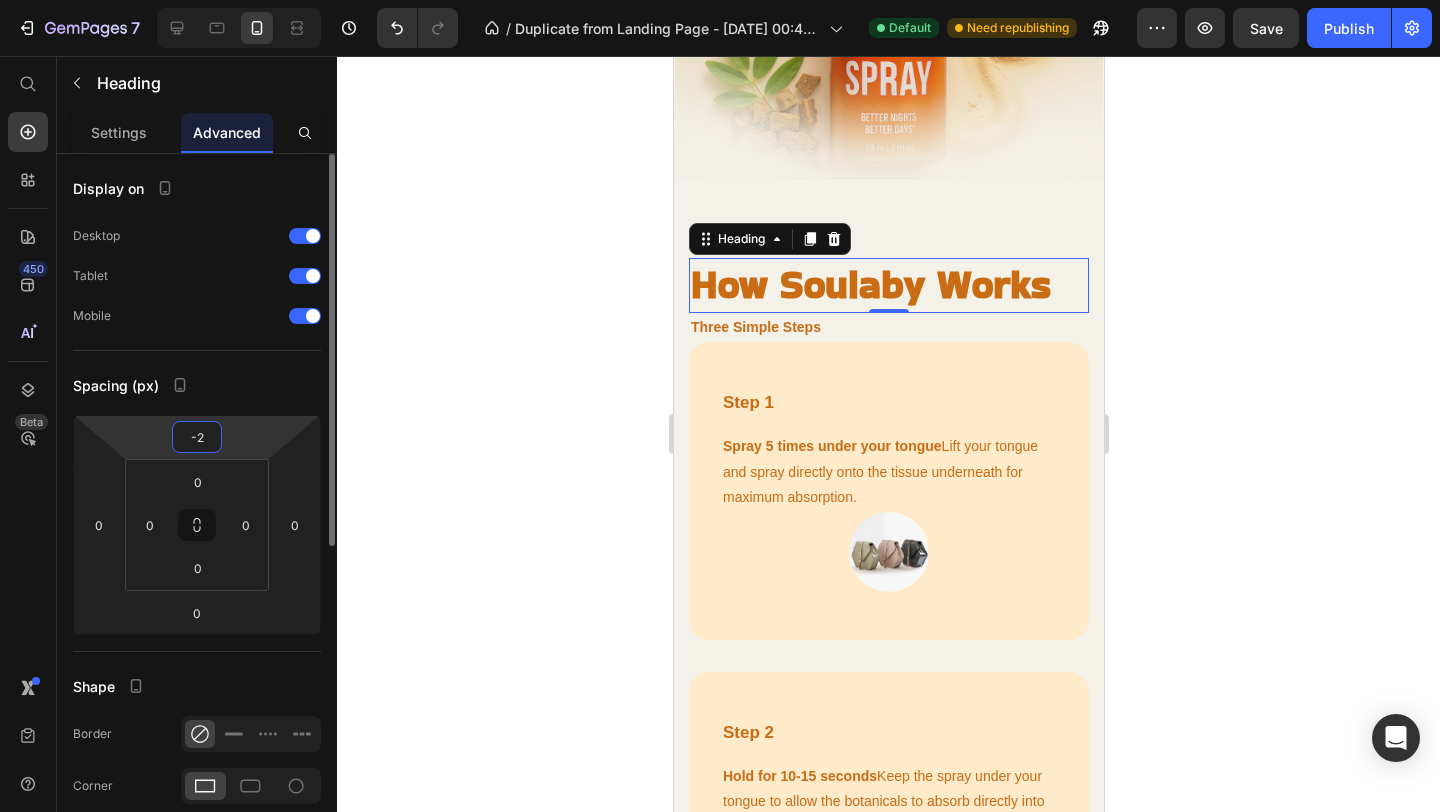 type on "-20" 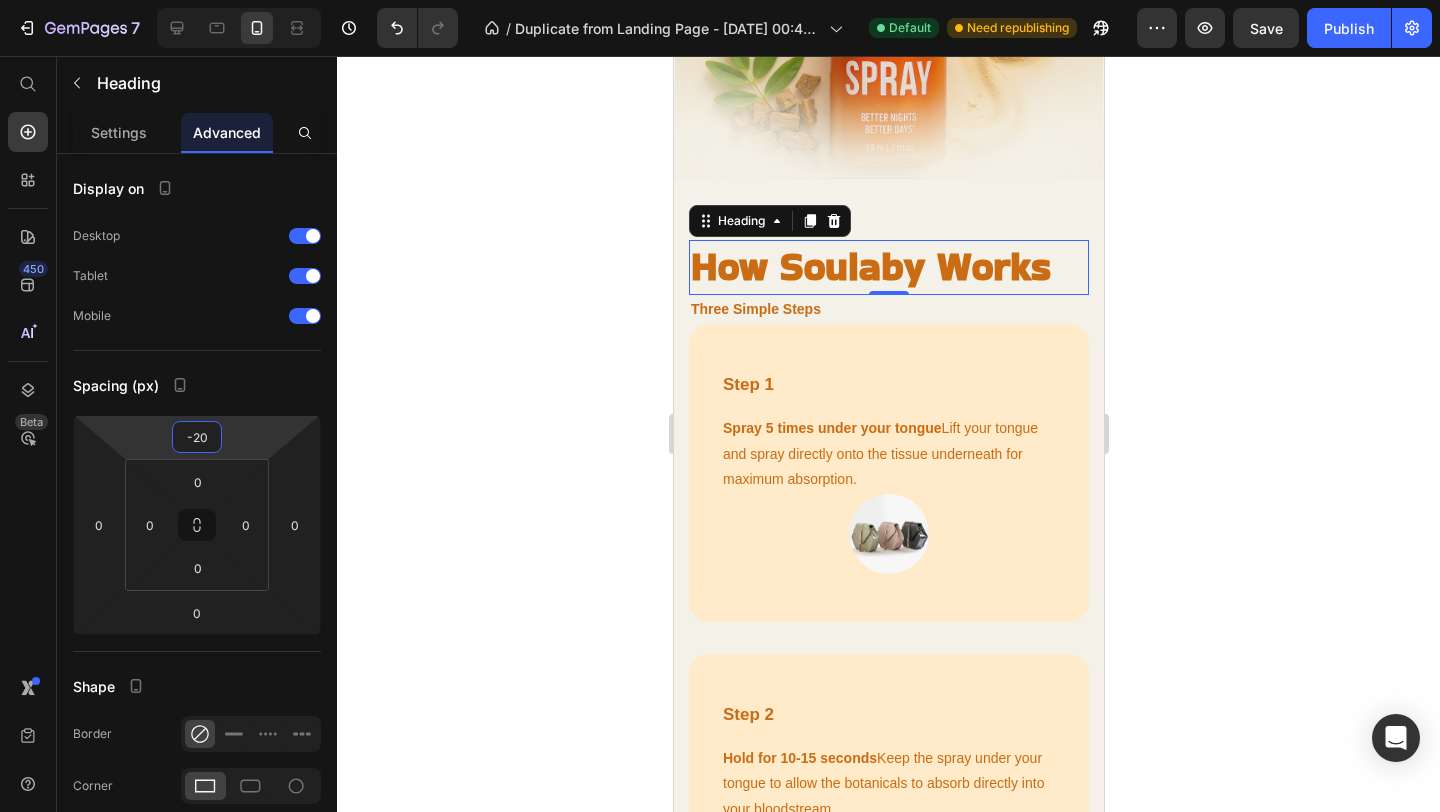 click 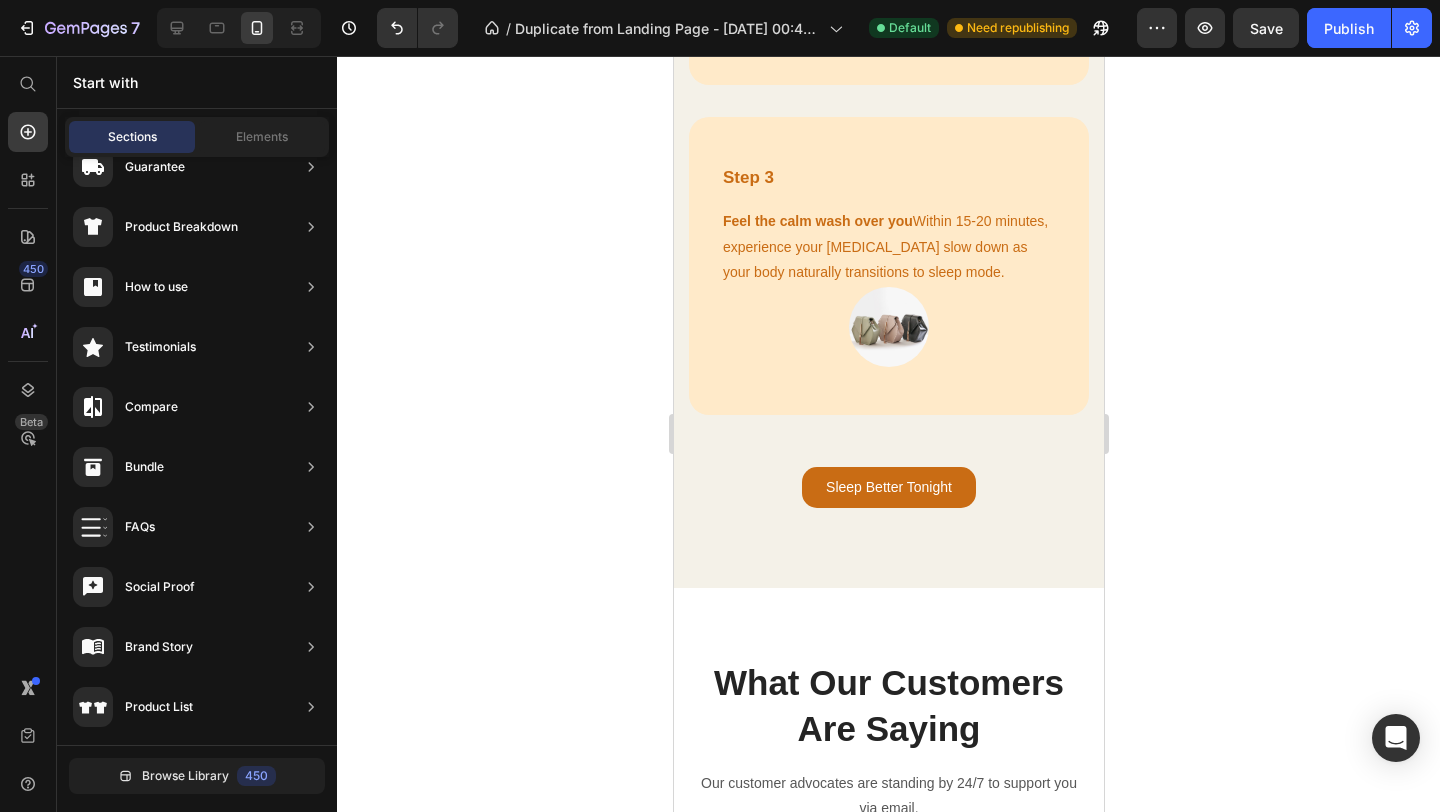scroll, scrollTop: 4038, scrollLeft: 0, axis: vertical 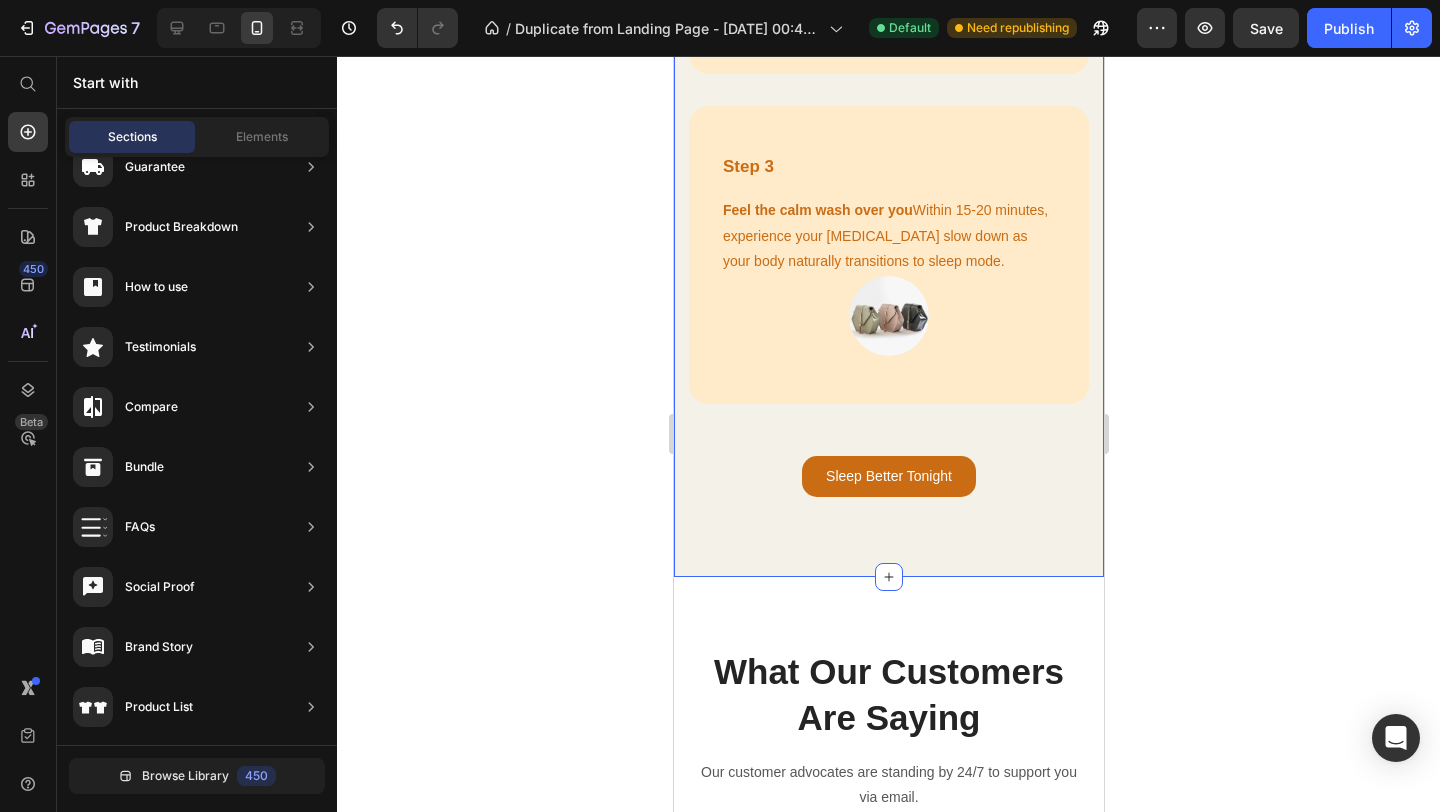 click on "How Soulaby Works Heading Three Simple Steps Text Block Step 1 Text block Spray 5 times under your tongue  Lift your tongue and spray directly onto the tissue underneath for maximum absorption. Text block Image Row Step 2 Text block Hold for 10-15 seconds  Keep the spray under your tongue to allow the botanicals to absorb directly into your bloodstream. Text block Image Row Step 3 Text block Feel the calm wash over you  Within 15-20 minutes, experience your racing thoughts slow down as your body naturally transitions to sleep mode. Text block Image Row Sleep Better Tonight Button Row Section 3" at bounding box center (888, -60) 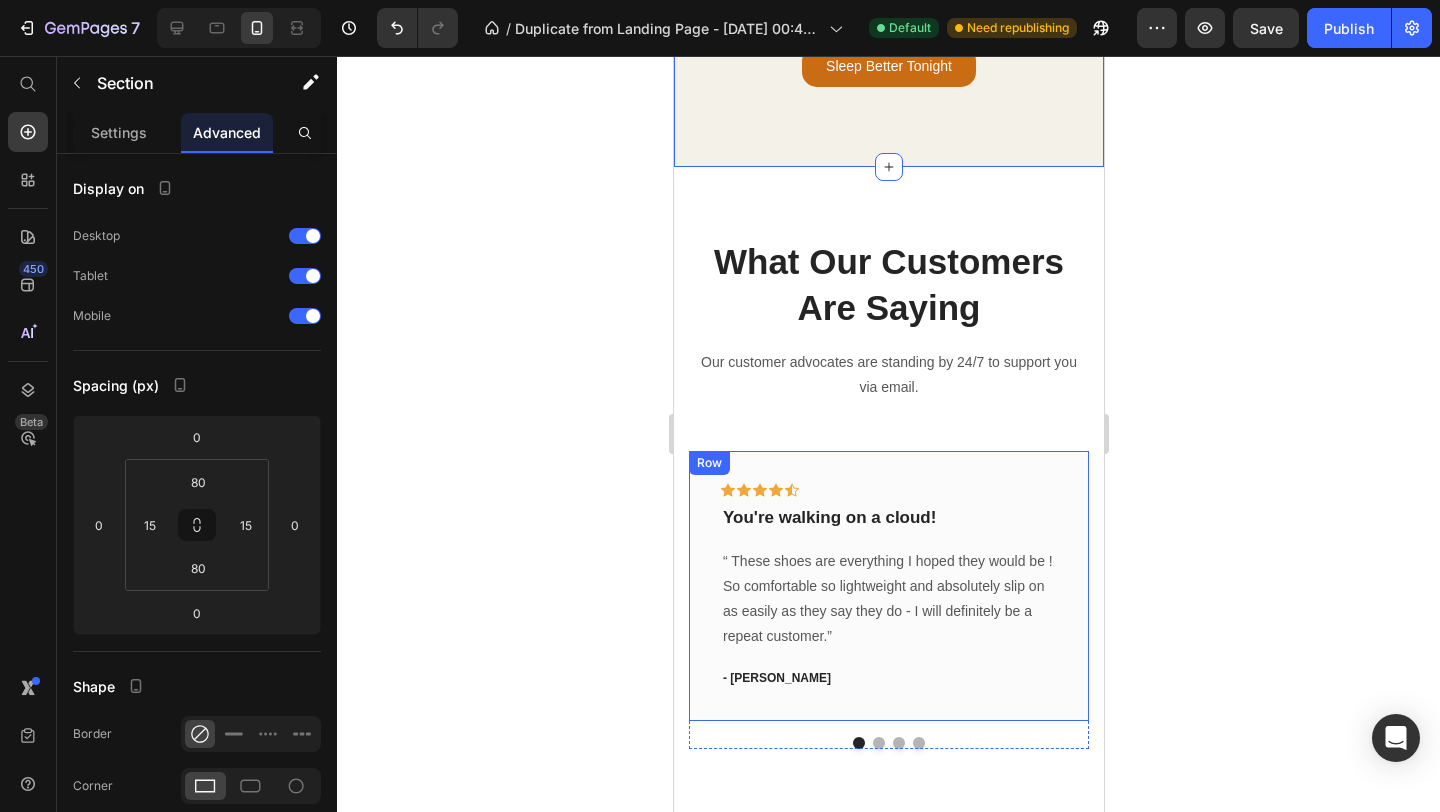 scroll, scrollTop: 4524, scrollLeft: 0, axis: vertical 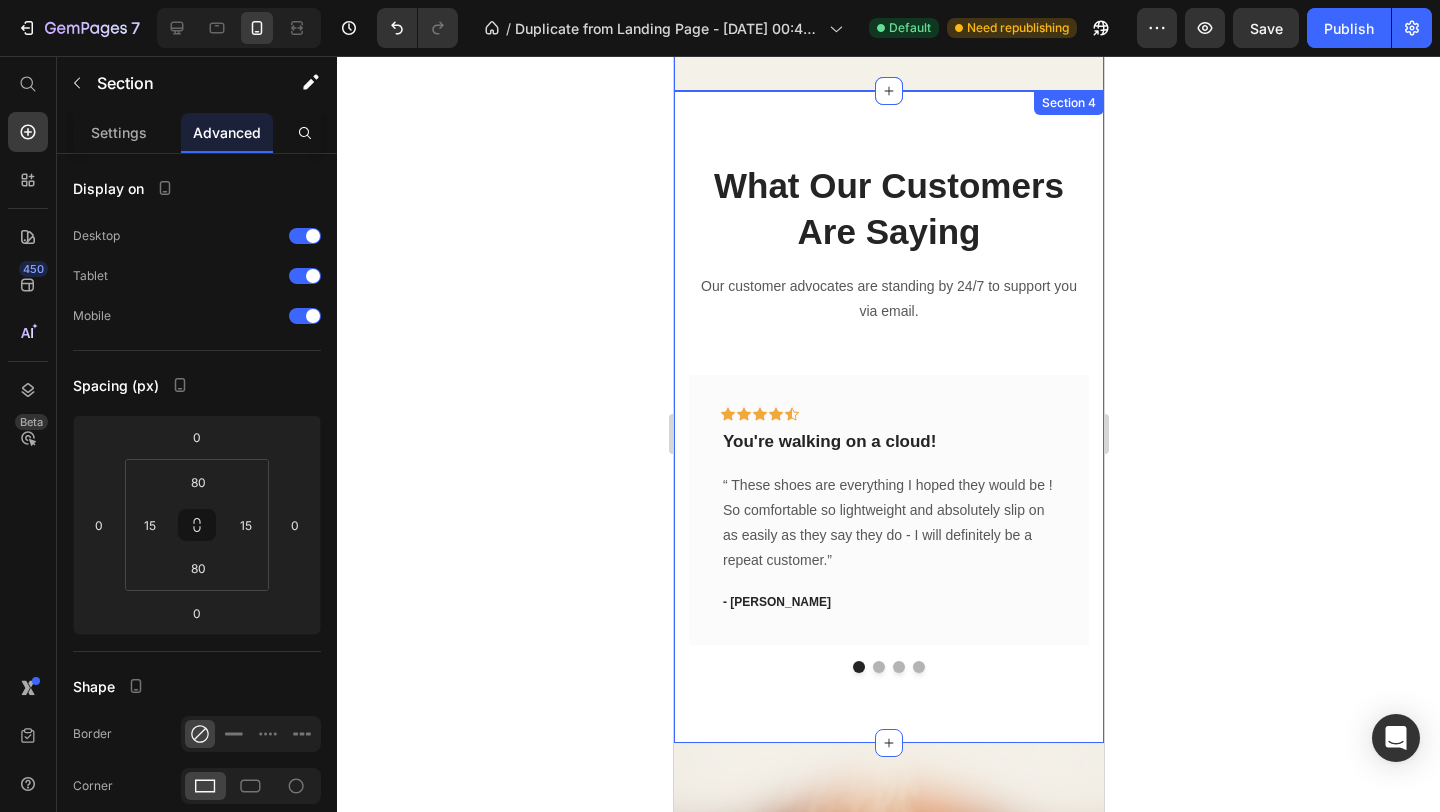click on "What Our Customers Are Saying Heading Our customer advocates are standing by 24/7 to support you via email. Text block
Icon
Icon
Icon
Icon
Icon Row You're walking on a cloud! Text block “ These shoes are everything I hoped they would be ! So comfortable so lightweight and absolutely slip on as easily as they say they do - I will definitely be a repeat customer.” Text block - Ryan S. Text block Row
Icon
Icon
Icon
Icon
Icon Row Work well for my problem feet Text block "Delighted to find they are comfortable, easy to put on, and nice-looking. I have bunions and hammer toes. I was advised to try to EE wide and they actually work for me. And I can use them with my." Text block - Travis J. Text block Row
Icon
Icon
Icon
Icon
Icon Row You're walking on a cloud! Text block Row" at bounding box center [888, 417] 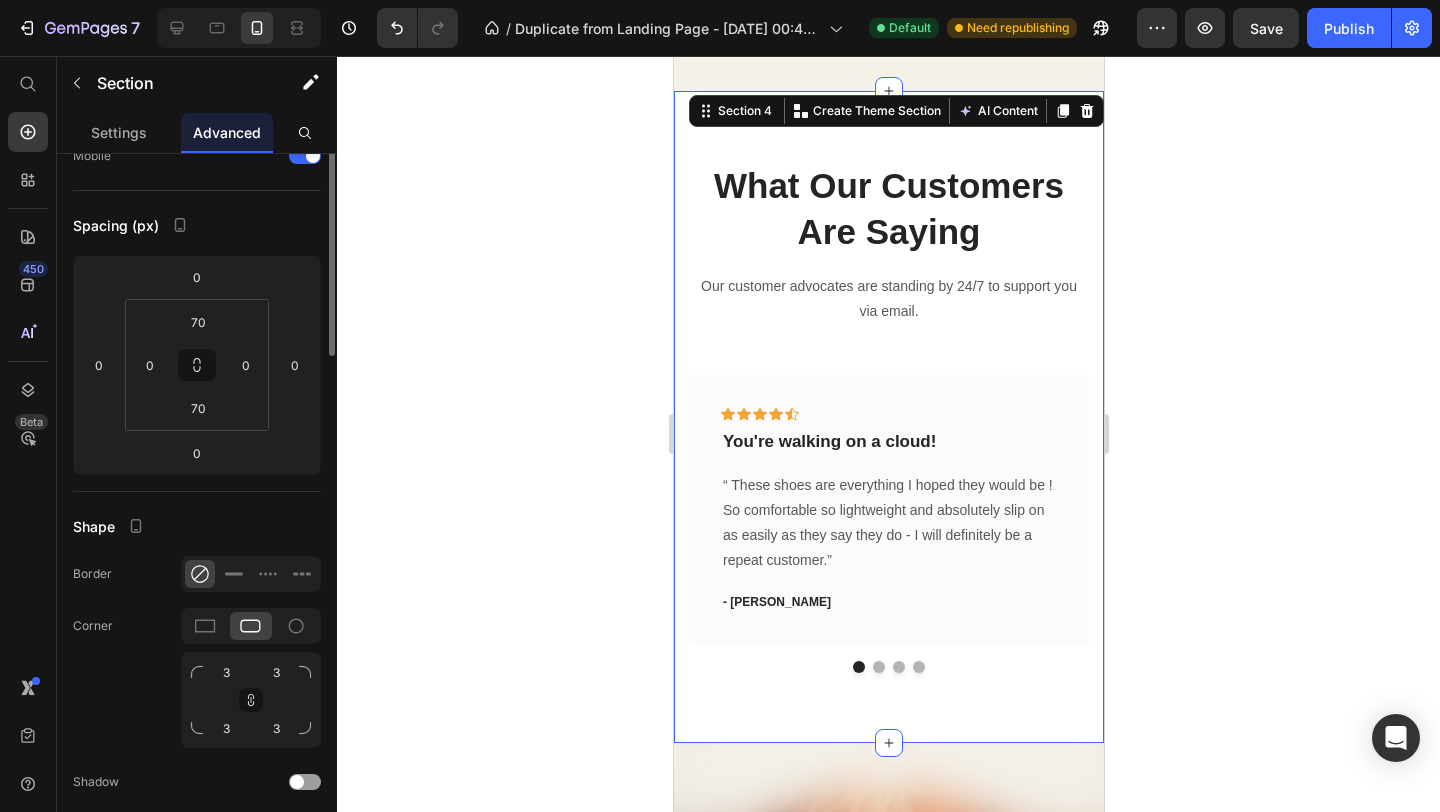 scroll, scrollTop: 0, scrollLeft: 0, axis: both 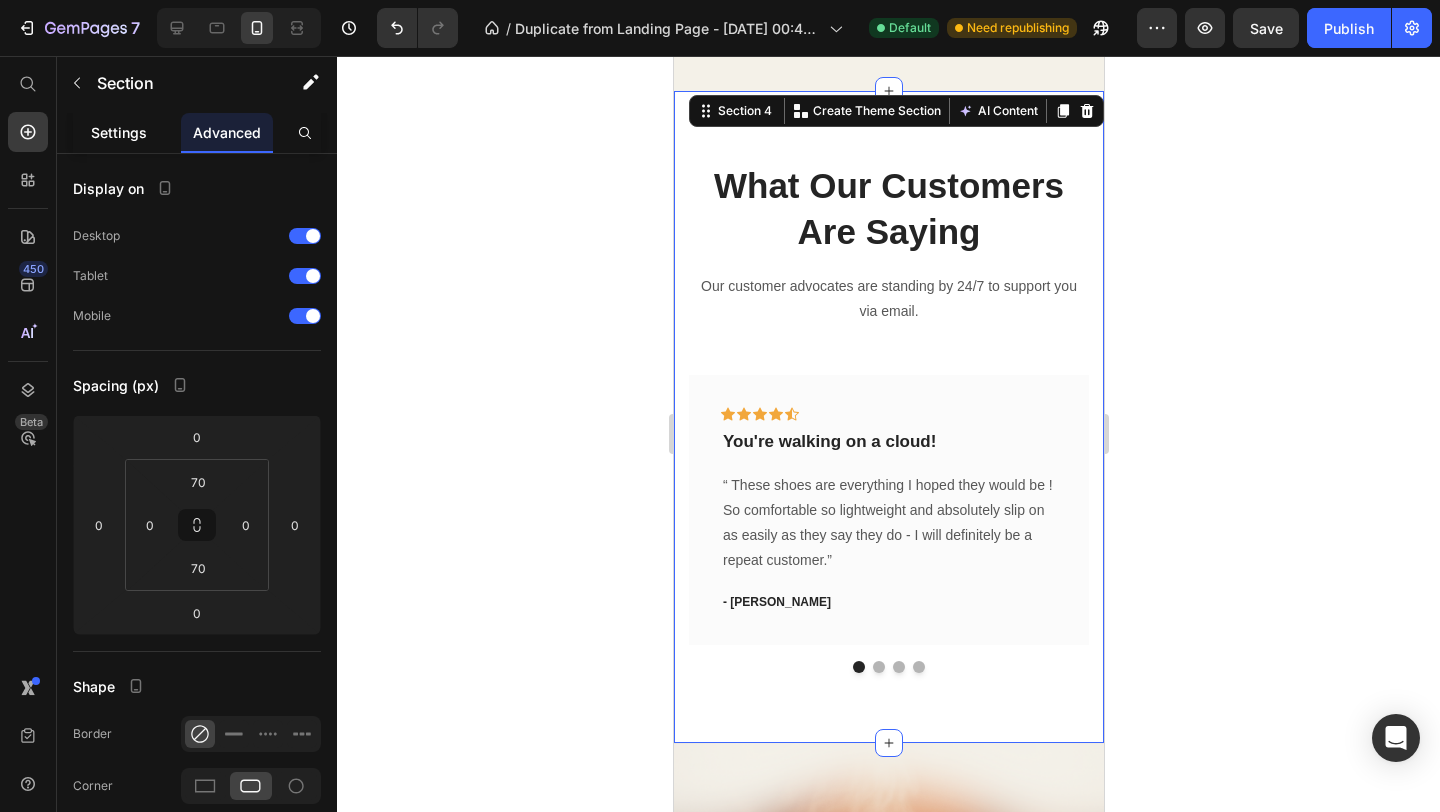 click on "Settings" 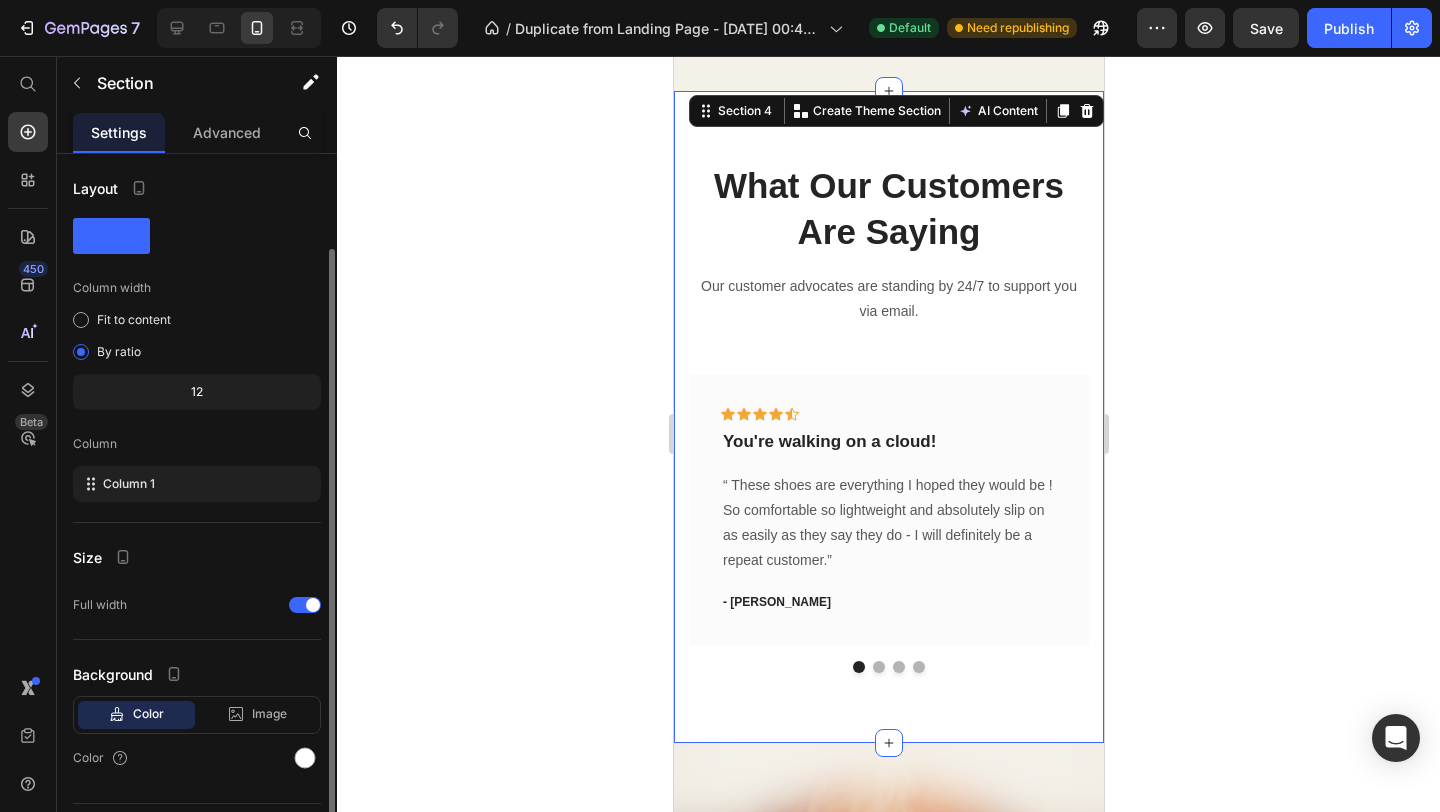scroll, scrollTop: 49, scrollLeft: 0, axis: vertical 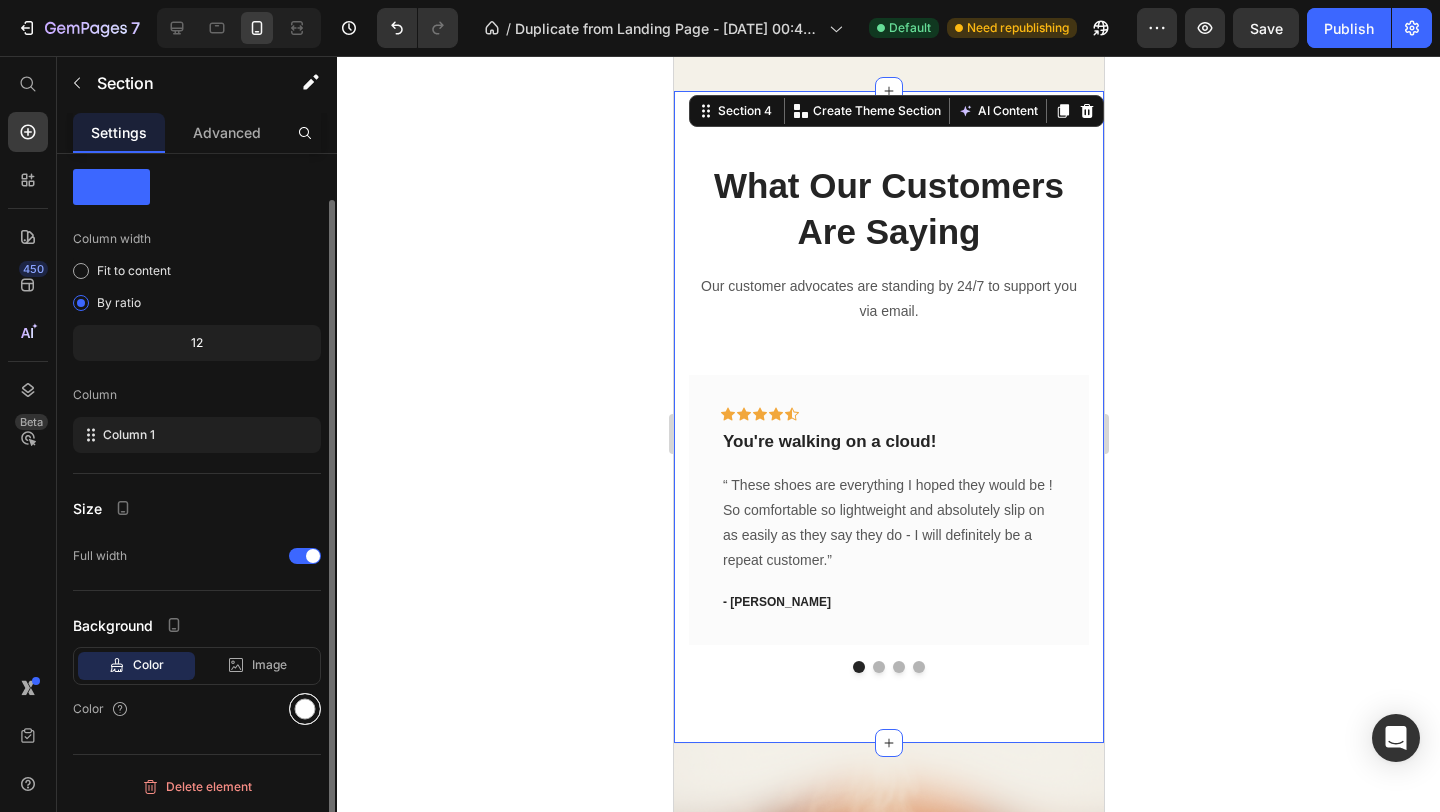 click at bounding box center [305, 709] 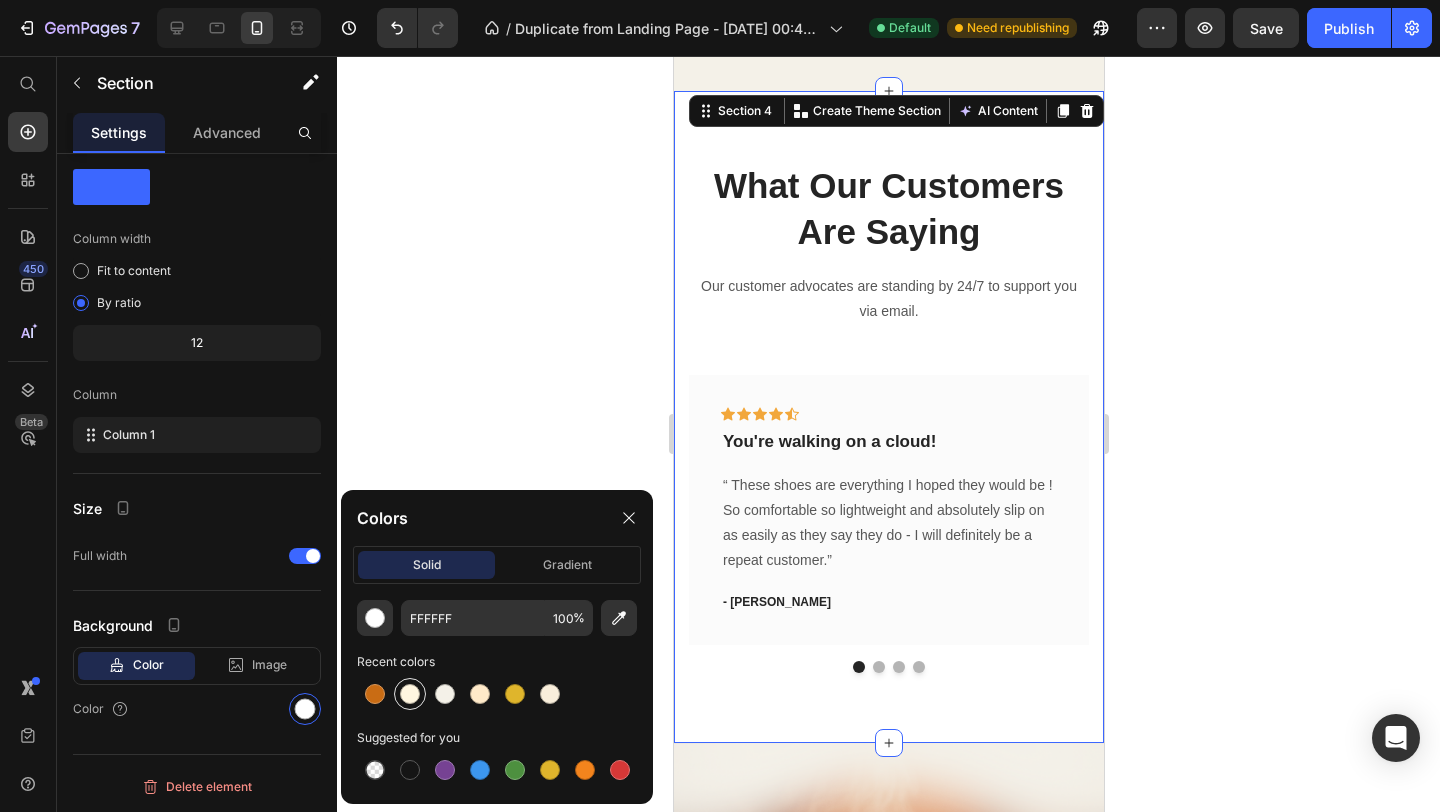 click at bounding box center [410, 694] 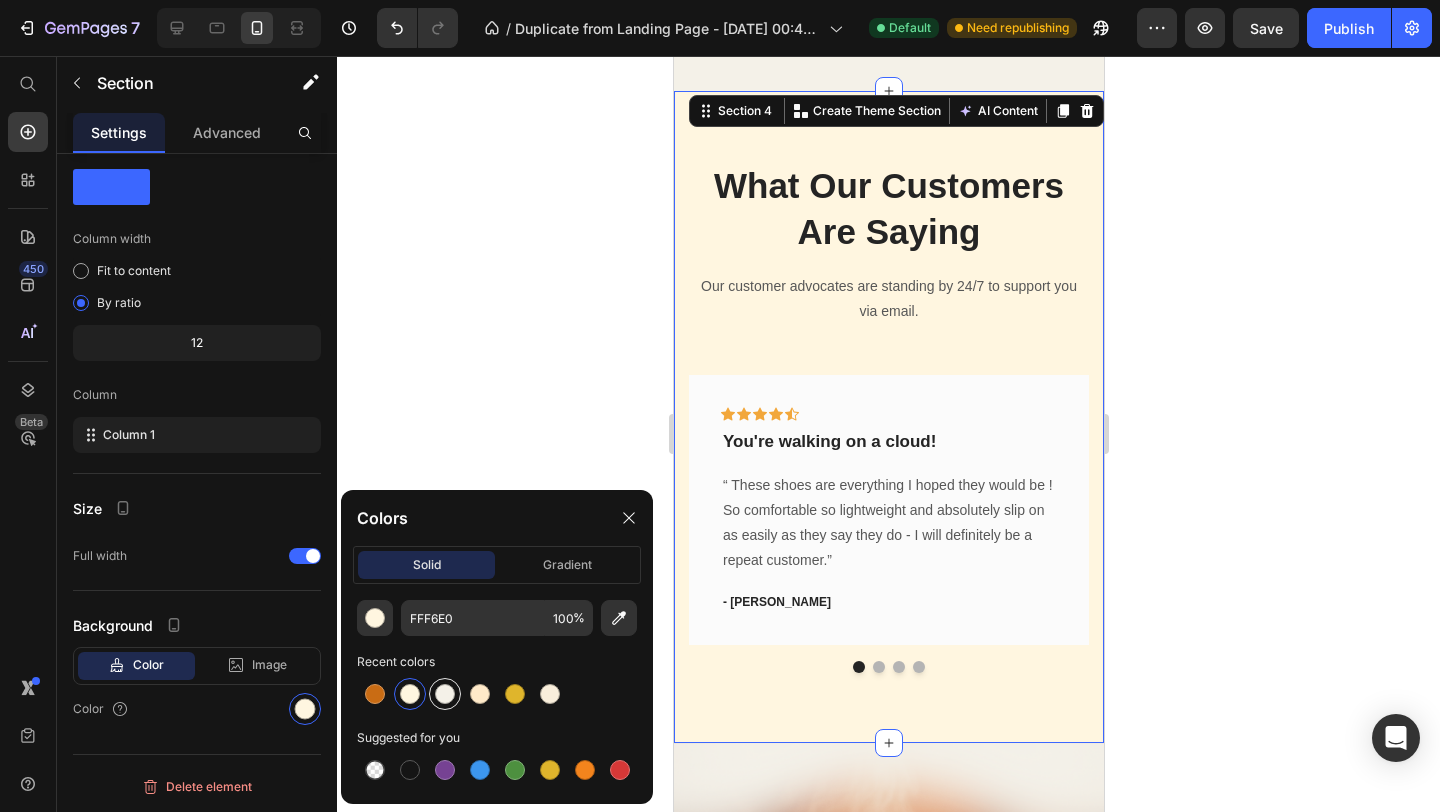 click at bounding box center (445, 694) 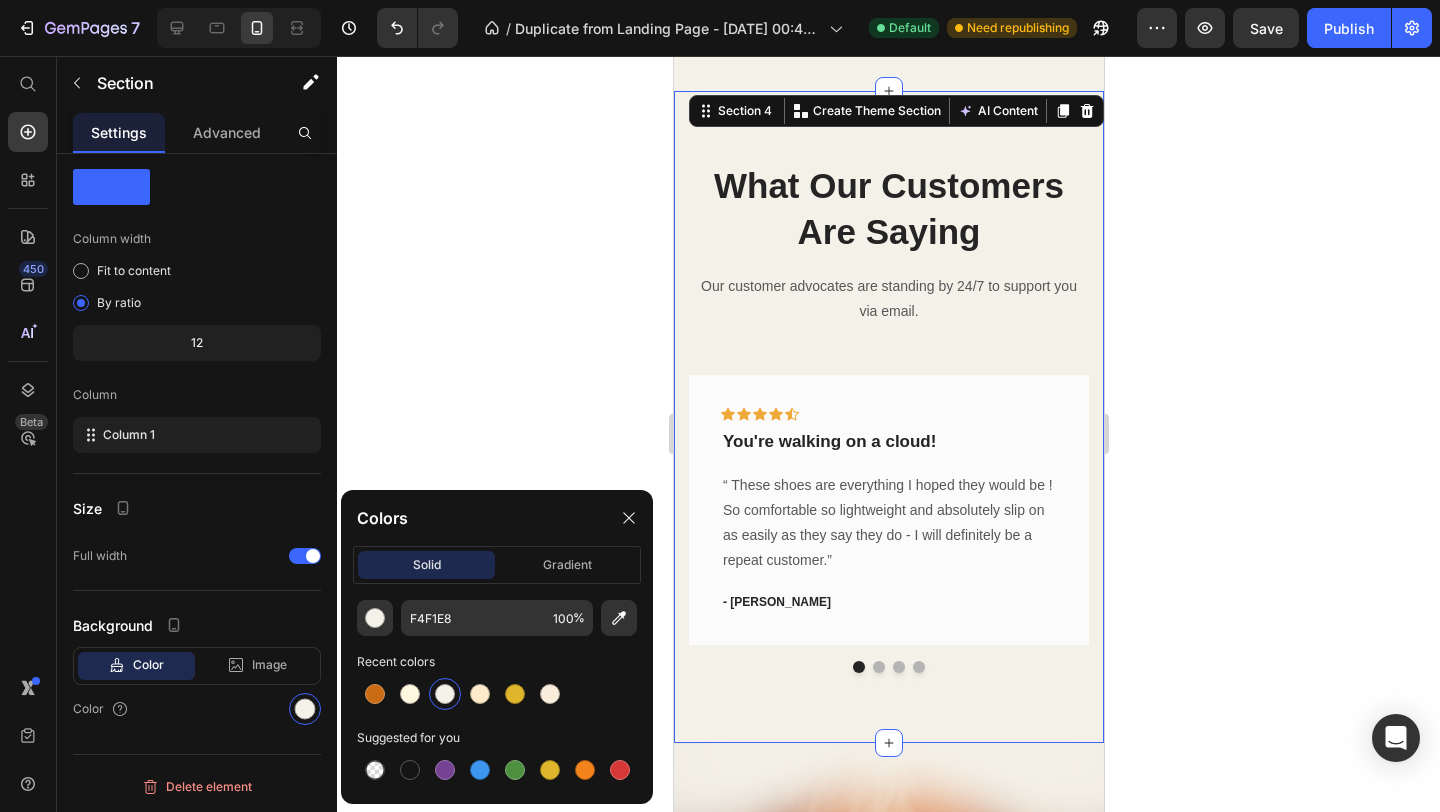 click 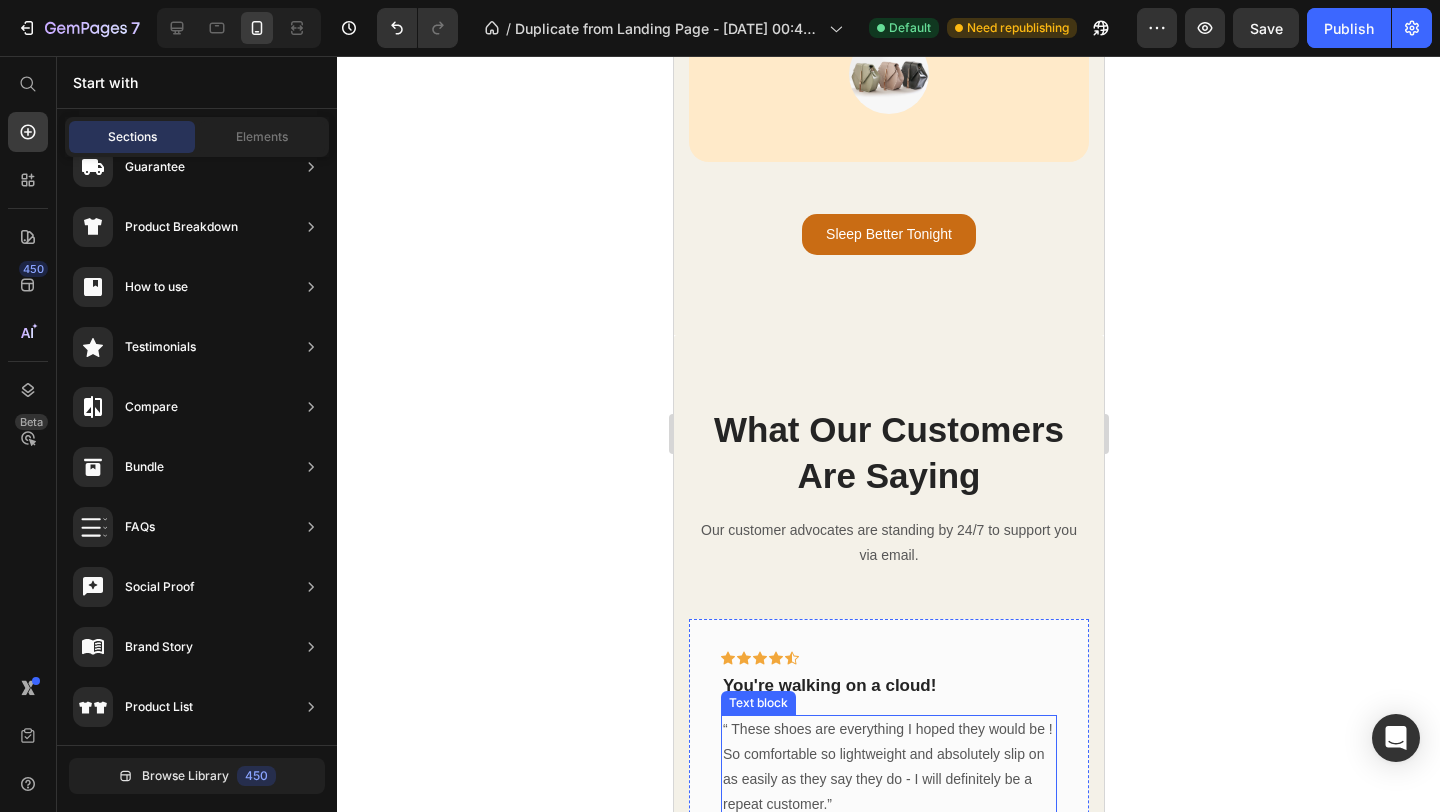 scroll, scrollTop: 4285, scrollLeft: 0, axis: vertical 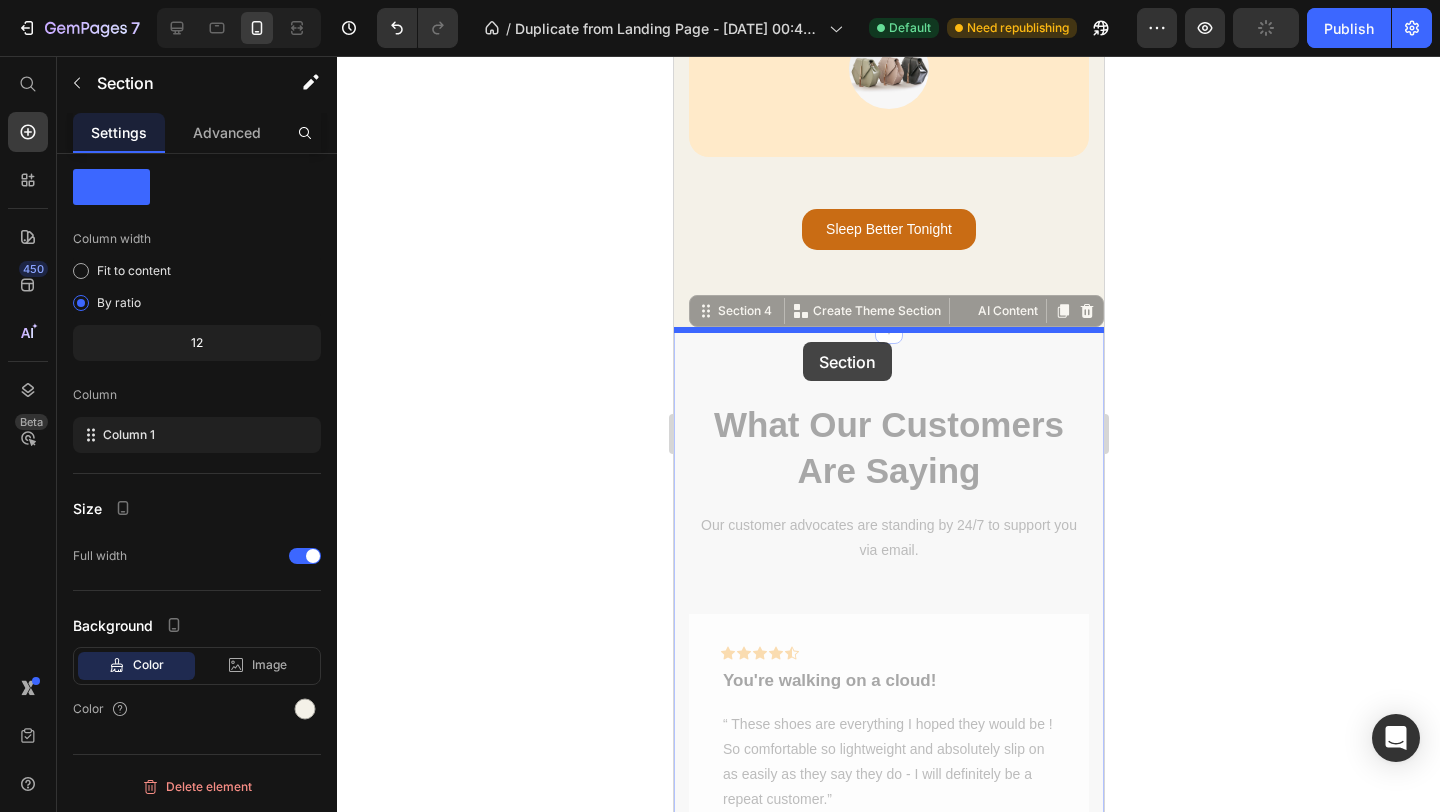 drag, startPoint x: 803, startPoint y: 361, endPoint x: 802, endPoint y: 343, distance: 18.027756 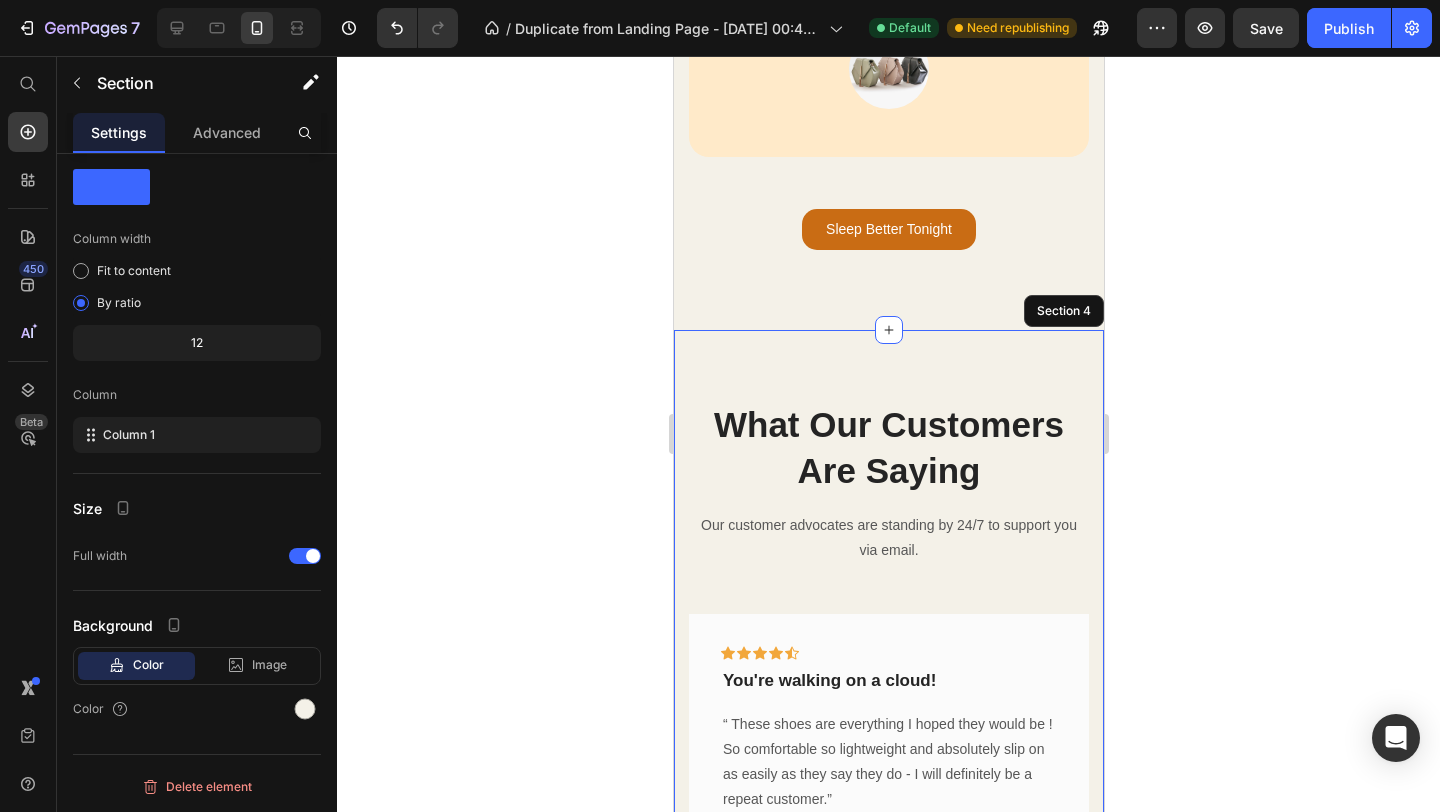 click 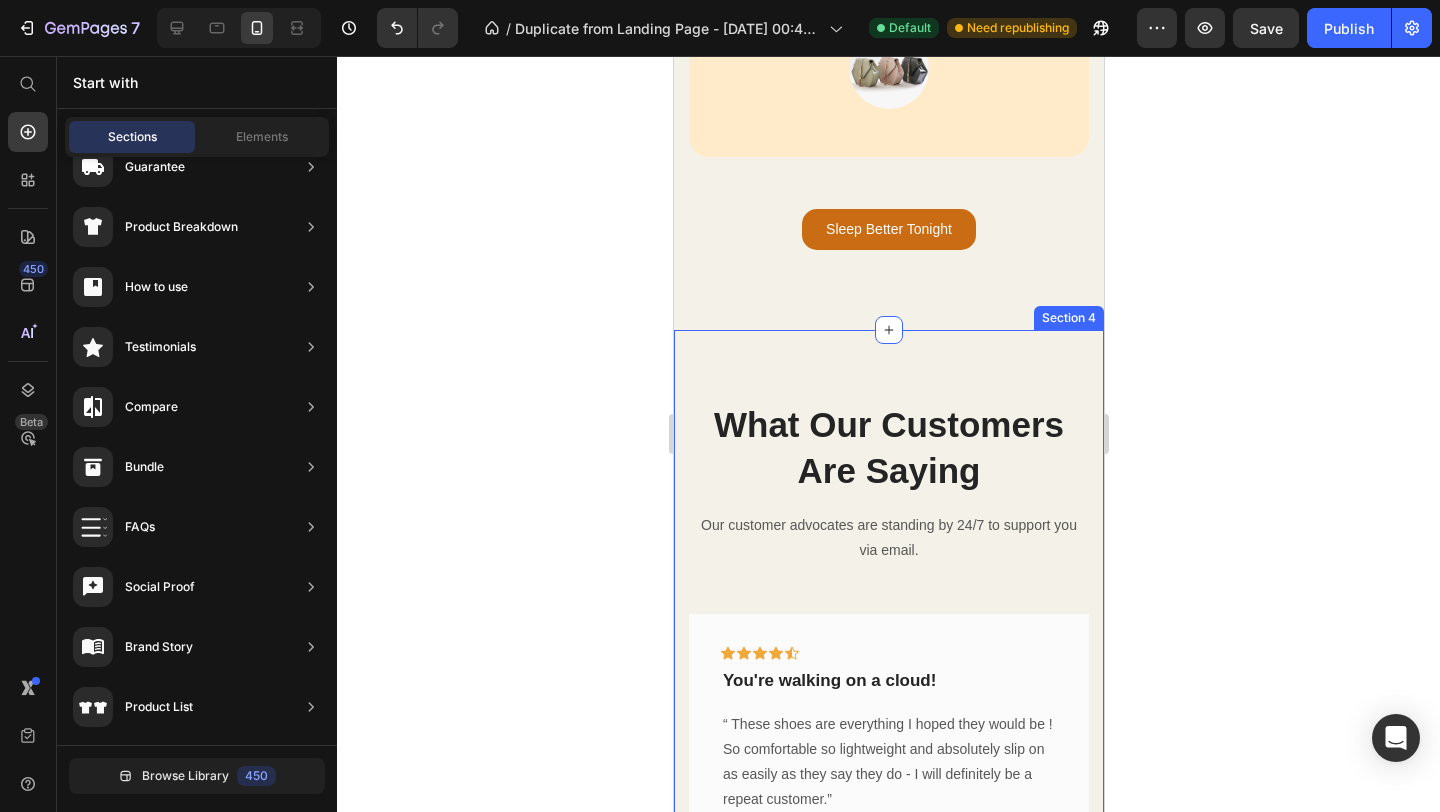 click on "What Our Customers Are Saying Heading Our customer advocates are standing by 24/7 to support you via email. Text block
Icon
Icon
Icon
Icon
Icon Row You're walking on a cloud! Text block “ These shoes are everything I hoped they would be ! So comfortable so lightweight and absolutely slip on as easily as they say they do - I will definitely be a repeat customer.” Text block - Ryan S. Text block Row
Icon
Icon
Icon
Icon
Icon Row Work well for my problem feet Text block "Delighted to find they are comfortable, easy to put on, and nice-looking. I have bunions and hammer toes. I was advised to try to EE wide and they actually work for me. And I can use them with my." Text block - Travis J. Text block Row
Icon
Icon
Icon
Icon
Icon Row You're walking on a cloud! Text block Row" at bounding box center [888, 656] 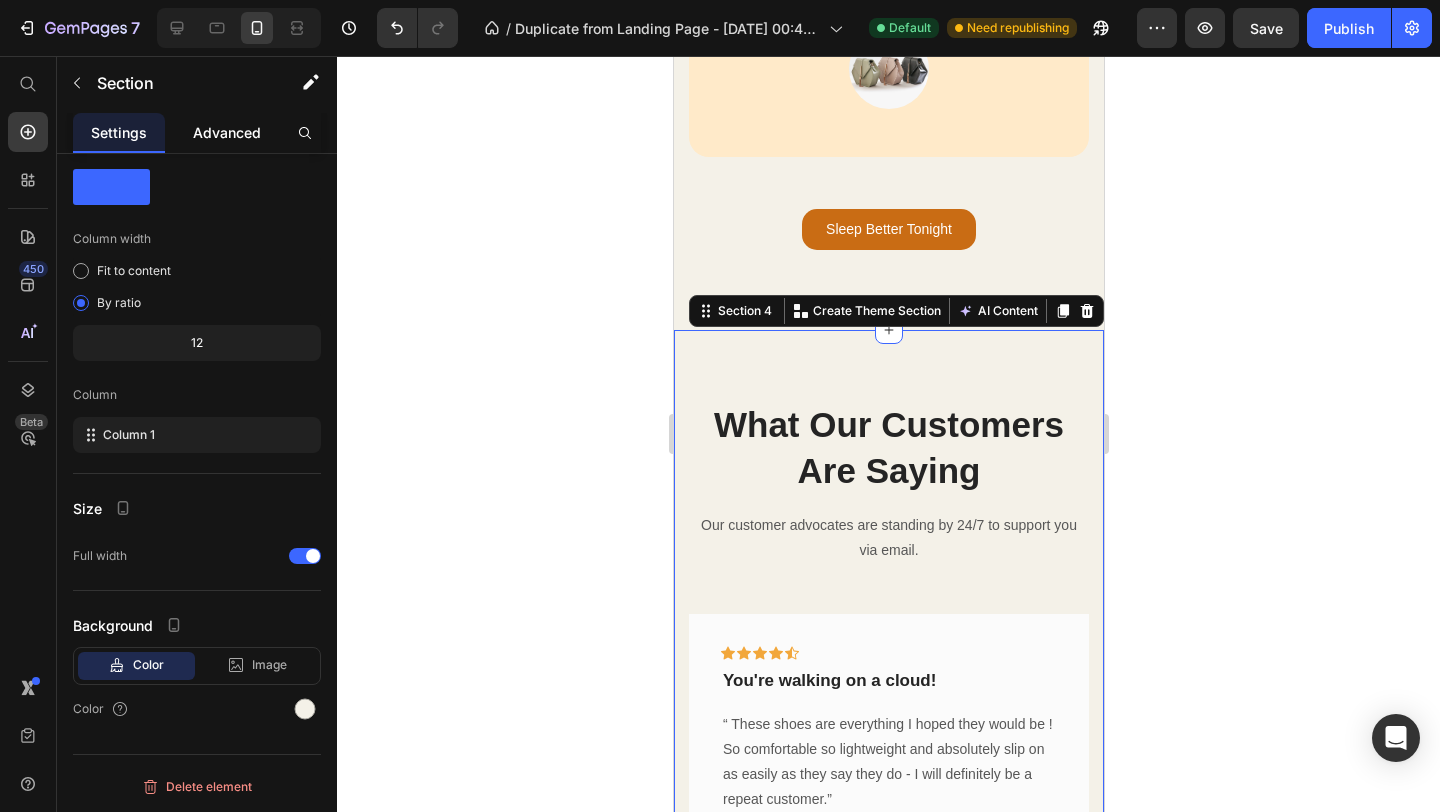 click on "Advanced" 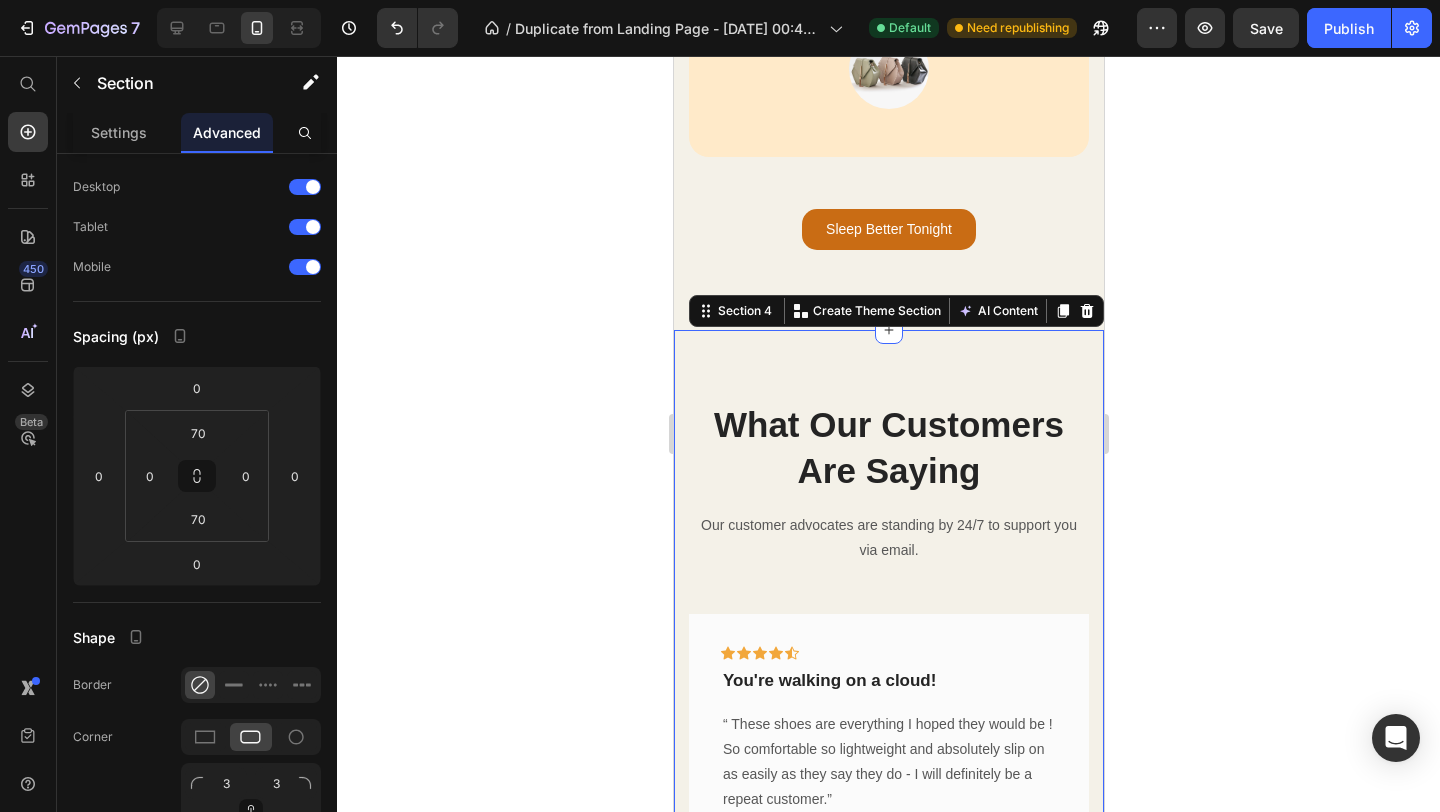 scroll, scrollTop: 0, scrollLeft: 0, axis: both 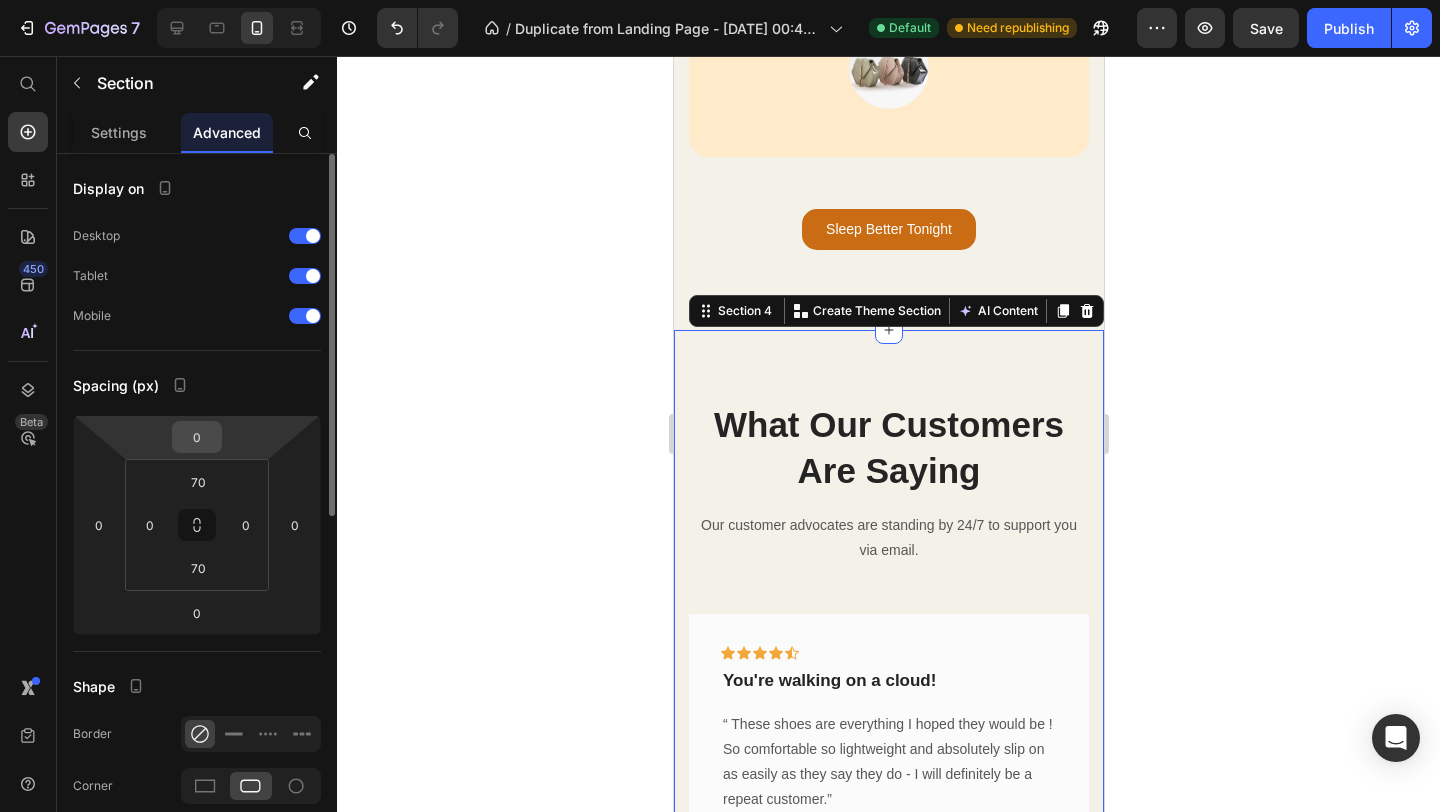 click on "0" at bounding box center (197, 437) 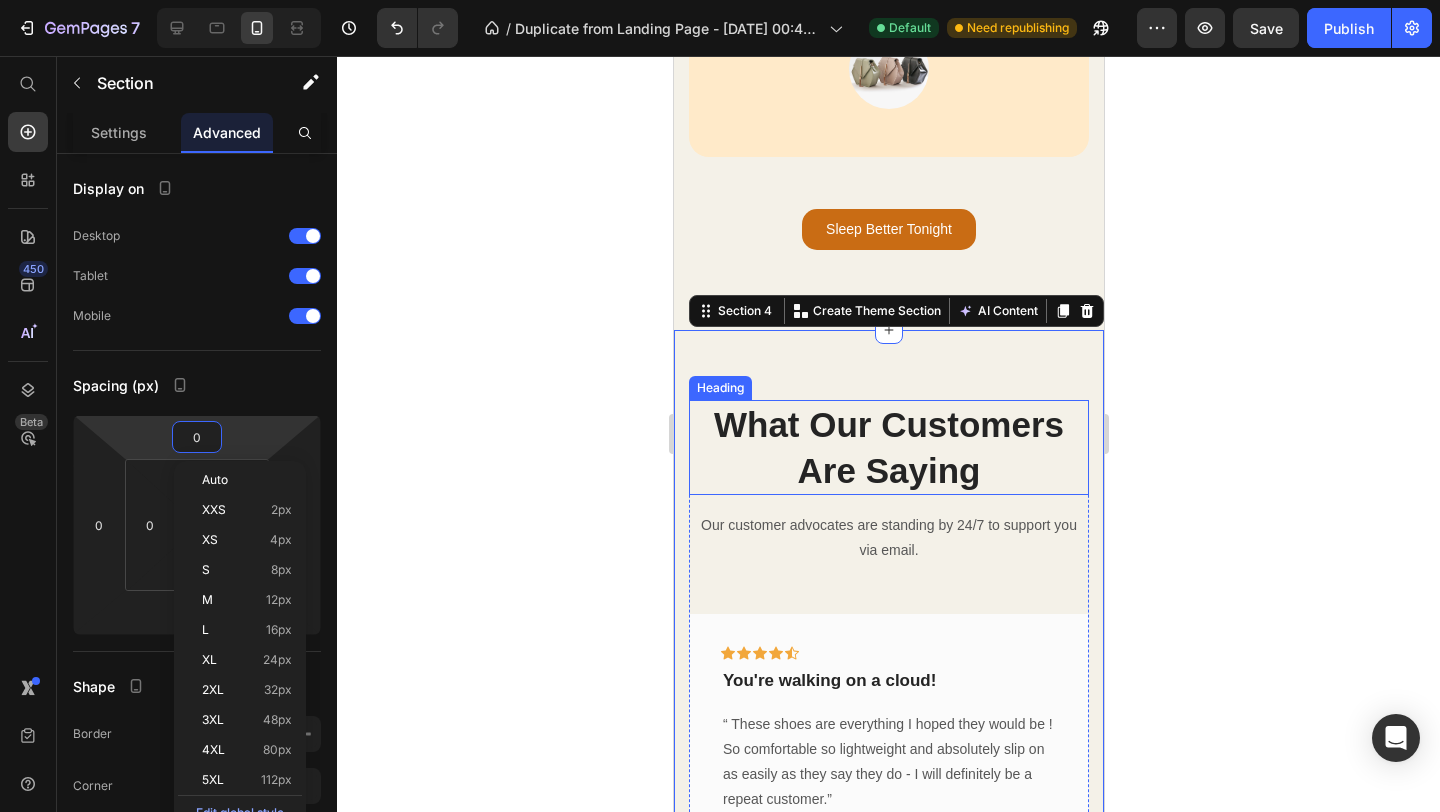 click on "What Our Customers Are Saying" at bounding box center [888, 447] 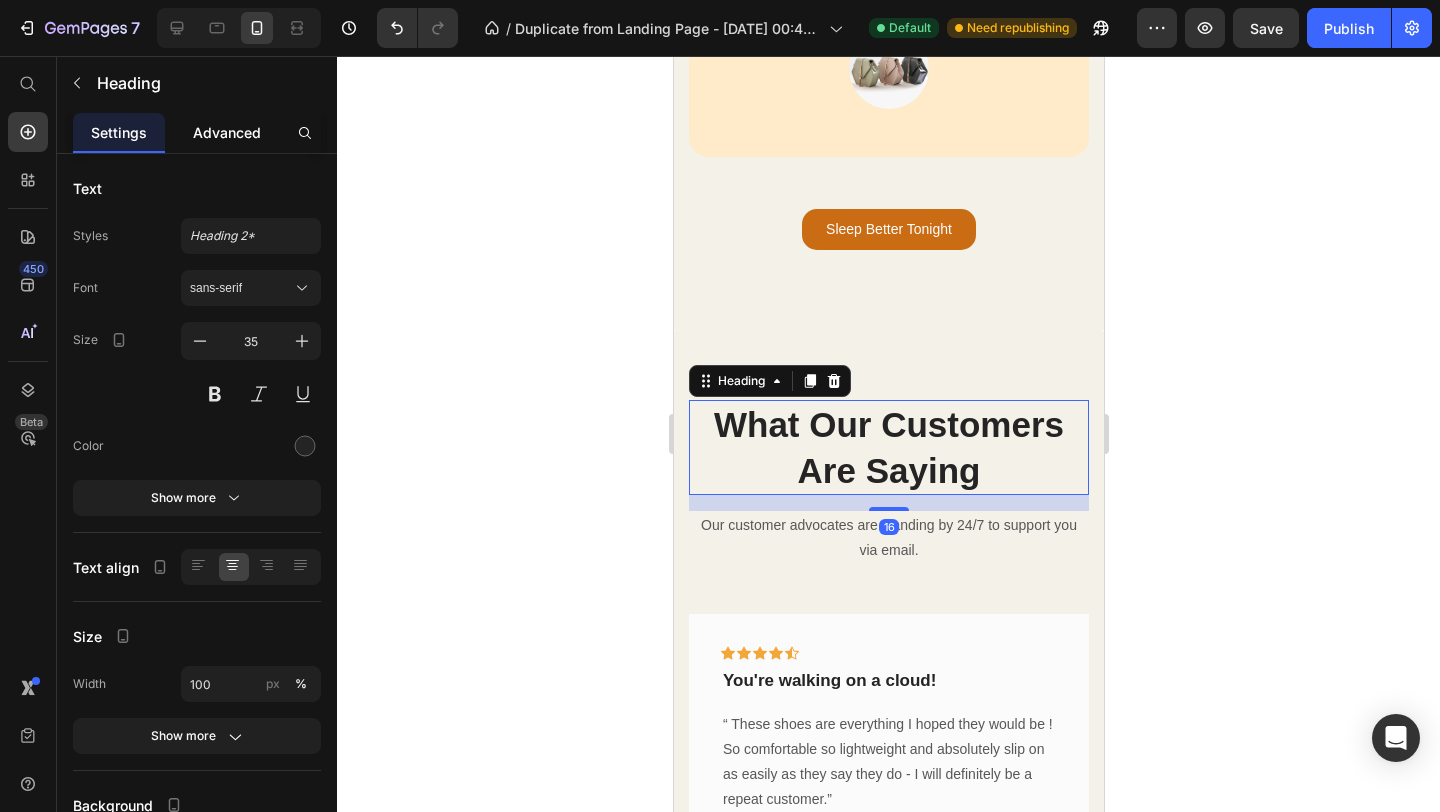 click on "Advanced" 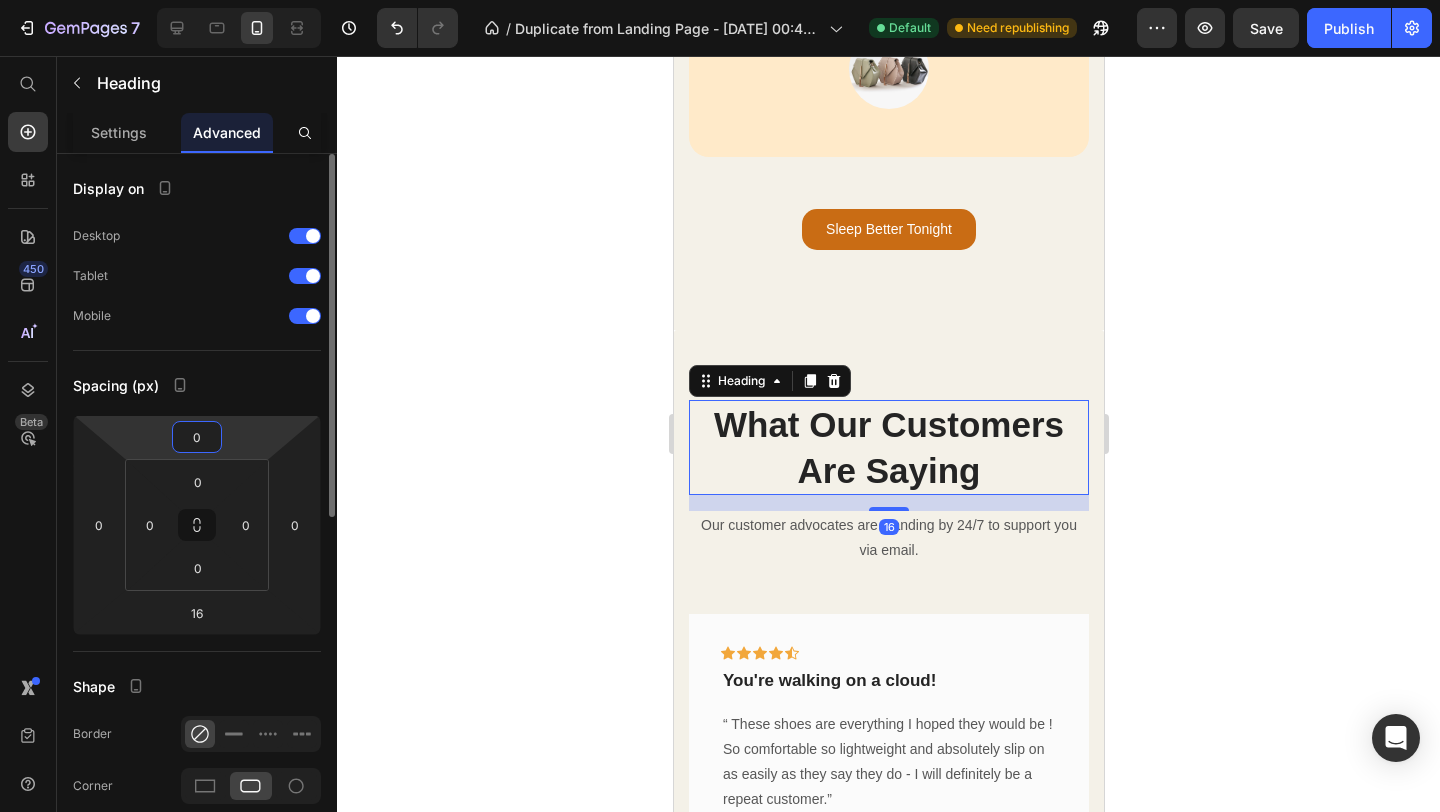 click on "0" at bounding box center (197, 437) 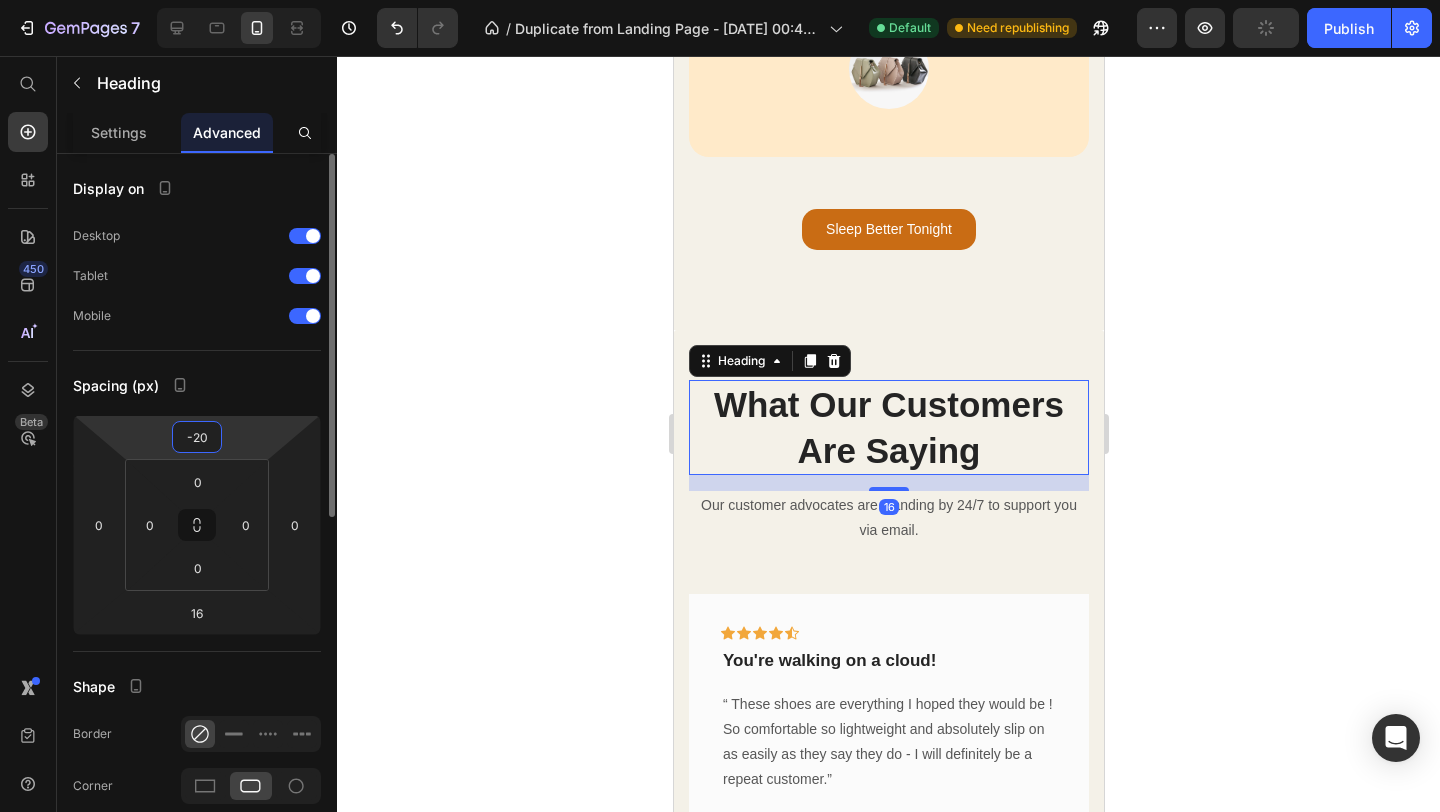 type on "-2" 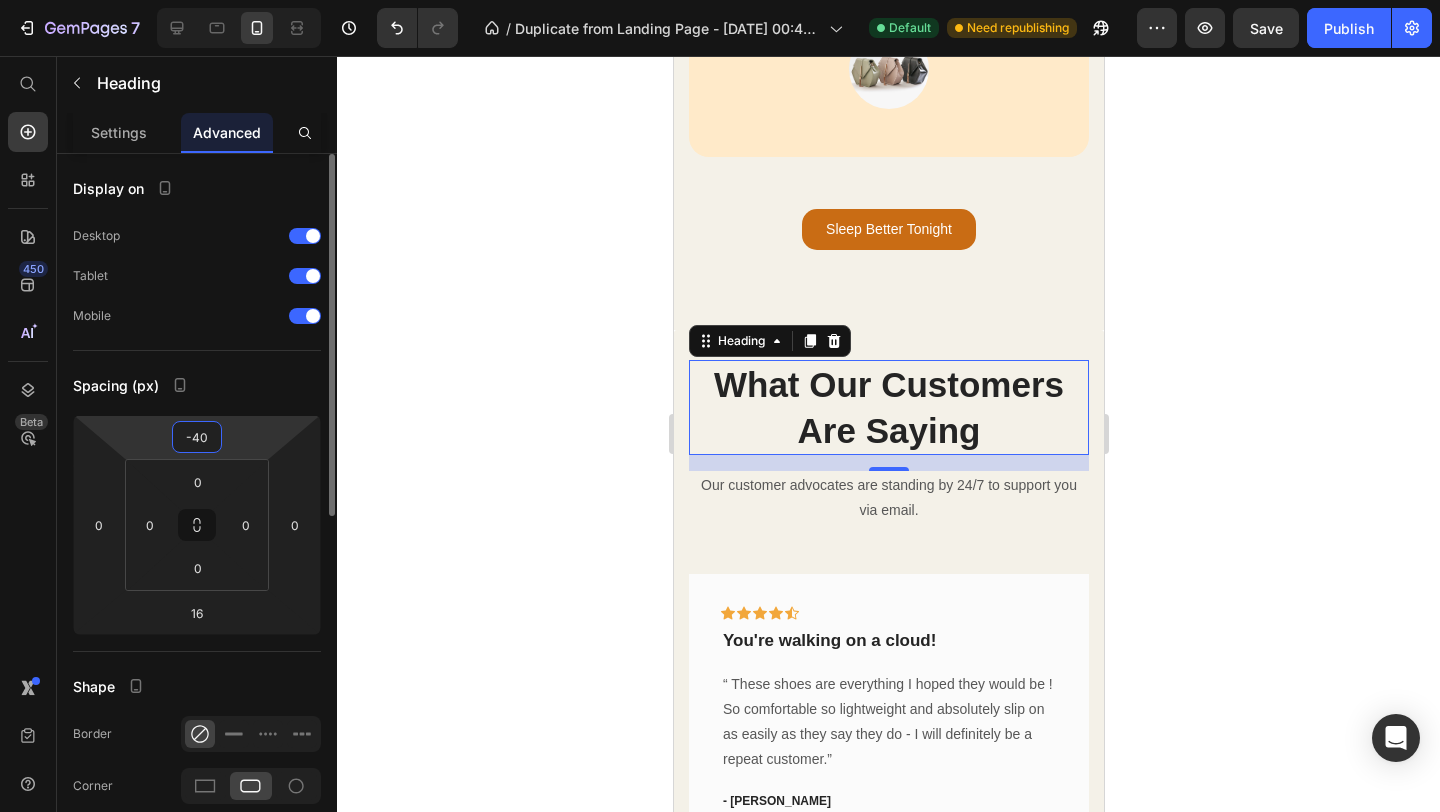 type on "-4" 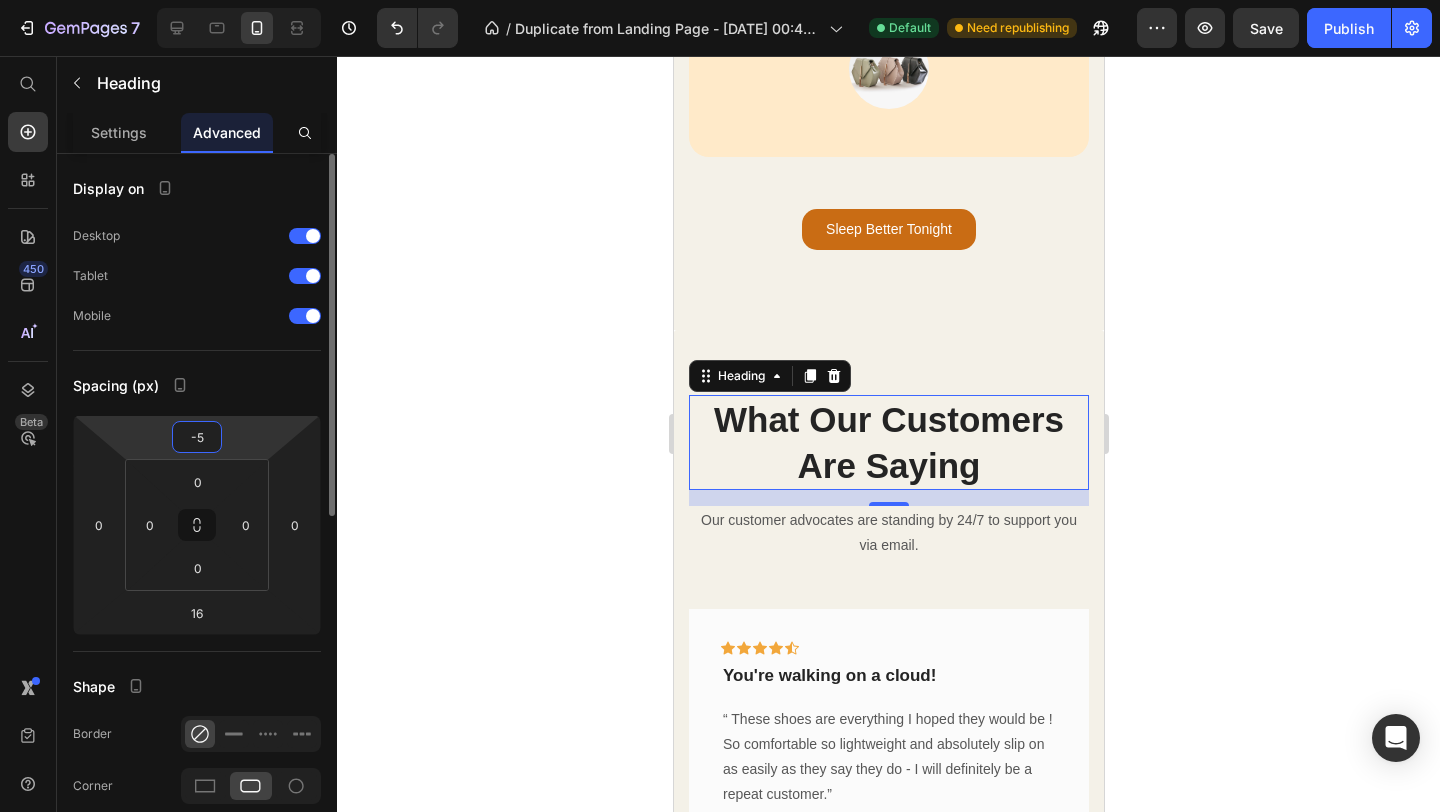 type on "-50" 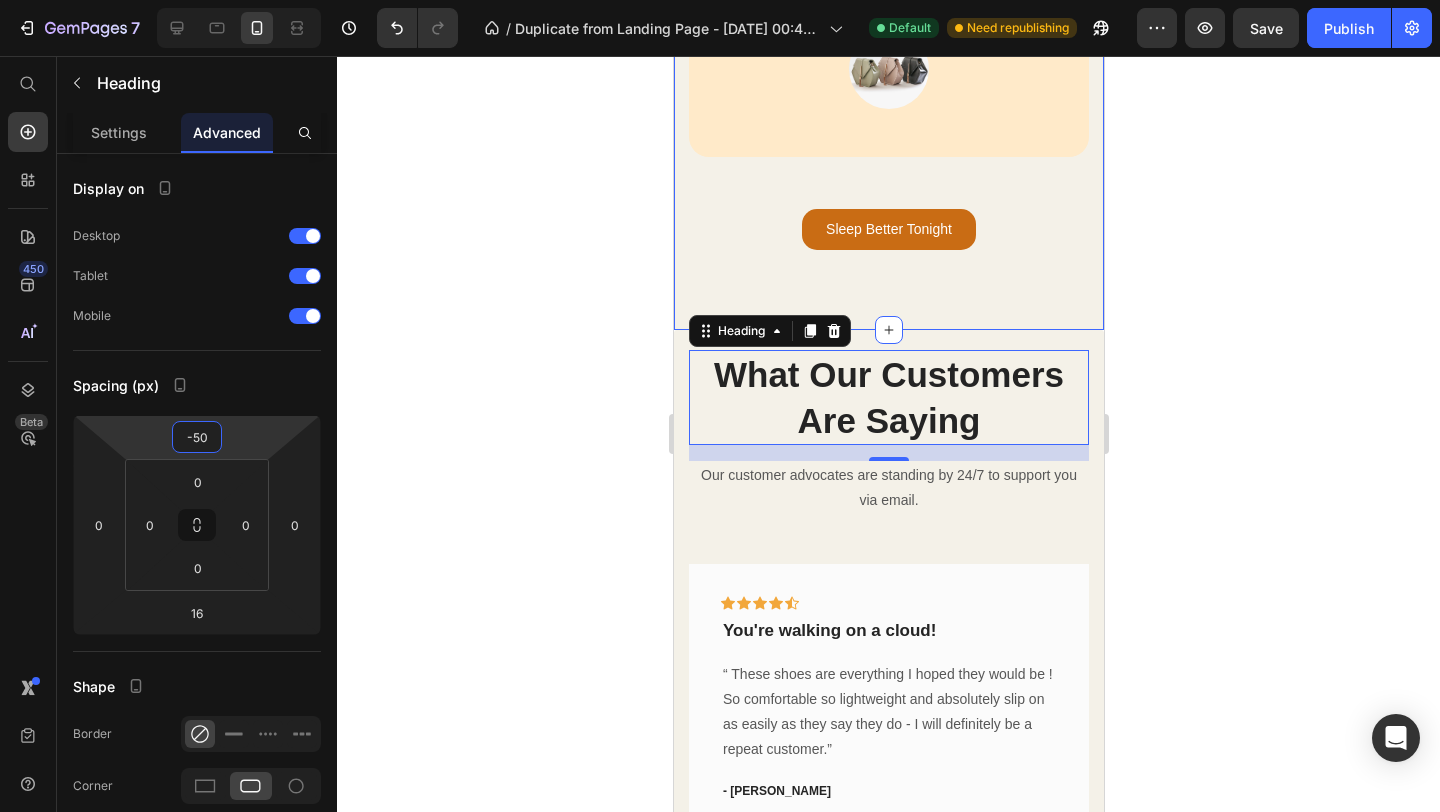 click on "How Soulaby Works Heading Three Simple Steps Text Block Step 1 Text block Spray 5 times under your tongue  Lift your tongue and spray directly onto the tissue underneath for maximum absorption. Text block Image Row Step 2 Text block Hold for 10-15 seconds  Keep the spray under your tongue to allow the botanicals to absorb directly into your bloodstream. Text block Image Row Step 3 Text block Feel the calm wash over you  Within 15-20 minutes, experience your racing thoughts slow down as your body naturally transitions to sleep mode. Text block Image Row Sleep Better Tonight Button Row Section 3" at bounding box center [888, -307] 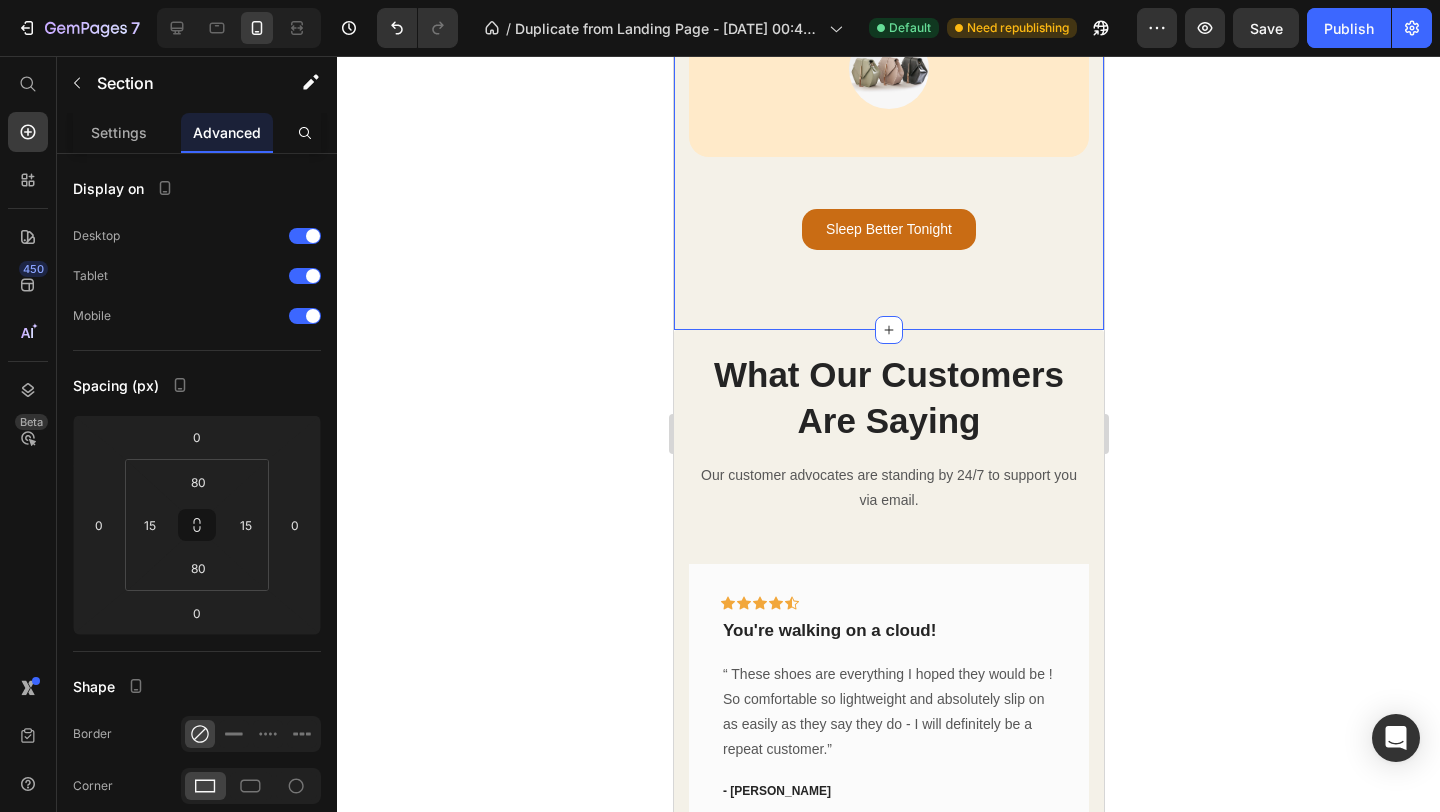 click 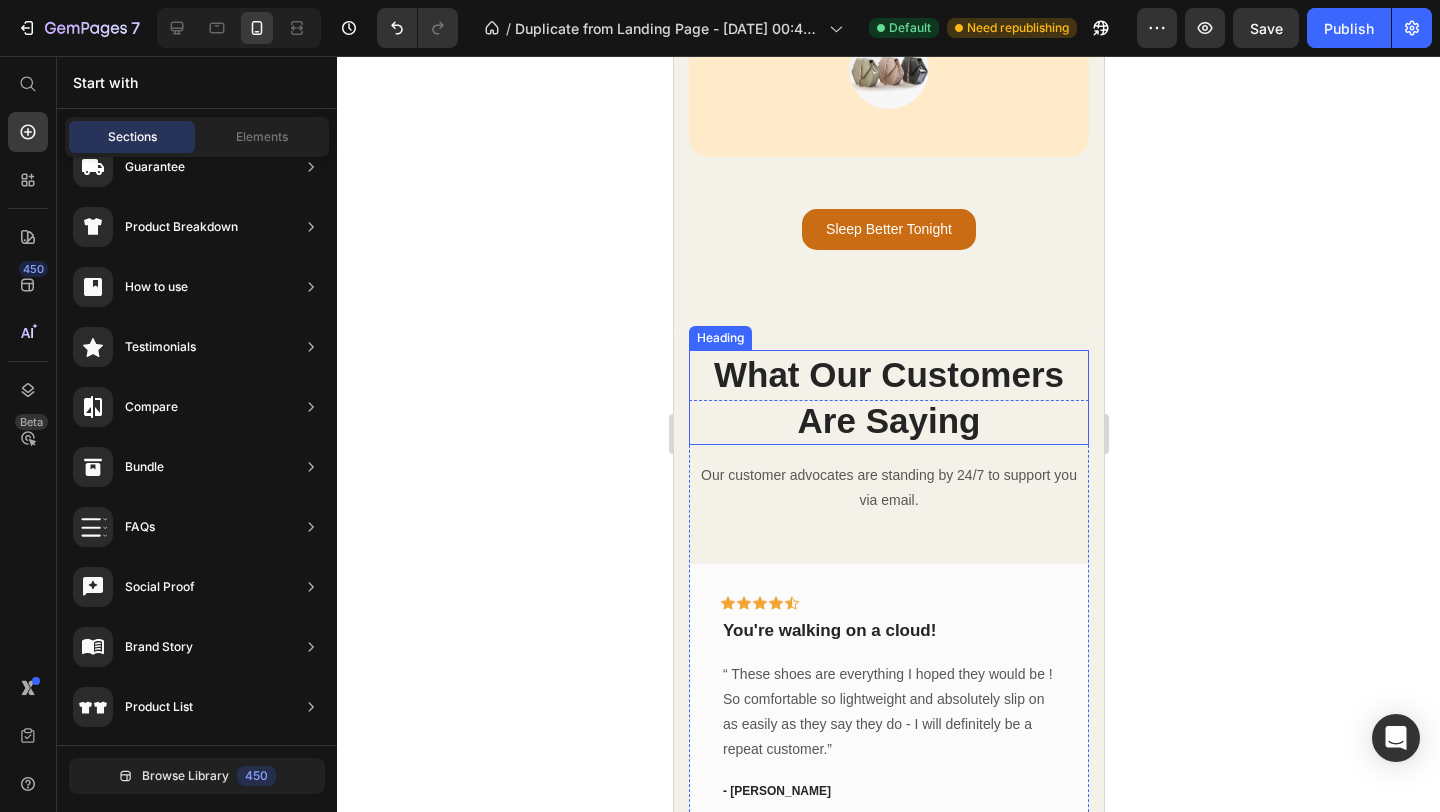 click on "What Our Customers Are Saying" at bounding box center (888, 397) 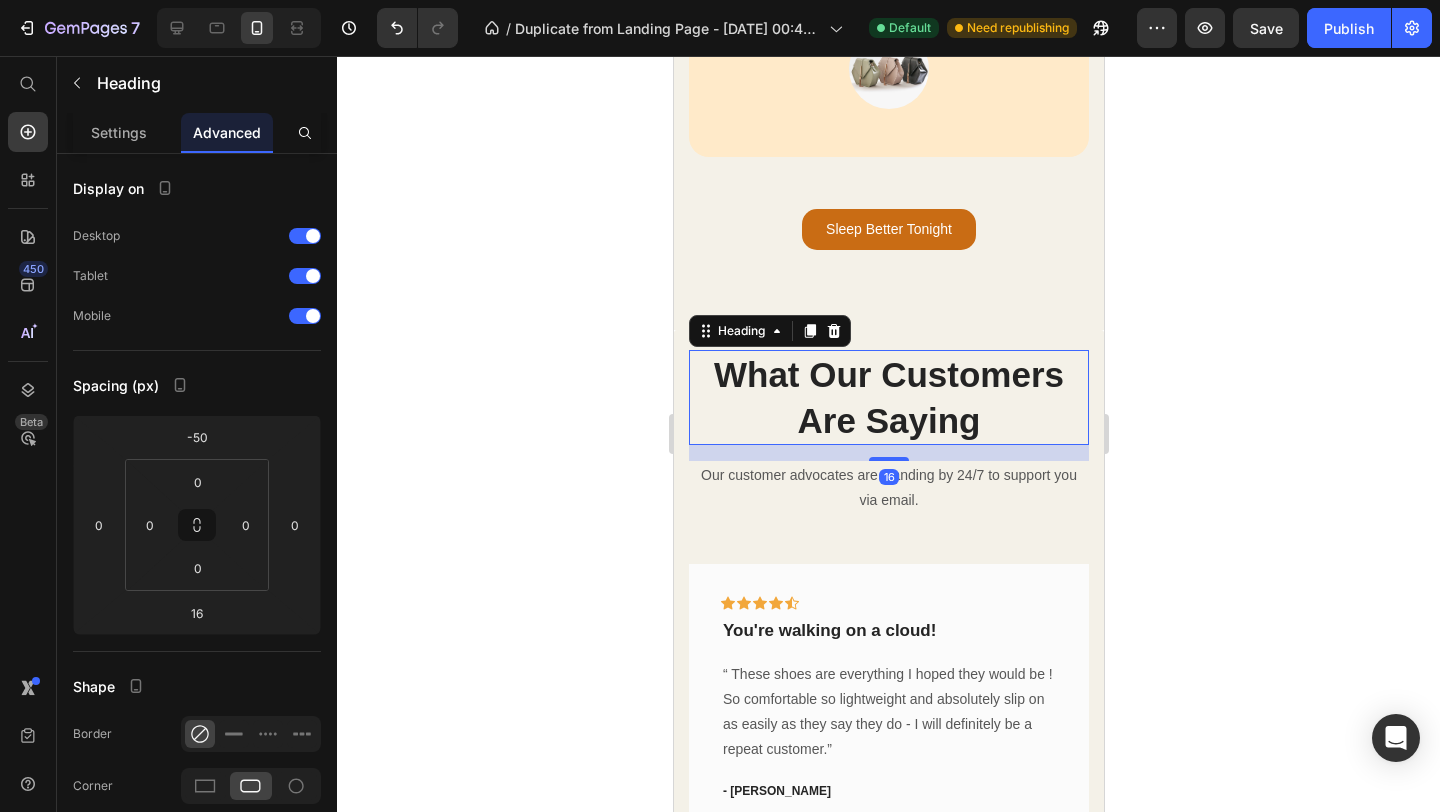 click on "What Our Customers Are Saying" at bounding box center [888, 397] 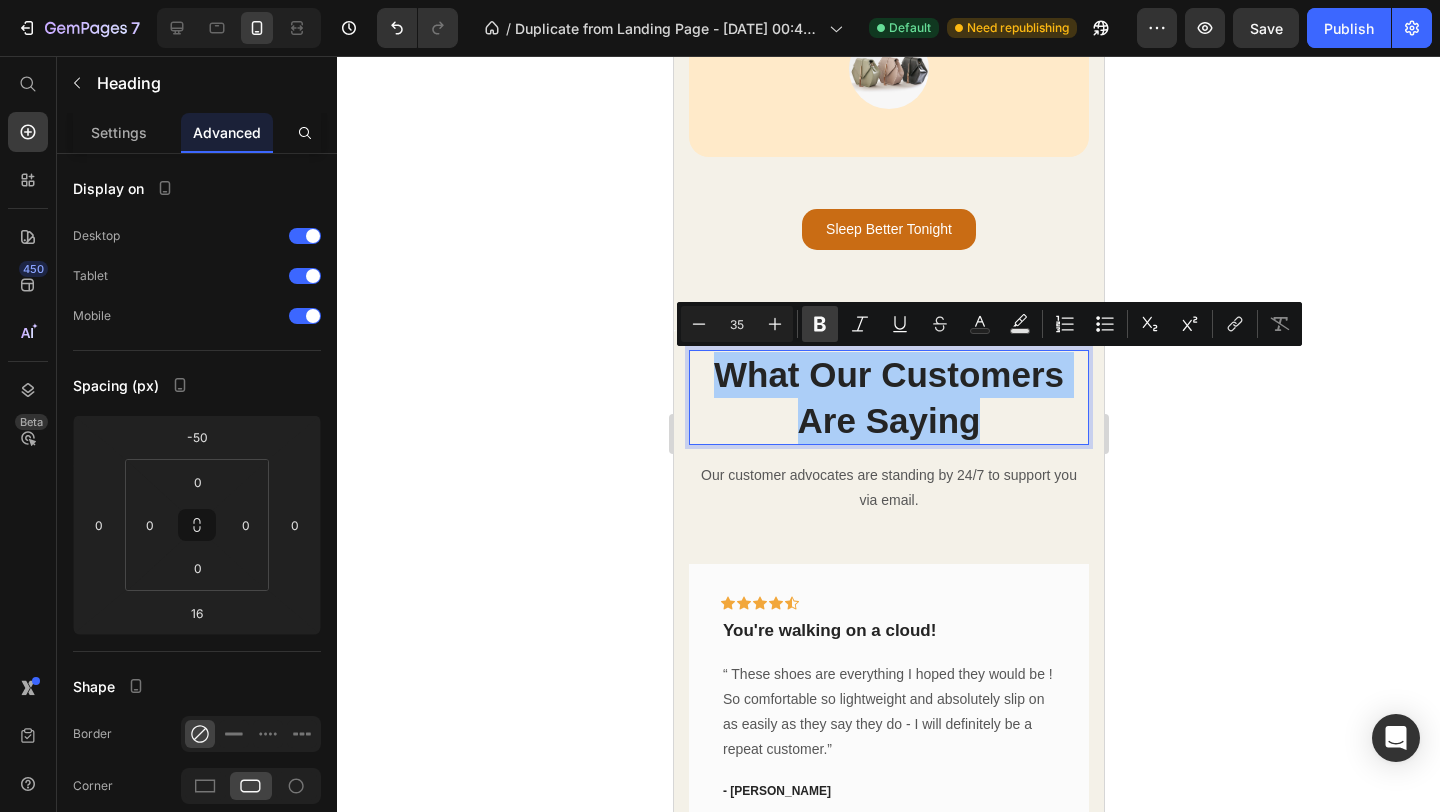 click 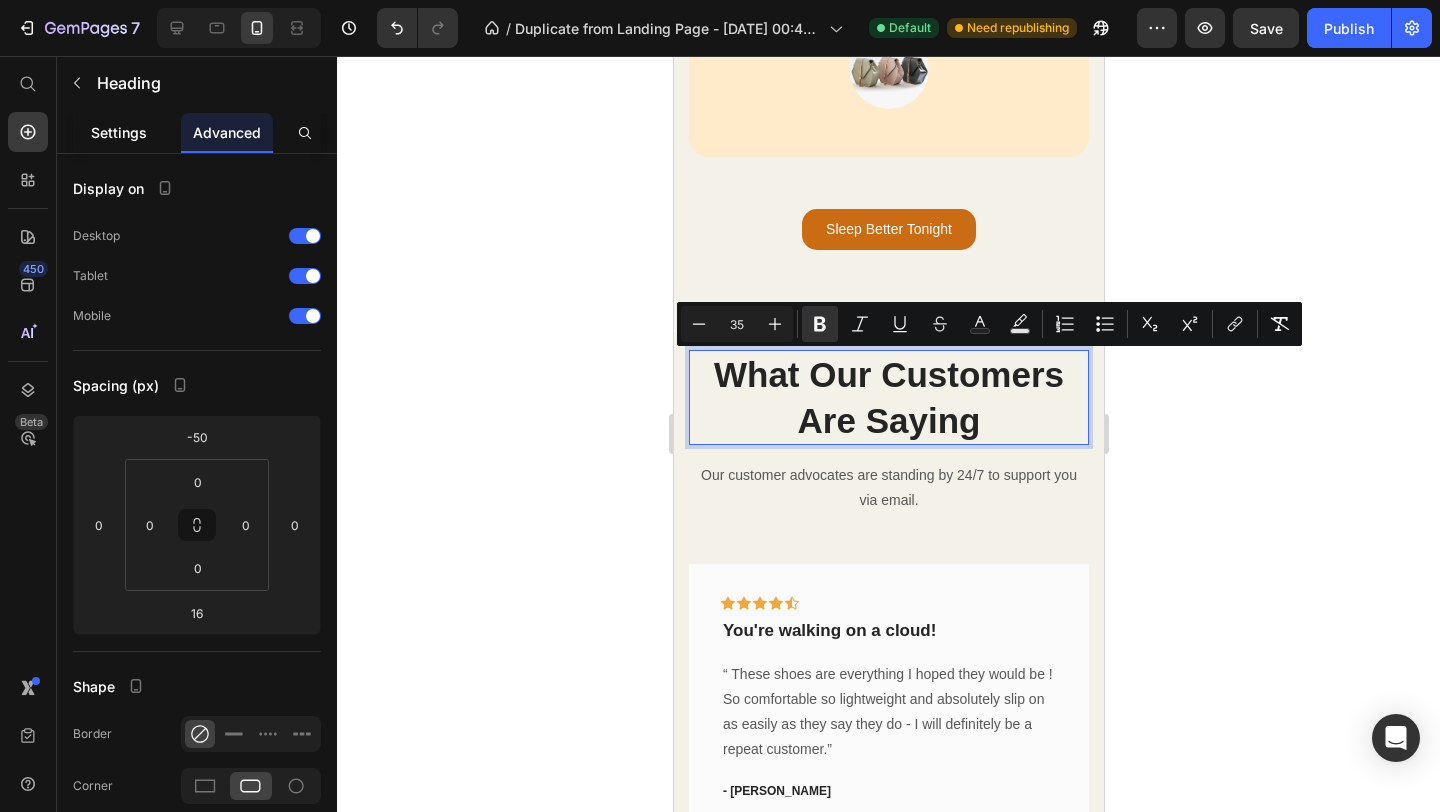 click on "Settings" 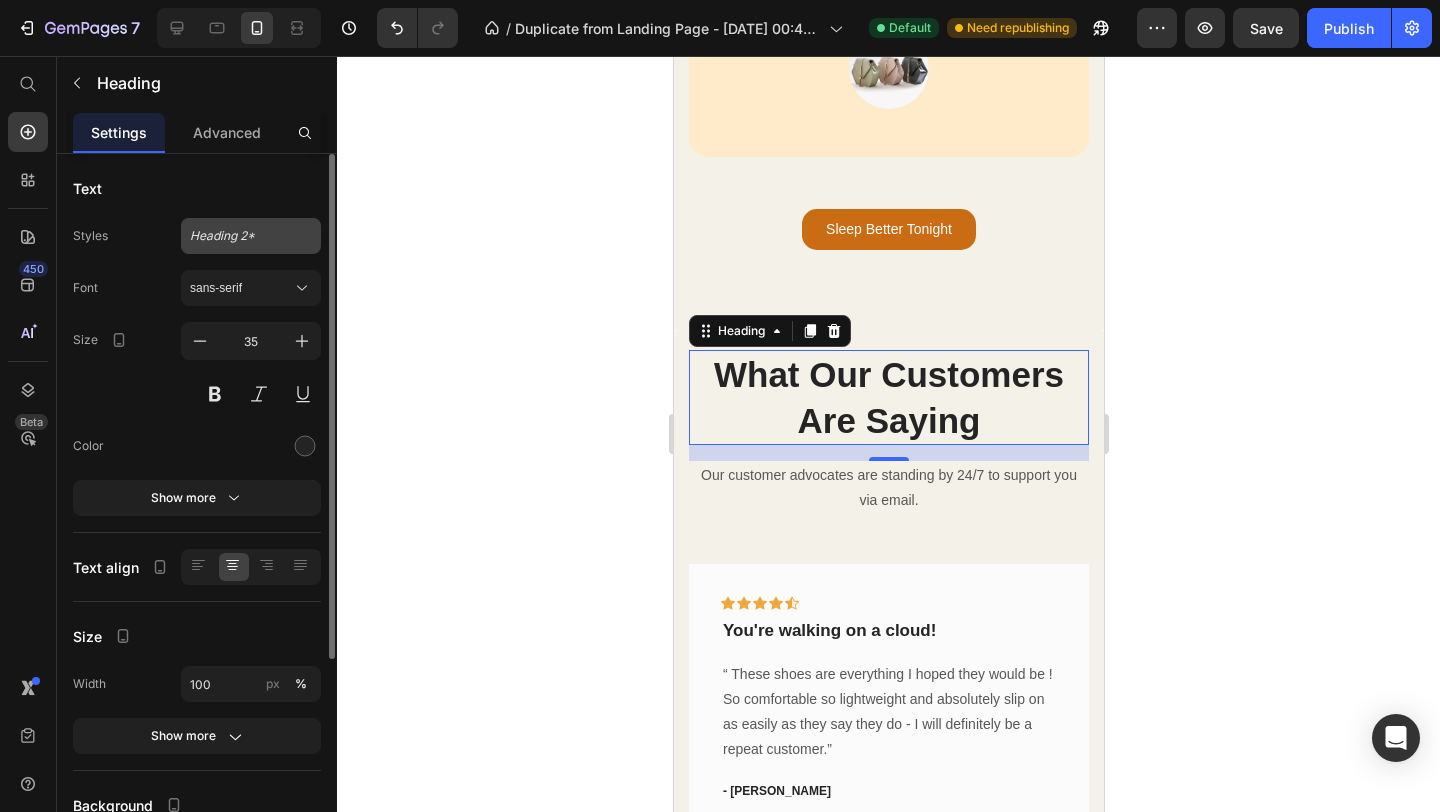 click on "Heading 2*" 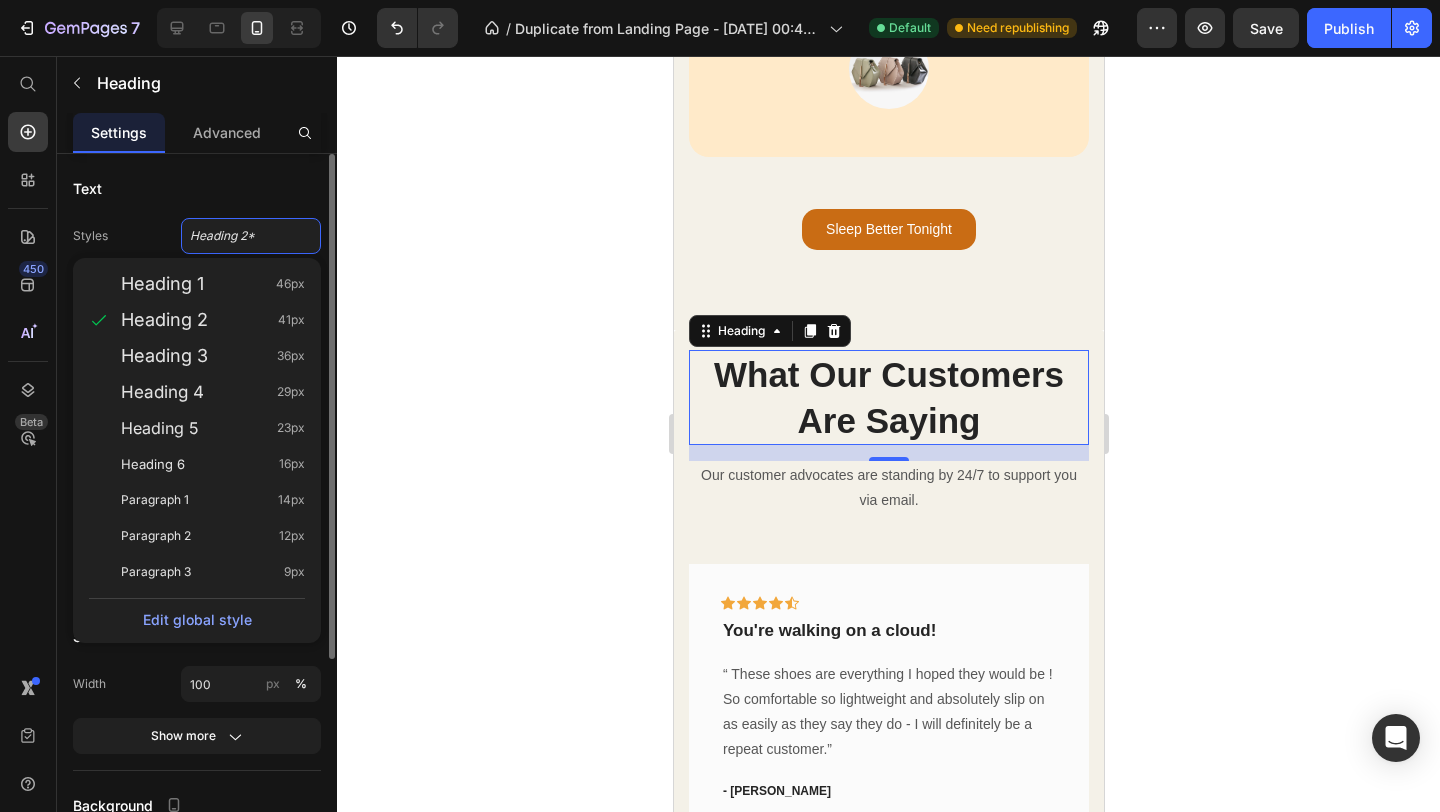 click on "Styles Heading 2* Heading 1 46px Heading 2 41px Heading 3 36px Heading 4 29px Heading 5 23px Heading 6 16px Paragraph 1 14px Paragraph 2 12px Paragraph 3 9px  Edit global style" at bounding box center (197, 236) 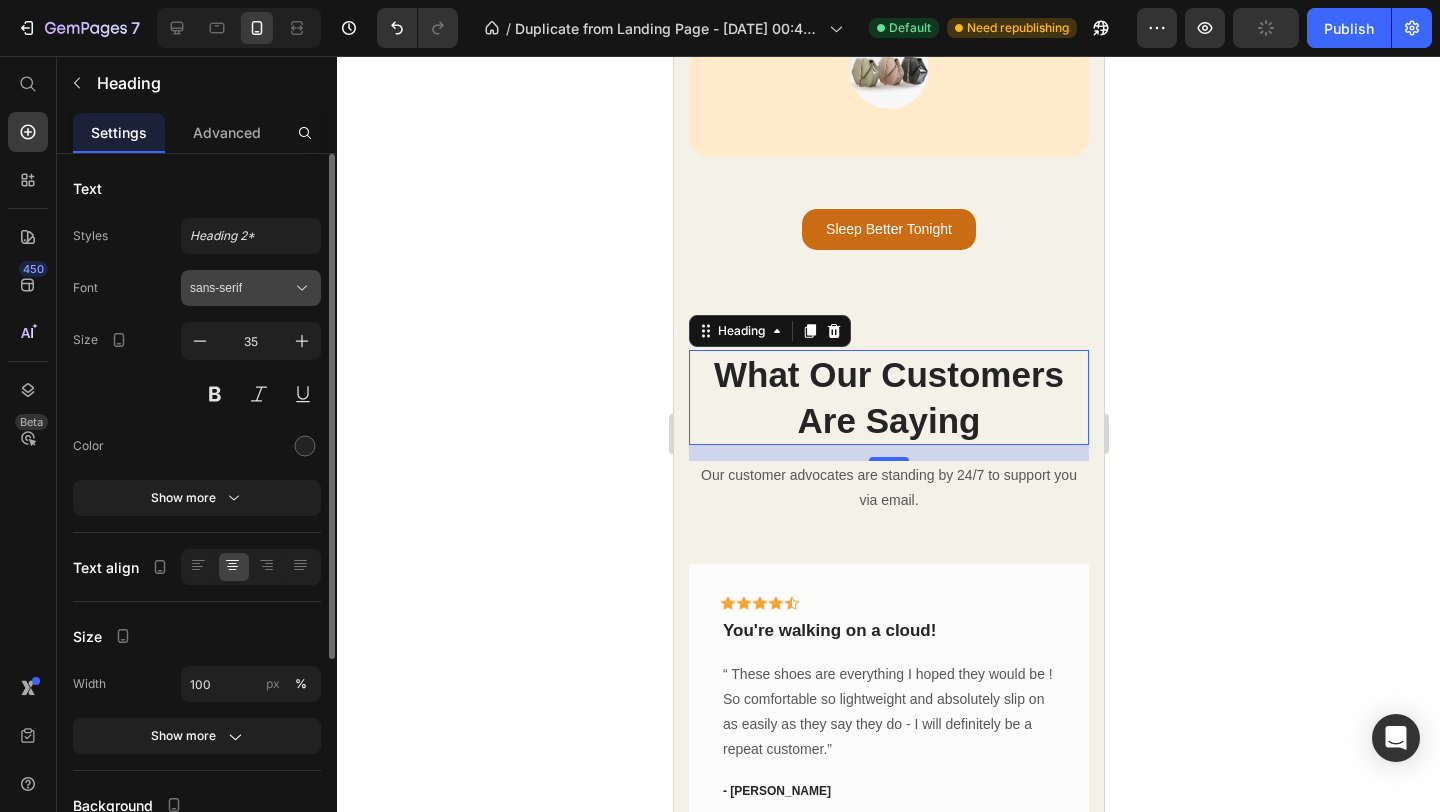 click on "sans-serif" at bounding box center (241, 288) 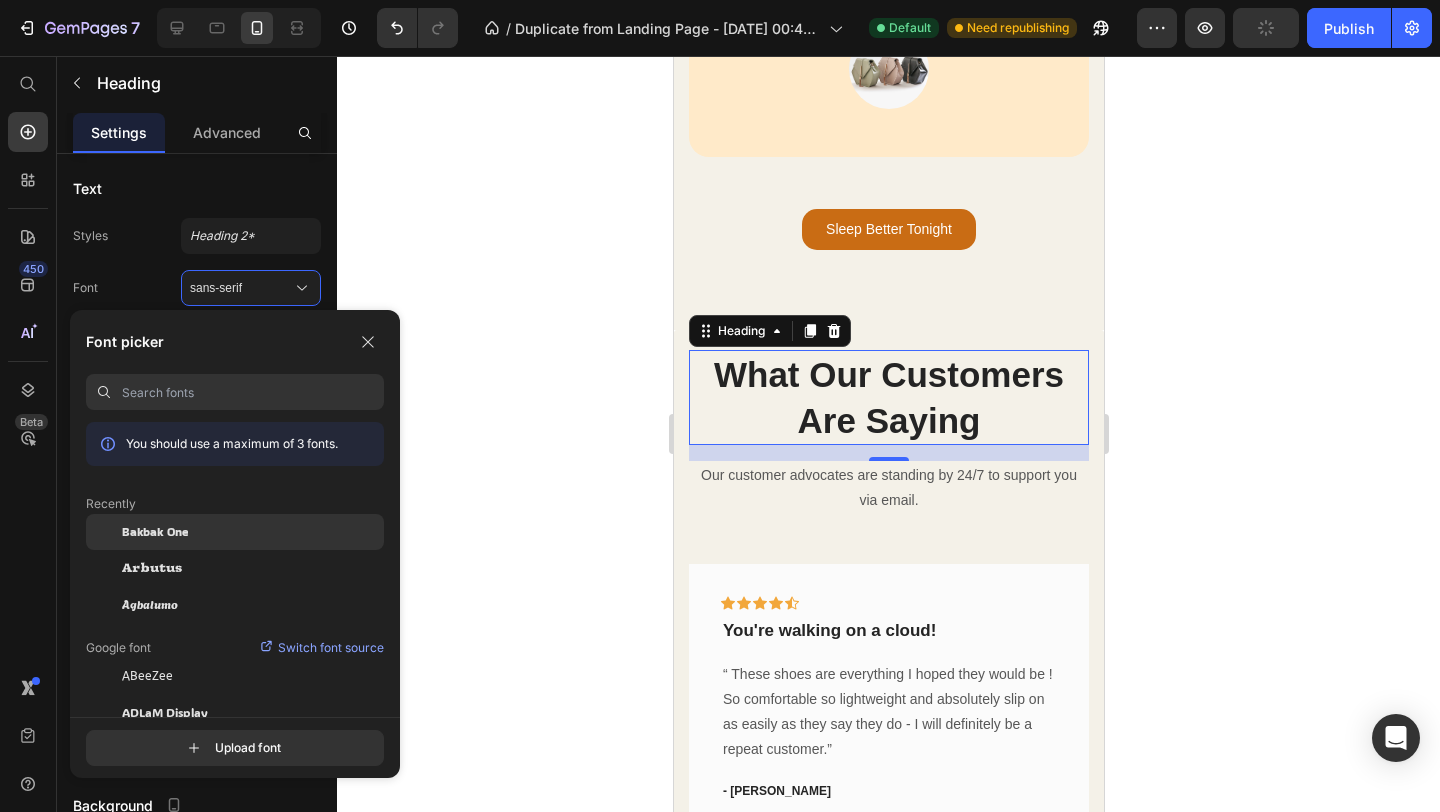 click on "Bakbak One" at bounding box center (155, 532) 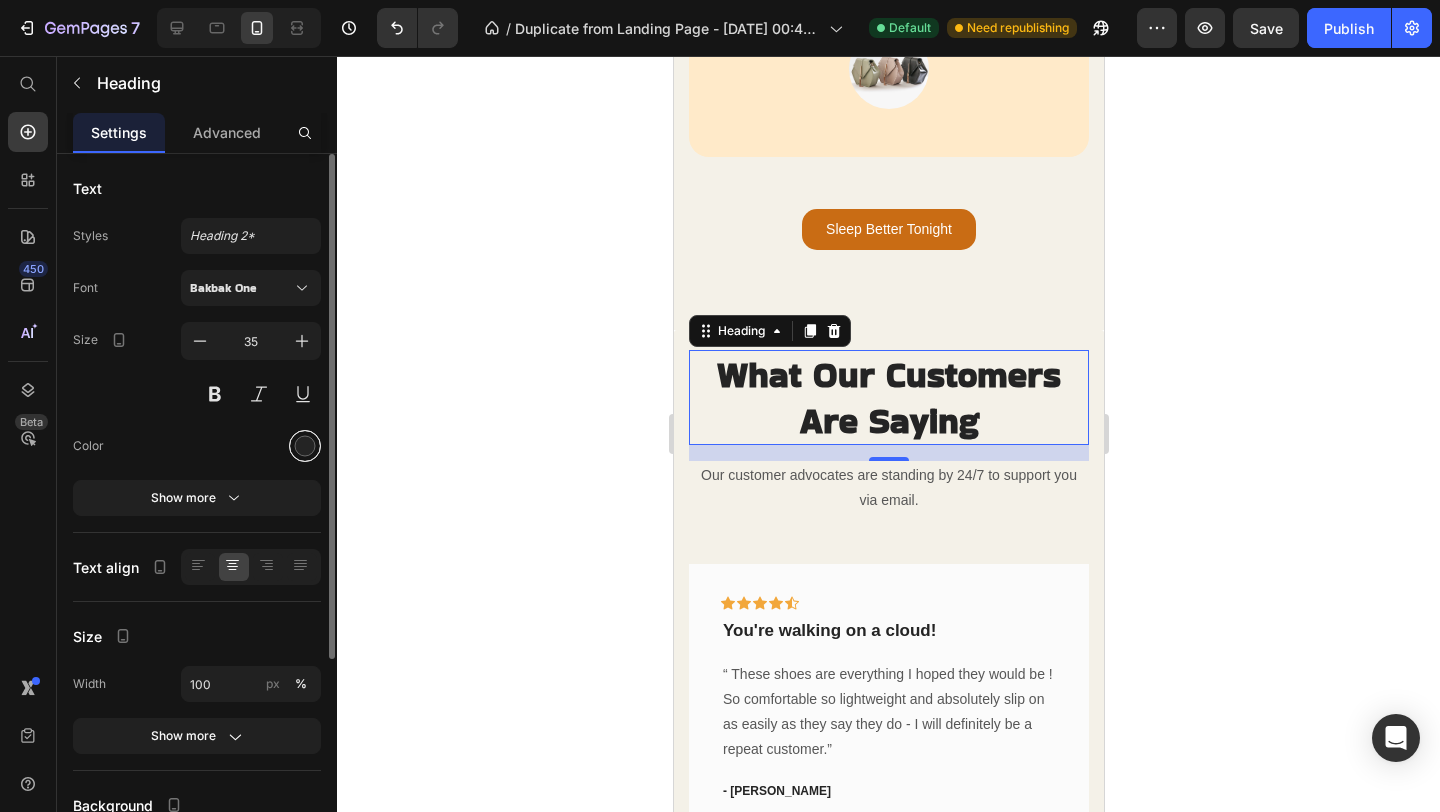 click at bounding box center [305, 446] 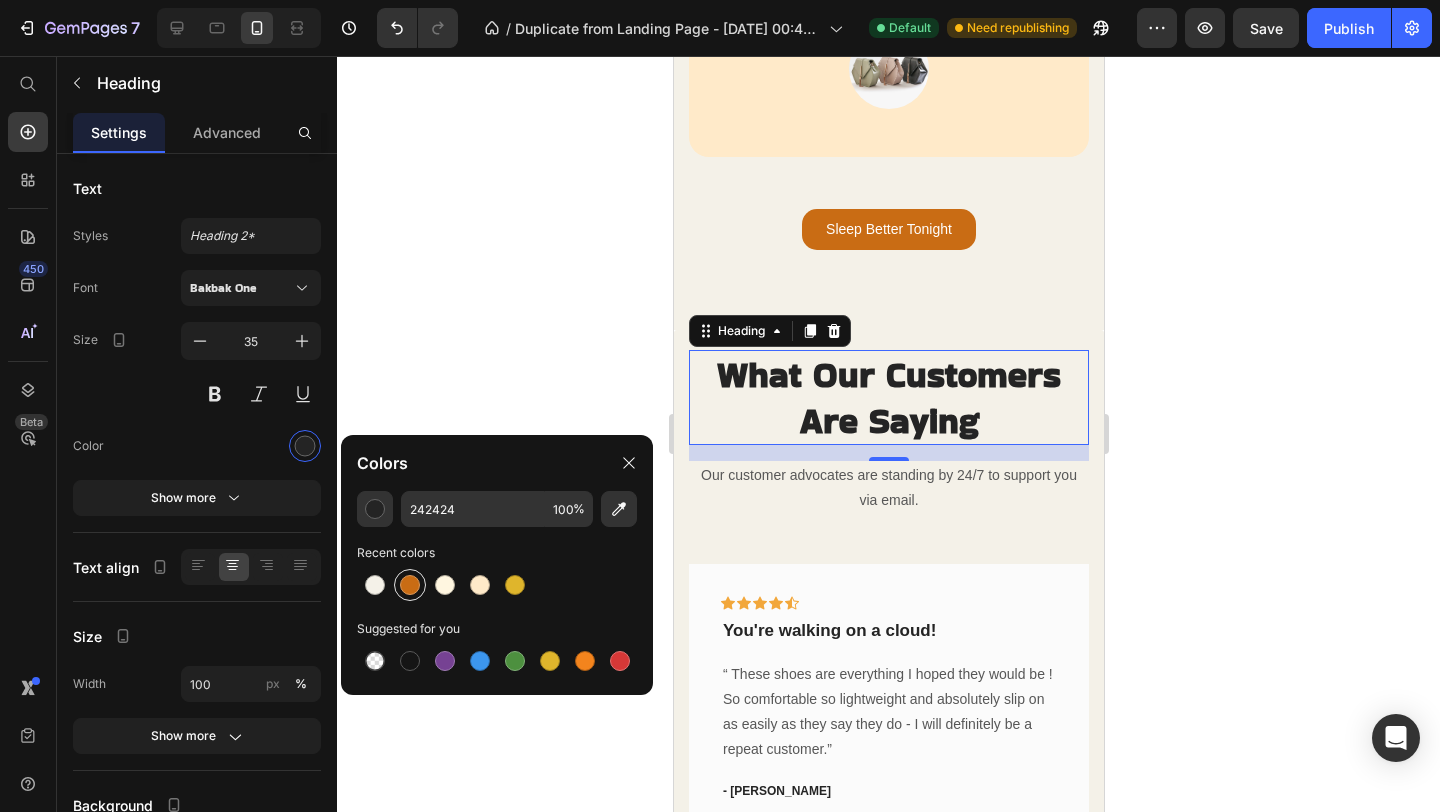 click at bounding box center [410, 585] 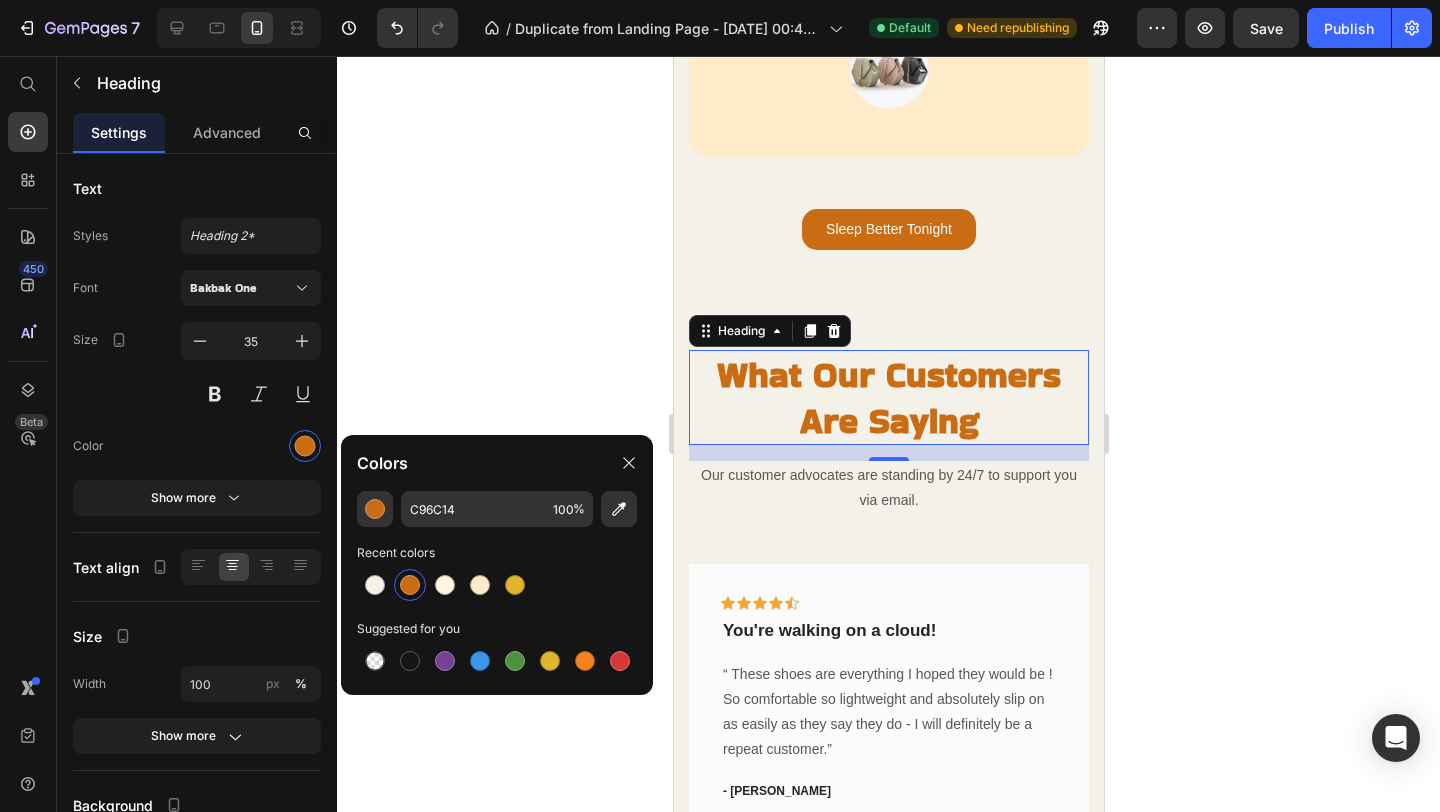 click 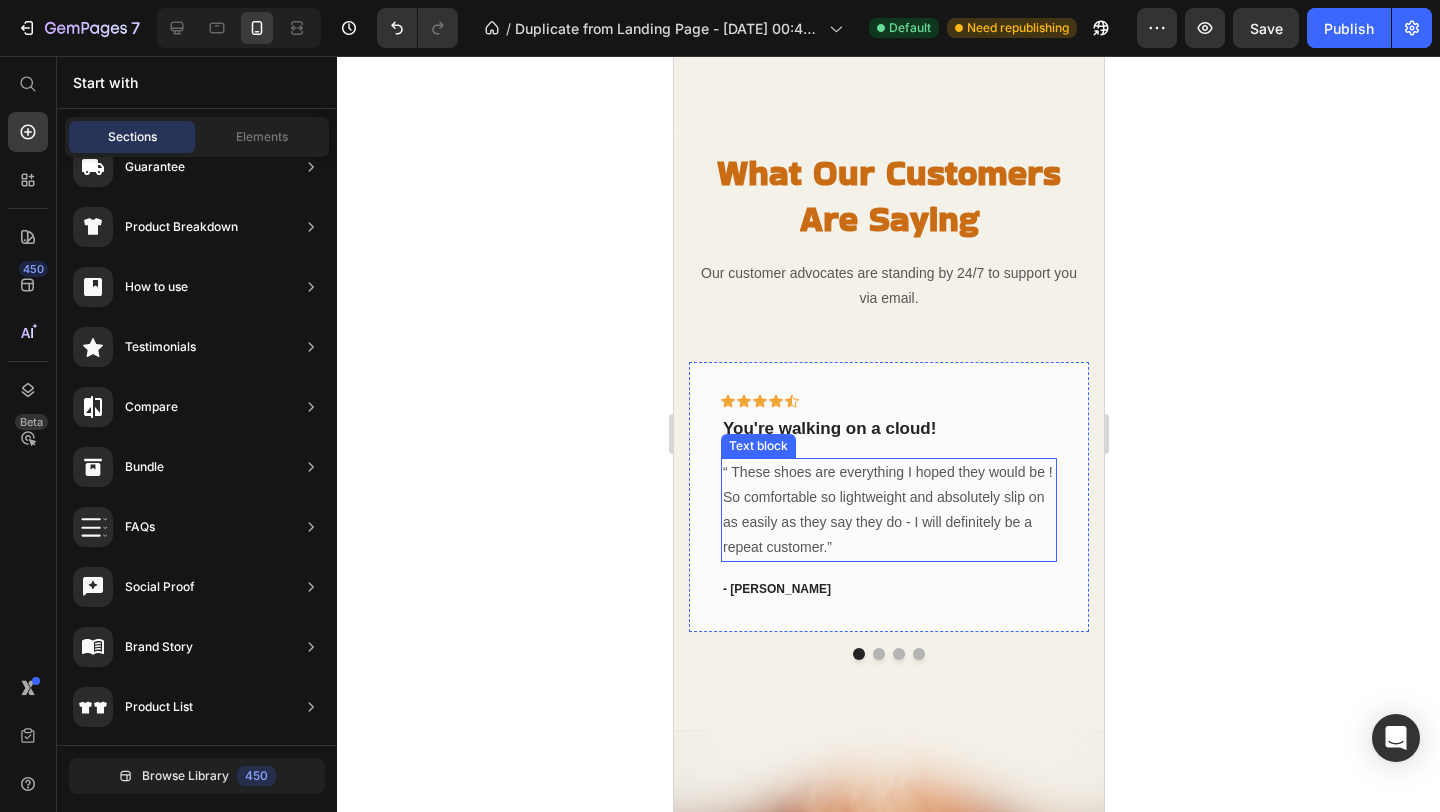 scroll, scrollTop: 4414, scrollLeft: 0, axis: vertical 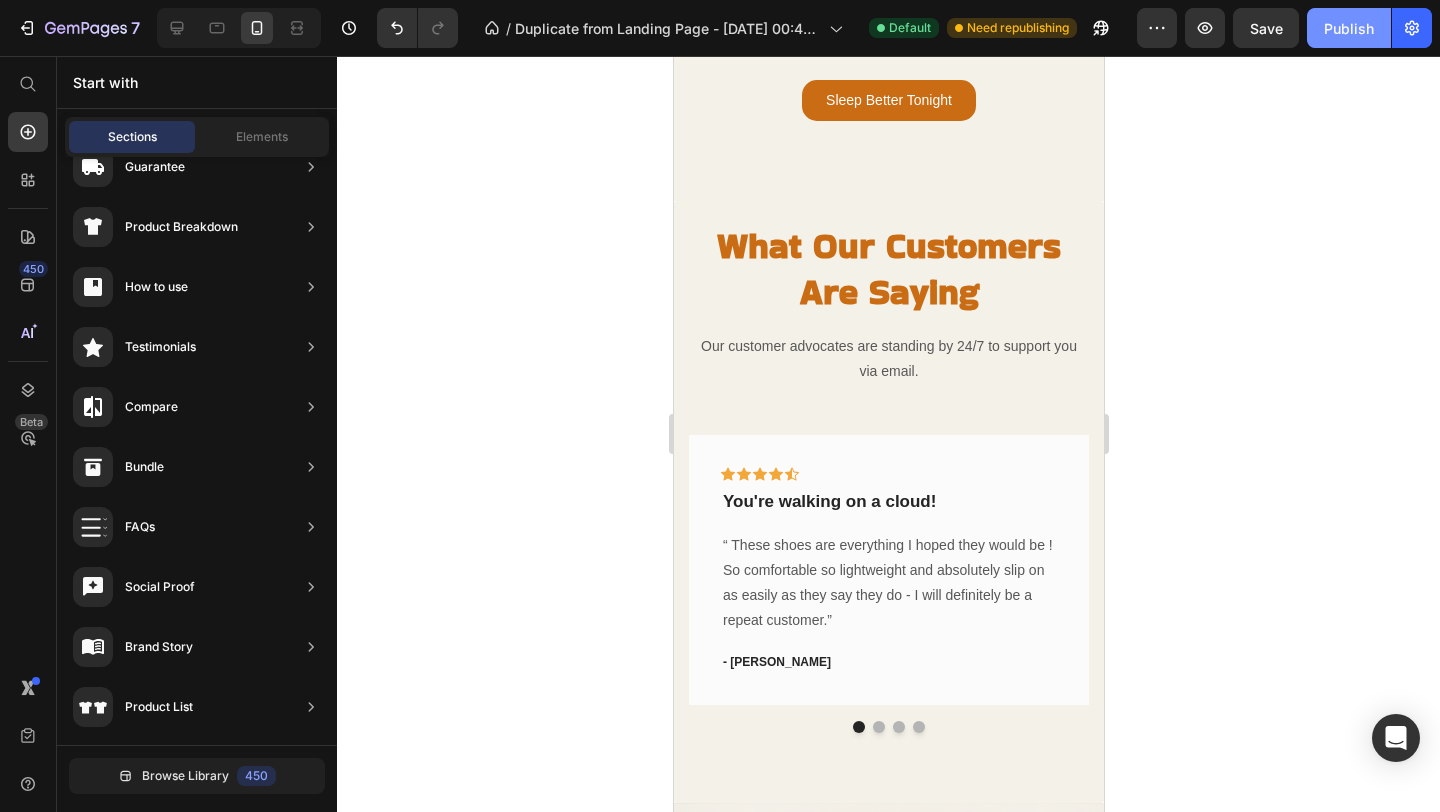 click on "Publish" 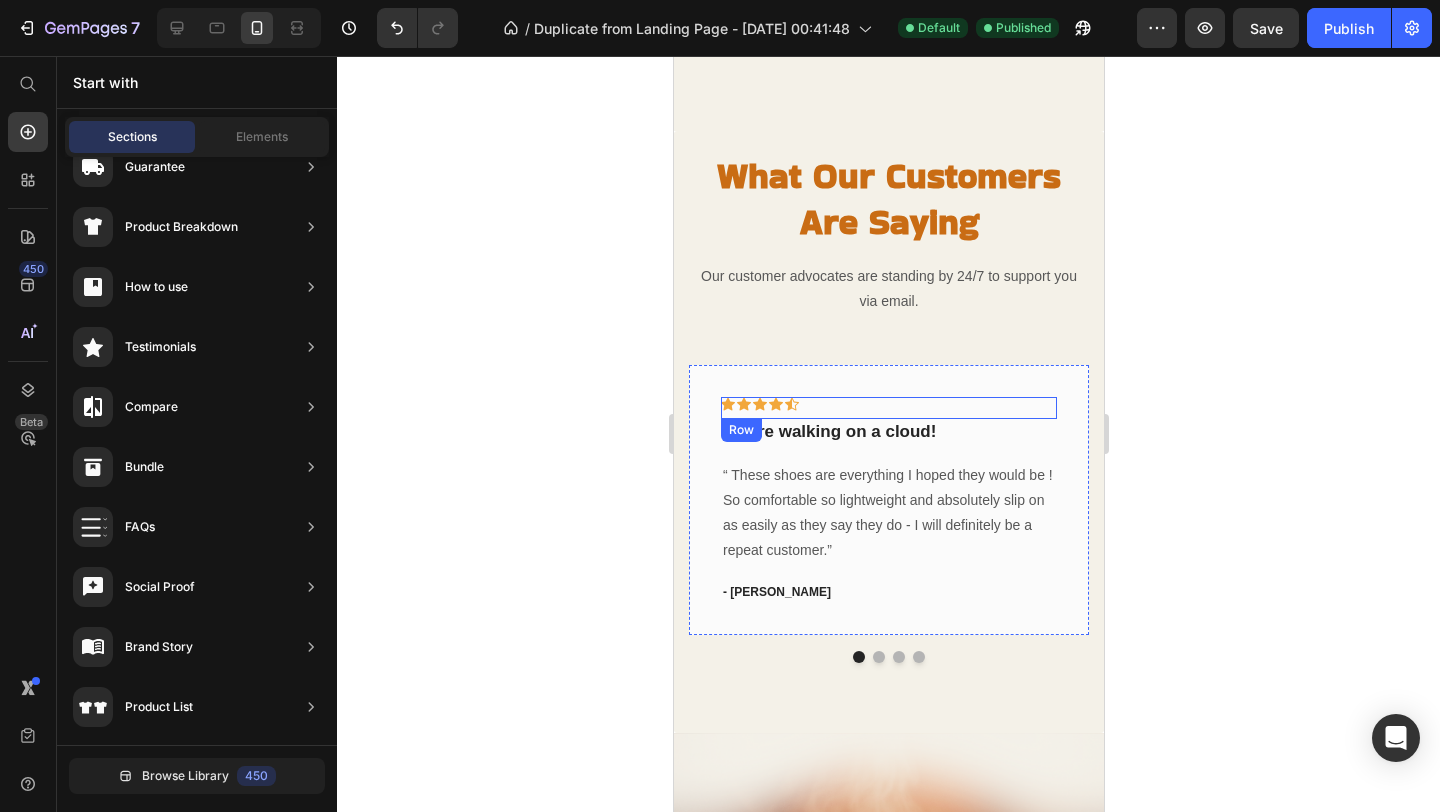 scroll, scrollTop: 4511, scrollLeft: 0, axis: vertical 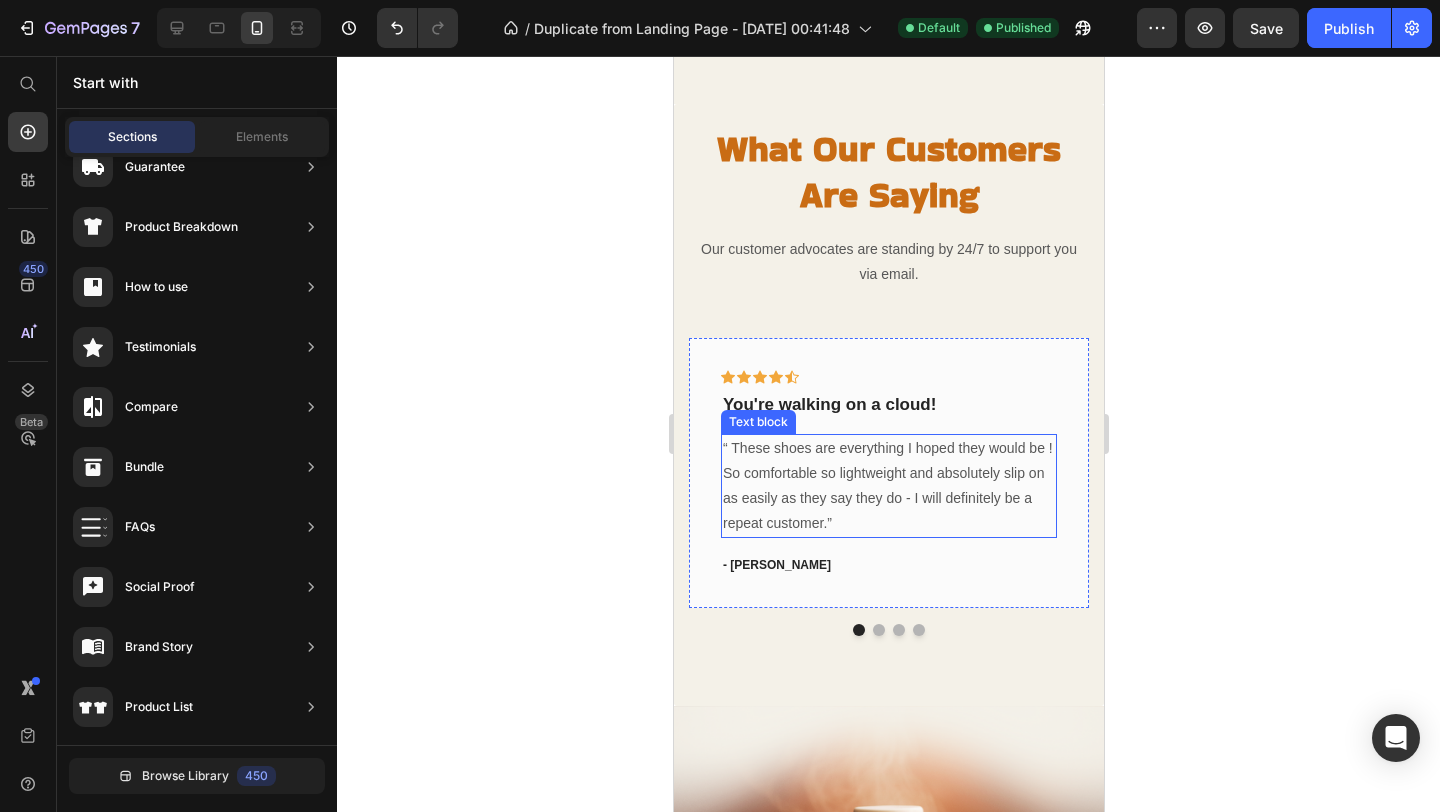 click on "“ These shoes are everything I hoped they would be ! So comfortable so lightweight and absolutely slip on as easily as they say they do - I will definitely be a repeat customer.”" at bounding box center [888, 486] 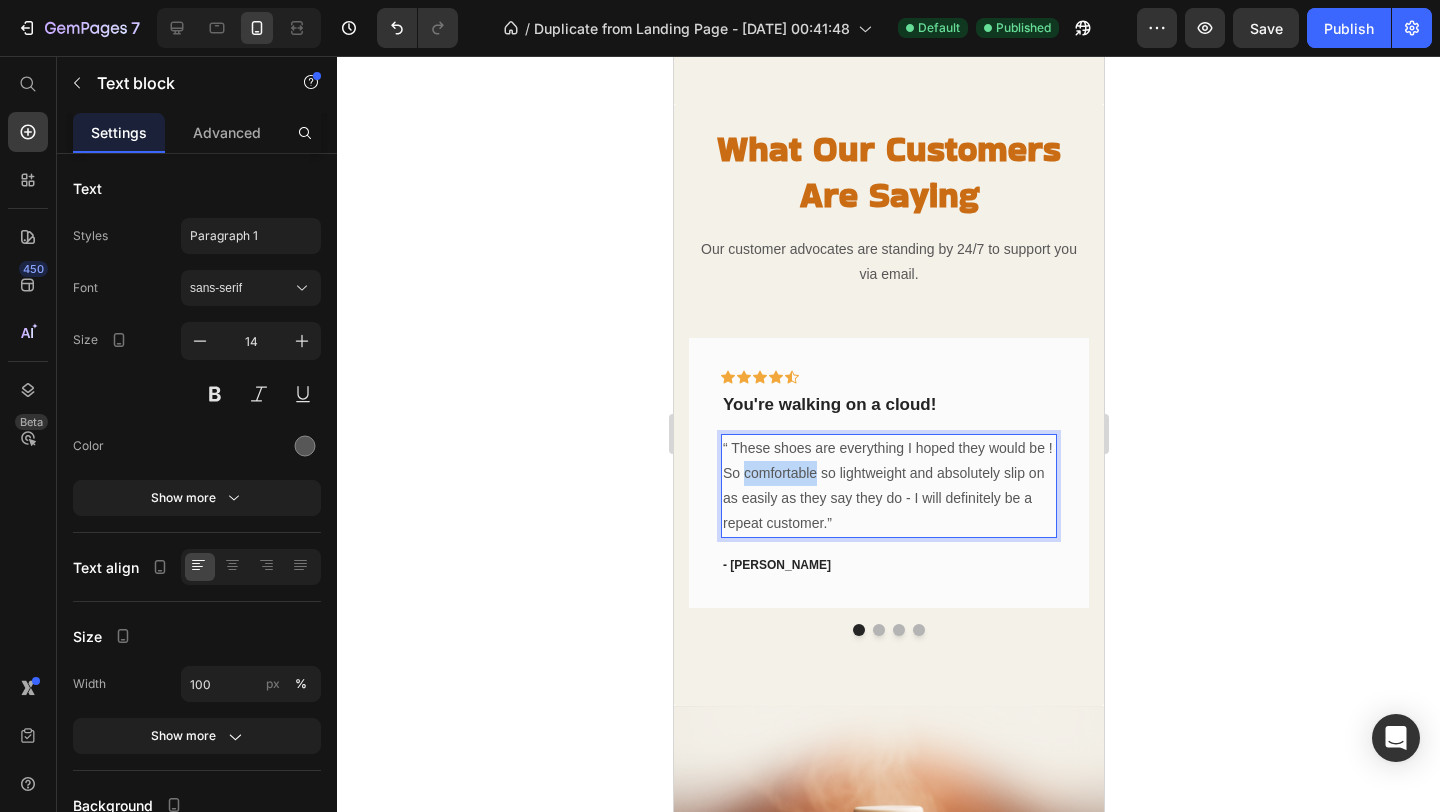 click on "“ These shoes are everything I hoped they would be ! So comfortable so lightweight and absolutely slip on as easily as they say they do - I will definitely be a repeat customer.”" at bounding box center (888, 486) 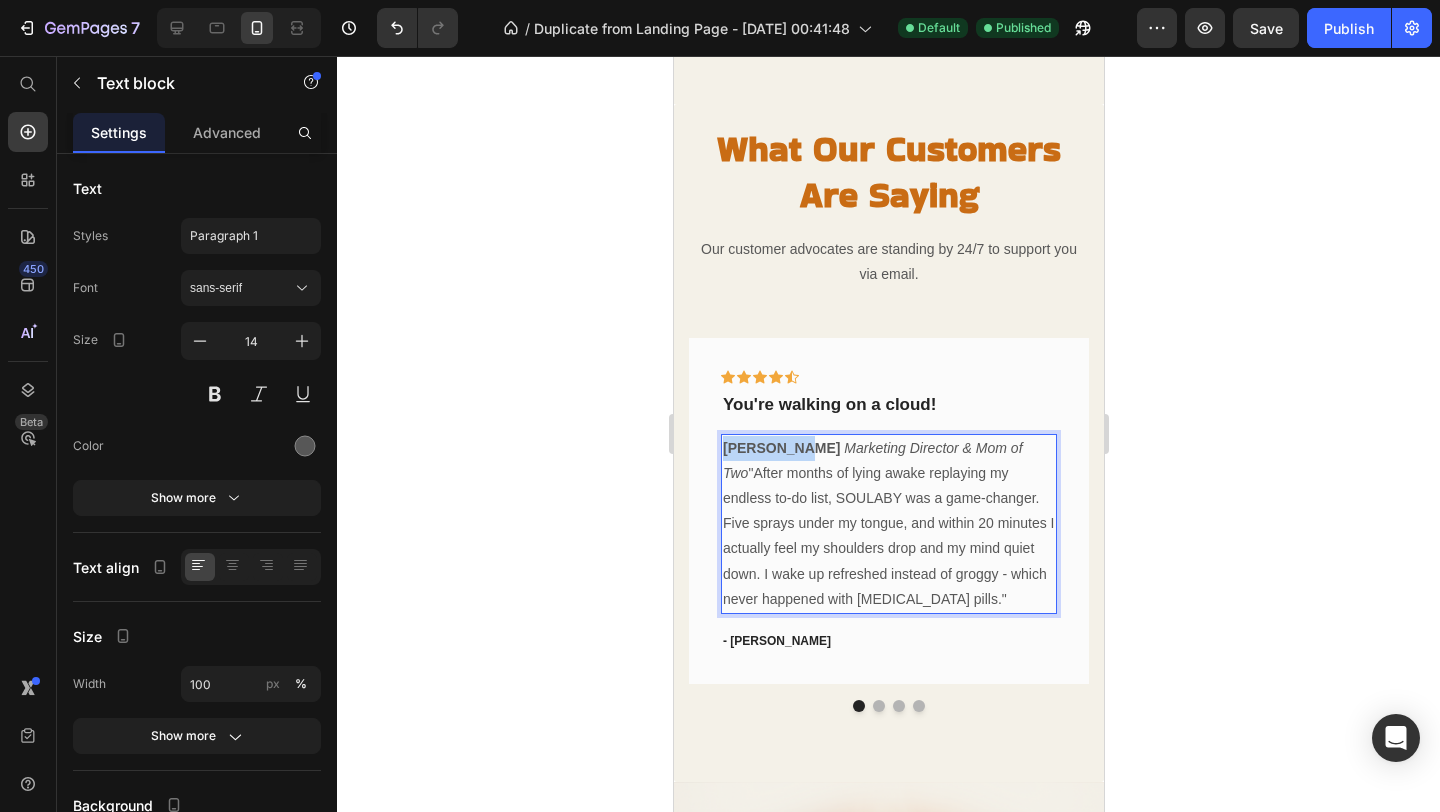 drag, startPoint x: 799, startPoint y: 449, endPoint x: 723, endPoint y: 453, distance: 76.105194 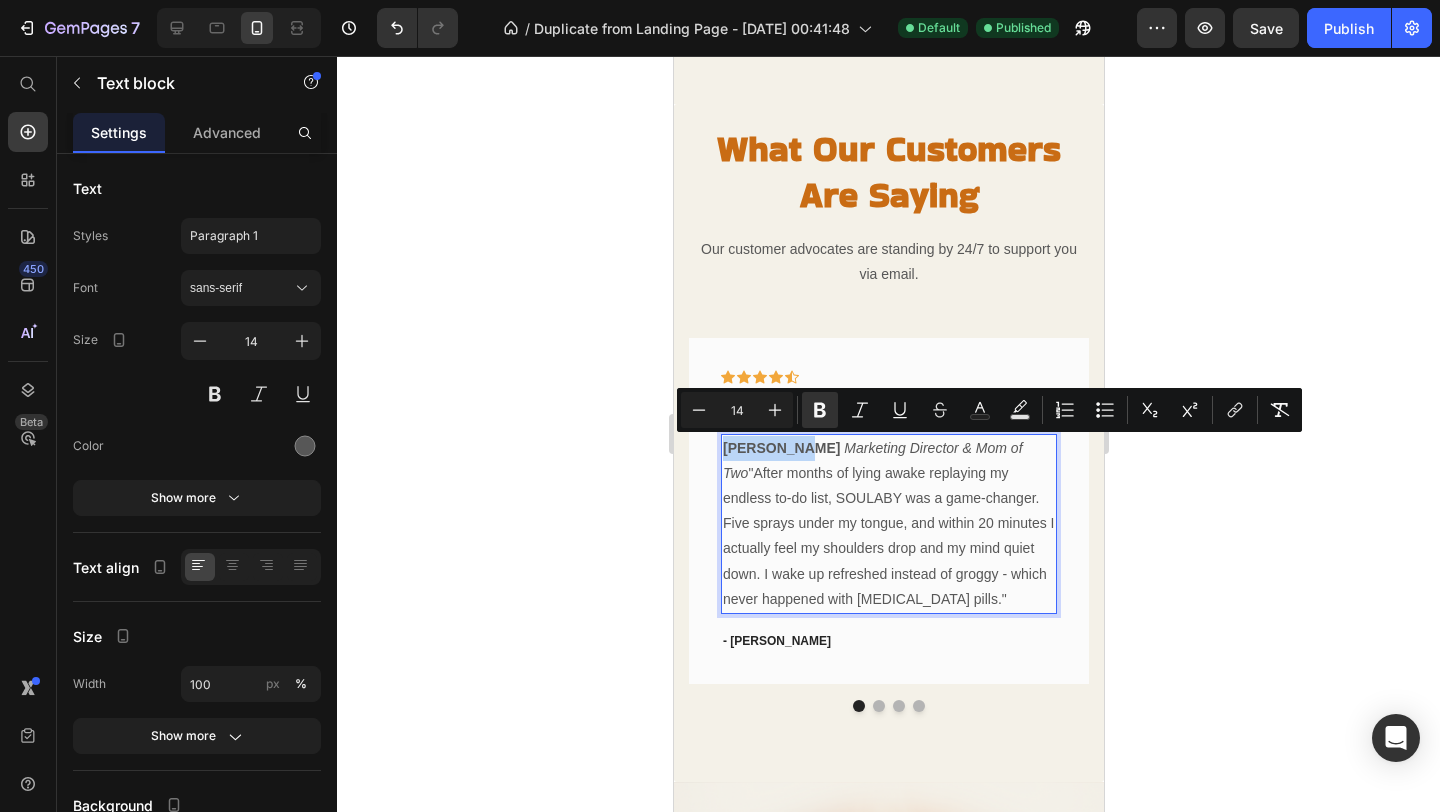 copy on "Sarah Chen" 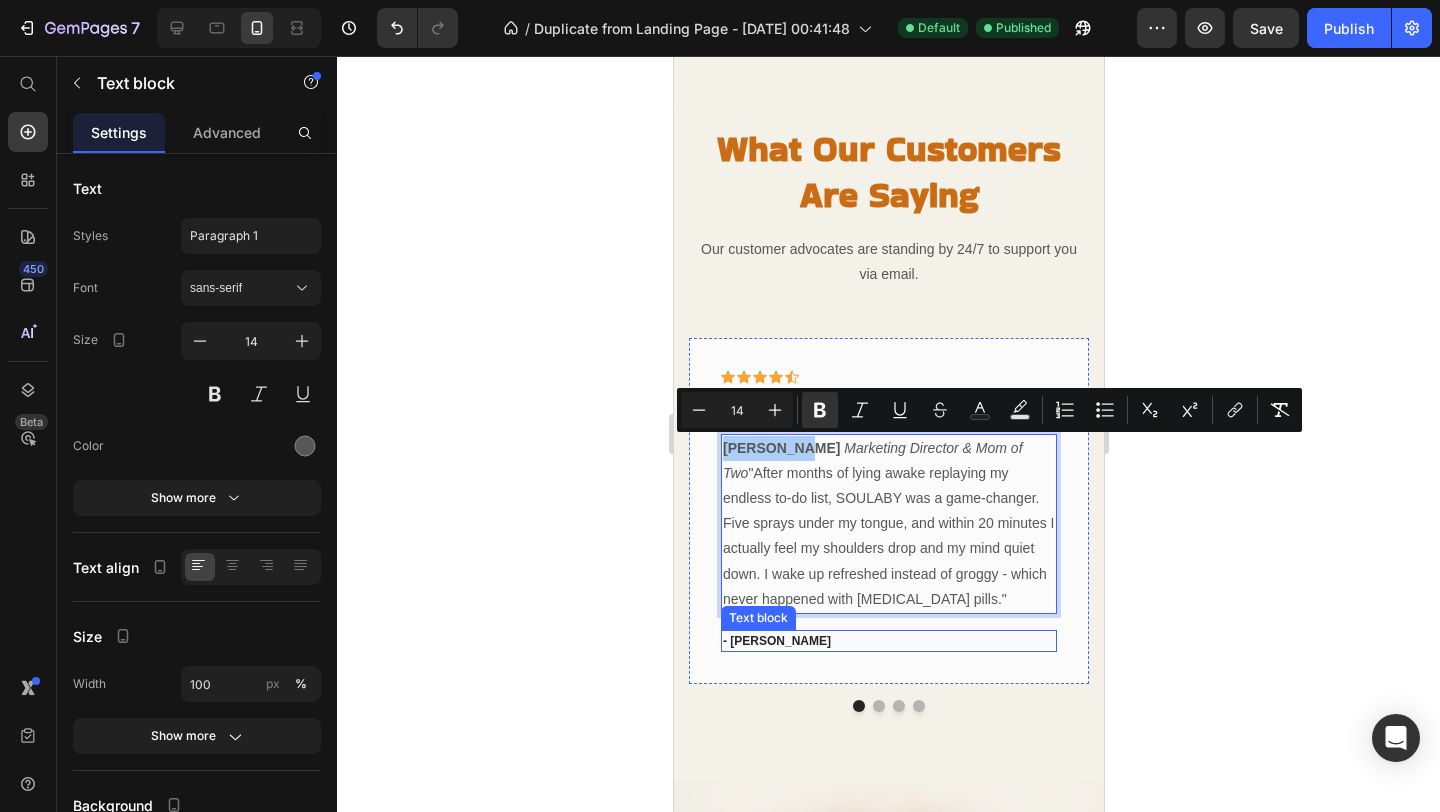 click on "- Ryan S." at bounding box center [888, 641] 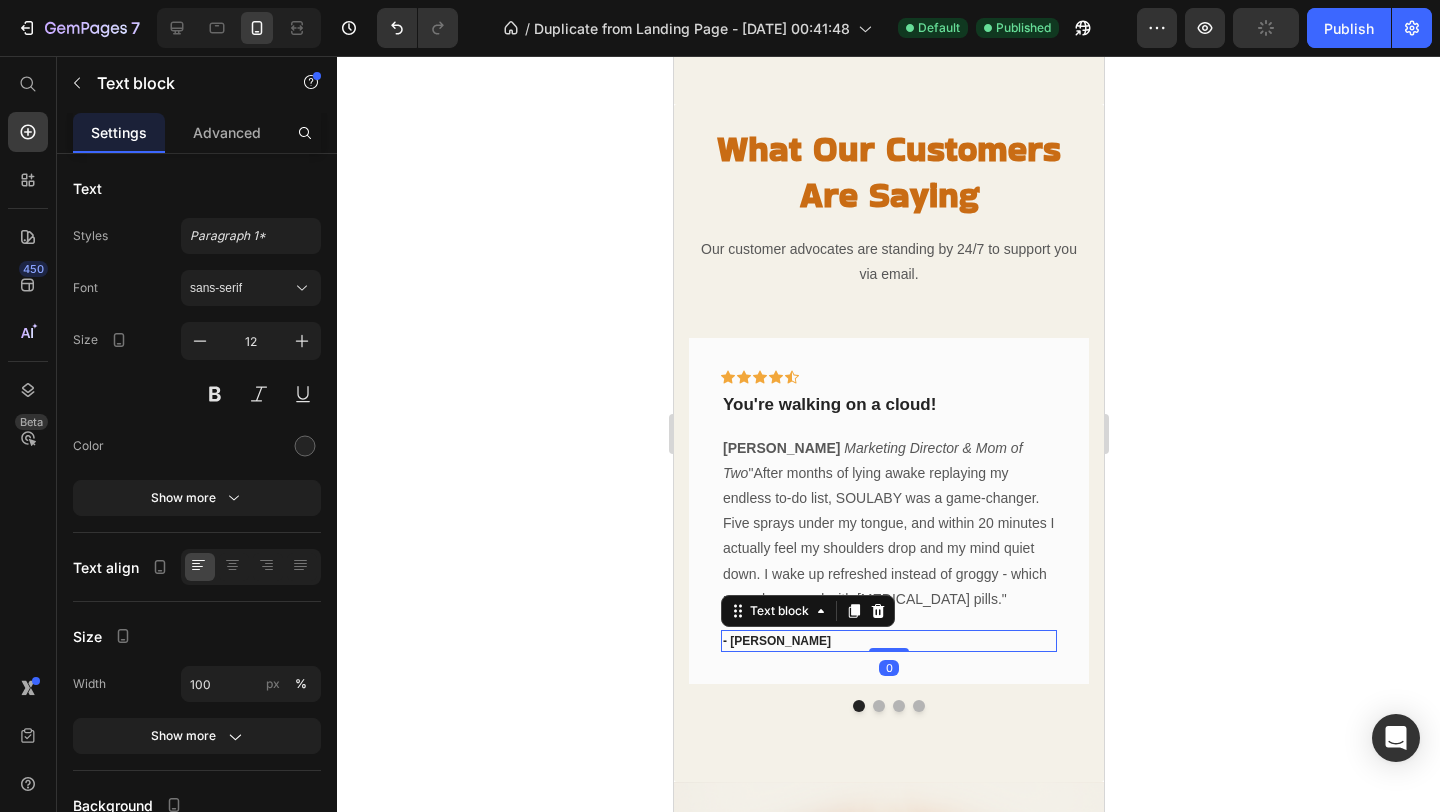 click on "- Ryan S." at bounding box center (888, 641) 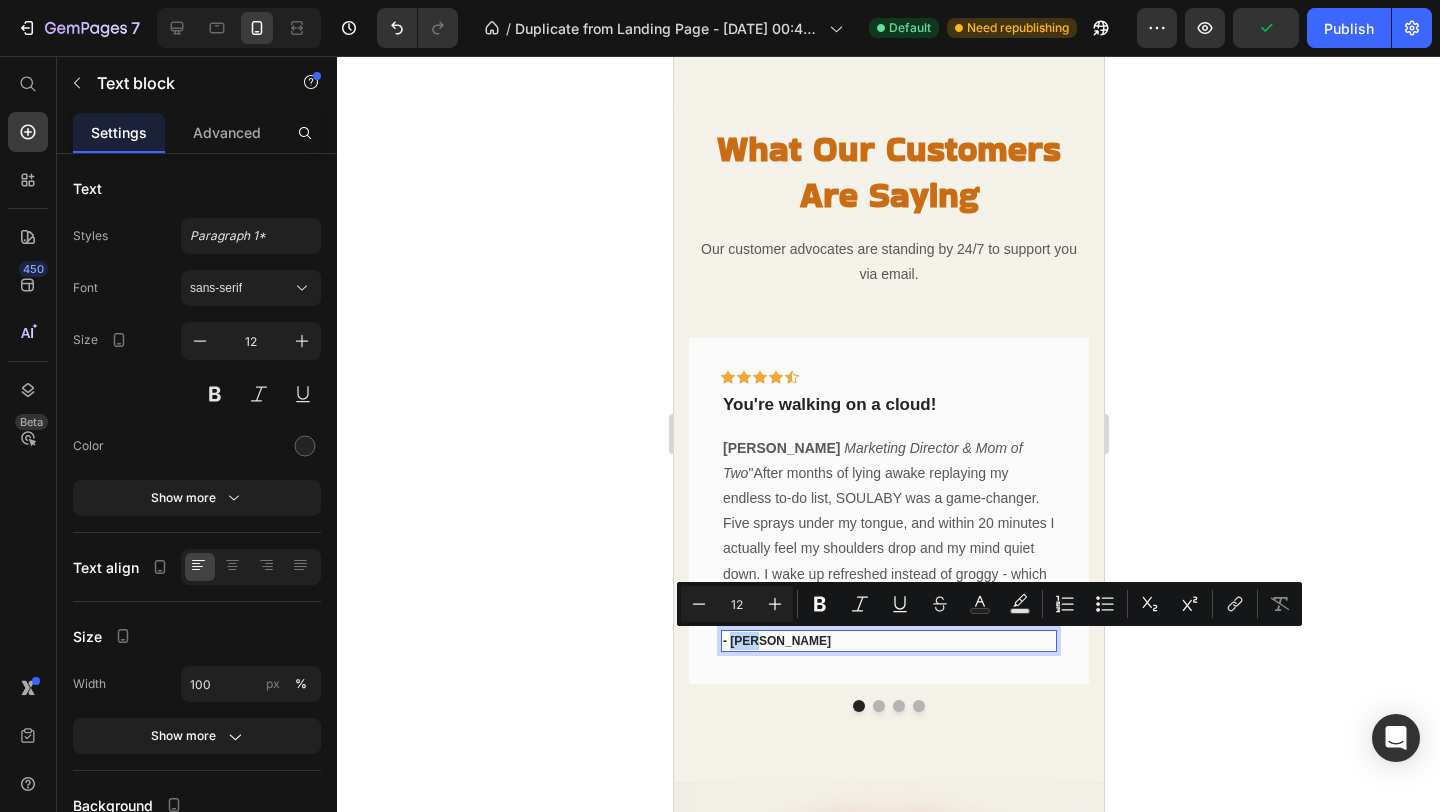 click on "- Ryan S." at bounding box center (888, 641) 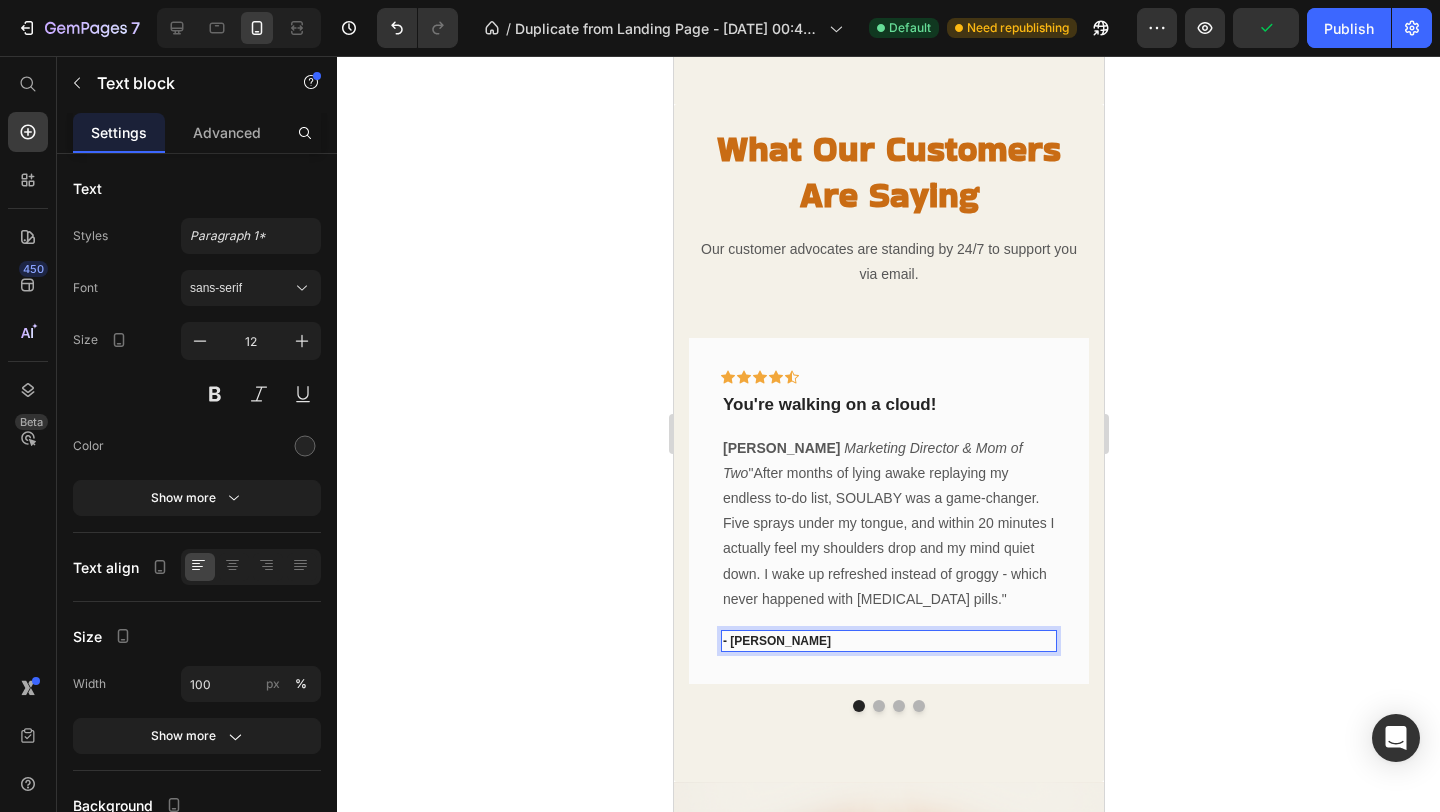 click on "- Ryan S." at bounding box center [888, 641] 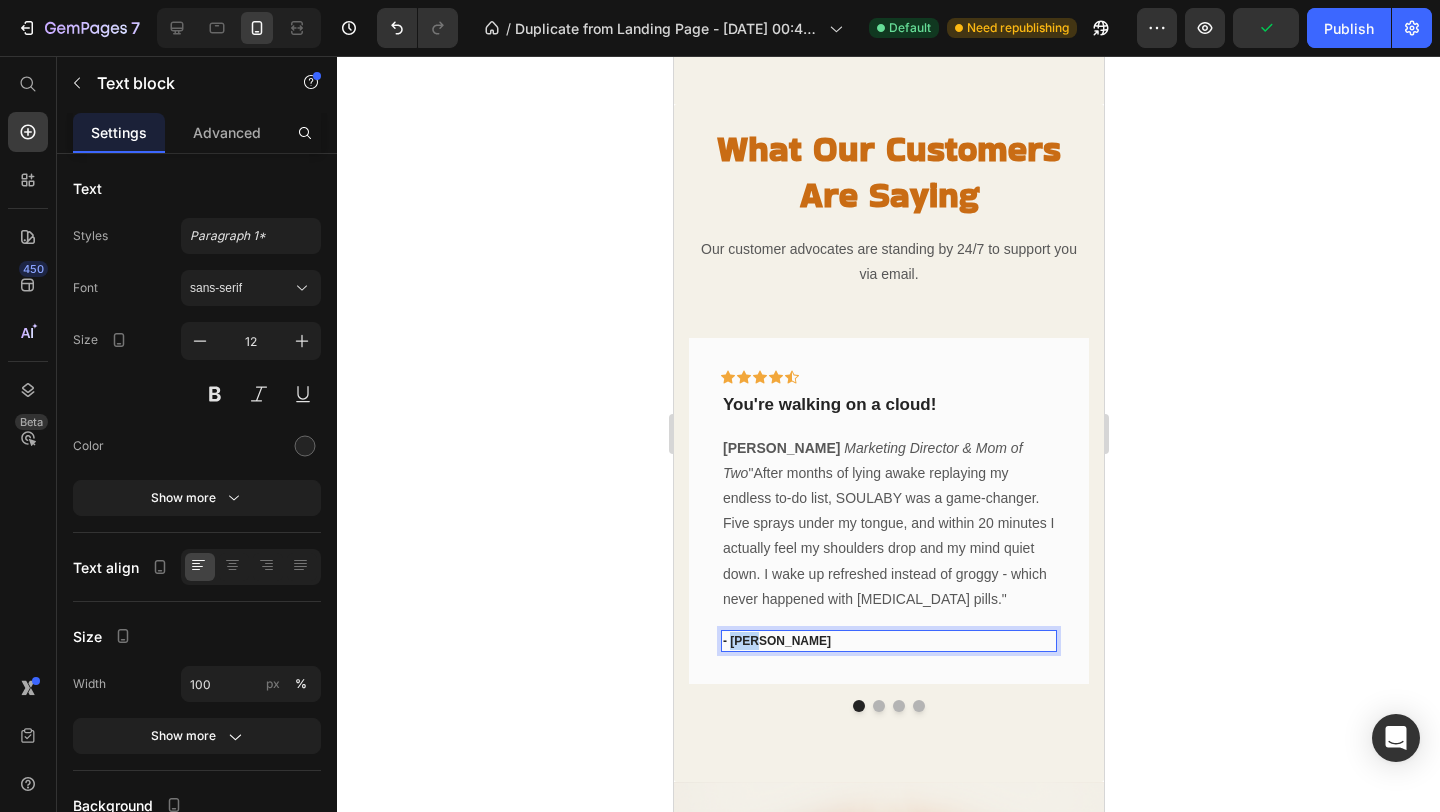 click on "- Ryan S." at bounding box center [888, 641] 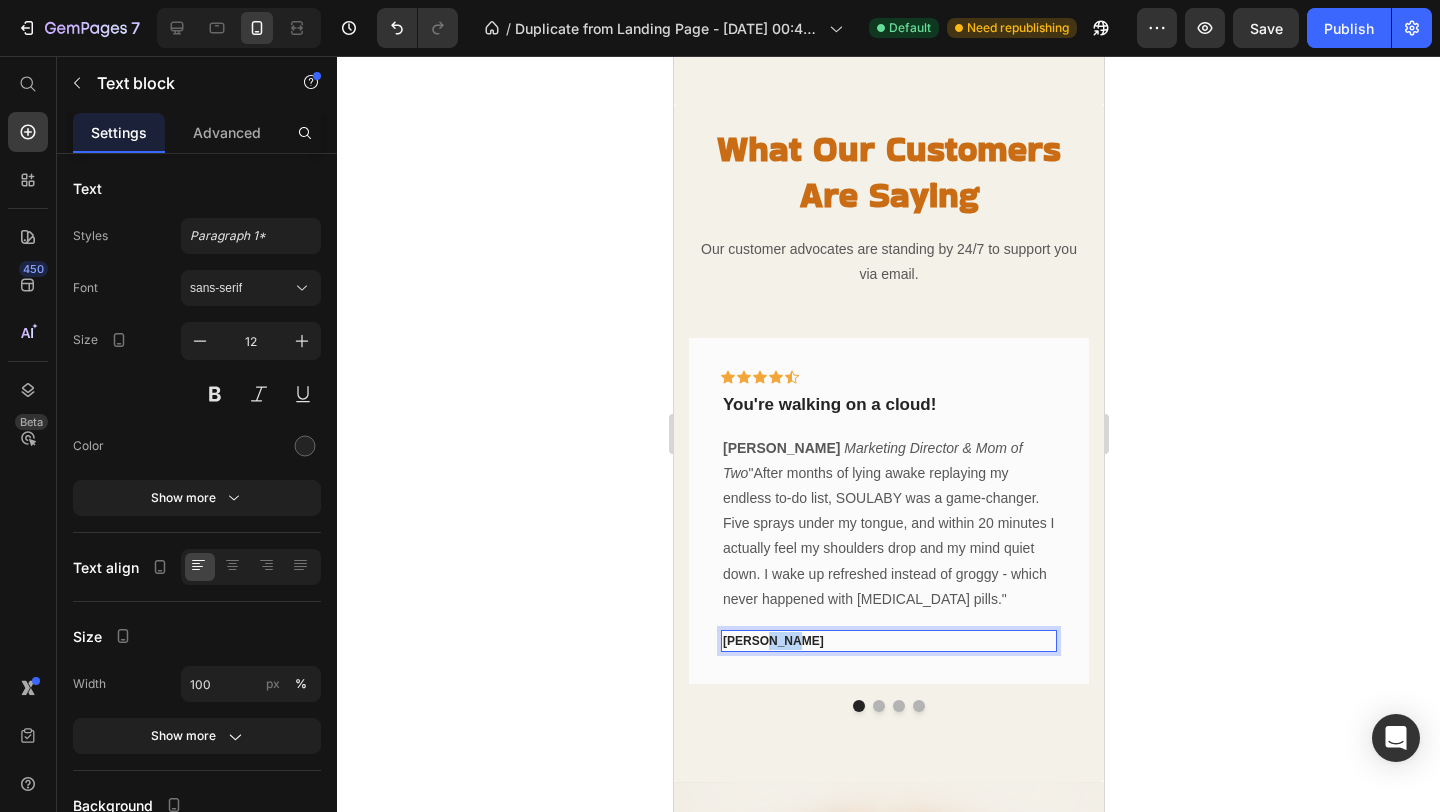 drag, startPoint x: 790, startPoint y: 642, endPoint x: 761, endPoint y: 636, distance: 29.614185 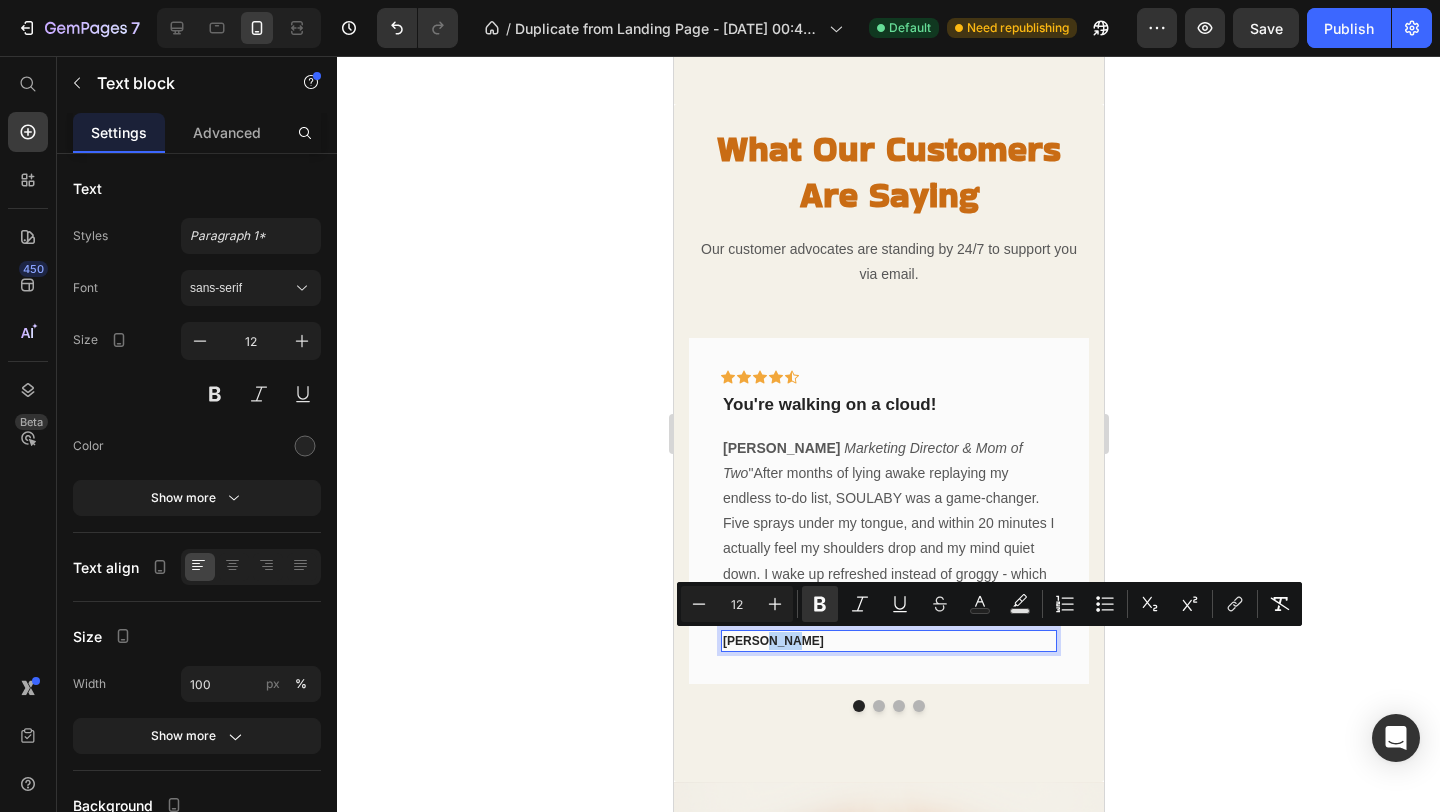 click on "Sarah Chen" at bounding box center [888, 641] 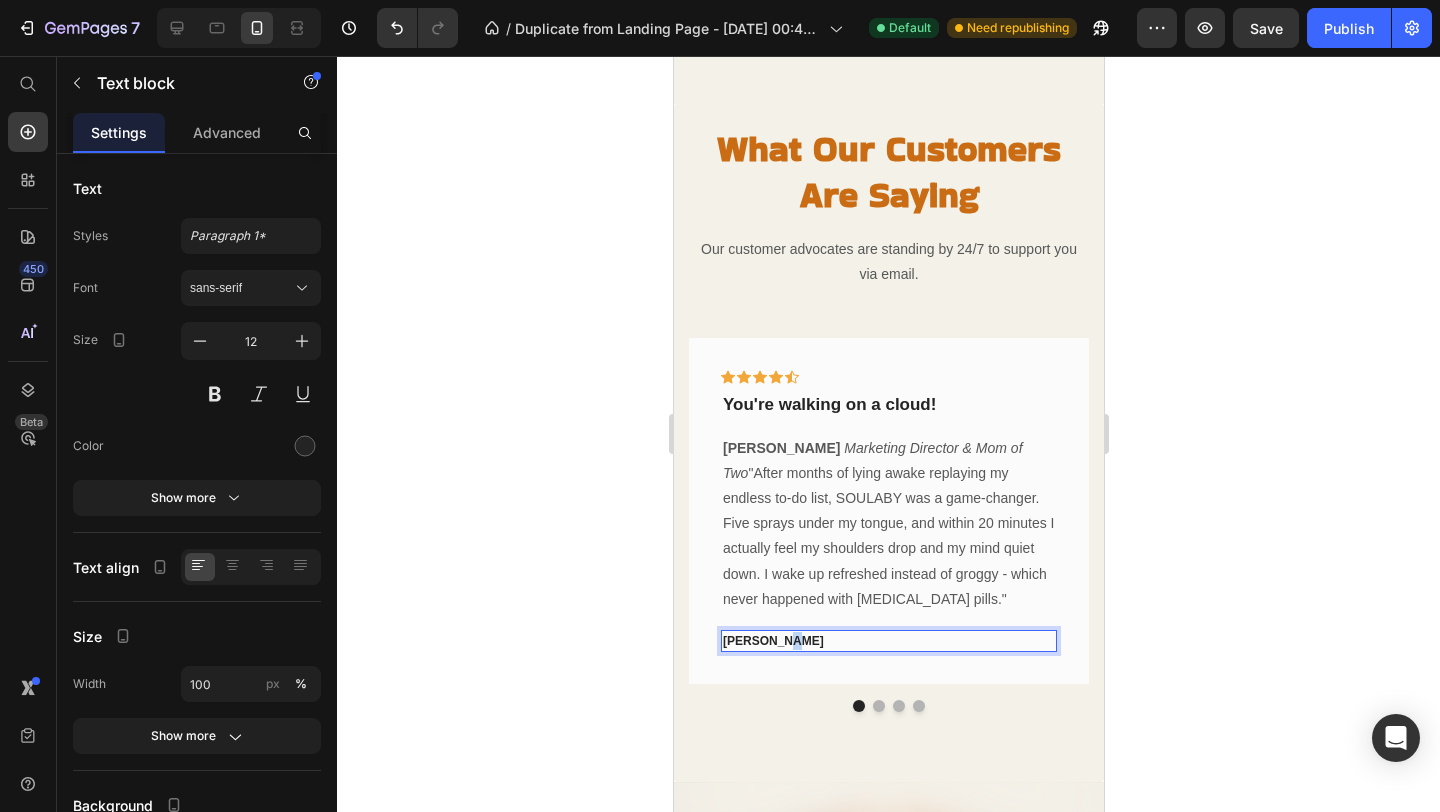 drag, startPoint x: 793, startPoint y: 636, endPoint x: 780, endPoint y: 634, distance: 13.152946 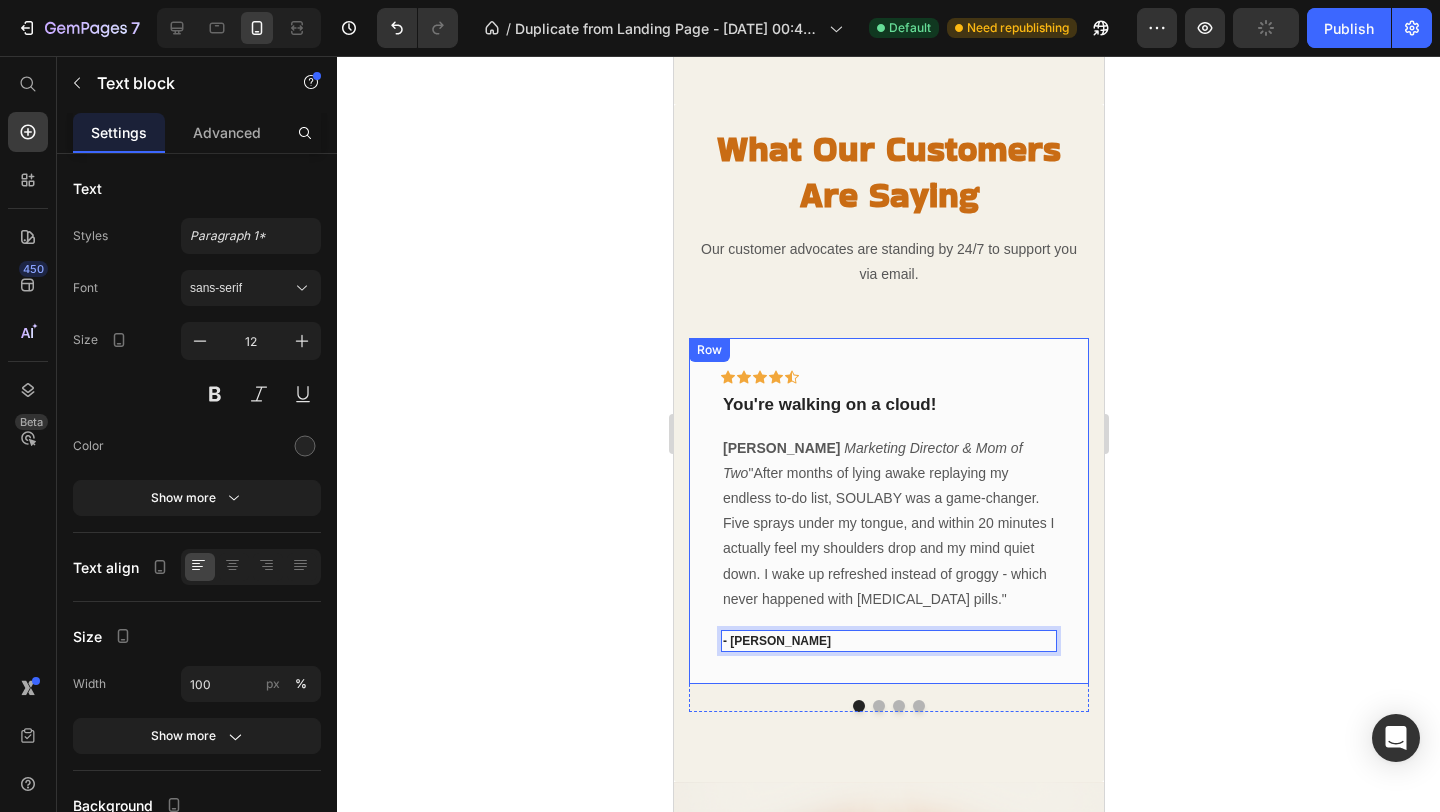 click on "Icon
Icon
Icon
Icon
Icon Row You're walking on a cloud! Text block Sarah Chen   Marketing Director & Mom of Two  "After months of lying awake replaying my endless to-do list, SOULABY was a game-changer. Five sprays under my tongue, and within 20 minutes I actually feel my shoulders drop and my mind quiet down. I wake up refreshed instead of groggy - which never happened with melatonin pills." Text block - Sarah Chen Text block   0 Row" at bounding box center (888, 511) 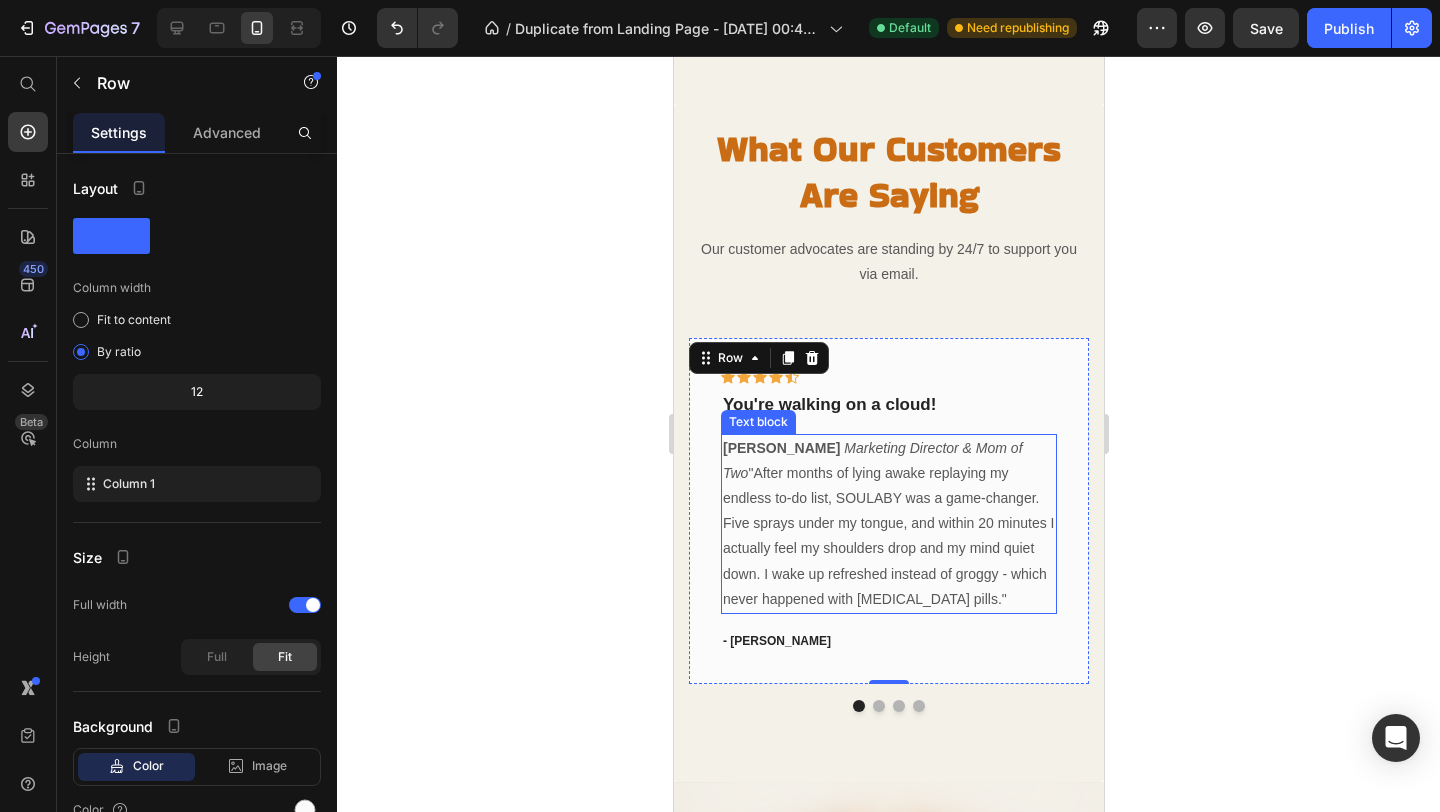 click on "Sarah Chen   Marketing Director & Mom of Two  "After months of lying awake replaying my endless to-do list, SOULABY was a game-changer. Five sprays under my tongue, and within 20 minutes I actually feel my shoulders drop and my mind quiet down. I wake up refreshed instead of groggy - which never happened with melatonin pills."" at bounding box center (888, 524) 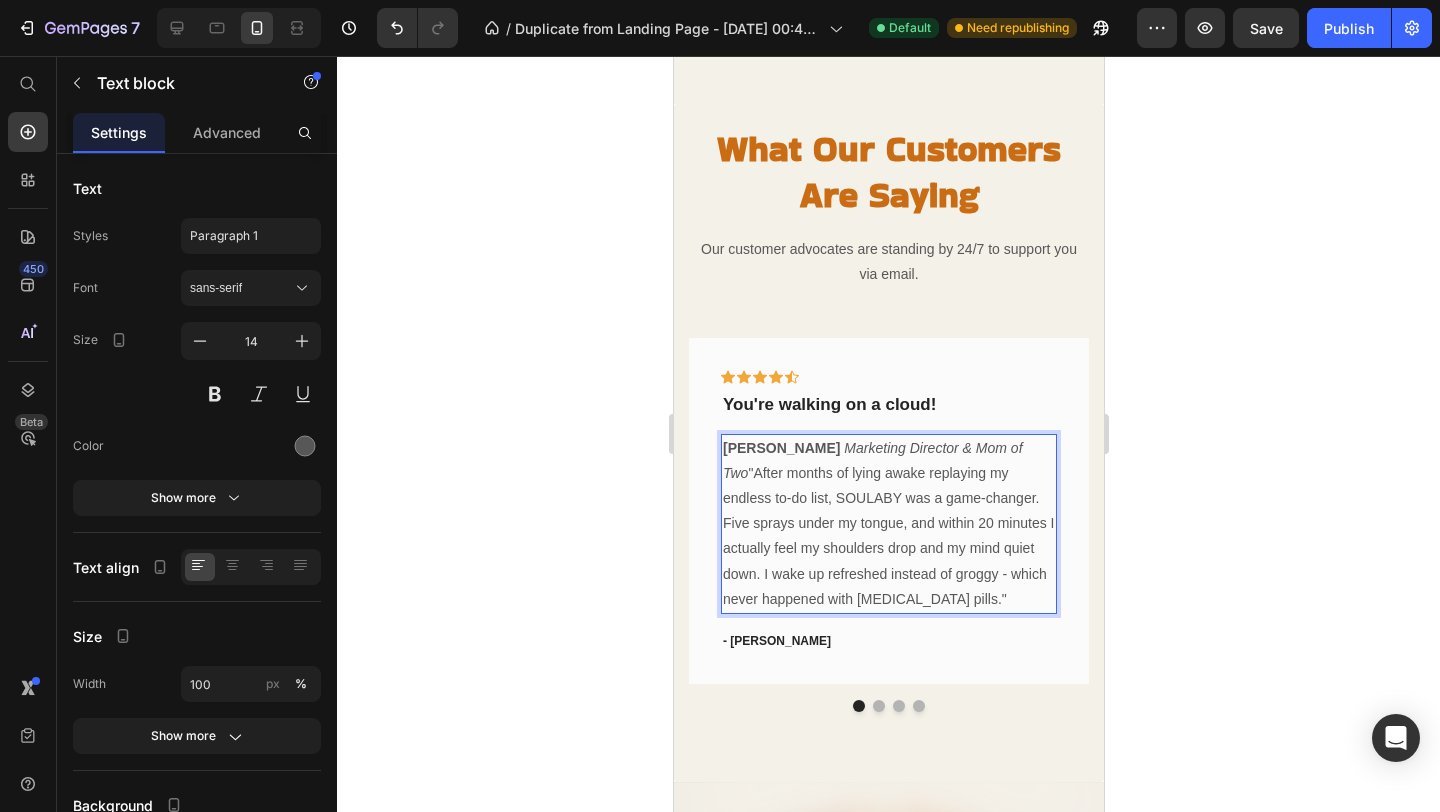click on "Sarah Chen   Marketing Director & Mom of Two  "After months of lying awake replaying my endless to-do list, SOULABY was a game-changer. Five sprays under my tongue, and within 20 minutes I actually feel my shoulders drop and my mind quiet down. I wake up refreshed instead of groggy - which never happened with melatonin pills."" at bounding box center [888, 524] 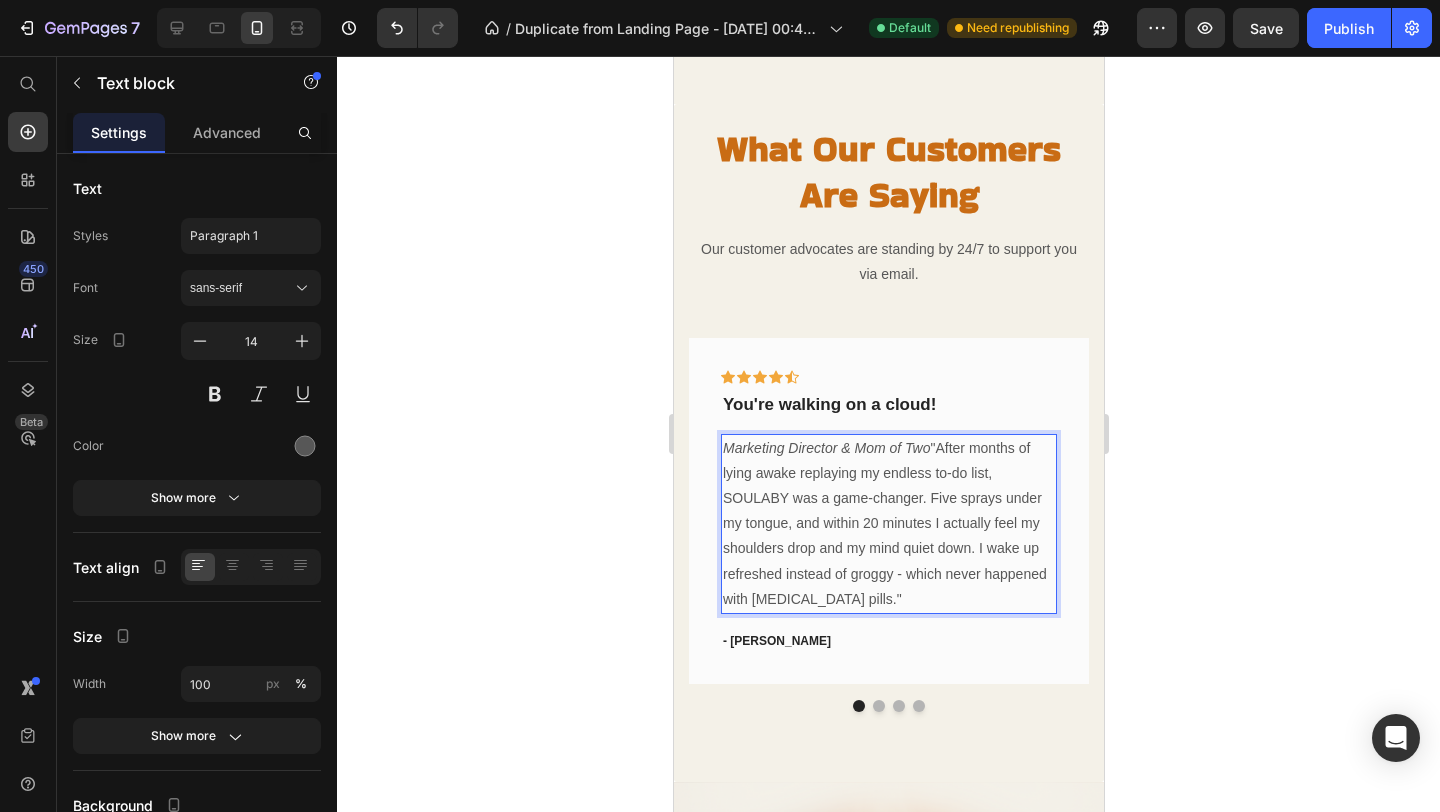 click 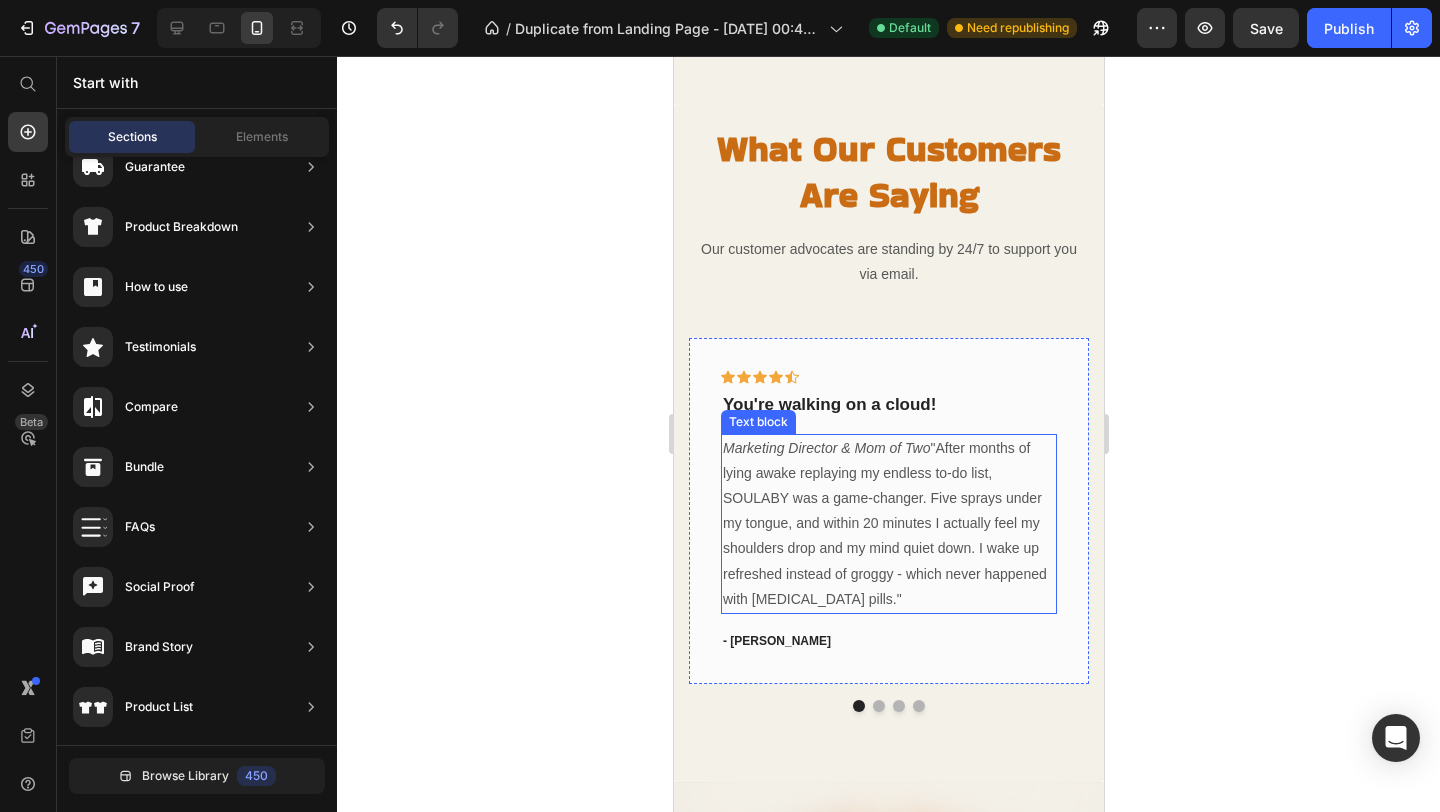click on "Marketing Director & Mom of Two" at bounding box center (825, 448) 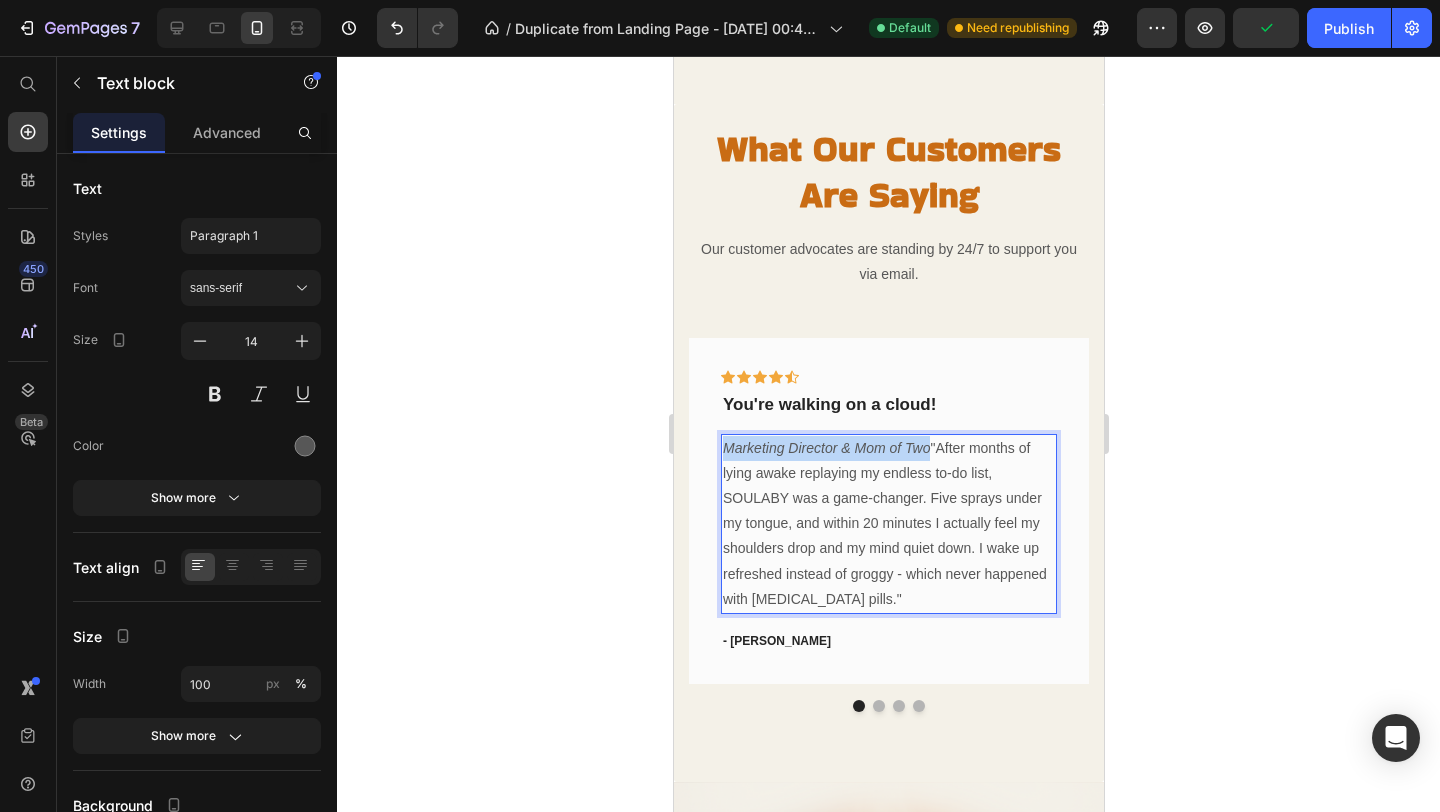 drag, startPoint x: 929, startPoint y: 447, endPoint x: 723, endPoint y: 452, distance: 206.06067 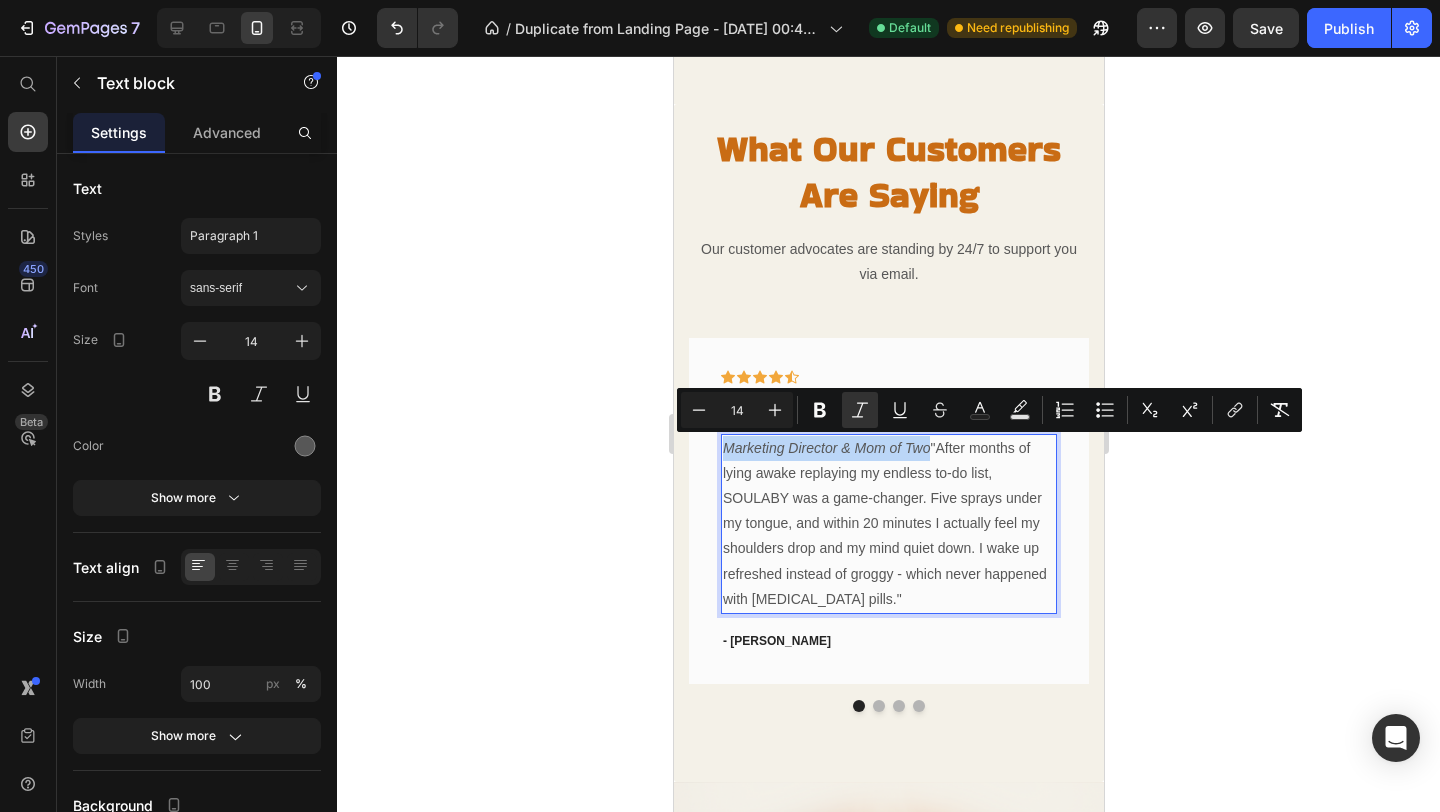copy on "Marketing Director & Mom of Two" 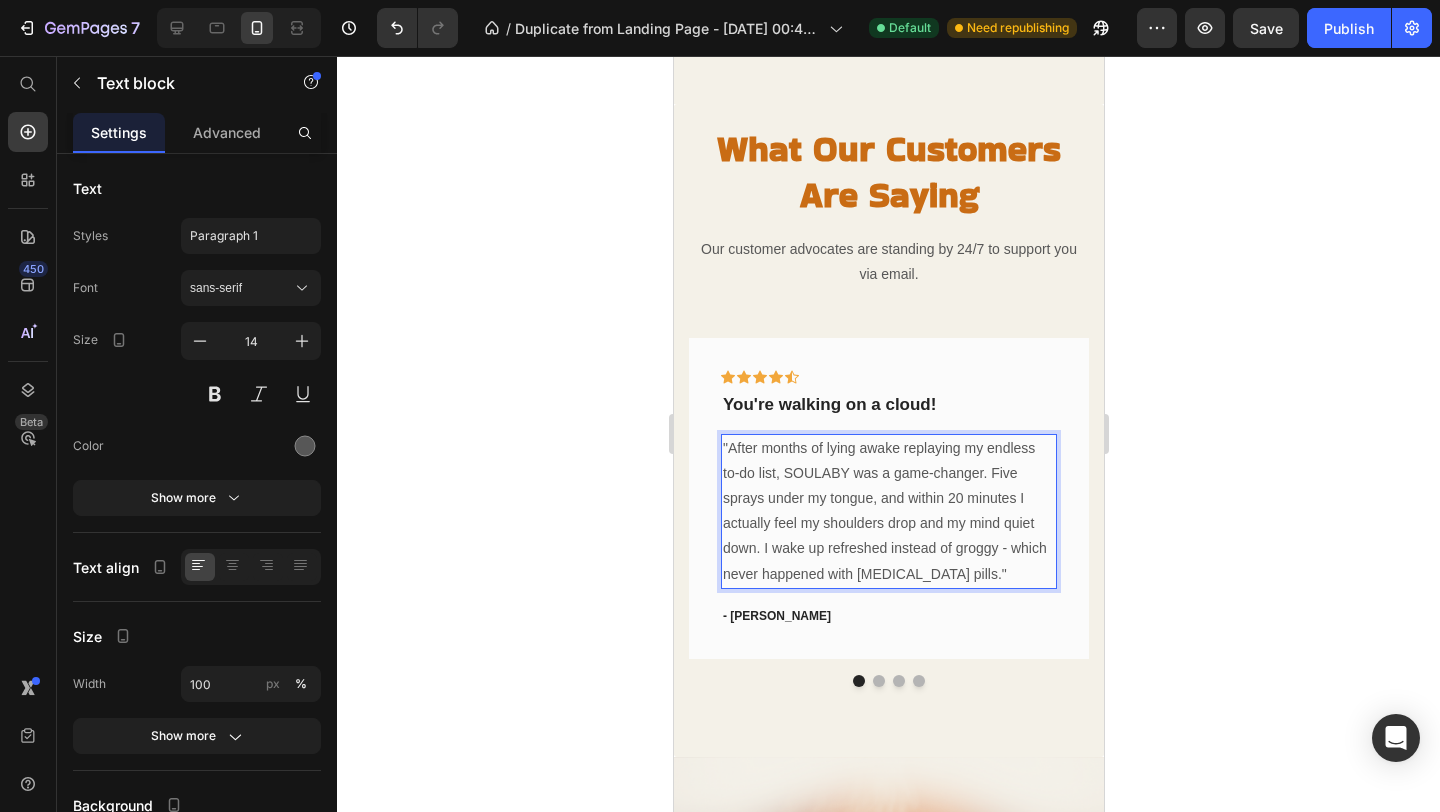 click on ""After months of lying awake replaying my endless to-do list, SOULABY was a game-changer. Five sprays under my tongue, and within 20 minutes I actually feel my shoulders drop and my mind quiet down. I wake up refreshed instead of groggy - which never happened with [MEDICAL_DATA] pills."" at bounding box center (888, 511) 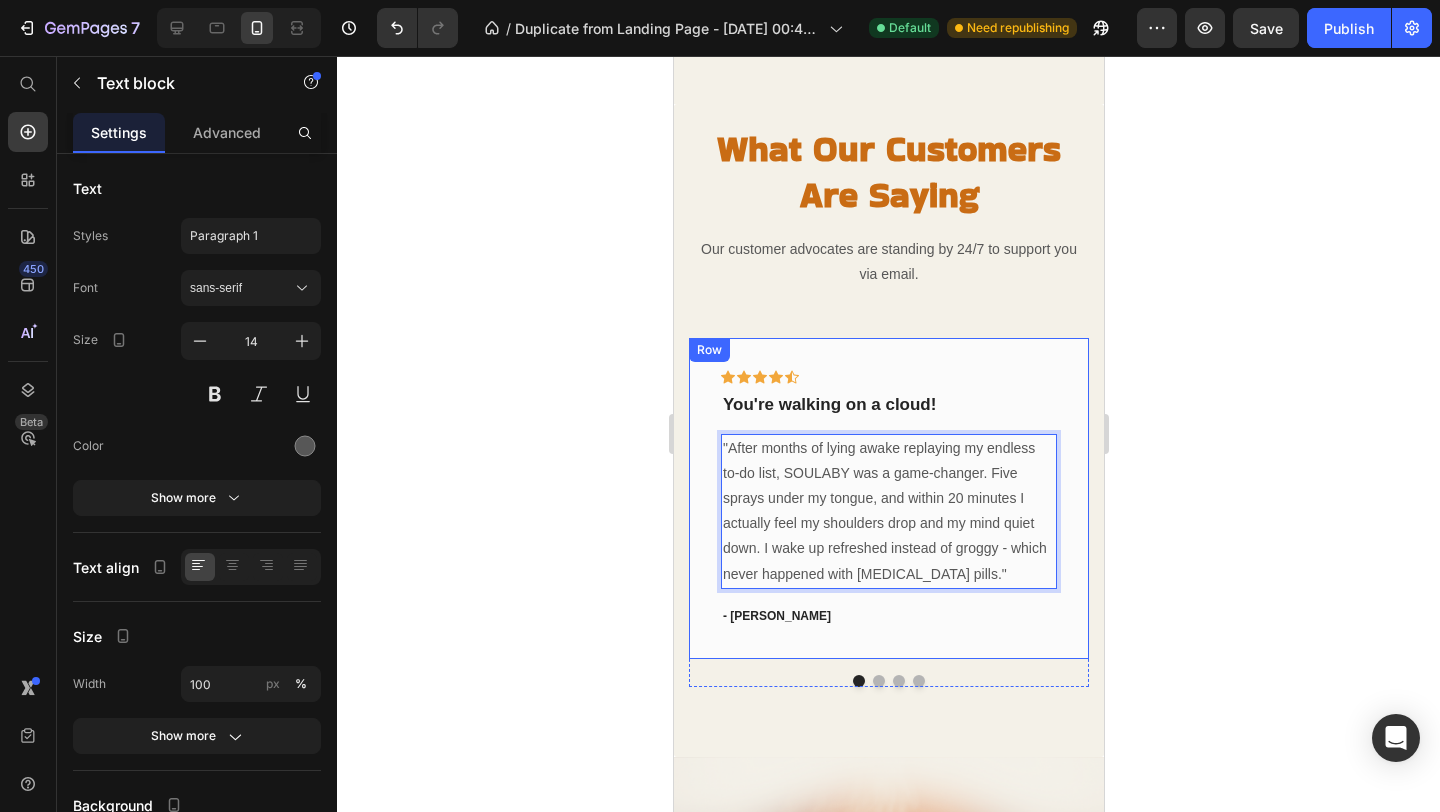 click 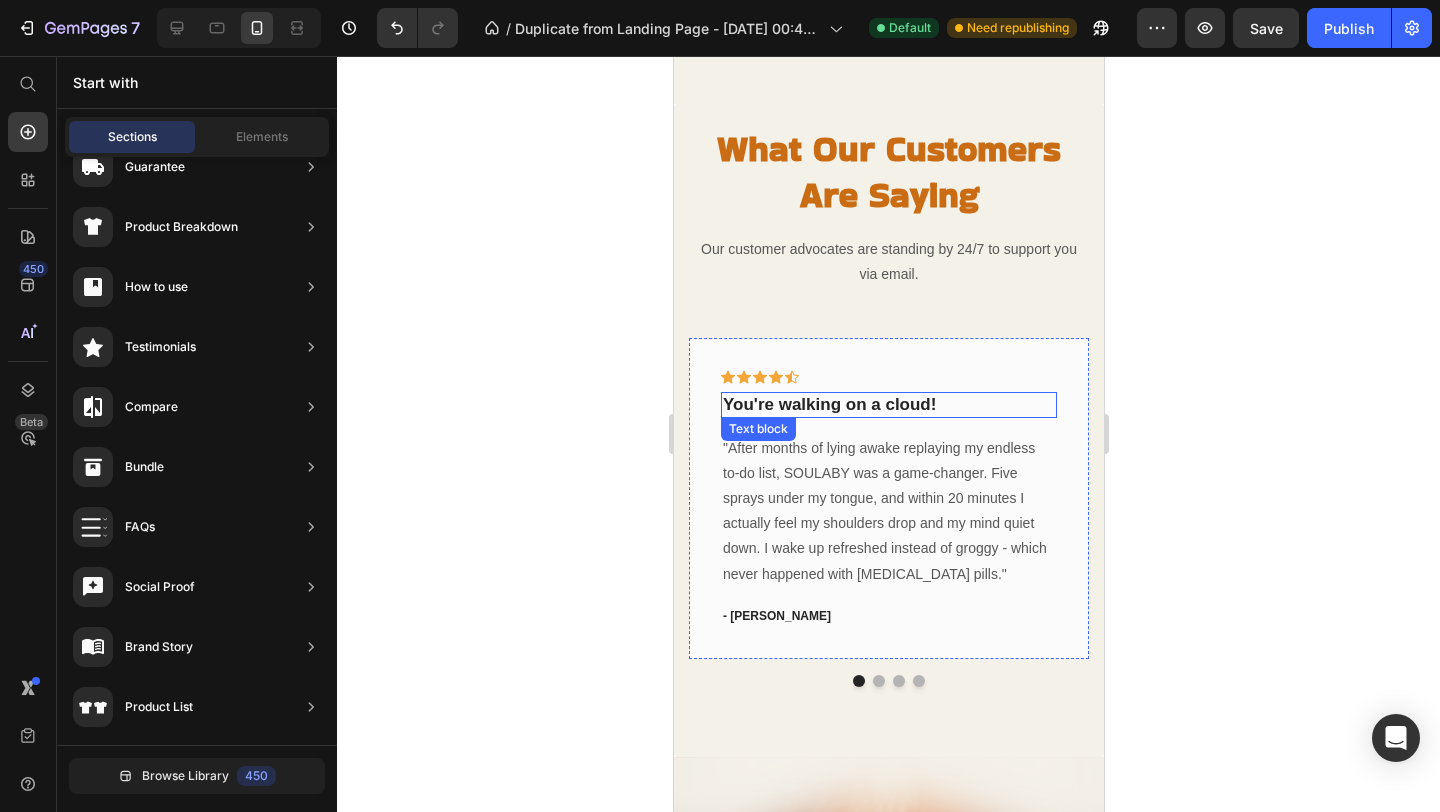 click on "You're walking on a cloud!" at bounding box center (888, 405) 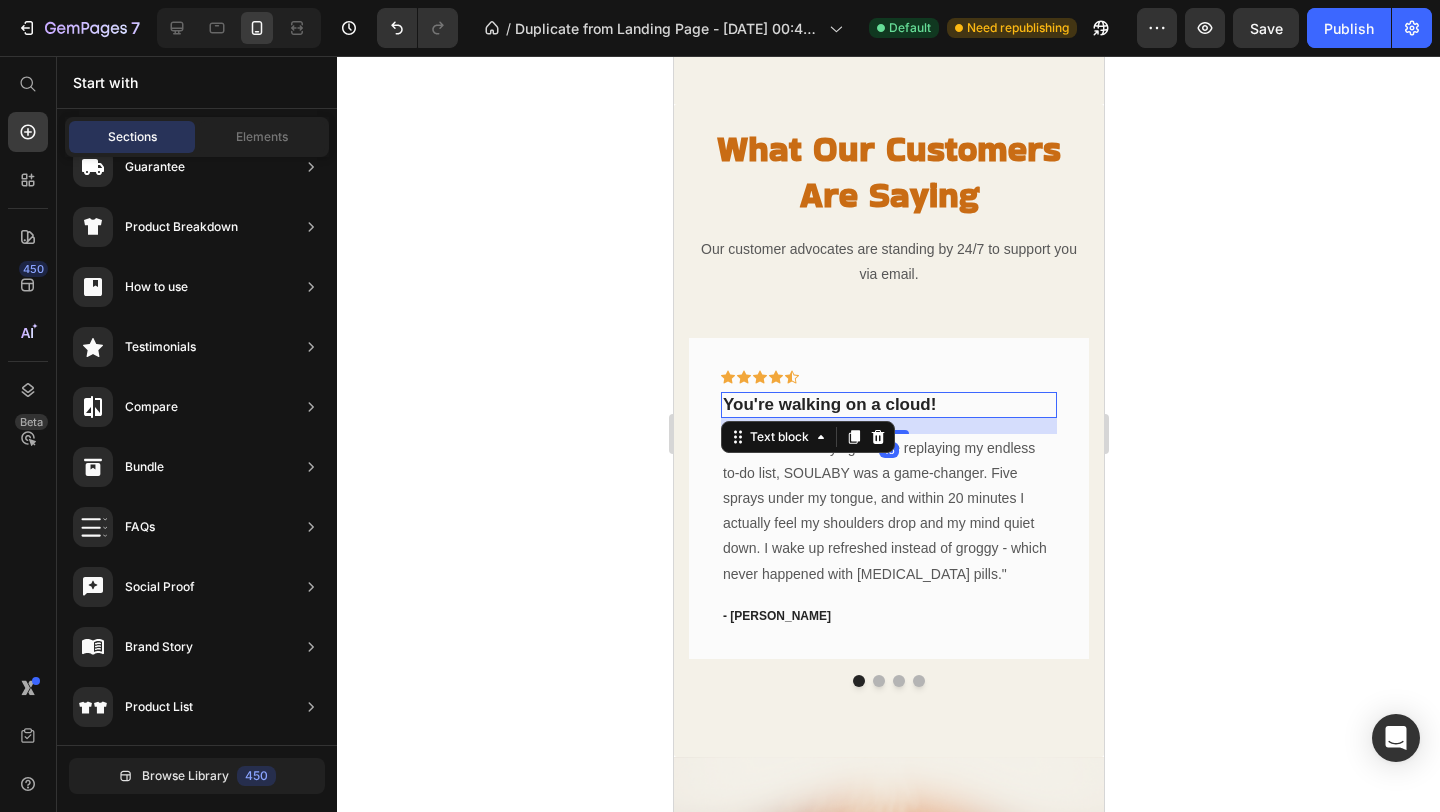 click on "You're walking on a cloud!" at bounding box center [888, 405] 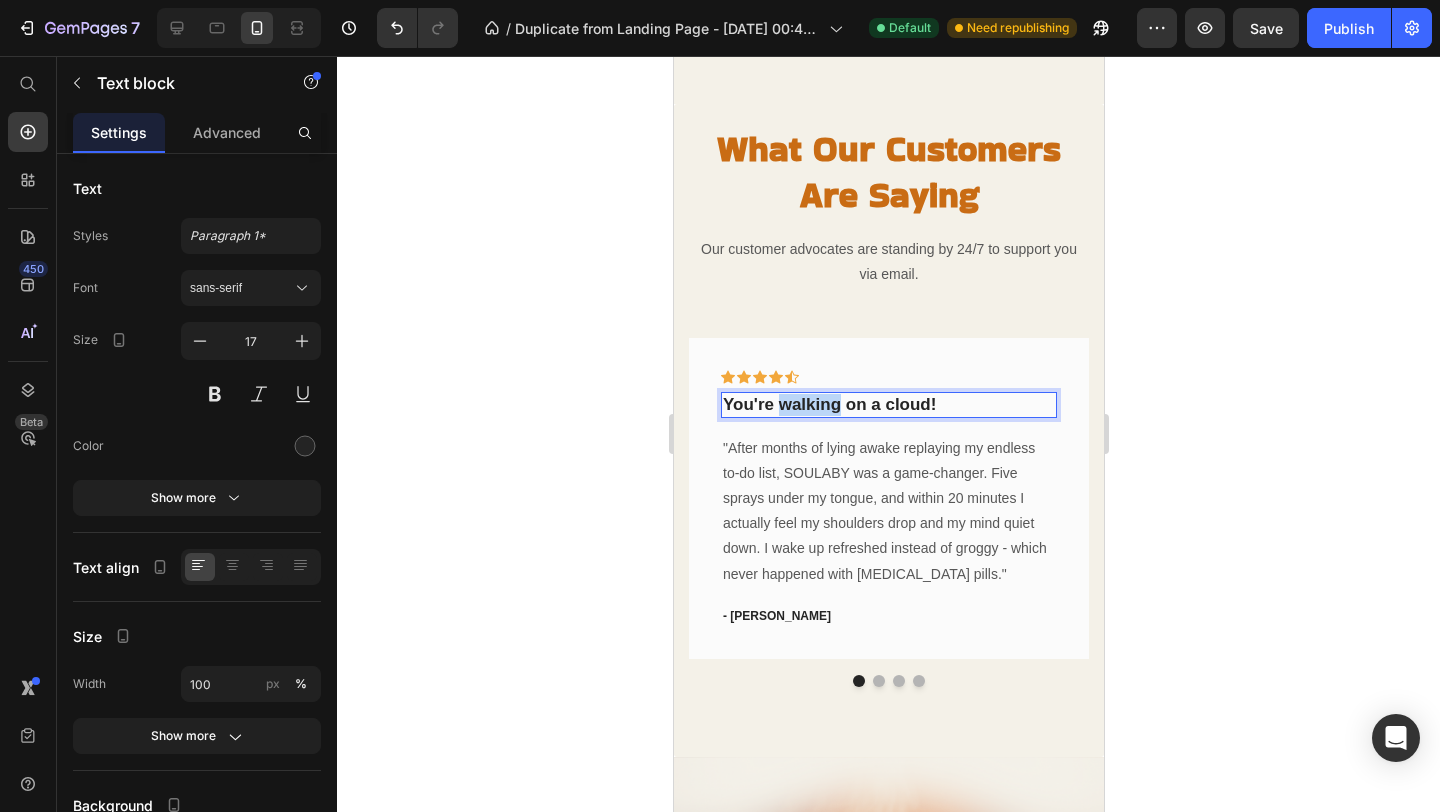 click on "You're walking on a cloud!" at bounding box center (888, 405) 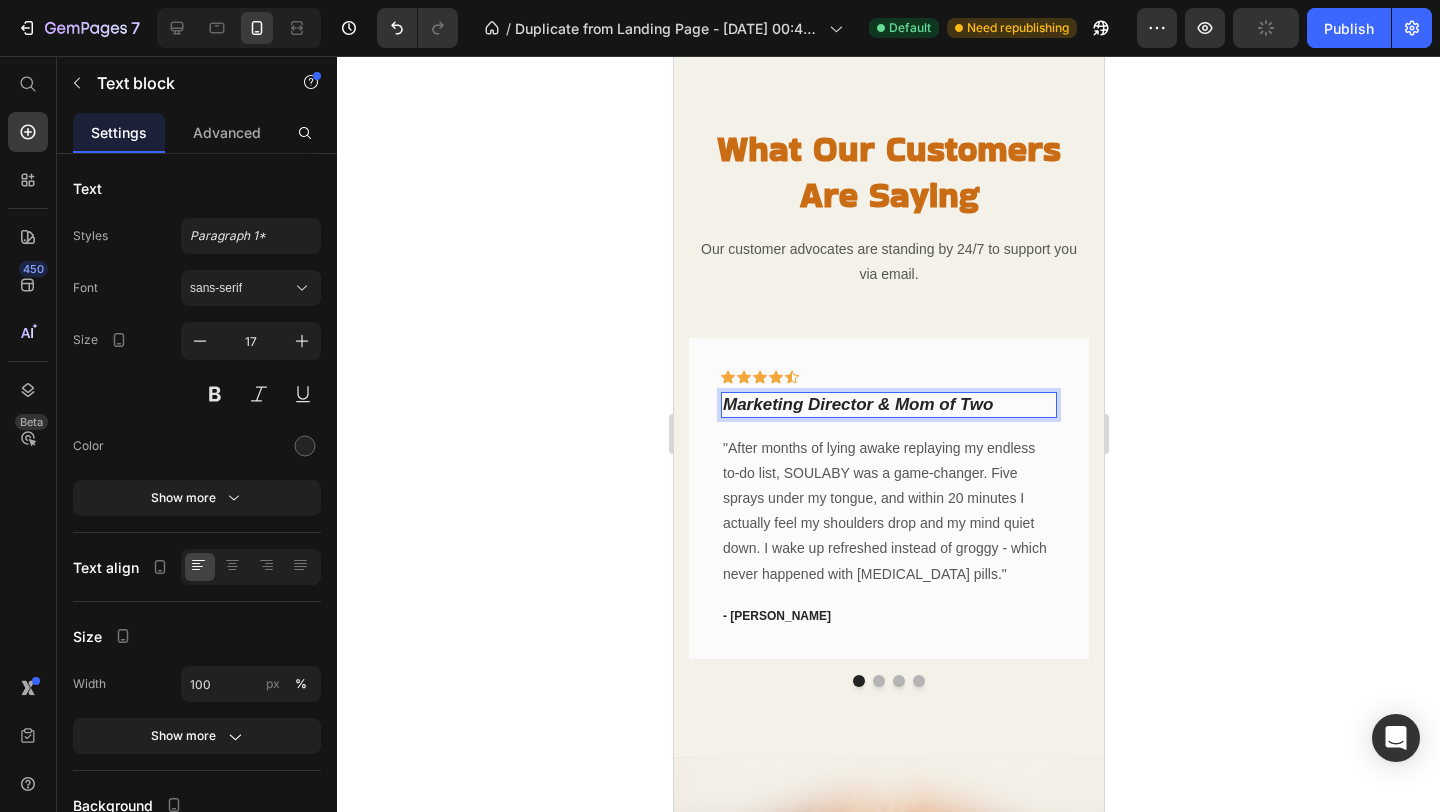 click 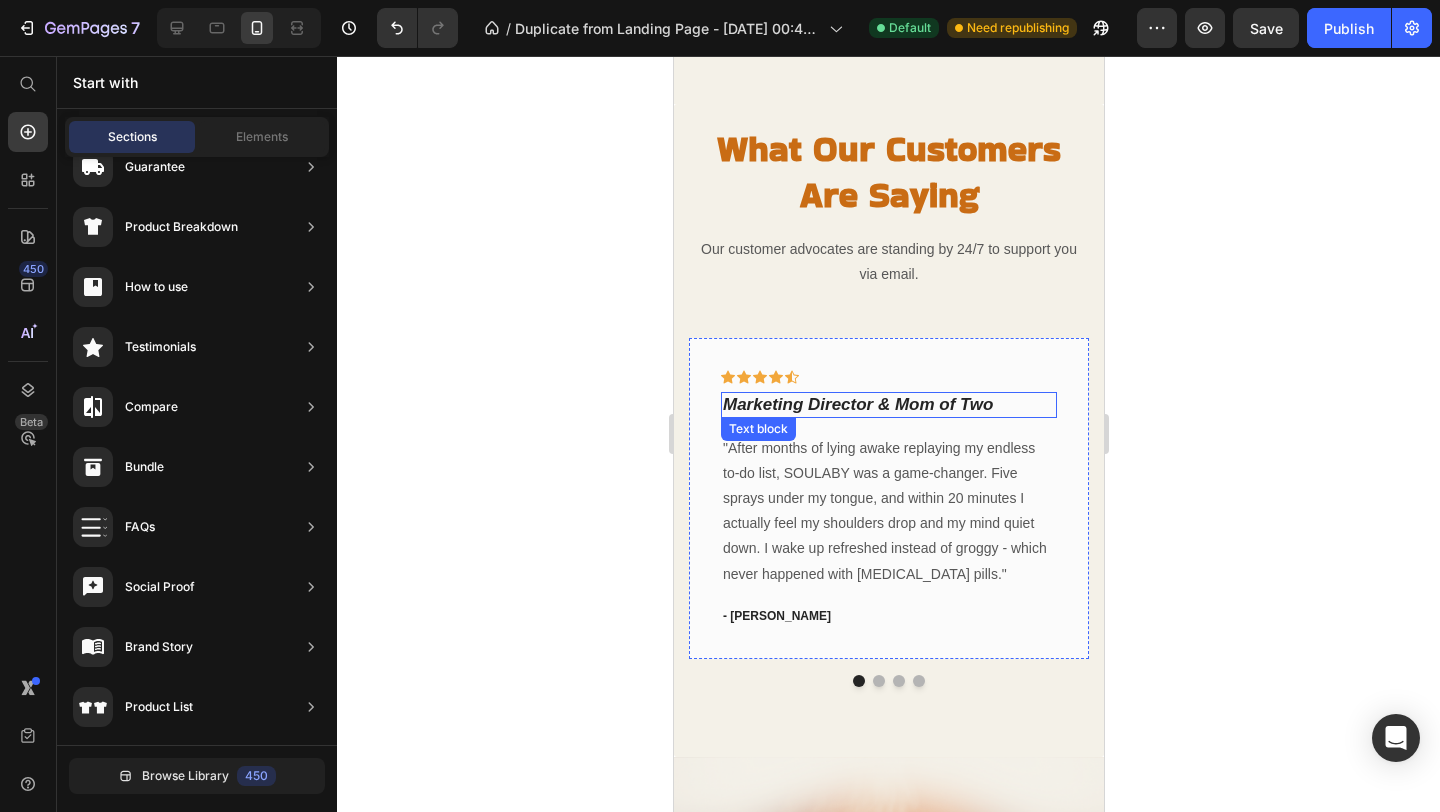 click on "Marketing Director & Mom of Two" at bounding box center [857, 404] 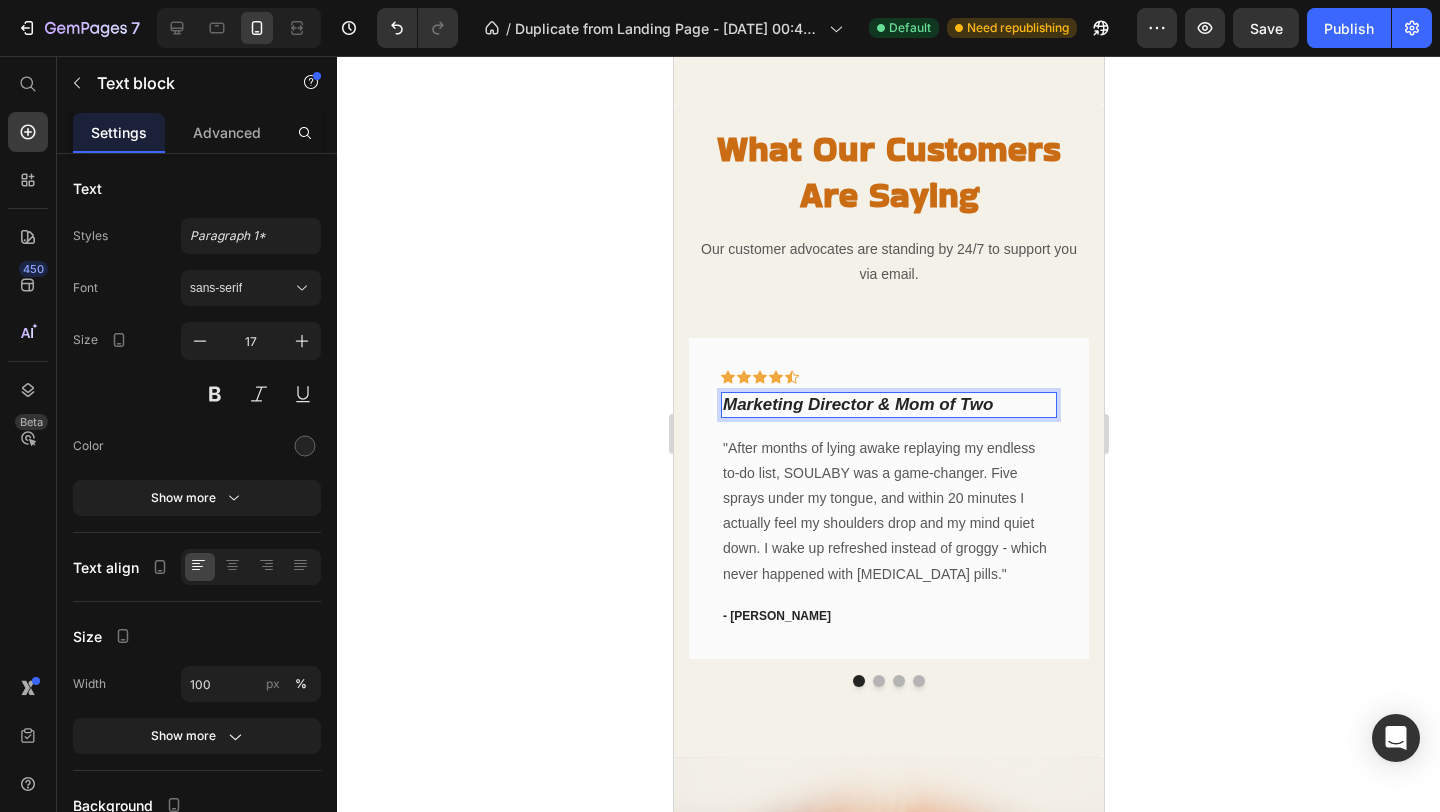 click on "Marketing Director & Mom of Two" at bounding box center (857, 404) 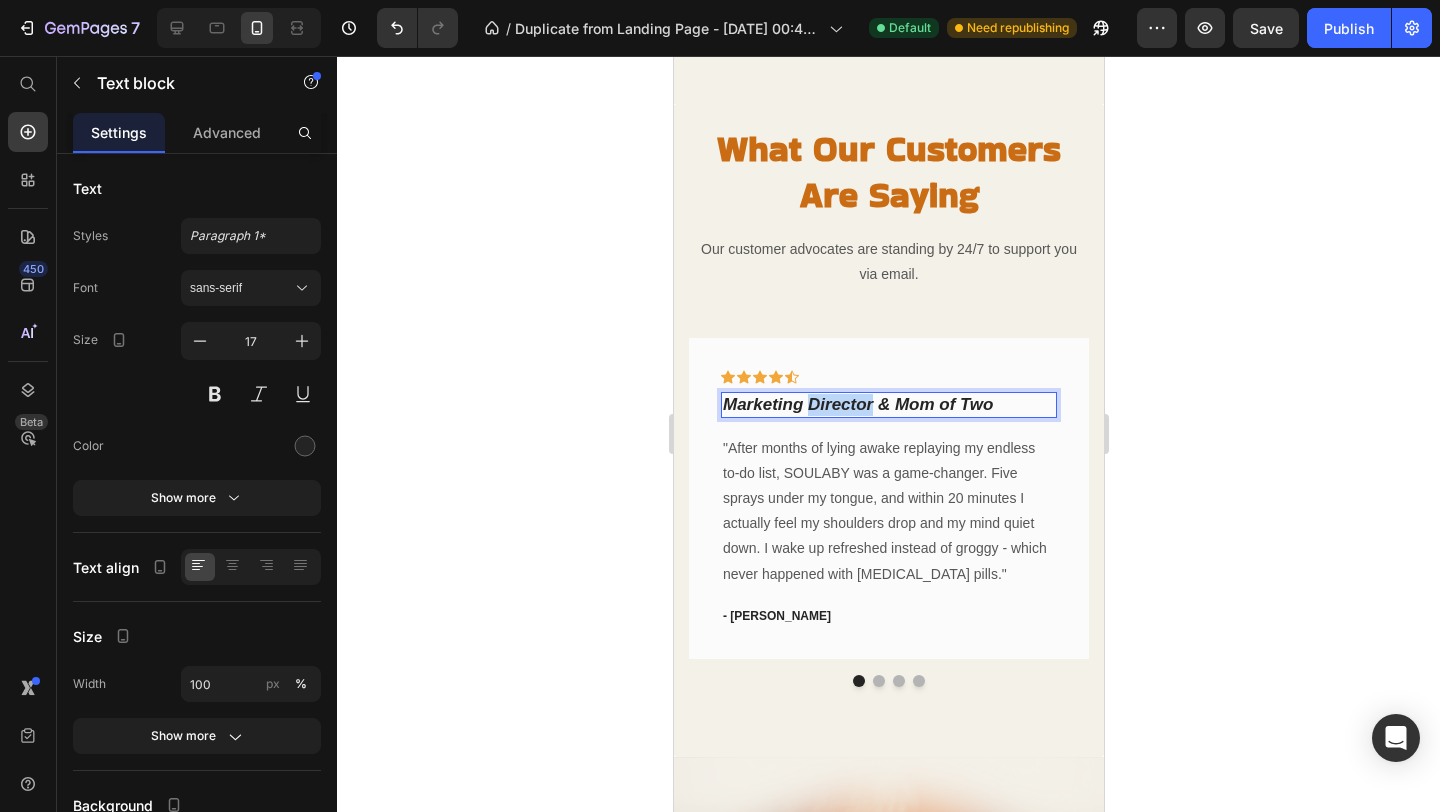 click on "Marketing Director & Mom of Two" at bounding box center (857, 404) 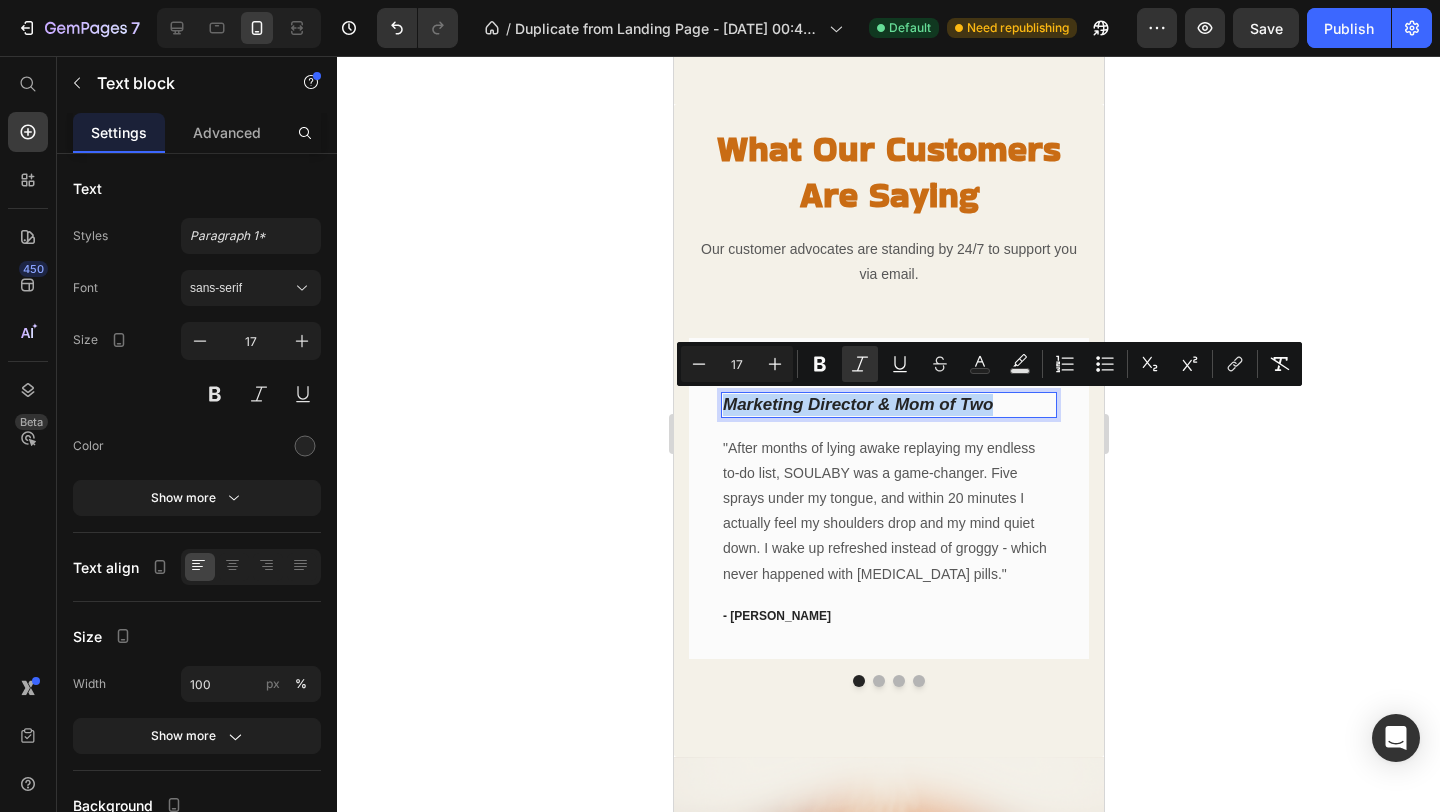 copy on "Marketing Director & Mom of Two" 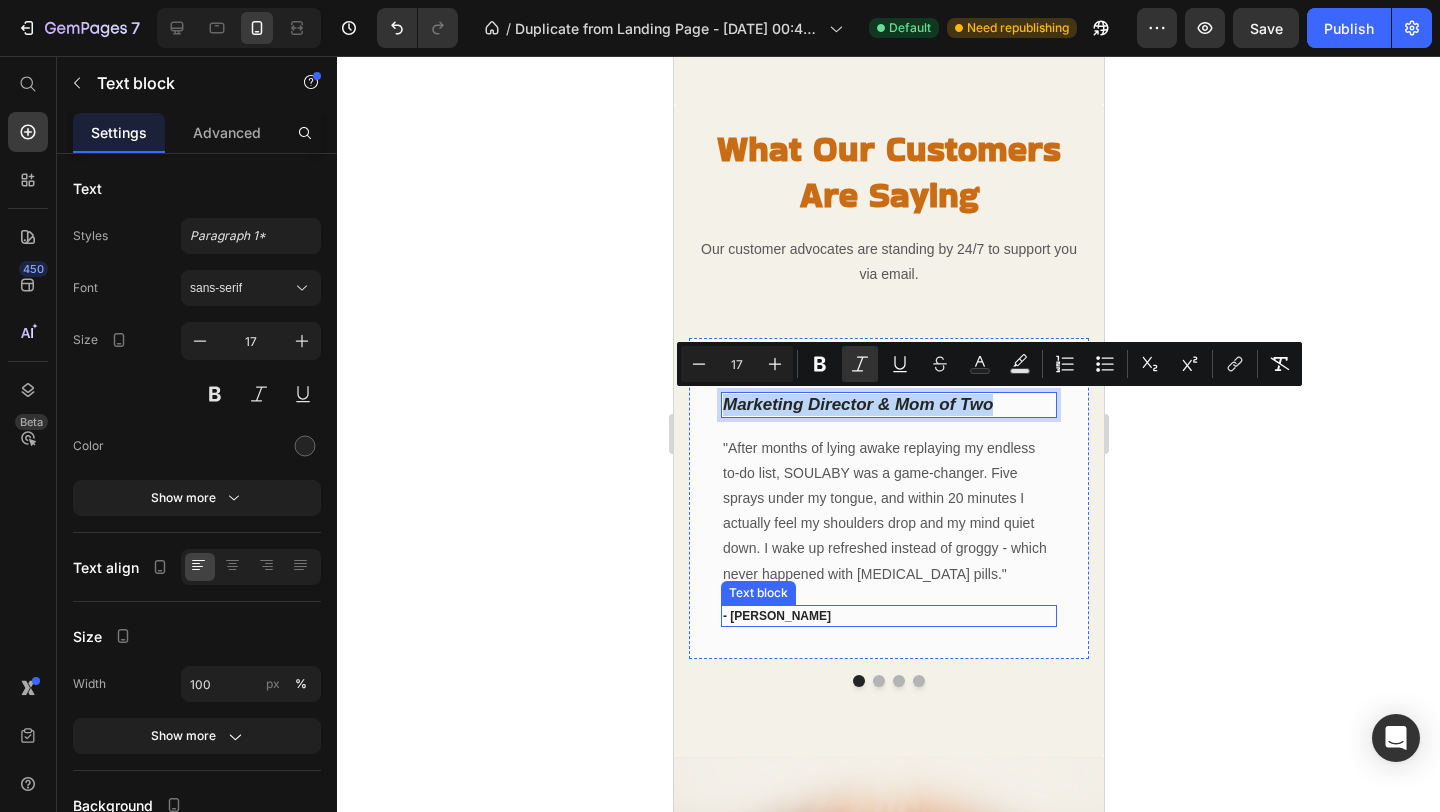 click on "- [PERSON_NAME]" at bounding box center (776, 616) 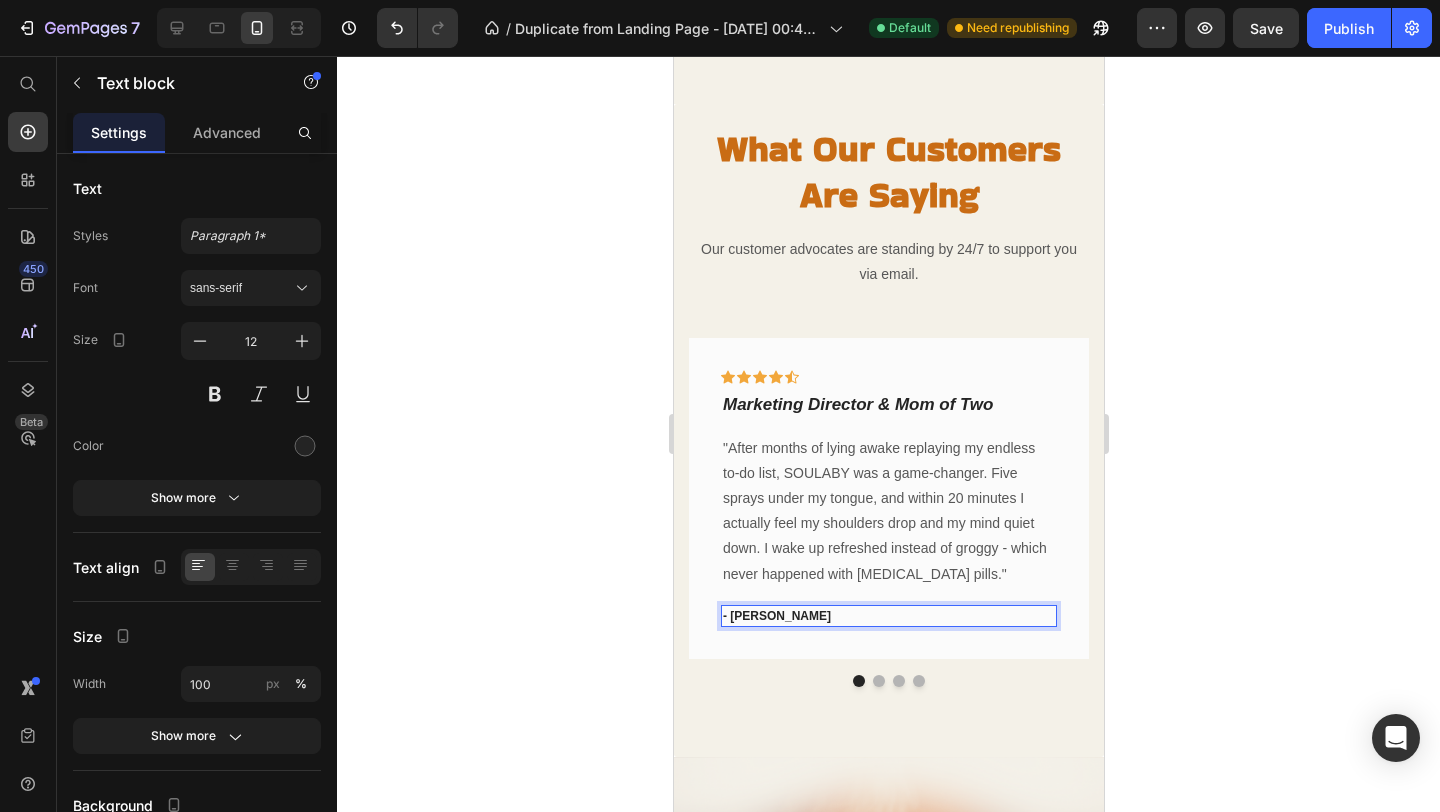 click on "- [PERSON_NAME]" at bounding box center (776, 616) 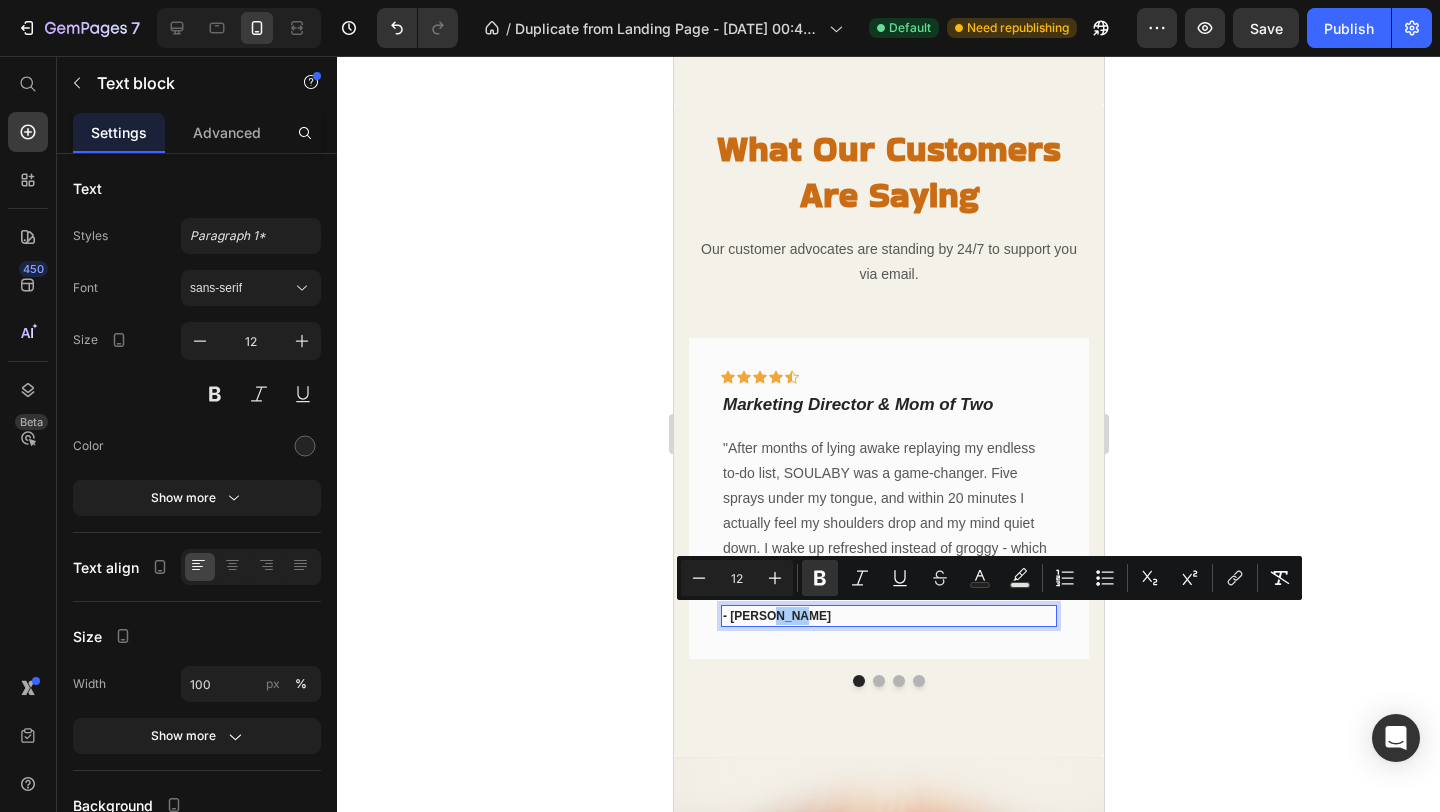 click 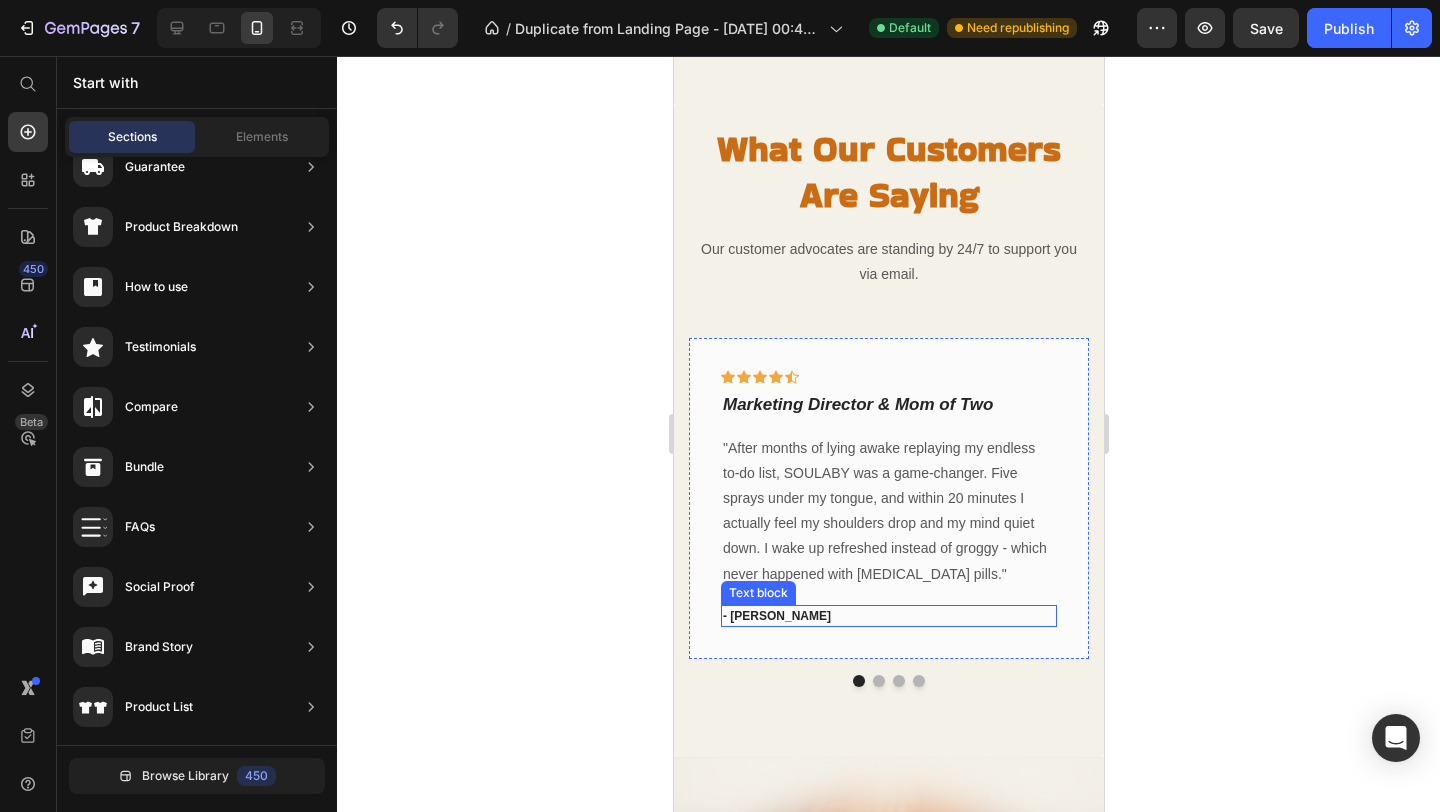 click on "- [PERSON_NAME]" at bounding box center (776, 616) 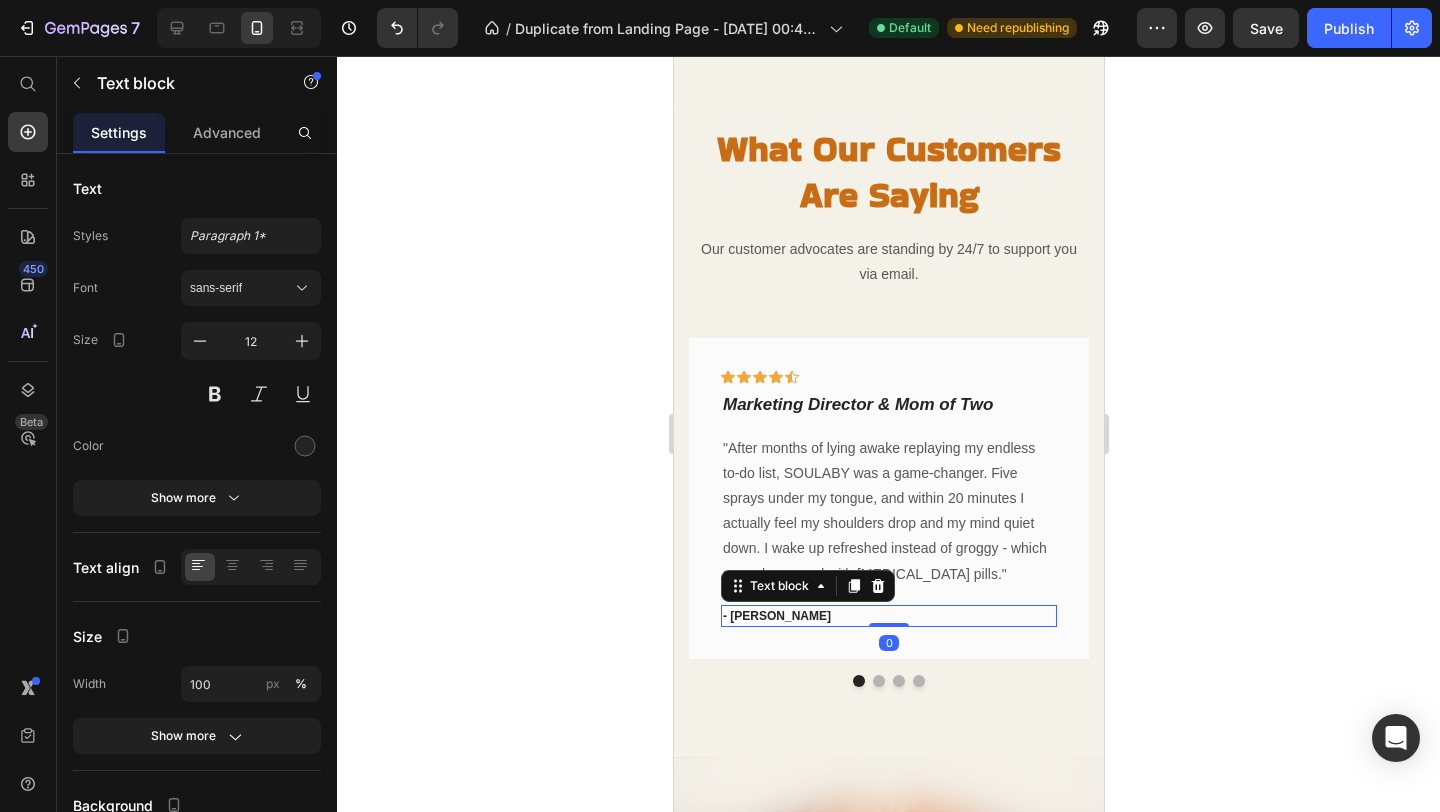 click on "- [PERSON_NAME]" at bounding box center (776, 616) 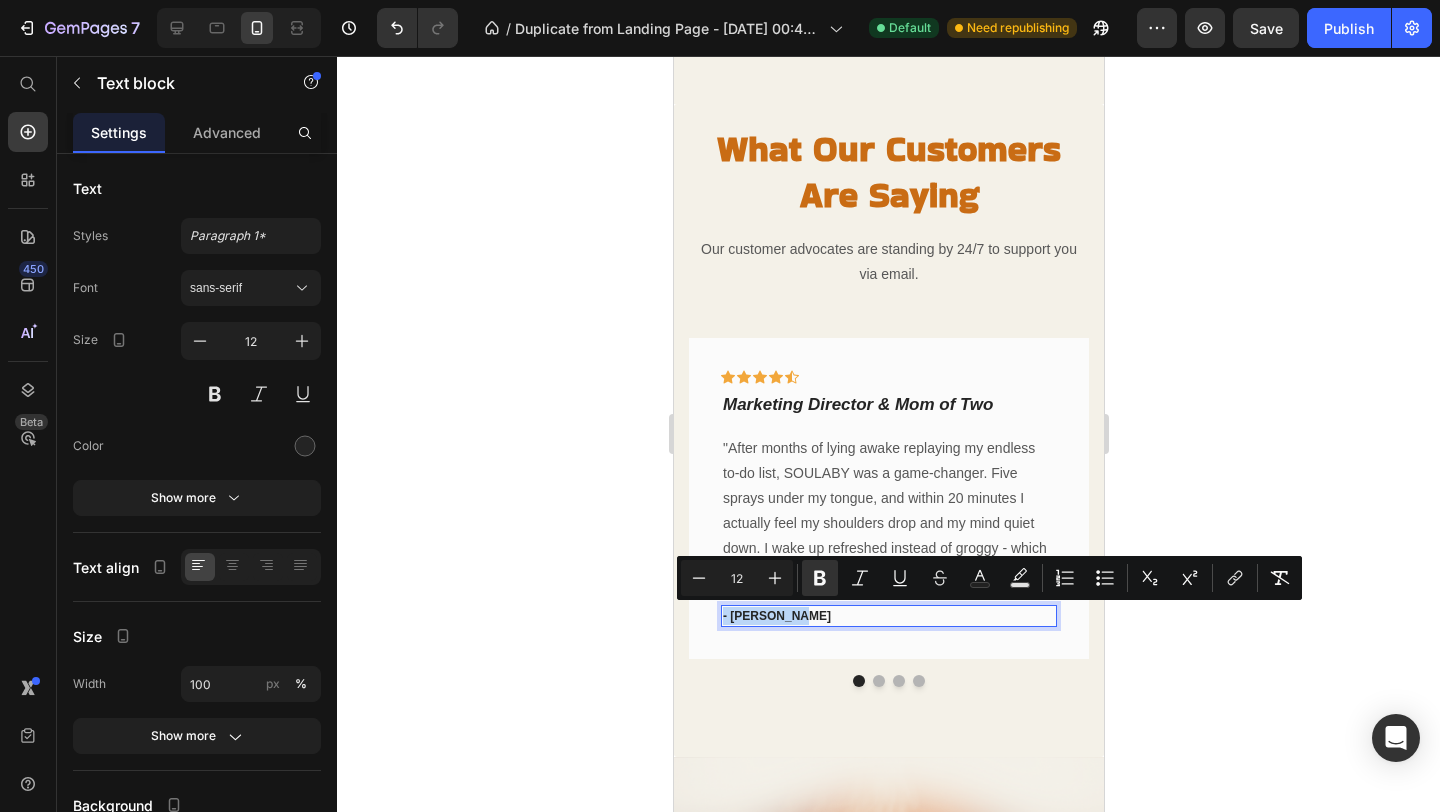 copy on "- [PERSON_NAME]" 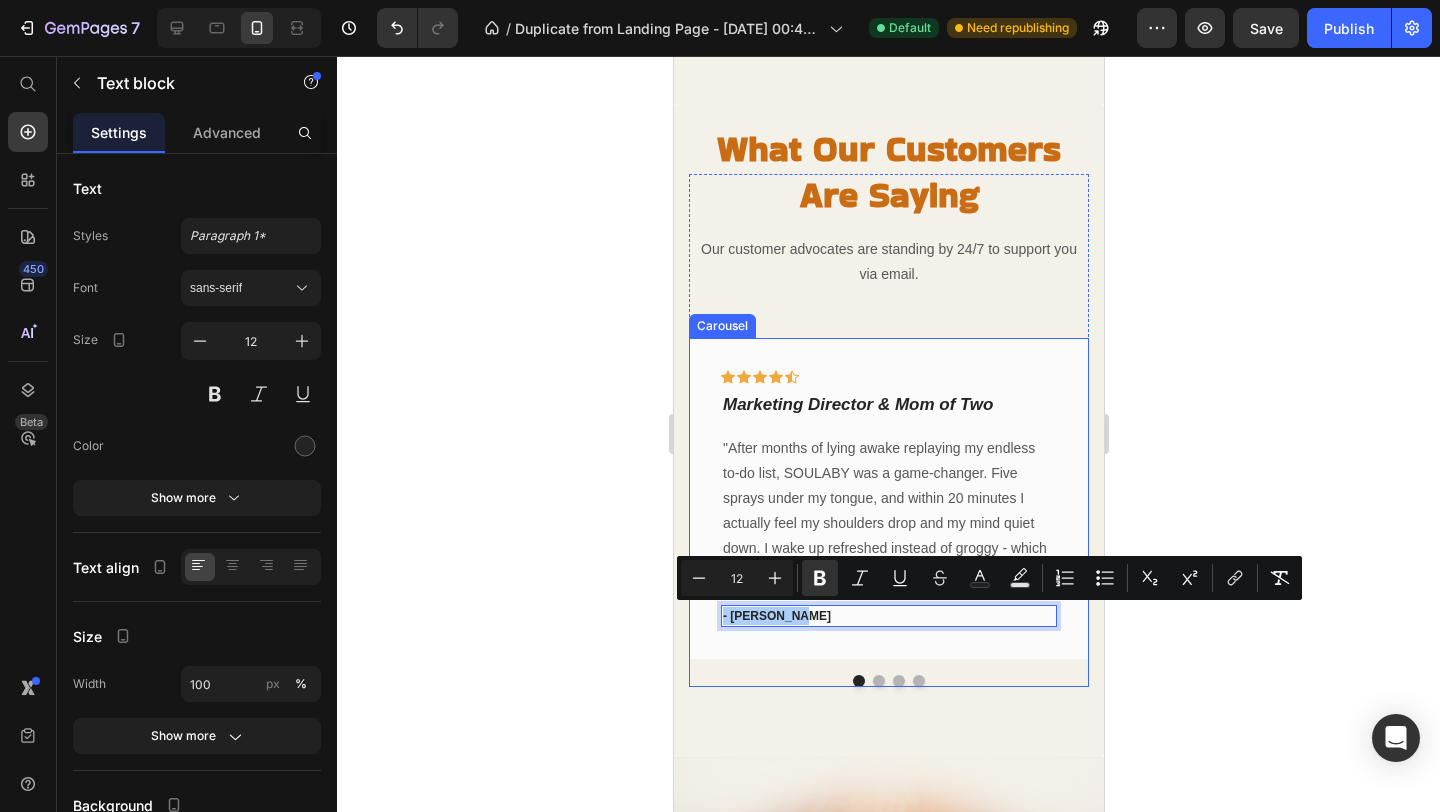 click 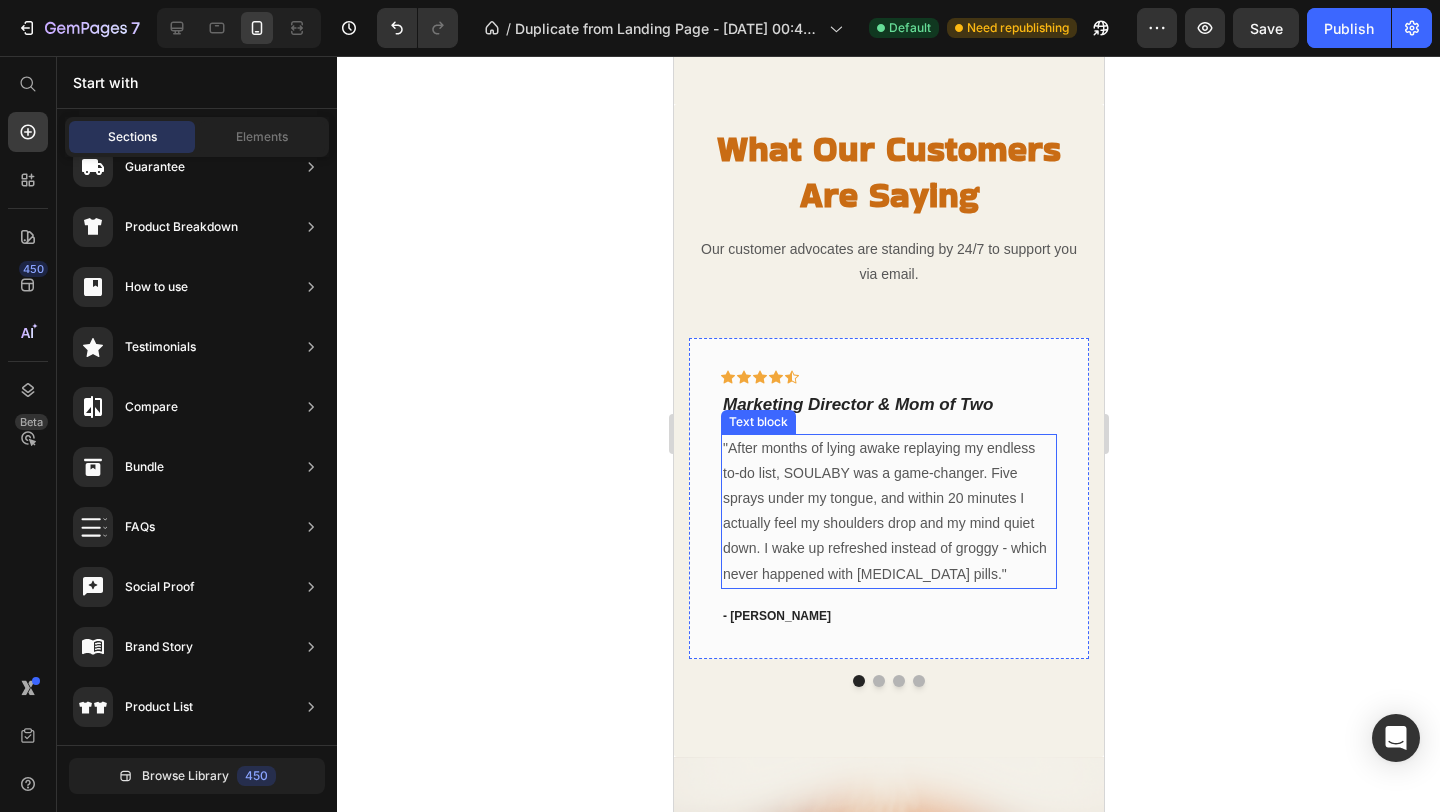 click on ""After months of lying awake replaying my endless to-do list, SOULABY was a game-changer. Five sprays under my tongue, and within 20 minutes I actually feel my shoulders drop and my mind quiet down. I wake up refreshed instead of groggy - which never happened with [MEDICAL_DATA] pills."" at bounding box center (888, 511) 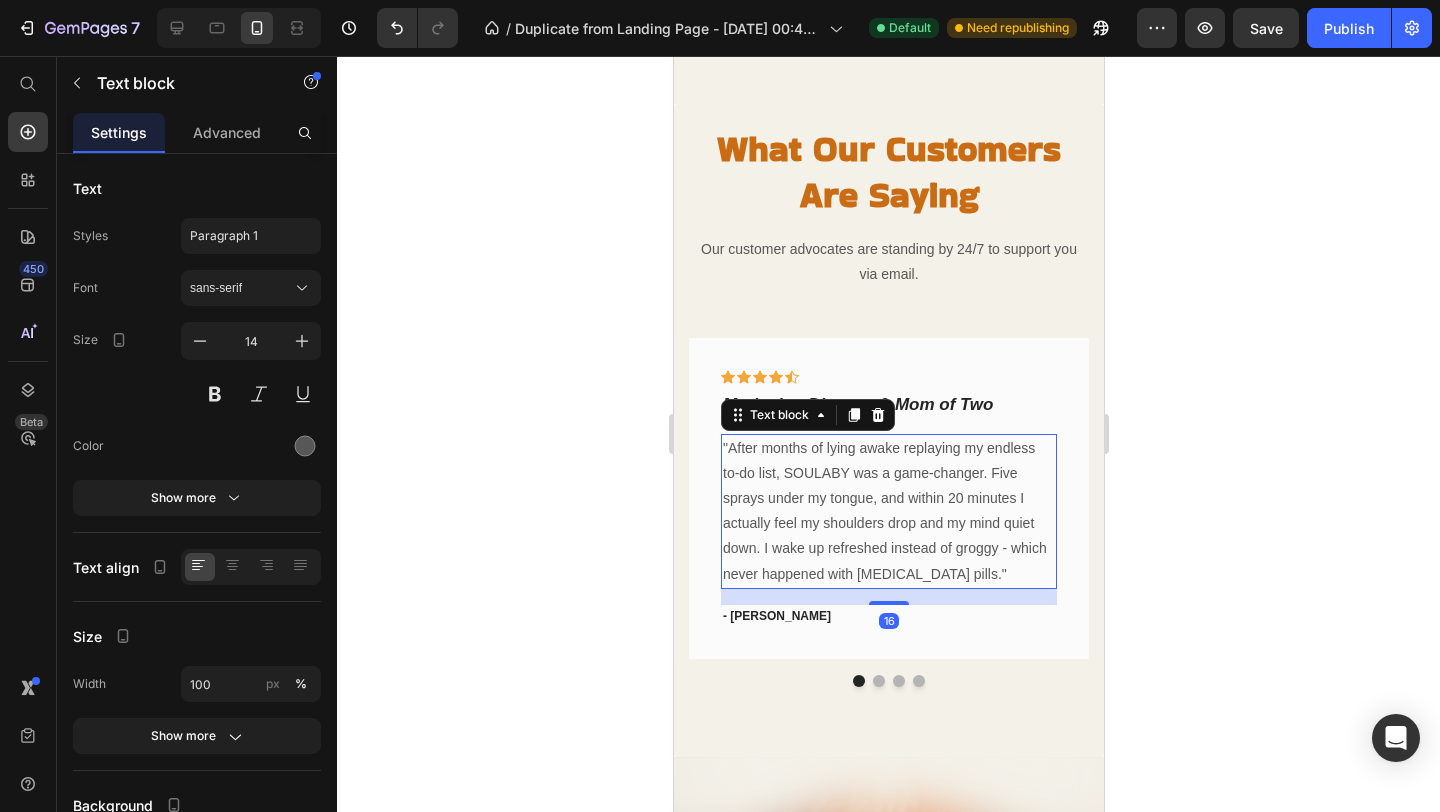 click on ""After months of lying awake replaying my endless to-do list, SOULABY was a game-changer. Five sprays under my tongue, and within 20 minutes I actually feel my shoulders drop and my mind quiet down. I wake up refreshed instead of groggy - which never happened with [MEDICAL_DATA] pills."" at bounding box center [888, 511] 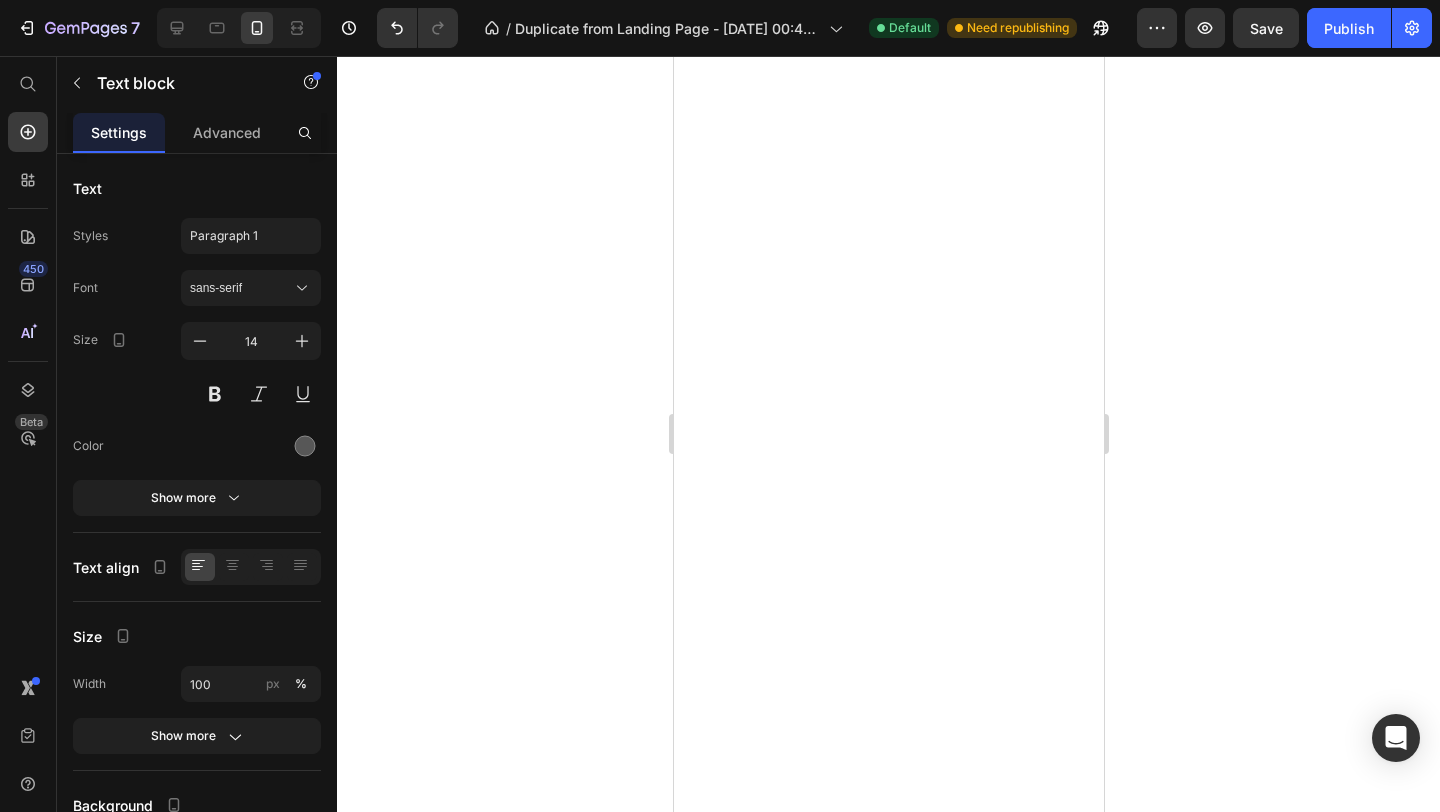 scroll, scrollTop: 0, scrollLeft: 0, axis: both 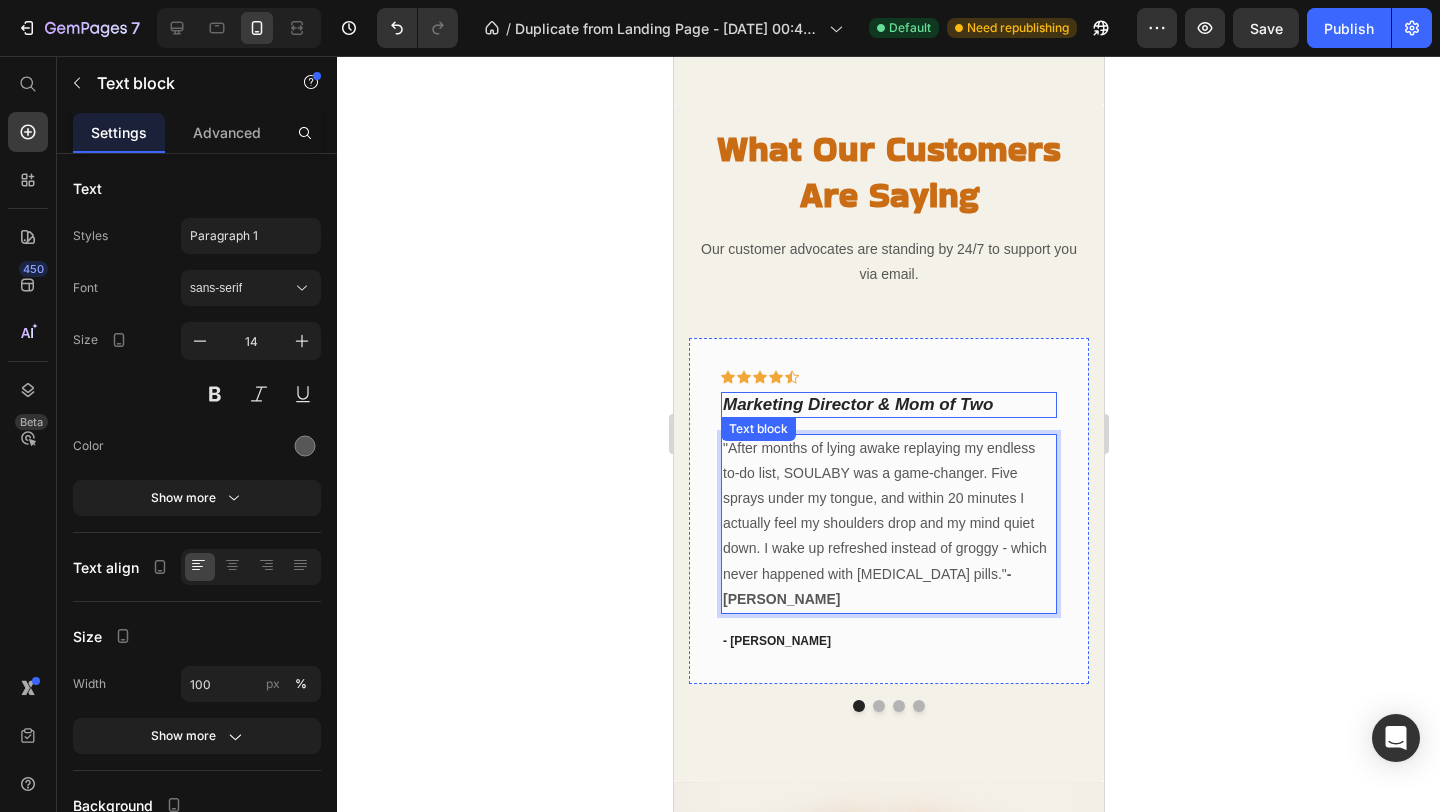 click on "Marketing Director & Mom of Two" at bounding box center (857, 404) 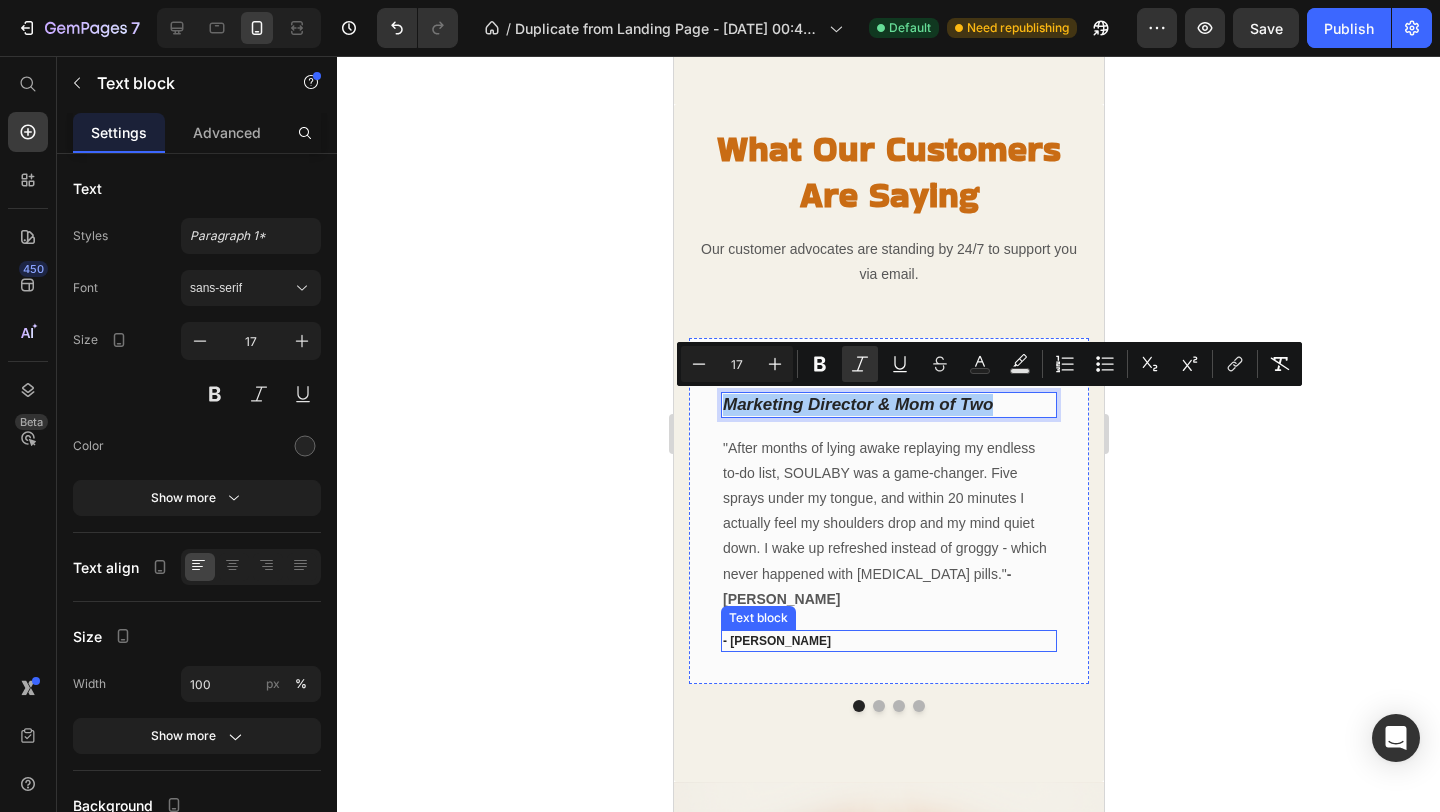 click on "- [PERSON_NAME]" at bounding box center (776, 641) 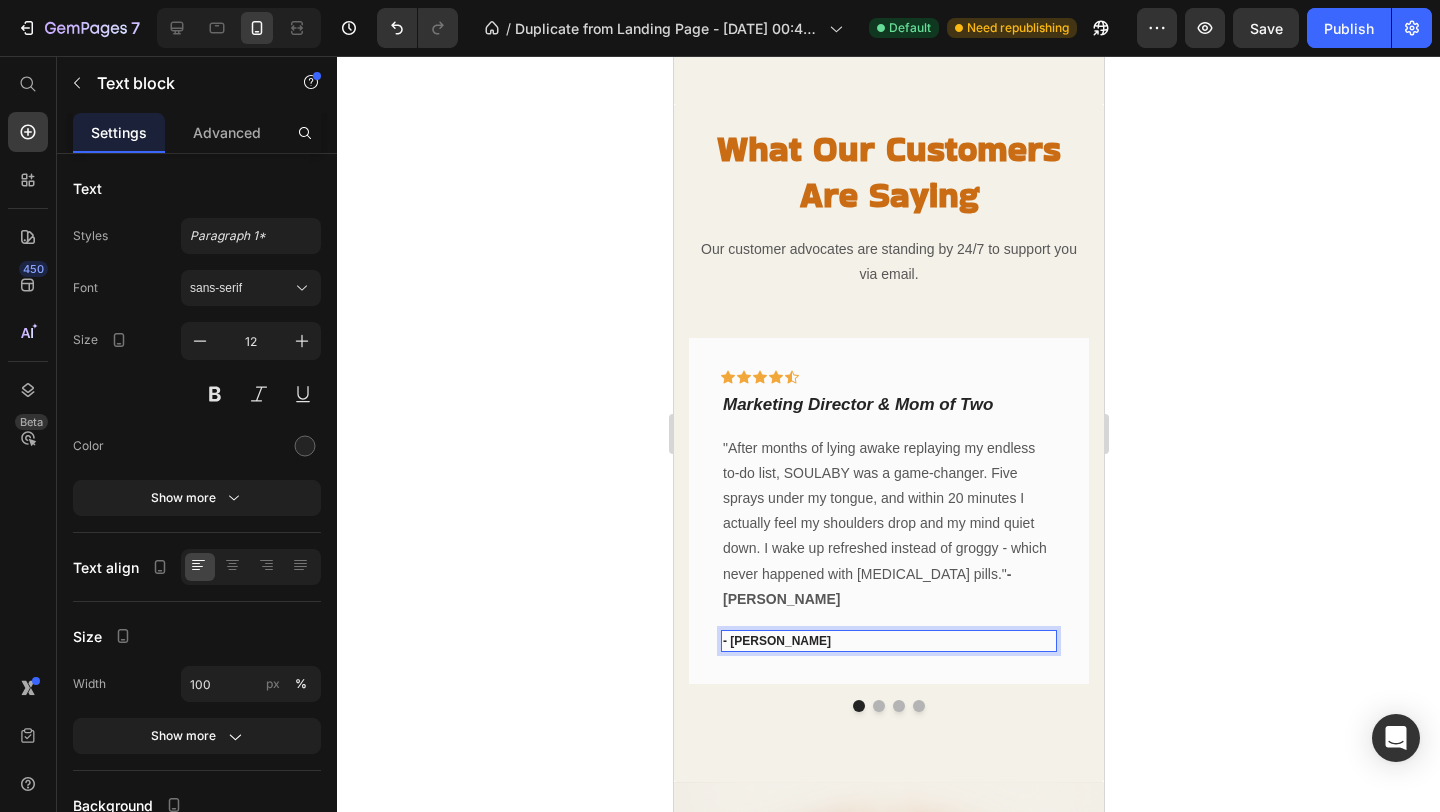 click on "- [PERSON_NAME]" at bounding box center [776, 641] 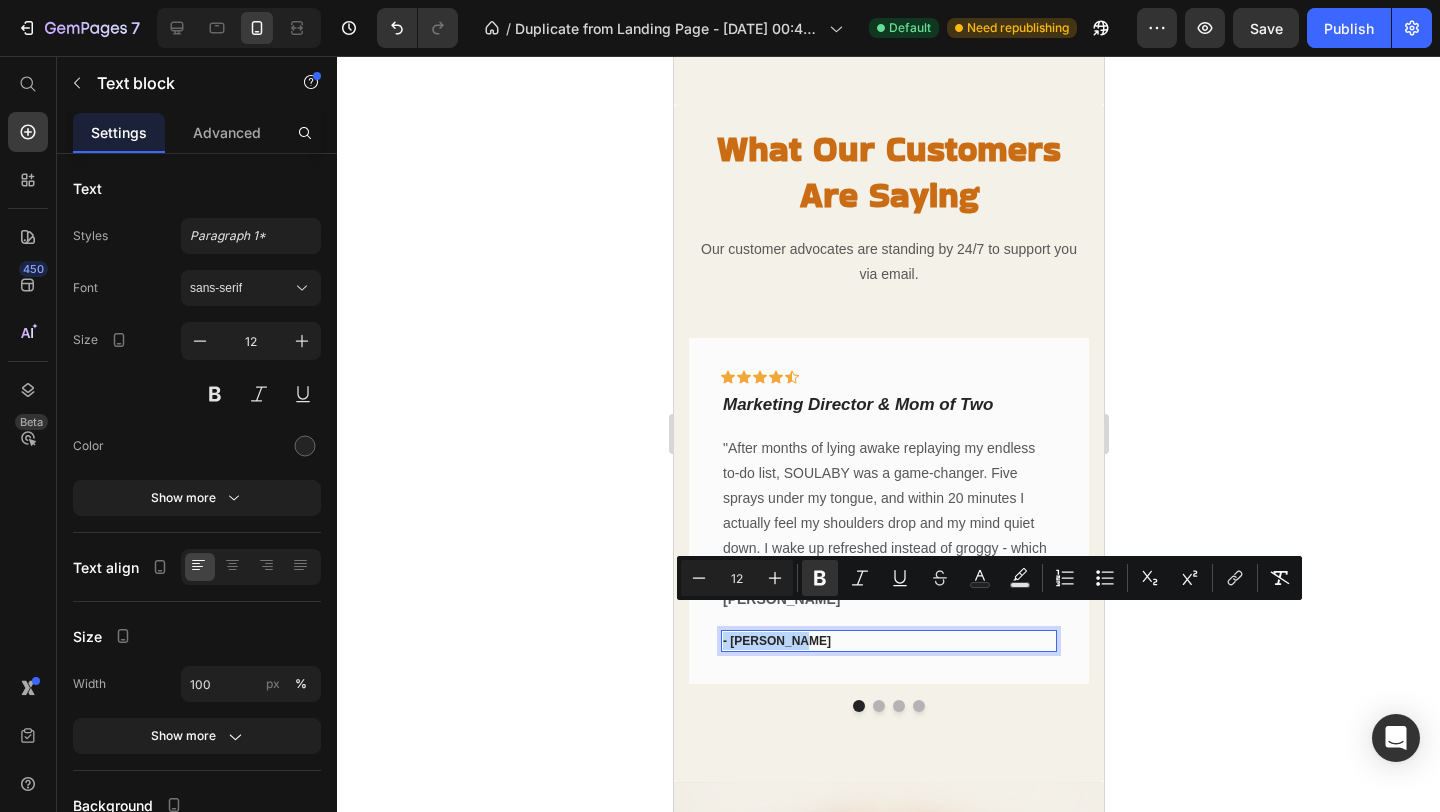 click on "- [PERSON_NAME]" at bounding box center (776, 641) 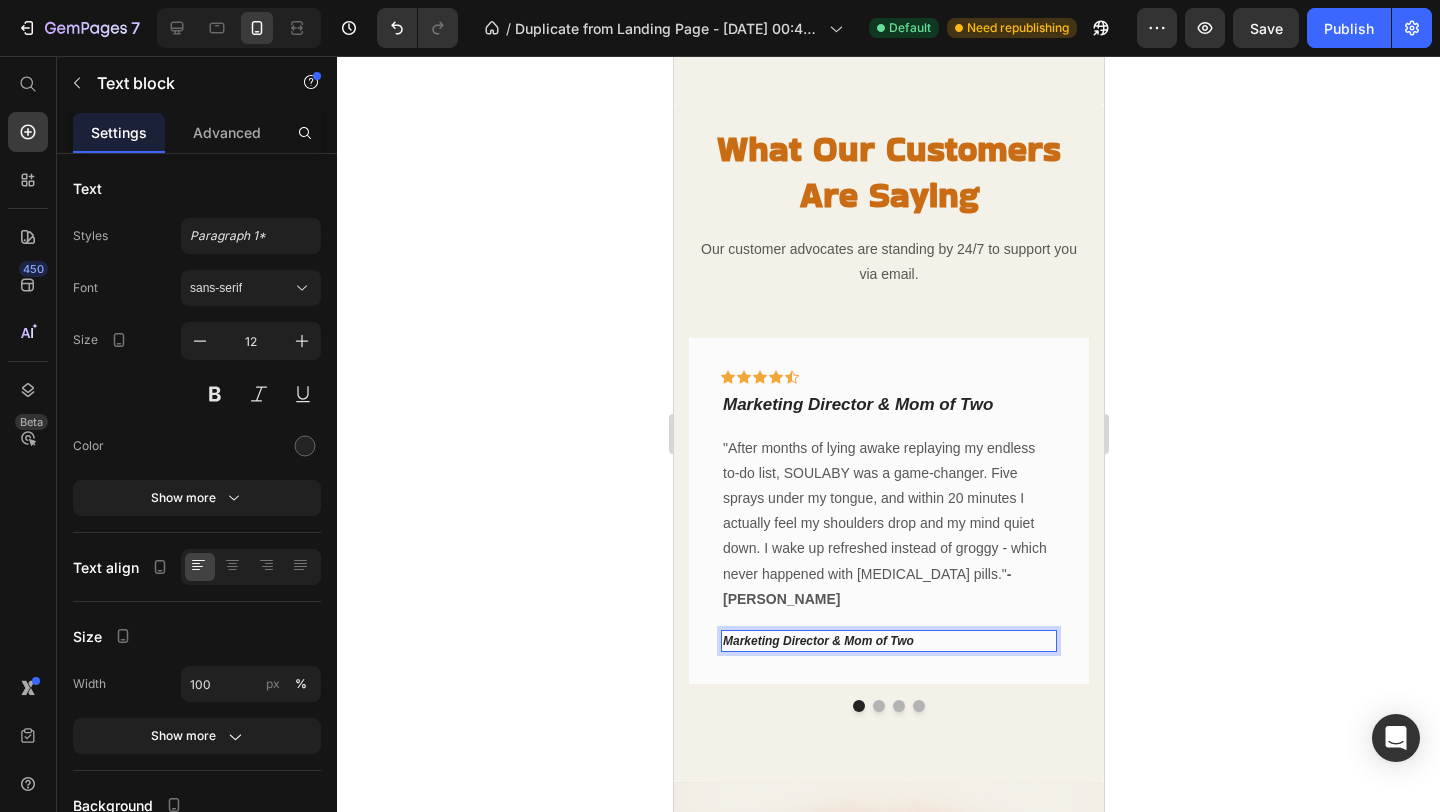 click 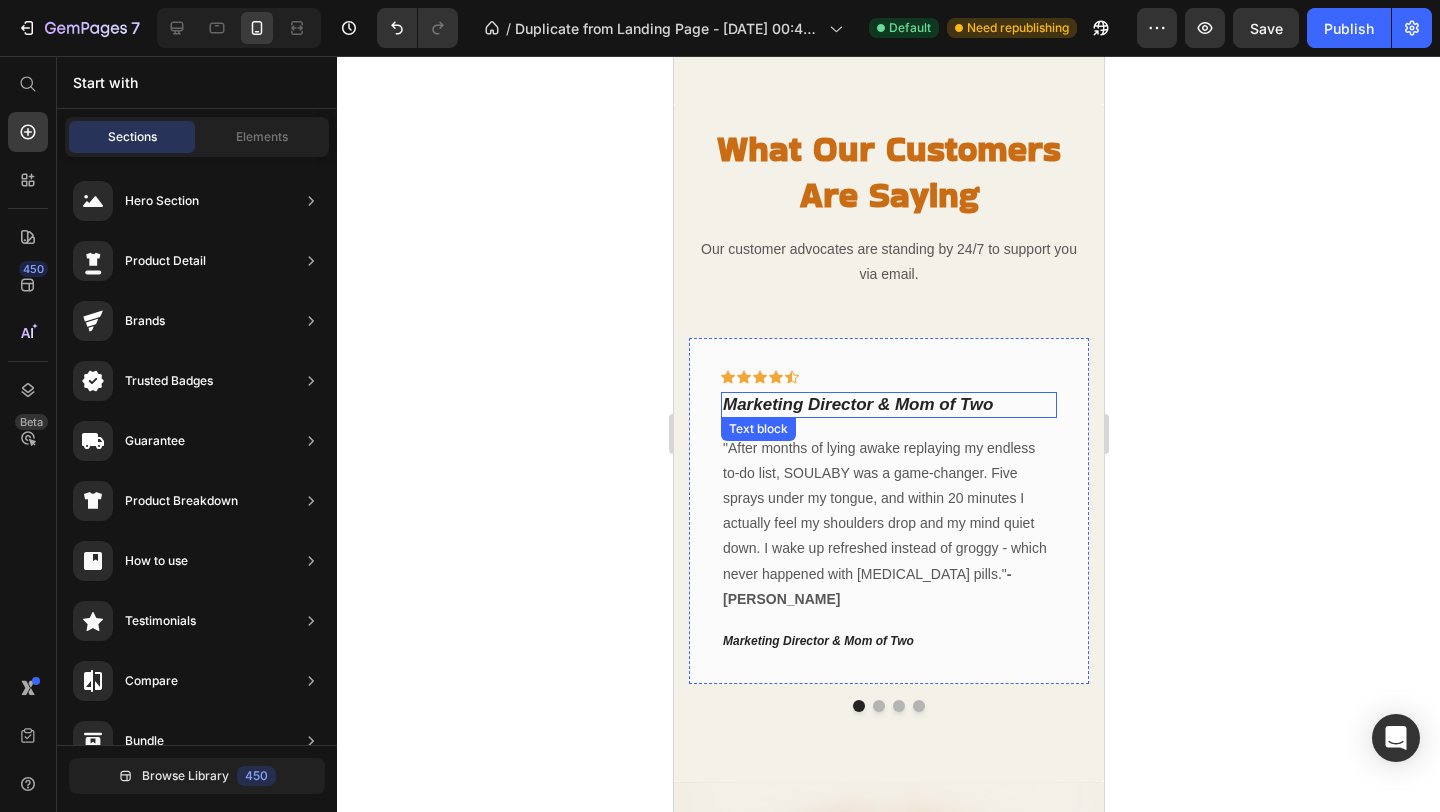 click on "Marketing Director & Mom of Two" at bounding box center [857, 404] 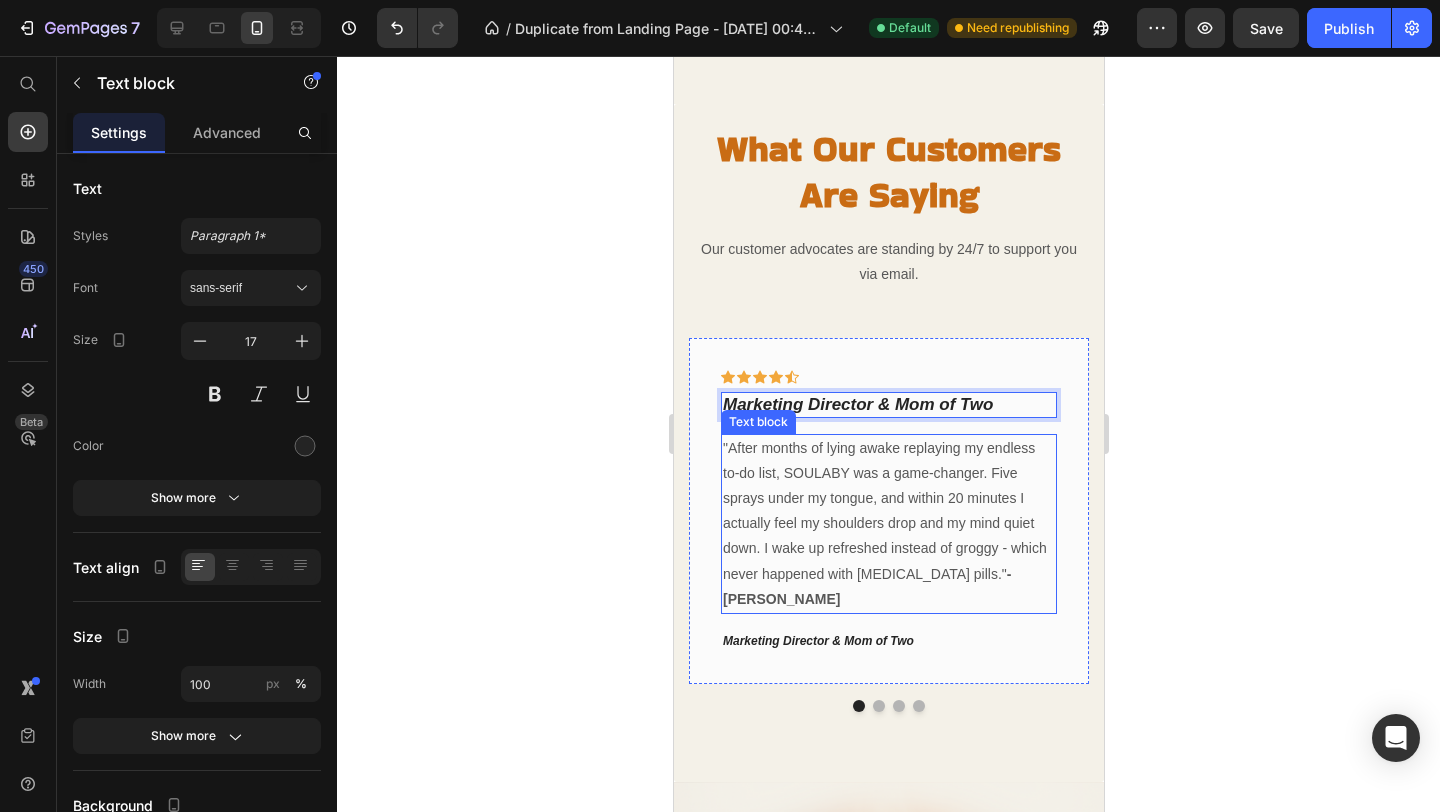 click on "- [PERSON_NAME]" at bounding box center [866, 586] 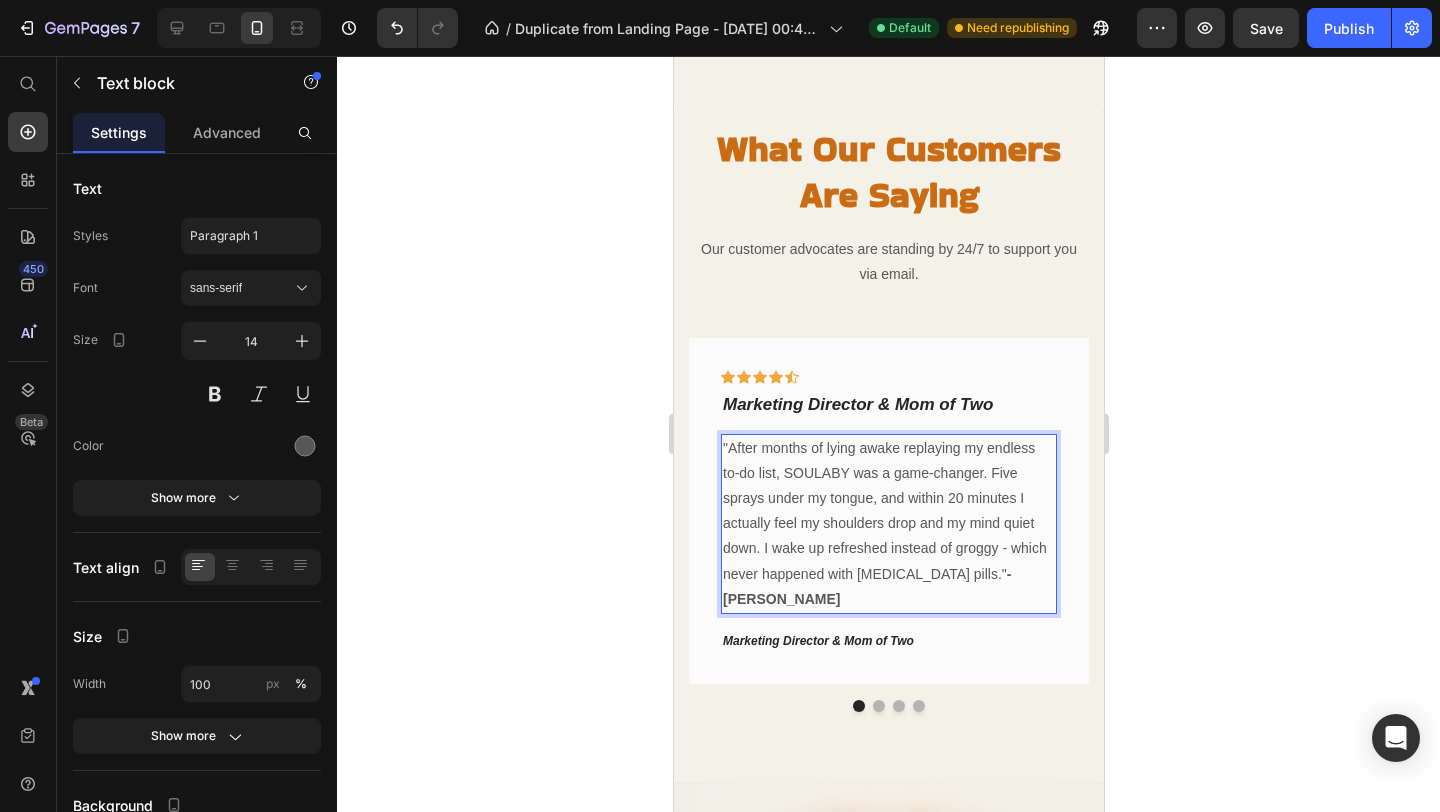 click on "- [PERSON_NAME]" at bounding box center [866, 586] 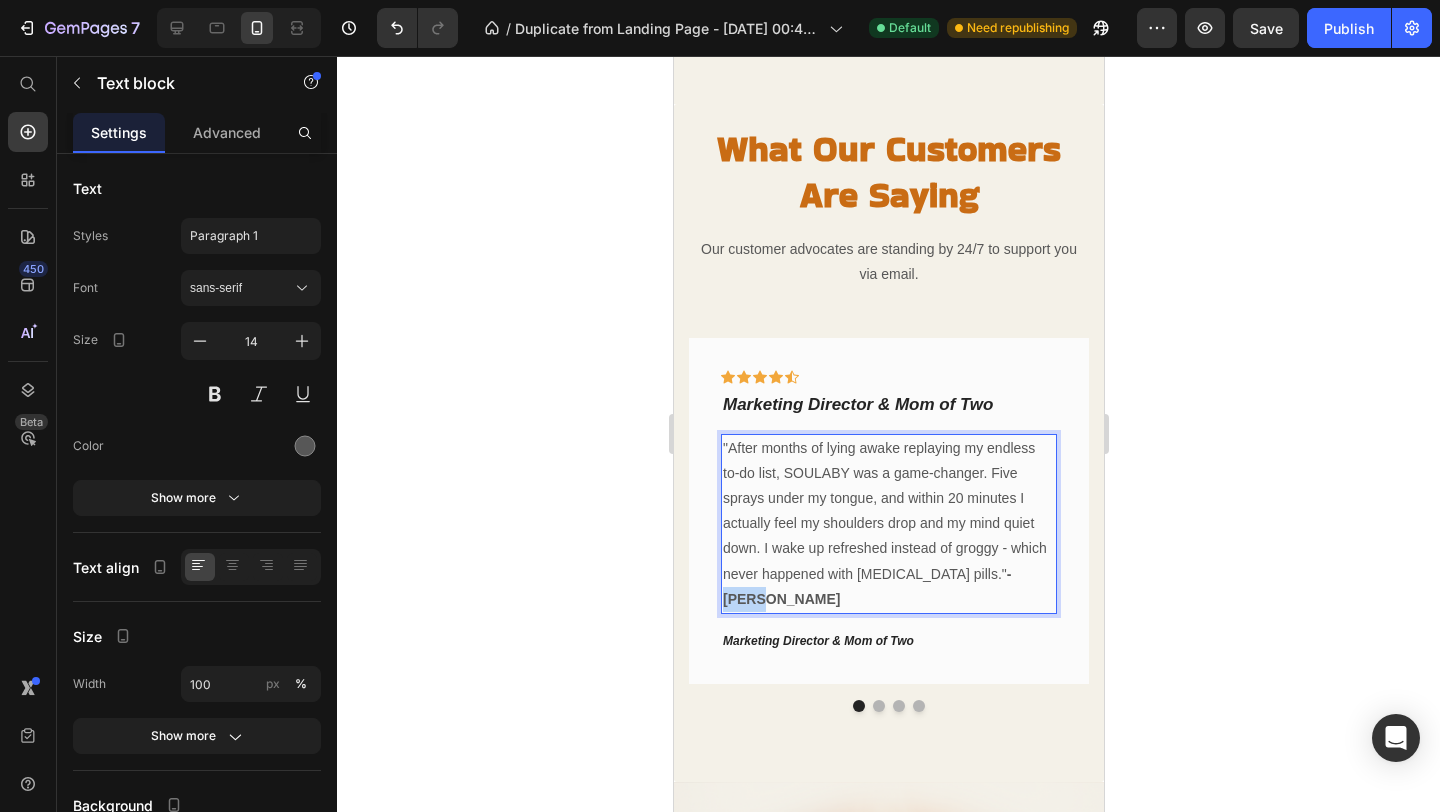 click on "- [PERSON_NAME]" at bounding box center [866, 586] 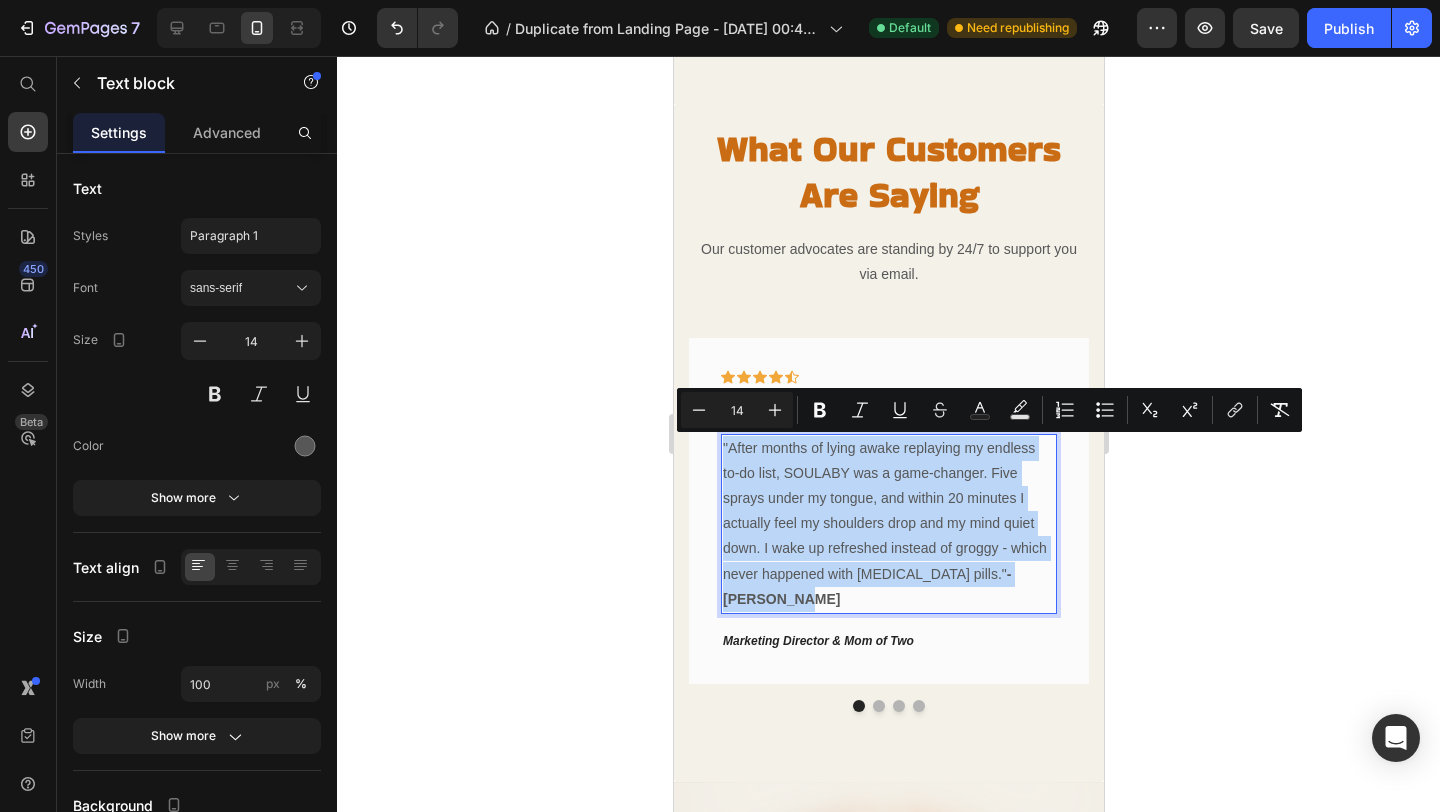 click on "- [PERSON_NAME]" at bounding box center [866, 586] 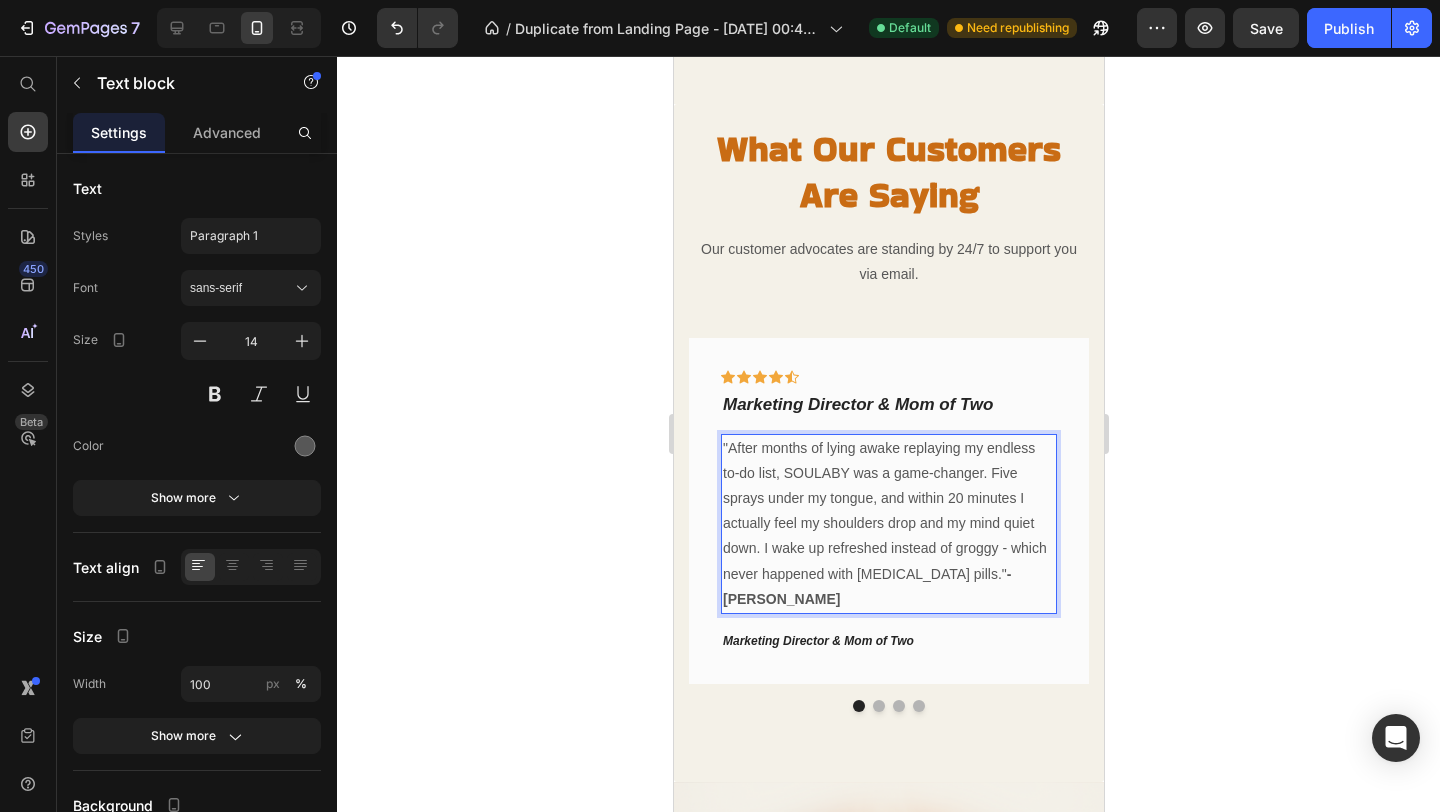 click on "- [PERSON_NAME]" at bounding box center (866, 586) 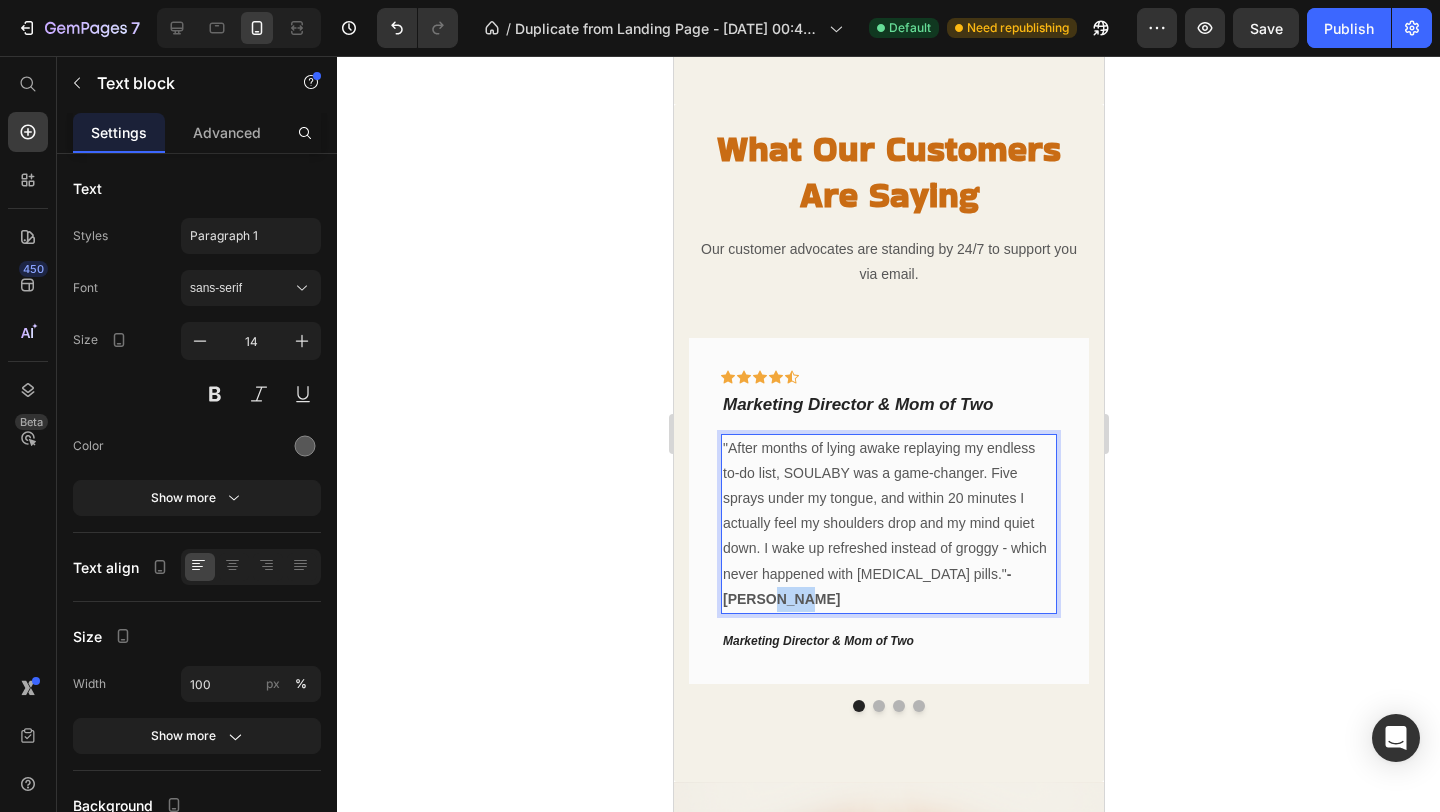 click on "- [PERSON_NAME]" at bounding box center (866, 586) 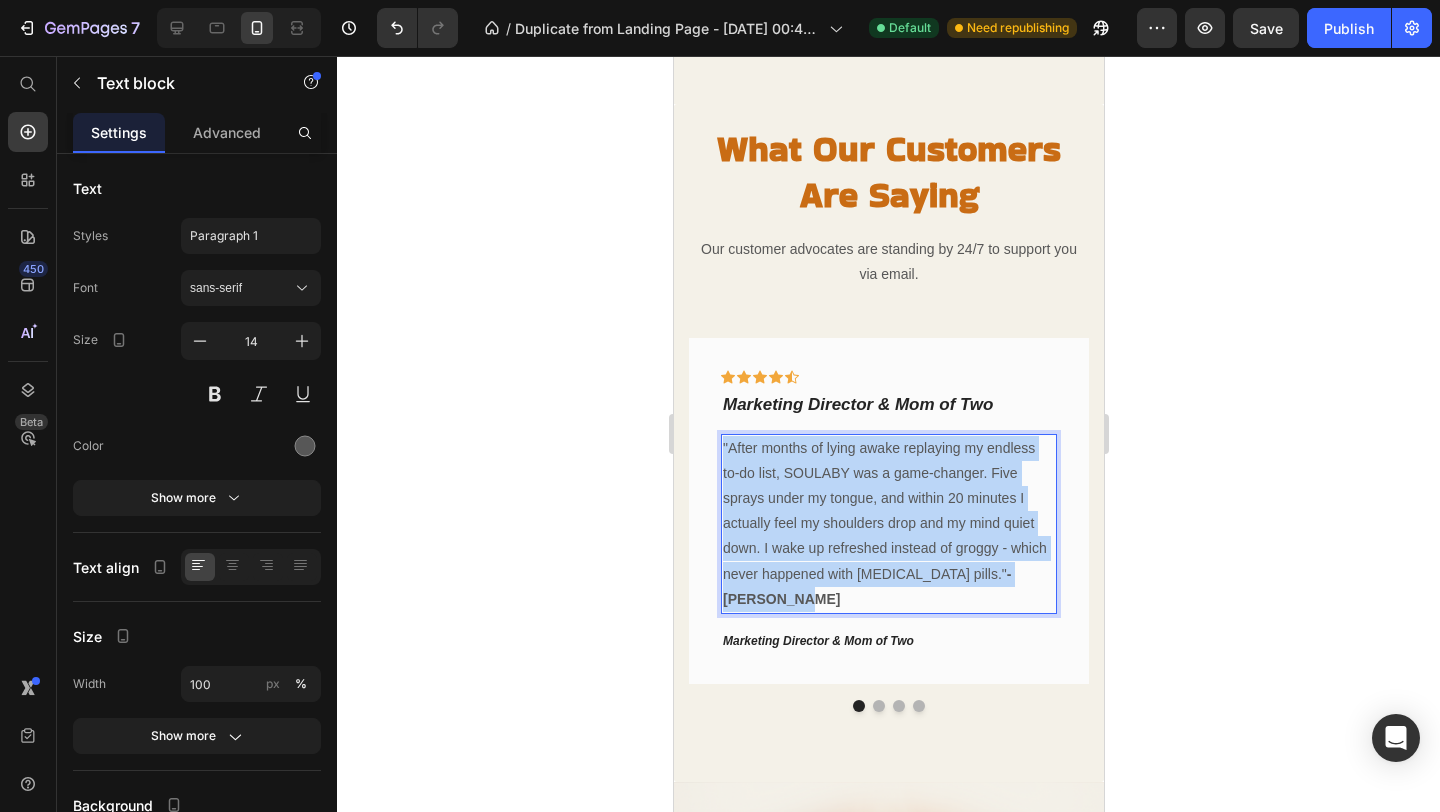click on "- [PERSON_NAME]" at bounding box center (866, 586) 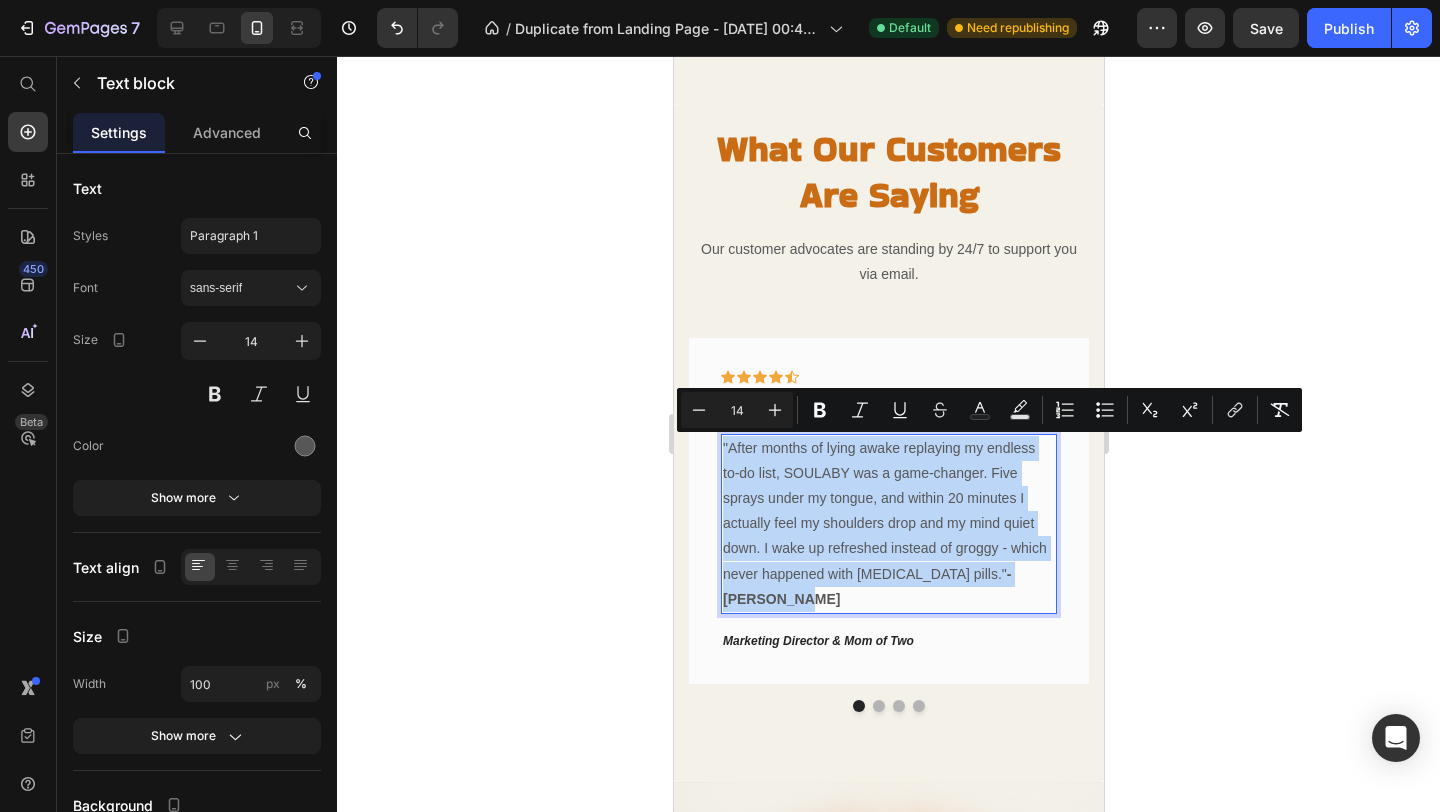 click on "- [PERSON_NAME]" at bounding box center (866, 586) 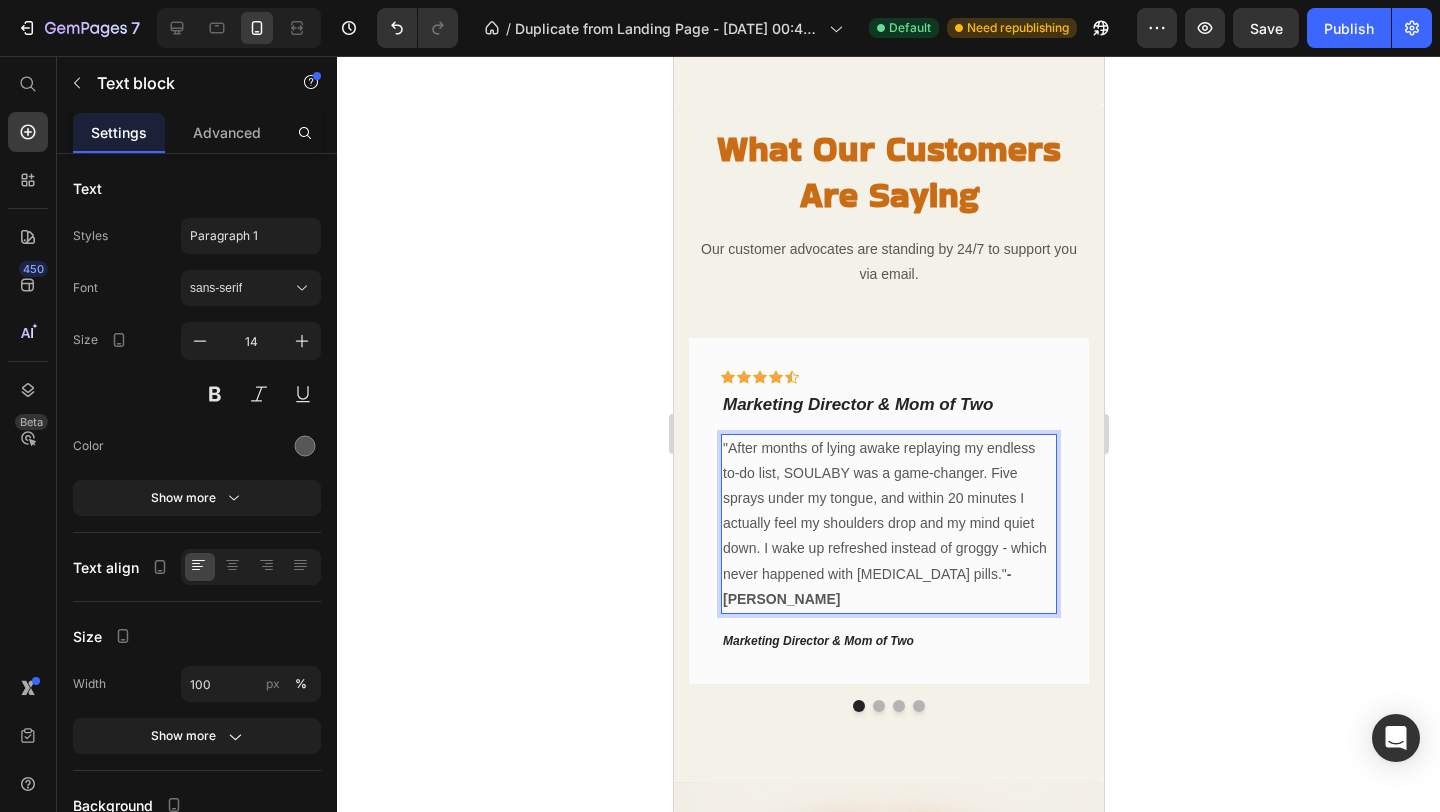 click on "- [PERSON_NAME]" at bounding box center [866, 586] 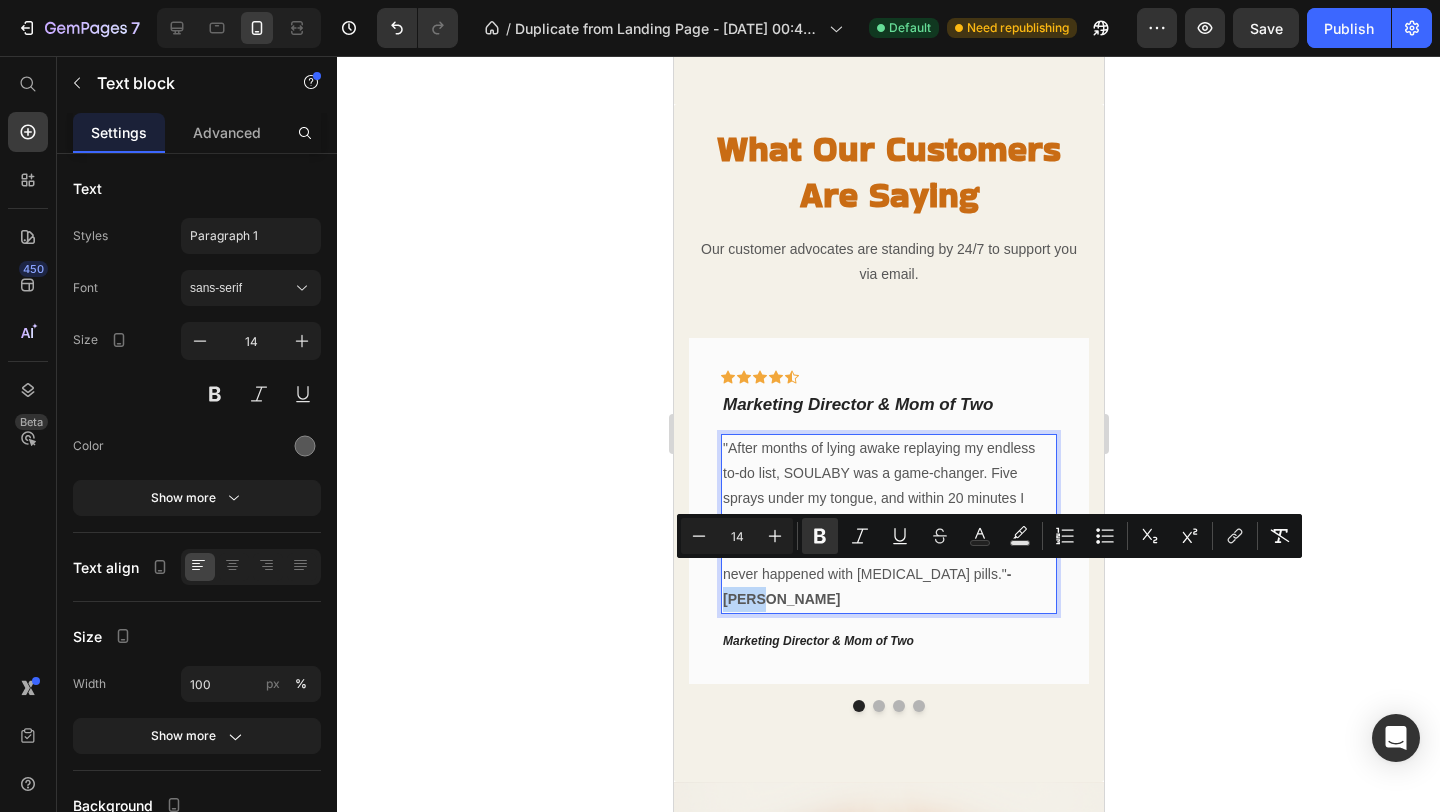 click on "- [PERSON_NAME]" at bounding box center (866, 586) 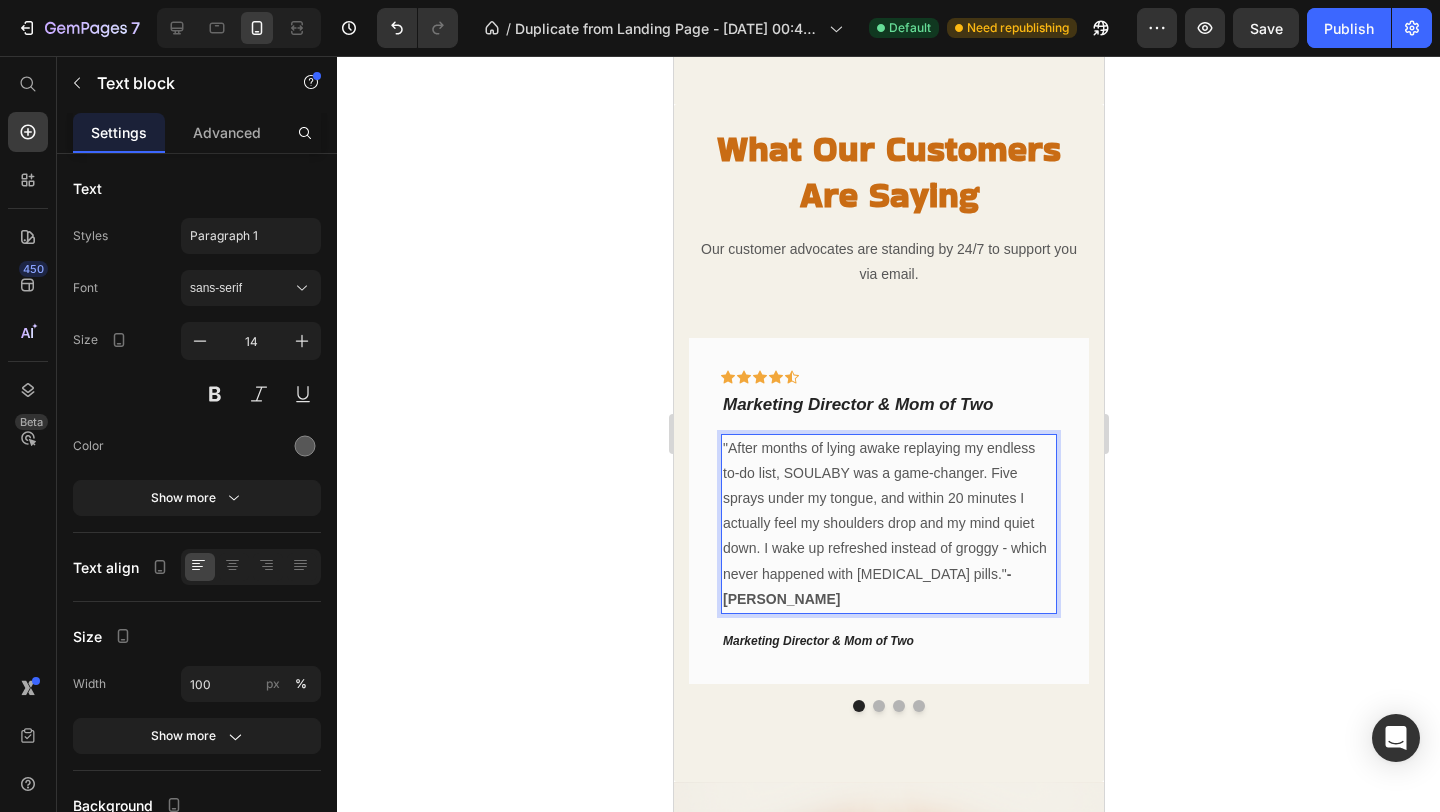 click on "- [PERSON_NAME]" at bounding box center [866, 586] 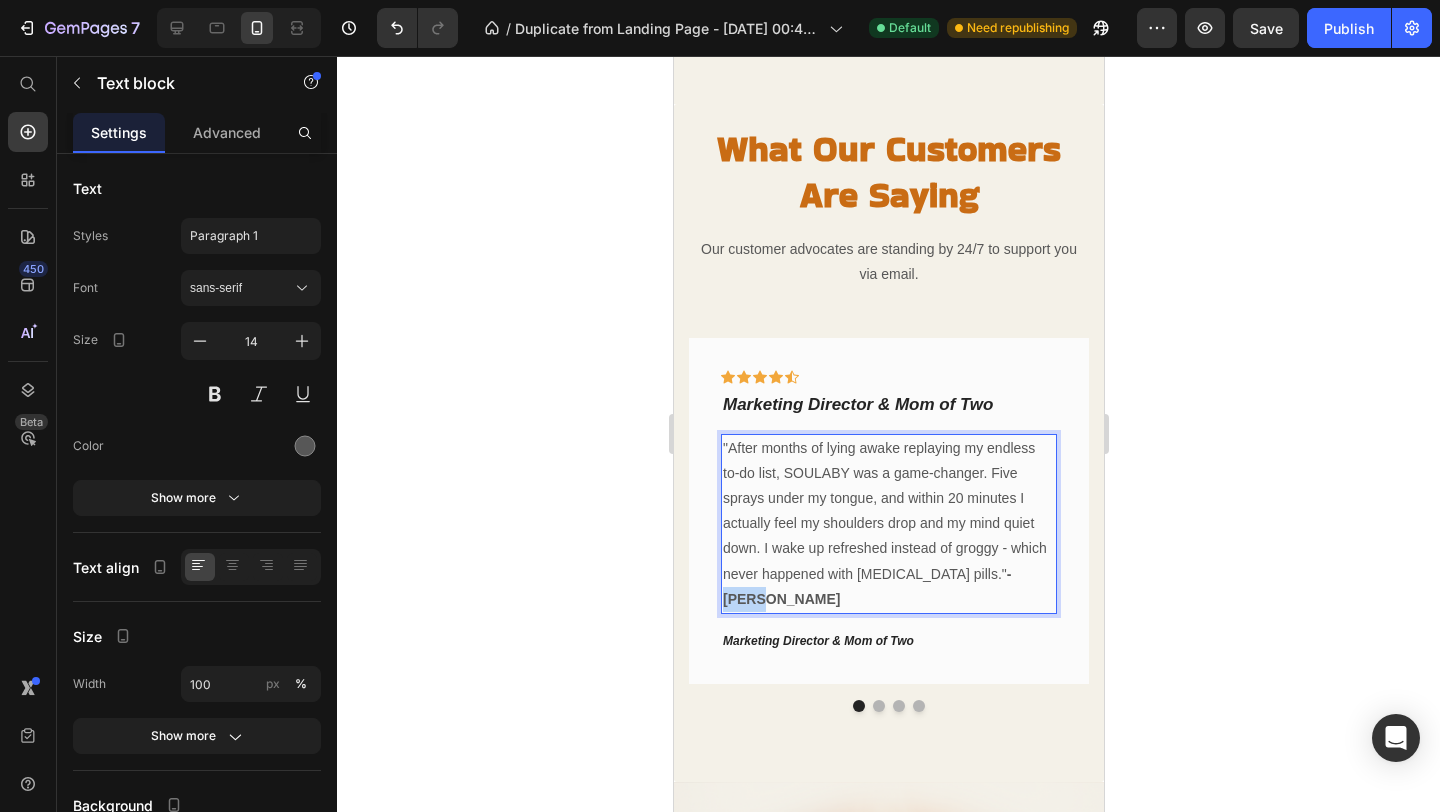 click on "- [PERSON_NAME]" at bounding box center (866, 586) 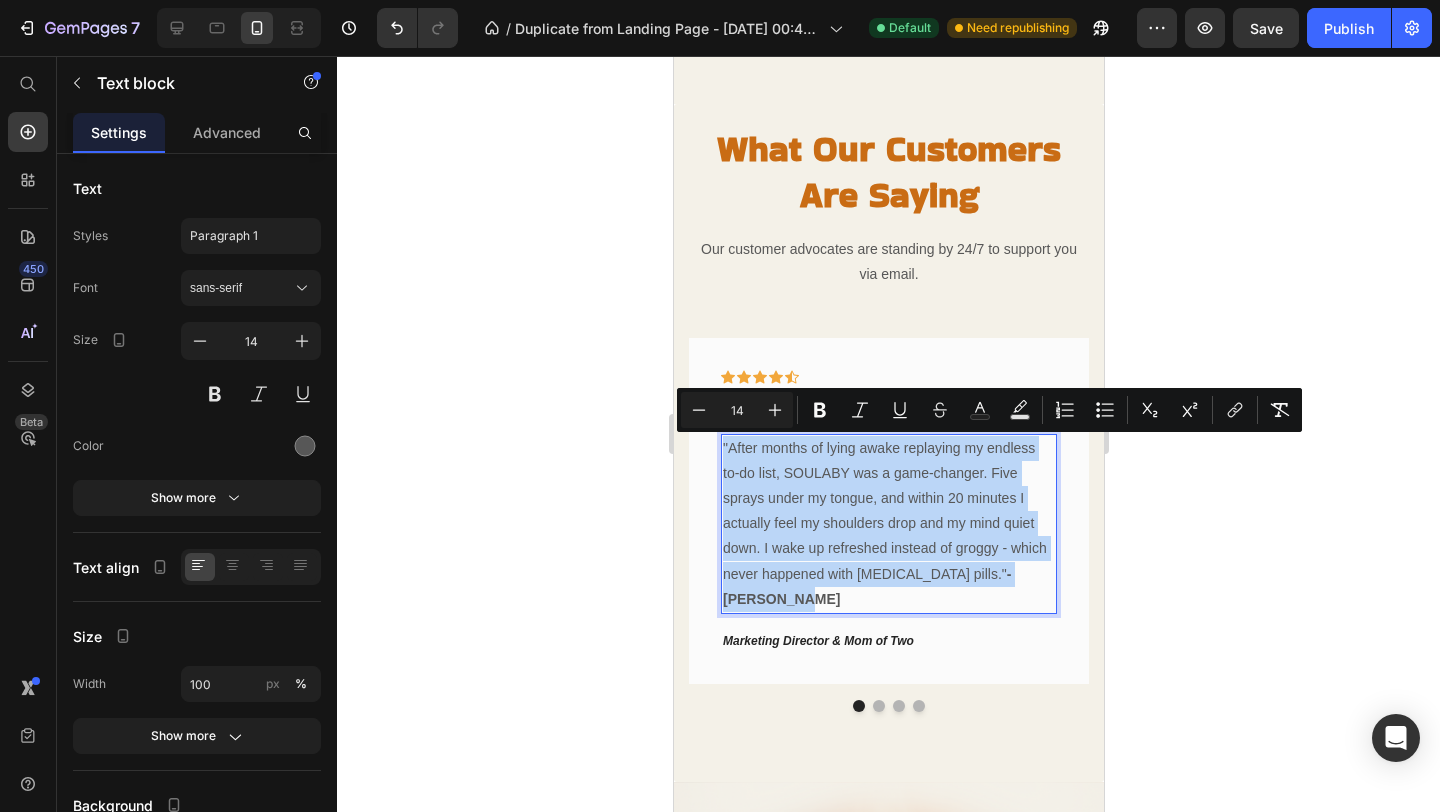 click on "- [PERSON_NAME]" at bounding box center [866, 586] 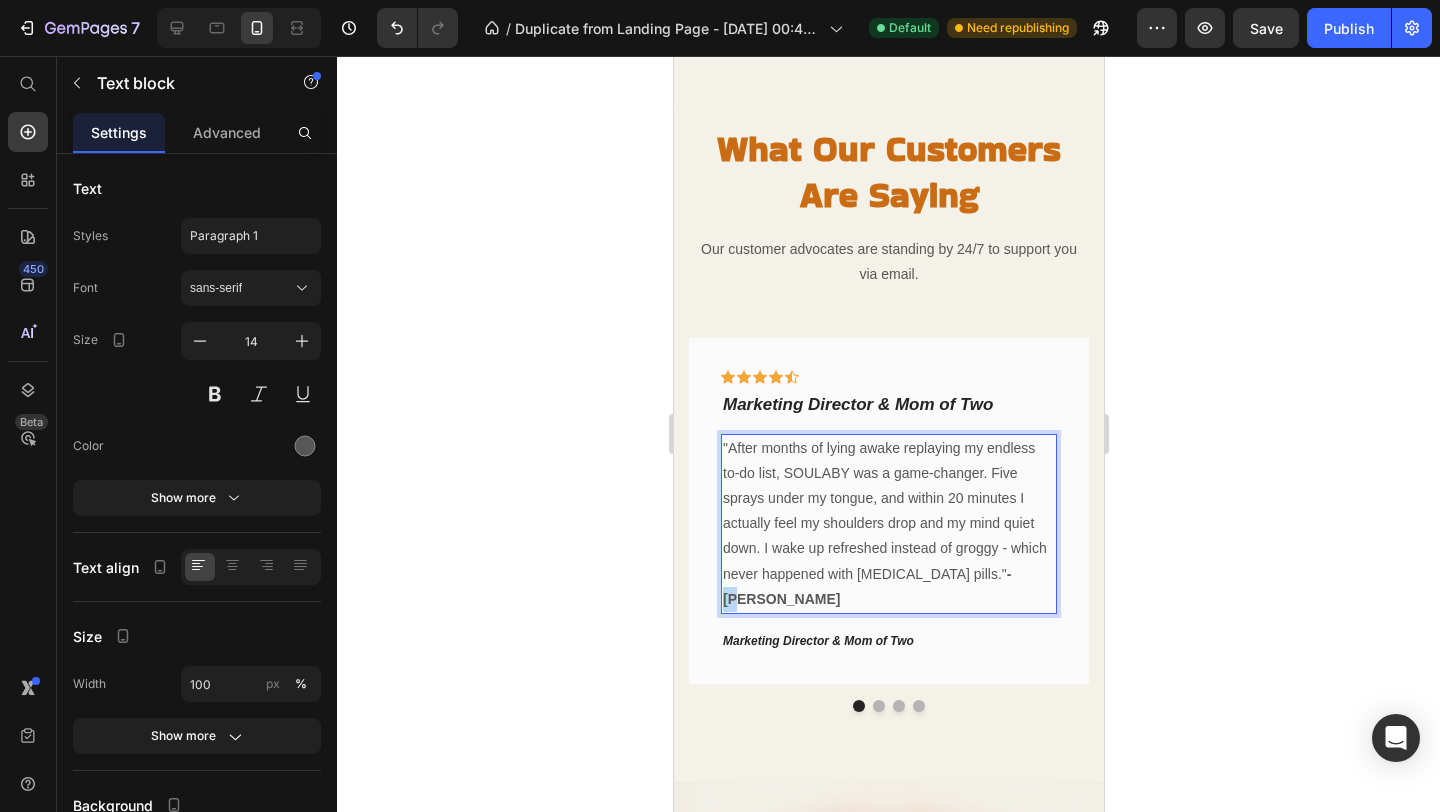 drag, startPoint x: 956, startPoint y: 576, endPoint x: 979, endPoint y: 574, distance: 23.086792 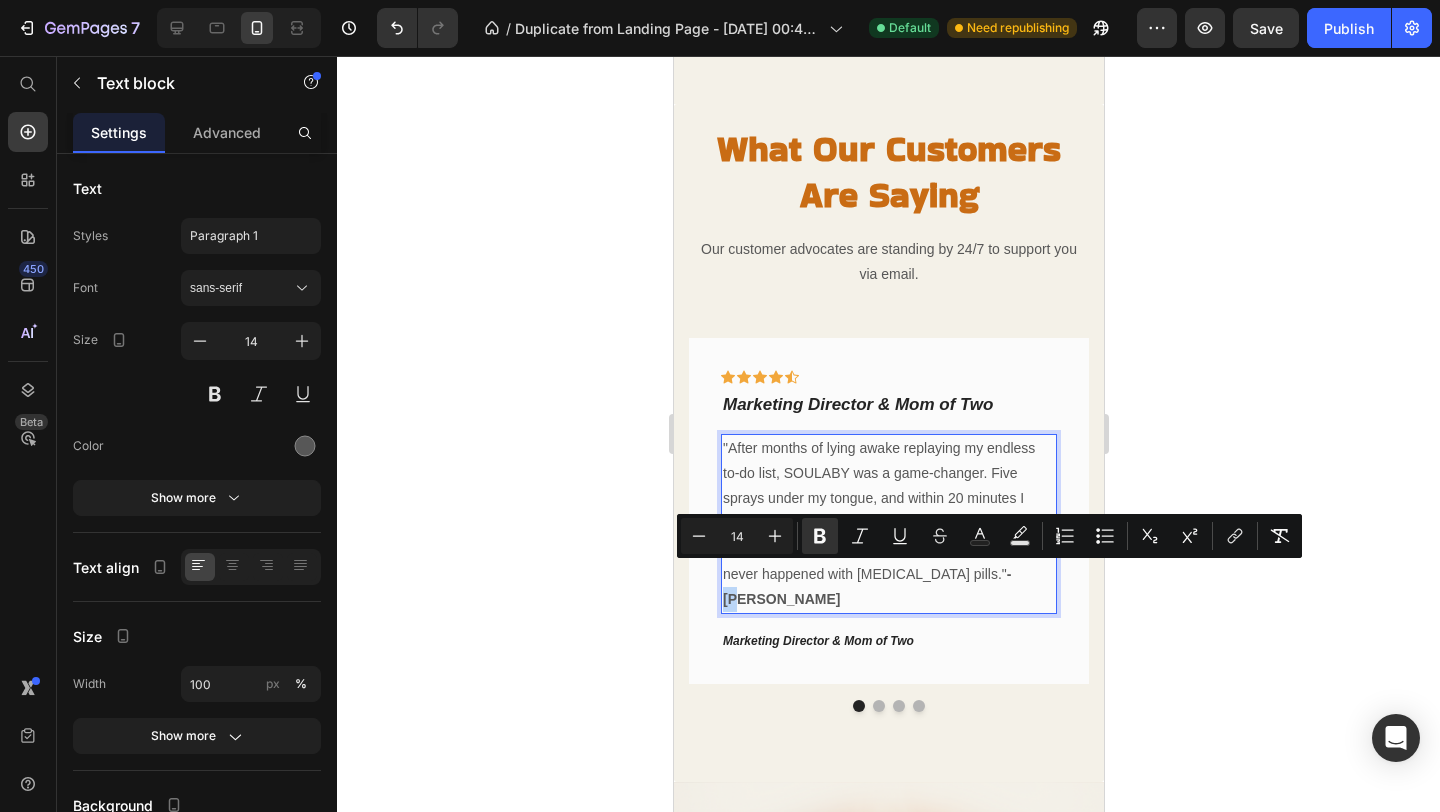 click on "- [PERSON_NAME]" at bounding box center (866, 586) 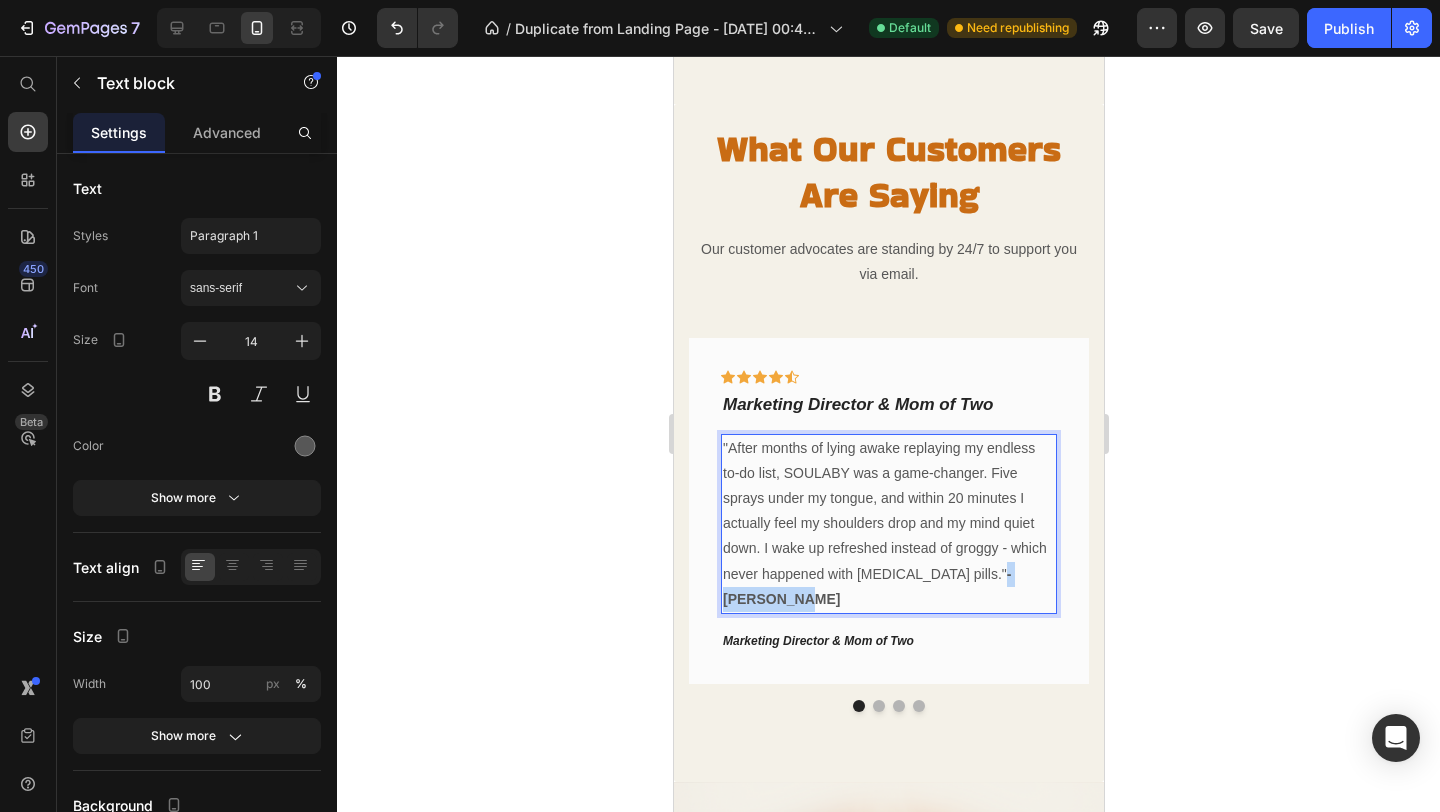 drag, startPoint x: 1040, startPoint y: 571, endPoint x: 953, endPoint y: 569, distance: 87.02299 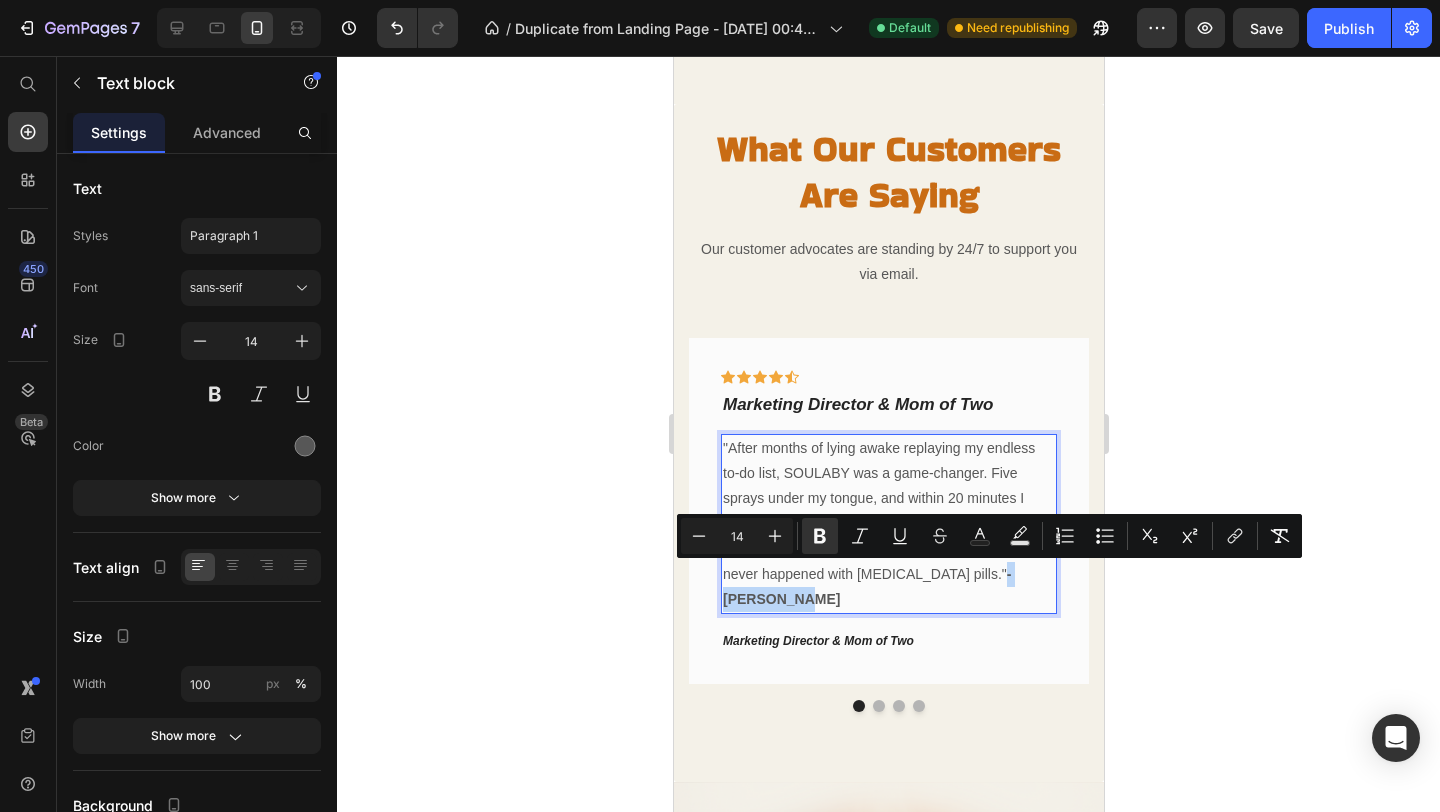 click on "- [PERSON_NAME]" at bounding box center (866, 586) 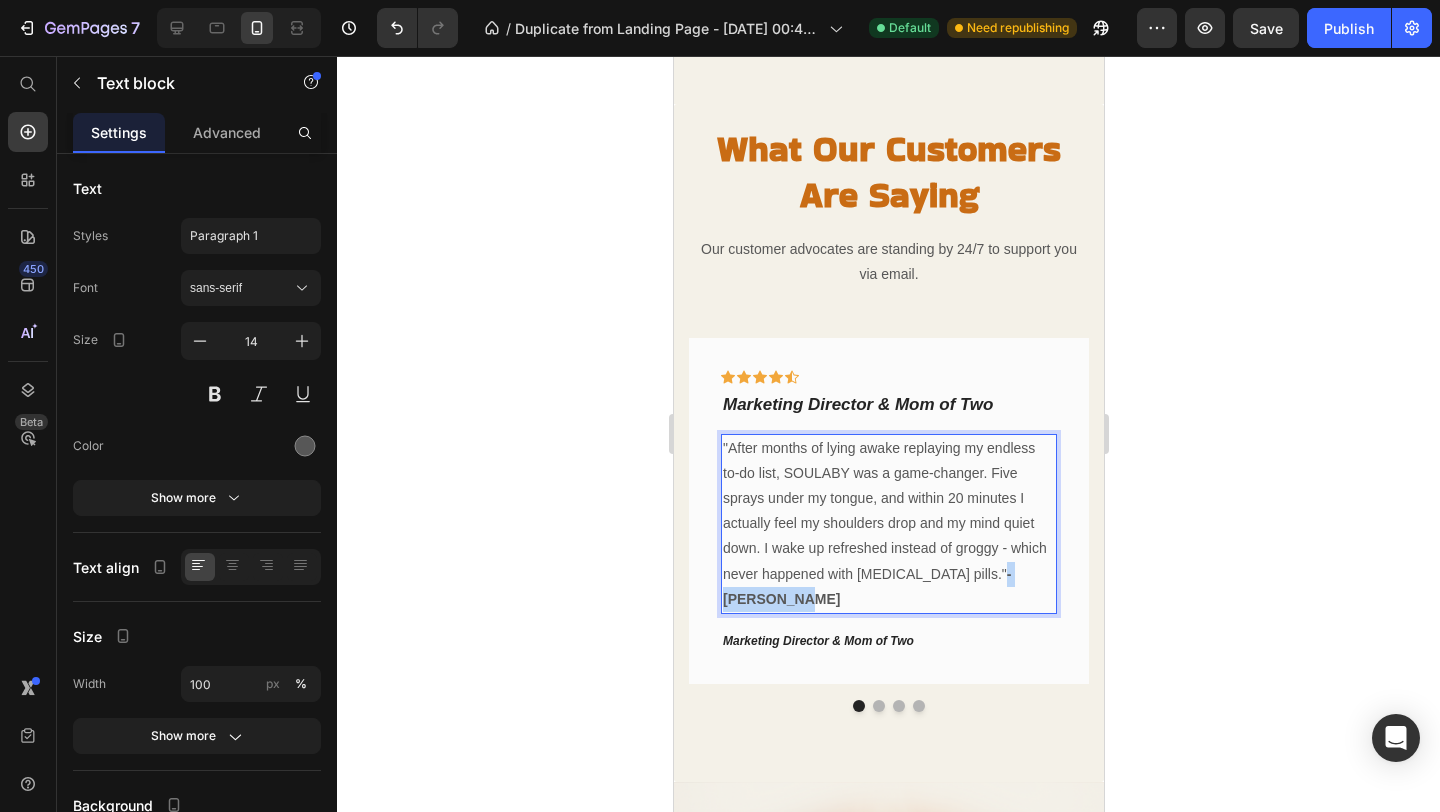 drag, startPoint x: 1038, startPoint y: 572, endPoint x: 955, endPoint y: 574, distance: 83.02409 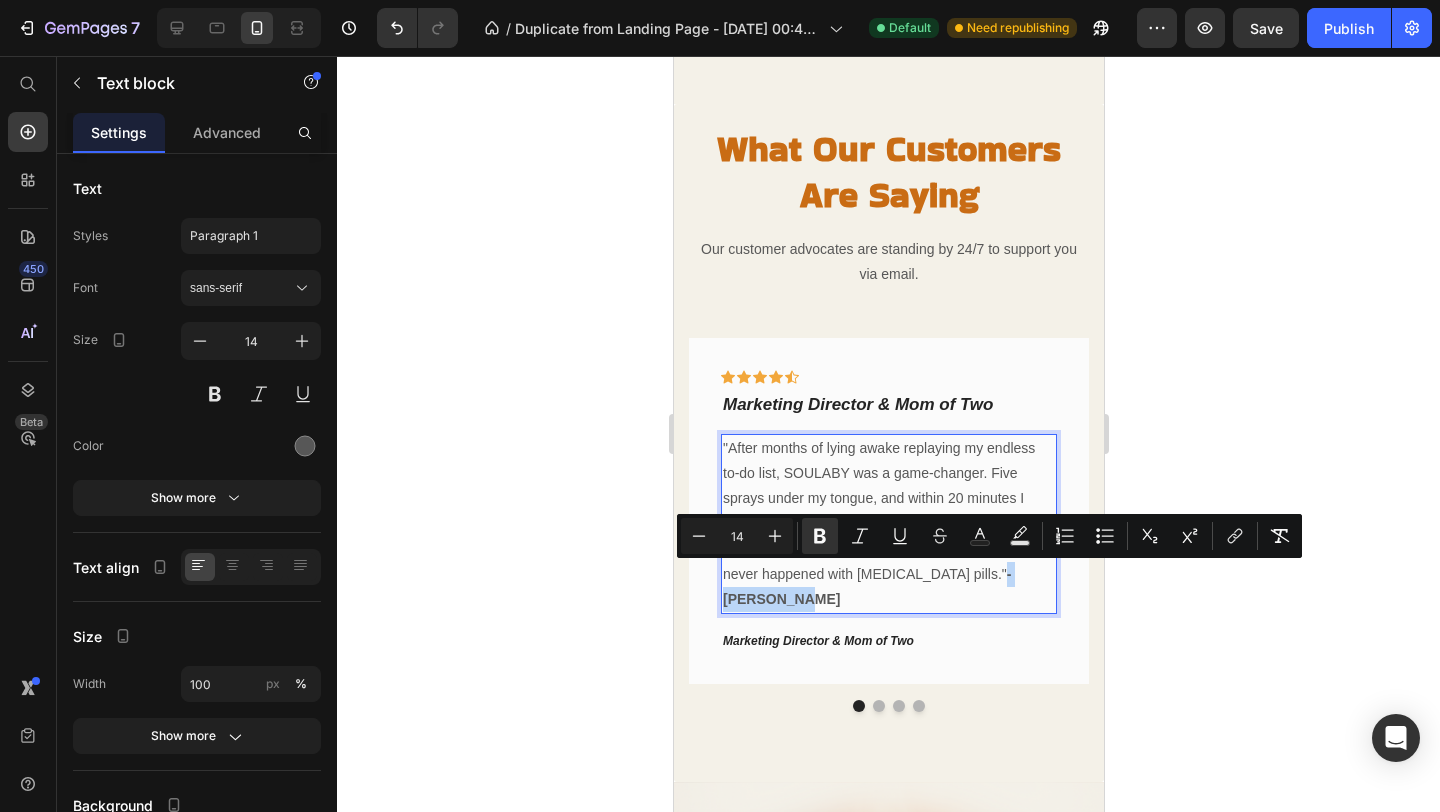 copy on "- [PERSON_NAME]" 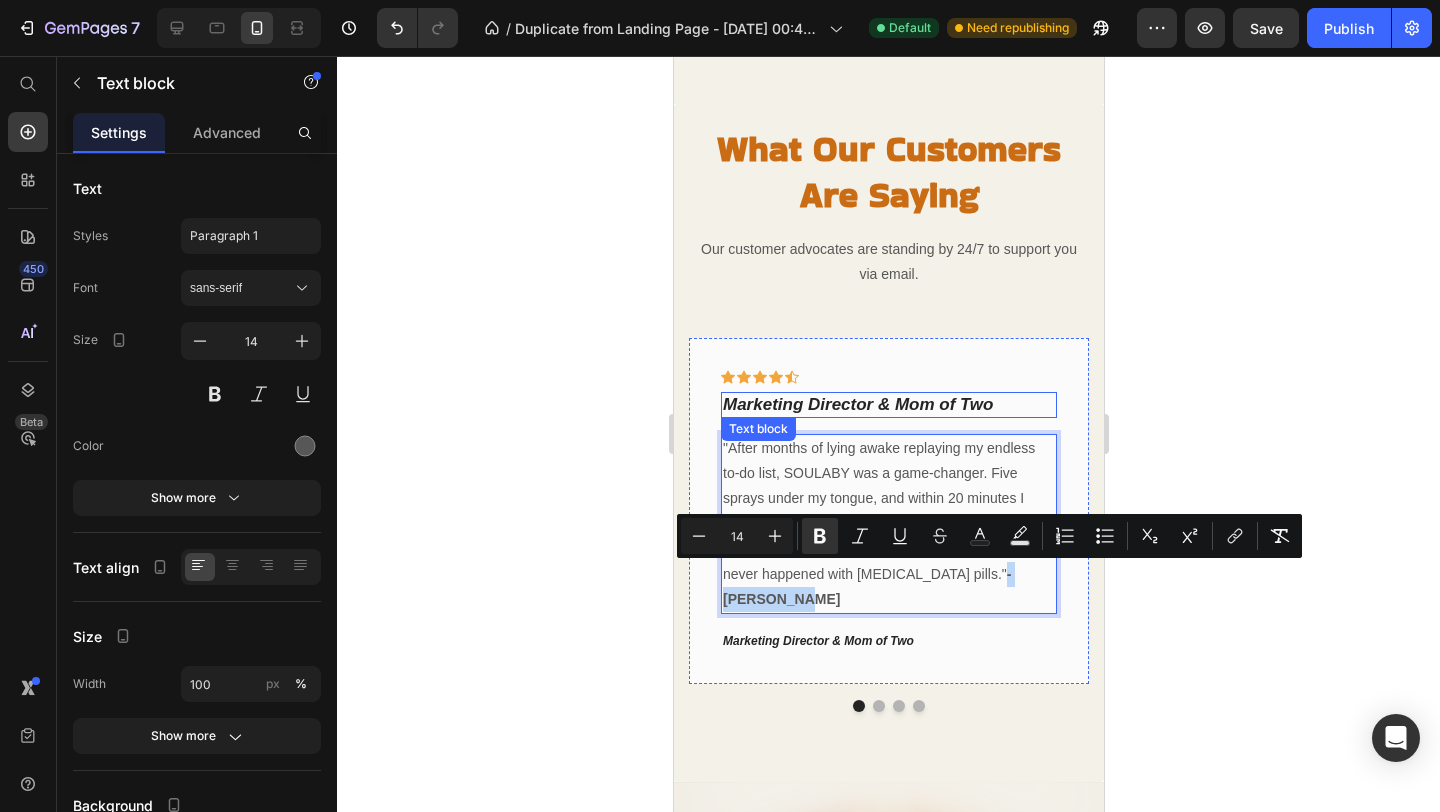 click on "Marketing Director & Mom of Two" at bounding box center [857, 404] 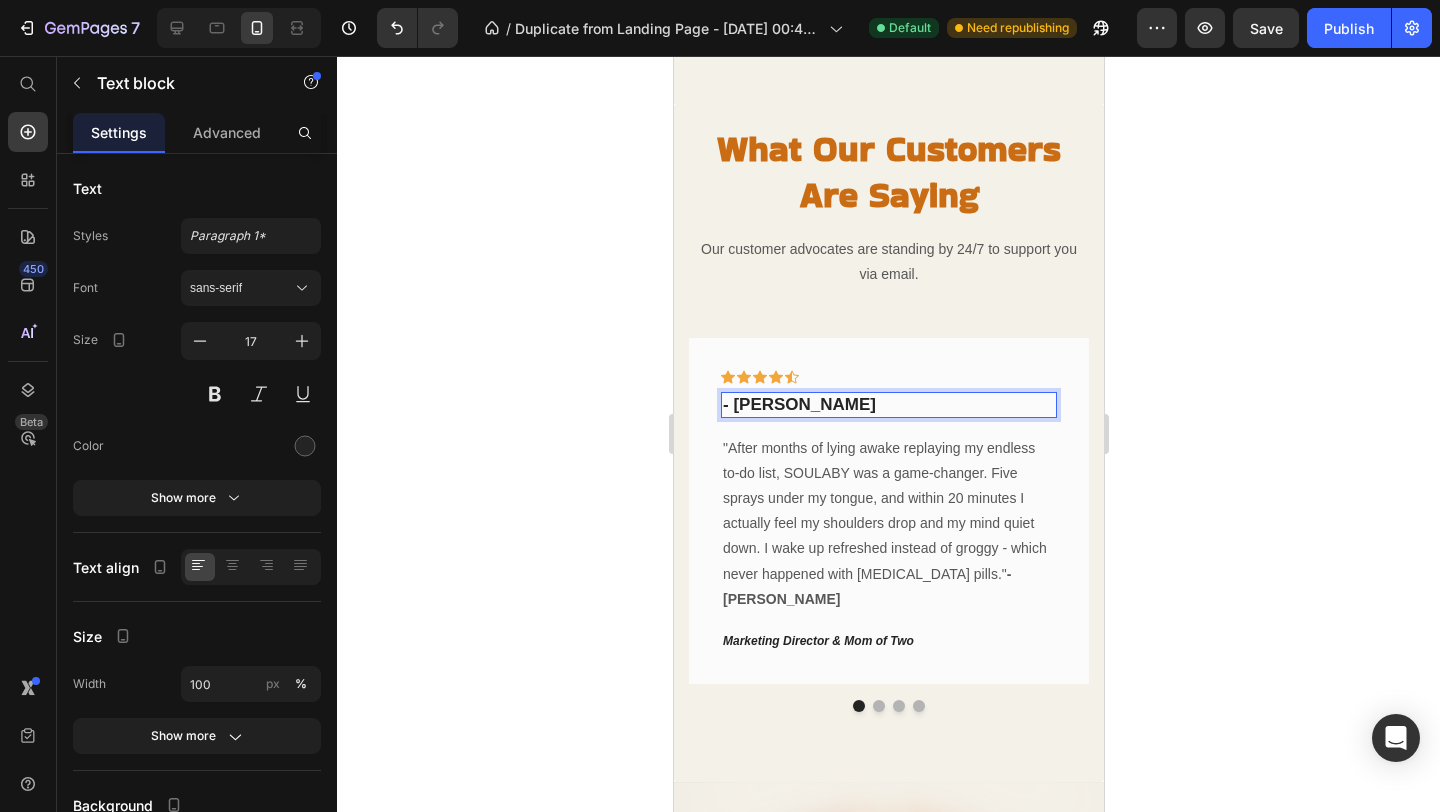 click 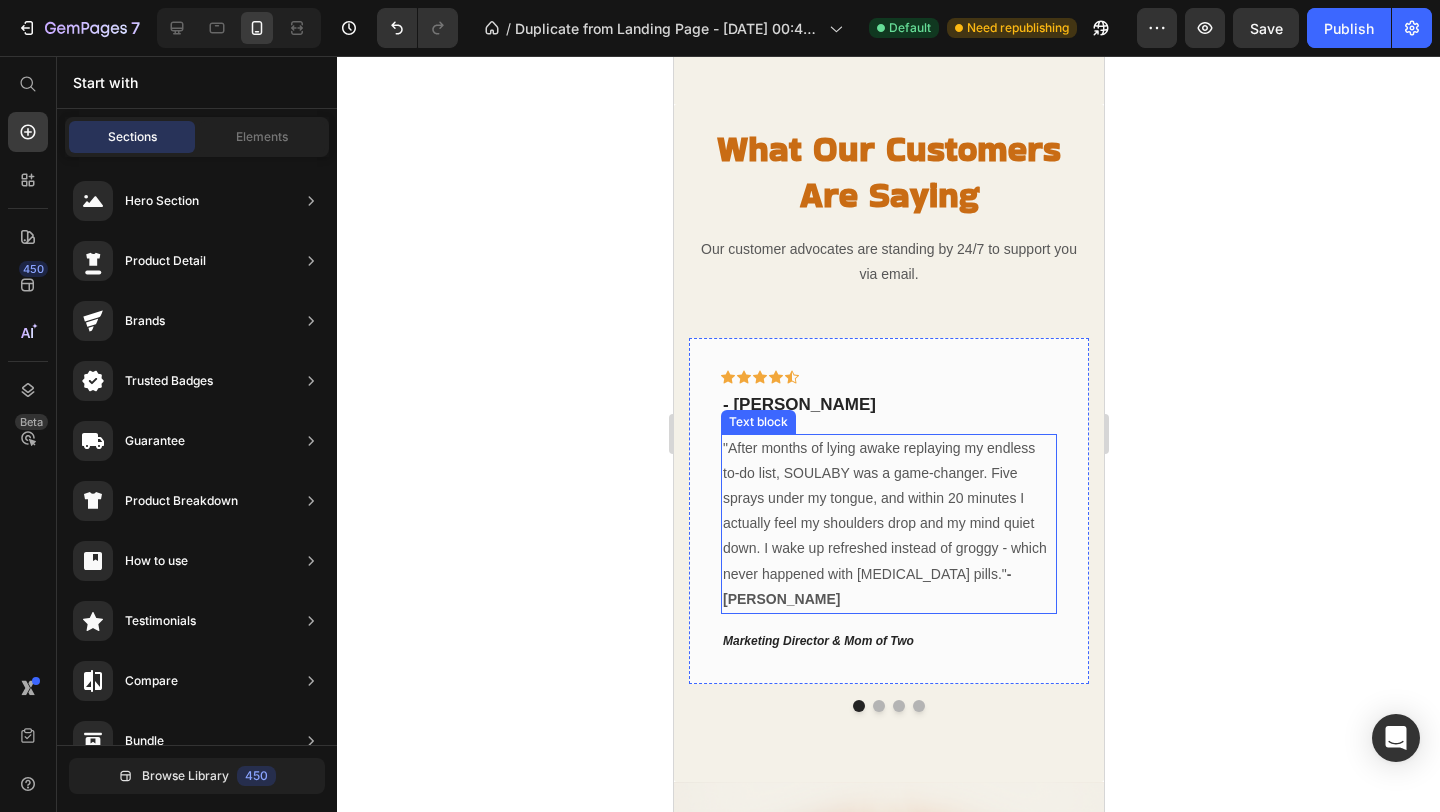 click on "- [PERSON_NAME]" at bounding box center (866, 586) 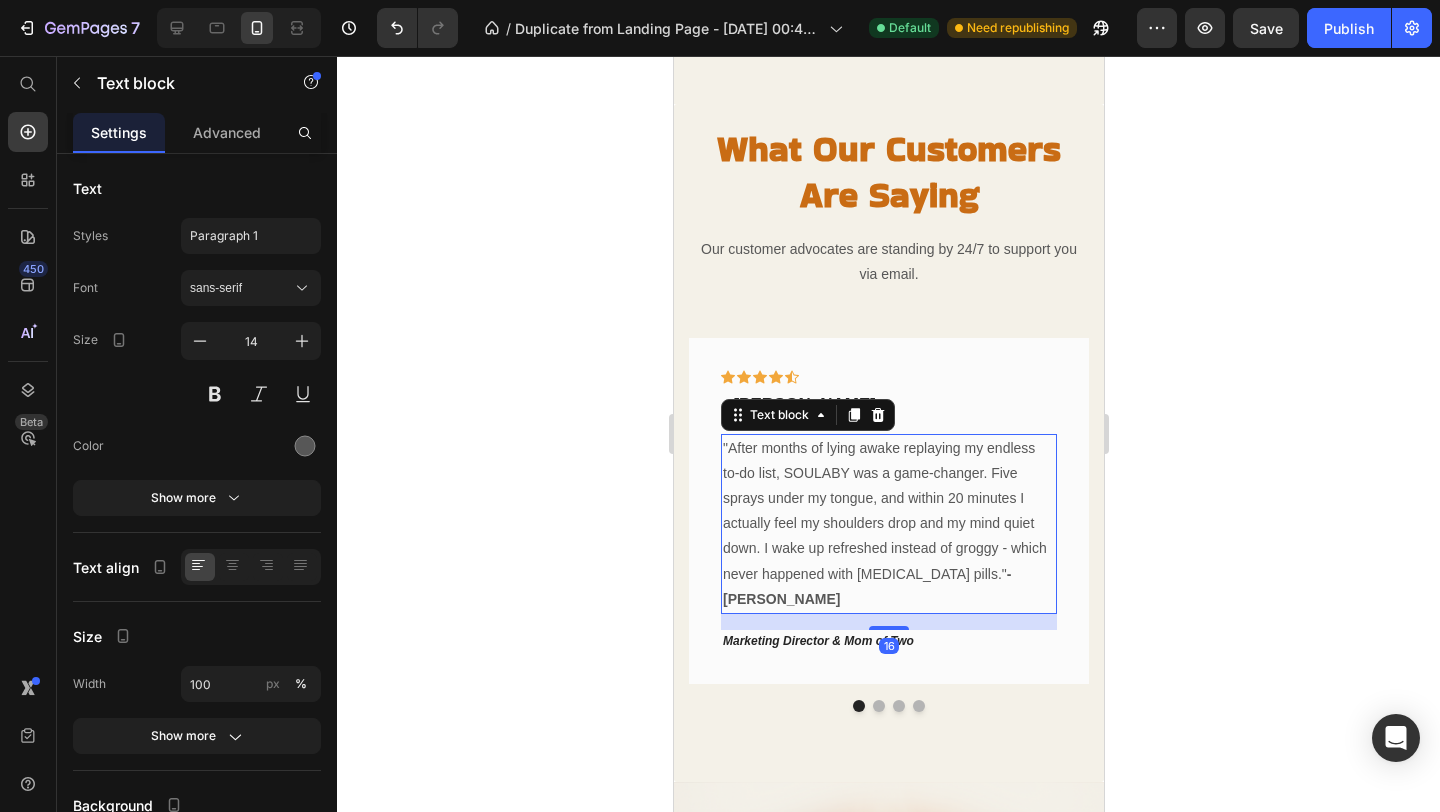 click on "- [PERSON_NAME]" at bounding box center (866, 586) 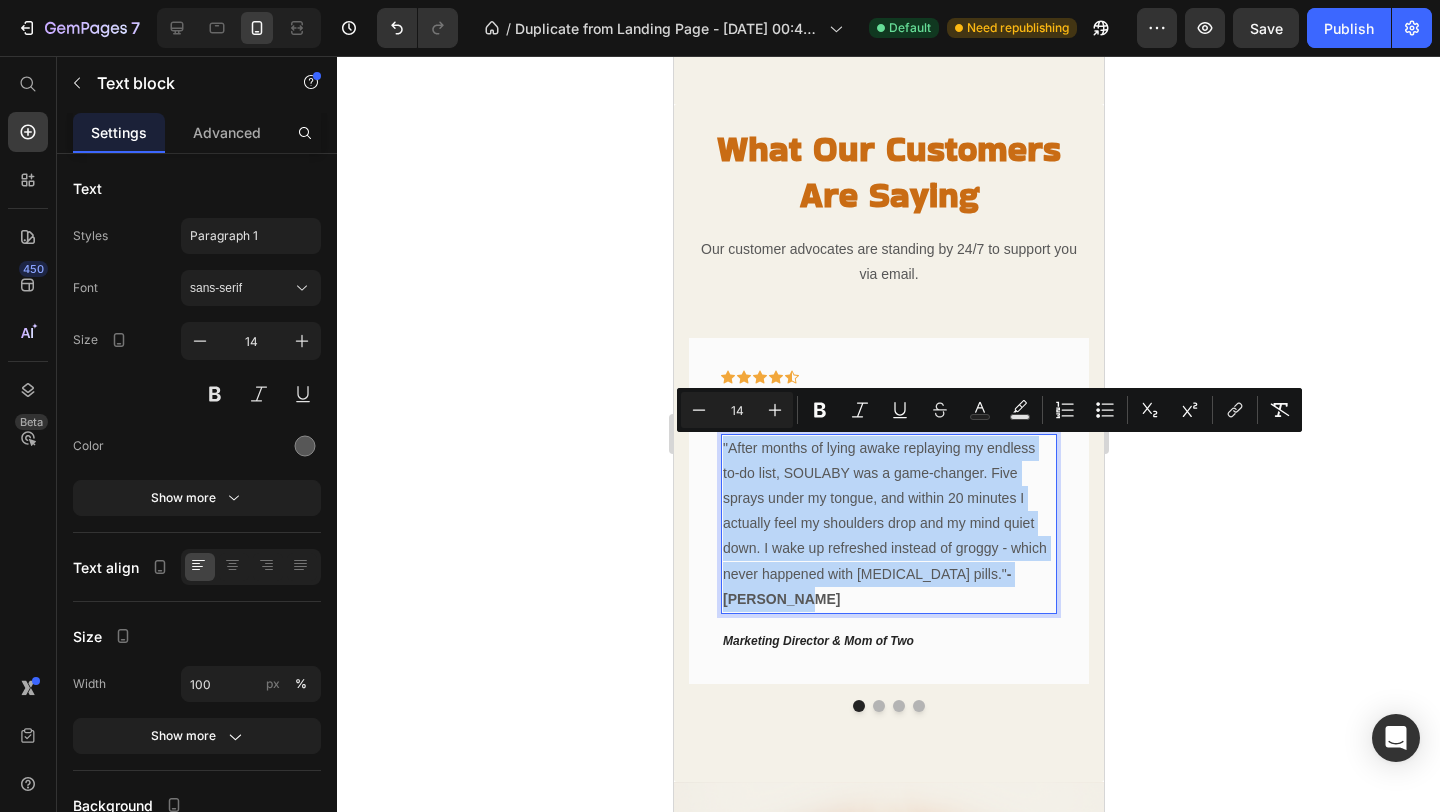click on "- [PERSON_NAME]" at bounding box center (866, 586) 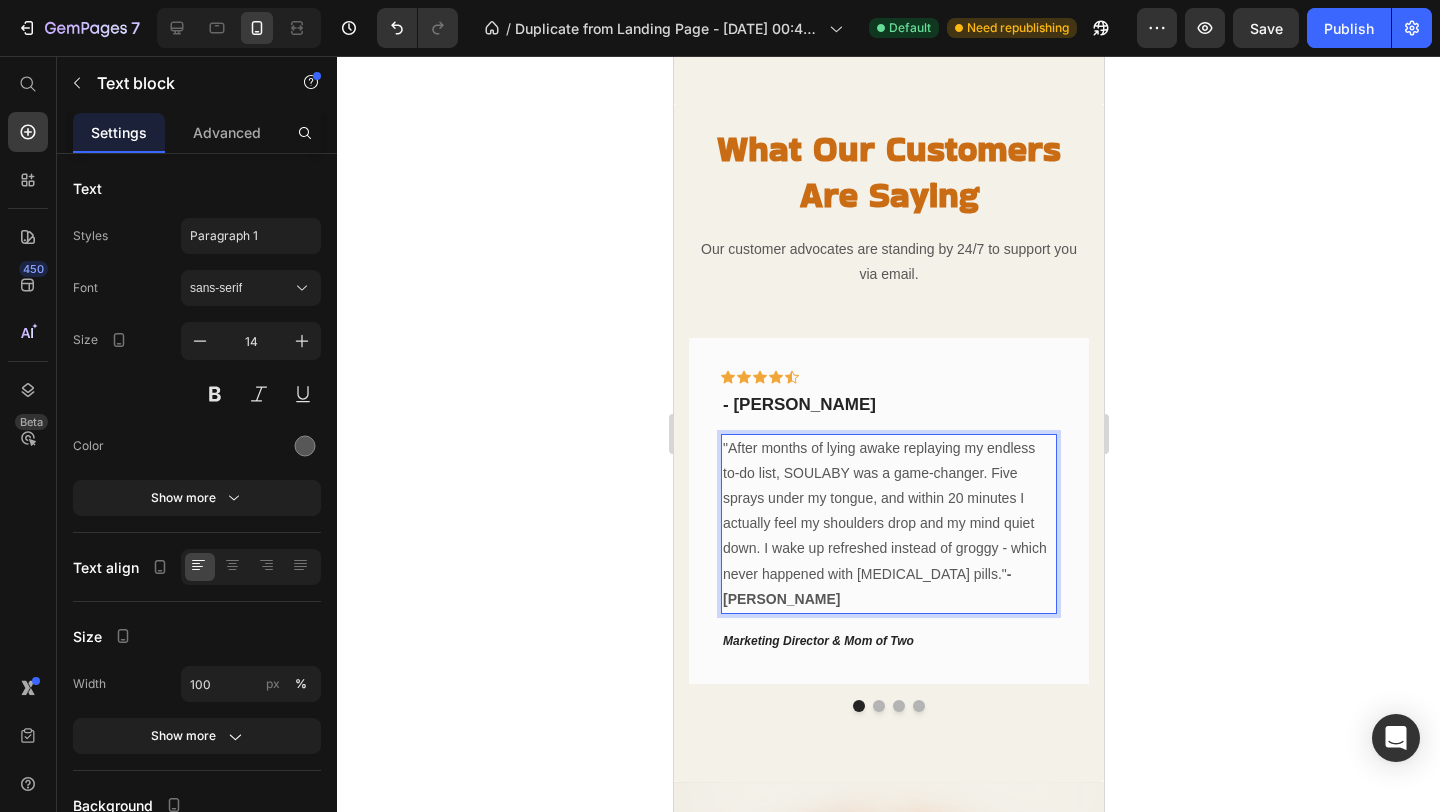 click on "- [PERSON_NAME]" at bounding box center (866, 586) 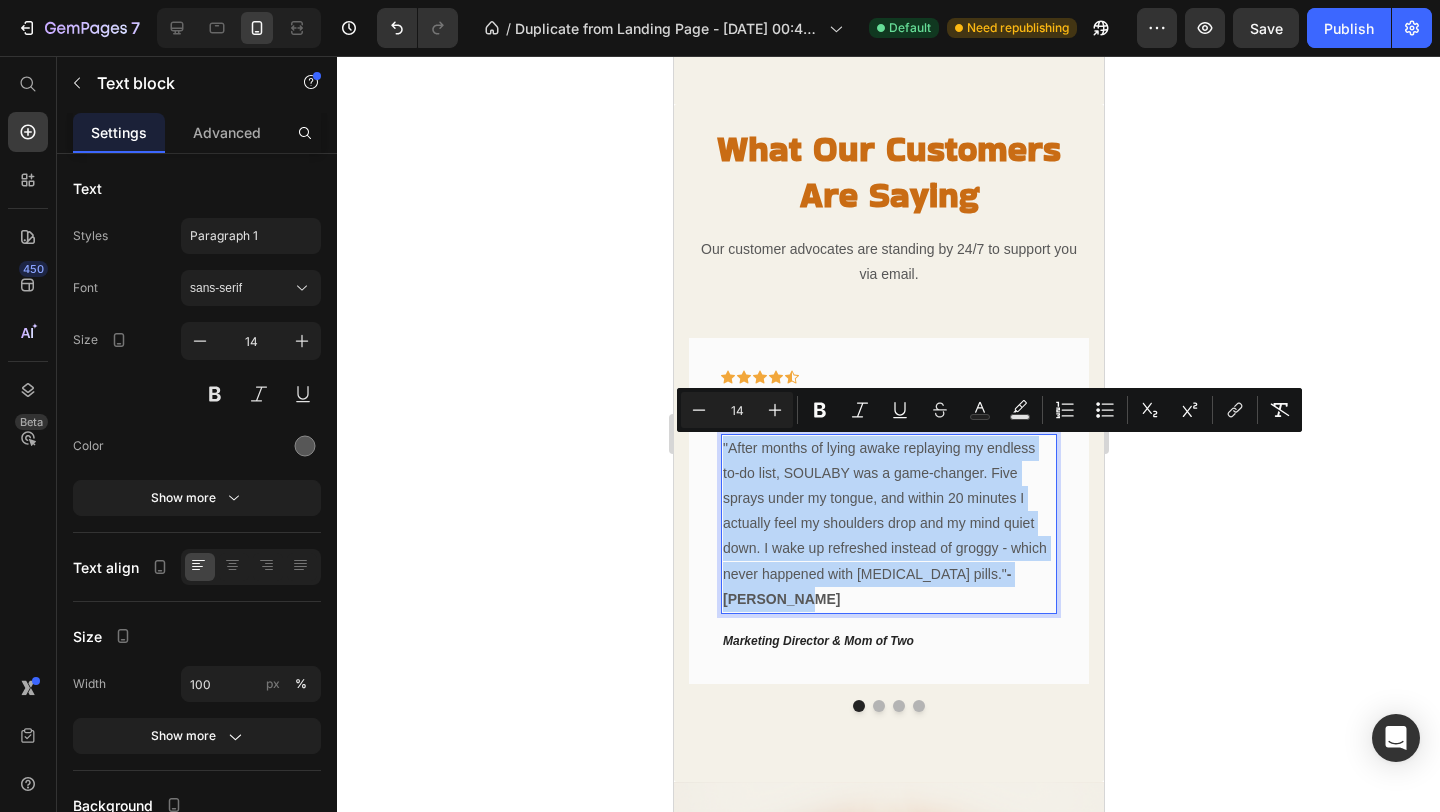 click on "- [PERSON_NAME]" at bounding box center [866, 586] 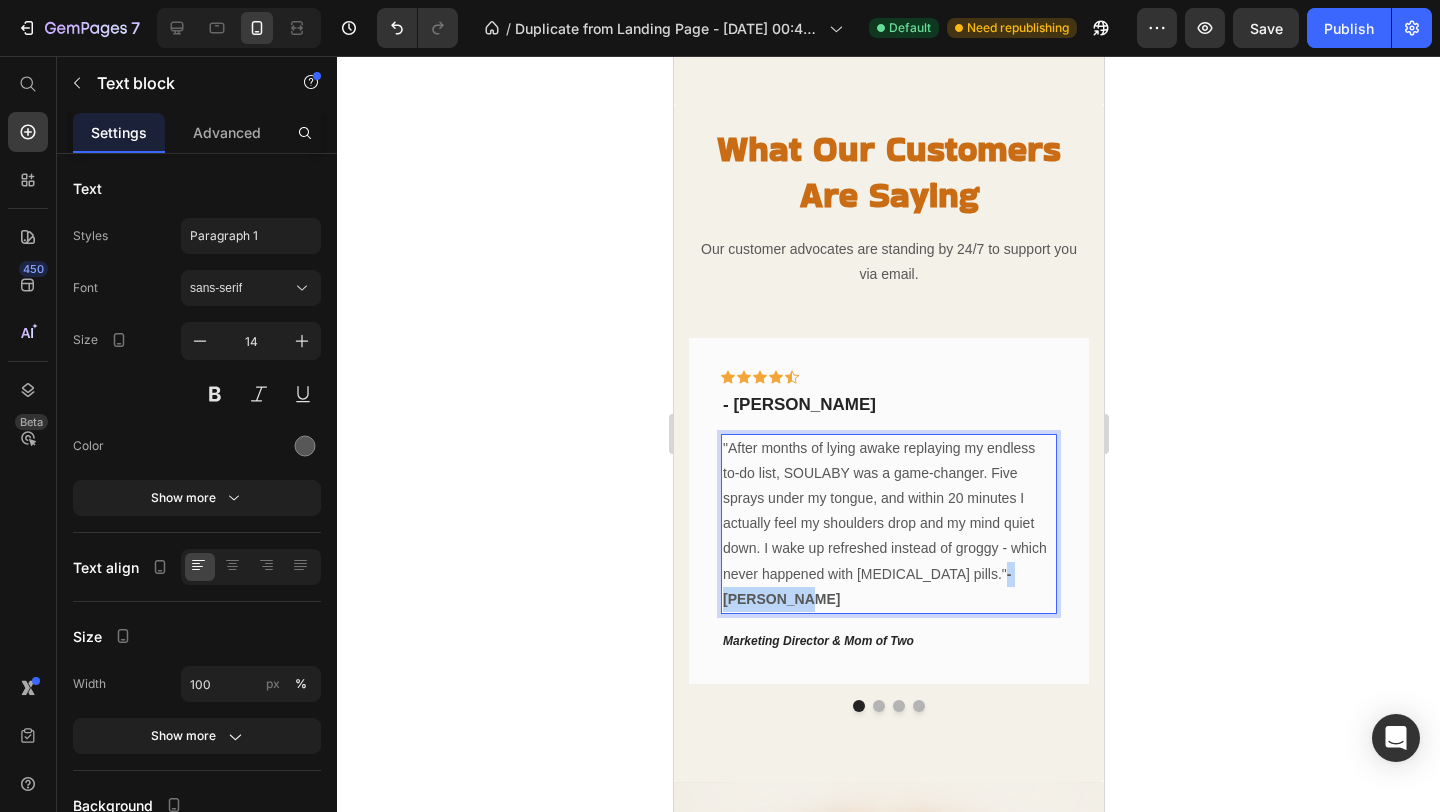 drag, startPoint x: 1042, startPoint y: 573, endPoint x: 957, endPoint y: 571, distance: 85.02353 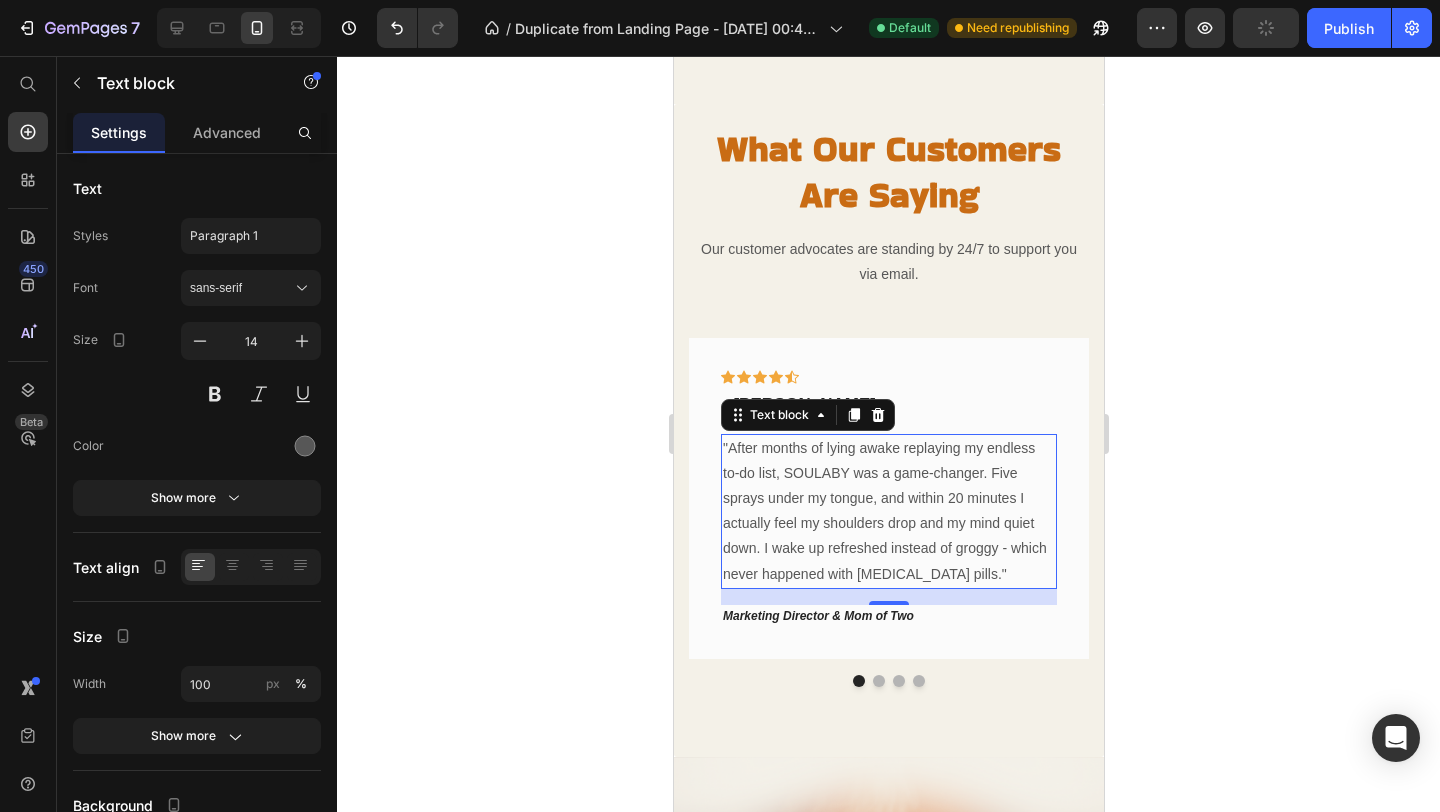 click 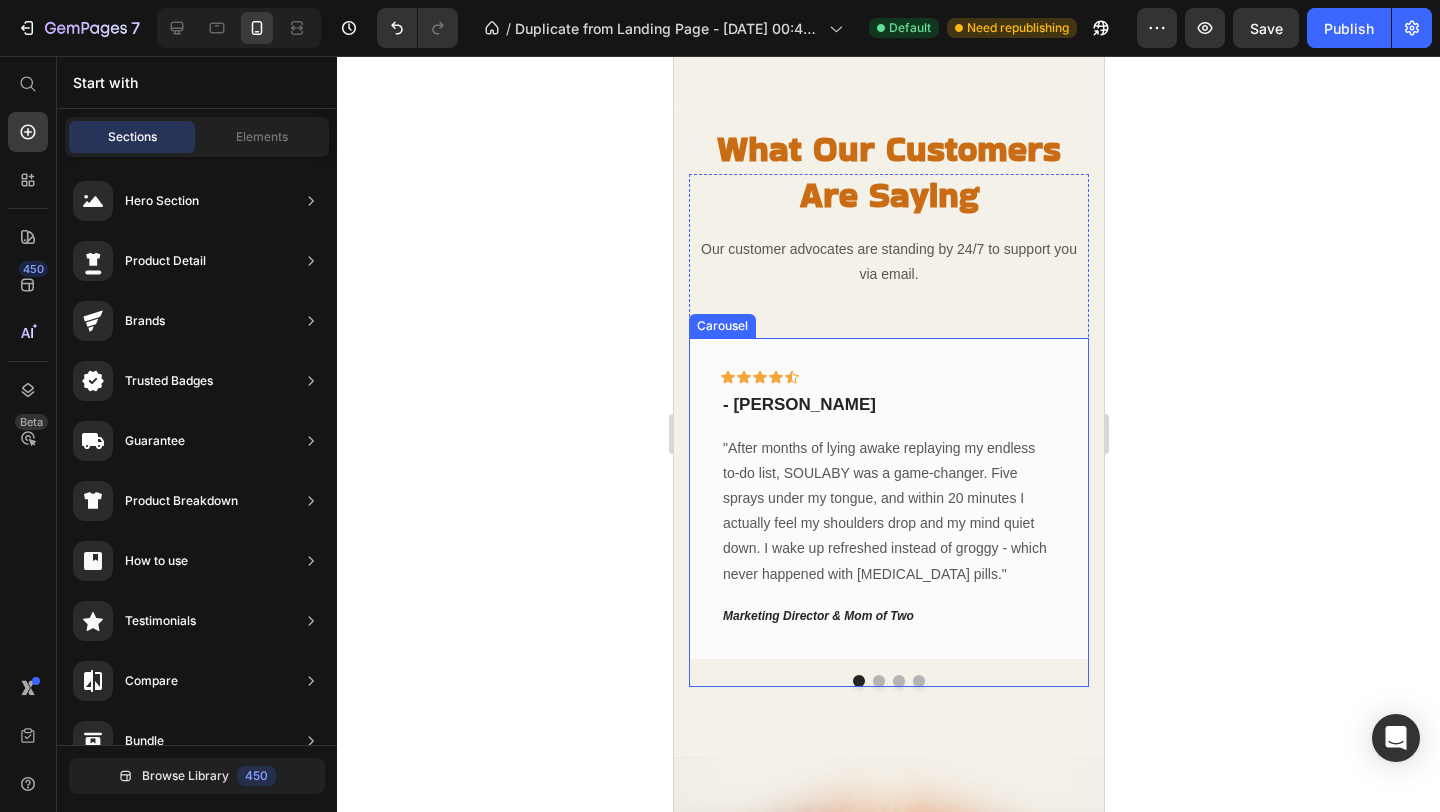 click at bounding box center (878, 681) 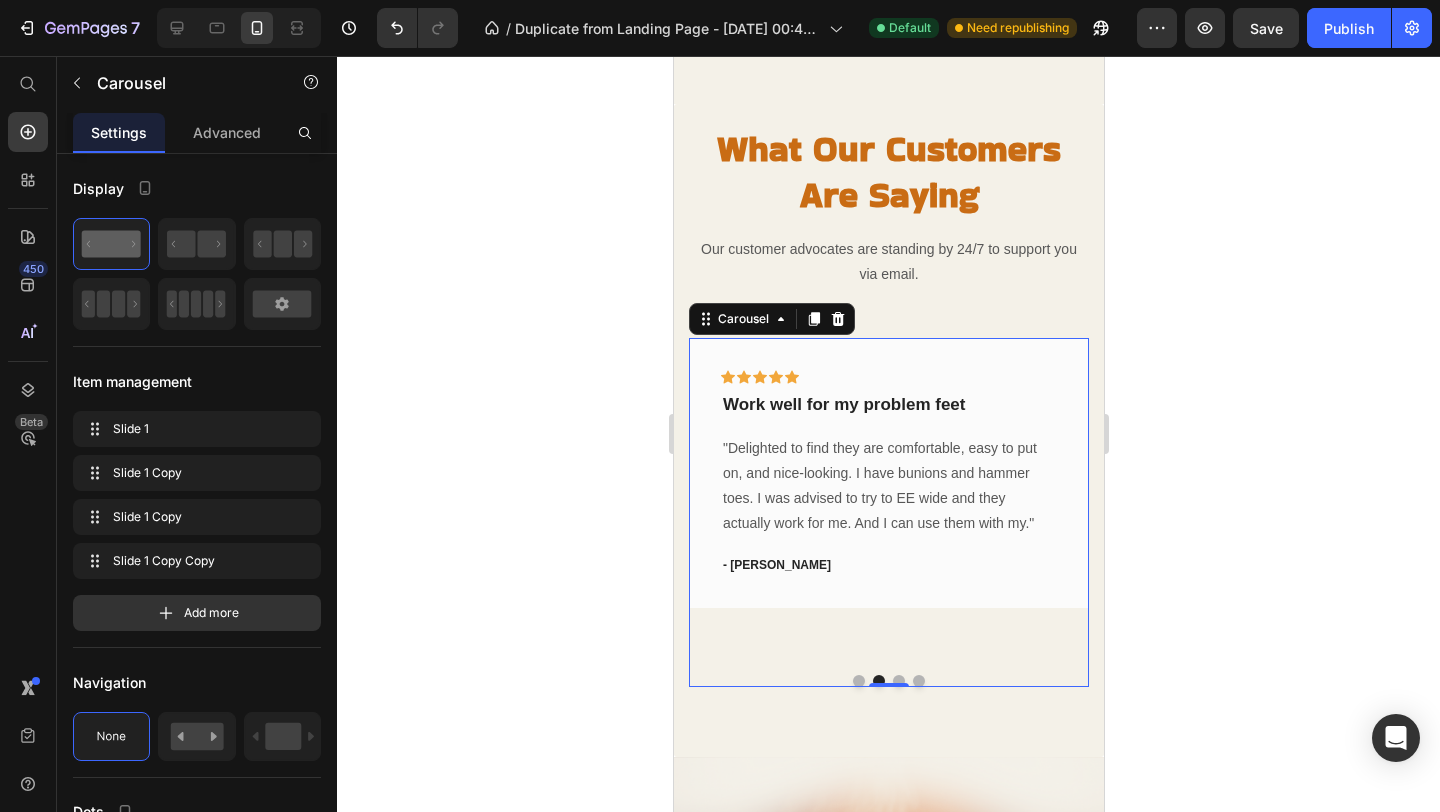 click at bounding box center [858, 681] 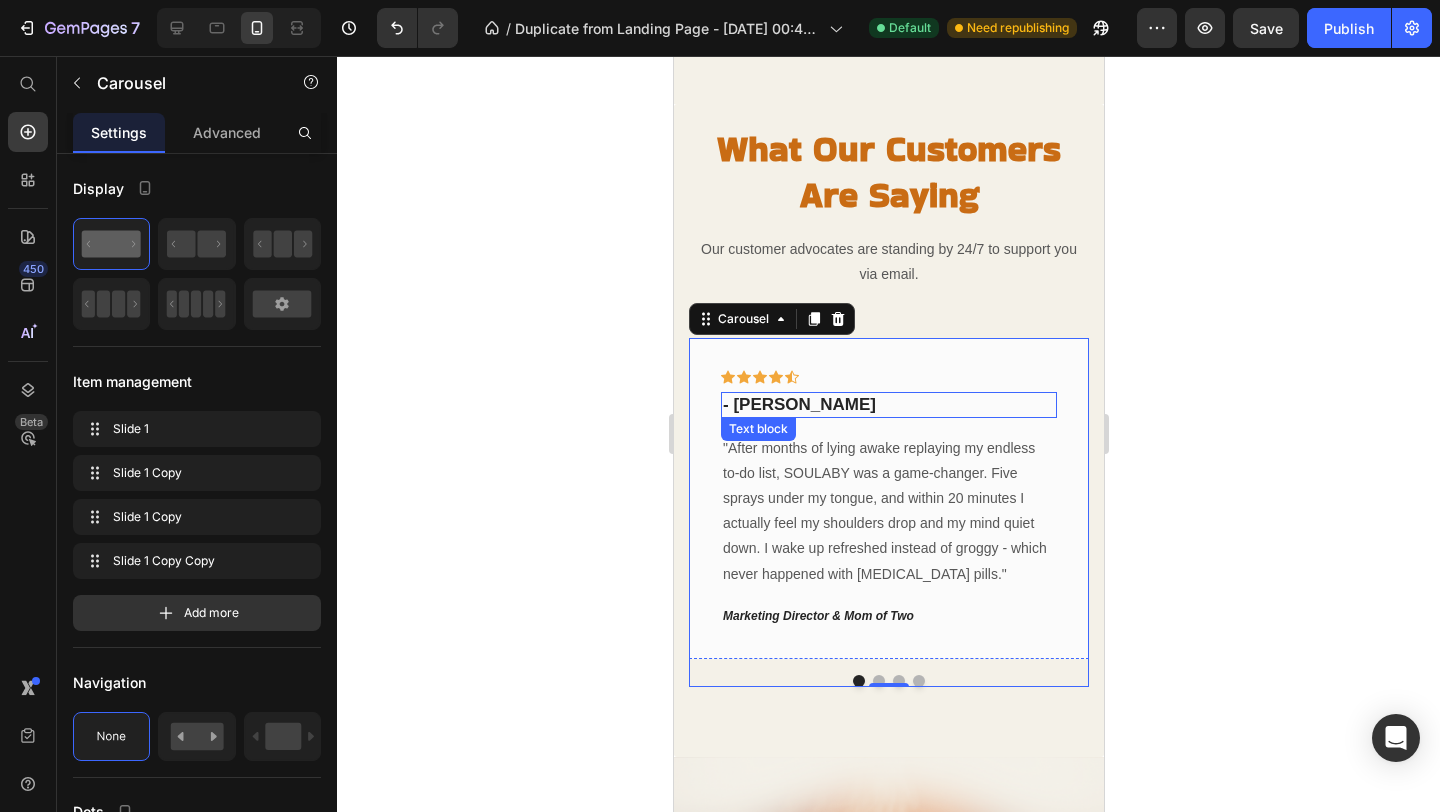 click on "- [PERSON_NAME]" at bounding box center (798, 404) 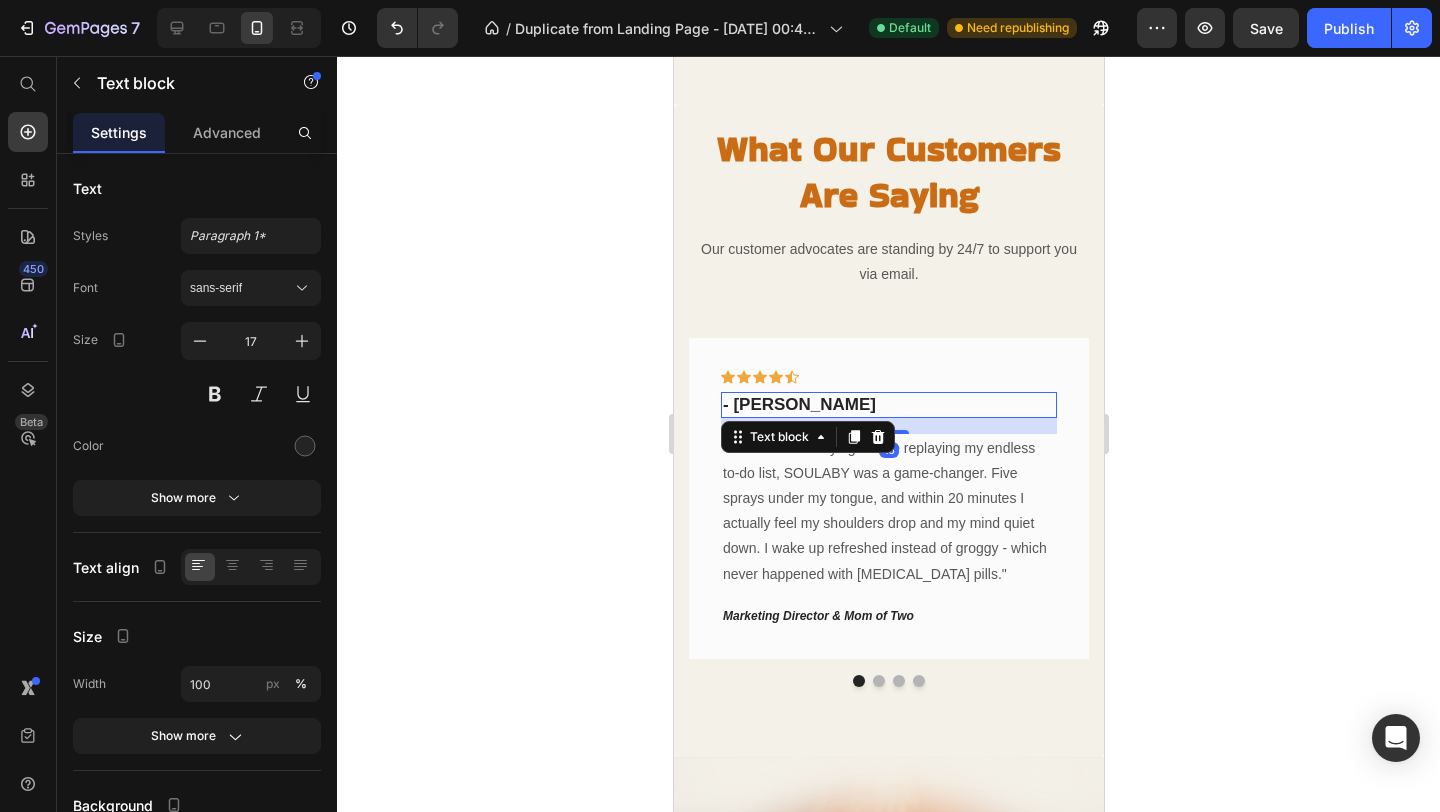 click on "- [PERSON_NAME]" at bounding box center (798, 404) 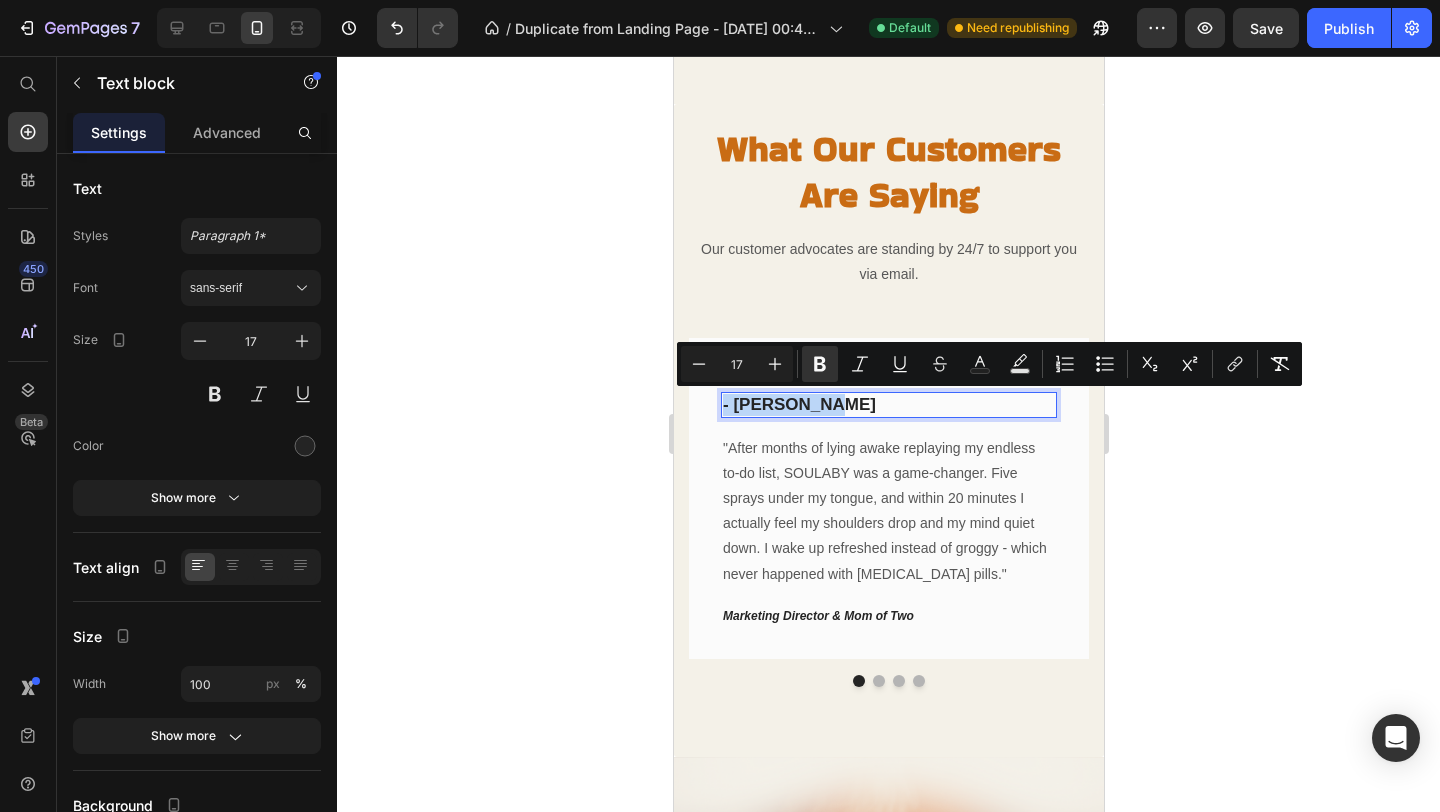 copy on "- [PERSON_NAME]" 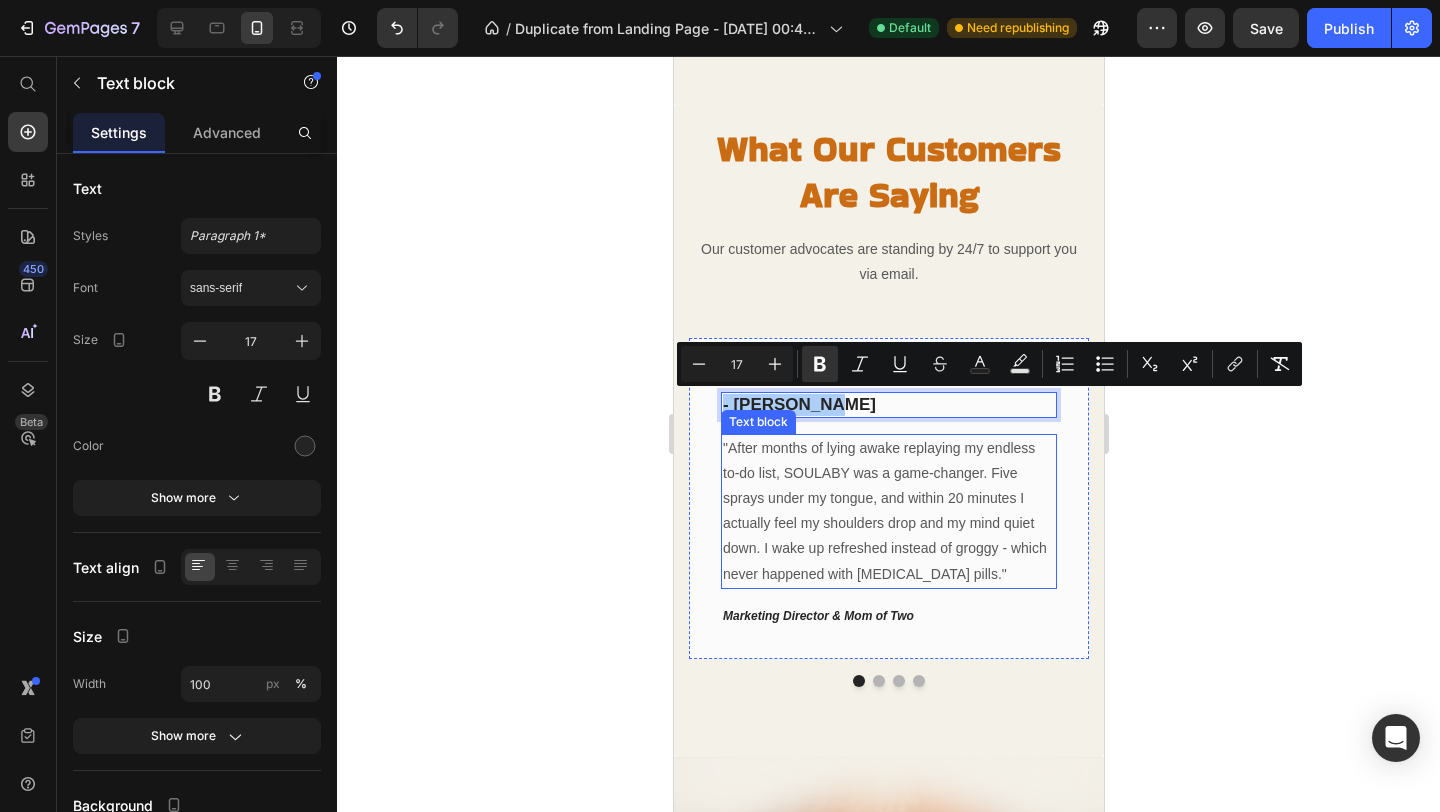 click on ""After months of lying awake replaying my endless to-do list, SOULABY was a game-changer. Five sprays under my tongue, and within 20 minutes I actually feel my shoulders drop and my mind quiet down. I wake up refreshed instead of groggy - which never happened with [MEDICAL_DATA] pills."" at bounding box center (888, 511) 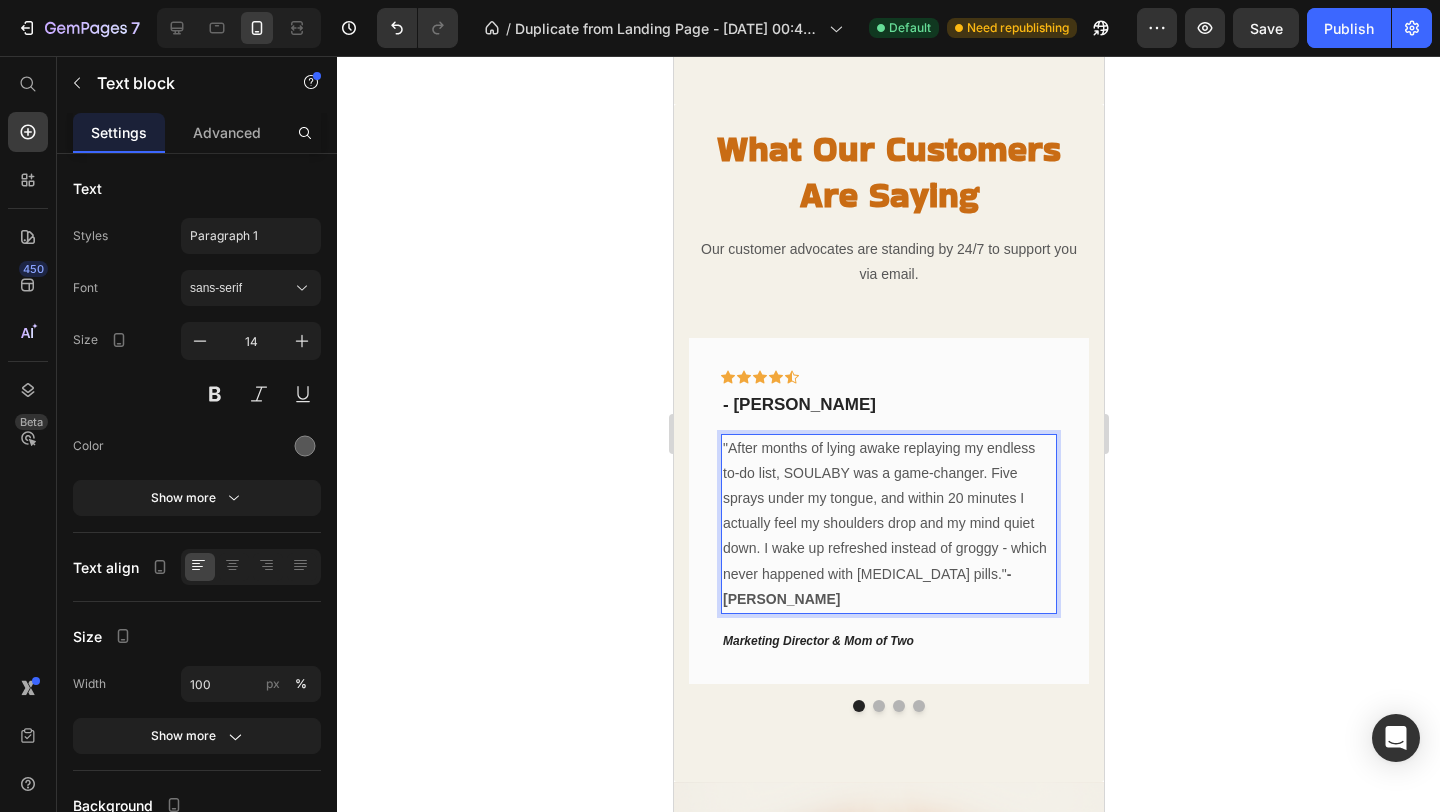 click 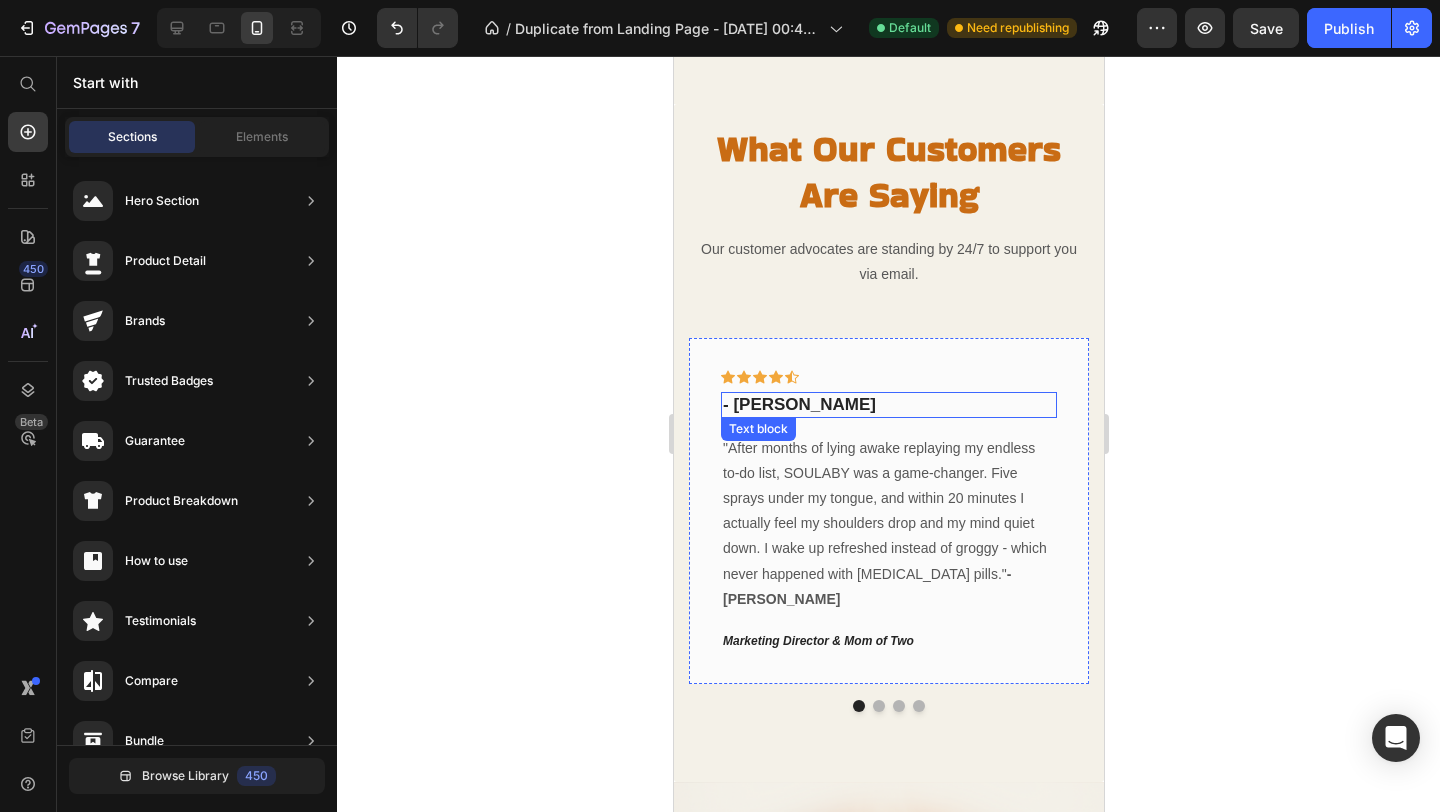 click on "- [PERSON_NAME]" at bounding box center [888, 405] 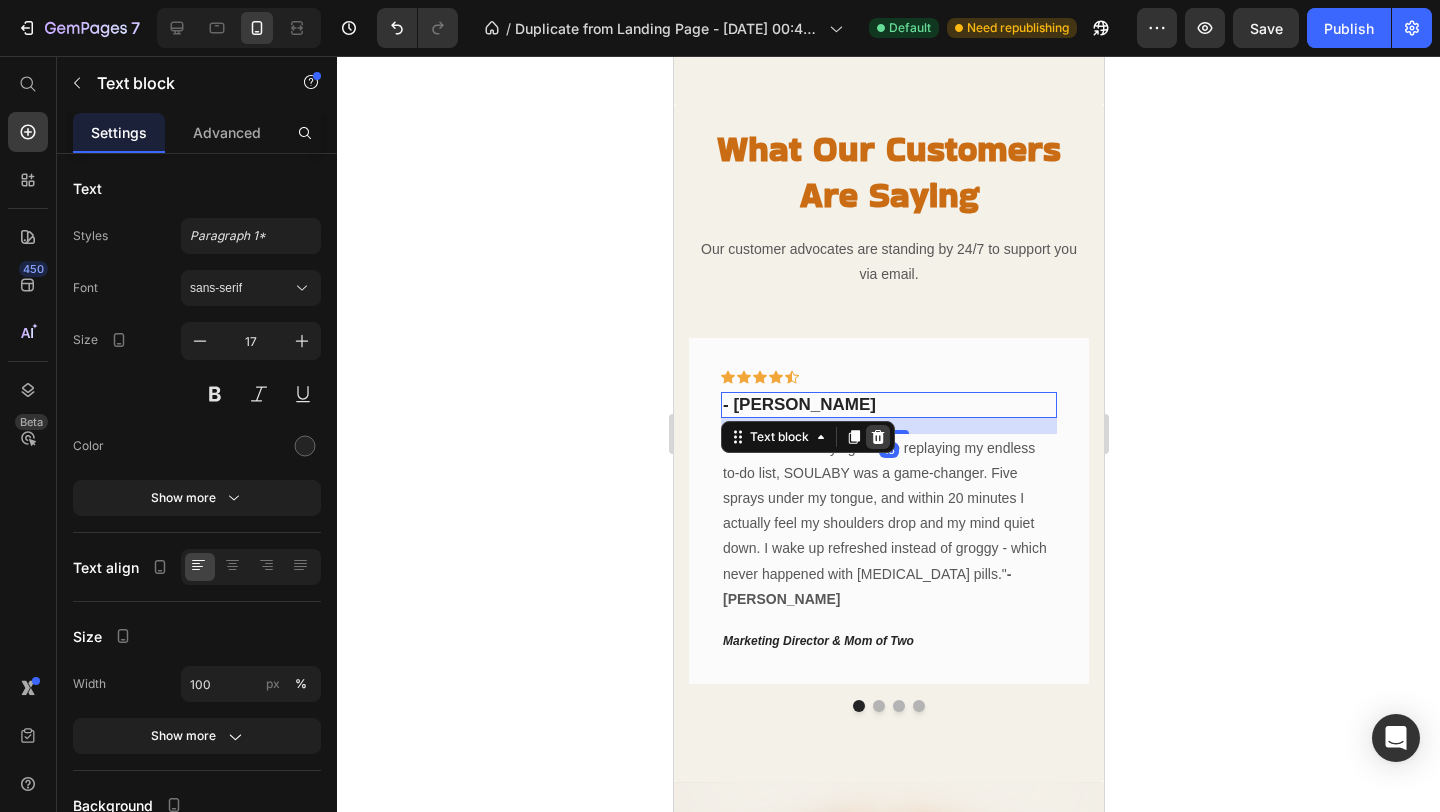 click 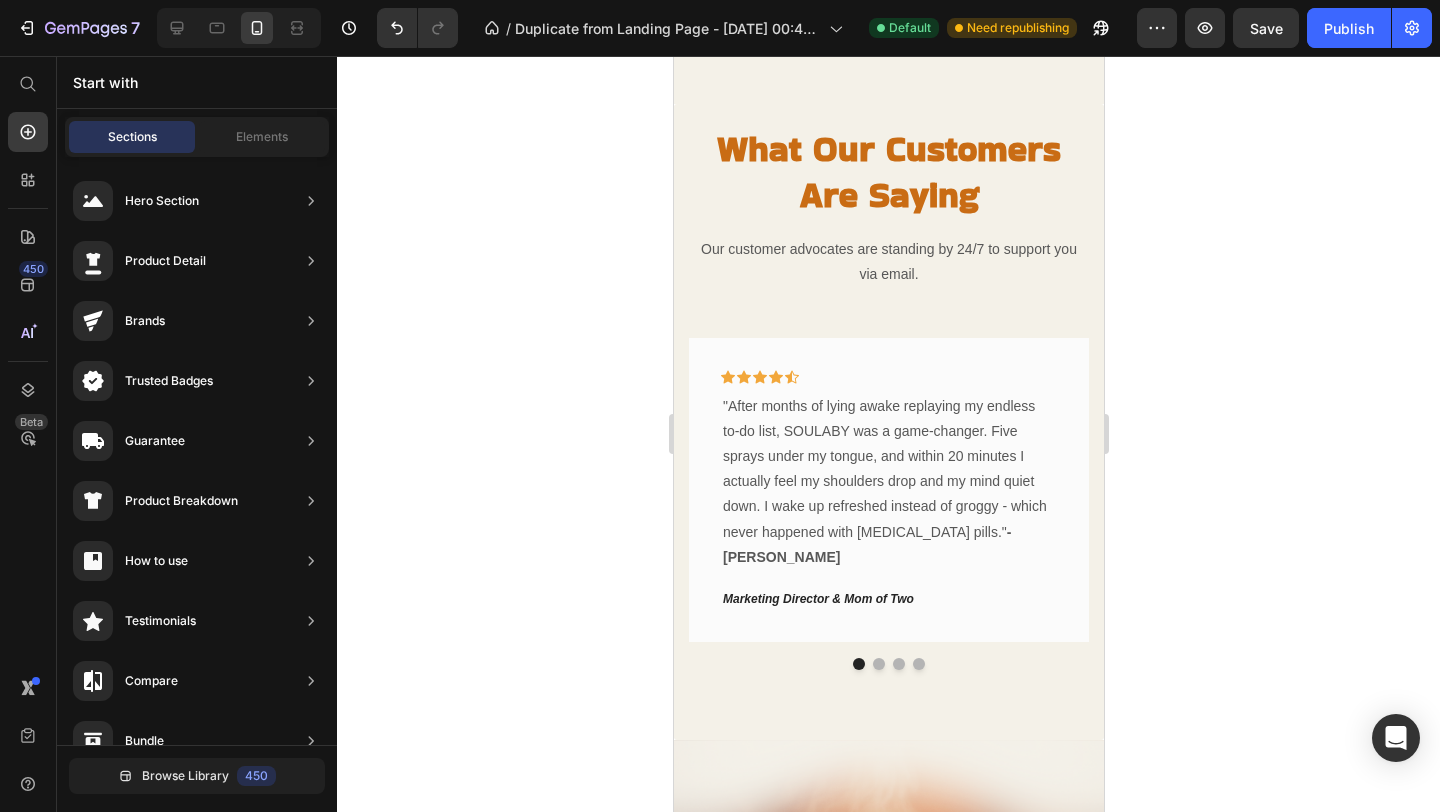 click 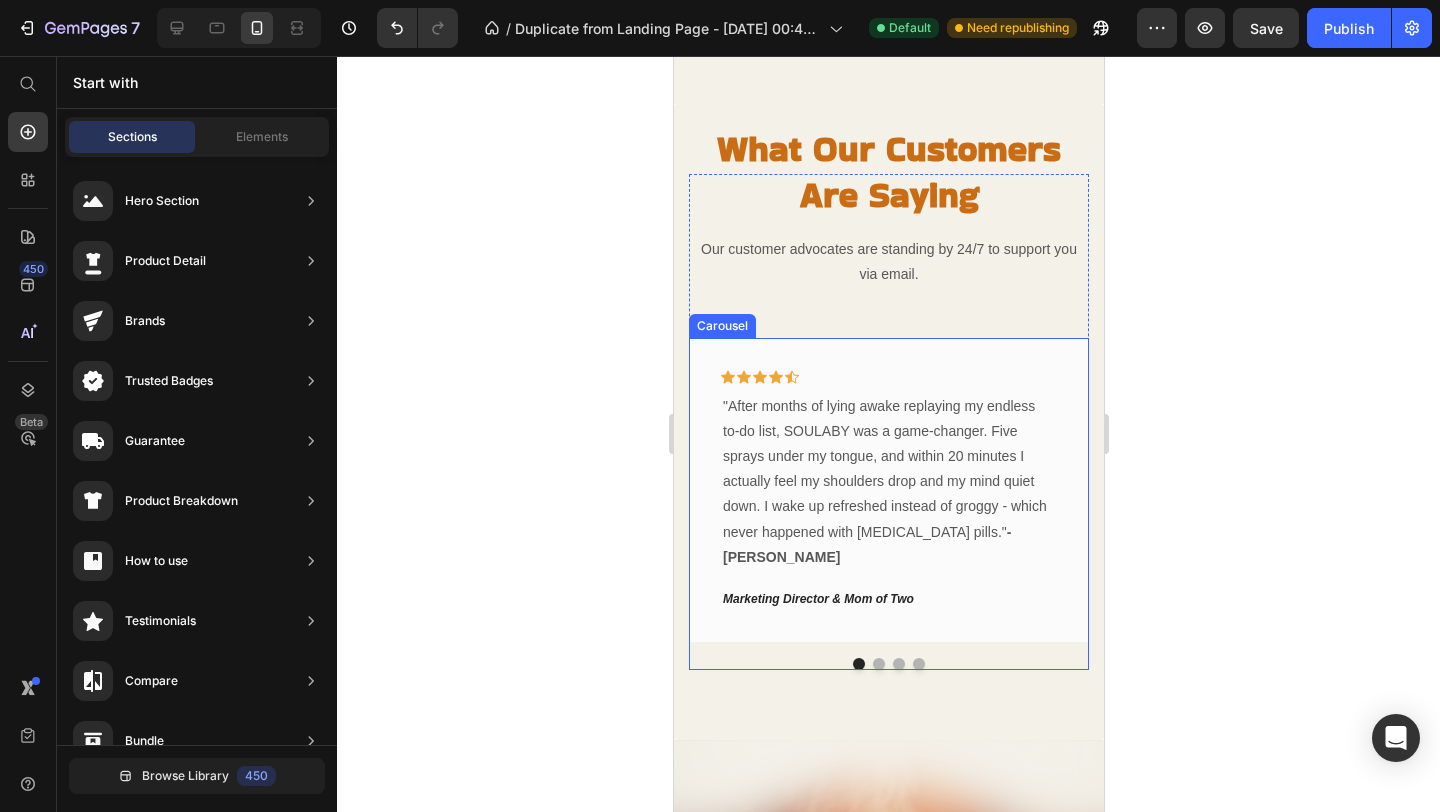 click at bounding box center (878, 664) 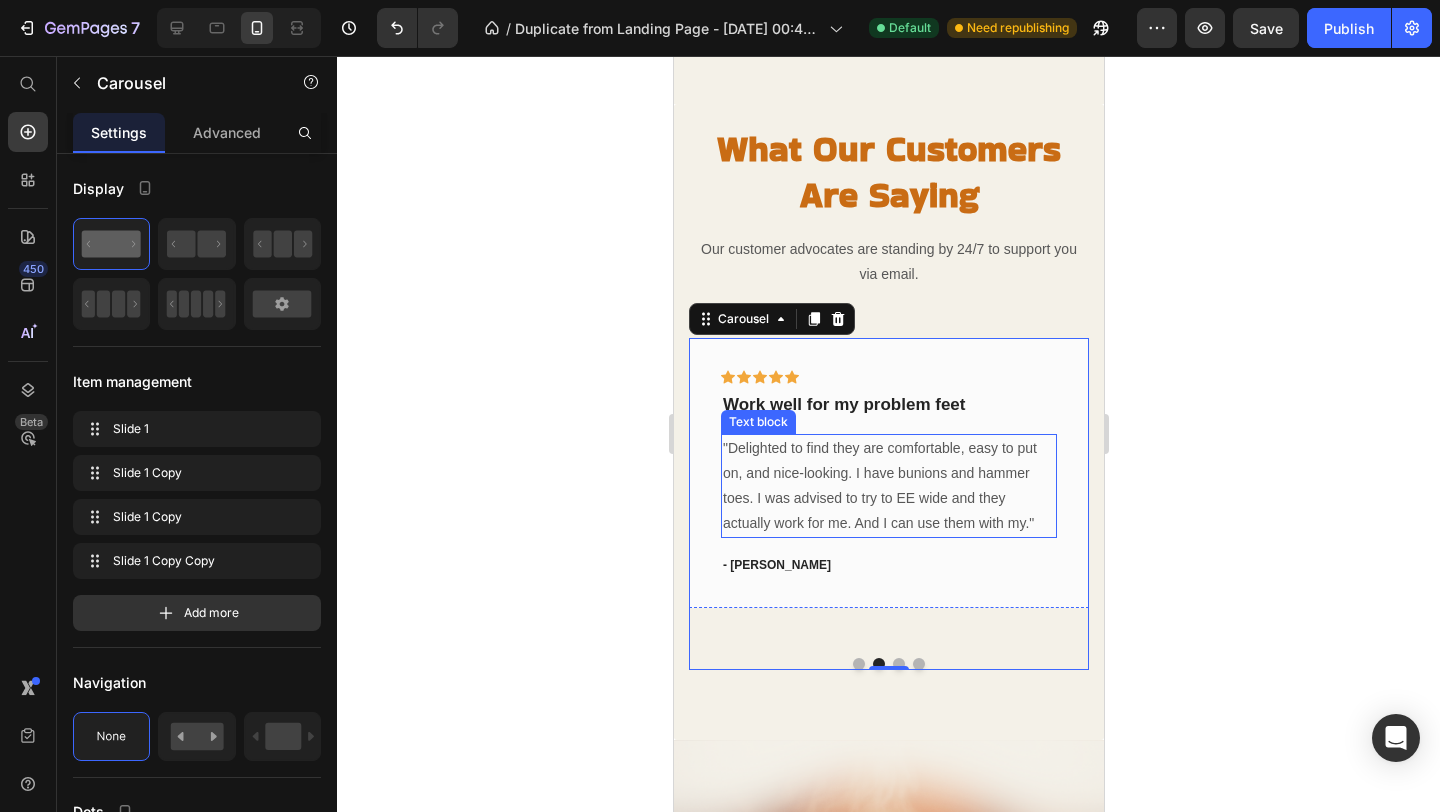 click on ""Delighted to find they are comfortable, easy to put on, and nice-looking. I have bunions and hammer toes. I was advised to try to EE wide and they actually work for me. And I can use them with my."" at bounding box center [888, 486] 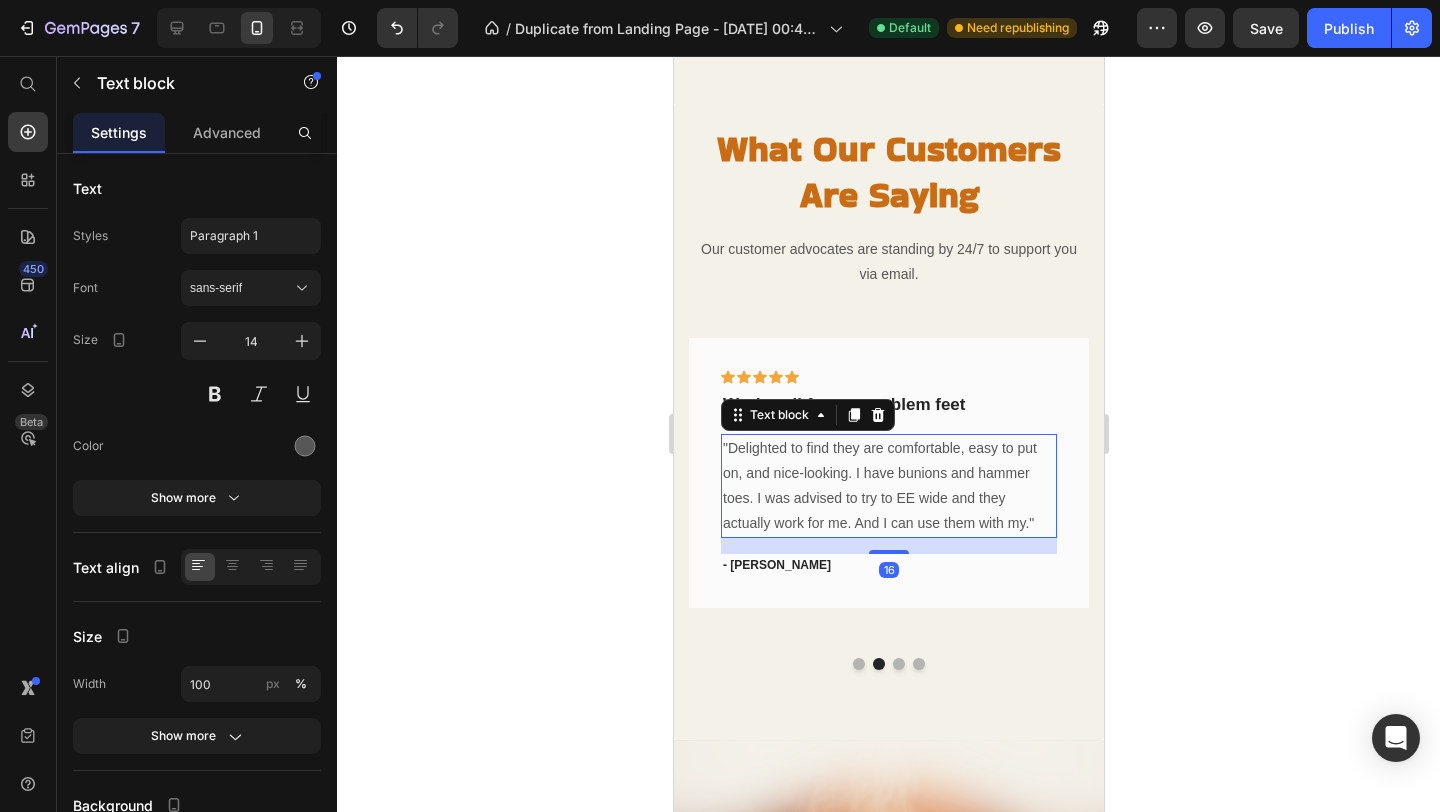 click on ""Delighted to find they are comfortable, easy to put on, and nice-looking. I have bunions and hammer toes. I was advised to try to EE wide and they actually work for me. And I can use them with my."" at bounding box center (888, 486) 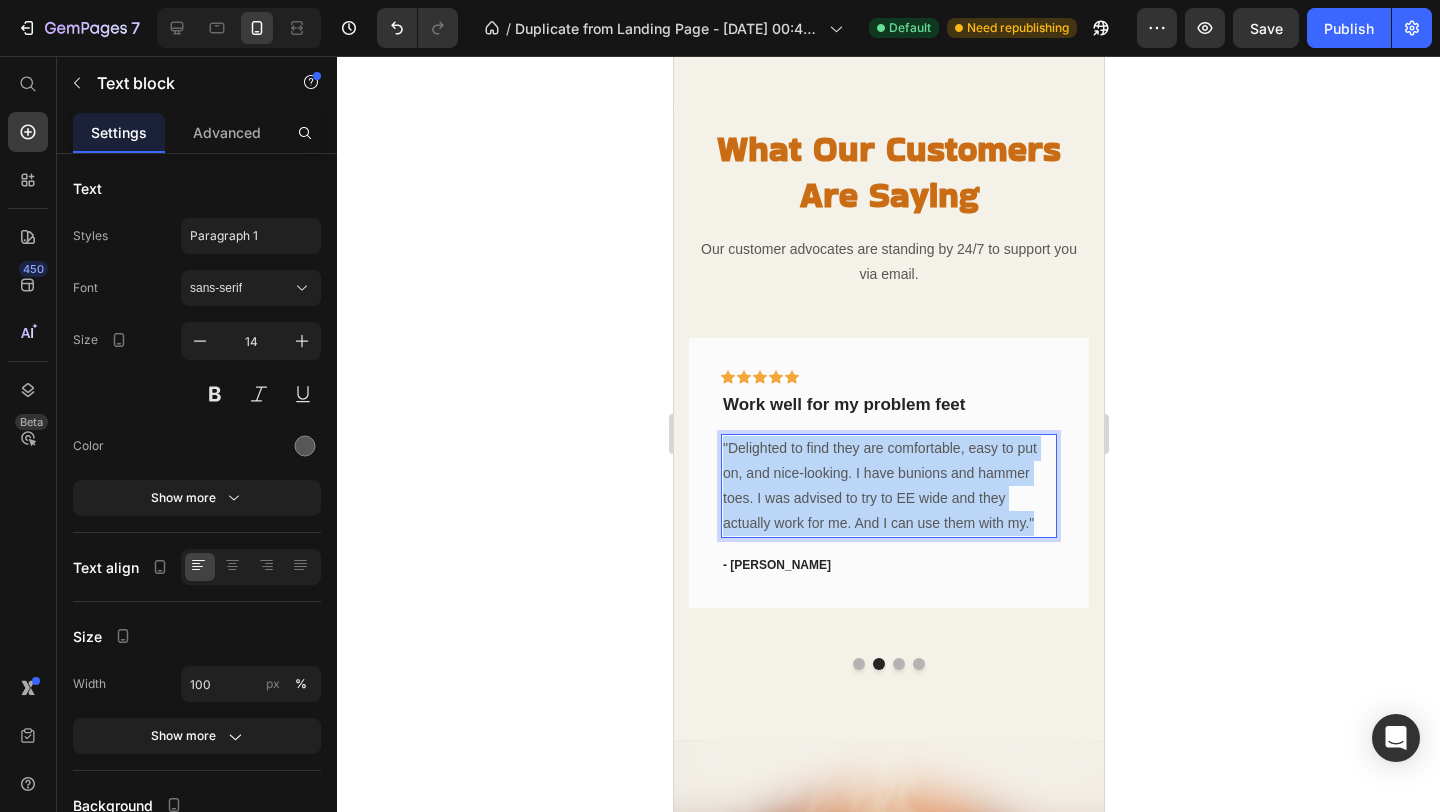 click on ""Delighted to find they are comfortable, easy to put on, and nice-looking. I have bunions and hammer toes. I was advised to try to EE wide and they actually work for me. And I can use them with my."" at bounding box center [888, 486] 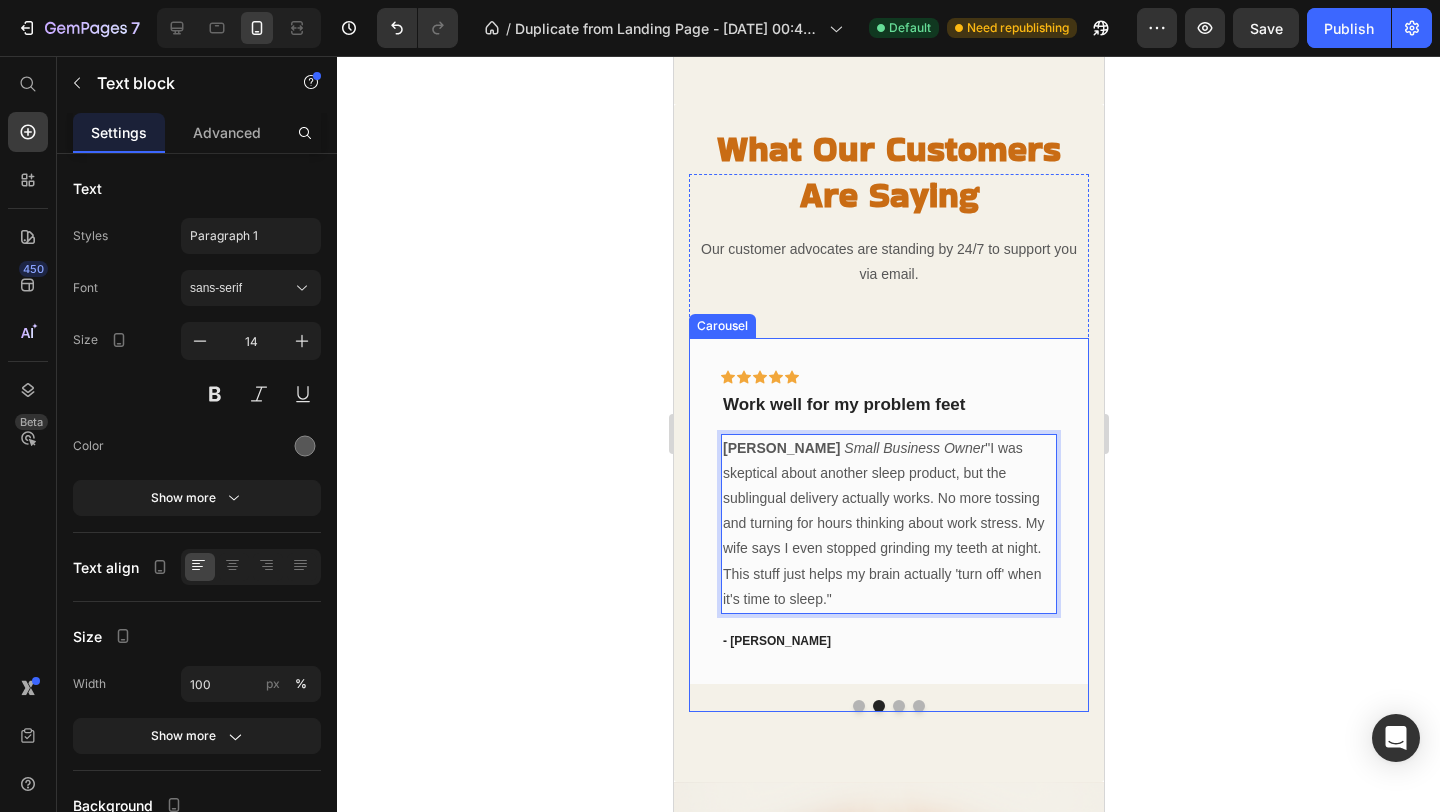 click at bounding box center (858, 706) 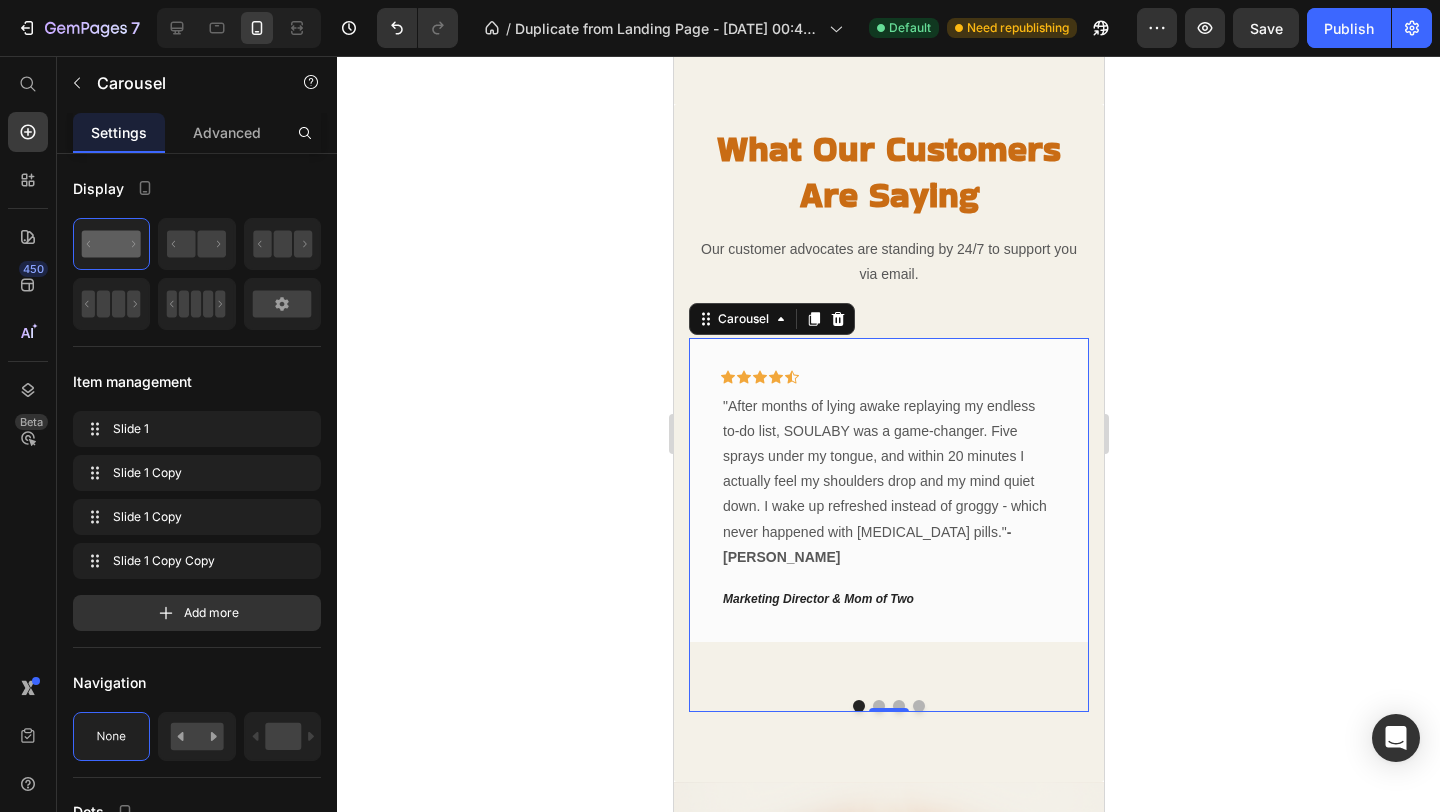 click on "0" at bounding box center (888, 712) 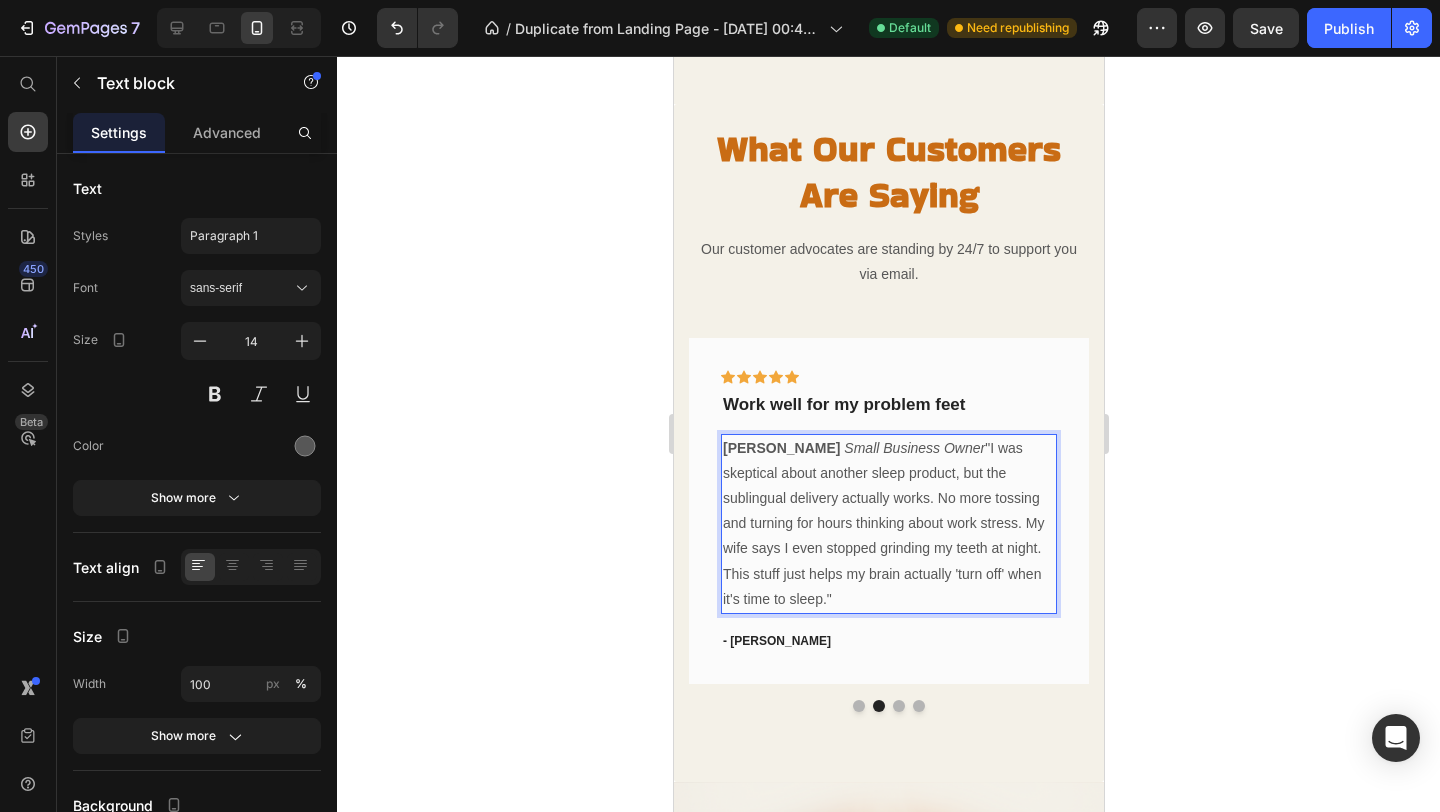 click on "[PERSON_NAME]" at bounding box center (780, 448) 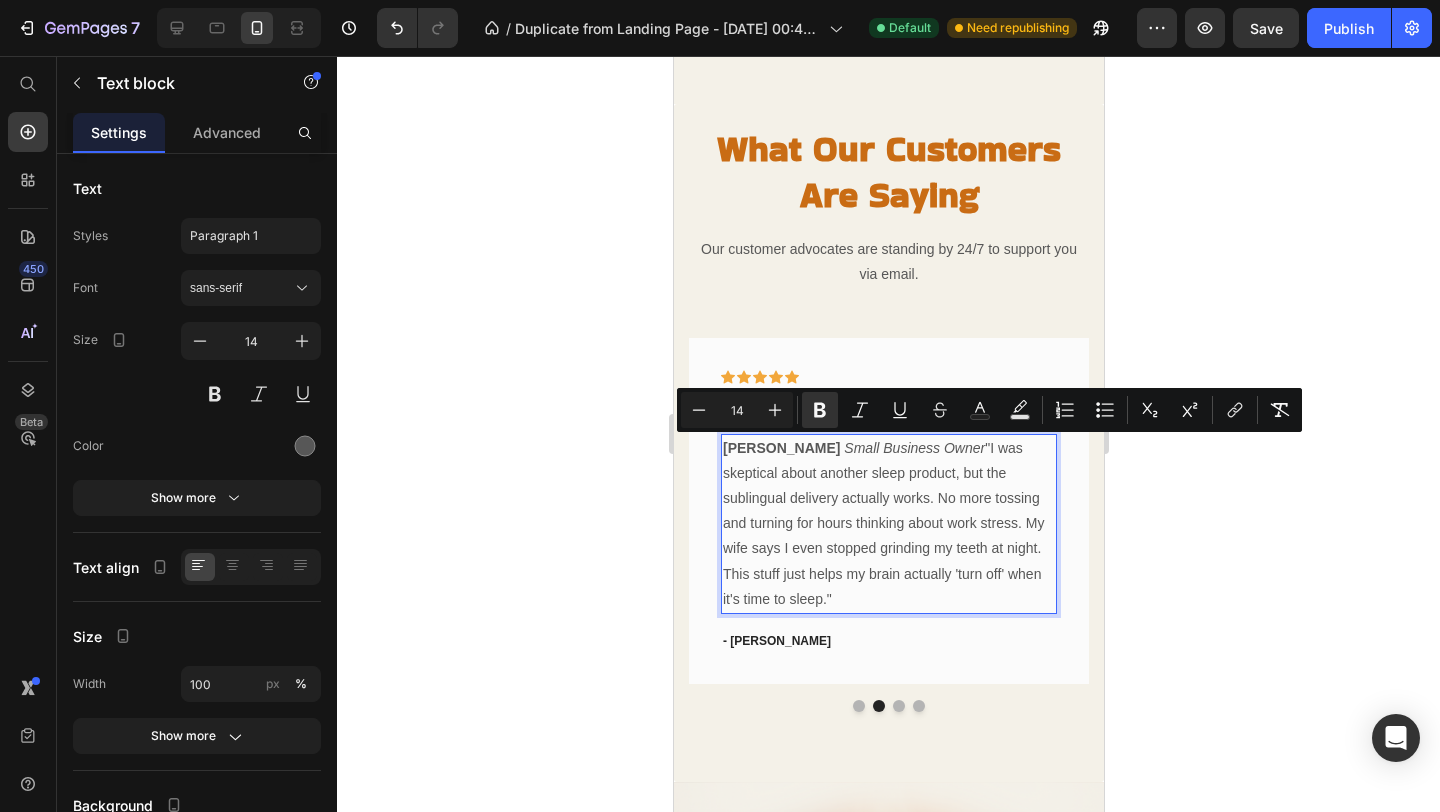 drag, startPoint x: 846, startPoint y: 447, endPoint x: 722, endPoint y: 448, distance: 124.004036 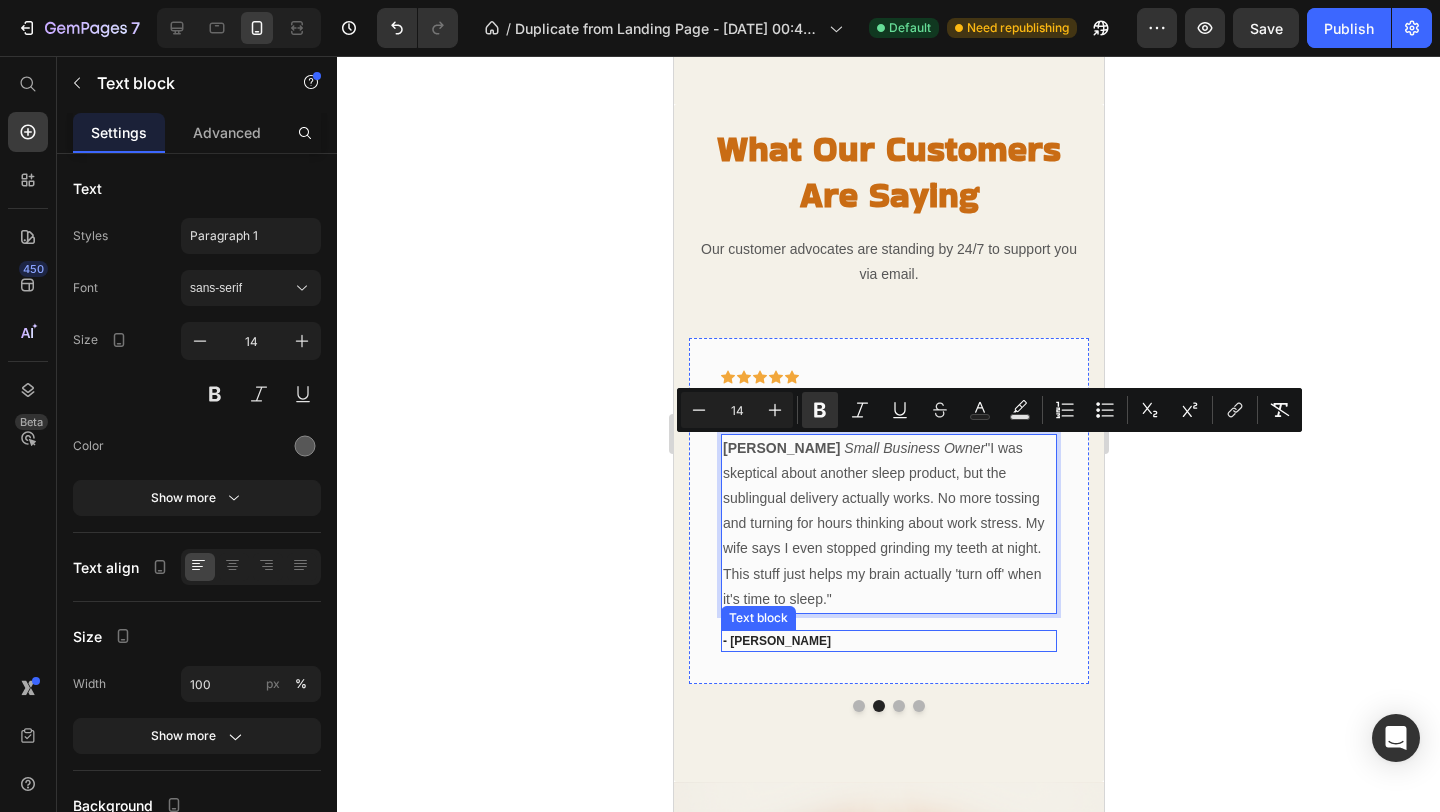 click on "- Travis J." at bounding box center (888, 641) 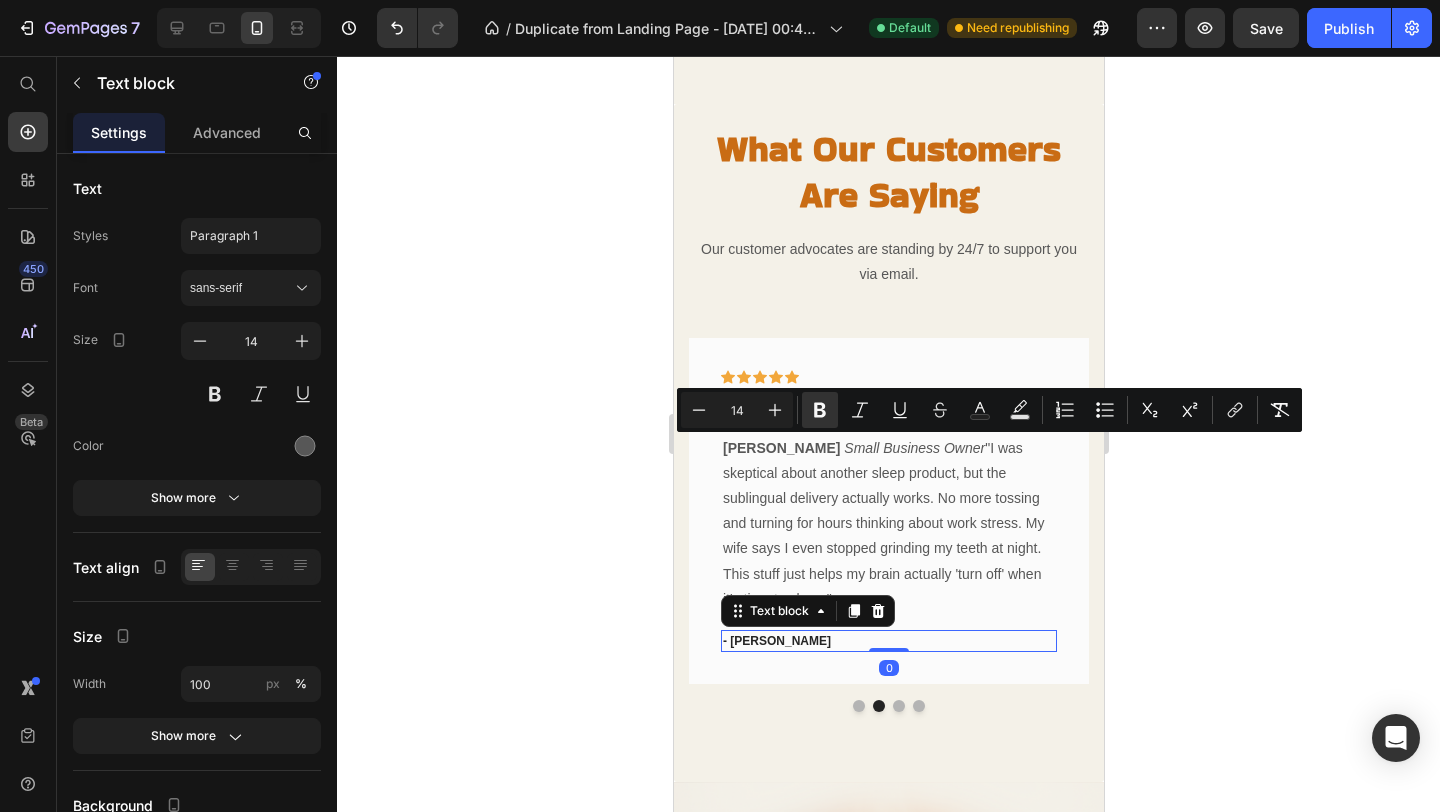 click on "- Travis J." at bounding box center [888, 641] 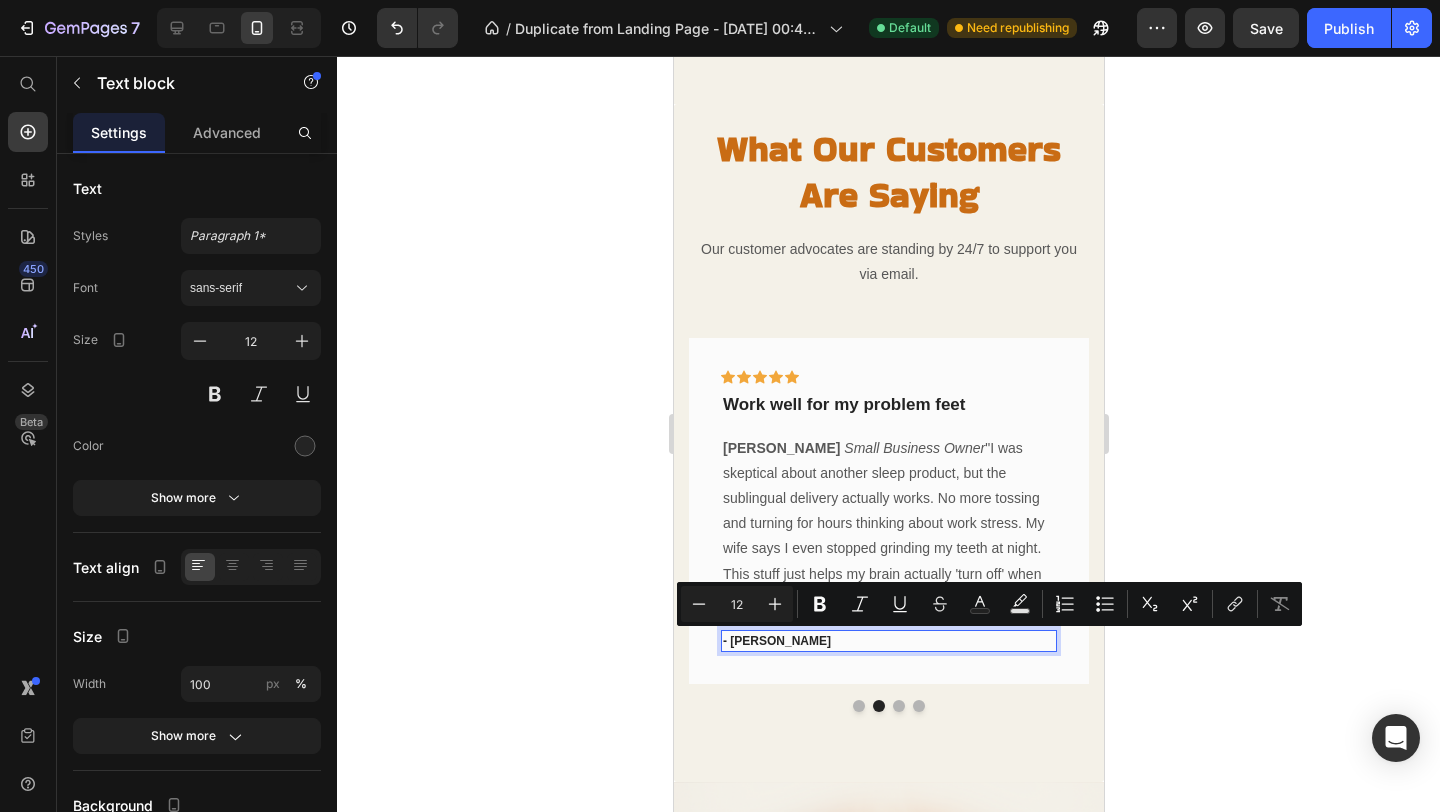 click on "- Travis J." at bounding box center (888, 641) 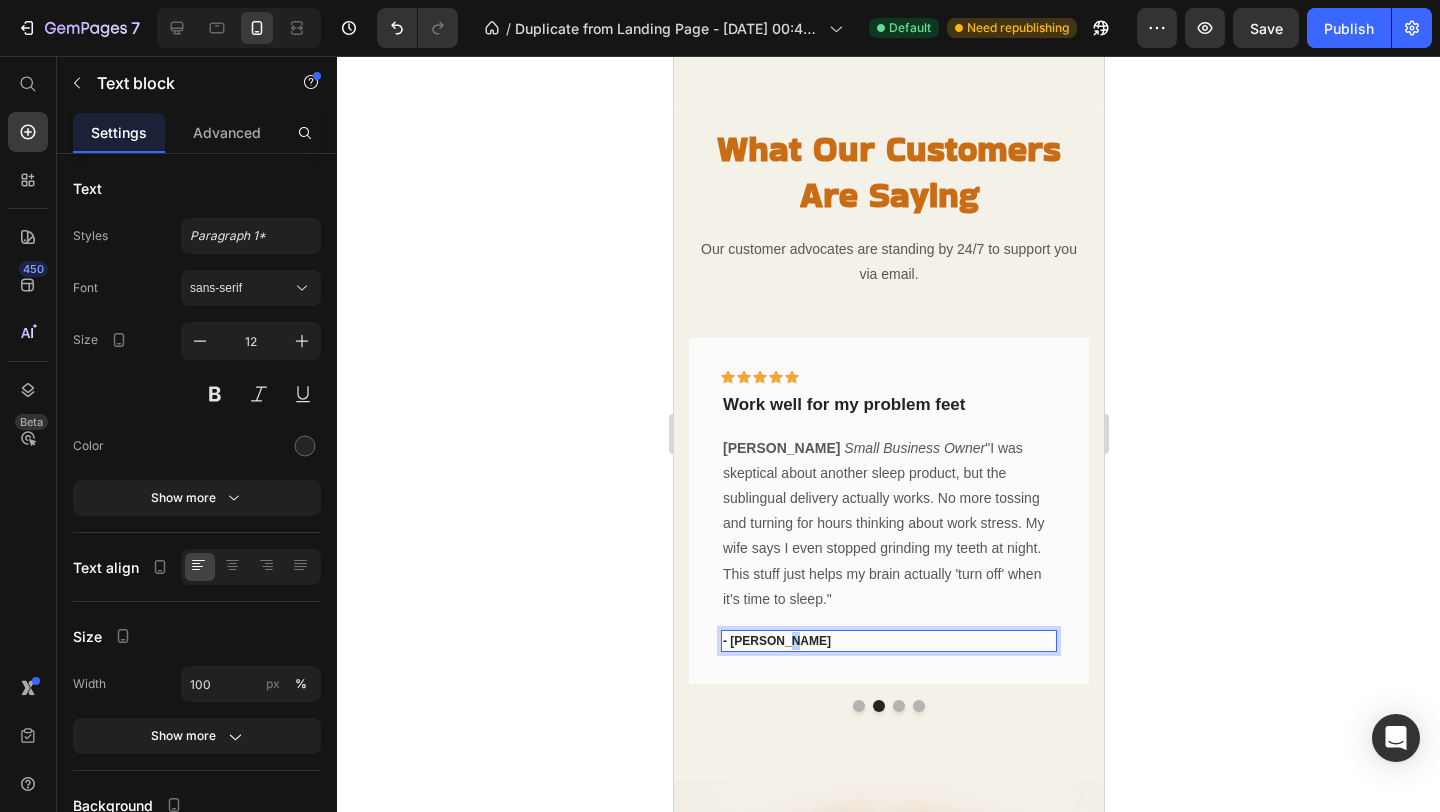click on "- Travis J." at bounding box center [888, 641] 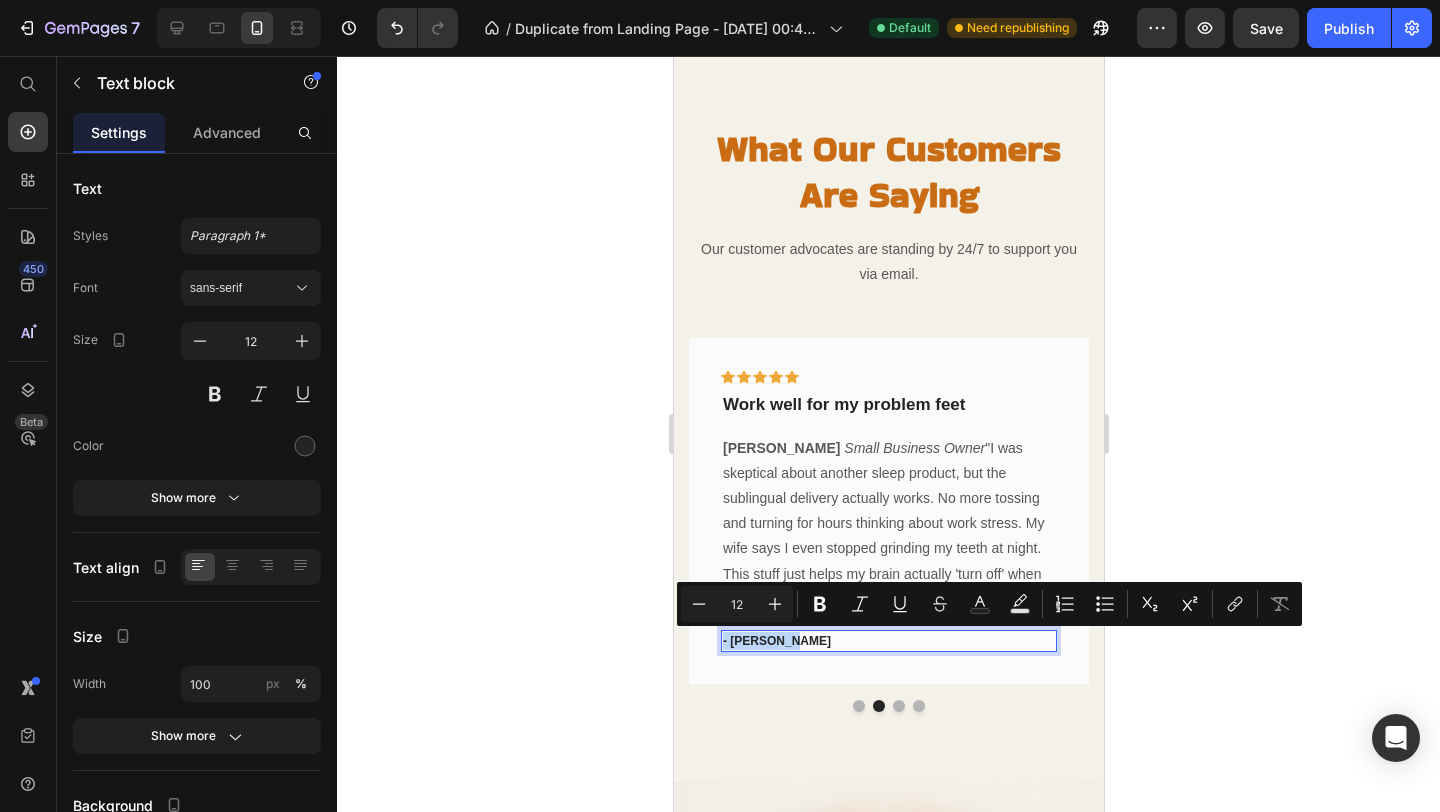 click on "- Travis J." at bounding box center (888, 641) 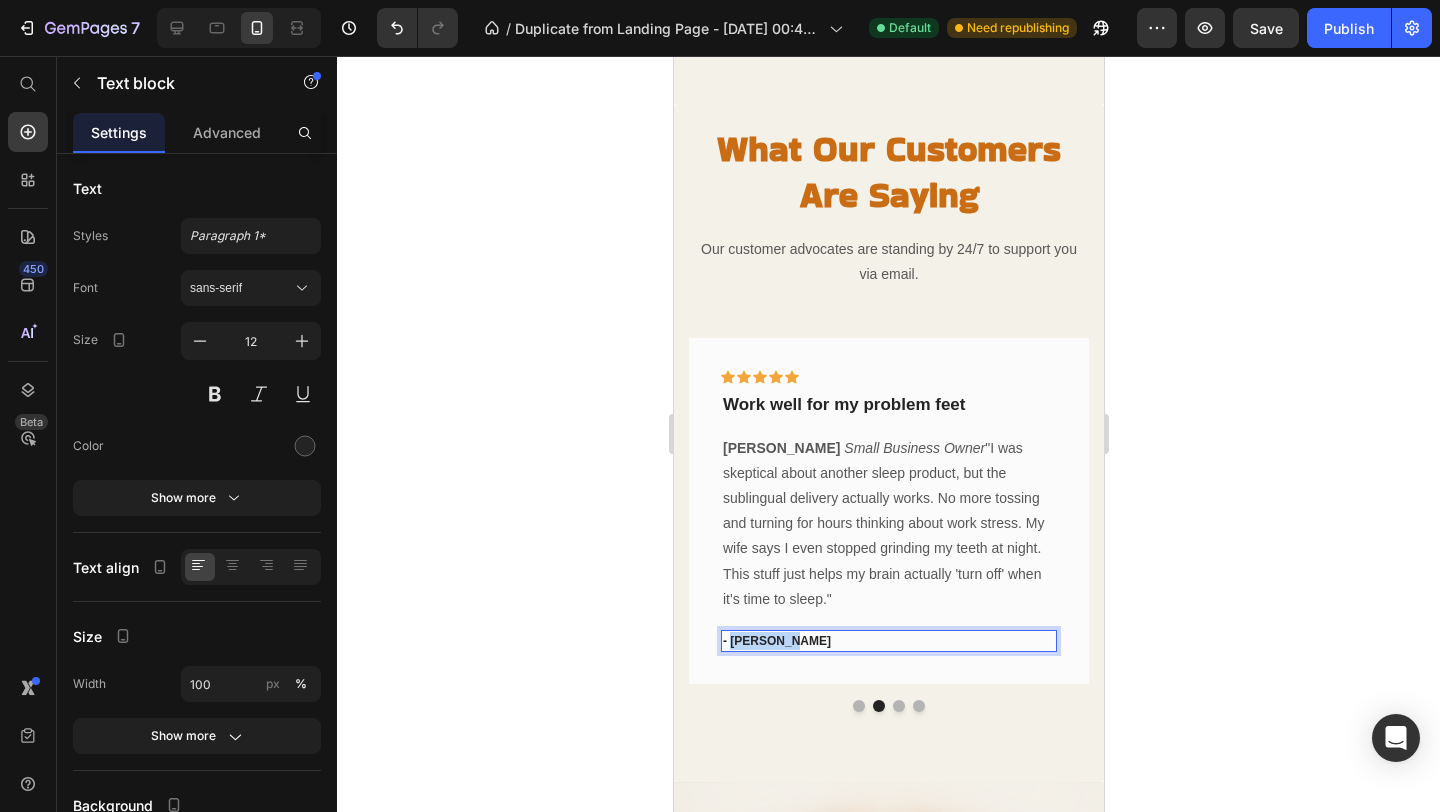 drag, startPoint x: 782, startPoint y: 640, endPoint x: 731, endPoint y: 642, distance: 51.0392 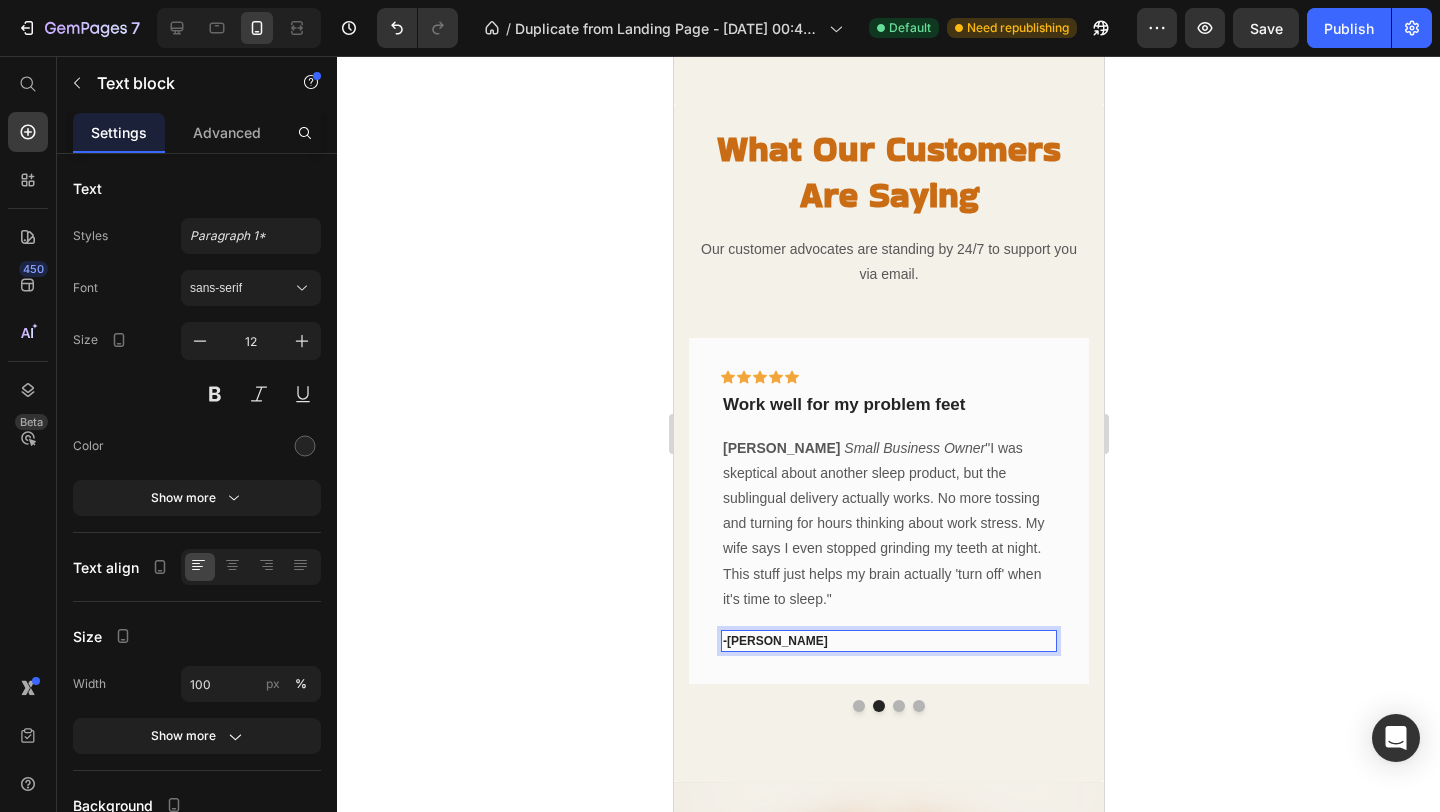 click 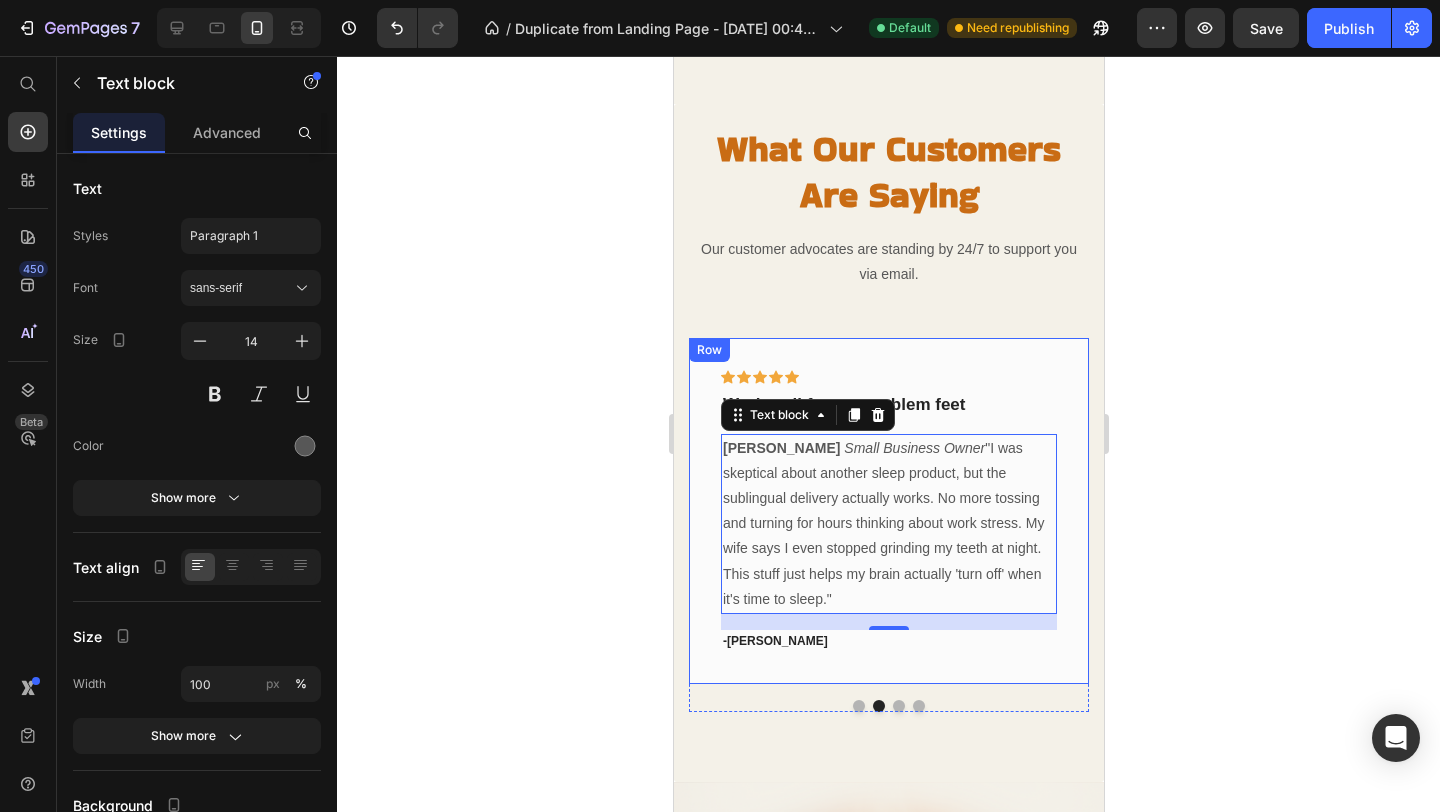 click on "Icon
Icon
Icon
Icon
Icon Row Work well for my problem feet Text block Michael Rodriguez   Small Business Owner  "I was skeptical about another sleep product, but the sublingual delivery actually works. No more tossing and turning for hours thinking about work stress. My wife says I even stopped grinding my teeth at night. This stuff just helps my brain actually 'turn off' when it's time to sleep." Text block   16 -  Michael Rodriguez Text block" at bounding box center (888, 511) 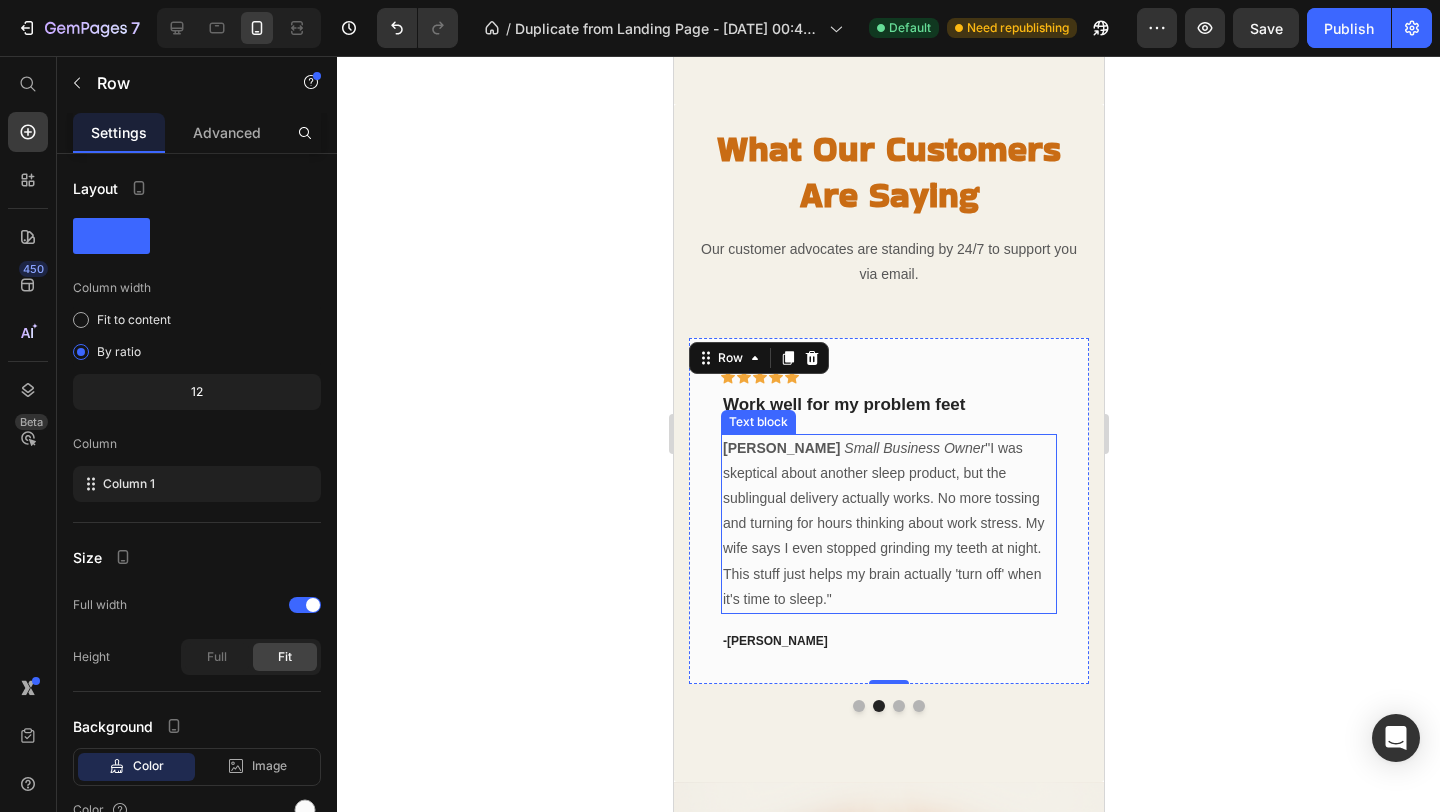 click on "Small Business Owner" at bounding box center (913, 448) 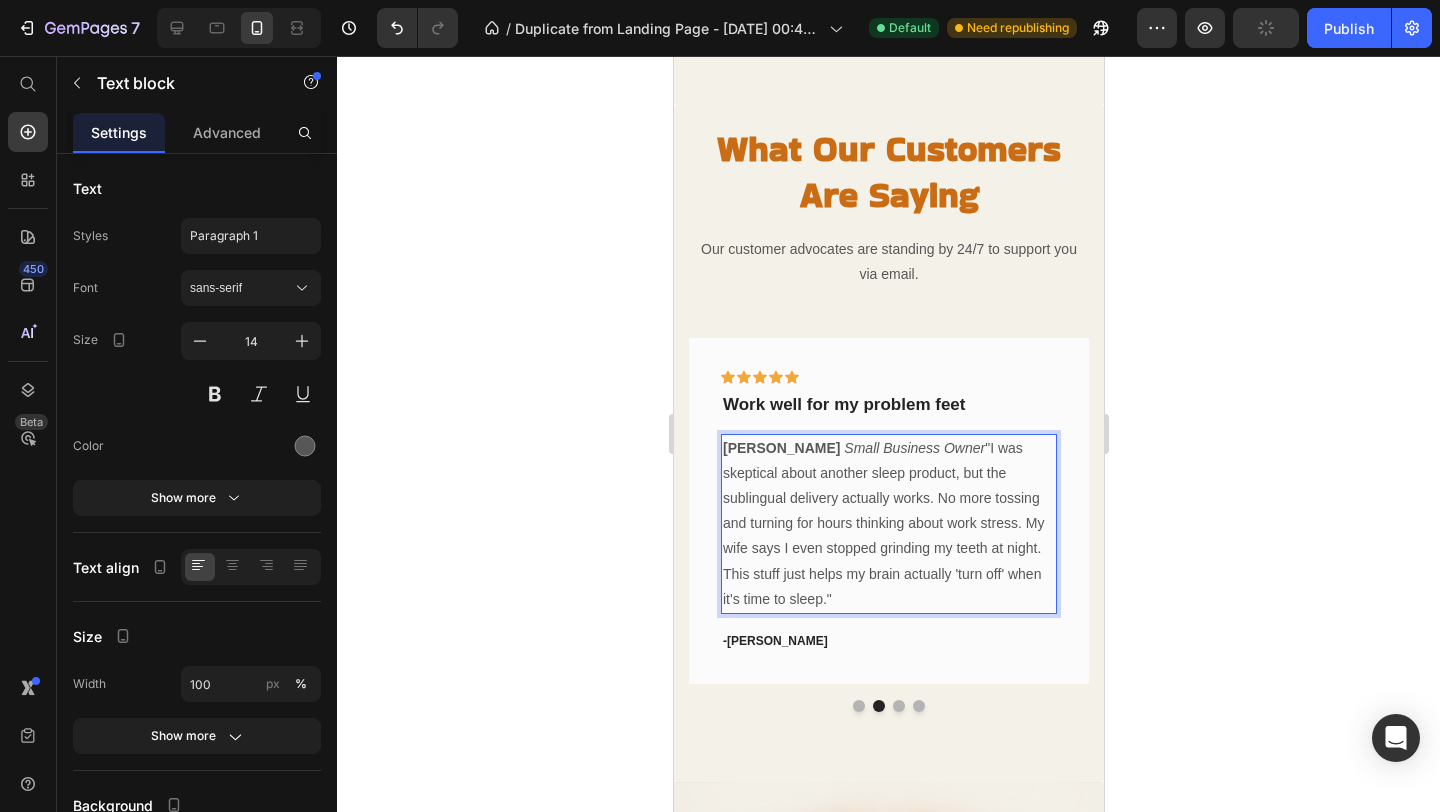 click on "Small Business Owner" at bounding box center (913, 448) 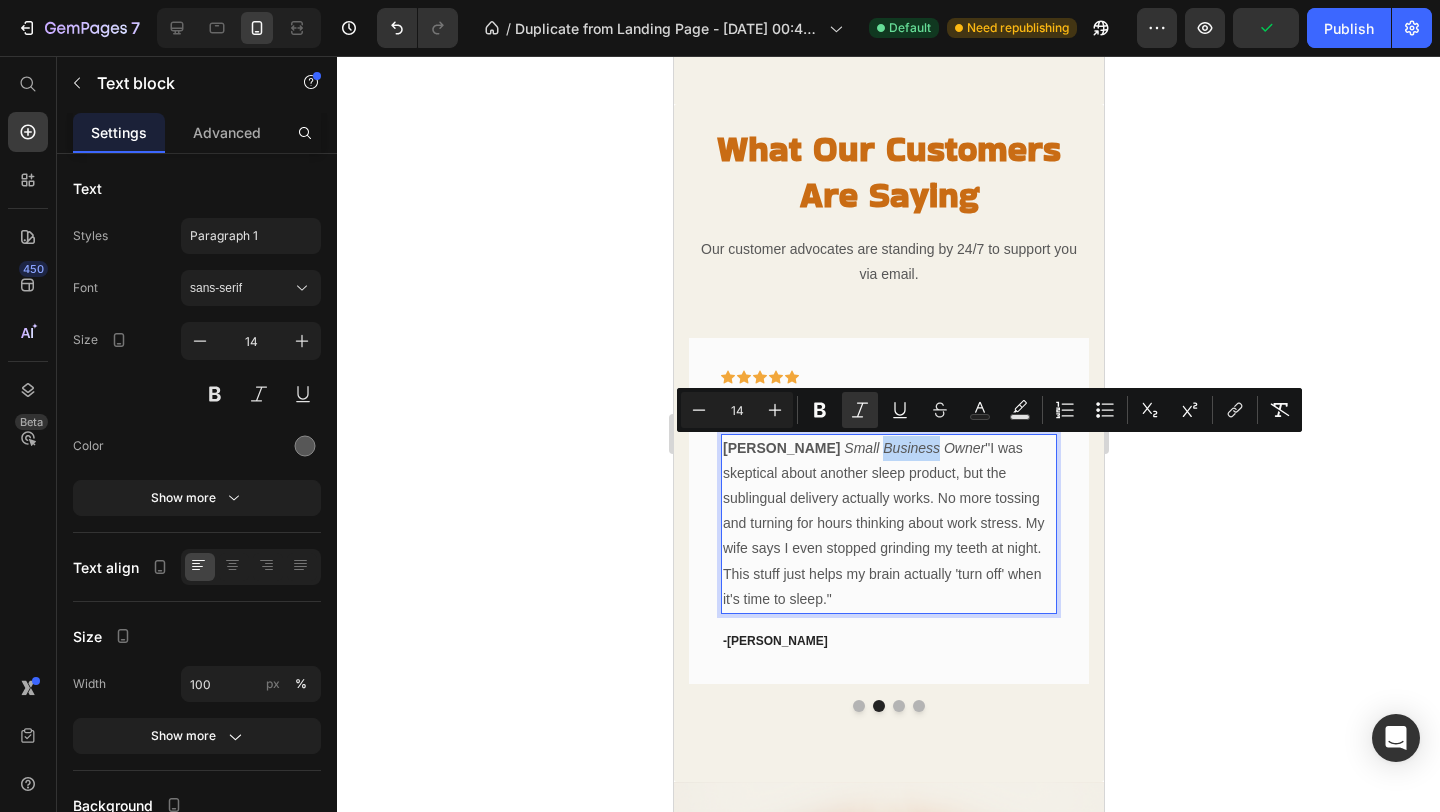 click on "Small Business Owner" at bounding box center [913, 448] 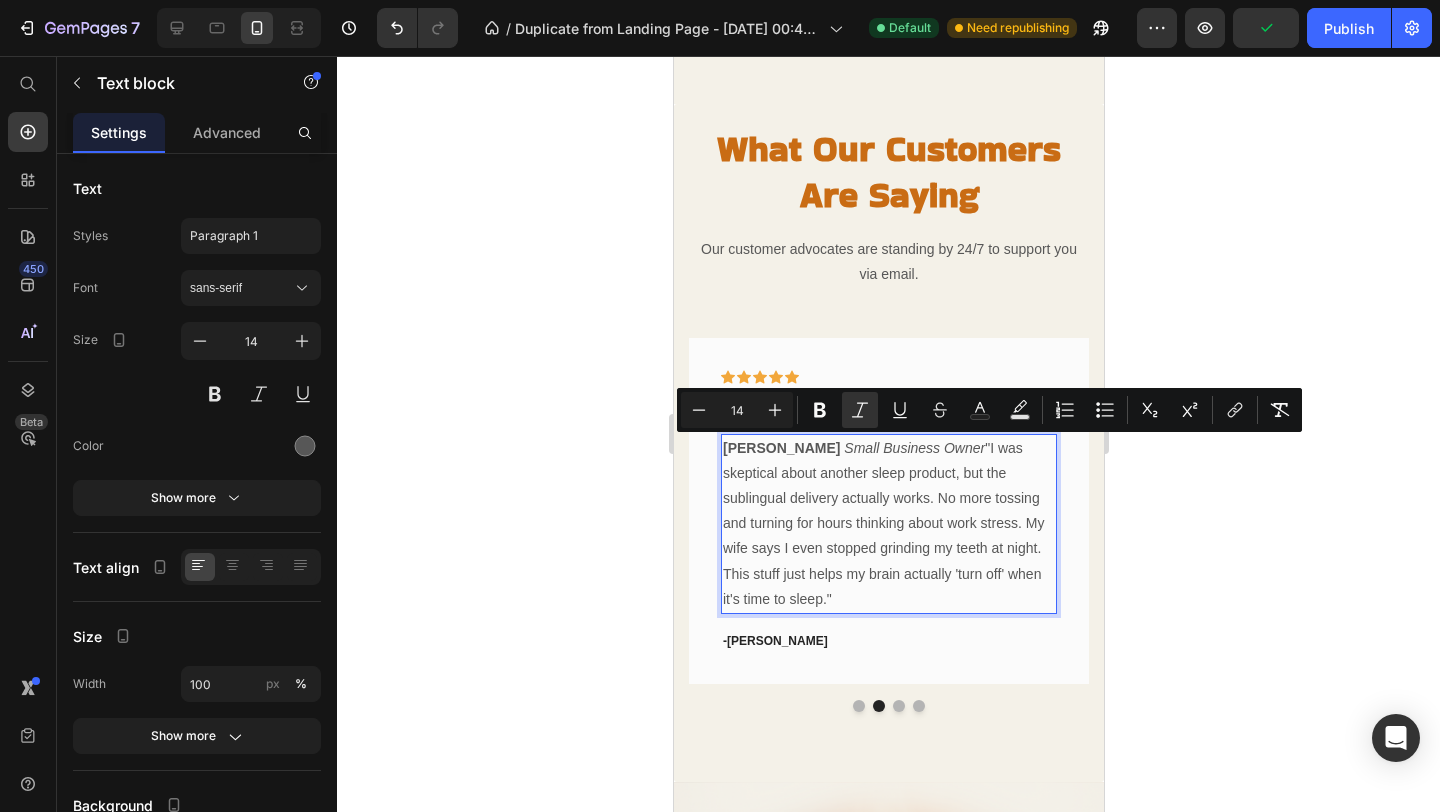 click on "Small Business Owner" at bounding box center (913, 448) 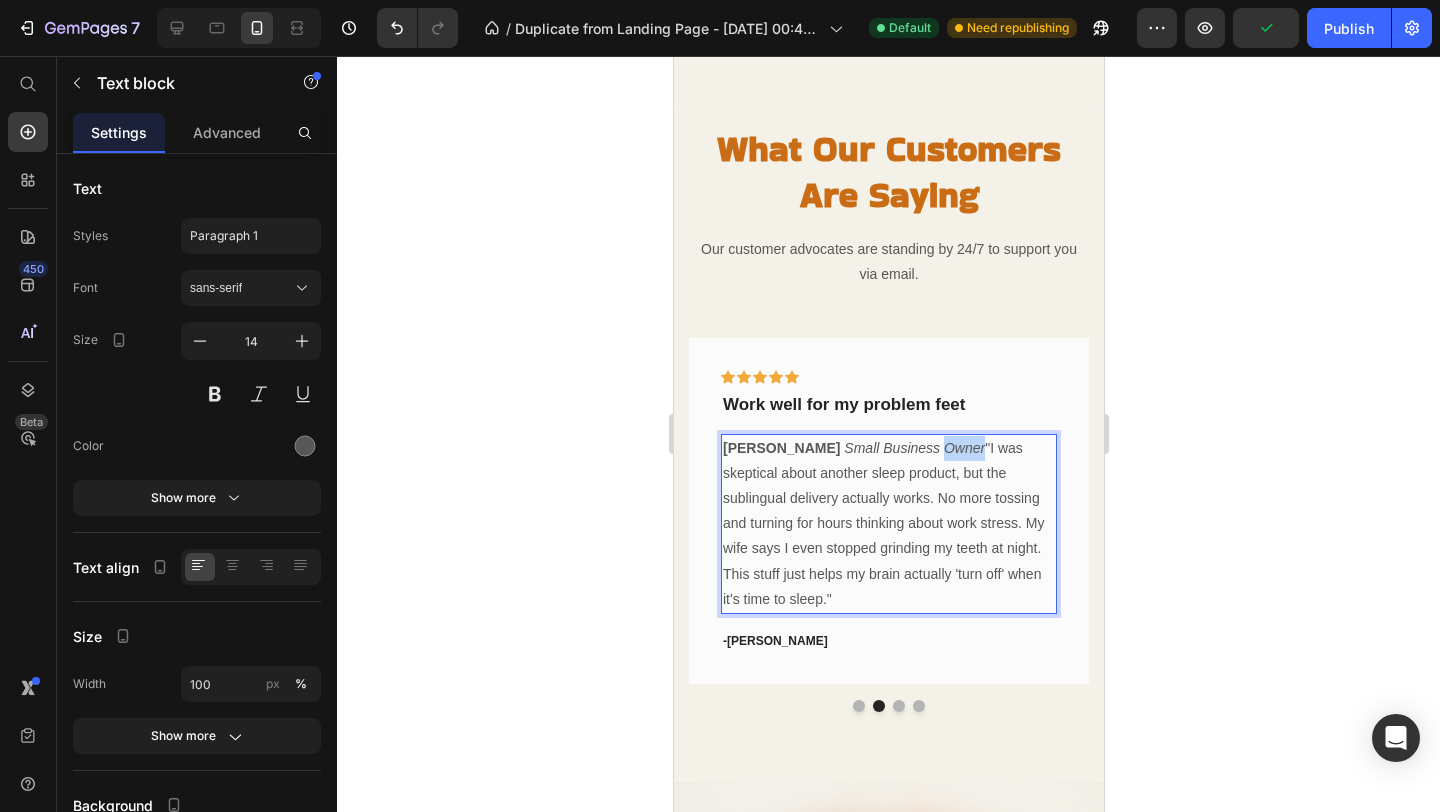 click on "Small Business Owner" at bounding box center (913, 448) 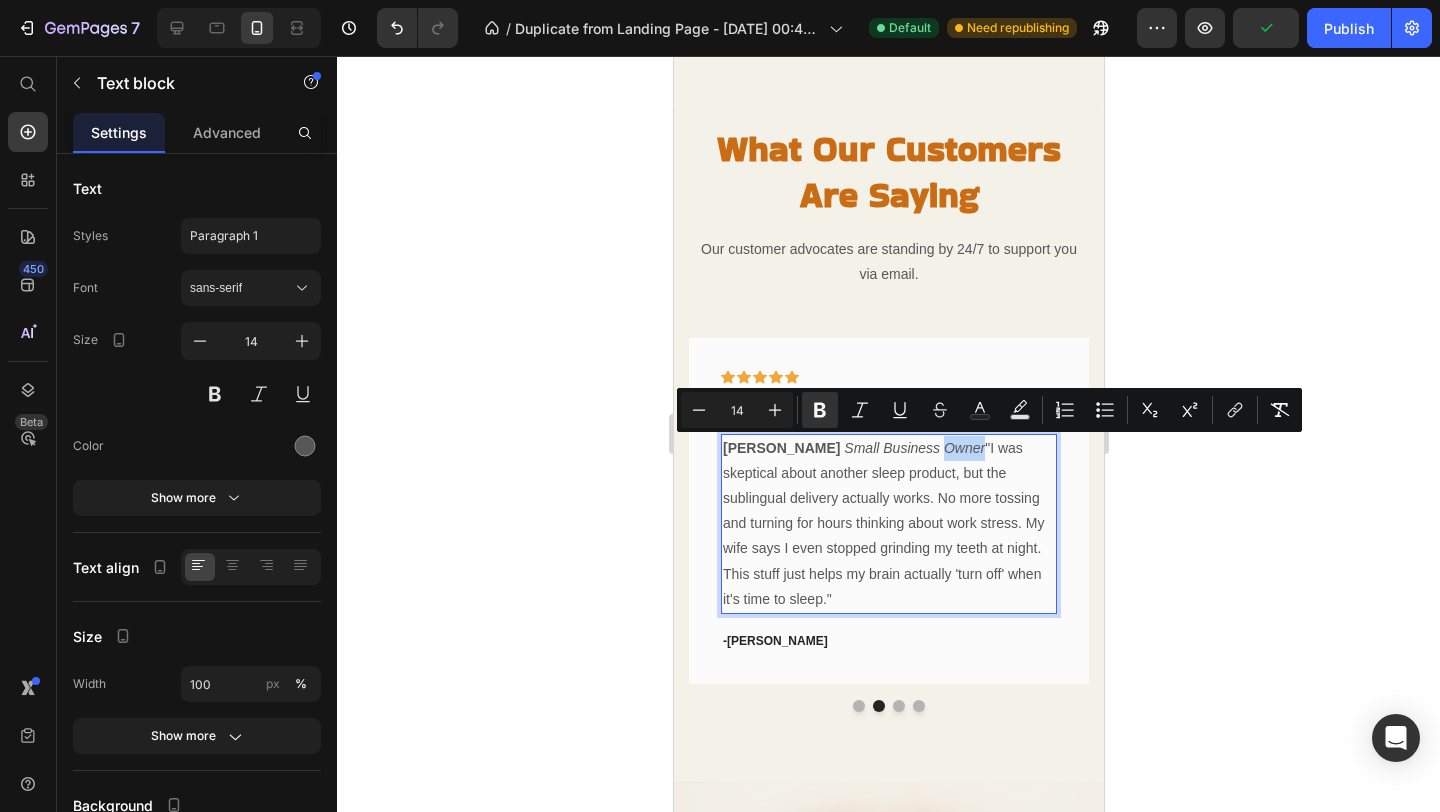 click on "Small Business Owner" at bounding box center [913, 448] 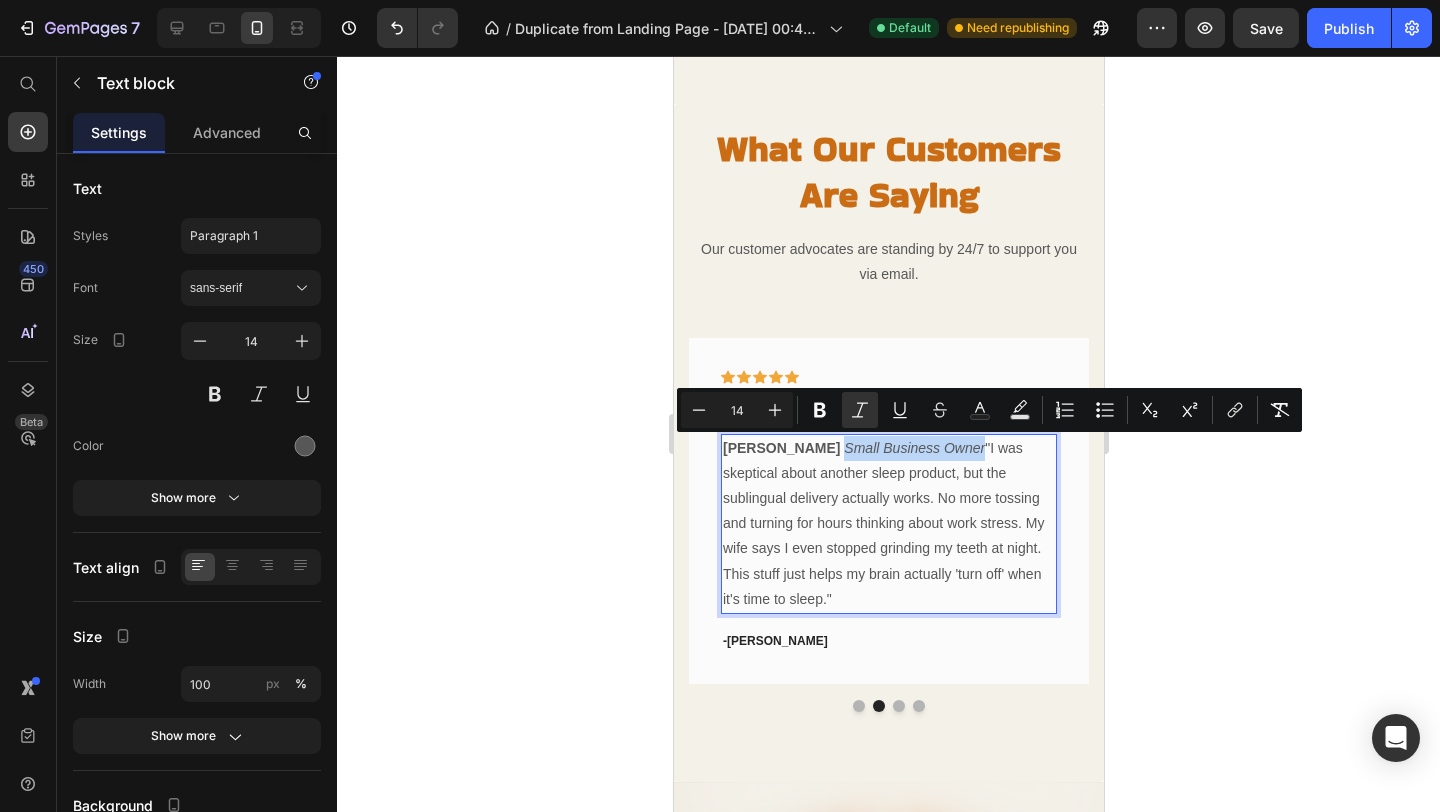 drag, startPoint x: 991, startPoint y: 446, endPoint x: 852, endPoint y: 446, distance: 139 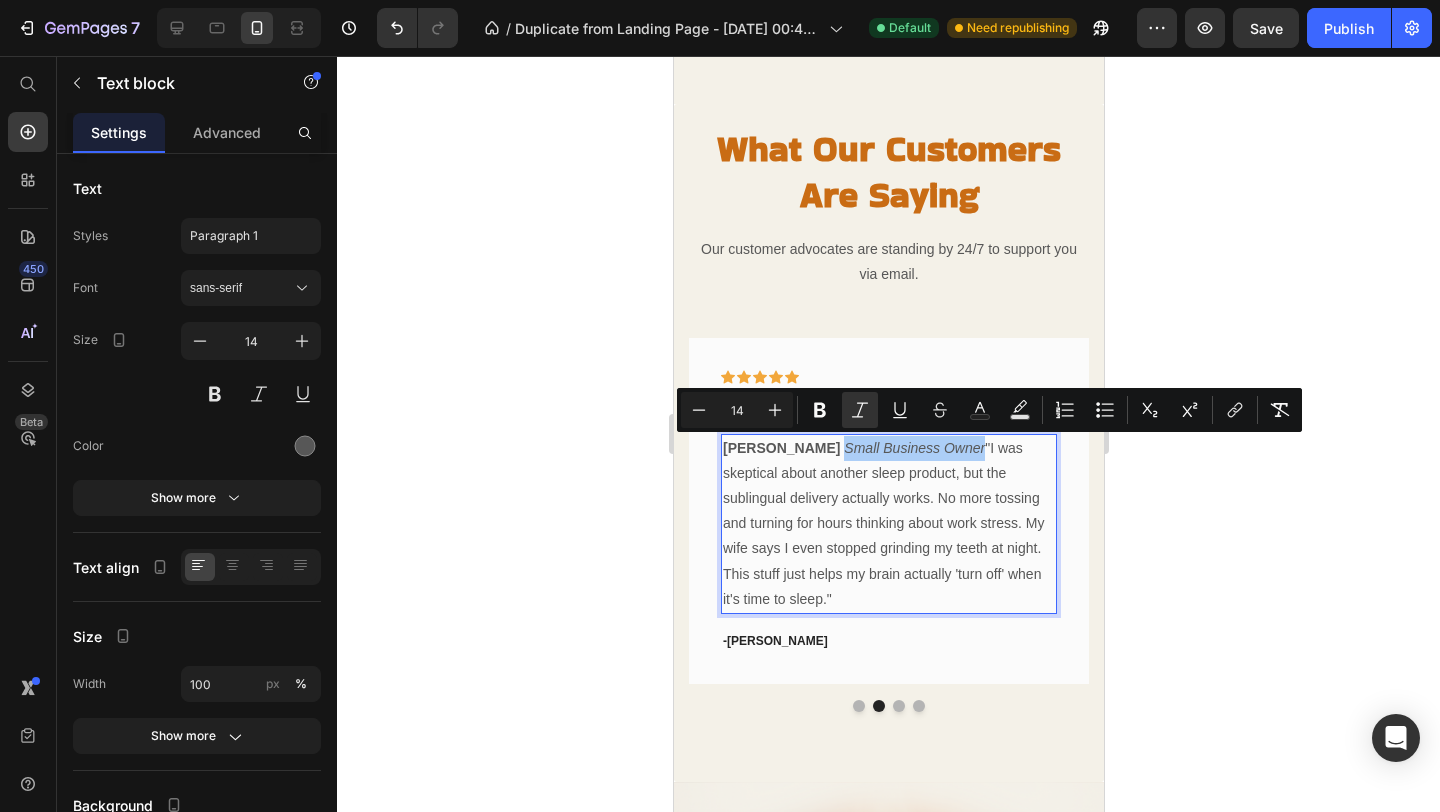 click 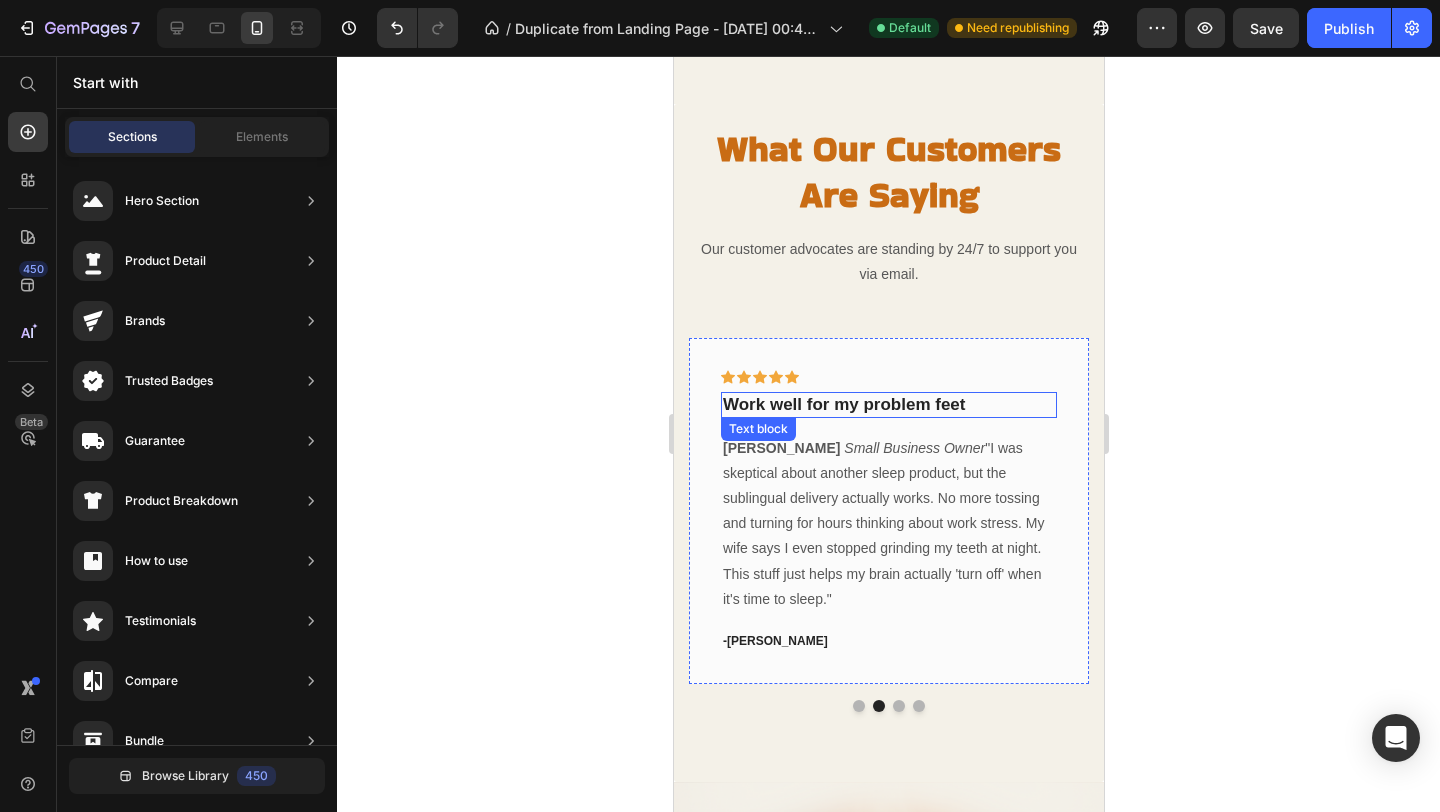 click on "Work well for my problem feet" at bounding box center [888, 405] 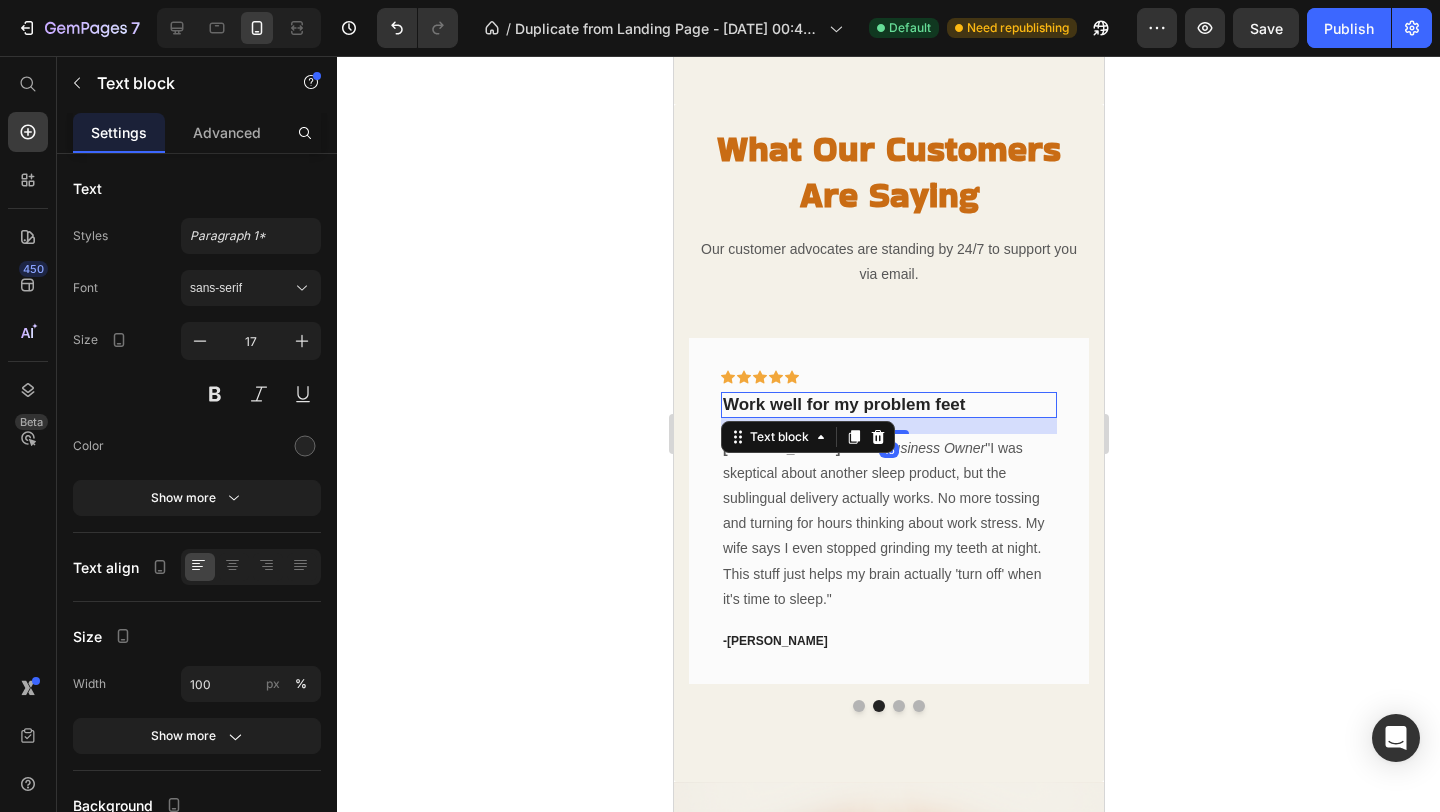 click on "Work well for my problem feet" at bounding box center [888, 405] 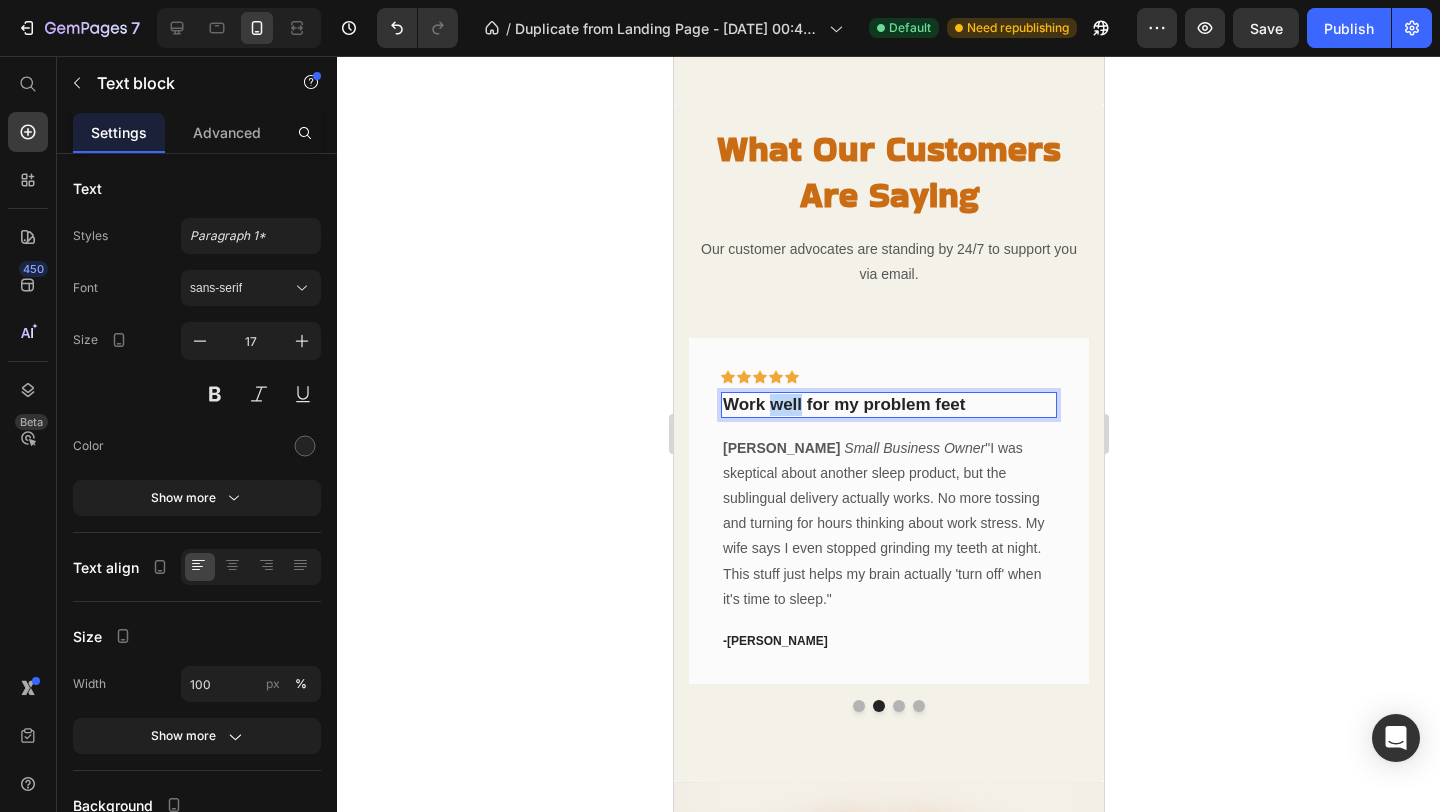 click on "Work well for my problem feet" at bounding box center (888, 405) 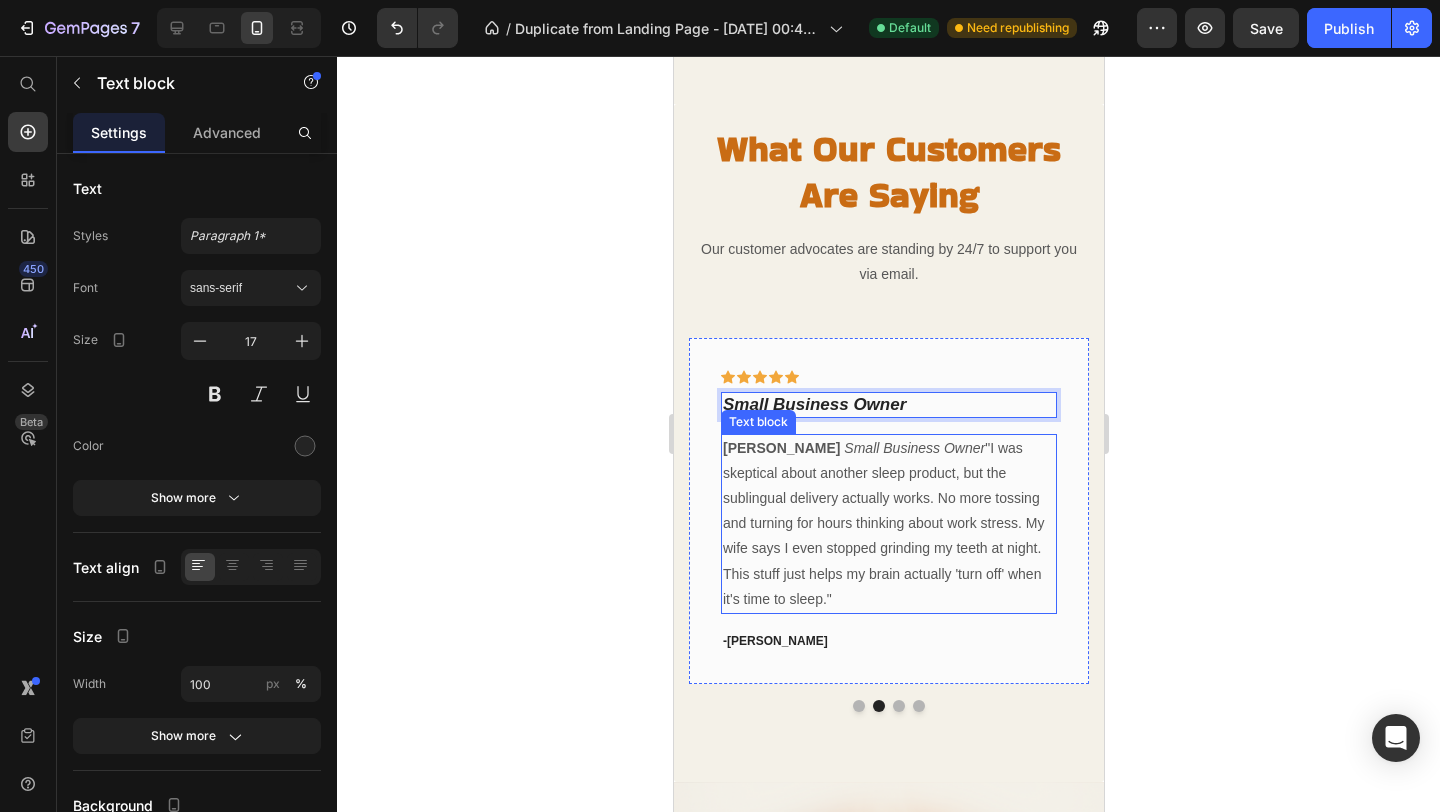 click on "[PERSON_NAME]" at bounding box center [780, 448] 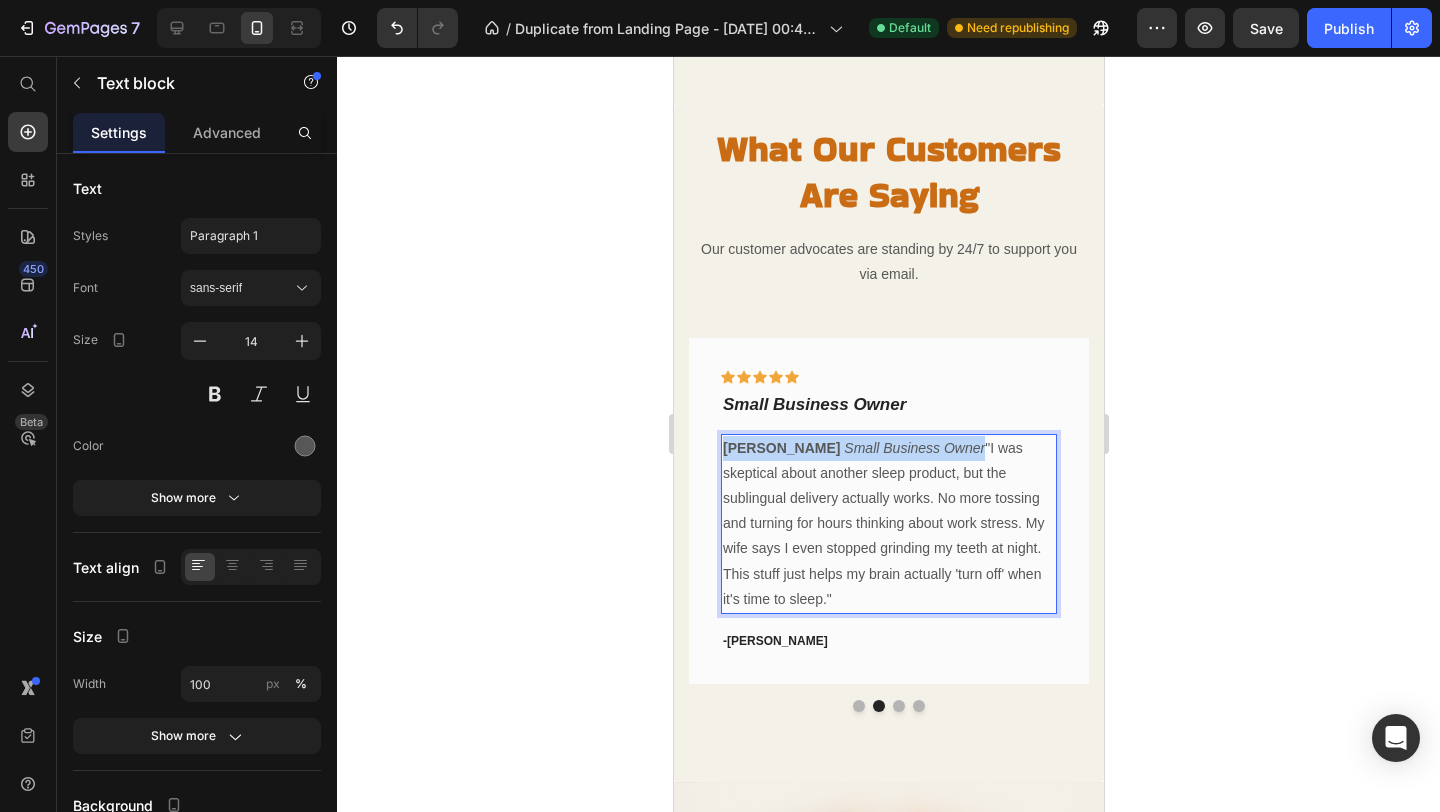 drag, startPoint x: 991, startPoint y: 442, endPoint x: 720, endPoint y: 443, distance: 271.00183 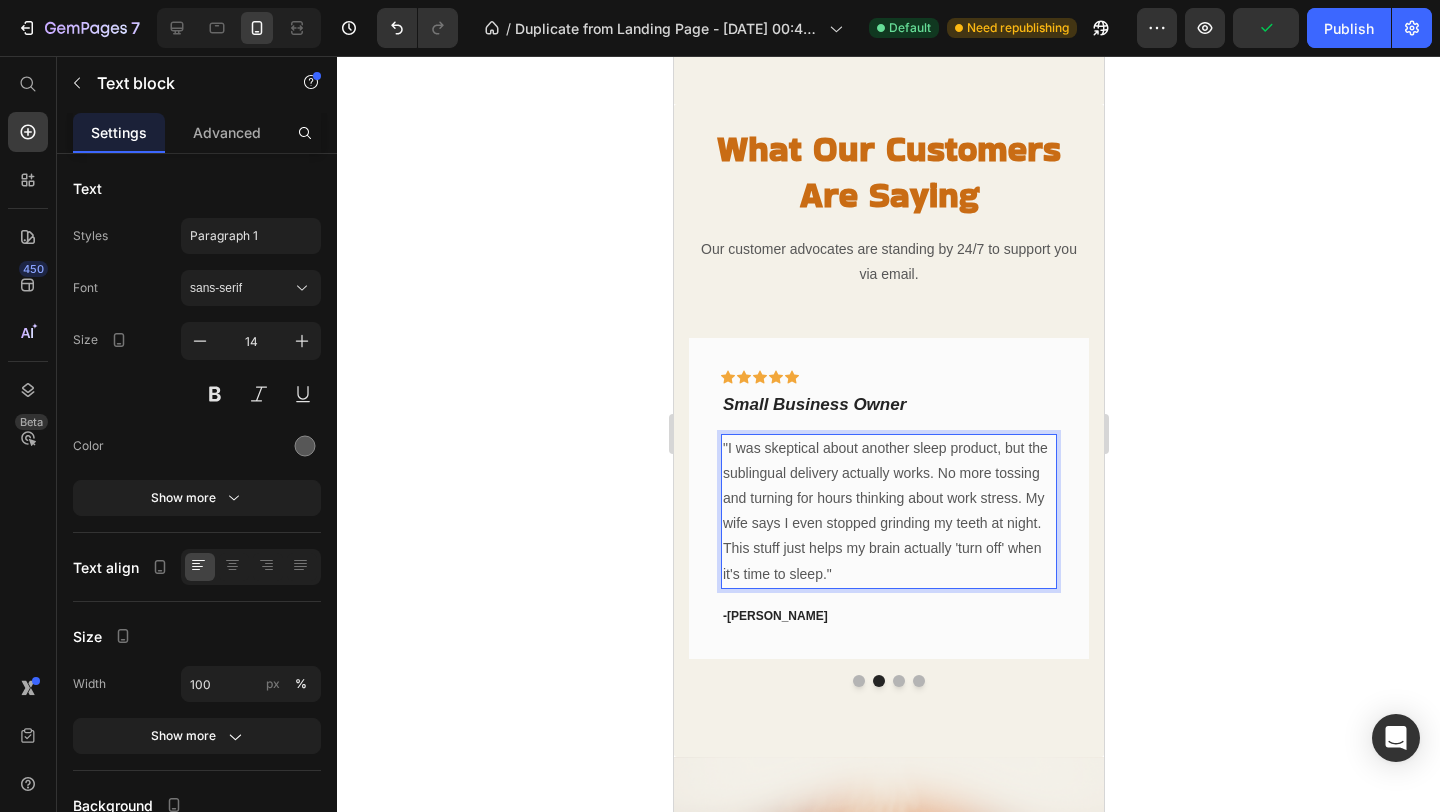click on ""I was skeptical about another sleep product, but the sublingual delivery actually works. No more tossing and turning for hours thinking about work stress. My wife says I even stopped grinding my teeth at night. This stuff just helps my brain actually 'turn off' when it's time to sleep."" at bounding box center (888, 511) 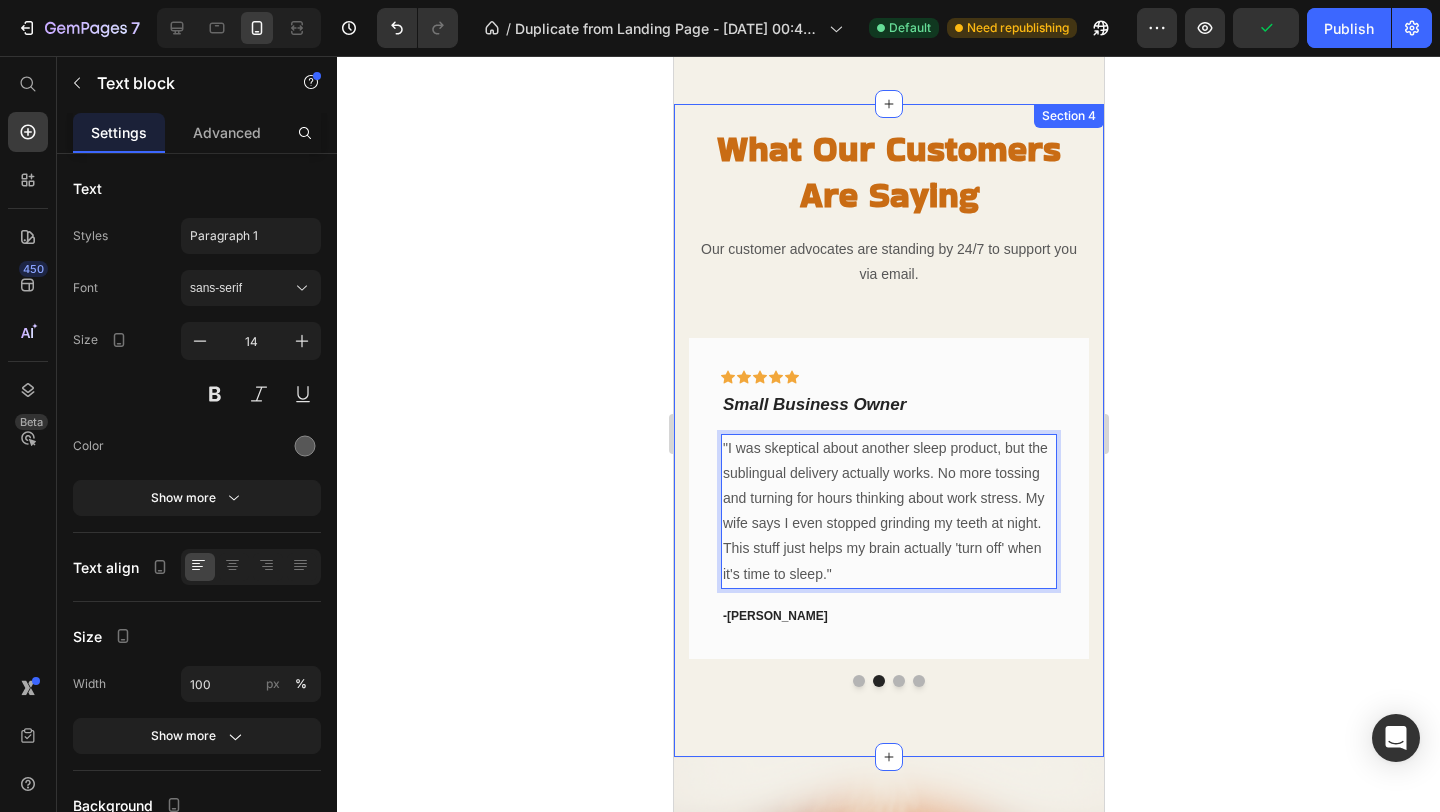 click 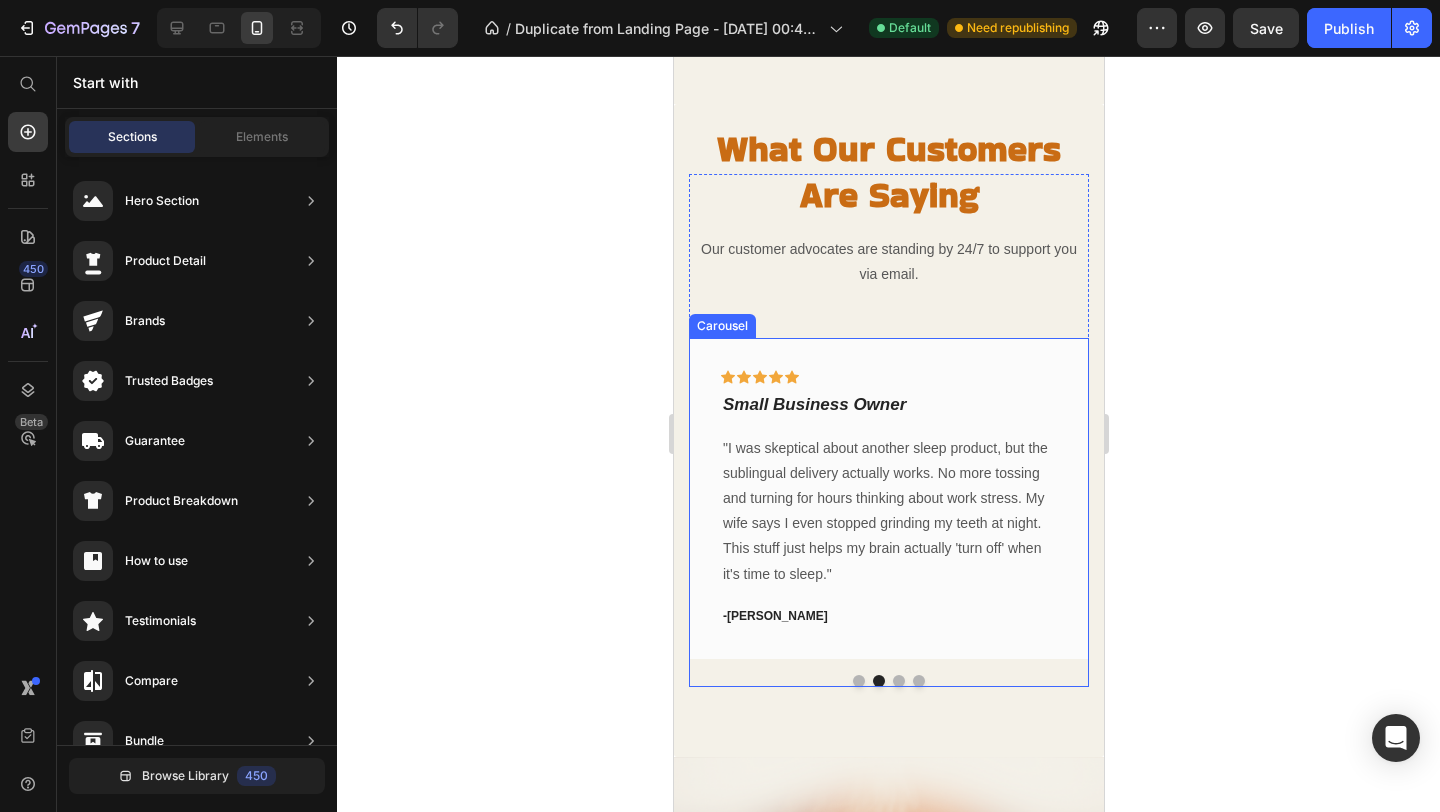 click at bounding box center (858, 681) 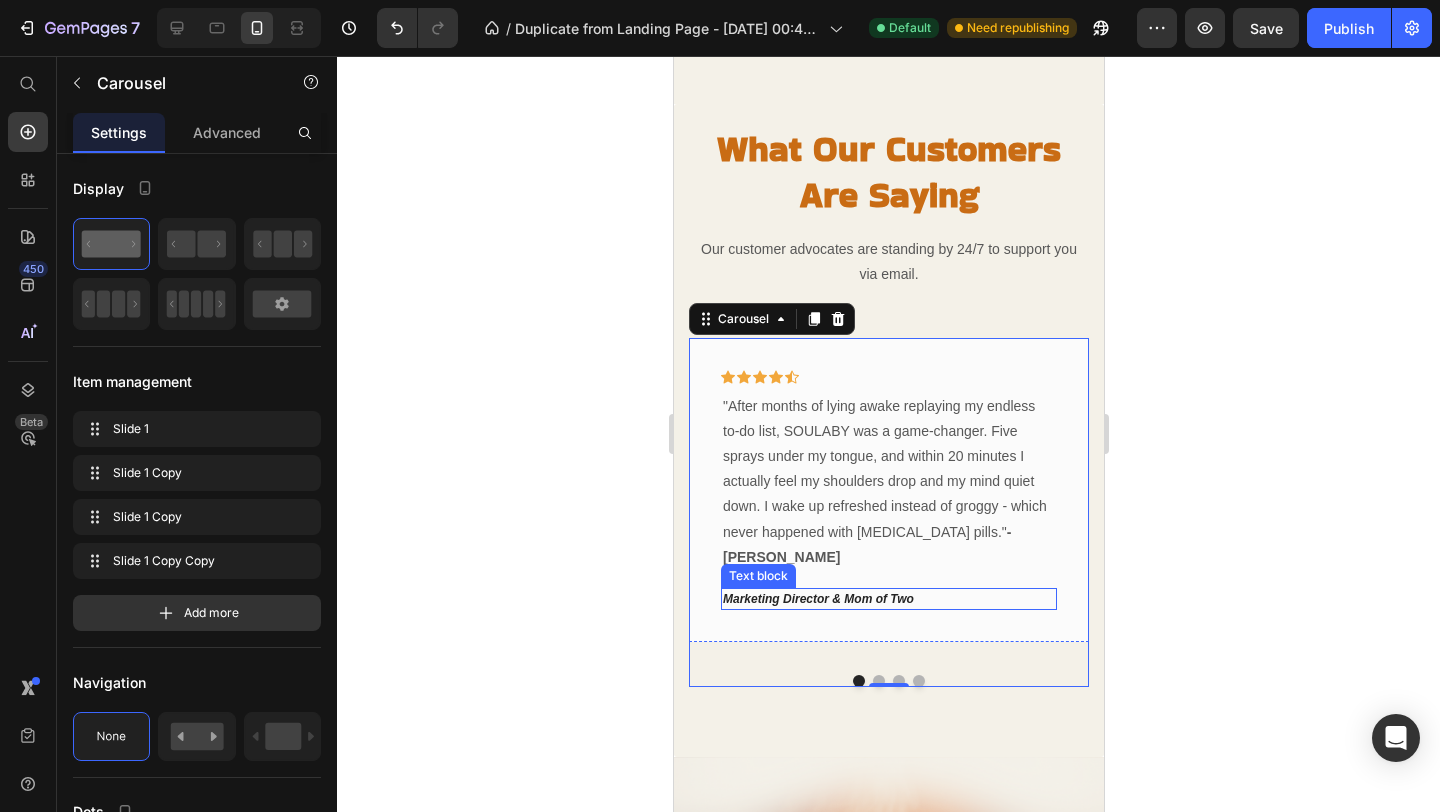 click on "Marketing Director & Mom of Two" at bounding box center [817, 599] 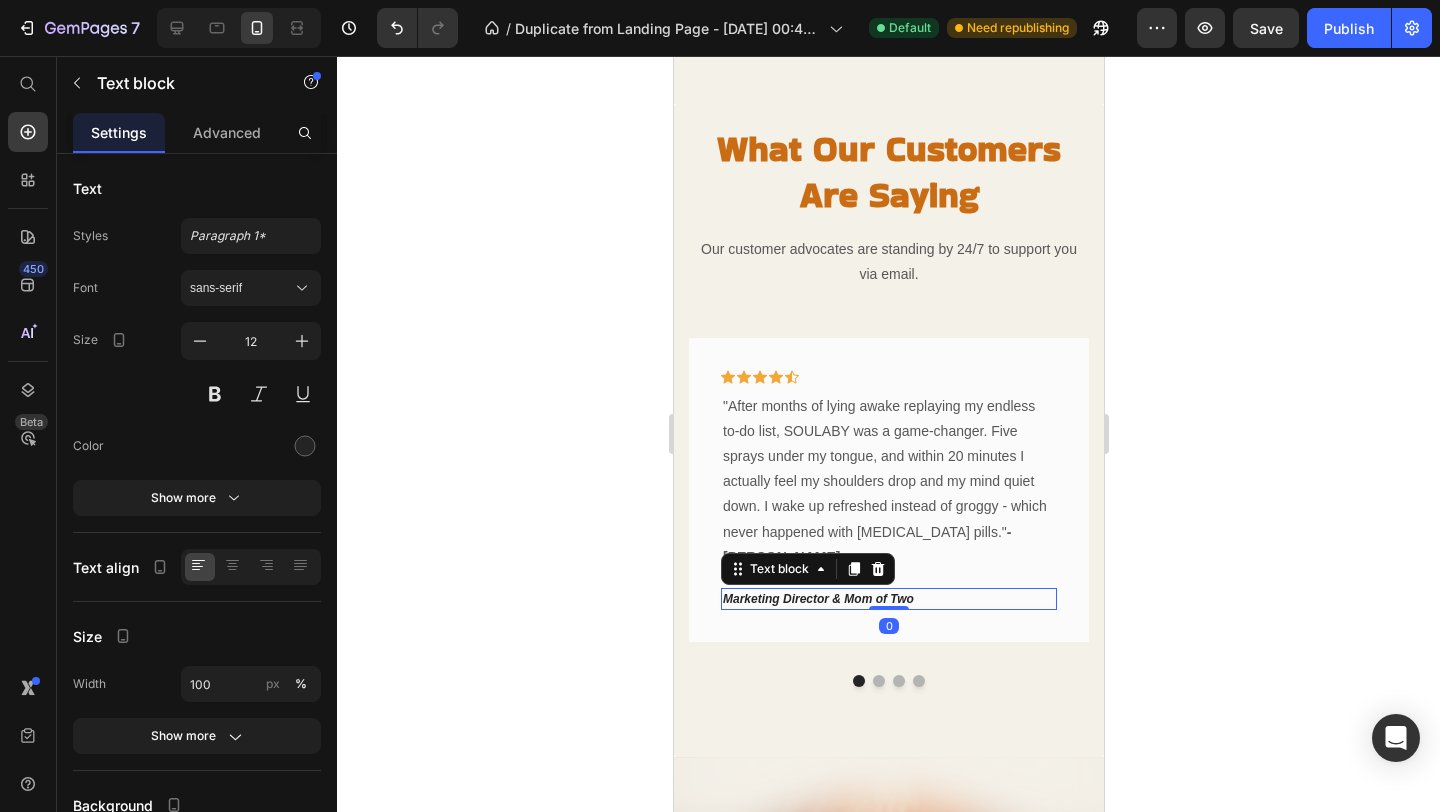 click on "Marketing Director & Mom of Two" at bounding box center (817, 599) 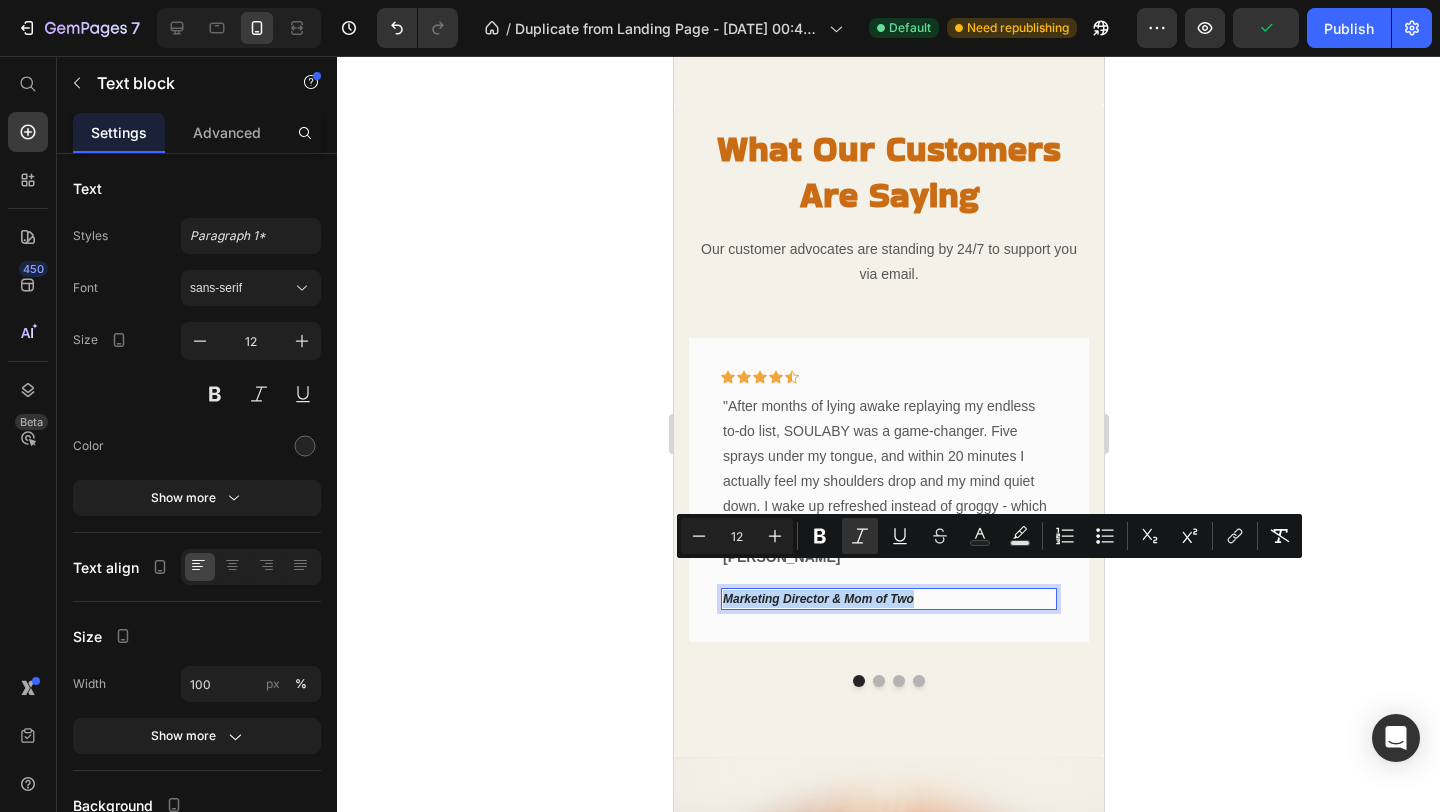 copy on "Marketing Director & Mom of Two" 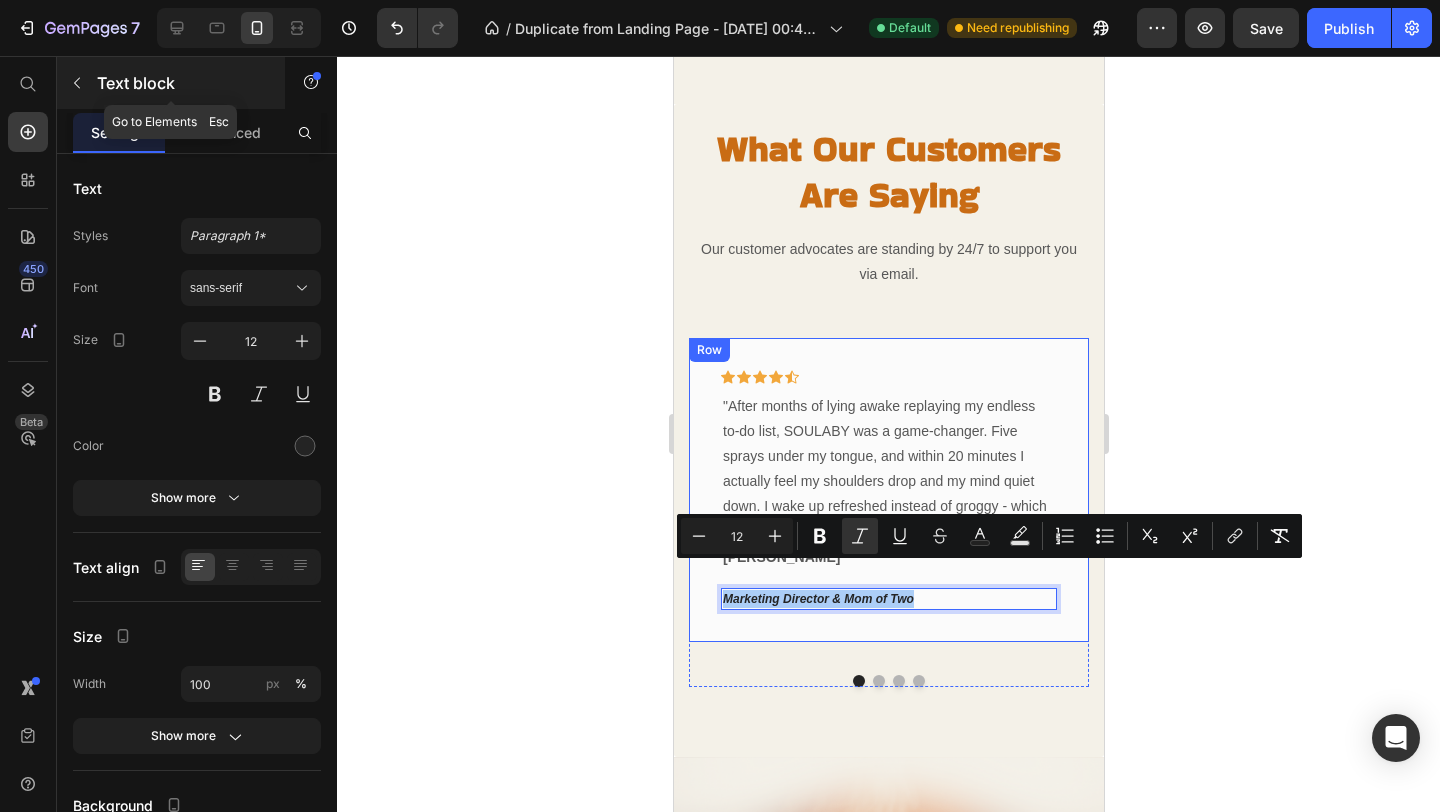click at bounding box center (77, 83) 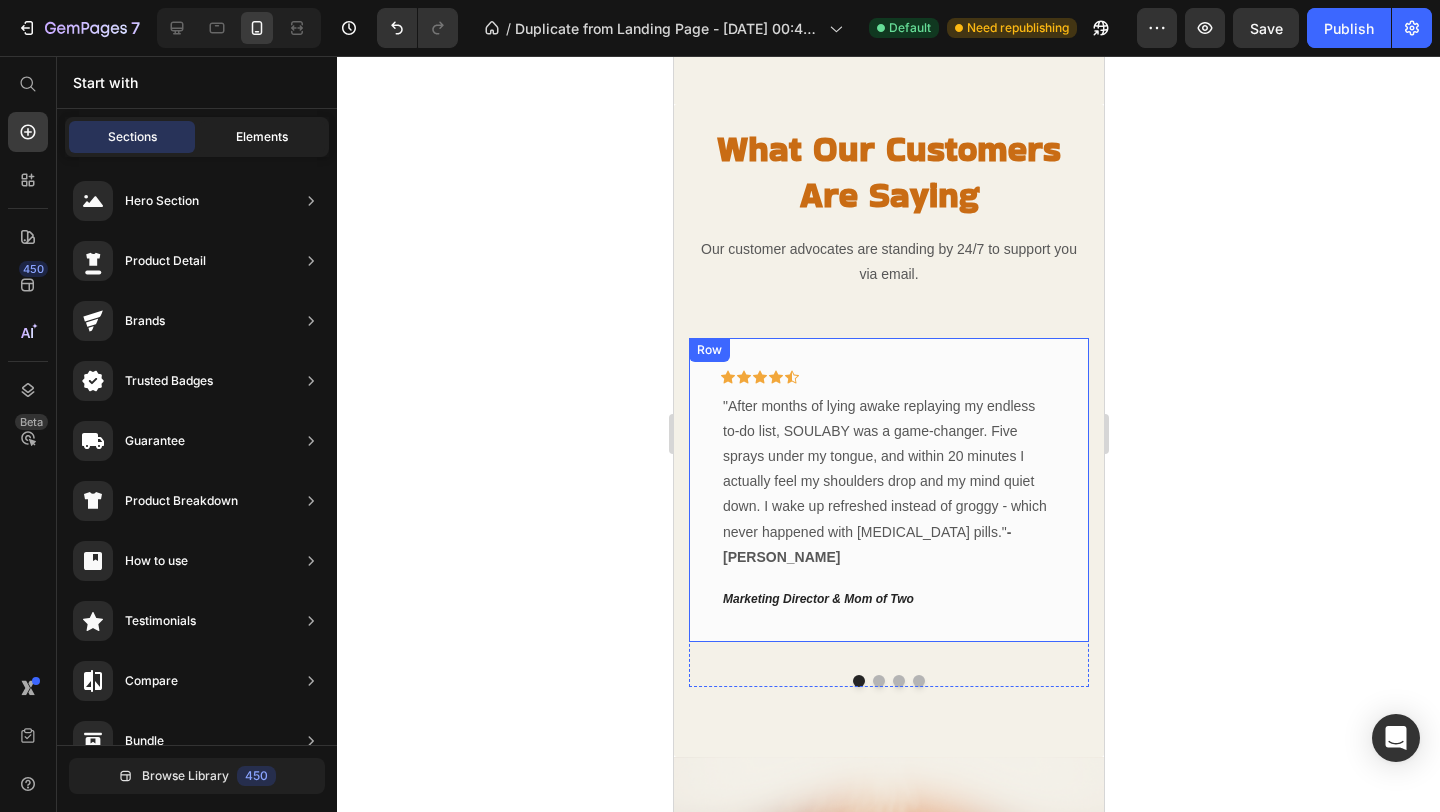 click on "Elements" 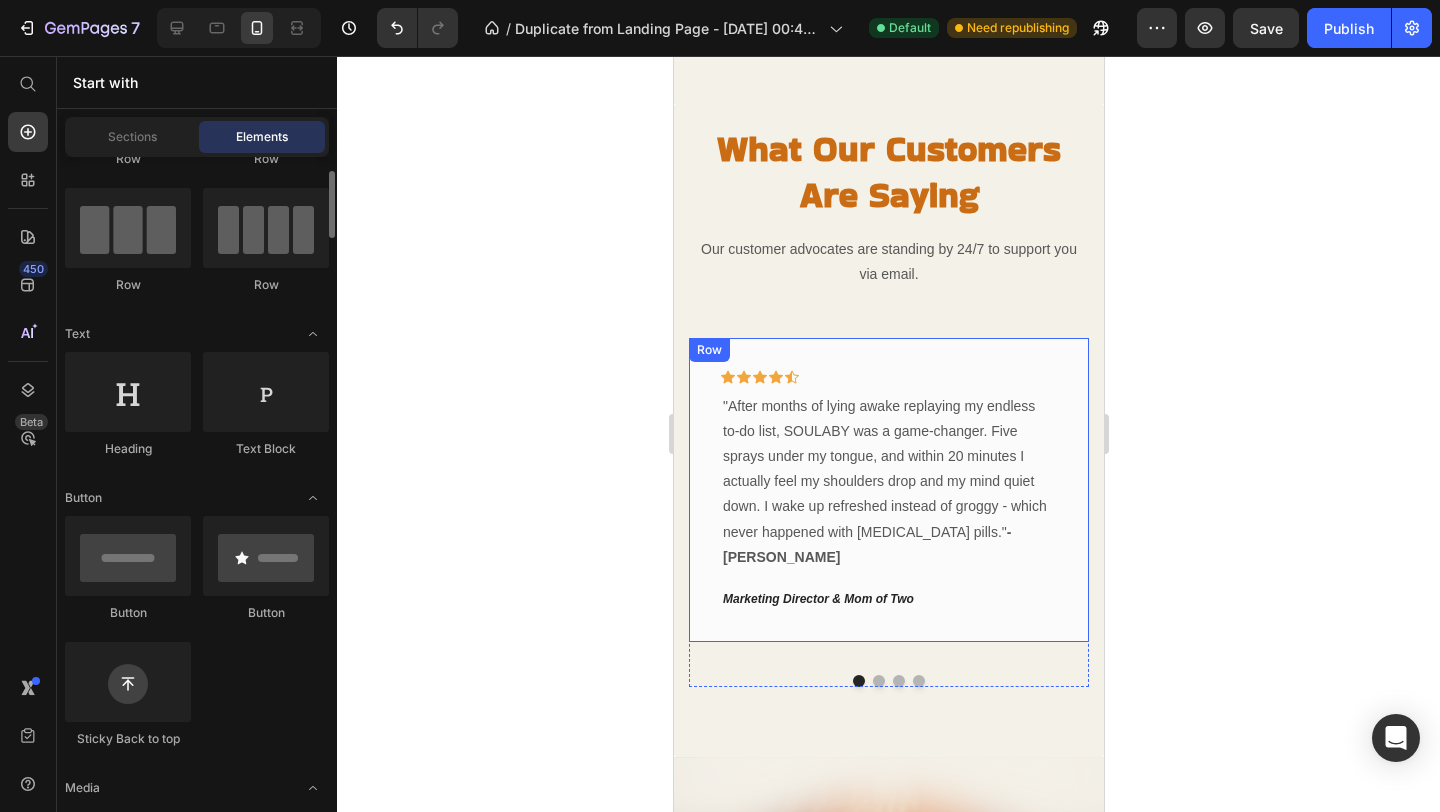 scroll, scrollTop: 38, scrollLeft: 0, axis: vertical 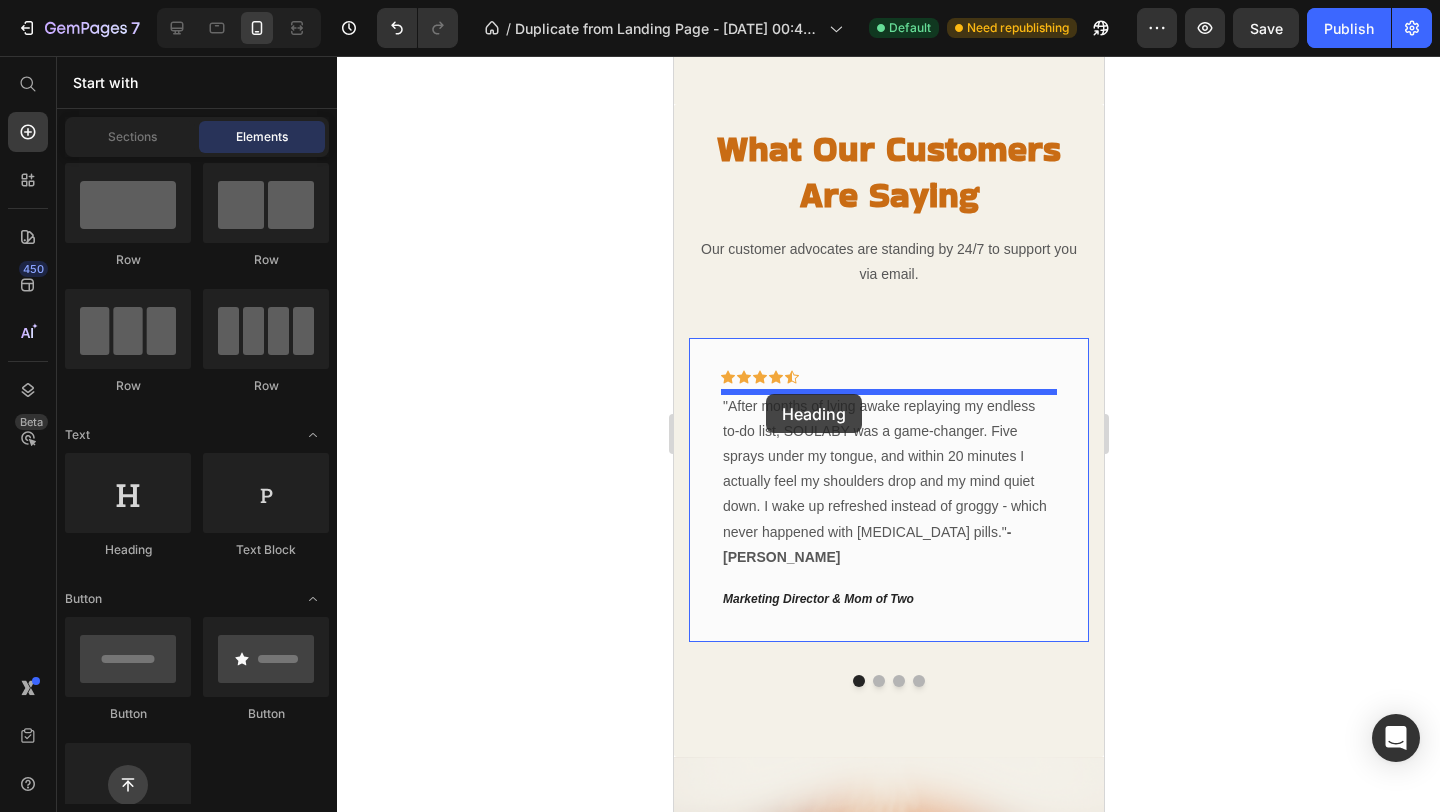 drag, startPoint x: 808, startPoint y: 542, endPoint x: 765, endPoint y: 394, distance: 154.12009 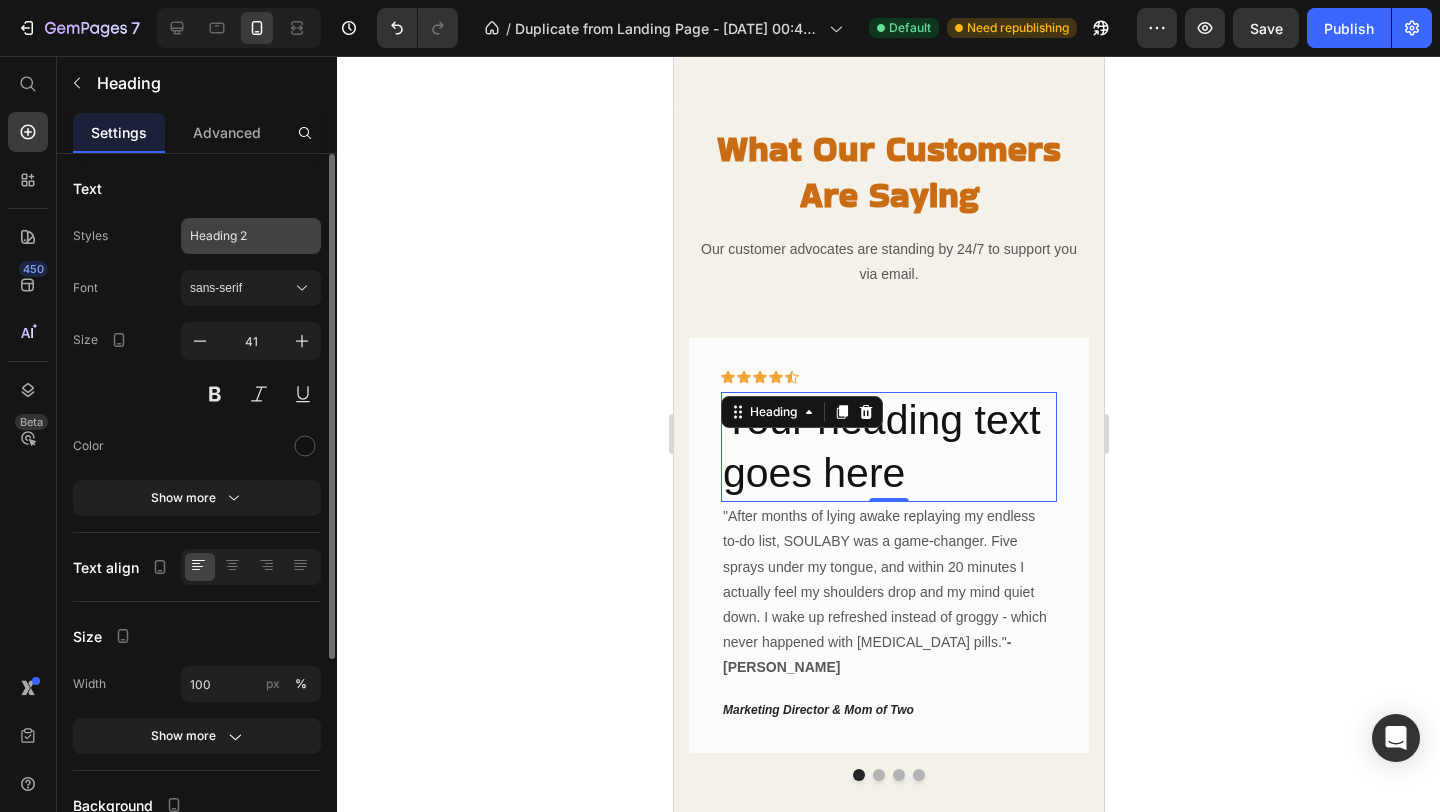 click on "Heading 2" 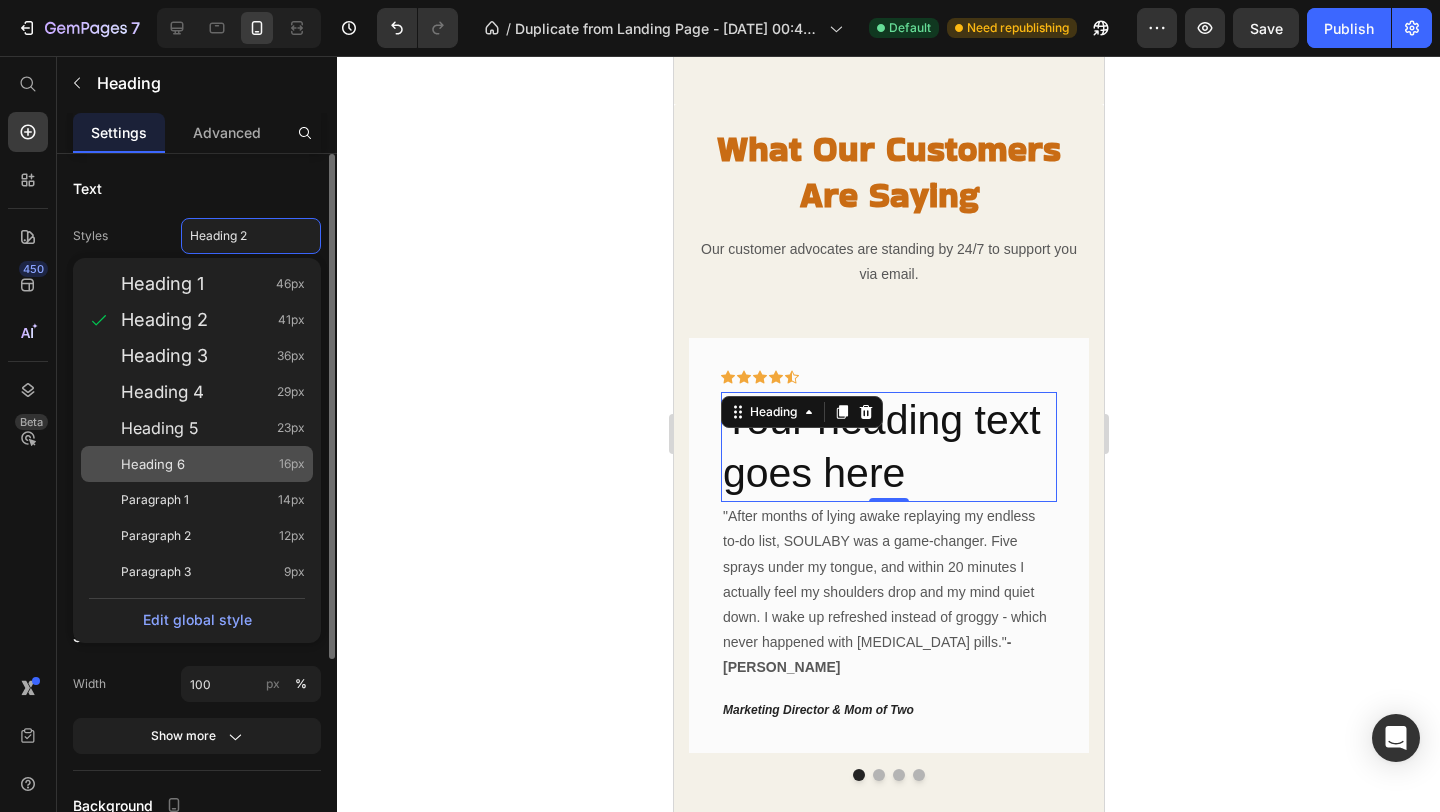 click on "Heading 6 16px" 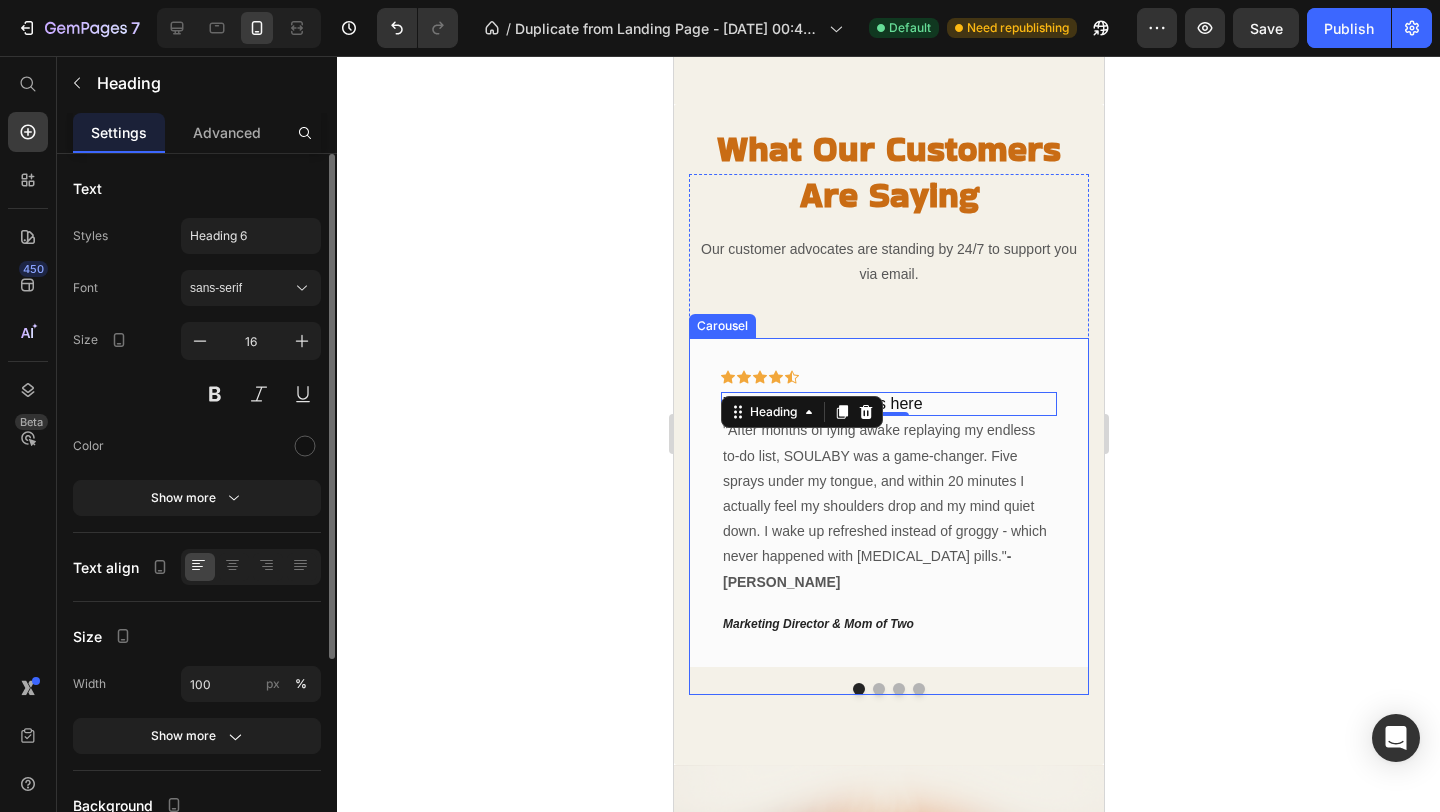 click at bounding box center [878, 689] 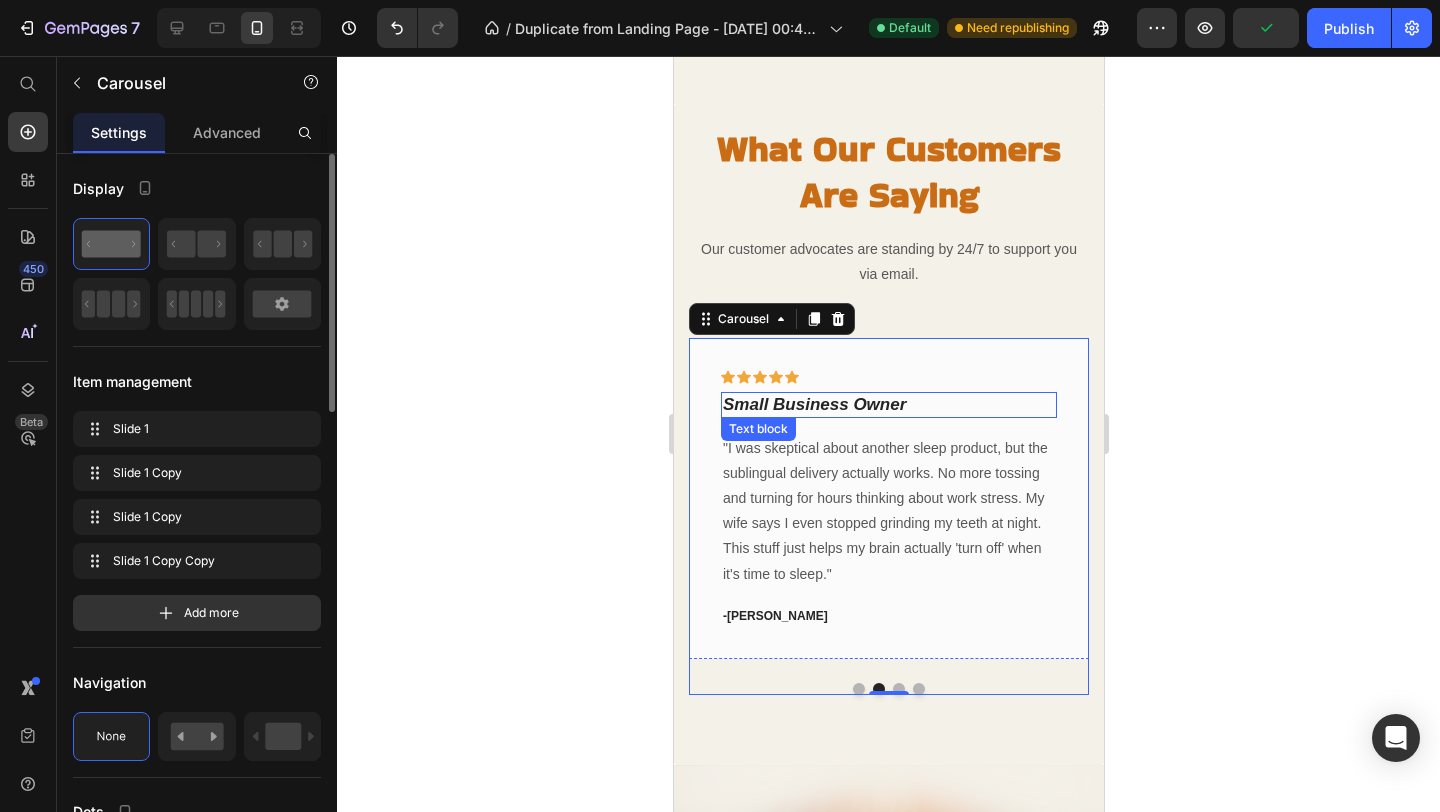 click on "Small Business Owner" at bounding box center [813, 404] 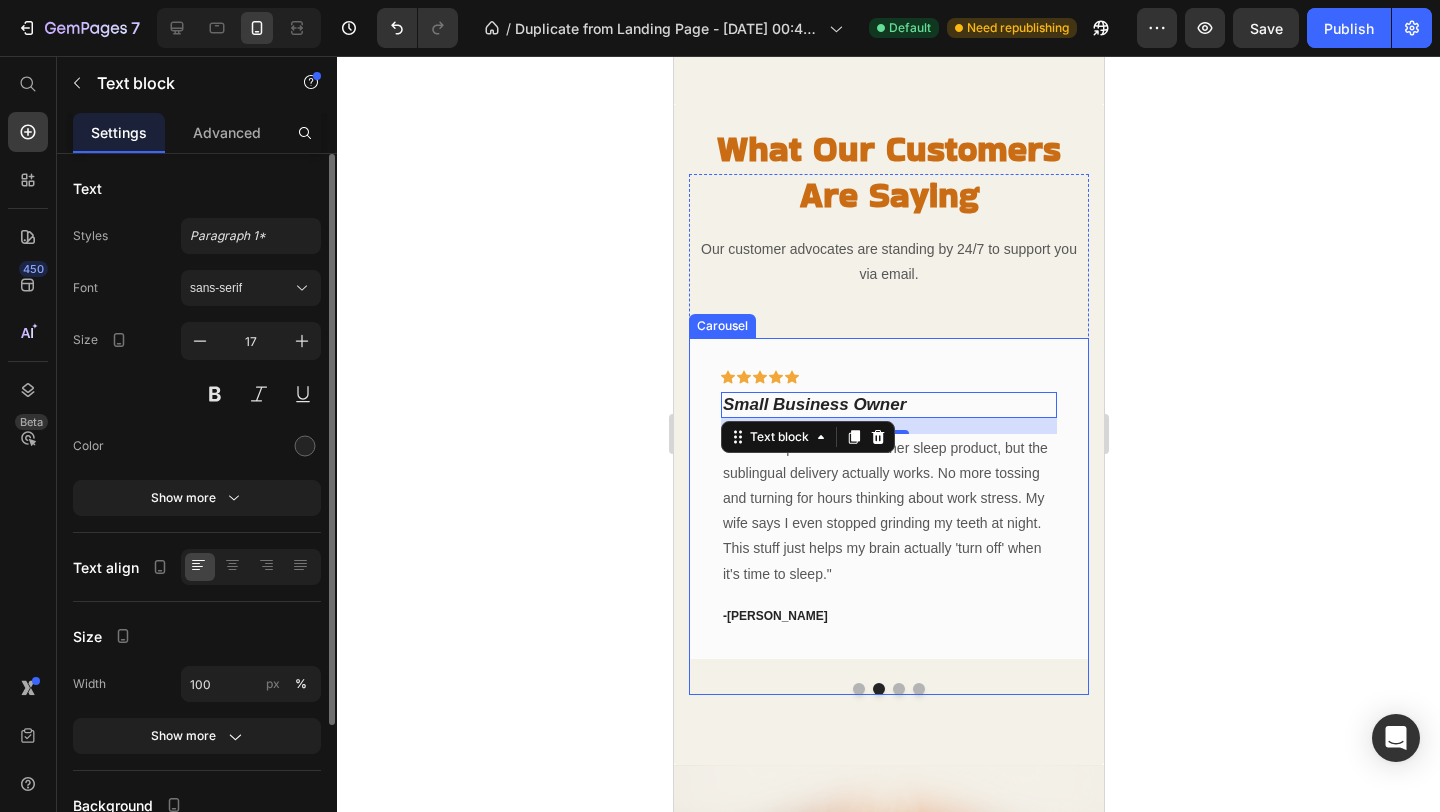 click at bounding box center [858, 689] 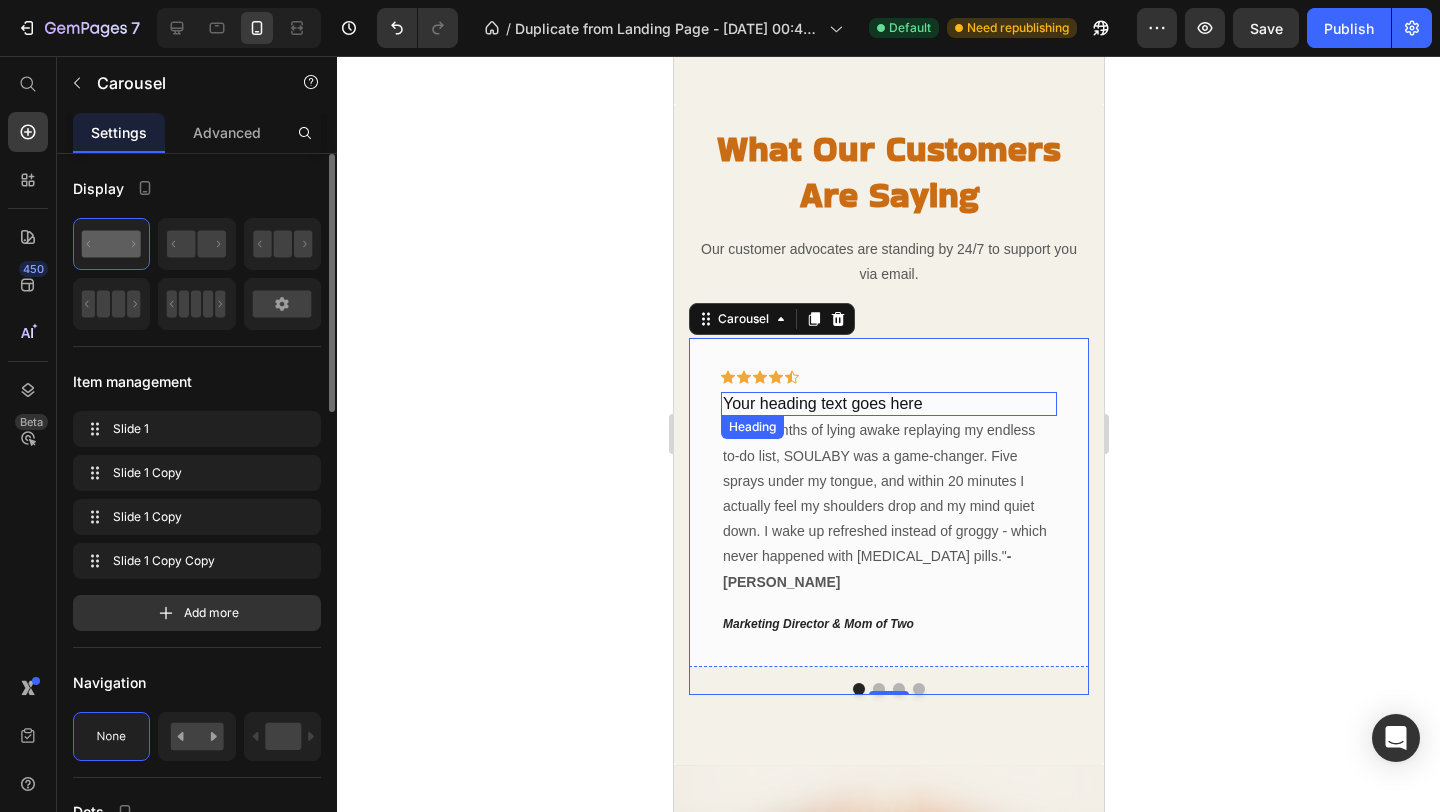click on "Your heading text goes here" at bounding box center (888, 404) 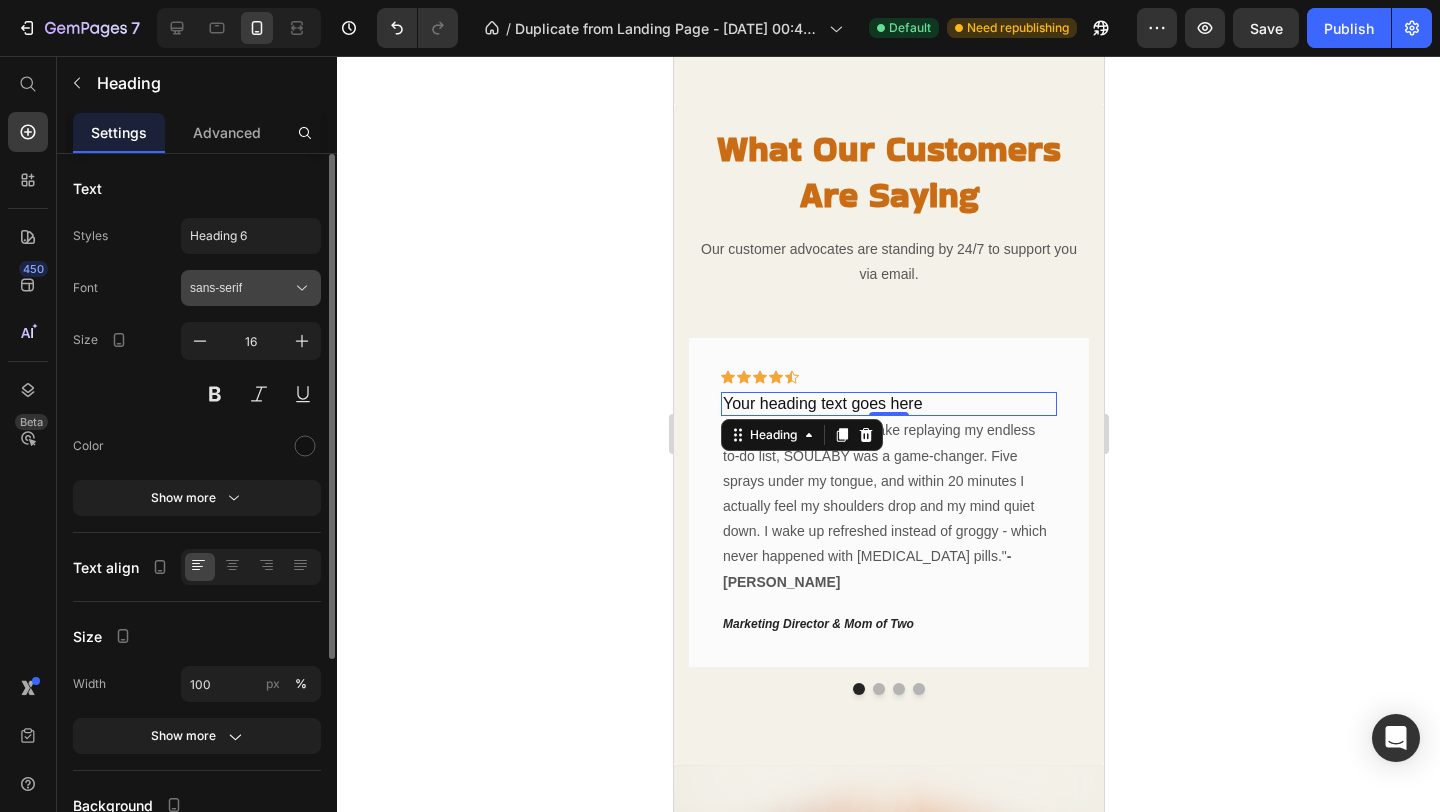 click on "sans-serif" at bounding box center (251, 288) 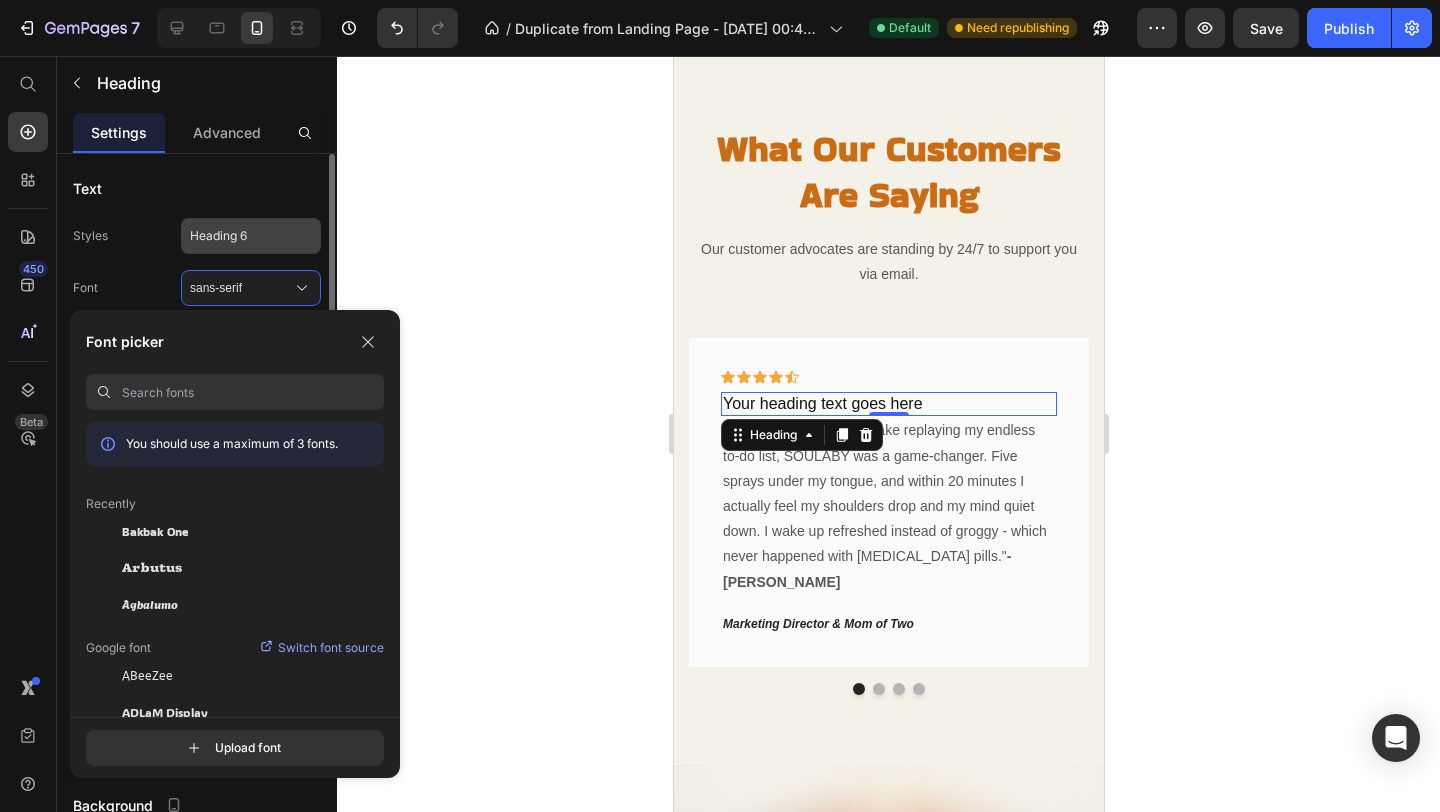 click on "Heading 6" at bounding box center (251, 236) 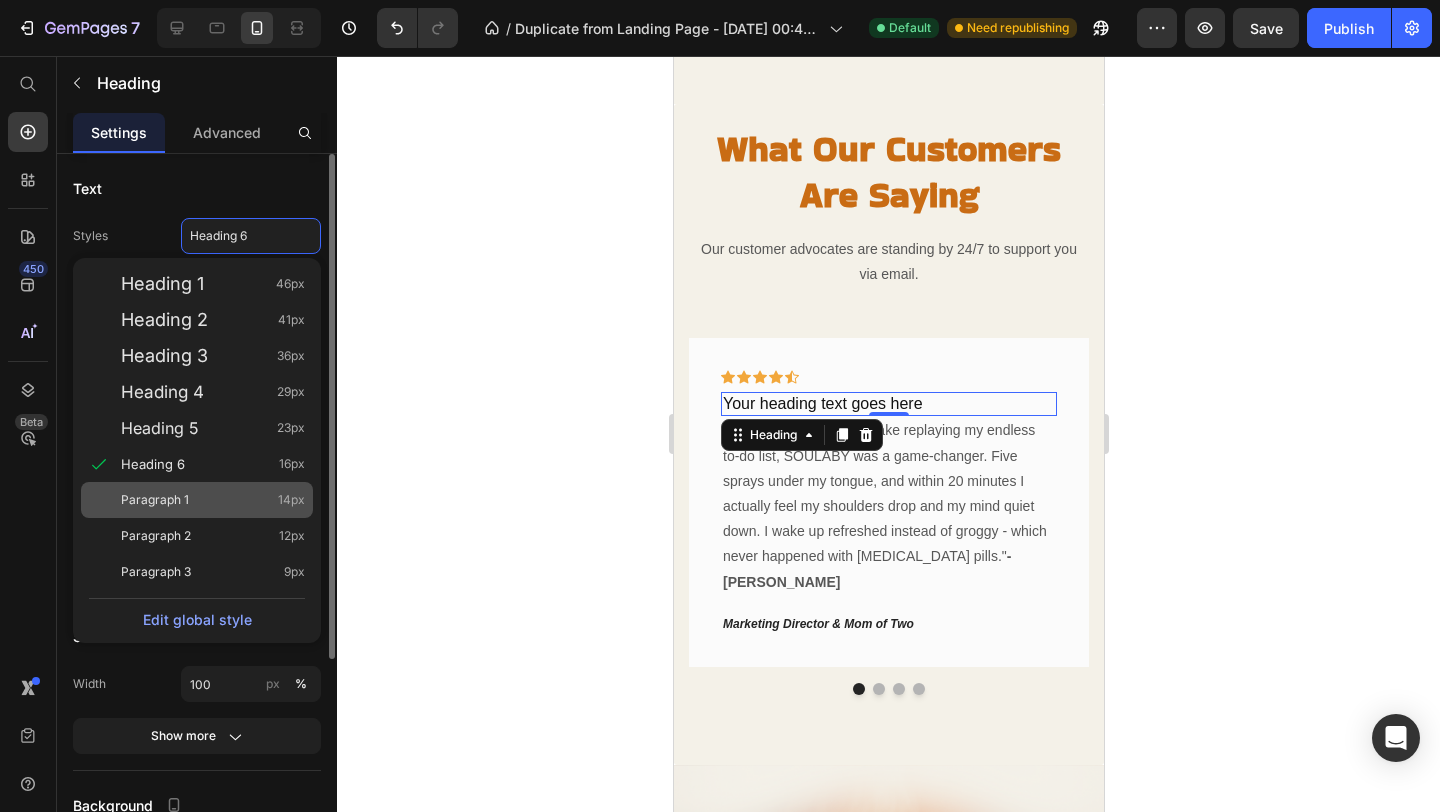 click on "Paragraph 1 14px" at bounding box center [213, 500] 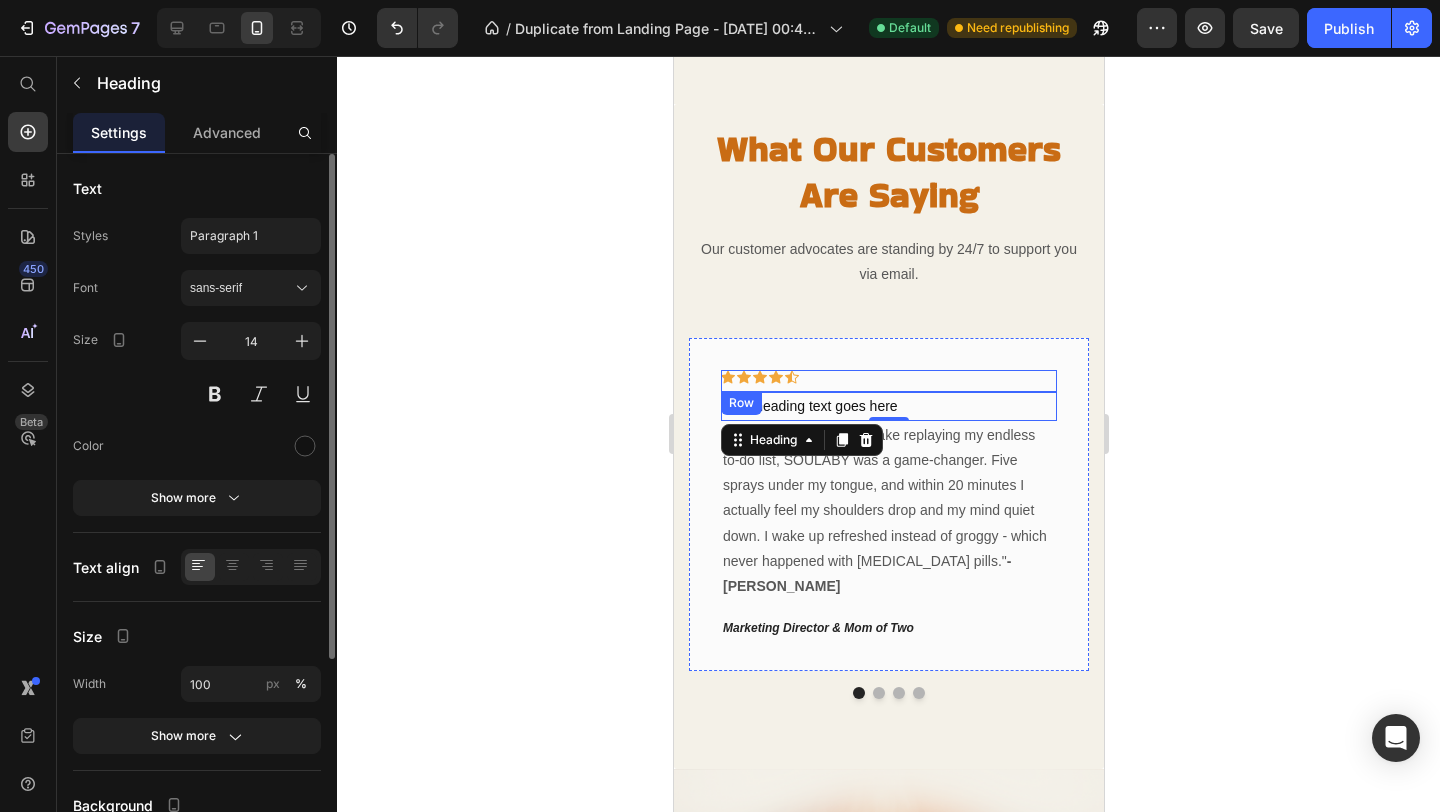 click on "Icon
Icon
Icon
Icon
Icon Row" at bounding box center [888, 381] 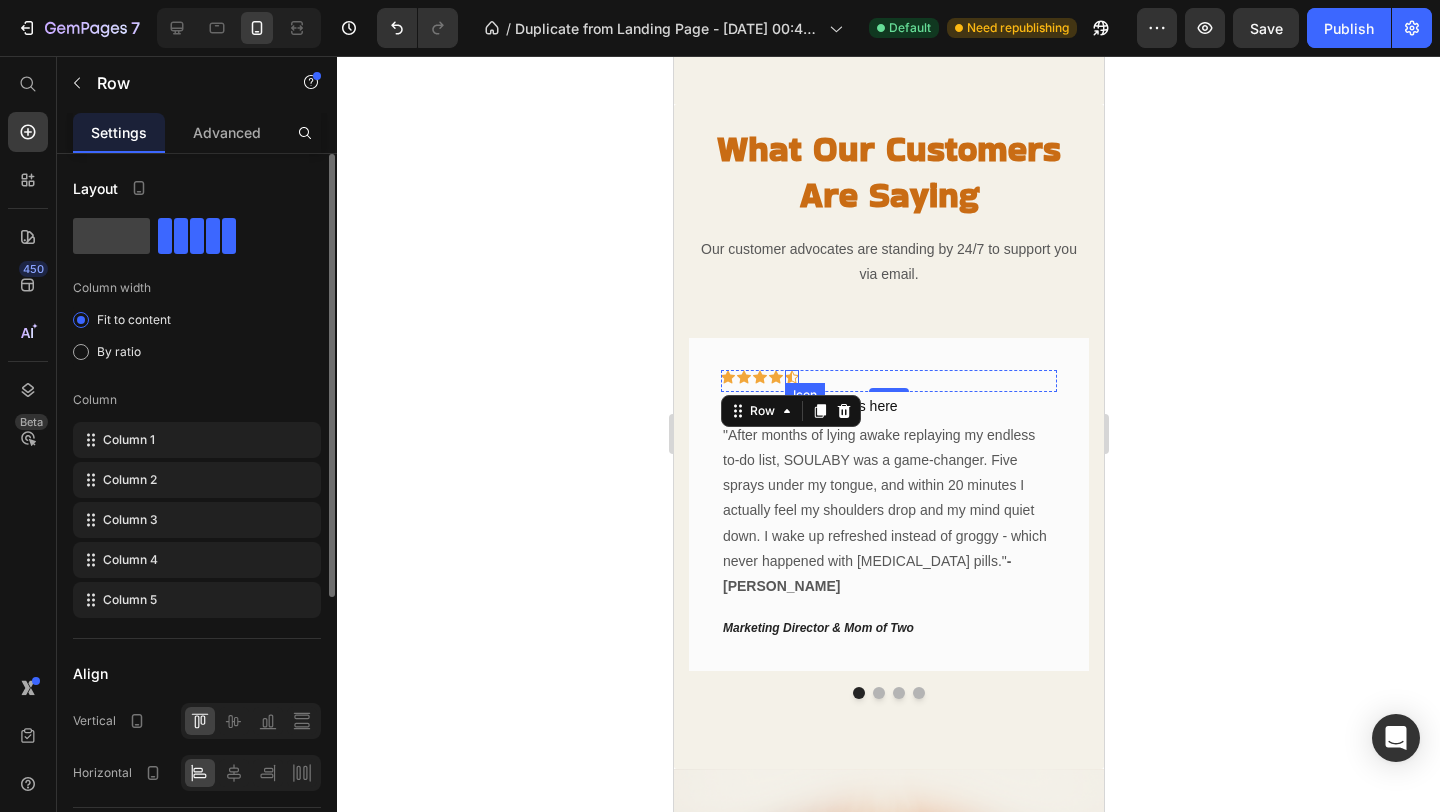 click 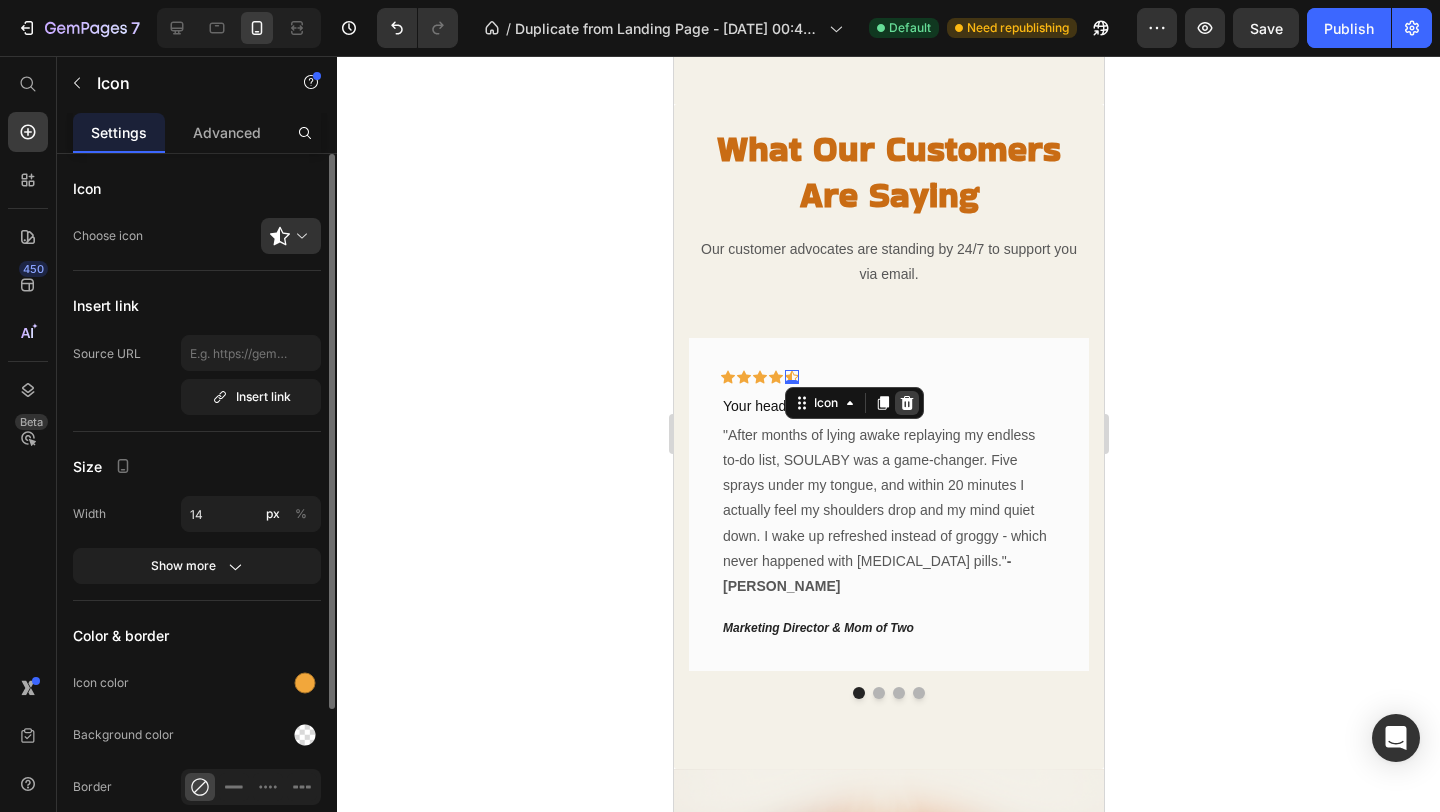 click 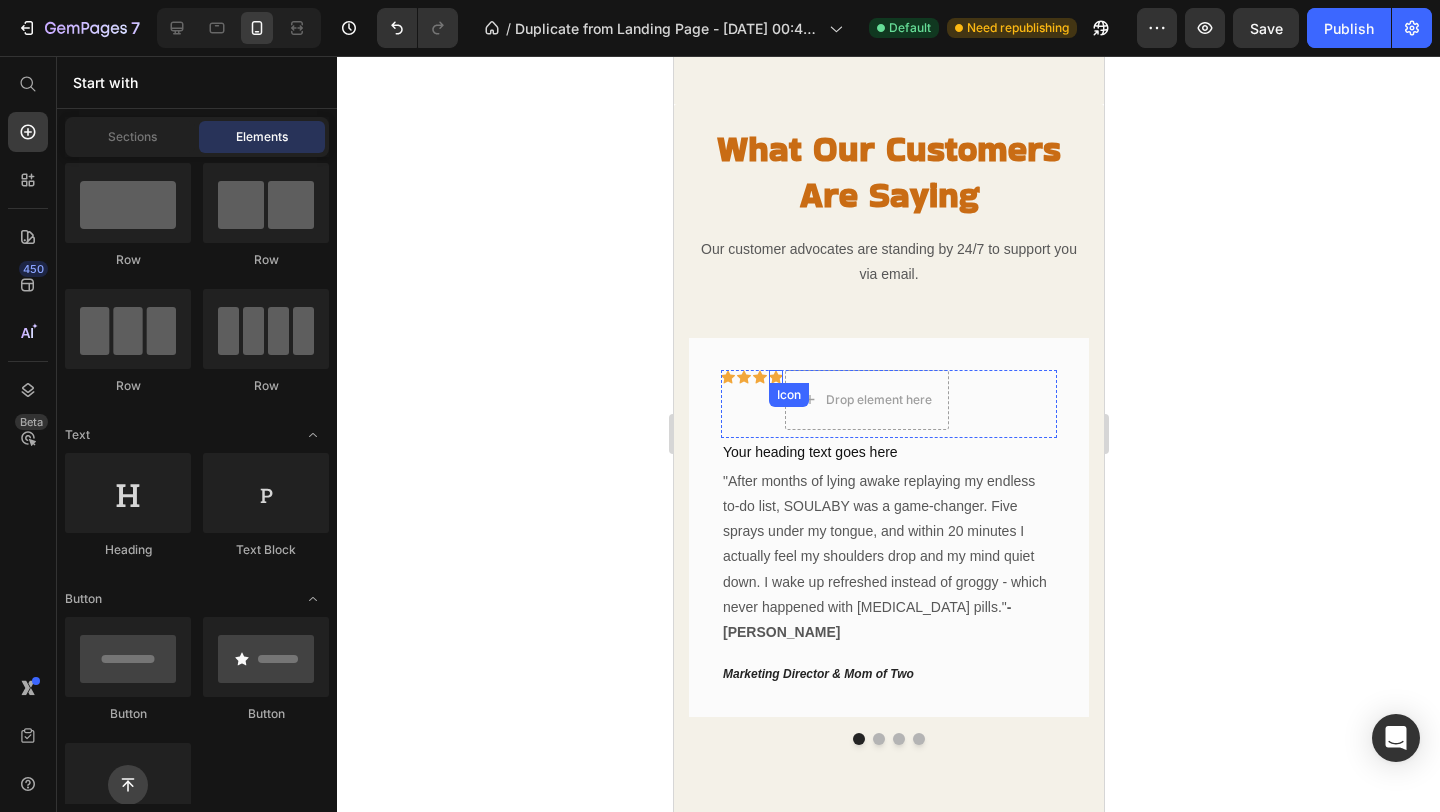 click 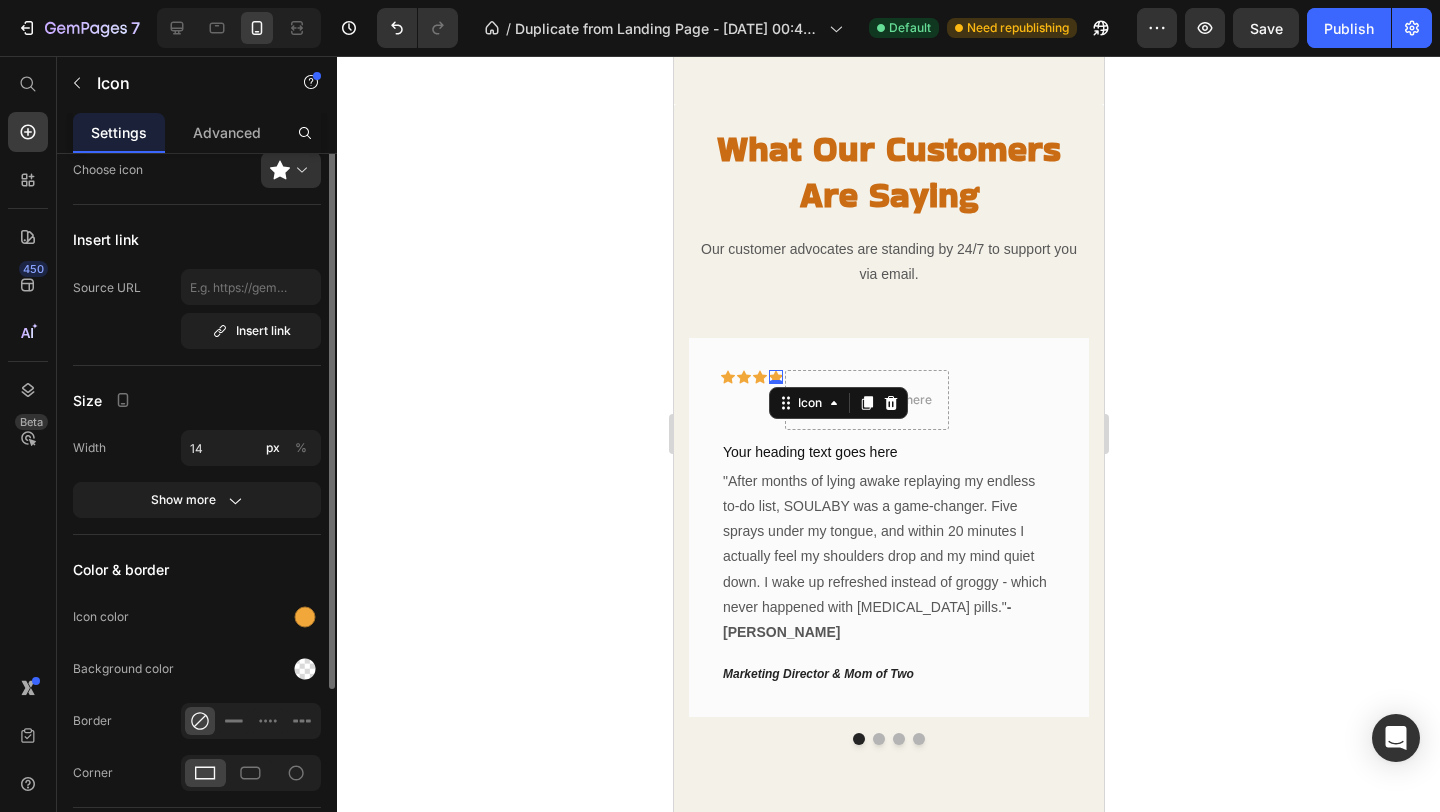 scroll, scrollTop: 0, scrollLeft: 0, axis: both 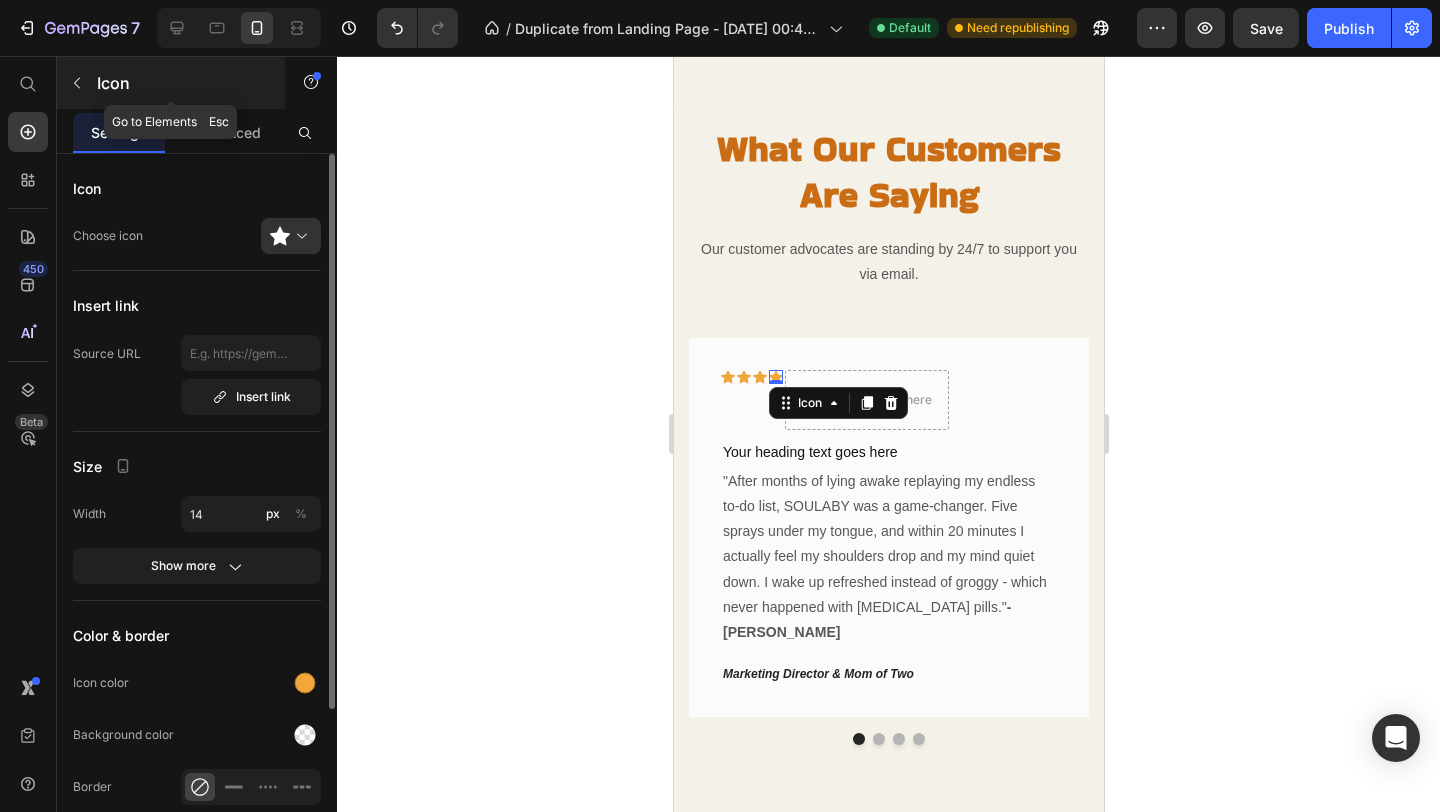 click 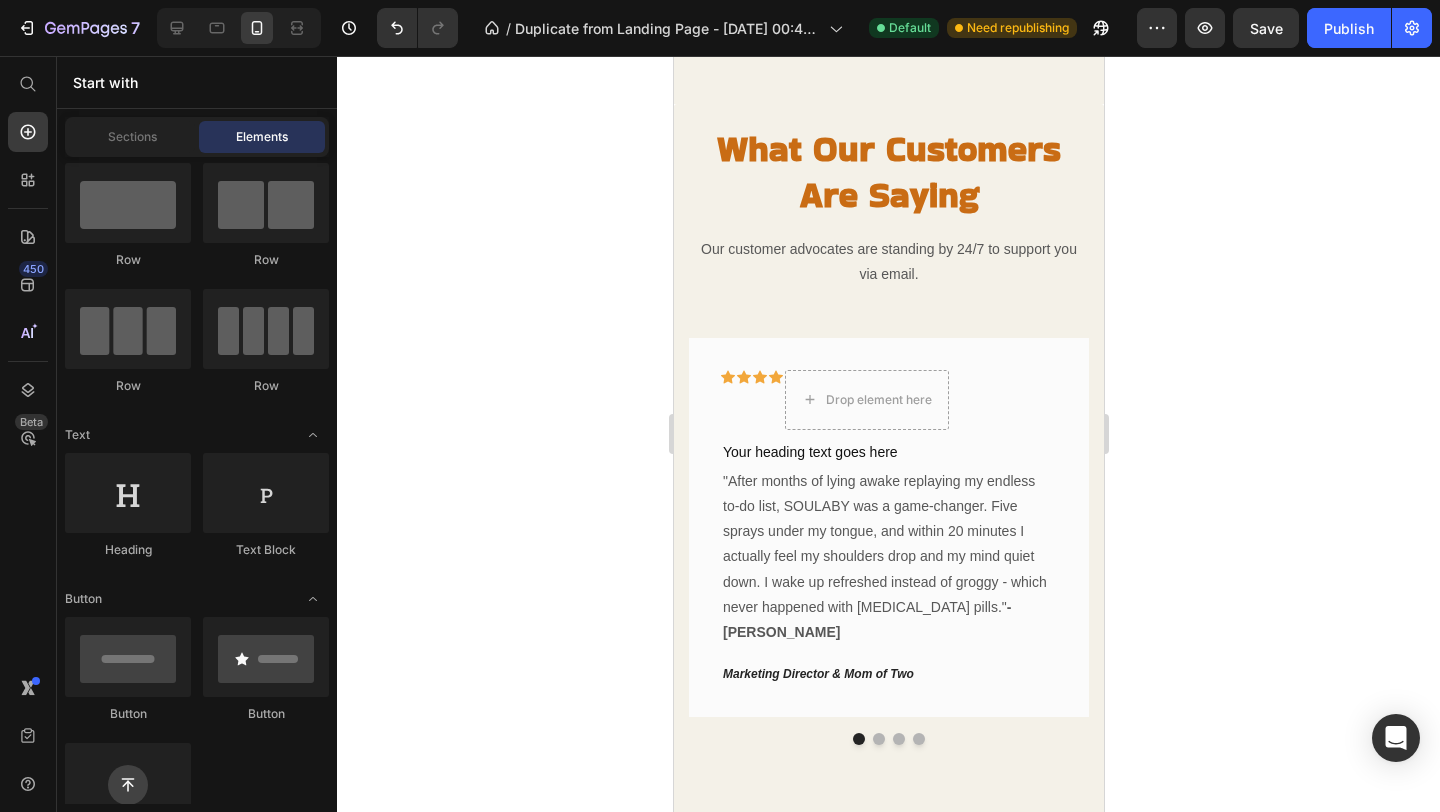 click 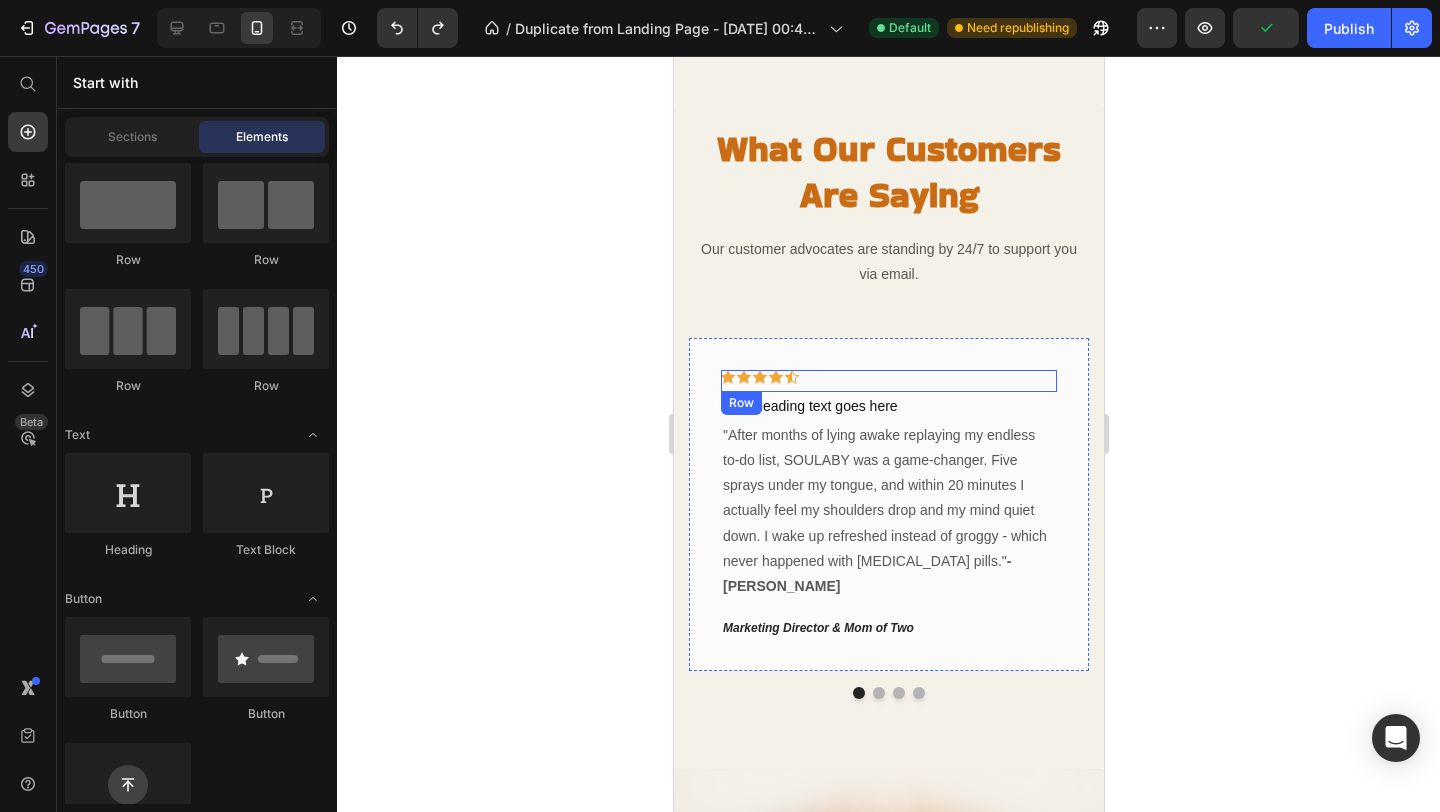 click on "Icon
Icon
Icon
Icon
Icon Row" at bounding box center (888, 381) 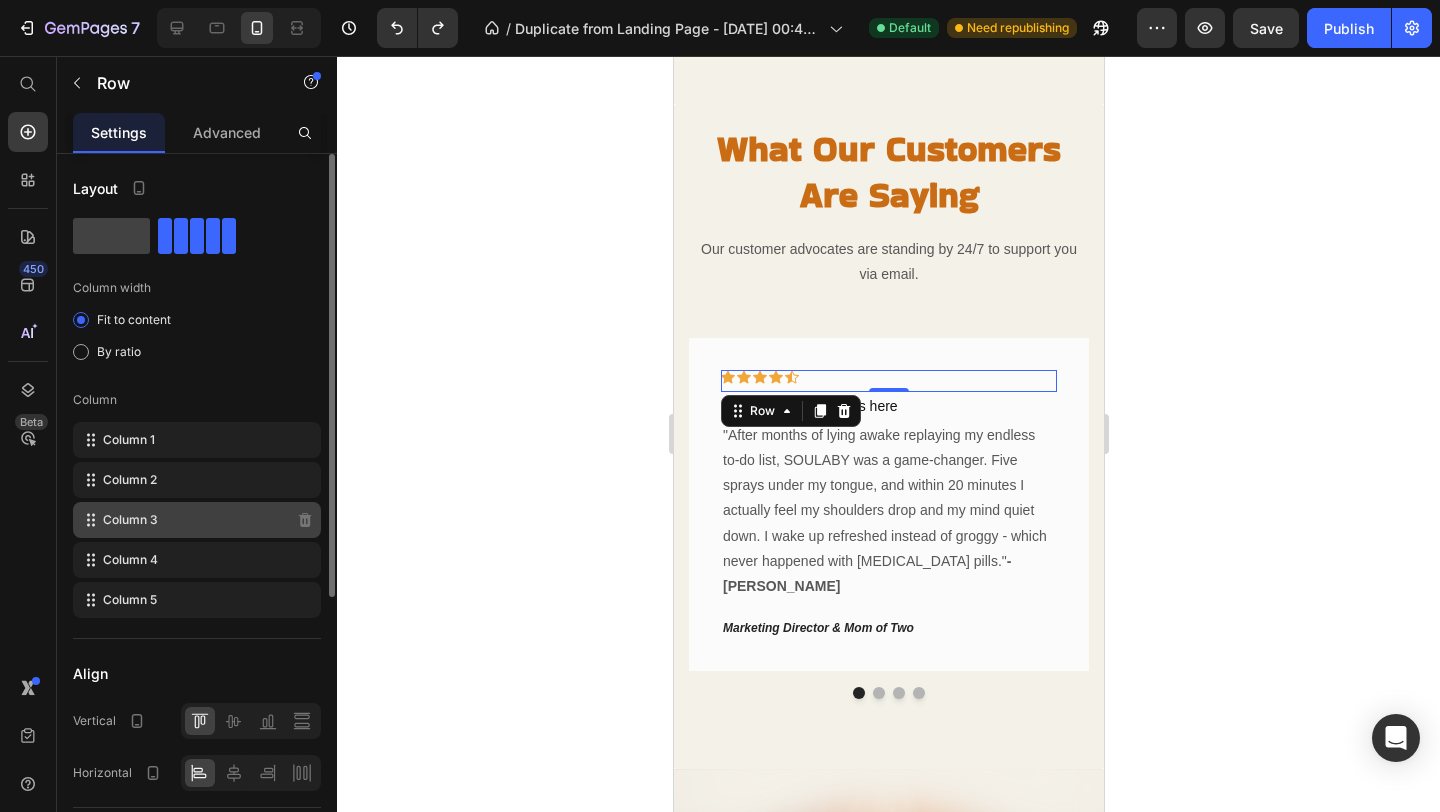 click on "Column 3" 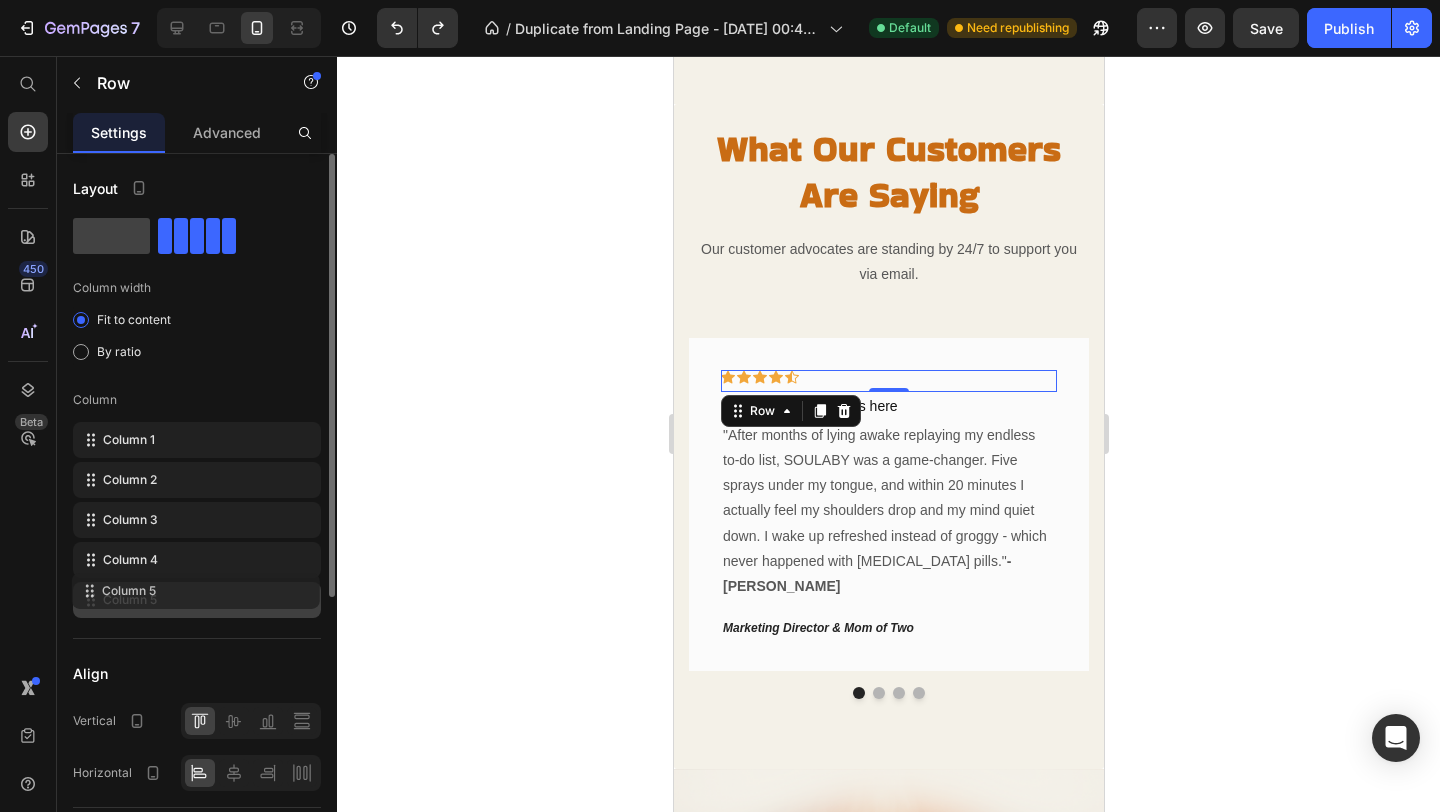 type 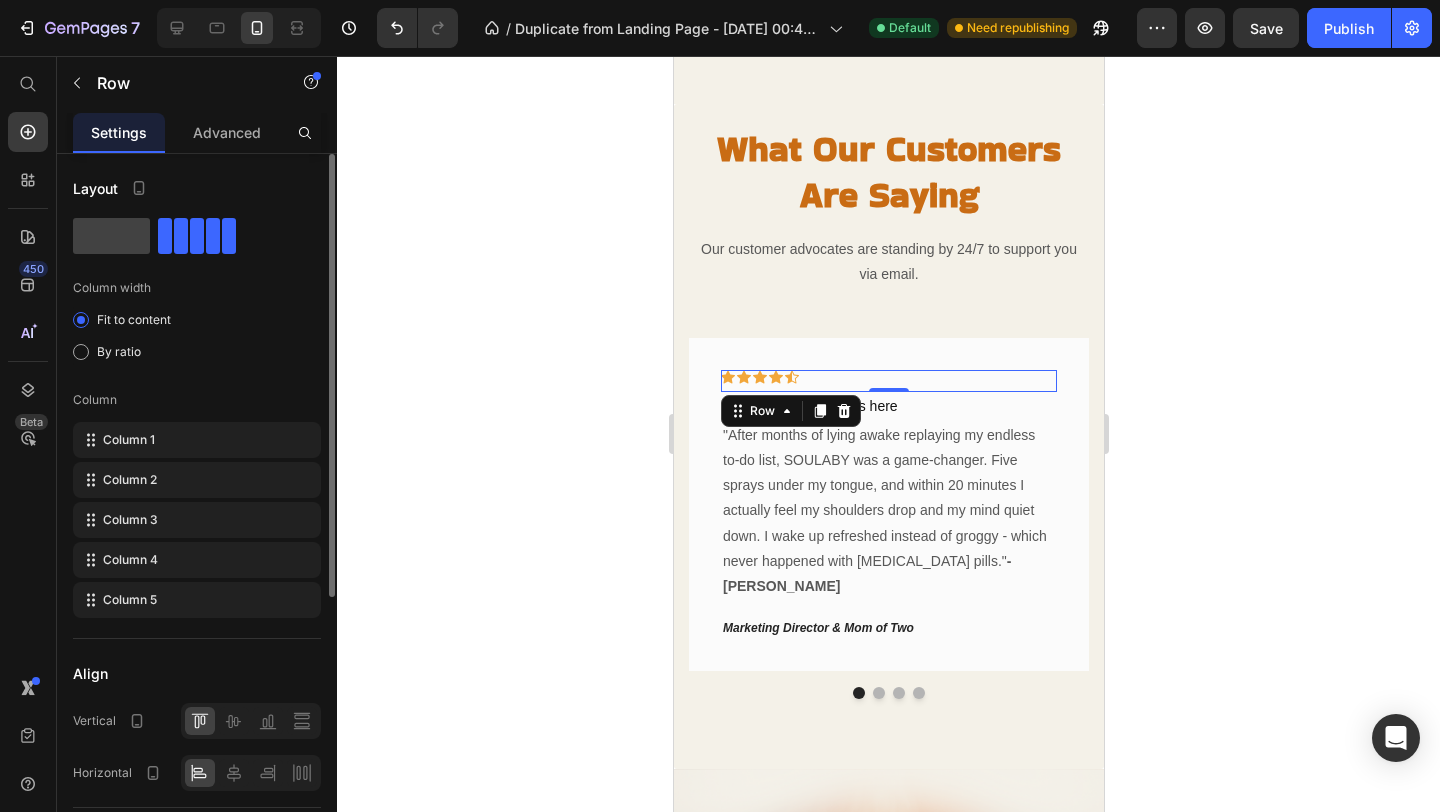 click on "Column 5" 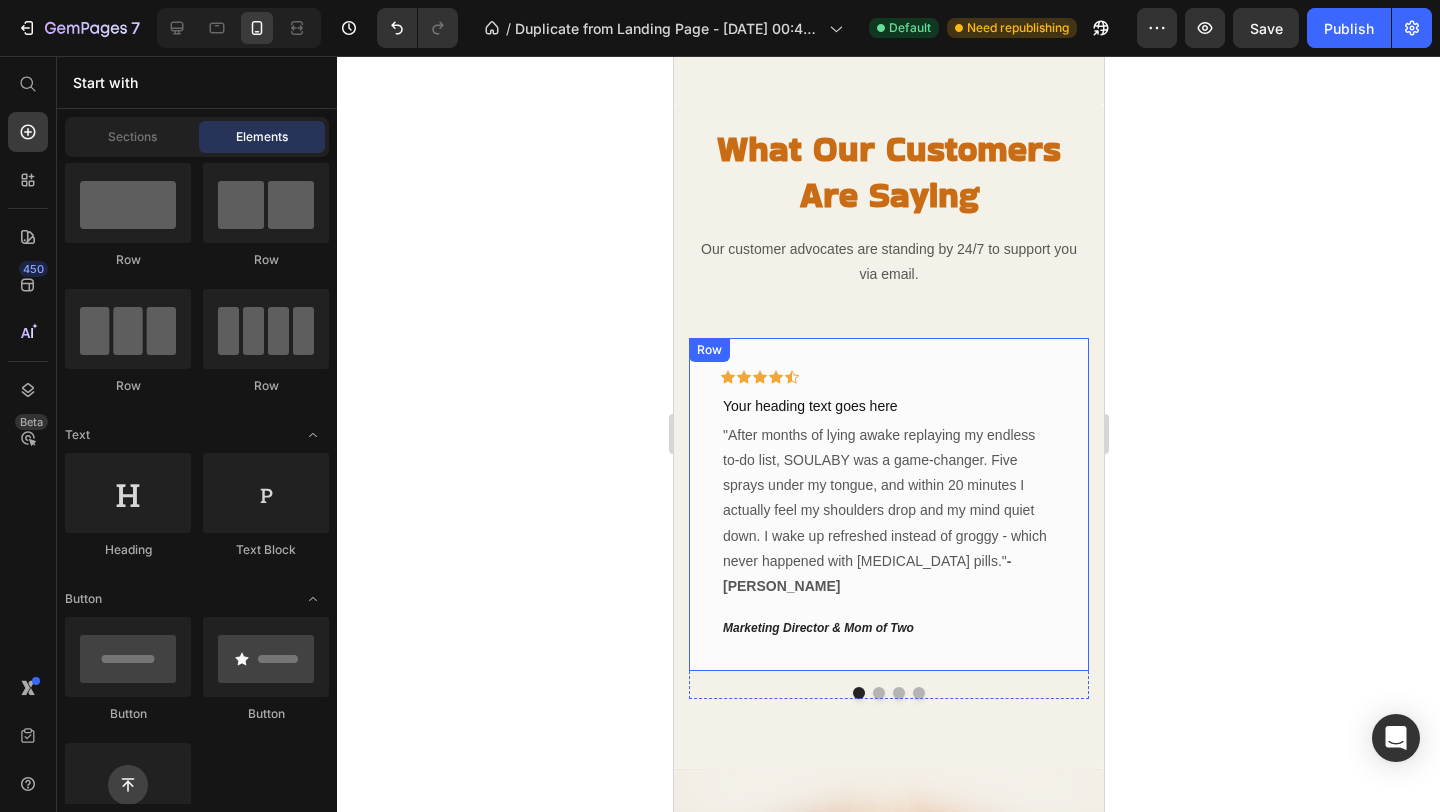 click on "Icon
Icon
Icon
Icon
Icon Row Your heading text goes here Heading "After months of lying awake replaying my endless to-do list, SOULABY was a game-changer. Five sprays under my tongue, and within 20 minutes I actually feel my shoulders drop and my mind quiet down. I wake up refreshed instead of groggy - which never happened with melatonin pills." - Sarah Chen Text block Marketing Director & Mom of Two Text block Row" at bounding box center (888, 505) 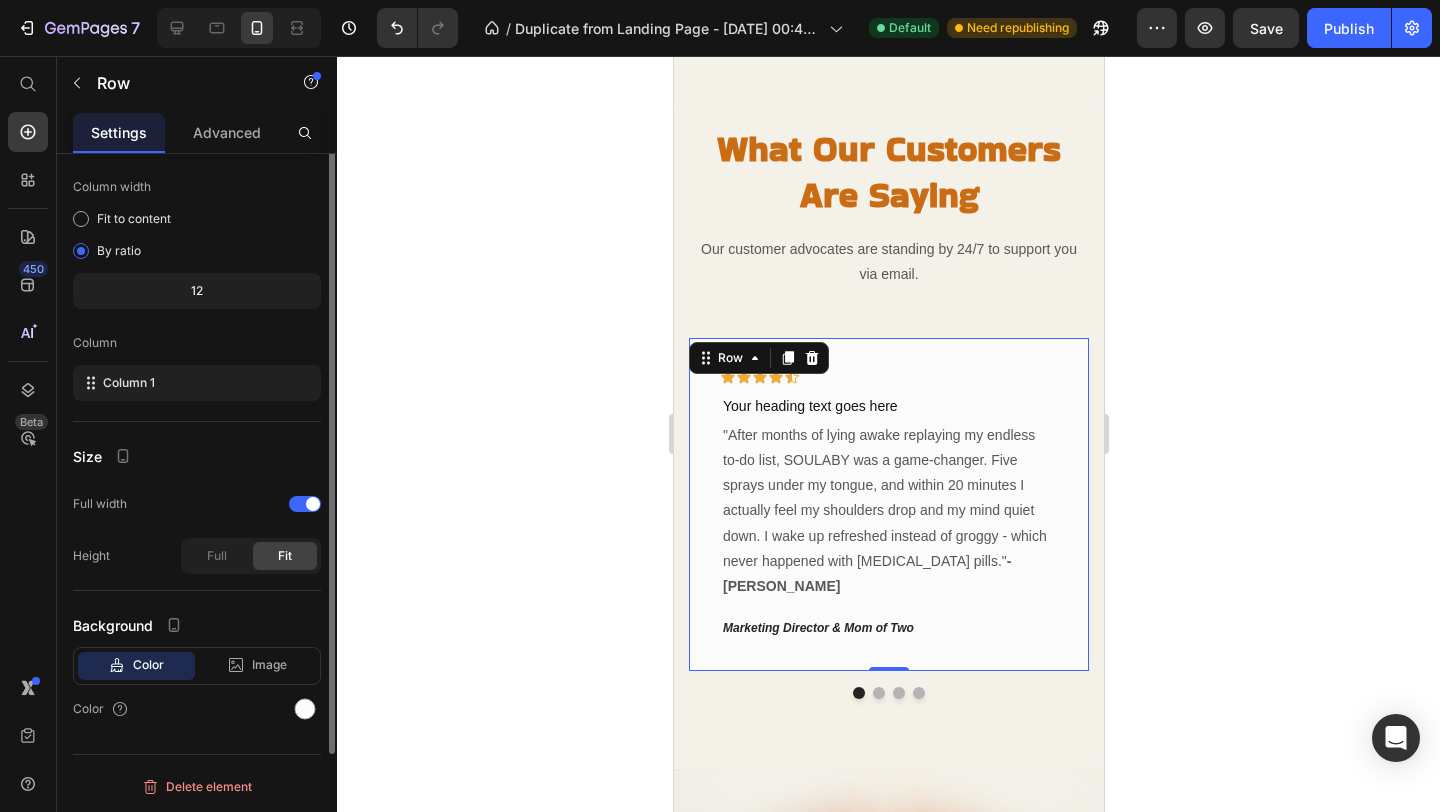 scroll, scrollTop: 0, scrollLeft: 0, axis: both 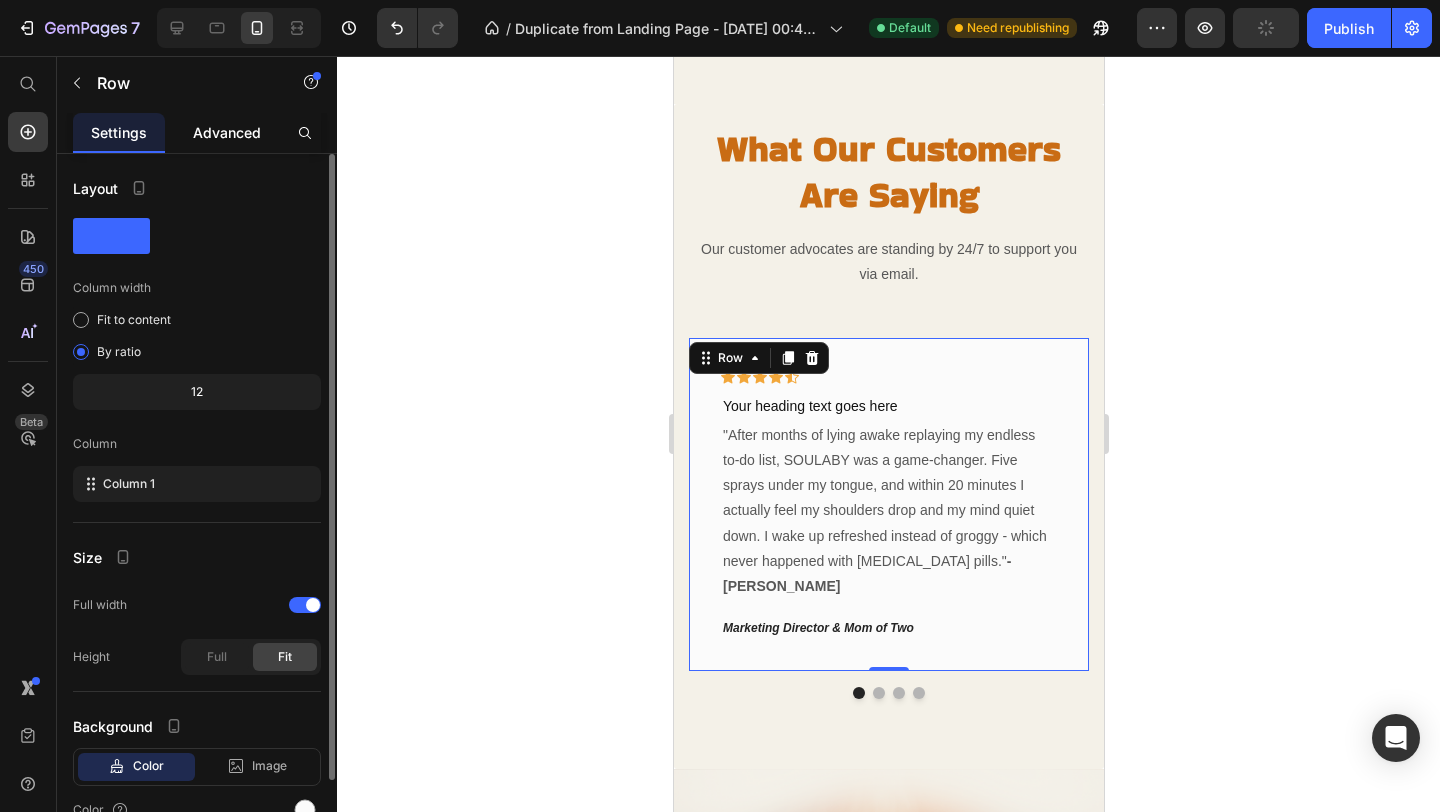 click on "Advanced" at bounding box center [227, 132] 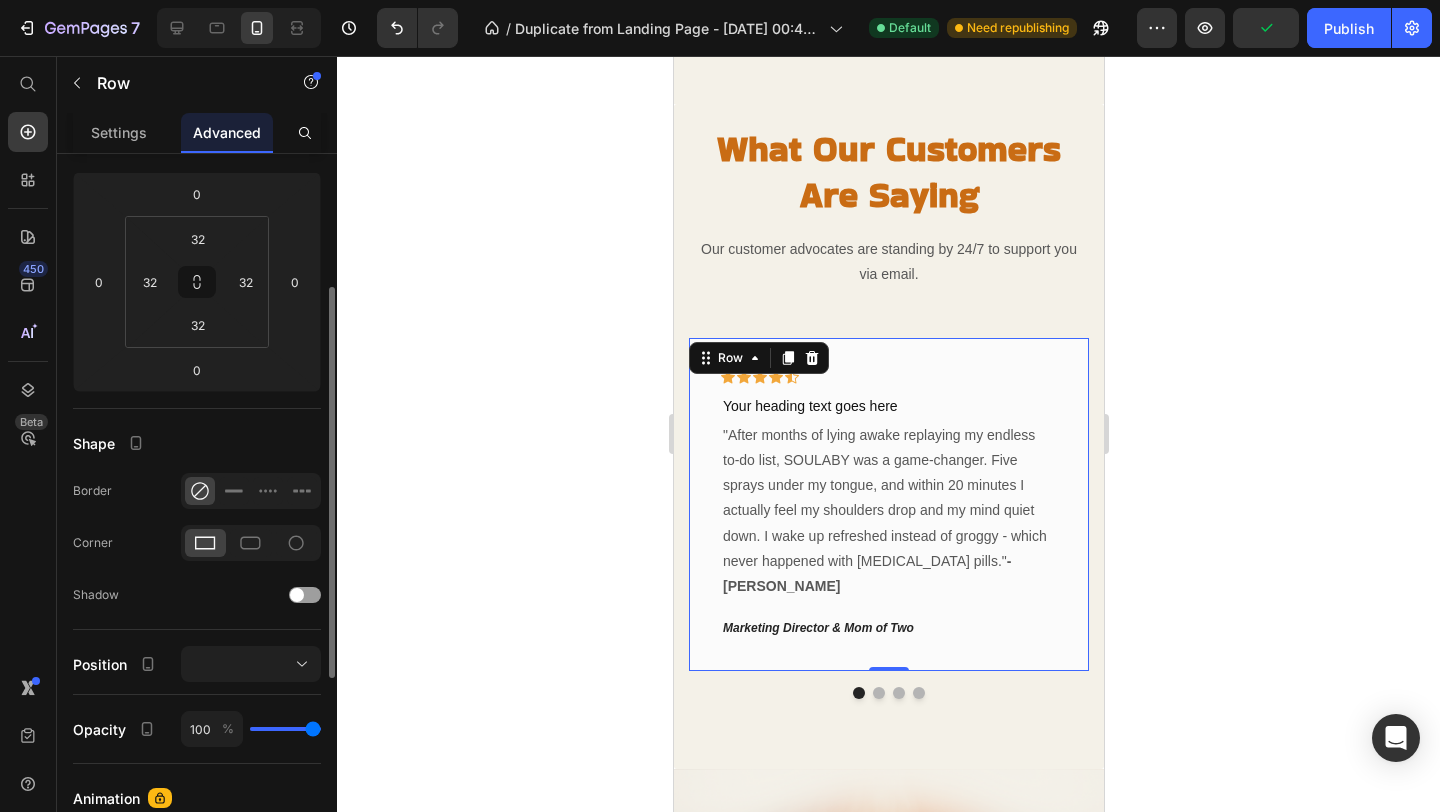 scroll, scrollTop: 369, scrollLeft: 0, axis: vertical 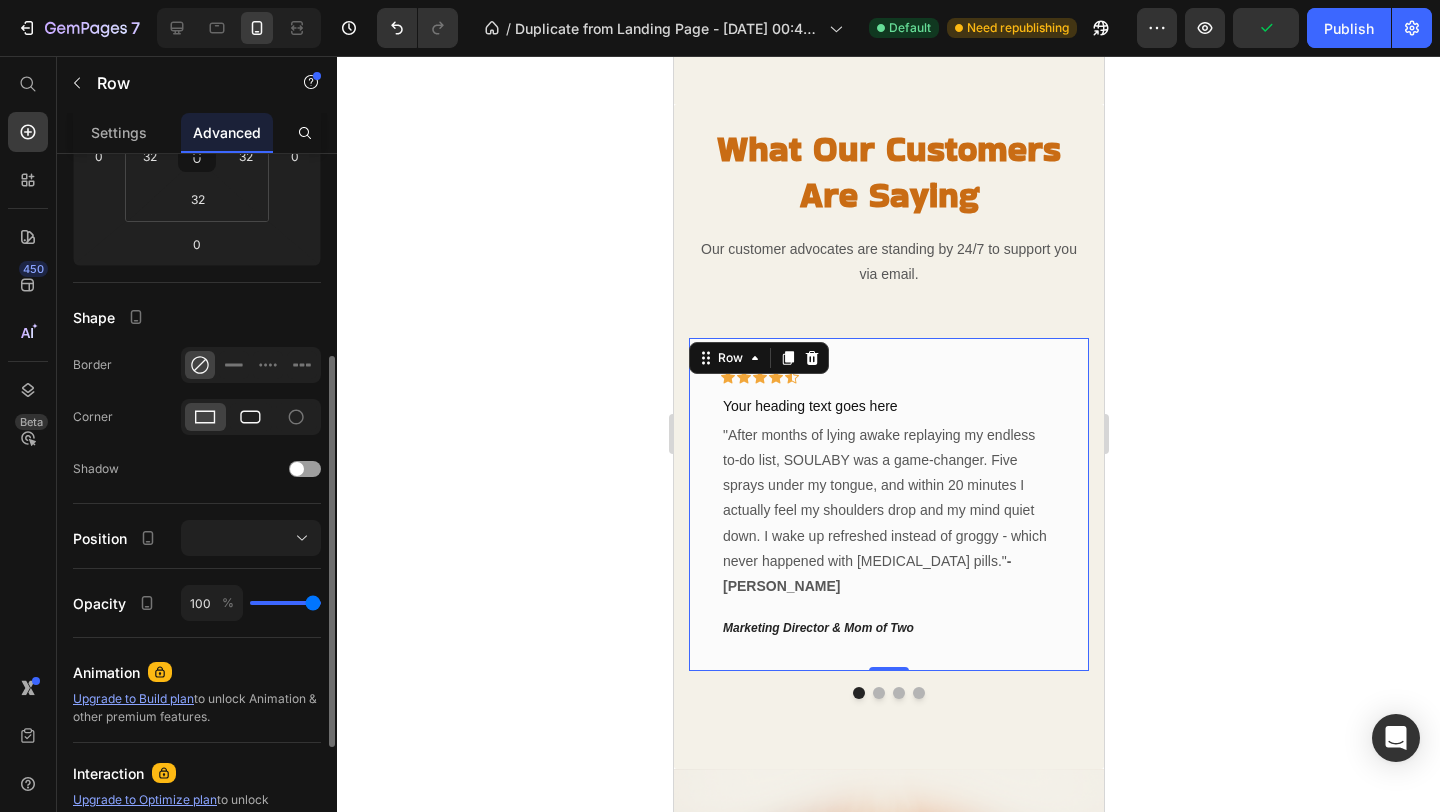 click 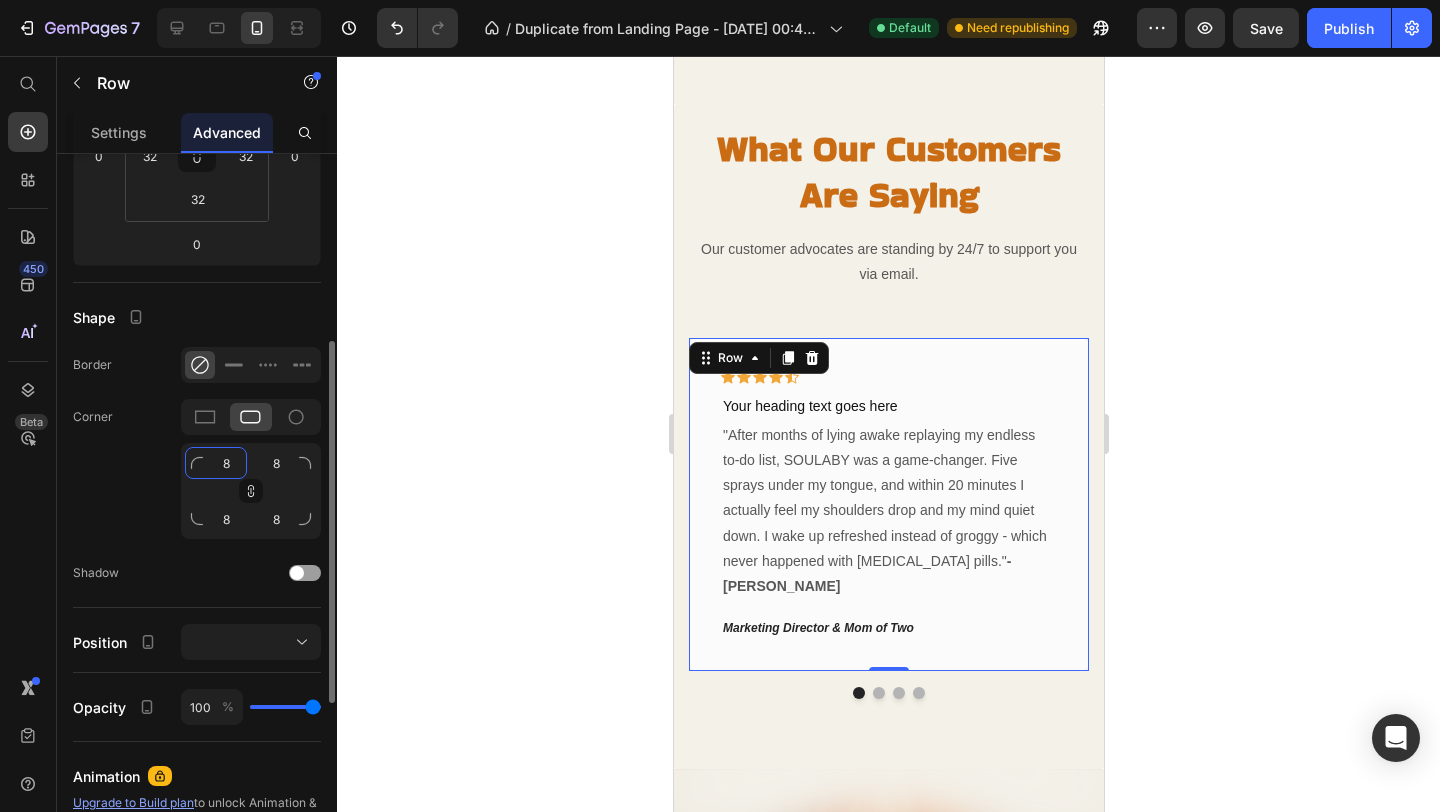 click on "8" 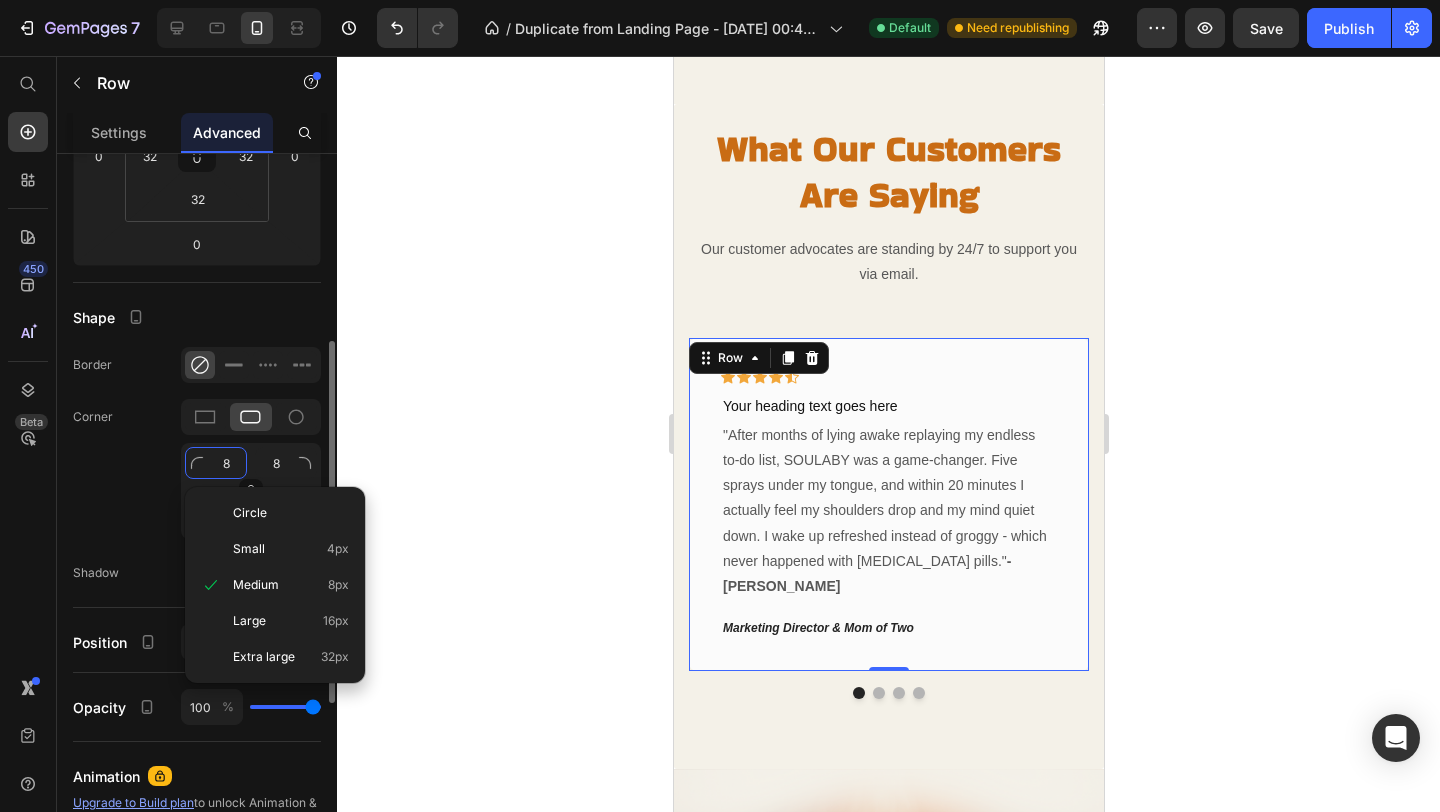 type on "2" 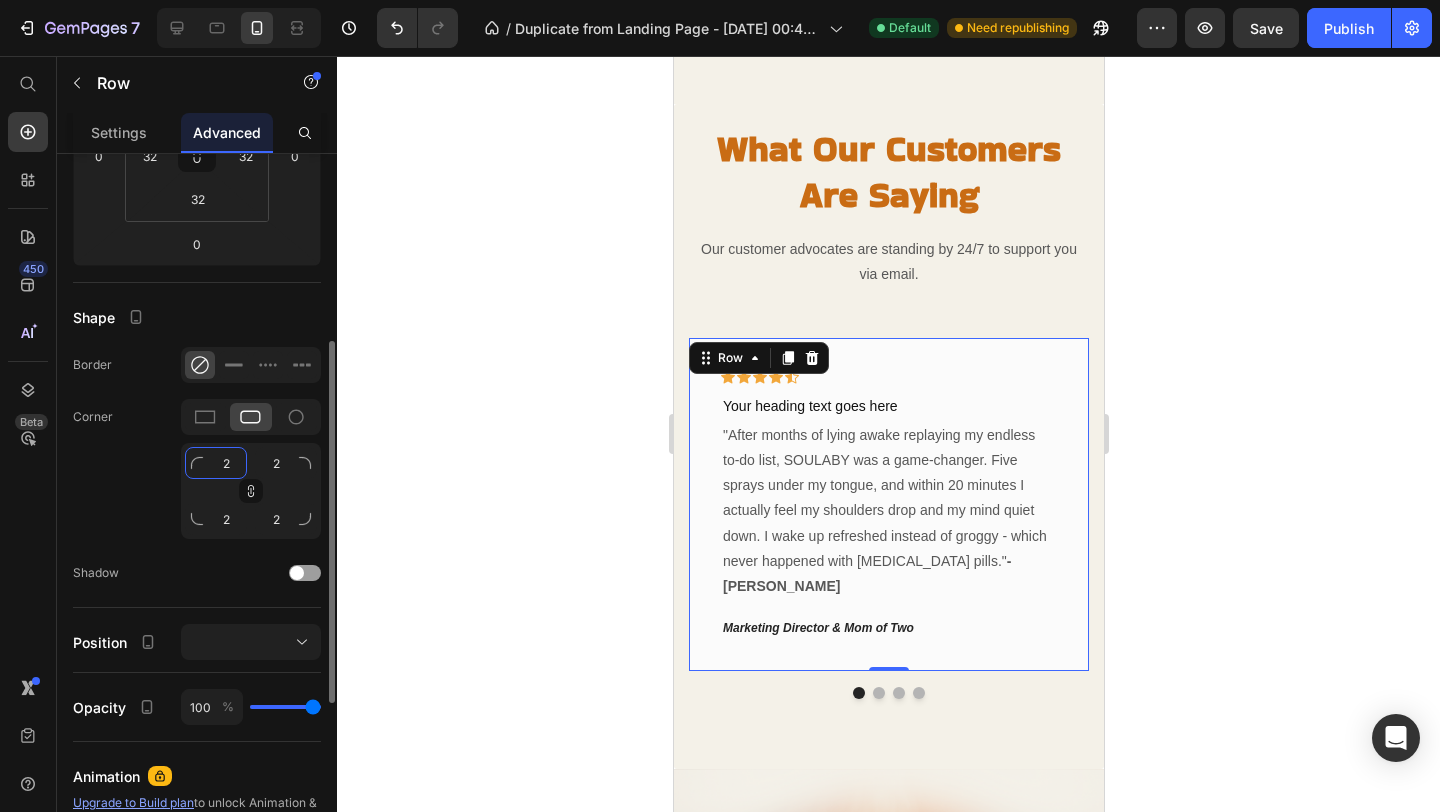 type on "20" 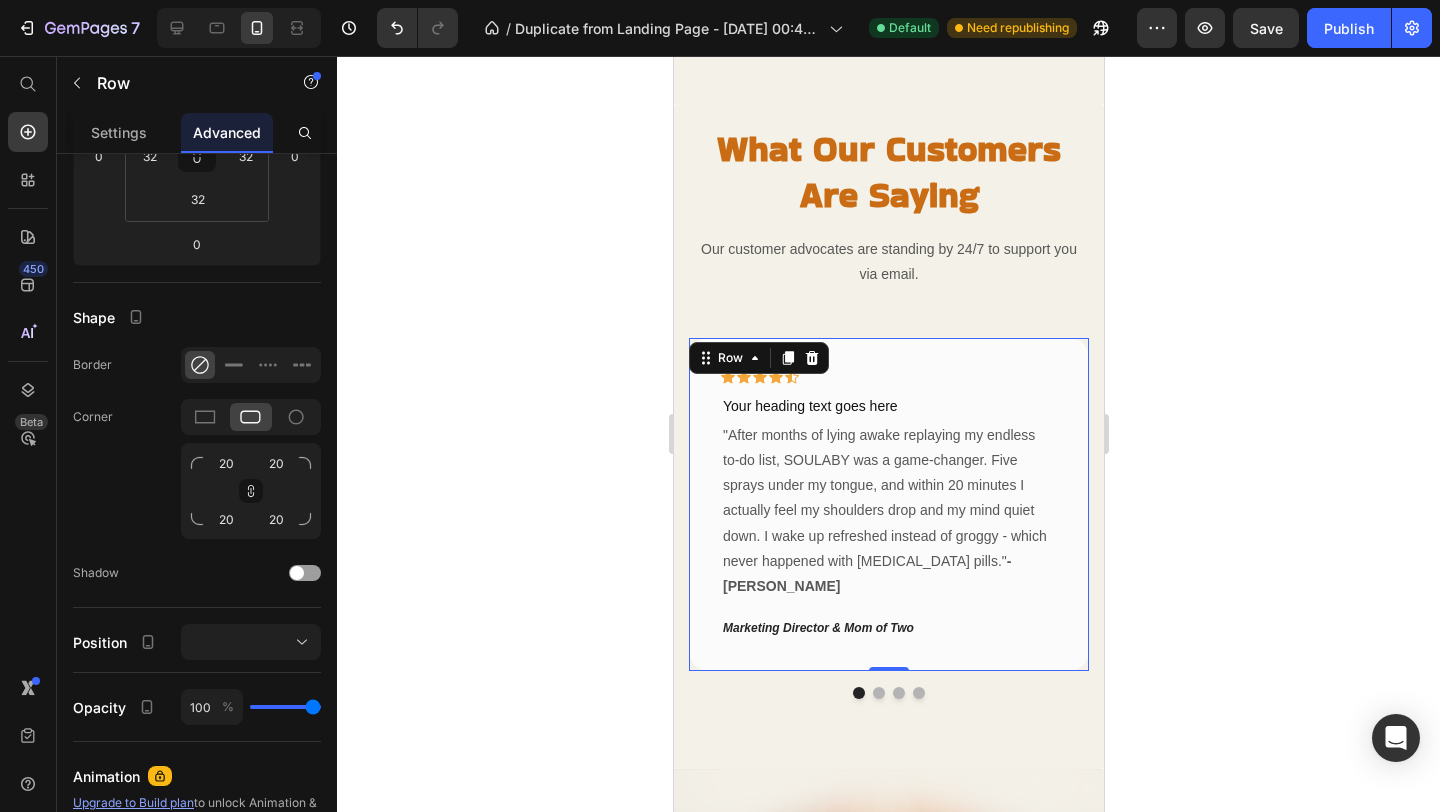click 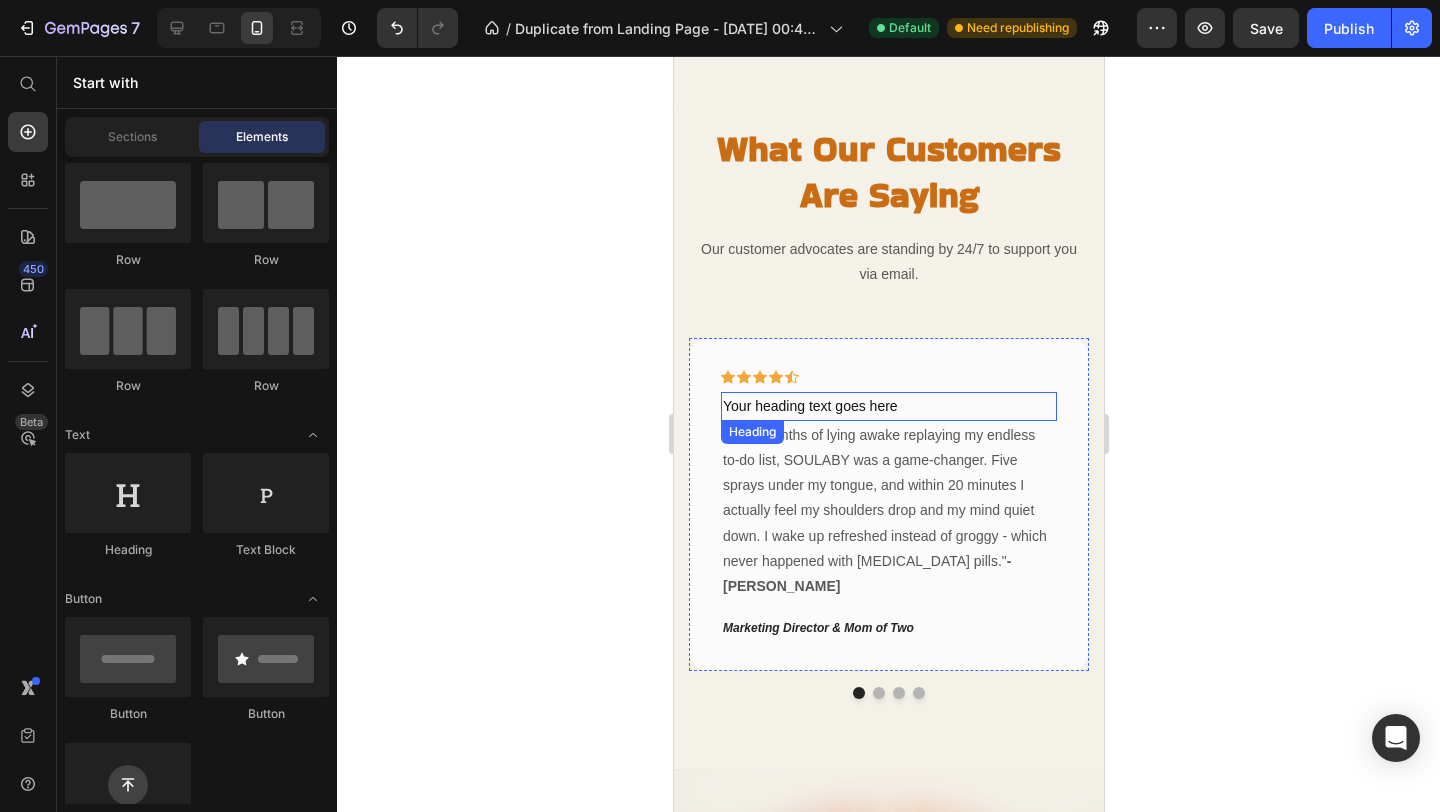 click on "Your heading text goes here" at bounding box center [888, 406] 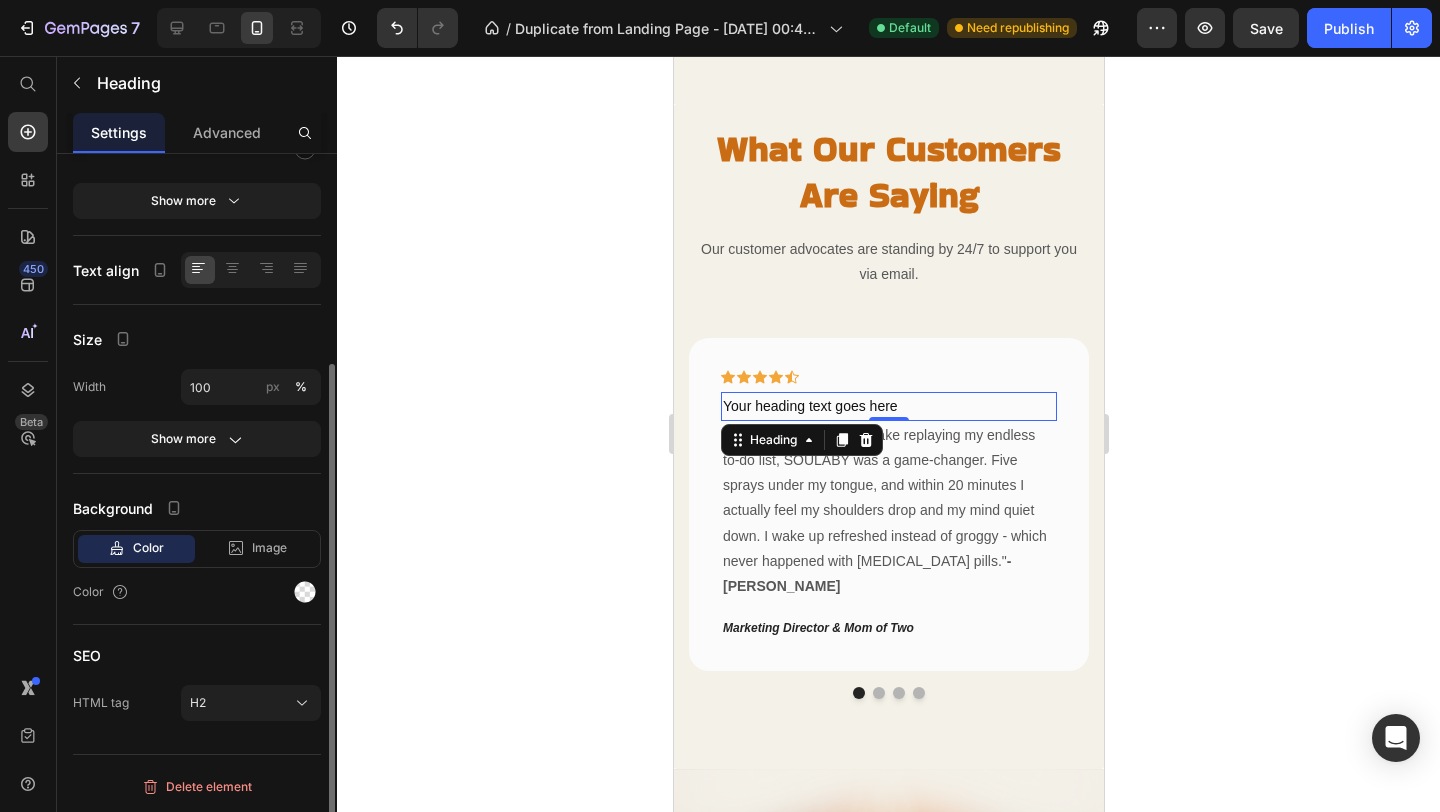 scroll, scrollTop: 0, scrollLeft: 0, axis: both 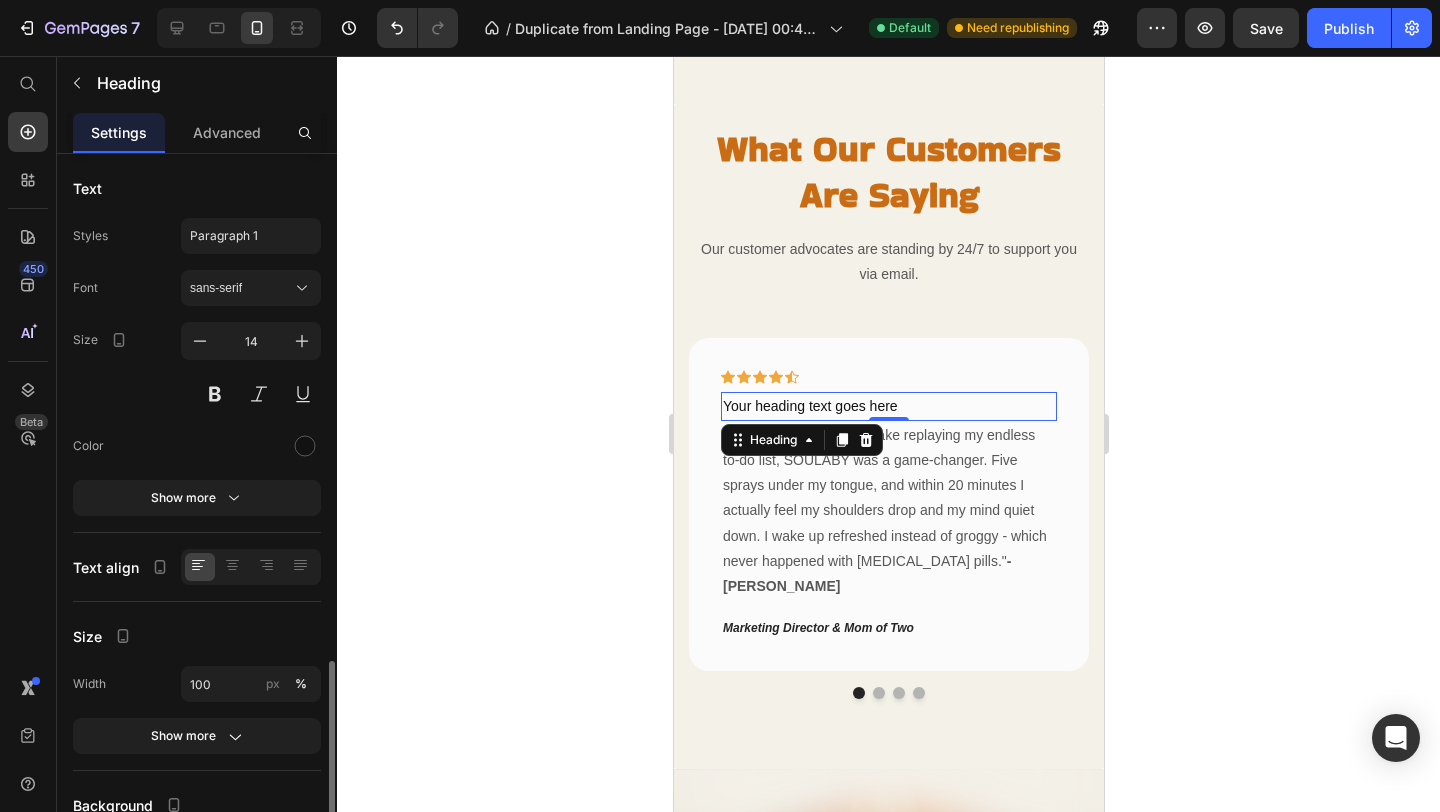 click on "Your heading text goes here" at bounding box center (888, 406) 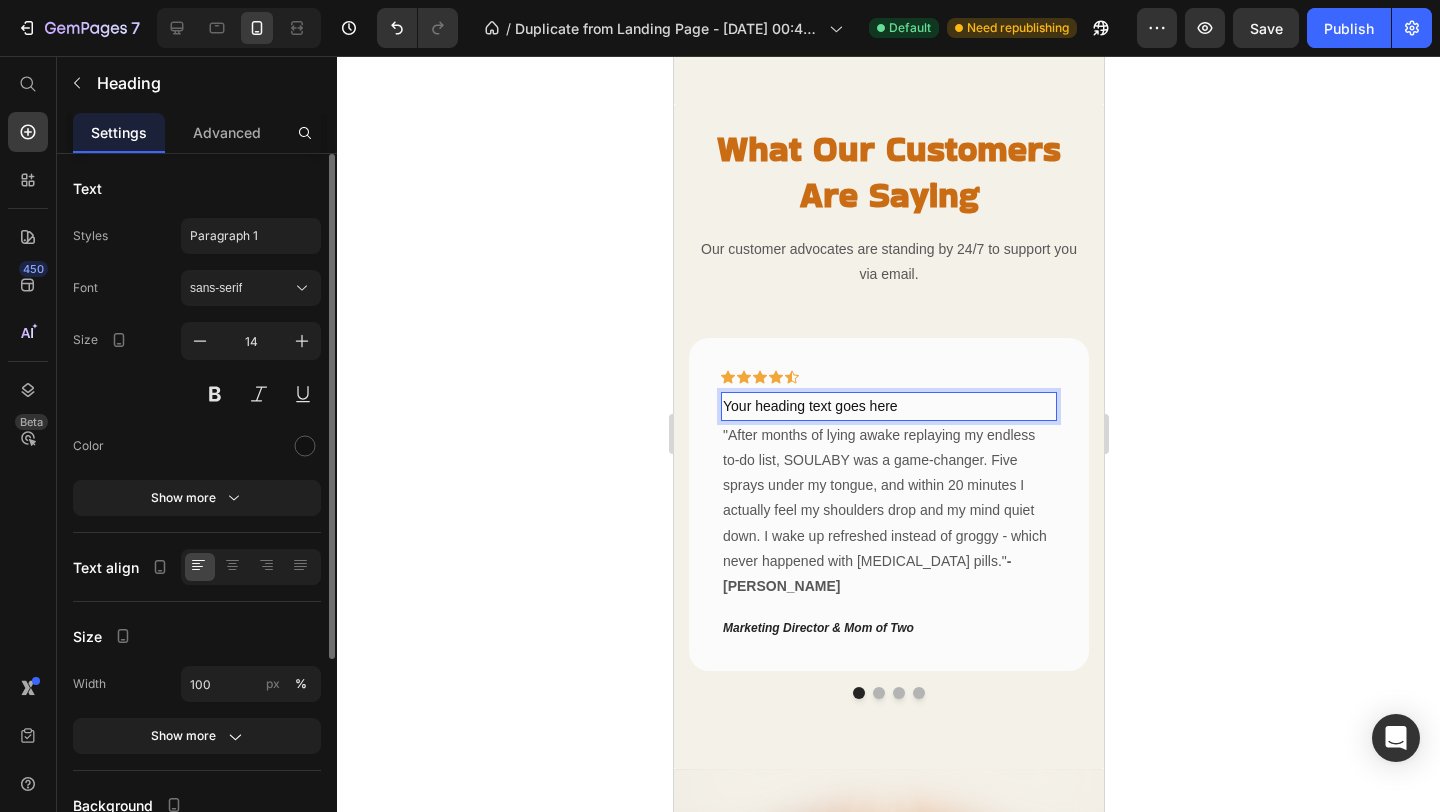 click on "Your heading text goes here" at bounding box center [888, 406] 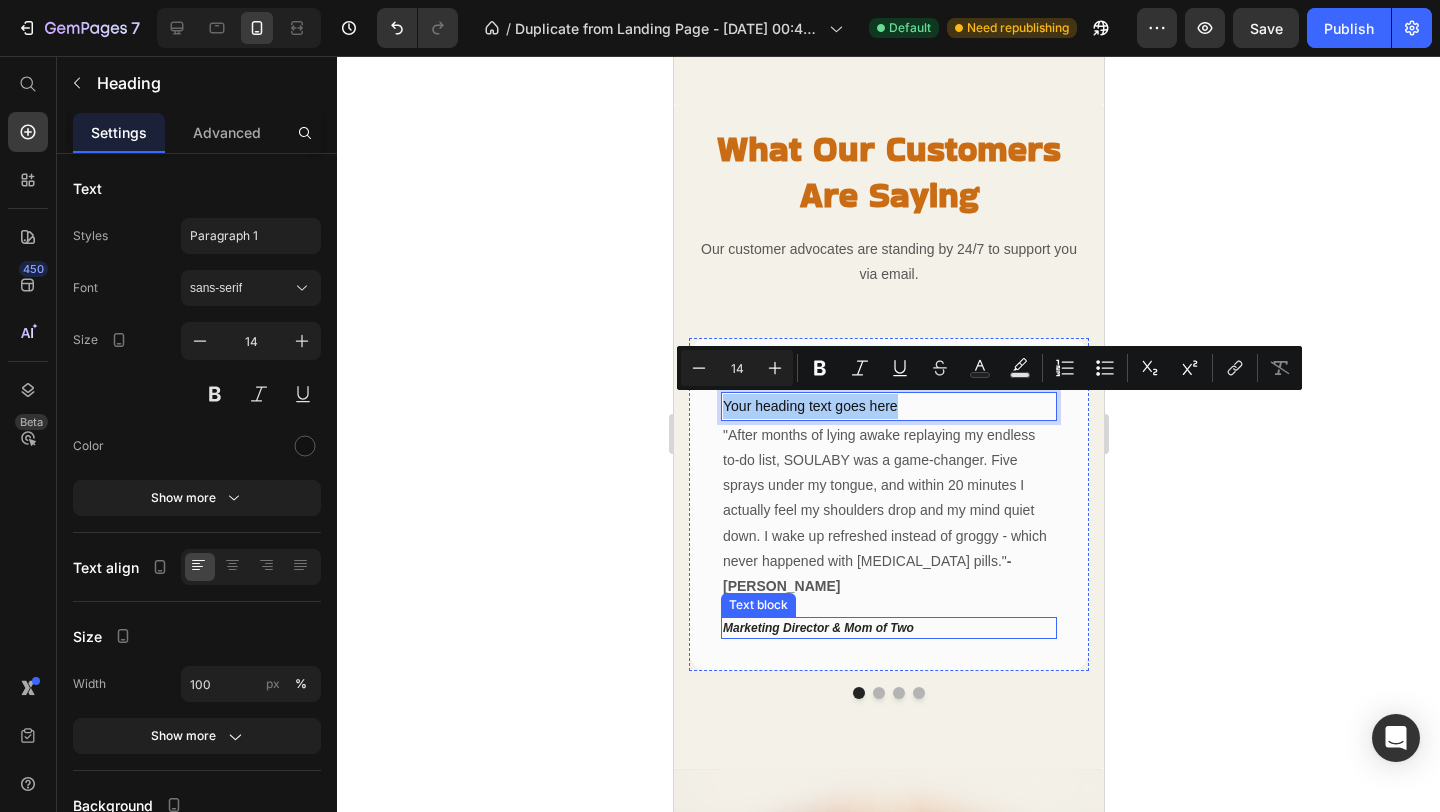 click on "Marketing Director & Mom of Two" at bounding box center (817, 628) 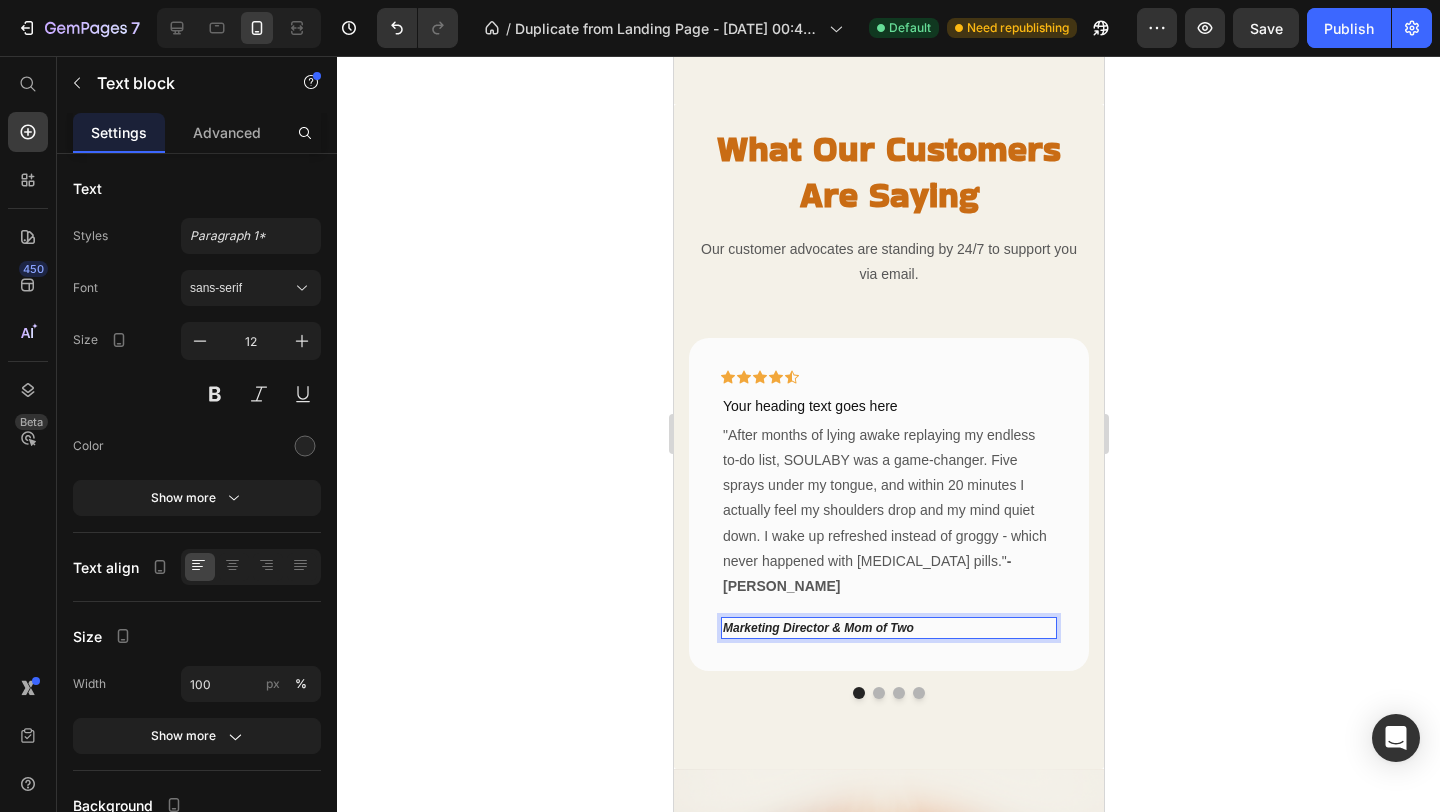 click on "Marketing Director & Mom of Two" at bounding box center [817, 628] 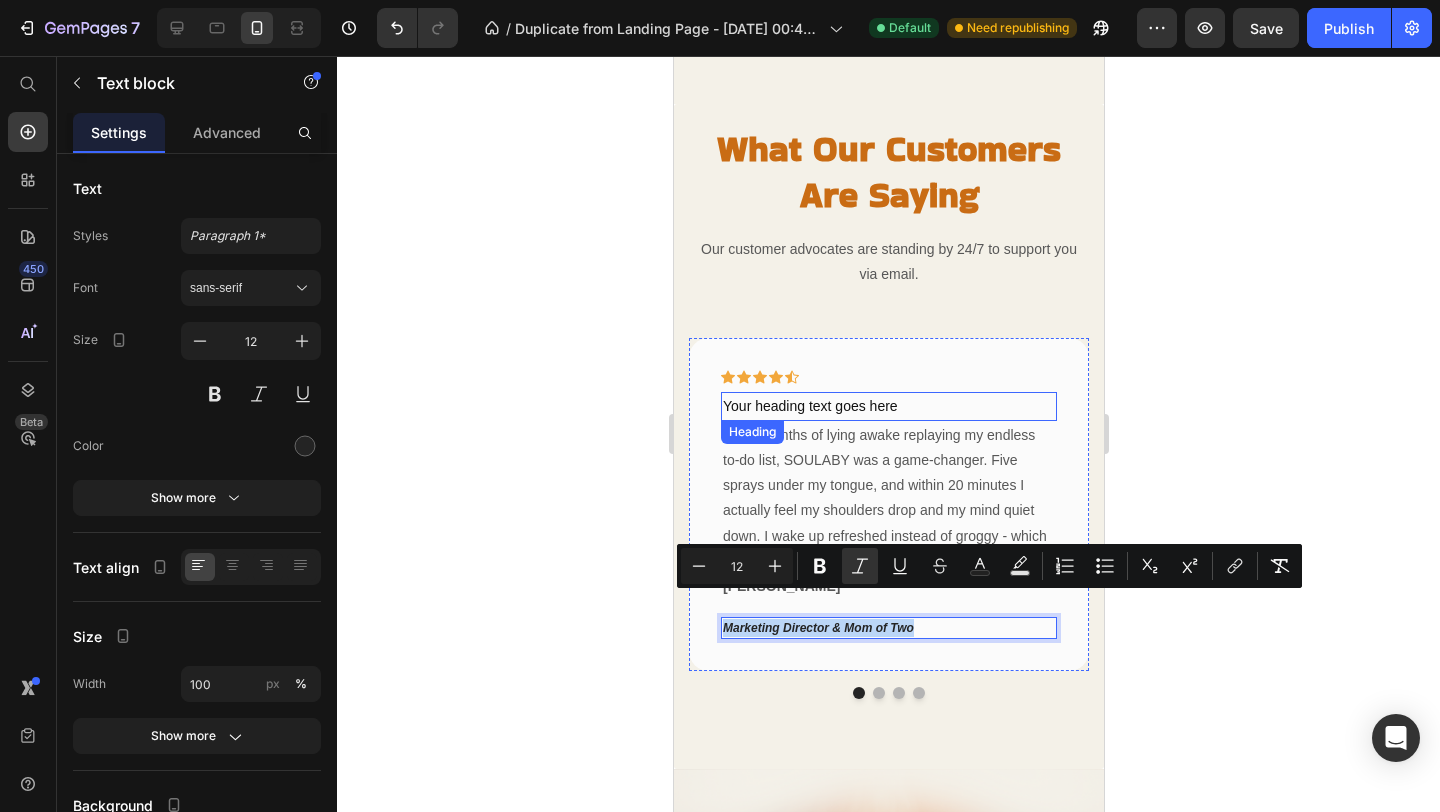 click on "Your heading text goes here" at bounding box center (888, 406) 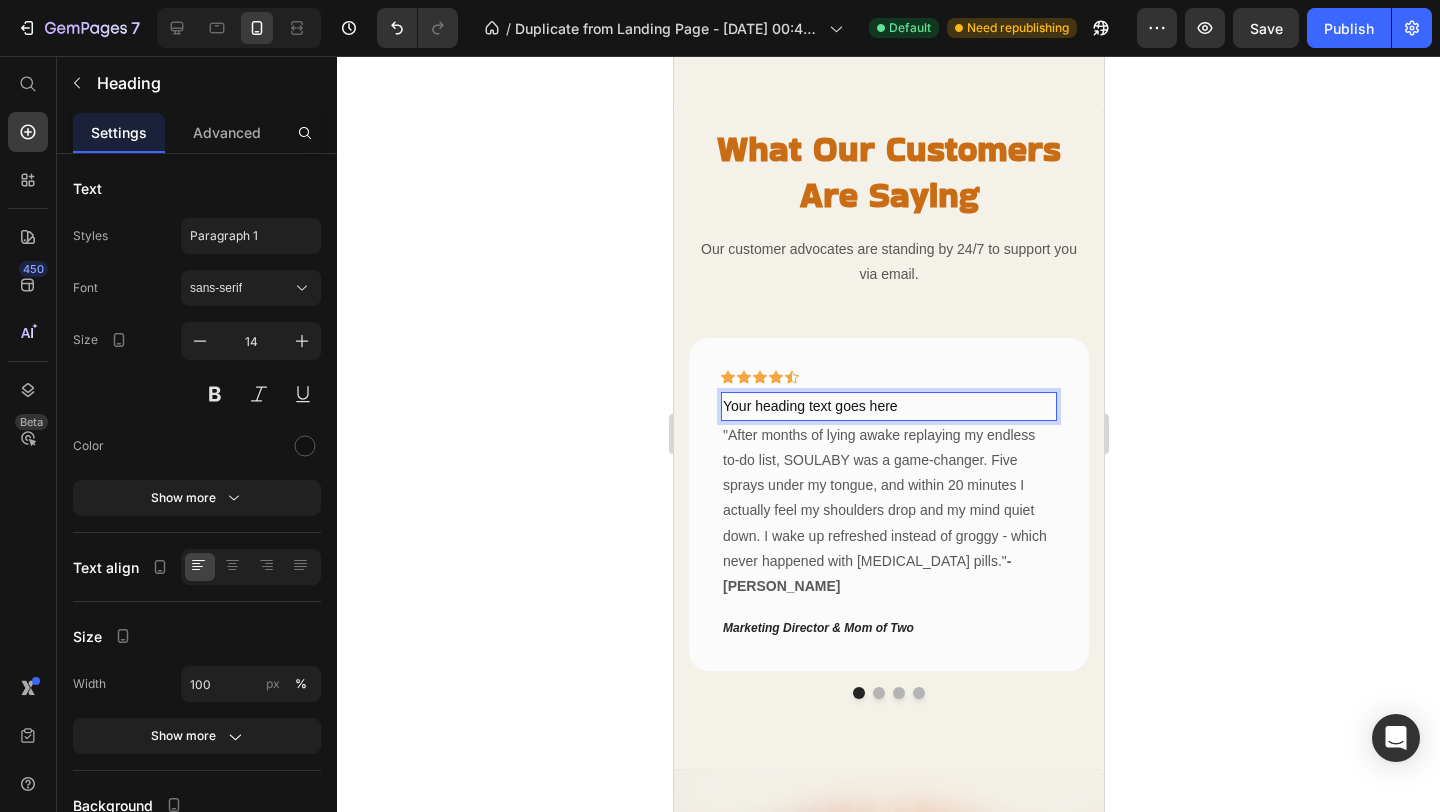 click on "Your heading text goes here" at bounding box center (888, 406) 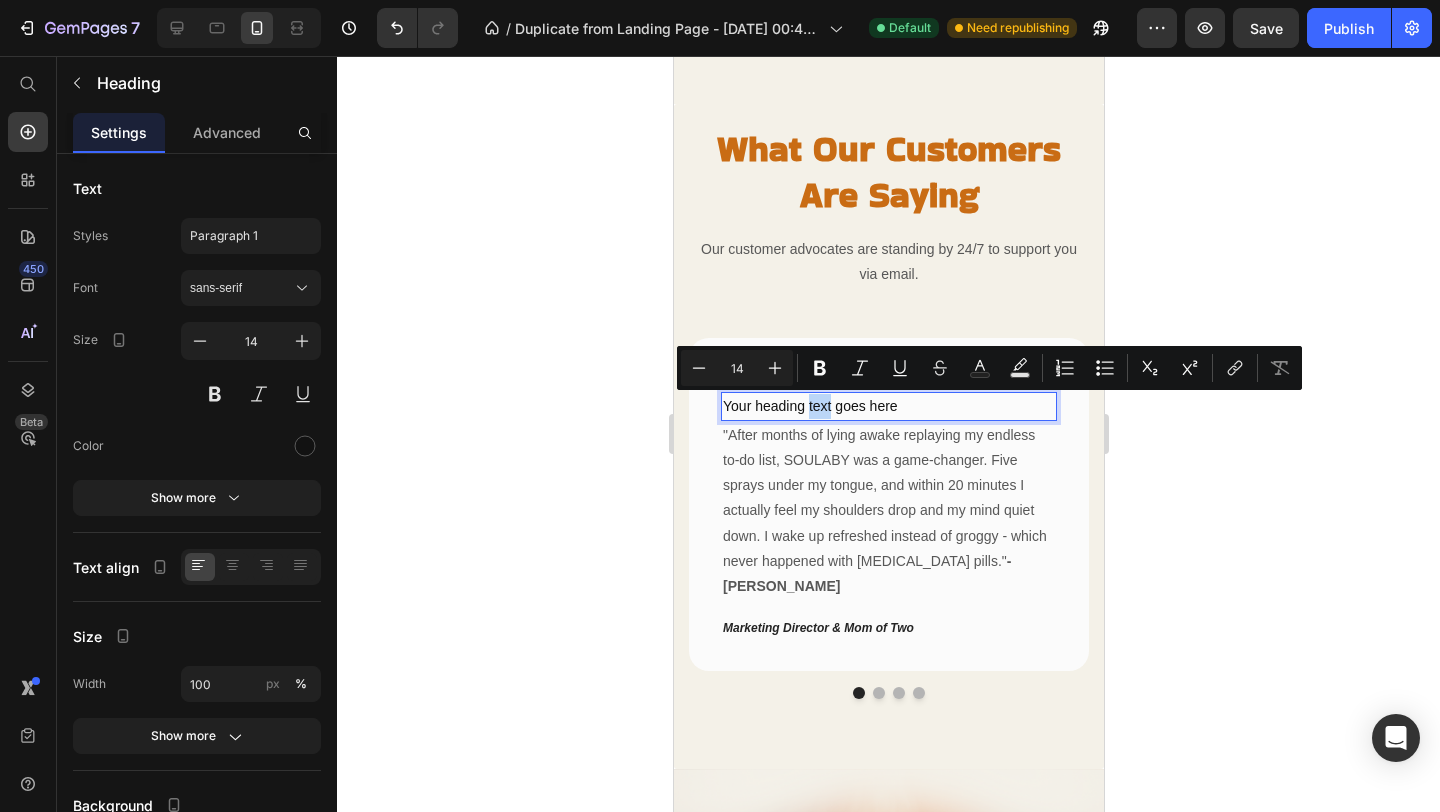 click on "Your heading text goes here" at bounding box center (888, 406) 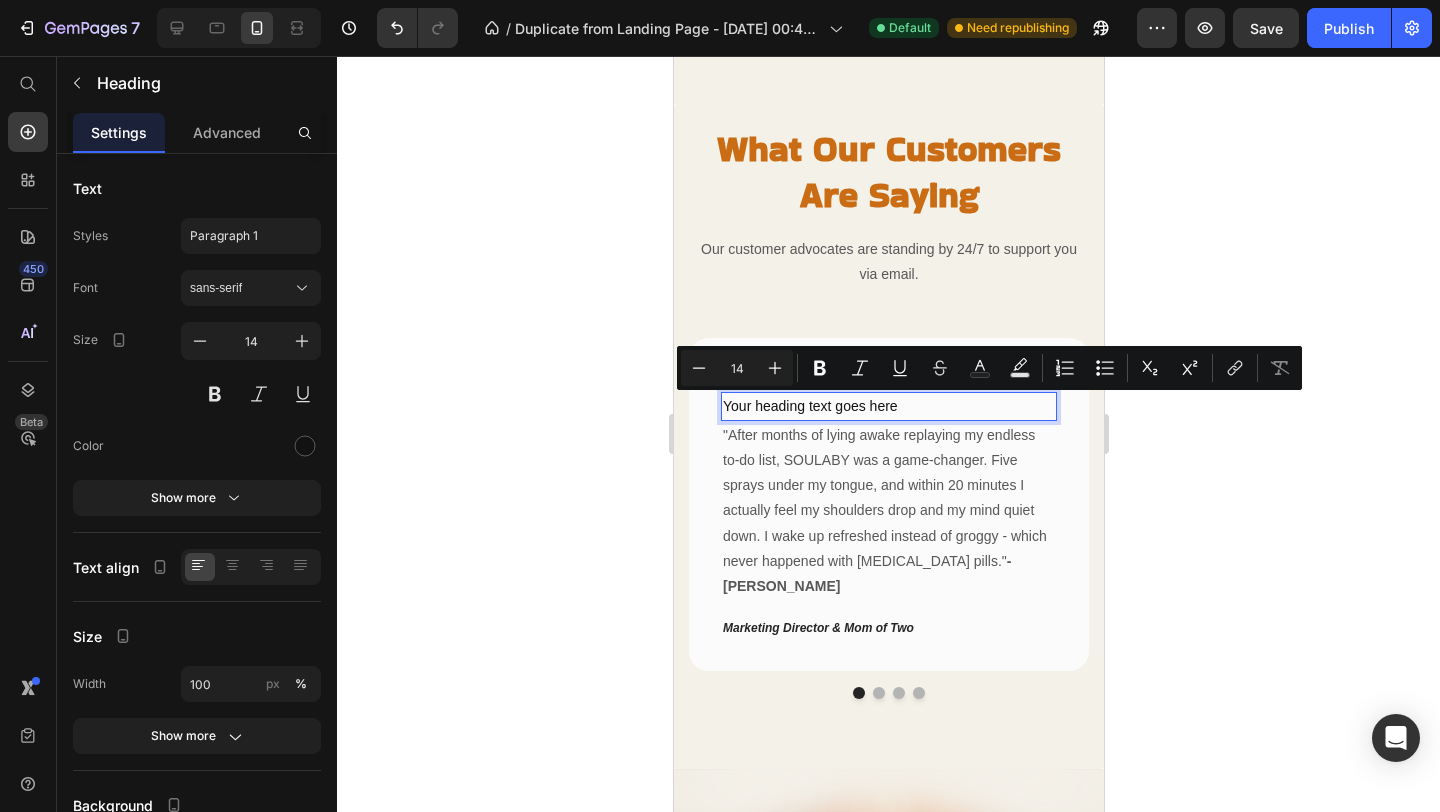 click on "Your heading text goes here" at bounding box center [888, 406] 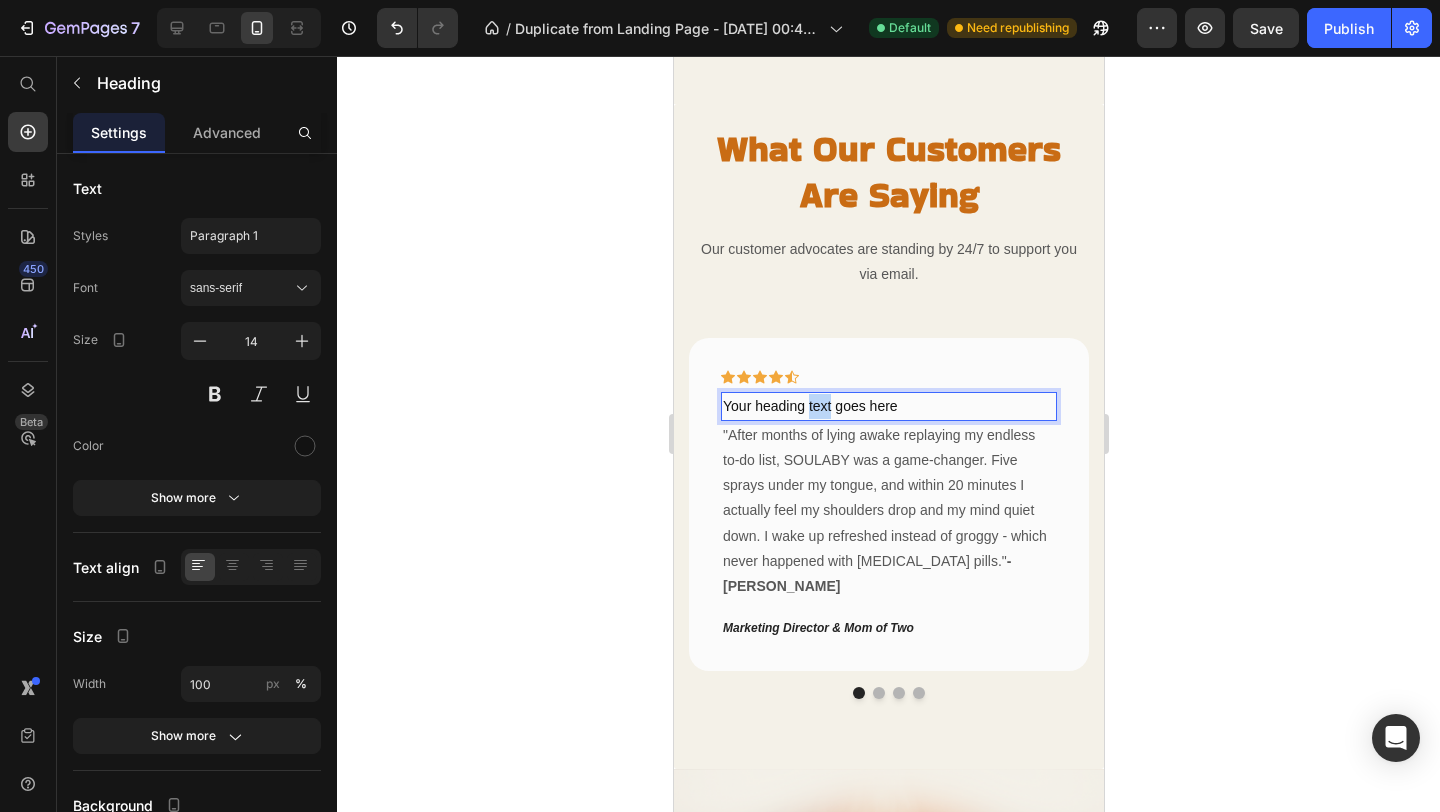 click on "Your heading text goes here" at bounding box center [888, 406] 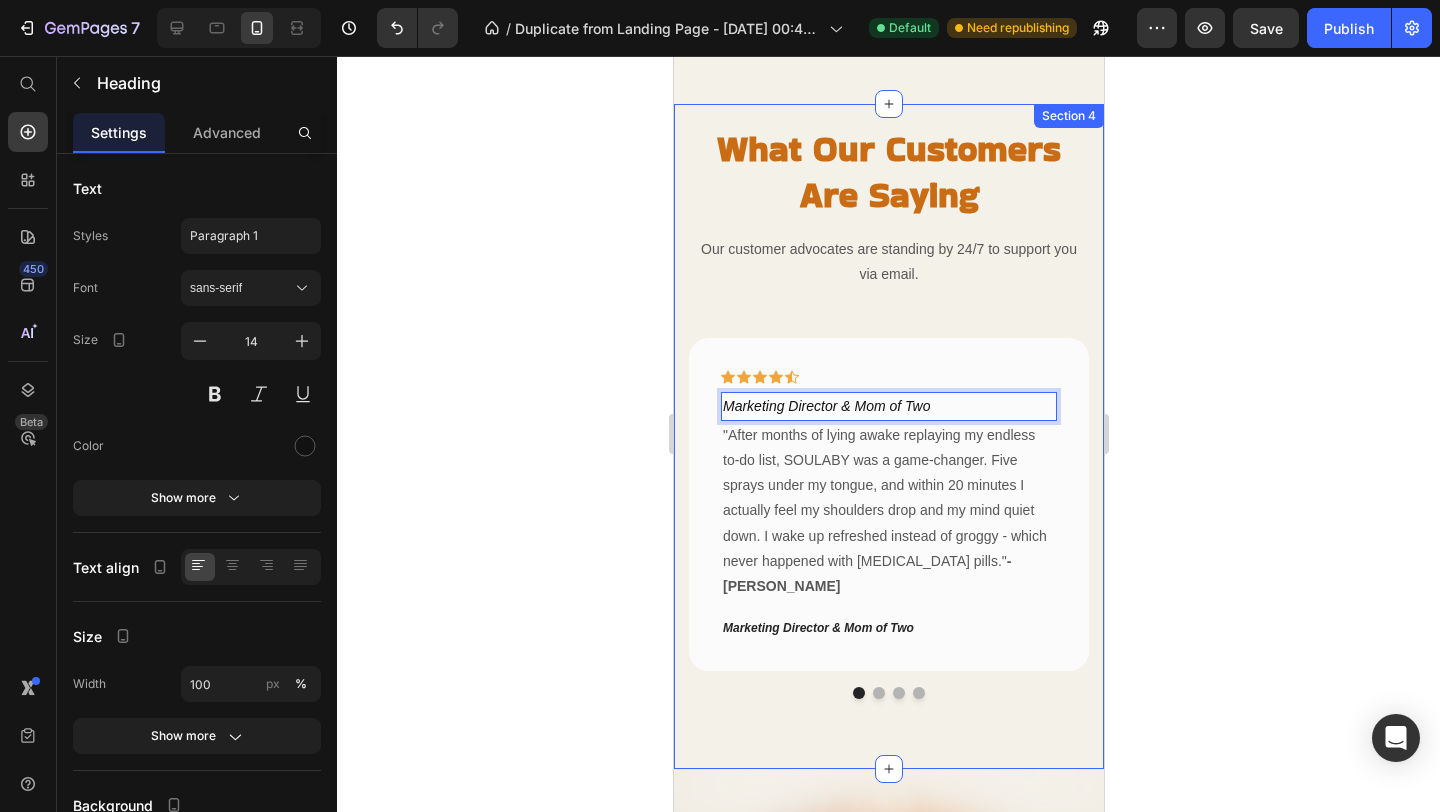 click 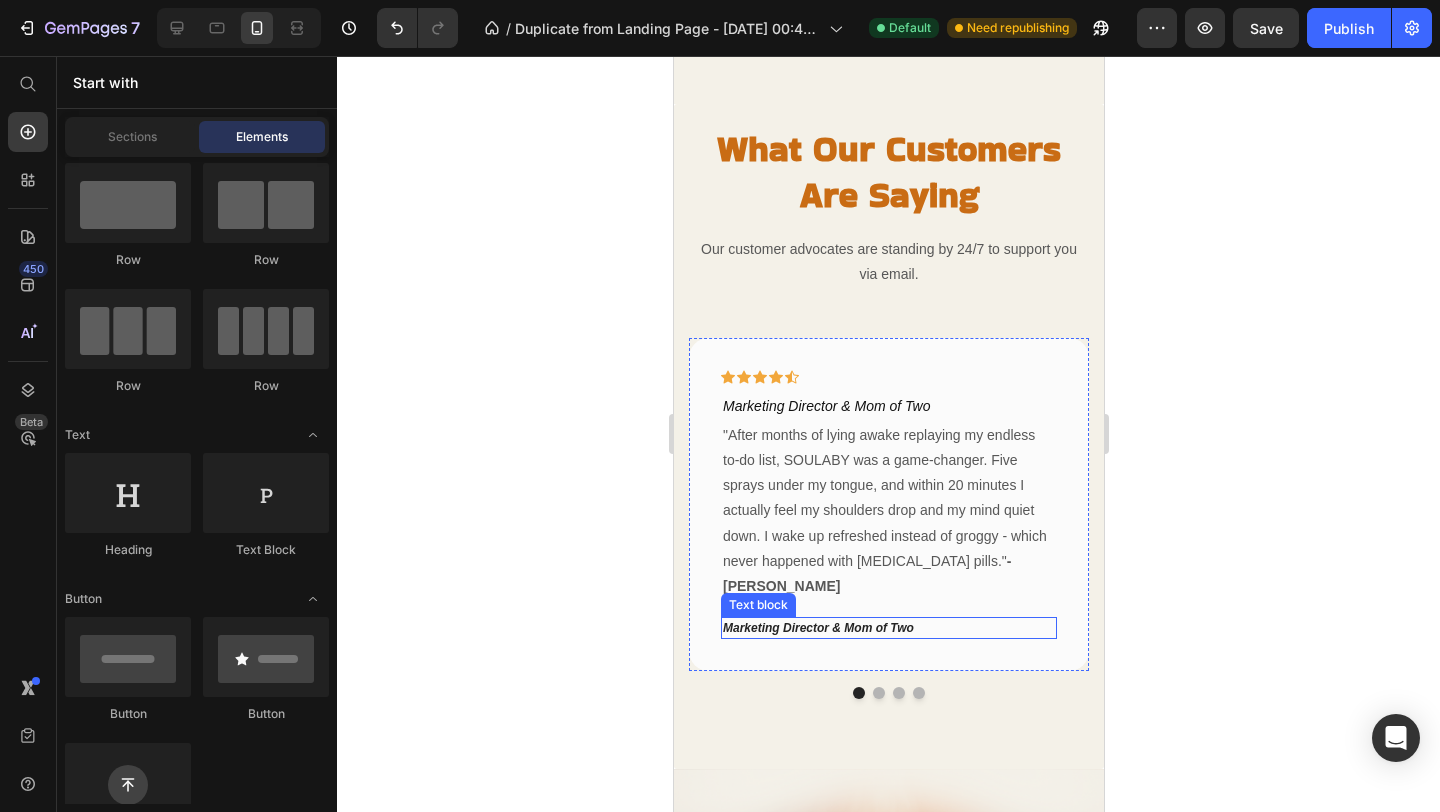 click on "Marketing Director & Mom of Two" at bounding box center (817, 628) 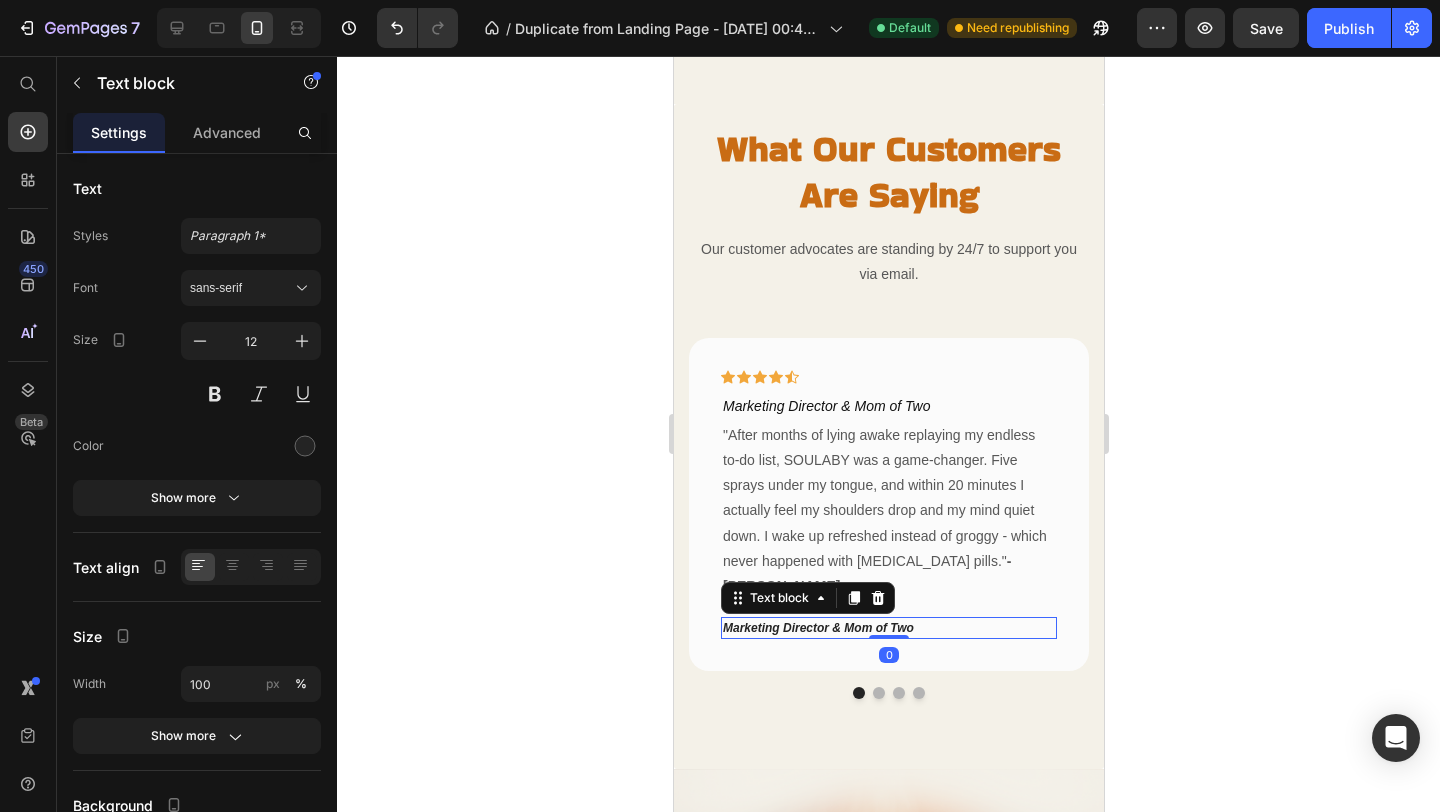 click on "Marketing Director & Mom of Two" at bounding box center (817, 628) 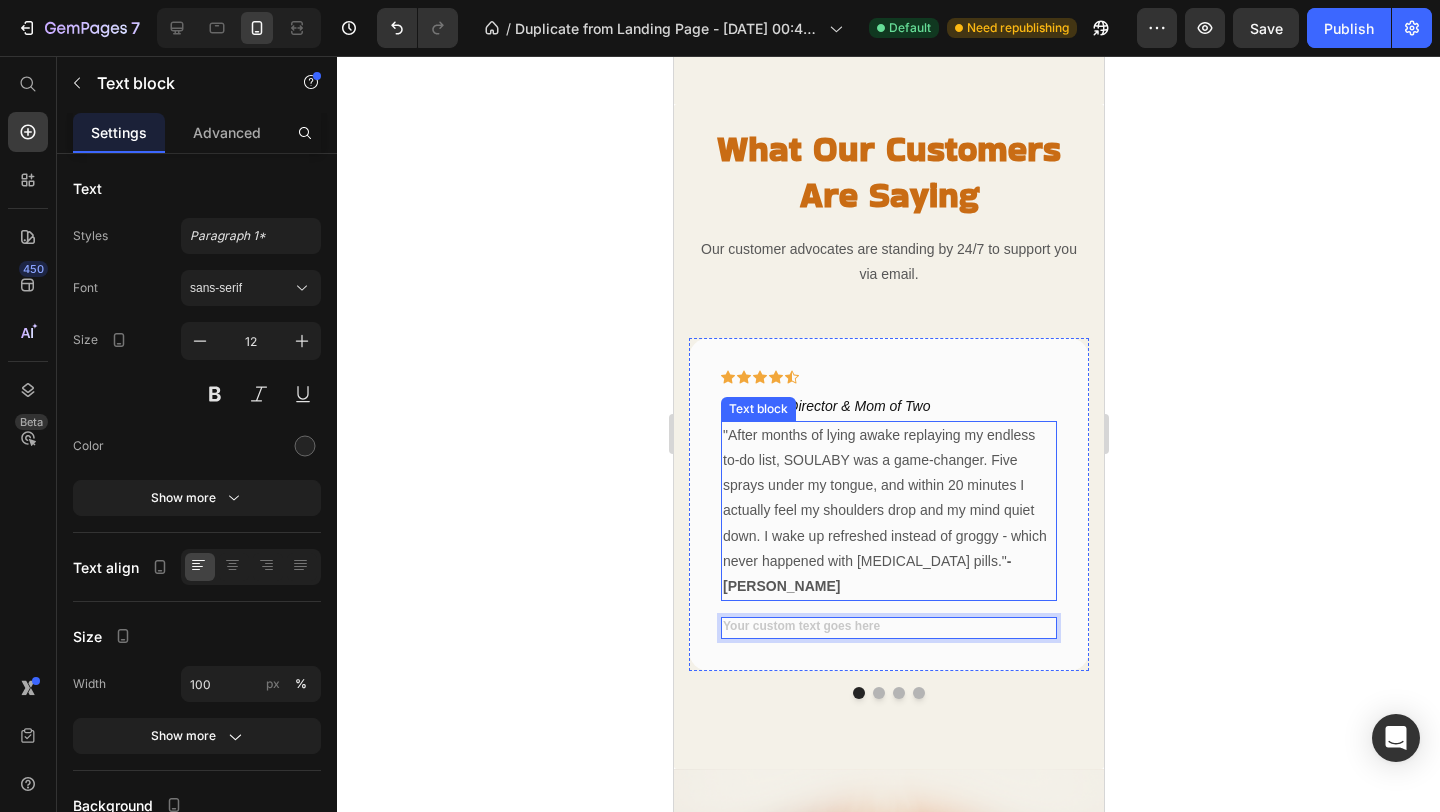 click on "- [PERSON_NAME]" at bounding box center (866, 573) 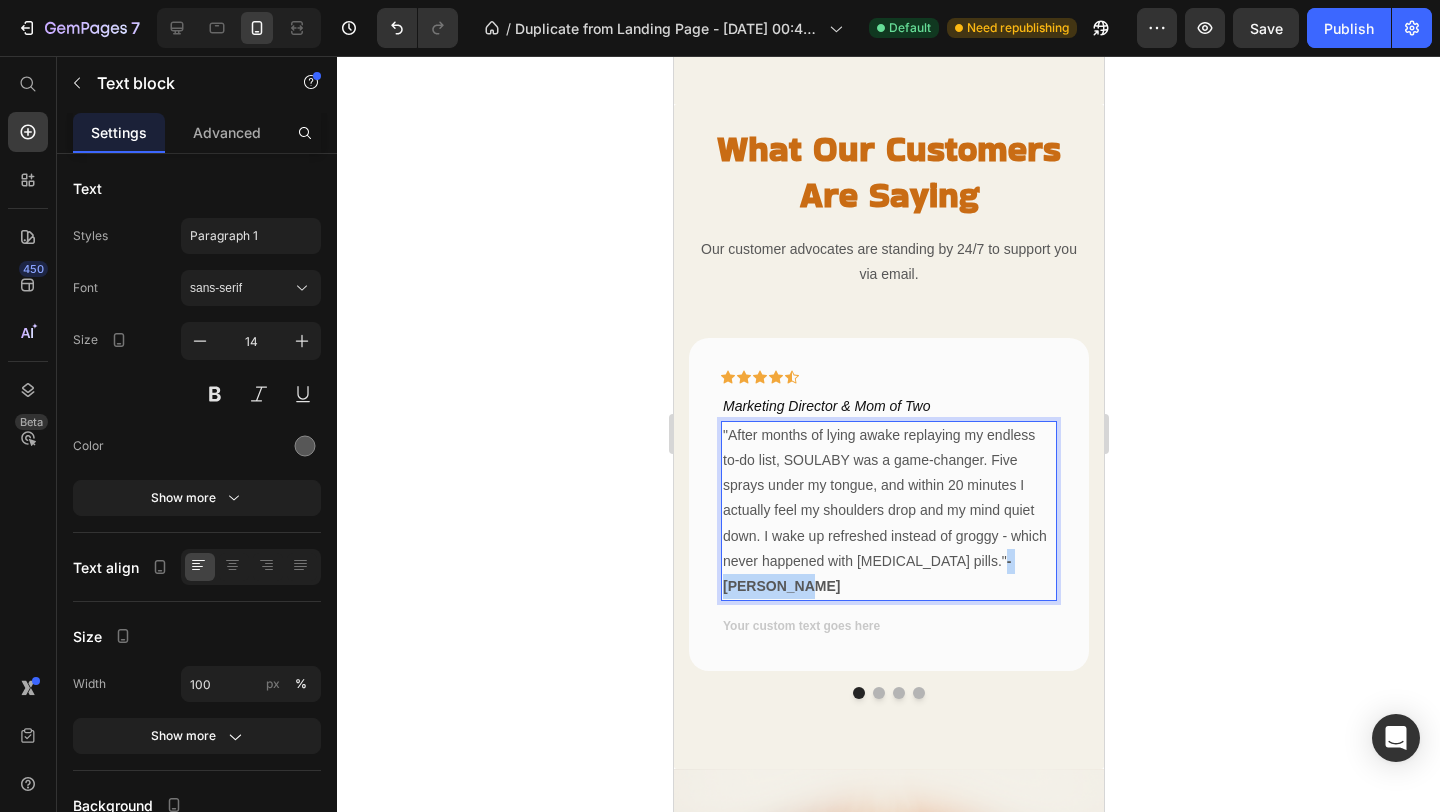 drag, startPoint x: 1040, startPoint y: 558, endPoint x: 954, endPoint y: 563, distance: 86.145226 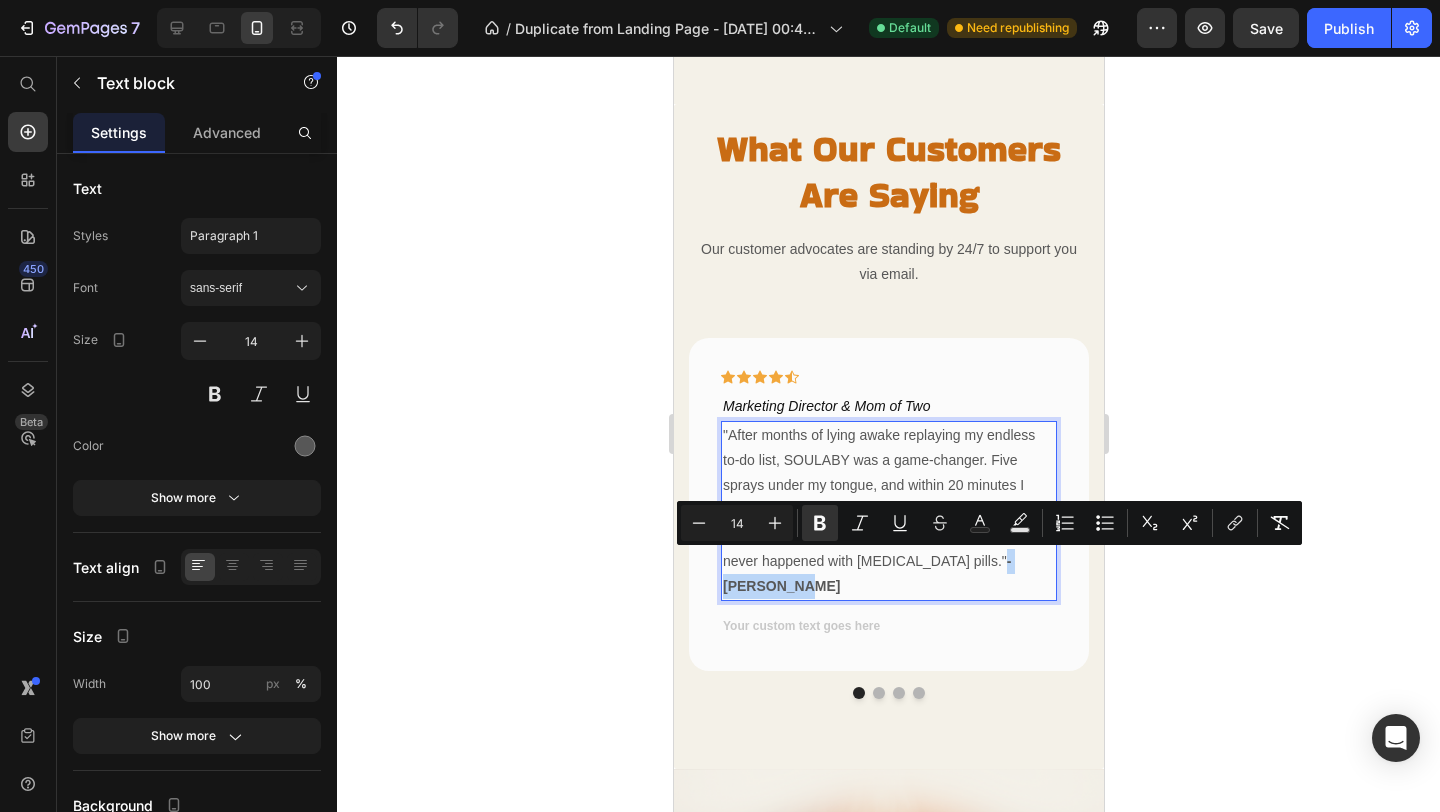 copy on "- [PERSON_NAME]" 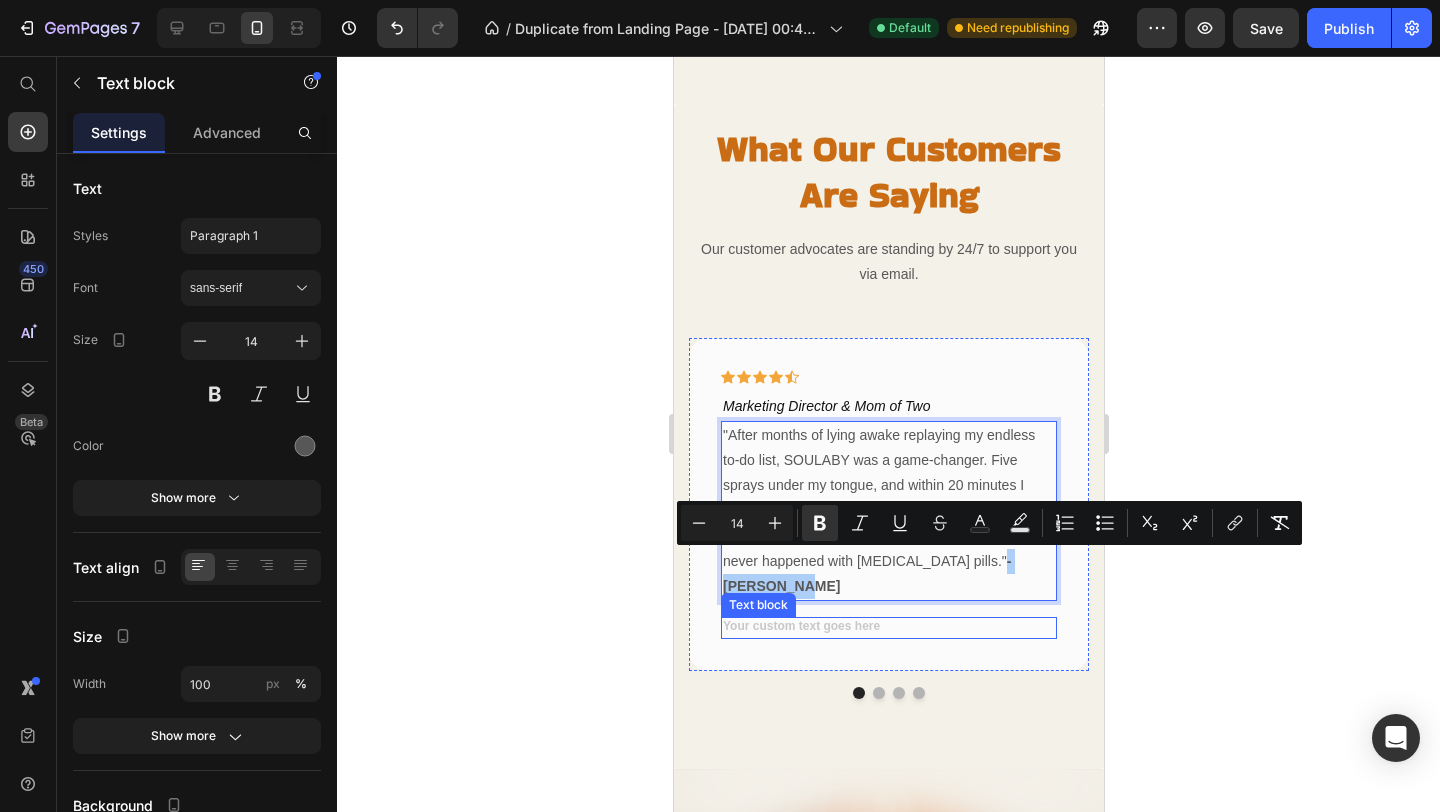 click at bounding box center (888, 628) 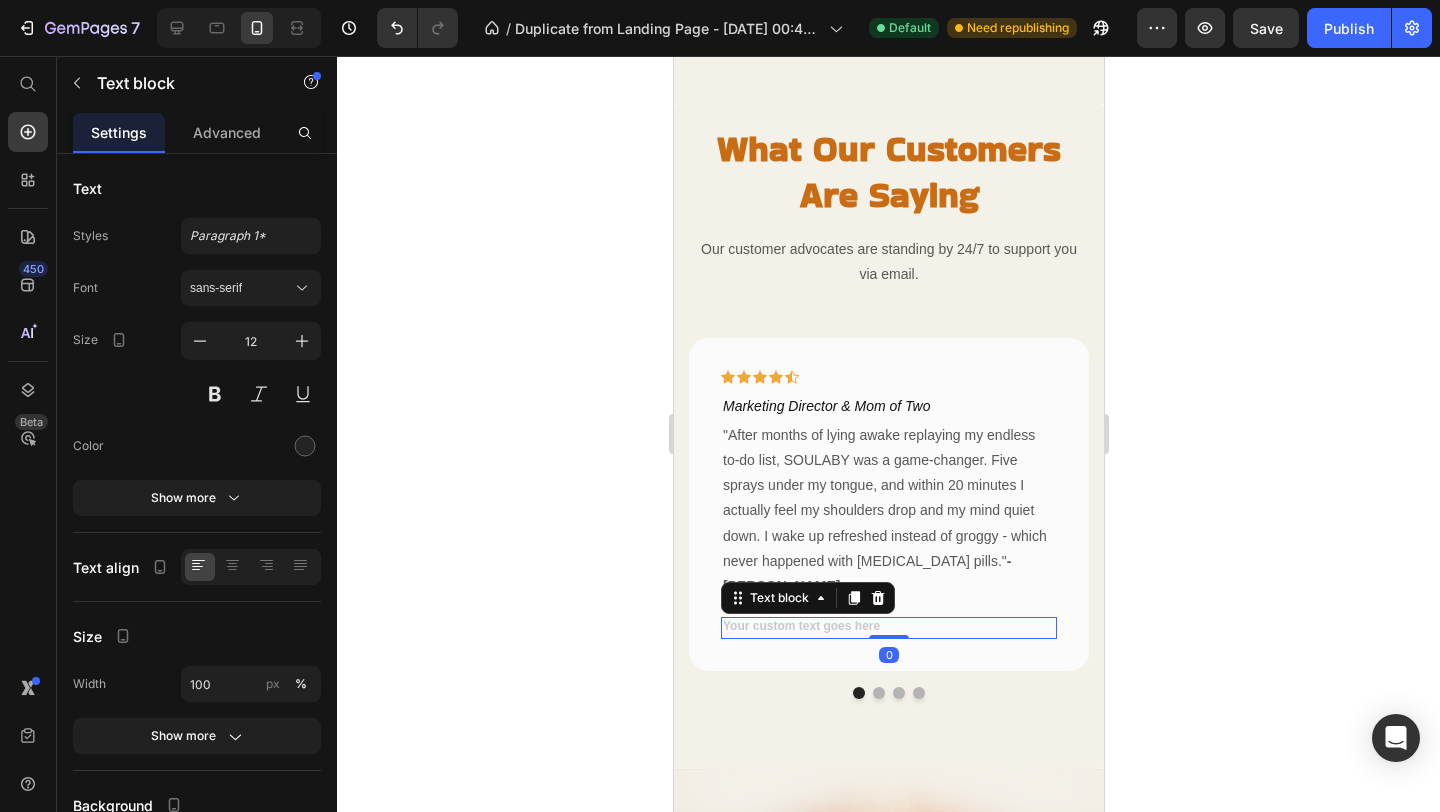 click at bounding box center (888, 628) 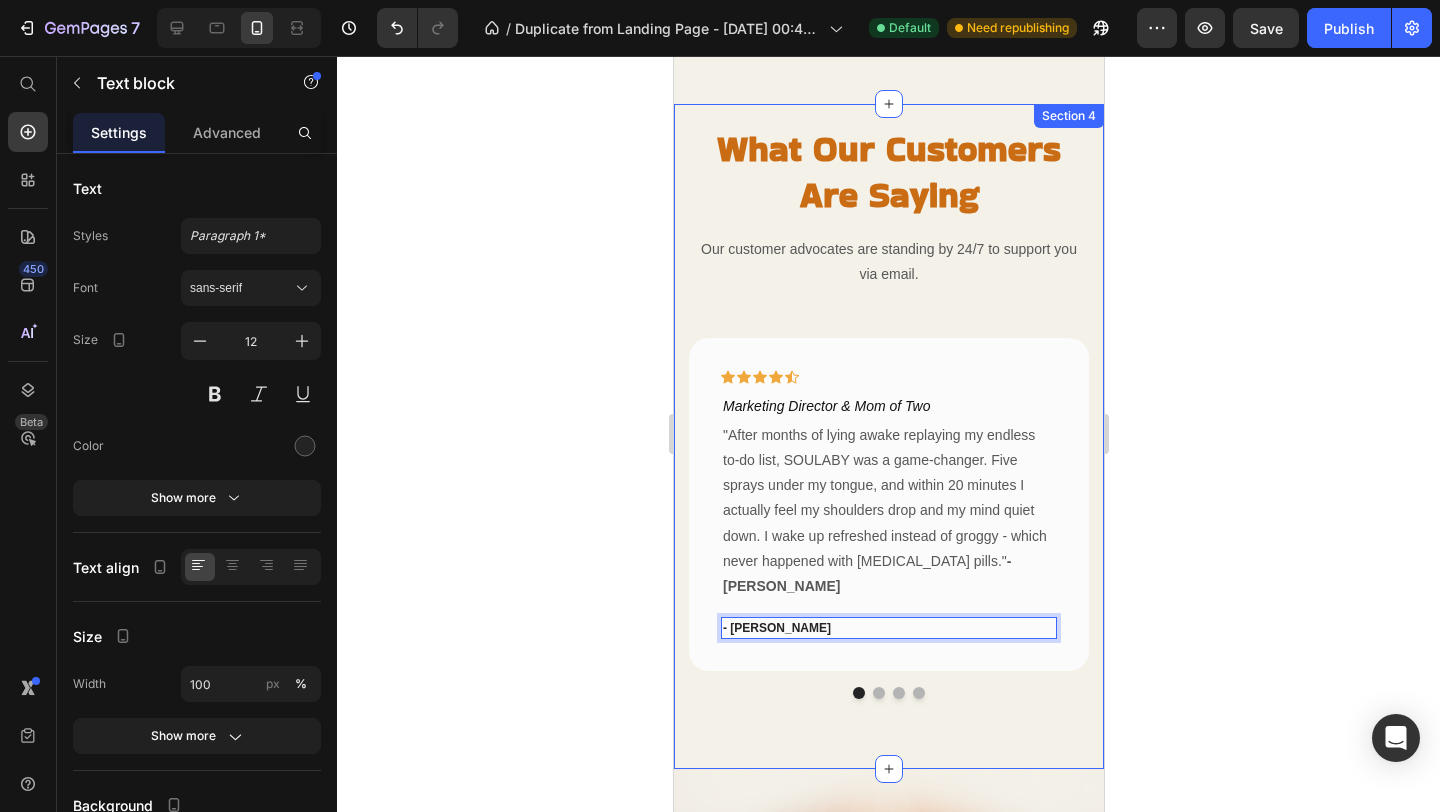 click 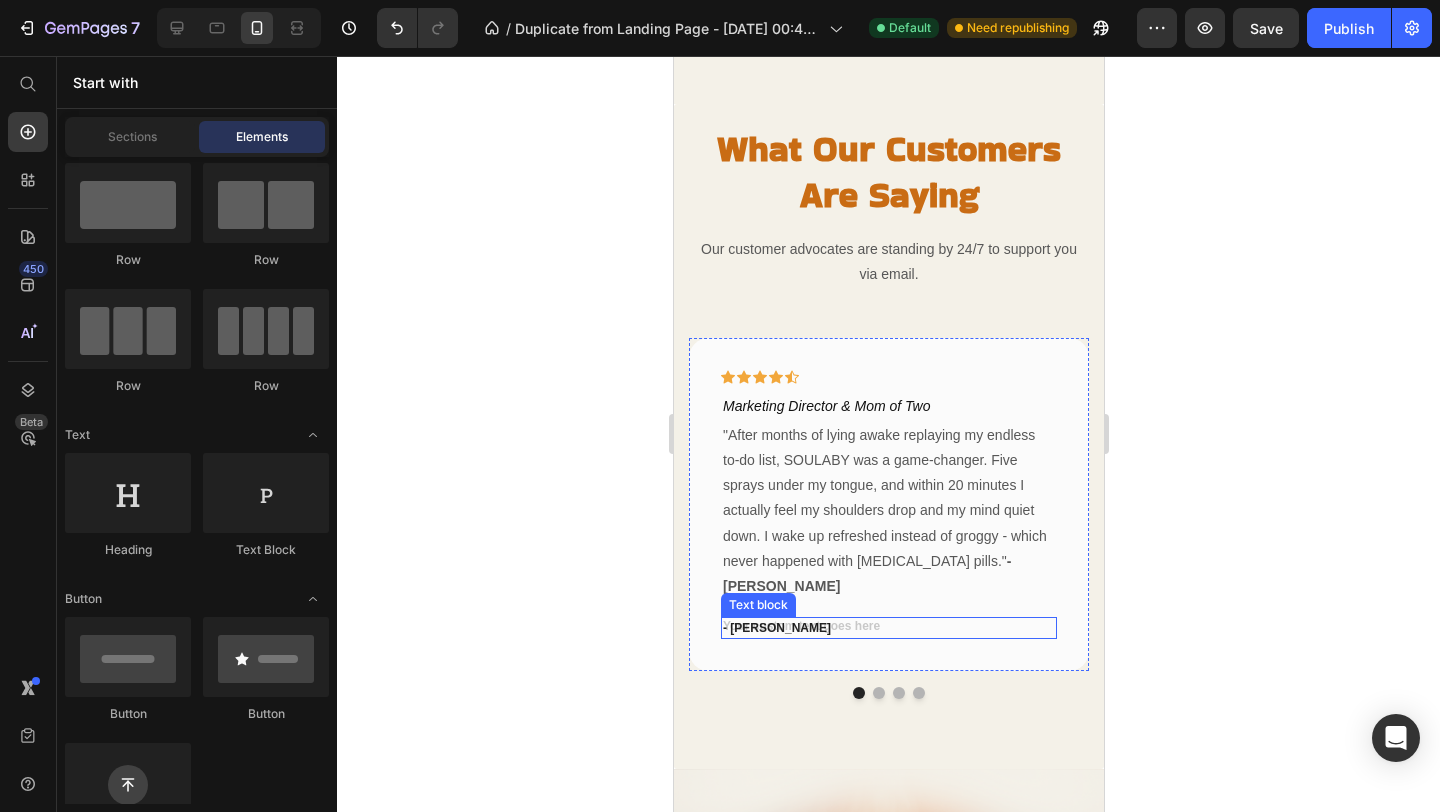 click on "- [PERSON_NAME]" at bounding box center [888, 628] 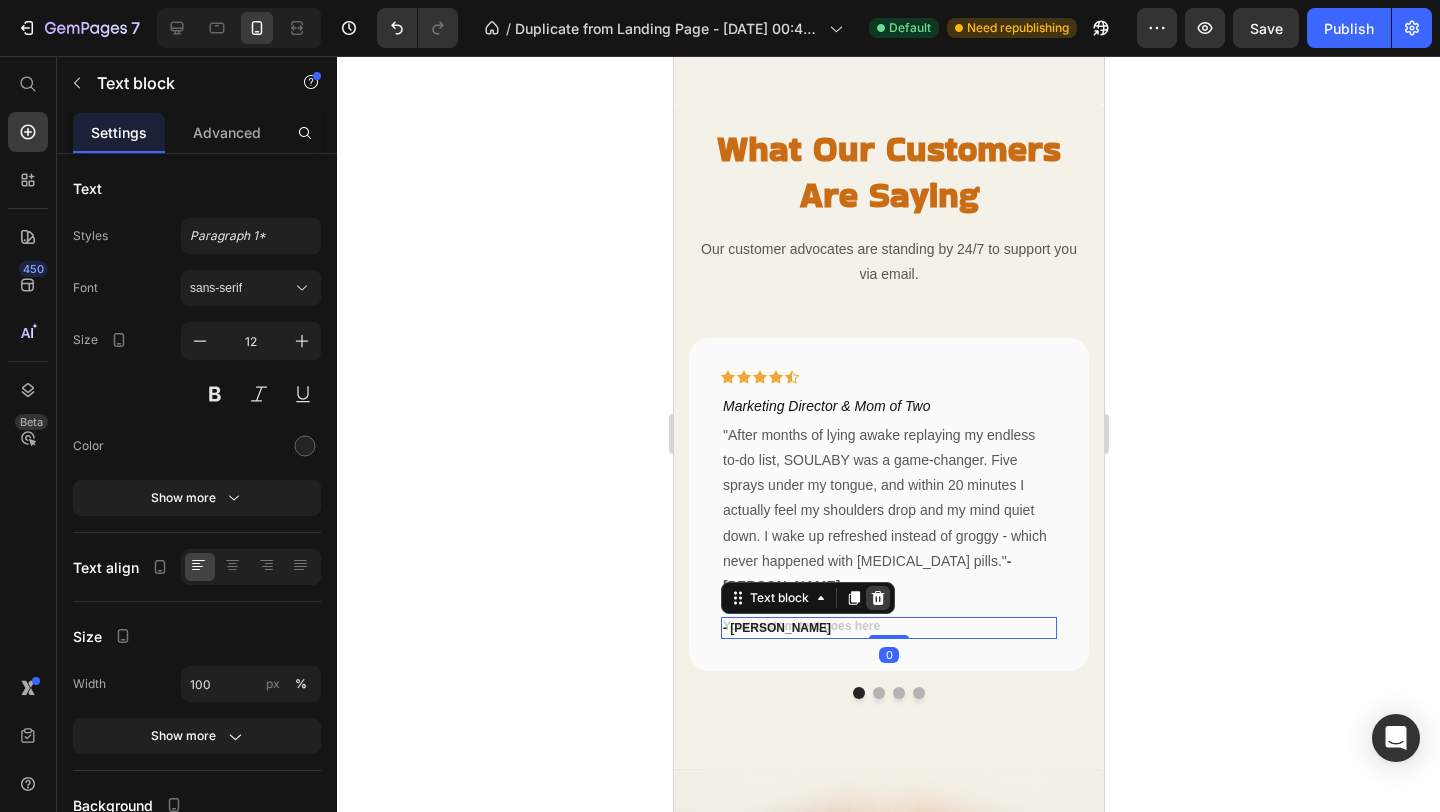 click 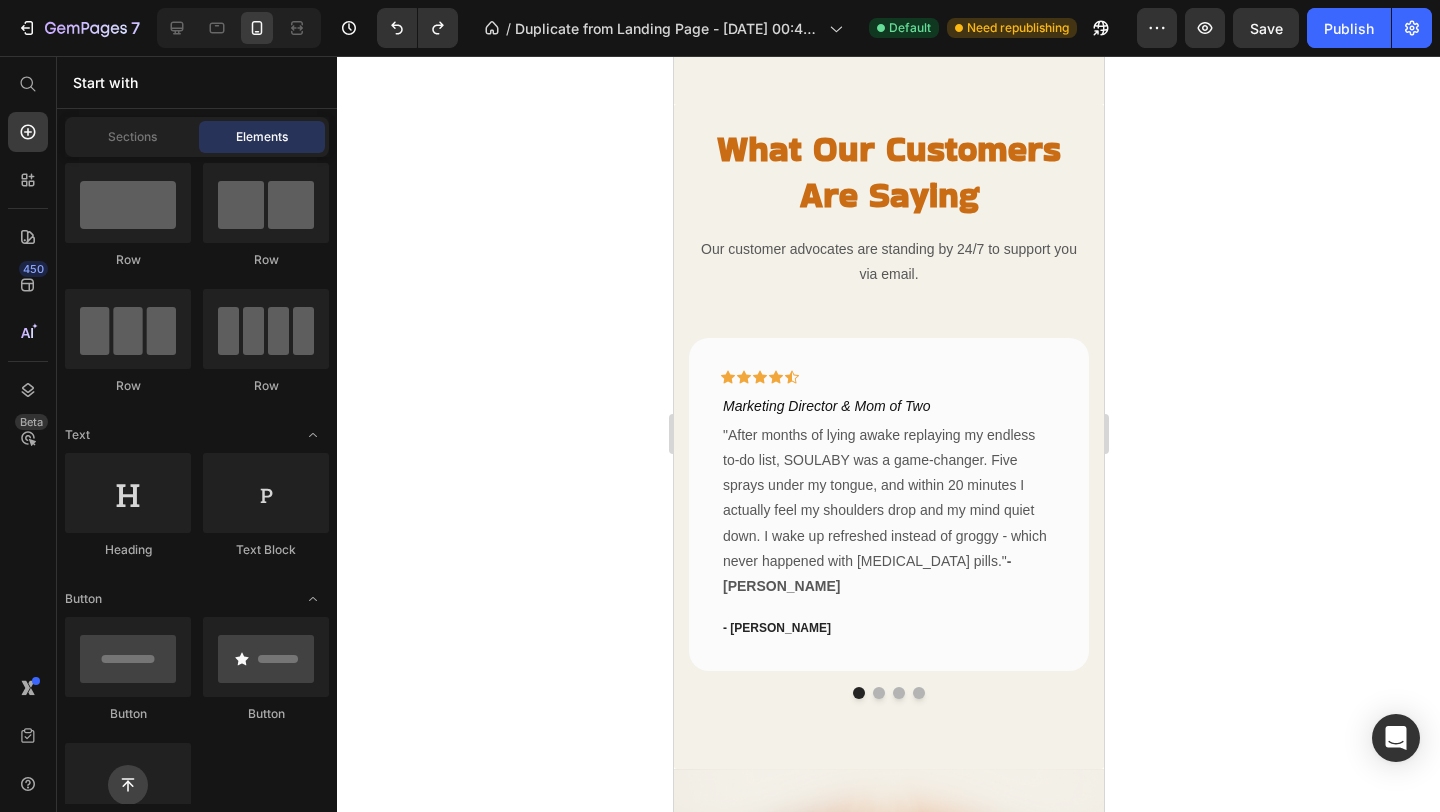 click 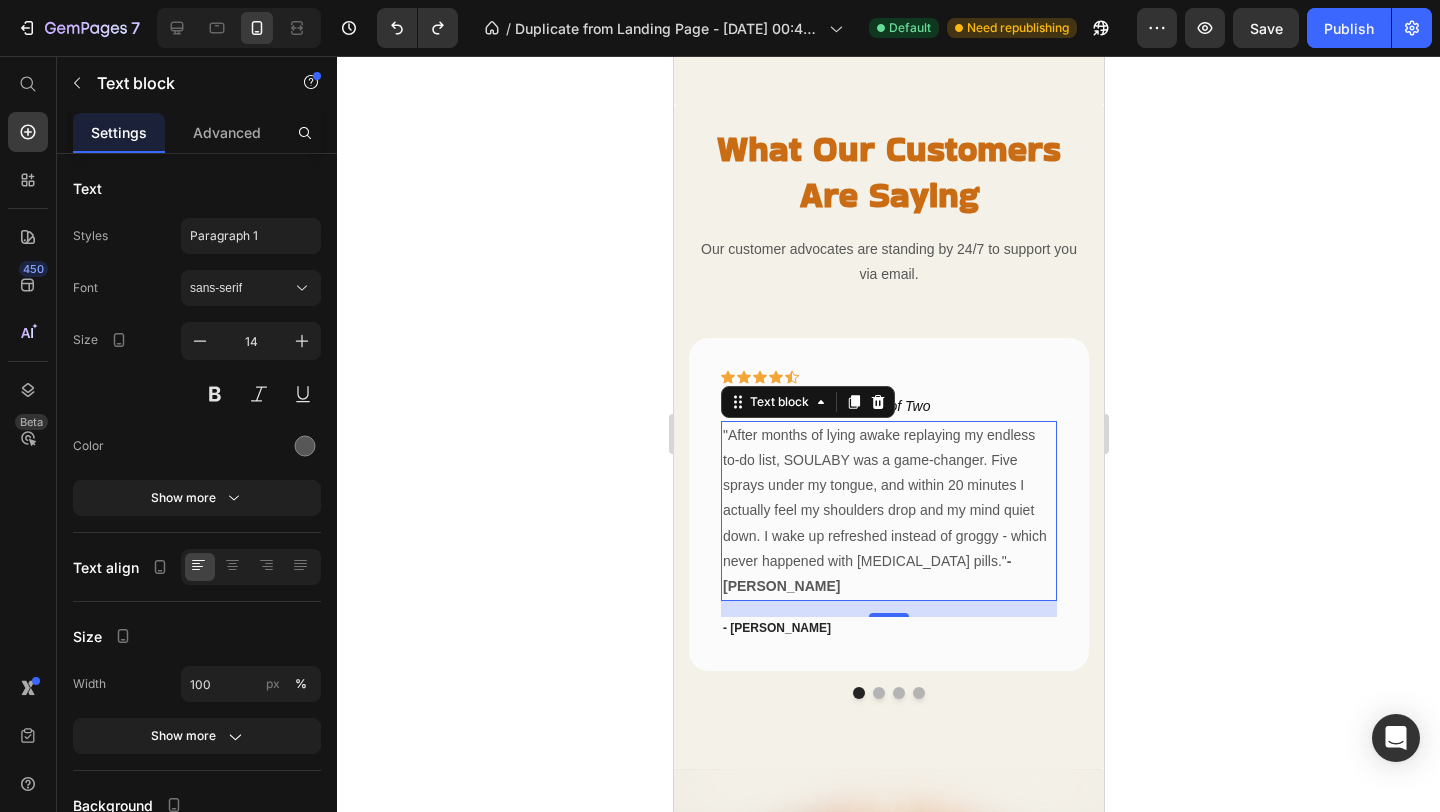 click on "- [PERSON_NAME]" at bounding box center (866, 573) 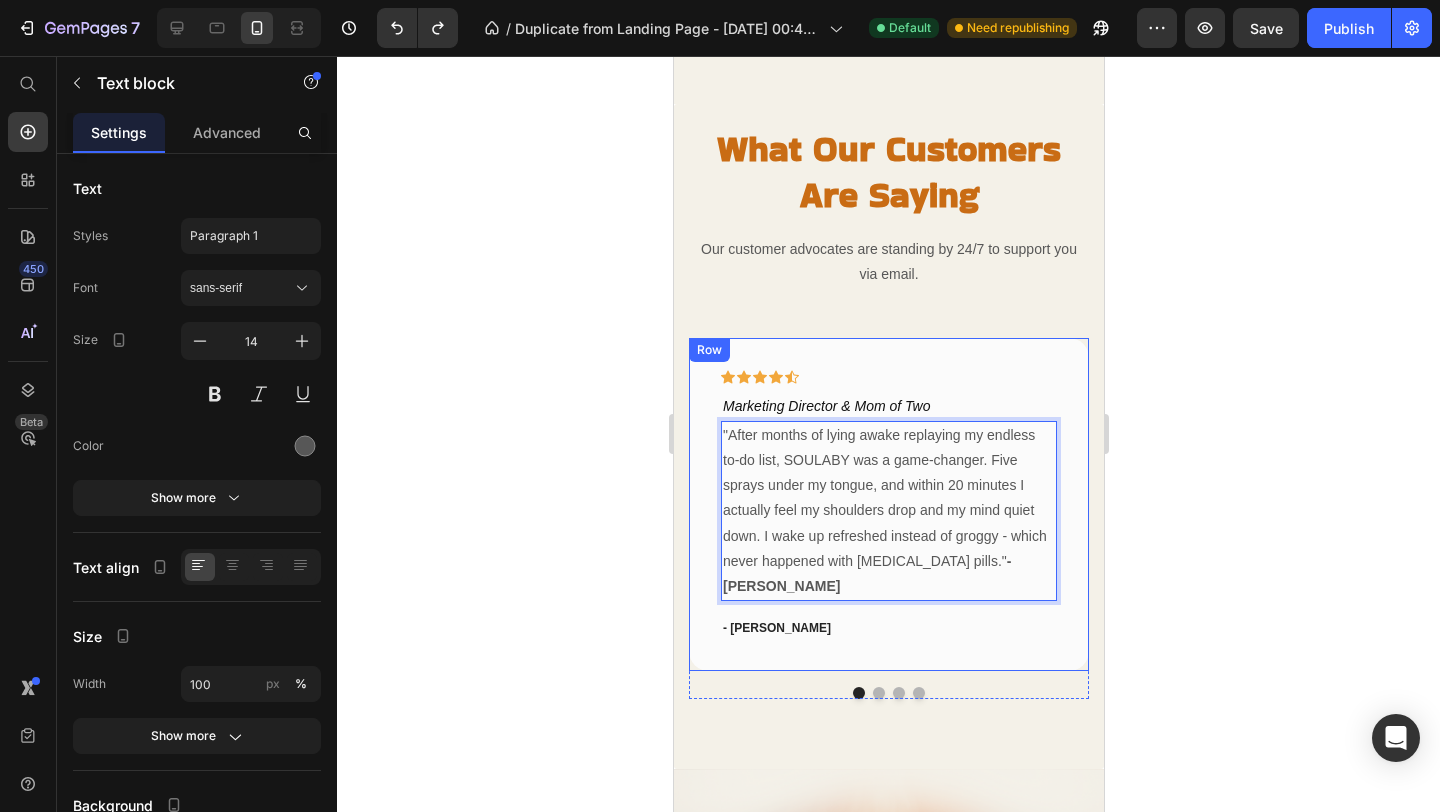 click on "Icon
Icon
Icon
Icon
Icon Row ⁠⁠⁠⁠⁠⁠⁠ Marketing Director & Mom of Two Heading "After months of lying awake replaying my endless to-do list, SOULABY was a game-changer. Five sprays under my tongue, and within 20 minutes I actually feel my shoulders drop and my mind quiet down. I wake up refreshed instead of groggy - which never happened with melatonin pills." - Sarah Chen Text block   16 - Sarah Chen Text block" at bounding box center (888, 505) 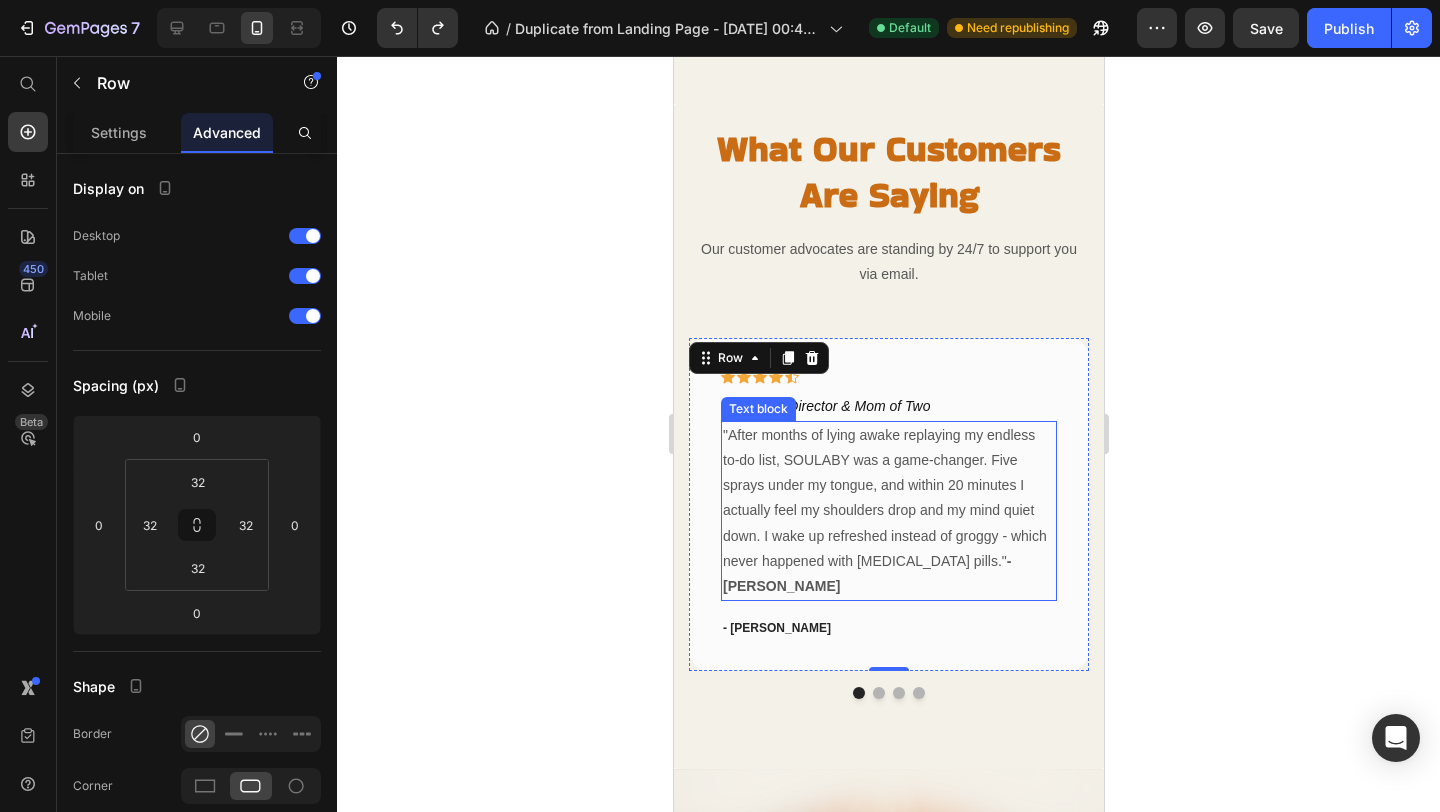 click on ""After months of lying awake replaying my endless to-do list, SOULABY was a game-changer. Five sprays under my tongue, and within 20 minutes I actually feel my shoulders drop and my mind quiet down. I wake up refreshed instead of groggy - which never happened with melatonin pills." - Sarah Chen" at bounding box center [888, 511] 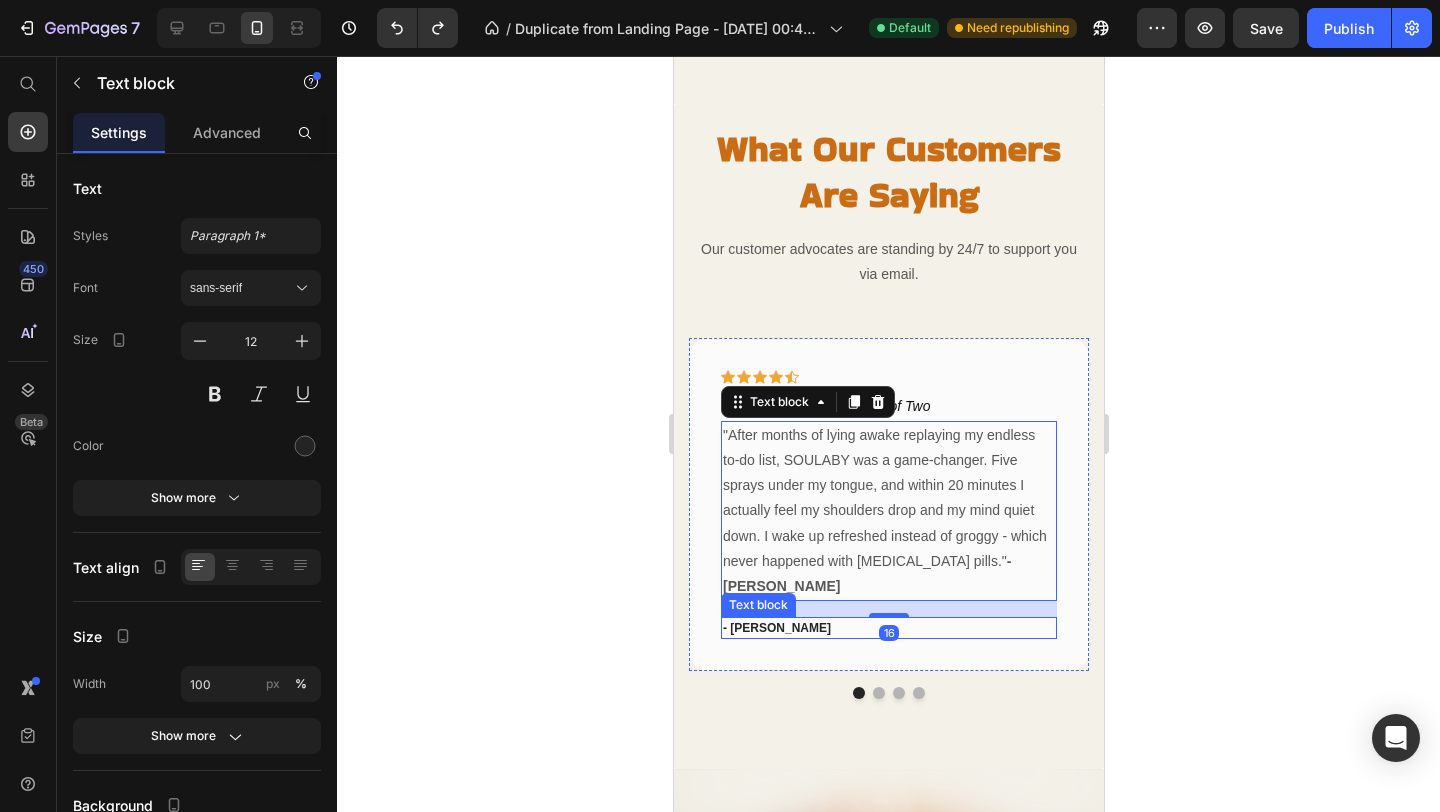 click on "- [PERSON_NAME]" at bounding box center [888, 628] 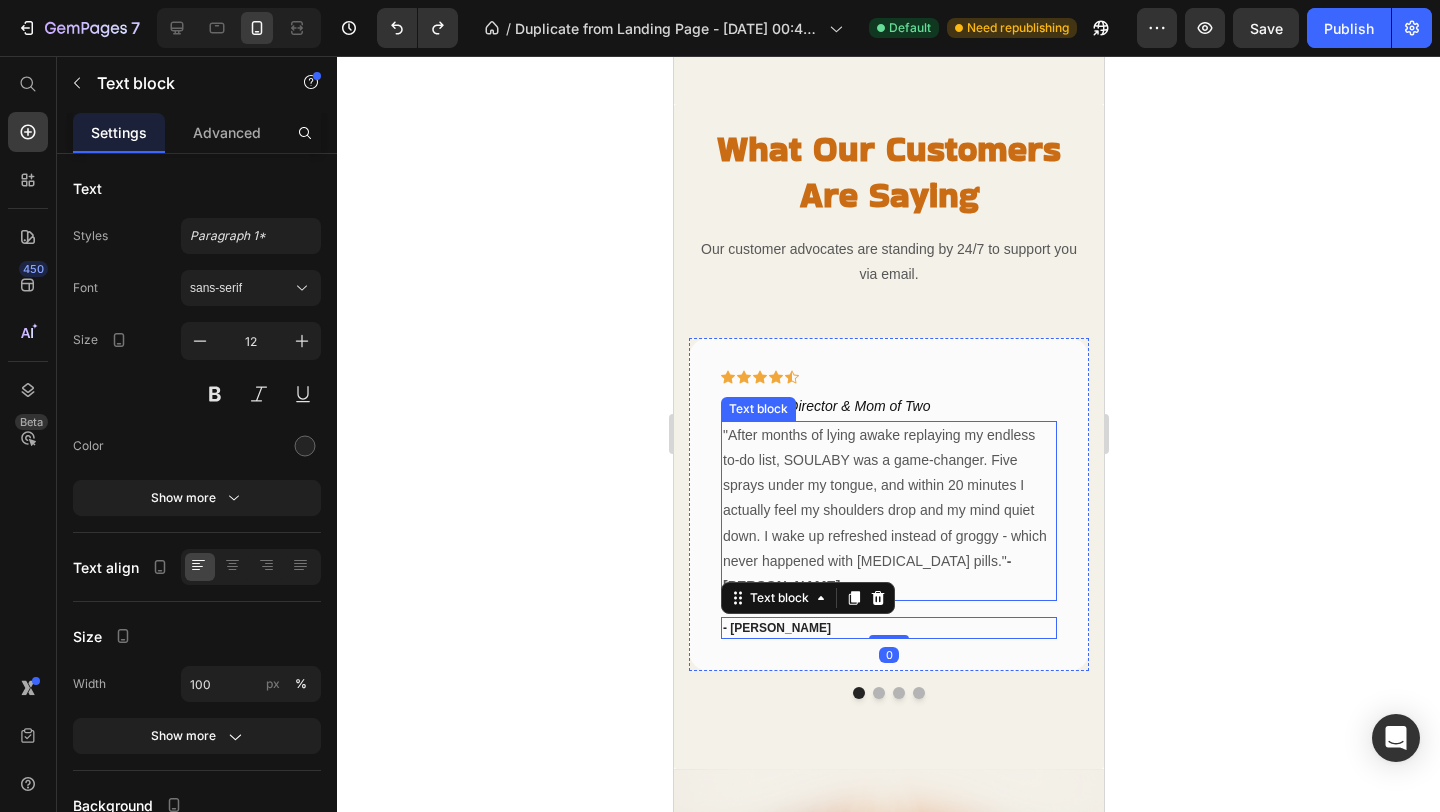click on ""After months of lying awake replaying my endless to-do list, SOULABY was a game-changer. Five sprays under my tongue, and within 20 minutes I actually feel my shoulders drop and my mind quiet down. I wake up refreshed instead of groggy - which never happened with melatonin pills." - Sarah Chen" at bounding box center (888, 511) 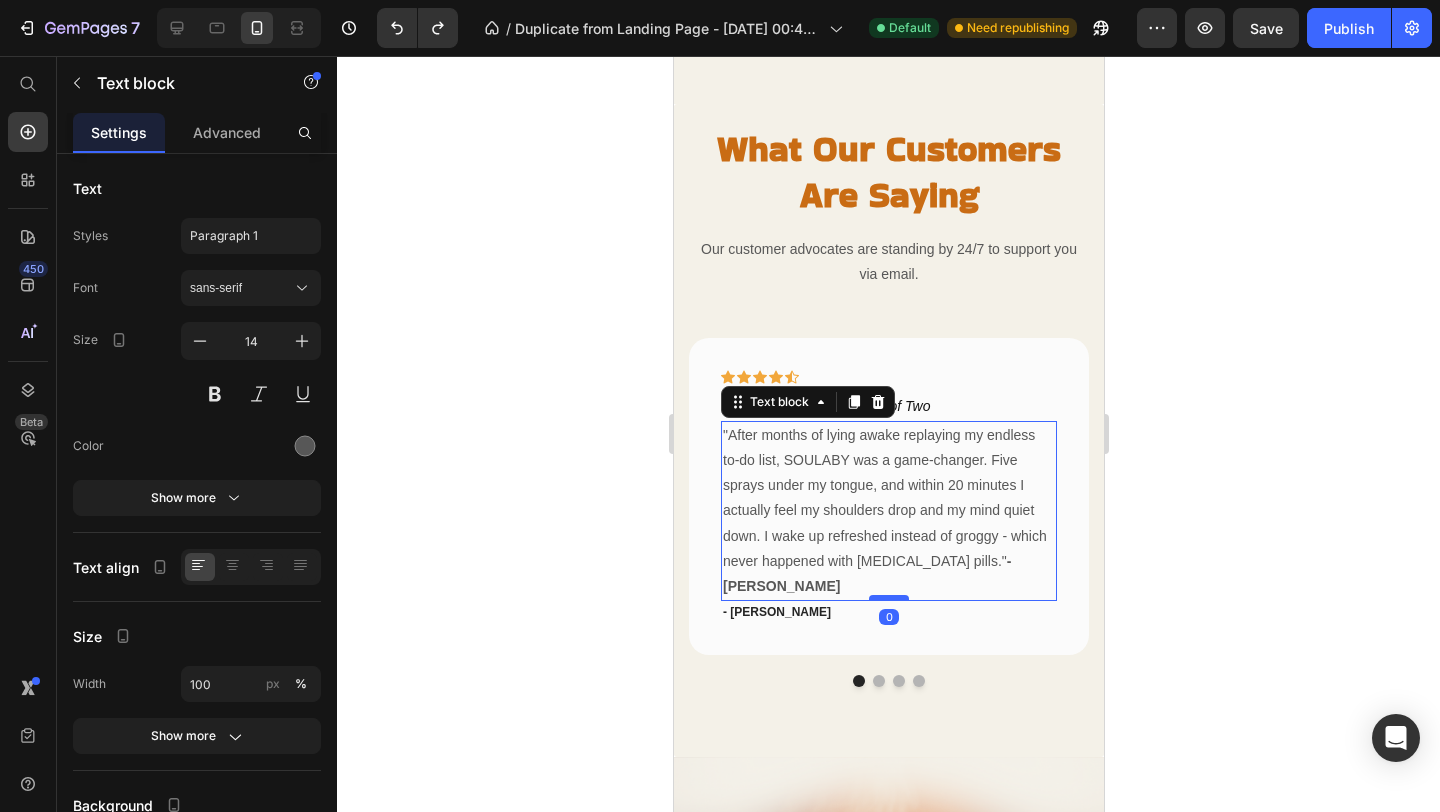drag, startPoint x: 887, startPoint y: 588, endPoint x: 891, endPoint y: 572, distance: 16.492422 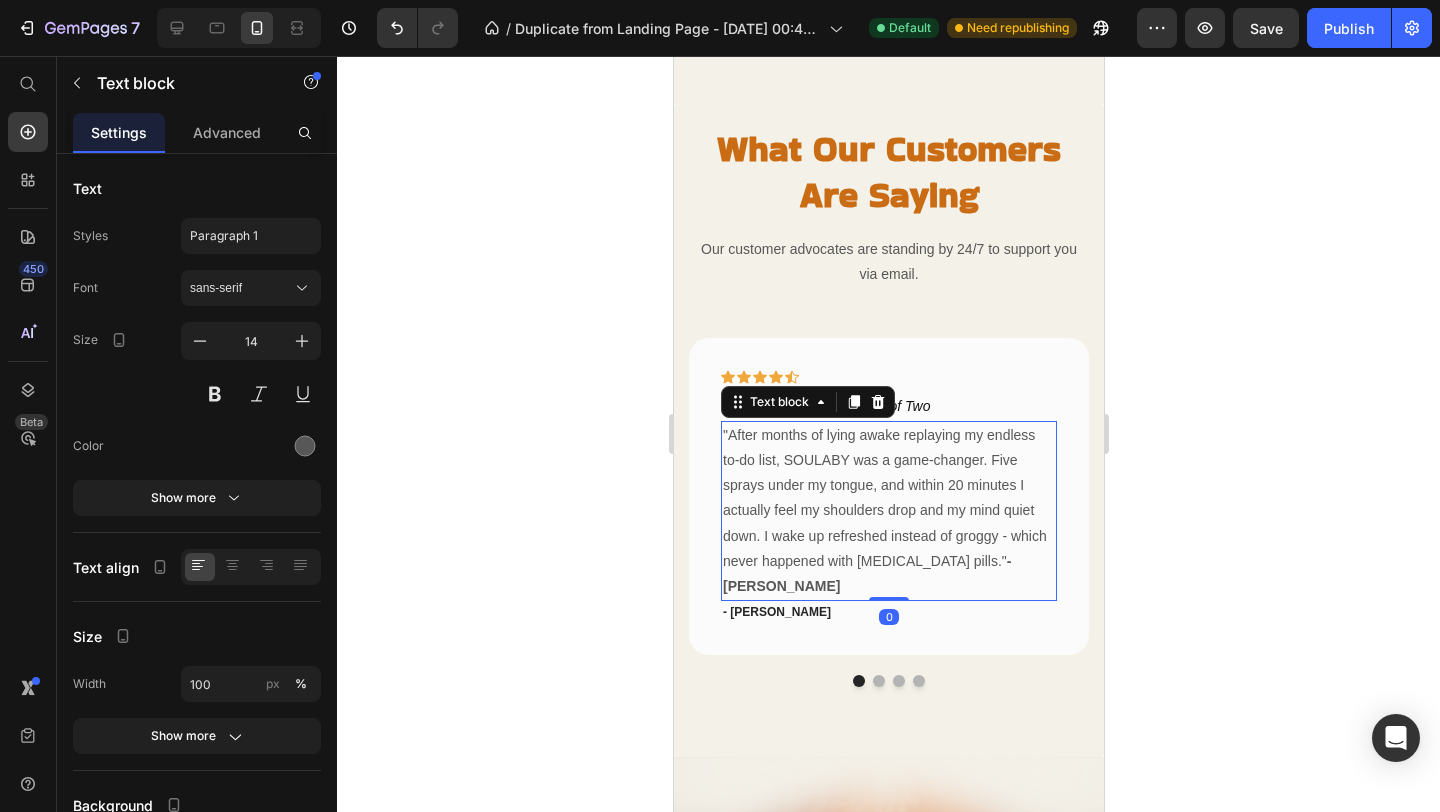 click 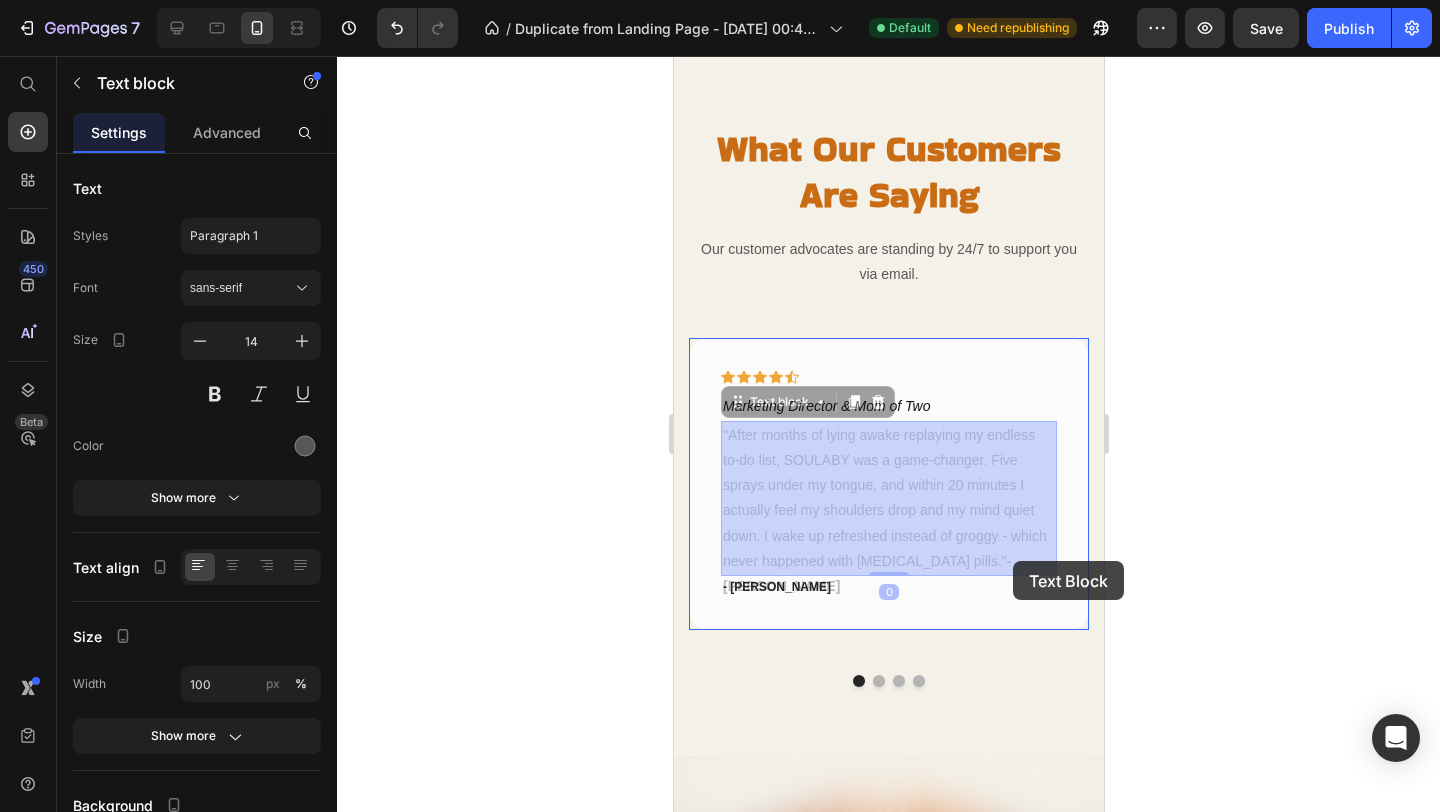 drag, startPoint x: 1042, startPoint y: 561, endPoint x: 1013, endPoint y: 561, distance: 29 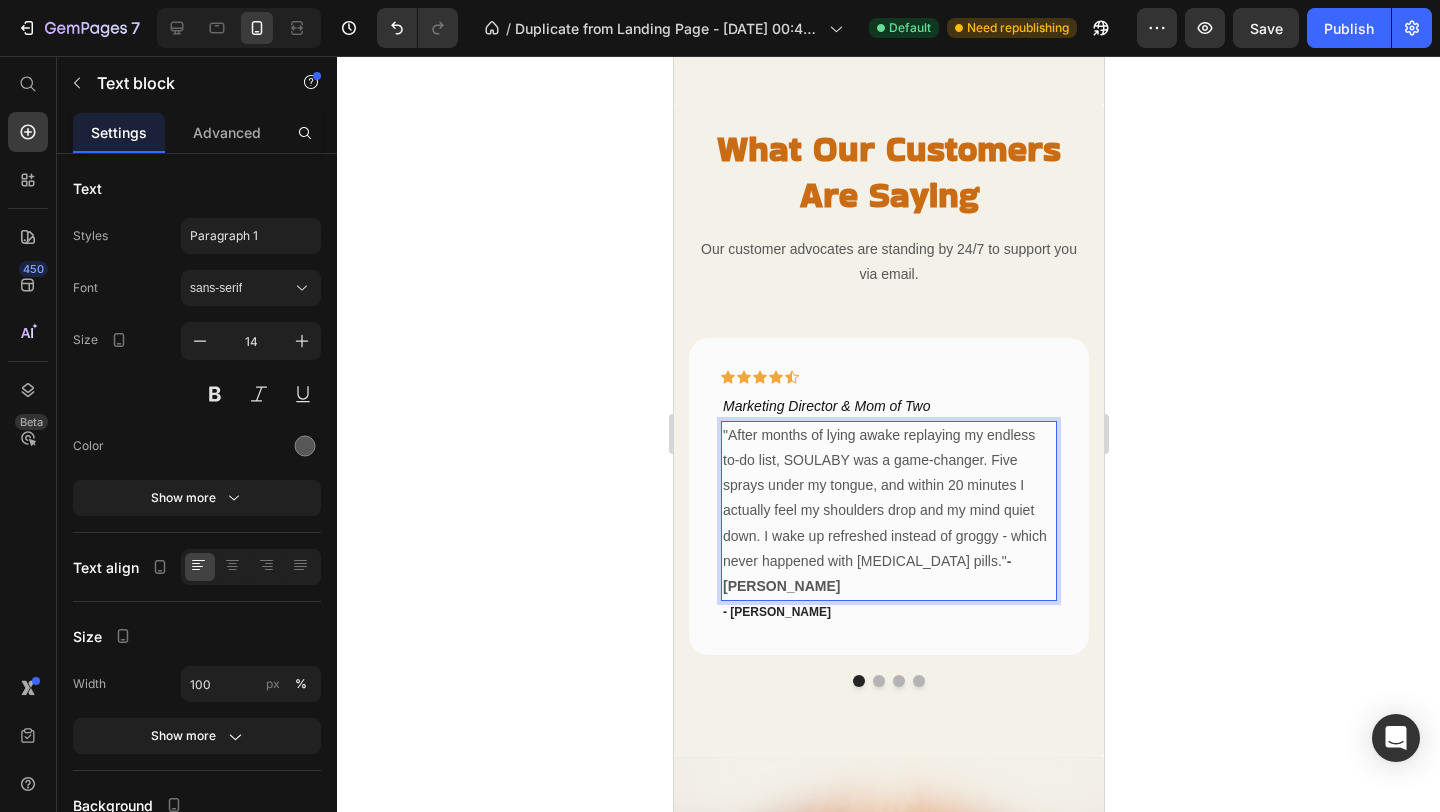 click on "- [PERSON_NAME]" at bounding box center [866, 573] 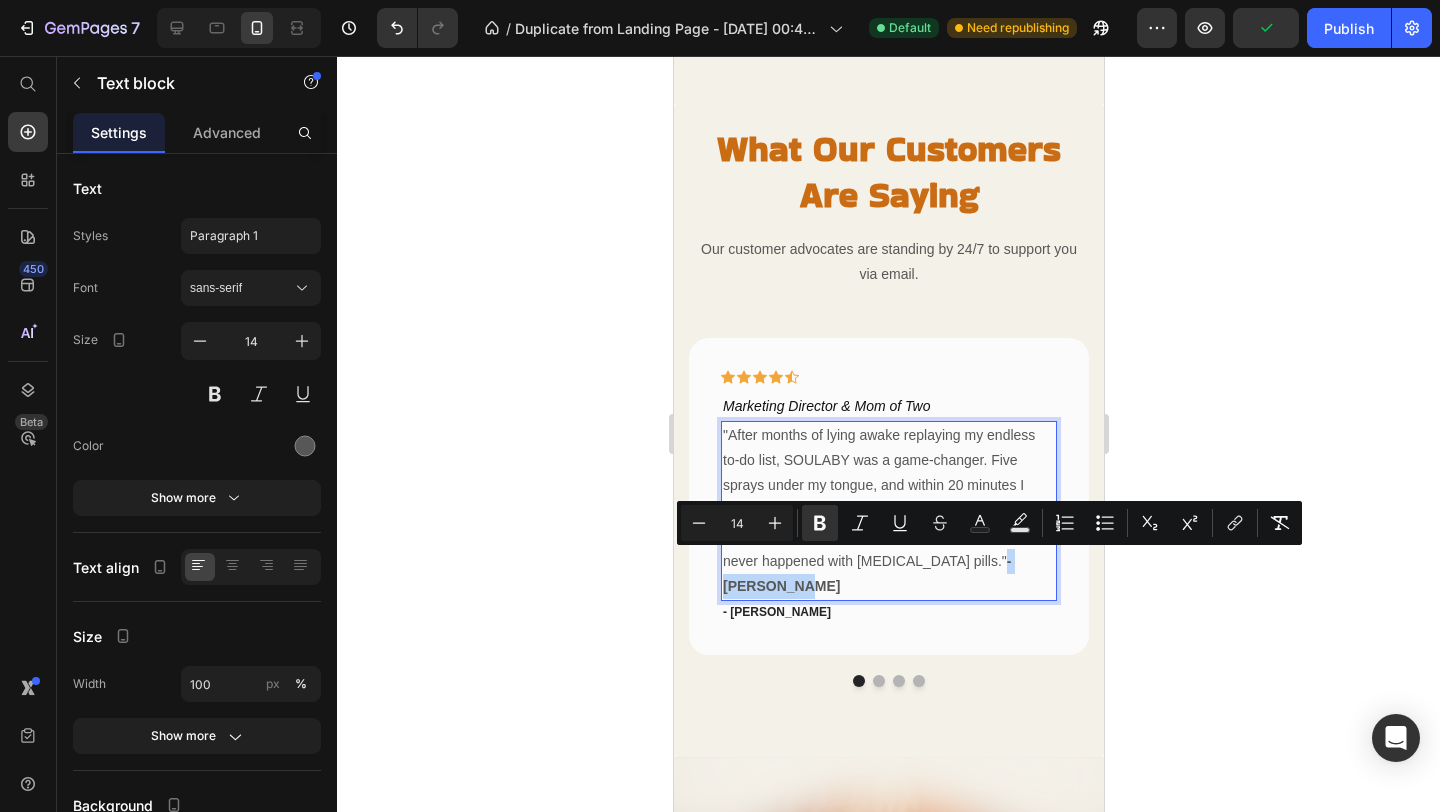 drag, startPoint x: 1038, startPoint y: 561, endPoint x: 953, endPoint y: 567, distance: 85.2115 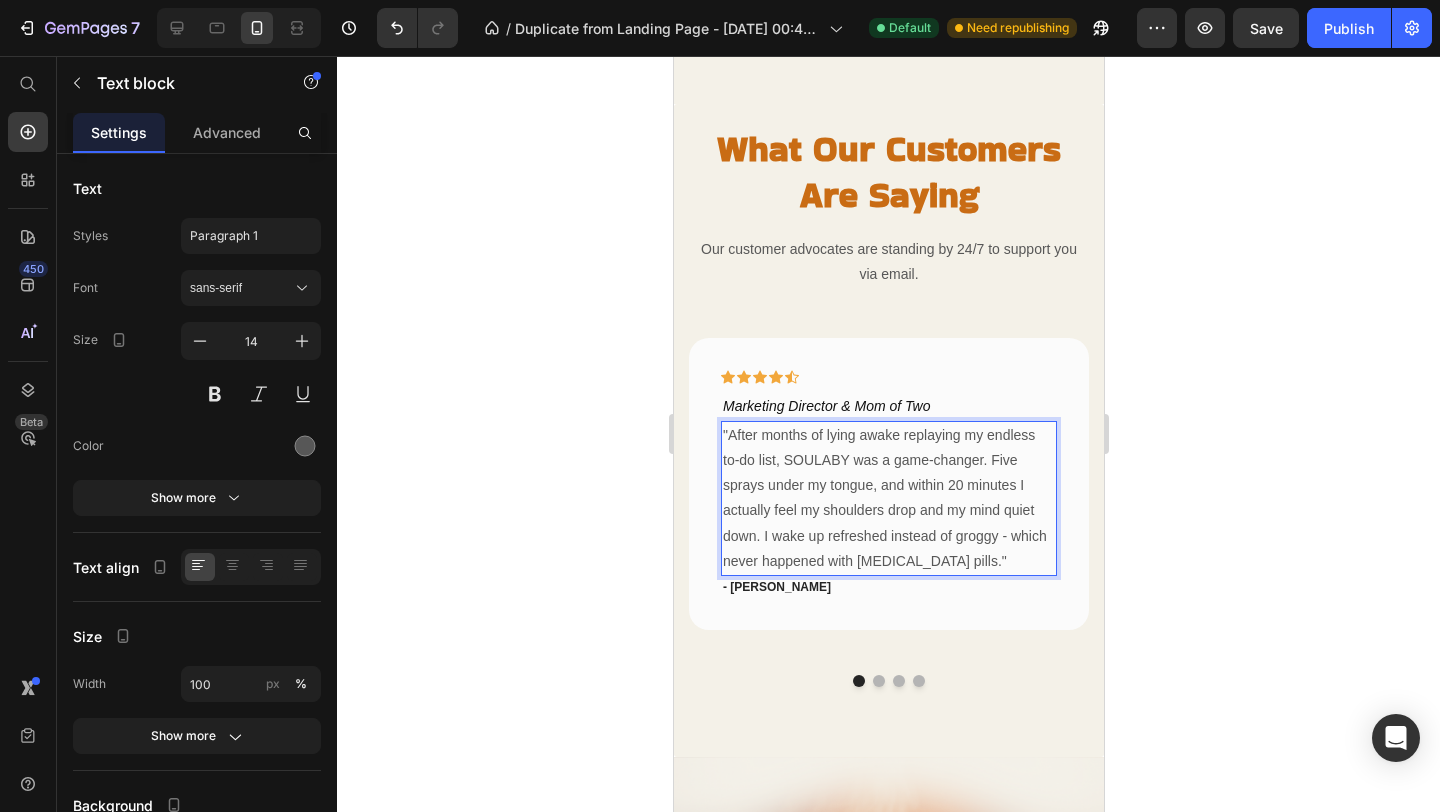 click 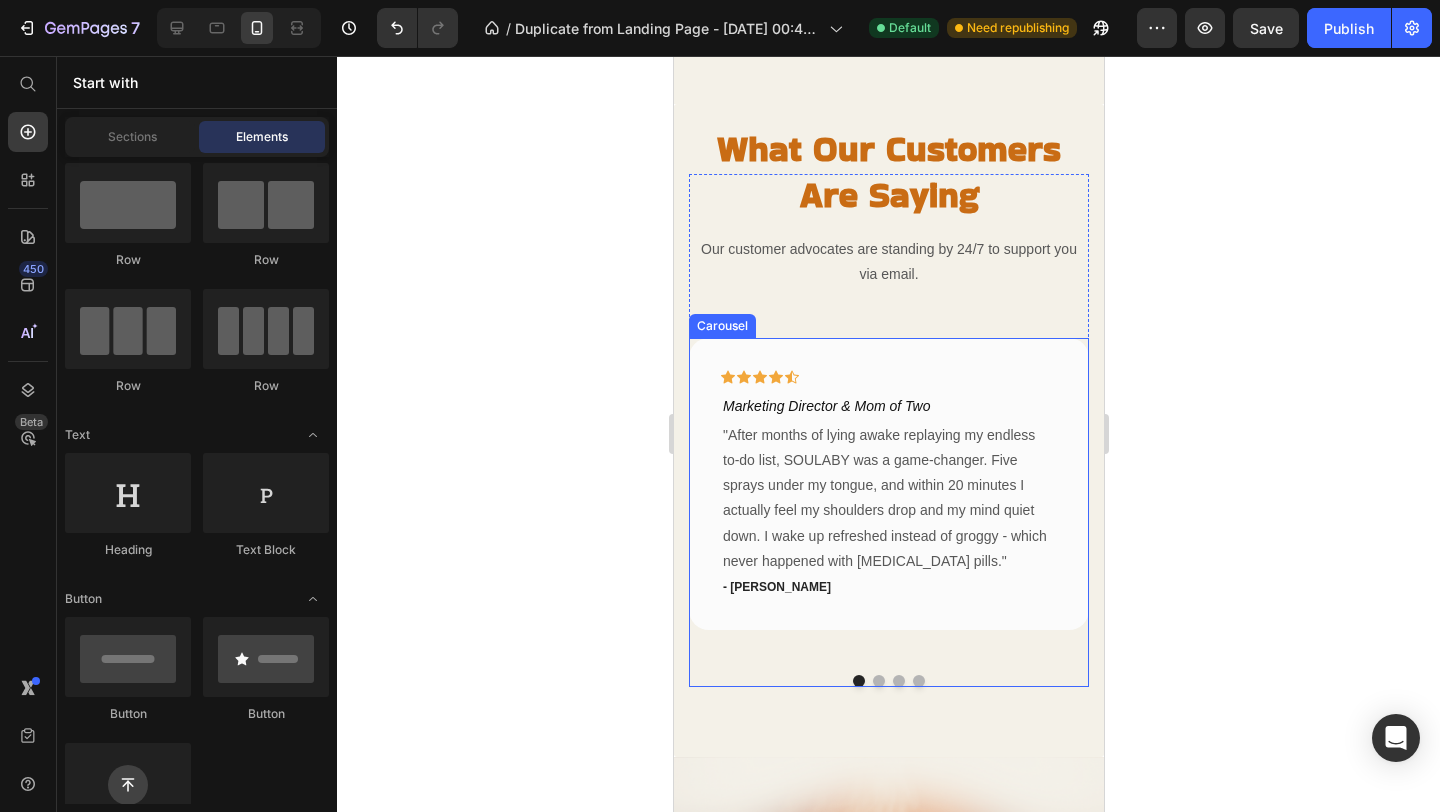 click at bounding box center (878, 681) 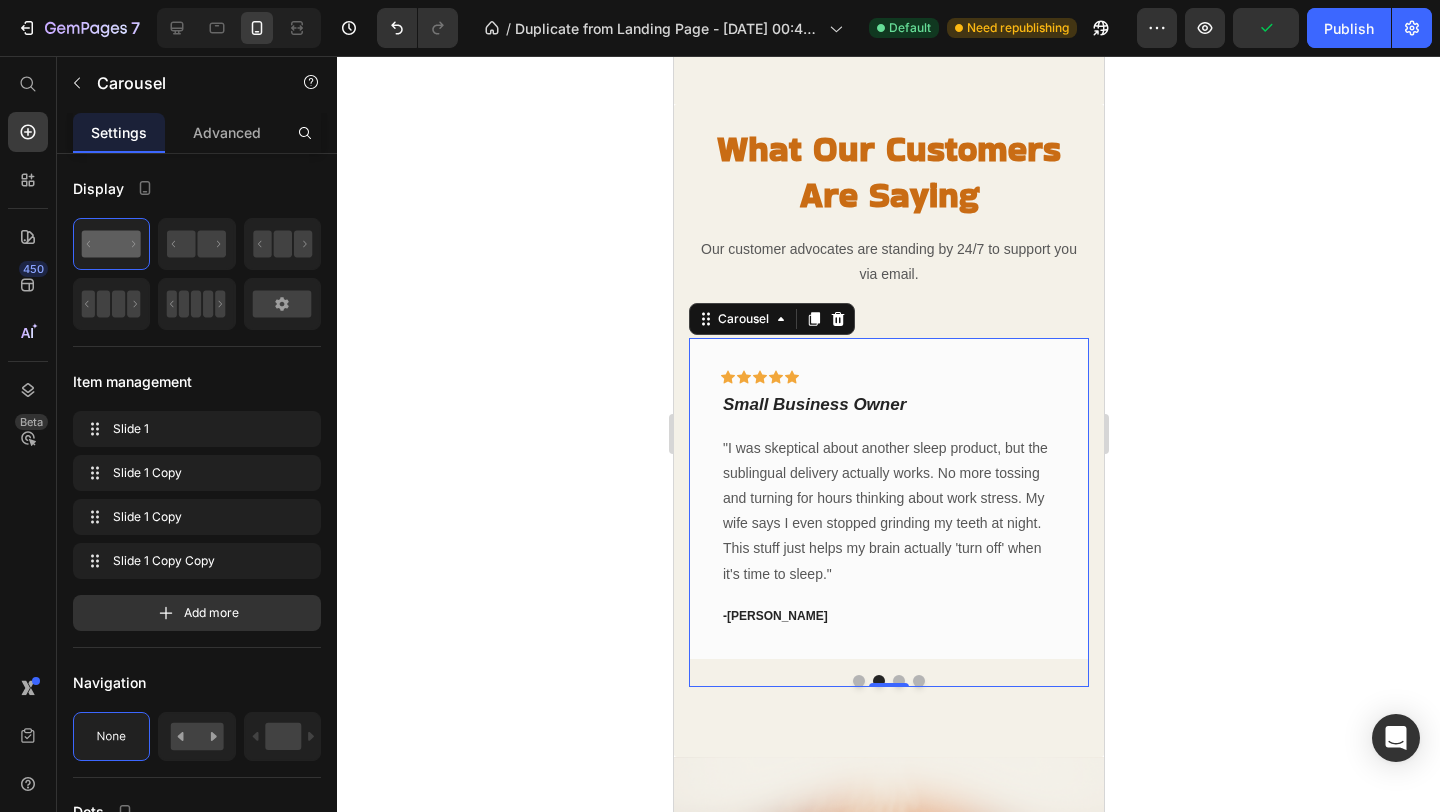 click at bounding box center (858, 681) 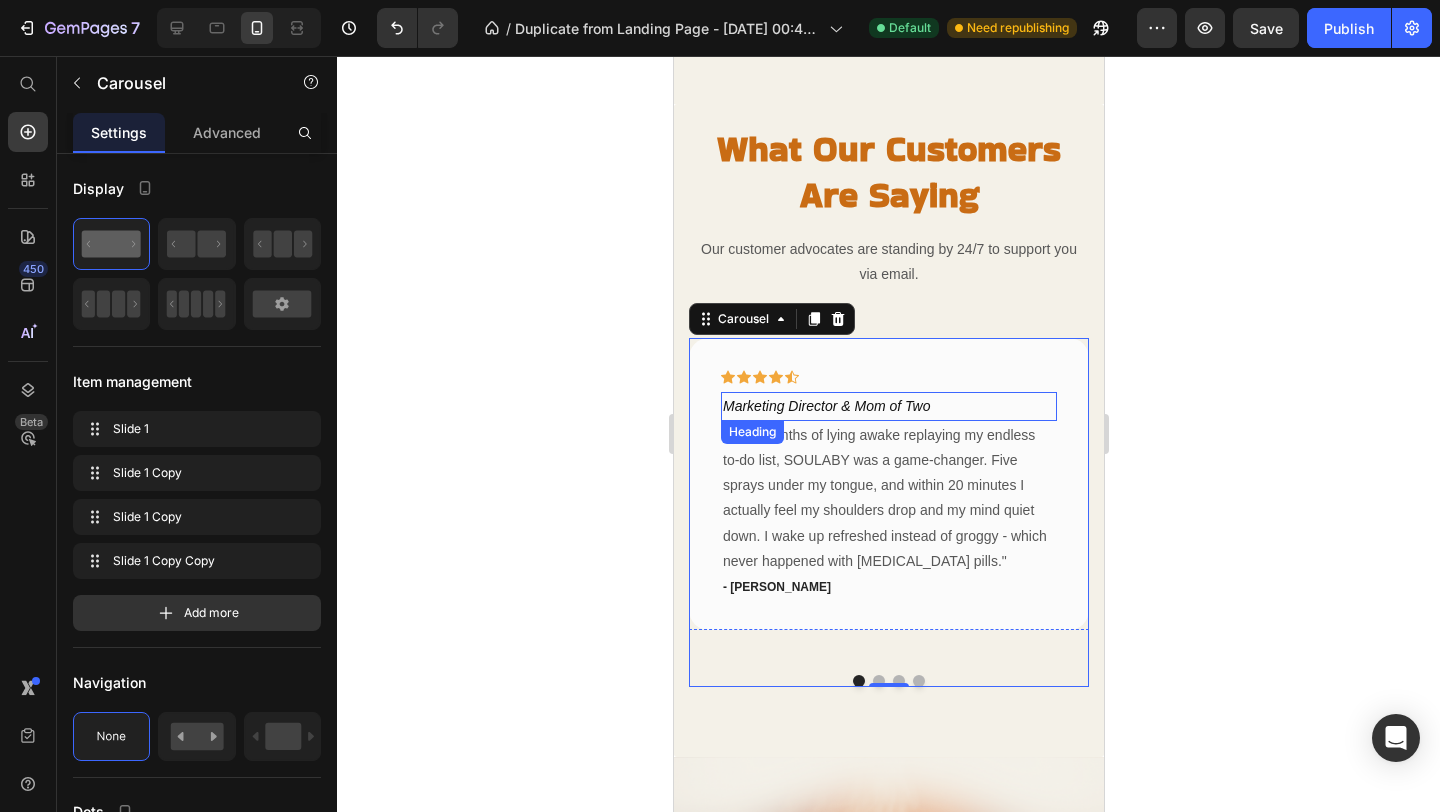 click on "Marketing Director & Mom of Two" at bounding box center [825, 406] 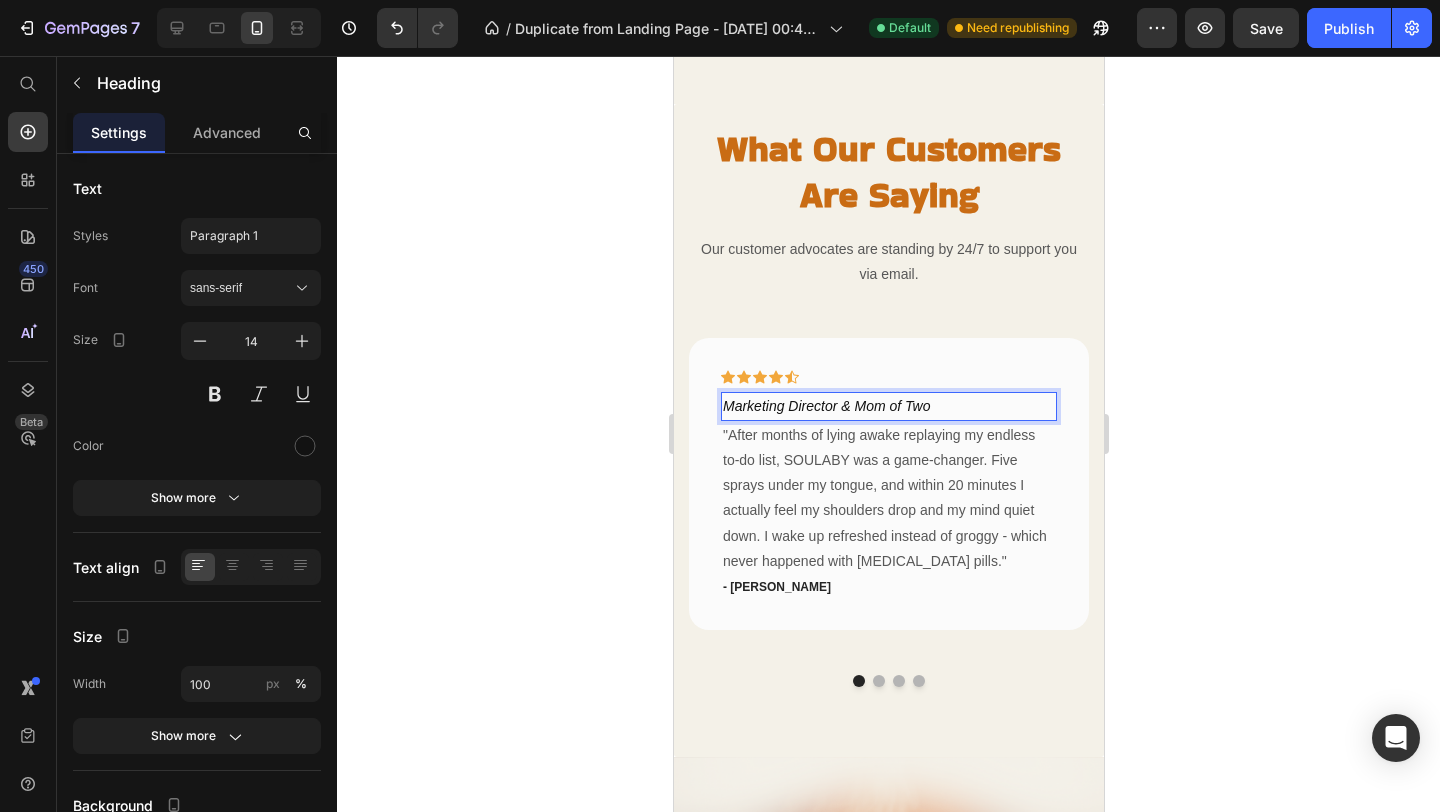 click on "Marketing Director & Mom of Two" at bounding box center [825, 406] 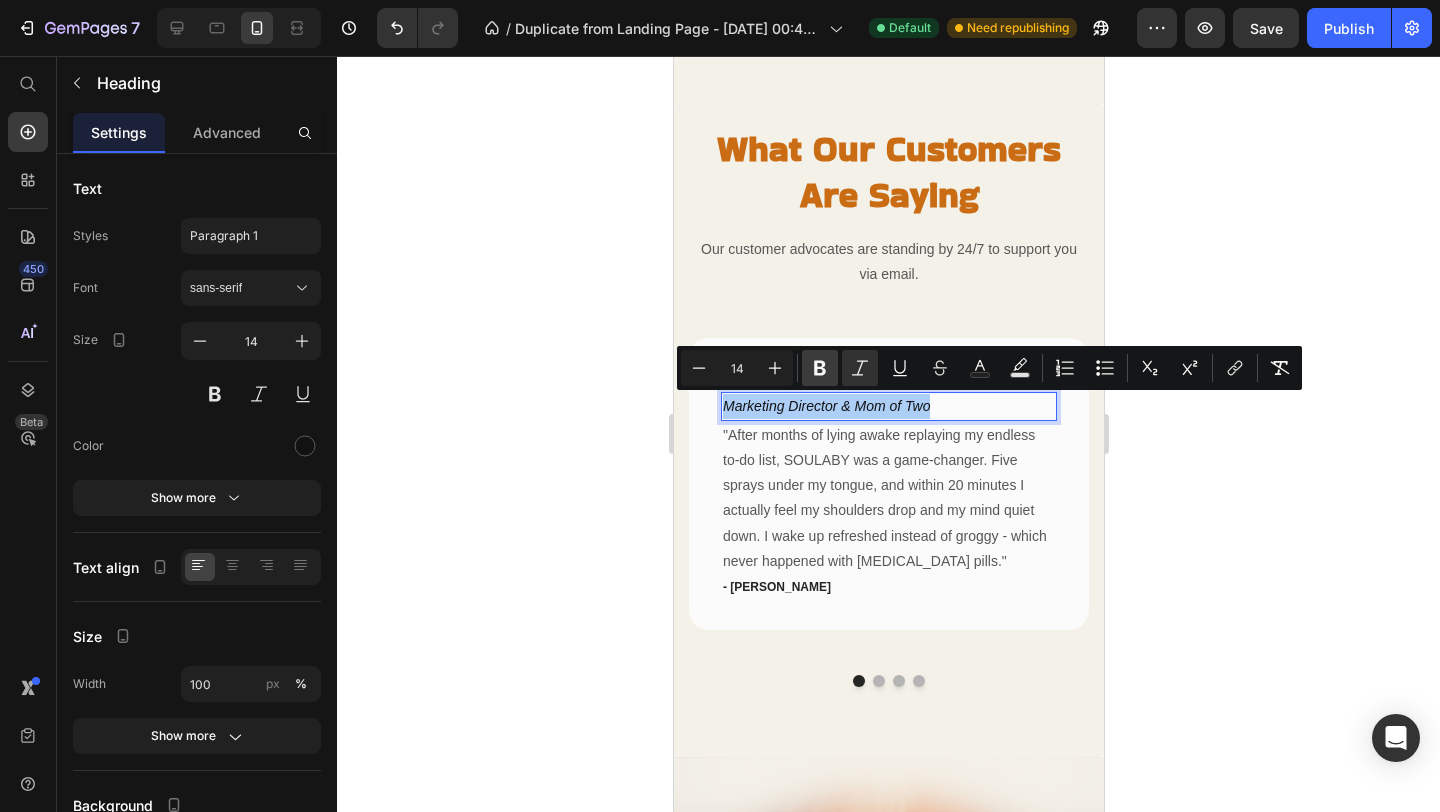 click 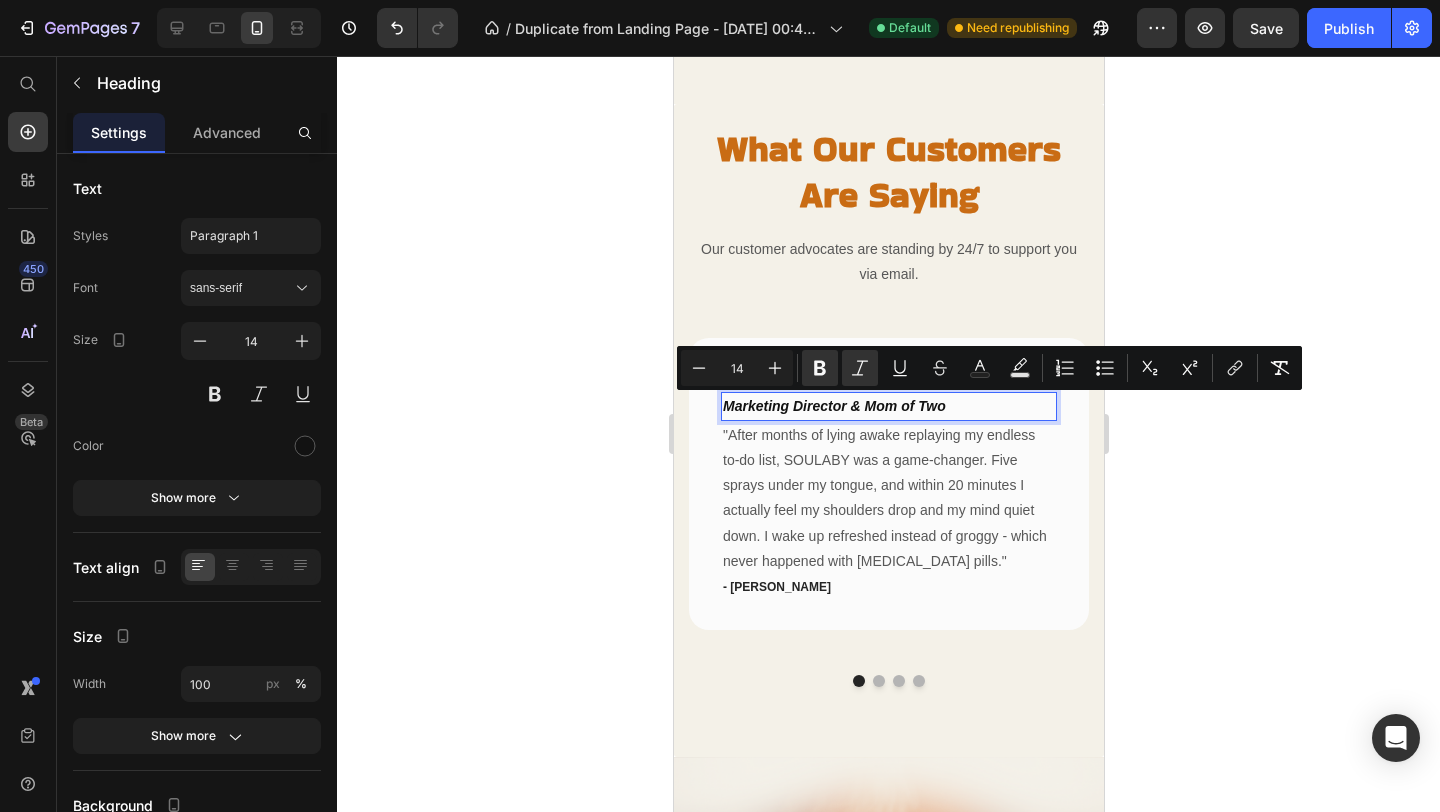 click 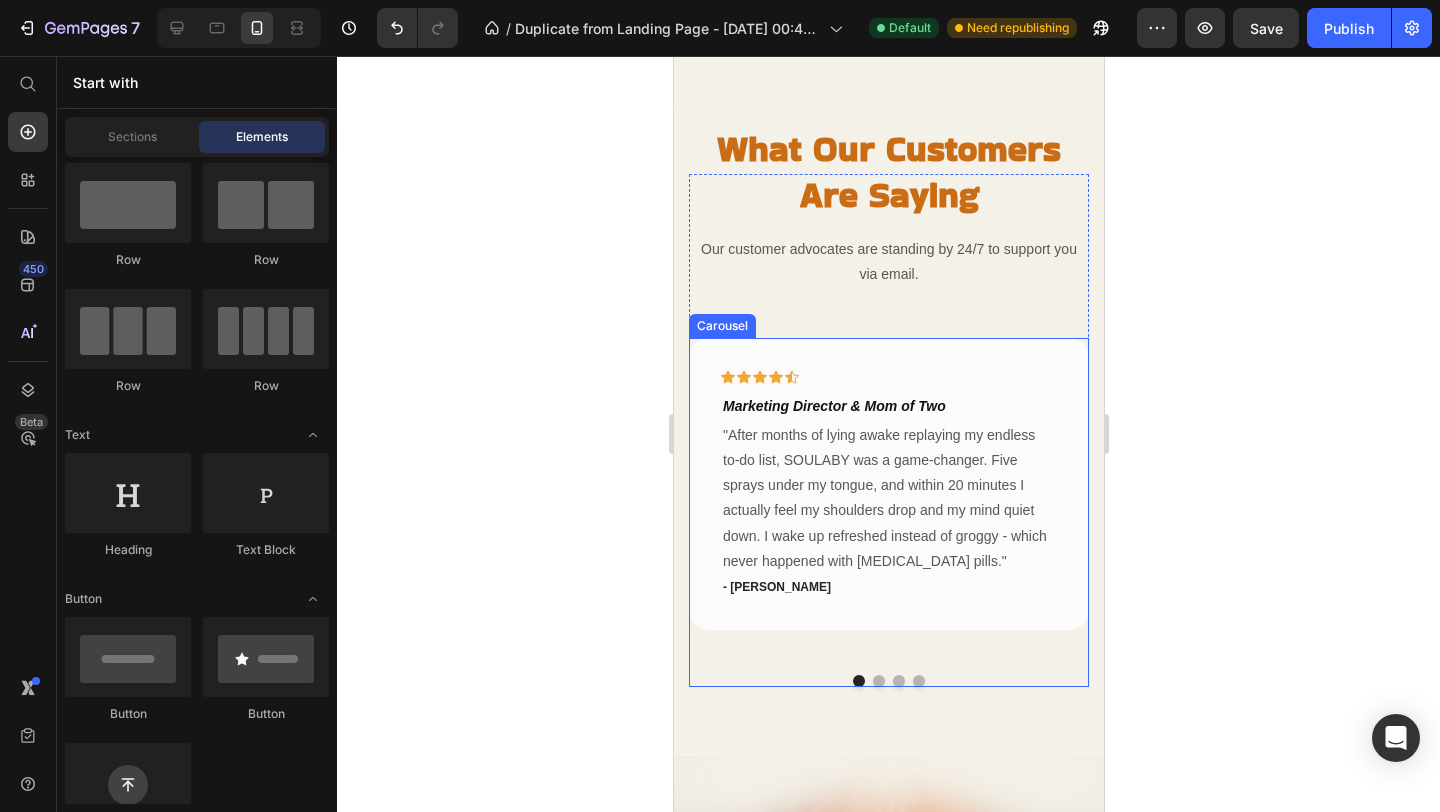 click at bounding box center (878, 681) 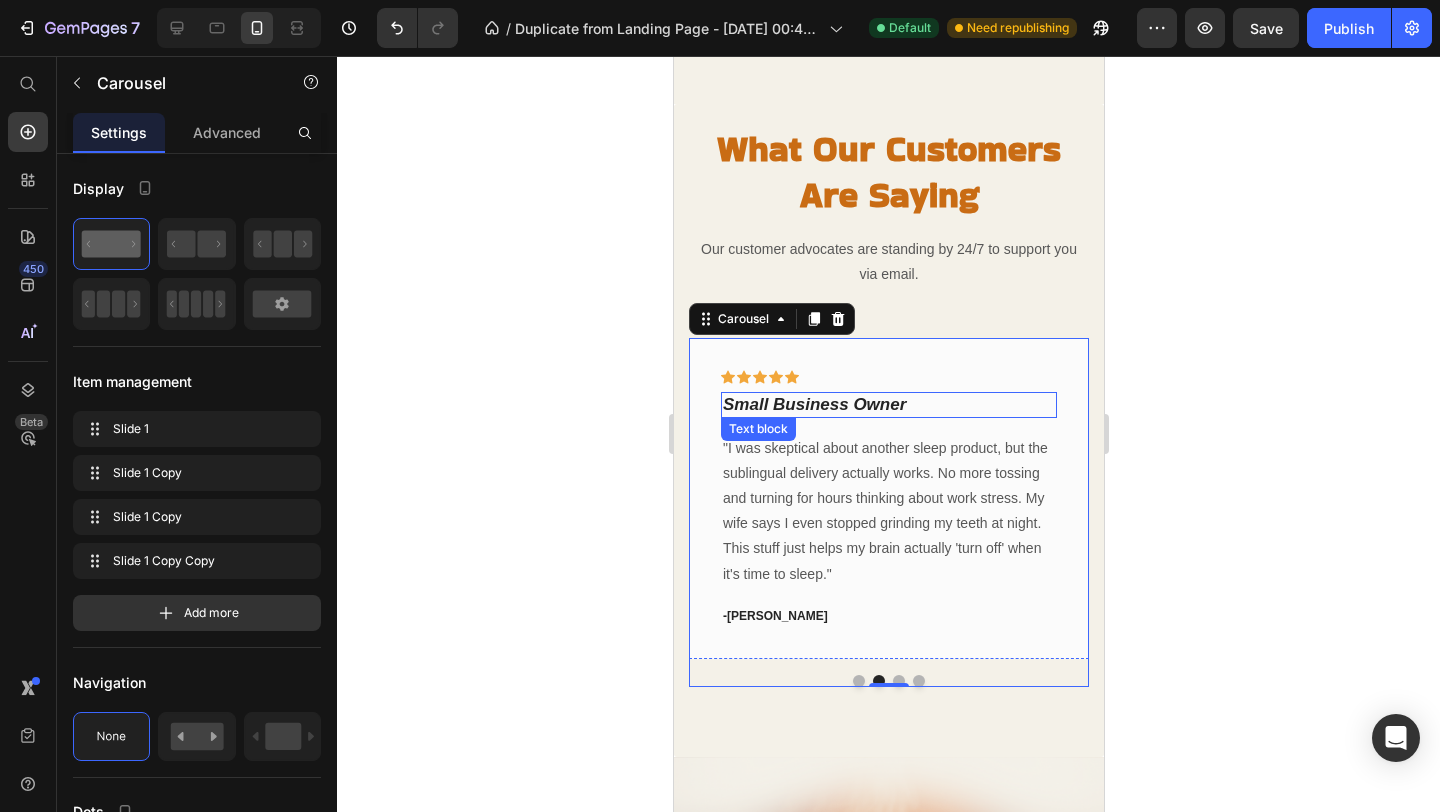 click on "Small Business Owner" at bounding box center (813, 404) 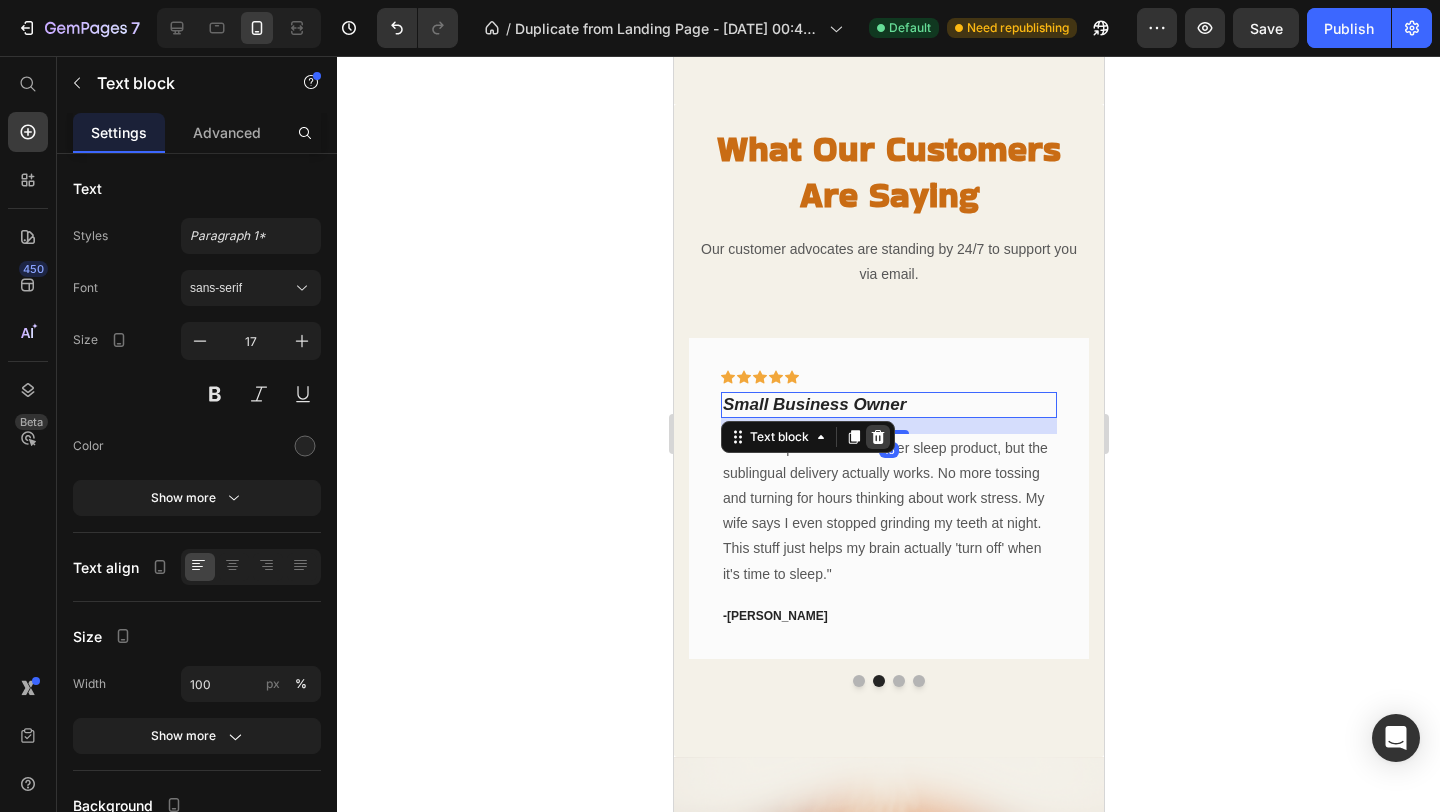 click 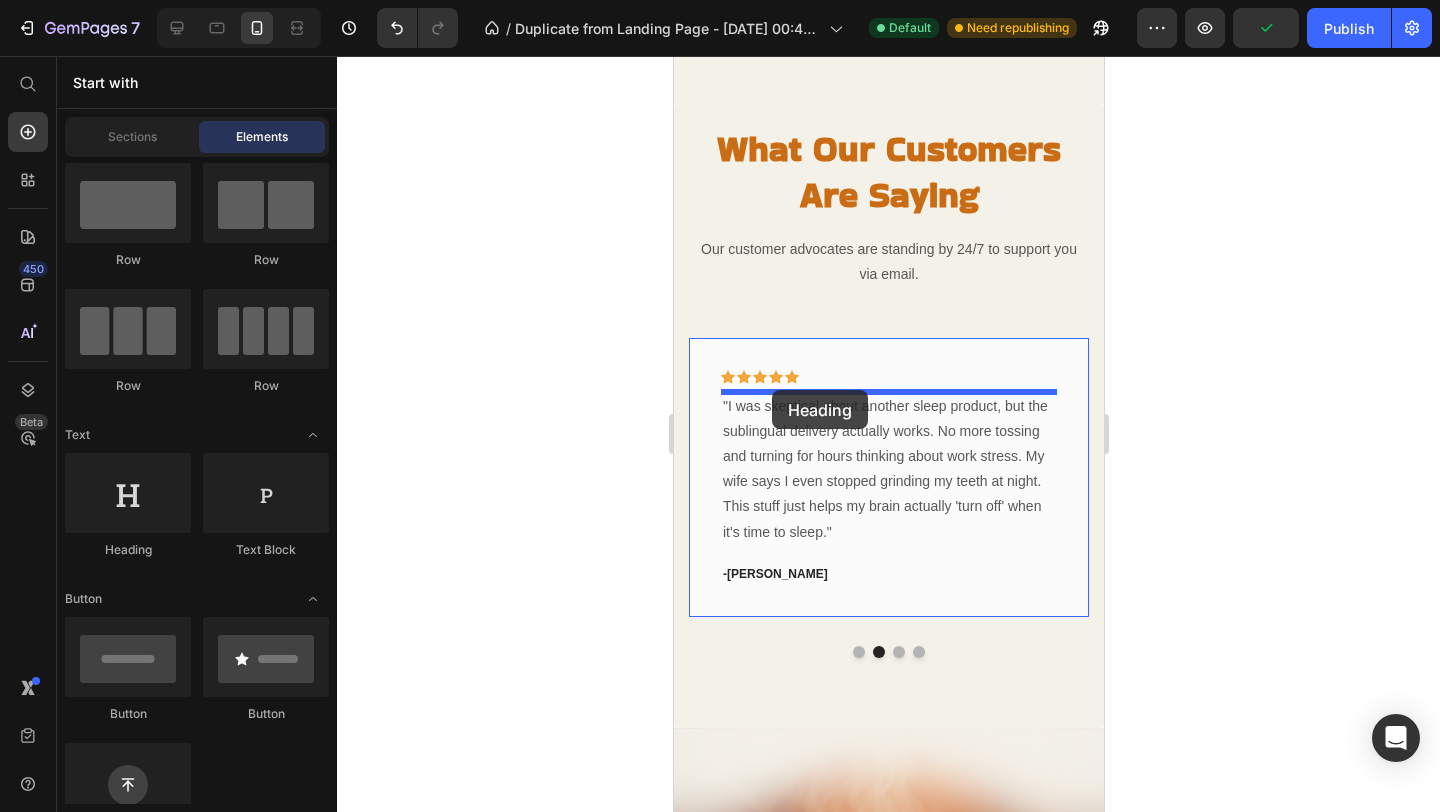 drag, startPoint x: 828, startPoint y: 554, endPoint x: 771, endPoint y: 390, distance: 173.62315 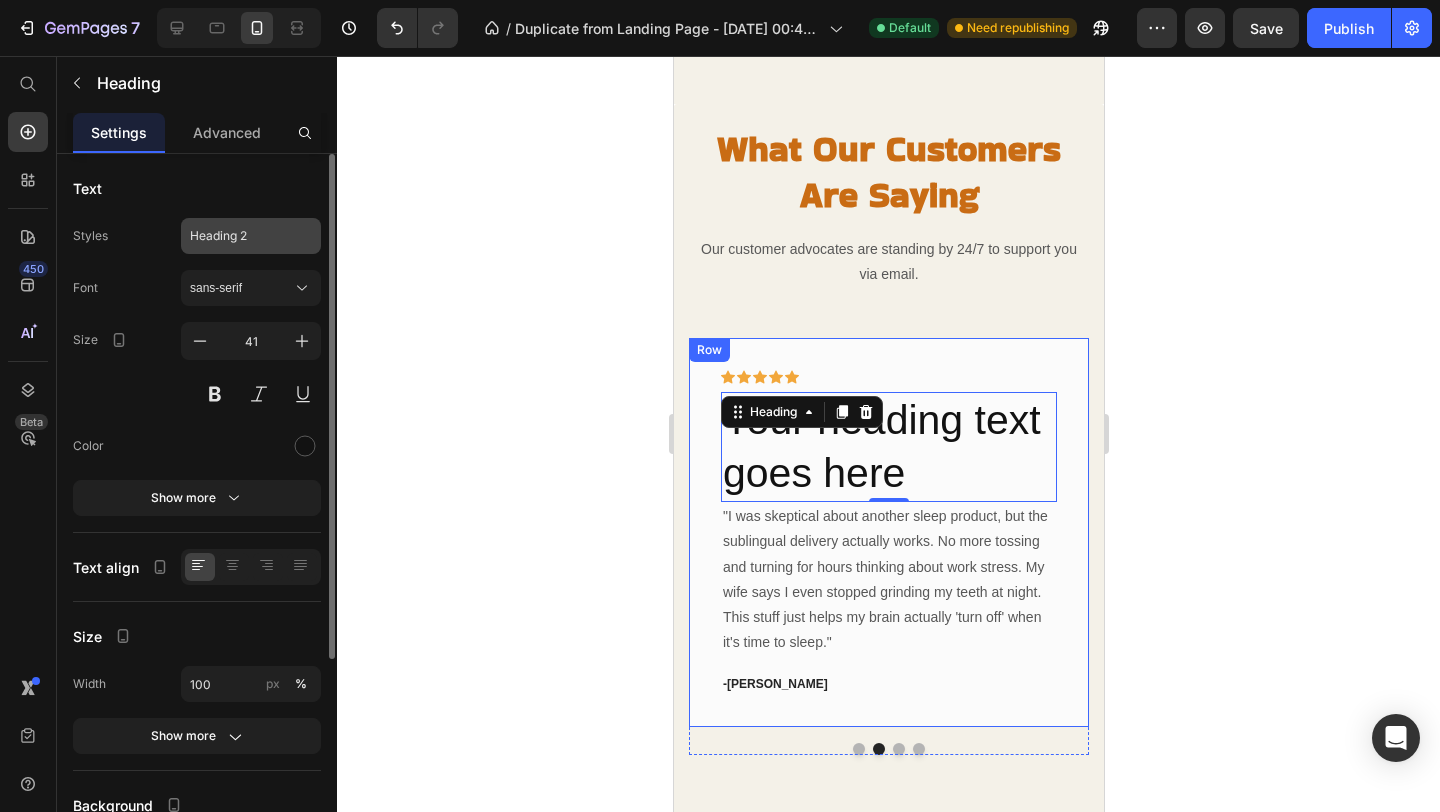 click on "Heading 2" 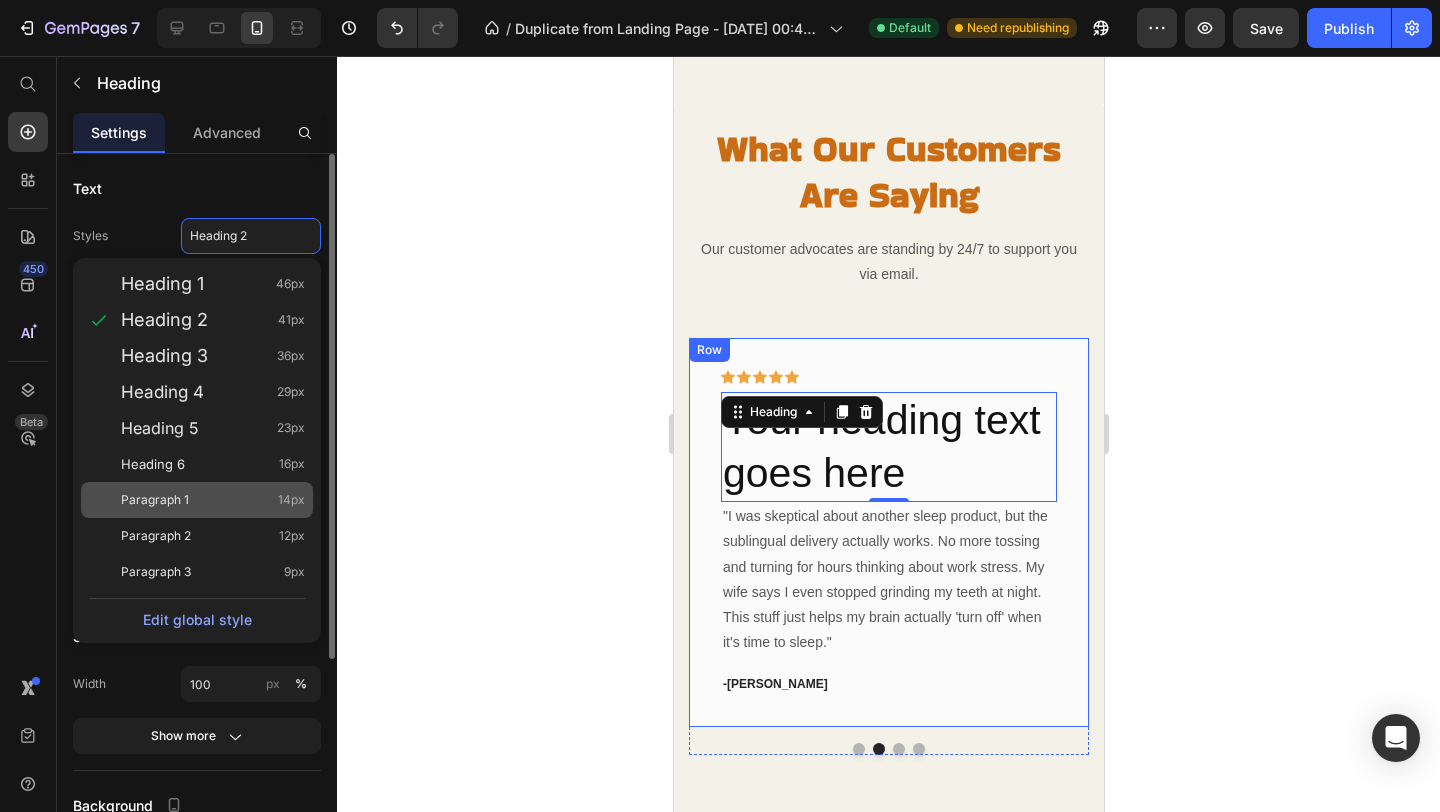 click on "Paragraph 1 14px" 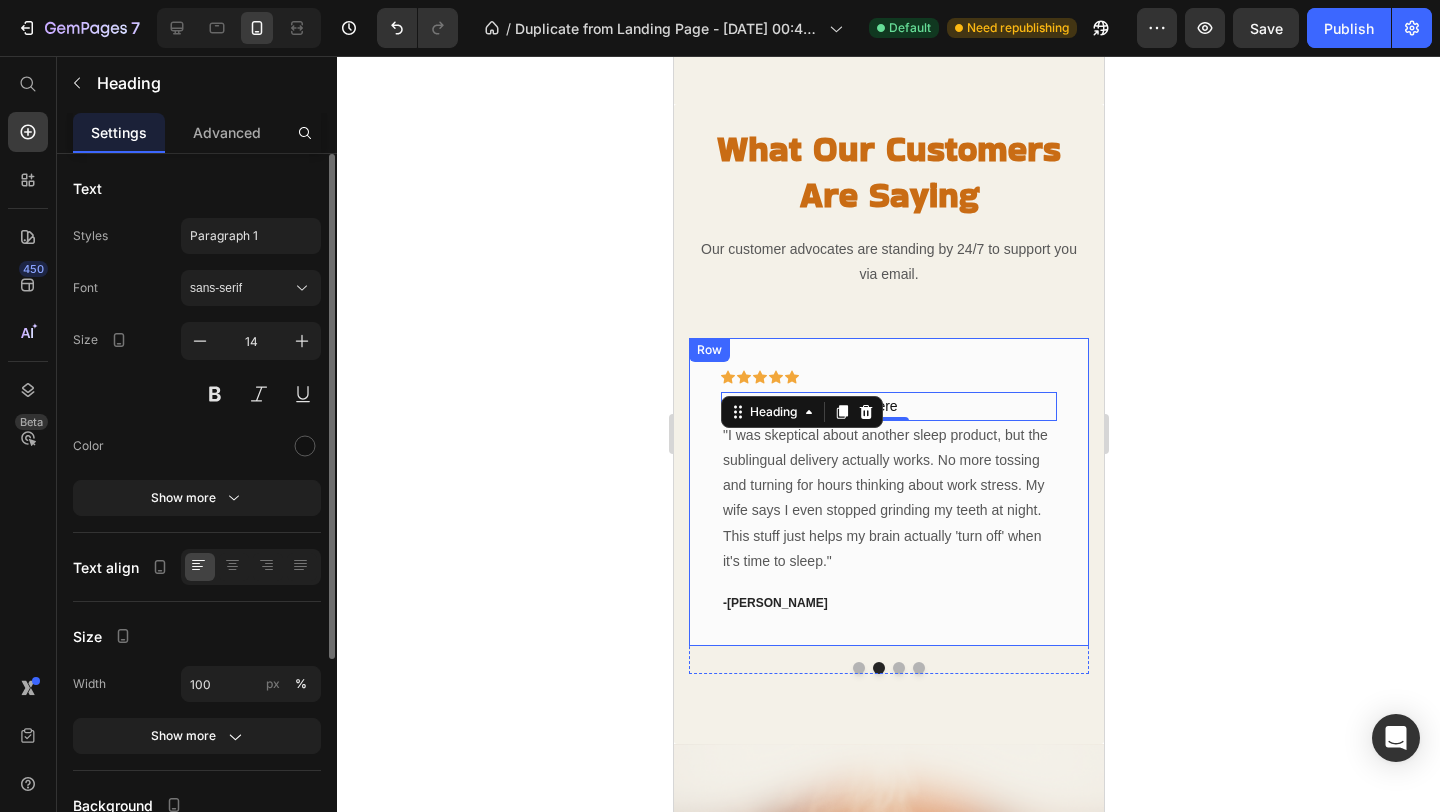 click 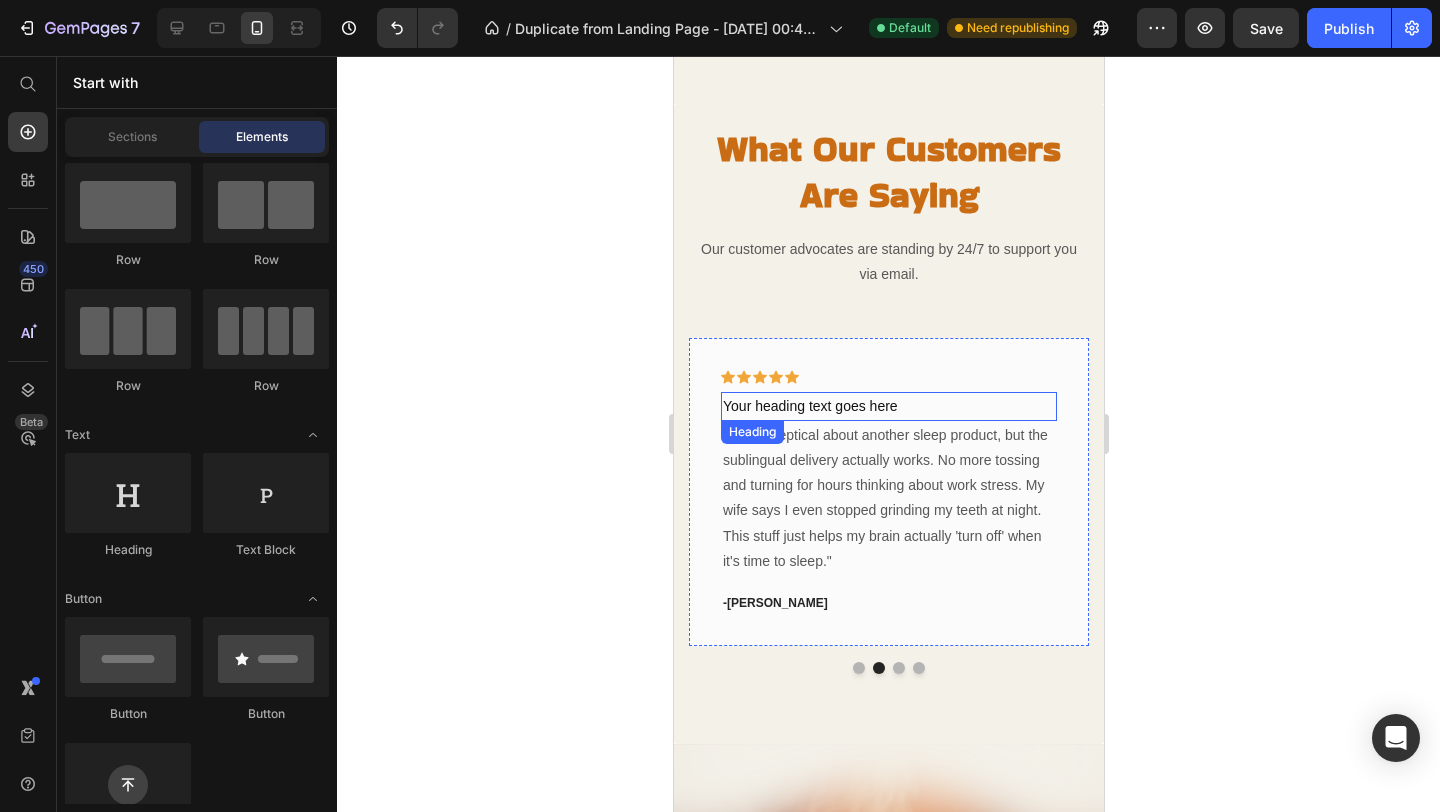 click on "Your heading text goes here" at bounding box center [888, 406] 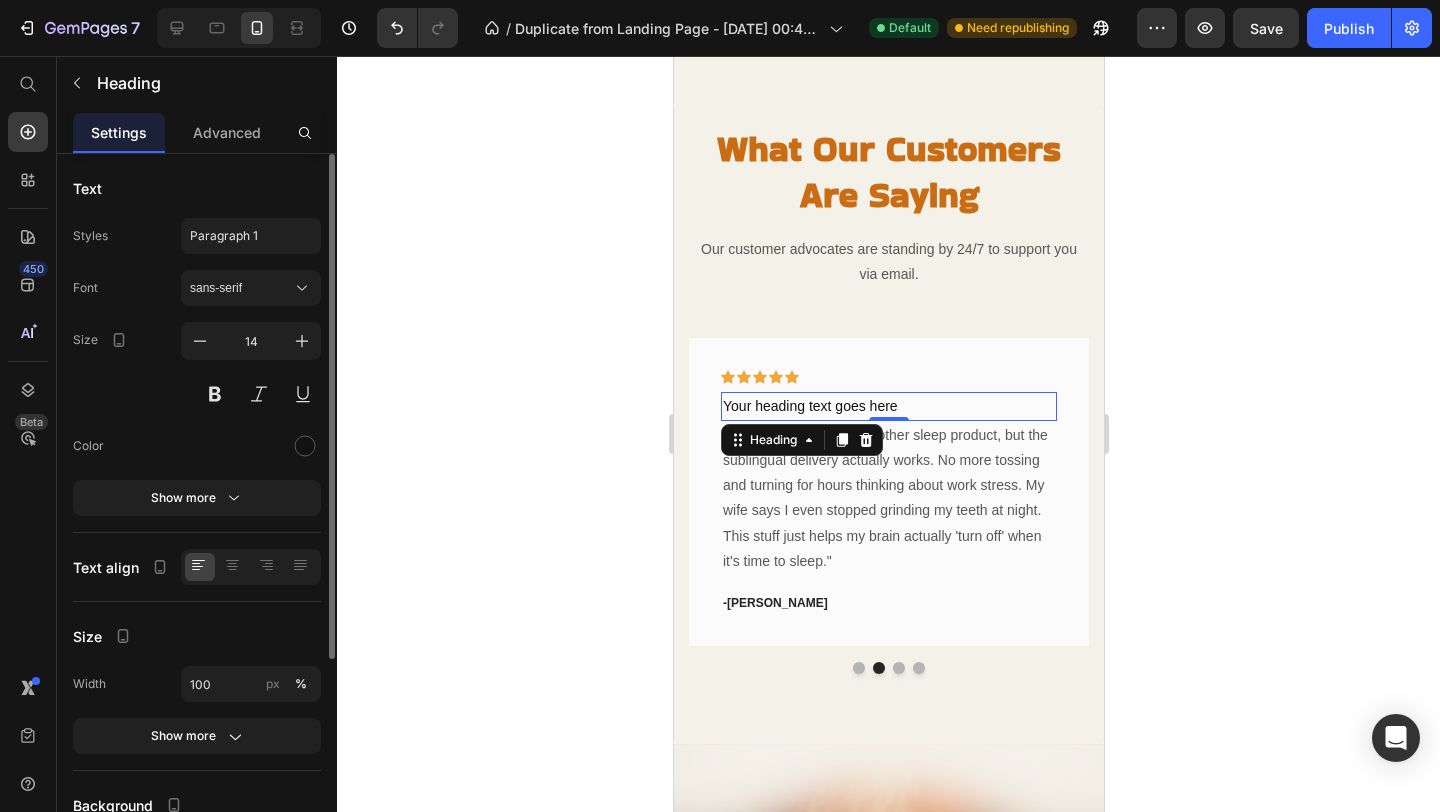 click on "Your heading text goes here" at bounding box center (888, 406) 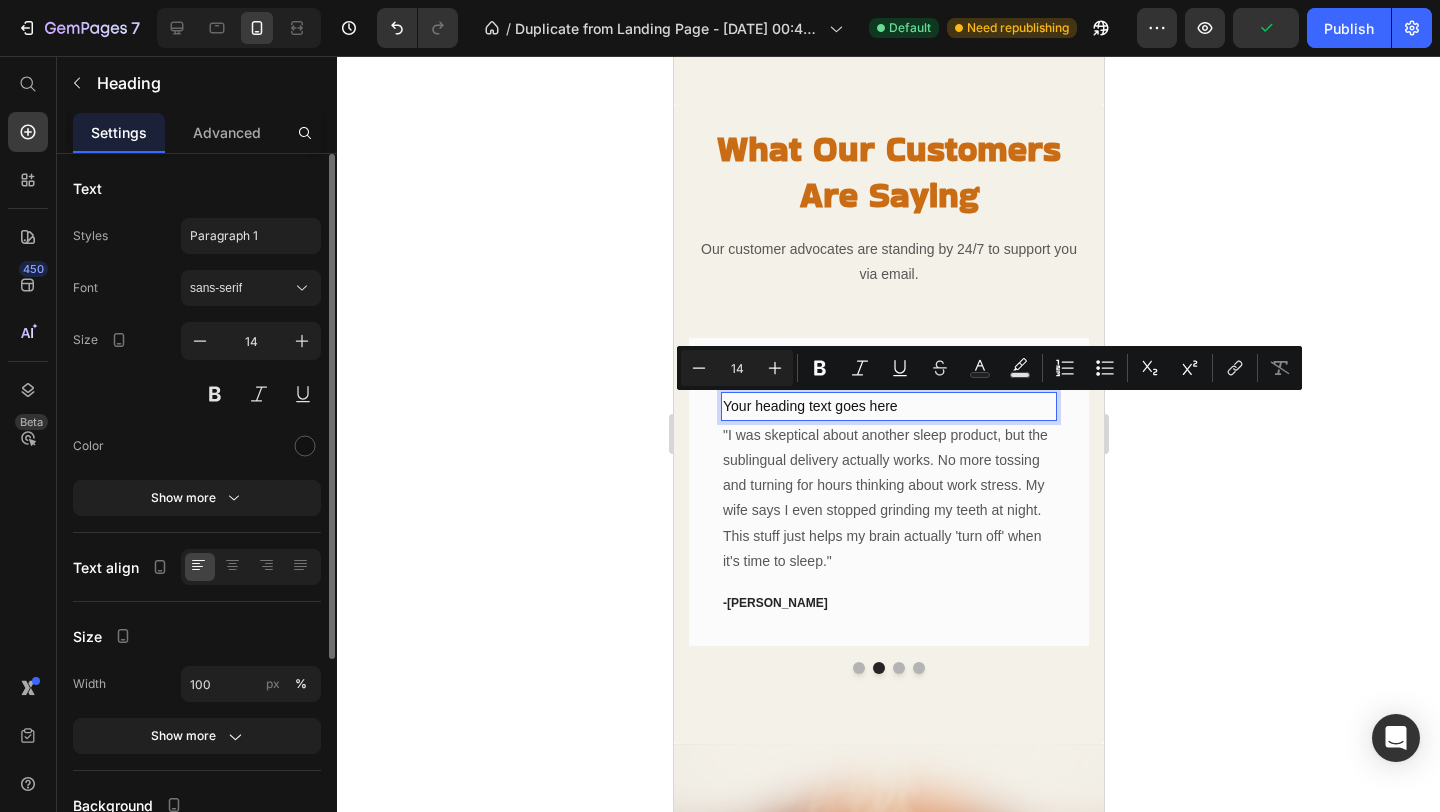 click on "Your heading text goes here" at bounding box center (888, 406) 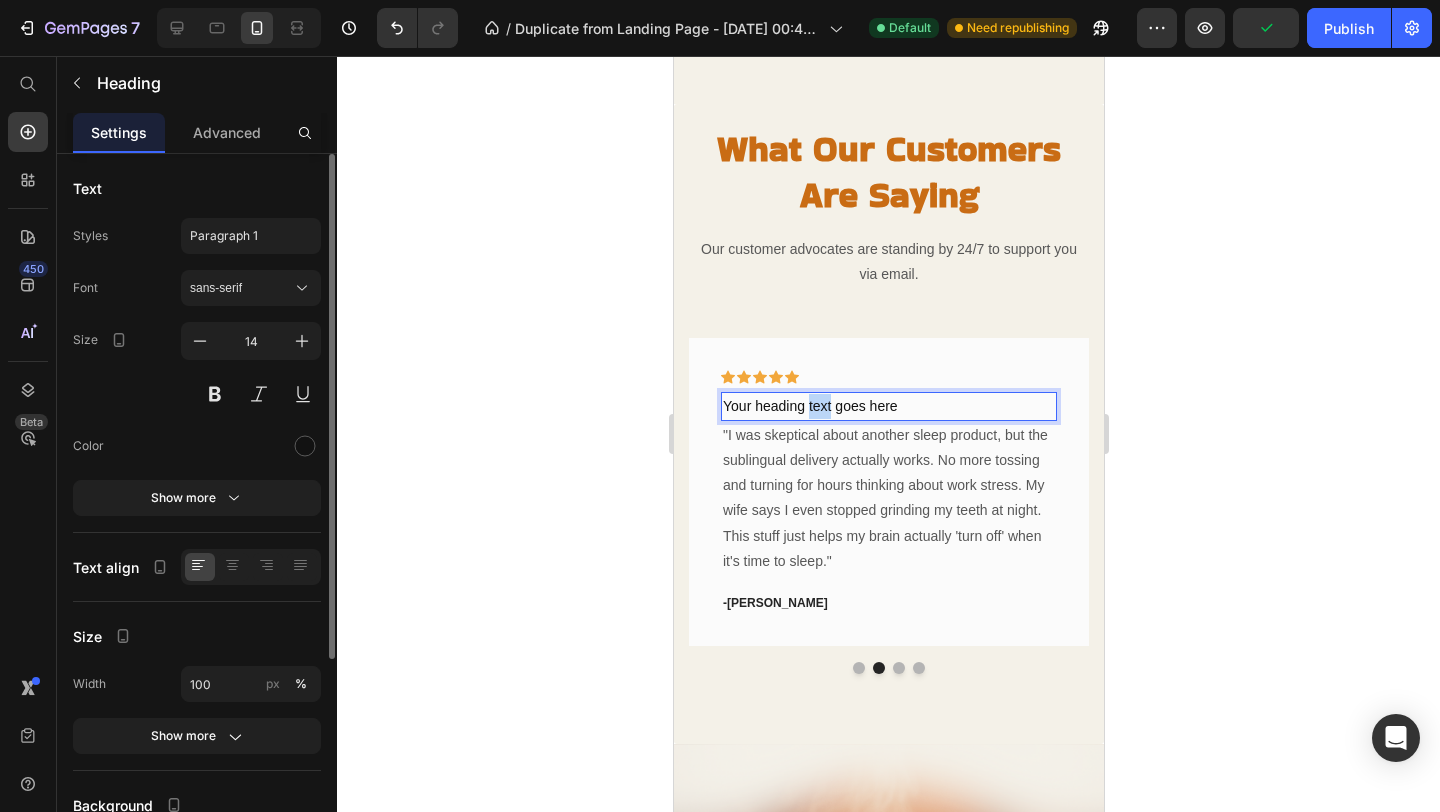 click on "Your heading text goes here" at bounding box center (888, 406) 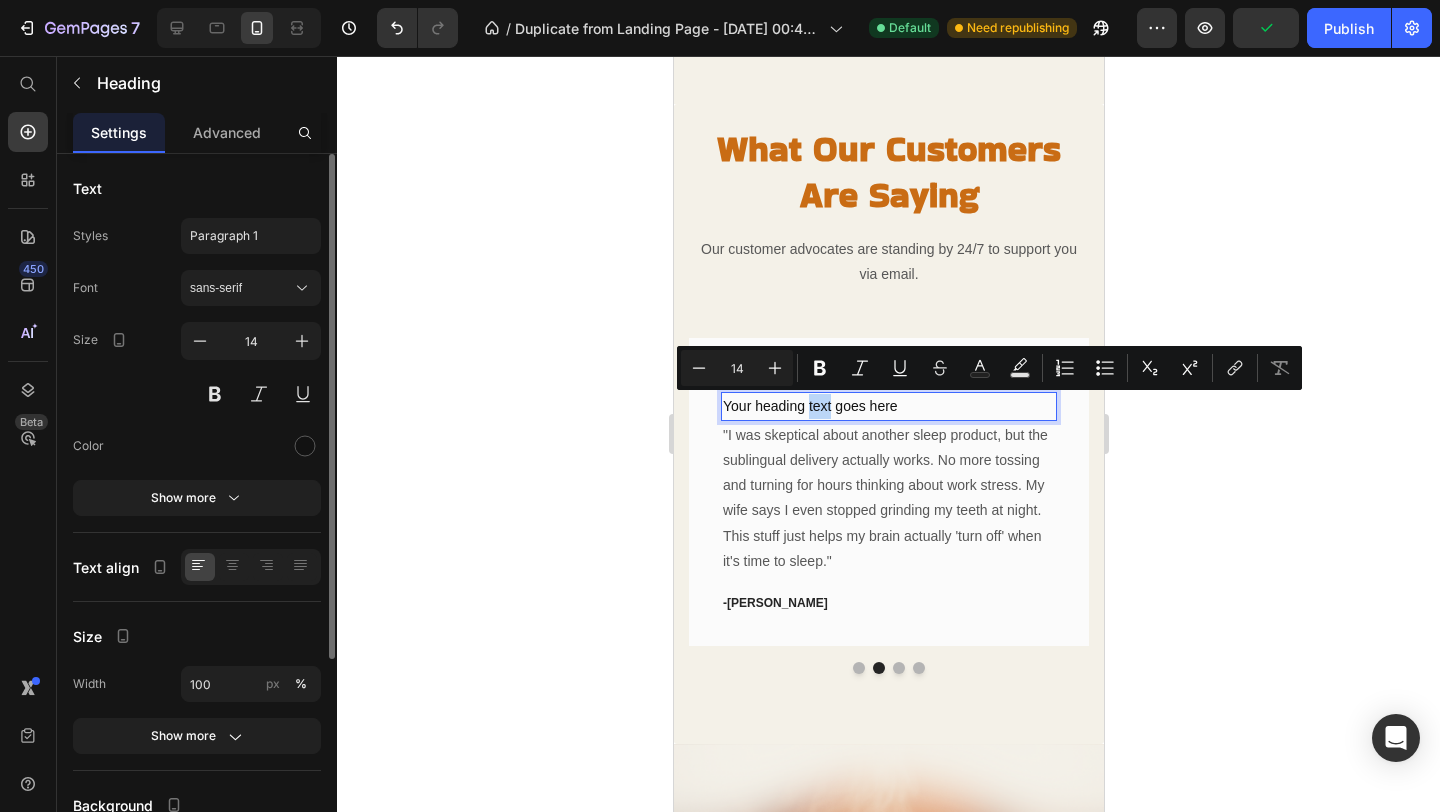 click on "Your heading text goes here" at bounding box center [888, 406] 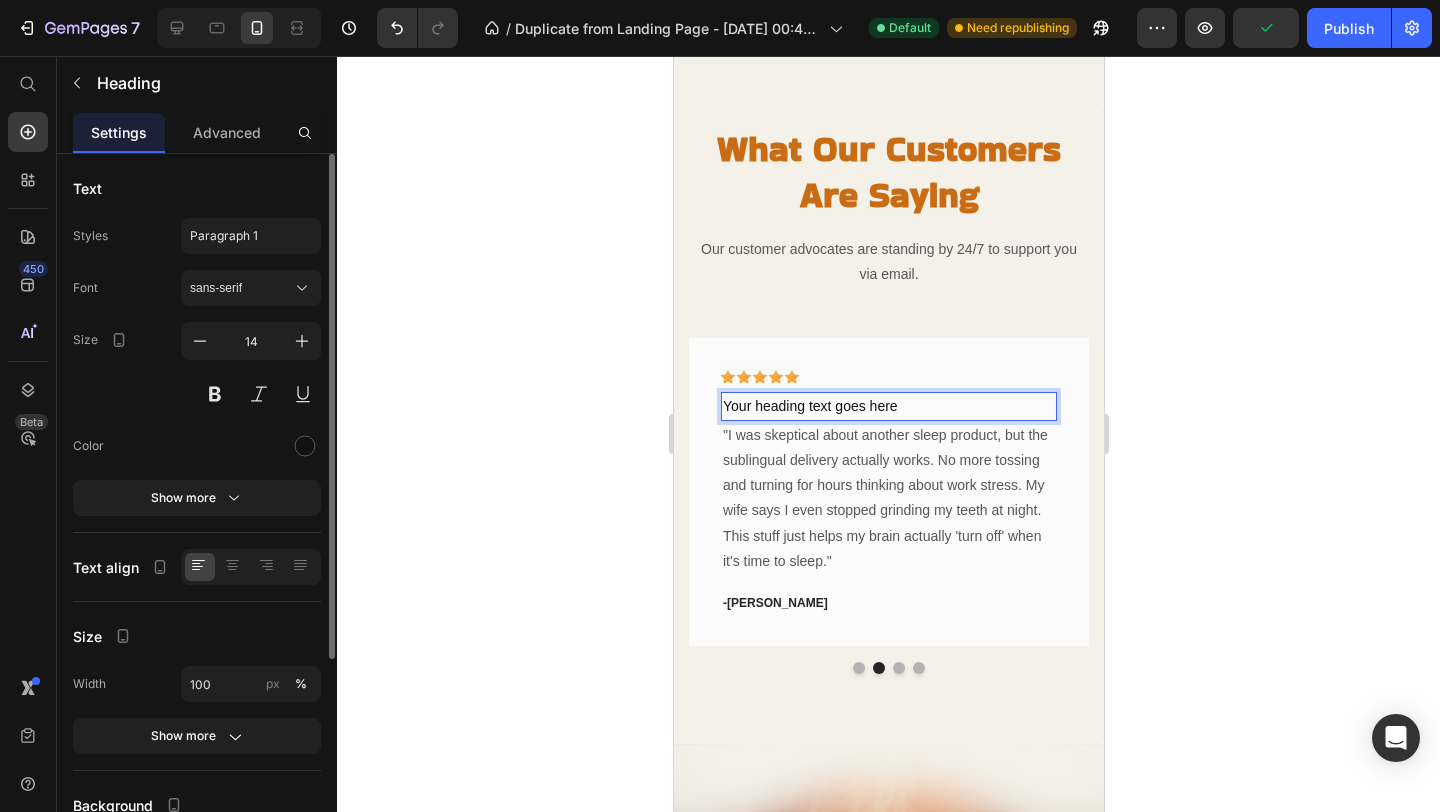 click on "Your heading text goes here" at bounding box center (888, 406) 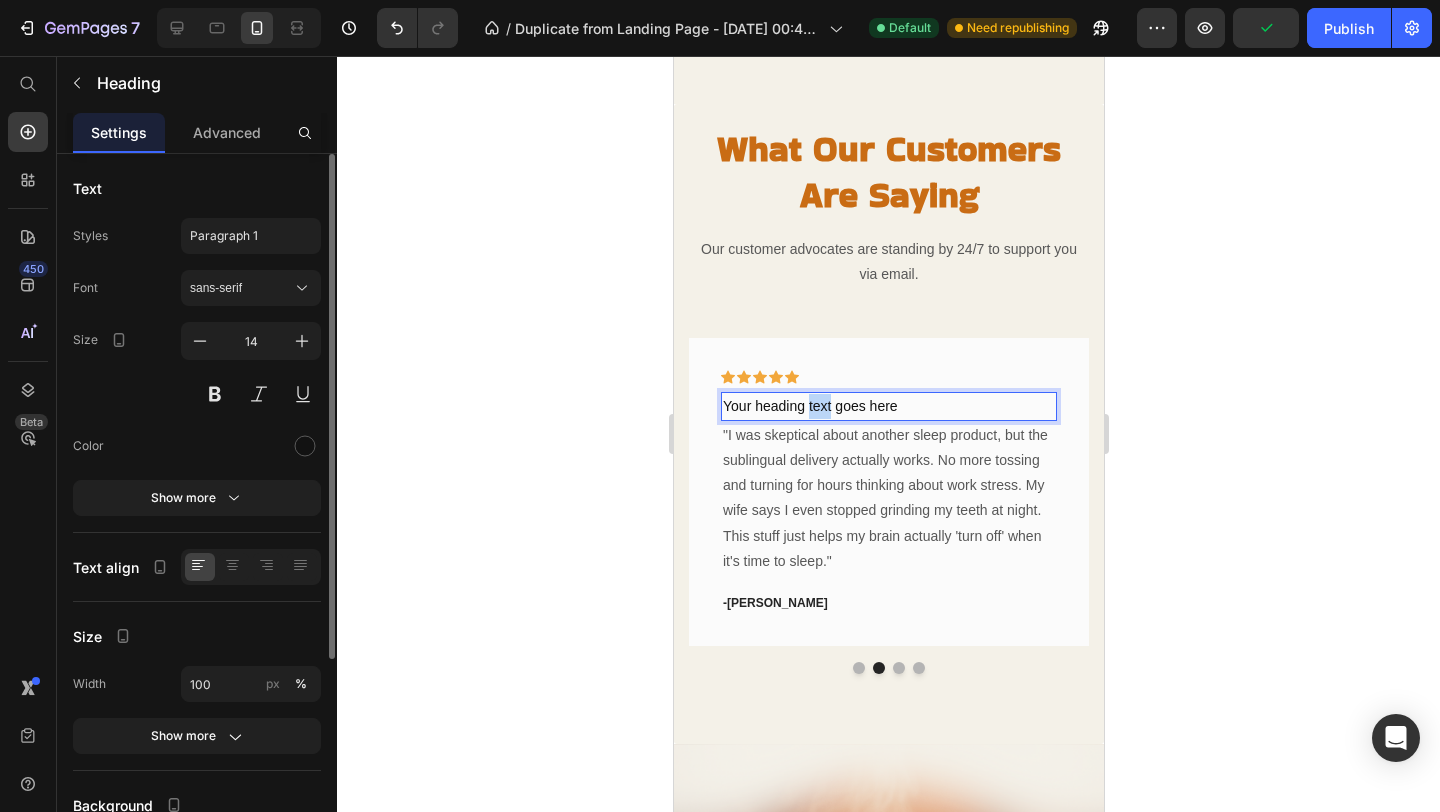 click on "Your heading text goes here" at bounding box center [888, 406] 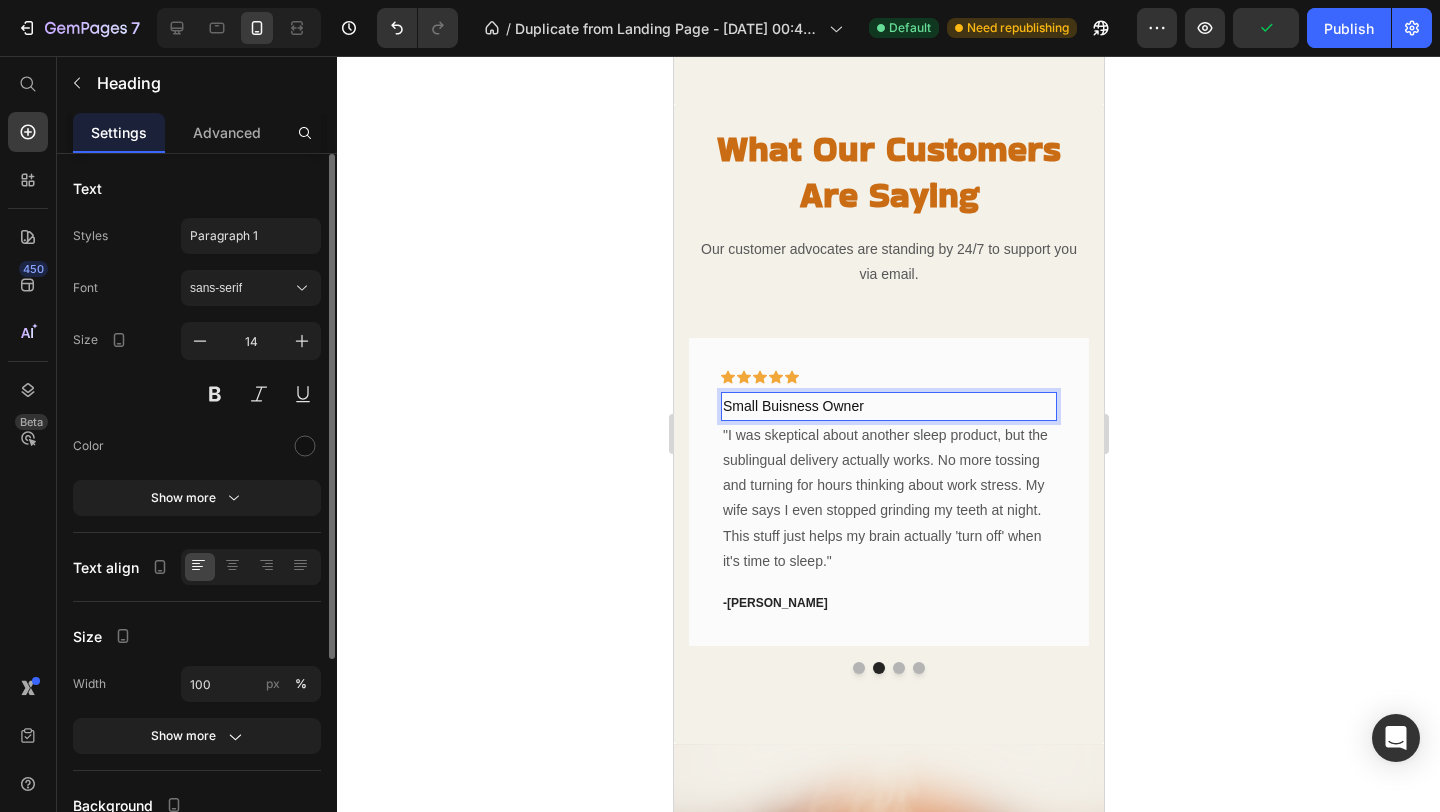click 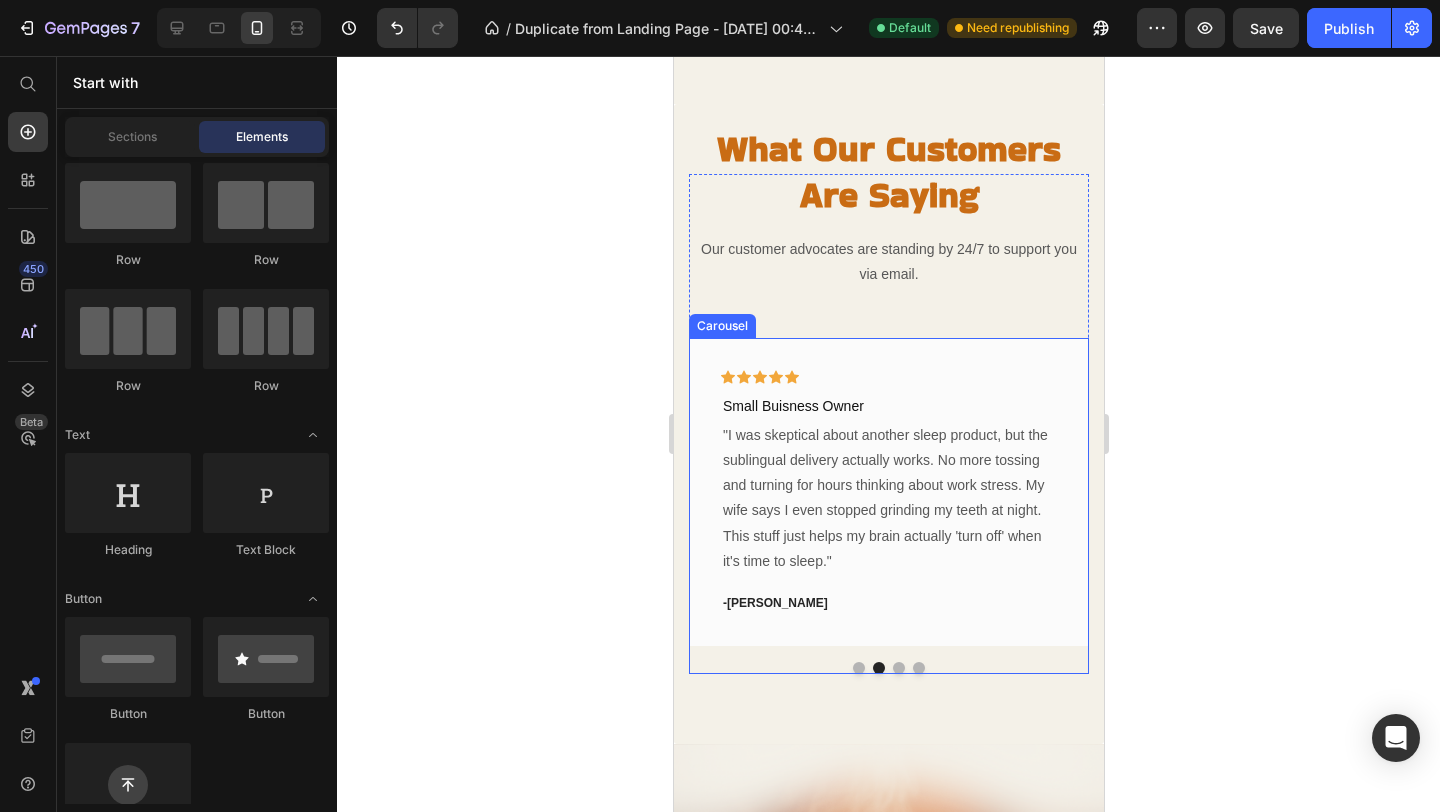 click at bounding box center [858, 668] 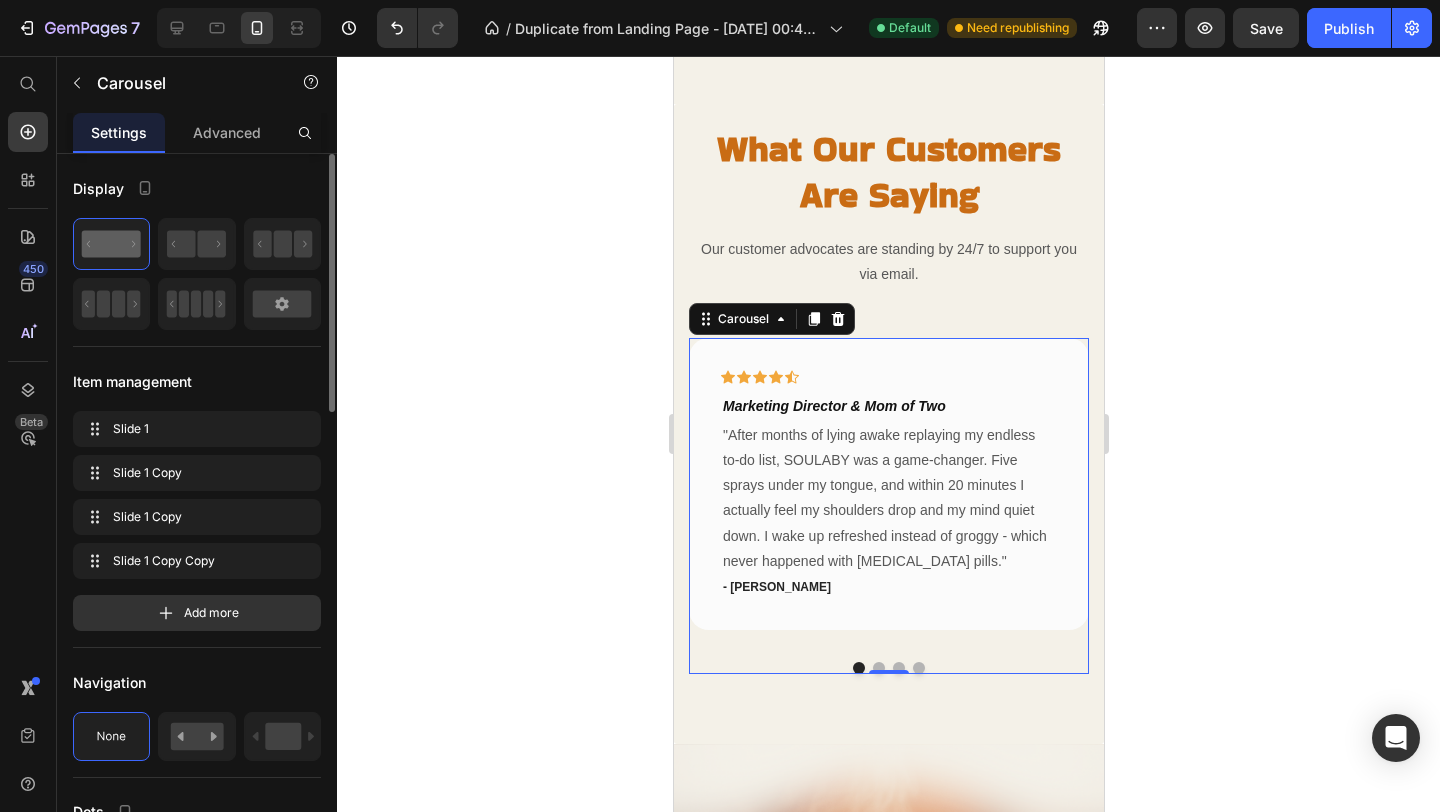 click at bounding box center [878, 668] 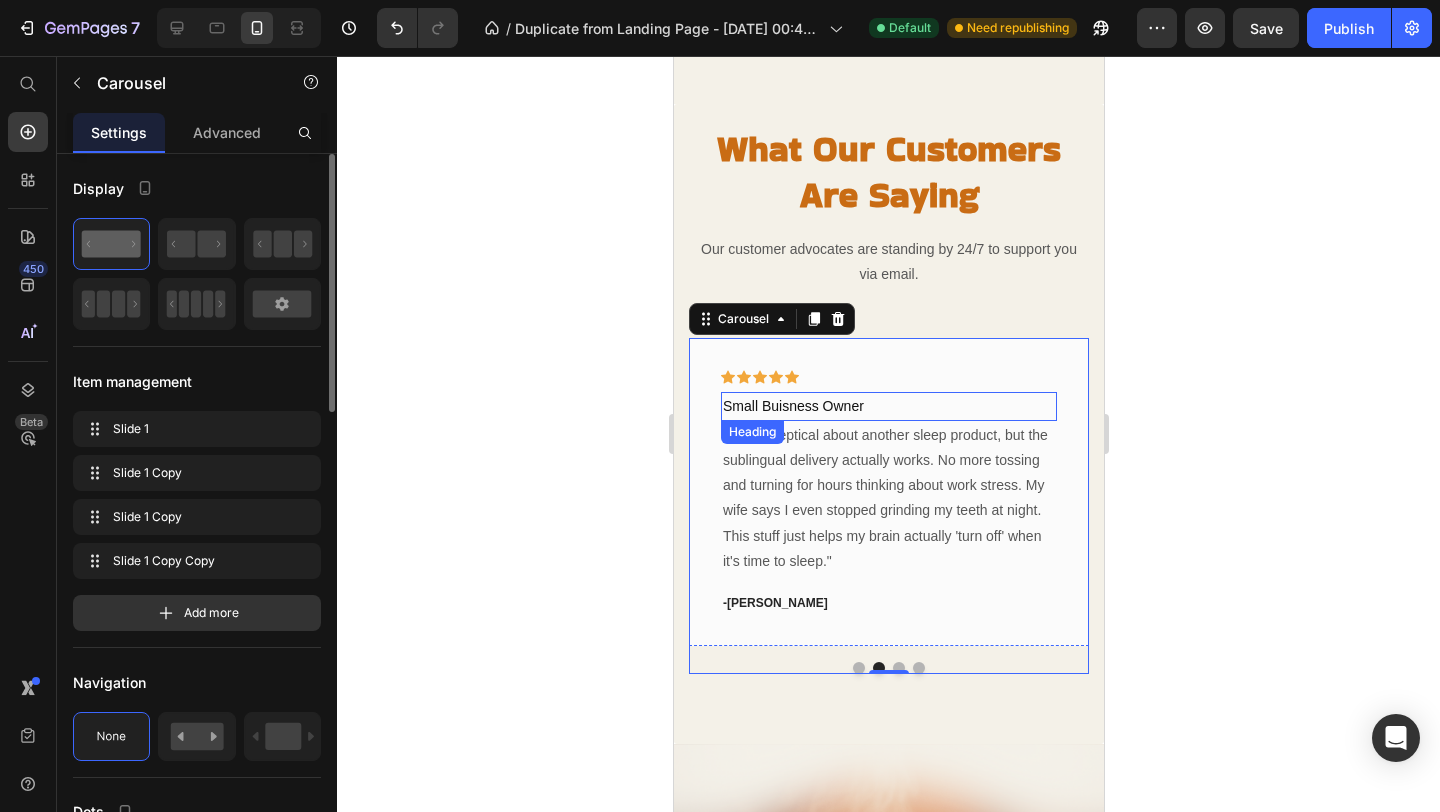 click on "Small Buisness Owner" at bounding box center (888, 406) 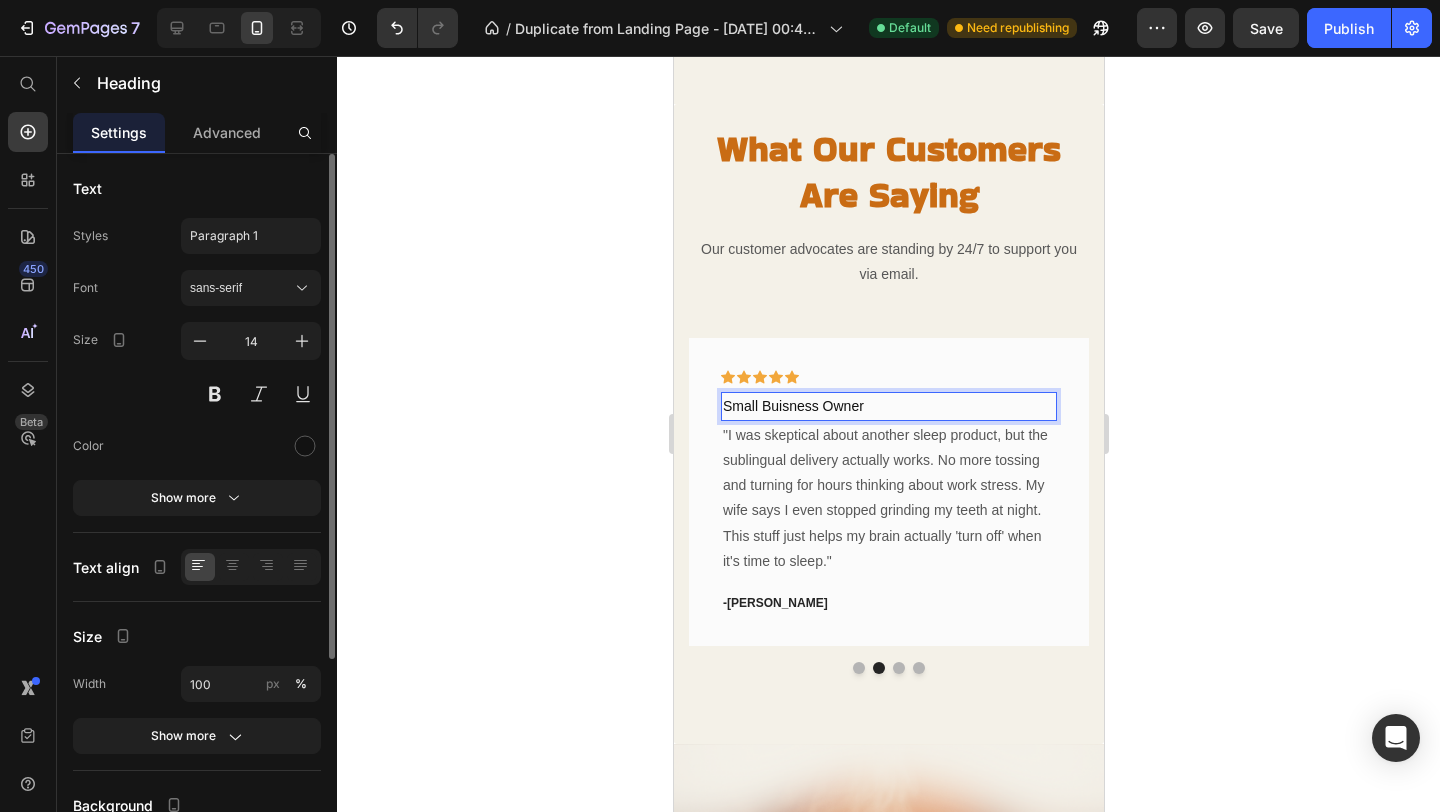 click on "Small Buisness Owner" at bounding box center (888, 406) 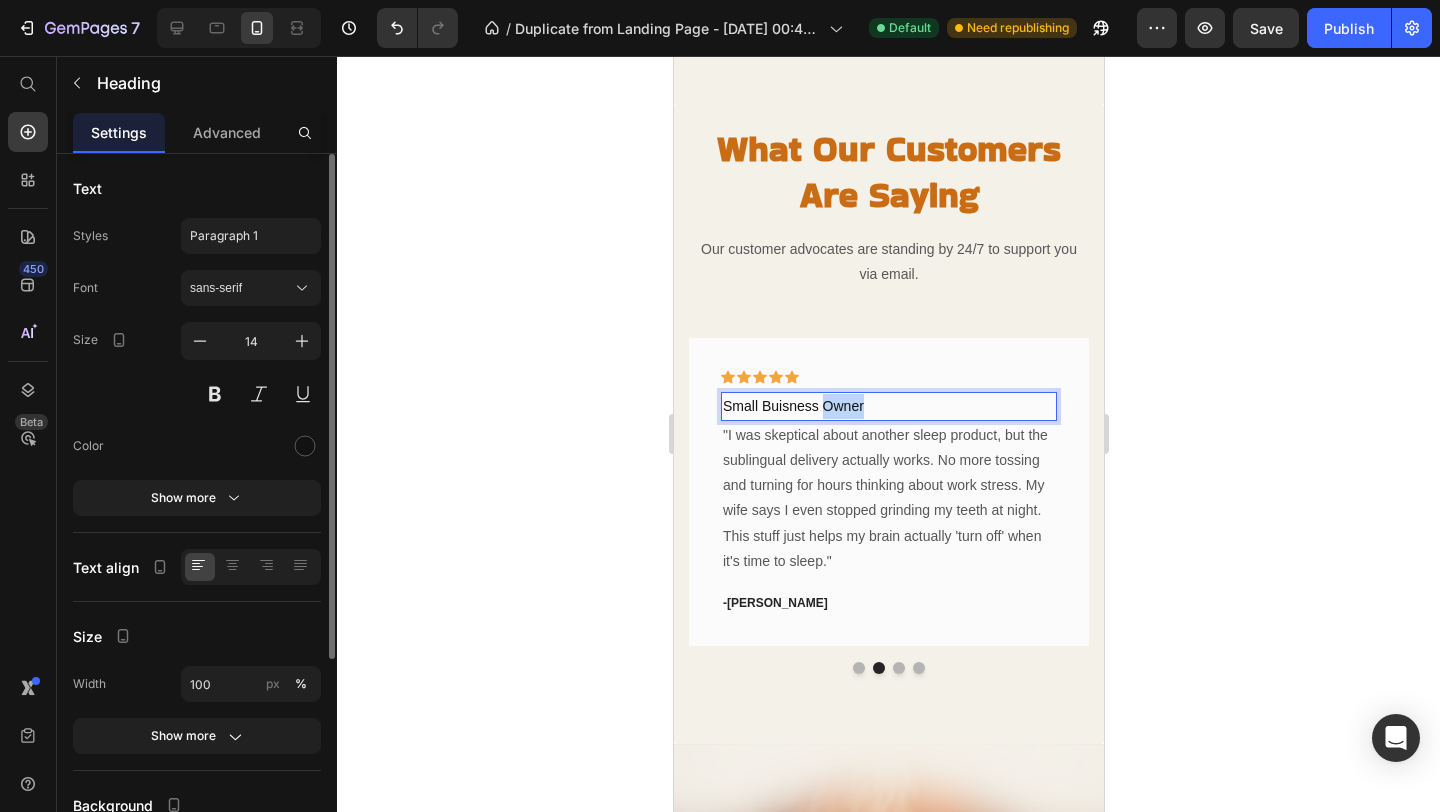 click on "Small Buisness Owner" at bounding box center [888, 406] 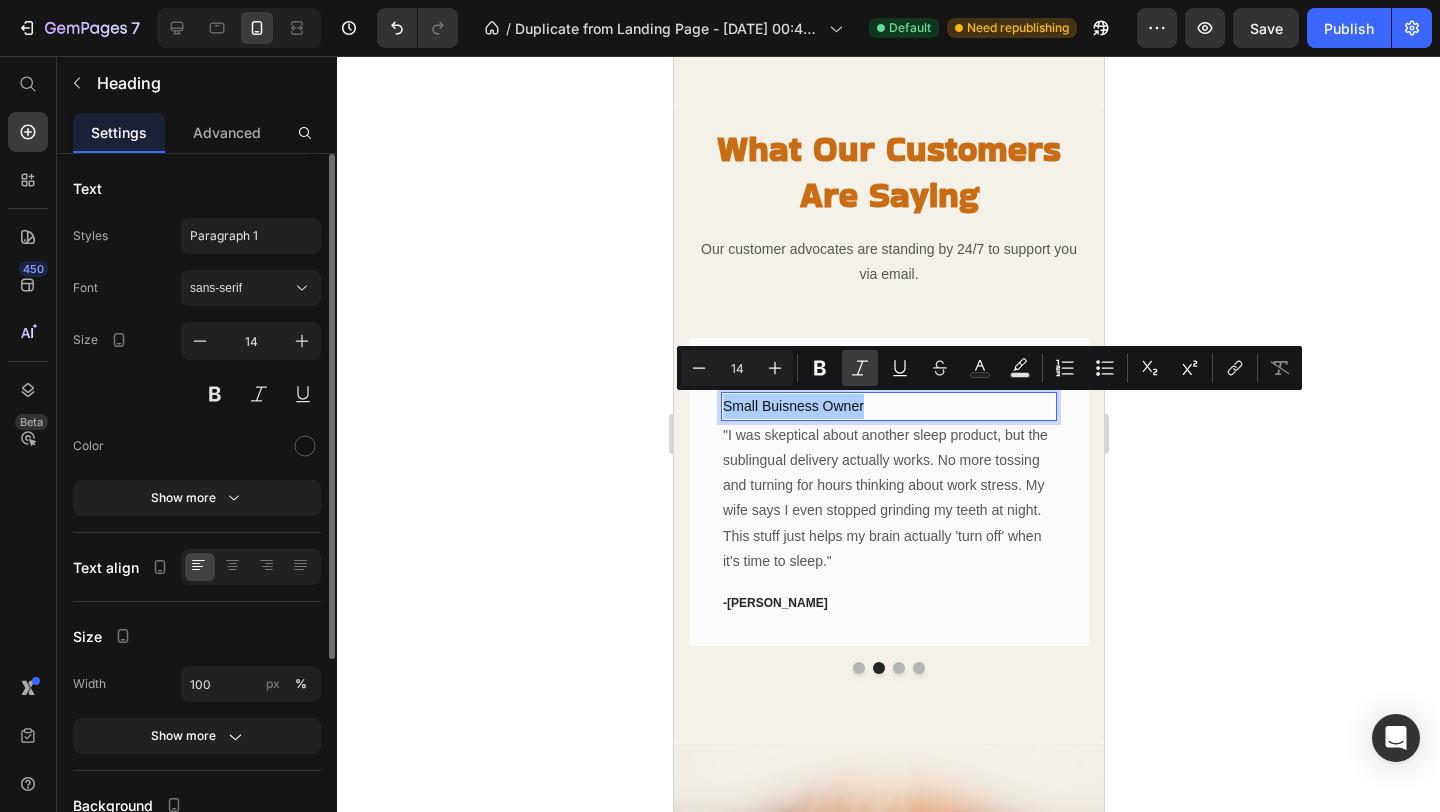click on "Italic" at bounding box center (860, 368) 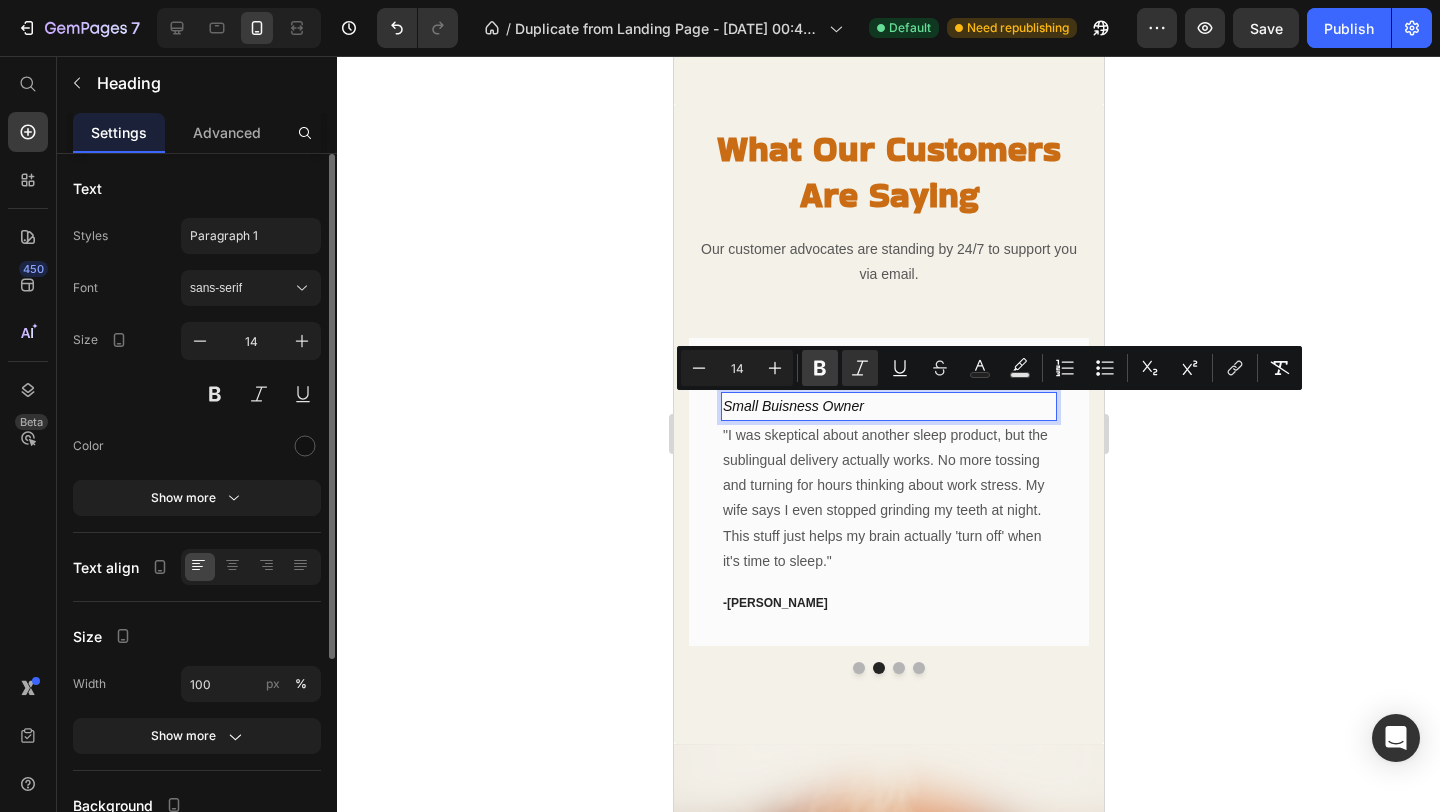 click 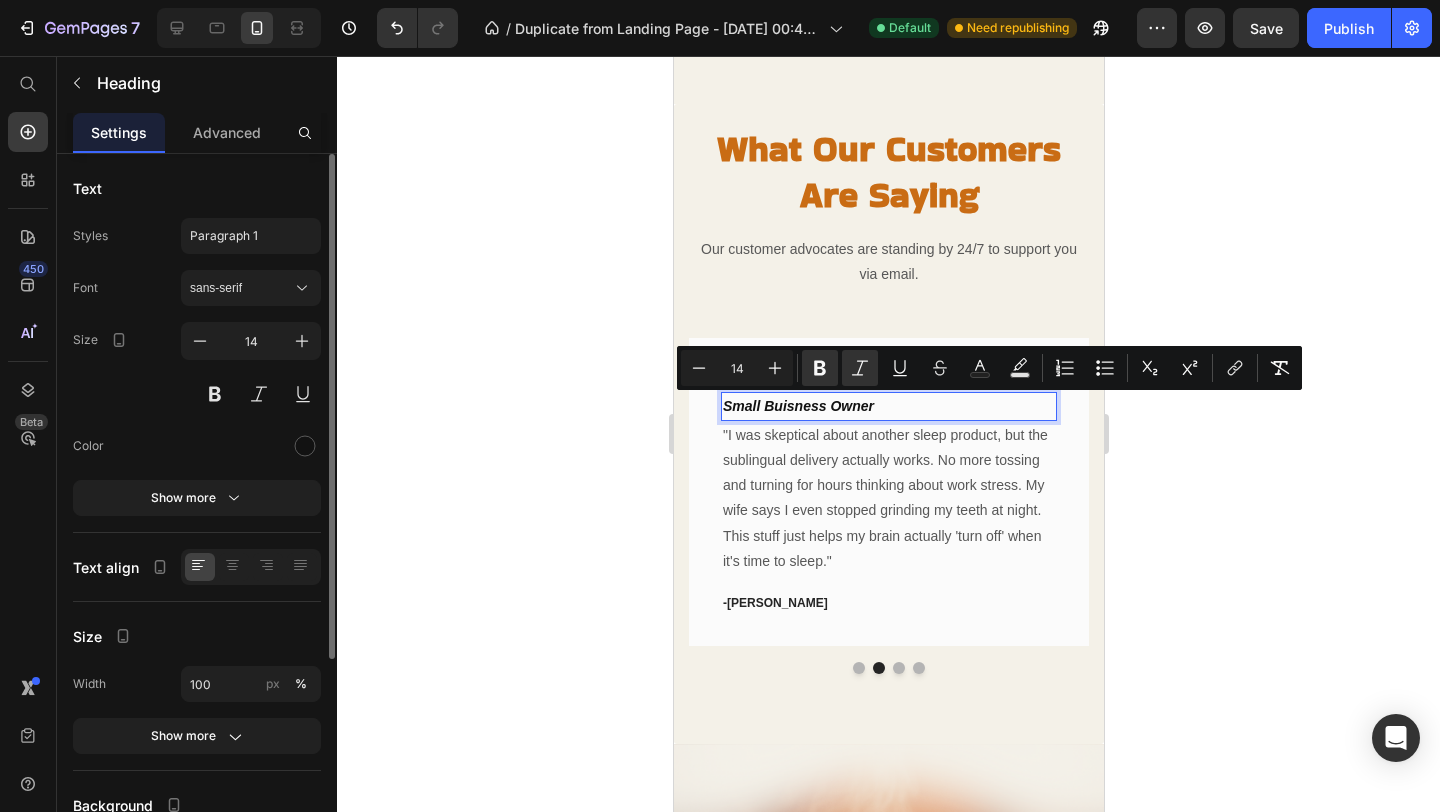 click 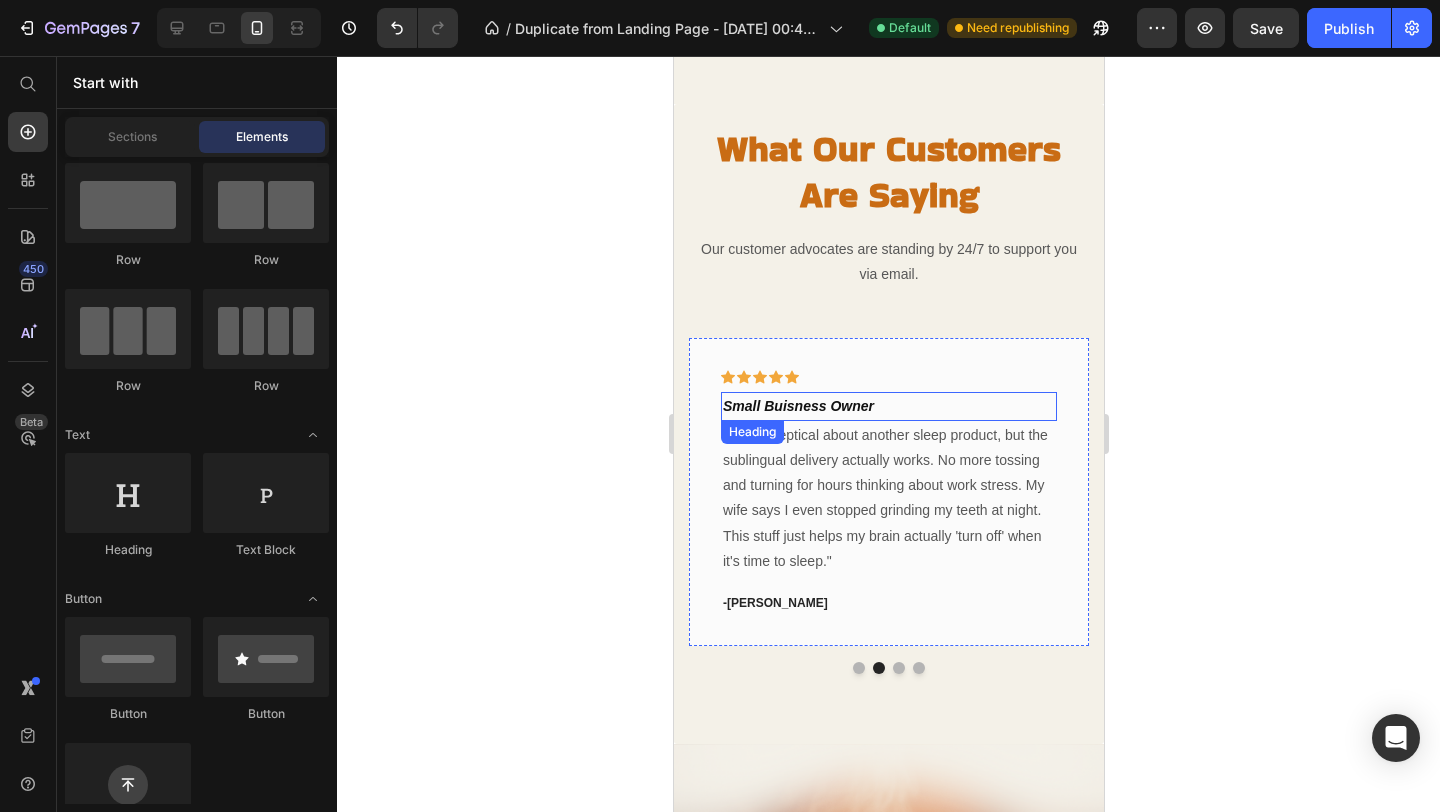 click on "Small Buisness Owner" at bounding box center (797, 406) 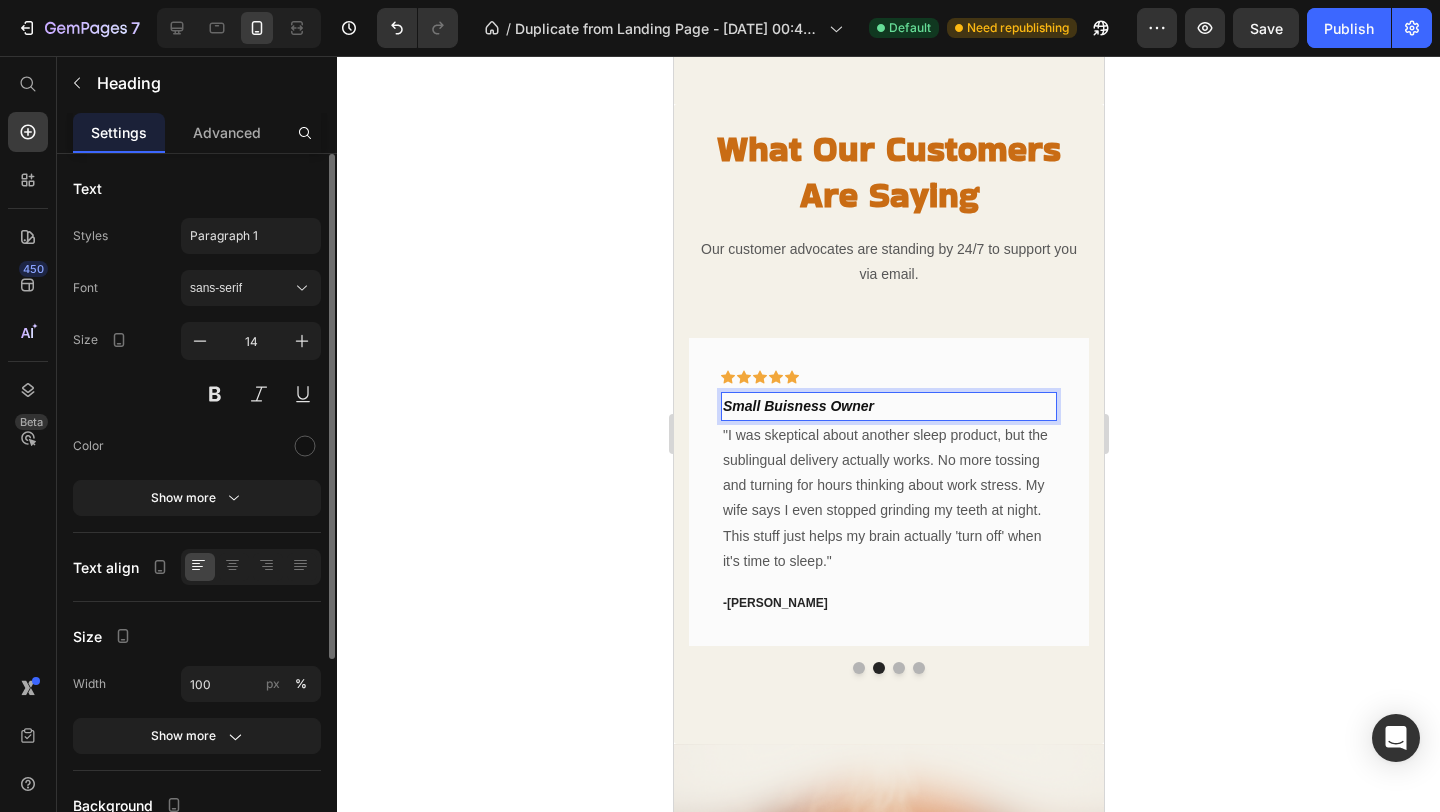 click on "Small Buisness Owner" at bounding box center (797, 406) 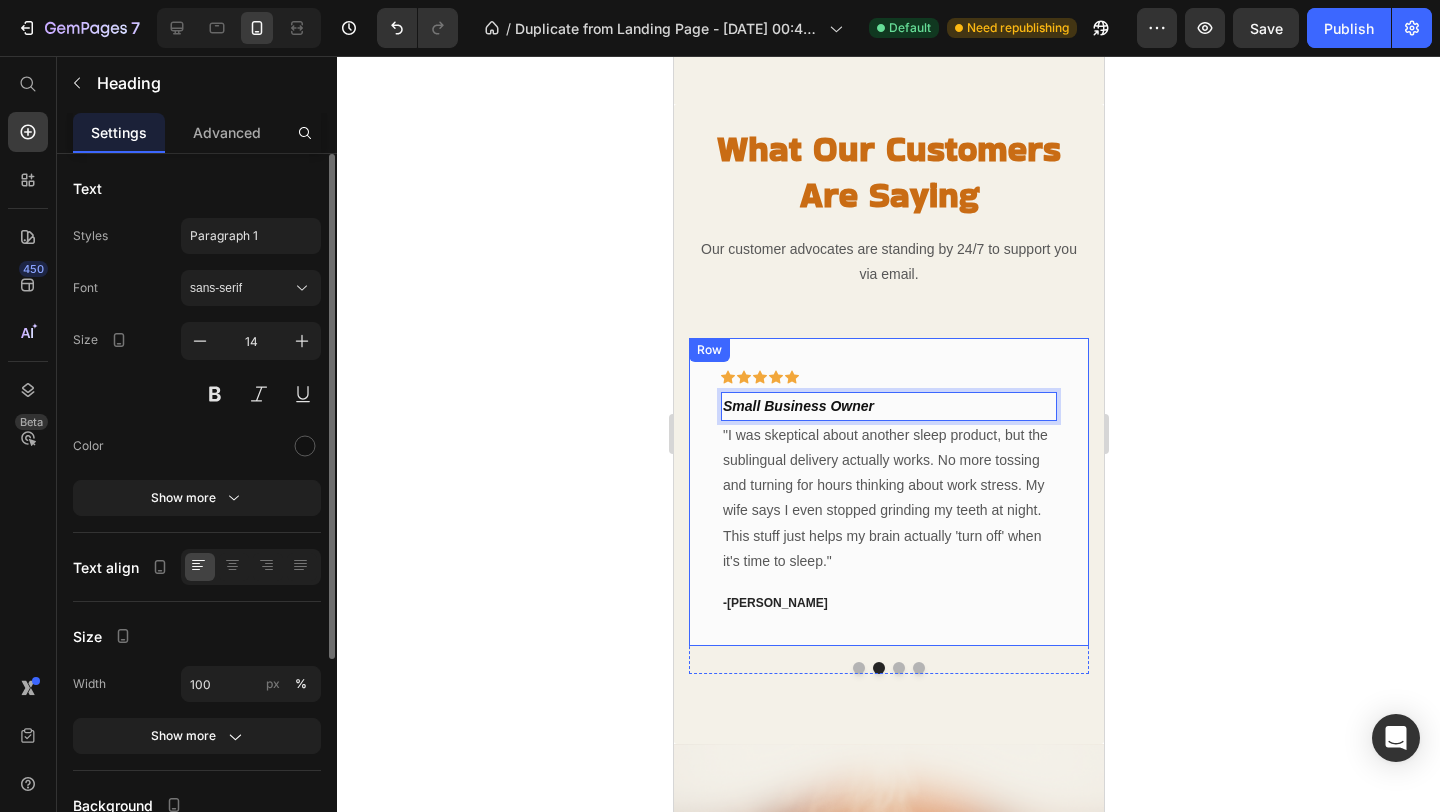 click 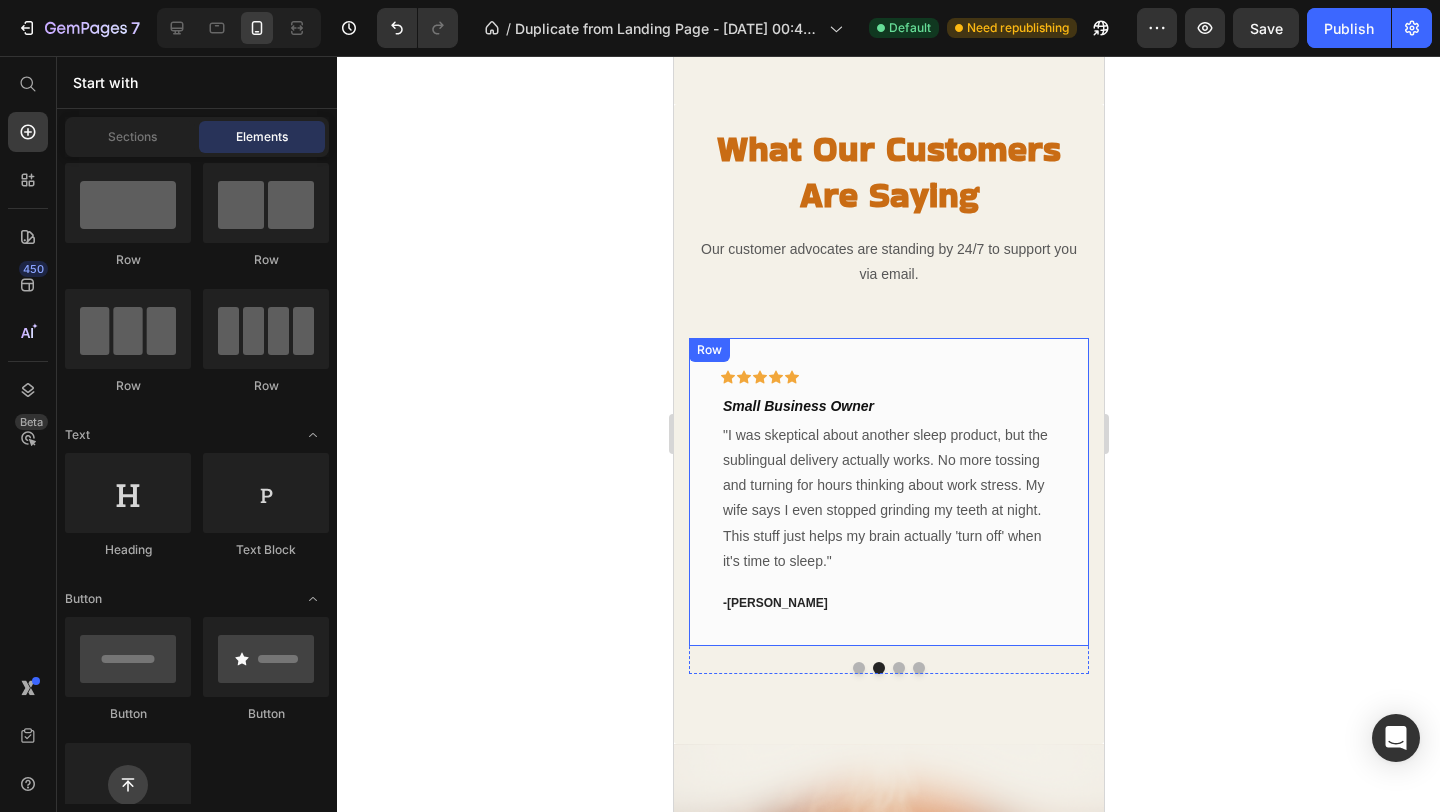 click on "Icon
Icon
Icon
Icon
Icon Row ⁠⁠⁠⁠⁠⁠⁠ Small Business Owner Heading "I was skeptical about another sleep product, but the sublingual delivery actually works. No more tossing and turning for hours thinking about work stress. My wife says I even stopped grinding my teeth at night. This stuff just helps my brain actually 'turn off' when it's time to sleep." Text block -  Michael Rodriguez Text block Row" at bounding box center [888, 492] 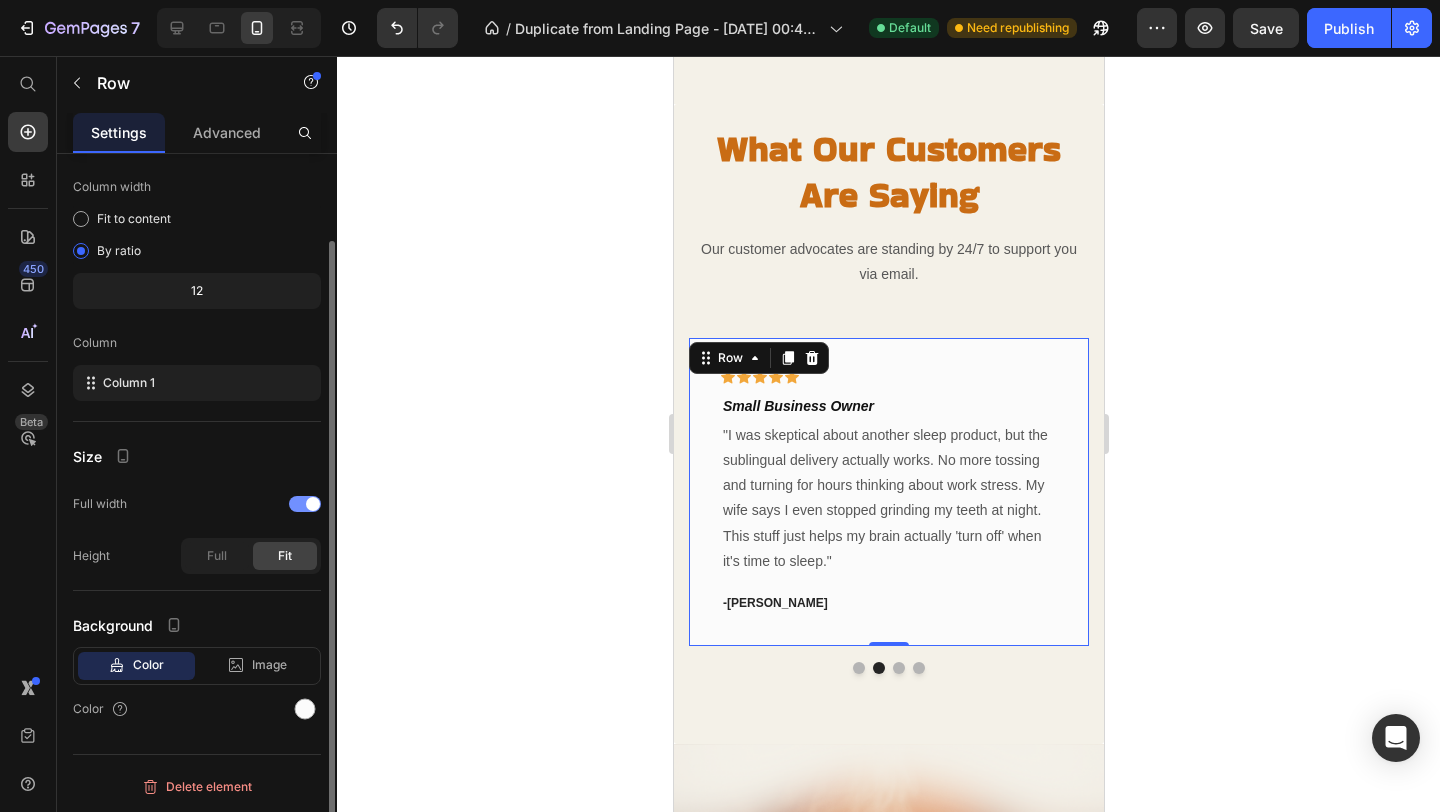 scroll, scrollTop: 80, scrollLeft: 0, axis: vertical 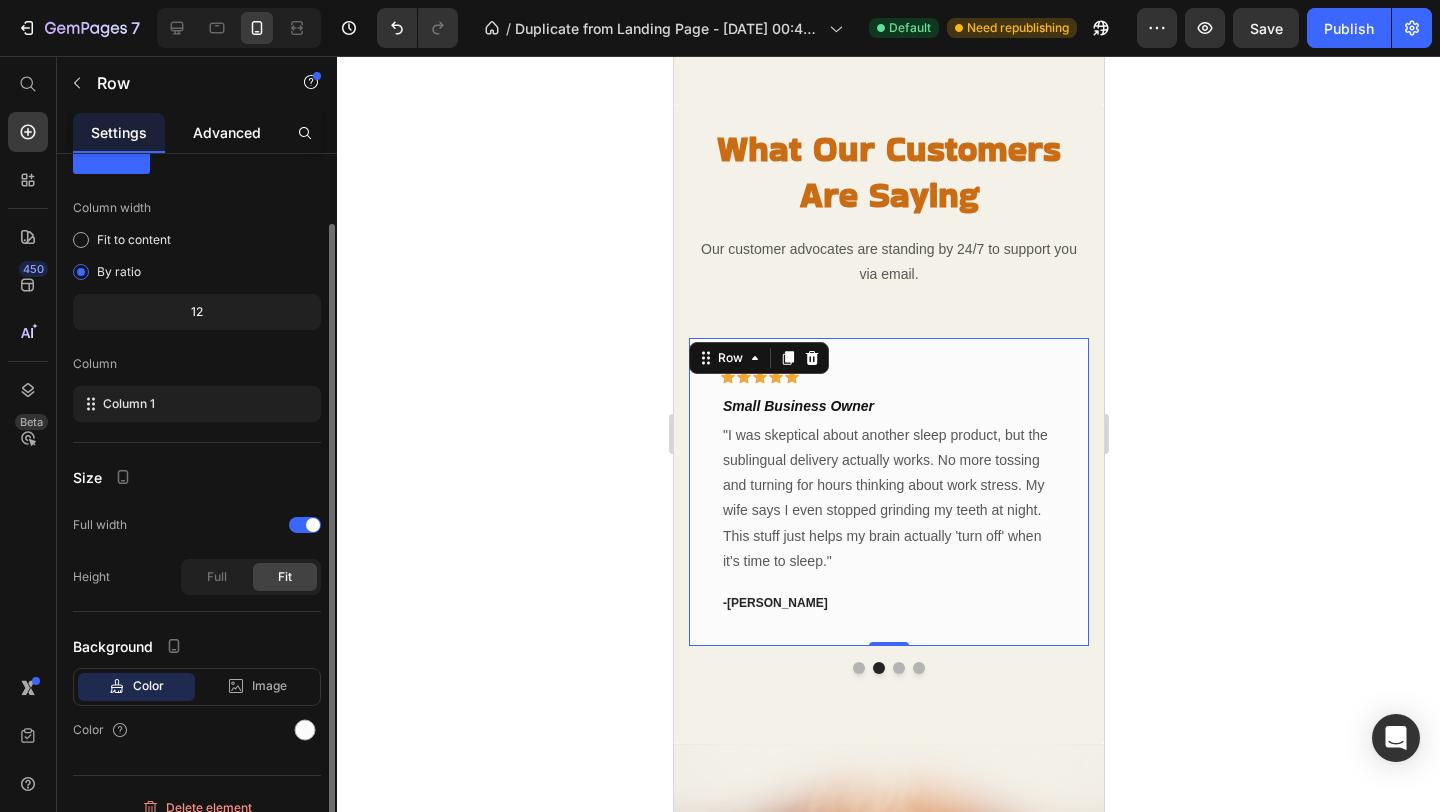 click on "Advanced" at bounding box center [227, 132] 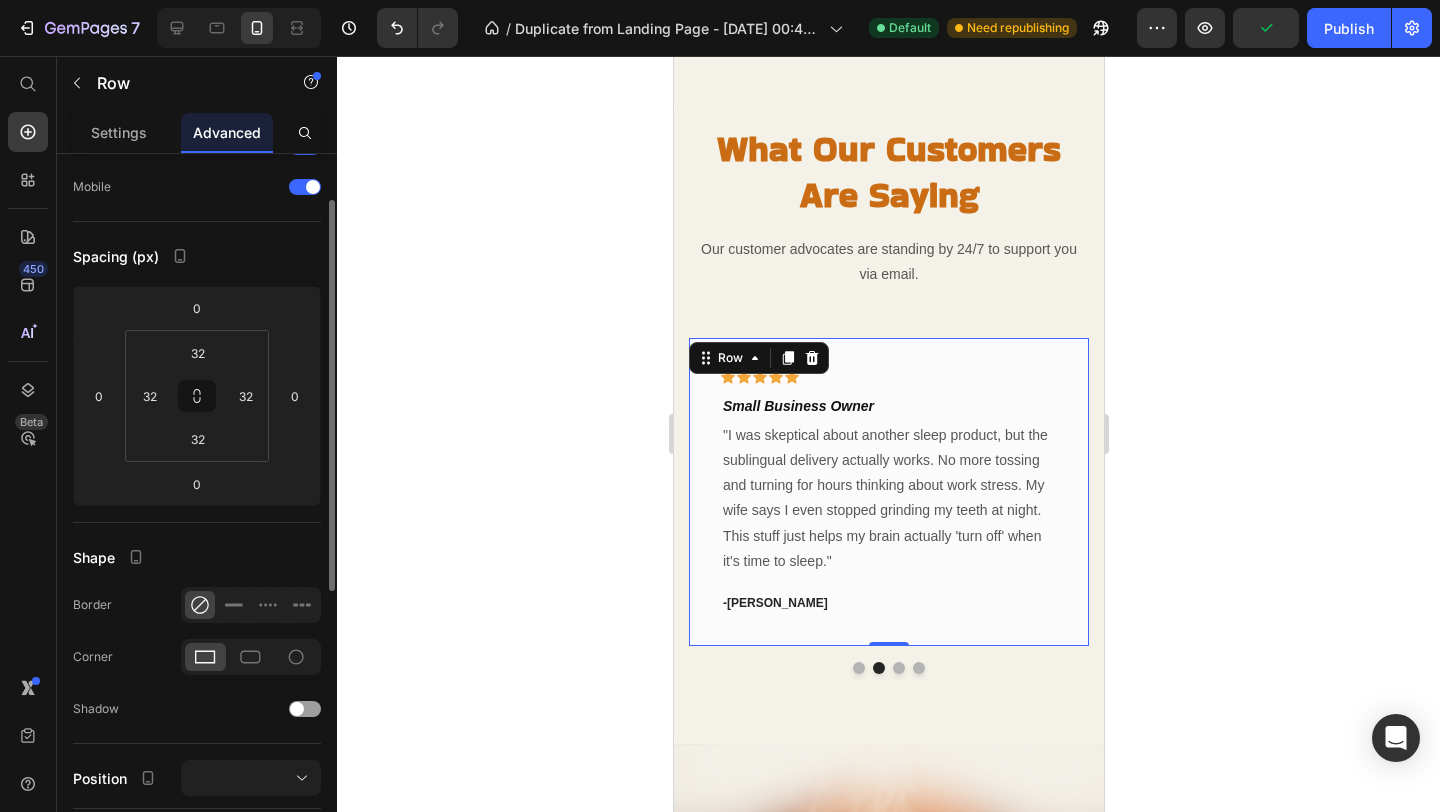 scroll, scrollTop: 154, scrollLeft: 0, axis: vertical 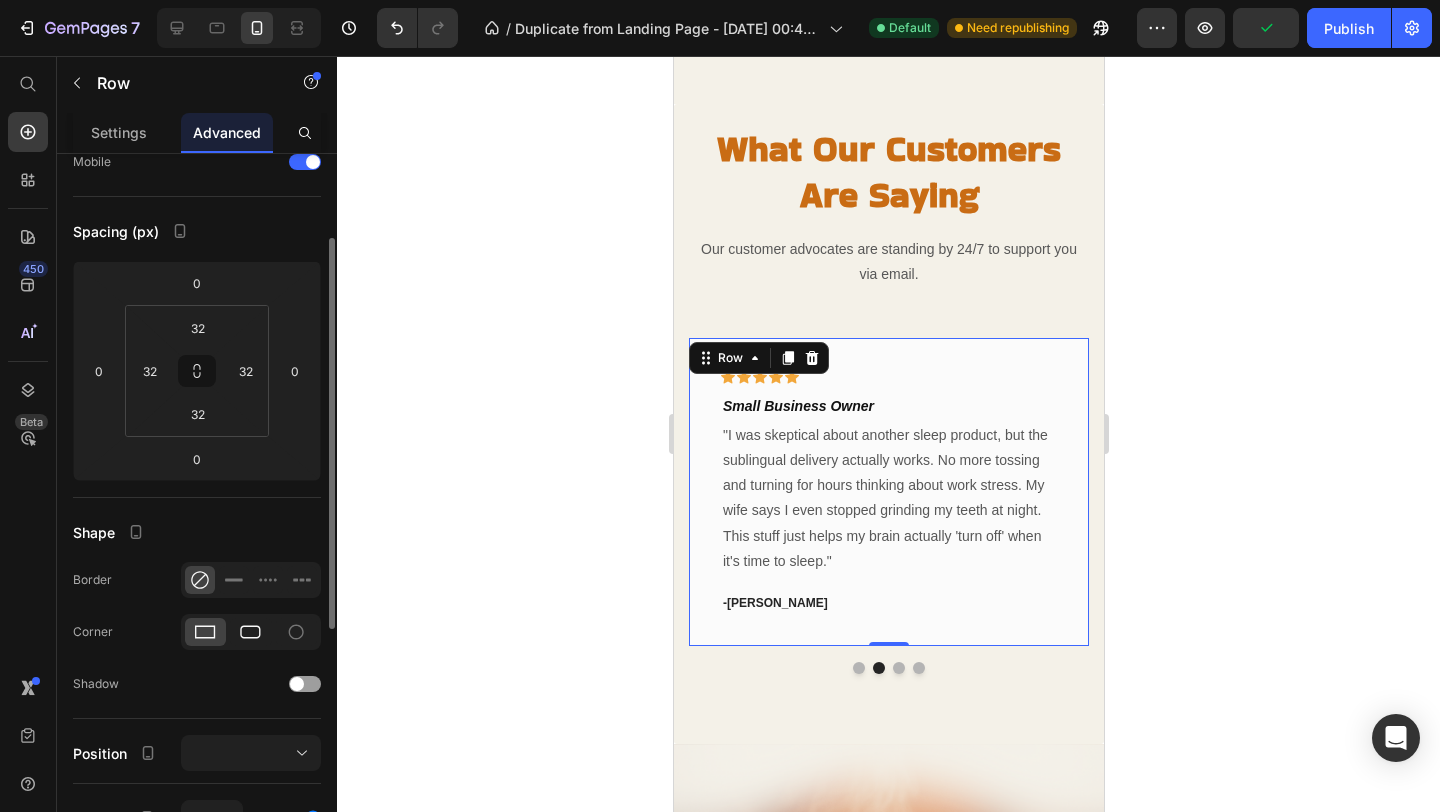 click 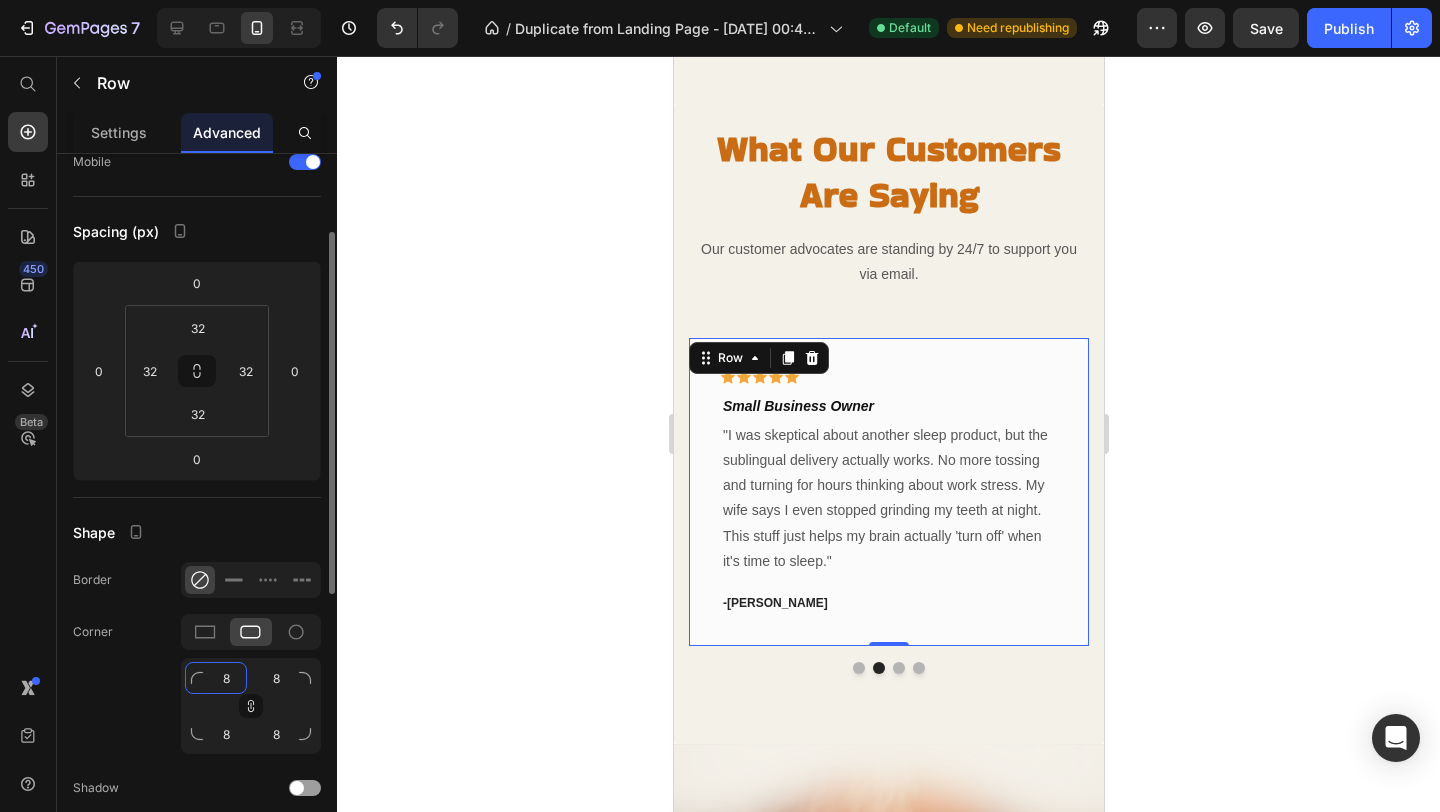 click on "8" 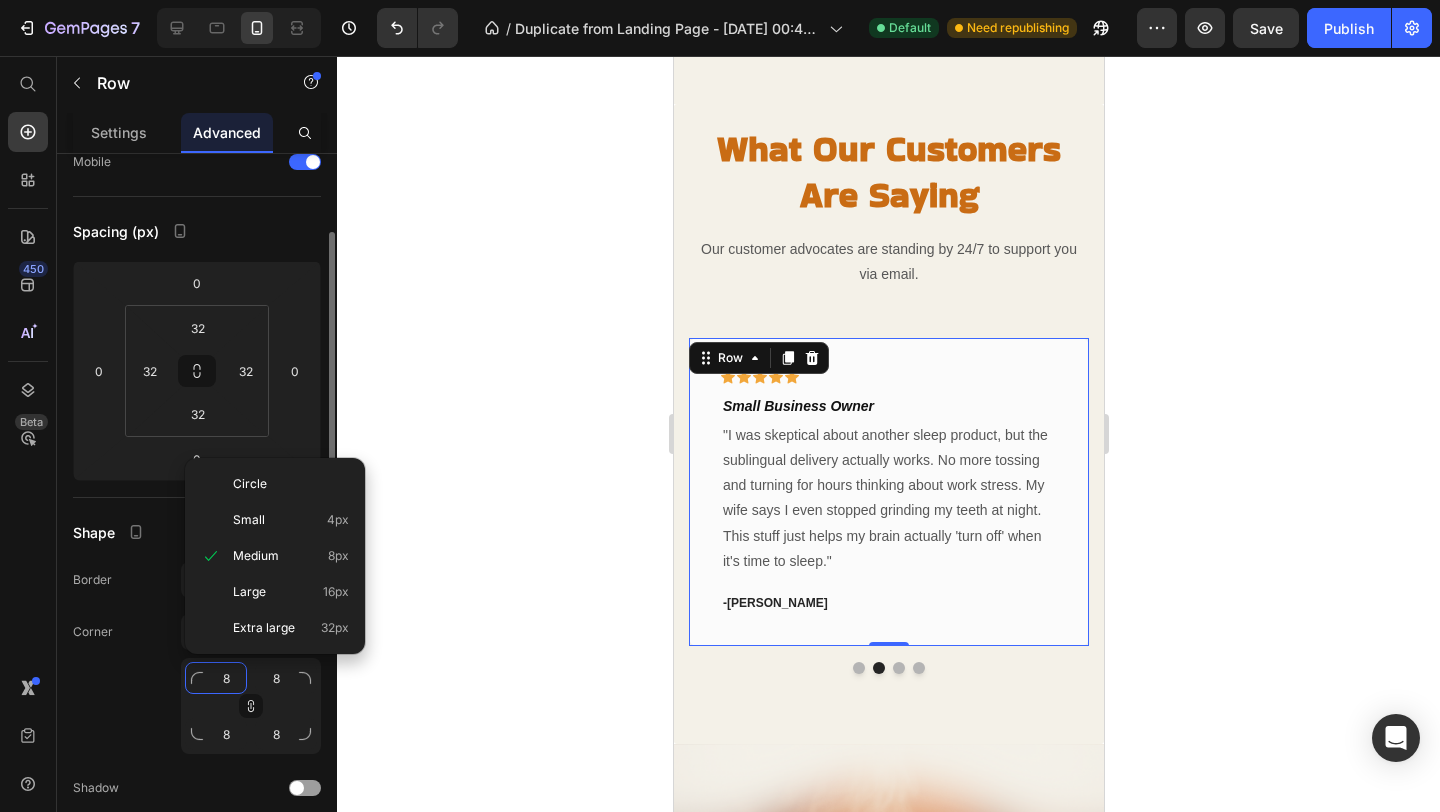 type on "2" 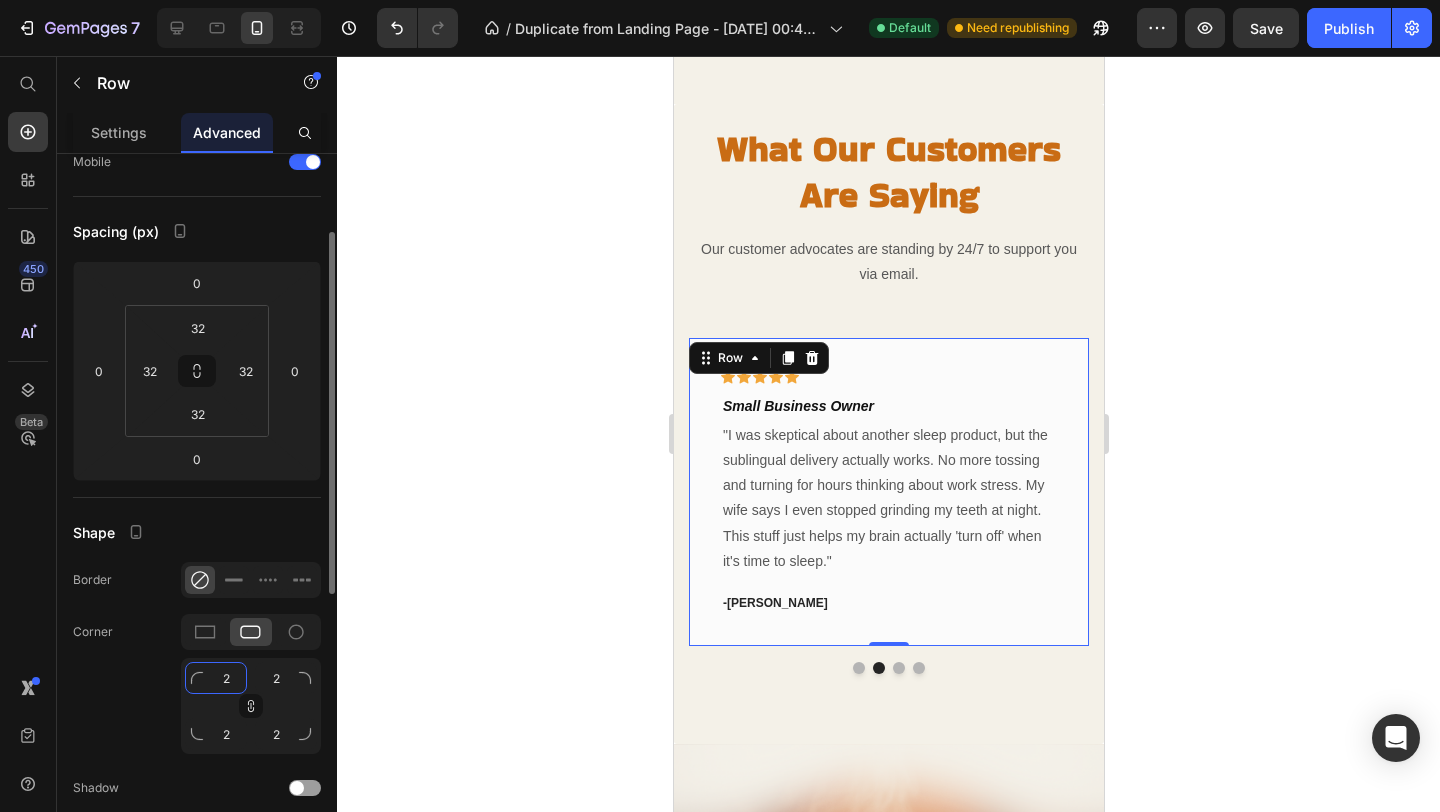 type on "20" 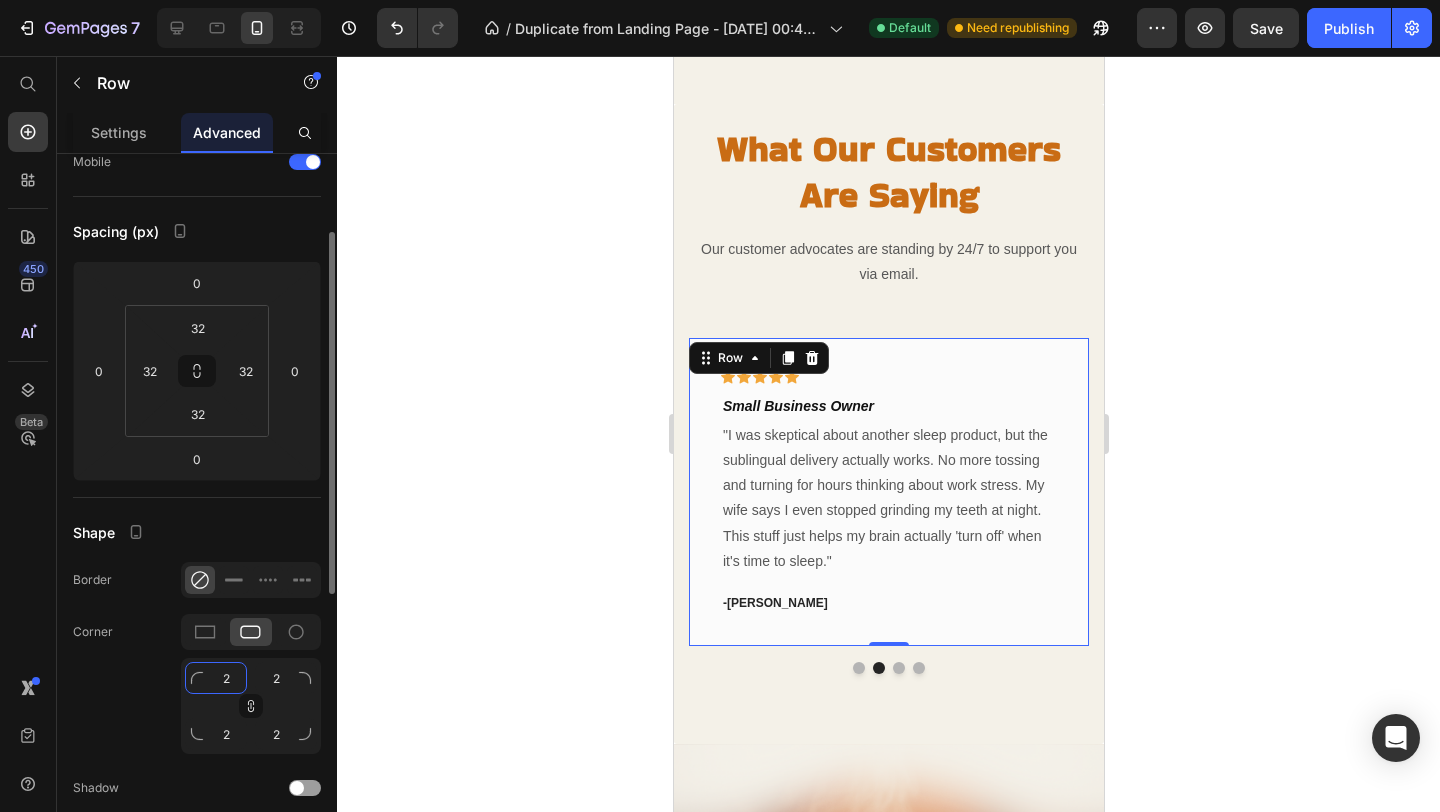 type on "20" 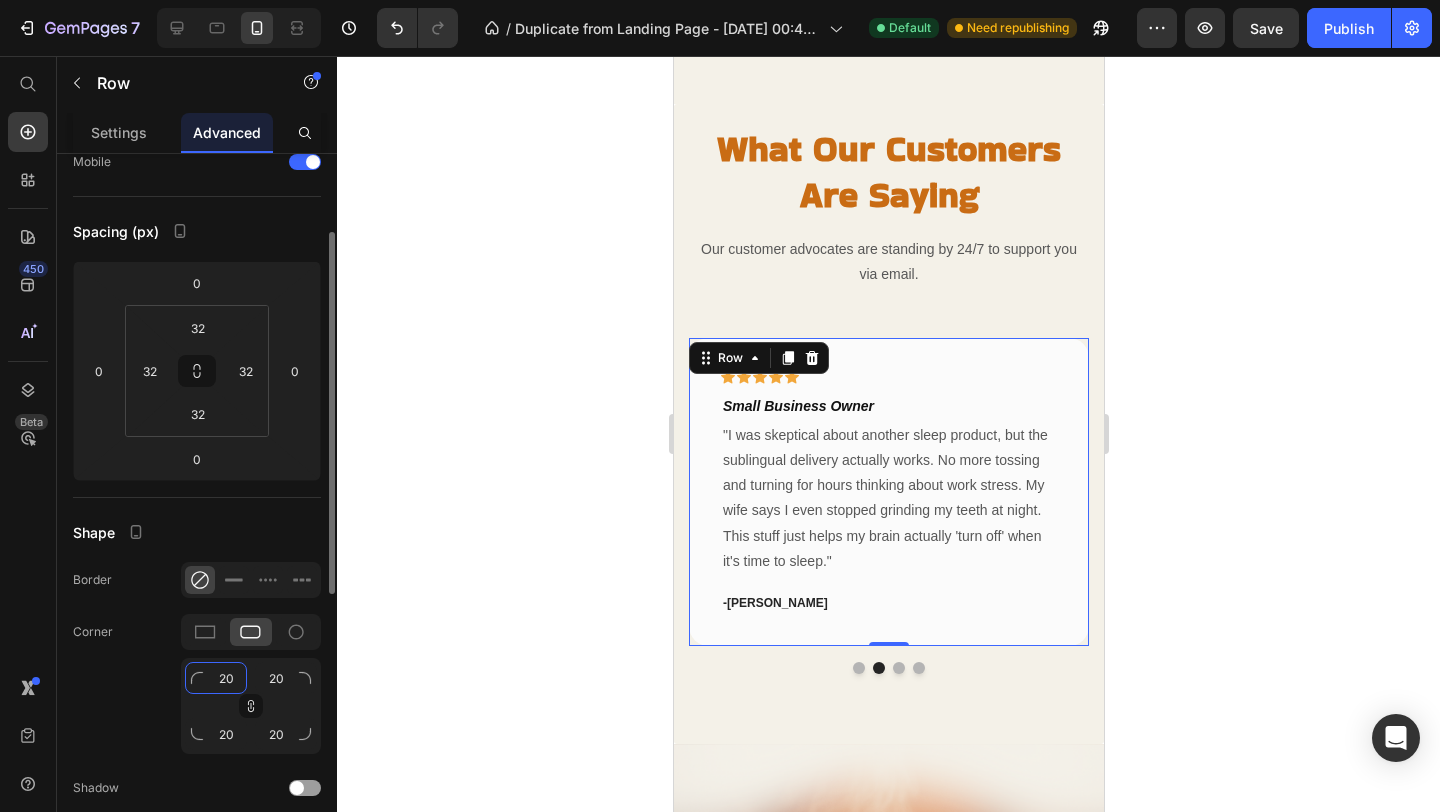 type on "20" 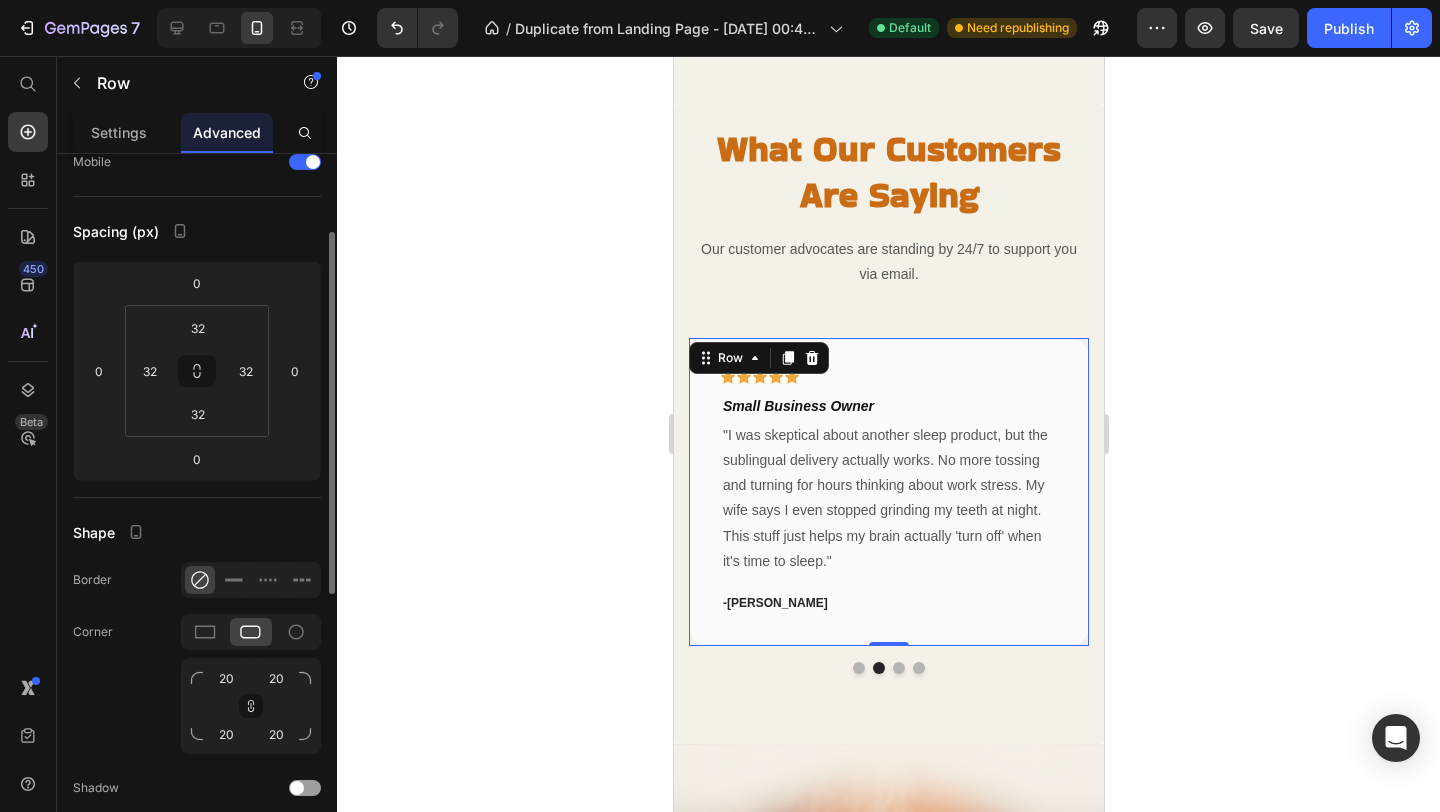 click on "Shape" at bounding box center (197, 532) 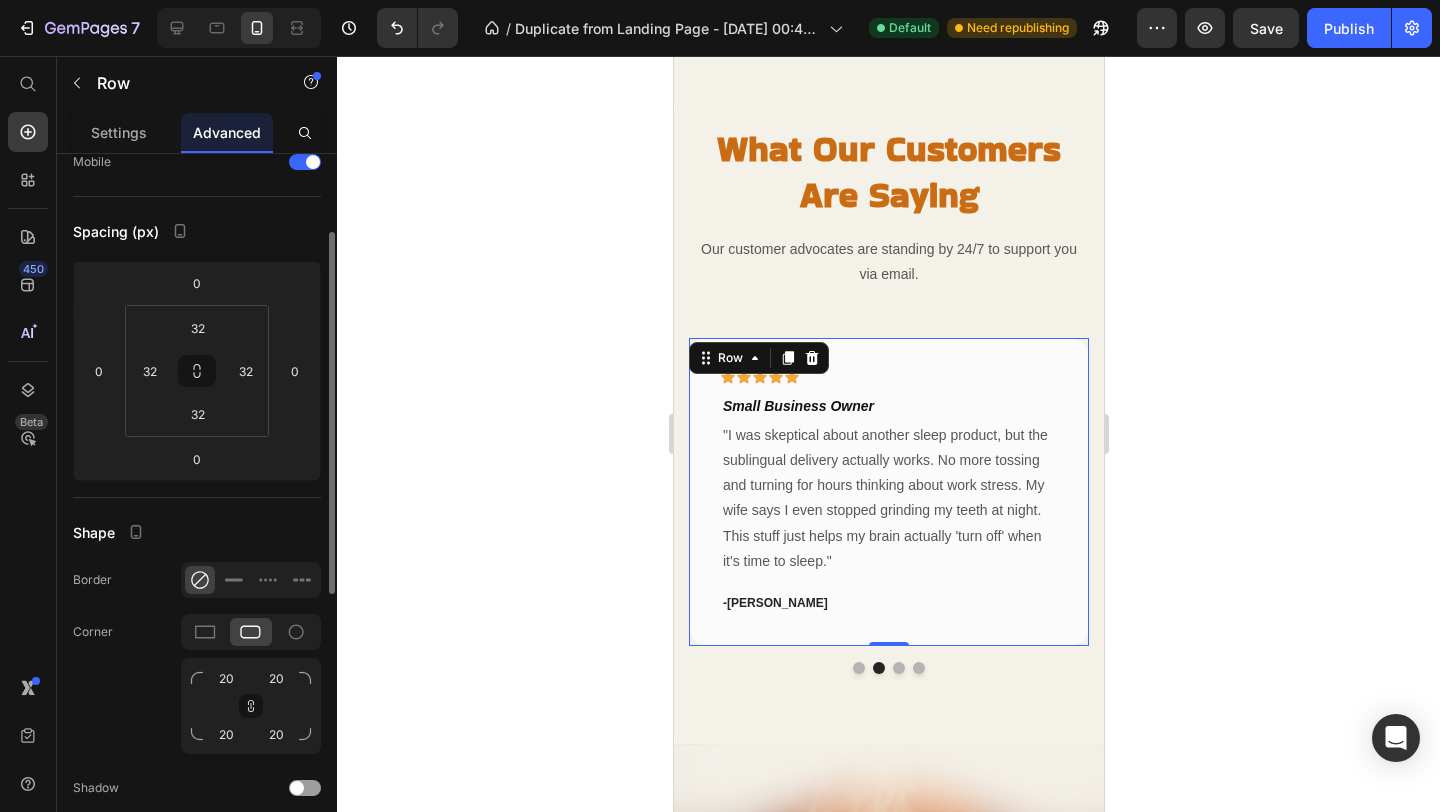 click on "Shape" at bounding box center (197, 532) 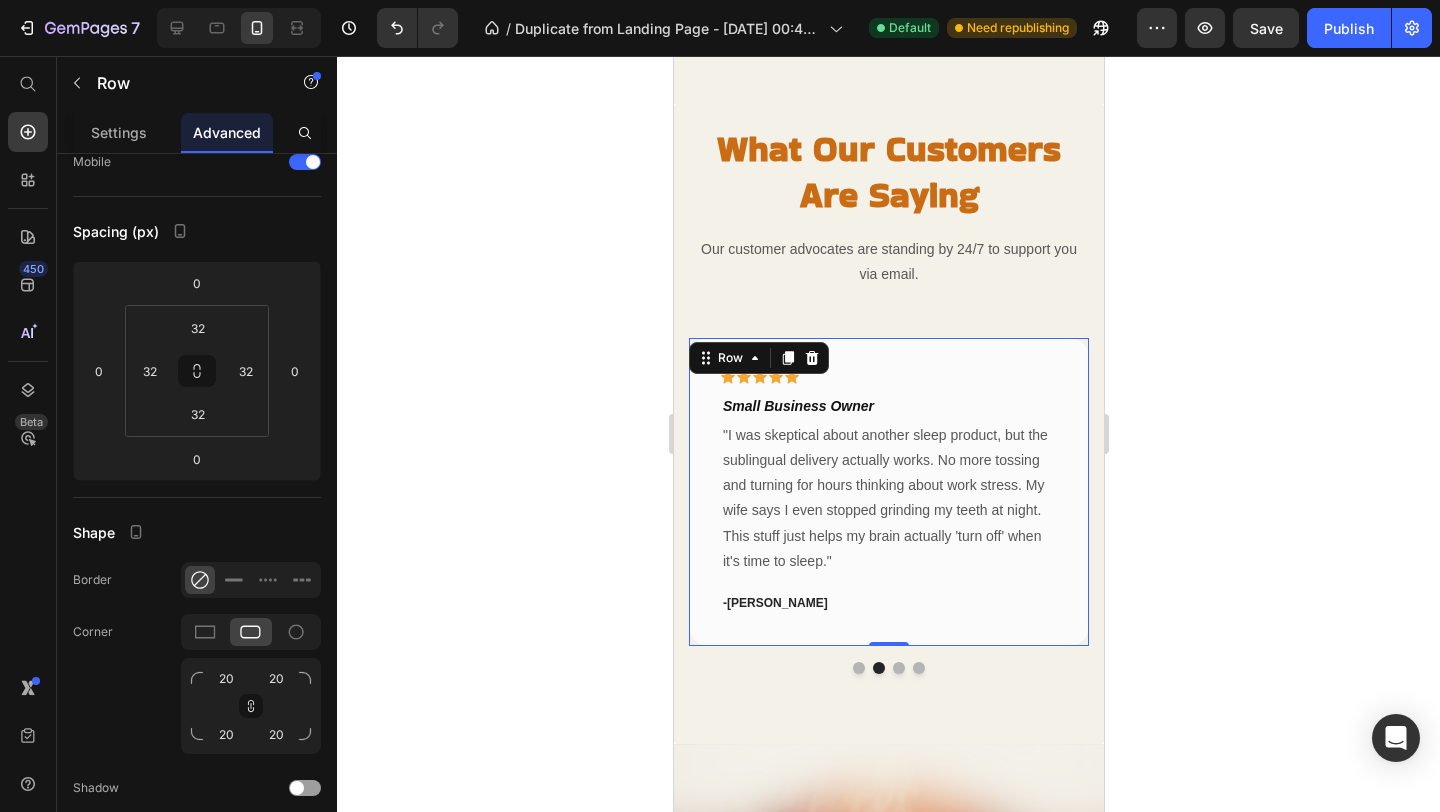 click 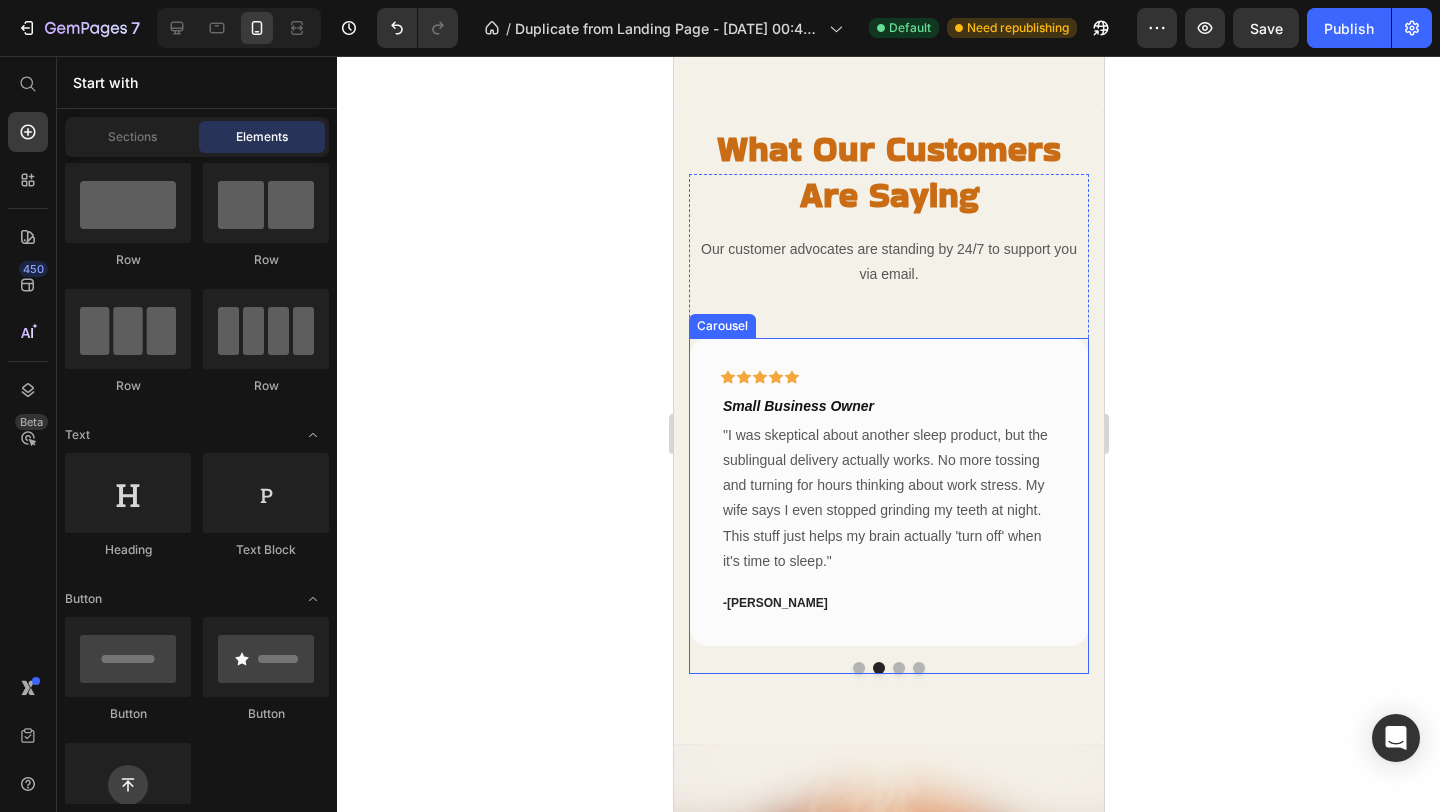 click at bounding box center (858, 668) 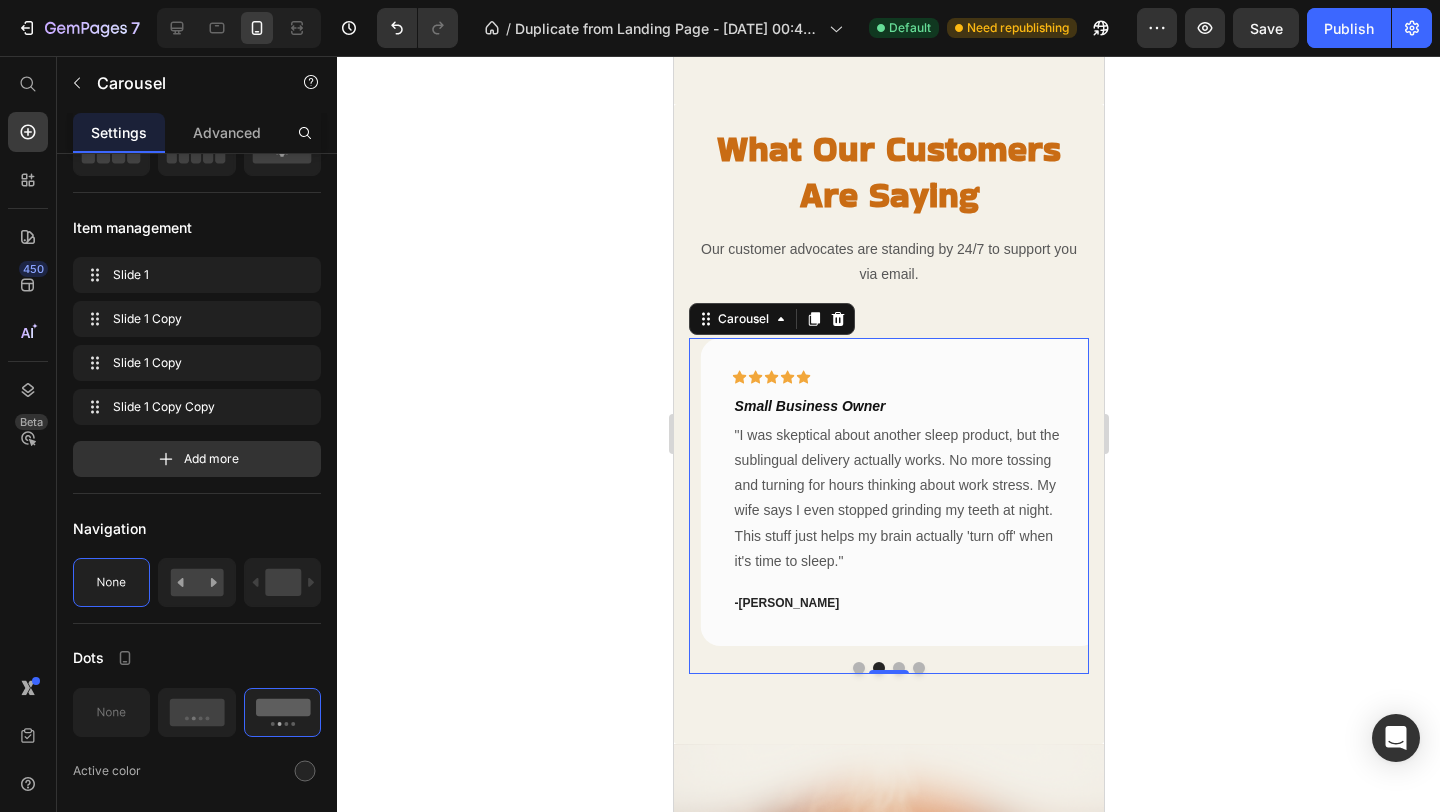scroll, scrollTop: 0, scrollLeft: 0, axis: both 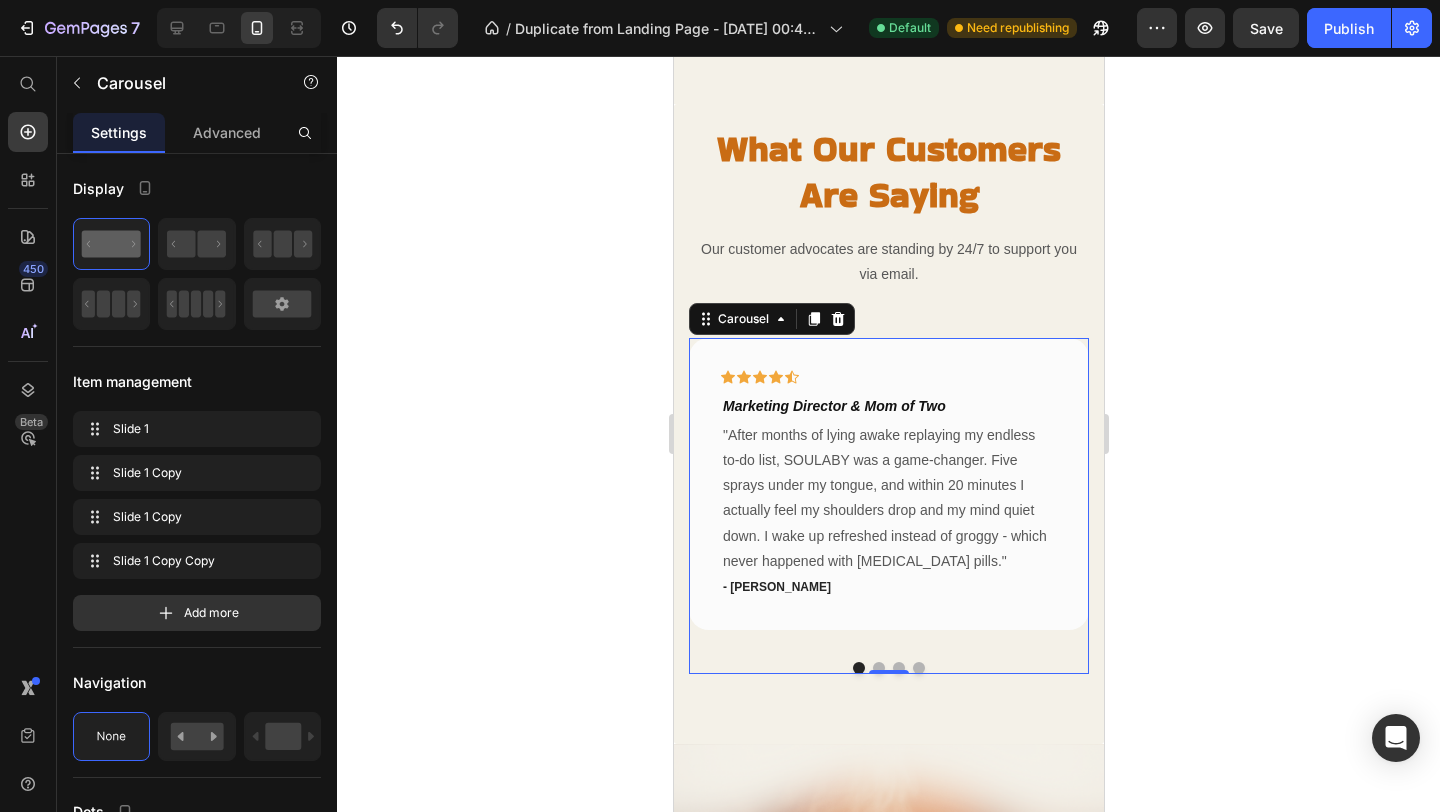 click 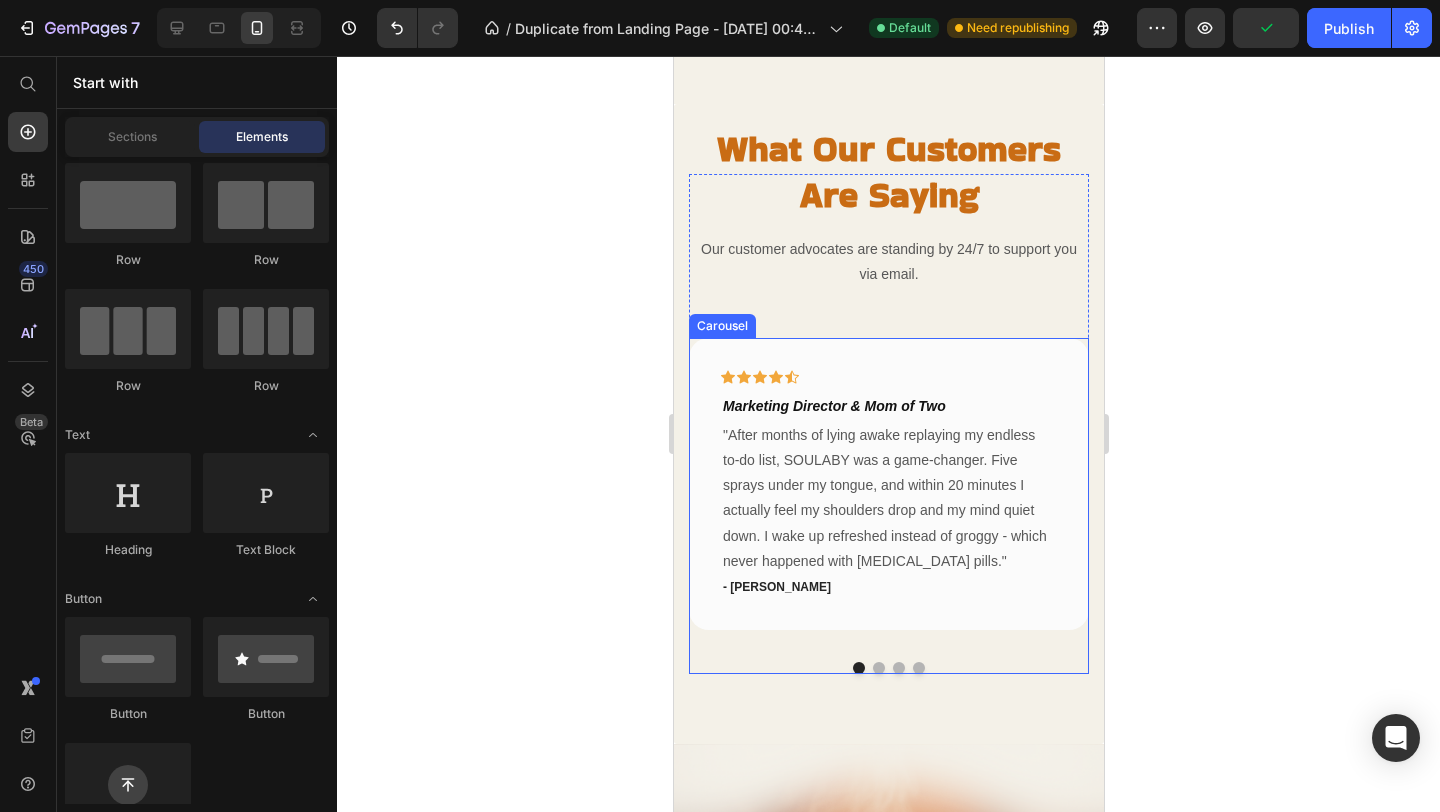 click at bounding box center [878, 668] 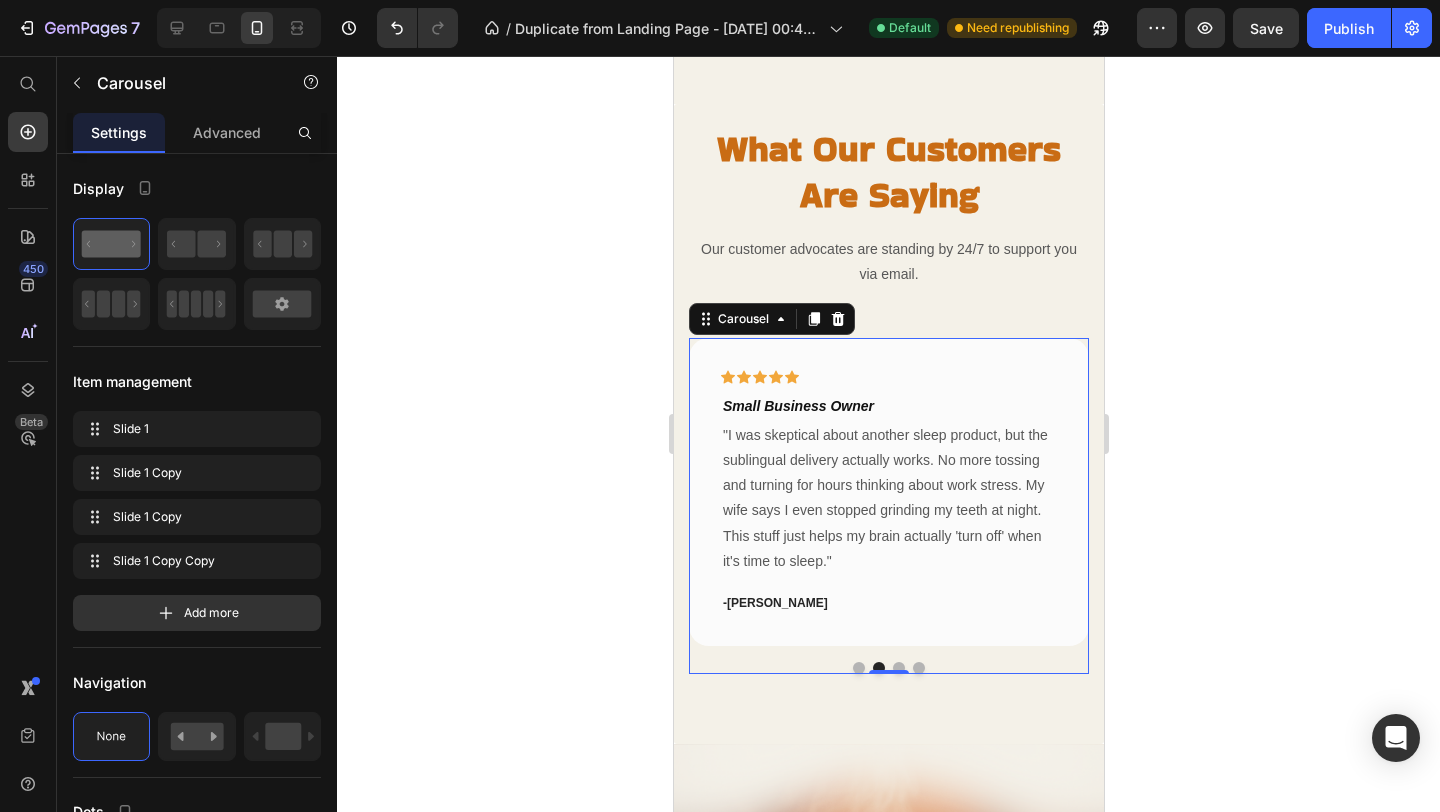 click at bounding box center [898, 668] 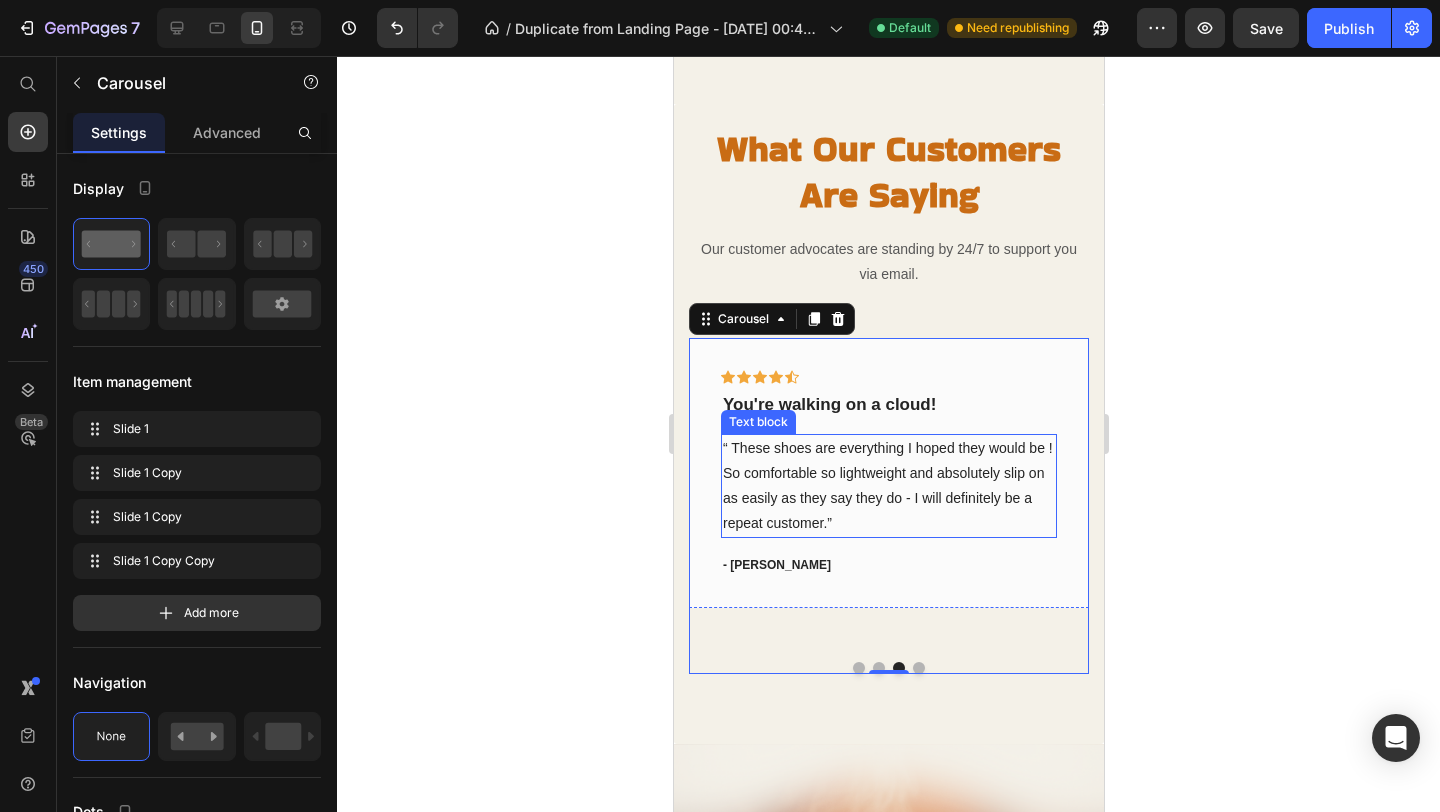 click on "“ These shoes are everything I hoped they would be ! So comfortable so lightweight and absolutely slip on as easily as they say they do - I will definitely be a repeat customer.”" at bounding box center (888, 486) 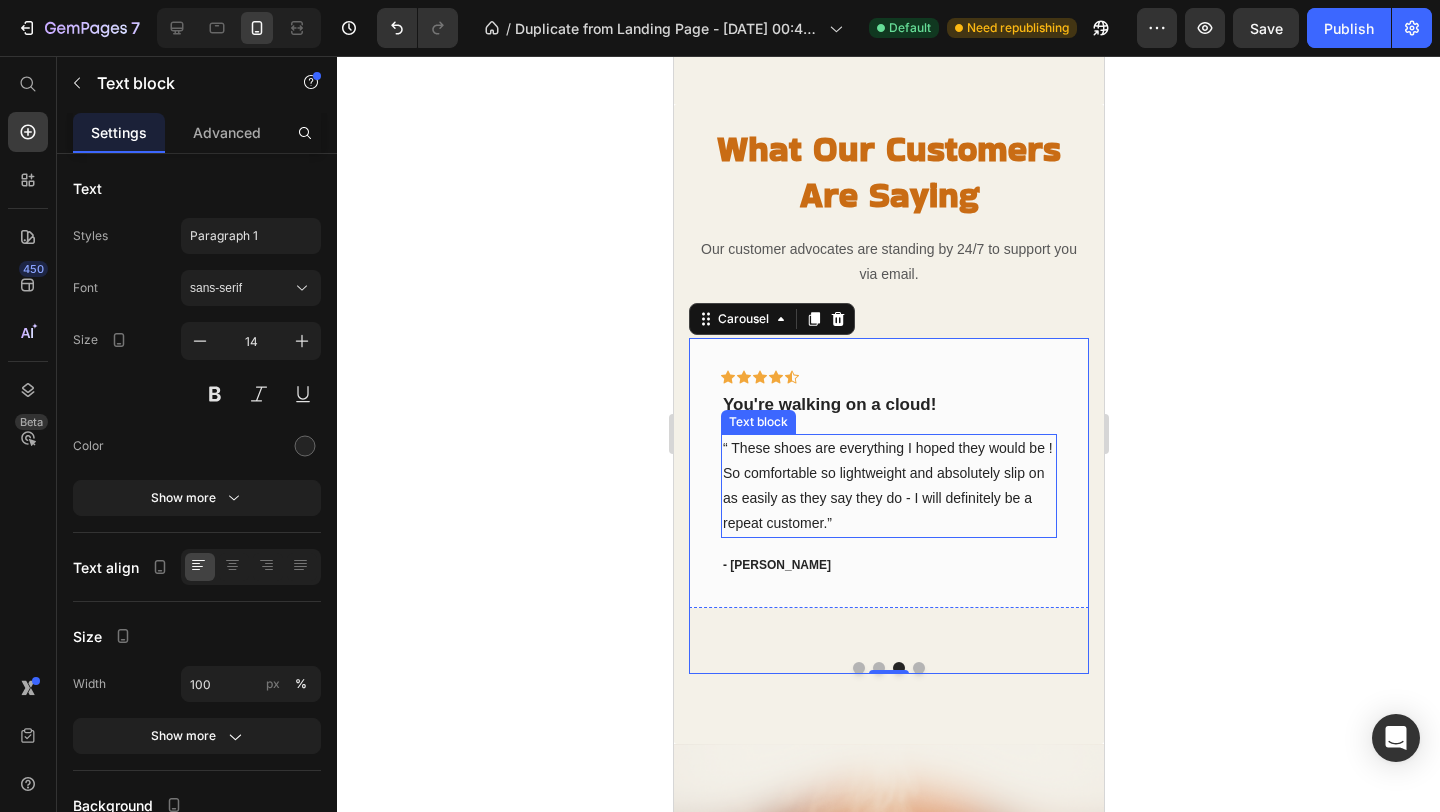 click on "“ These shoes are everything I hoped they would be ! So comfortable so lightweight and absolutely slip on as easily as they say they do - I will definitely be a repeat customer.”" at bounding box center [888, 486] 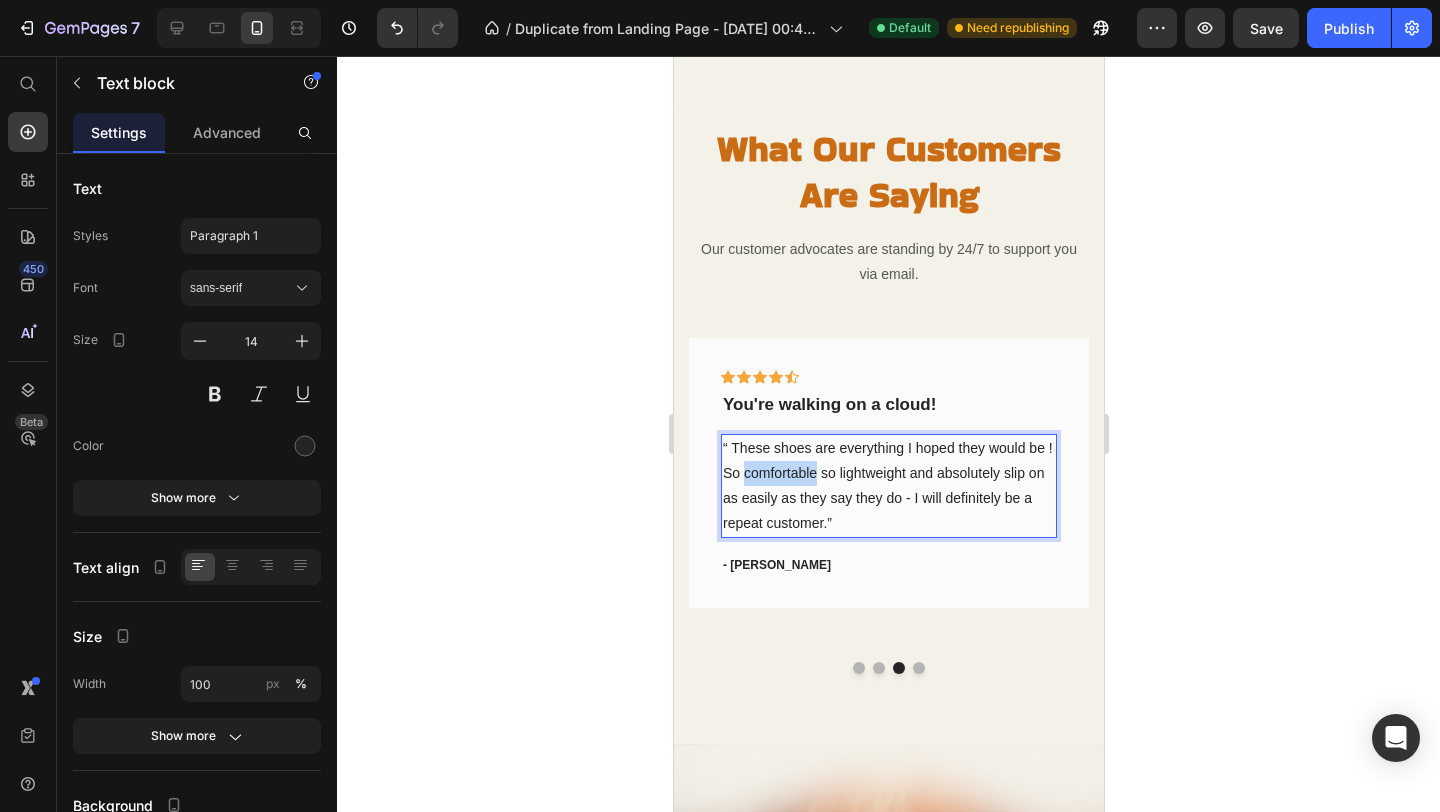 click on "“ These shoes are everything I hoped they would be ! So comfortable so lightweight and absolutely slip on as easily as they say they do - I will definitely be a repeat customer.”" at bounding box center [888, 486] 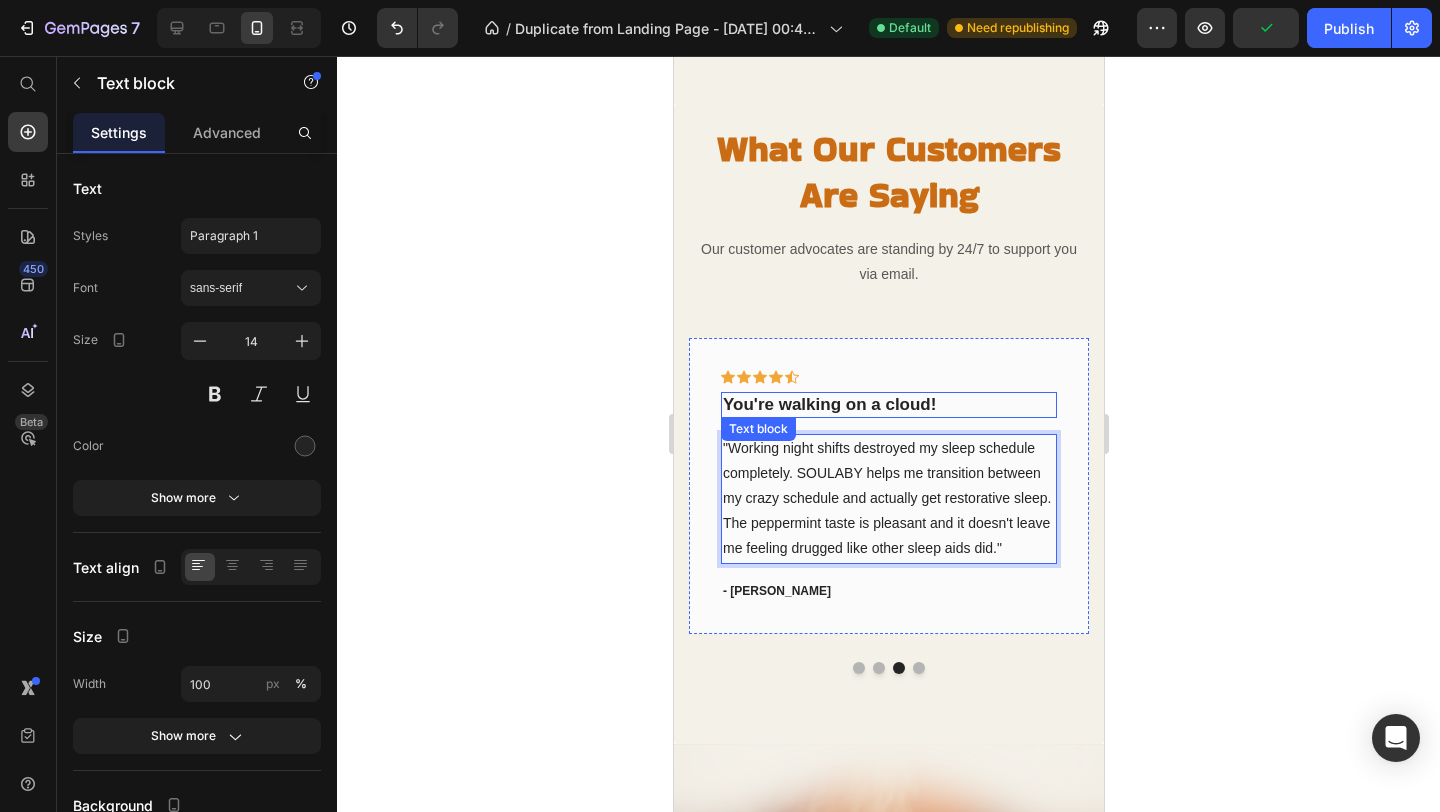 click on "You're walking on a cloud!" at bounding box center (888, 405) 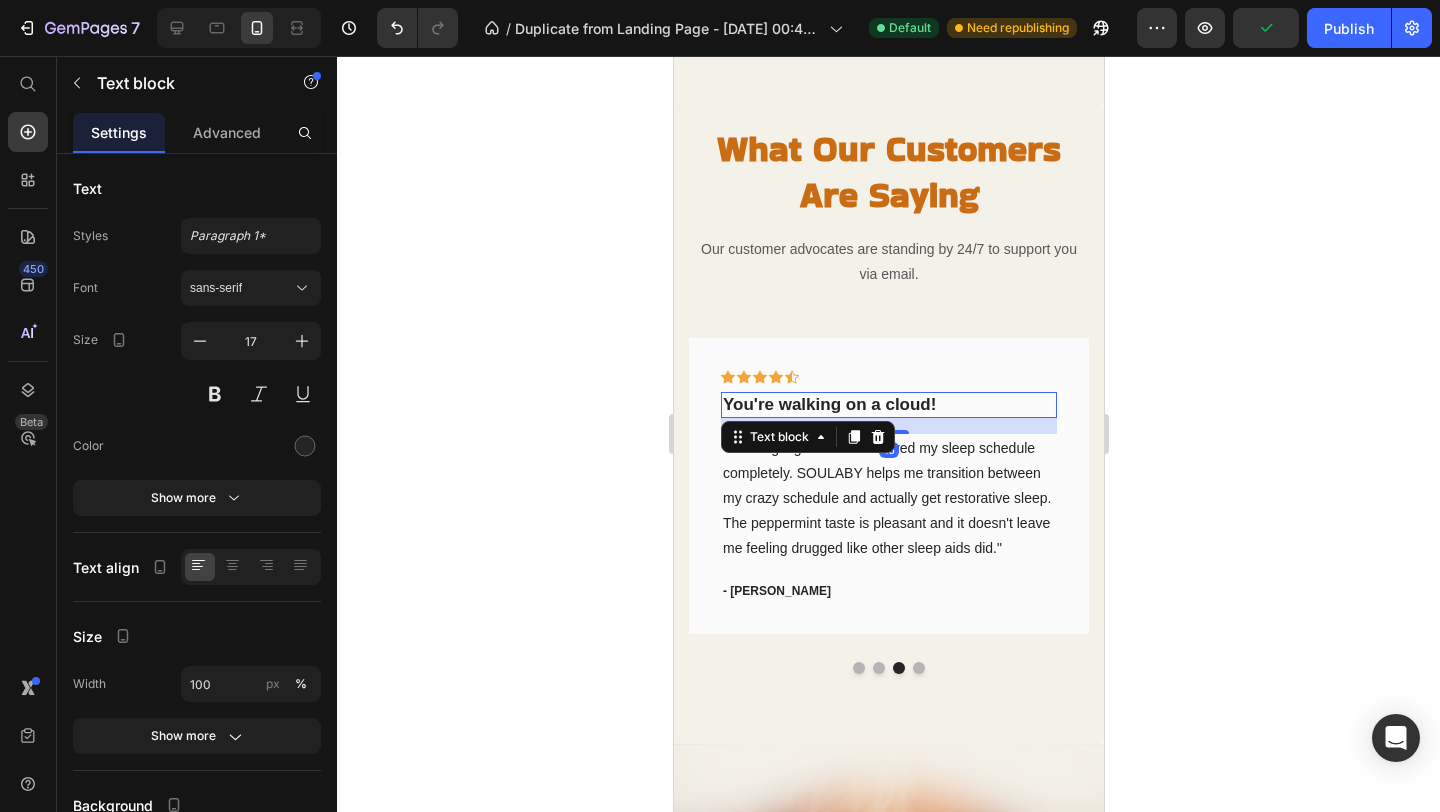click on "You're walking on a cloud!" at bounding box center (888, 405) 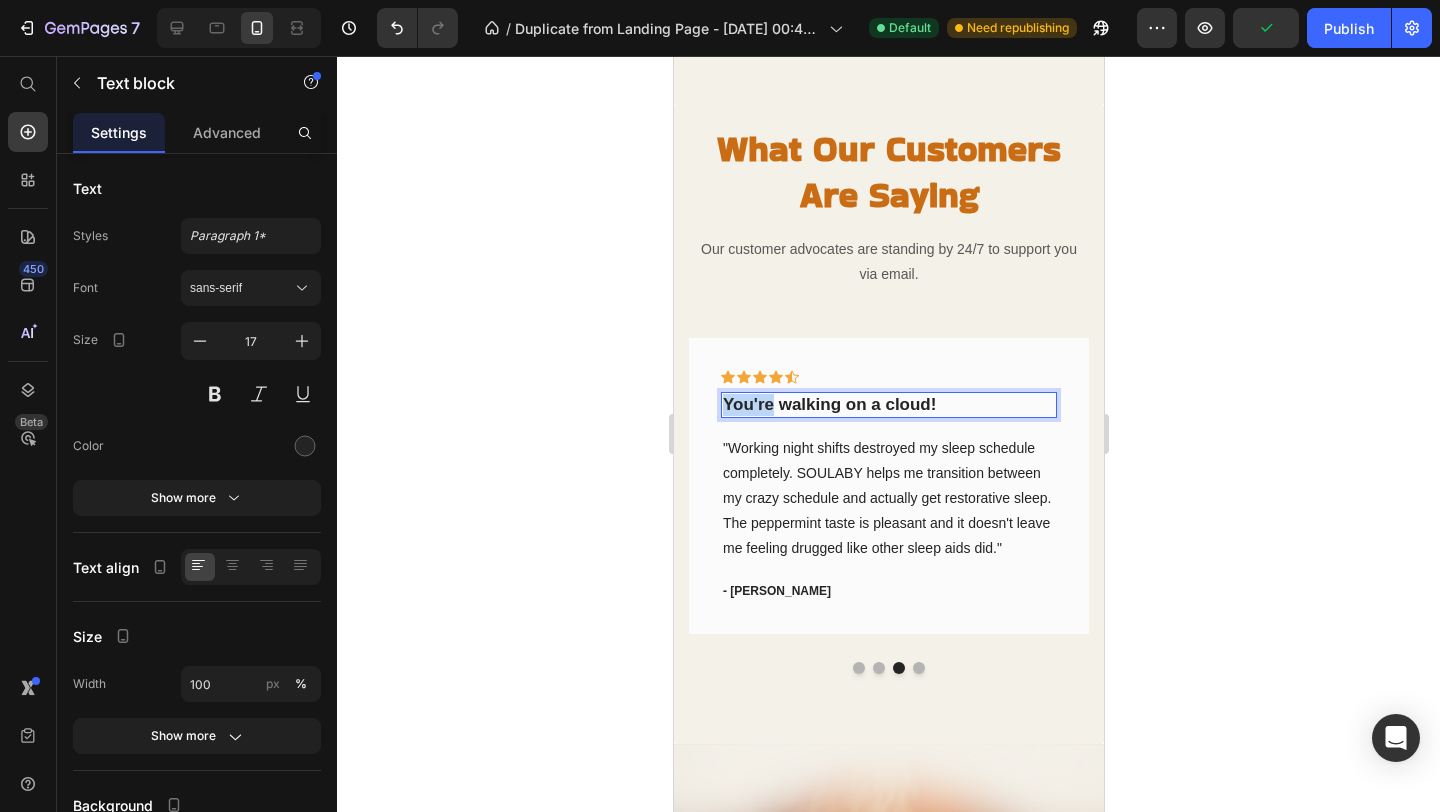 click on "You're walking on a cloud!" at bounding box center (888, 405) 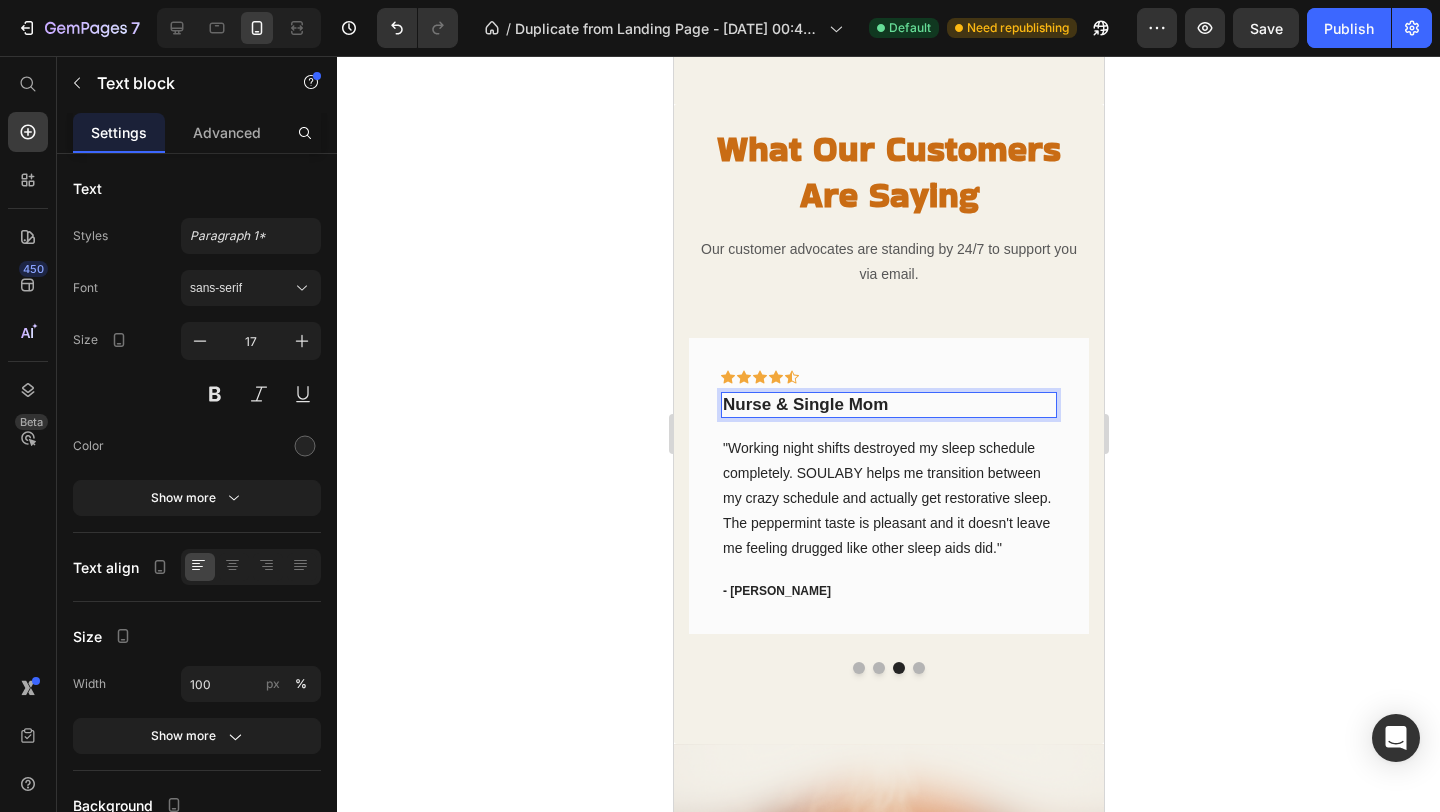 click on "Nurse & Single Mom" at bounding box center [888, 405] 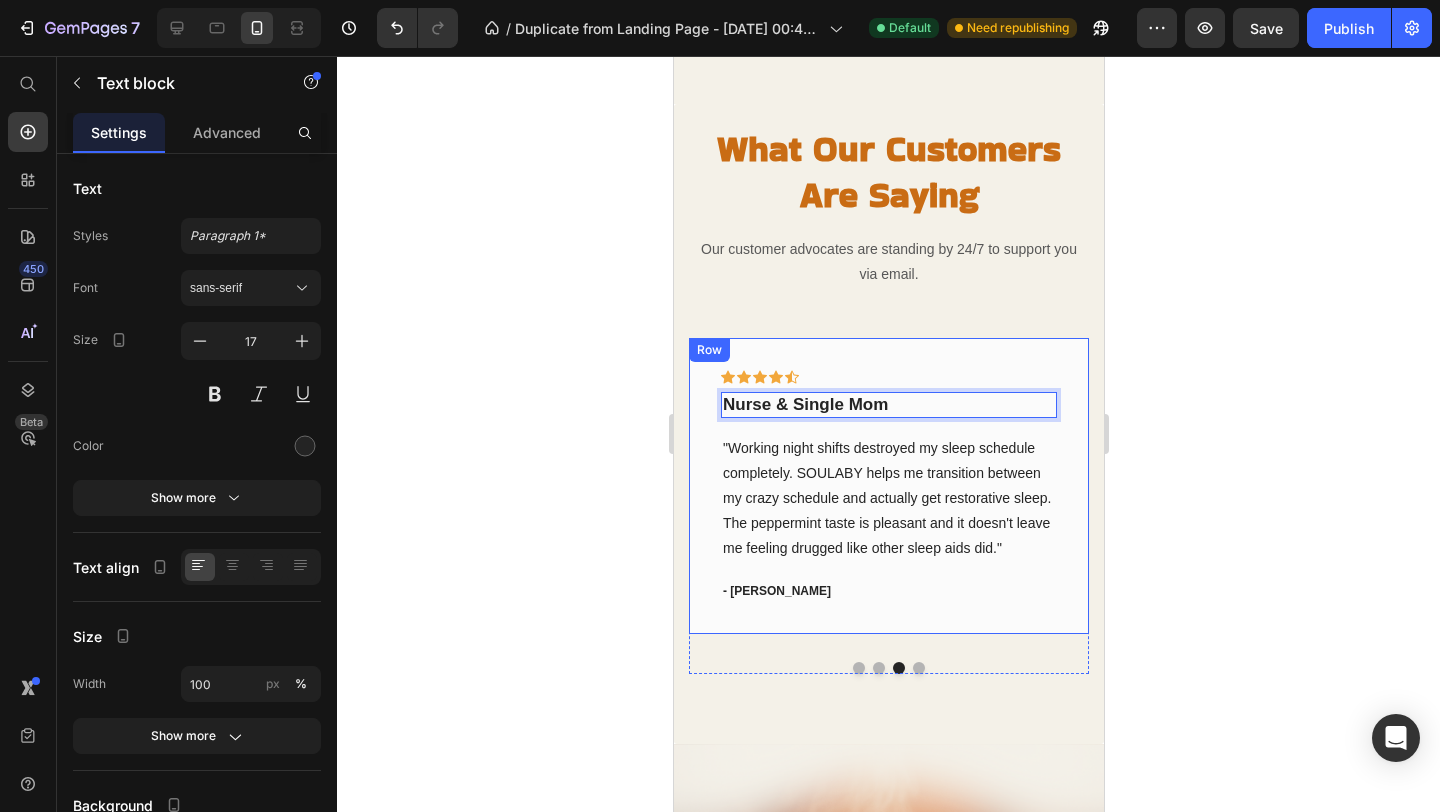 click 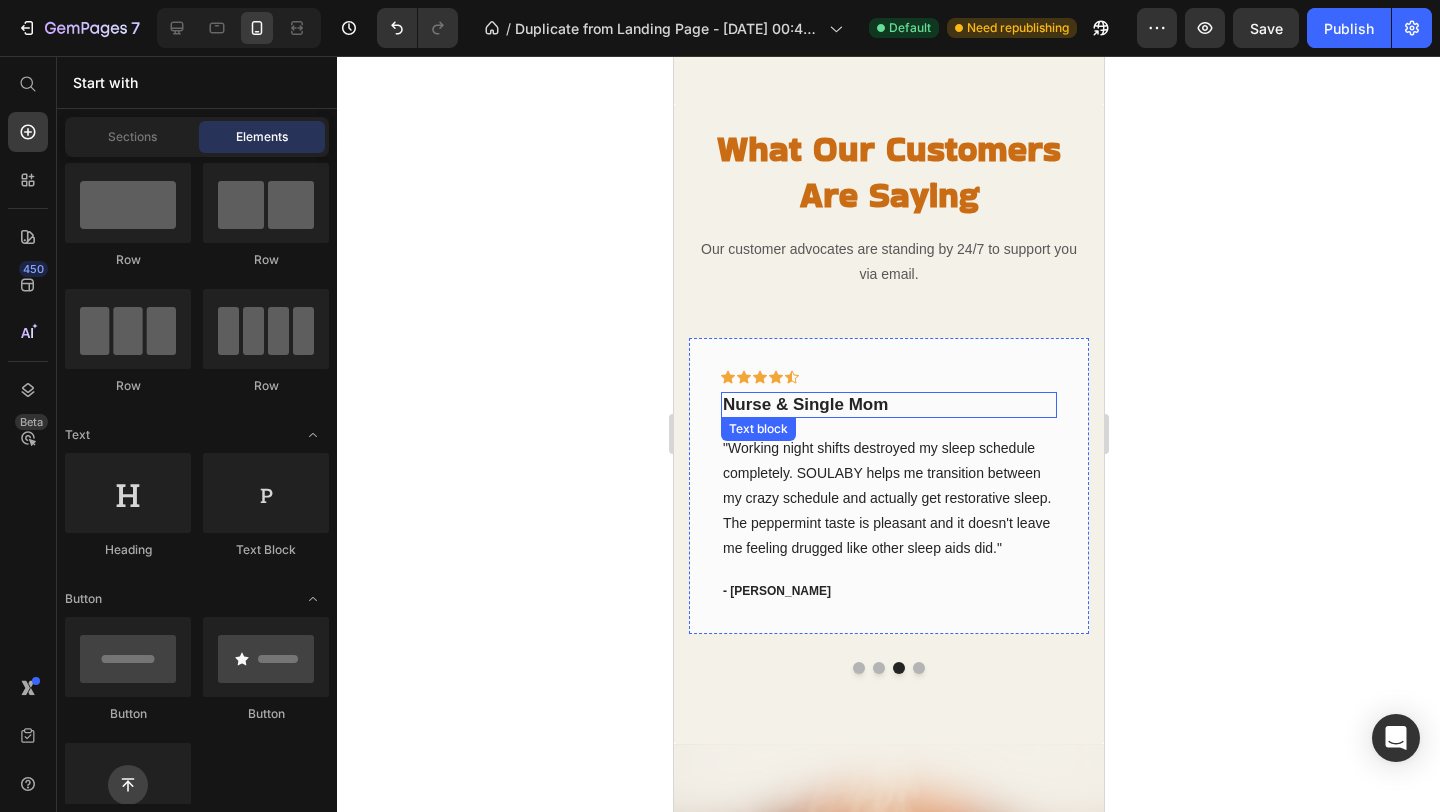 click on "Nurse & Single Mom" at bounding box center (888, 405) 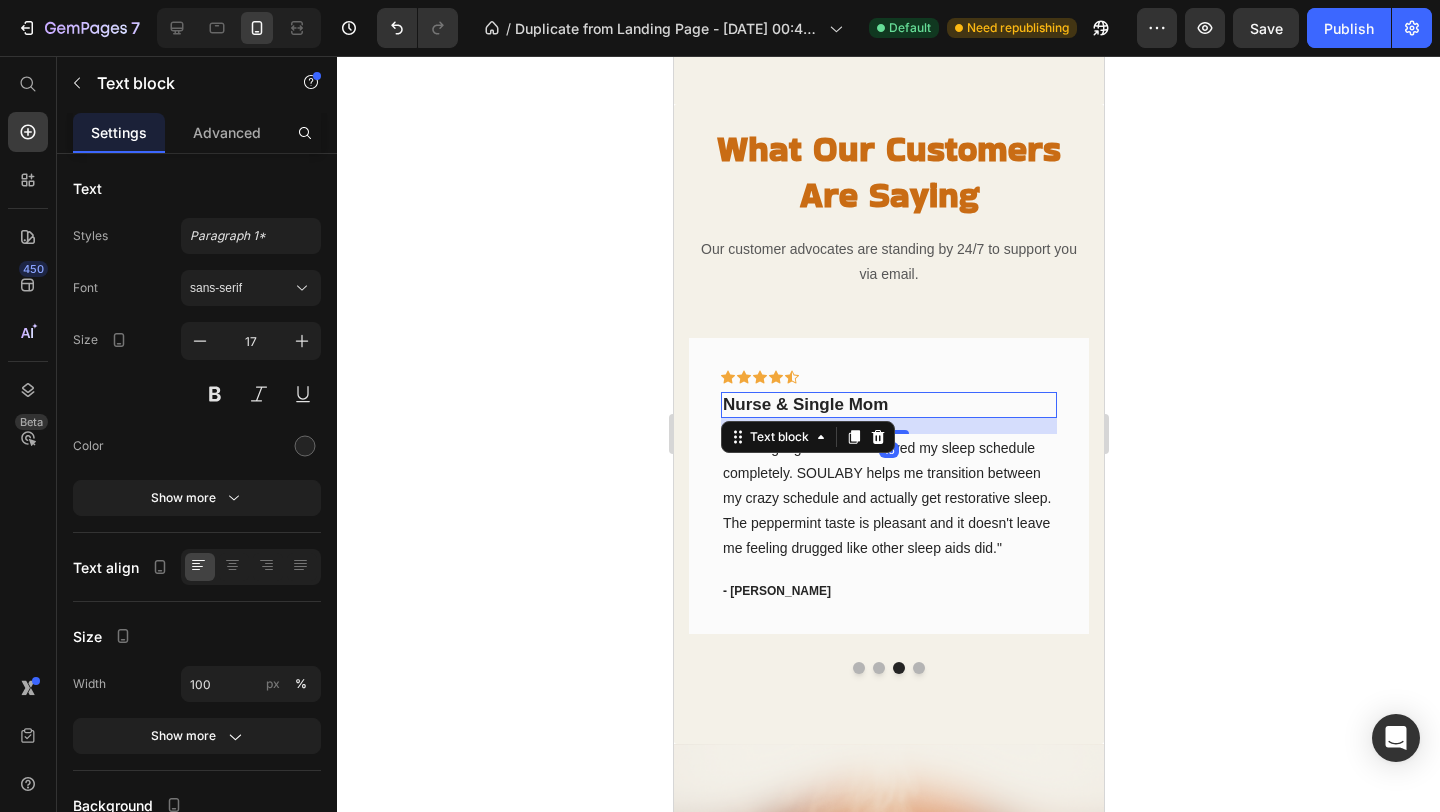 click on "Nurse & Single Mom" at bounding box center [888, 405] 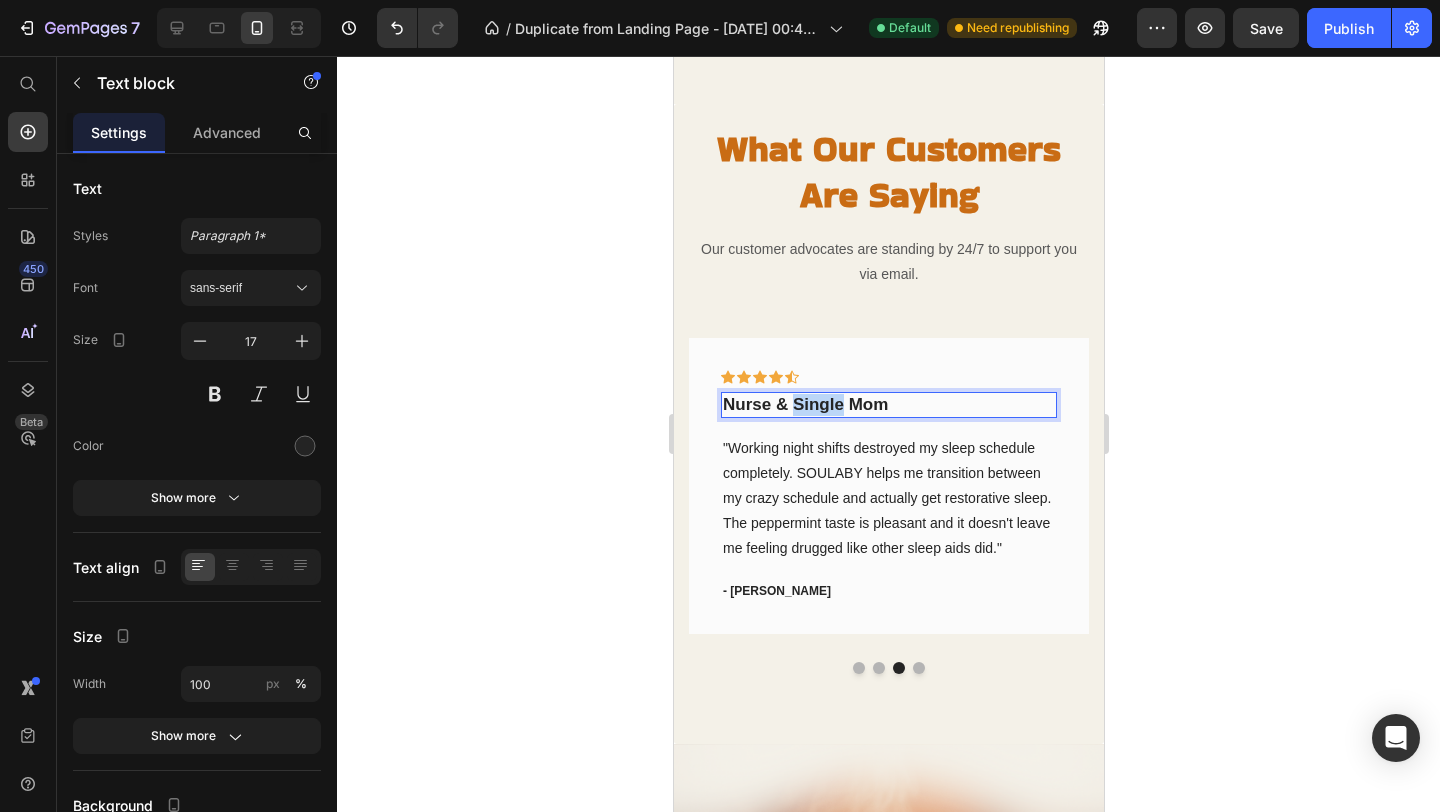 click on "Nurse & Single Mom" at bounding box center (888, 405) 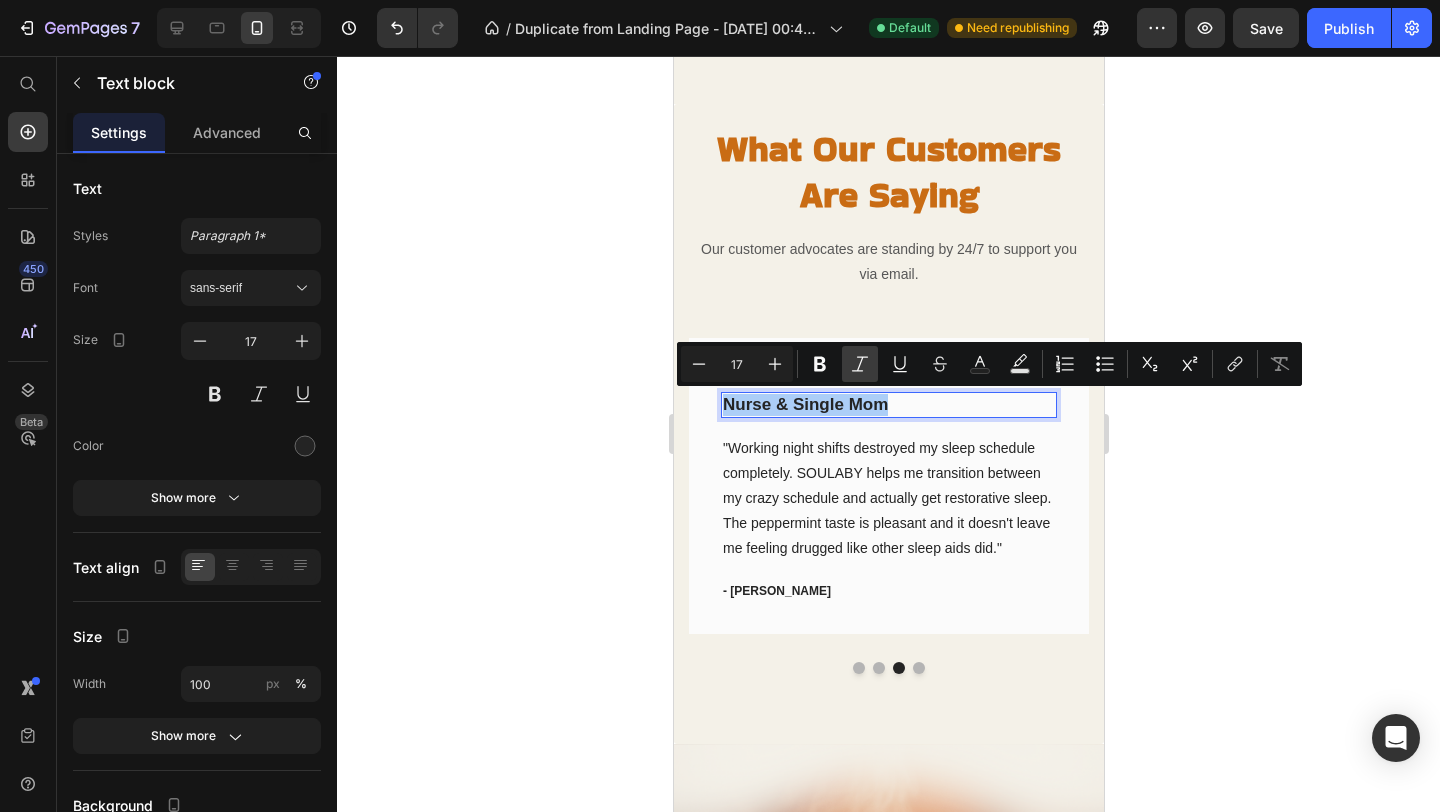 click 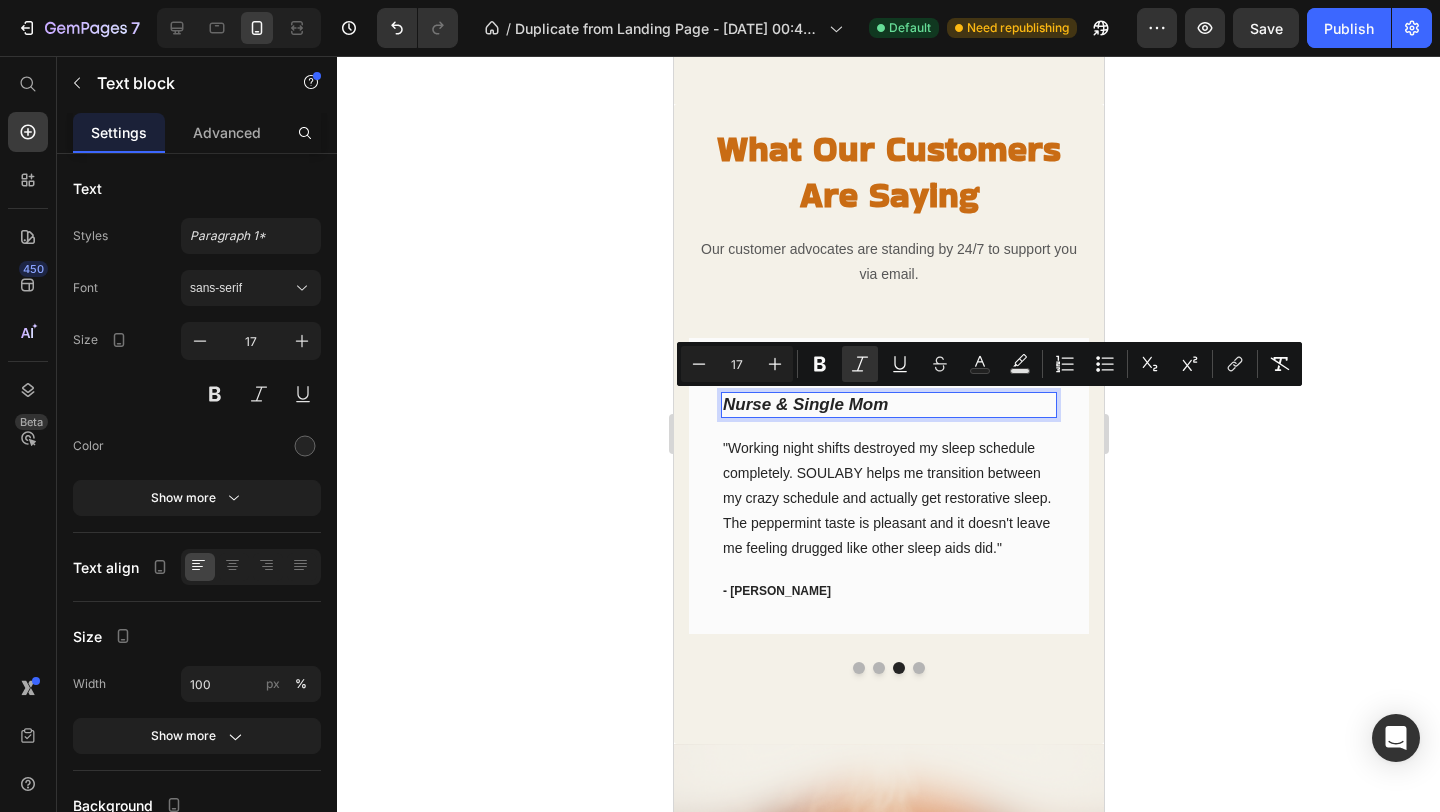 click 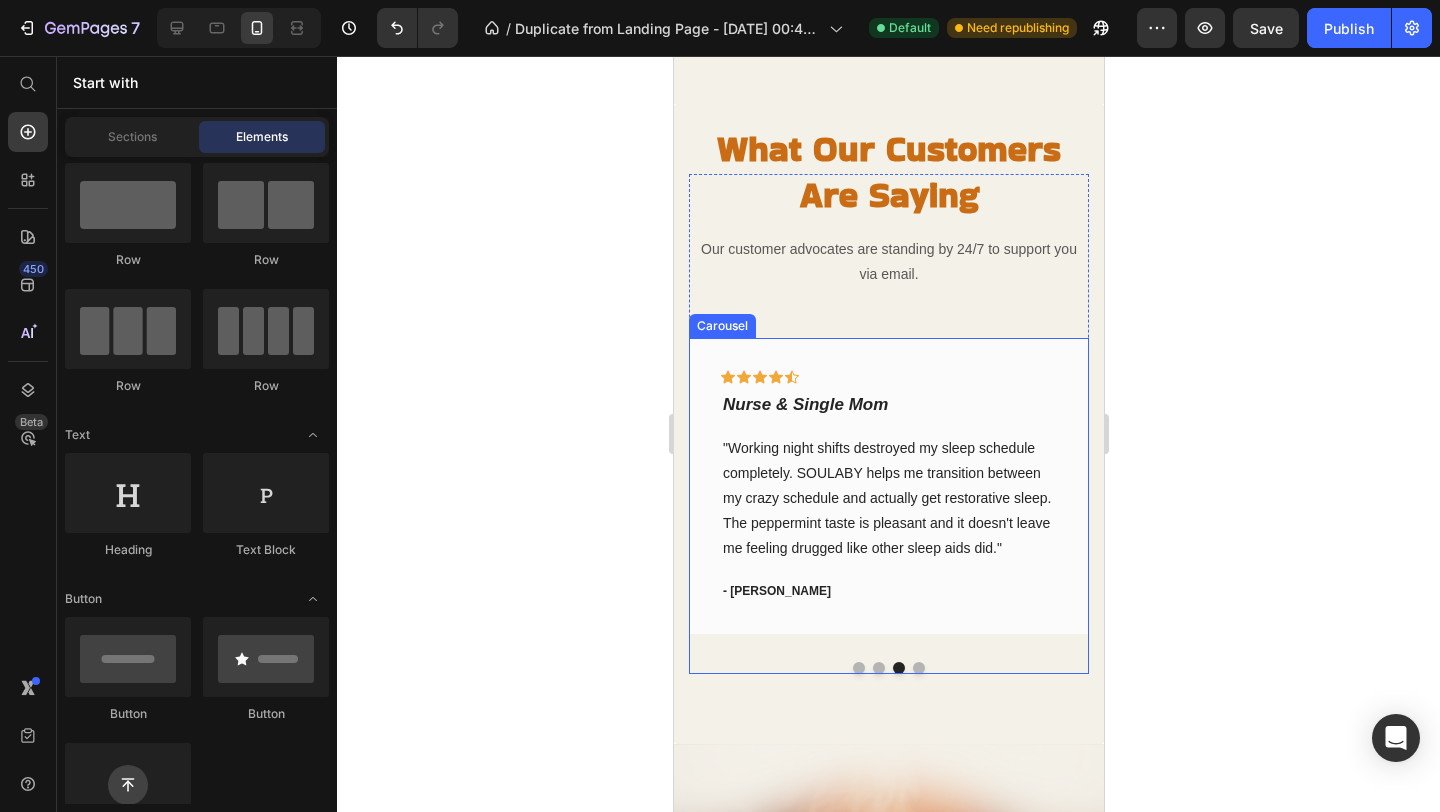 click at bounding box center [878, 668] 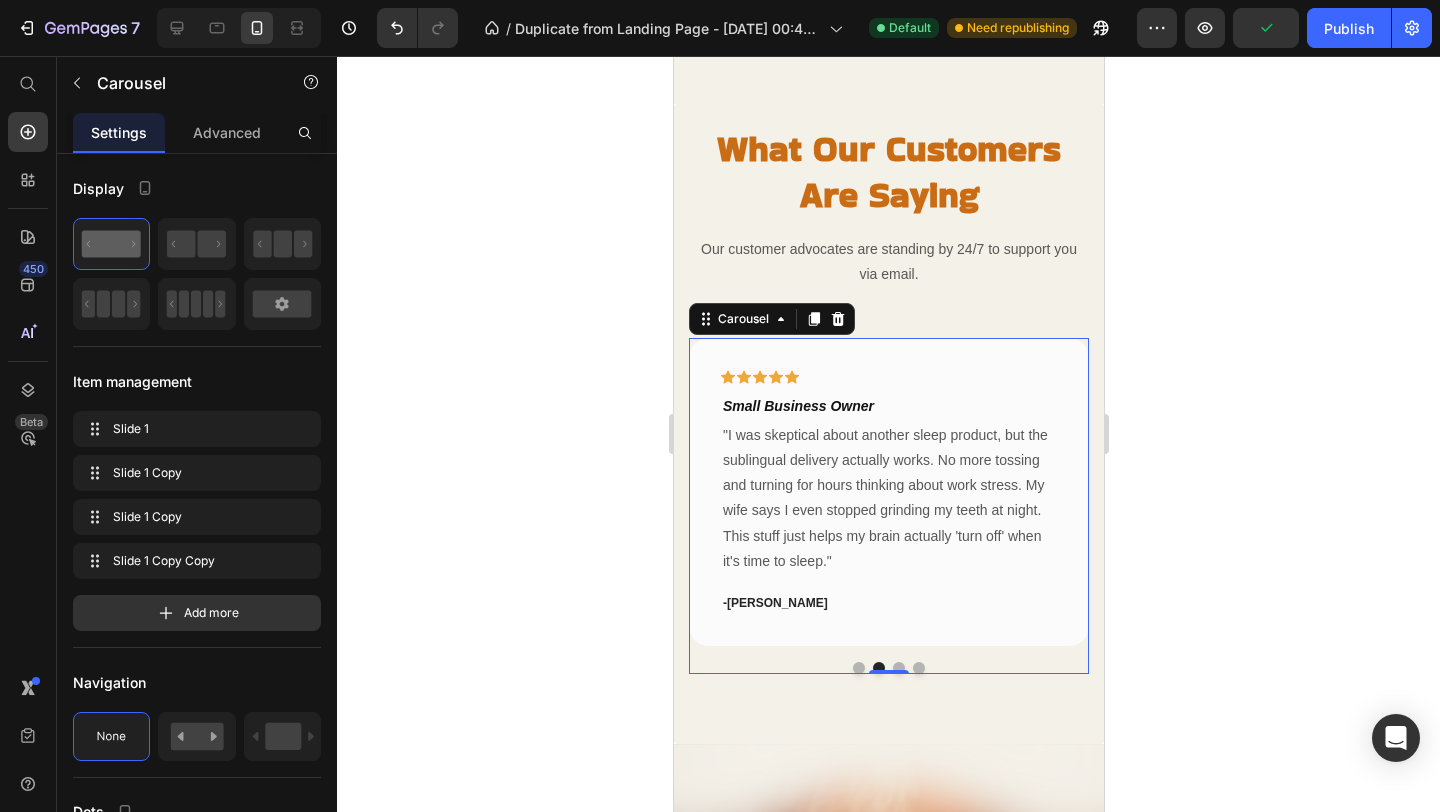 click at bounding box center [898, 668] 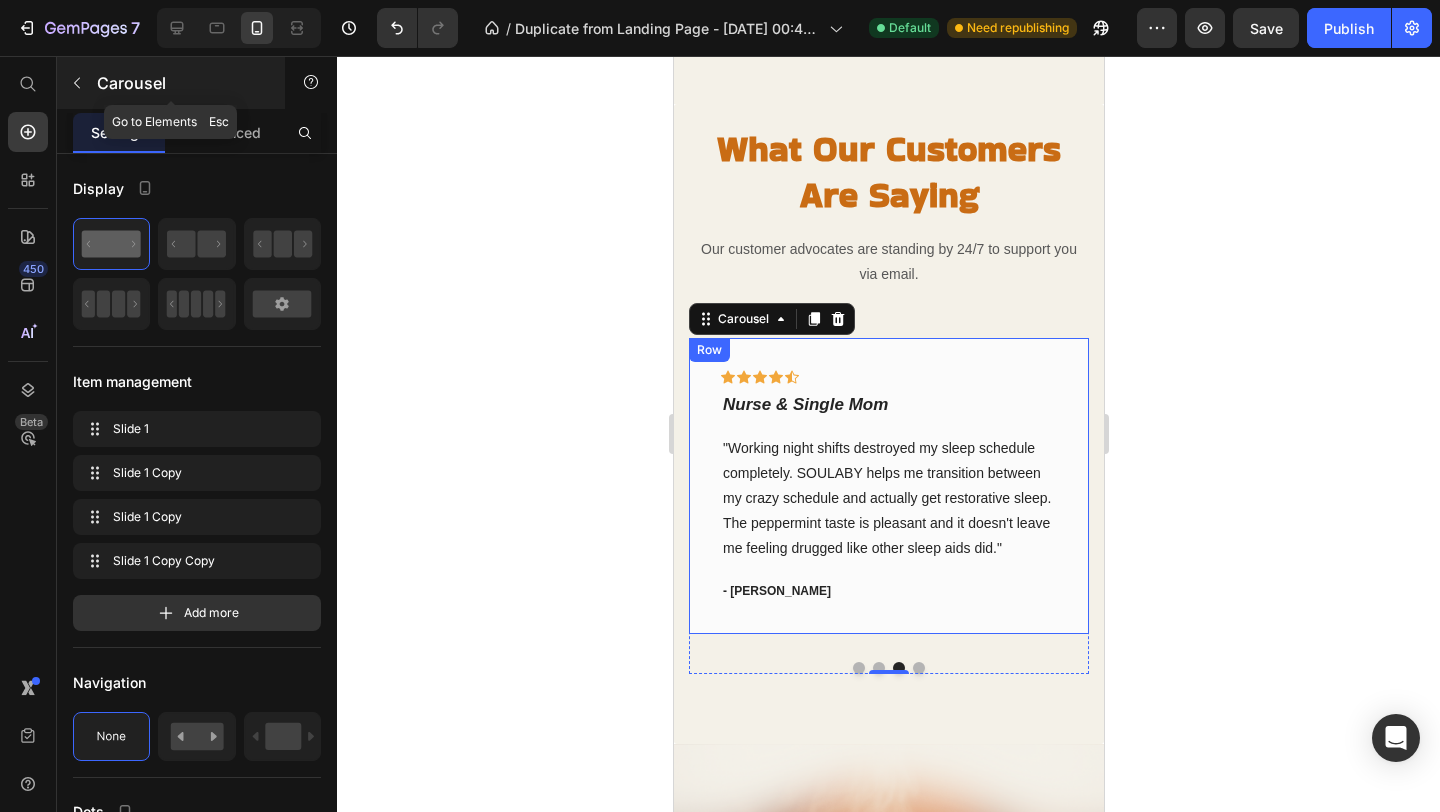 click at bounding box center (77, 83) 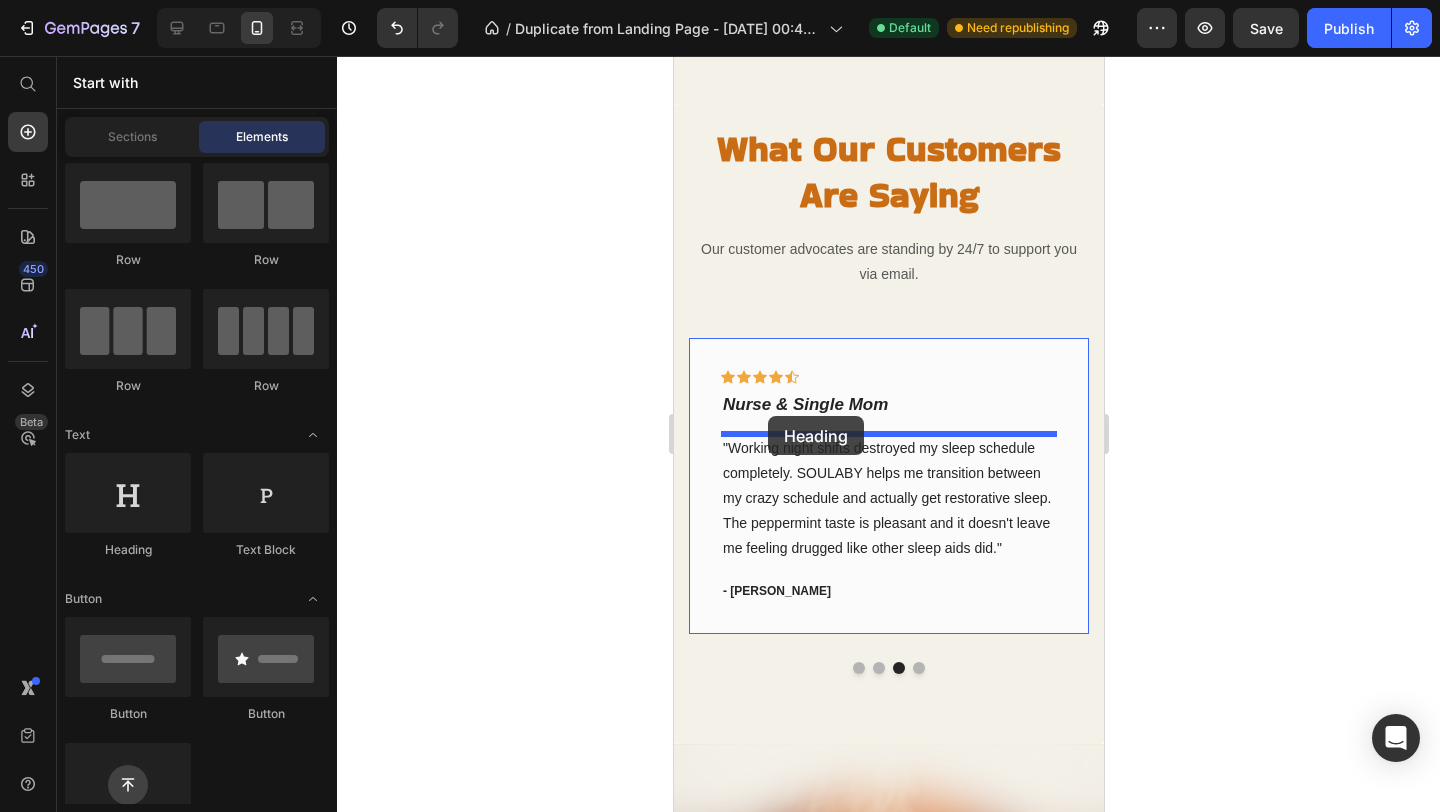 drag, startPoint x: 828, startPoint y: 547, endPoint x: 767, endPoint y: 417, distance: 143.60014 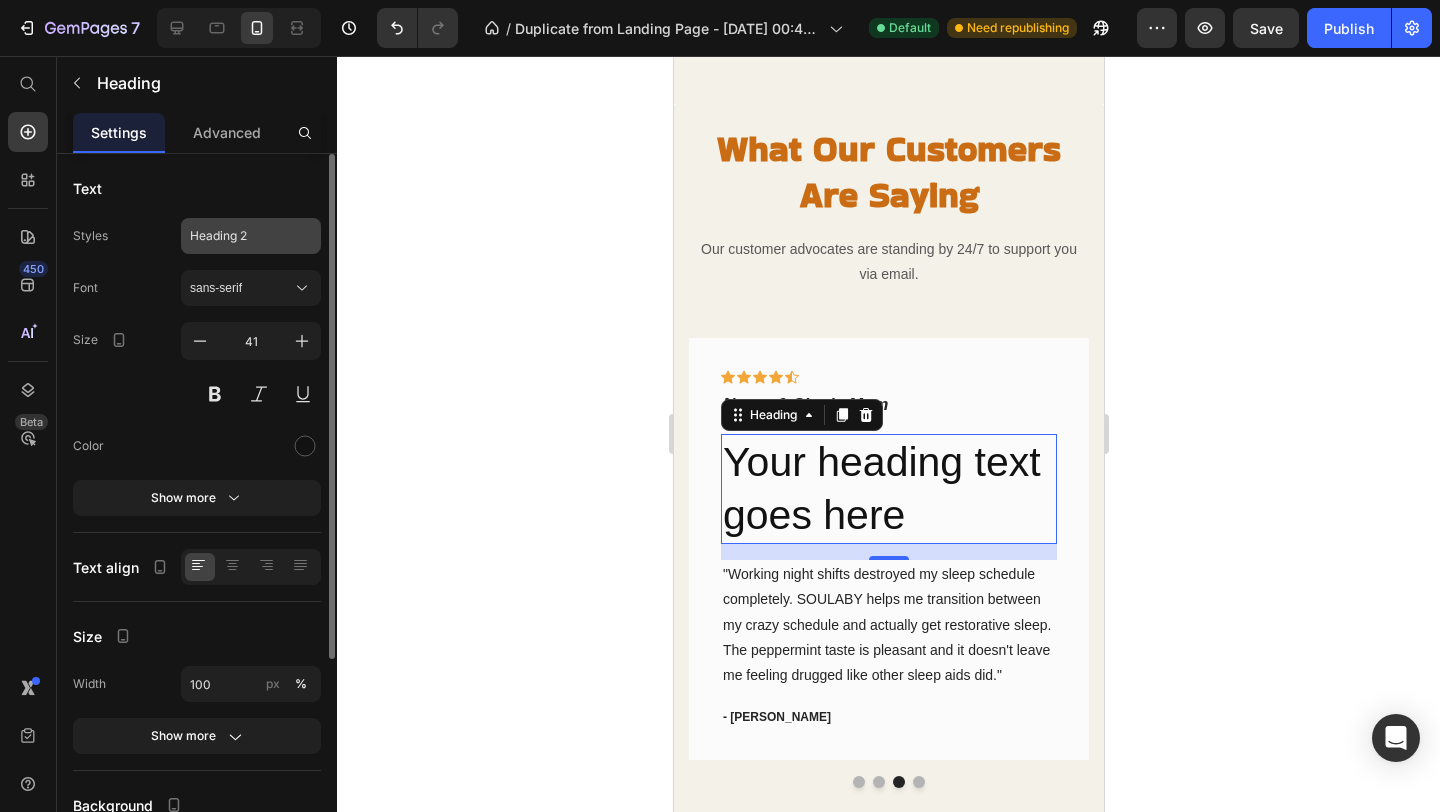 click on "Heading 2" 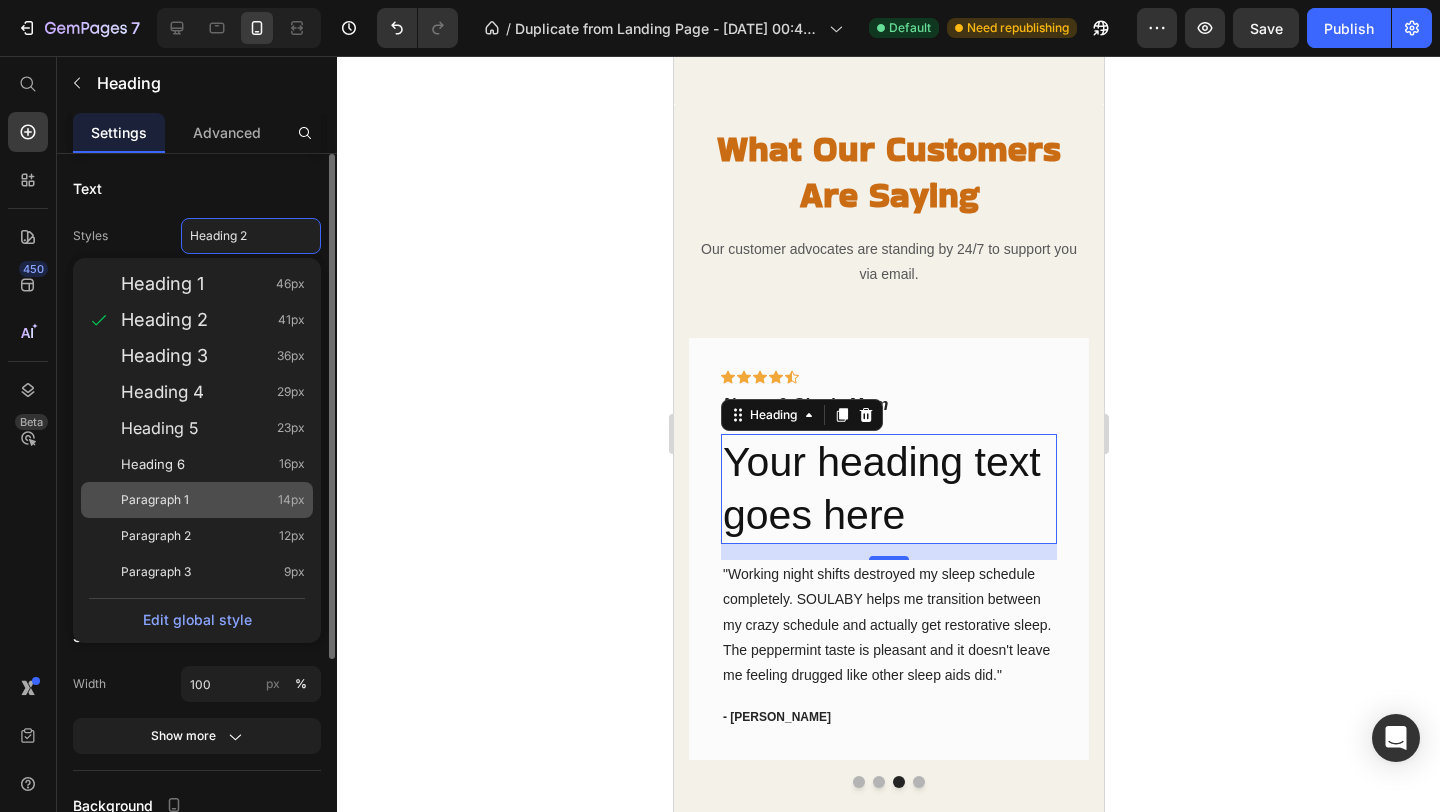click on "Paragraph 1" at bounding box center (155, 500) 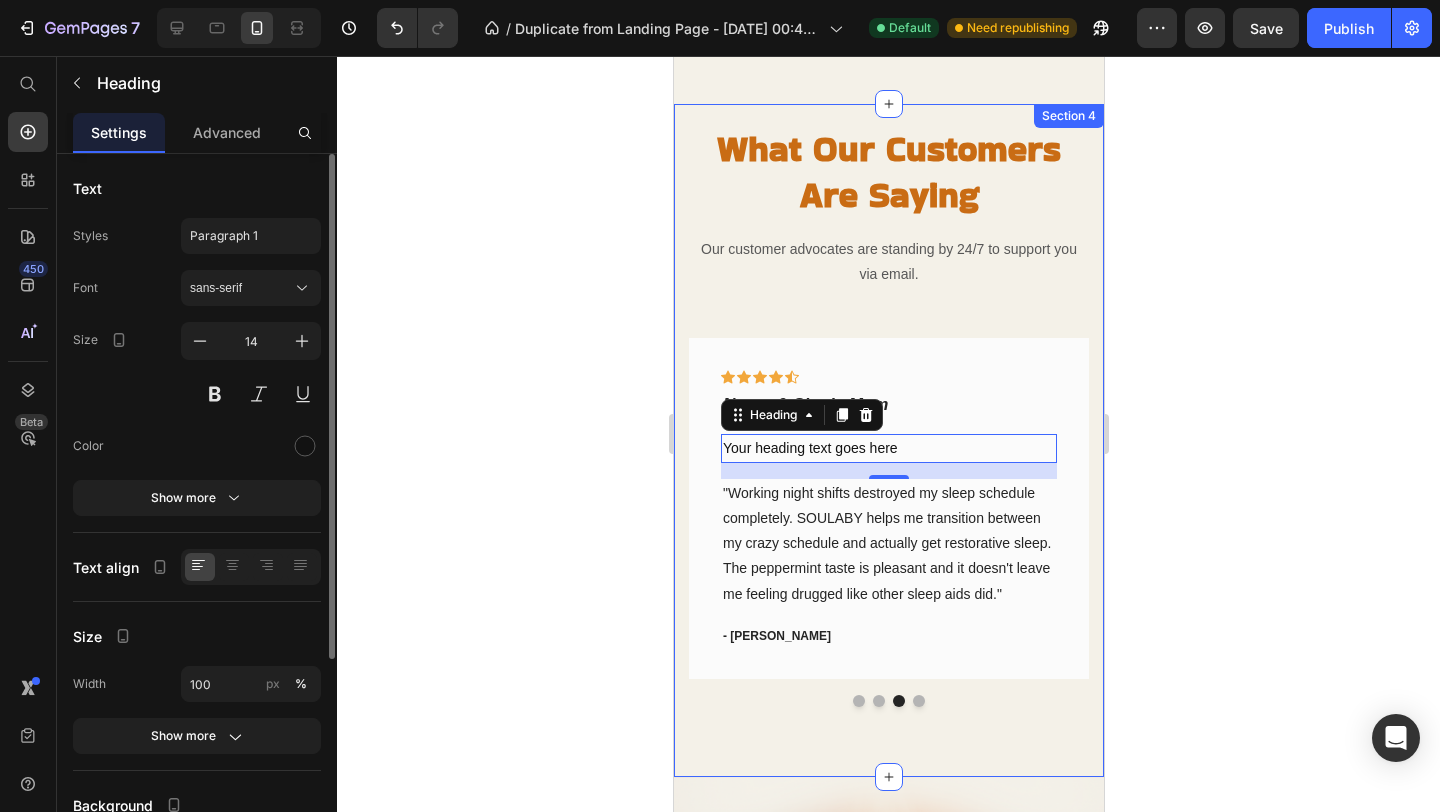 click 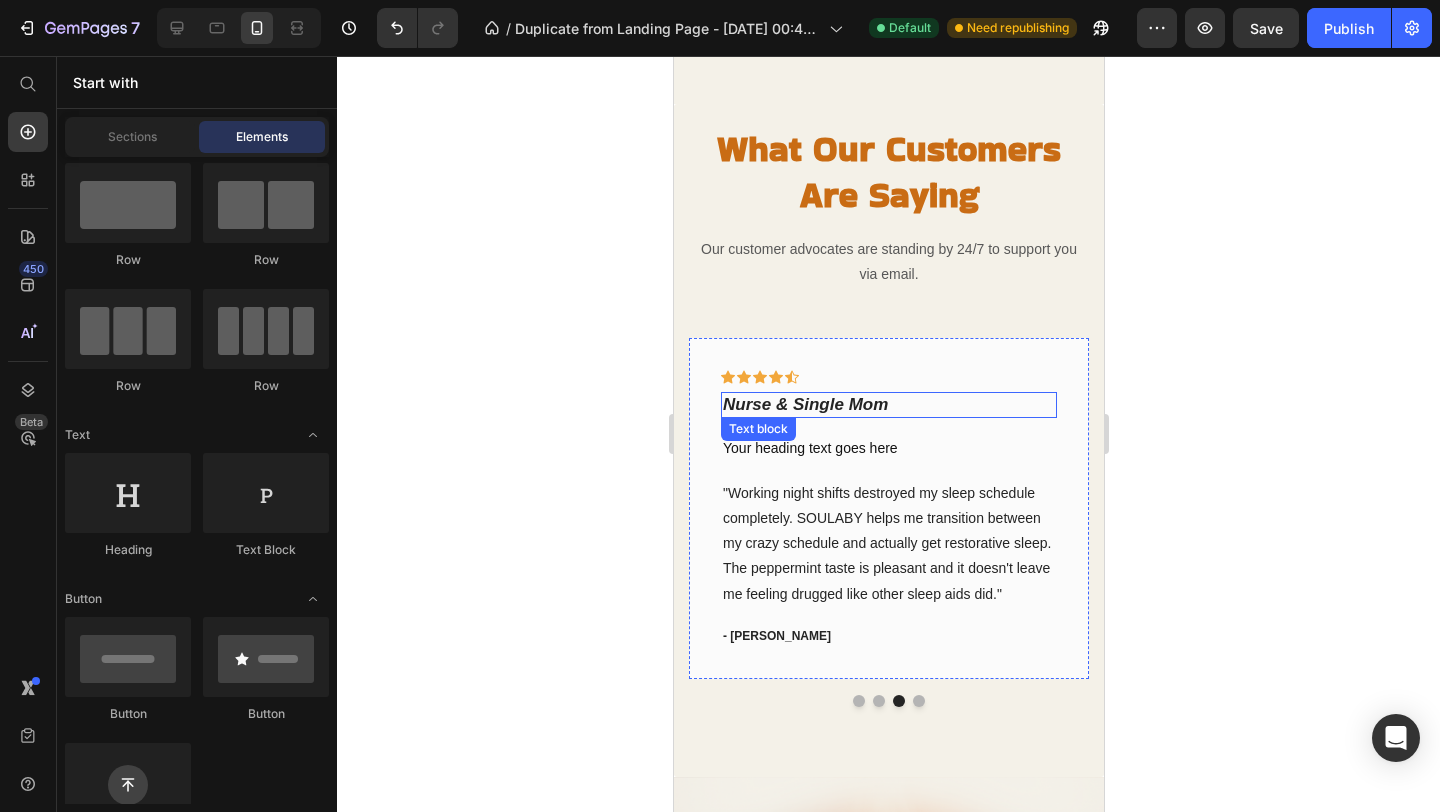 click on "Nurse & Single Mom" at bounding box center (804, 404) 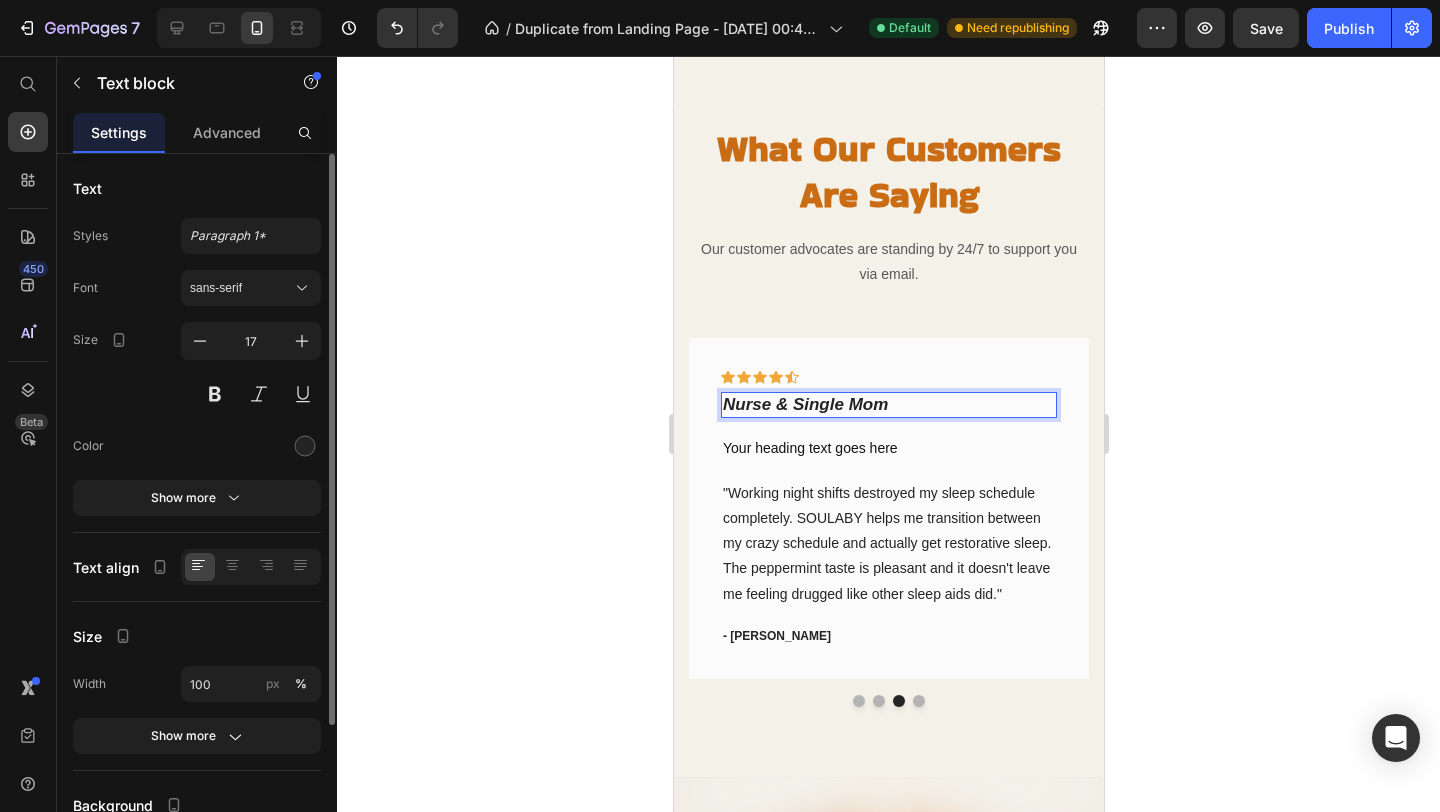 click on "Nurse & Single Mom" at bounding box center (804, 404) 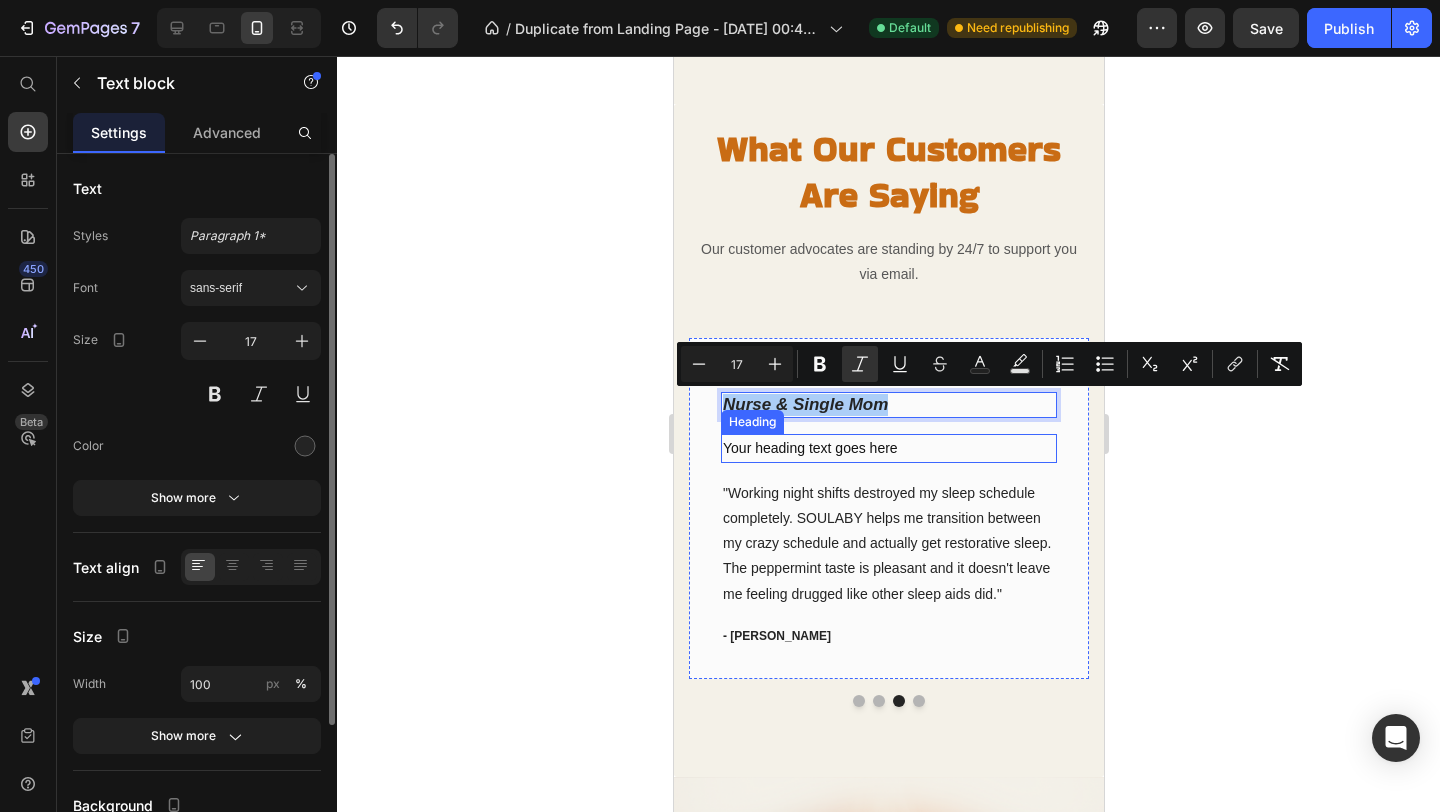 click on "Your heading text goes here" at bounding box center (888, 448) 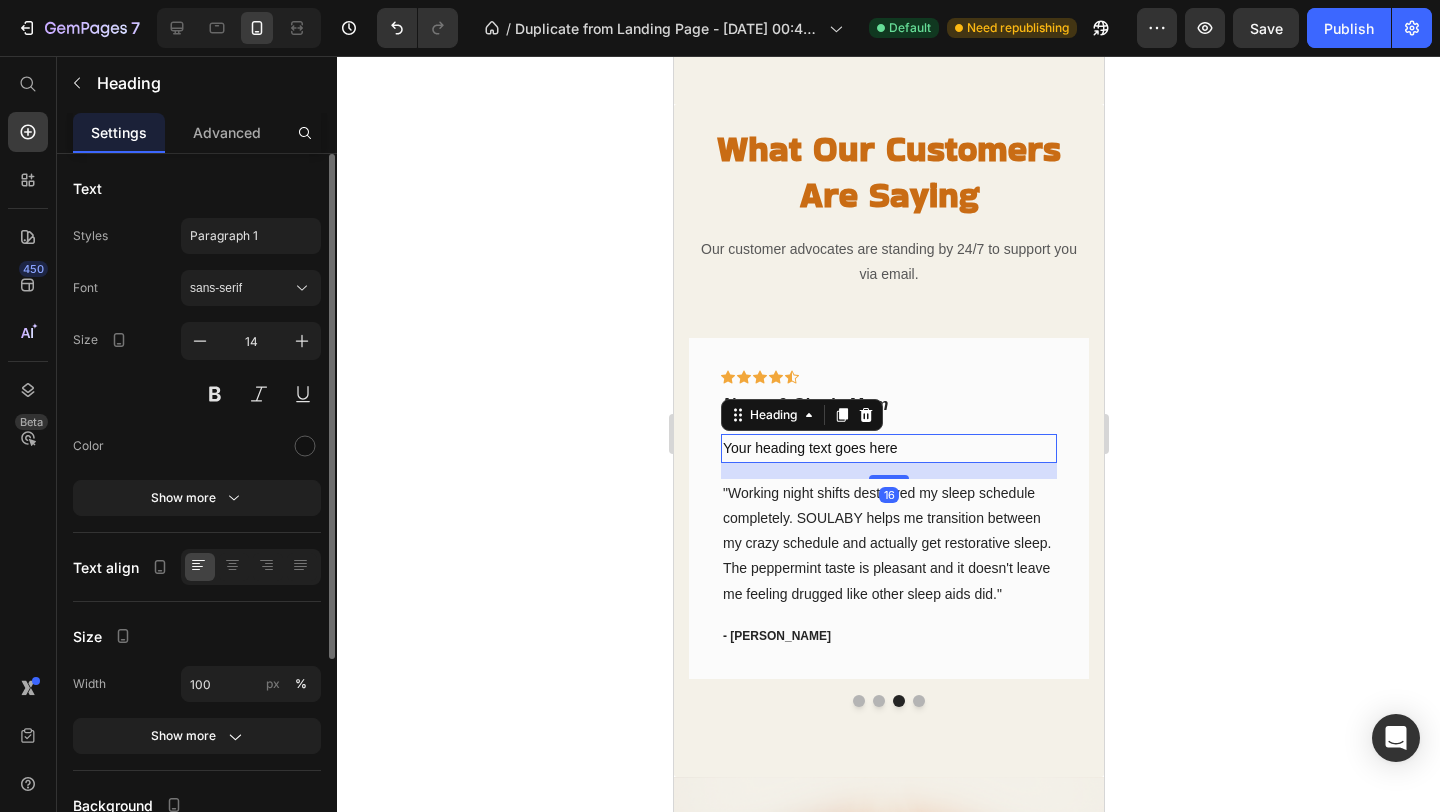 click on "Your heading text goes here" at bounding box center [888, 448] 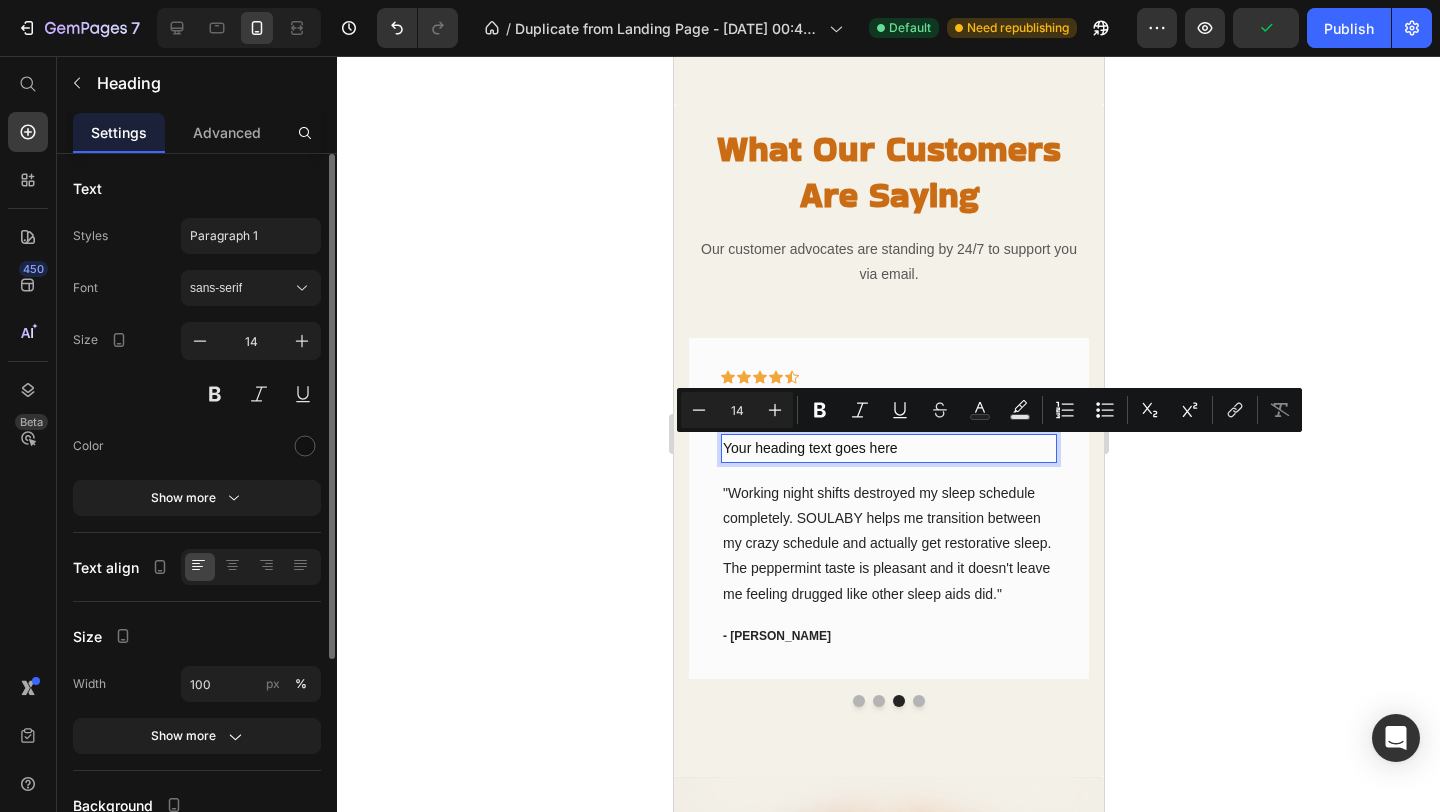 click on "Your heading text goes here" at bounding box center (888, 448) 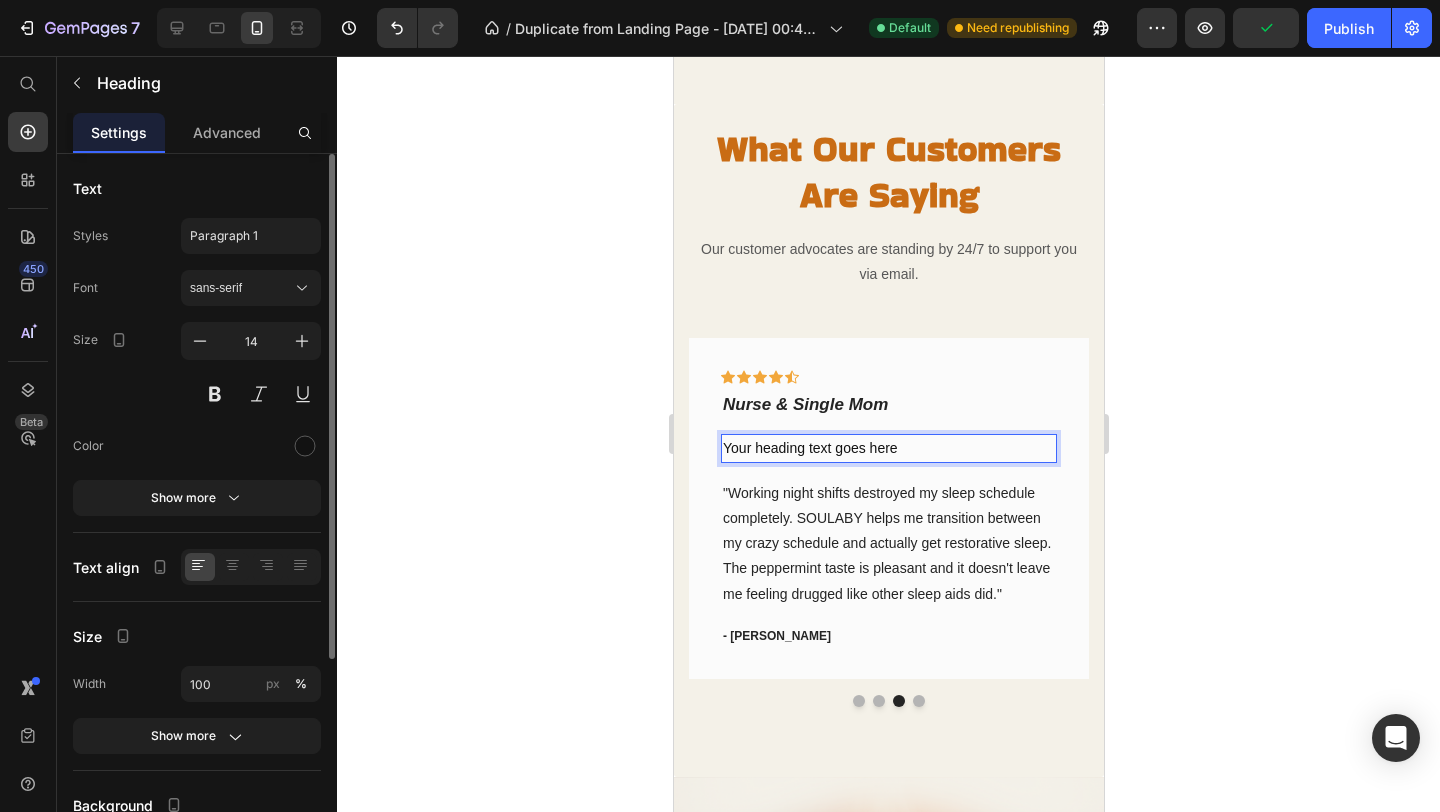 click on "Your heading text goes here" at bounding box center [888, 448] 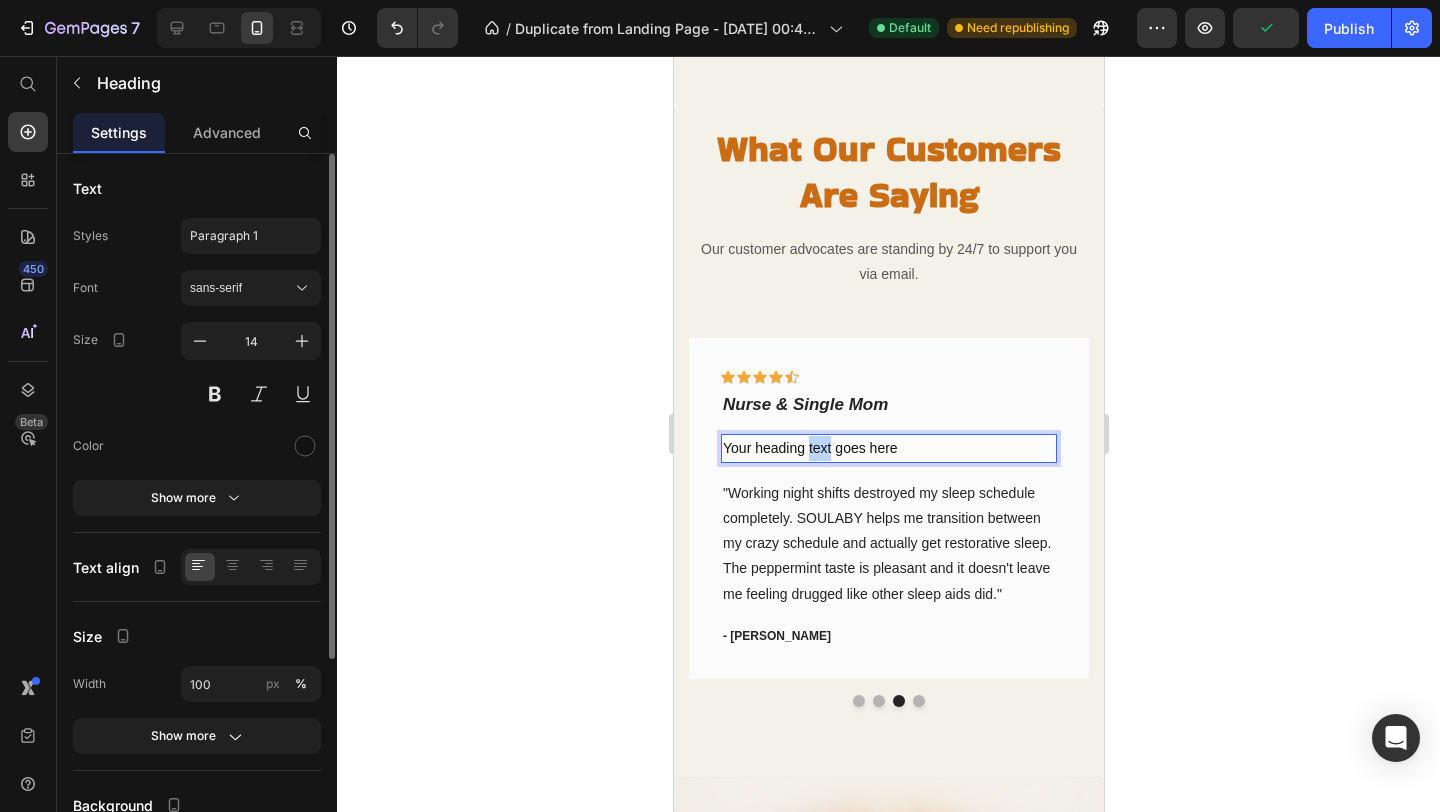 click on "Your heading text goes here" at bounding box center (888, 448) 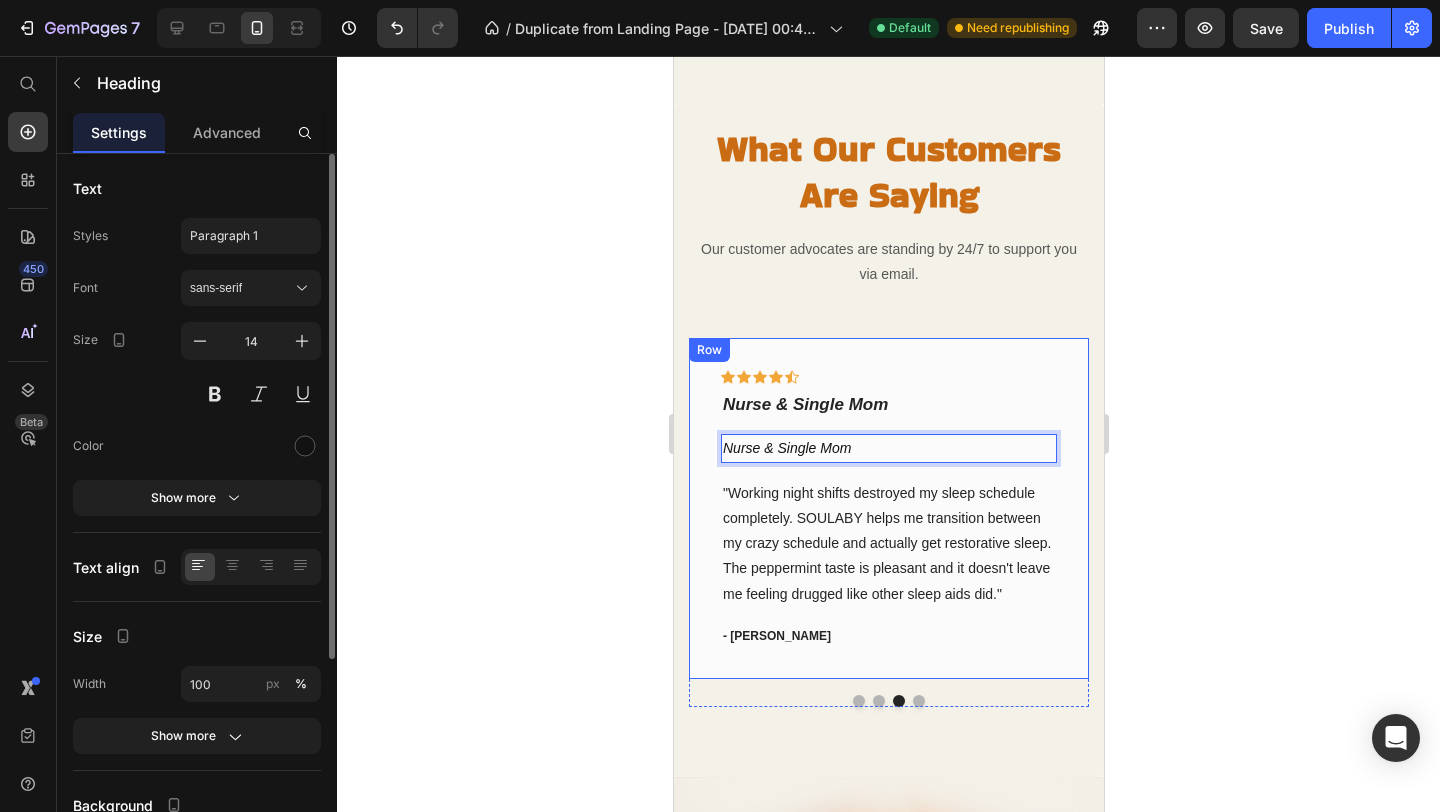 click 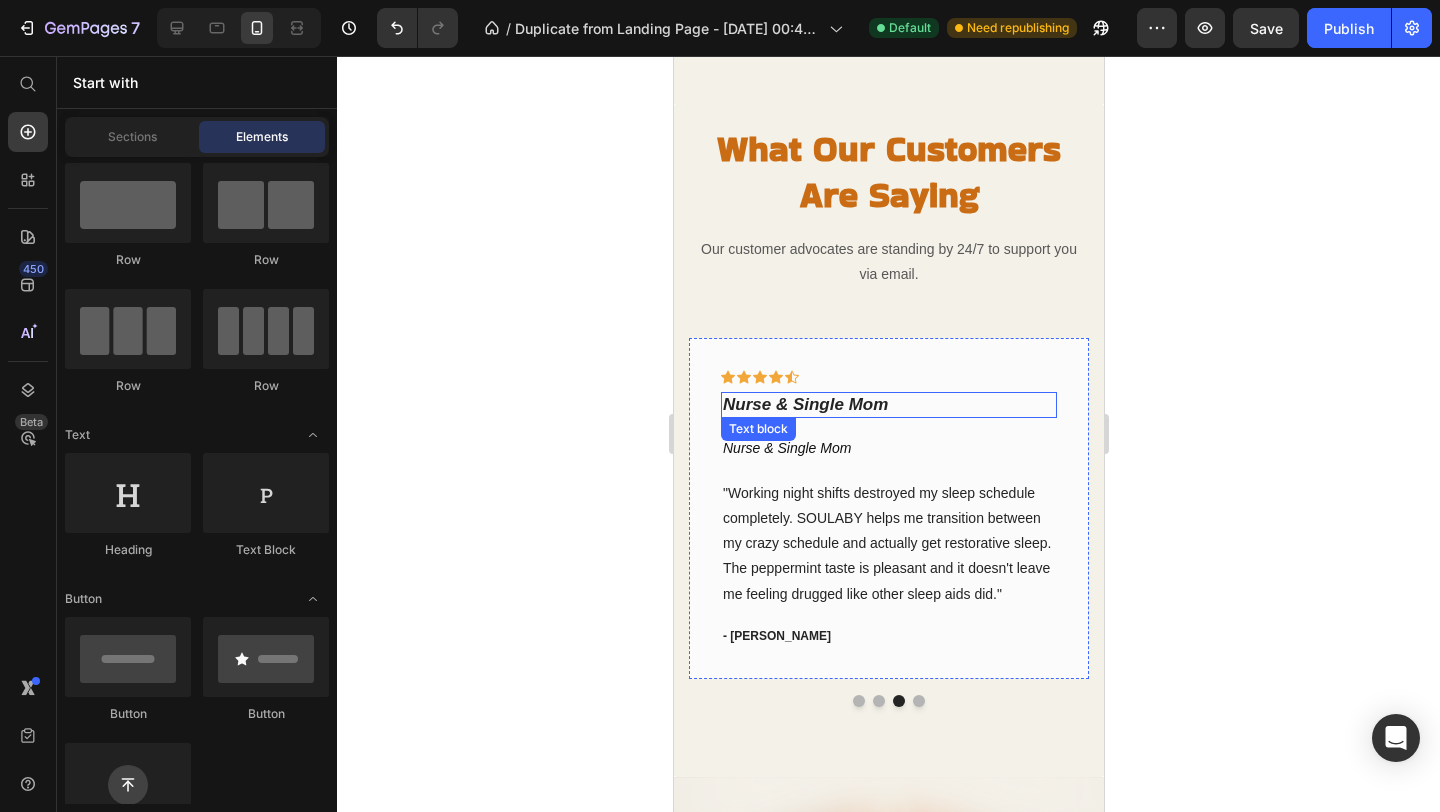 click on "Nurse & Single Mom" at bounding box center (804, 404) 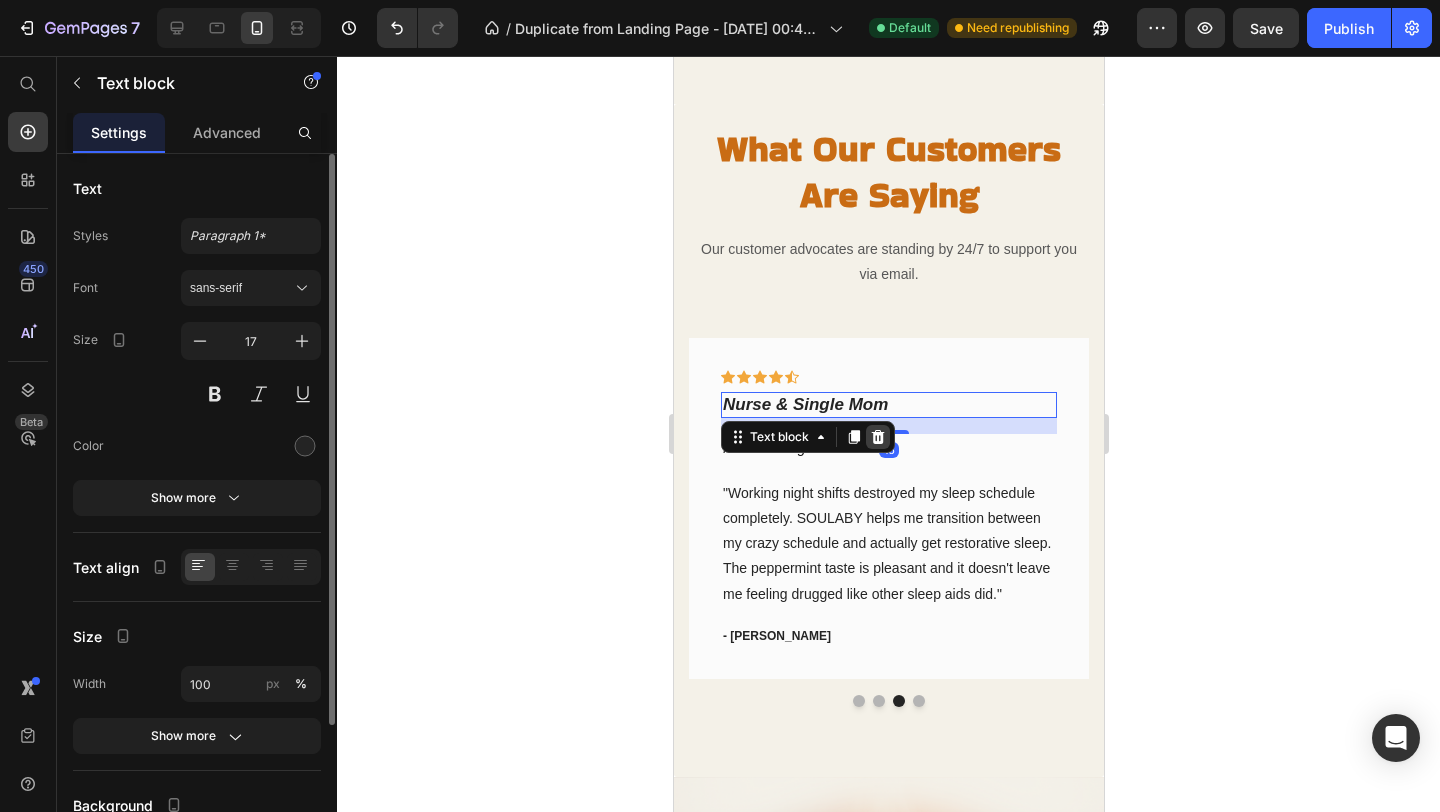 click 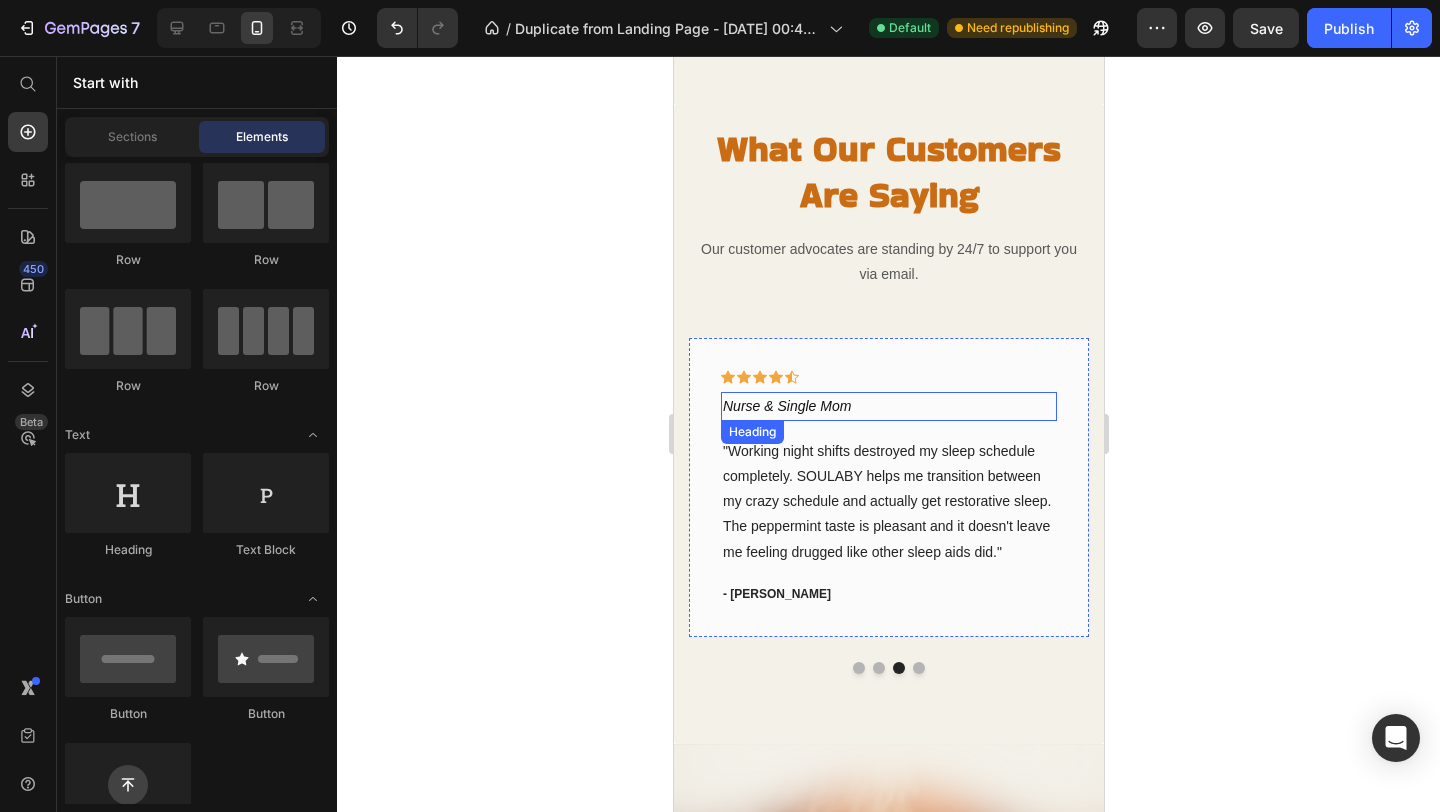 click on "Nurse & Single Mom" at bounding box center (786, 406) 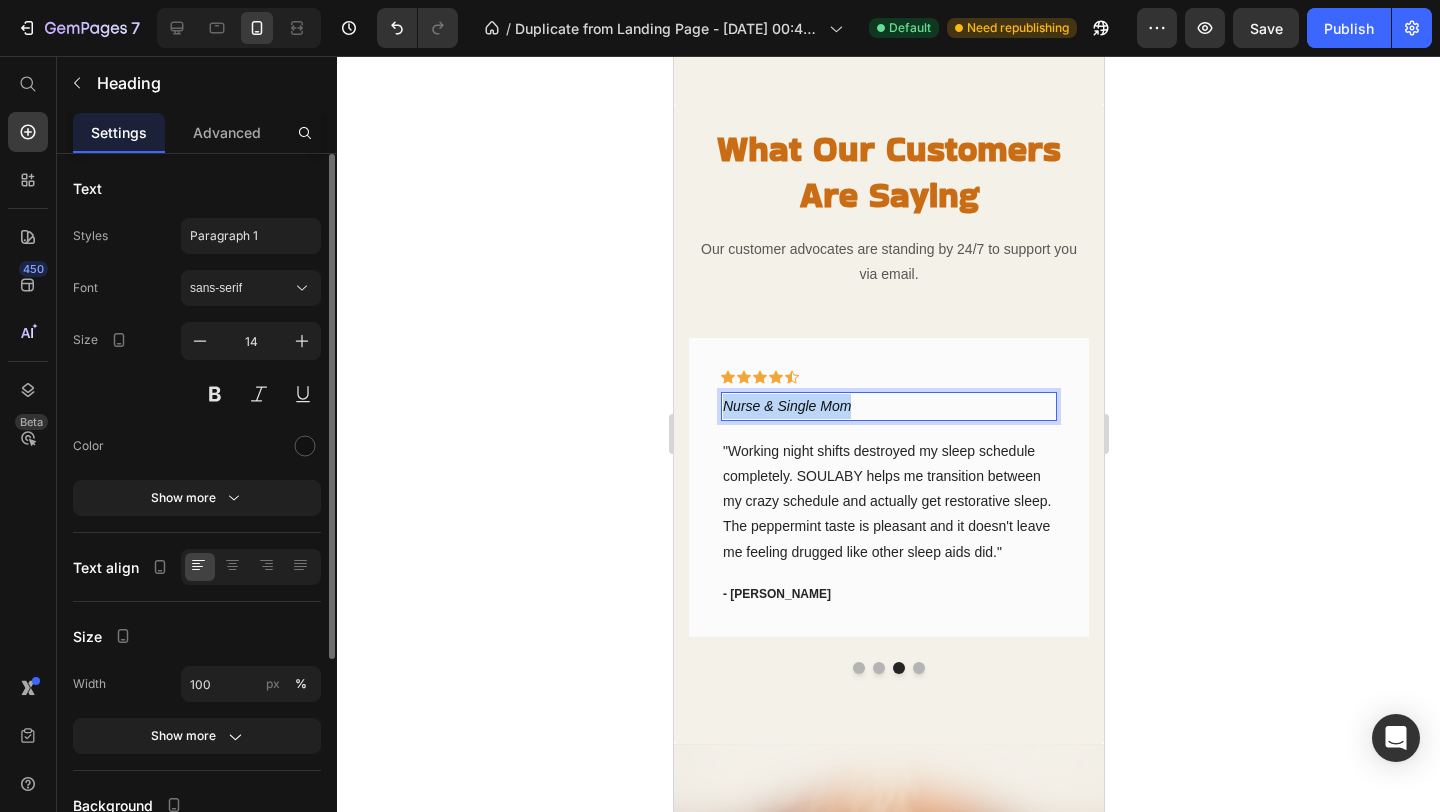 click on "Nurse & Single Mom" at bounding box center (786, 406) 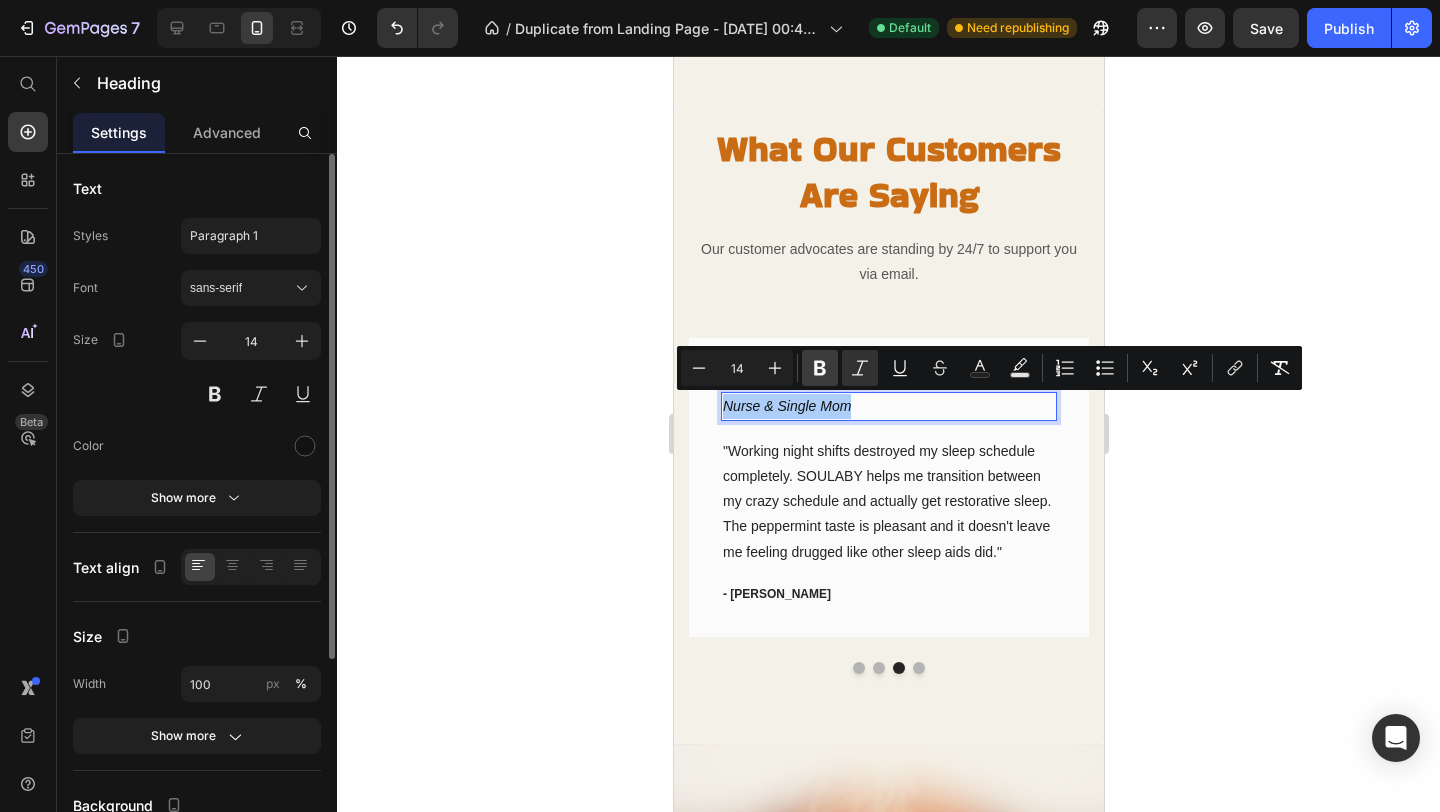 click on "Bold" at bounding box center (820, 368) 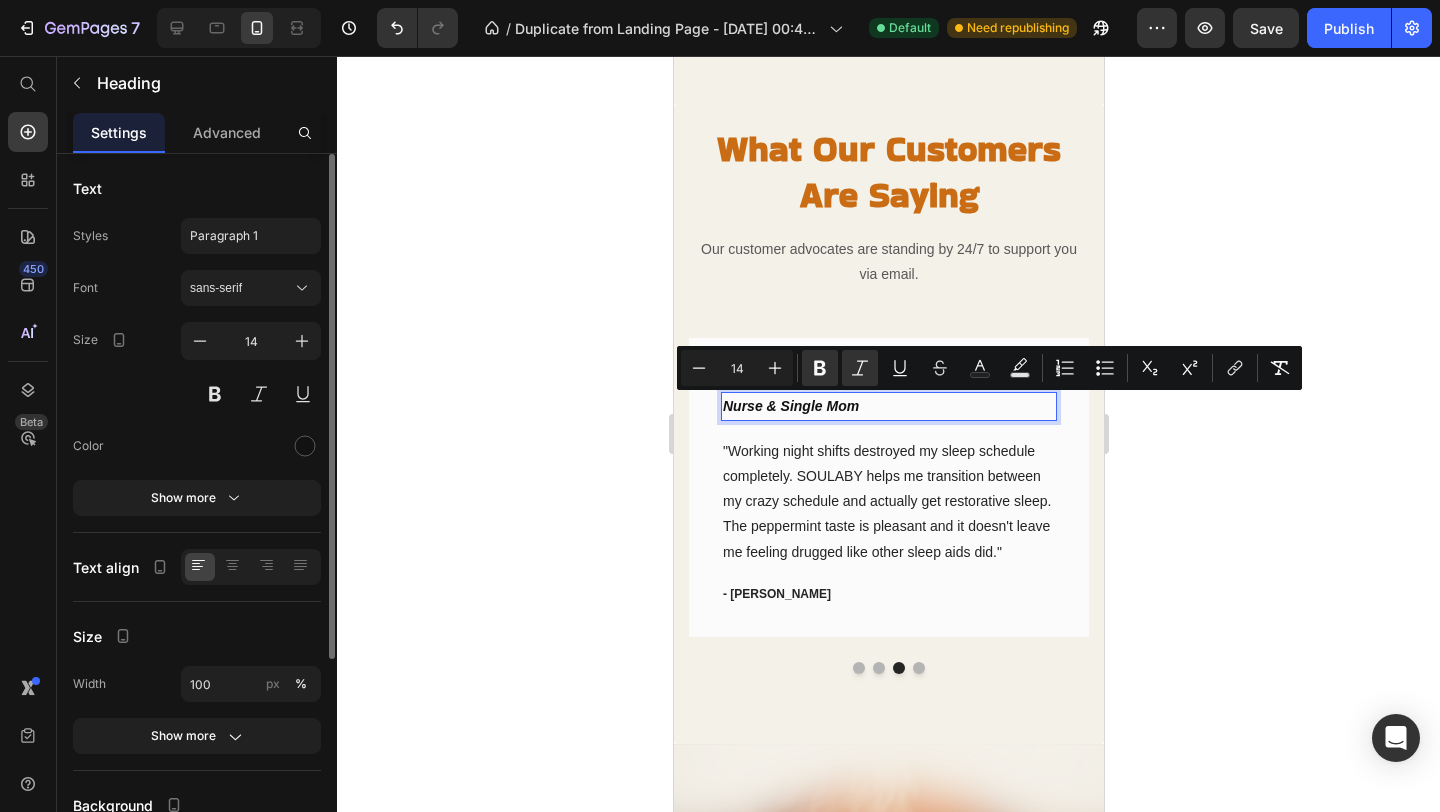 click 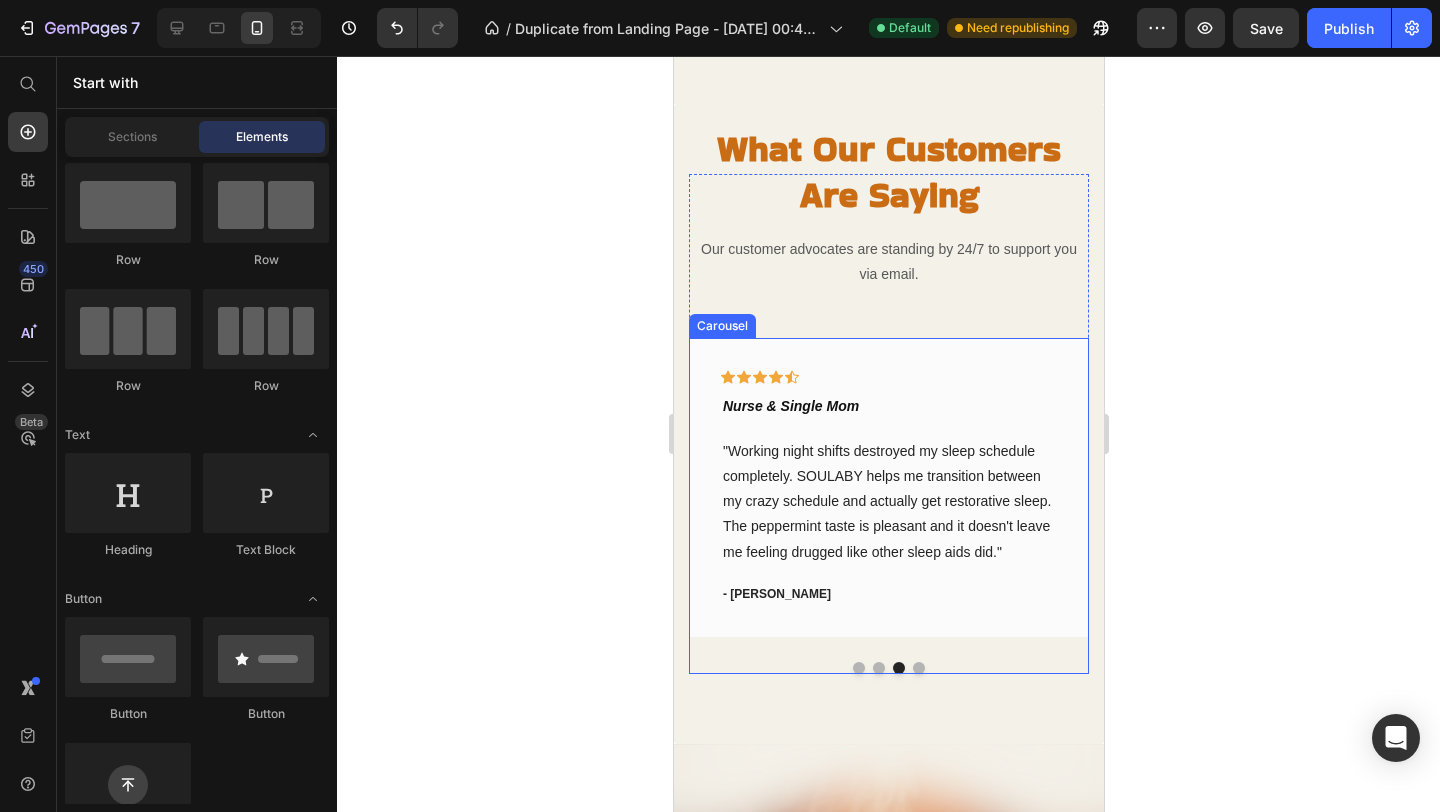click at bounding box center [878, 668] 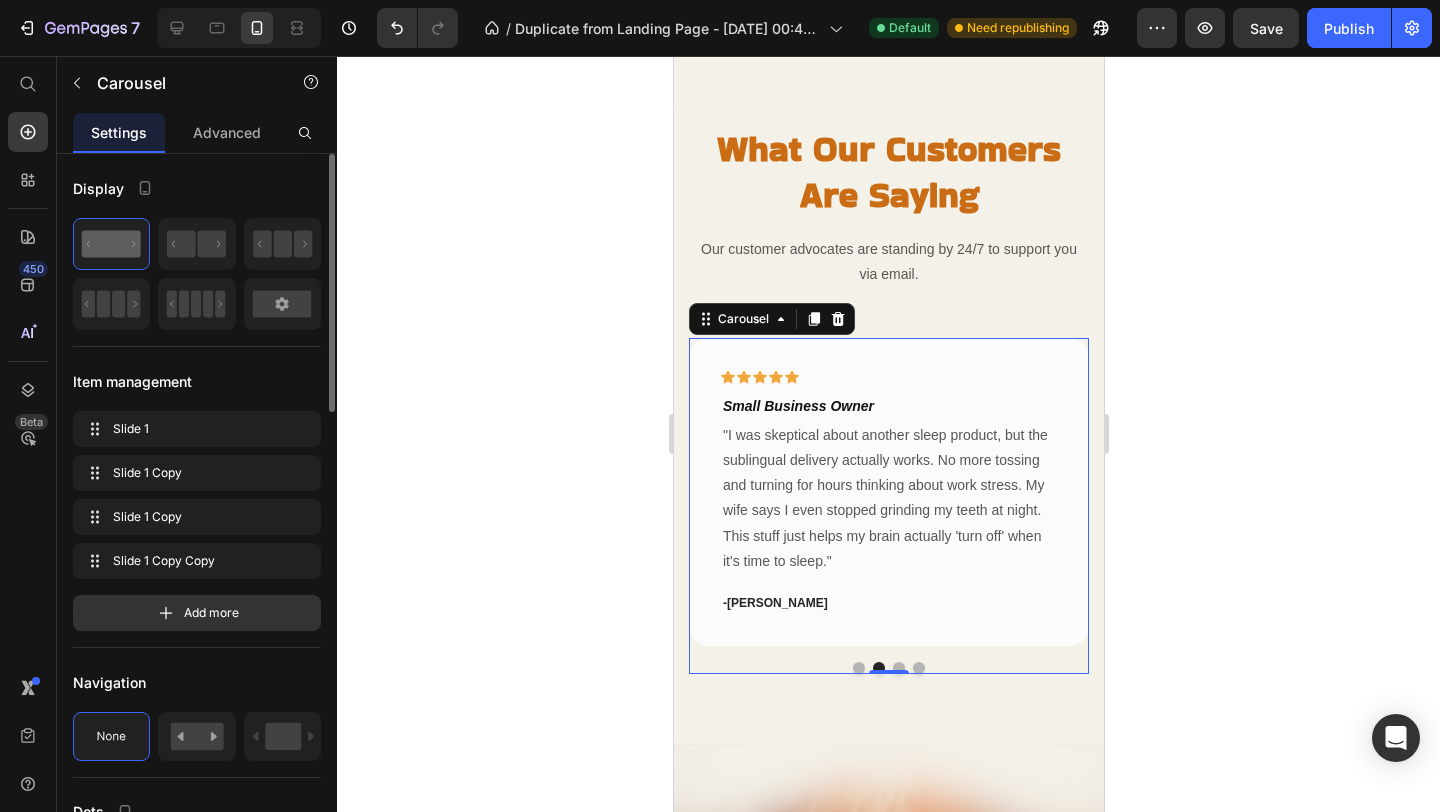click at bounding box center [858, 668] 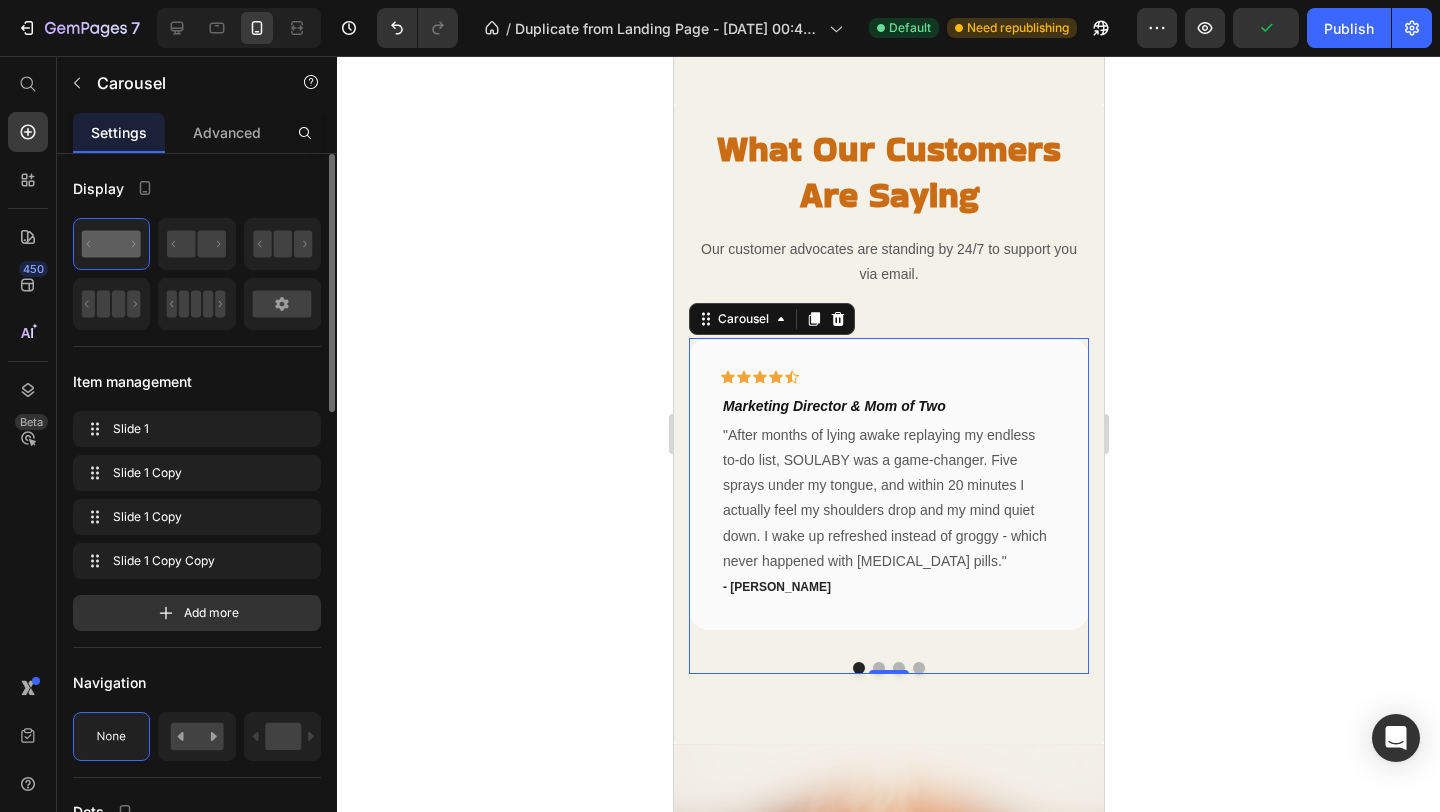 click at bounding box center [898, 668] 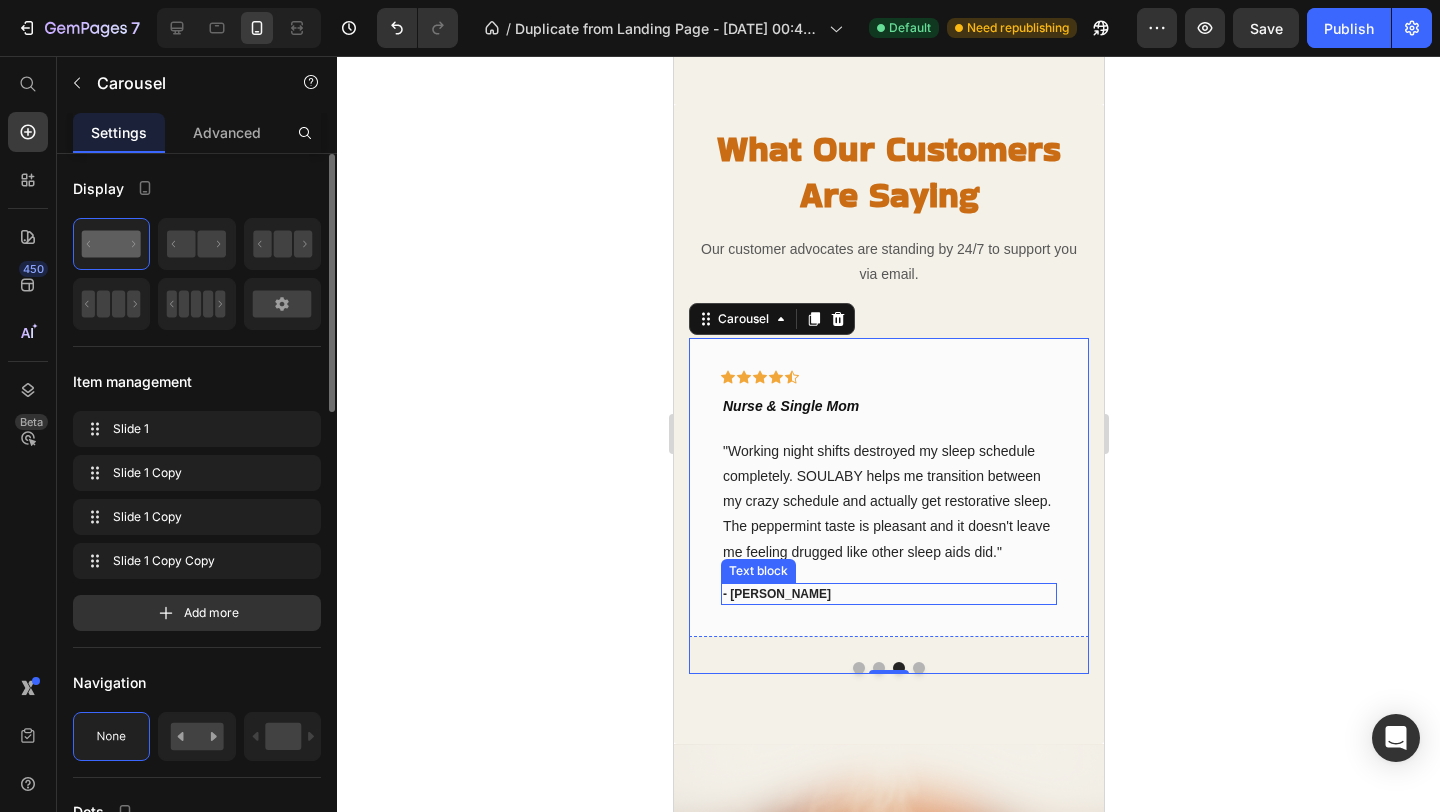 click on "- Ryan S." at bounding box center (888, 594) 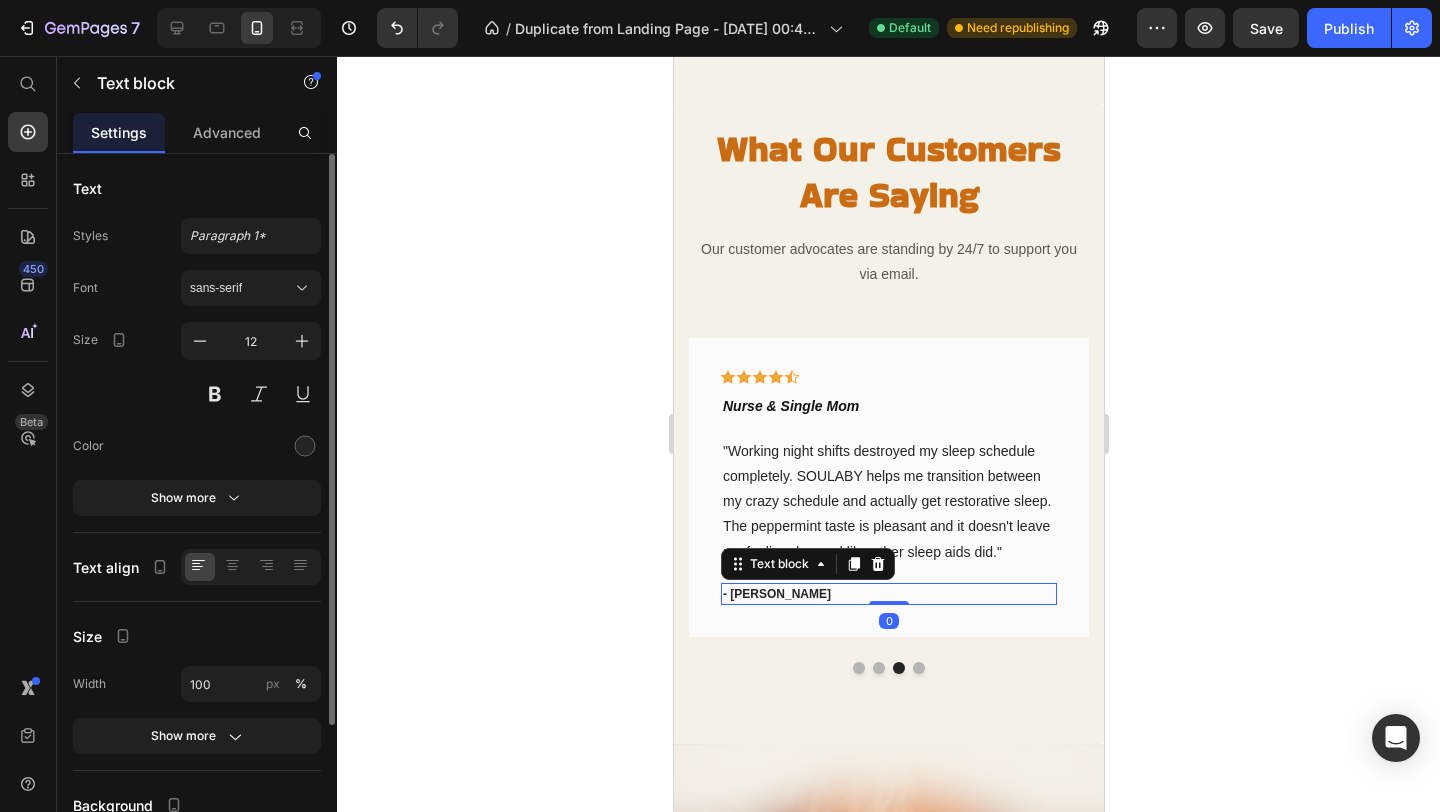 click on "- Ryan S." at bounding box center (888, 594) 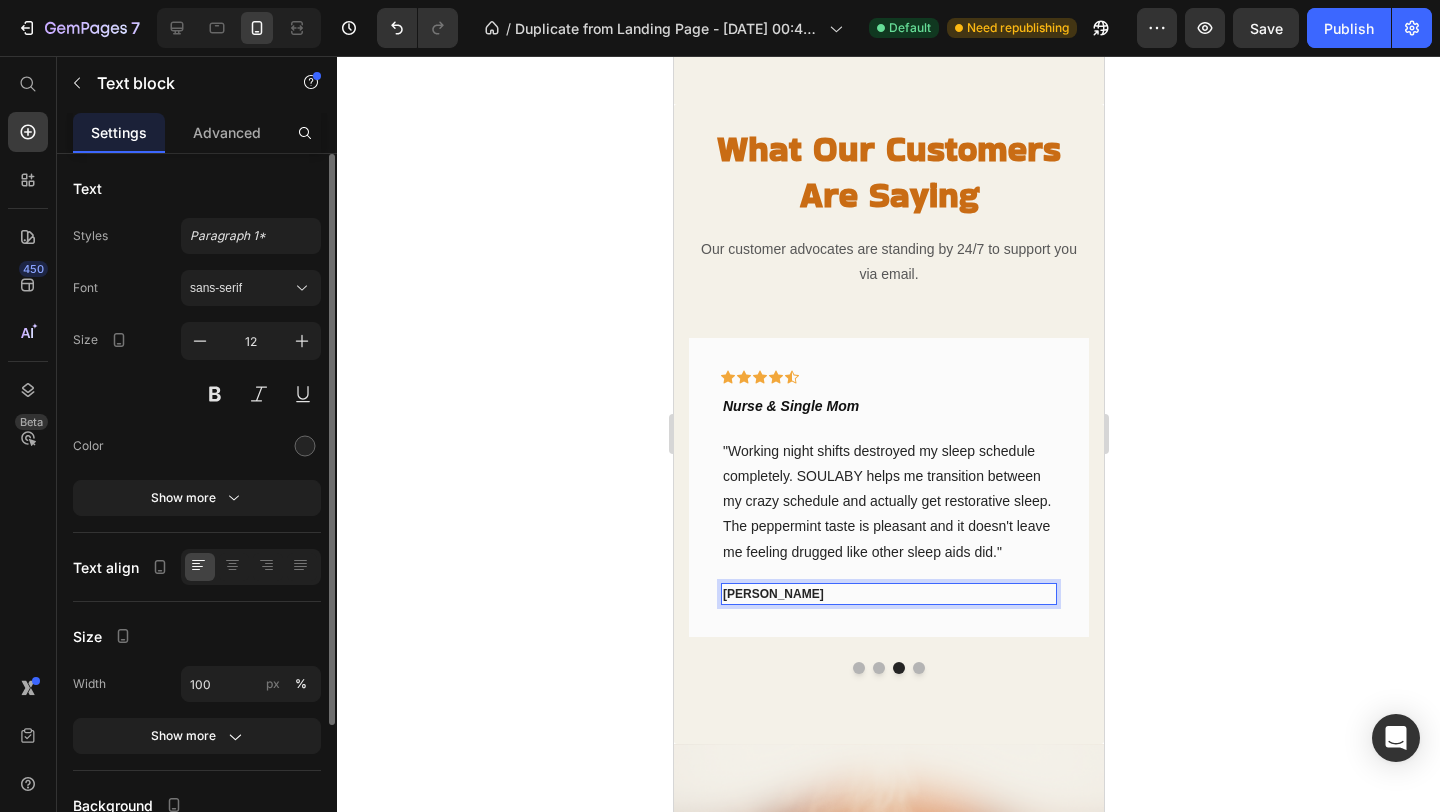 click on "Jennifer Walsh" at bounding box center (888, 594) 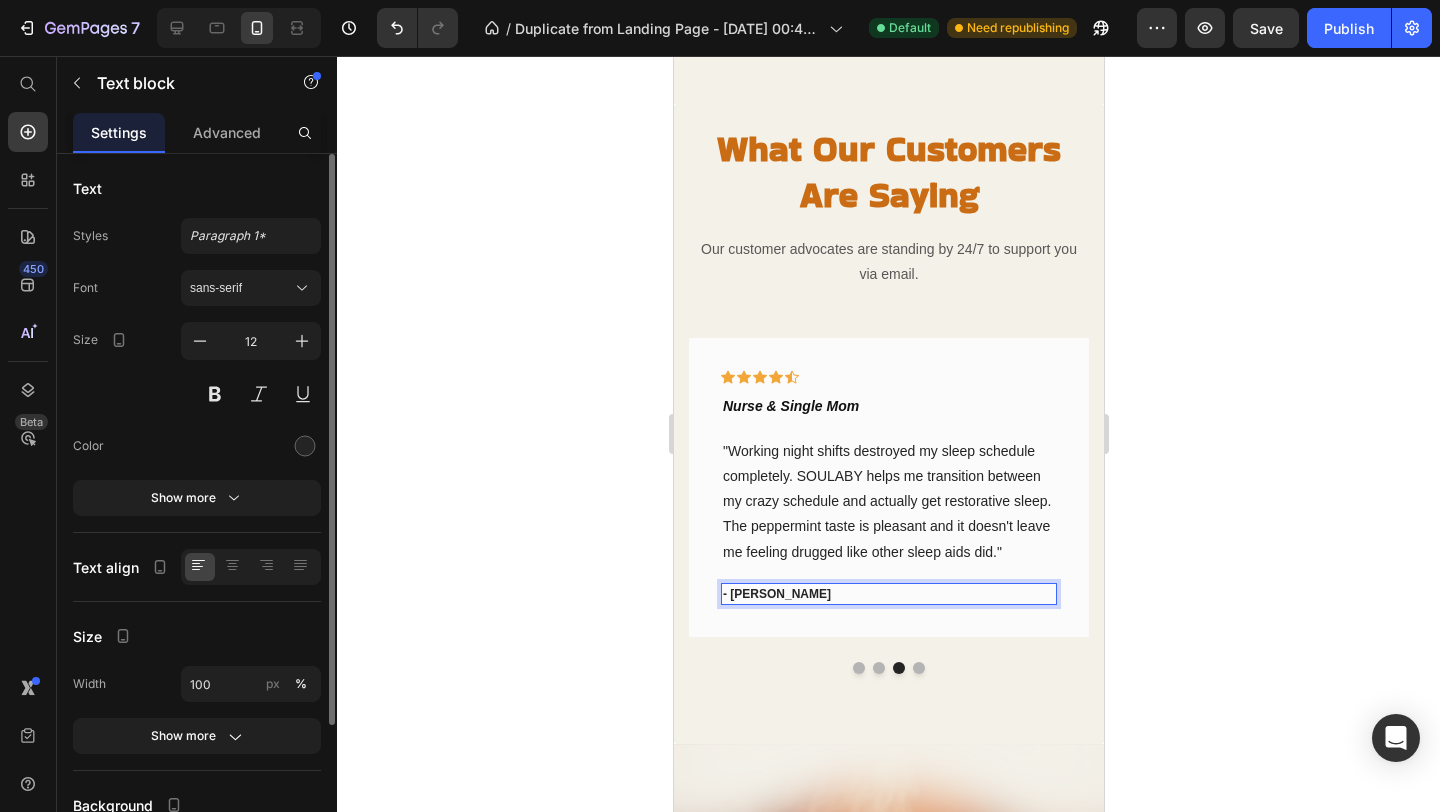 click 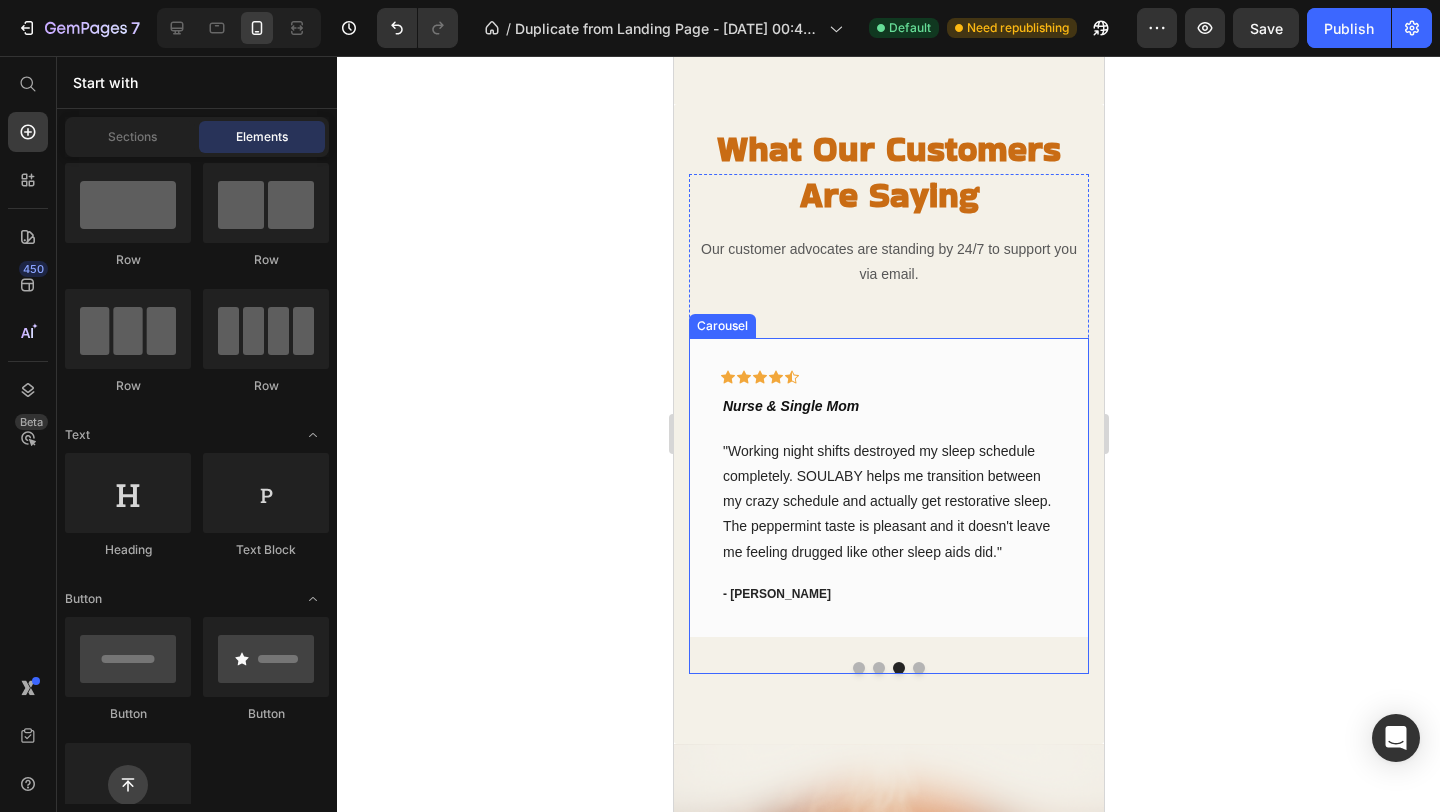 click at bounding box center (918, 668) 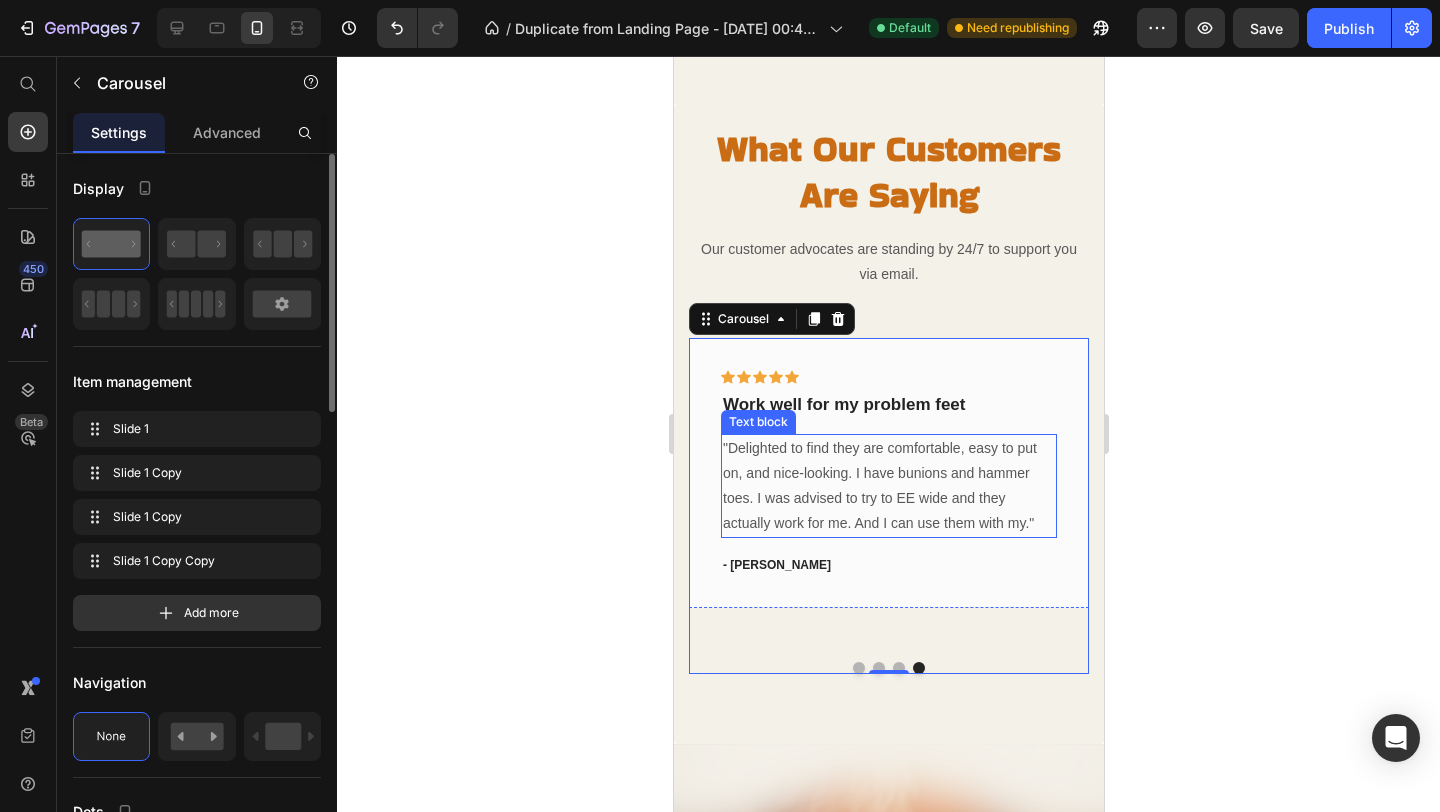 click on ""Delighted to find they are comfortable, easy to put on, and nice-looking. I have bunions and hammer toes. I was advised to try to EE wide and they actually work for me. And I can use them with my."" at bounding box center [888, 486] 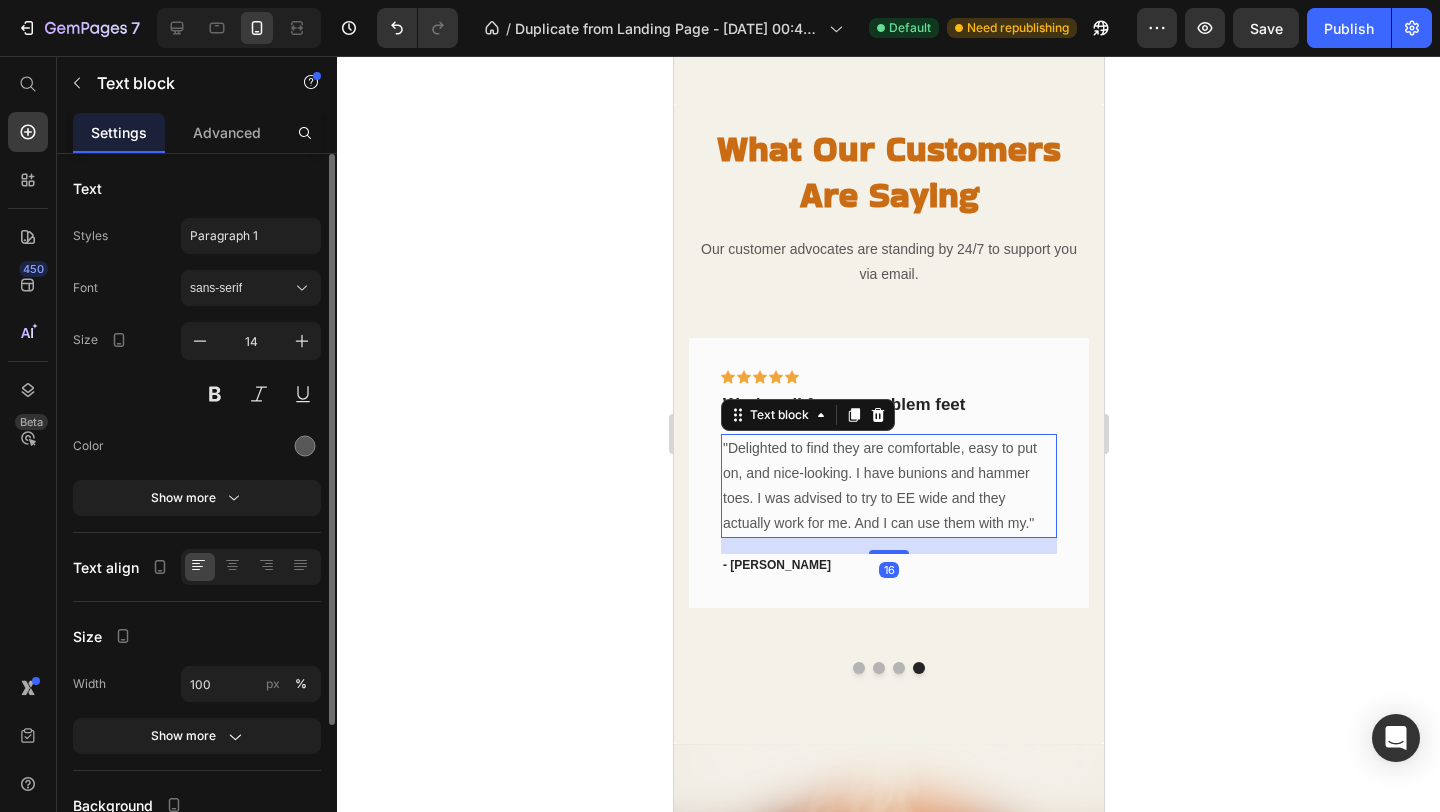 click on ""Delighted to find they are comfortable, easy to put on, and nice-looking. I have bunions and hammer toes. I was advised to try to EE wide and they actually work for me. And I can use them with my."" at bounding box center [888, 486] 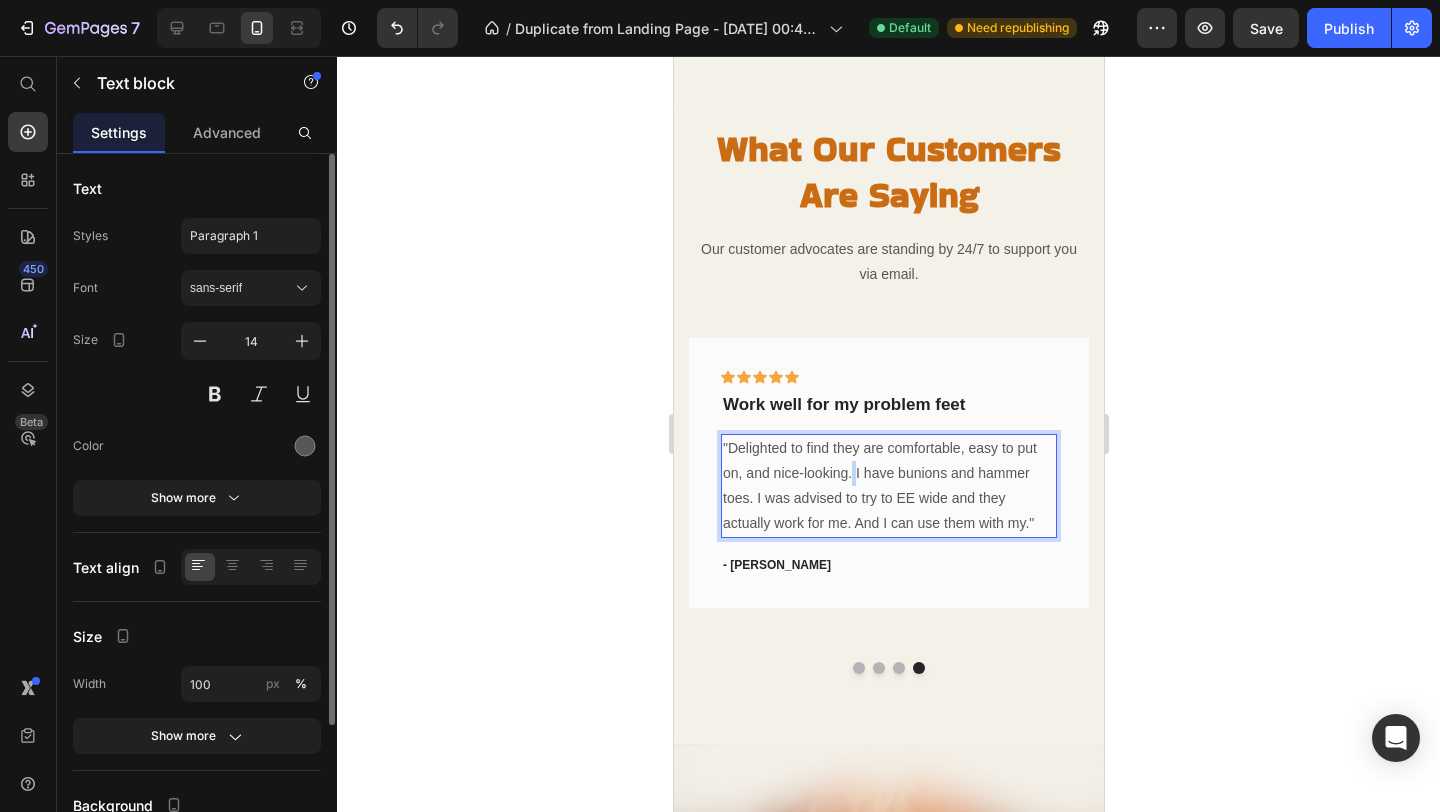 click on ""Delighted to find they are comfortable, easy to put on, and nice-looking. I have bunions and hammer toes. I was advised to try to EE wide and they actually work for me. And I can use them with my."" at bounding box center [888, 486] 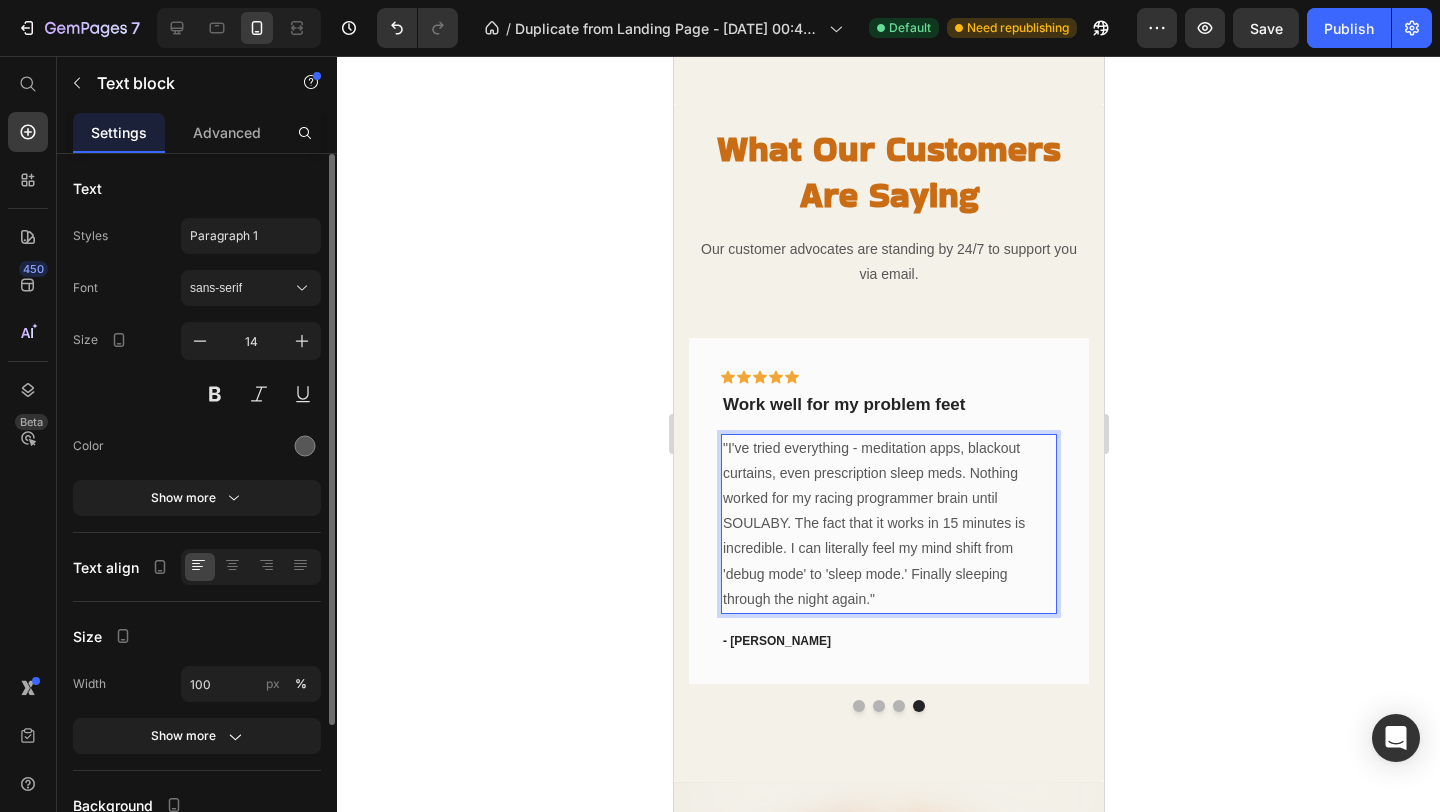 click 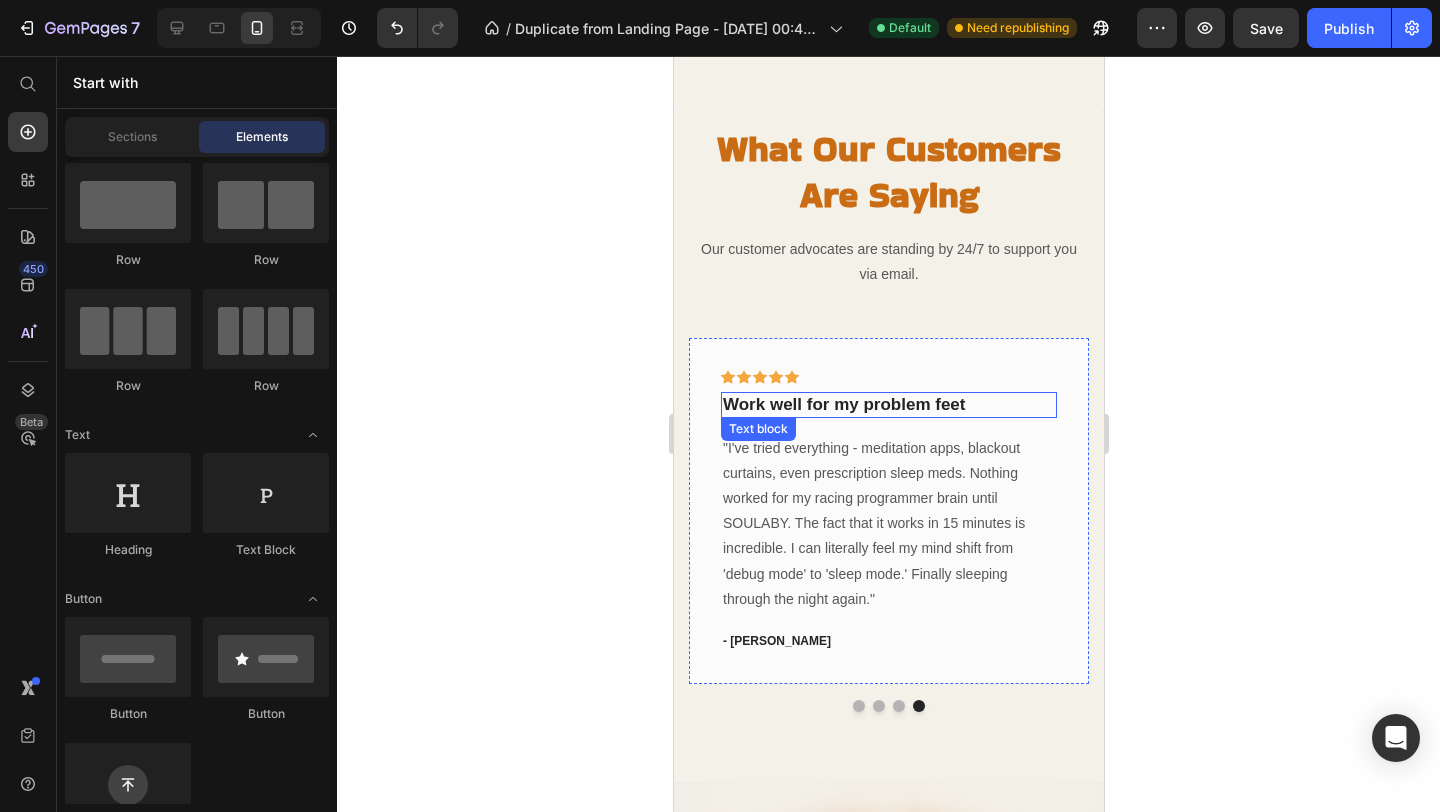 click on "Work well for my problem feet" at bounding box center (888, 405) 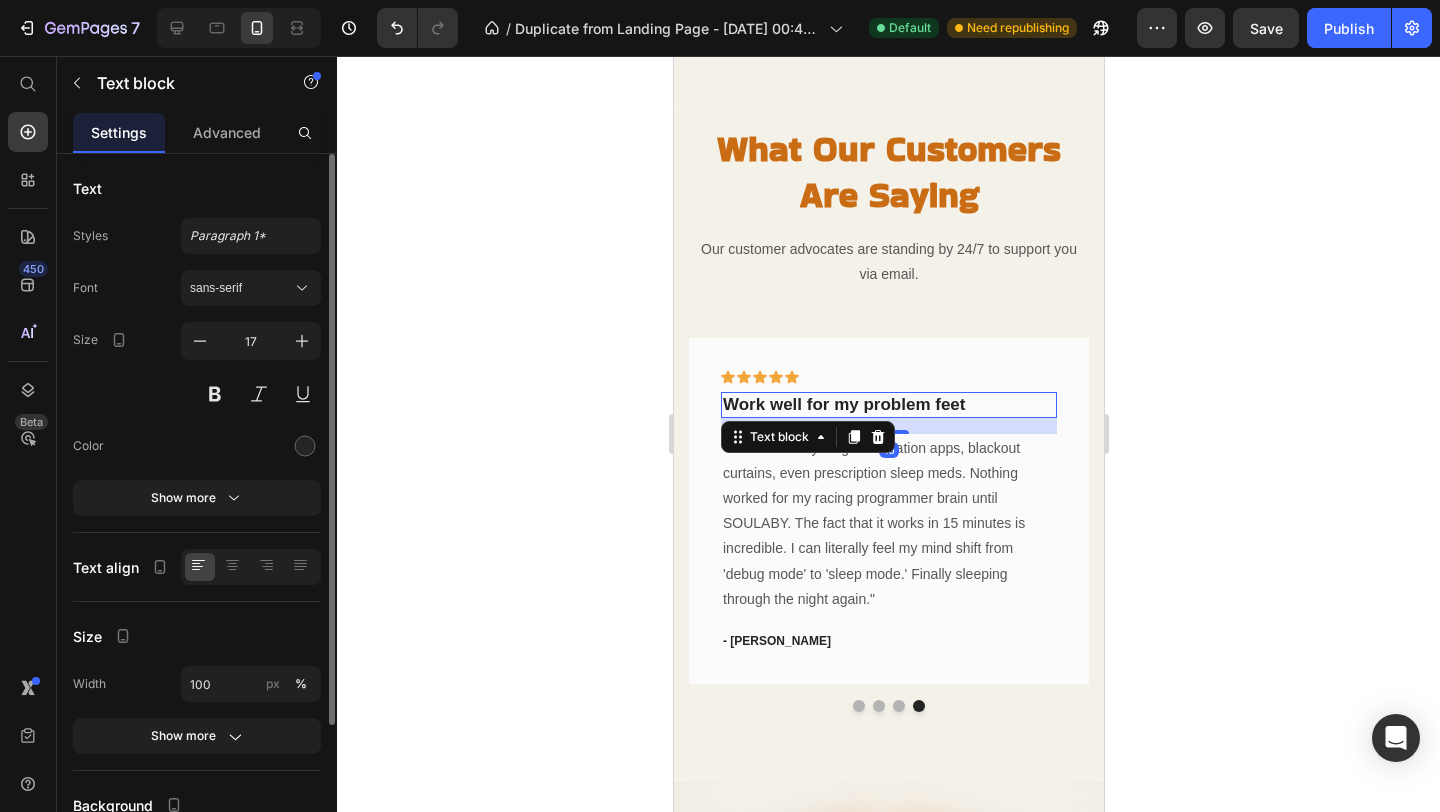 click on "Work well for my problem feet" at bounding box center [888, 405] 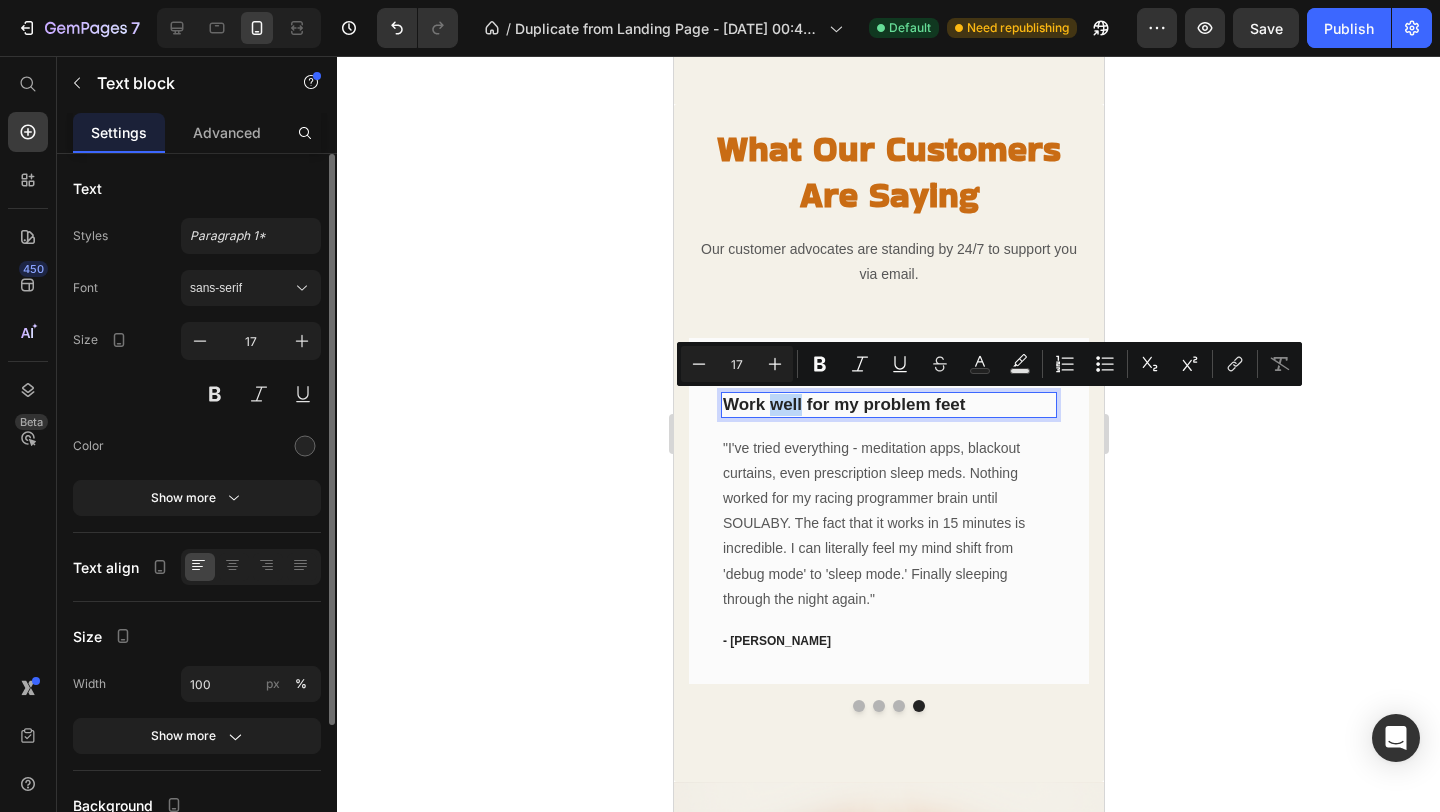 click on "Work well for my problem feet" at bounding box center [888, 405] 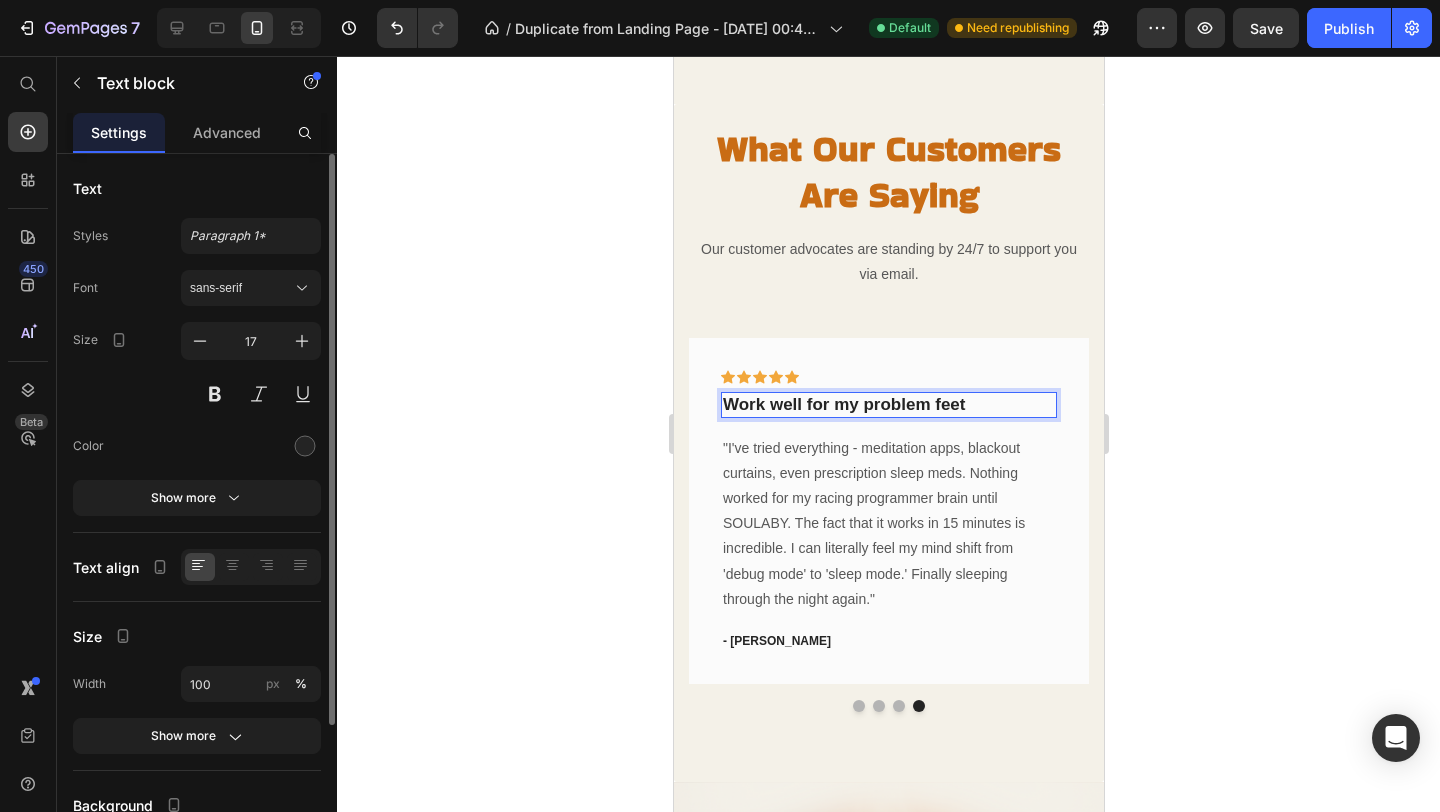 click on "Work well for my problem feet" at bounding box center [888, 405] 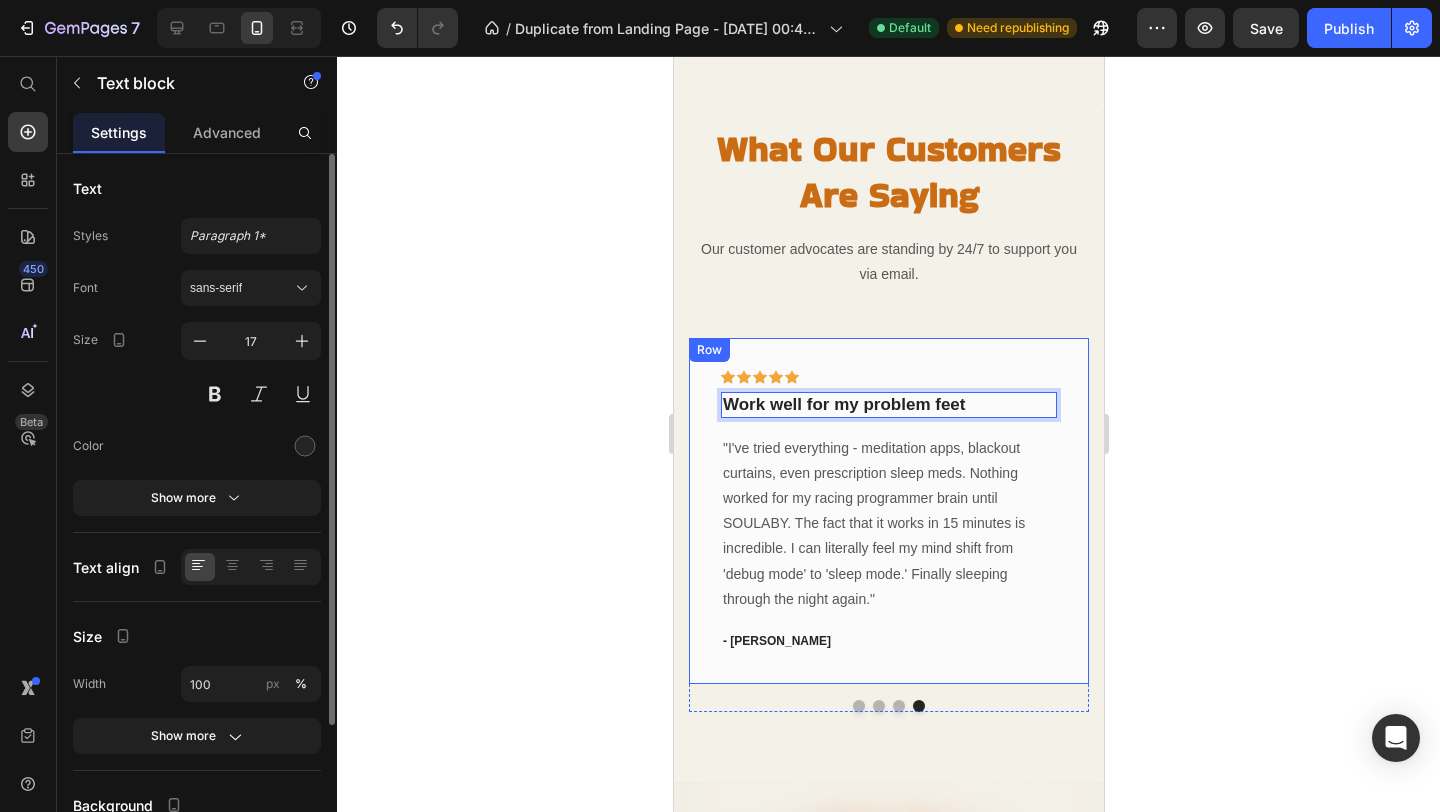 click on "Icon
Icon
Icon
Icon
Icon Row Work well for my problem feet Text block   16 "I've tried everything - meditation apps, blackout curtains, even prescription sleep meds. Nothing worked for my racing programmer brain until SOULABY. The fact that it works in 15 minutes is incredible. I can literally feel my mind shift from 'debug mode' to 'sleep mode.' Finally sleeping through the night again." Text block - Travis J. Text block Row" at bounding box center (888, 511) 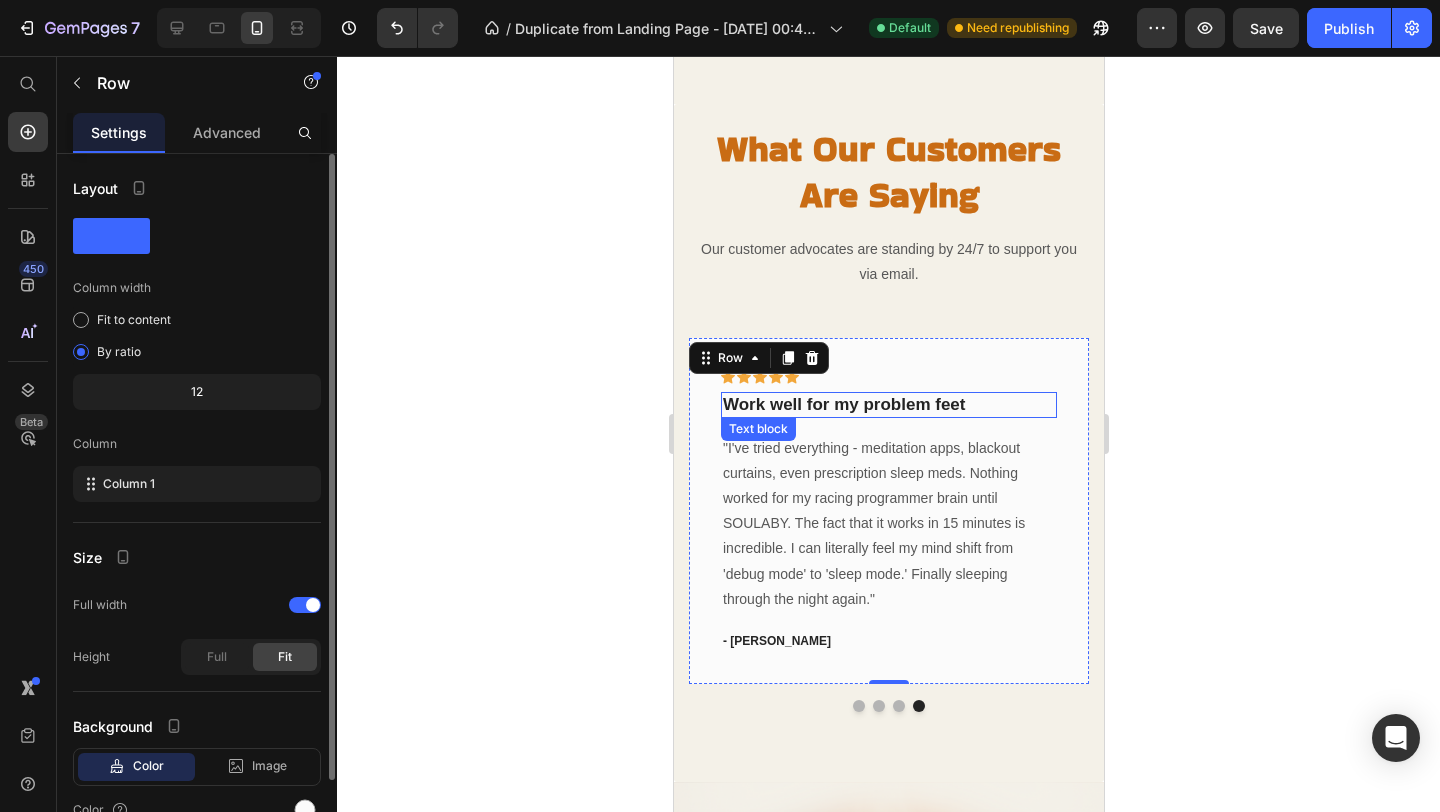 click on "Work well for my problem feet" at bounding box center (888, 405) 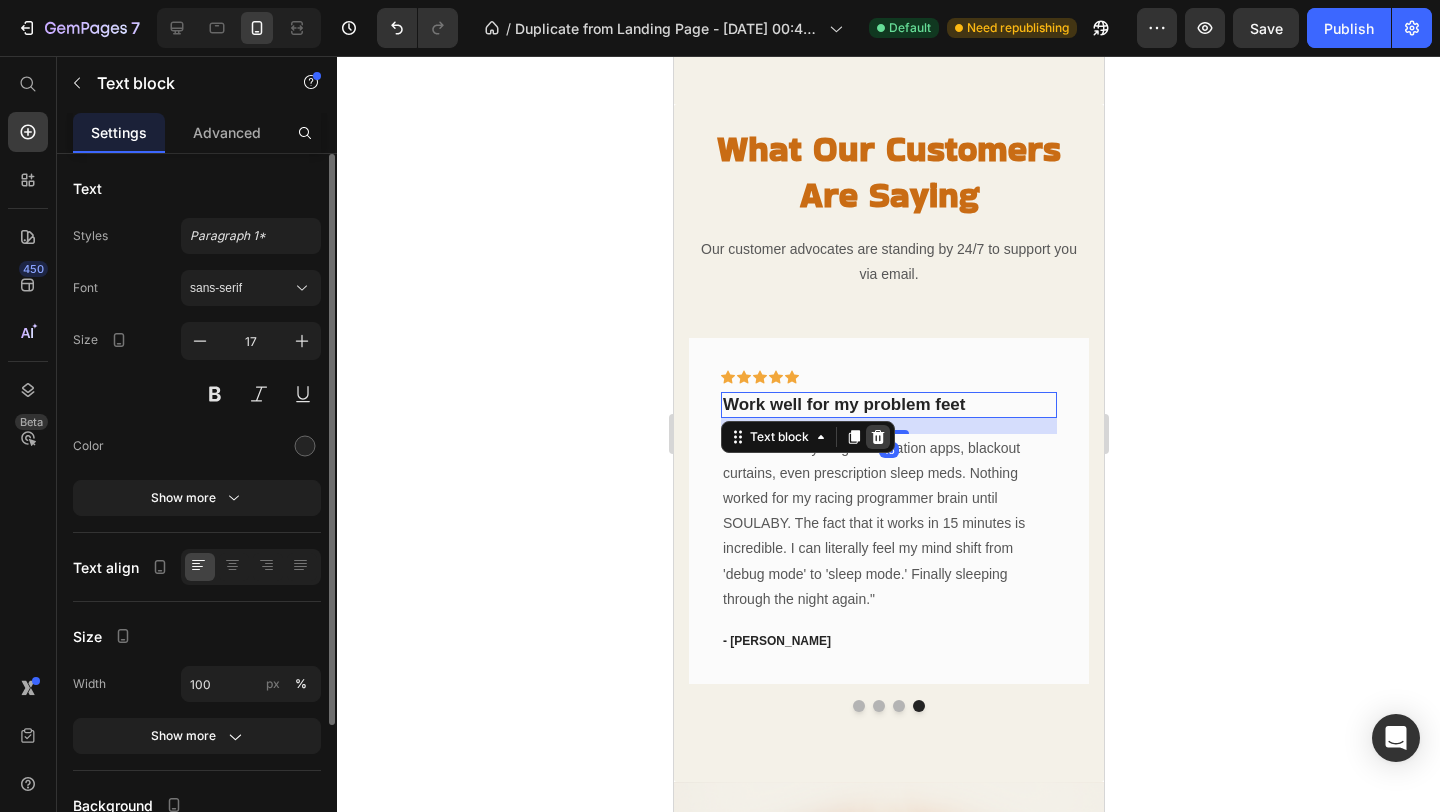 click 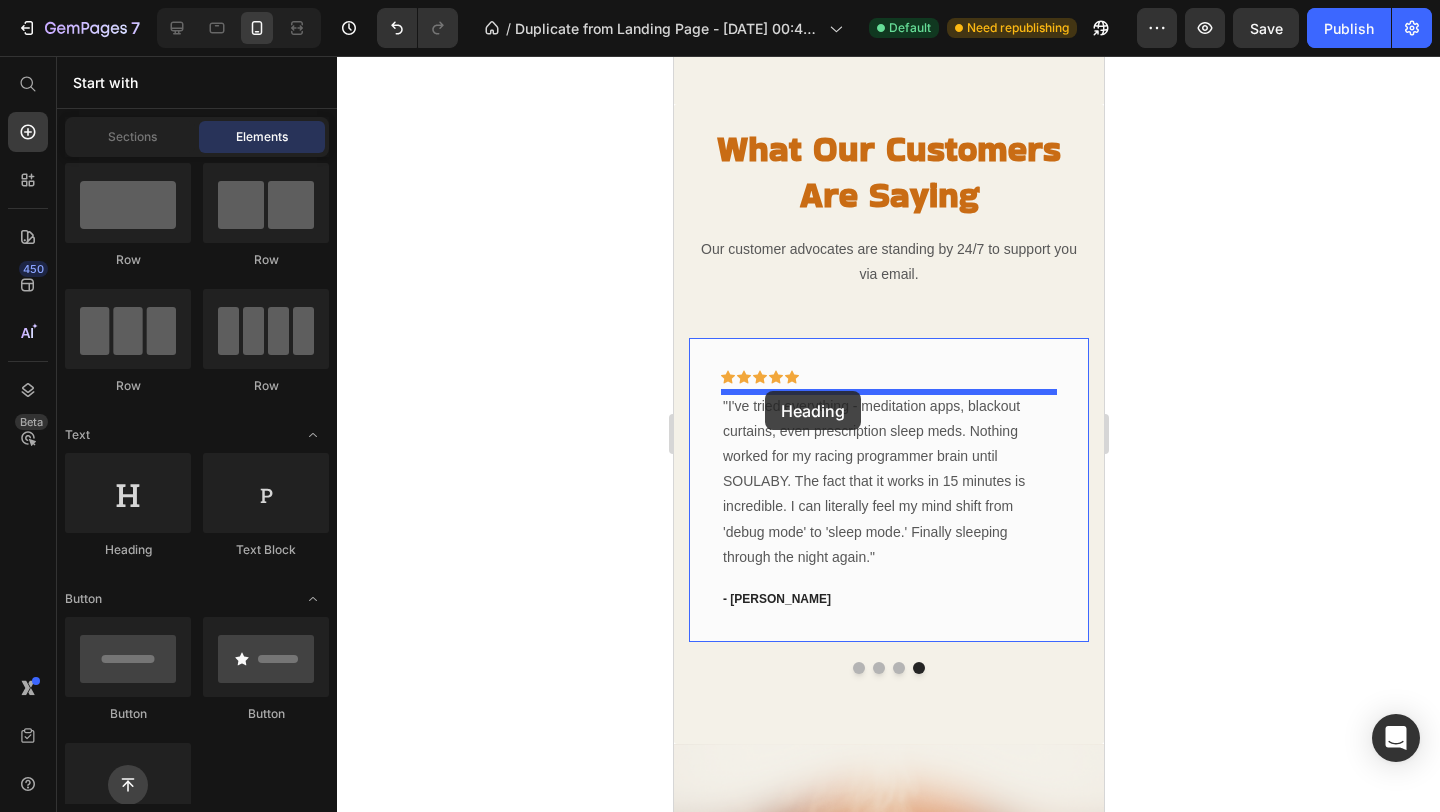 drag, startPoint x: 795, startPoint y: 534, endPoint x: 764, endPoint y: 391, distance: 146.32156 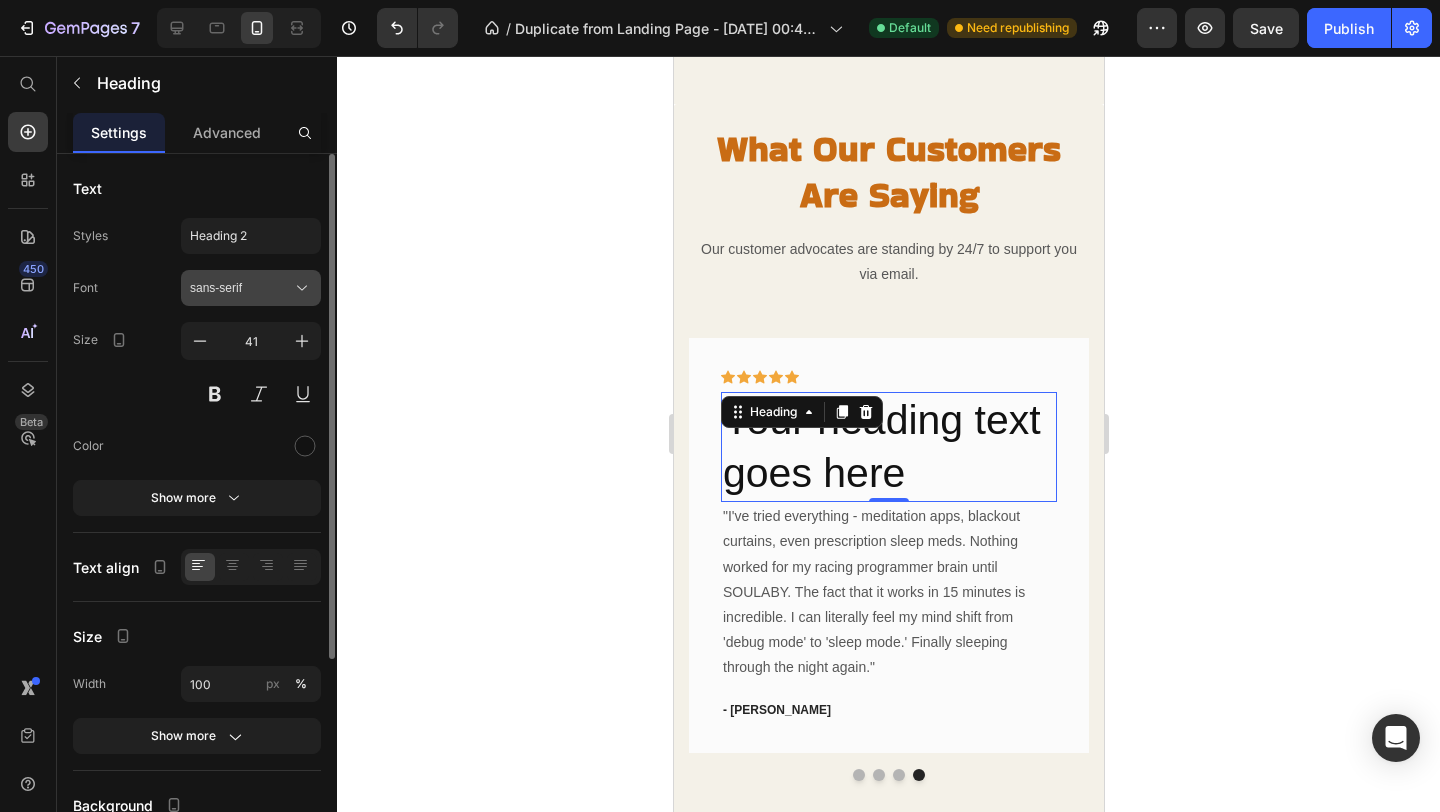 click on "sans-serif" at bounding box center [241, 288] 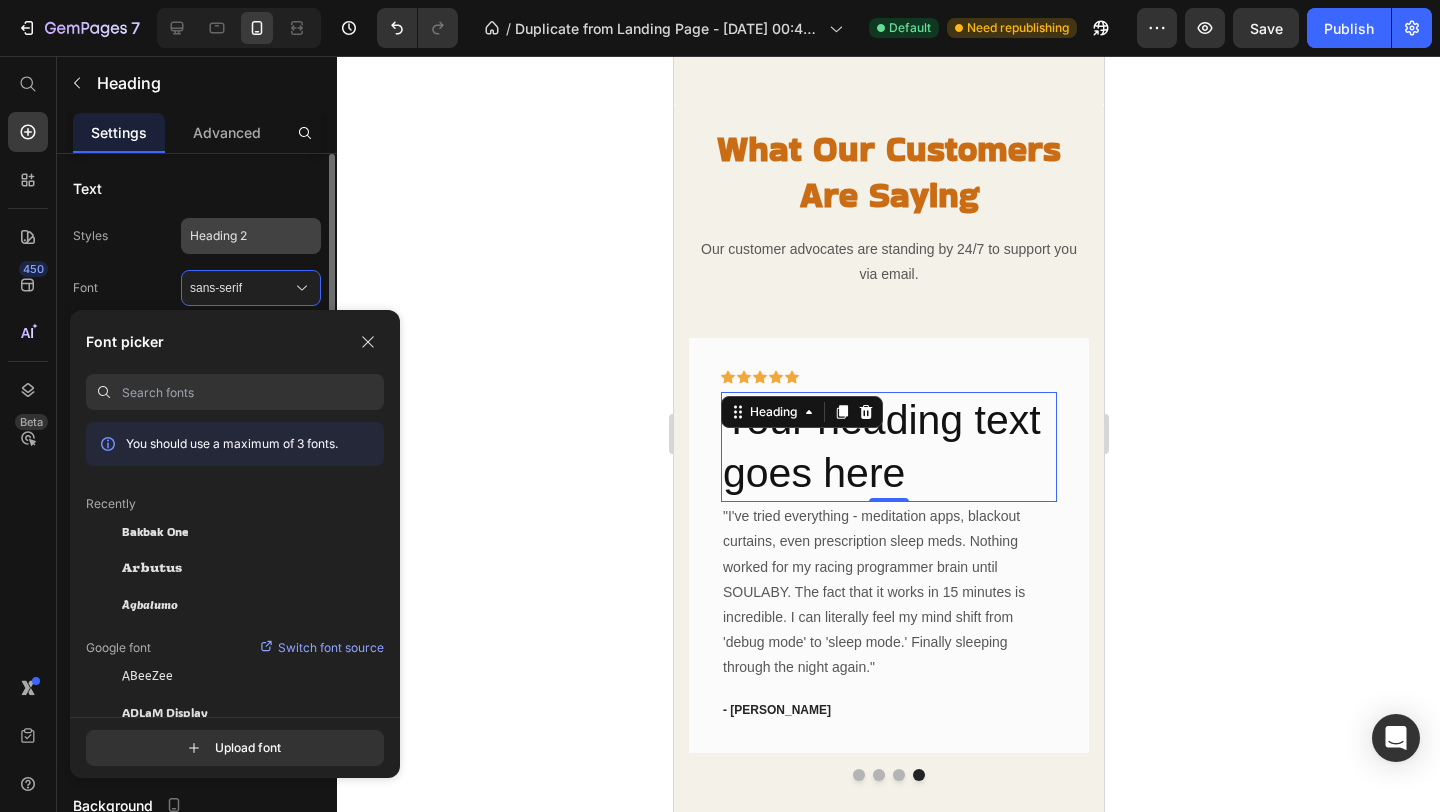 click on "Heading 2" 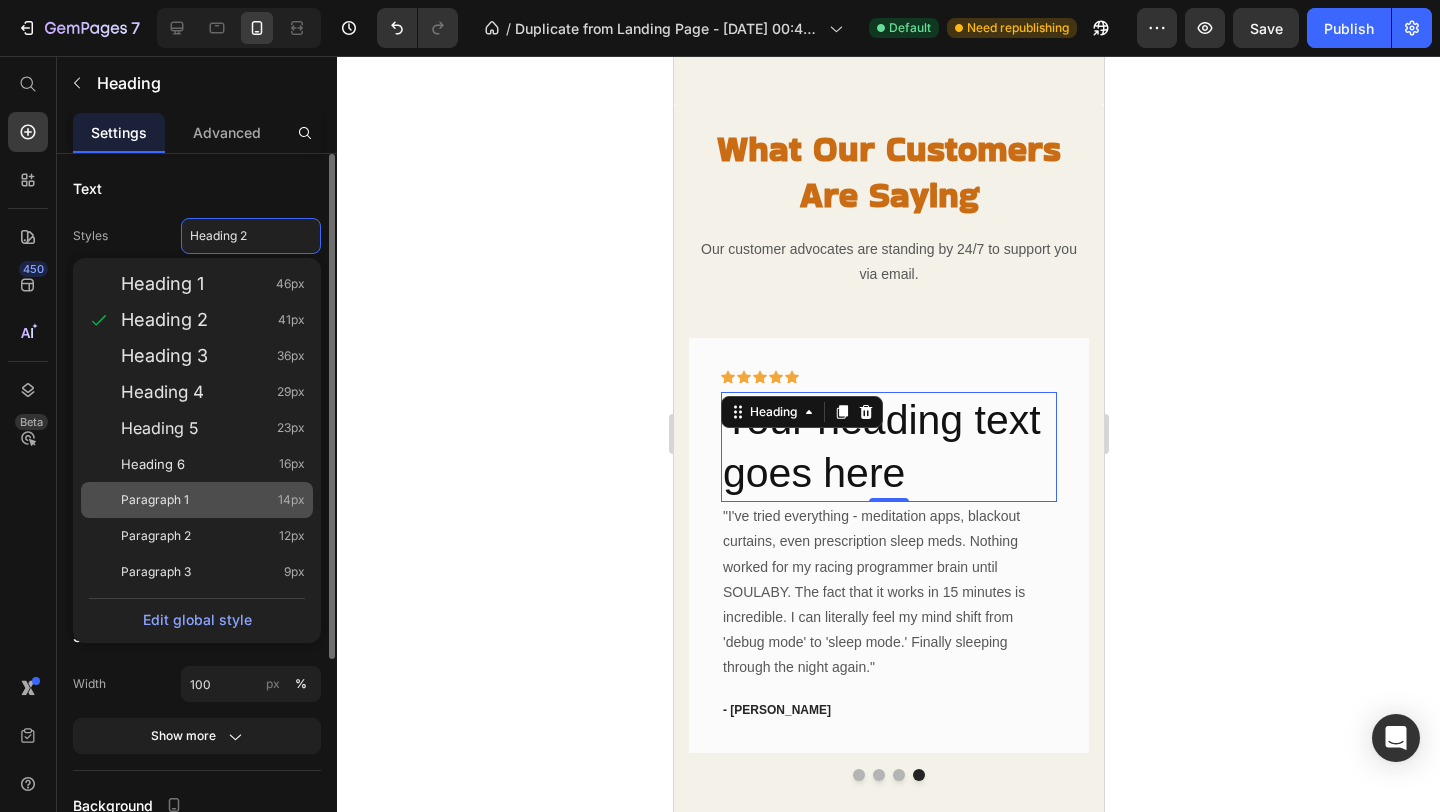 click on "Paragraph 1 14px" 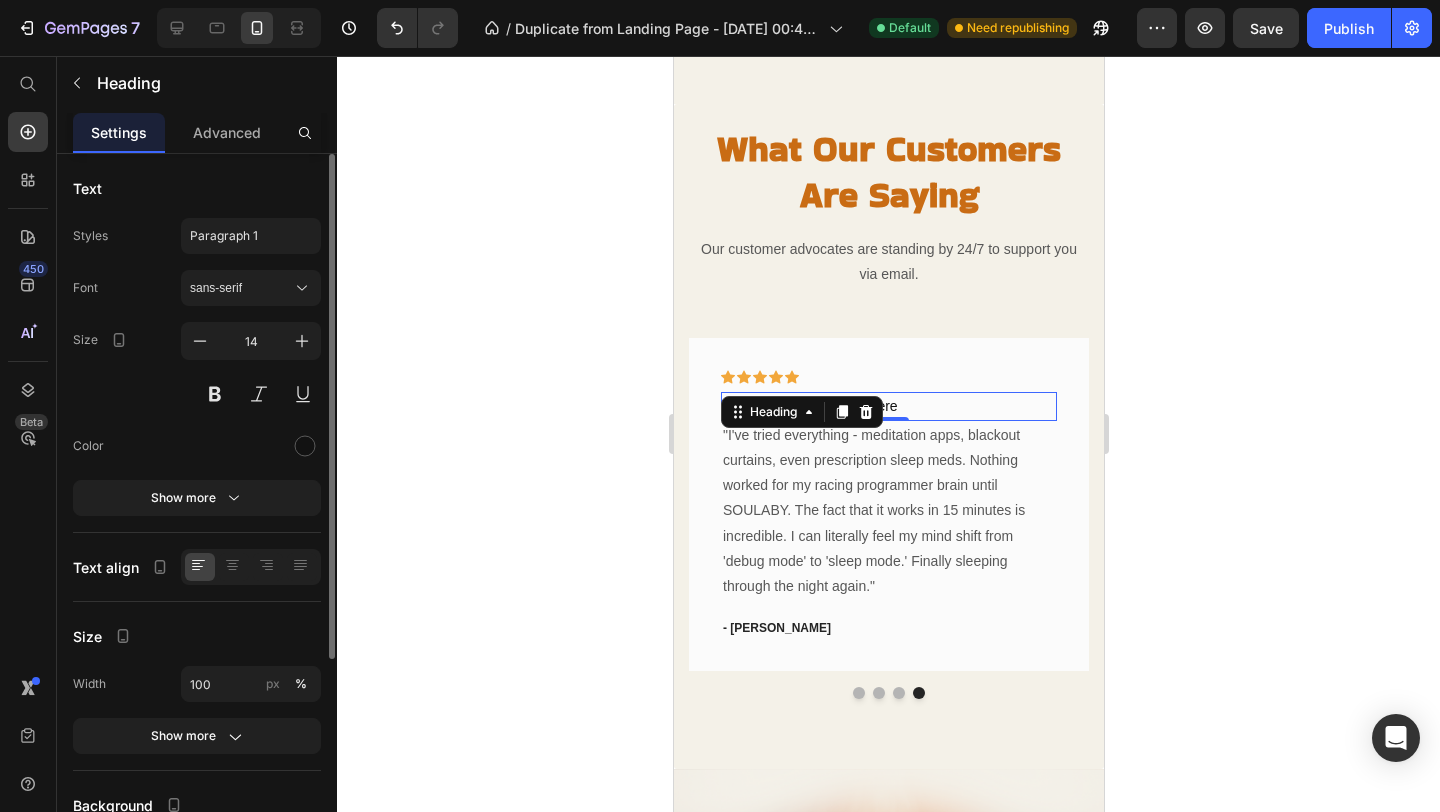 click 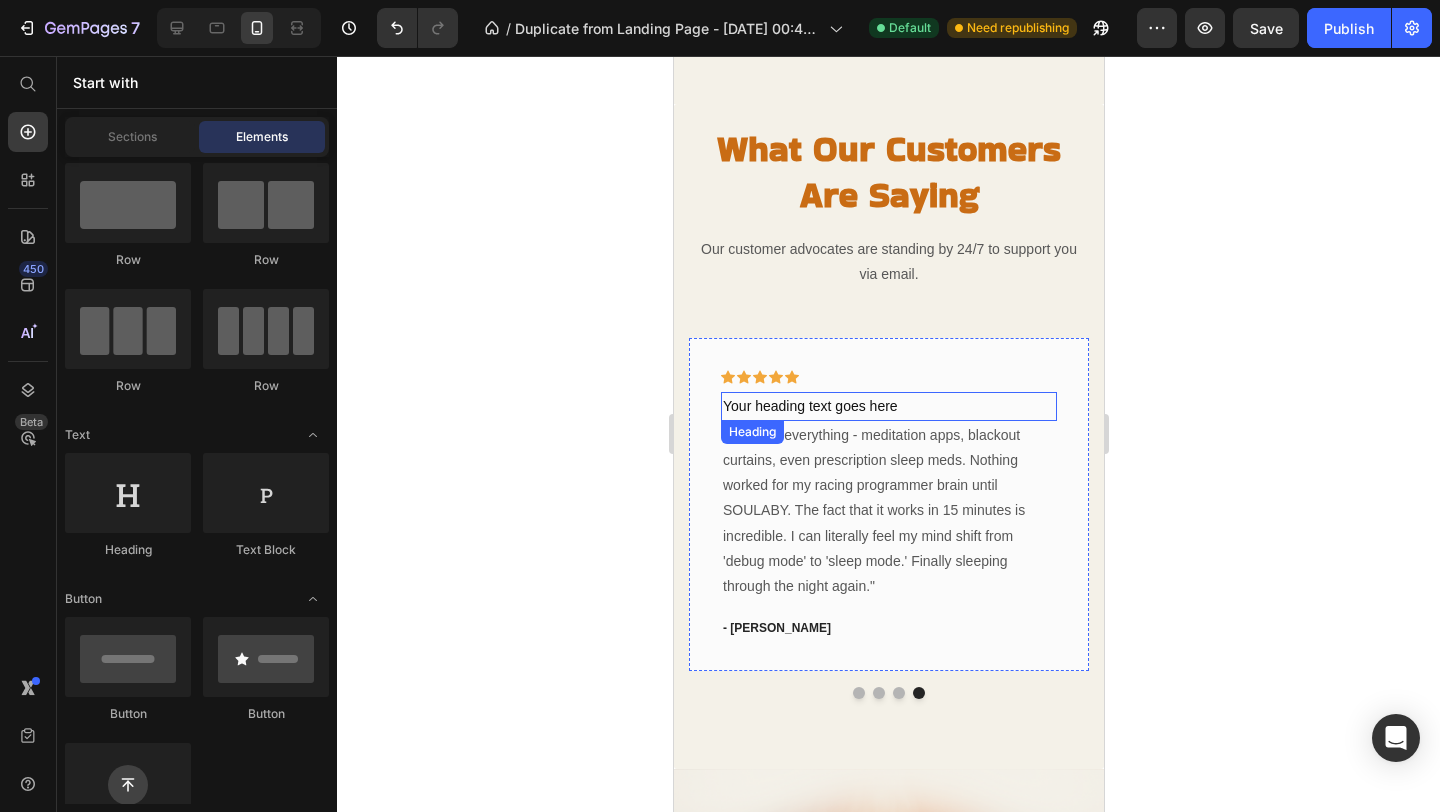 click on "Your heading text goes here" at bounding box center [888, 406] 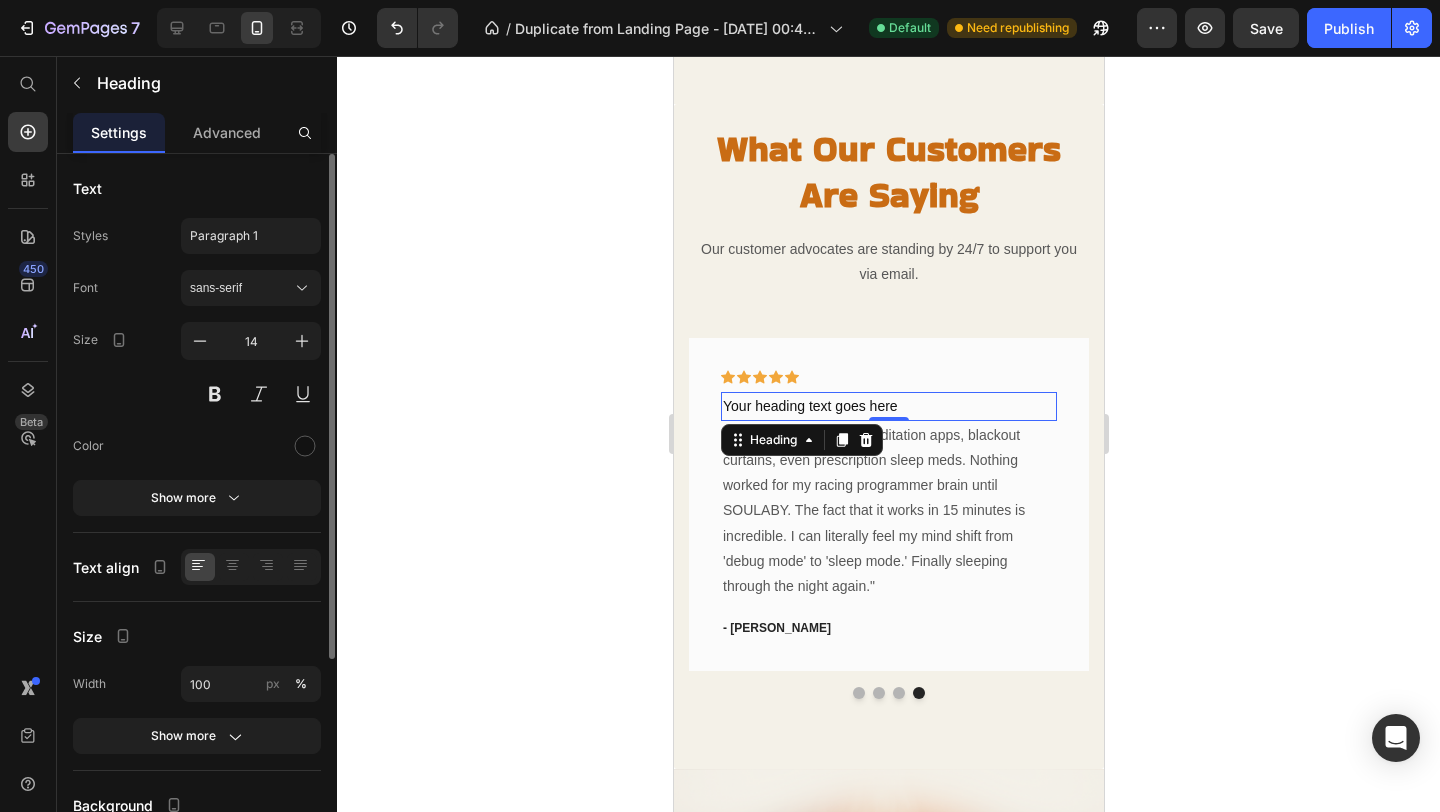 click on "Your heading text goes here" at bounding box center [888, 406] 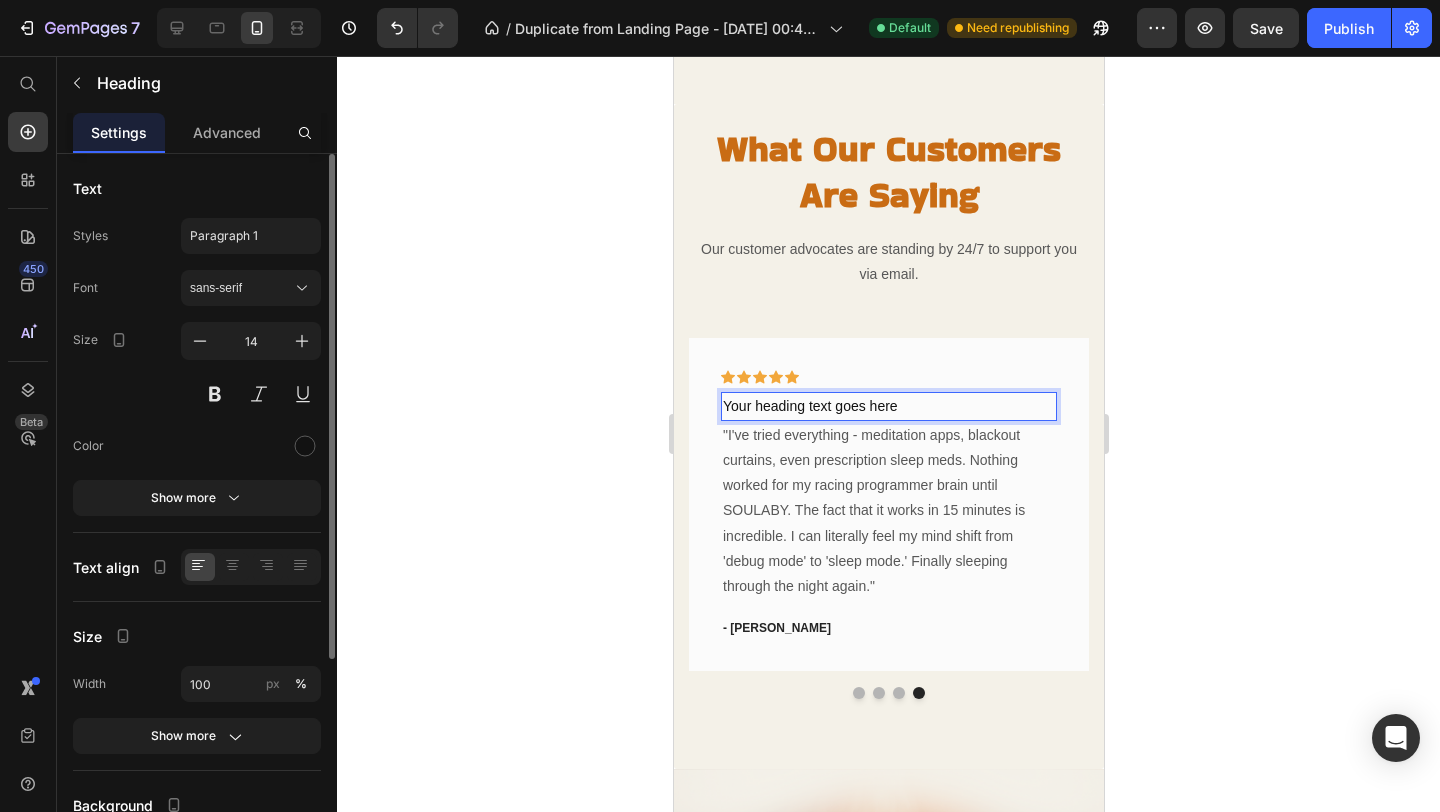 click on "Your heading text goes here" at bounding box center (888, 406) 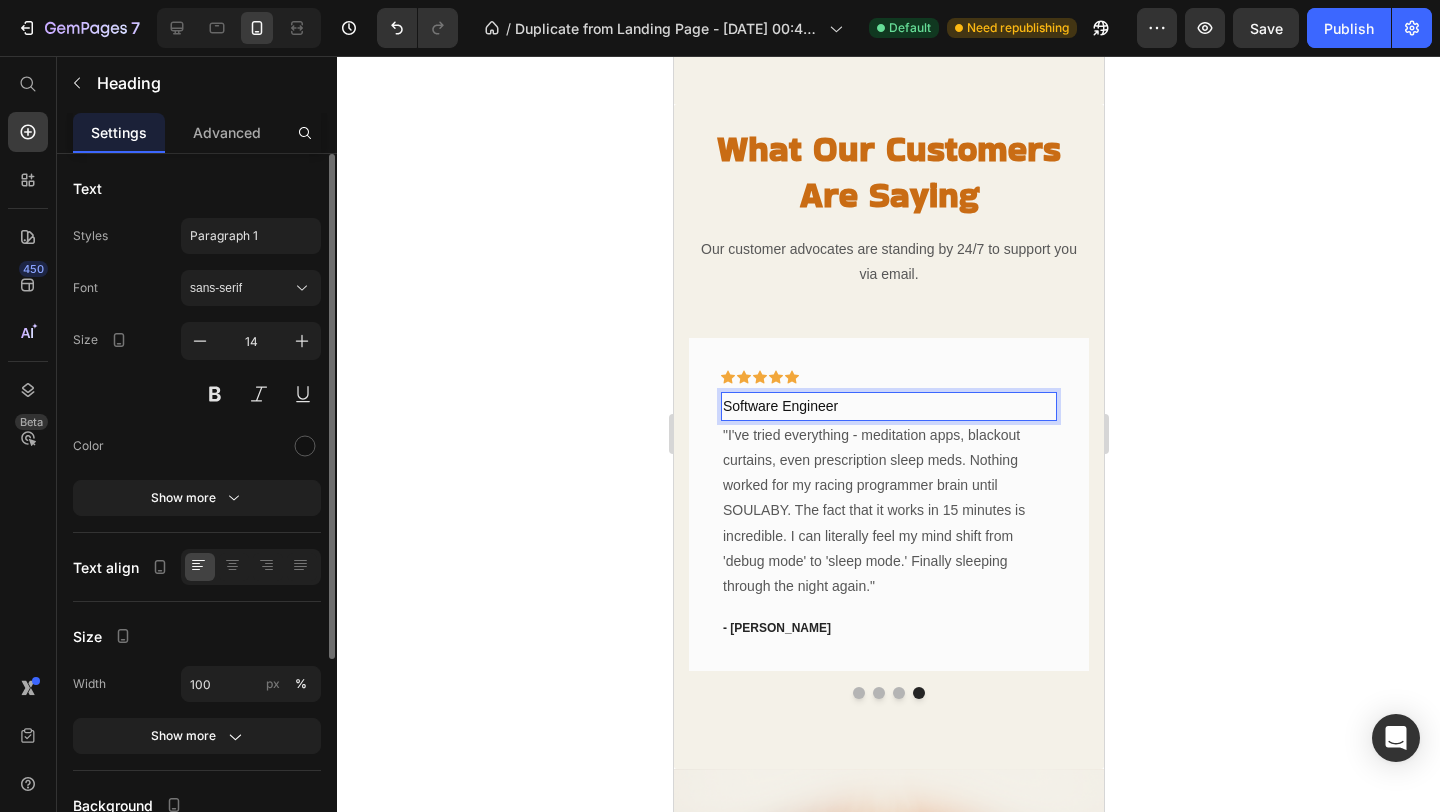 click on "Software Engineer" at bounding box center (888, 406) 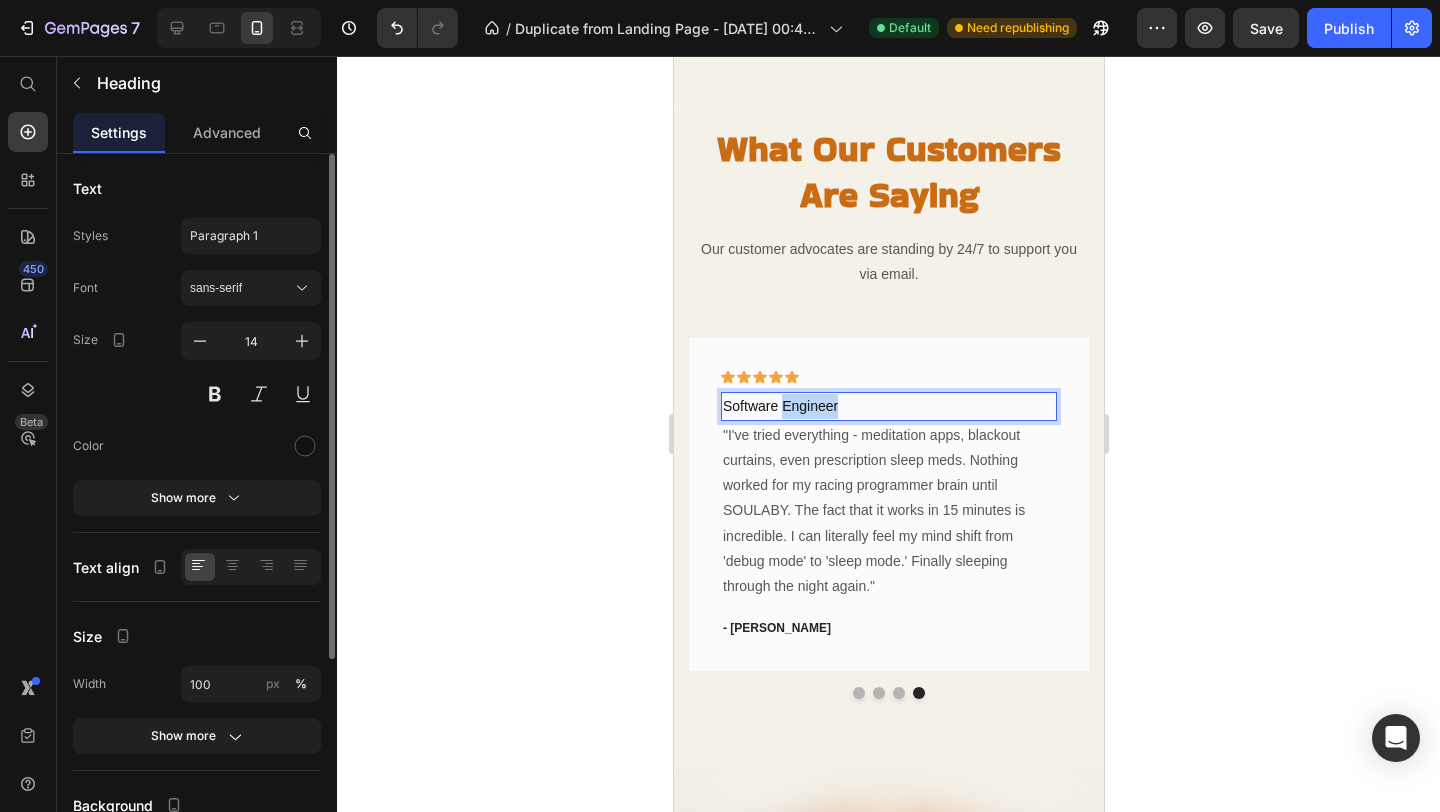 click on "Software Engineer" at bounding box center [888, 406] 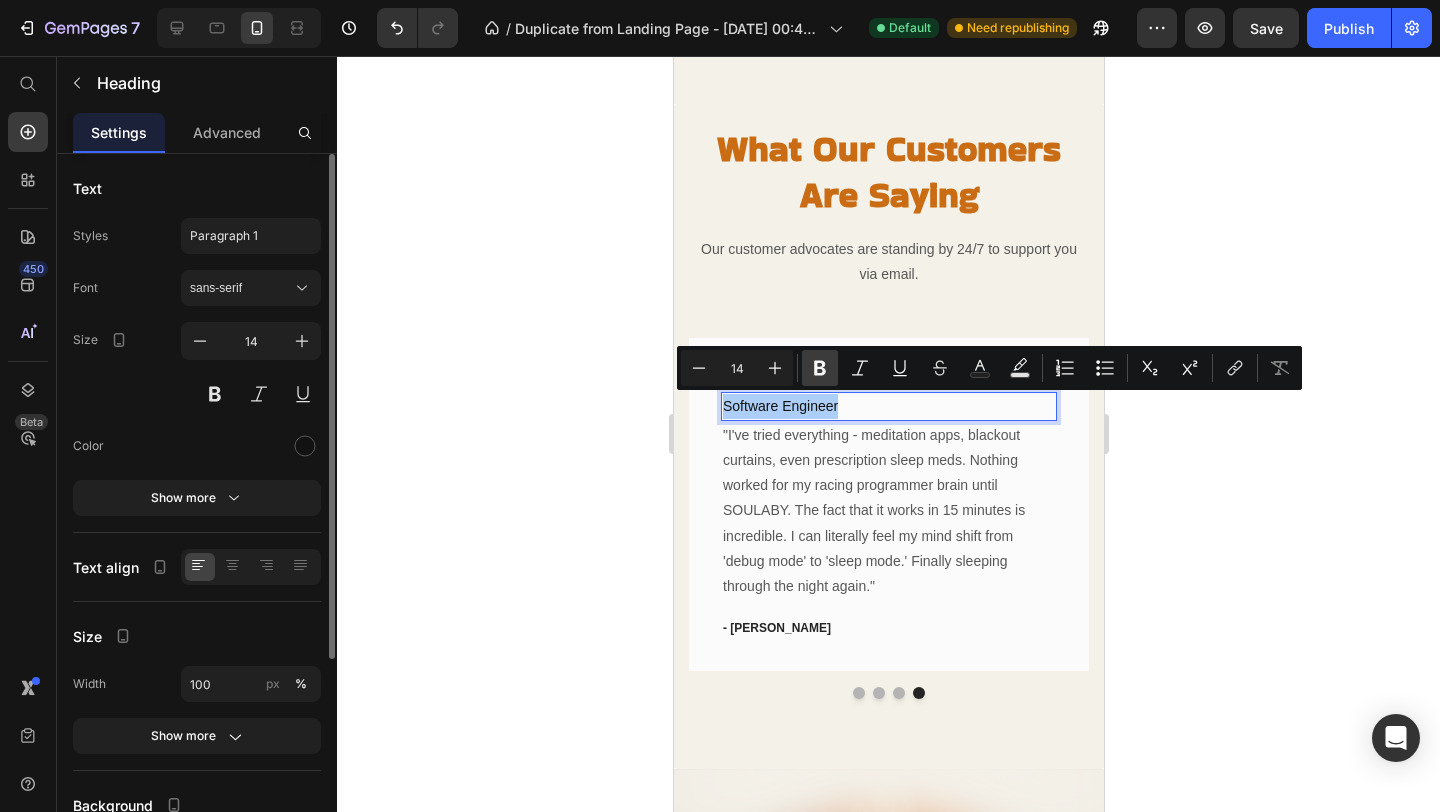 click 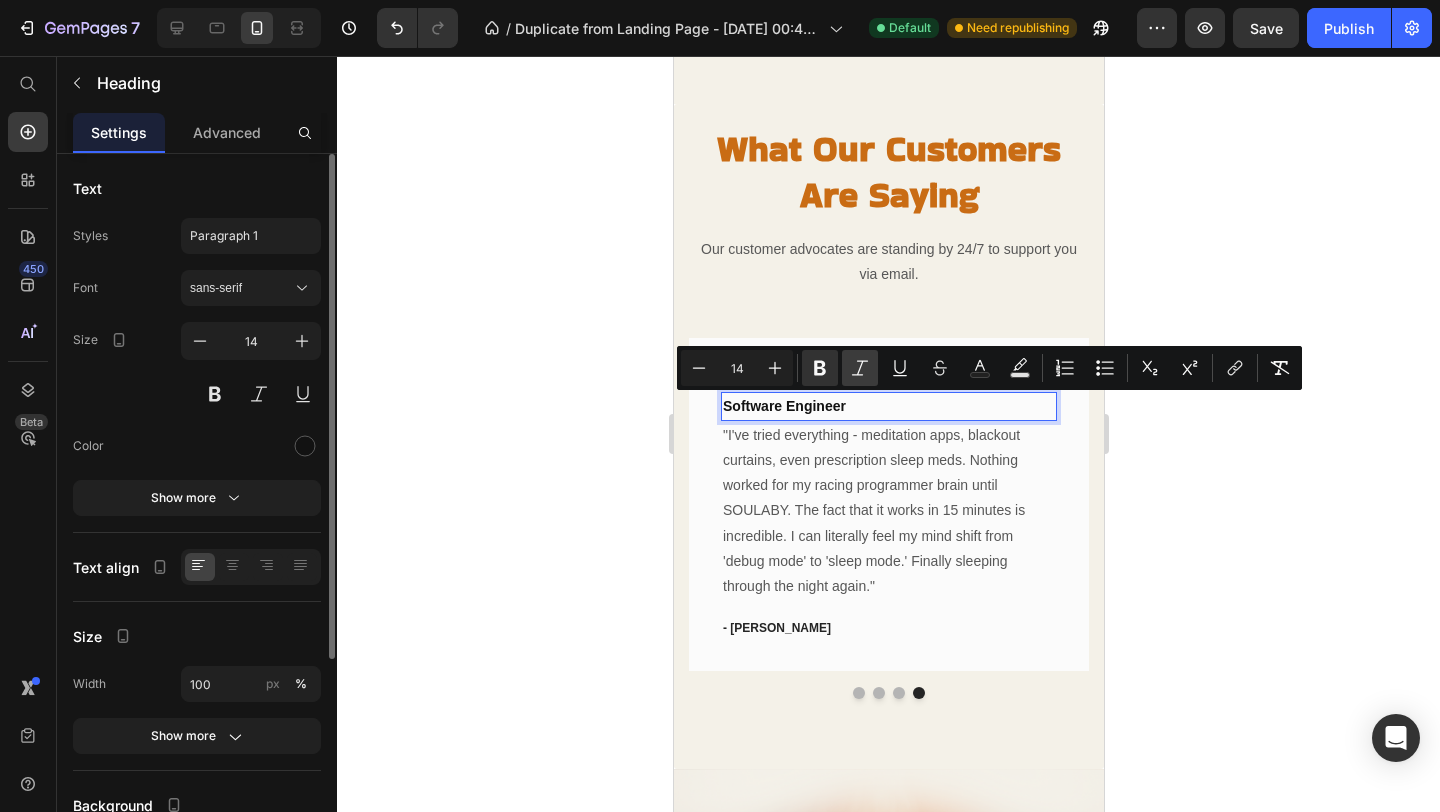 click 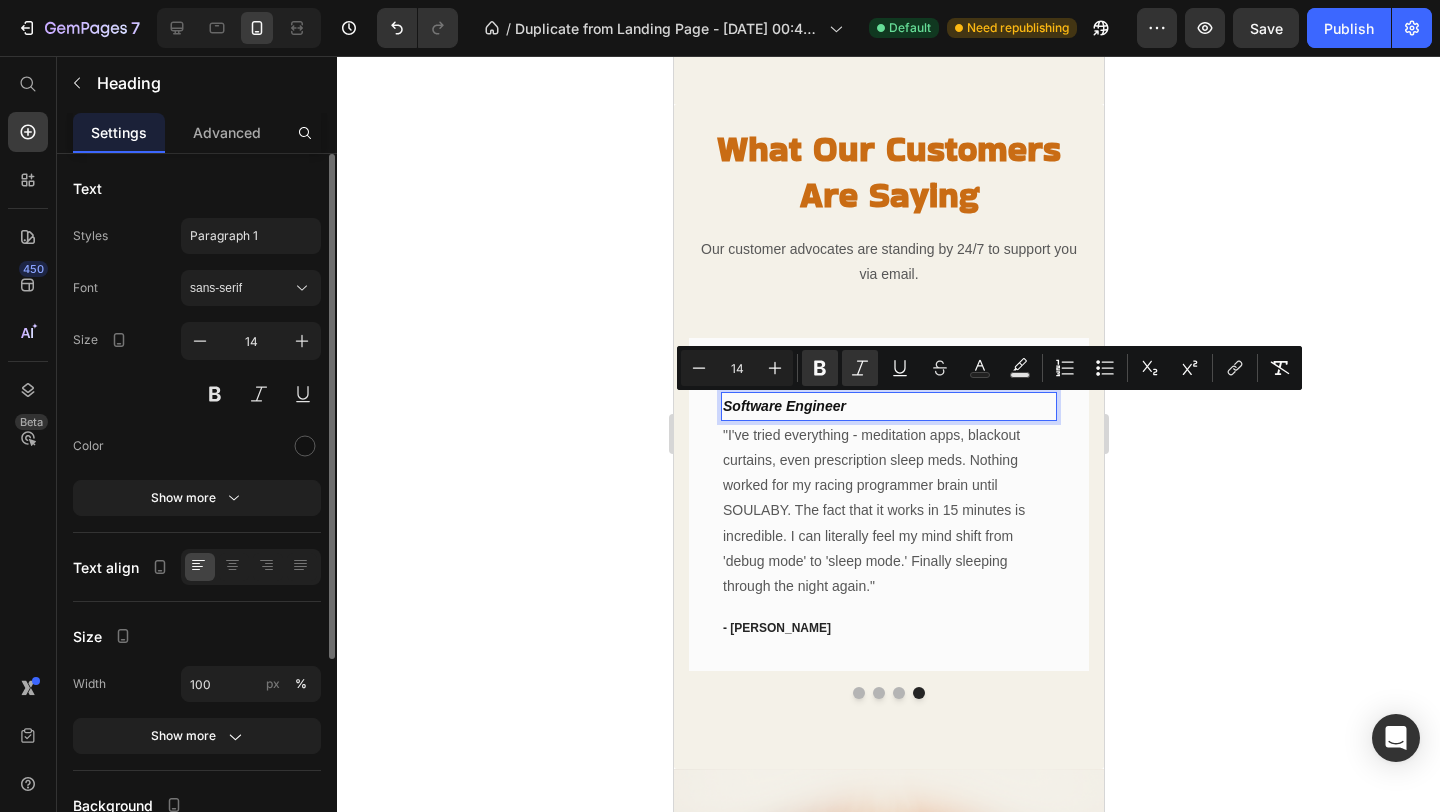 click 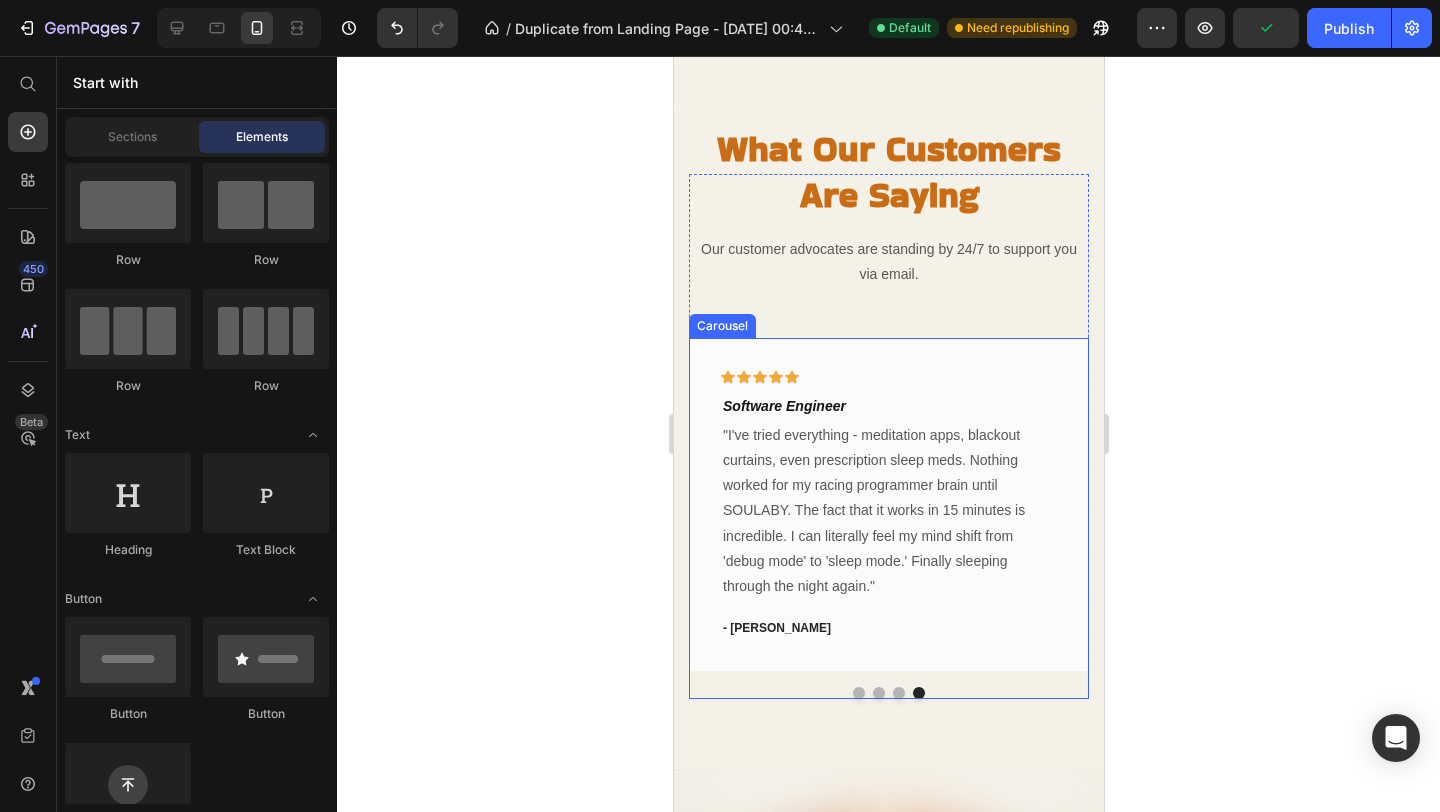 click at bounding box center [898, 693] 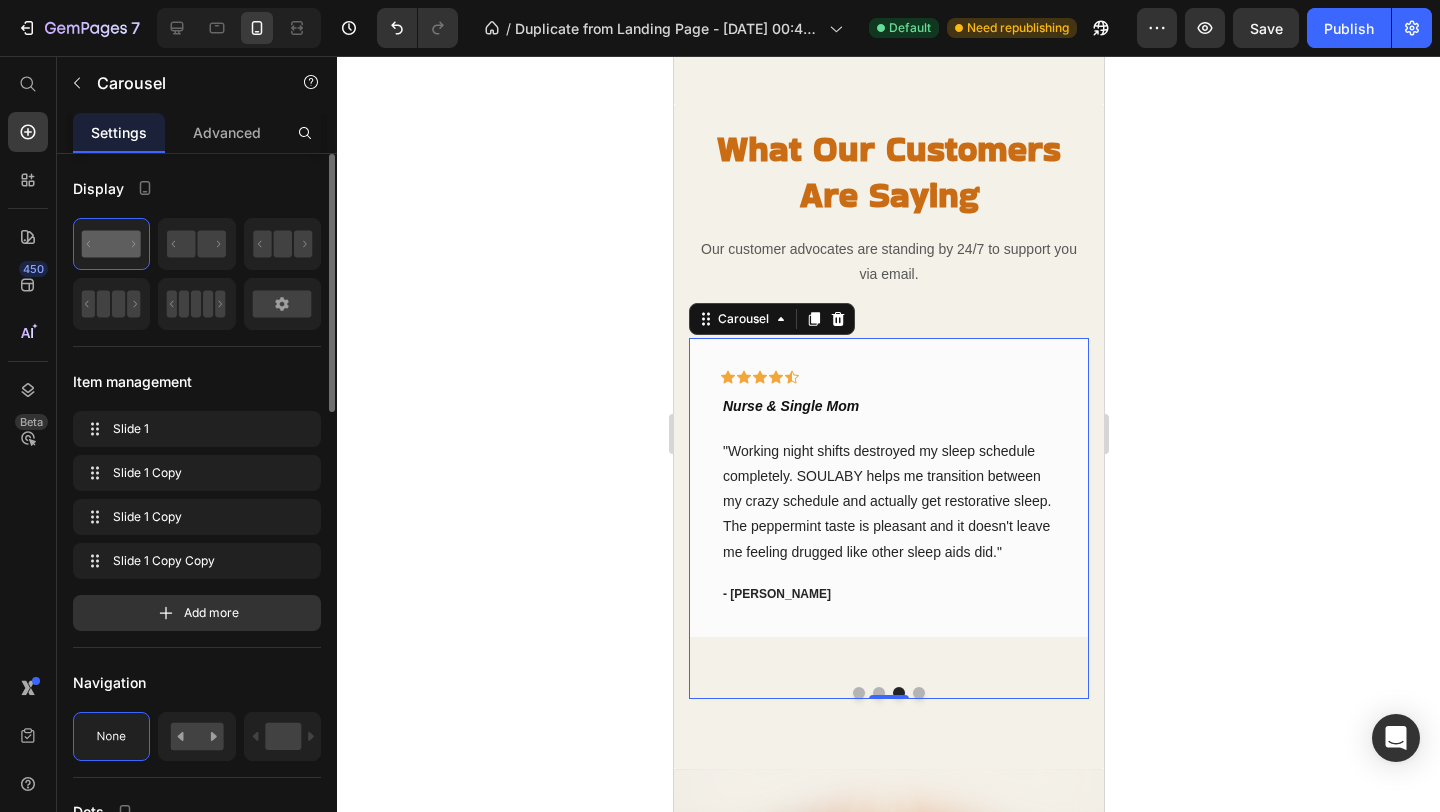 click at bounding box center (918, 693) 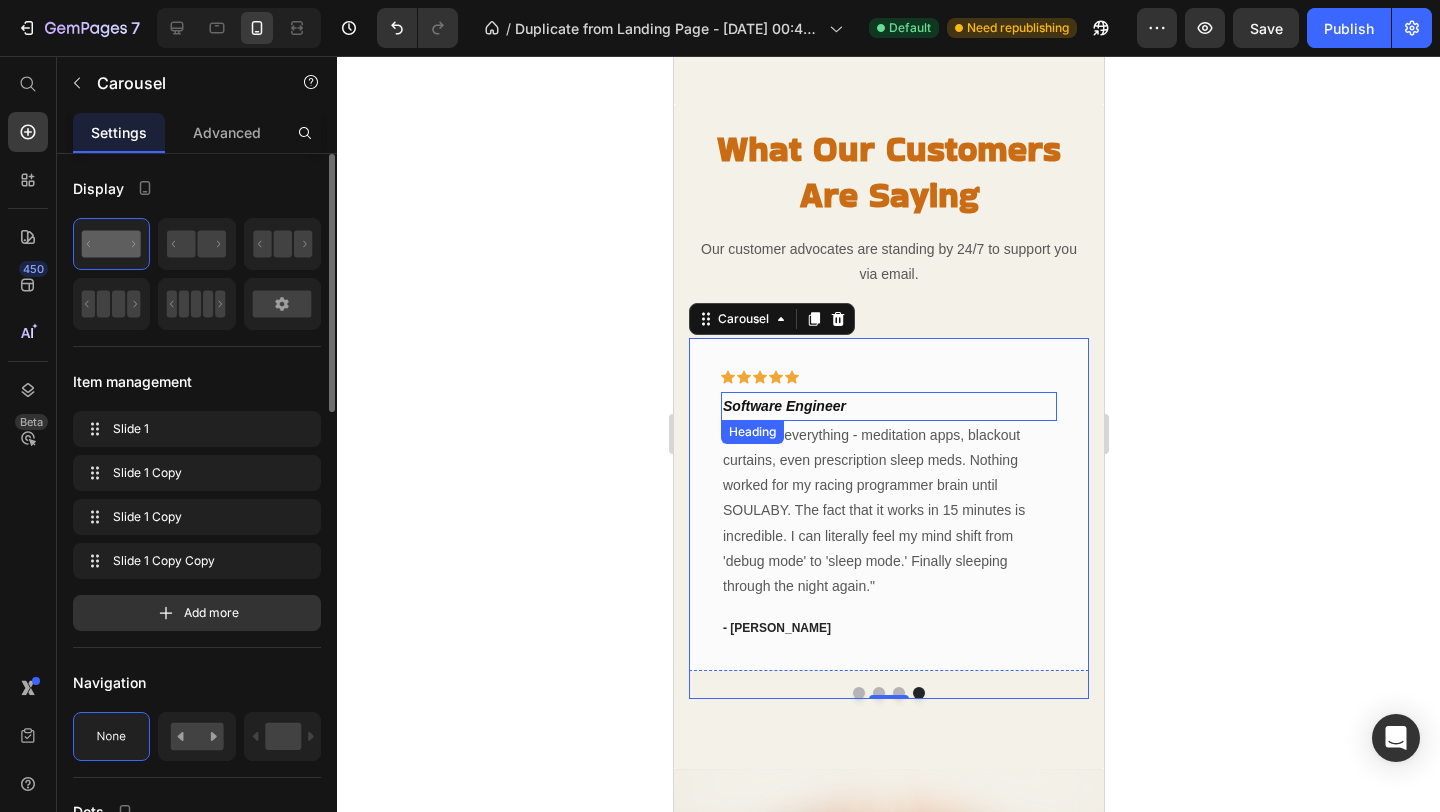 click on "⁠⁠⁠⁠⁠⁠⁠ Software Engineer" at bounding box center [888, 406] 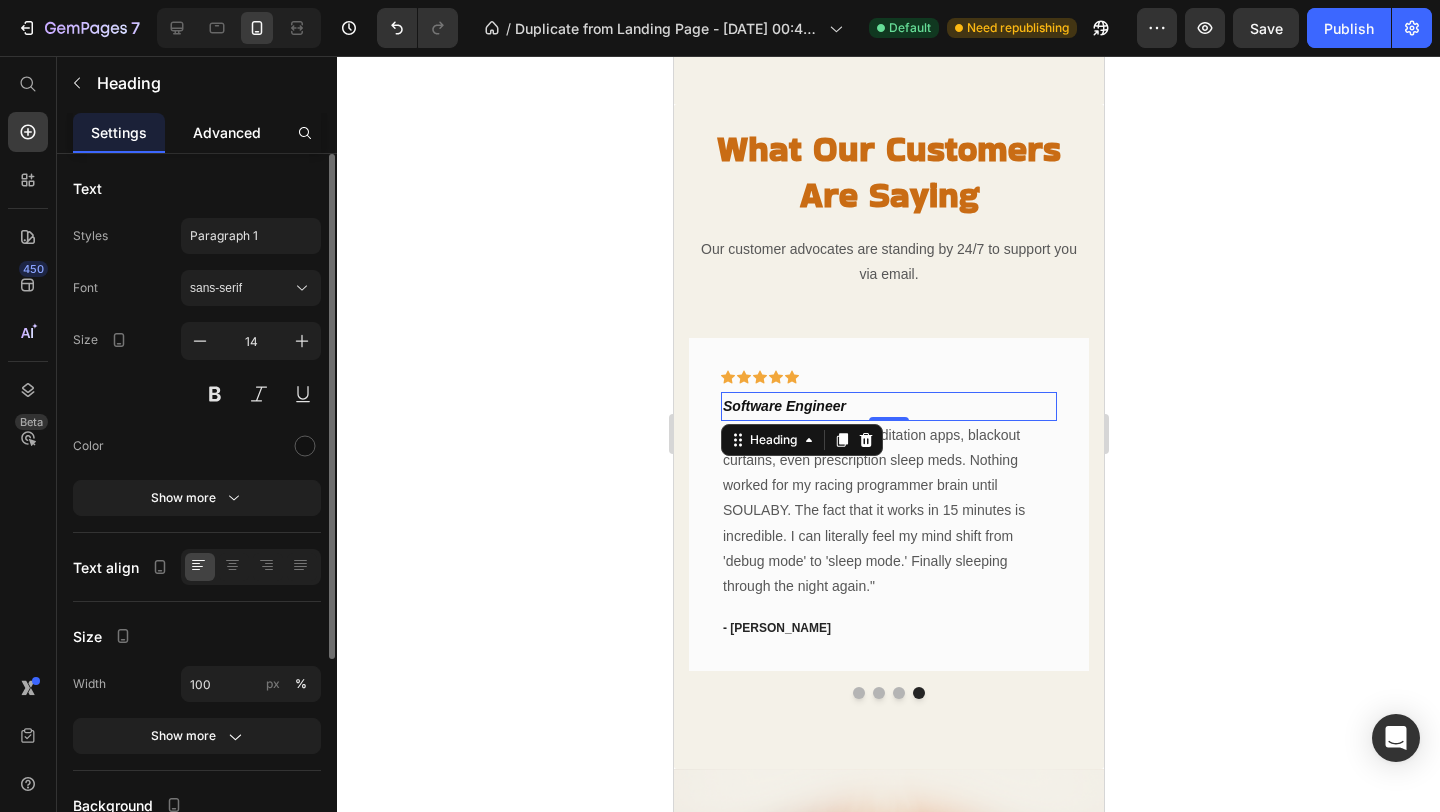 click on "Advanced" at bounding box center [227, 132] 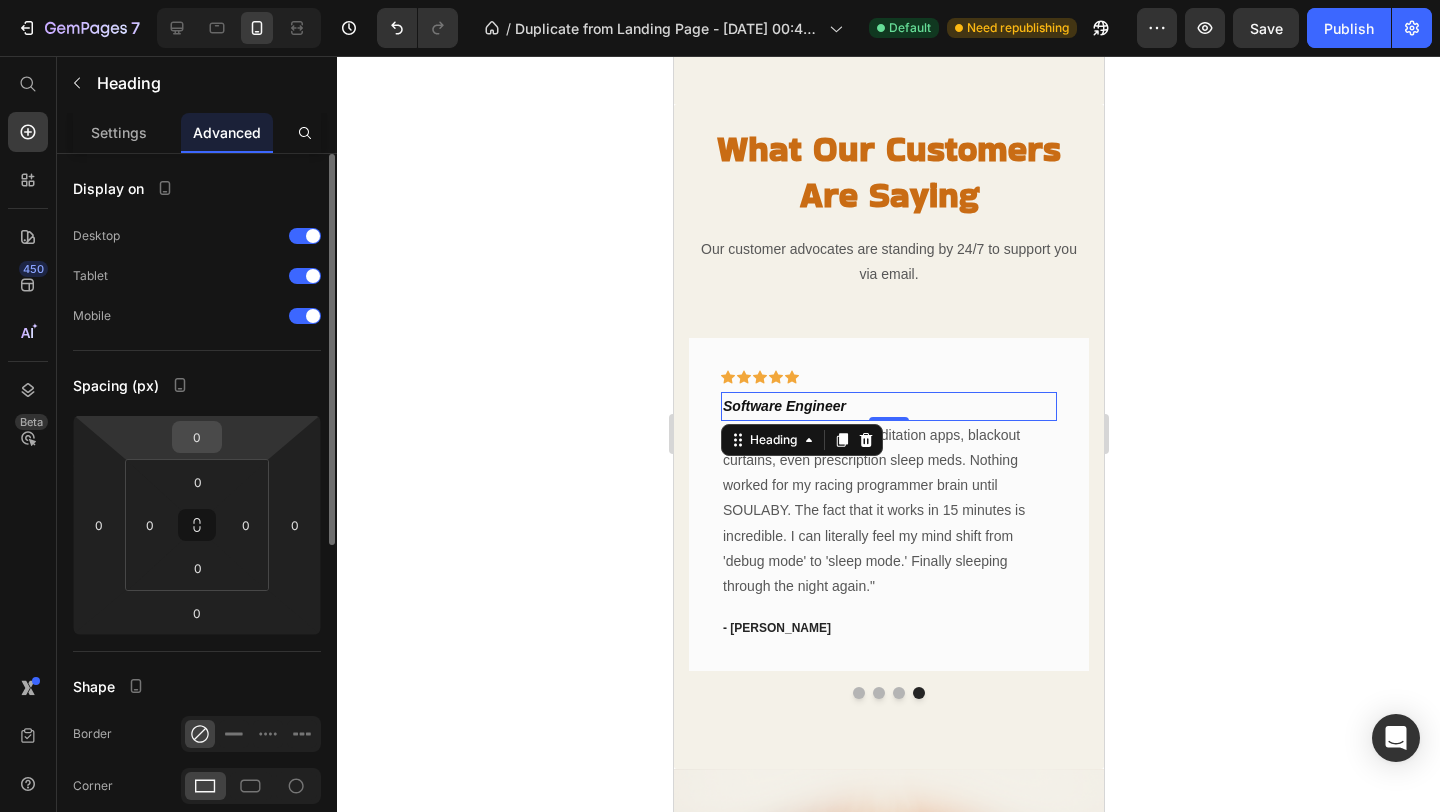 click on "0" at bounding box center [197, 437] 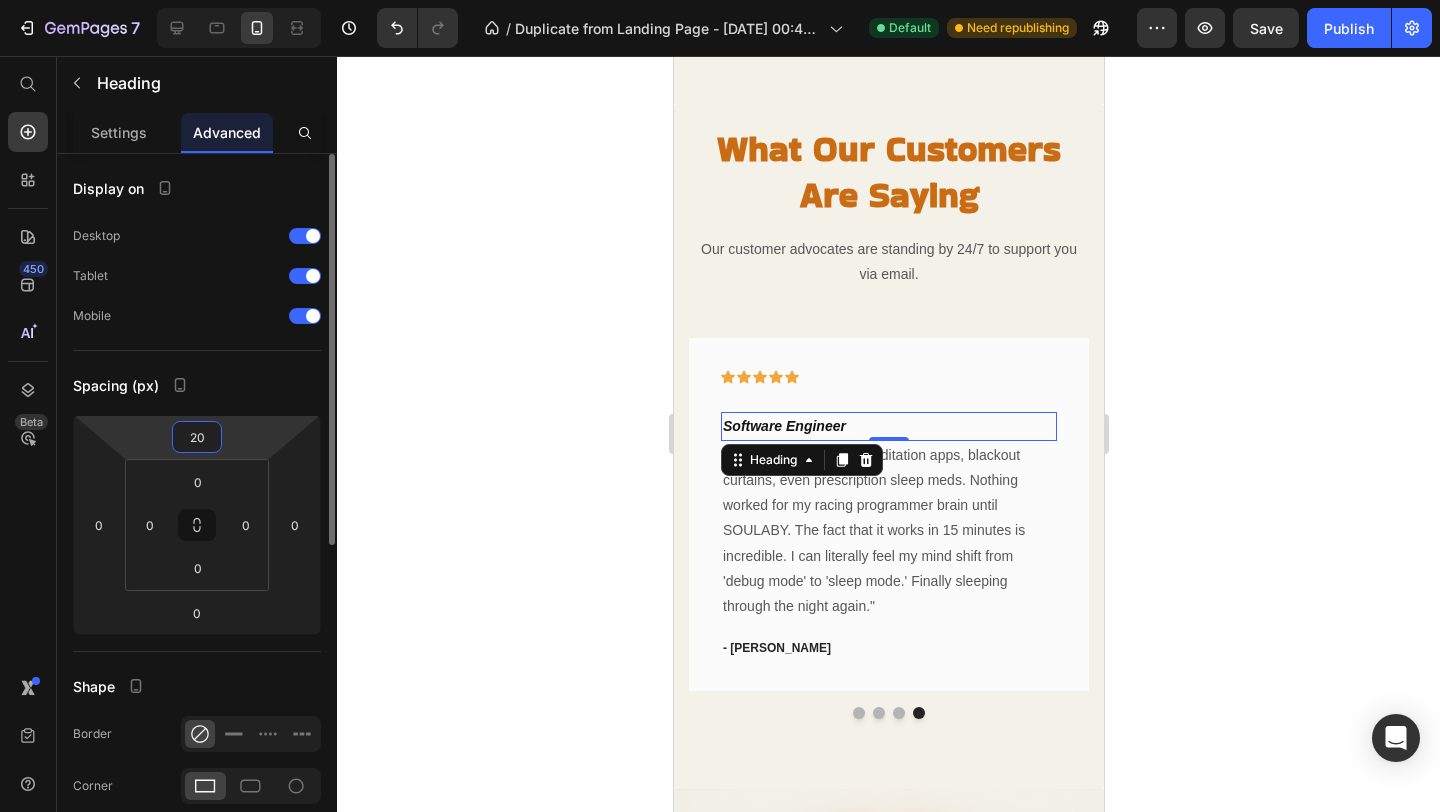 type on "2" 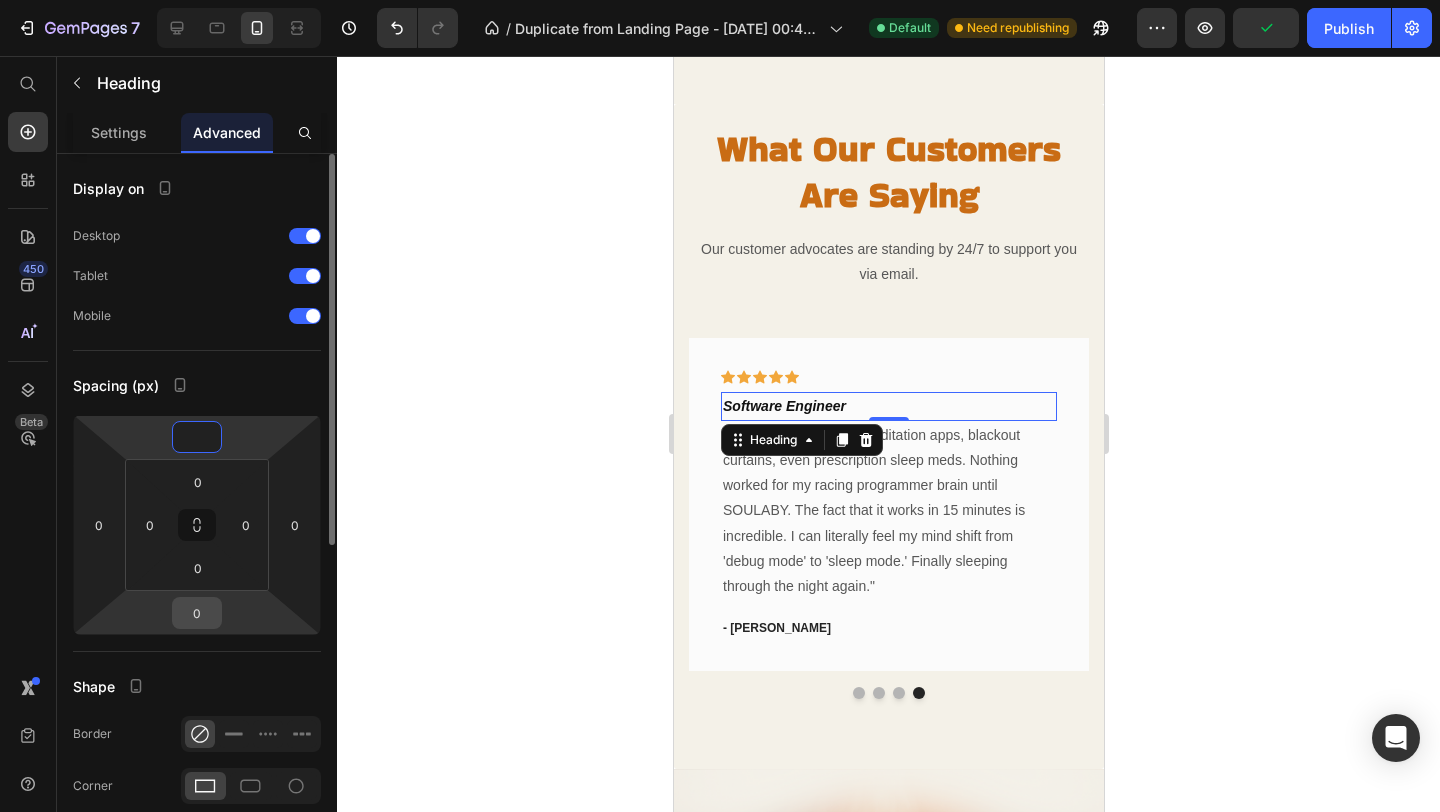 click on "0" at bounding box center [197, 613] 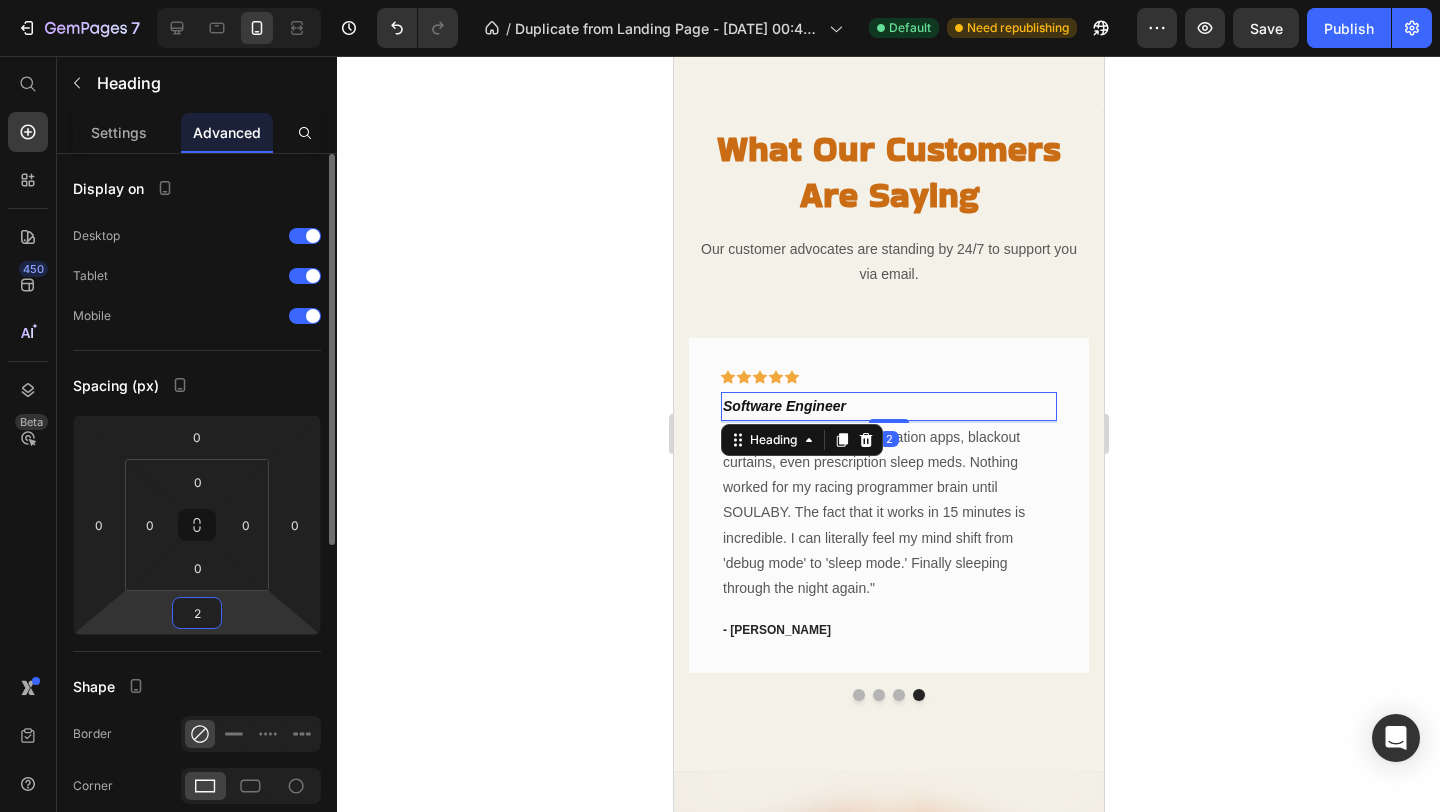 type on "20" 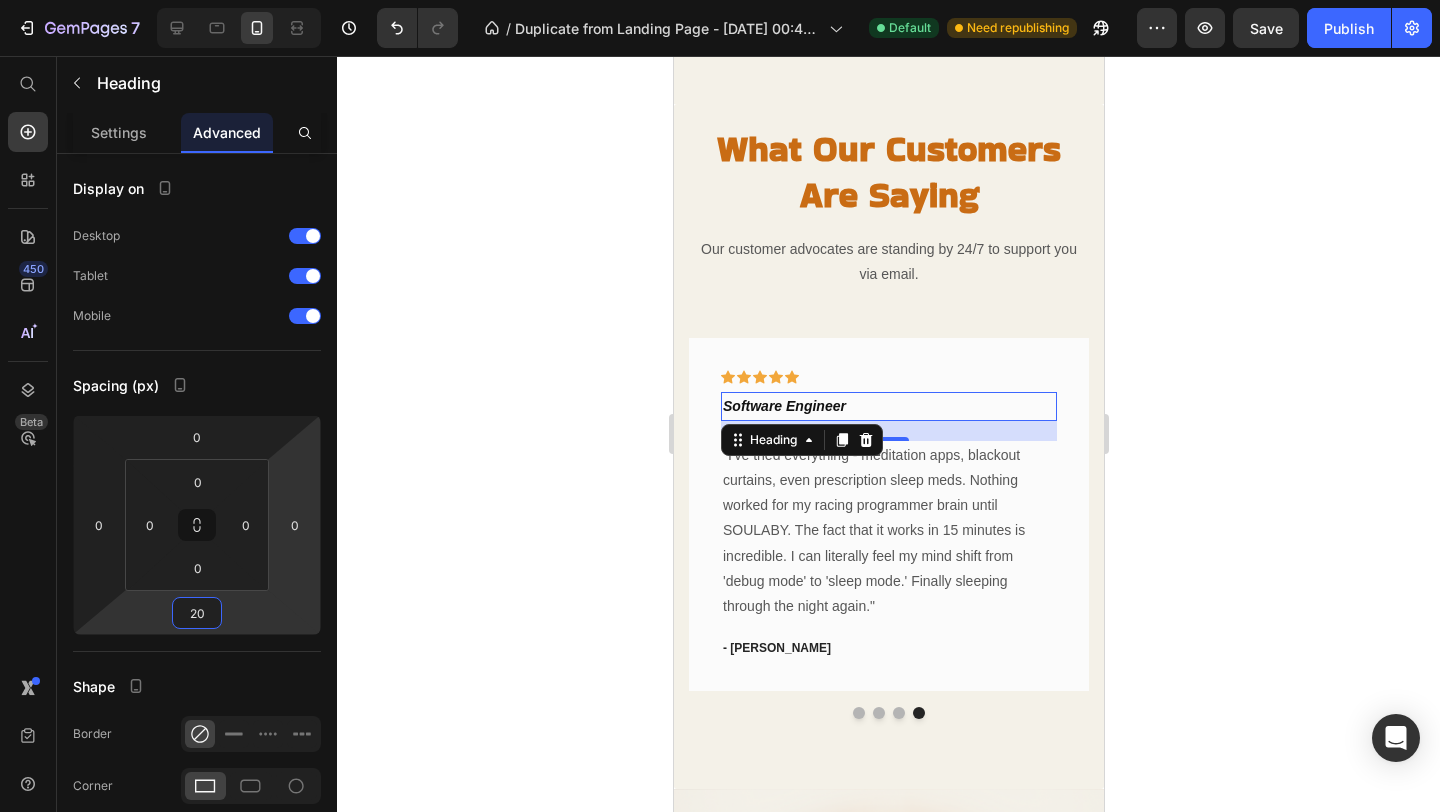 click 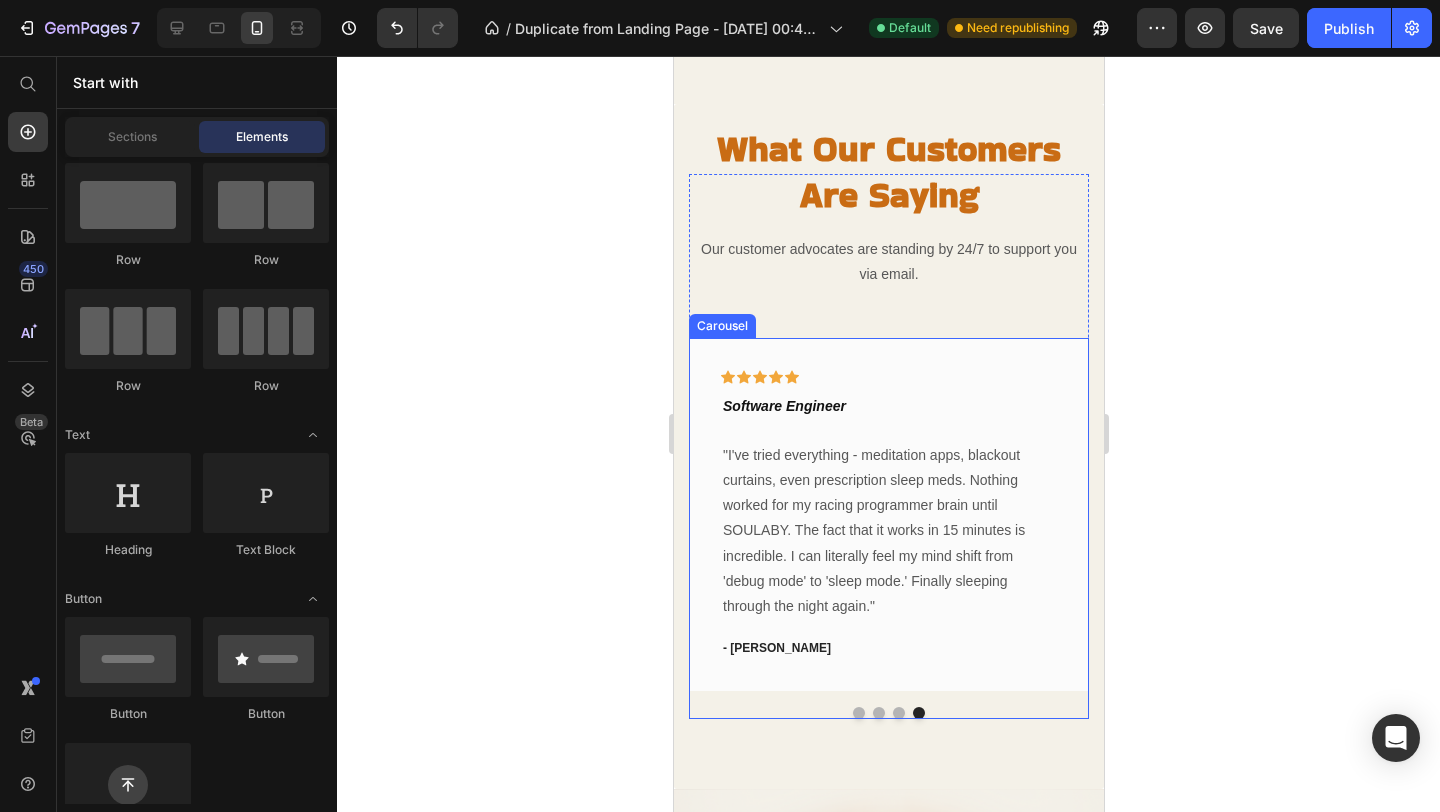 click at bounding box center (898, 713) 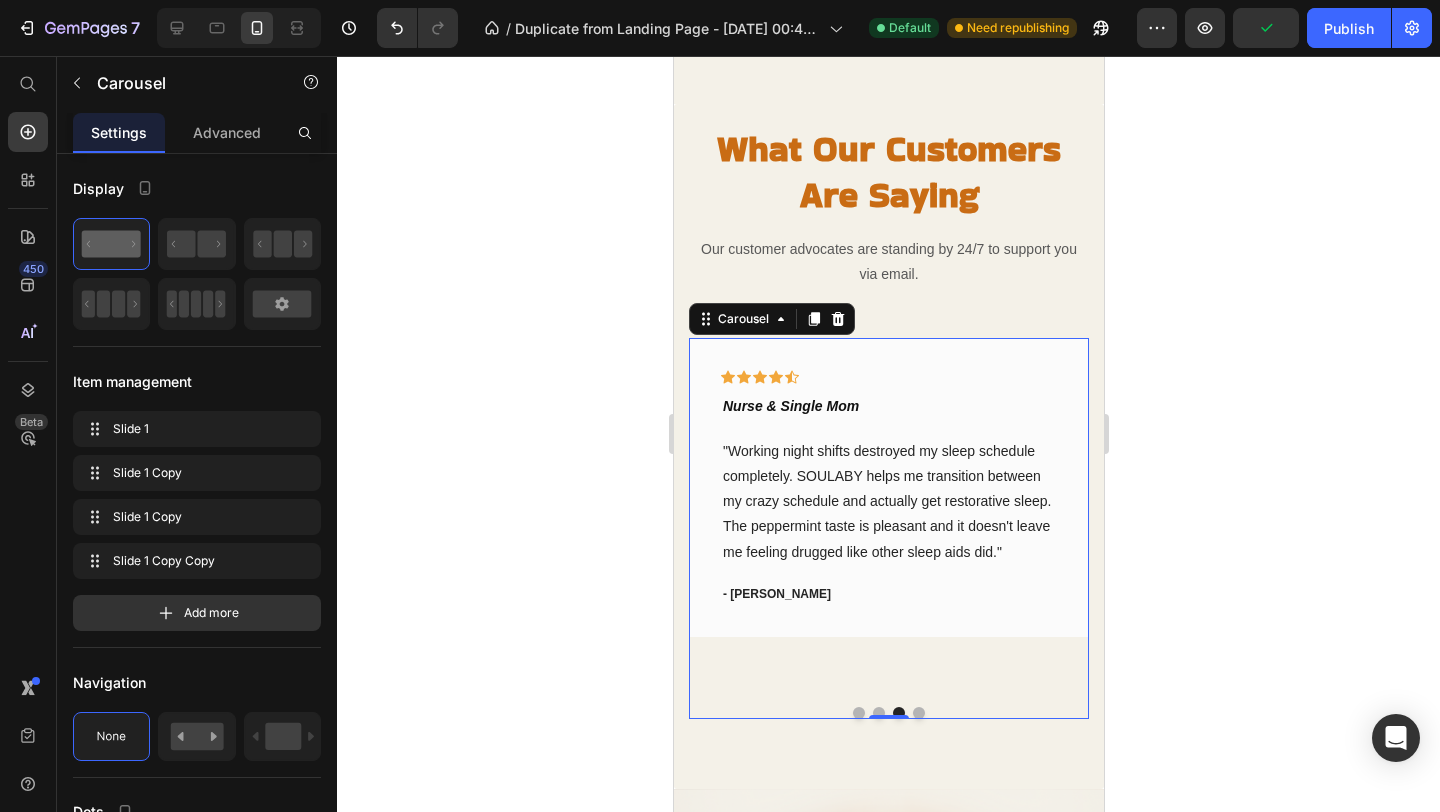 click at bounding box center [878, 713] 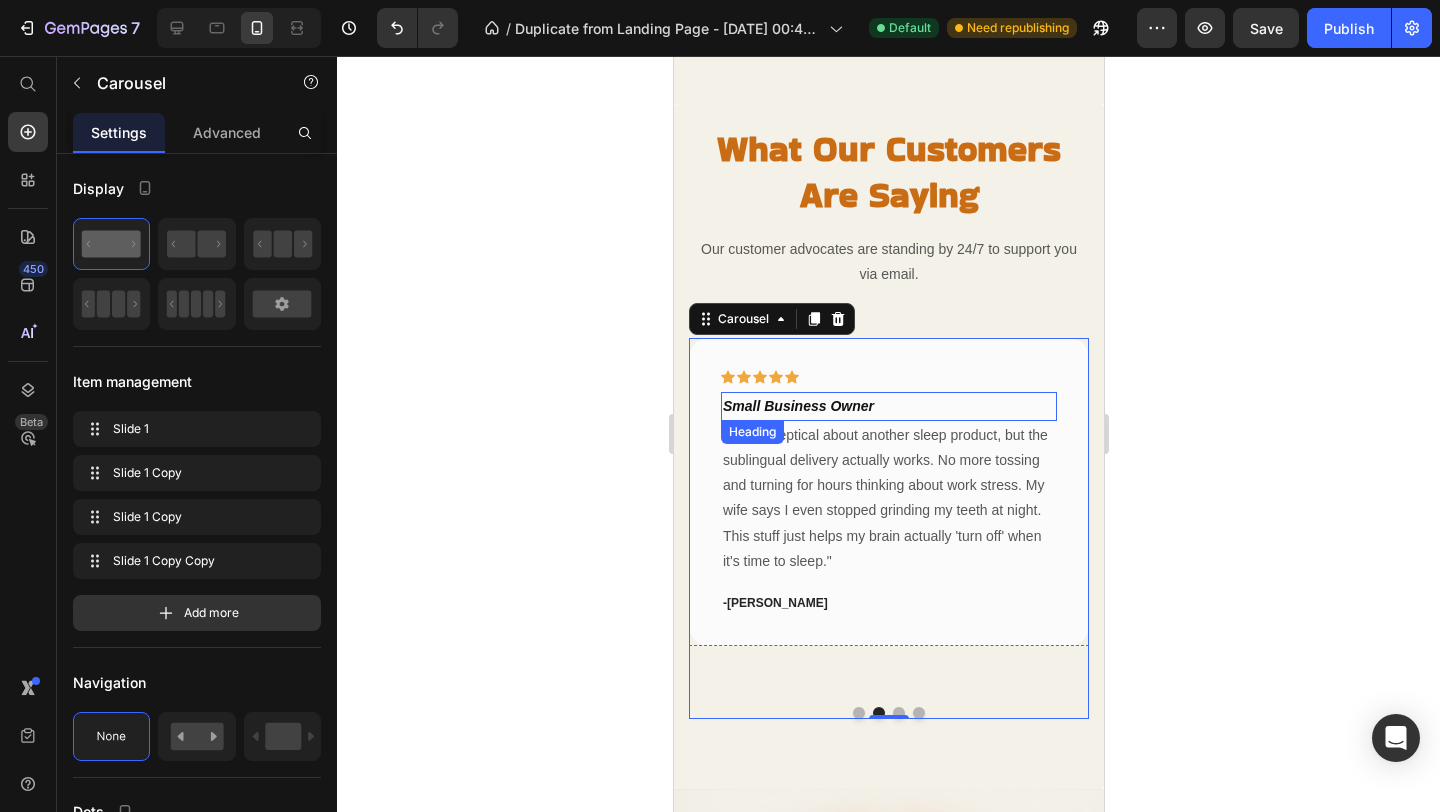 click on "⁠⁠⁠⁠⁠⁠⁠ Small Business Owner" at bounding box center (888, 406) 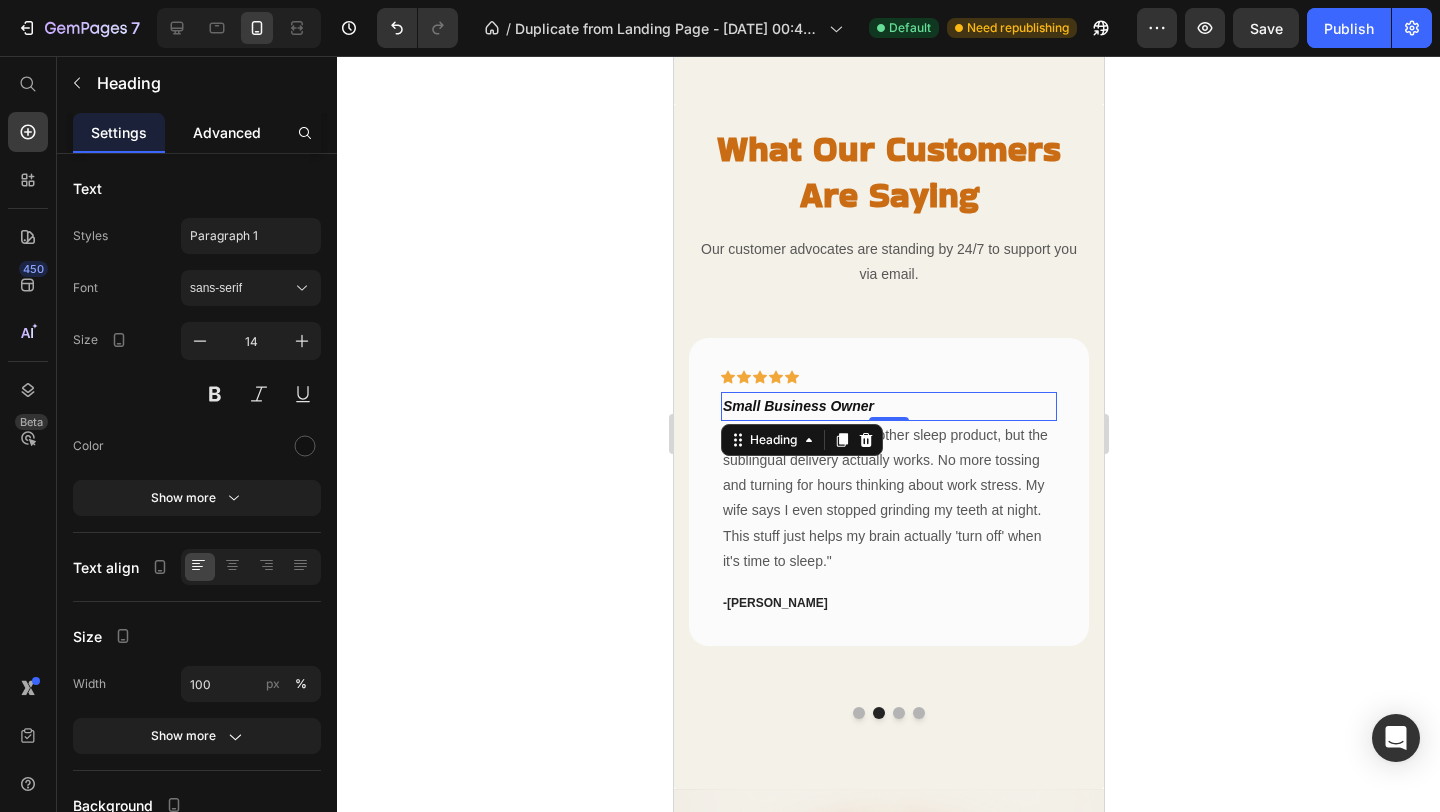 click on "Advanced" at bounding box center [227, 132] 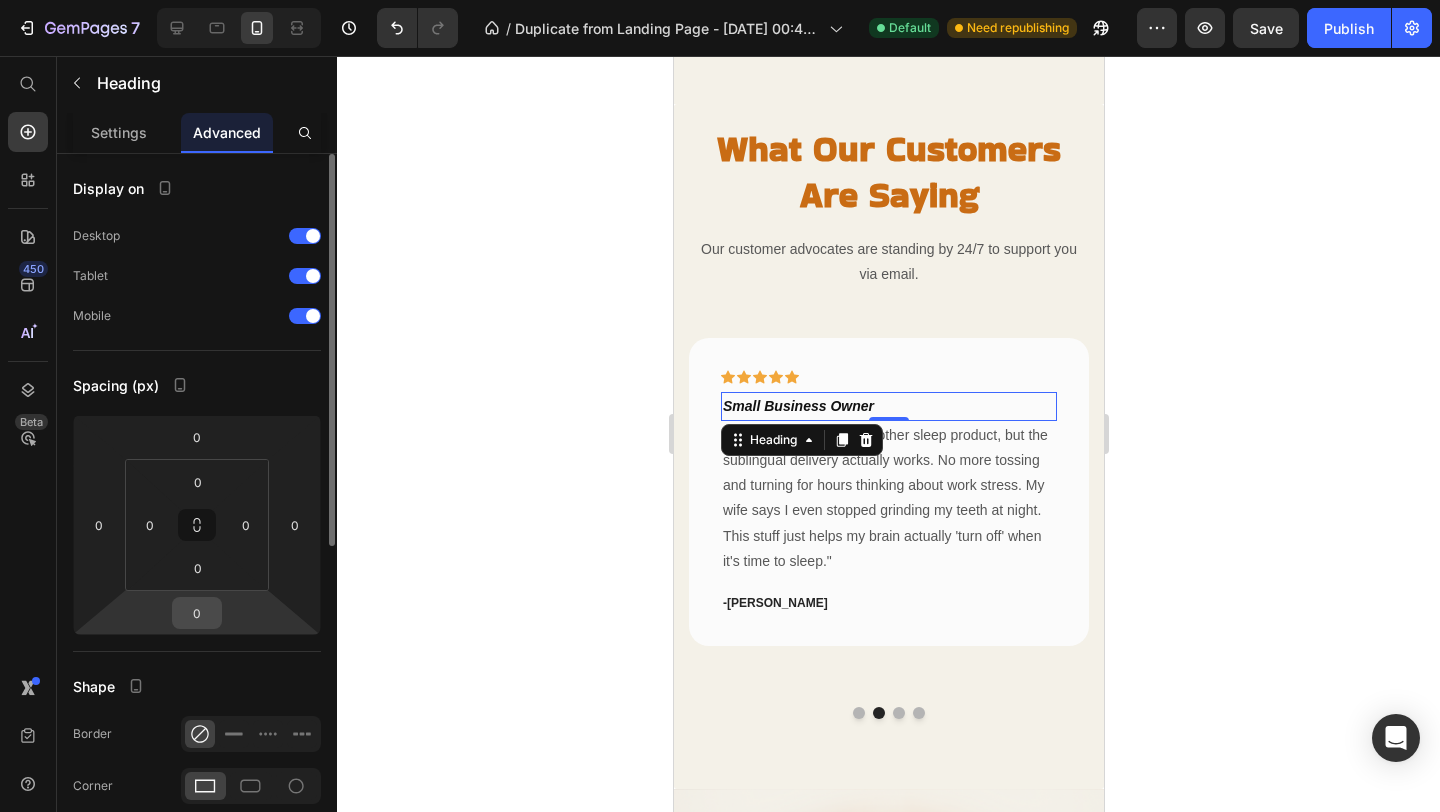 click on "0" at bounding box center [197, 613] 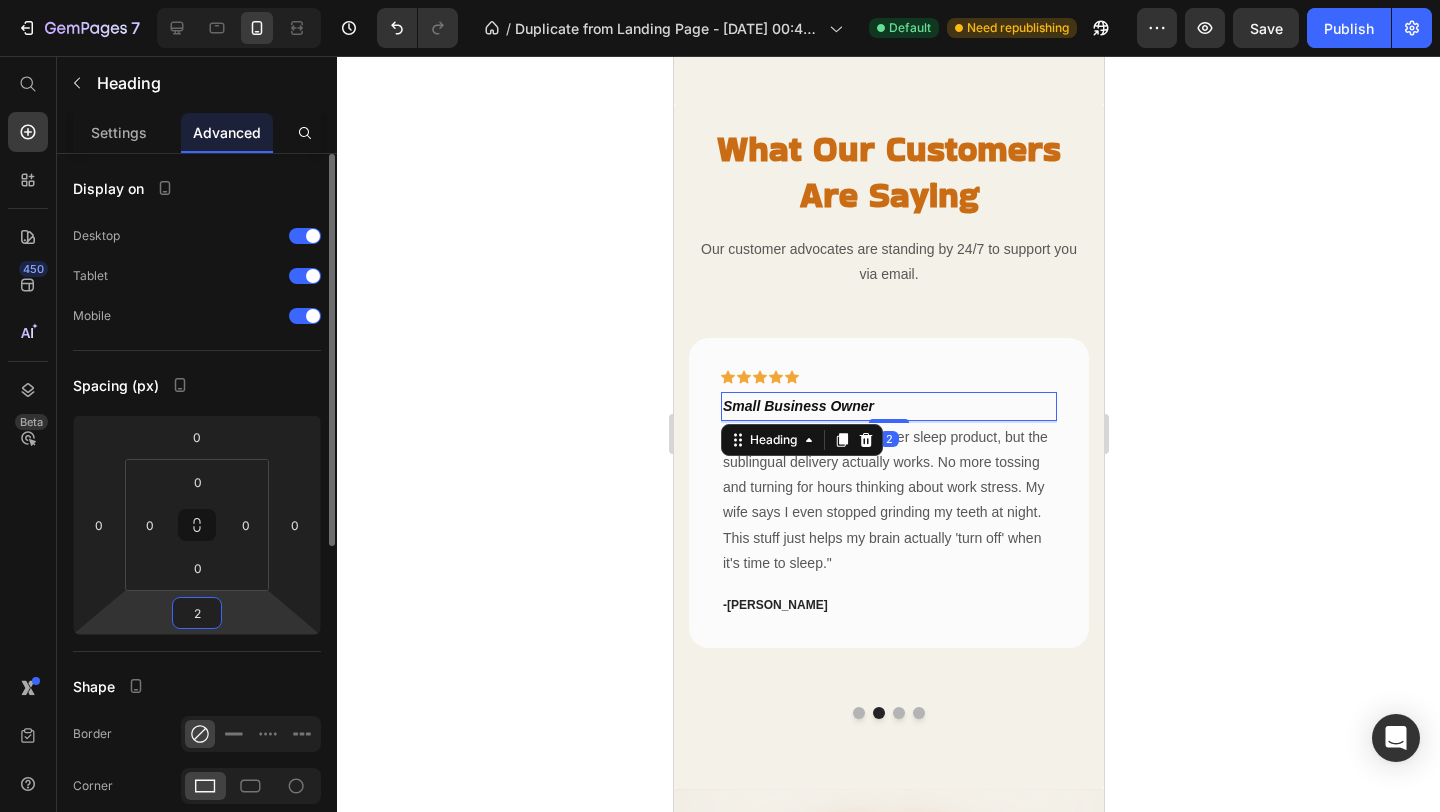 type on "20" 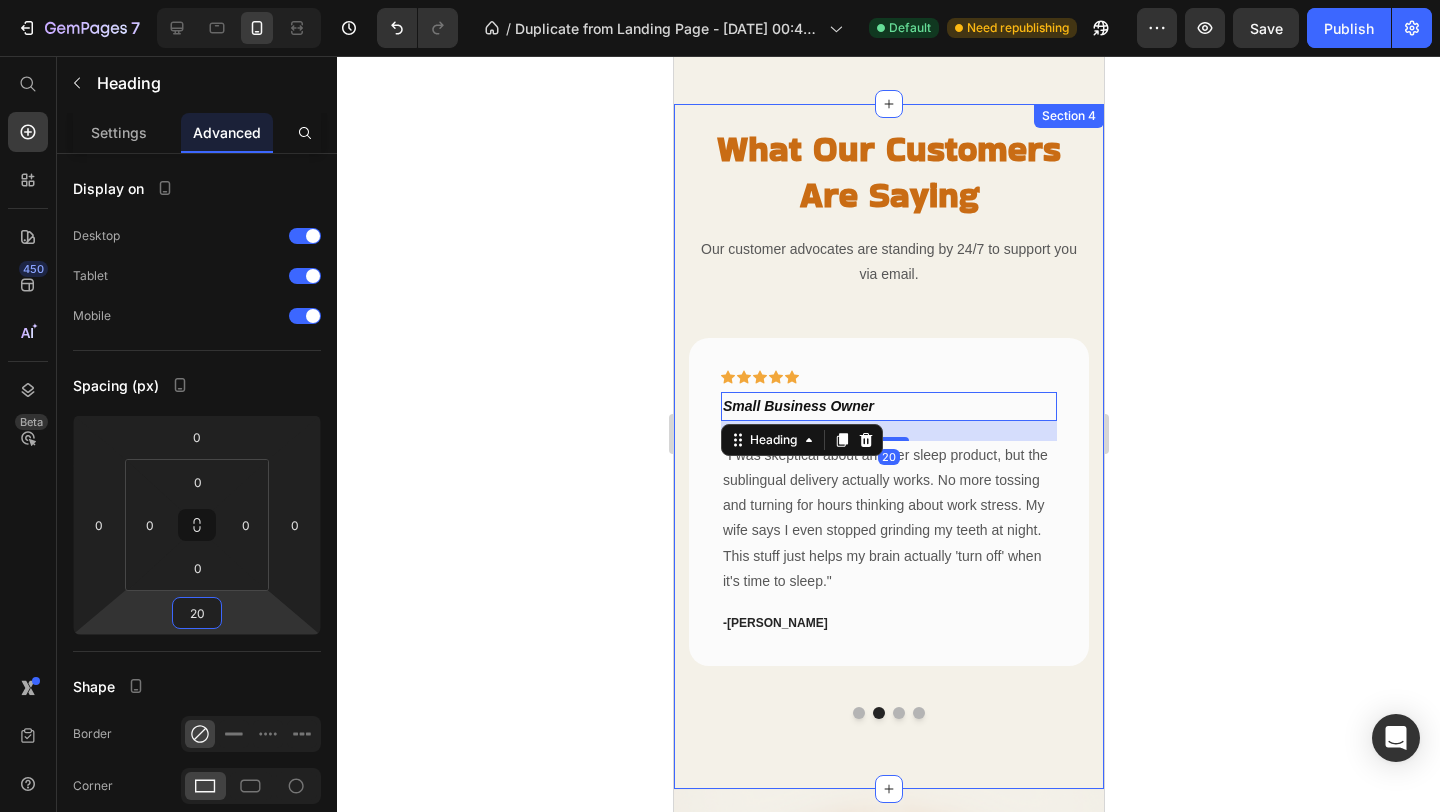 click 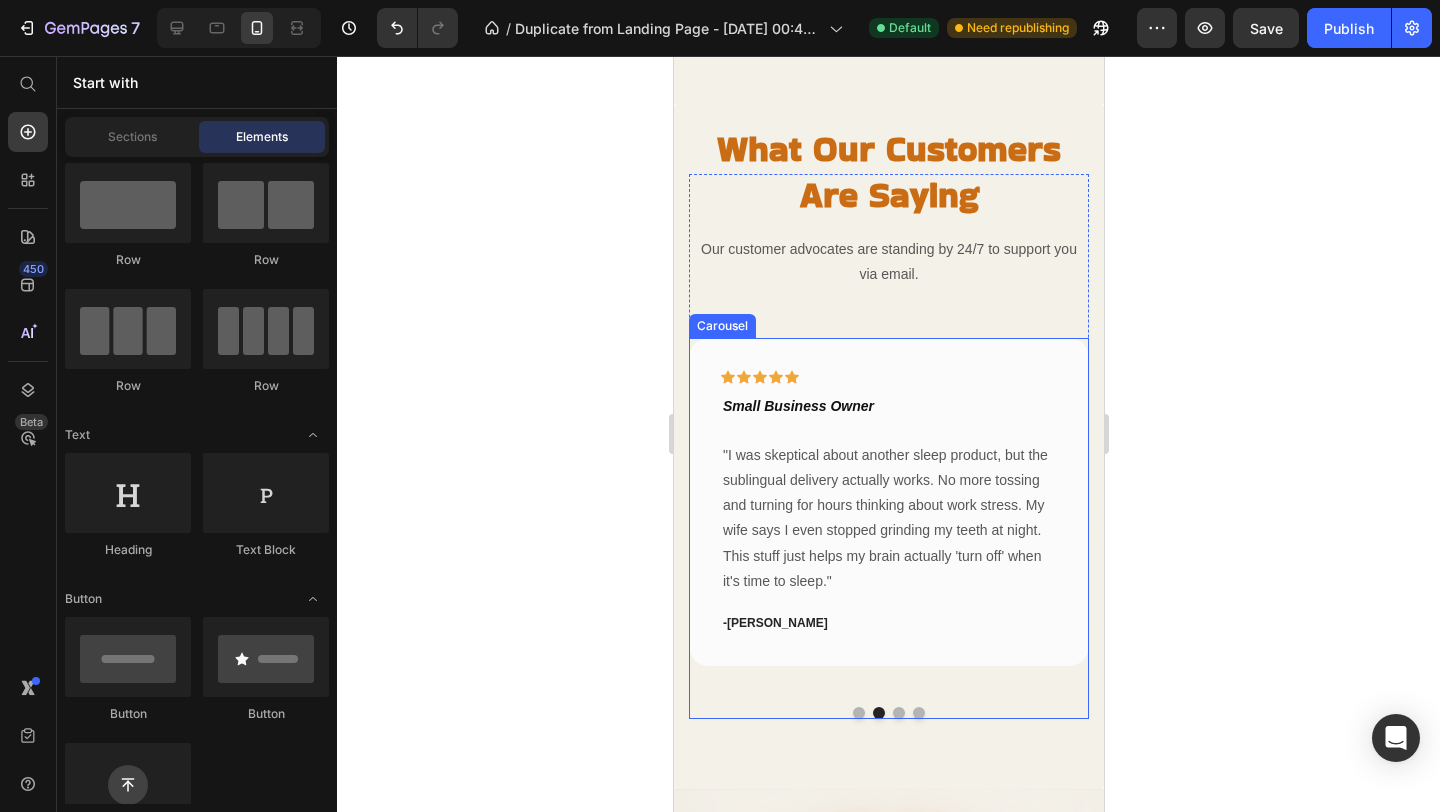 click at bounding box center [898, 713] 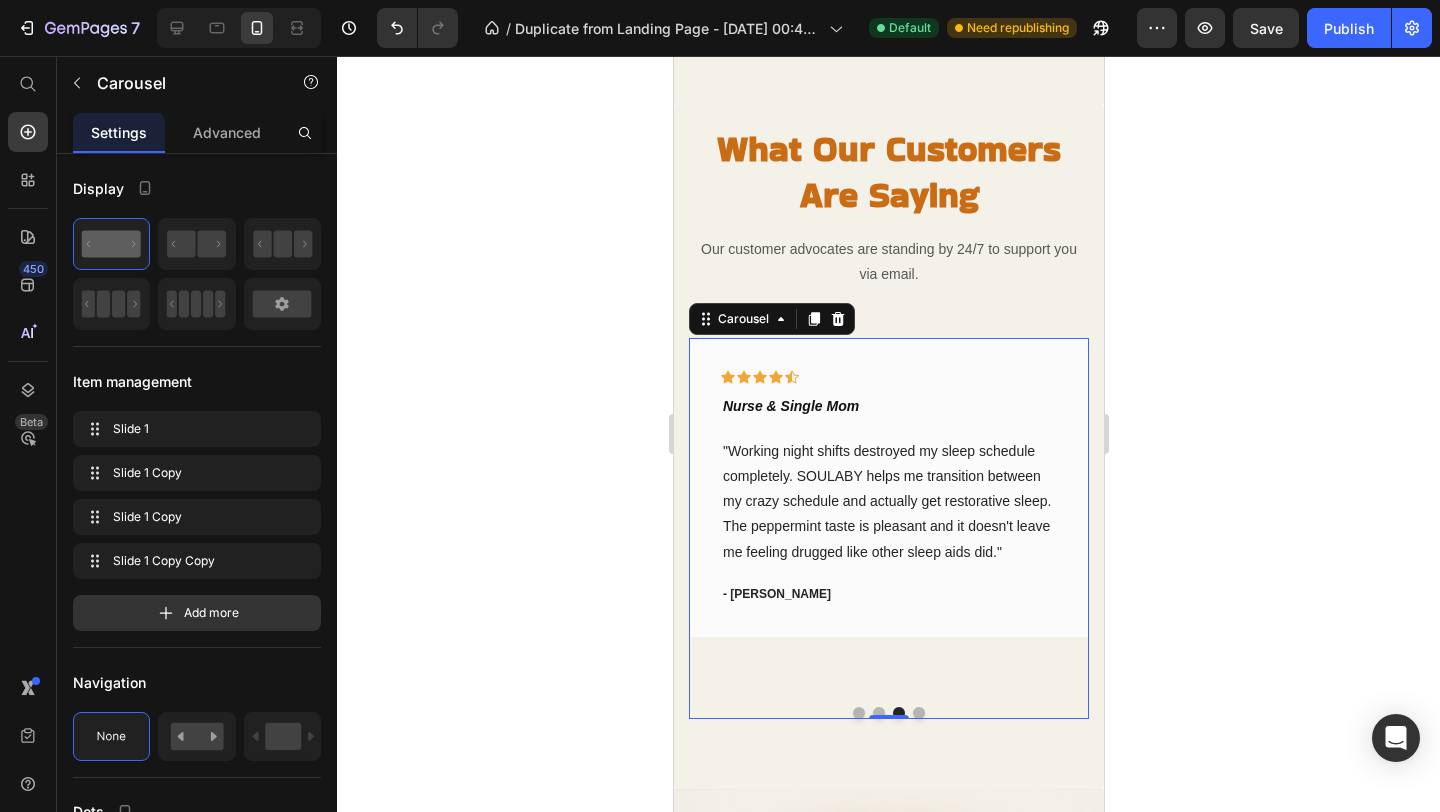 click on "Icon
Icon
Icon
Icon
Icon Row ⁠⁠⁠⁠⁠⁠⁠ Marketing Director & Mom of Two Heading "After months of lying awake replaying my endless to-do list, SOULABY was a game-changer. Five sprays under my tongue, and within 20 minutes I actually feel my shoulders drop and my mind quiet down. I wake up refreshed instead of groggy - which never happened with melatonin pills." Text block - Sarah Chen Text block Row
Icon
Icon
Icon
Icon
Icon Row ⁠⁠⁠⁠⁠⁠⁠ Small Business Owner Heading "I was skeptical about another sleep product, but the sublingual delivery actually works. No more tossing and turning for hours thinking about work stress. My wife says I even stopped grinding my teeth at night. This stuff just helps my brain actually 'turn off' when it's time to sleep." Text block -  Michael Rodriguez Text block Row
Icon Icon Icon Icon" at bounding box center (888, 529) 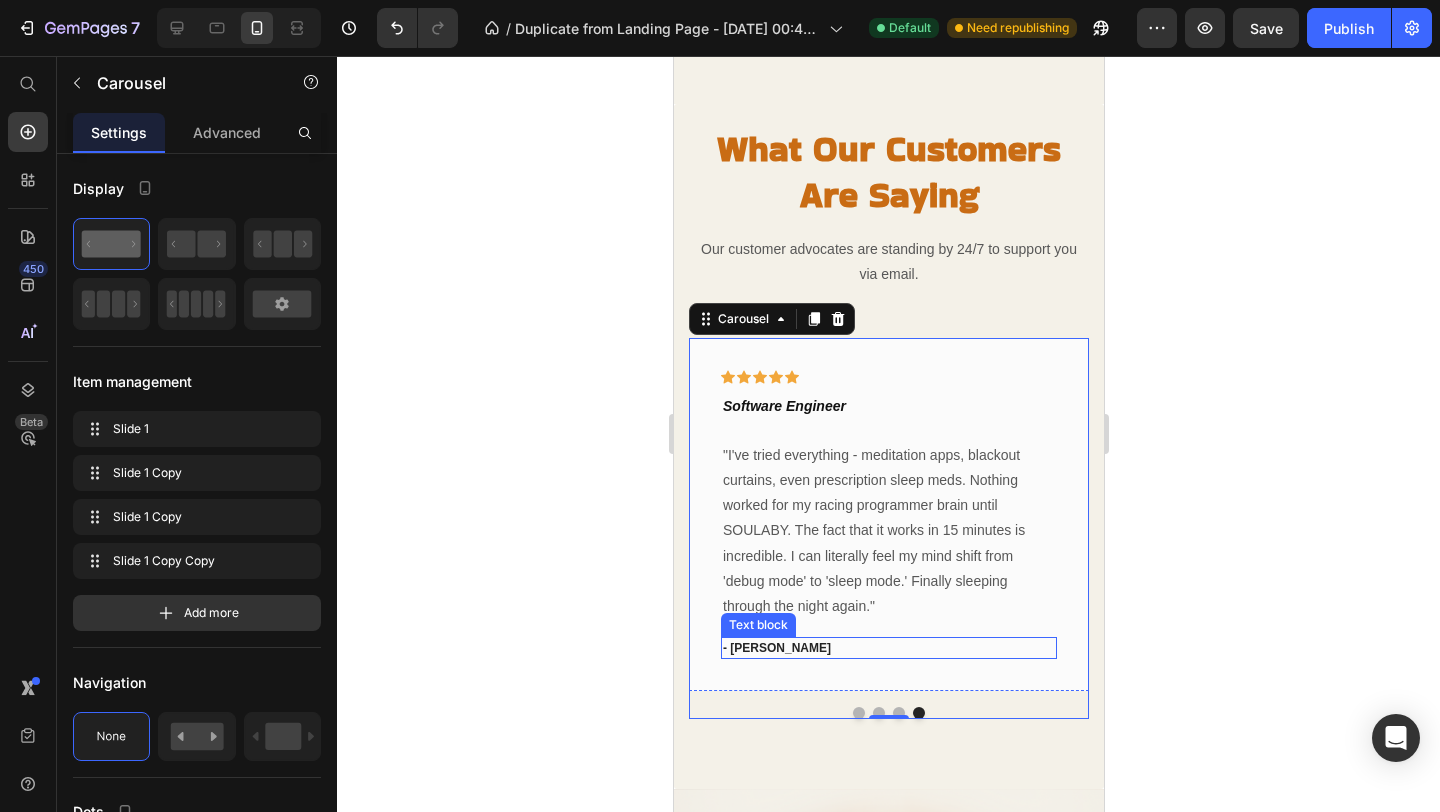 click on "- Travis J." at bounding box center [888, 648] 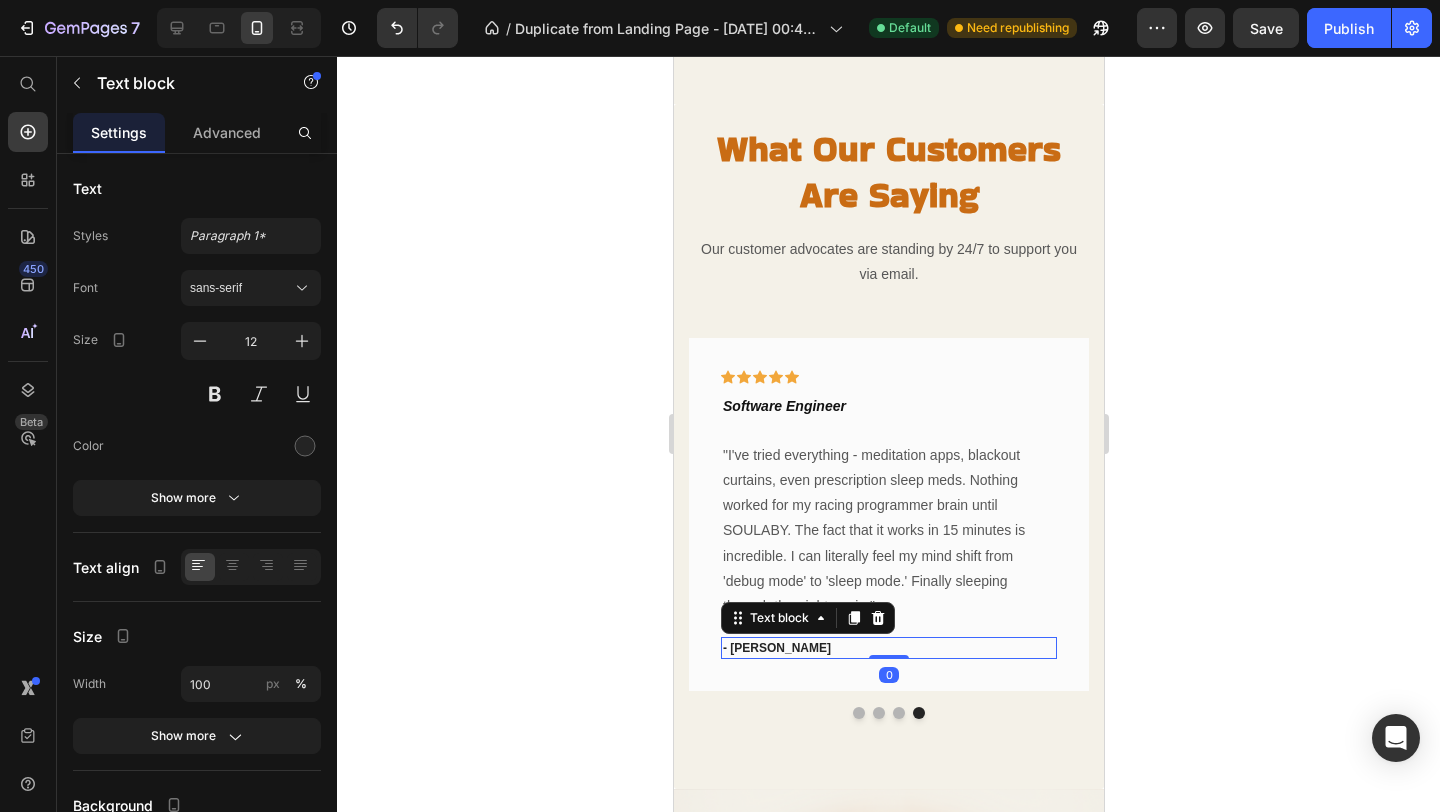 click on "- Travis J." at bounding box center (888, 648) 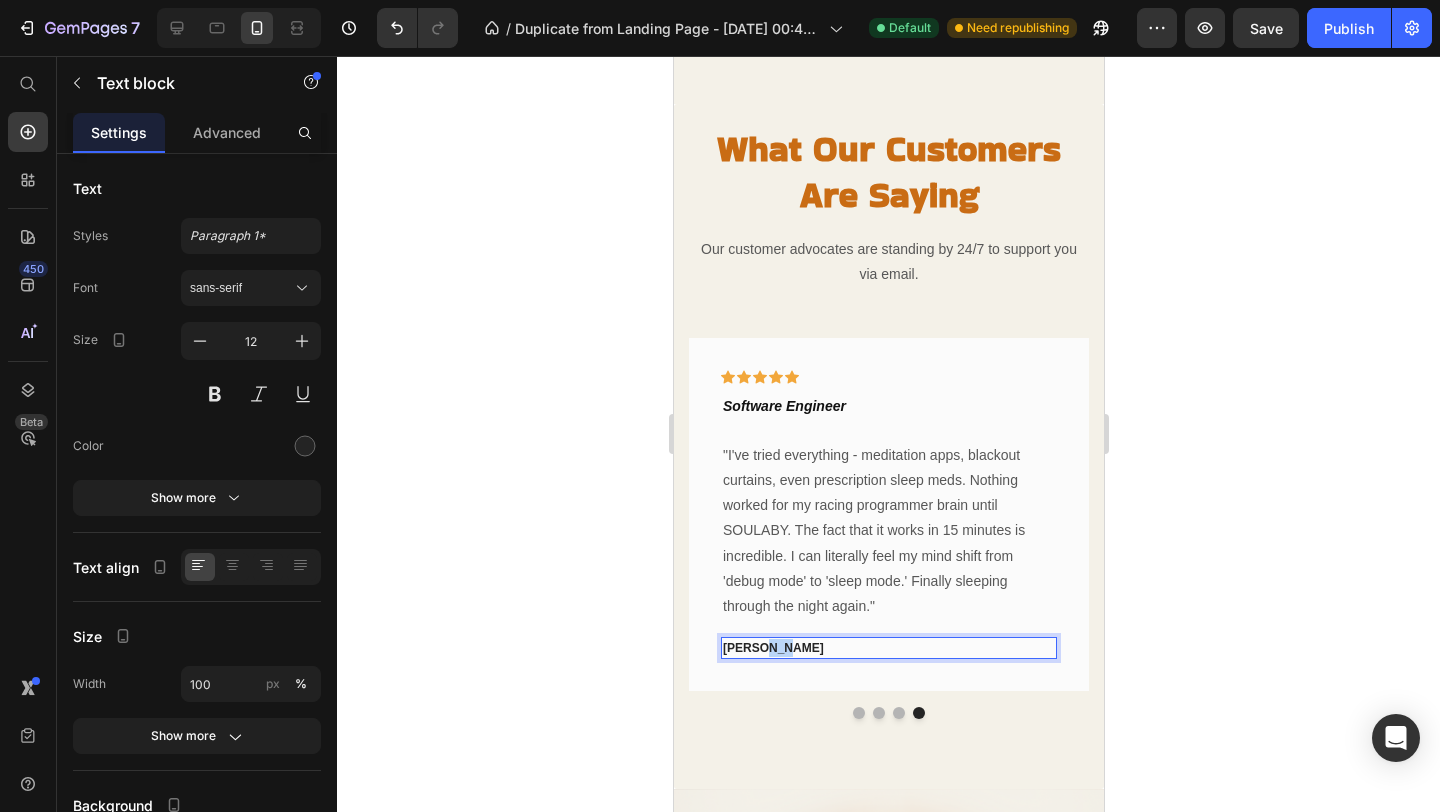 click on "David Kim" at bounding box center [888, 648] 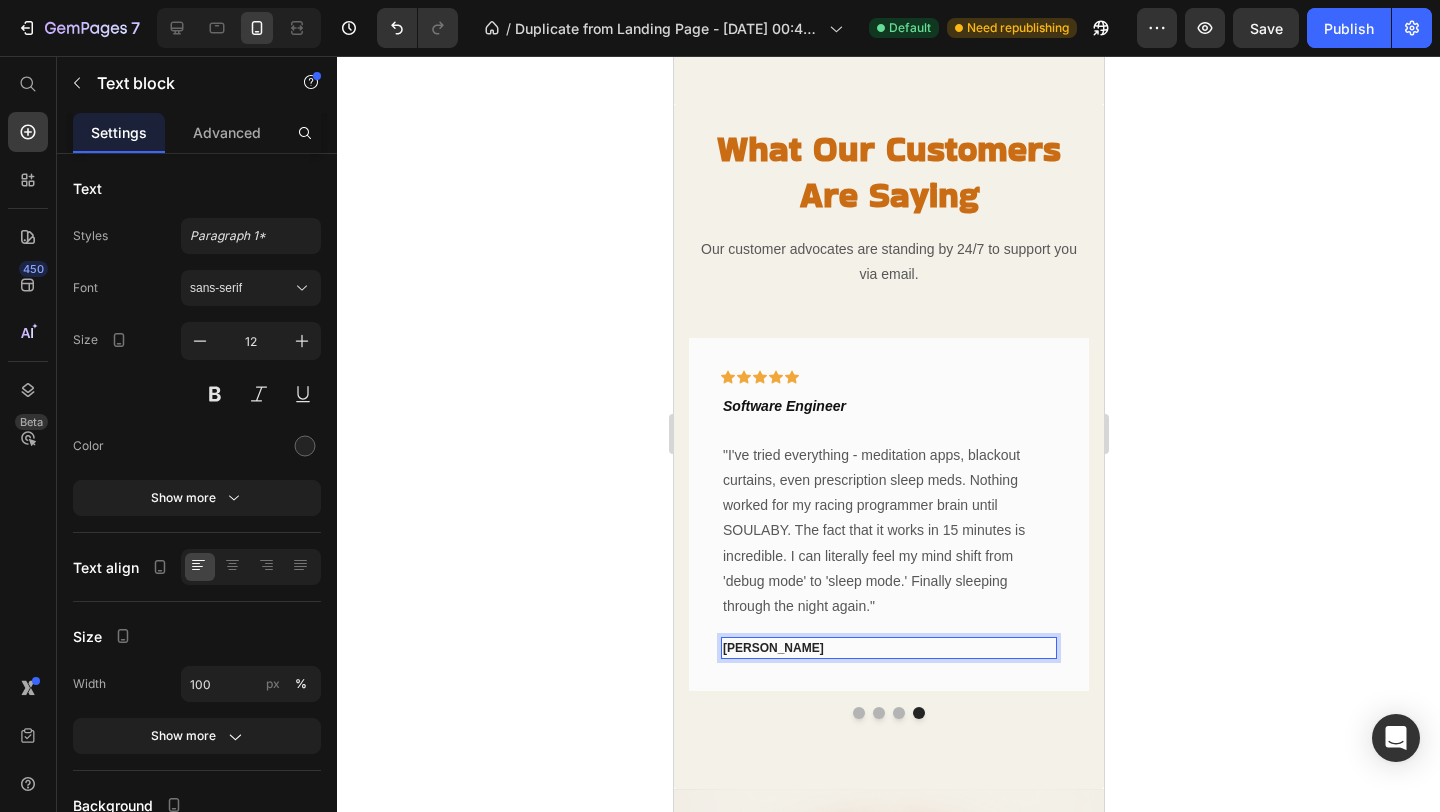 click on "David Kim" at bounding box center (888, 648) 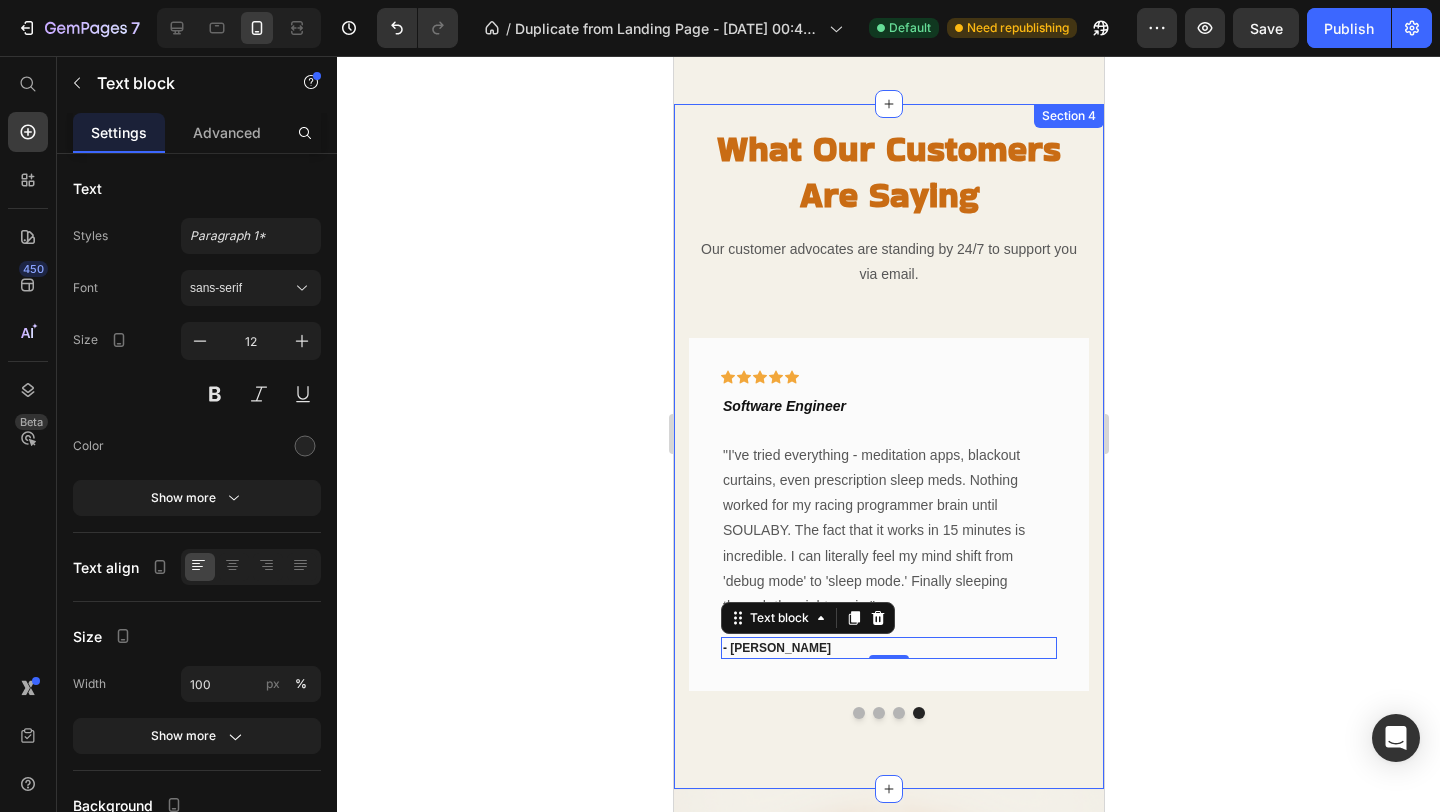 click 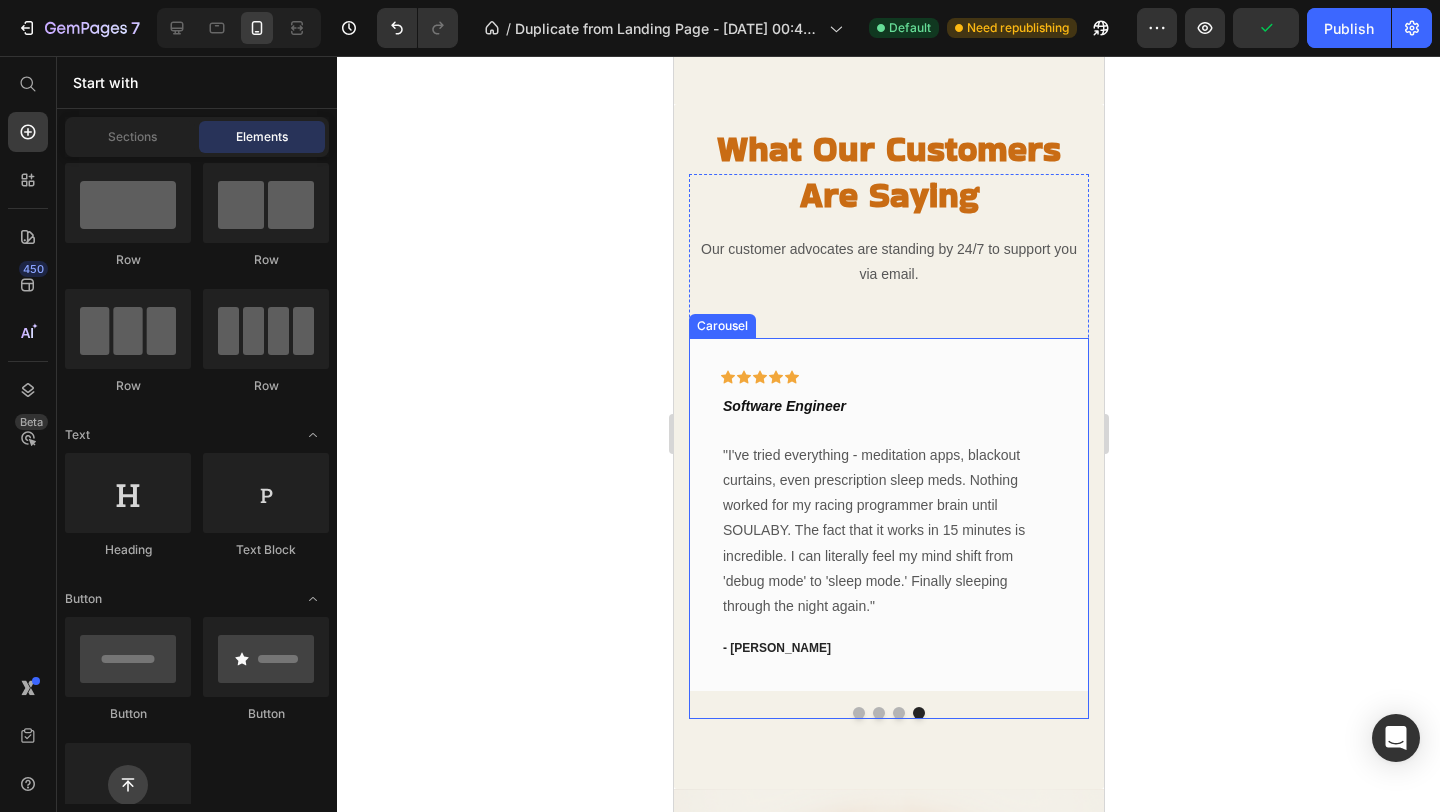 click at bounding box center (898, 713) 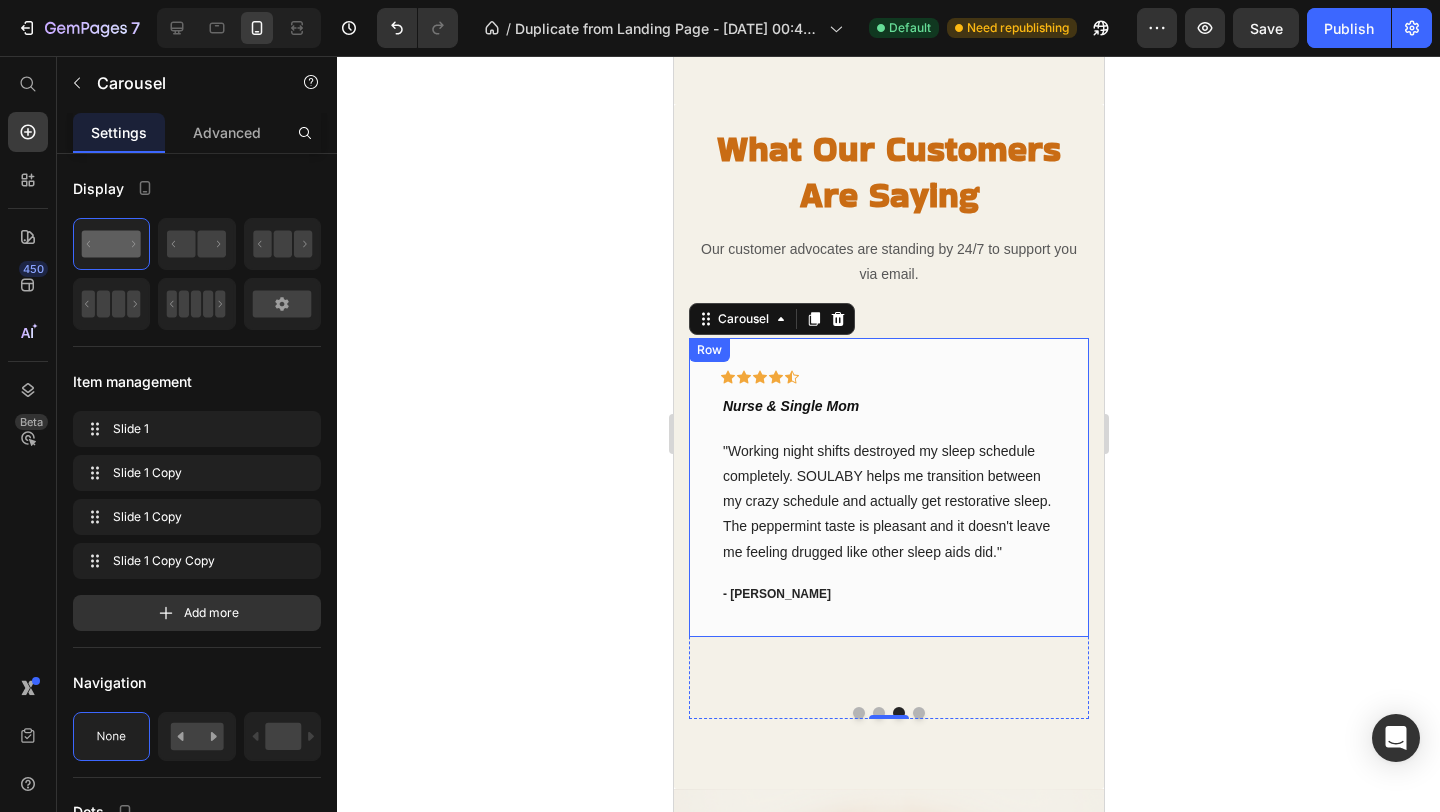 click on "Icon
Icon
Icon
Icon
Icon Row ⁠⁠⁠⁠⁠⁠⁠ Nurse & Single Mom Heading "Working night shifts destroyed my sleep schedule completely. SOULABY helps me transition between my crazy schedule and actually get restorative sleep. The peppermint taste is pleasant and it doesn't leave me feeling drugged like other sleep aids did." Text block - Jennifer Walsh Text block Row" at bounding box center (888, 487) 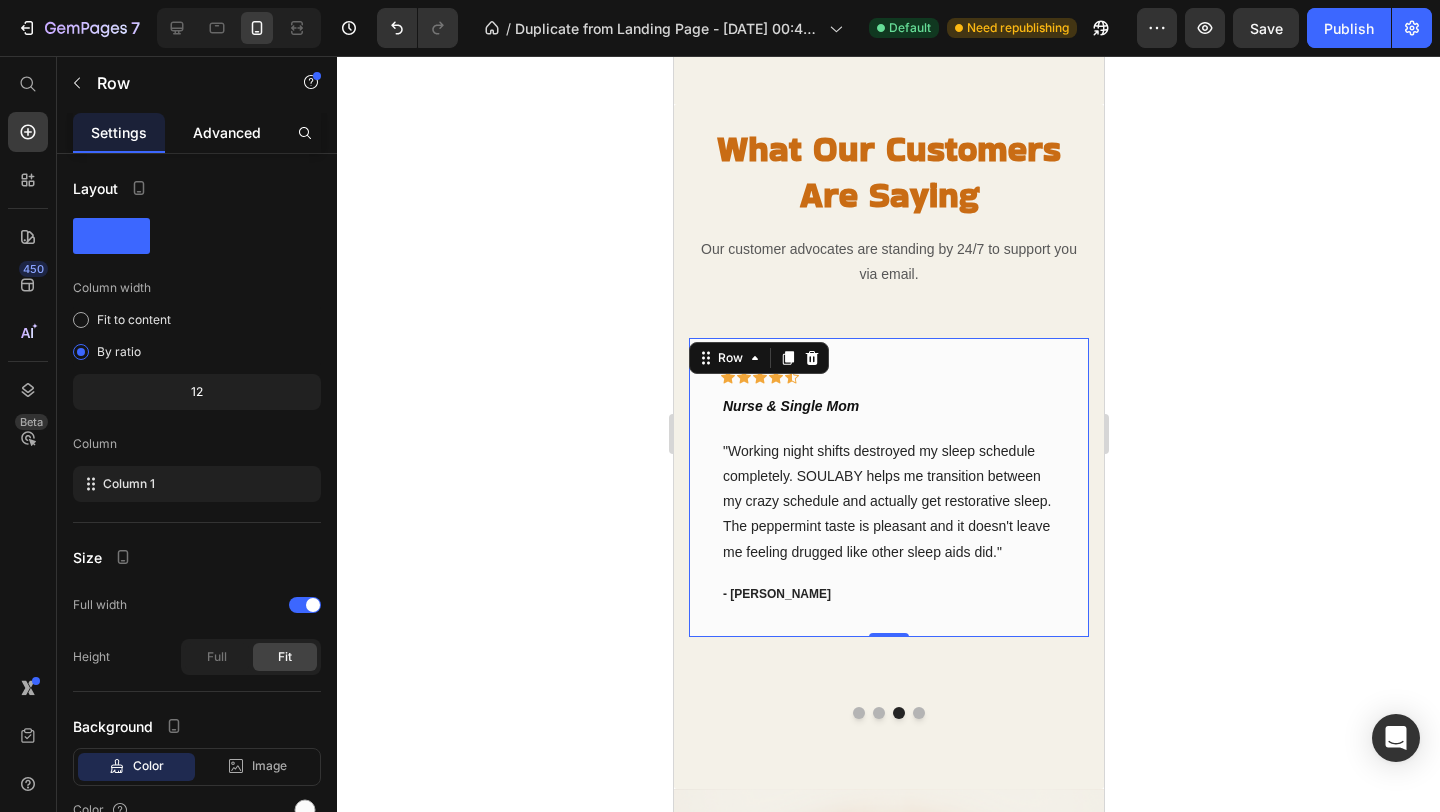 click on "Advanced" at bounding box center [227, 132] 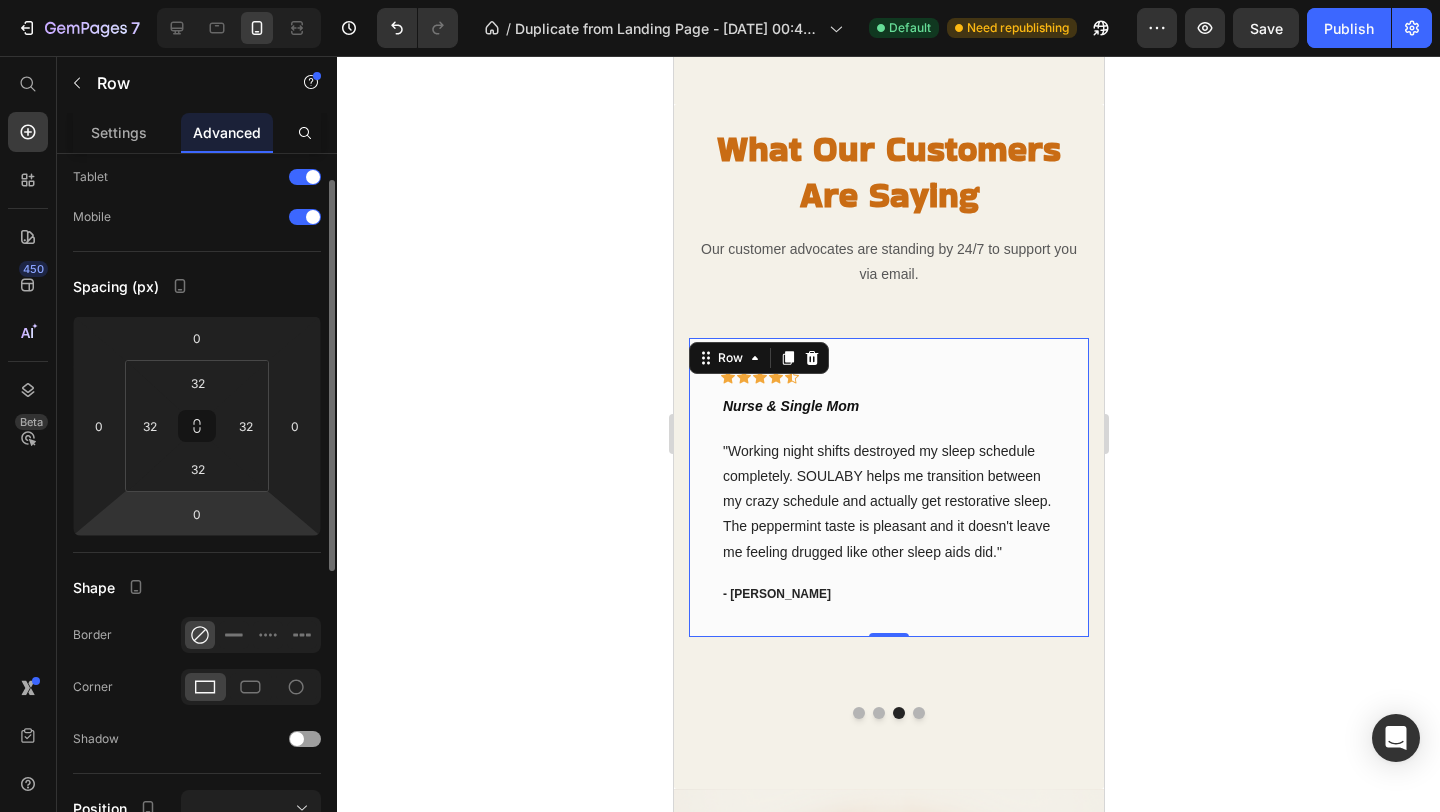 scroll, scrollTop: 149, scrollLeft: 0, axis: vertical 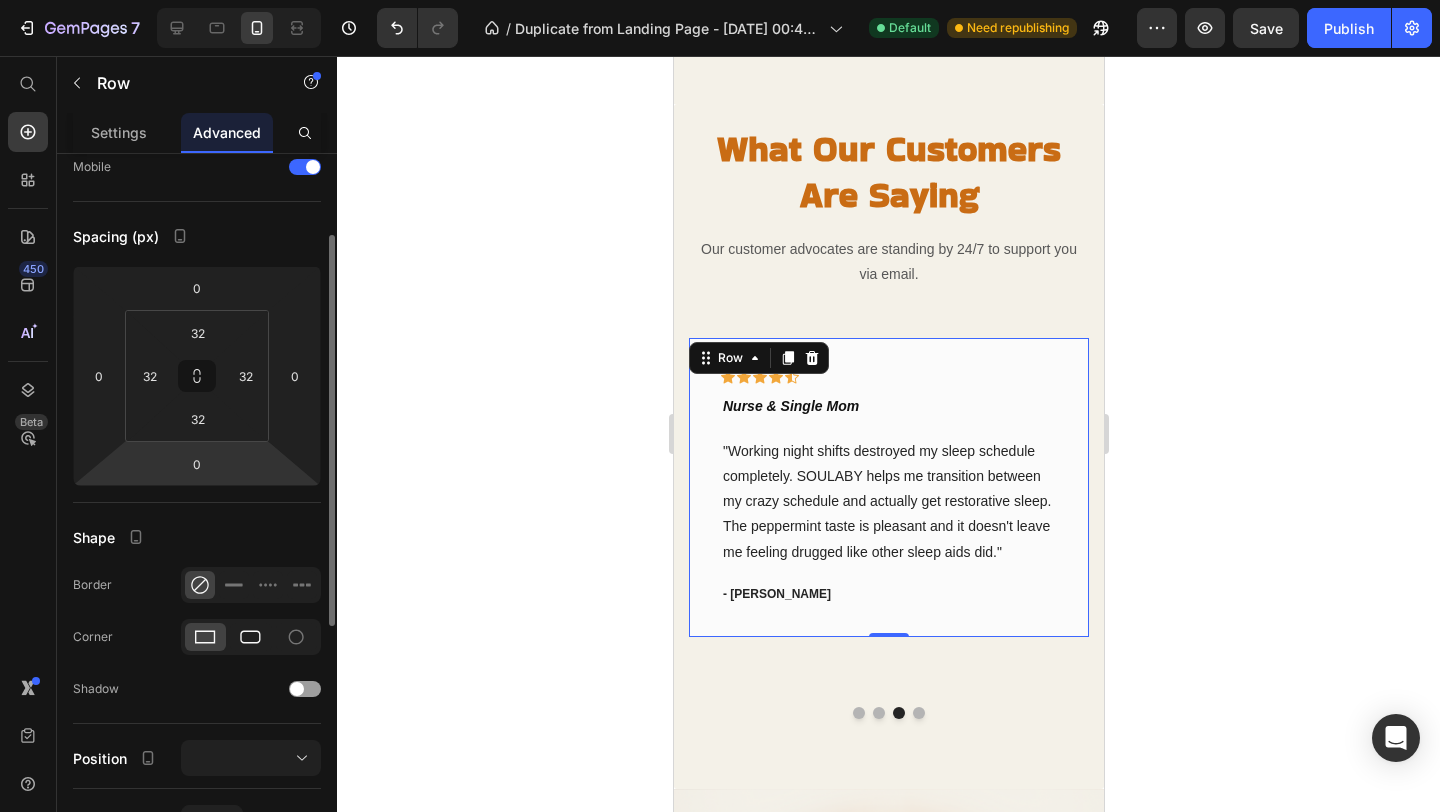 click 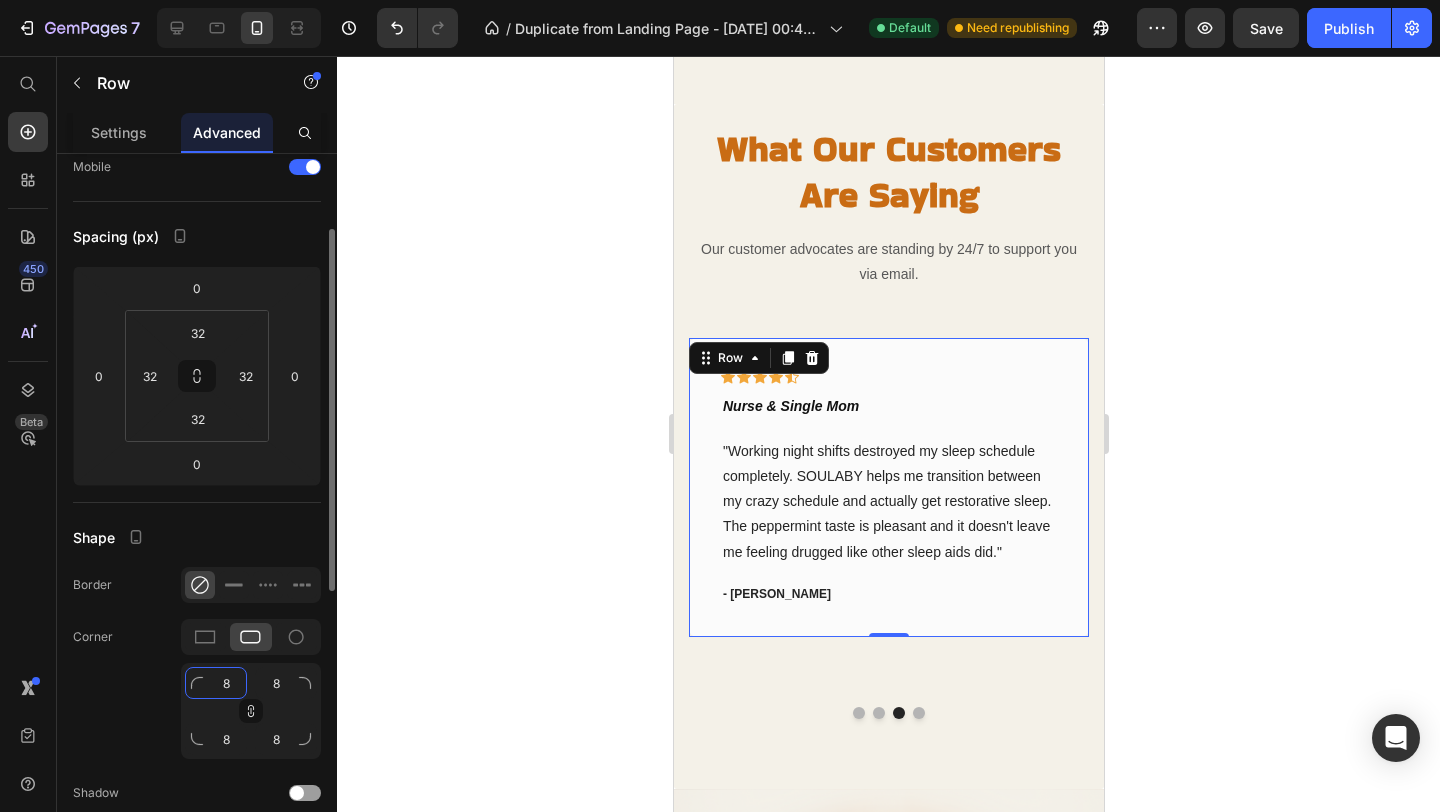 click on "8" 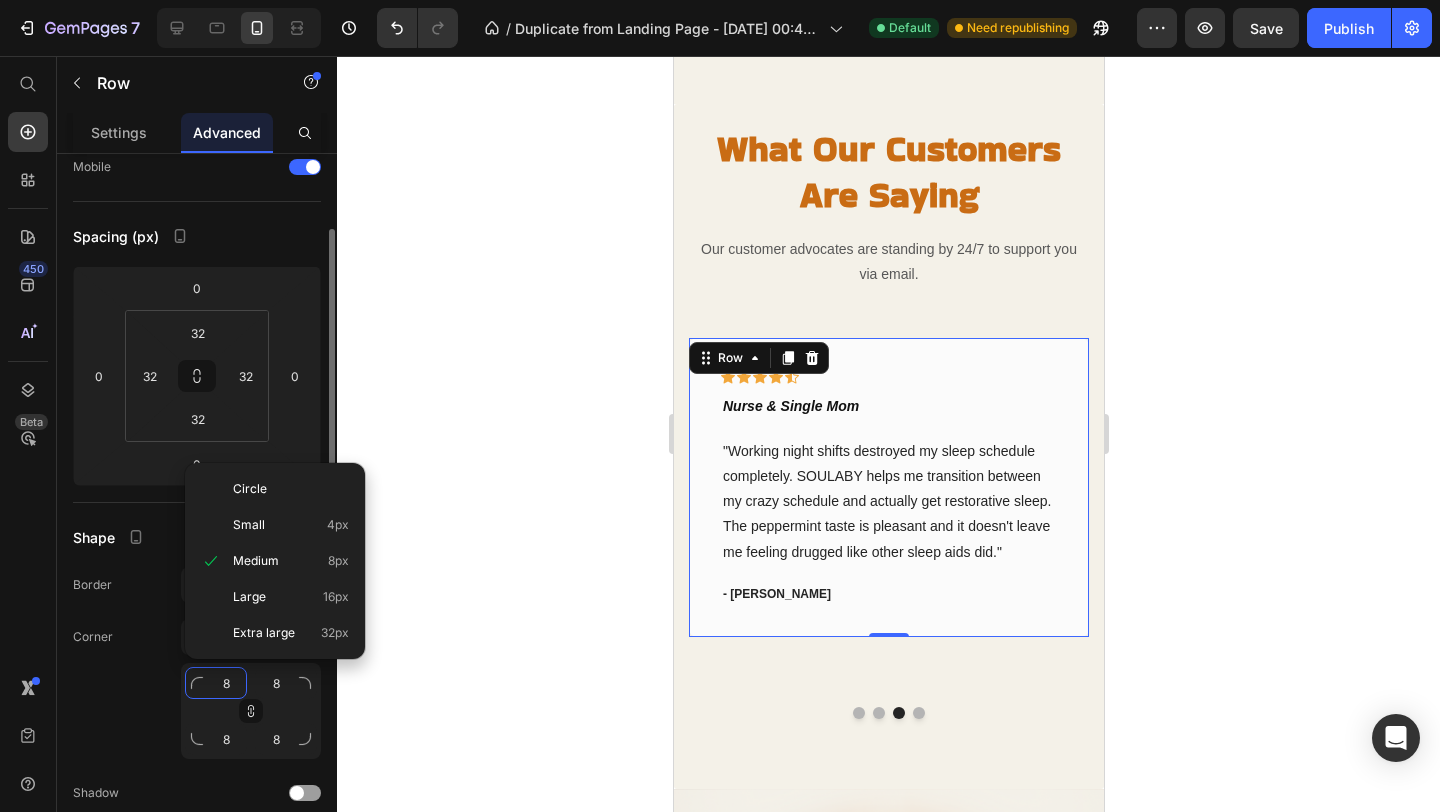 type on "2" 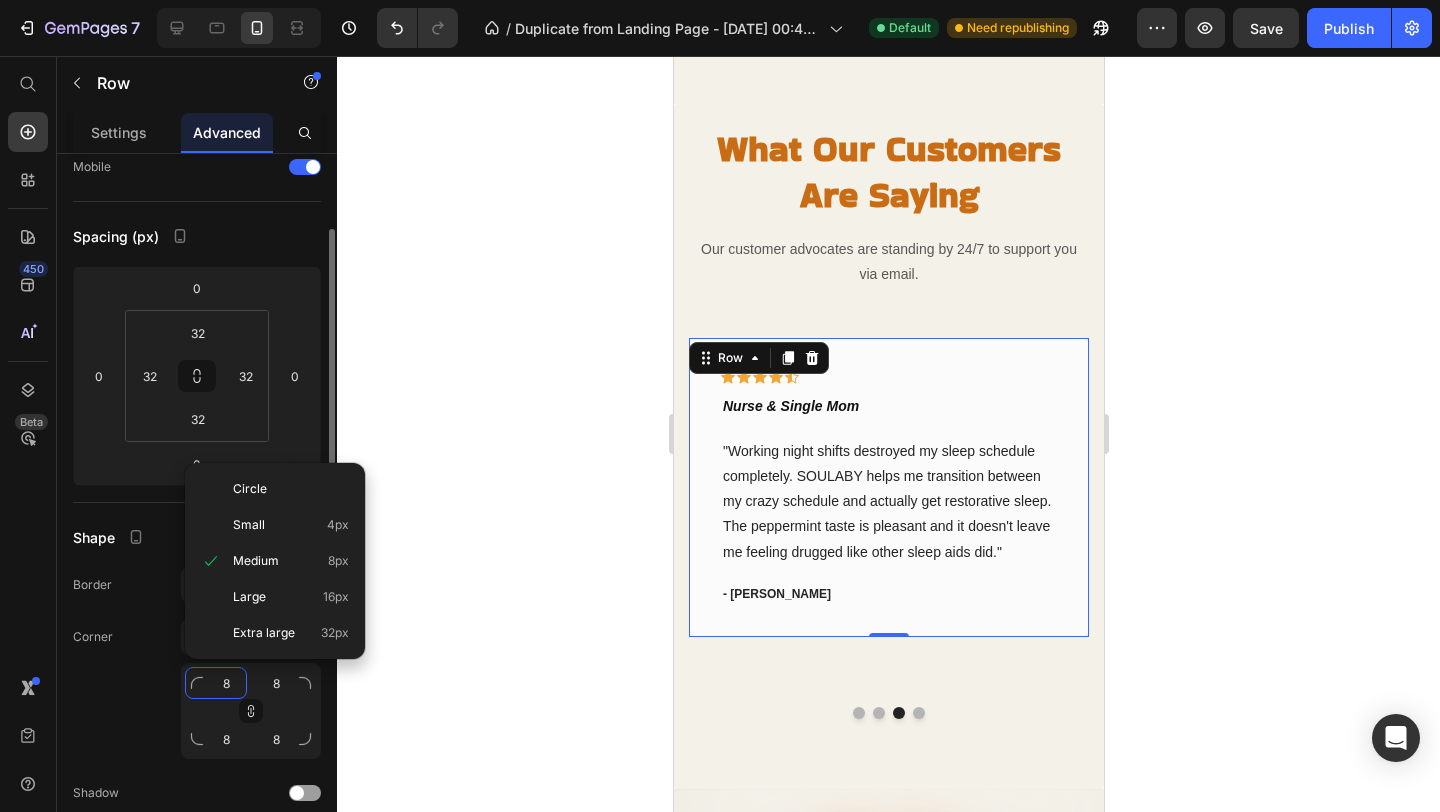 type on "2" 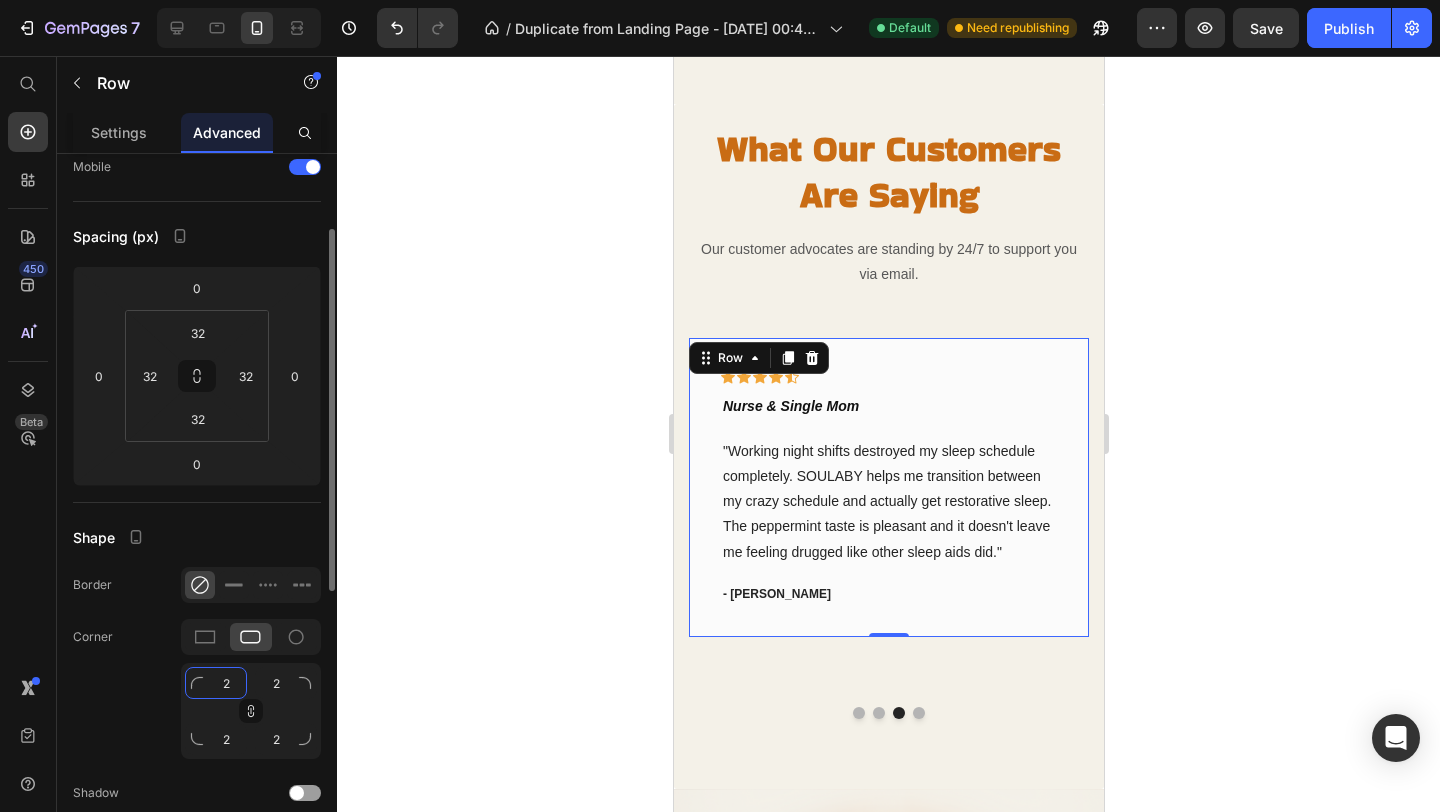 type on "20" 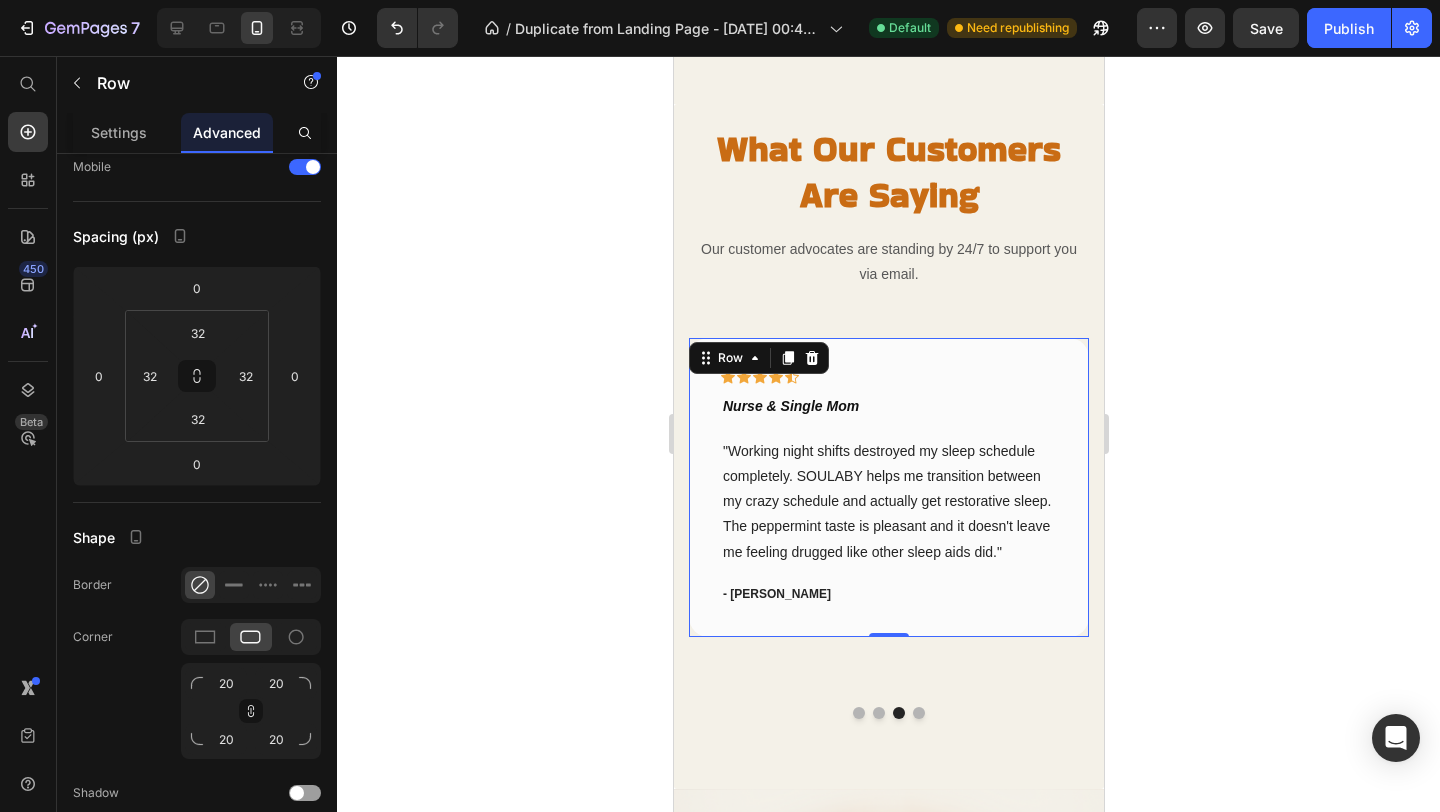 click 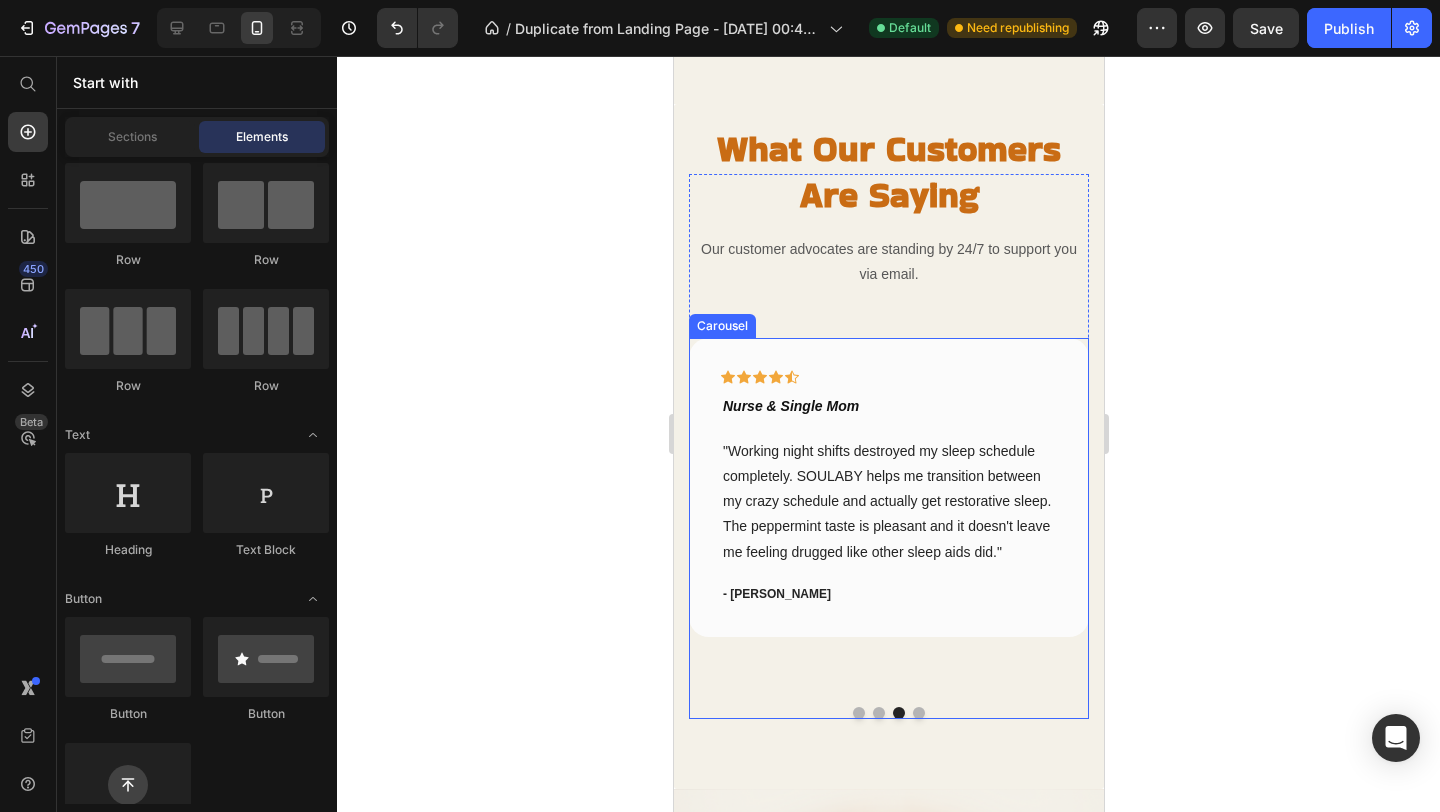 click at bounding box center [918, 713] 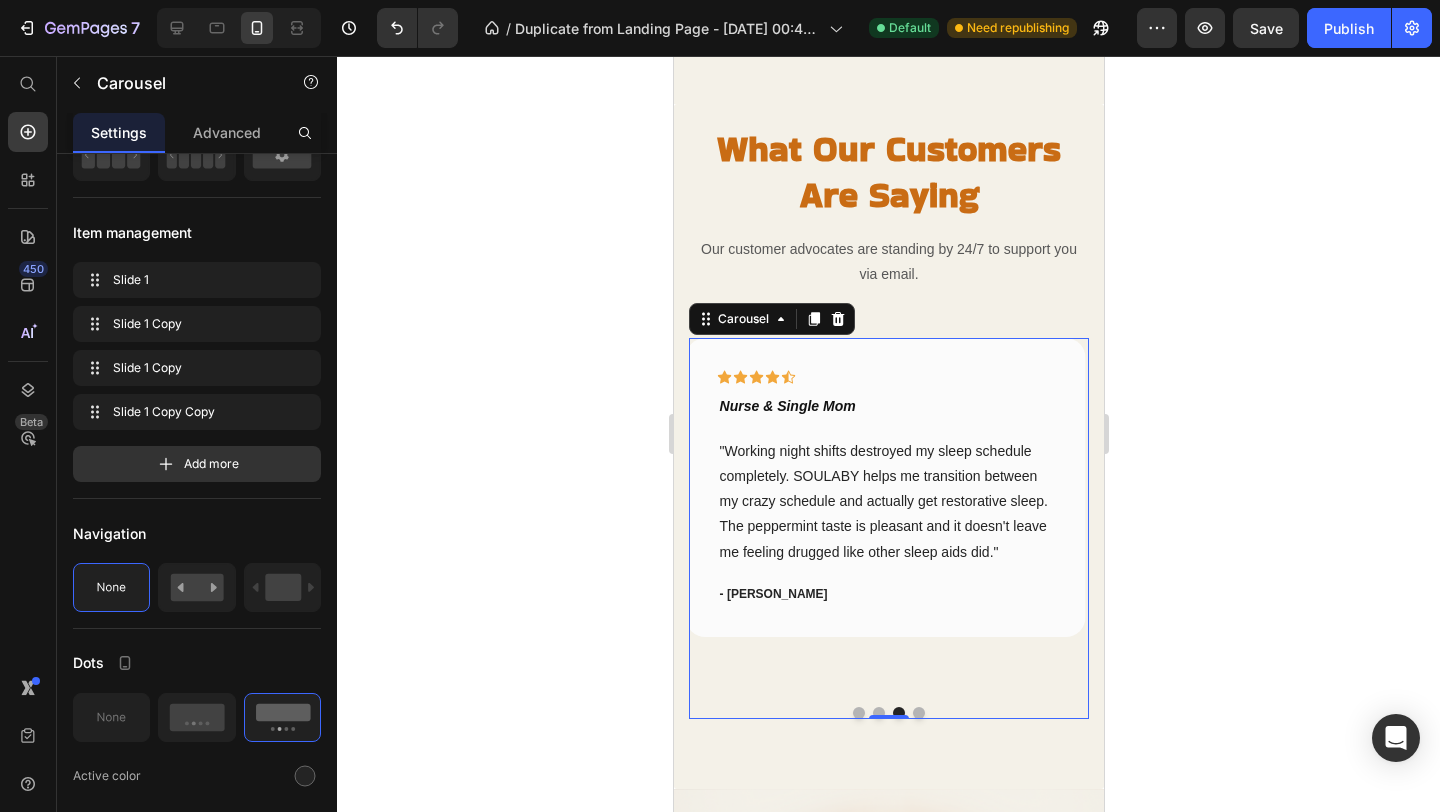 scroll, scrollTop: 0, scrollLeft: 0, axis: both 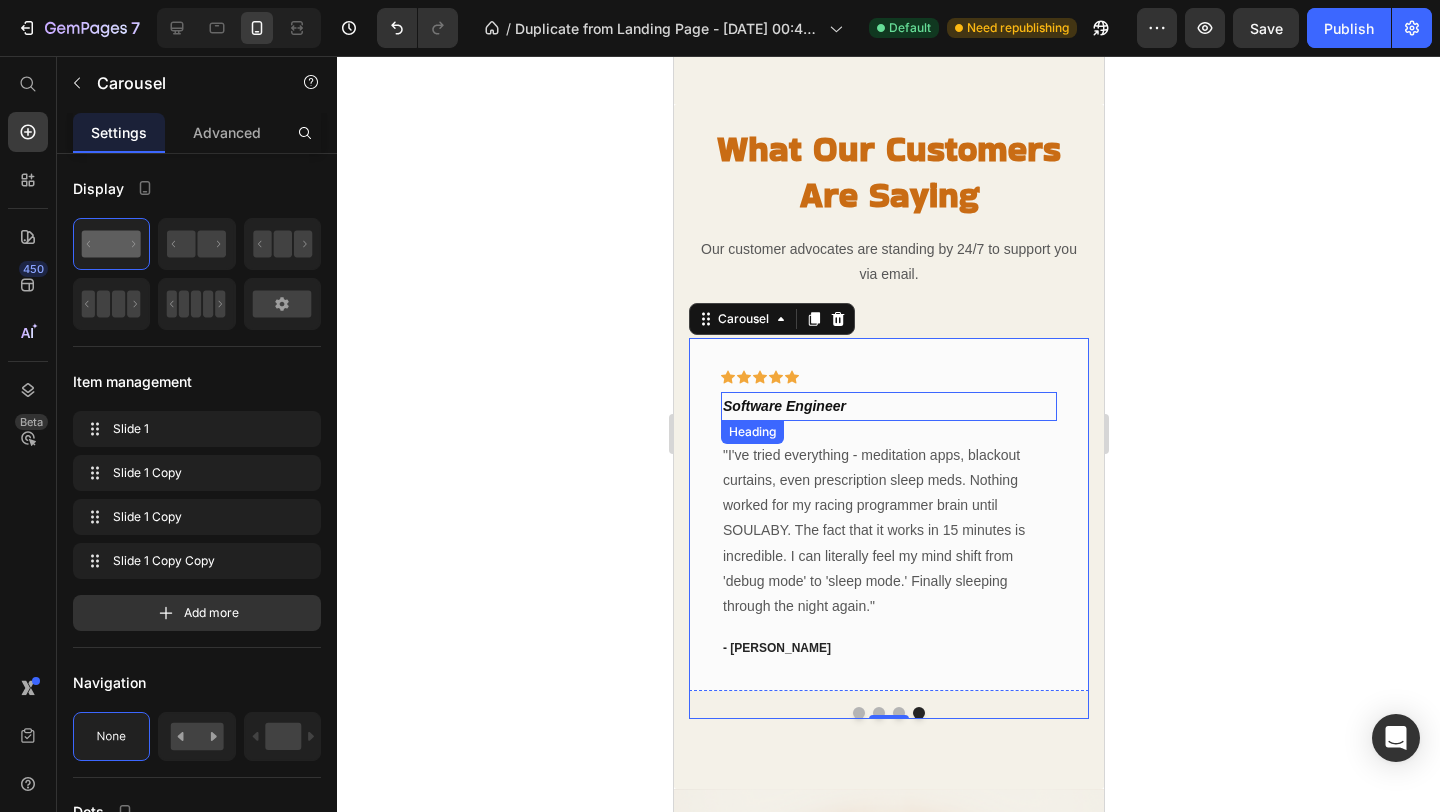 click on "⁠⁠⁠⁠⁠⁠⁠ Software Engineer" at bounding box center [888, 406] 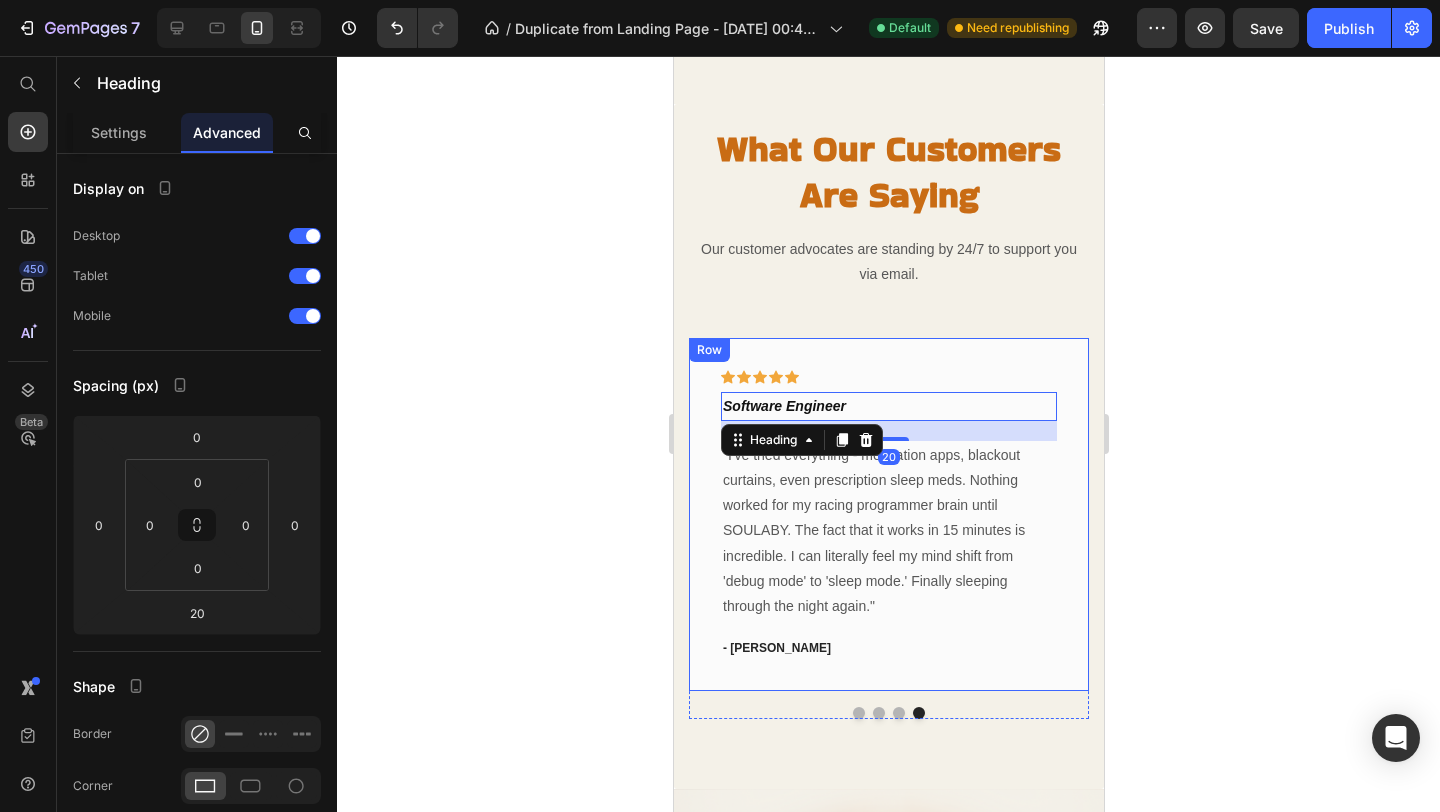 click on "Icon
Icon
Icon
Icon
Icon Row ⁠⁠⁠⁠⁠⁠⁠ Software Engineer Heading   20 "I've tried everything - meditation apps, blackout curtains, even prescription sleep meds. Nothing worked for my racing programmer brain until SOULABY. The fact that it works in 15 minutes is incredible. I can literally feel my mind shift from 'debug mode' to 'sleep mode.' Finally sleeping through the night again." Text block - David Kim Text block Row" at bounding box center (888, 515) 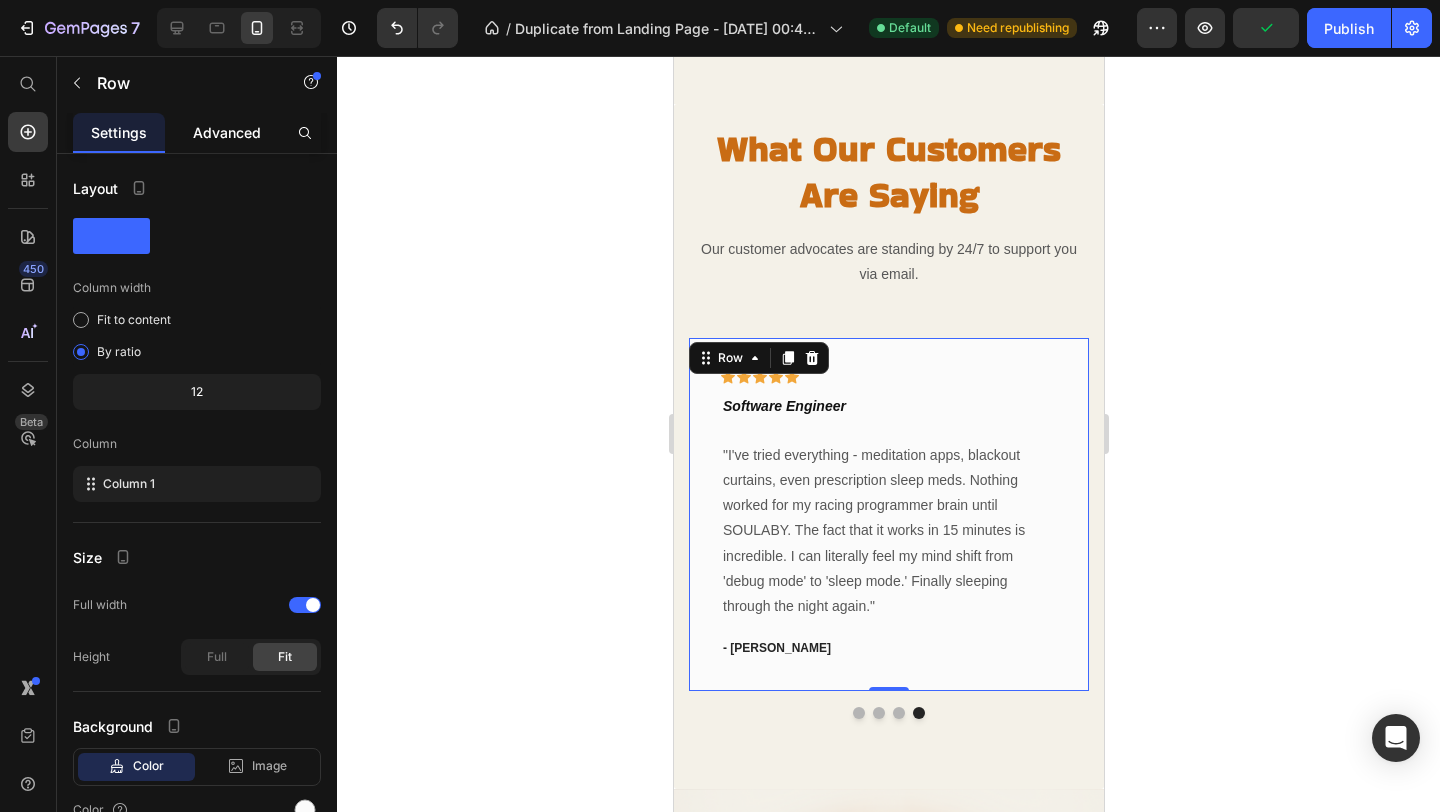click on "Advanced" 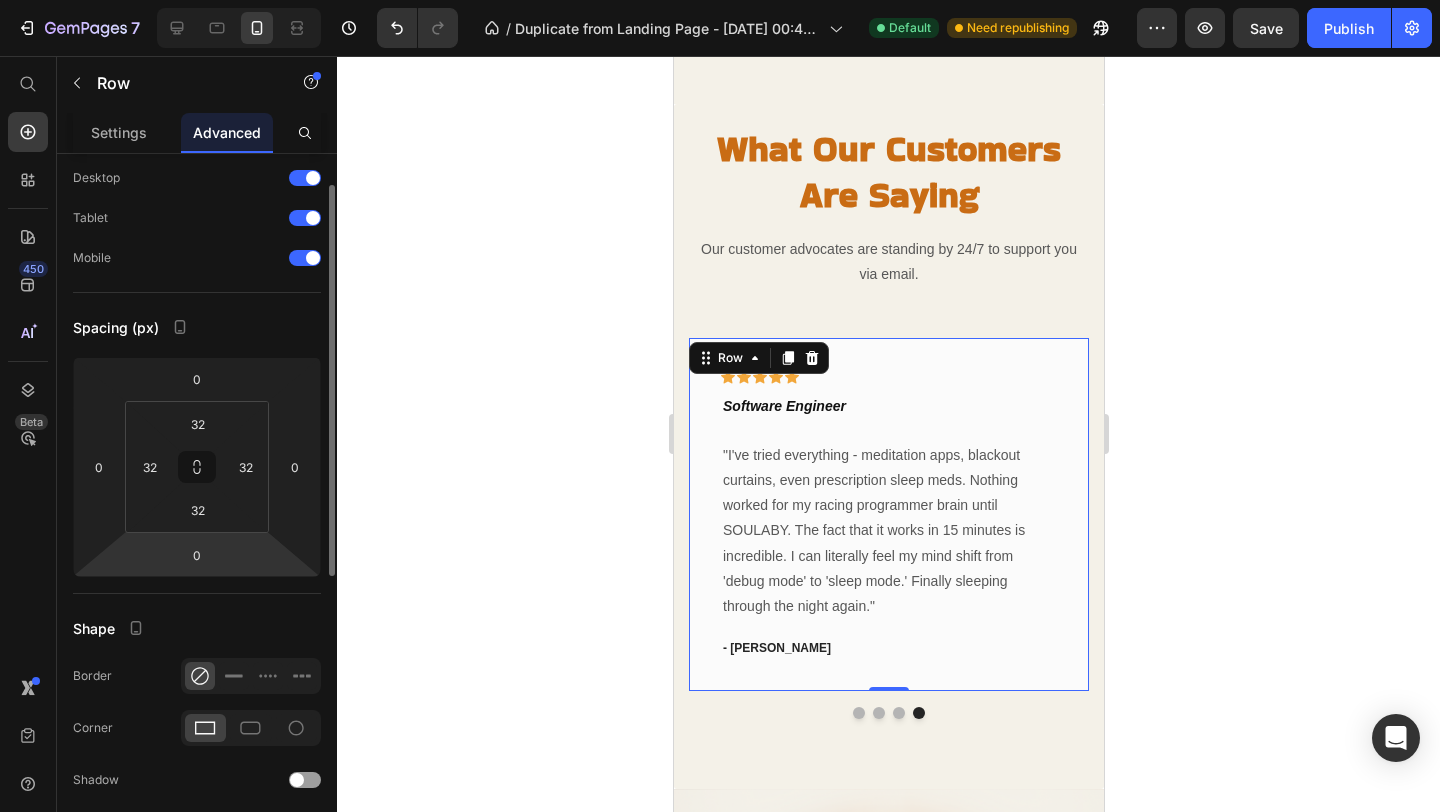 scroll, scrollTop: 110, scrollLeft: 0, axis: vertical 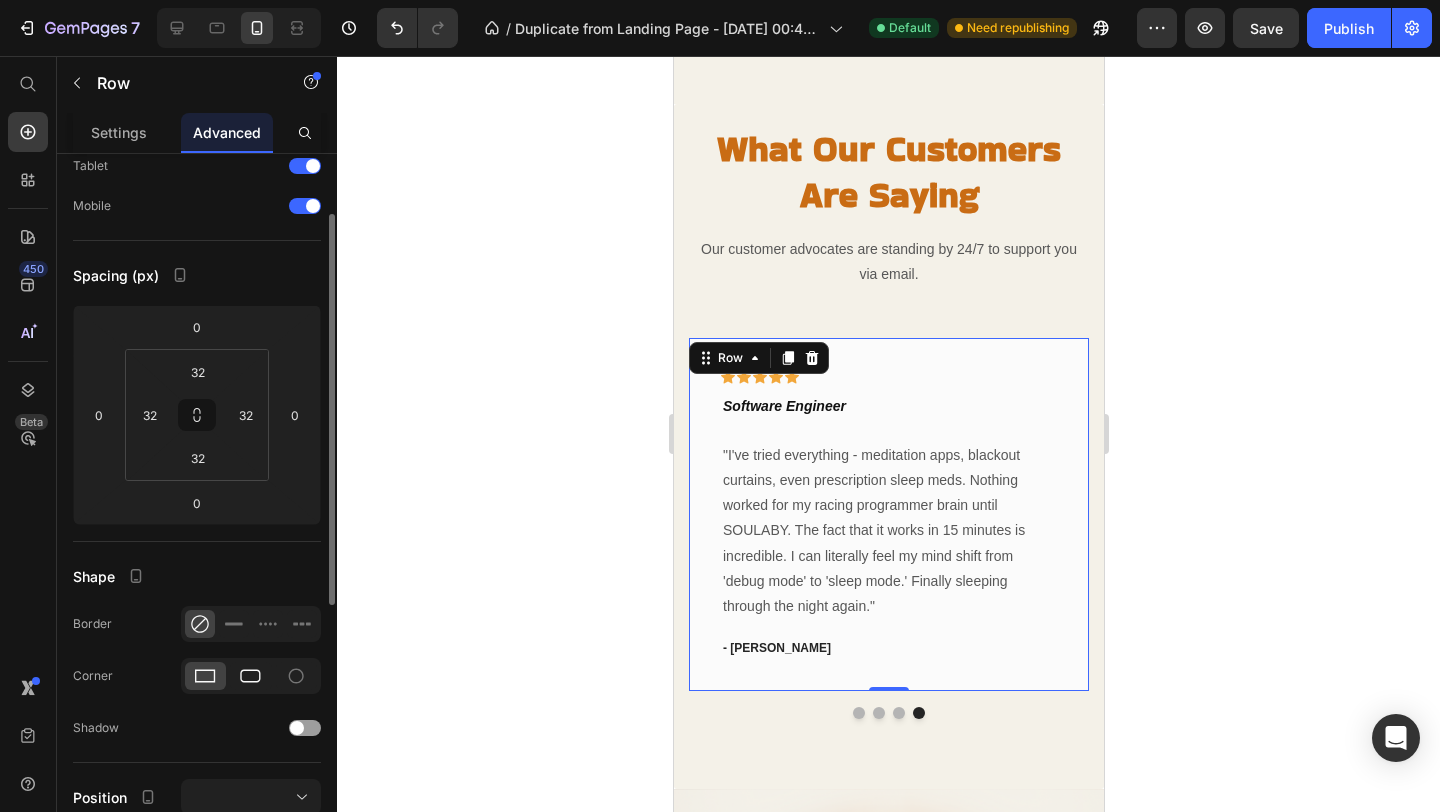 click 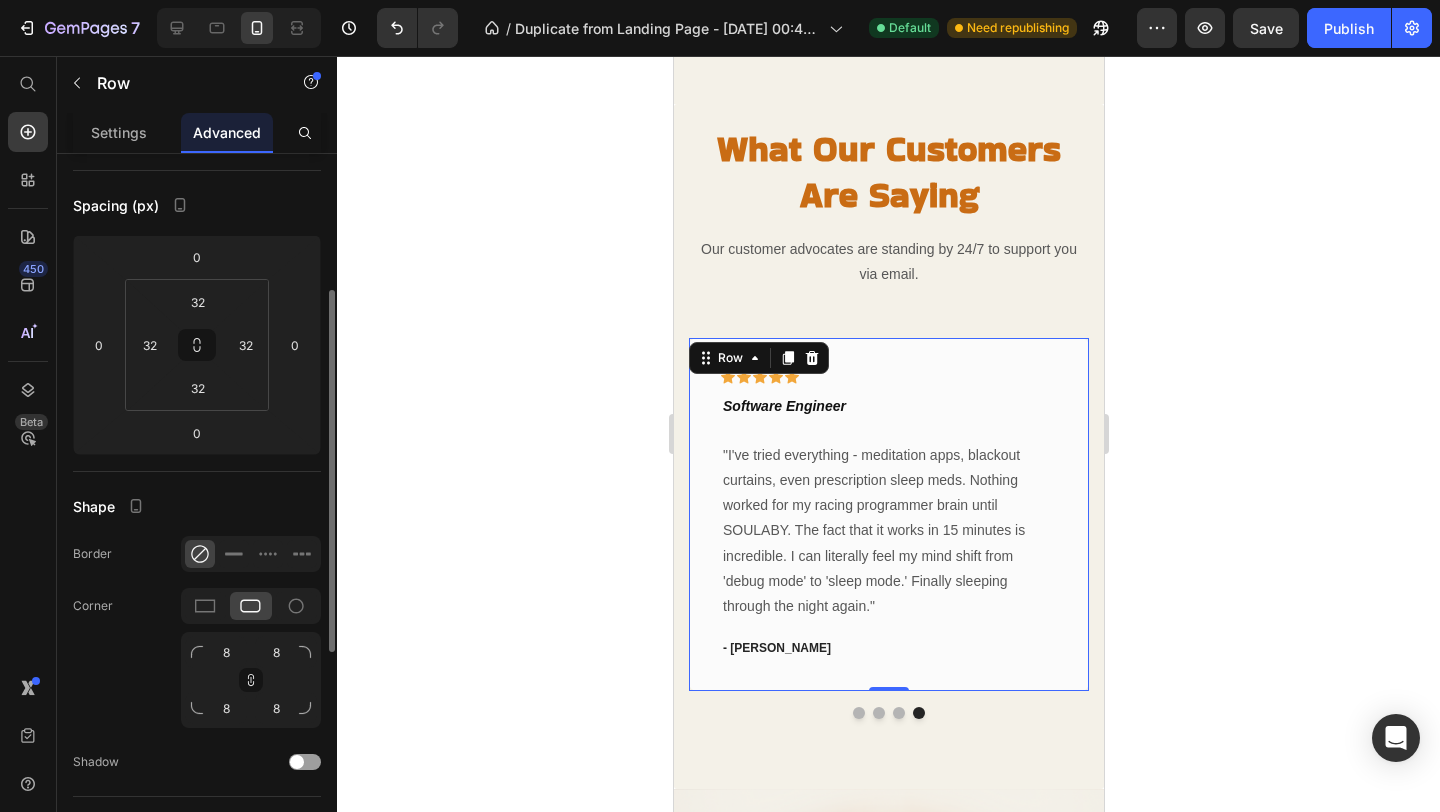 scroll, scrollTop: 222, scrollLeft: 0, axis: vertical 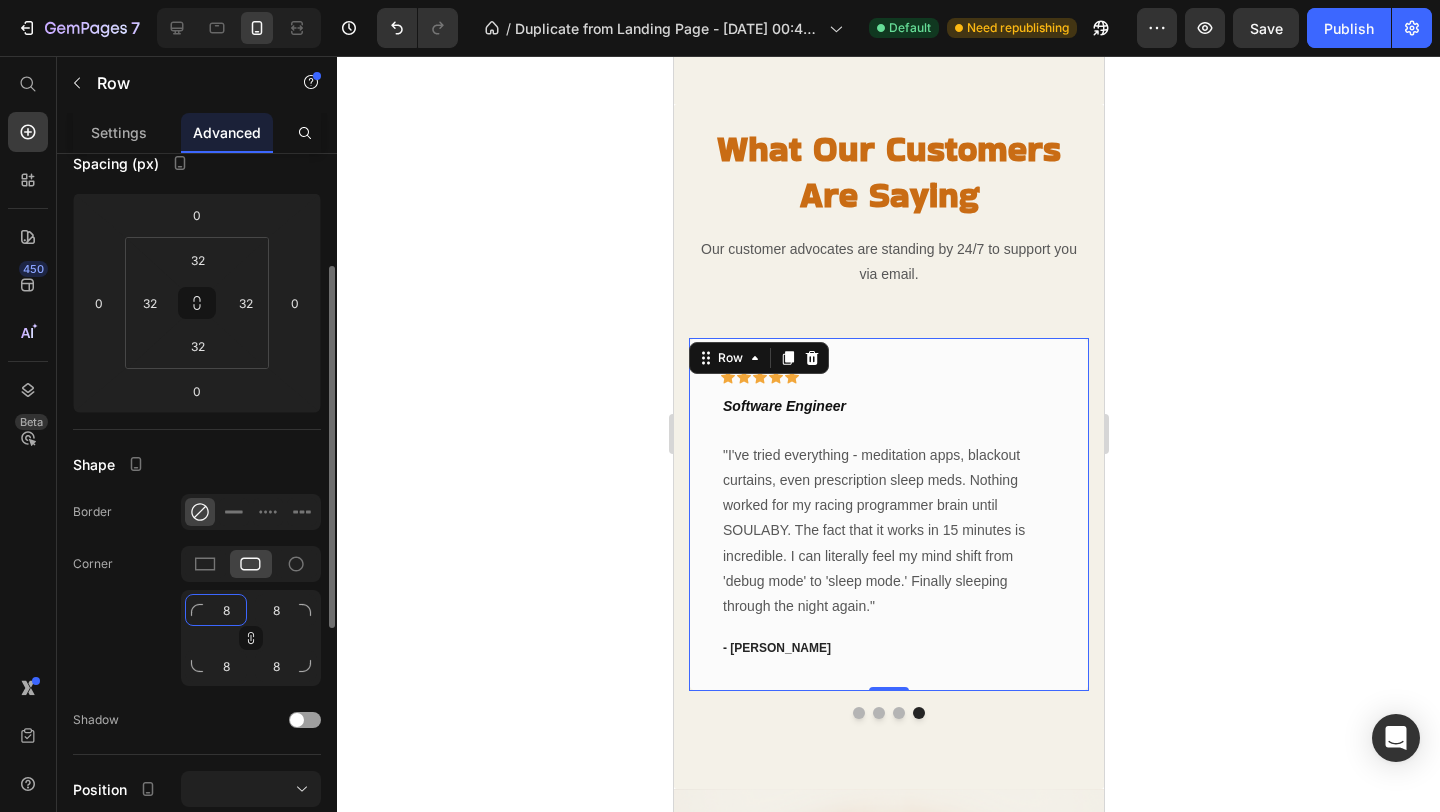 click on "8" 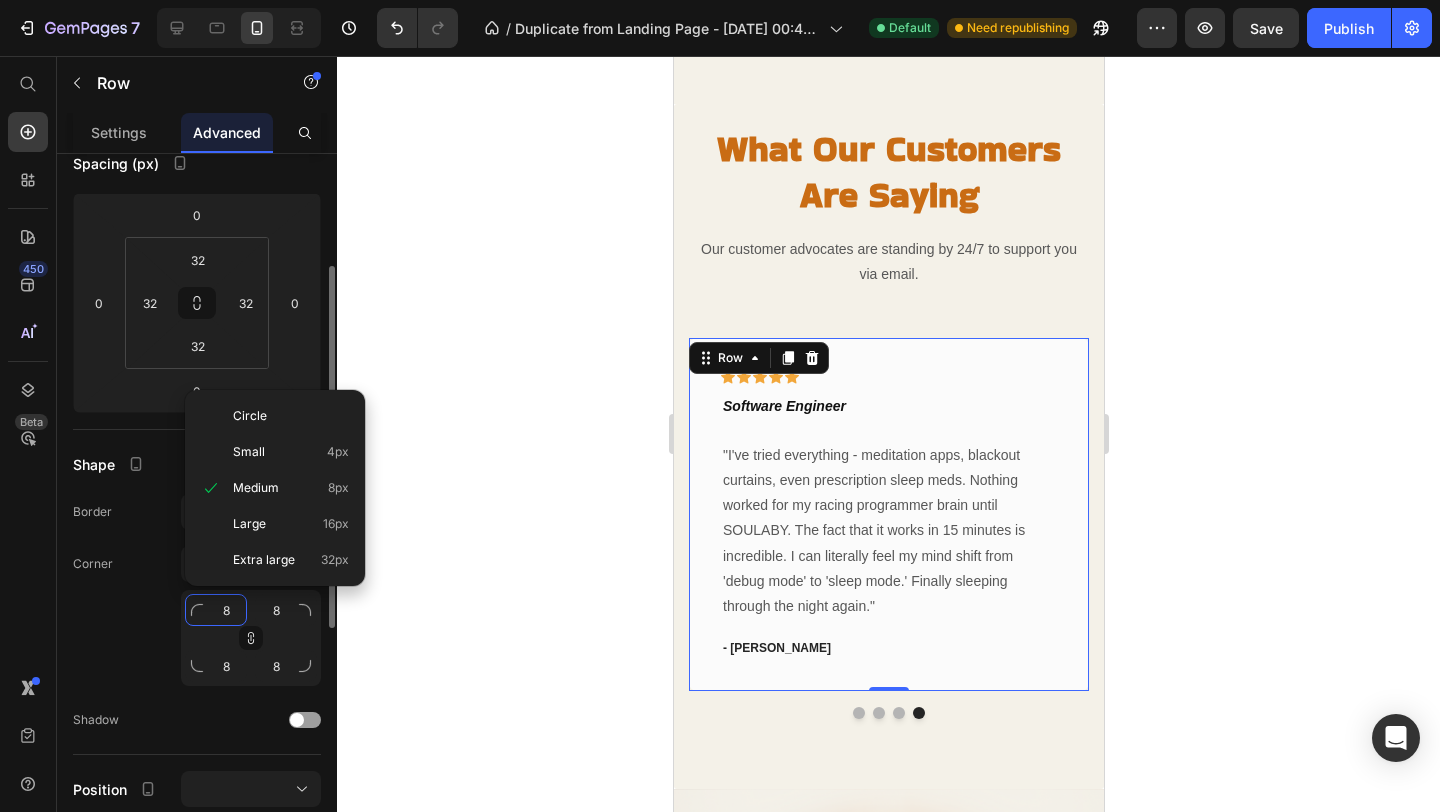 type on "2" 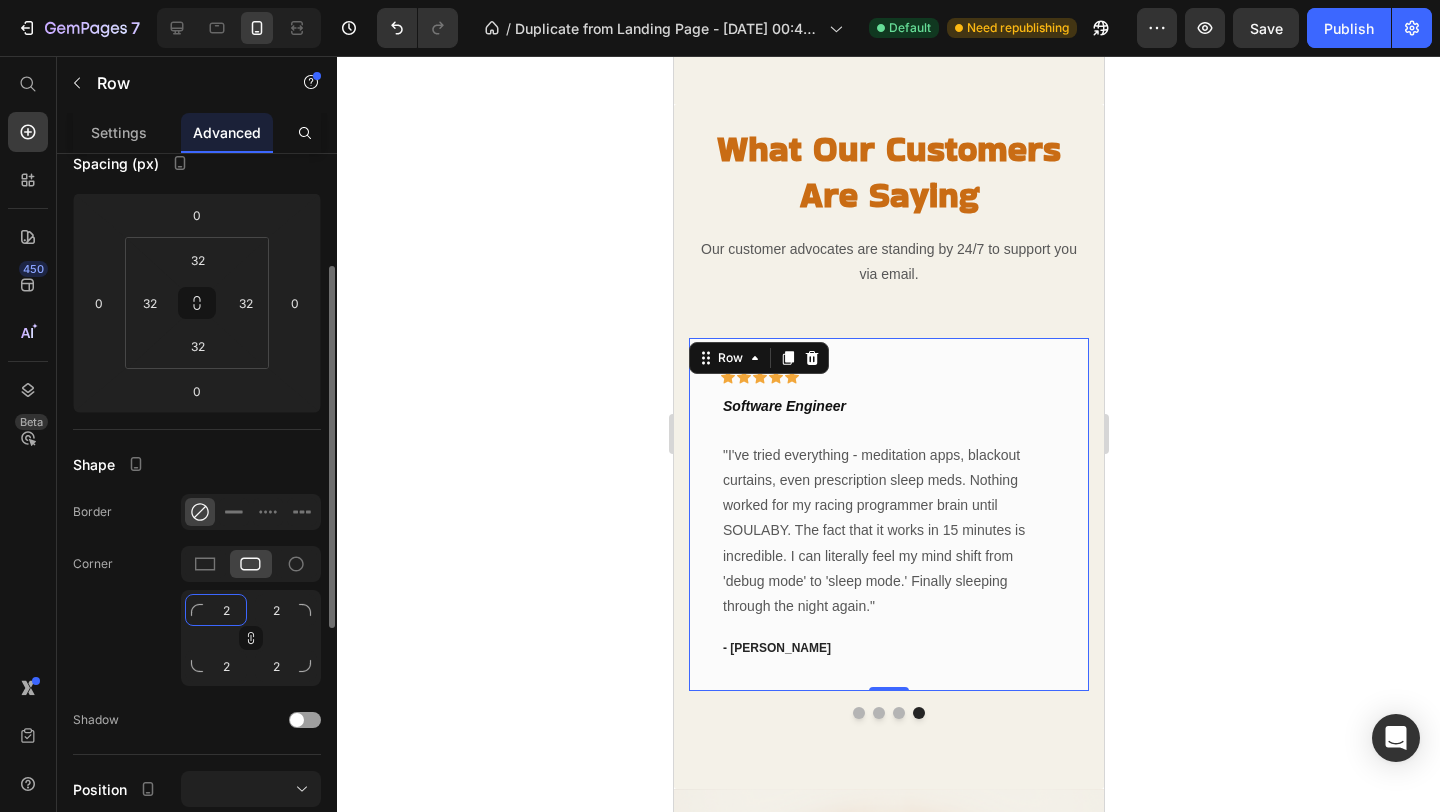 type on "20" 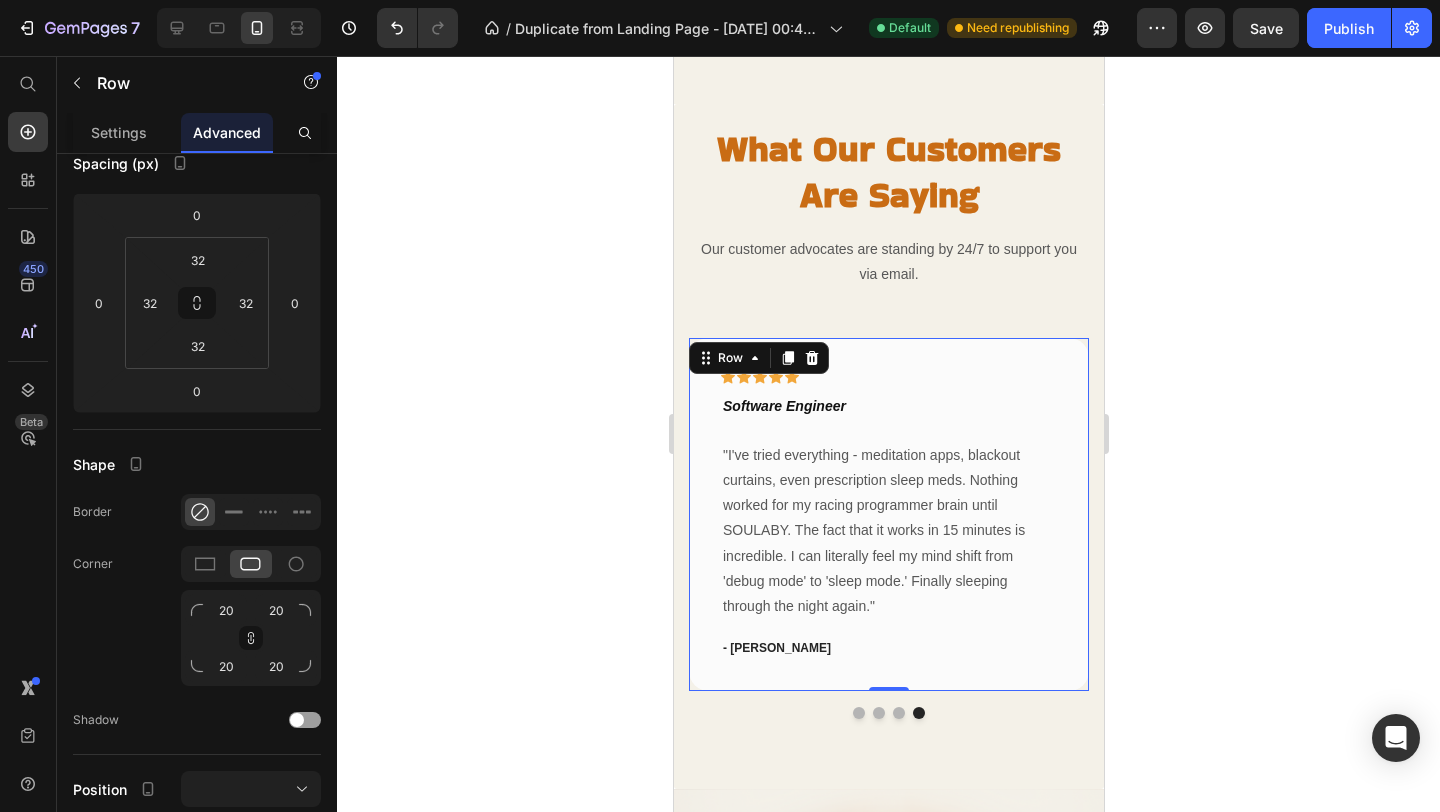 click 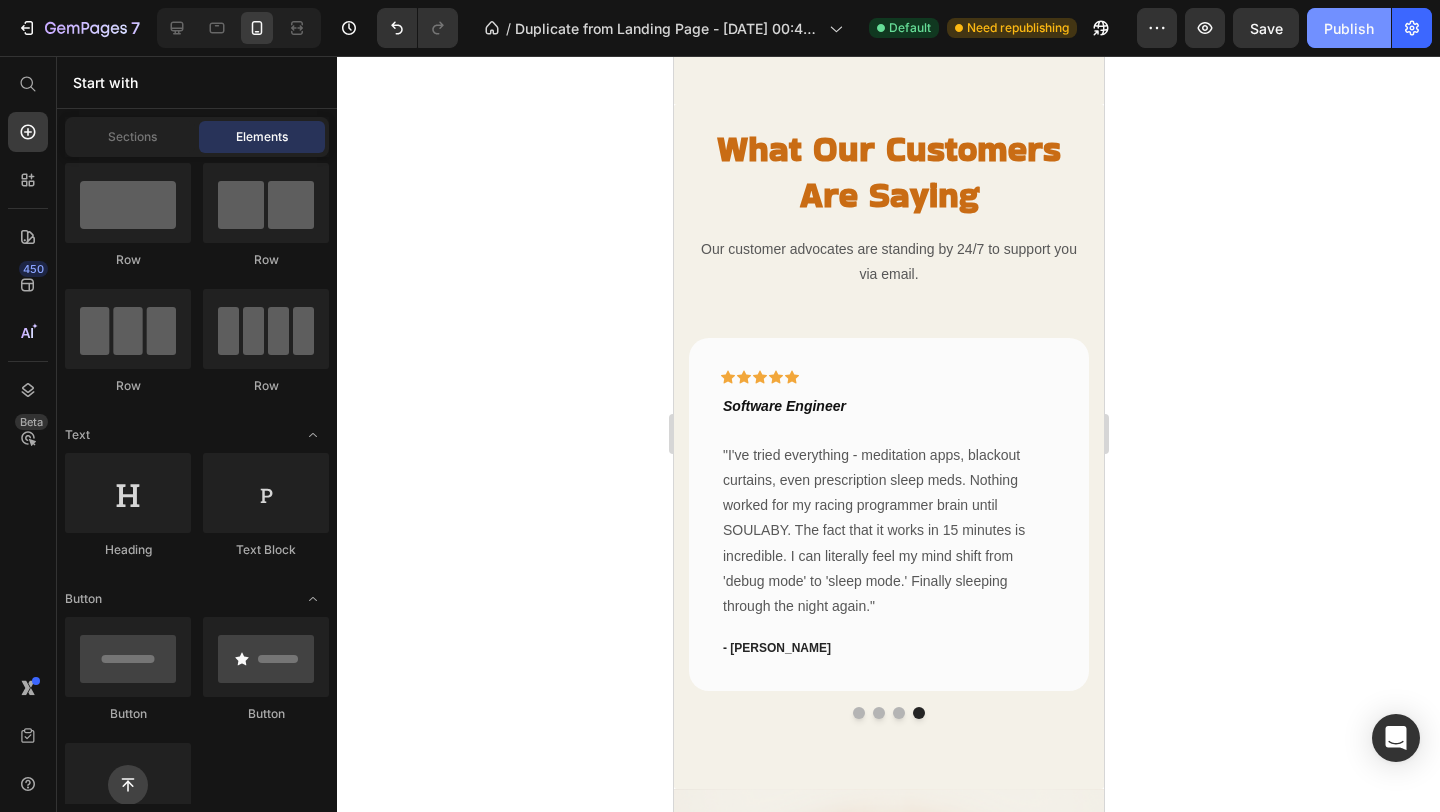 click on "Publish" at bounding box center [1349, 28] 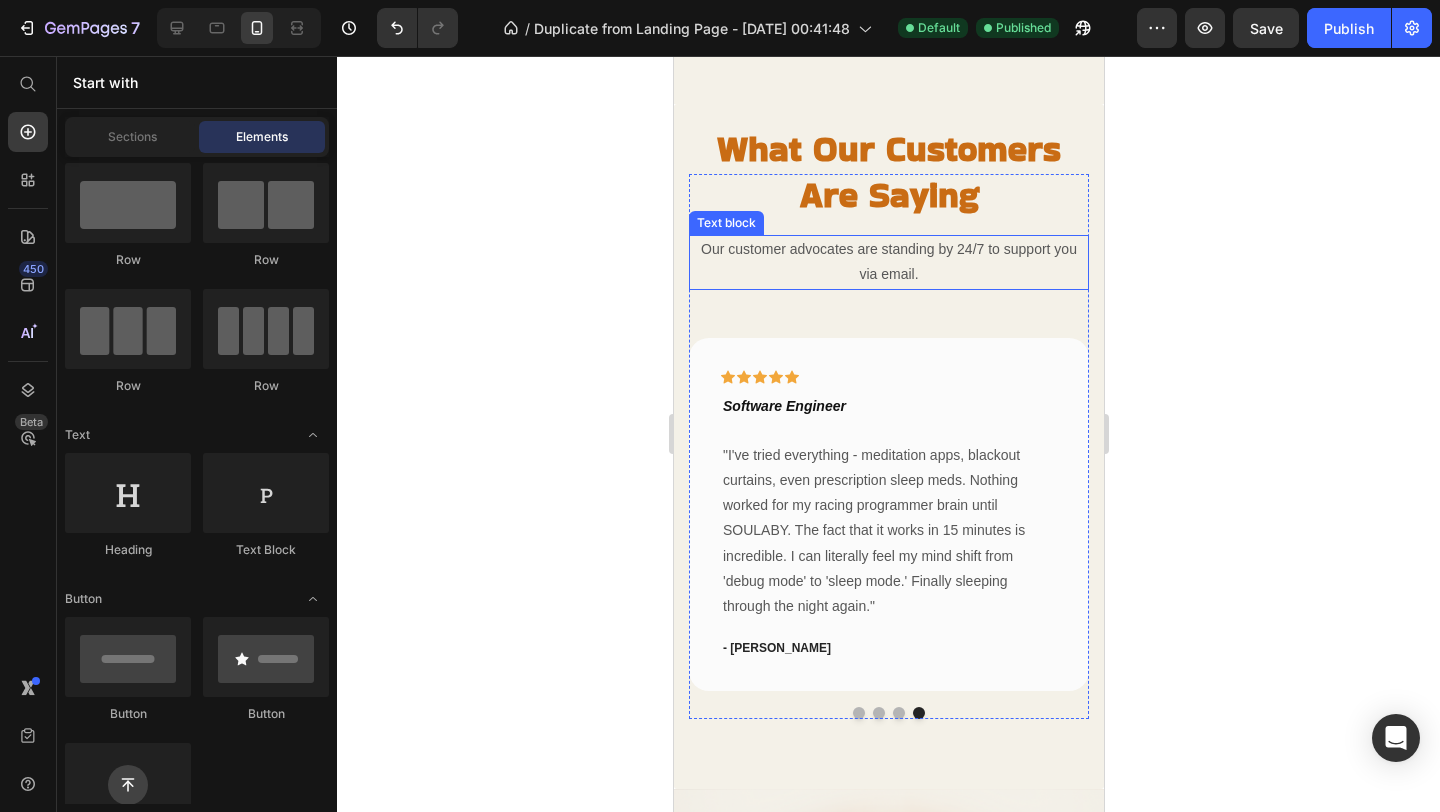 click on "Our customer advocates are standing by 24/7 to support you via email." at bounding box center (888, 262) 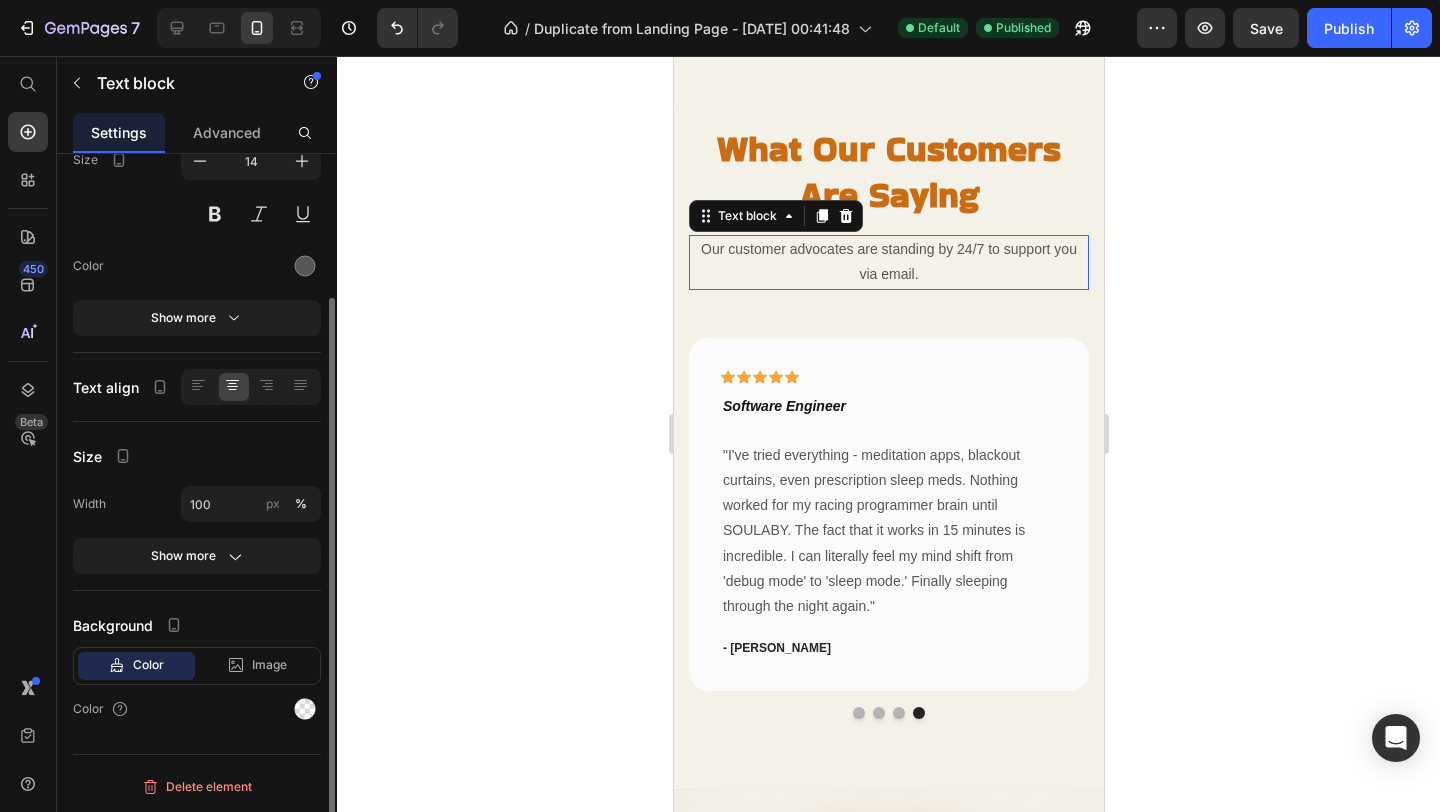 scroll, scrollTop: 0, scrollLeft: 0, axis: both 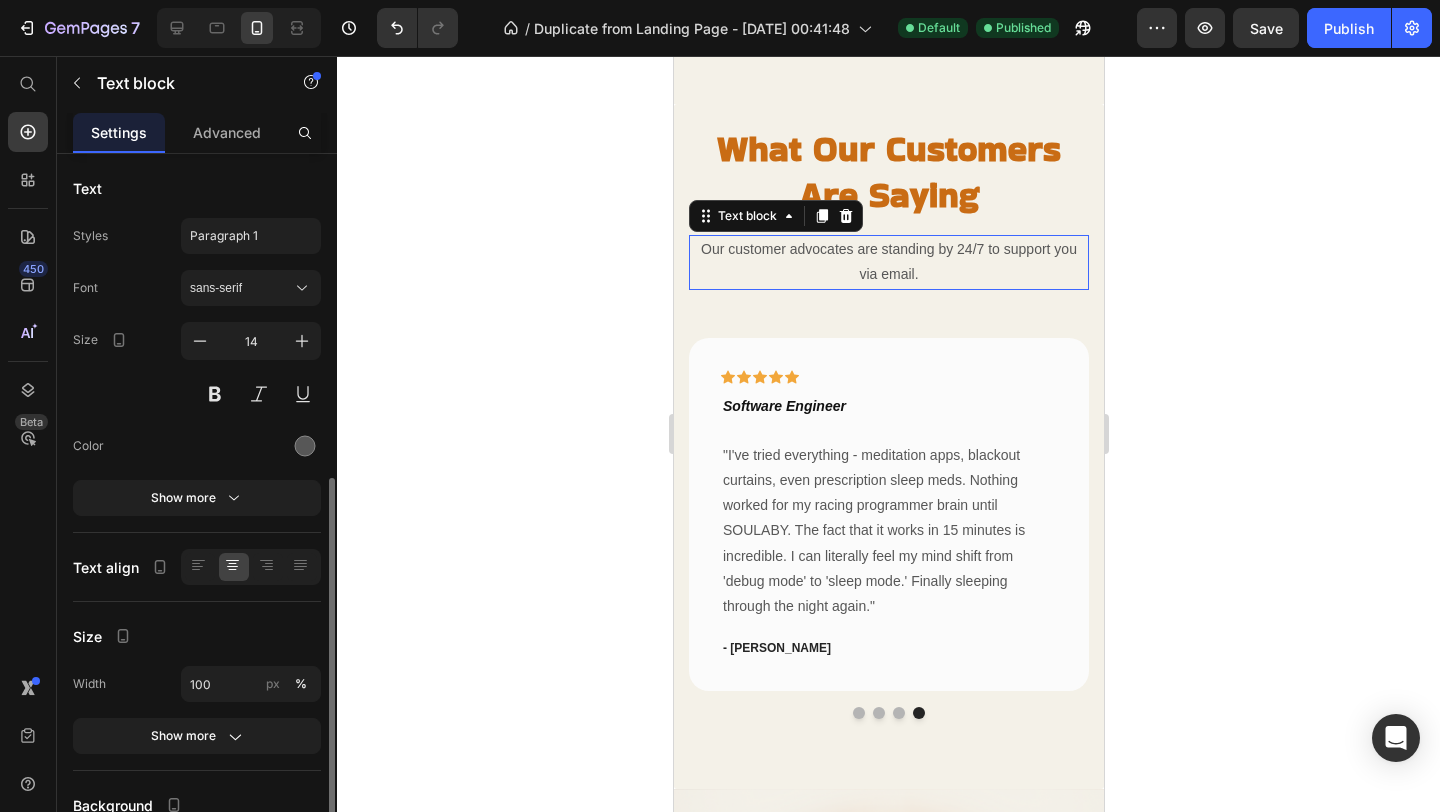 click on "Our customer advocates are standing by 24/7 to support you via email." at bounding box center [888, 262] 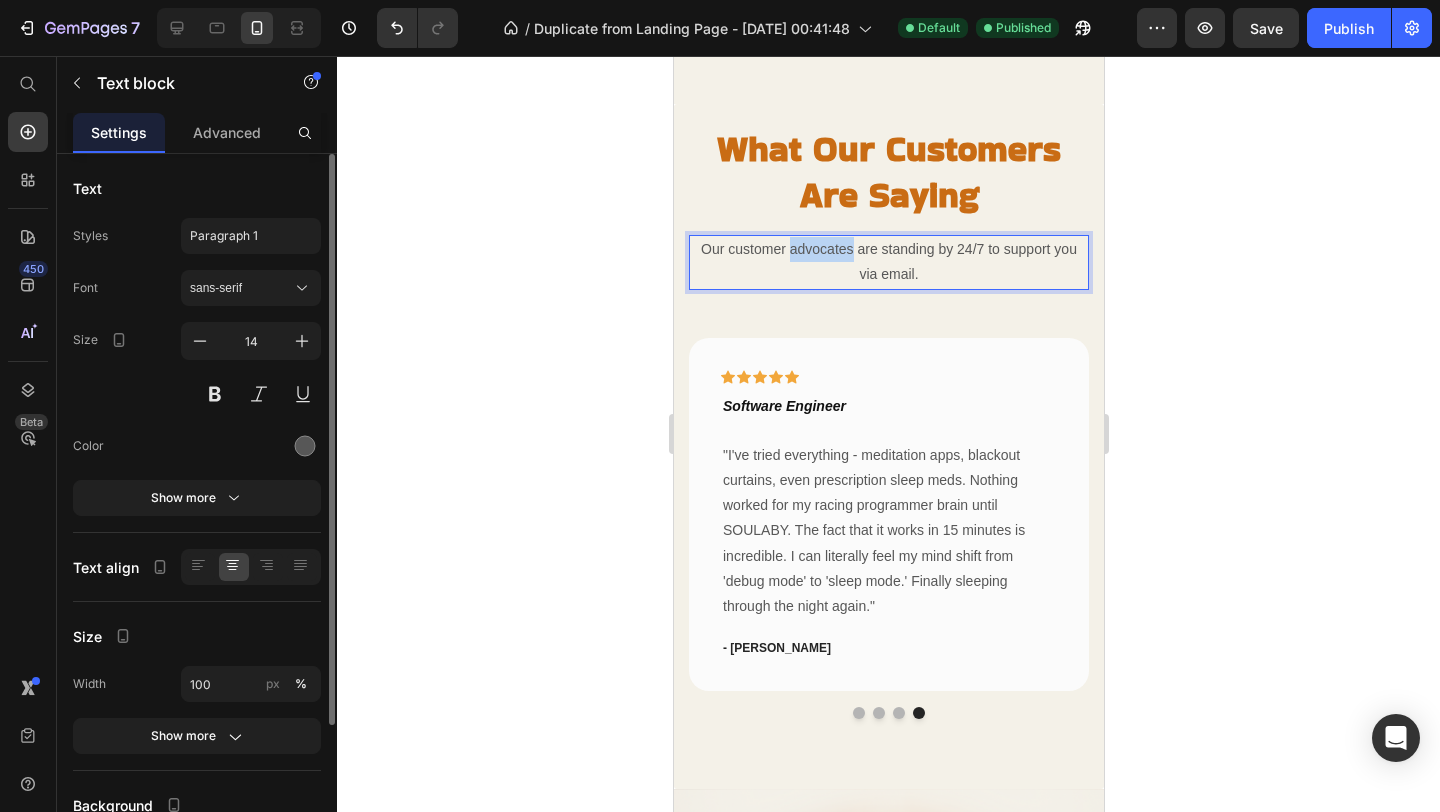 click on "Our customer advocates are standing by 24/7 to support you via email." at bounding box center (888, 262) 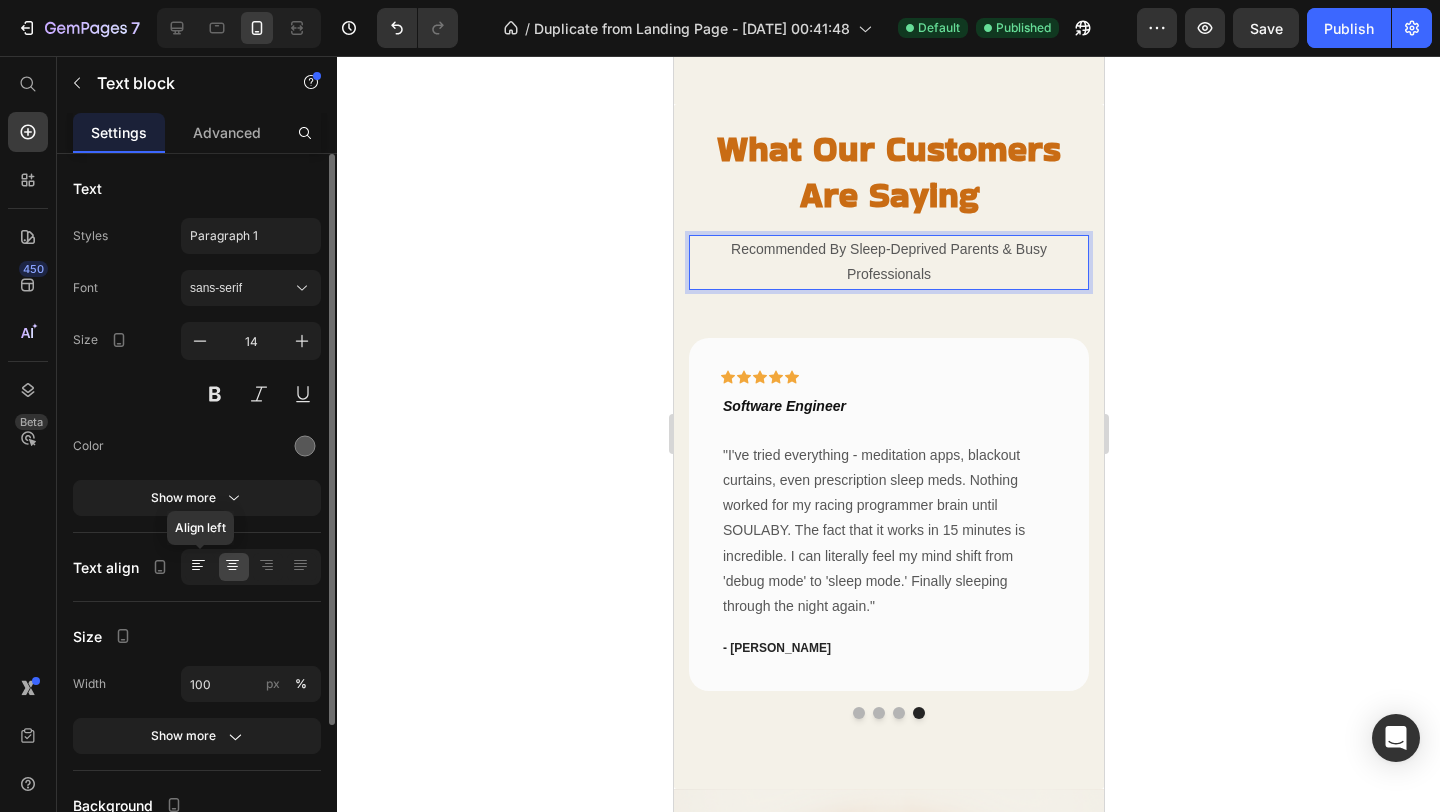 click 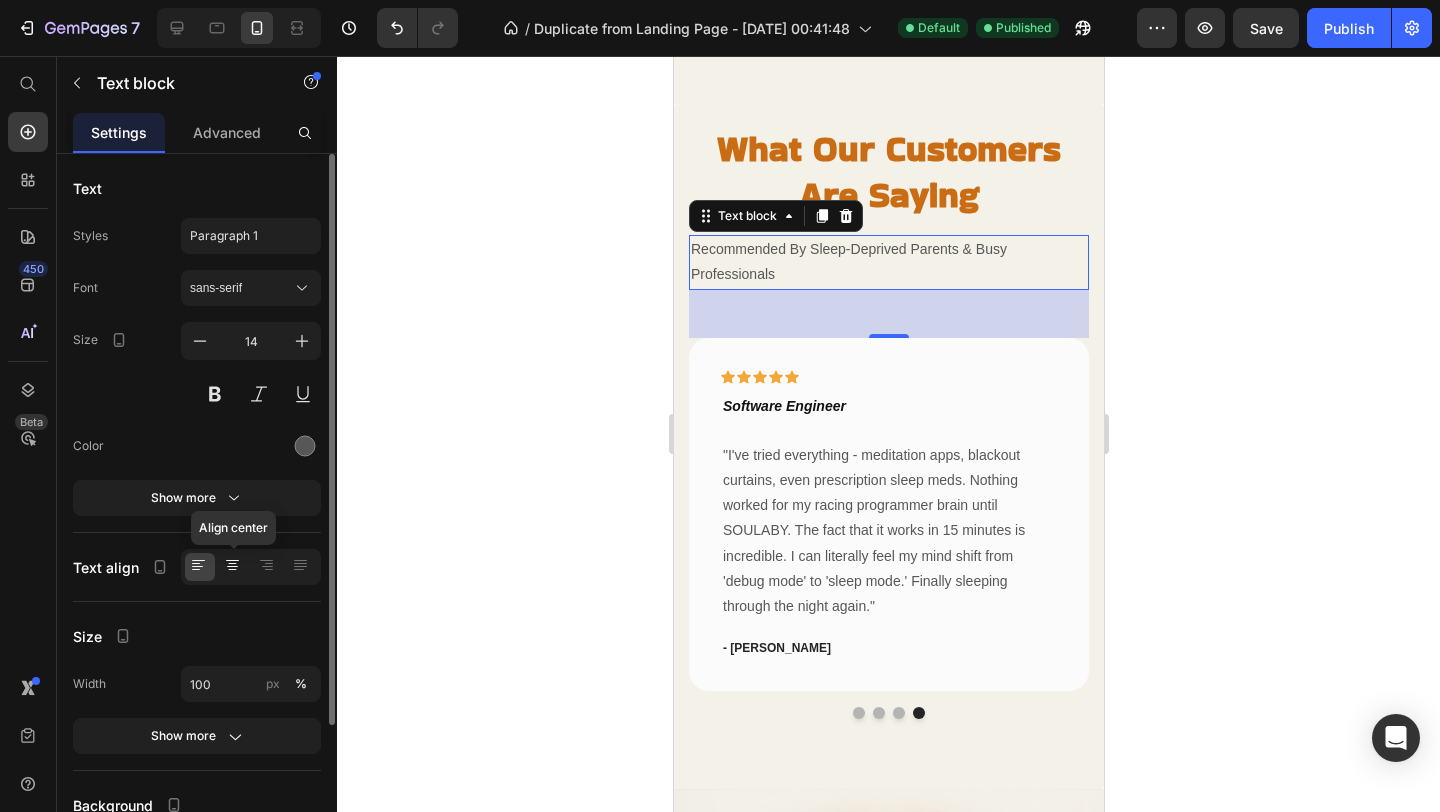 click 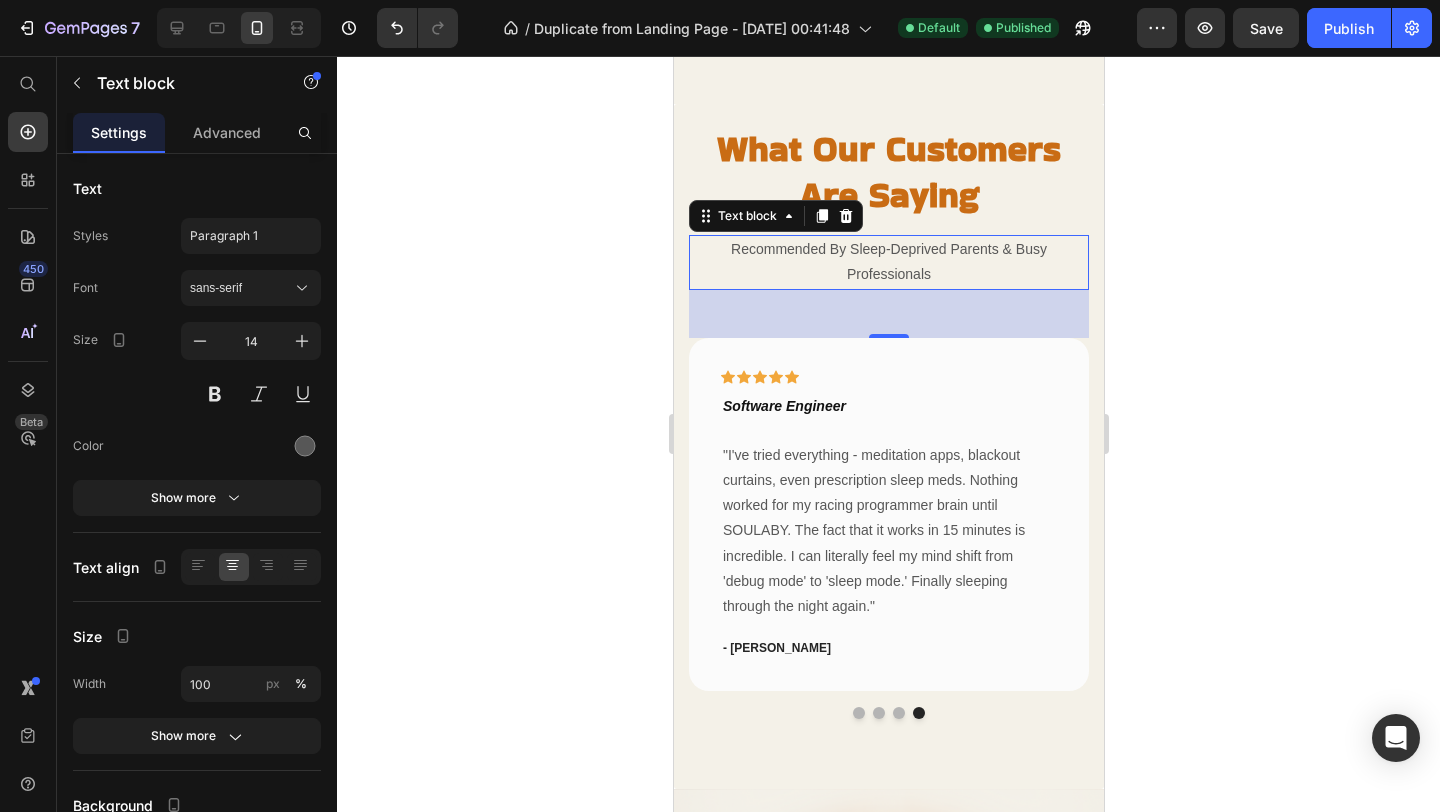 click on "Recommended By Sleep-Deprived Parents & Busy Professionals" at bounding box center [888, 262] 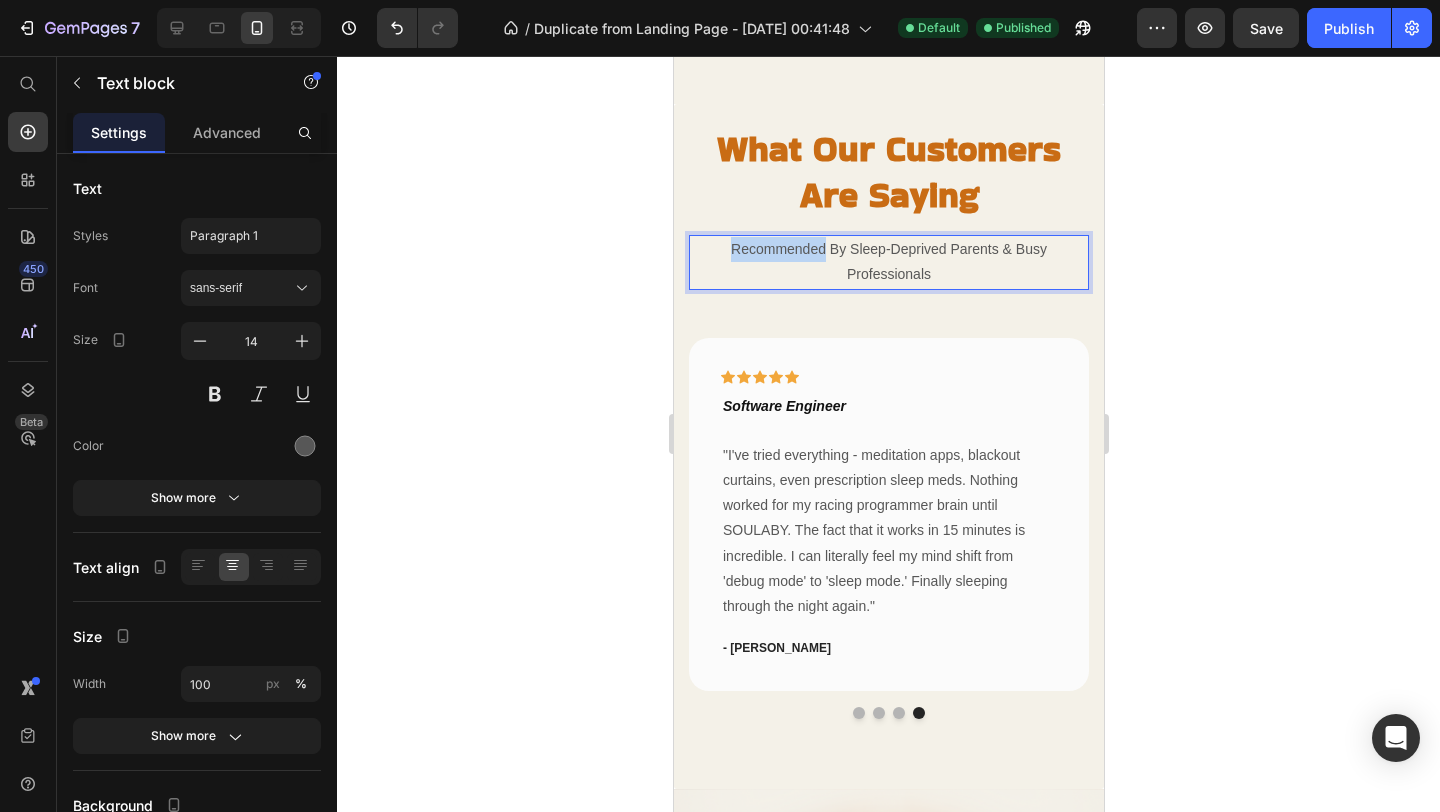 click on "Recommended By Sleep-Deprived Parents & Busy Professionals" at bounding box center [888, 262] 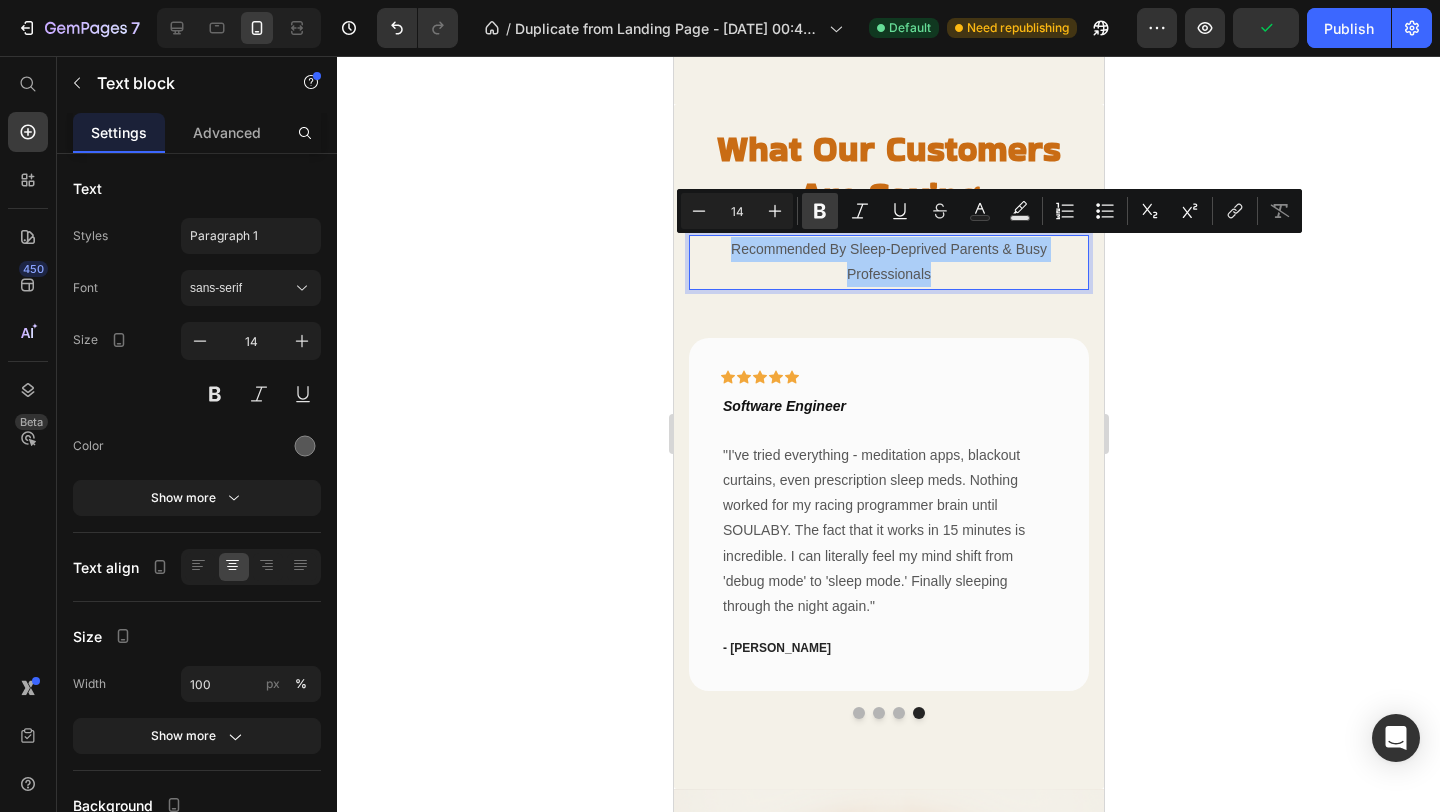 click 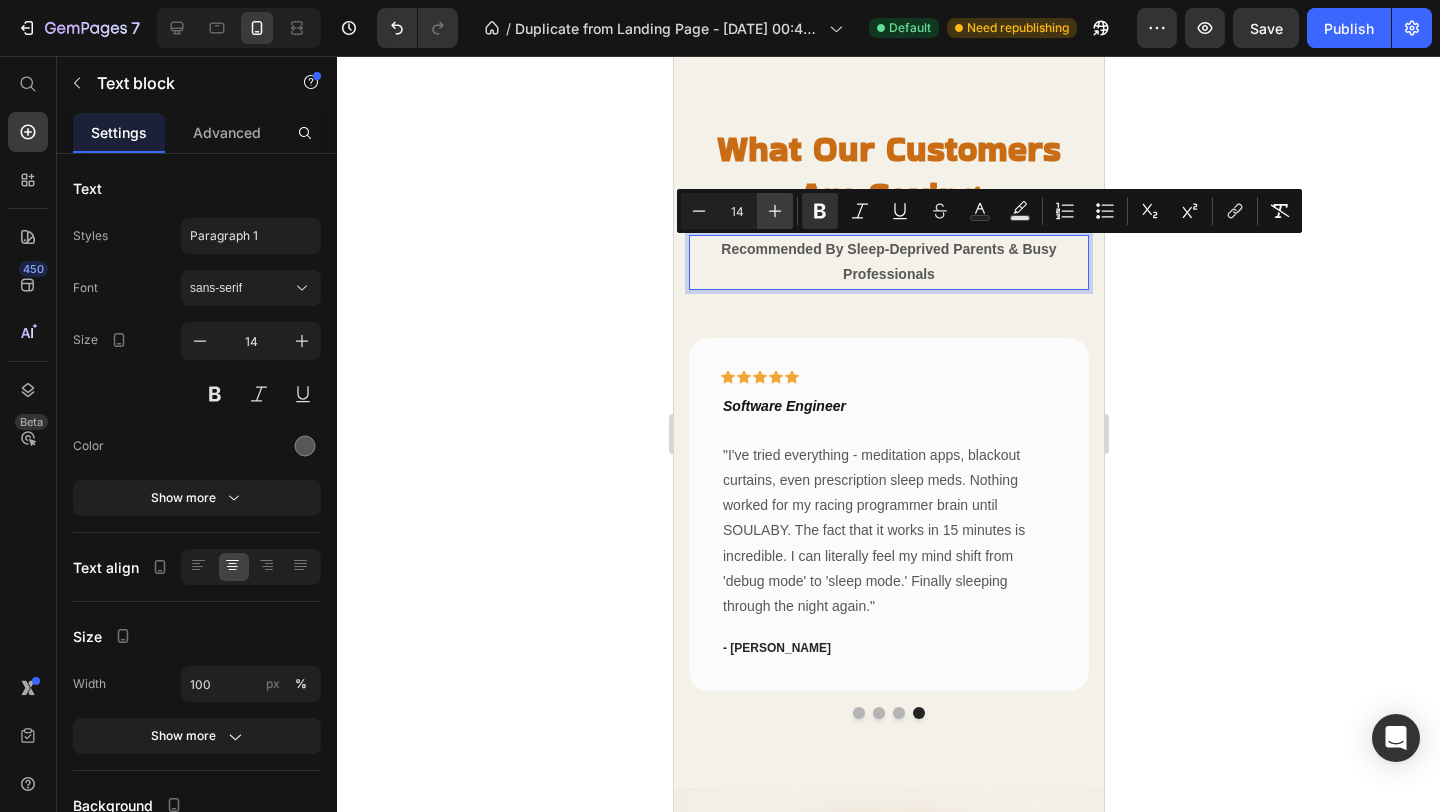 click 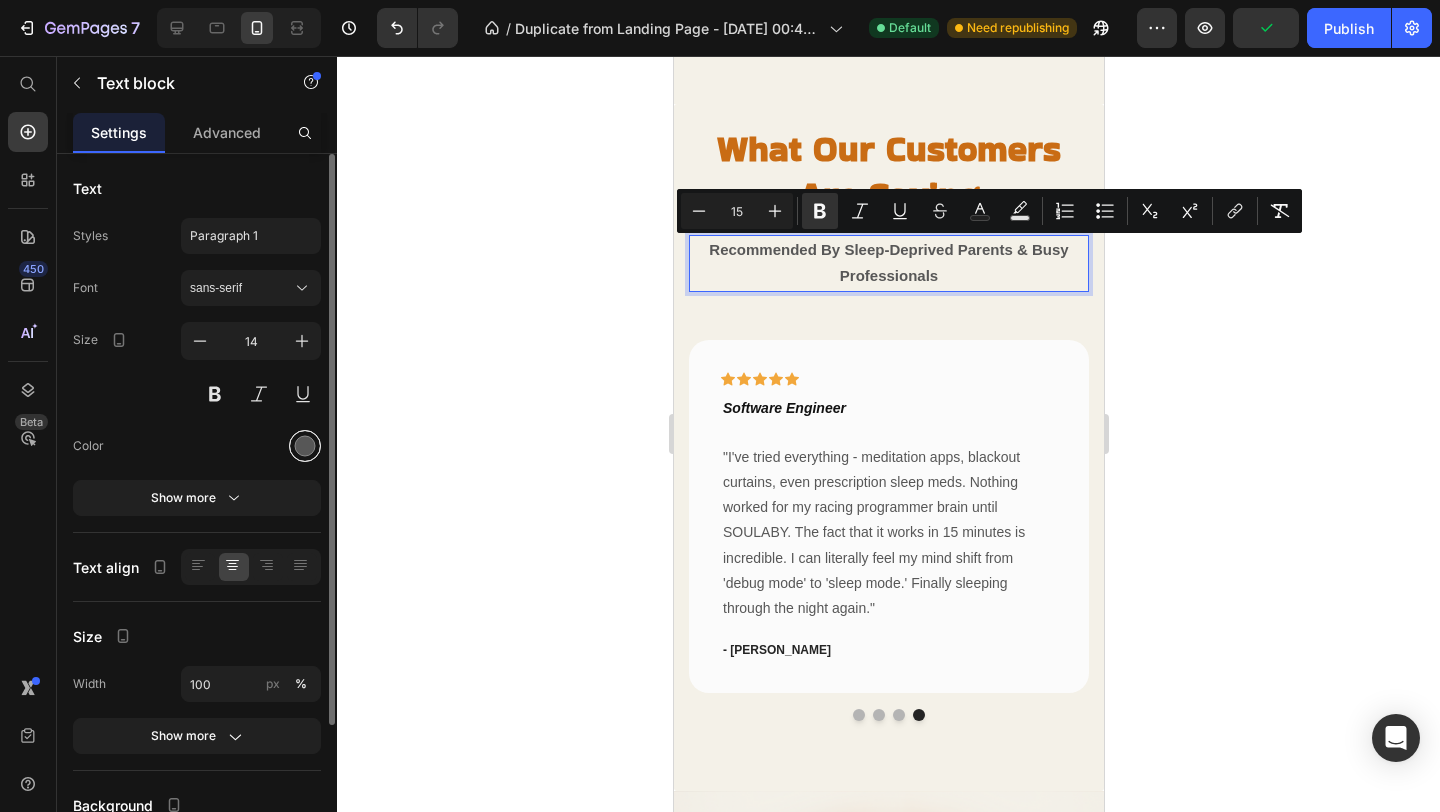 click at bounding box center [305, 446] 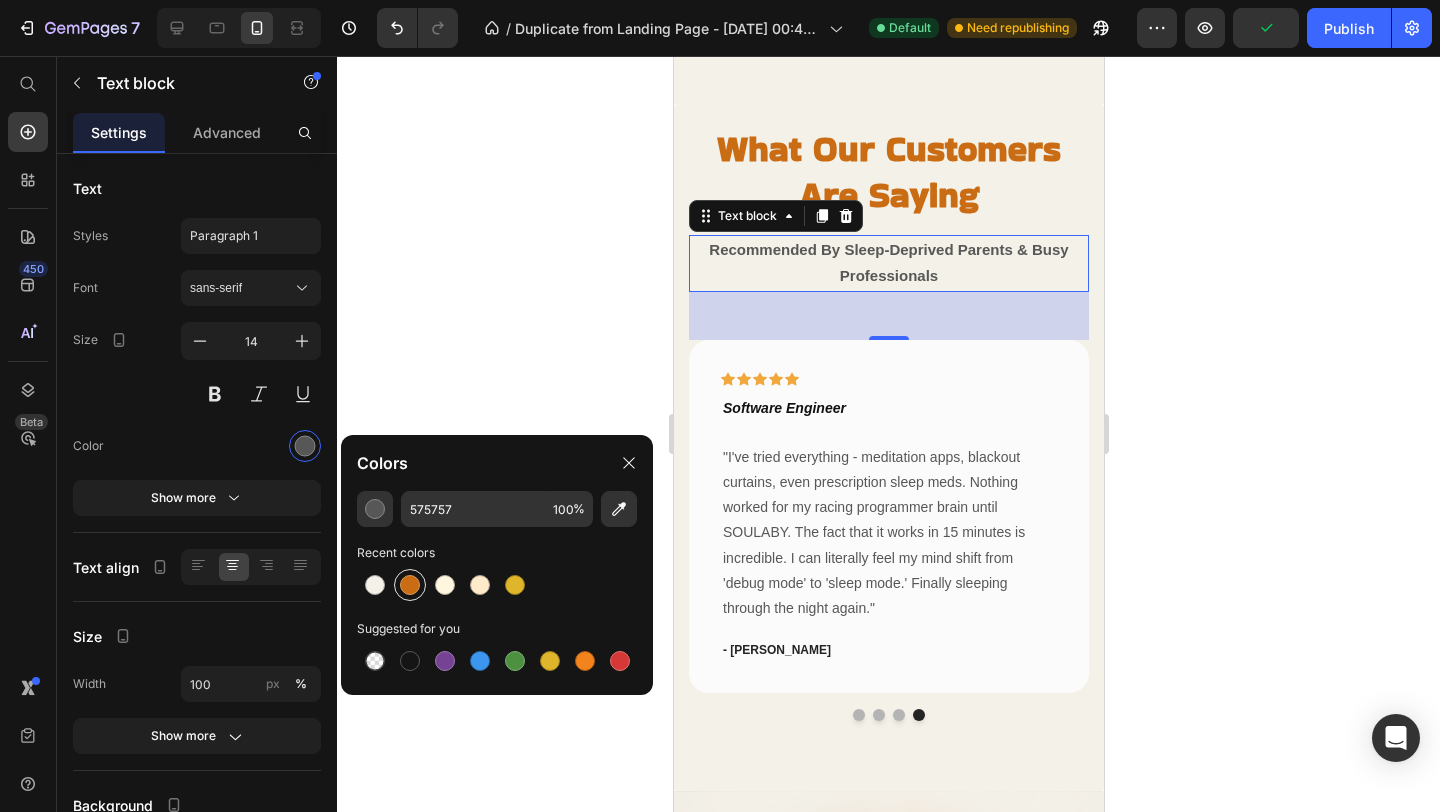 click at bounding box center [410, 585] 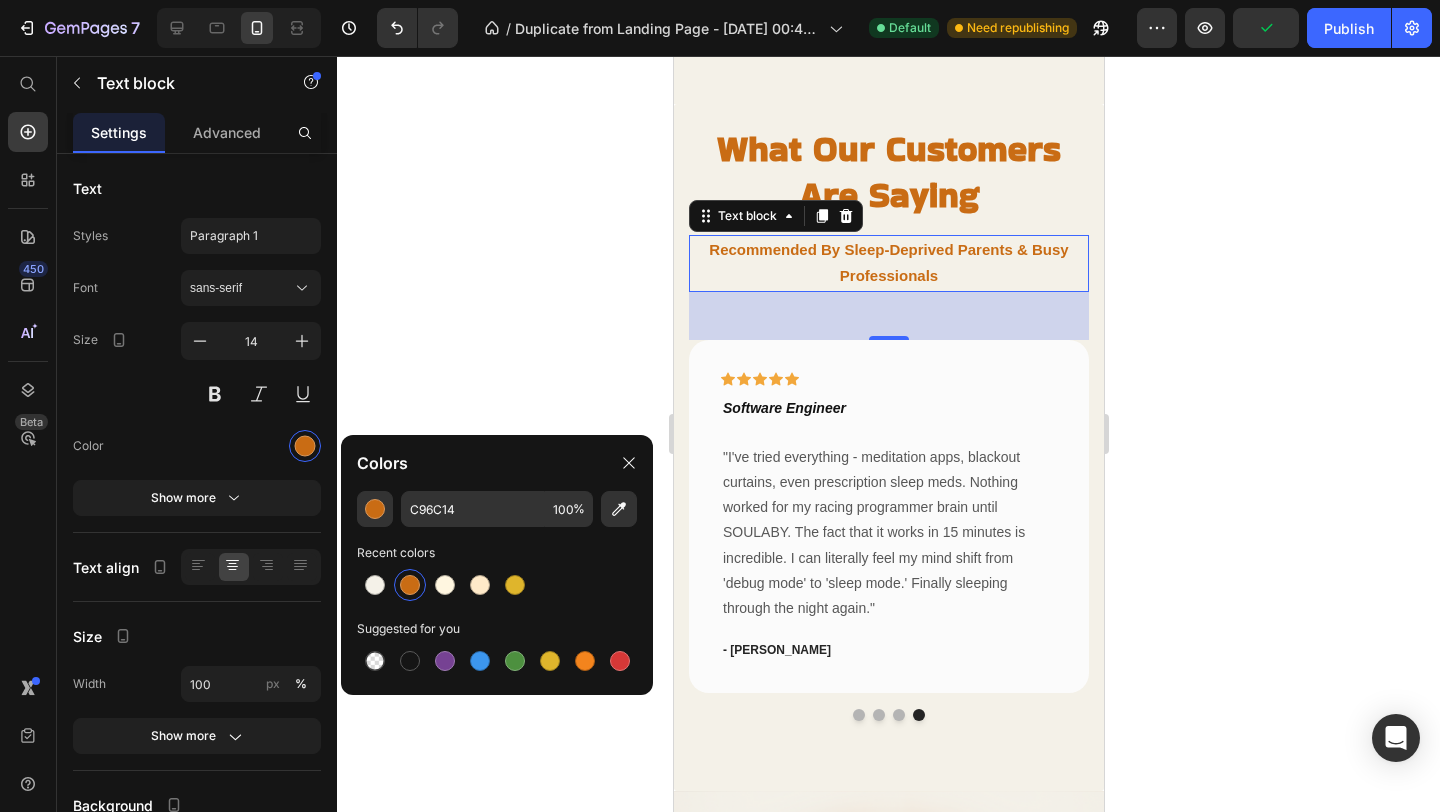 click 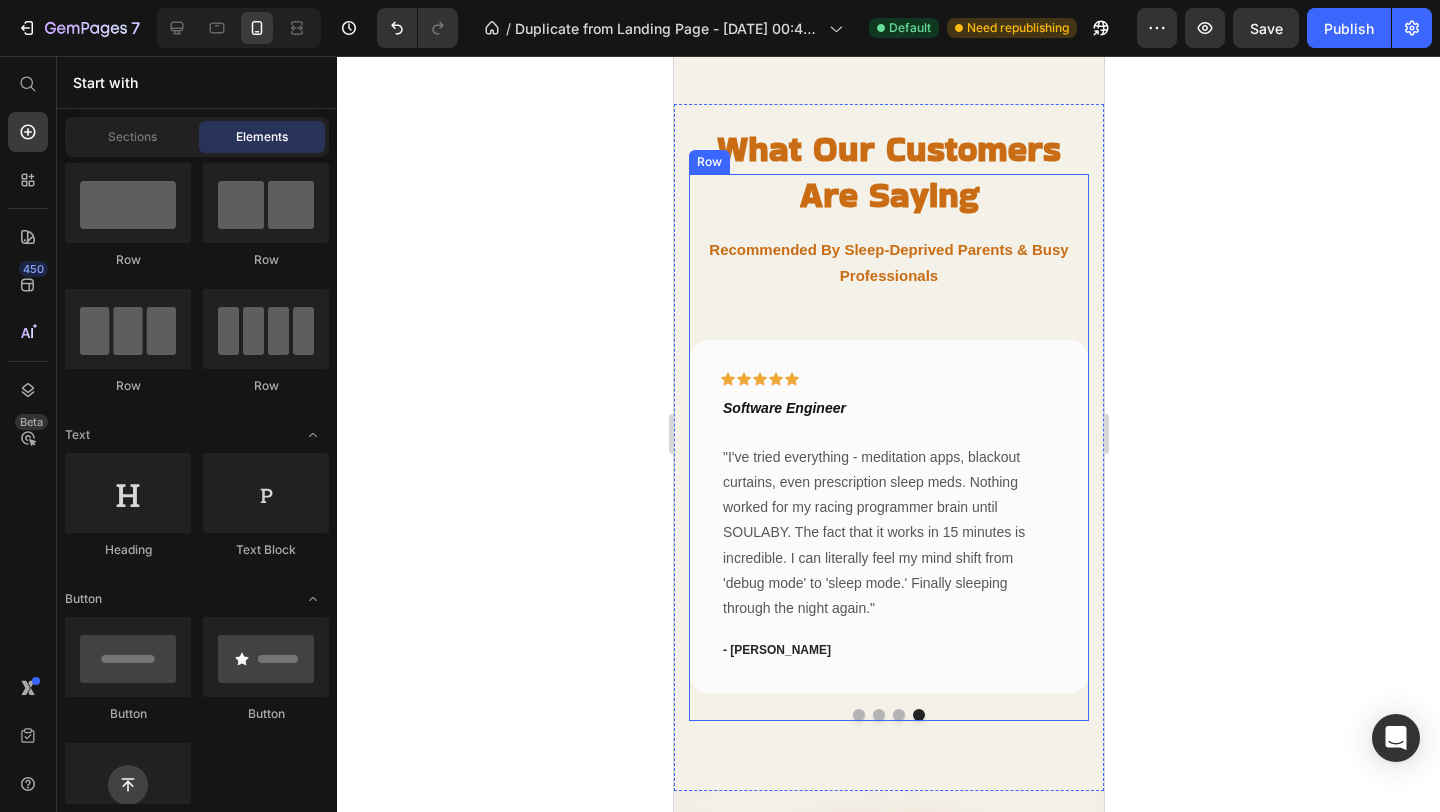 click on "What Our Customers Are Saying Heading Recommended By Sleep-Deprived Parents & Busy Professionals Text block
Icon
Icon
Icon
Icon
Icon Row ⁠⁠⁠⁠⁠⁠⁠ Marketing Director & Mom of Two Heading "After months of lying awake replaying my endless to-do list, SOULABY was a game-changer. Five sprays under my tongue, and within 20 minutes I actually feel my shoulders drop and my mind quiet down. I wake up refreshed instead of groggy - which never happened with melatonin pills." Text block - Sarah Chen Text block Row
Icon
Icon
Icon
Icon
Icon Row ⁠⁠⁠⁠⁠⁠⁠ Small Business Owner Heading Text block -  Michael Rodriguez Text block Row
Icon
Icon
Icon
Icon
Icon Row ⁠⁠⁠⁠⁠⁠⁠ Nurse & Single Mom Heading Text block - Jennifer Walsh Text block Row" at bounding box center [888, 447] 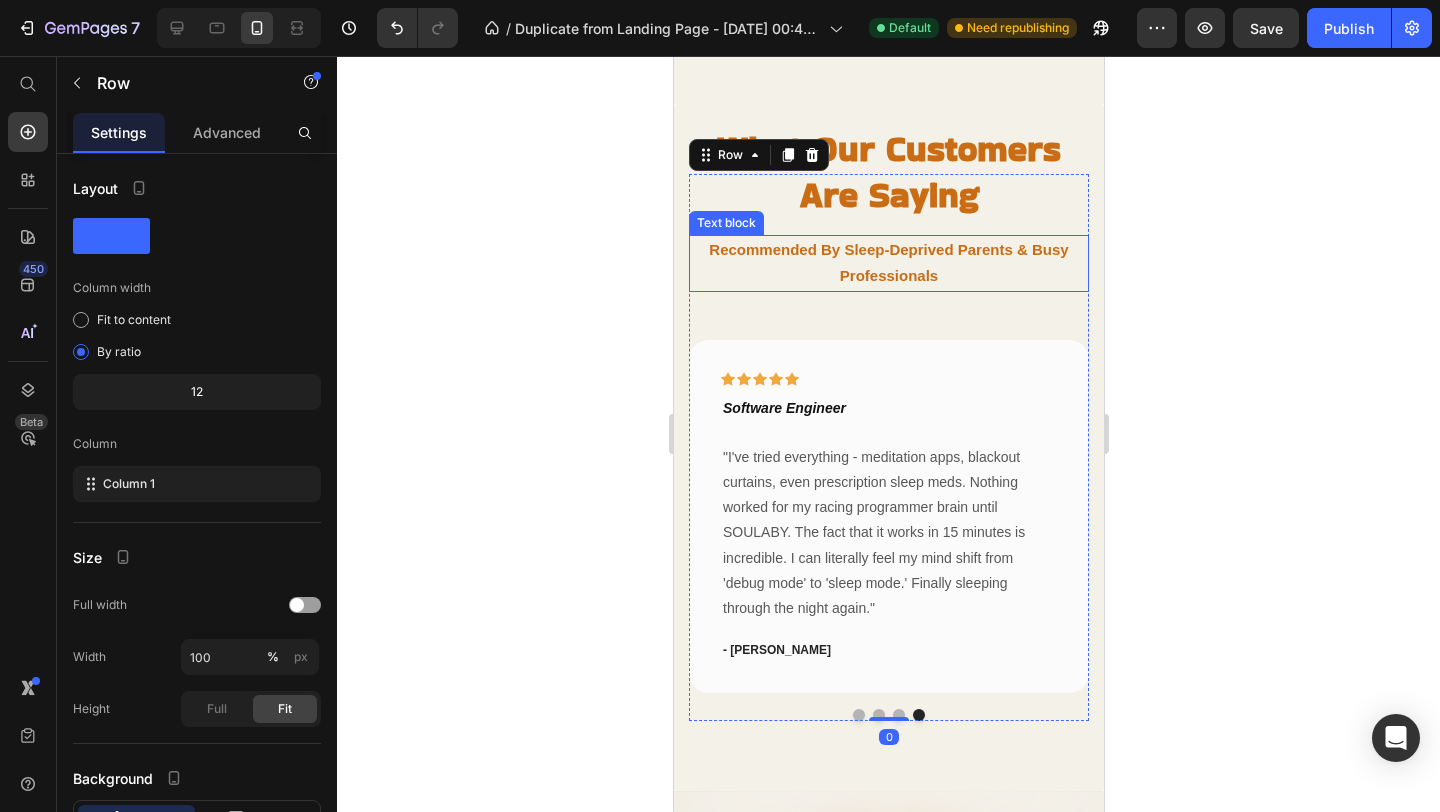 click on "Recommended By Sleep-Deprived Parents & Busy Professionals" at bounding box center (888, 263) 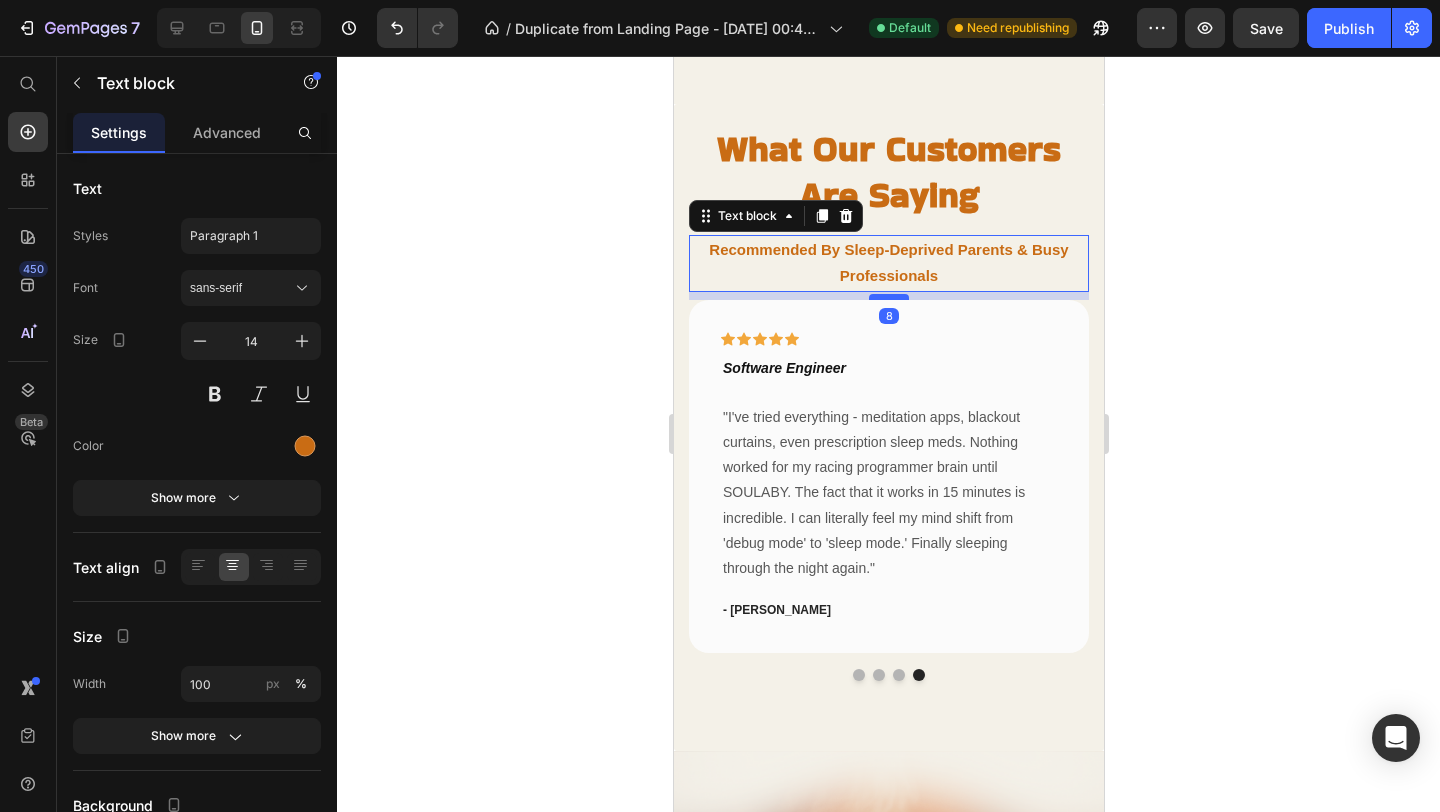 drag, startPoint x: 889, startPoint y: 335, endPoint x: 885, endPoint y: 295, distance: 40.1995 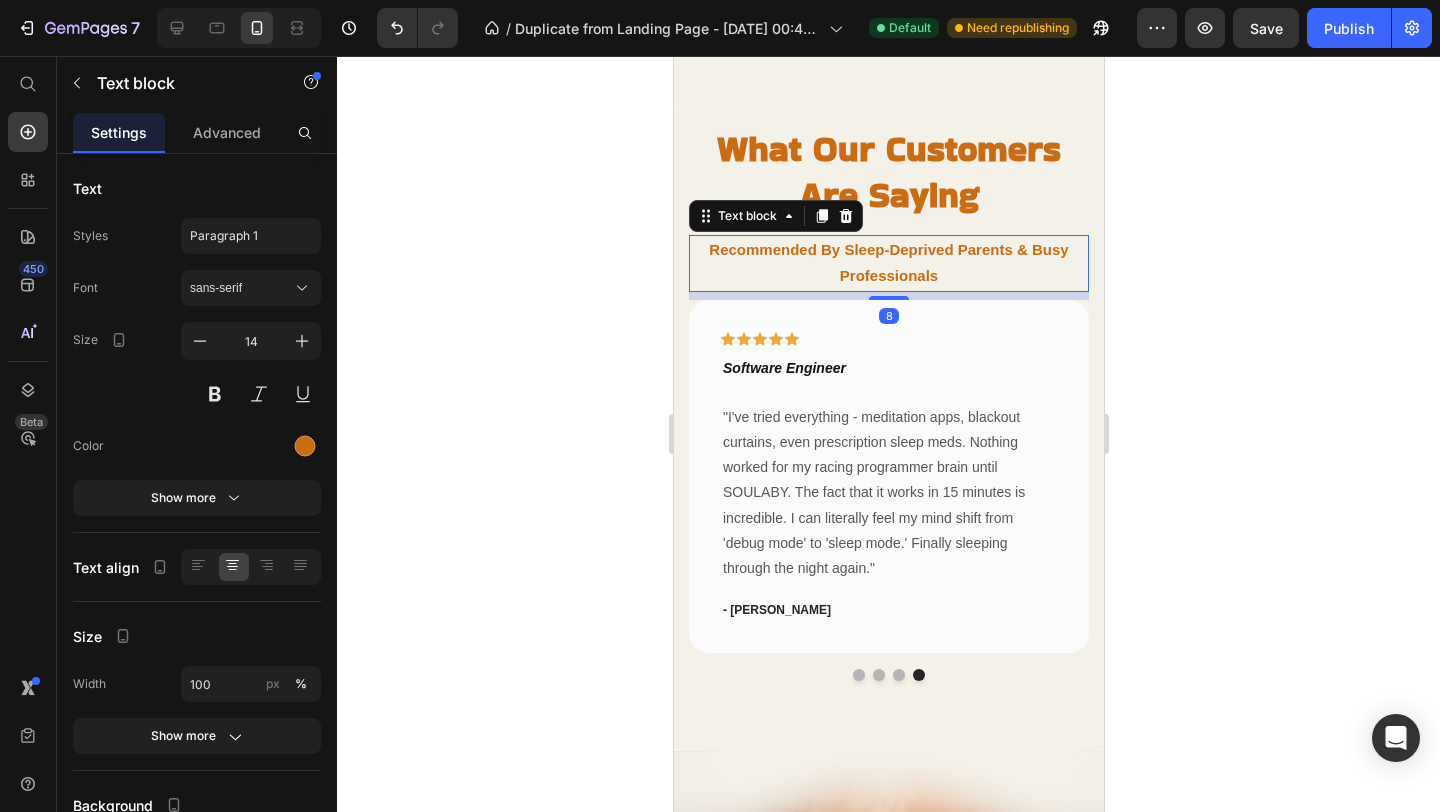 click 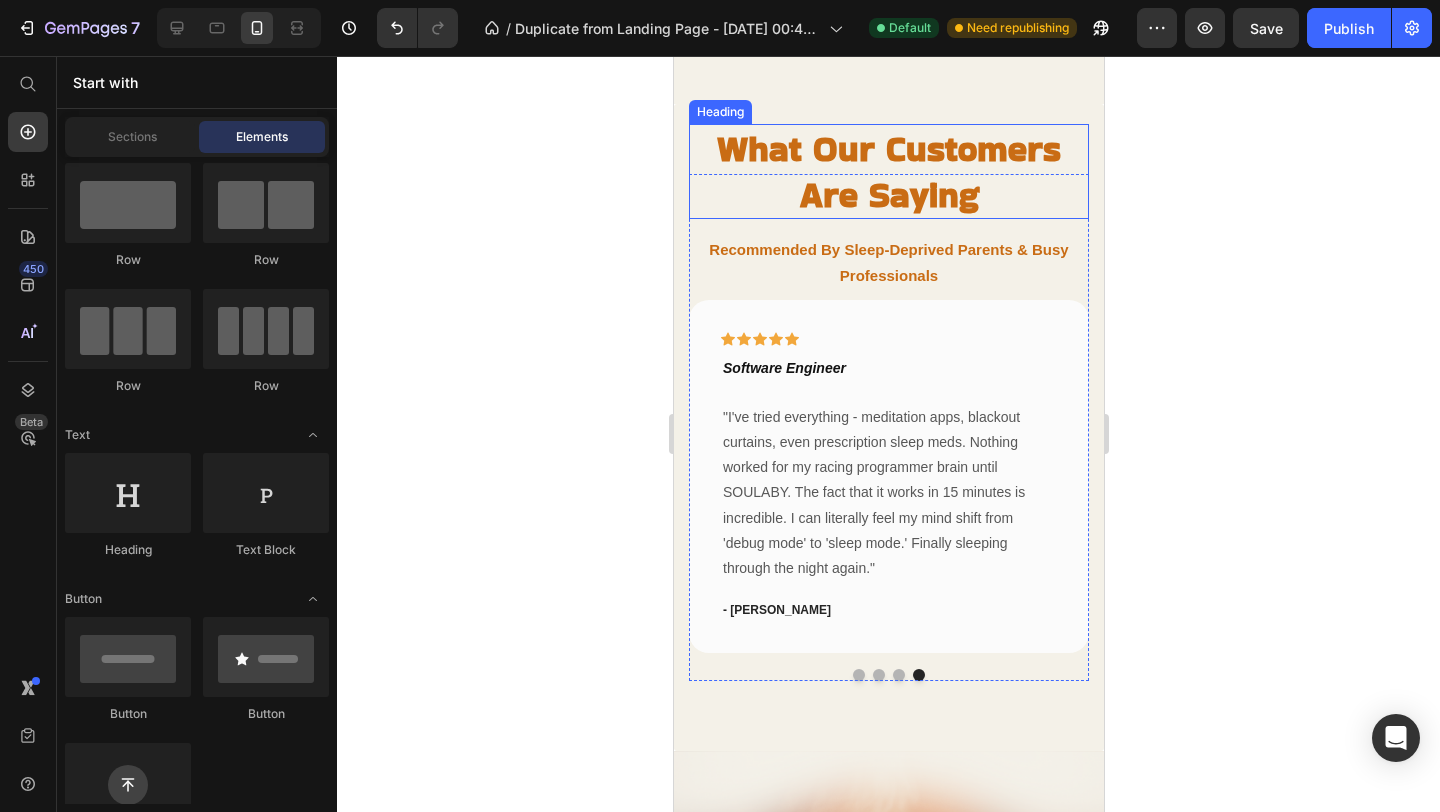 click on "What Our Customers Are Saying" at bounding box center [888, 171] 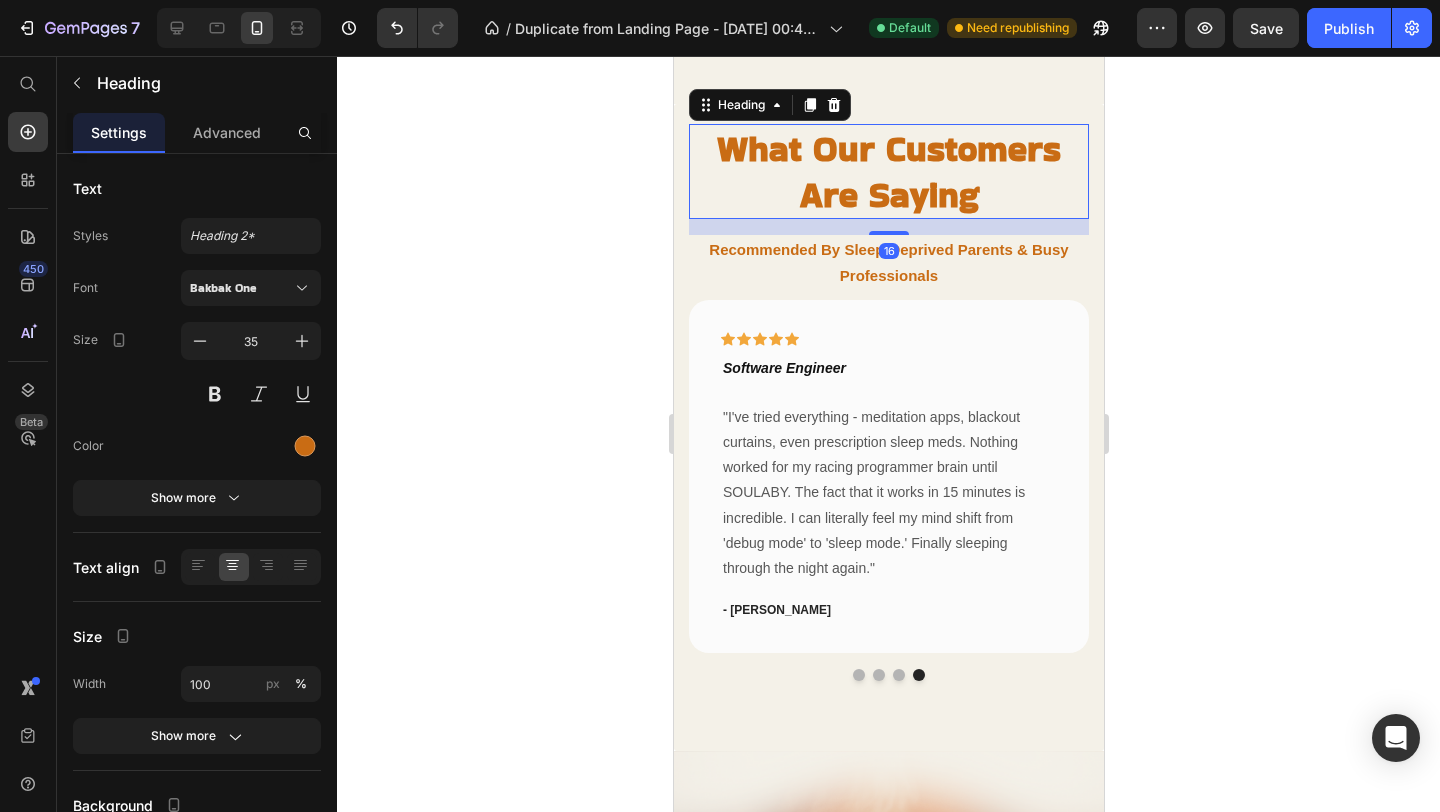 click on "What Our Customers Are Saying" at bounding box center [888, 171] 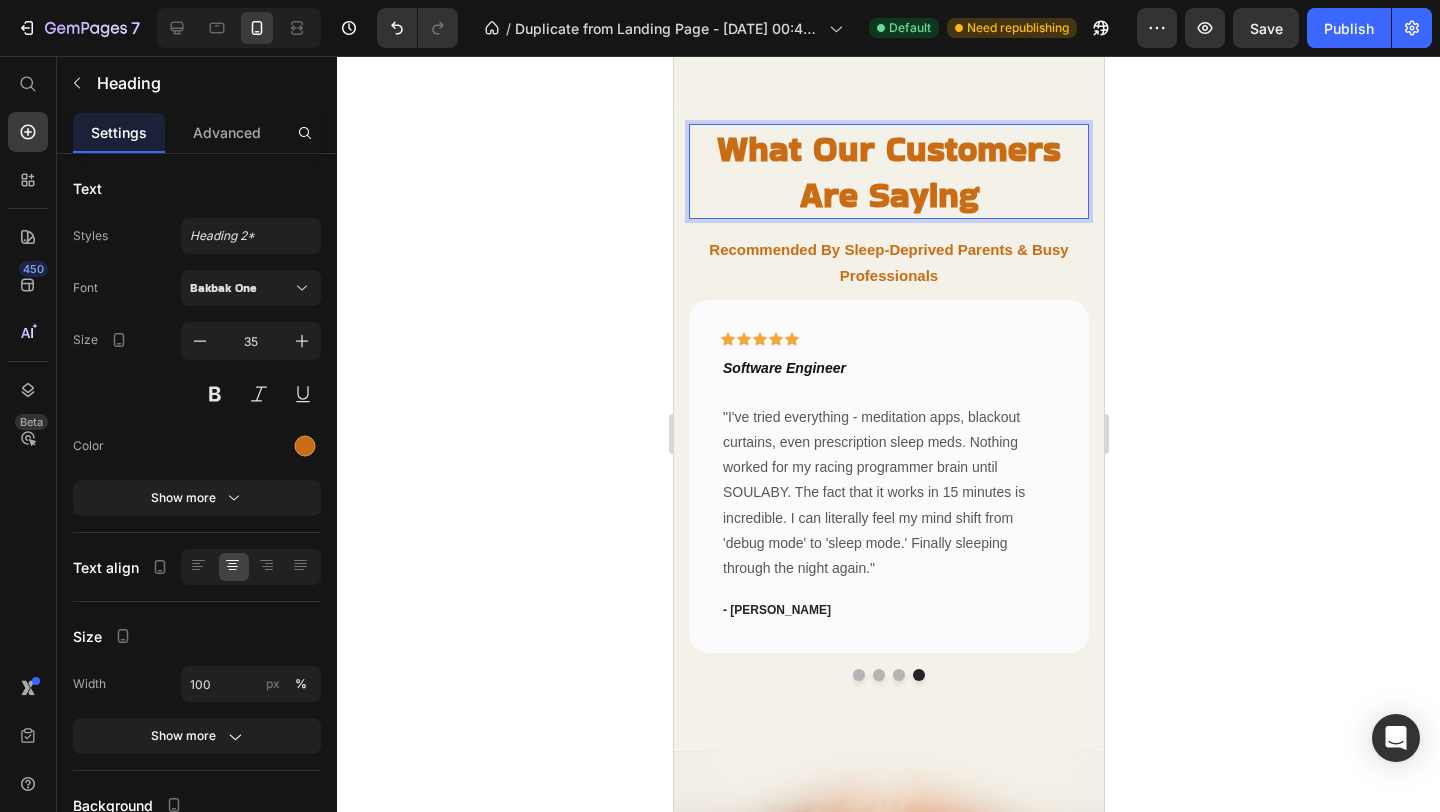 click on "What Our Customers Are Saying" at bounding box center (888, 171) 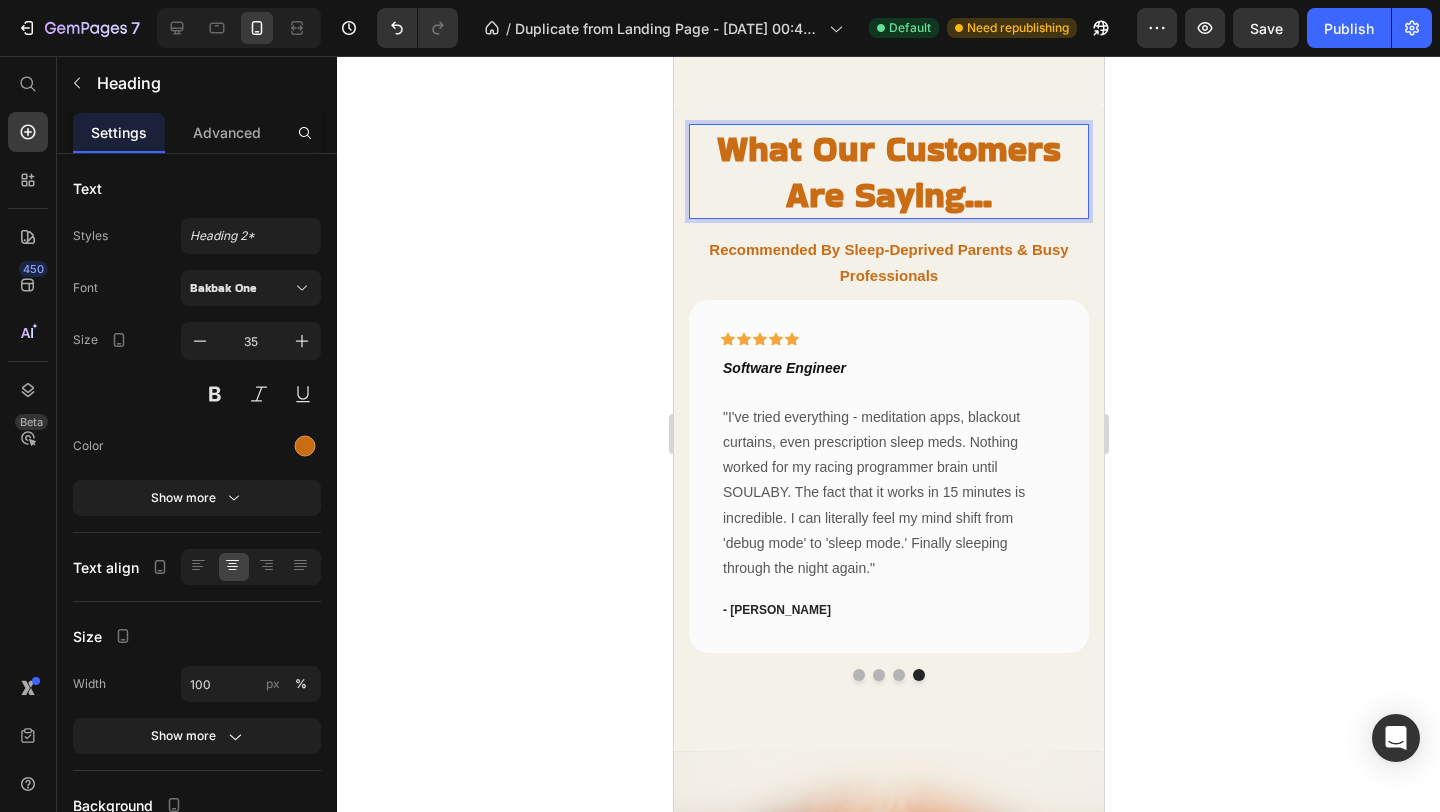 click 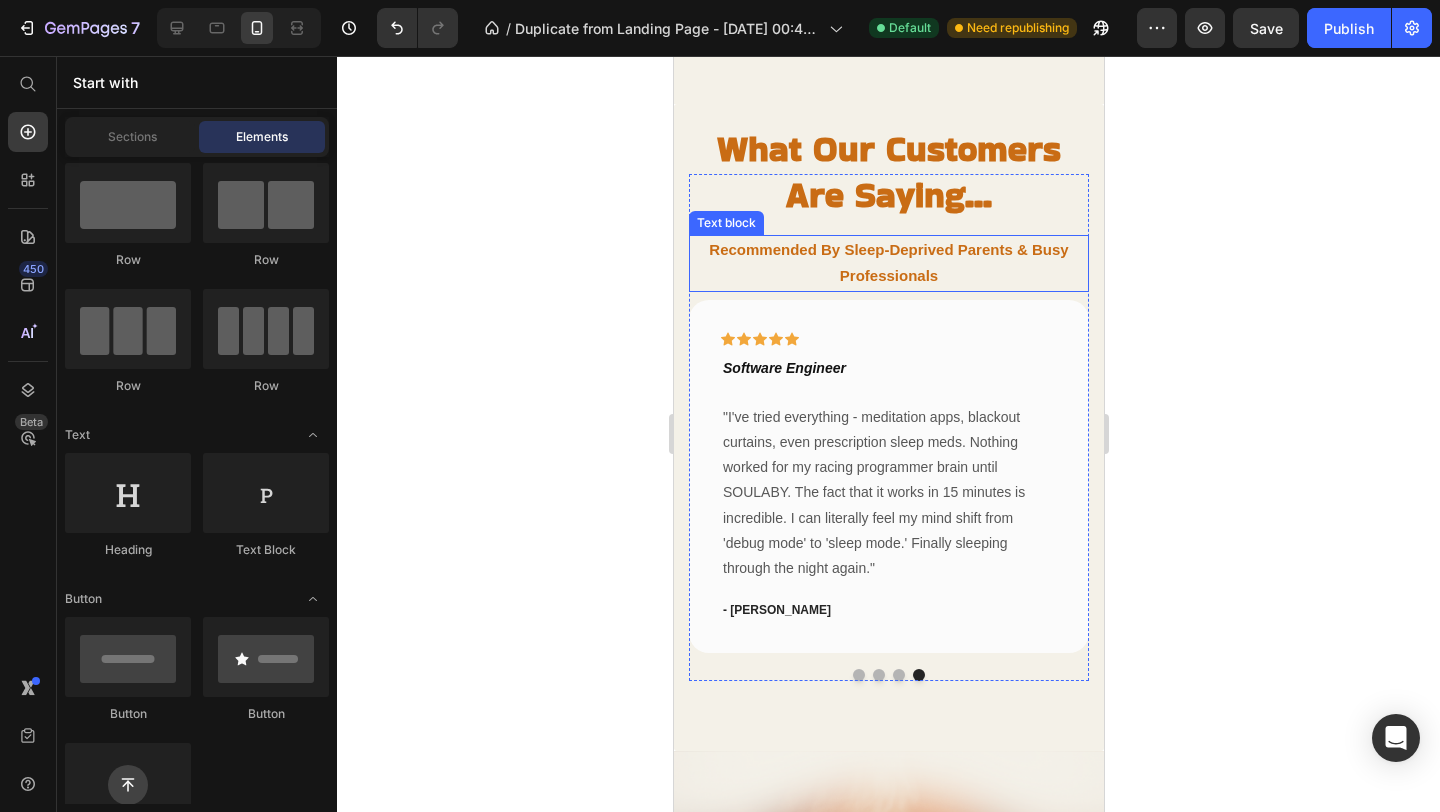 click on "Recommended By Sleep-Deprived Parents & Busy Professionals" at bounding box center (888, 263) 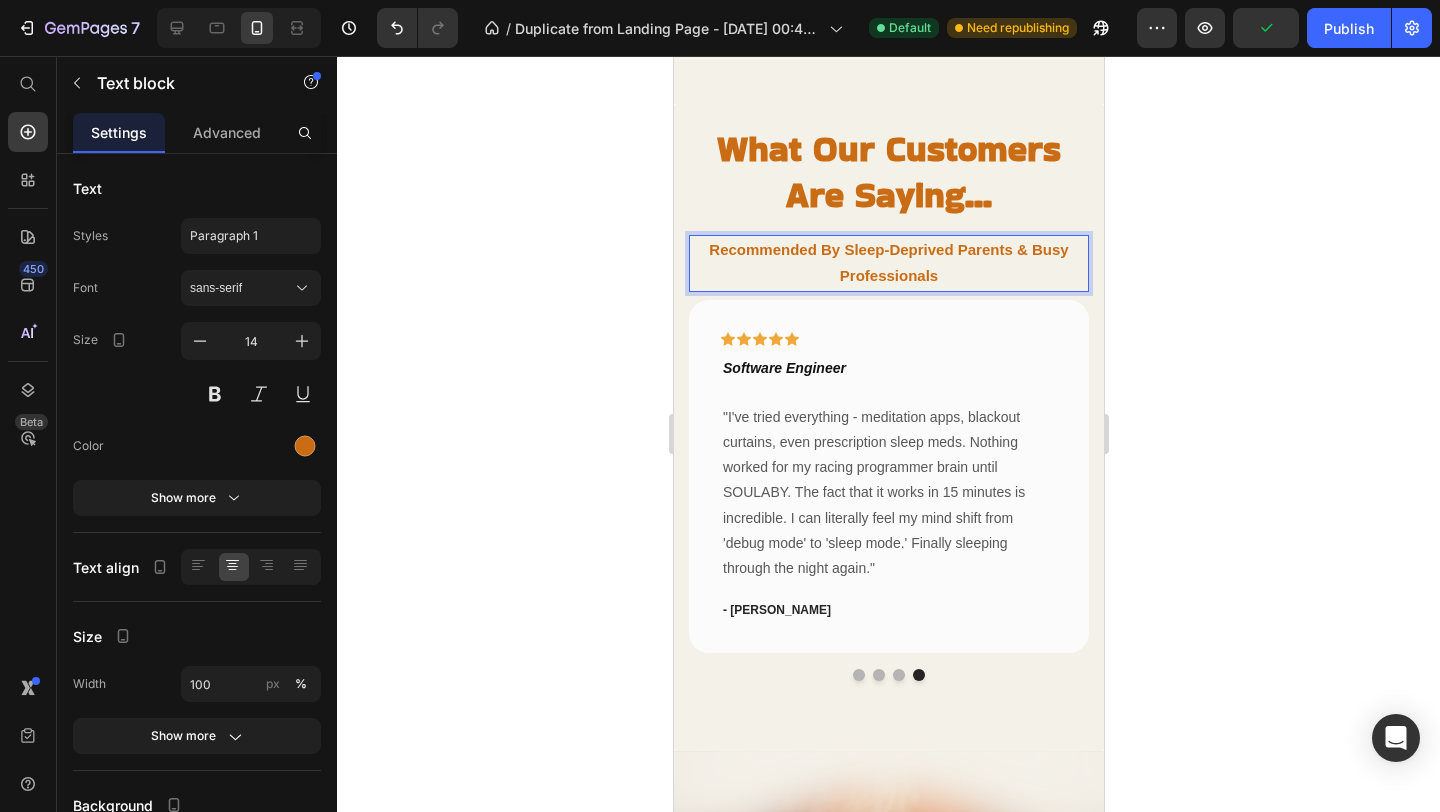 click on "Recommended By Sleep-Deprived Parents & Busy Professionals" at bounding box center (887, 262) 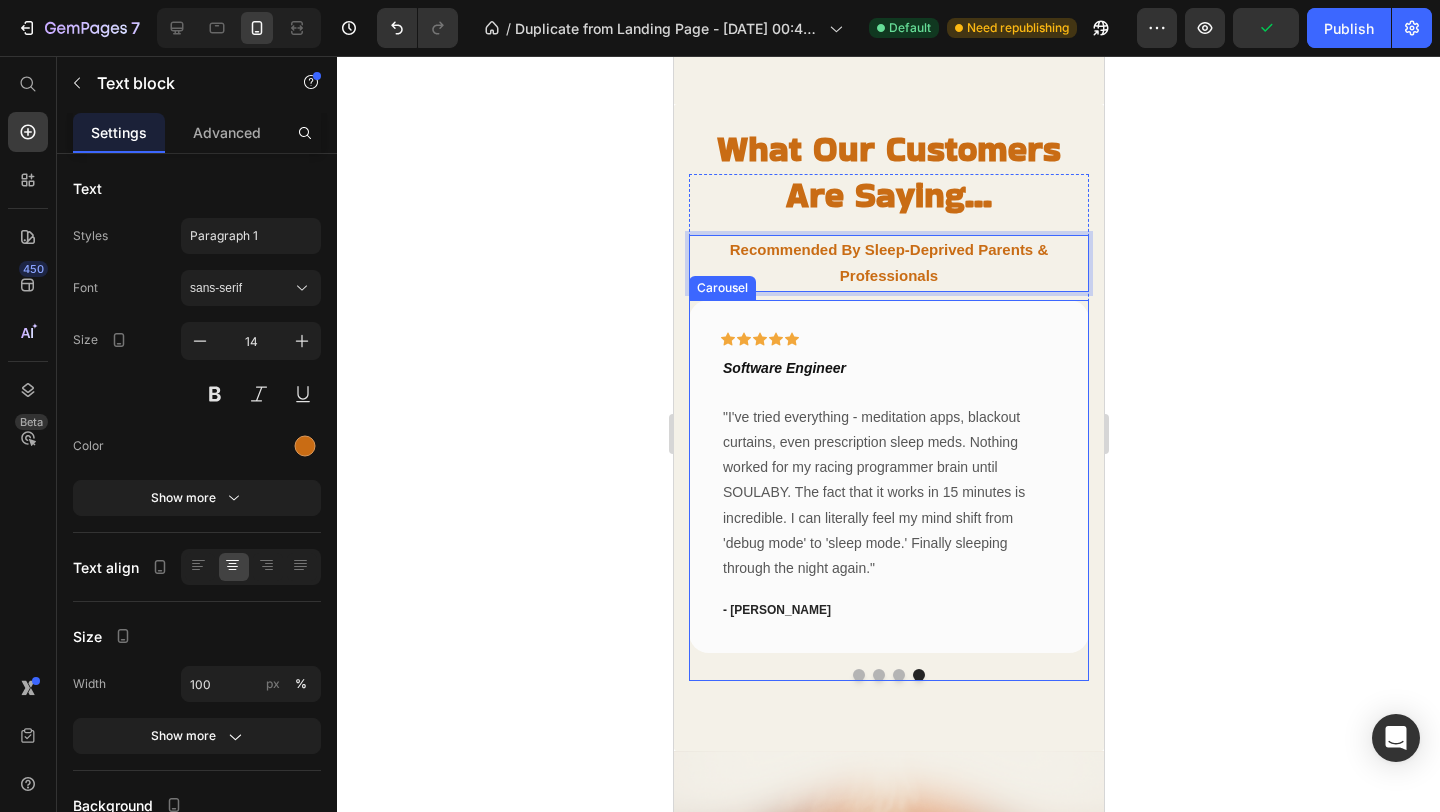 click at bounding box center [898, 675] 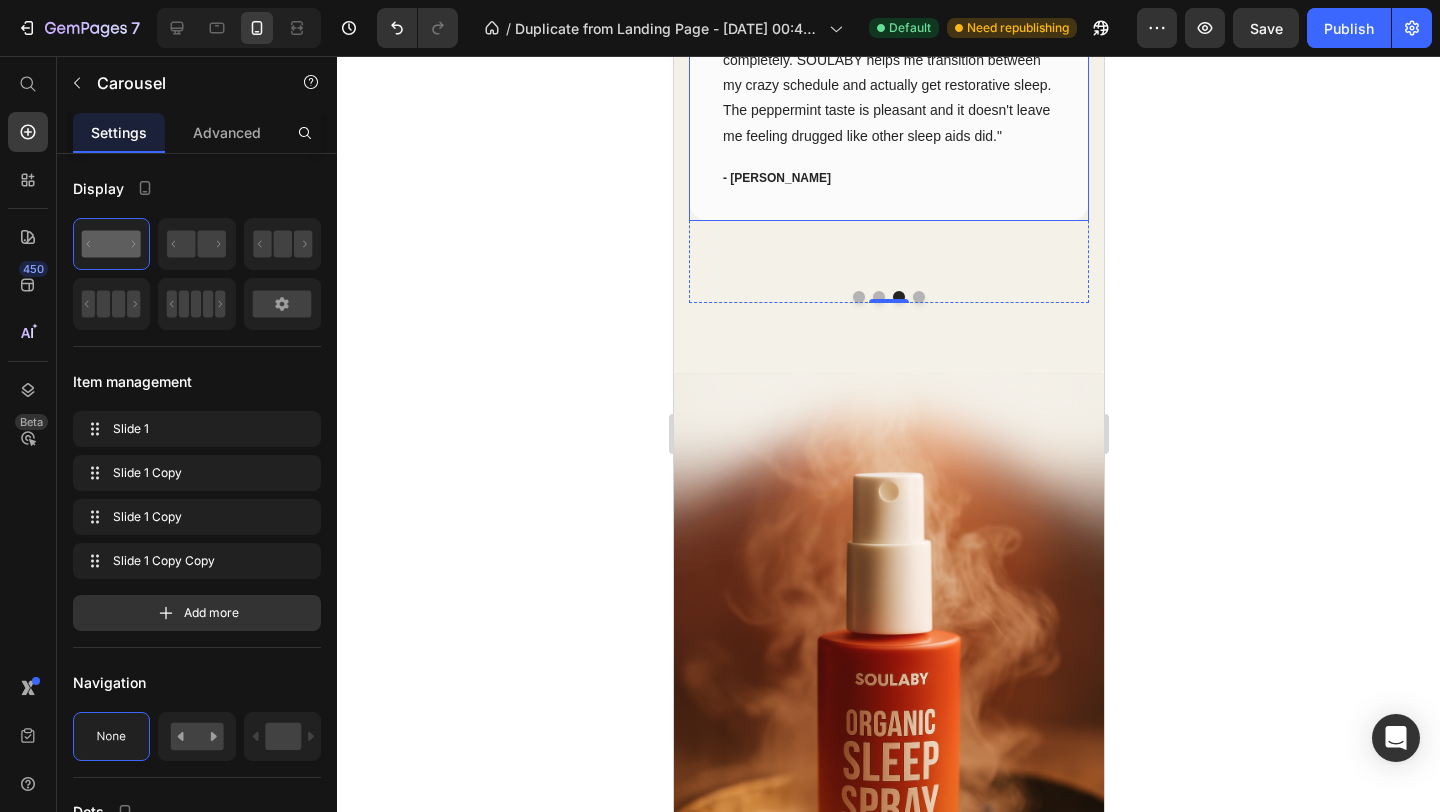 scroll, scrollTop: 4859, scrollLeft: 0, axis: vertical 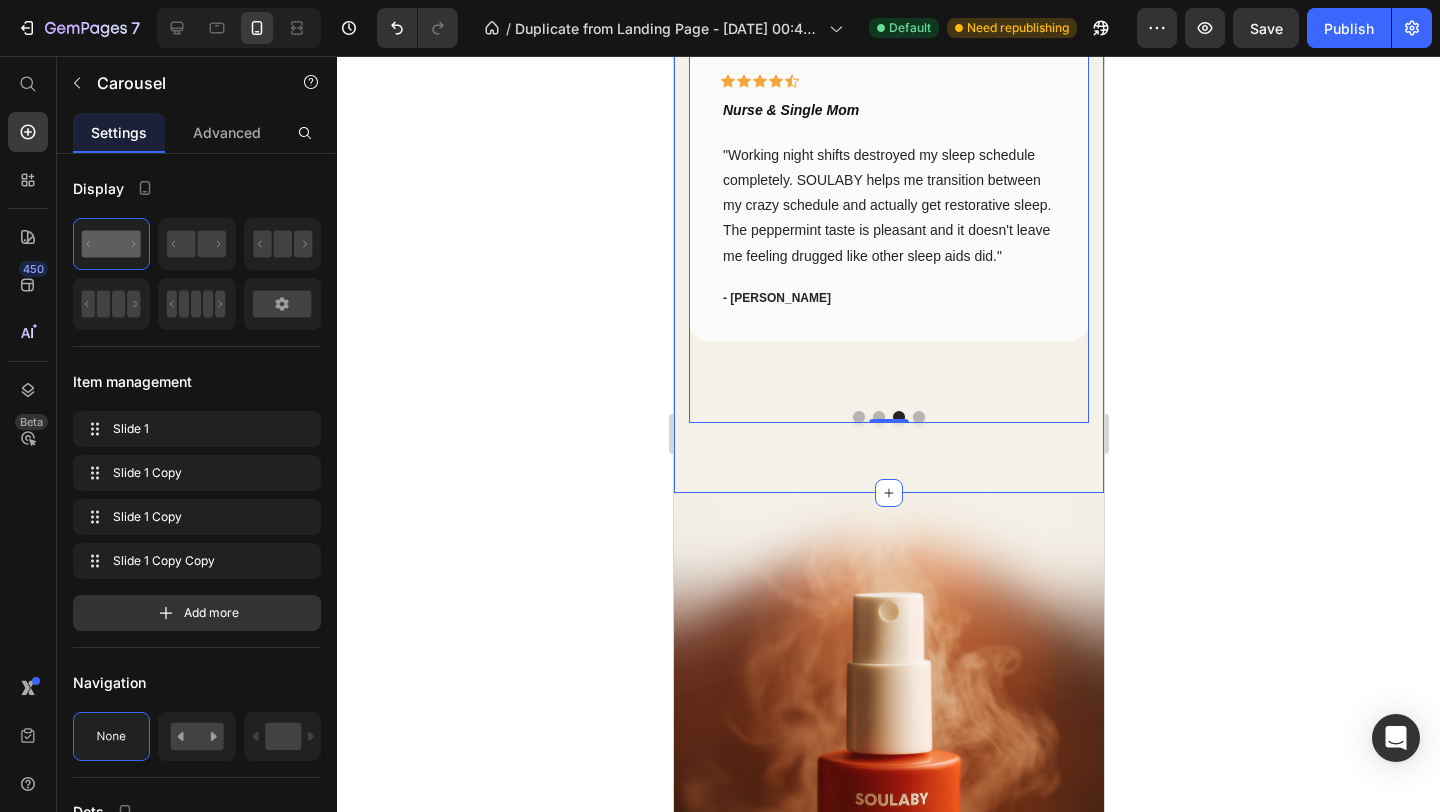click on "⁠⁠⁠⁠⁠⁠⁠ What Our Customers Are Saying... Heading Recommended By Sleep-Deprived Parents & Professionals Text block
Icon
Icon
Icon
Icon
Icon Row ⁠⁠⁠⁠⁠⁠⁠ Marketing Director & Mom of Two Heading "After months of lying awake replaying my endless to-do list, SOULABY was a game-changer. Five sprays under my tongue, and within 20 minutes I actually feel my shoulders drop and my mind quiet down. I wake up refreshed instead of groggy - which never happened with melatonin pills." Text block - Sarah Chen Text block Row
Icon
Icon
Icon
Icon
Icon Row ⁠⁠⁠⁠⁠⁠⁠ Small Business Owner Heading Text block -  Michael Rodriguez Text block Row
Icon
Icon
Icon
Icon
Icon Row ⁠⁠⁠⁠⁠⁠⁠ Nurse & Single Mom Heading Text block - Jennifer Walsh Text block" at bounding box center (888, 169) 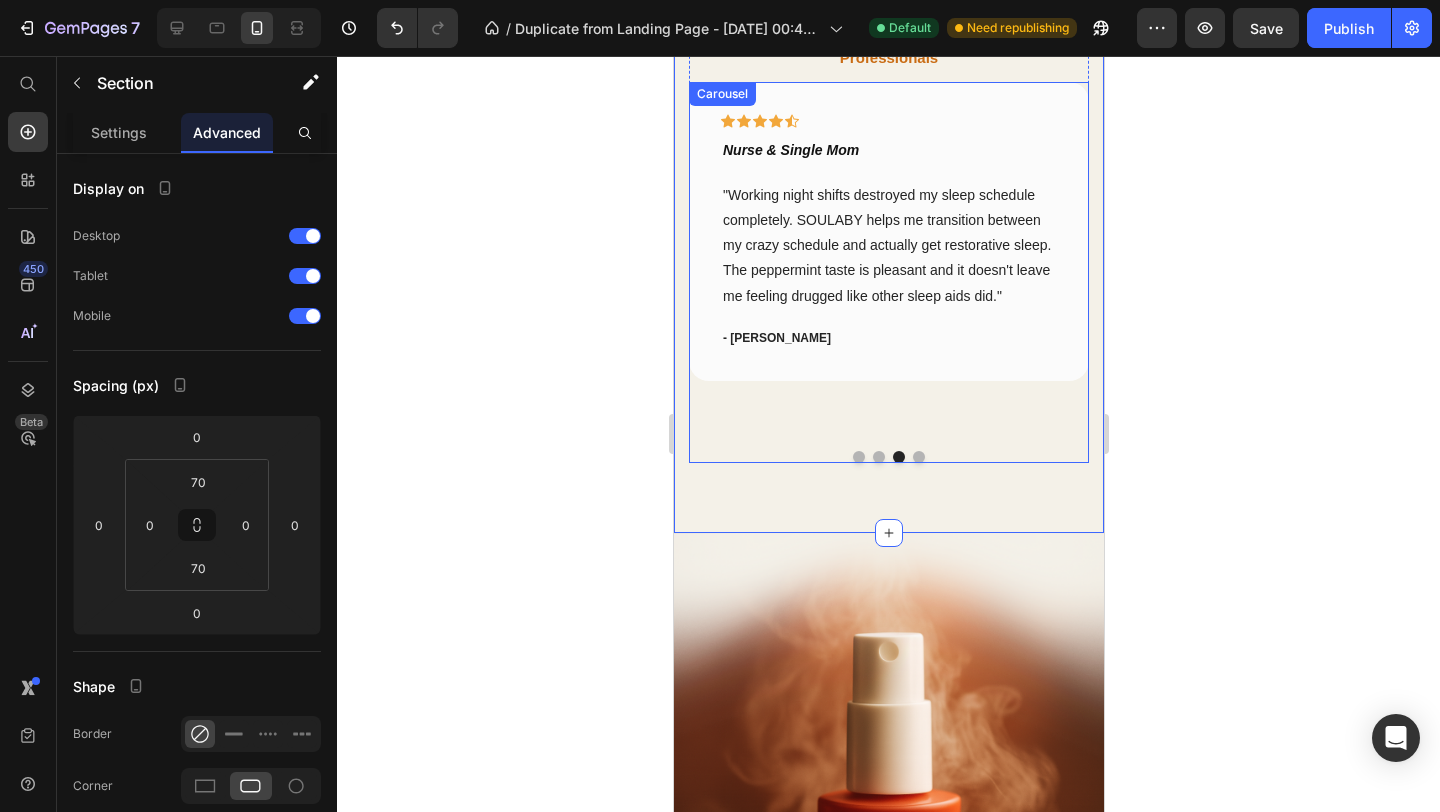scroll, scrollTop: 4888, scrollLeft: 0, axis: vertical 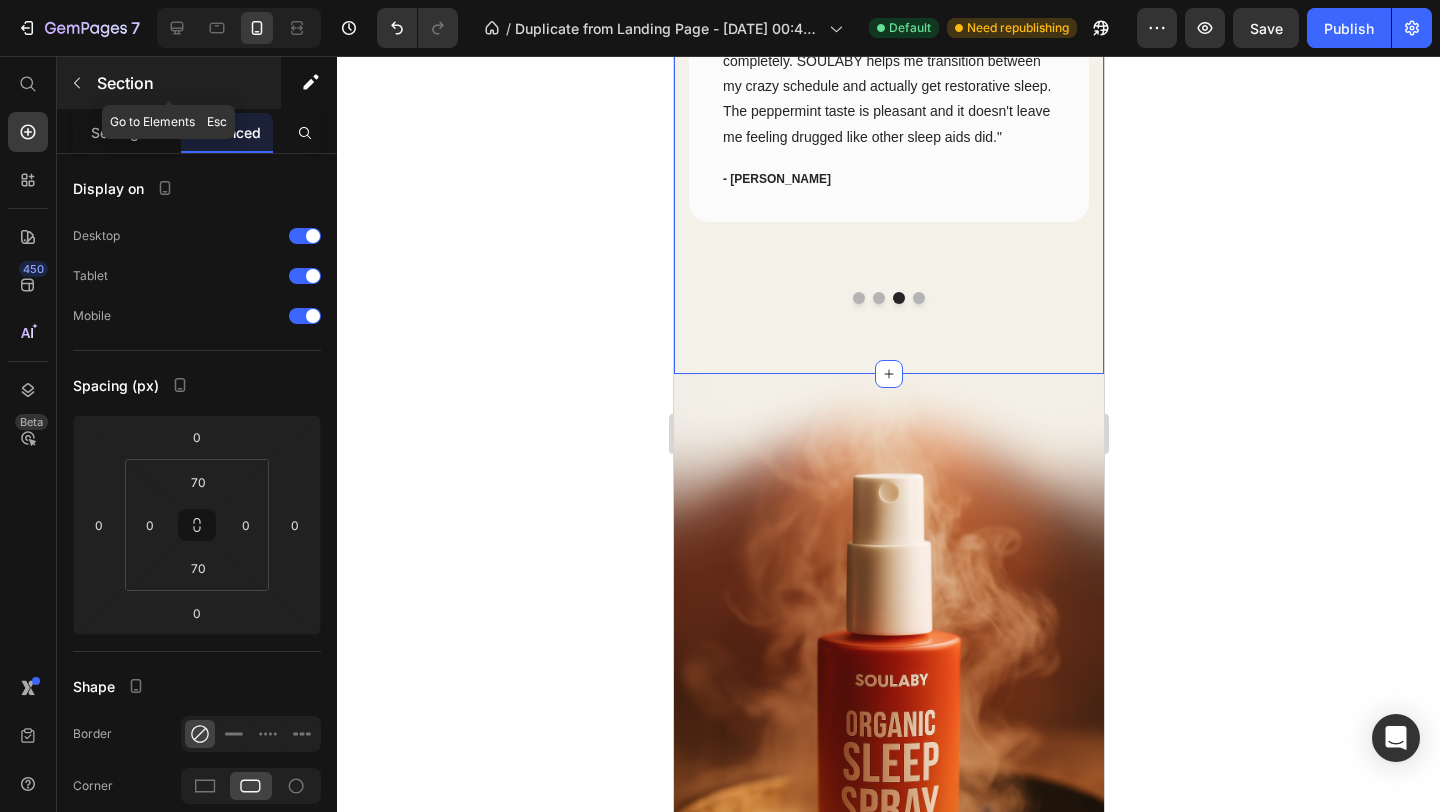 click at bounding box center (77, 83) 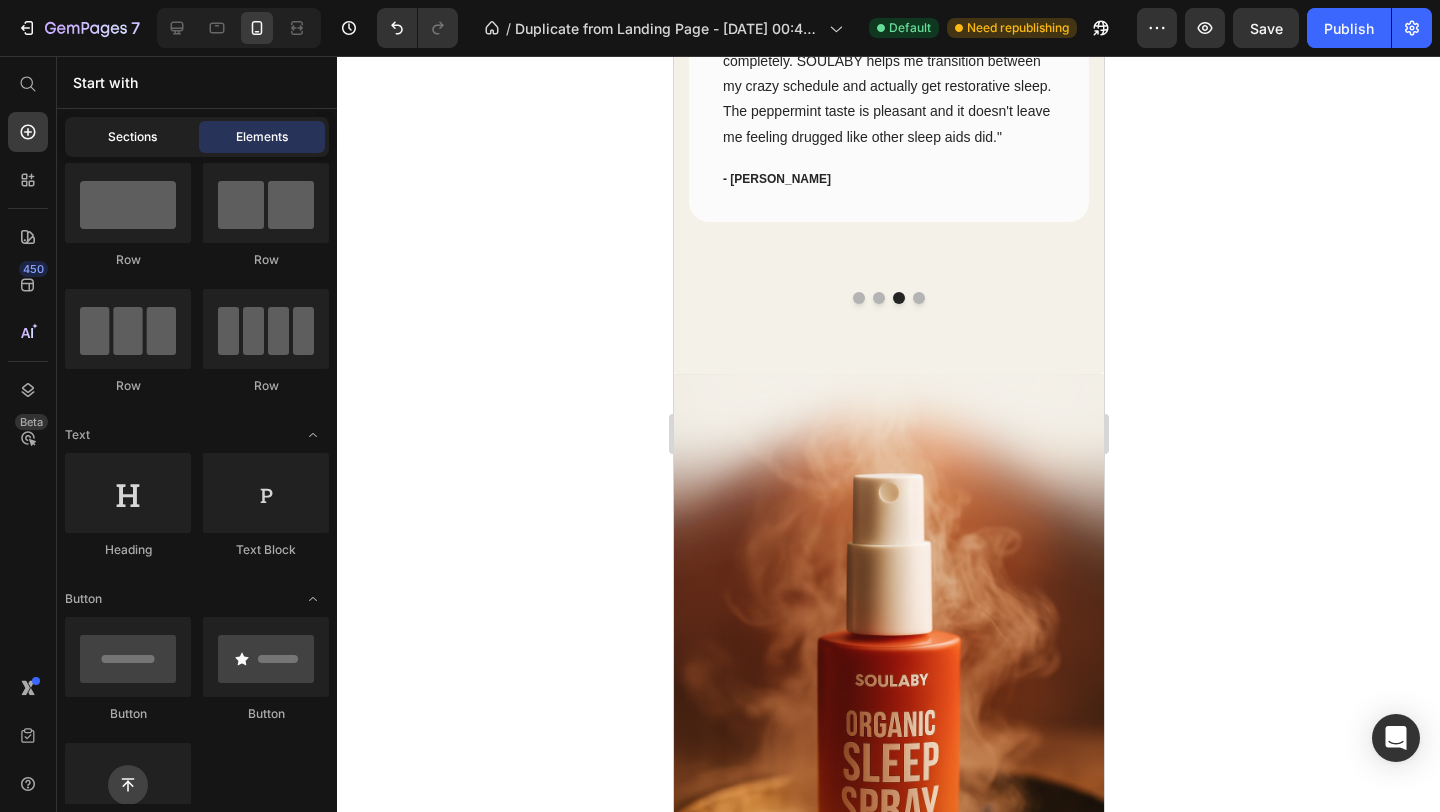 click on "Sections" at bounding box center [132, 137] 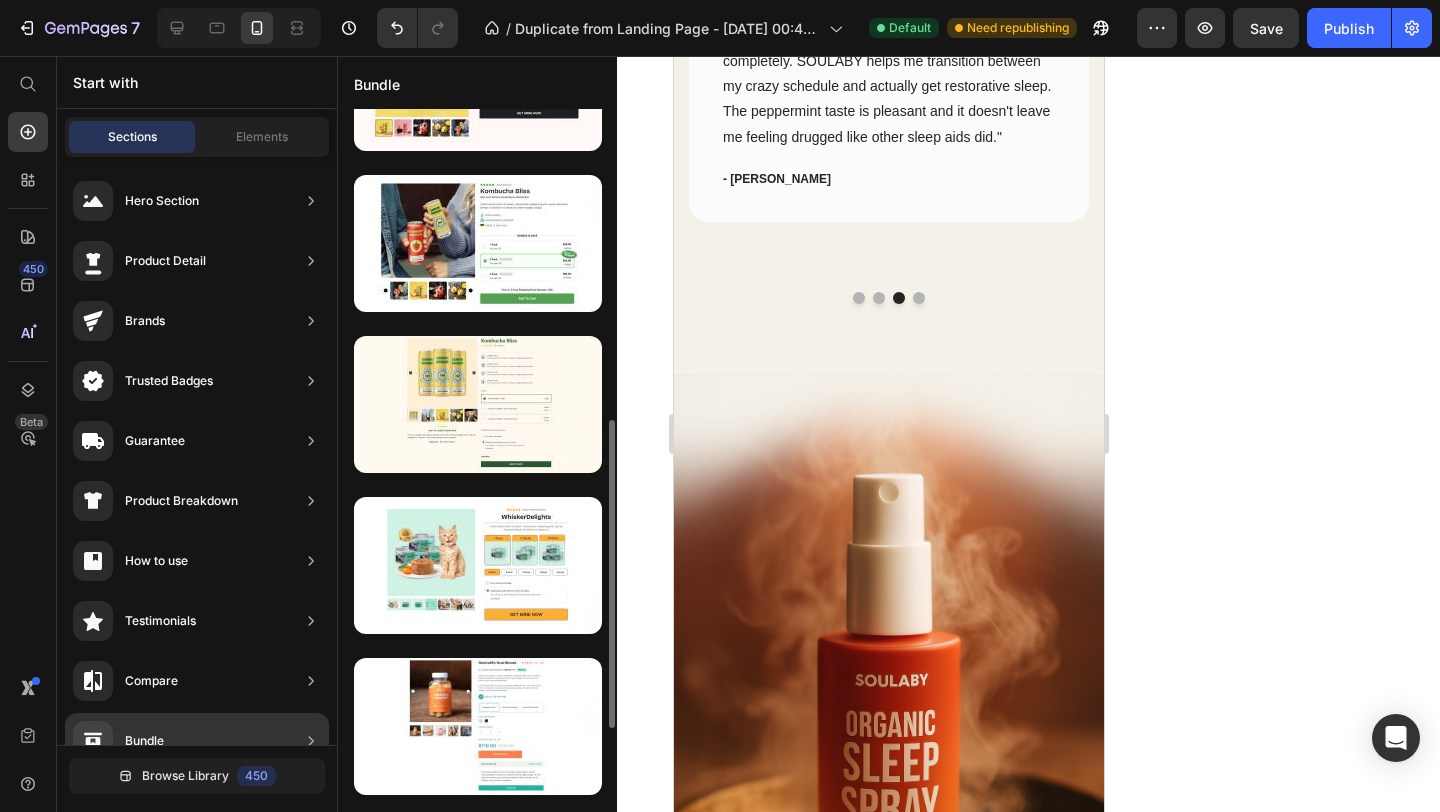 scroll, scrollTop: 750, scrollLeft: 0, axis: vertical 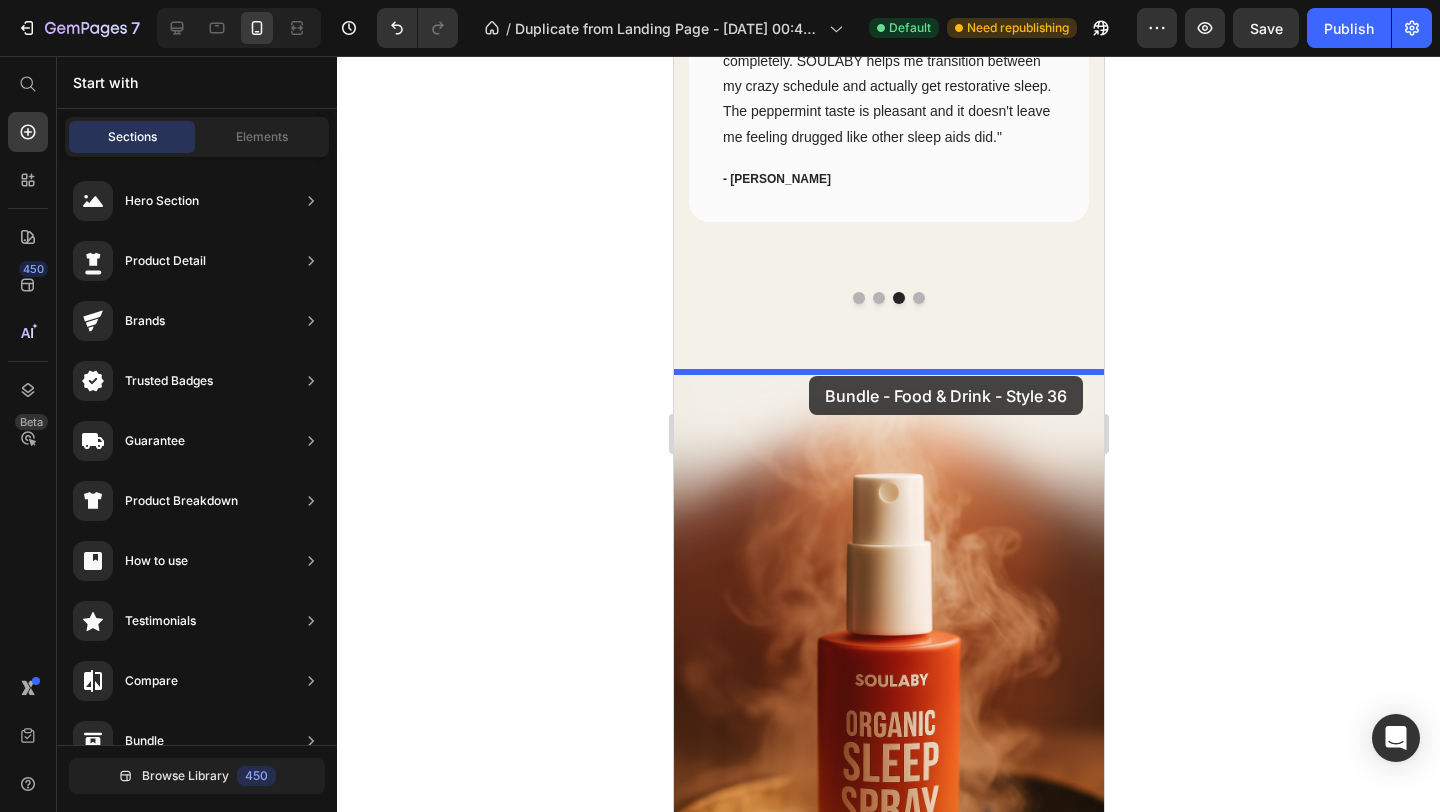 drag, startPoint x: 1145, startPoint y: 466, endPoint x: 808, endPoint y: 375, distance: 349.0702 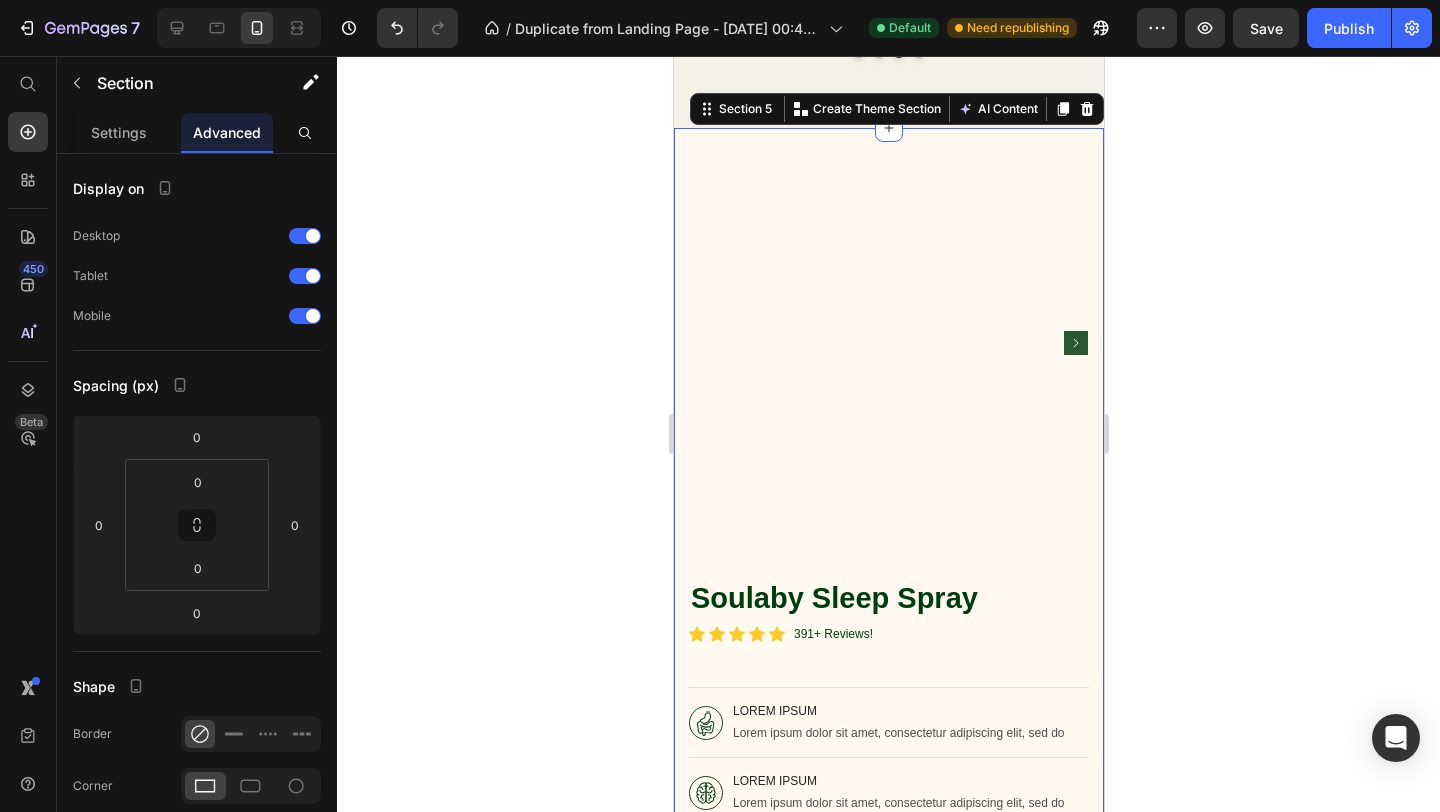 scroll, scrollTop: 5128, scrollLeft: 0, axis: vertical 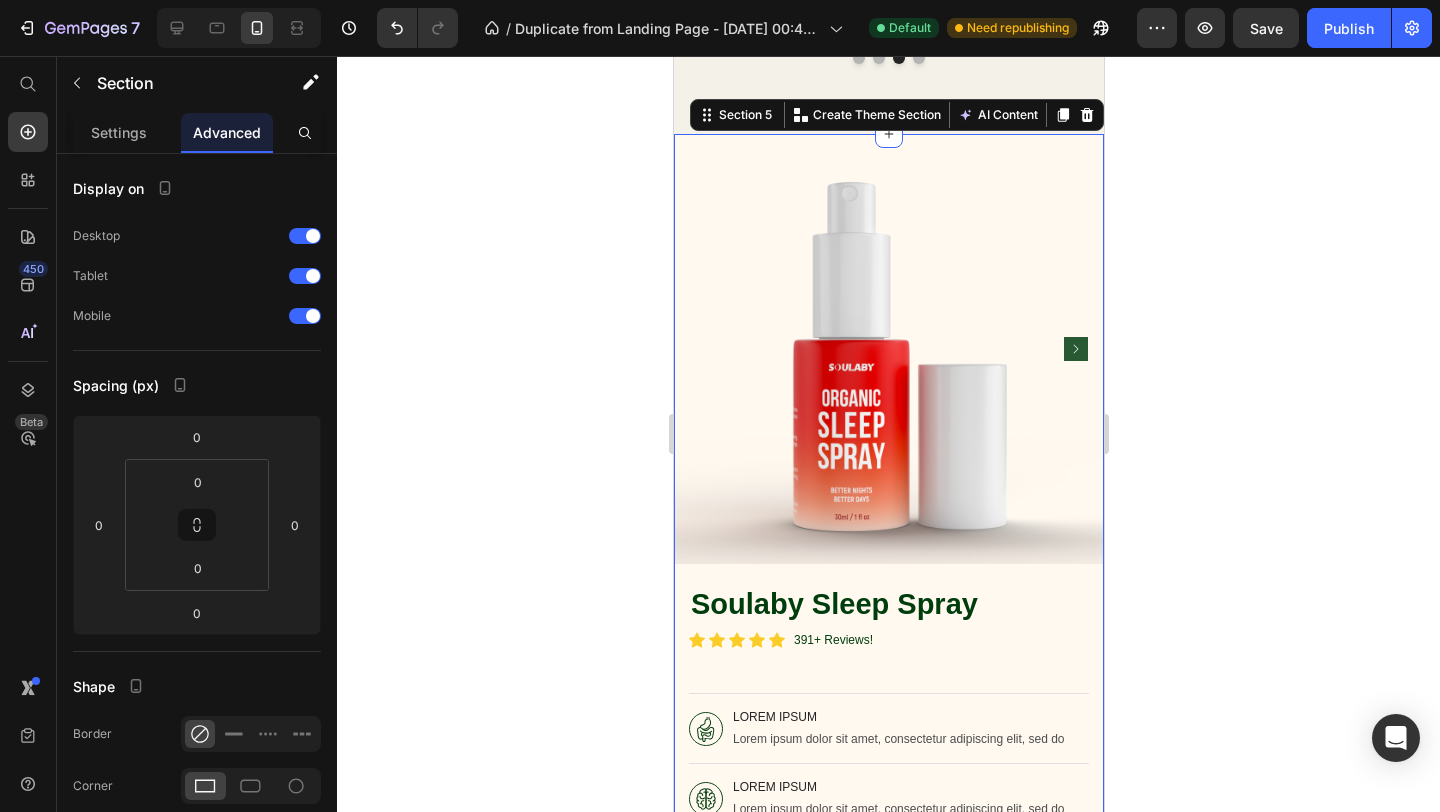 click 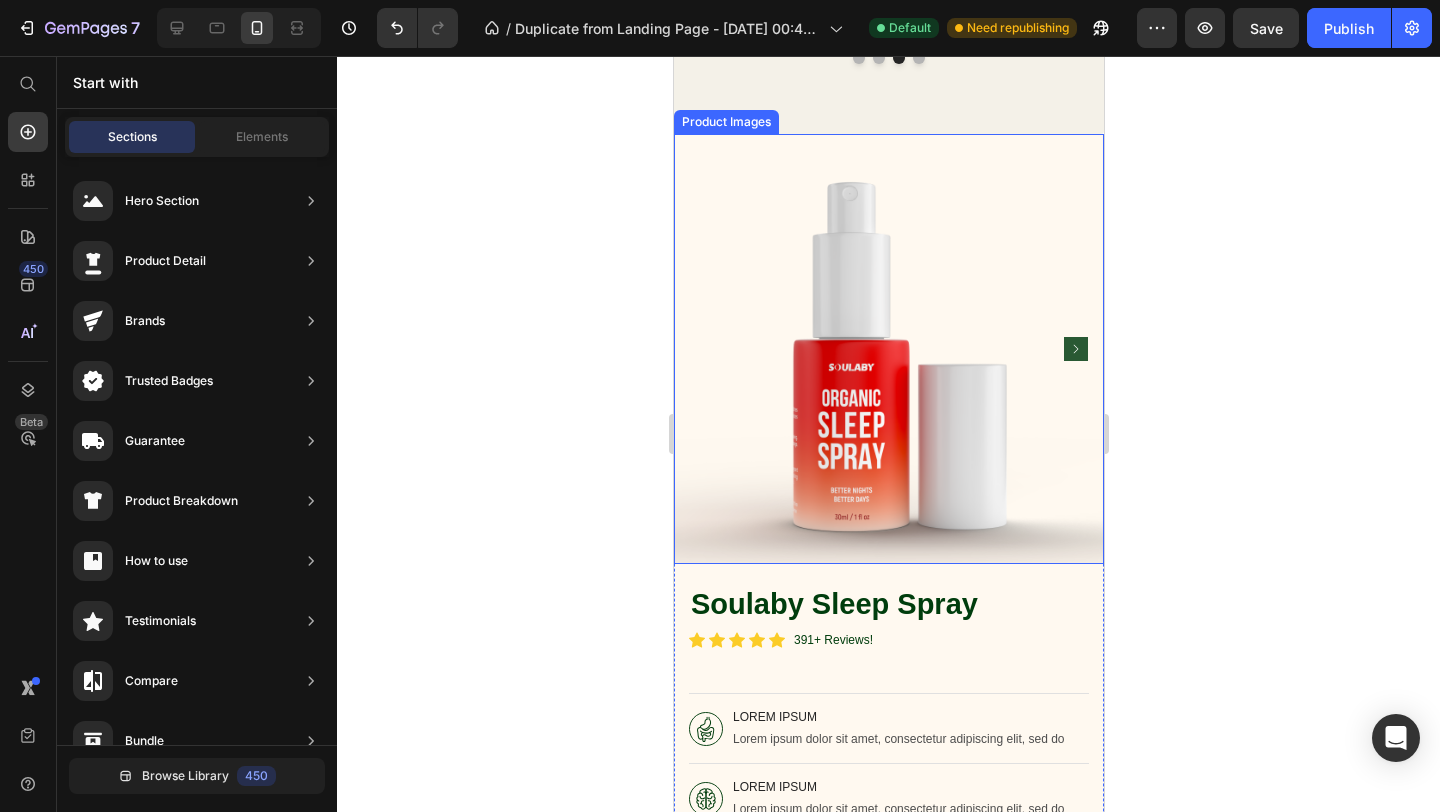 click 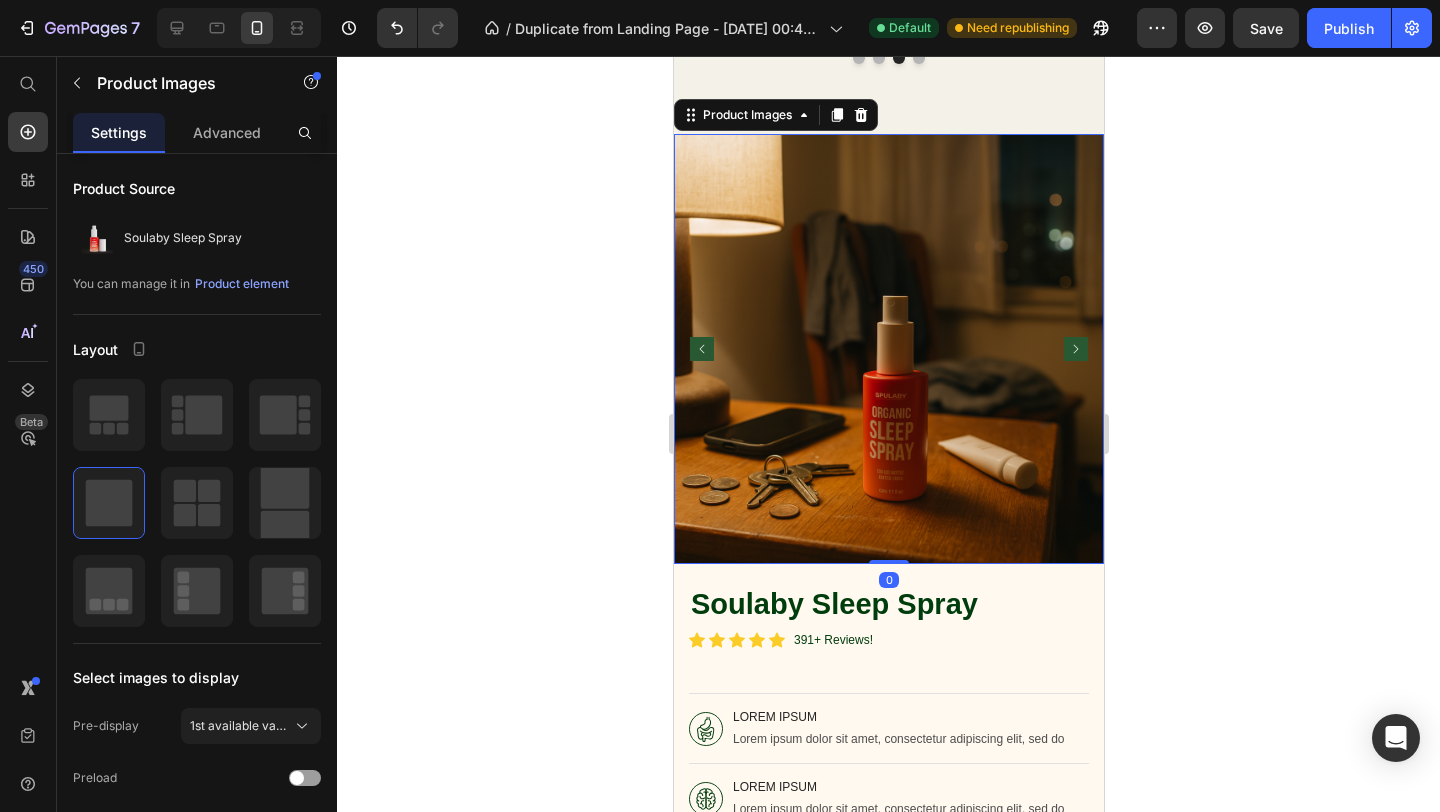 click 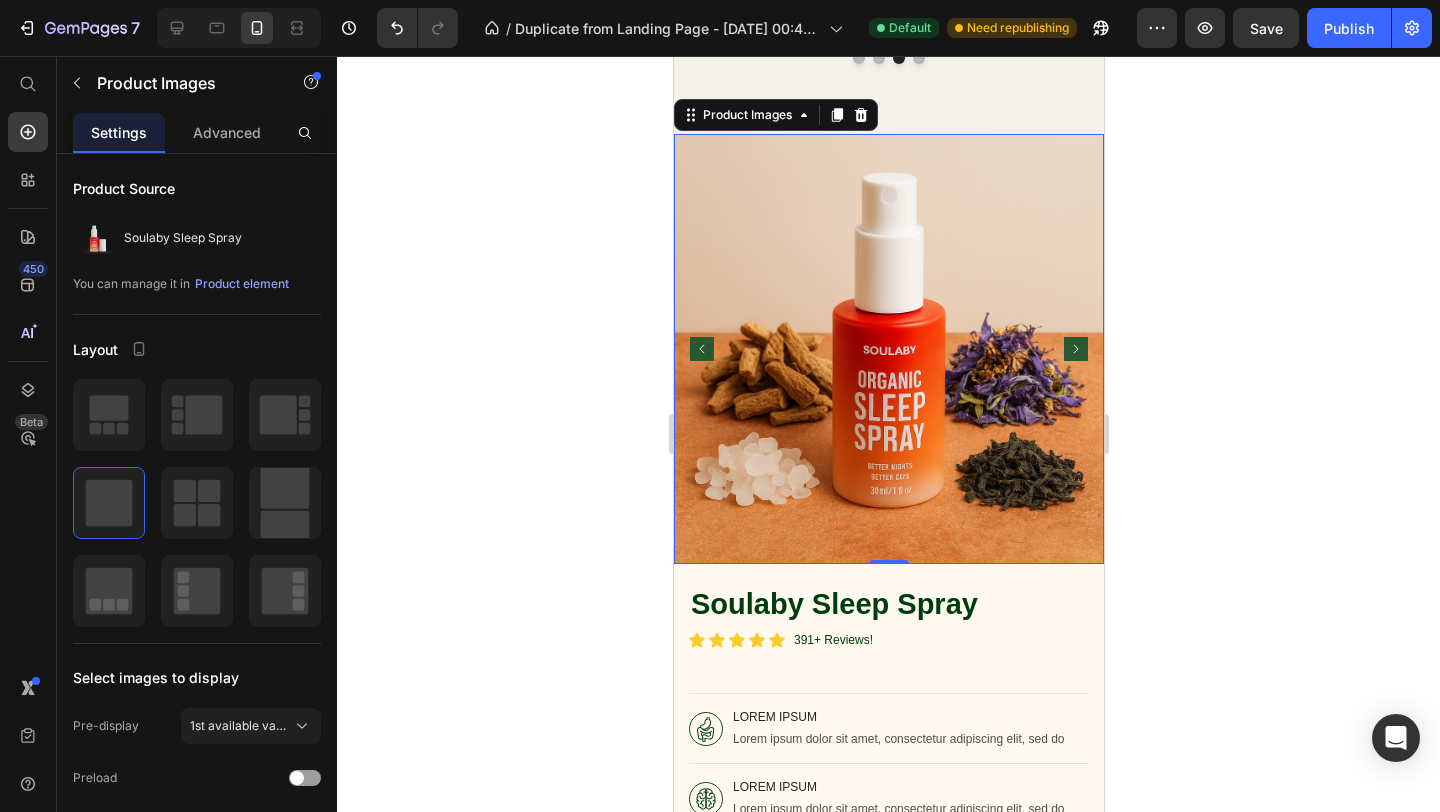 click 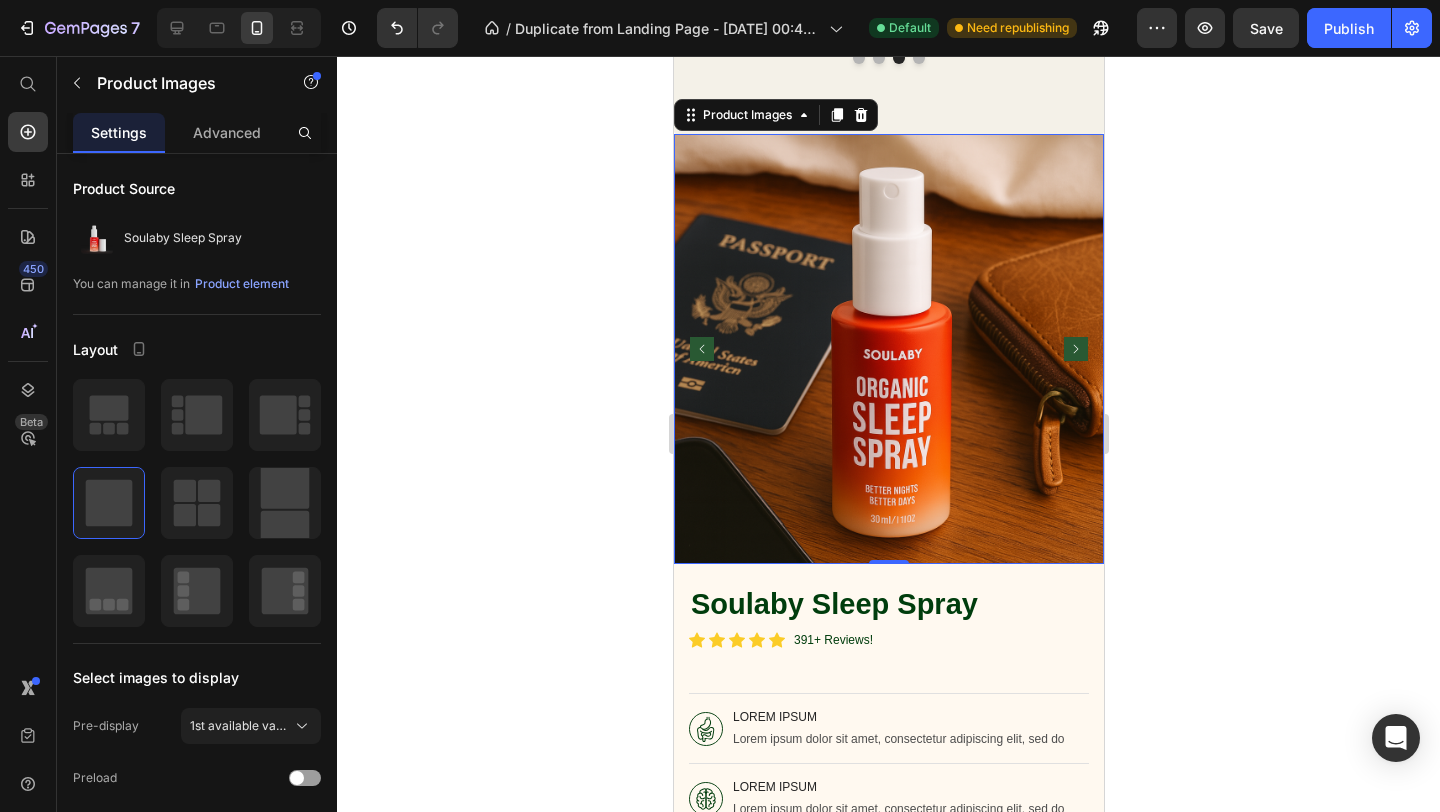 click 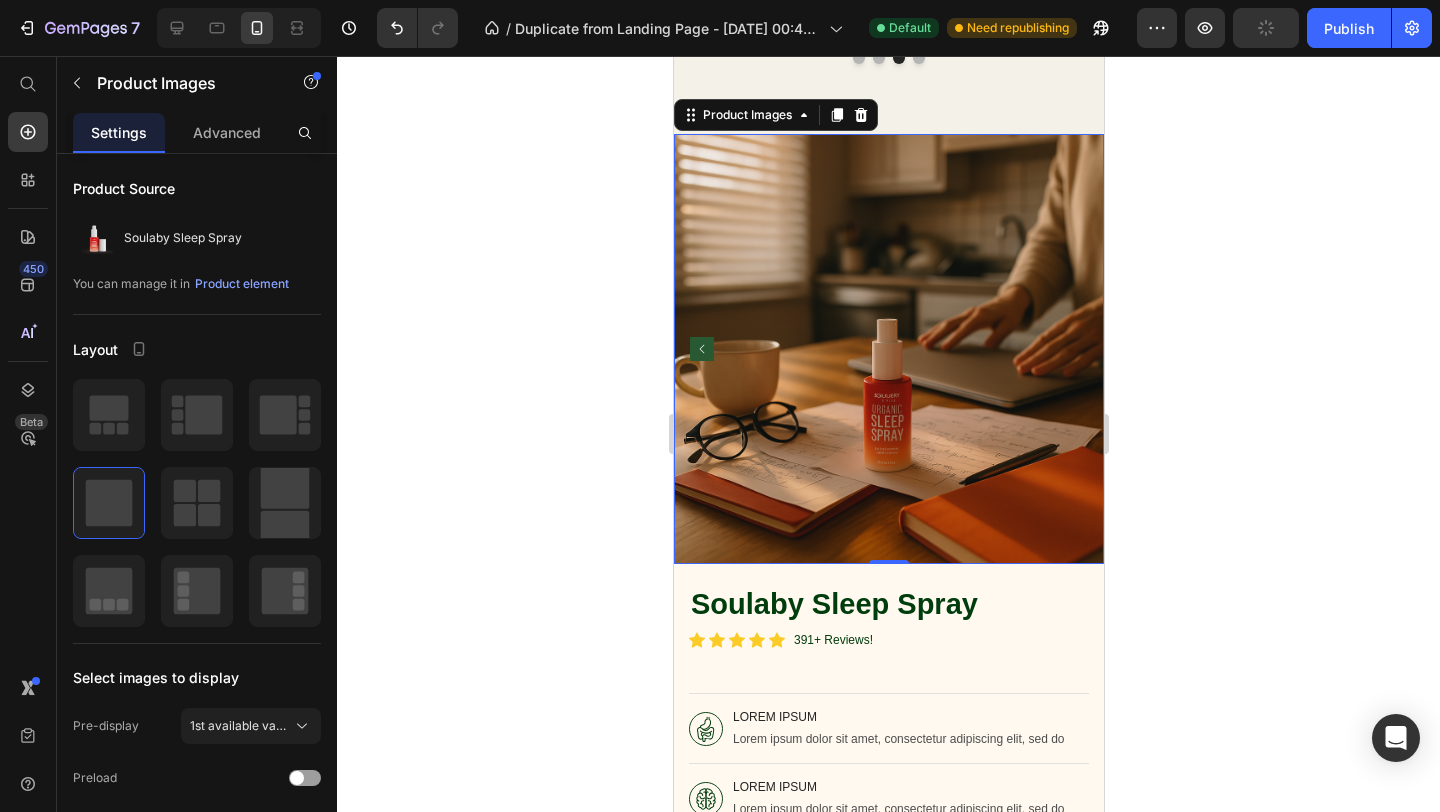 click at bounding box center (888, 349) 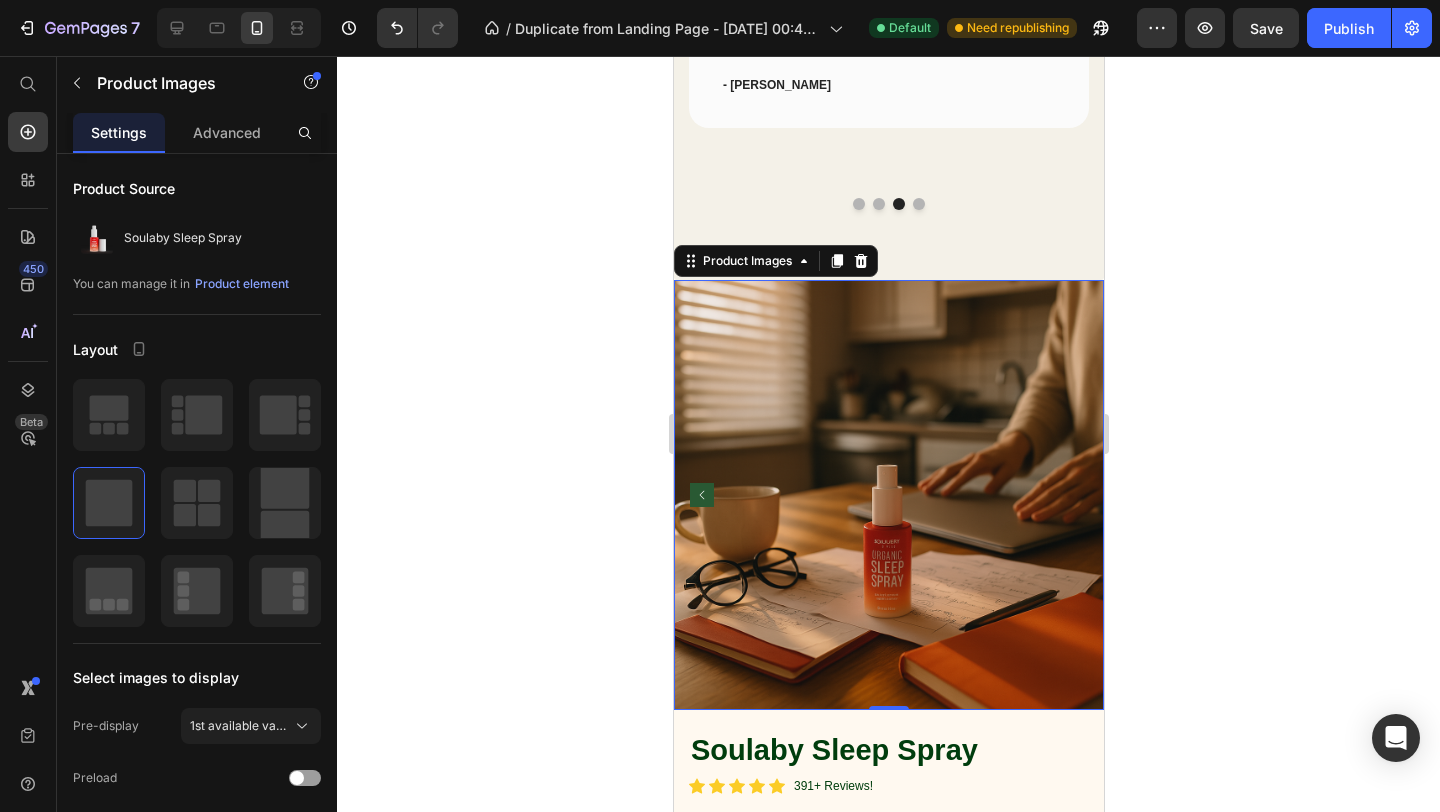 scroll, scrollTop: 4915, scrollLeft: 0, axis: vertical 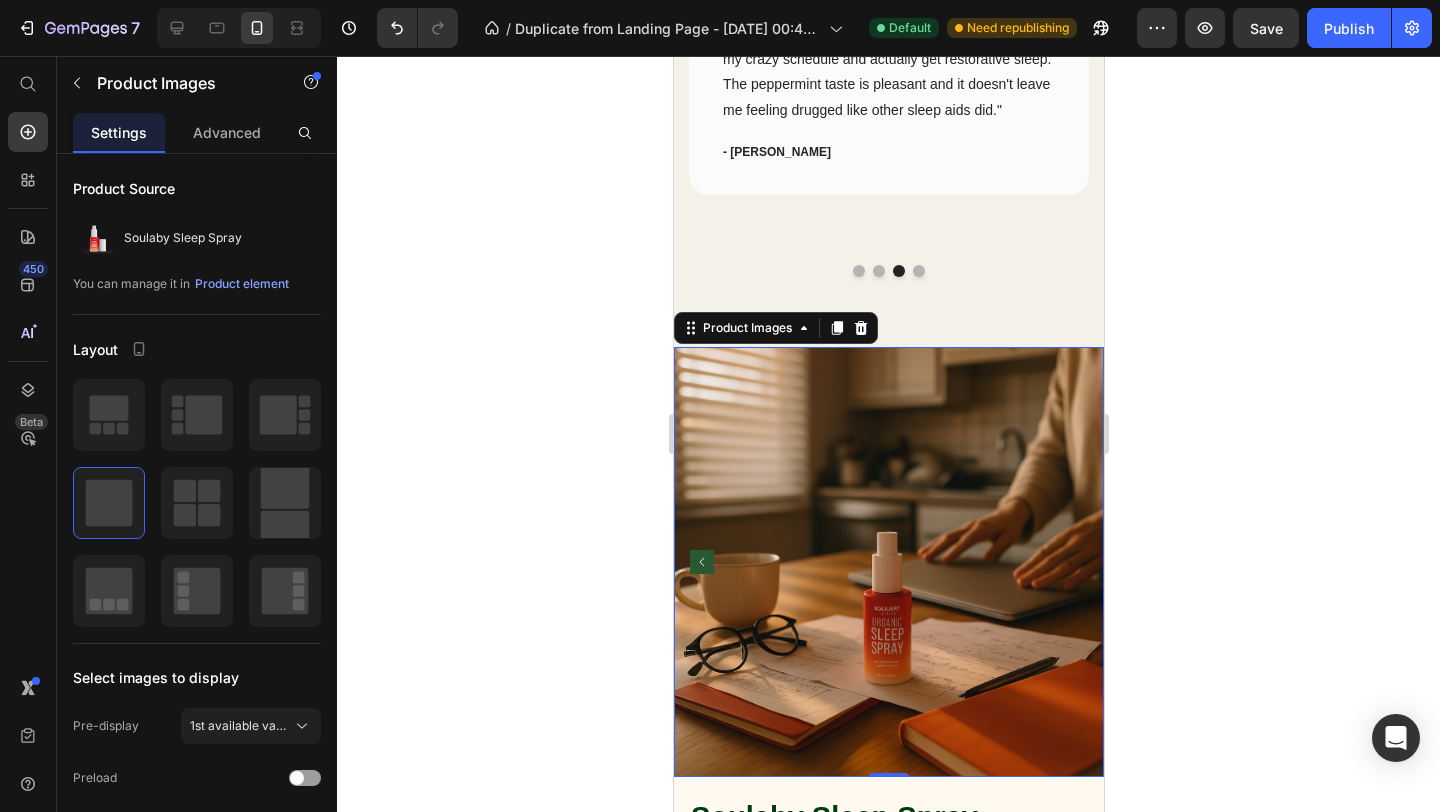 click at bounding box center (888, 562) 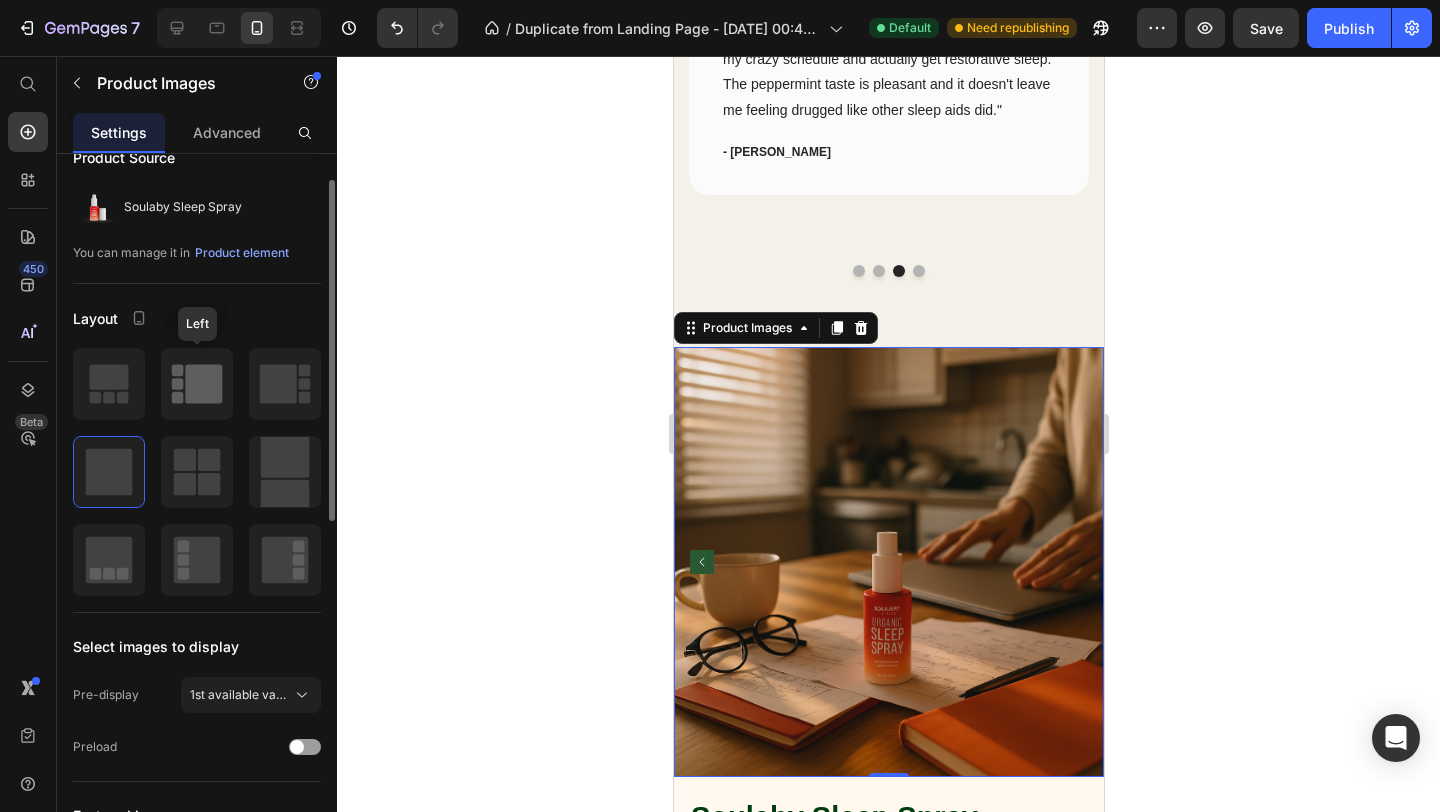 scroll, scrollTop: 39, scrollLeft: 0, axis: vertical 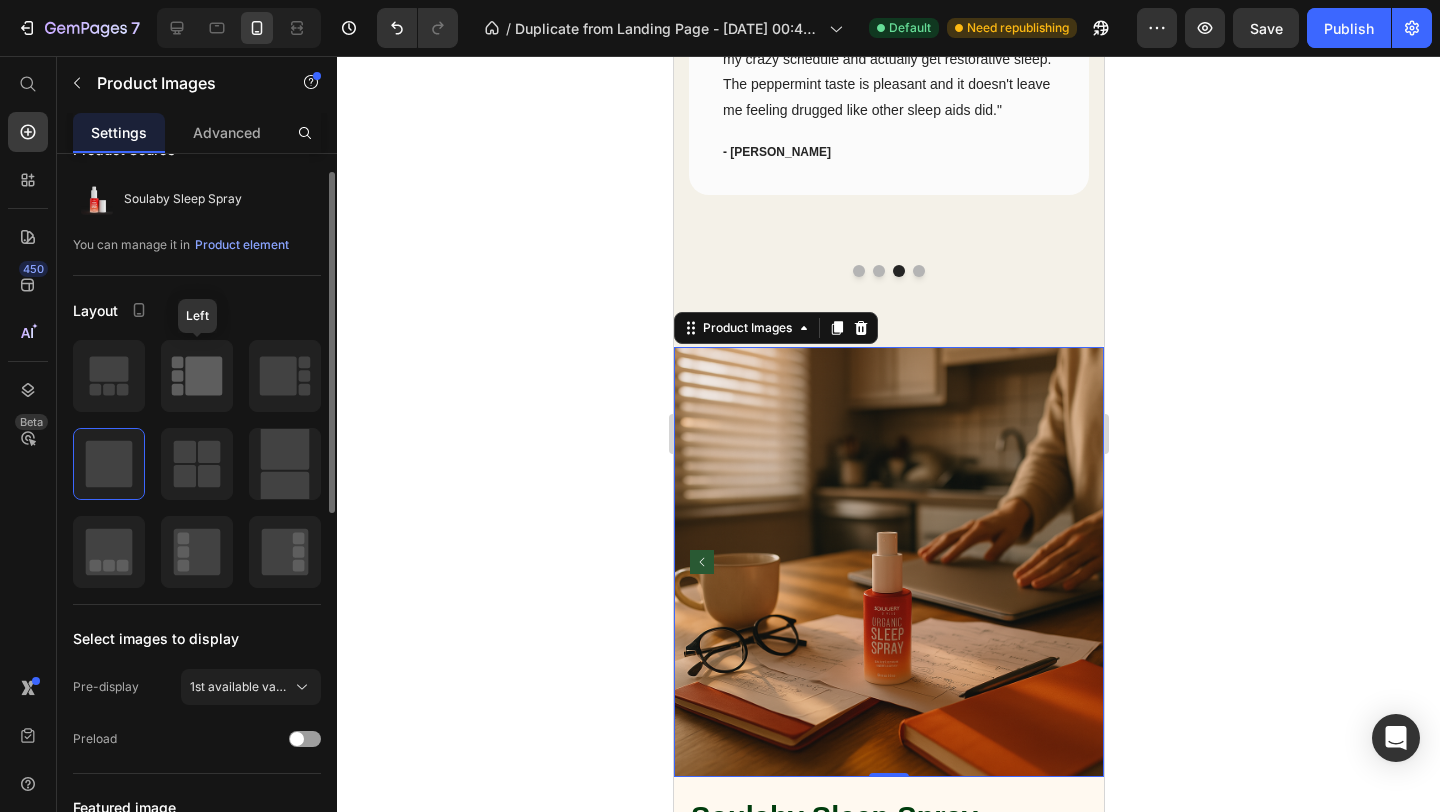 click 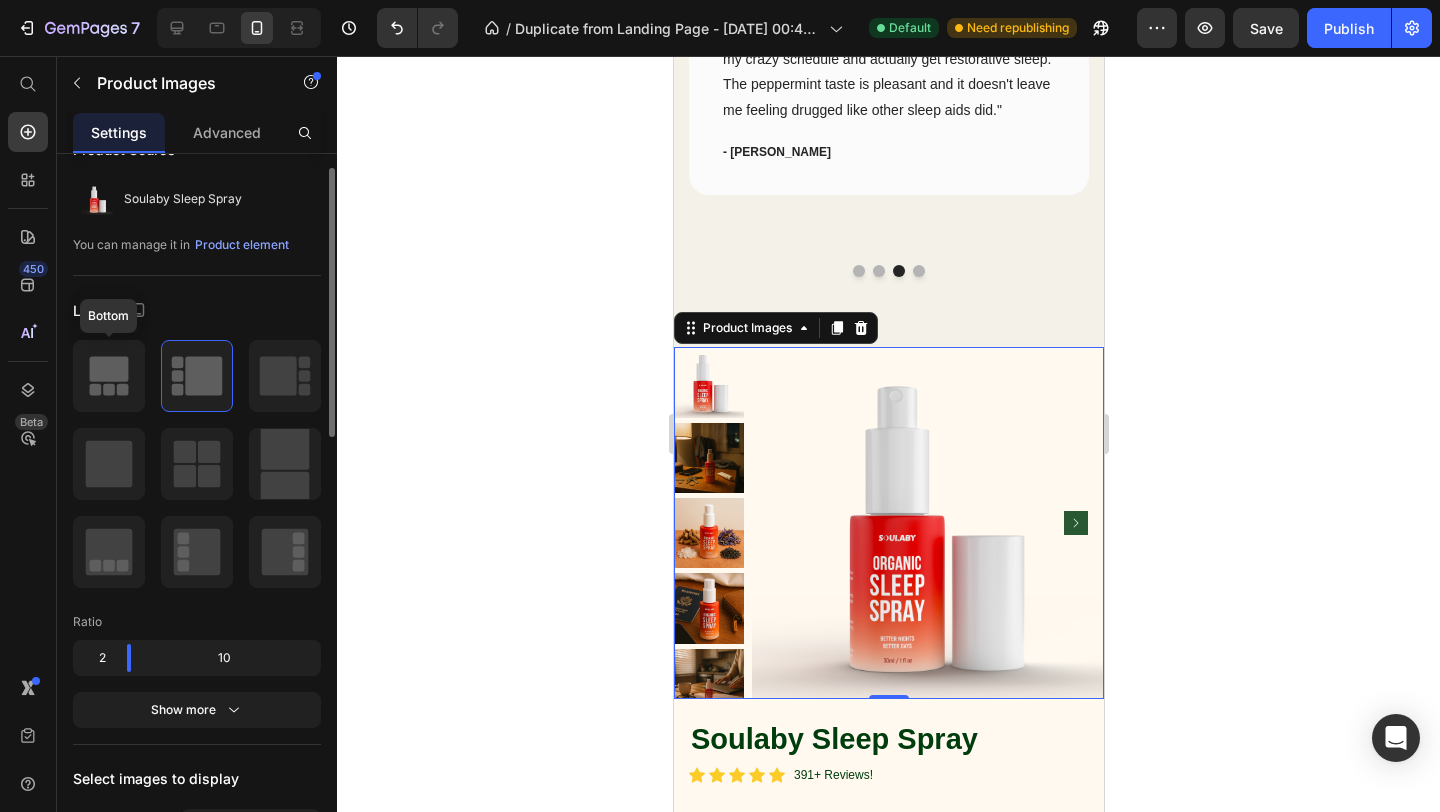 click 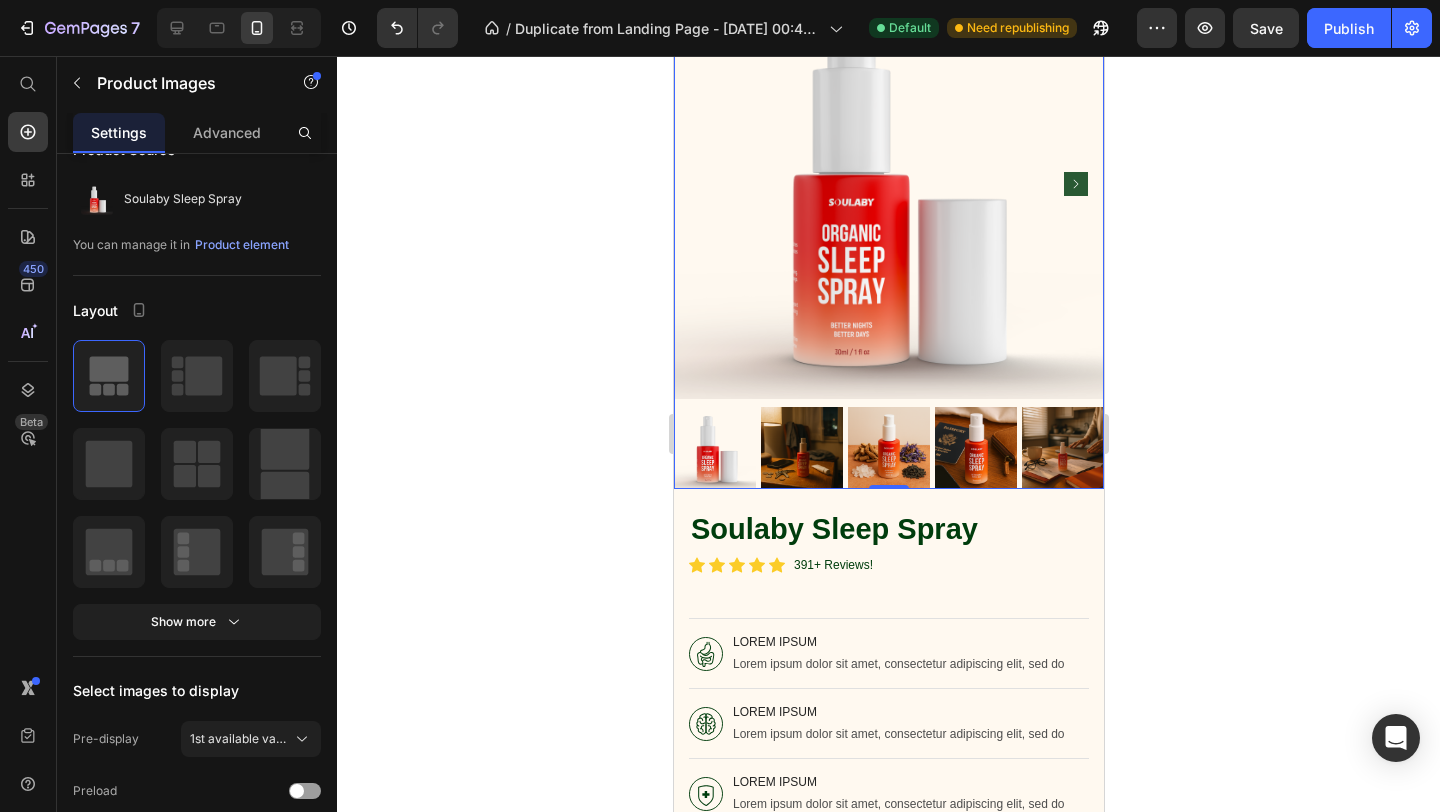 scroll, scrollTop: 5295, scrollLeft: 0, axis: vertical 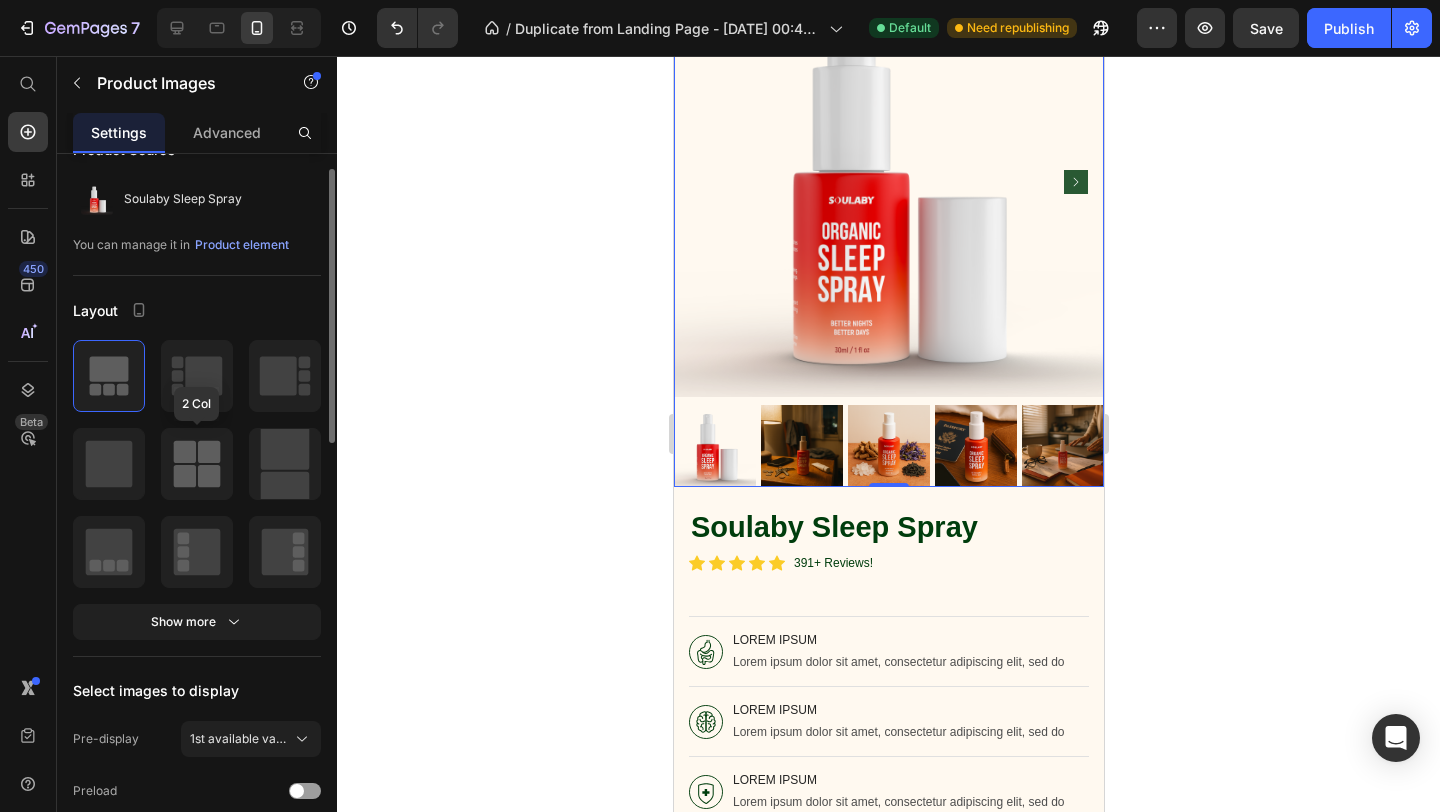 click 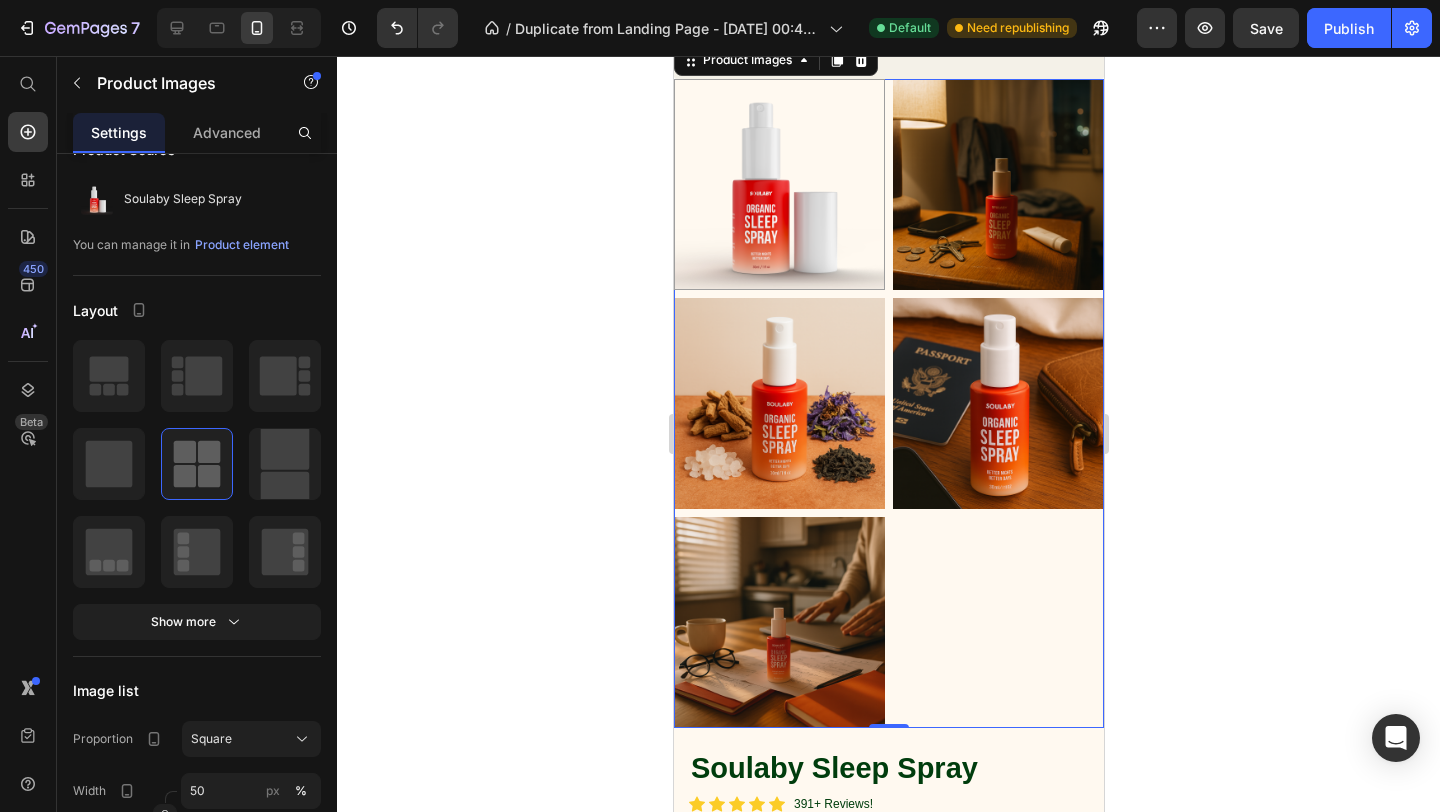 scroll, scrollTop: 5144, scrollLeft: 0, axis: vertical 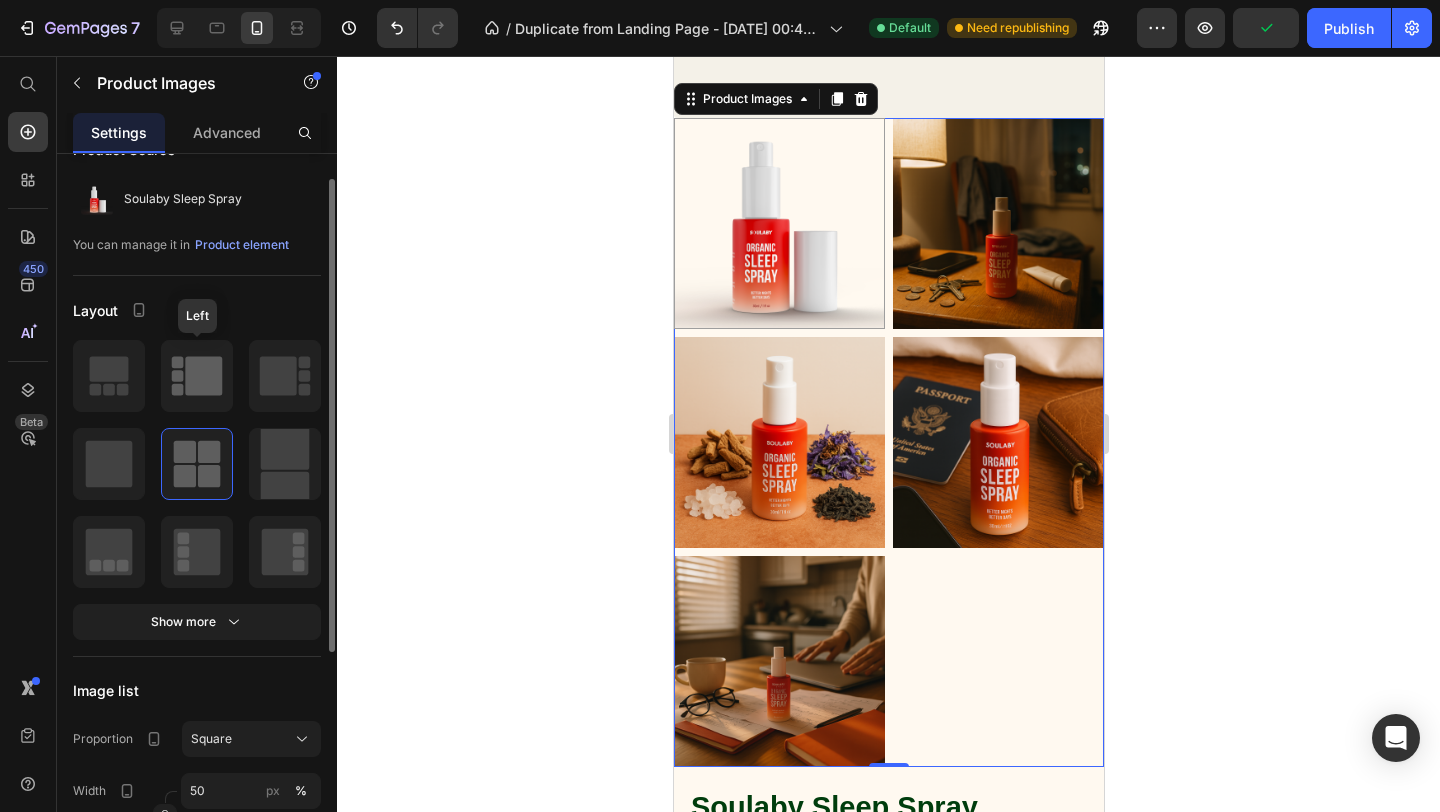 click 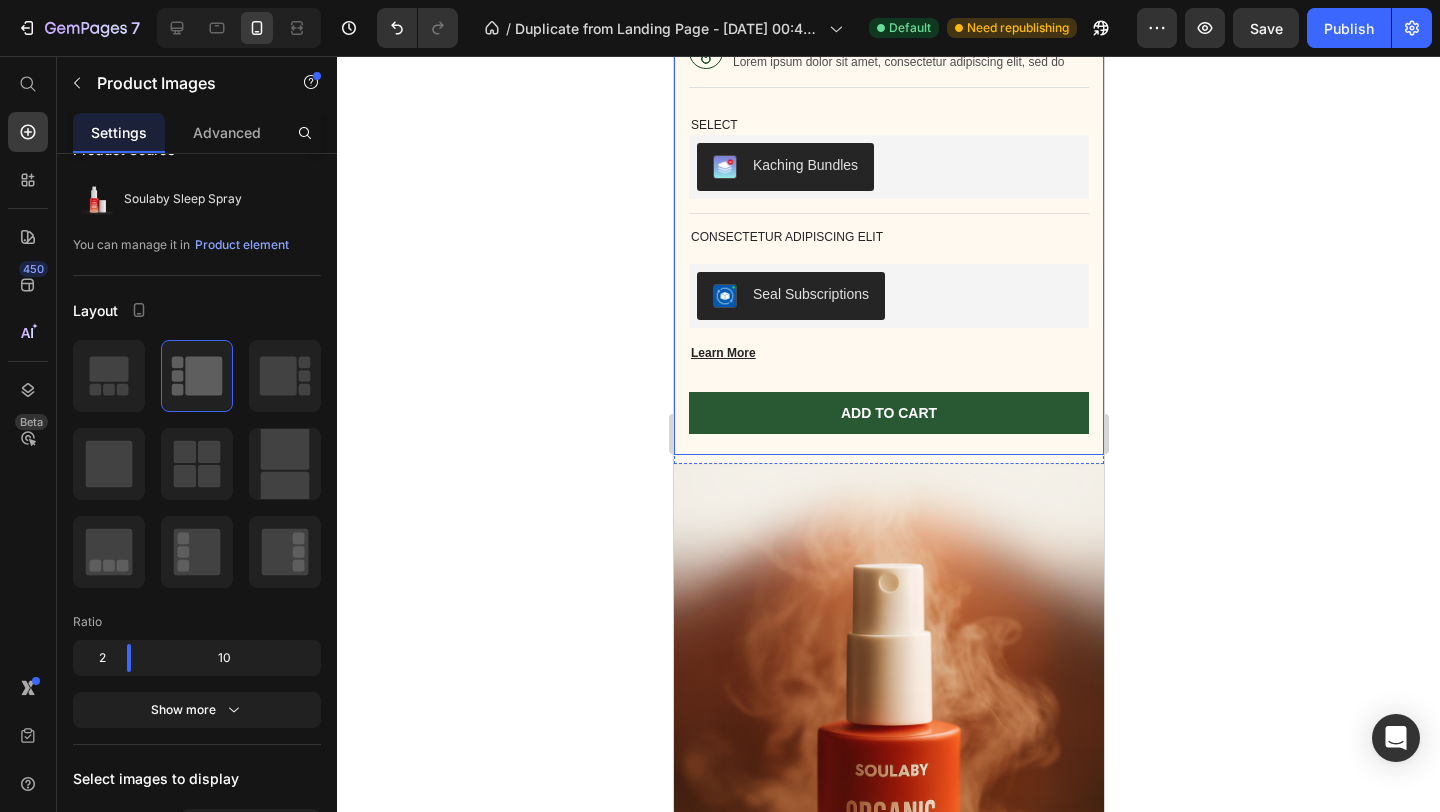 scroll, scrollTop: 5922, scrollLeft: 0, axis: vertical 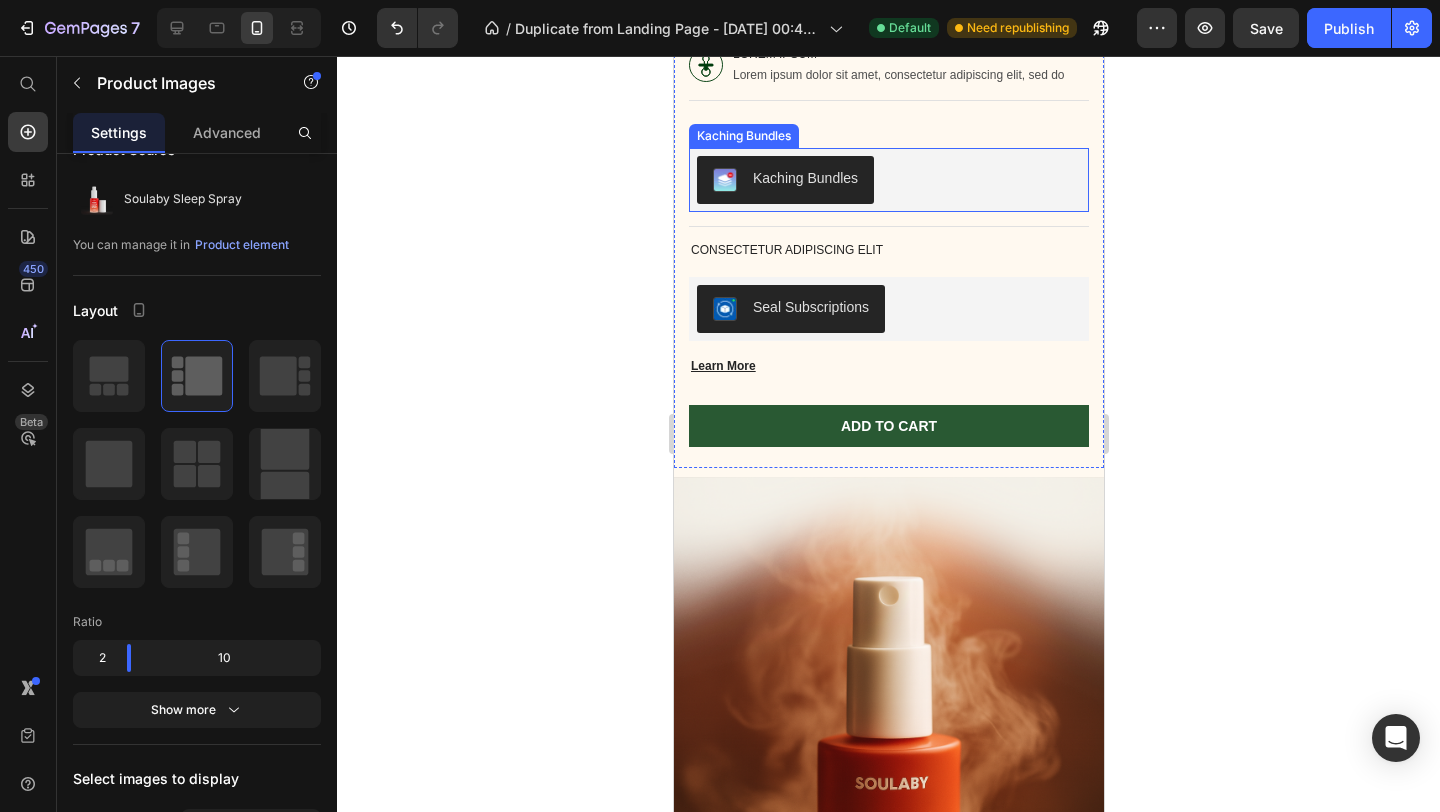 click on "Kaching Bundles" at bounding box center (784, 180) 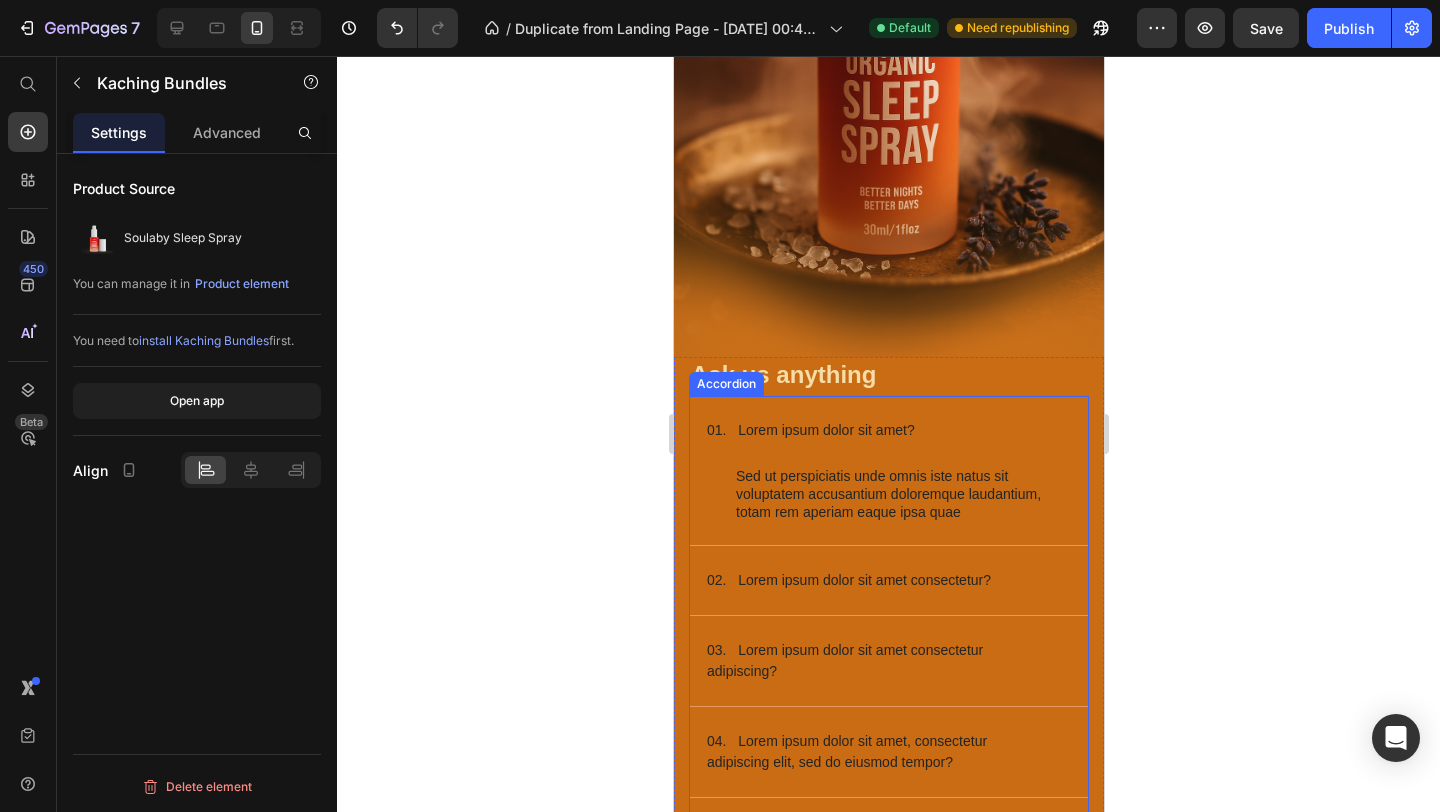 scroll, scrollTop: 6691, scrollLeft: 0, axis: vertical 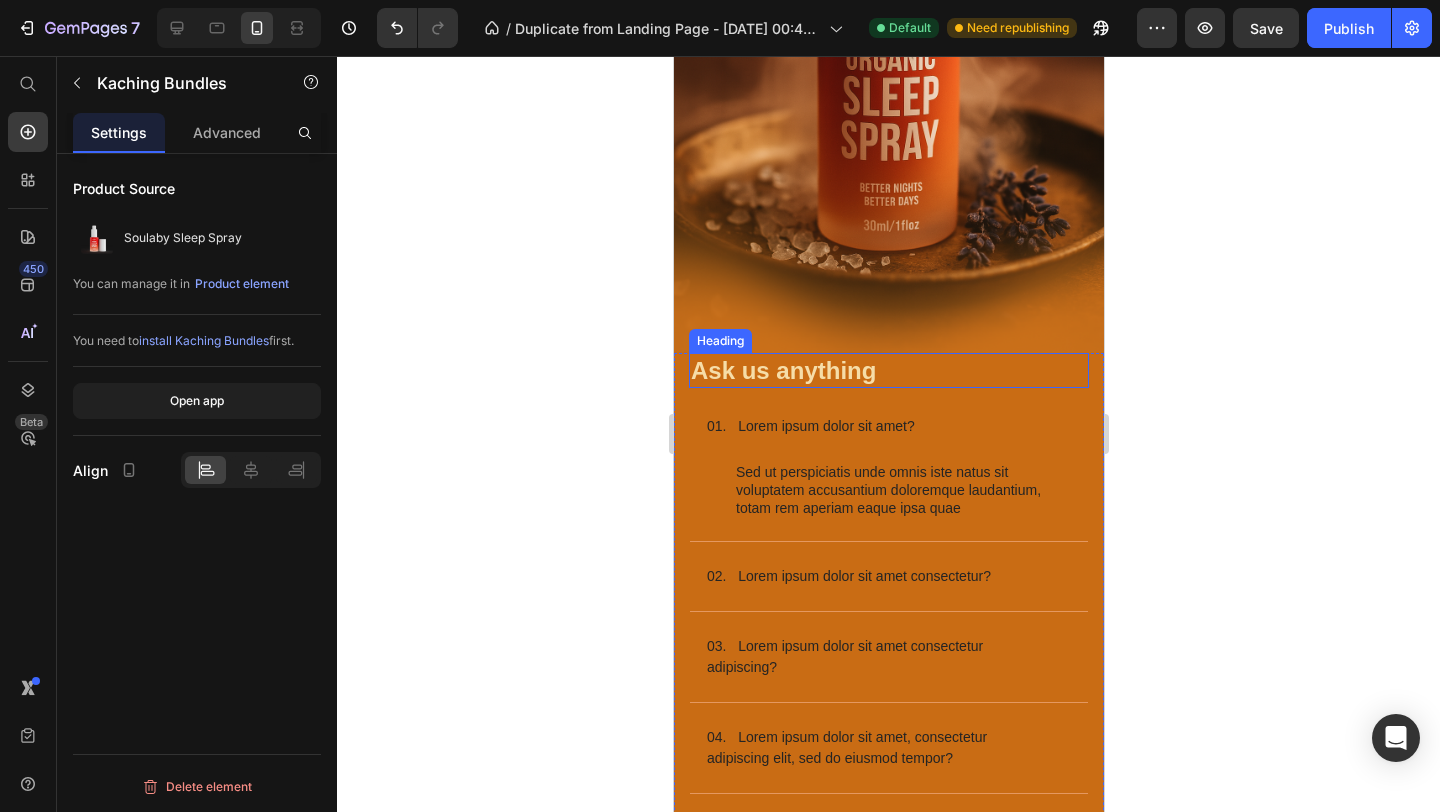 click on "Ask us anything" at bounding box center [888, 370] 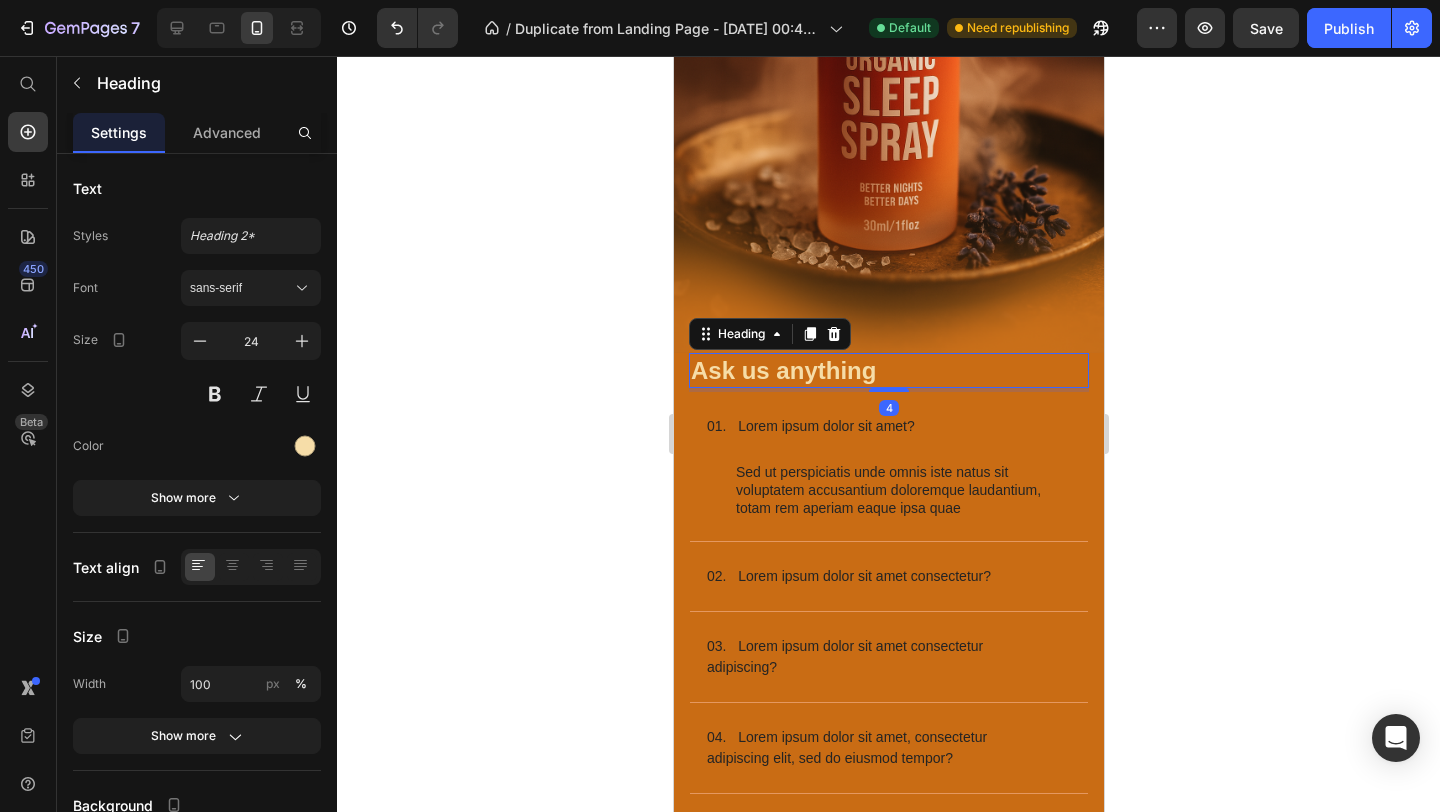 click on "Ask us anything" at bounding box center [888, 370] 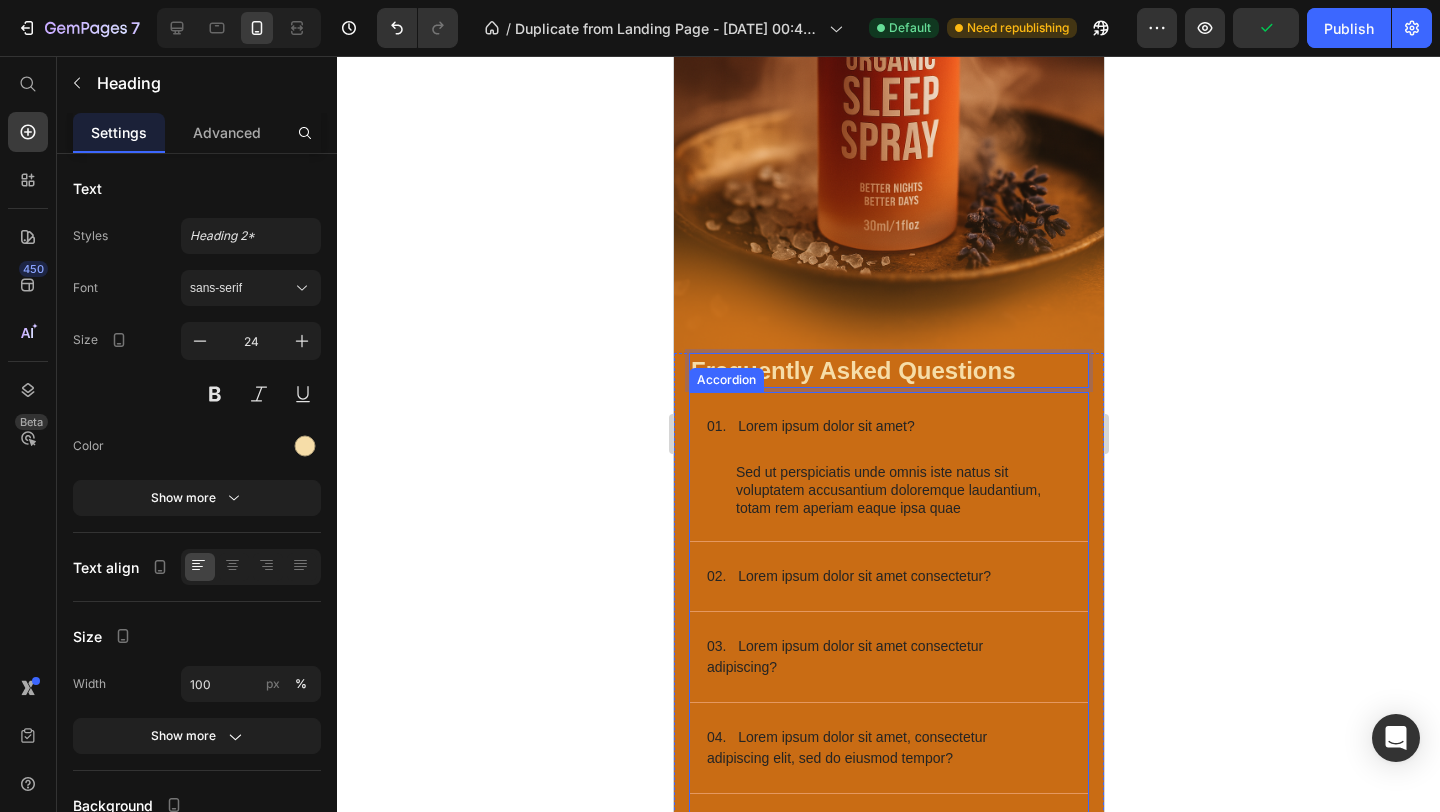 click on "01.   Lorem ipsum dolor sit amet?" at bounding box center [810, 426] 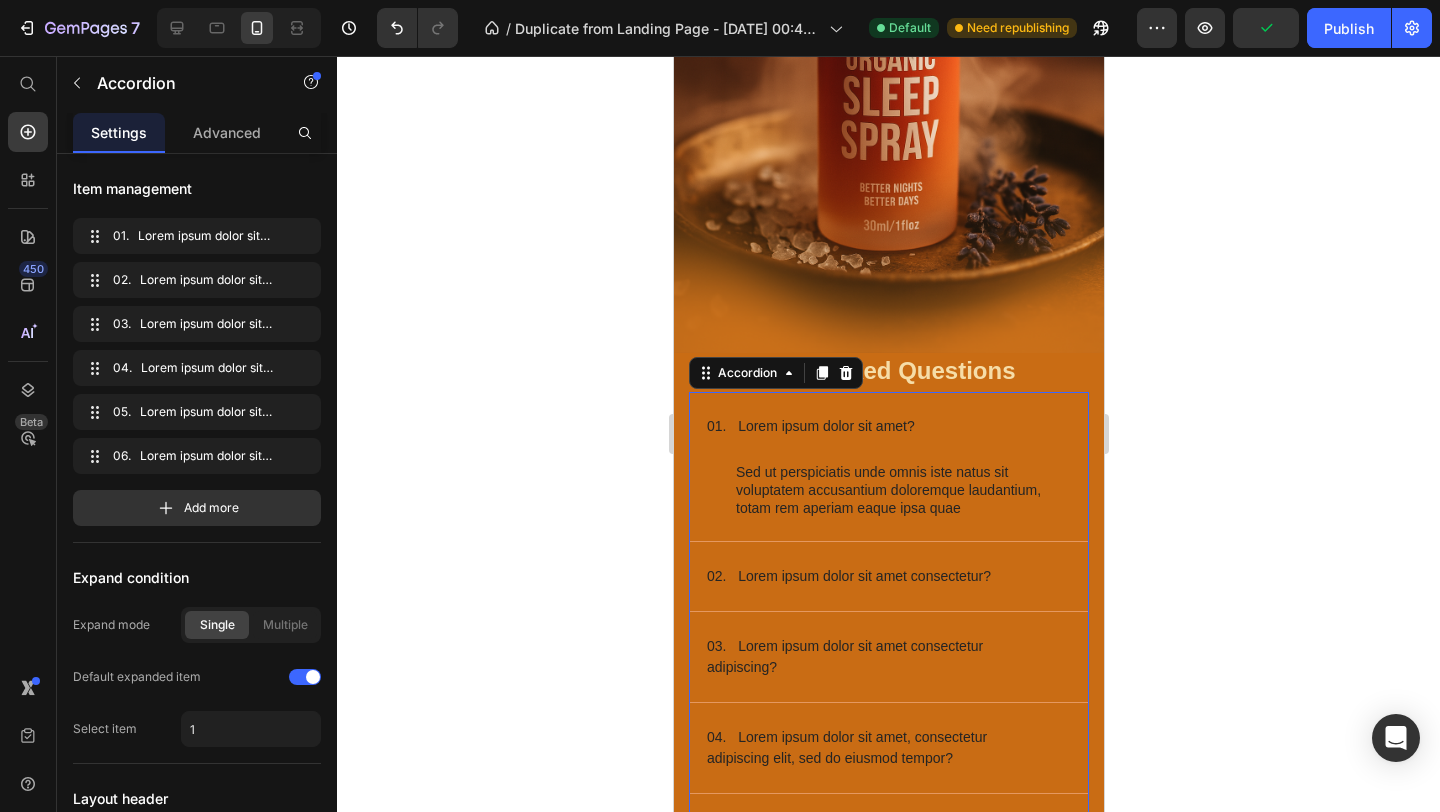 click on "01.   Lorem ipsum dolor sit amet?" at bounding box center (810, 426) 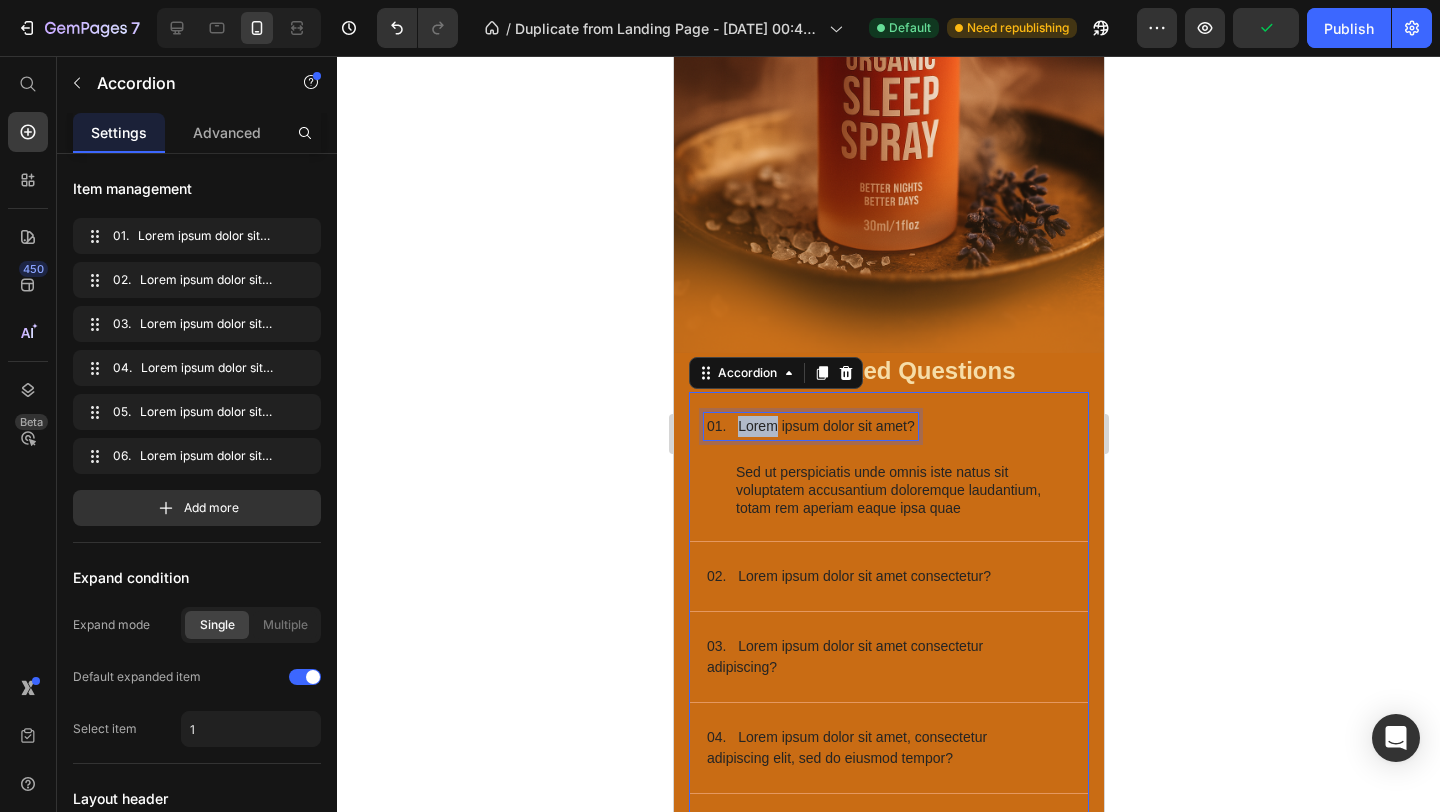 click on "01.   Lorem ipsum dolor sit amet?" at bounding box center (810, 426) 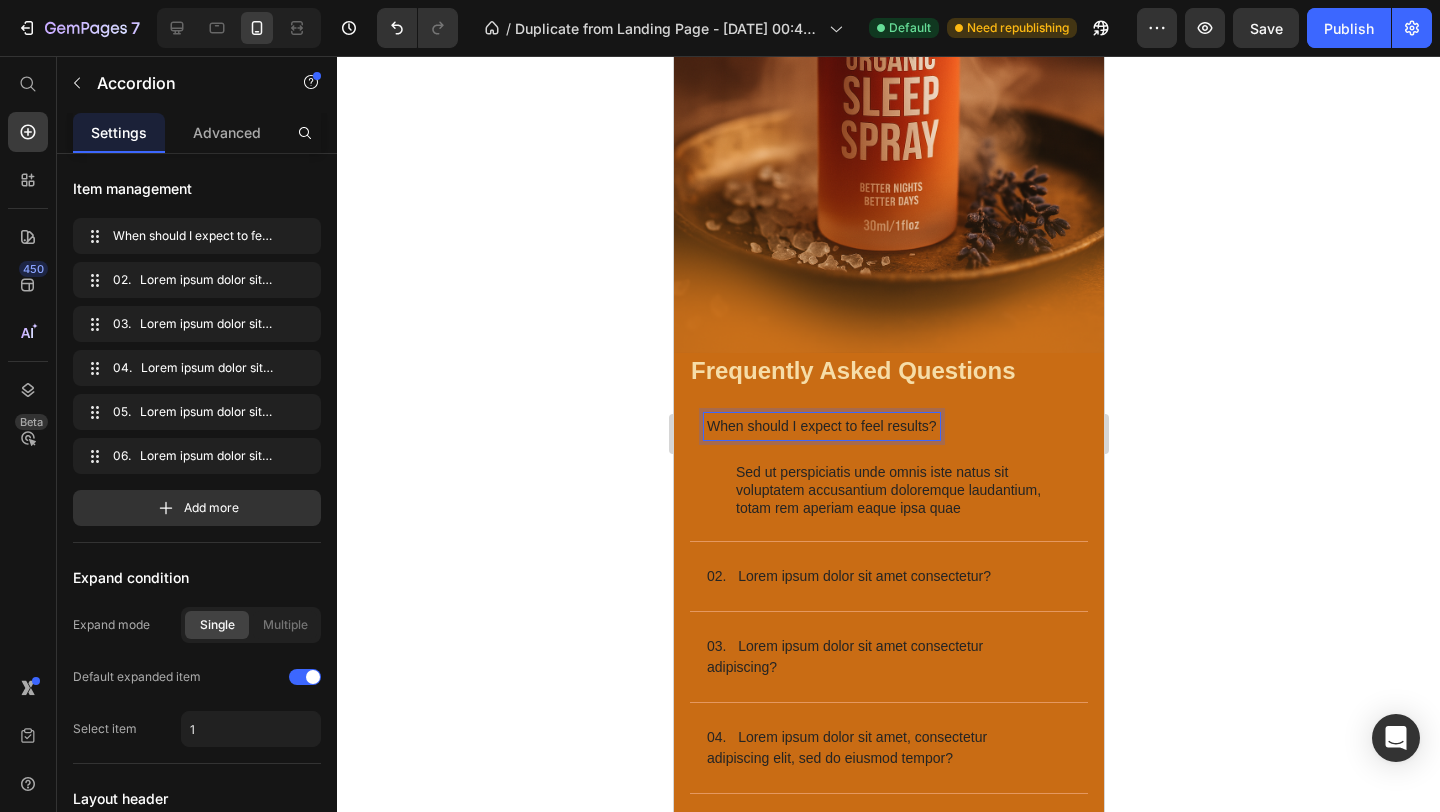 click on "When should I expect to feel results?" at bounding box center (821, 426) 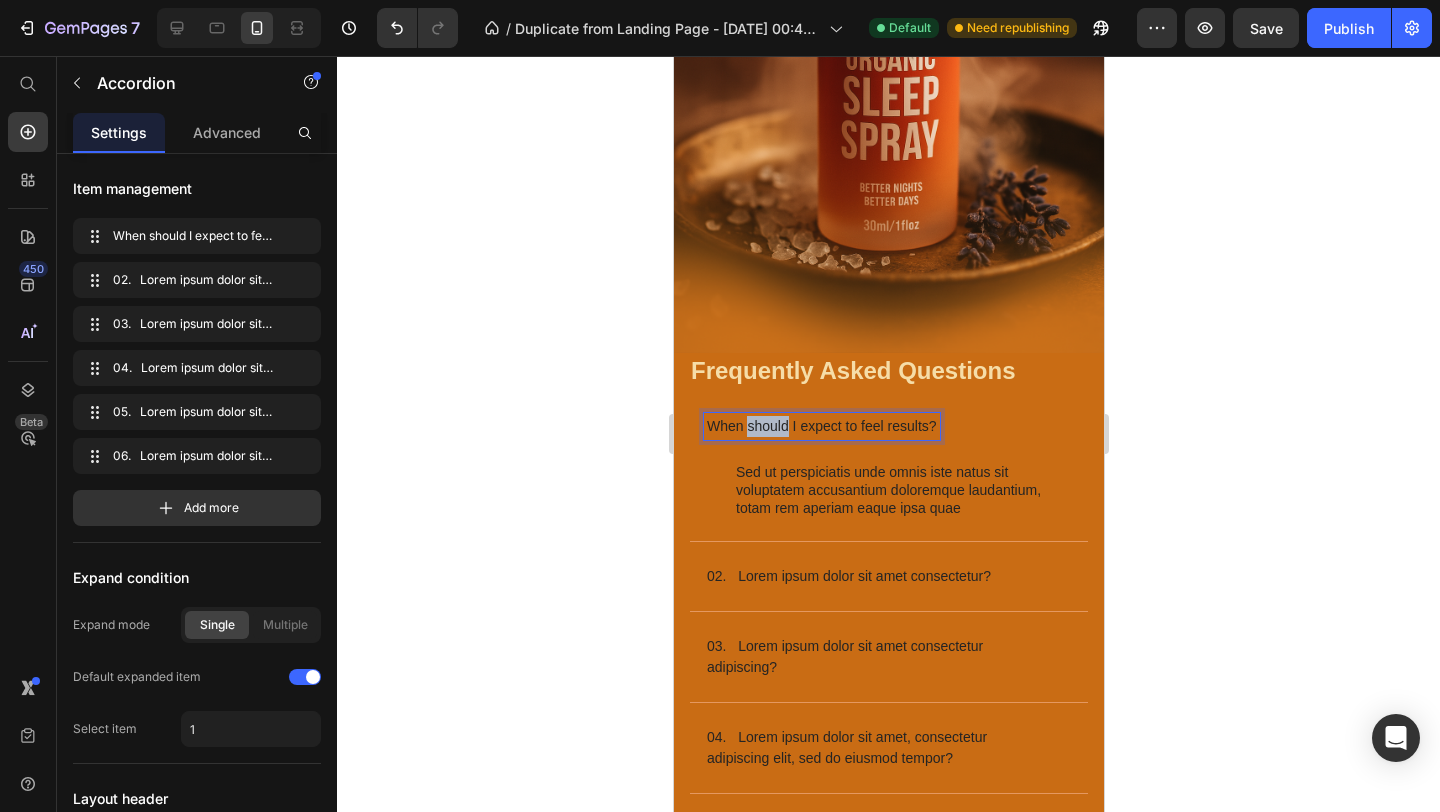 click on "When should I expect to feel results?" at bounding box center (821, 426) 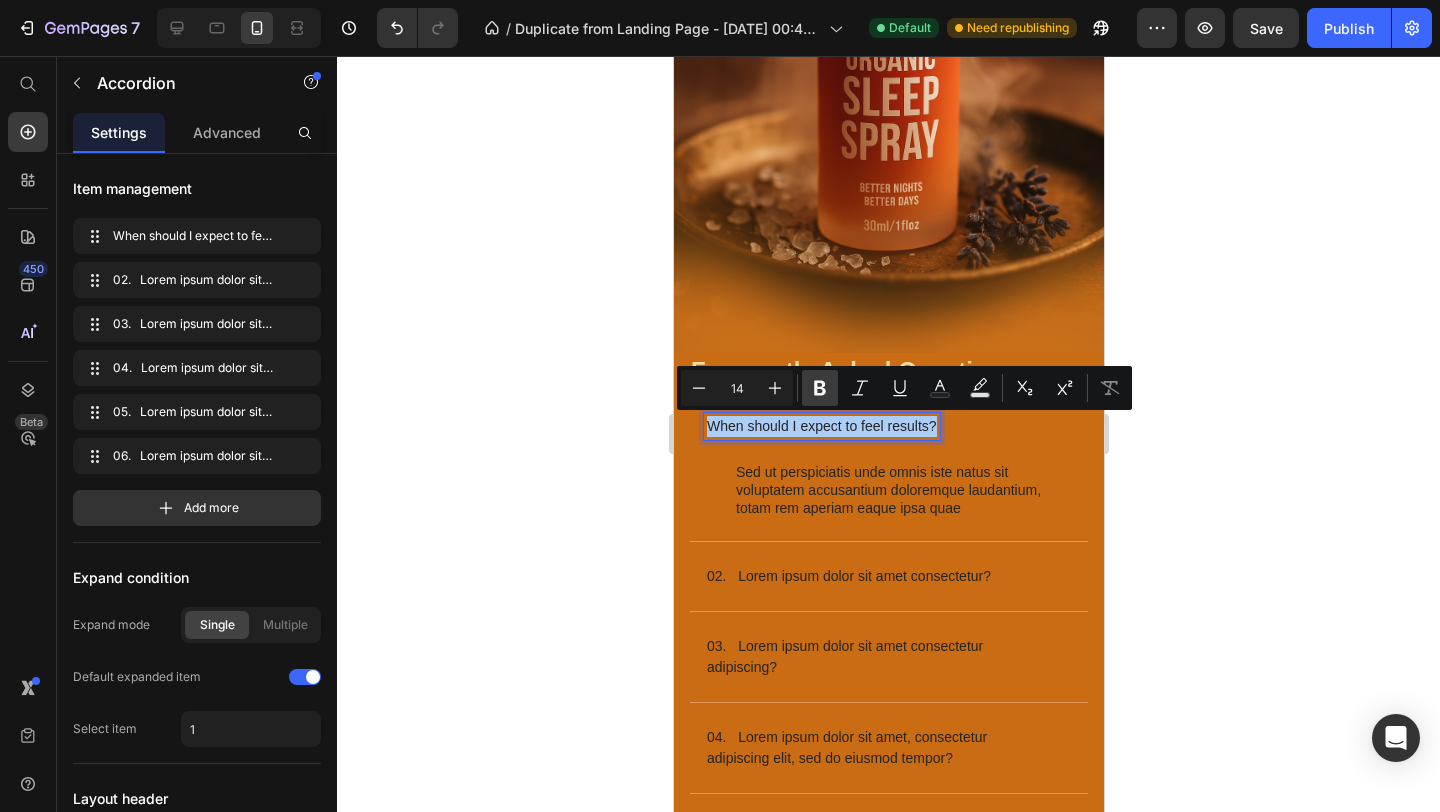 click 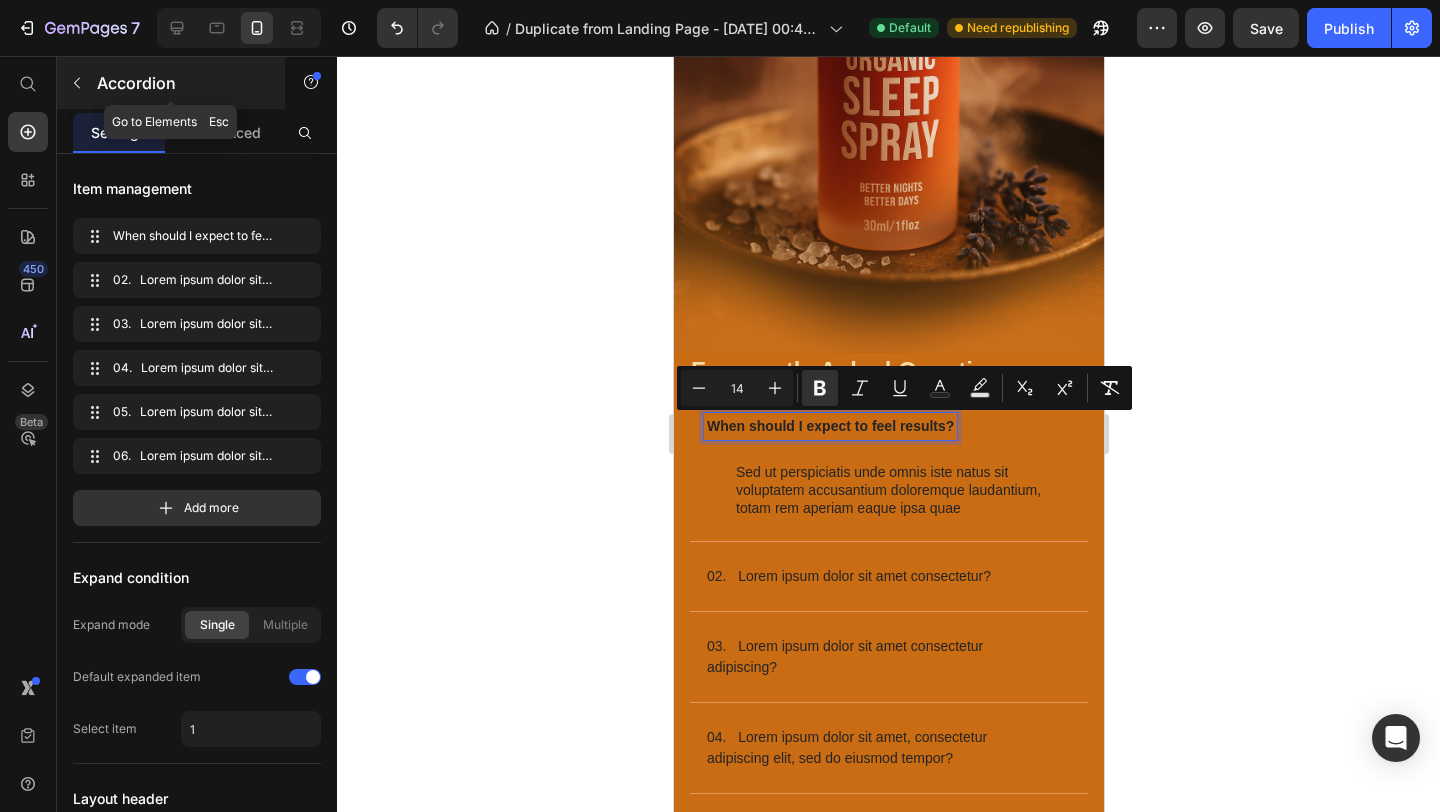 click at bounding box center (77, 83) 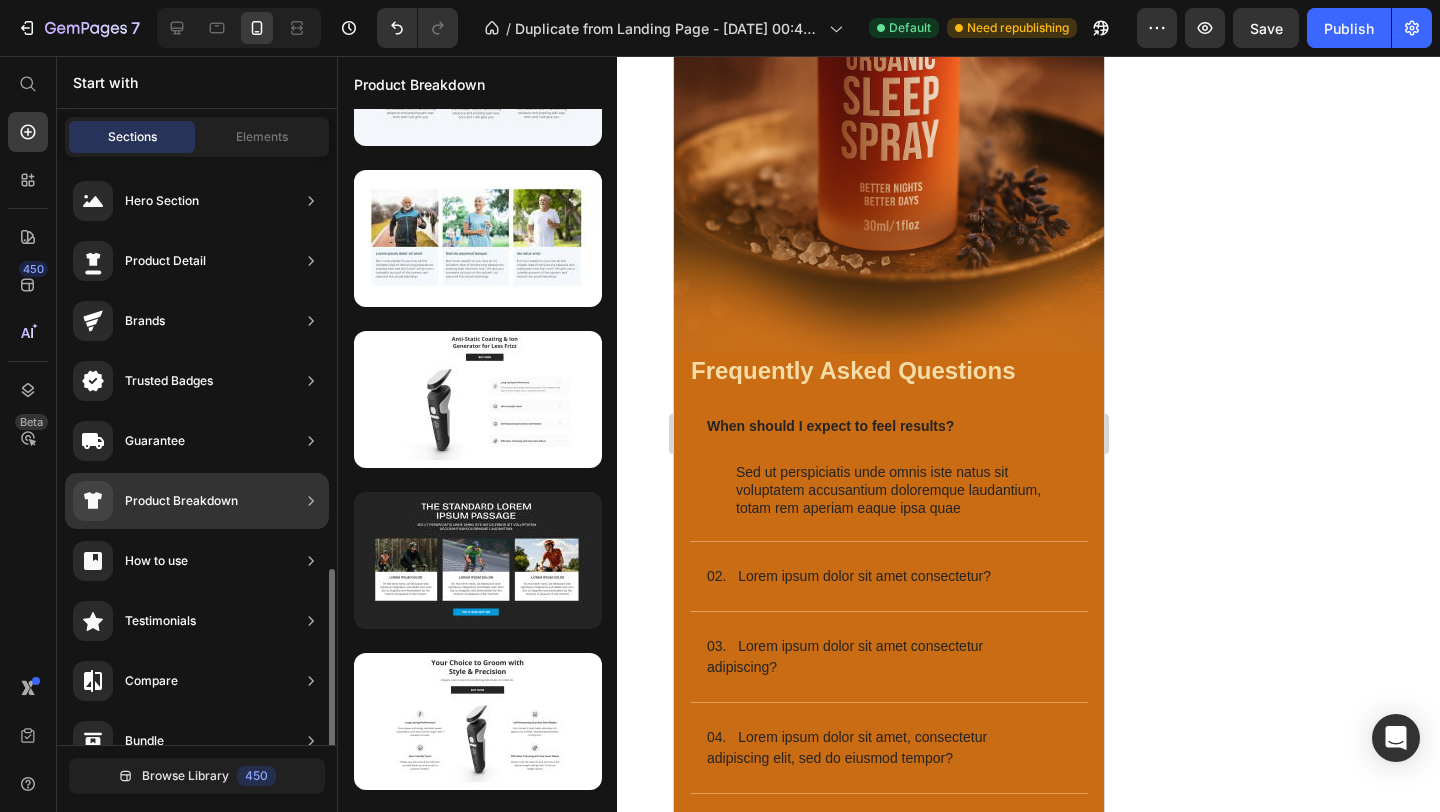 scroll, scrollTop: 0, scrollLeft: 0, axis: both 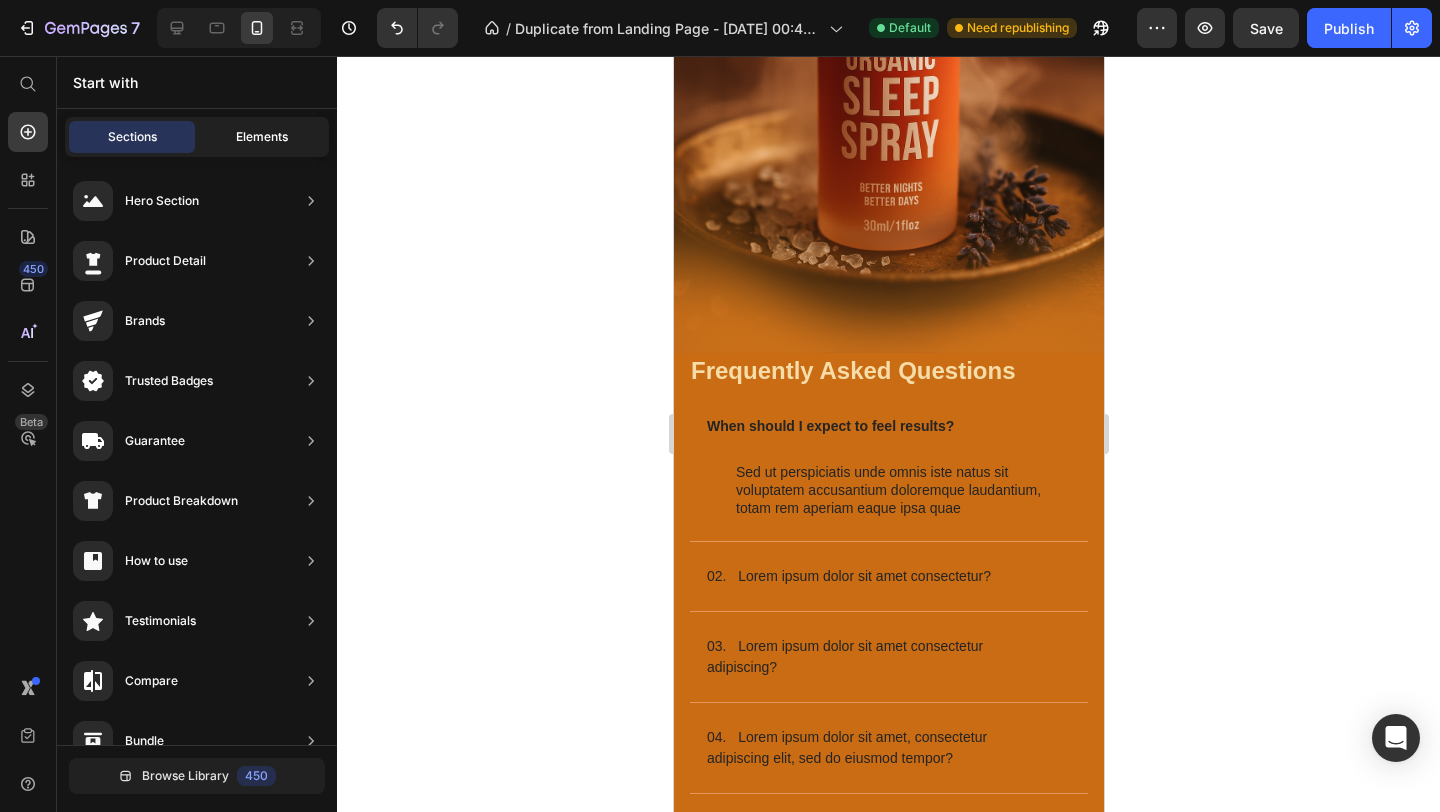 click on "Elements" 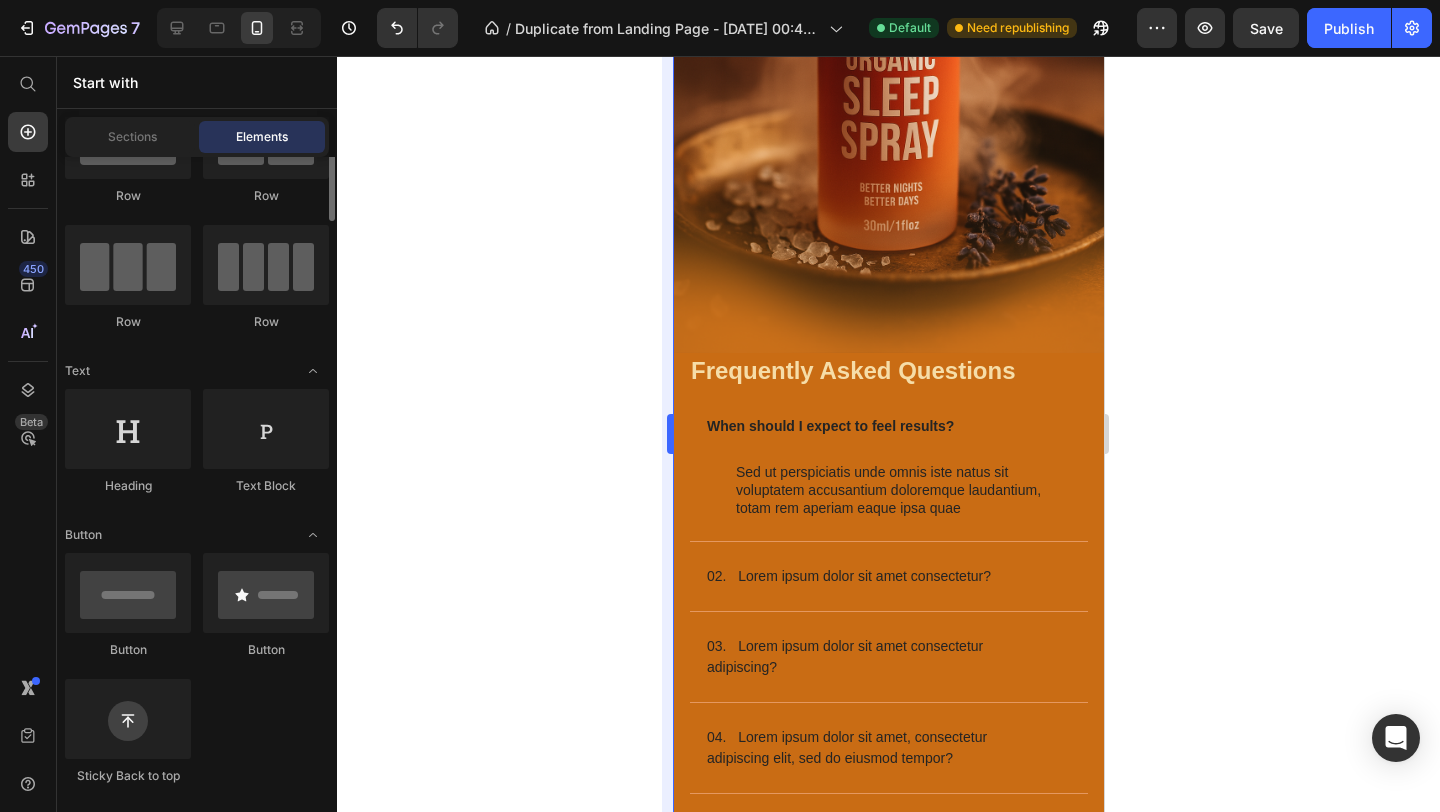 scroll, scrollTop: 119, scrollLeft: 0, axis: vertical 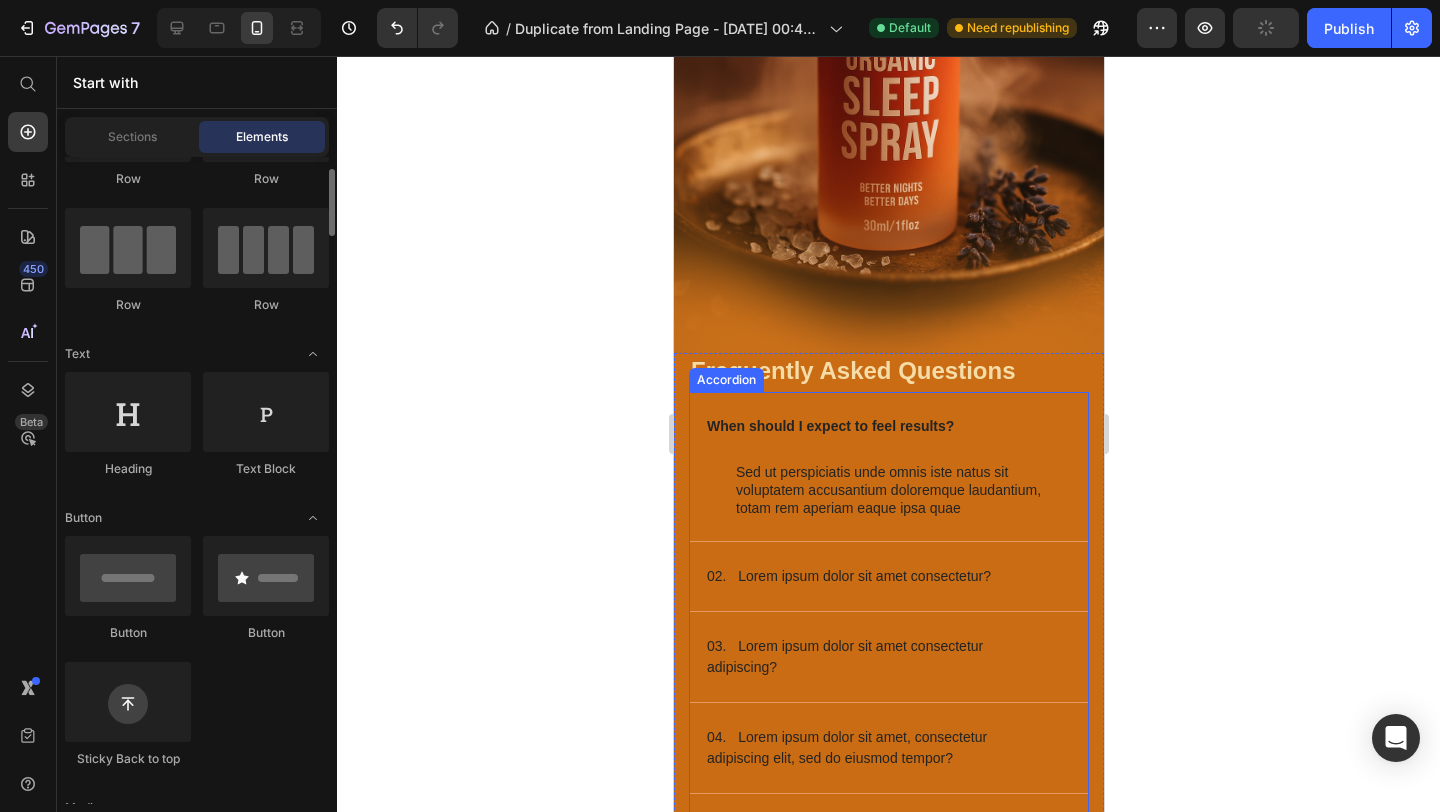 click on "When should I expect to feel results?" at bounding box center [829, 426] 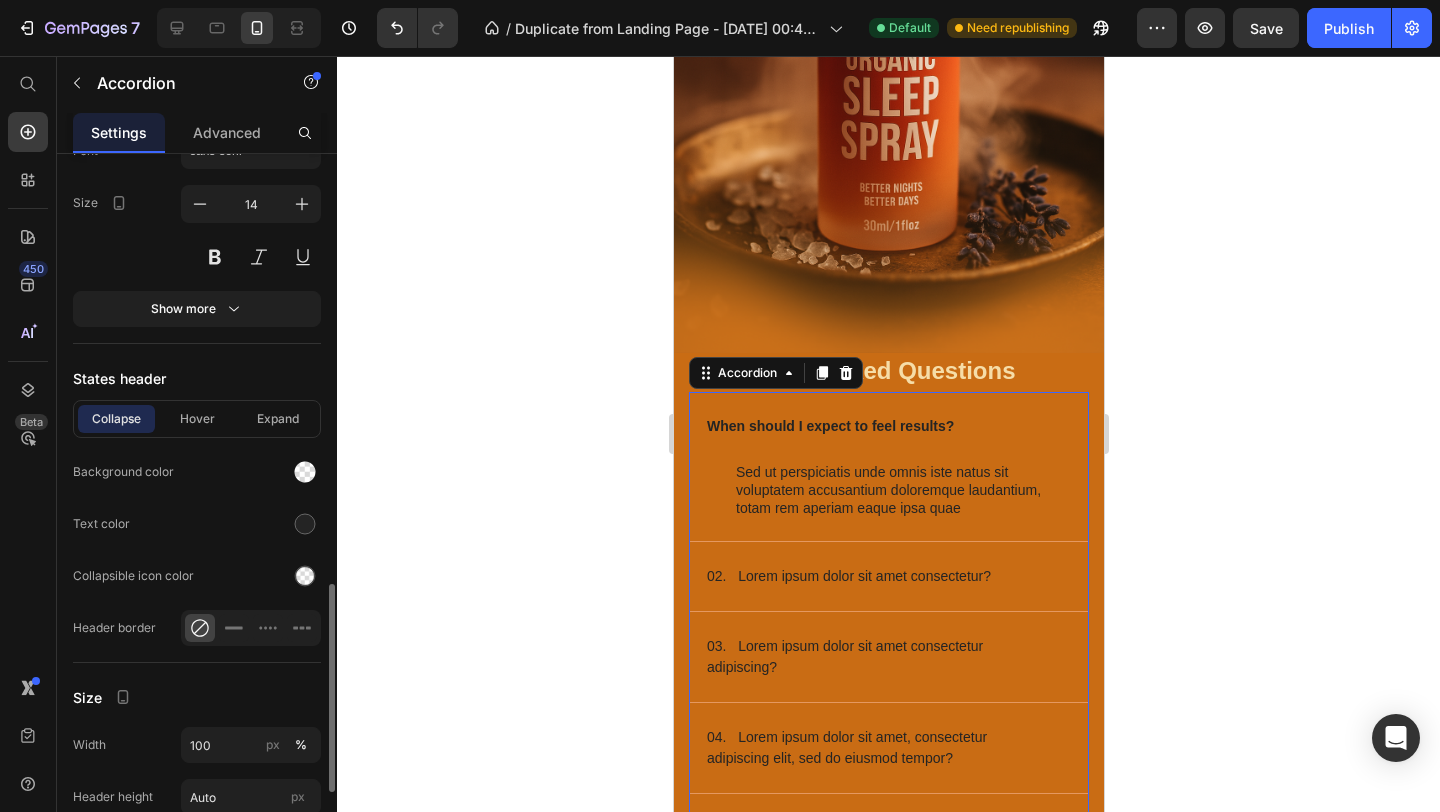 scroll, scrollTop: 1316, scrollLeft: 0, axis: vertical 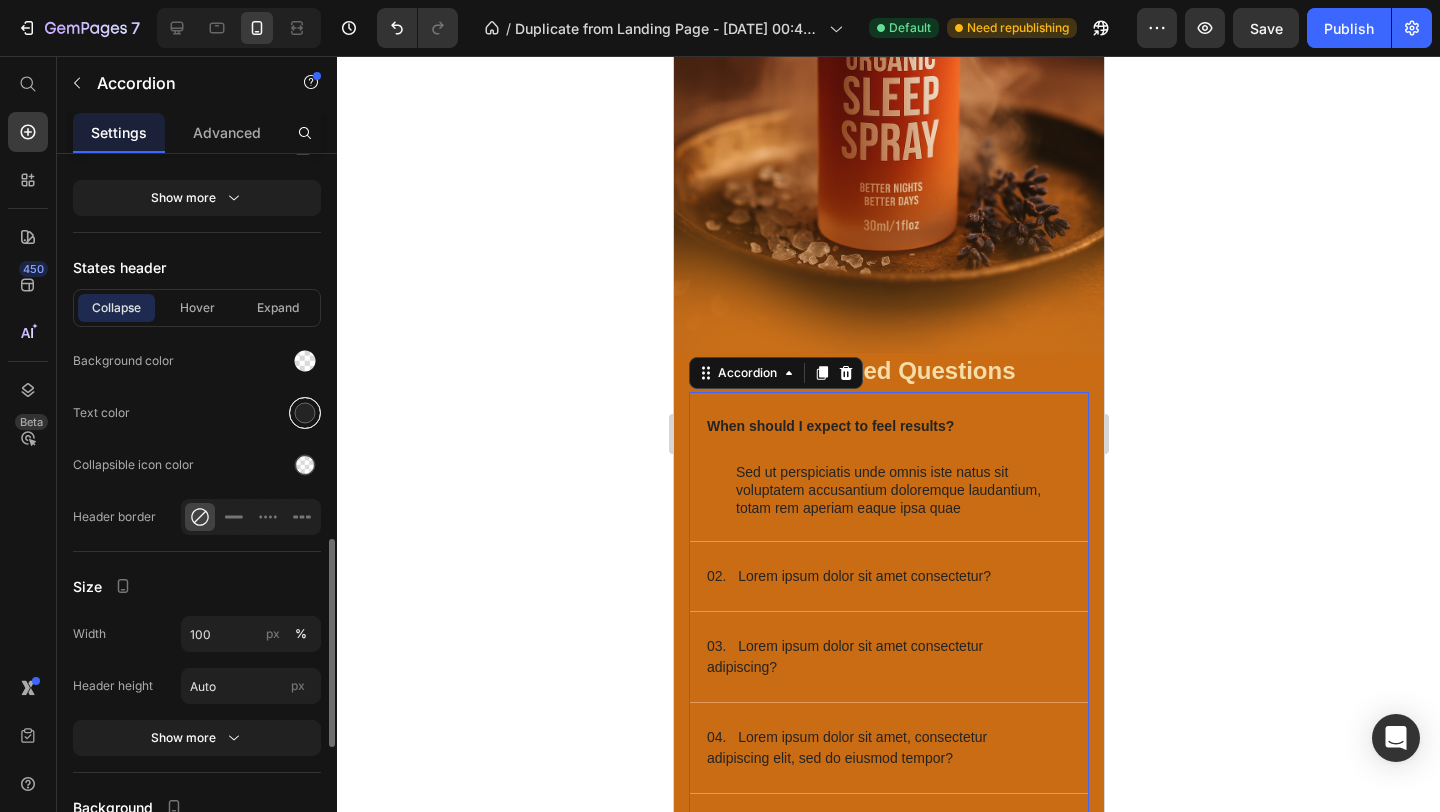 click at bounding box center [305, 413] 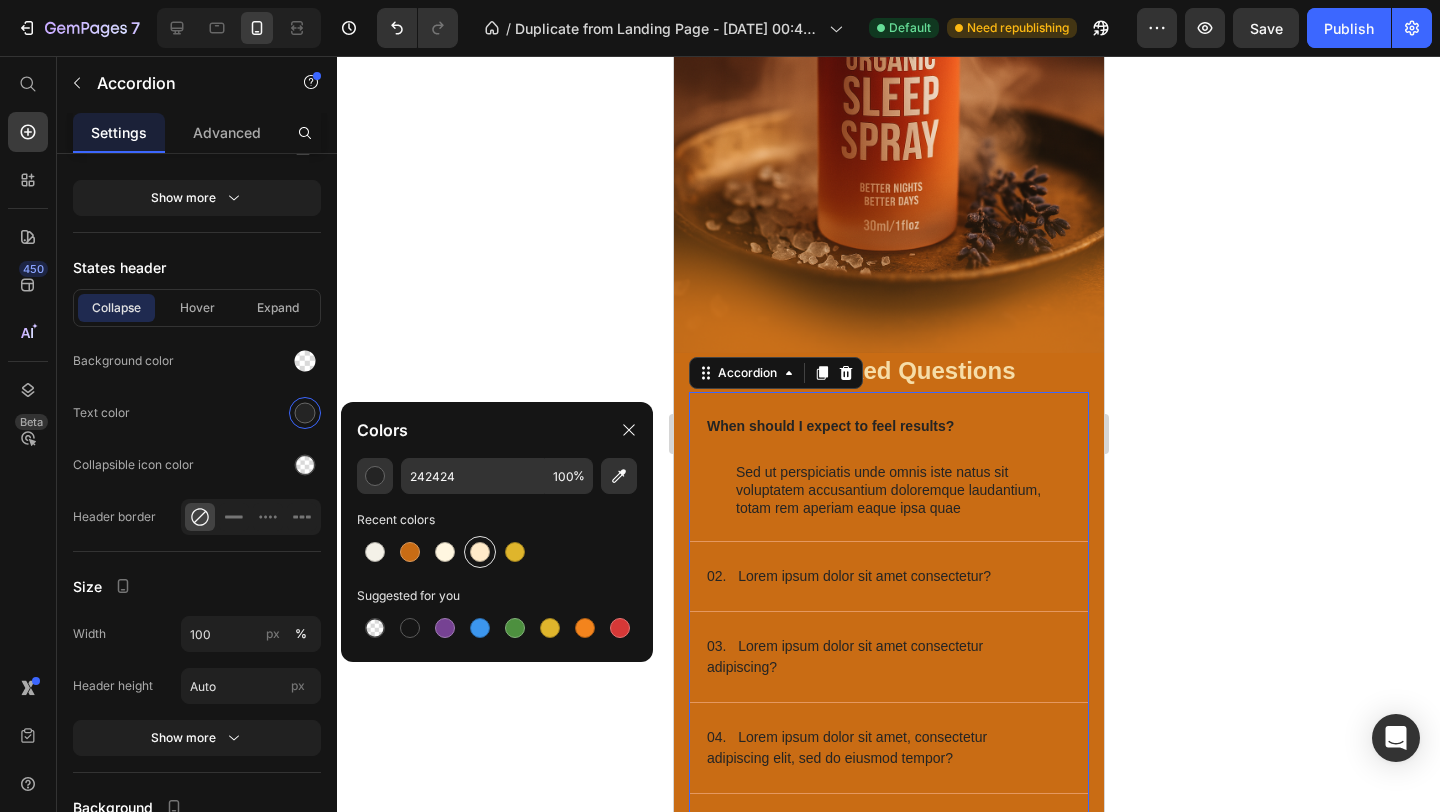 click at bounding box center (480, 552) 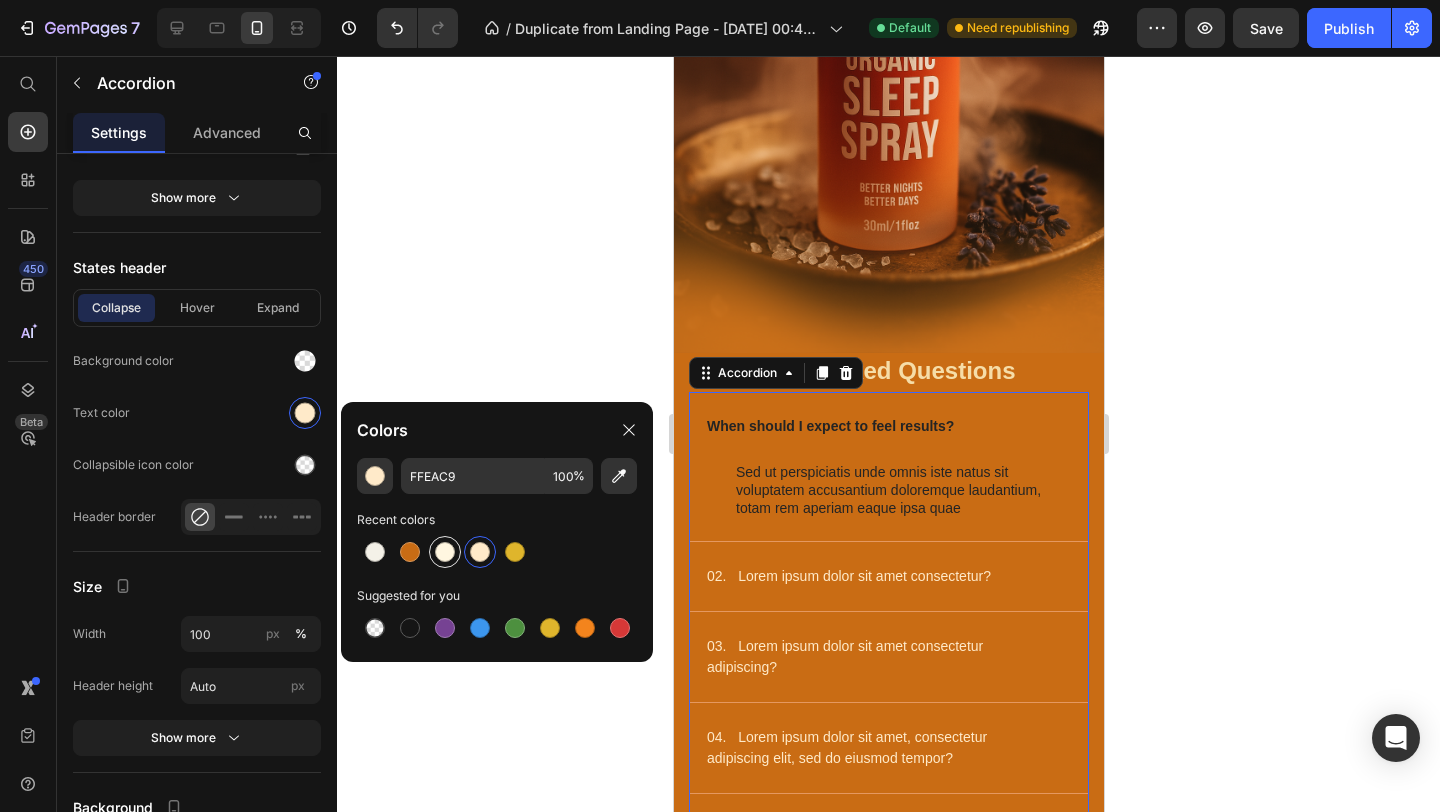 click at bounding box center (445, 552) 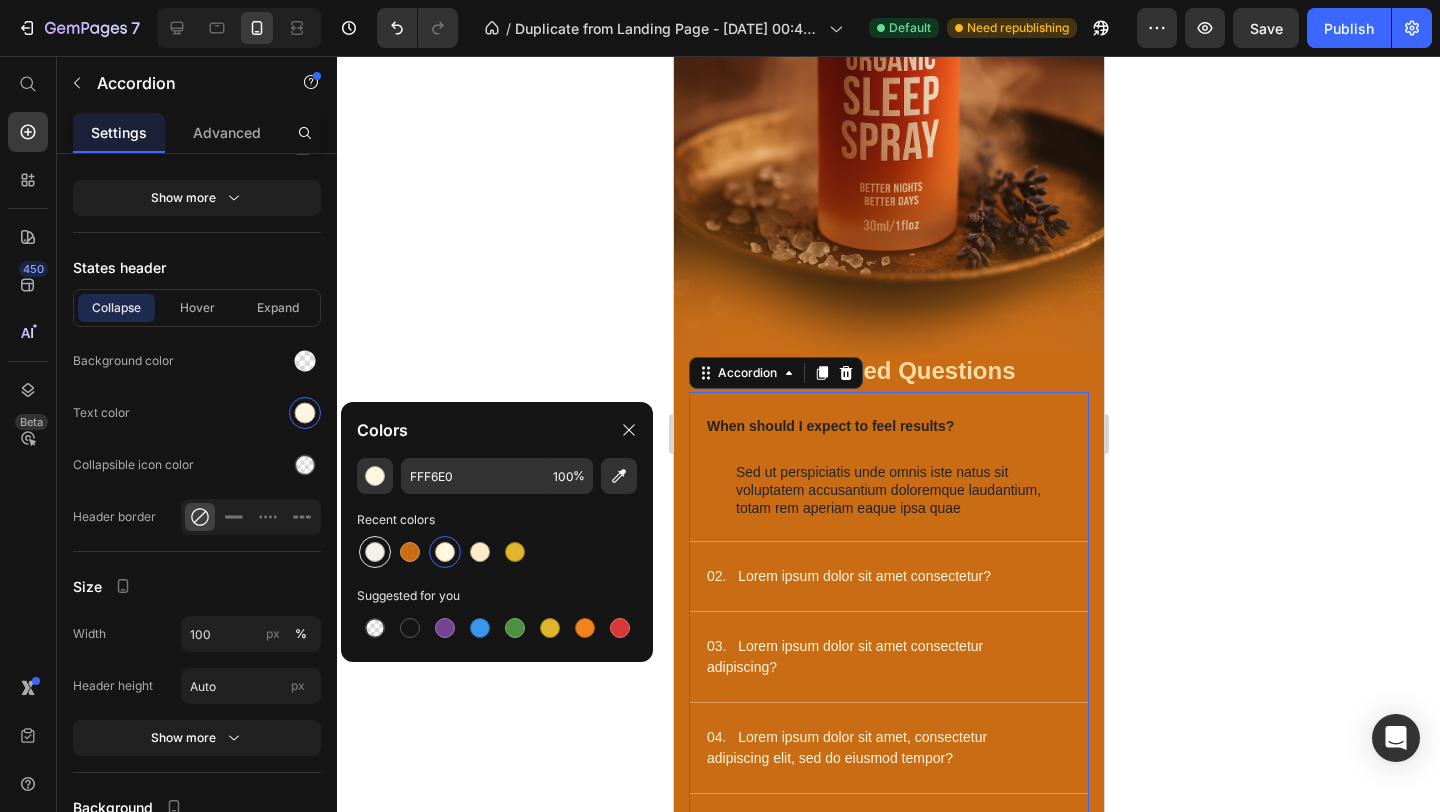 click at bounding box center [375, 552] 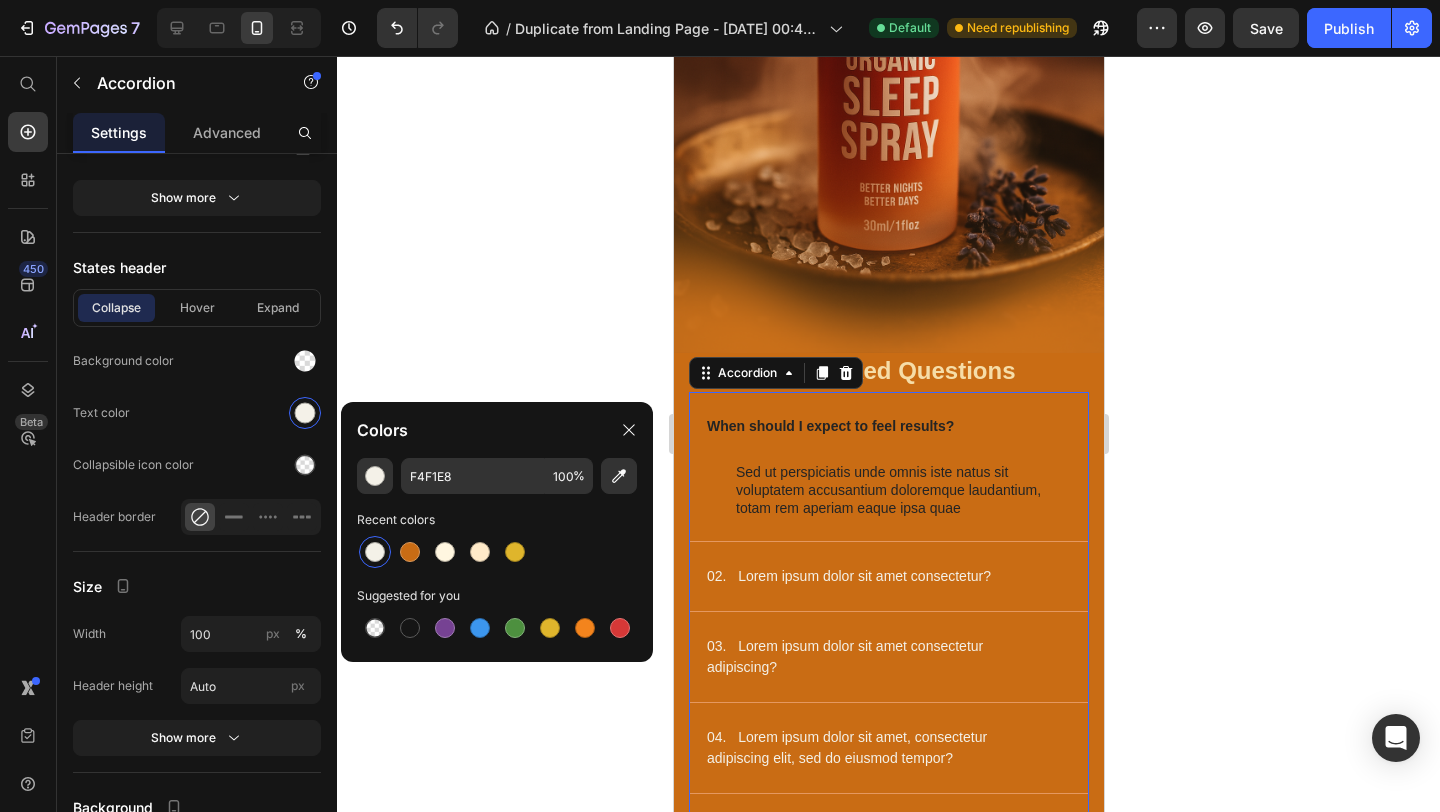 click at bounding box center (375, 552) 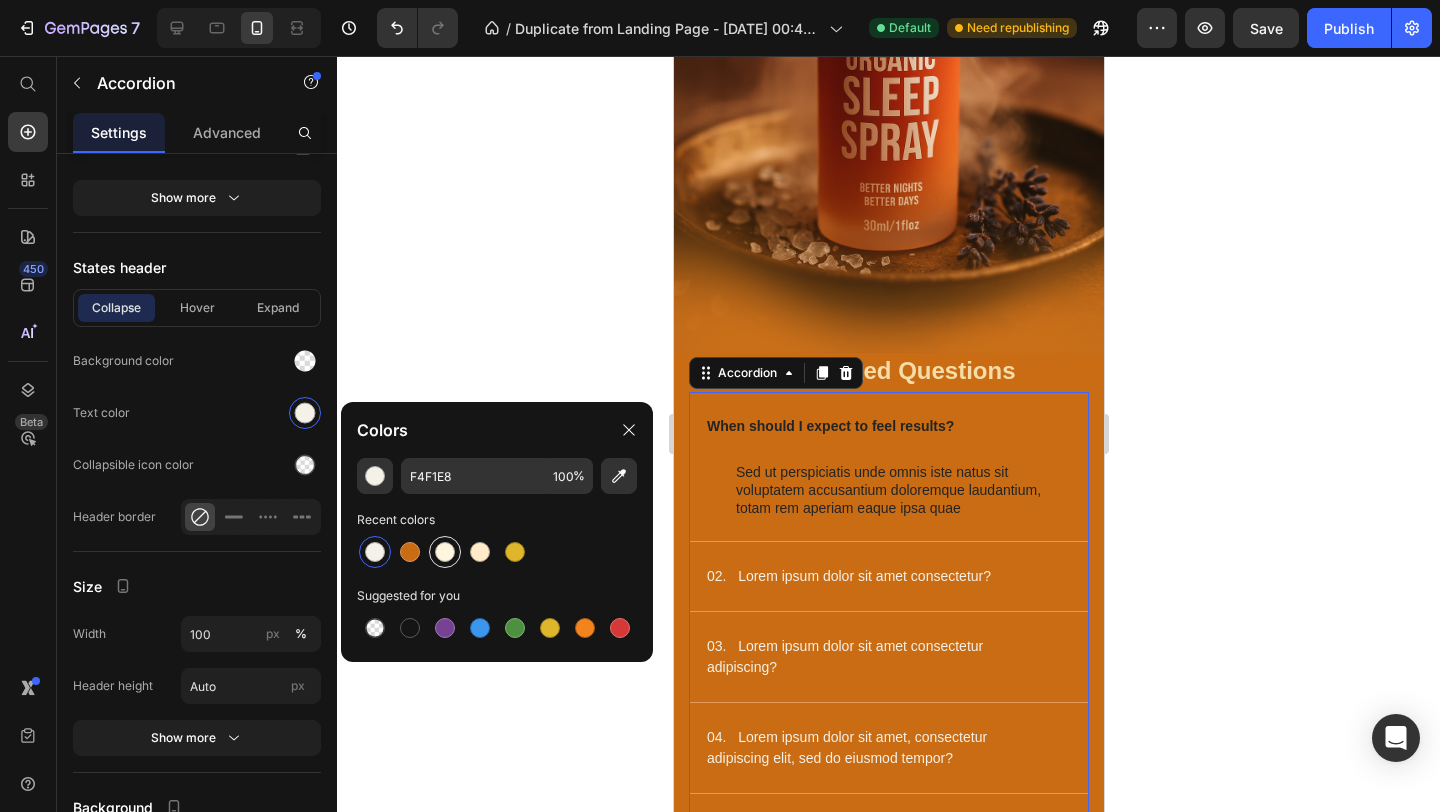 click at bounding box center (445, 552) 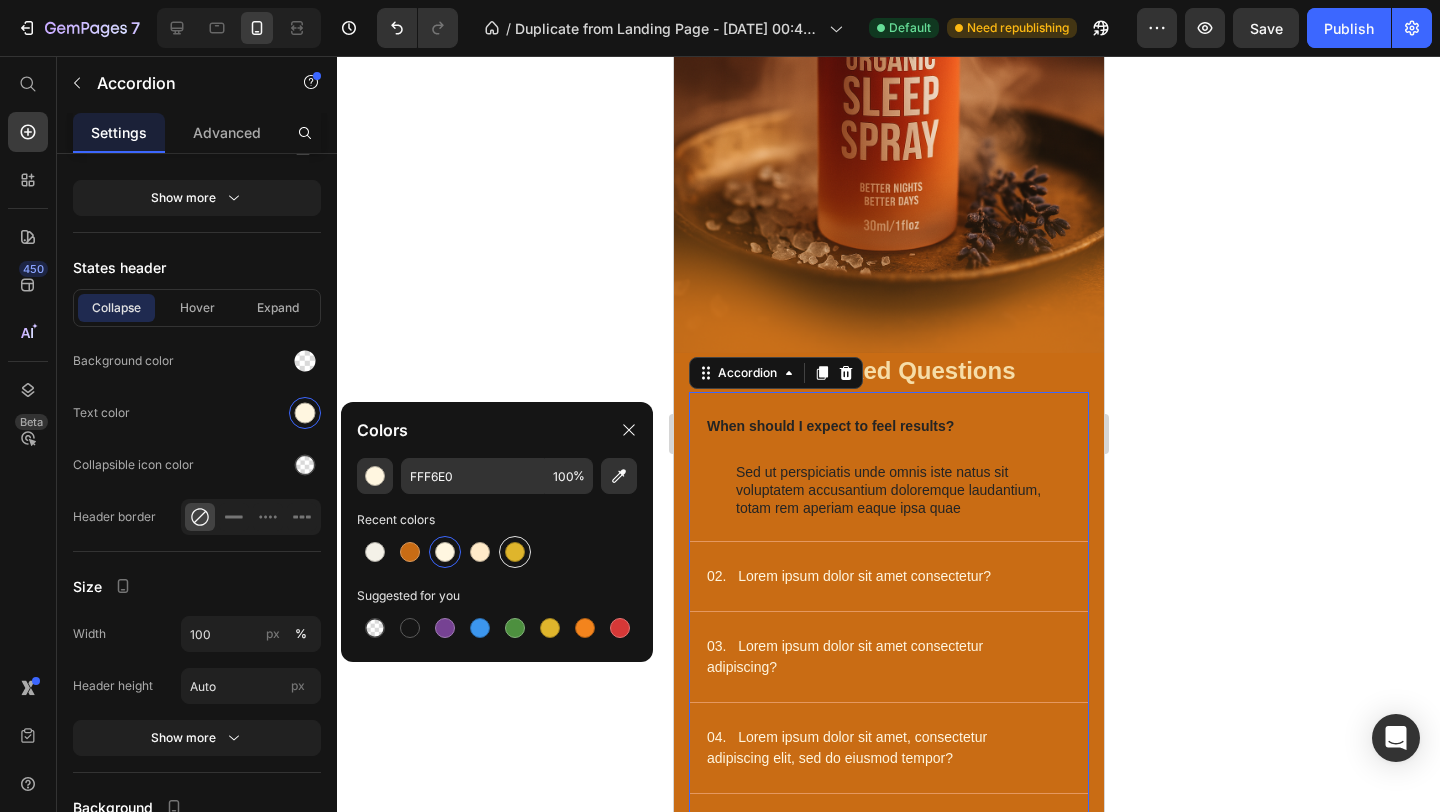 click at bounding box center [515, 552] 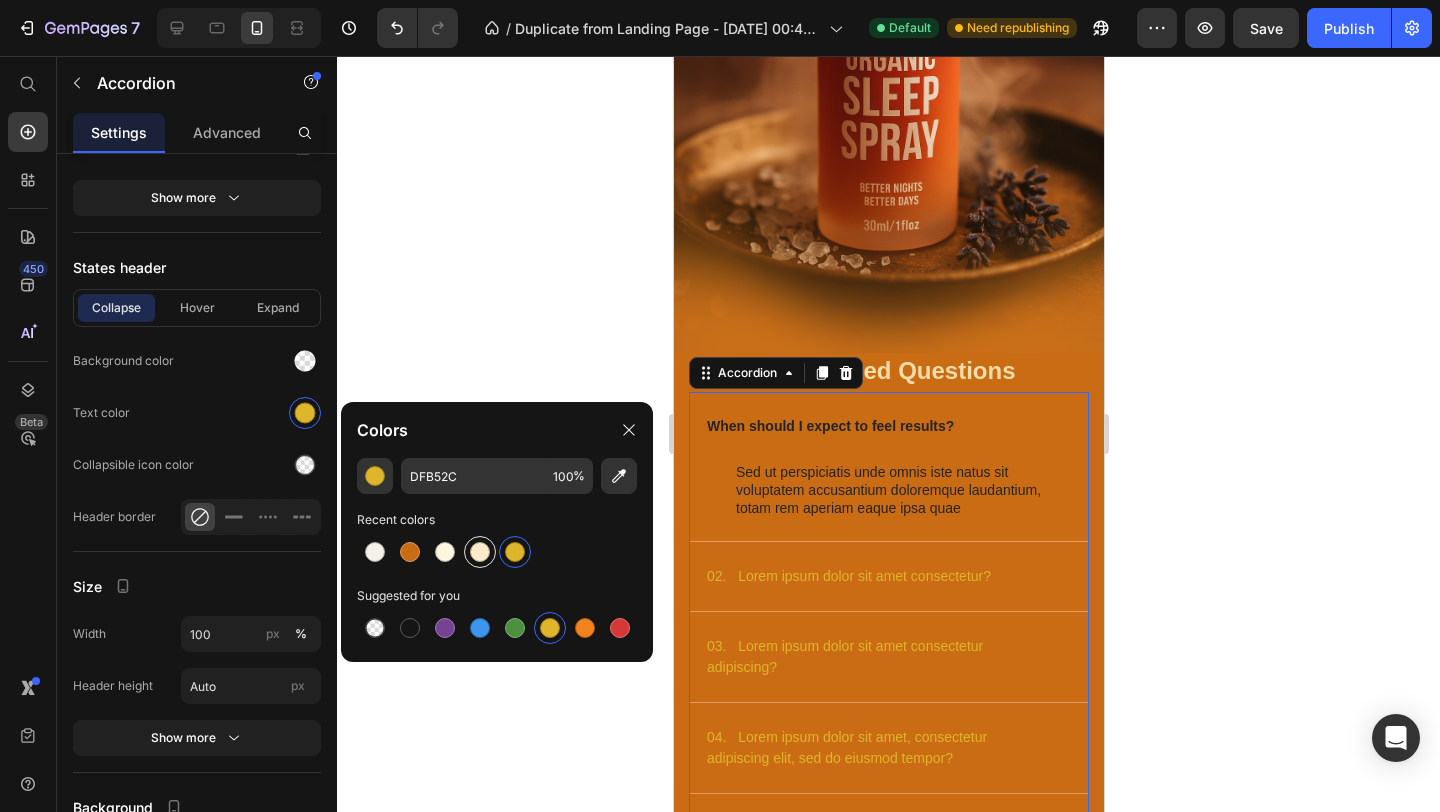click at bounding box center [480, 552] 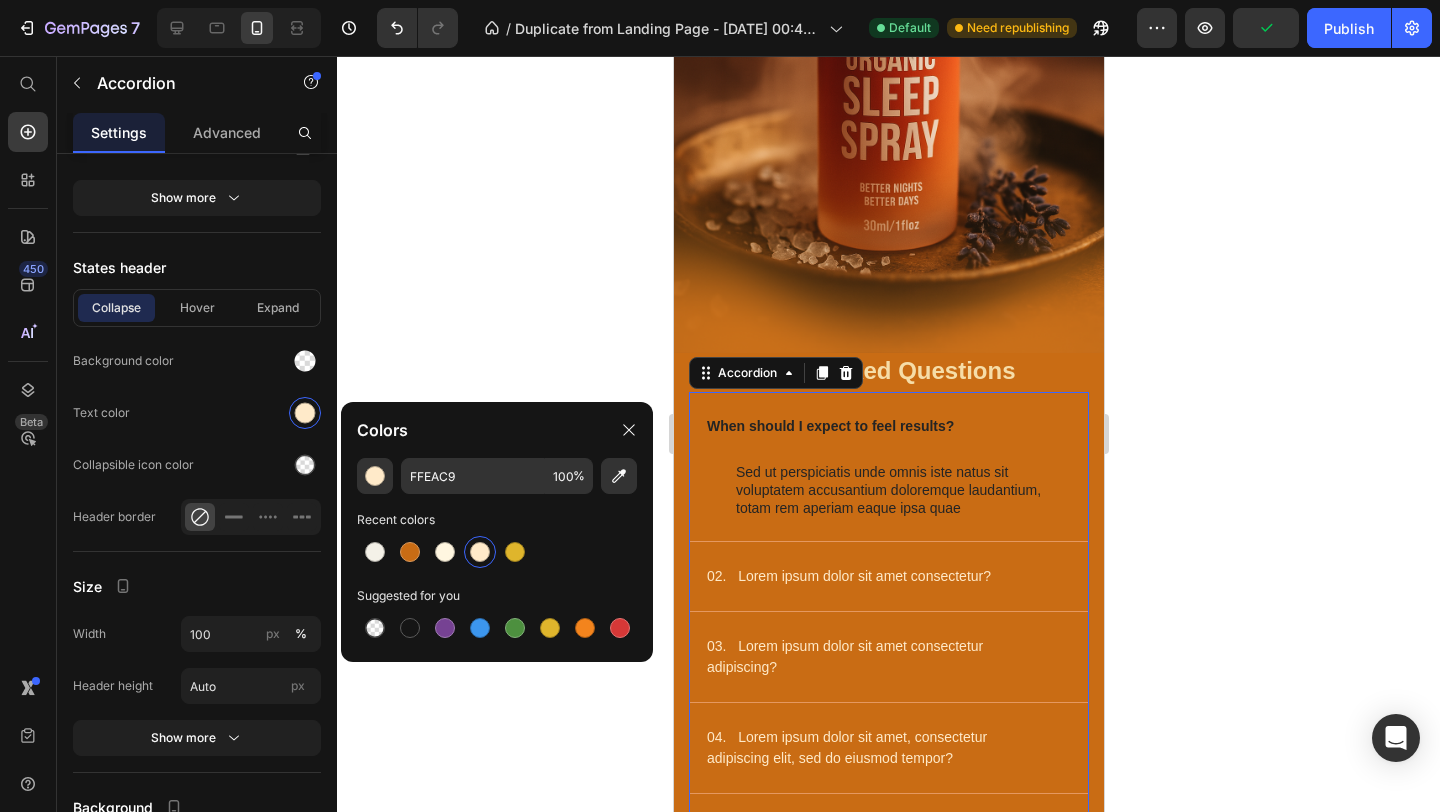 click 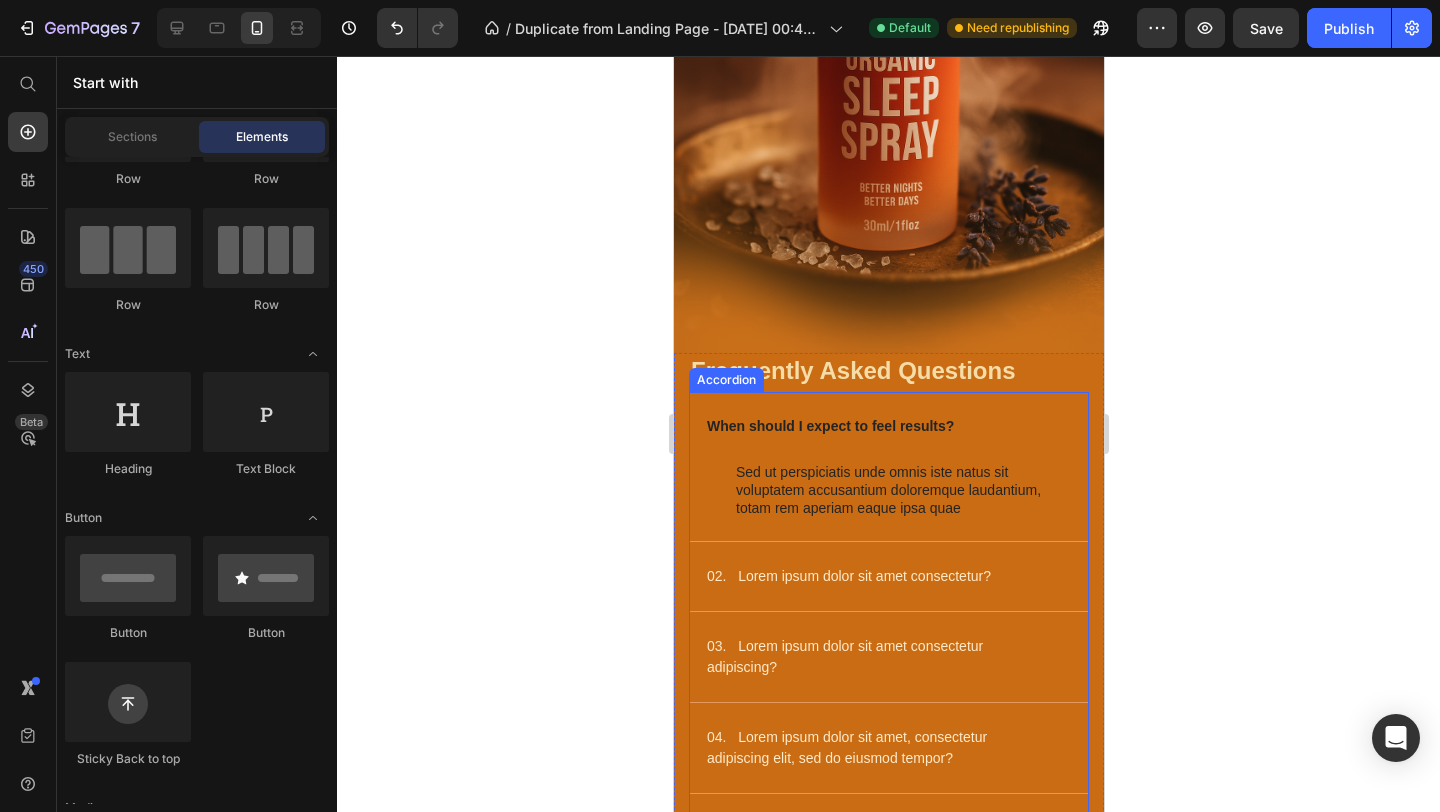click on "When should I expect to feel results?" at bounding box center (829, 426) 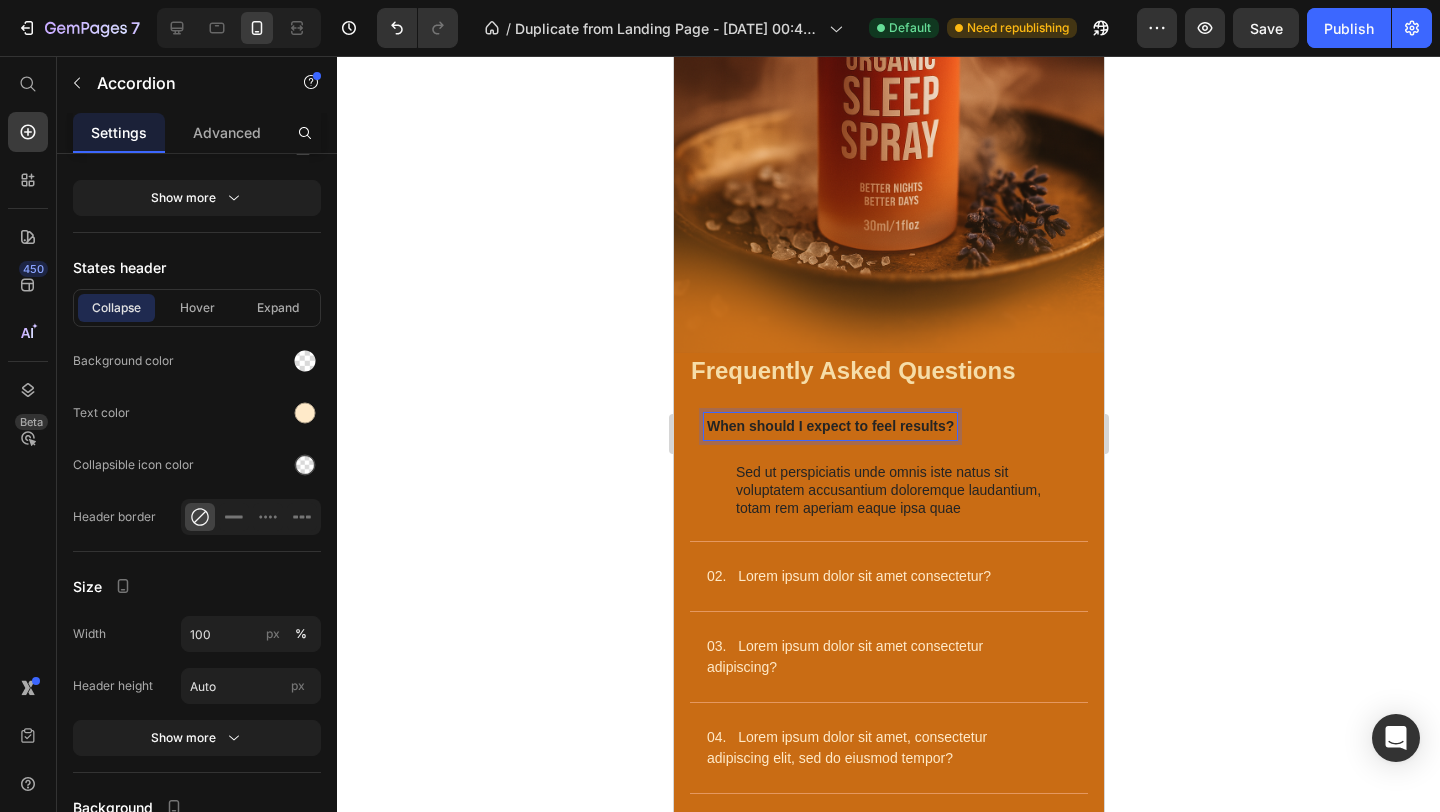 click on "When should I expect to feel results?" at bounding box center [829, 426] 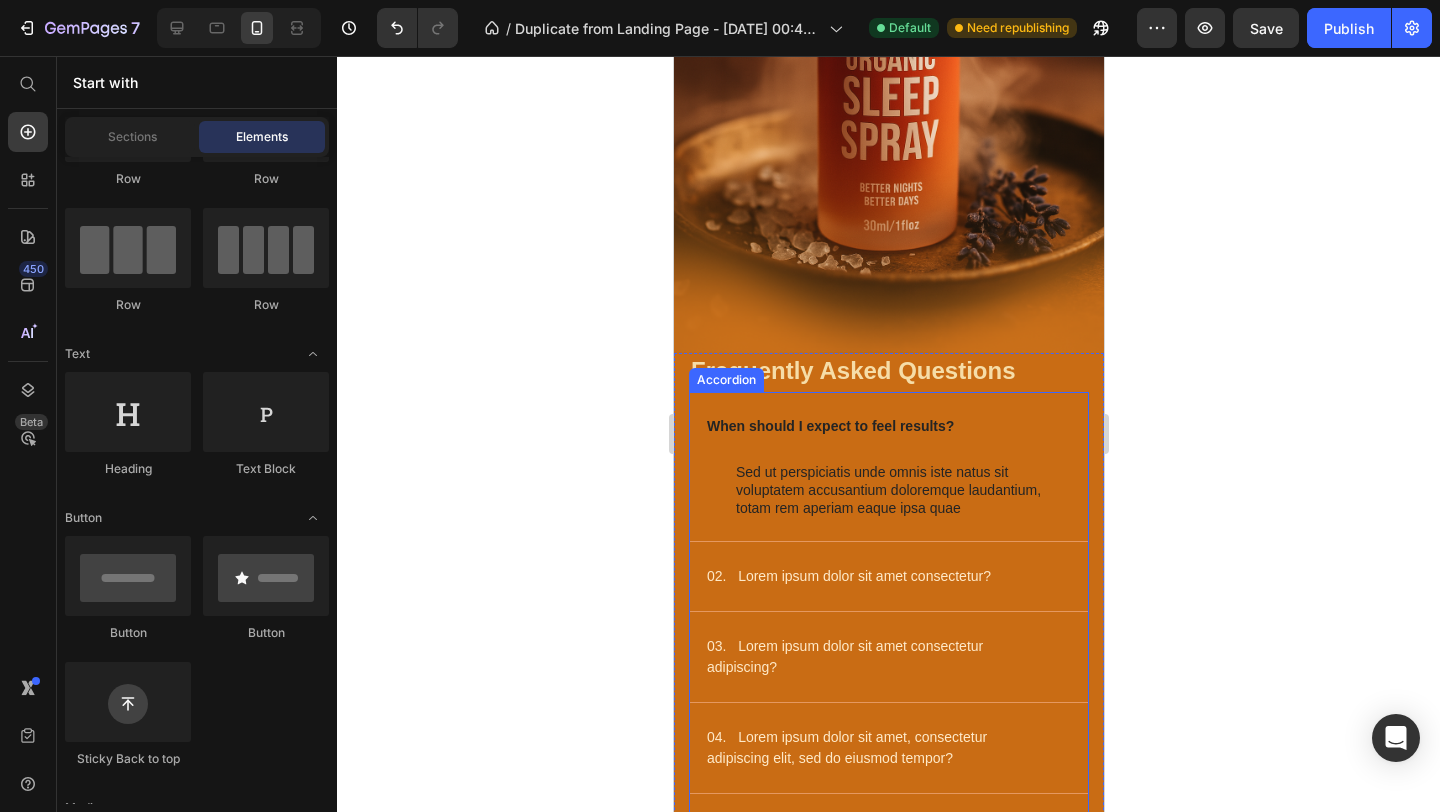 click on "When should I expect to feel results?" at bounding box center (829, 426) 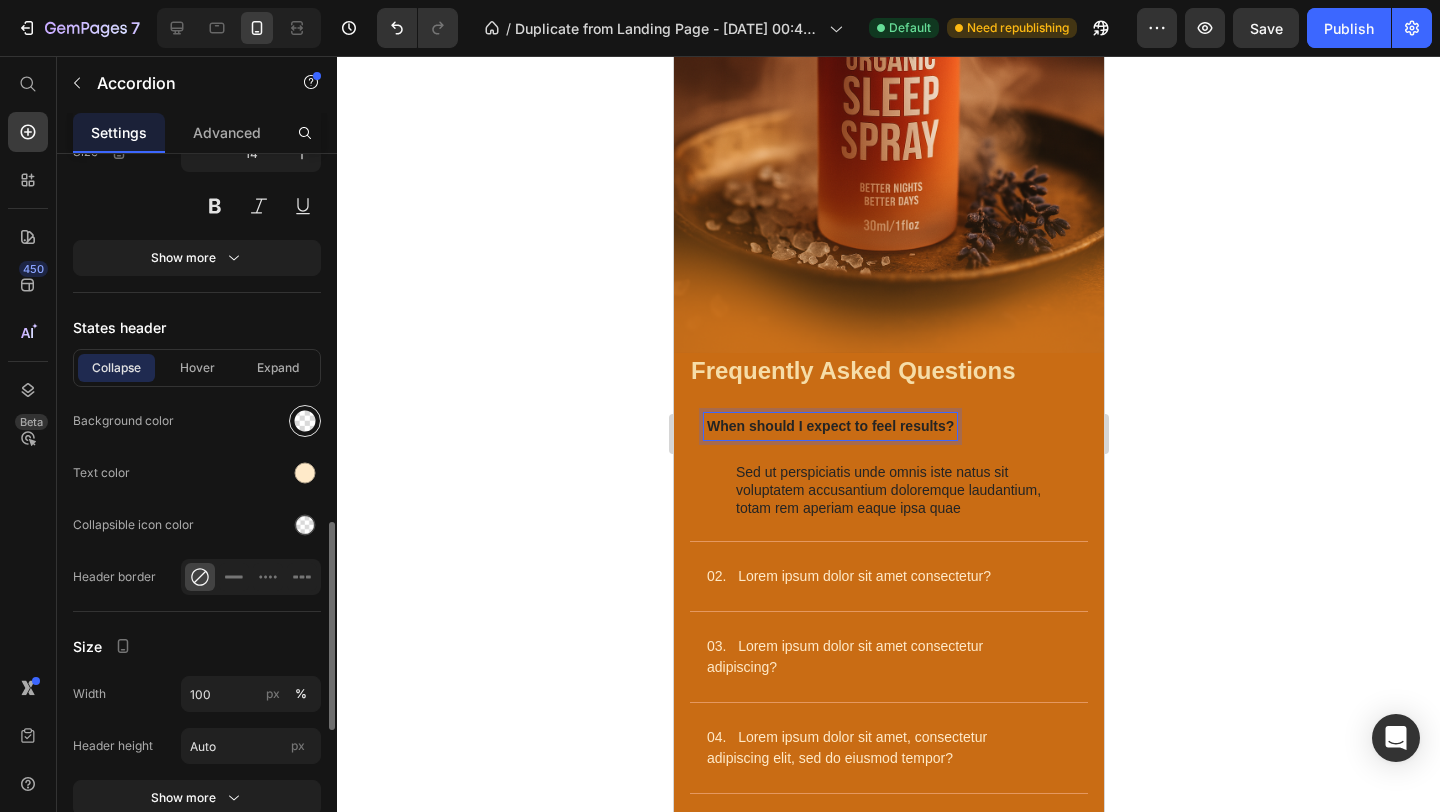 scroll, scrollTop: 1257, scrollLeft: 0, axis: vertical 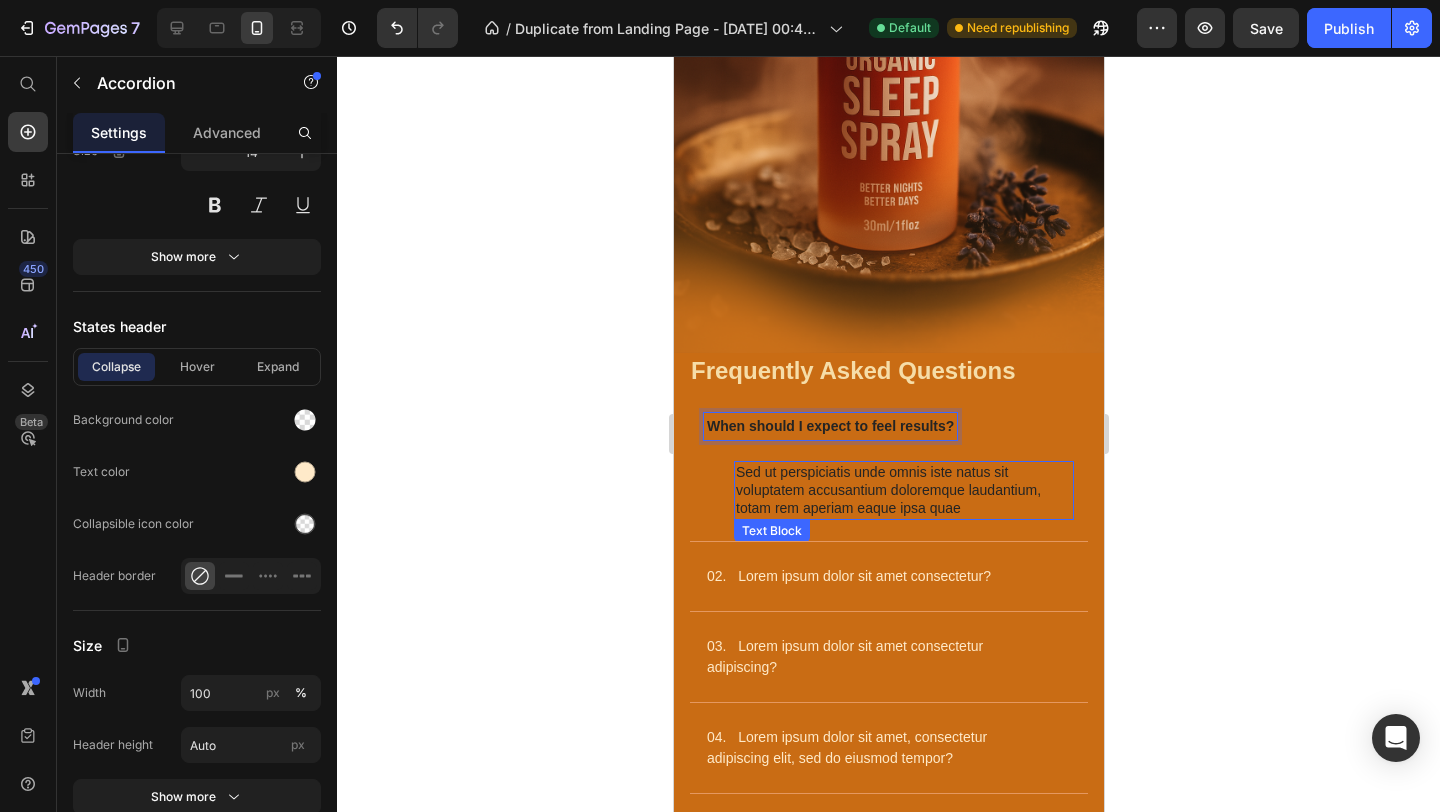 click on "Sed ut perspiciatis unde omnis iste natus sit voluptatem accusantium doloremque laudantium, totam rem aperiam eaque ipsa quae" at bounding box center (903, 490) 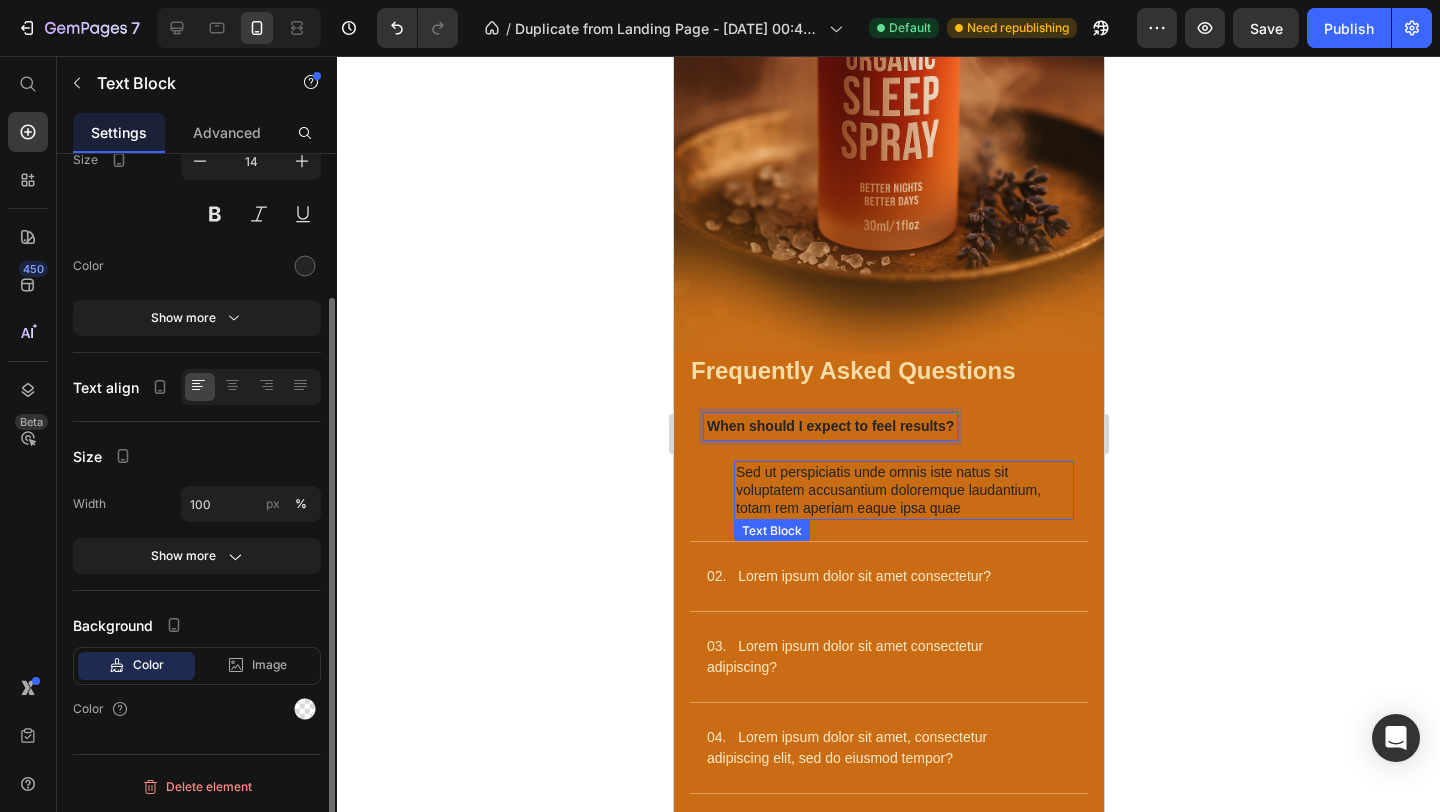 scroll, scrollTop: 0, scrollLeft: 0, axis: both 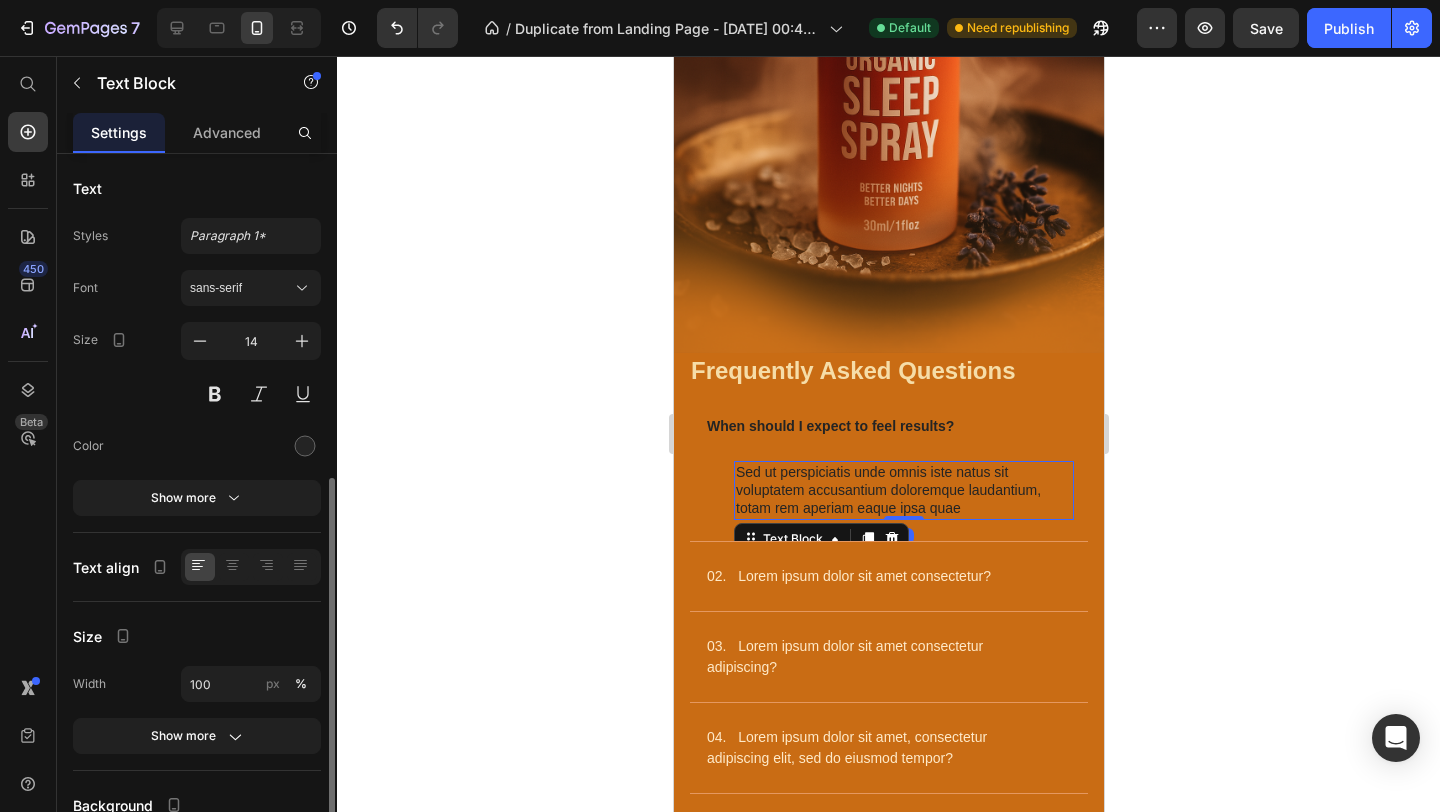 click on "Sed ut perspiciatis unde omnis iste natus sit voluptatem accusantium doloremque laudantium, totam rem aperiam eaque ipsa quae" at bounding box center (903, 490) 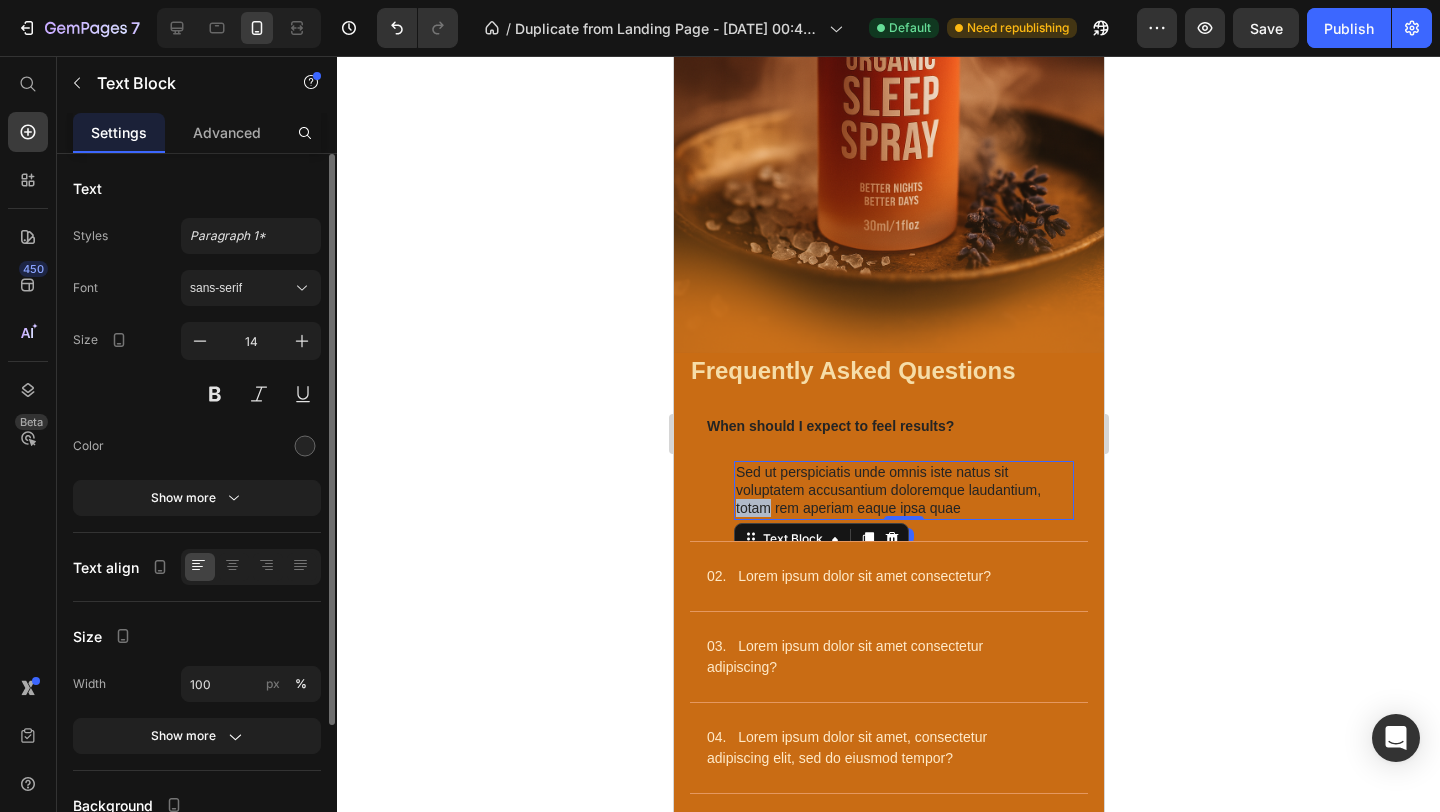 click on "Sed ut perspiciatis unde omnis iste natus sit voluptatem accusantium doloremque laudantium, totam rem aperiam eaque ipsa quae" at bounding box center [903, 490] 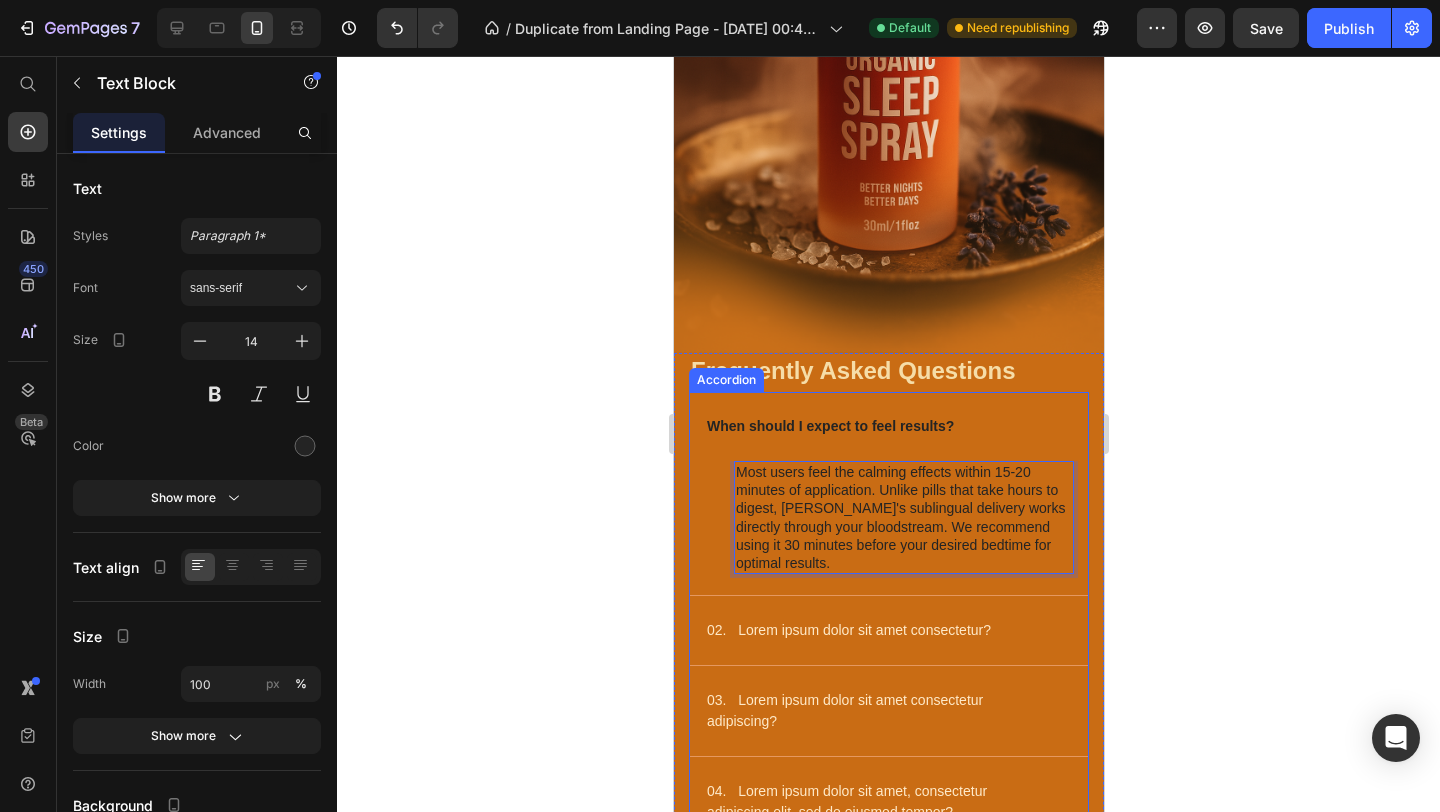 click 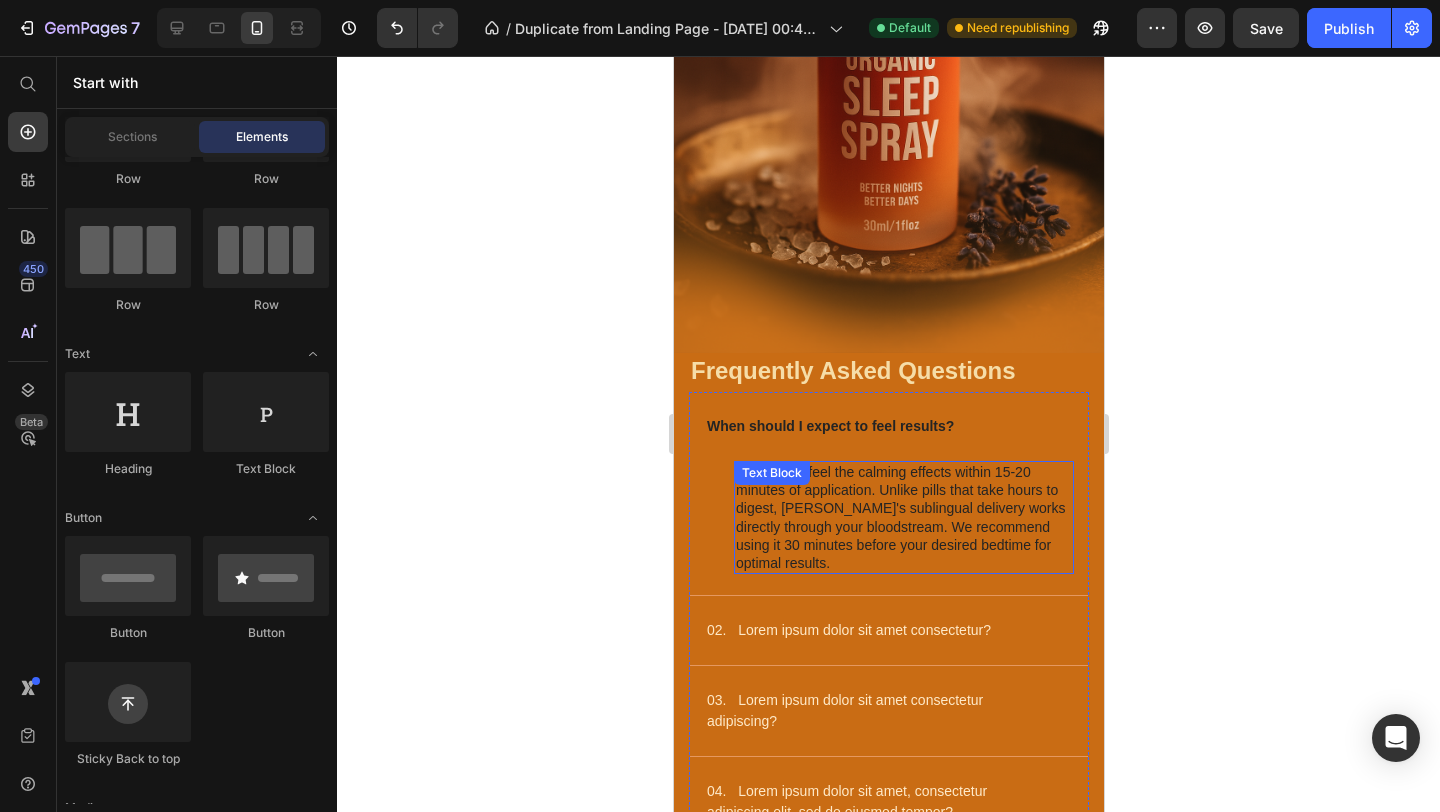 click on "Most users feel the calming effects within 15-20 minutes of application. Unlike pills that take hours to digest, [PERSON_NAME]'s sublingual delivery works directly through your bloodstream. We recommend using it 30 minutes before your desired bedtime for optimal results." at bounding box center (903, 517) 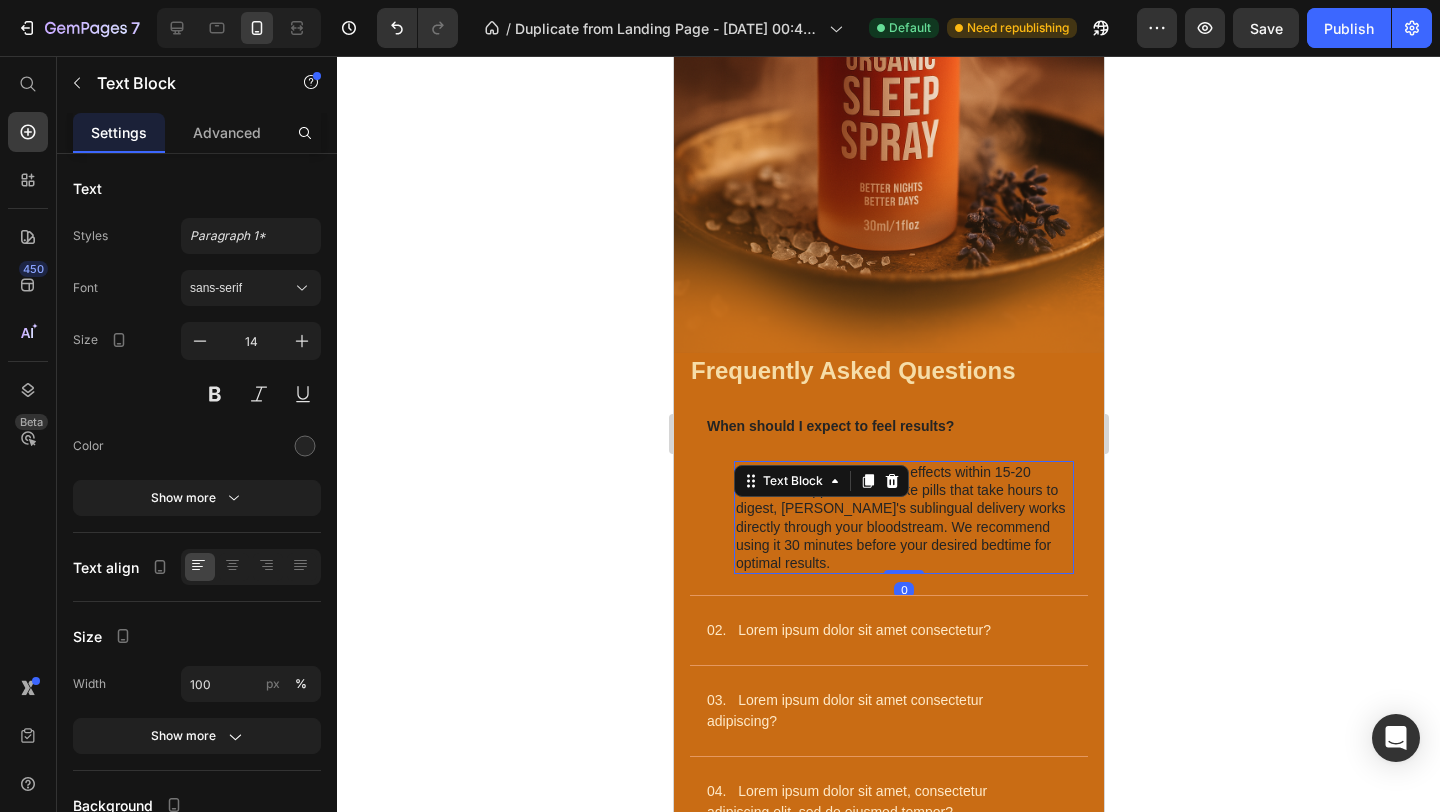 click on "Most users feel the calming effects within 15-20 minutes of application. Unlike pills that take hours to digest, [PERSON_NAME]'s sublingual delivery works directly through your bloodstream. We recommend using it 30 minutes before your desired bedtime for optimal results." at bounding box center (903, 517) 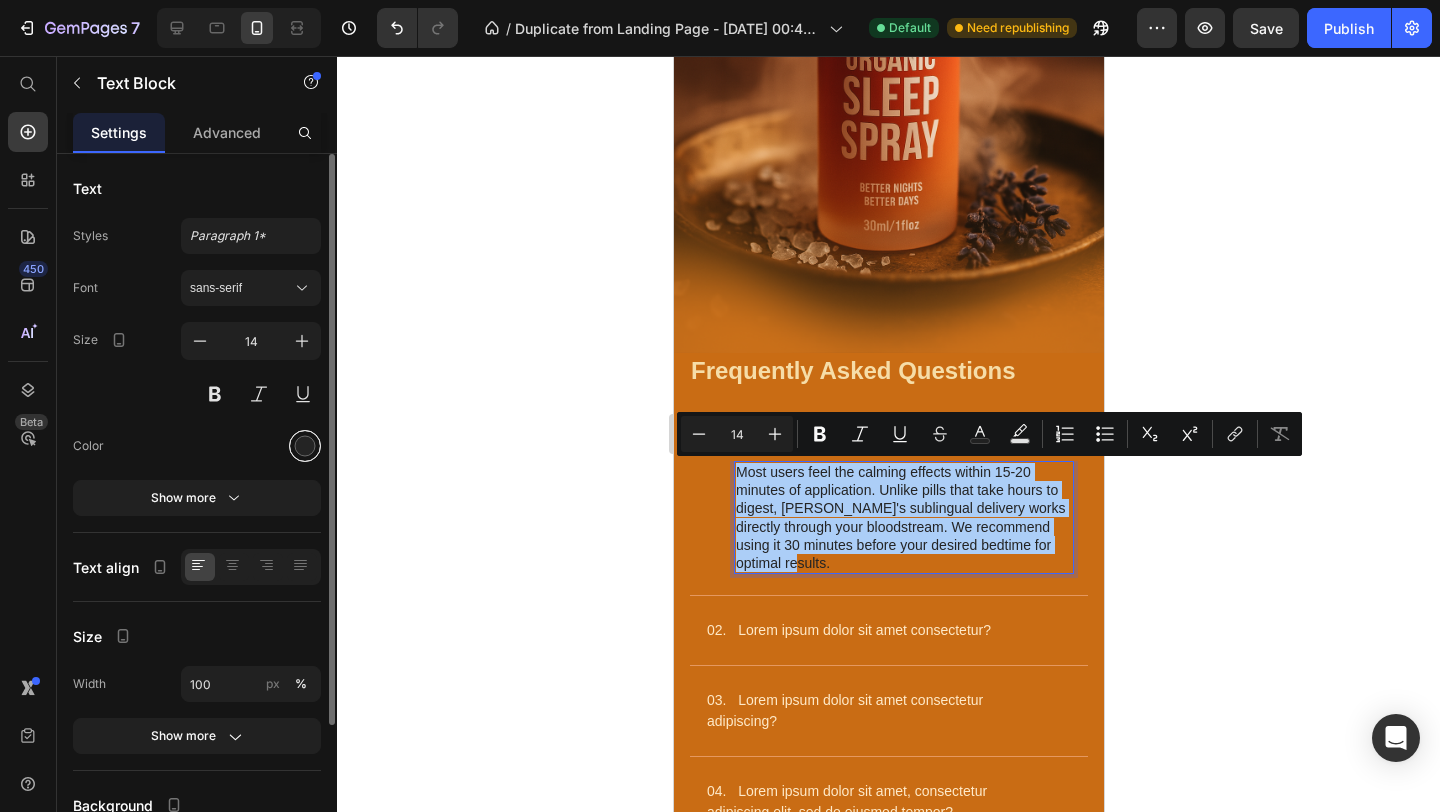 click at bounding box center [305, 446] 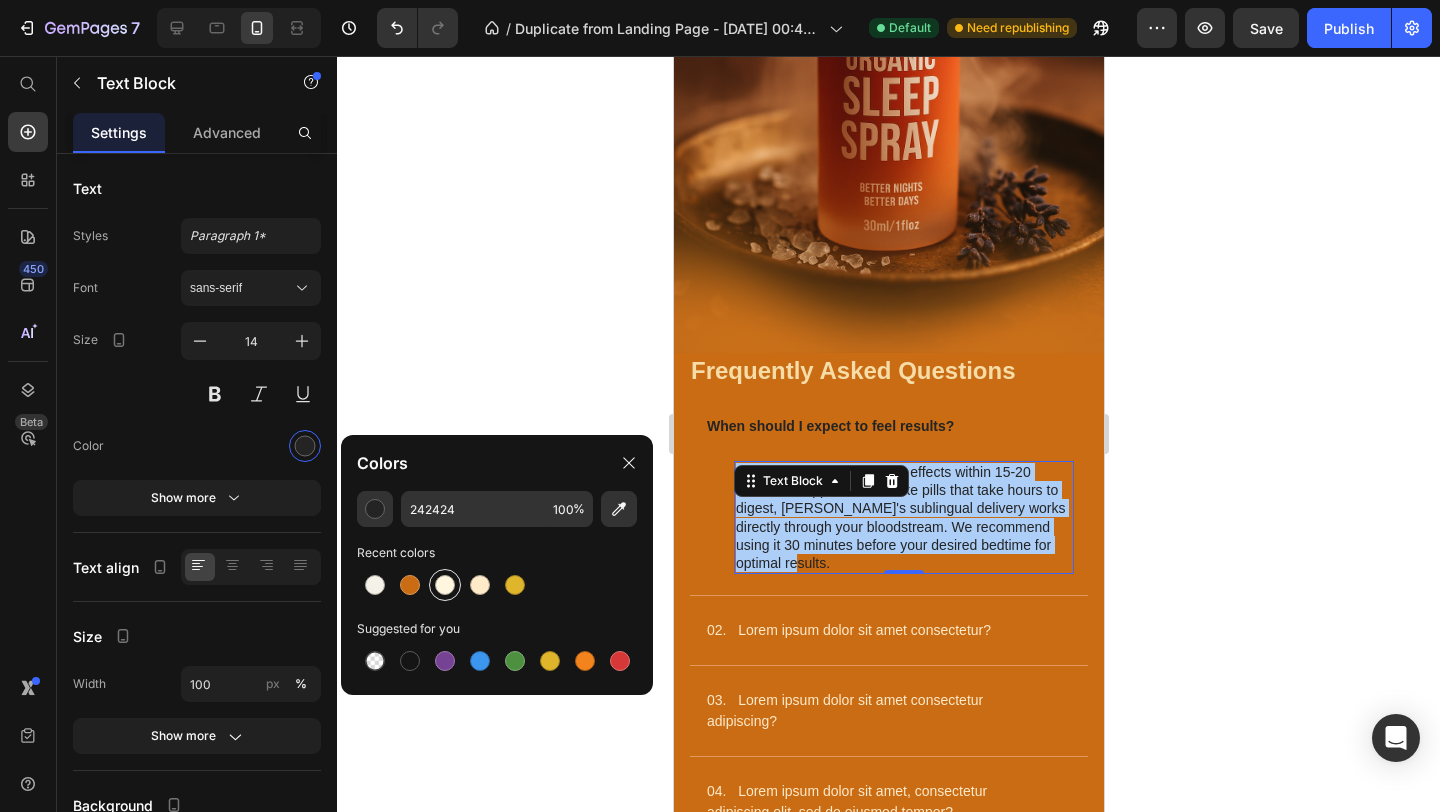 click at bounding box center [445, 585] 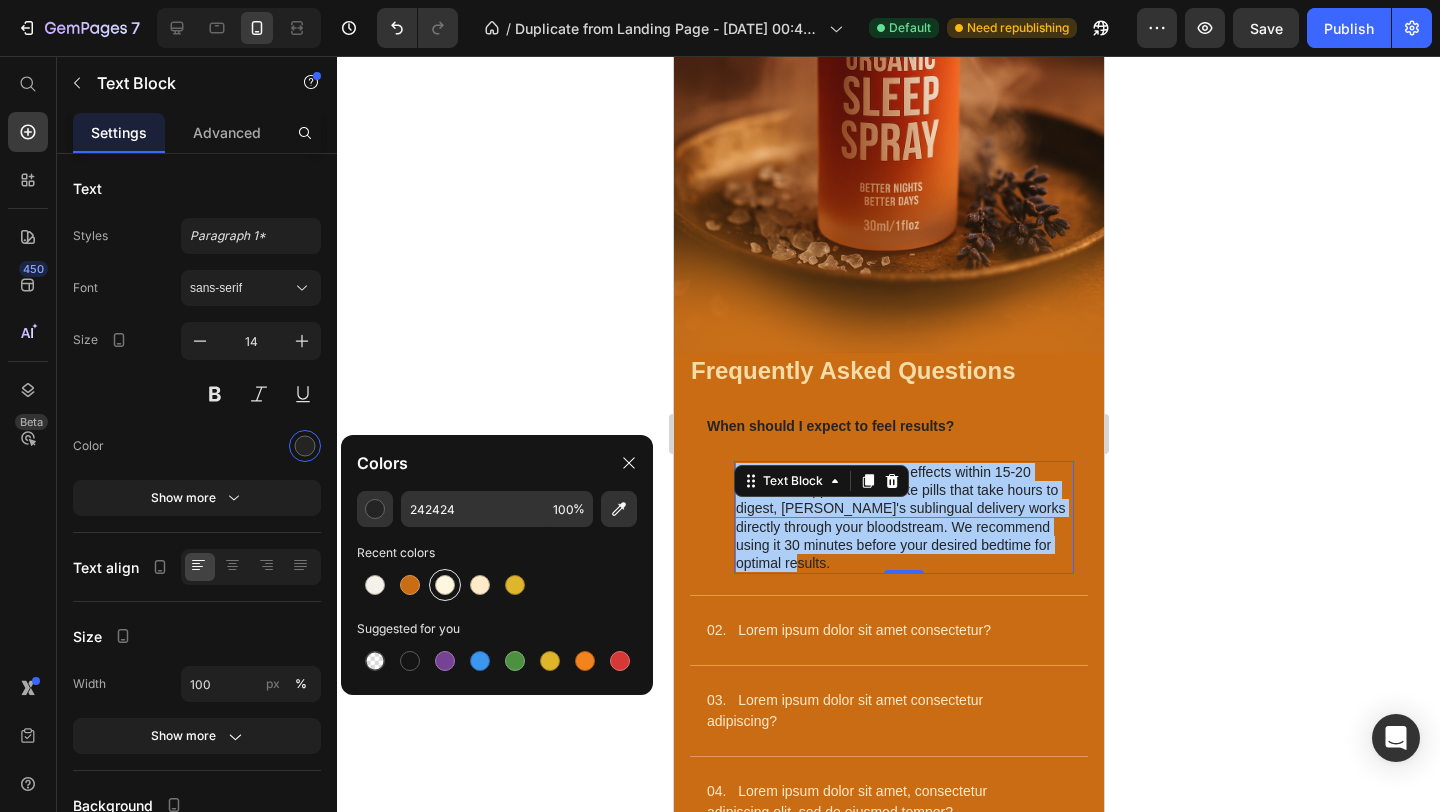 type on "FFF6E0" 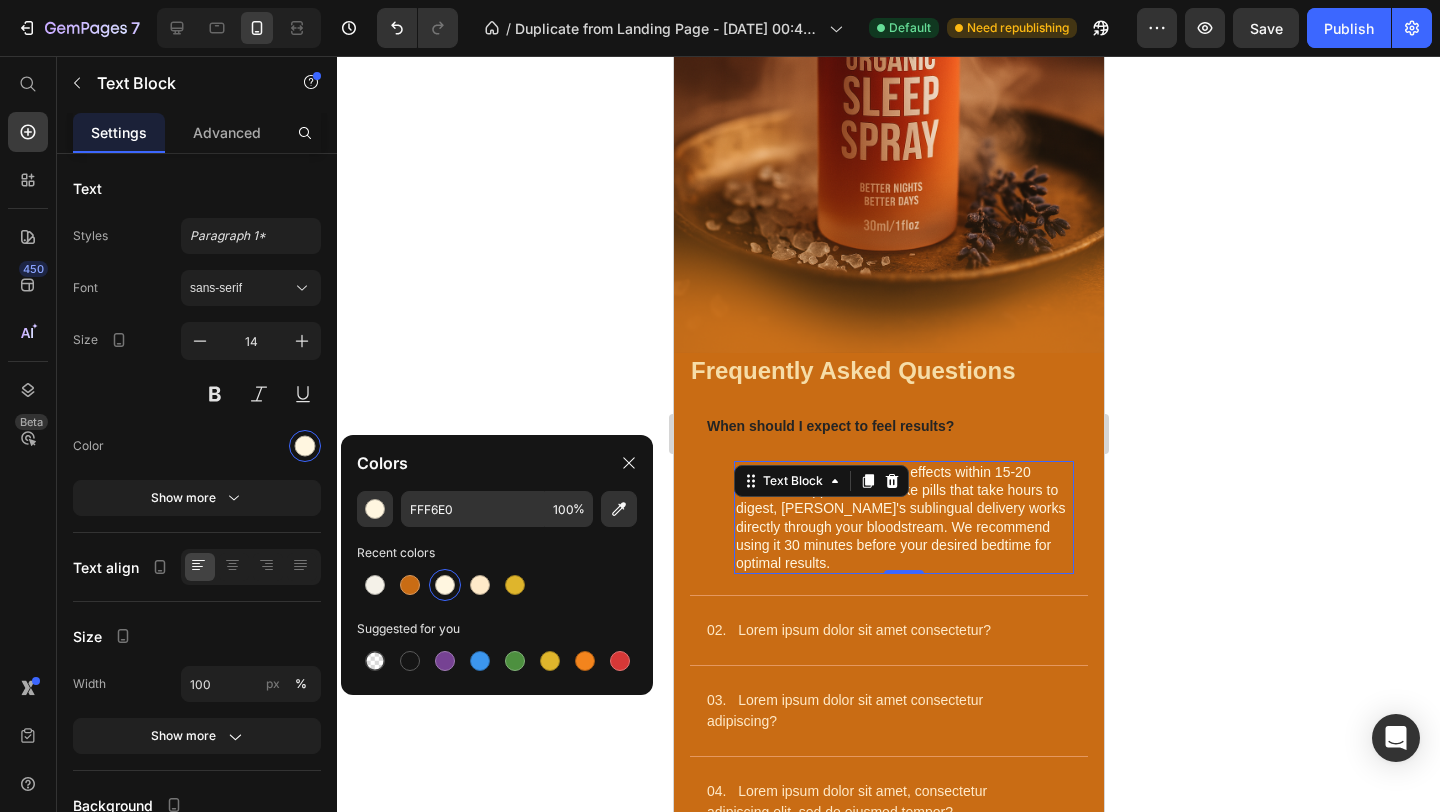 click 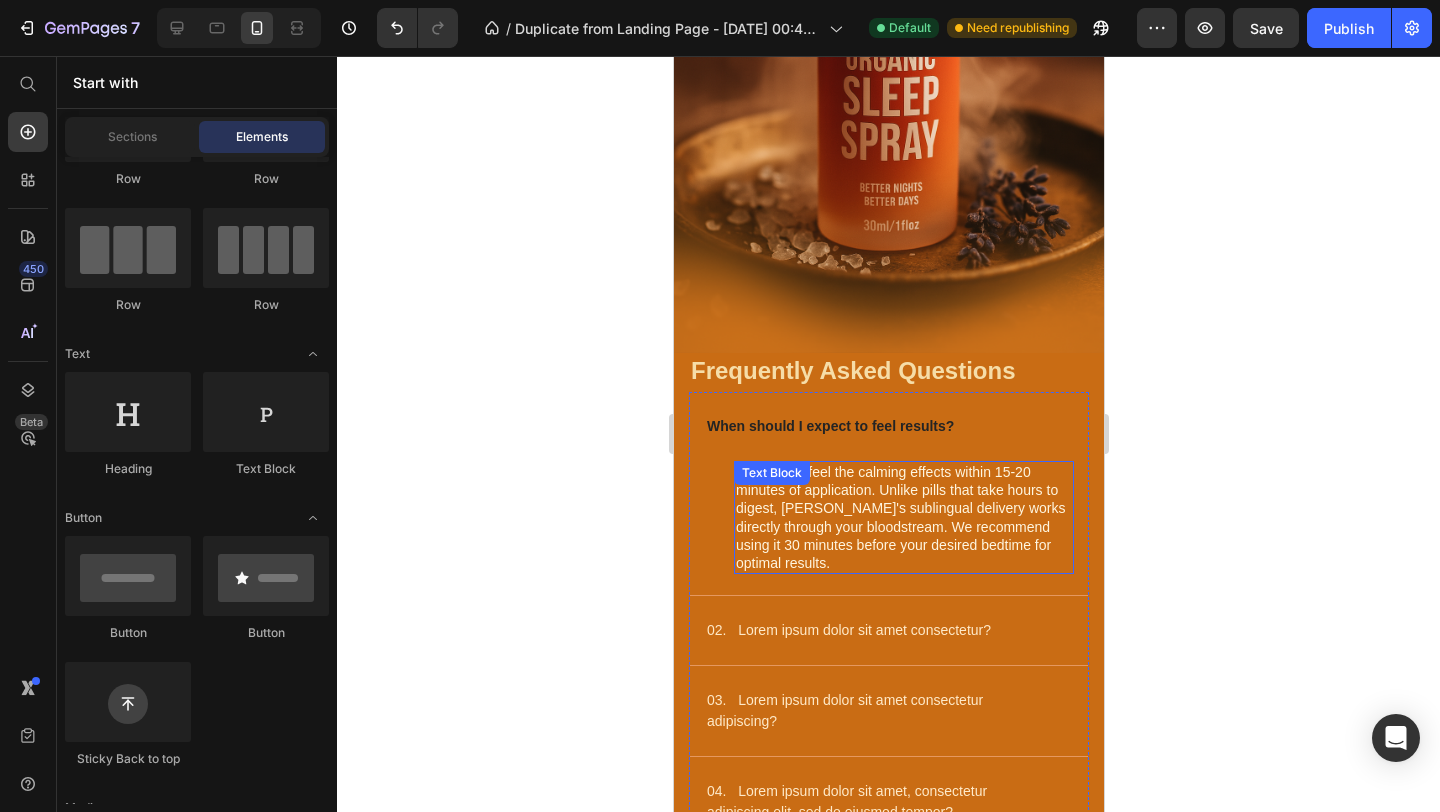 click on "Most users feel the calming effects within 15-20 minutes of application. Unlike pills that take hours to digest, [PERSON_NAME]'s sublingual delivery works directly through your bloodstream. We recommend using it 30 minutes before your desired bedtime for optimal results." at bounding box center [903, 517] 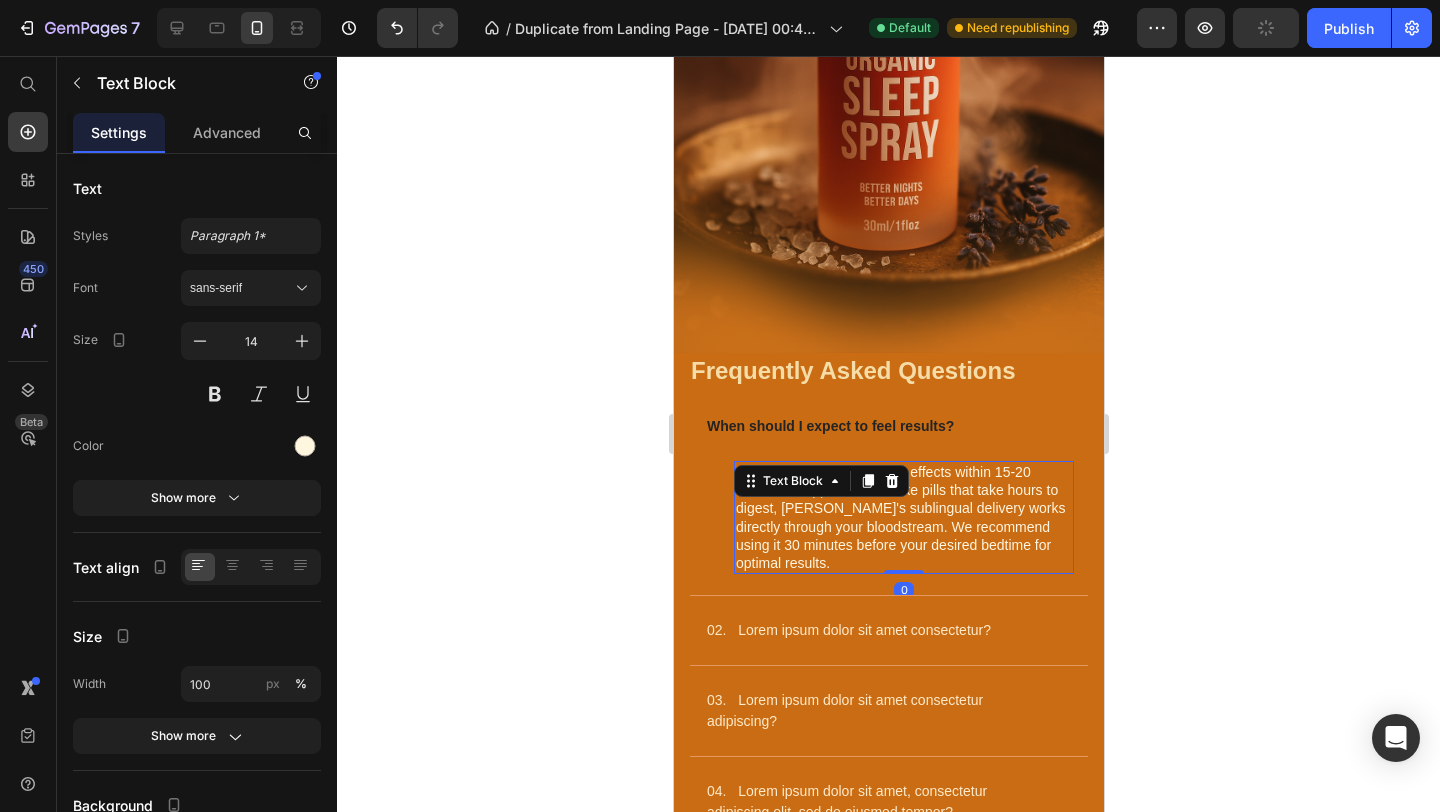 click on "Most users feel the calming effects within 15-20 minutes of application. Unlike pills that take hours to digest, [PERSON_NAME]'s sublingual delivery works directly through your bloodstream. We recommend using it 30 minutes before your desired bedtime for optimal results." at bounding box center [903, 517] 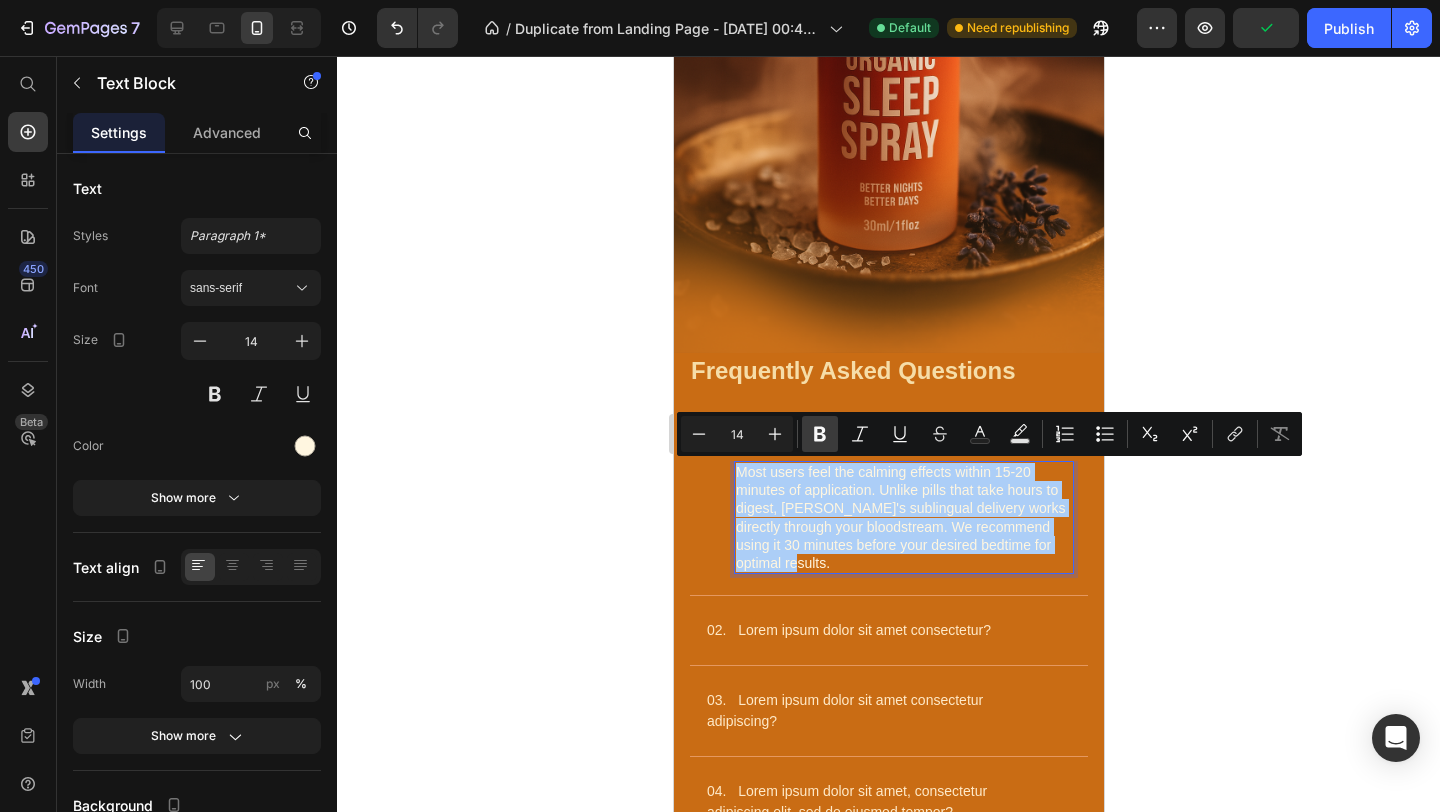 click 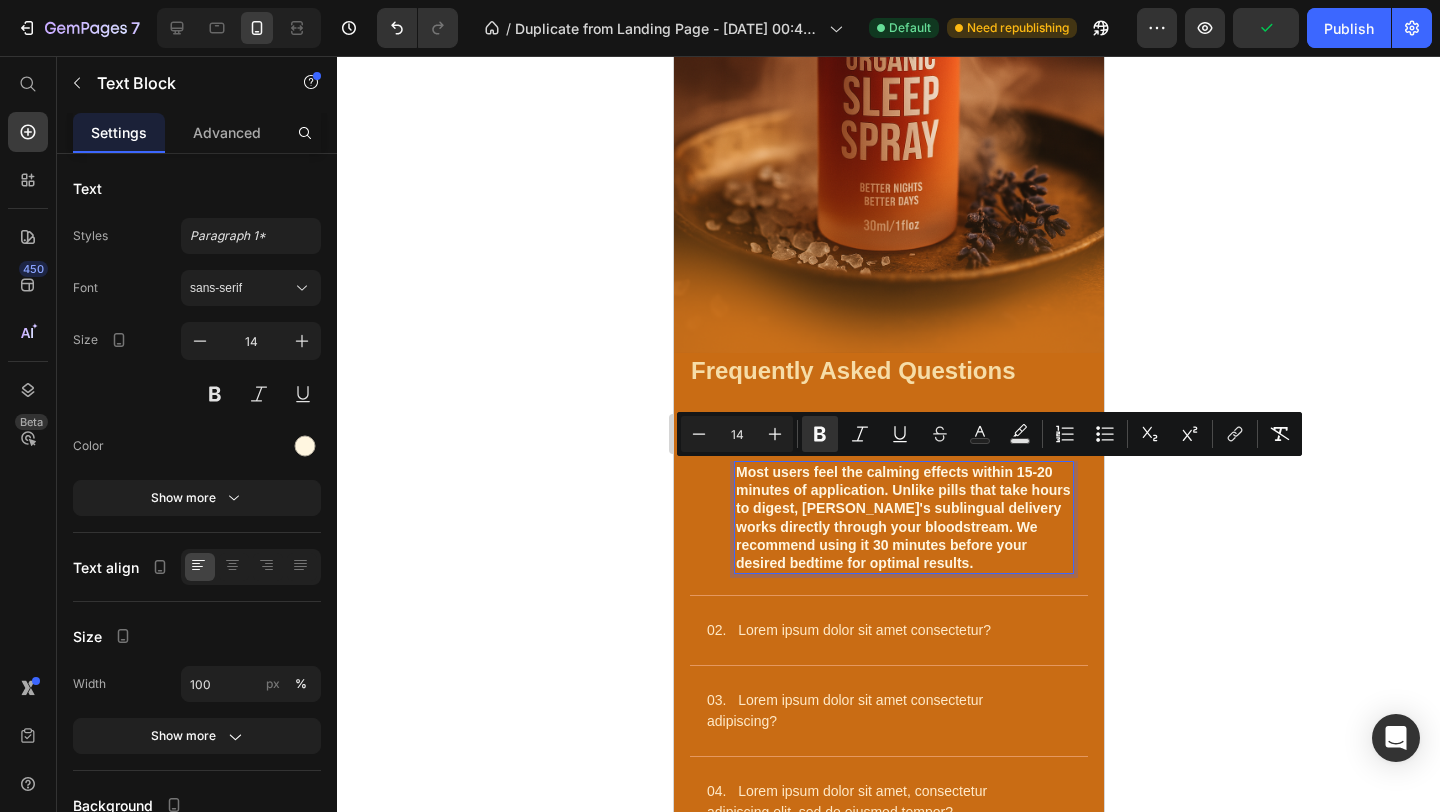 click 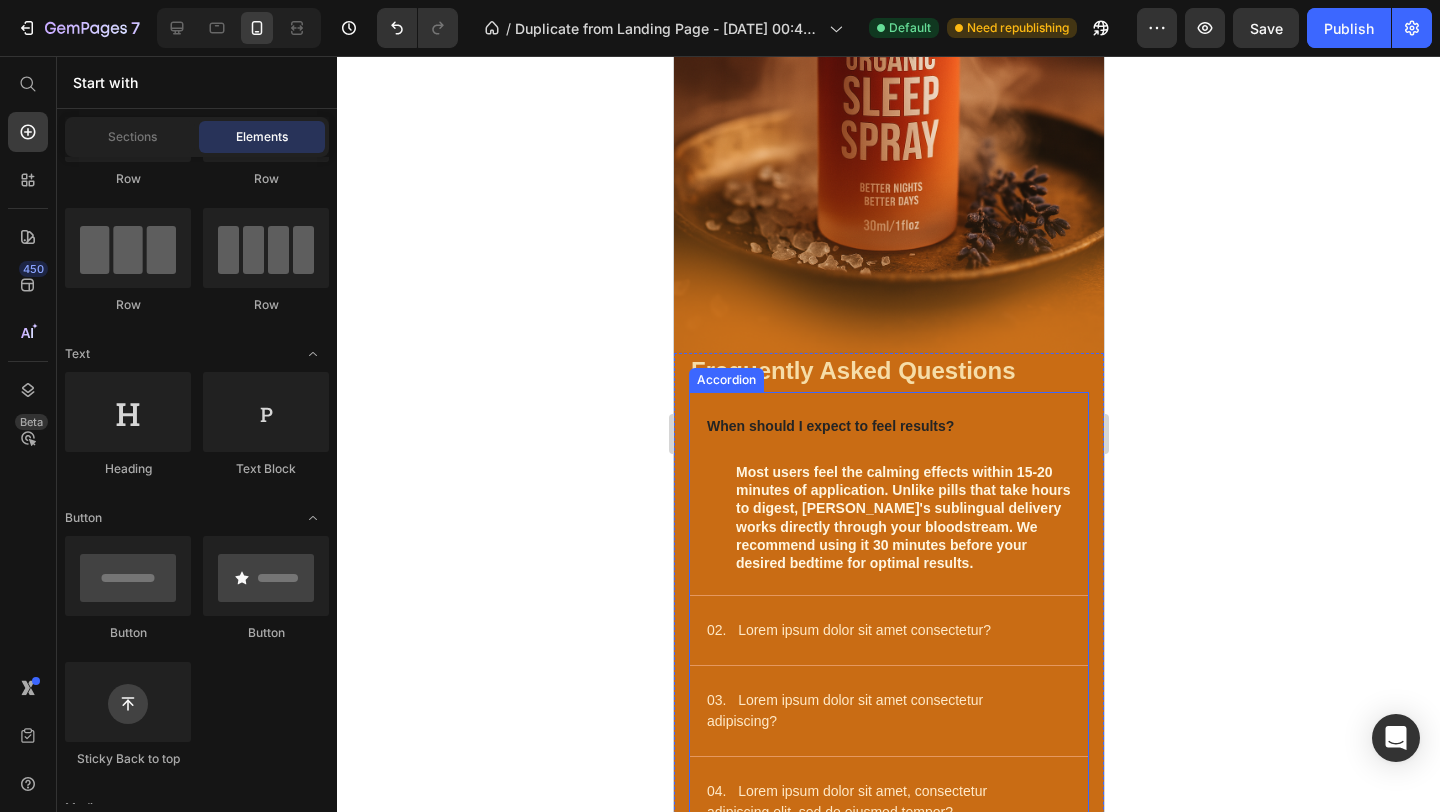 click on "When should I expect to feel results?" at bounding box center [829, 426] 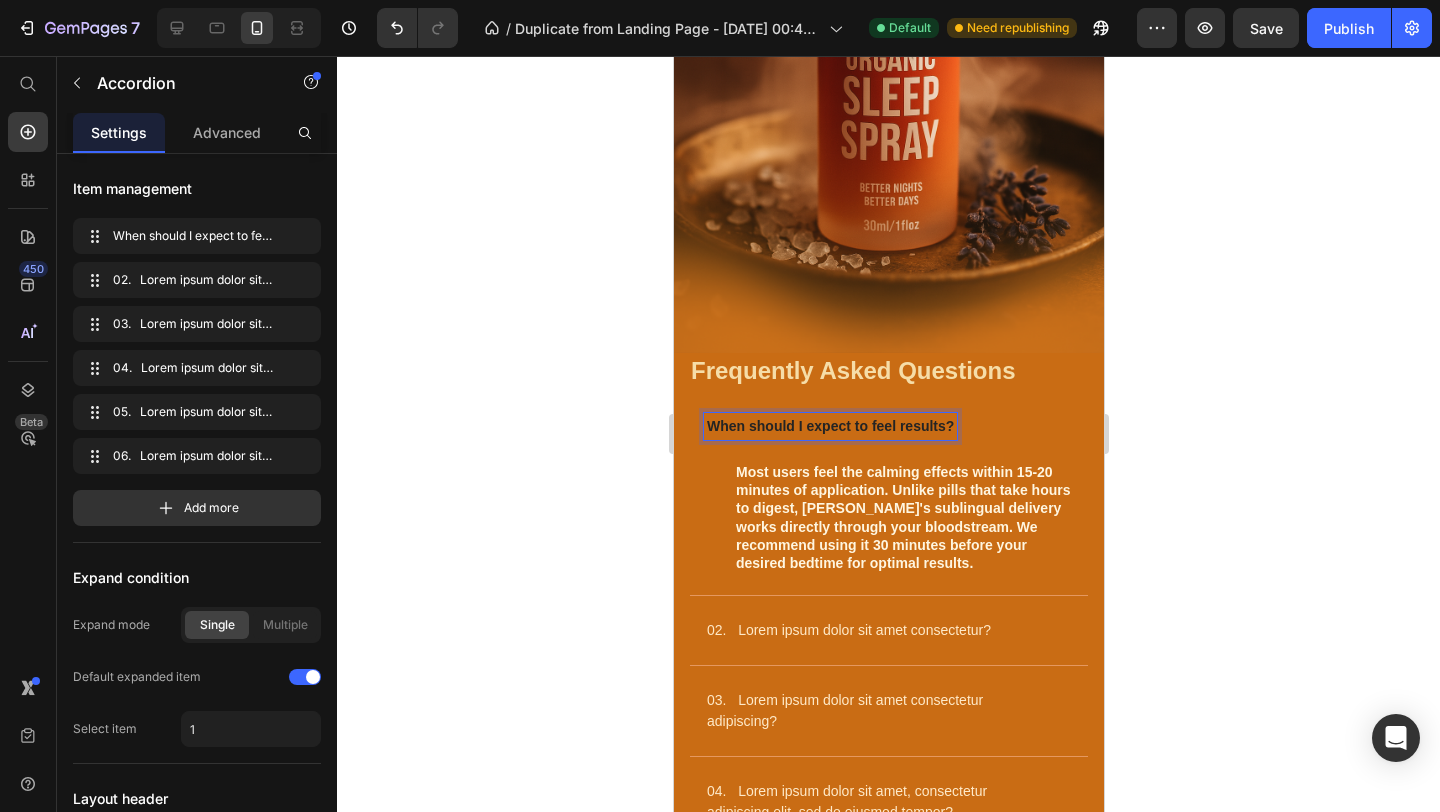 click on "When should I expect to feel results?" at bounding box center (829, 426) 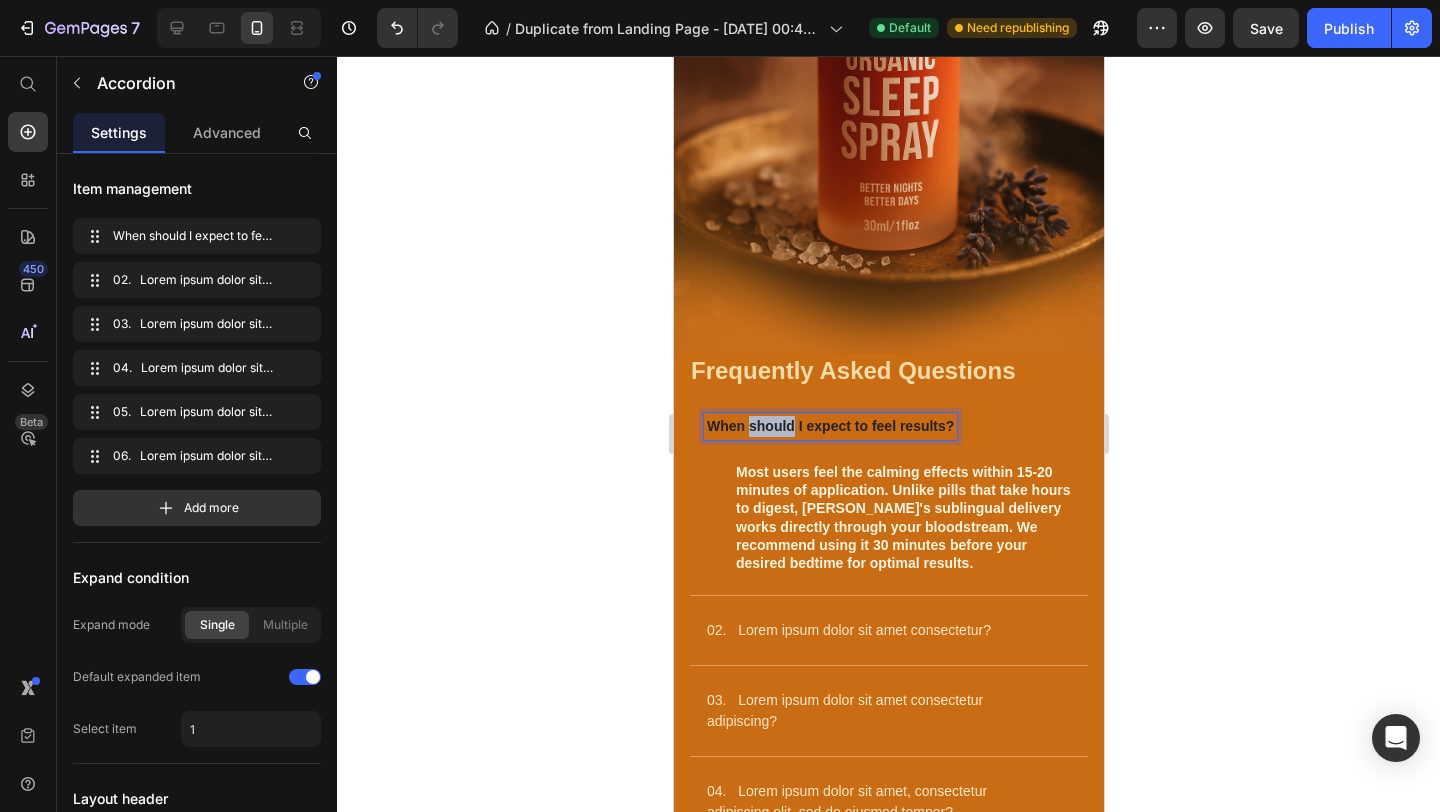 click on "When should I expect to feel results?" at bounding box center (829, 426) 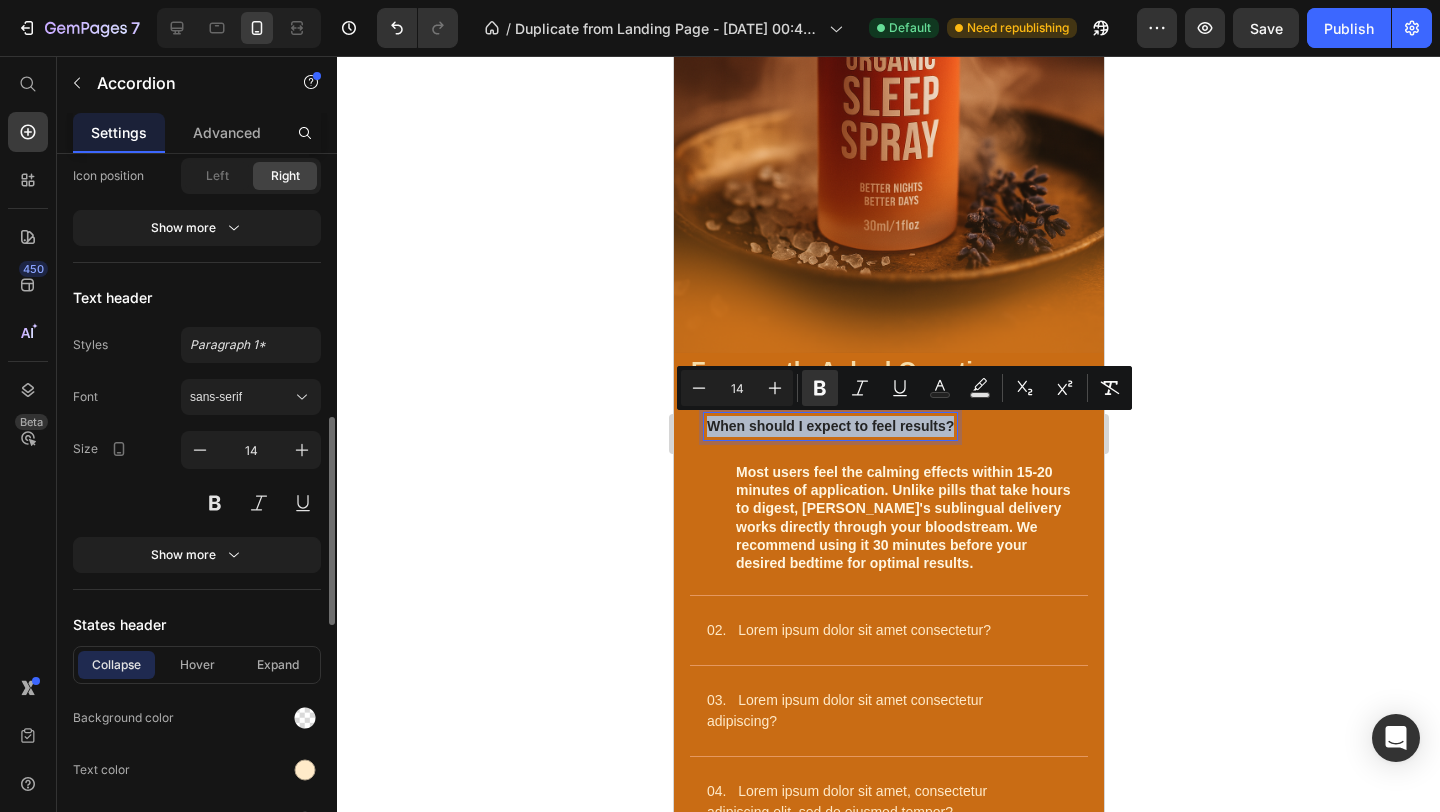 scroll, scrollTop: 1111, scrollLeft: 0, axis: vertical 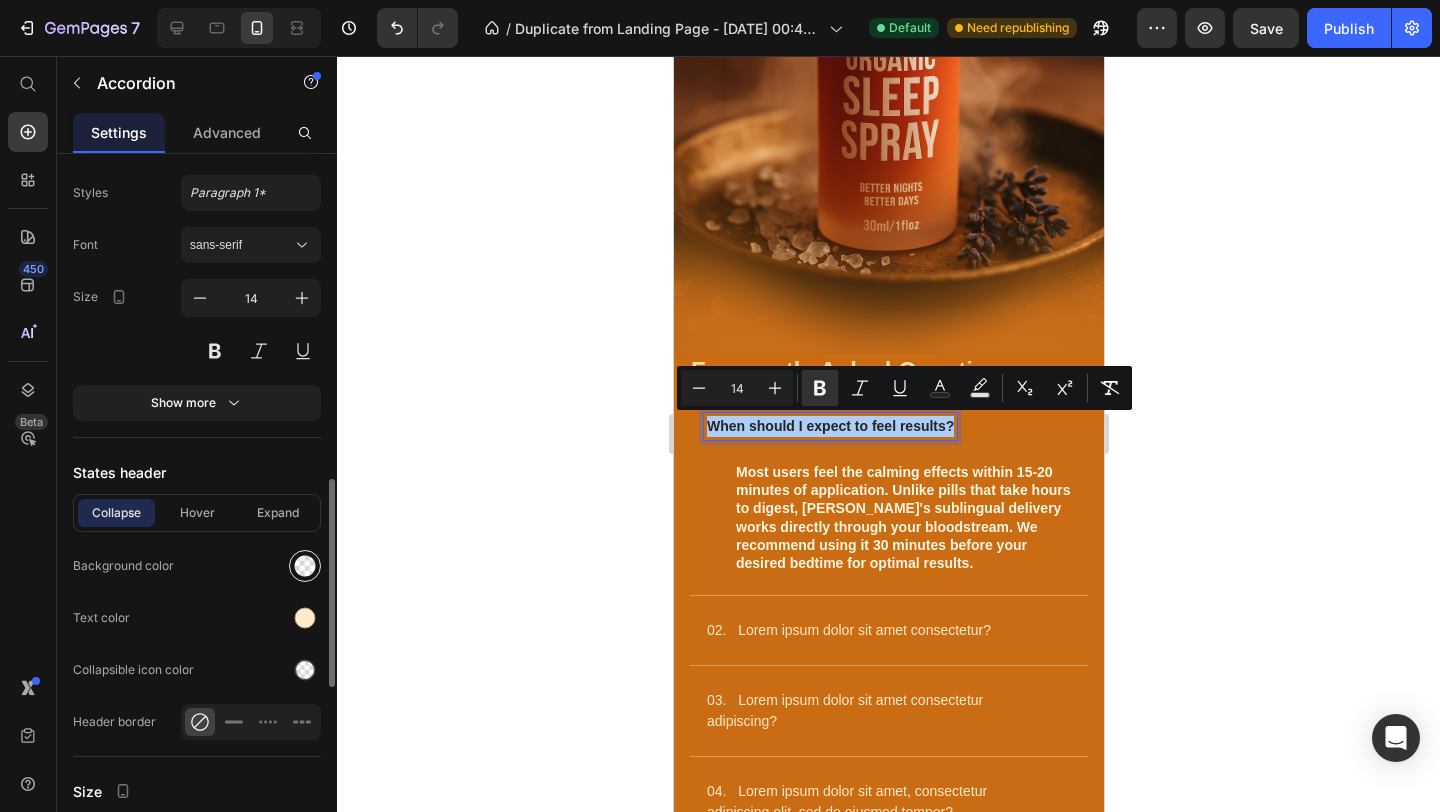 click at bounding box center [305, 566] 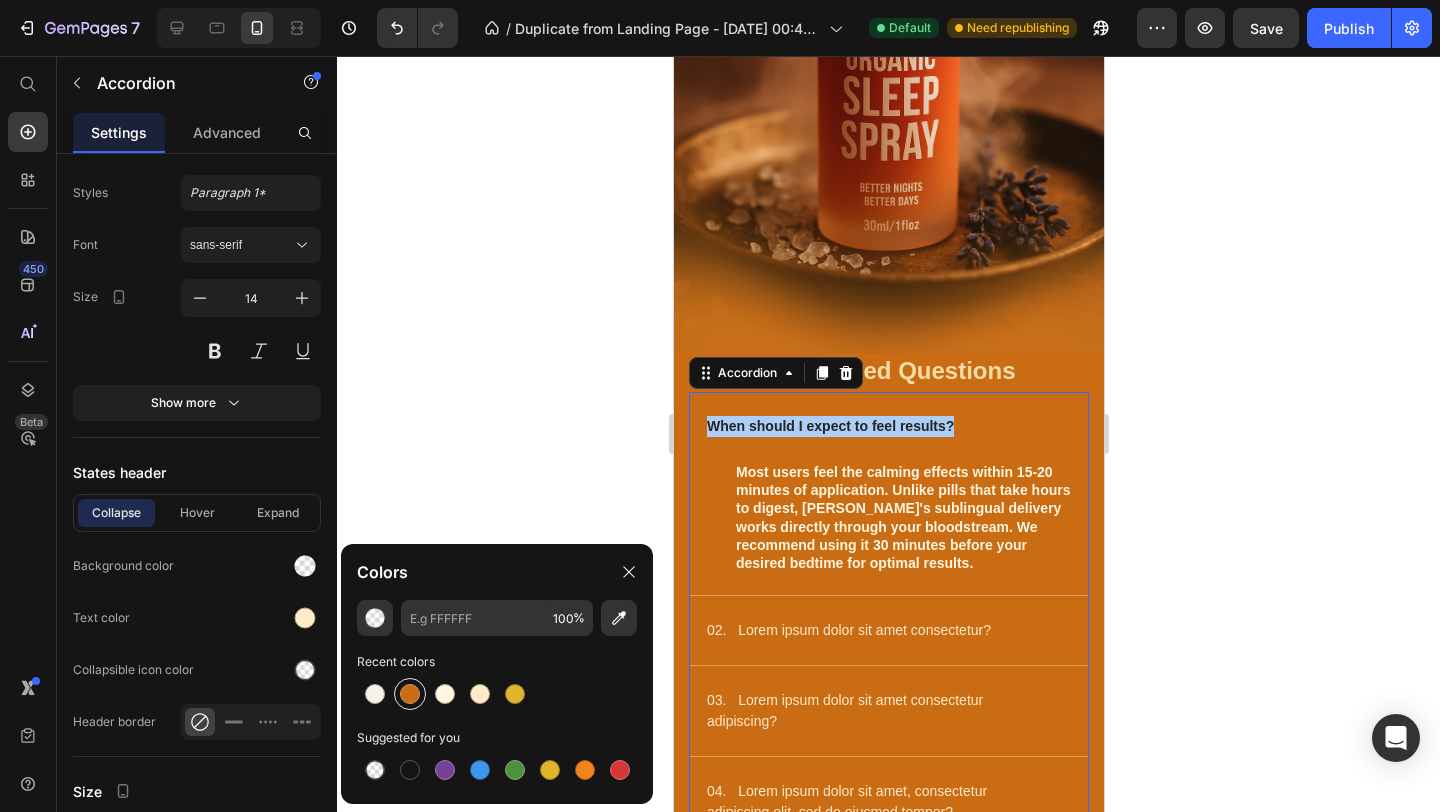 click at bounding box center (410, 694) 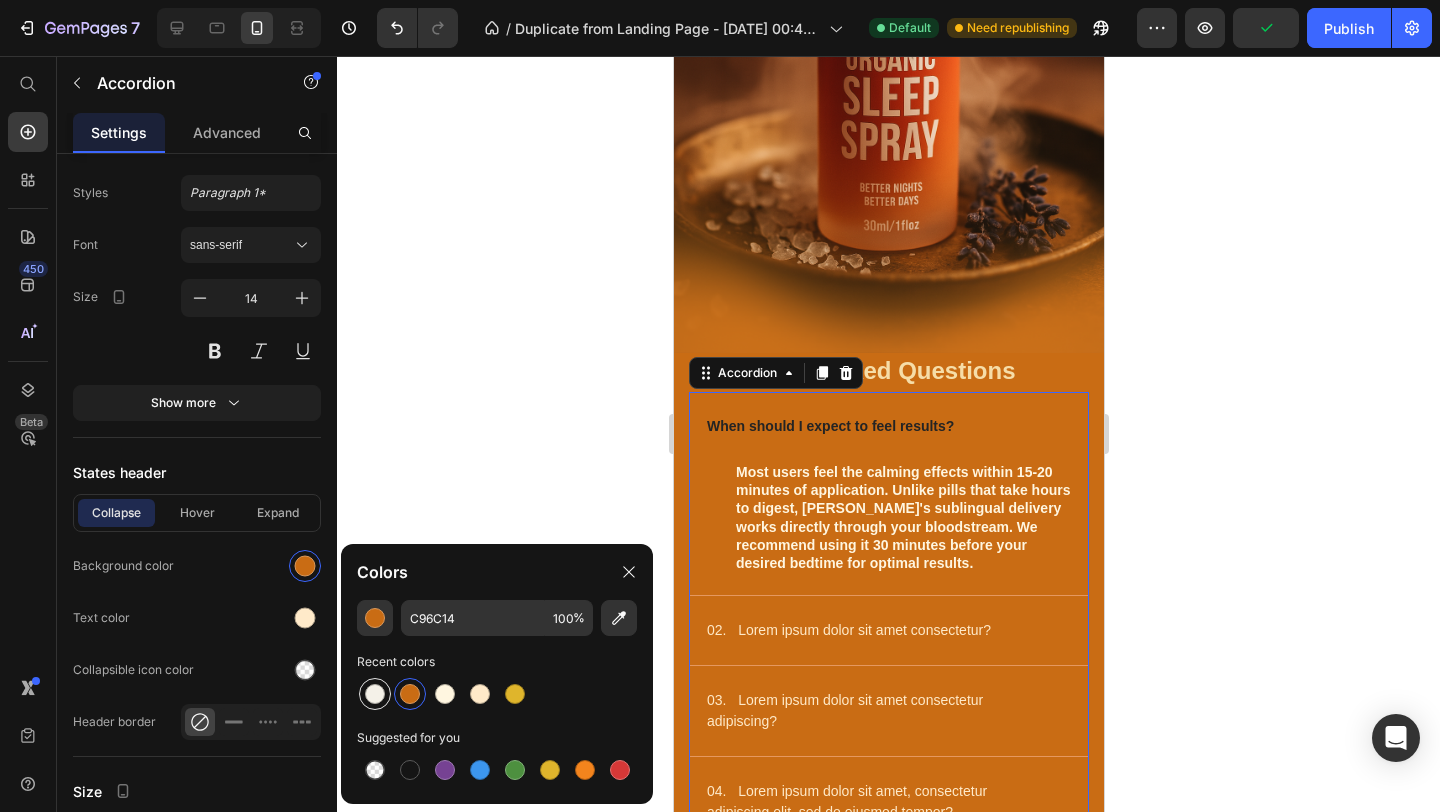 click at bounding box center (375, 694) 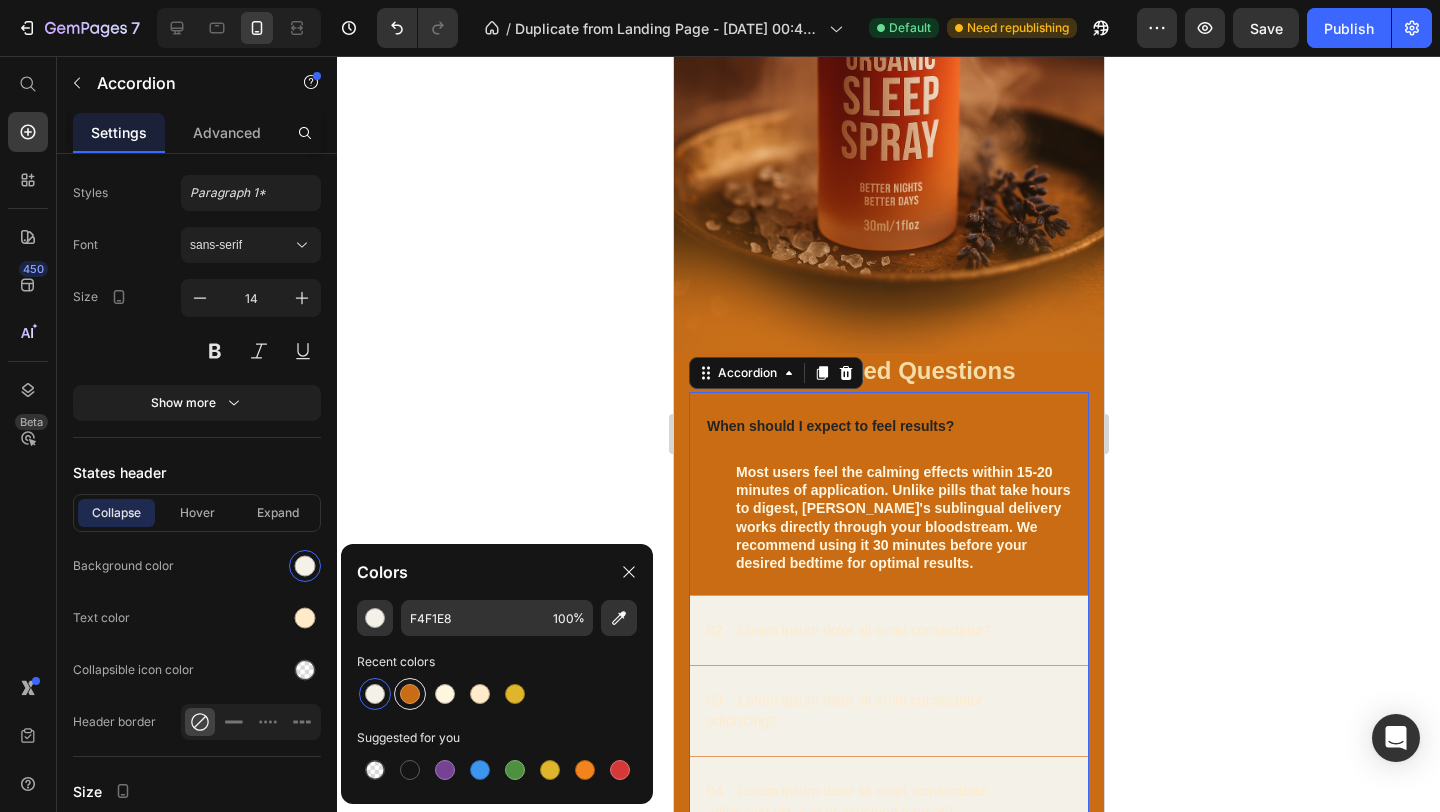 click at bounding box center (410, 694) 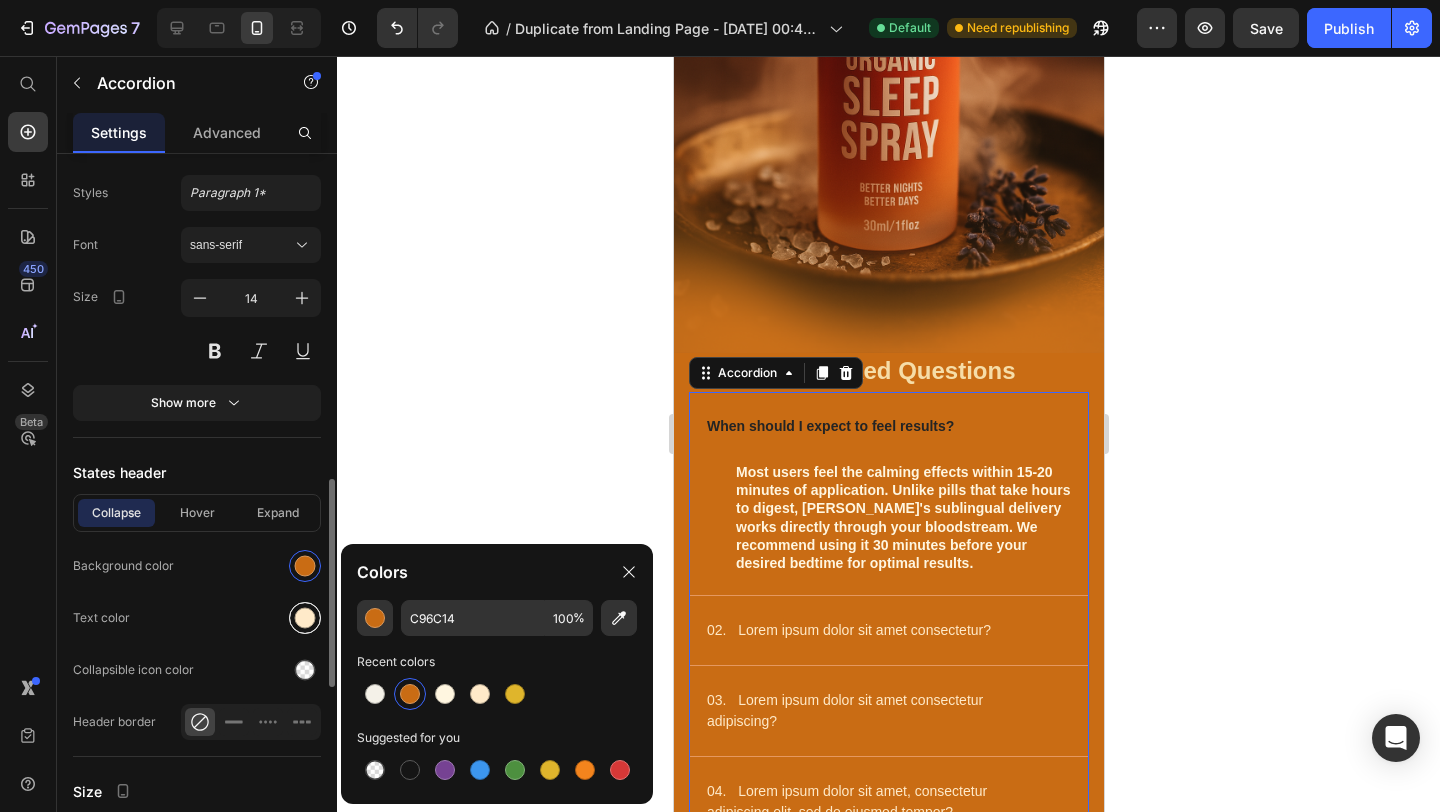 click at bounding box center [305, 618] 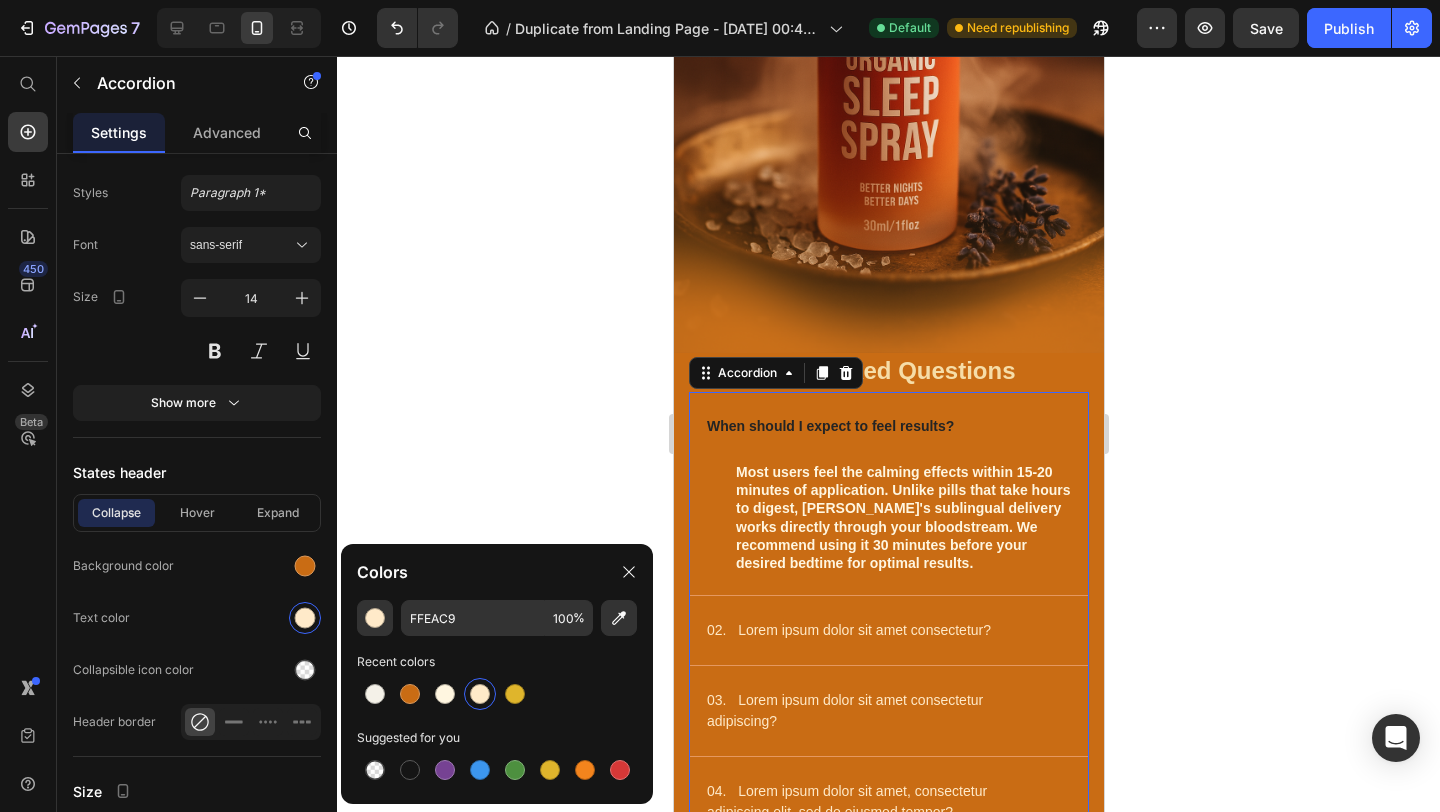 click at bounding box center [480, 694] 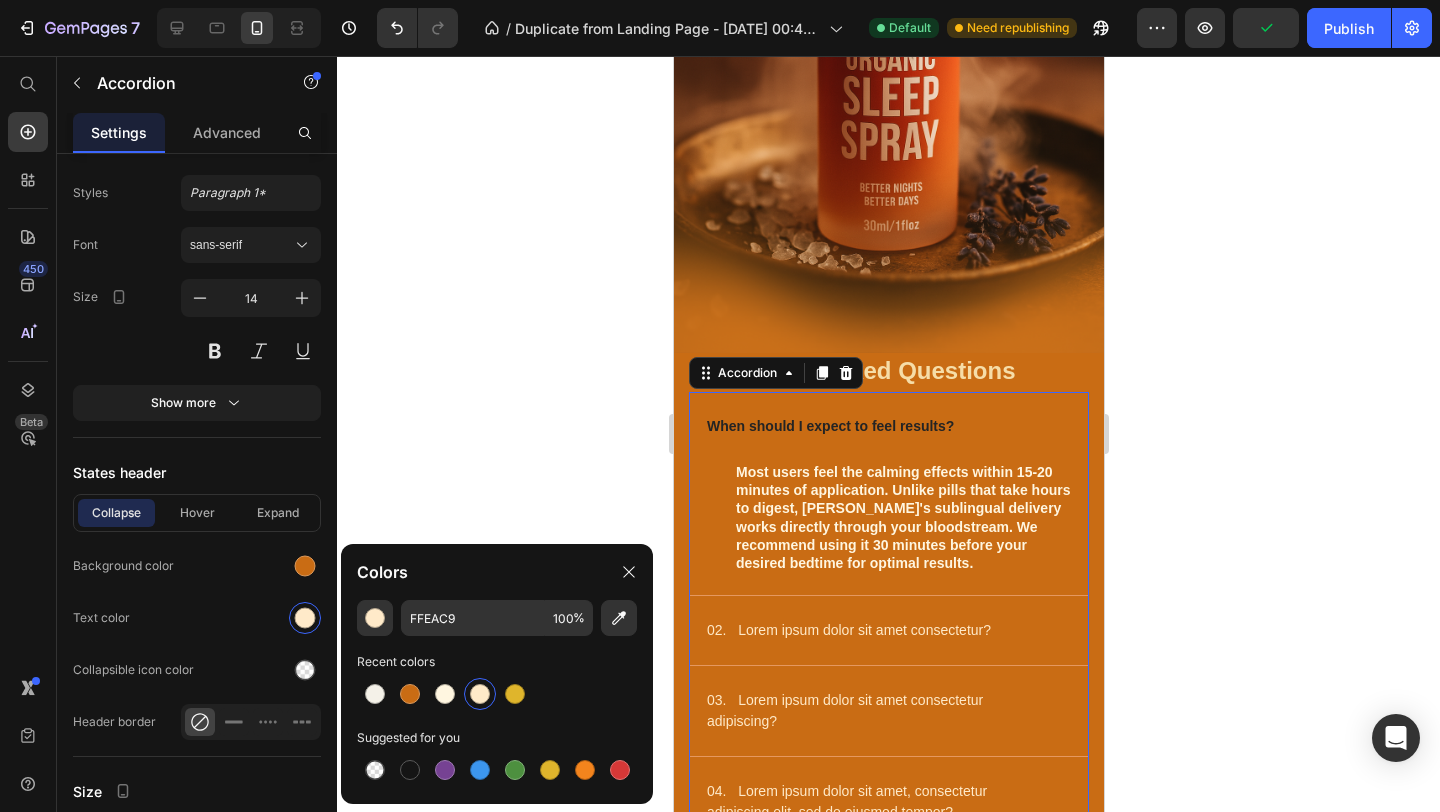 click 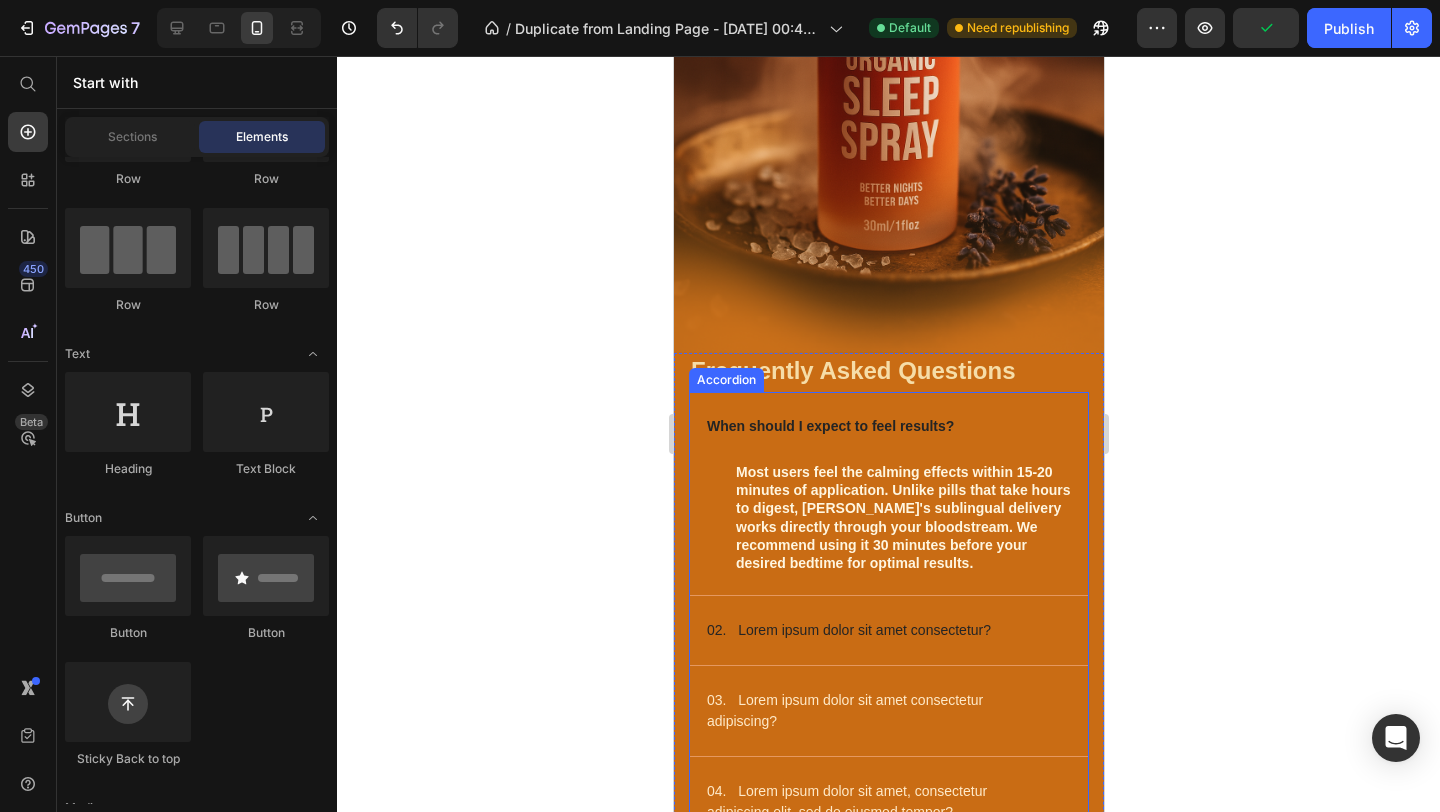 scroll, scrollTop: 6725, scrollLeft: 0, axis: vertical 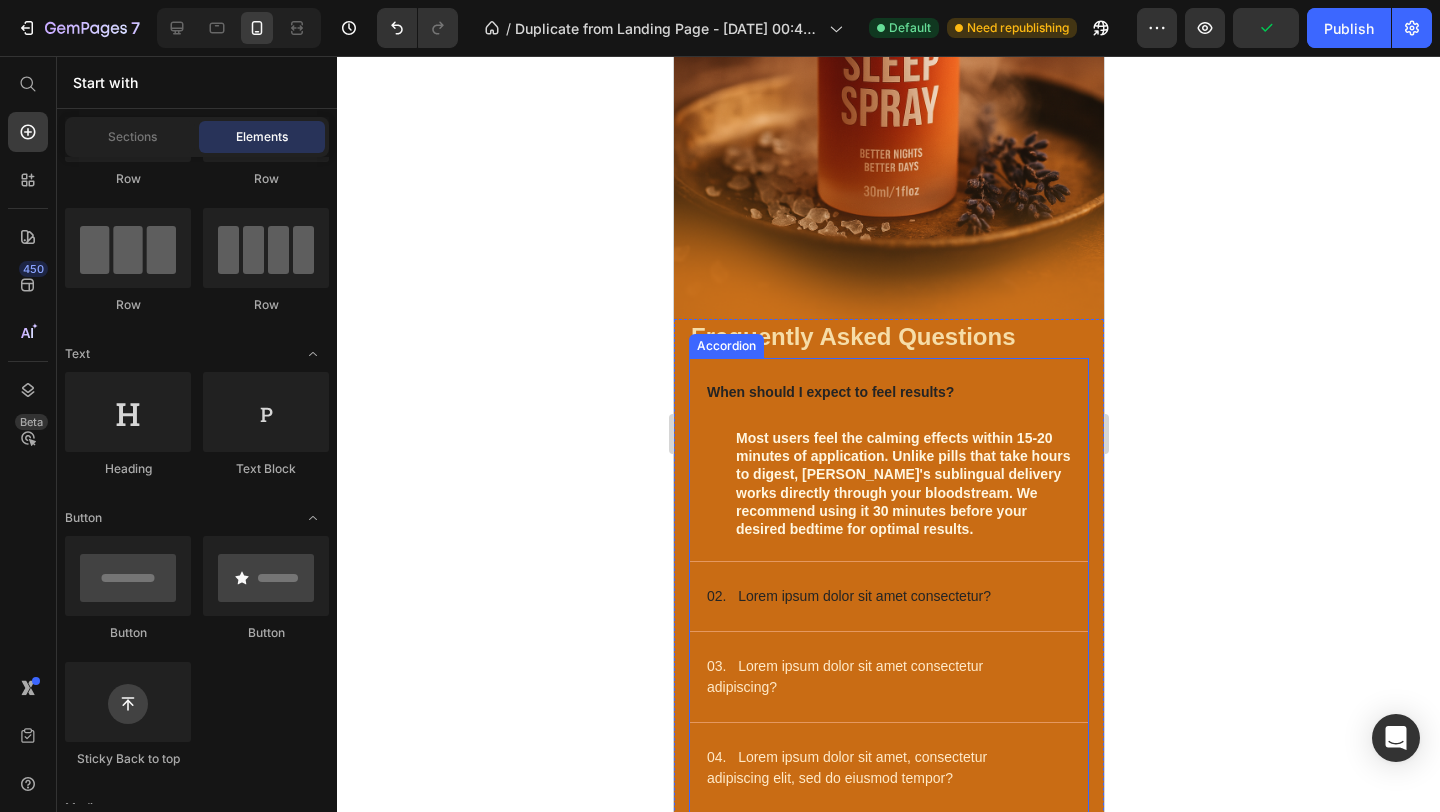 click on "02.   Lorem ipsum dolor sit amet consectetur?" at bounding box center (888, 596) 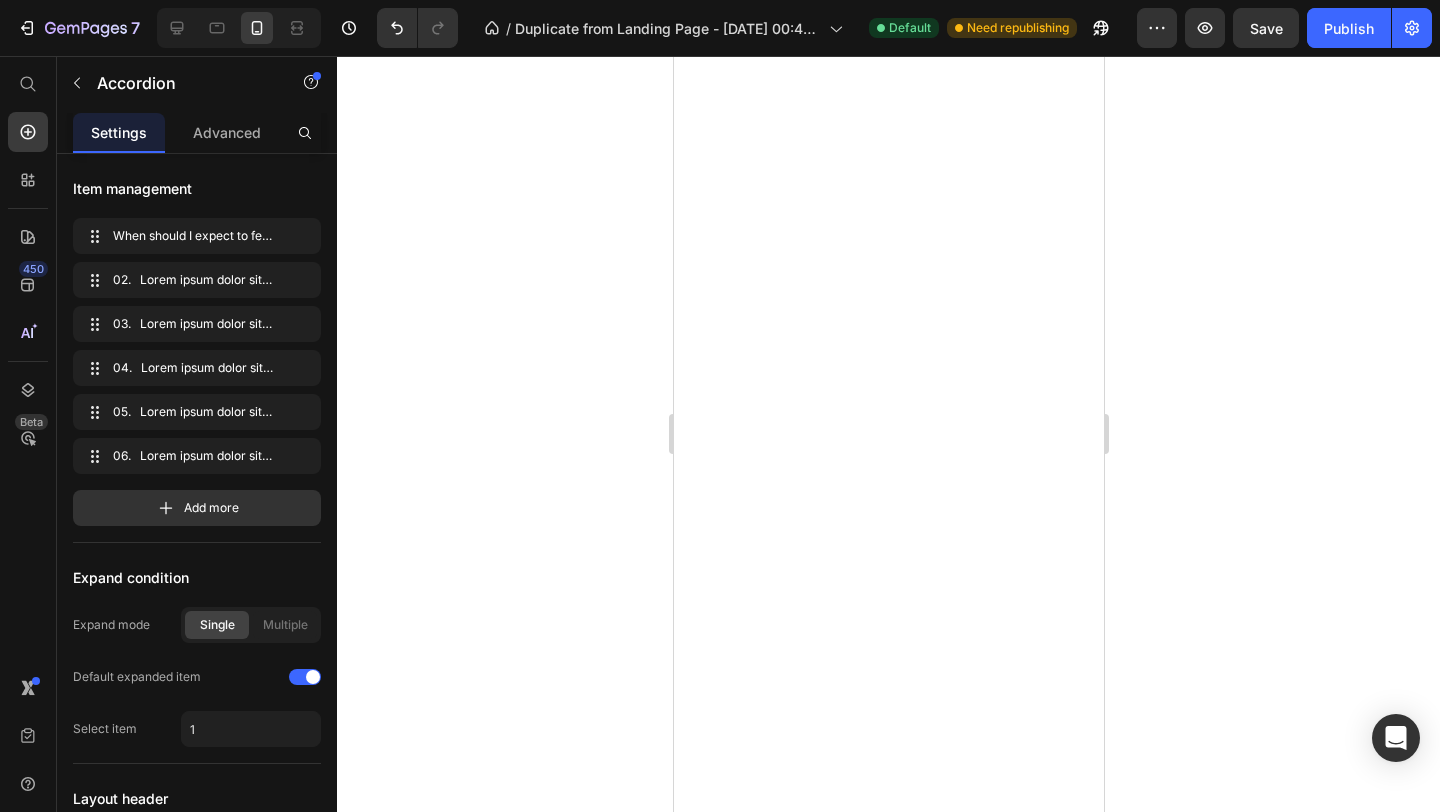 scroll, scrollTop: 0, scrollLeft: 0, axis: both 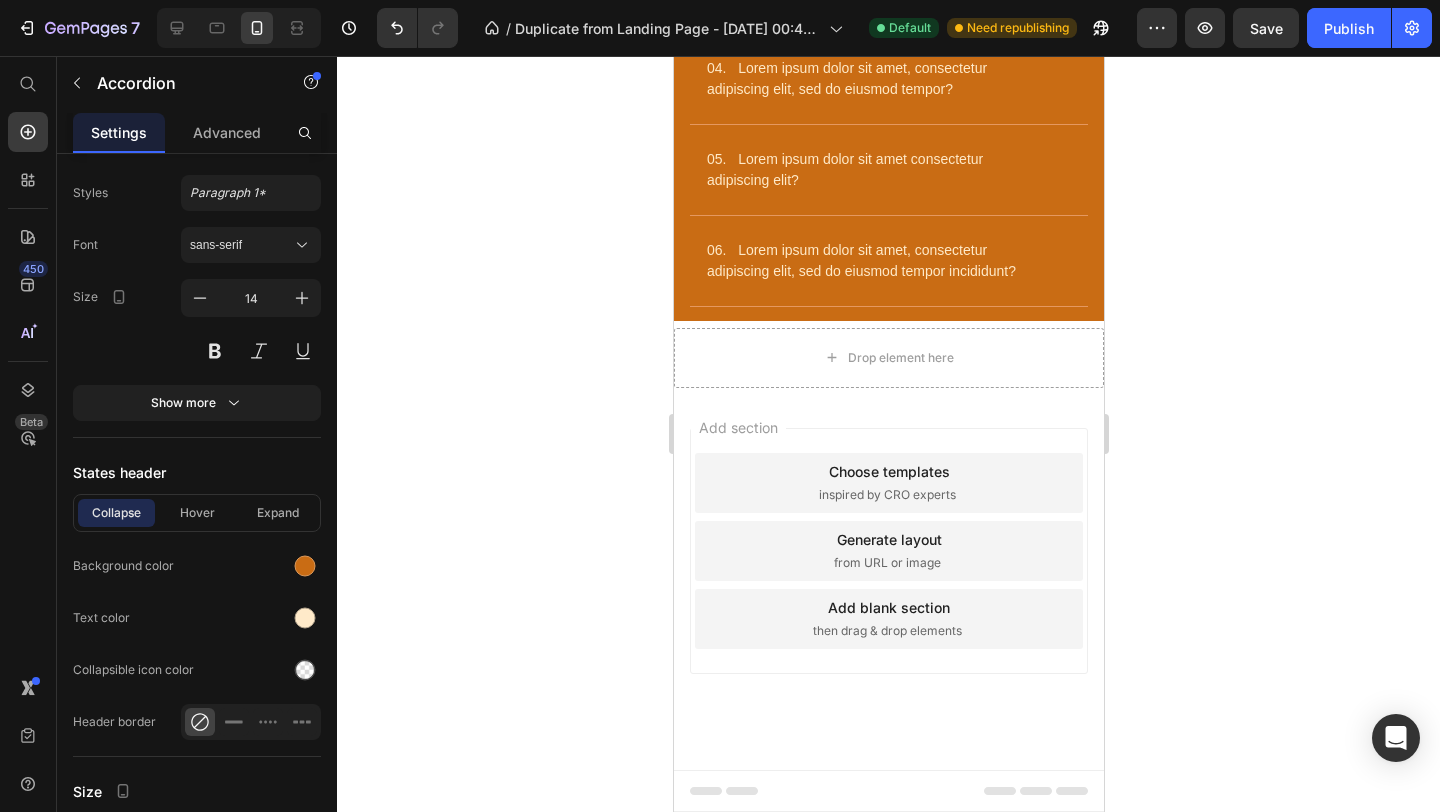 click on "When should I expect to feel results?" at bounding box center (829, -243) 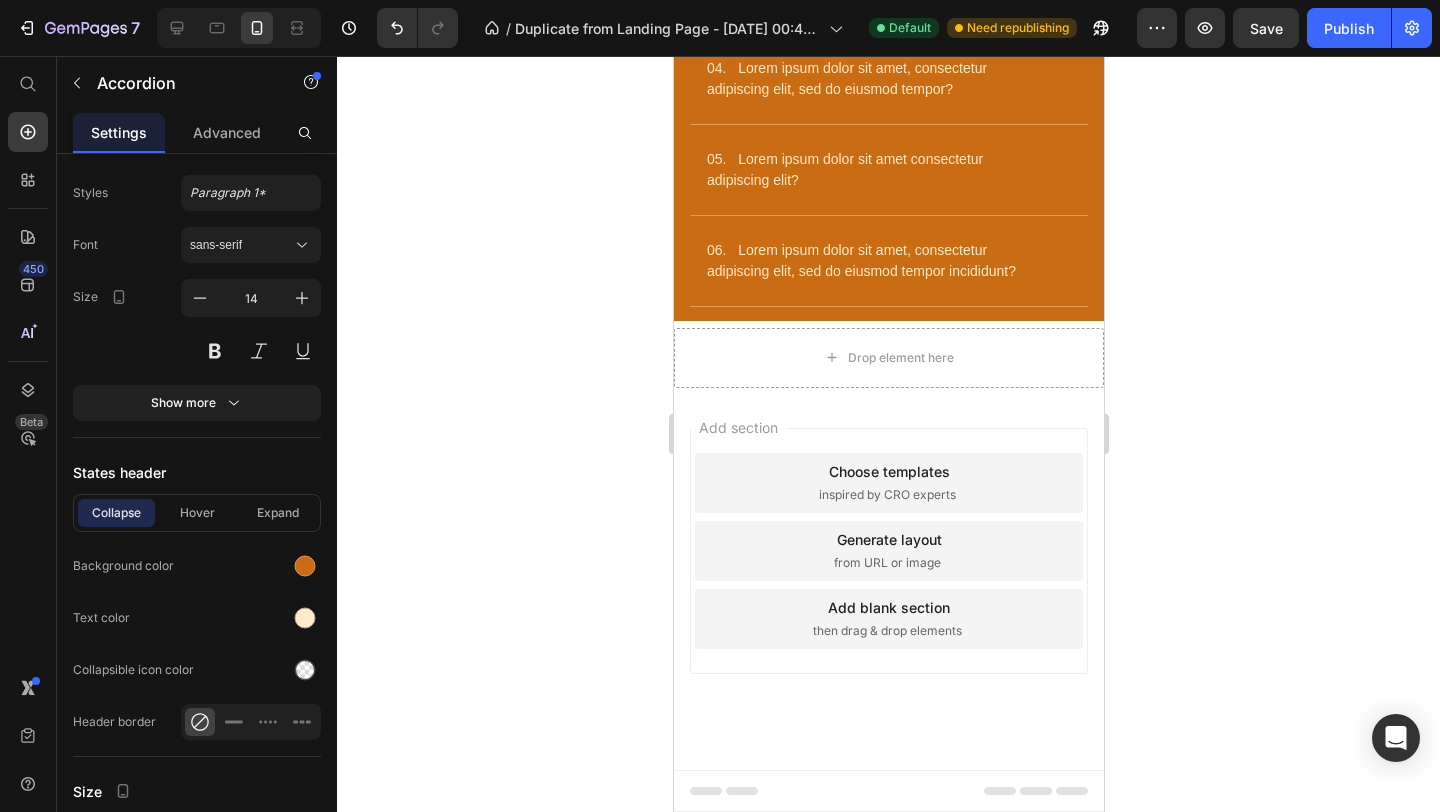 click 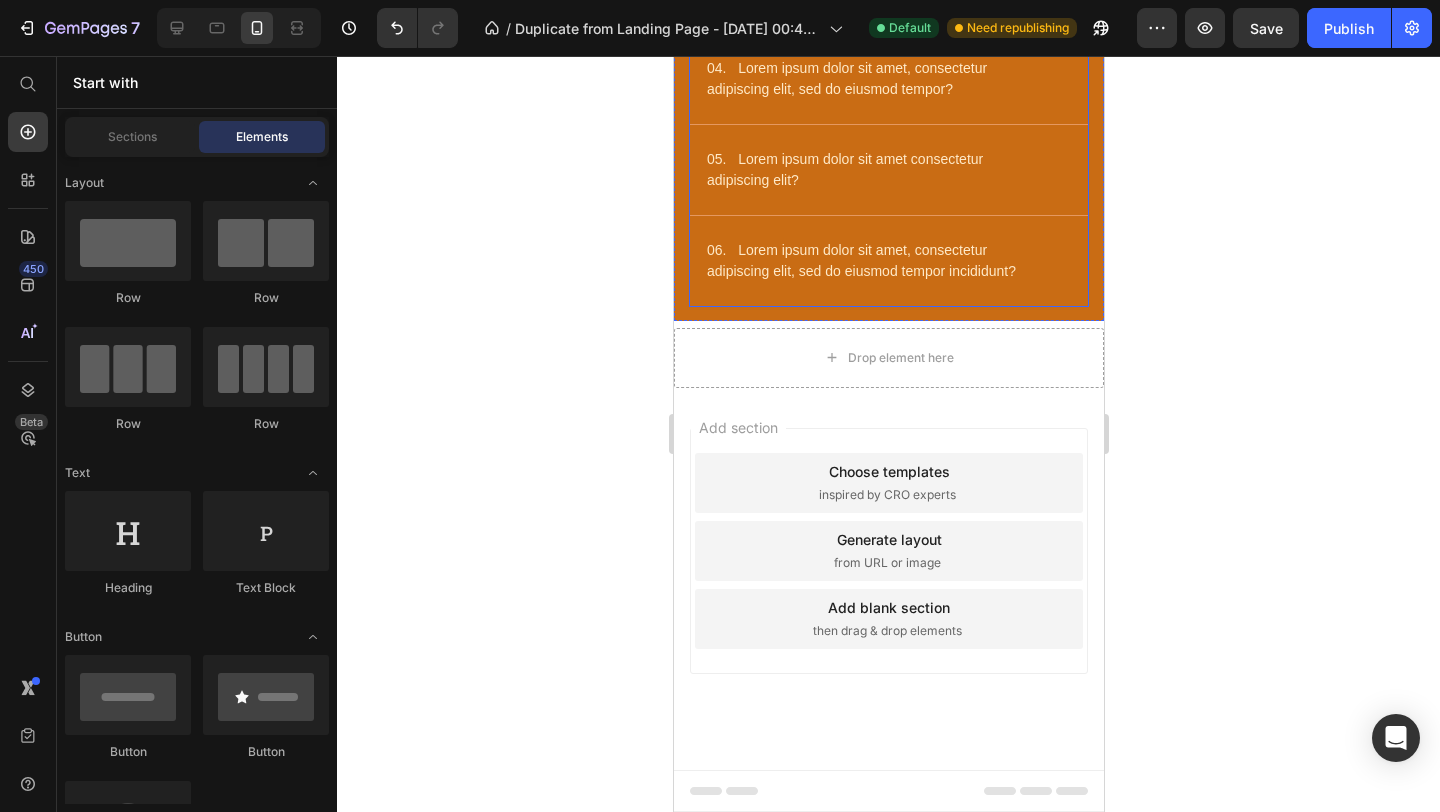 click on "When should I expect to feel results?" at bounding box center (829, -243) 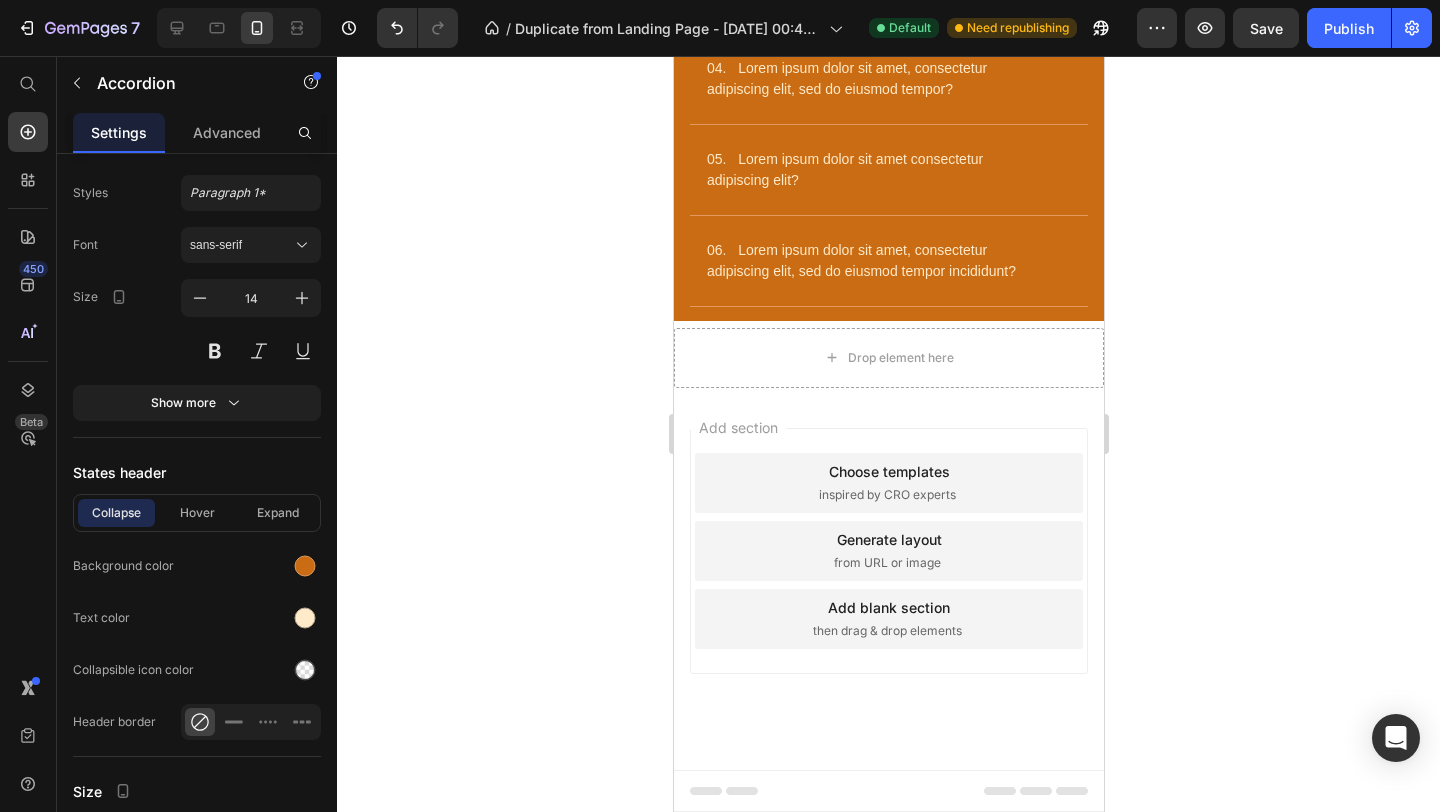 click 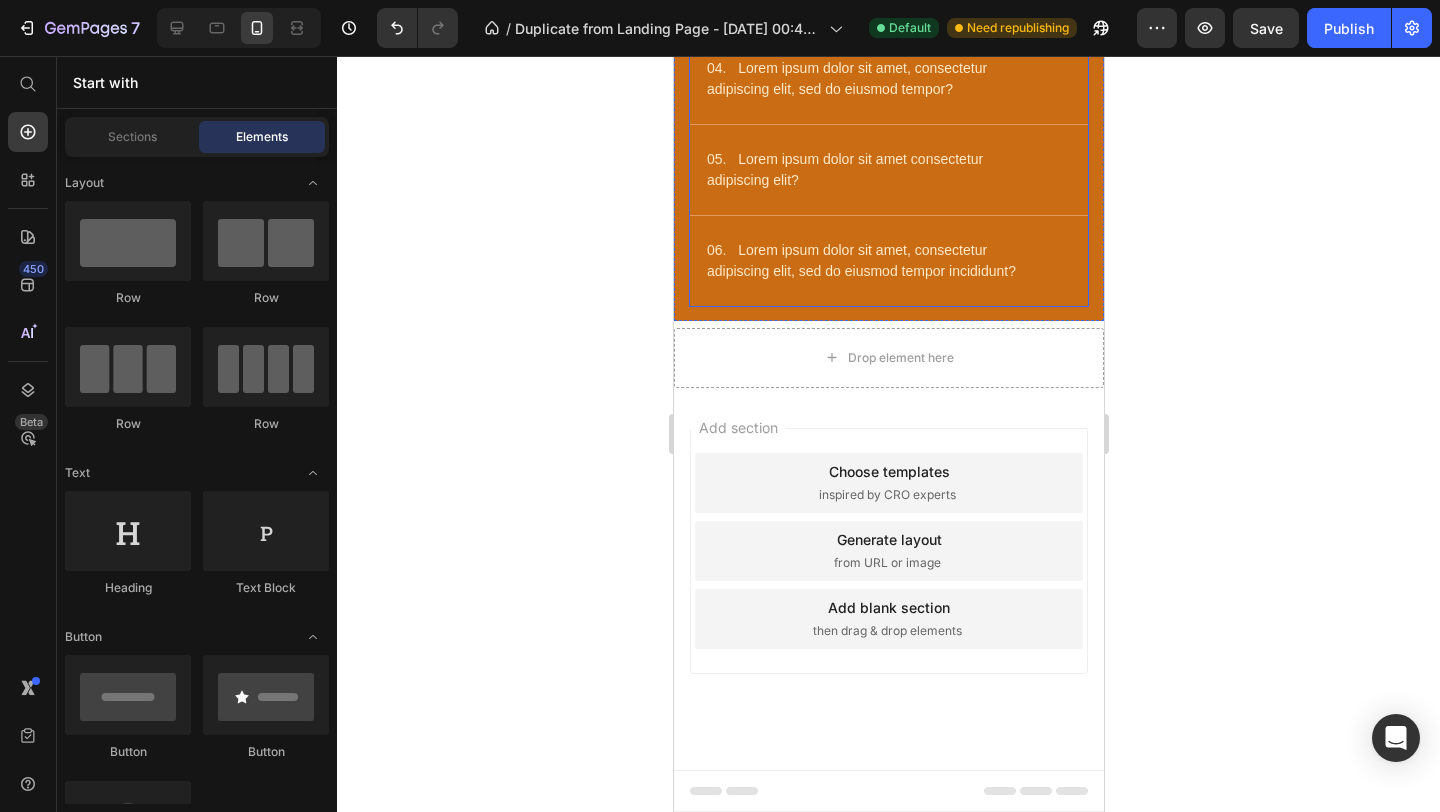 click on "02.   Lorem ipsum dolor sit amet consectetur?" at bounding box center [848, -173] 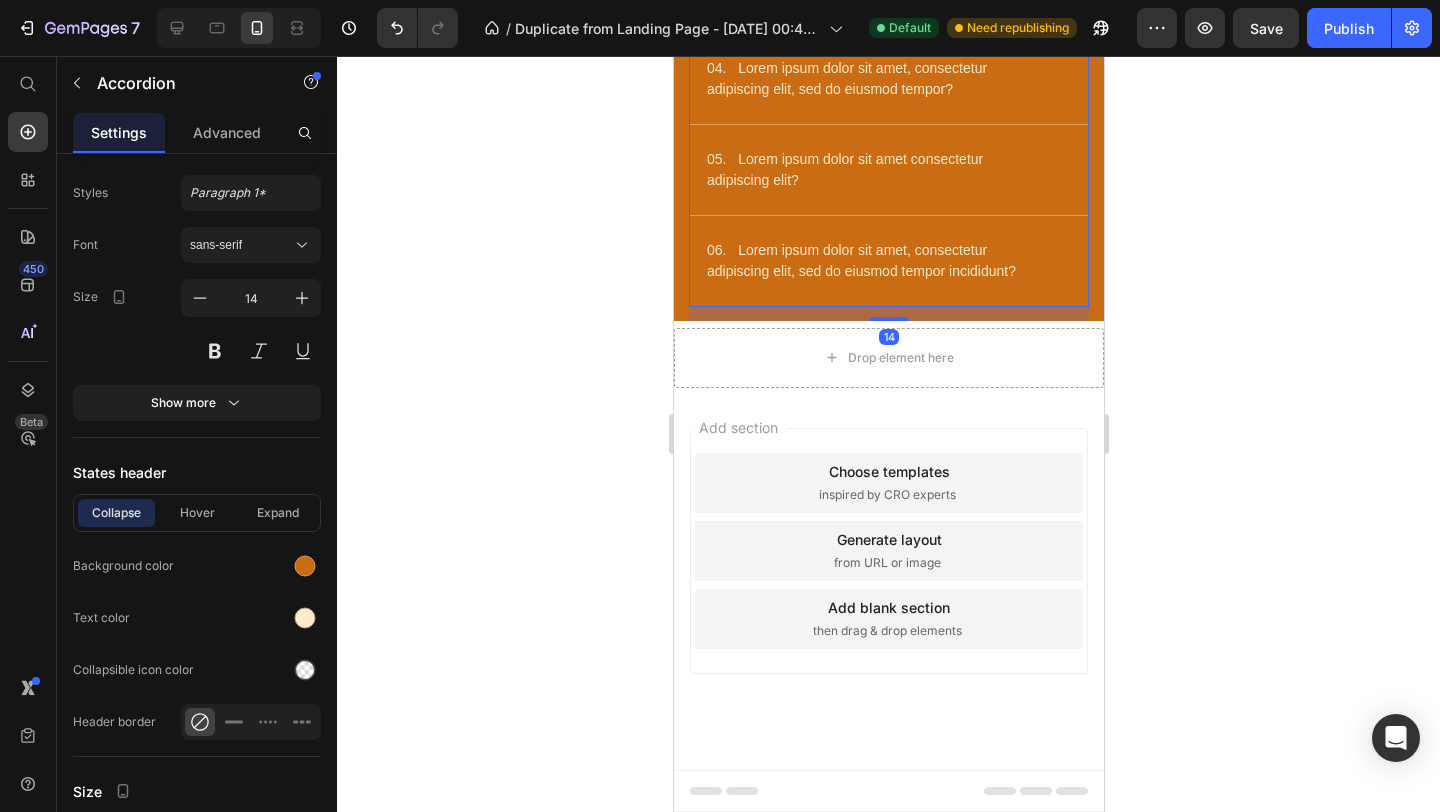 click on "02.   Lorem ipsum dolor sit amet consectetur?" at bounding box center (848, -173) 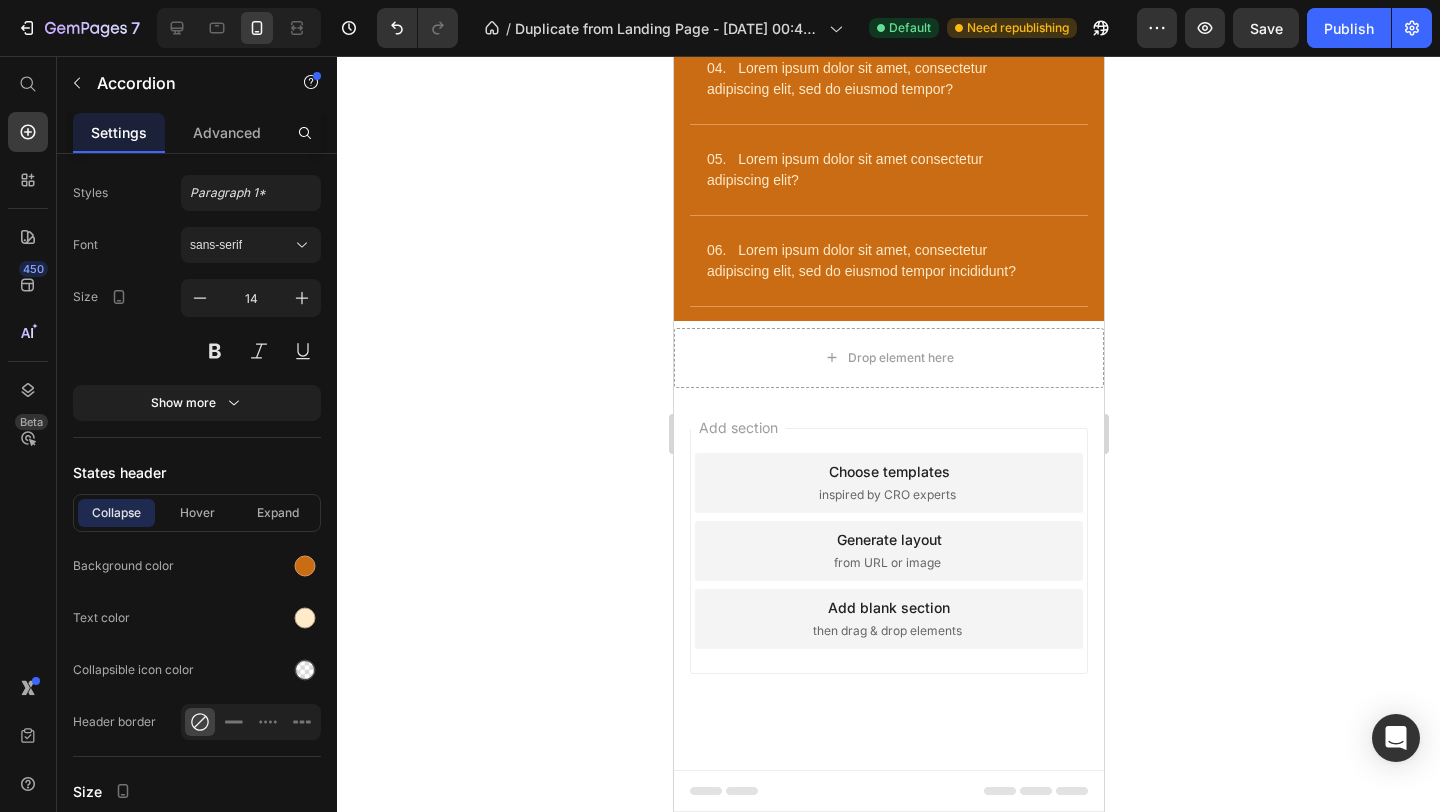 click on "Will I feel groggy in the morning?" at bounding box center [808, -173] 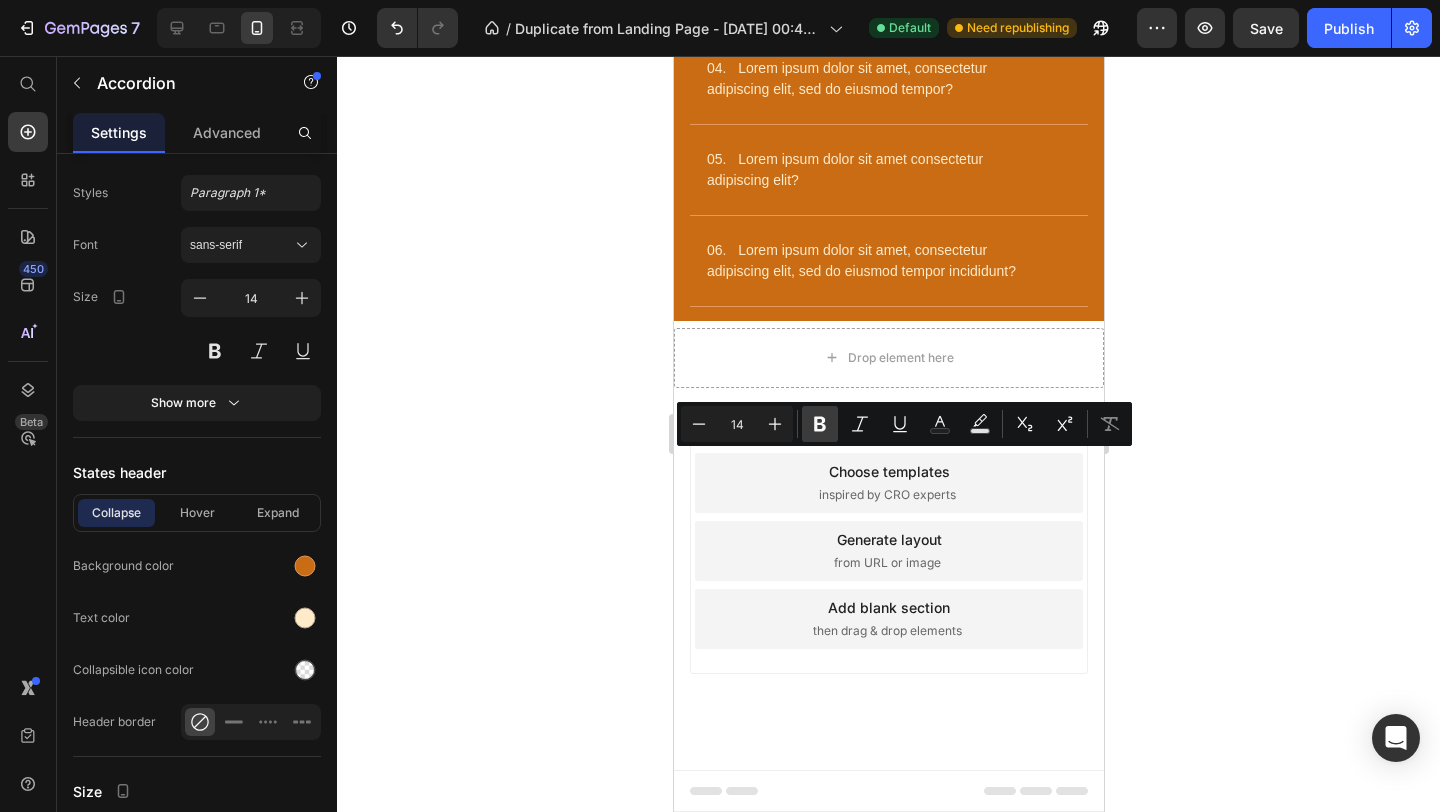 click 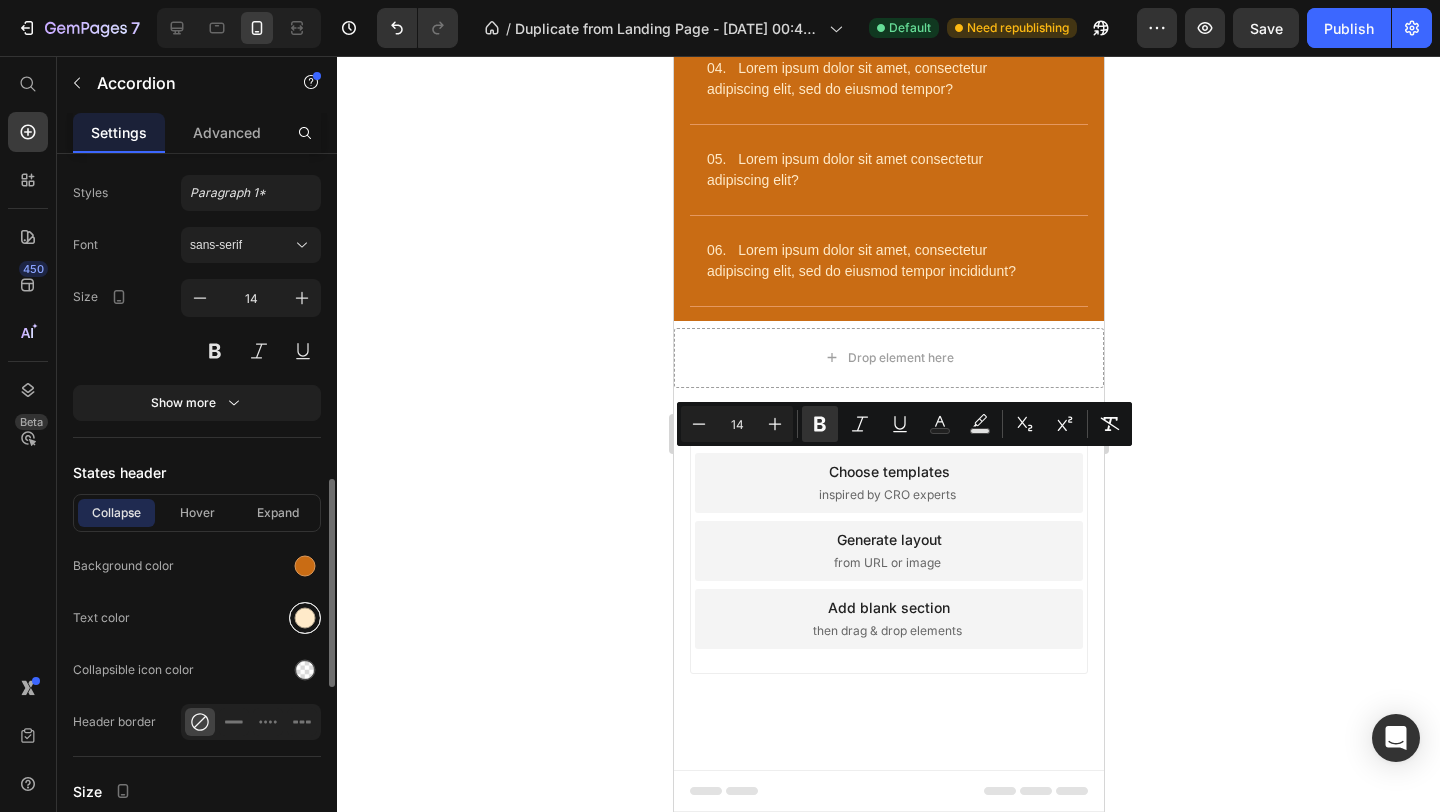 click at bounding box center [305, 618] 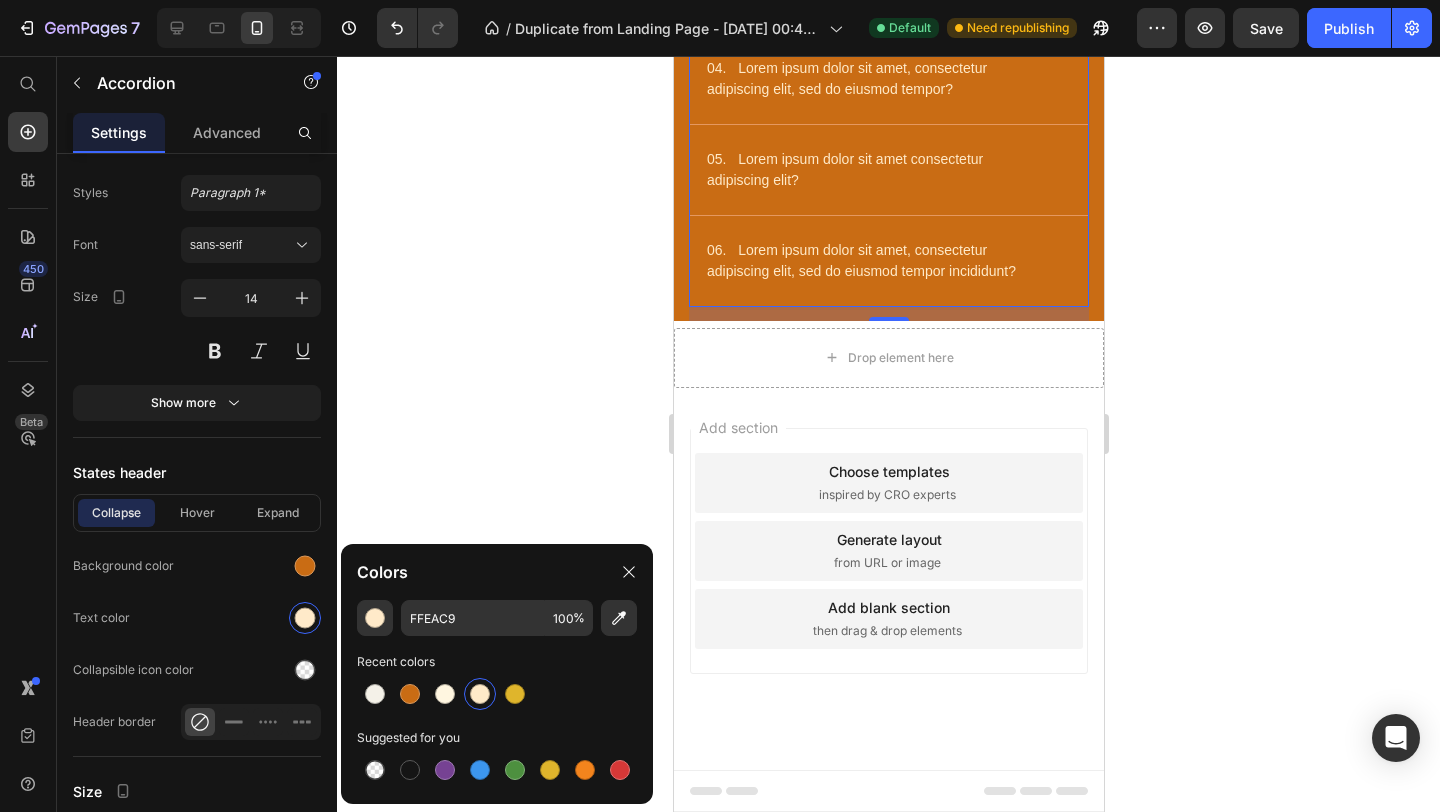 click at bounding box center [480, 694] 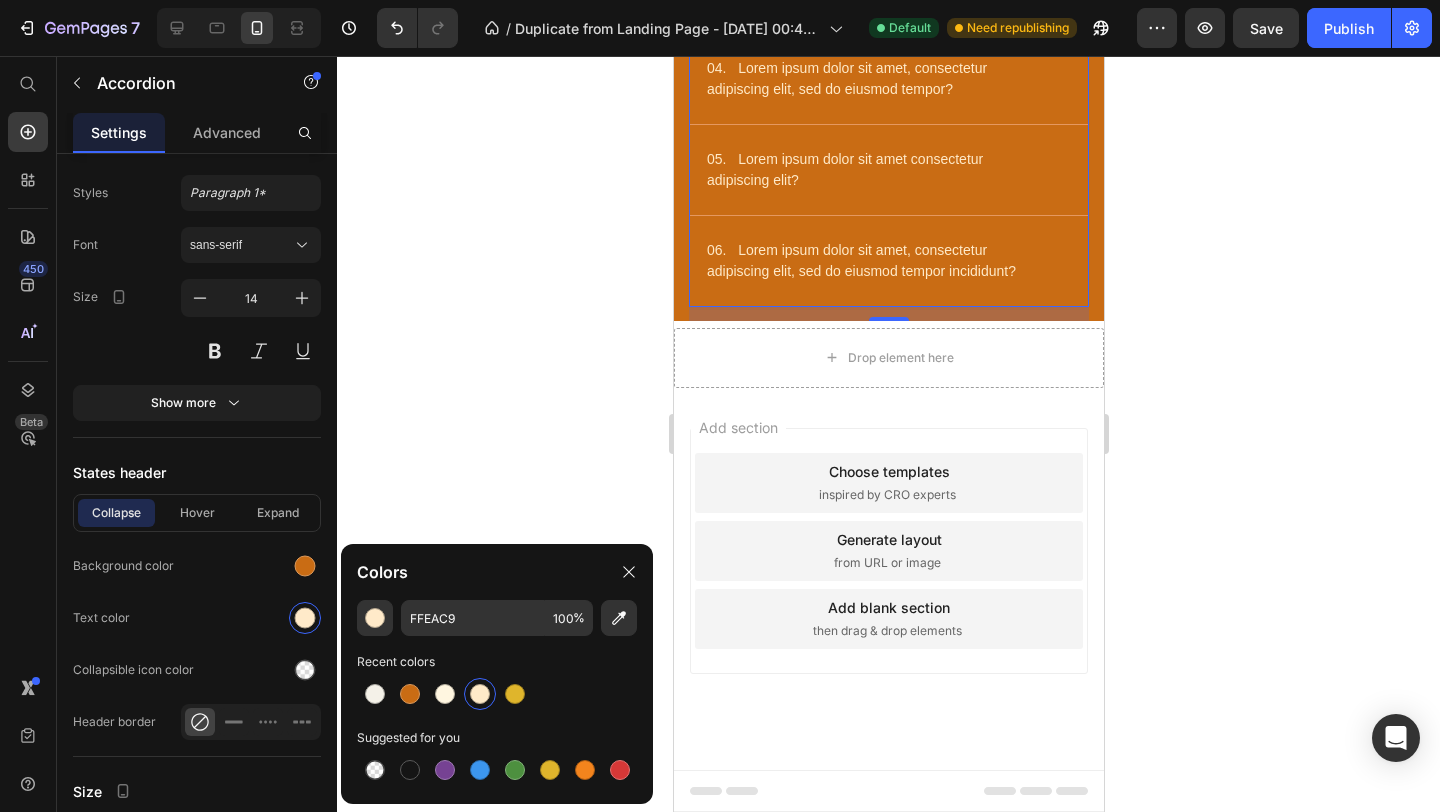 click 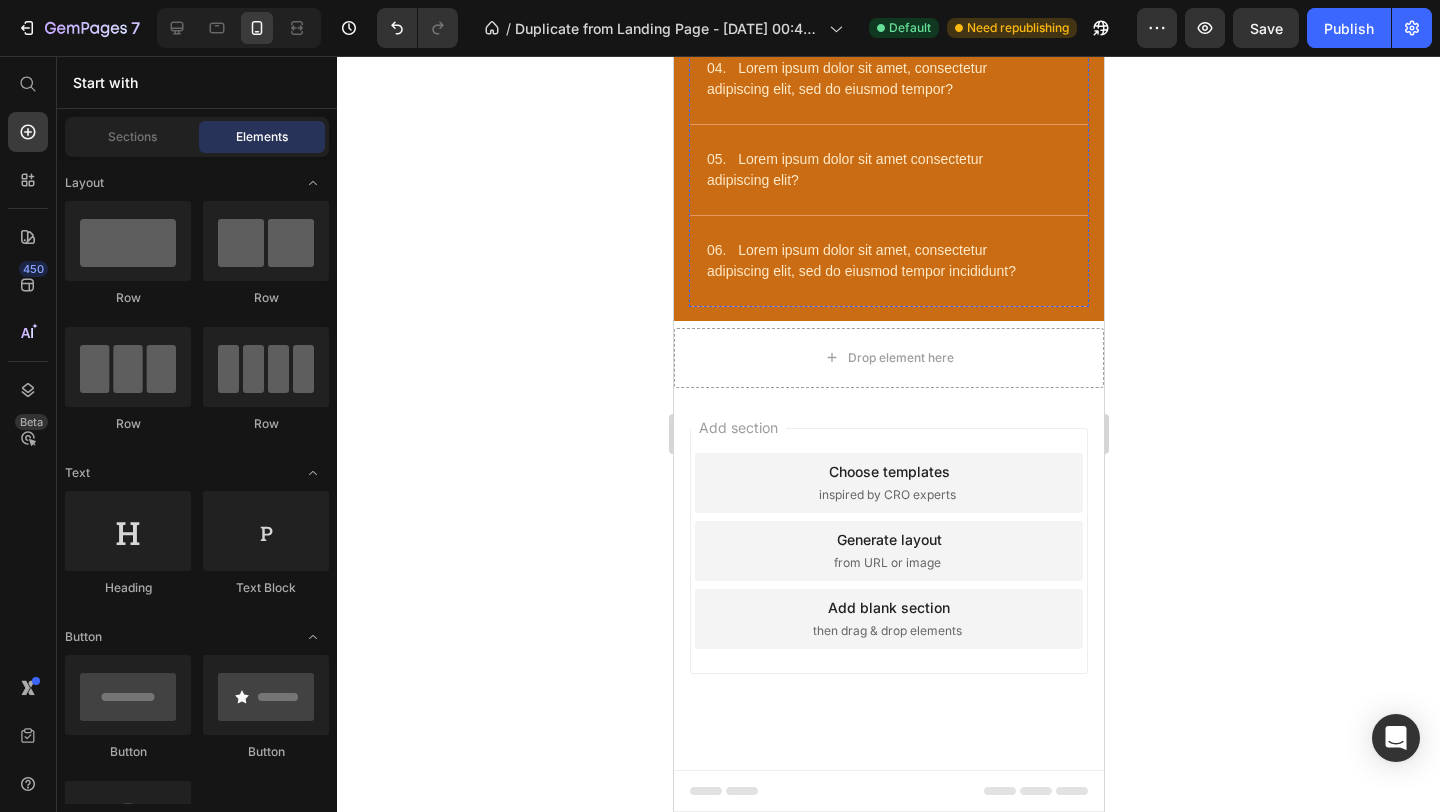 click on "Sed ut perspiciatis unde omnis iste natus sit voluptatem accusantium doloremque laudantium, totam rem aperiam eaque ipsa quae" at bounding box center (903, -109) 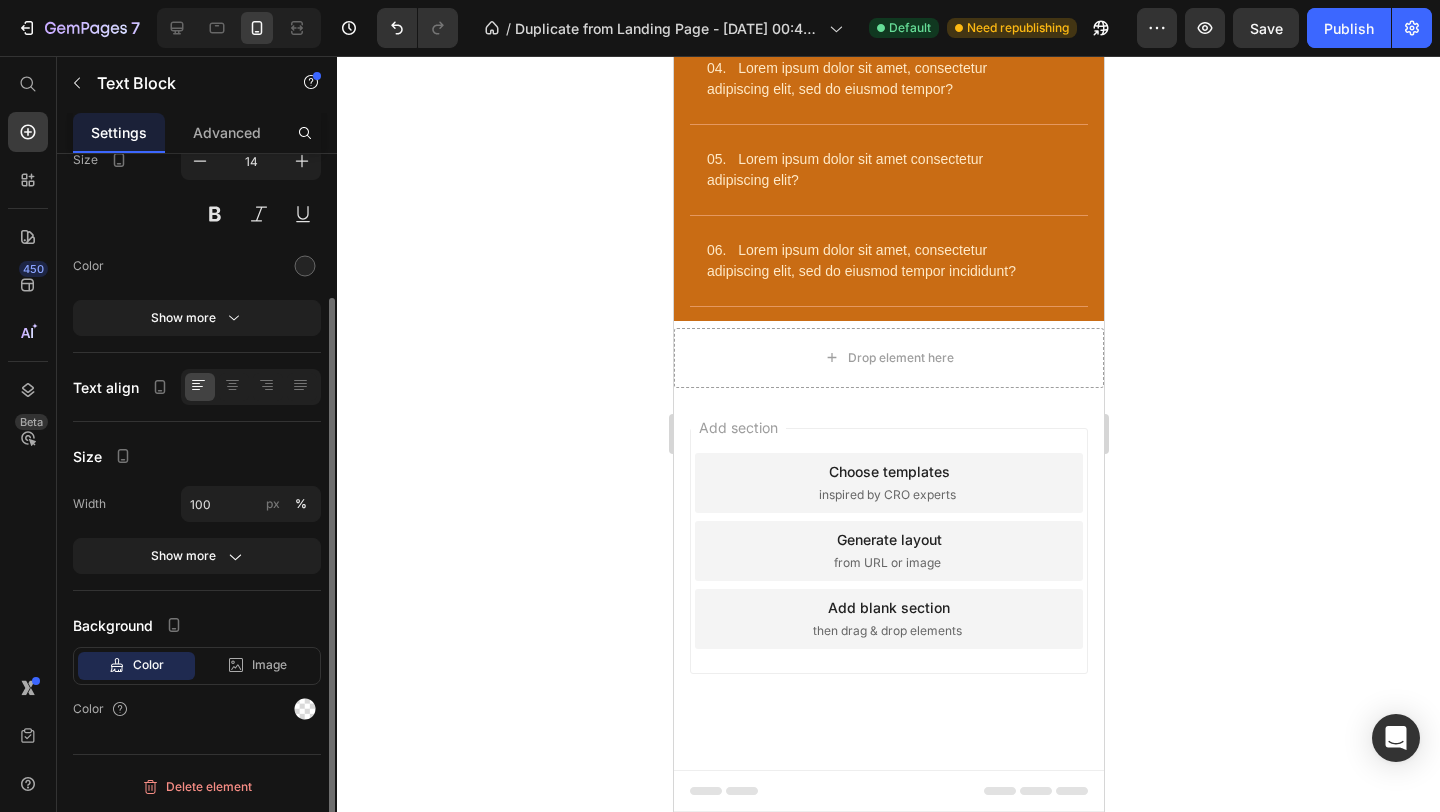scroll, scrollTop: 0, scrollLeft: 0, axis: both 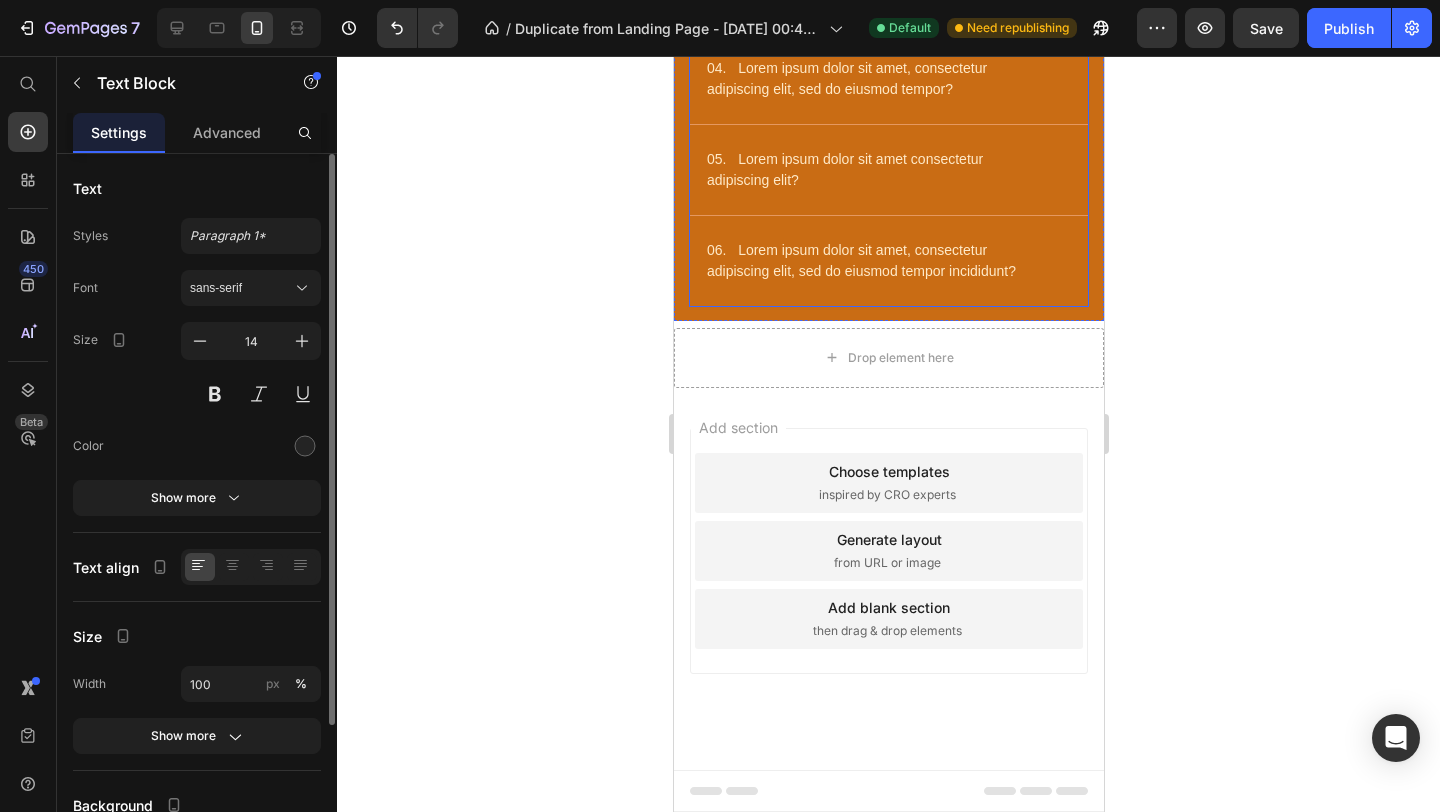 click on "03.   Lorem ipsum dolor sit amet consectetur adipiscing?" at bounding box center [872, -12] 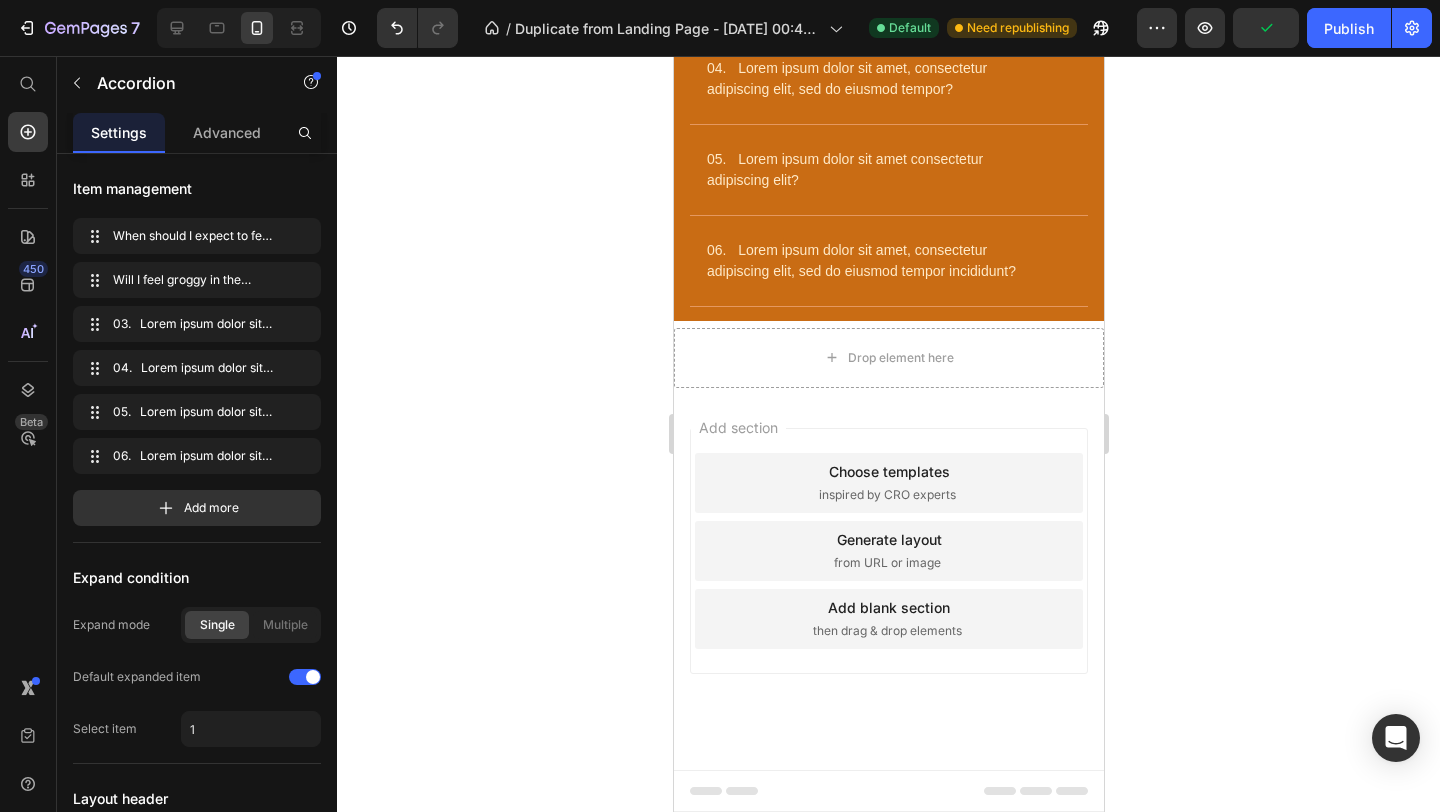 click on "Sed ut perspiciatis unde omnis iste natus sit voluptatem accusantium doloremque laudantium, totam rem aperiam eaque ipsa quae" at bounding box center [903, -109] 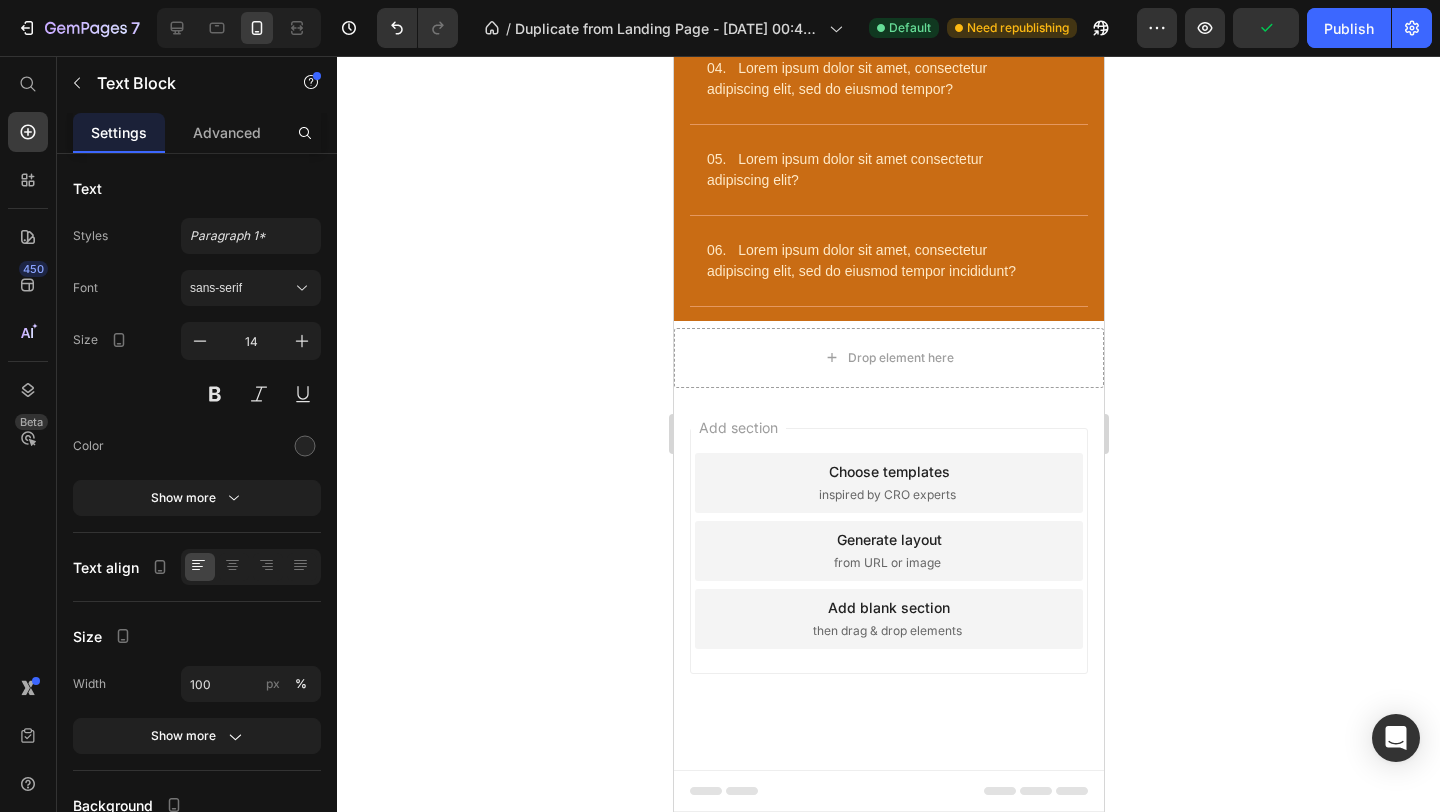 click on "Sed ut perspiciatis unde omnis iste natus sit voluptatem accusantium doloremque laudantium, totam rem aperiam eaque ipsa quae" at bounding box center (903, -109) 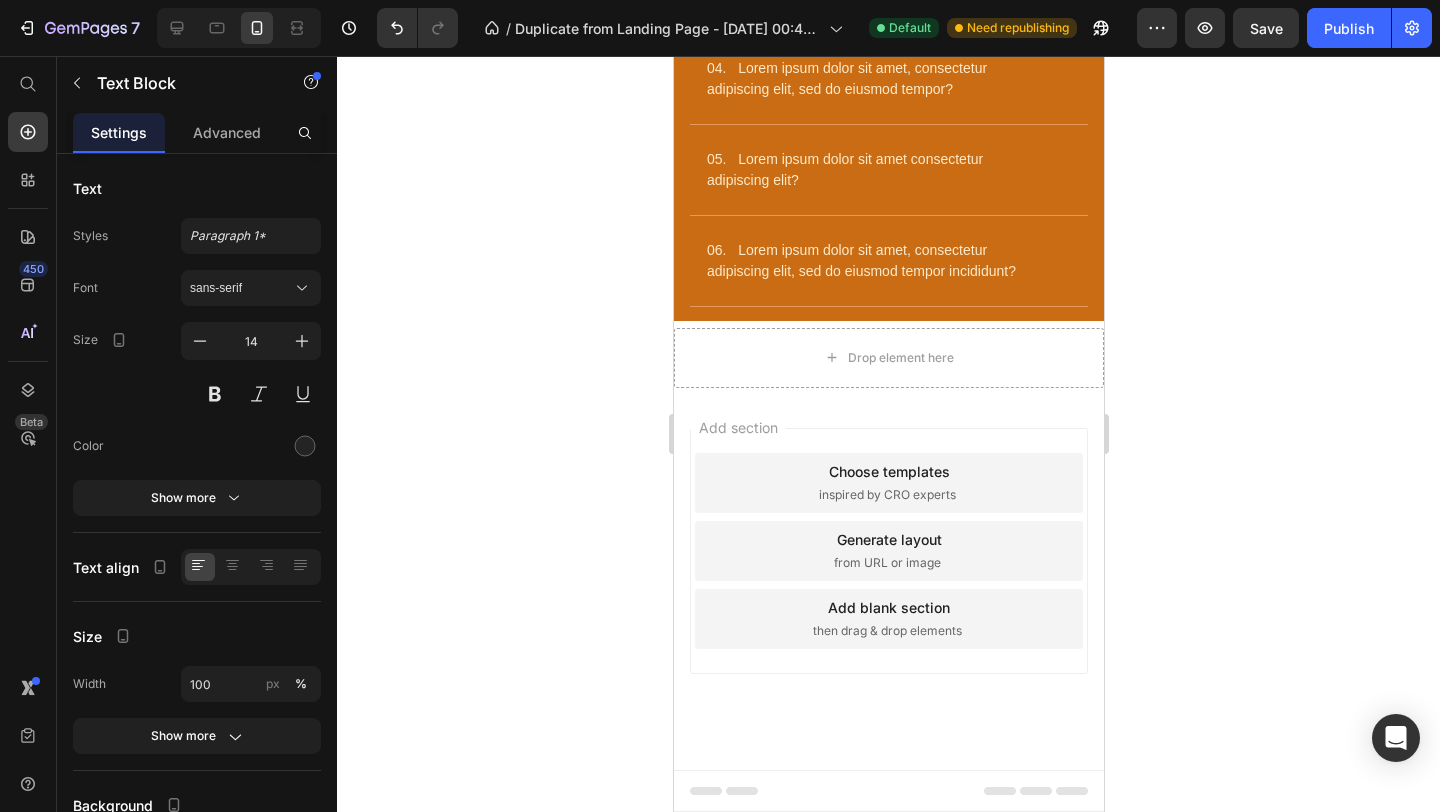 click on "Sed ut perspiciatis unde omnis iste natus sit voluptatem accusantium doloremque laudantium, totam rem aperiam eaque ipsa quae" at bounding box center [903, -109] 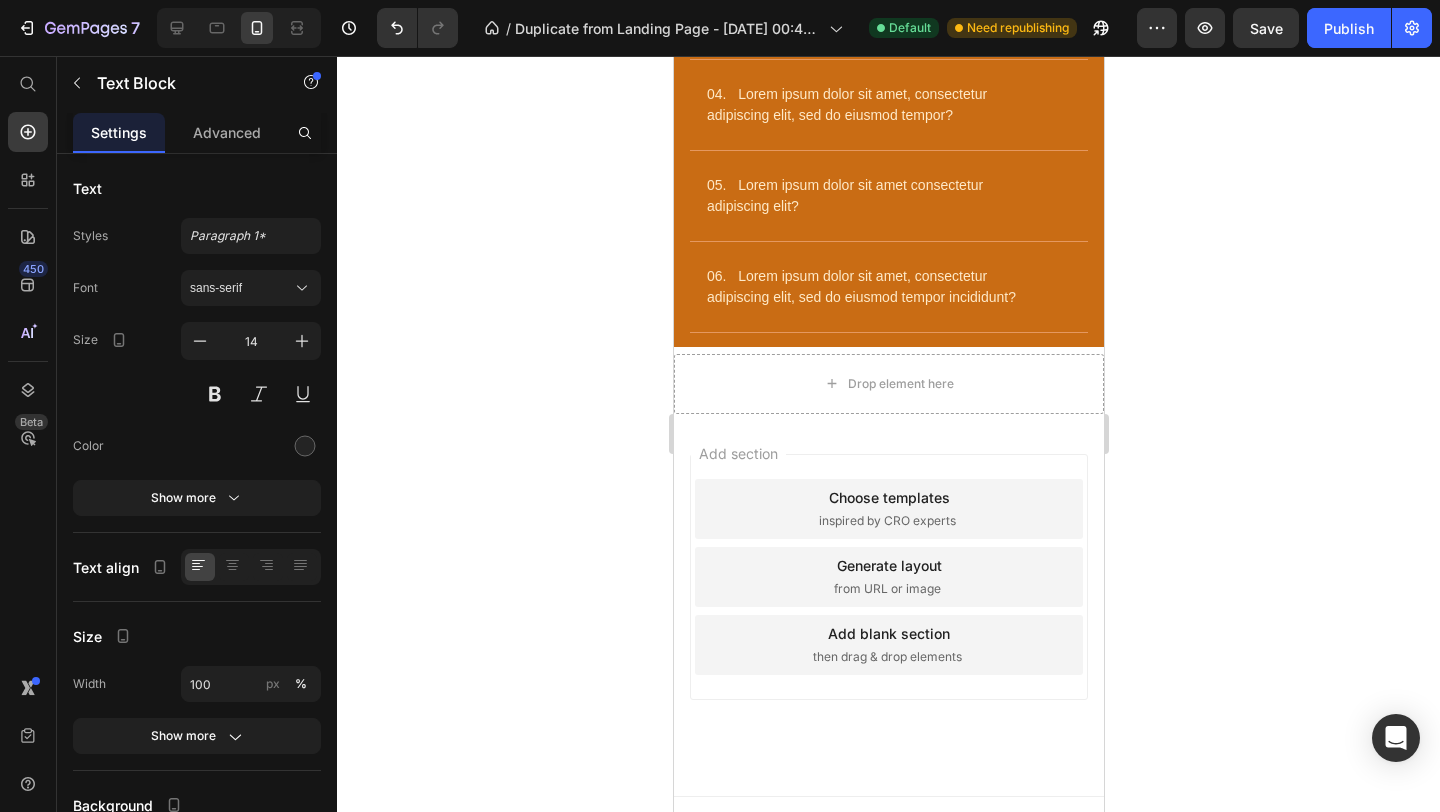 click 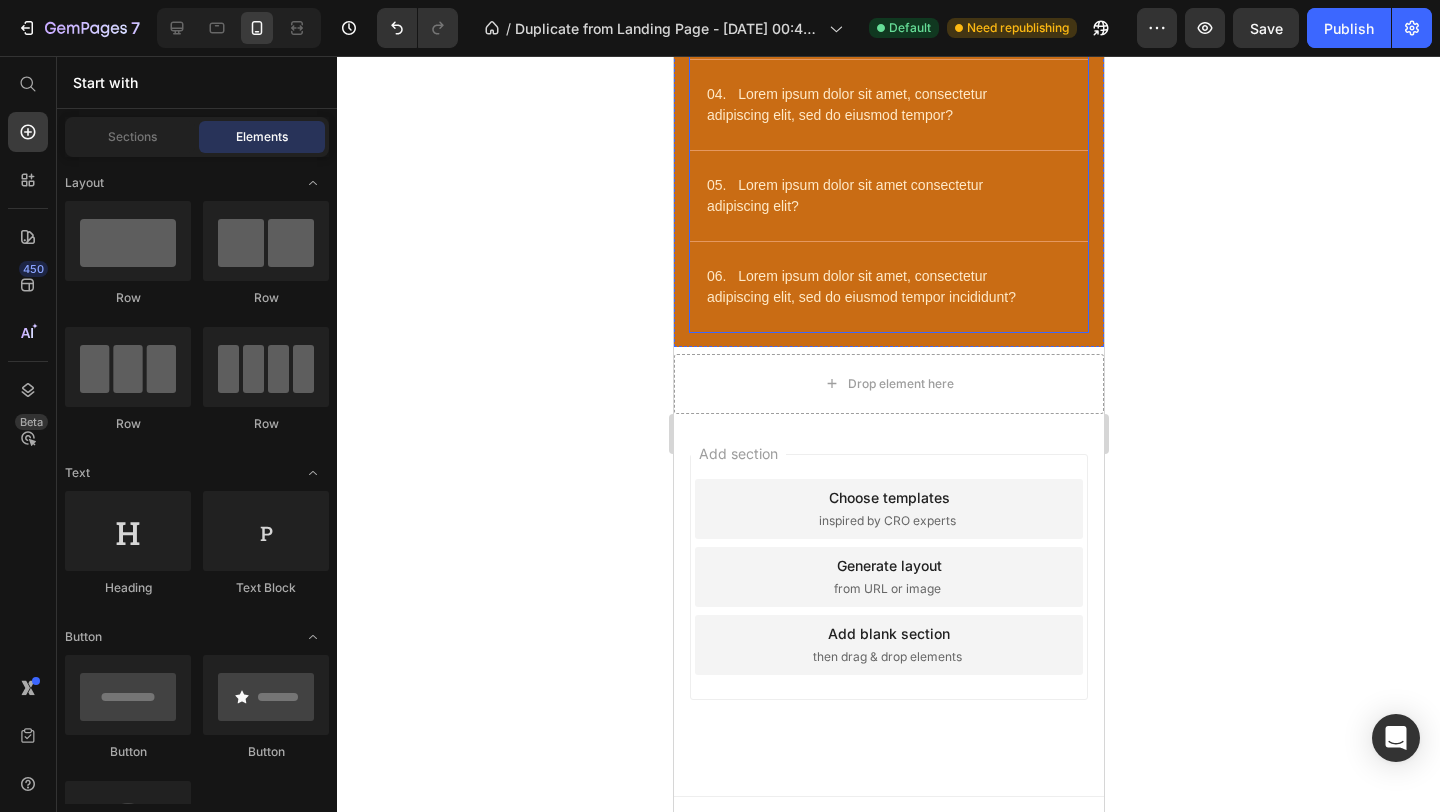 click on "Will I feel groggy in the morning?" at bounding box center [817, -183] 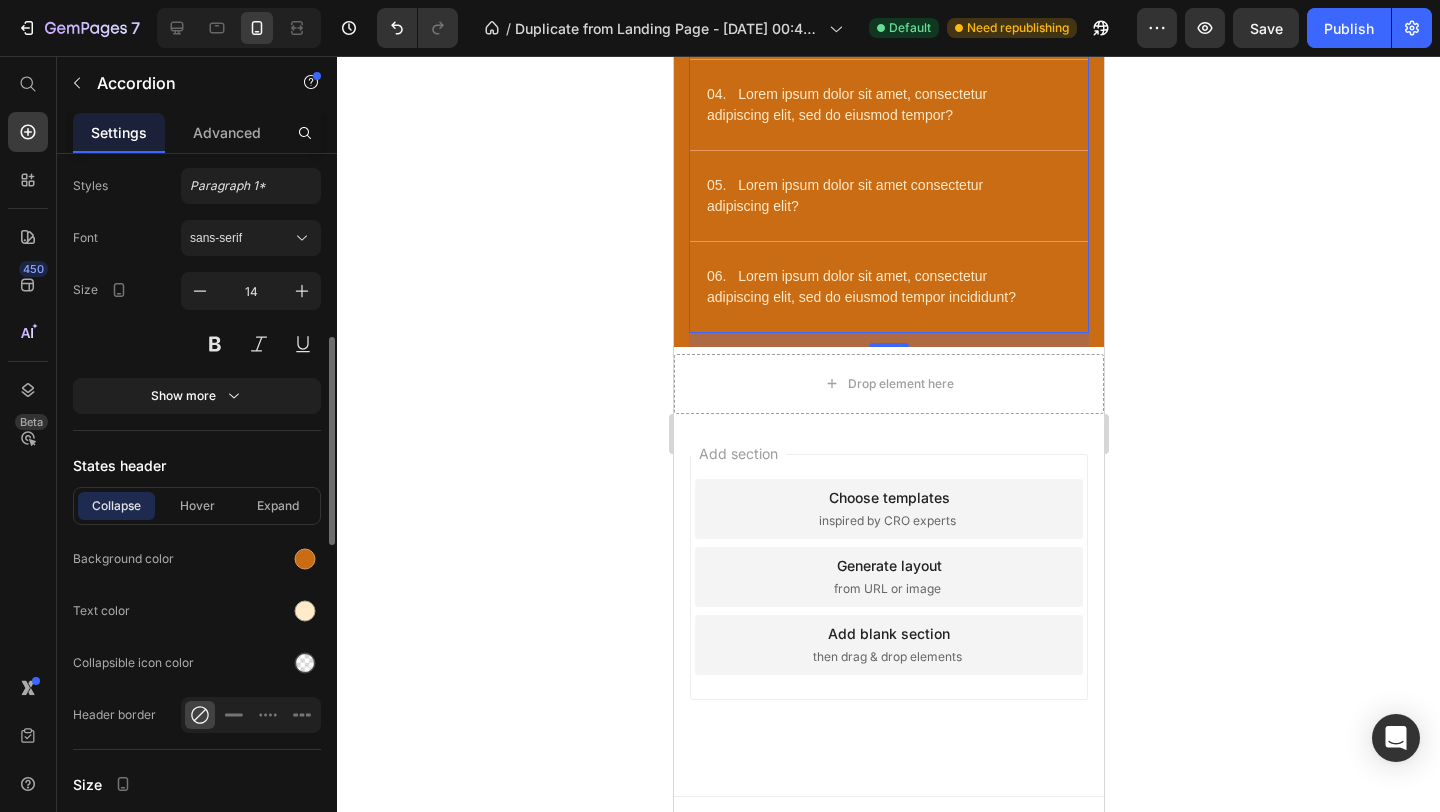 scroll, scrollTop: 1264, scrollLeft: 0, axis: vertical 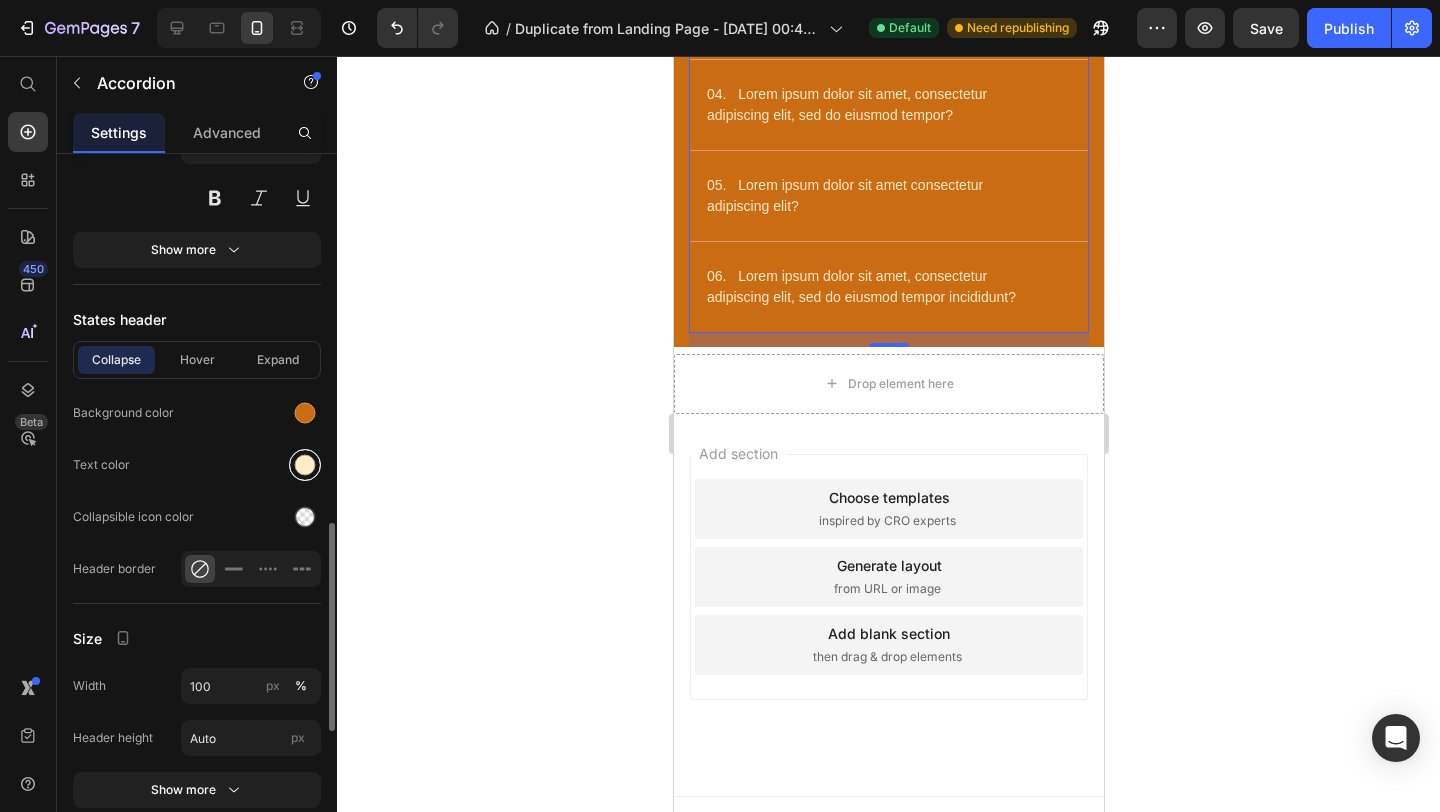 click at bounding box center (305, 465) 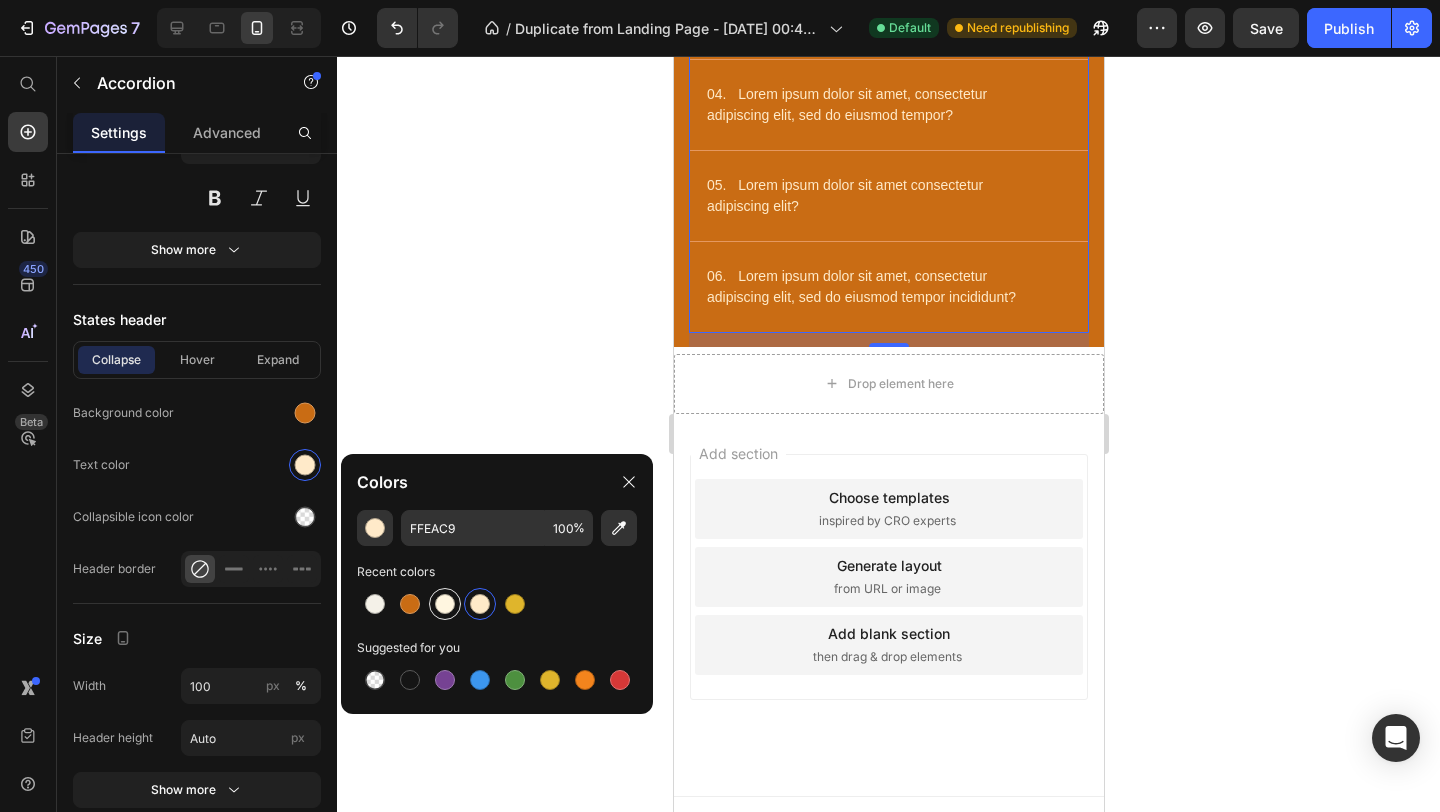 click at bounding box center [445, 604] 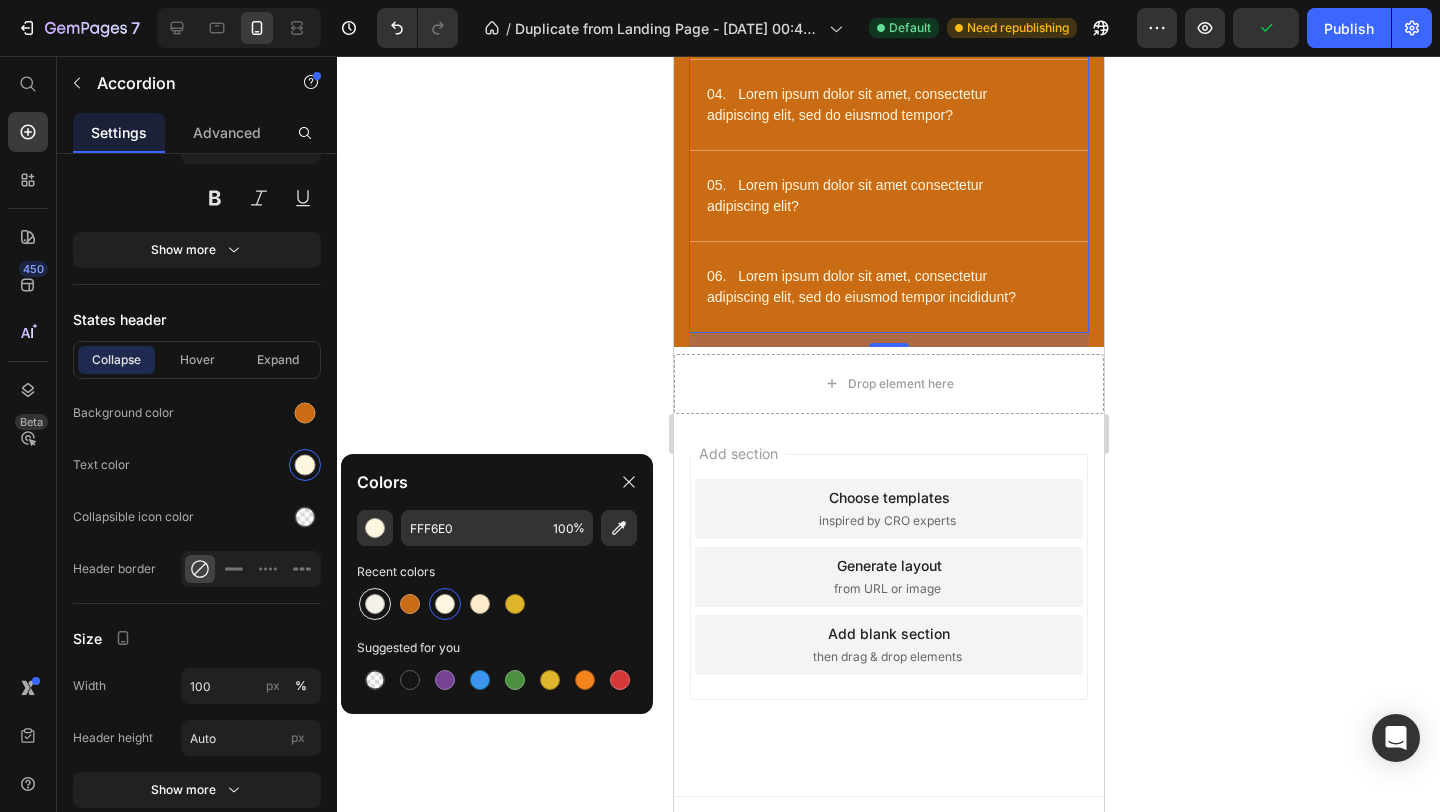 click at bounding box center (375, 604) 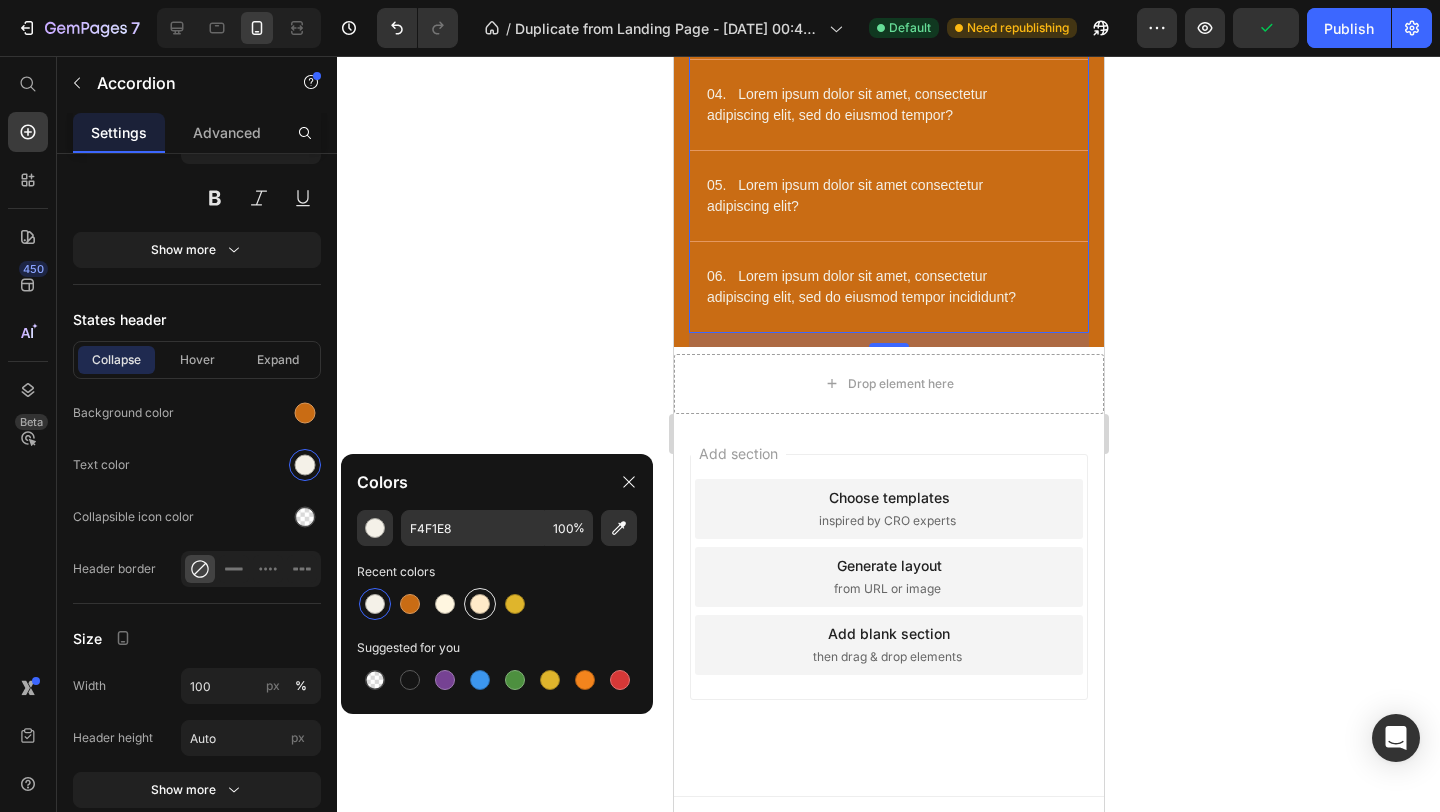 click at bounding box center [480, 604] 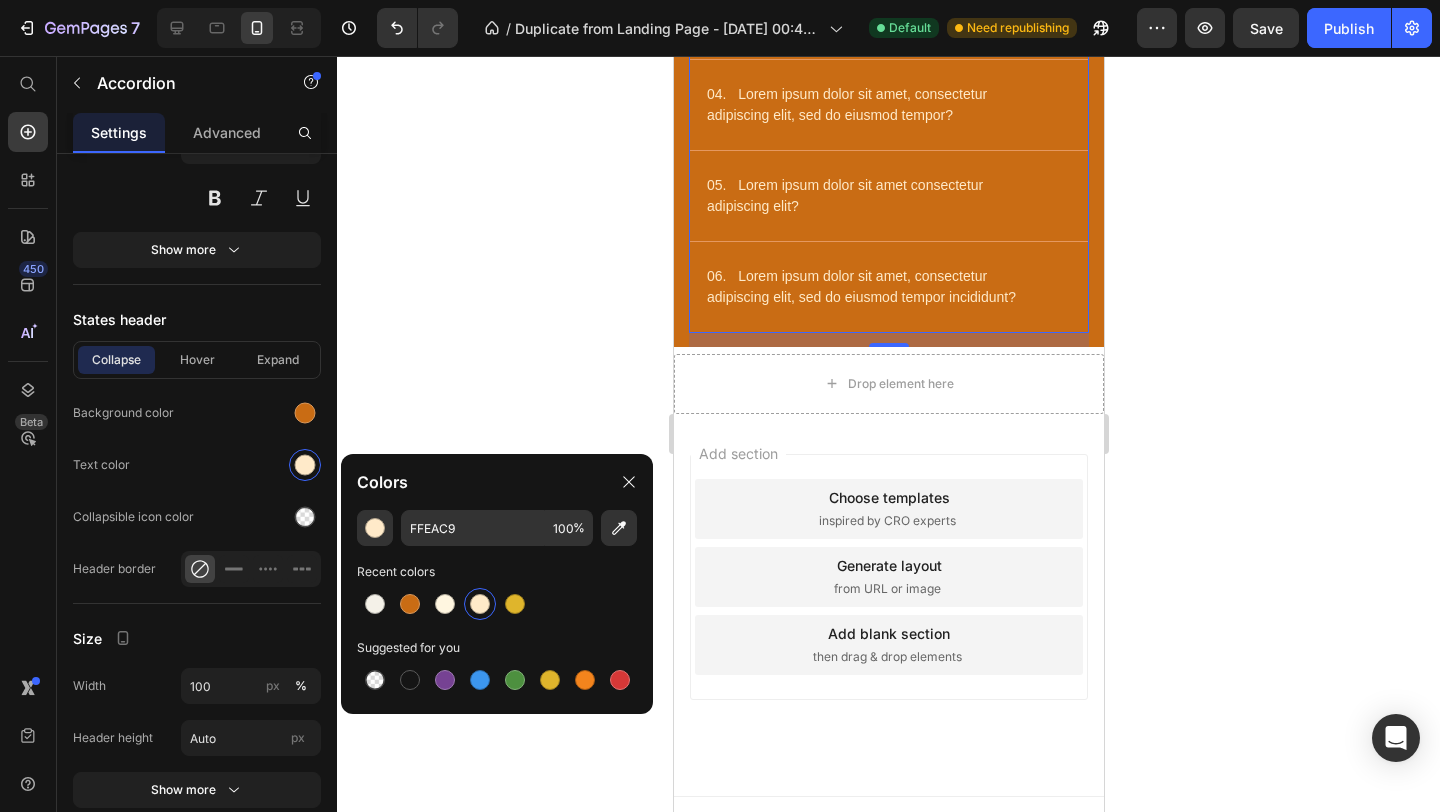 click 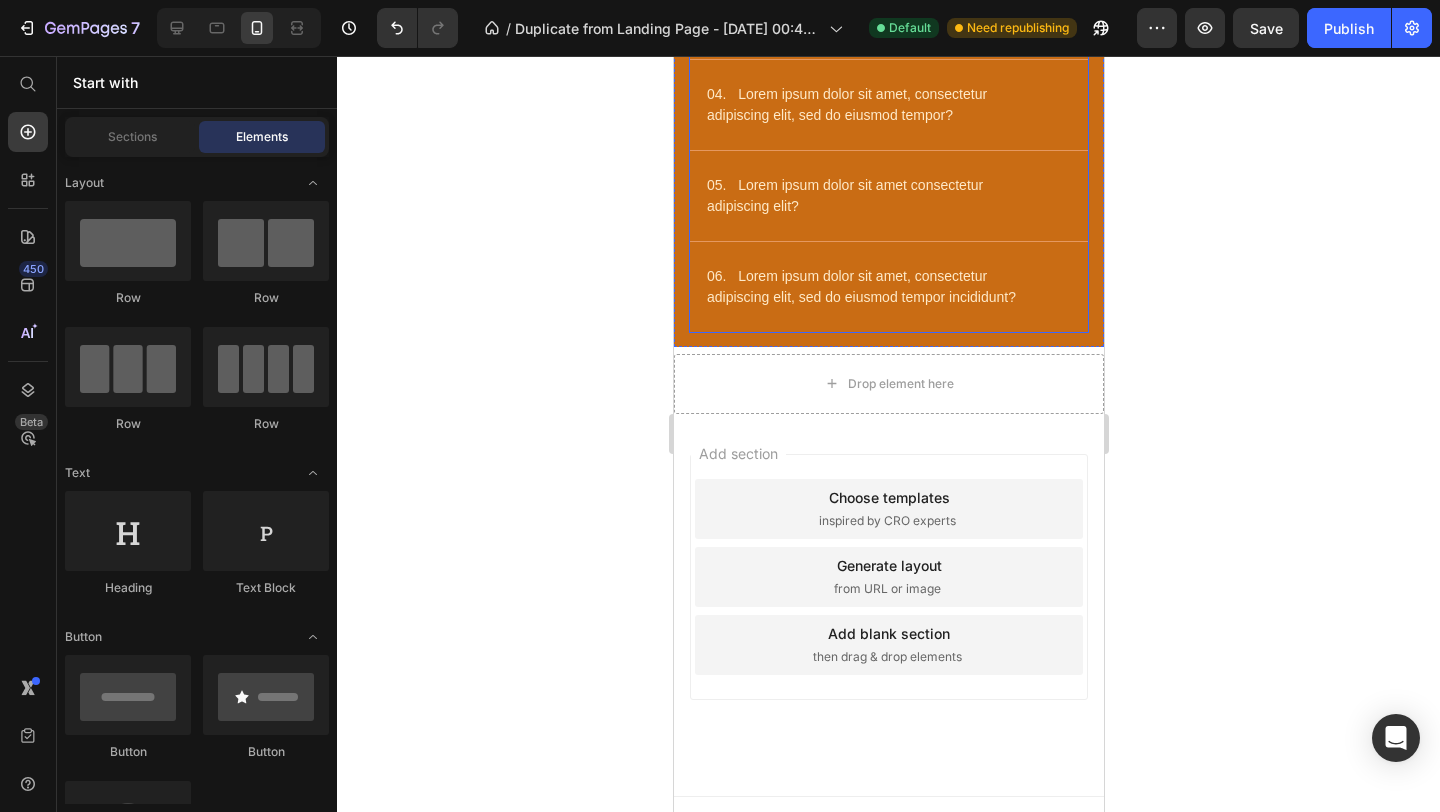 click on "03.   Lorem ipsum dolor sit amet consectetur adipiscing?" at bounding box center [872, 14] 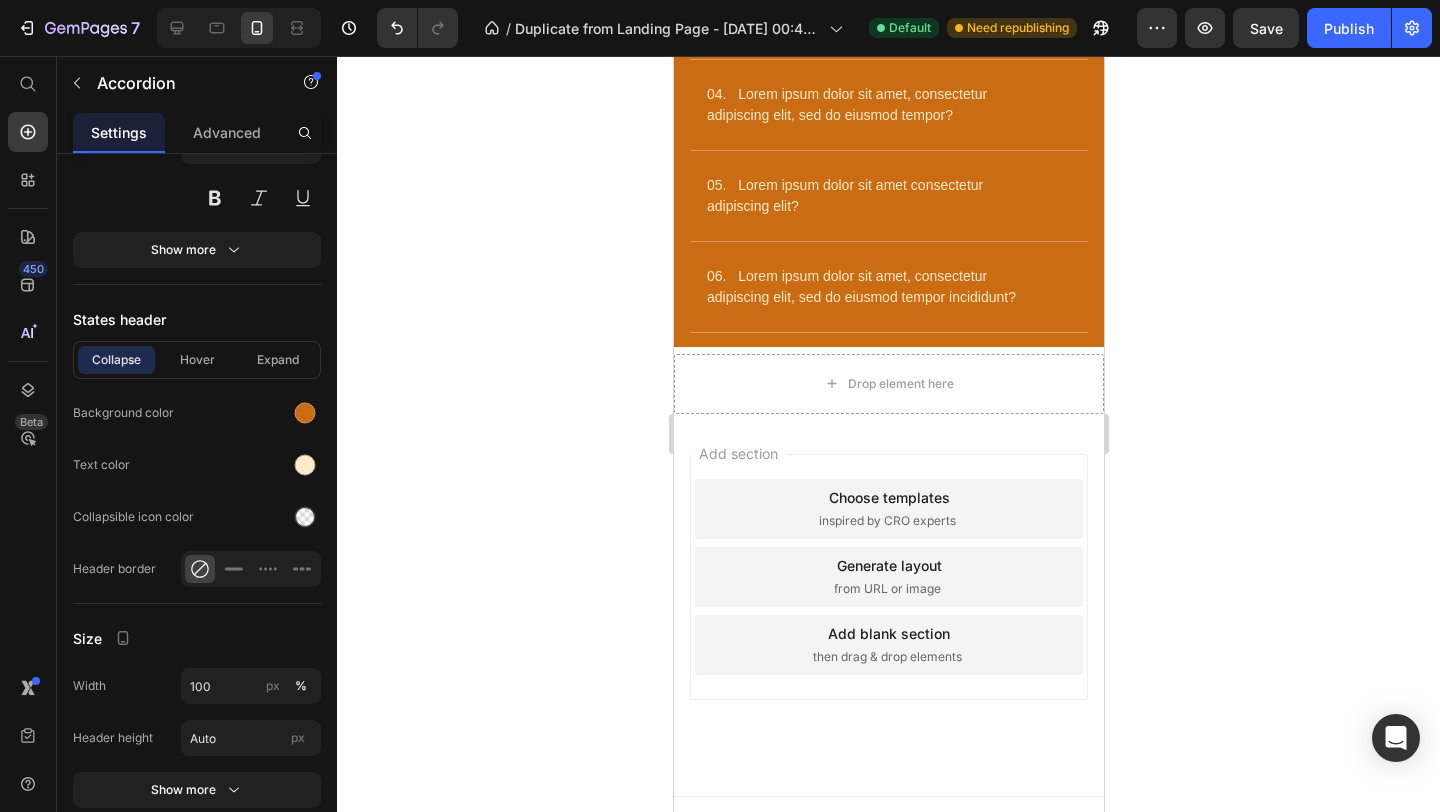 click on "Will I feel groggy in the morning?" at bounding box center (888, -183) 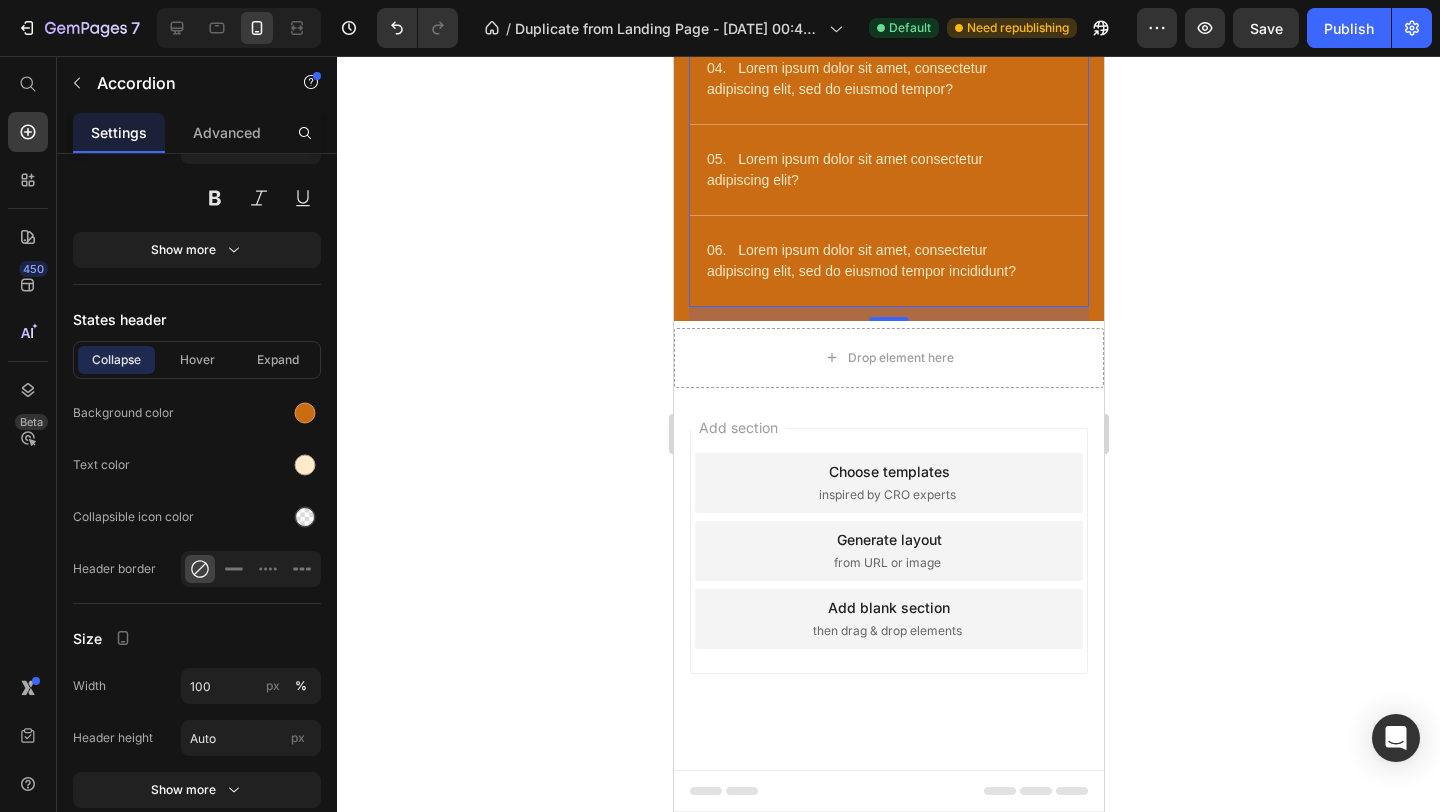 click on "Will I feel groggy in the morning?" at bounding box center [817, -93] 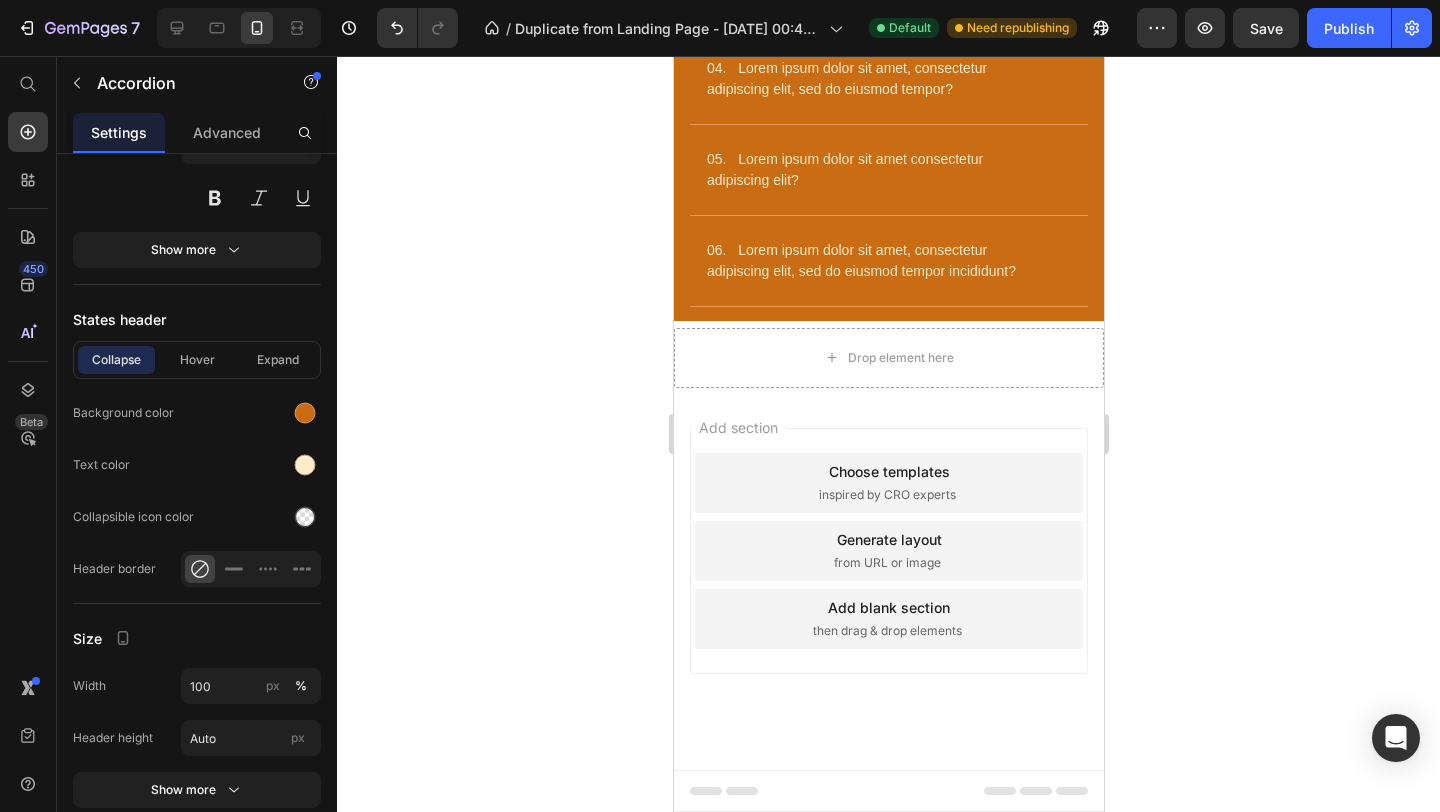 click on "03.   Lorem ipsum dolor sit amet consectetur adipiscing?" at bounding box center [872, -12] 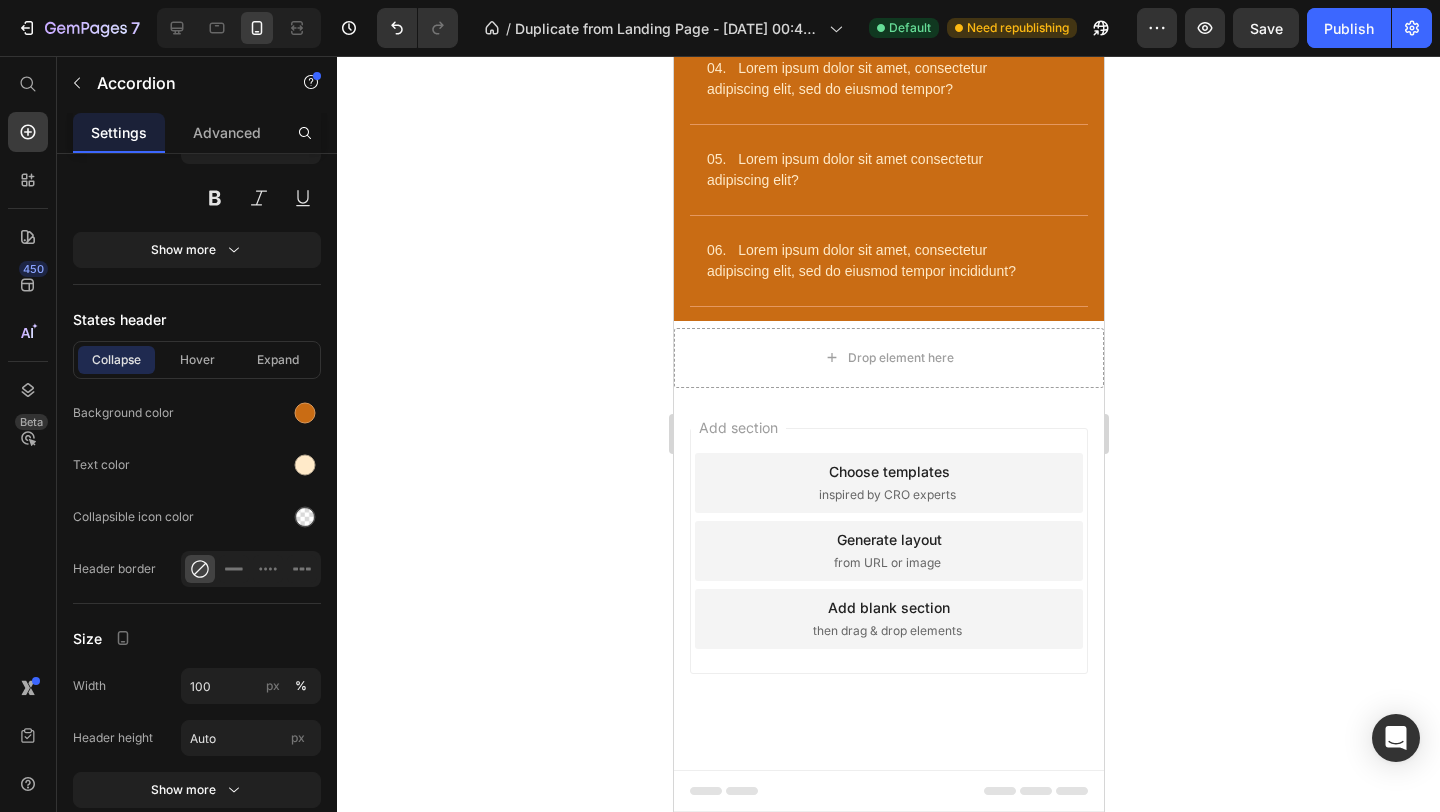 click 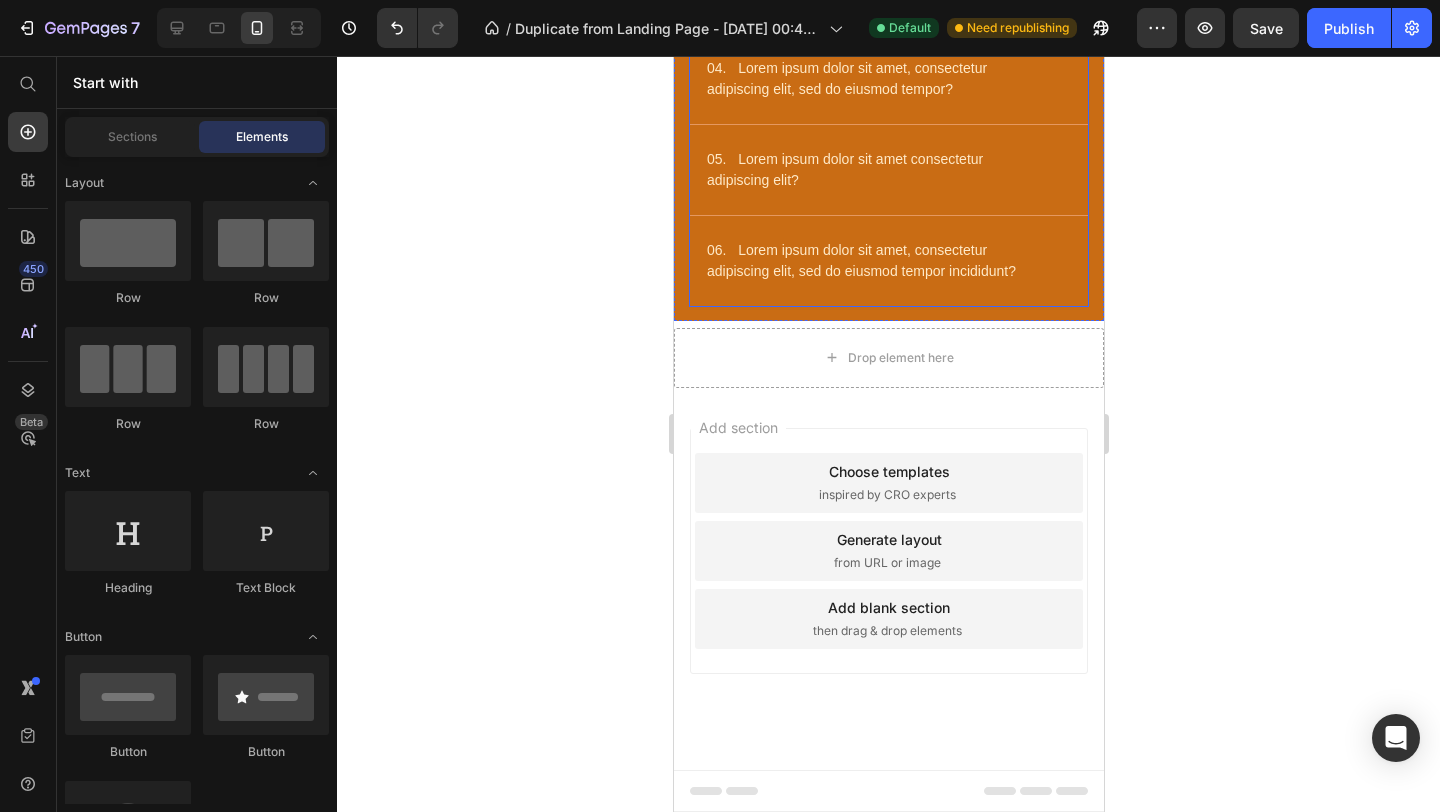 click on "Is SOULABY habit-forming or addictive?" at bounding box center [831, -2] 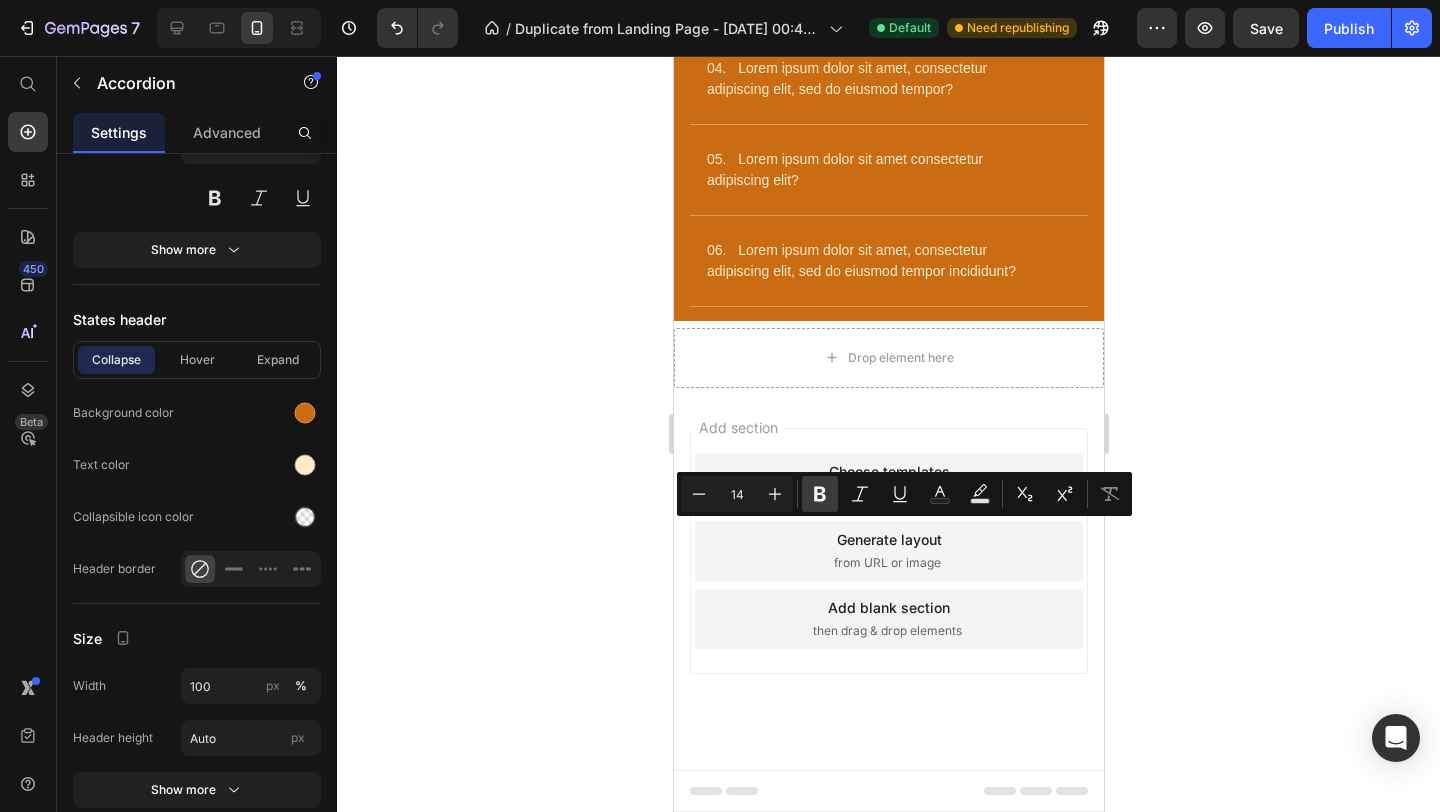 click on "Bold" at bounding box center [820, 494] 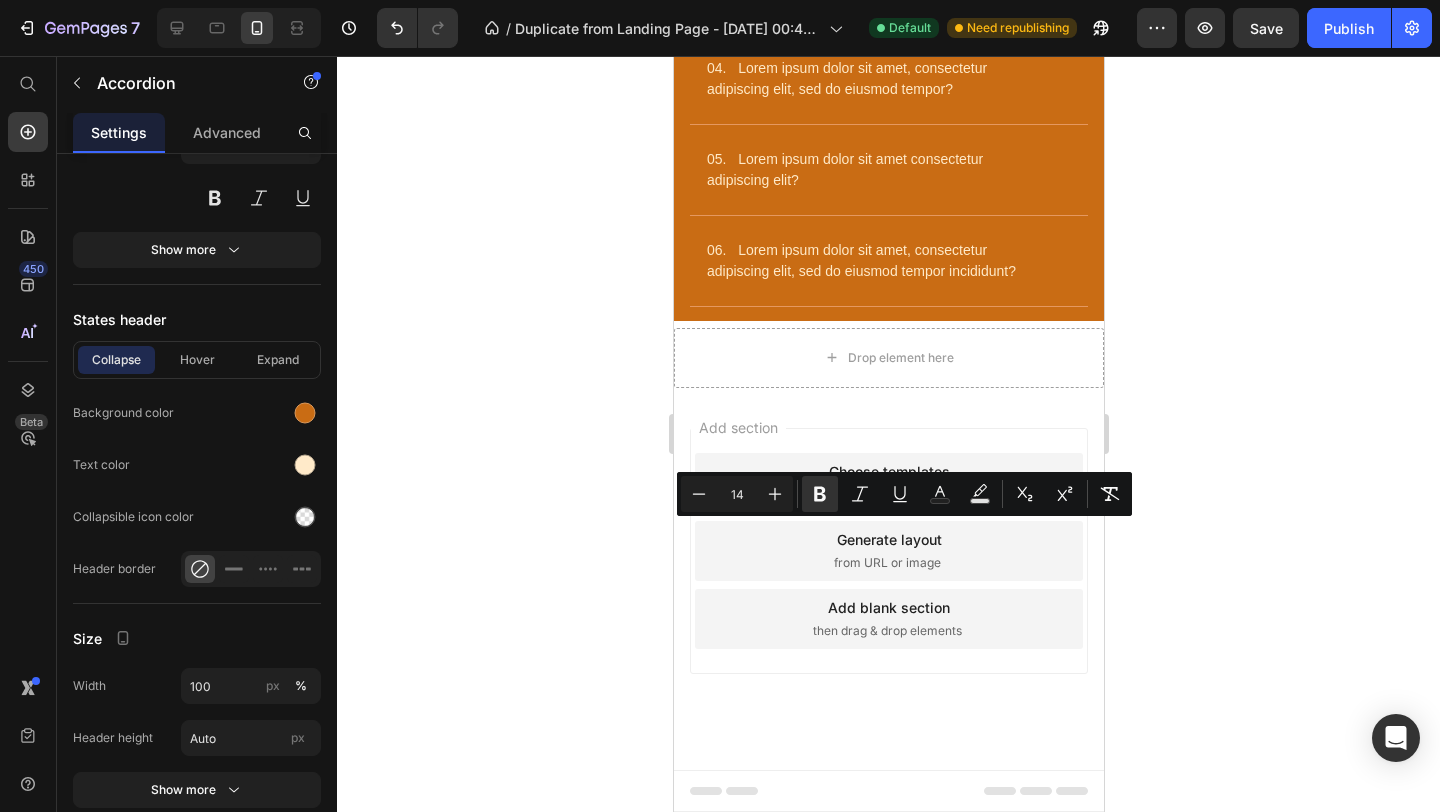click 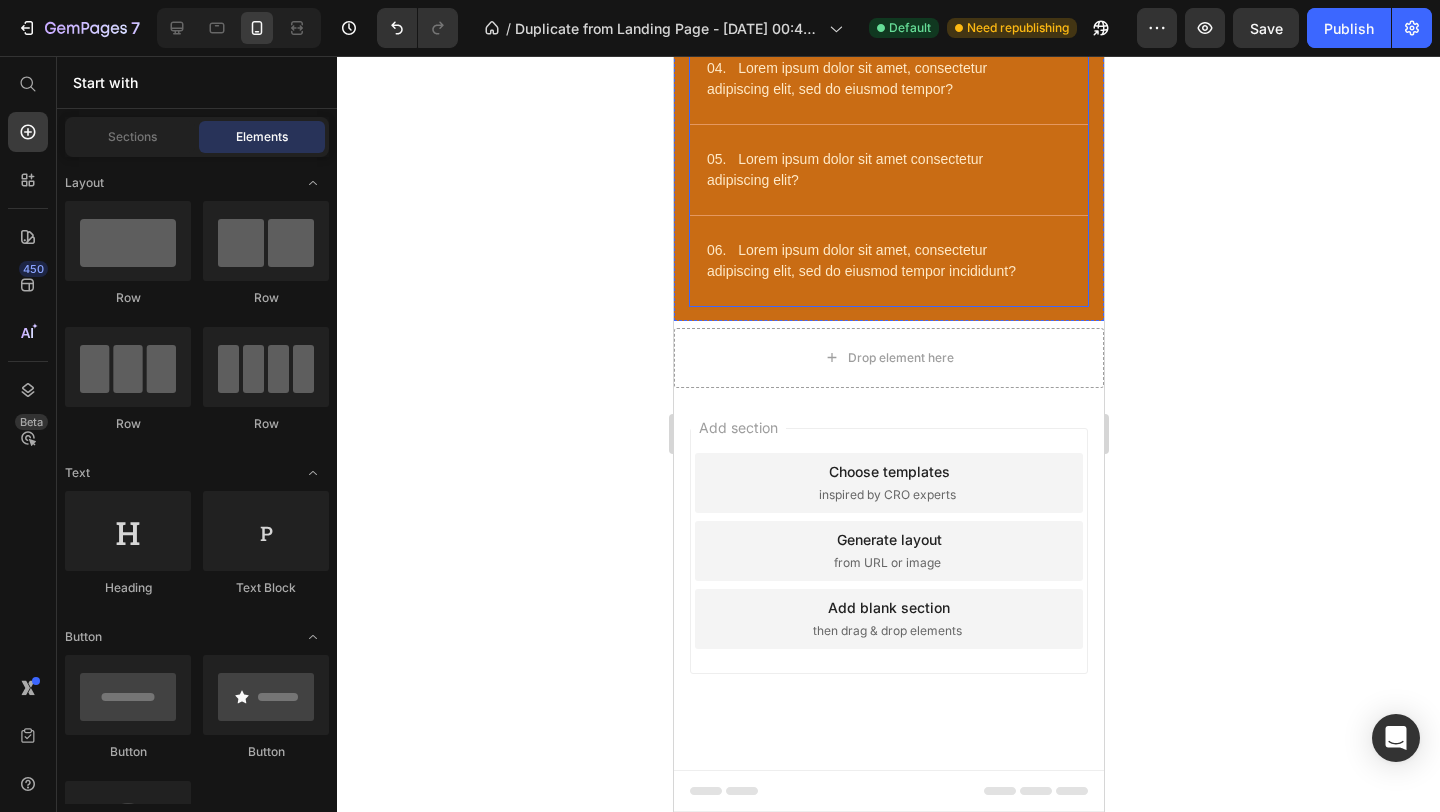 click on "Is SOULABY habit-forming or addictive?" at bounding box center (840, -2) 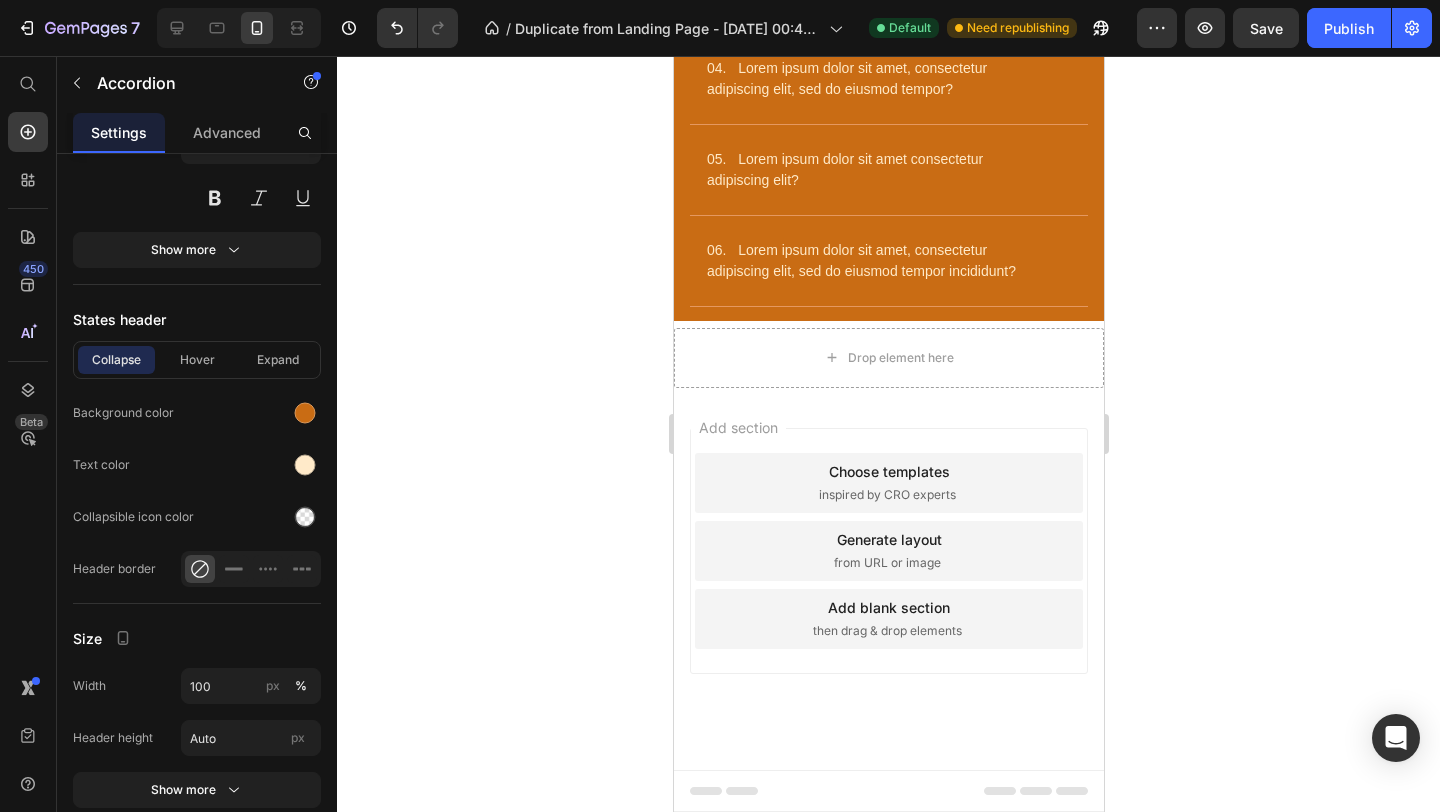 click on "Is SOULABY habit-forming or addictive?" at bounding box center [888, -2] 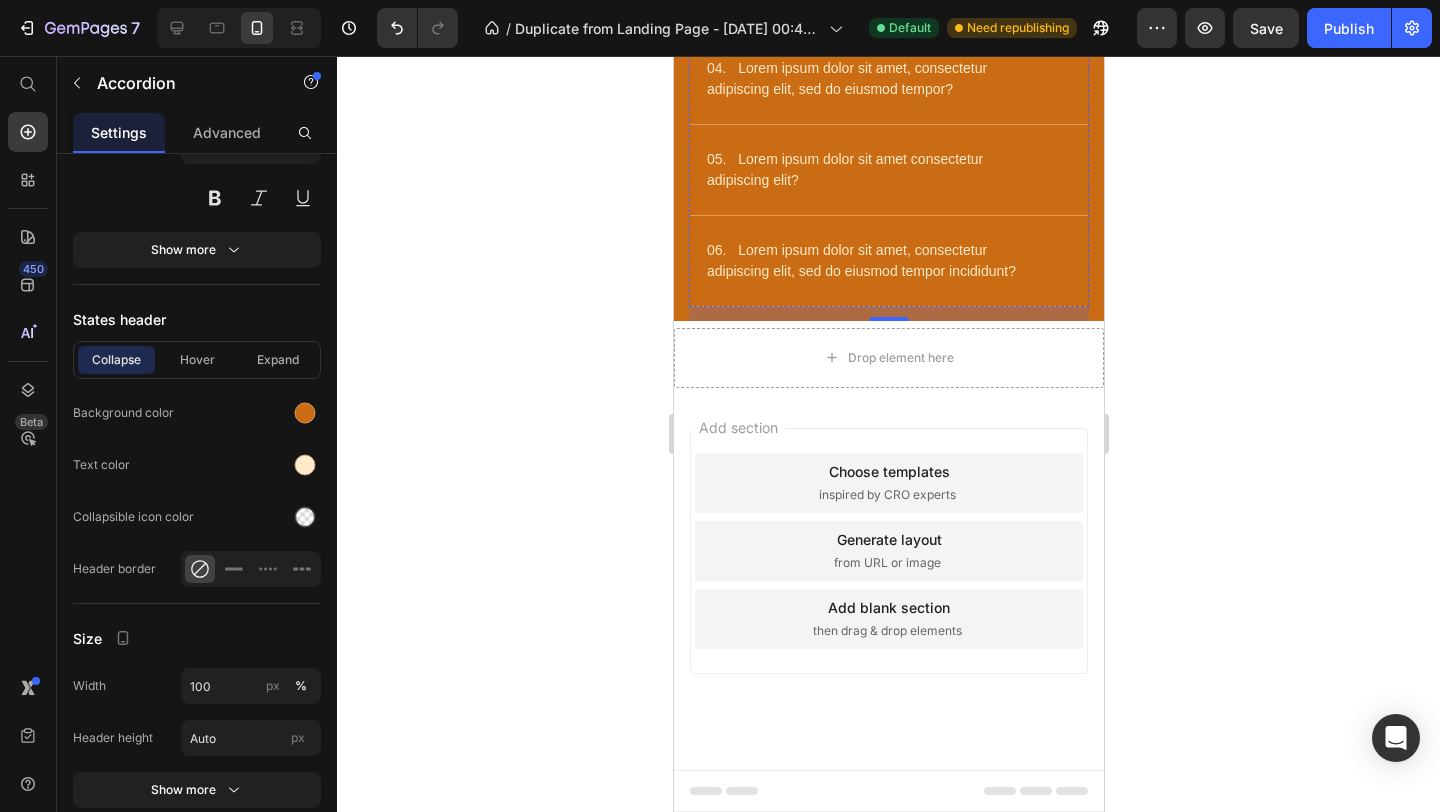click on "Sed ut perspiciatis unde omnis iste natus sit voluptatem accusantium doloremque laudantium, totam rem aperiam eaque ipsa quae" at bounding box center [903, -18] 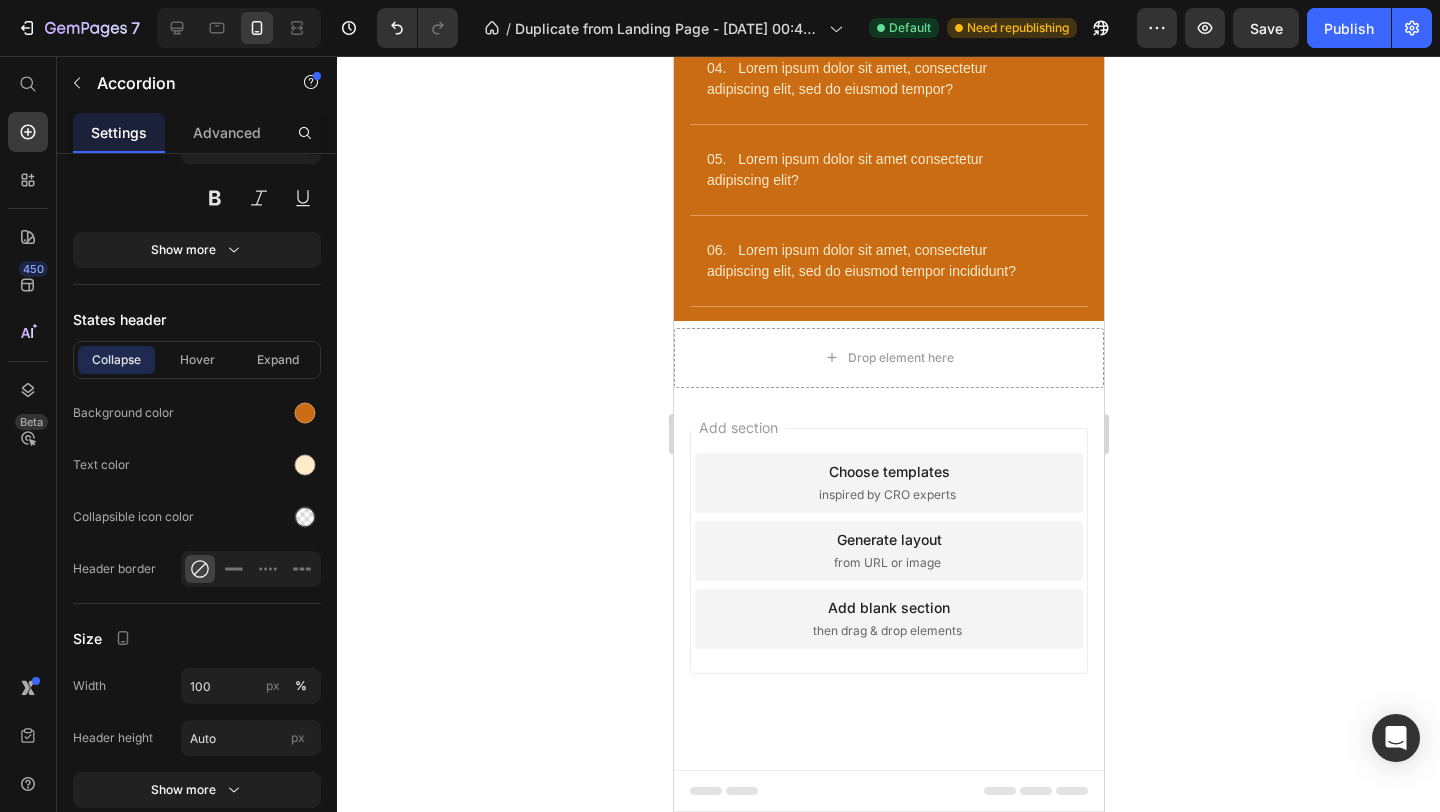 scroll, scrollTop: 0, scrollLeft: 0, axis: both 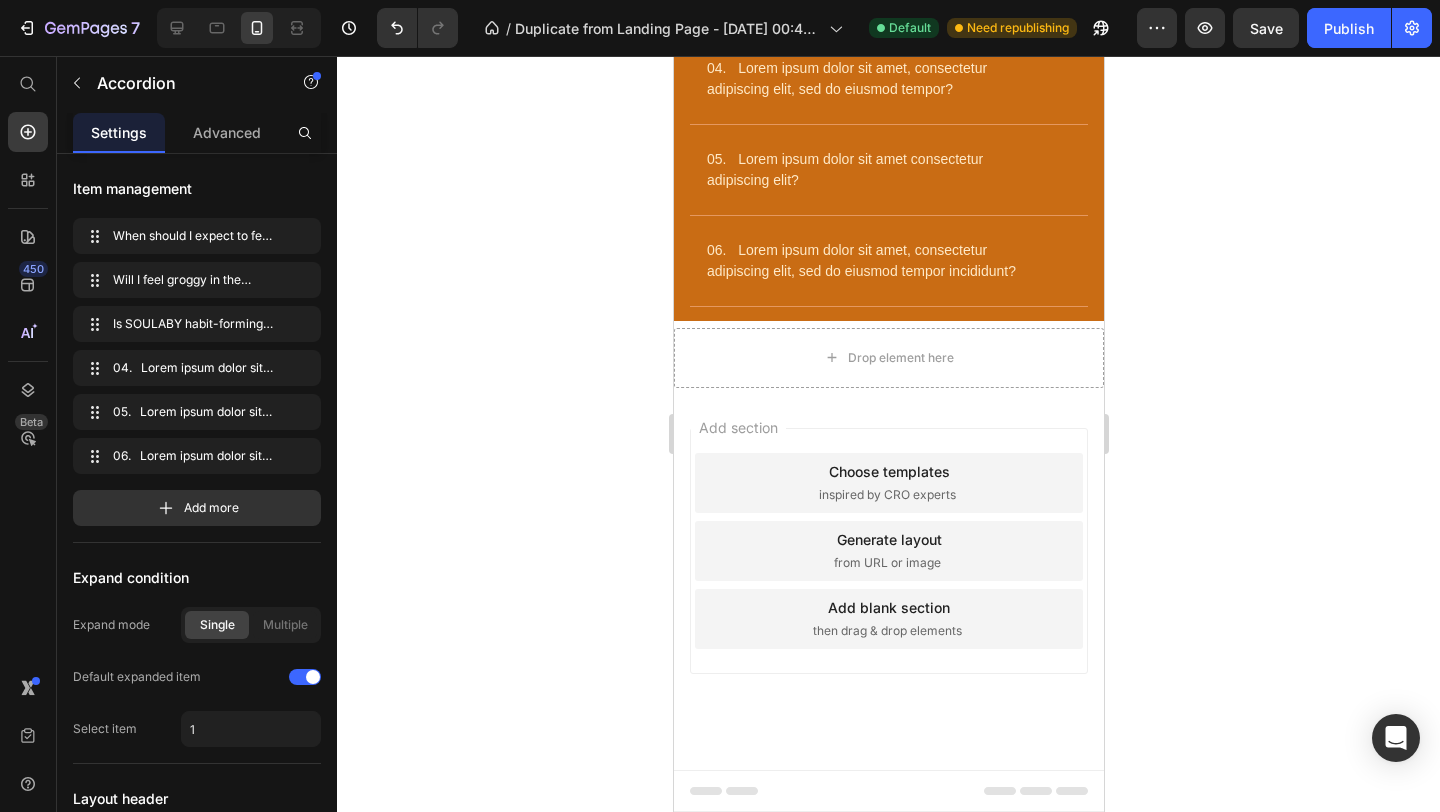 click on "Sed ut perspiciatis unde omnis iste natus sit voluptatem accusantium doloremque laudantium, totam rem aperiam eaque ipsa quae" at bounding box center (903, -18) 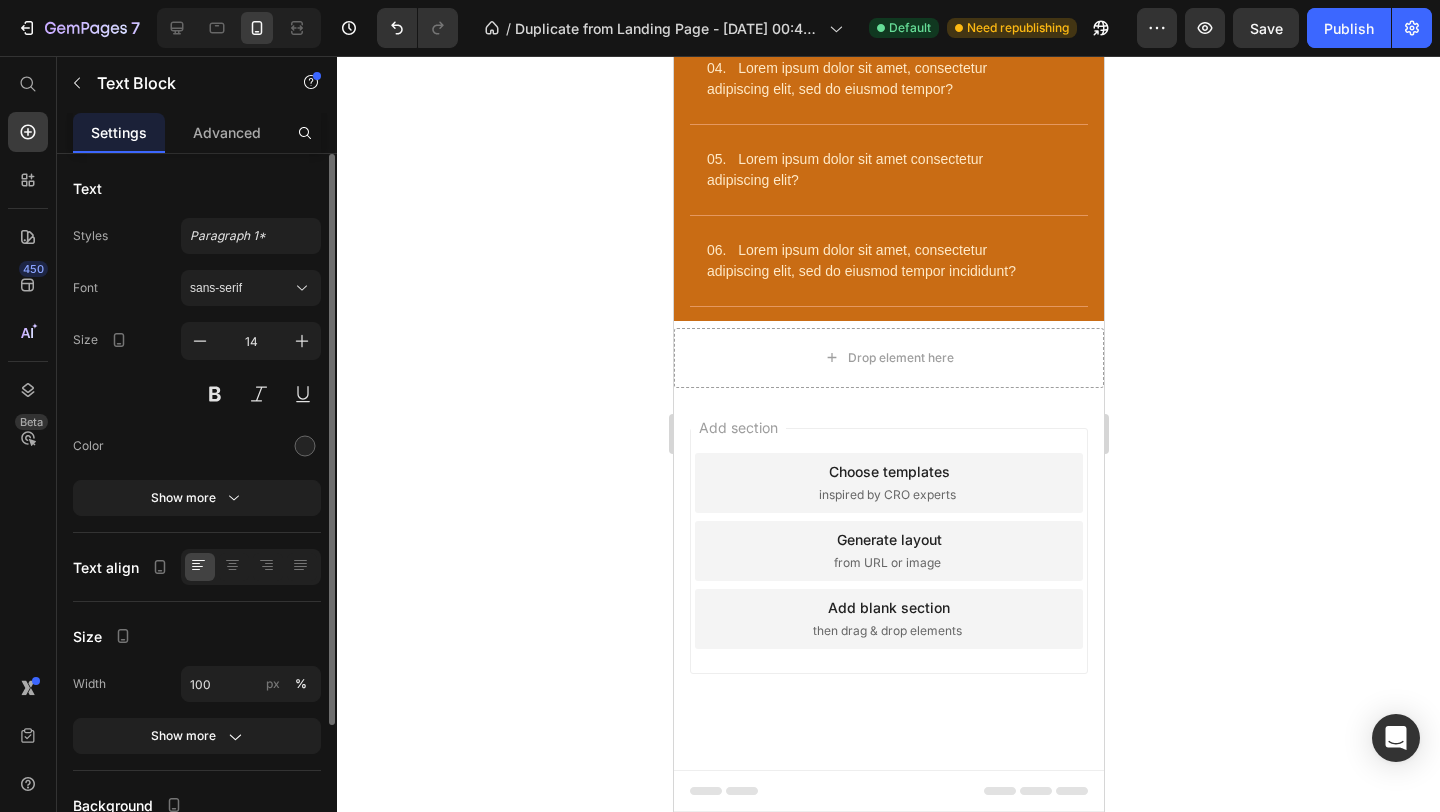 click on "Sed ut perspiciatis unde omnis iste natus sit voluptatem accusantium doloremque laudantium, totam rem aperiam eaque ipsa quae" at bounding box center (903, -18) 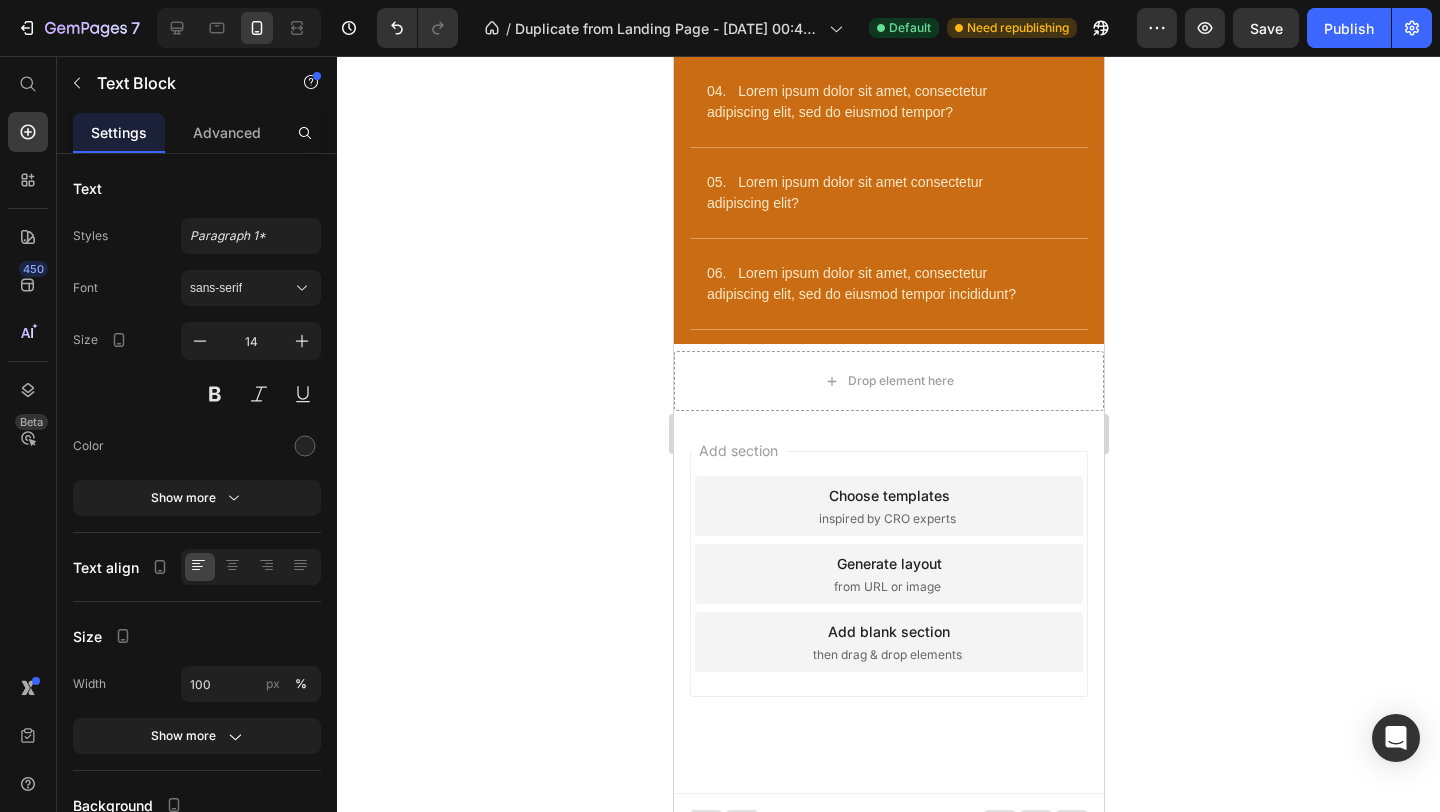 click on "Absolutely not. SOULABY contains only natural botanicals and works by supporting your body's existing sleep mechanisms. You can use it nightly or as needed without building tolerance or experiencing withdrawal symptoms." at bounding box center [903, -31] 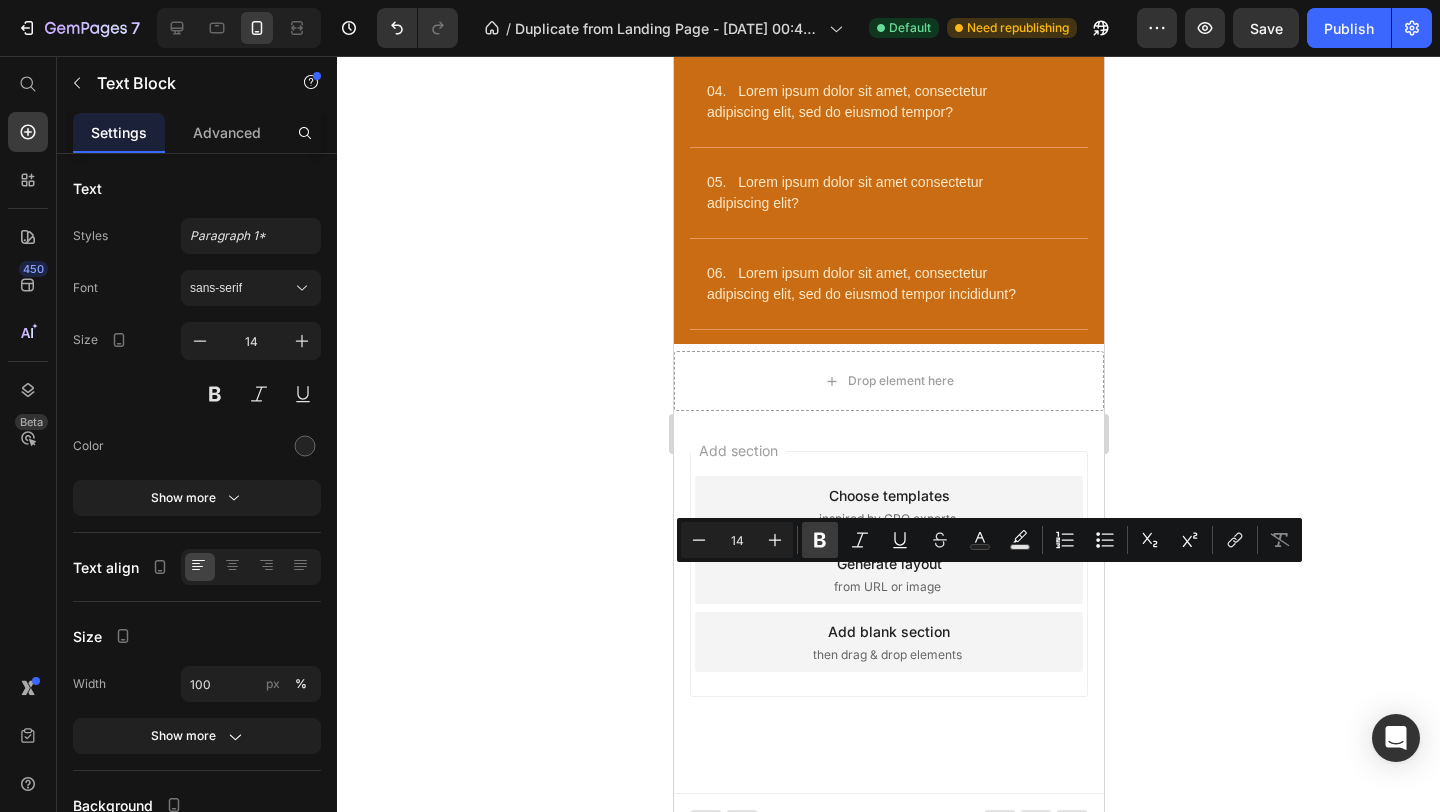 click 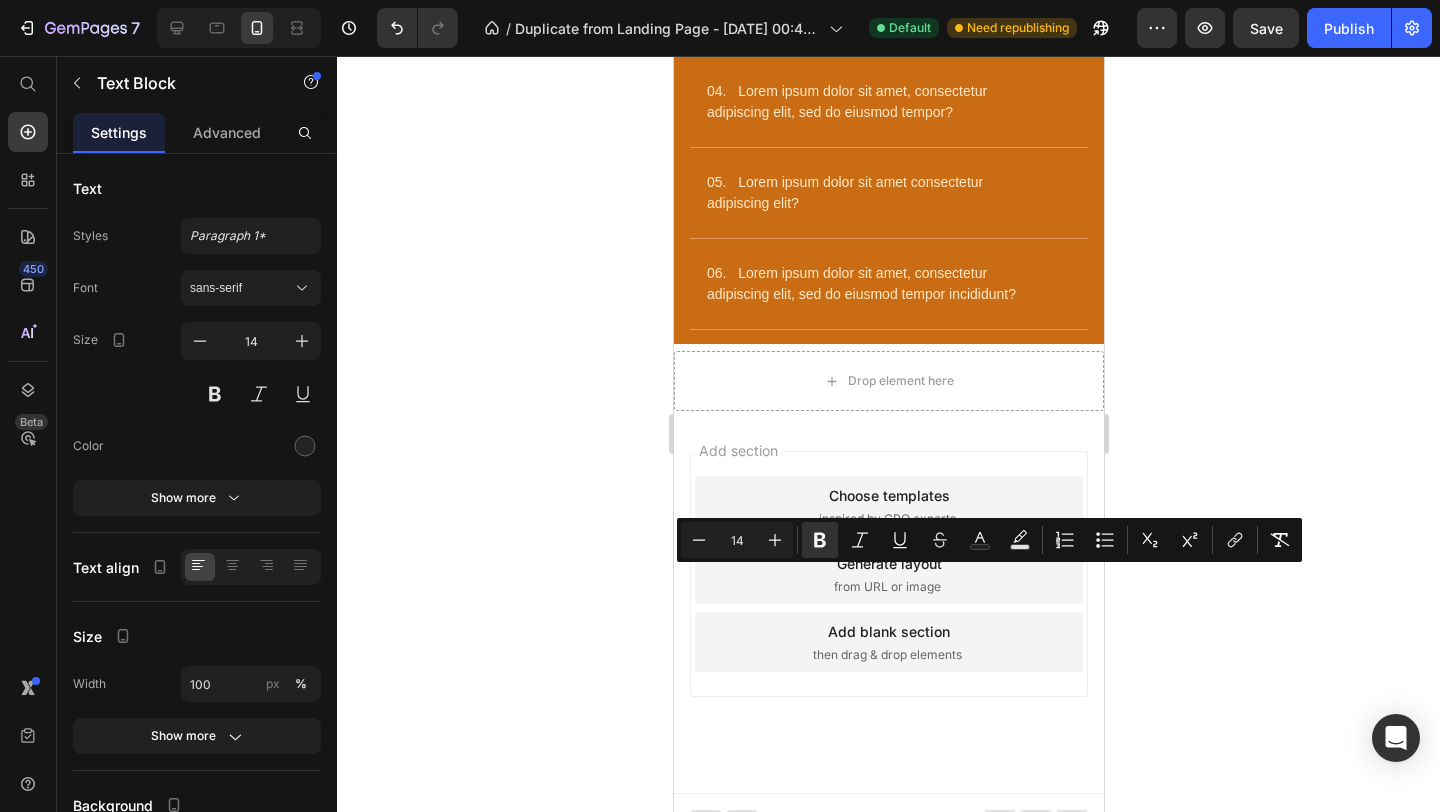 click 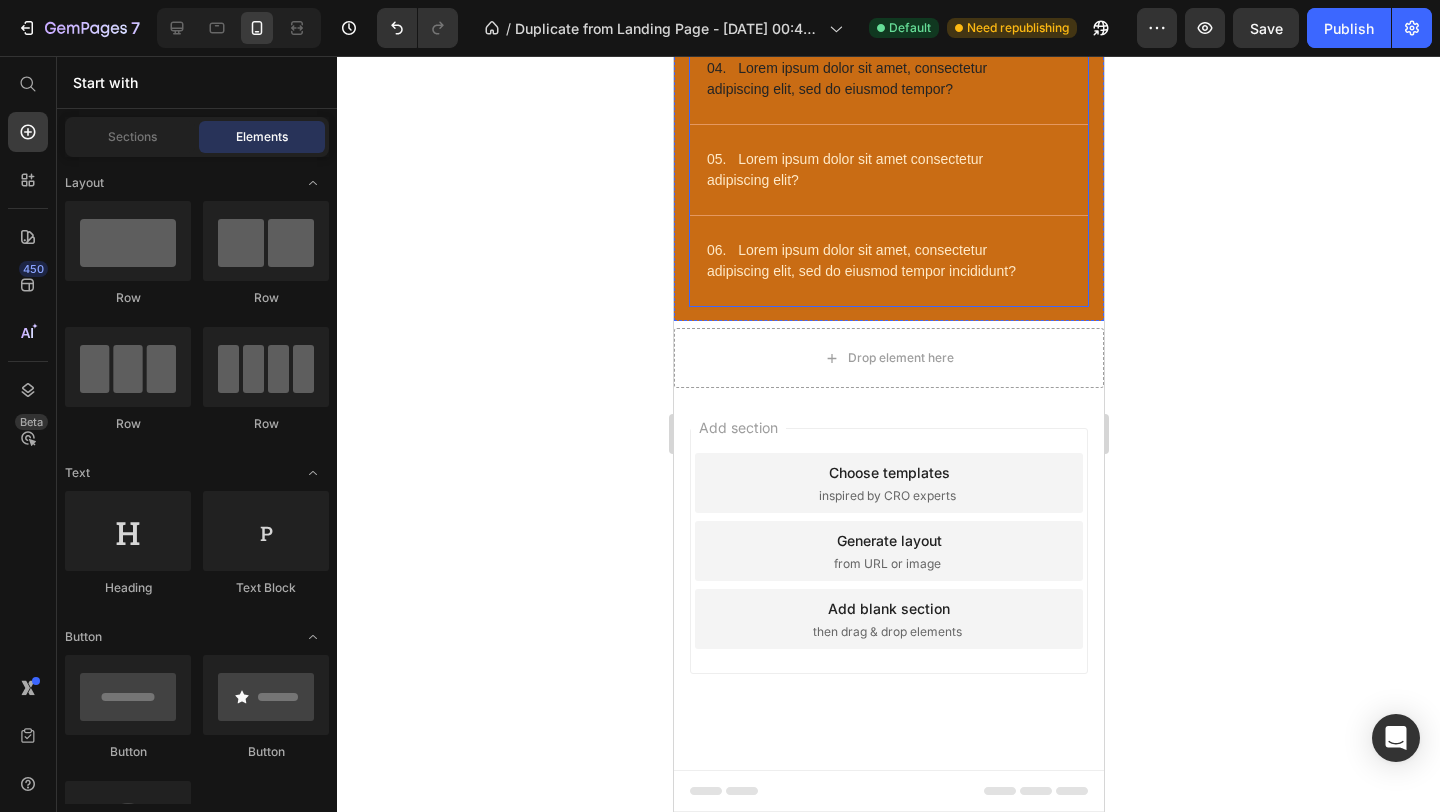 scroll, scrollTop: 7029, scrollLeft: 0, axis: vertical 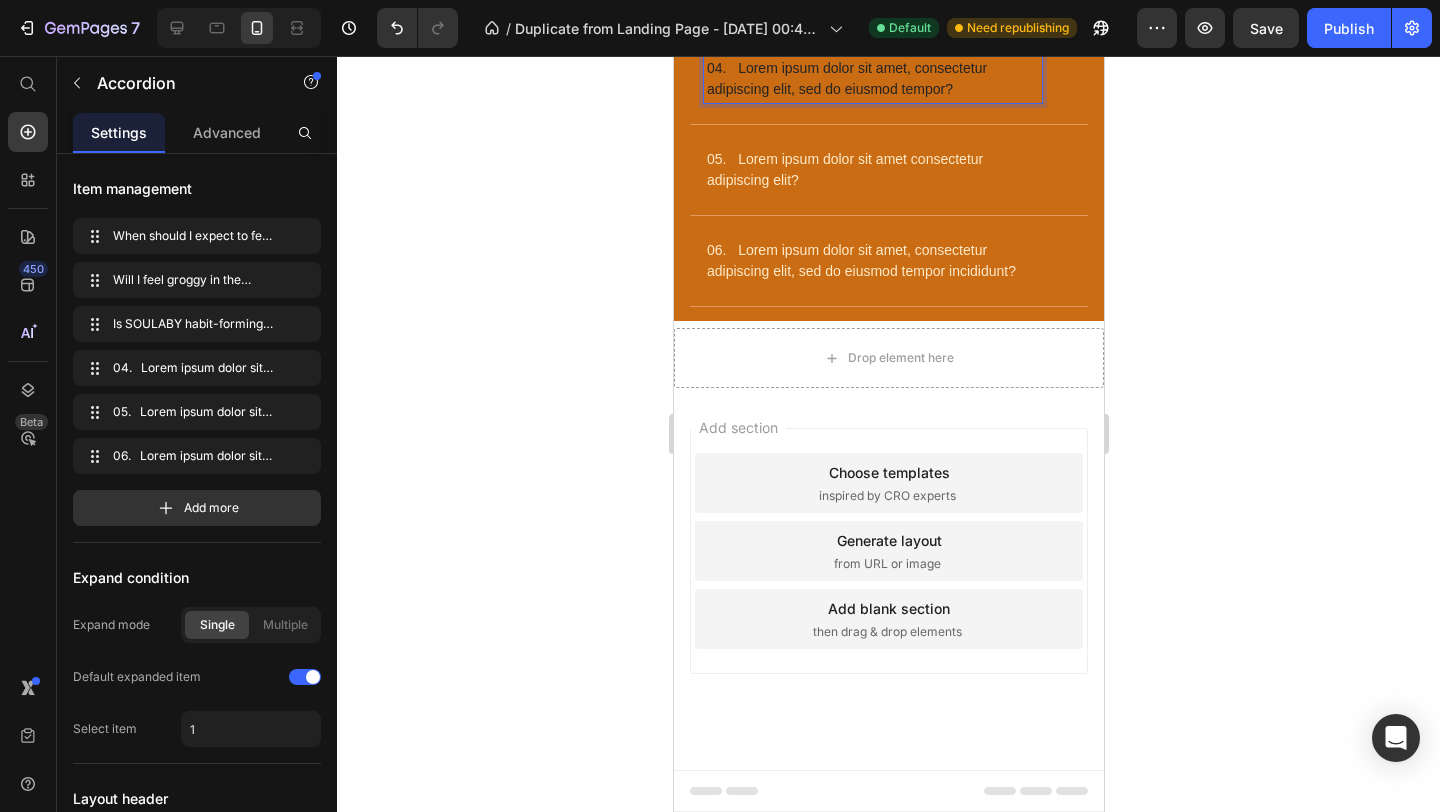 click on "04.   Lorem ipsum dolor sit amet, consectetur adipiscing elit, sed do eiusmod tempor?" at bounding box center [872, 79] 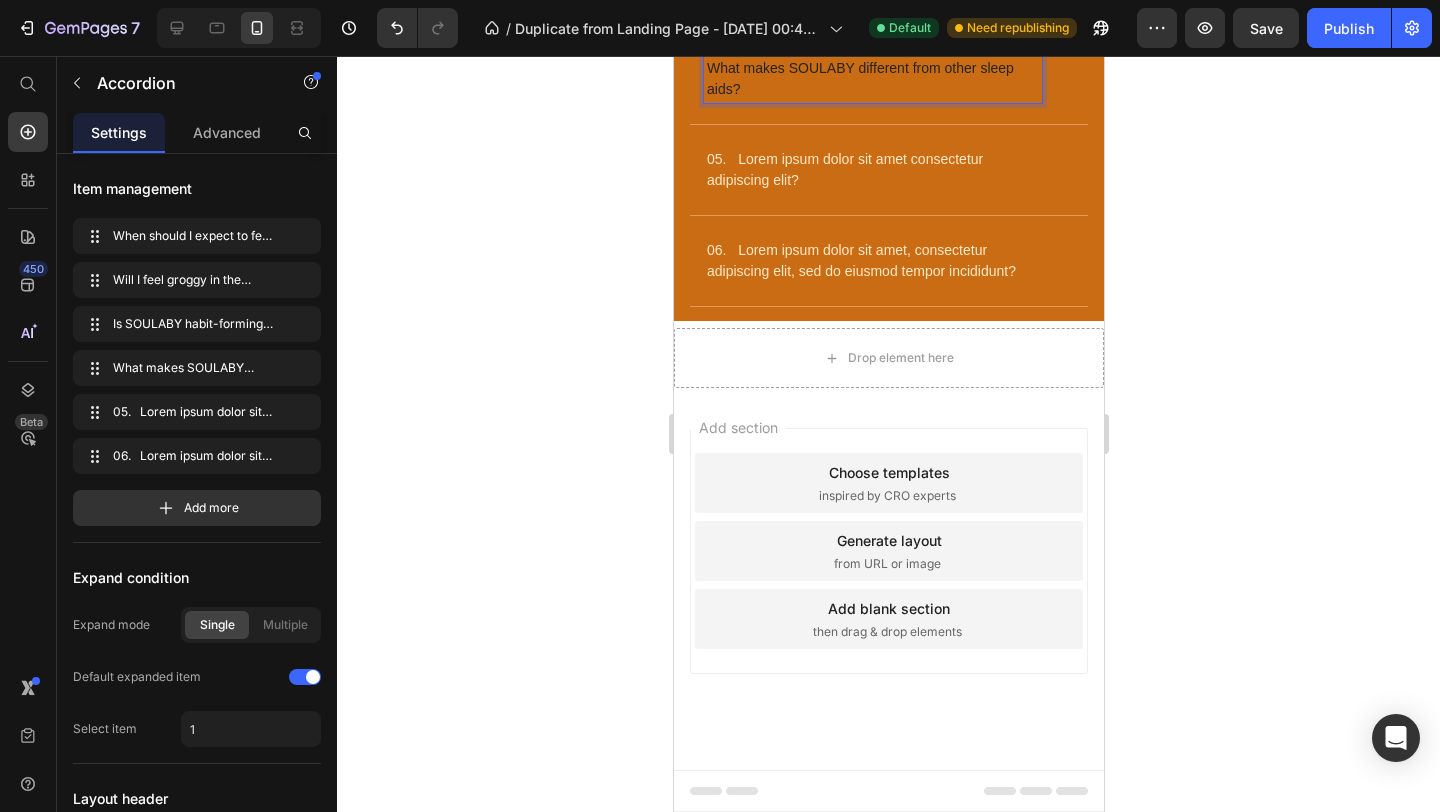 click on "What makes SOULABY different from other sleep aids?" at bounding box center (872, 79) 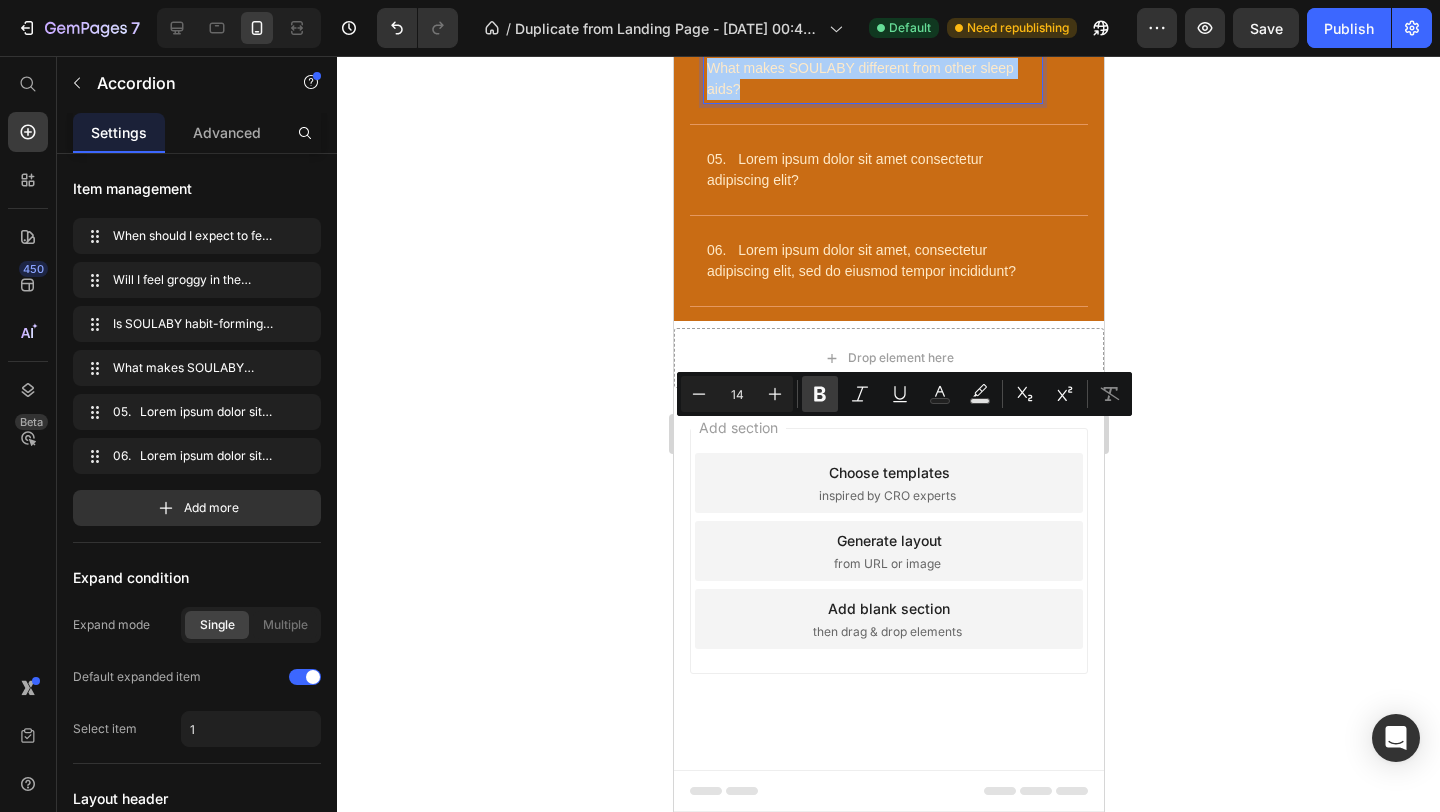 click 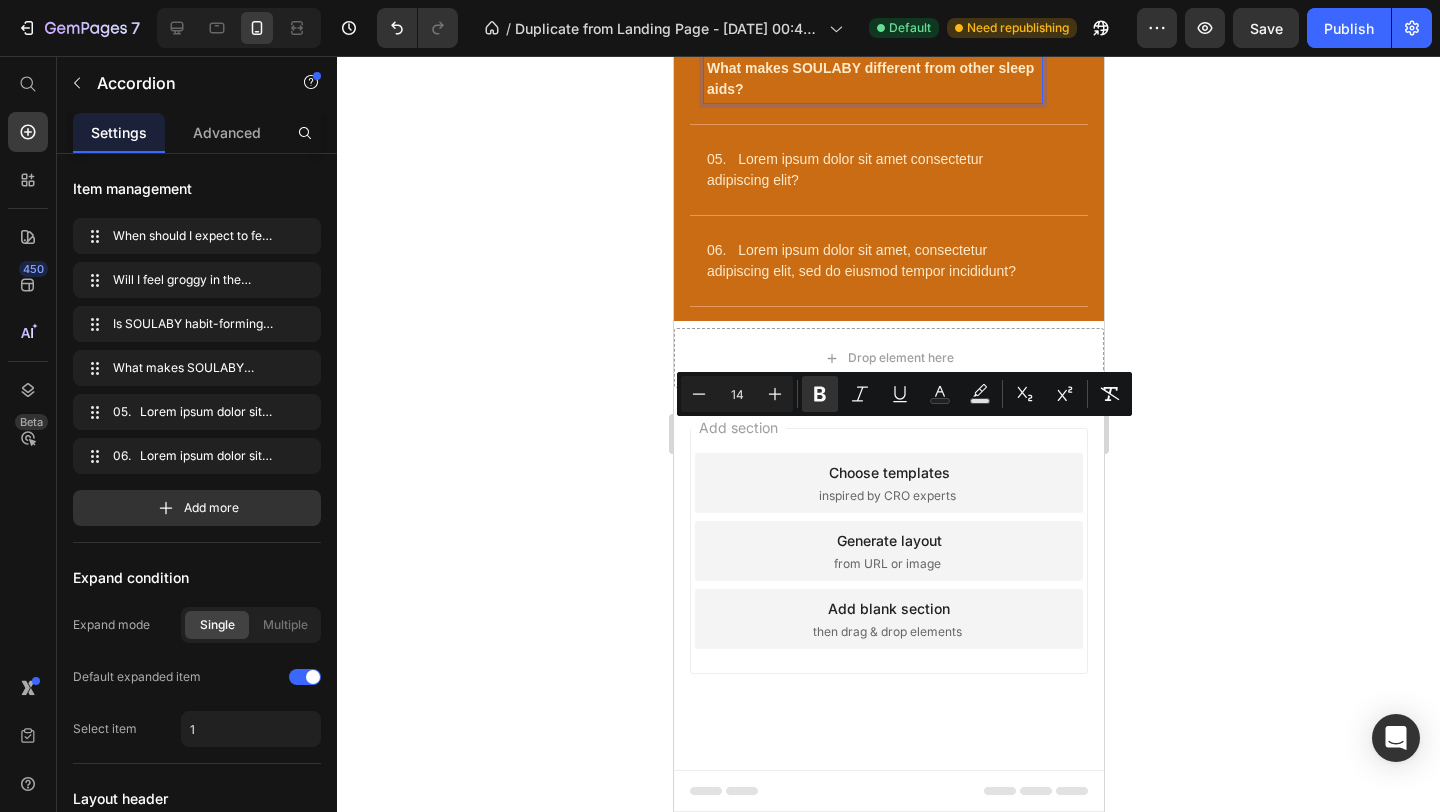 click 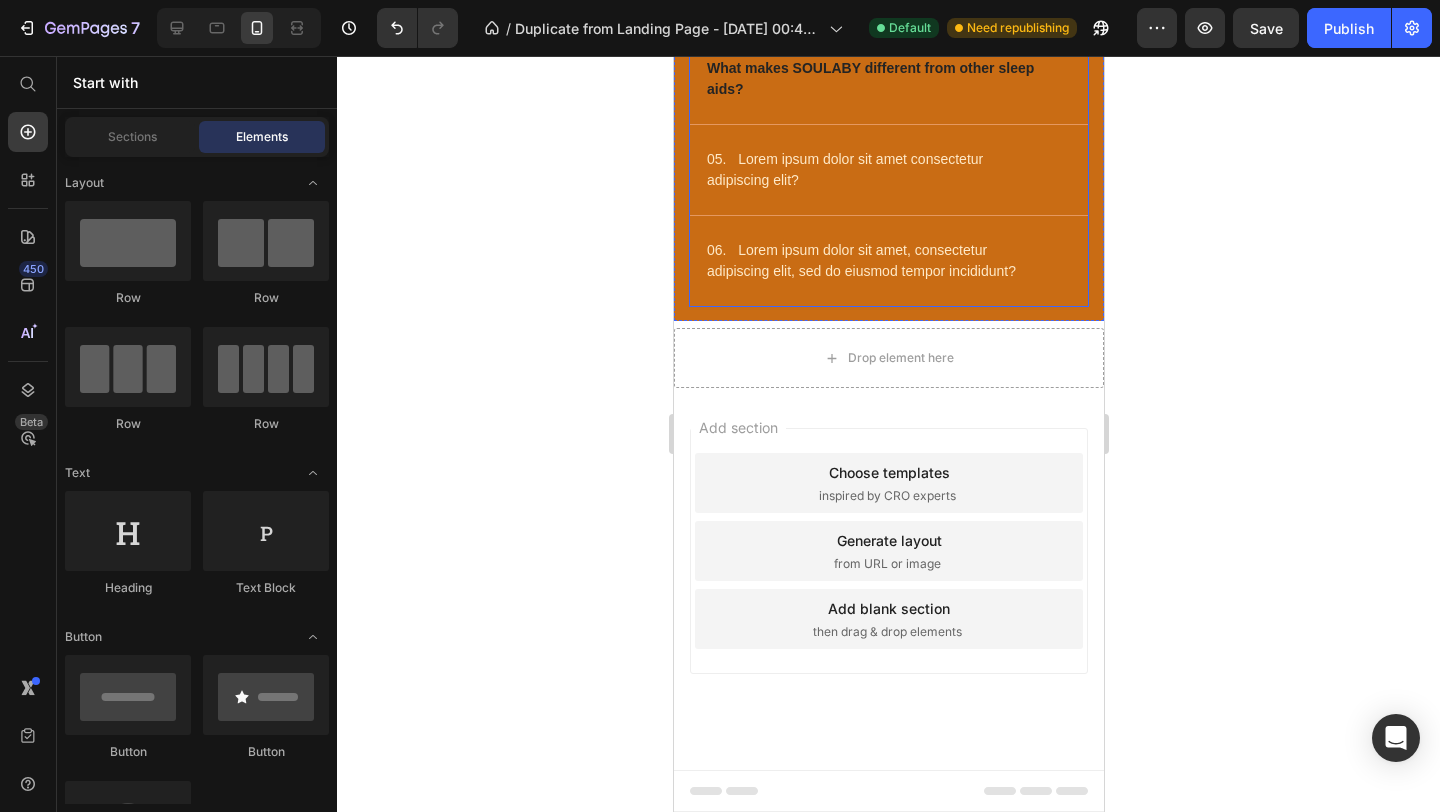 click on "What makes SOULABY different from other sleep aids?" at bounding box center [888, 79] 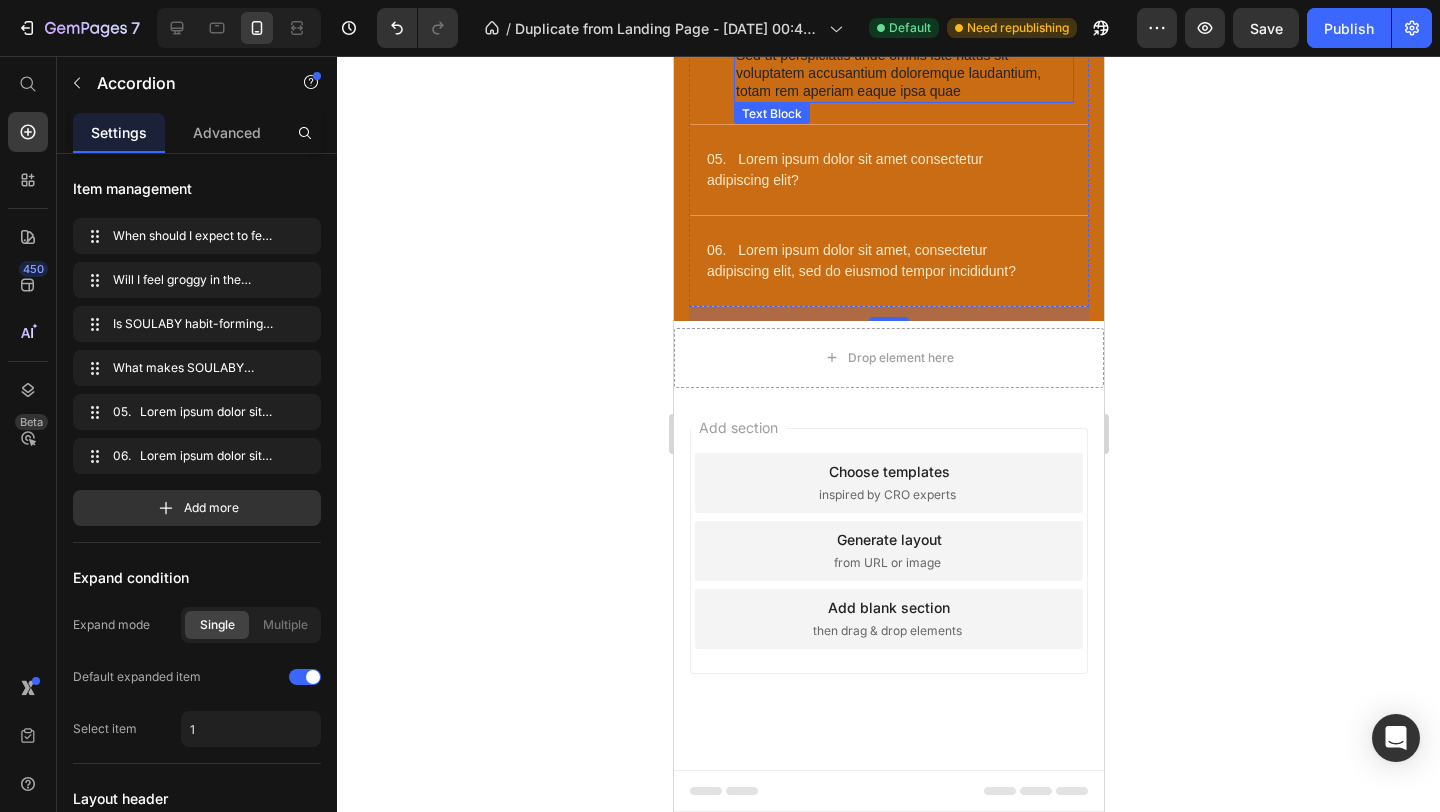 click on "Sed ut perspiciatis unde omnis iste natus sit voluptatem accusantium doloremque laudantium, totam rem aperiam eaque ipsa quae" at bounding box center [903, 73] 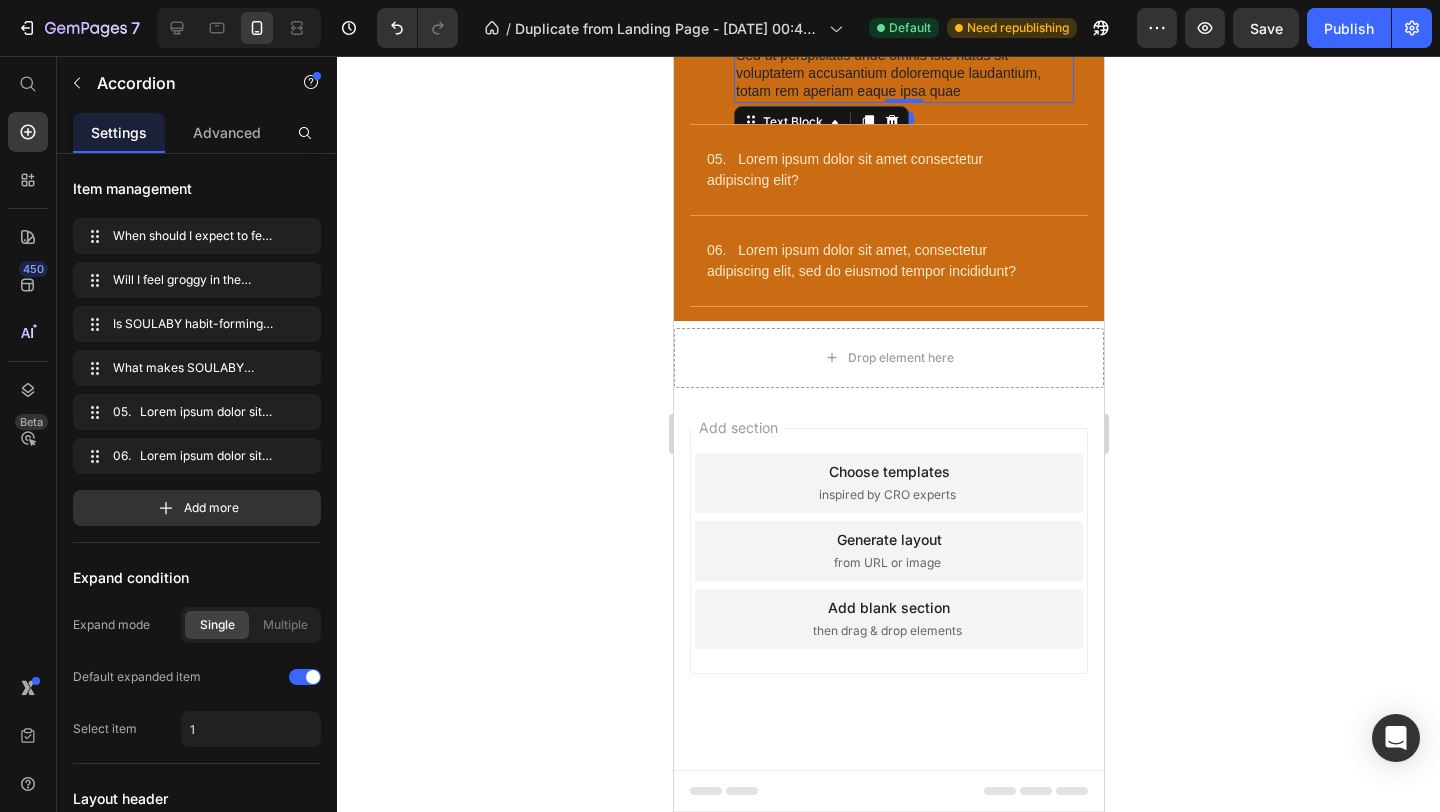 click on "Sed ut perspiciatis unde omnis iste natus sit voluptatem accusantium doloremque laudantium, totam rem aperiam eaque ipsa quae" at bounding box center (903, 73) 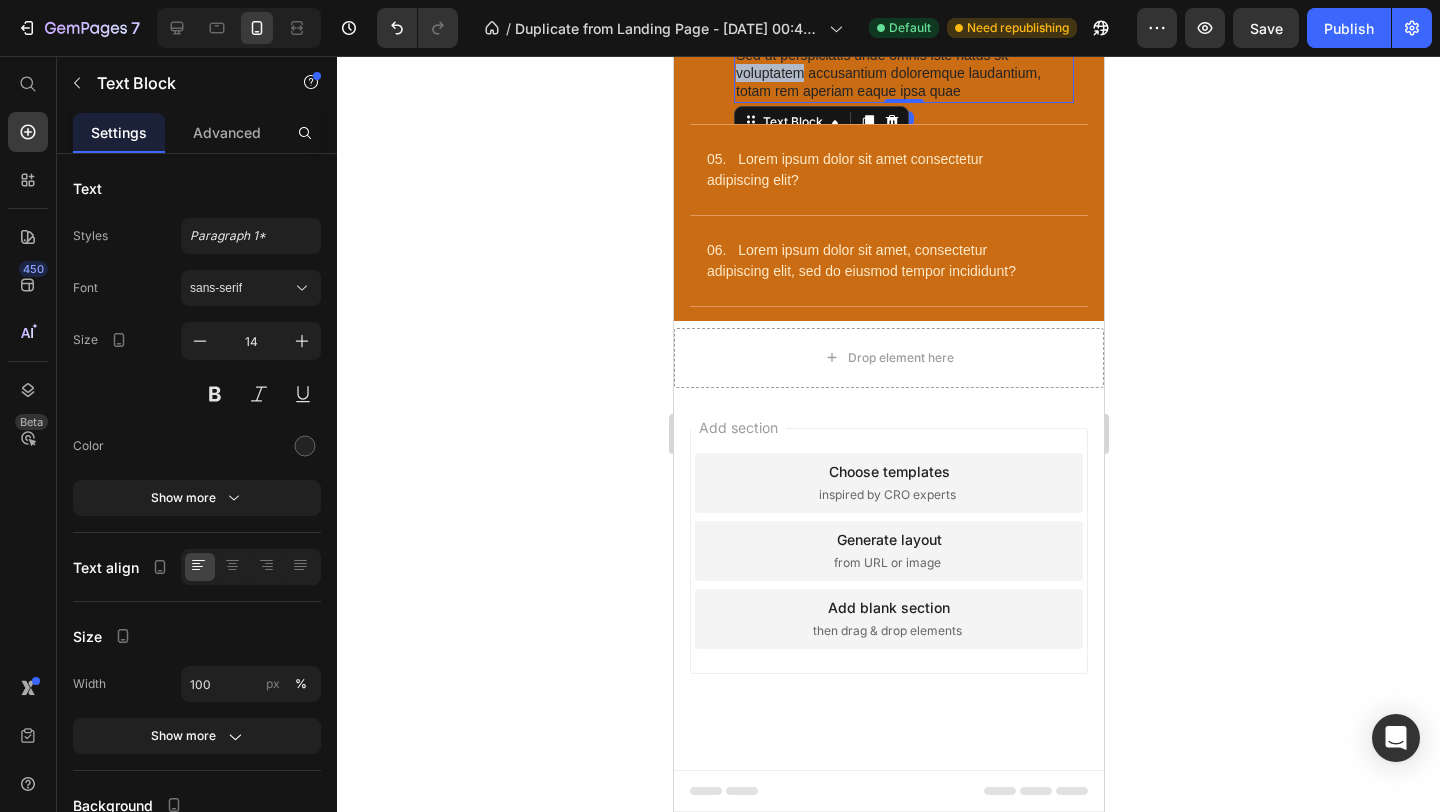 click on "Sed ut perspiciatis unde omnis iste natus sit voluptatem accusantium doloremque laudantium, totam rem aperiam eaque ipsa quae" at bounding box center (903, 73) 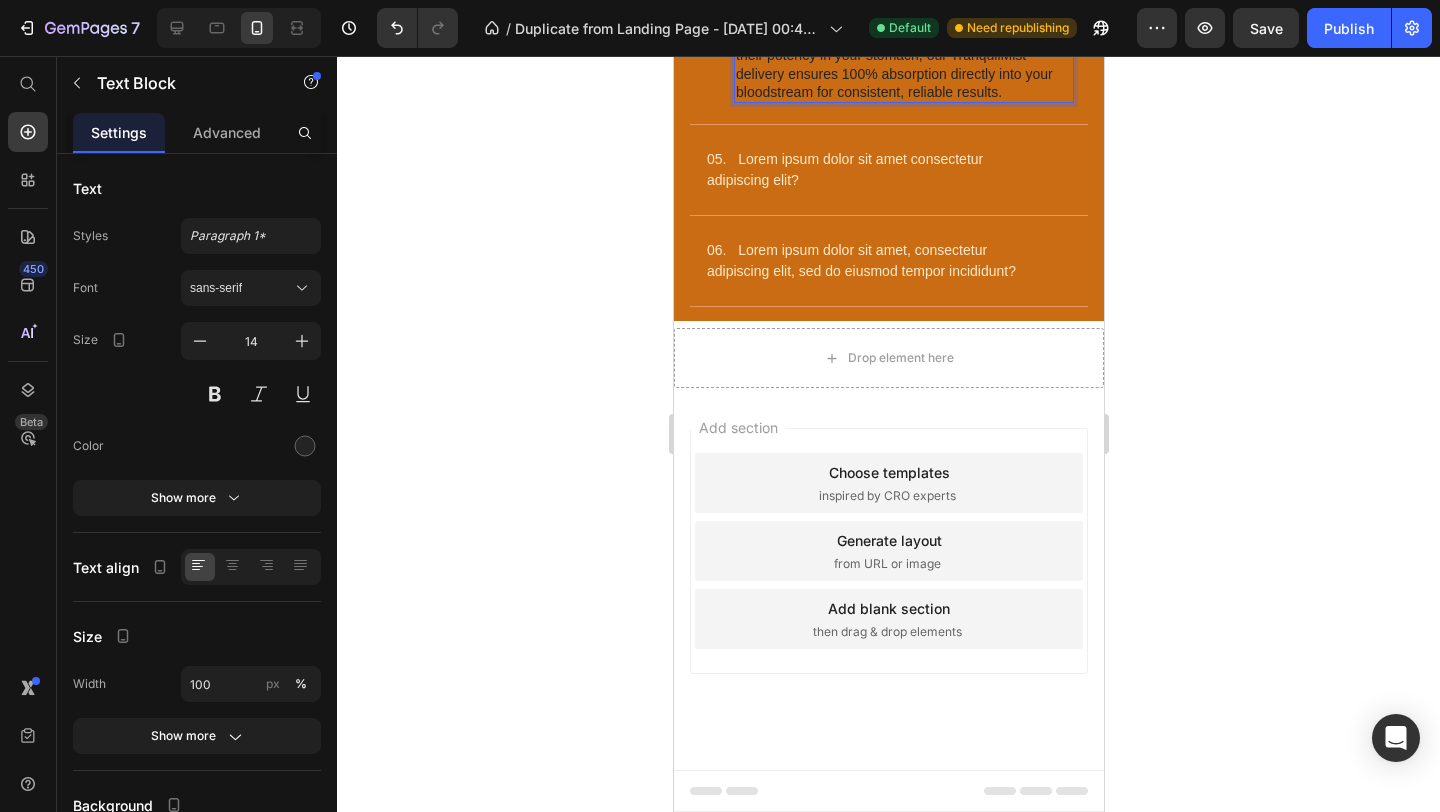 click on "SOULABY is the only sublingual sleep spray that bypasses digestion entirely. While pills lose 60-80% of their potency in your stomach, our TranquilMist™ delivery ensures 100% absorption directly into your bloodstream for consistent, reliable results." at bounding box center (903, 55) 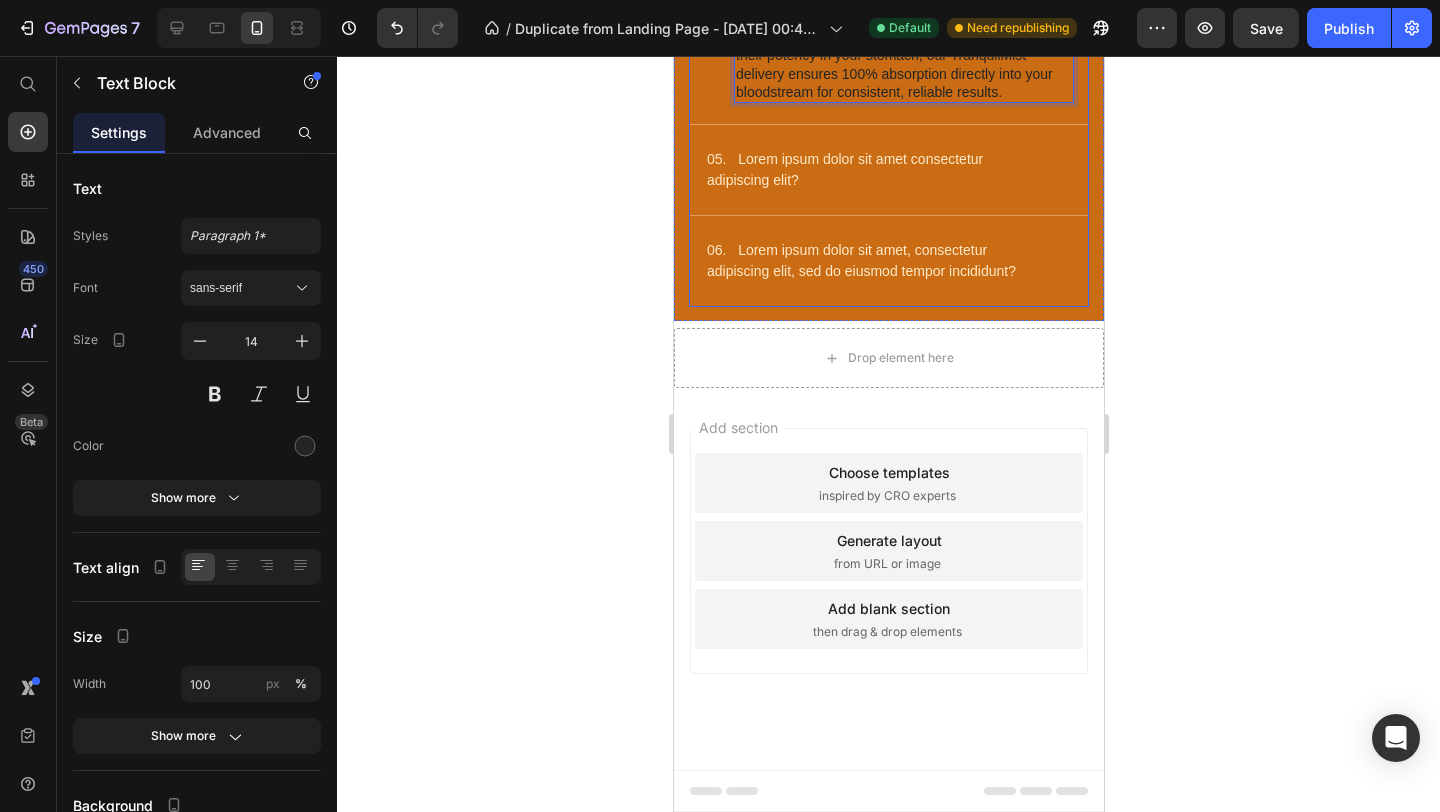 click 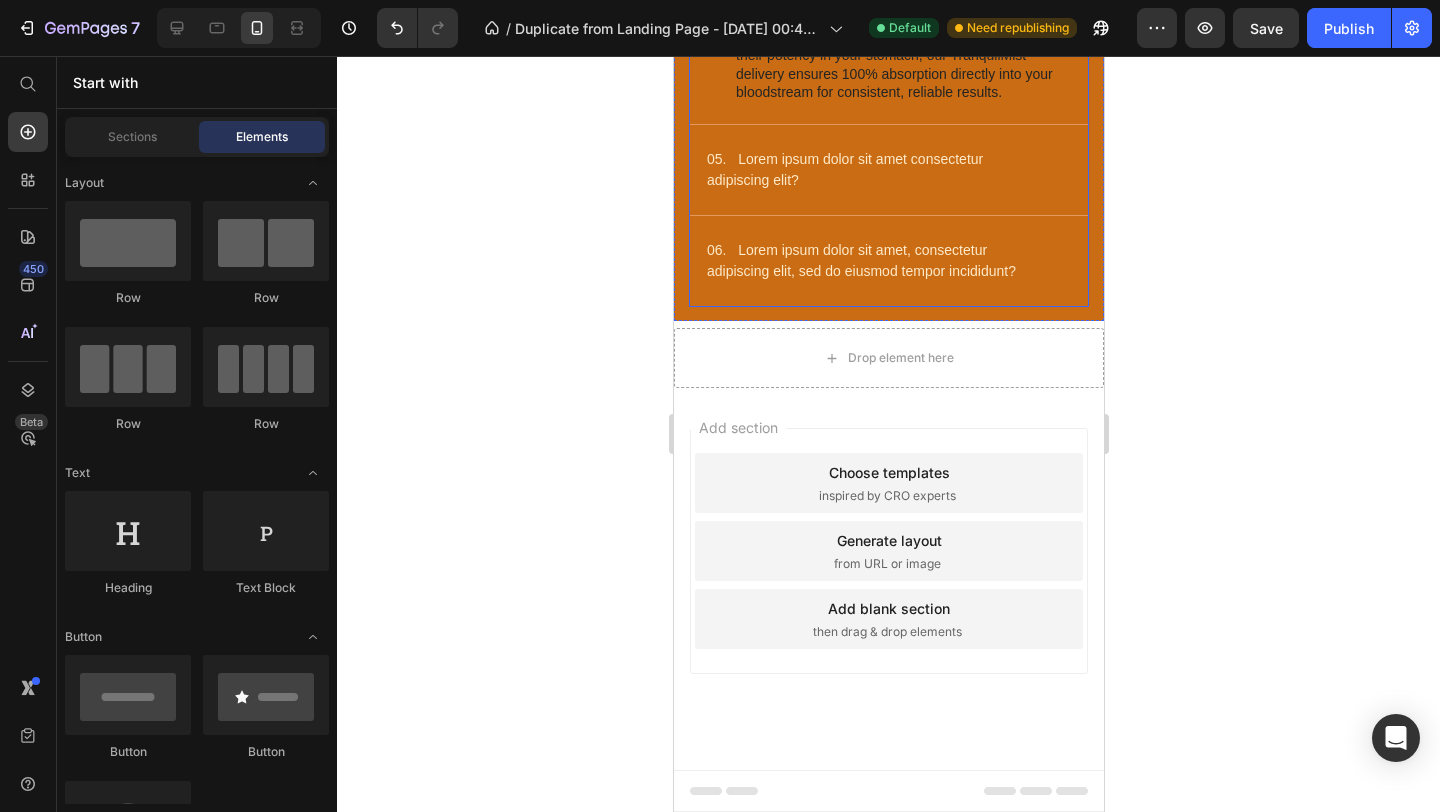 click on "What makes SOULABY different from other sleep aids?" at bounding box center (888, -37) 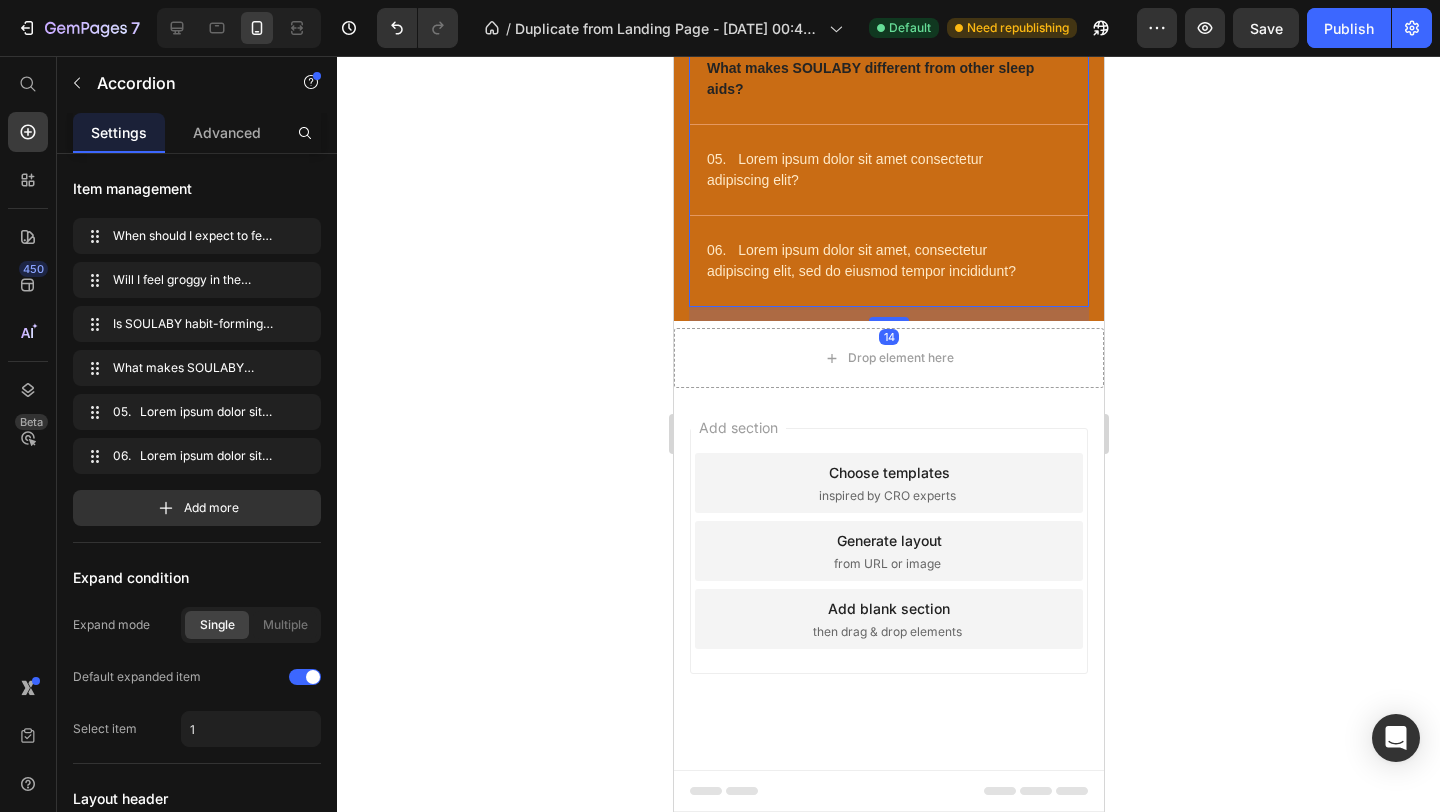 click on "What makes SOULABY different from other sleep aids?" at bounding box center (888, 79) 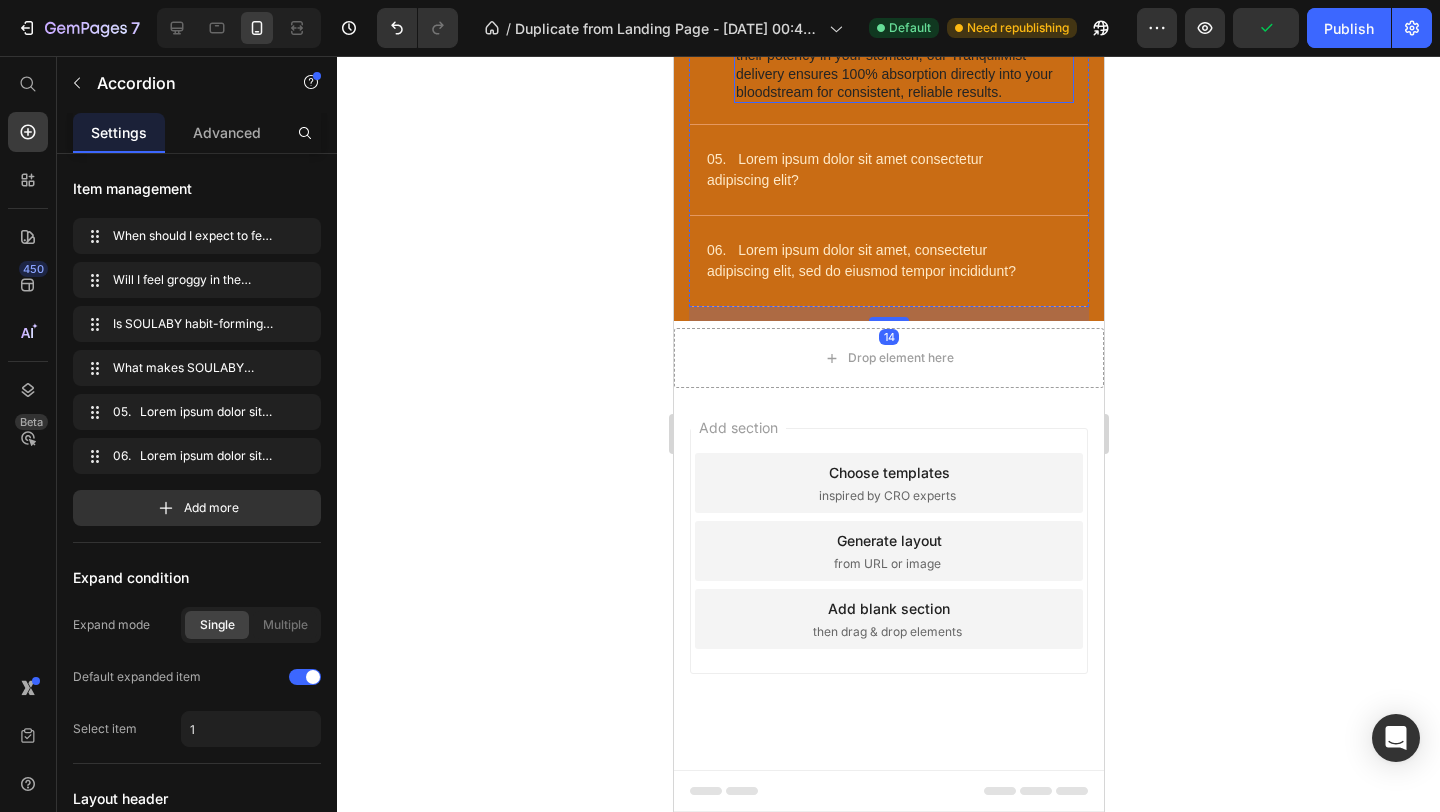 click on "SOULABY is the only sublingual sleep spray that bypasses digestion entirely. While pills lose 60-80% of their potency in your stomach, our TranquilMist™ delivery ensures 100% absorption directly into your bloodstream for consistent, reliable results." at bounding box center [903, 55] 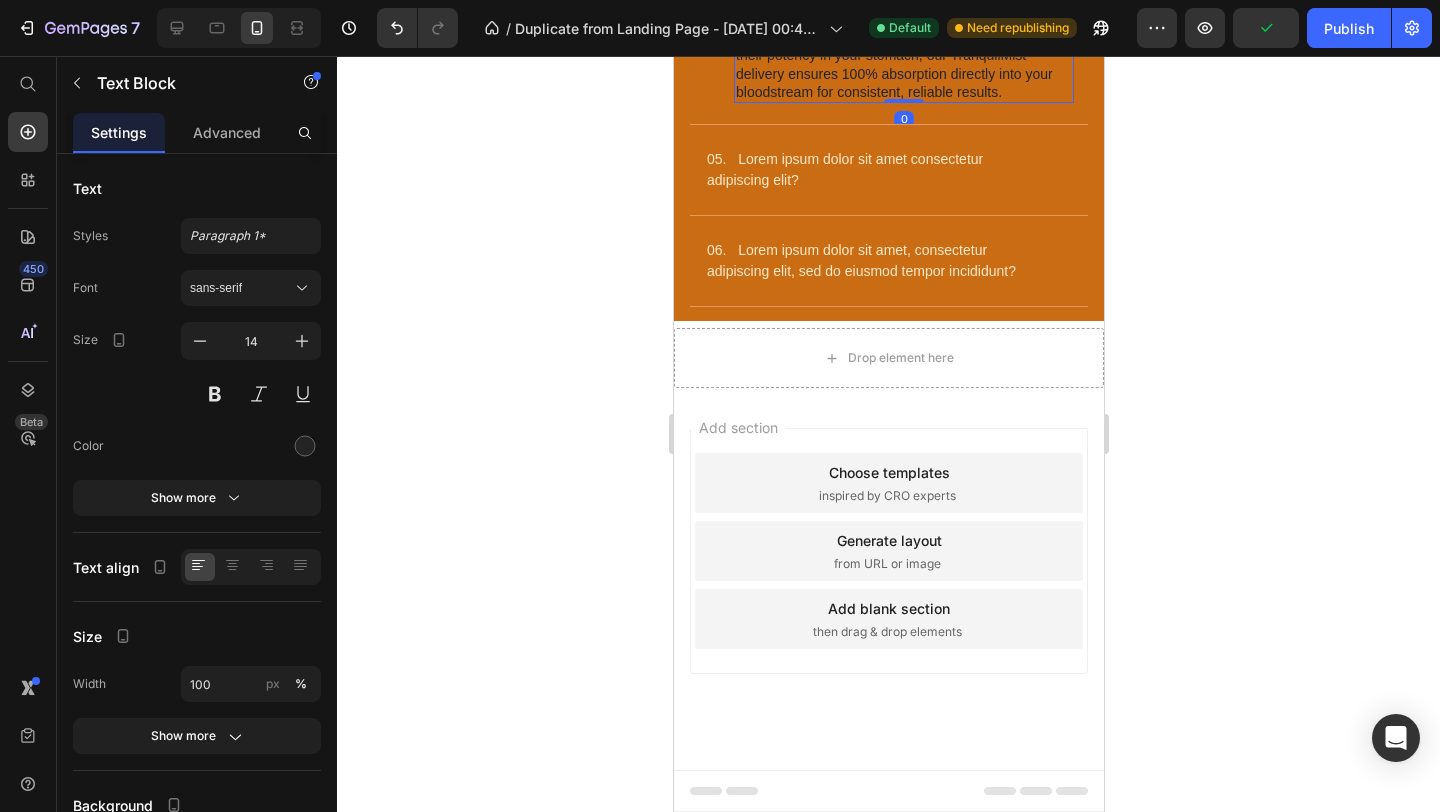 click on "SOULABY is the only sublingual sleep spray that bypasses digestion entirely. While pills lose 60-80% of their potency in your stomach, our TranquilMist™ delivery ensures 100% absorption directly into your bloodstream for consistent, reliable results." at bounding box center (903, 55) 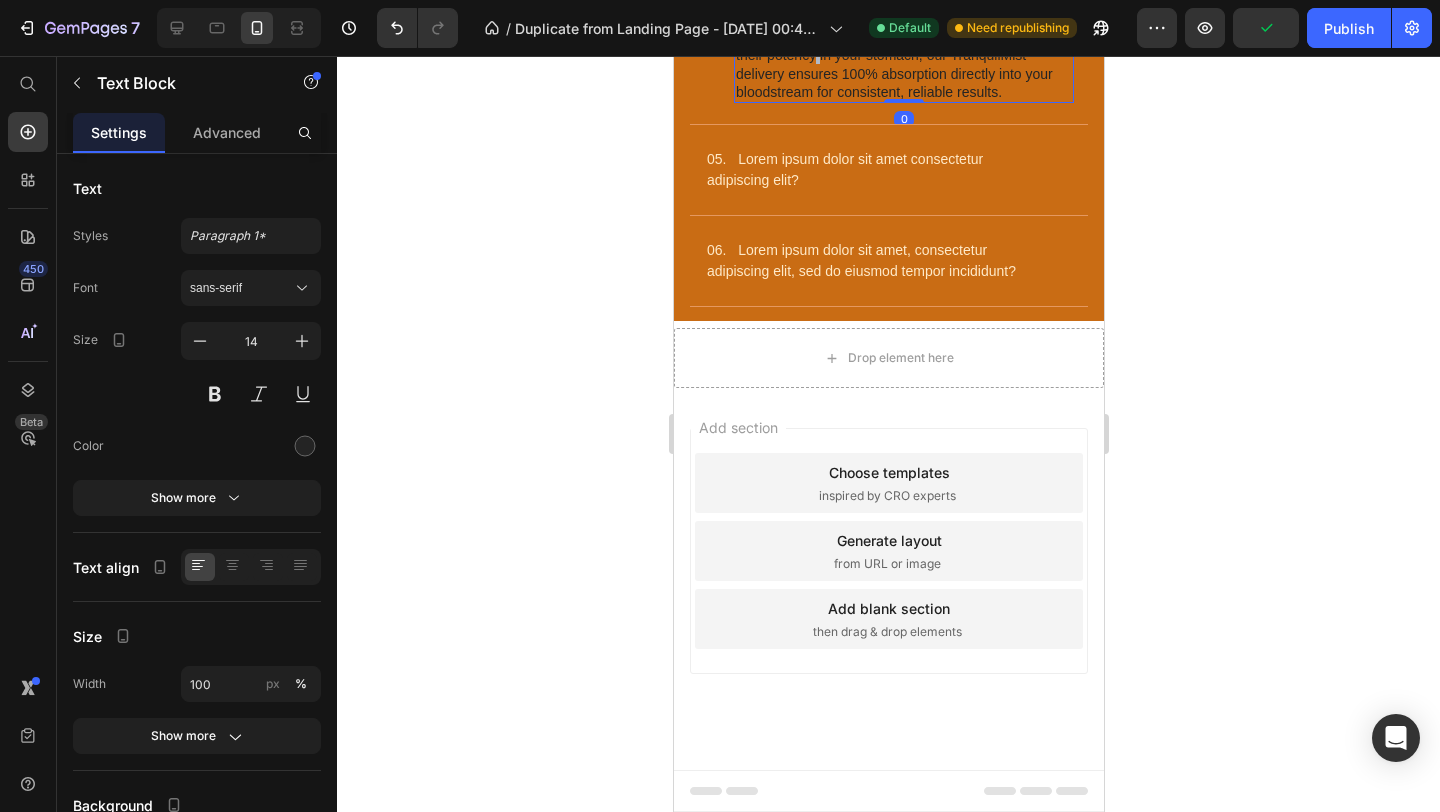click on "SOULABY is the only sublingual sleep spray that bypasses digestion entirely. While pills lose 60-80% of their potency in your stomach, our TranquilMist™ delivery ensures 100% absorption directly into your bloodstream for consistent, reliable results." at bounding box center [903, 55] 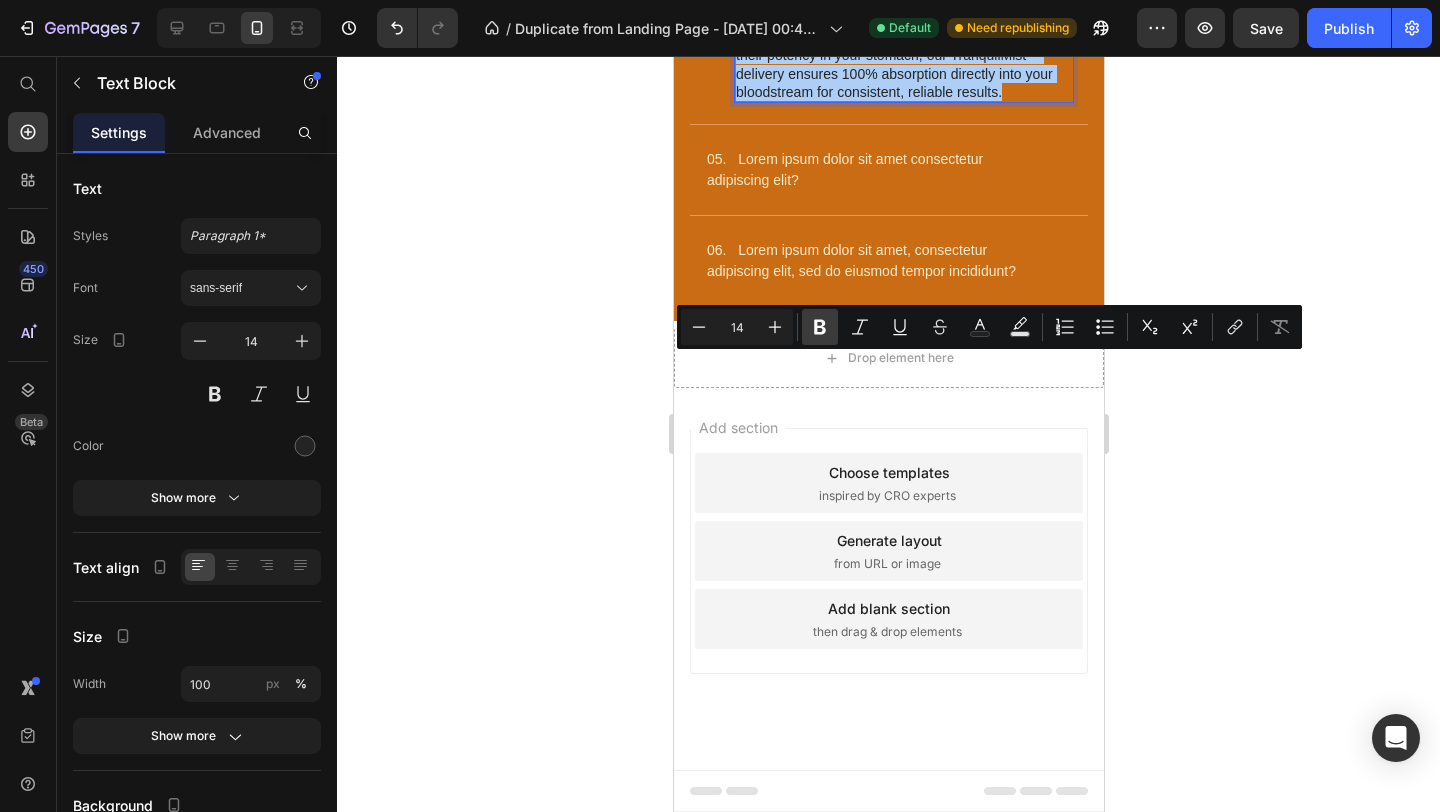 click 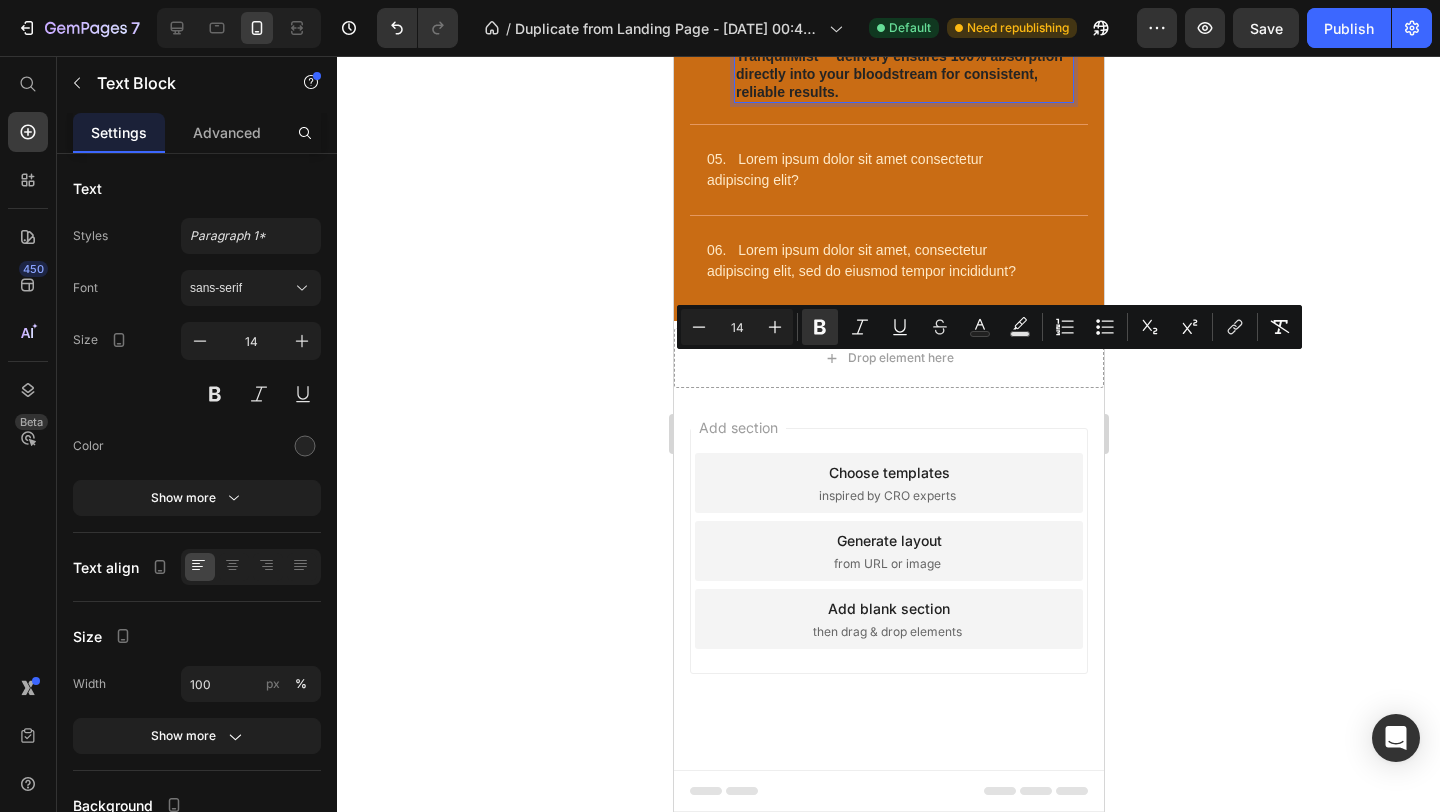 click 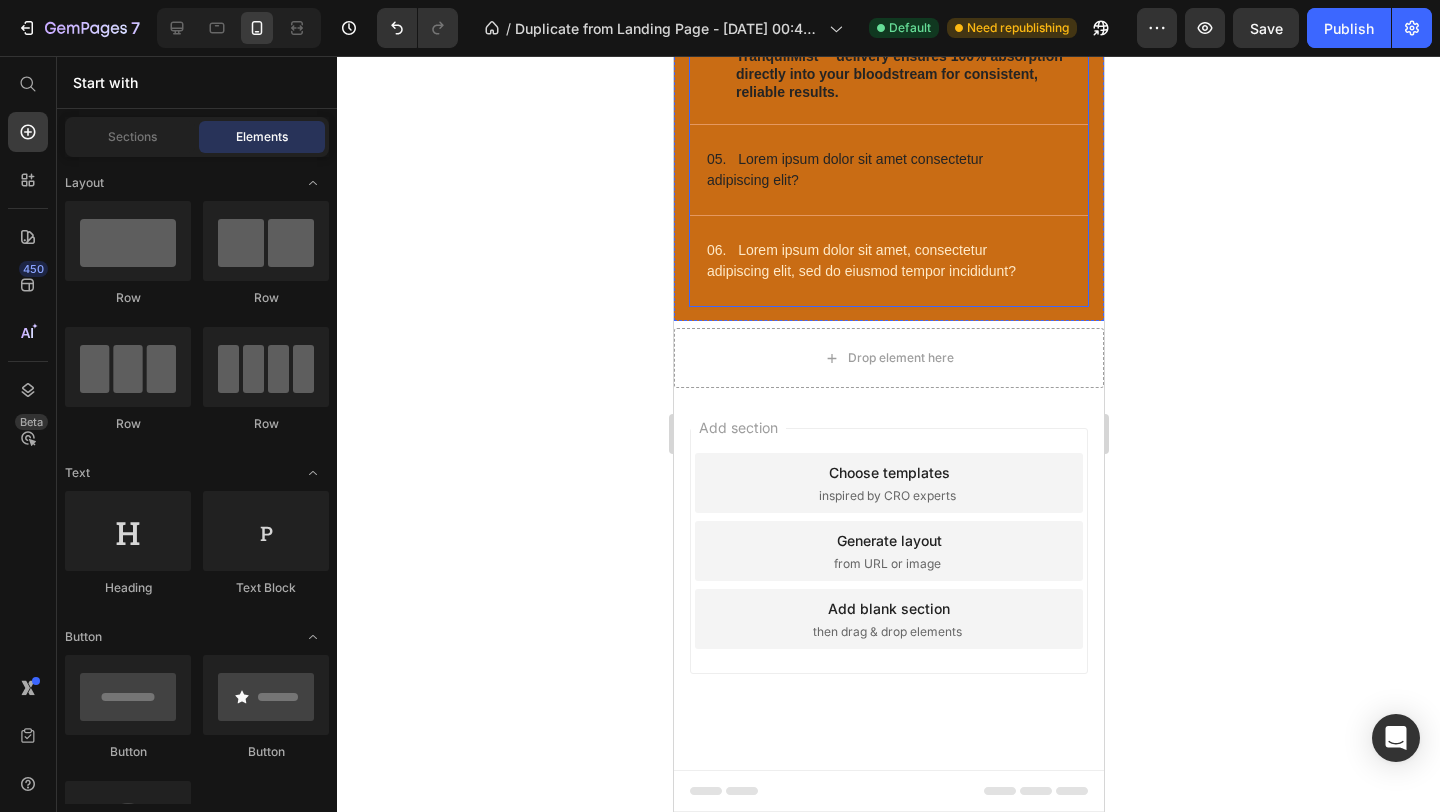 click on "05.   Lorem ipsum dolor sit amet consectetur adipiscing elit?" at bounding box center (888, 170) 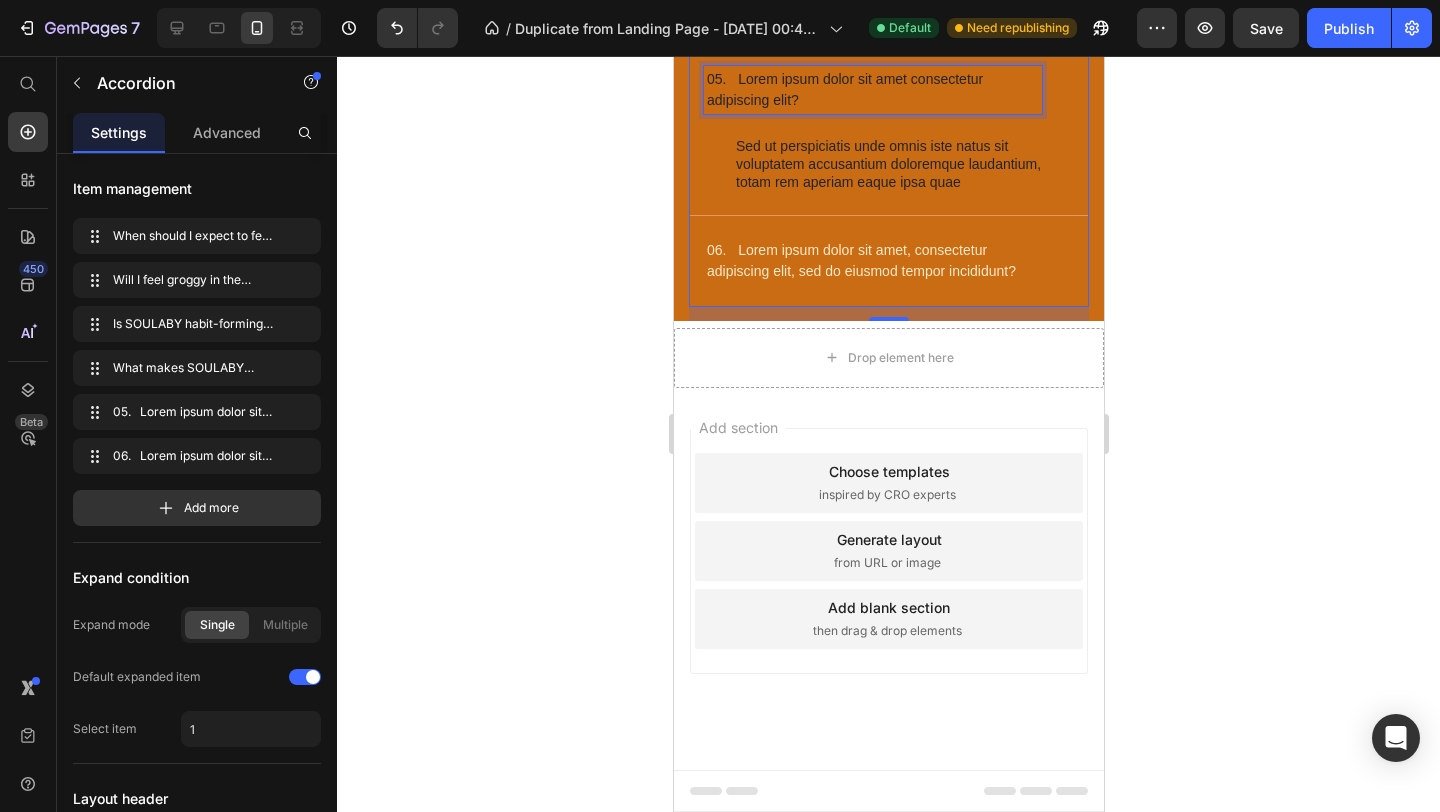 click on "05.   Lorem ipsum dolor sit amet consectetur adipiscing elit?" at bounding box center [872, 90] 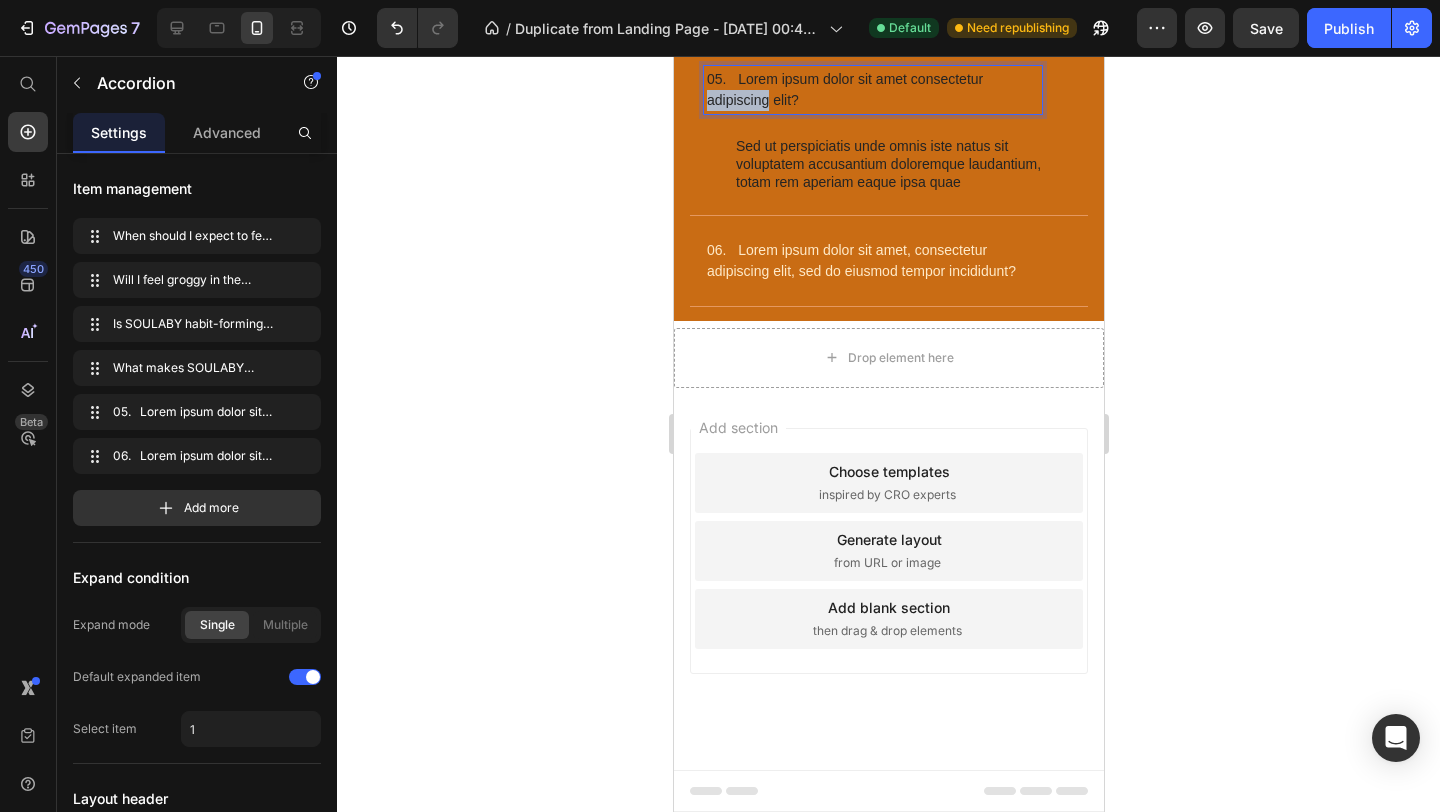 click on "05.   Lorem ipsum dolor sit amet consectetur adipiscing elit?" at bounding box center (872, 90) 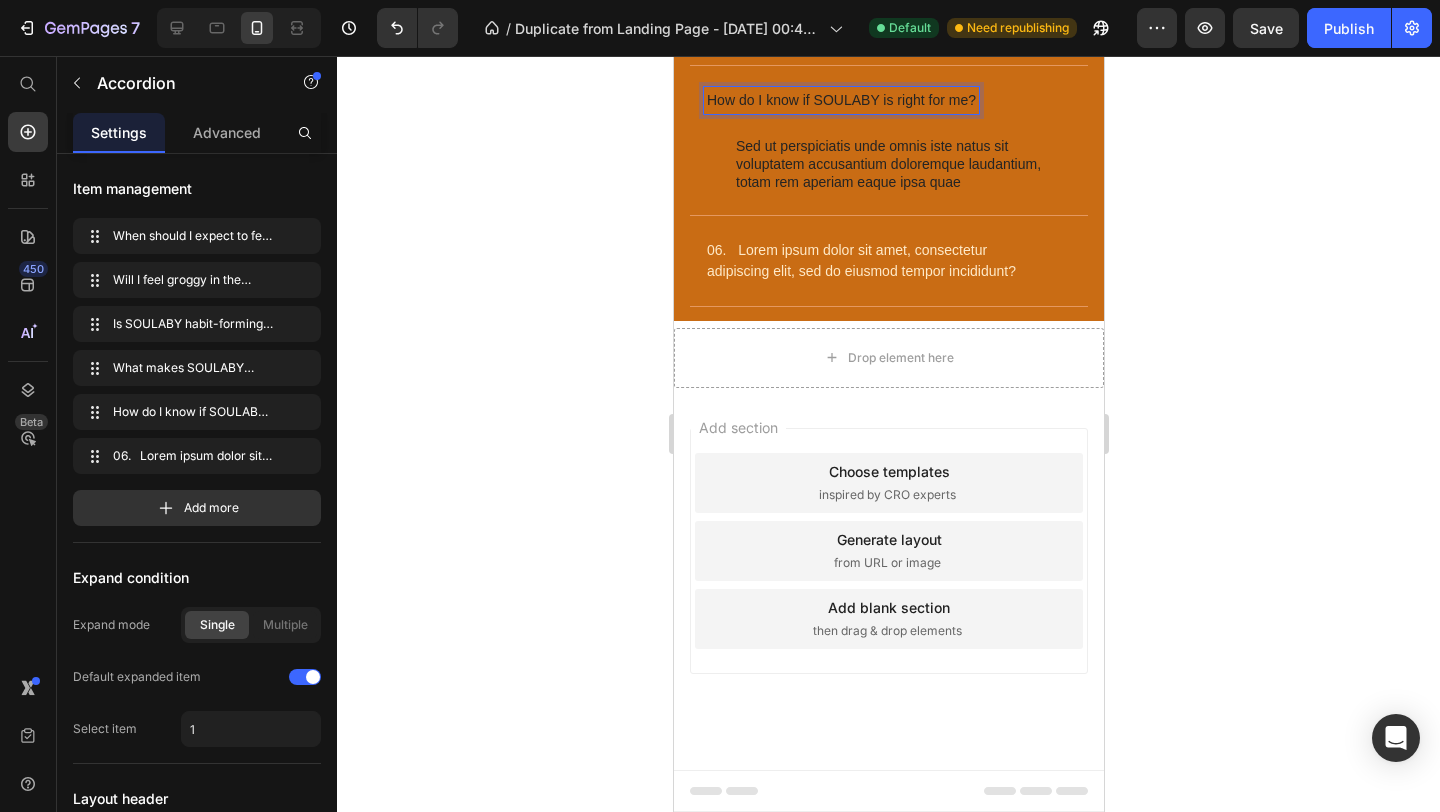 click on "How do I know if SOULABY is right for me?" at bounding box center [840, 100] 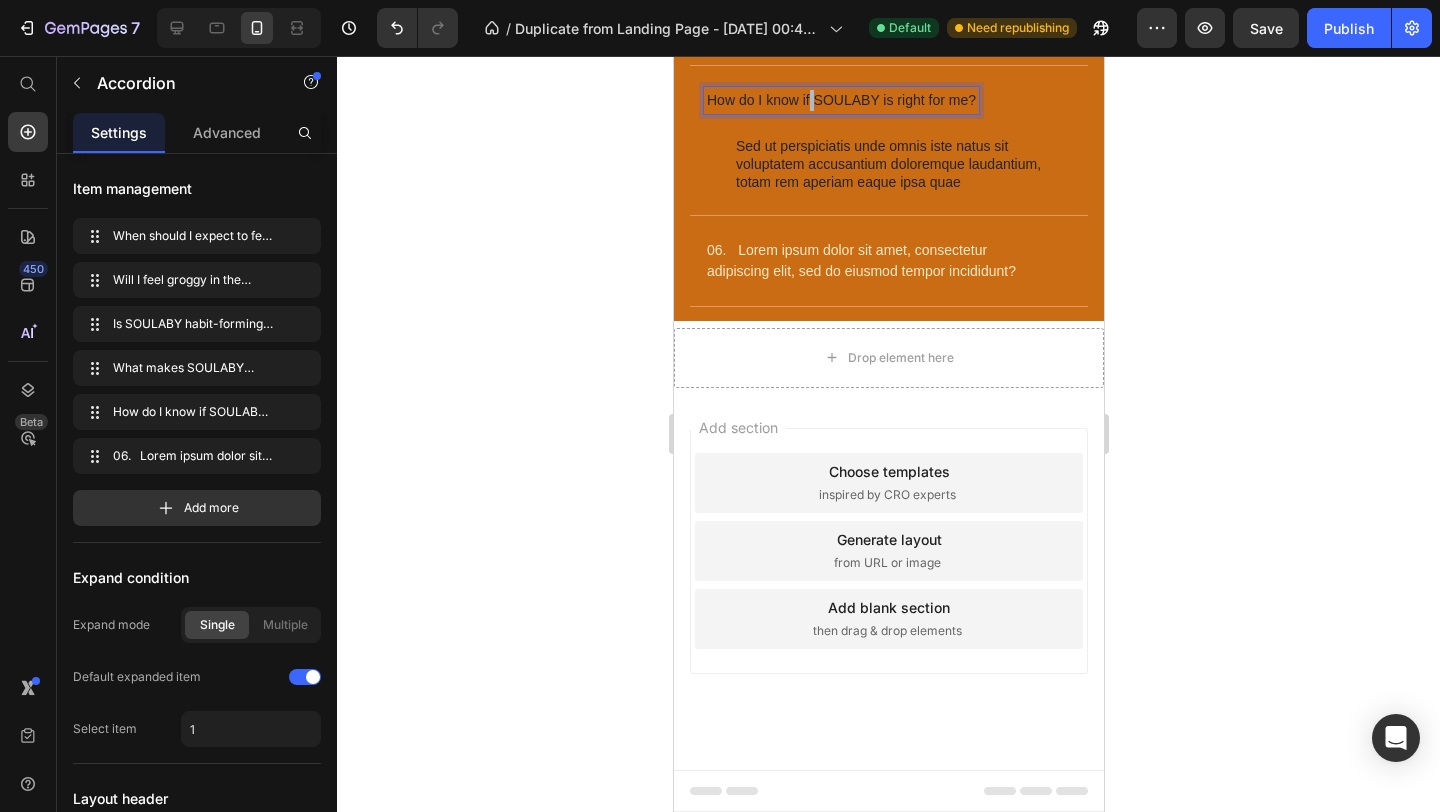 click on "How do I know if SOULABY is right for me?" at bounding box center [840, 100] 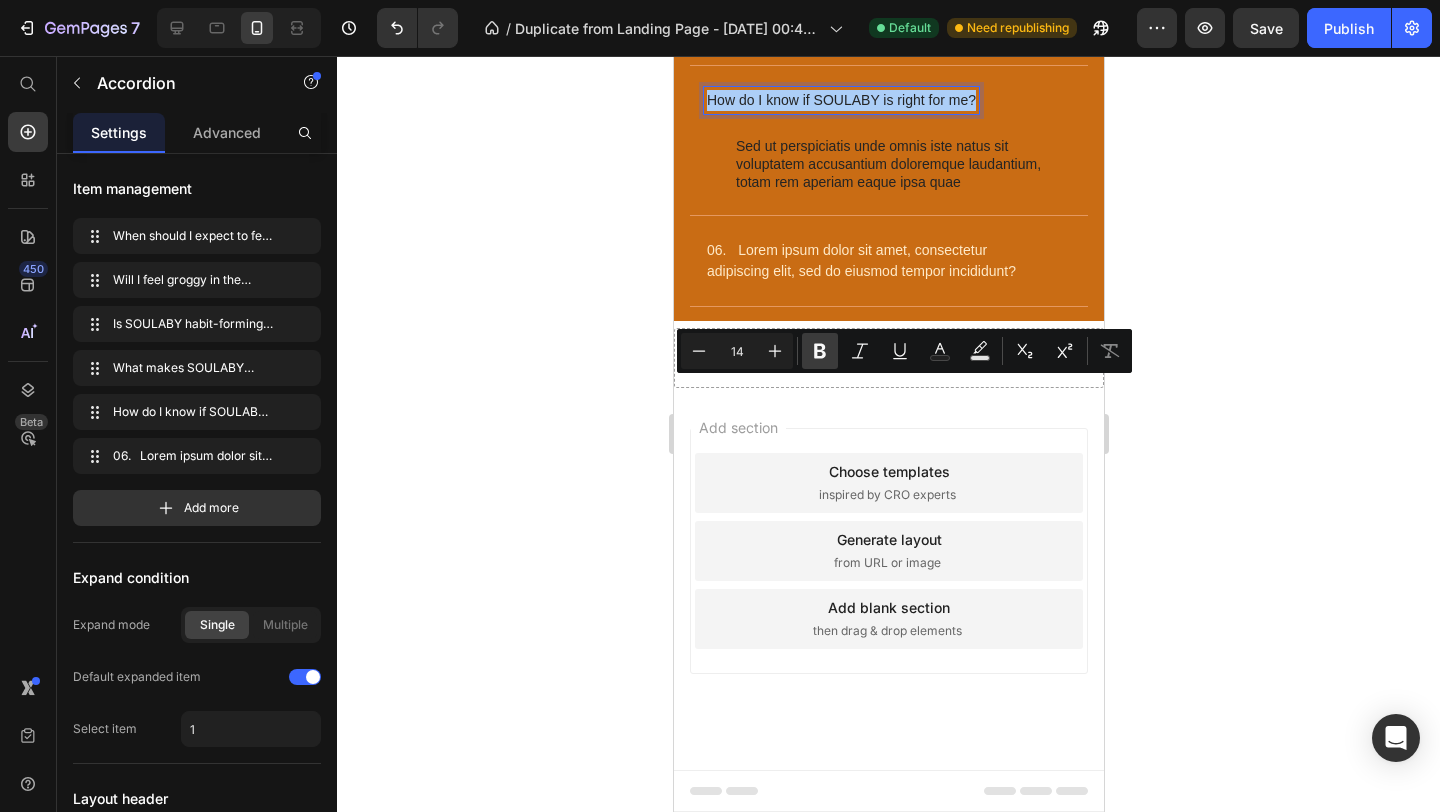 click 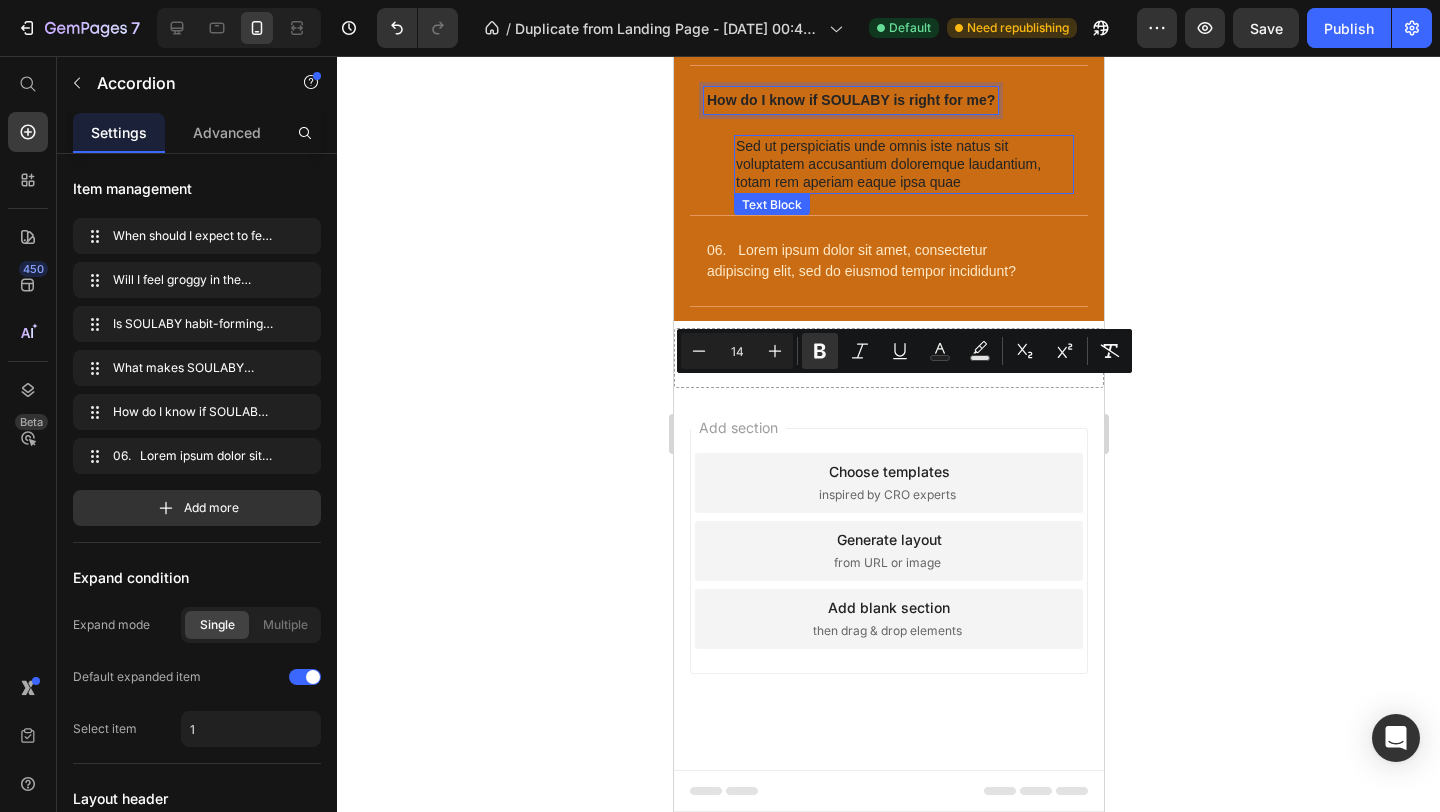 click on "Sed ut perspiciatis unde omnis iste natus sit voluptatem accusantium doloremque laudantium, totam rem aperiam eaque ipsa quae" at bounding box center (903, 164) 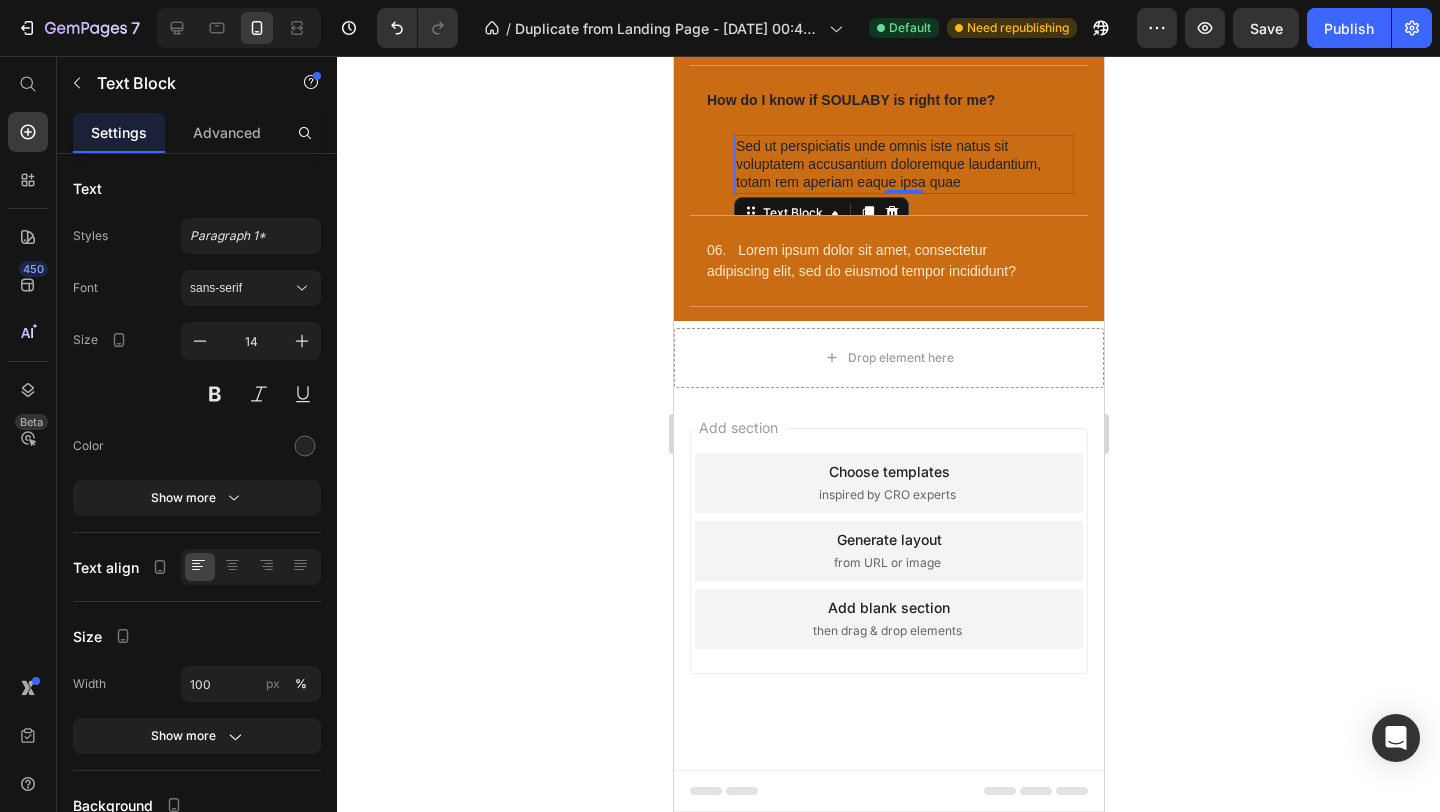 click on "Sed ut perspiciatis unde omnis iste natus sit voluptatem accusantium doloremque laudantium, totam rem aperiam eaque ipsa quae" at bounding box center (903, 164) 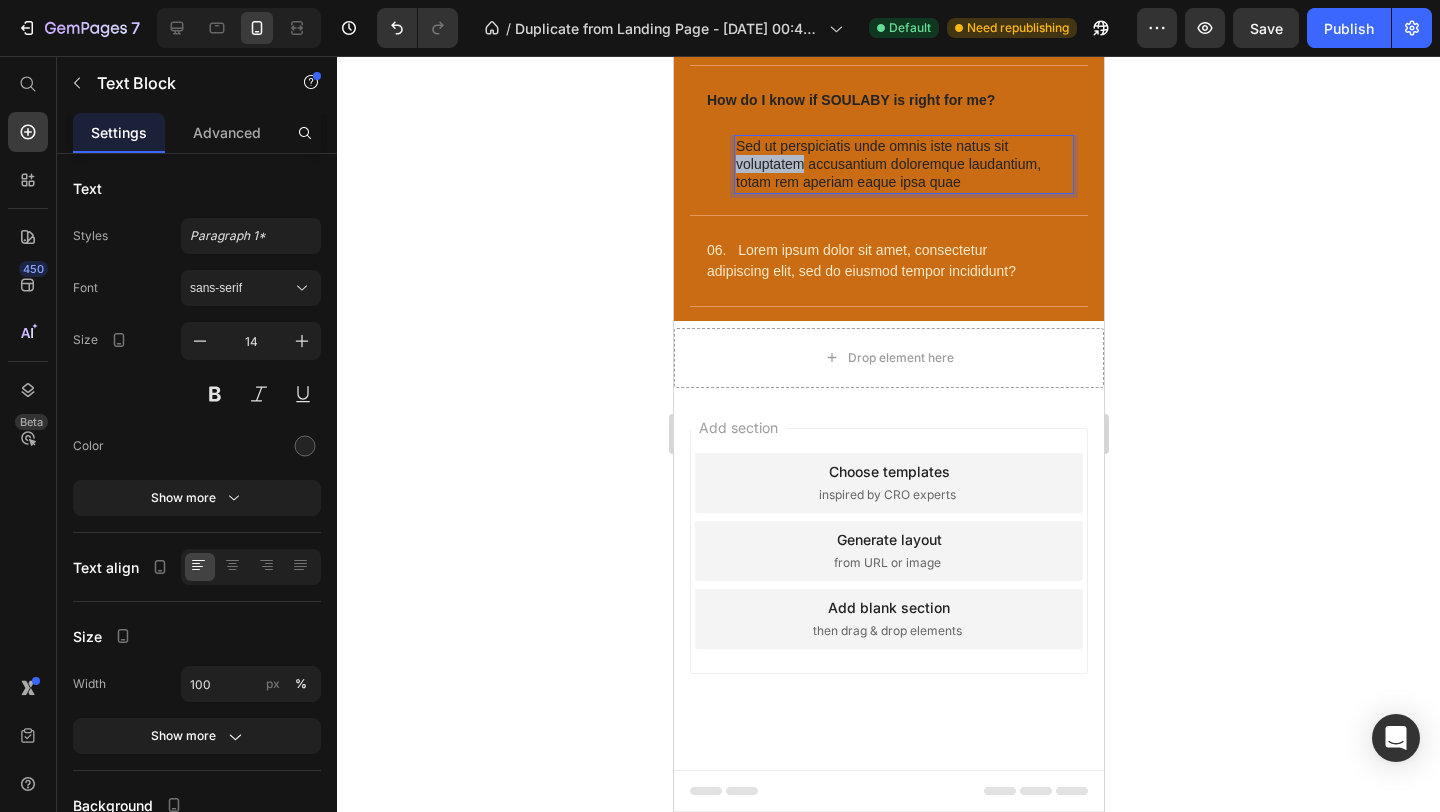 click on "Sed ut perspiciatis unde omnis iste natus sit voluptatem accusantium doloremque laudantium, totam rem aperiam eaque ipsa quae" at bounding box center [903, 164] 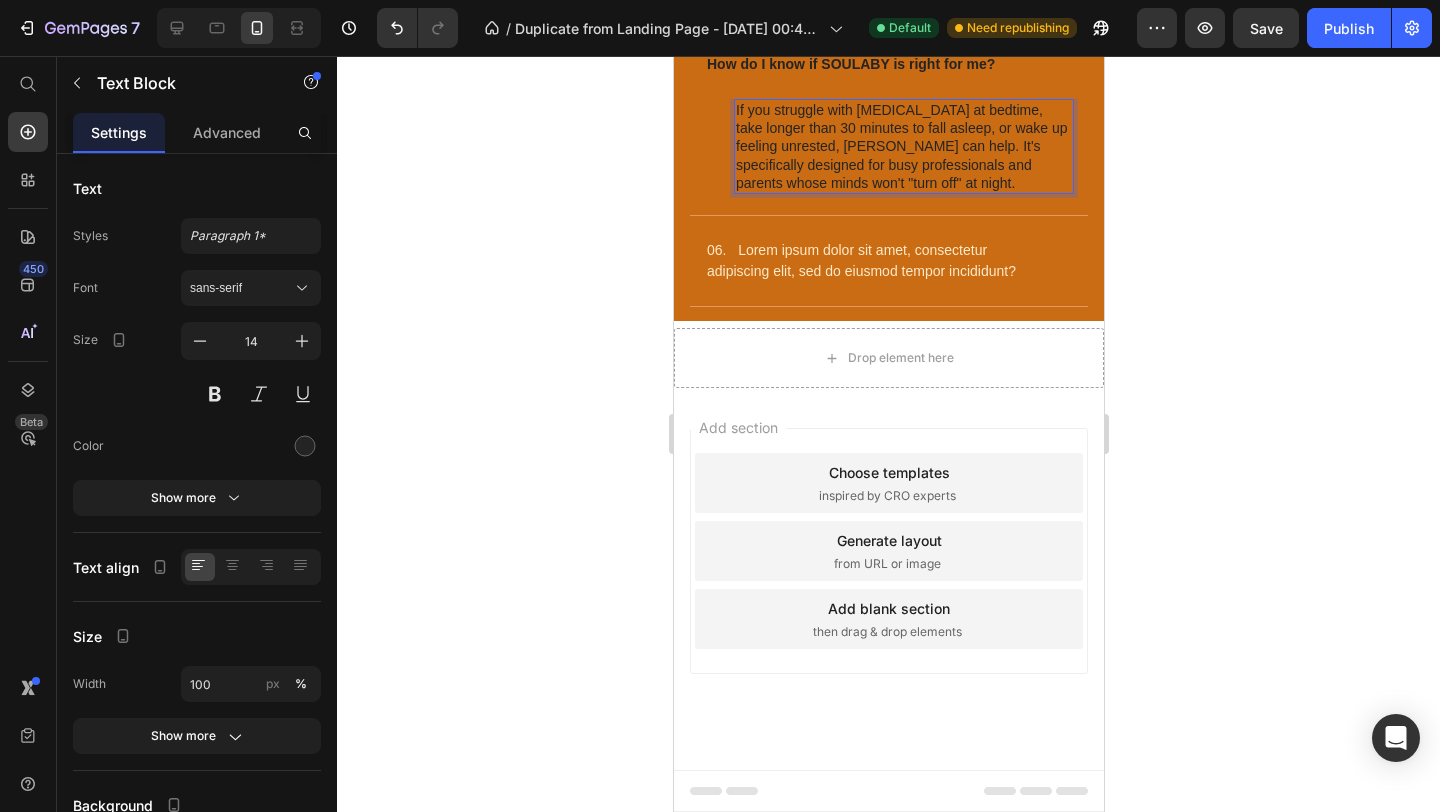 click on "If you struggle with [MEDICAL_DATA] at bedtime, take longer than 30 minutes to fall asleep, or wake up feeling unrested, [PERSON_NAME] can help. It's specifically designed for busy professionals and parents whose minds won't "turn off" at night." at bounding box center (903, 146) 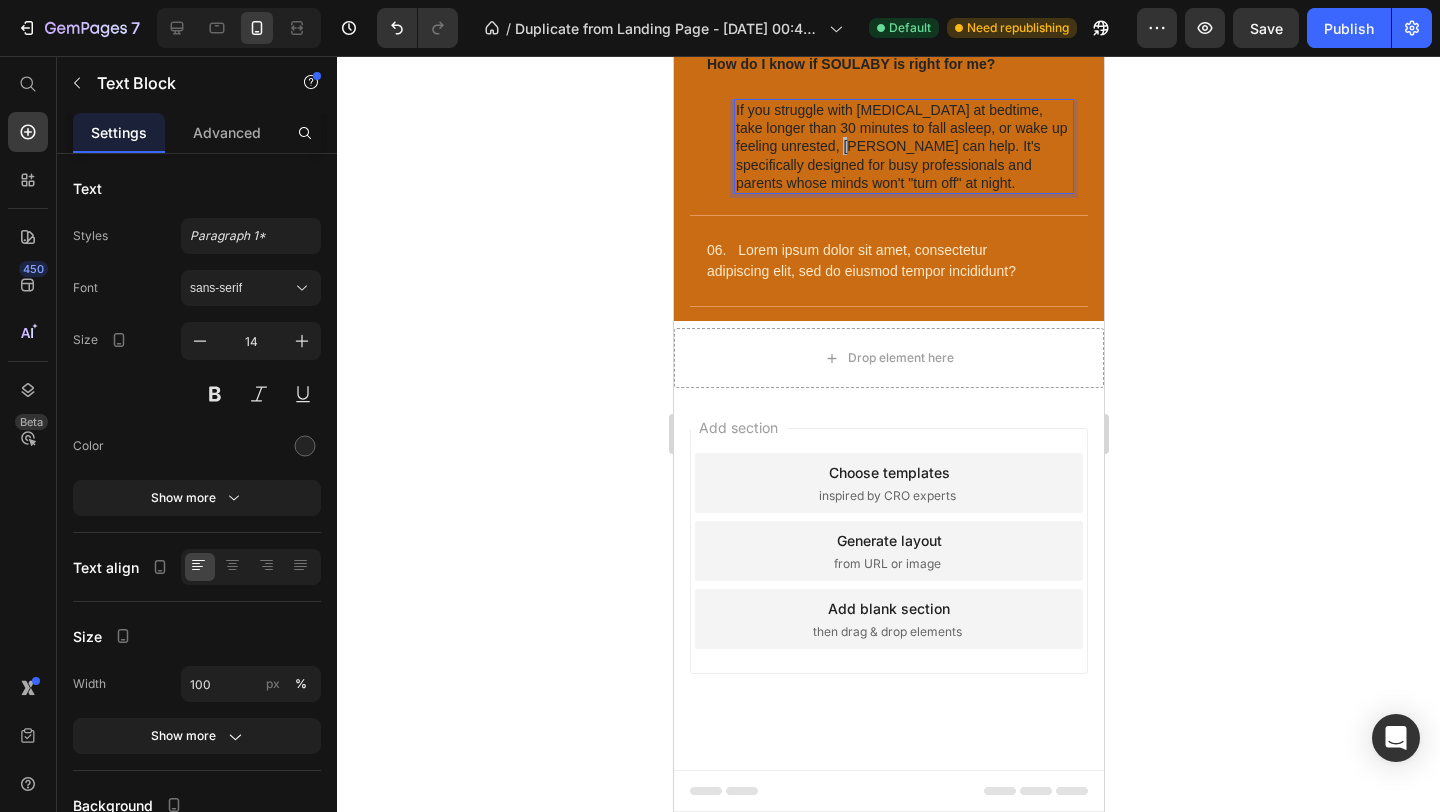 click on "If you struggle with [MEDICAL_DATA] at bedtime, take longer than 30 minutes to fall asleep, or wake up feeling unrested, [PERSON_NAME] can help. It's specifically designed for busy professionals and parents whose minds won't "turn off" at night." at bounding box center (903, 146) 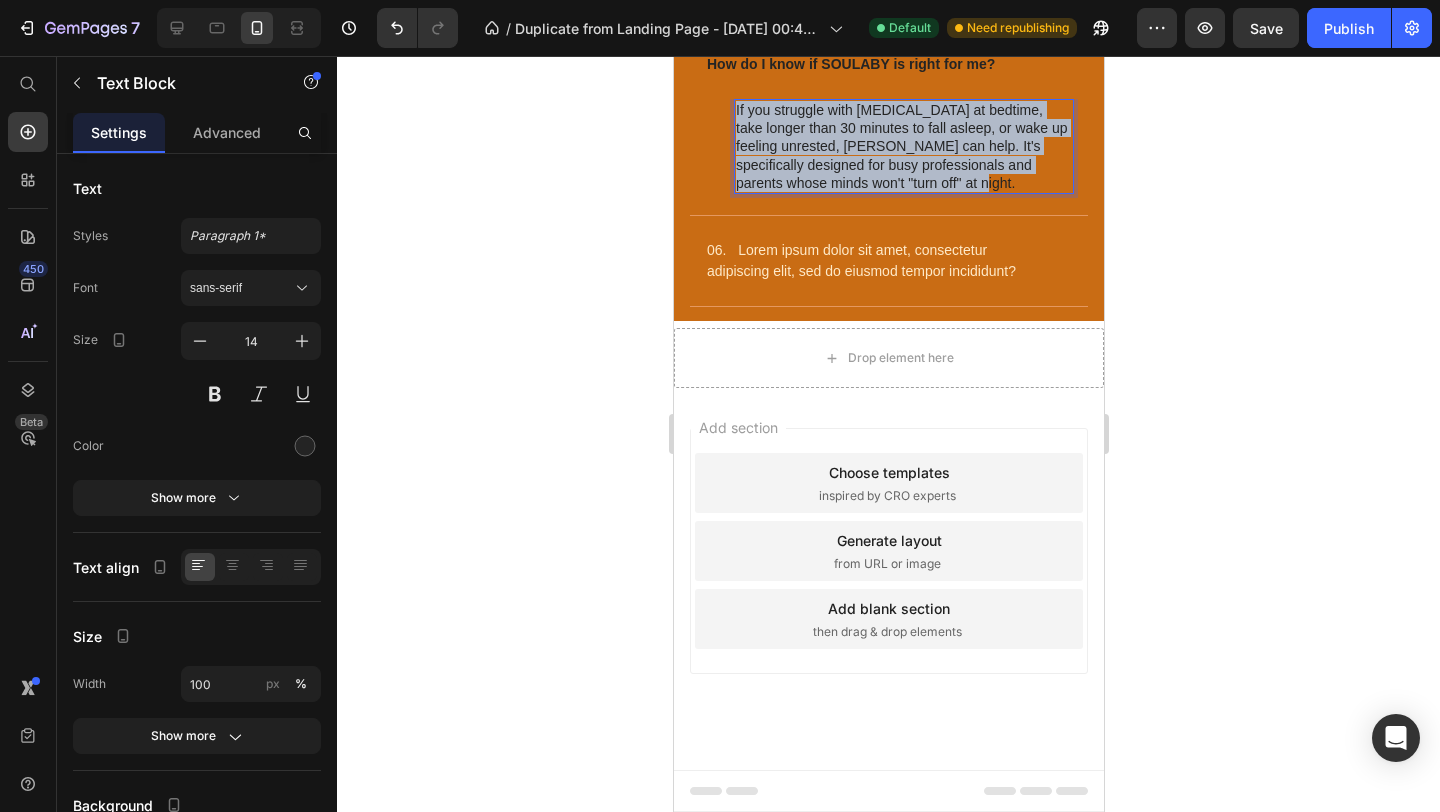 click on "If you struggle with [MEDICAL_DATA] at bedtime, take longer than 30 minutes to fall asleep, or wake up feeling unrested, [PERSON_NAME] can help. It's specifically designed for busy professionals and parents whose minds won't "turn off" at night." at bounding box center (903, 146) 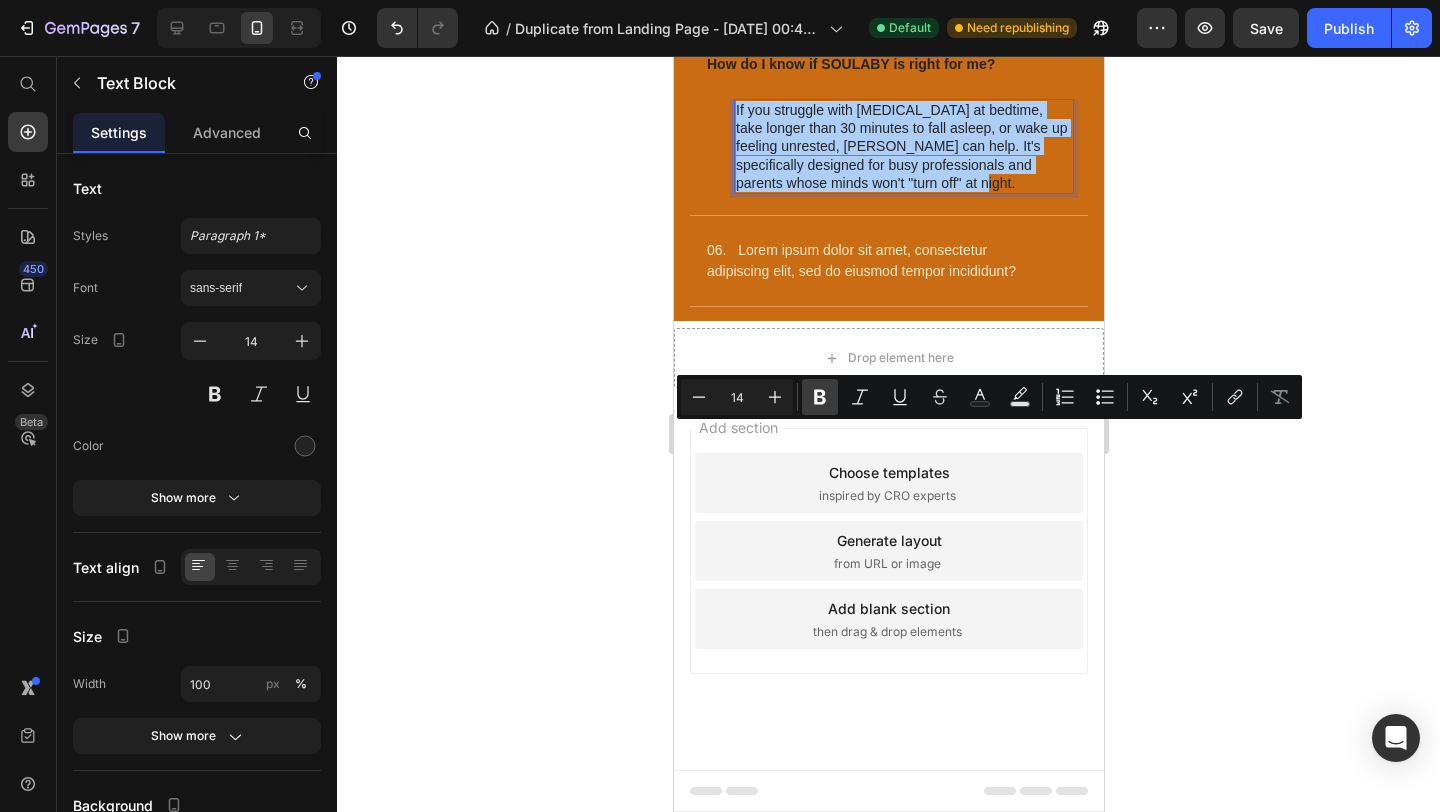 click 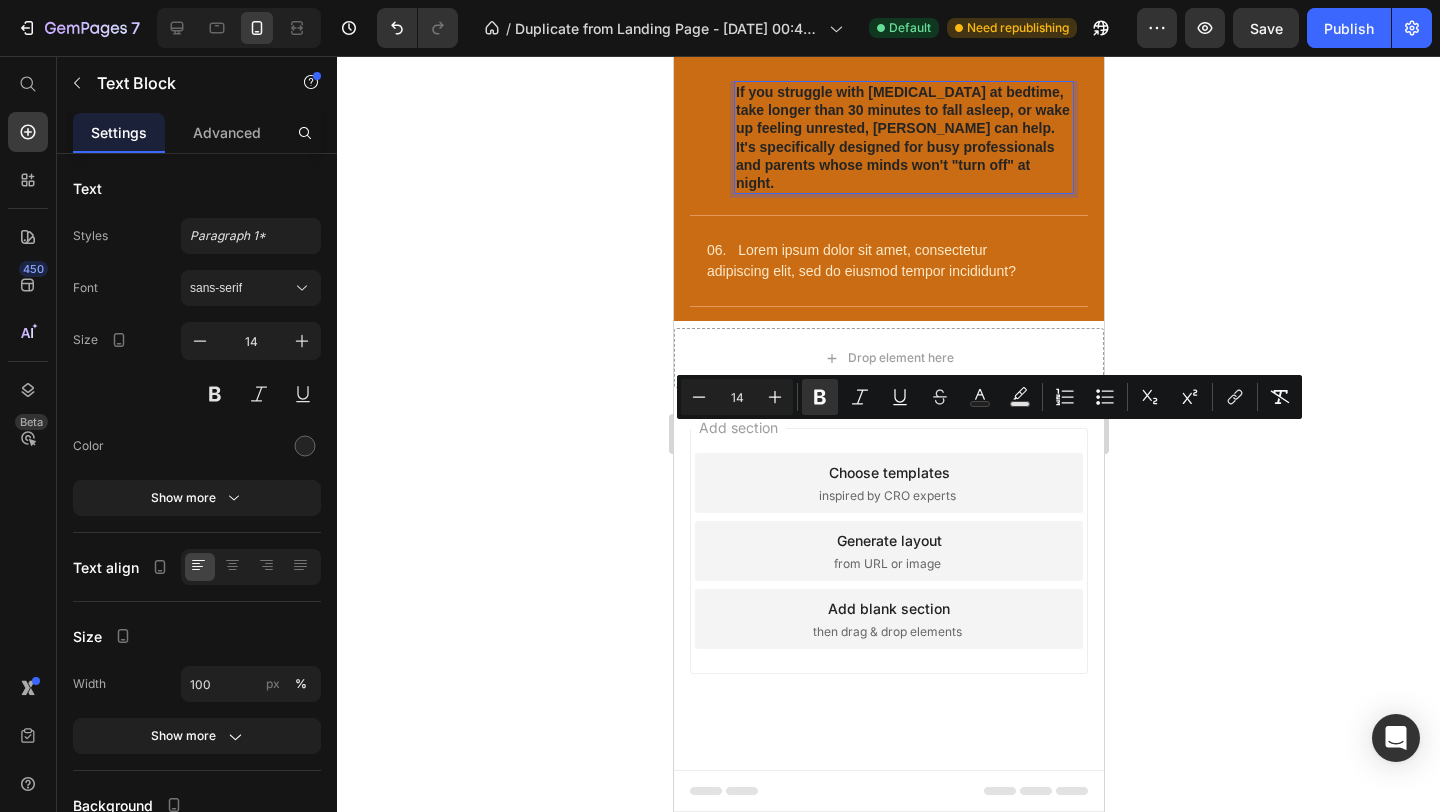 click 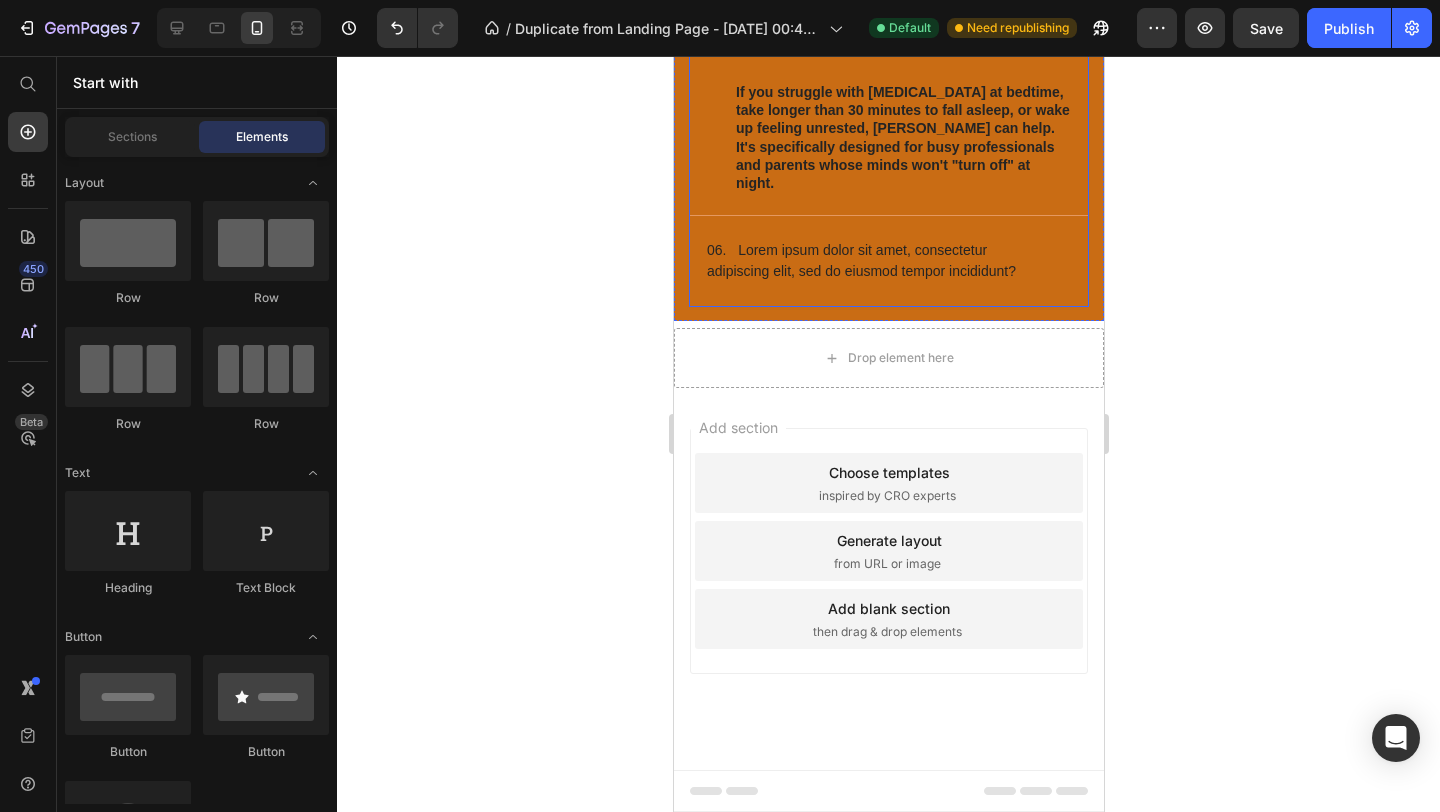 scroll, scrollTop: 7073, scrollLeft: 0, axis: vertical 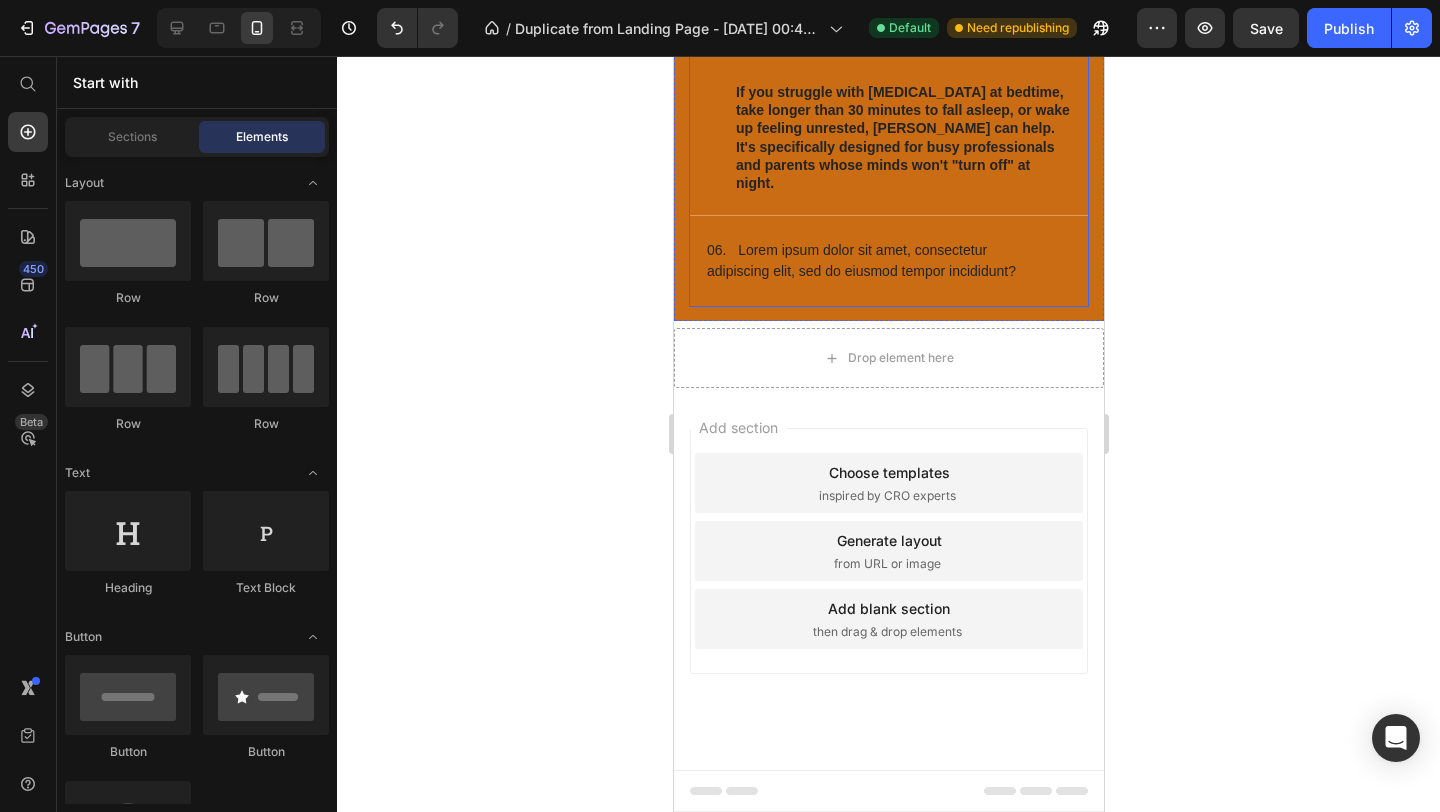 click on "06.   Lorem ipsum dolor sit amet, consectetur adipiscing elit, sed do eiusmod tempor incididunt?" at bounding box center [872, 261] 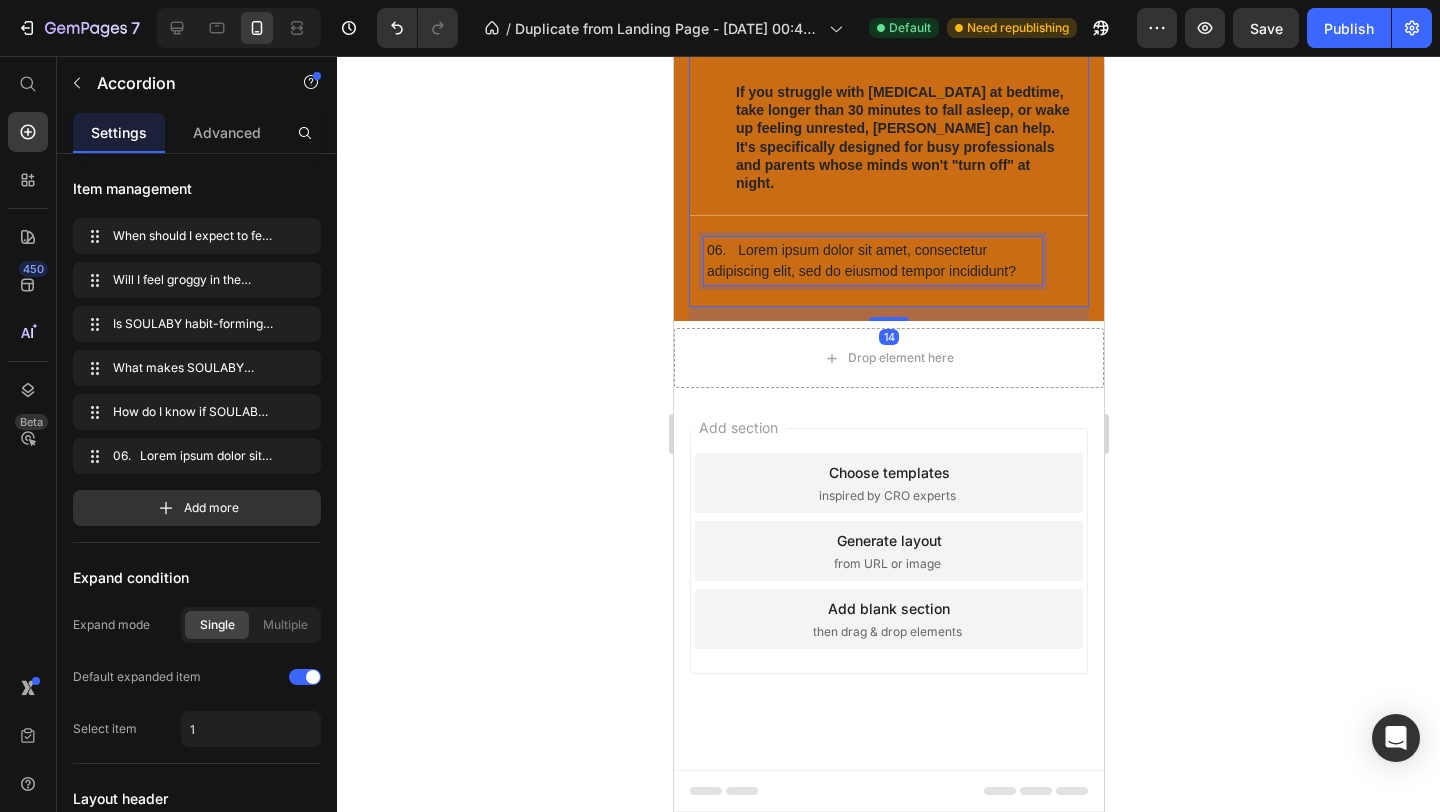 click on "06.   Lorem ipsum dolor sit amet, consectetur adipiscing elit, sed do eiusmod tempor incididunt?" at bounding box center [872, 261] 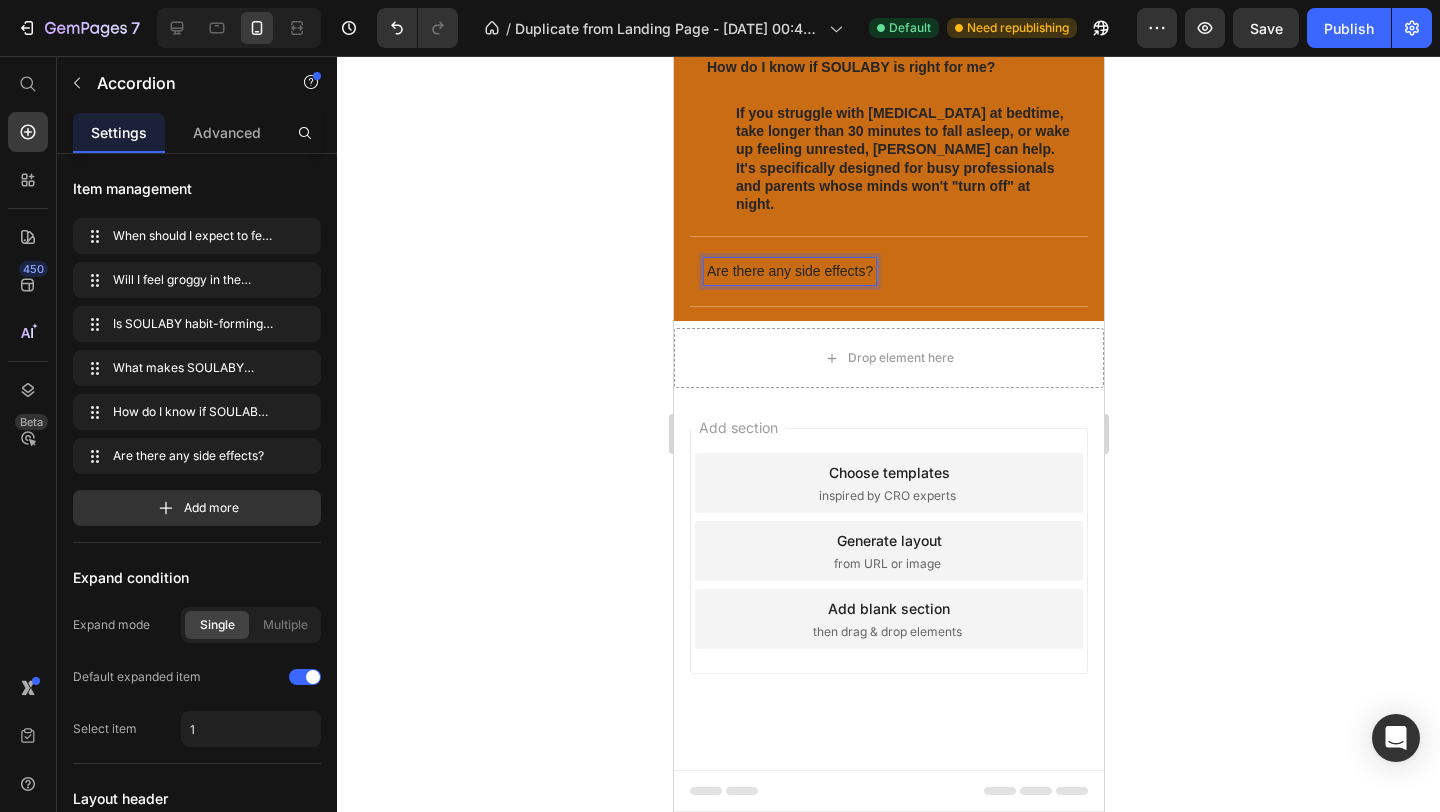 click on "Are there any side effects?" at bounding box center [789, 271] 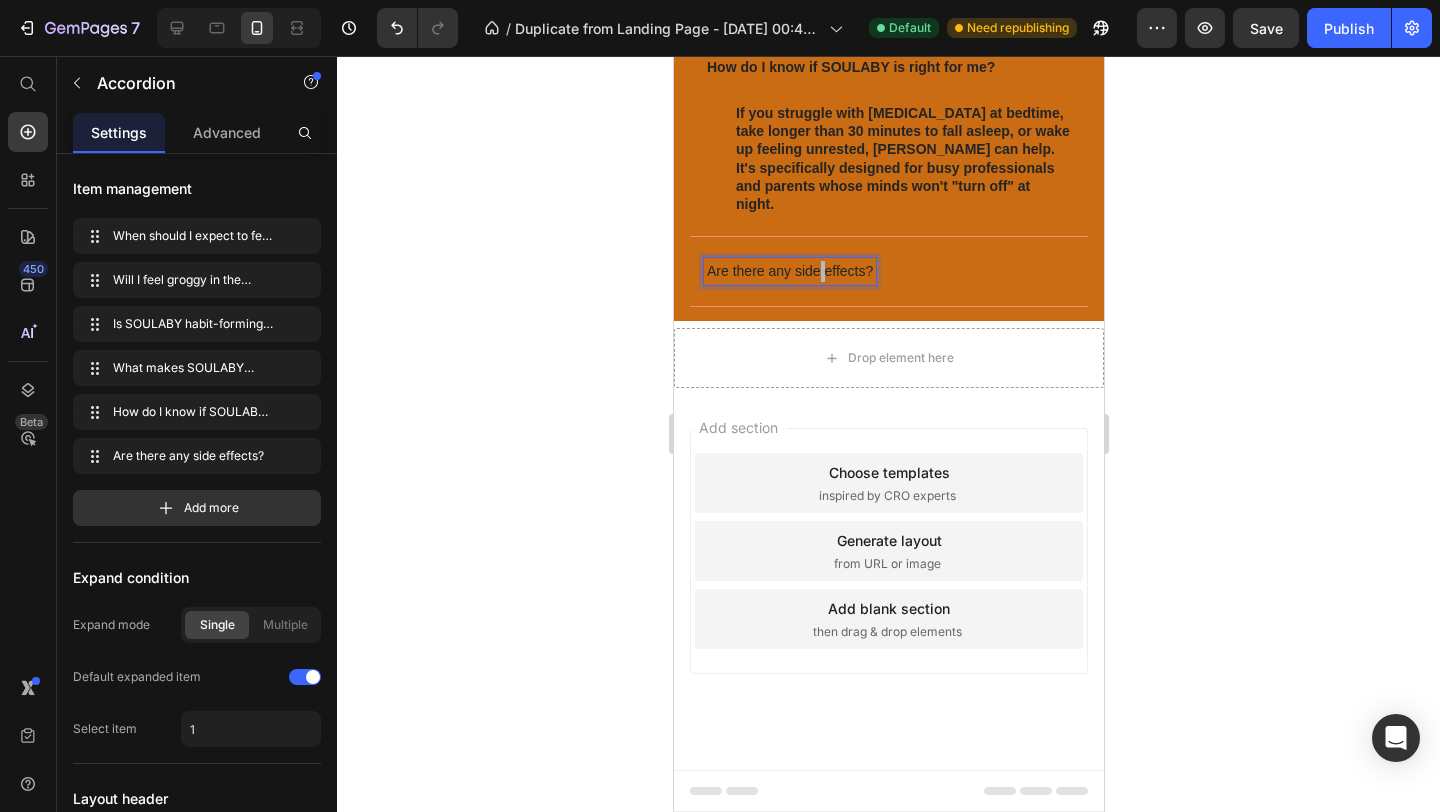 click on "Are there any side effects?" at bounding box center [789, 271] 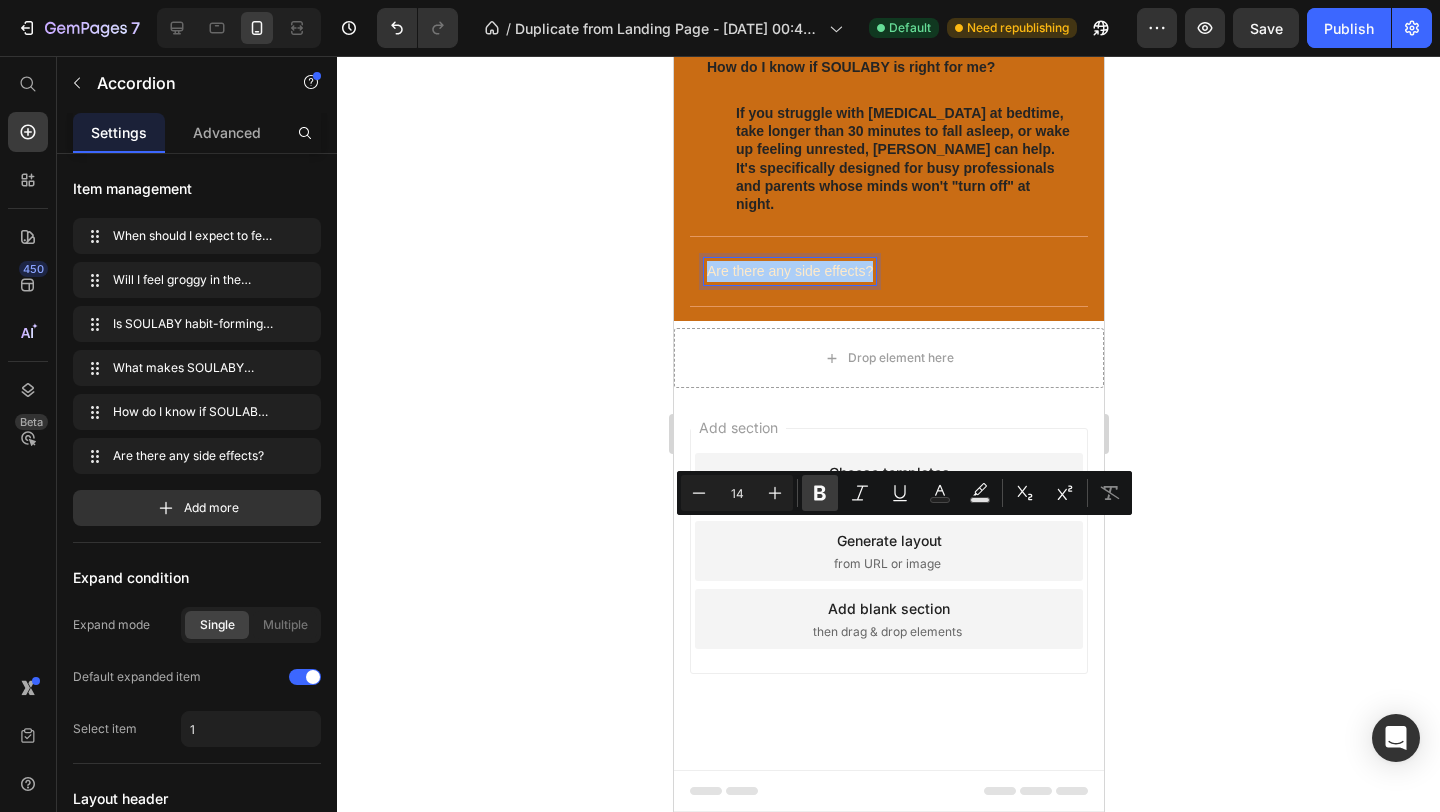 click 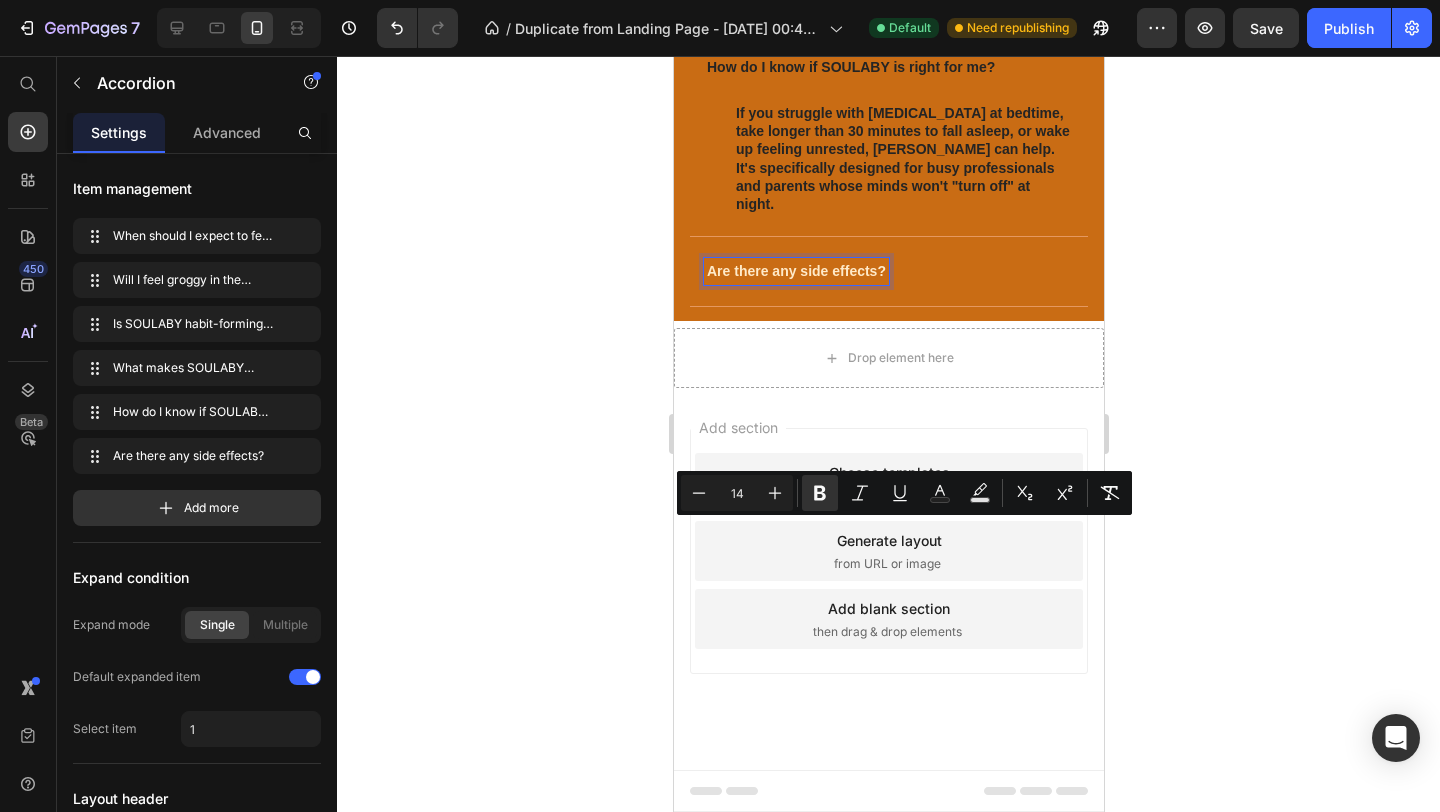 click 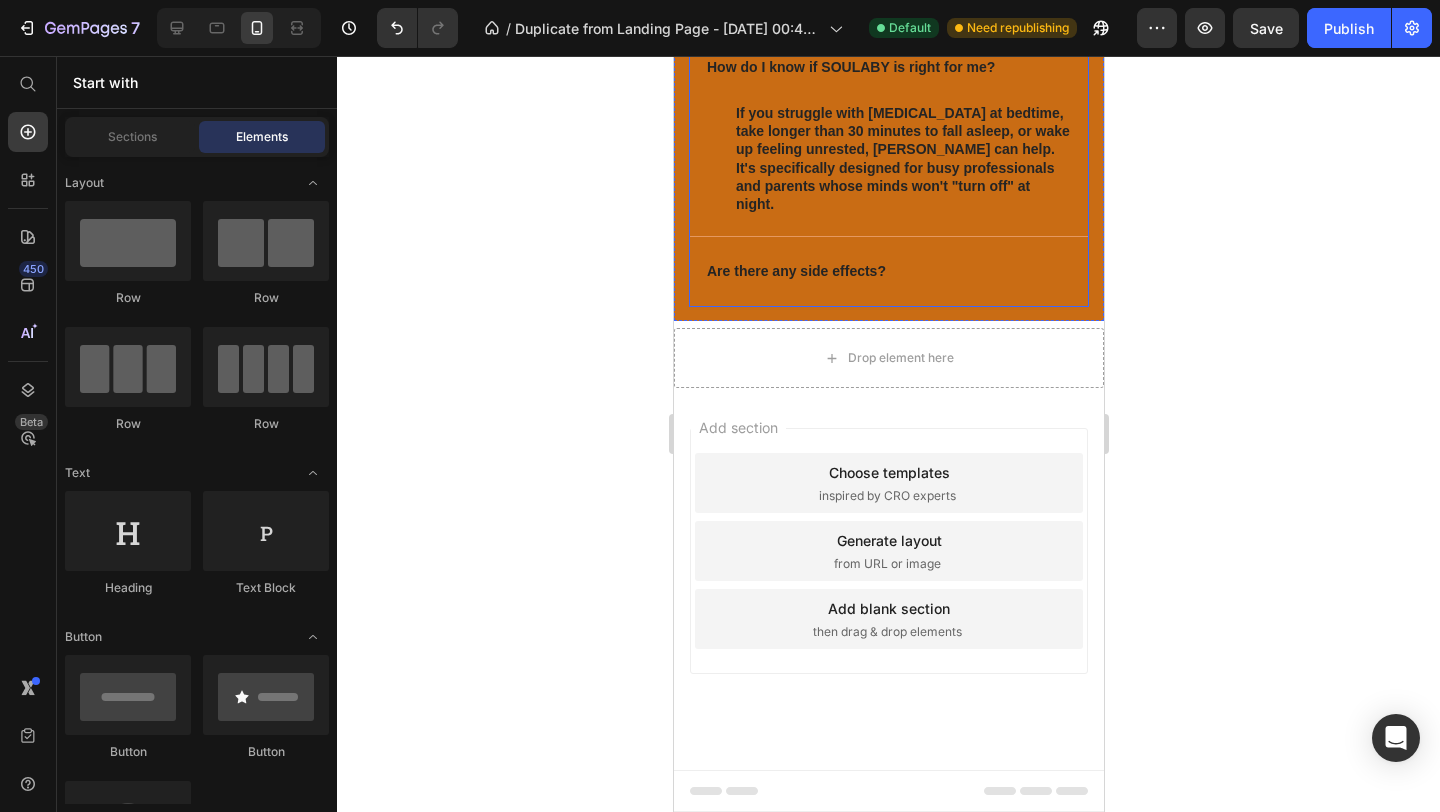click on "Are there any side effects?" at bounding box center [888, 271] 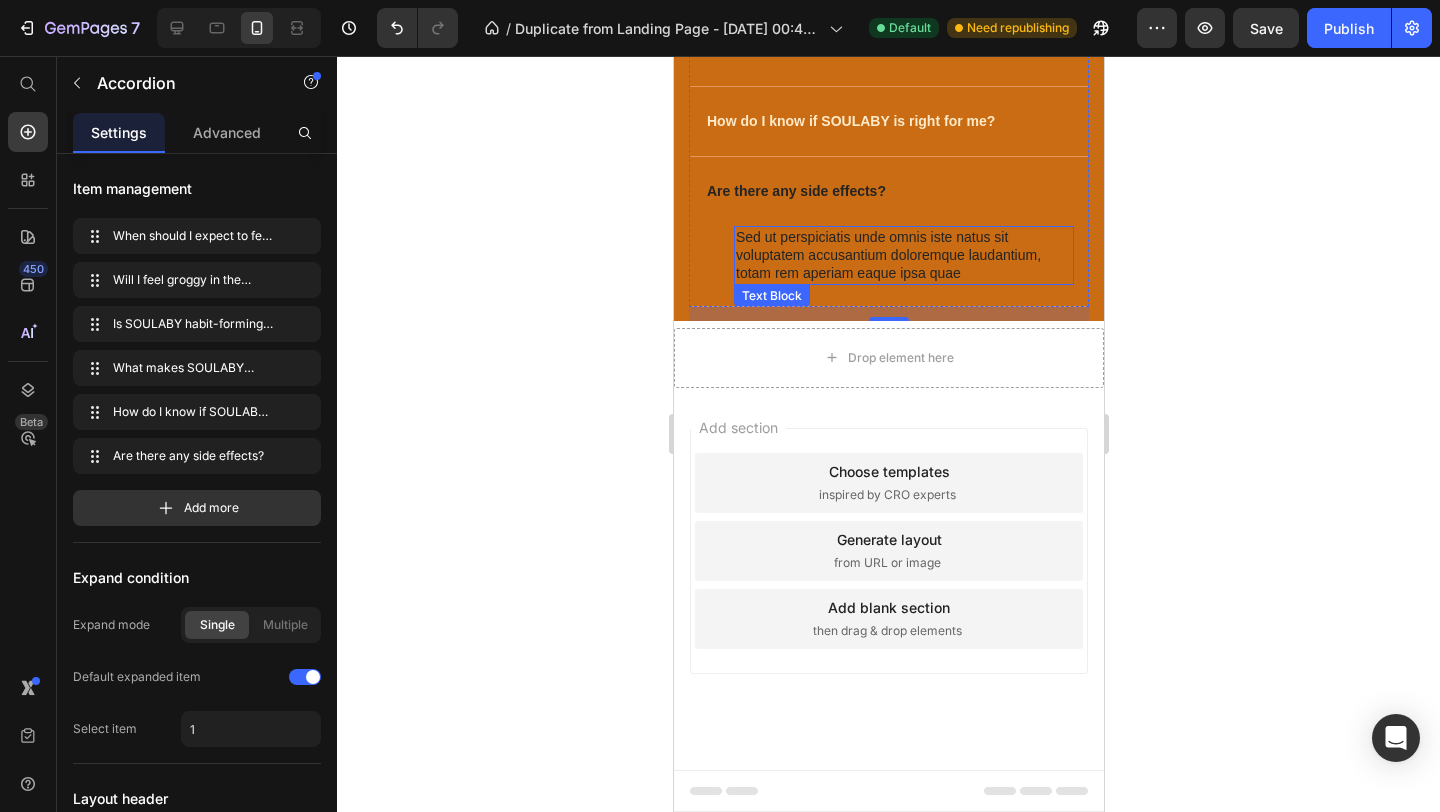 click on "Sed ut perspiciatis unde omnis iste natus sit voluptatem accusantium doloremque laudantium, totam rem aperiam eaque ipsa quae" at bounding box center (903, 255) 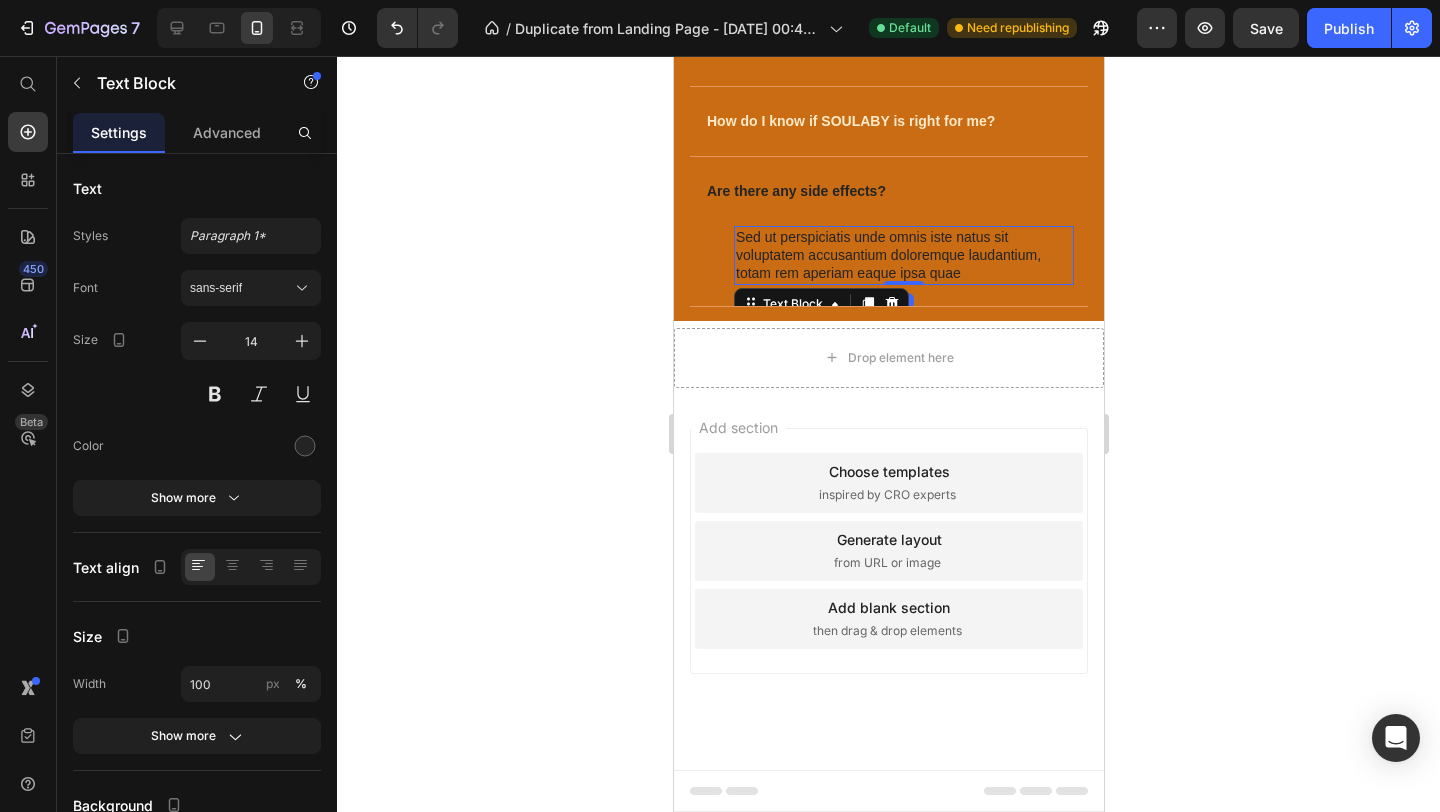 click on "Sed ut perspiciatis unde omnis iste natus sit voluptatem accusantium doloremque laudantium, totam rem aperiam eaque ipsa quae" at bounding box center [903, 255] 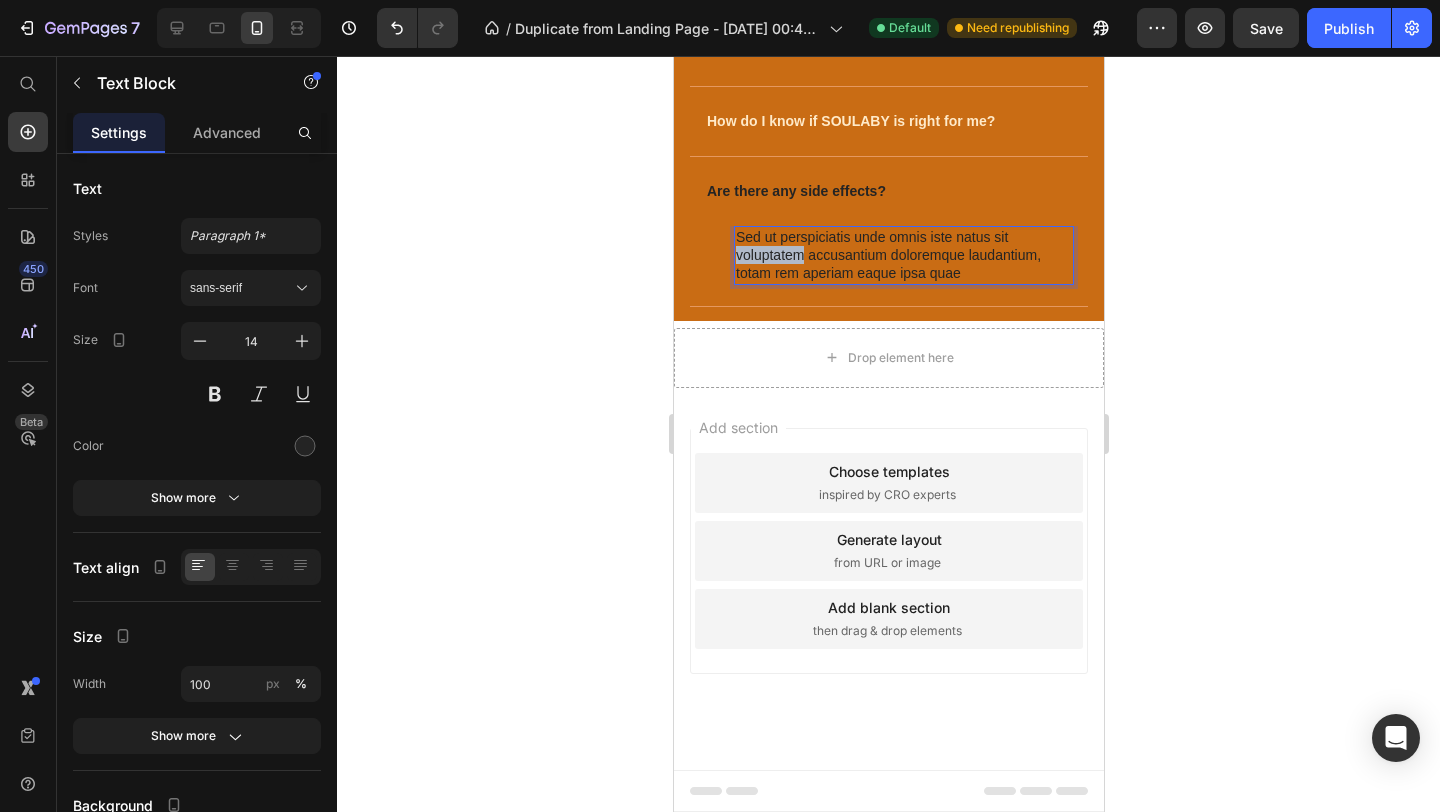 click on "Sed ut perspiciatis unde omnis iste natus sit voluptatem accusantium doloremque laudantium, totam rem aperiam eaque ipsa quae" at bounding box center [903, 255] 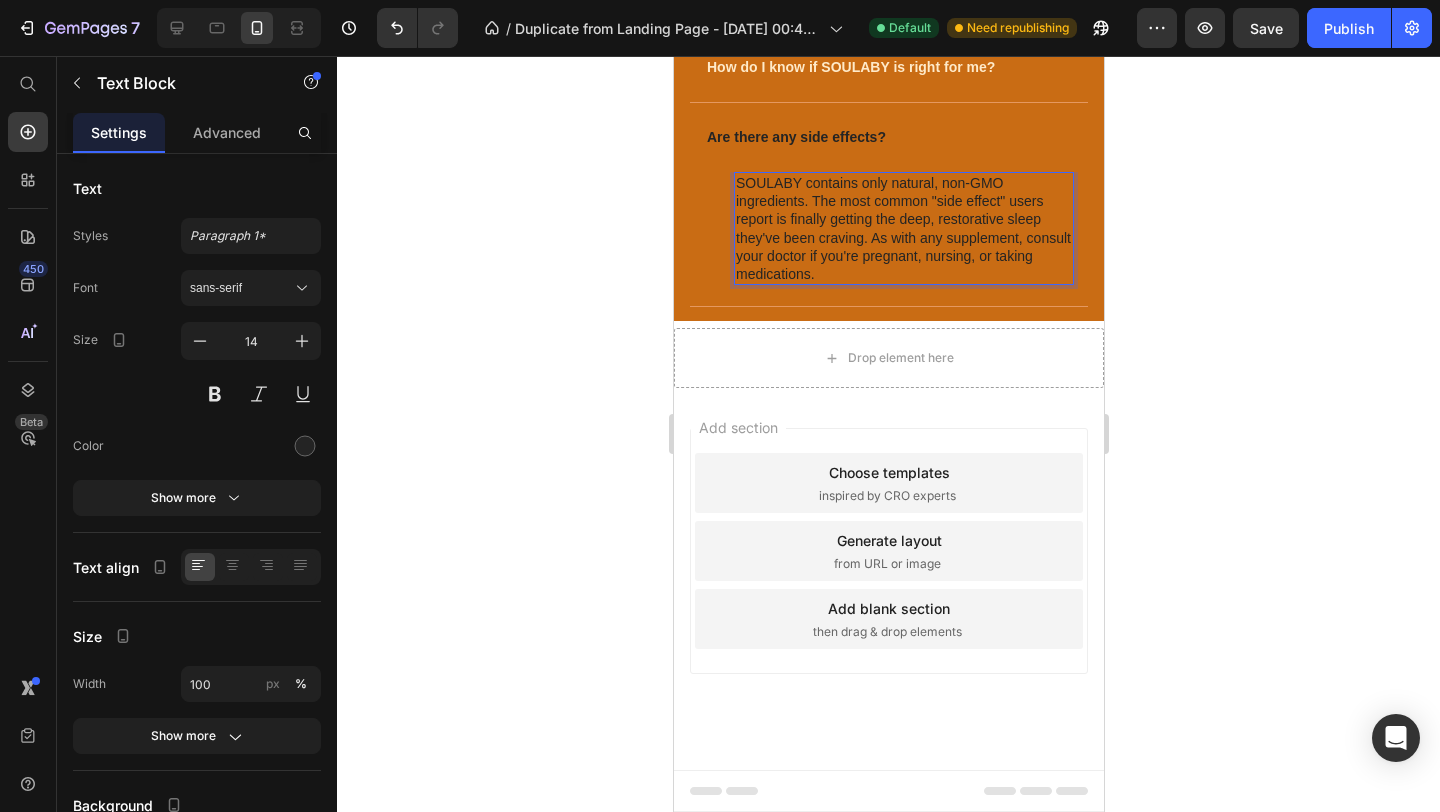 click on "SOULABY contains only natural, non-GMO ingredients. The most common "side effect" users report is finally getting the deep, restorative sleep they've been craving. As with any supplement, consult your doctor if you're pregnant, nursing, or taking medications." at bounding box center [903, 228] 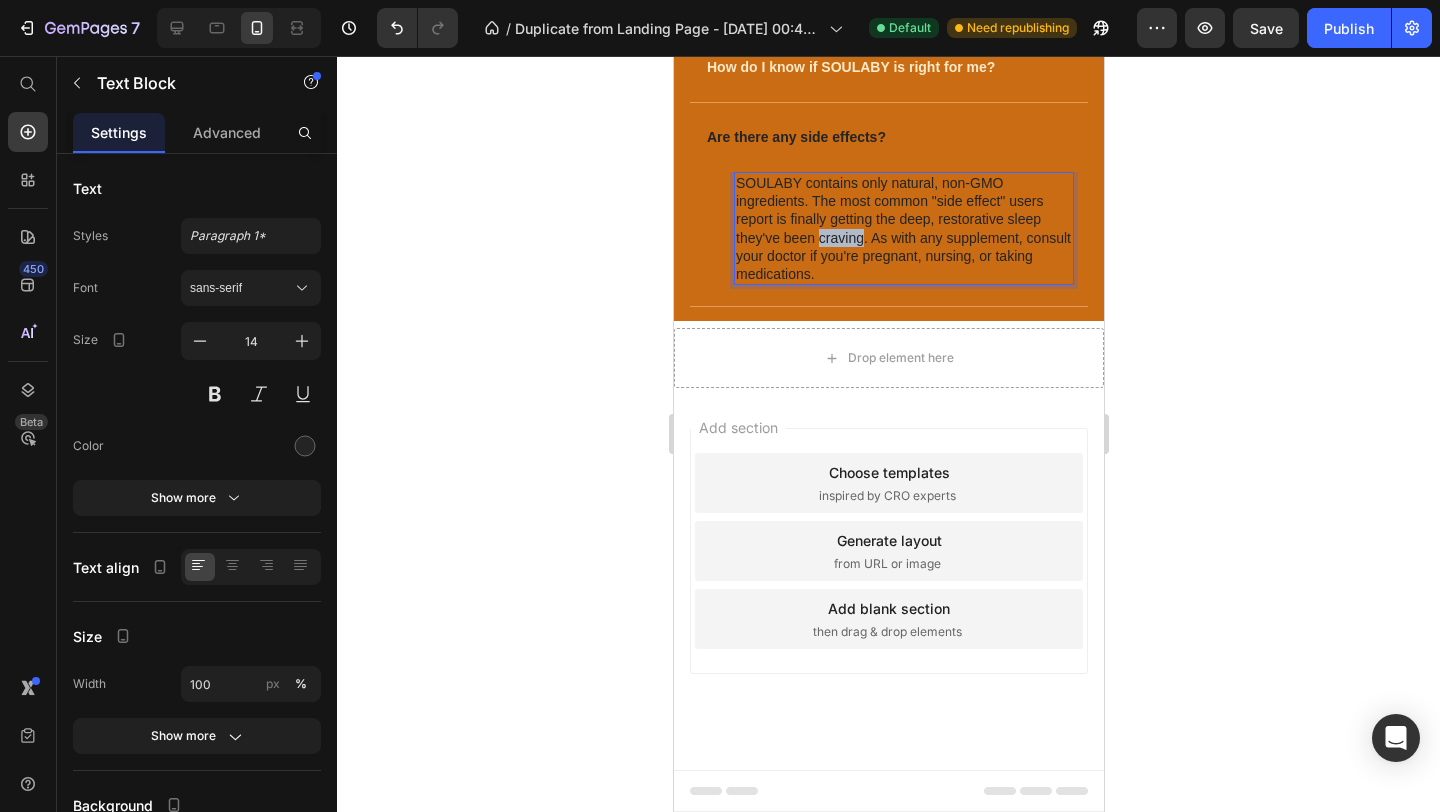 click on "SOULABY contains only natural, non-GMO ingredients. The most common "side effect" users report is finally getting the deep, restorative sleep they've been craving. As with any supplement, consult your doctor if you're pregnant, nursing, or taking medications." at bounding box center (903, 228) 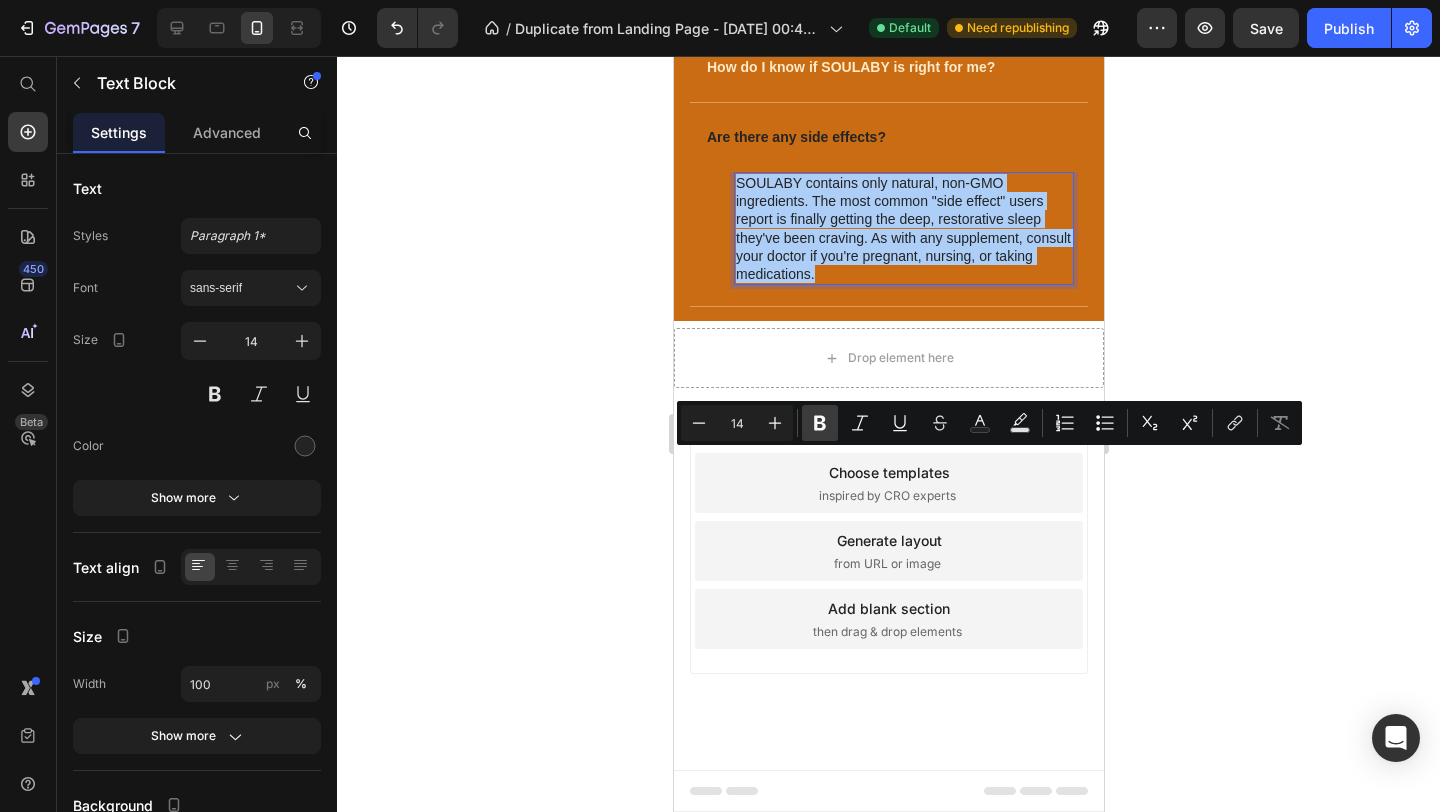 click 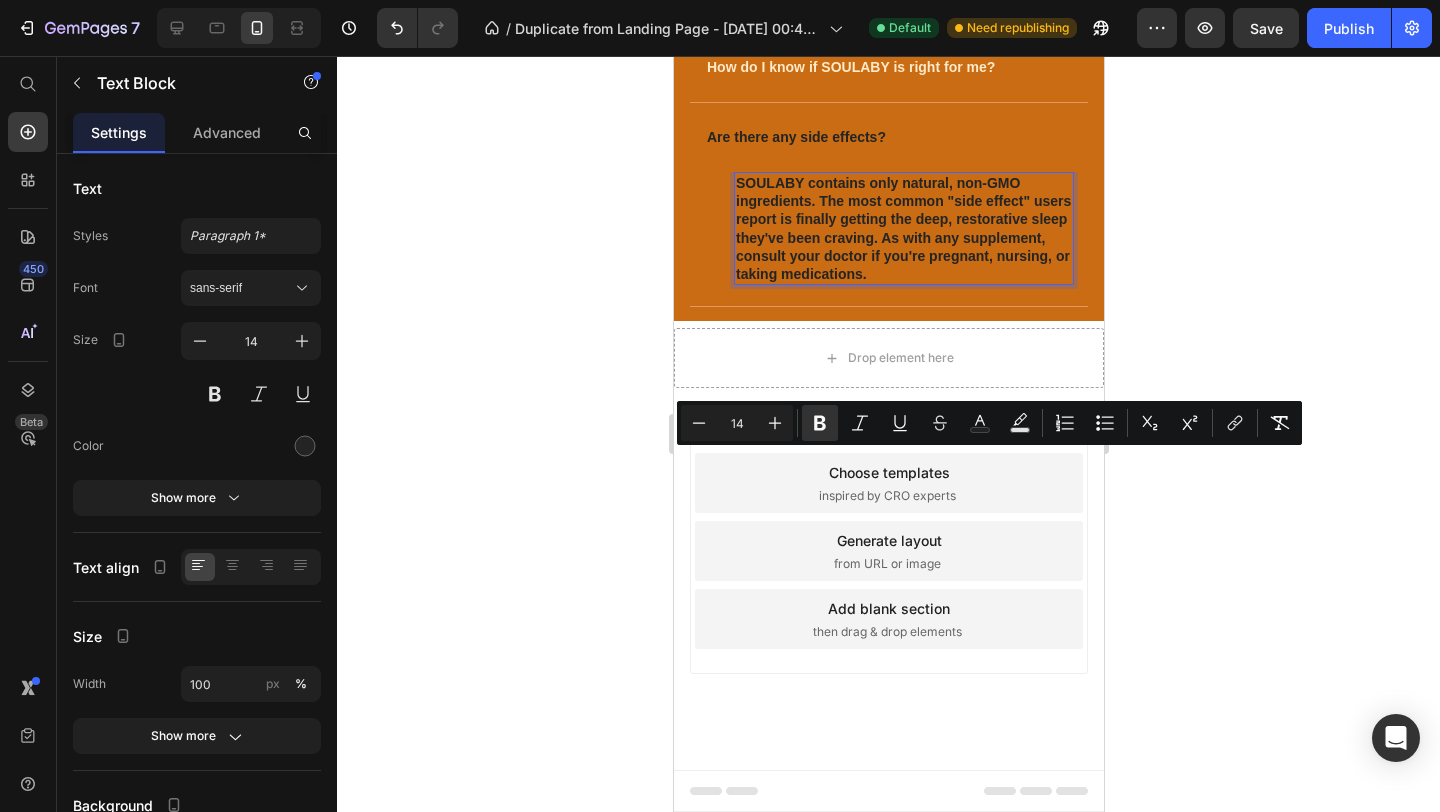 click on "SOULABY contains only natural, non-GMO ingredients. The most common "side effect" users report is finally getting the deep, restorative sleep they've been craving. As with any supplement, consult your doctor if you're pregnant, nursing, or taking medications." at bounding box center [903, 228] 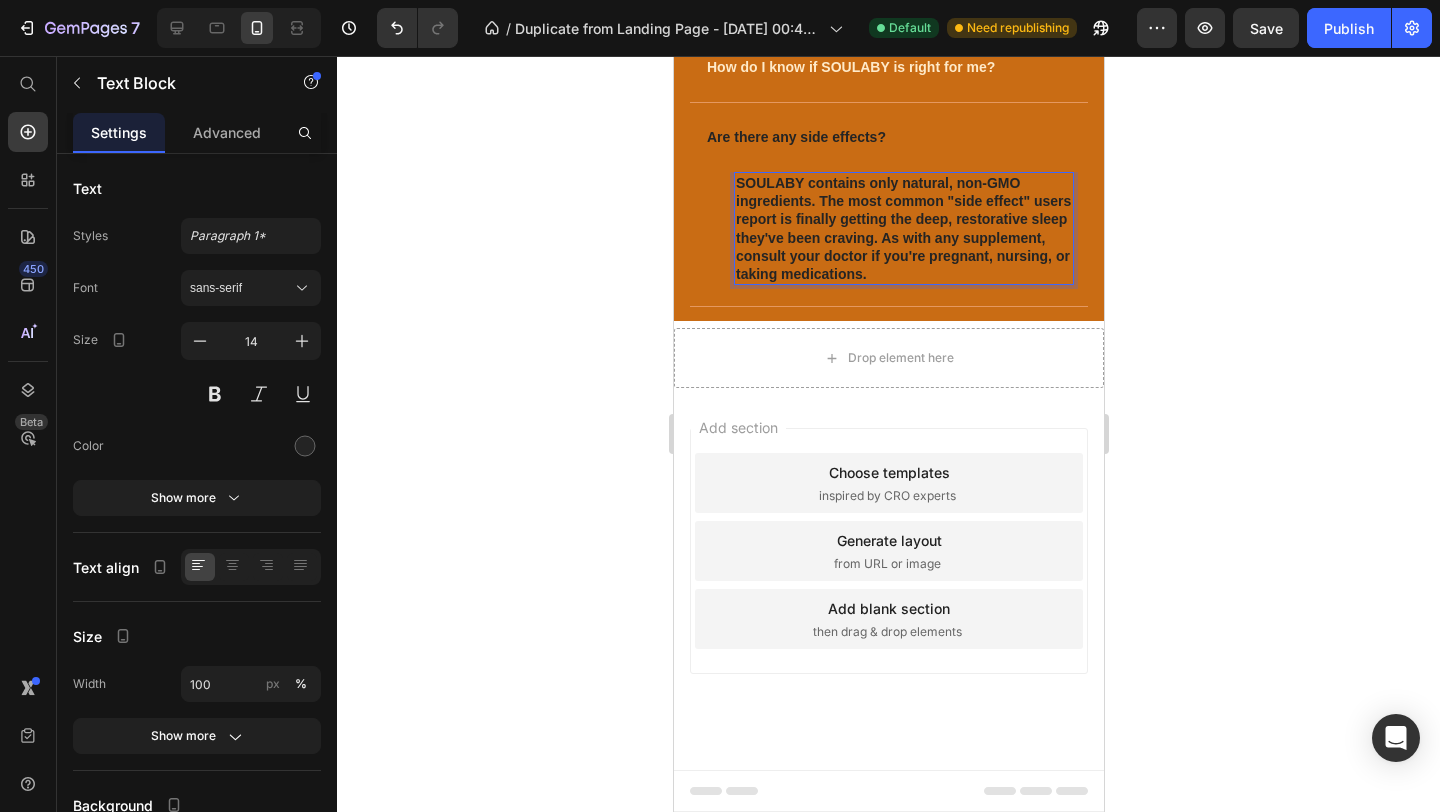 click on "SOULABY contains only natural, non-GMO ingredients. The most common "side effect" users report is finally getting the deep, restorative sleep they've been craving. As with any supplement, consult your doctor if you're pregnant, nursing, or taking medications." at bounding box center (903, 228) 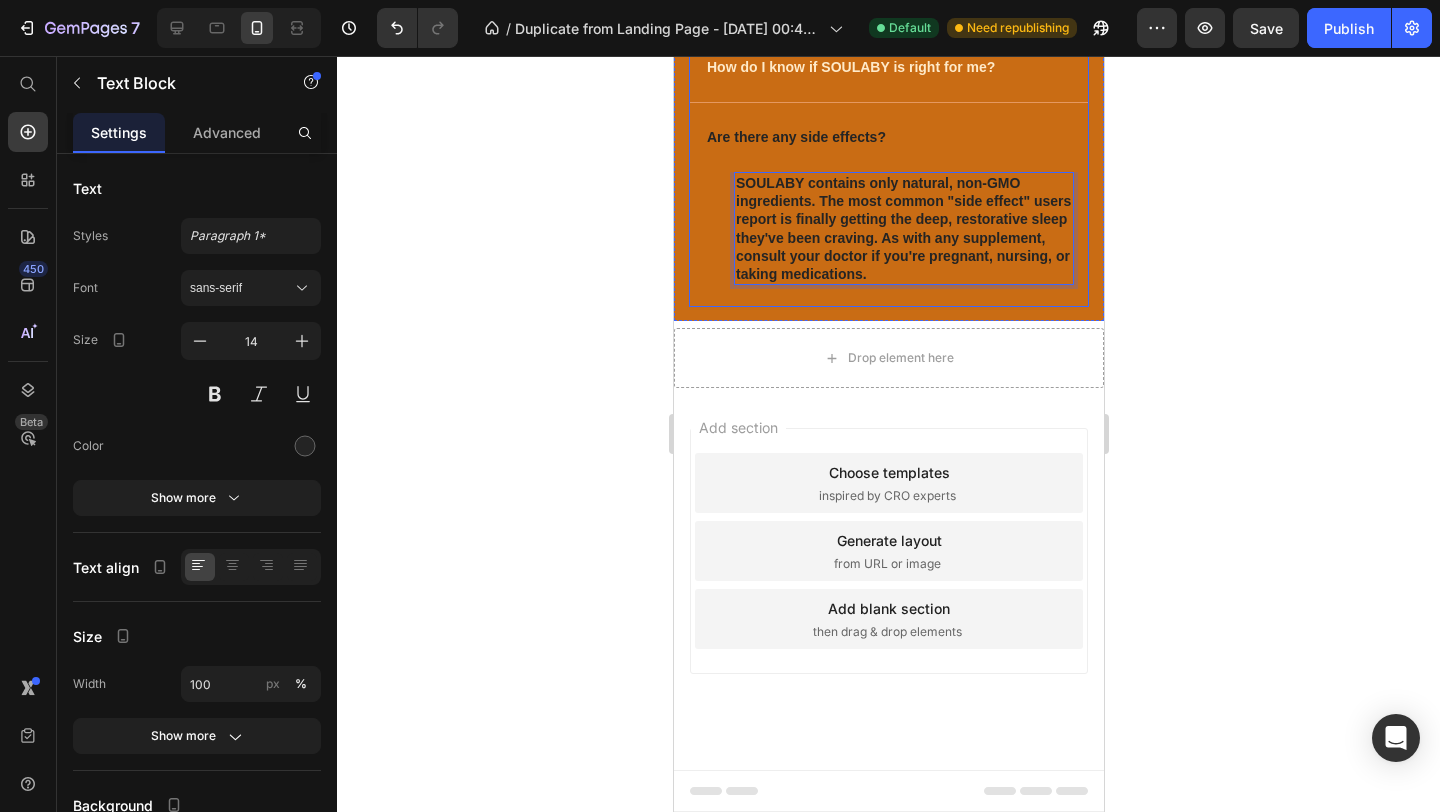 click on "SOULABY contains only natural, non-GMO ingredients. The most common "side effect" users report is finally getting the deep, restorative sleep they've been craving. As with any supplement, consult your doctor if you're pregnant, nursing, or taking medications. Text Block   0" at bounding box center (888, 239) 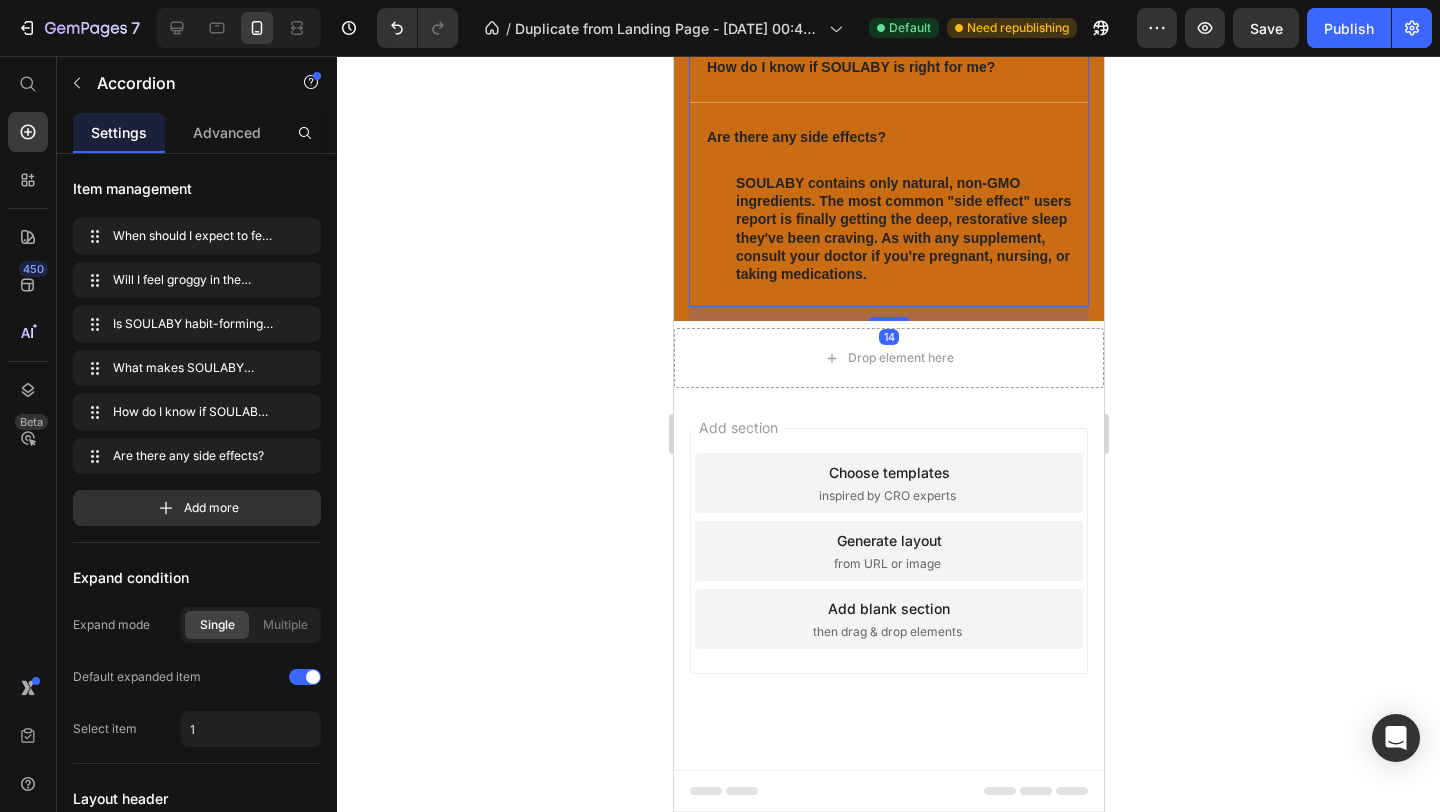 click on "How do I know if SOULABY is right for me?" at bounding box center (888, 67) 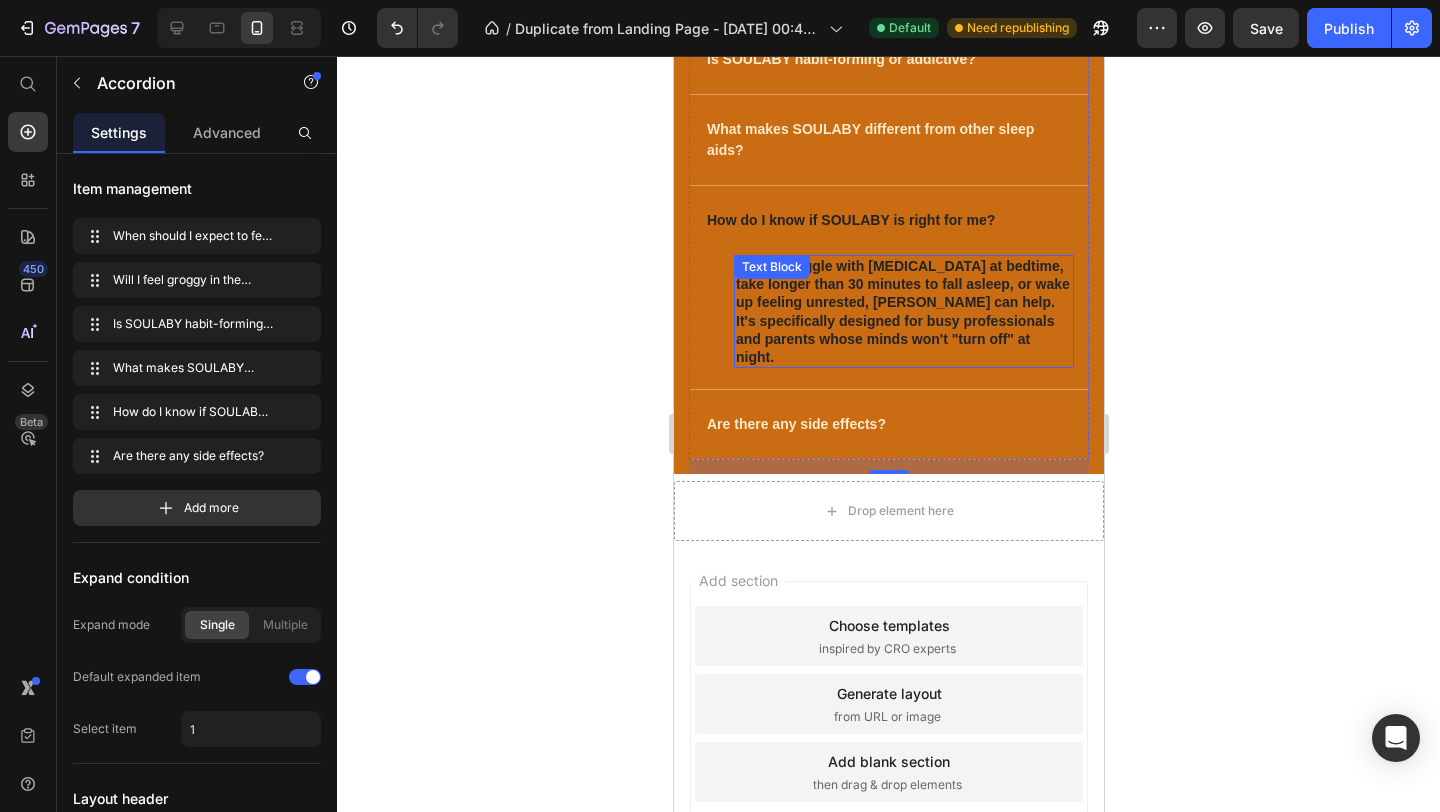scroll, scrollTop: 6536, scrollLeft: 0, axis: vertical 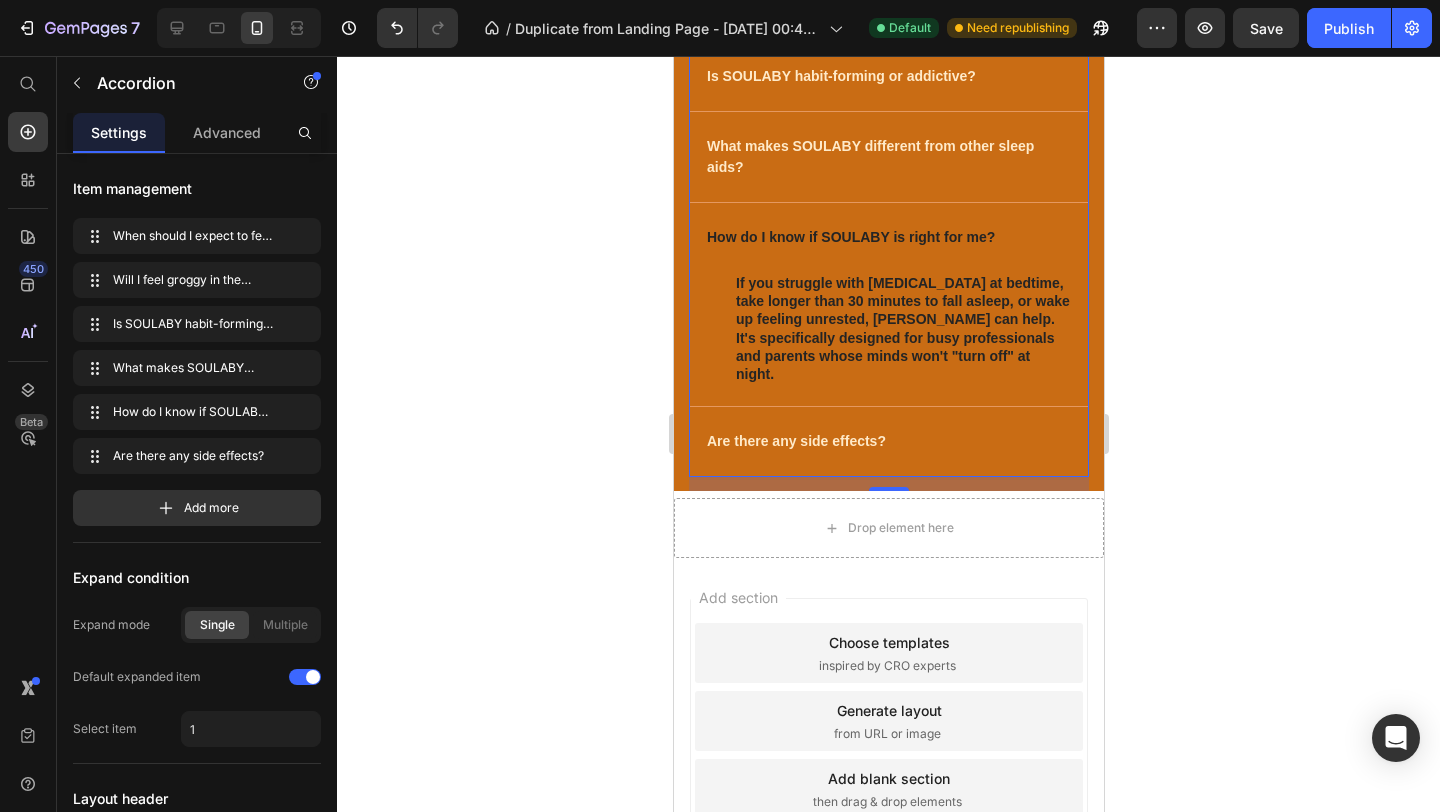 click 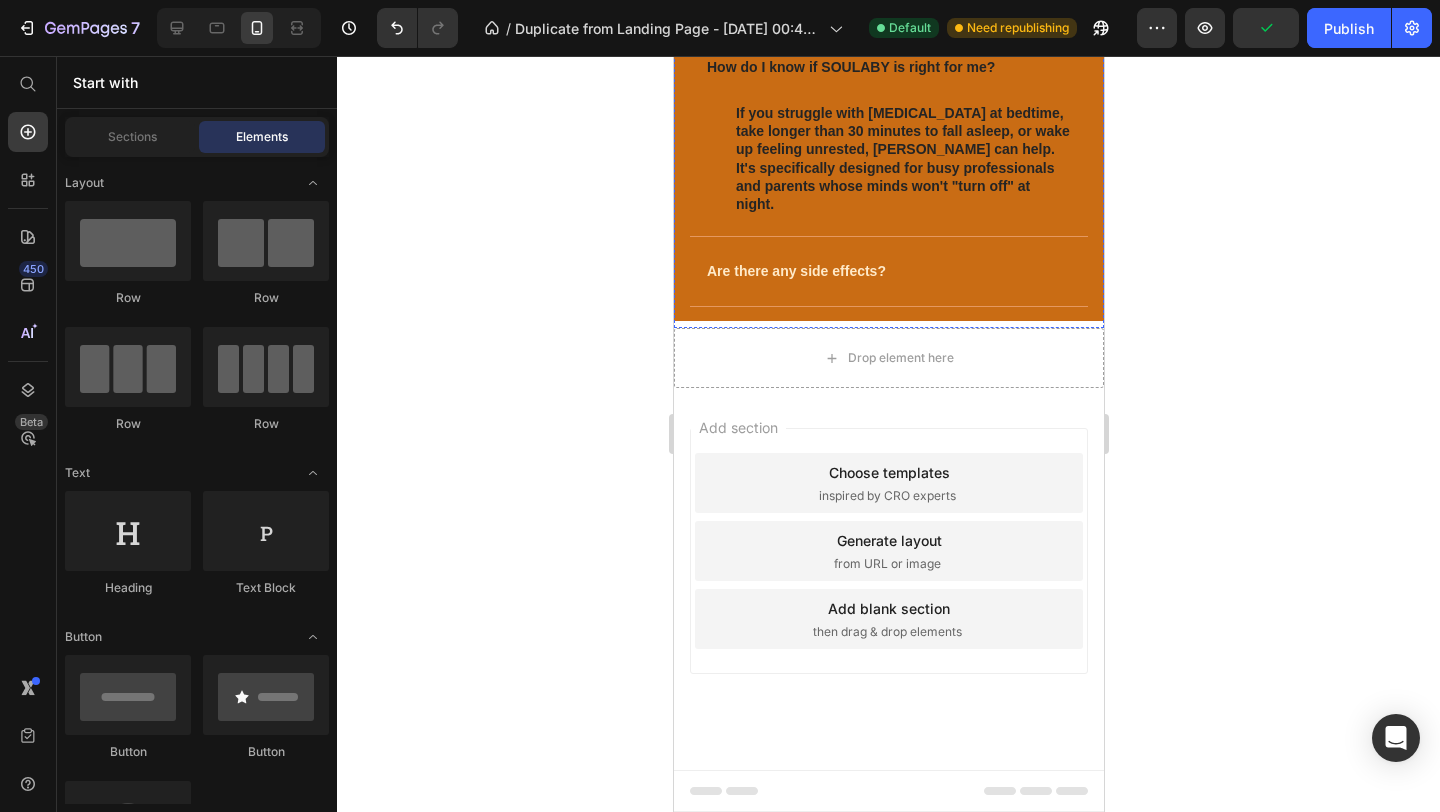 scroll, scrollTop: 7333, scrollLeft: 0, axis: vertical 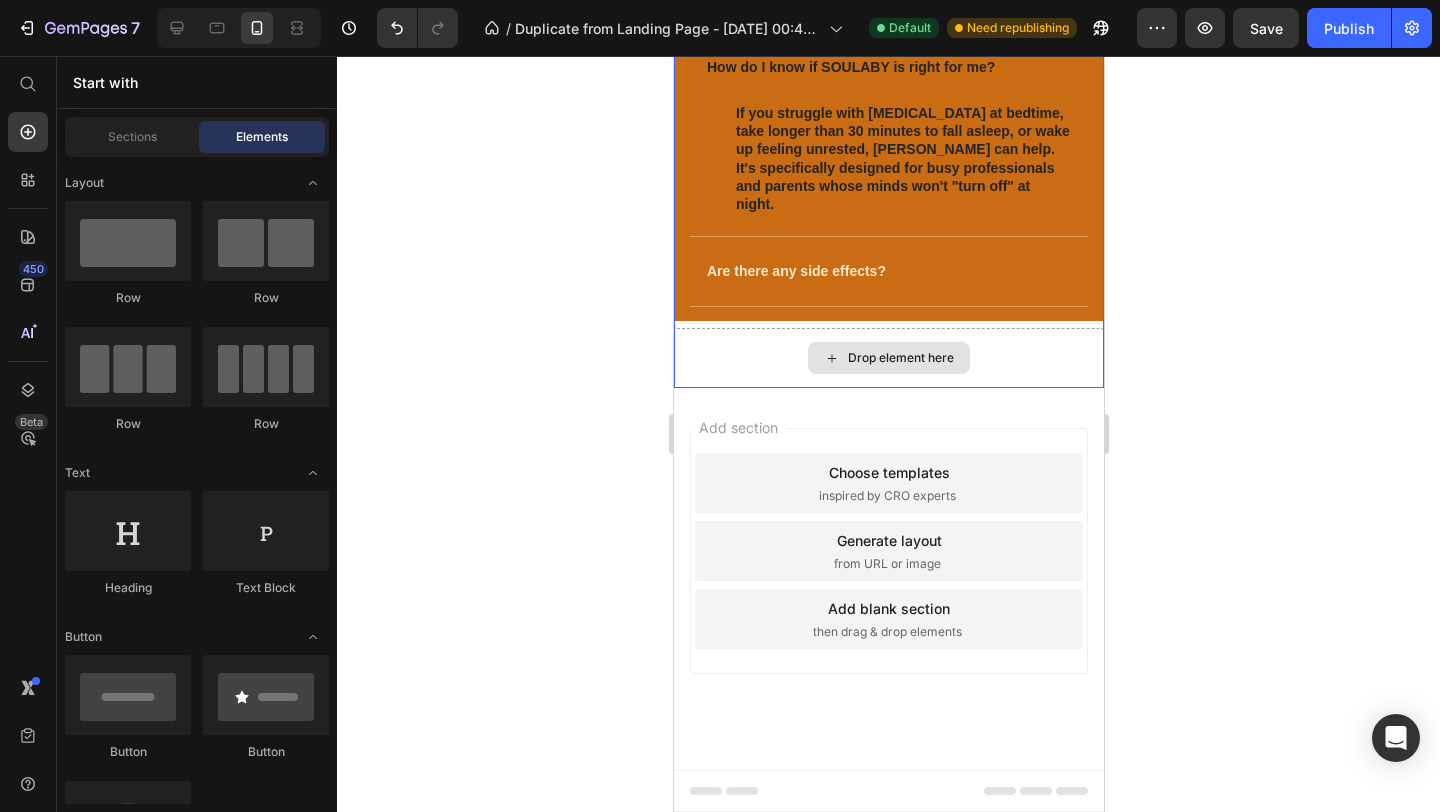 click on "Drop element here" at bounding box center (888, 358) 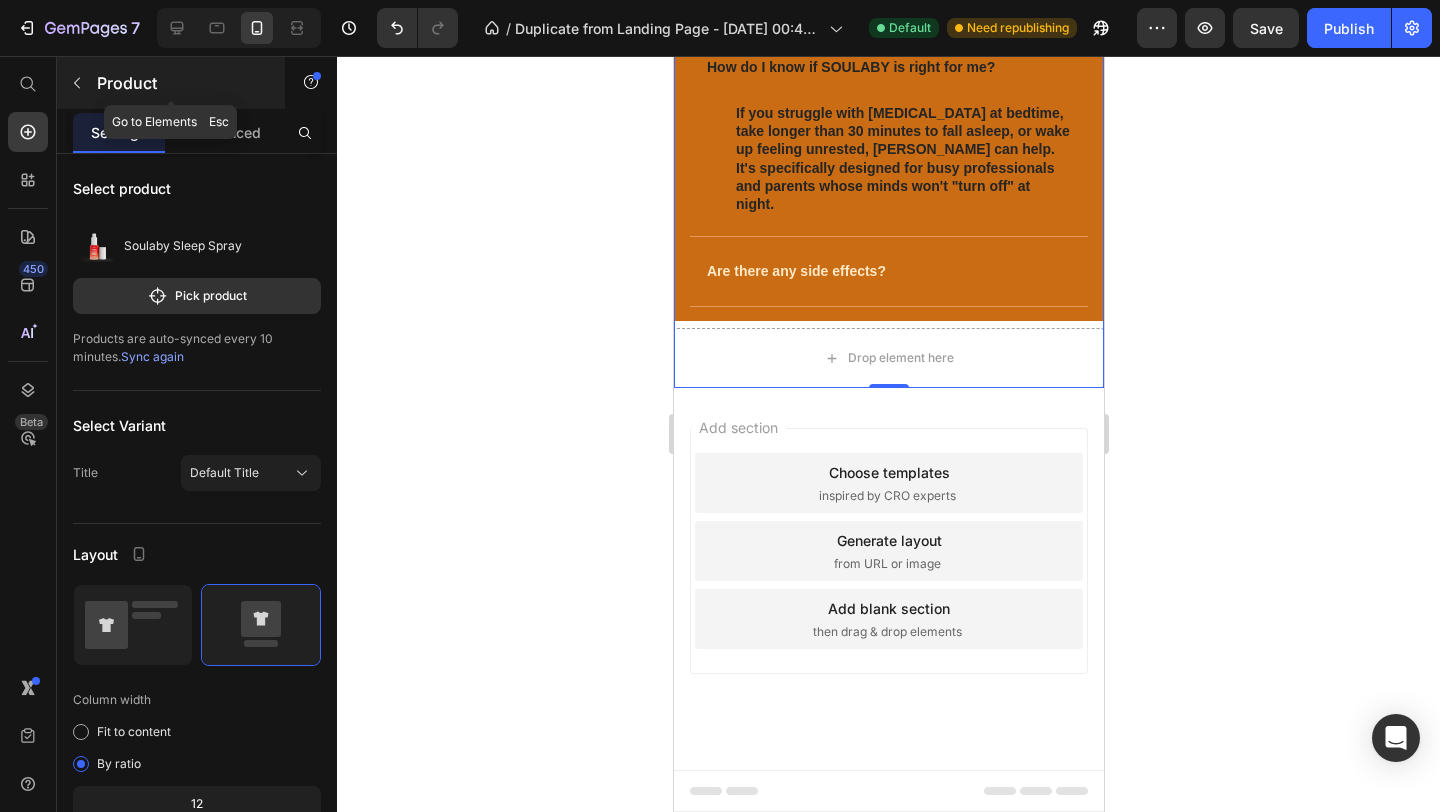 click 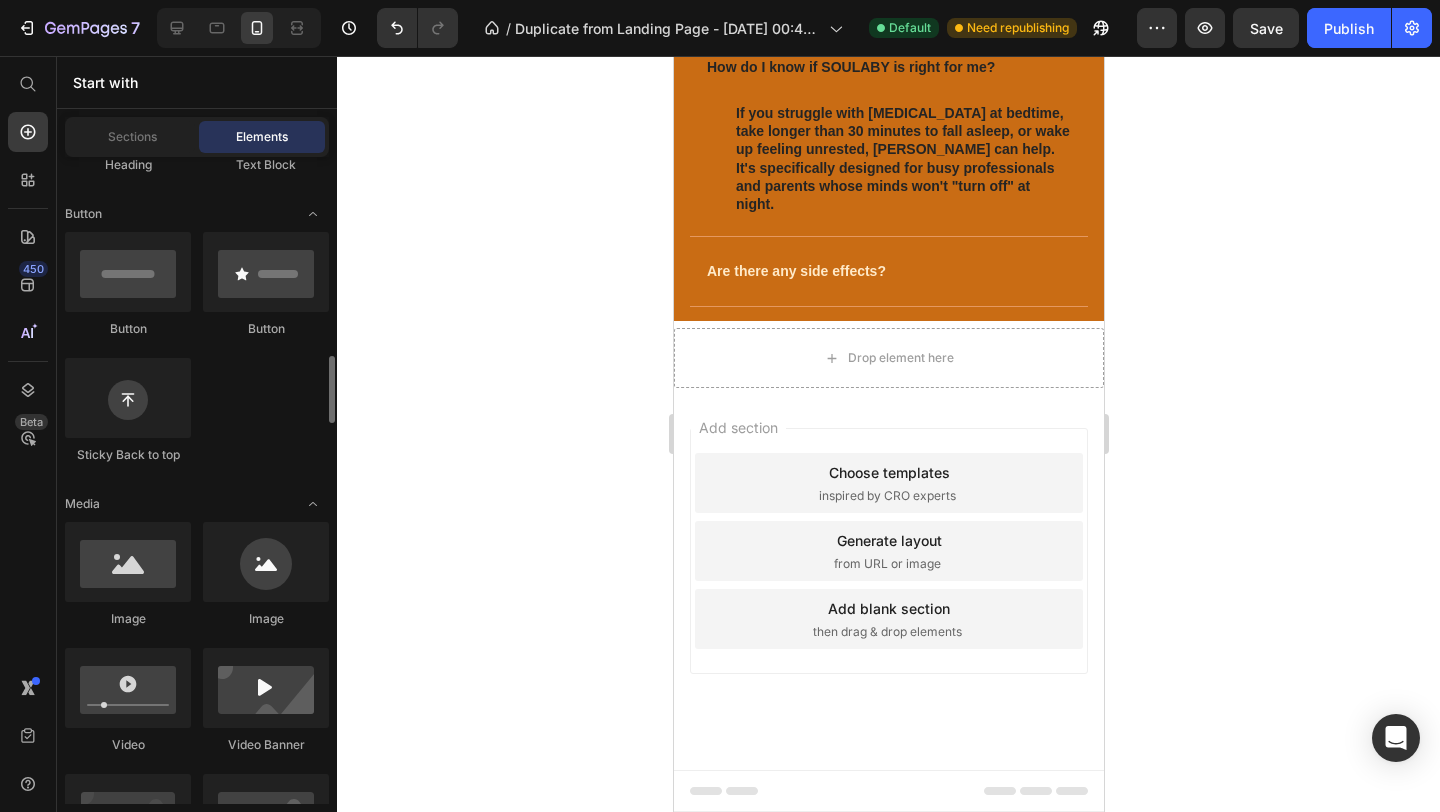 scroll, scrollTop: 0, scrollLeft: 0, axis: both 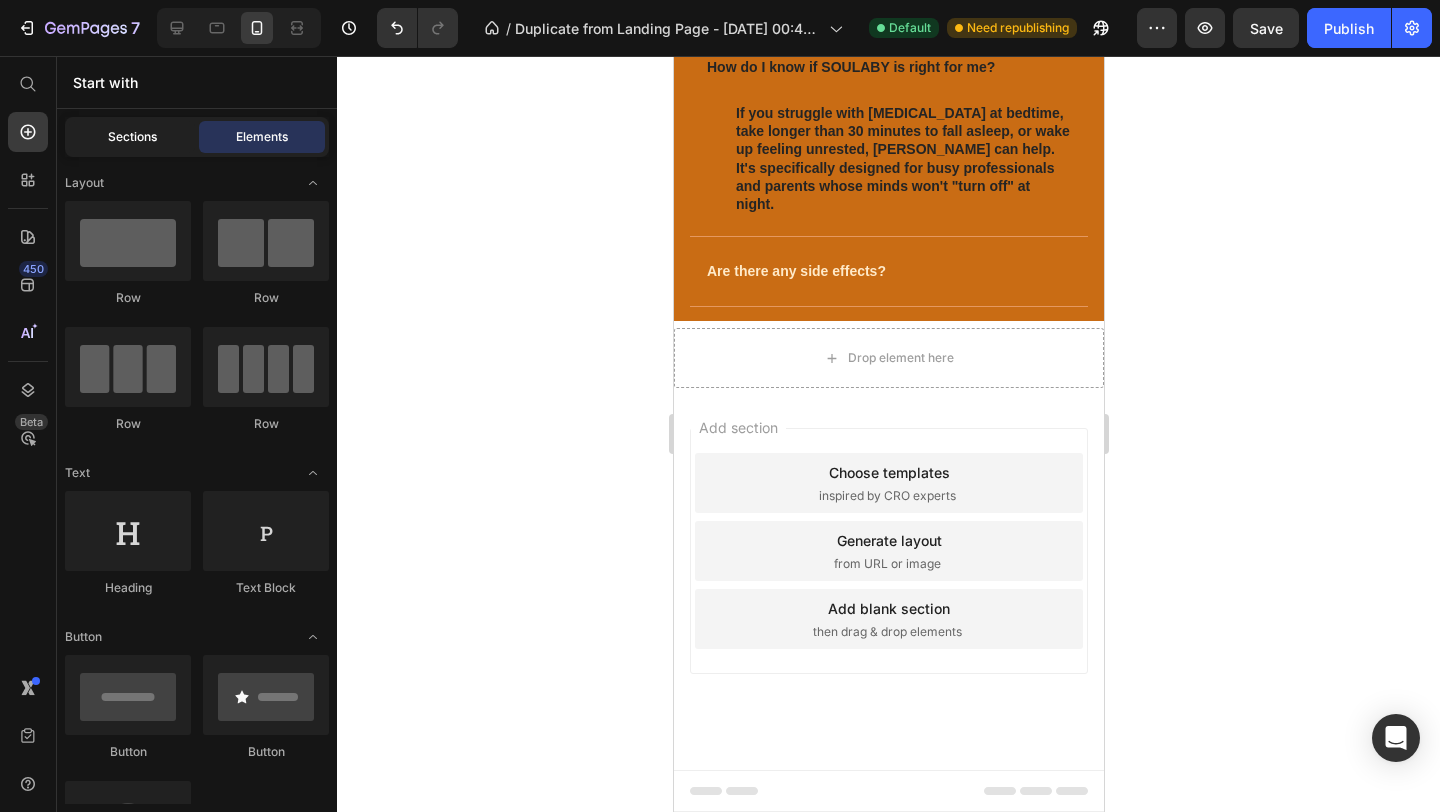 click on "Sections" at bounding box center [132, 137] 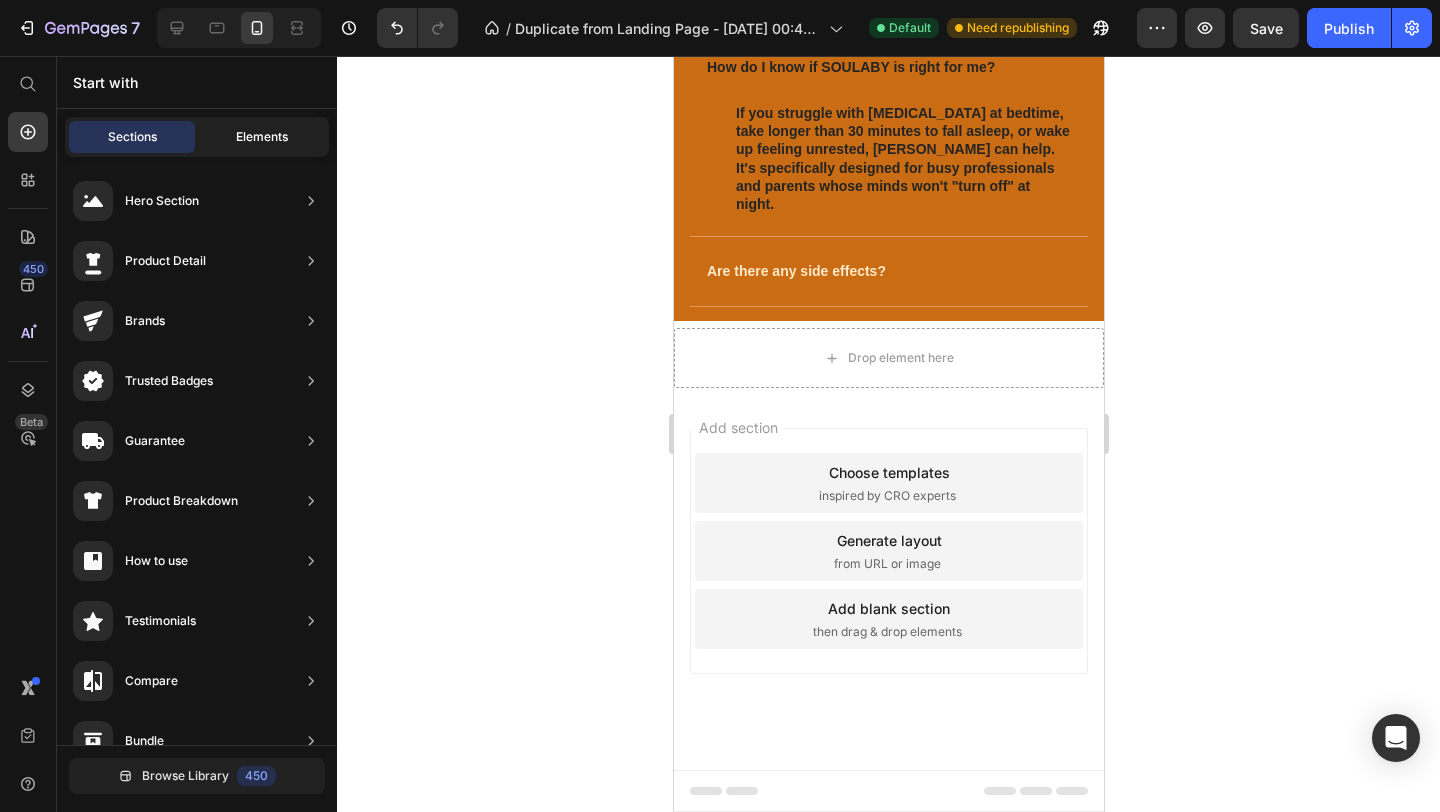 click on "Elements" at bounding box center (262, 137) 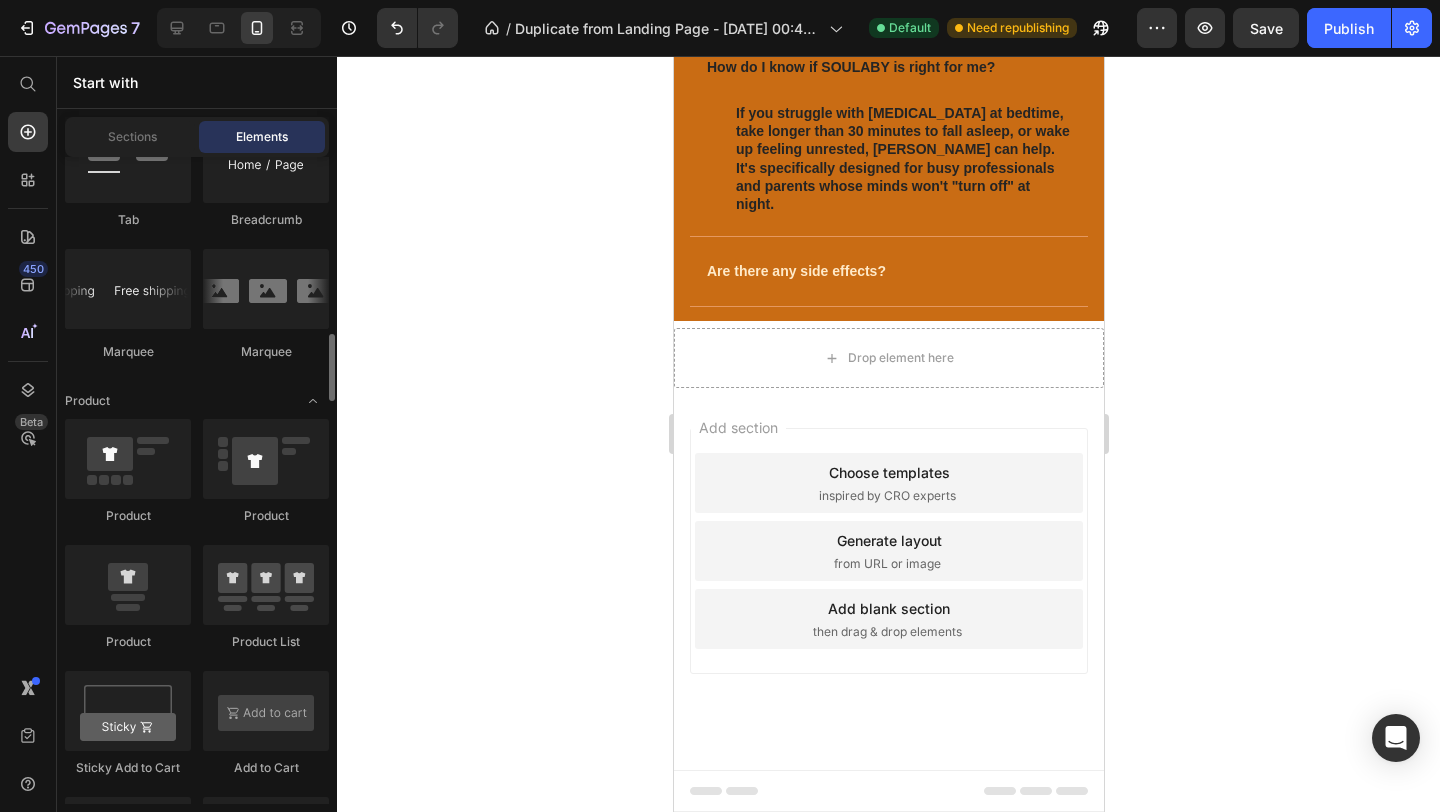 scroll, scrollTop: 2316, scrollLeft: 0, axis: vertical 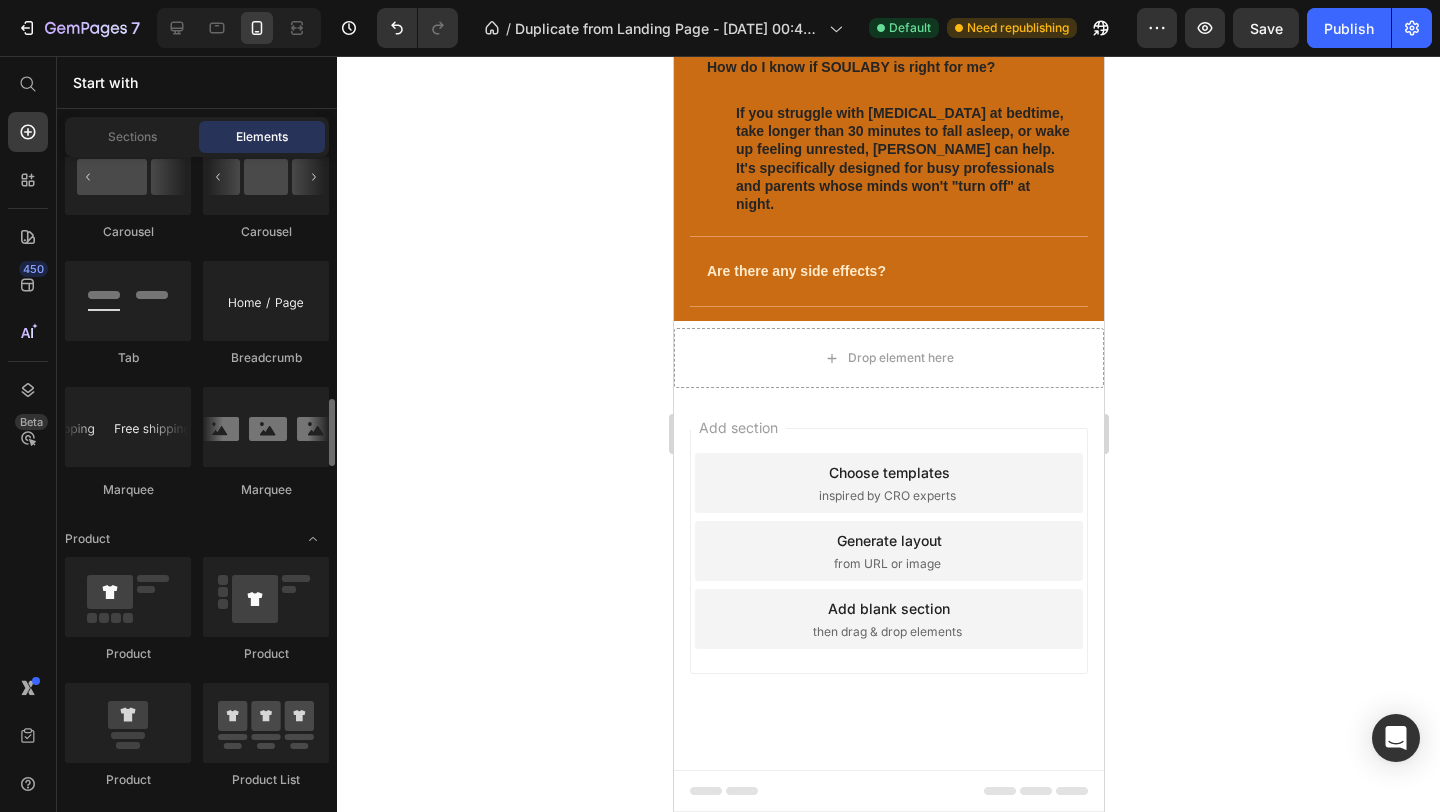 click on "Sections Elements" at bounding box center (197, 137) 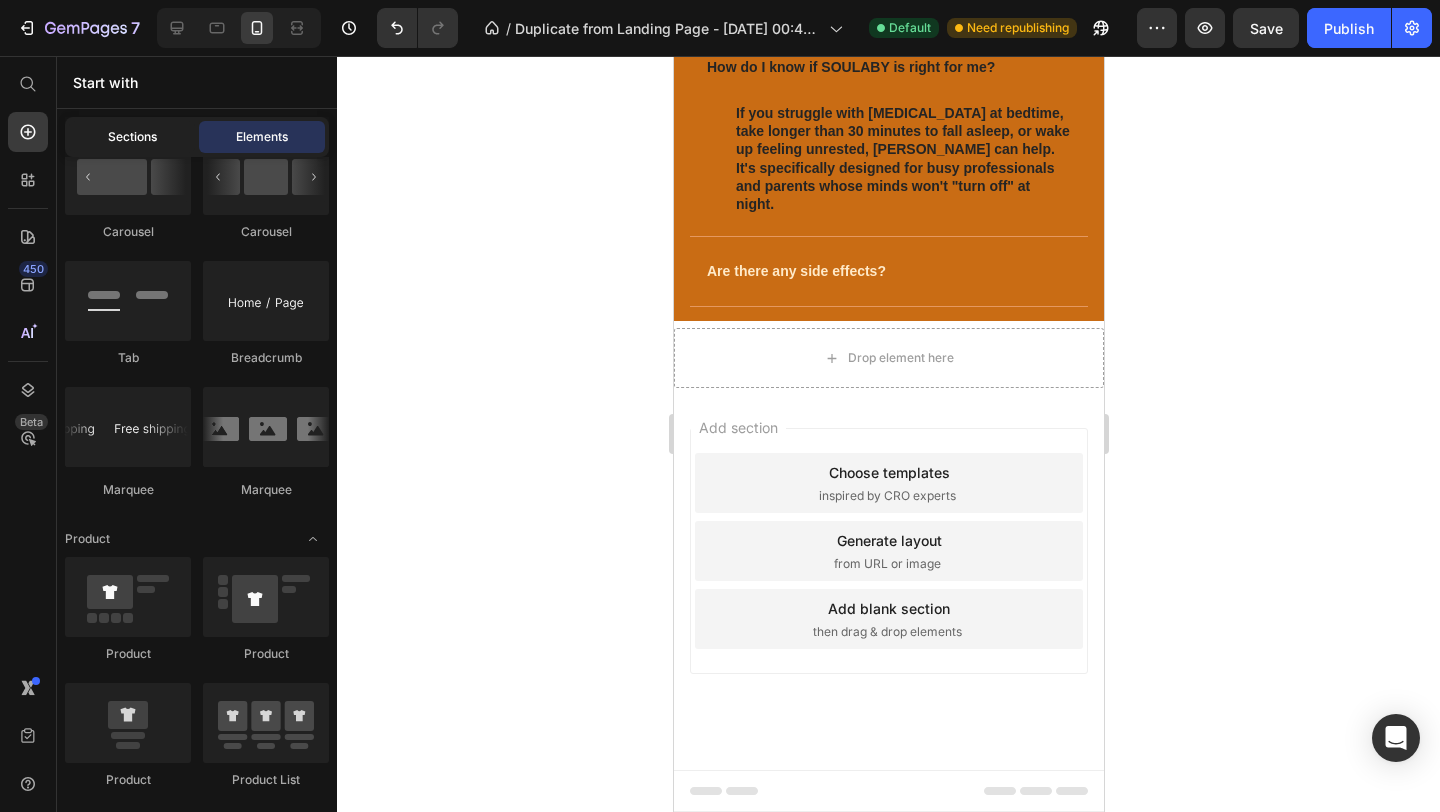 click on "Sections" at bounding box center (132, 137) 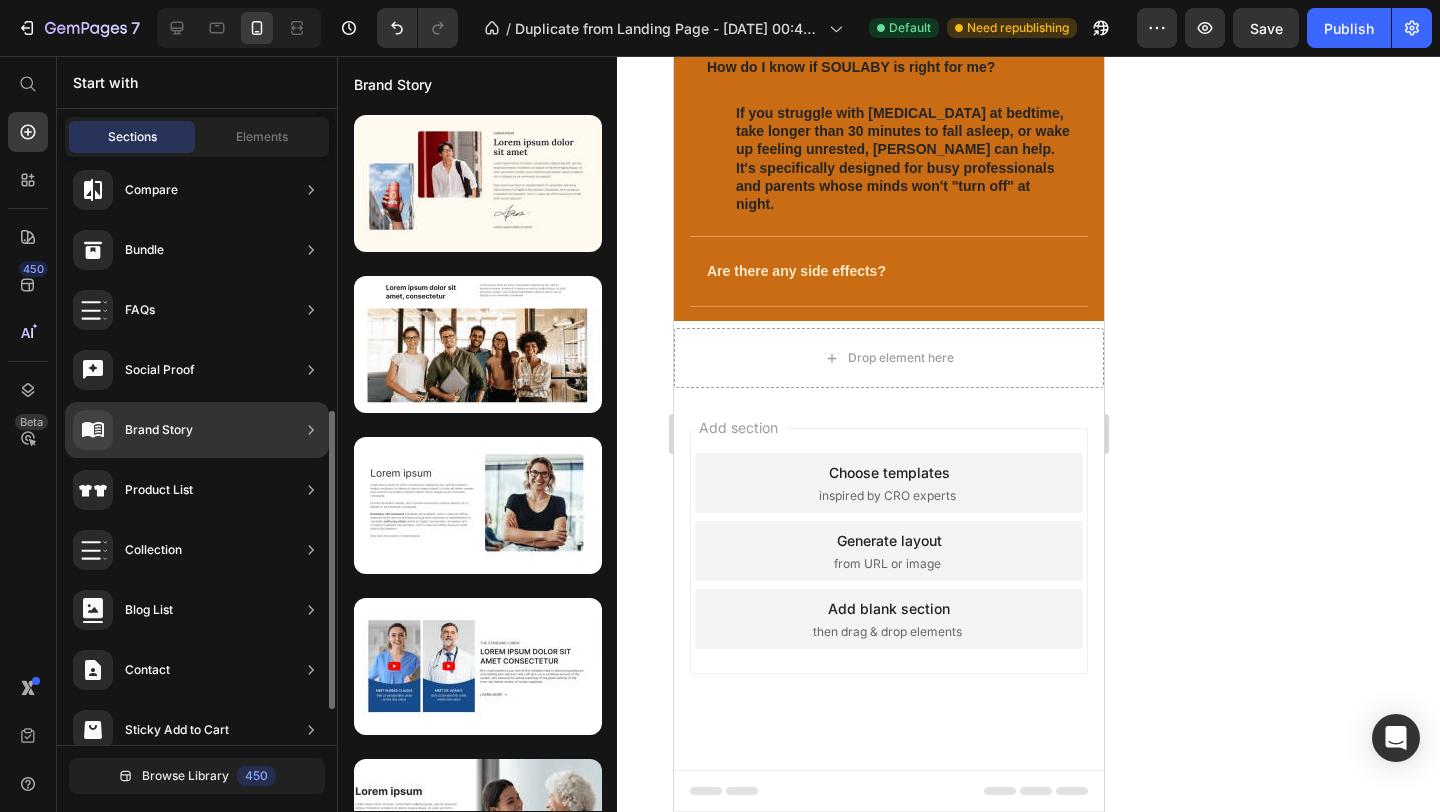 scroll, scrollTop: 495, scrollLeft: 0, axis: vertical 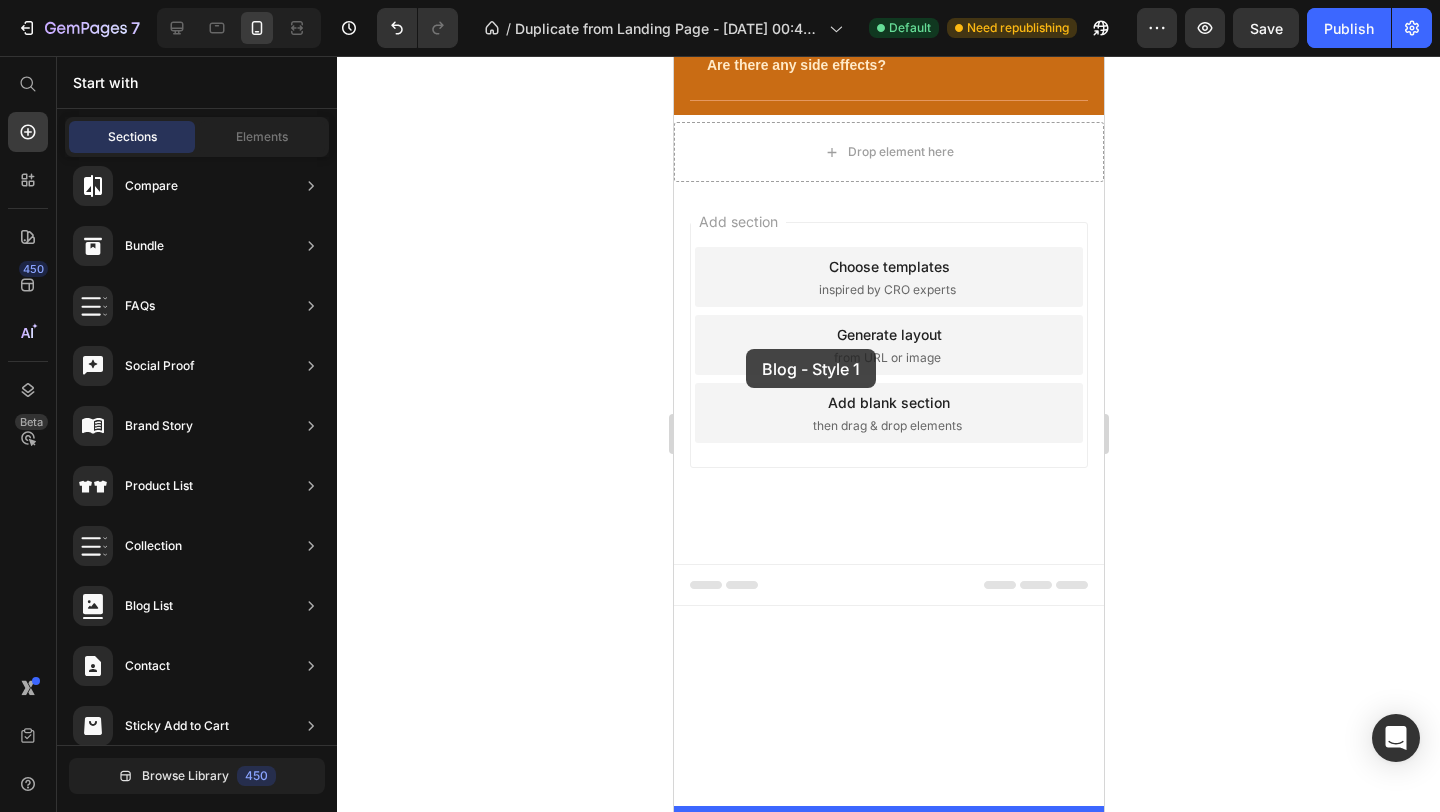 drag, startPoint x: 1150, startPoint y: 276, endPoint x: 745, endPoint y: 349, distance: 411.52643 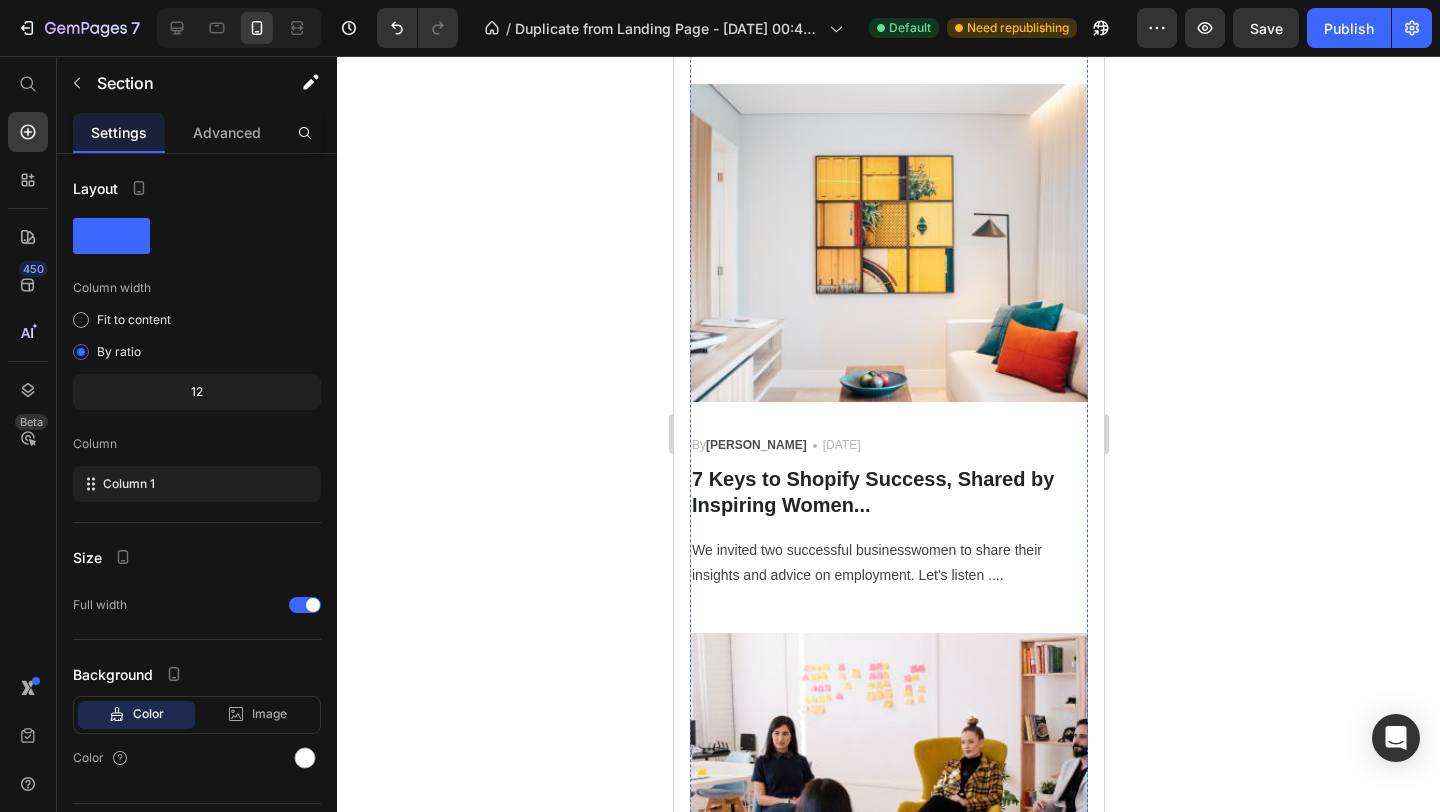 scroll, scrollTop: 7488, scrollLeft: 0, axis: vertical 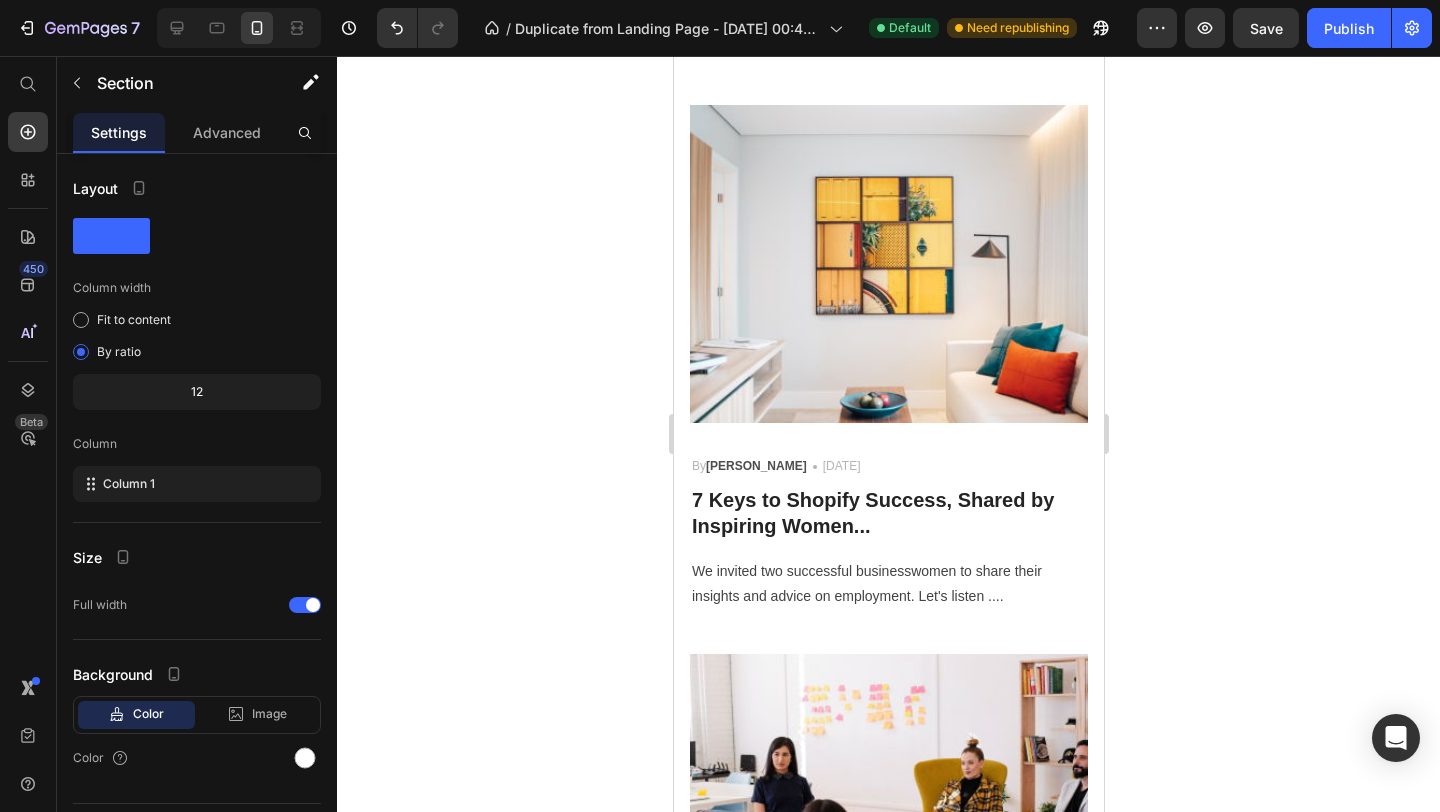 click on "Drop element here" at bounding box center [888, -424] 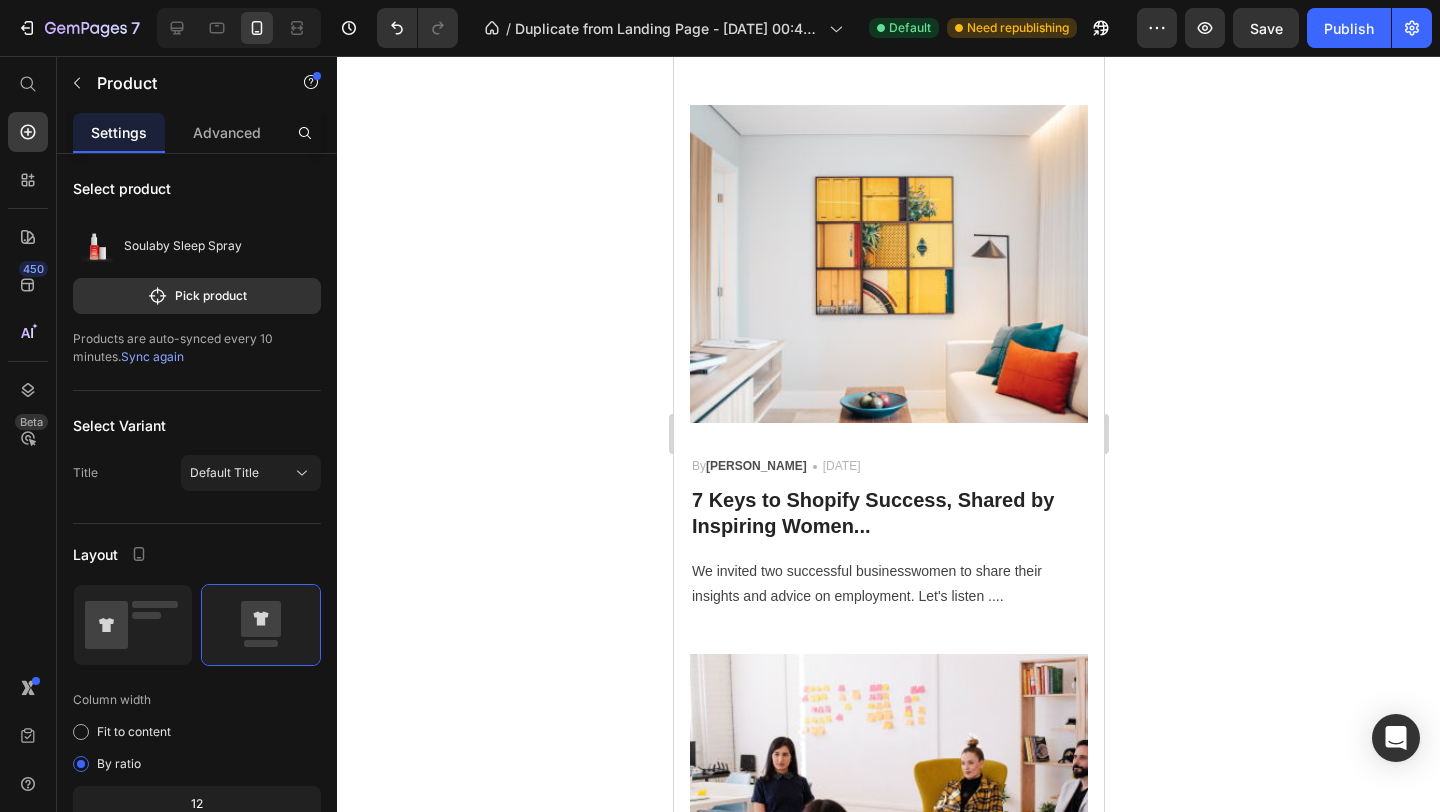 click on "Drop element here" at bounding box center [888, -424] 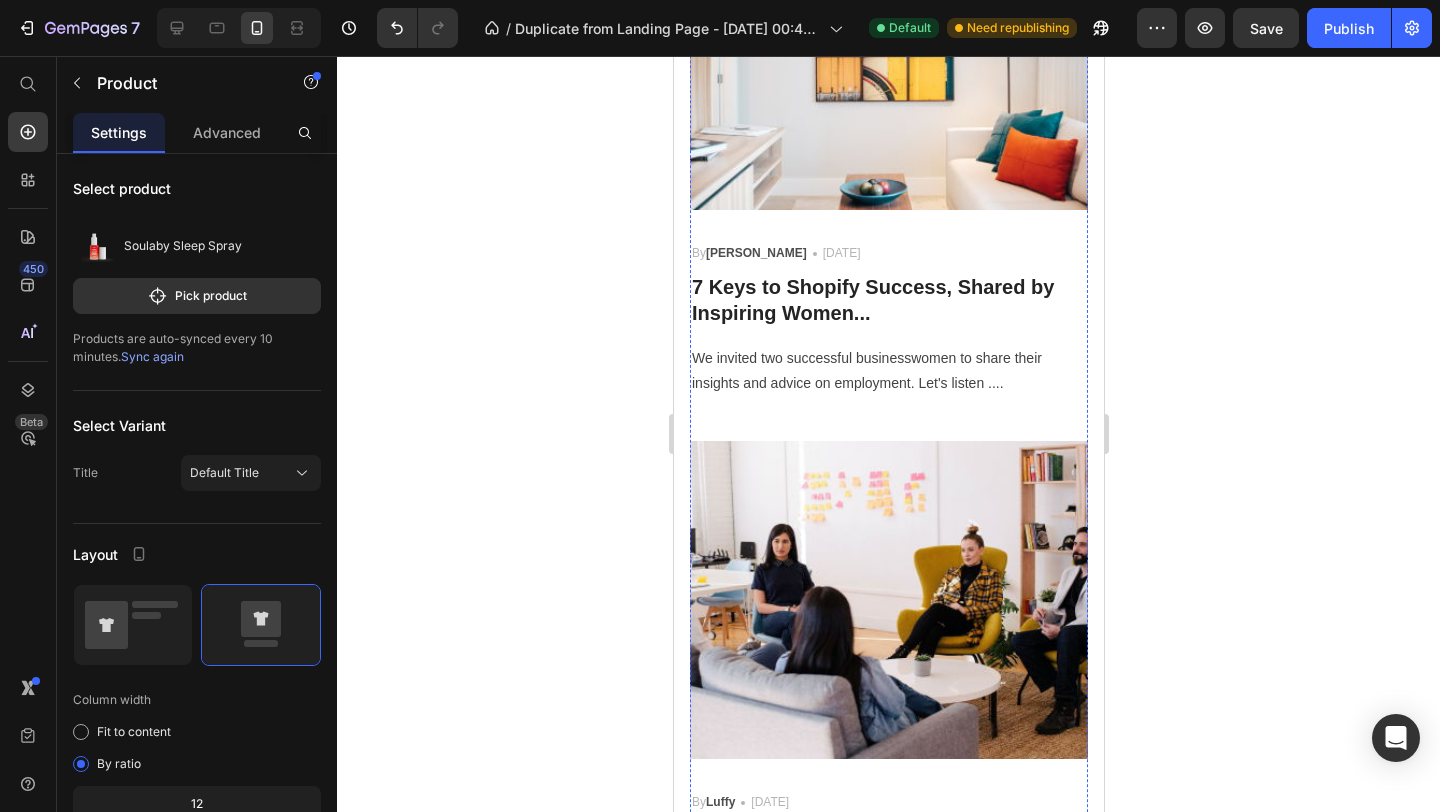scroll, scrollTop: 7730, scrollLeft: 0, axis: vertical 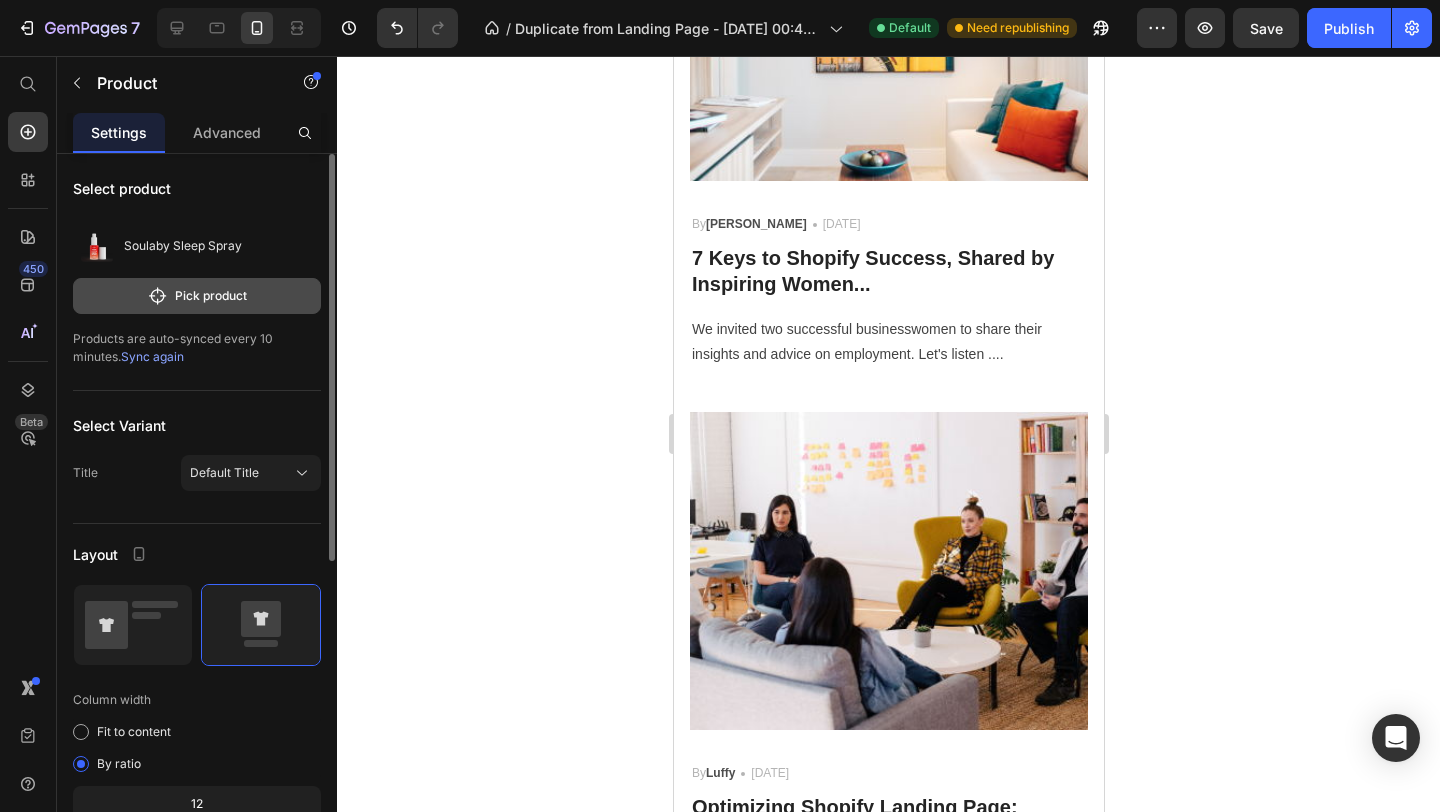click on "Pick product" at bounding box center [197, 296] 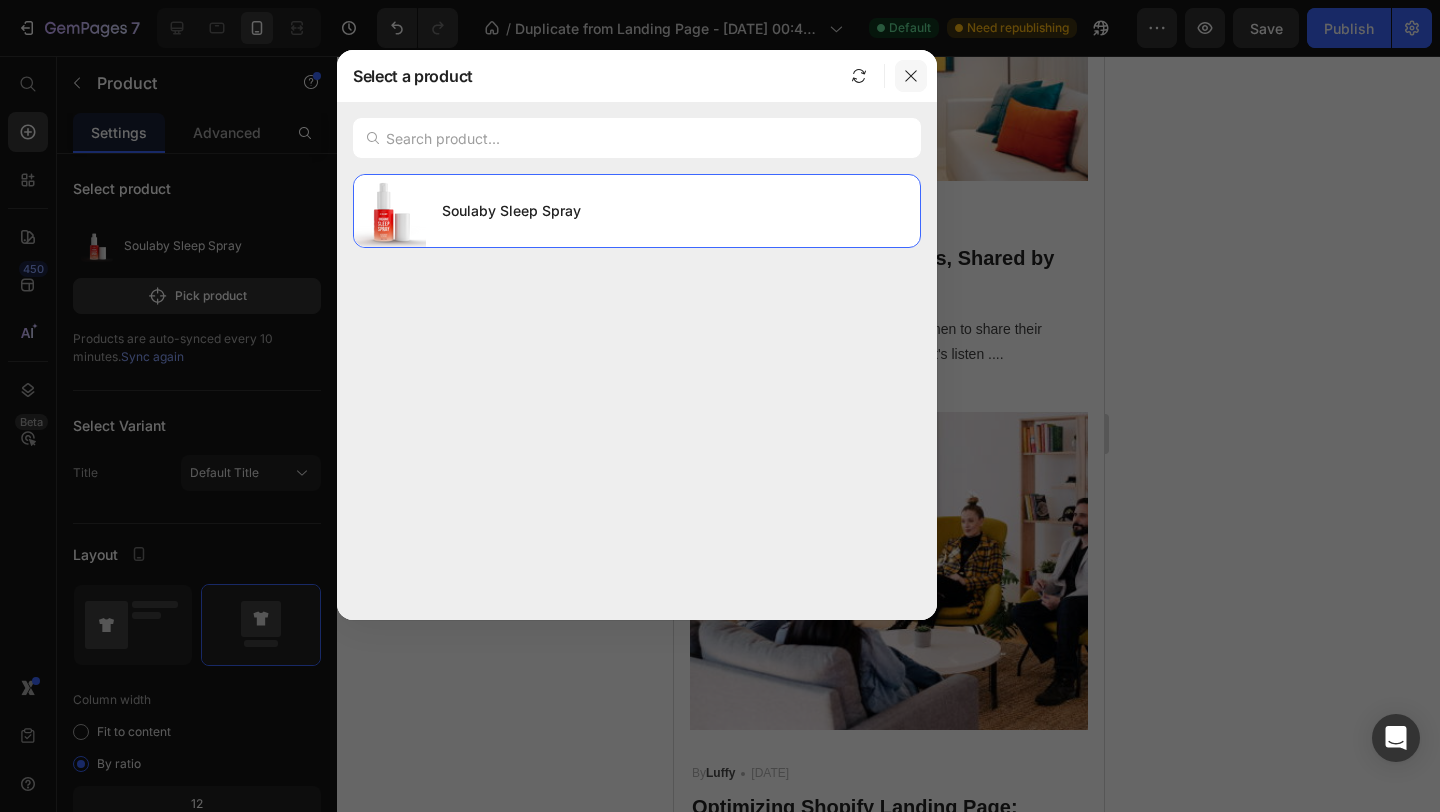 click at bounding box center [911, 76] 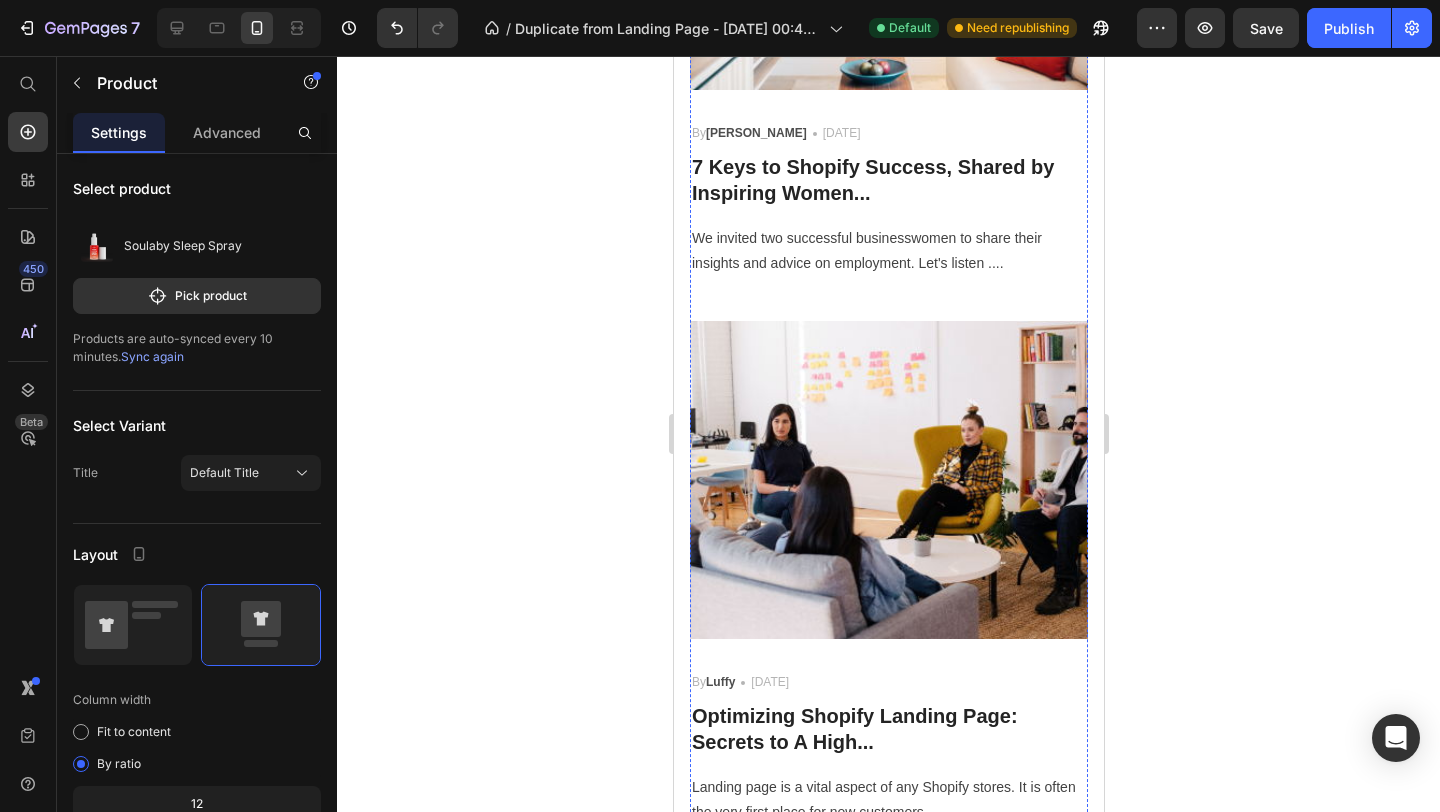 scroll, scrollTop: 7858, scrollLeft: 0, axis: vertical 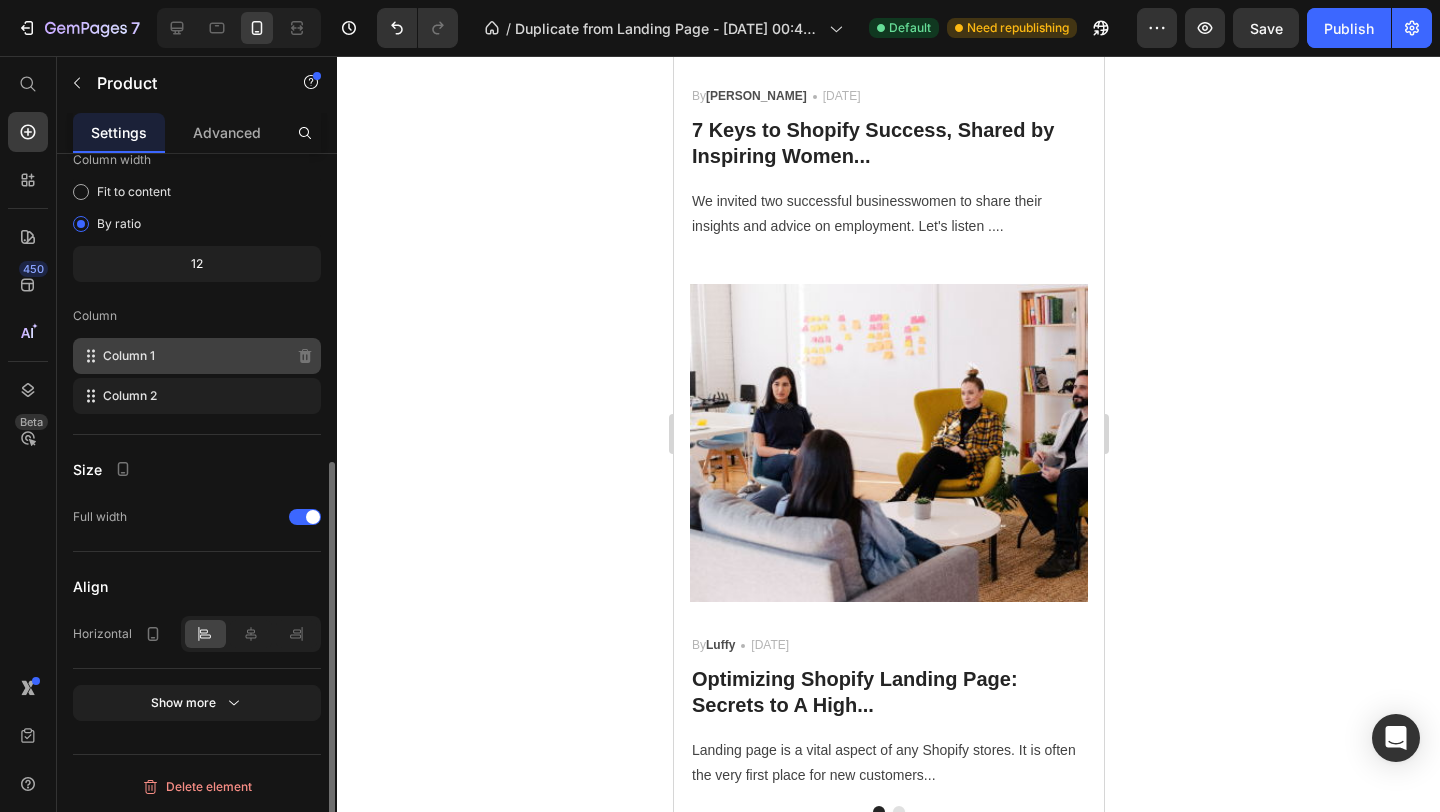 click on "Column 1" 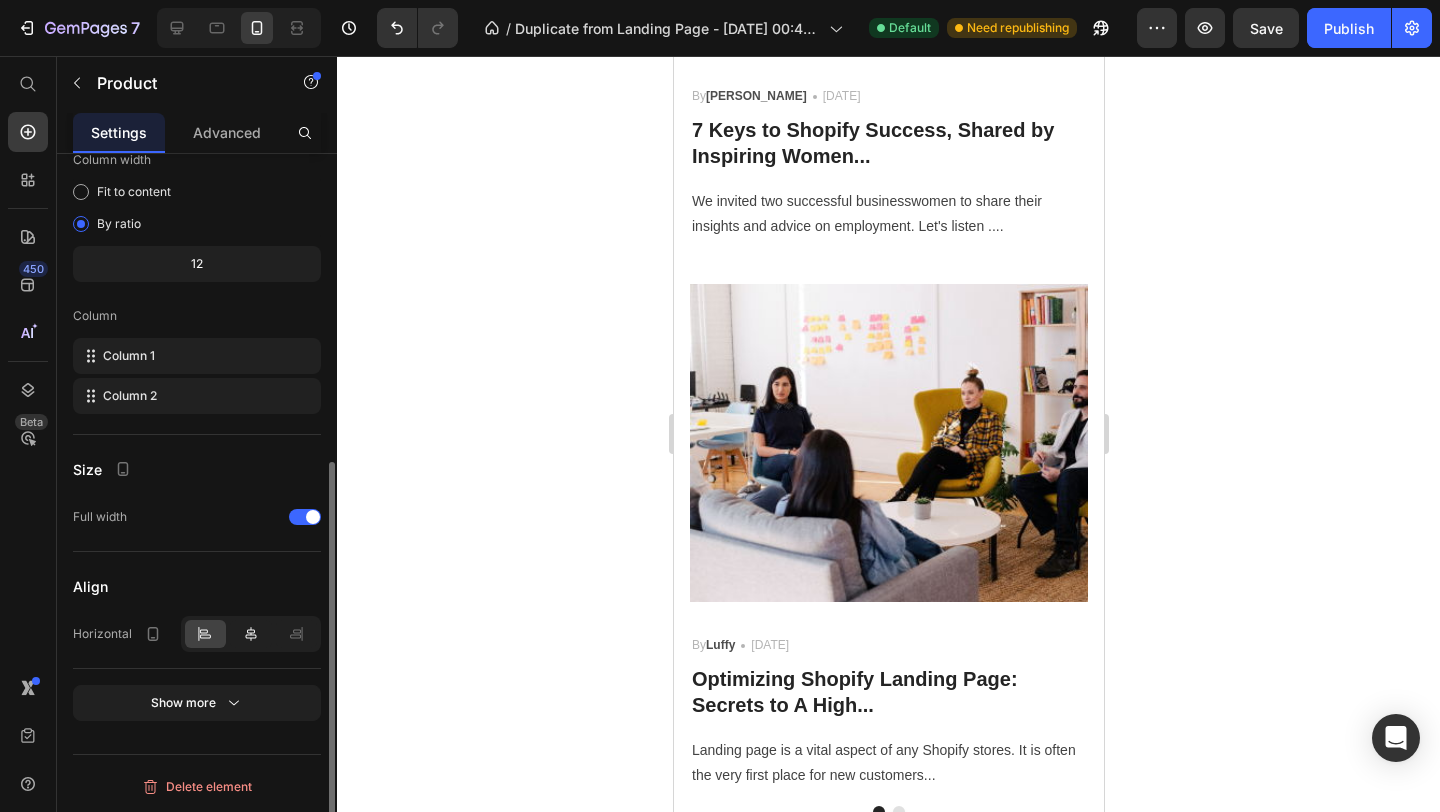 click 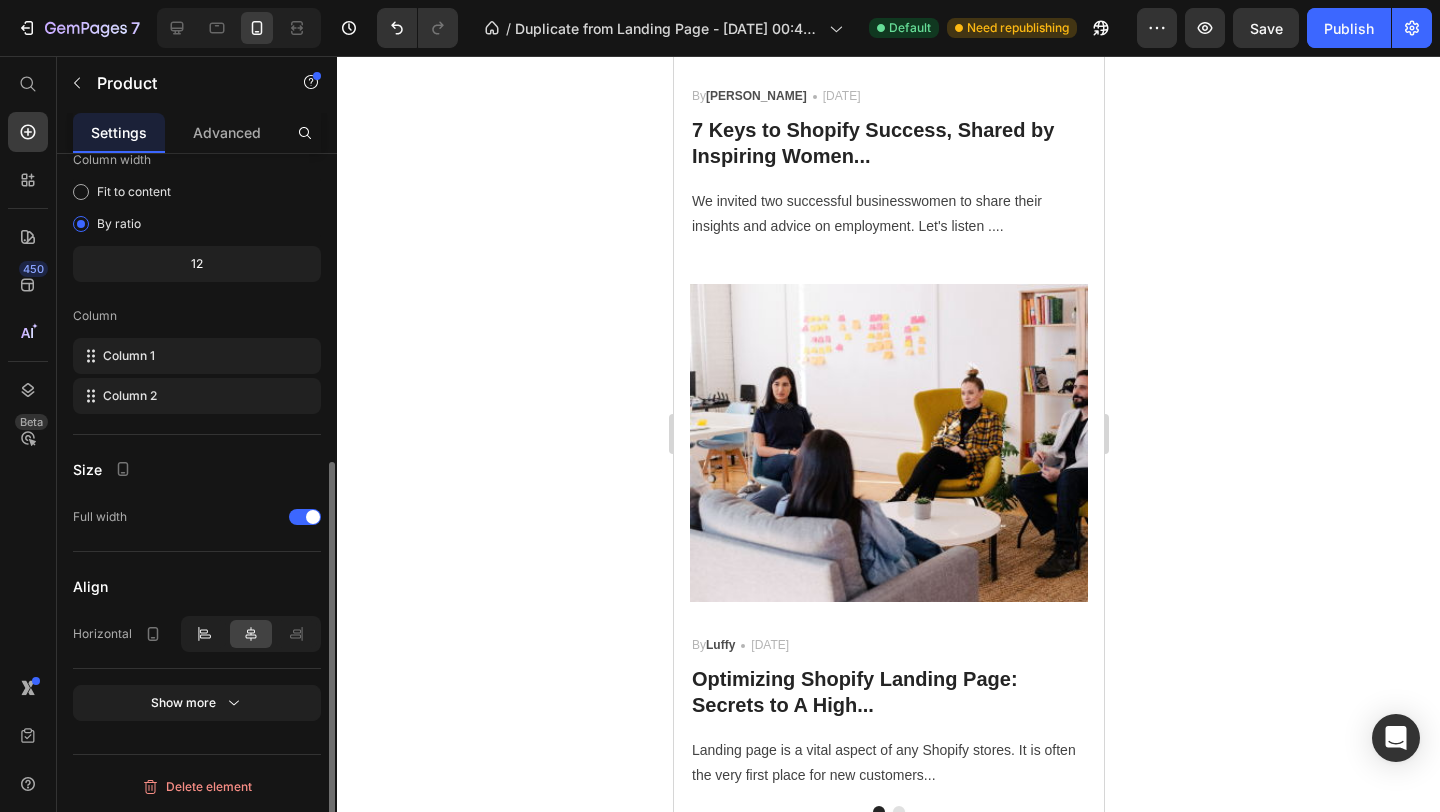 click 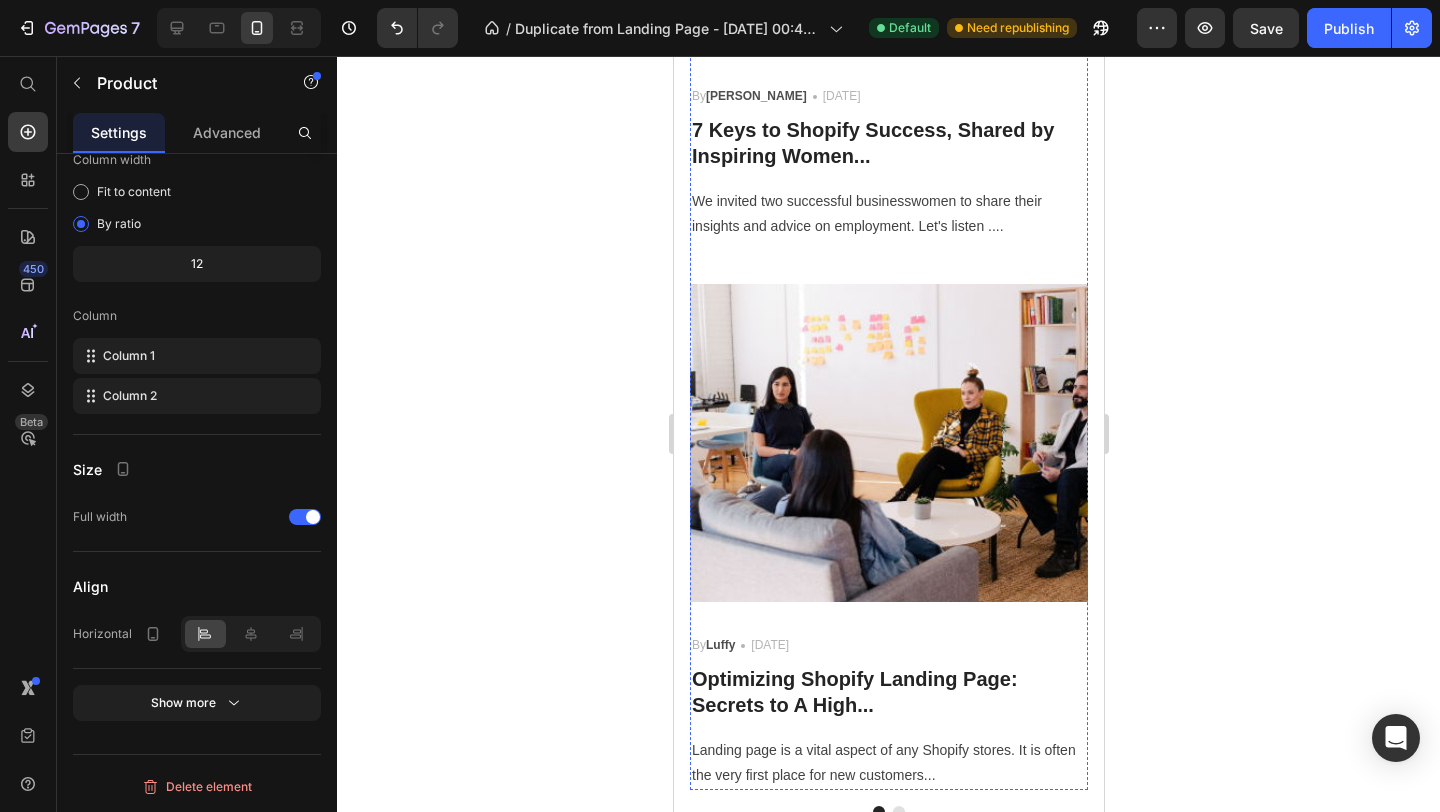 click at bounding box center [888, -496] 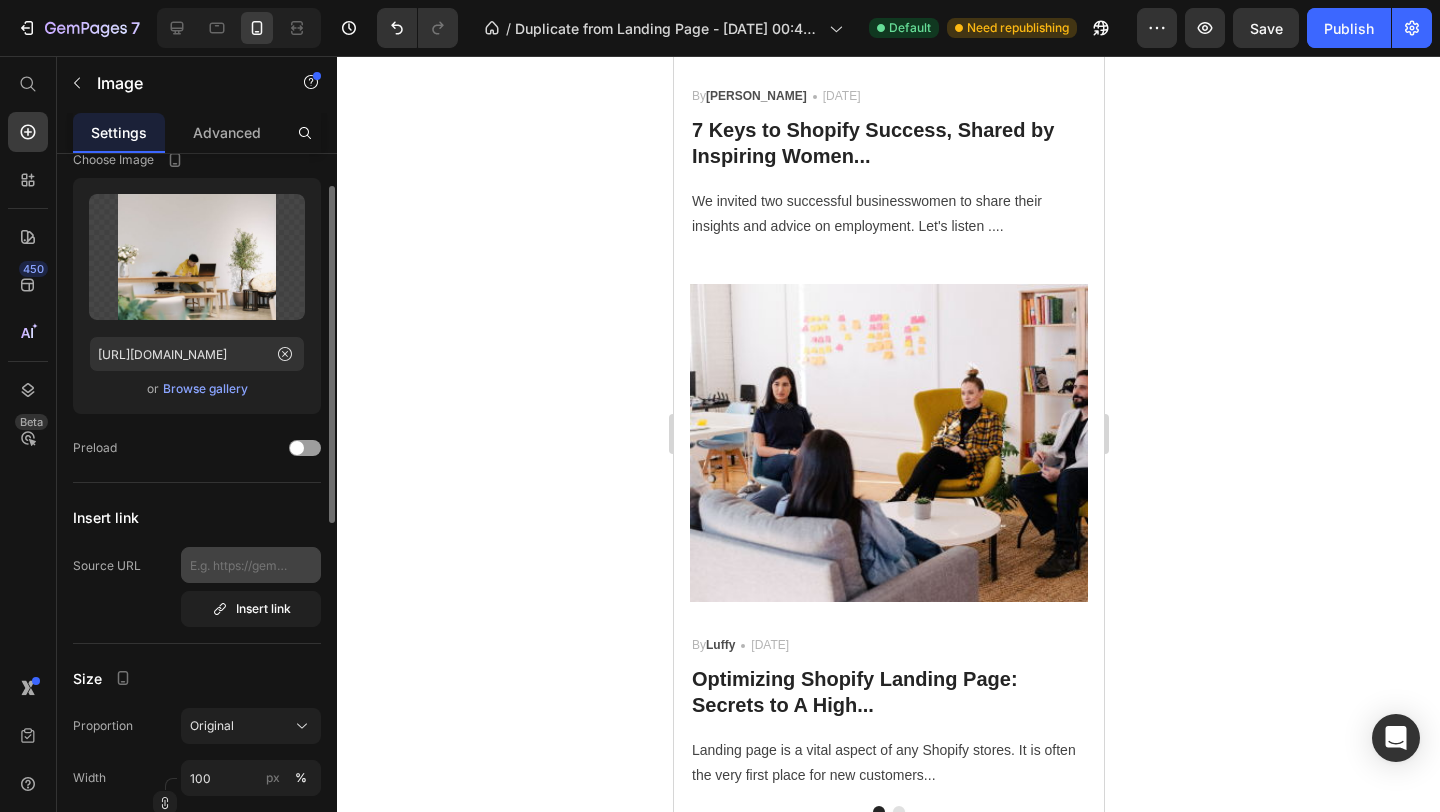 scroll, scrollTop: 71, scrollLeft: 0, axis: vertical 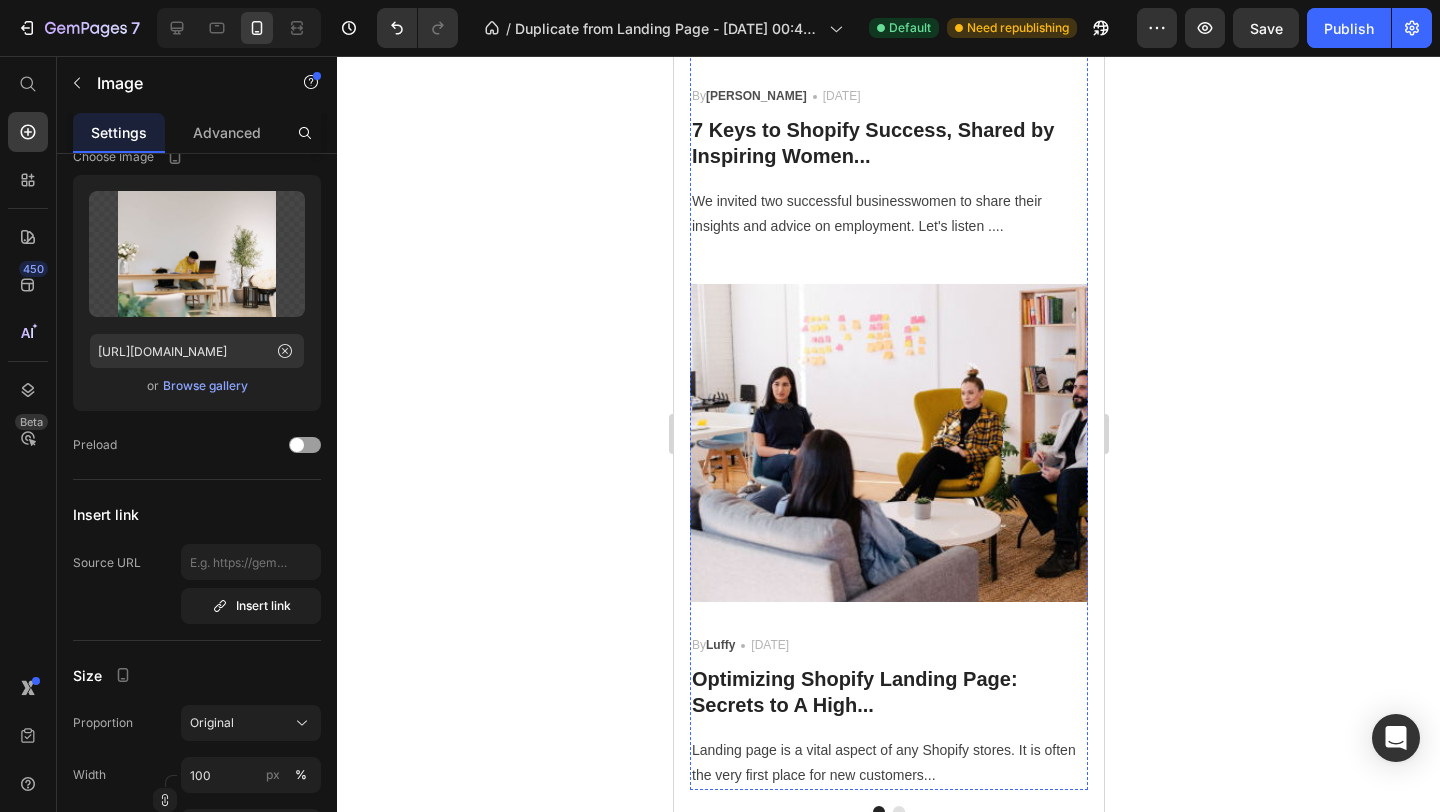 click on "How To Prepare A Successful Website For [DATE][DATE]" at bounding box center [888, -406] 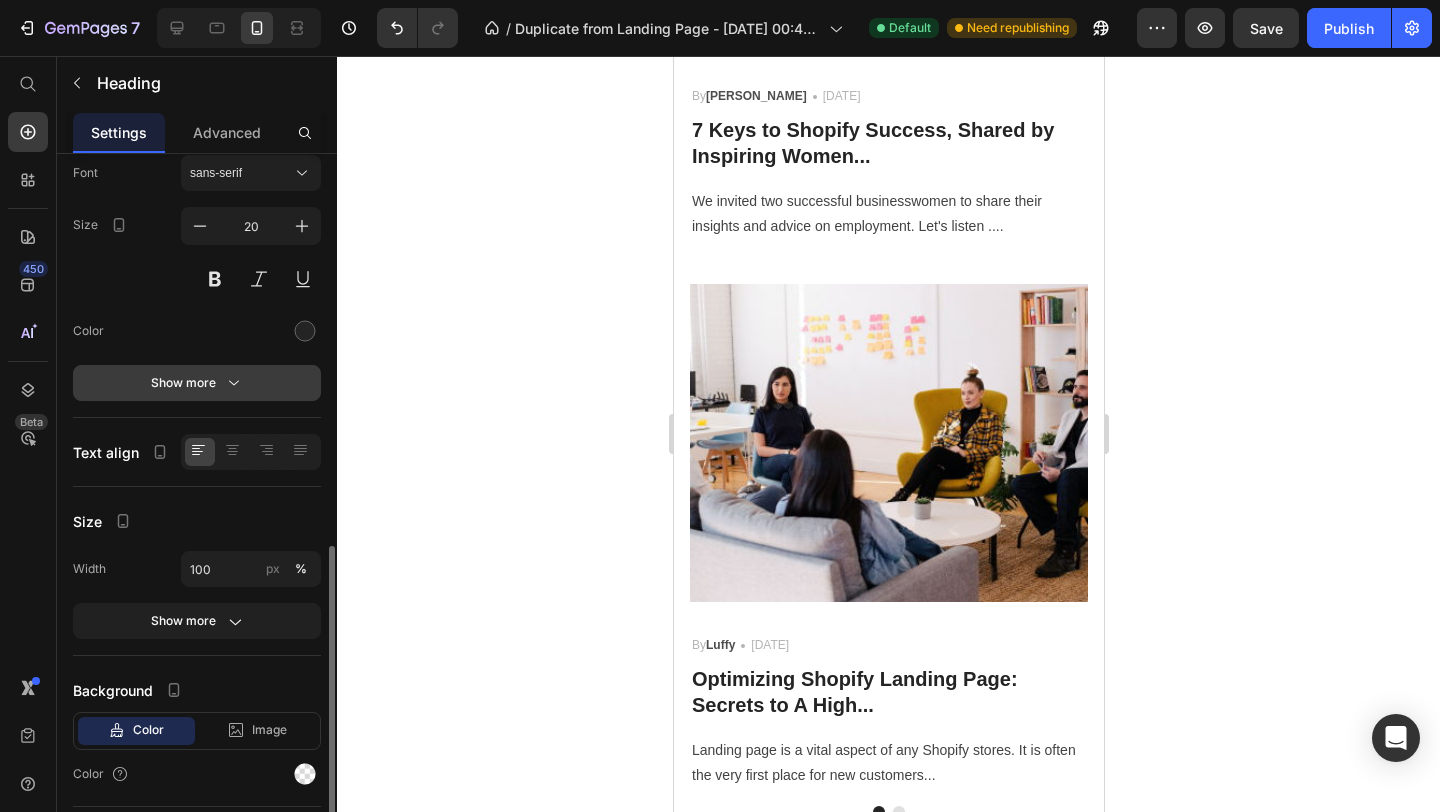 scroll, scrollTop: 297, scrollLeft: 0, axis: vertical 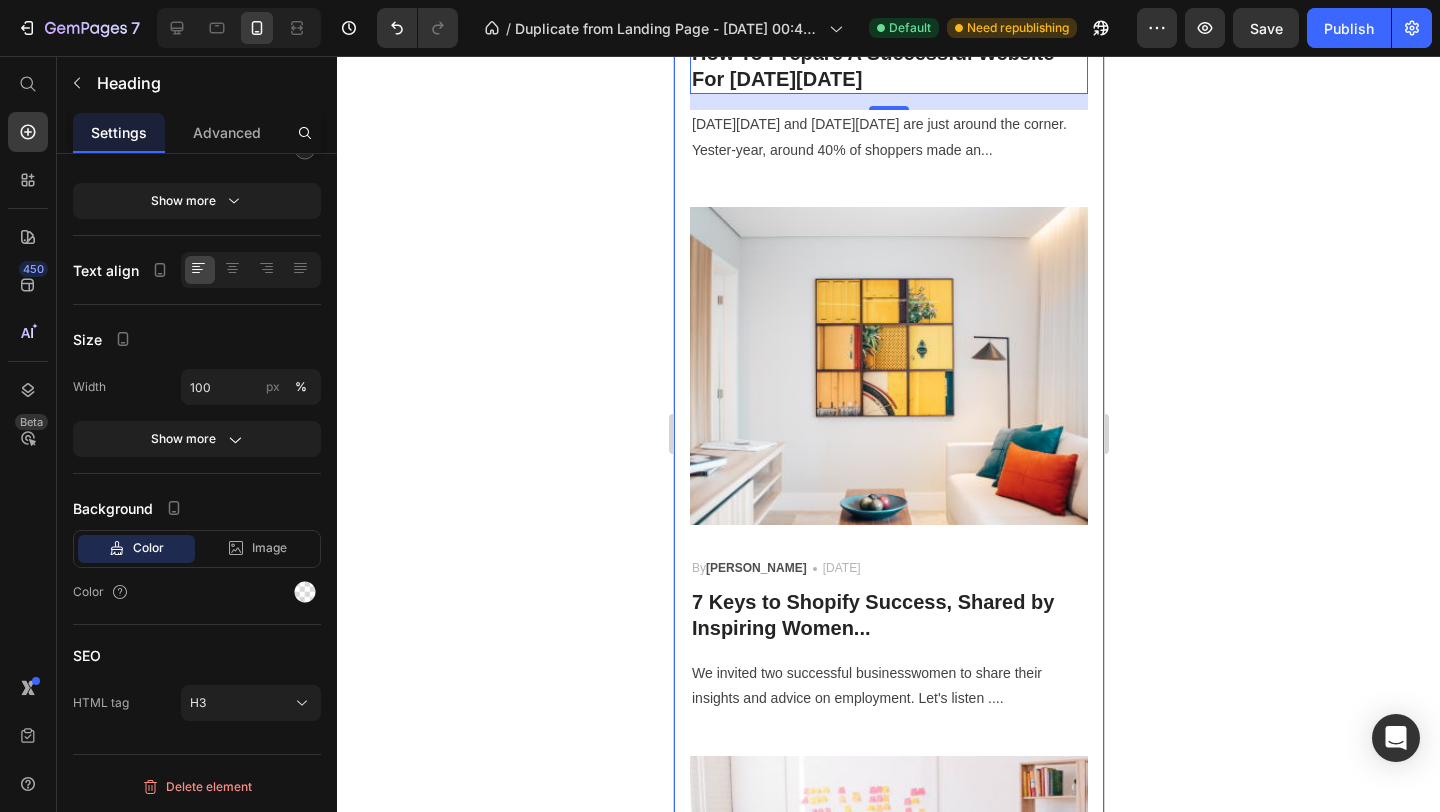 click on "Most Popular Blog Posts Heading Phasellus lorem malesuada ligula pulvinar commodo Text block Image By  Zoro Text block
Icon [DATE] Text block Row How To Prepare A Successful Website For [DATE][DATE] Heading   16 [DATE][DATE] and [DATE][DATE] are just around the corner. Yester-year, around 40% of shoppers made an... Text block Image By  [PERSON_NAME] Text block
Icon [DATE] Text block Row 7 Keys to Shopify Success, Shared by Inspiring Women... Heading We invited two successful businesswomen to share their insights and advice on employment. Let's listen .... Text block Image By  Luffy Text block
Icon [DATE] Text block Row Optimizing Shopify Landing Page: Secrets to A High... Heading Landing page is a vital aspect of any Shopify stores. It is often the very first place for new customers... Text block Row Image By  Zoro Text block
Icon [DATE] Text block Row How To Prepare A Successful Website For [DATE][DATE] Heading Text block Image By" at bounding box center [888, 539] 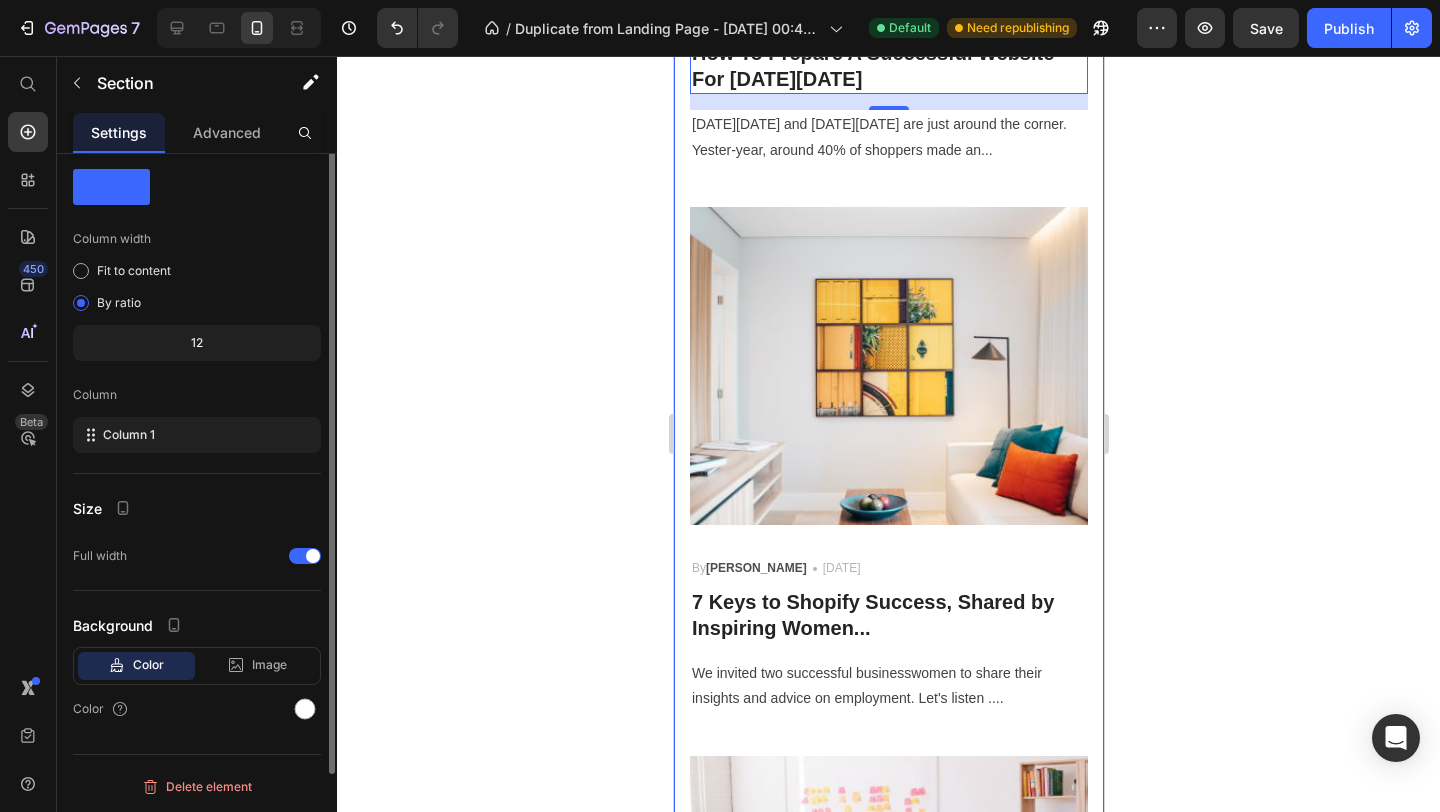 scroll, scrollTop: 0, scrollLeft: 0, axis: both 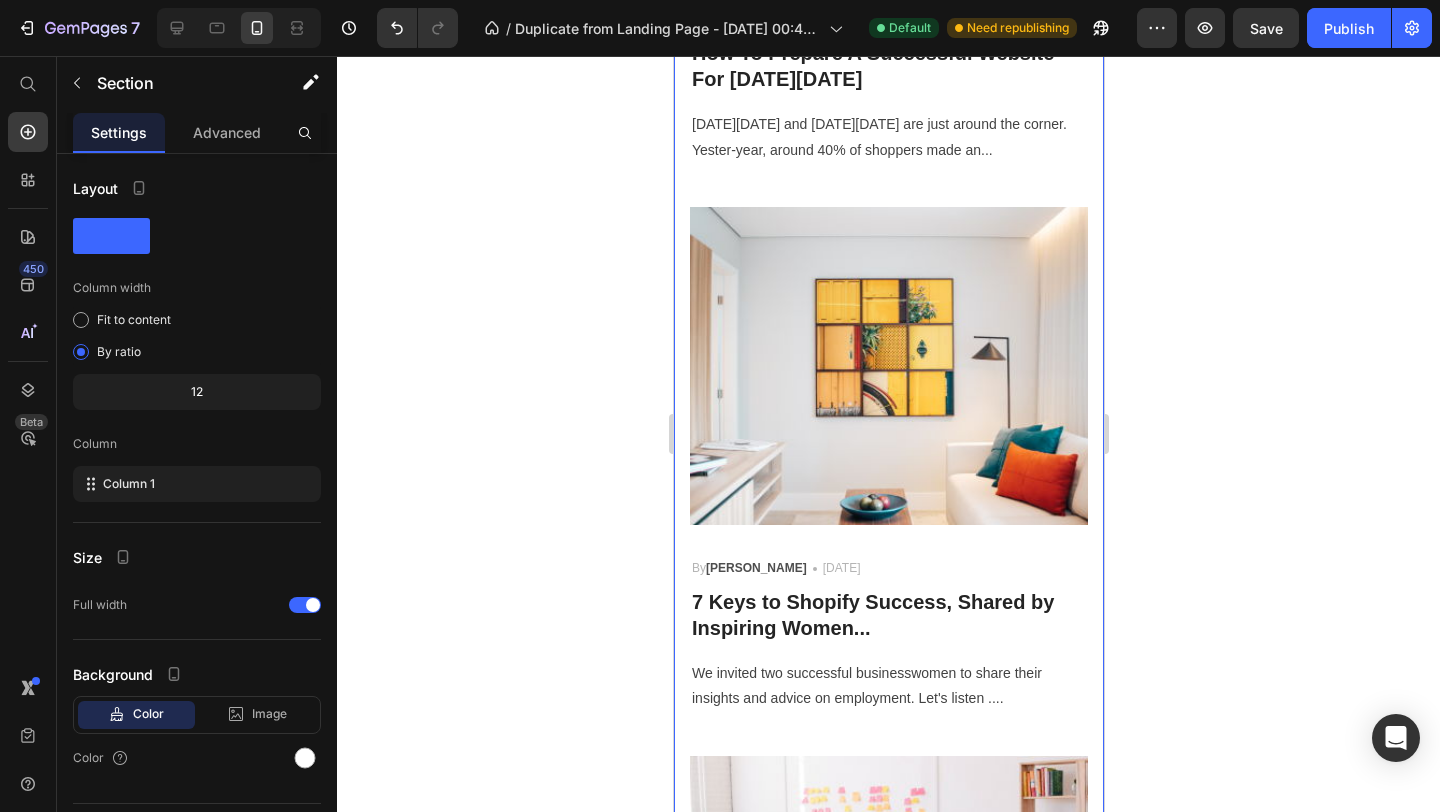click 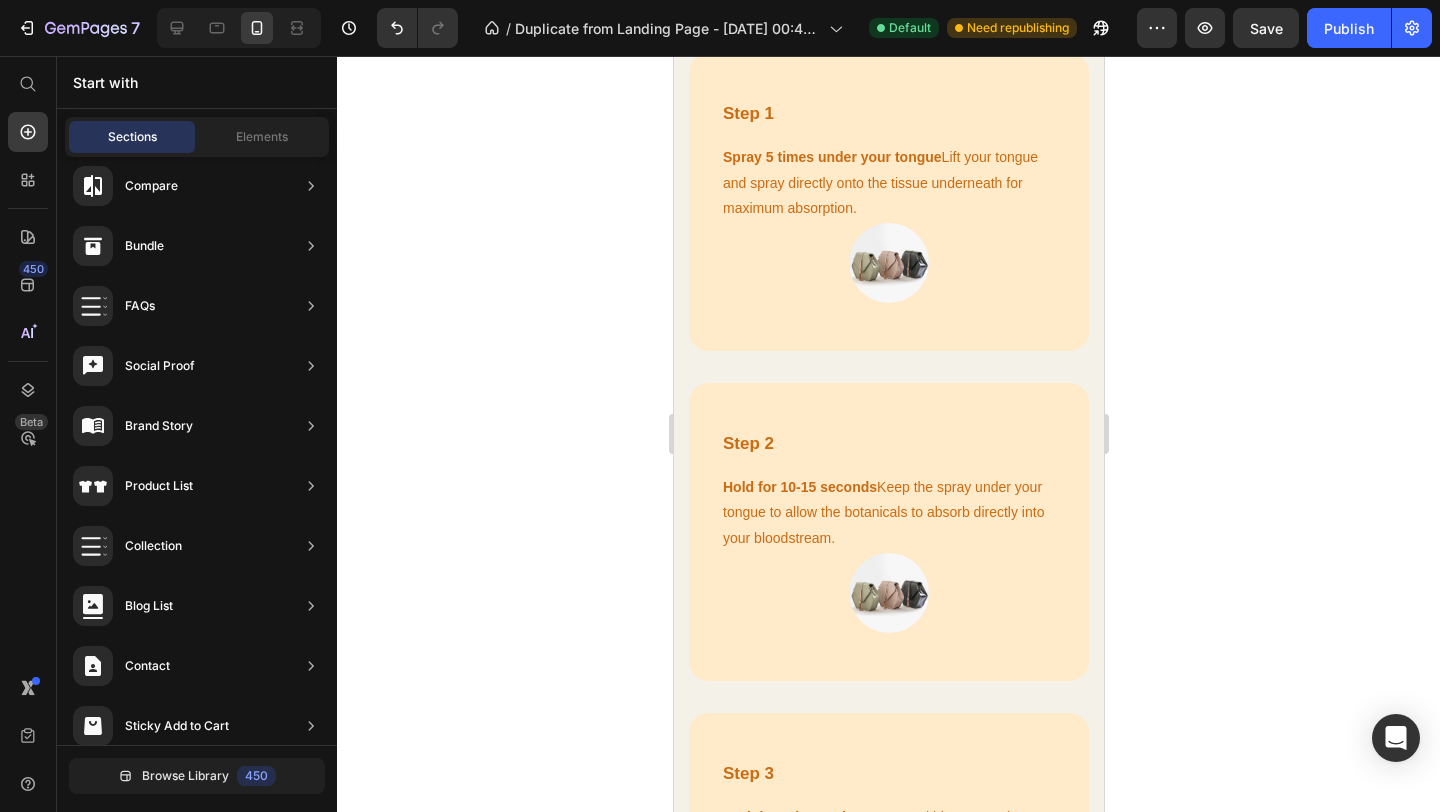 scroll, scrollTop: 2126, scrollLeft: 0, axis: vertical 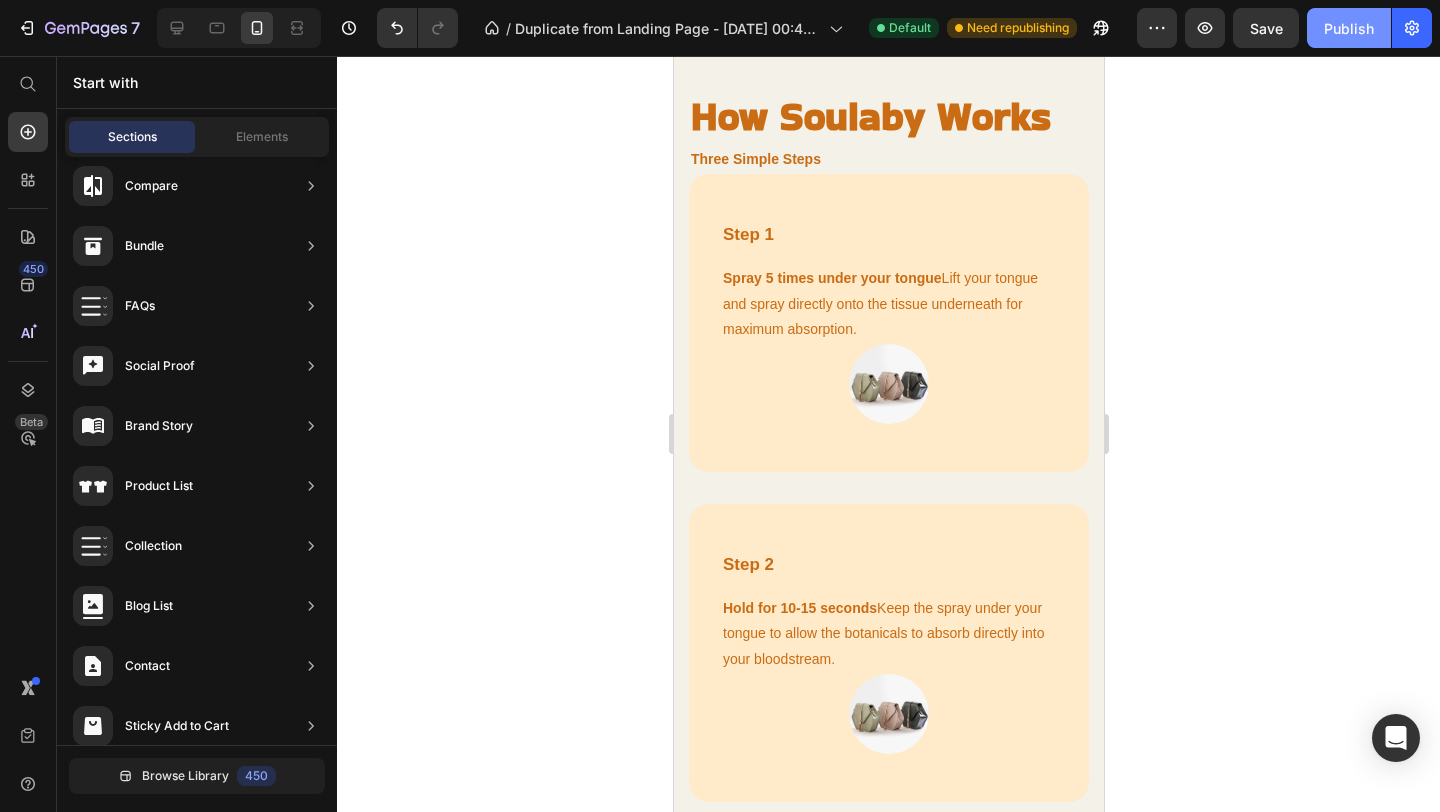 click on "Publish" at bounding box center [1349, 28] 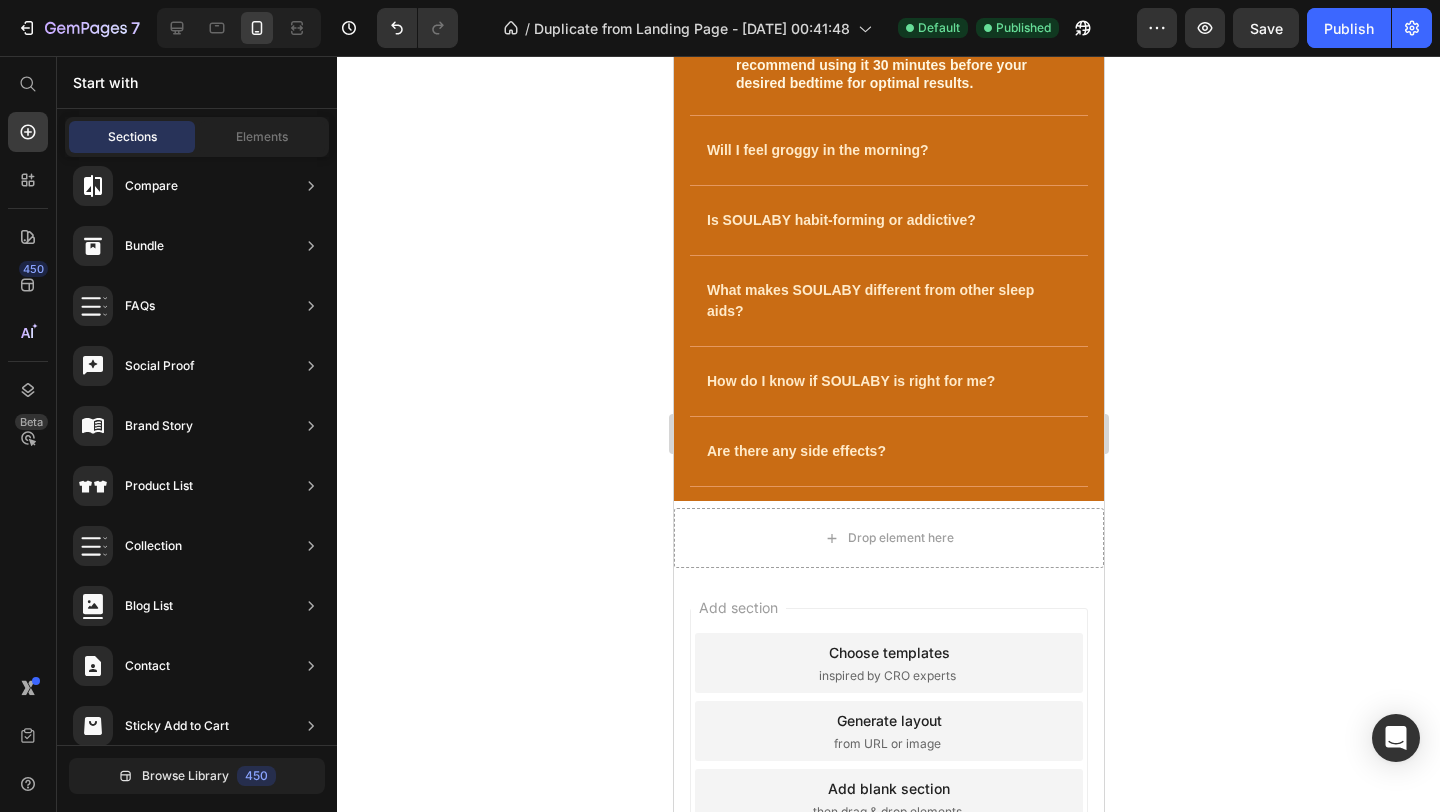 scroll, scrollTop: 7166, scrollLeft: 0, axis: vertical 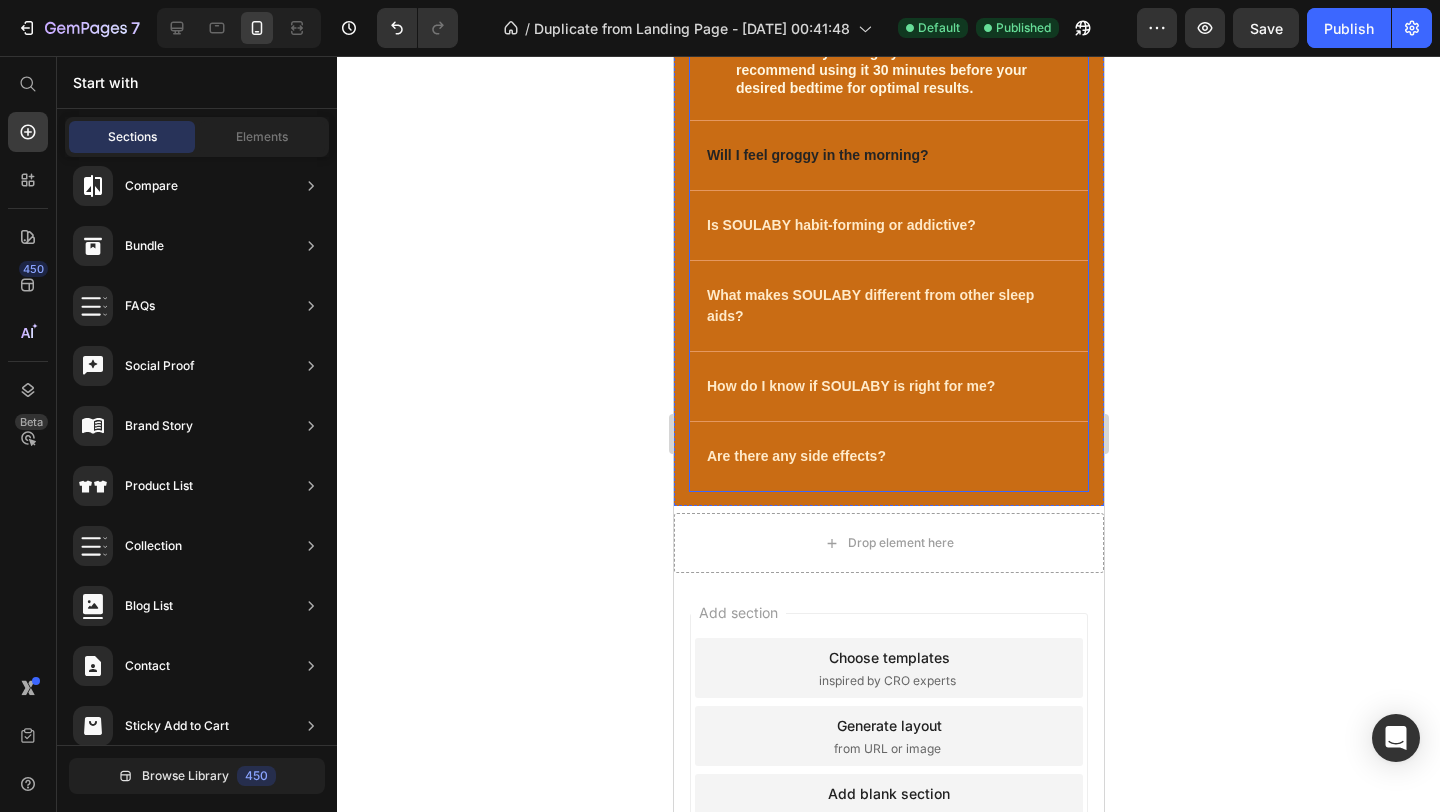 click on "Will I feel groggy in the morning?" at bounding box center [817, 155] 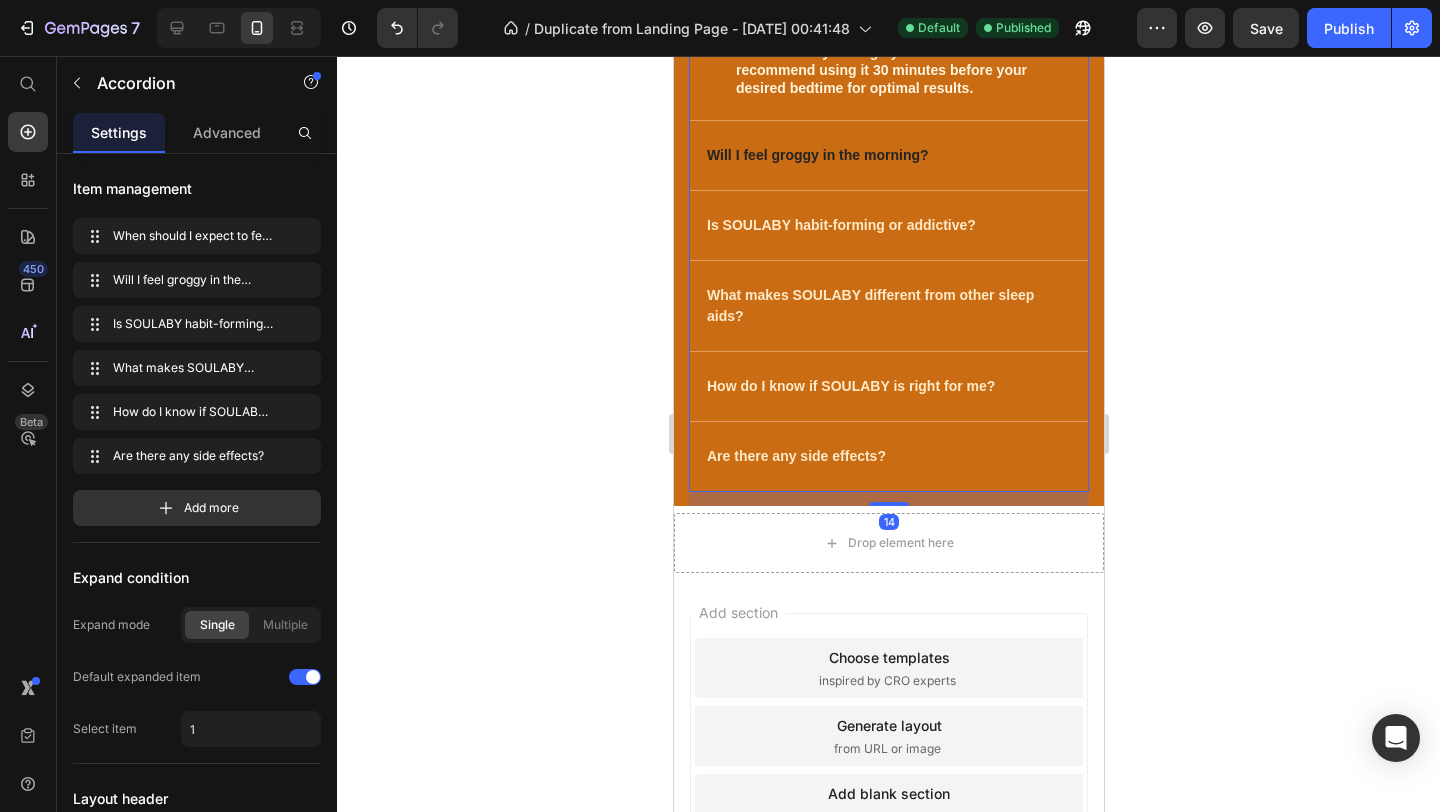 click on "Will I feel groggy in the morning?" at bounding box center (817, 155) 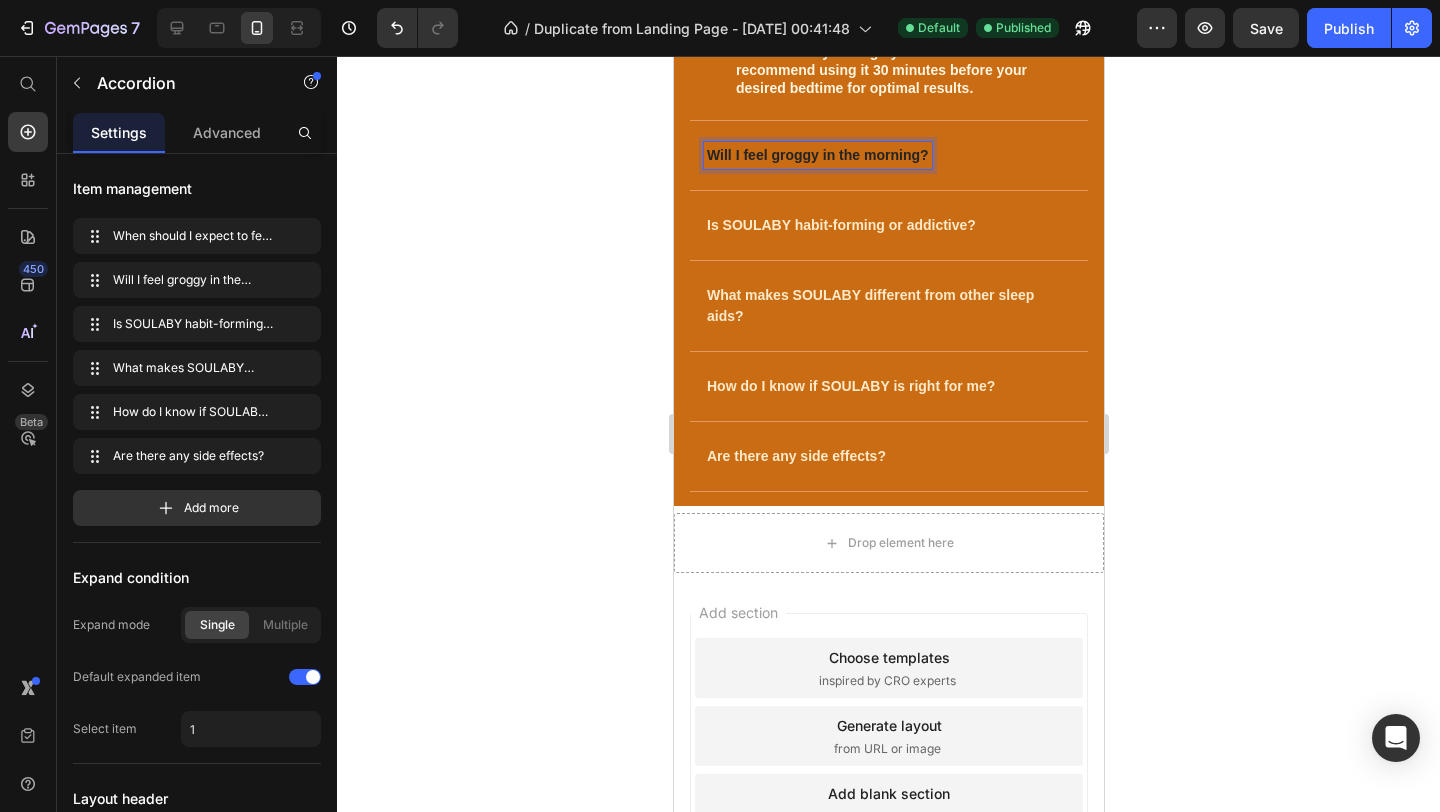 click on "Will I feel groggy in the morning?" at bounding box center (888, 155) 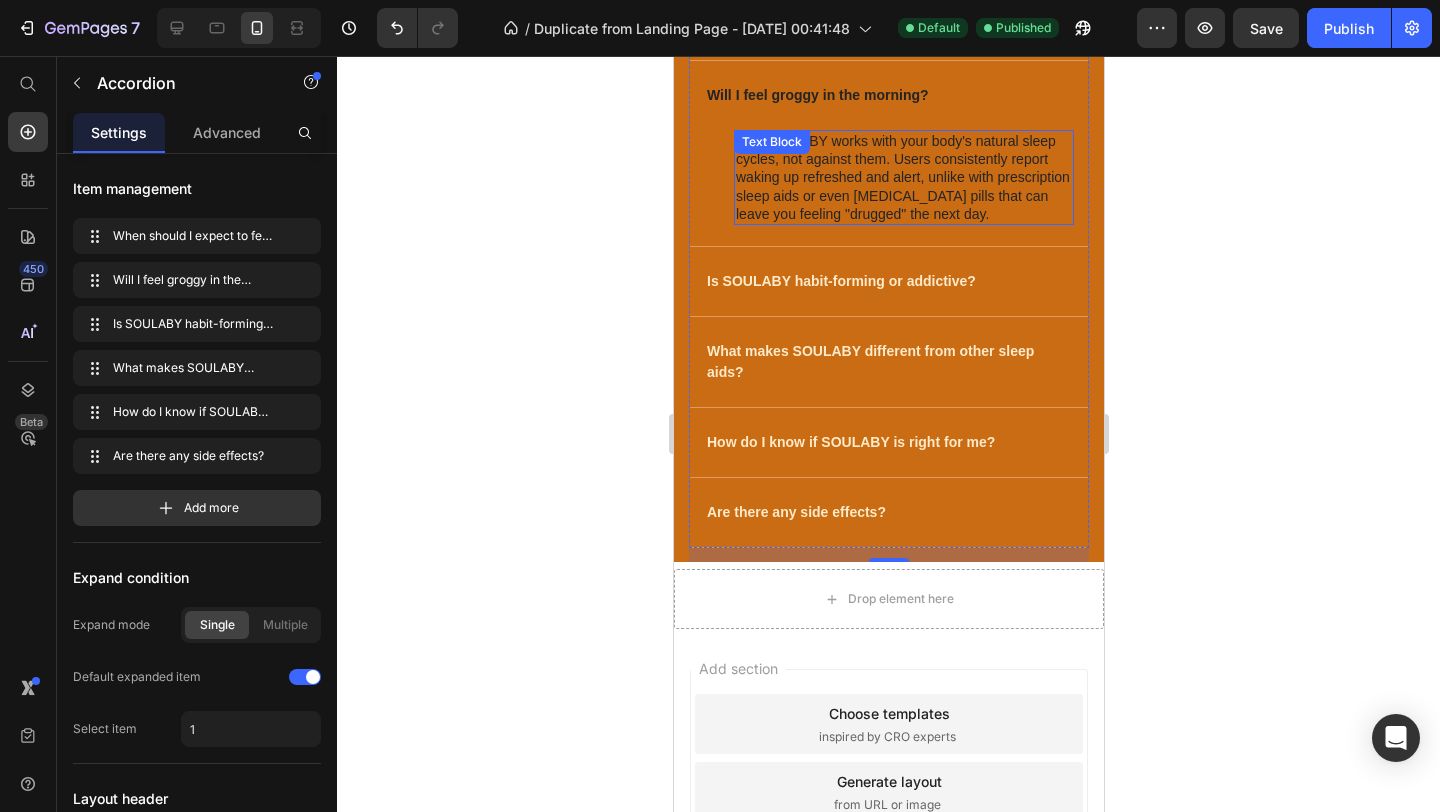 scroll, scrollTop: 7088, scrollLeft: 0, axis: vertical 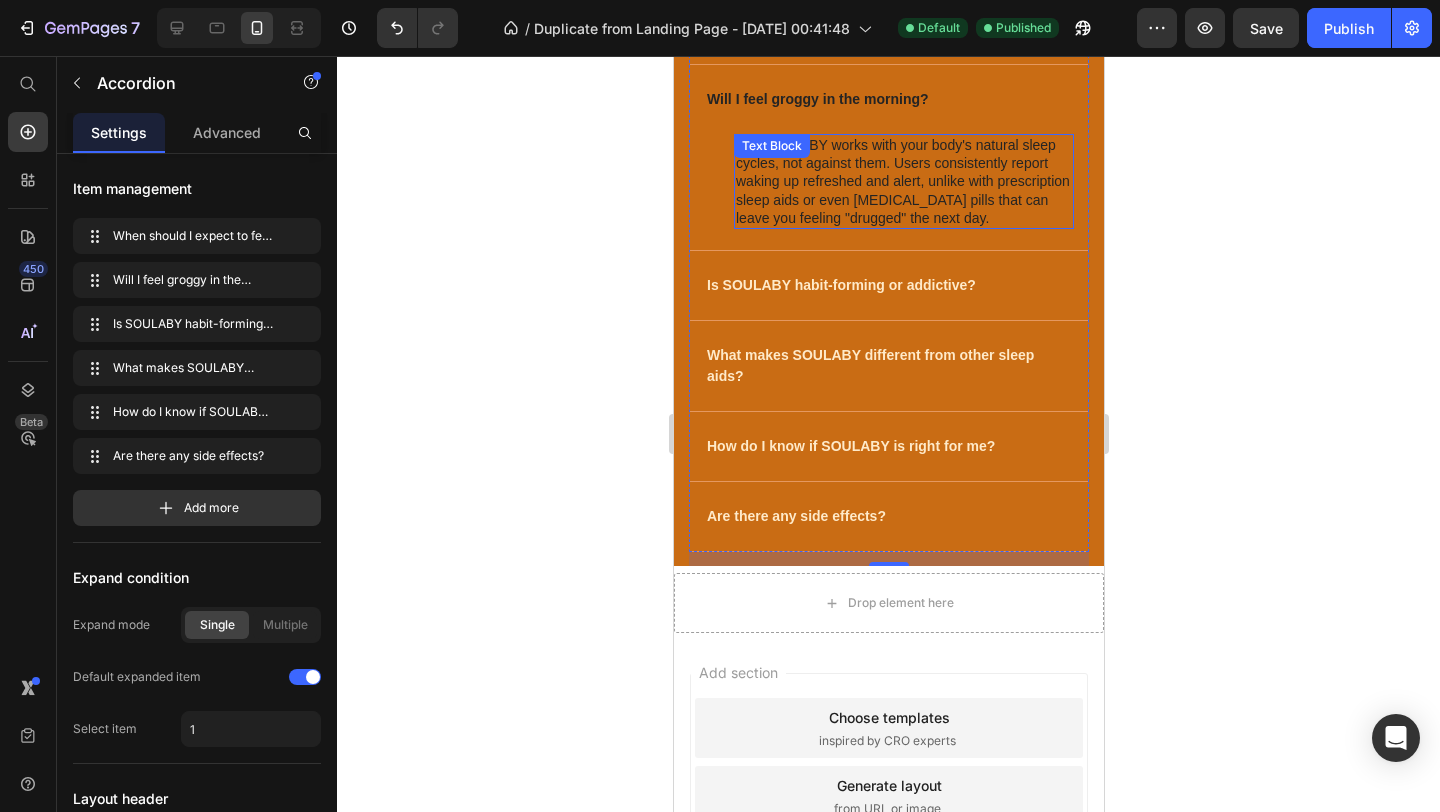 click on "No. SOULABY works with your body's natural sleep cycles, not against them. Users consistently report waking up refreshed and alert, unlike with prescription sleep aids or even [MEDICAL_DATA] pills that can leave you feeling "drugged" the next day." at bounding box center [903, 181] 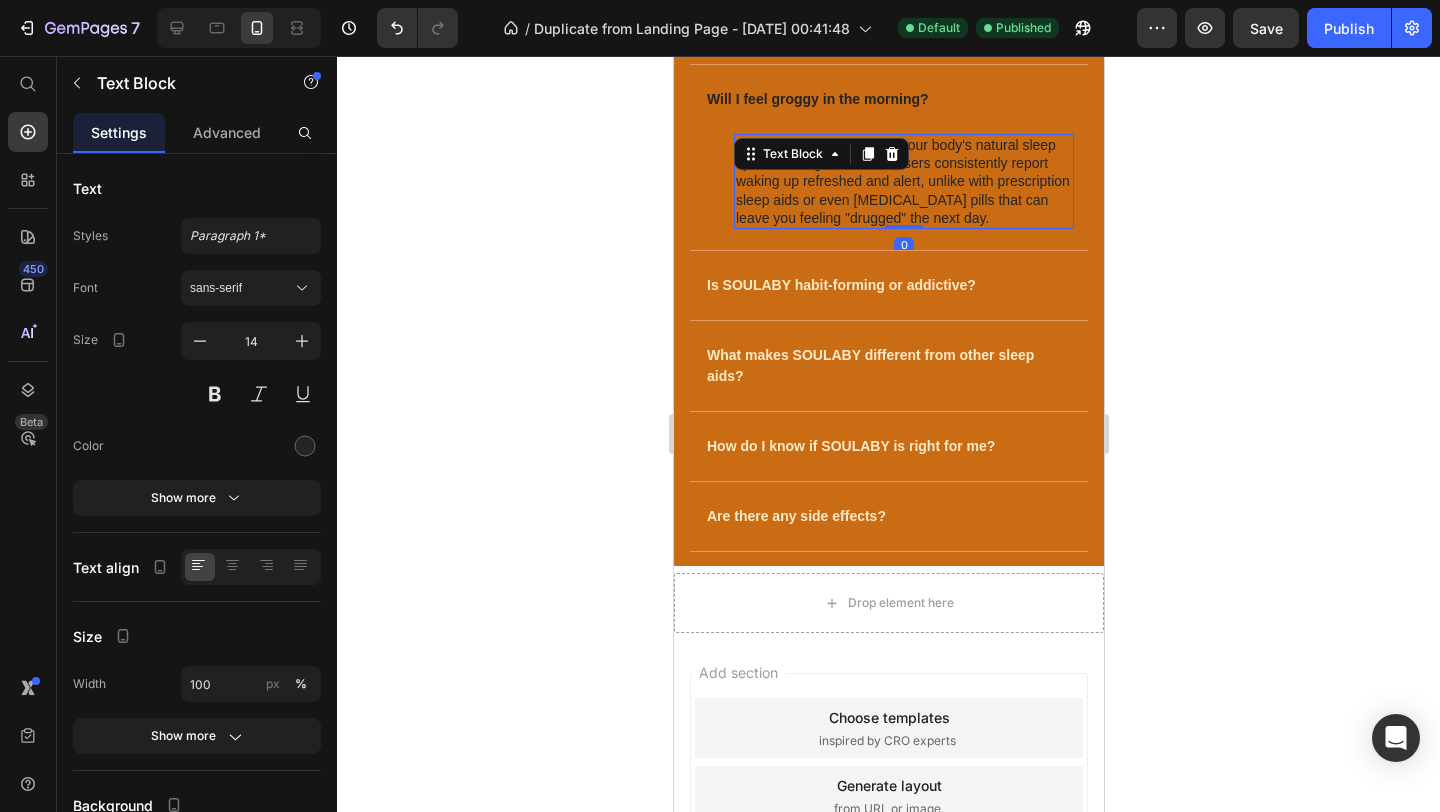 click on "No. SOULABY works with your body's natural sleep cycles, not against them. Users consistently report waking up refreshed and alert, unlike with prescription sleep aids or even [MEDICAL_DATA] pills that can leave you feeling "drugged" the next day." at bounding box center [903, 181] 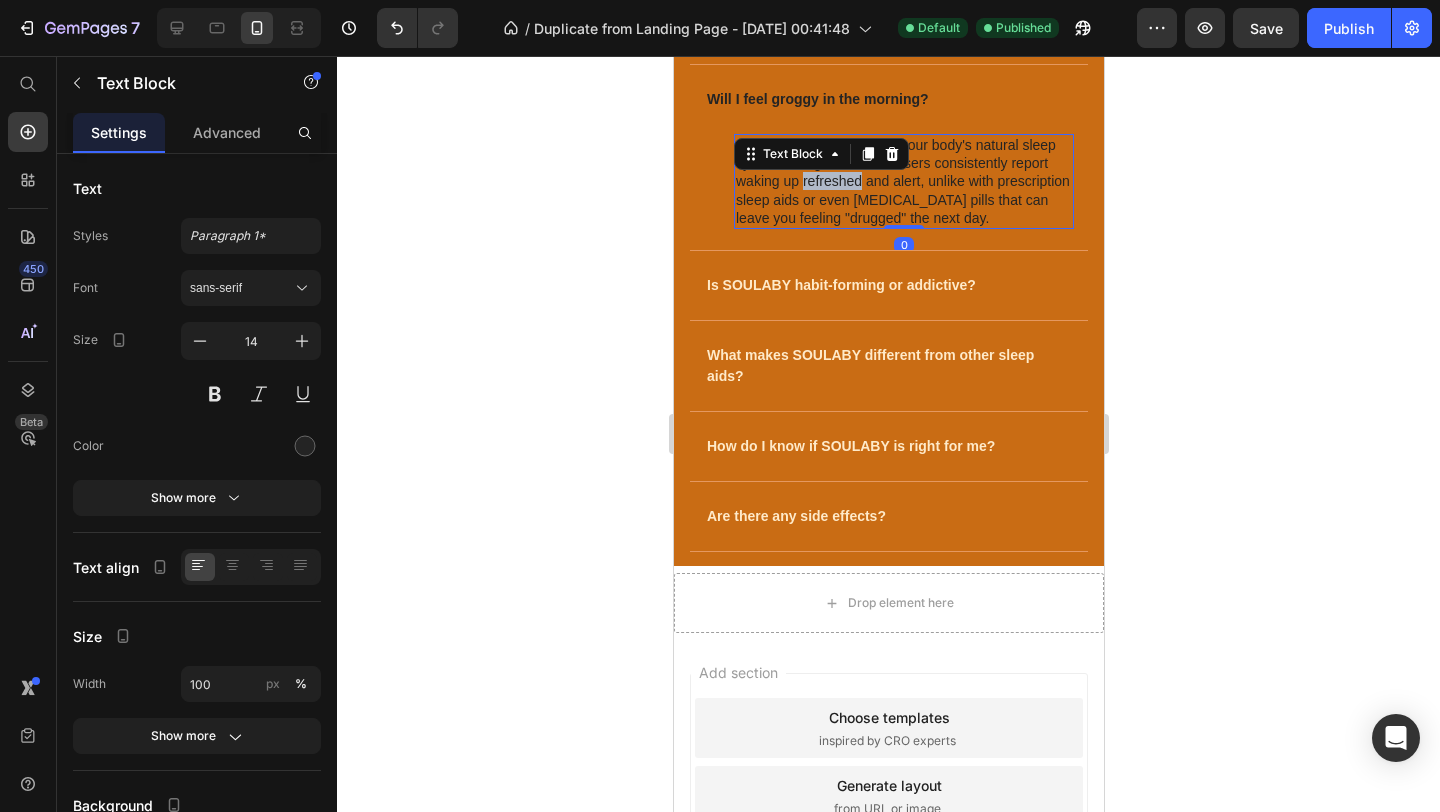 click on "No. SOULABY works with your body's natural sleep cycles, not against them. Users consistently report waking up refreshed and alert, unlike with prescription sleep aids or even [MEDICAL_DATA] pills that can leave you feeling "drugged" the next day." at bounding box center (903, 181) 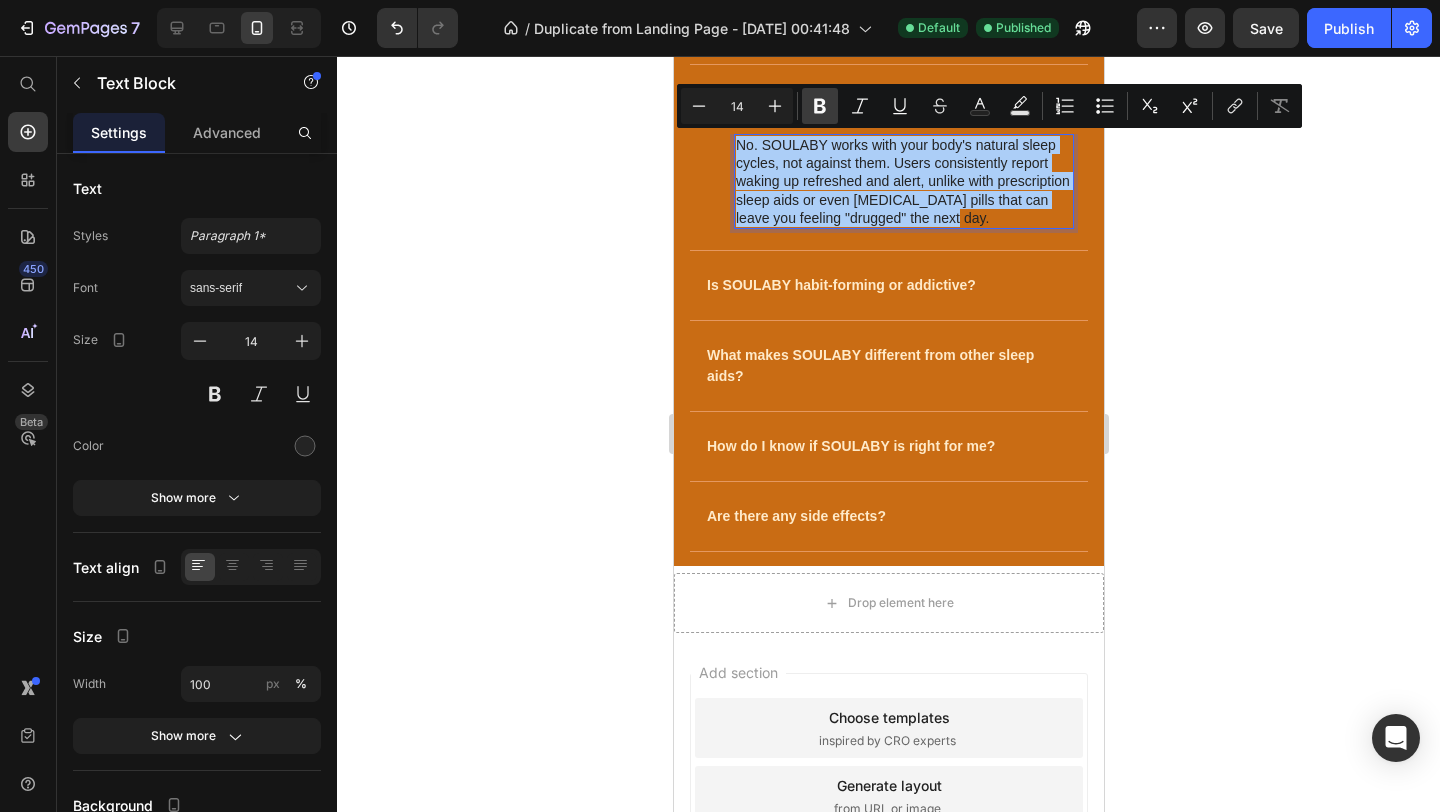 click 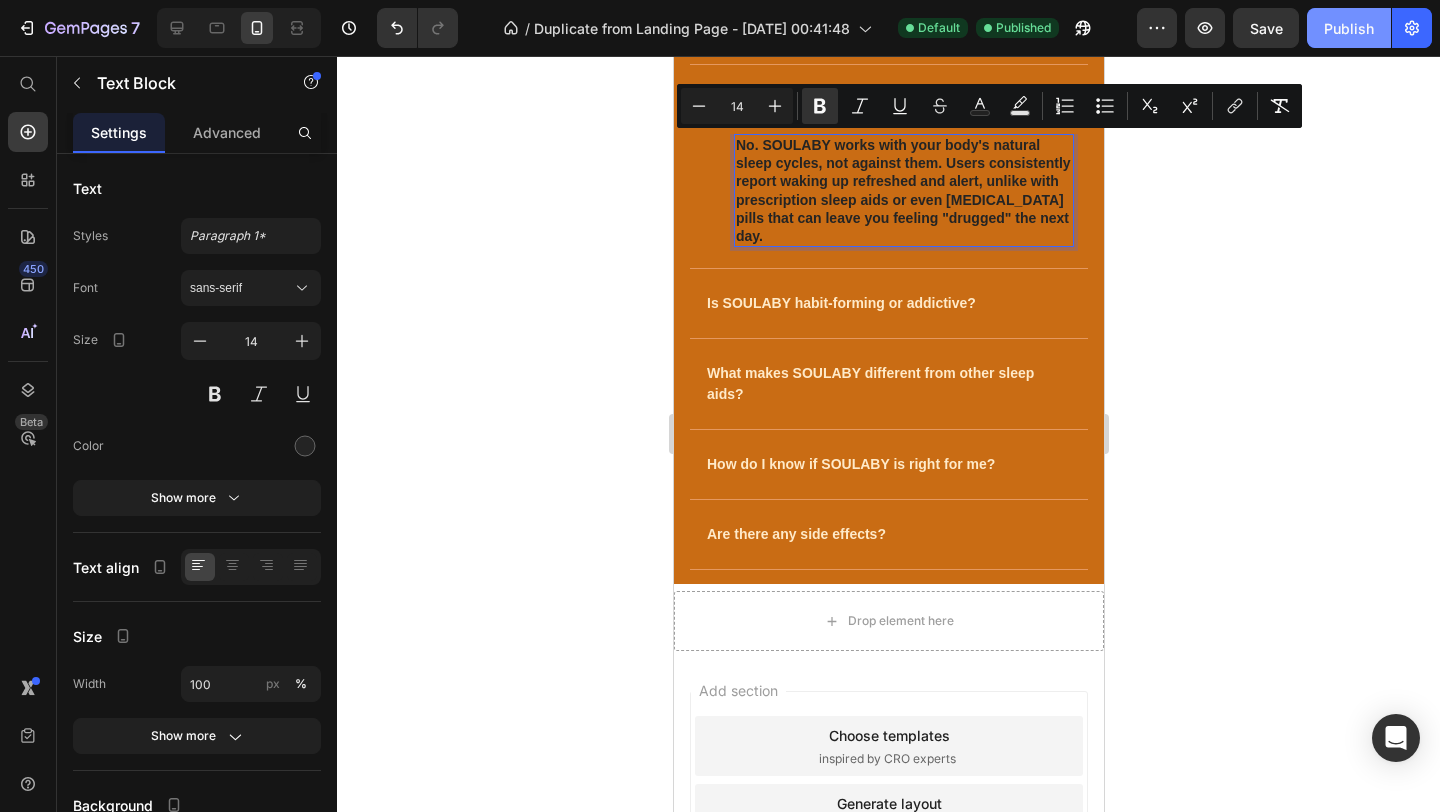 click on "Publish" at bounding box center (1349, 28) 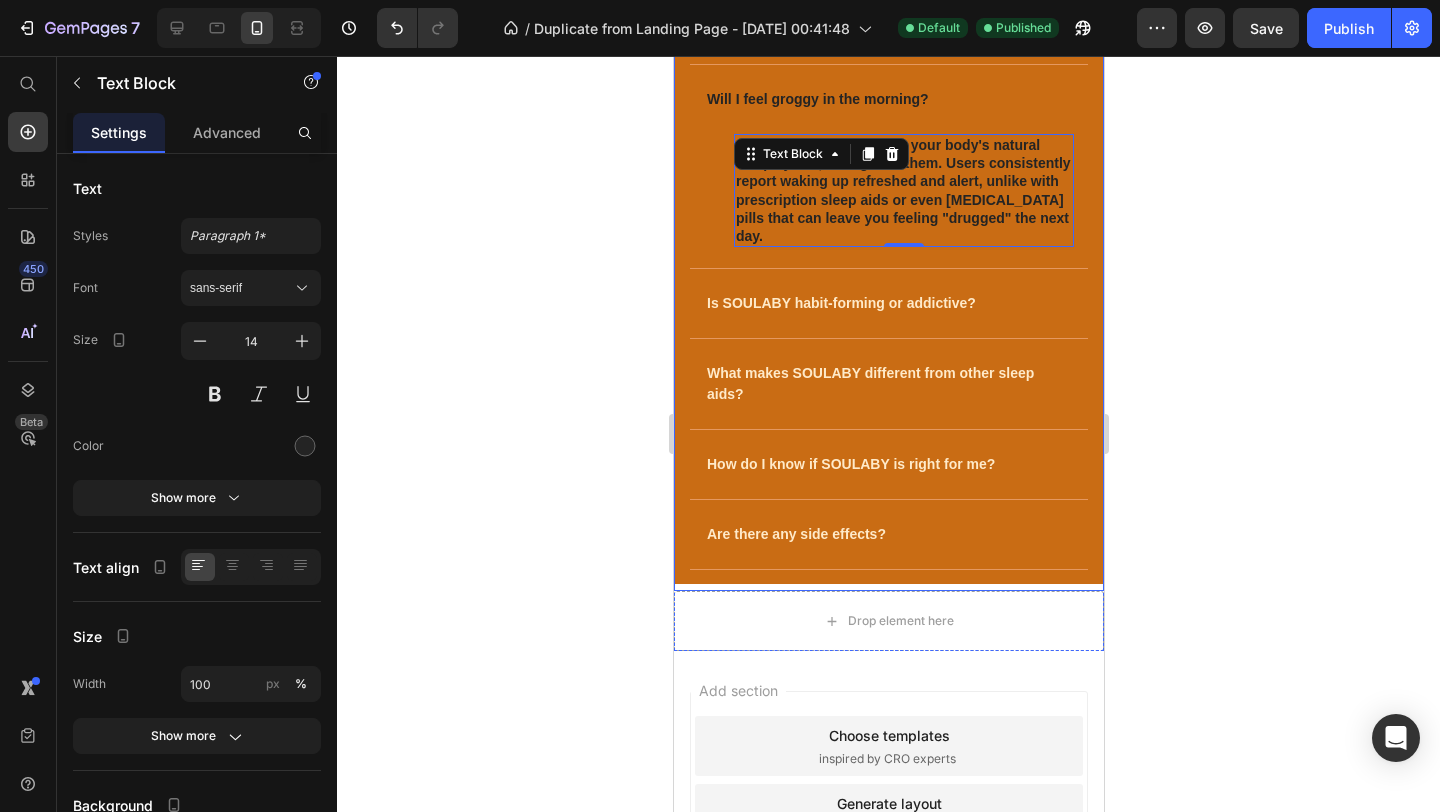 click on "Frequently Asked Questions Heading
When should I expect to feel results?
Will I feel groggy in the morning? No. SOULABY works with your body's natural sleep cycles, not against them. Users consistently report waking up refreshed and alert, unlike with prescription sleep aids or even [MEDICAL_DATA] pills that can leave you feeling "drugged" the next day. Text Block   0
Is SOULABY habit-forming or addictive?
What makes SOULABY different from other sleep aids?
How do I know if SOULABY is right for me?
Are there any side effects? Accordion Row" at bounding box center [888, 273] 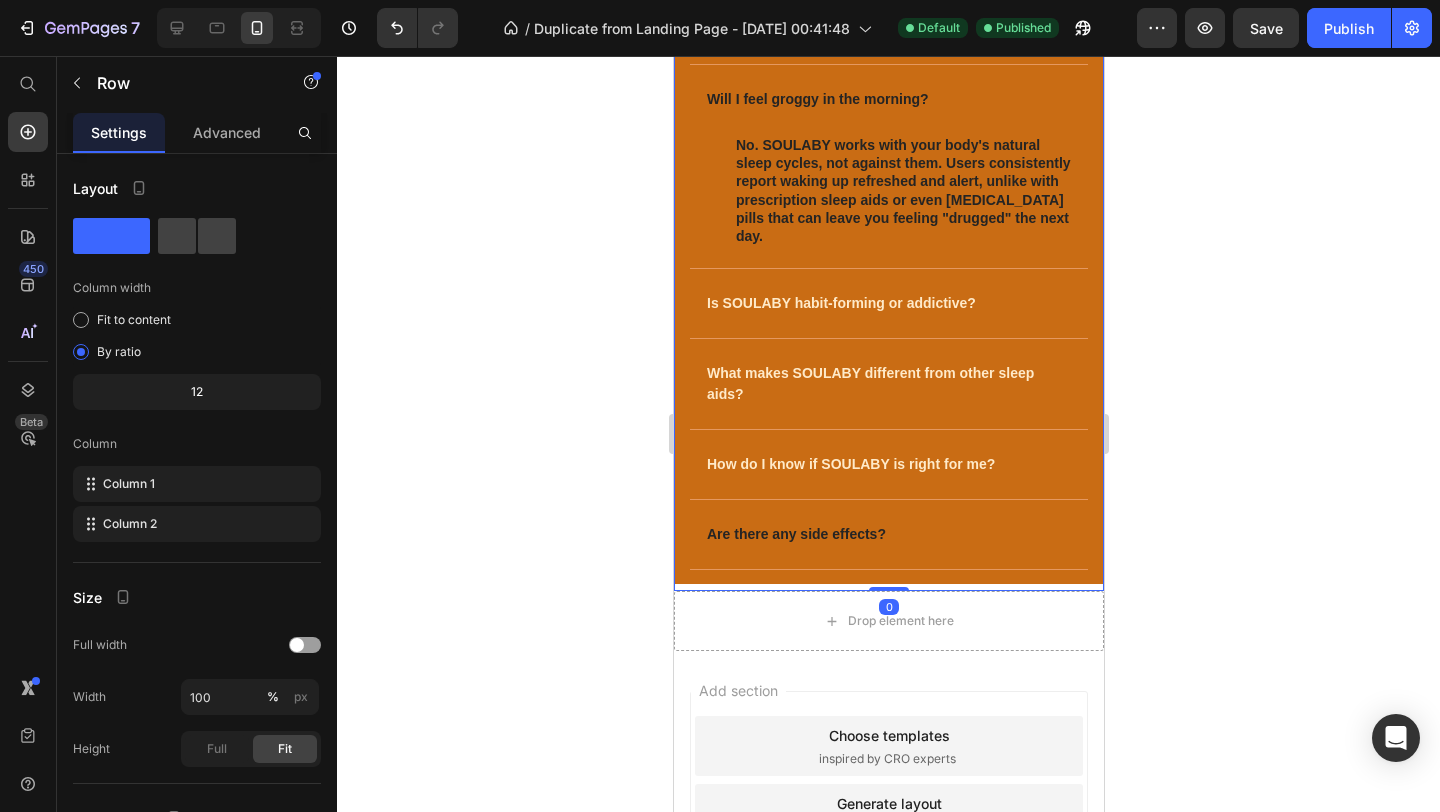 drag, startPoint x: 895, startPoint y: 570, endPoint x: 897, endPoint y: 549, distance: 21.095022 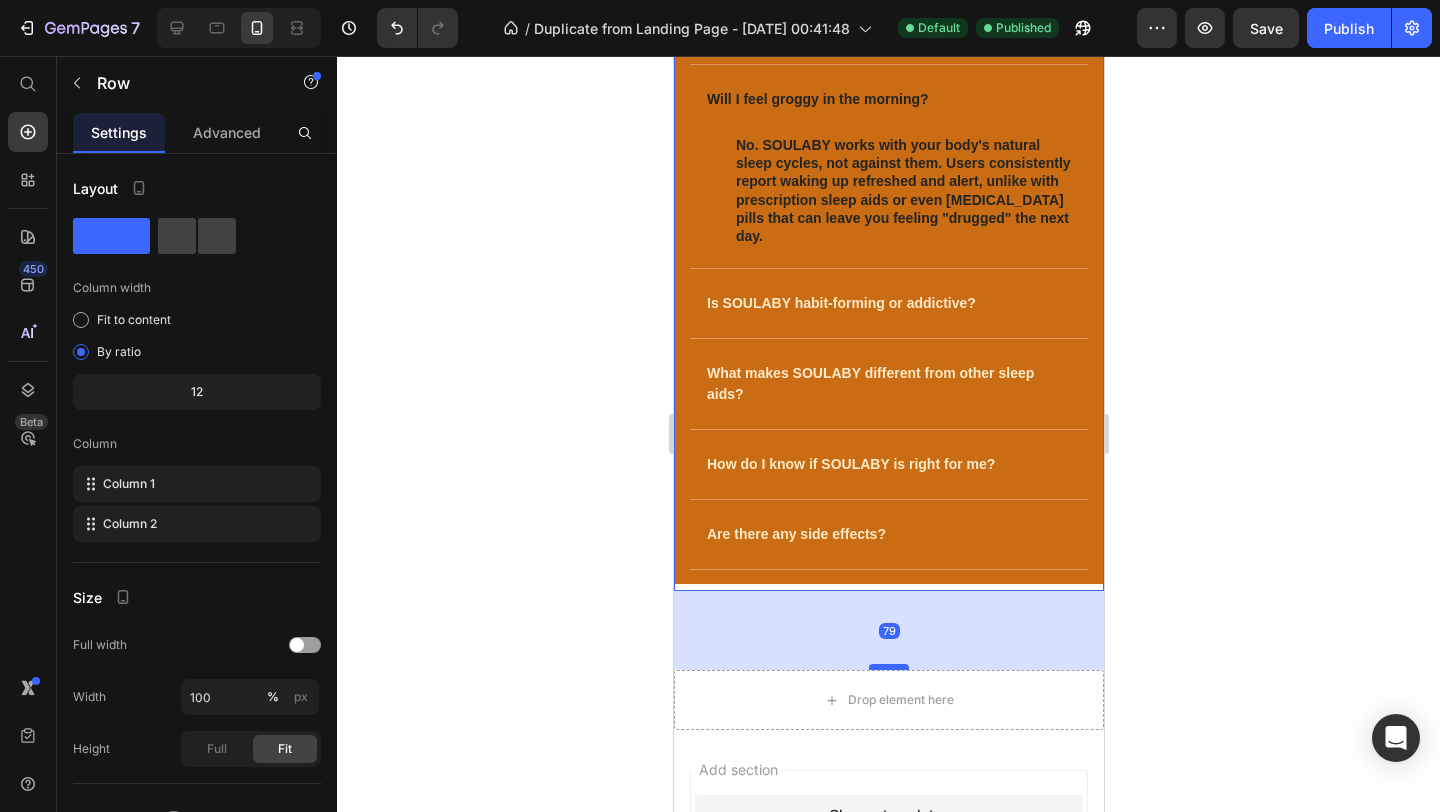 drag, startPoint x: 890, startPoint y: 569, endPoint x: 883, endPoint y: 648, distance: 79.30952 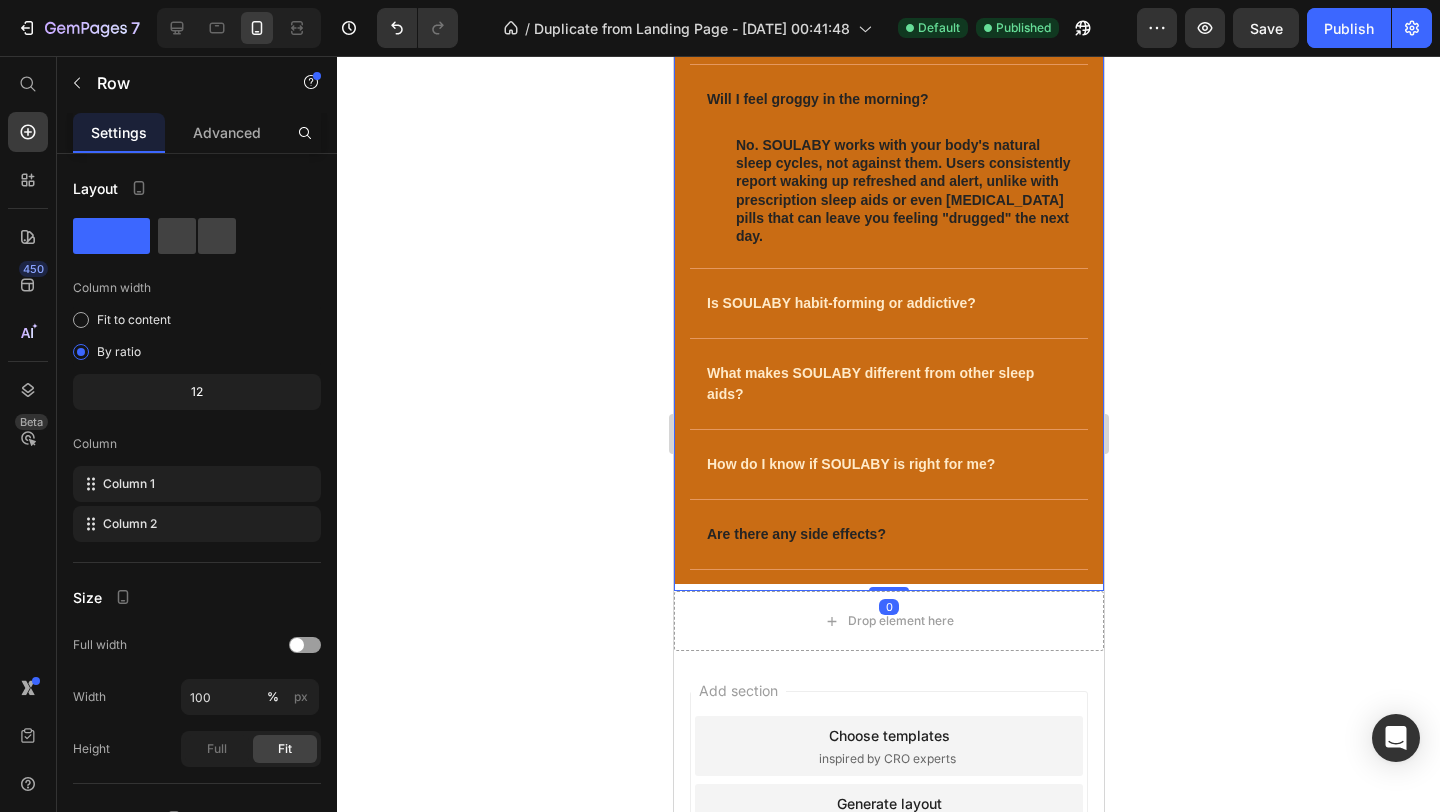 drag, startPoint x: 883, startPoint y: 648, endPoint x: 881, endPoint y: 546, distance: 102.01961 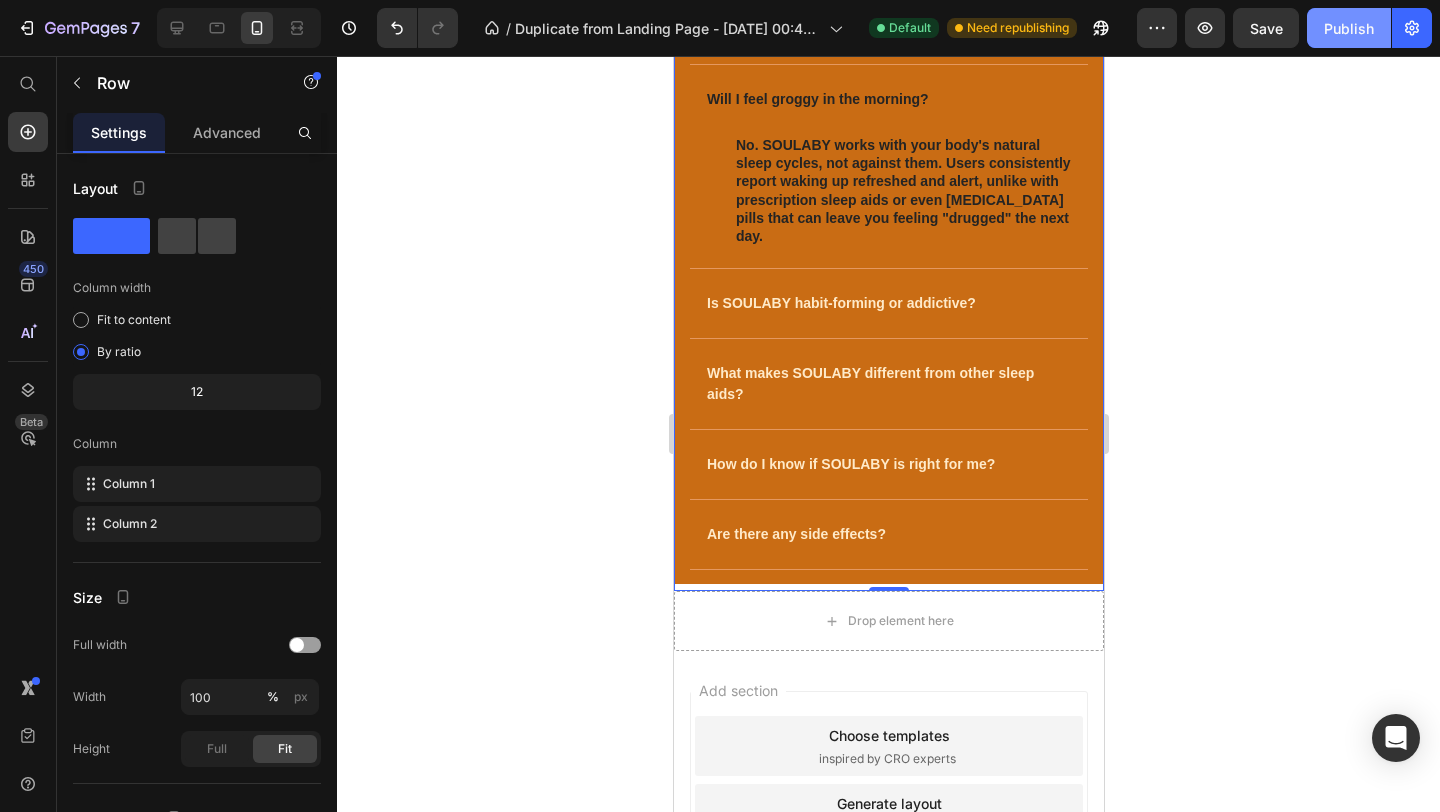 click on "Publish" 